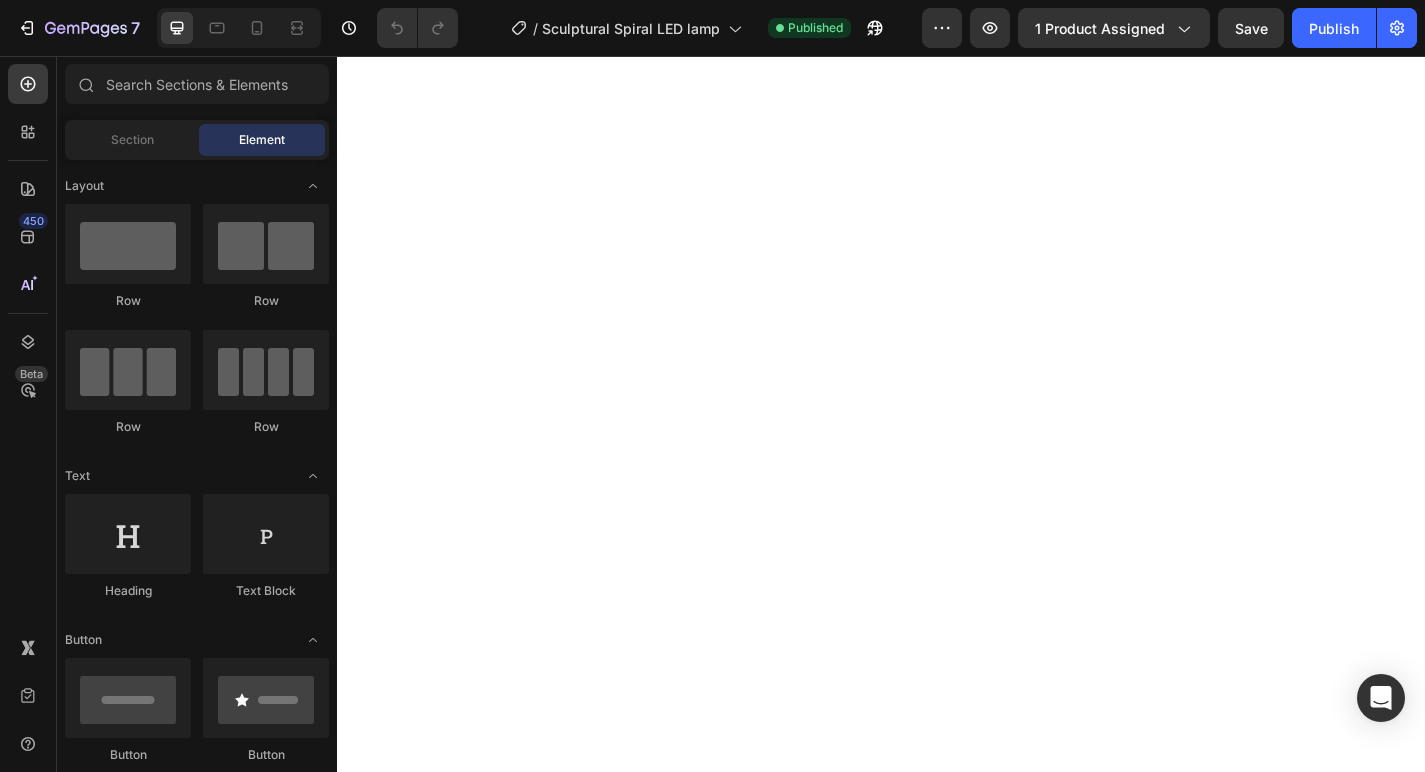 scroll, scrollTop: 0, scrollLeft: 0, axis: both 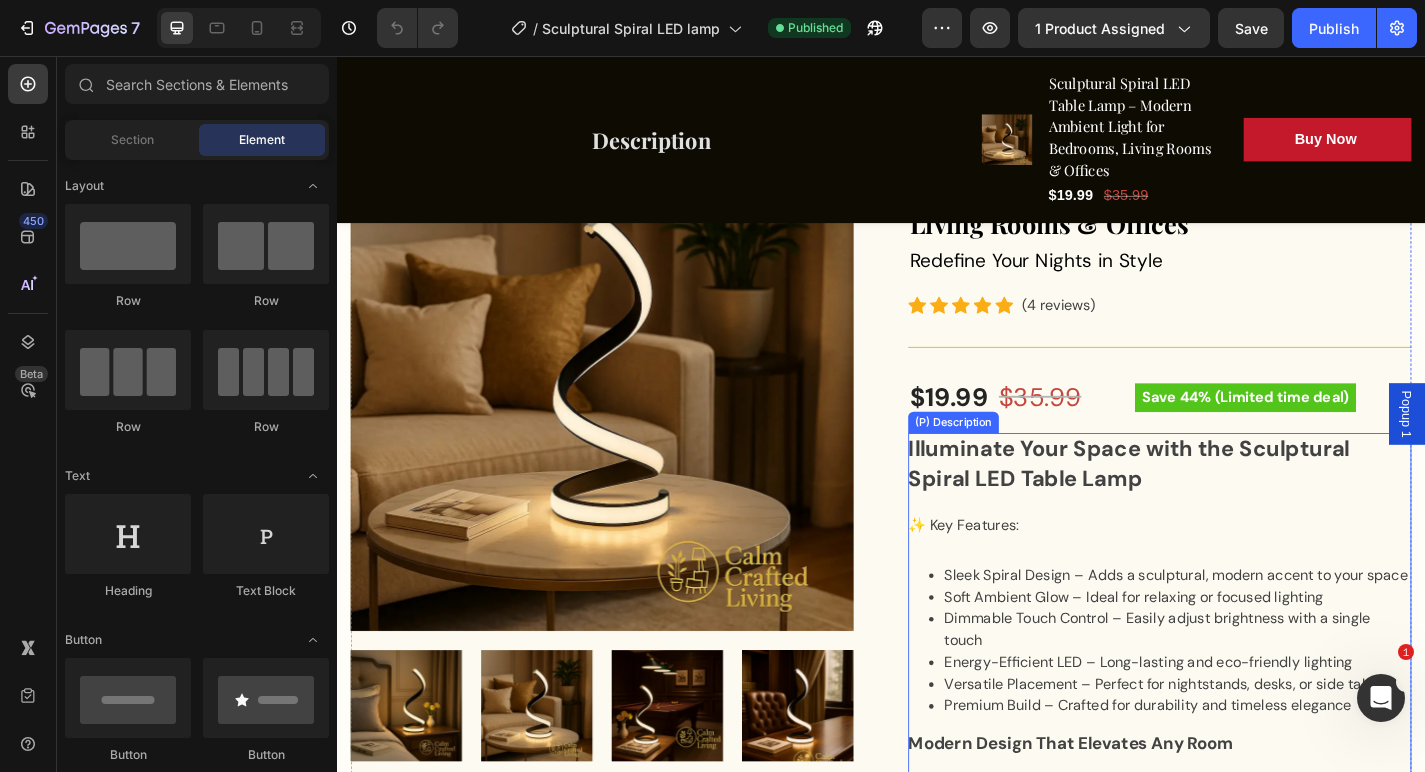 click on "Illuminate Your Space with the Sculptural Spiral LED Table Lamp" at bounding box center (1244, 505) 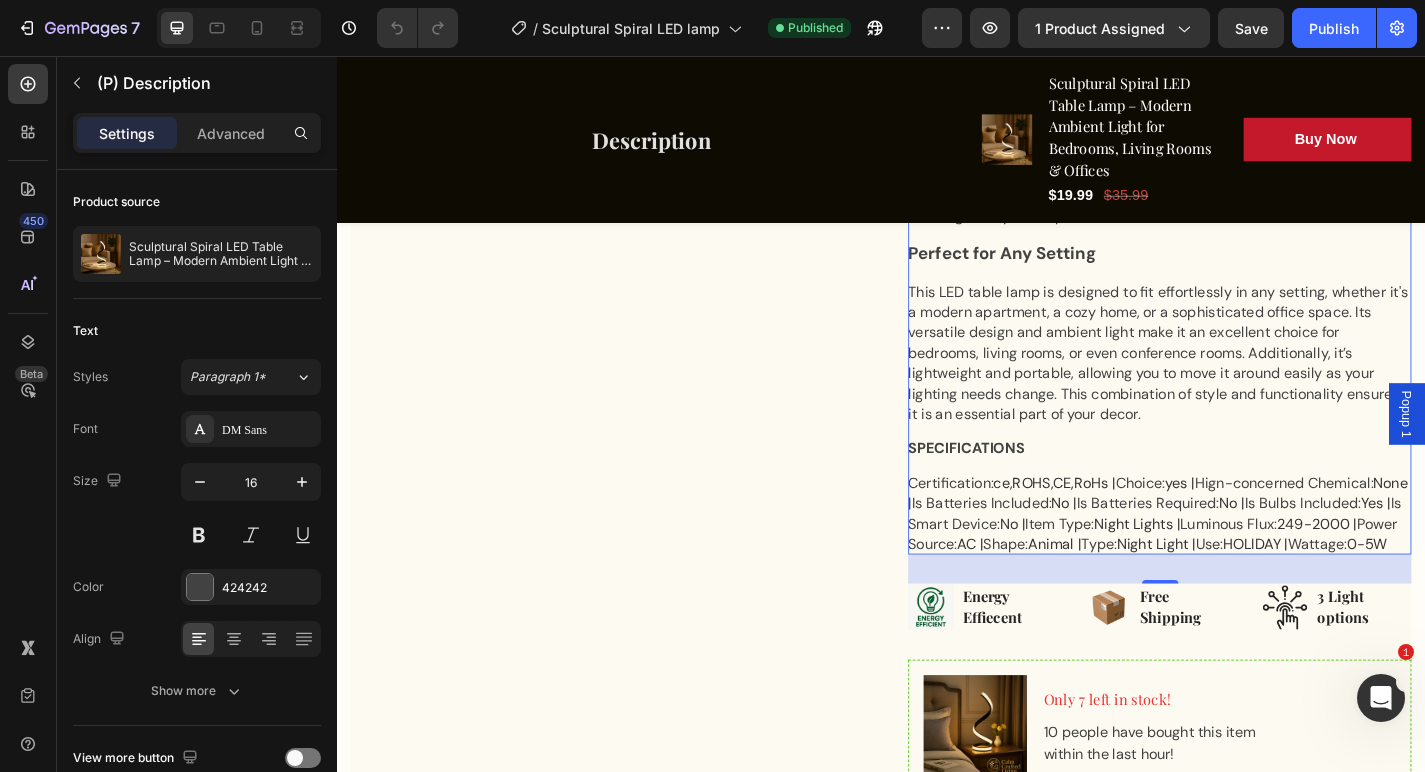 scroll, scrollTop: 1429, scrollLeft: 0, axis: vertical 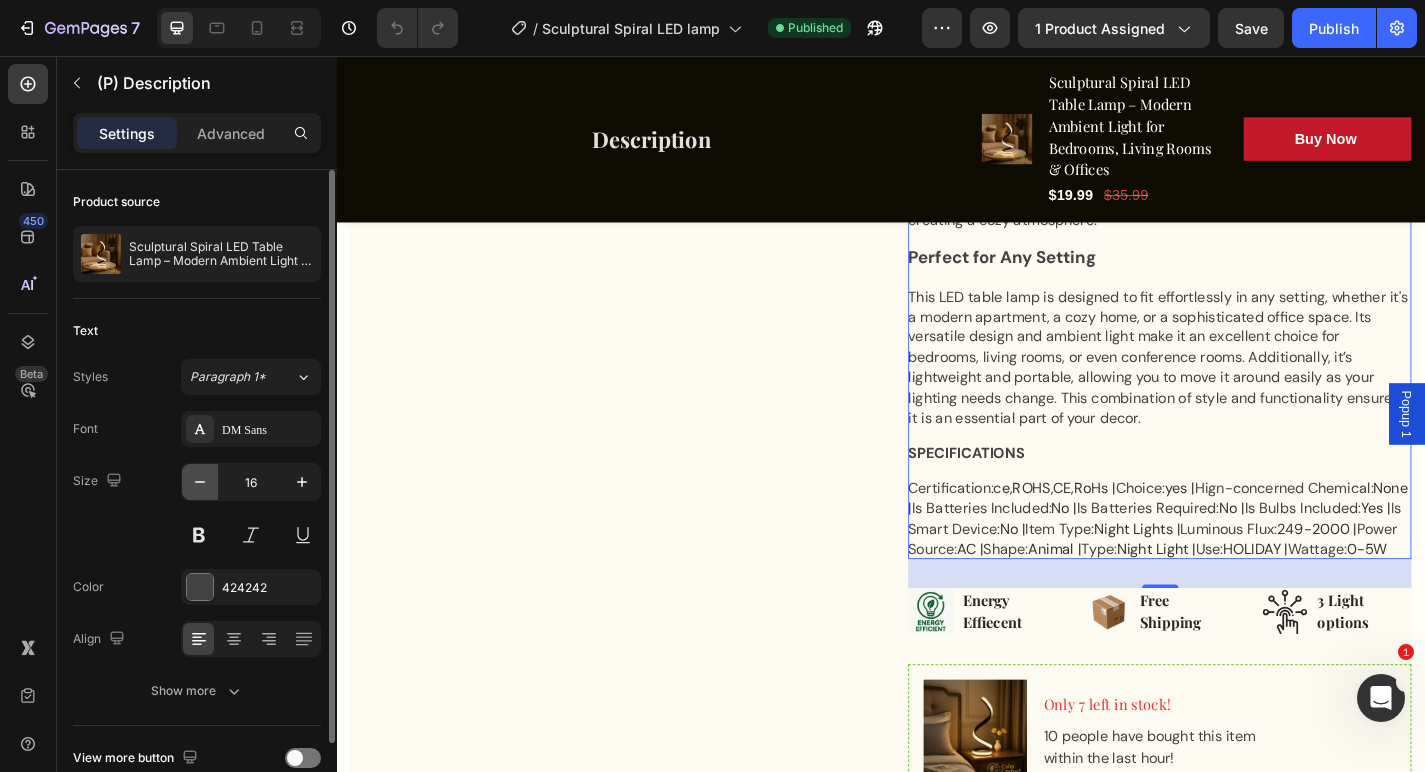 click 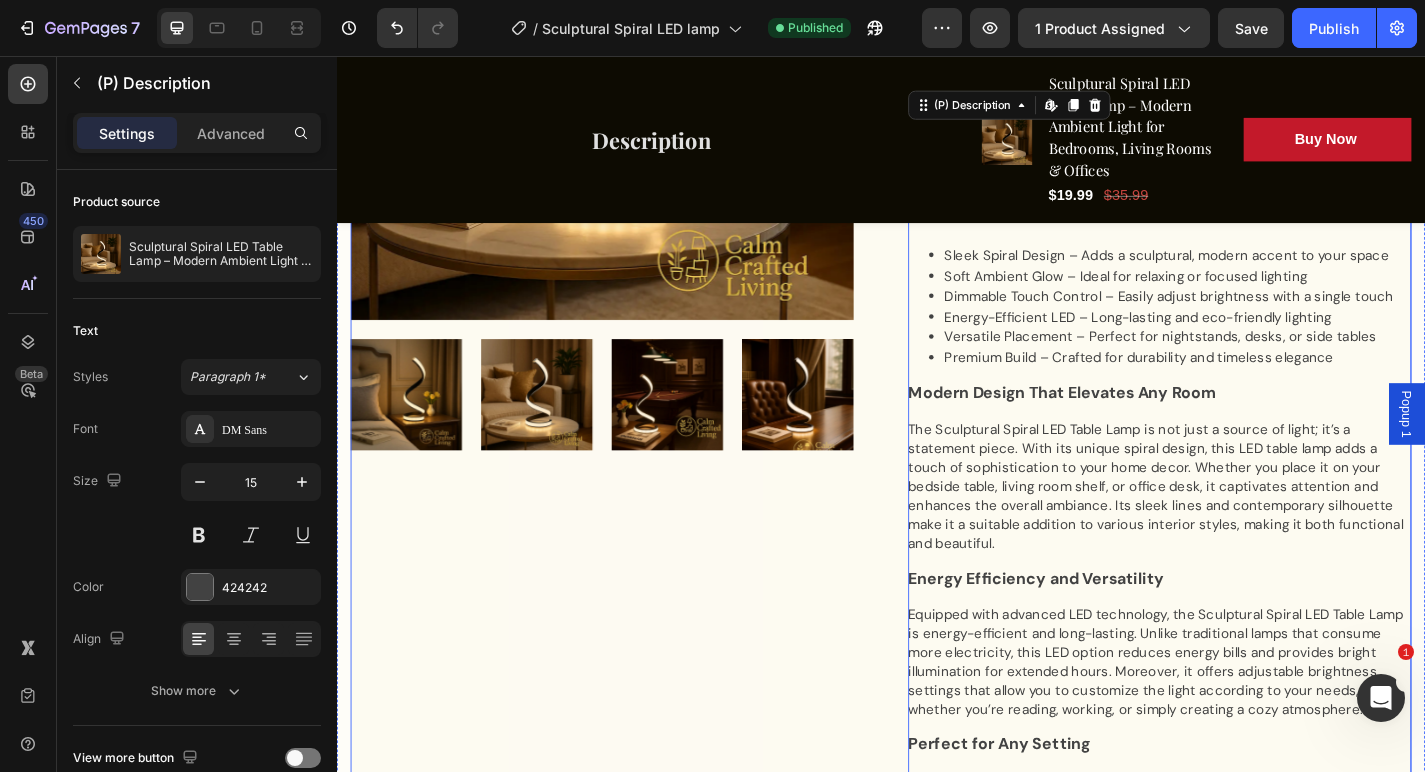 scroll, scrollTop: 832, scrollLeft: 0, axis: vertical 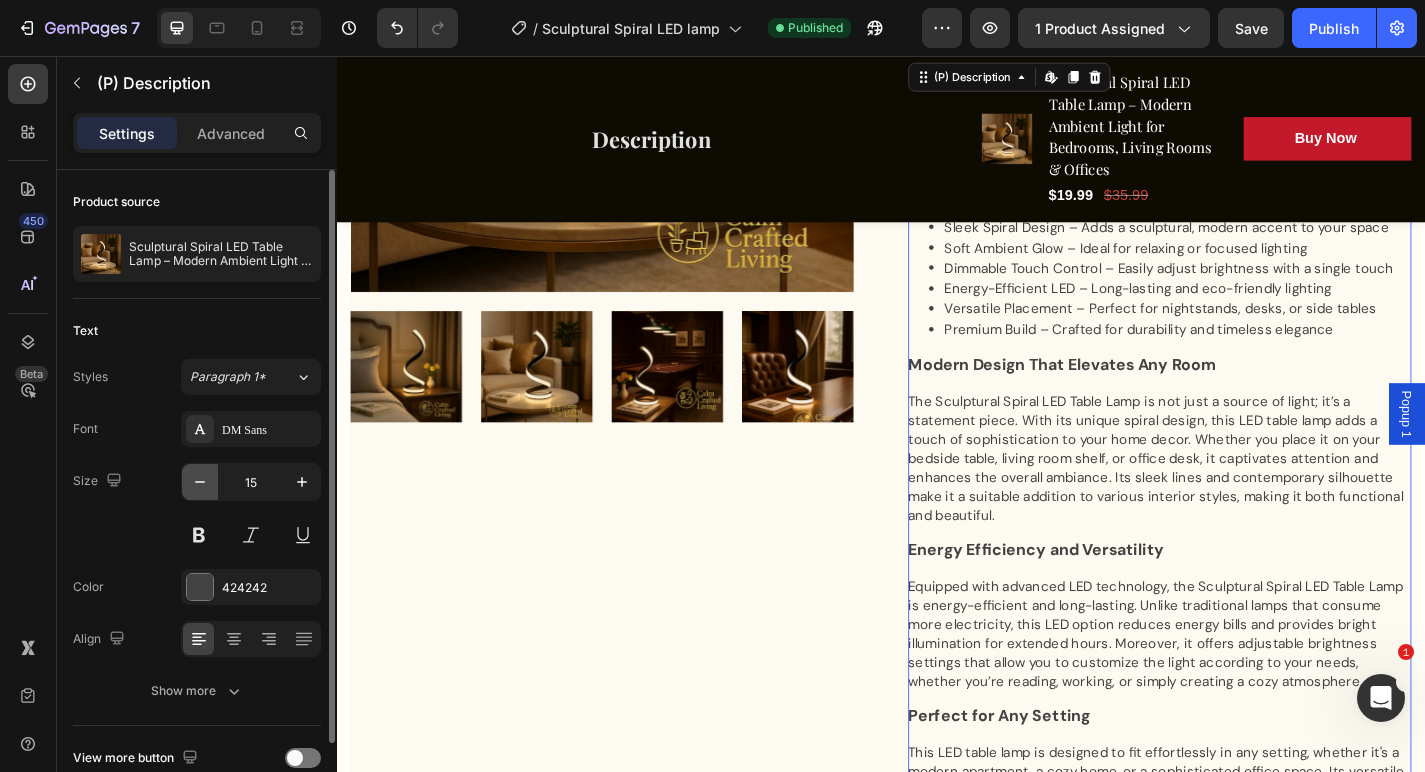 click at bounding box center [200, 482] 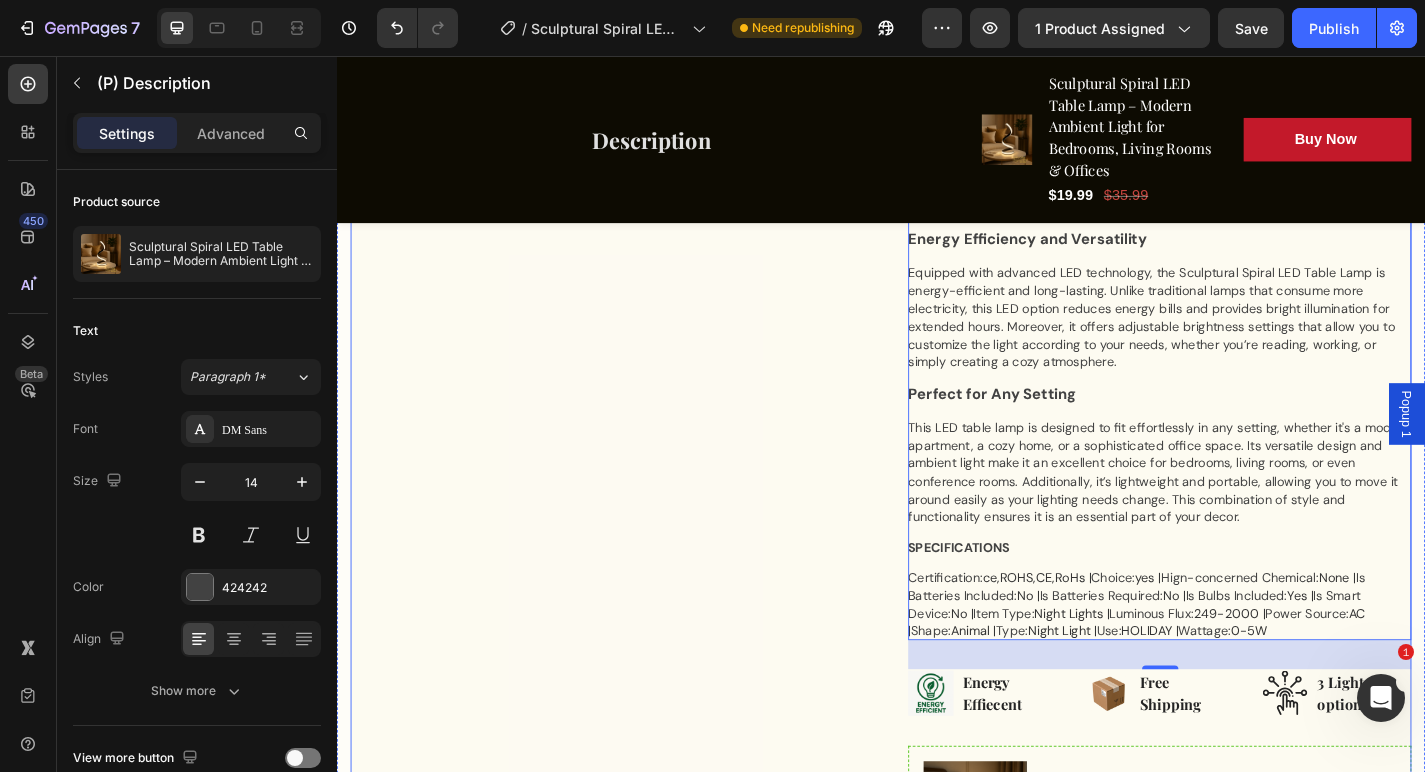 scroll, scrollTop: 1125, scrollLeft: 0, axis: vertical 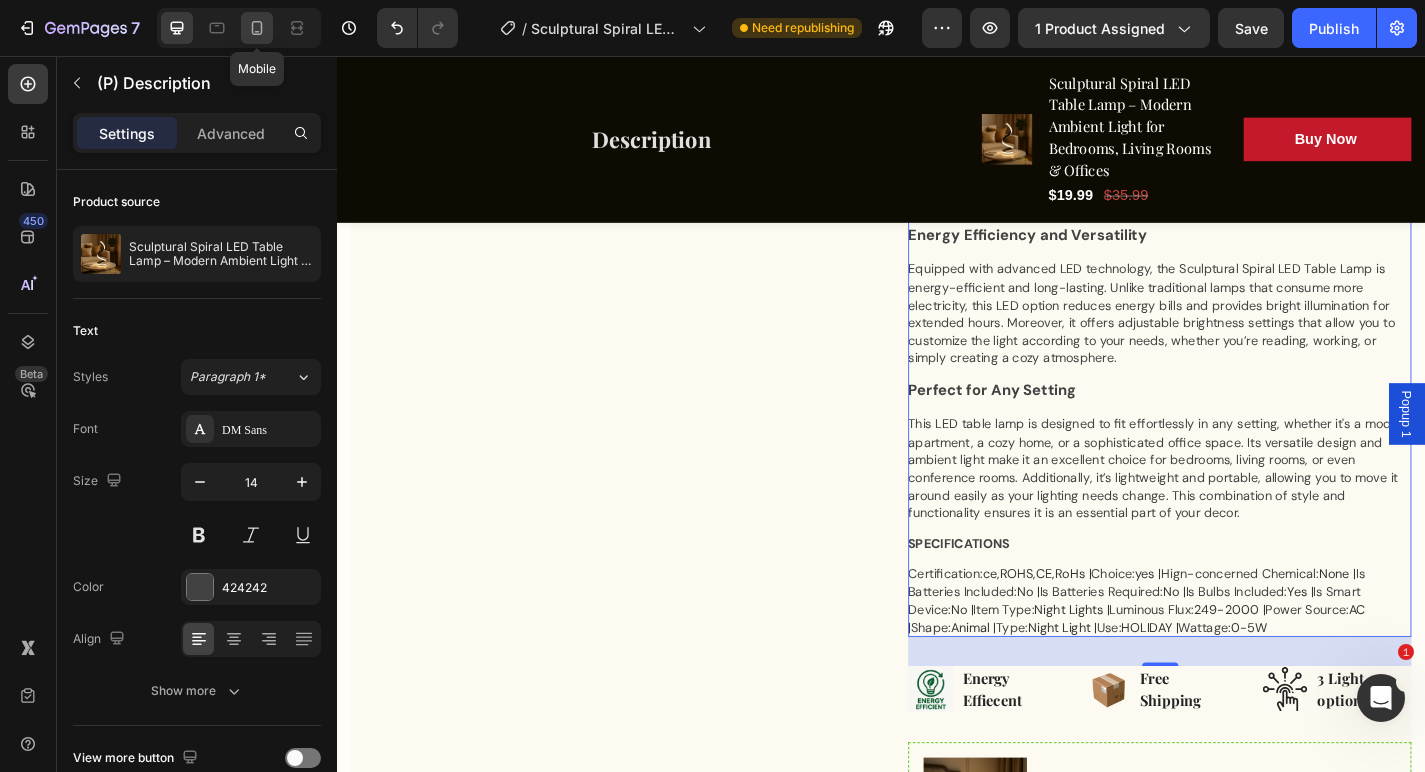 click 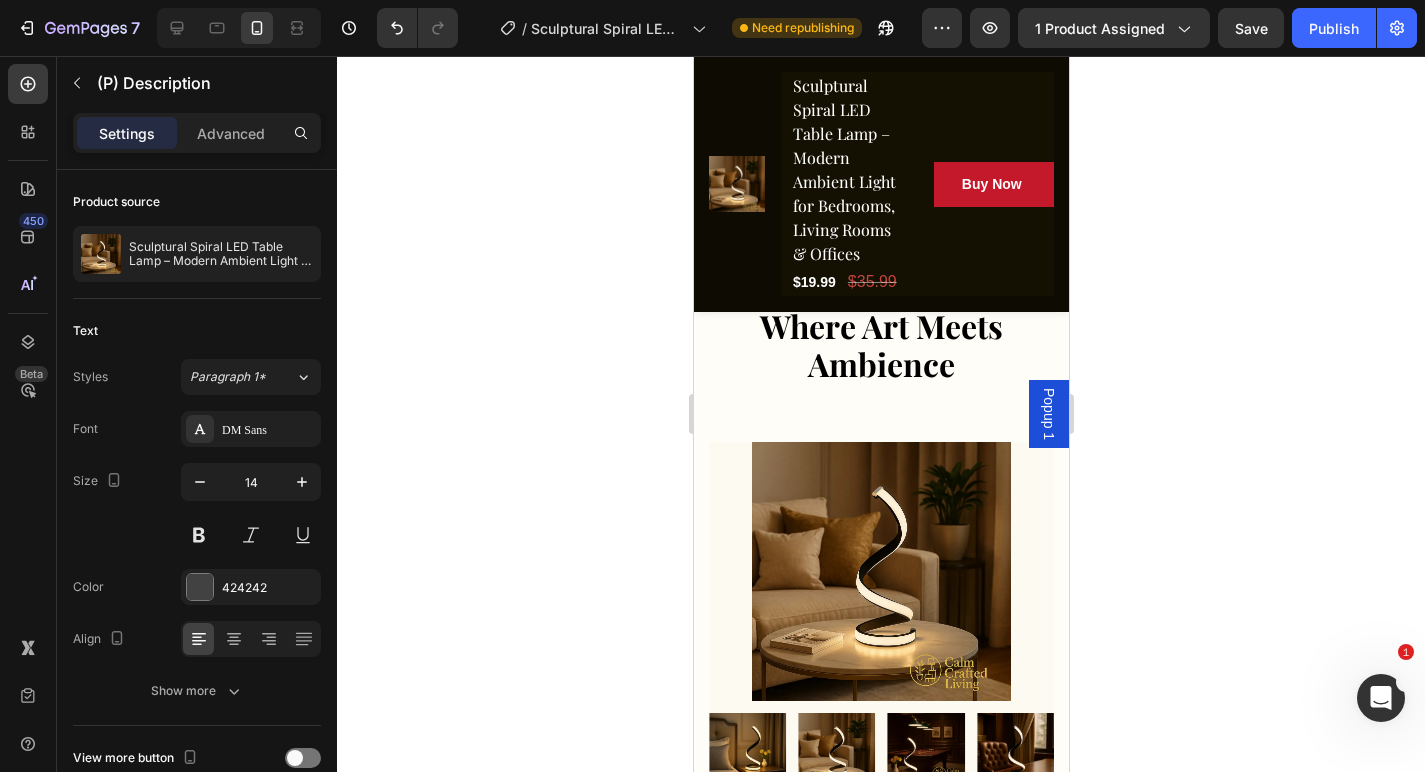 scroll, scrollTop: 164, scrollLeft: 0, axis: vertical 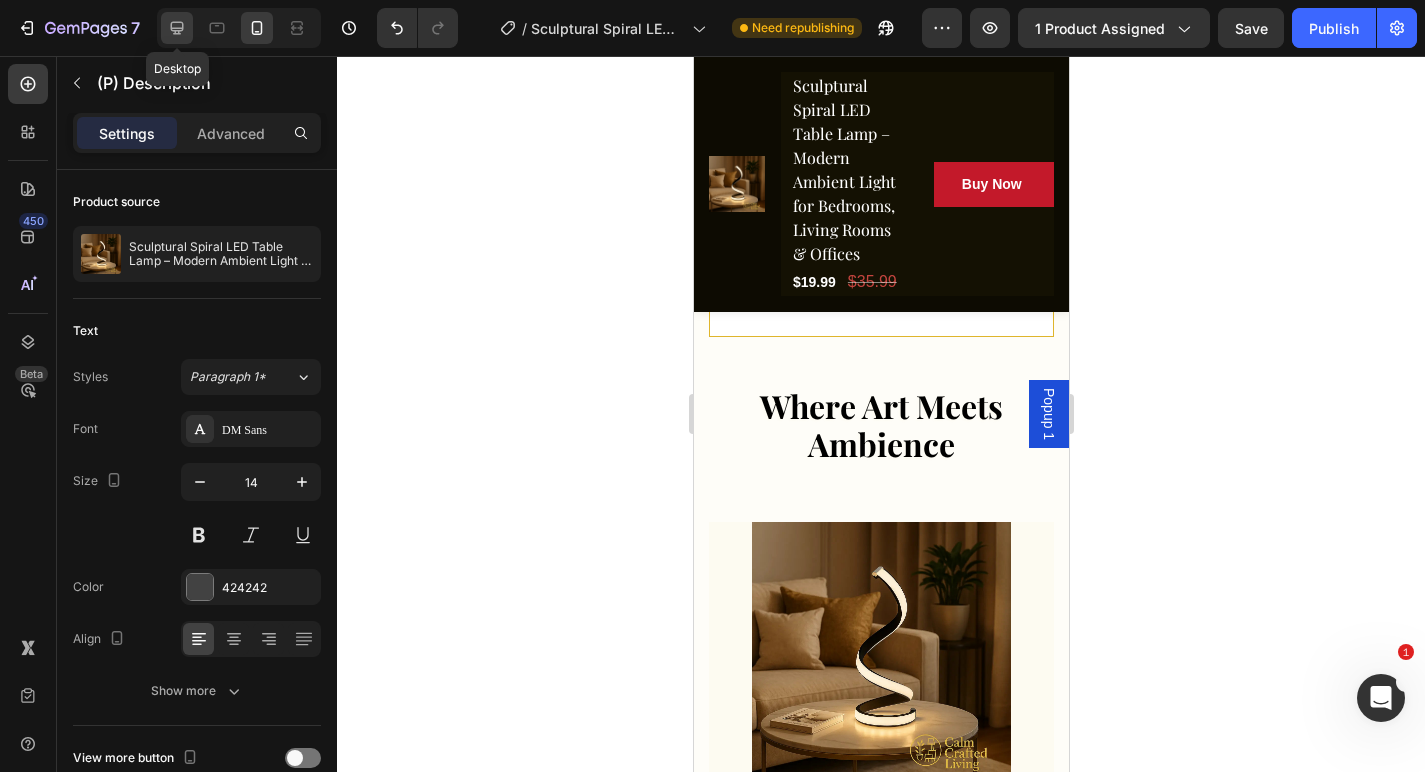 click 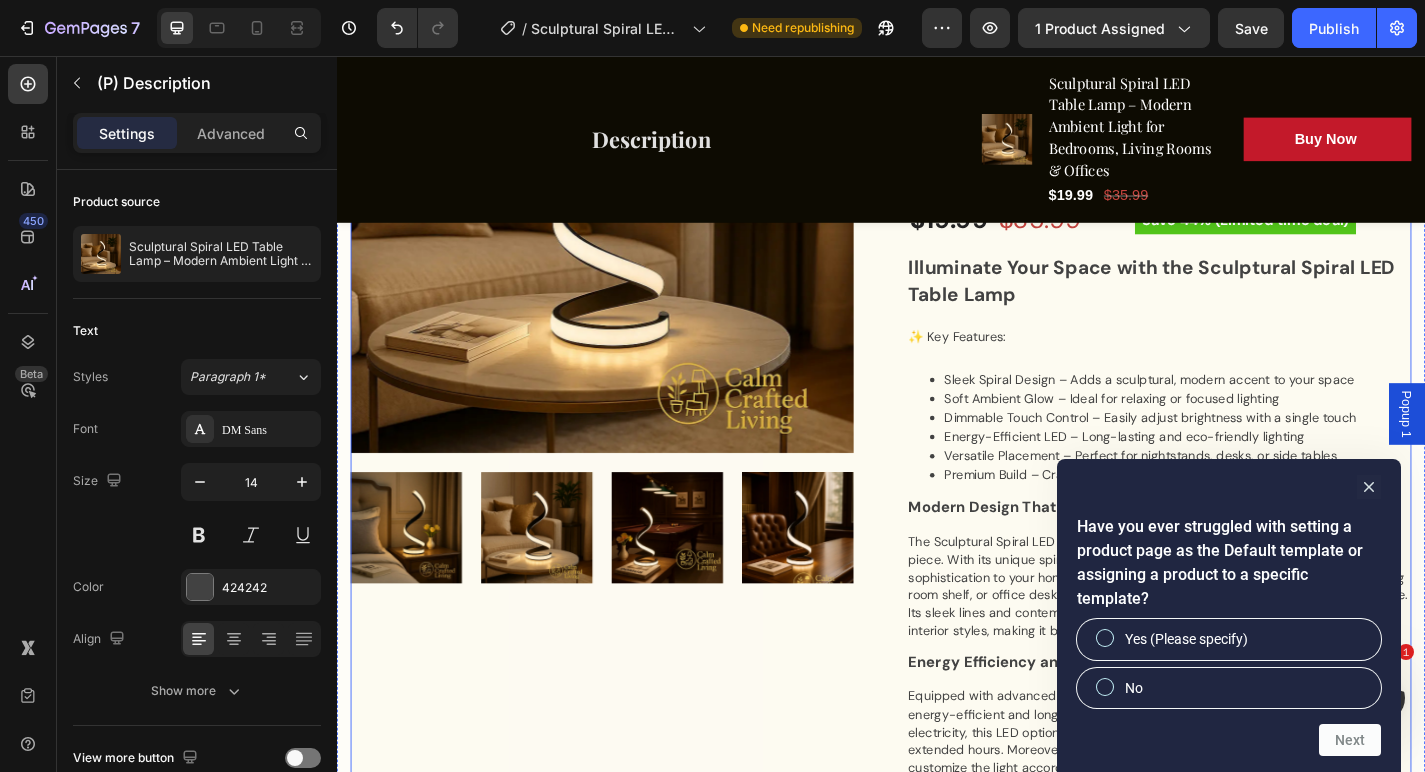 scroll, scrollTop: 652, scrollLeft: 0, axis: vertical 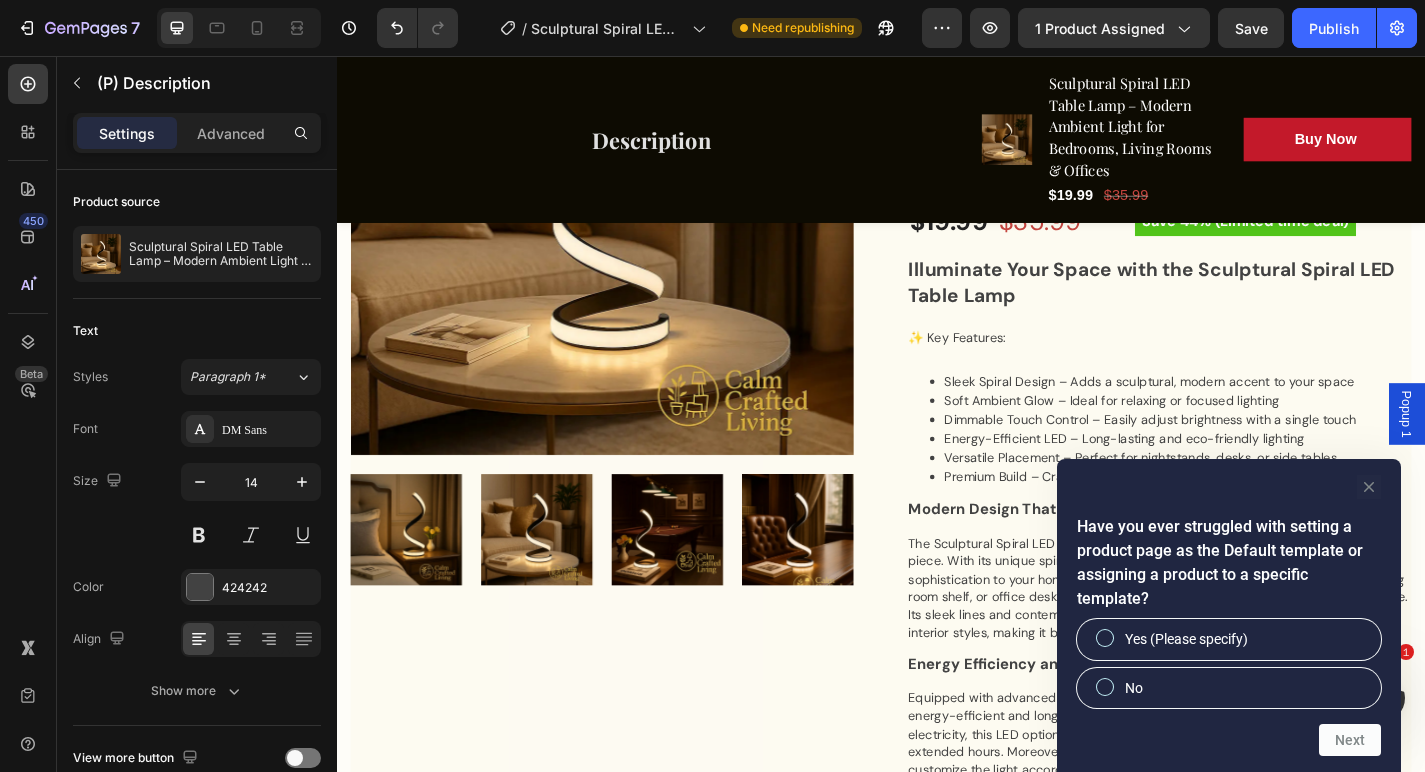 click 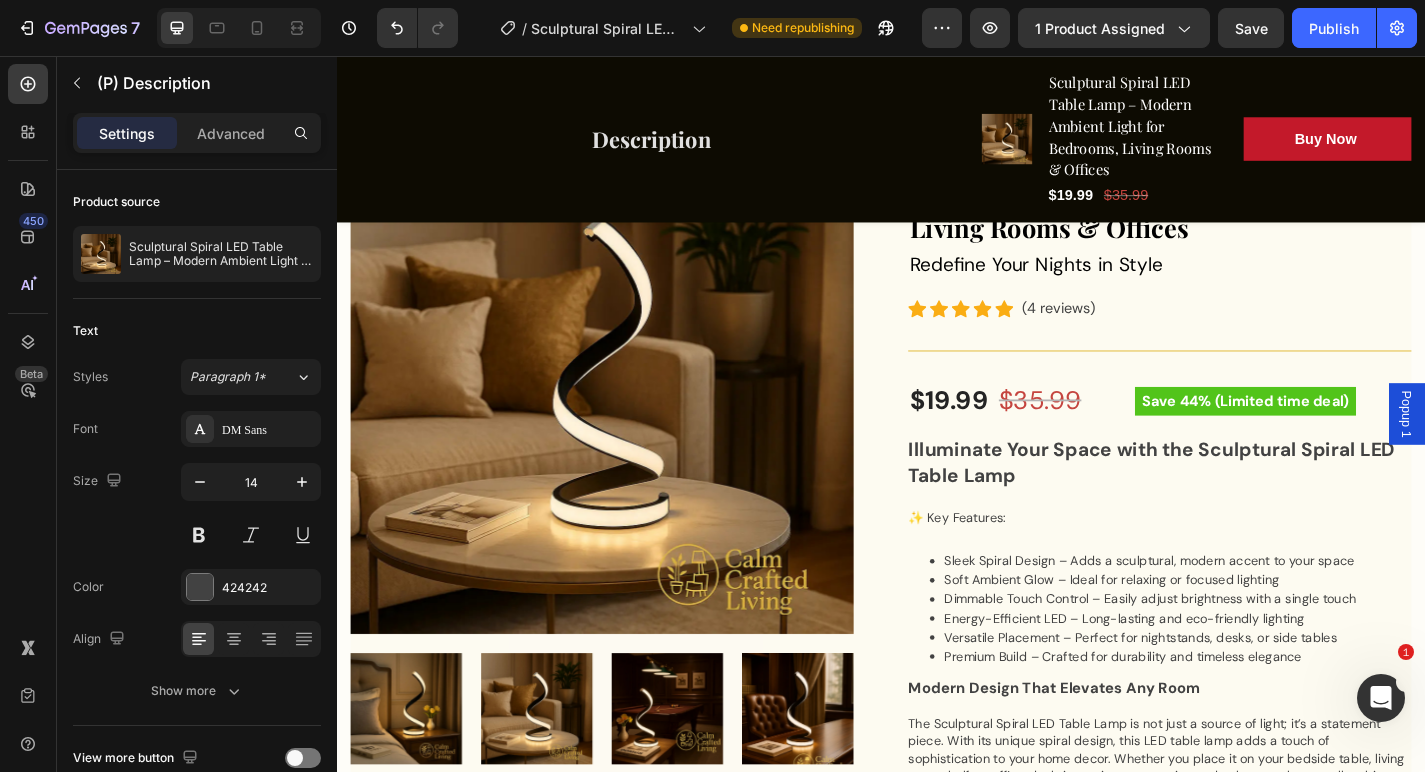 scroll, scrollTop: 451, scrollLeft: 0, axis: vertical 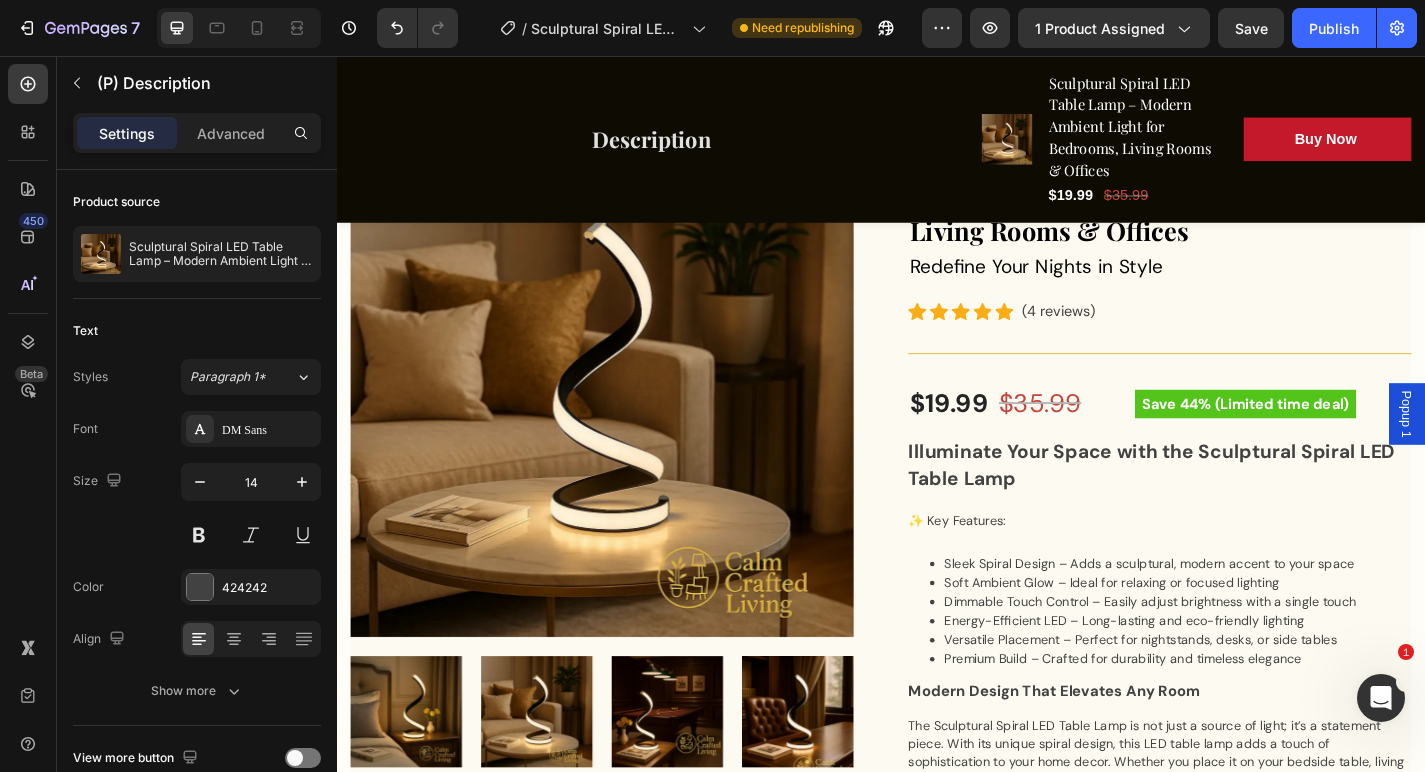 click on "Illuminate Your Space with the Sculptural Spiral LED Table Lamp" at bounding box center [1244, 508] 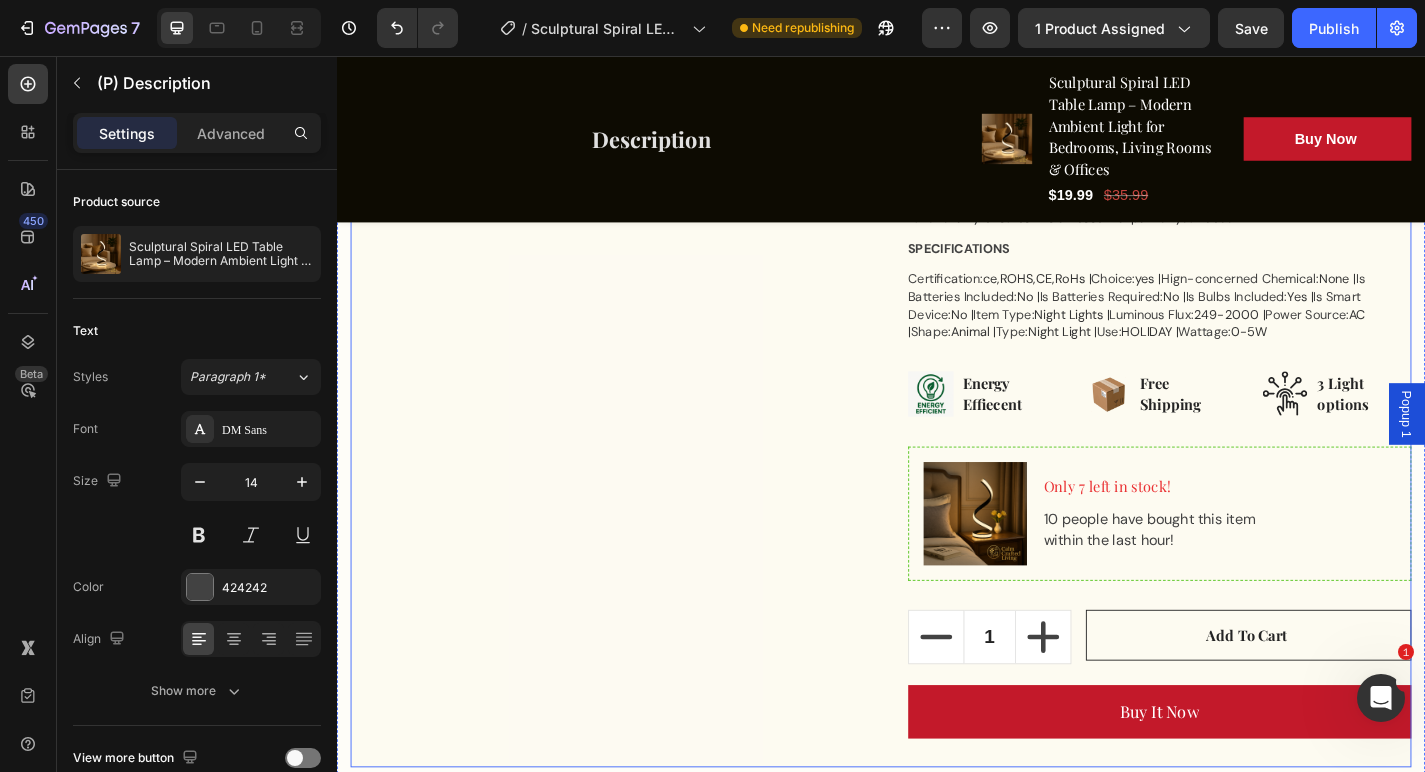 scroll, scrollTop: 1449, scrollLeft: 0, axis: vertical 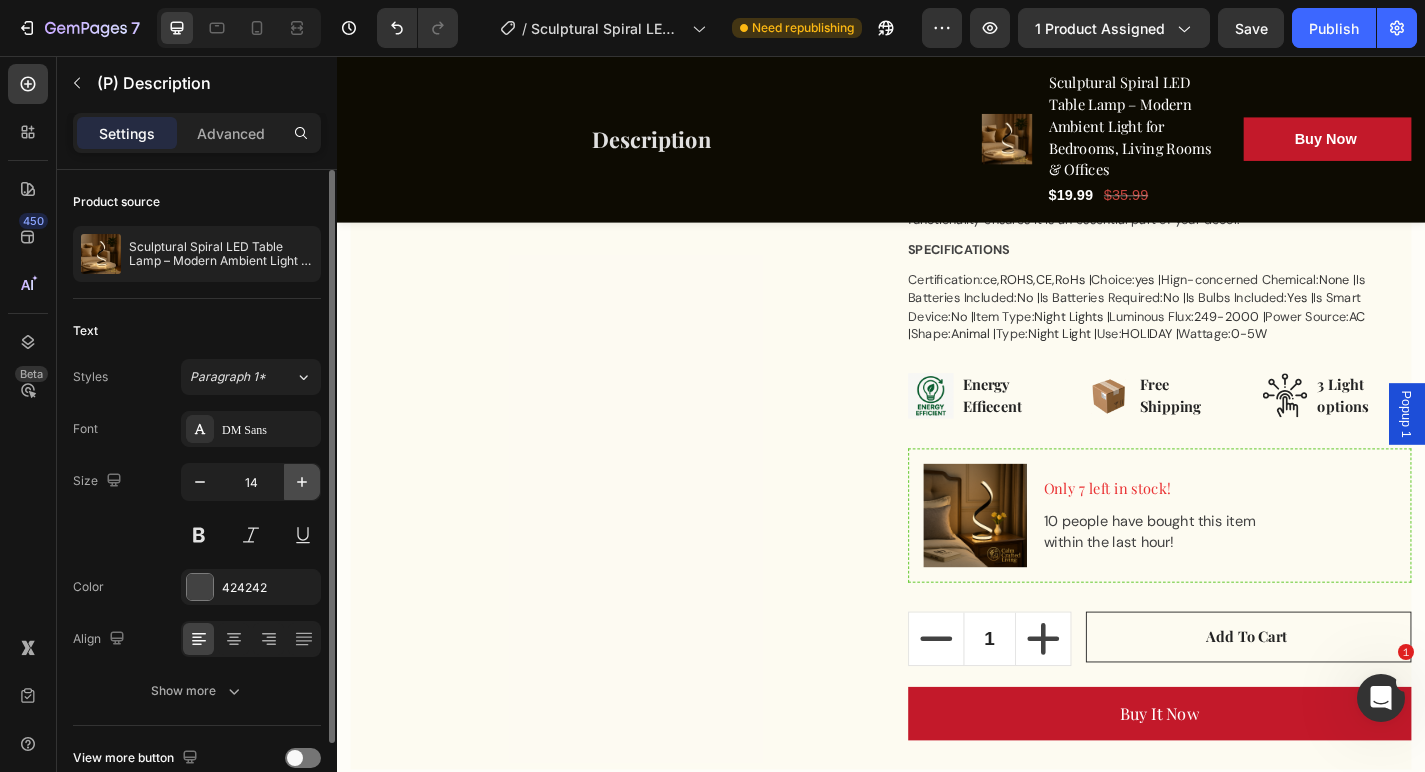 click 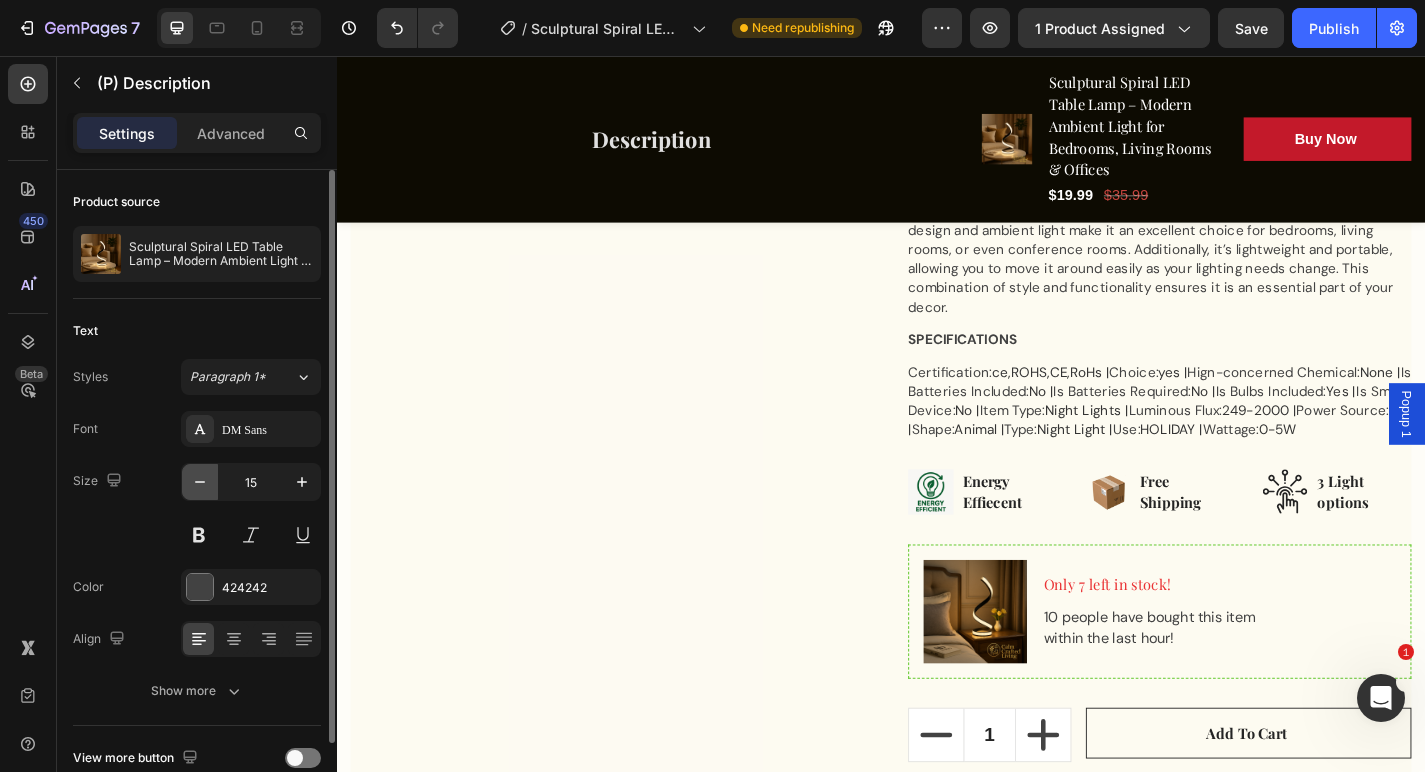 click at bounding box center (200, 482) 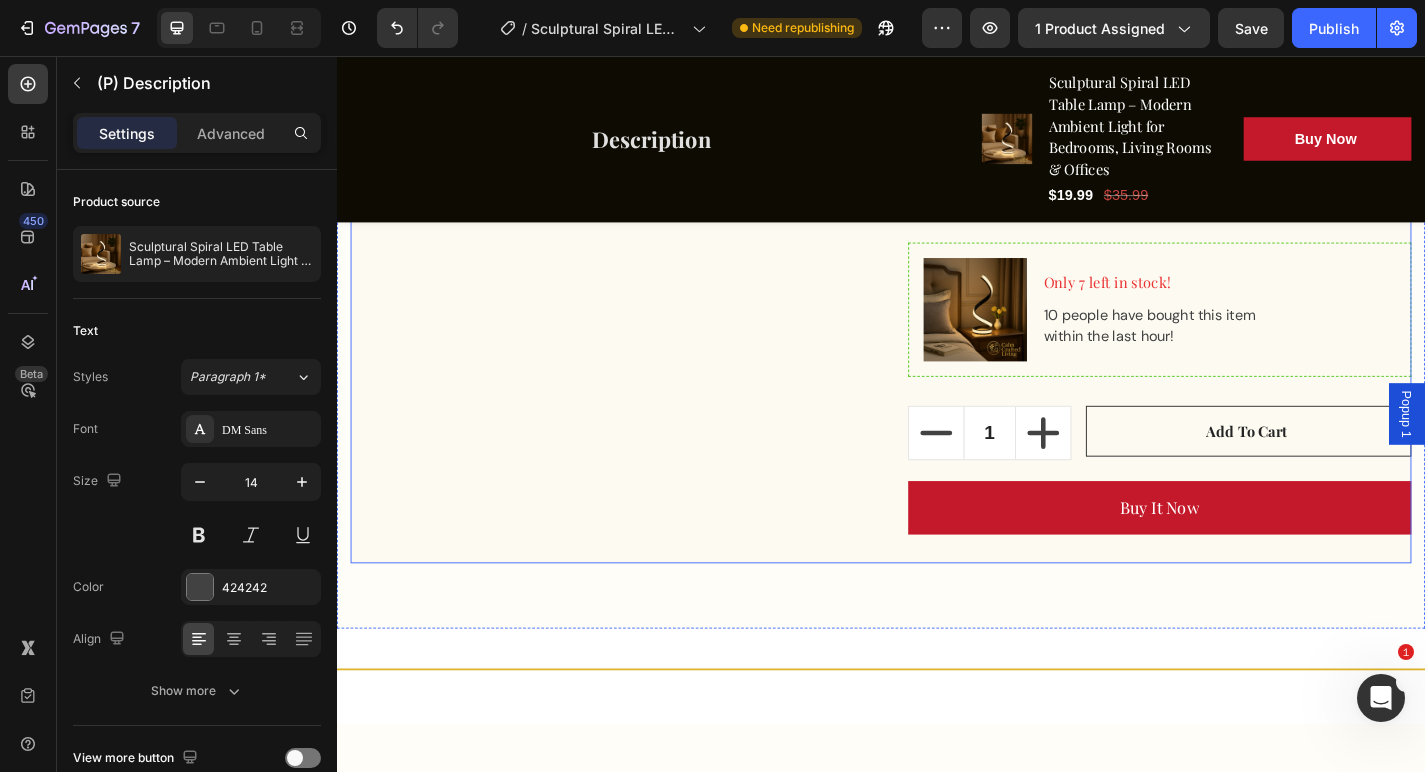 scroll, scrollTop: 1714, scrollLeft: 0, axis: vertical 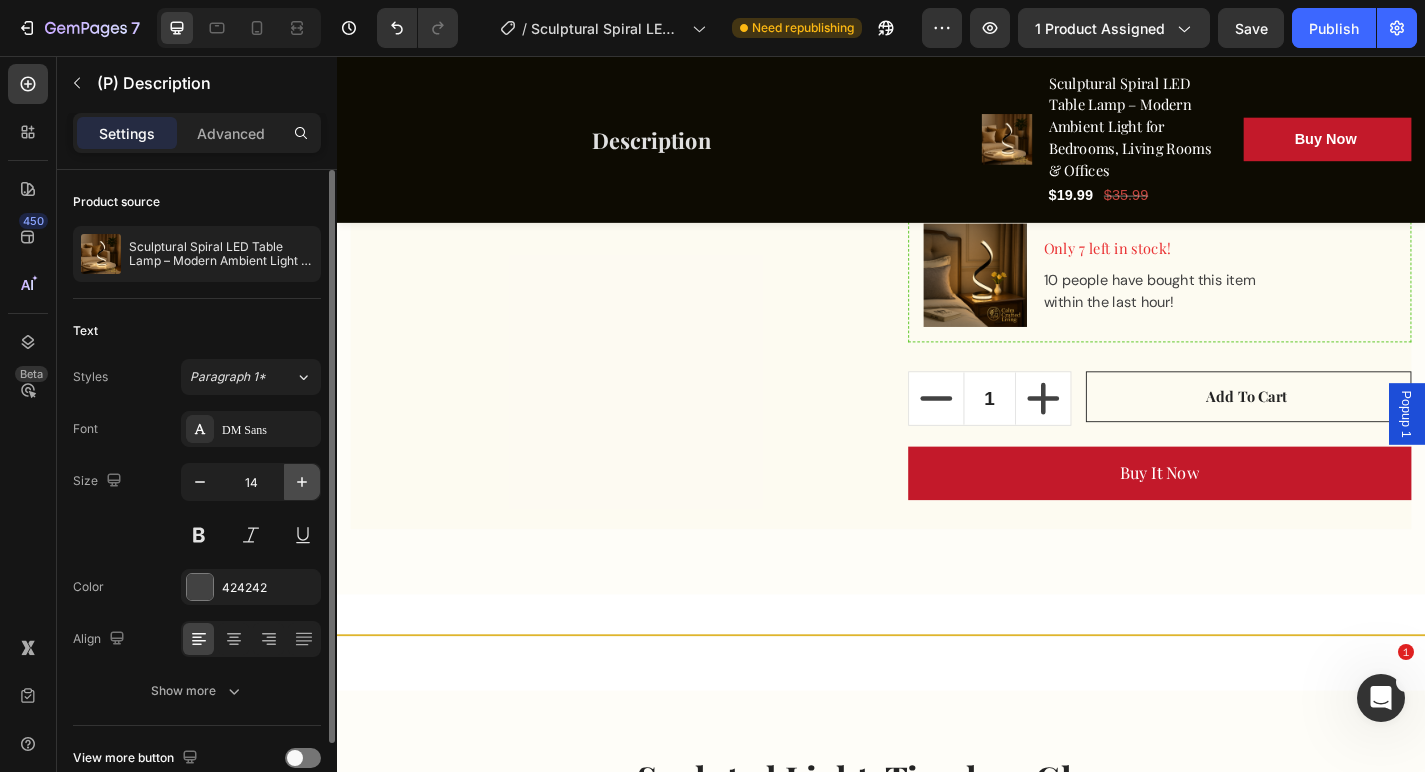 click 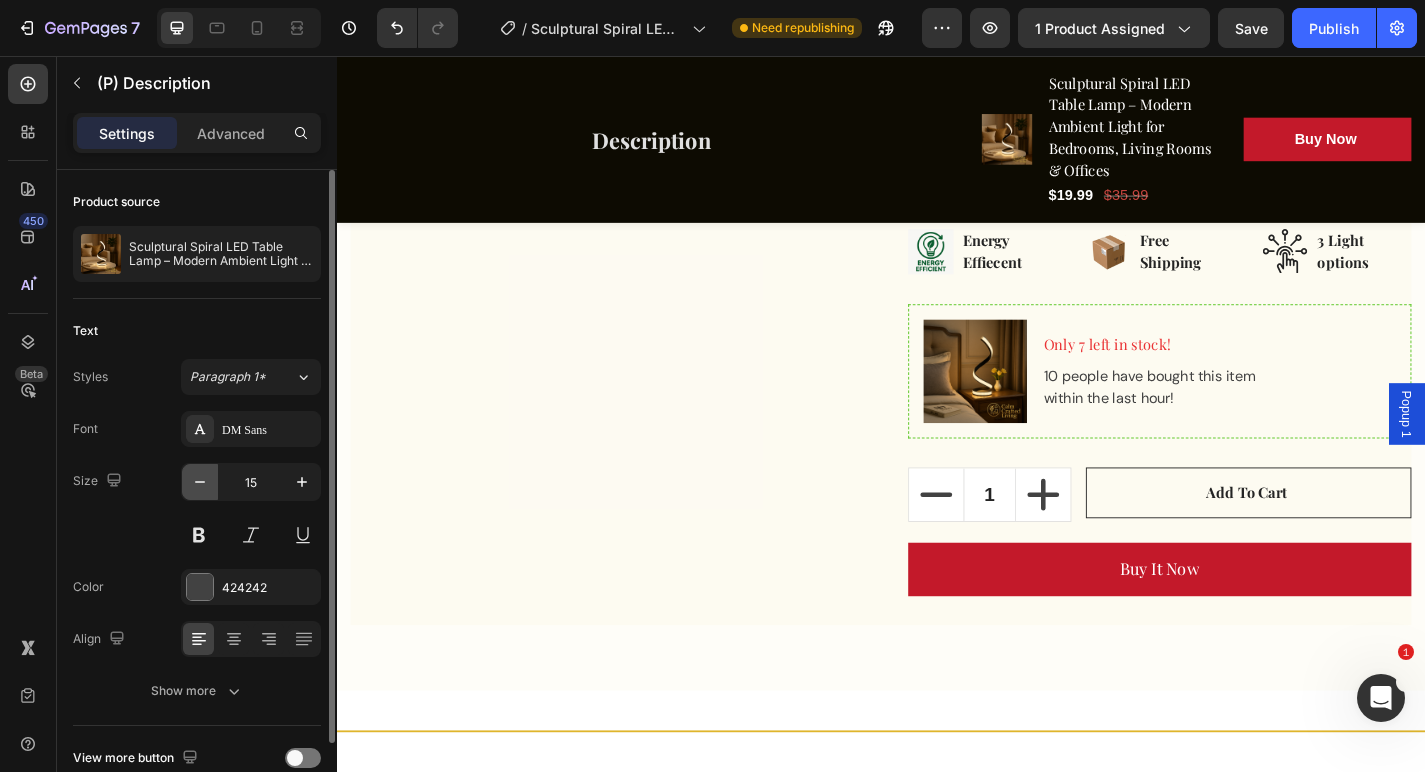 click at bounding box center [200, 482] 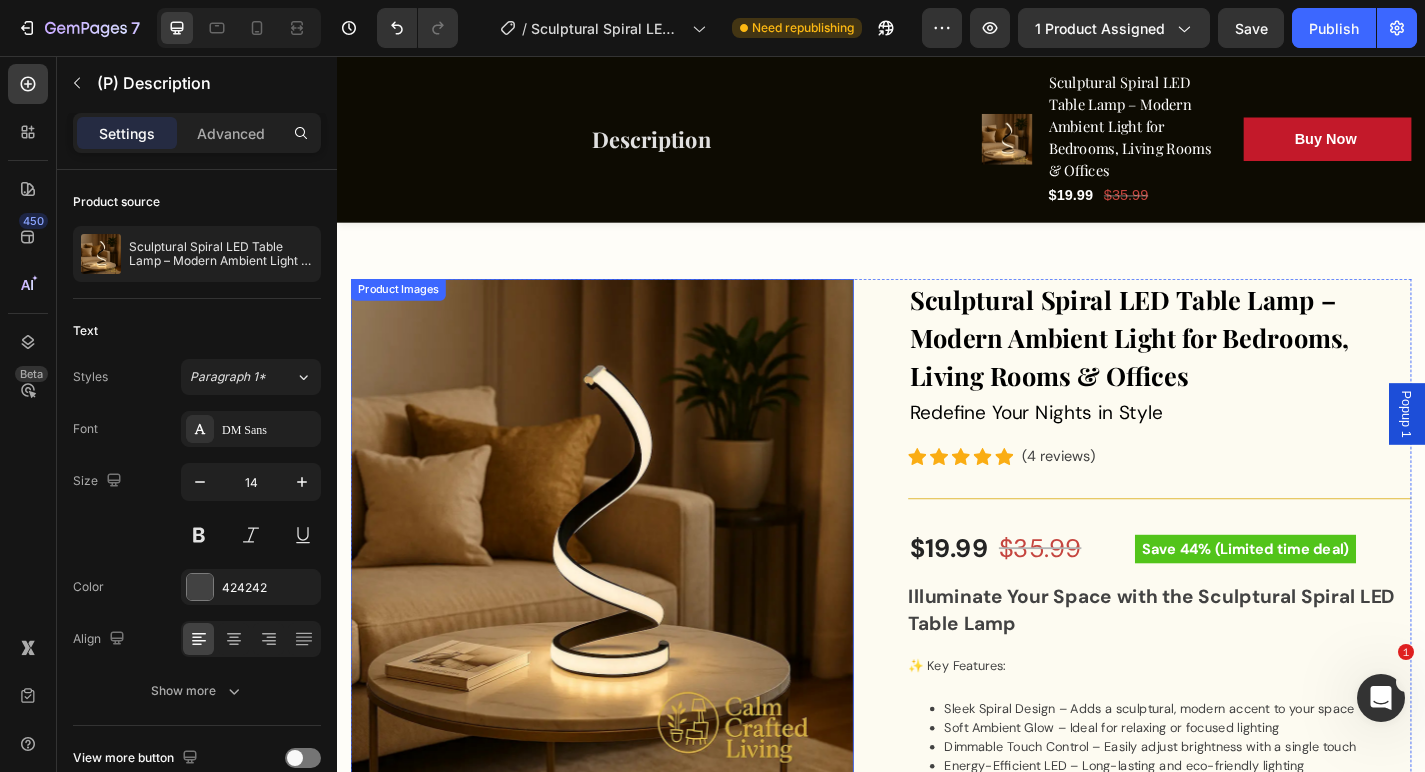 scroll, scrollTop: 272, scrollLeft: 0, axis: vertical 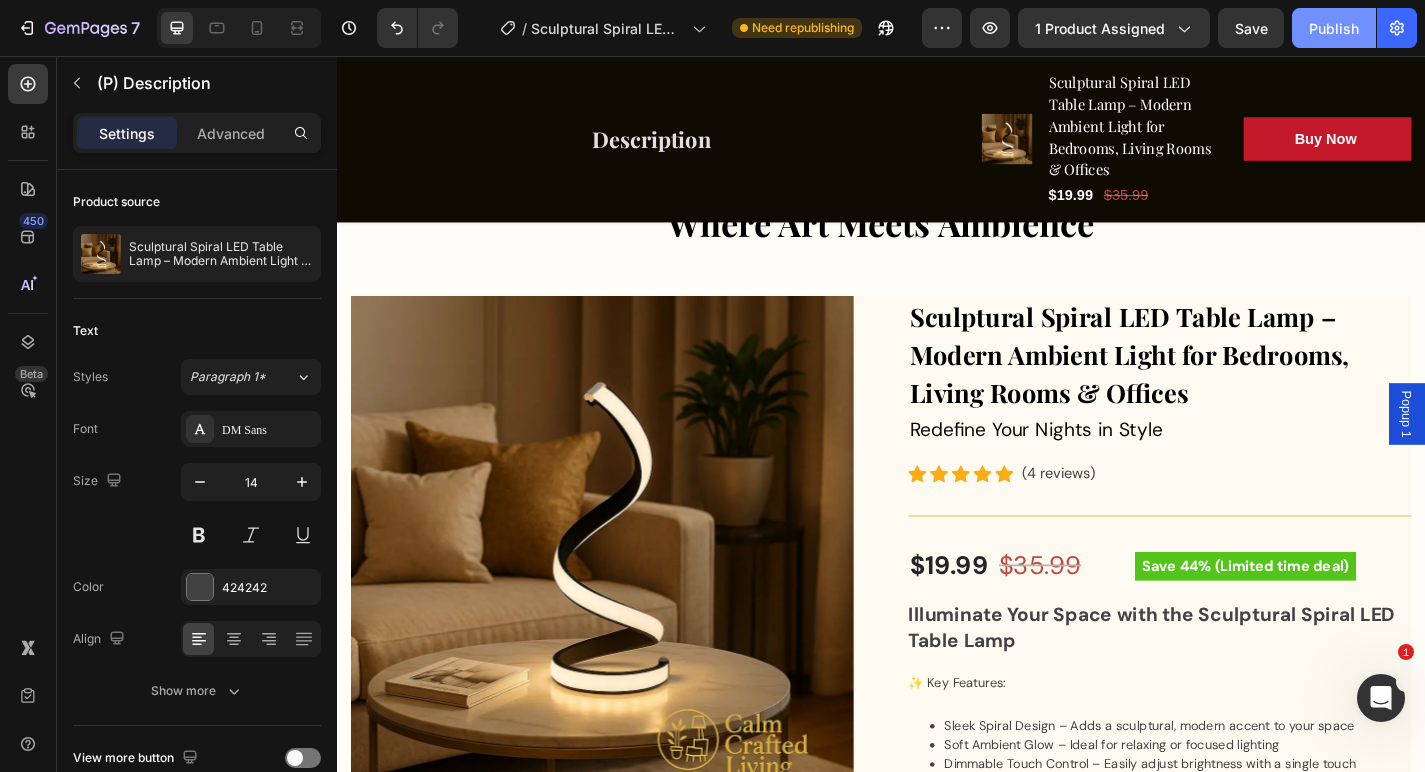 click on "Publish" at bounding box center [1334, 28] 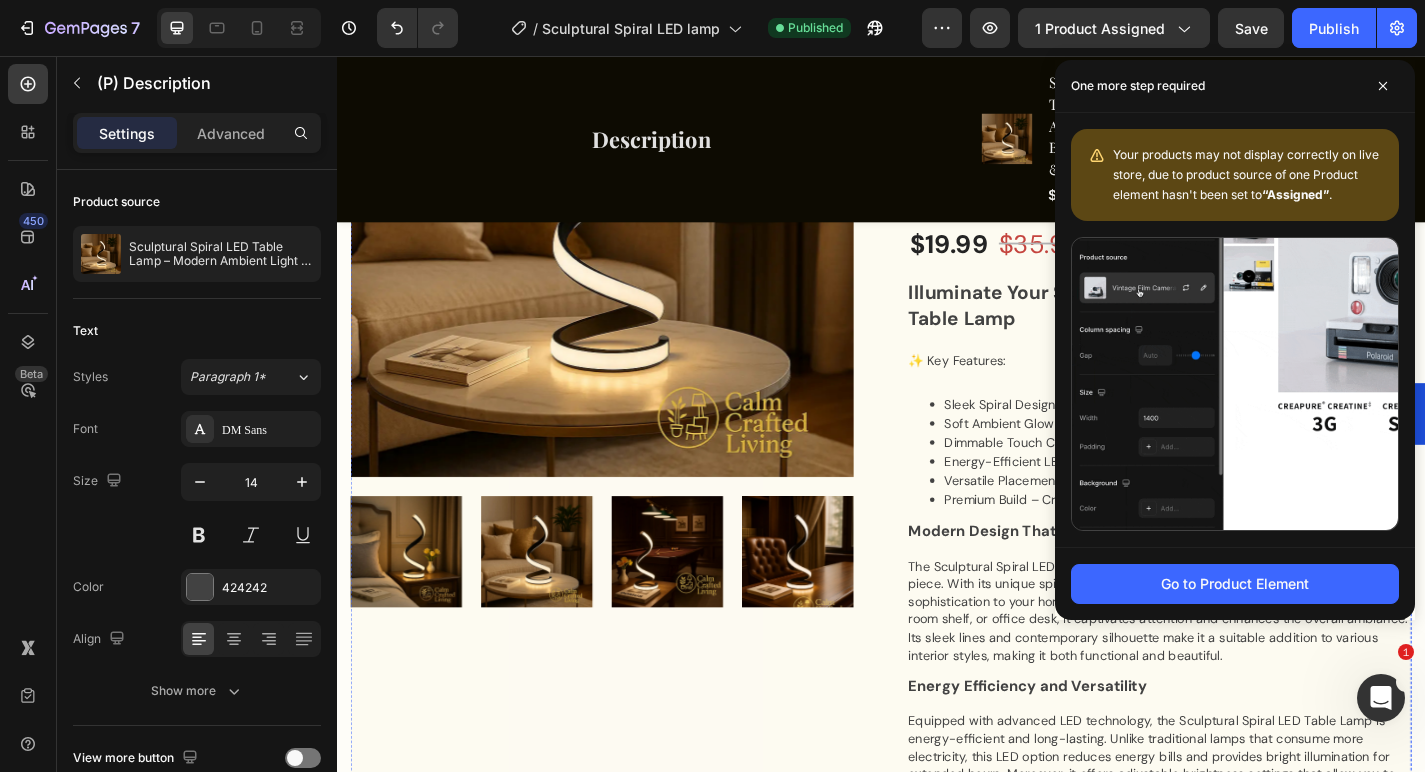 scroll, scrollTop: 741, scrollLeft: 0, axis: vertical 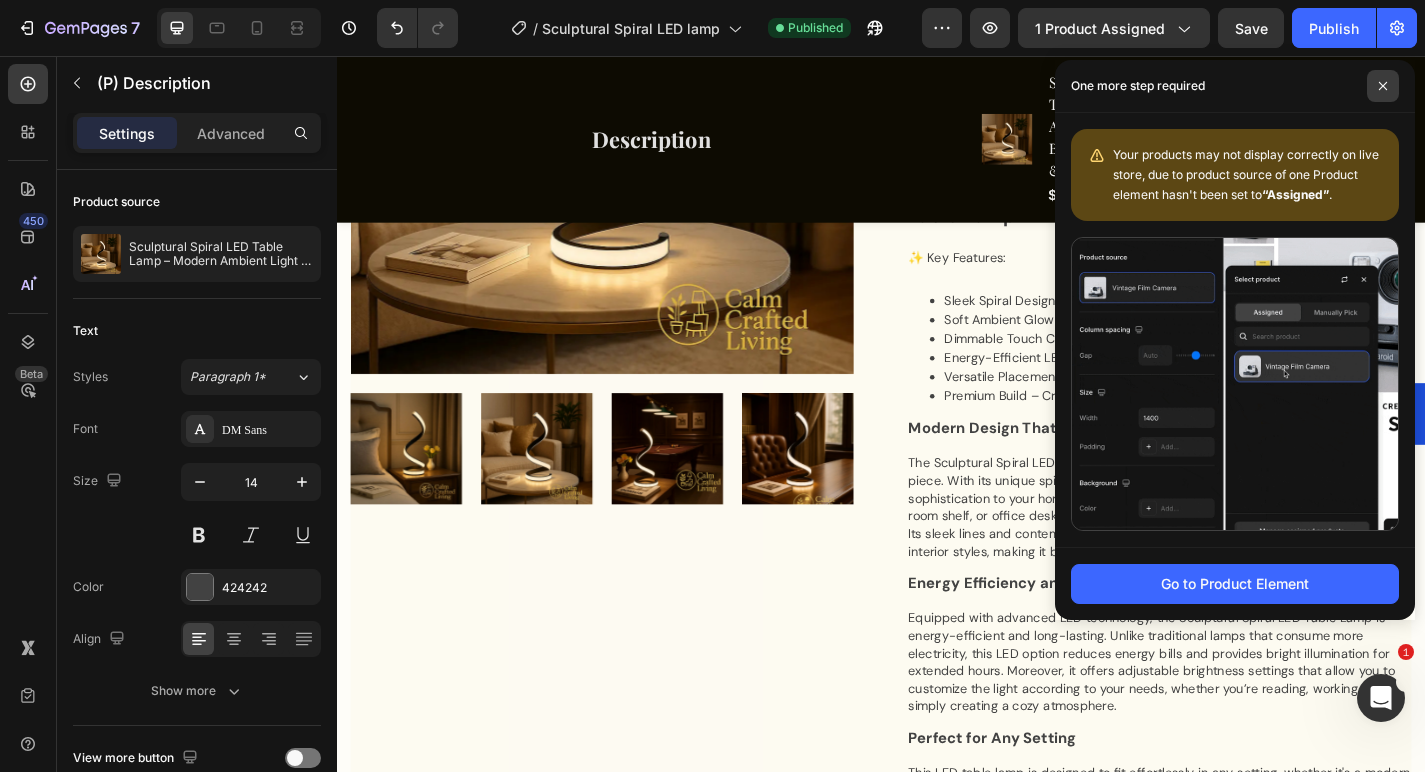 click 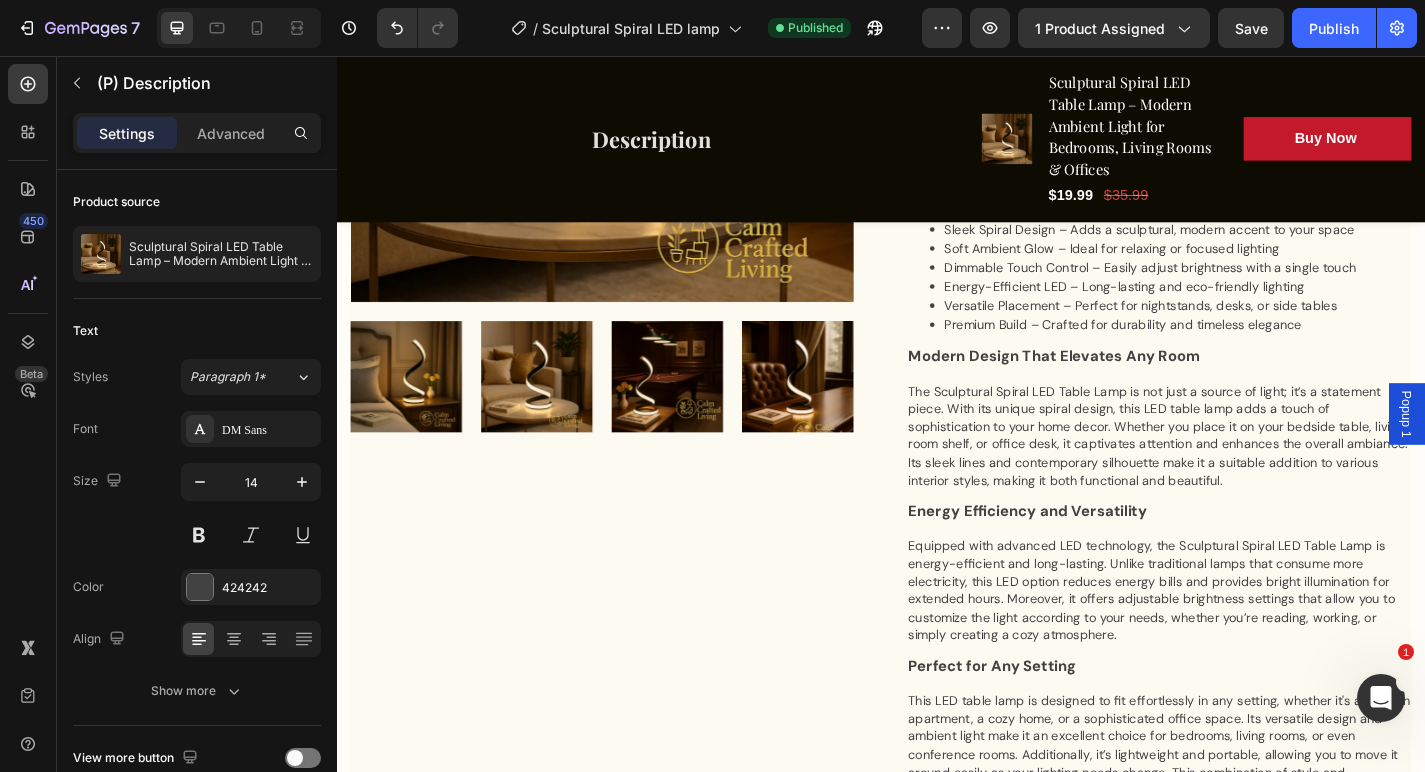scroll, scrollTop: 818, scrollLeft: 0, axis: vertical 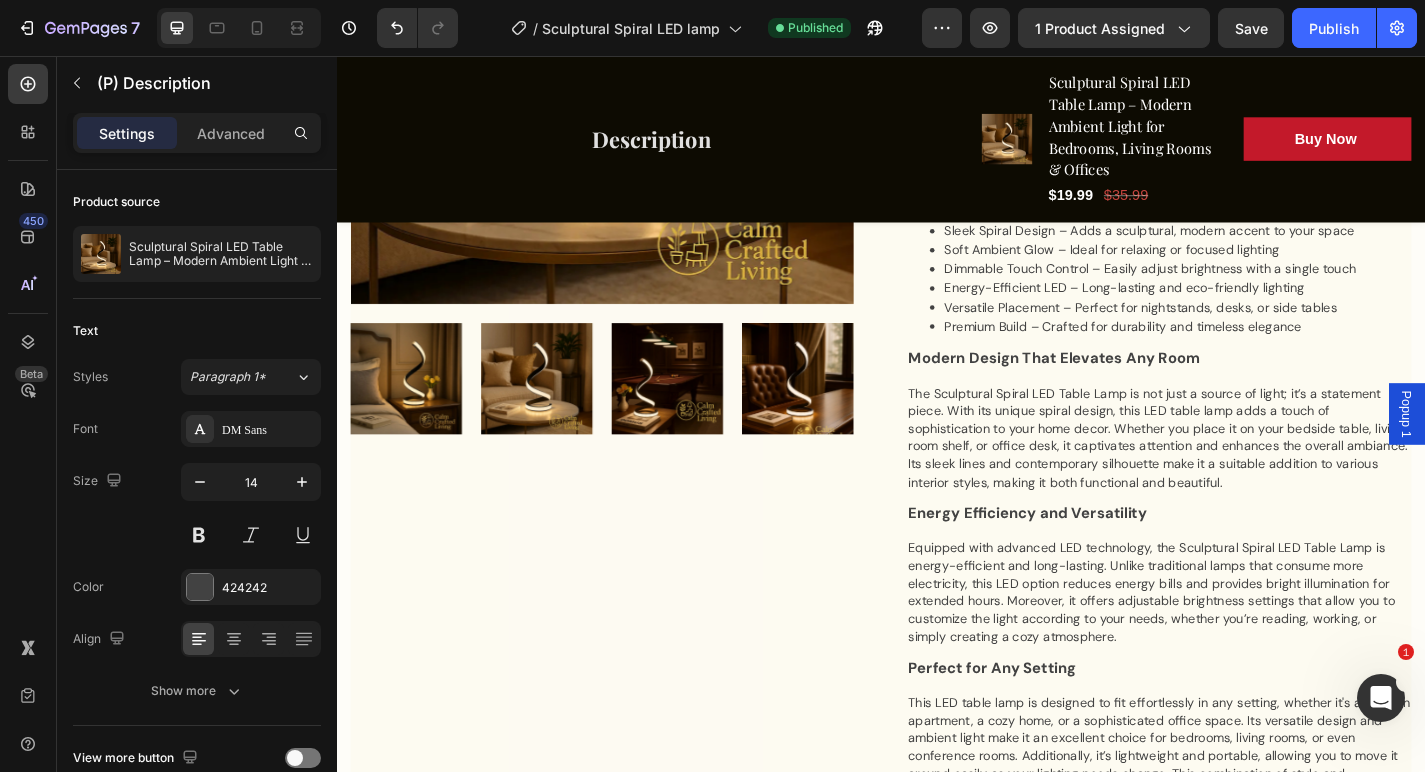 click on "Modern Design That Elevates Any Room" at bounding box center (1244, 390) 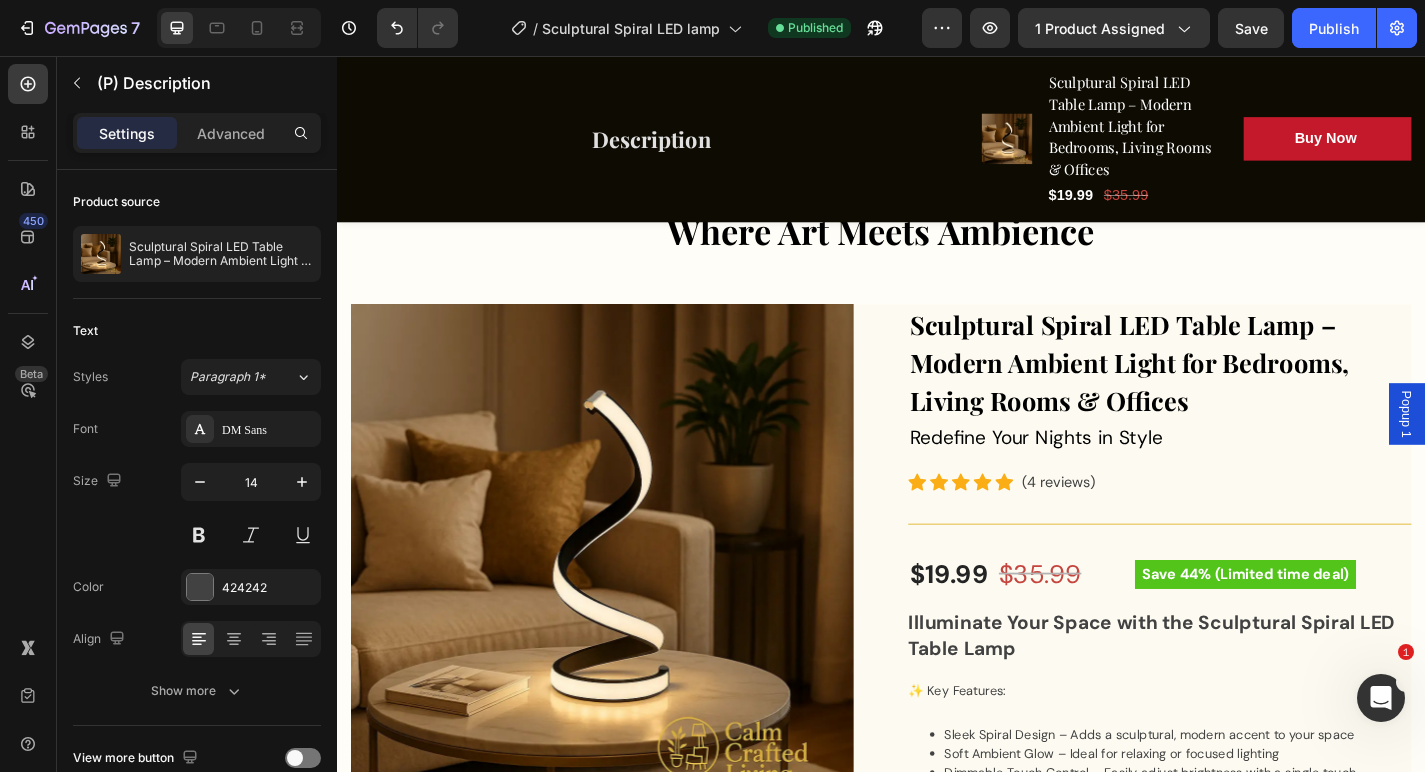 scroll, scrollTop: 248, scrollLeft: 0, axis: vertical 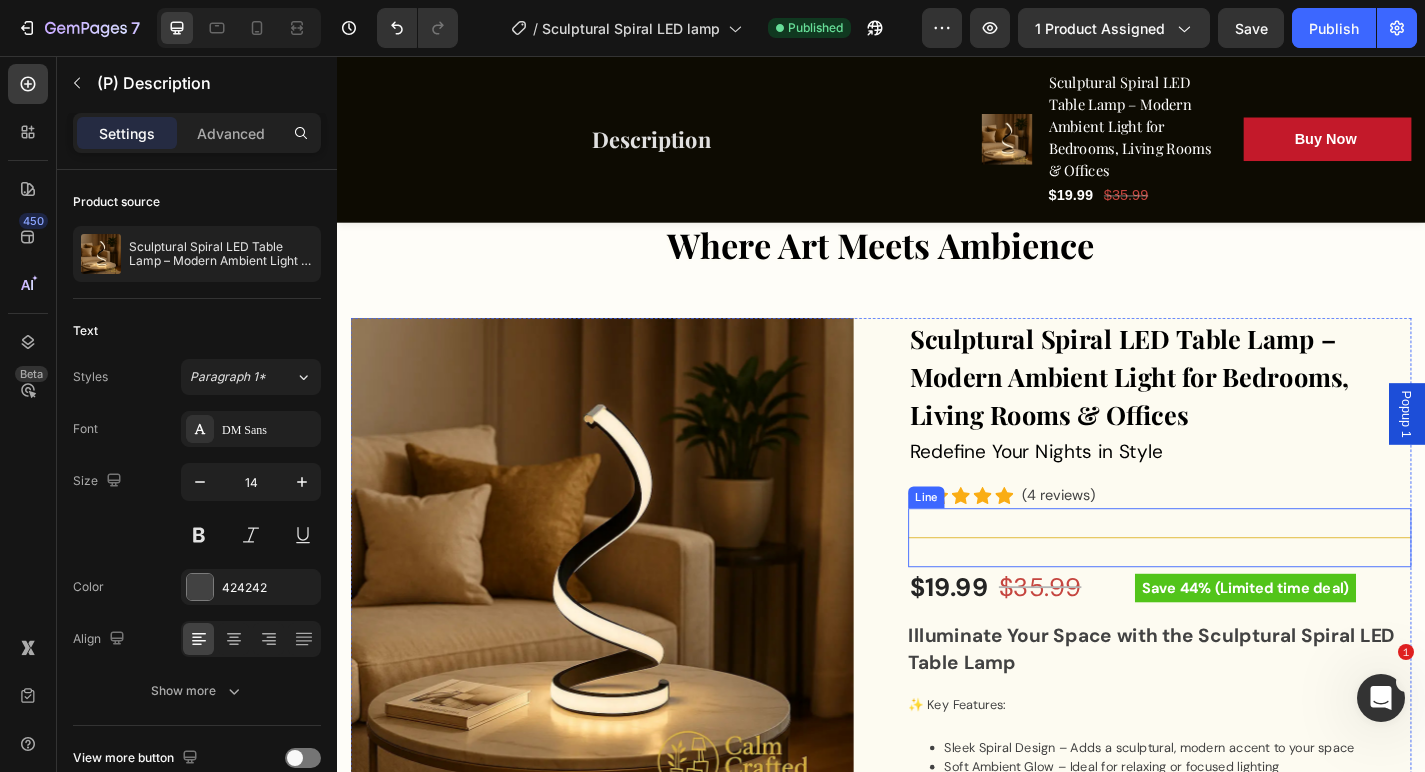 click on "Title Line" at bounding box center (1244, 587) 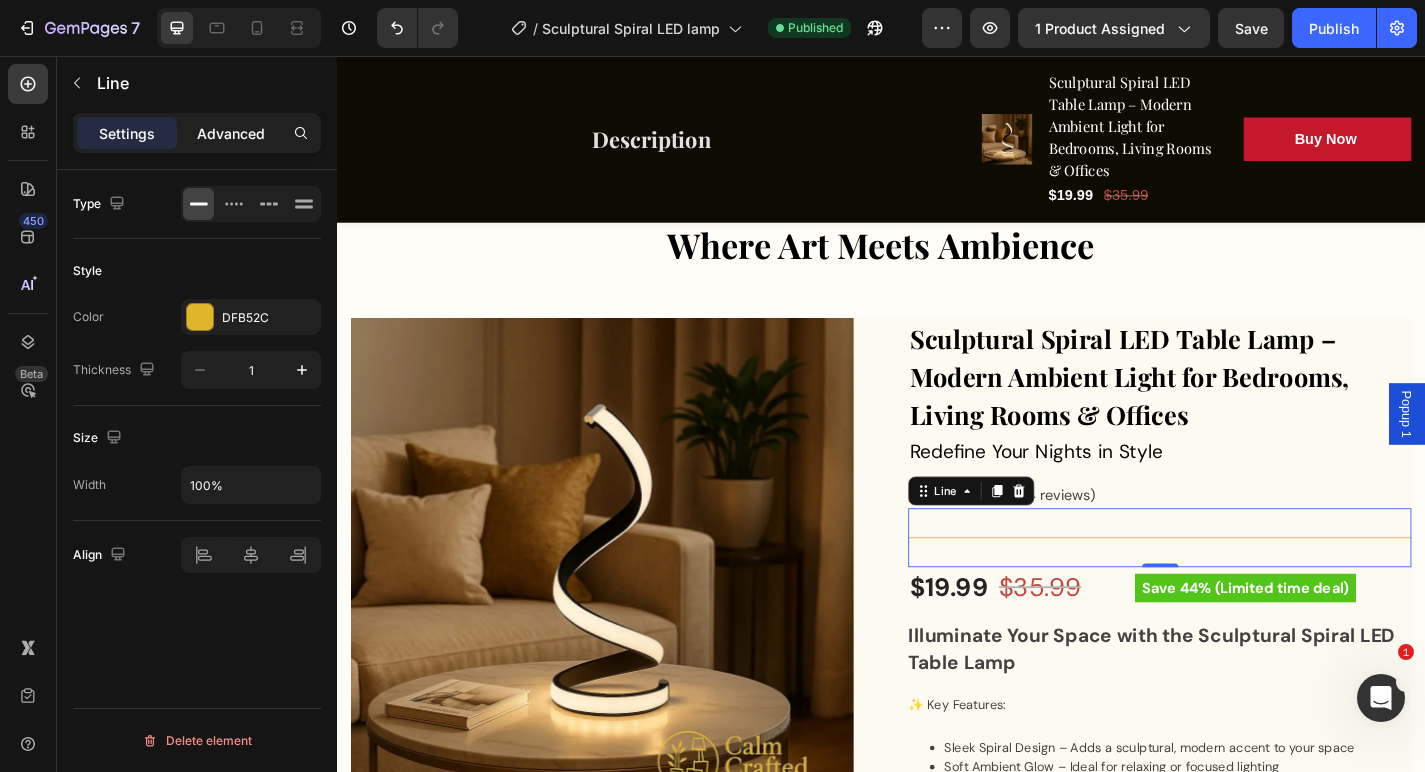 click on "Advanced" at bounding box center [231, 133] 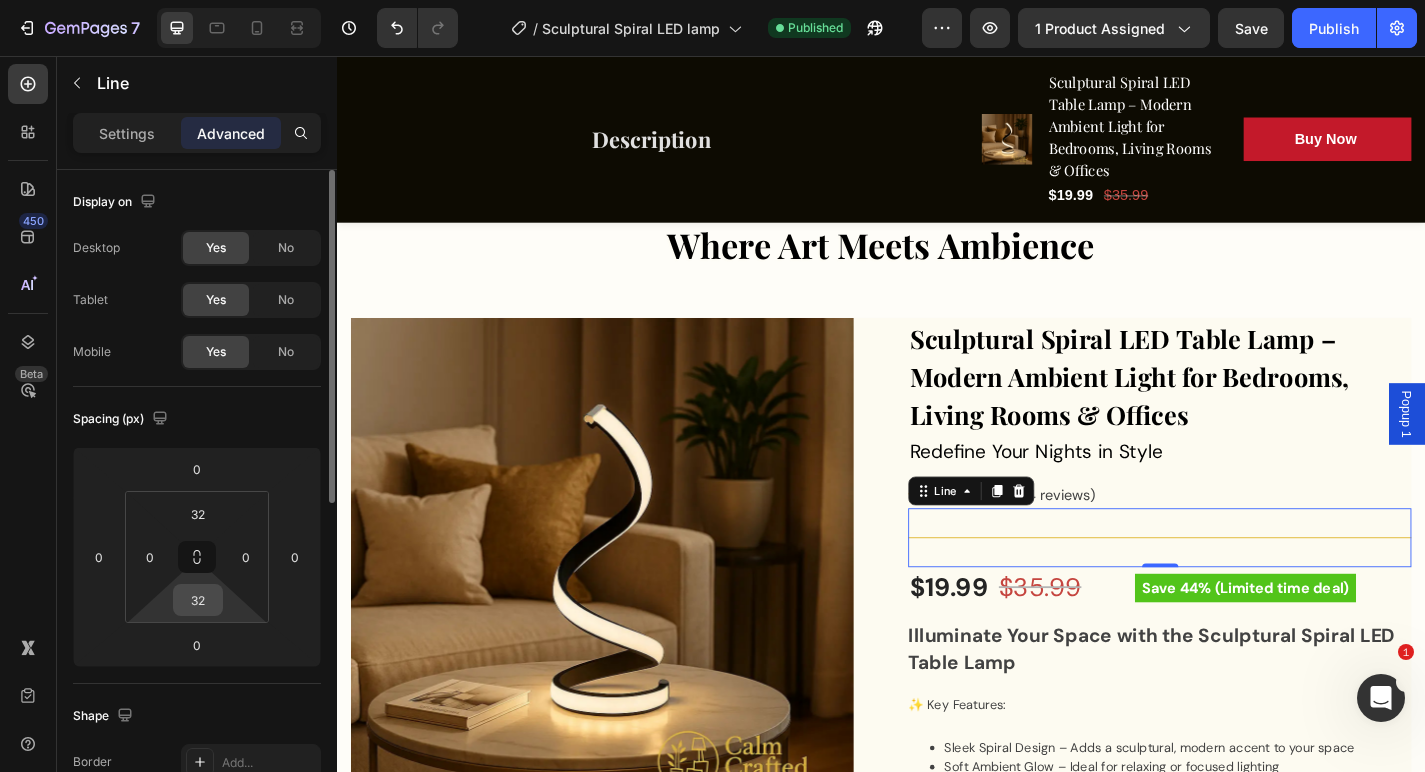 click on "32" at bounding box center (198, 600) 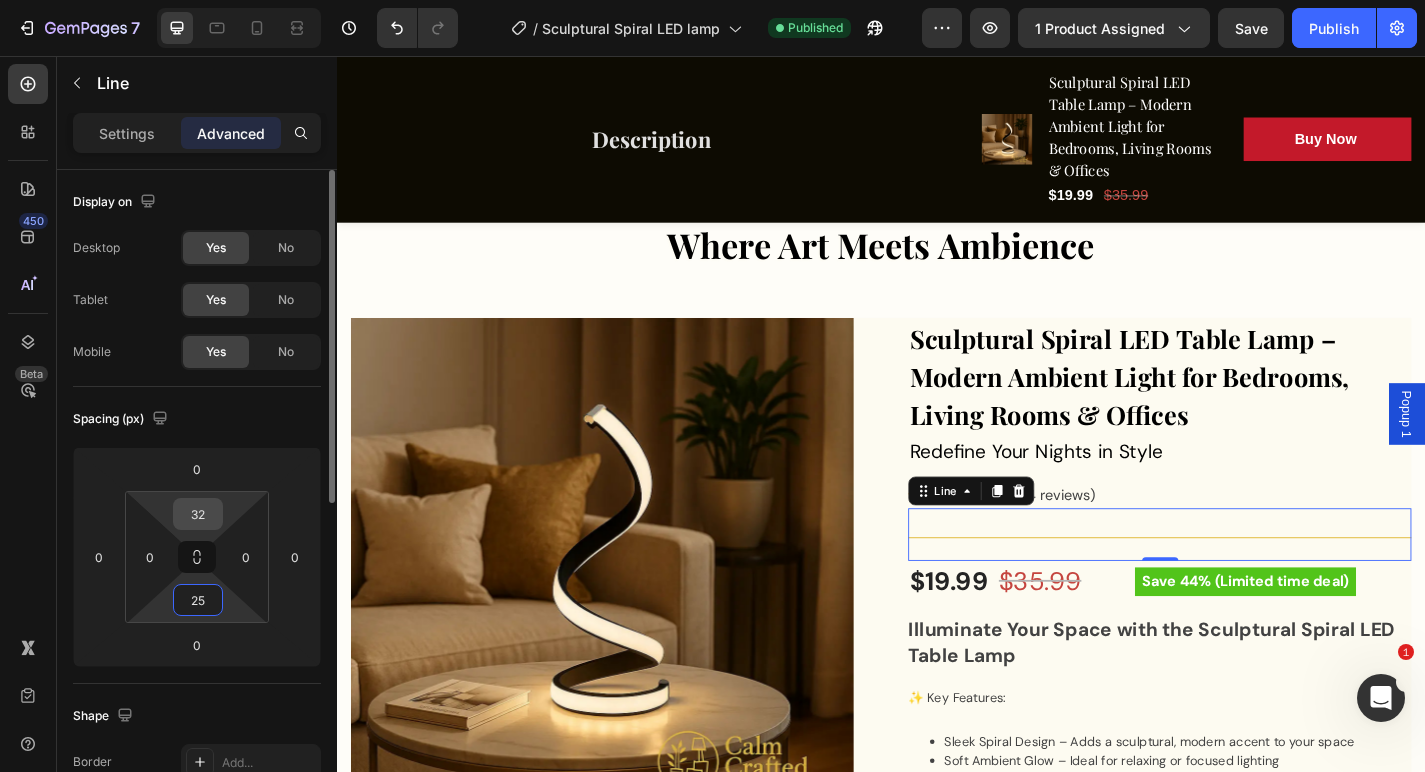 type on "25" 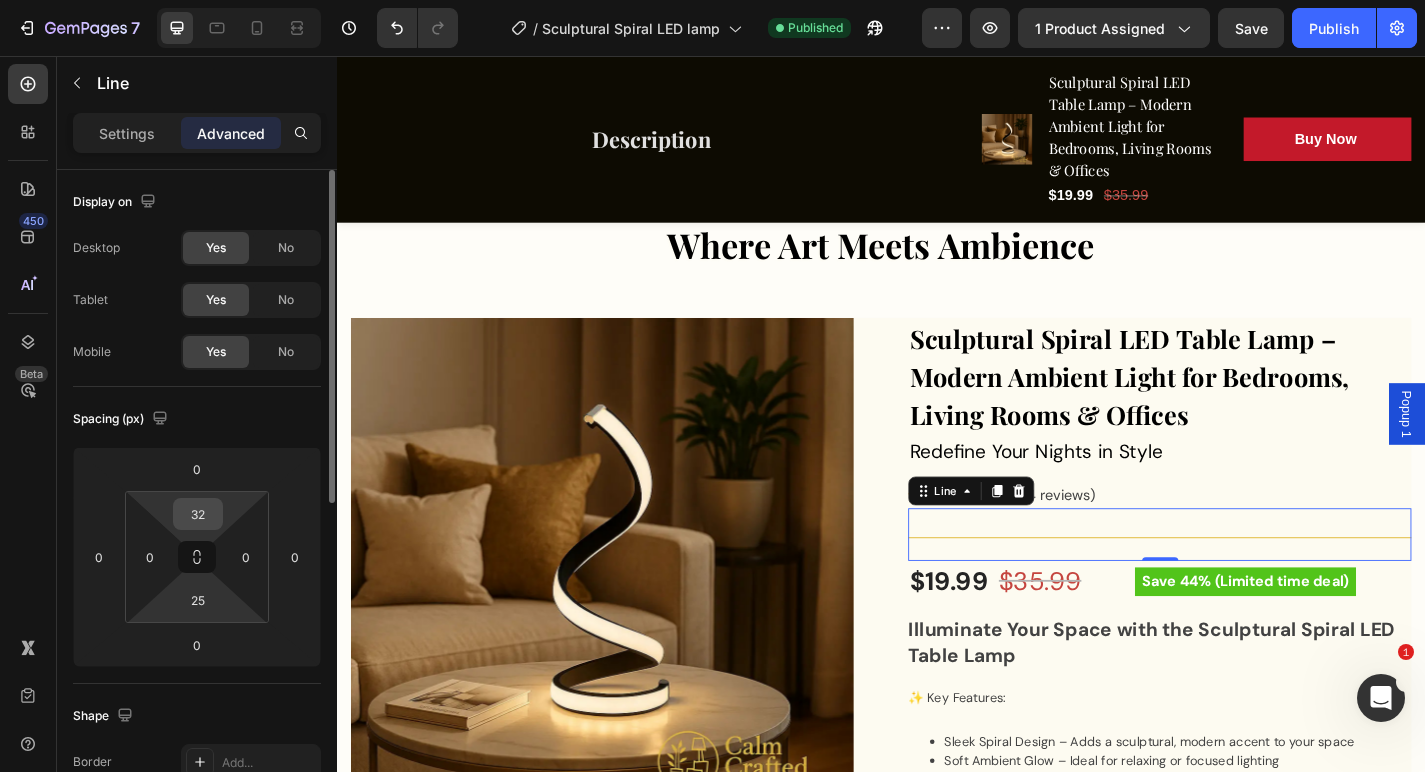 click on "32" at bounding box center [198, 514] 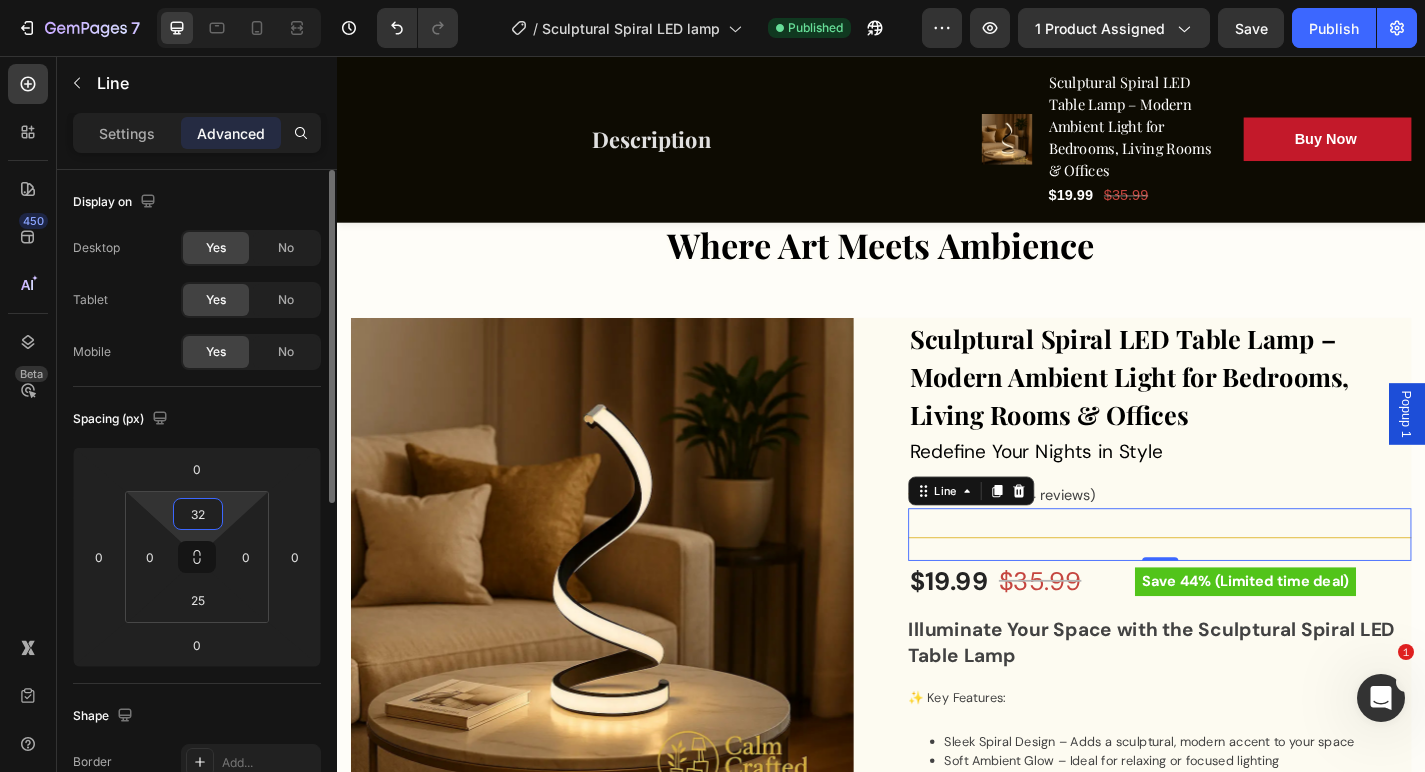 click on "32" at bounding box center [198, 514] 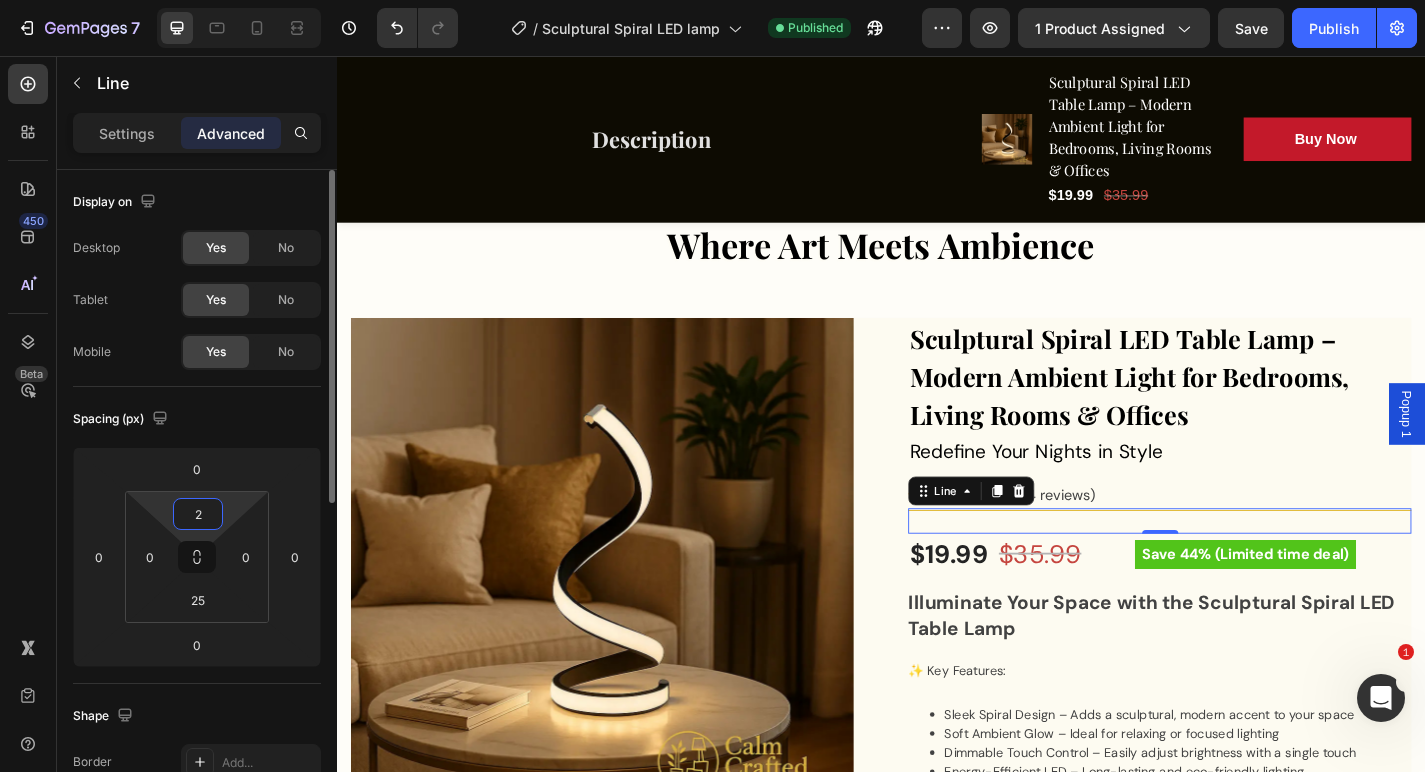 type on "25" 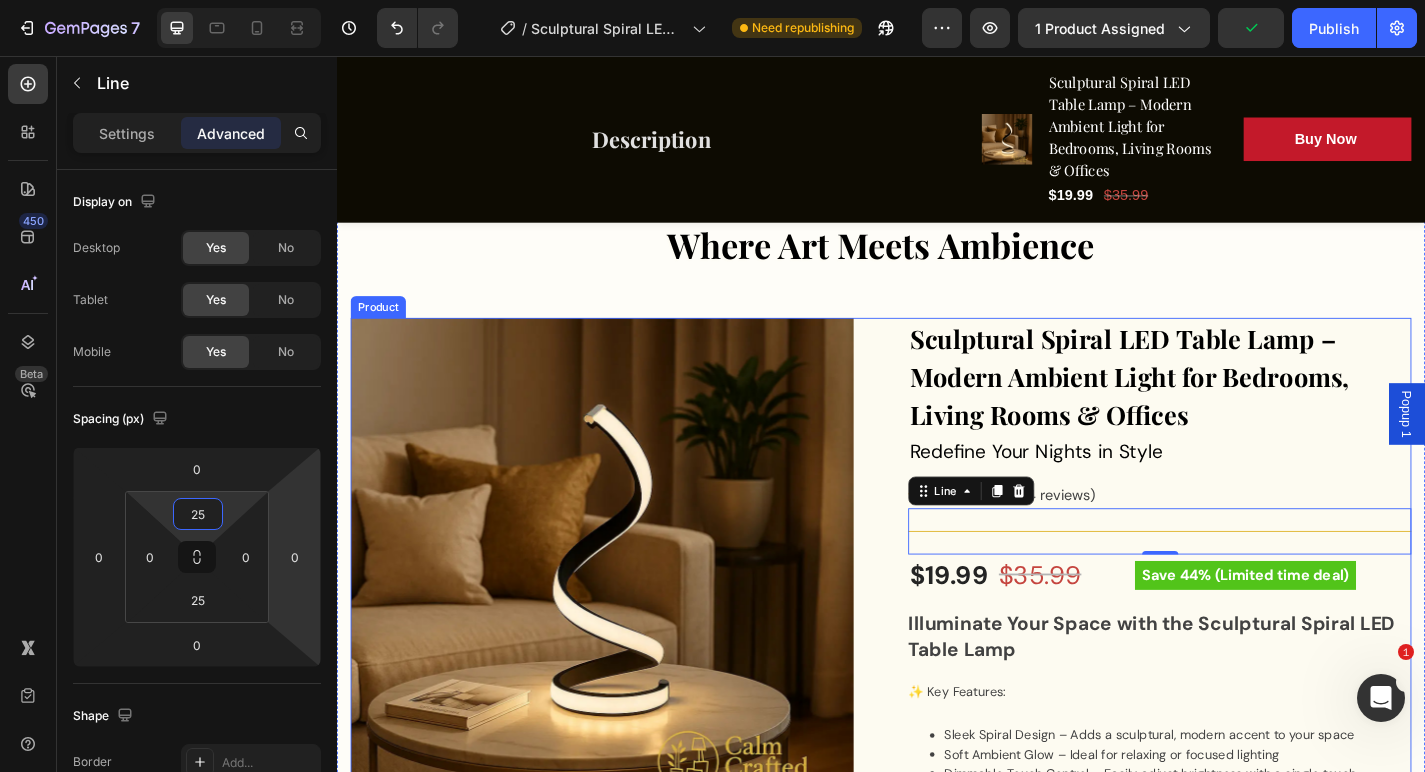 click on "Product Images Sculptural Spiral LED Table Lamp – Modern Ambient Light for Bedrooms, Living Rooms & Offices (P) Title Redefine Your Nights in Style Text block                Icon                Icon                Icon                Icon                Icon Icon List Hoz (4 reviews) Text block Row                Title Line   0 $19.99 (P) Price (P) Price $35.99 (P) Price (P) Price Row Save 44% (Limited time deal) Product Badge Row   Illuminate Your Space with the Sculptural Spiral LED Table Lamp
✨ Key Features:
Sleek Spiral Design – Adds a sculptural, modern accent to your space
Soft Ambient Glow – Ideal for relaxing or focused lighting
Dimmable Touch Control – Easily adjust brightness with a single touch
Energy-Efficient LED – Long-lasting and eco-friendly lighting
Versatile Placement – Perfect for nightstands, desks, or side tables
Premium Build – Crafted for durability and timeless elegance
Modern Design That Elevates Any Room
Energy Efficiency and Versatility" at bounding box center [937, 1187] 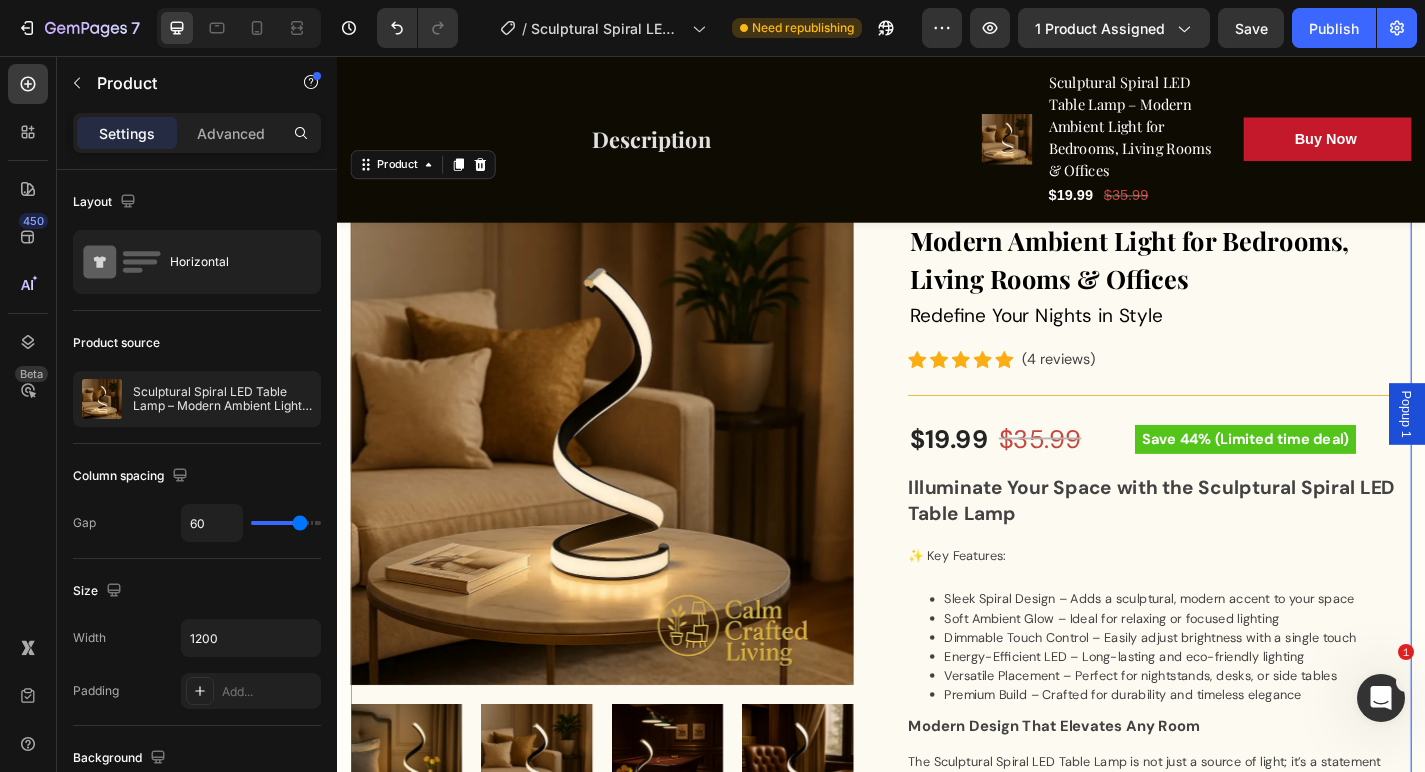 scroll, scrollTop: 392, scrollLeft: 0, axis: vertical 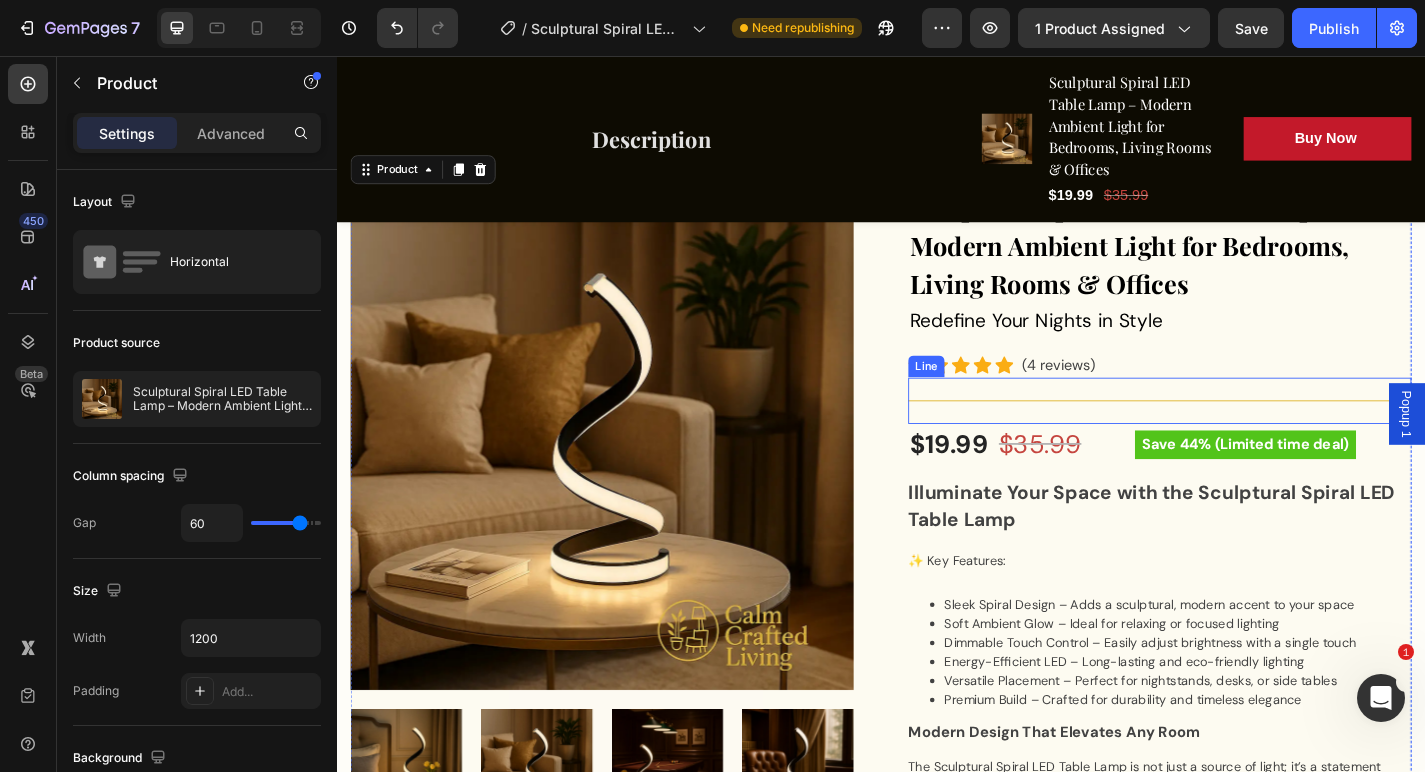 click on "Title Line" at bounding box center (1244, 436) 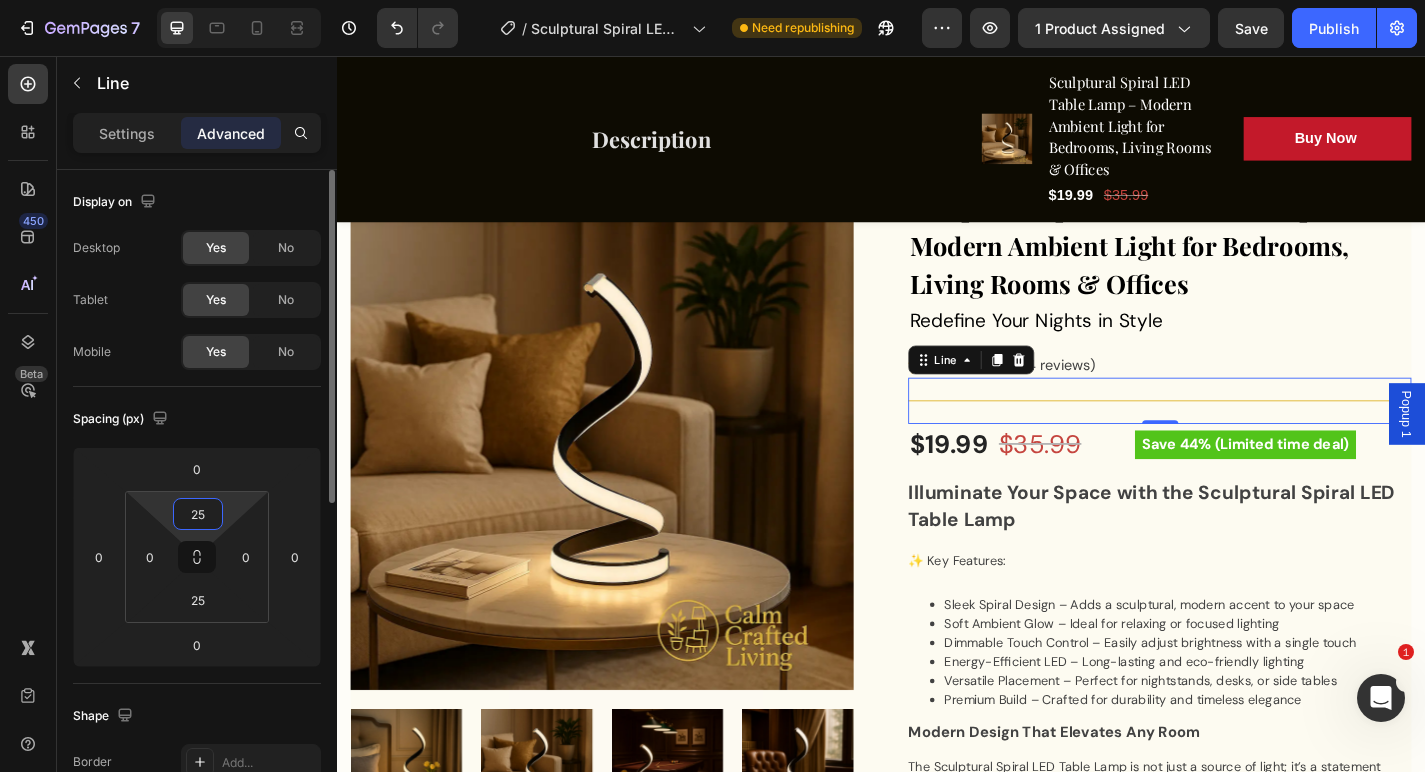 click on "25" at bounding box center [198, 514] 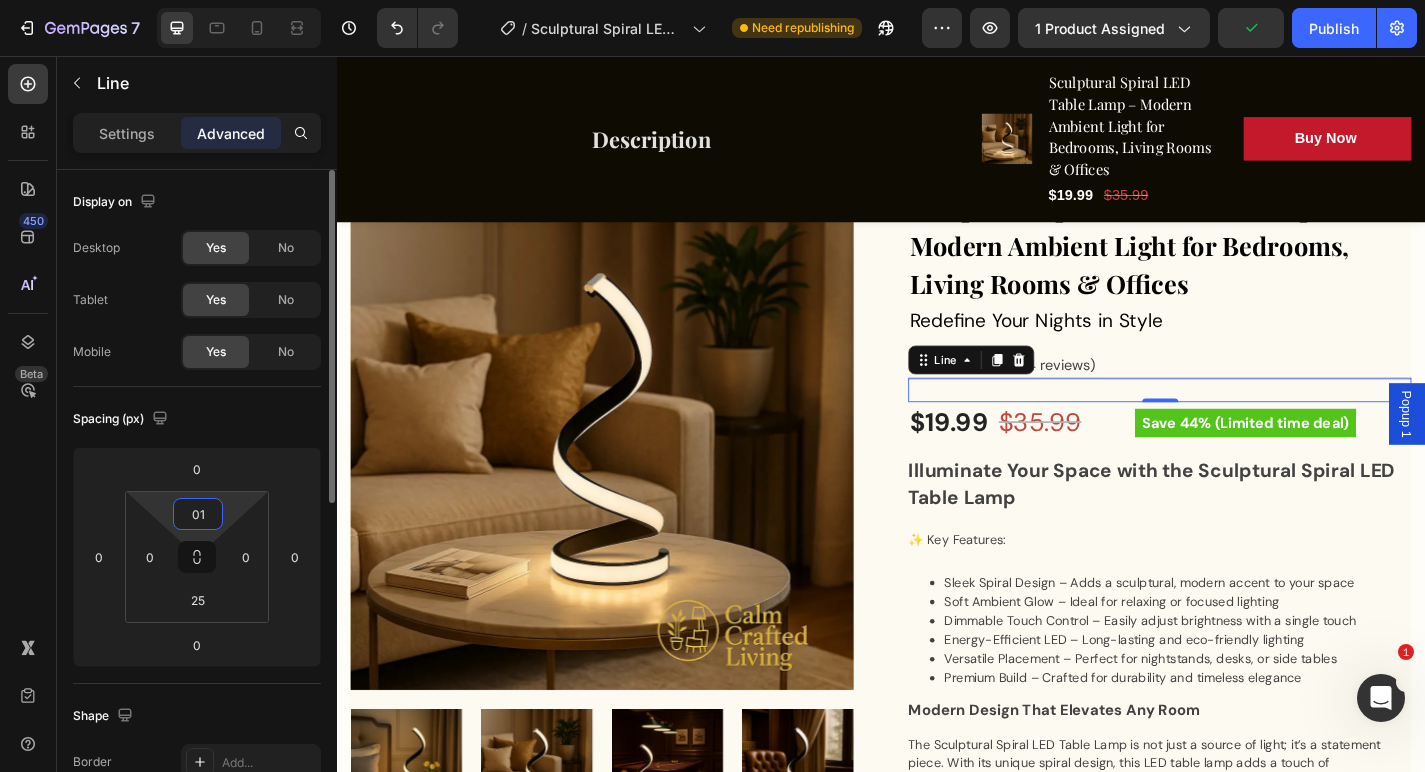 type on "010" 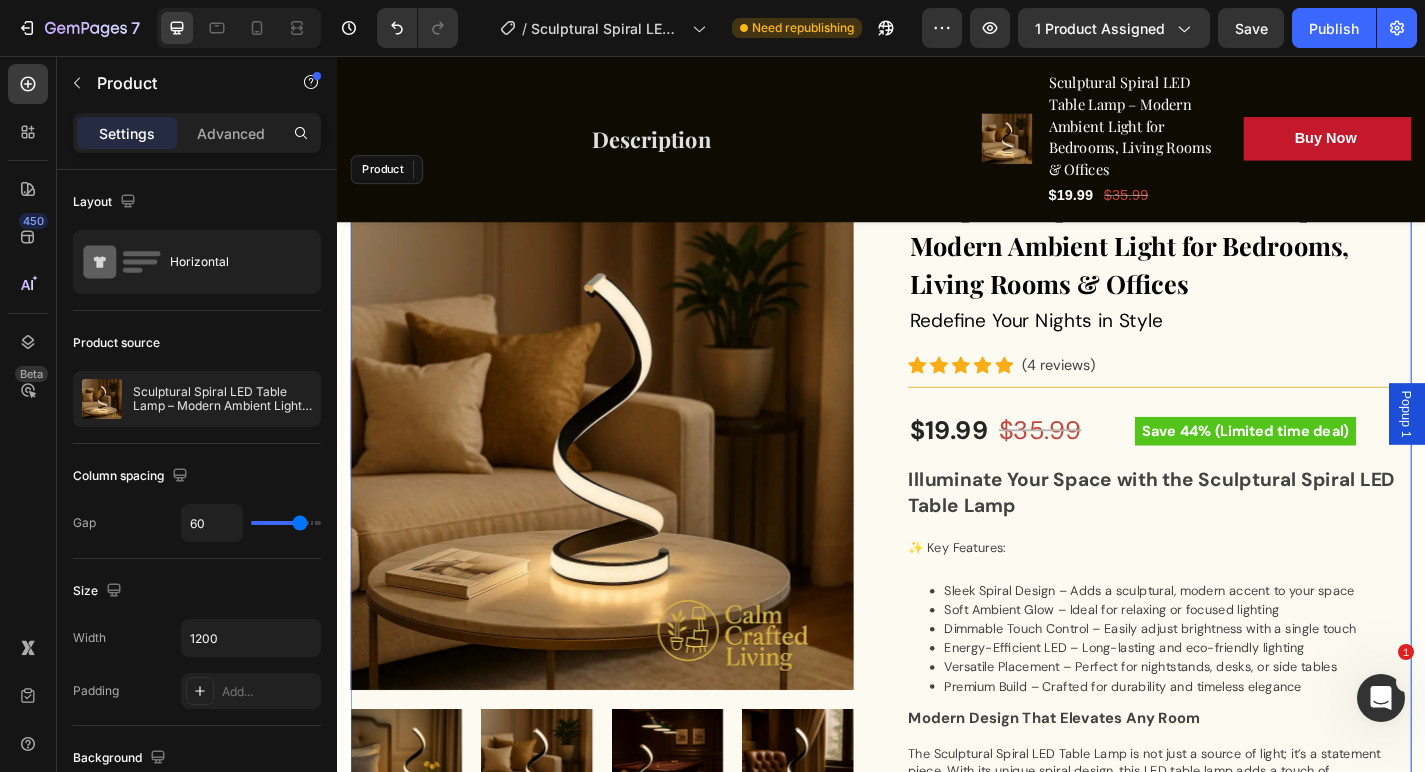 click on "Product Images Sculptural Spiral LED Table Lamp – Modern Ambient Light for Bedrooms, Living Rooms & Offices (P) Title Redefine Your Nights in Style Text block                Icon                Icon                Icon                Icon                Icon Icon List Hoz (4 reviews) Text block Row                Title Line   0 $19.99 (P) Price (P) Price $35.99 (P) Price (P) Price Row Save 44% (Limited time deal) Product Badge Row   Illuminate Your Space with the Sculptural Spiral LED Table Lamp
✨ Key Features:
Sleek Spiral Design – Adds a sculptural, modern accent to your space
Soft Ambient Glow – Ideal for relaxing or focused lighting
Dimmable Touch Control – Easily adjust brightness with a single touch
Energy-Efficient LED – Long-lasting and eco-friendly lighting
Versatile Placement – Perfect for nightstands, desks, or side tables
Premium Build – Crafted for durability and timeless elegance
Modern Design That Elevates Any Room
Energy Efficiency and Versatility" at bounding box center (937, 1035) 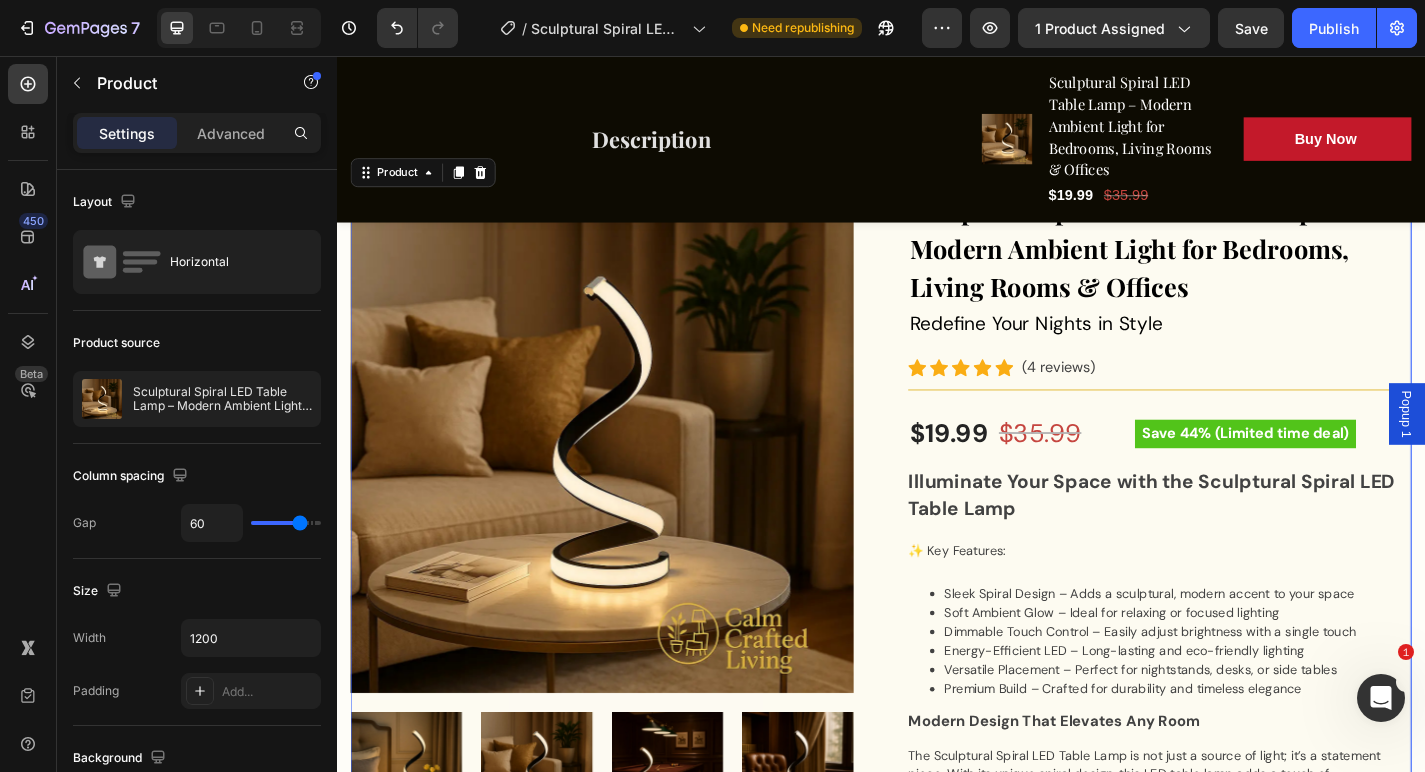scroll, scrollTop: 386, scrollLeft: 0, axis: vertical 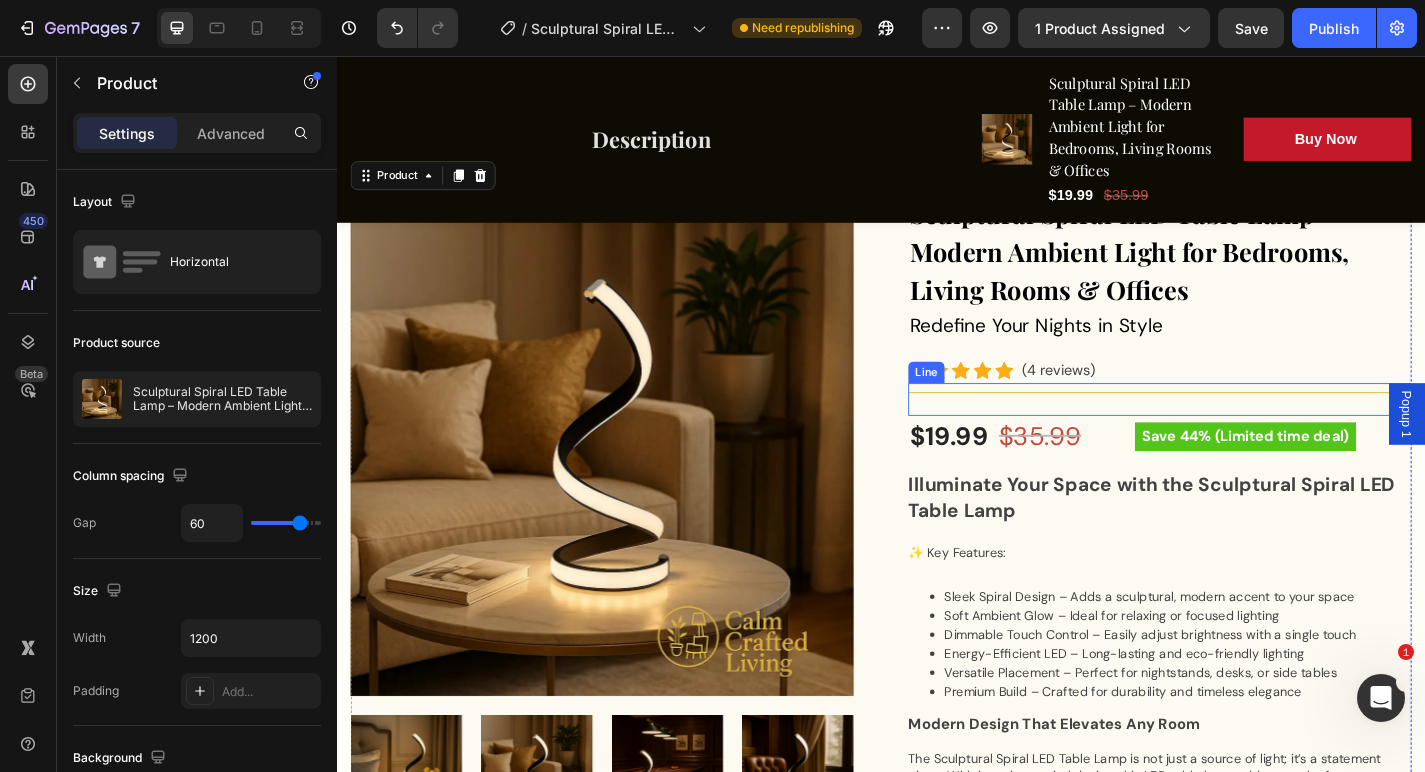 click on "Title Line" at bounding box center (1244, 435) 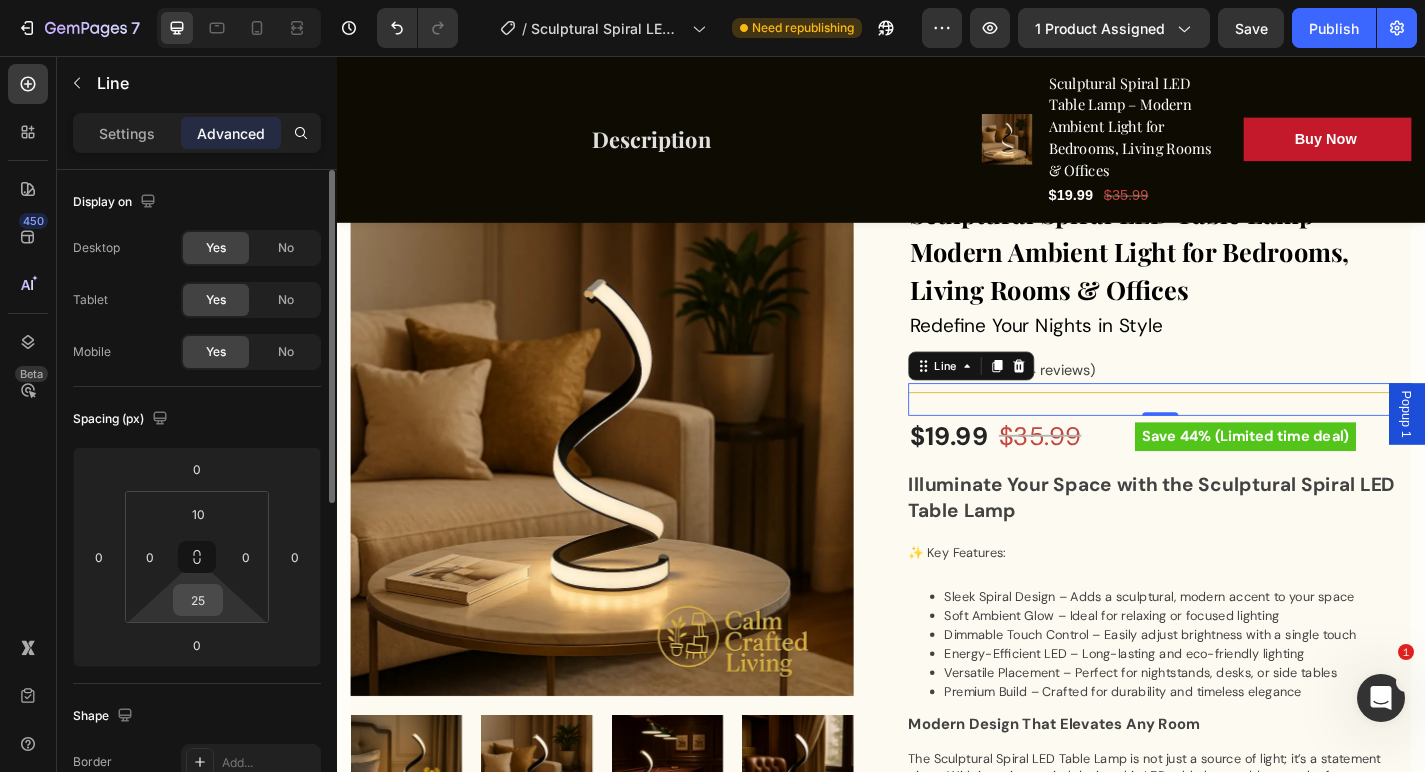 click on "25" at bounding box center (198, 600) 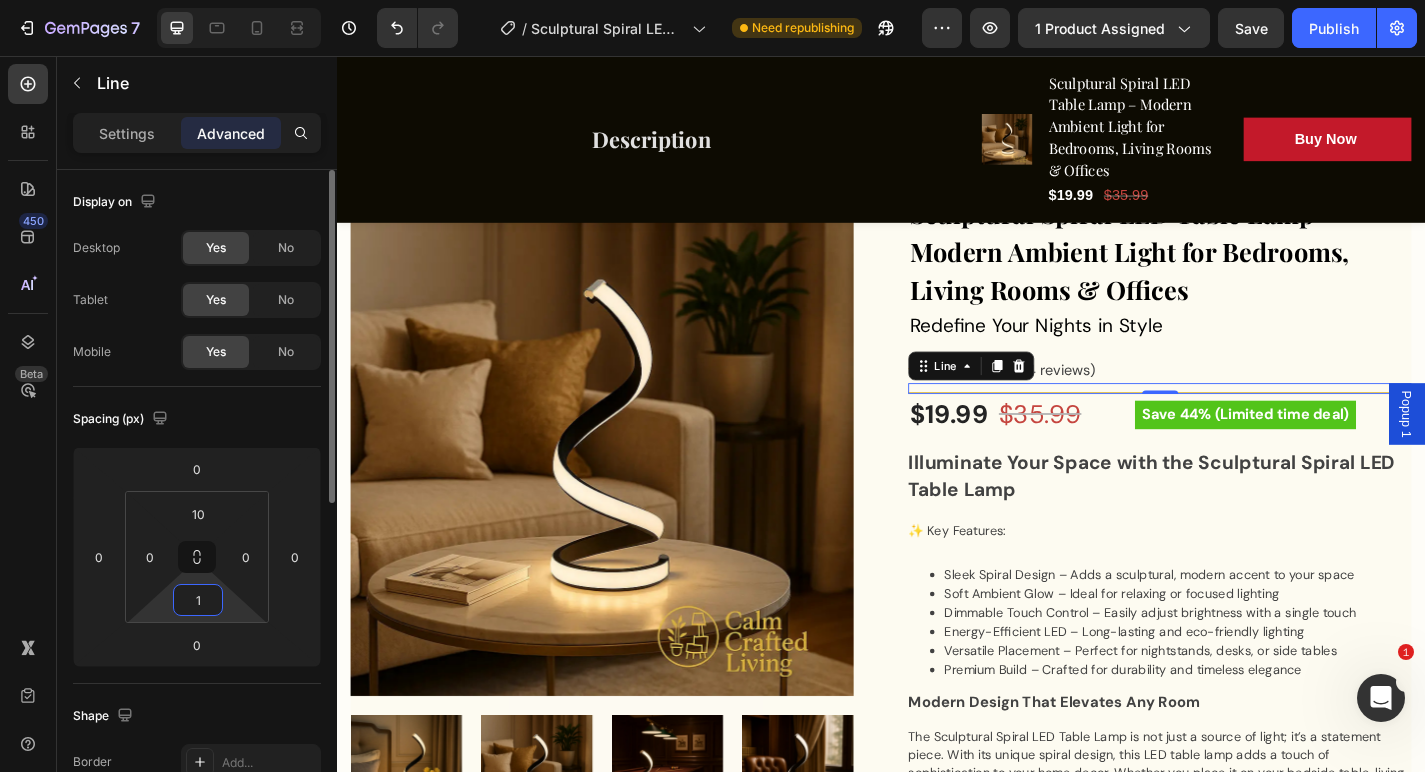 type on "10" 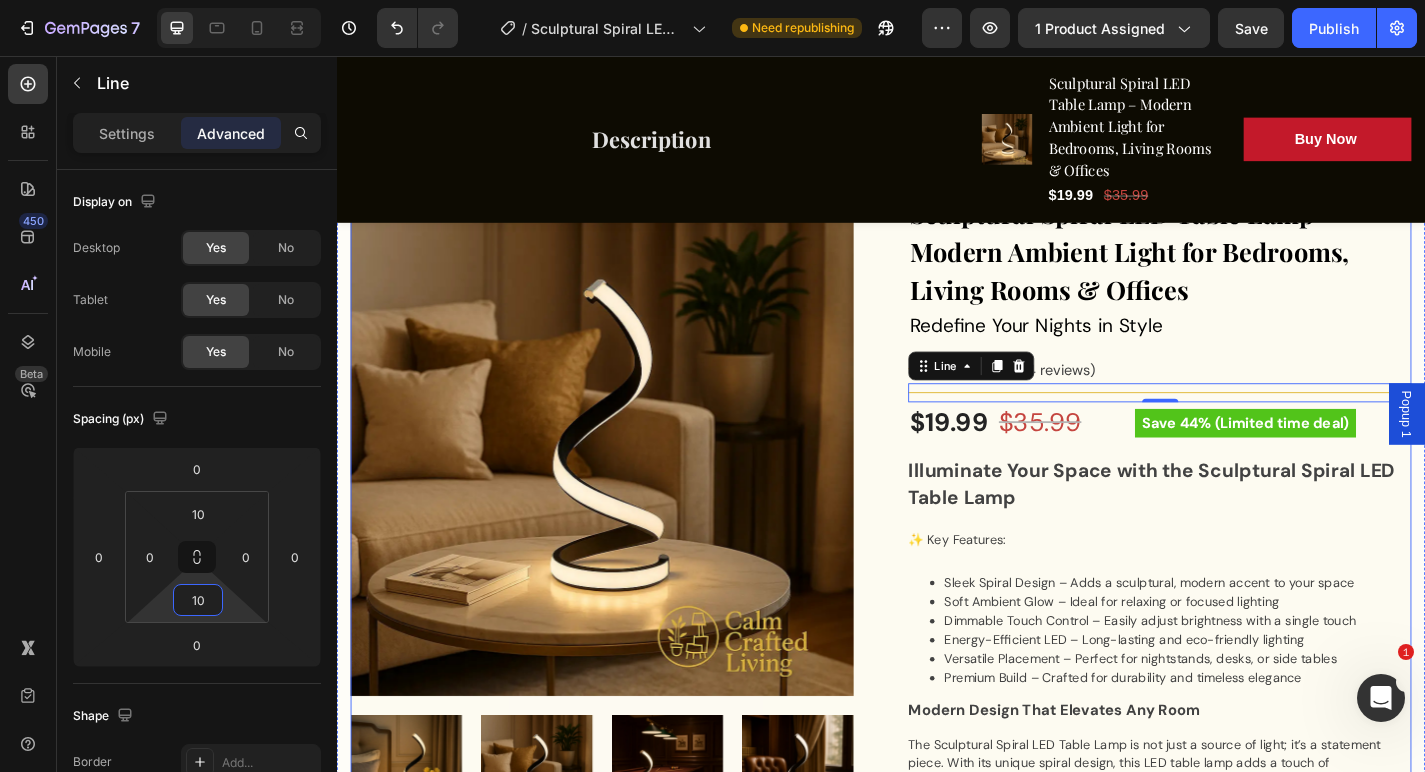 click on "Product Images Sculptural Spiral LED Table Lamp – Modern Ambient Light for Bedrooms, Living Rooms & Offices (P) Title Redefine Your Nights in Style Text block                Icon                Icon                Icon                Icon                Icon Icon List Hoz (4 reviews) Text block Row                Title Line   0 $19.99 (P) Price (P) Price $35.99 (P) Price (P) Price Row Save 44% (Limited time deal) Product Badge Row   Illuminate Your Space with the Sculptural Spiral LED Table Lamp
✨ Key Features:
Sleek Spiral Design – Adds a sculptural, modern accent to your space
Soft Ambient Glow – Ideal for relaxing or focused lighting
Dimmable Touch Control – Easily adjust brightness with a single touch
Energy-Efficient LED – Long-lasting and eco-friendly lighting
Versatile Placement – Perfect for nightstands, desks, or side tables
Premium Build – Crafted for durability and timeless elegance
Modern Design That Elevates Any Room
Energy Efficiency and Versatility" at bounding box center (937, 1034) 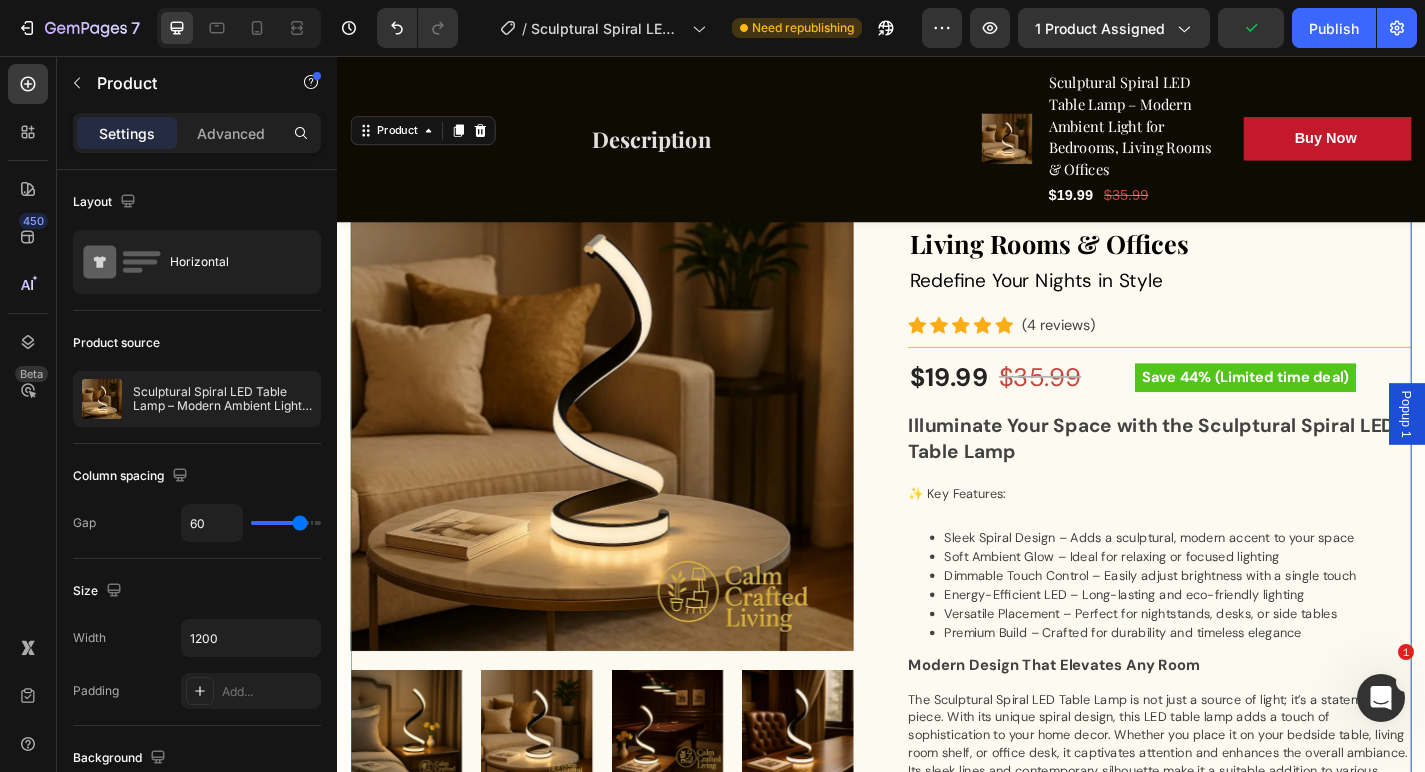 scroll, scrollTop: 437, scrollLeft: 0, axis: vertical 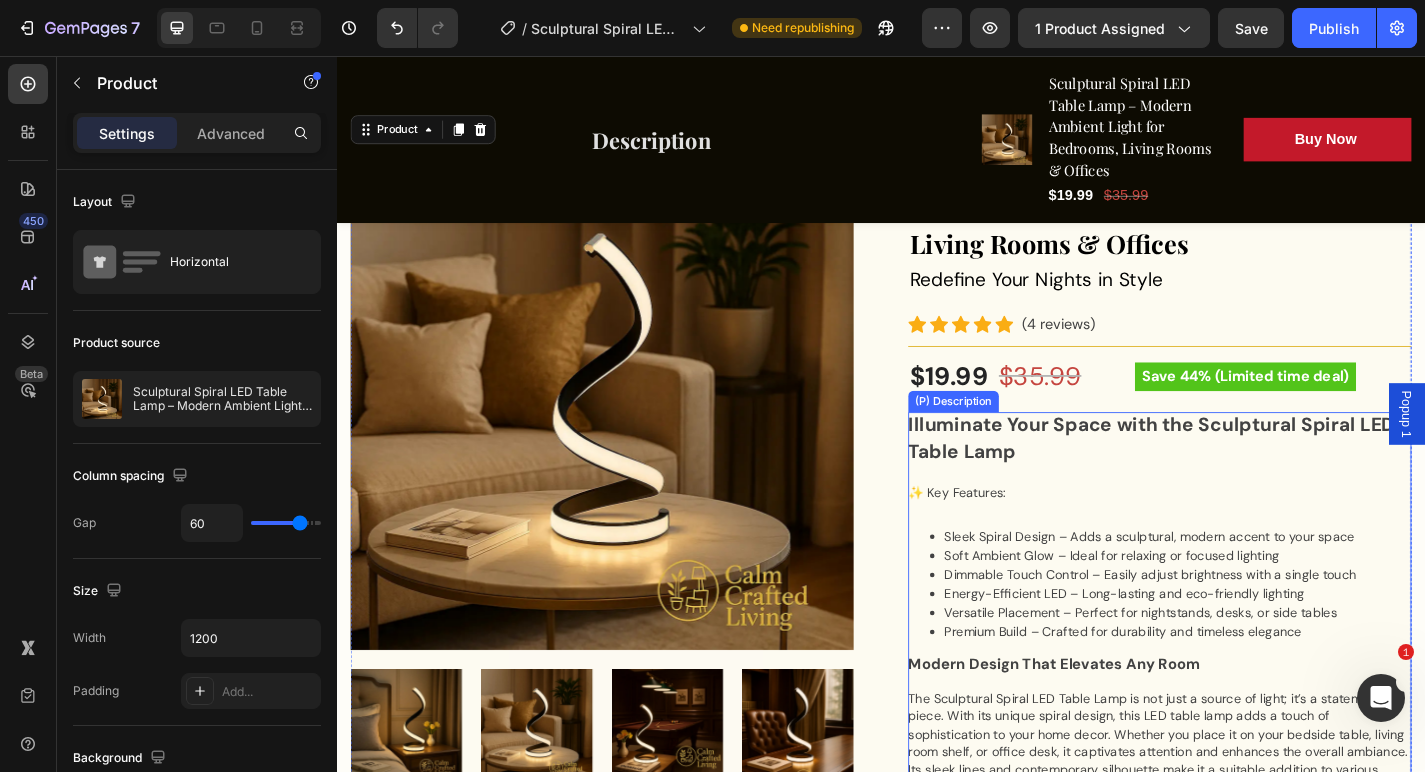 click on "Illuminate Your Space with the Sculptural Spiral LED Table Lamp
✨ Key Features:
Sleek Spiral Design – Adds a sculptural, modern accent to your space
Soft Ambient Glow – Ideal for relaxing or focused lighting
Dimmable Touch Control – Easily adjust brightness with a single touch
Energy-Efficient LED – Long-lasting and eco-friendly lighting
Versatile Placement – Perfect for nightstands, desks, or side tables
Premium Build – Crafted for durability and timeless elegance
Modern Design That Elevates Any Room
The Sculptural Spiral LED Table Lamp is not just a source of light; it’s a statement piece. With its unique spiral design, this LED table lamp adds a touch of sophistication to your home decor. Whether you place it on your bedside table, living room shelf, or office desk, it captivates attention and enhances the overall ambiance. Its sleek lines and contemporary silhouette make it a suitable addition to various interior styles, making it both functional and beautiful." at bounding box center [1244, 895] 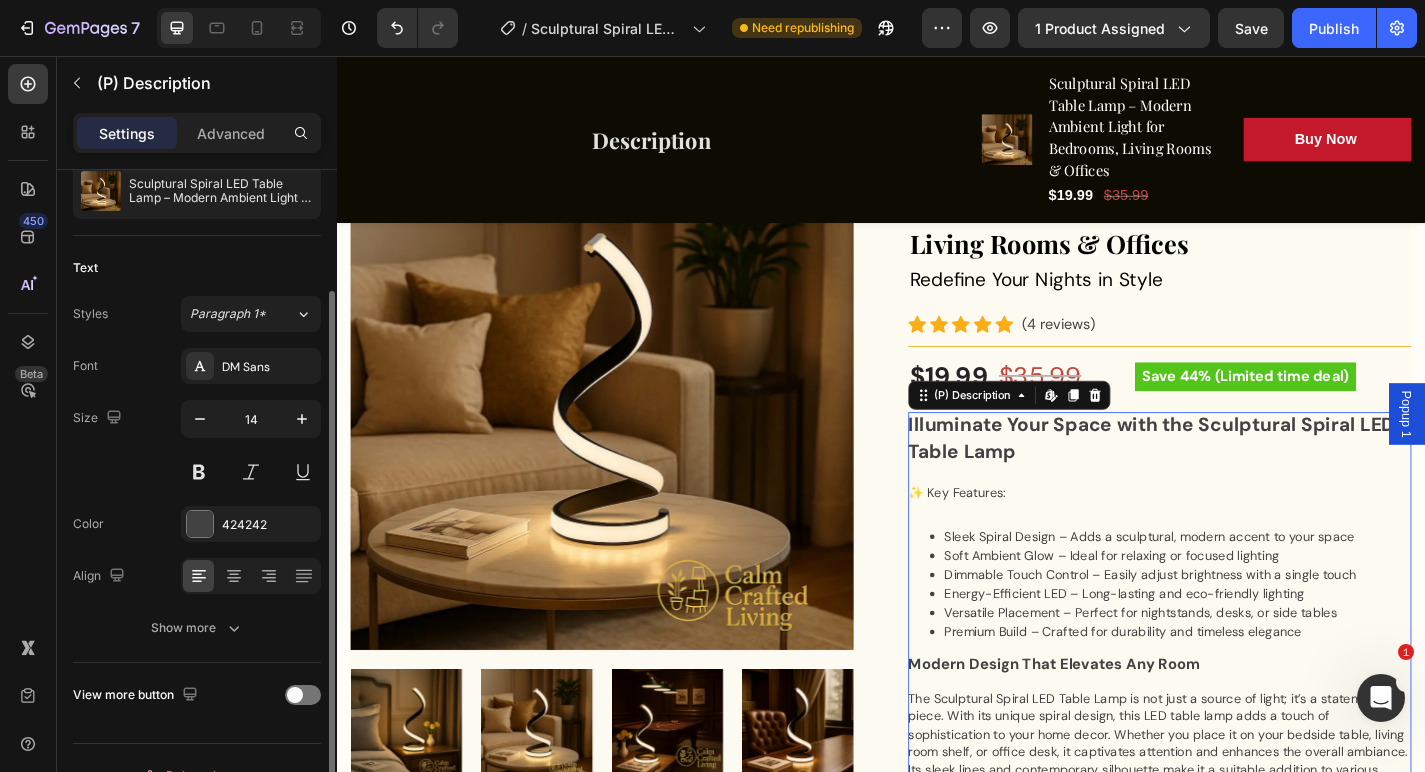scroll, scrollTop: 98, scrollLeft: 0, axis: vertical 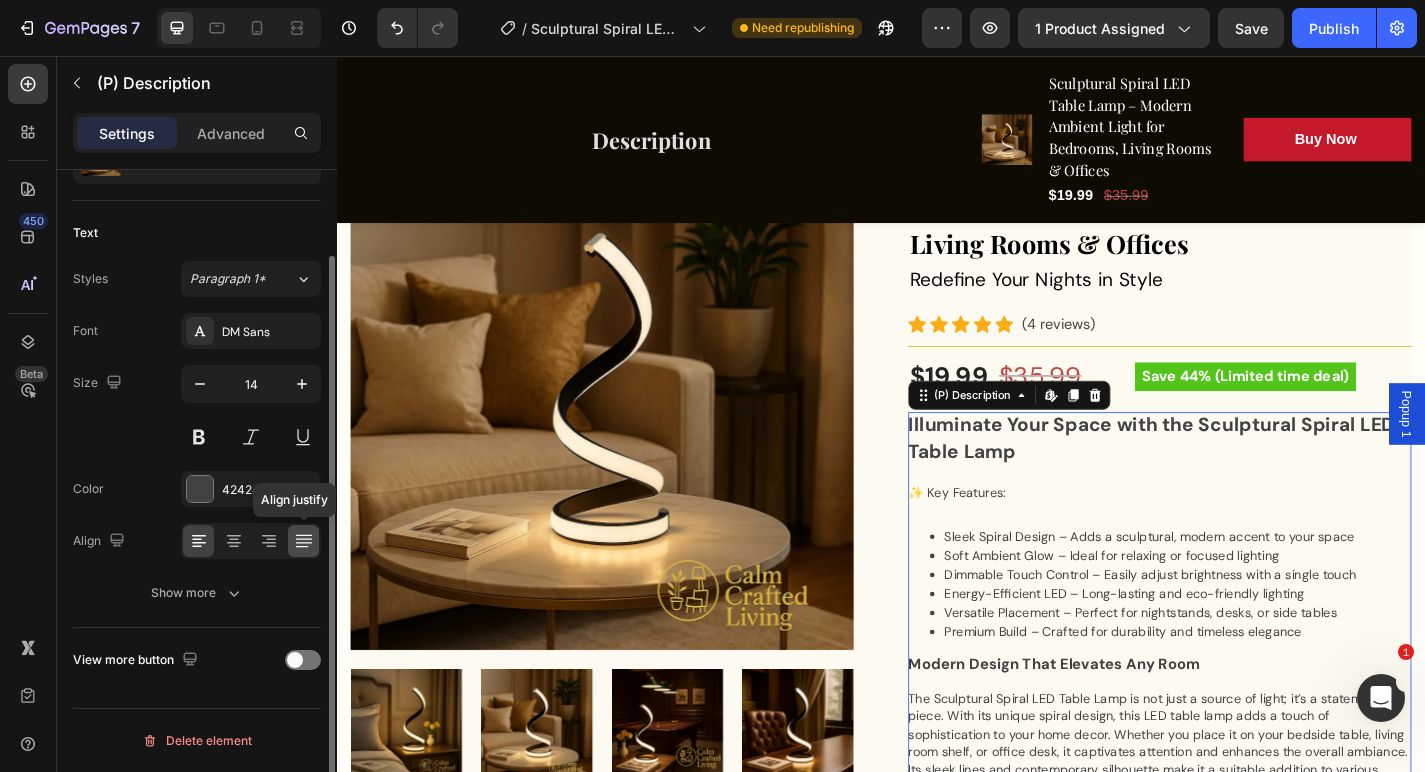 click 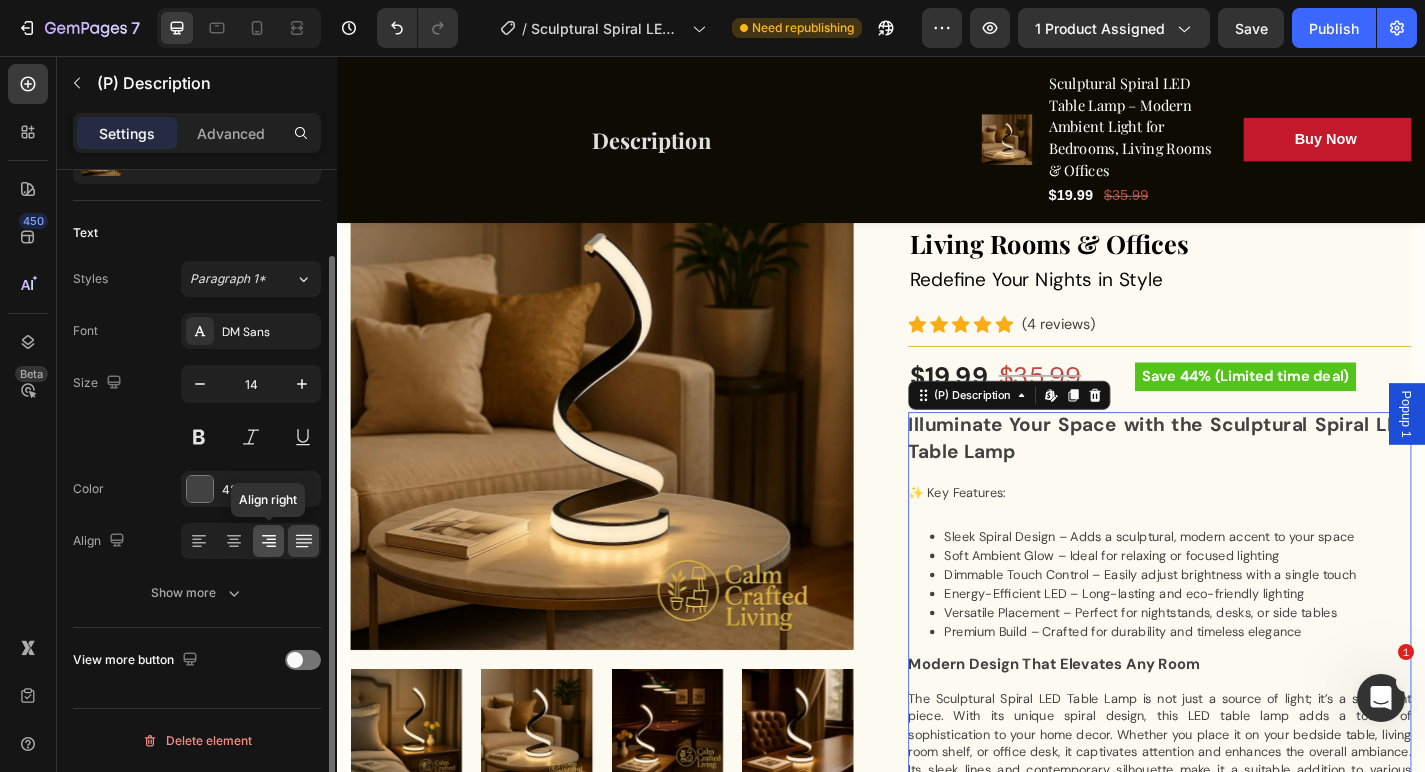 click 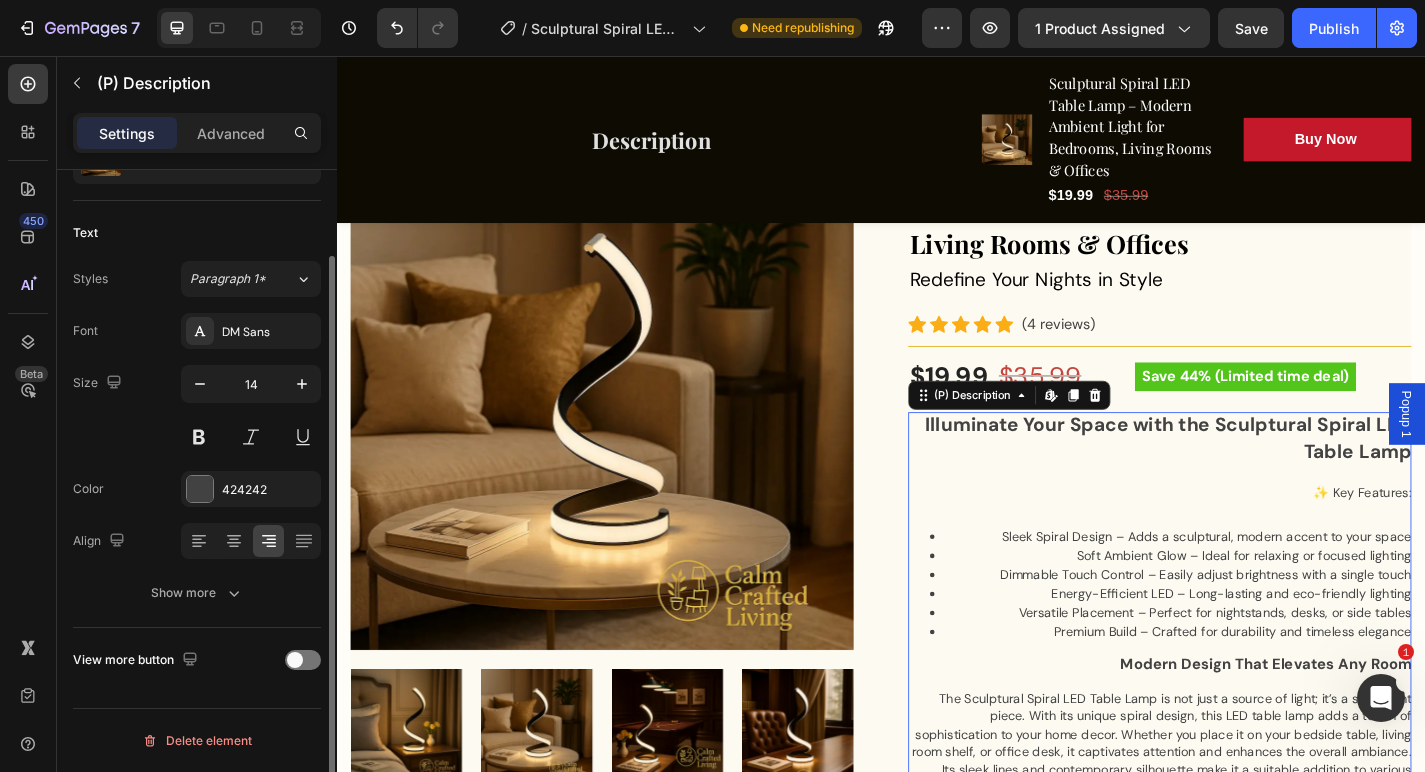 click 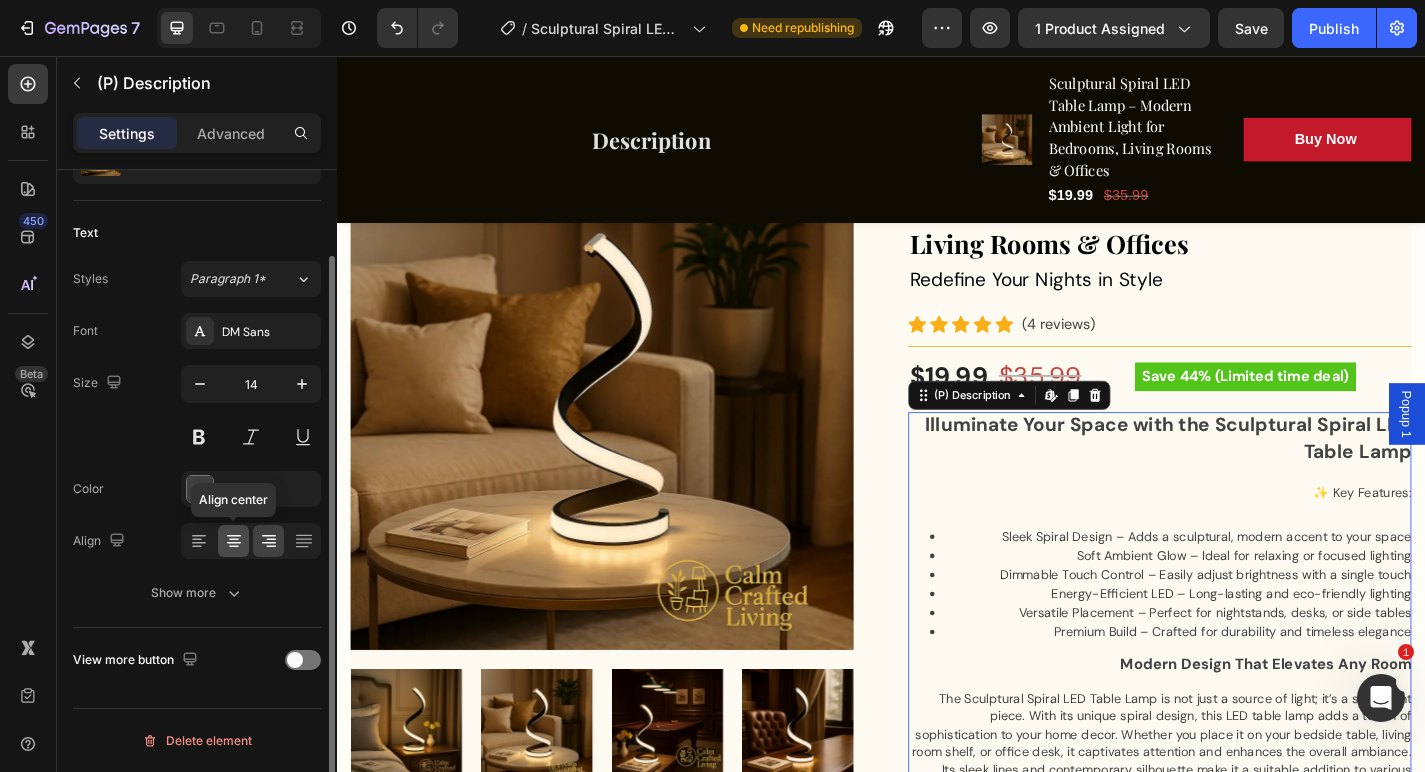 click 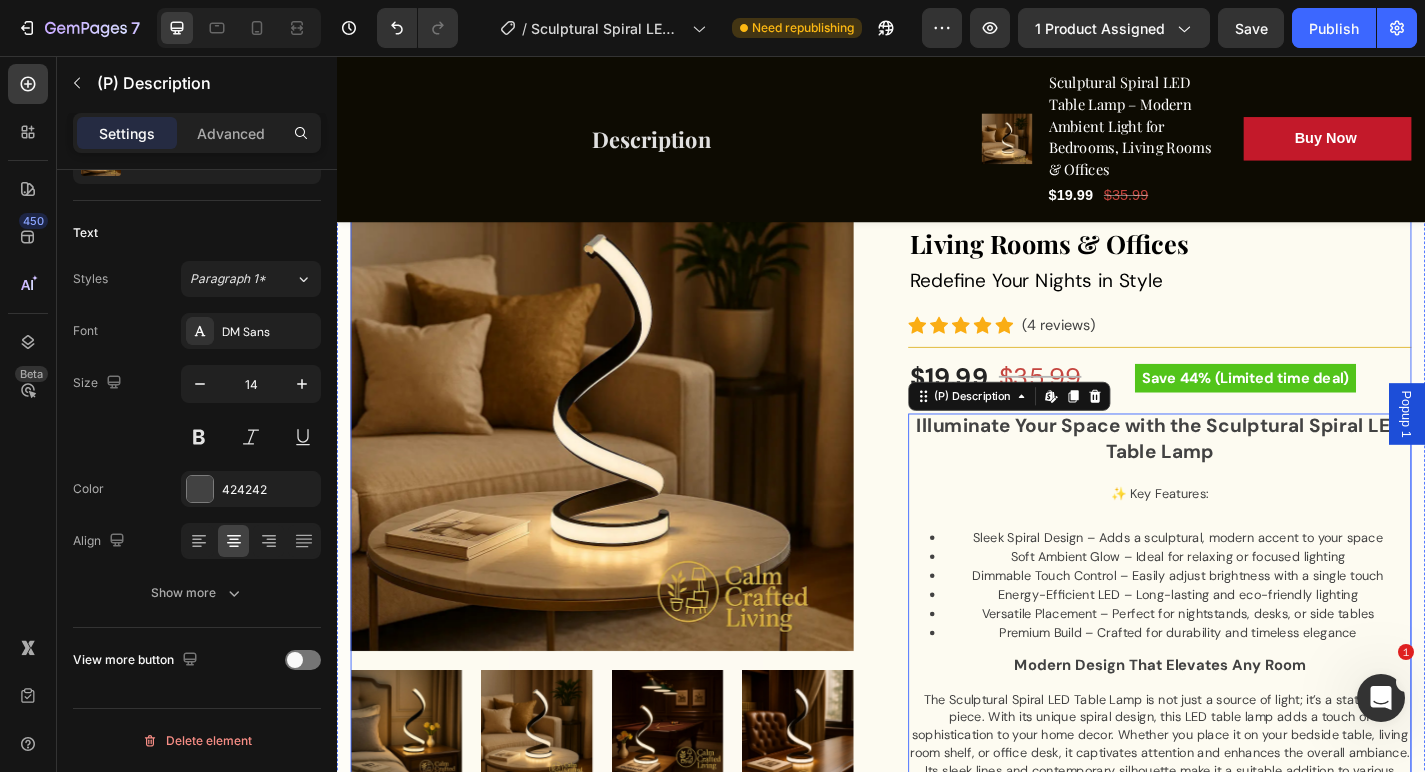 scroll, scrollTop: 338, scrollLeft: 0, axis: vertical 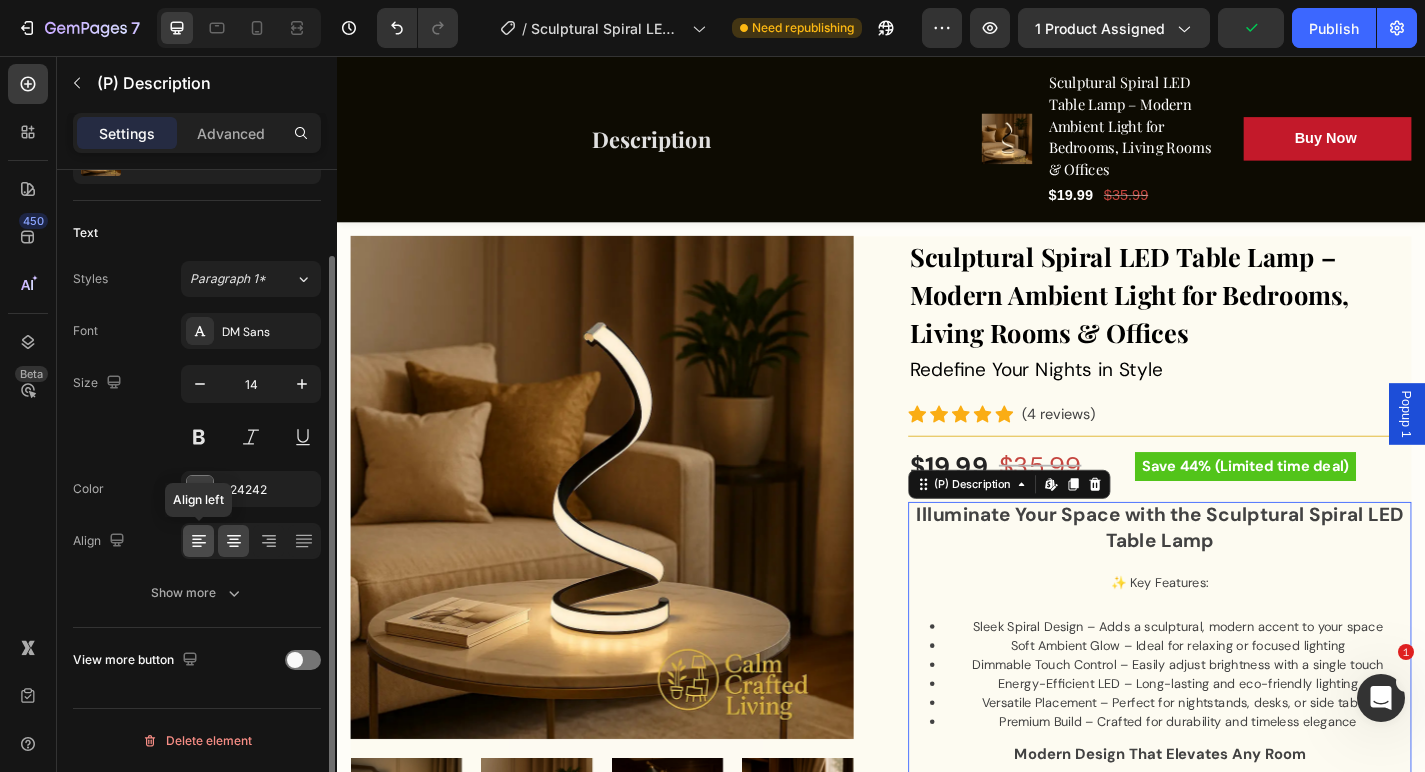 click 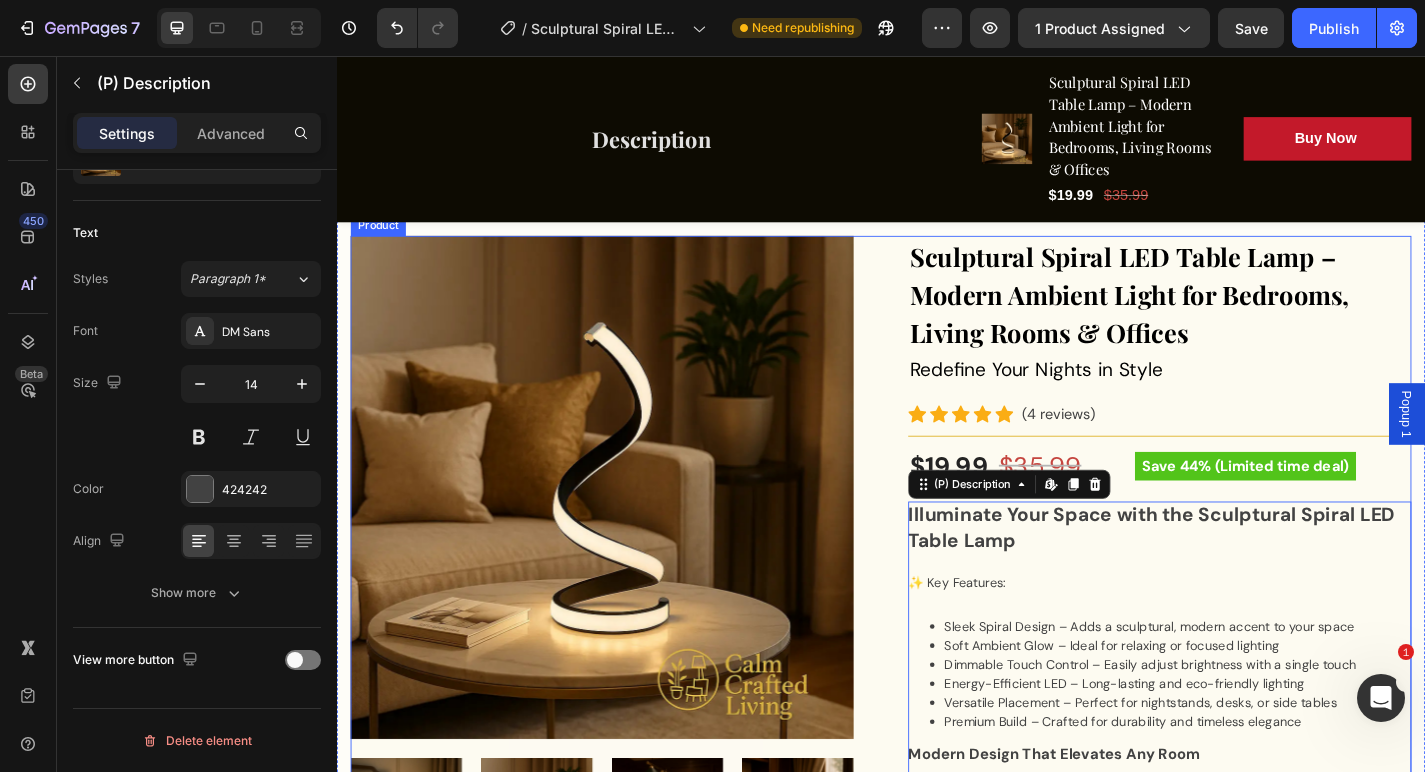 click on "Product Images Sculptural Spiral LED Table Lamp – Modern Ambient Light for Bedrooms, Living Rooms & Offices (P) Title Redefine Your Nights in Style Text block                Icon                Icon                Icon                Icon                Icon Icon List Hoz (4 reviews) Text block Row                Title Line $19.99 (P) Price (P) Price $35.99 (P) Price (P) Price Row Save 44% (Limited time deal) Product Badge Row   Illuminate Your Space with the Sculptural Spiral LED Table Lamp
✨ Key Features:
Sleek Spiral Design – Adds a sculptural, modern accent to your space
Soft Ambient Glow – Ideal for relaxing or focused lighting
Dimmable Touch Control – Easily adjust brightness with a single touch
Energy-Efficient LED – Long-lasting and eco-friendly lighting
Versatile Placement – Perfect for nightstands, desks, or side tables
Premium Build – Crafted for durability and timeless elegance
Modern Design That Elevates Any Room
Energy Efficiency and Versatility" at bounding box center [937, 1082] 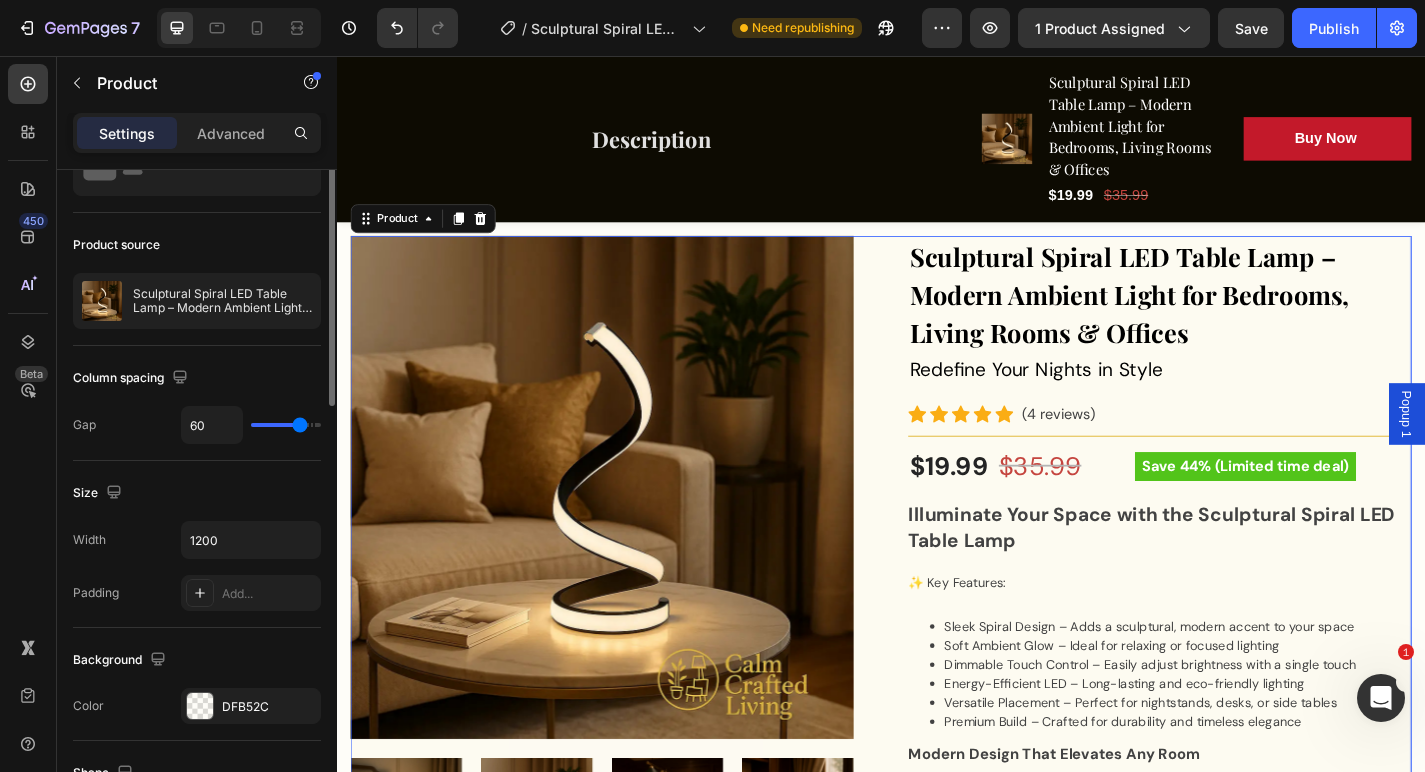 scroll, scrollTop: 0, scrollLeft: 0, axis: both 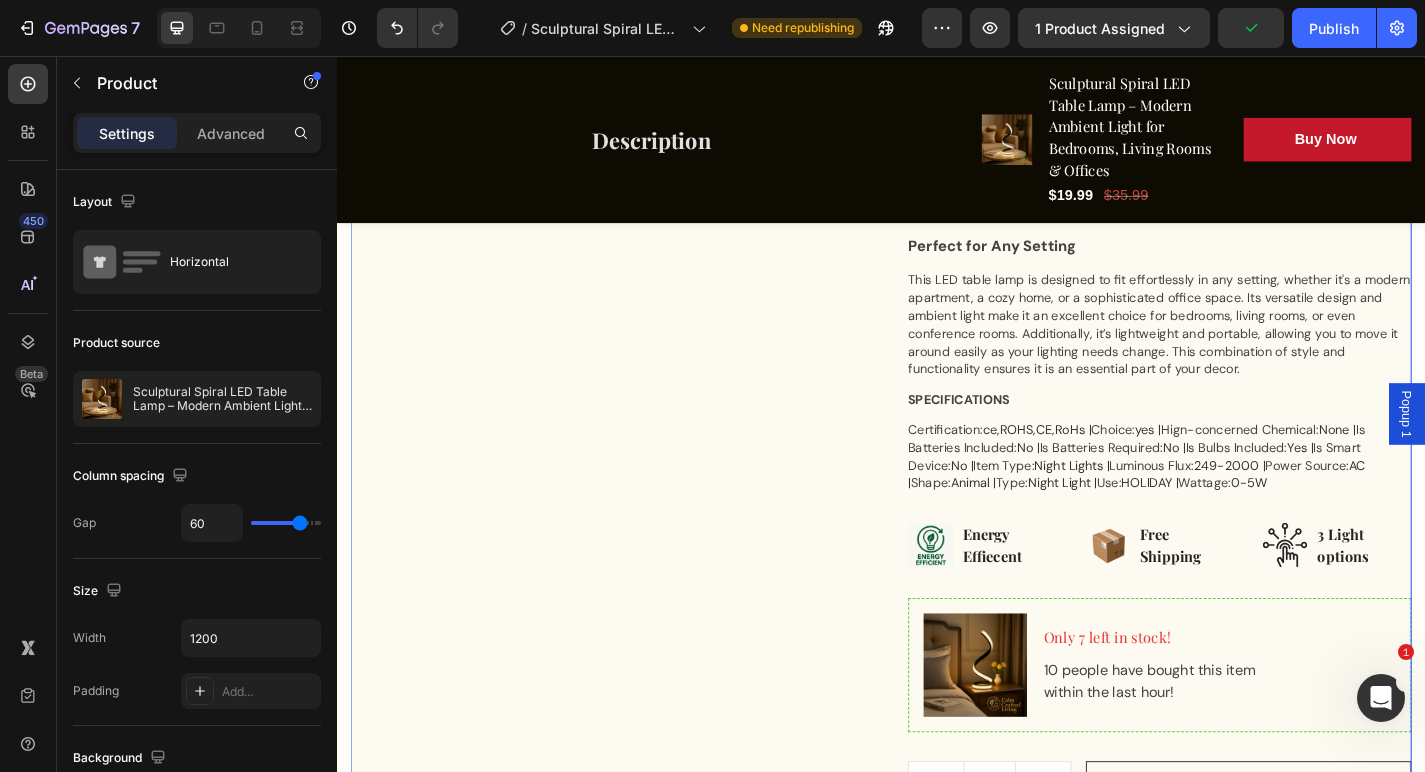 click on "Sculptural Spiral LED Table Lamp – Modern Ambient Light for Bedrooms, Living Rooms & Offices (P) Title Redefine Your Nights in Style Text block                Icon                Icon                Icon                Icon                Icon Icon List Hoz (4 reviews) Text block Row                Title Line $19.99 (P) Price (P) Price $35.99 (P) Price (P) Price Row Save 44% (Limited time deal) Product Badge Row   Illuminate Your Space with the Sculptural Spiral LED Table Lamp
✨ Key Features:
Sleek Spiral Design – Adds a sculptural, modern accent to your space
Soft Ambient Glow – Ideal for relaxing or focused lighting
Dimmable Touch Control – Easily adjust brightness with a single touch
Energy-Efficient LED – Long-lasting and eco-friendly lighting
Versatile Placement – Perfect for nightstands, desks, or side tables
Premium Build – Crafted for durability and timeless elegance
Modern Design That Elevates Any Room
Energy Efficiency and Versatility
SPECIFICATIONS" at bounding box center (1244, 180) 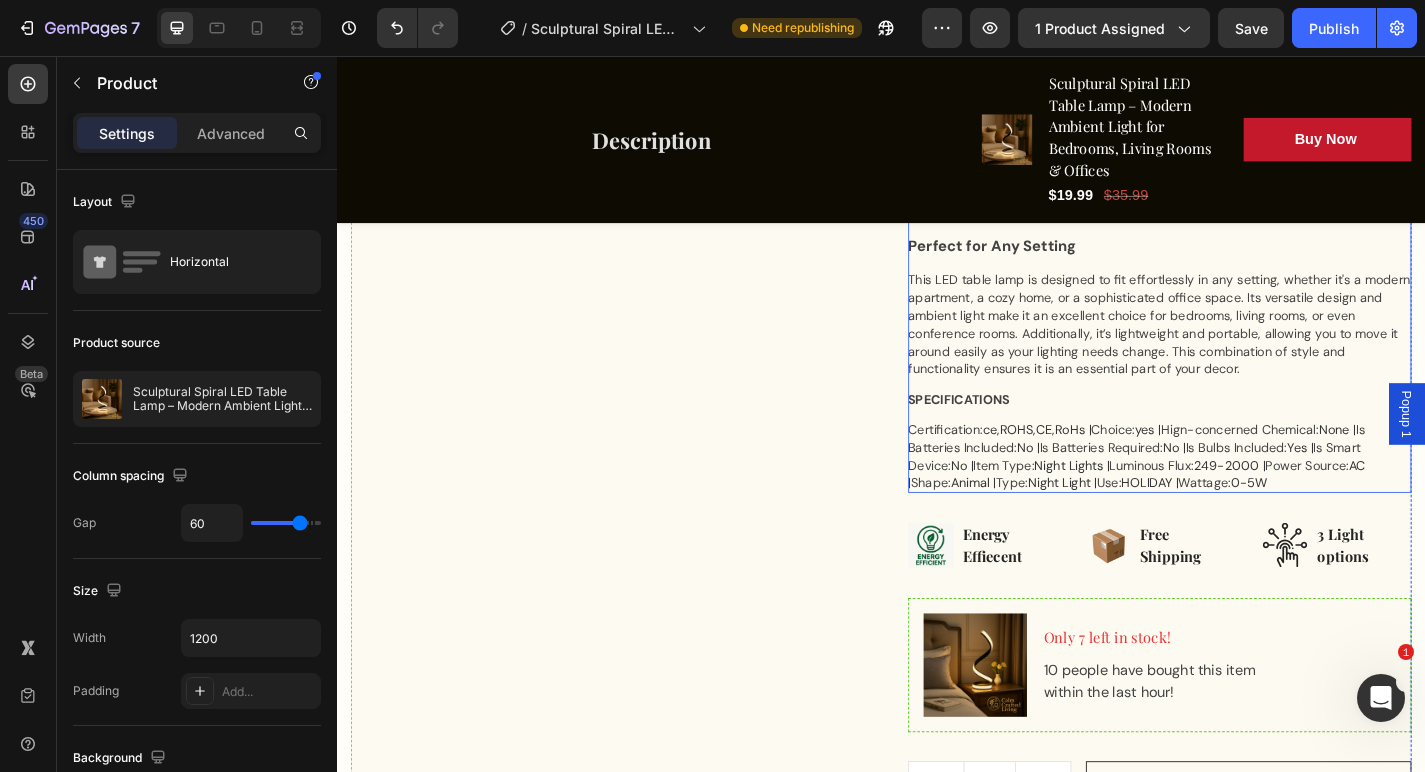 click on "Night Lights |" at bounding box center (1147, 508) 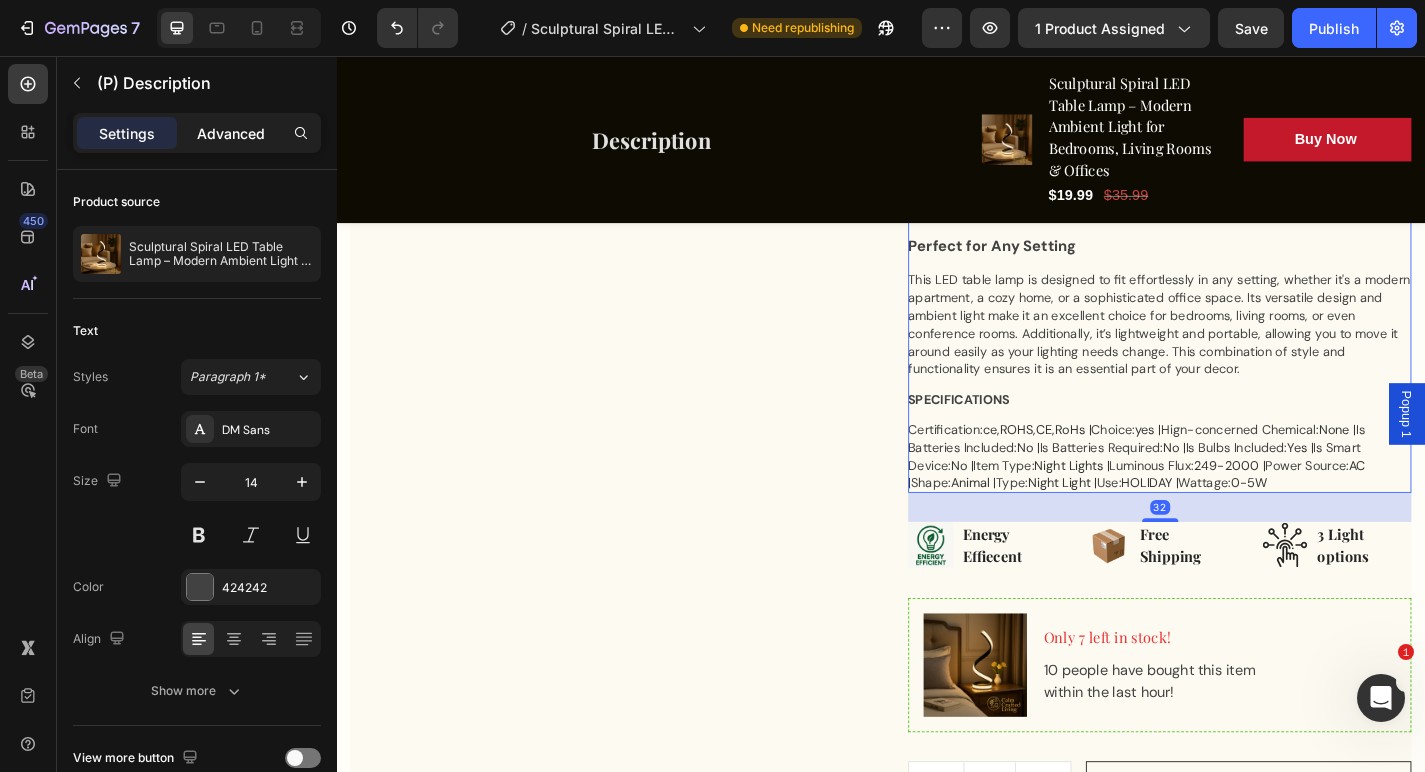 click on "Advanced" 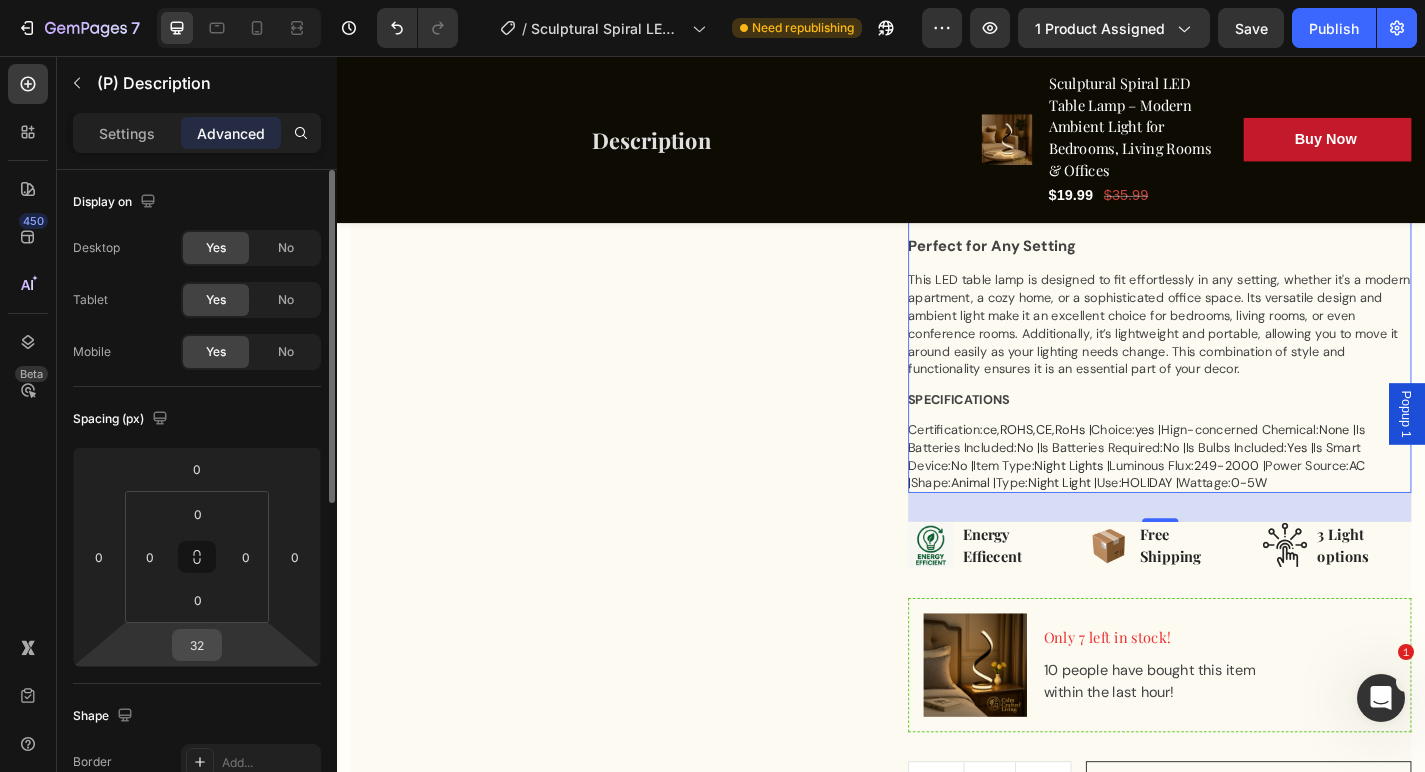 click on "32" at bounding box center [197, 645] 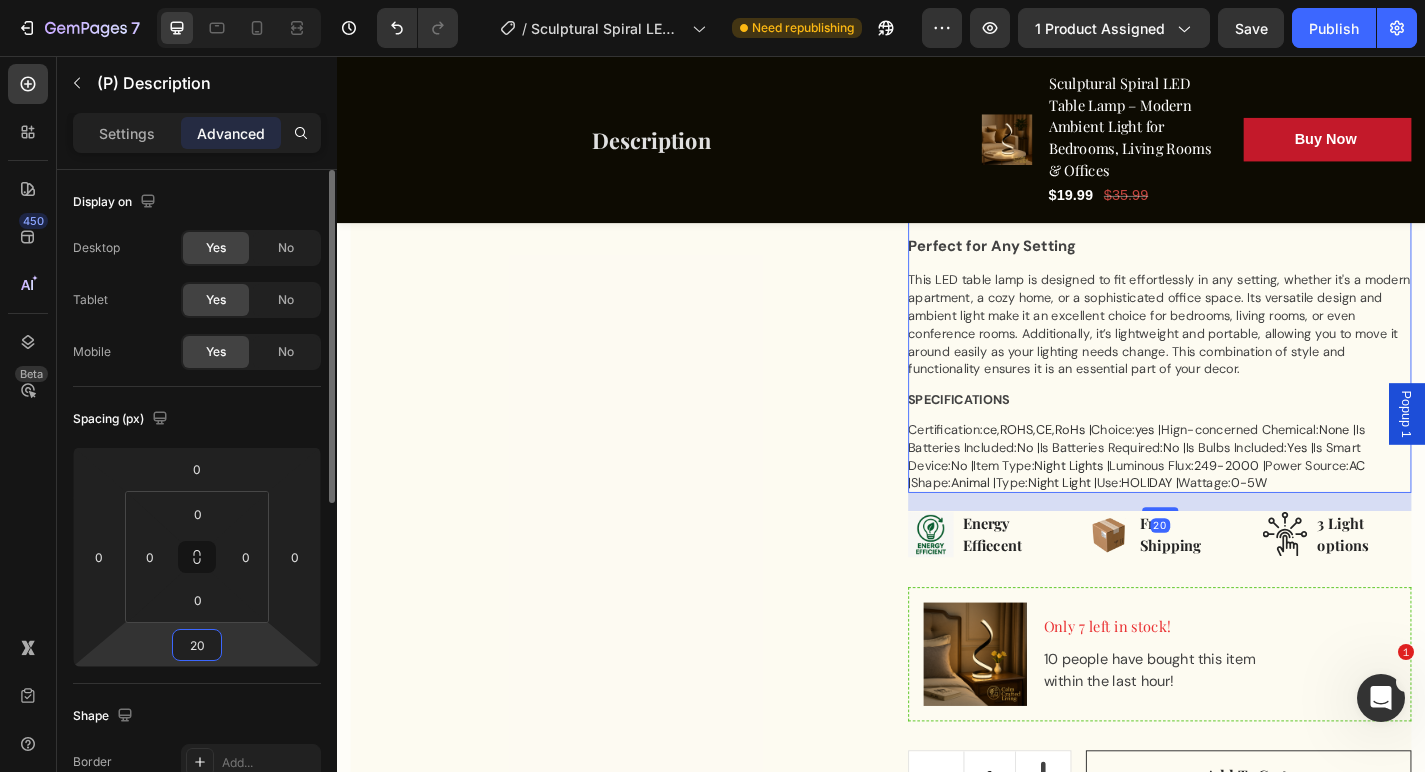 type on "2" 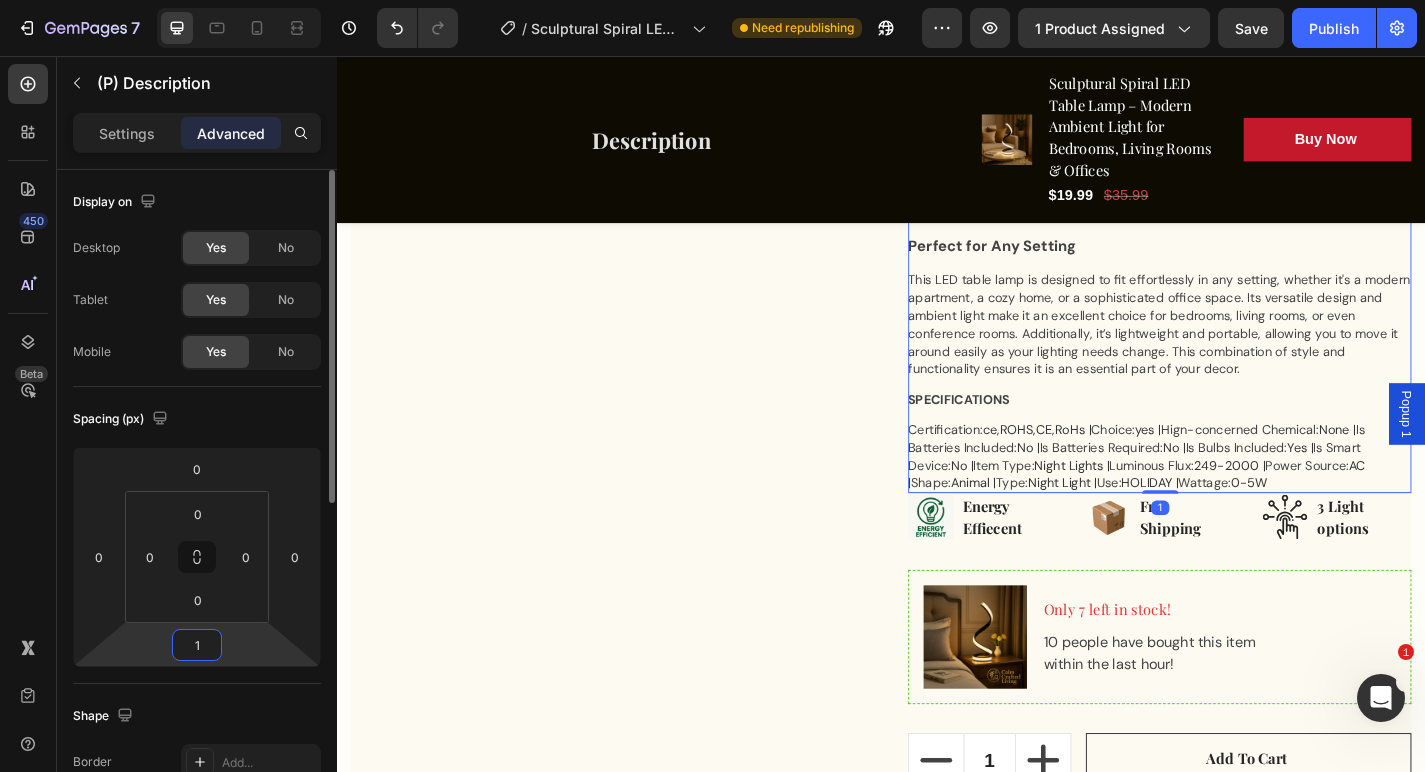 type on "10" 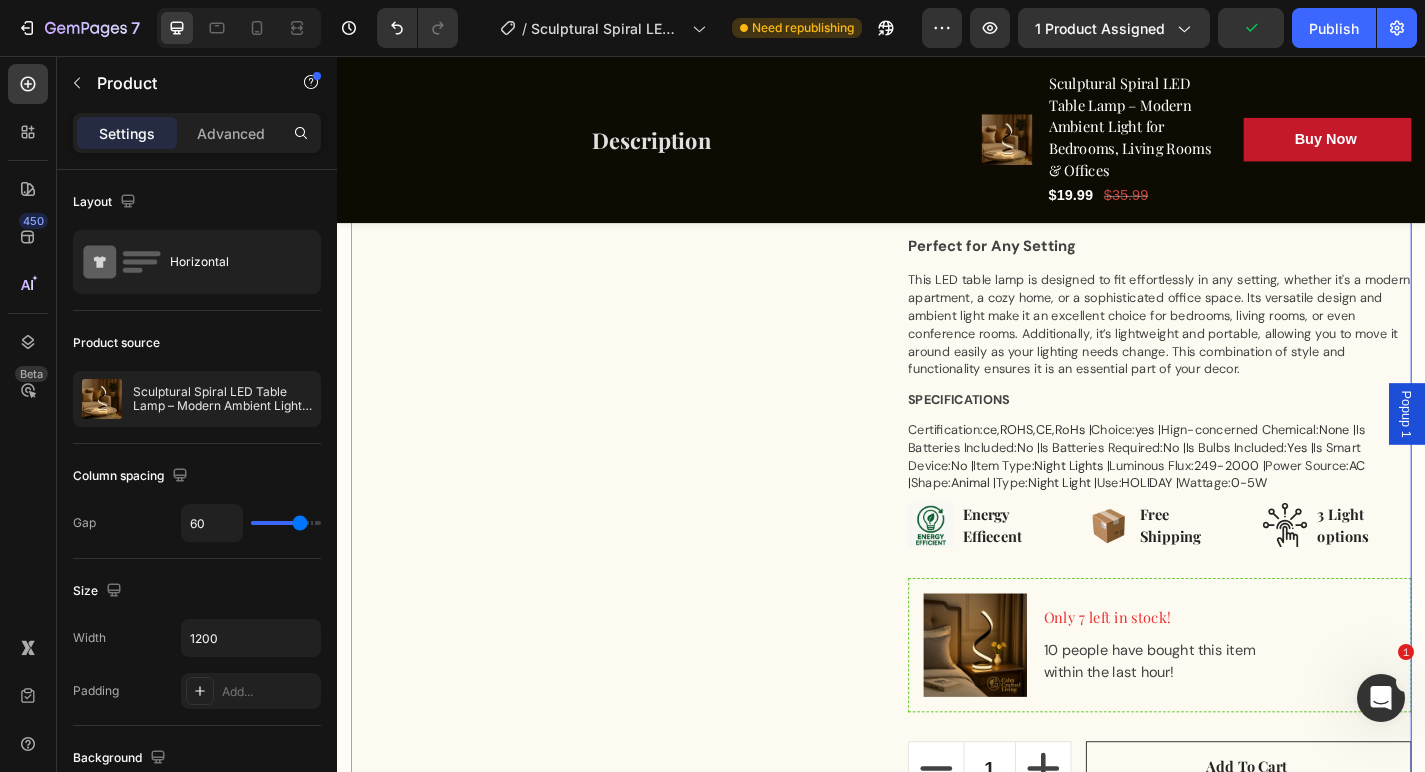 click on "Product Images" at bounding box center (629, 169) 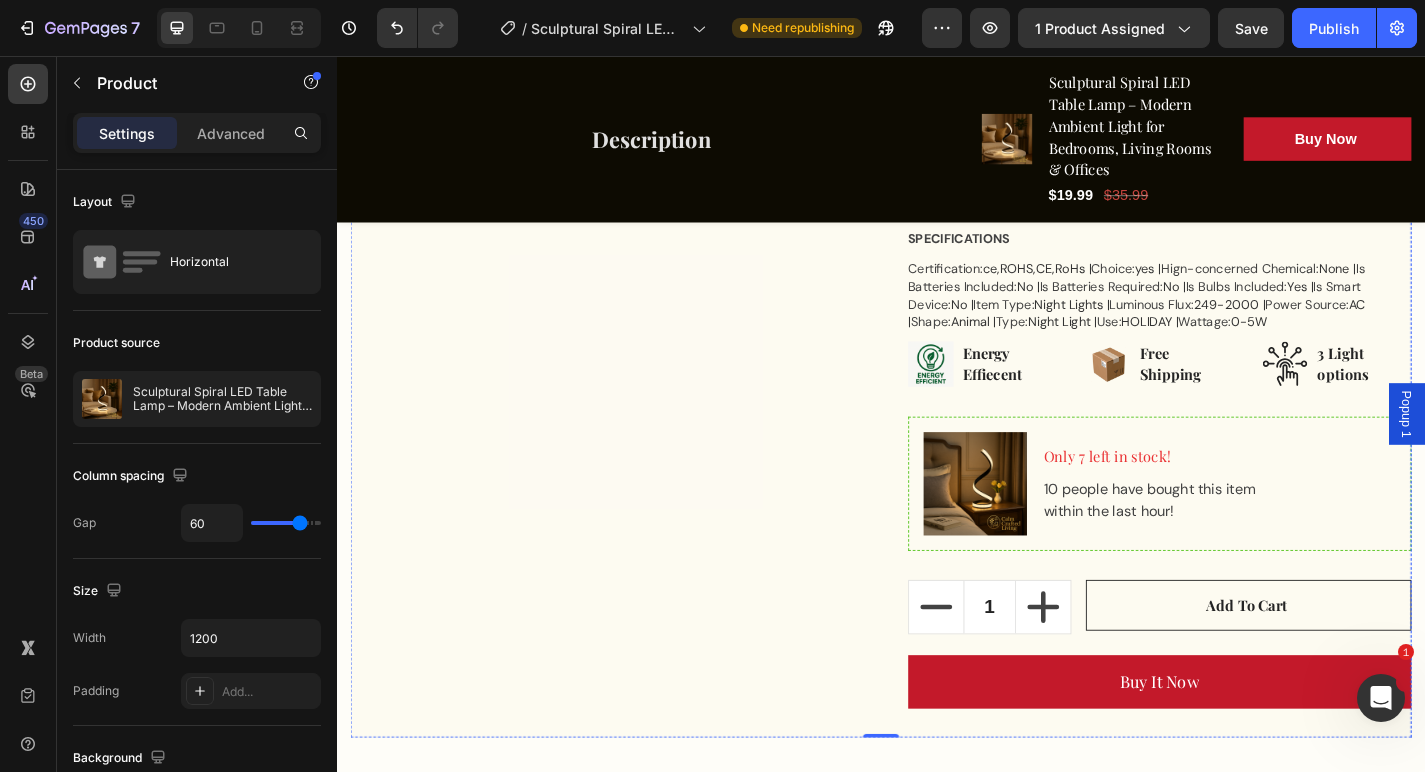 scroll, scrollTop: 1435, scrollLeft: 0, axis: vertical 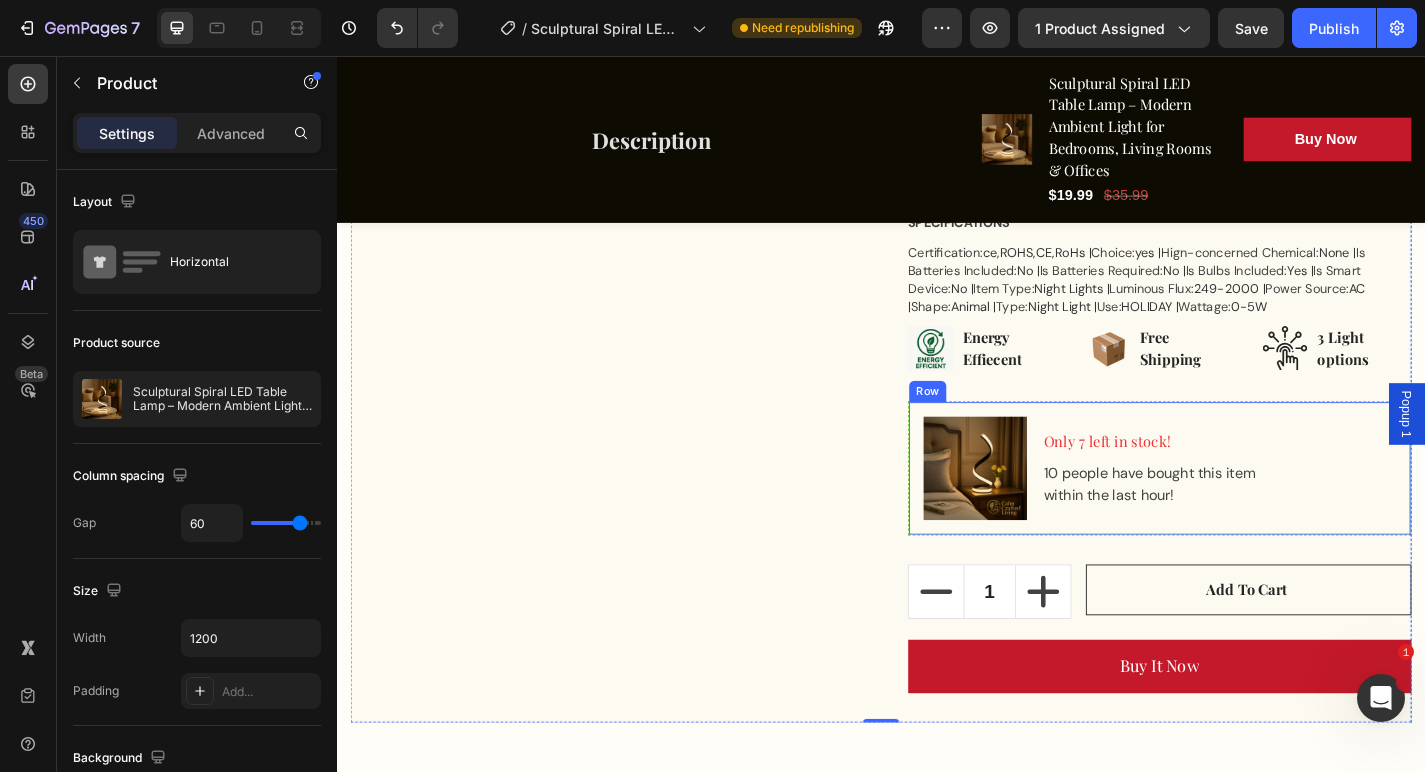 click on "Image Only 7 left in stock! Text block 10 people have bought this item within the last hour! Text block Row" at bounding box center [1244, 511] 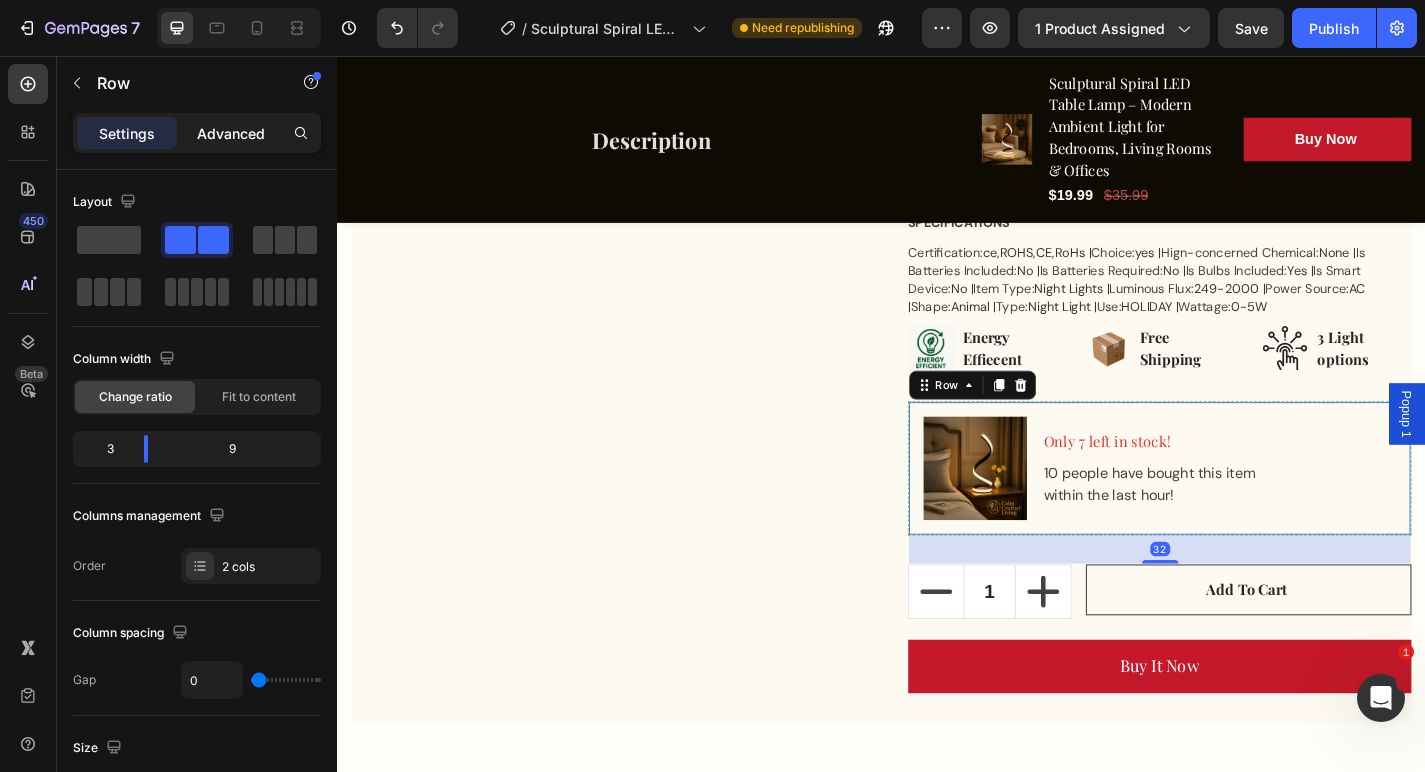 click on "Advanced" at bounding box center [231, 133] 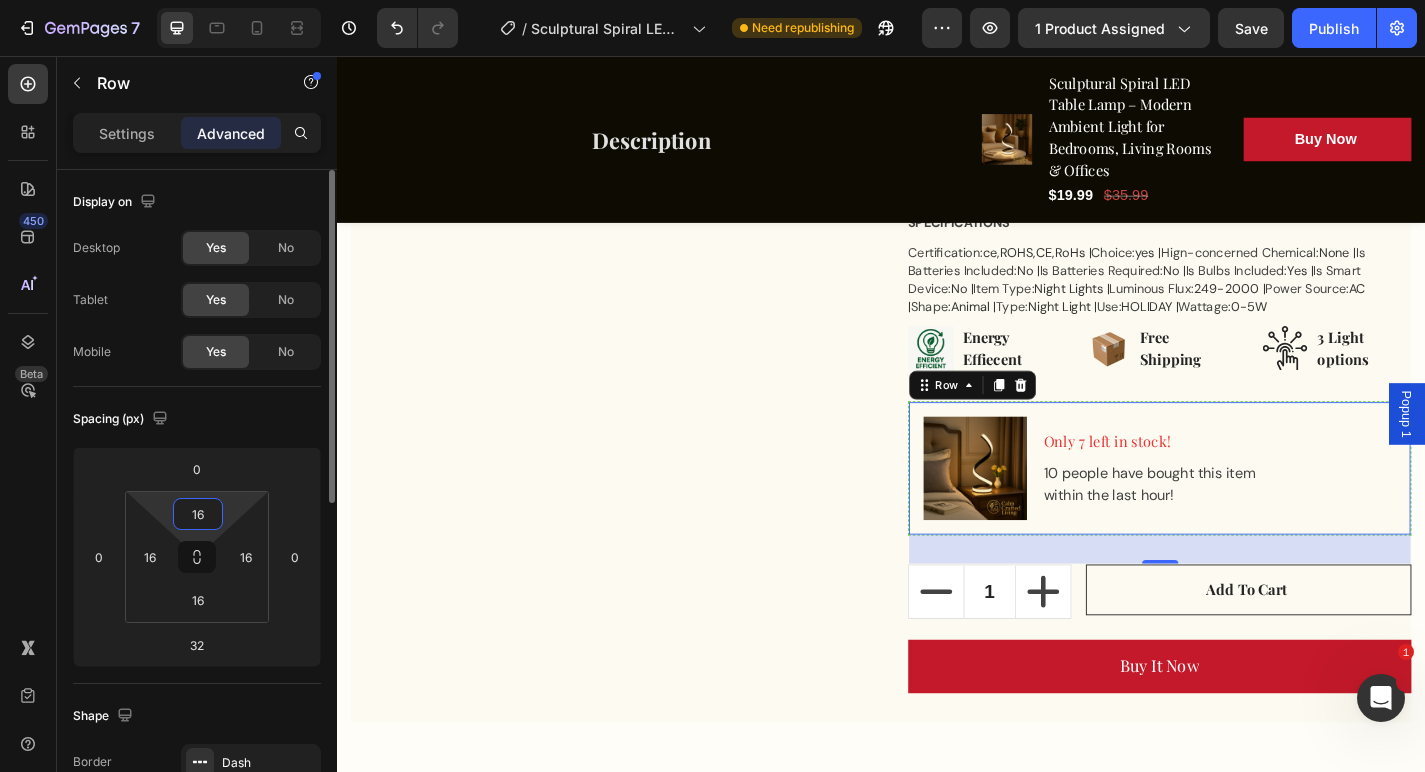 click on "16" at bounding box center (198, 514) 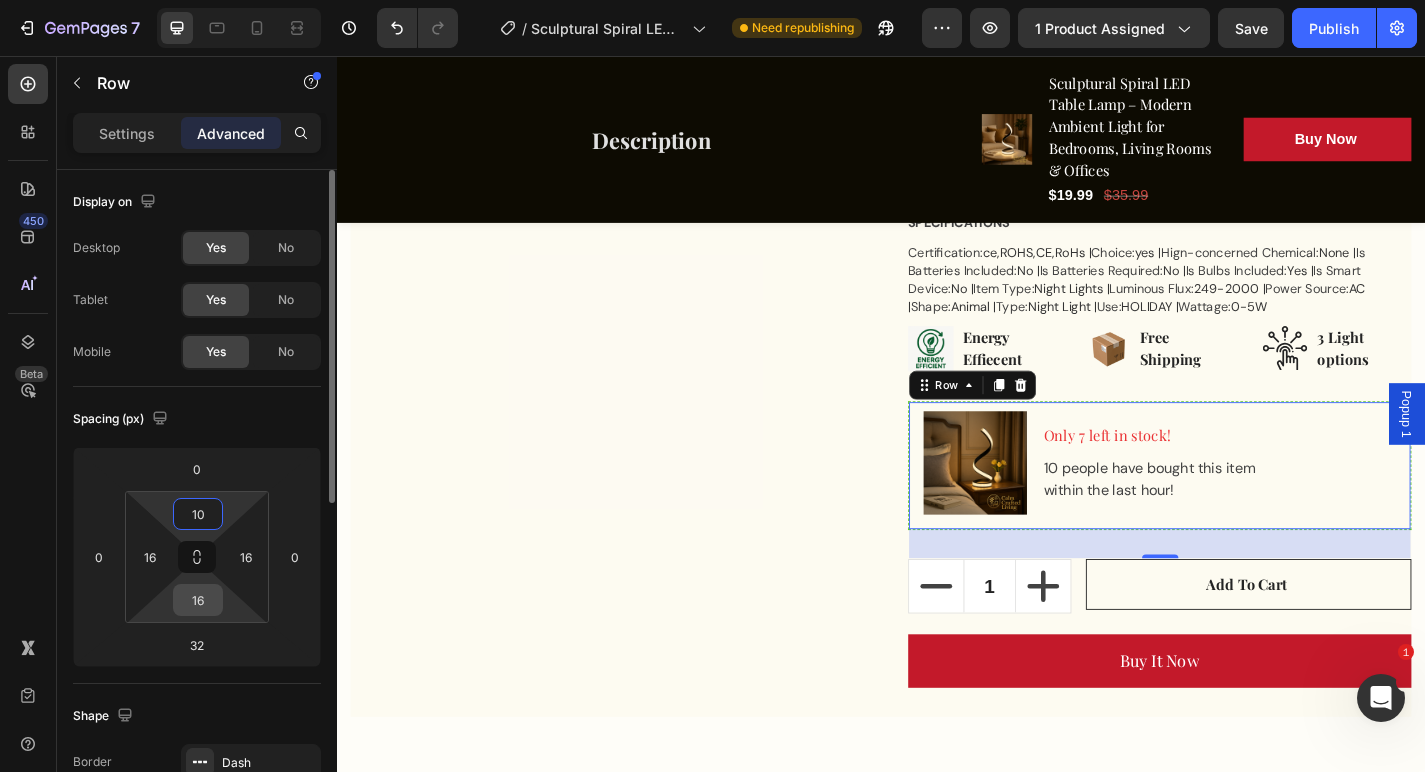 type on "10" 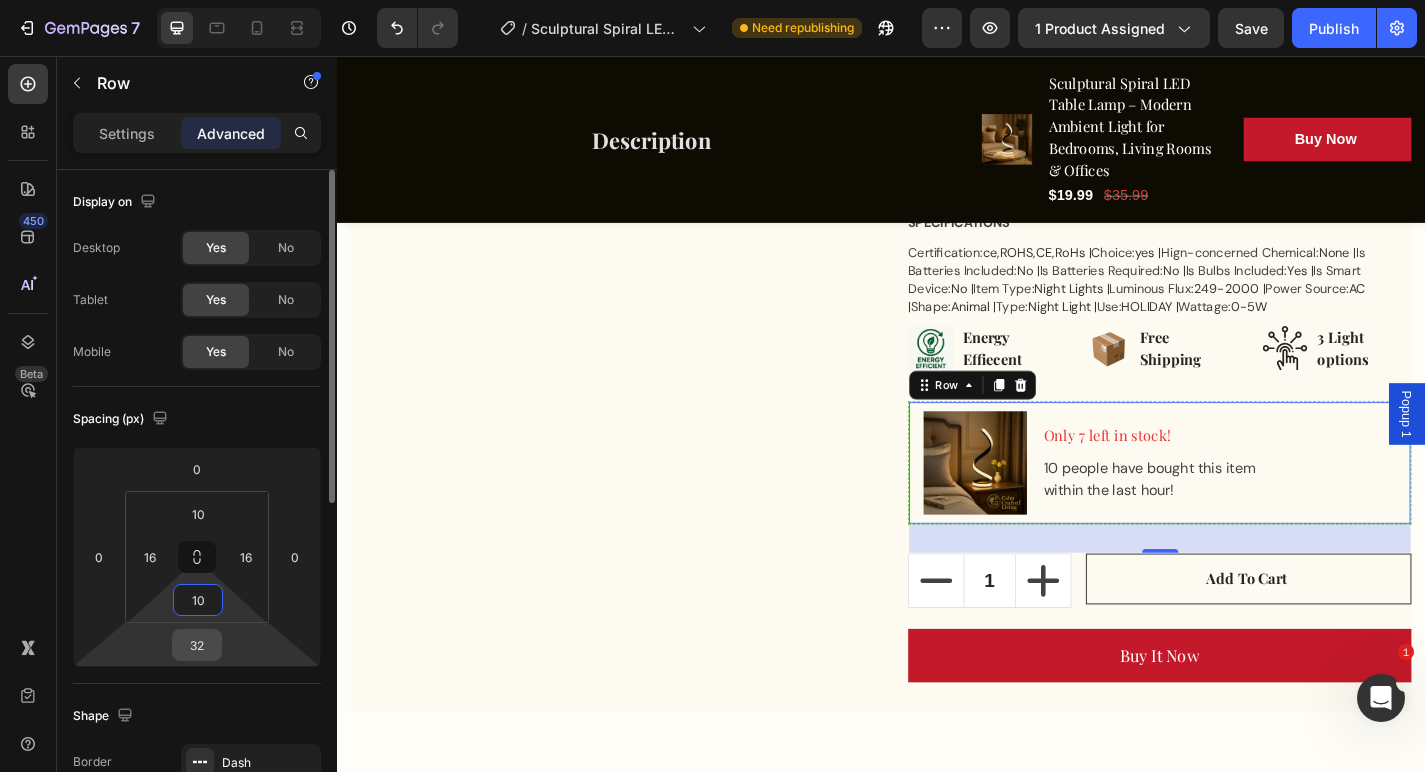 type on "10" 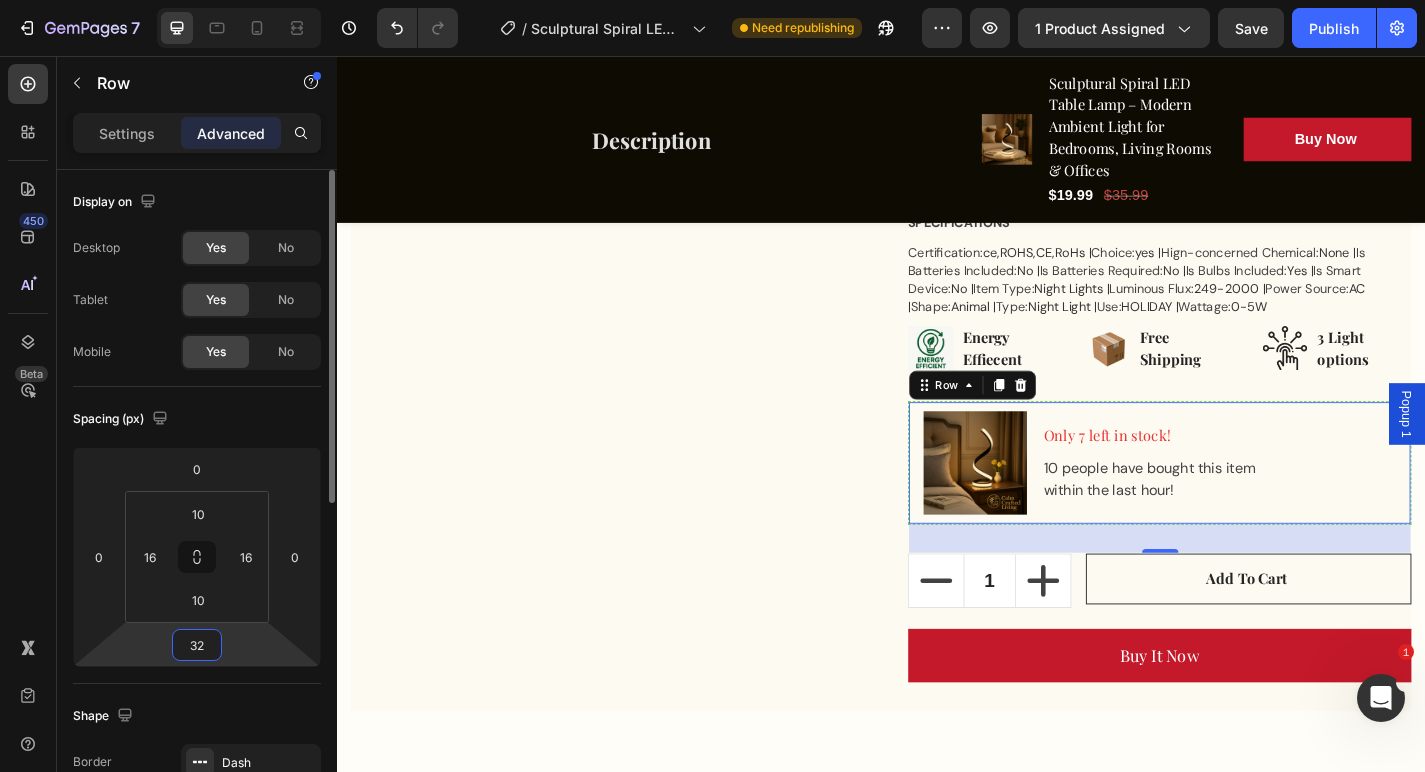 click on "32" at bounding box center [197, 645] 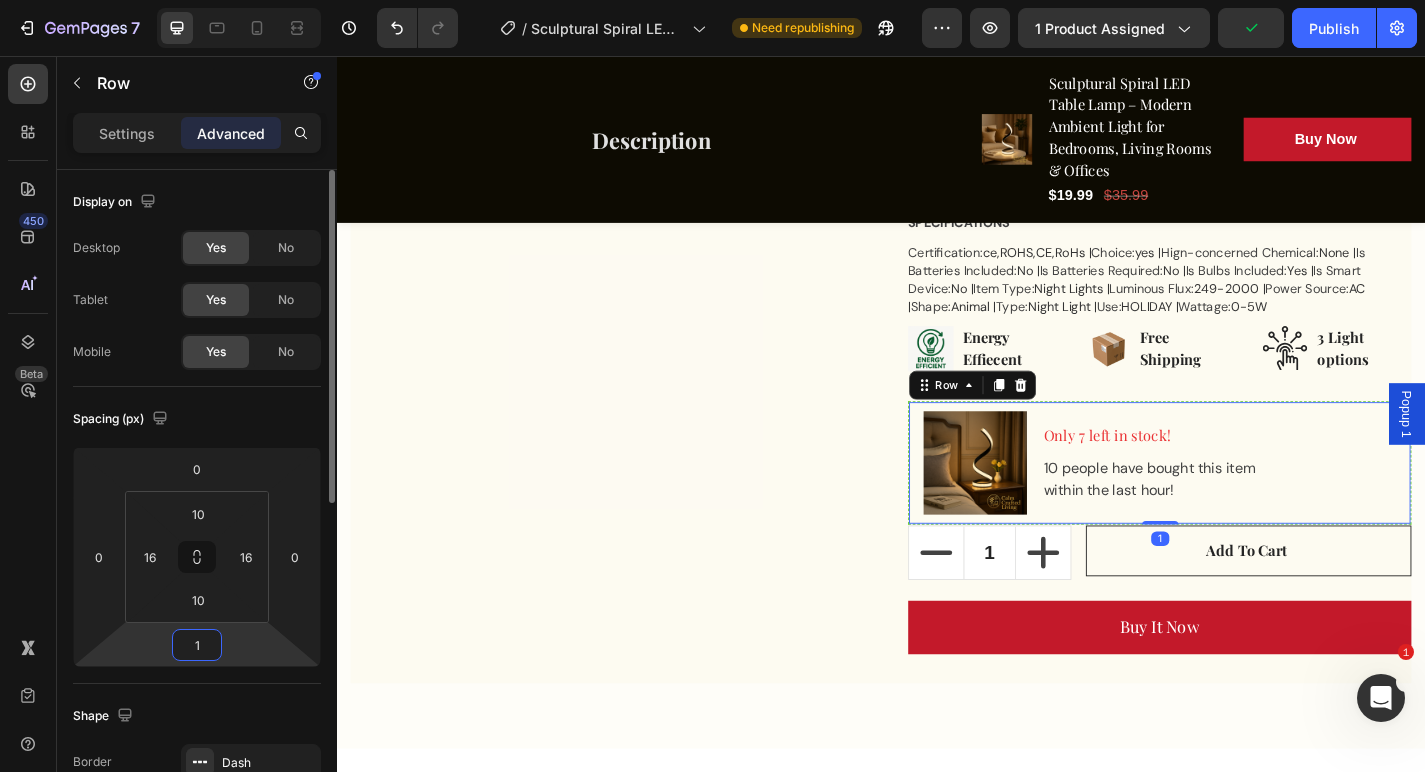 type on "15" 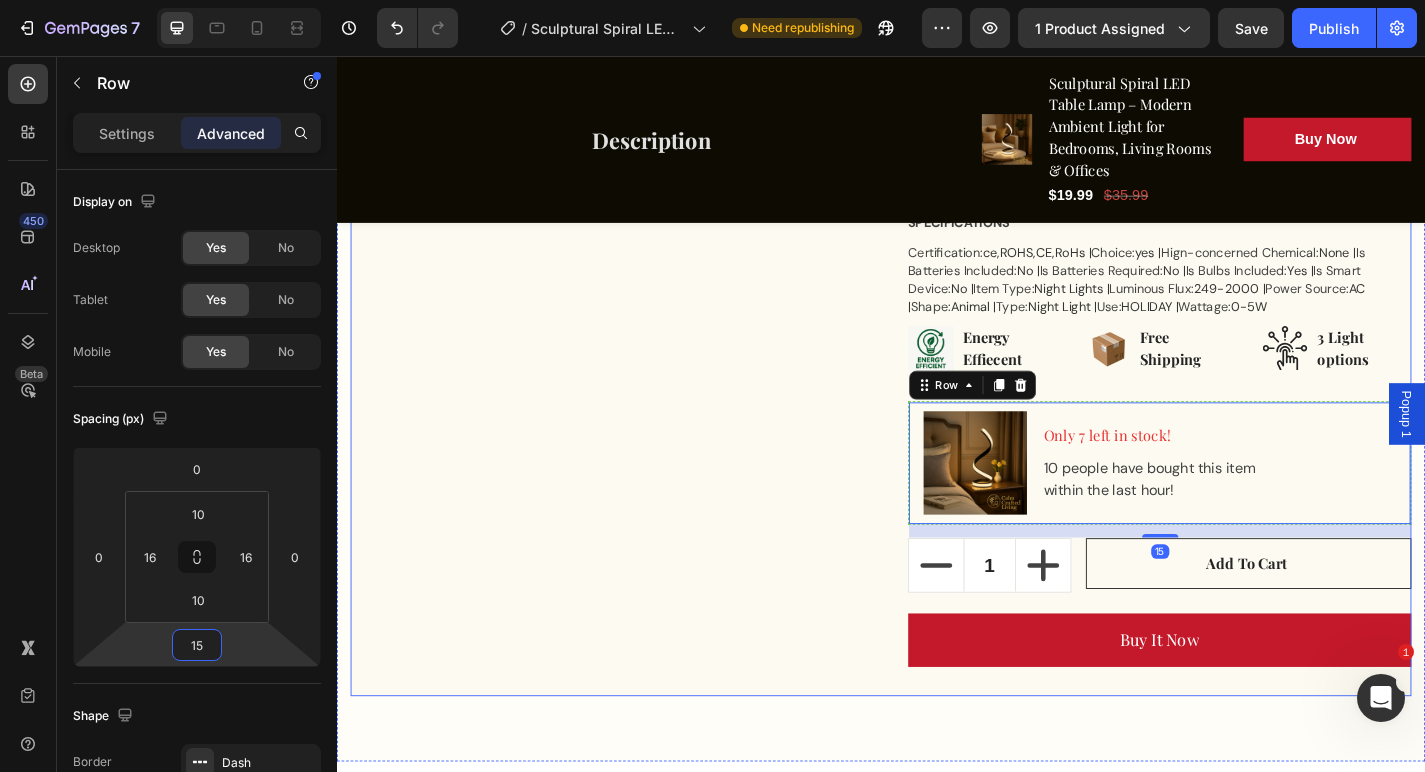 click on "Product Images" at bounding box center [629, -41] 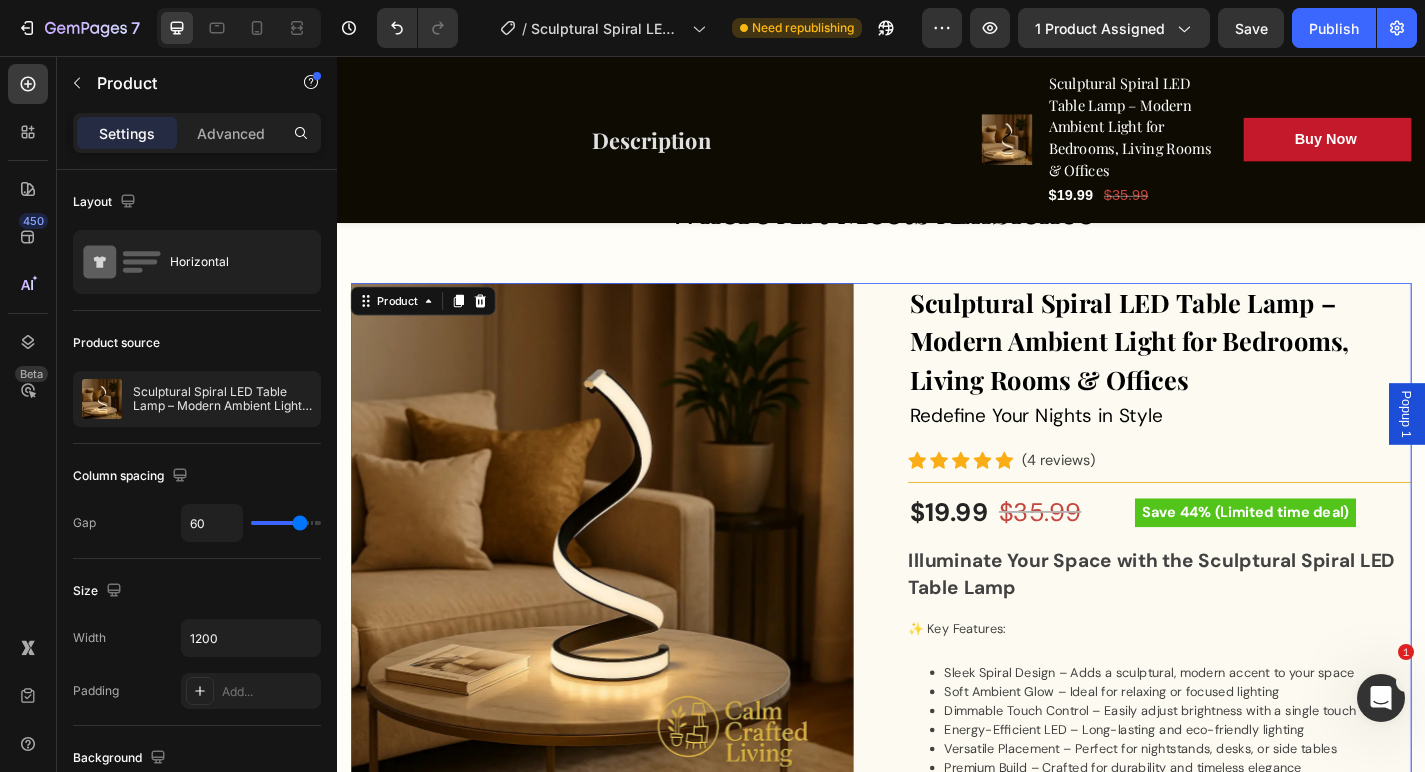scroll, scrollTop: 337, scrollLeft: 0, axis: vertical 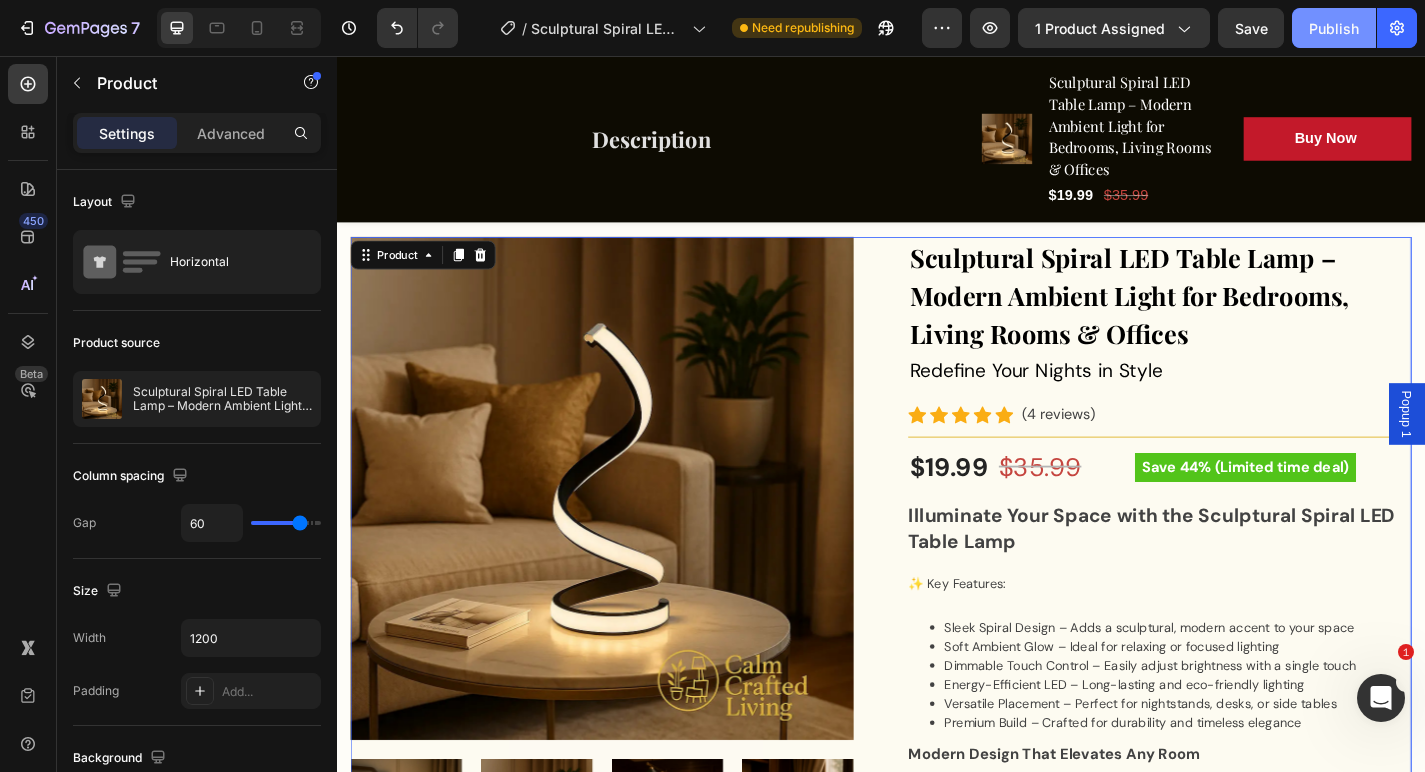 click on "Publish" 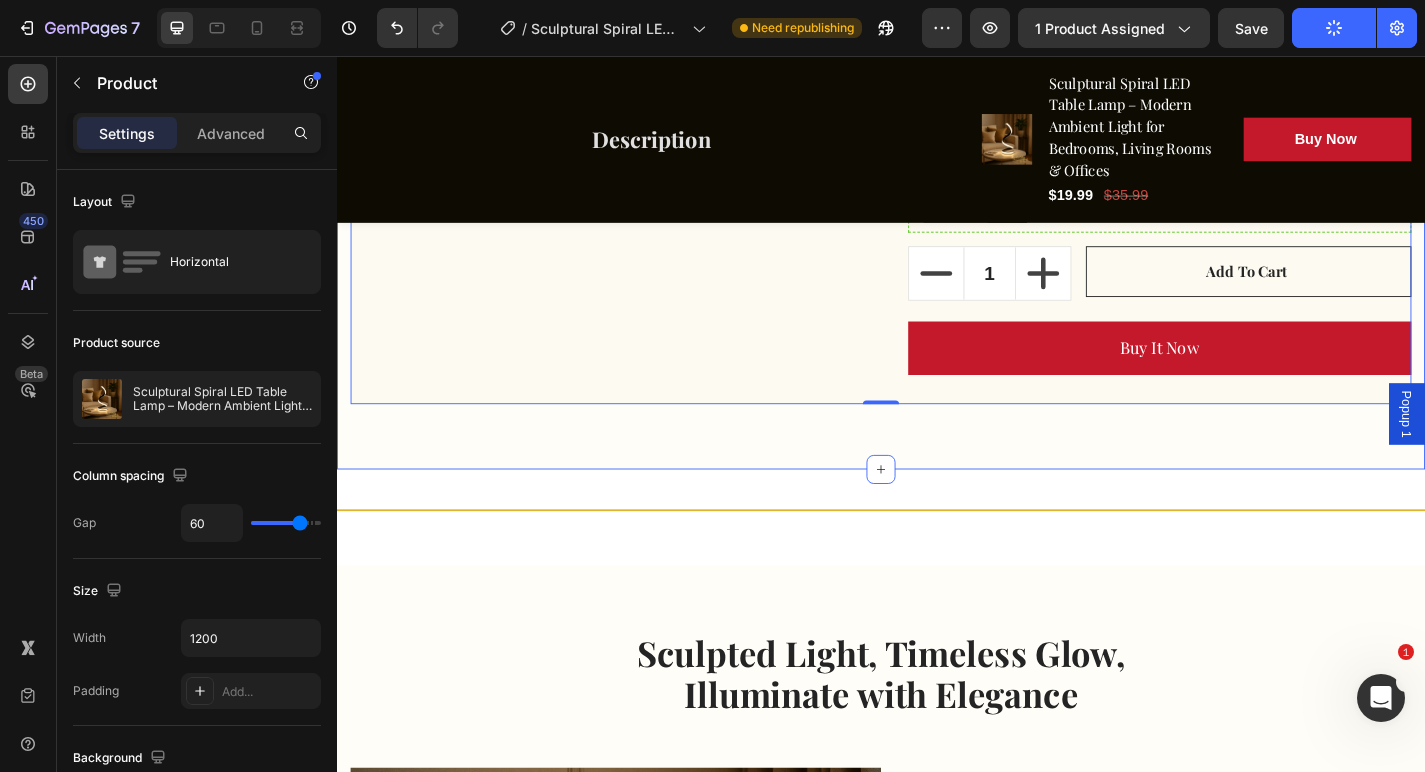 scroll, scrollTop: 1742, scrollLeft: 0, axis: vertical 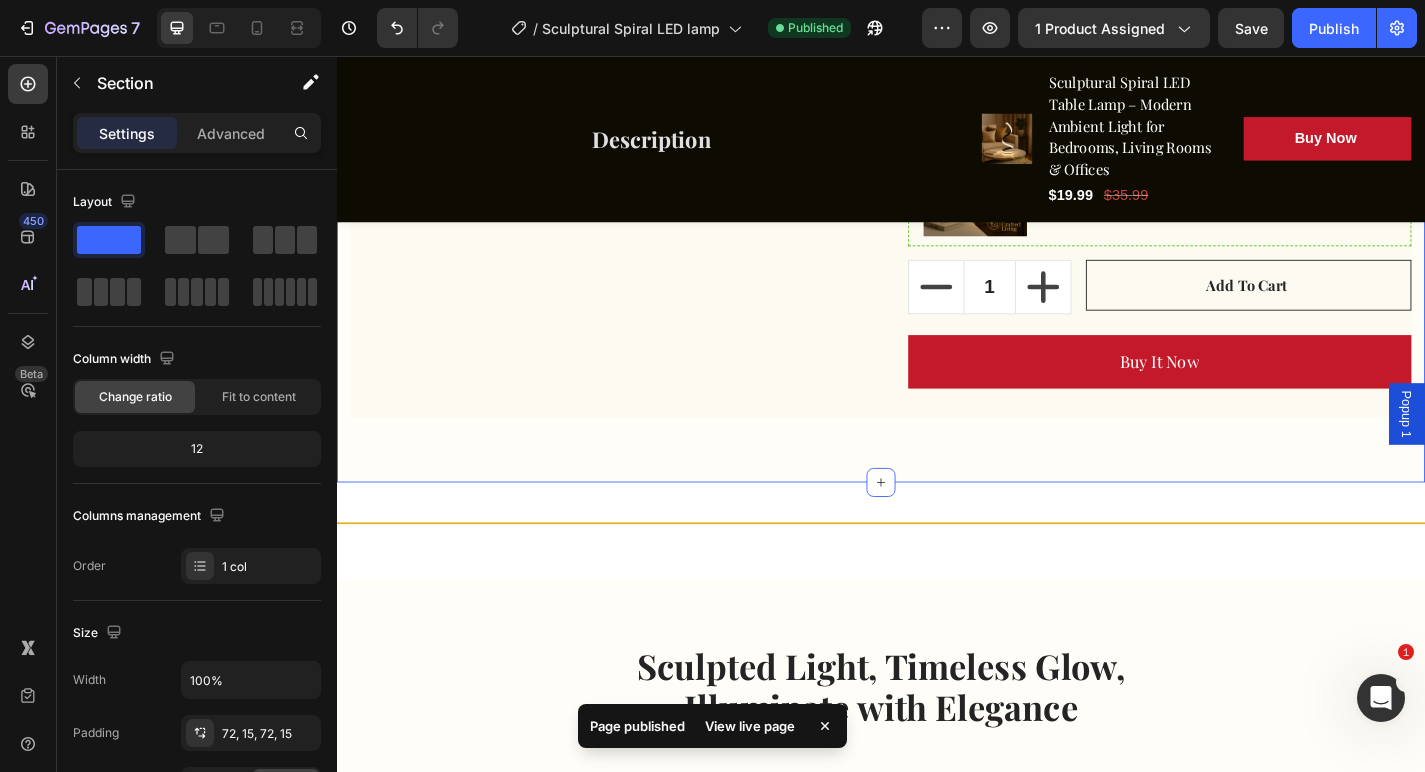 click on "FAST FREE DELIVERY! Button
30 Day Money Back   GARUNTEE ! Button
Contact us Anytime! Button
FAST FREE DELIVERY! Button
30 Day Money Back   GARUNTEE ! Button
Contact us Anytime! Button
FAST FREE DELIVERY! Button
30 Day Money Back   GARUNTEE ! Button
Contact us Anytime! Button
FAST FREE DELIVERY! Button
30 Day Money Back   GARUNTEE ! Button
Contact us Anytime! Button
FAST FREE DELIVERY! Button
30 Day Money Back   GARUNTEE ! Button
Contact us Anytime! Button
FAST FREE DELIVERY! Button
30 Day Money Back   GARUNTEE ! Button
Contact us Anytime! Button Marquee Where Art Meets Ambience Heading Row Product Images Sculptural Spiral LED Table Lamp – Modern Ambient Light for Bedrooms, Living Rooms & Offices (P) Title Icon" at bounding box center [937, -467] 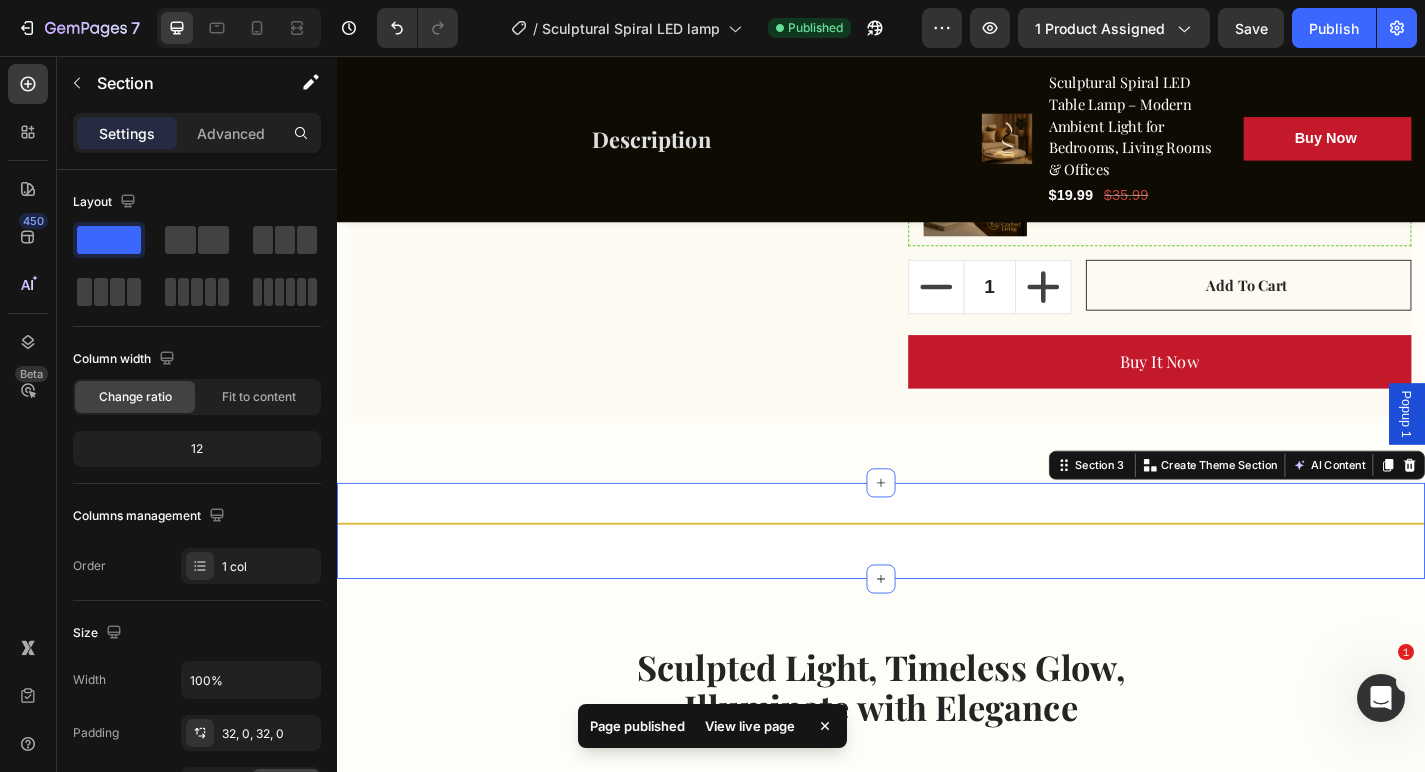click on "Title Line Section 3   Create Theme Section AI Content Write with GemAI What would you like to describe here? Tone and Voice Persuasive Product U-shaped Living Room Sofa, 111 Inch Modular Double Recliner Sofa, Apartment Large Leisure Sofa, Gray Show more Generate" at bounding box center [937, 580] 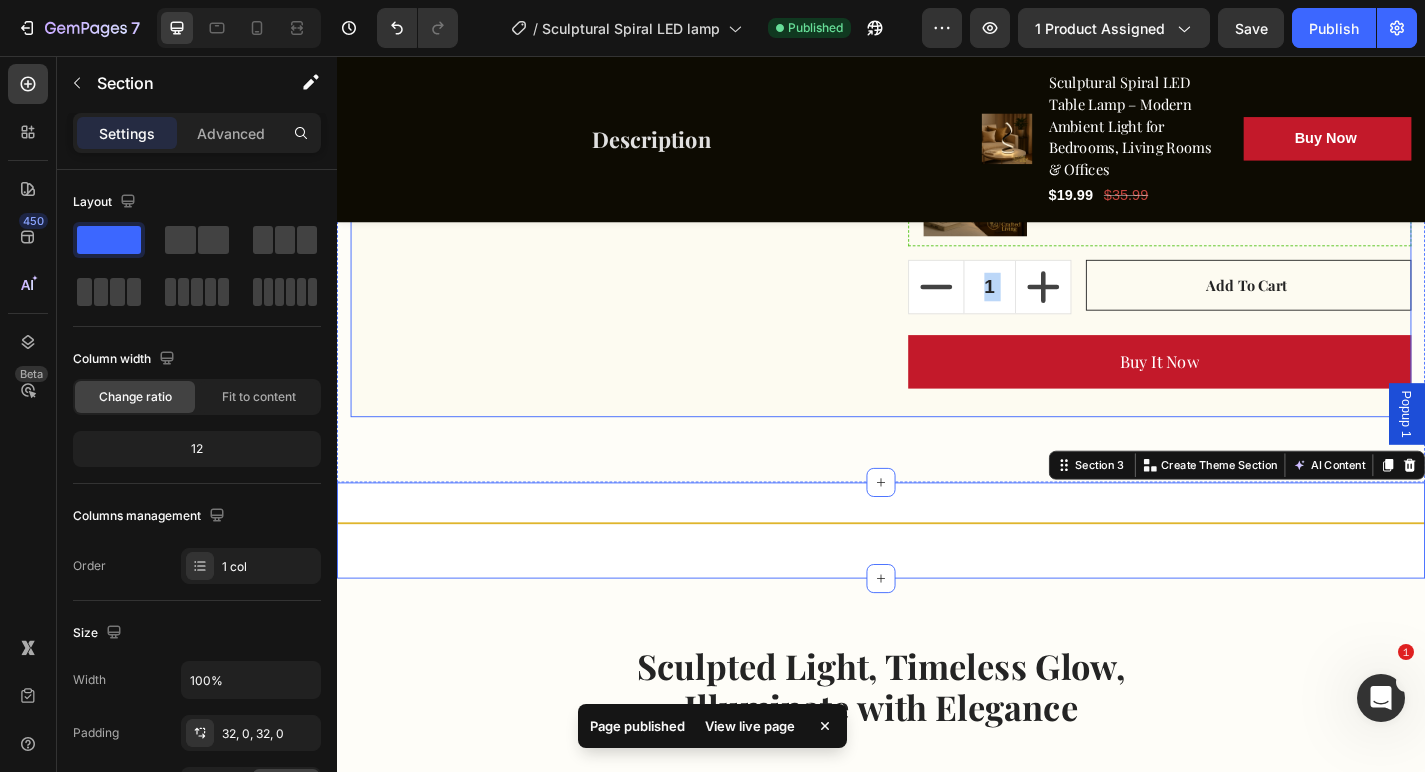 drag, startPoint x: 992, startPoint y: 523, endPoint x: 541, endPoint y: 400, distance: 467.47192 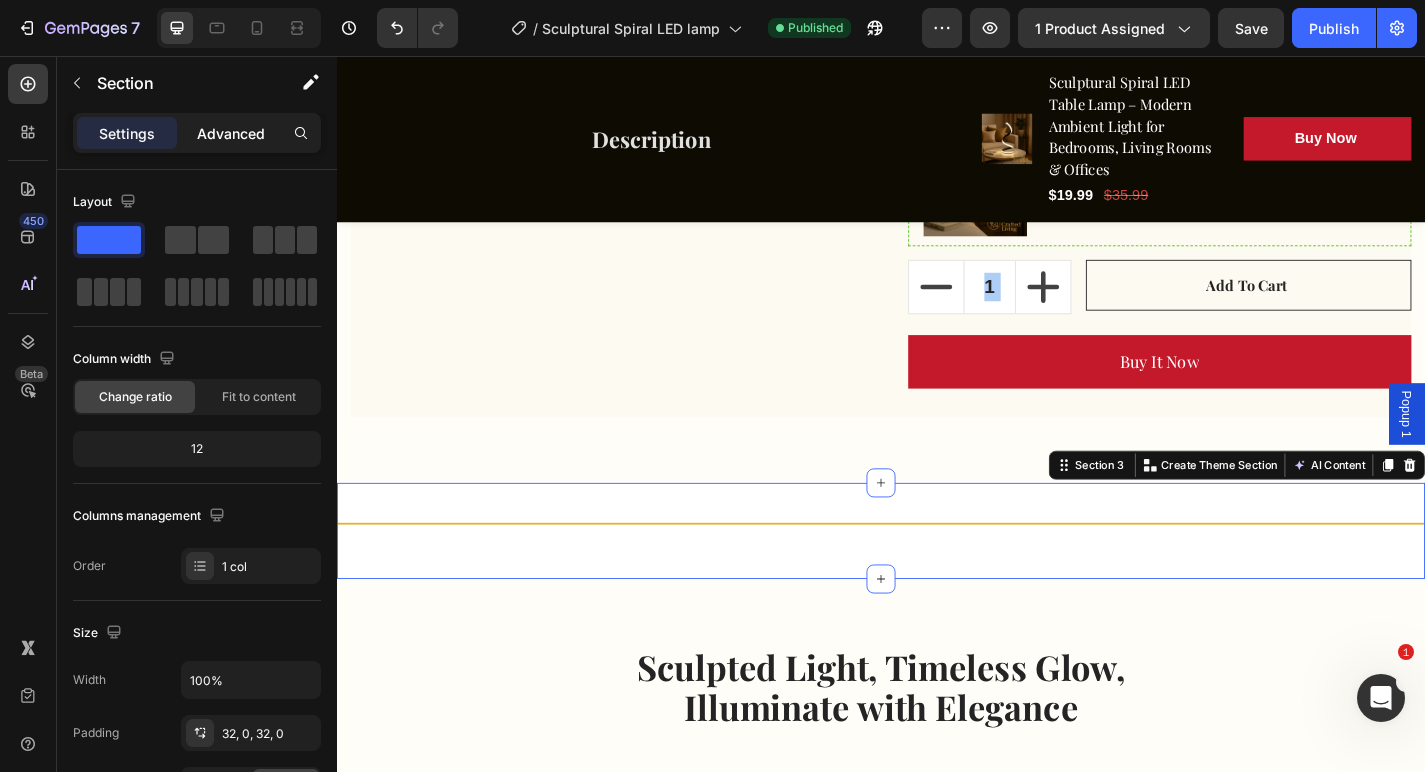 click on "Advanced" at bounding box center [231, 133] 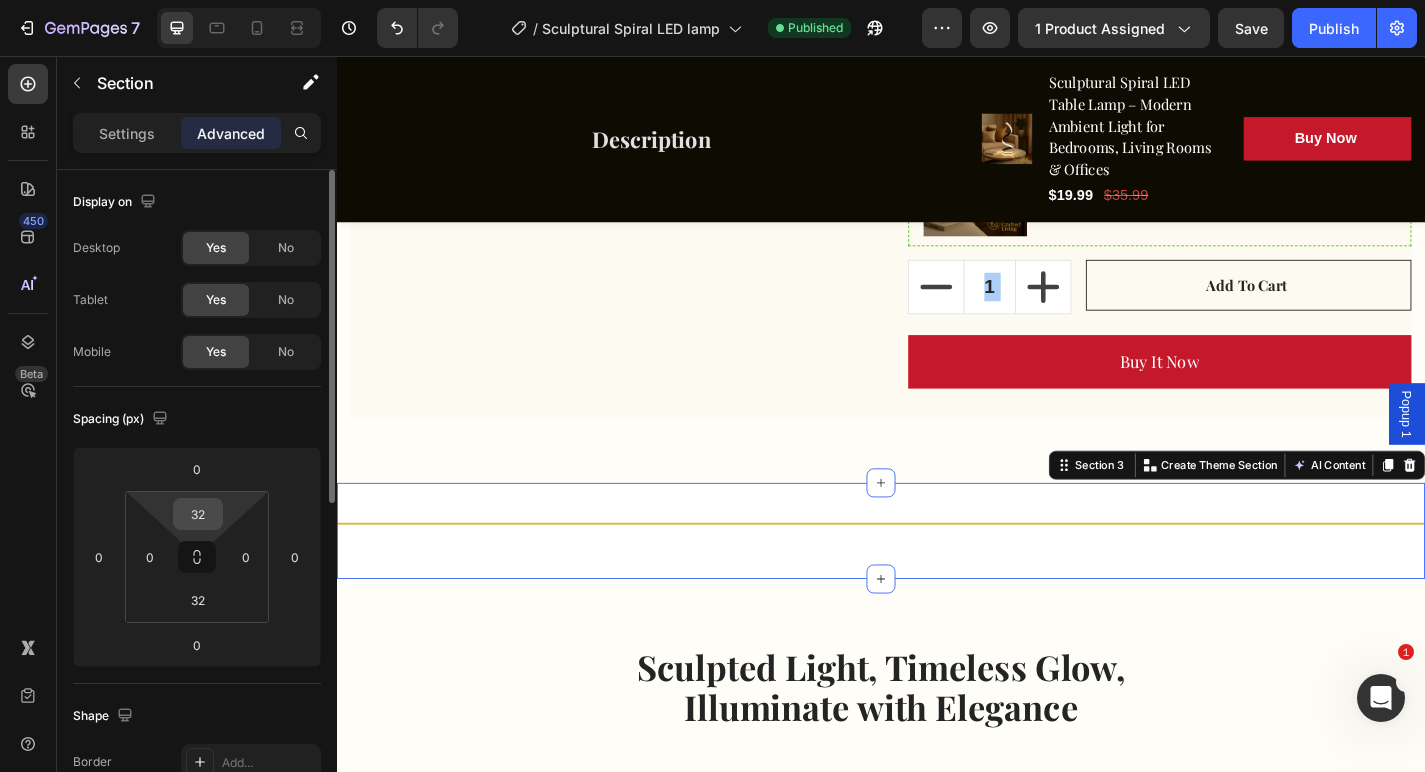 click on "32" at bounding box center (198, 514) 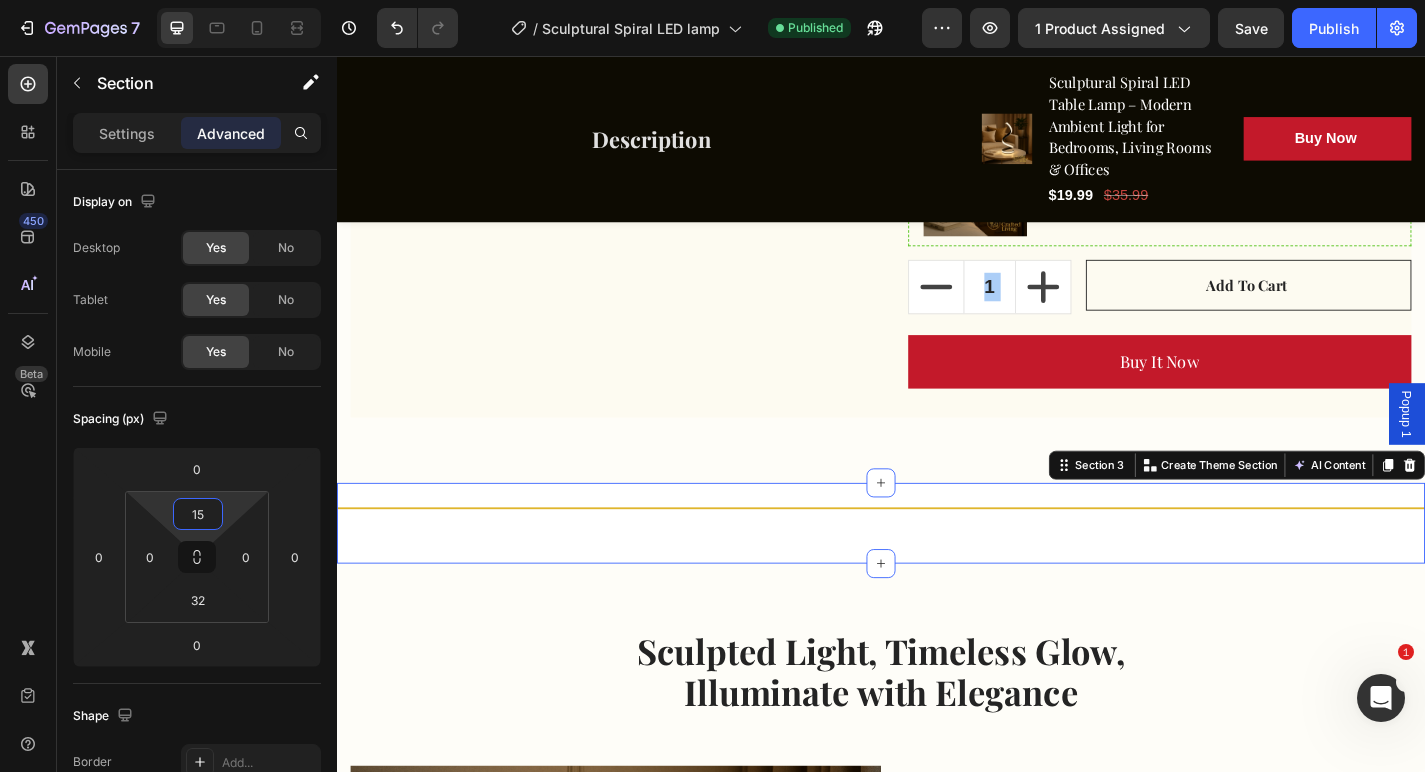 type on "15" 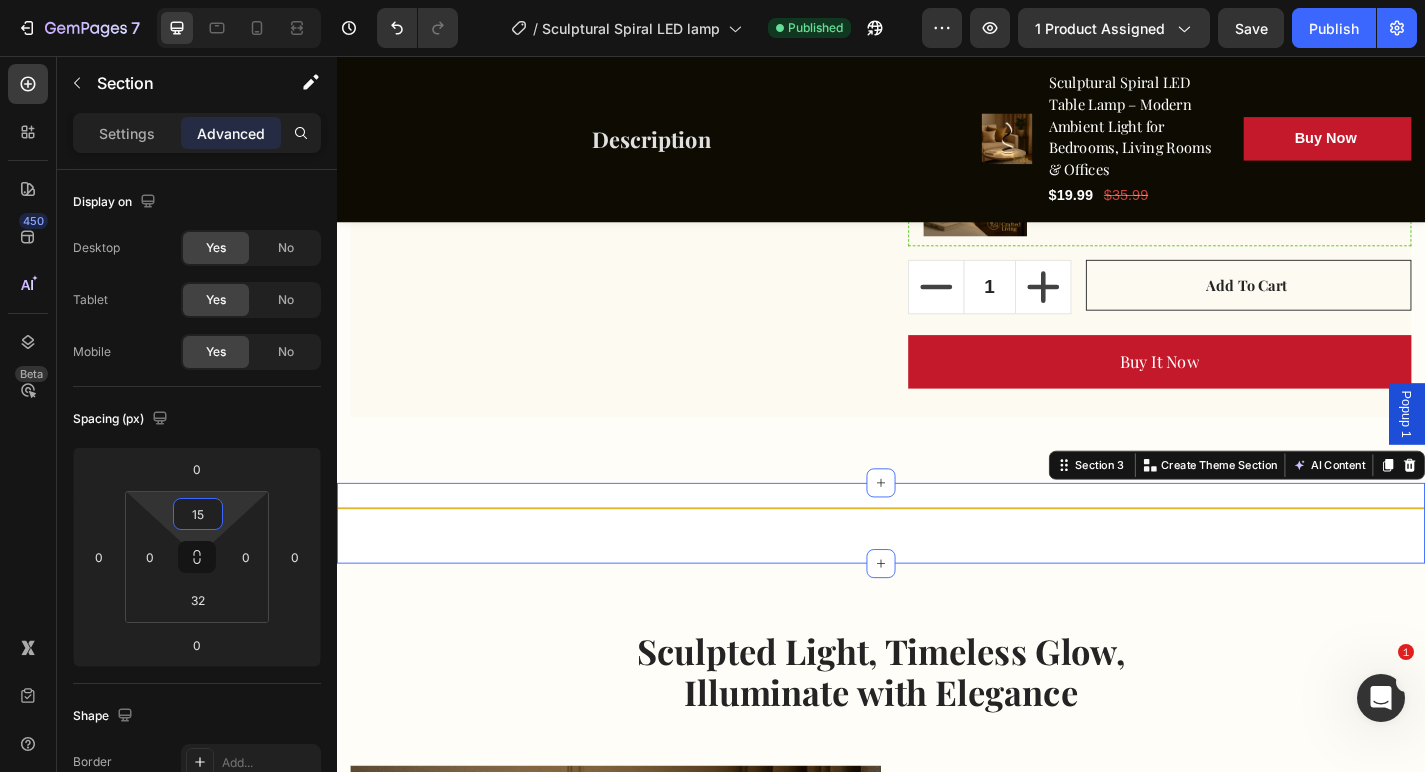 click on "Title Line" at bounding box center (937, 563) 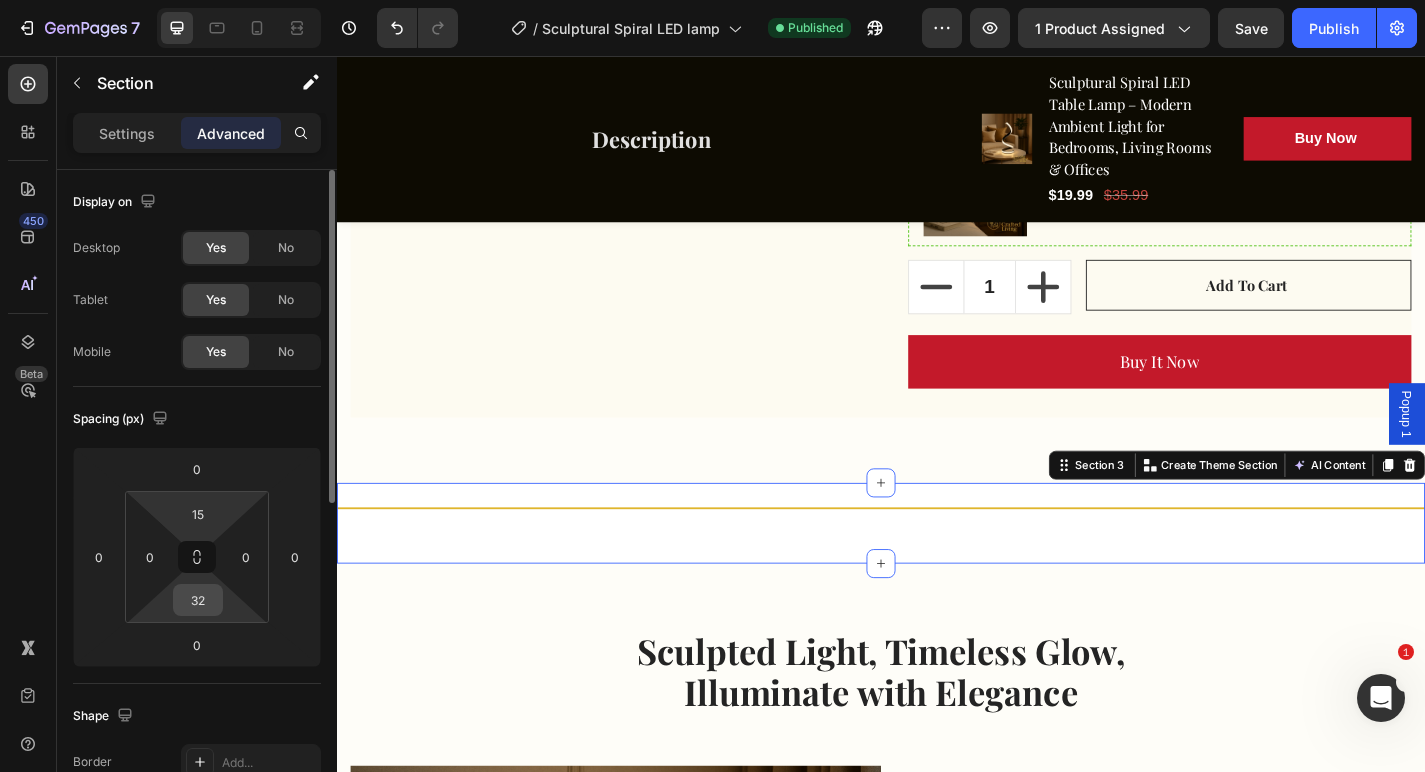 click on "32" at bounding box center (198, 600) 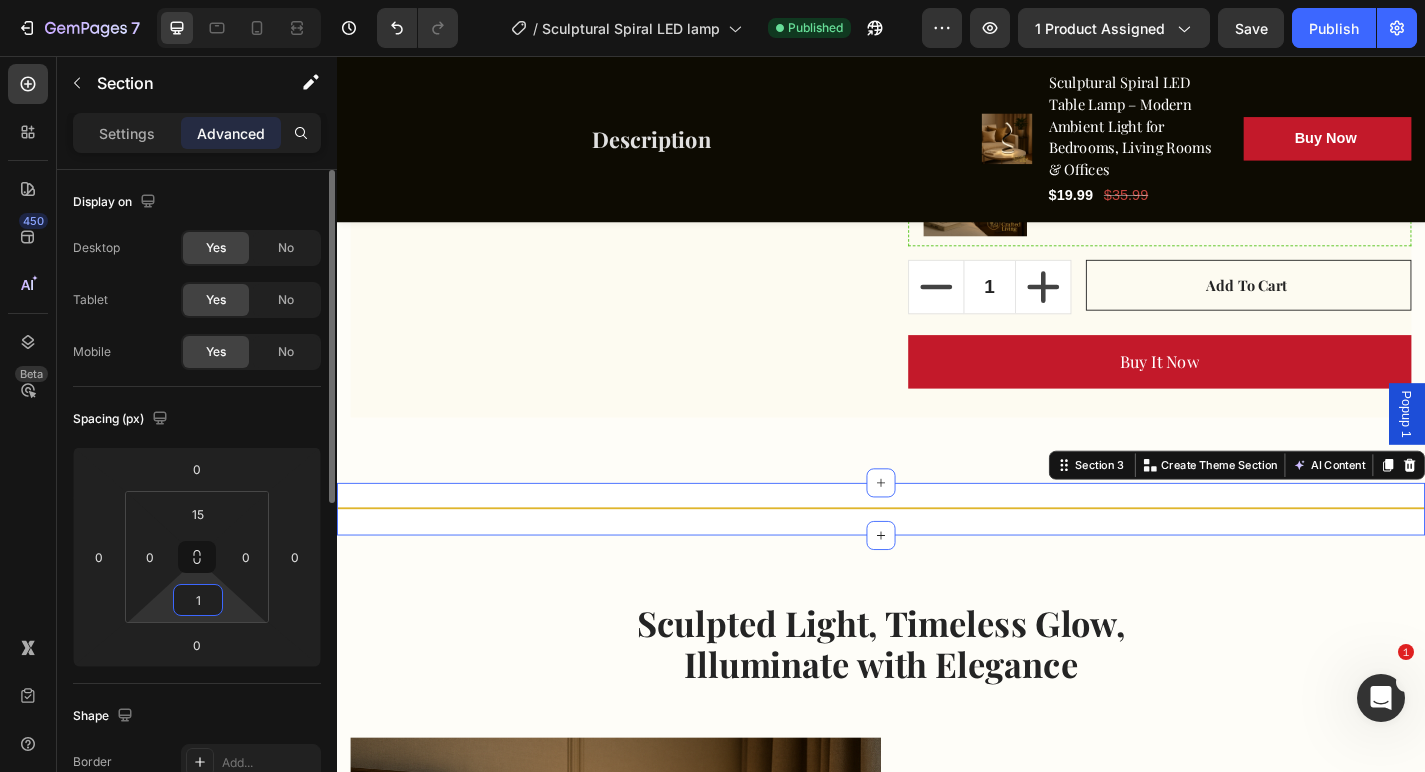 type on "15" 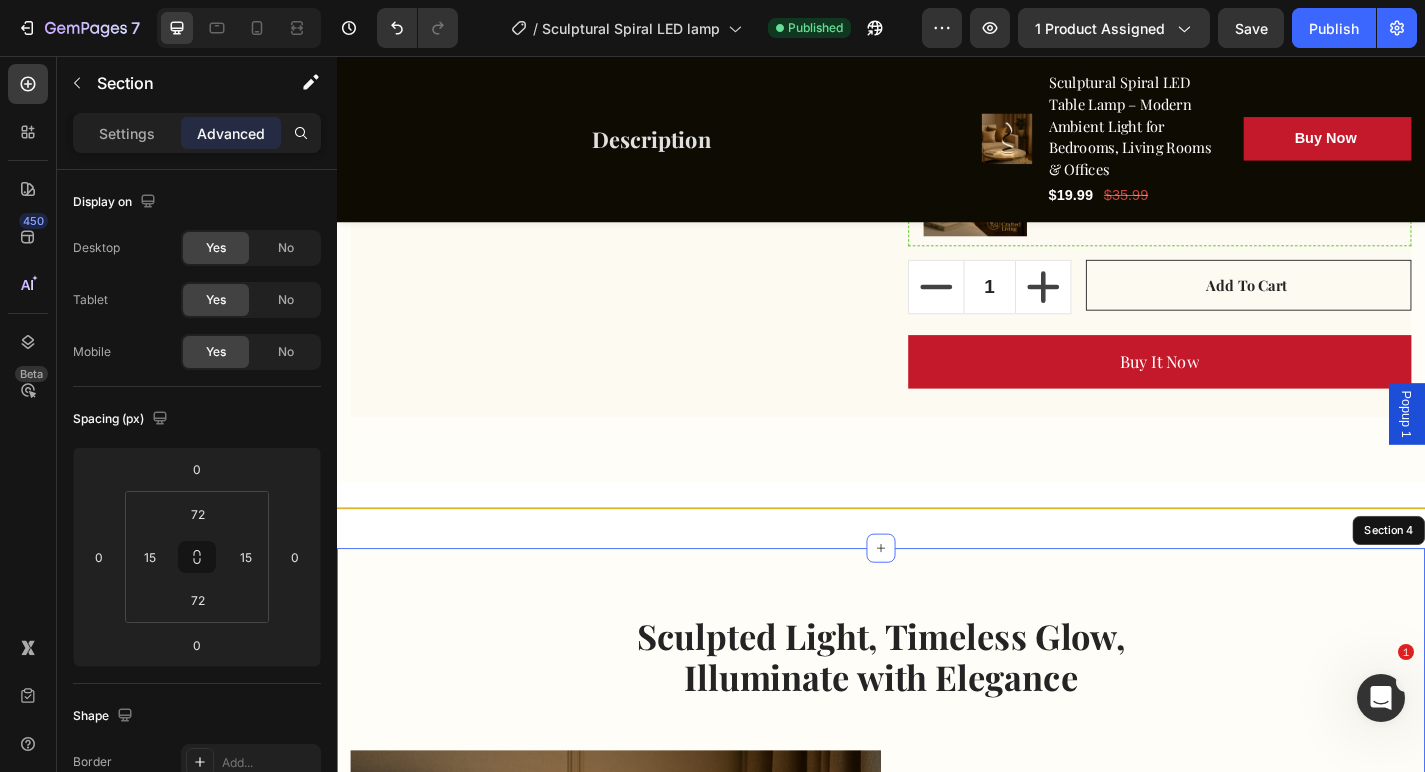 click on "Sculpted Light, Timeless Glow, Illuminate with Elegance Heading Row Image Sculptural Modern Design Text block Elegant infinity-loop Silhouette That doubles as statement art piece. Text block Row Row Warm Ambient Glow Text block Soft LED lighting creates a cozy, relaxing atmosphere - perfect for bedrooms, living rooms, or mood lighting. Text block Row Image Row Section 4" at bounding box center (937, 1101) 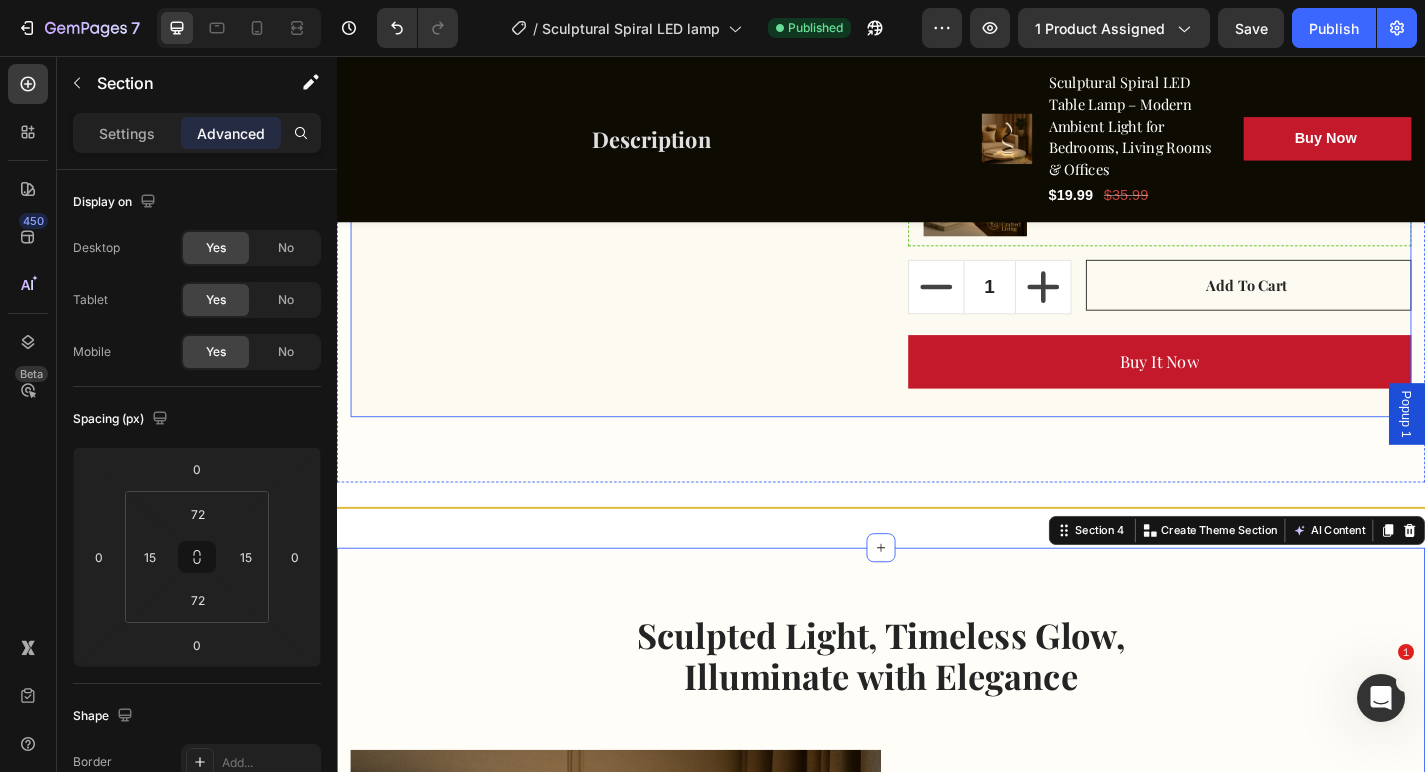 click on "Product Images" at bounding box center (629, -348) 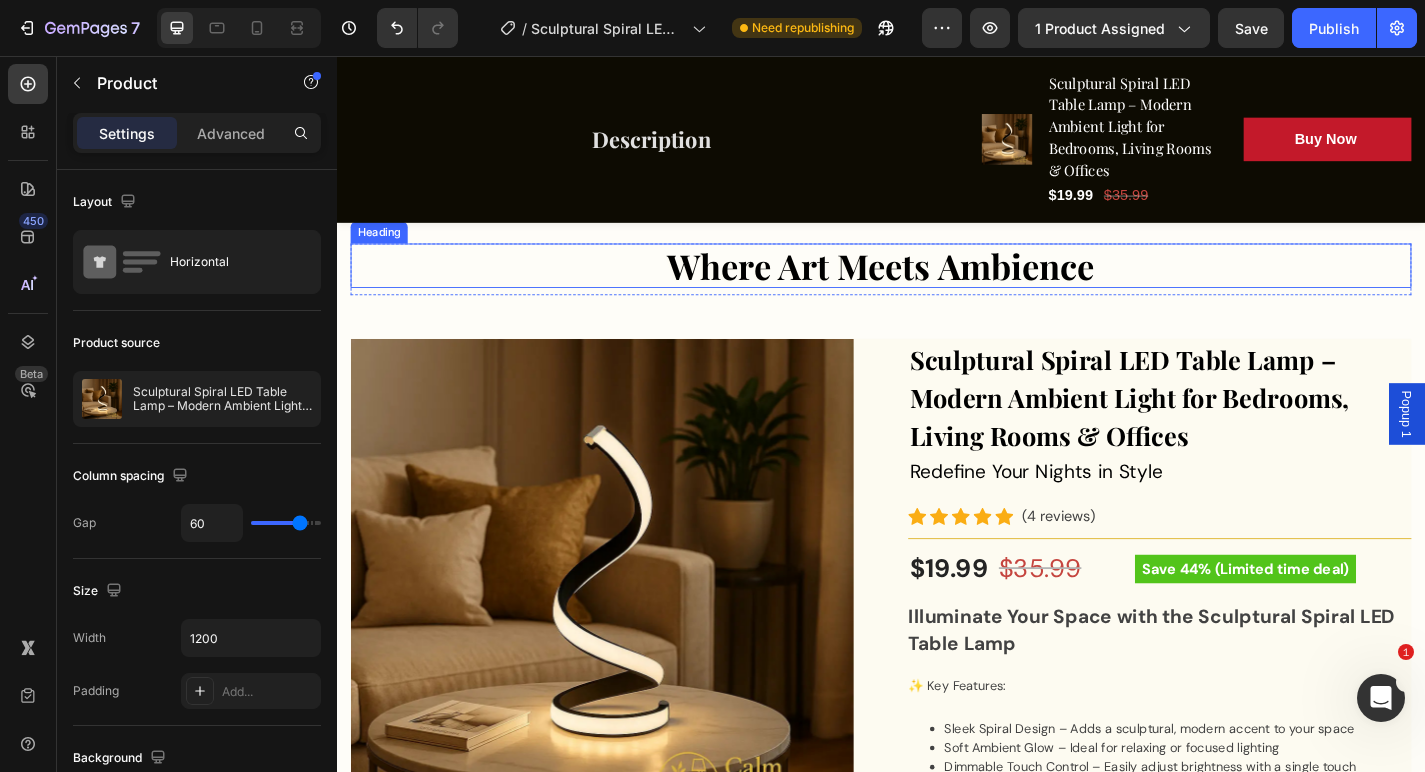 scroll, scrollTop: 224, scrollLeft: 0, axis: vertical 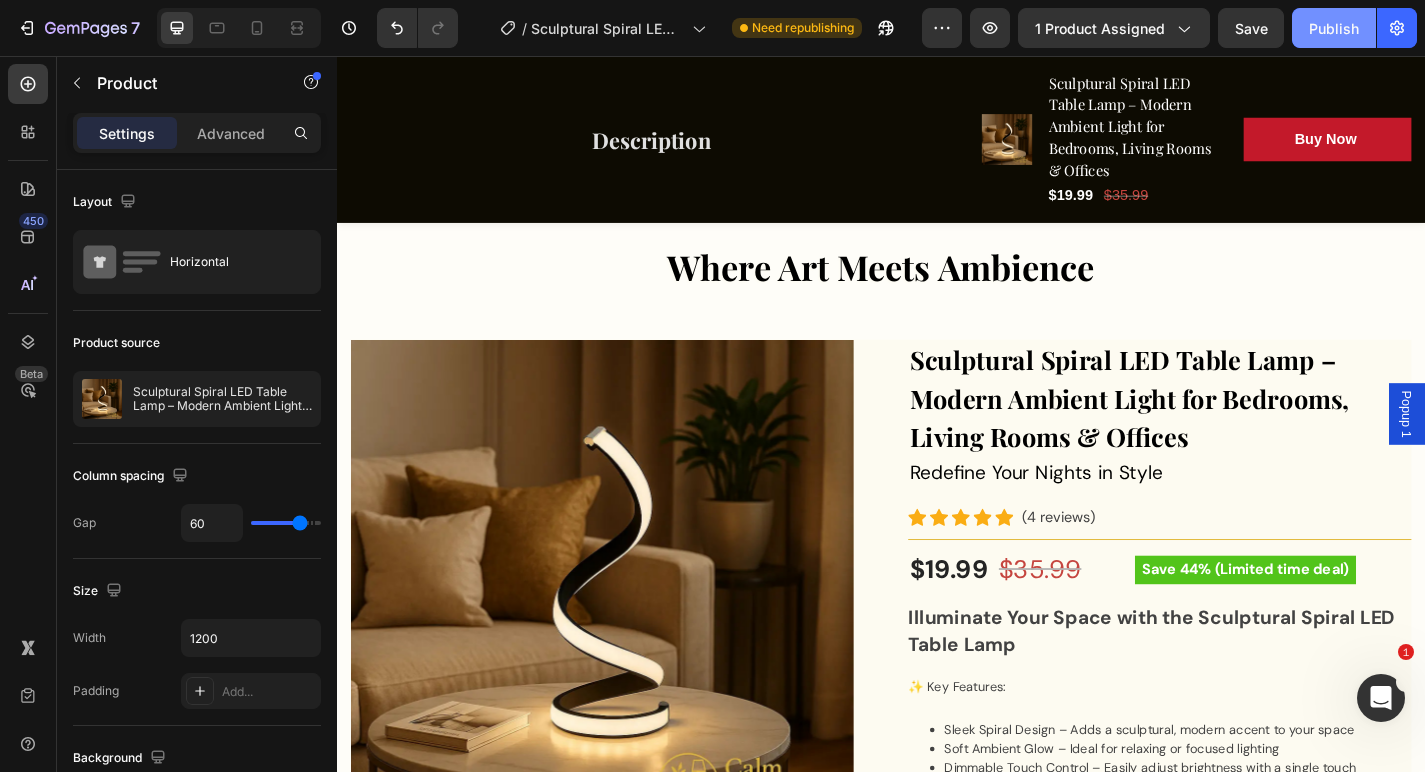 click on "Publish" at bounding box center [1334, 28] 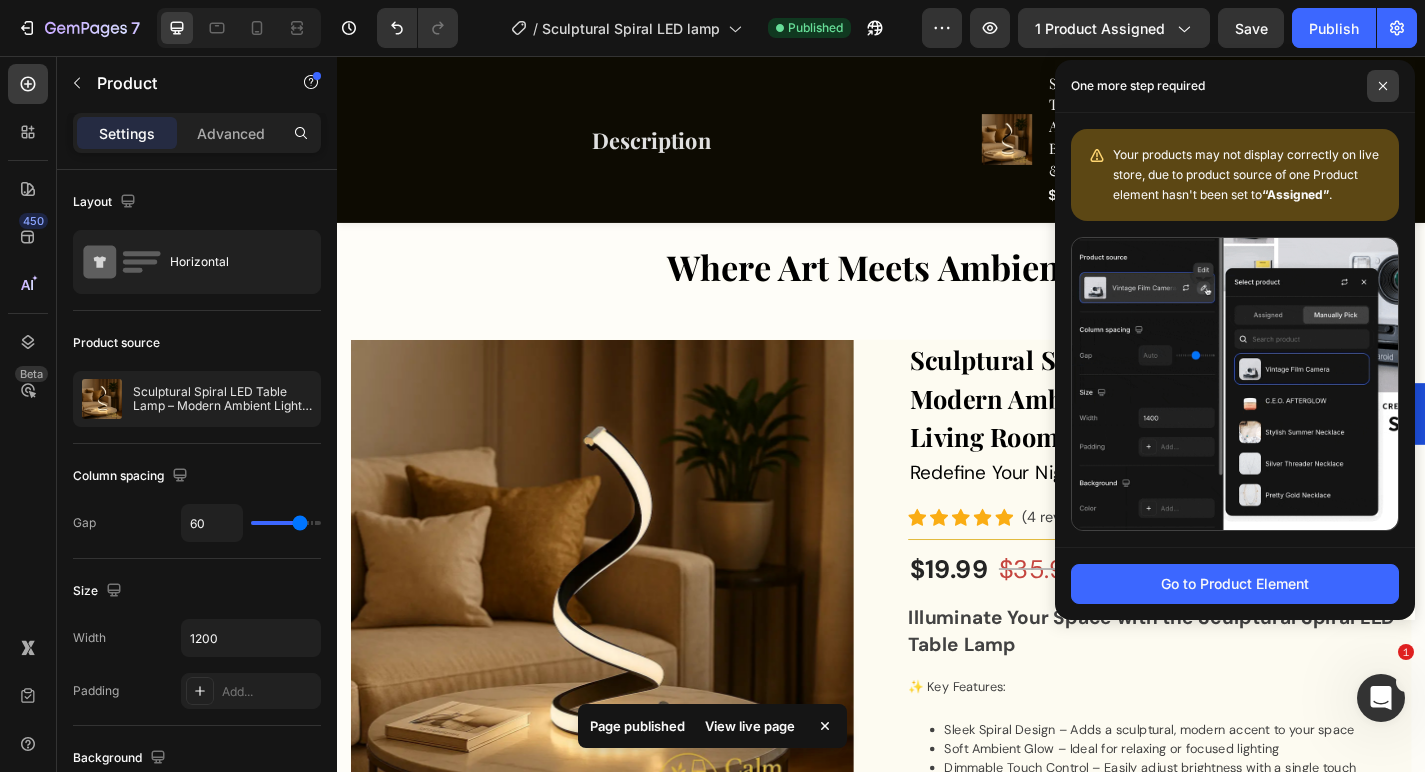 click at bounding box center (1383, 86) 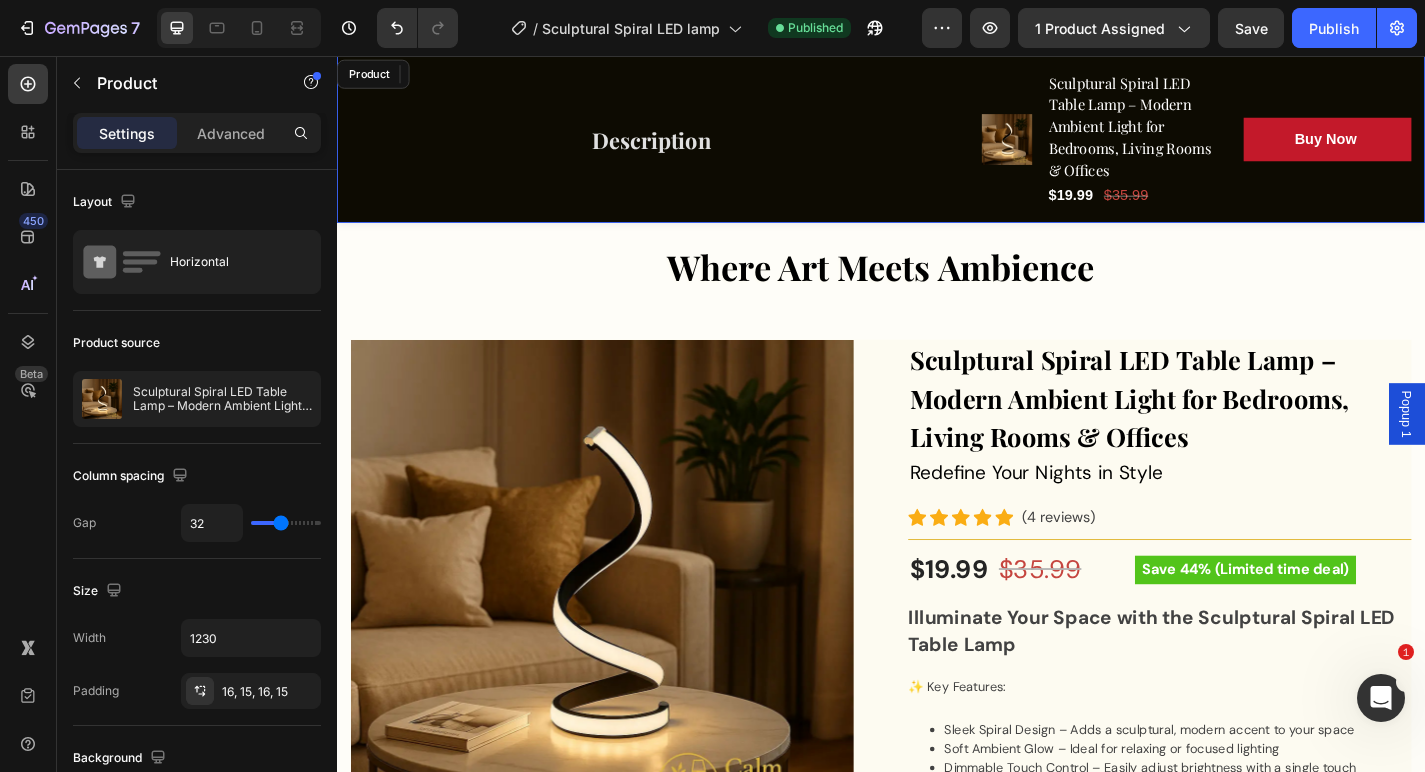 click on "Description Button Row Product Images Sculptural Spiral LED Table Lamp – Modern Ambient Light for Bedrooms, Living Rooms & Offices (P) Title $19.99 (P) Price (P) Price $35.99 (P) Price (P) Price Row Buy Now (P) Cart Button Row Row Product" at bounding box center (937, 148) 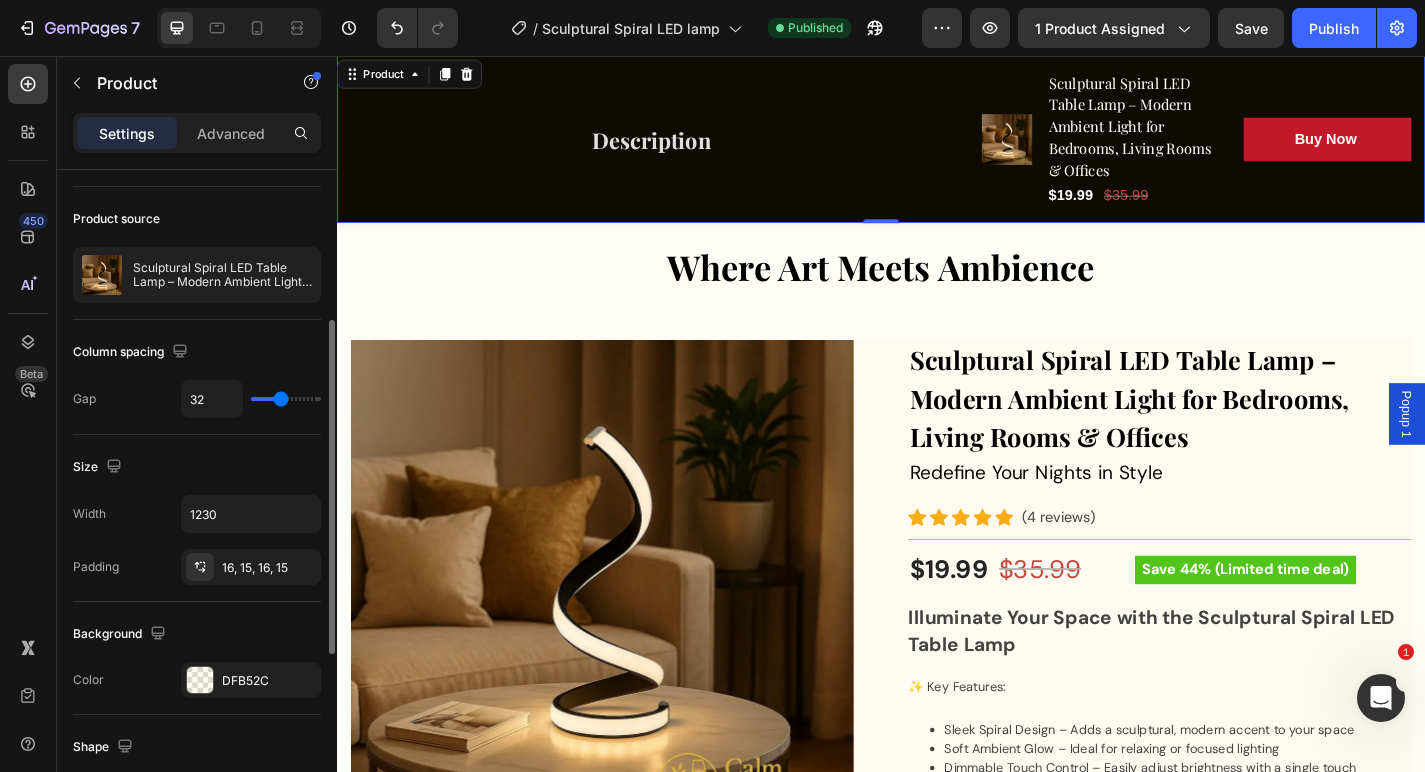 scroll, scrollTop: 205, scrollLeft: 0, axis: vertical 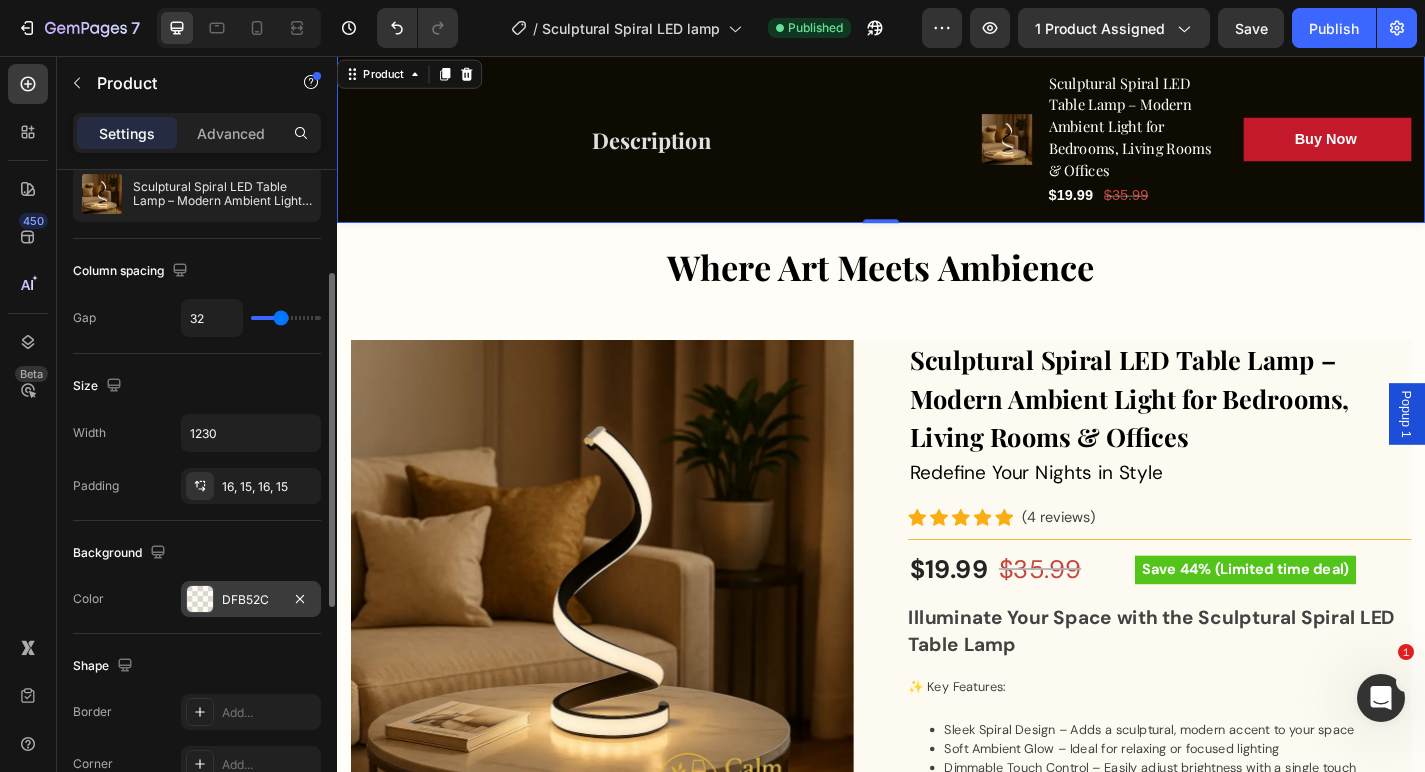 click on "DFB52C" at bounding box center [251, 600] 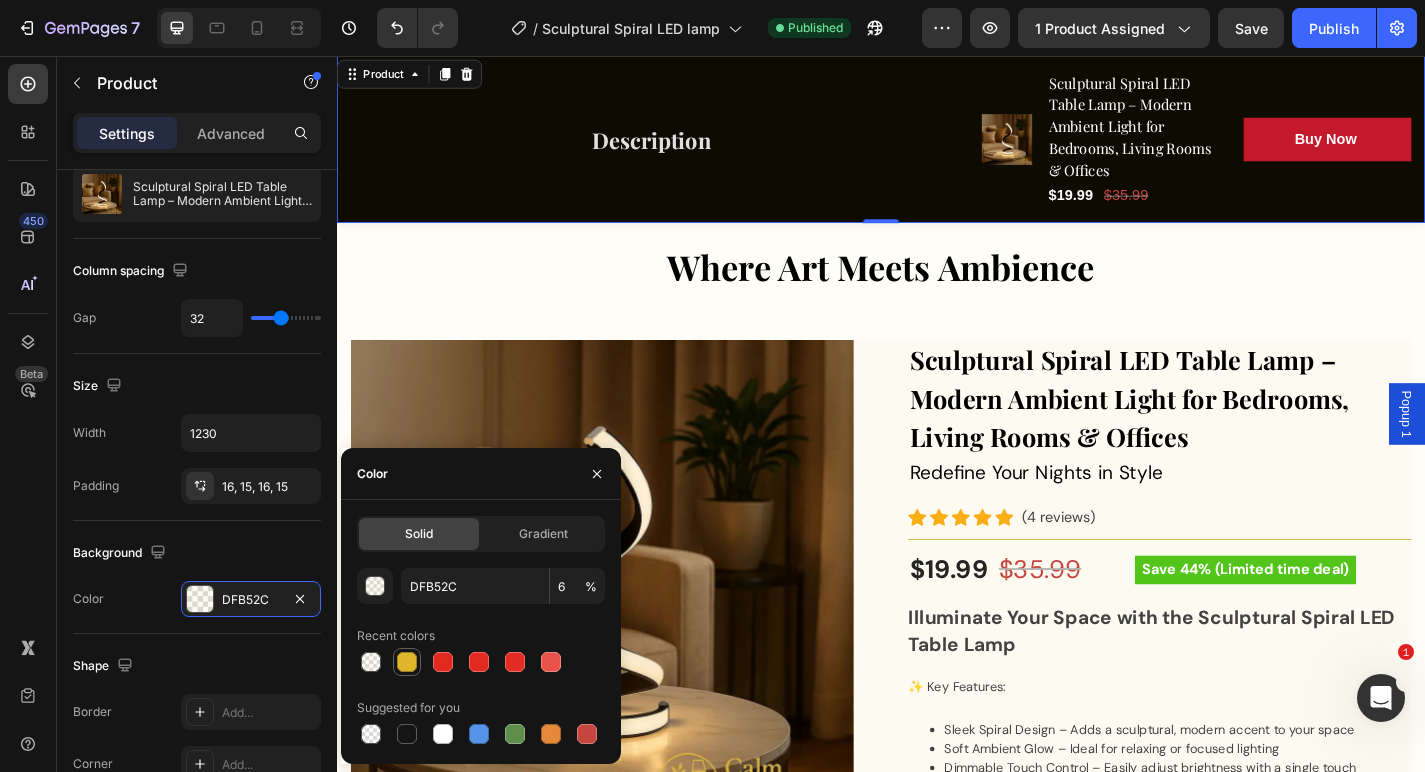 click at bounding box center (407, 662) 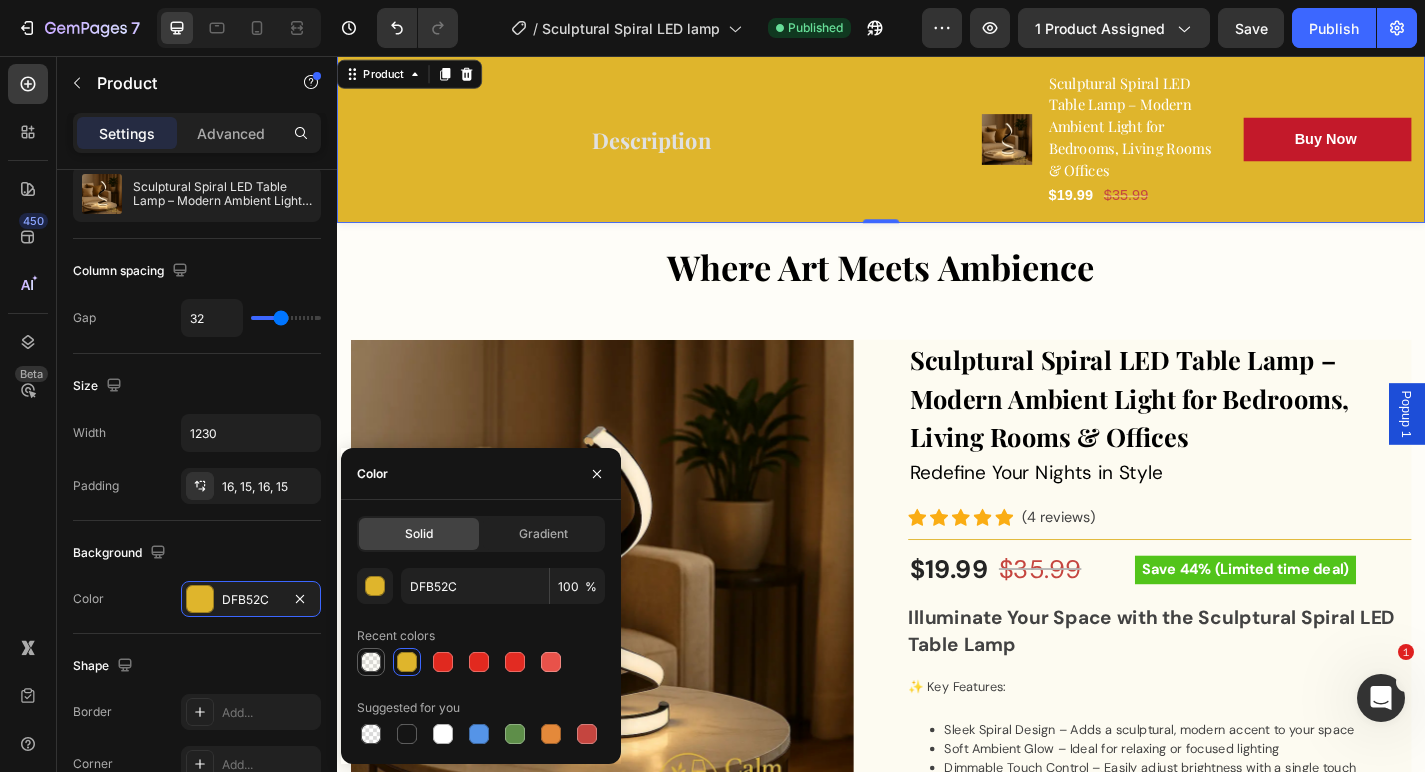 click at bounding box center [371, 662] 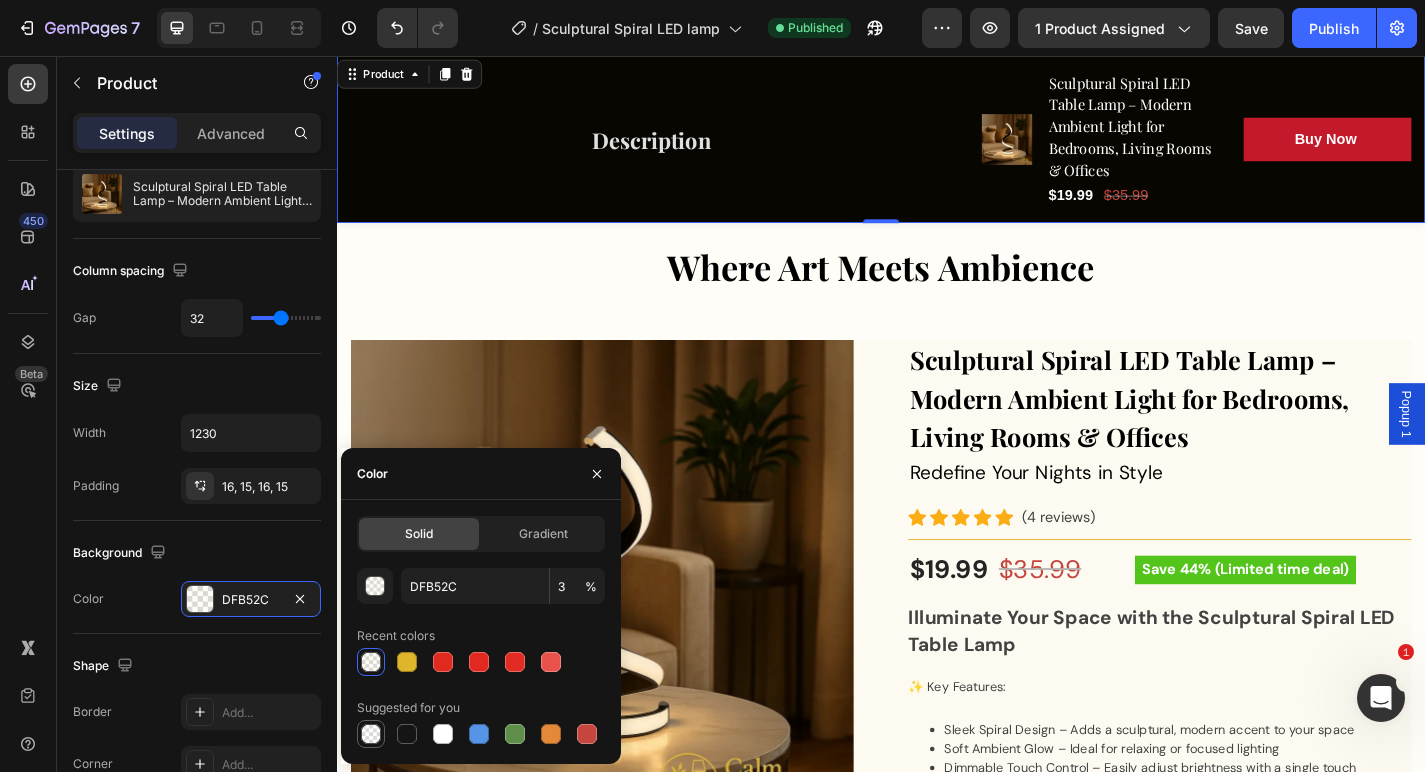 click at bounding box center [371, 734] 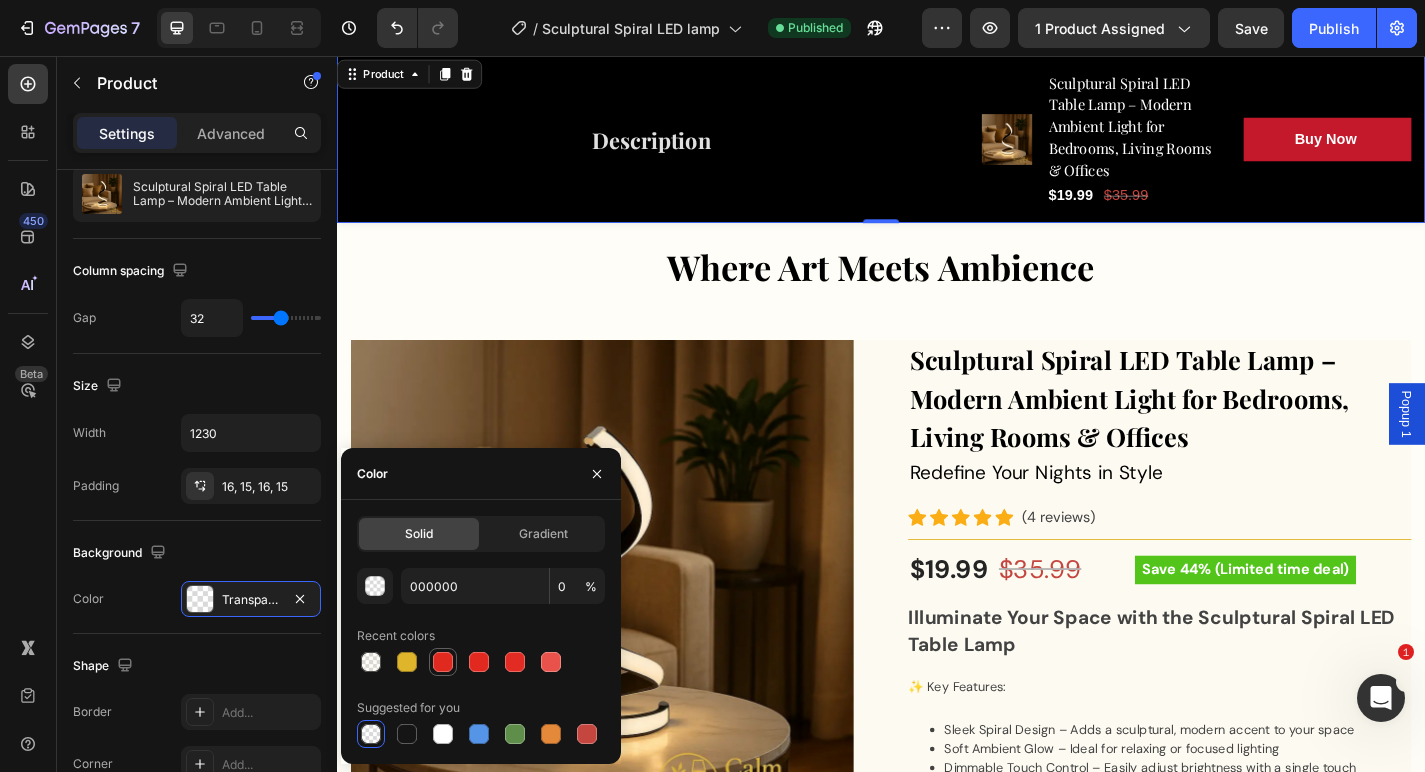 click at bounding box center (443, 662) 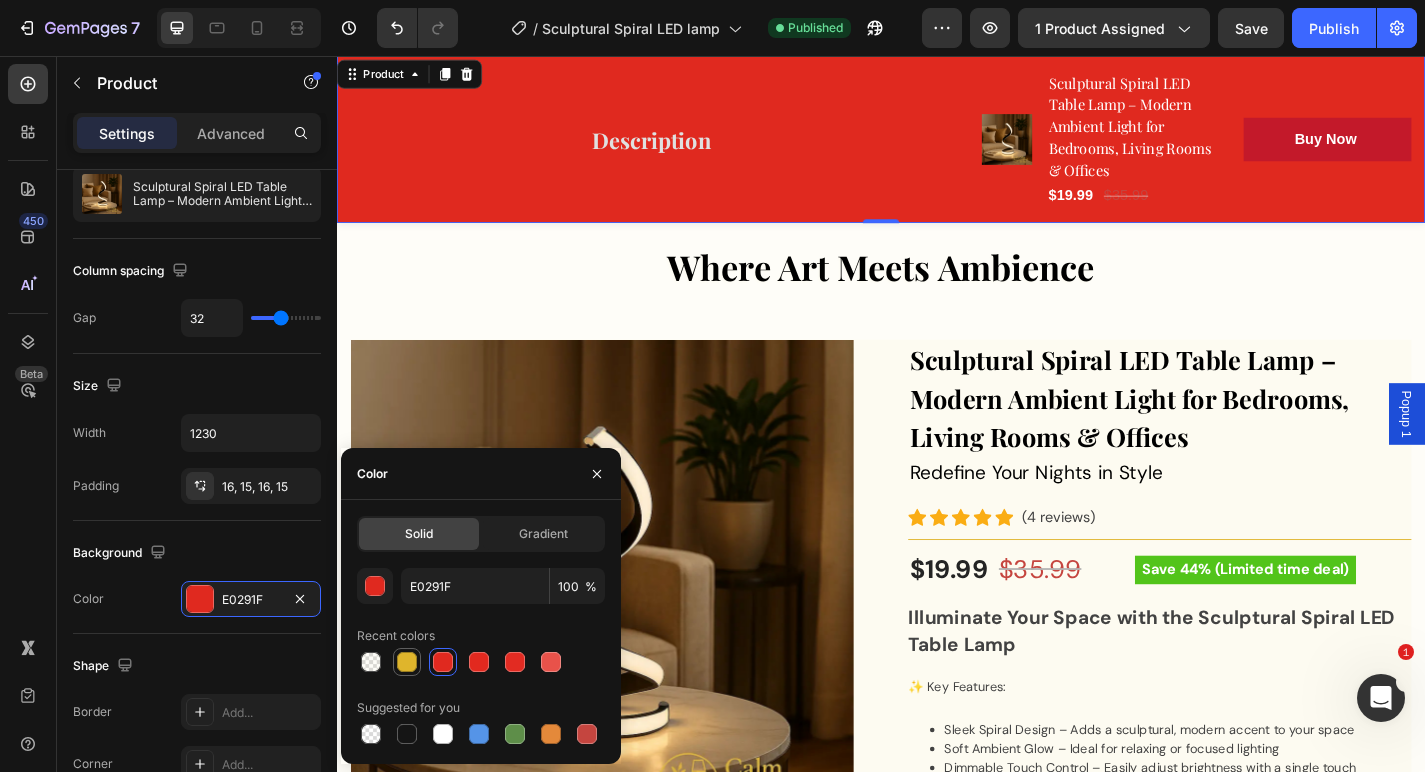 click at bounding box center [407, 662] 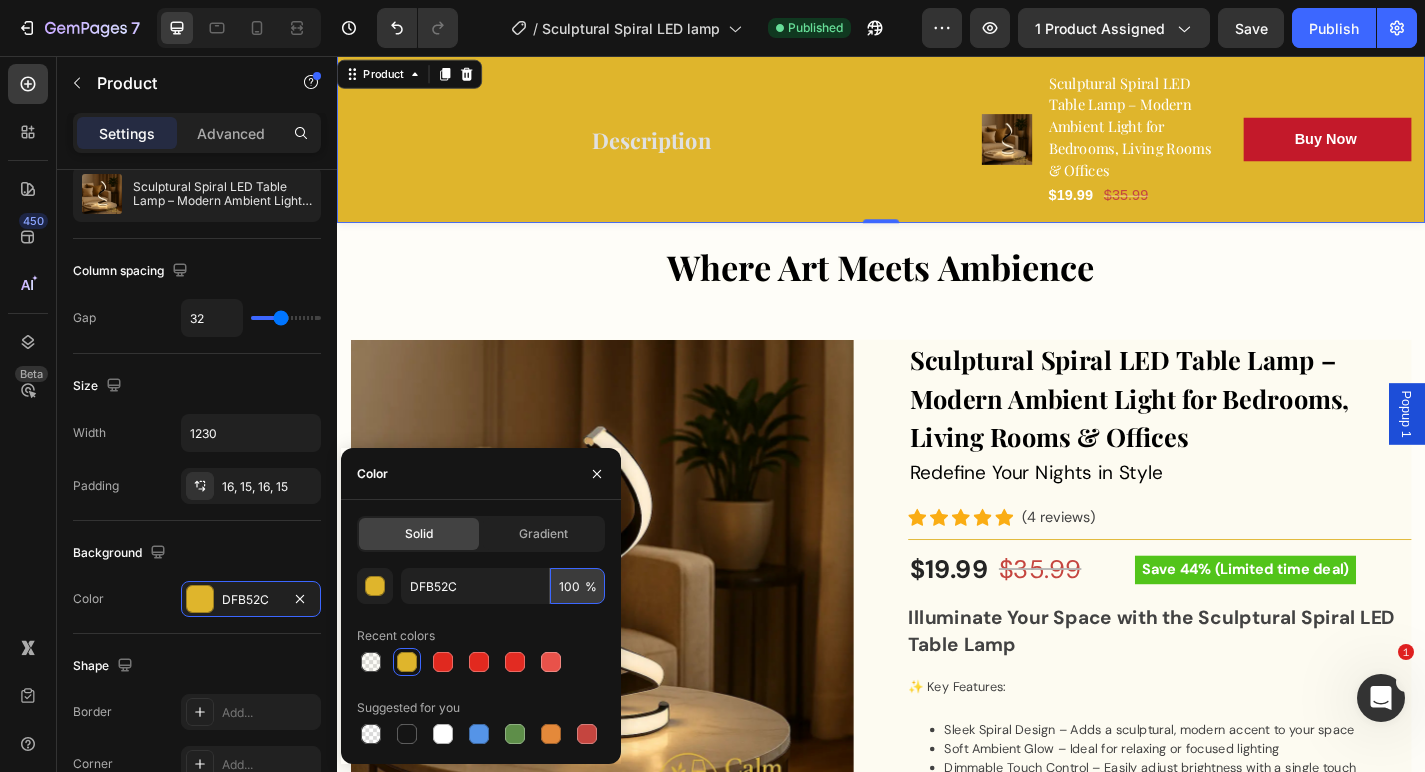 click on "100" at bounding box center (577, 586) 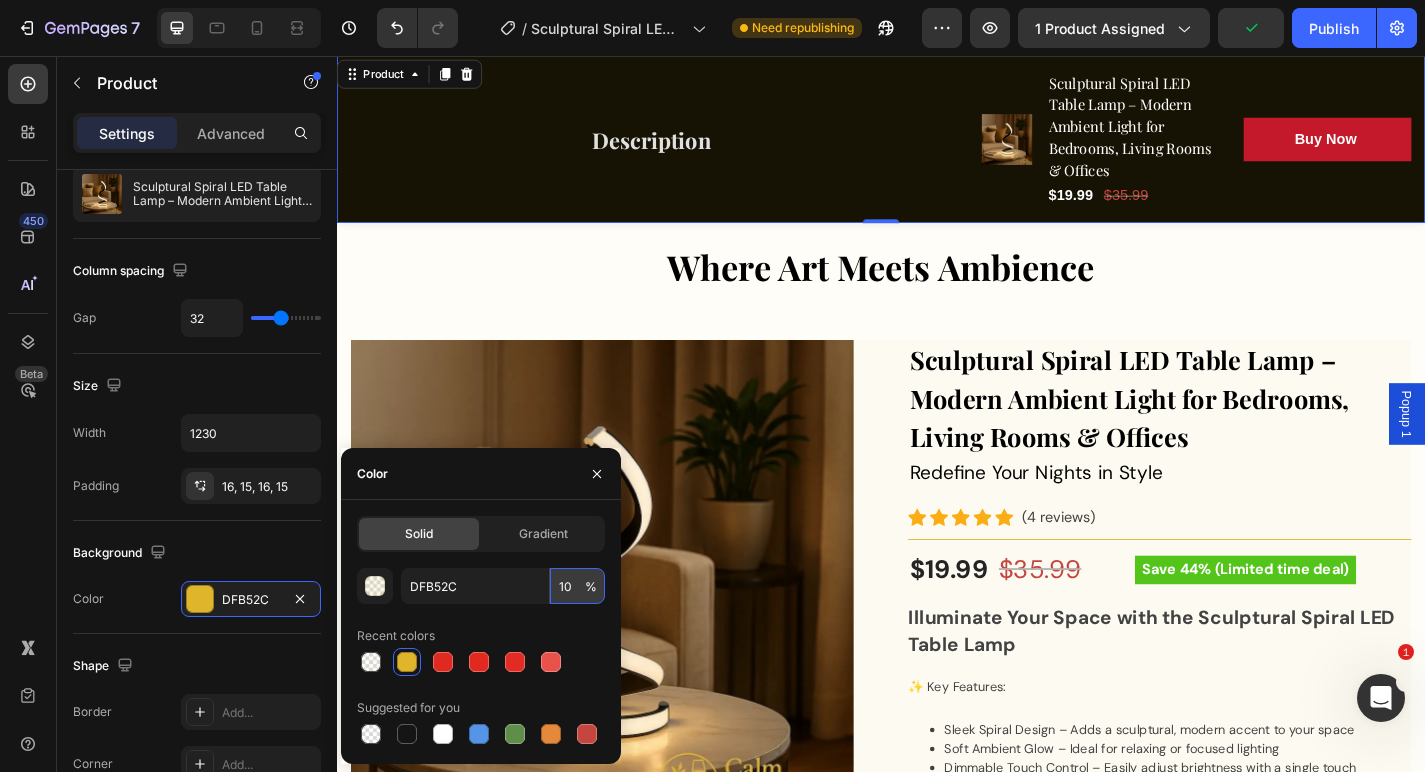 type on "1" 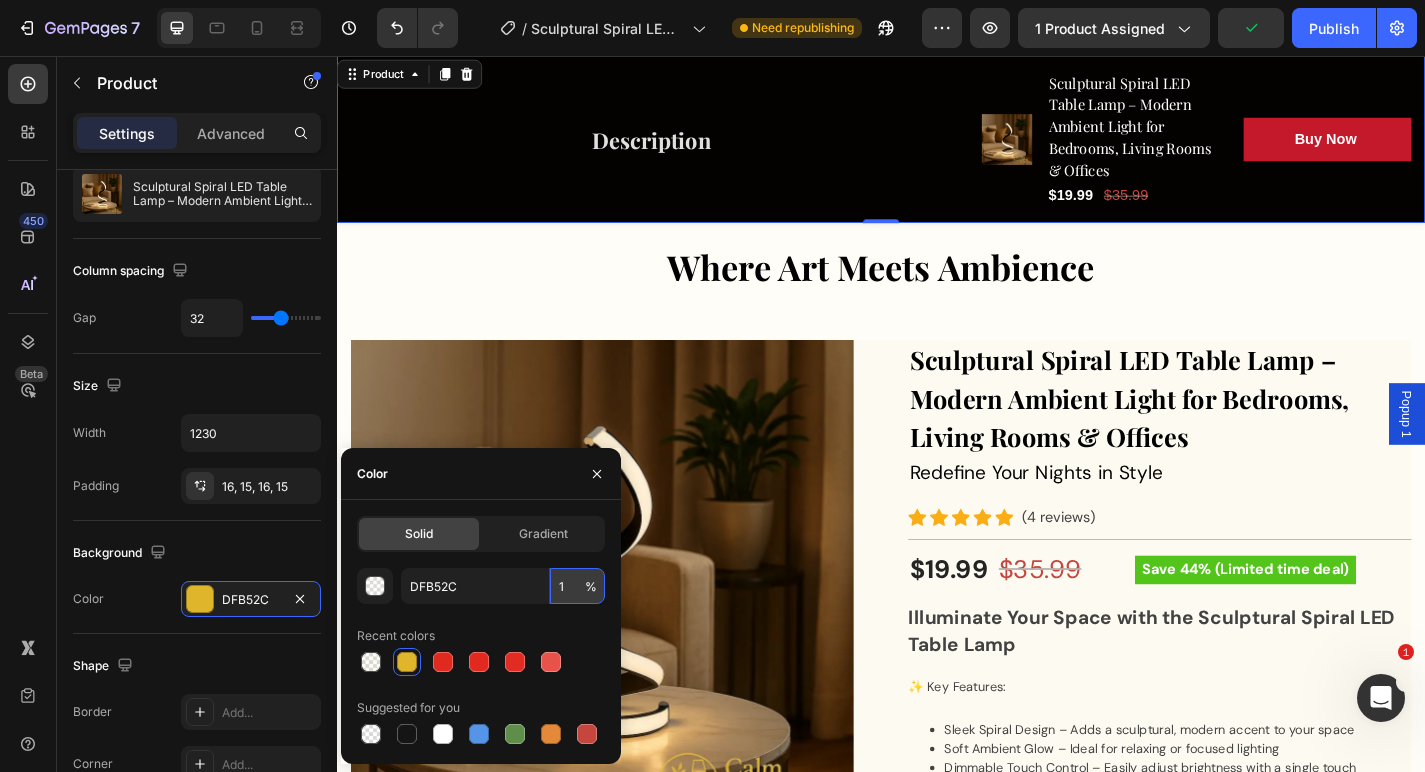 type 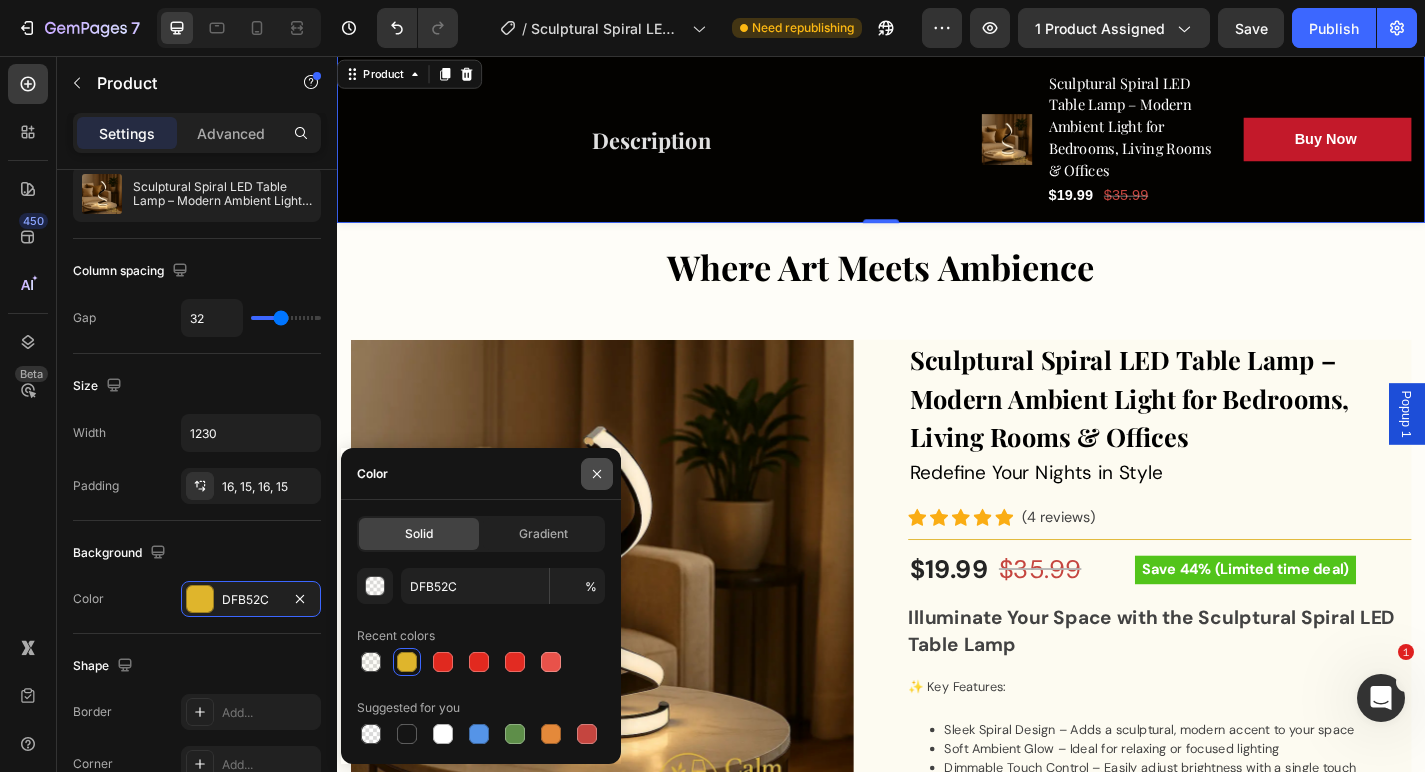click at bounding box center [597, 474] 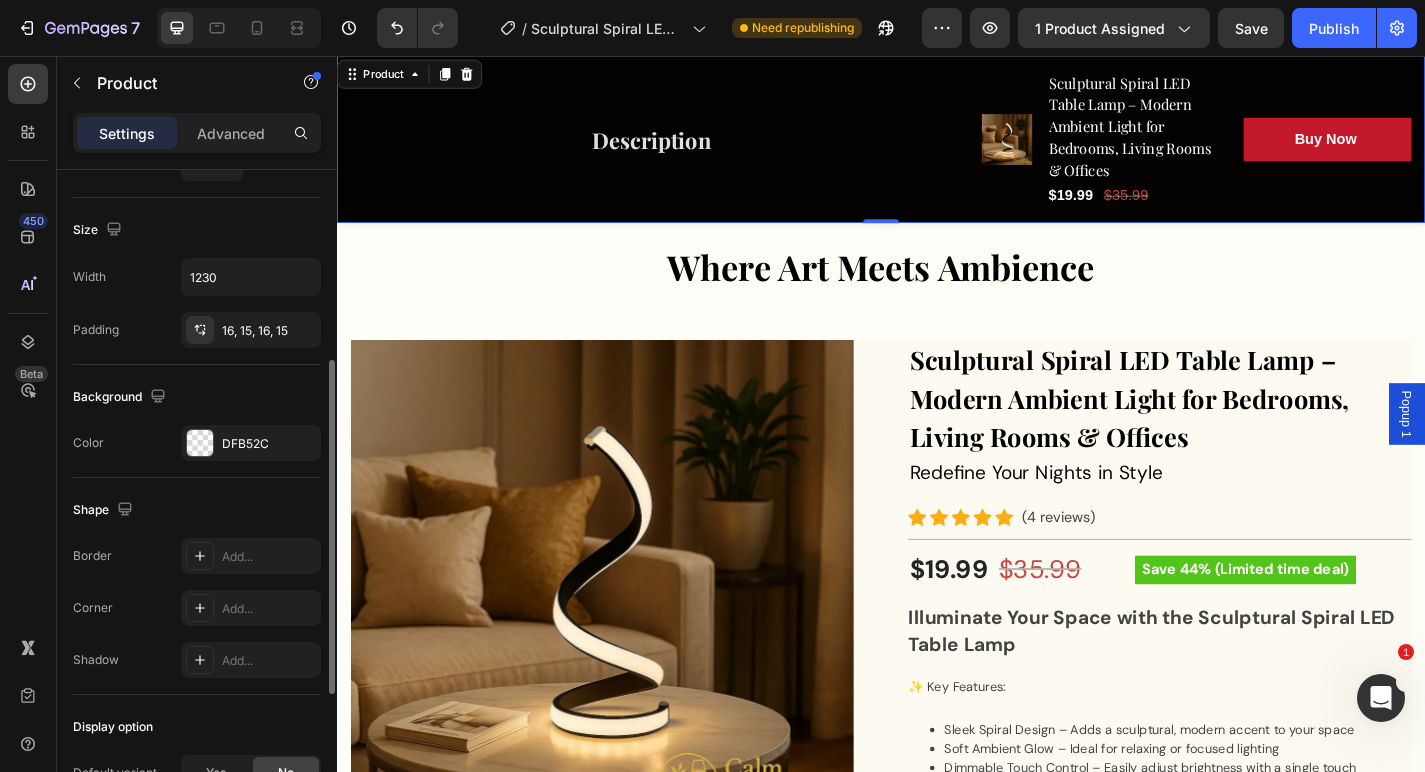 scroll, scrollTop: 366, scrollLeft: 0, axis: vertical 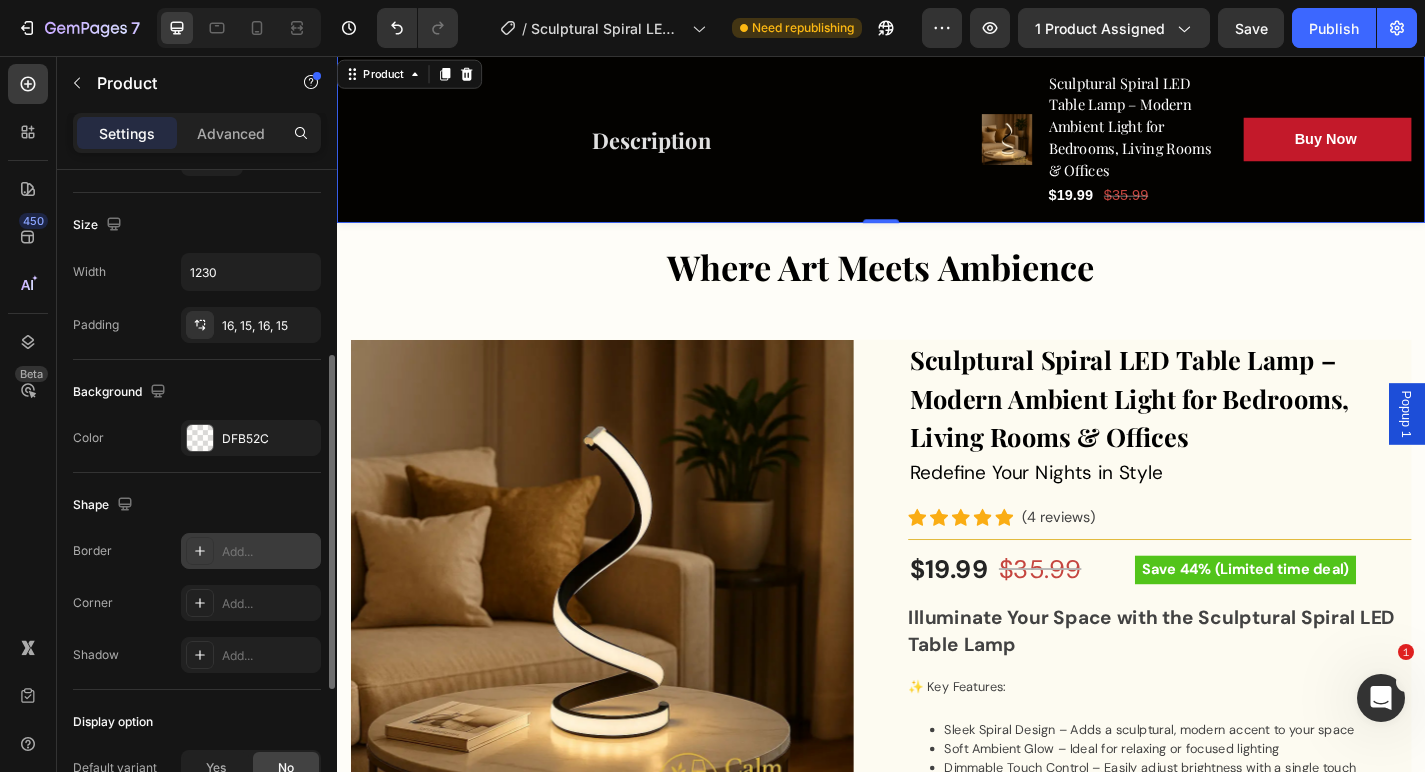 click on "Add..." at bounding box center (251, 551) 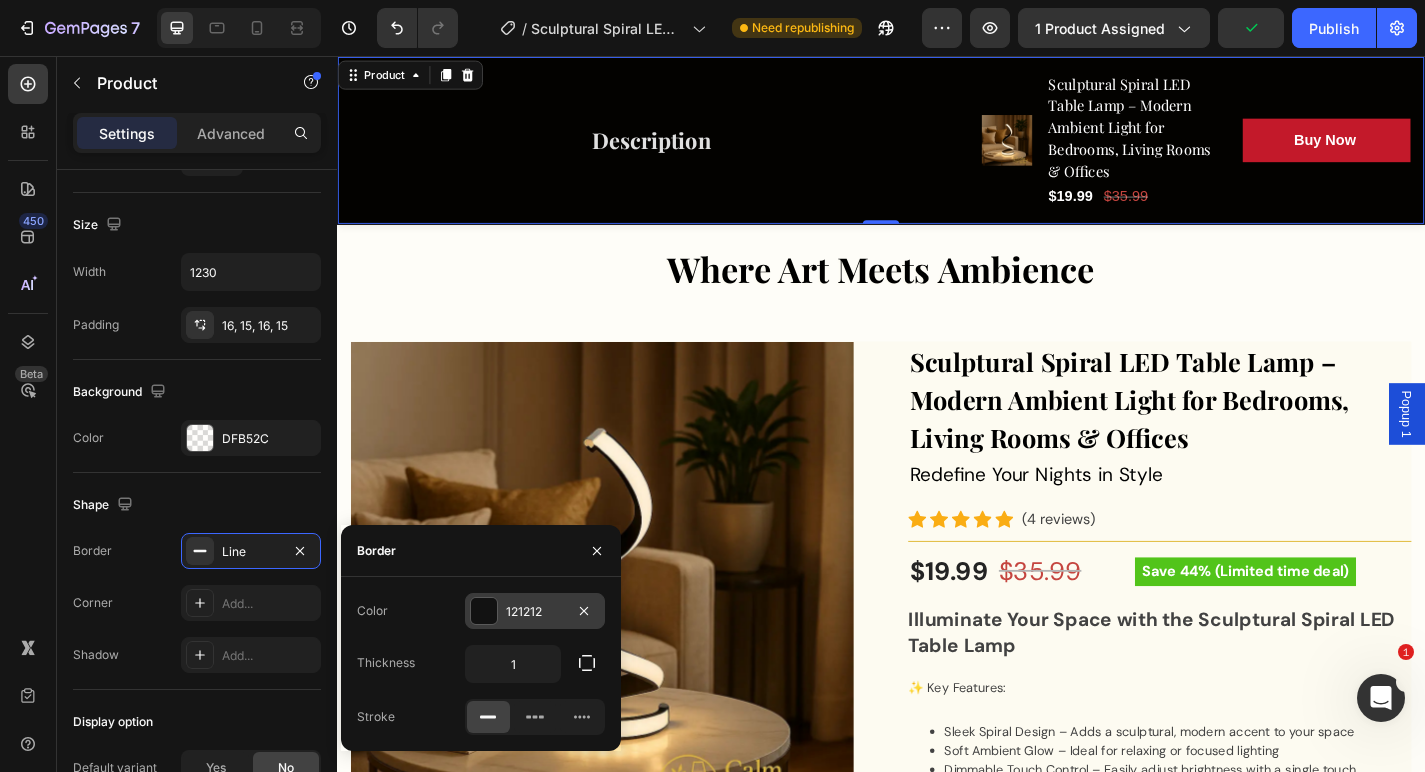 click on "121212" at bounding box center (535, 612) 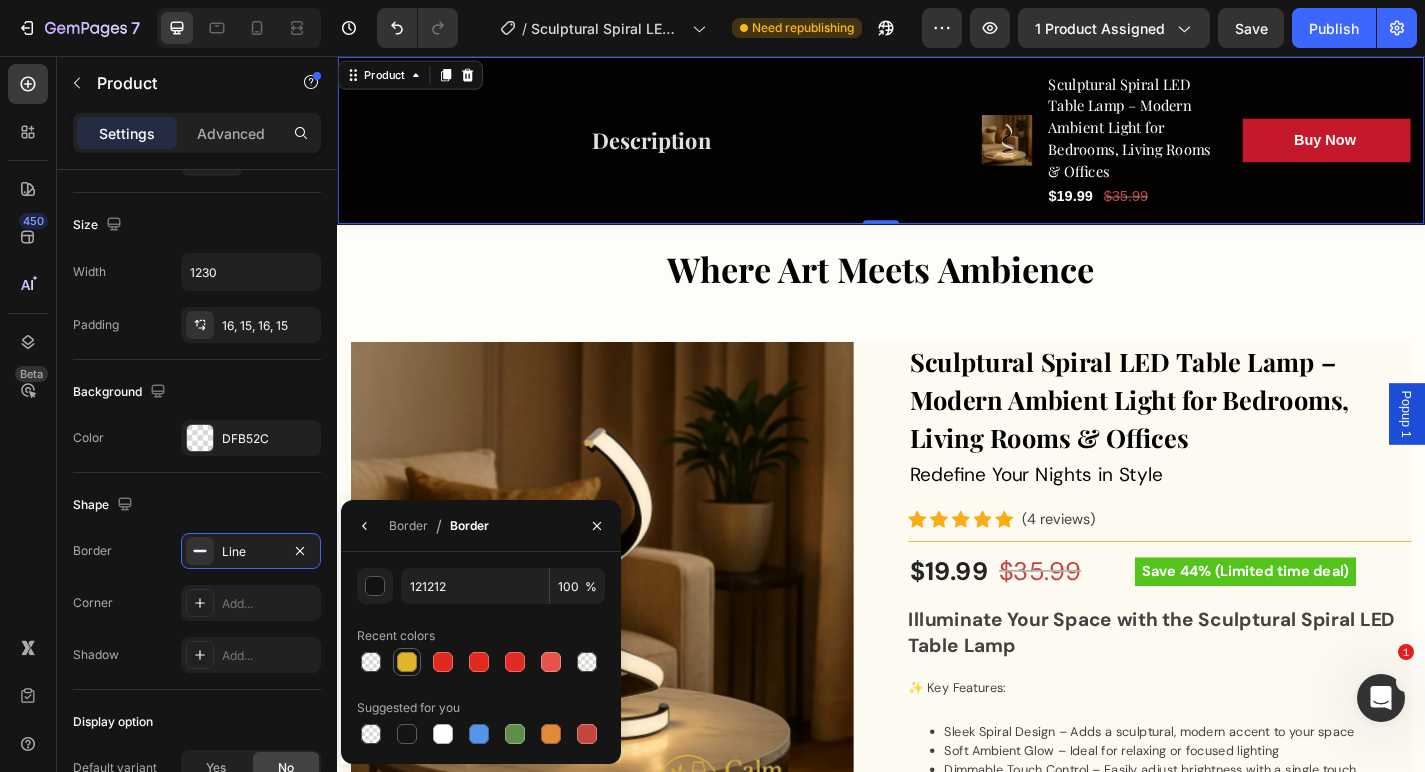 click at bounding box center [407, 662] 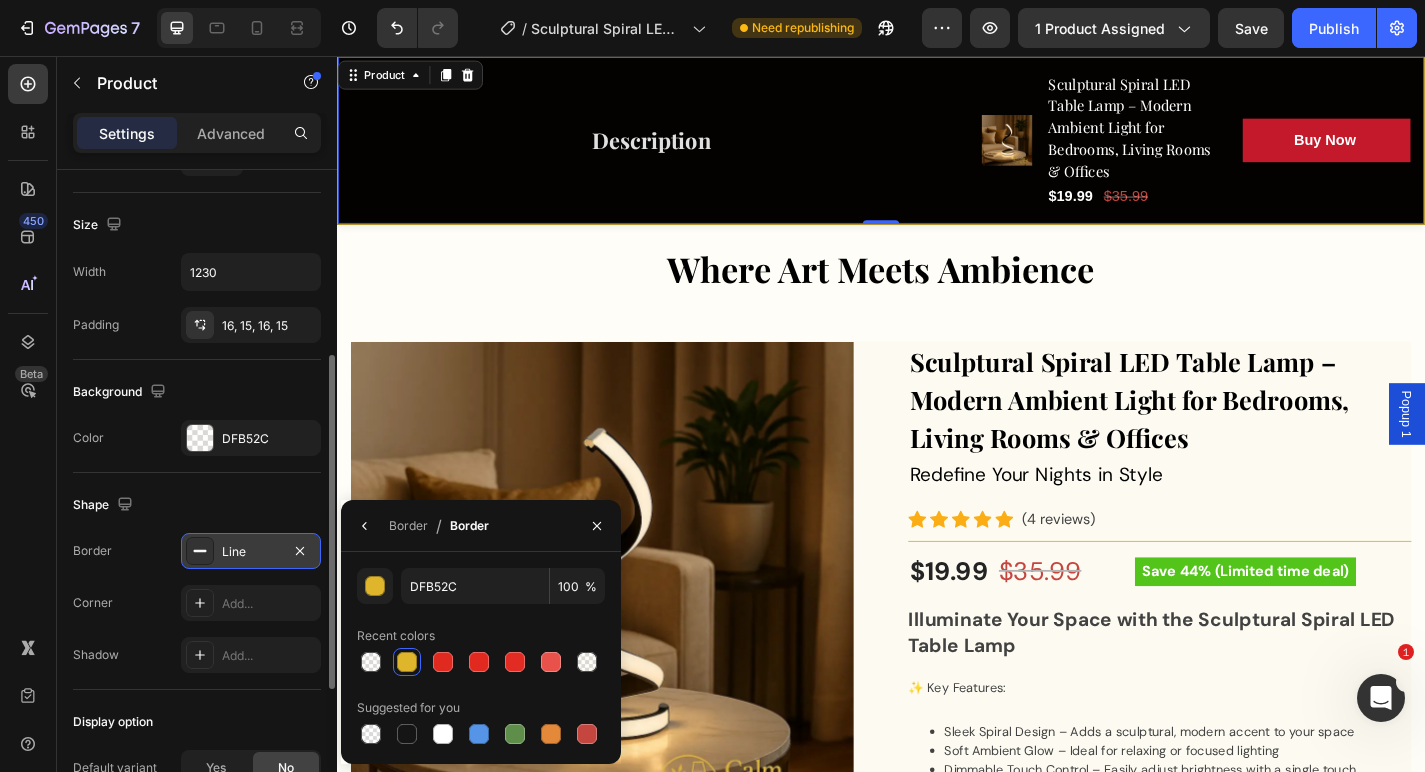 click at bounding box center [200, 551] 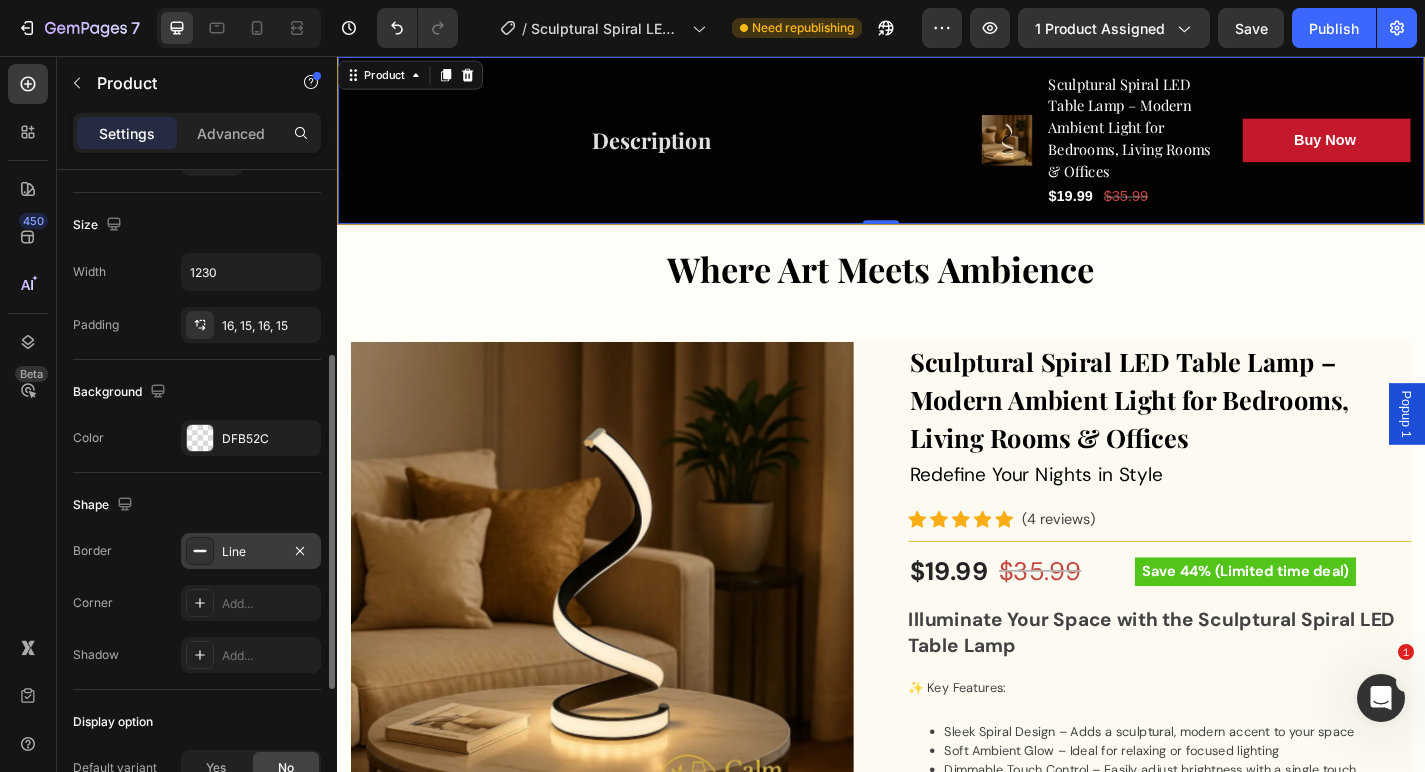 click at bounding box center (200, 551) 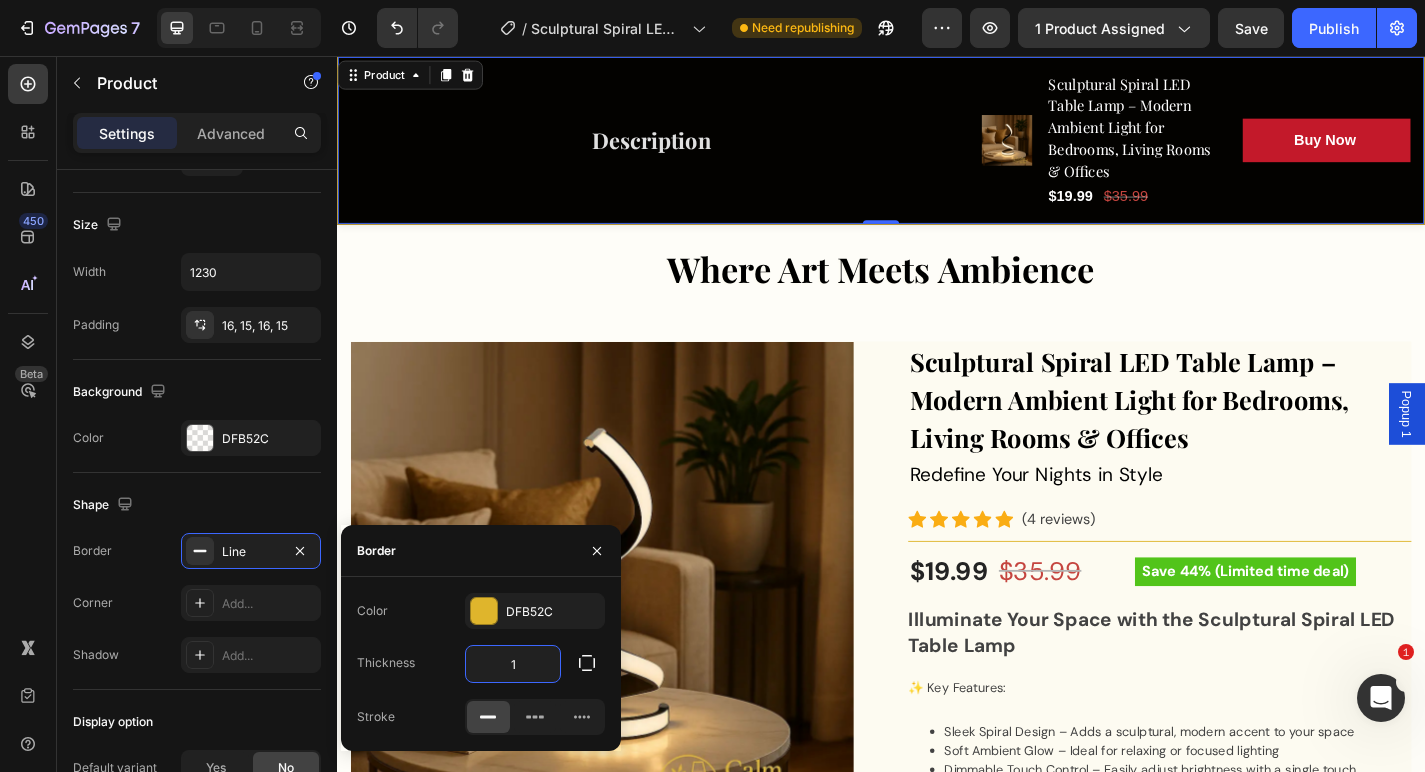 click on "1" at bounding box center [513, 664] 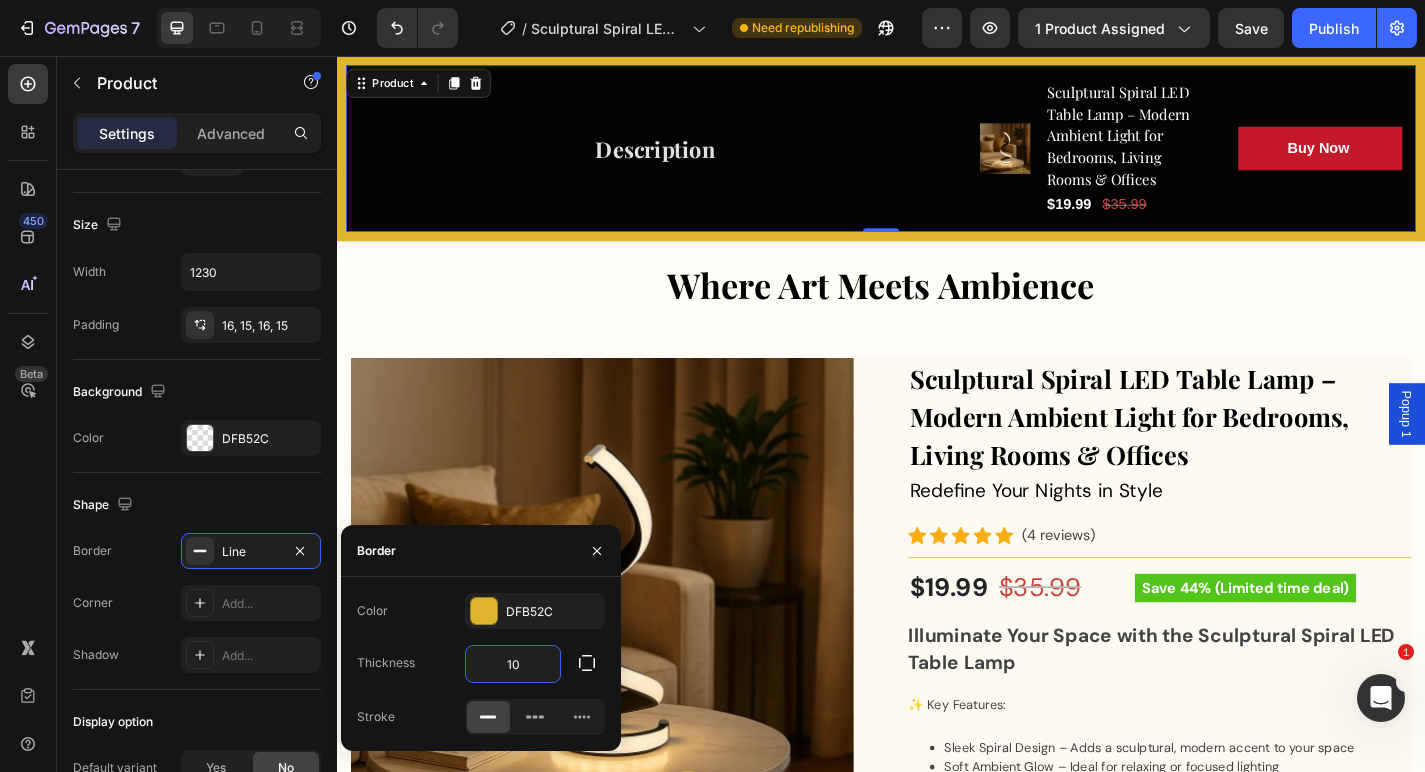 type on "1" 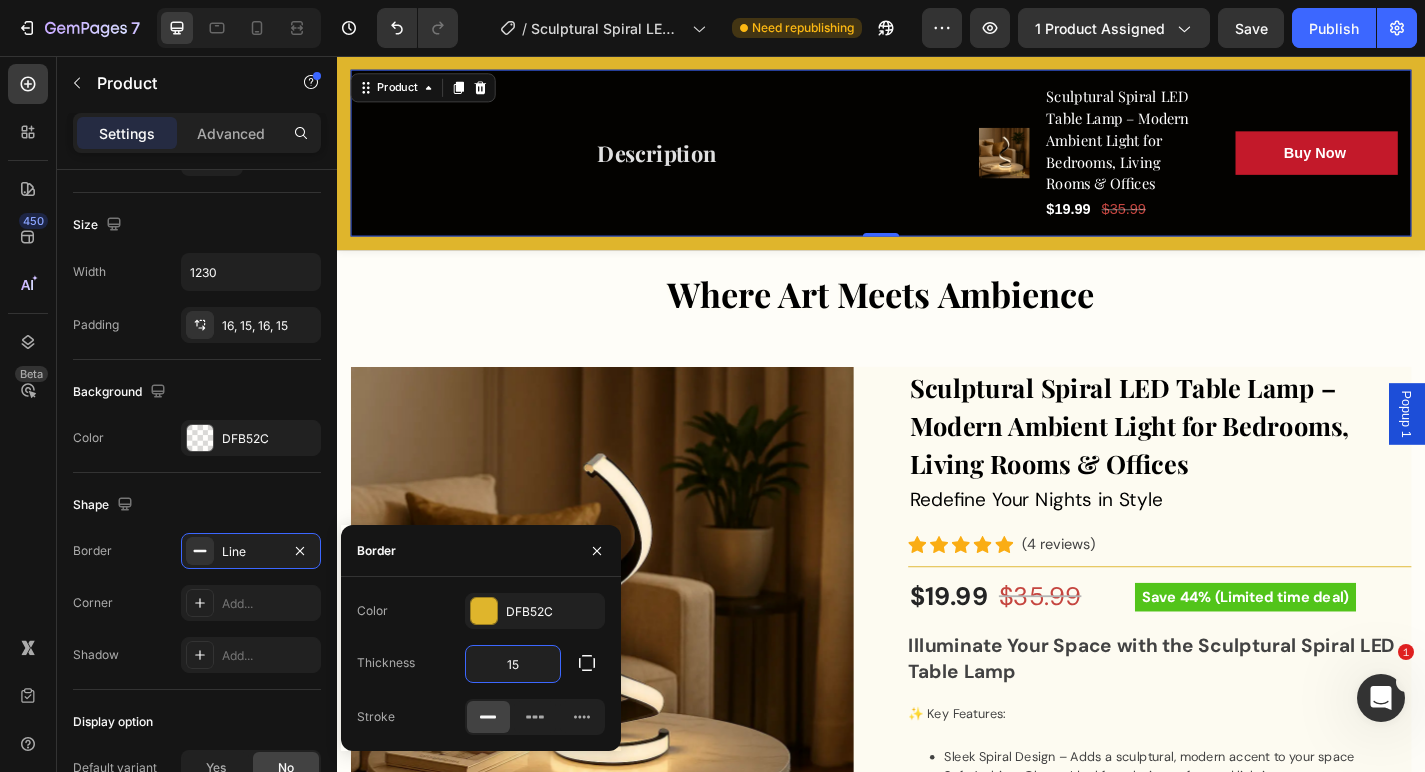type on "1" 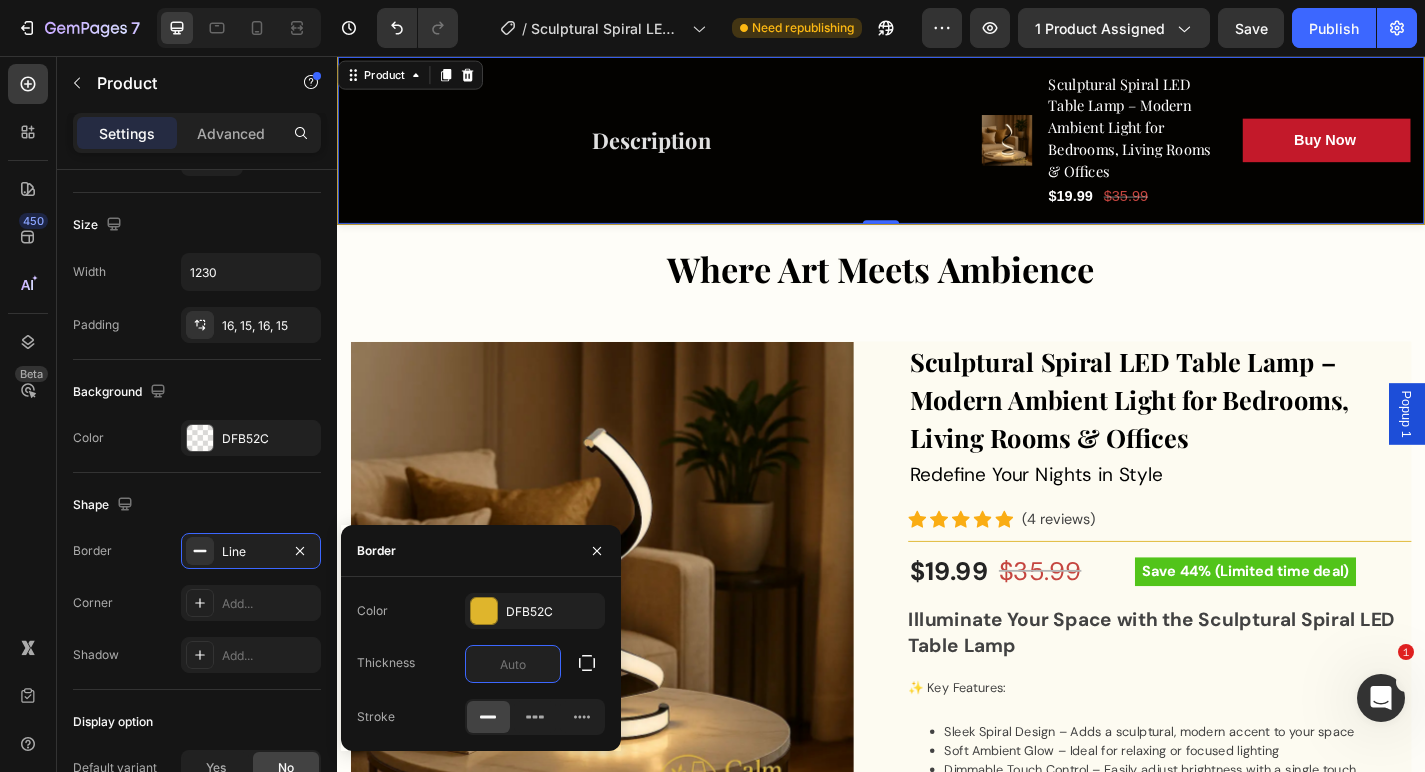 type on "5" 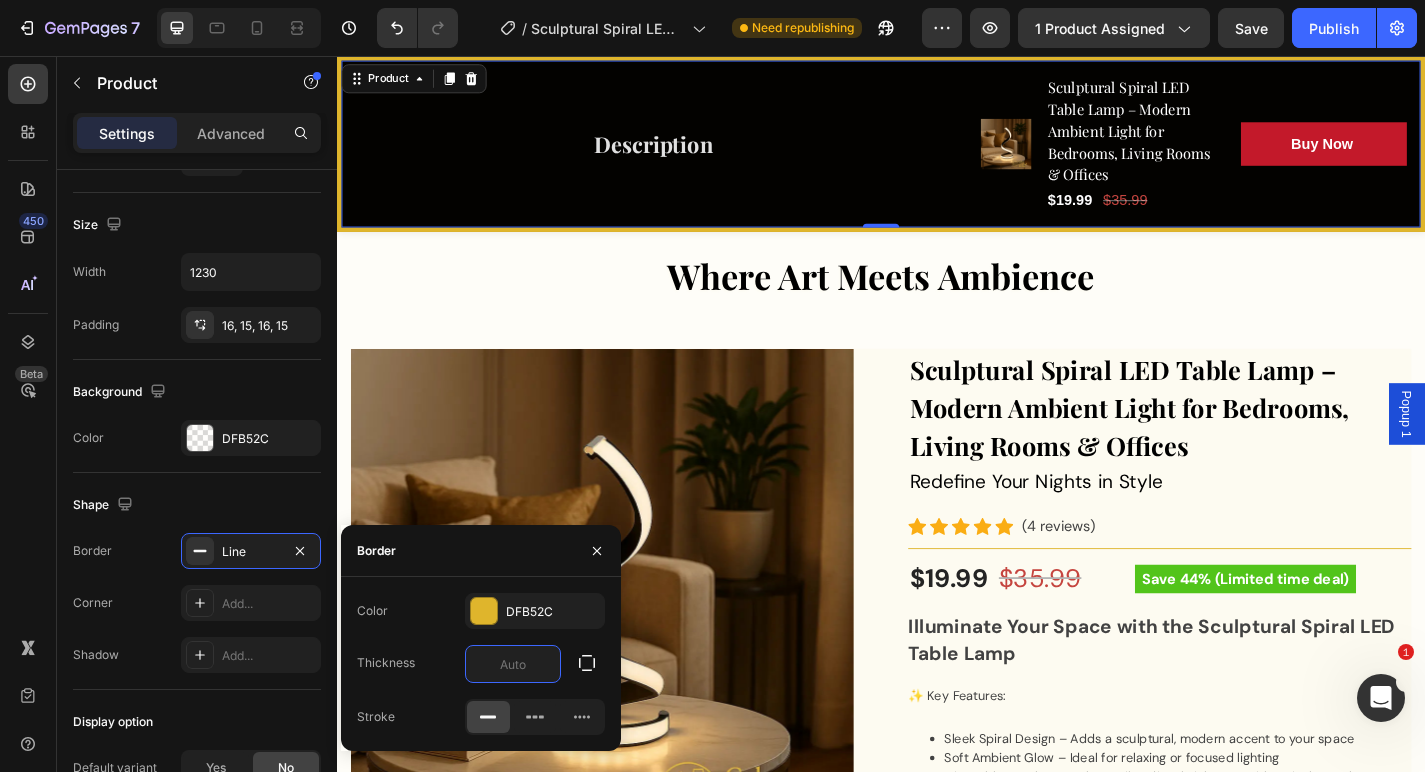 type on "3" 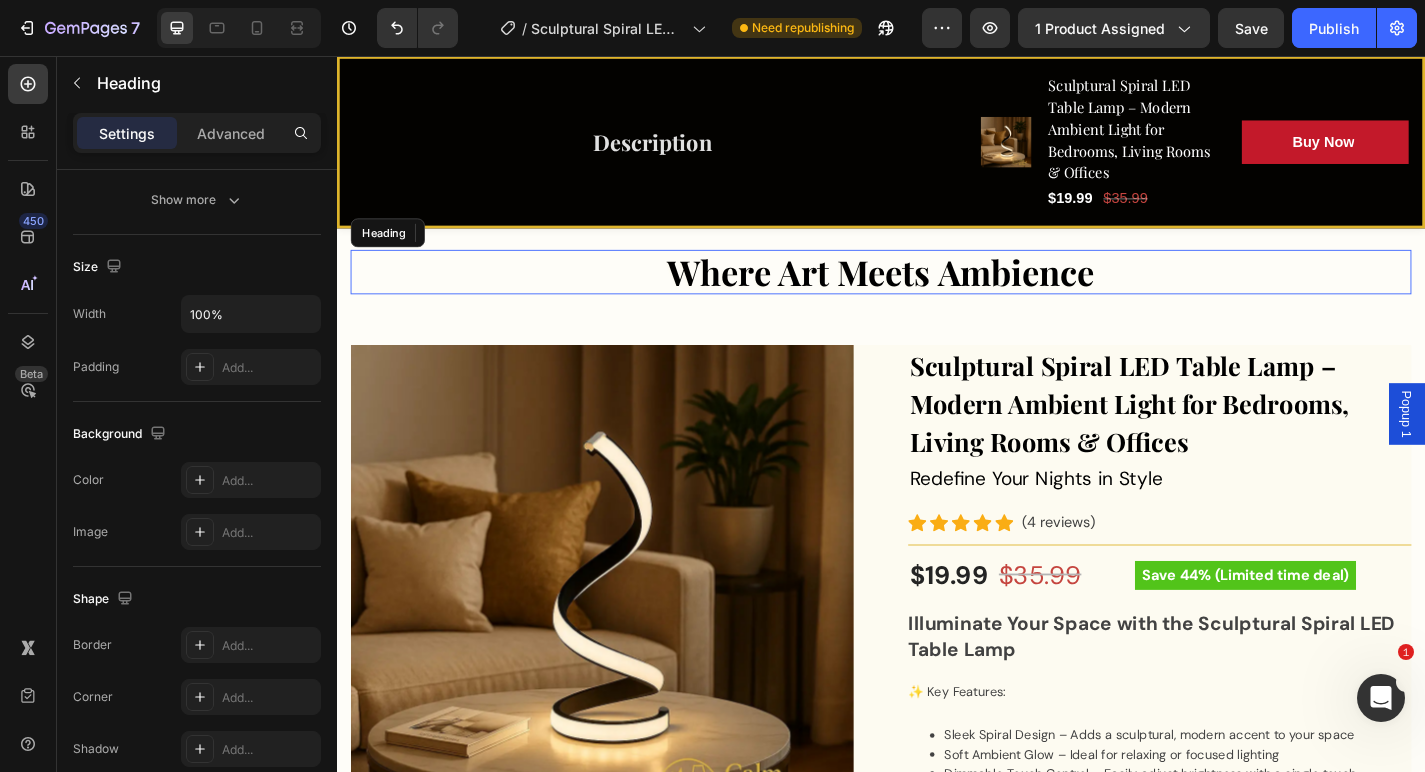 click on "Where Art Meets Ambience" at bounding box center [937, 295] 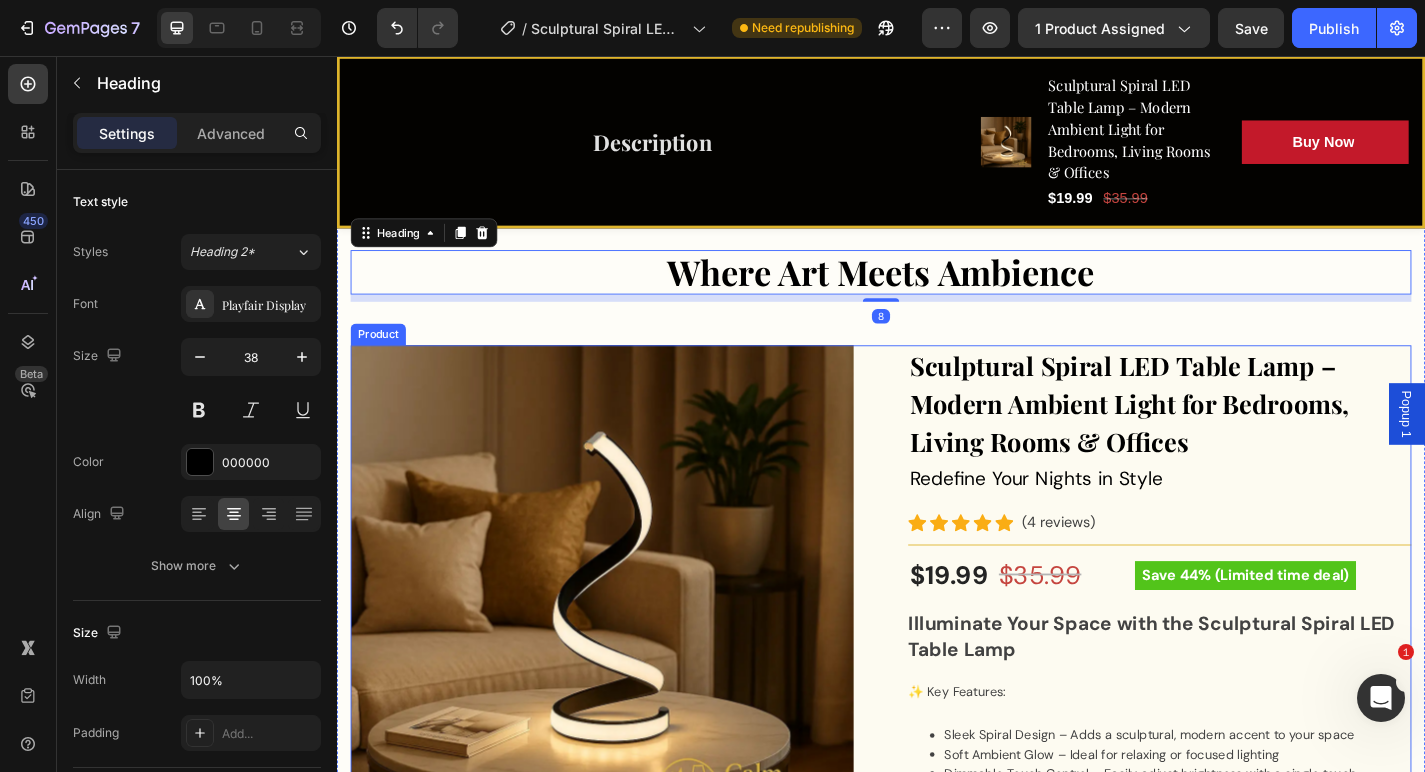 click on "Product Images Sculptural Spiral LED Table Lamp – Modern Ambient Light for Bedrooms, Living Rooms & Offices (P) Title Redefine Your Nights in Style Text block                Icon                Icon                Icon                Icon                Icon Icon List Hoz (4 reviews) Text block Row                Title Line $19.99 (P) Price (P) Price $35.99 (P) Price (P) Price Row Save 44% (Limited time deal) Product Badge Row   Illuminate Your Space with the Sculptural Spiral LED Table Lamp
✨ Key Features:
Sleek Spiral Design – Adds a sculptural, modern accent to your space
Soft Ambient Glow – Ideal for relaxing or focused lighting
Dimmable Touch Control – Easily adjust brightness with a single touch
Energy-Efficient LED – Long-lasting and eco-friendly lighting
Versatile Placement – Perfect for nightstands, desks, or side tables
Premium Build – Crafted for durability and timeless elegance
Modern Design That Elevates Any Room
Energy Efficiency and Versatility" at bounding box center [937, 1176] 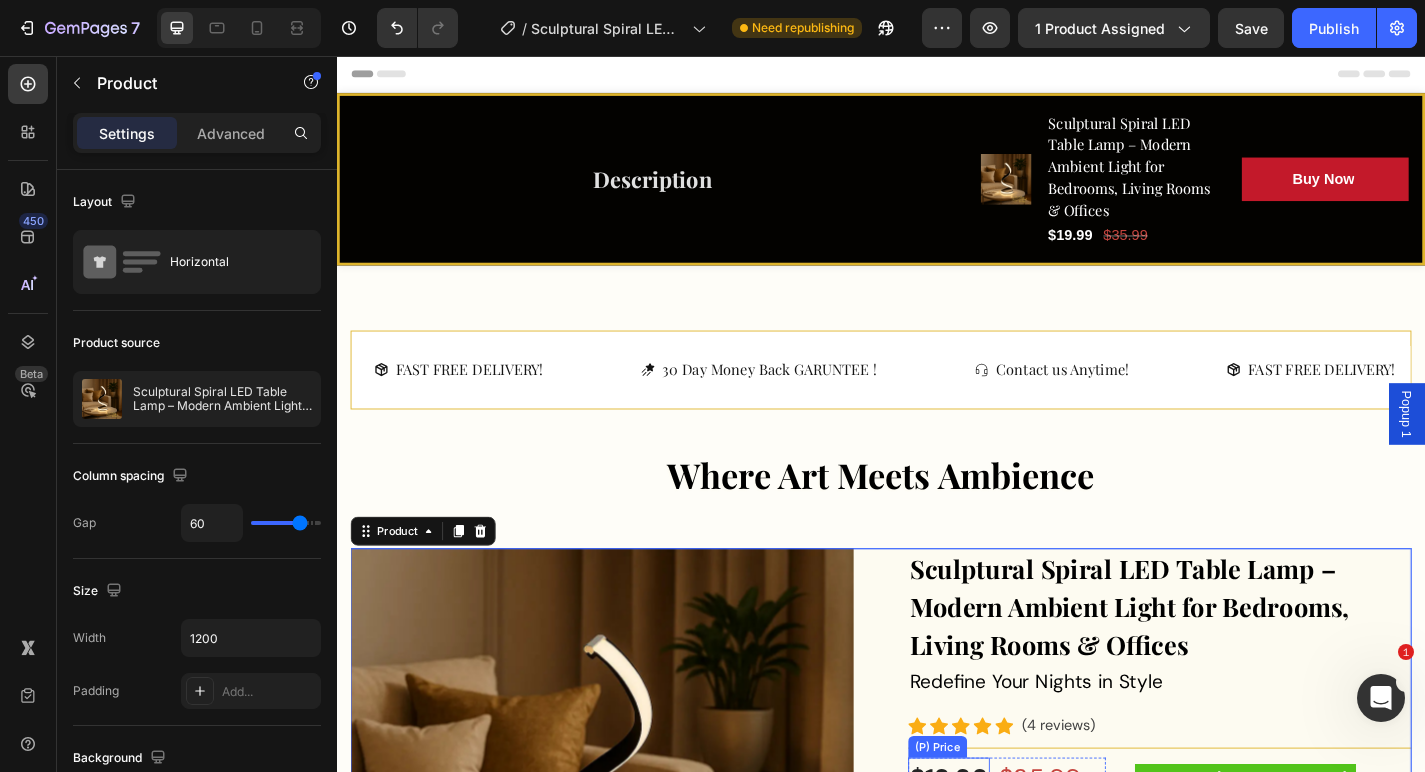 scroll, scrollTop: 0, scrollLeft: 0, axis: both 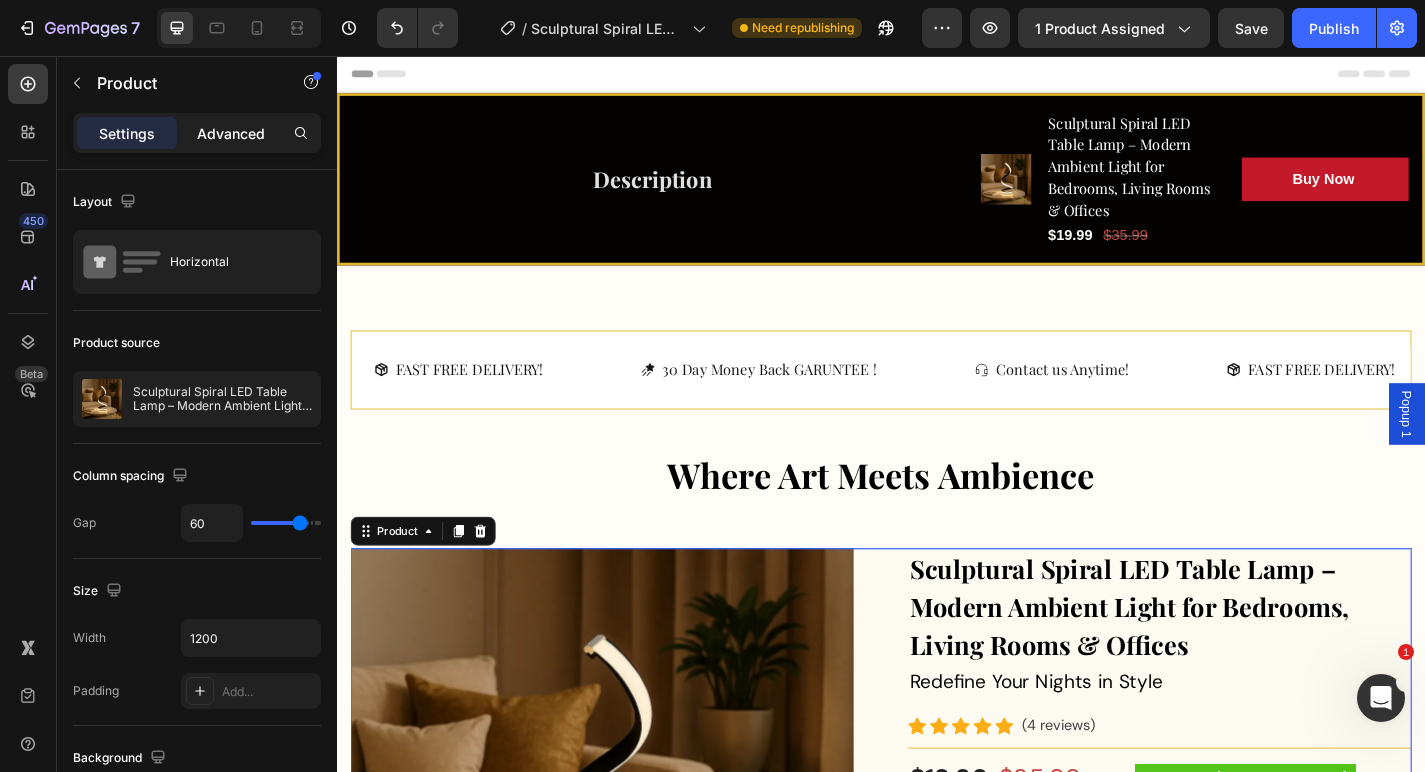 click on "Advanced" at bounding box center (231, 133) 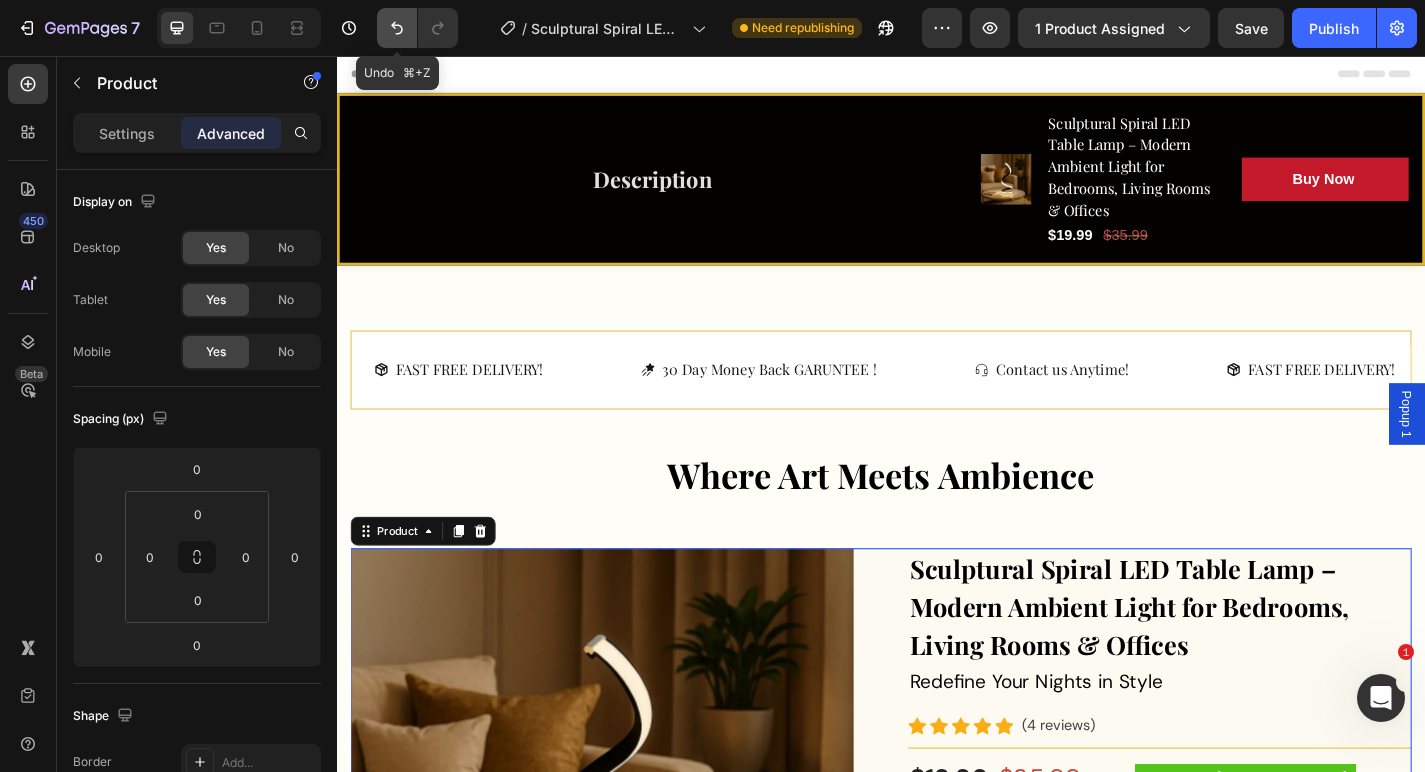 click 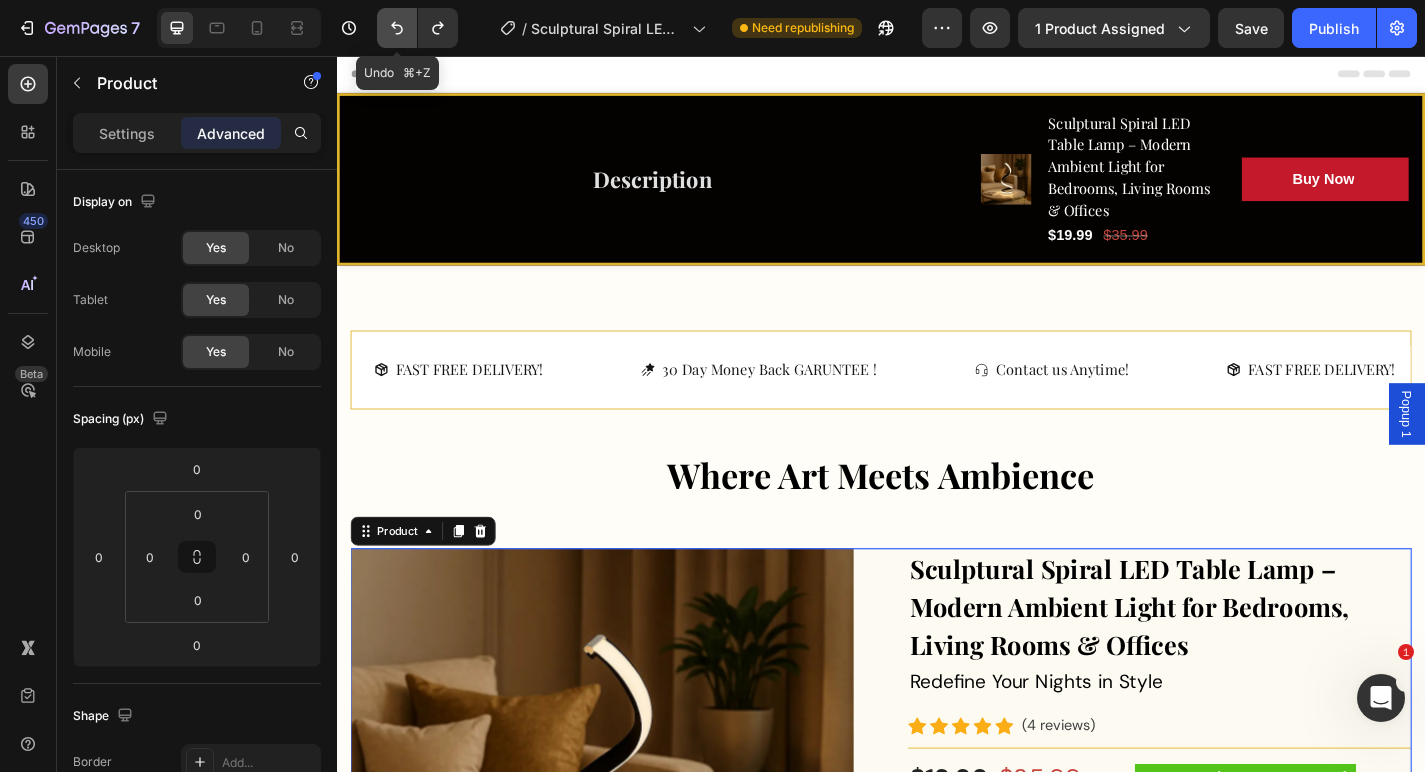 click 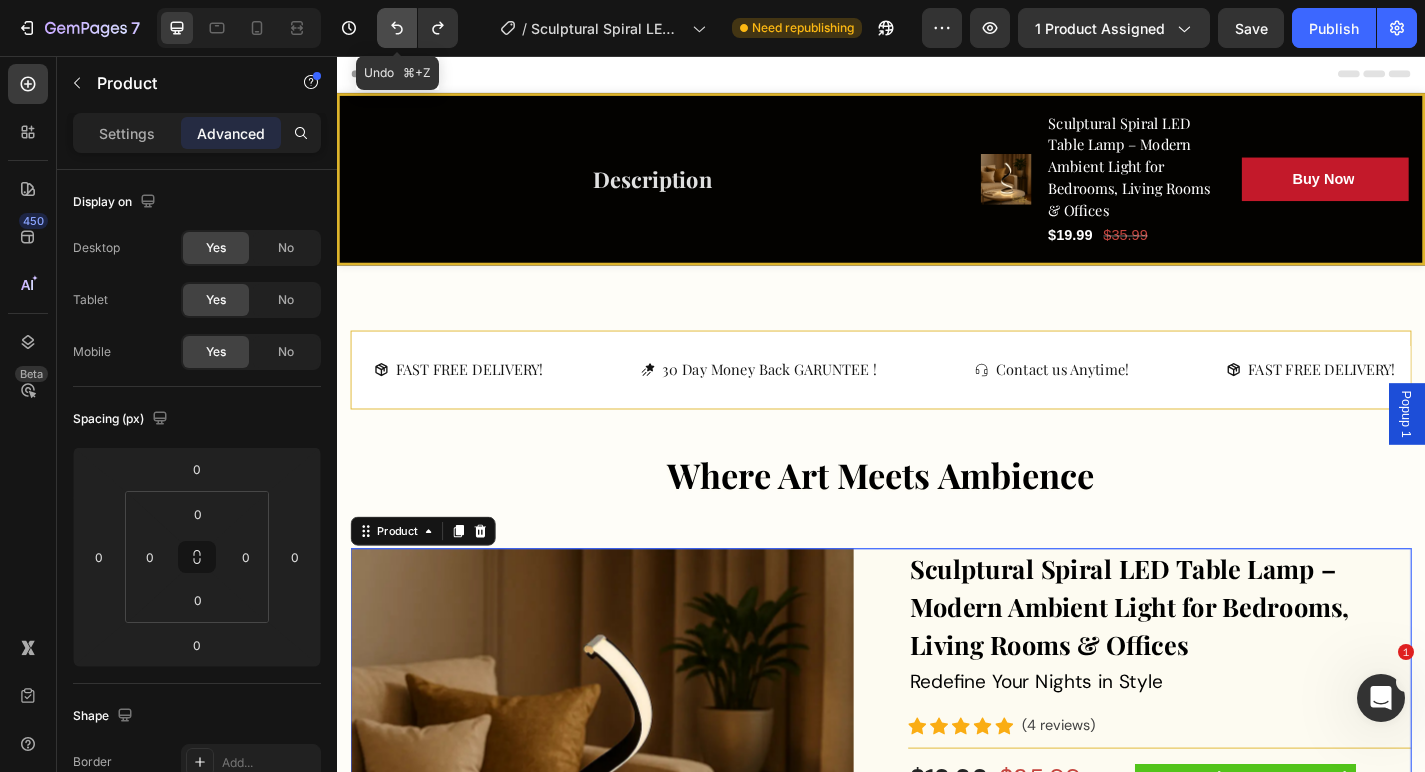 click 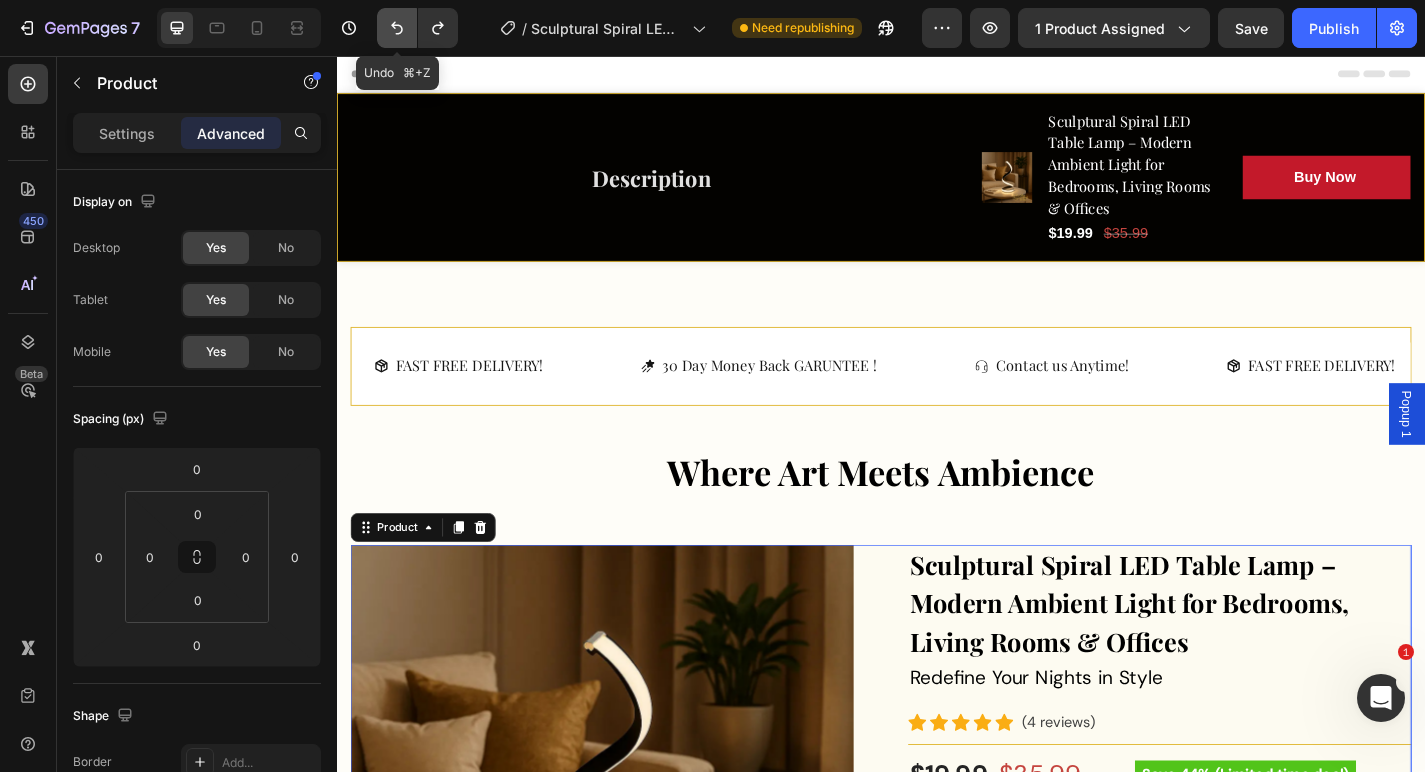 click 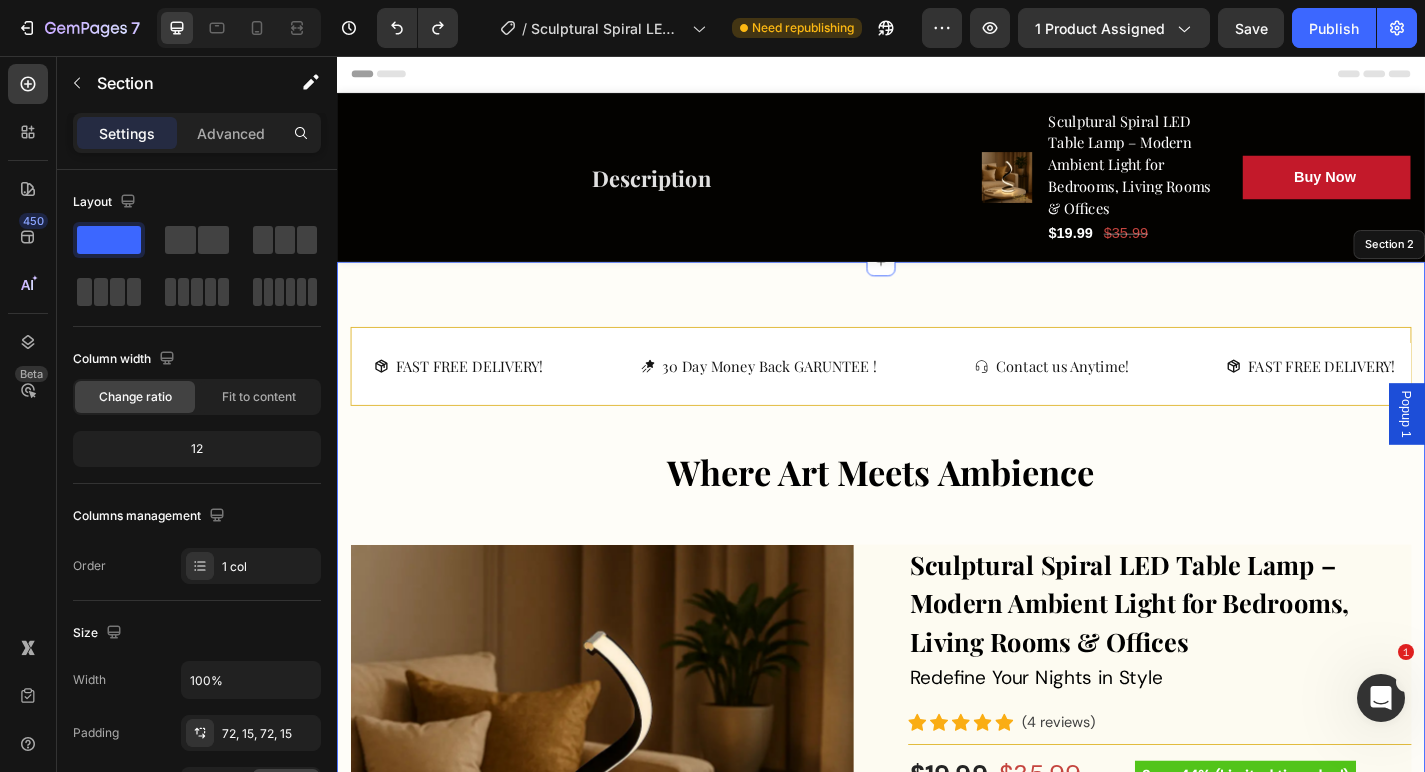 click on "FAST FREE DELIVERY! Button
30 Day Money Back   GARUNTEE ! Button
Contact us Anytime! Button
FAST FREE DELIVERY! Button
30 Day Money Back   GARUNTEE ! Button
Contact us Anytime! Button
FAST FREE DELIVERY! Button
30 Day Money Back   GARUNTEE ! Button
Contact us Anytime! Button
FAST FREE DELIVERY! Button
30 Day Money Back   GARUNTEE ! Button
Contact us Anytime! Button
FAST FREE DELIVERY! Button
30 Day Money Back   GARUNTEE ! Button
Contact us Anytime! Button
FAST FREE DELIVERY! Button
30 Day Money Back   GARUNTEE ! Button
Contact us Anytime! Button Marquee Where Art Meets Ambience Heading Row Product Images Sculptural Spiral LED Table Lamp – Modern Ambient Light for Bedrooms, Living Rooms & Offices (P) Title Icon" at bounding box center [937, 1277] 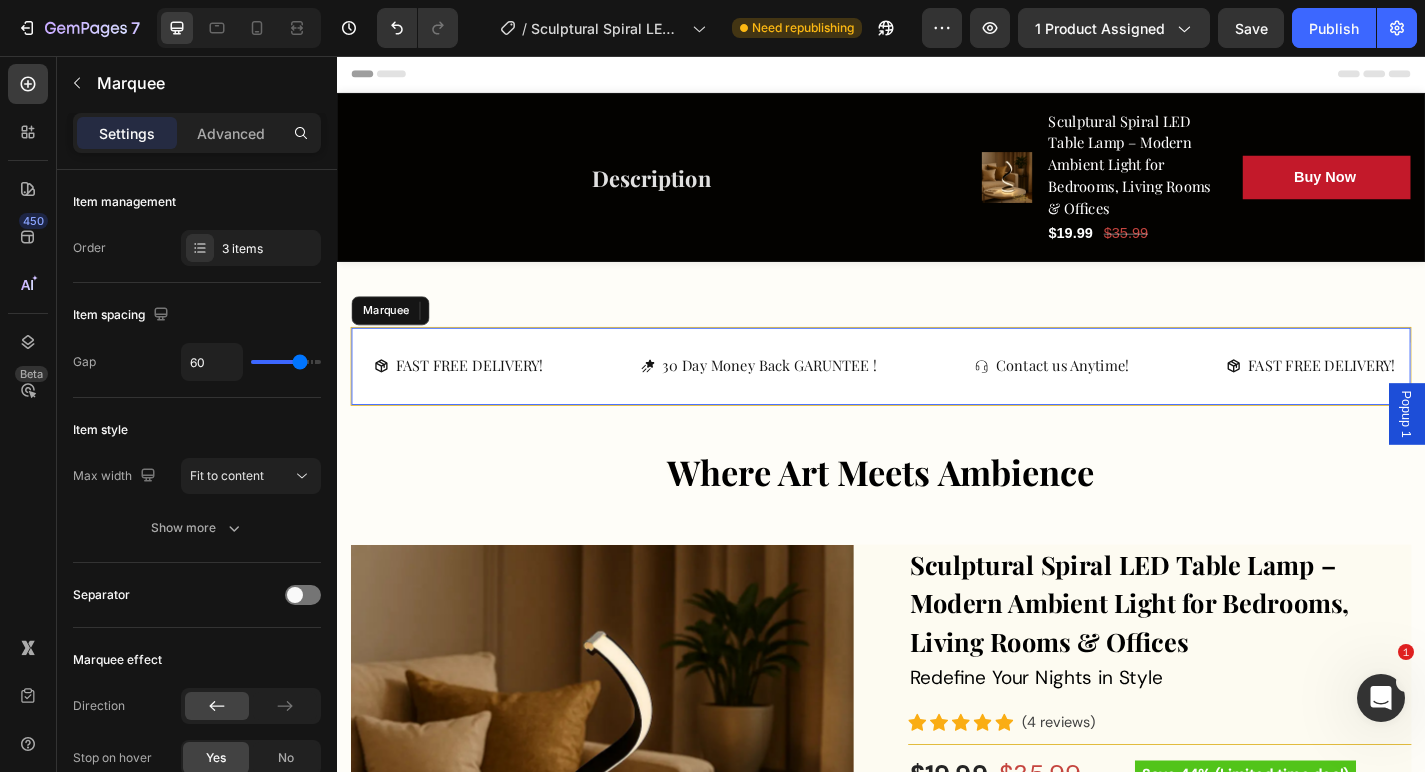 click on "FAST FREE DELIVERY! Button
30 Day Money Back   GARUNTEE ! Button
Contact us Anytime! Button
FAST FREE DELIVERY! Button
30 Day Money Back   GARUNTEE ! Button
Contact us Anytime! Button
FAST FREE DELIVERY! Button
30 Day Money Back   GARUNTEE ! Button
Contact us Anytime! Button
FAST FREE DELIVERY! Button
30 Day Money Back   GARUNTEE ! Button
Contact us Anytime! Button
FAST FREE DELIVERY! Button
30 Day Money Back   GARUNTEE ! Button
Contact us Anytime! Button
FAST FREE DELIVERY! Button
30 Day Money Back   GARUNTEE ! Button
Contact us Anytime! Button Marquee" at bounding box center [937, 398] 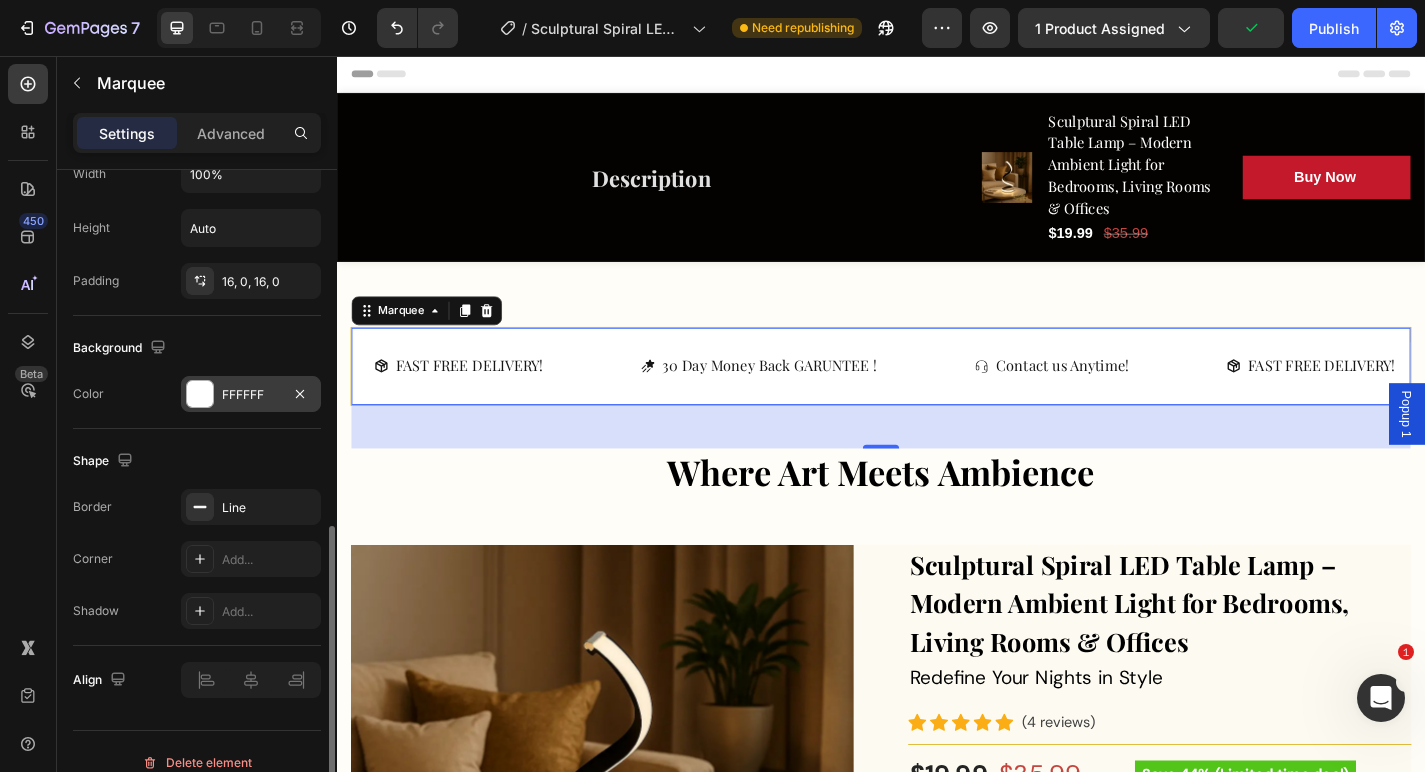 scroll, scrollTop: 820, scrollLeft: 0, axis: vertical 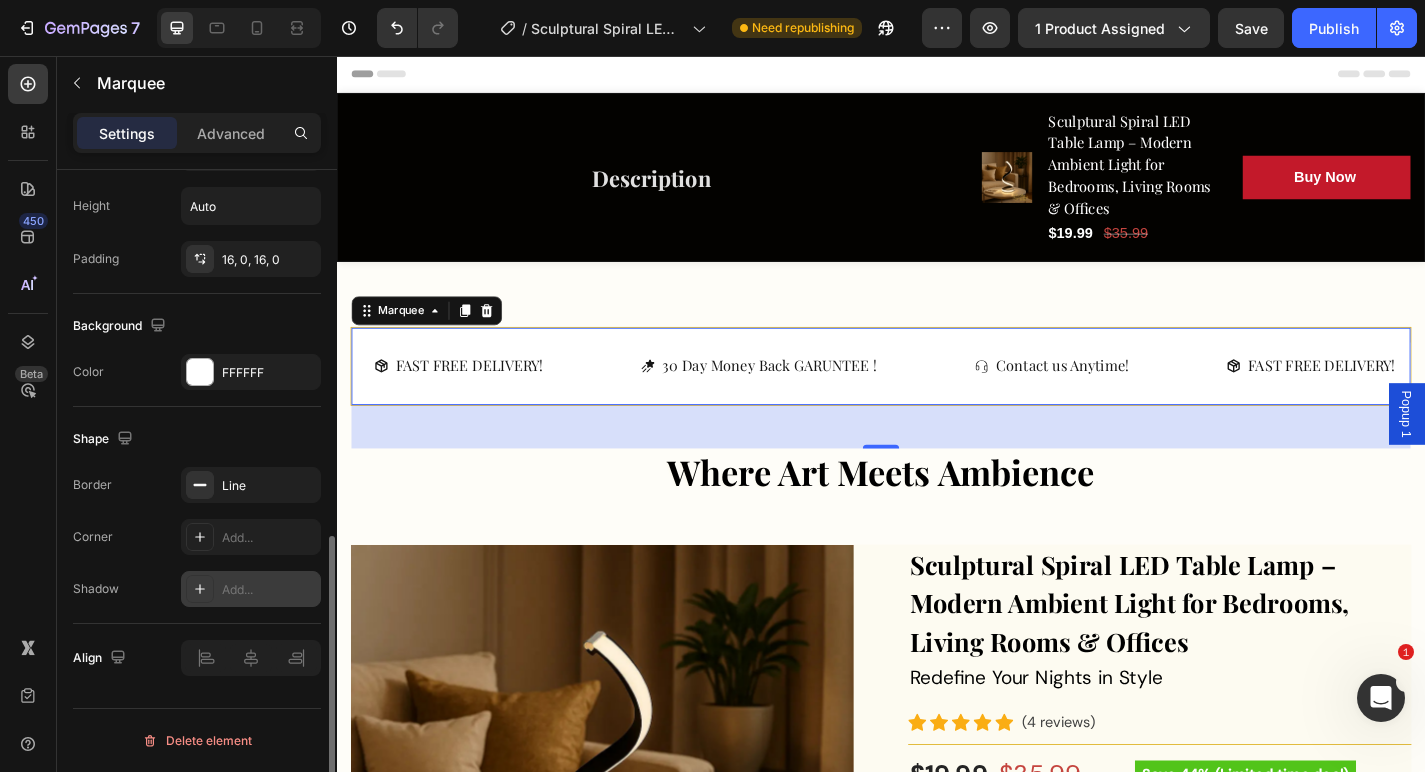 click at bounding box center (200, 589) 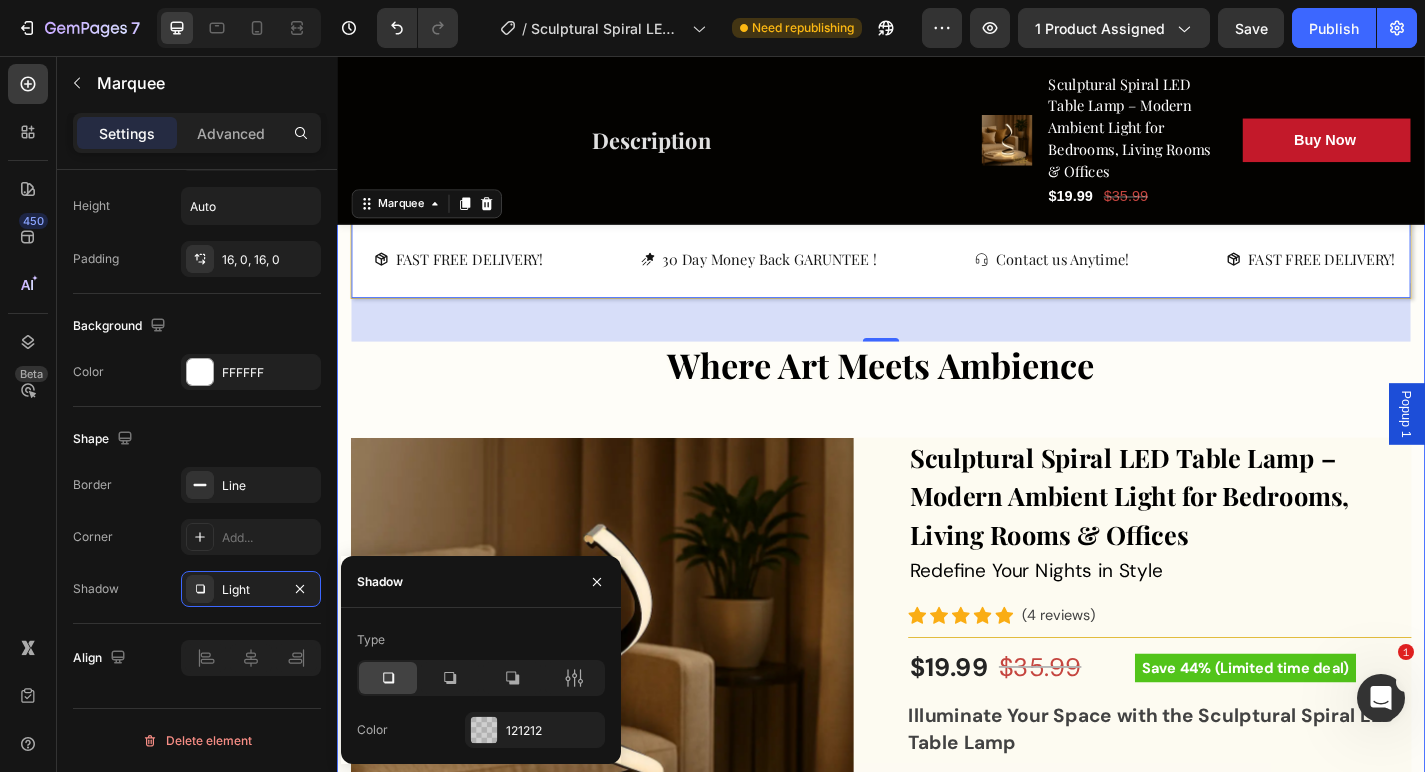 scroll, scrollTop: 119, scrollLeft: 0, axis: vertical 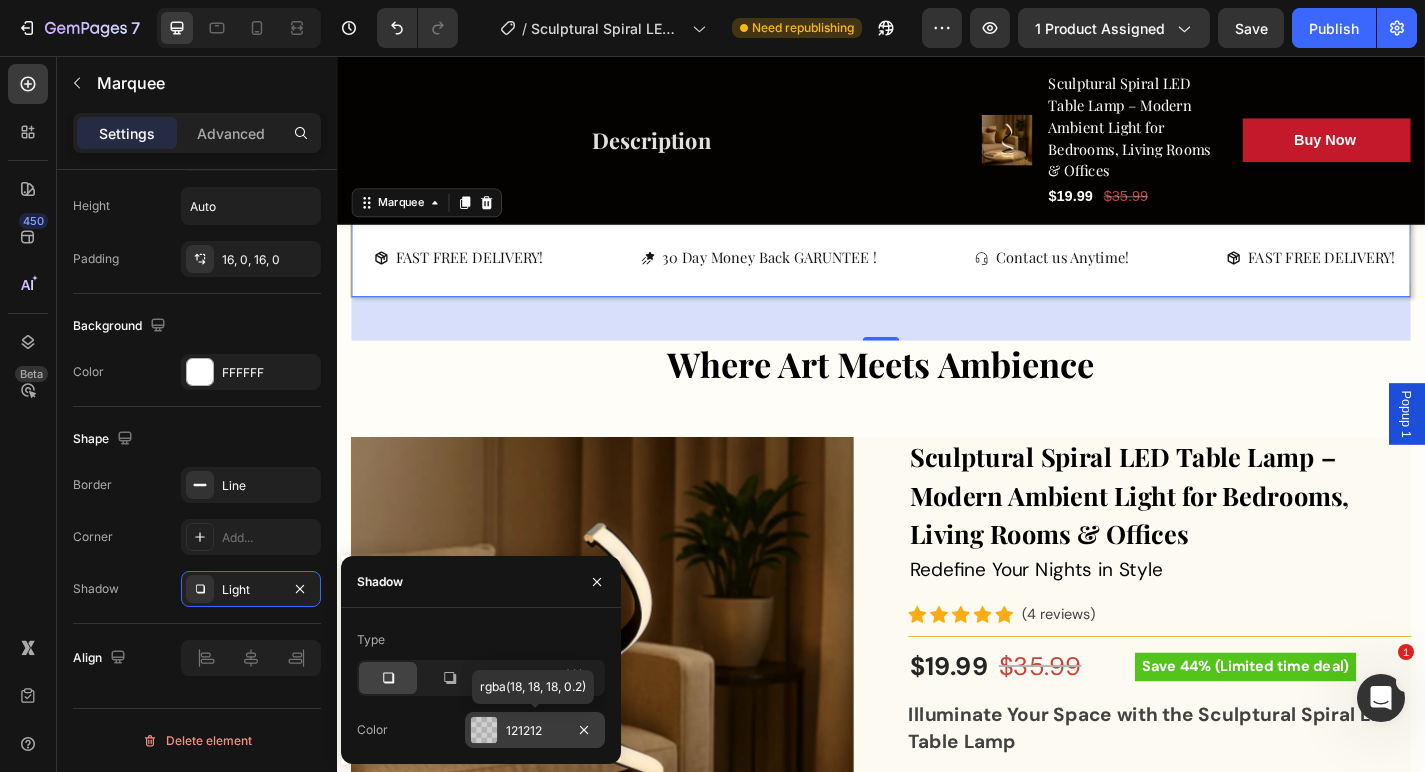 click on "121212" at bounding box center (535, 731) 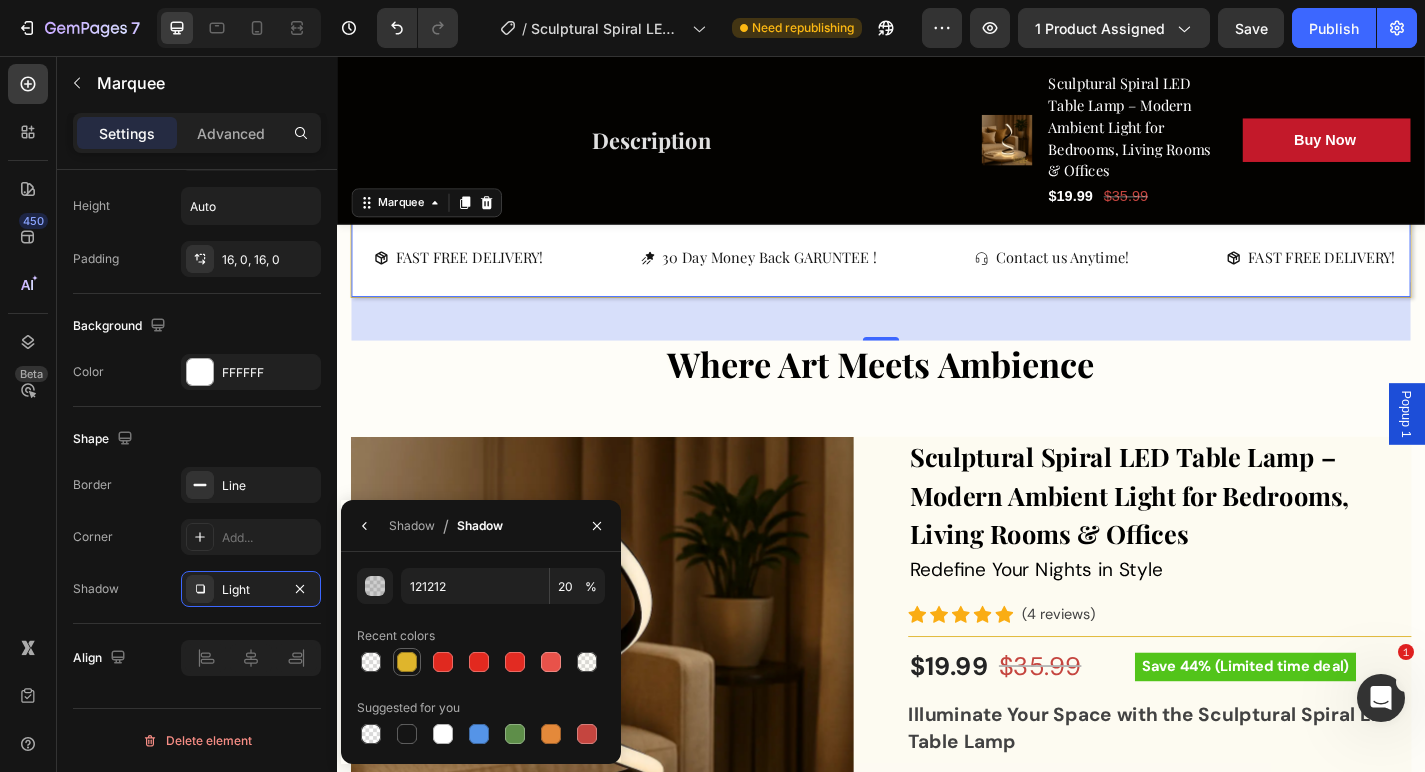 click at bounding box center (407, 662) 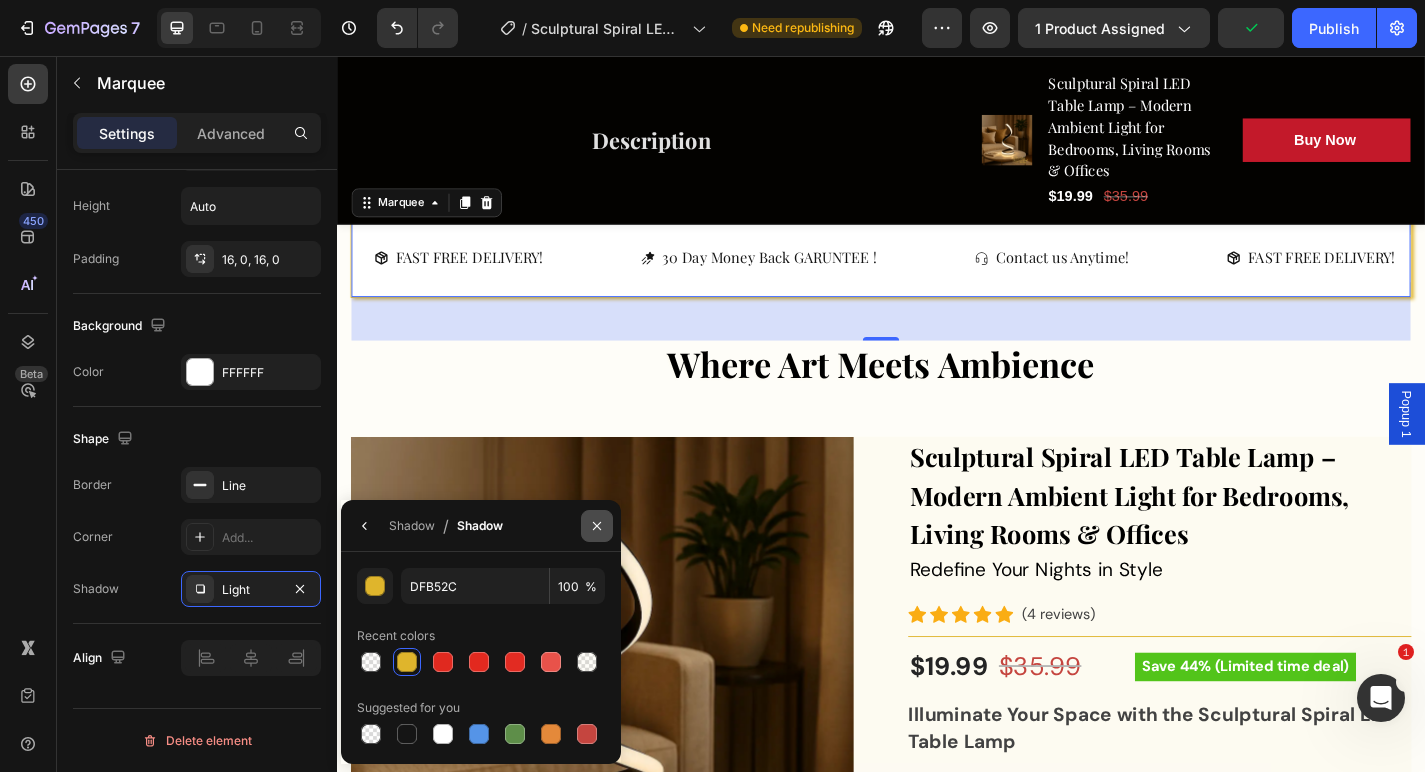 click 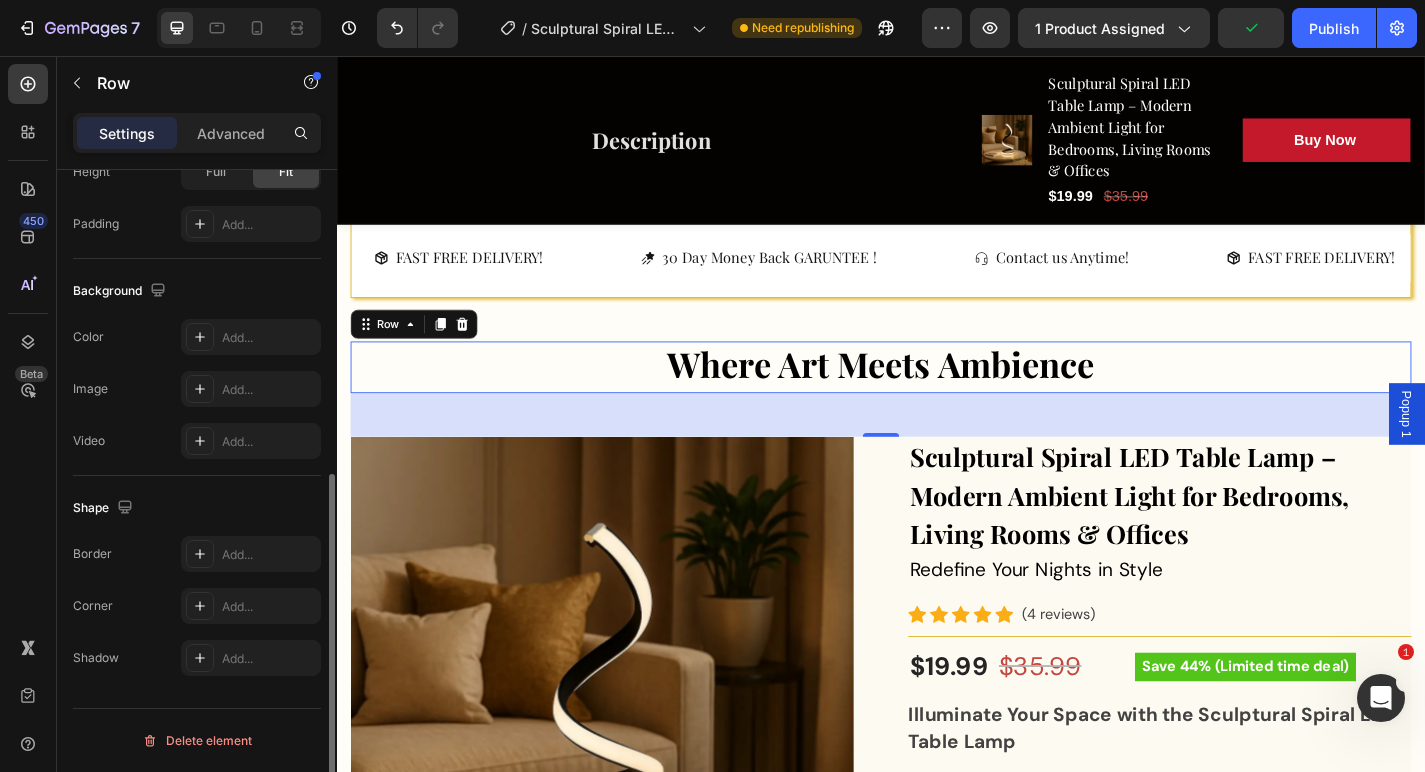 click on "Where Art Meets Ambience Heading" at bounding box center [937, 400] 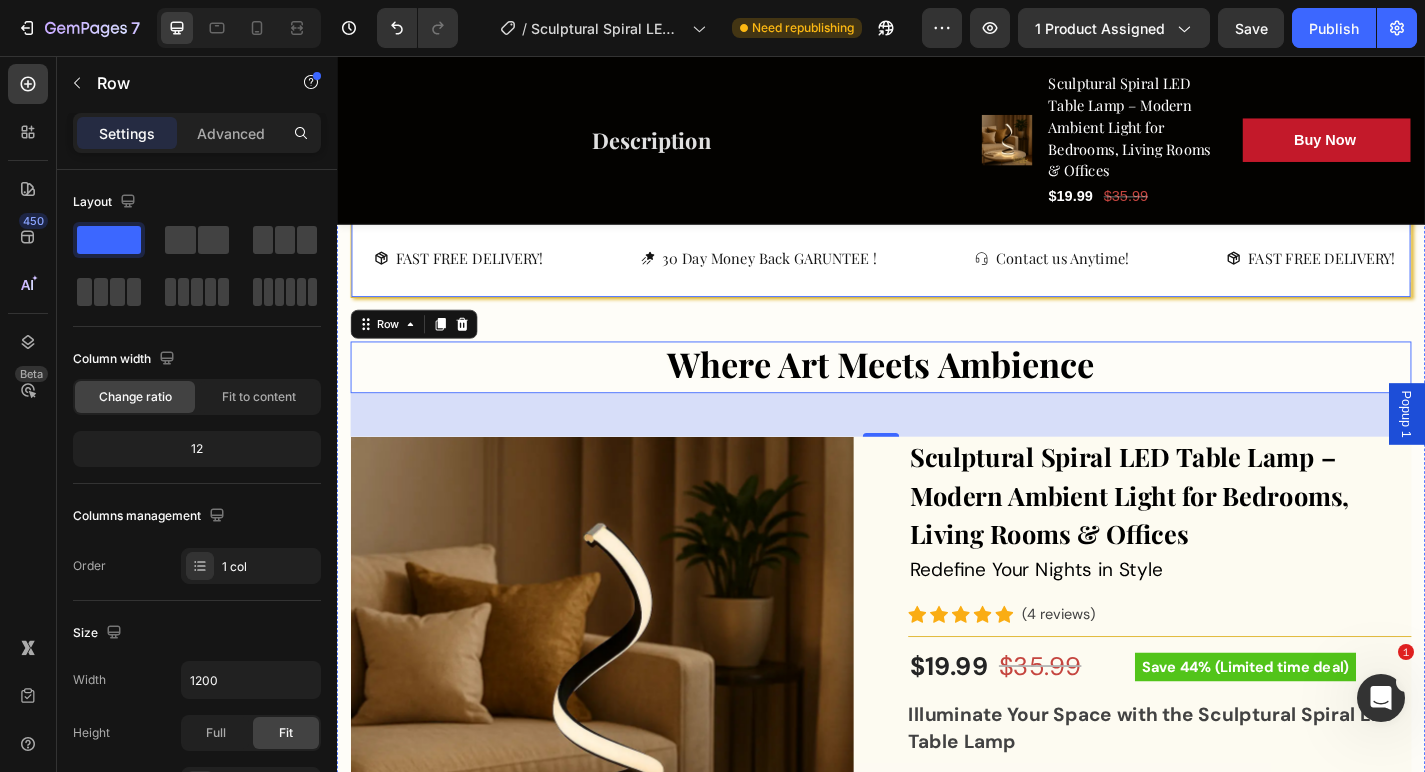 click on "FAST FREE DELIVERY! Button
30 Day Money Back   GARUNTEE ! Button
Contact us Anytime! Button
FAST FREE DELIVERY! Button
30 Day Money Back   GARUNTEE ! Button
Contact us Anytime! Button
FAST FREE DELIVERY! Button
30 Day Money Back   GARUNTEE ! Button
Contact us Anytime! Button
FAST FREE DELIVERY! Button
30 Day Money Back   GARUNTEE ! Button
Contact us Anytime! Button
FAST FREE DELIVERY! Button
30 Day Money Back   GARUNTEE ! Button
Contact us Anytime! Button
FAST FREE DELIVERY! Button
30 Day Money Back   GARUNTEE ! Button
Contact us Anytime! Button Marquee" at bounding box center (937, 279) 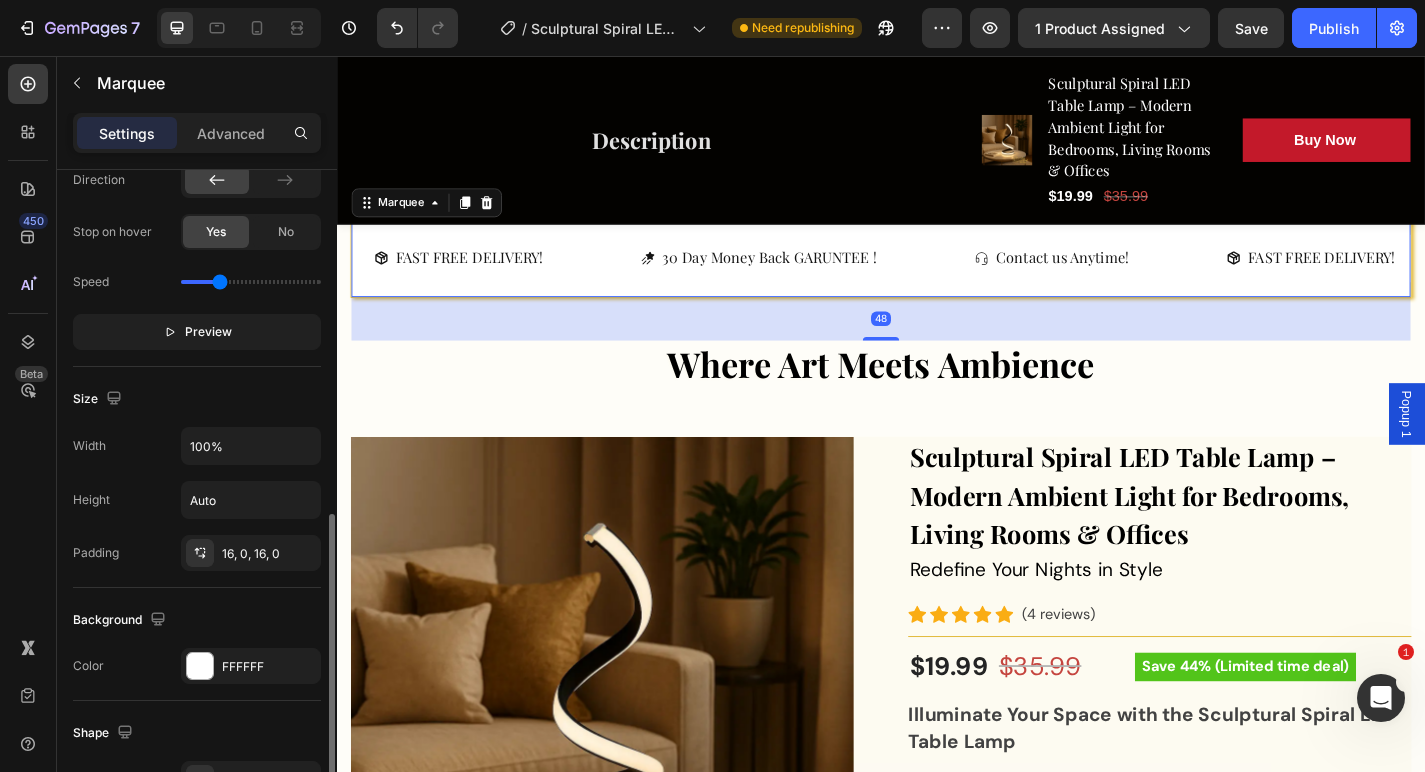 scroll, scrollTop: 820, scrollLeft: 0, axis: vertical 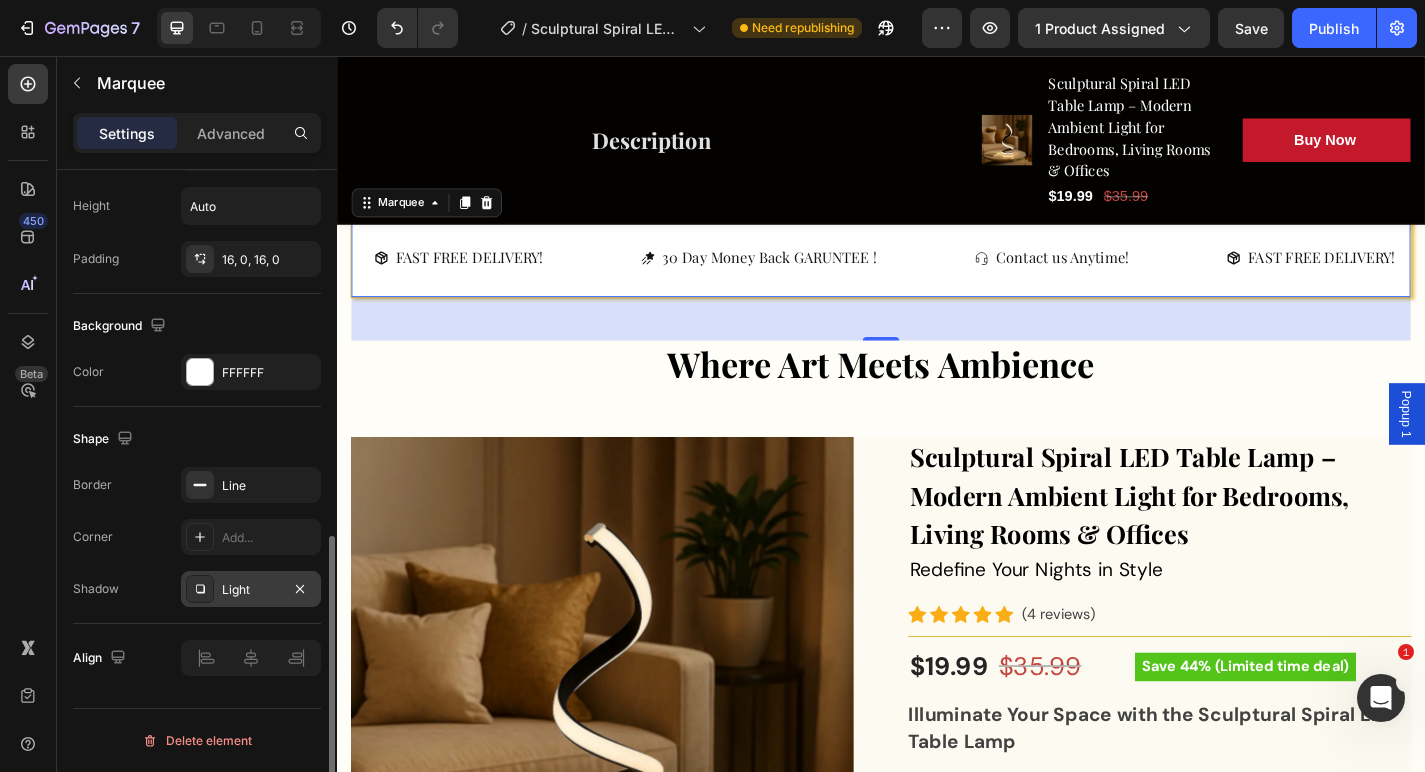 click on "Light" at bounding box center (251, 590) 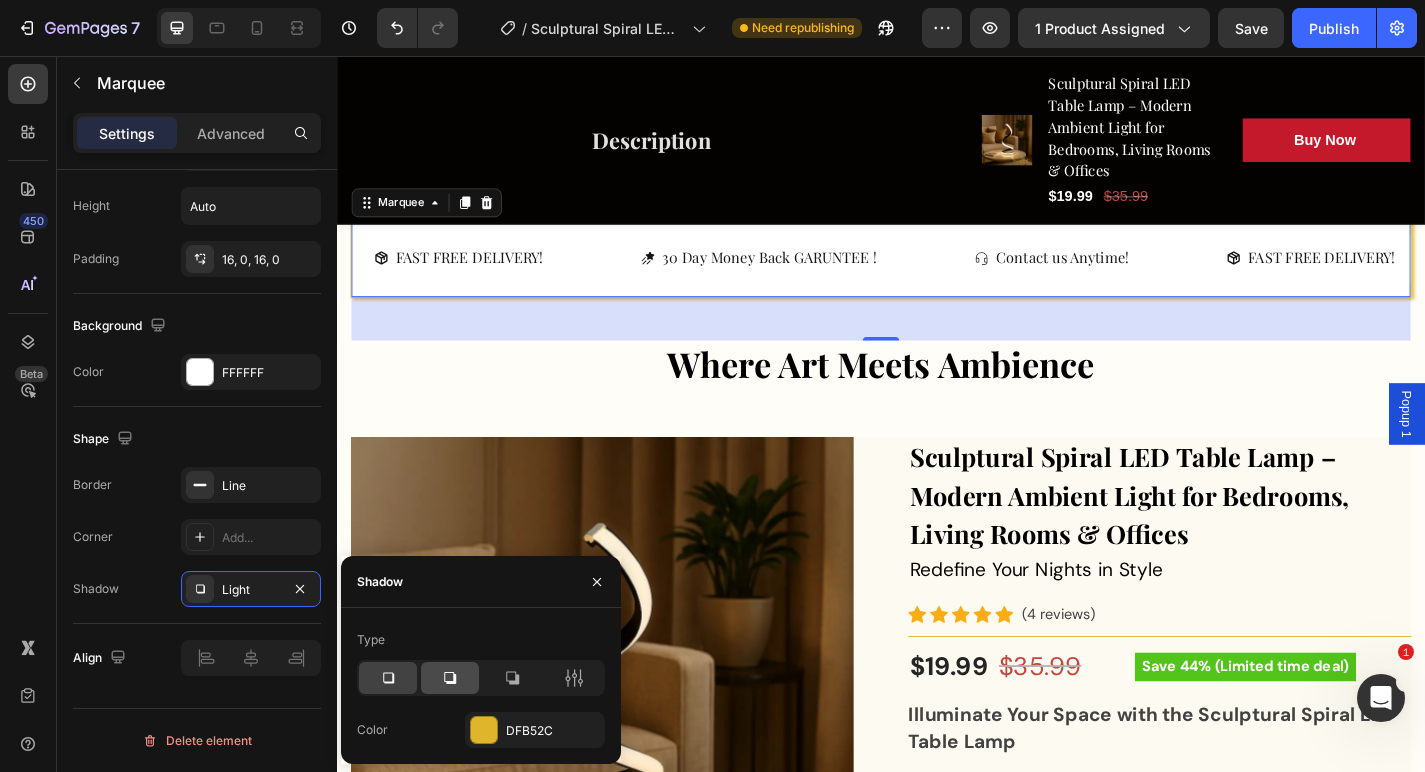 click 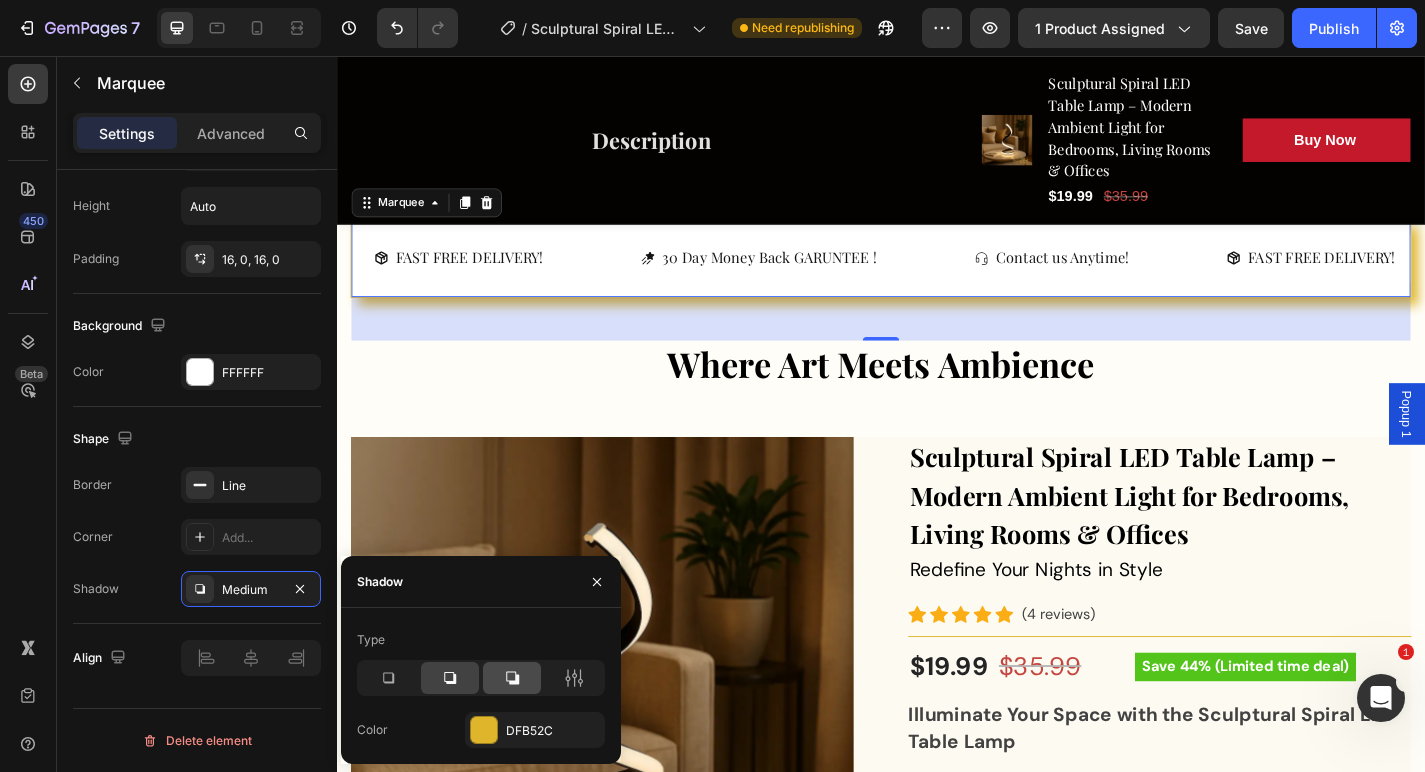click 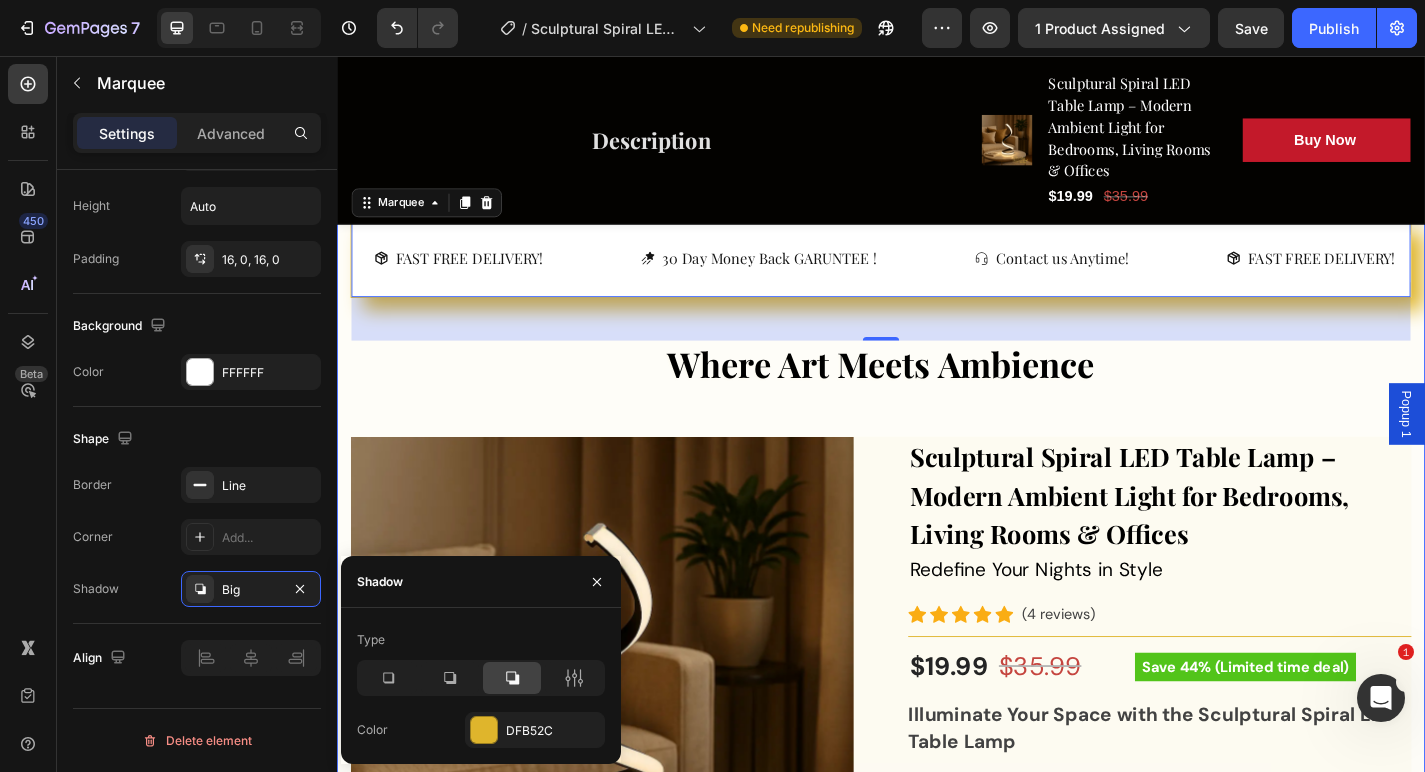 click on "Where Art Meets Ambience Heading" at bounding box center [937, 400] 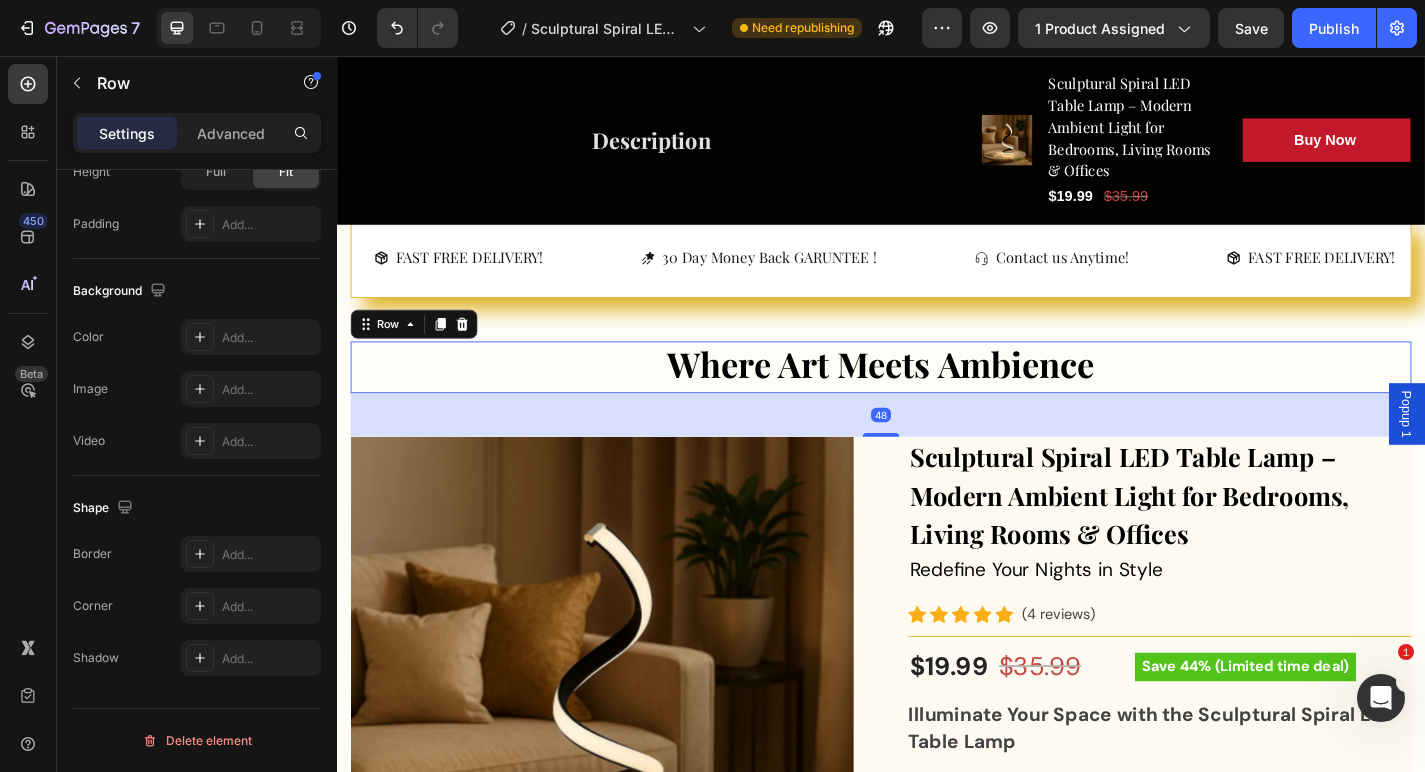 scroll, scrollTop: 0, scrollLeft: 0, axis: both 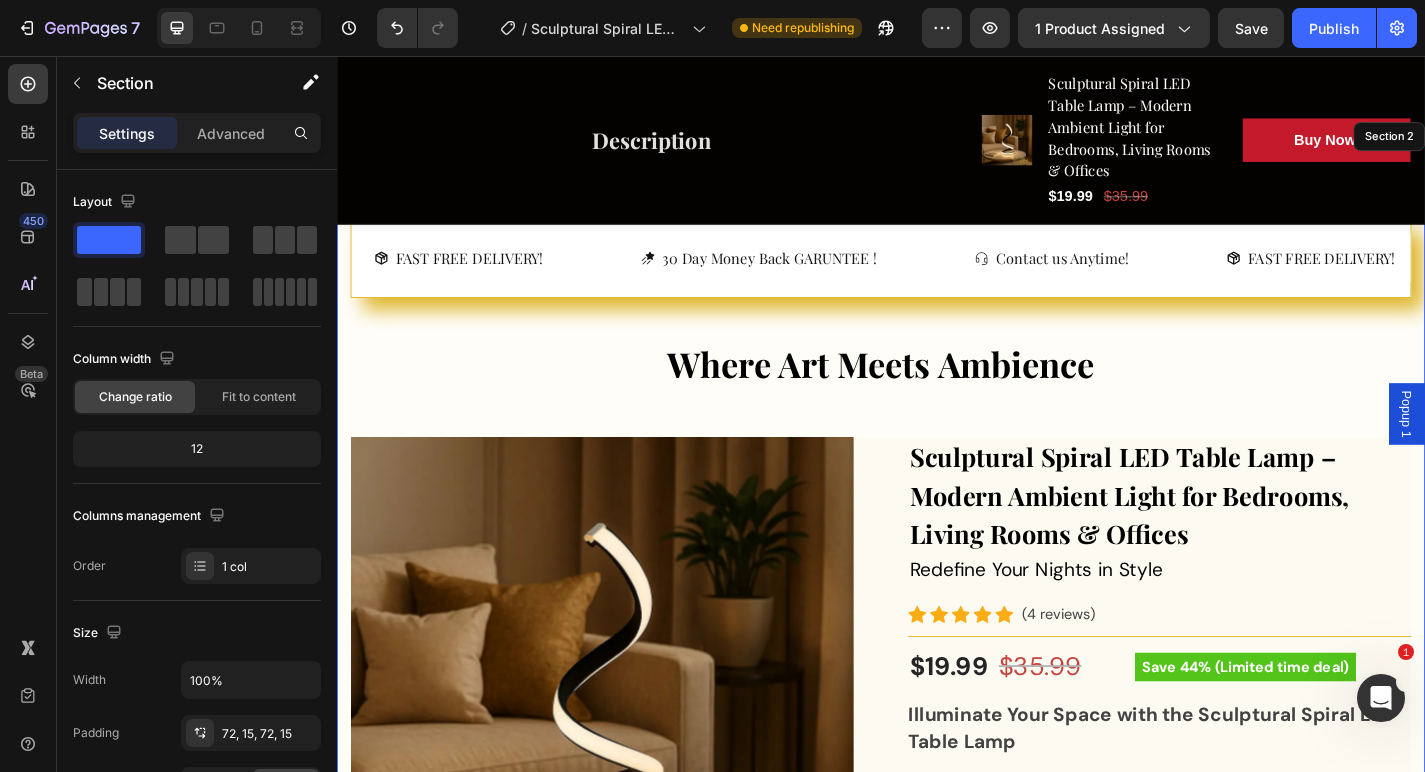 click on "FAST FREE DELIVERY! Button
30 Day Money Back   GARUNTEE ! Button
Contact us Anytime! Button
FAST FREE DELIVERY! Button
30 Day Money Back   GARUNTEE ! Button
Contact us Anytime! Button
FAST FREE DELIVERY! Button
30 Day Money Back   GARUNTEE ! Button
Contact us Anytime! Button
FAST FREE DELIVERY! Button
30 Day Money Back   GARUNTEE ! Button
Contact us Anytime! Button
FAST FREE DELIVERY! Button
30 Day Money Back   GARUNTEE ! Button
Contact us Anytime! Button
FAST FREE DELIVERY! Button
30 Day Money Back   GARUNTEE ! Button
Contact us Anytime! Button Marquee" at bounding box center (937, 303) 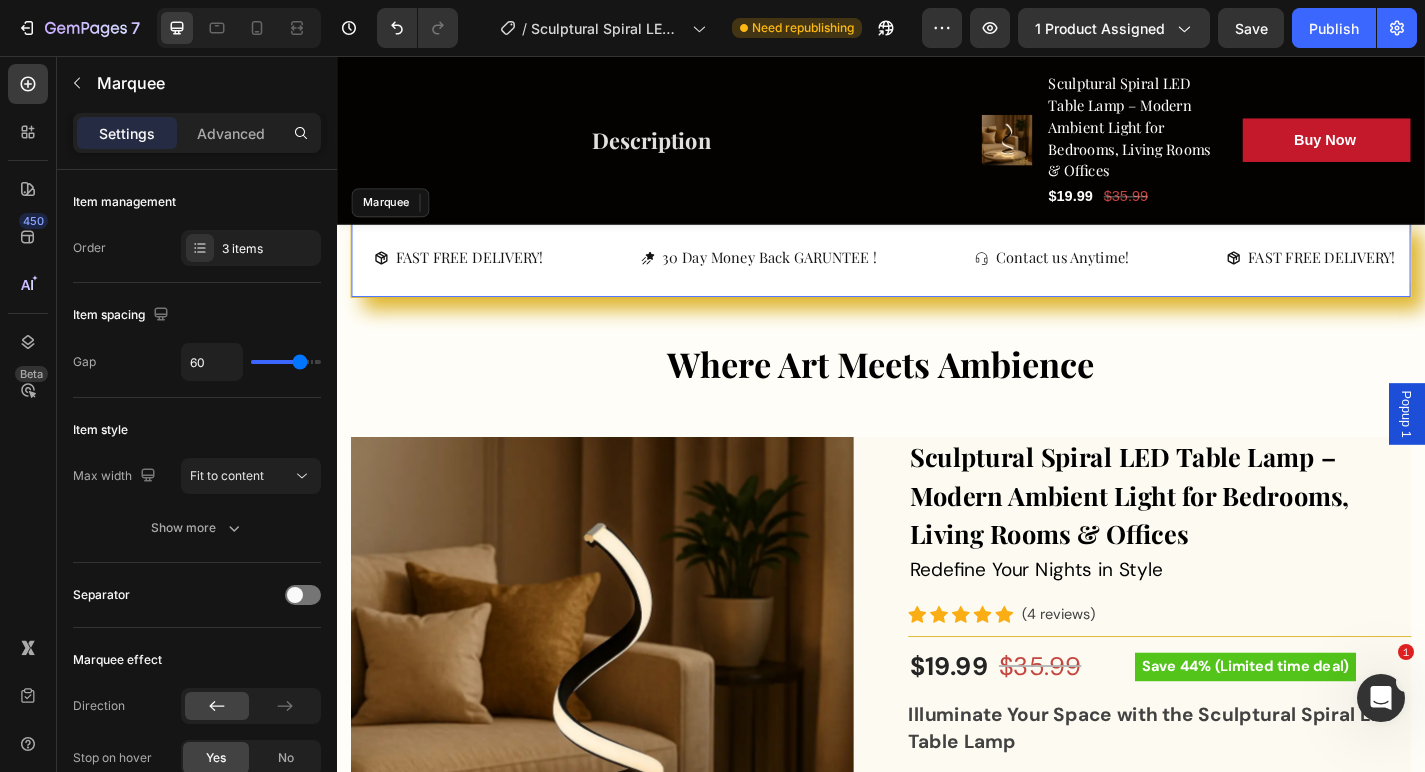 click on "FAST FREE DELIVERY! Button
30 Day Money Back   GARUNTEE ! Button
Contact us Anytime! Button
FAST FREE DELIVERY! Button
30 Day Money Back   GARUNTEE ! Button
Contact us Anytime! Button
FAST FREE DELIVERY! Button
30 Day Money Back   GARUNTEE ! Button
Contact us Anytime! Button
FAST FREE DELIVERY! Button
30 Day Money Back   GARUNTEE ! Button
Contact us Anytime! Button
FAST FREE DELIVERY! Button
30 Day Money Back   GARUNTEE ! Button
Contact us Anytime! Button
FAST FREE DELIVERY! Button
30 Day Money Back   GARUNTEE ! Button
Contact us Anytime! Button Marquee" at bounding box center (937, 279) 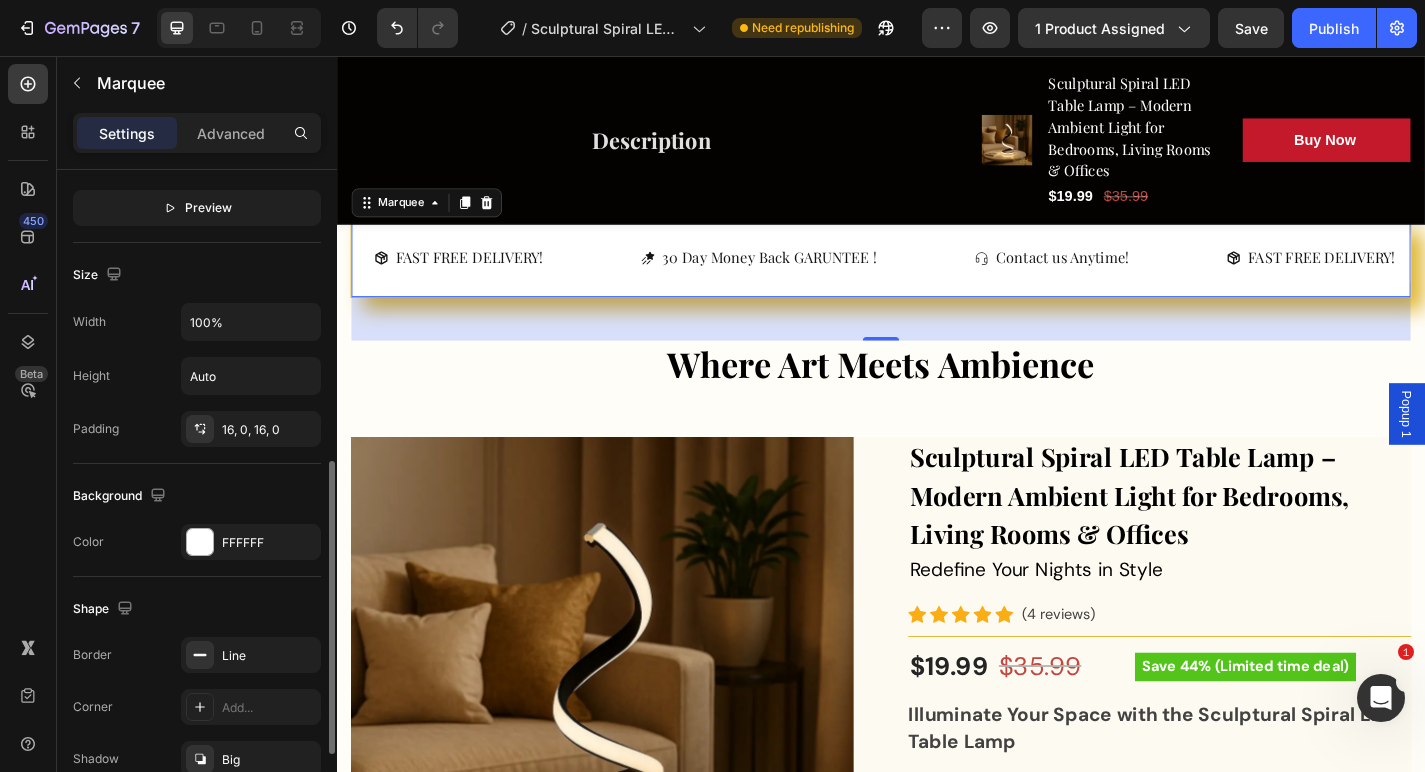 scroll, scrollTop: 657, scrollLeft: 0, axis: vertical 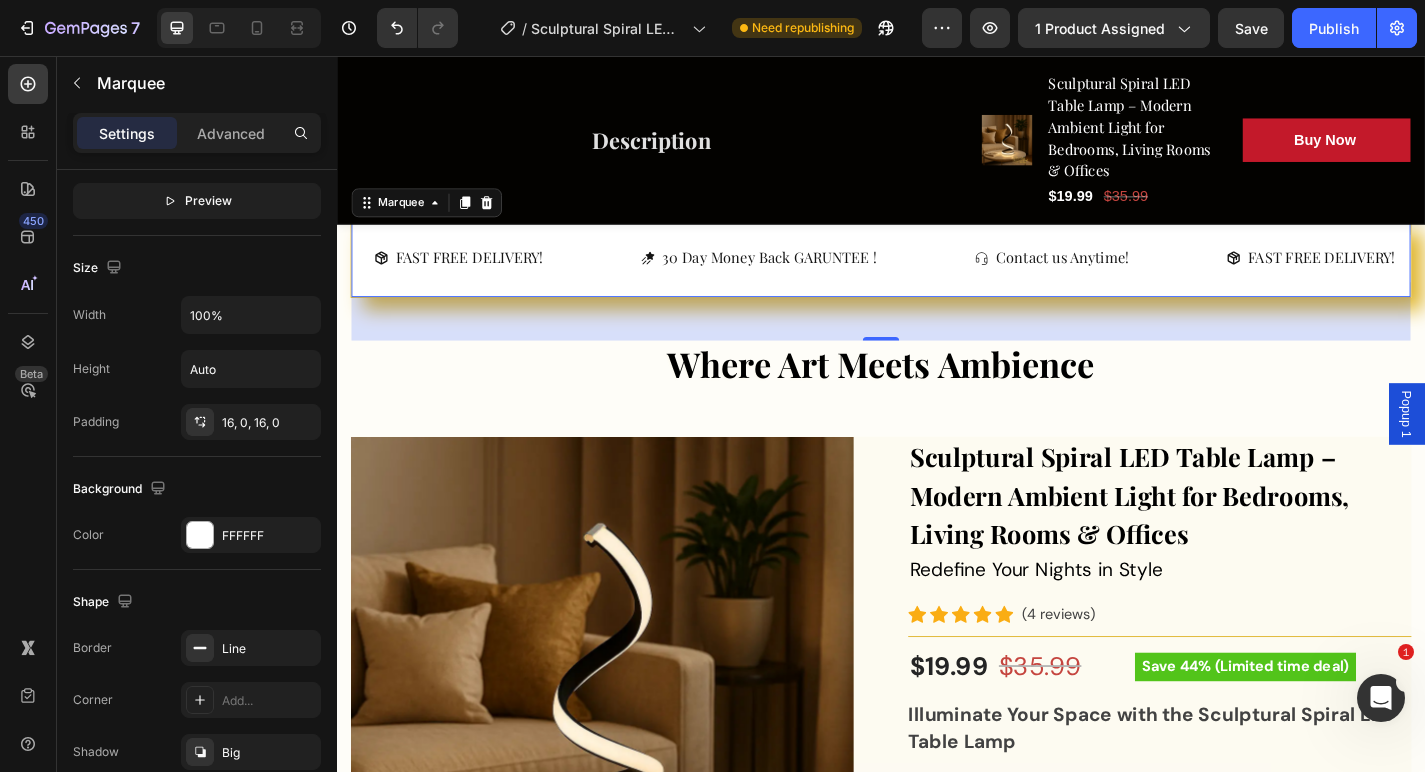click on "FAST FREE DELIVERY! Button
30 Day Money Back   GARUNTEE ! Button
Contact us Anytime! Button
FAST FREE DELIVERY! Button
30 Day Money Back   GARUNTEE ! Button
Contact us Anytime! Button
FAST FREE DELIVERY! Button
30 Day Money Back   GARUNTEE ! Button
Contact us Anytime! Button
FAST FREE DELIVERY! Button
30 Day Money Back   GARUNTEE ! Button
Contact us Anytime! Button
FAST FREE DELIVERY! Button
30 Day Money Back   GARUNTEE ! Button
Contact us Anytime! Button
FAST FREE DELIVERY! Button
30 Day Money Back   GARUNTEE ! Button
Contact us Anytime! Button Marquee   48" at bounding box center [937, 279] 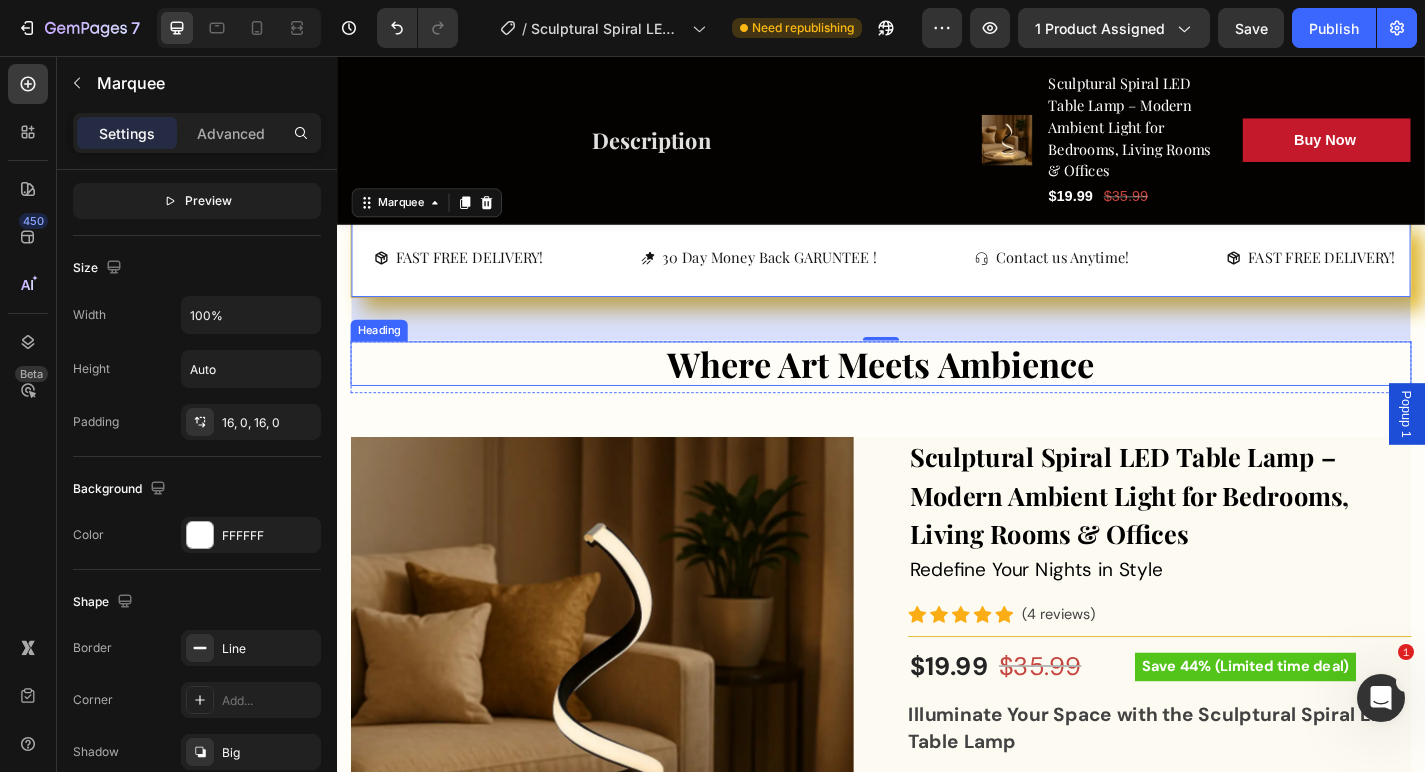 click on "Where Art Meets Ambience" at bounding box center (937, 396) 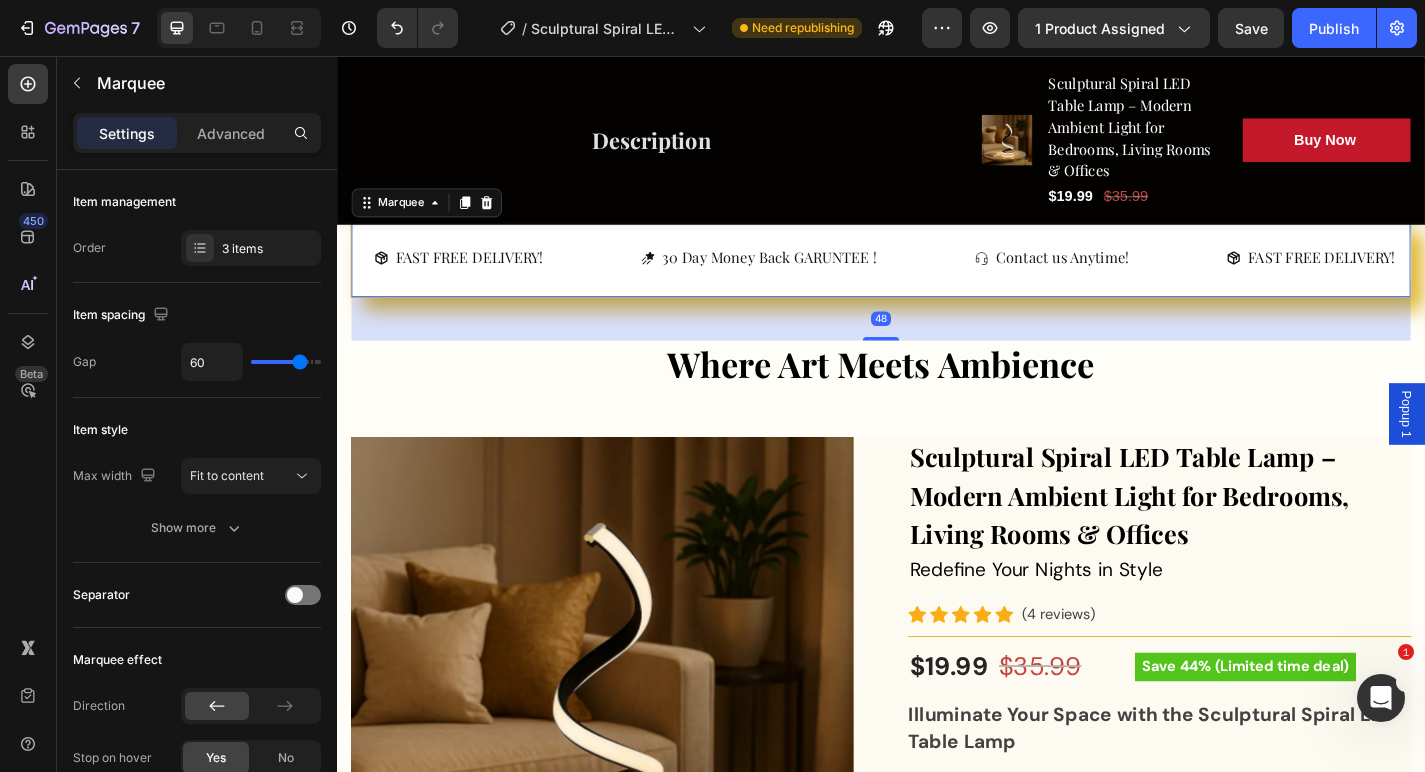 click on "FAST FREE DELIVERY! Button" at bounding box center [501, 279] 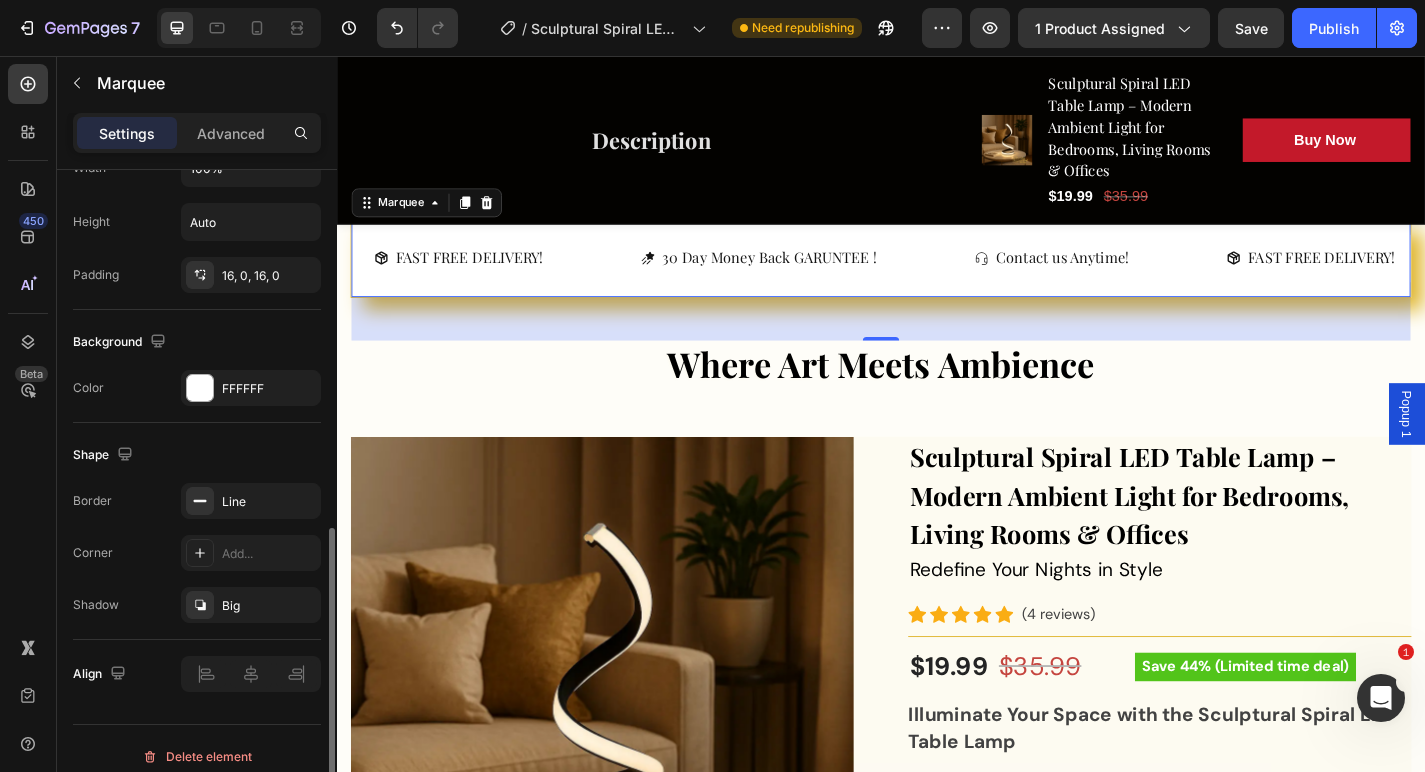 scroll, scrollTop: 811, scrollLeft: 0, axis: vertical 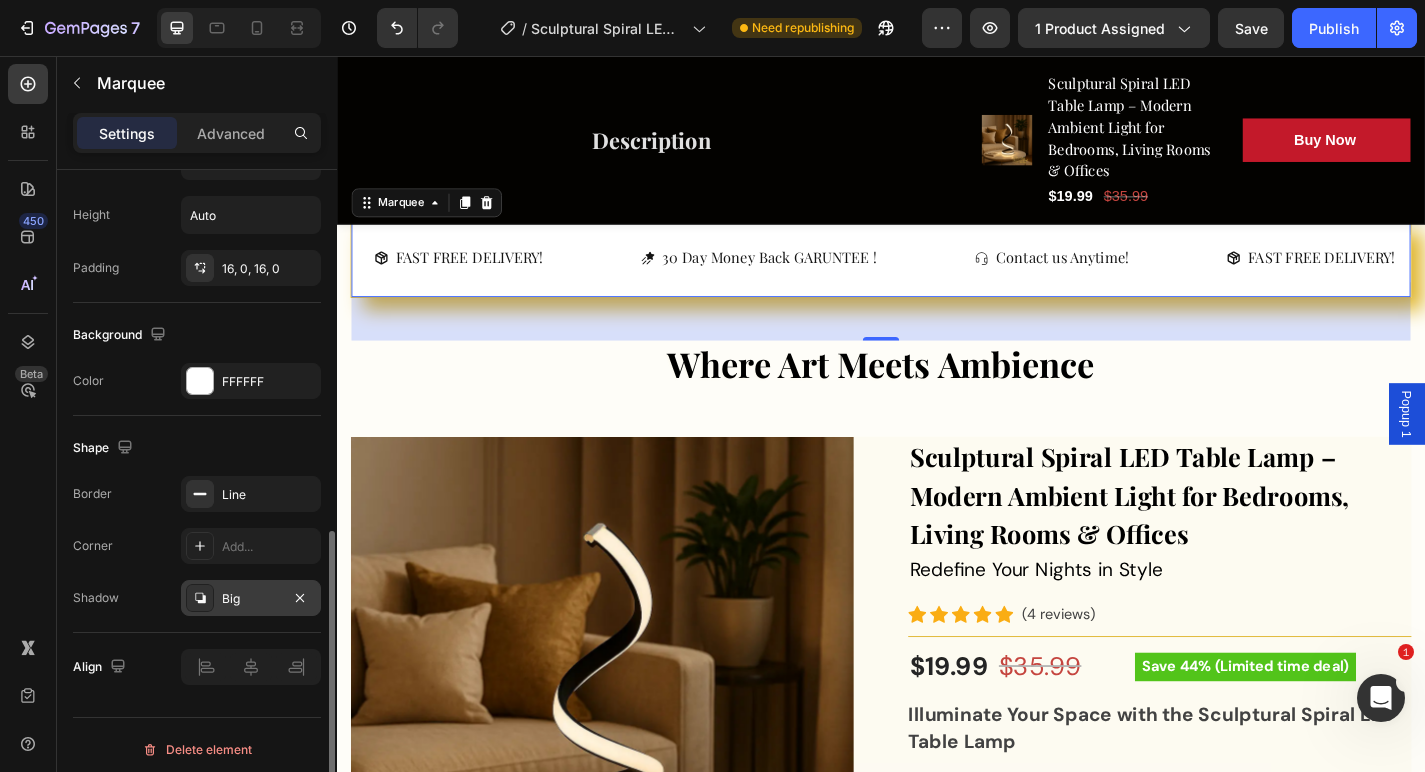 click on "Big" at bounding box center [251, 599] 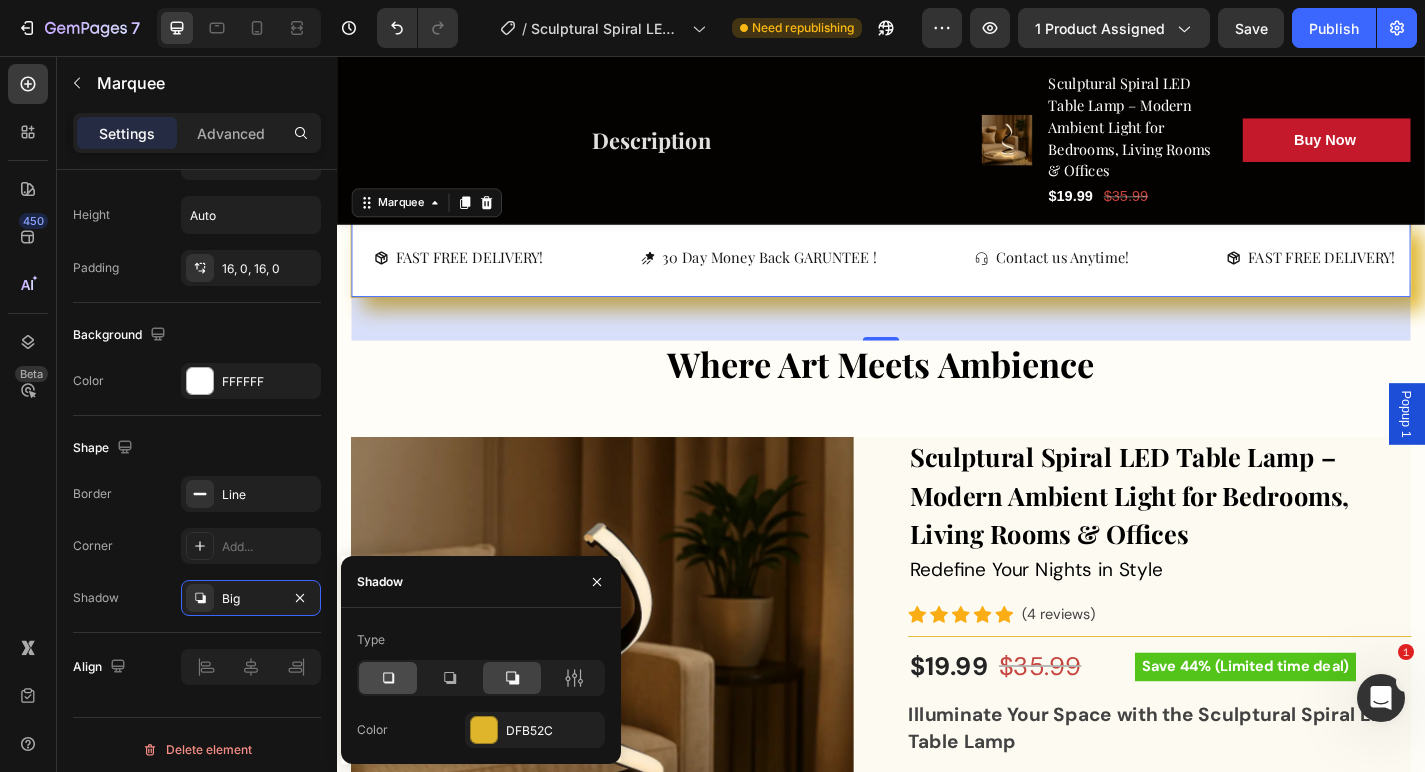 click 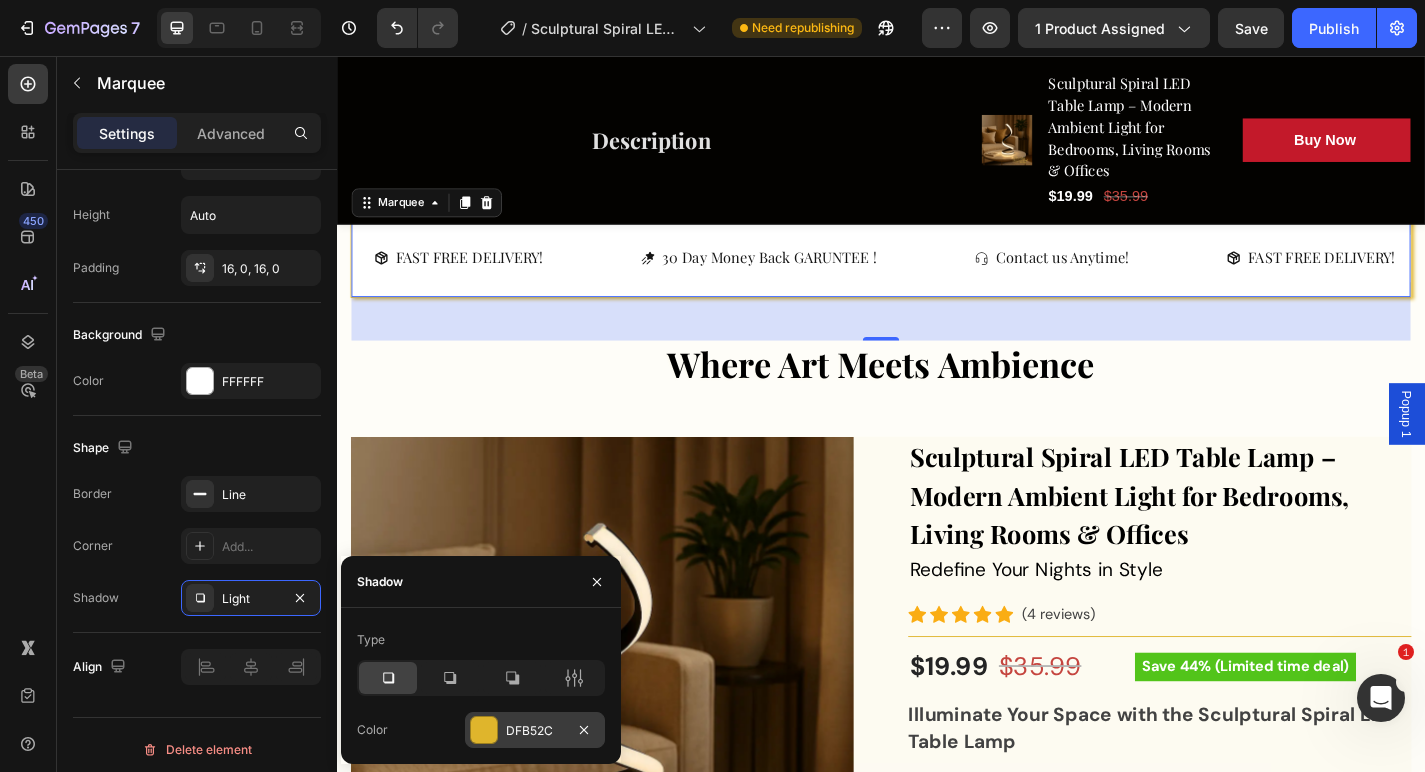 click on "DFB52C" at bounding box center (535, 731) 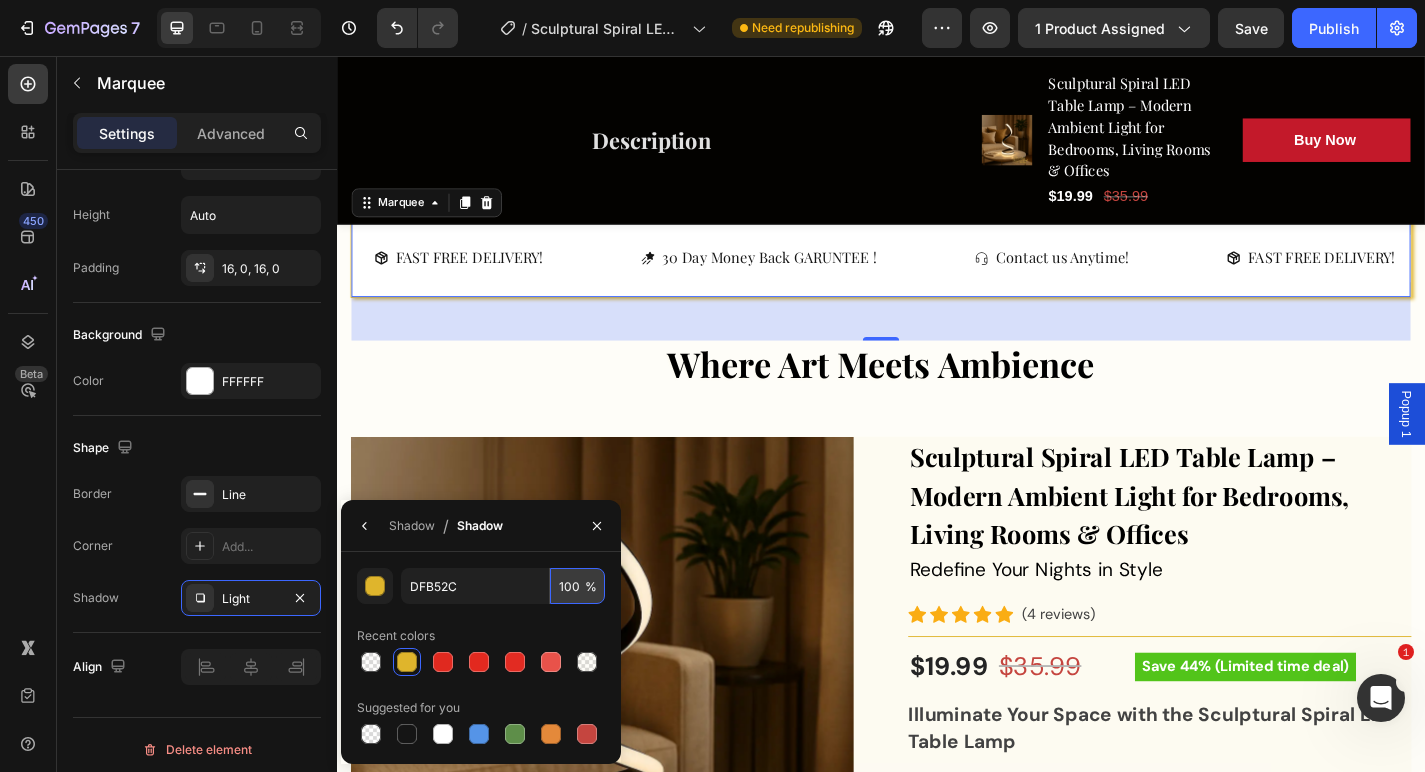 click on "100" at bounding box center [577, 586] 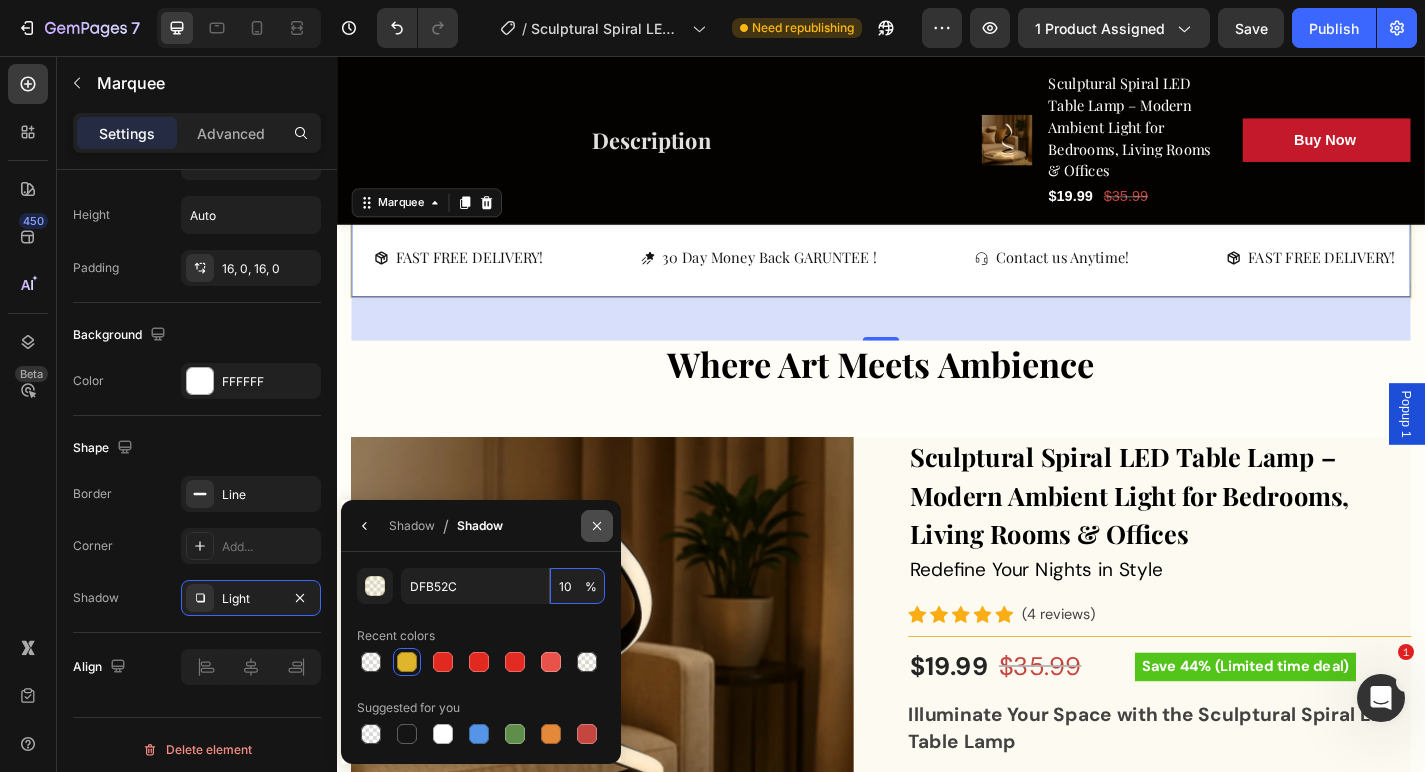 type on "10" 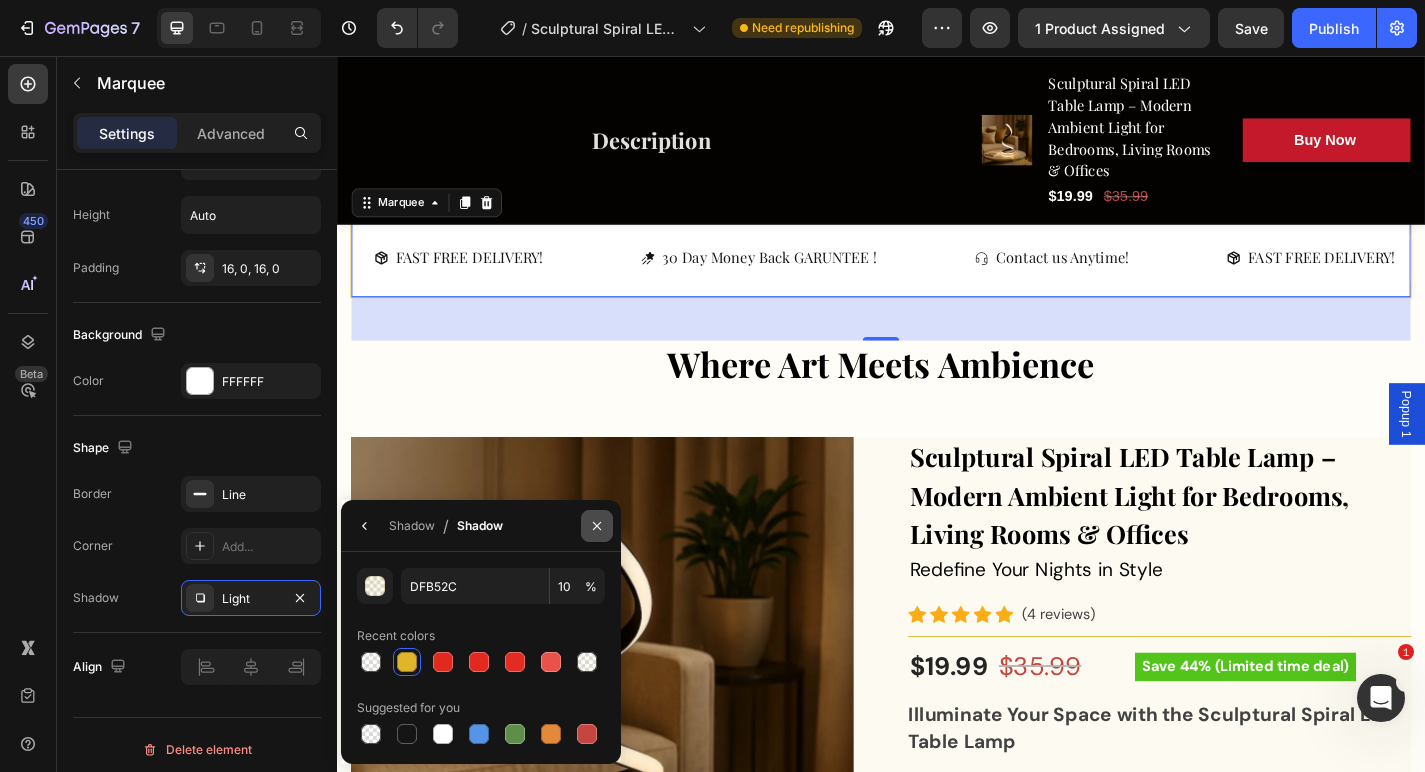 click 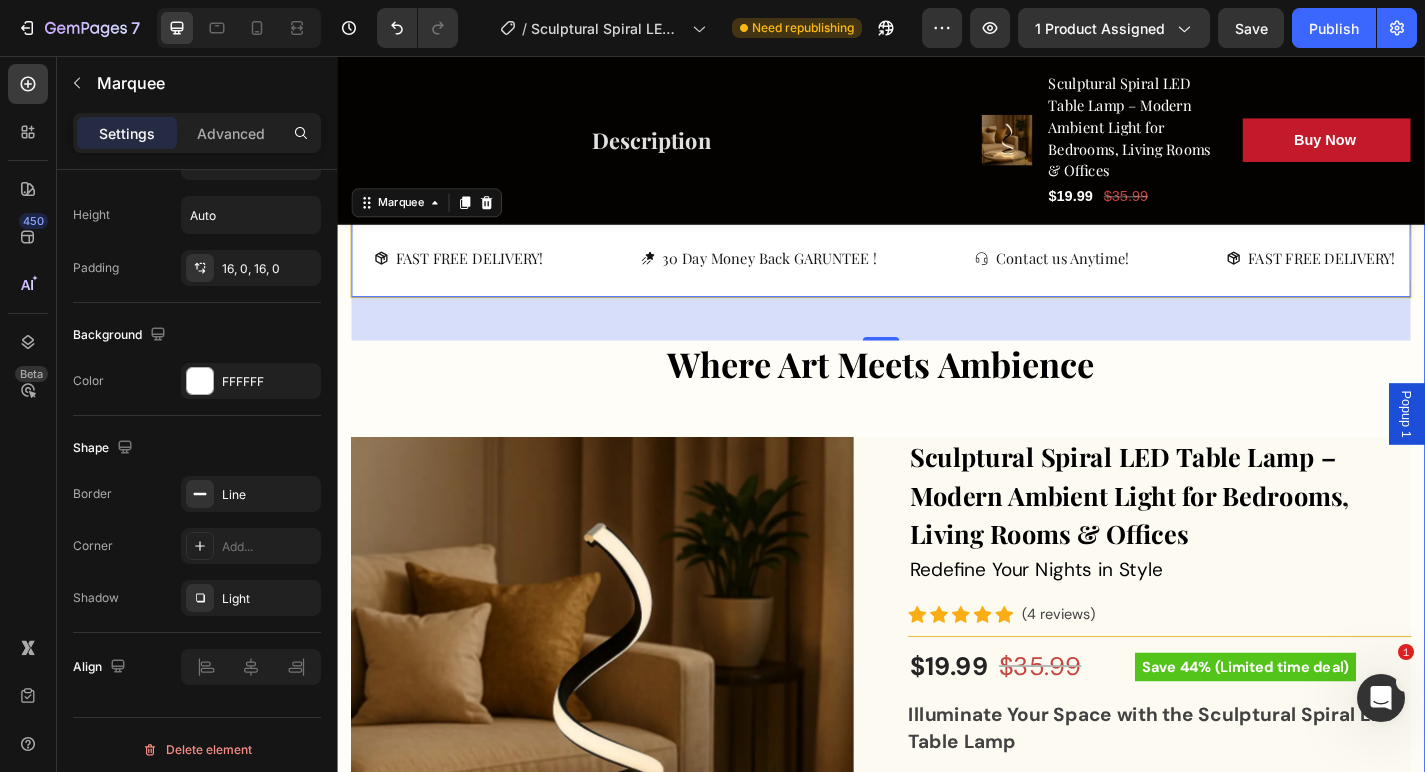 click on "FAST FREE DELIVERY! Button
30 Day Money Back   GARUNTEE ! Button
Contact us Anytime! Button
FAST FREE DELIVERY! Button
30 Day Money Back   GARUNTEE ! Button
Contact us Anytime! Button
FAST FREE DELIVERY! Button
30 Day Money Back   GARUNTEE ! Button
Contact us Anytime! Button
FAST FREE DELIVERY! Button
30 Day Money Back   GARUNTEE ! Button
Contact us Anytime! Button
FAST FREE DELIVERY! Button
30 Day Money Back   GARUNTEE ! Button
Contact us Anytime! Button
FAST FREE DELIVERY! Button
30 Day Money Back   GARUNTEE ! Button
Contact us Anytime! Button Marquee   48 Where Art Meets Ambience Heading Row Product Images Sculptural Spiral LED Table Lamp – Modern Ambient Light for Bedrooms, Living Rooms & Offices (P) Title" at bounding box center (937, 1158) 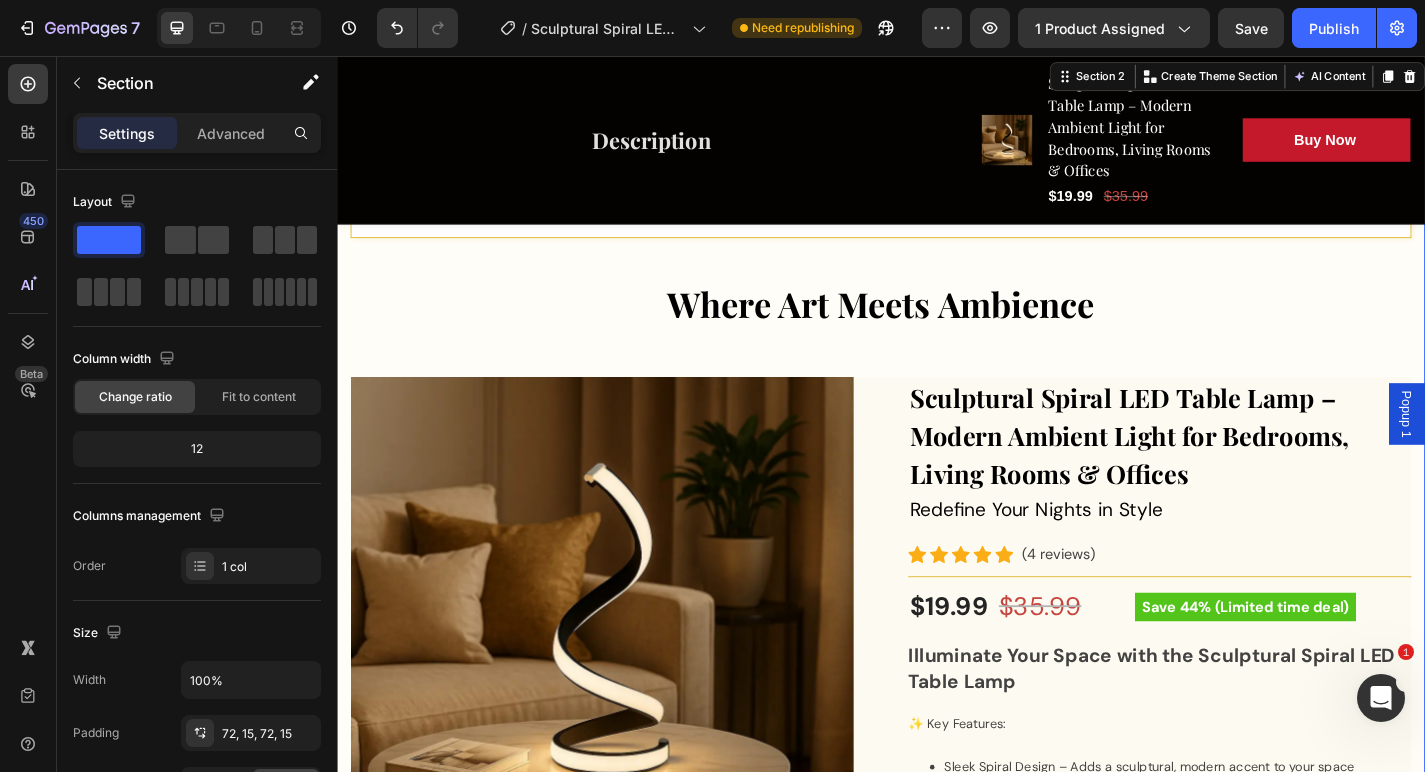 scroll, scrollTop: 187, scrollLeft: 0, axis: vertical 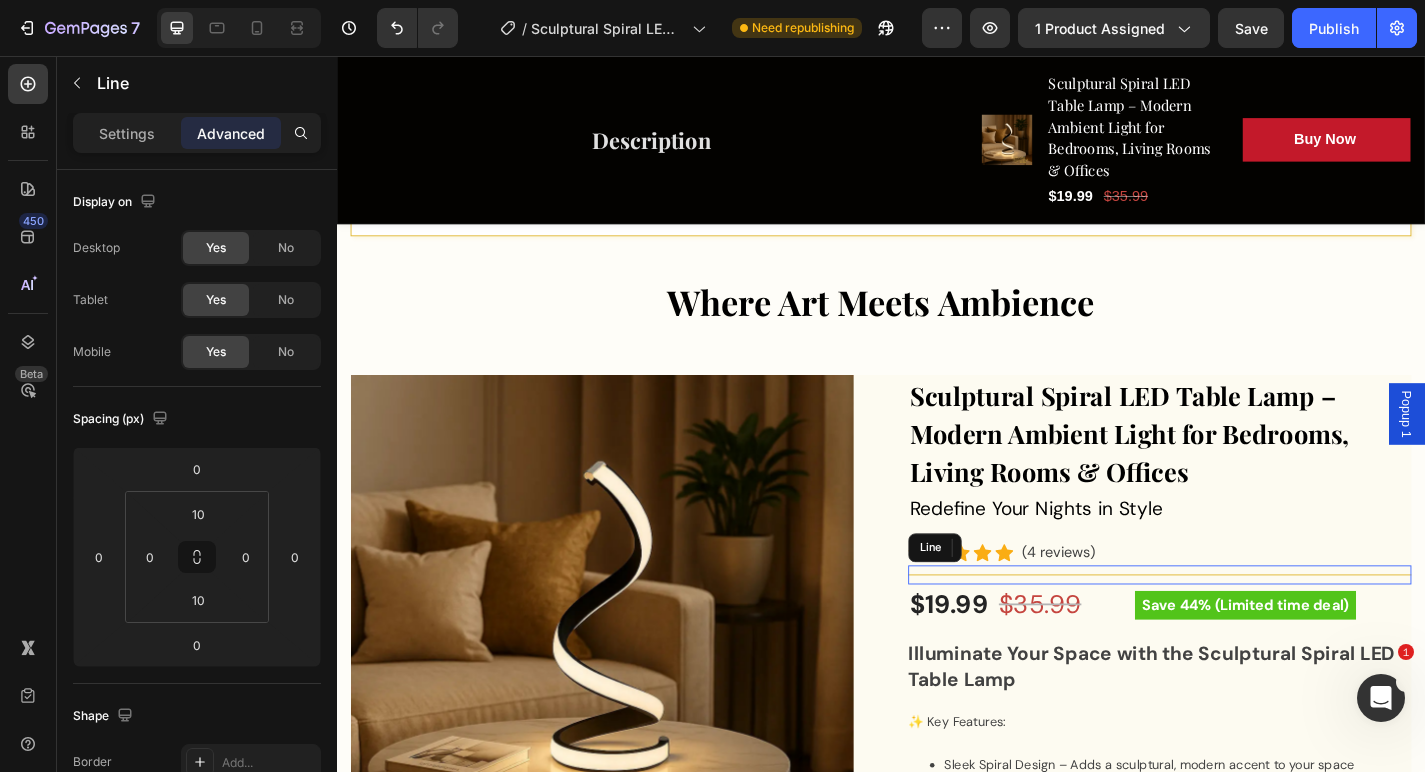 click on "Title Line" at bounding box center (1244, 628) 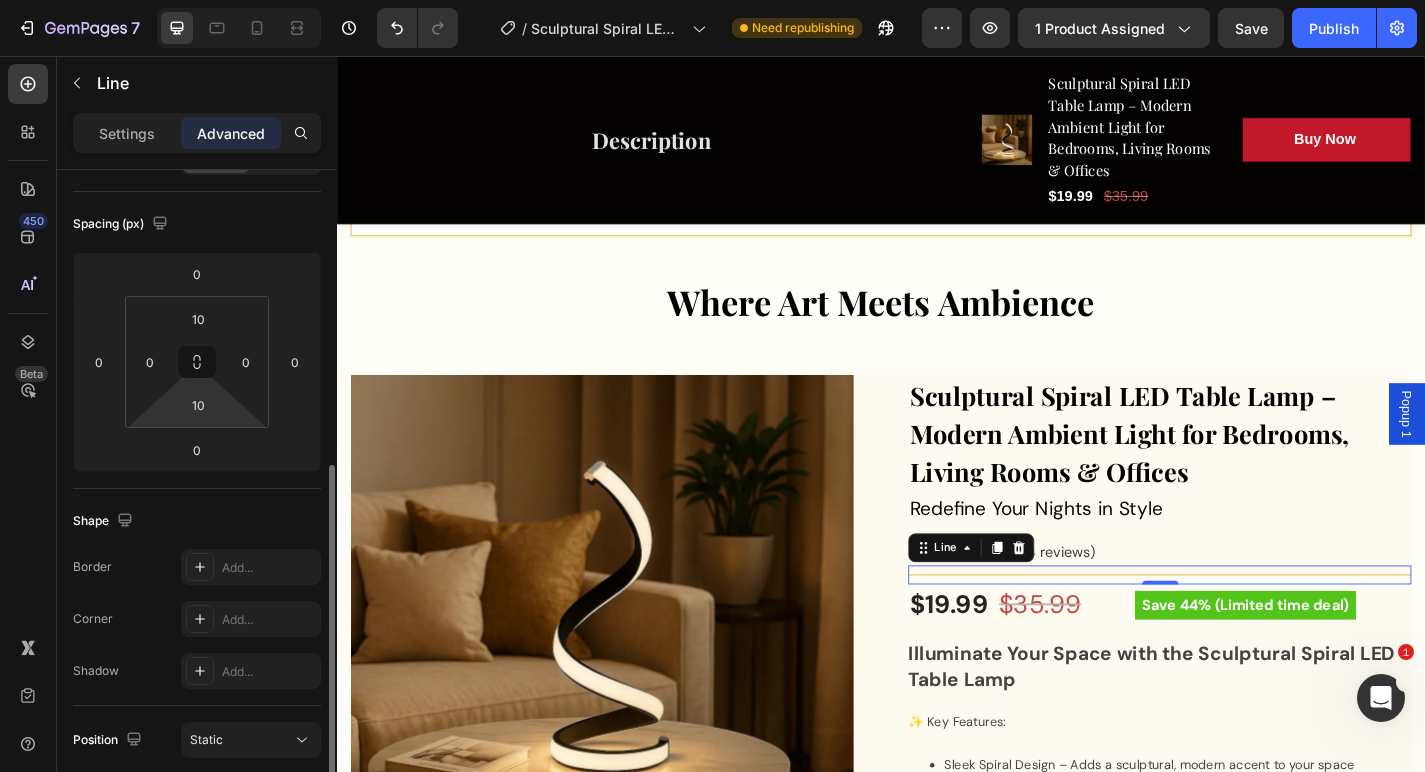 scroll, scrollTop: 326, scrollLeft: 0, axis: vertical 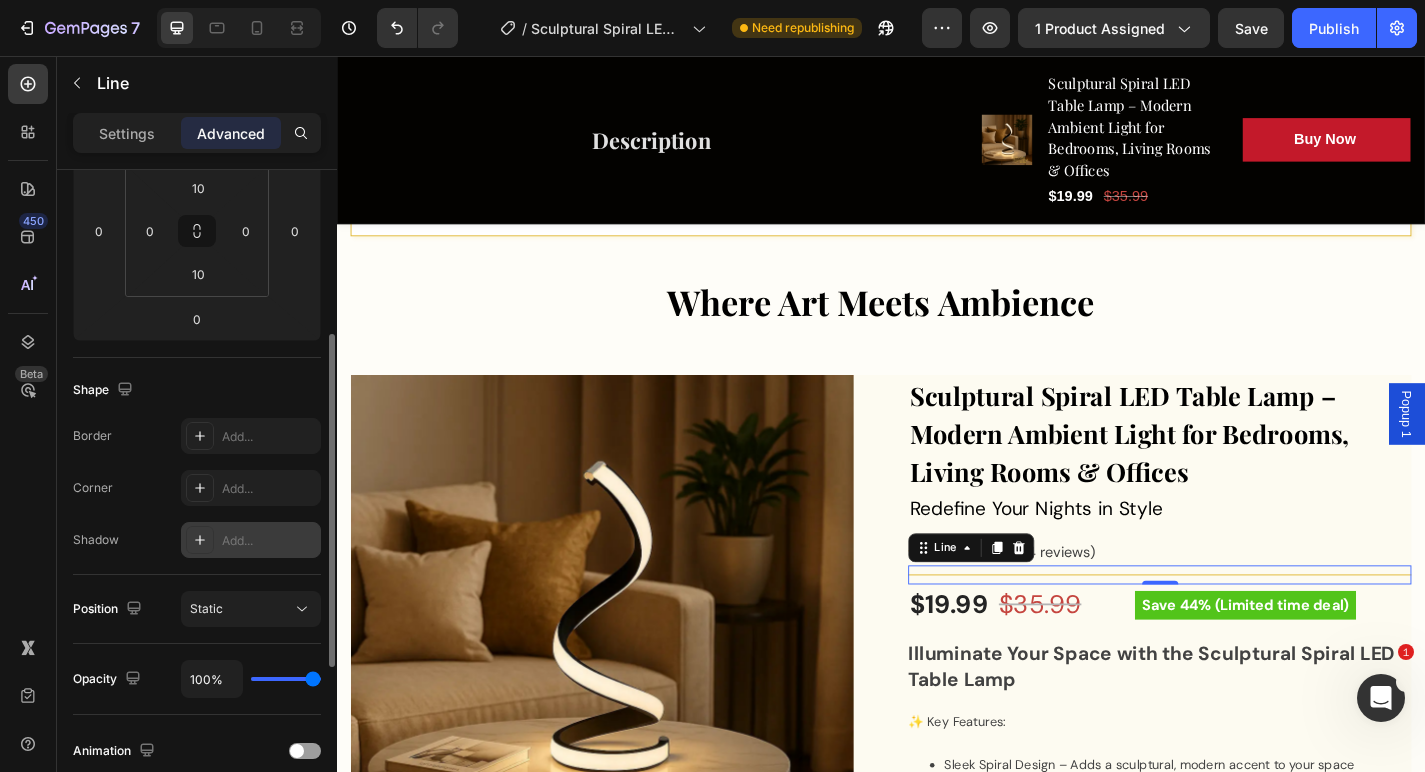 click at bounding box center [200, 540] 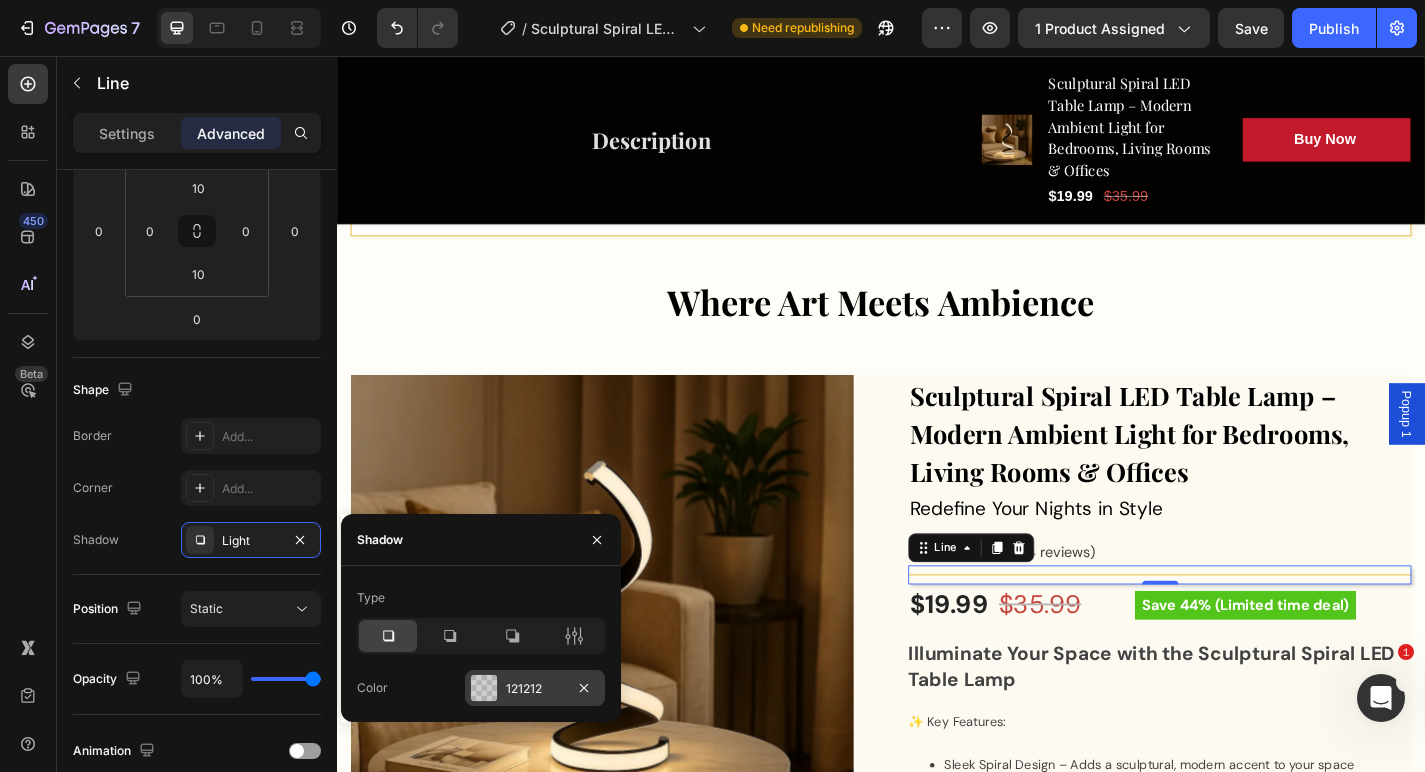 click on "121212" at bounding box center [535, 688] 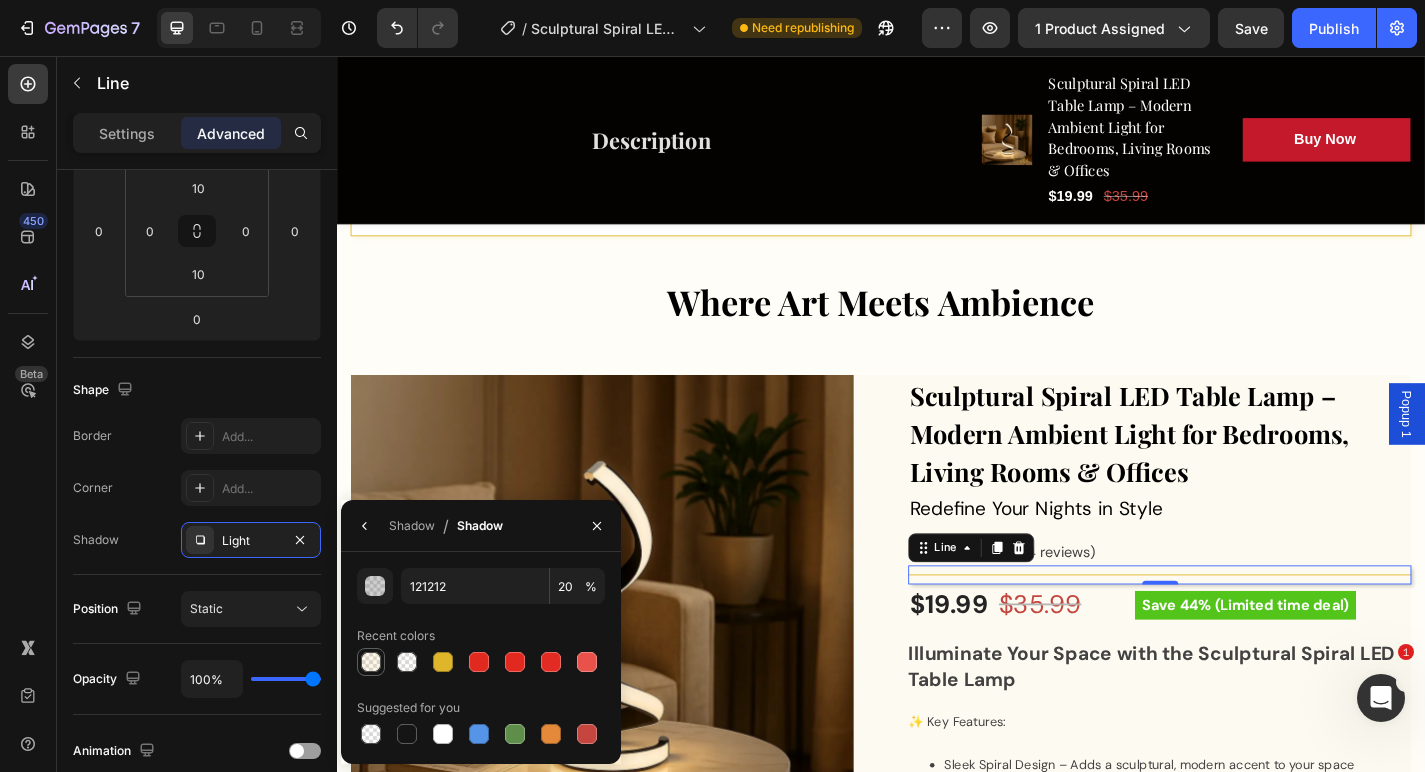 click at bounding box center [371, 662] 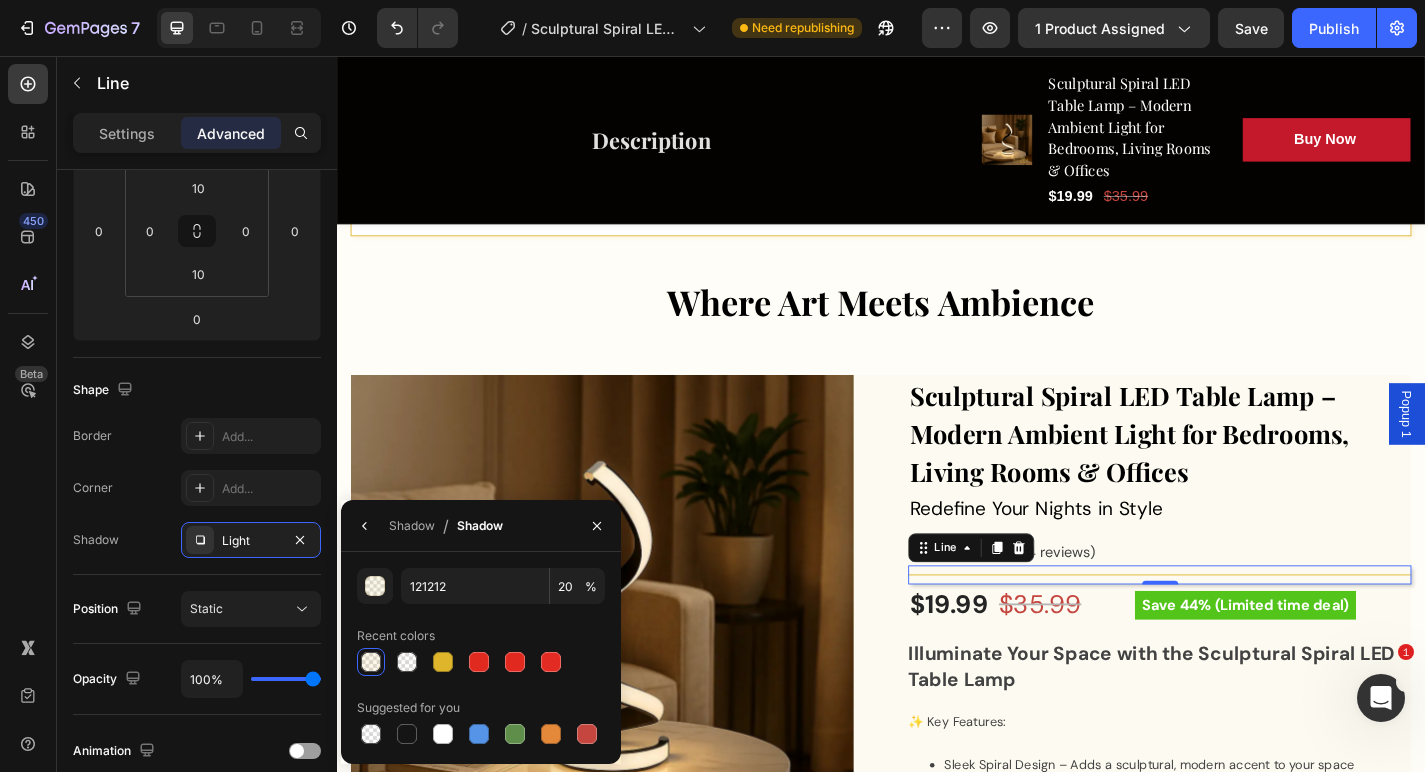 type on "DFB52C" 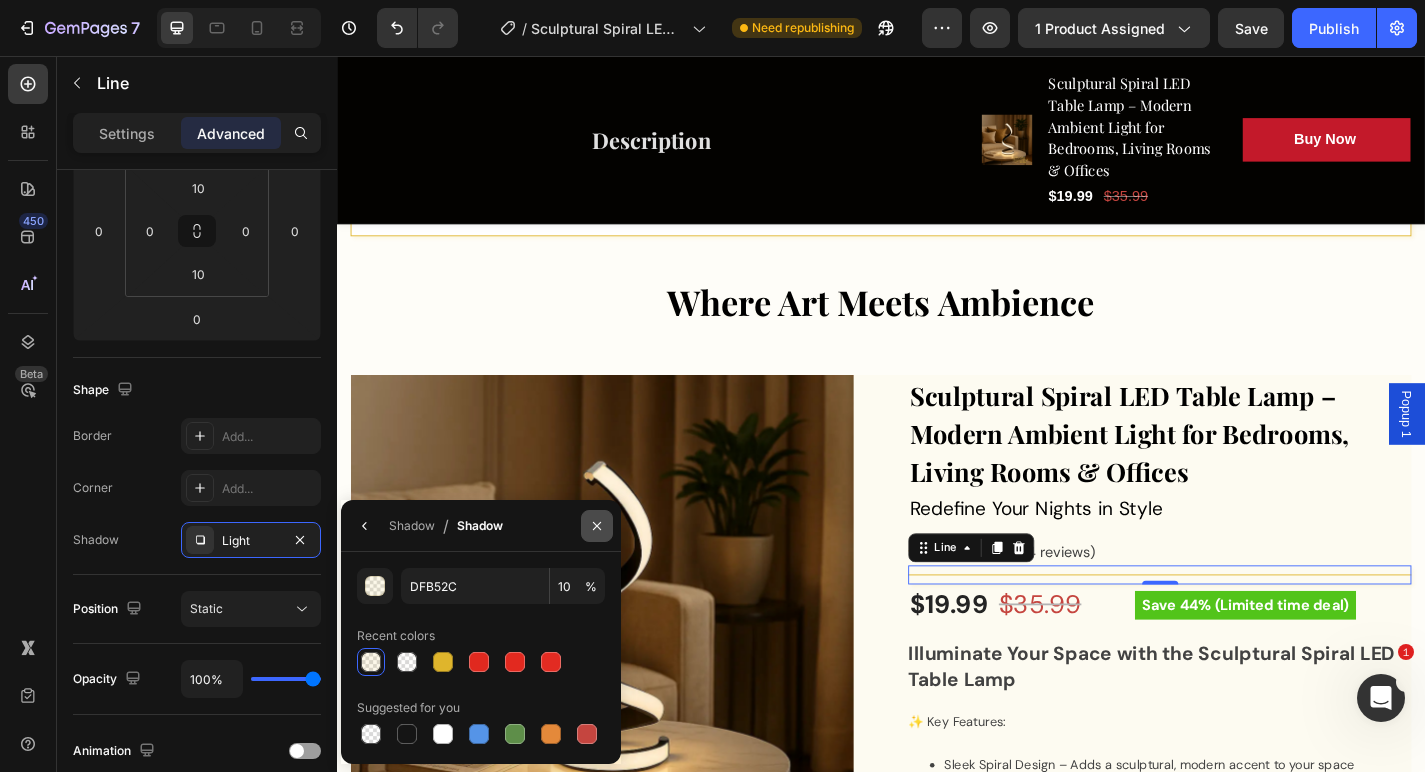 click at bounding box center (597, 526) 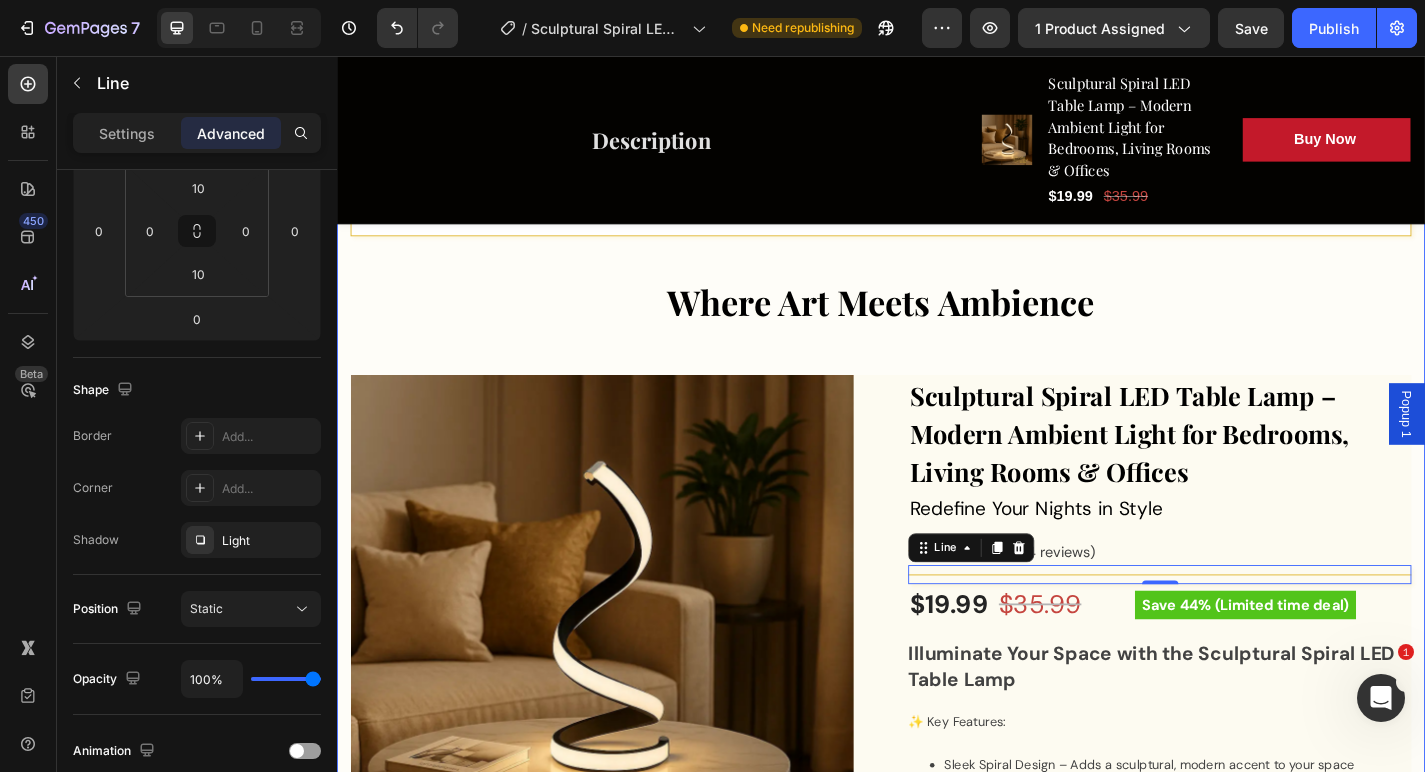 click on "FAST FREE DELIVERY! Button
30 Day Money Back   GARUNTEE ! Button
Contact us Anytime! Button
FAST FREE DELIVERY! Button
30 Day Money Back   GARUNTEE ! Button
Contact us Anytime! Button
FAST FREE DELIVERY! Button
30 Day Money Back   GARUNTEE ! Button
Contact us Anytime! Button
FAST FREE DELIVERY! Button
30 Day Money Back   GARUNTEE ! Button
Contact us Anytime! Button
FAST FREE DELIVERY! Button
30 Day Money Back   GARUNTEE ! Button
Contact us Anytime! Button
FAST FREE DELIVERY! Button
30 Day Money Back   GARUNTEE ! Button
Contact us Anytime! Button Marquee Where Art Meets Ambience Heading Row Product Images Sculptural Spiral LED Table Lamp – Modern Ambient Light for Bedrooms, Living Rooms & Offices (P) Title Icon" at bounding box center (937, 1090) 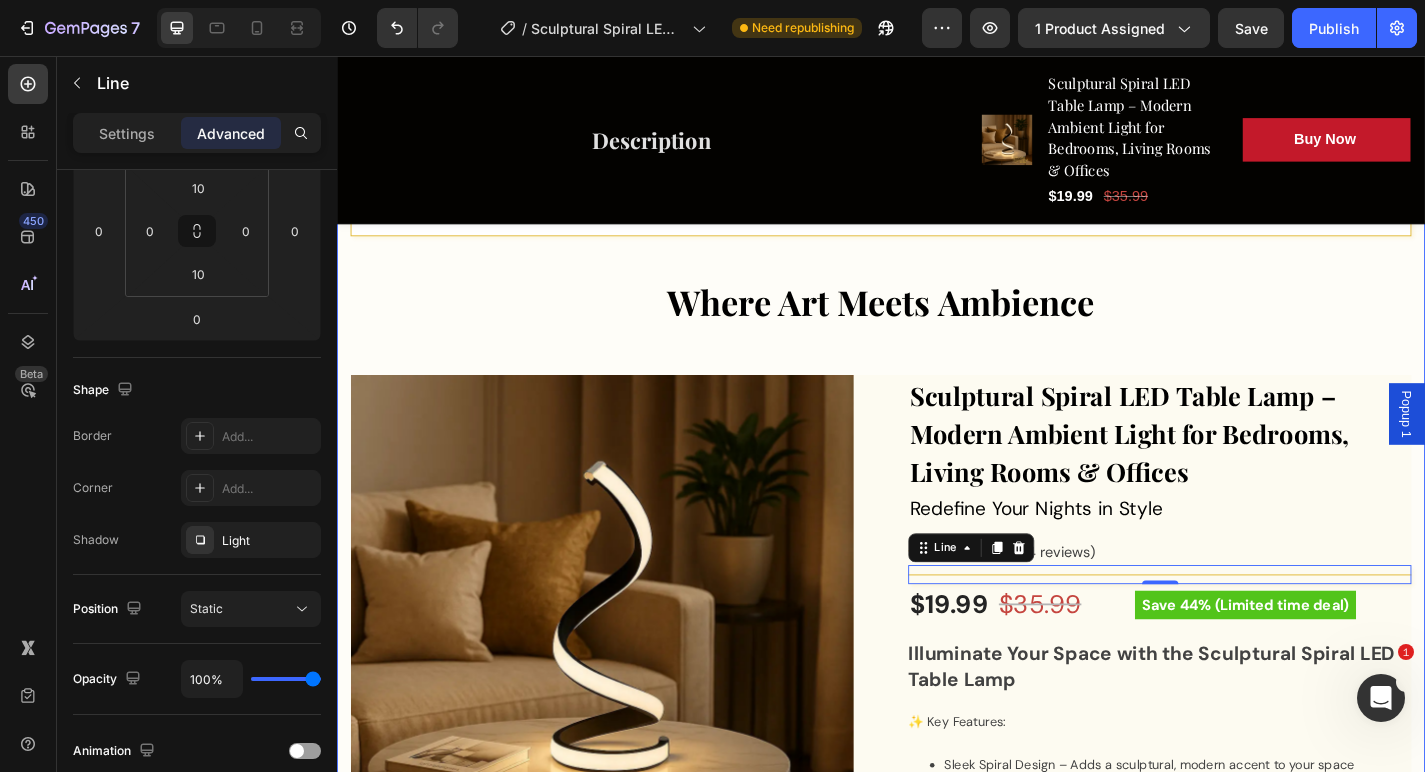 scroll, scrollTop: 0, scrollLeft: 0, axis: both 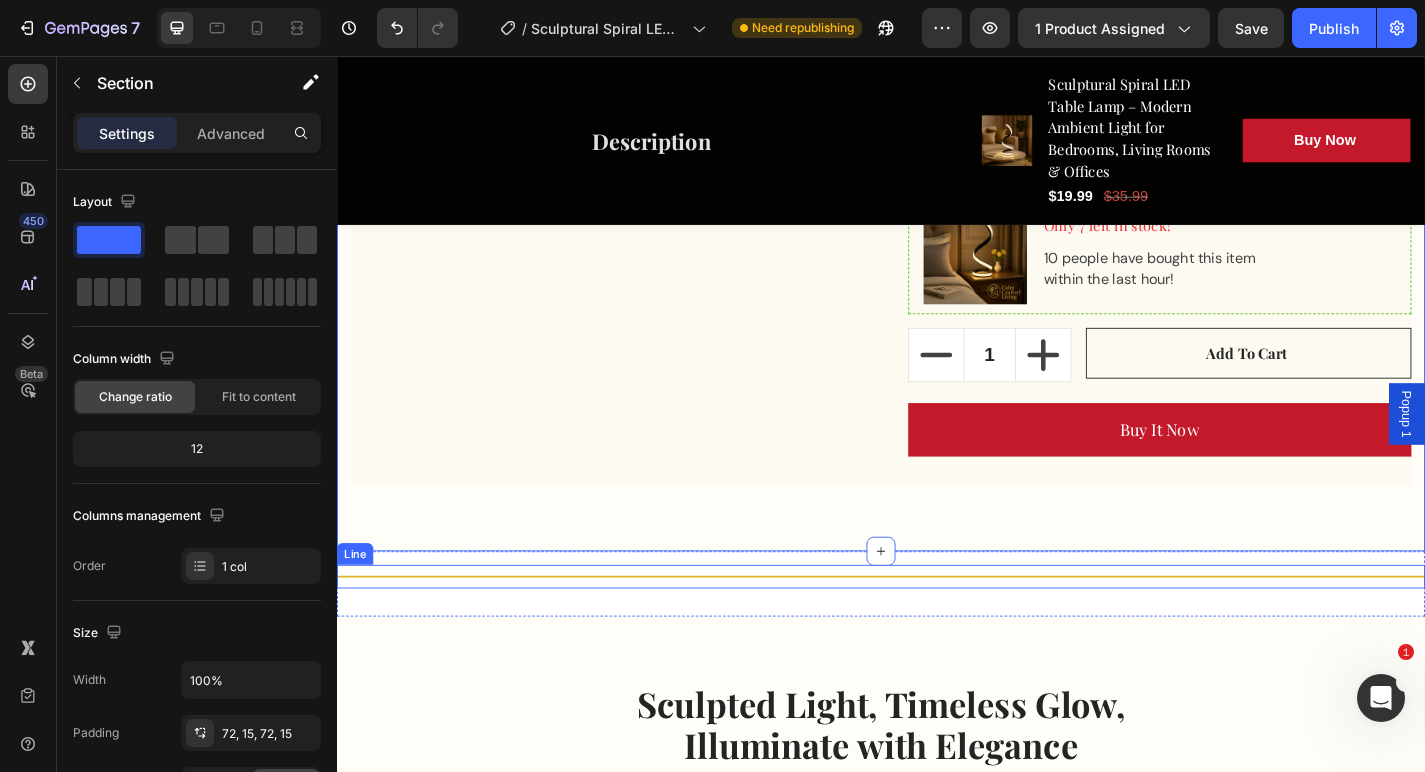 click on "Title Line" at bounding box center (937, 630) 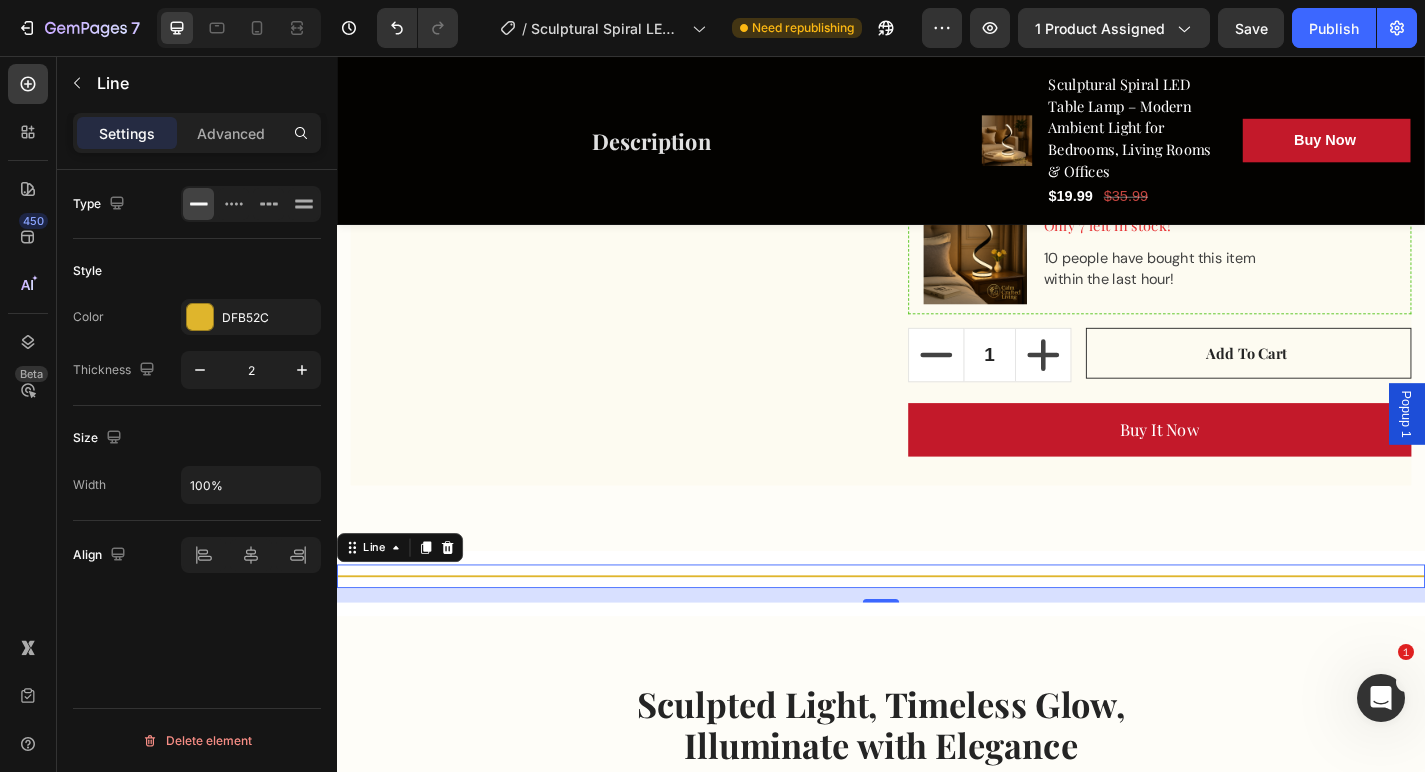 click on "Style" at bounding box center (197, 271) 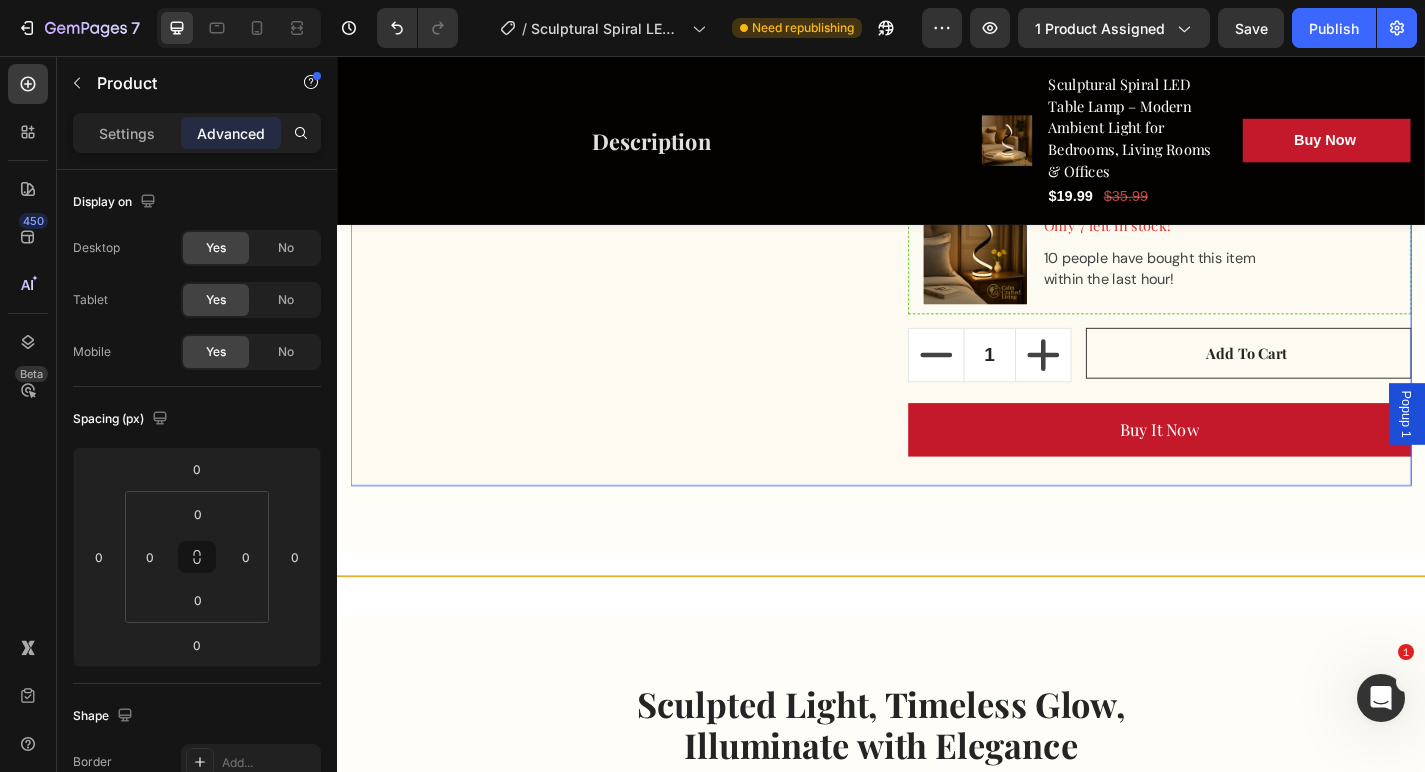 click on "Product Images" at bounding box center (629, -273) 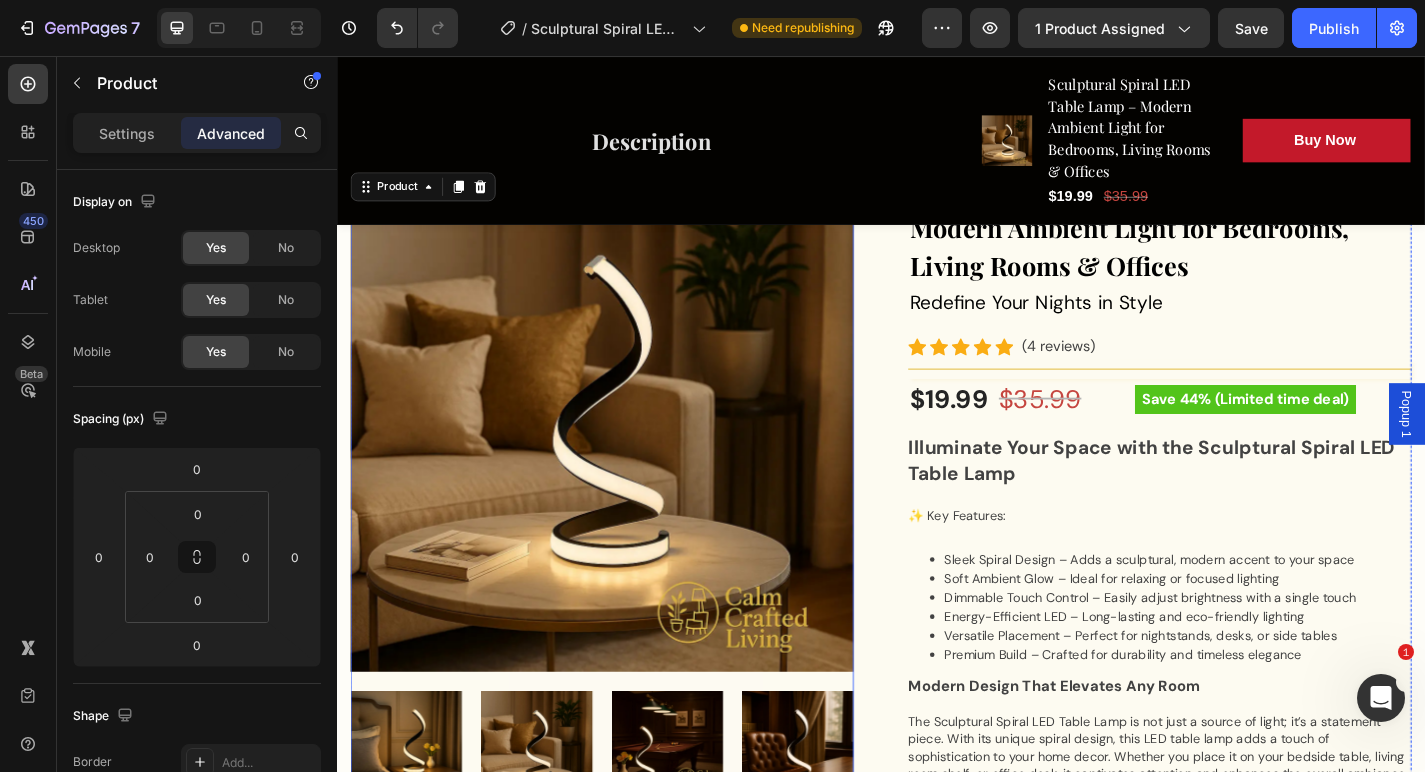 scroll, scrollTop: 397, scrollLeft: 0, axis: vertical 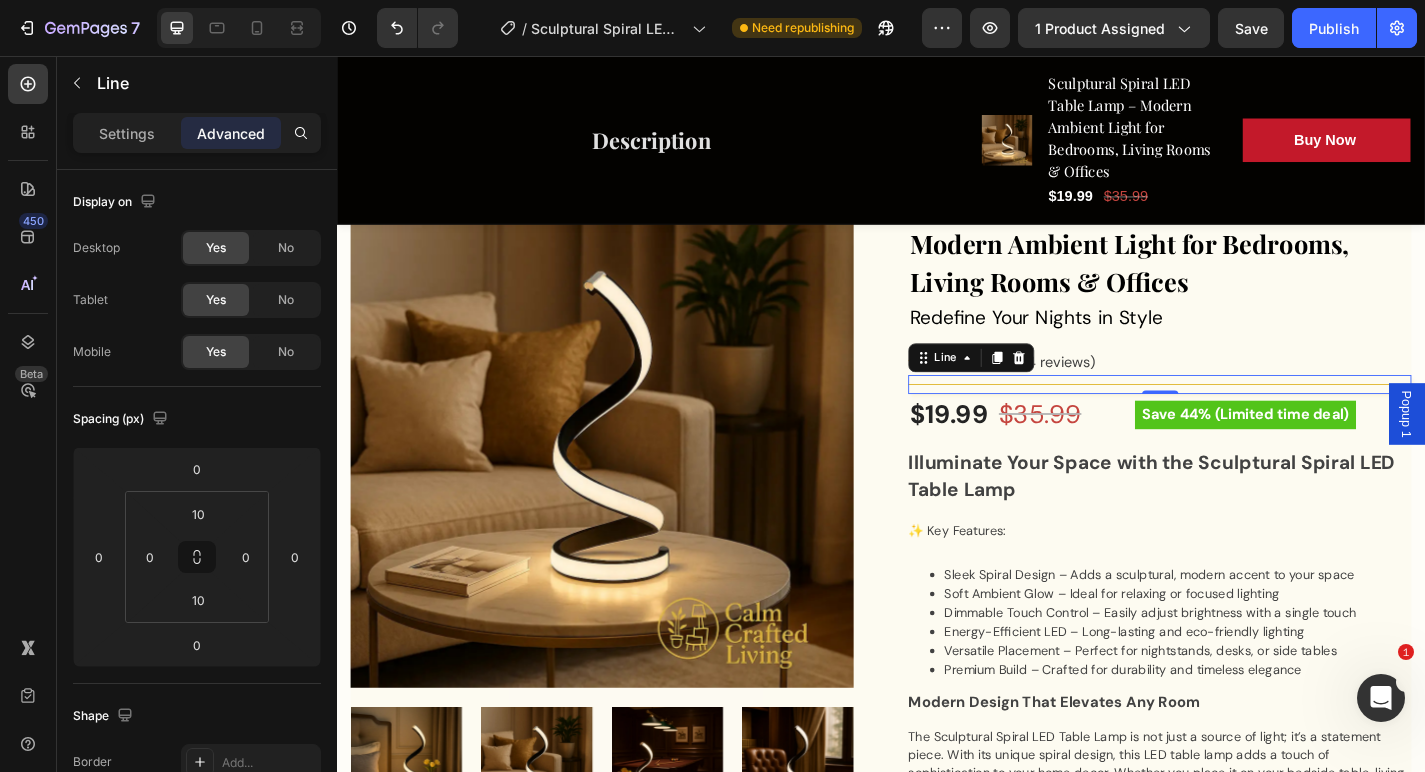 click on "Title Line   0" at bounding box center (1244, 418) 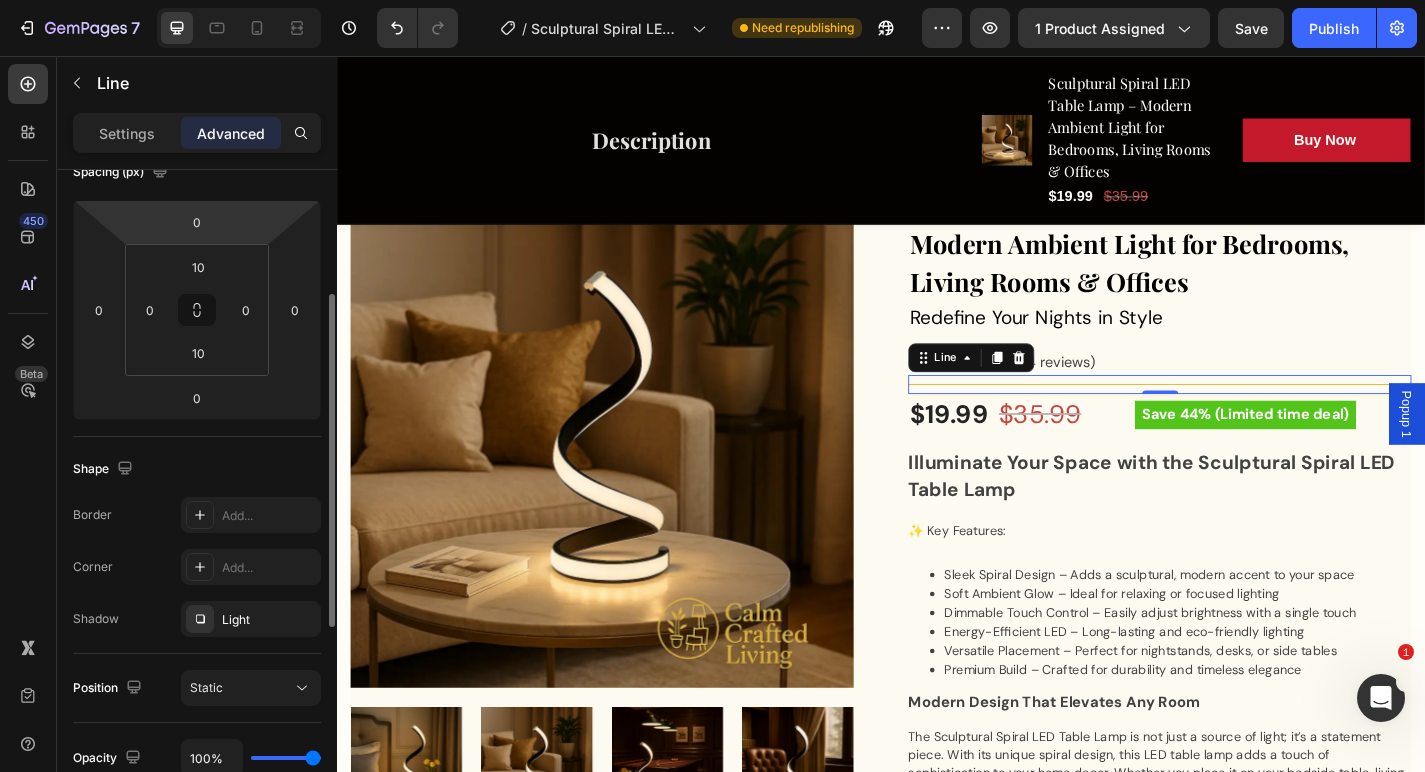 scroll, scrollTop: 252, scrollLeft: 0, axis: vertical 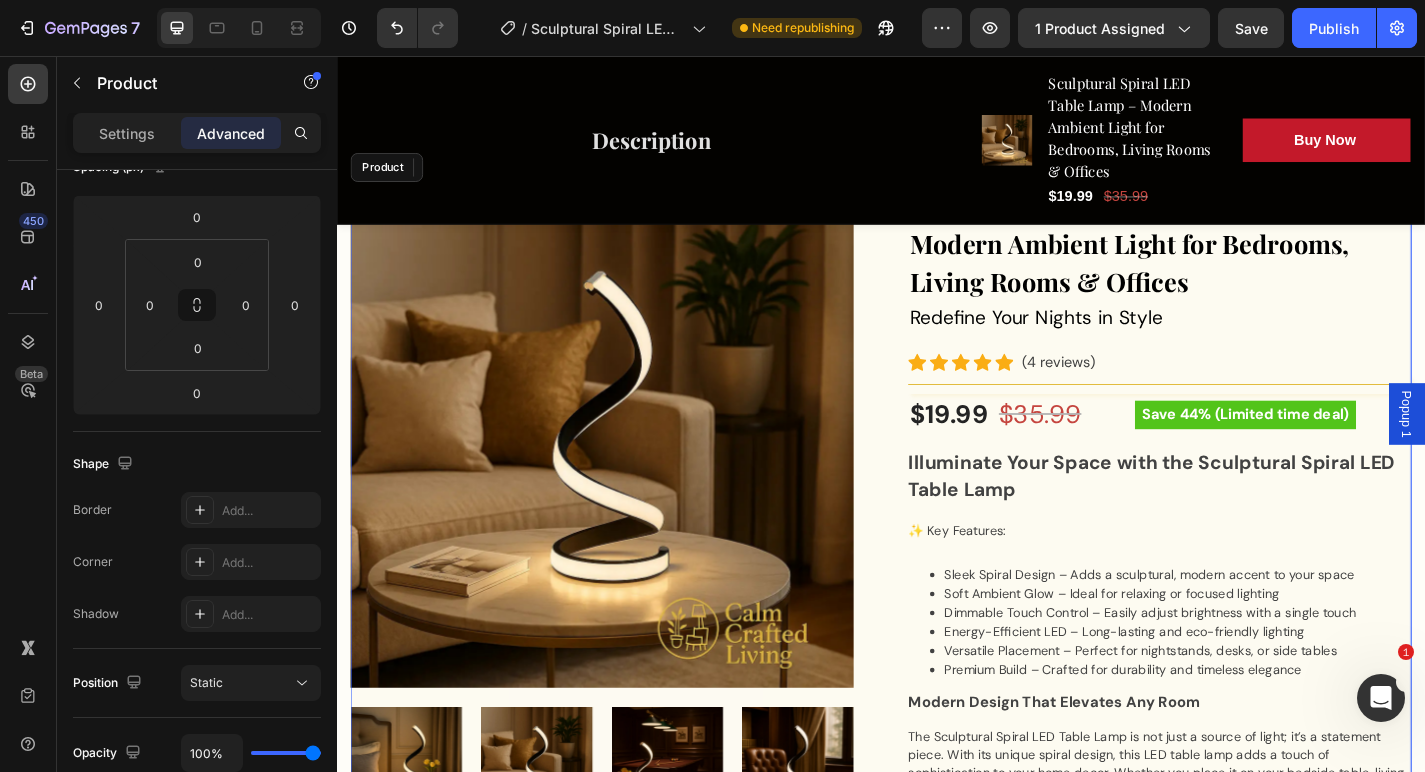 click on "Product Images Sculptural Spiral LED Table Lamp – Modern Ambient Light for Bedrooms, Living Rooms & Offices (P) Title Redefine Your Nights in Style Text block                Icon                Icon                Icon                Icon                Icon Icon List Hoz (4 reviews) Text block Row                Title Line   0 $19.99 (P) Price (P) Price $35.99 (P) Price (P) Price Row Save 44% (Limited time deal) Product Badge Row   Illuminate Your Space with the Sculptural Spiral LED Table Lamp
✨ Key Features:
Sleek Spiral Design – Adds a sculptural, modern accent to your space
Soft Ambient Glow – Ideal for relaxing or focused lighting
Dimmable Touch Control – Easily adjust brightness with a single touch
Energy-Efficient LED – Long-lasting and eco-friendly lighting
Versatile Placement – Perfect for nightstands, desks, or side tables
Premium Build – Crafted for durability and timeless elegance
Modern Design That Elevates Any Room
Energy Efficiency and Versatility" at bounding box center [937, 999] 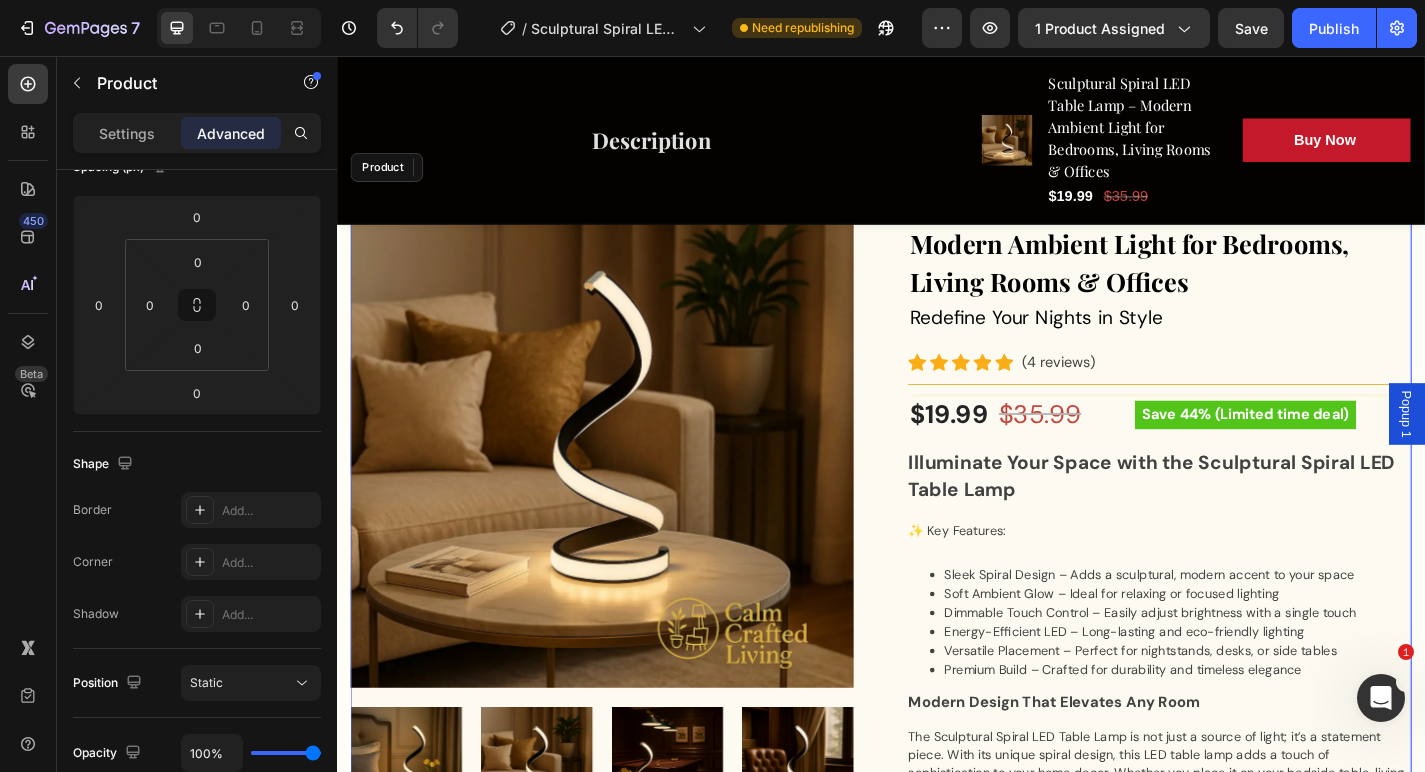 scroll, scrollTop: 0, scrollLeft: 0, axis: both 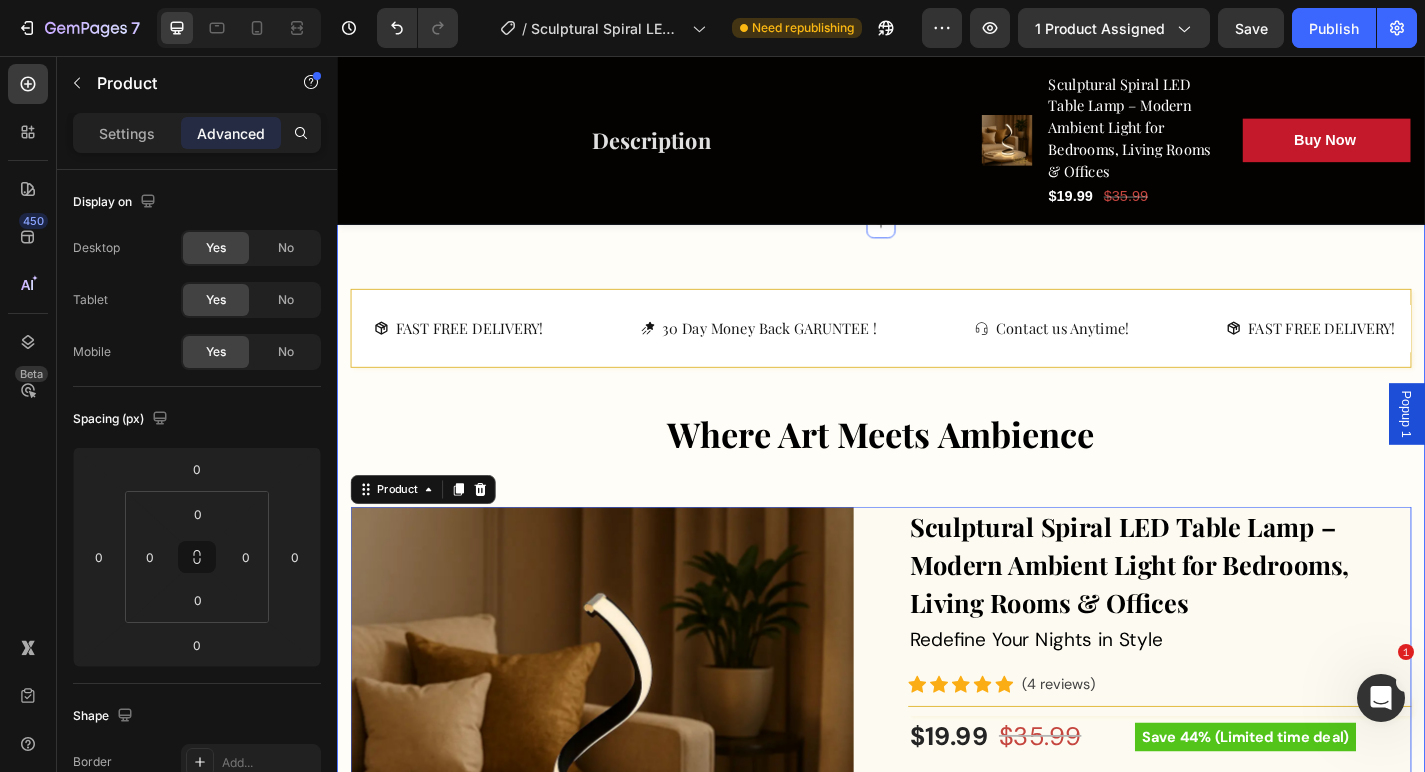 click on "FAST FREE DELIVERY! Button
30 Day Money Back   GARUNTEE ! Button
Contact us Anytime! Button
FAST FREE DELIVERY! Button
30 Day Money Back   GARUNTEE ! Button
Contact us Anytime! Button
FAST FREE DELIVERY! Button
30 Day Money Back   GARUNTEE ! Button
Contact us Anytime! Button
FAST FREE DELIVERY! Button
30 Day Money Back   GARUNTEE ! Button
Contact us Anytime! Button
FAST FREE DELIVERY! Button
30 Day Money Back   GARUNTEE ! Button
Contact us Anytime! Button
FAST FREE DELIVERY! Button
30 Day Money Back   GARUNTEE ! Button
Contact us Anytime! Button Marquee Where Art Meets Ambience Heading Row Product Images Sculptural Spiral LED Table Lamp – Modern Ambient Light for Bedrooms, Living Rooms & Offices (P) Title Icon" at bounding box center (937, 1235) 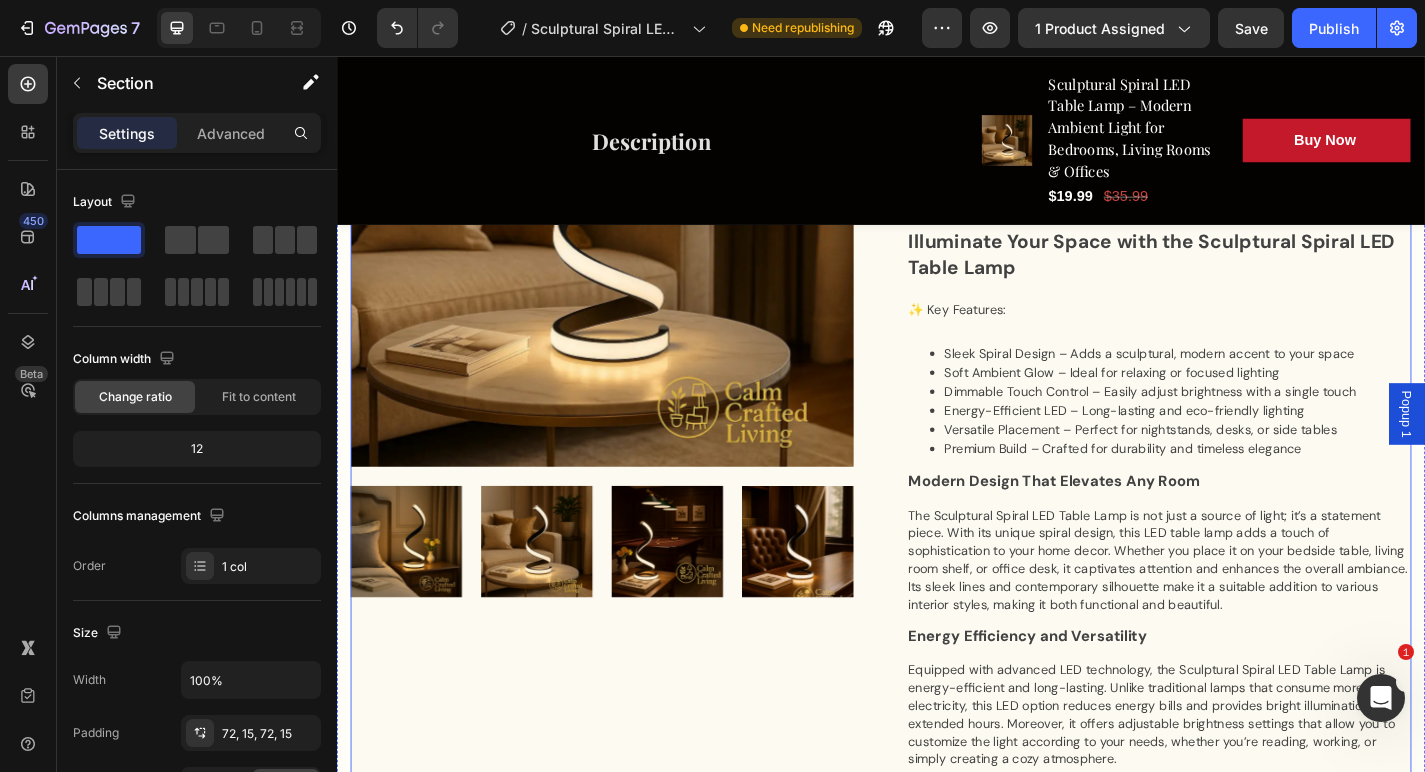 scroll, scrollTop: 629, scrollLeft: 0, axis: vertical 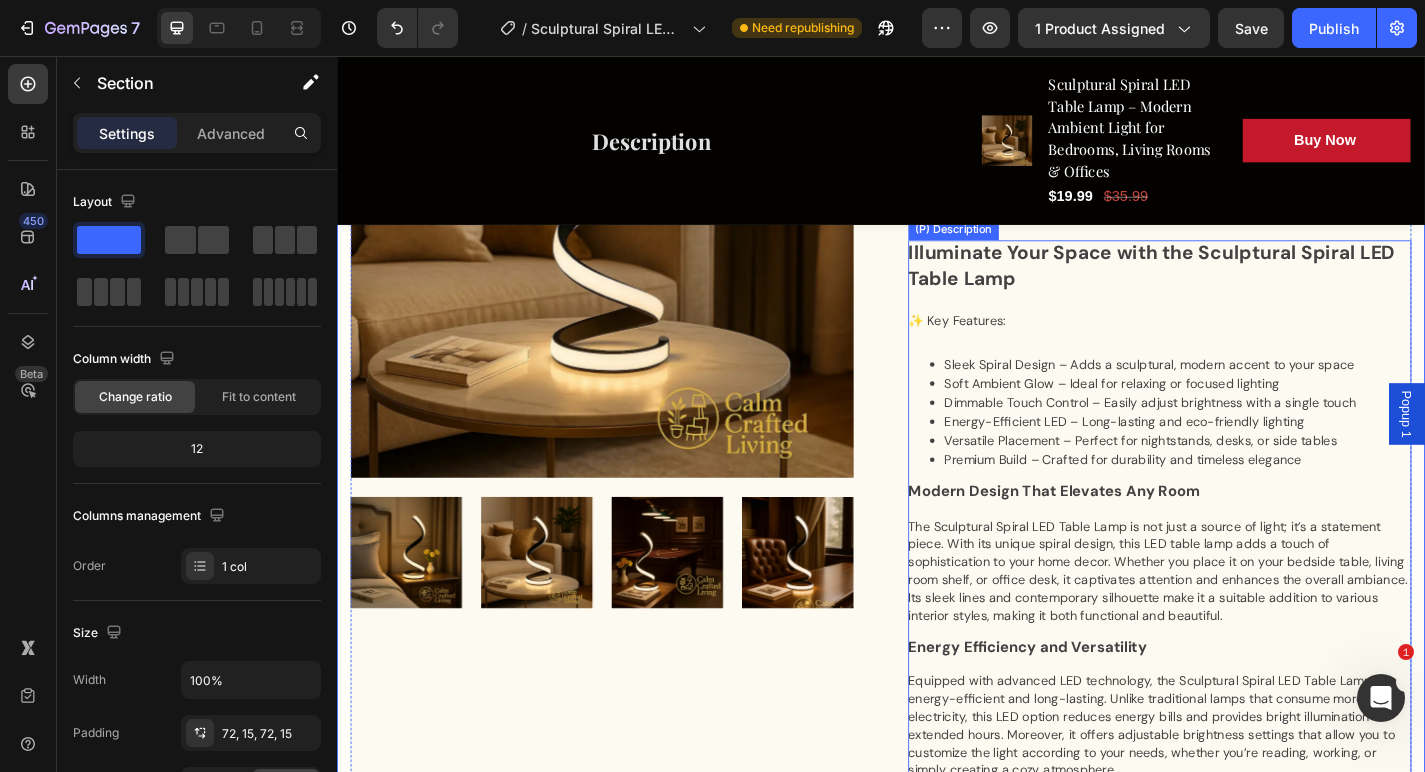 click on "Modern Design That Elevates Any Room" at bounding box center [1244, 537] 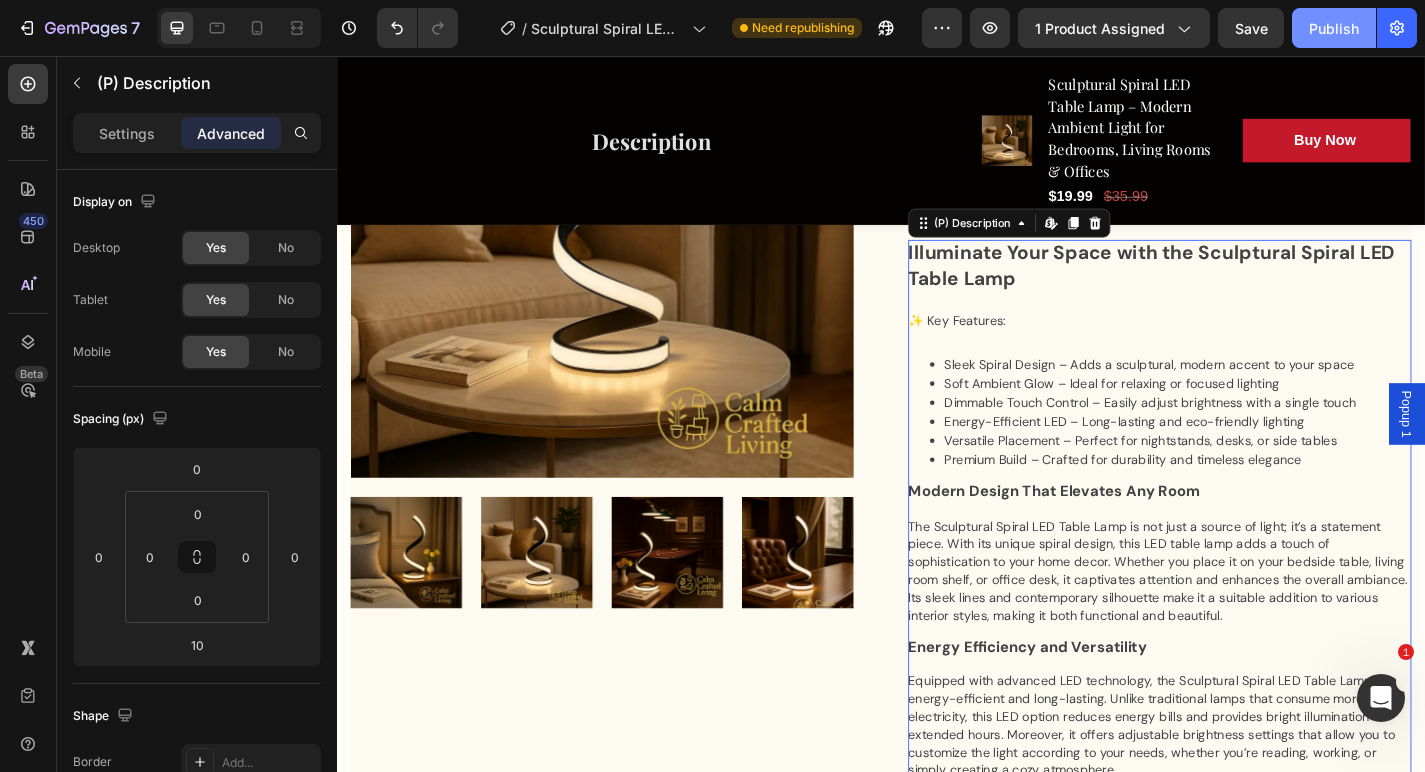 click on "Publish" 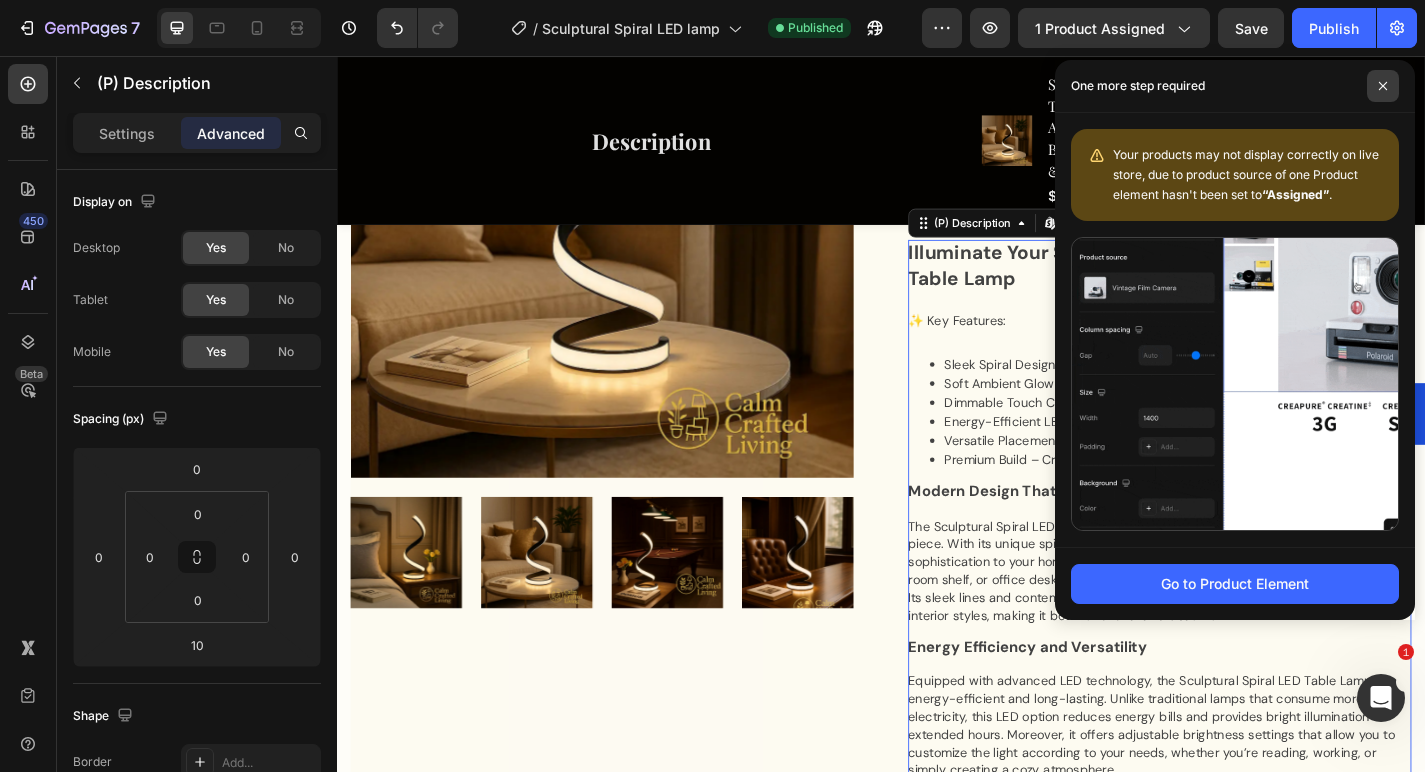 click 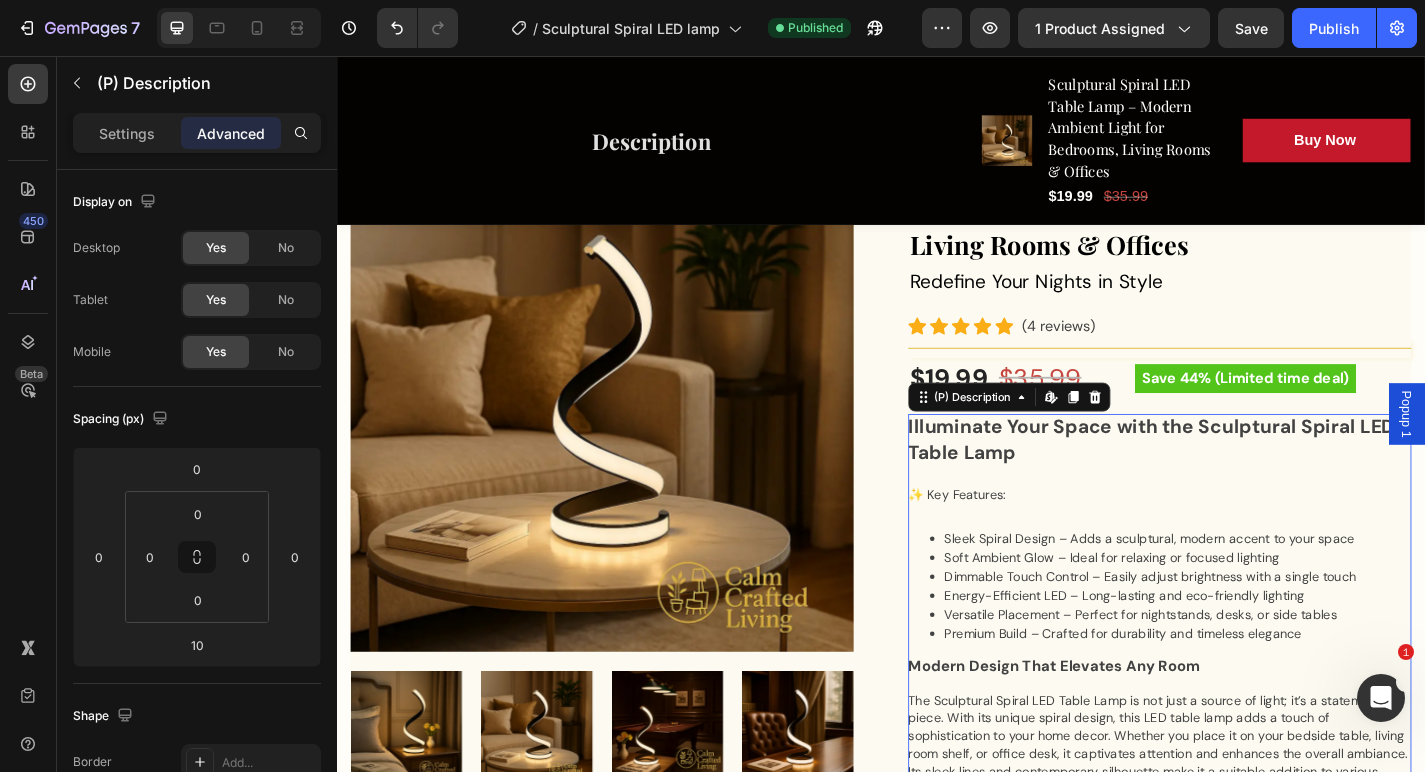 scroll, scrollTop: 434, scrollLeft: 0, axis: vertical 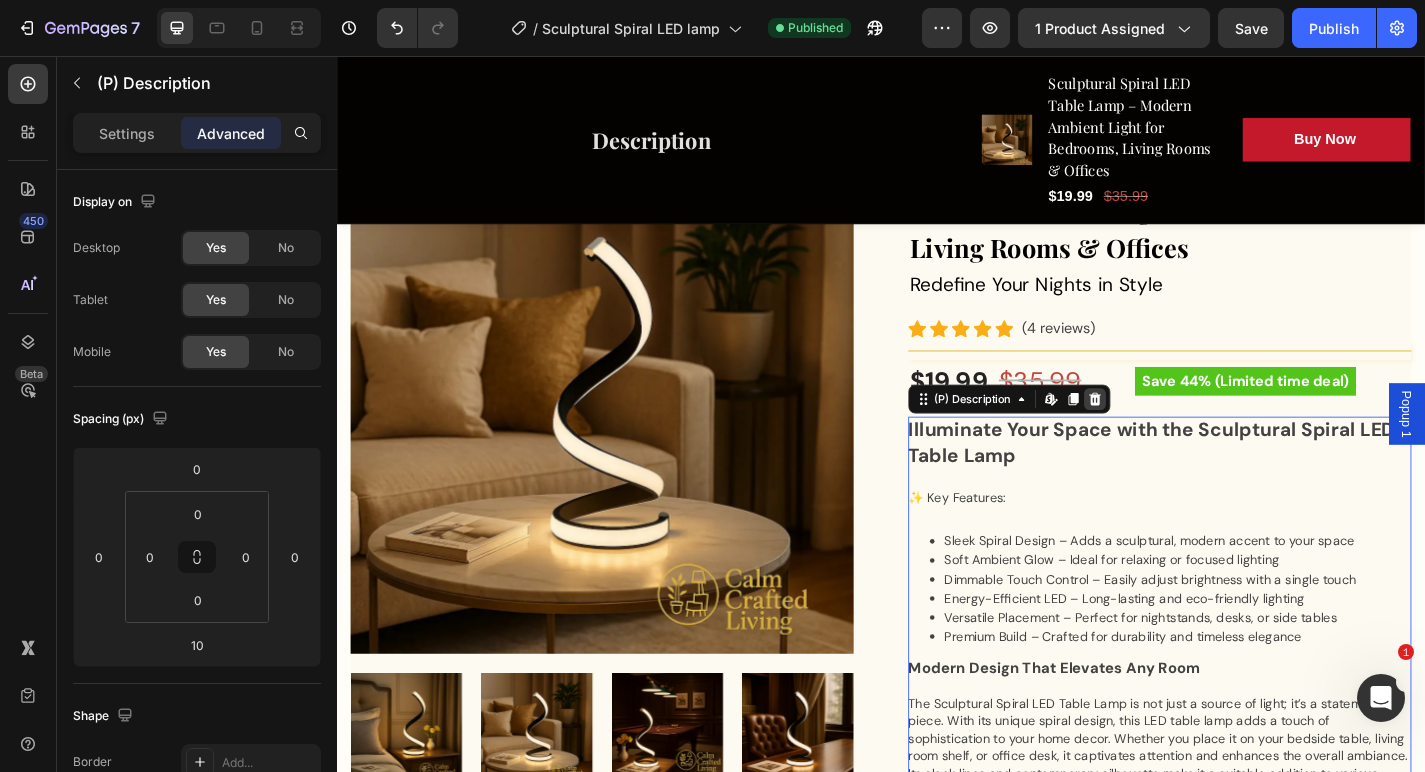 click 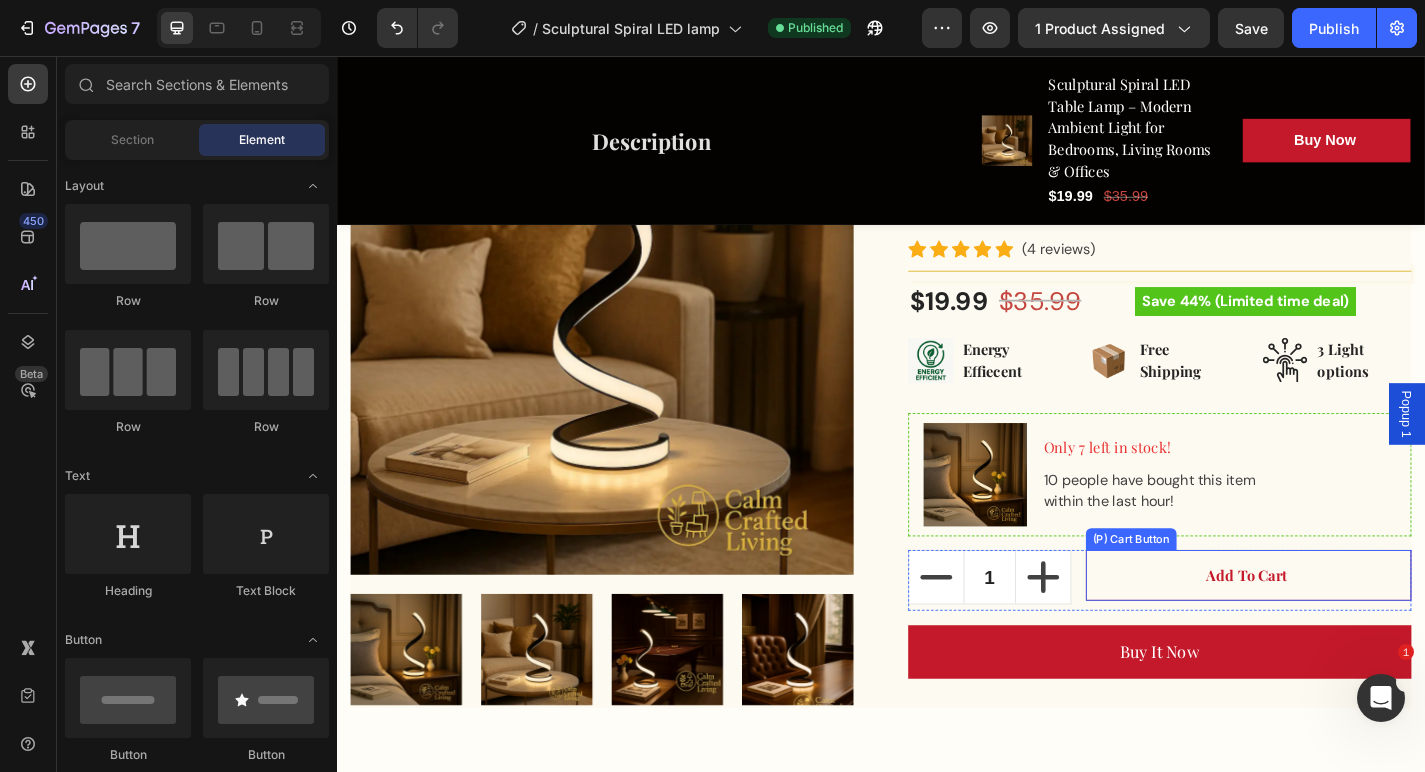scroll, scrollTop: 521, scrollLeft: 0, axis: vertical 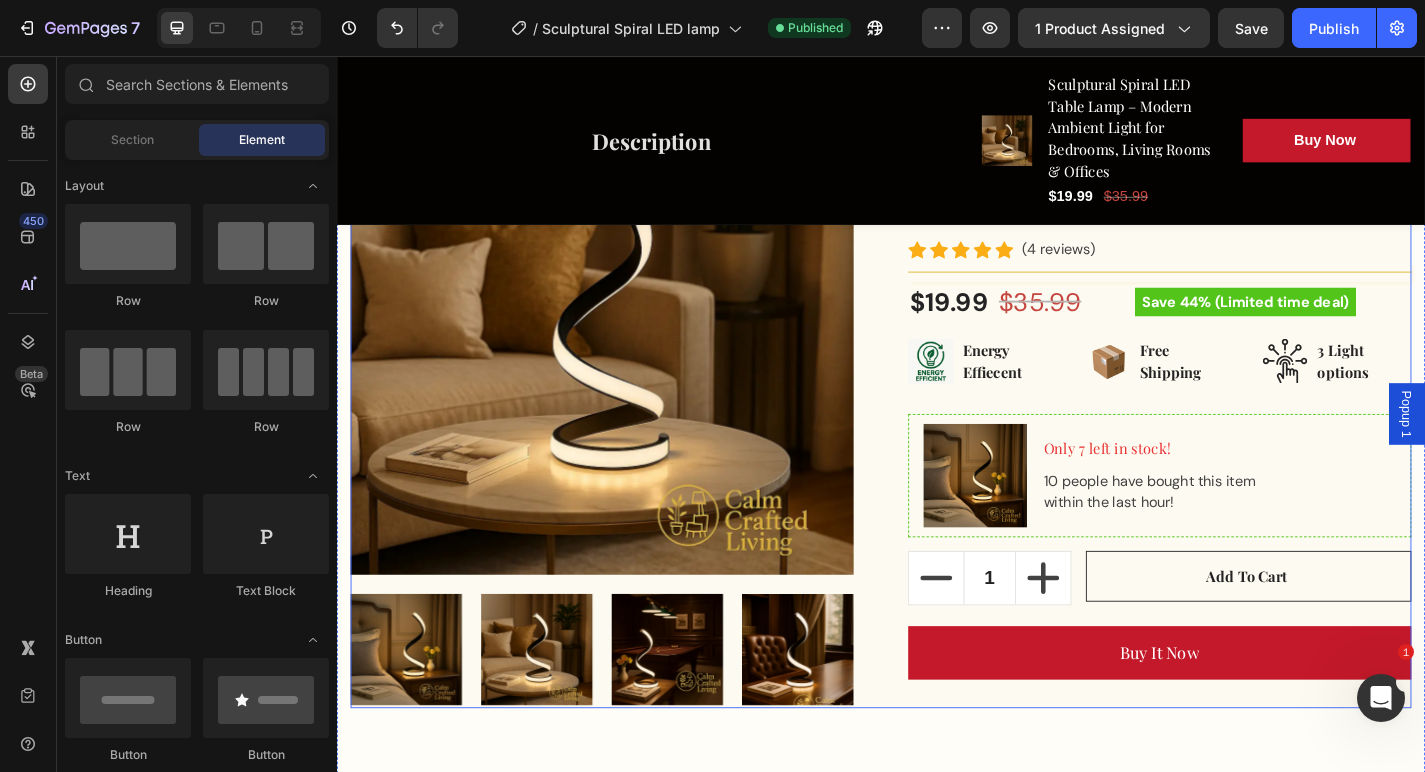 click on "Sculptural Spiral LED Table Lamp – Modern Ambient Light for Bedrooms, Living Rooms & Offices (P) Title Redefine Your Nights in Style Text block                Icon                Icon                Icon                Icon                Icon Icon List Hoz (4 reviews) Text block Row                Title Line $19.99 (P) Price (P) Price $35.99 (P) Price (P) Price Row Save 44% (Limited time deal) Product Badge Row Image Energy Effiecent  Text block Row Image Free Shipping Text block Row Image 3 Light options Text block Row Row Image Only 7 left in stock! Text block 10 people have bought this item within the last hour! Text block Row
1
(P) Quantity Add to cart (P) Cart Button Row Buy it now (P) Dynamic Checkout" at bounding box center (1244, 425) 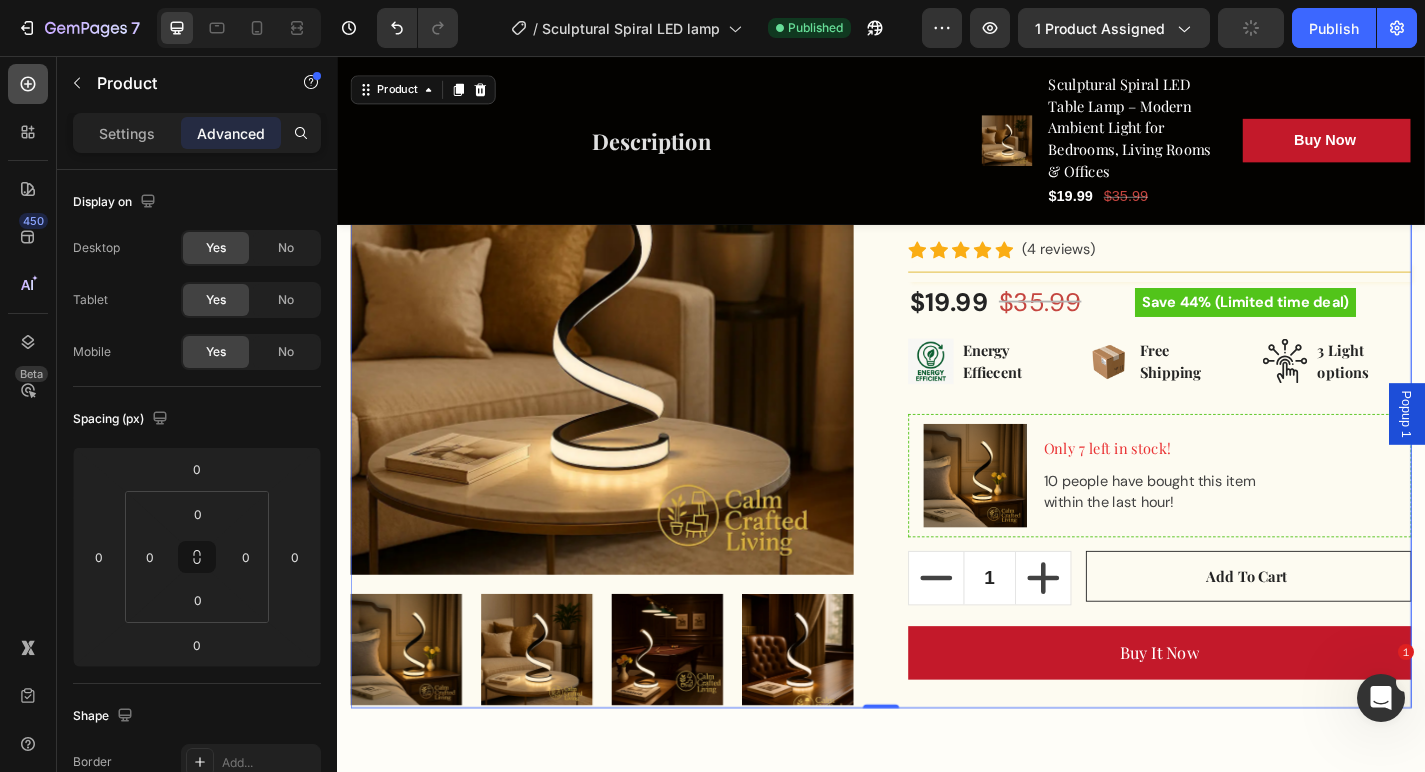 click 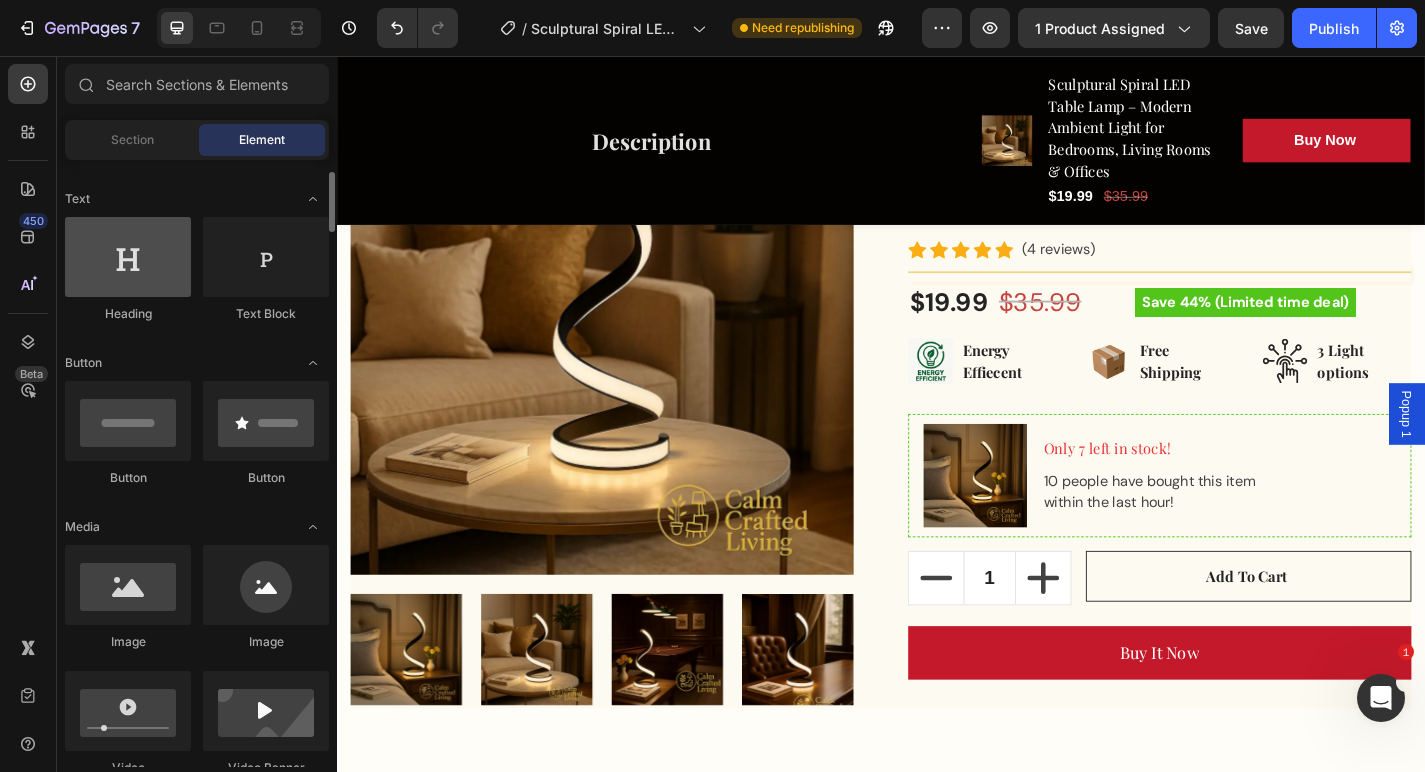 scroll, scrollTop: 0, scrollLeft: 0, axis: both 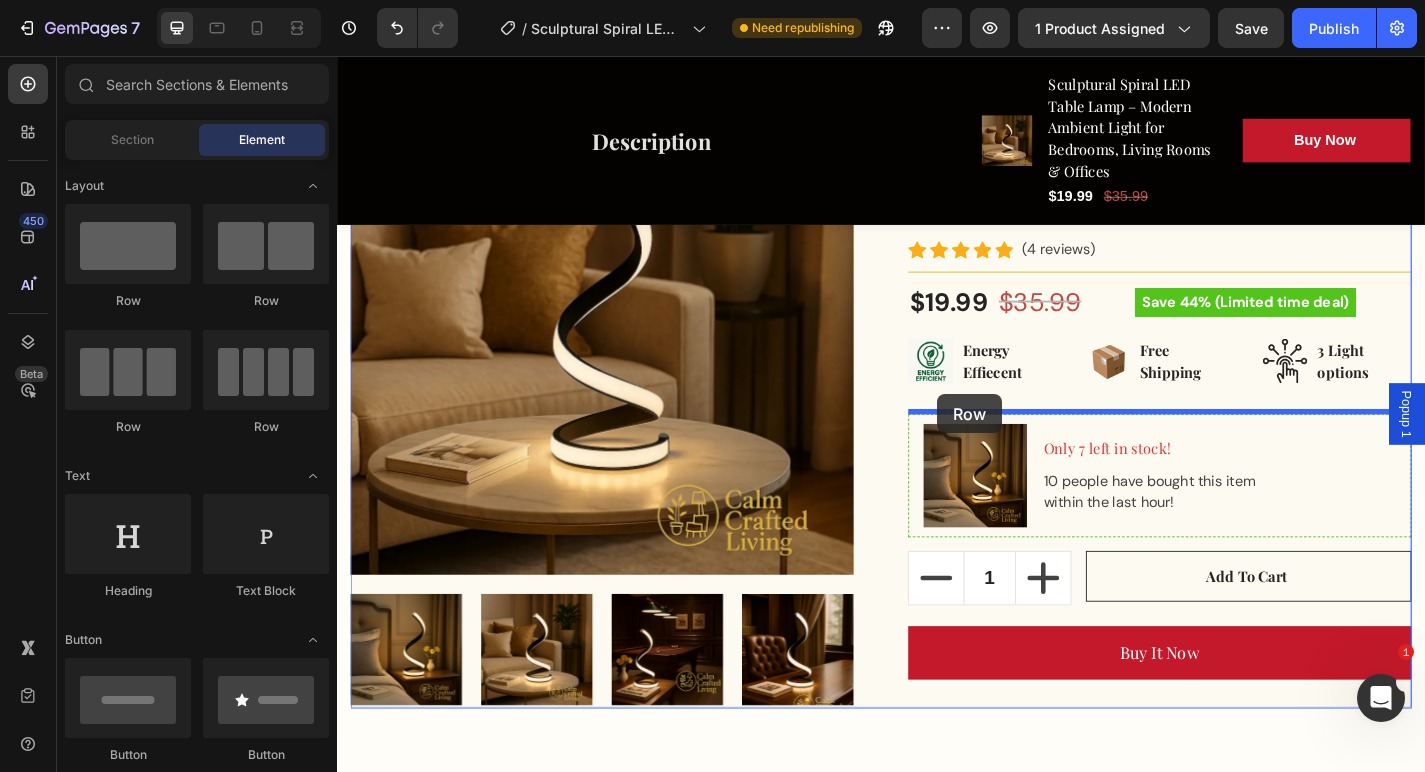 drag, startPoint x: 468, startPoint y: 325, endPoint x: 995, endPoint y: 430, distance: 537.35834 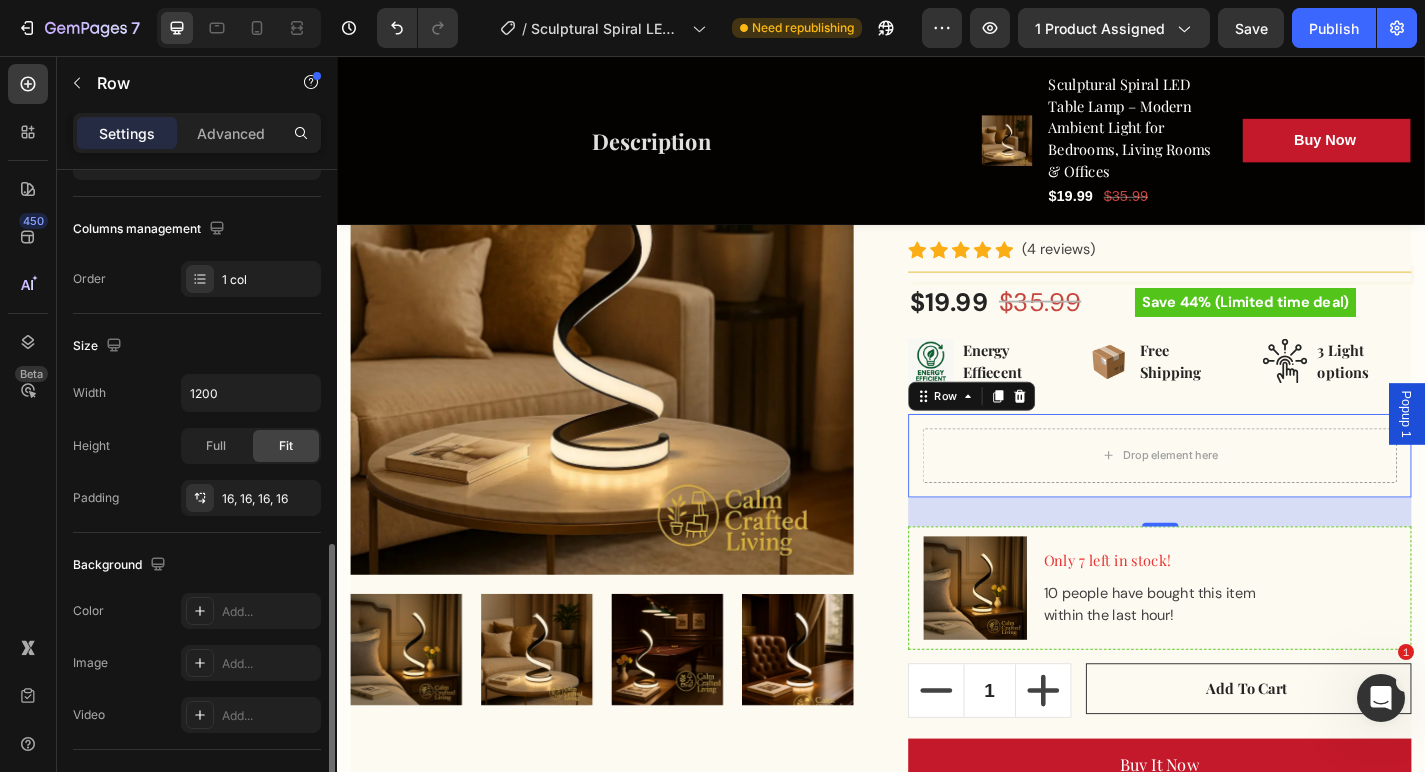 scroll, scrollTop: 145, scrollLeft: 0, axis: vertical 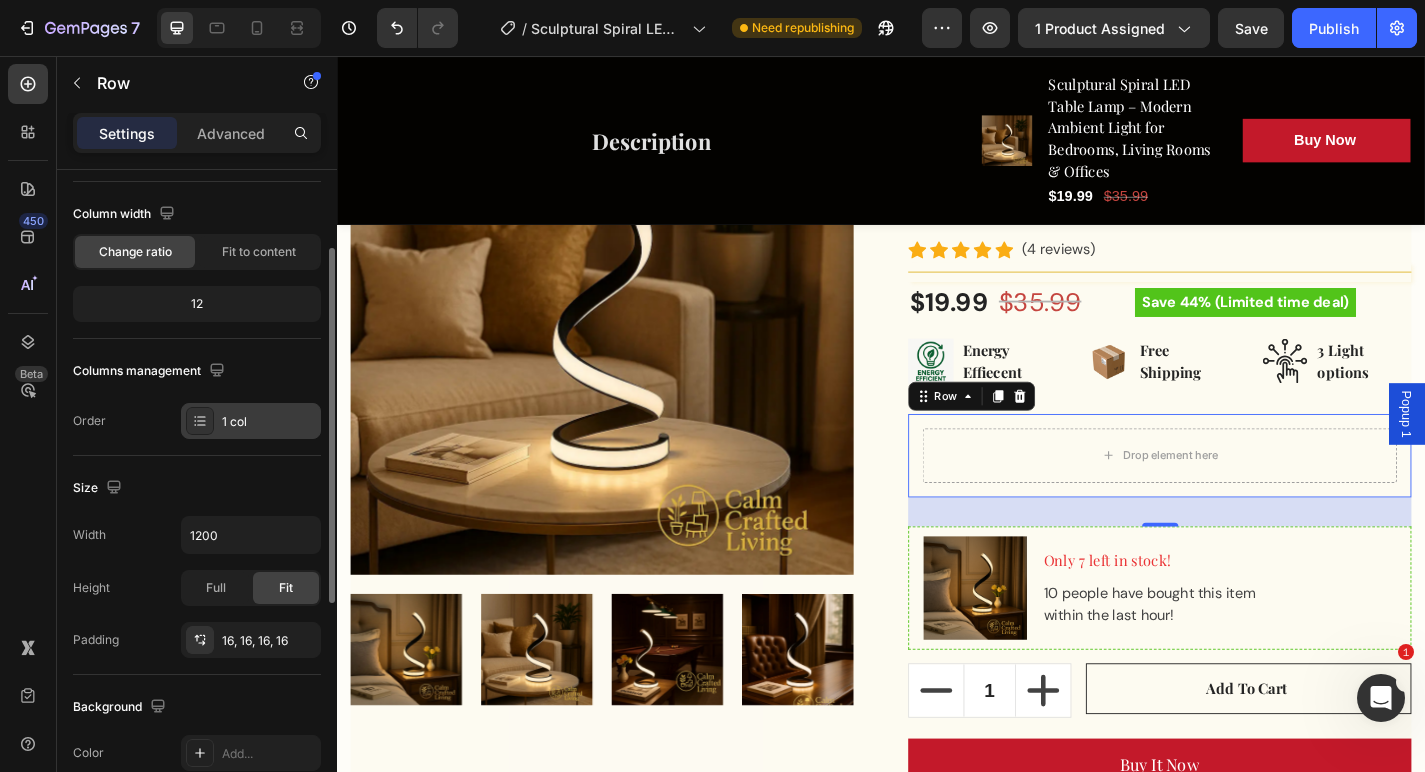 click on "1 col" at bounding box center [269, 422] 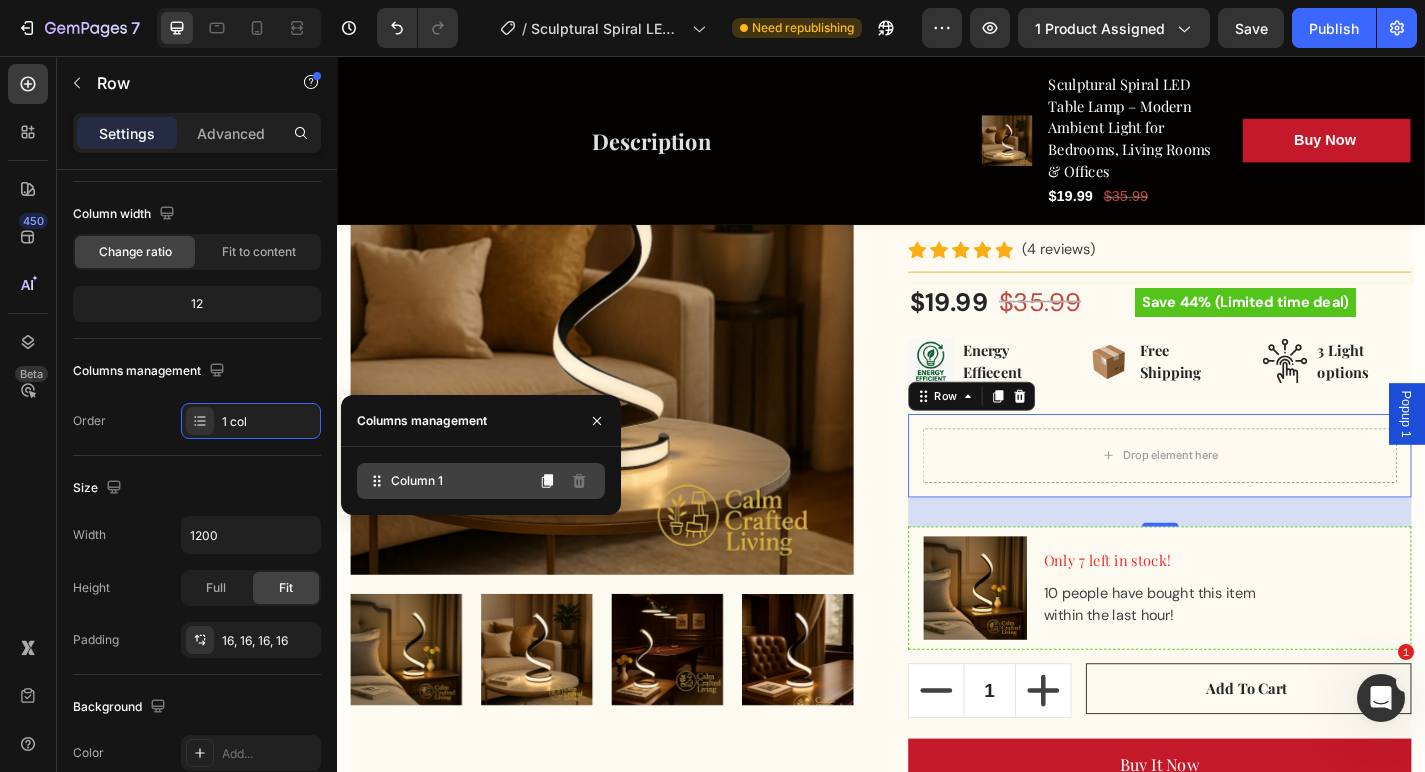 click on "Column 1" at bounding box center [417, 481] 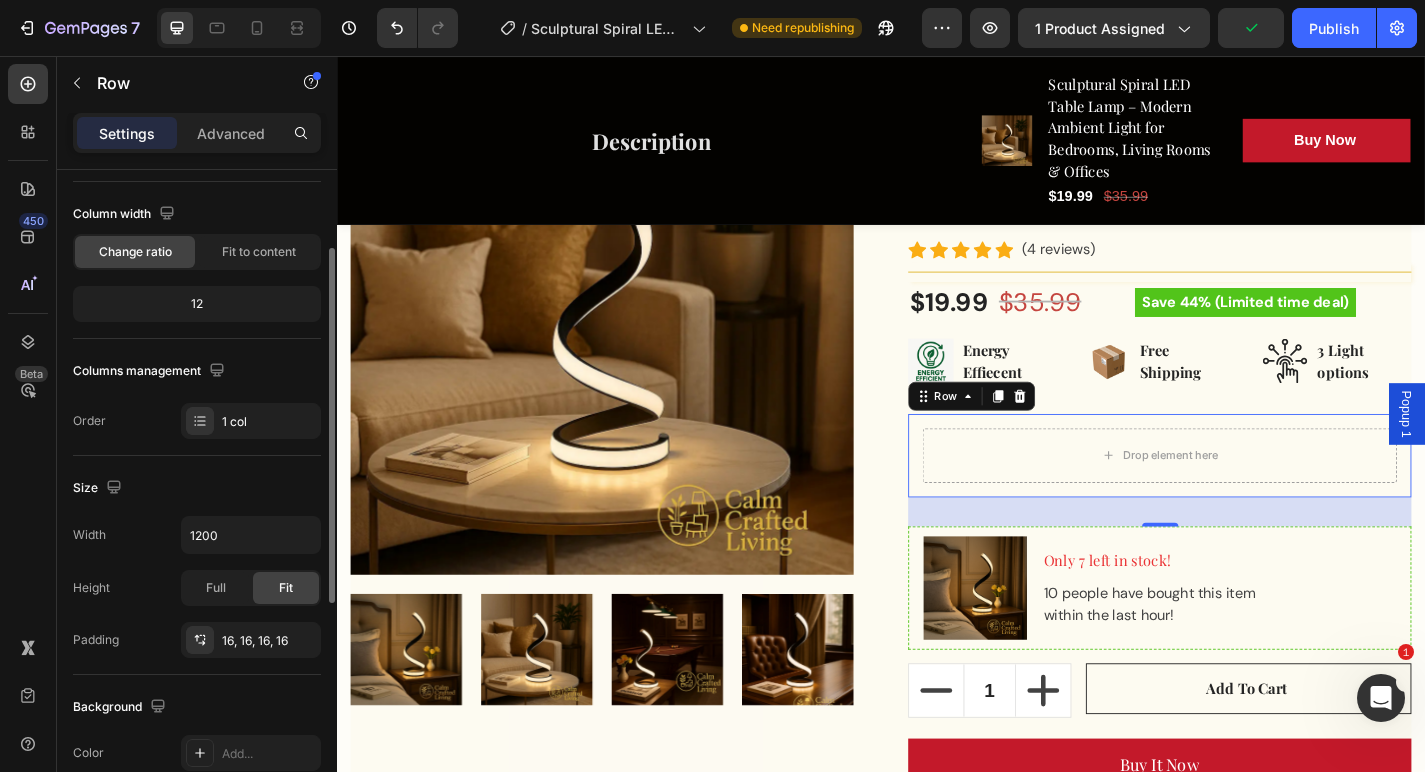click on "Size Width 1200 Height Full Fit Padding 16, 16, 16, 16" 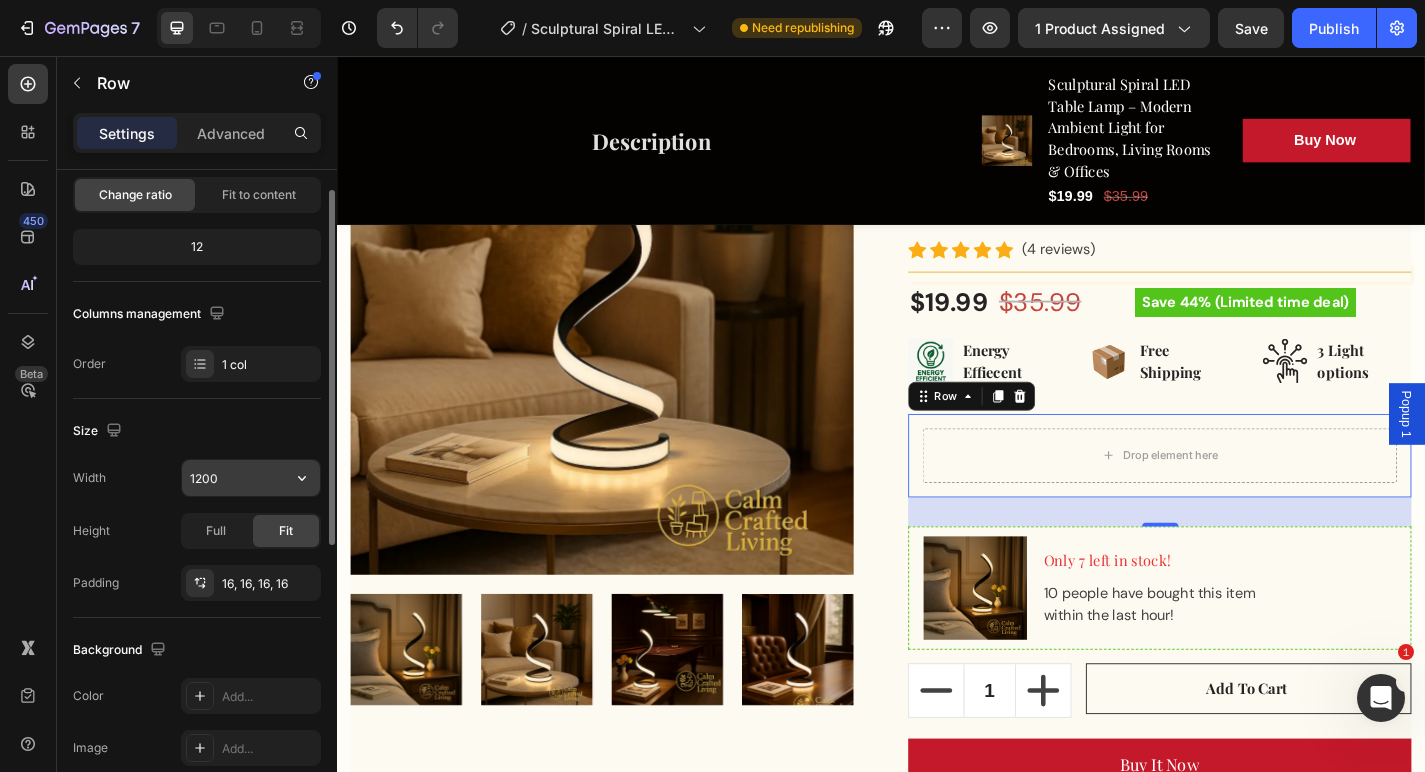 scroll, scrollTop: 0, scrollLeft: 0, axis: both 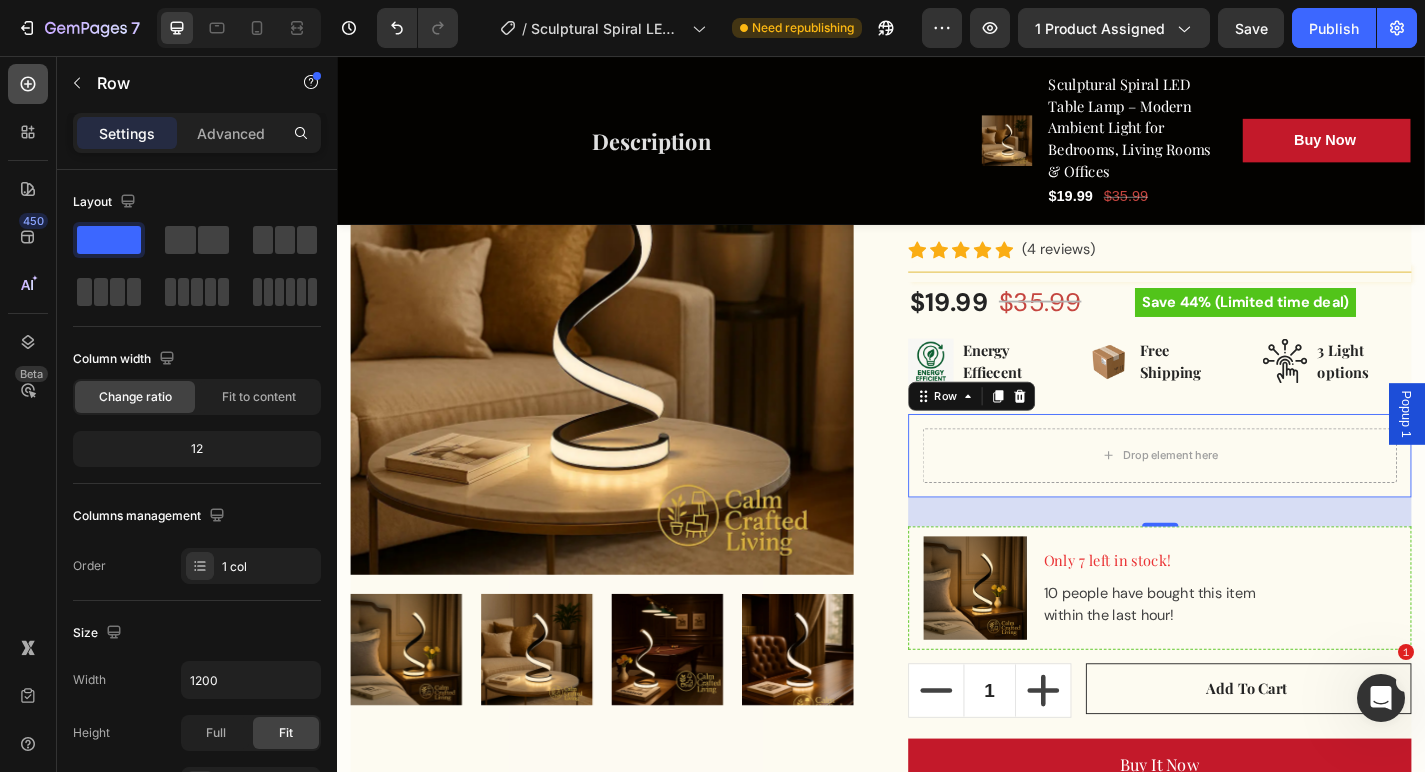 click 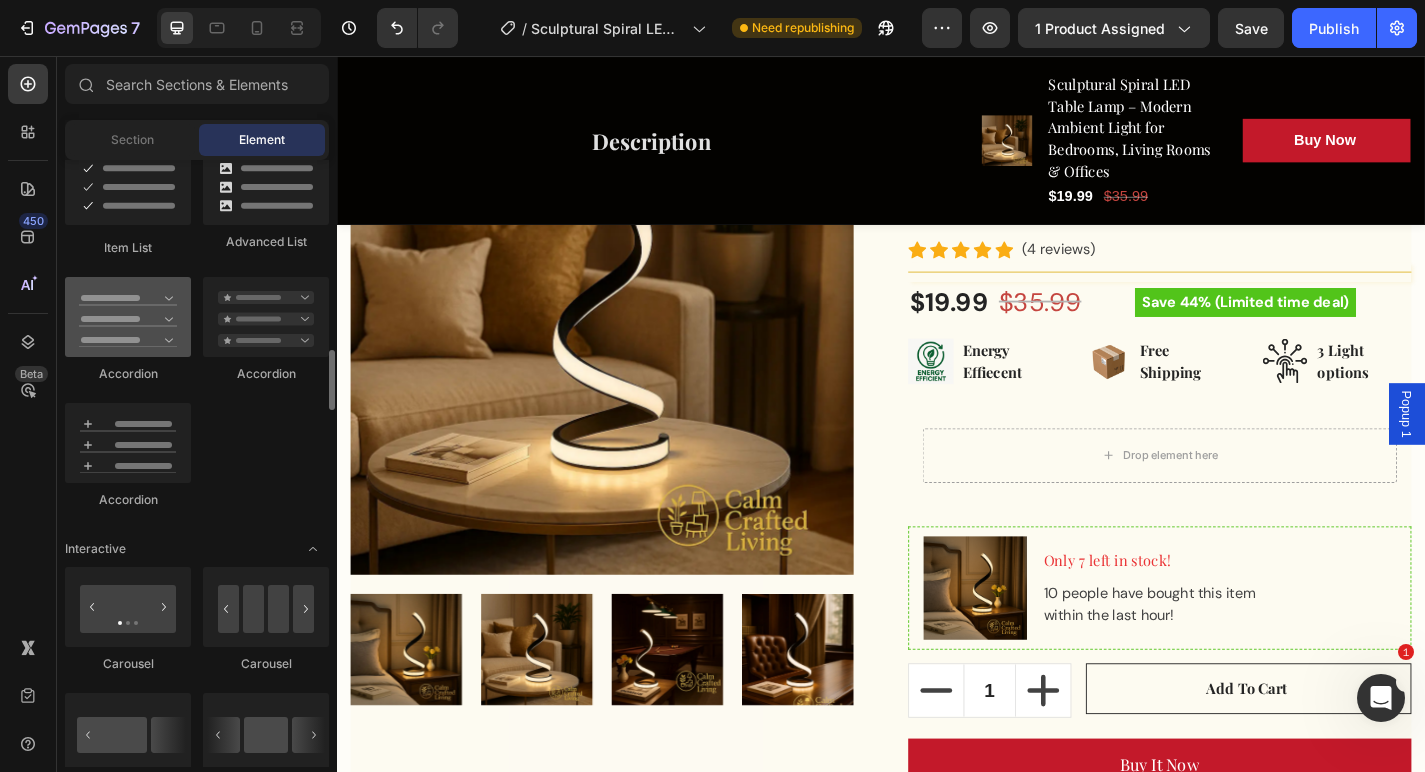 scroll, scrollTop: 1659, scrollLeft: 0, axis: vertical 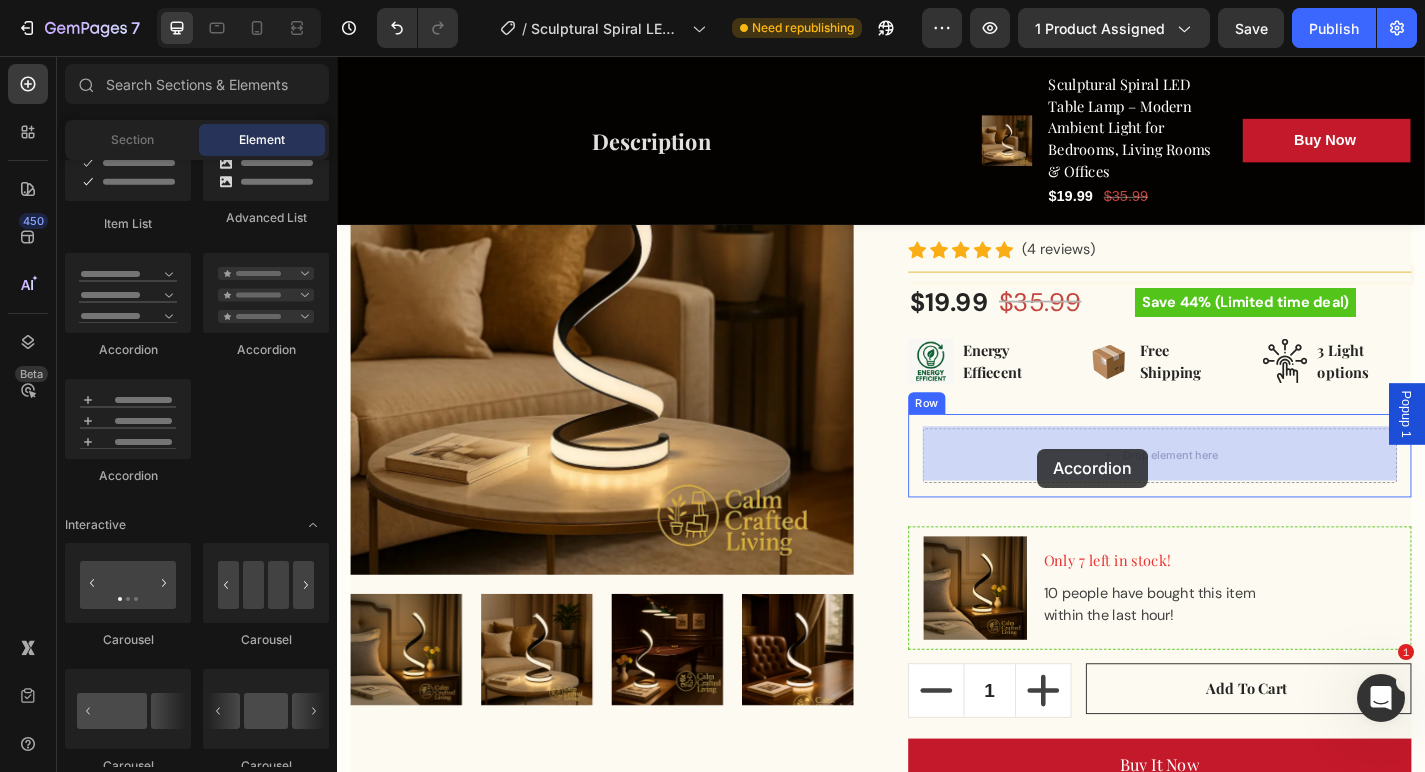 drag, startPoint x: 494, startPoint y: 504, endPoint x: 1109, endPoint y: 489, distance: 615.1829 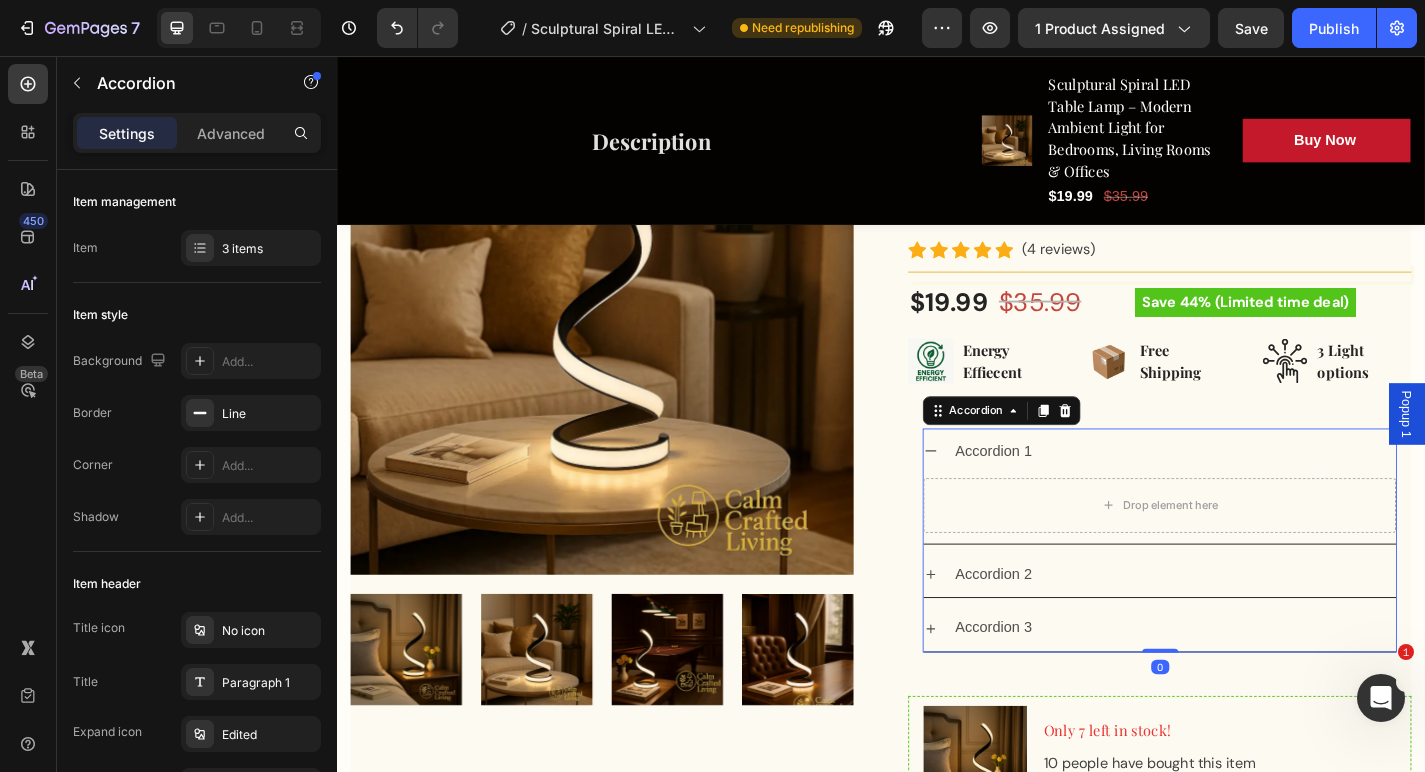 click on "Accordion 1" at bounding box center (1260, 492) 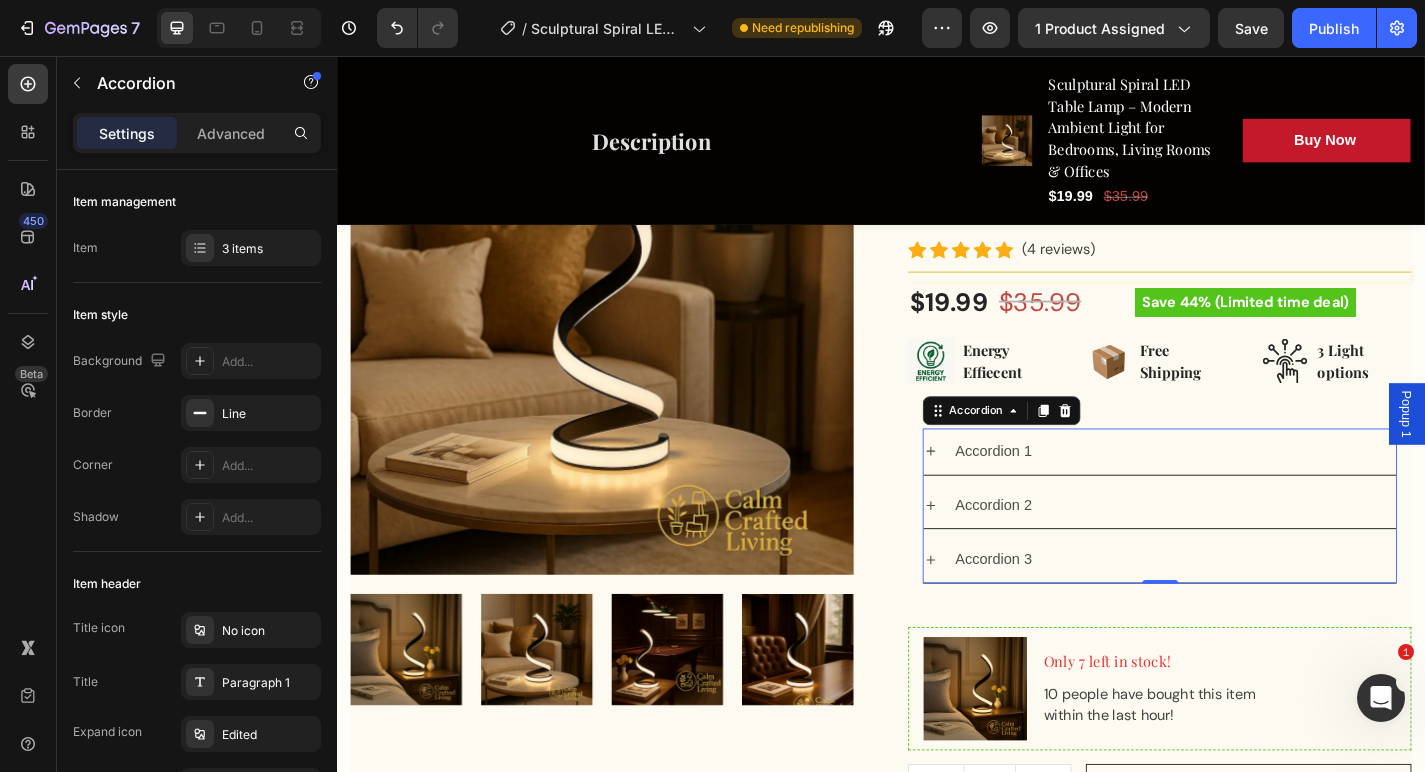 click on "Accordion 1" at bounding box center [1260, 492] 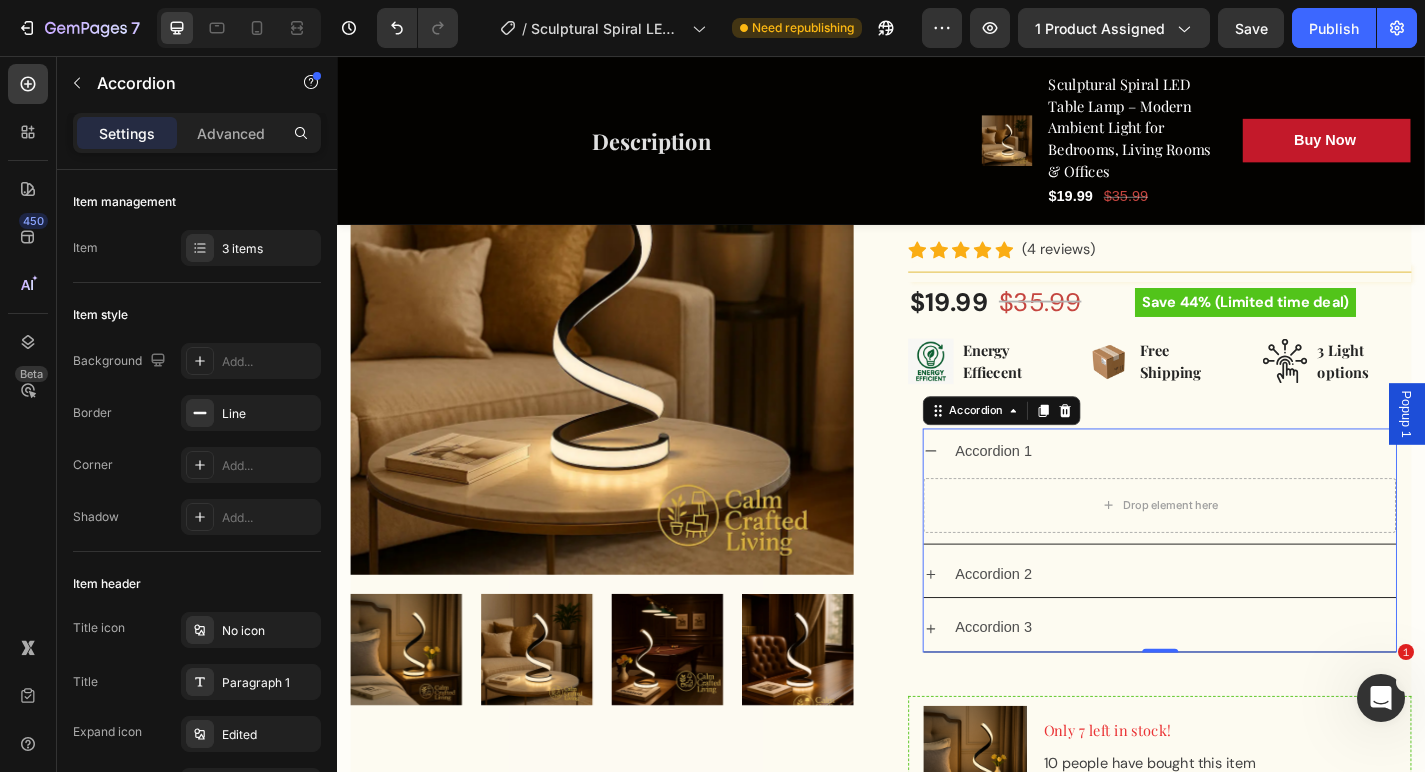 click on "Accordion 1" at bounding box center (1260, 492) 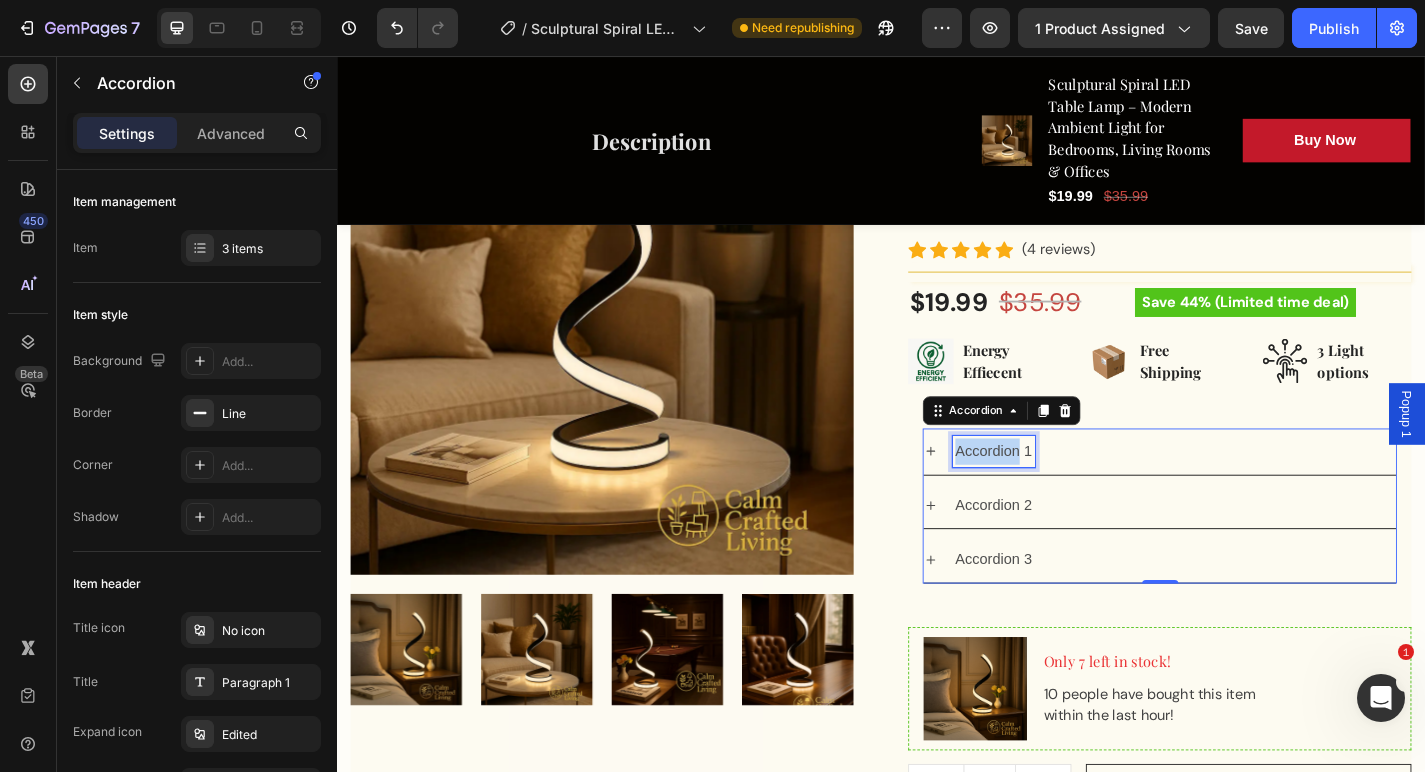 click on "Accordion 1" at bounding box center (1061, 492) 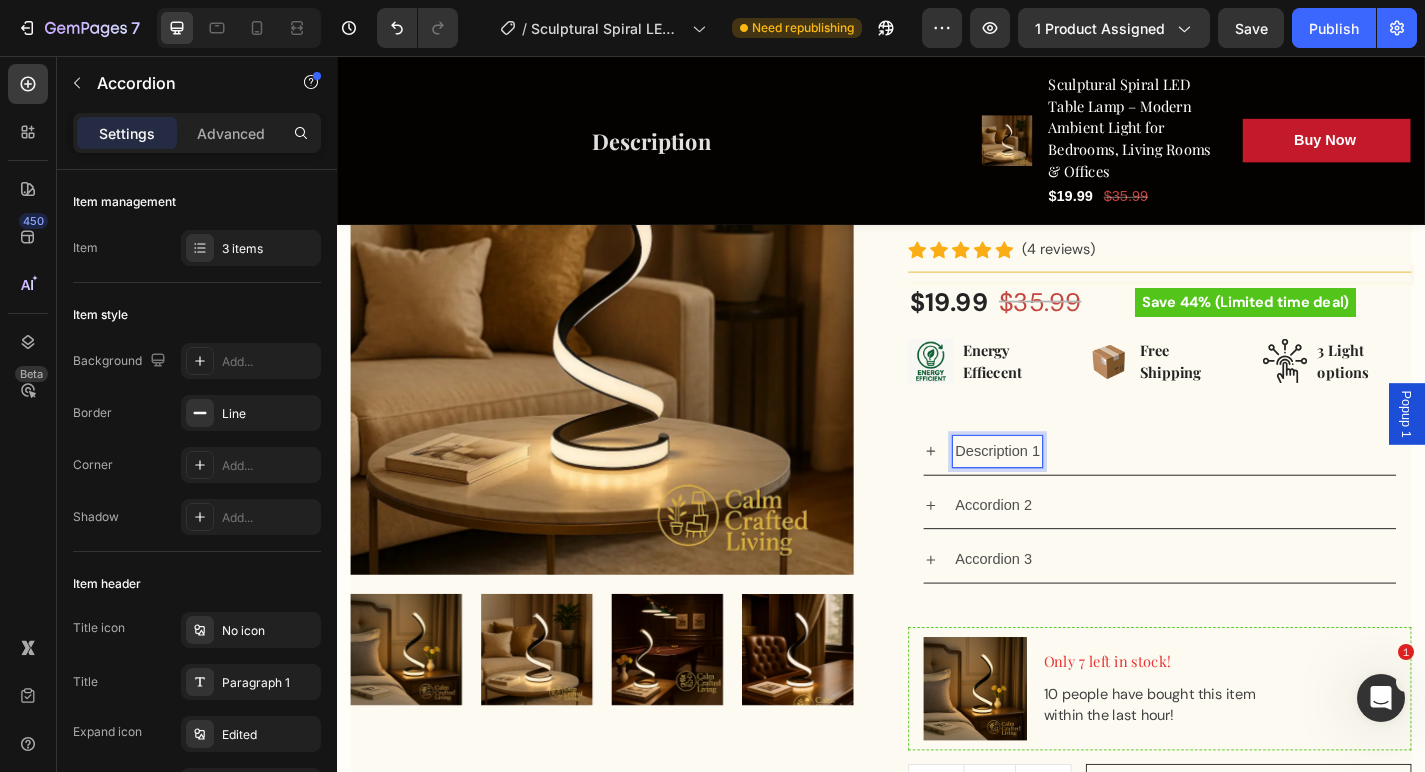 click on "Description 1" at bounding box center [1065, 492] 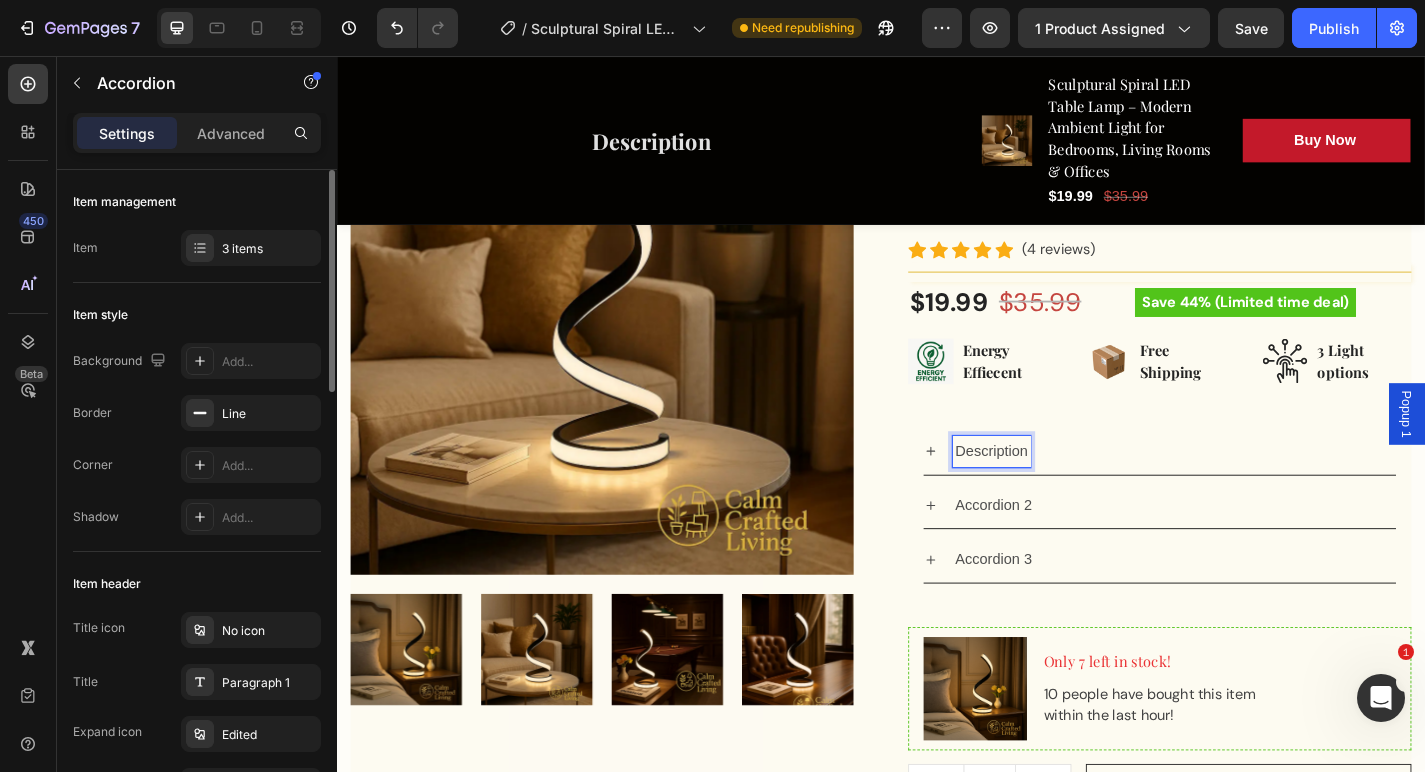 scroll, scrollTop: 2, scrollLeft: 0, axis: vertical 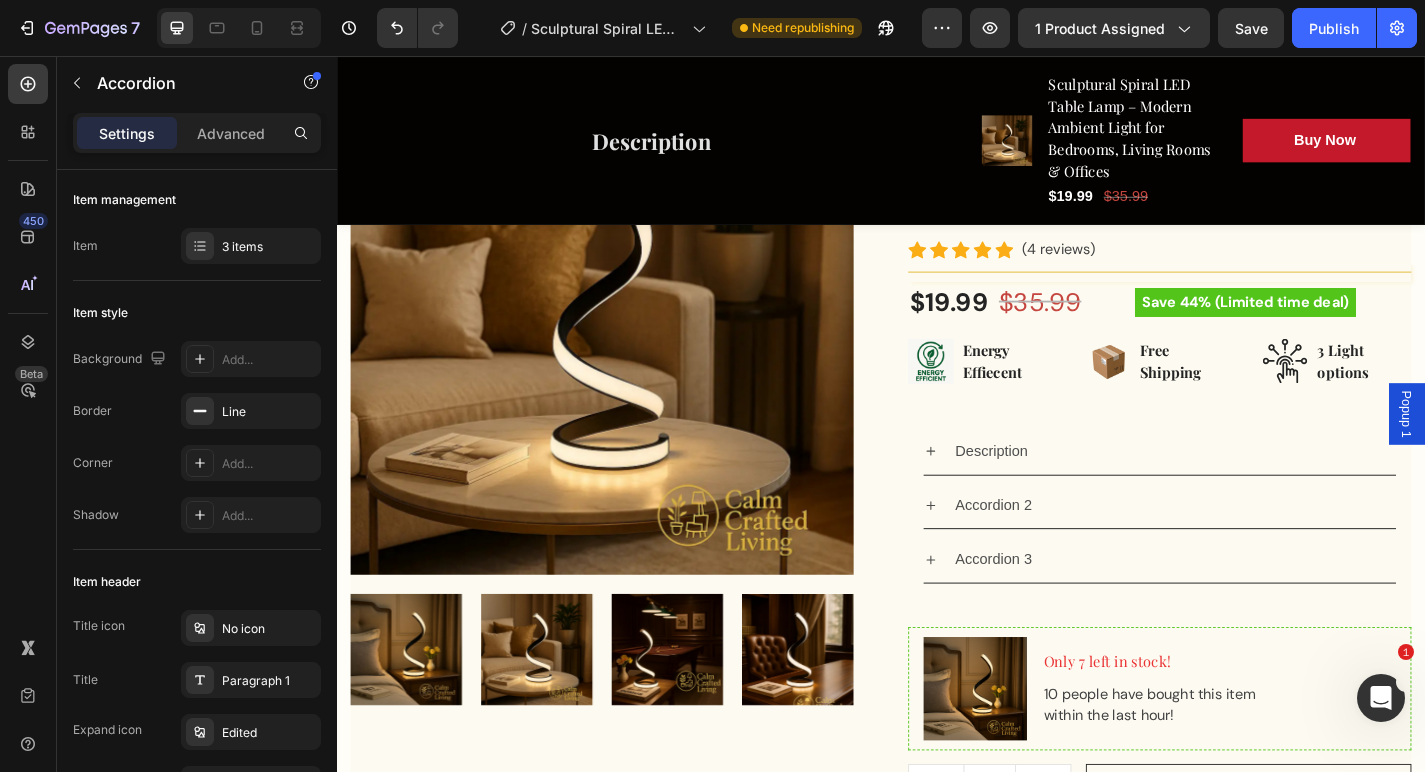 click on "Accordion 2" at bounding box center (1244, 552) 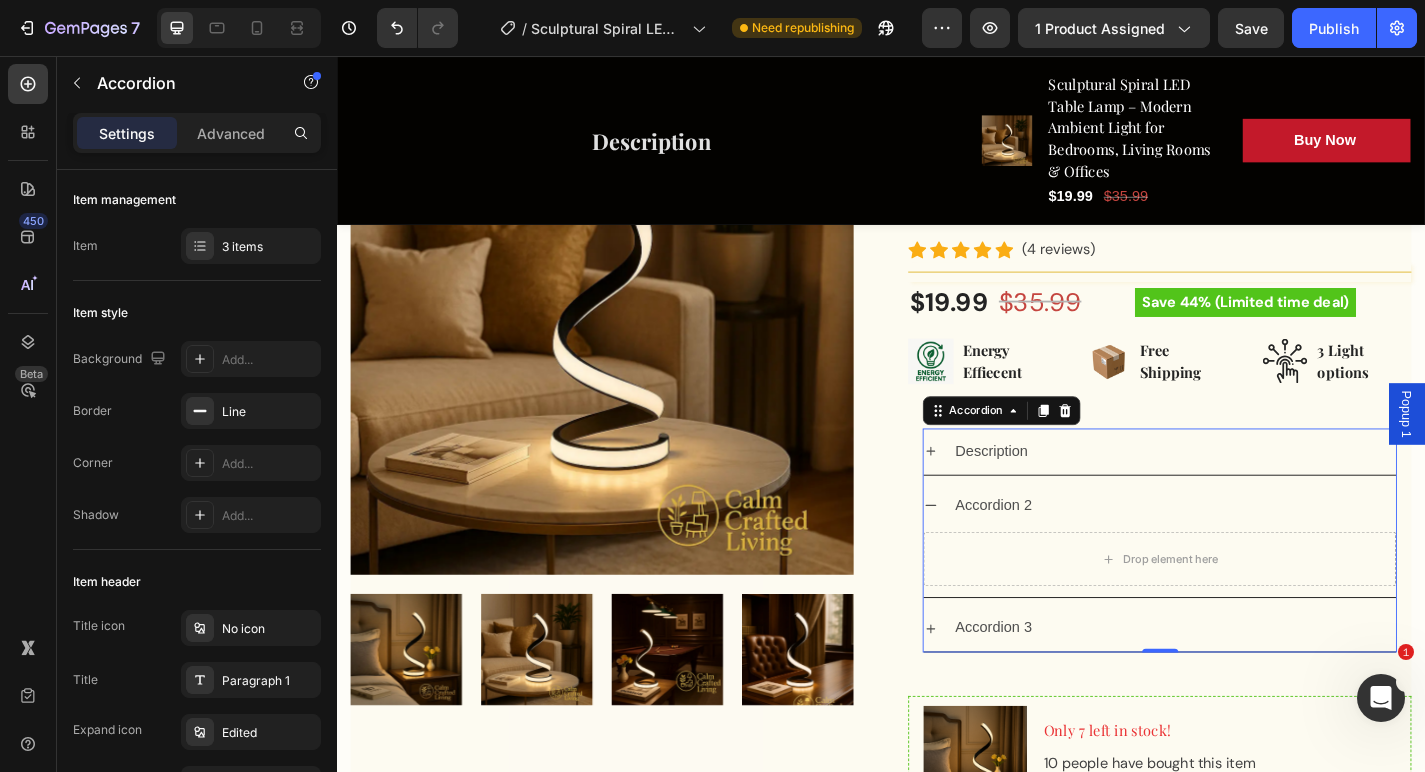 click on "Description" at bounding box center [1059, 492] 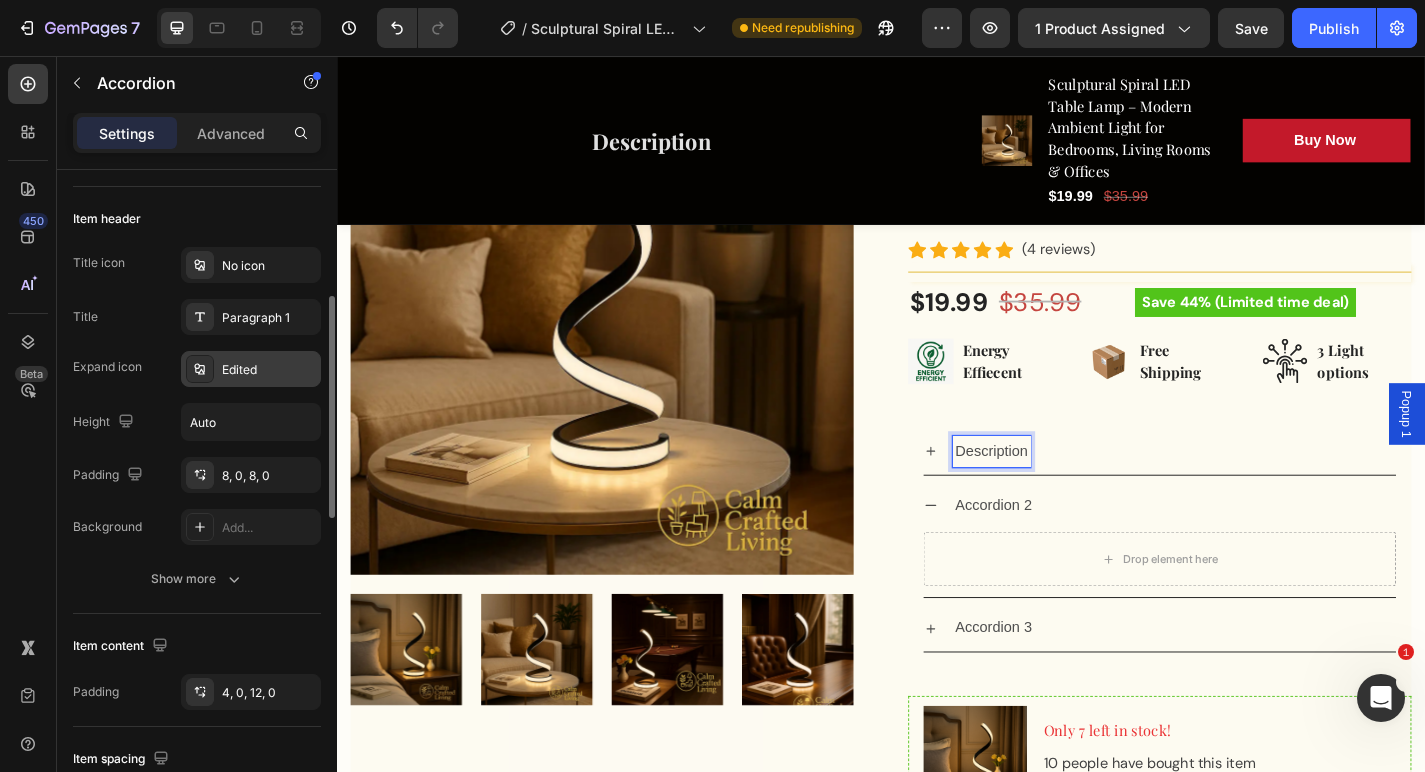 scroll, scrollTop: 368, scrollLeft: 0, axis: vertical 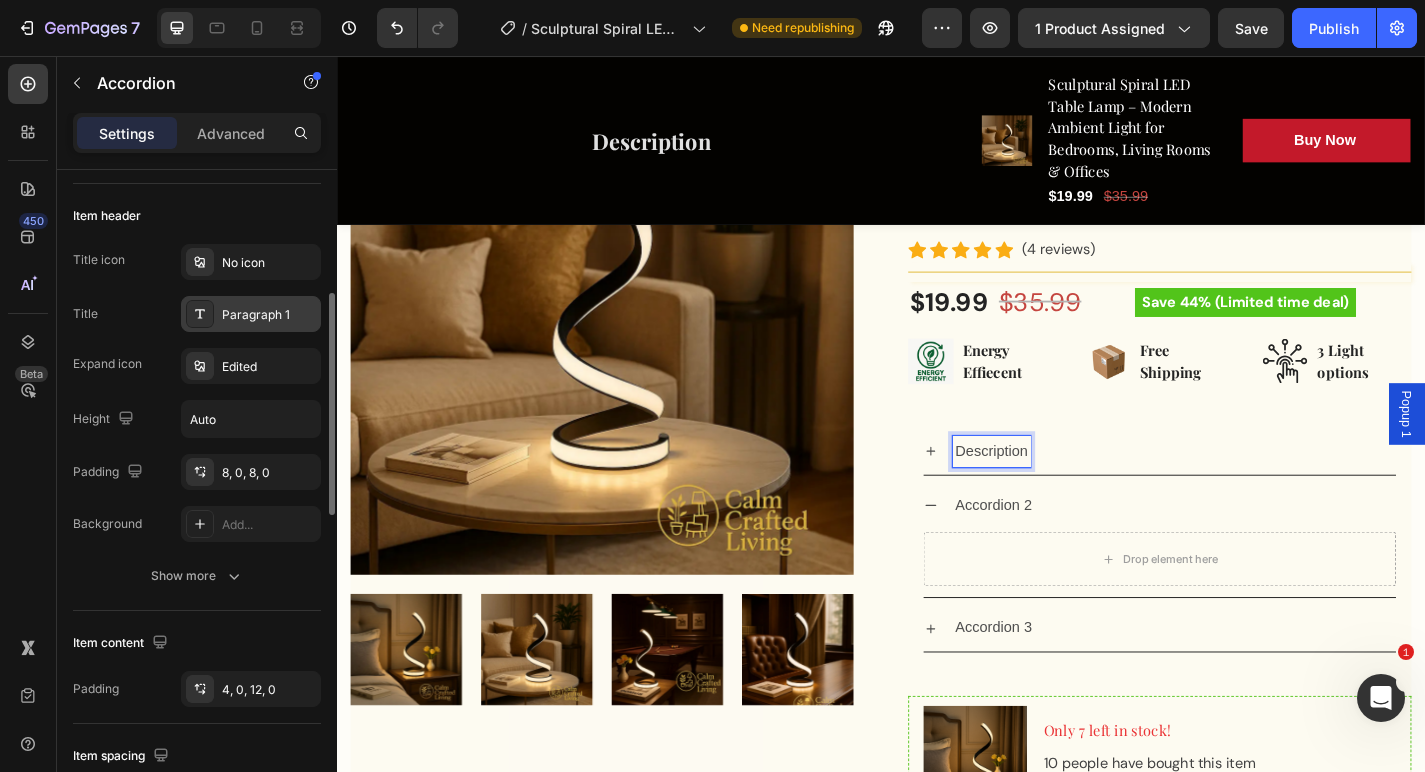 click on "Paragraph 1" at bounding box center [269, 315] 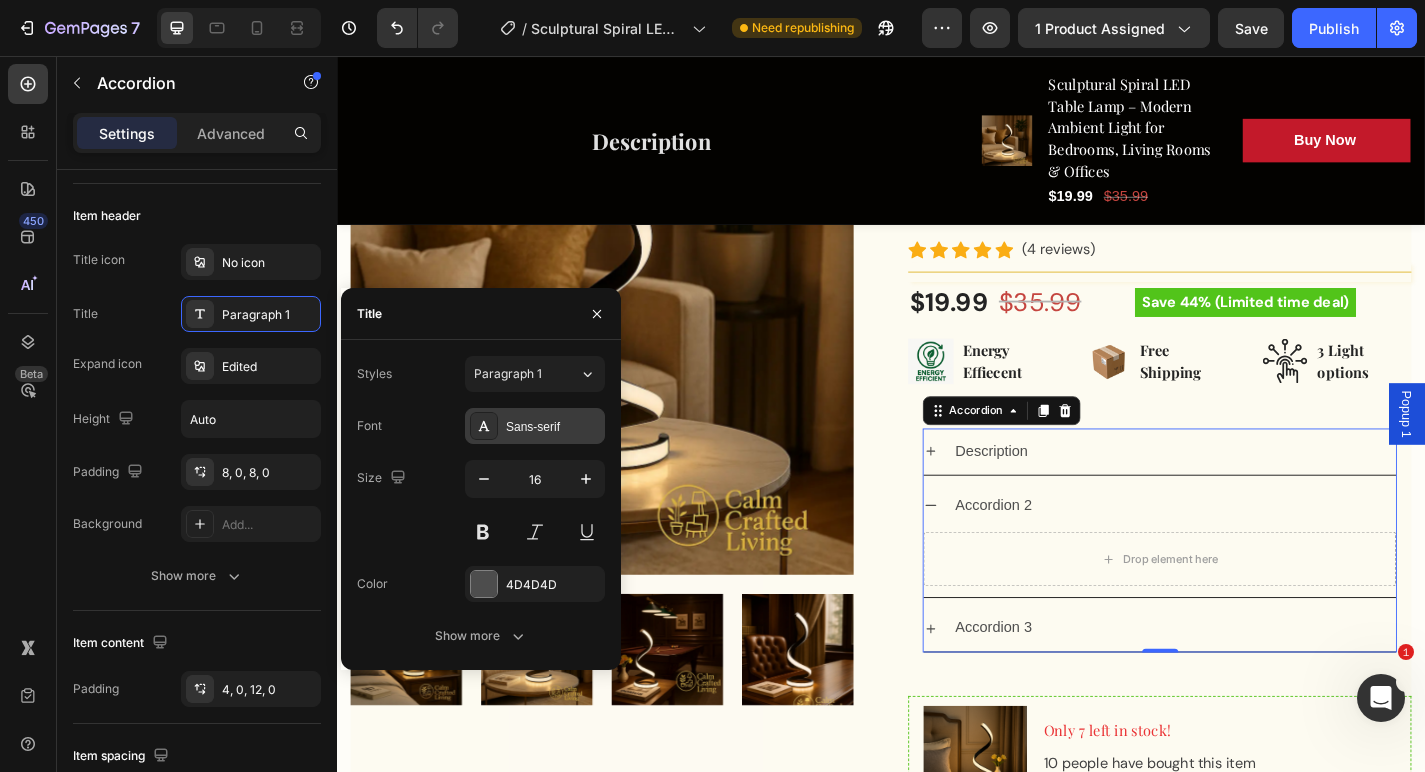 click on "Sans-serif" at bounding box center [553, 427] 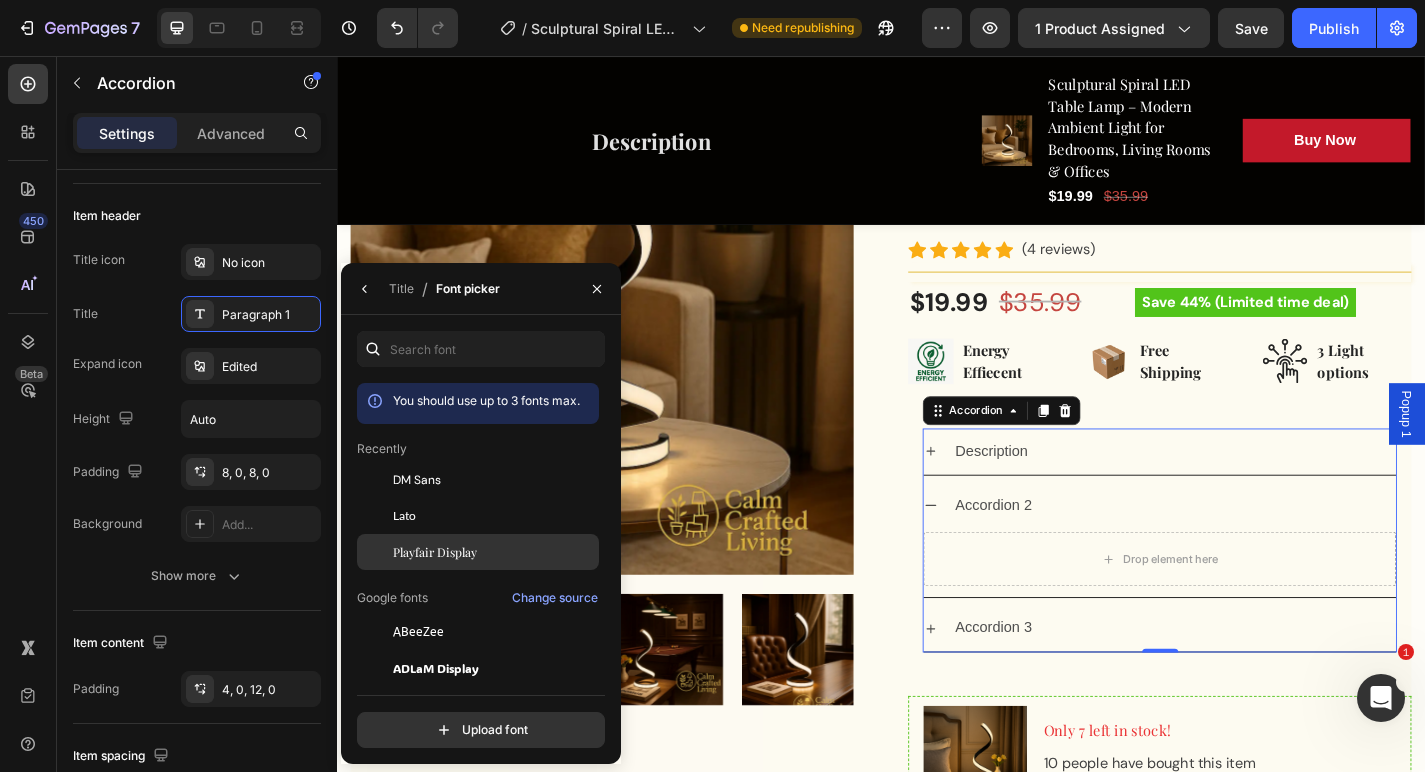 click on "Playfair Display" at bounding box center (435, 552) 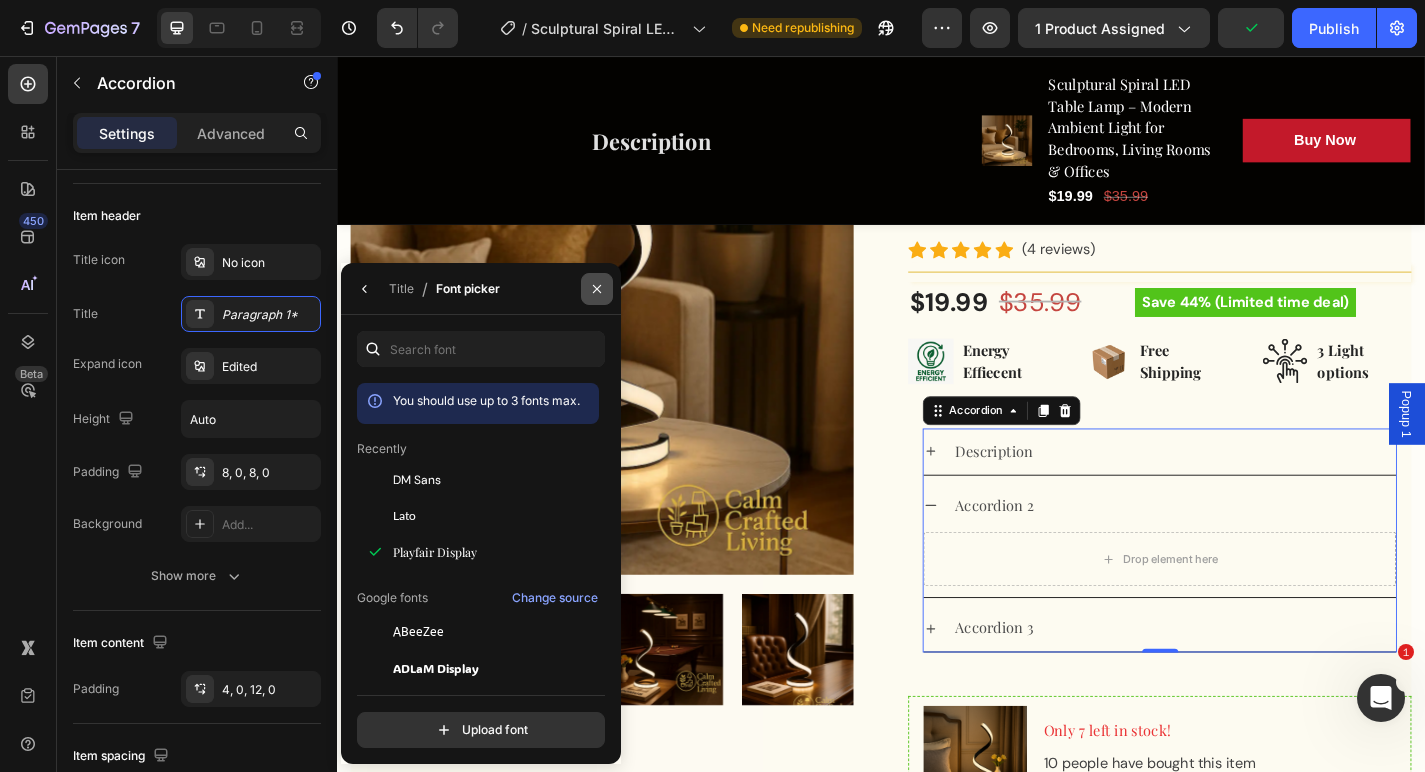 click 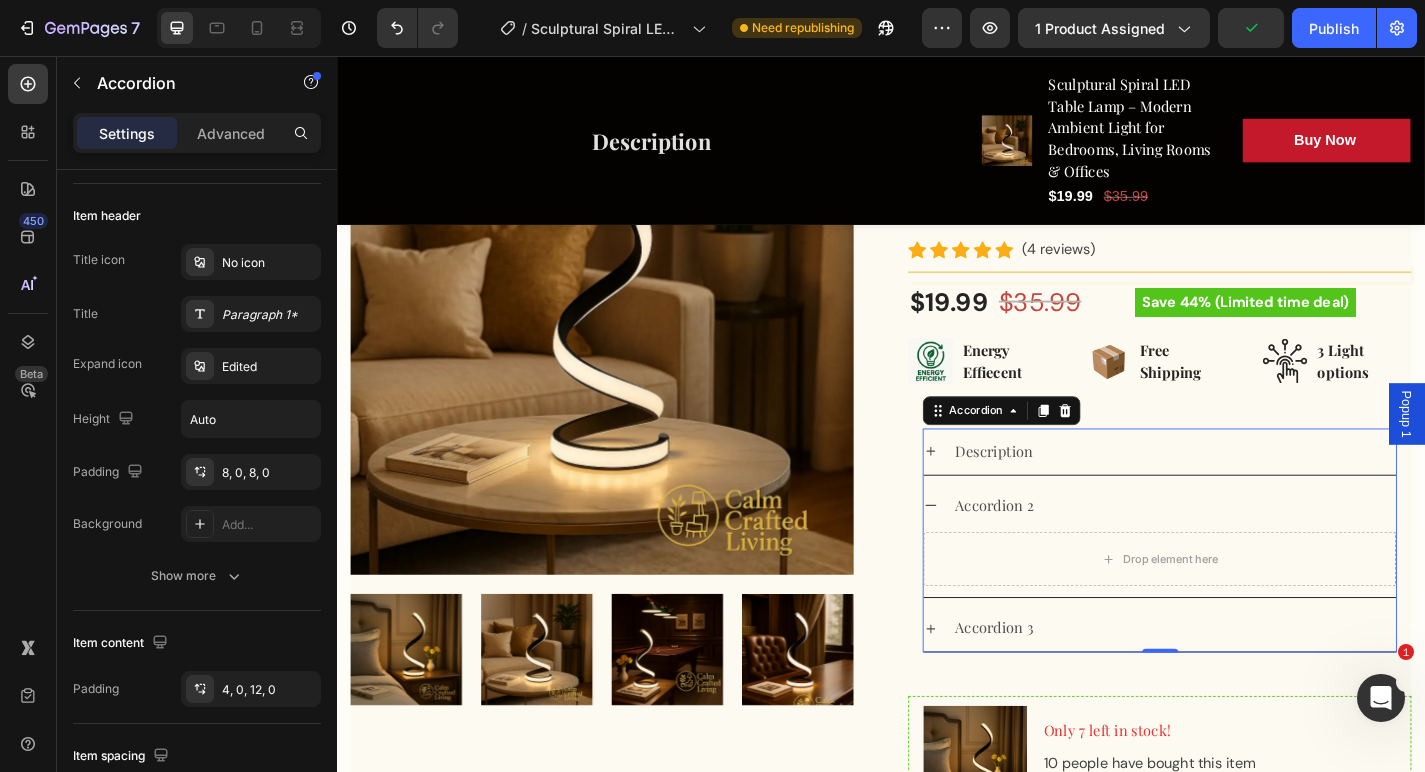 click on "Description" at bounding box center [1260, 492] 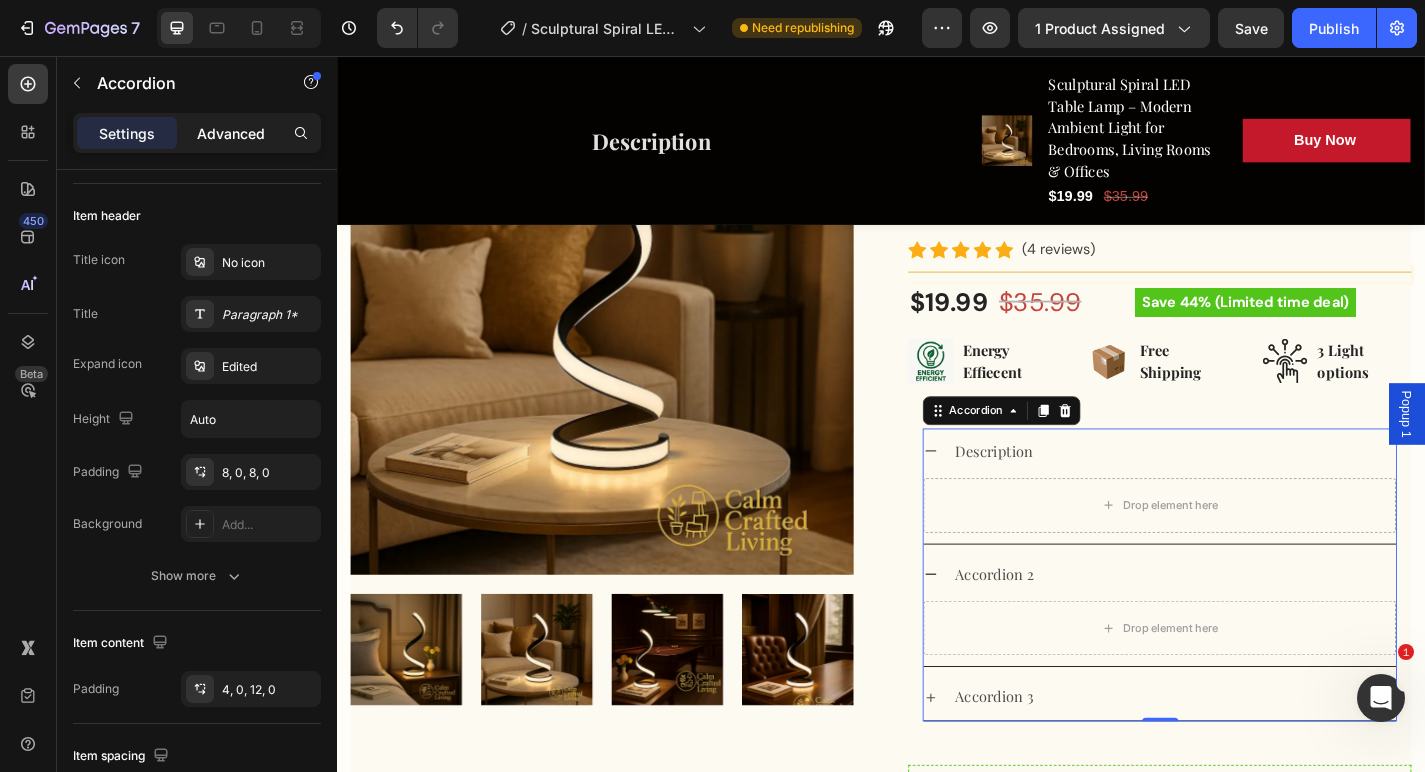 click on "Advanced" at bounding box center (231, 133) 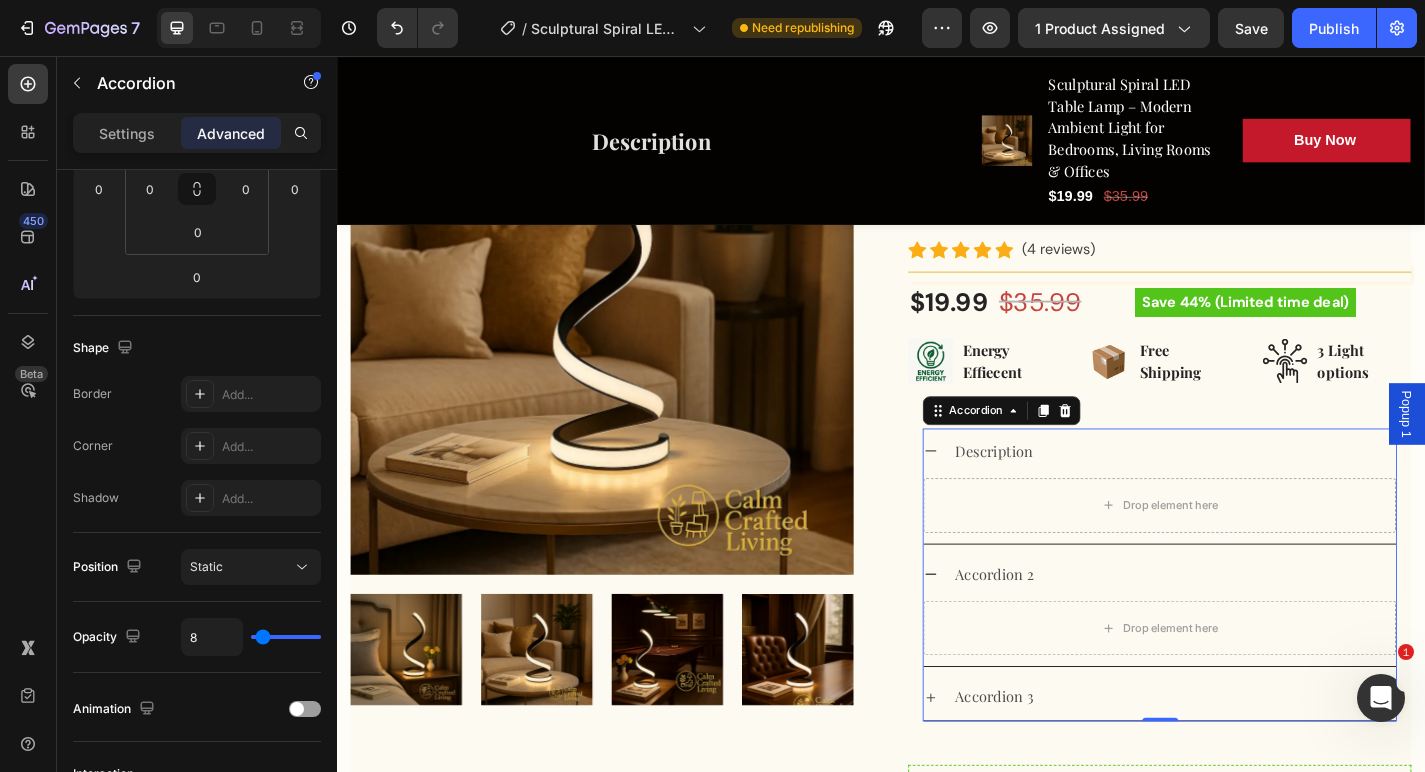 type on "100%" 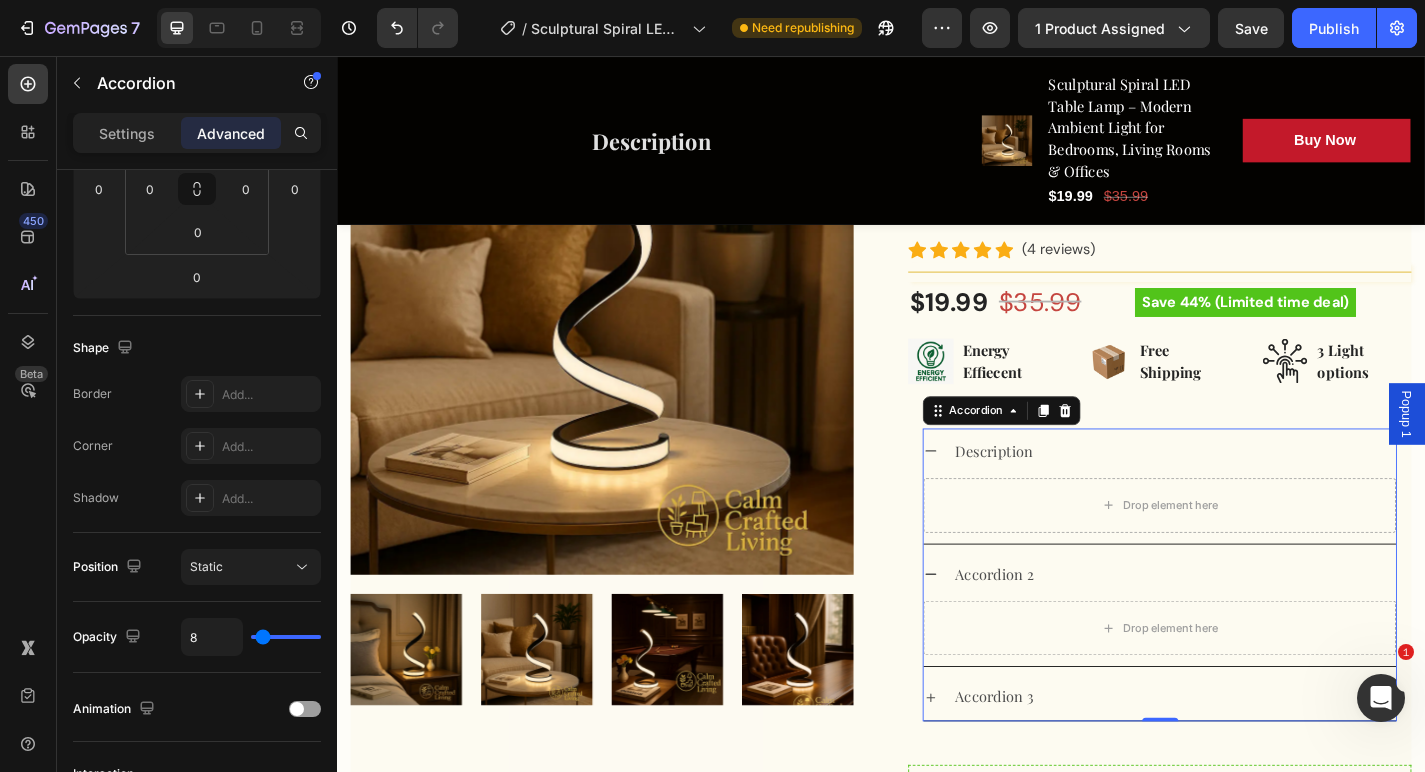 type on "100" 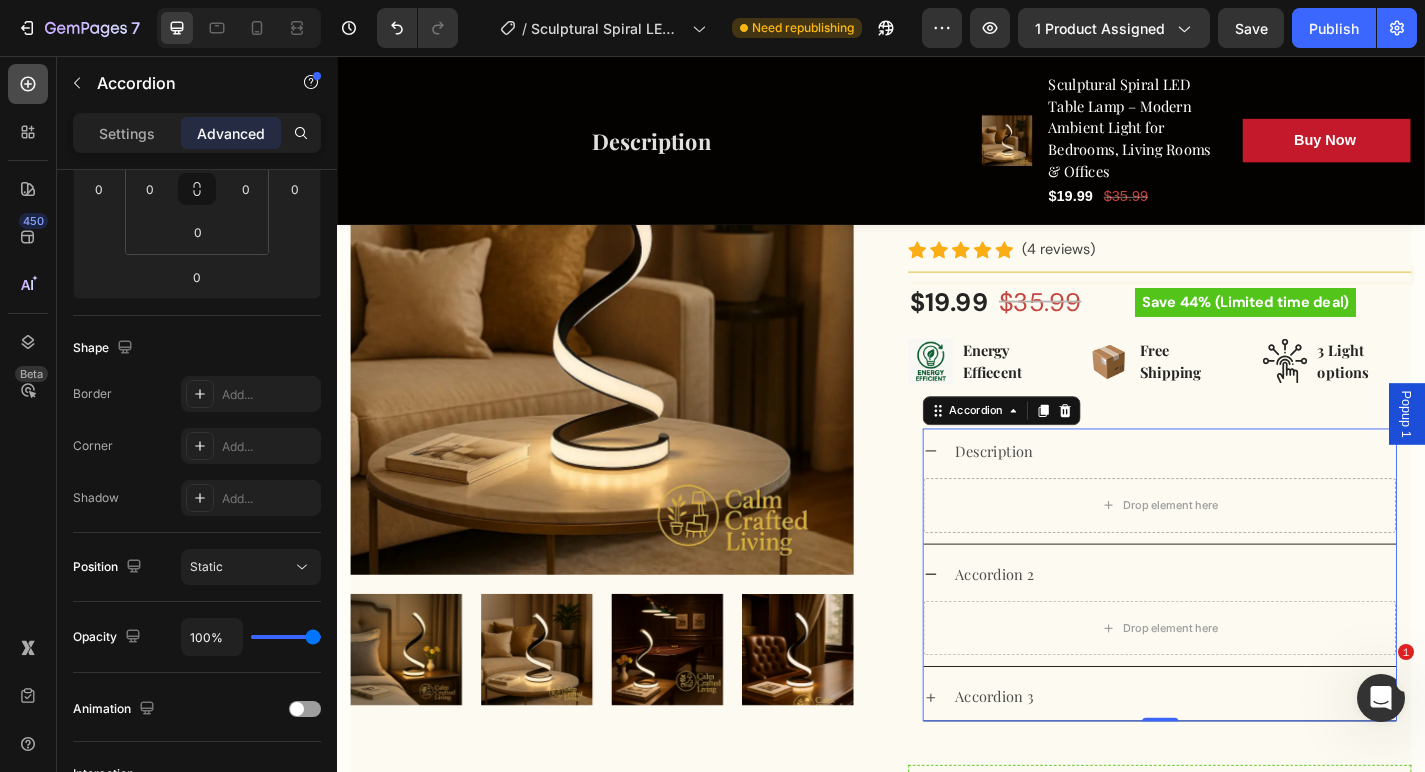 click 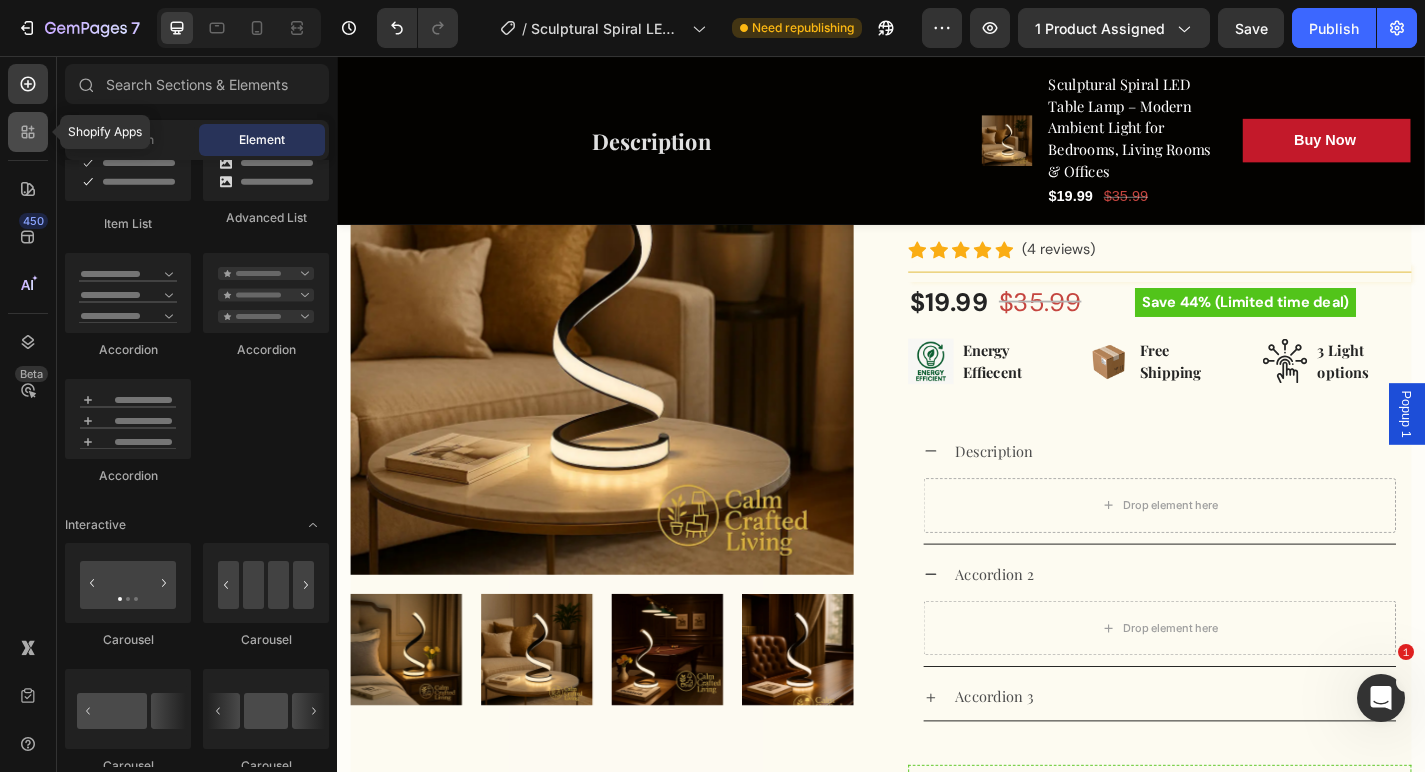 click 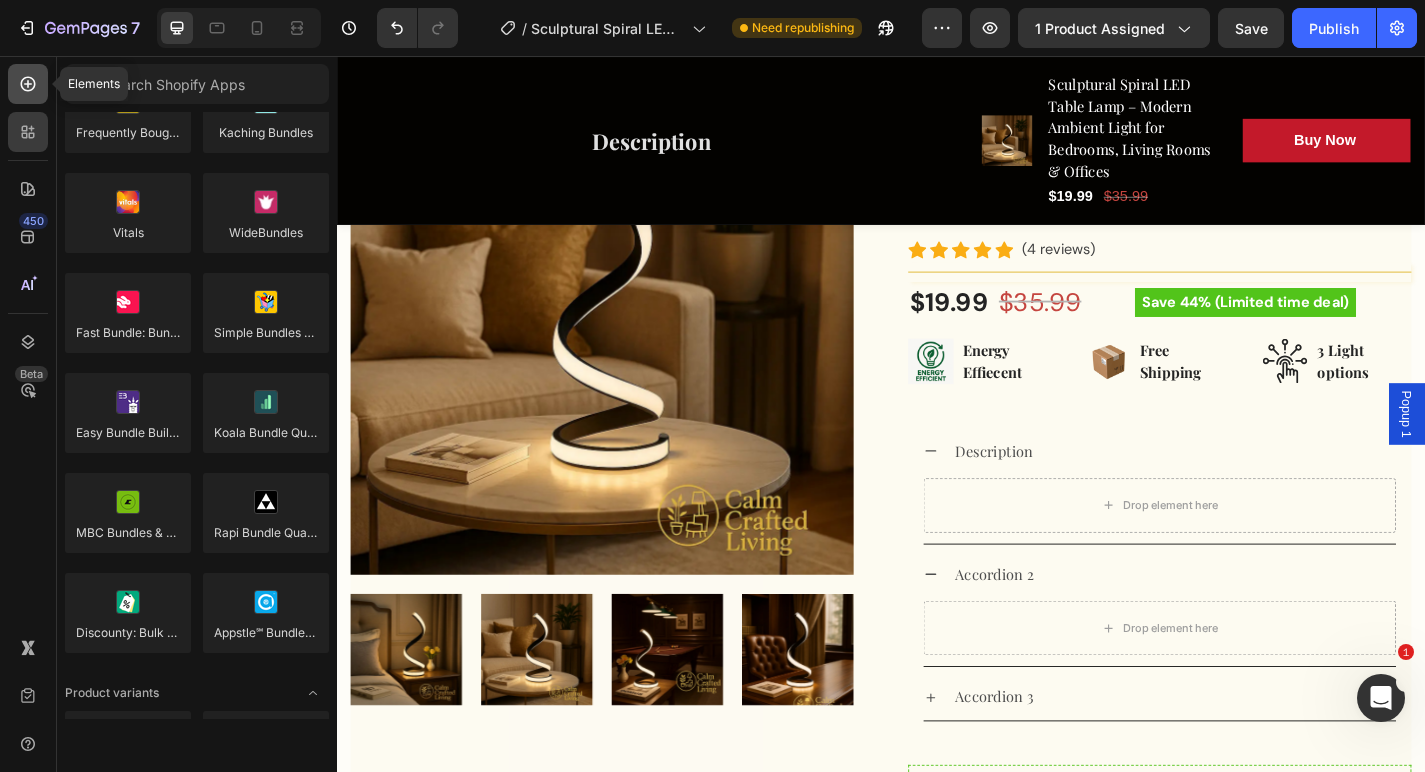 click 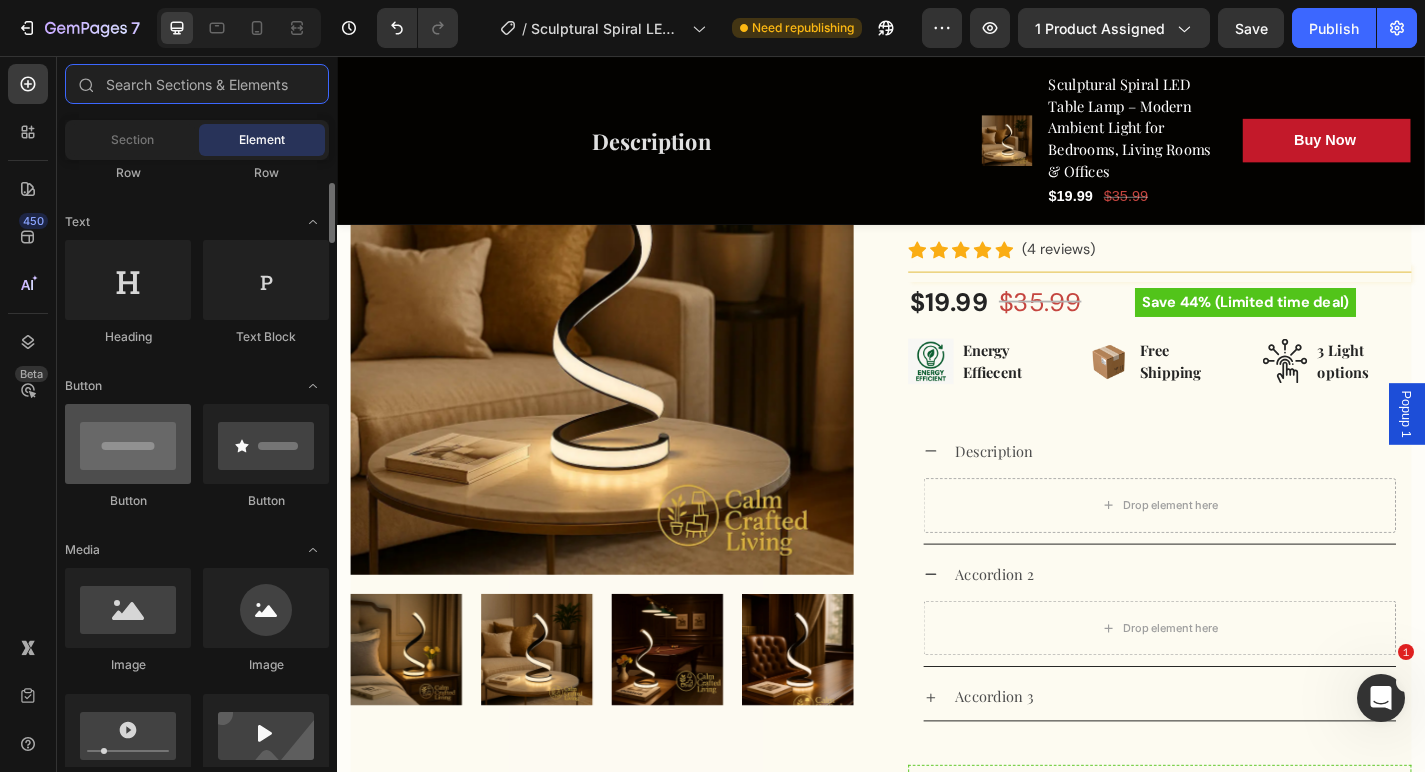 scroll, scrollTop: 252, scrollLeft: 0, axis: vertical 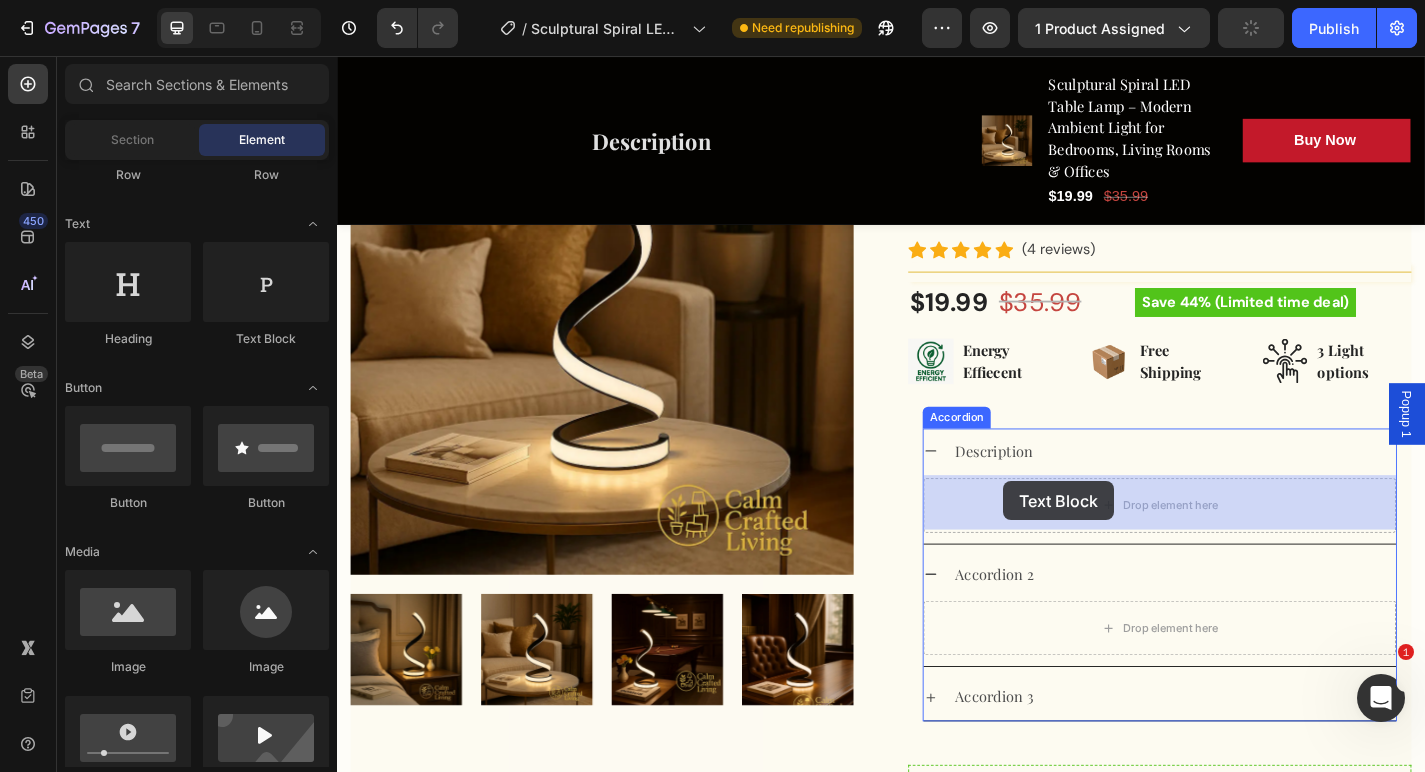 drag, startPoint x: 605, startPoint y: 356, endPoint x: 1072, endPoint y: 525, distance: 496.6387 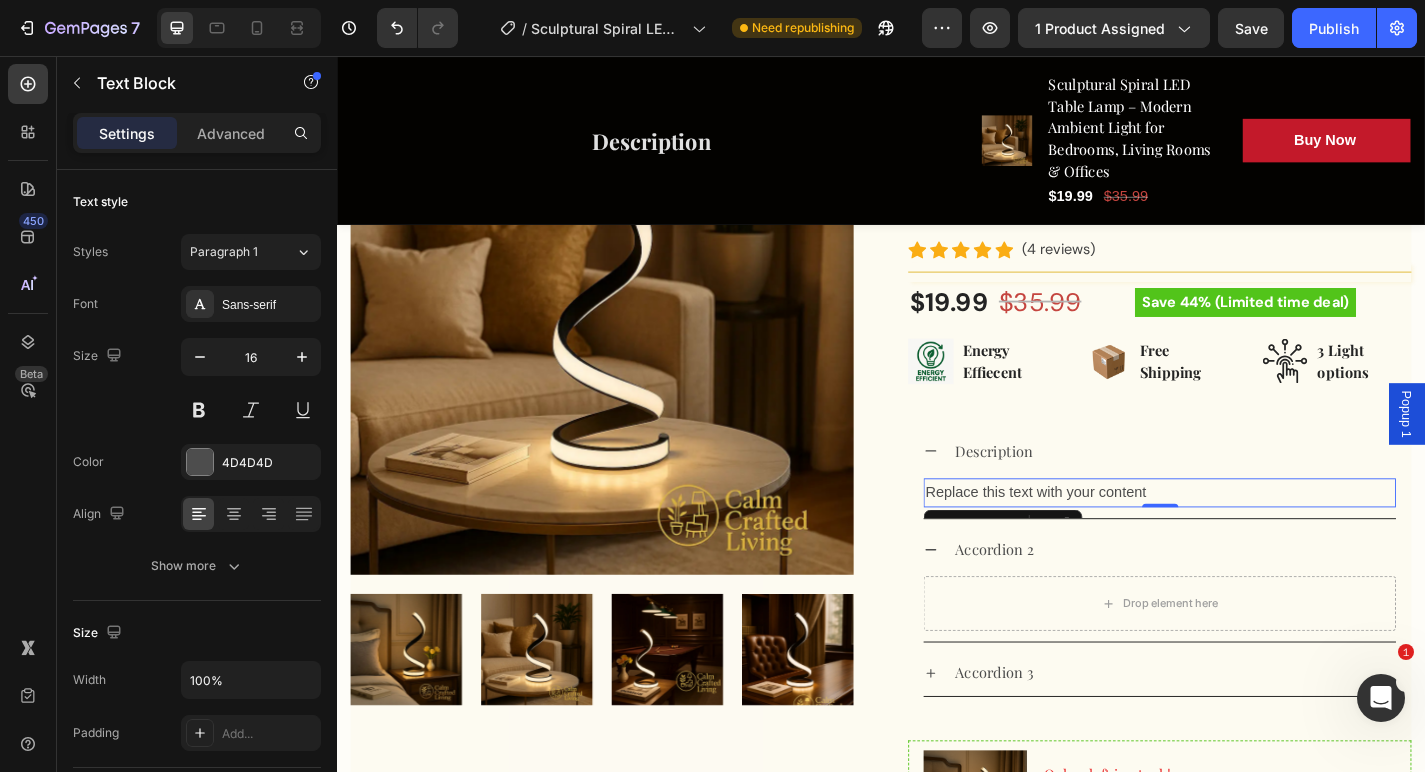 click on "Replace this text with your content" at bounding box center (1244, 538) 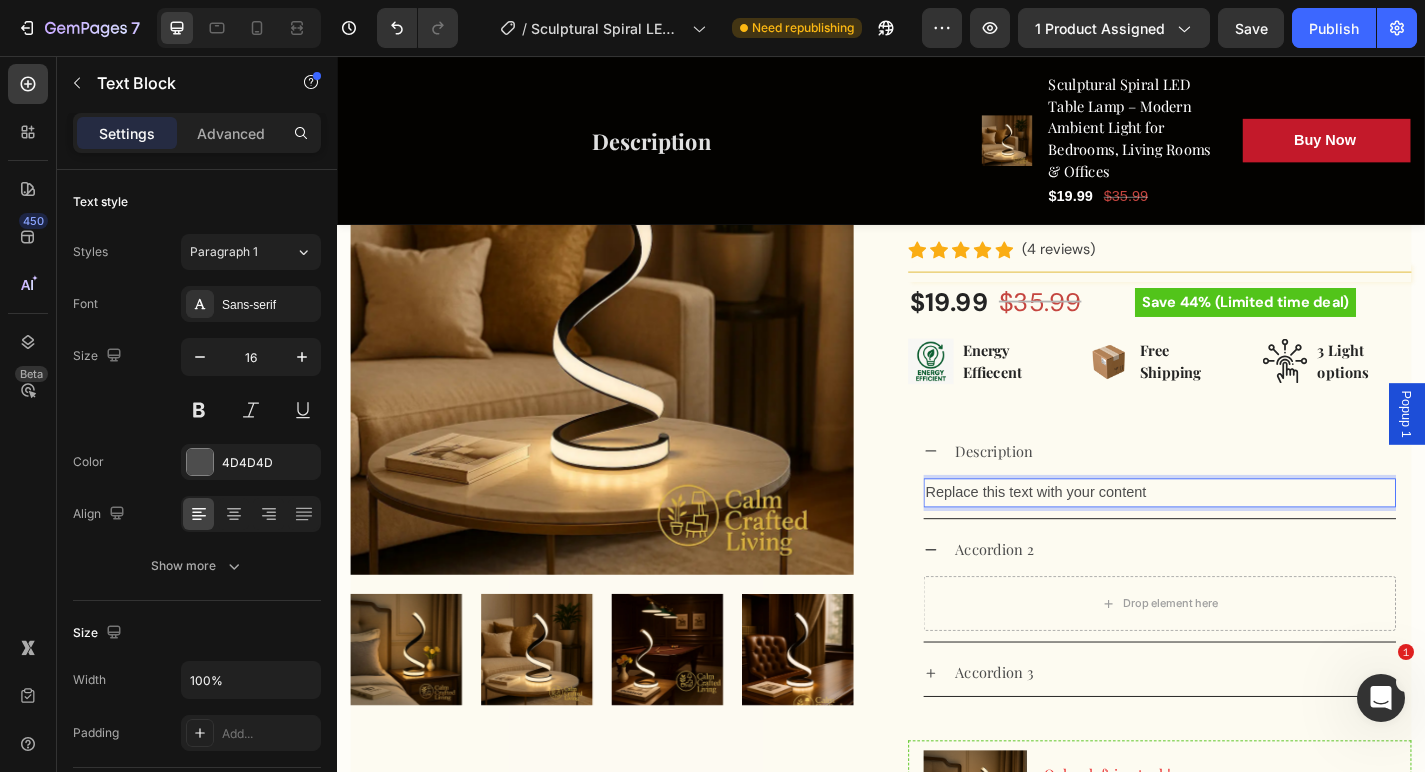 click on "Replace this text with your content" at bounding box center [1244, 538] 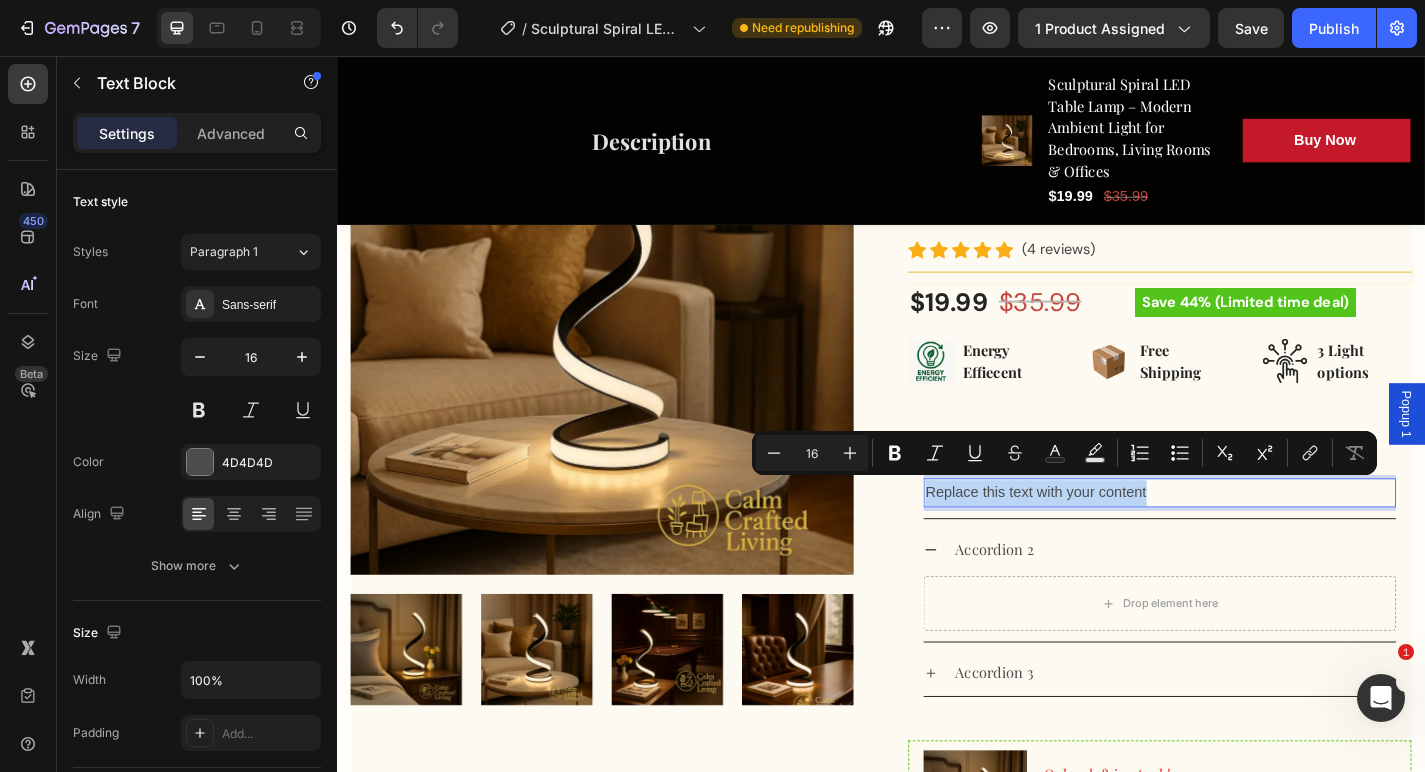 drag, startPoint x: 1245, startPoint y: 530, endPoint x: 991, endPoint y: 539, distance: 254.1594 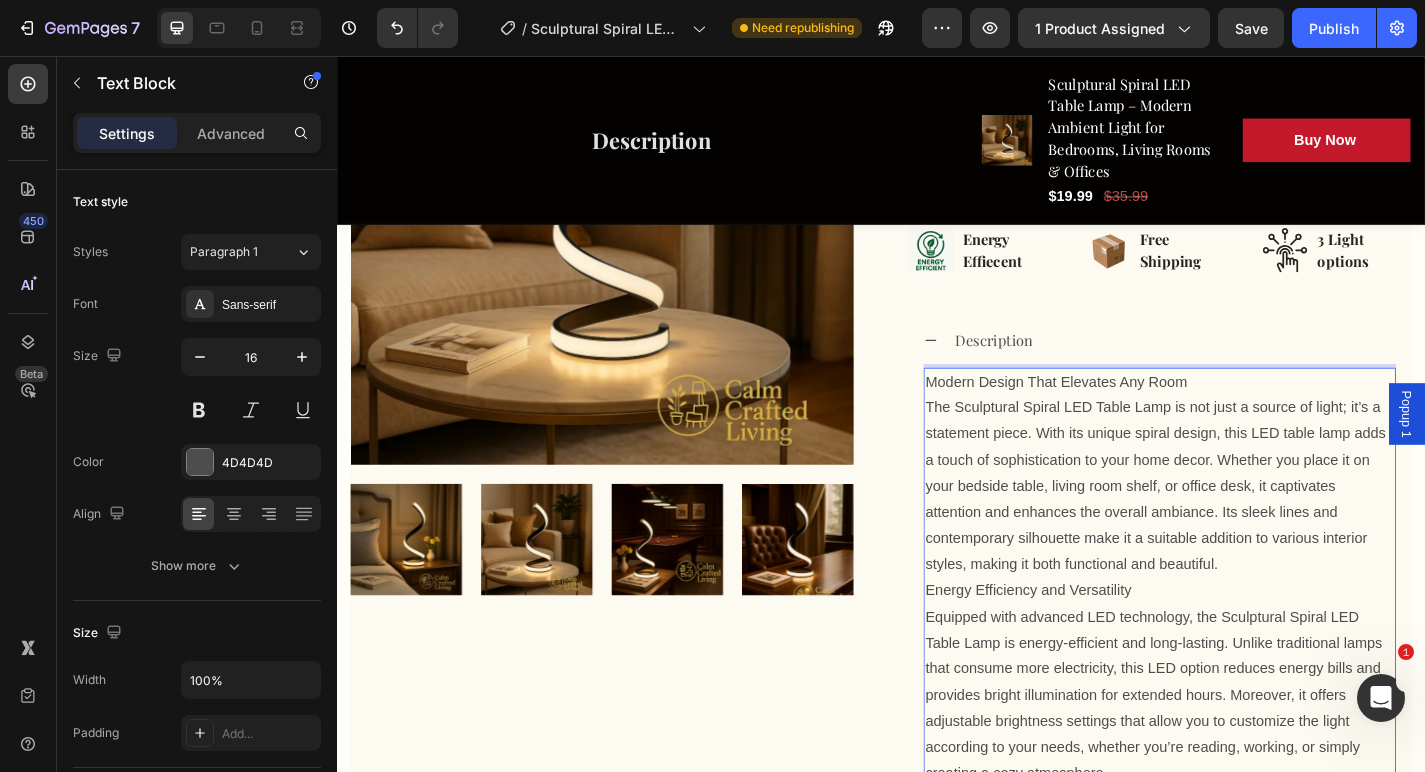 scroll, scrollTop: 637, scrollLeft: 0, axis: vertical 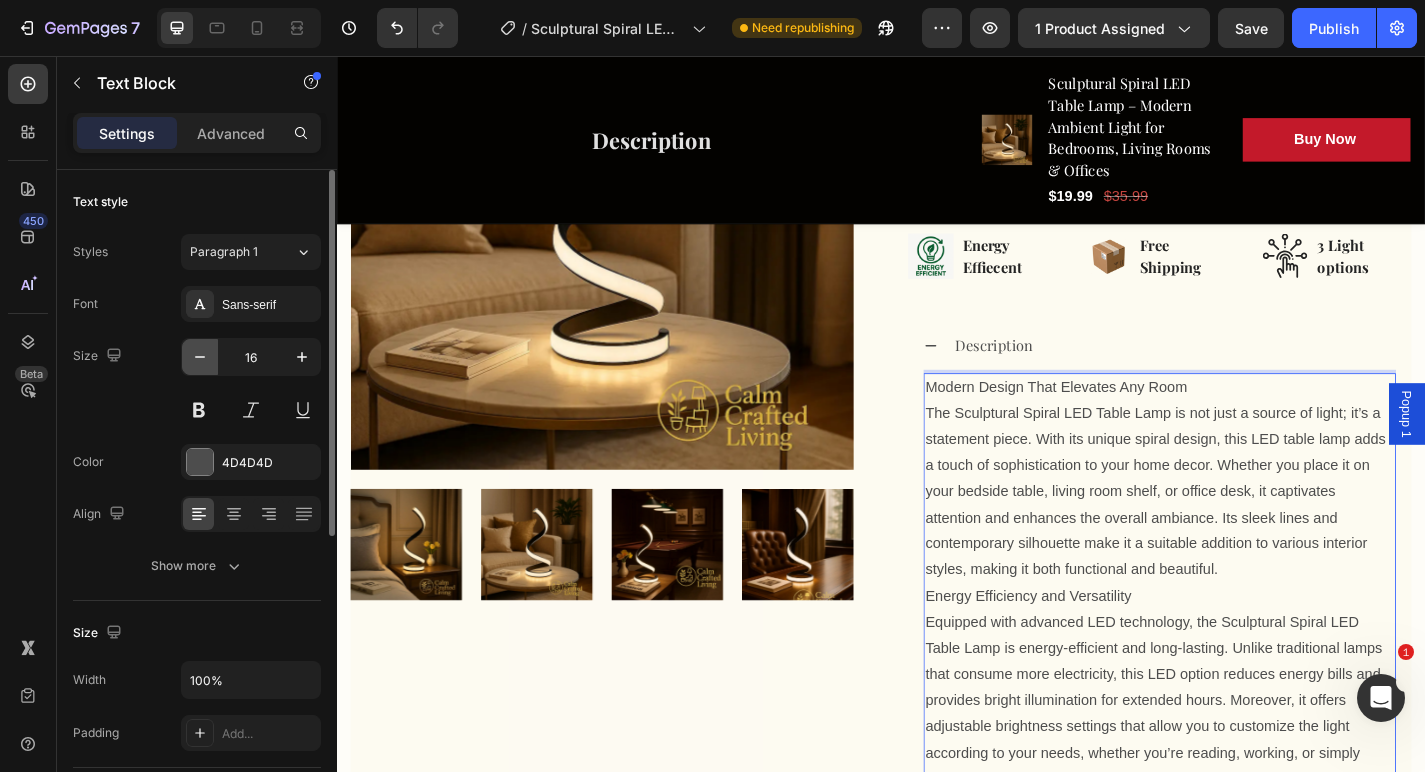 click 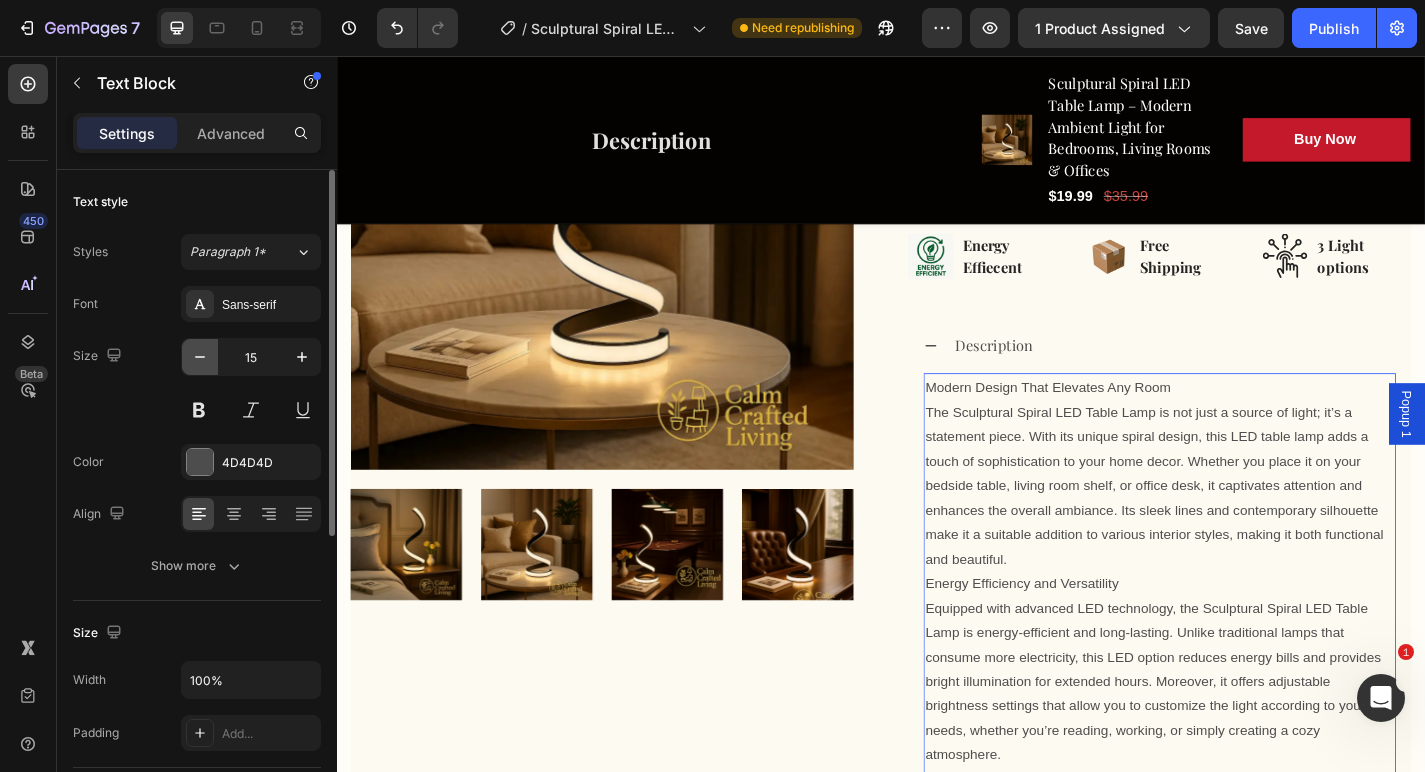 click 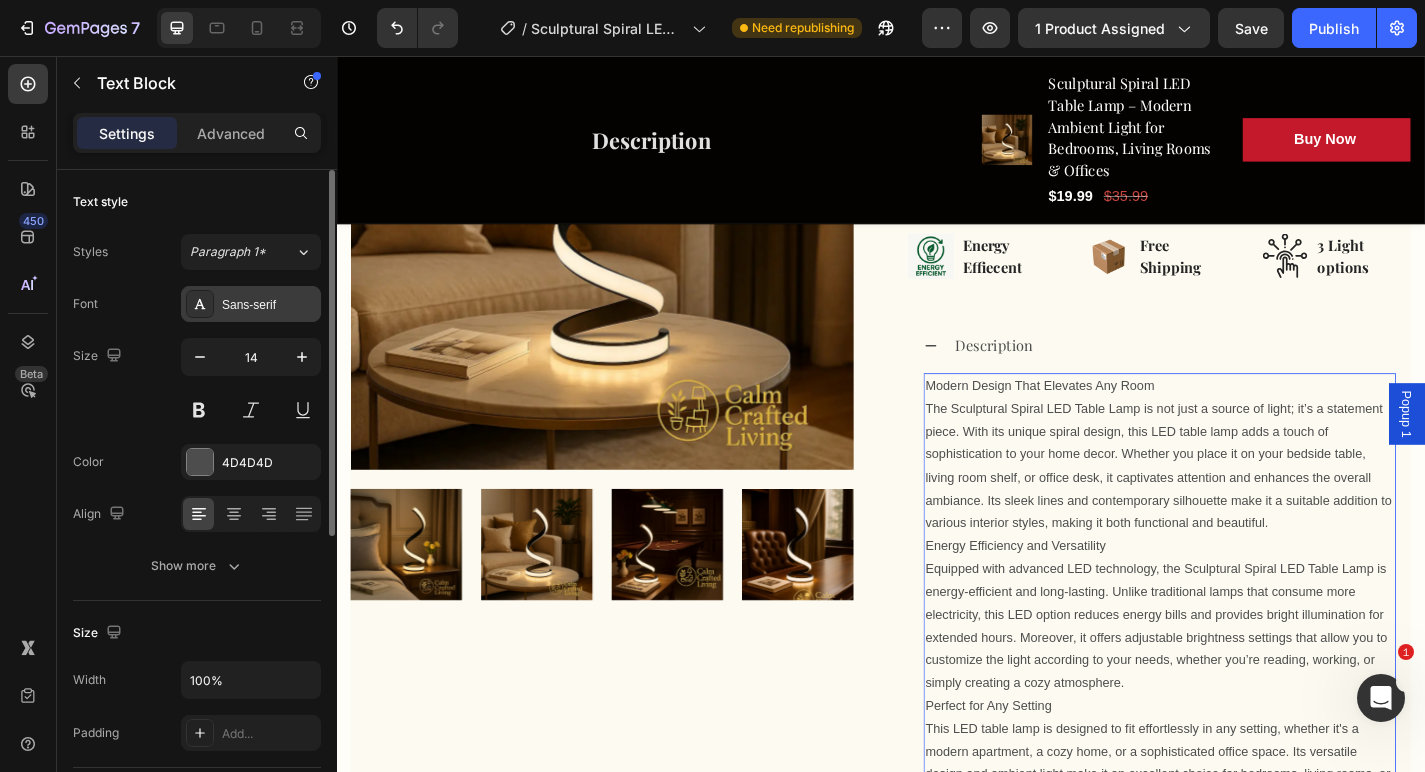 click on "Sans-serif" at bounding box center [269, 305] 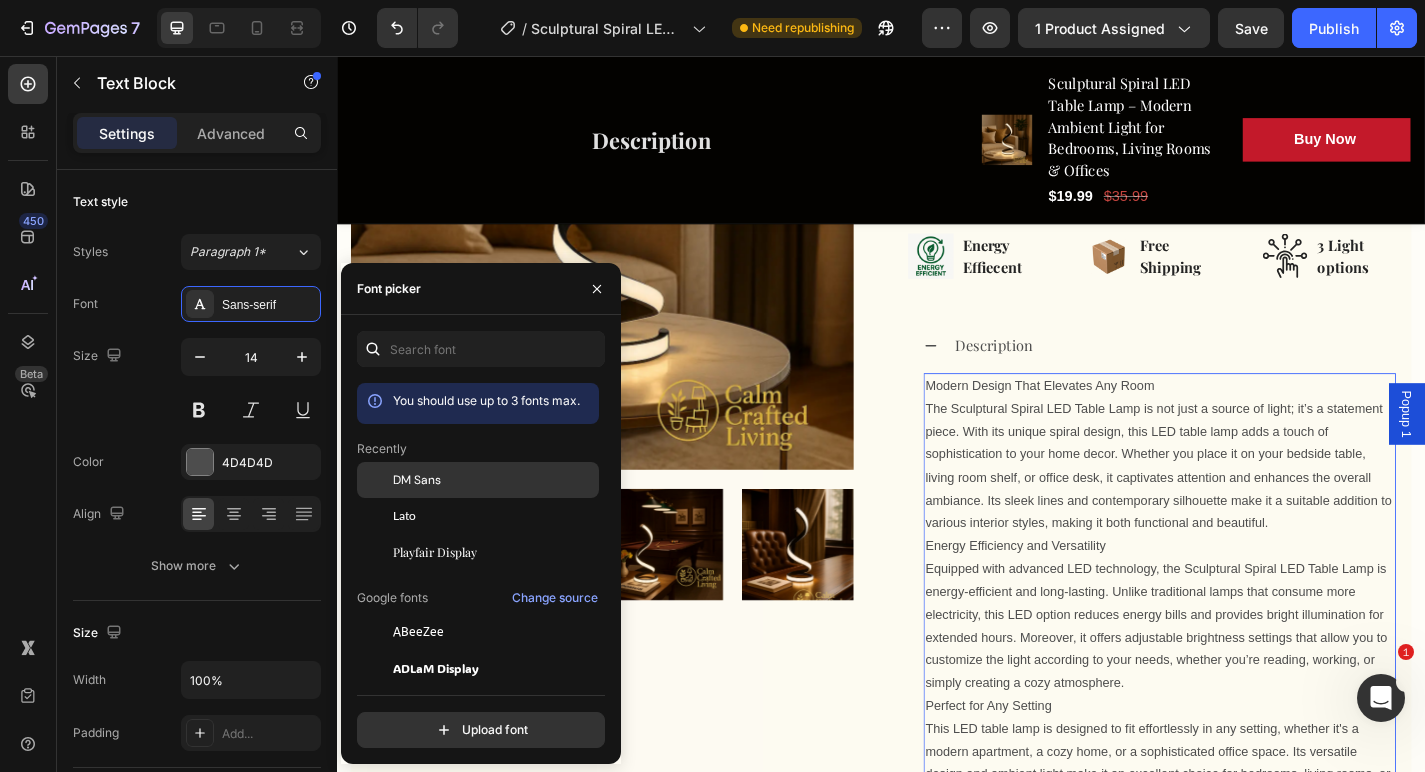 click on "DM Sans" at bounding box center [417, 480] 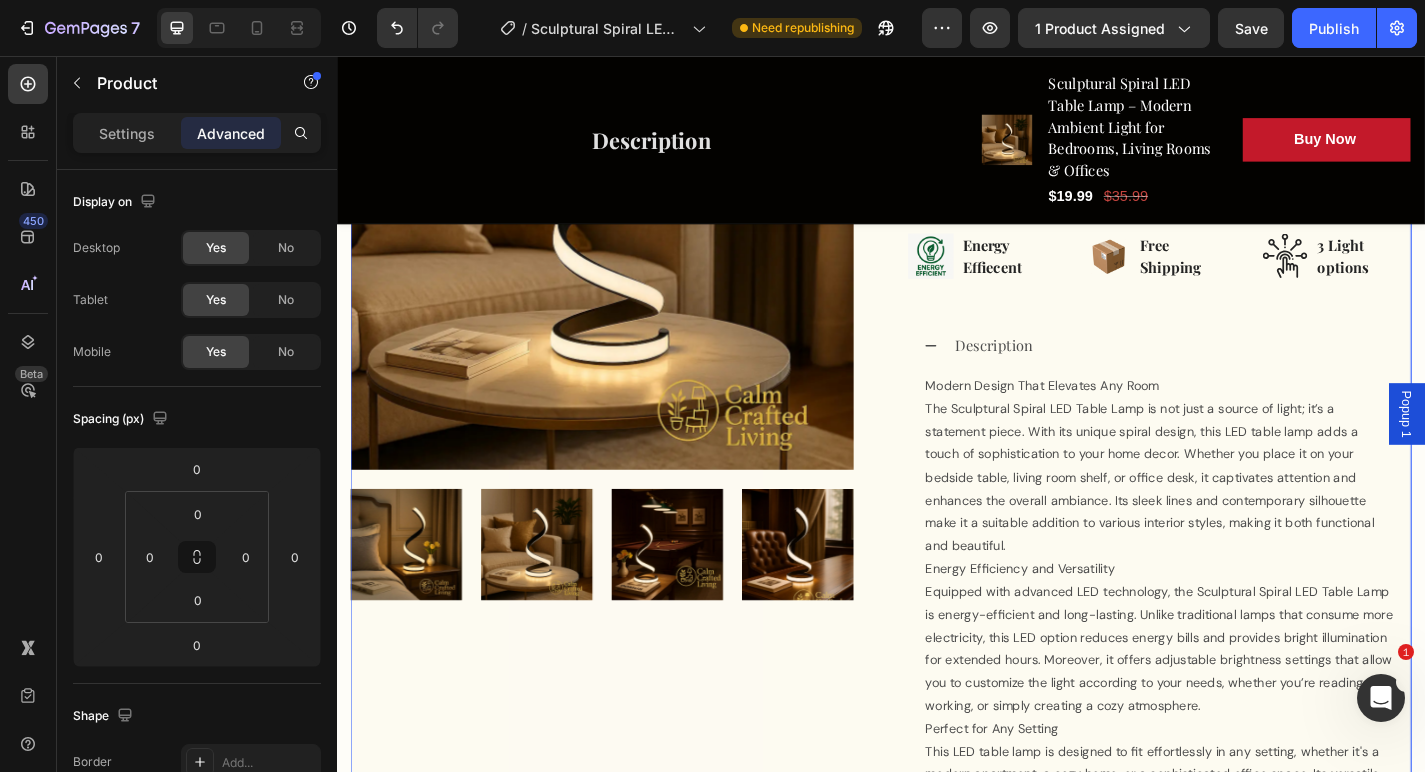 click on "Product Images Sculptural Spiral LED Table Lamp – Modern Ambient Light for Bedrooms, Living Rooms & Offices (P) Title Redefine Your Nights in Style Text block                Icon                Icon                Icon                Icon                Icon Icon List Hoz (4 reviews) Text block Row                Title Line $19.99 (P) Price (P) Price $35.99 (P) Price (P) Price Row Save 44% (Limited time deal) Product Badge Row Image Energy Effiecent  Text block Row Image Free Shipping Text block Row Image 3 Light options Text block Row Row
Description  Modern Design That Elevates Any Room Energy Efficiency and Versatility Perfect for Any Setting Text Block   0
Accordion 2
Drop element here
Accordion 3 Accordion Row Image Only 7 left in stock! Text block 10 people have bought this item within the last hour! Text block Row
1
(P) Quantity Add to cart (P) Cart Button" at bounding box center [937, 751] 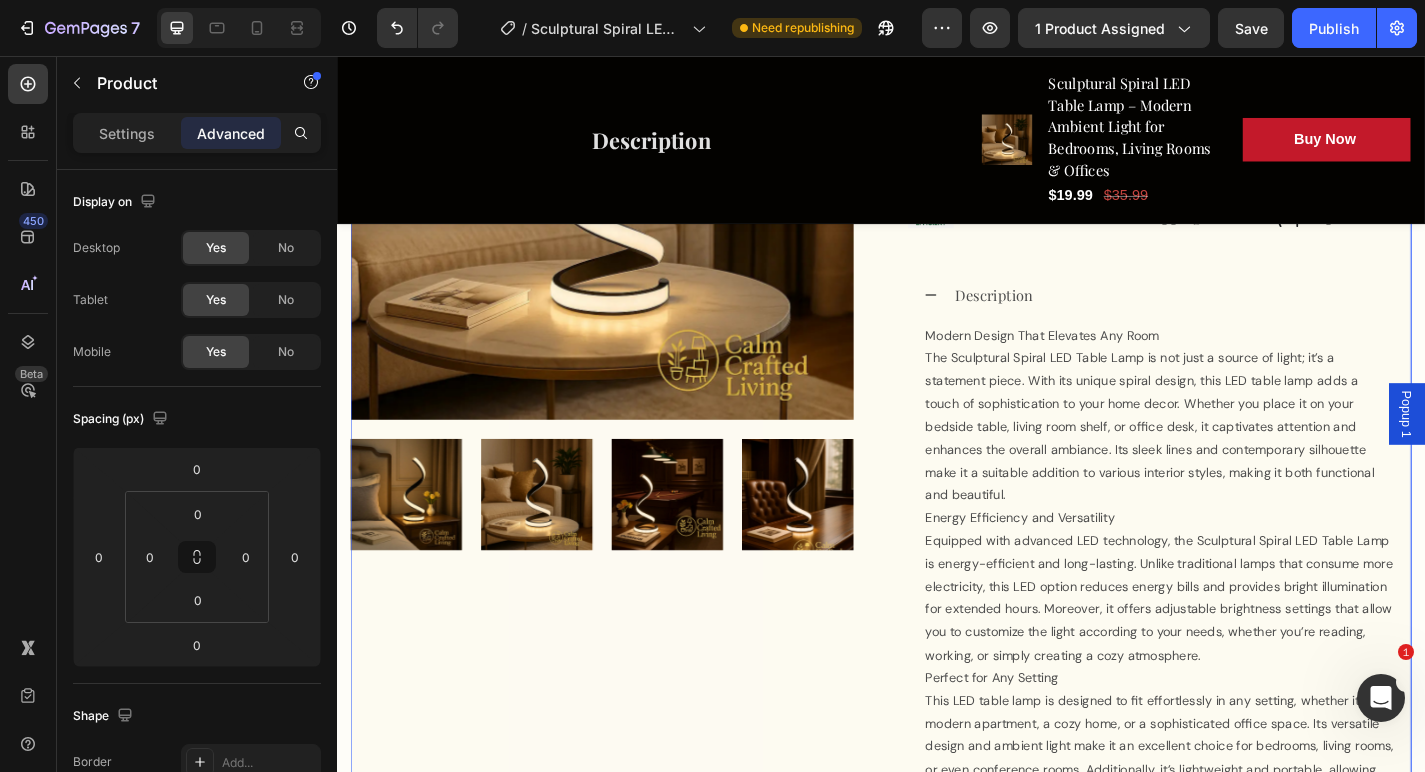 scroll, scrollTop: 689, scrollLeft: 0, axis: vertical 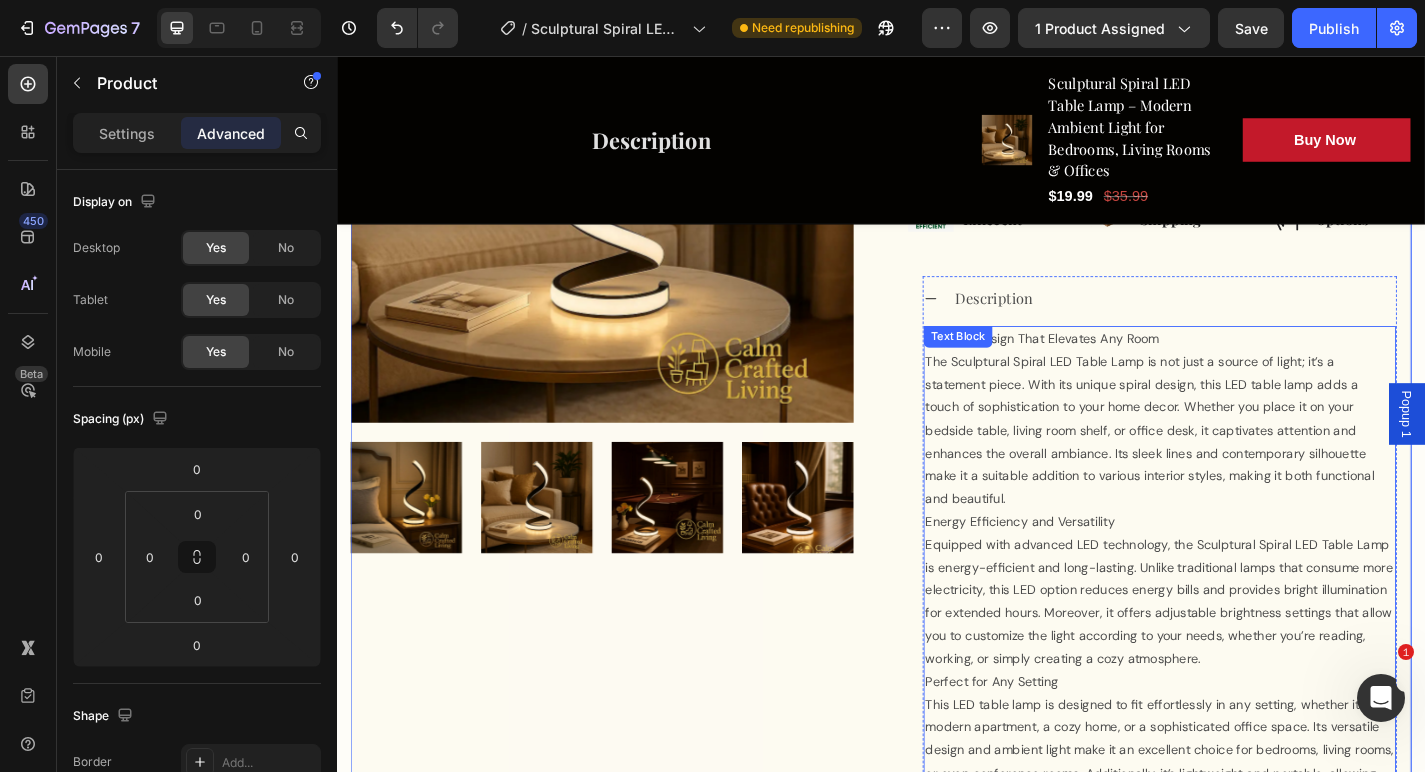 click on "The Sculptural Spiral LED Table Lamp is not just a source of light; it’s a statement piece. With its unique spiral design, this LED table lamp adds a touch of sophistication to your home decor. Whether you place it on your bedside table, living room shelf, or office desk, it captivates attention and enhances the overall ambiance. Its sleek lines and contemporary silhouette make it a suitable addition to various interior styles, making it both functional and beautiful." at bounding box center [1244, 469] 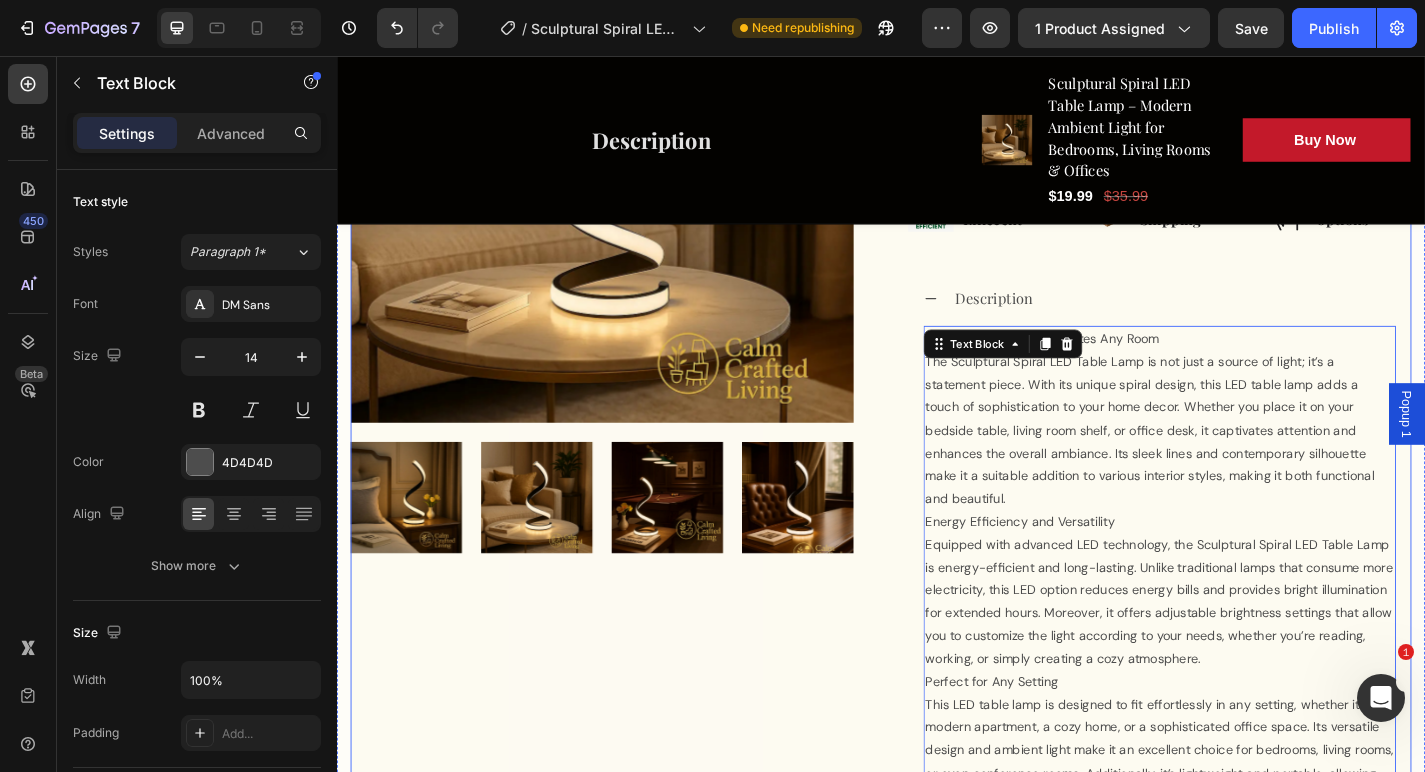 click on "Product Images Sculptural Spiral LED Table Lamp – Modern Ambient Light for Bedrooms, Living Rooms & Offices (P) Title Redefine Your Nights in Style Text block                Icon                Icon                Icon                Icon                Icon Icon List Hoz (4 reviews) Text block Row                Title Line $19.99 (P) Price (P) Price $35.99 (P) Price (P) Price Row Save 44% (Limited time deal) Product Badge Row Image Energy Effiecent  Text block Row Image Free Shipping Text block Row Image 3 Light options Text block Row Row
Description  Modern Design That Elevates Any Room Energy Efficiency and Versatility Perfect for Any Setting Text Block   0
Accordion 2
Drop element here
Accordion 3 Accordion Row Image Only 7 left in stock! Text block 10 people have bought this item within the last hour! Text block Row
1
(P) Quantity Add to cart (P) Cart Button" at bounding box center (937, 699) 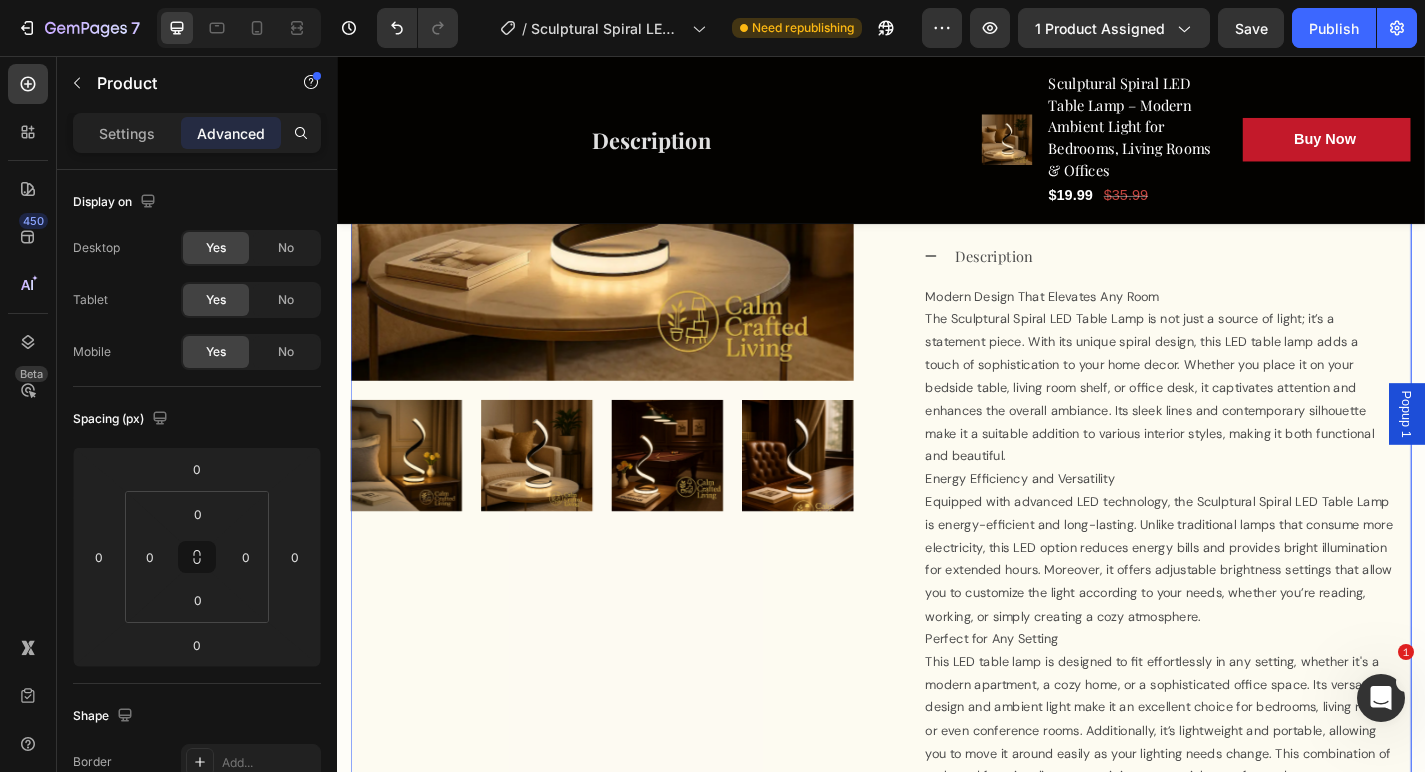 scroll, scrollTop: 713, scrollLeft: 0, axis: vertical 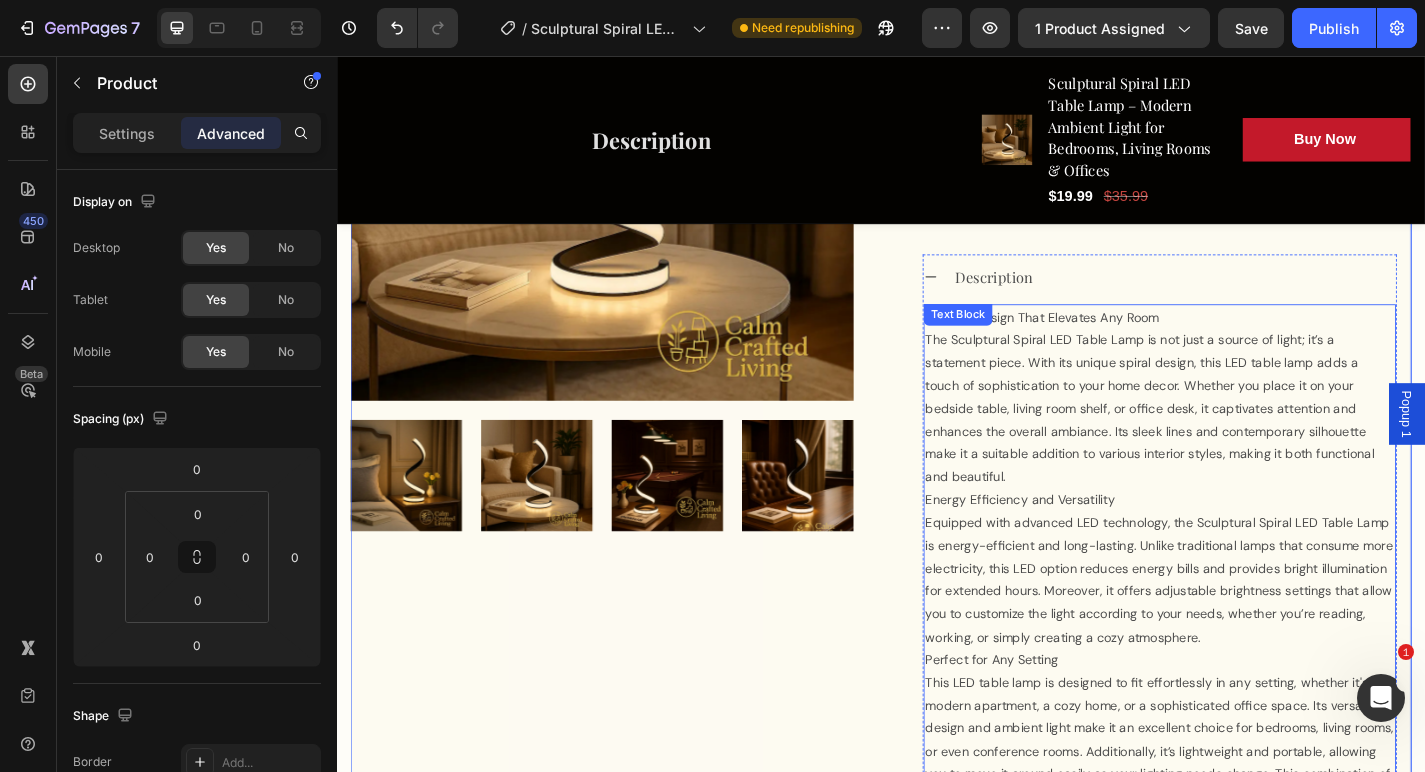 click on "Modern Design That Elevates Any Room The Sculptural Spiral LED Table Lamp is not just a source of light; it’s a statement piece. With its unique spiral design, this LED table lamp adds a touch of sophistication to your home decor. Whether you place it on your bedside table, living room shelf, or office desk, it captivates attention and enhances the overall ambiance. Its sleek lines and contemporary silhouette make it a suitable addition to various interior styles, making it both functional and beautiful. Energy Efficiency and Versatility Equipped with advanced LED technology, the Sculptural Spiral LED Table Lamp is energy-efficient and long-lasting. Unlike traditional lamps that consume more electricity, this LED option reduces energy bills and provides bright illumination for extended hours. Moreover, it offers adjustable brightness settings that allow you to customize the light according to your needs, whether you’re reading, working, or simply creating a cozy atmosphere. Perfect for Any Setting" at bounding box center (1244, 609) 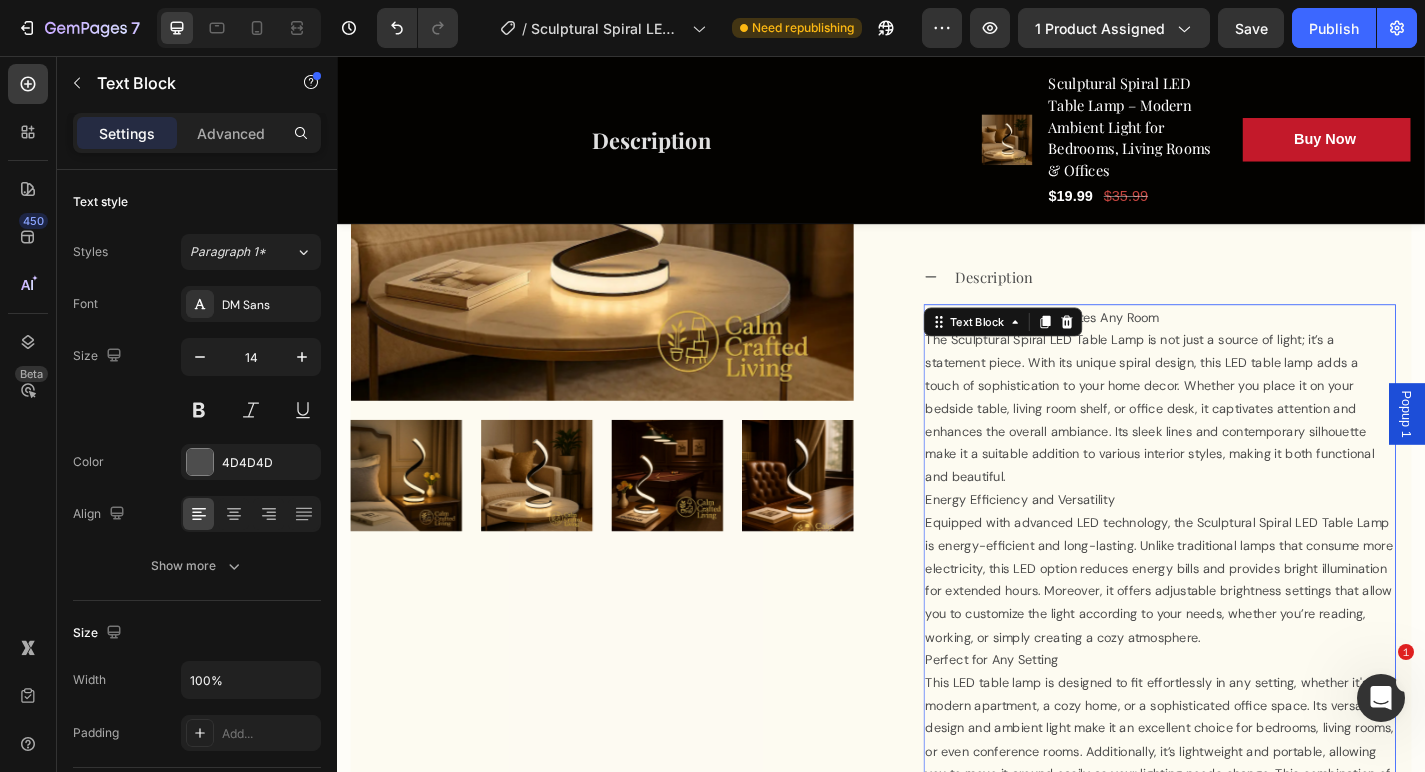 click 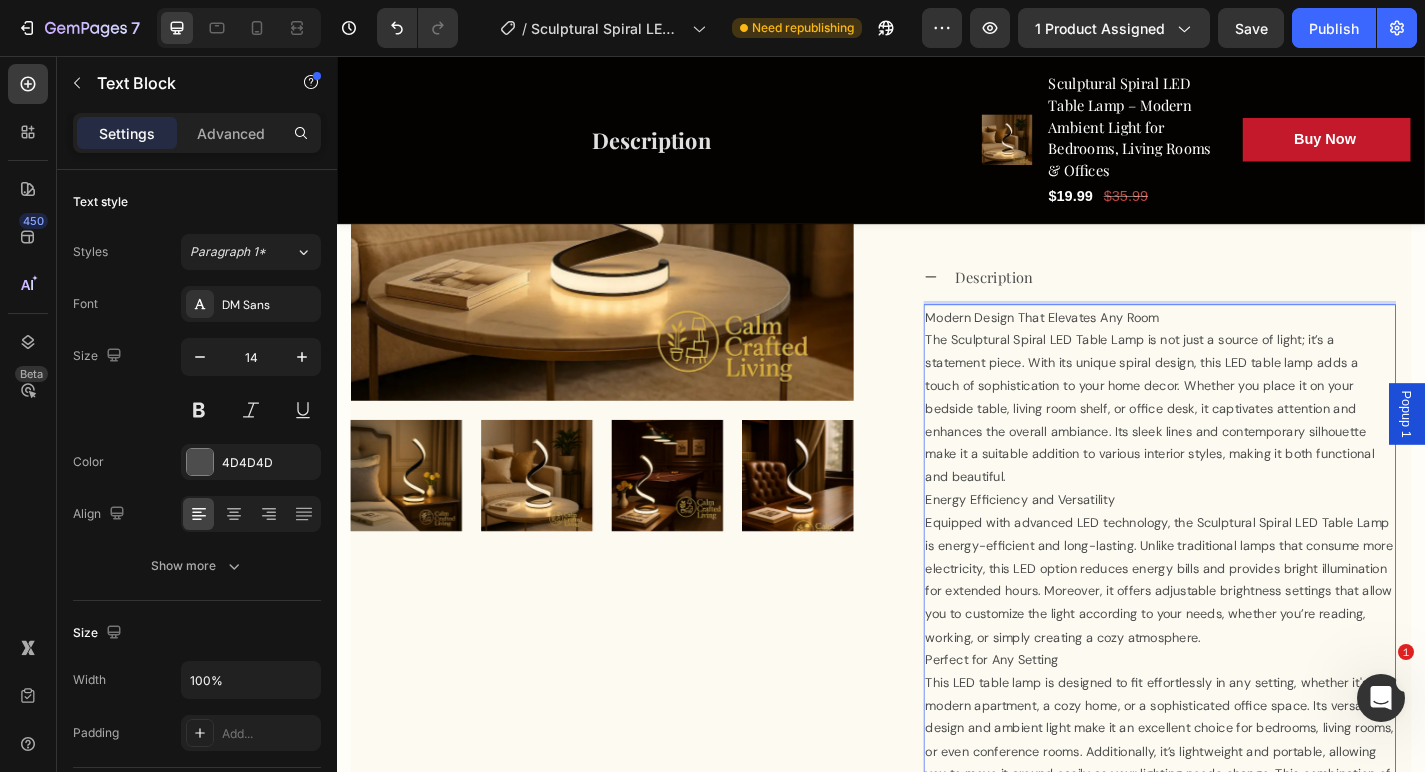 click on "Modern Design That Elevates Any Room" at bounding box center [1244, 344] 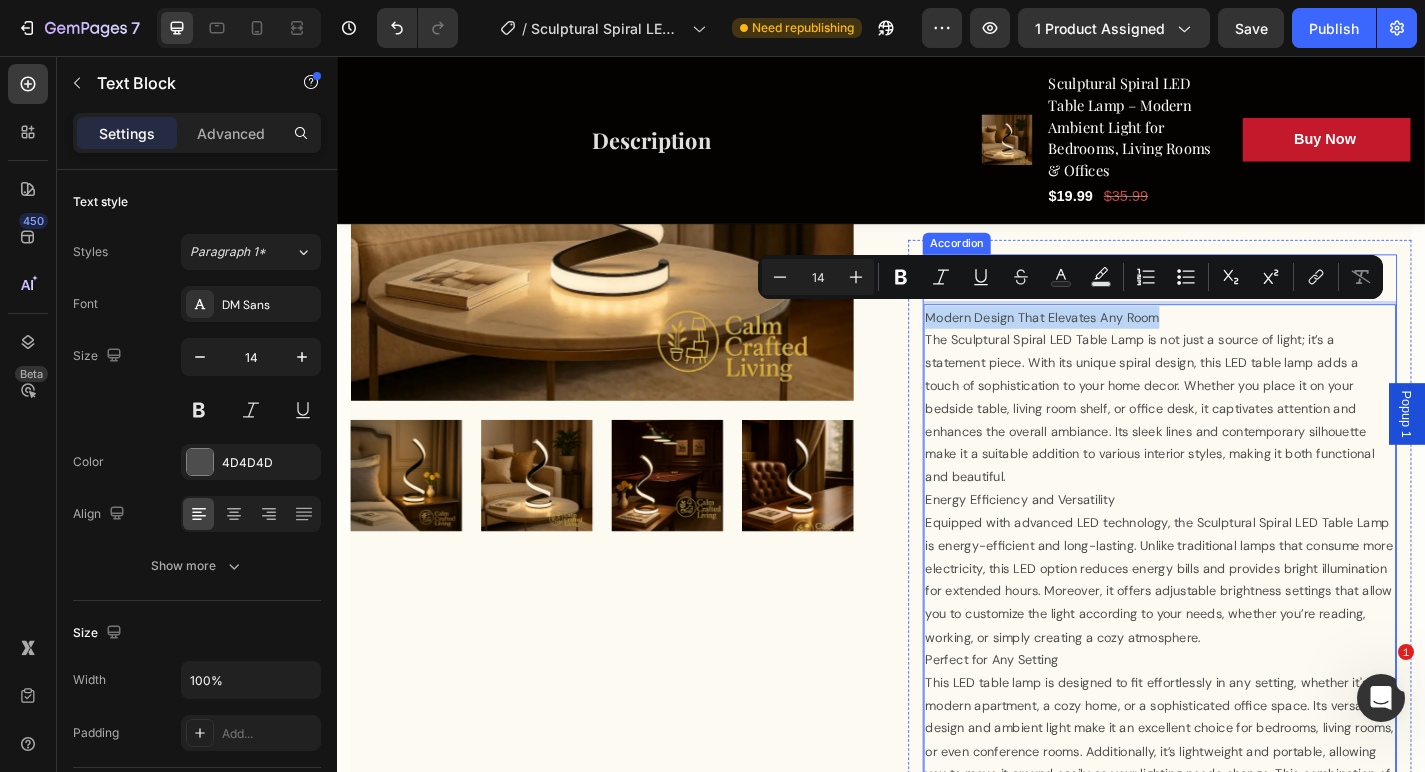 drag, startPoint x: 1256, startPoint y: 343, endPoint x: 1020, endPoint y: 322, distance: 236.93248 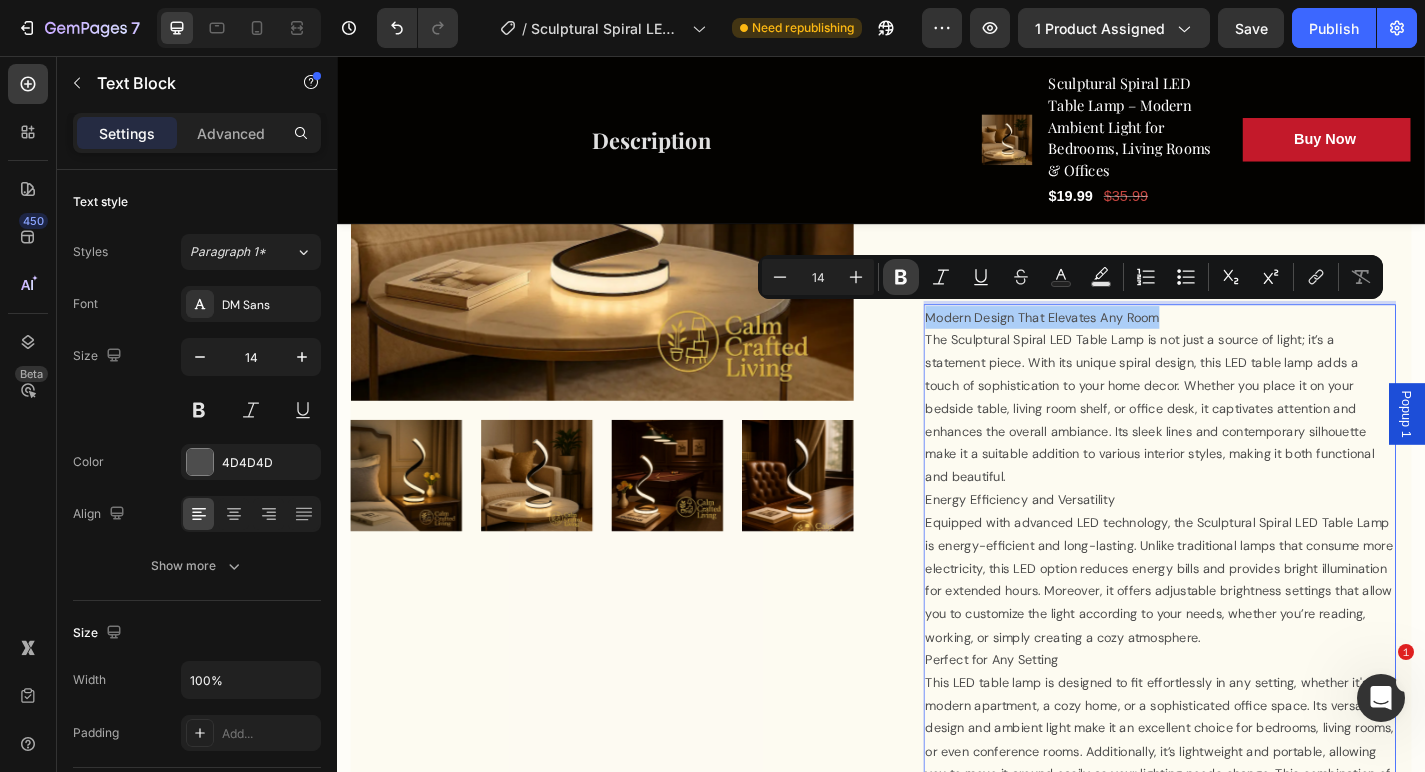 click 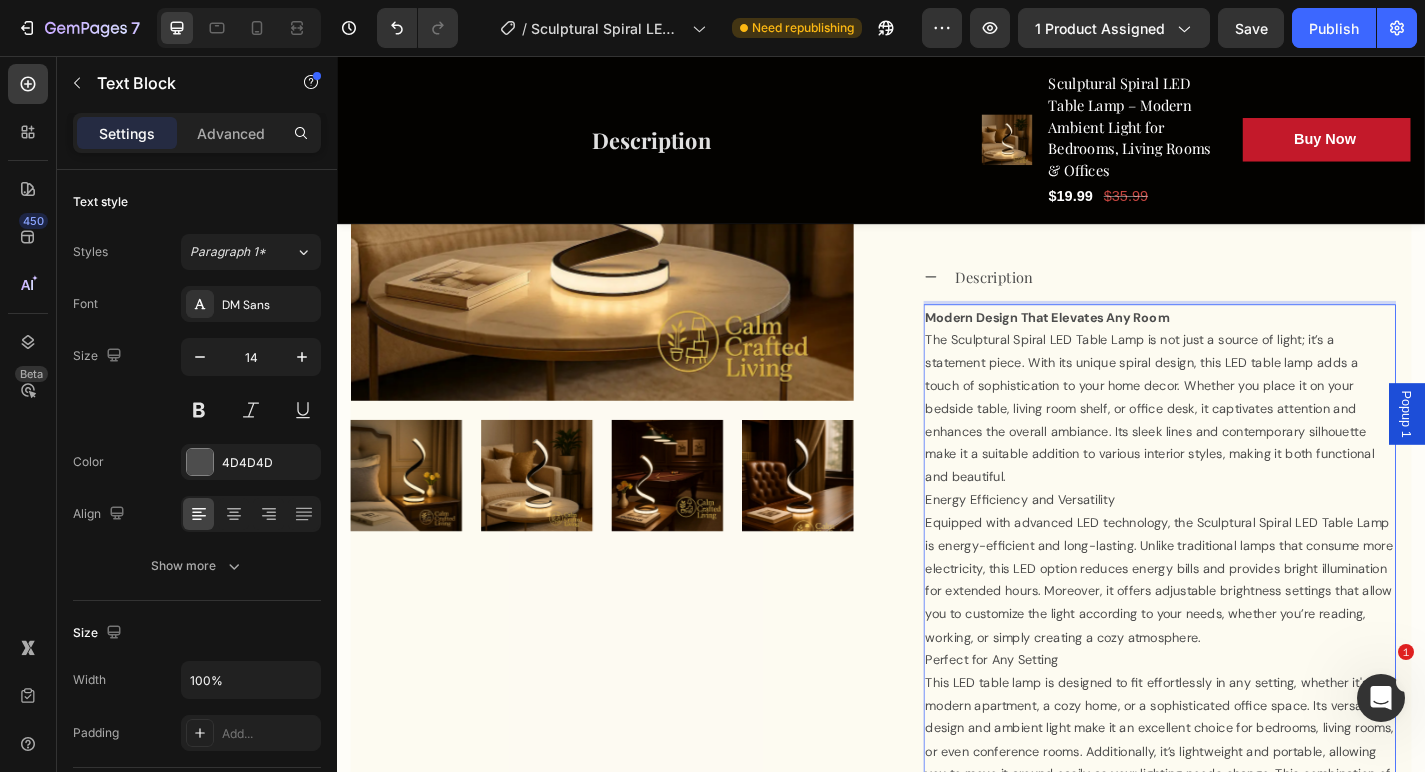 click on "Modern Design That Elevates Any Room" at bounding box center [1120, 344] 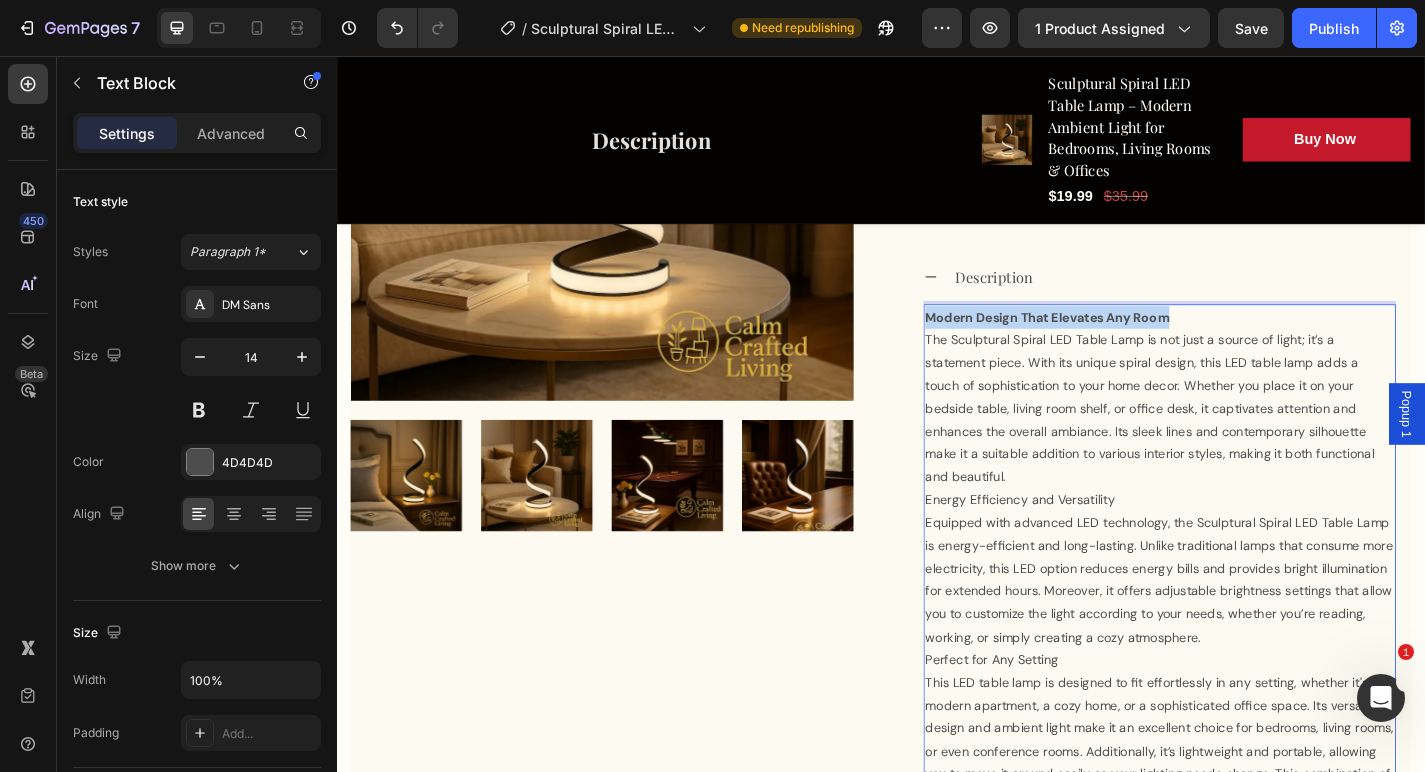 drag, startPoint x: 1255, startPoint y: 335, endPoint x: 986, endPoint y: 335, distance: 269 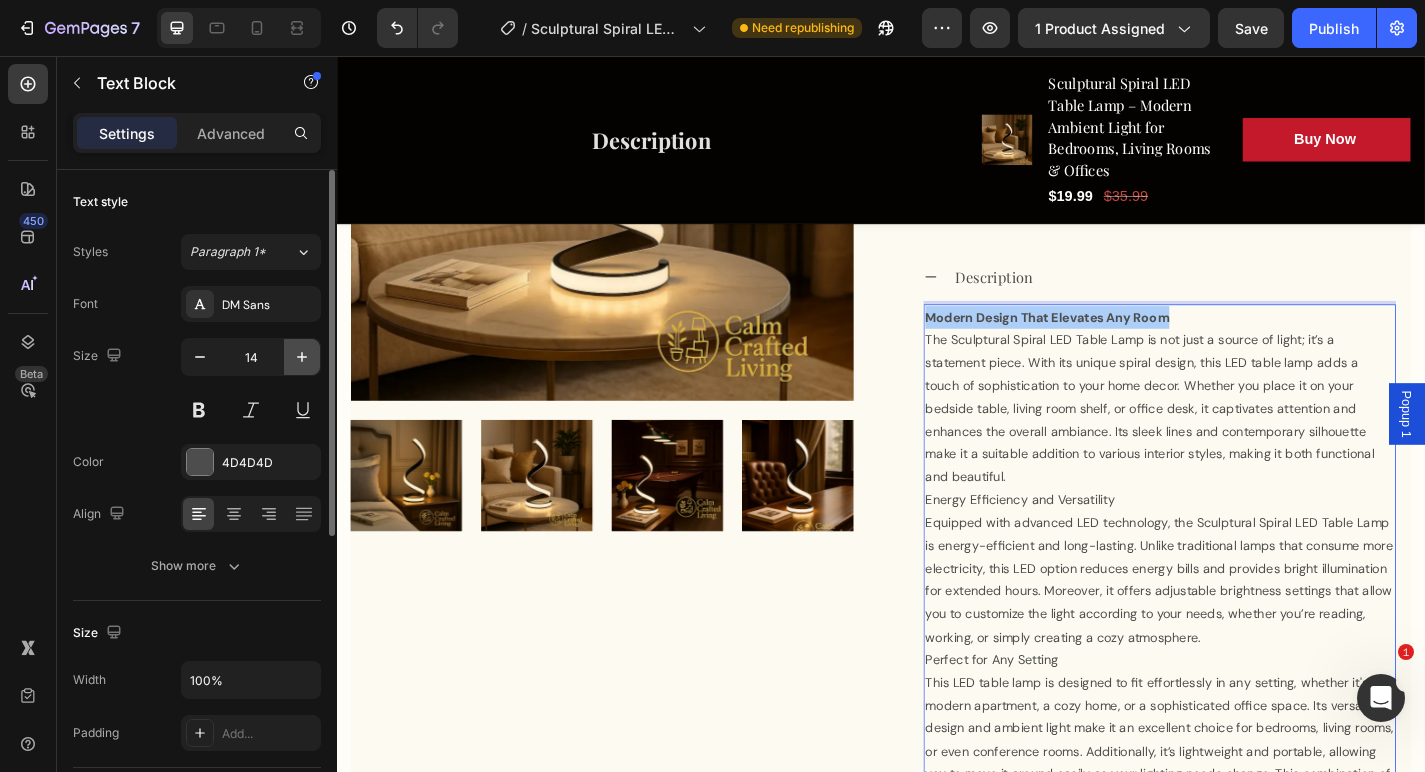click 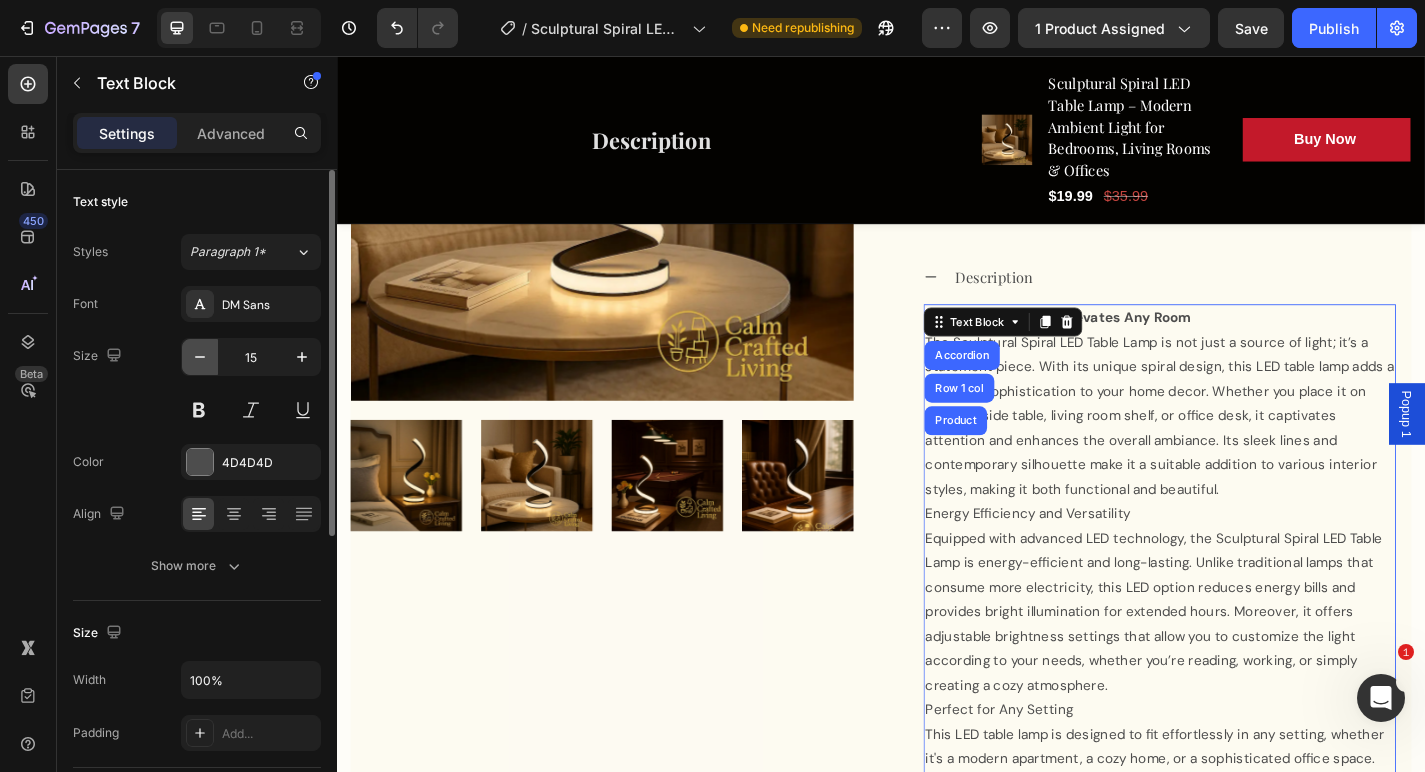 click at bounding box center [200, 357] 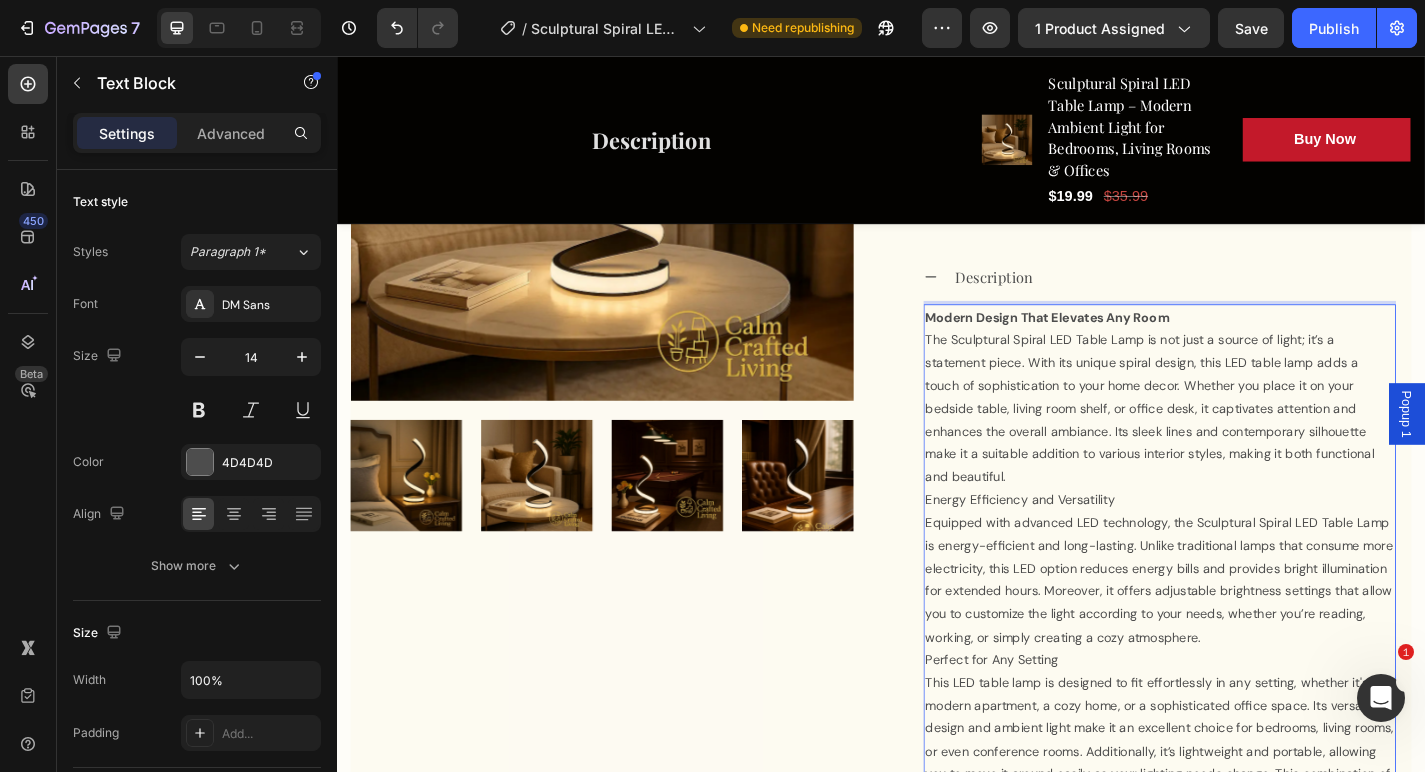 click on "Modern Design That Elevates Any Room" at bounding box center [1120, 344] 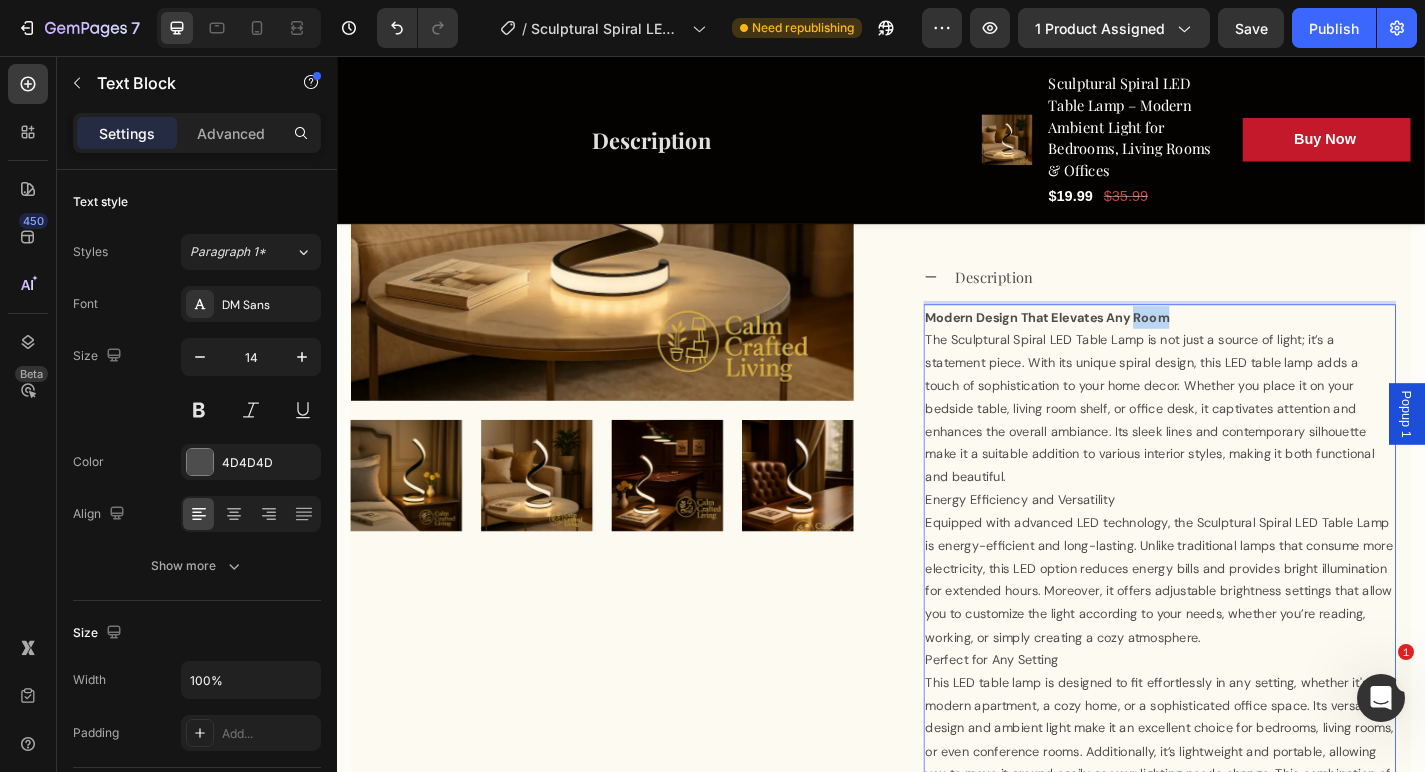 click on "Modern Design That Elevates Any Room" at bounding box center (1120, 344) 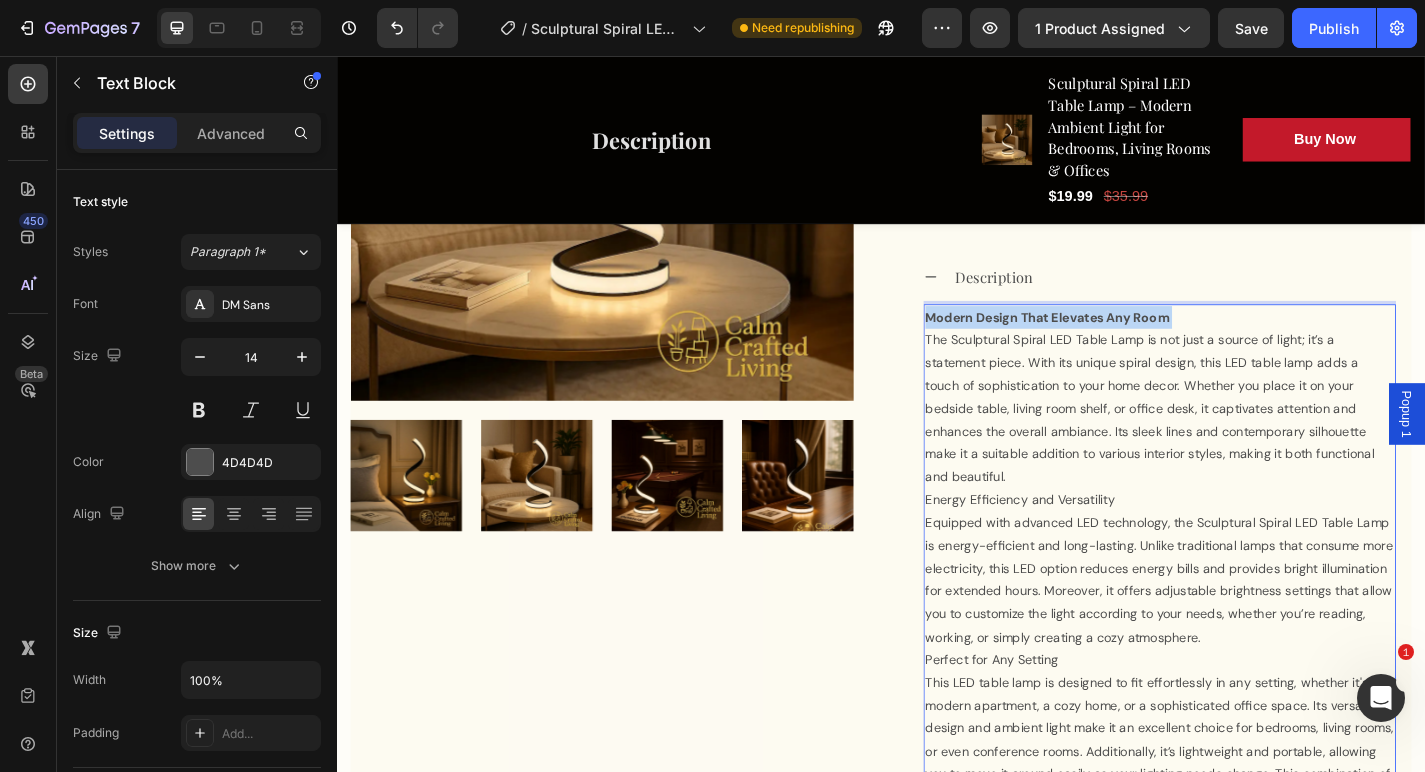 click on "Modern Design That Elevates Any Room" at bounding box center [1120, 344] 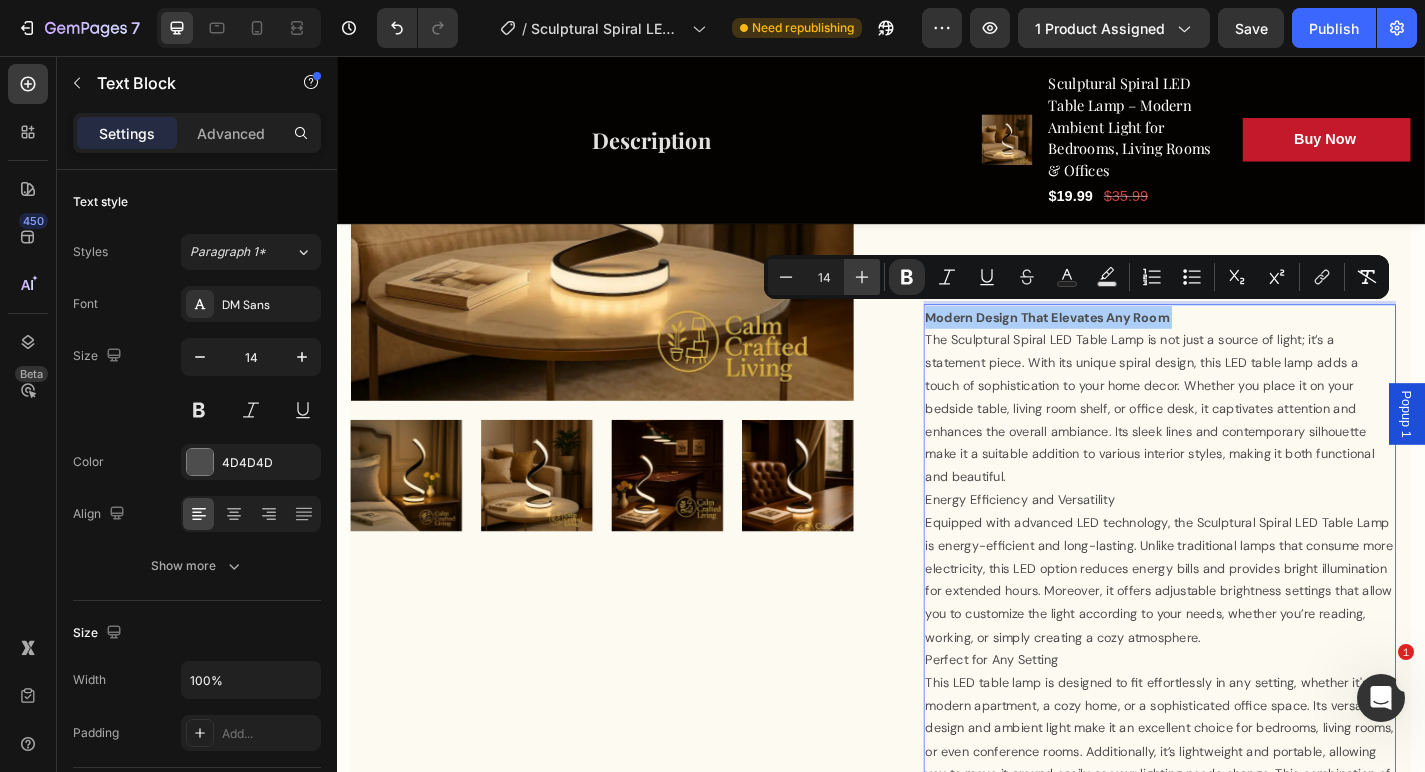 click 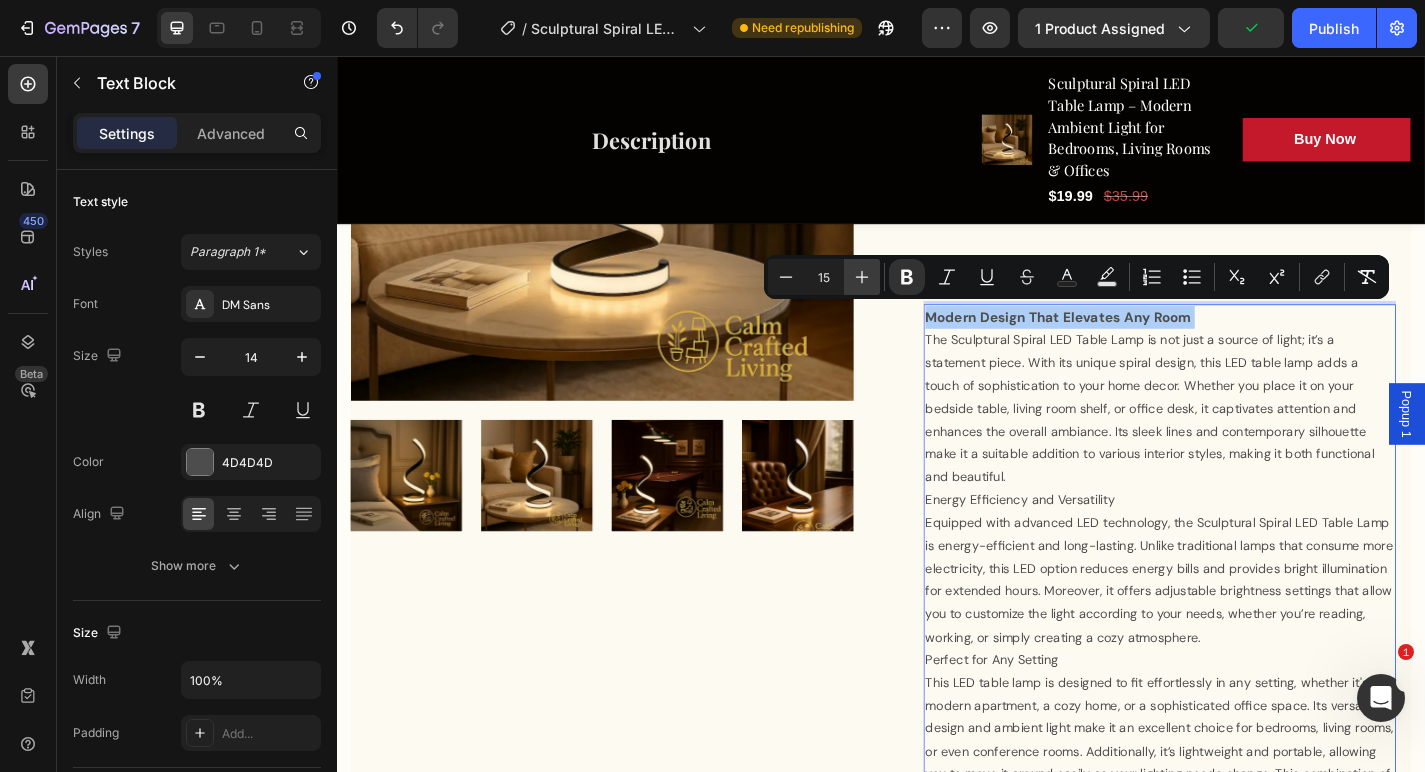 click 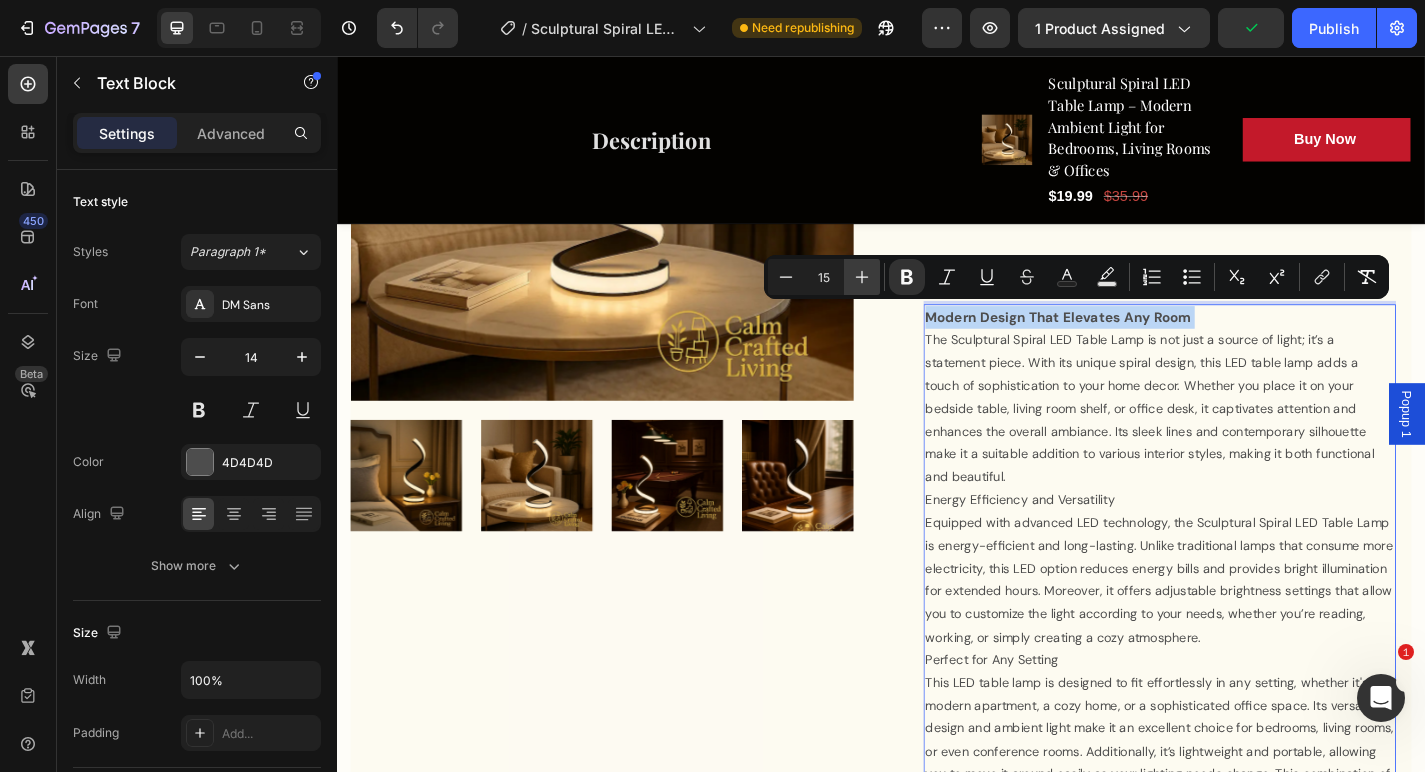 type on "16" 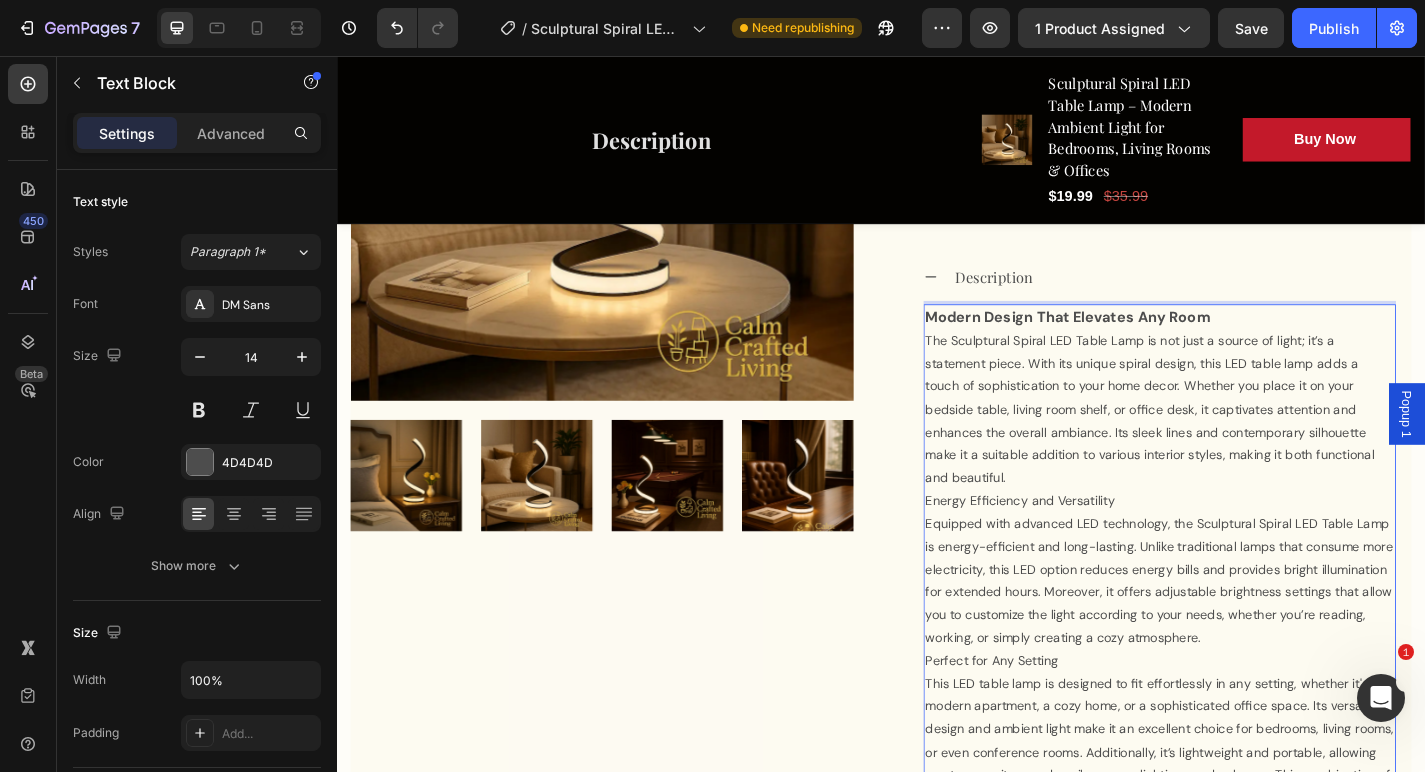 click on "The Sculptural Spiral LED Table Lamp is not just a source of light; it’s a statement piece. With its unique spiral design, this LED table lamp adds a touch of sophistication to your home decor. Whether you place it on your bedside table, living room shelf, or office desk, it captivates attention and enhances the overall ambiance. Its sleek lines and contemporary silhouette make it a suitable addition to various interior styles, making it both functional and beautiful." at bounding box center (1244, 446) 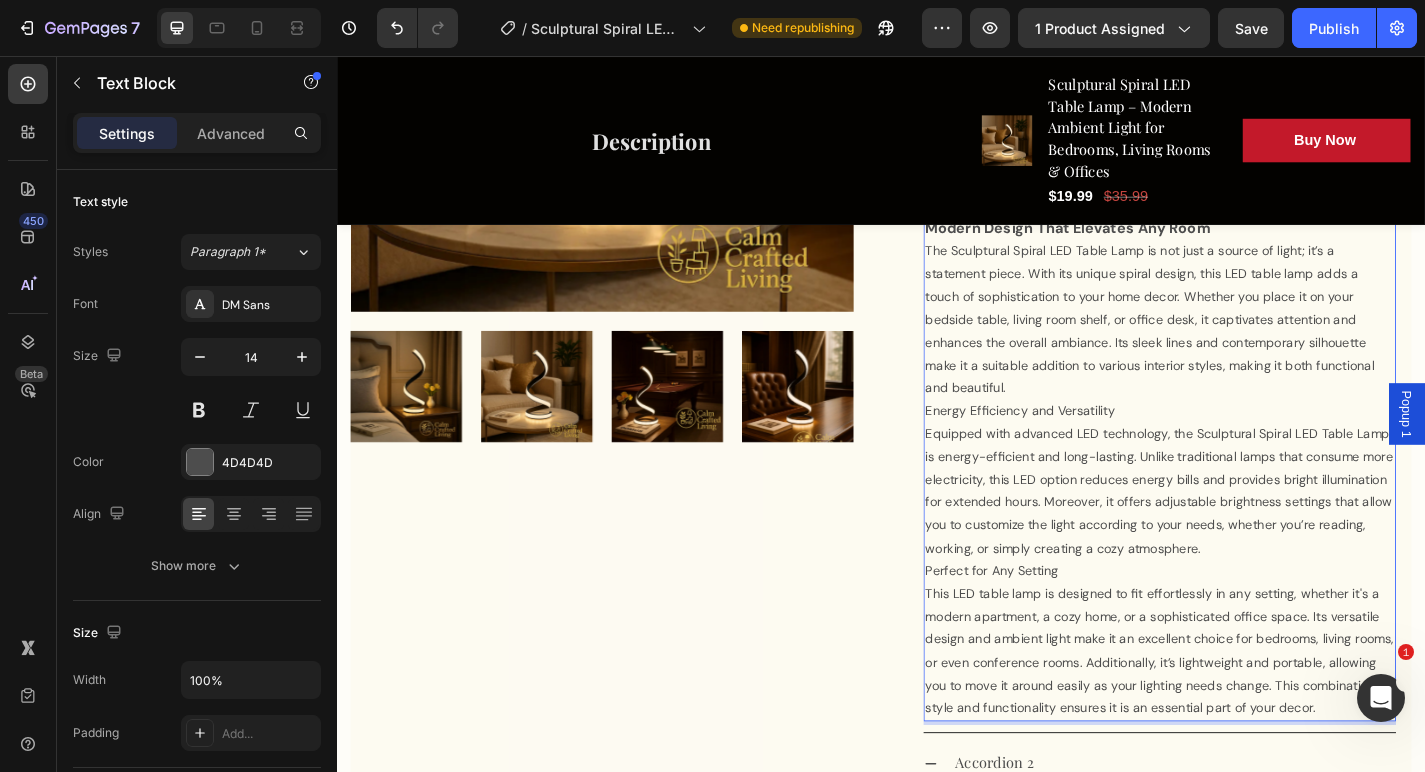 scroll, scrollTop: 809, scrollLeft: 0, axis: vertical 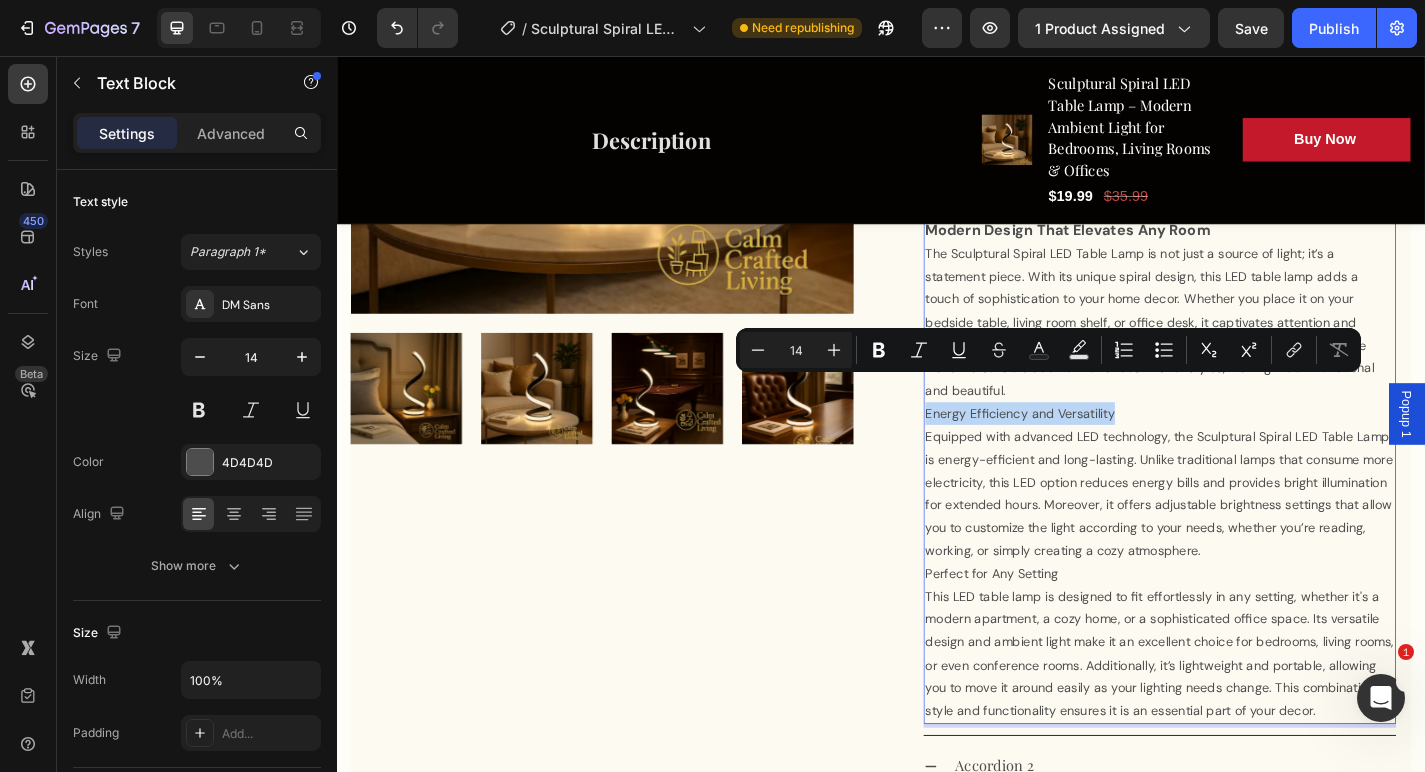 drag, startPoint x: 1207, startPoint y: 423, endPoint x: 986, endPoint y: 422, distance: 221.00226 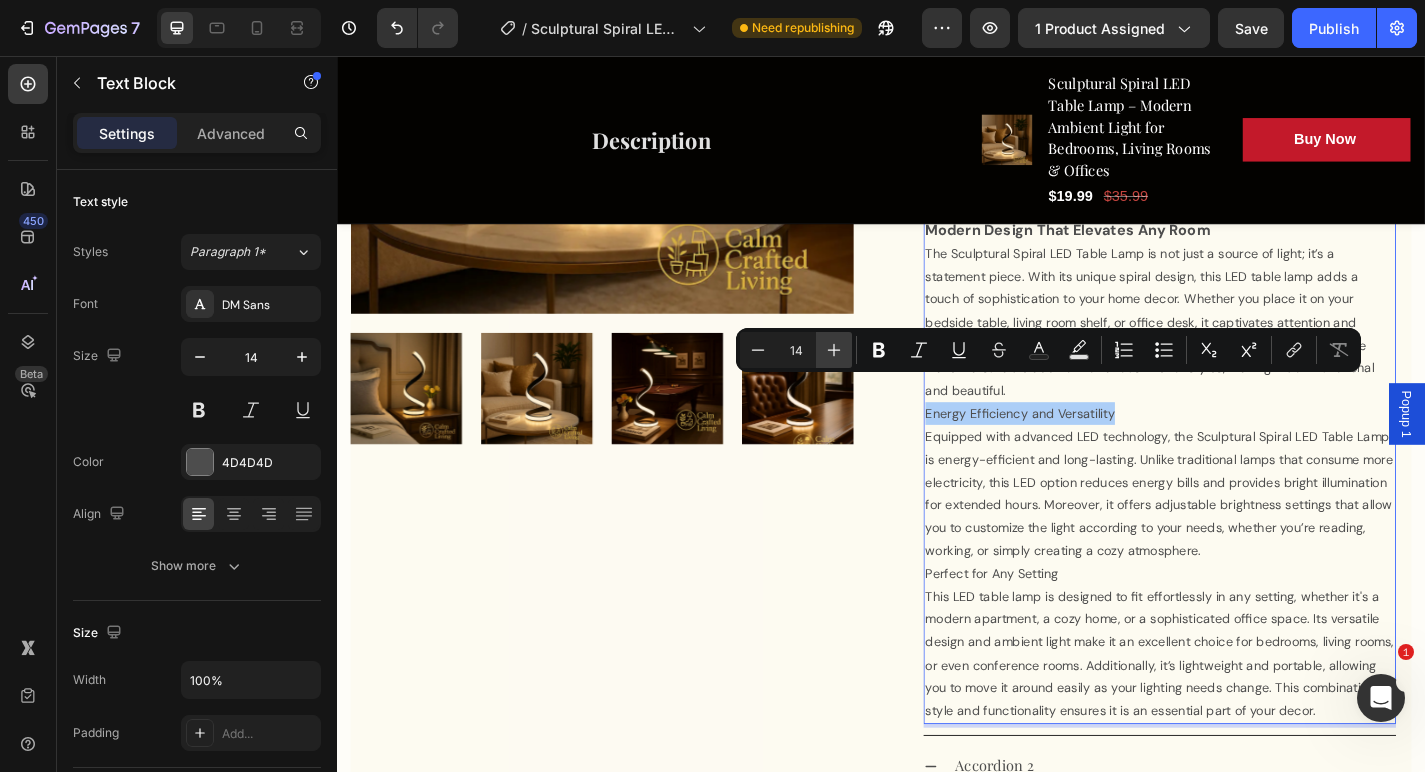 click 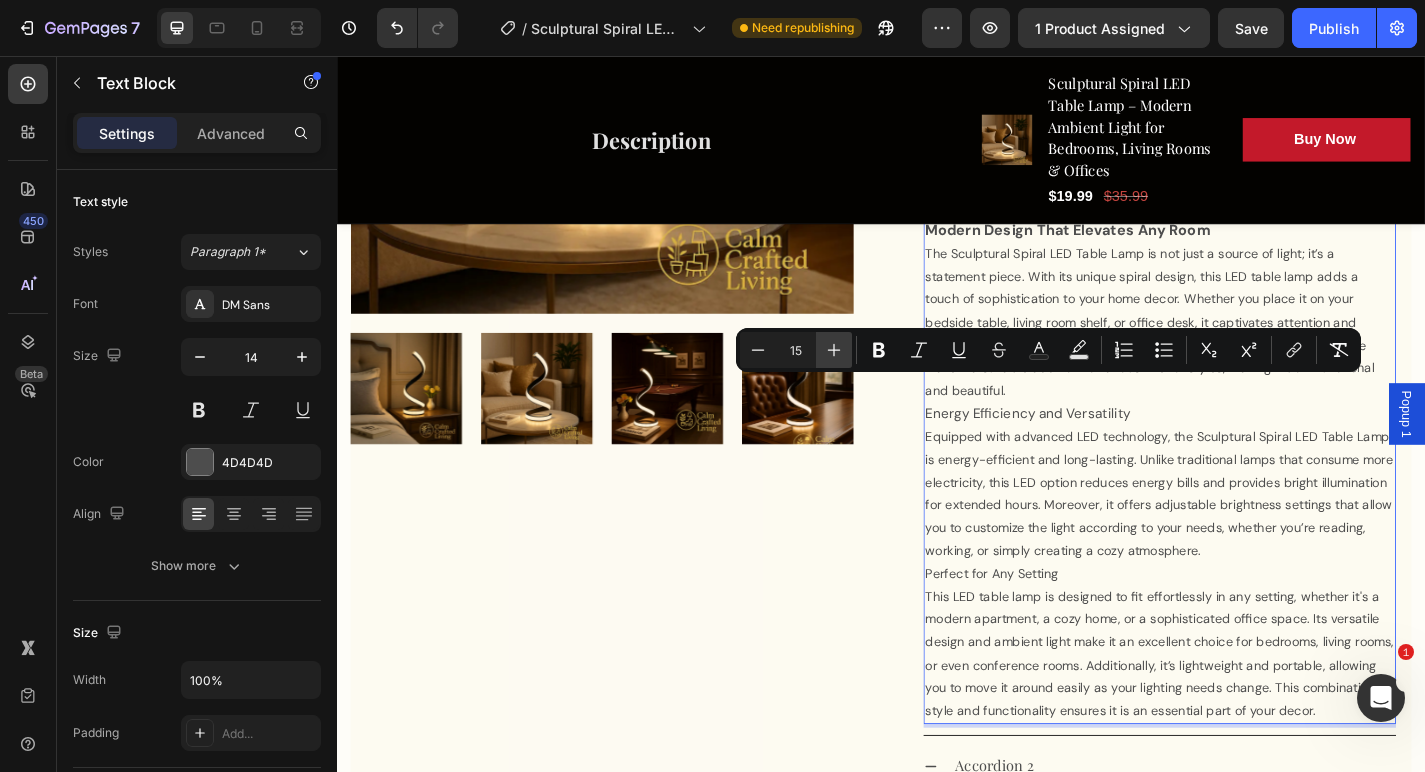 click 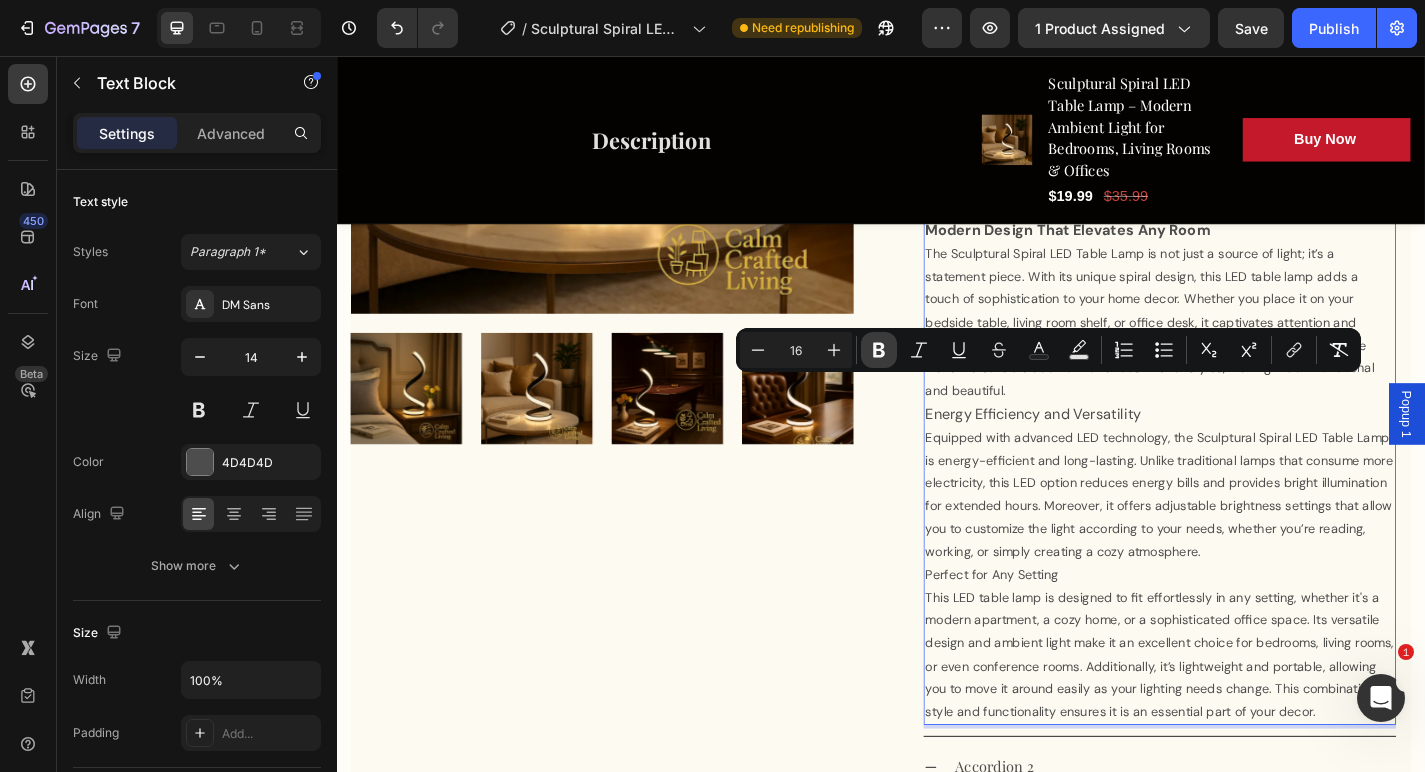 click 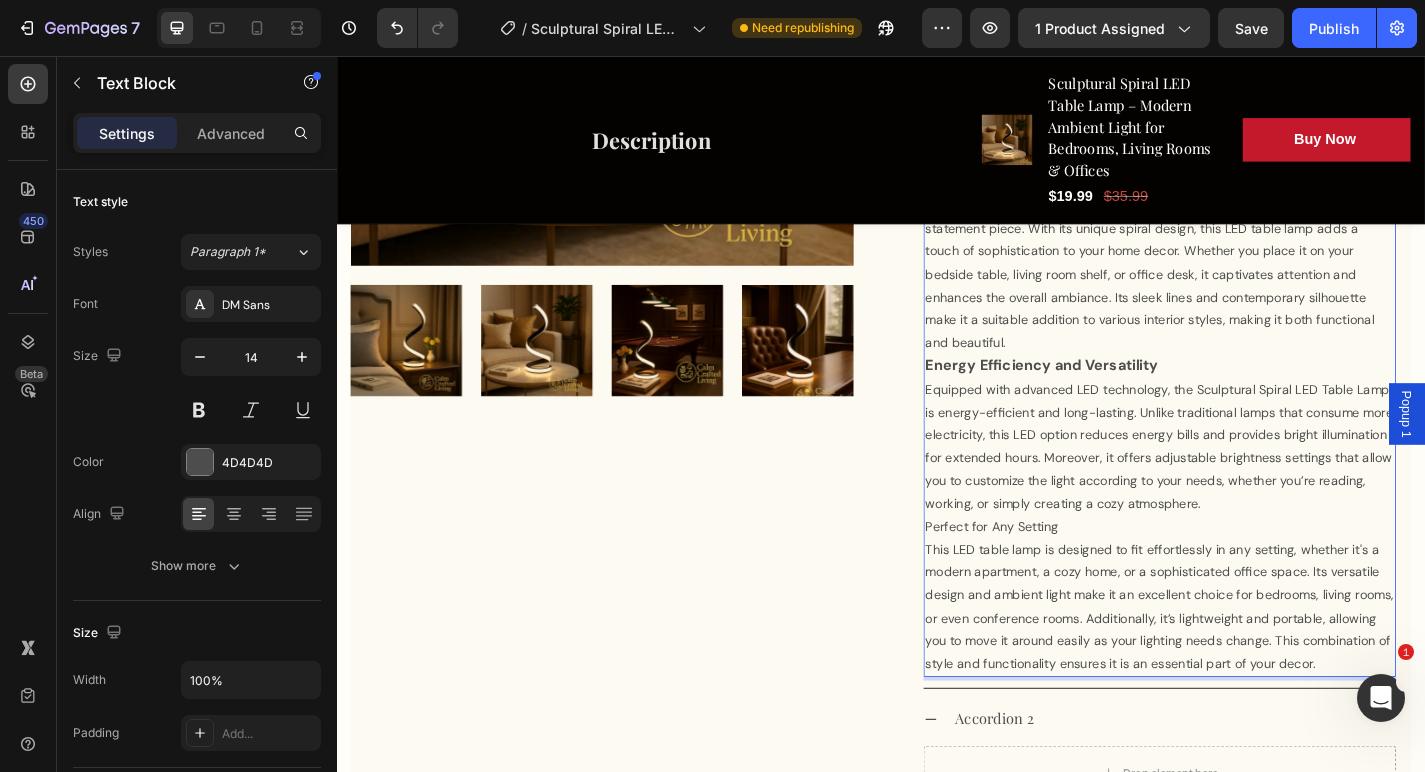 scroll, scrollTop: 869, scrollLeft: 0, axis: vertical 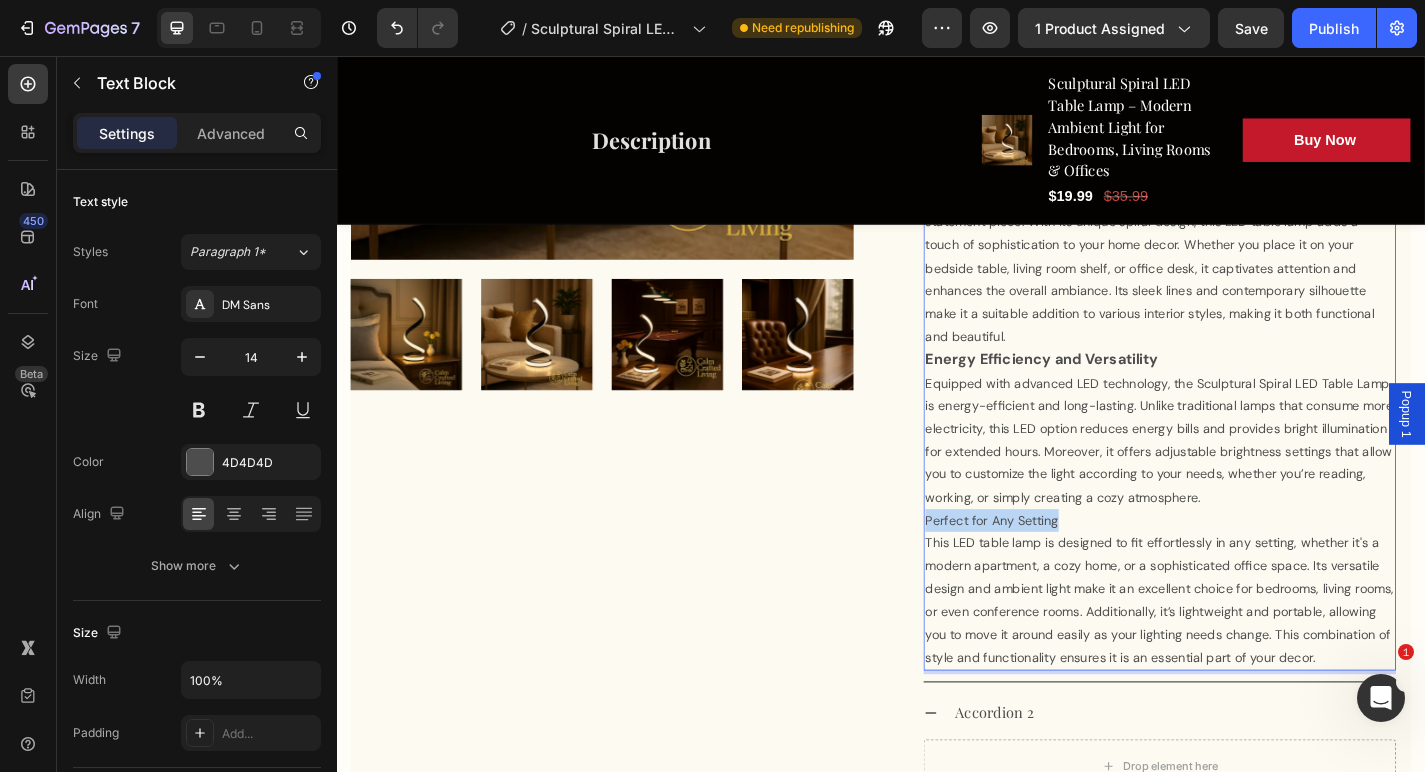 drag, startPoint x: 1141, startPoint y: 542, endPoint x: 984, endPoint y: 529, distance: 157.5373 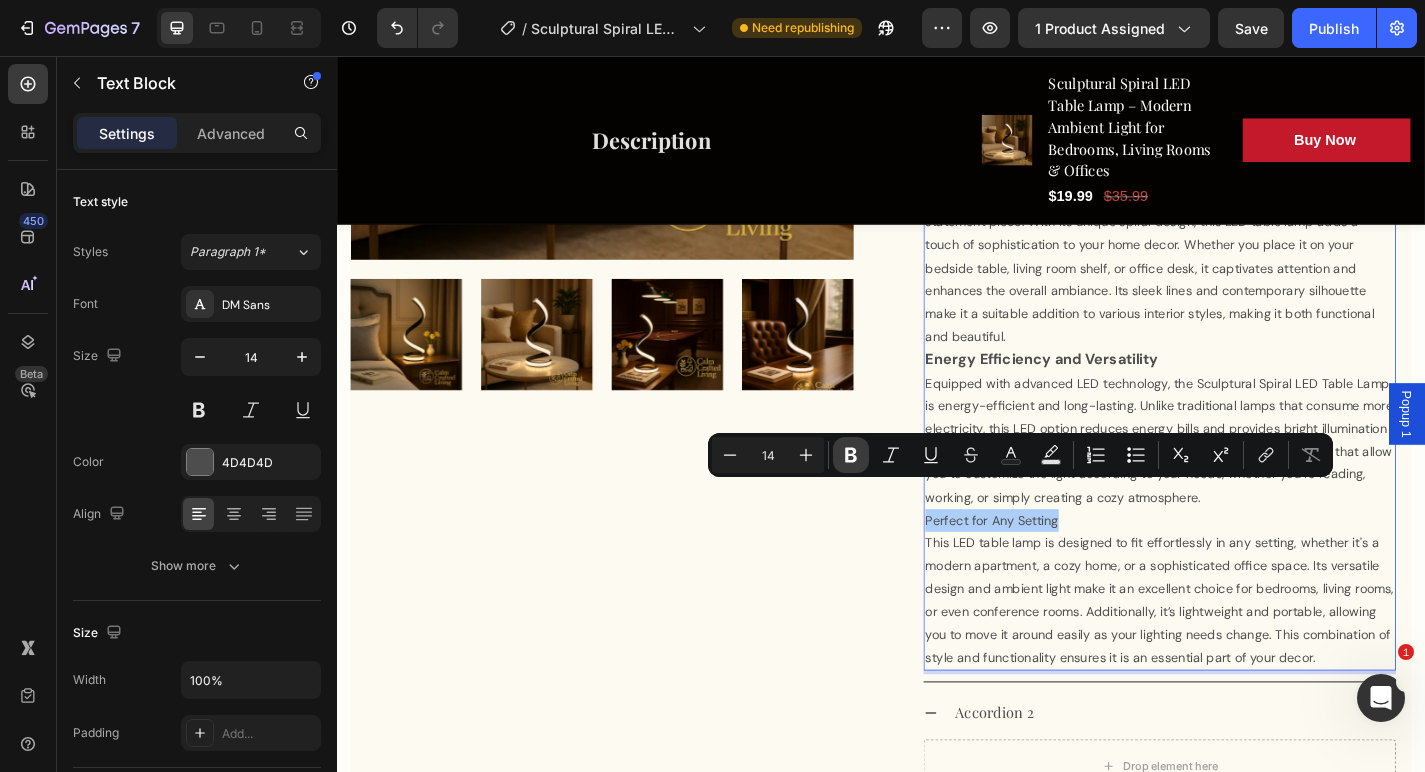 click 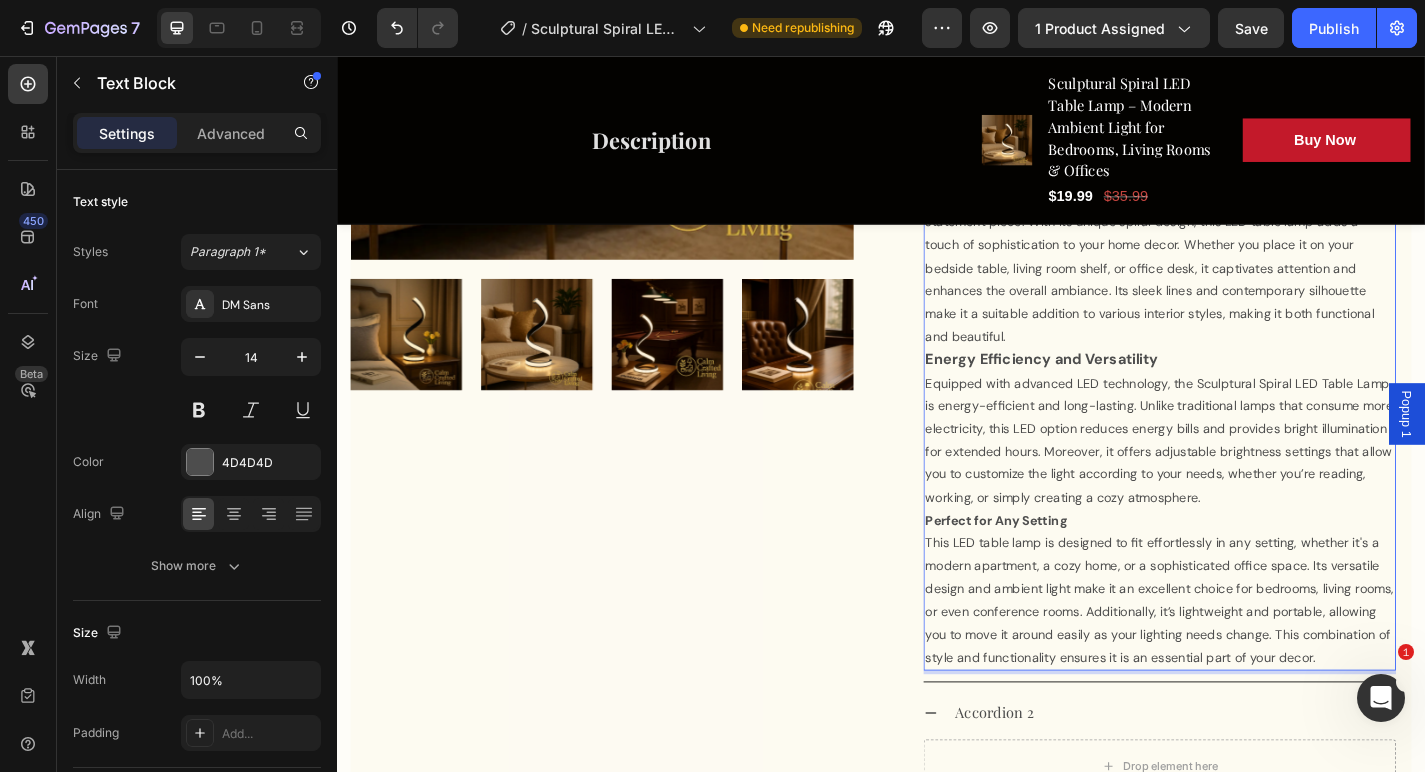 click on "Perfect for Any Setting" at bounding box center (1064, 568) 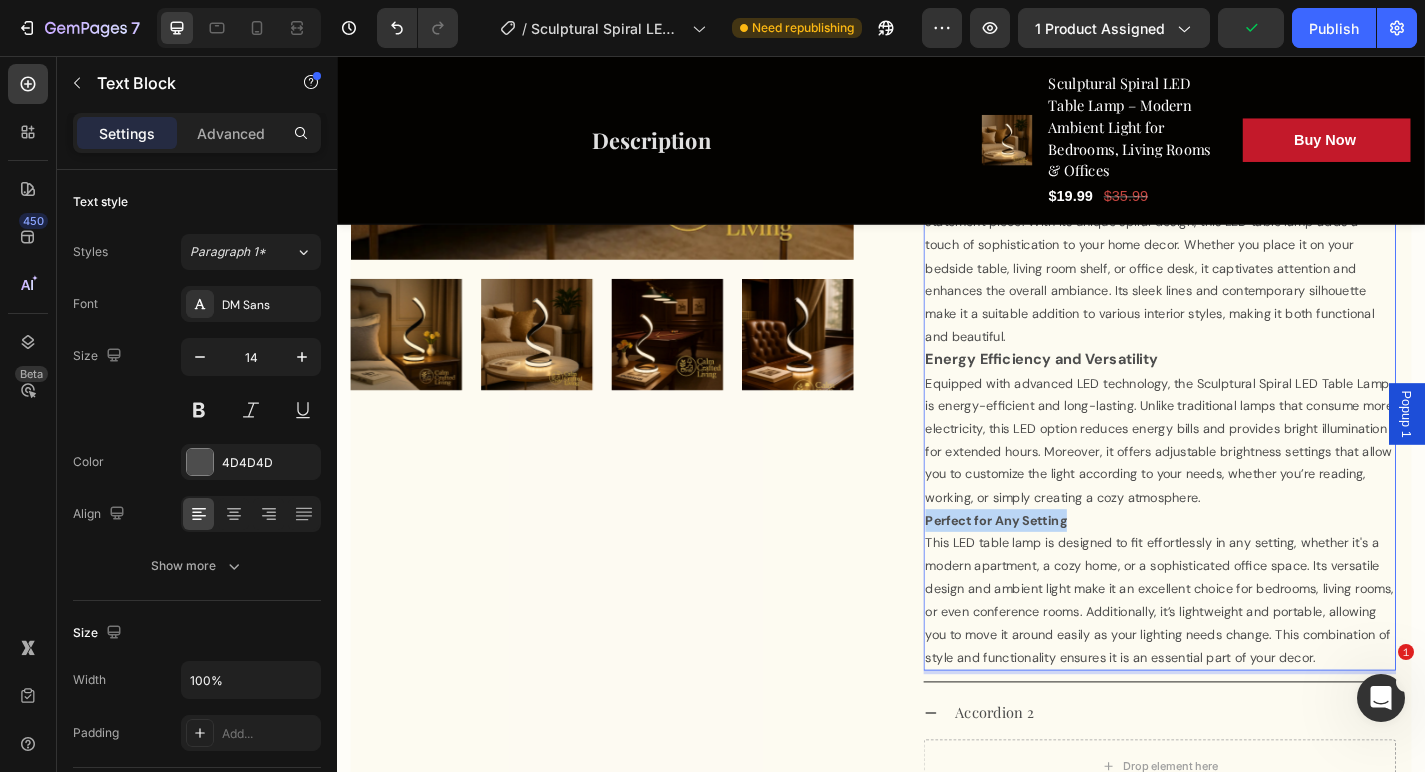 drag, startPoint x: 1147, startPoint y: 539, endPoint x: 988, endPoint y: 528, distance: 159.38005 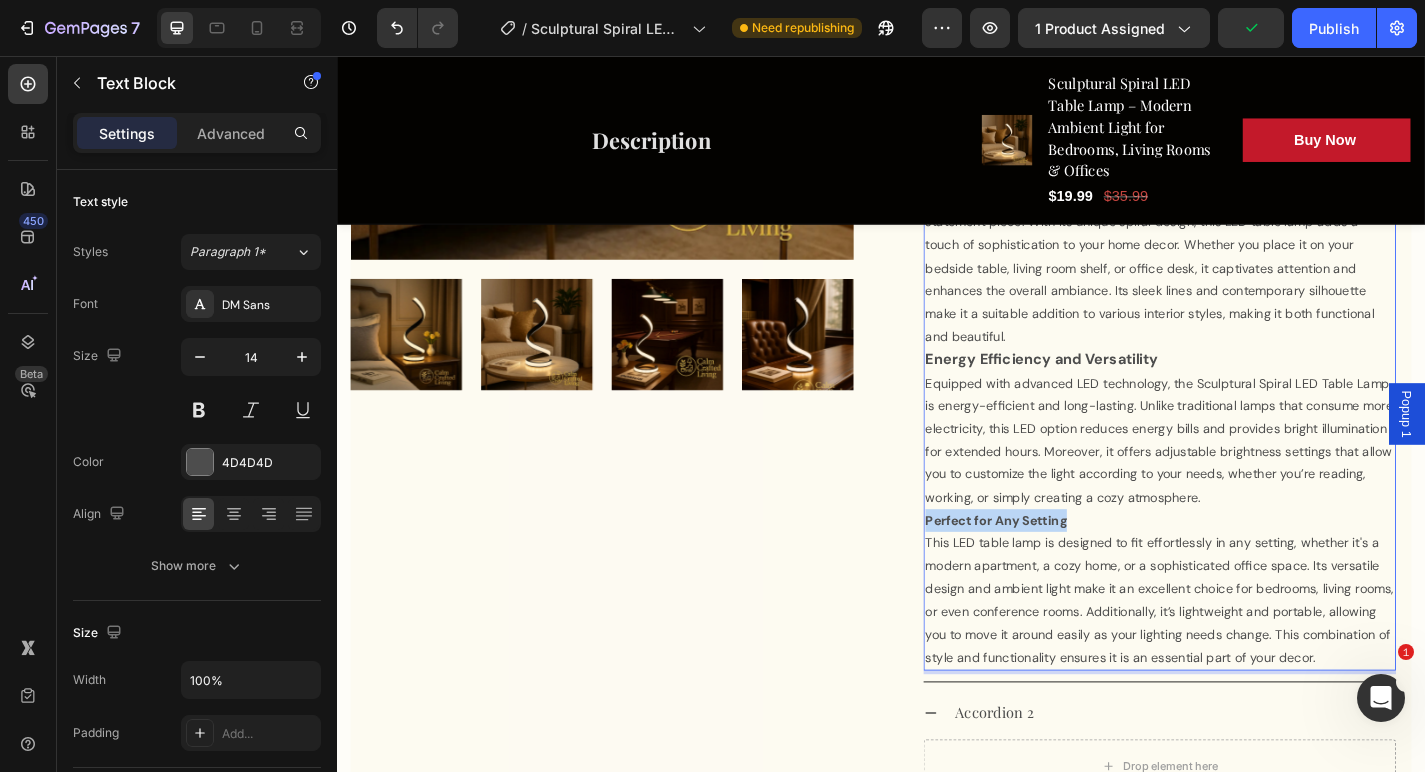 click on "Perfect for Any Setting" at bounding box center (1064, 568) 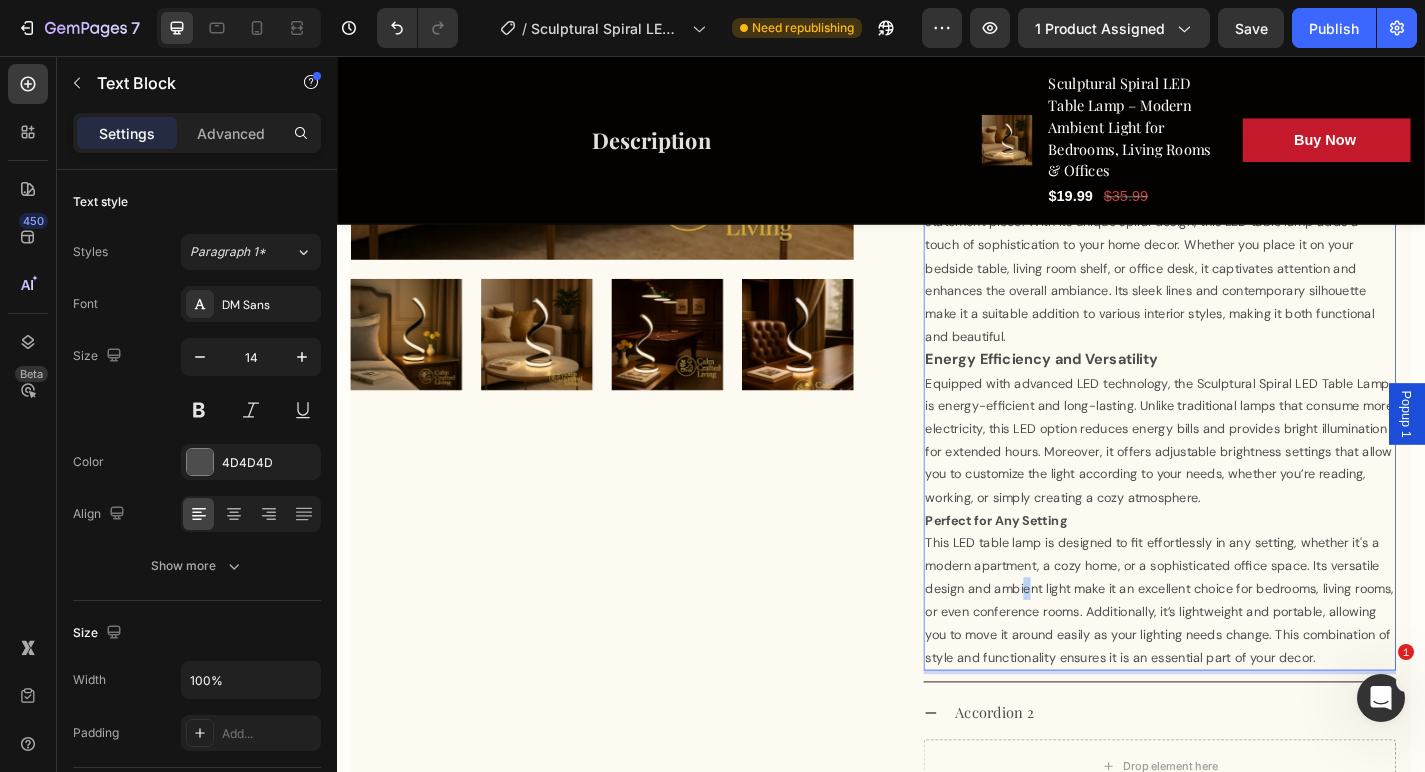 click on "This LED table lamp is designed to fit effortlessly in any setting, whether it's a modern apartment, a cozy home, or a sophisticated office space. Its versatile design and ambient light make it an excellent choice for bedrooms, living rooms, or even conference rooms. Additionally, it’s lightweight and portable, allowing you to move it around easily as your lighting needs change. This combination of style and functionality ensures it is an essential part of your decor." at bounding box center (1244, 656) 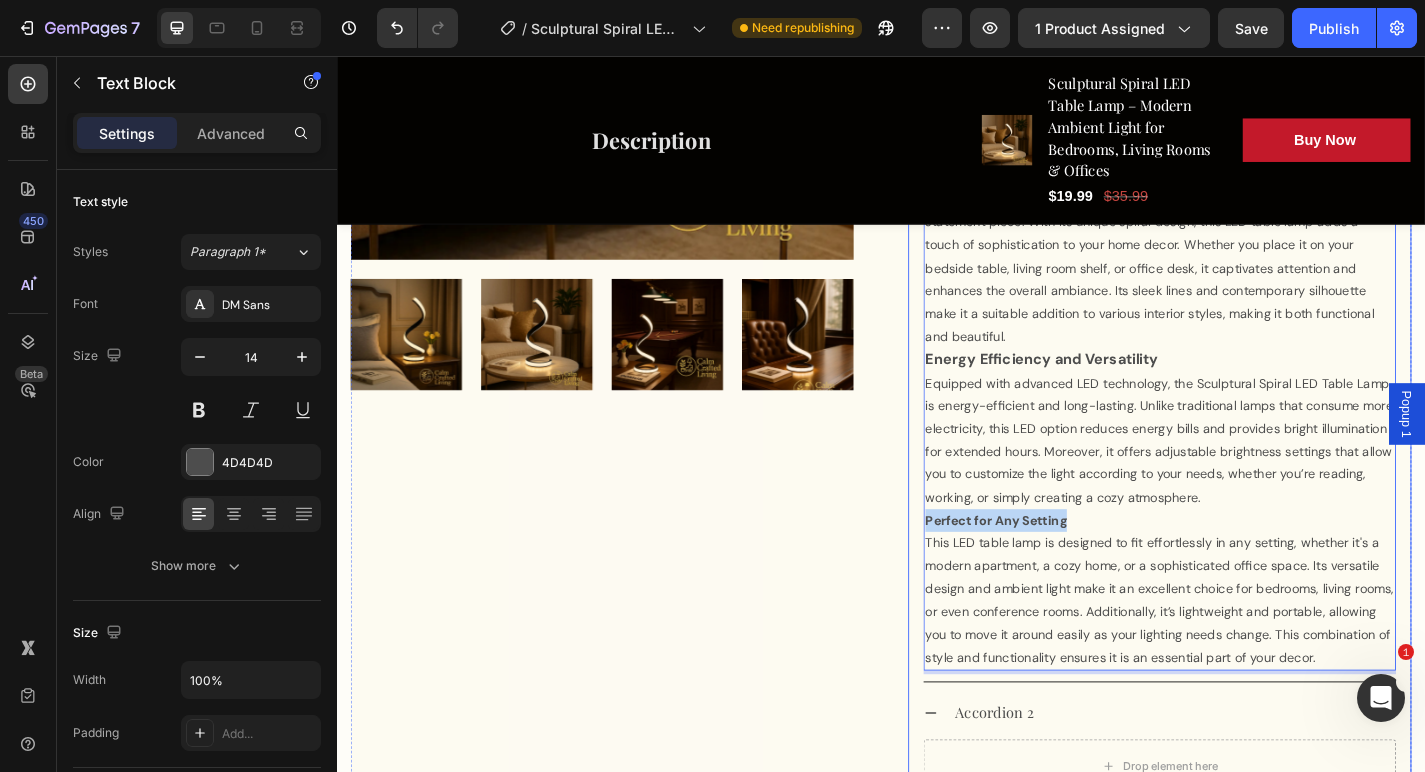 drag, startPoint x: 1156, startPoint y: 542, endPoint x: 982, endPoint y: 539, distance: 174.02586 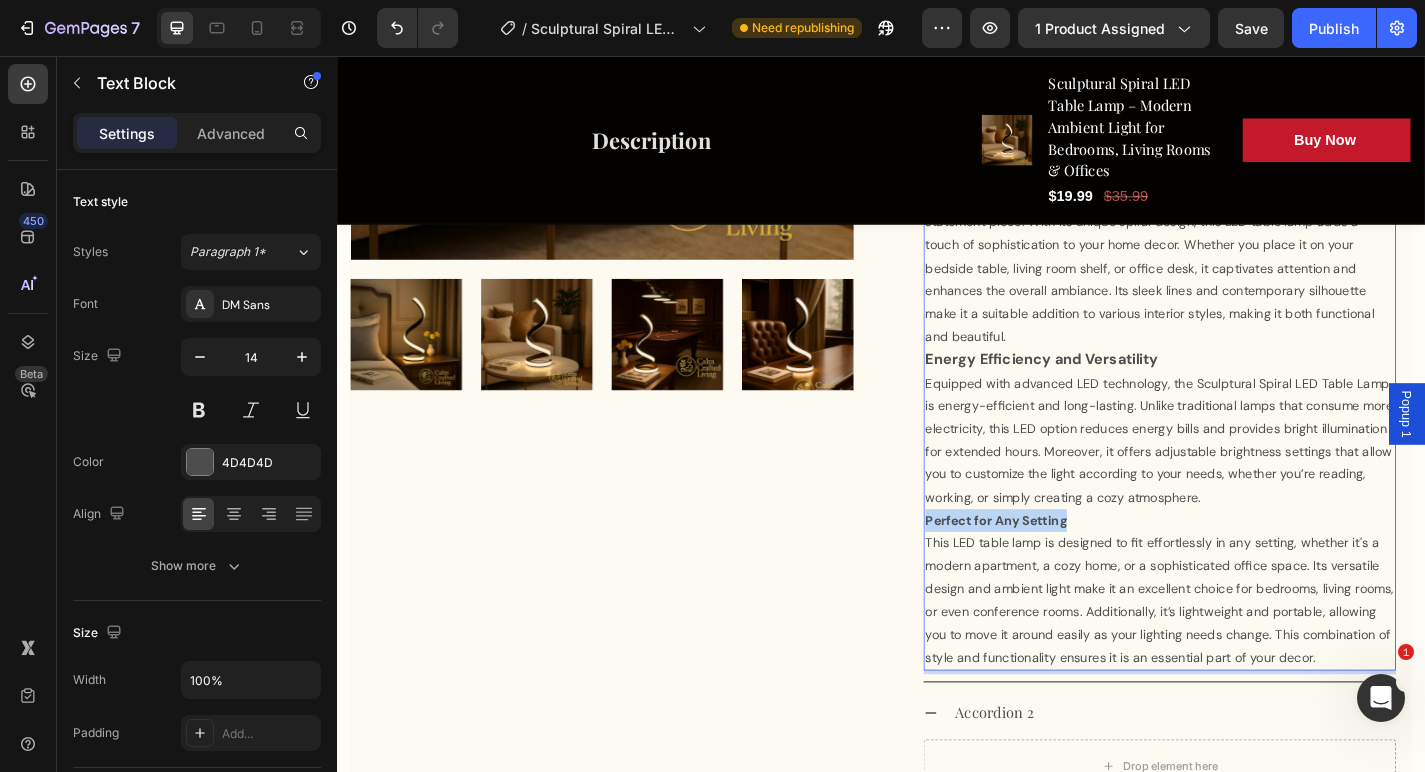 click on "Perfect for Any Setting" at bounding box center [1064, 568] 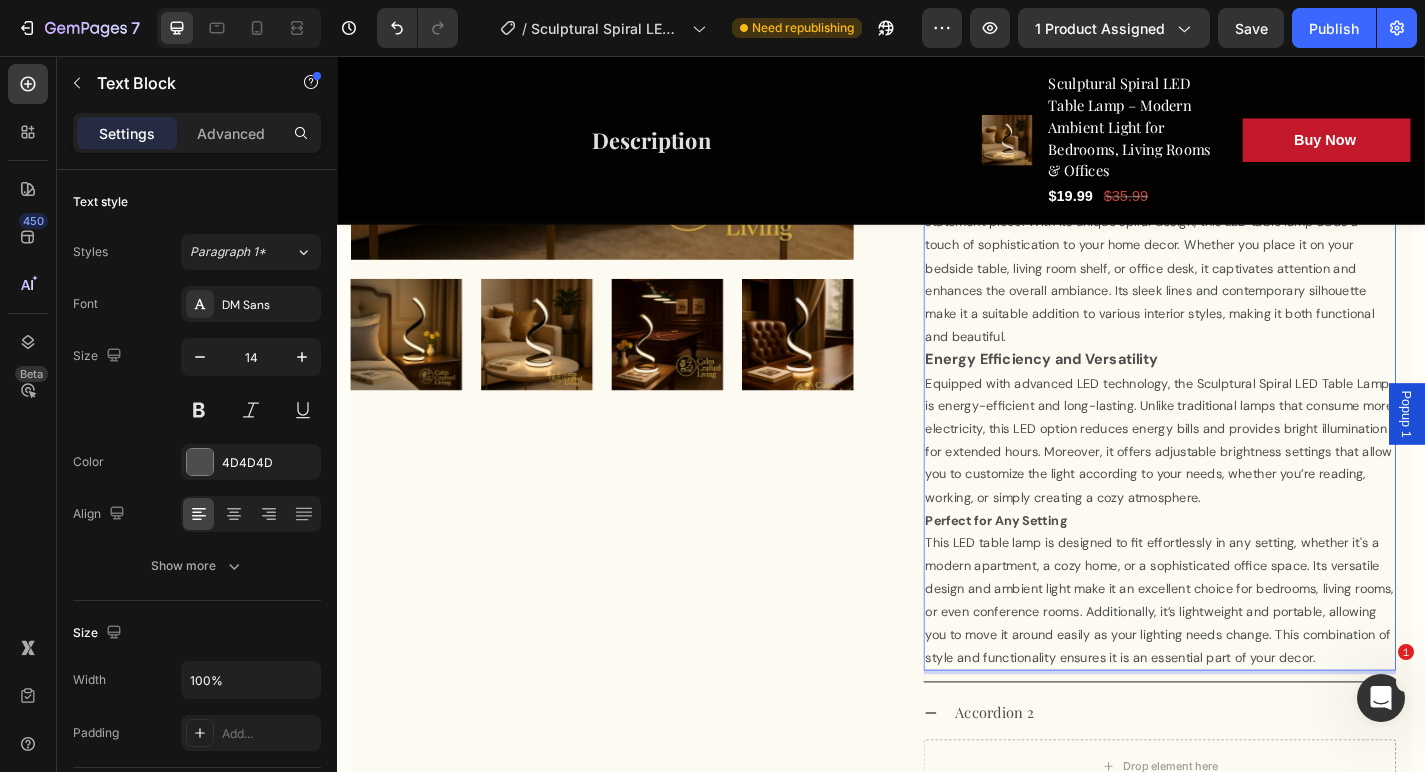click on "This LED table lamp is designed to fit effortlessly in any setting, whether it's a modern apartment, a cozy home, or a sophisticated office space. Its versatile design and ambient light make it an excellent choice for bedrooms, living rooms, or even conference rooms. Additionally, it’s lightweight and portable, allowing you to move it around easily as your lighting needs change. This combination of style and functionality ensures it is an essential part of your decor." at bounding box center [1244, 656] 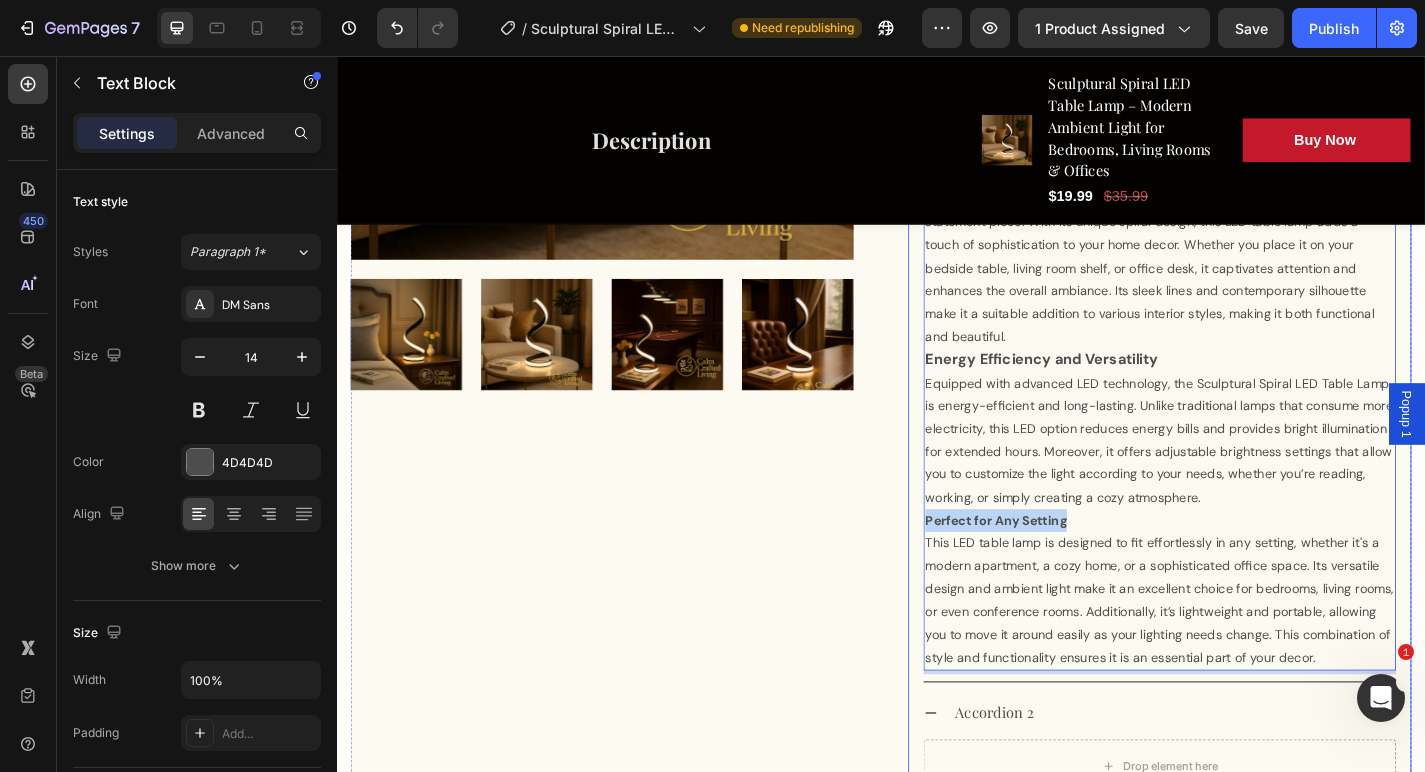 drag, startPoint x: 1162, startPoint y: 540, endPoint x: 981, endPoint y: 540, distance: 181 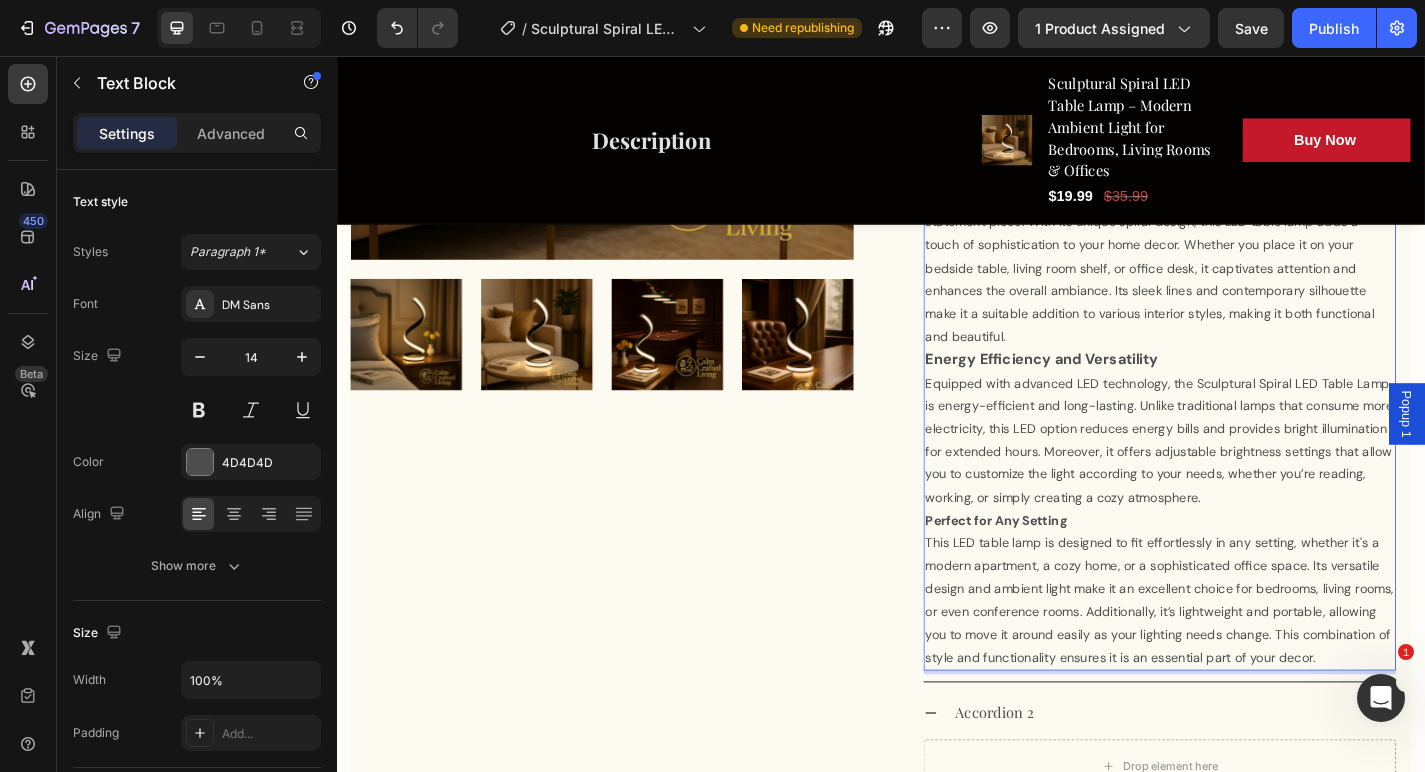 click on "Equipped with advanced LED technology, the Sculptural Spiral LED Table Lamp is energy-efficient and long-lasting. Unlike traditional lamps that consume more electricity, this LED option reduces energy bills and provides bright illumination for extended hours. Moreover, it offers adjustable brightness settings that allow you to customize the light according to your needs, whether you’re reading, working, or simply creating a cozy atmosphere." at bounding box center [1244, 480] 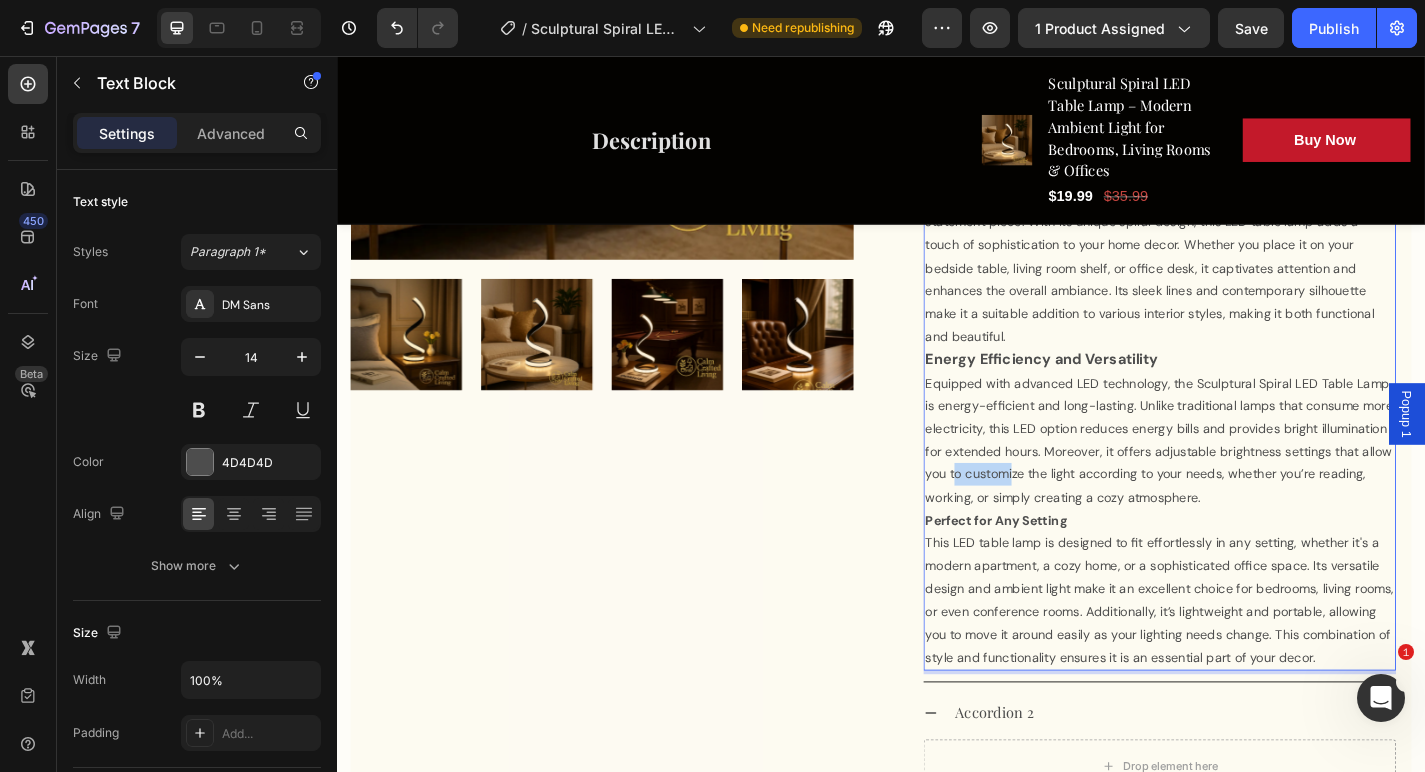 drag, startPoint x: 1205, startPoint y: 481, endPoint x: 1142, endPoint y: 482, distance: 63.007935 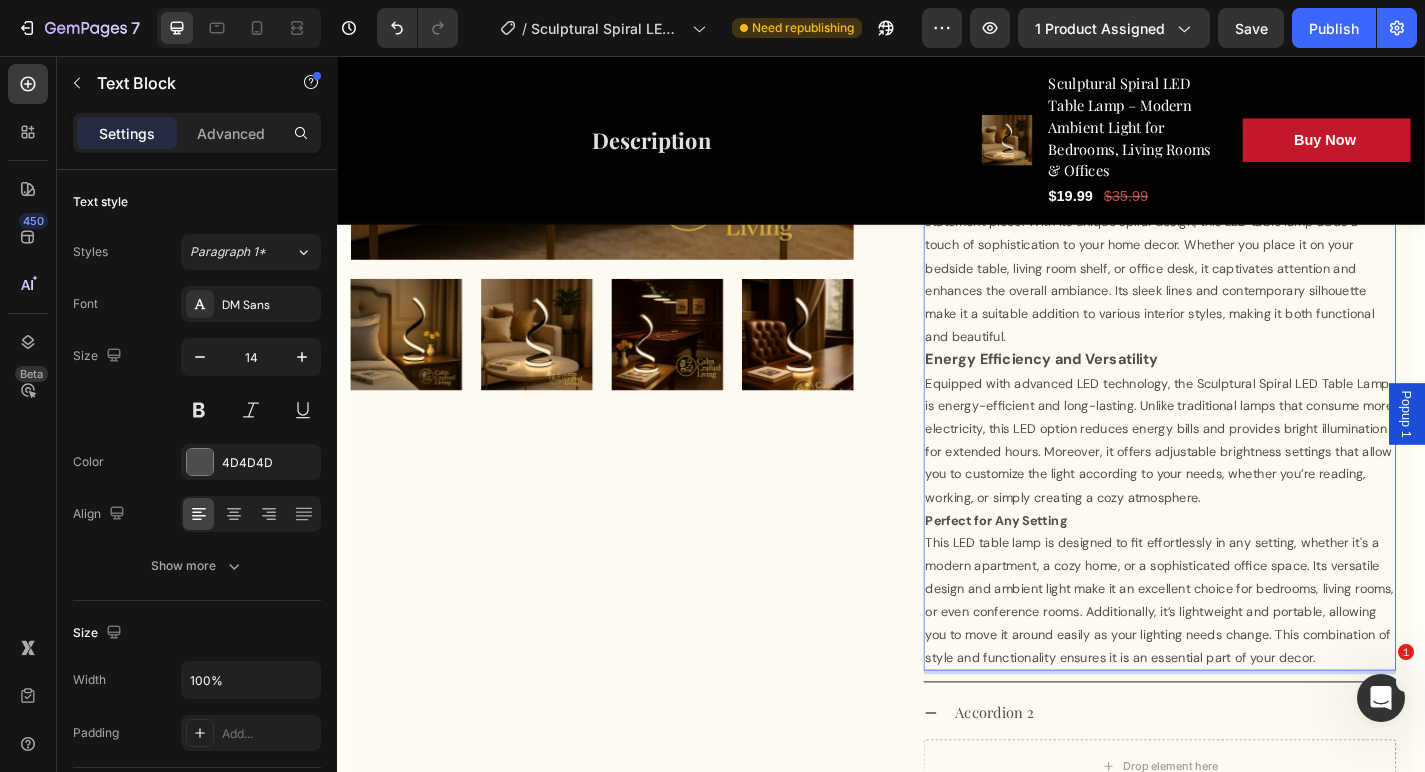 click on "Equipped with advanced LED technology, the Sculptural Spiral LED Table Lamp is energy-efficient and long-lasting. Unlike traditional lamps that consume more electricity, this LED option reduces energy bills and provides bright illumination for extended hours. Moreover, it offers adjustable brightness settings that allow you to customize the light according to your needs, whether you’re reading, working, or simply creating a cozy atmosphere." at bounding box center (1244, 480) 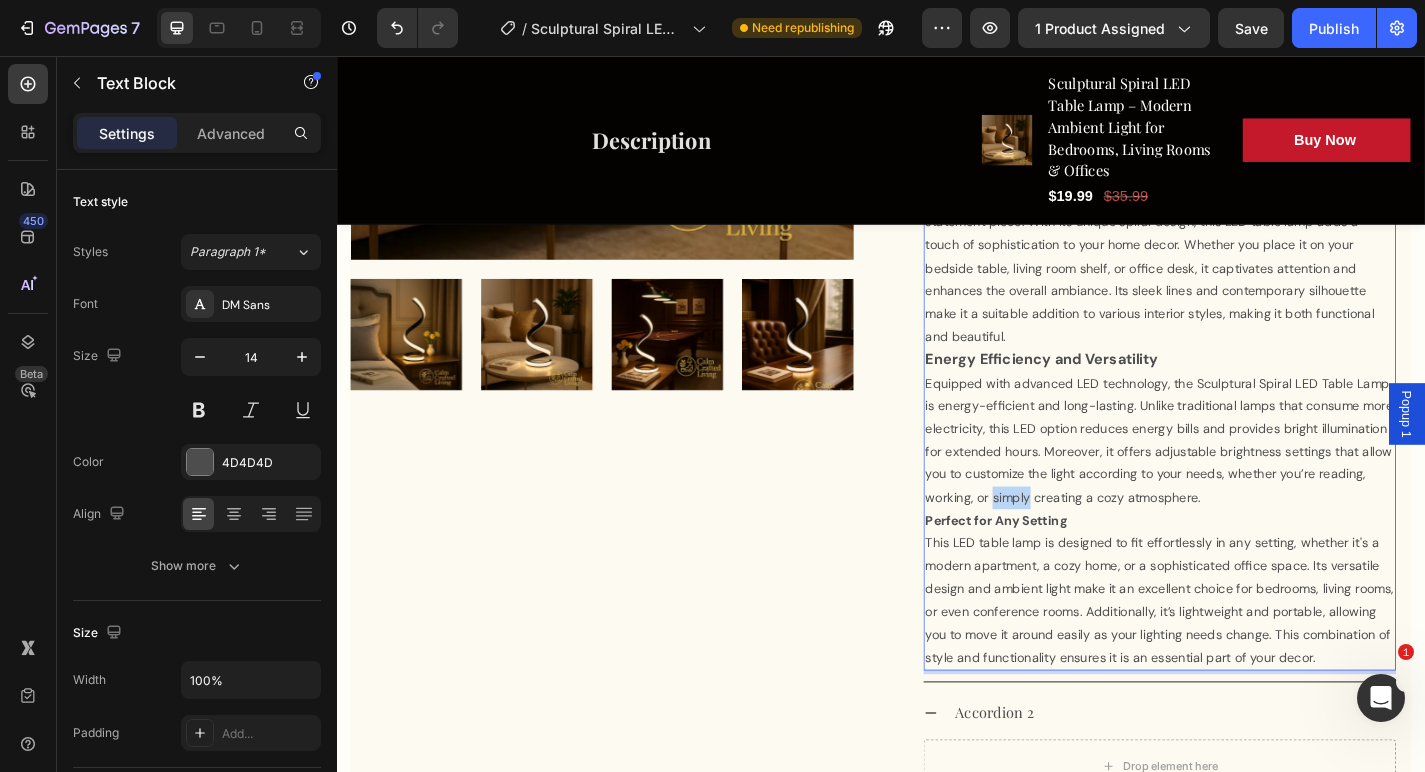 click on "Equipped with advanced LED technology, the Sculptural Spiral LED Table Lamp is energy-efficient and long-lasting. Unlike traditional lamps that consume more electricity, this LED option reduces energy bills and provides bright illumination for extended hours. Moreover, it offers adjustable brightness settings that allow you to customize the light according to your needs, whether you’re reading, working, or simply creating a cozy atmosphere." at bounding box center [1244, 480] 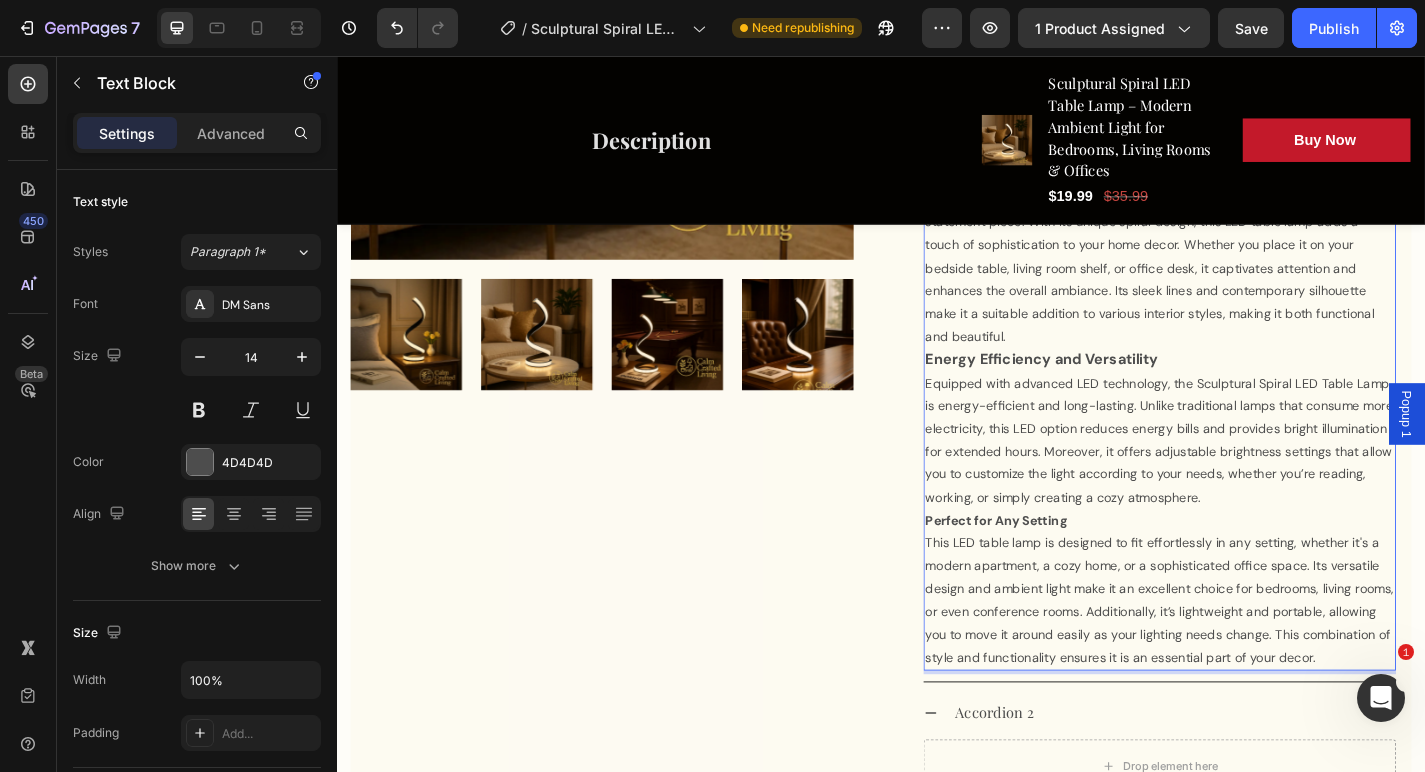 click on "This LED table lamp is designed to fit effortlessly in any setting, whether it's a modern apartment, a cozy home, or a sophisticated office space. Its versatile design and ambient light make it an excellent choice for bedrooms, living rooms, or even conference rooms. Additionally, it’s lightweight and portable, allowing you to move it around easily as your lighting needs change. This combination of style and functionality ensures it is an essential part of your decor." at bounding box center (1244, 656) 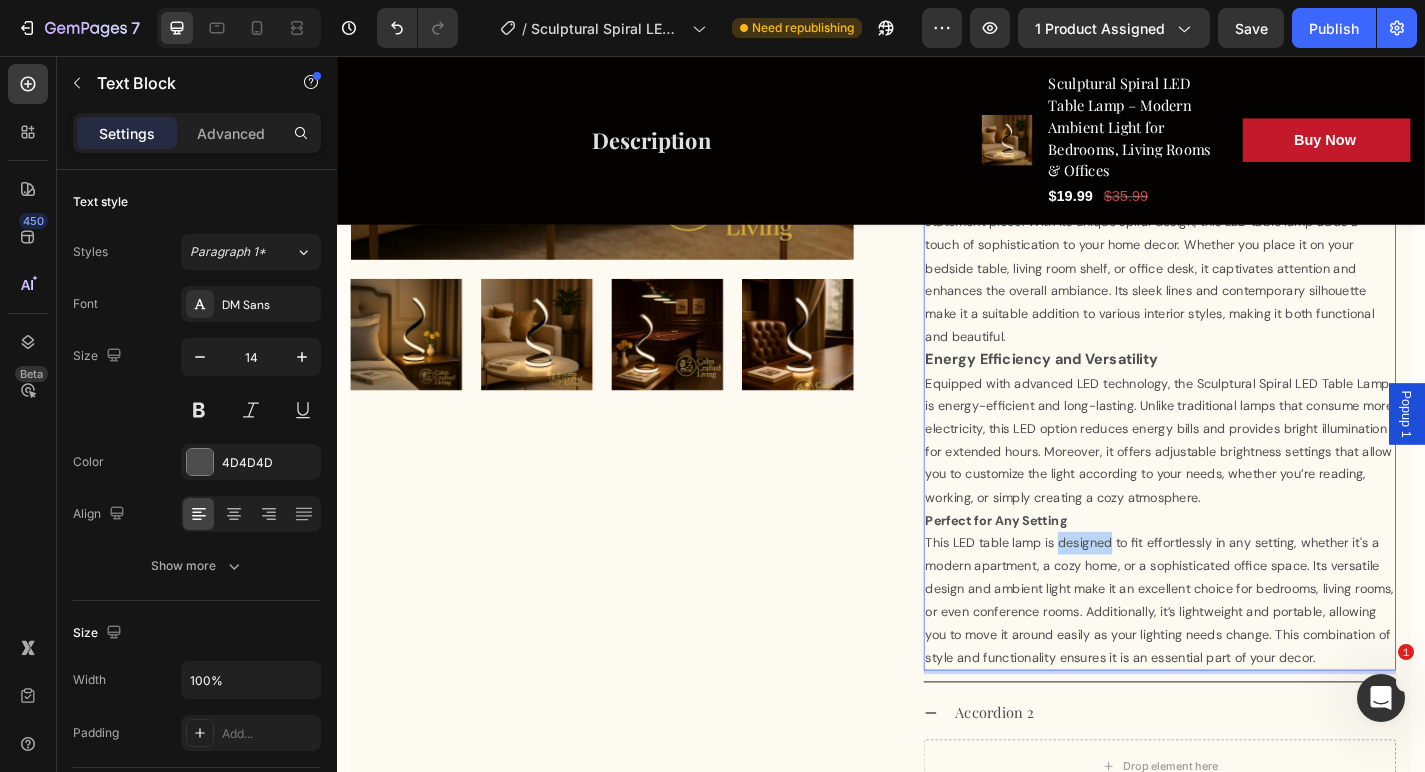 click on "This LED table lamp is designed to fit effortlessly in any setting, whether it's a modern apartment, a cozy home, or a sophisticated office space. Its versatile design and ambient light make it an excellent choice for bedrooms, living rooms, or even conference rooms. Additionally, it’s lightweight and portable, allowing you to move it around easily as your lighting needs change. This combination of style and functionality ensures it is an essential part of your decor." at bounding box center (1244, 656) 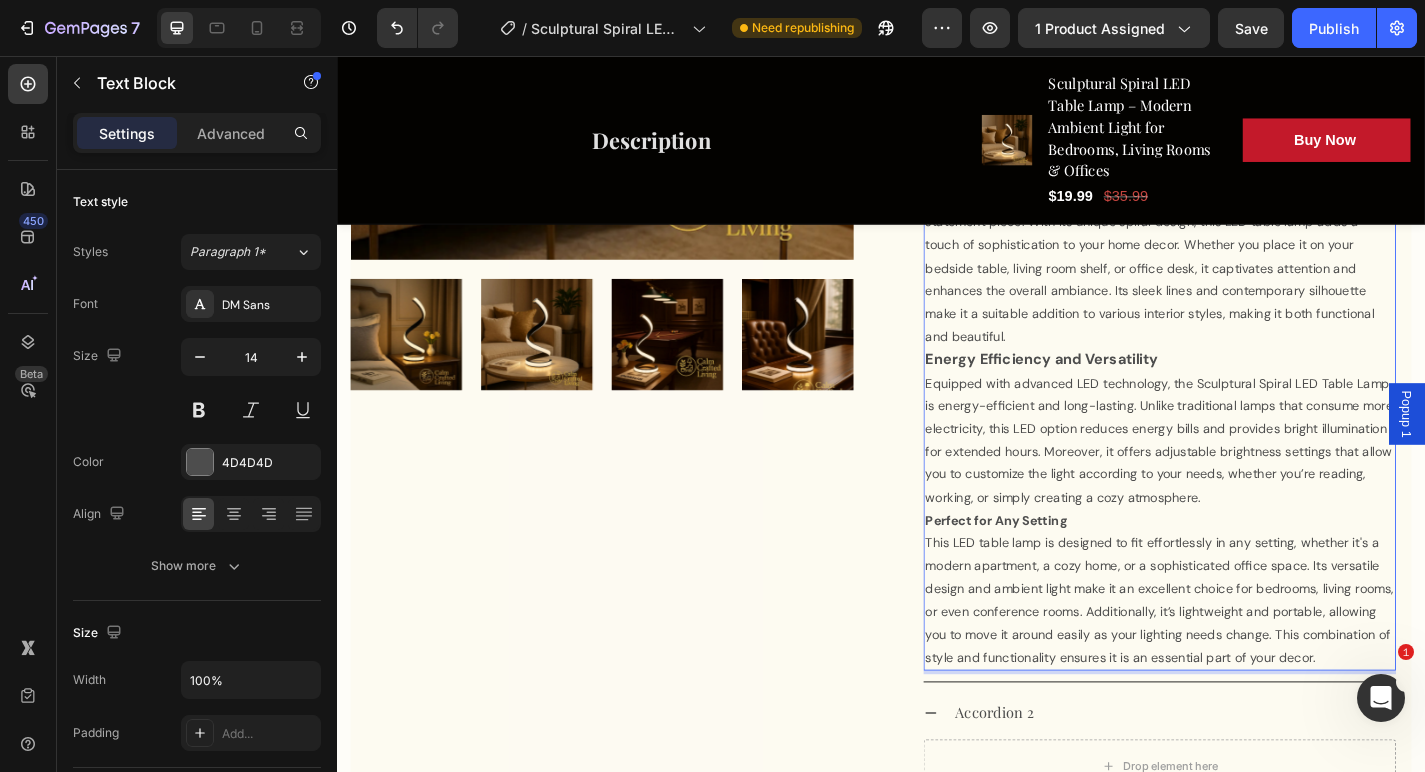 click on "Perfect for Any Setting" at bounding box center (1244, 568) 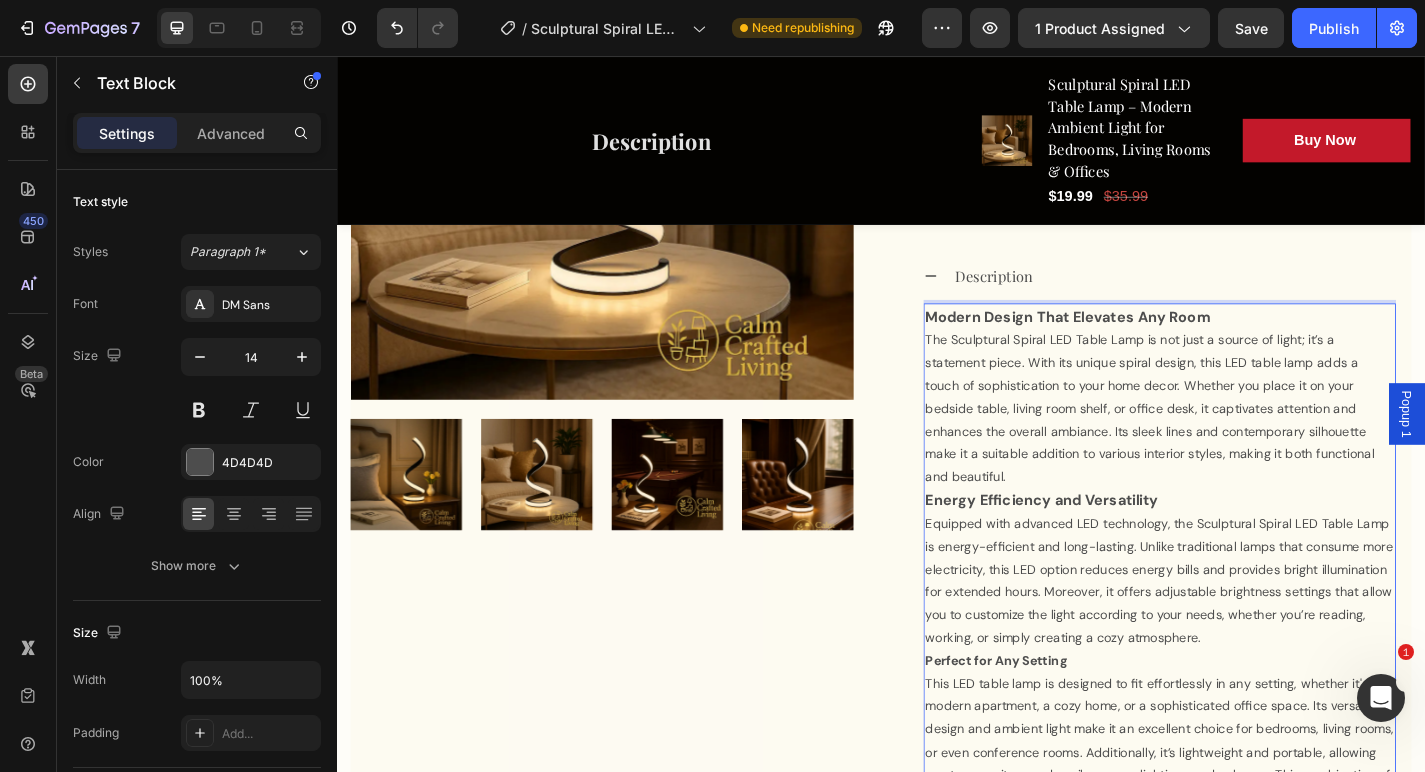 scroll, scrollTop: 704, scrollLeft: 0, axis: vertical 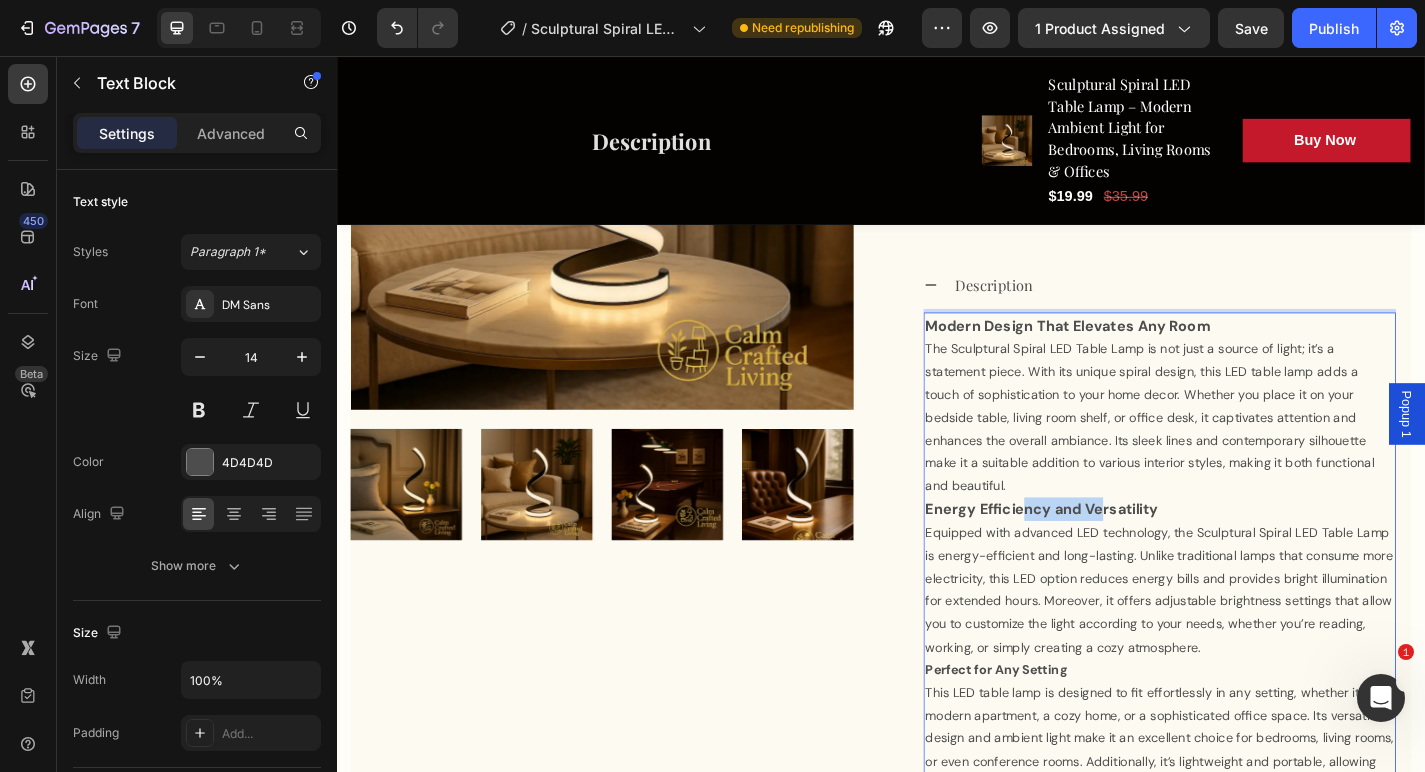 drag, startPoint x: 1176, startPoint y: 524, endPoint x: 1090, endPoint y: 524, distance: 86 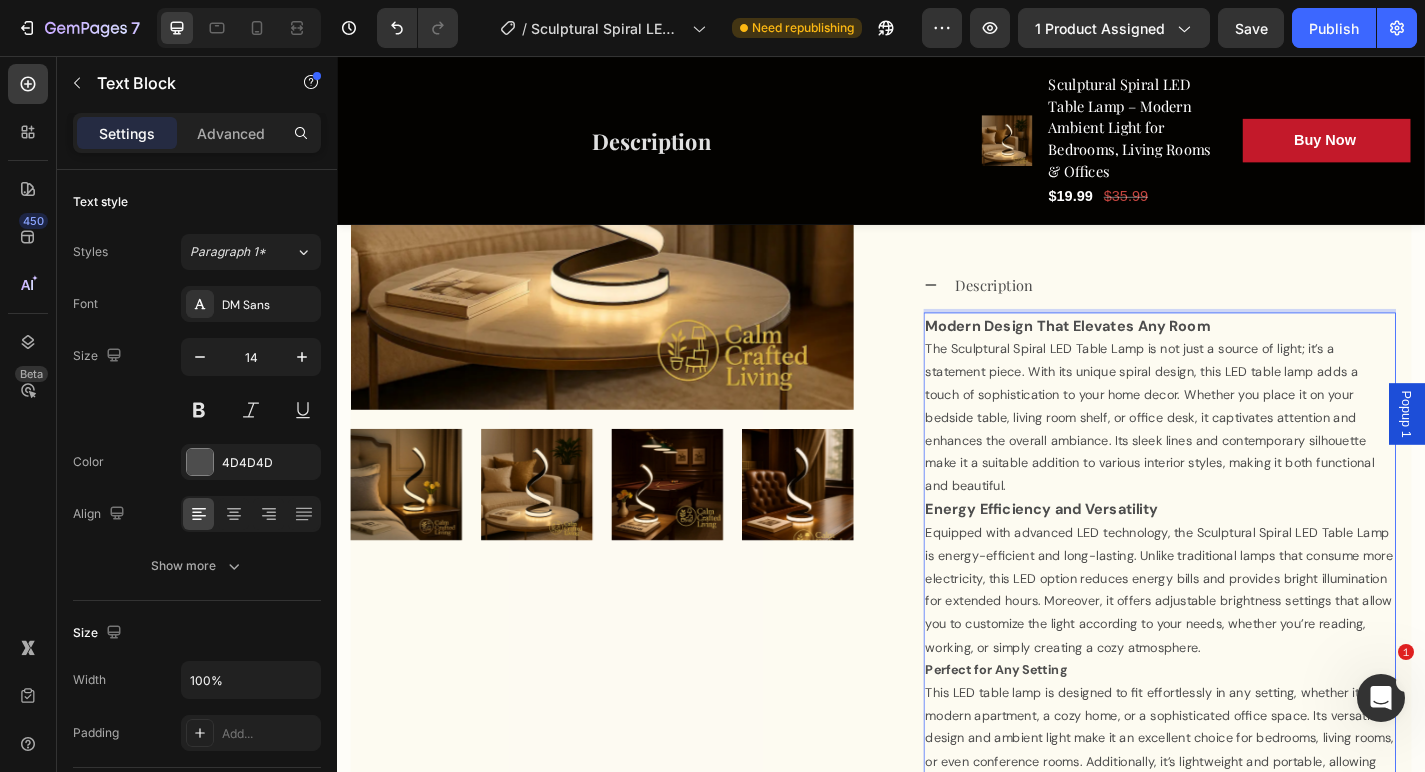 click on "Equipped with advanced LED technology, the Sculptural Spiral LED Table Lamp is energy-efficient and long-lasting. Unlike traditional lamps that consume more electricity, this LED option reduces energy bills and provides bright illumination for extended hours. Moreover, it offers adjustable brightness settings that allow you to customize the light according to your needs, whether you’re reading, working, or simply creating a cozy atmosphere." at bounding box center (1244, 645) 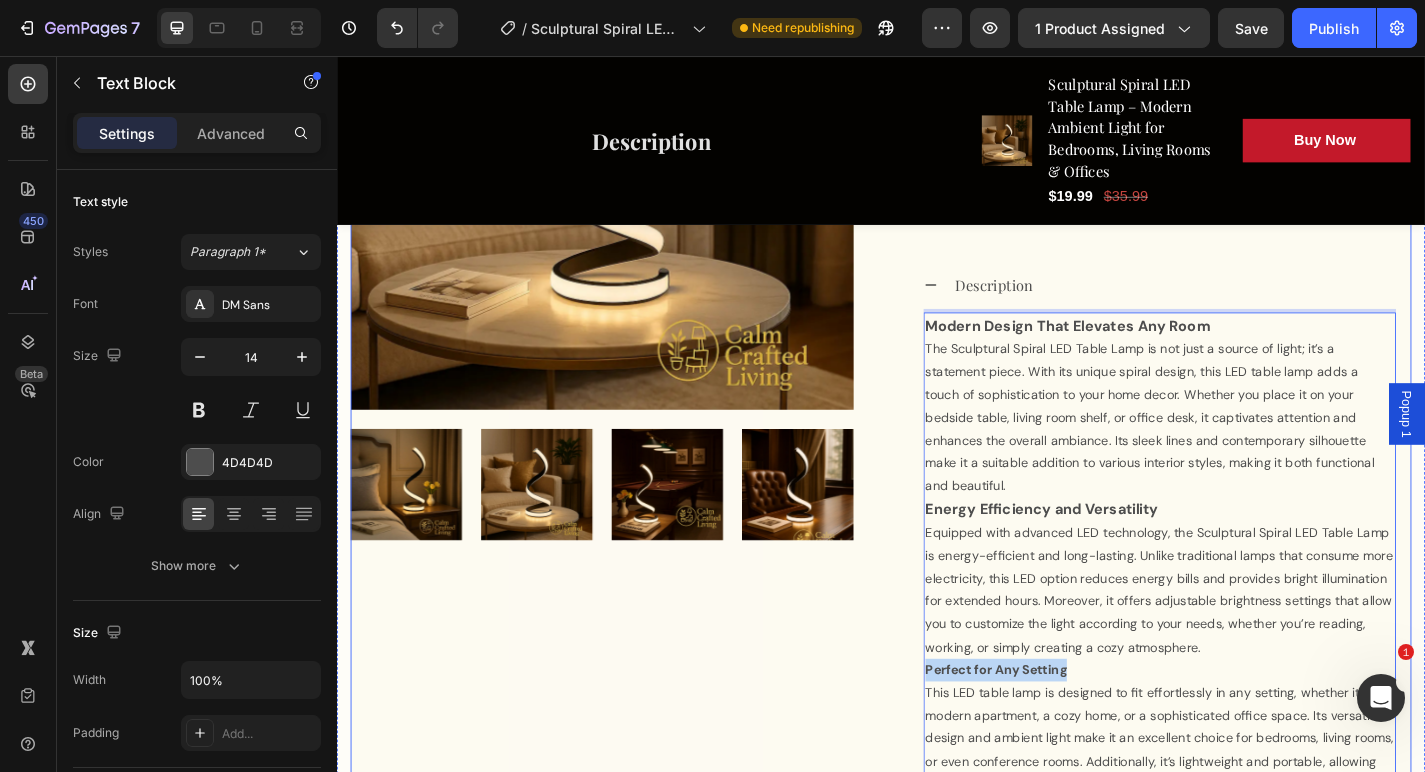 drag, startPoint x: 1144, startPoint y: 697, endPoint x: 924, endPoint y: 699, distance: 220.0091 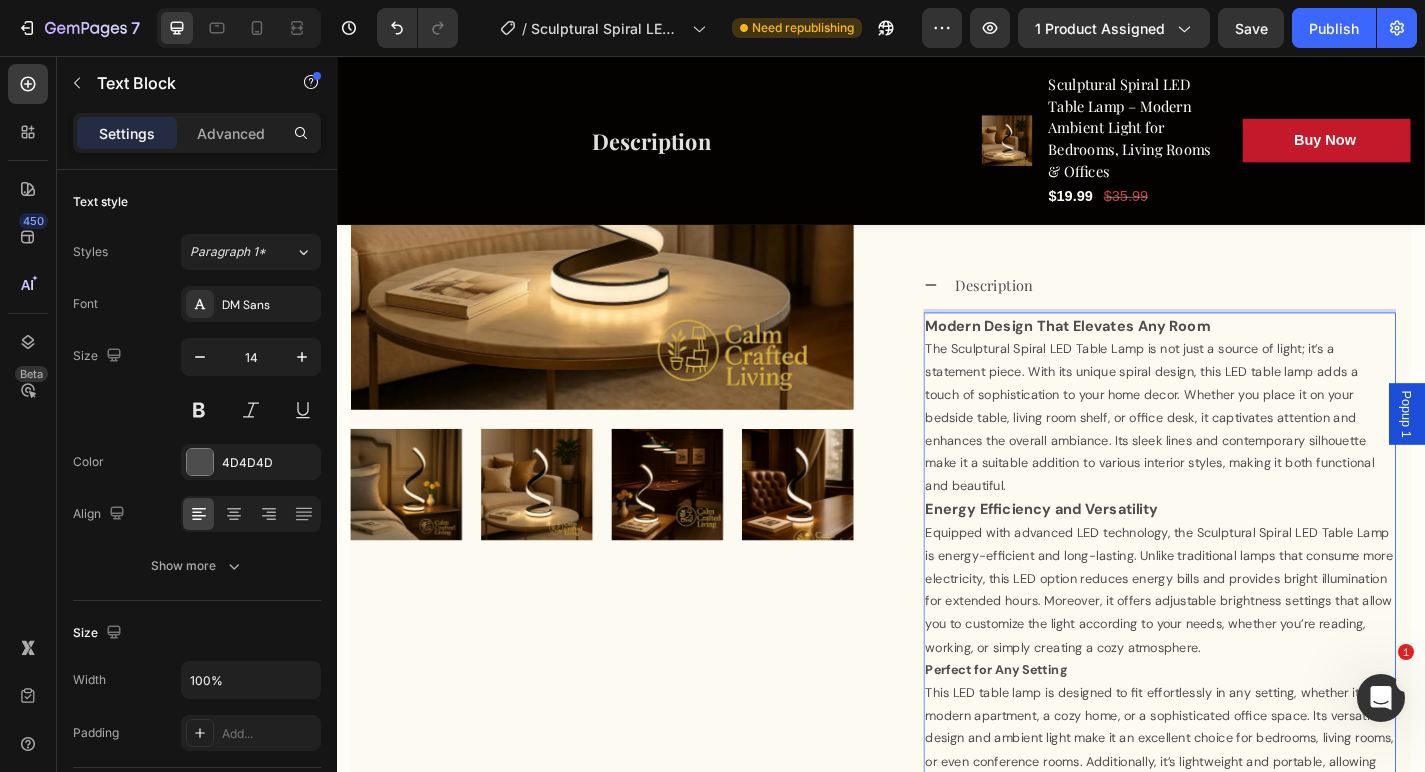 click on "This LED table lamp is designed to fit effortlessly in any setting, whether it's a modern apartment, a cozy home, or a sophisticated office space. Its versatile design and ambient light make it an excellent choice for bedrooms, living rooms, or even conference rooms. Additionally, it’s lightweight and portable, allowing you to move it around easily as your lighting needs change. This combination of style and functionality ensures it is an essential part of your decor." at bounding box center [1244, 821] 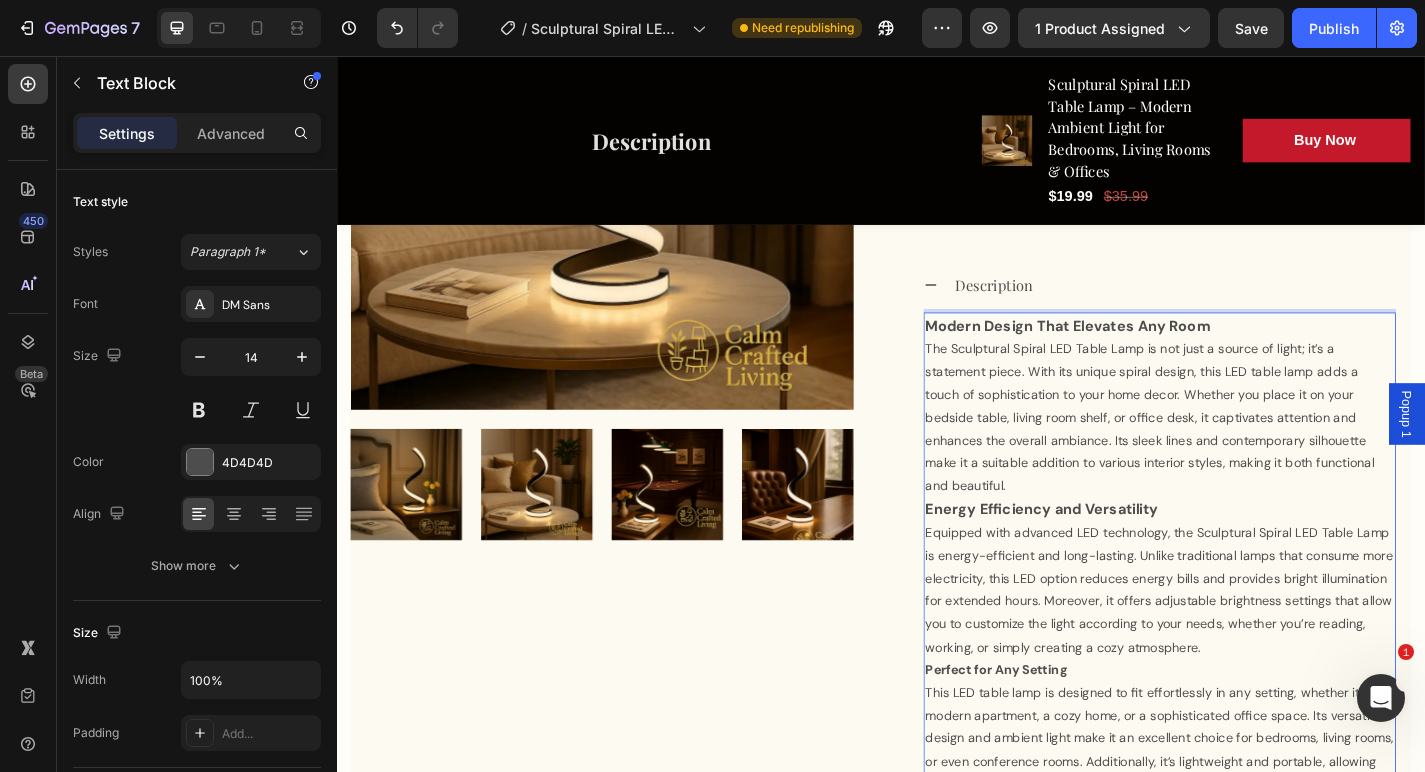 scroll, scrollTop: 634, scrollLeft: 0, axis: vertical 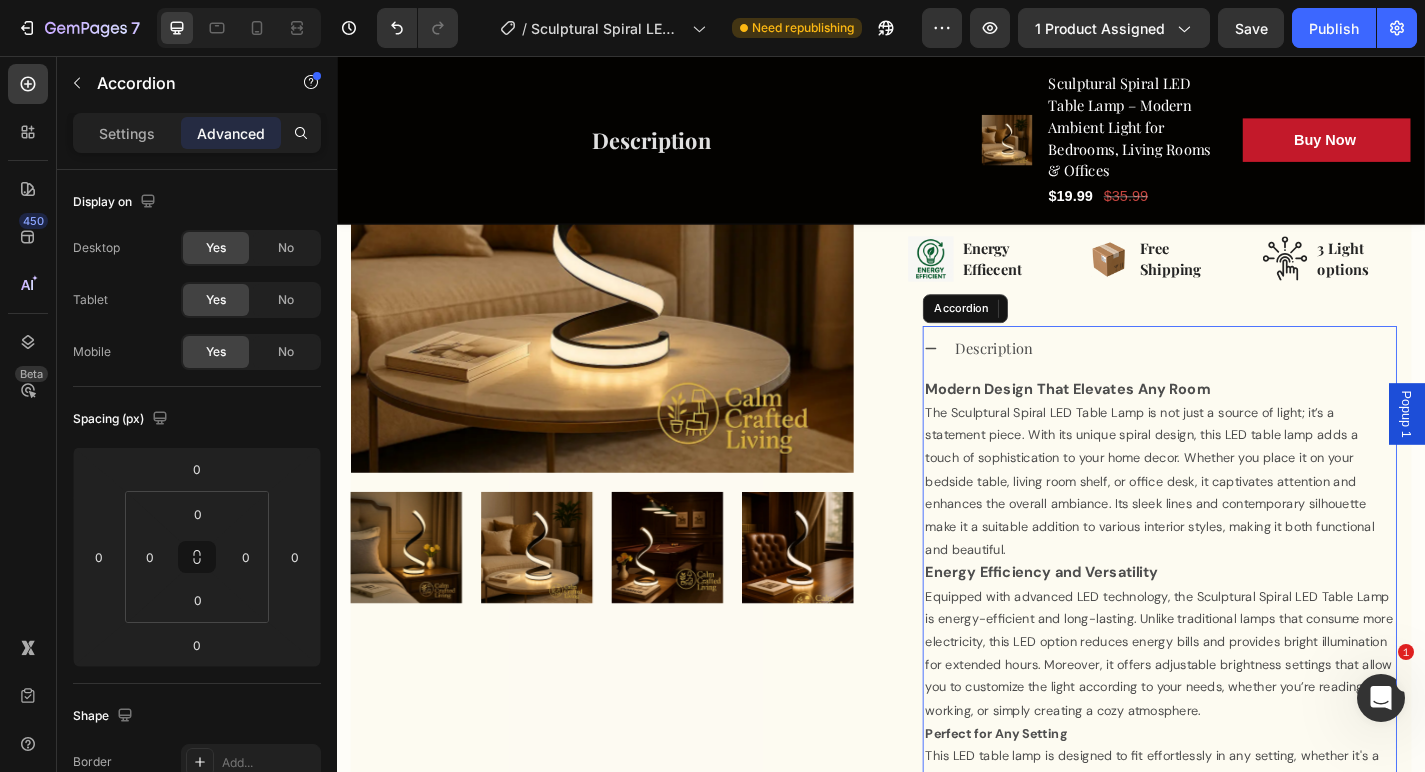 click 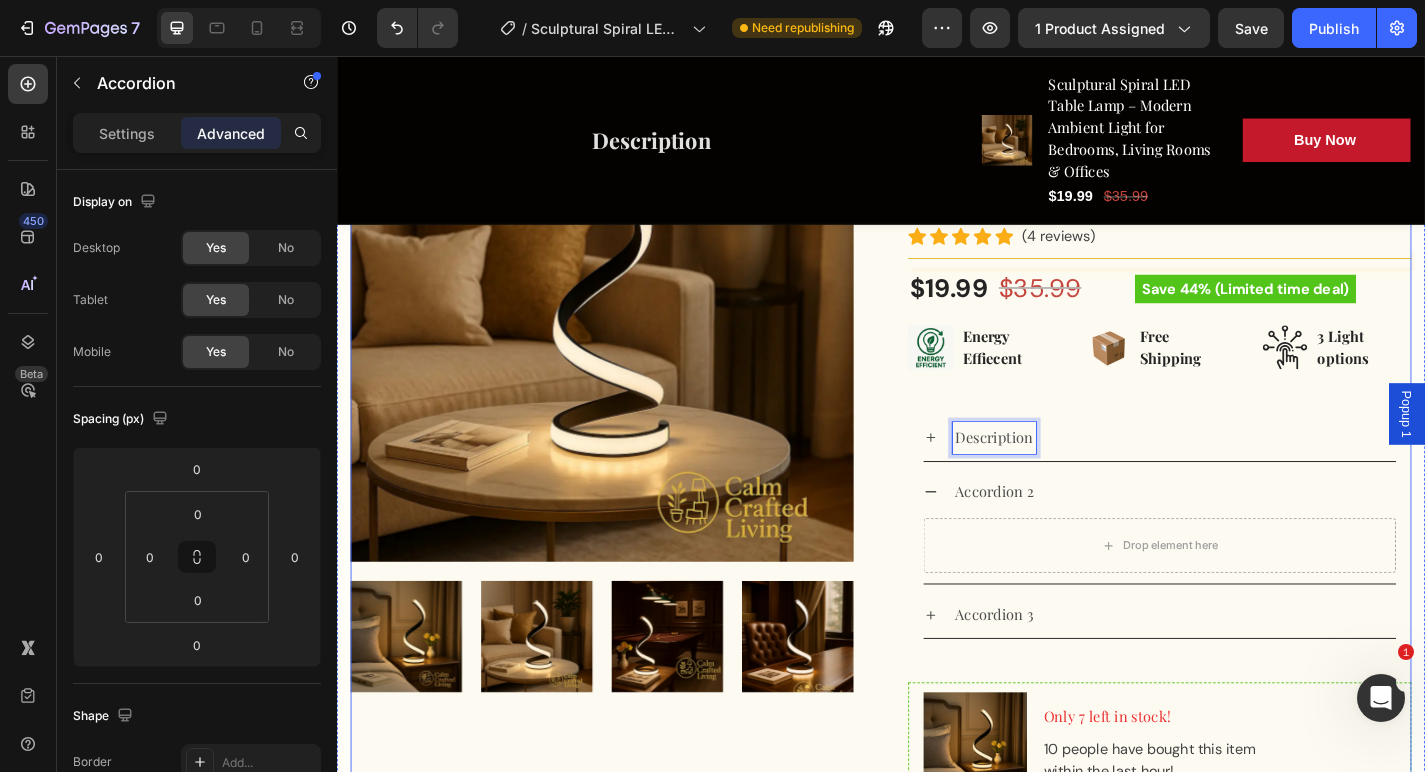 scroll, scrollTop: 557, scrollLeft: 0, axis: vertical 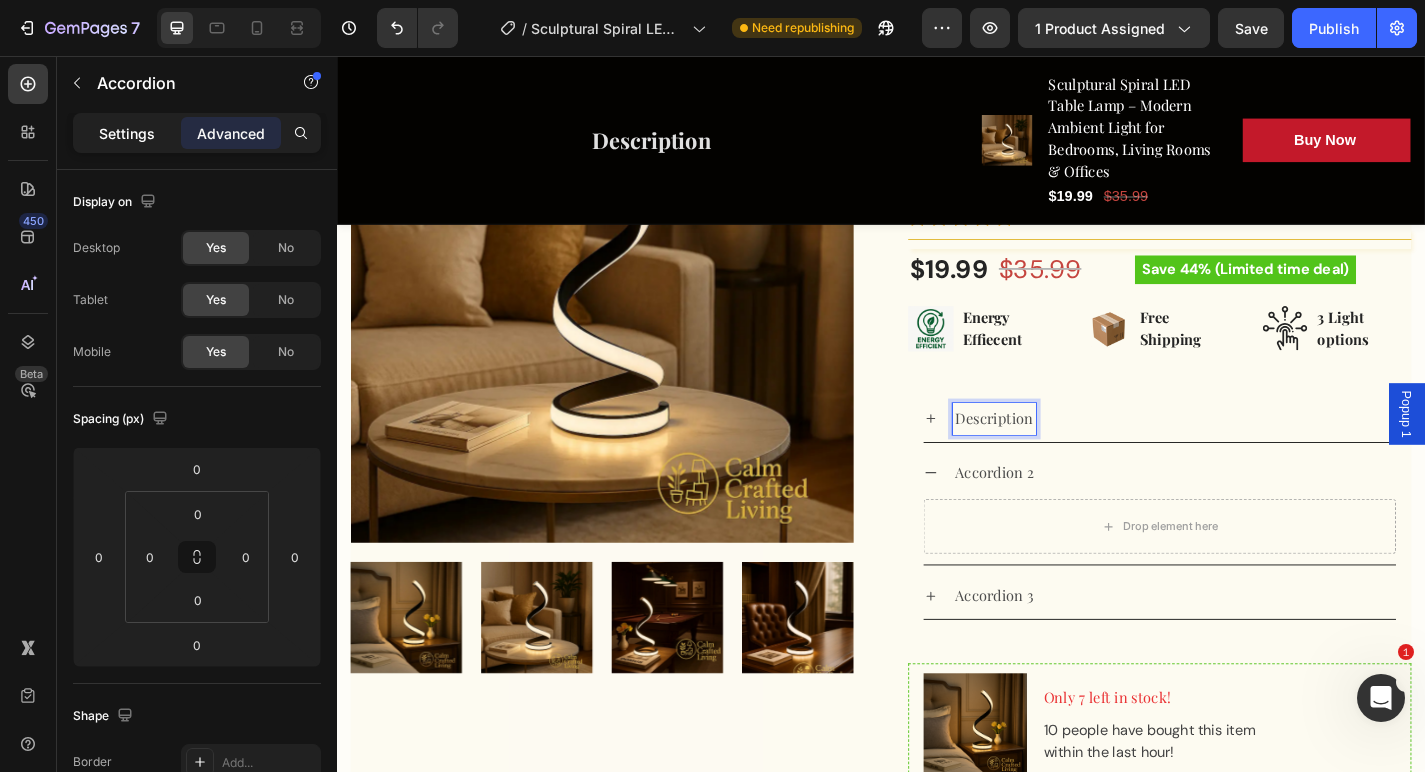 click on "Settings" 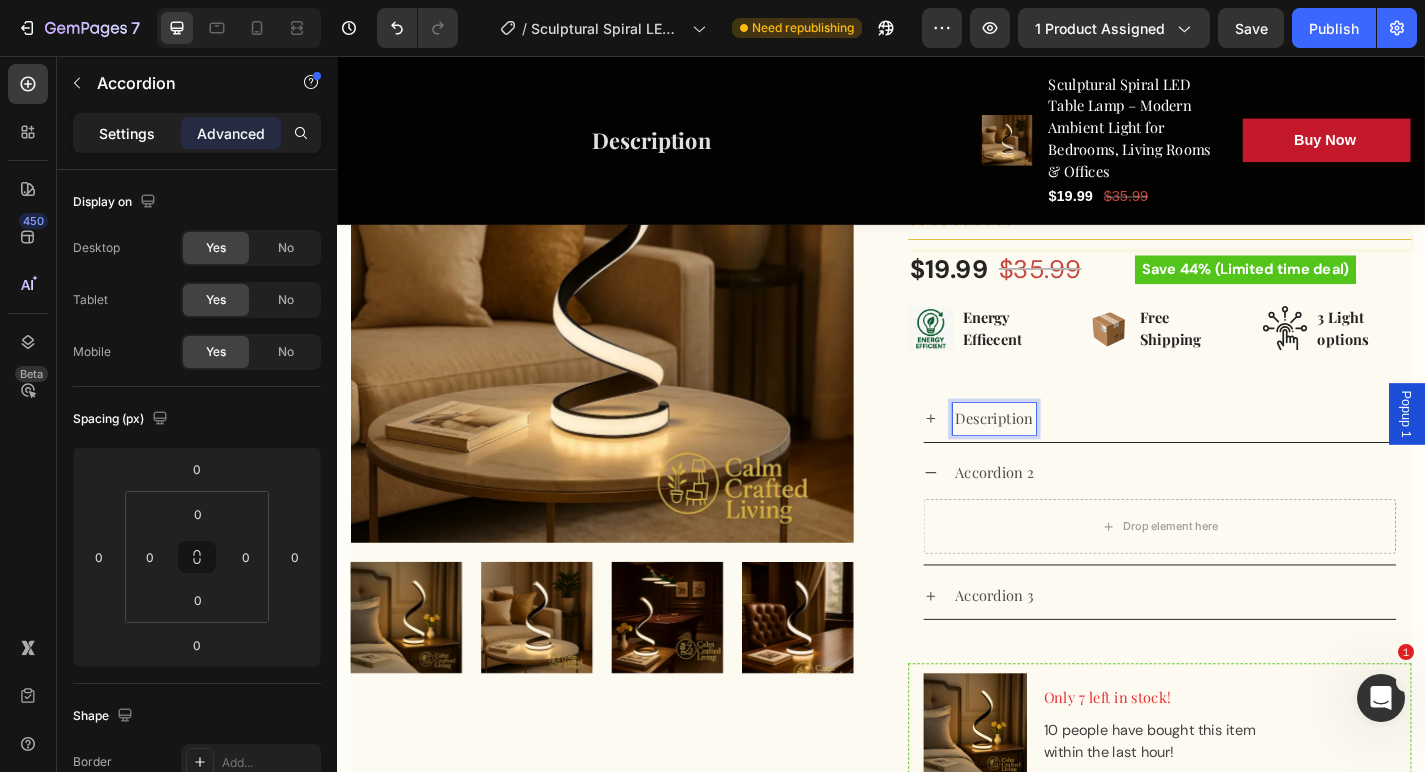type on "8" 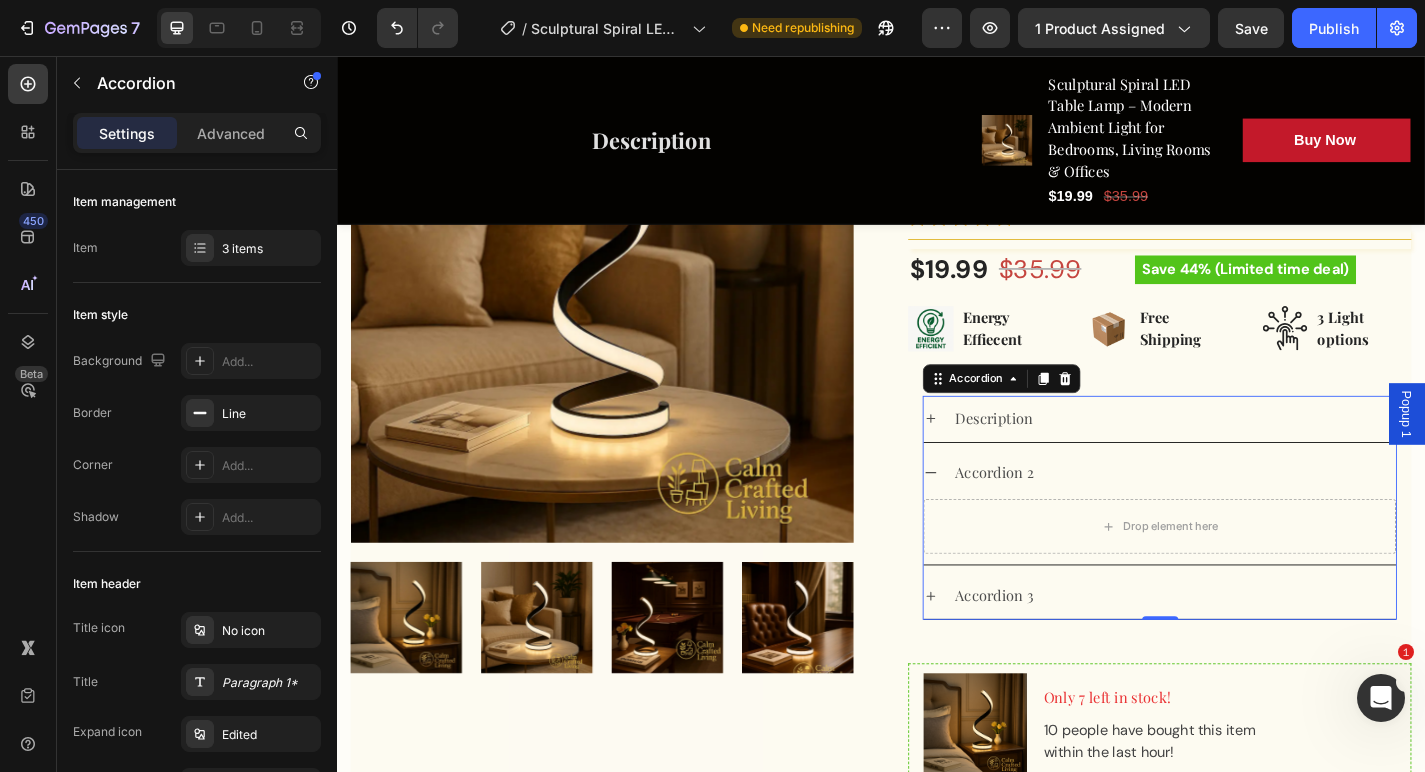 click on "Settings" 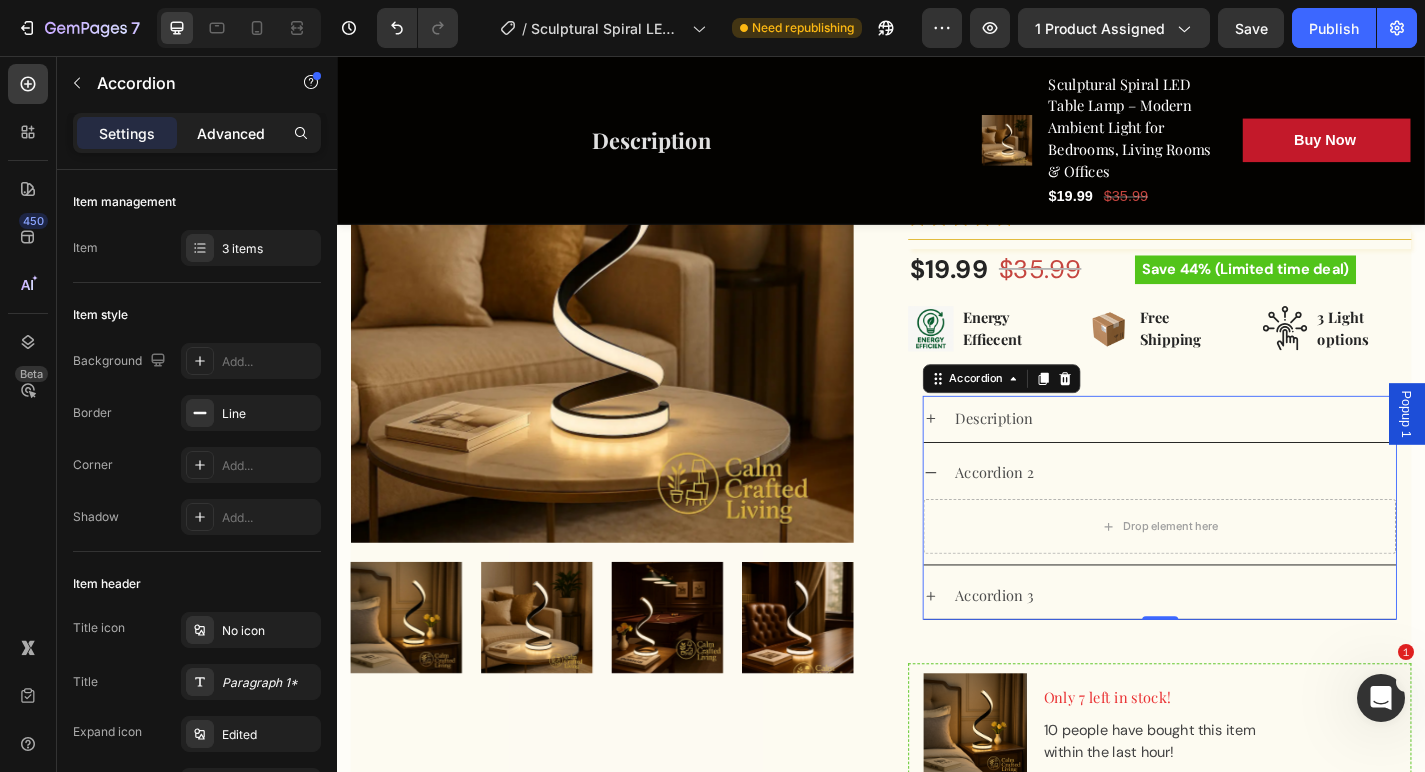 click on "Advanced" at bounding box center (231, 133) 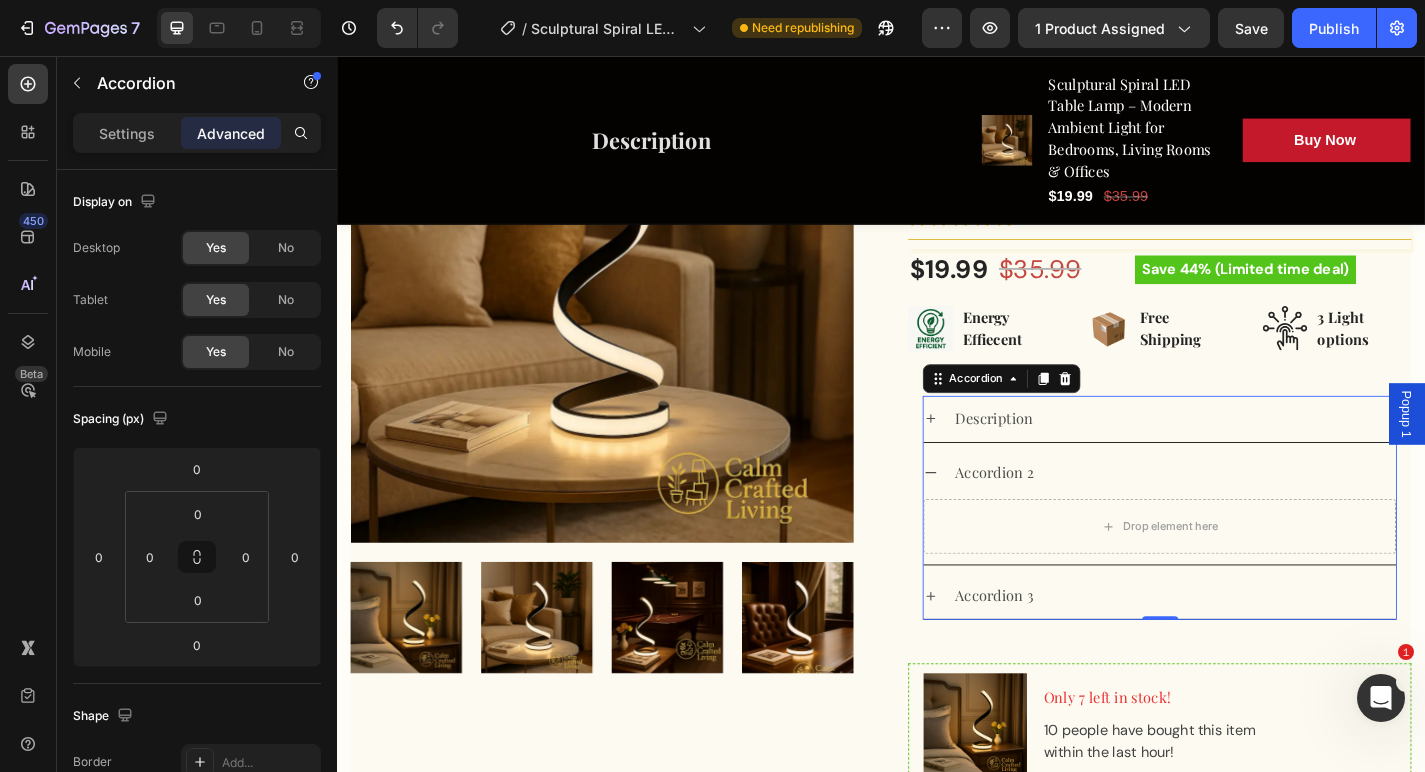 type on "100%" 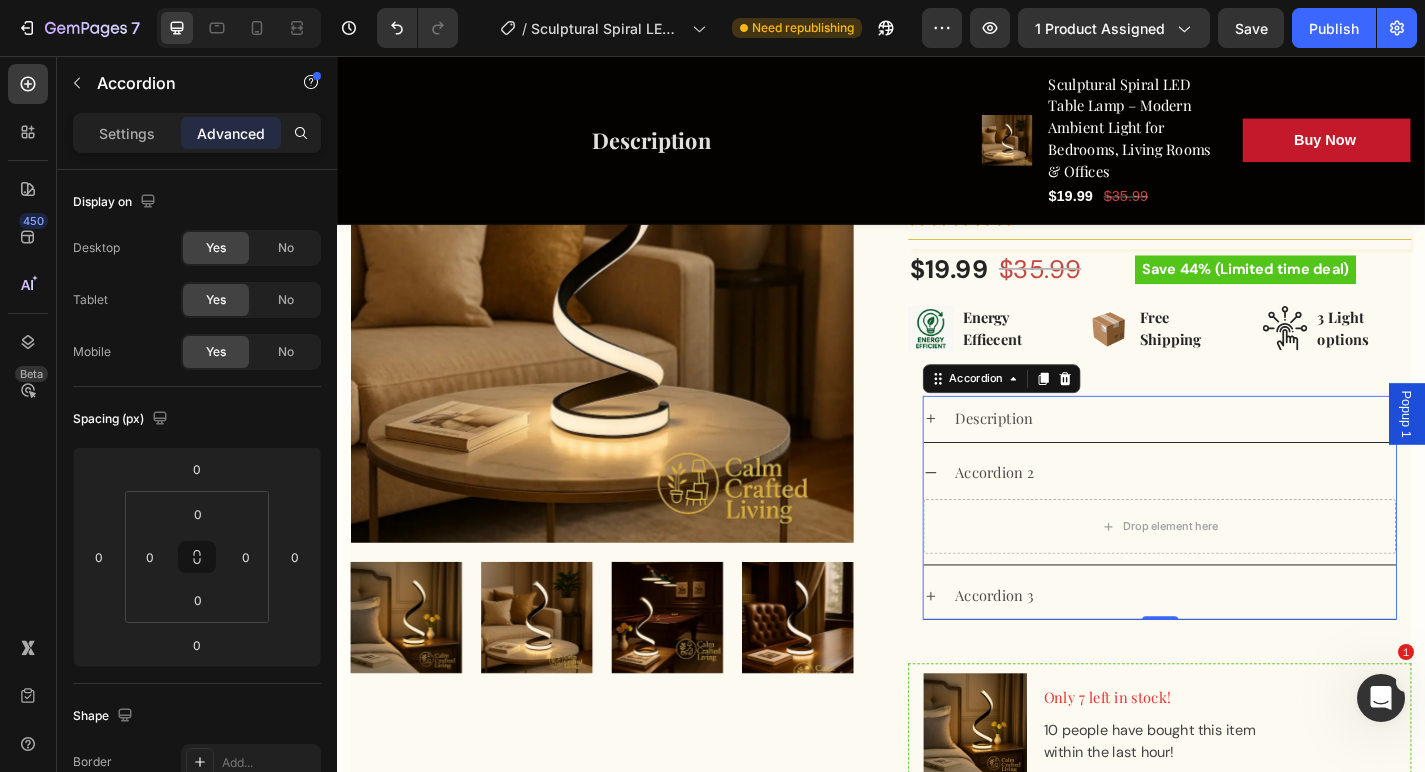 type on "100" 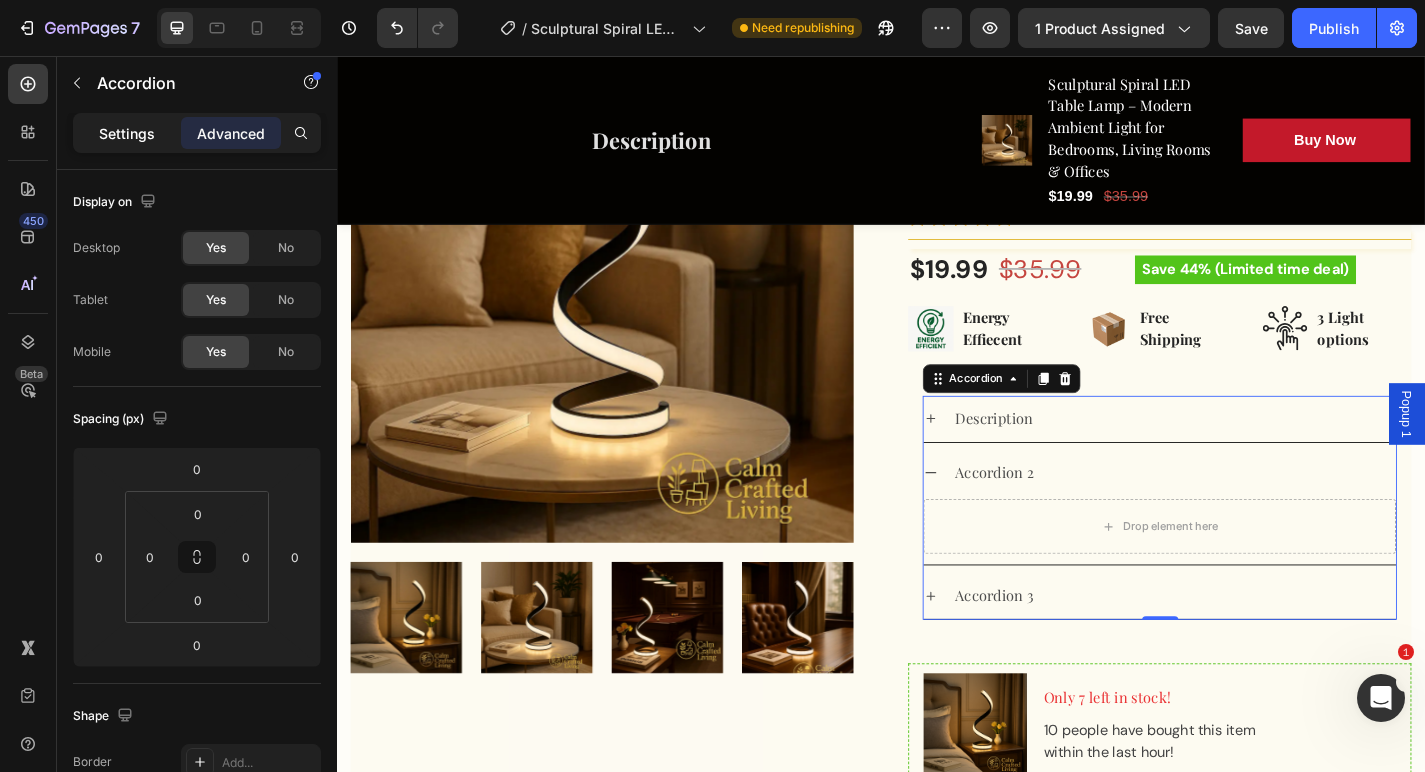 click on "Settings" at bounding box center (127, 133) 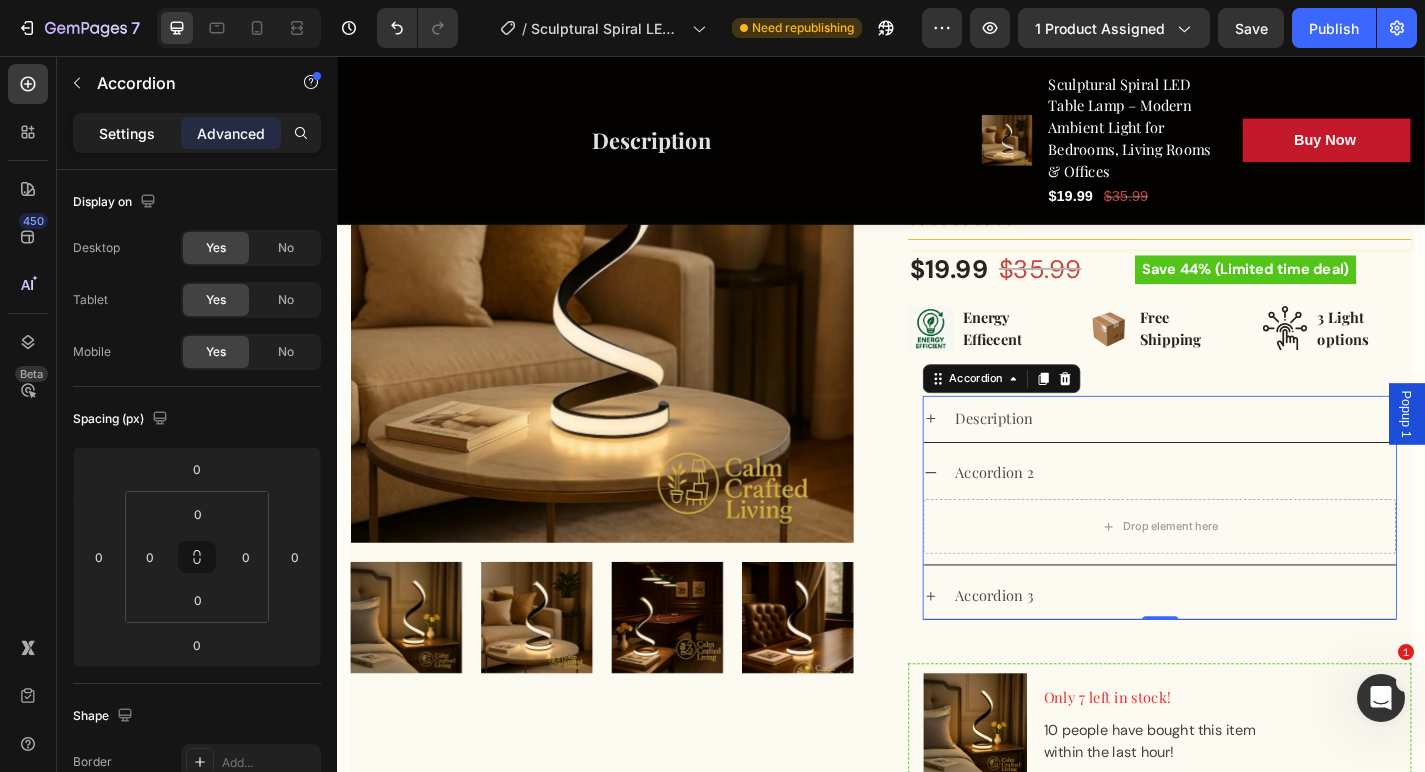 type on "8" 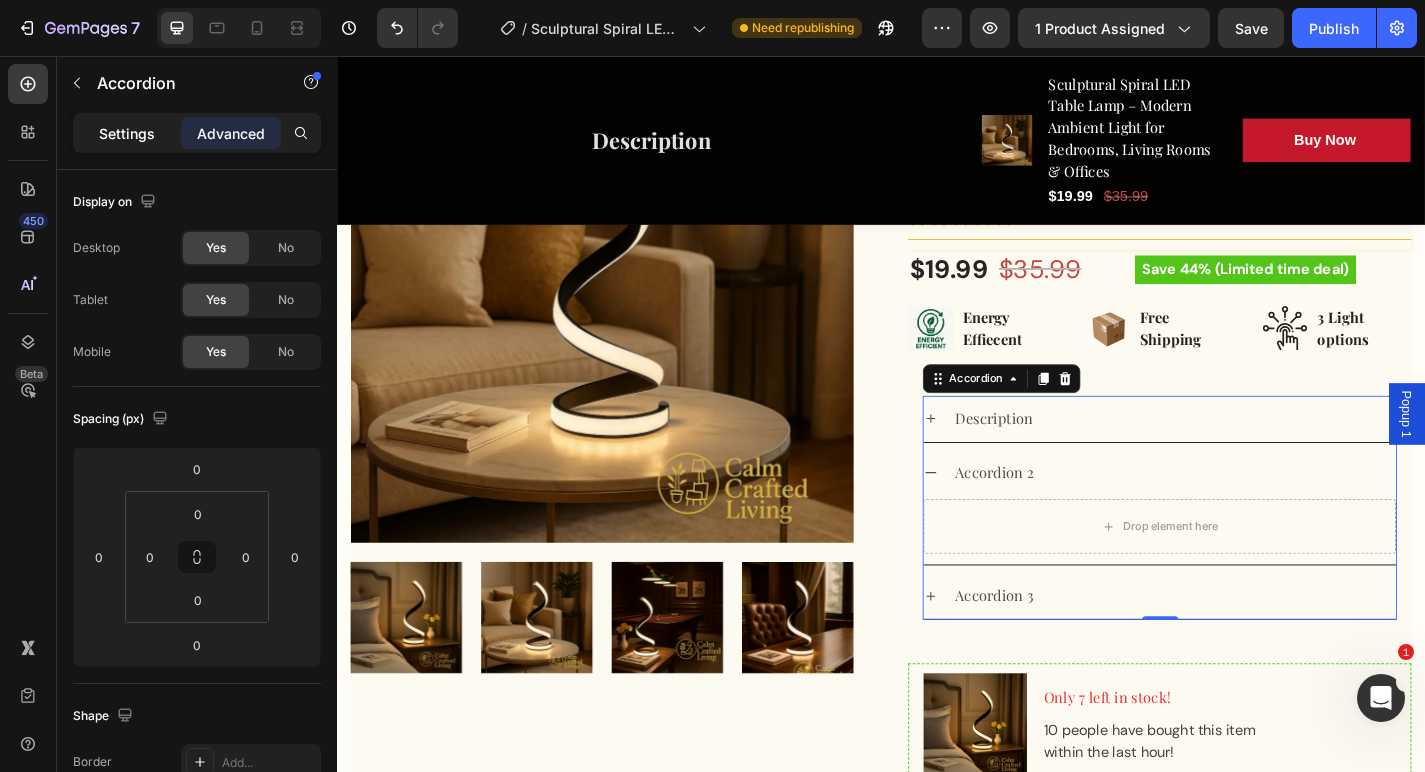 type on "8" 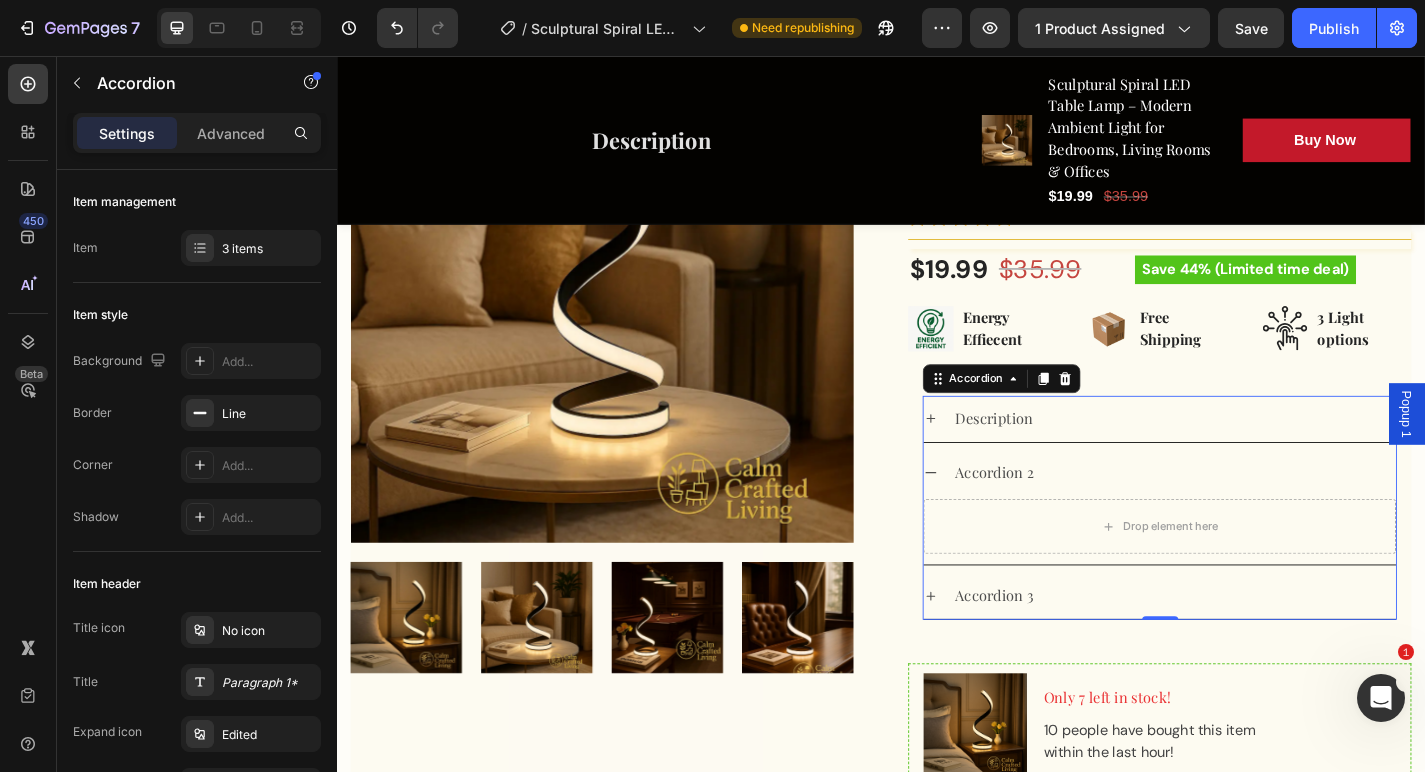 click on "Accordion 2" at bounding box center (1260, 516) 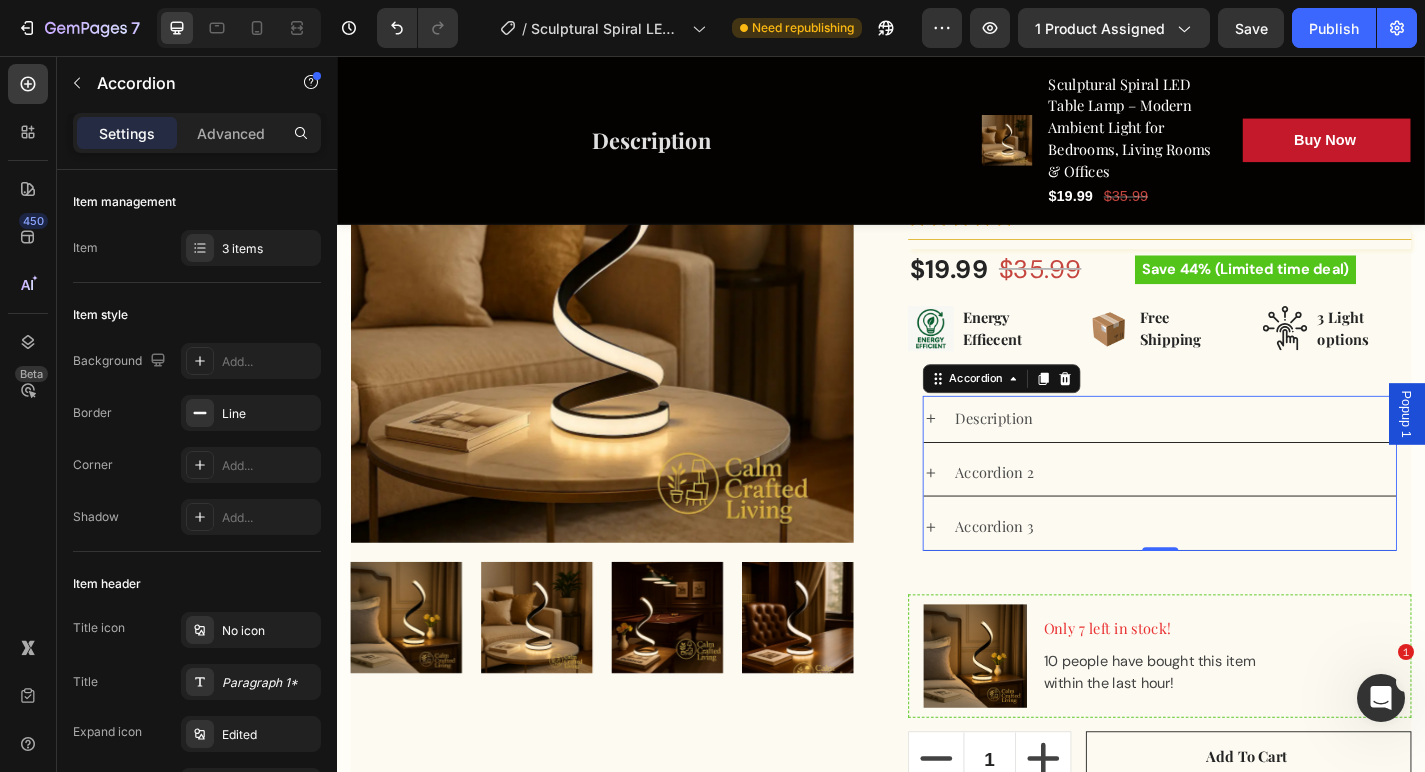 click on "Accordion 2" at bounding box center [1244, 516] 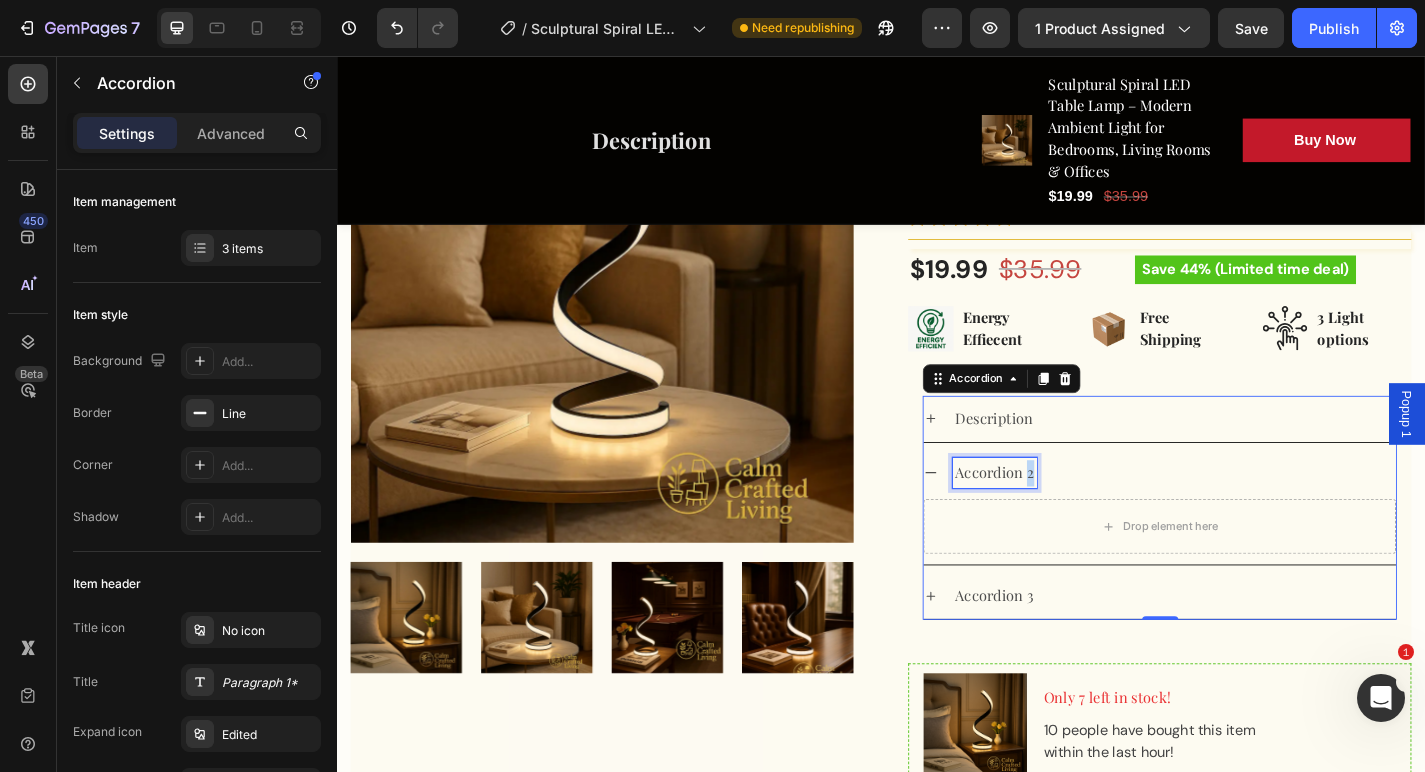click on "Accordion 2" at bounding box center (1062, 516) 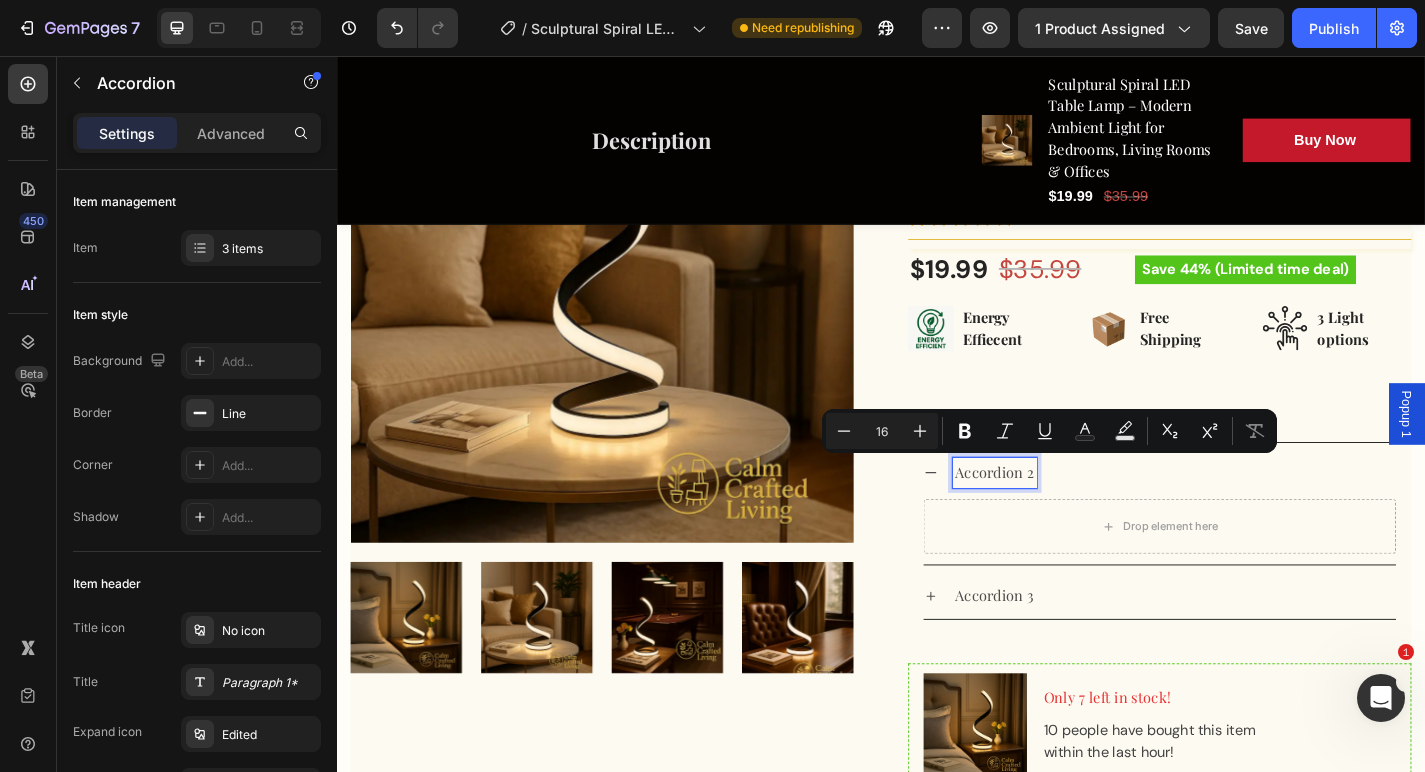 click on "Accordion 2" at bounding box center (1062, 516) 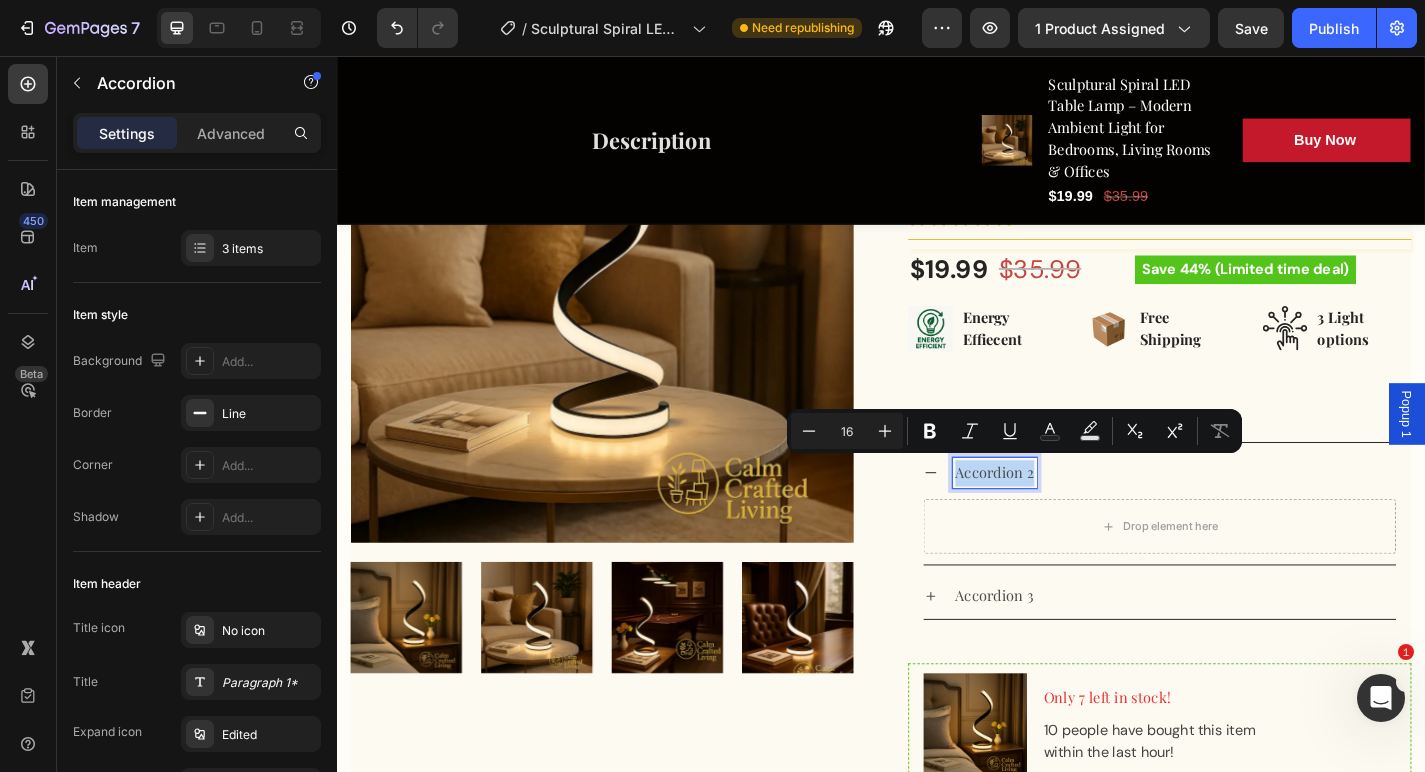 drag, startPoint x: 1023, startPoint y: 510, endPoint x: 1118, endPoint y: 513, distance: 95.047356 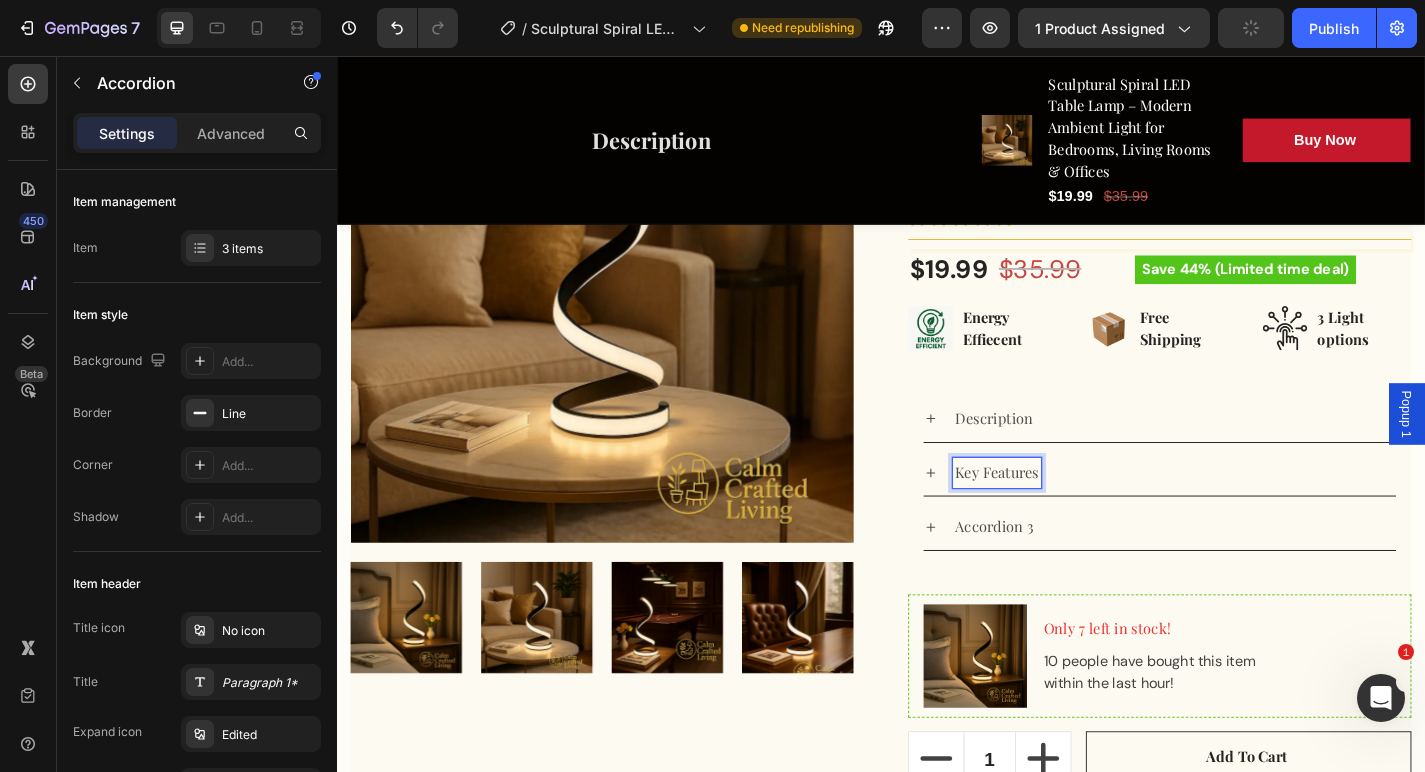 click on "Accordion 3" at bounding box center (1062, 575) 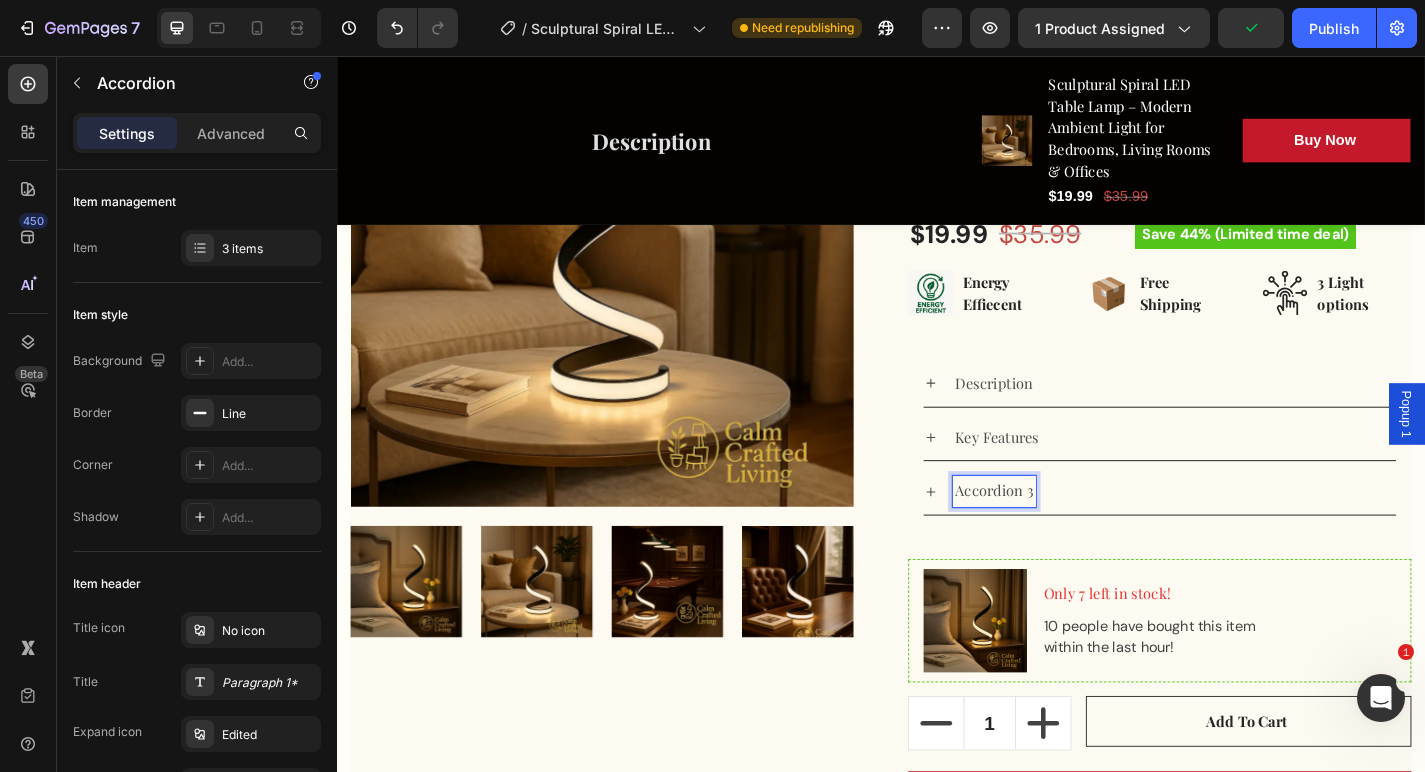 scroll, scrollTop: 614, scrollLeft: 0, axis: vertical 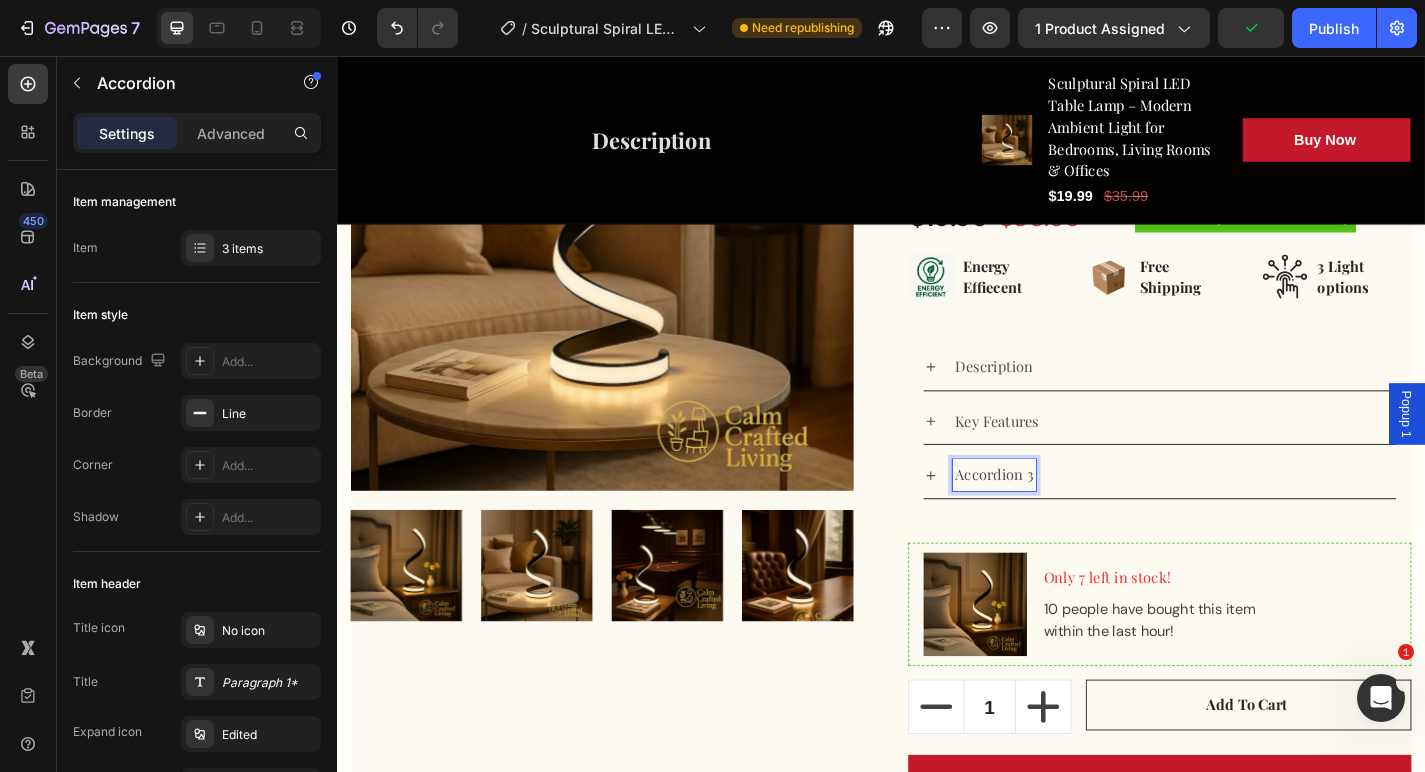 click 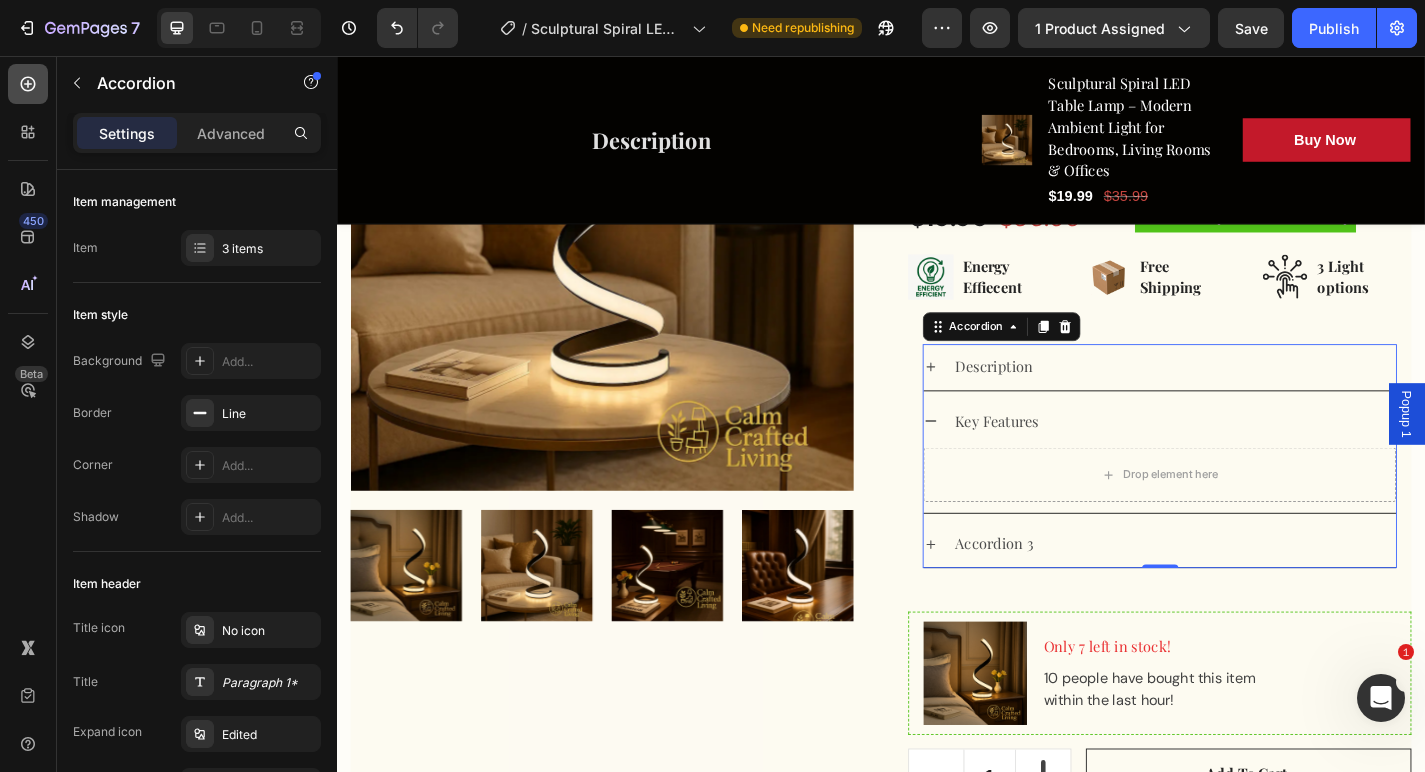 click 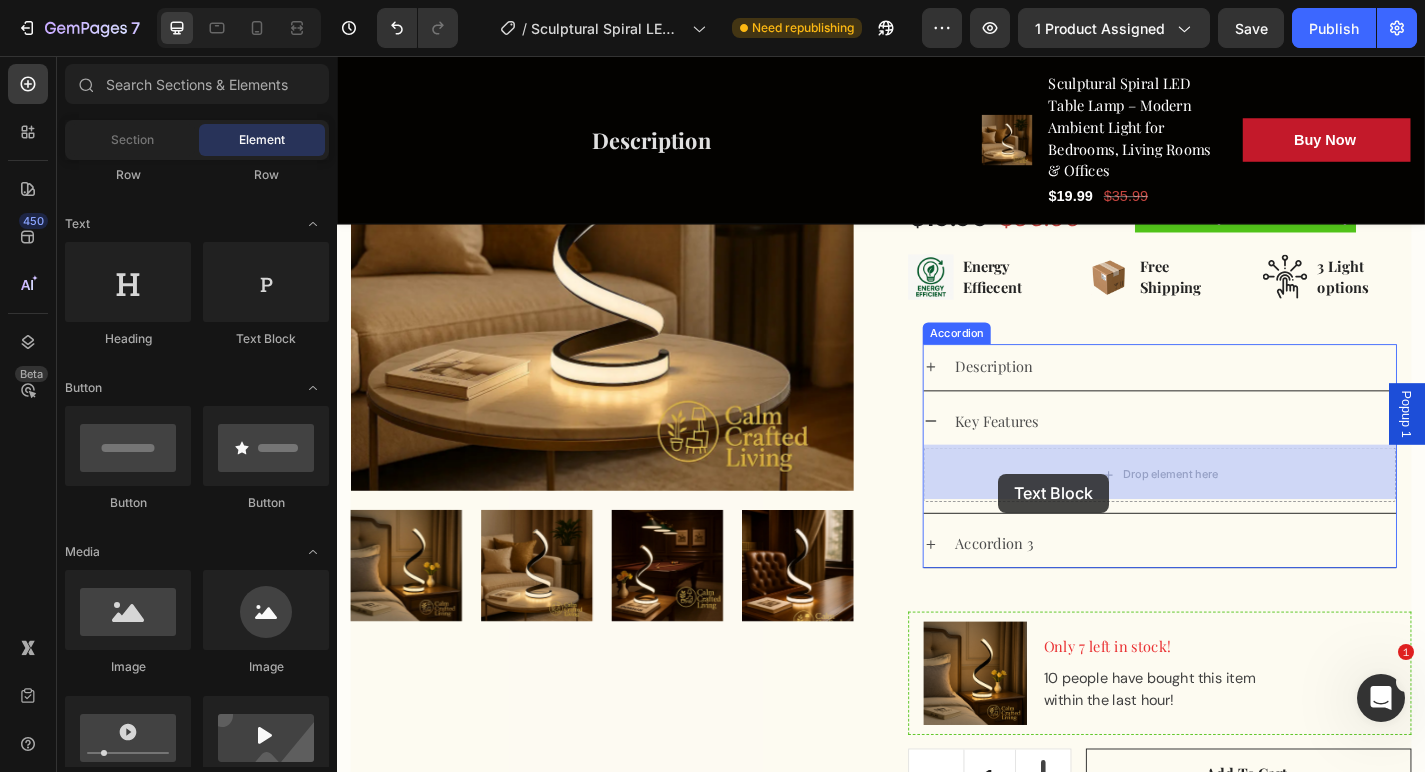 drag, startPoint x: 596, startPoint y: 361, endPoint x: 1066, endPoint y: 517, distance: 495.21307 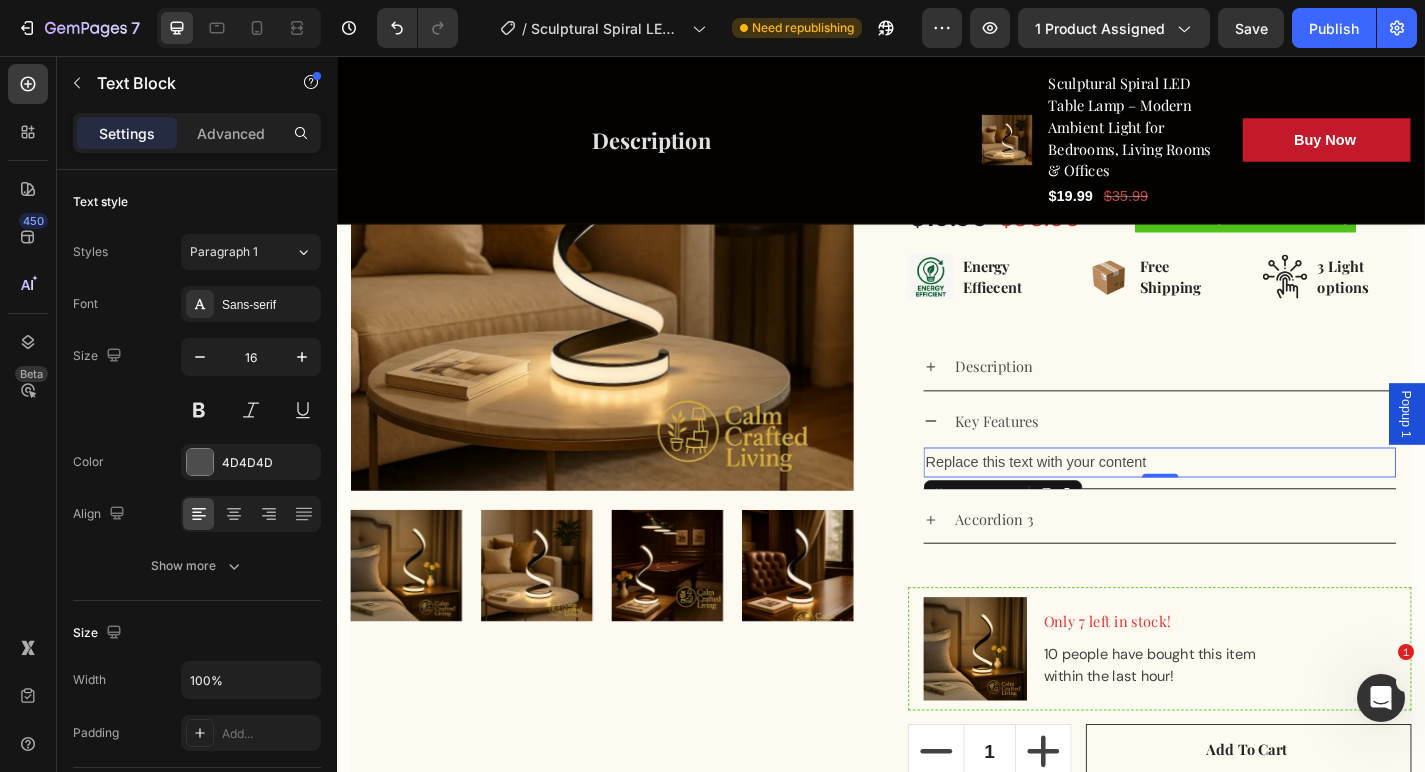click on "Replace this text with your content" at bounding box center (1244, 504) 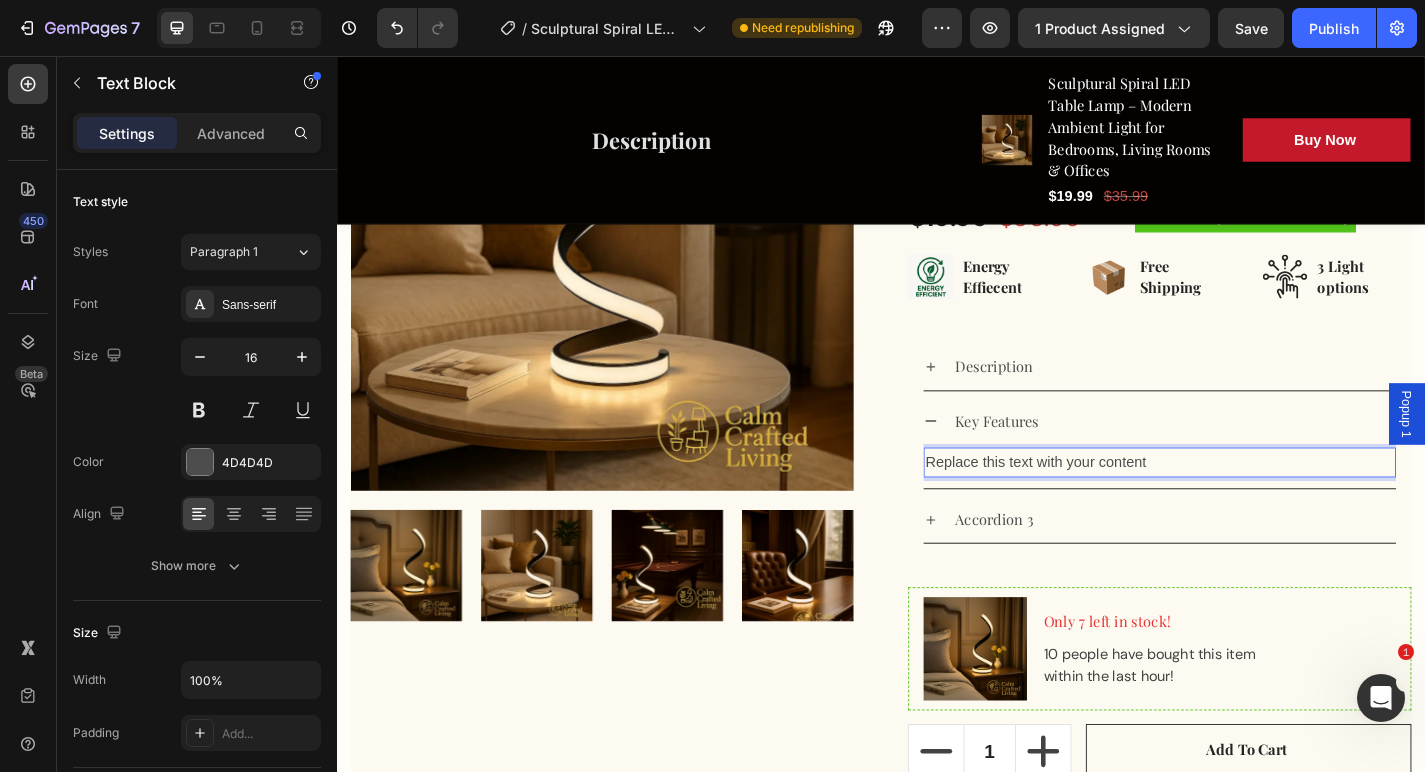 click on "Replace this text with your content" at bounding box center (1244, 504) 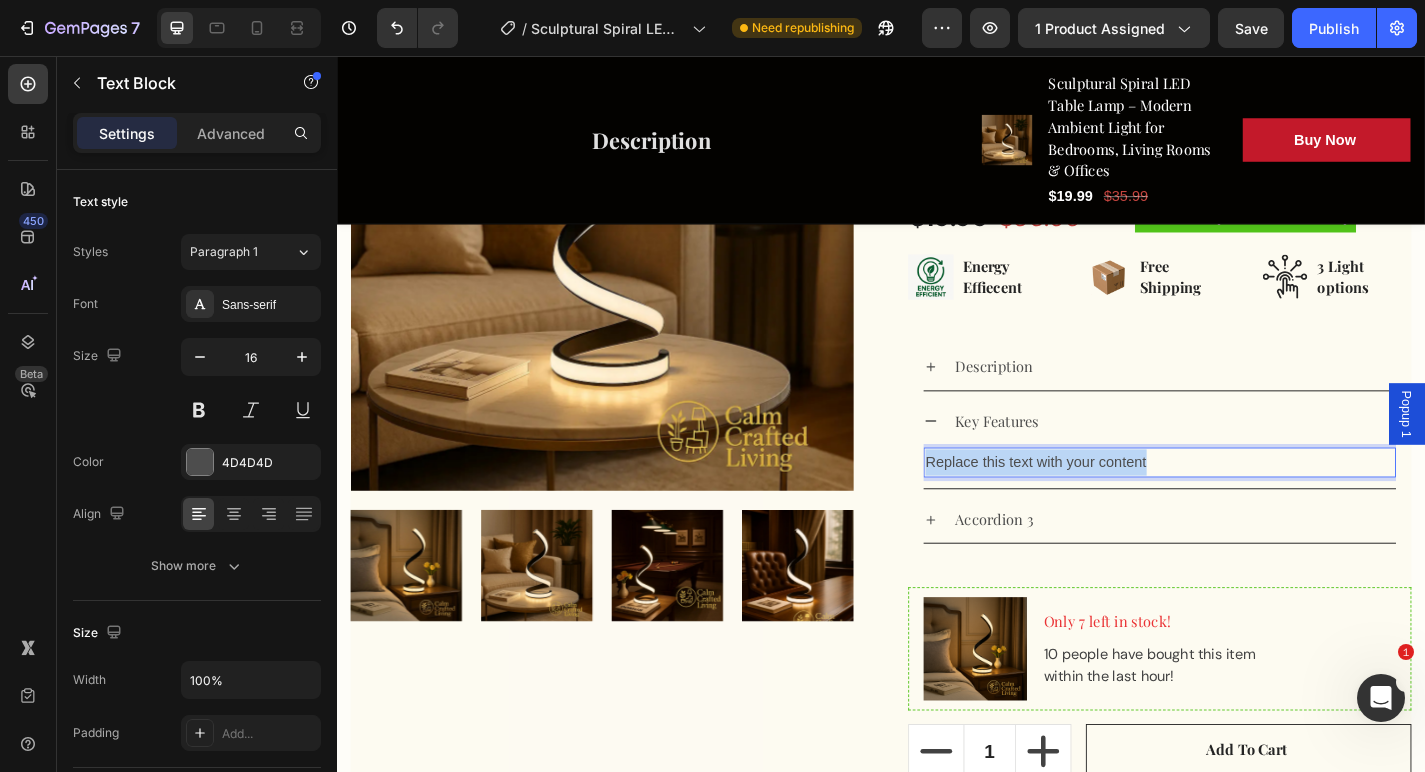 click on "Replace this text with your content" at bounding box center (1244, 504) 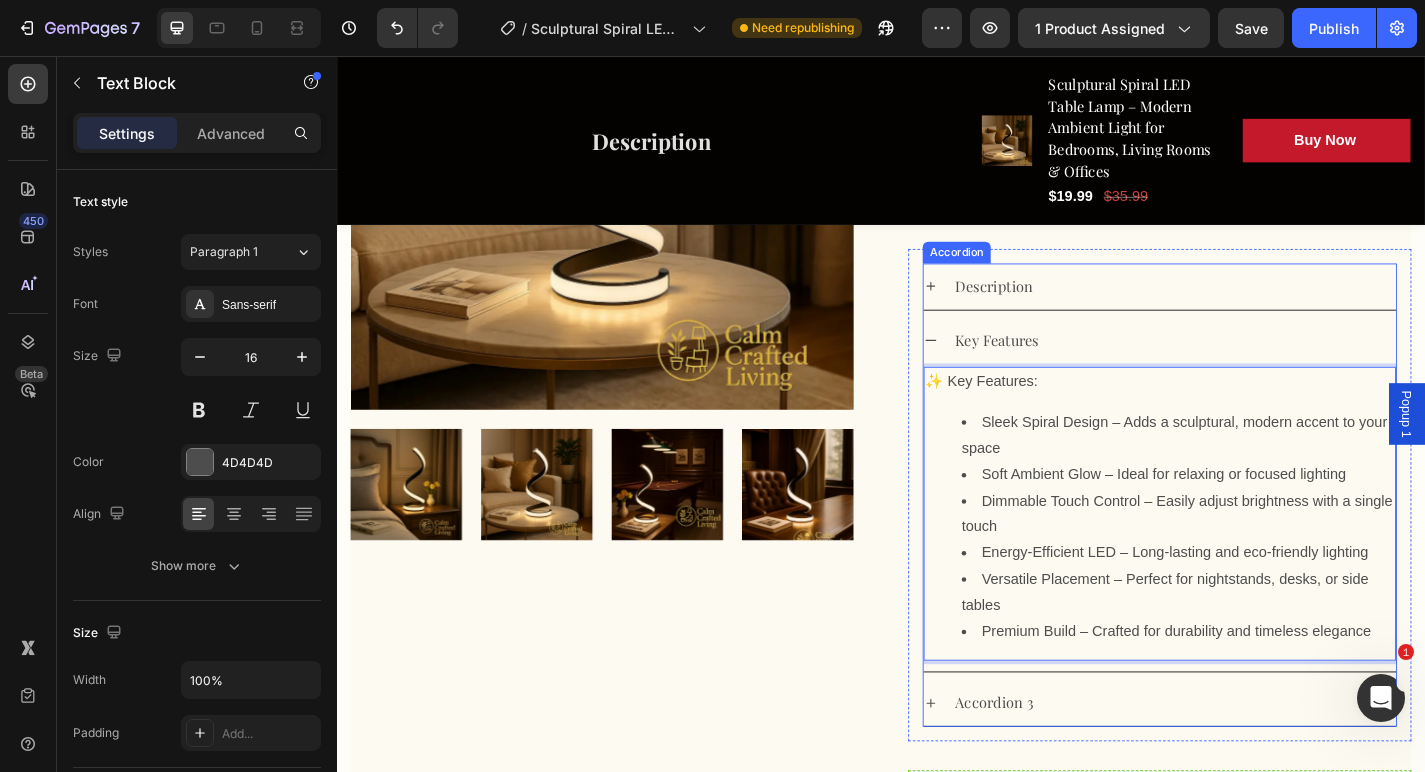 scroll, scrollTop: 661, scrollLeft: 0, axis: vertical 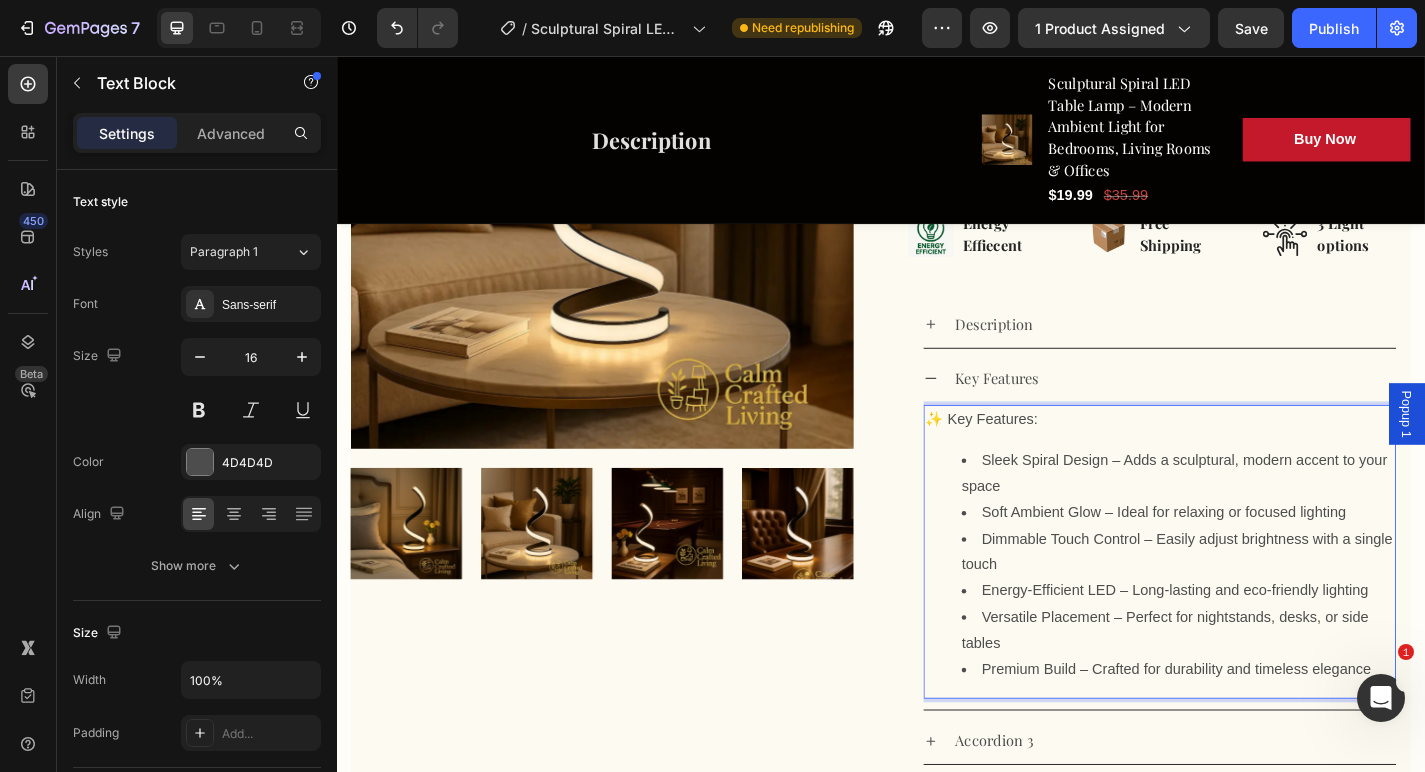 click on "✨ Key Features: Sleek Spiral Design – Adds a sculptural, modern accent to your space Soft Ambient Glow – Ideal for relaxing or focused lighting Dimmable Touch Control – Easily adjust brightness with a single touch Energy-Efficient LED – Long-lasting and eco-friendly lighting Versatile Placement – Perfect for nightstands, desks, or side tables Premium Build – Crafted for durability and timeless elegance" at bounding box center [1244, 603] 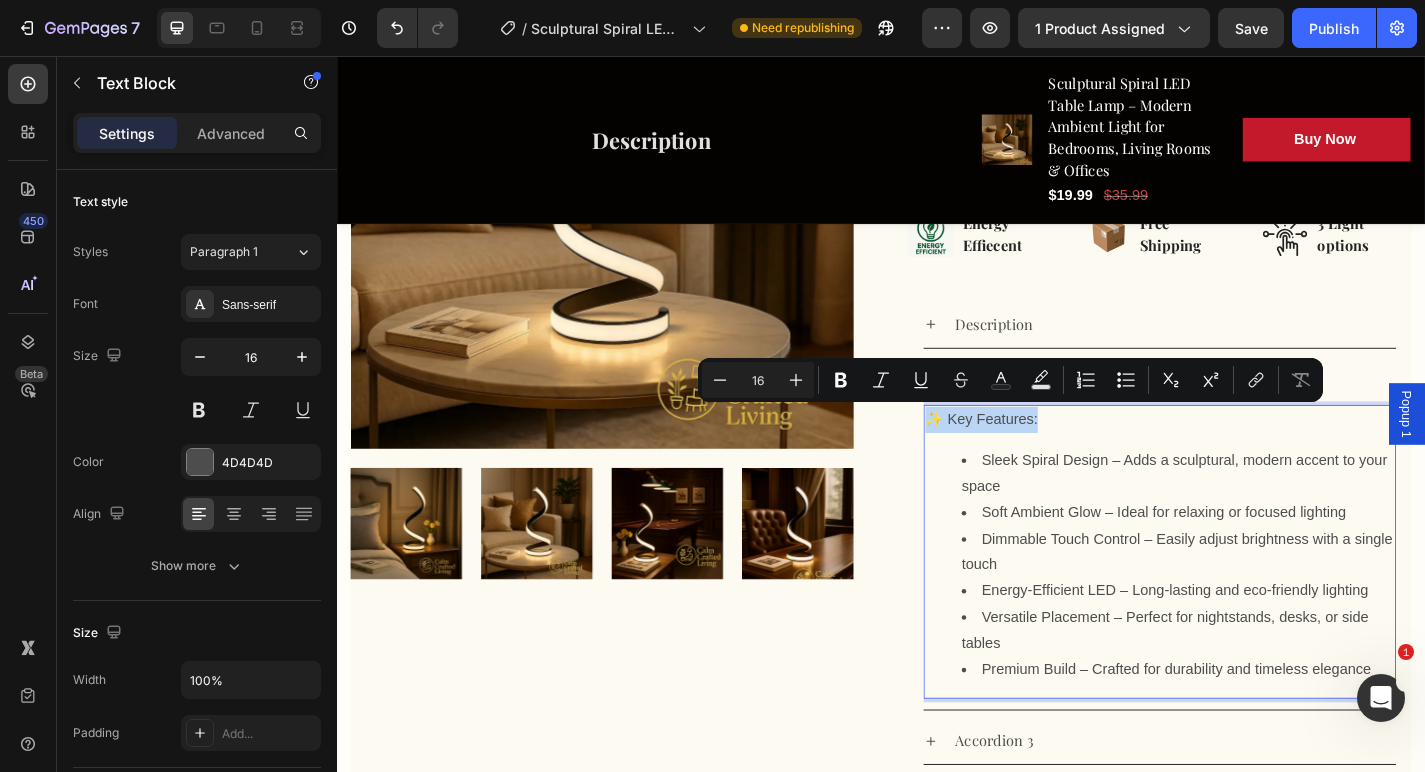 drag, startPoint x: 1120, startPoint y: 450, endPoint x: 991, endPoint y: 445, distance: 129.09686 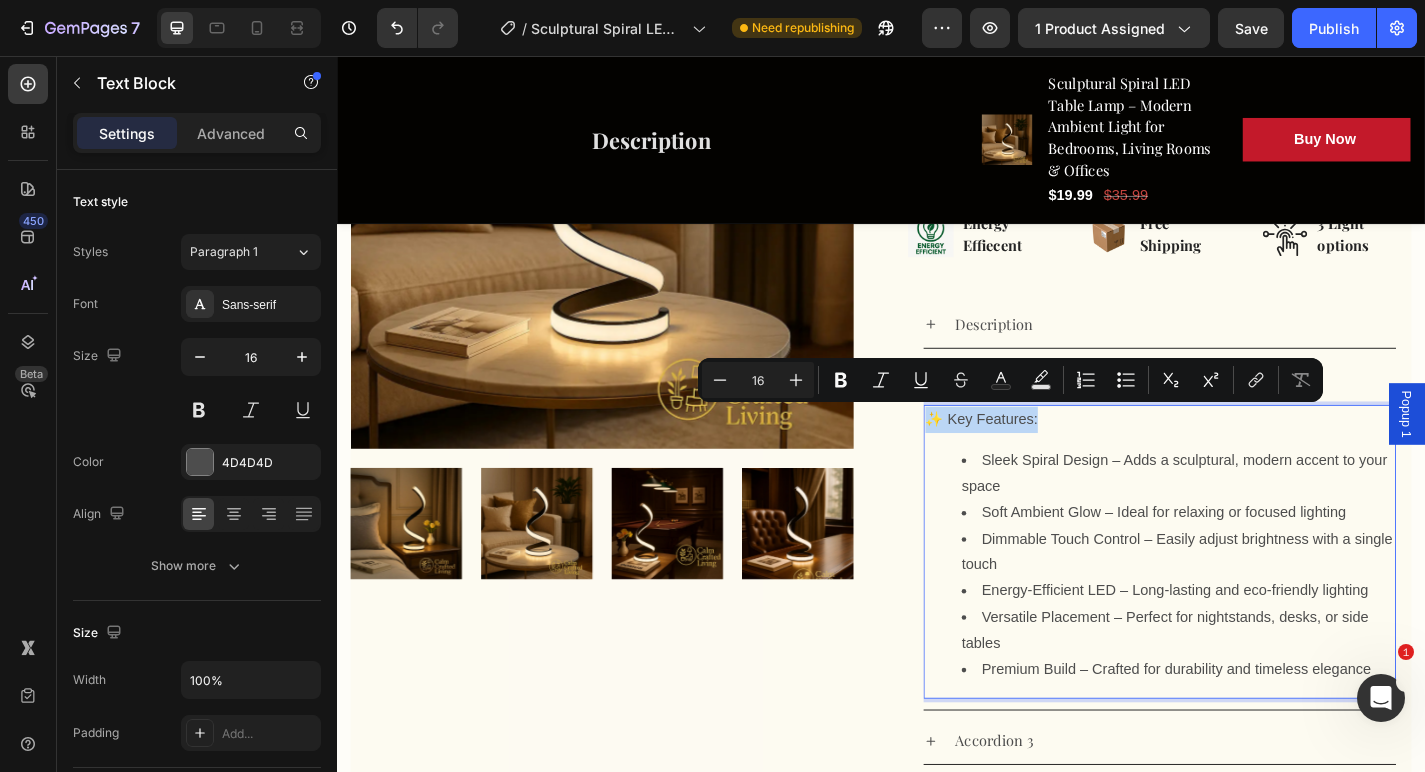 click on "✨ Key Features:" at bounding box center [1244, 457] 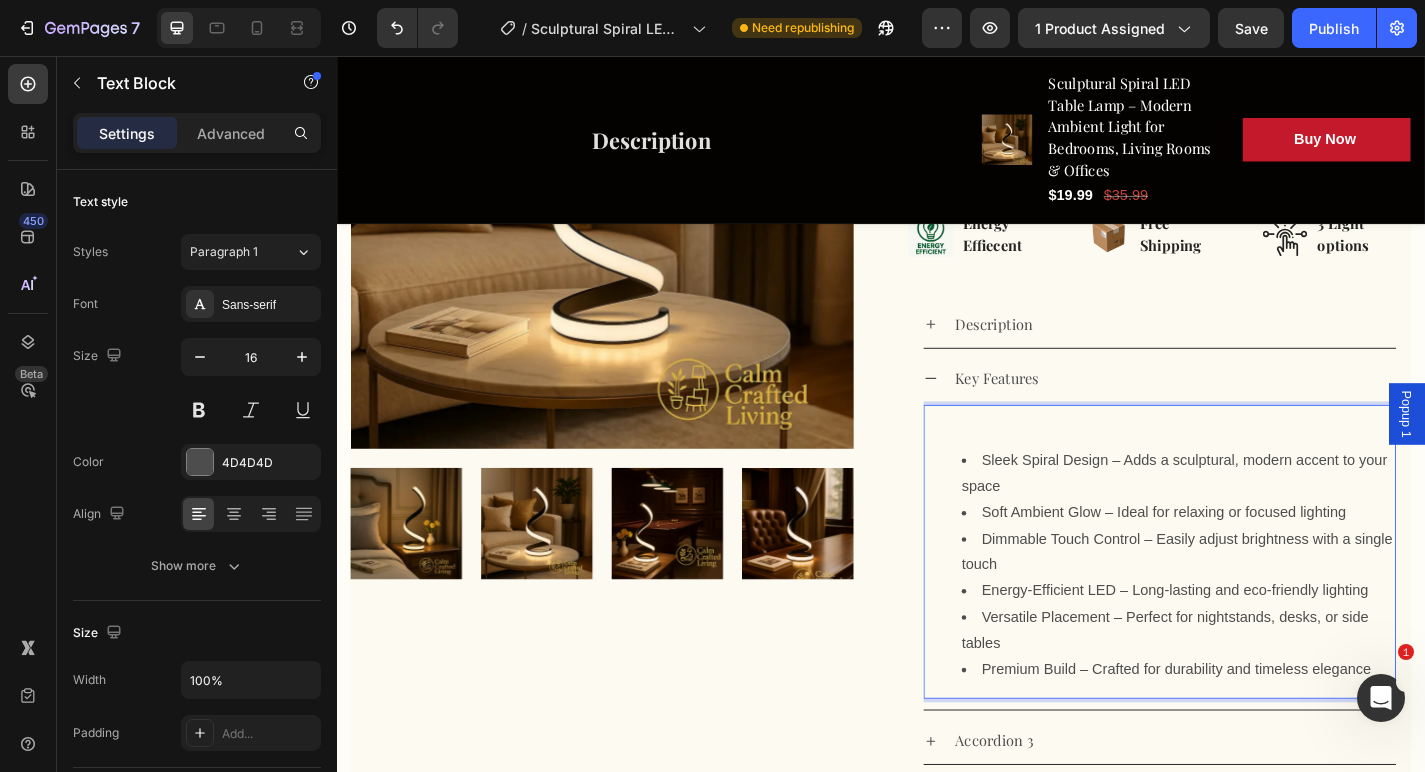click on "Sleek Spiral Design – Adds a sculptural, modern accent to your space Soft Ambient Glow – Ideal for relaxing or focused lighting Dimmable Touch Control – Easily adjust brightness with a single touch Energy-Efficient LED – Long-lasting and eco-friendly lighting Versatile Placement – Perfect for nightstands, desks, or side tables Premium Build – Crafted for durability and timeless elegance" at bounding box center (1244, 603) 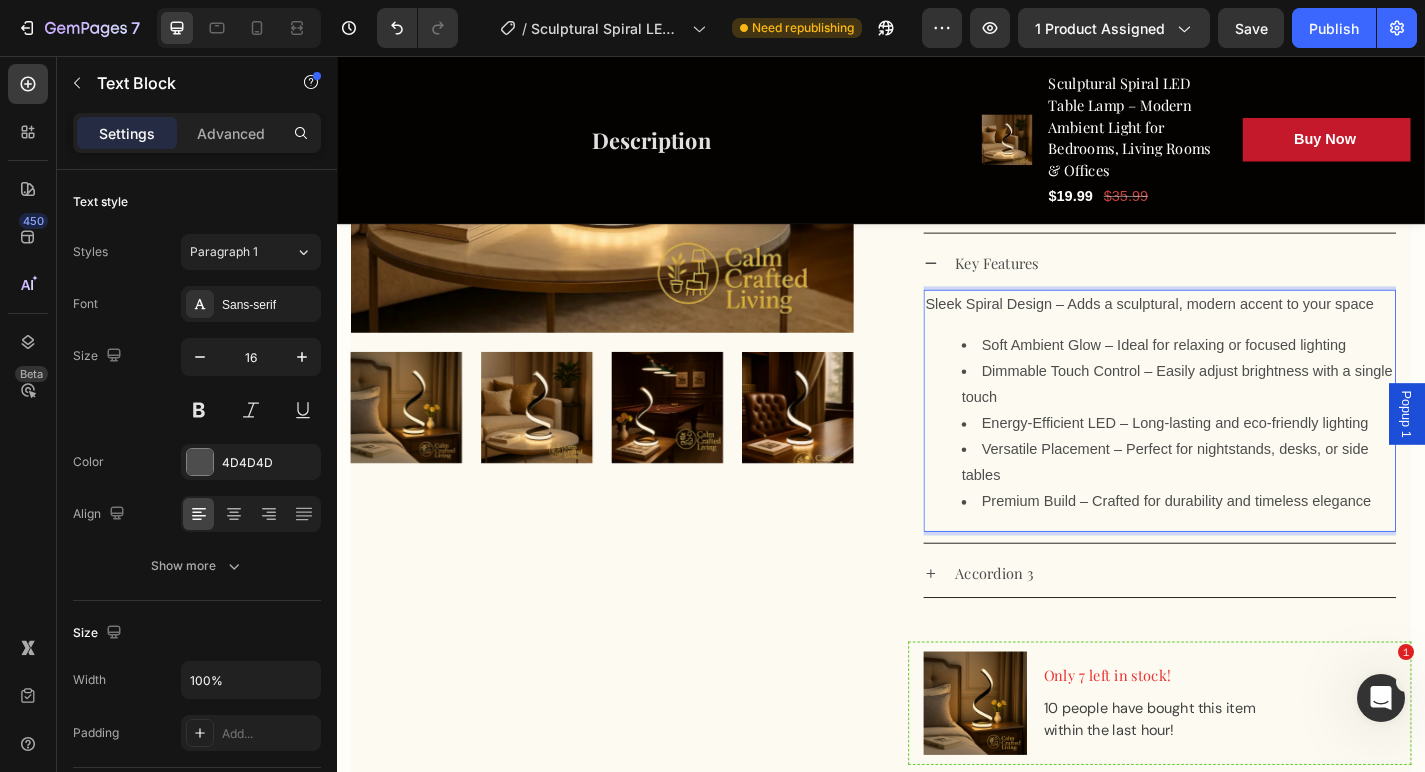type 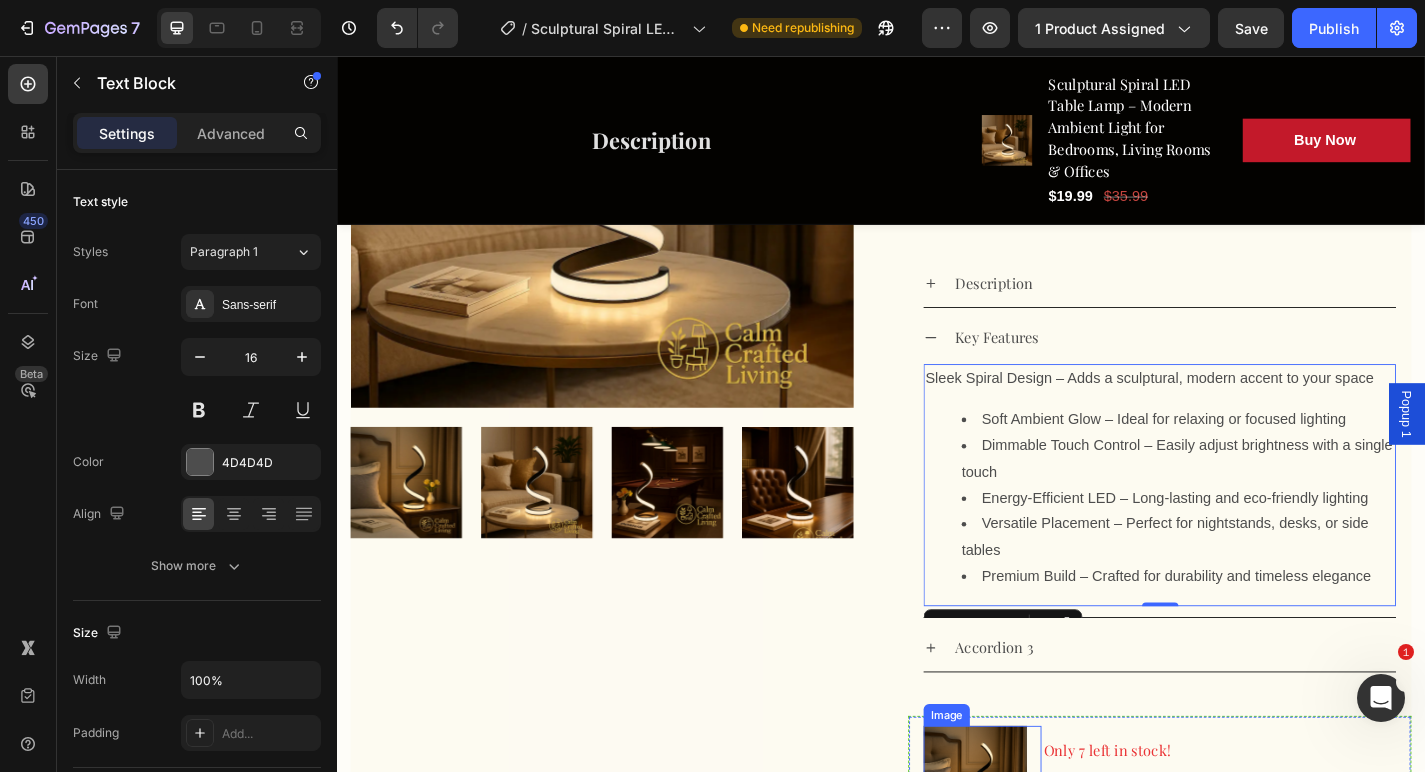scroll, scrollTop: 565, scrollLeft: 0, axis: vertical 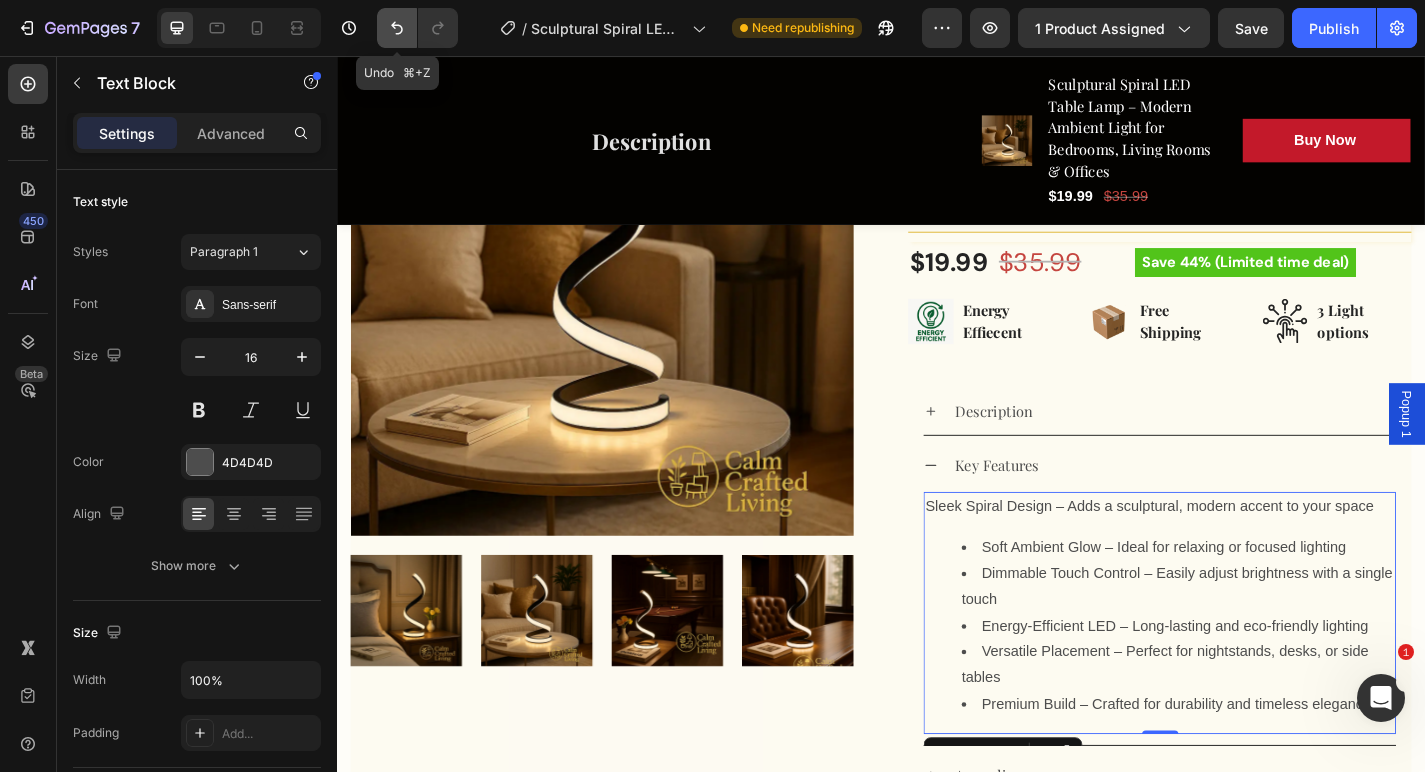 click 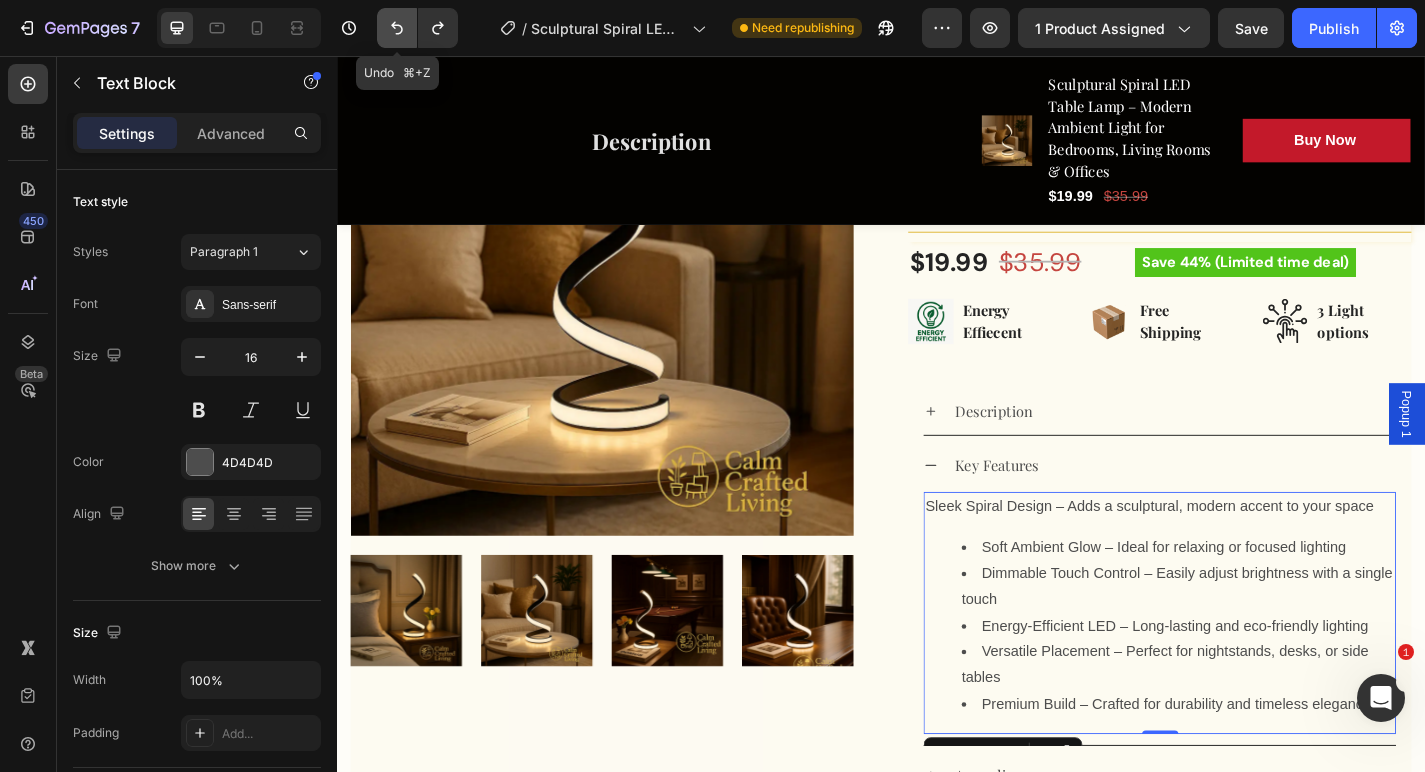 click 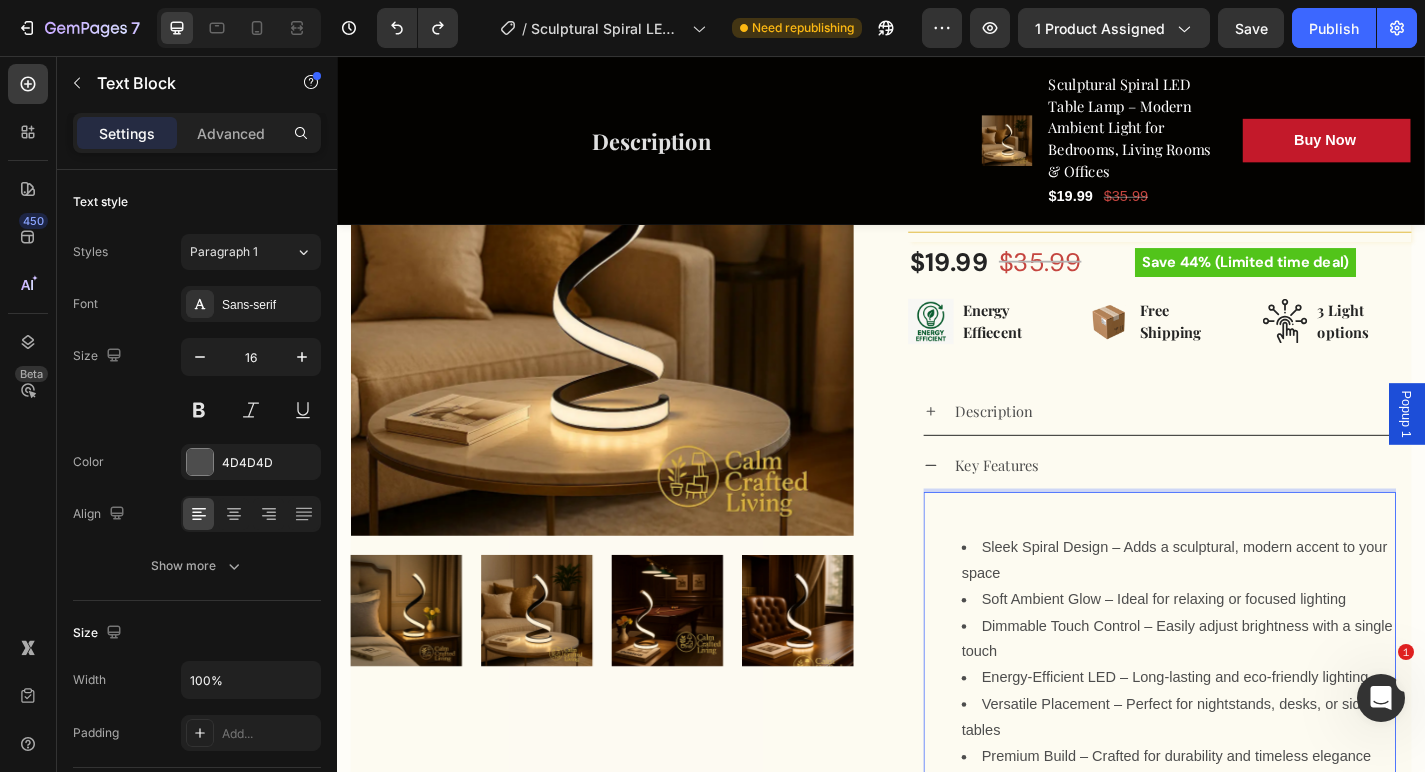 click on "Soft Ambient Glow – Ideal for relaxing or focused lighting" at bounding box center [1264, 656] 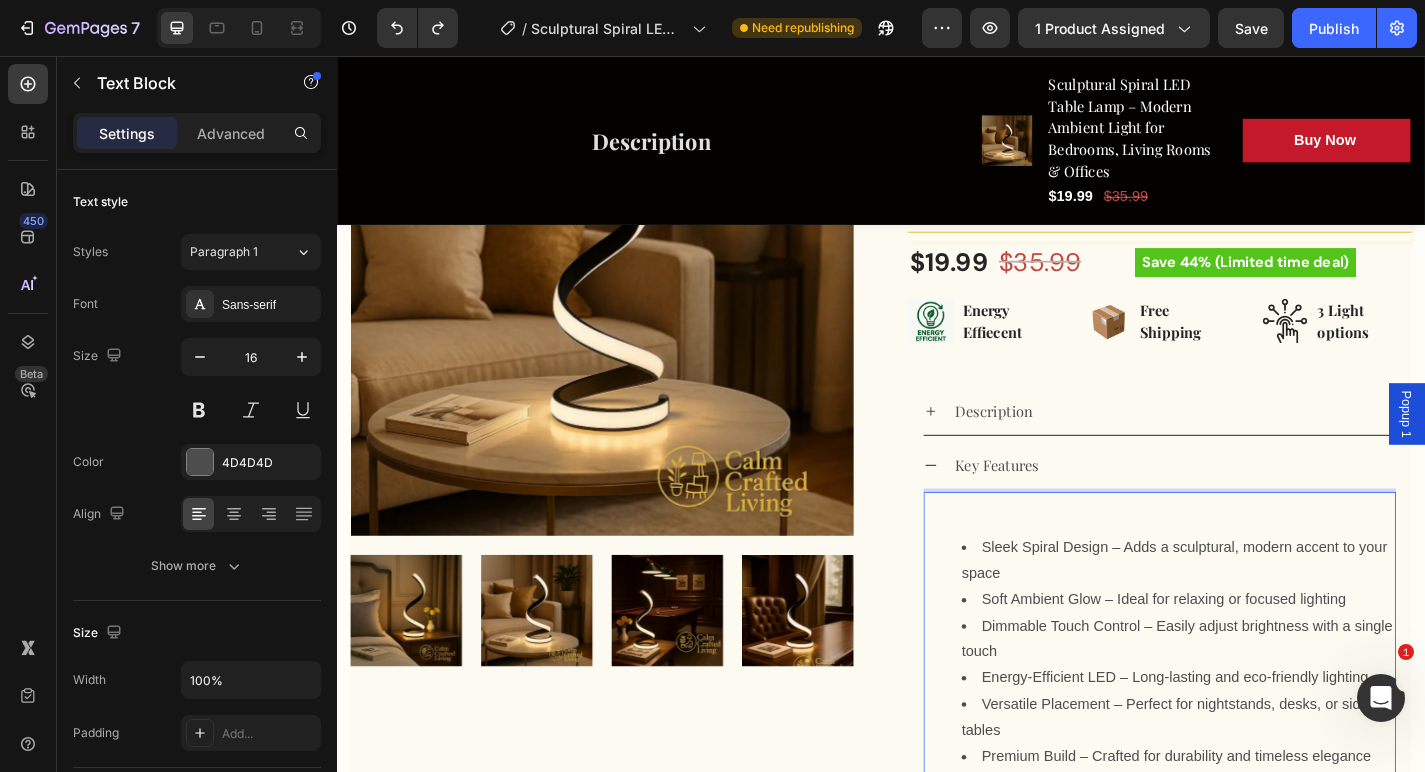 click on "Sleek Spiral Design – Adds a sculptural, modern accent to your space Soft Ambient Glow – Ideal for relaxing or focused lighting Dimmable Touch Control – Easily adjust brightness with a single touch Energy-Efficient LED – Long-lasting and eco-friendly lighting Versatile Placement – Perfect for nightstands, desks, or side tables Premium Build – Crafted for durability and timeless elegance" at bounding box center (1244, 699) 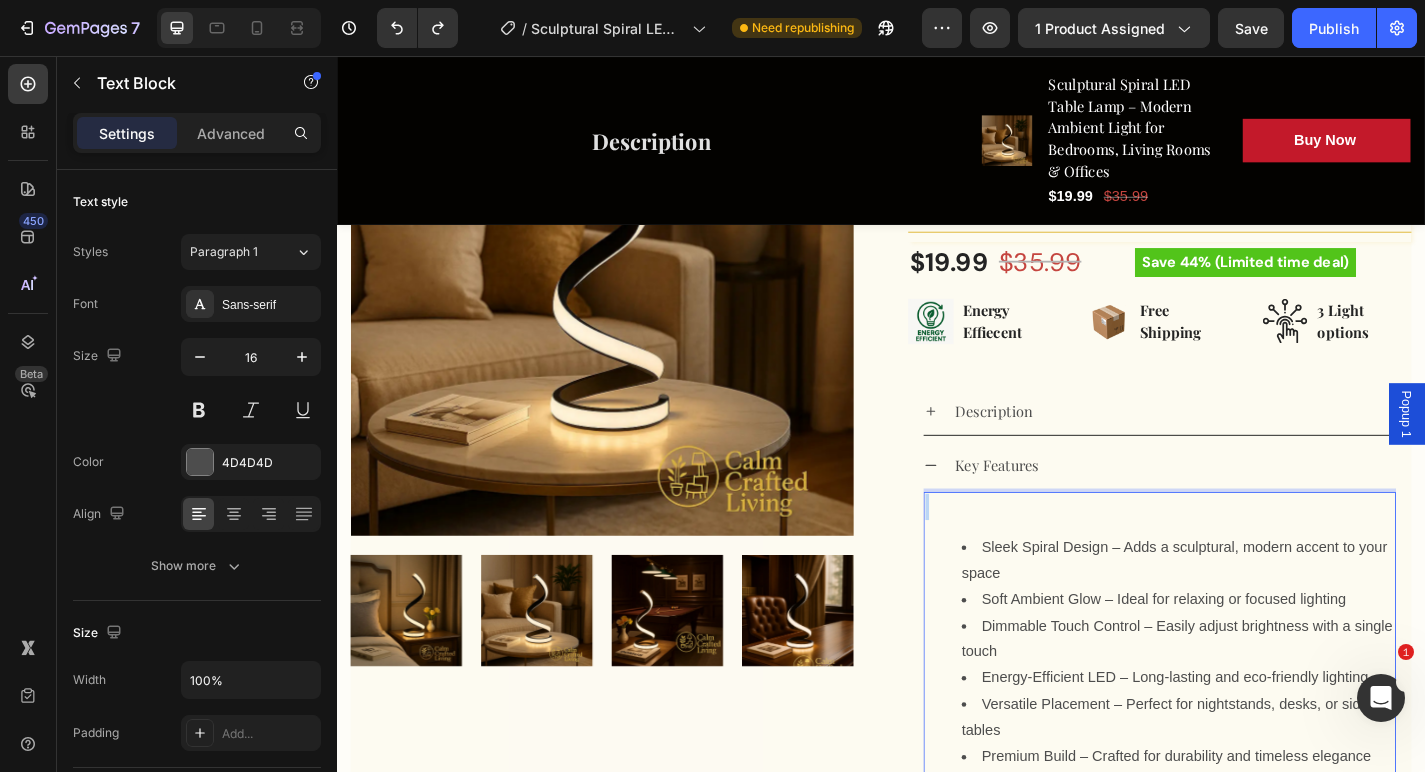 click at bounding box center (1244, 553) 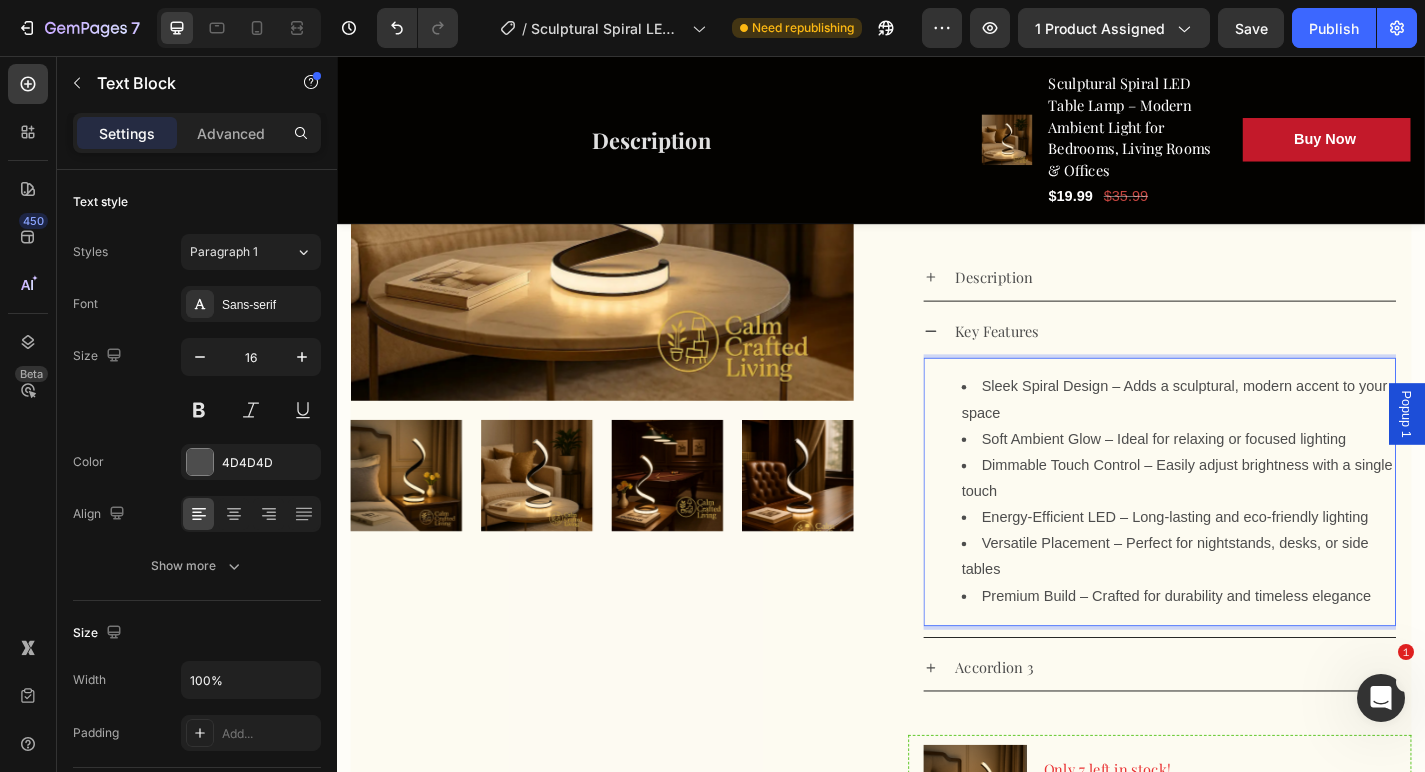 scroll, scrollTop: 721, scrollLeft: 0, axis: vertical 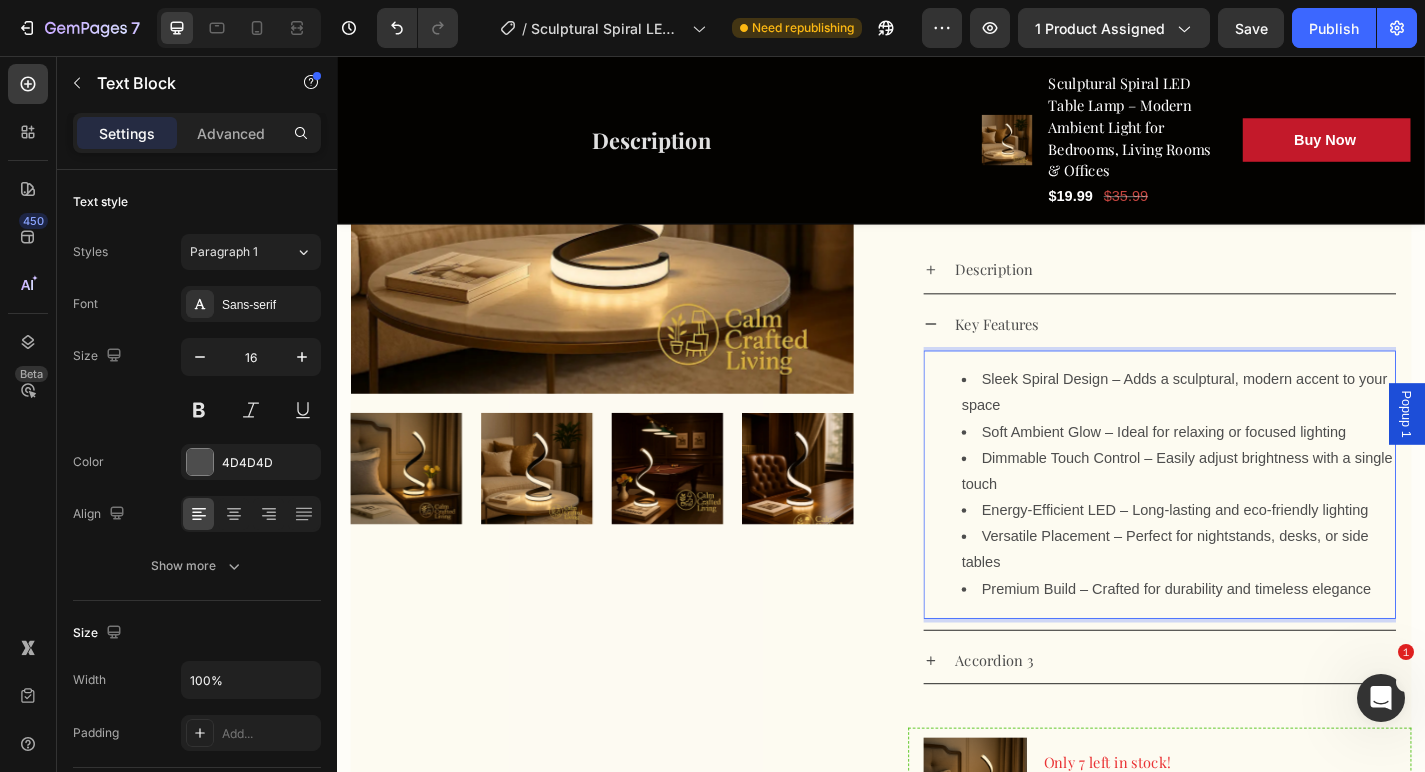 click on "Energy-Efficient LED – Long-lasting and eco-friendly lighting" at bounding box center (1264, 557) 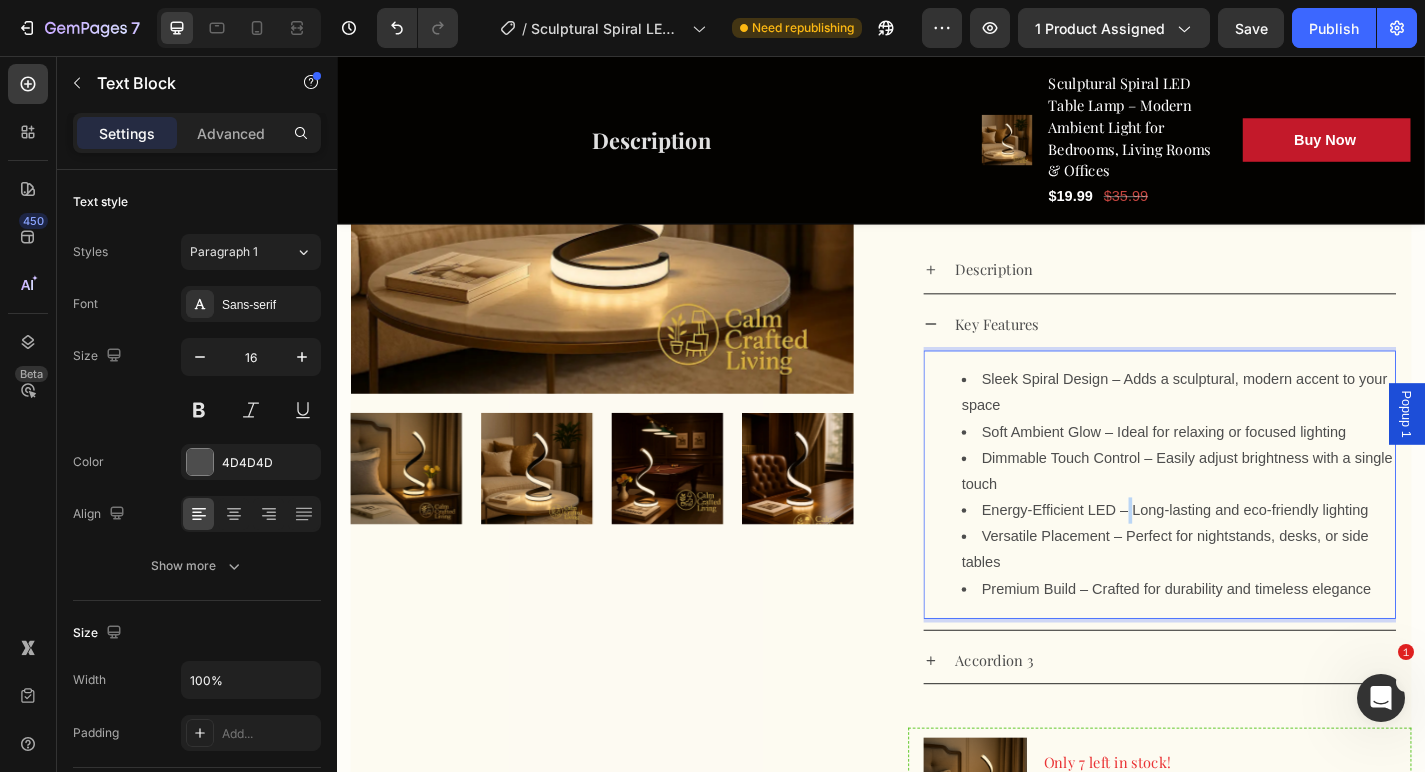 click on "Energy-Efficient LED – Long-lasting and eco-friendly lighting" at bounding box center [1264, 557] 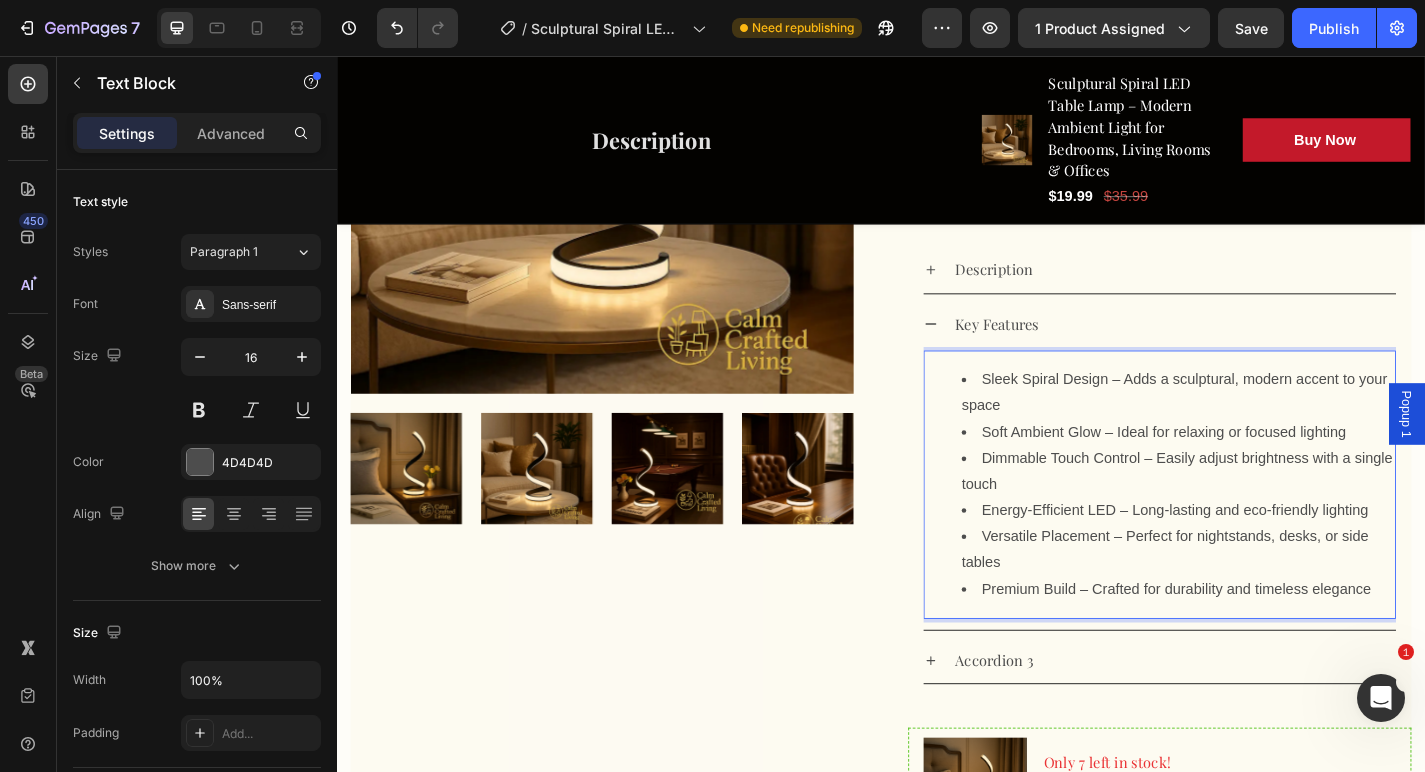 click on "Versatile Placement – Perfect for nightstands, desks, or side tables" at bounding box center [1264, 601] 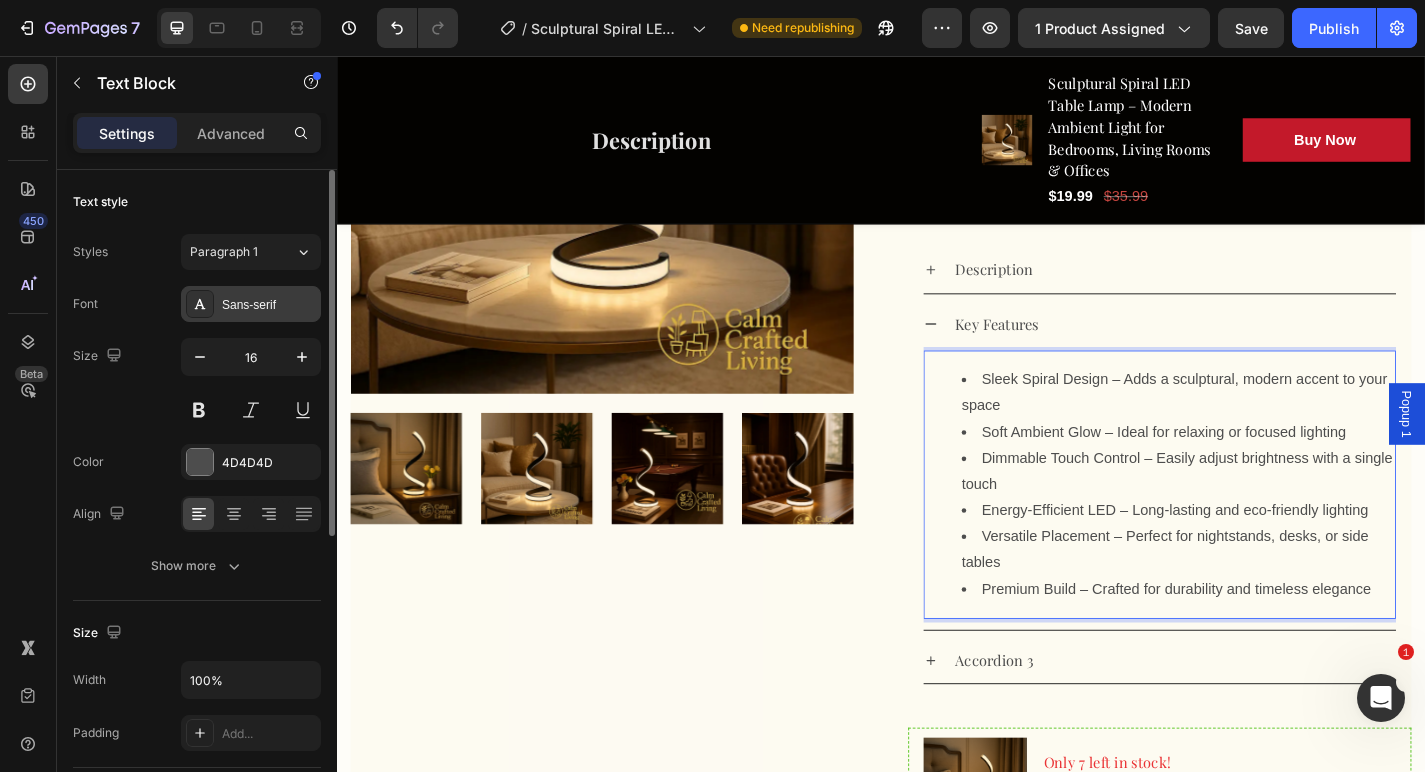 click on "Sans-serif" at bounding box center (251, 304) 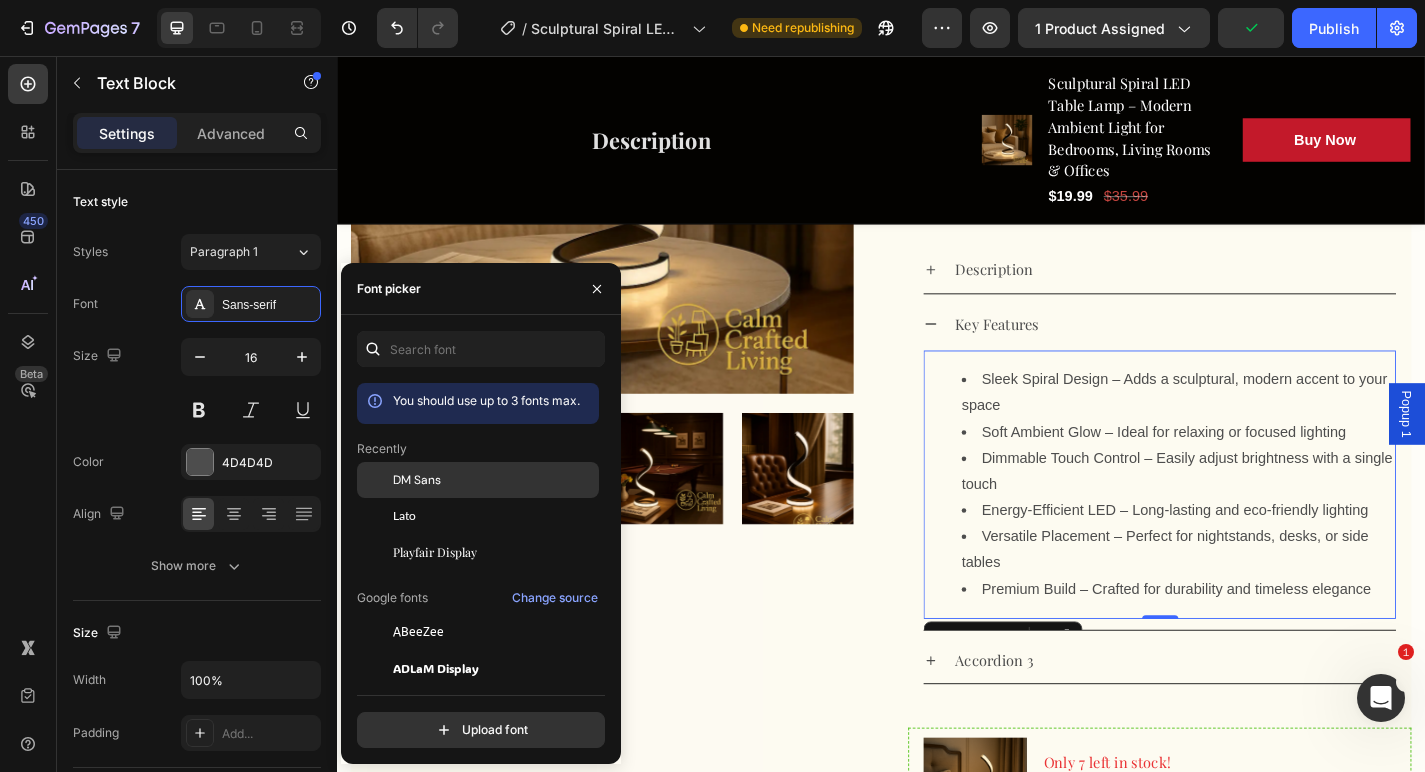 click on "DM Sans" at bounding box center [417, 480] 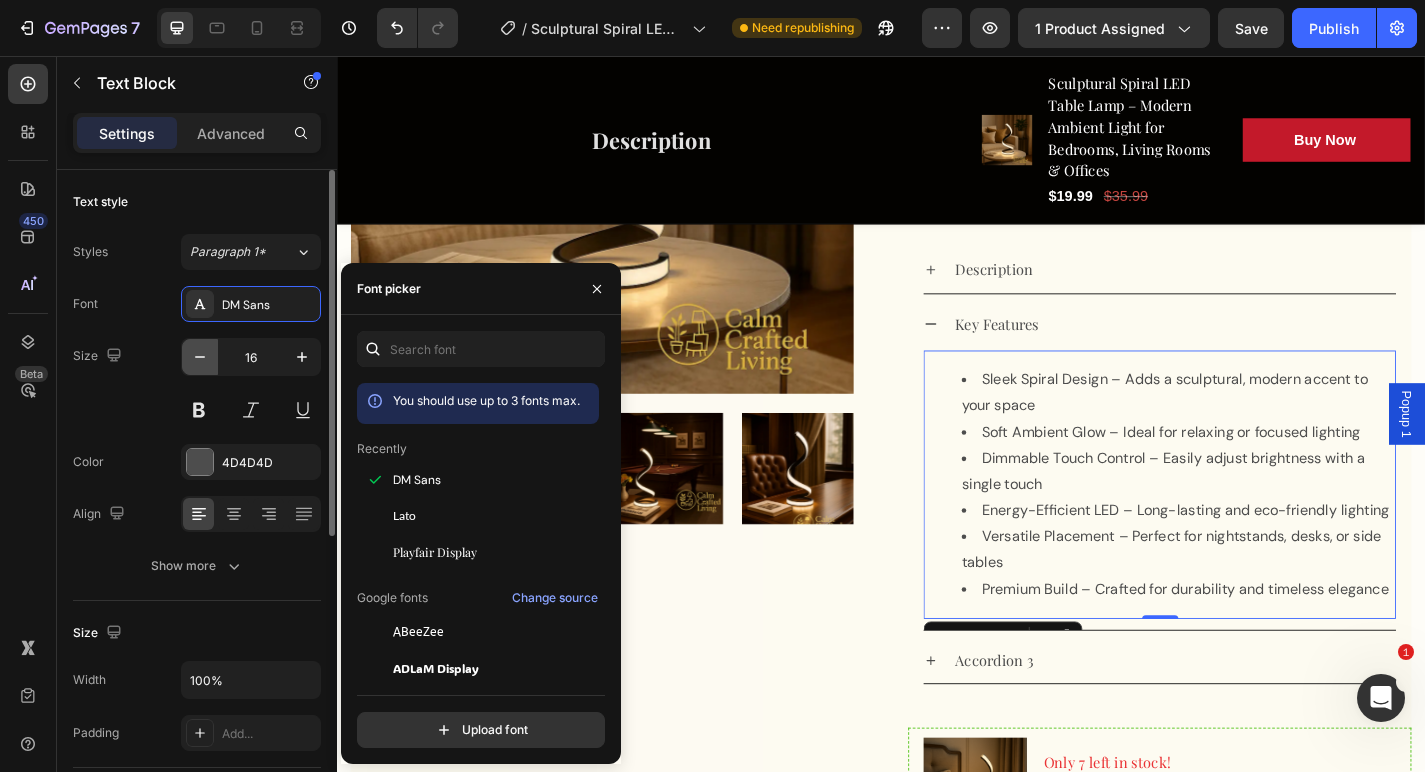 click 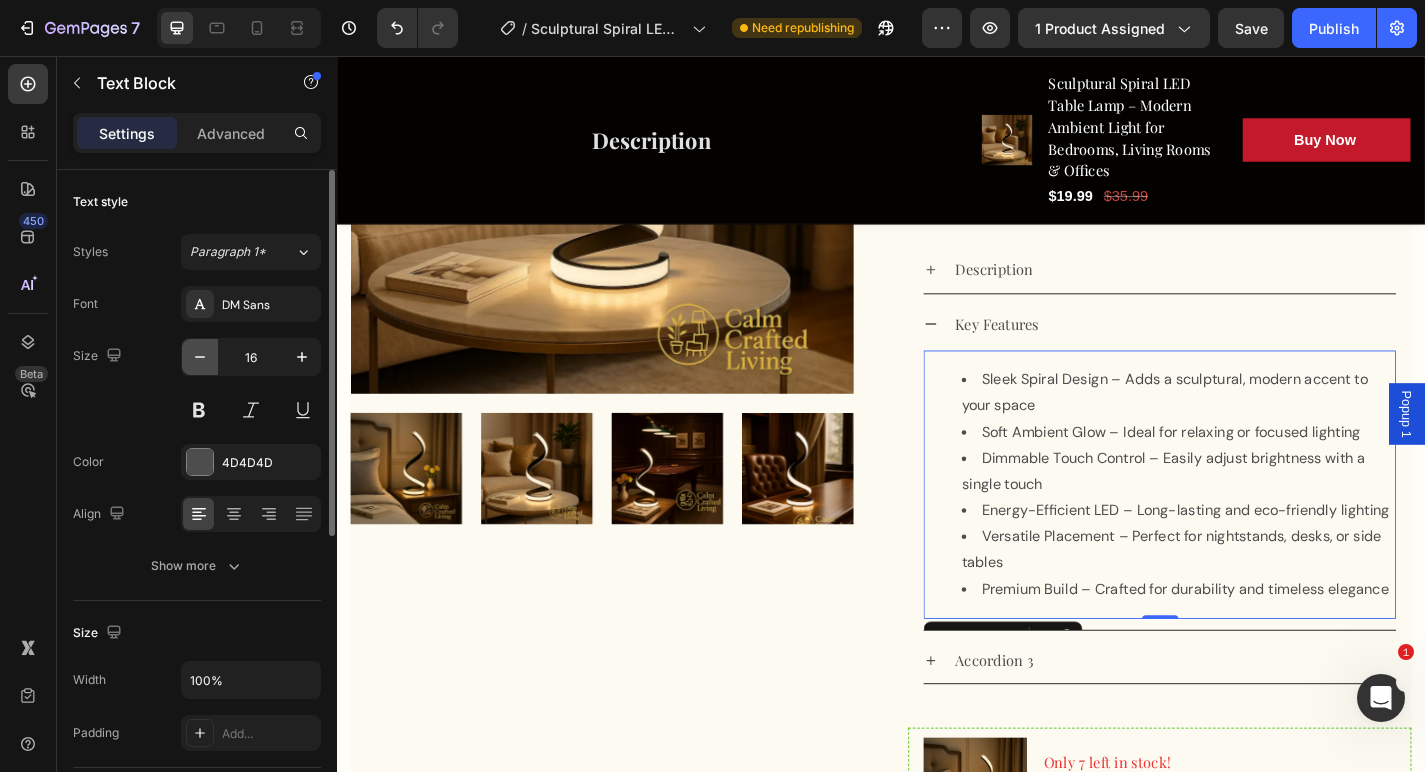 type on "15" 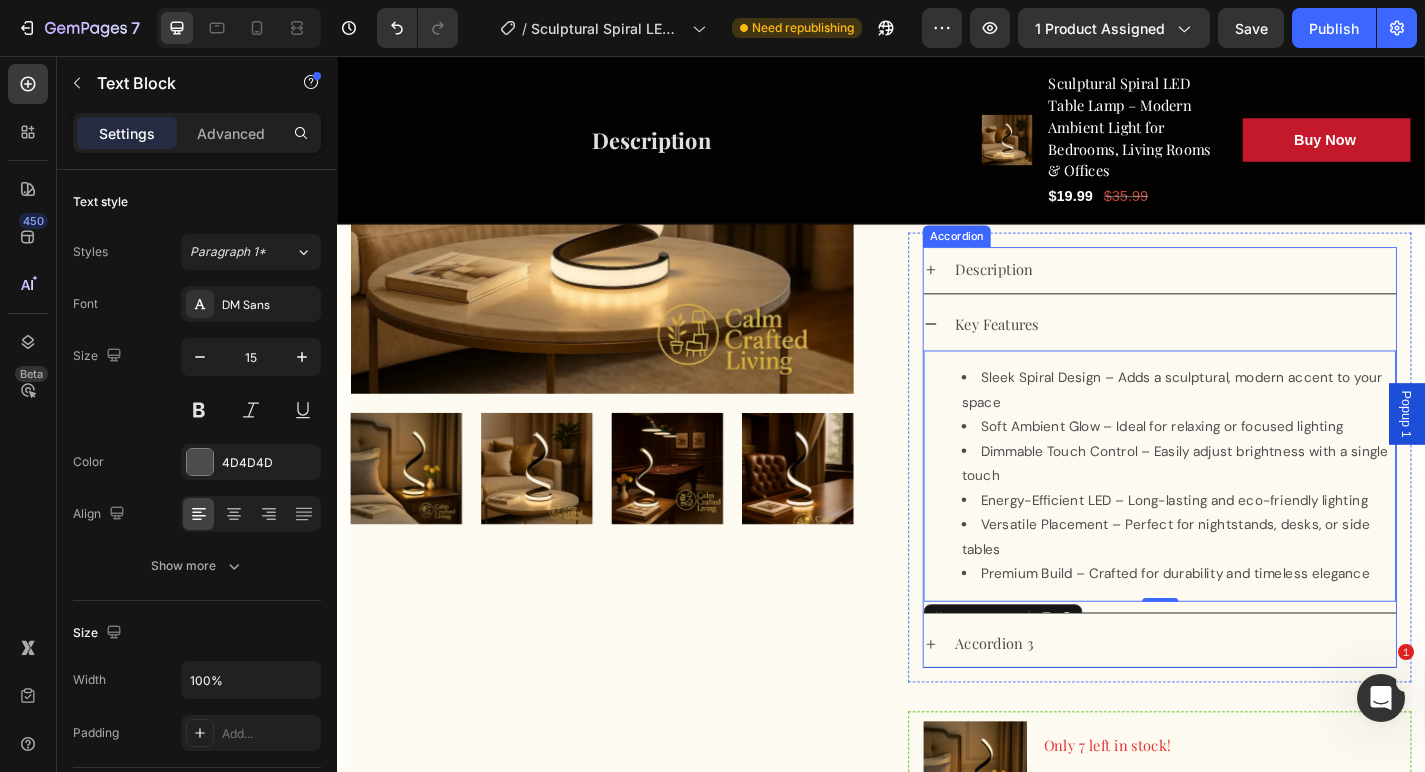 click on "Description" at bounding box center (1062, 292) 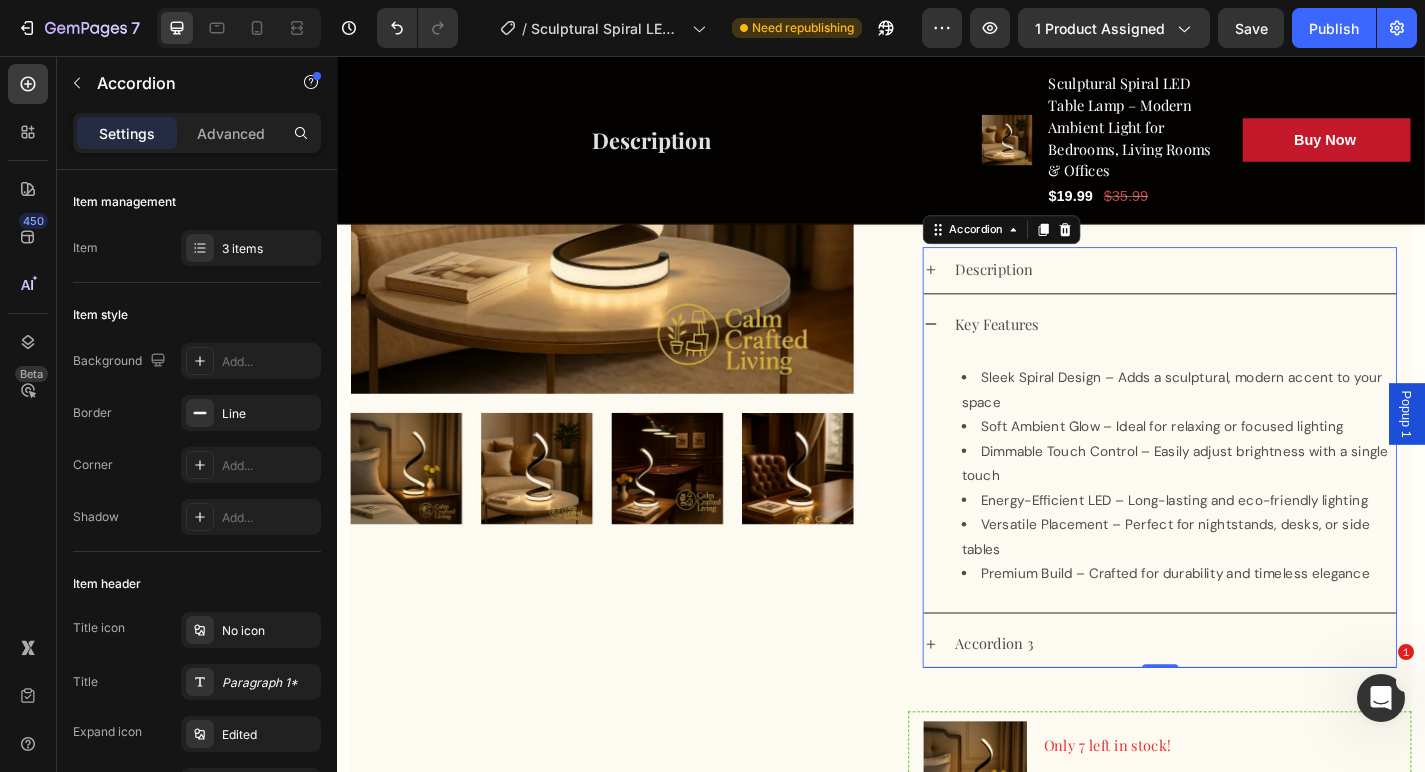click 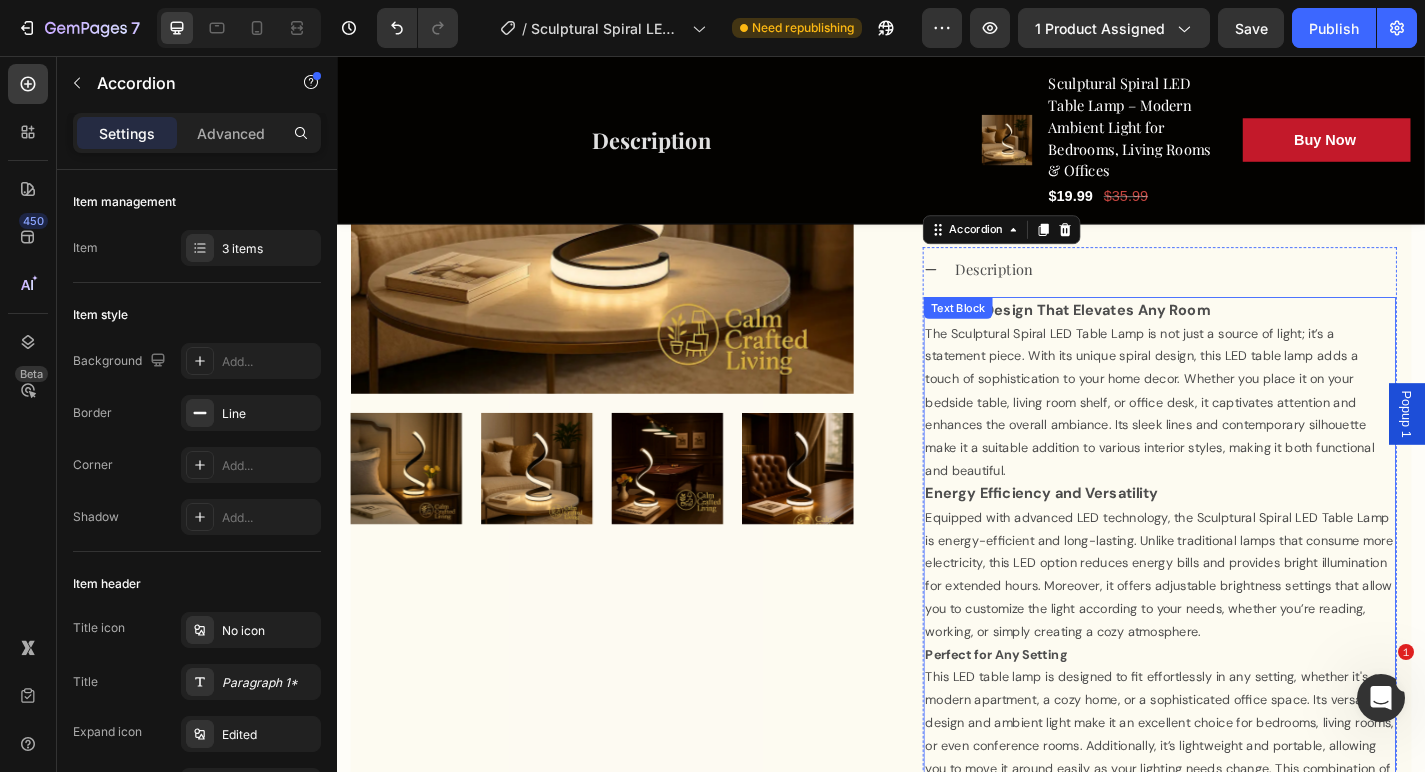 click on "The Sculptural Spiral LED Table Lamp is not just a source of light; it’s a statement piece. With its unique spiral design, this LED table lamp adds a touch of sophistication to your home decor. Whether you place it on your bedside table, living room shelf, or office desk, it captivates attention and enhances the overall ambiance. Its sleek lines and contemporary silhouette make it a suitable addition to various interior styles, making it both functional and beautiful." at bounding box center [1244, 438] 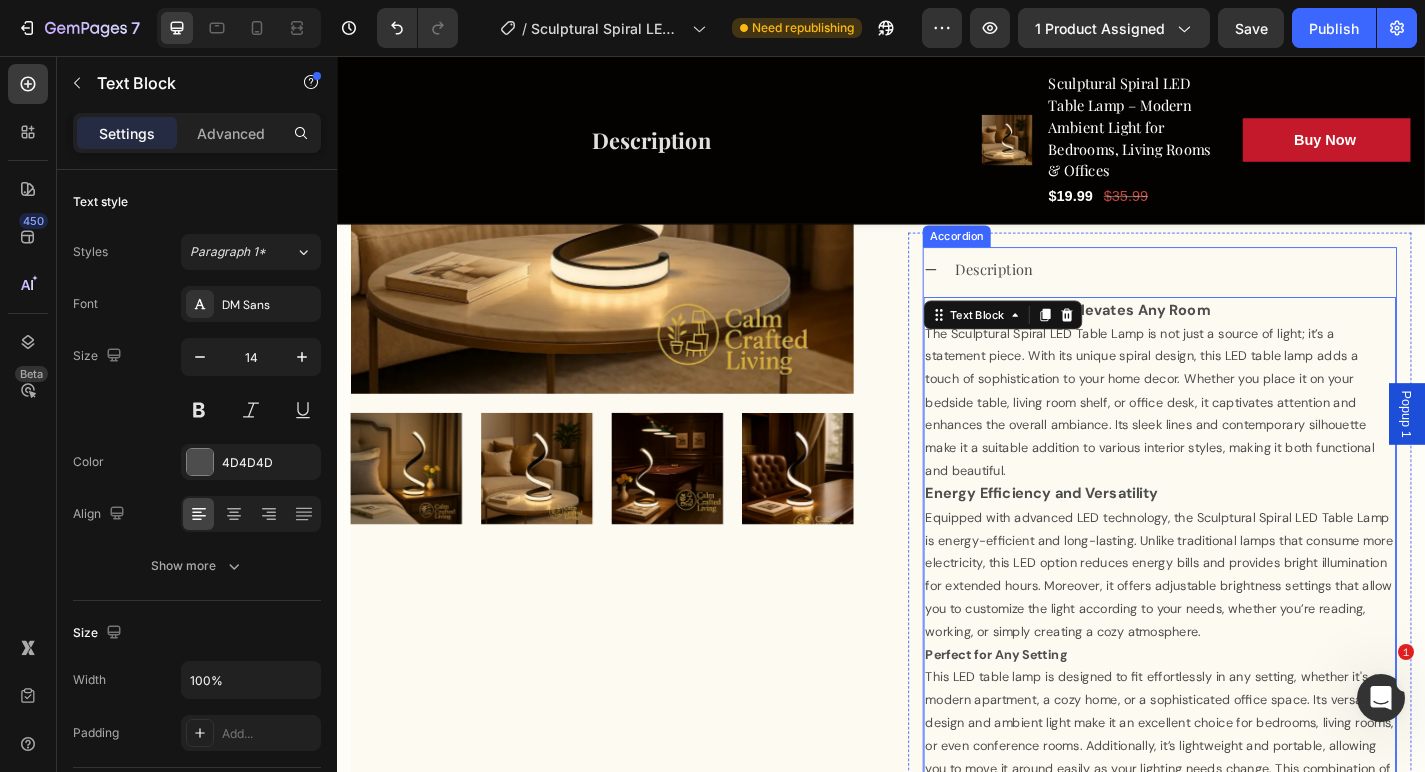 click 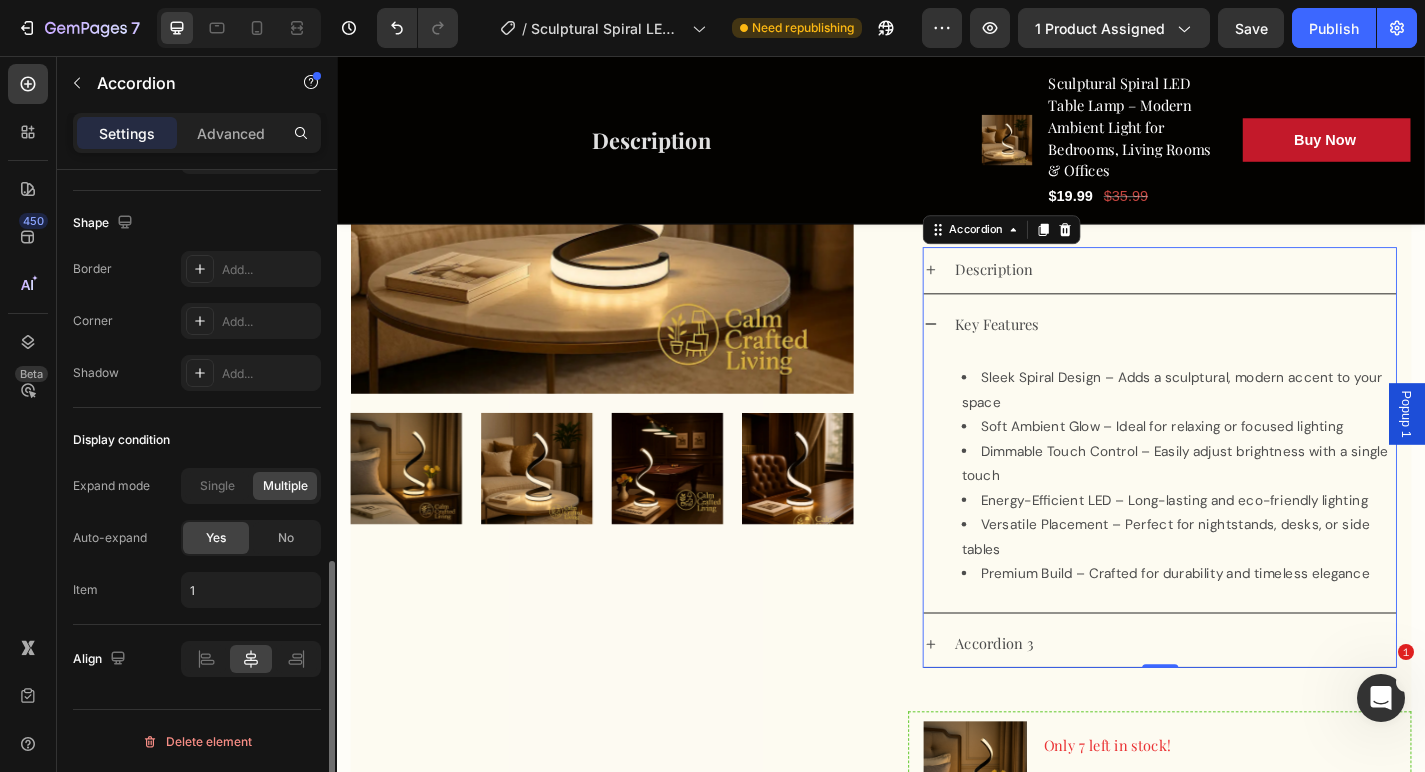 scroll, scrollTop: 1297, scrollLeft: 0, axis: vertical 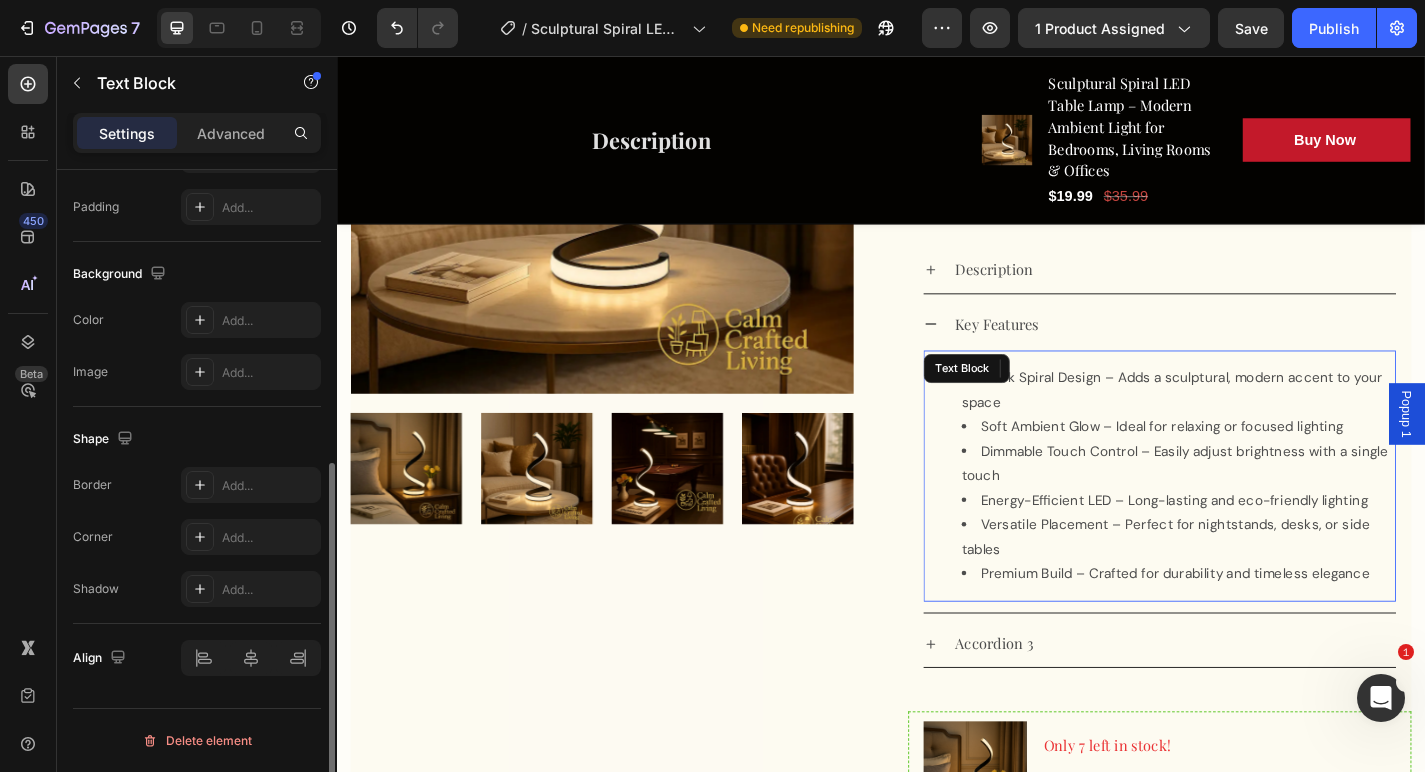 click on "Sleek Spiral Design – Adds a sculptural, modern accent to your space Soft Ambient Glow – Ideal for relaxing or focused lighting Dimmable Touch Control – Easily adjust brightness with a single touch Energy-Efficient LED – Long-lasting and eco-friendly lighting Versatile Placement – Perfect for nightstands, desks, or side tables Premium Build – Crafted for durability and timeless elegance" at bounding box center [1244, 519] 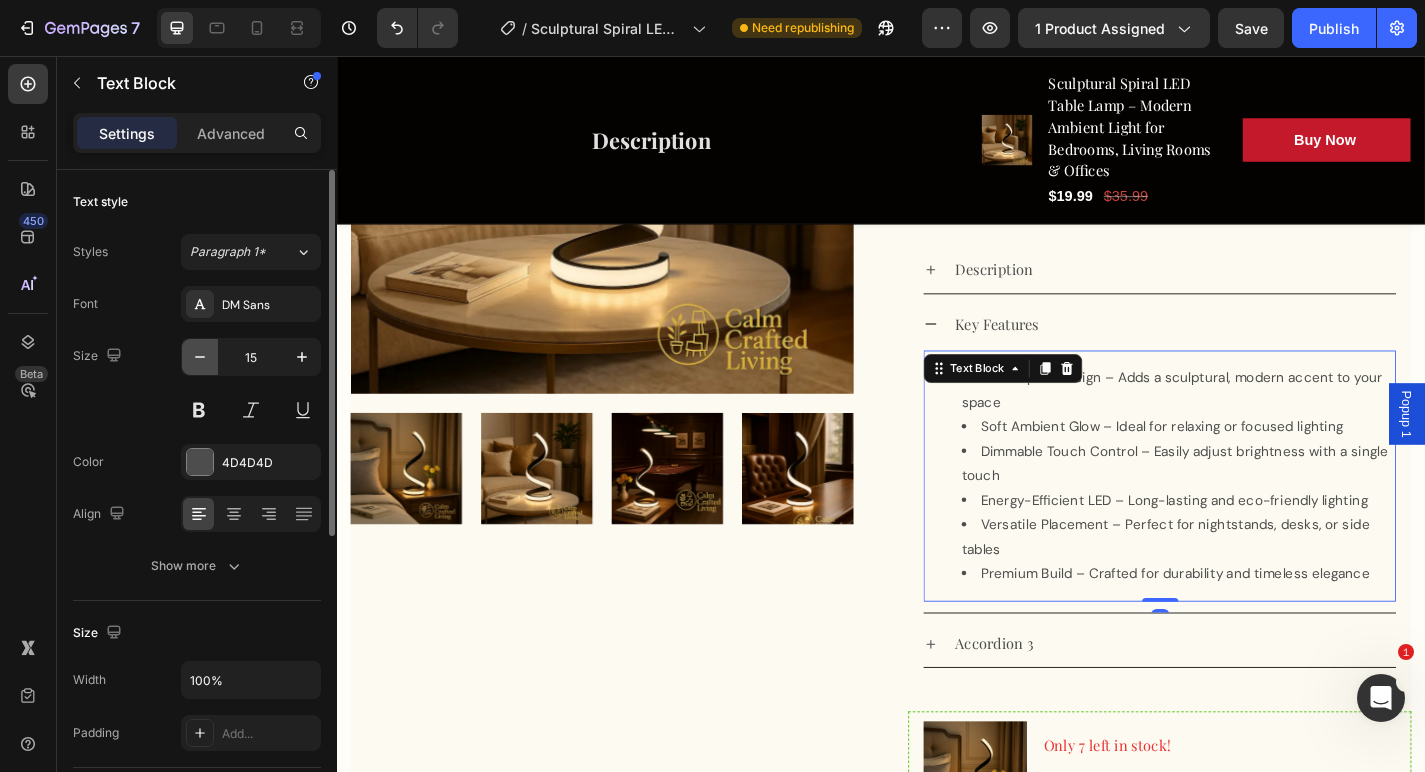 click 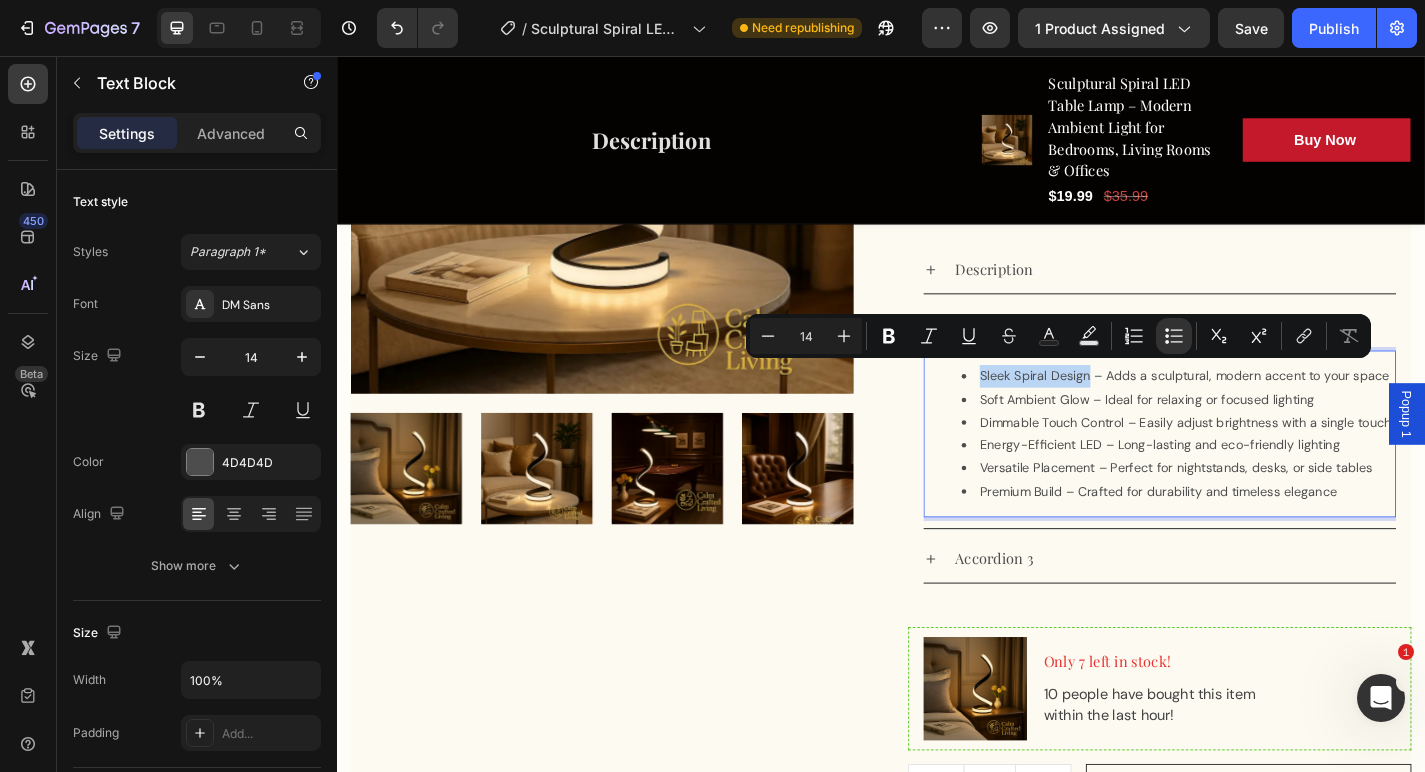 drag, startPoint x: 1161, startPoint y: 406, endPoint x: 1046, endPoint y: 407, distance: 115.00435 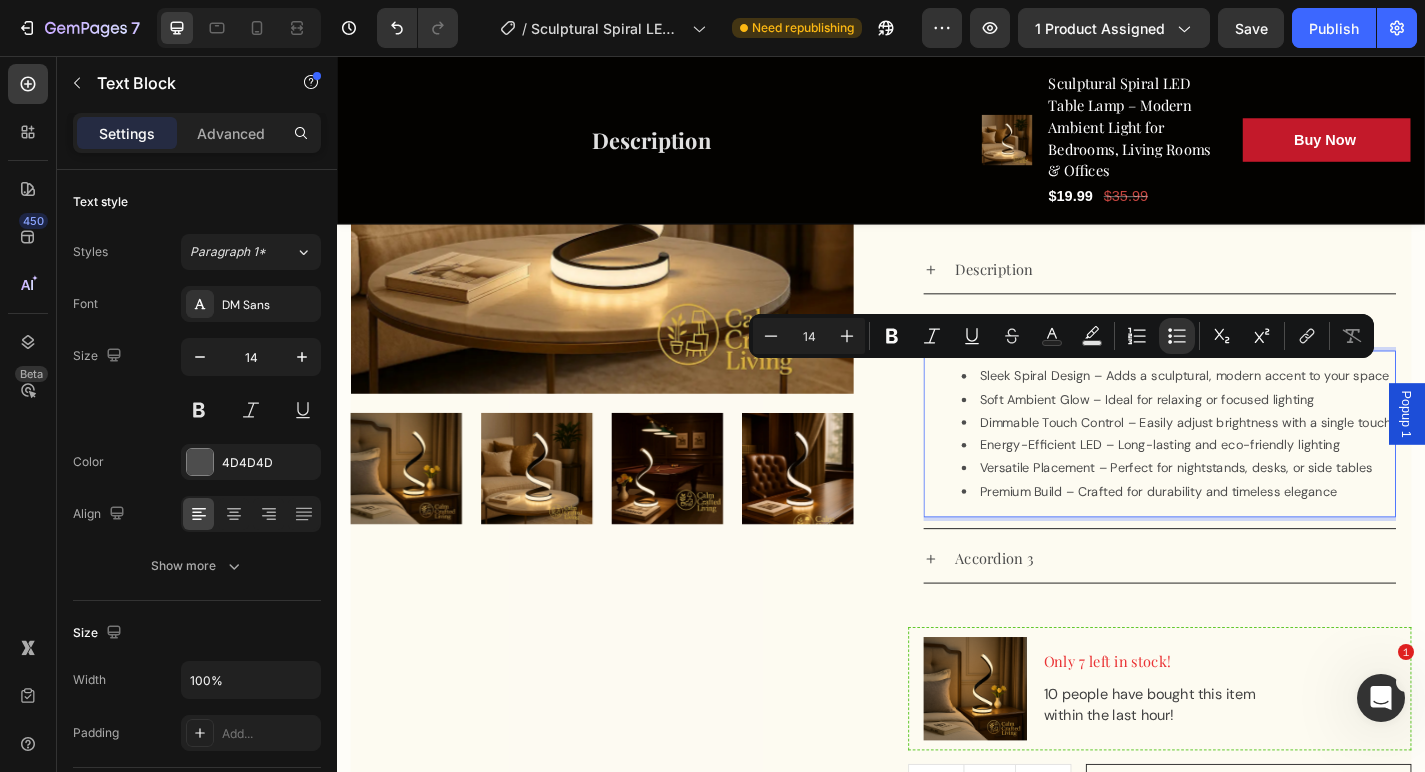 click on "Sleek Spiral Design – Adds a sculptural, modern accent to your space" at bounding box center [1264, 409] 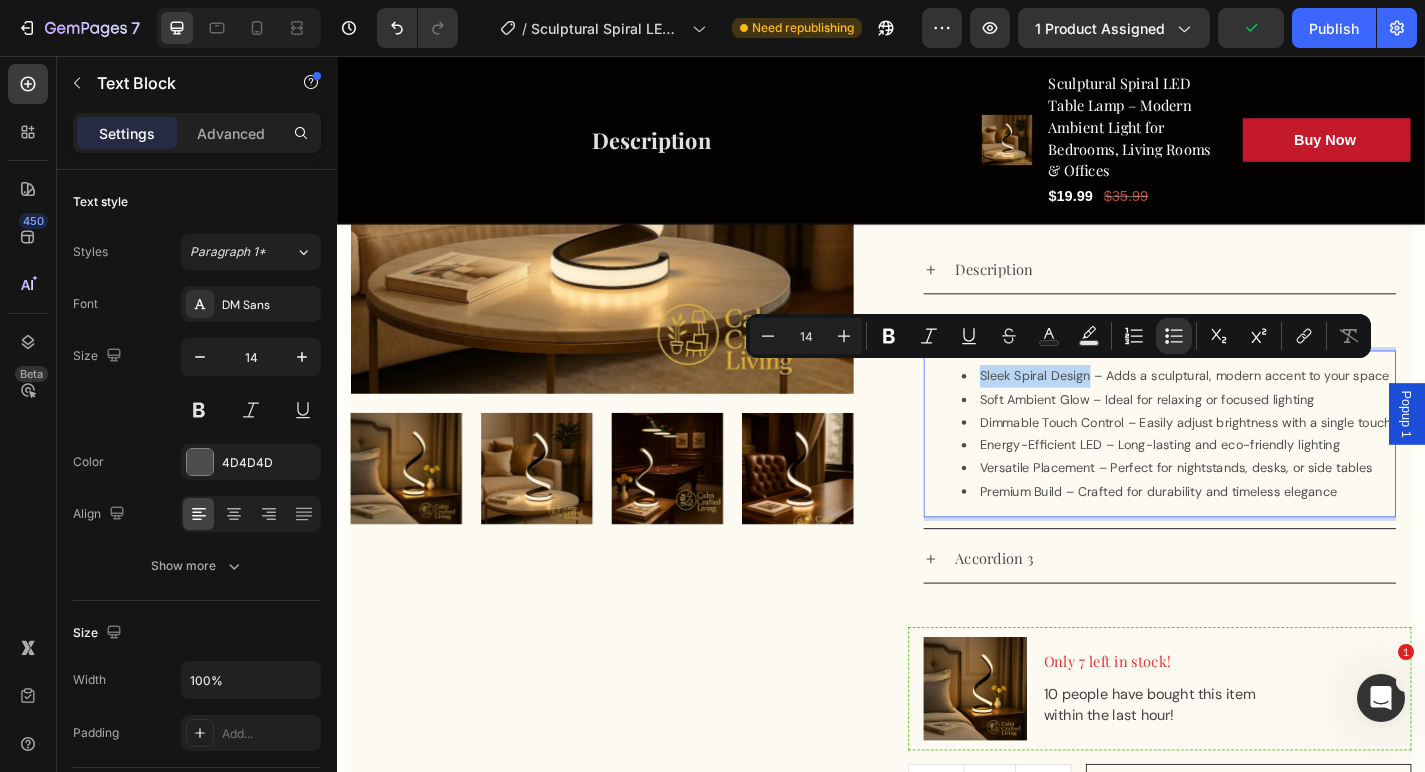 drag, startPoint x: 1160, startPoint y: 405, endPoint x: 1031, endPoint y: 401, distance: 129.062 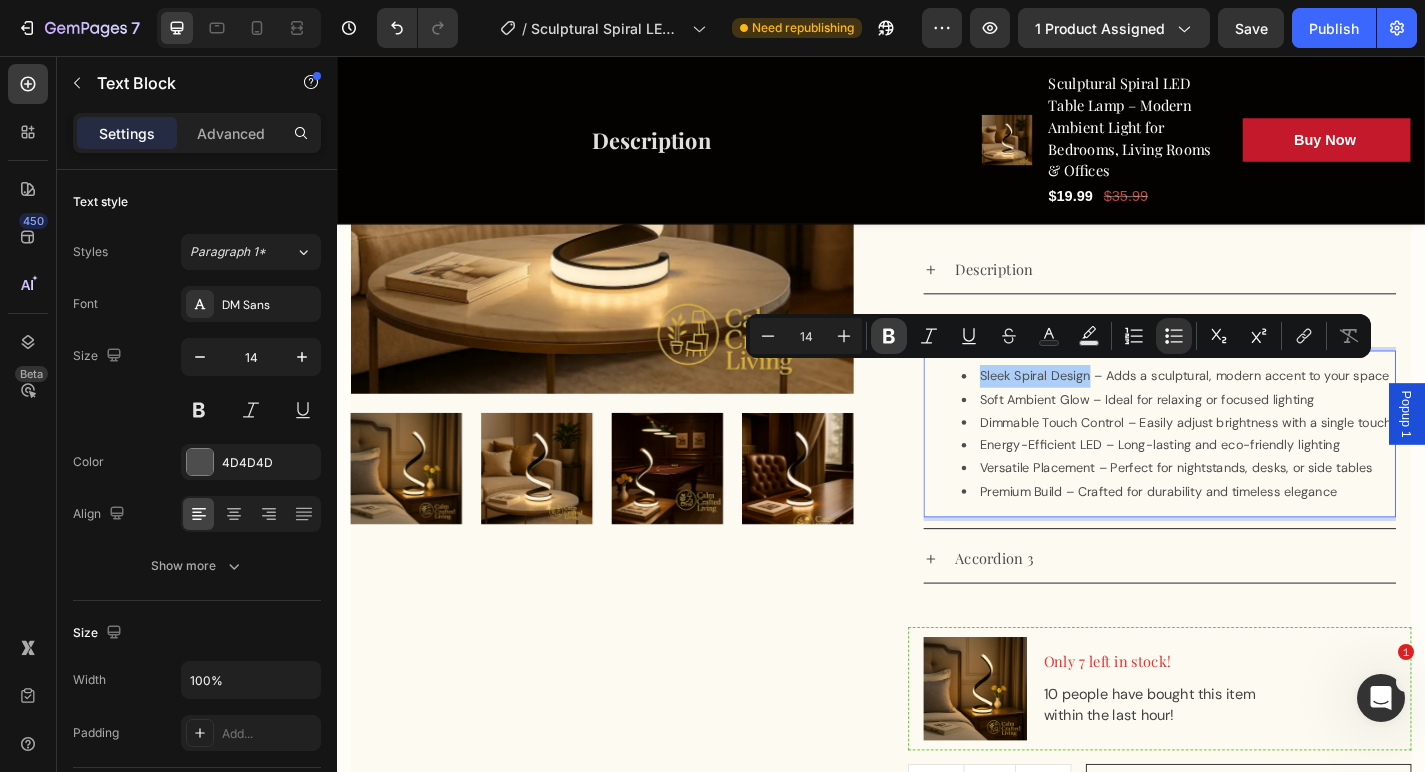 click 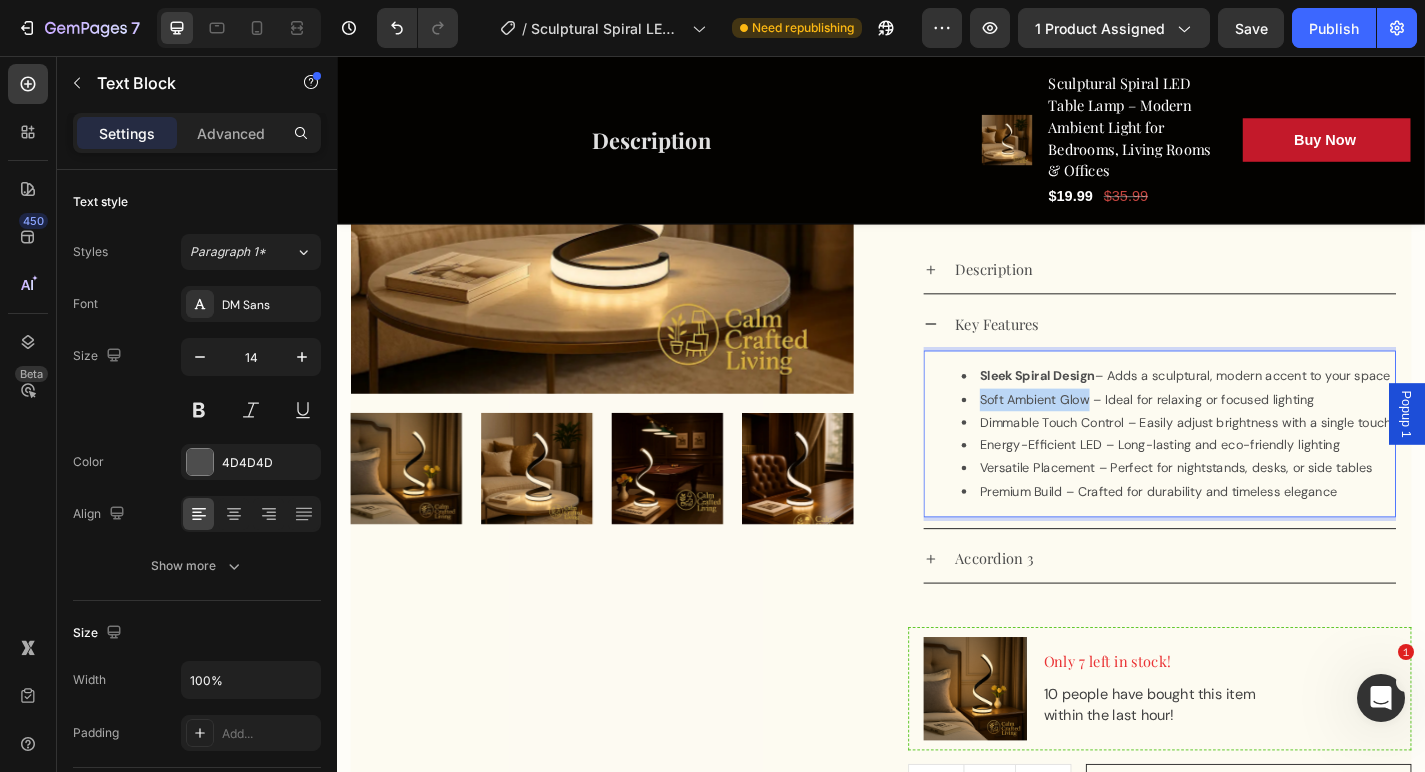 drag, startPoint x: 1162, startPoint y: 429, endPoint x: 1035, endPoint y: 428, distance: 127.00394 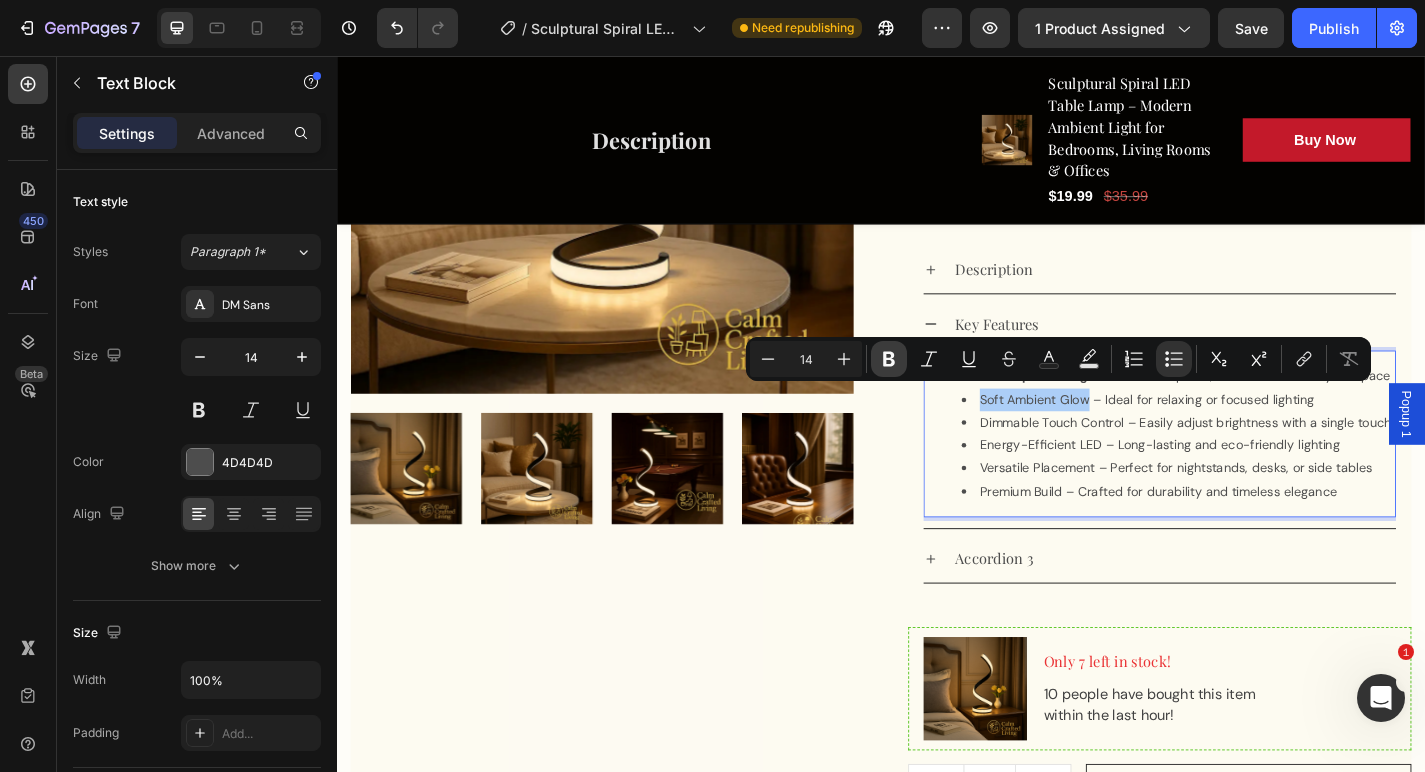 click 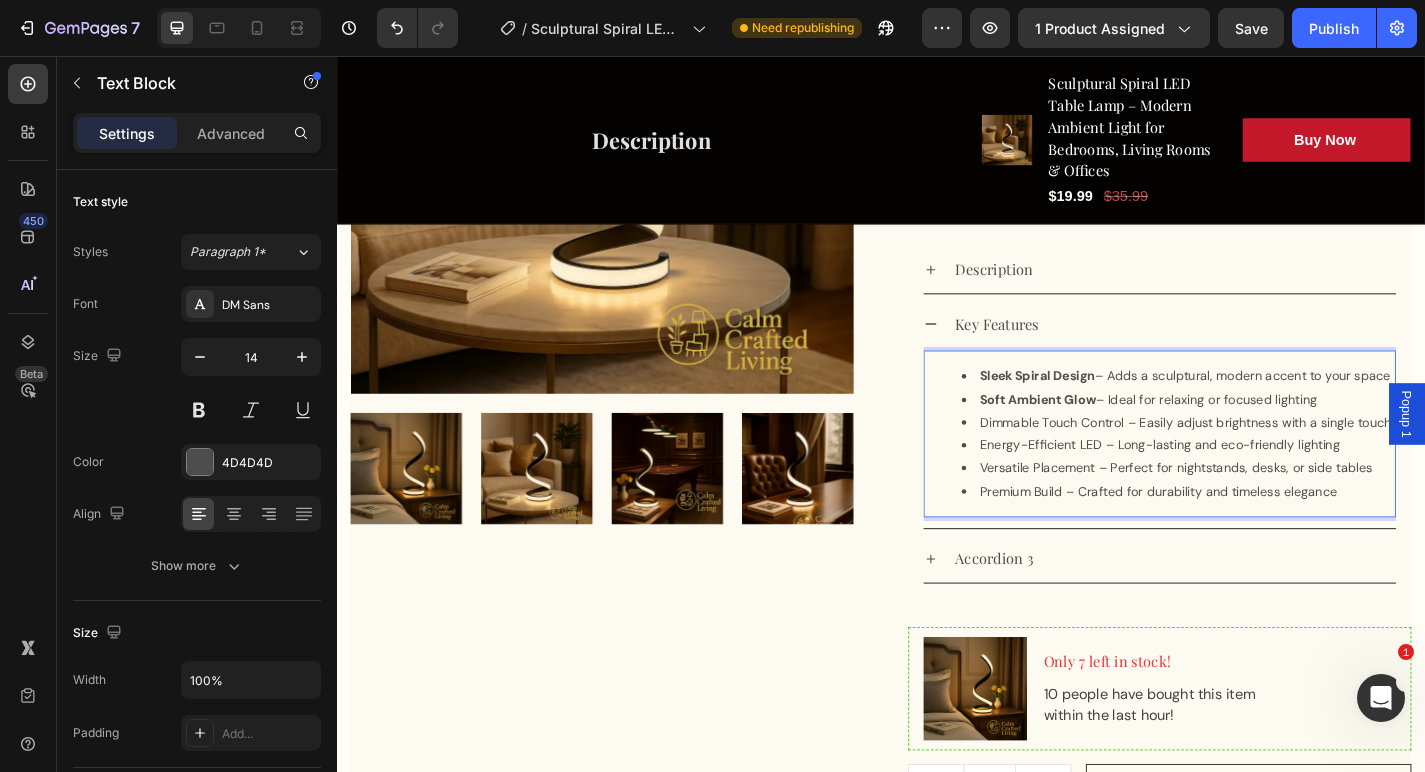 click on "Dimmable Touch Control – Easily adjust brightness with a single touch" at bounding box center [1264, 460] 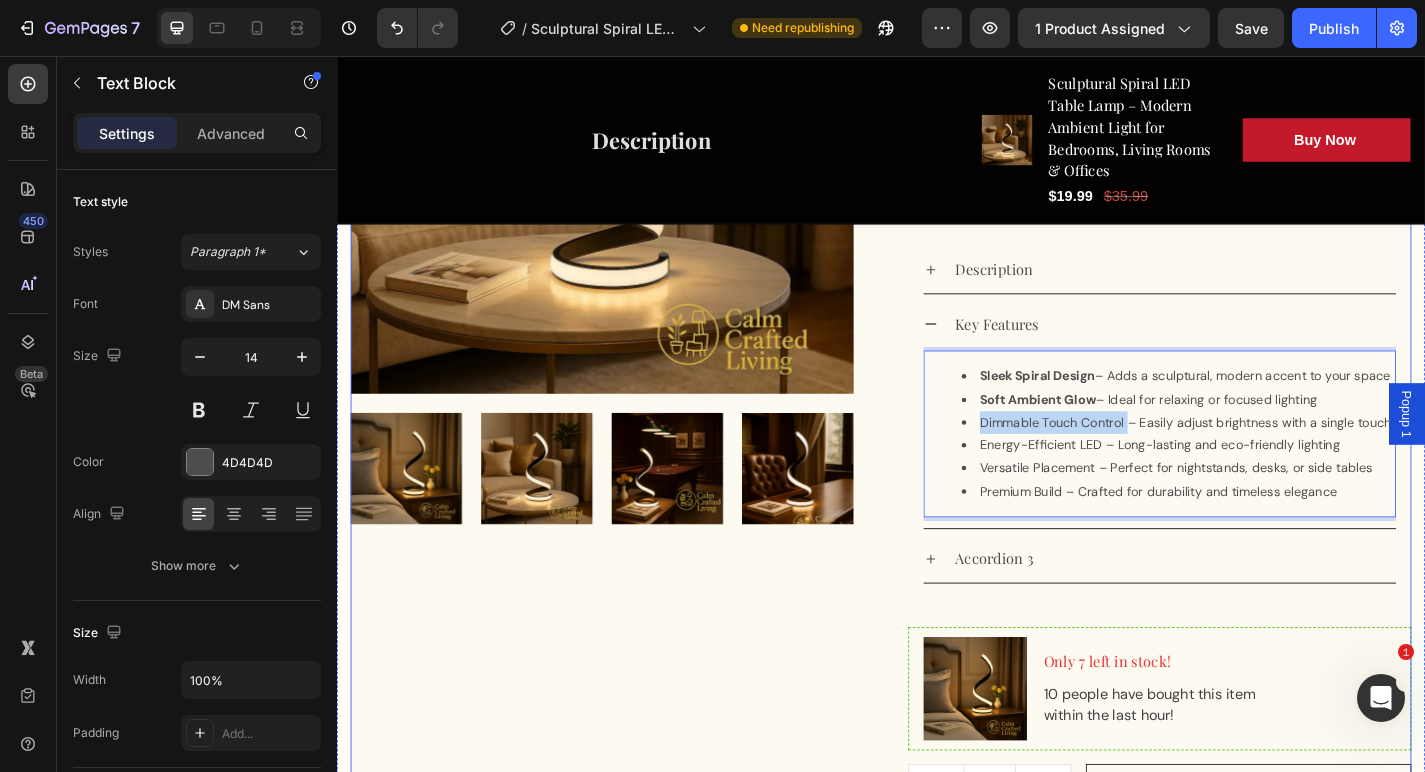 drag, startPoint x: 1201, startPoint y: 453, endPoint x: 966, endPoint y: 453, distance: 235 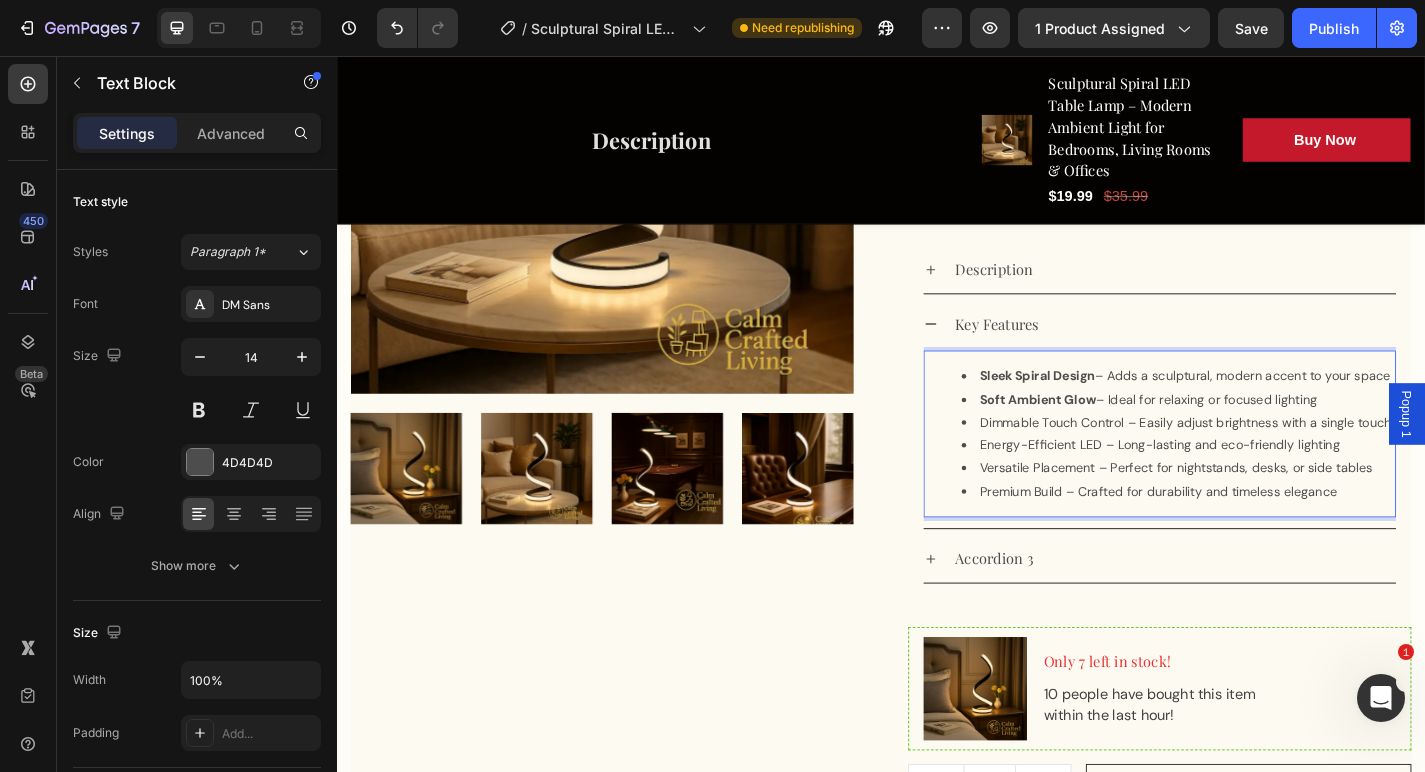 click on "Soft Ambient Glow  – Ideal for relaxing or focused lighting" at bounding box center [1264, 435] 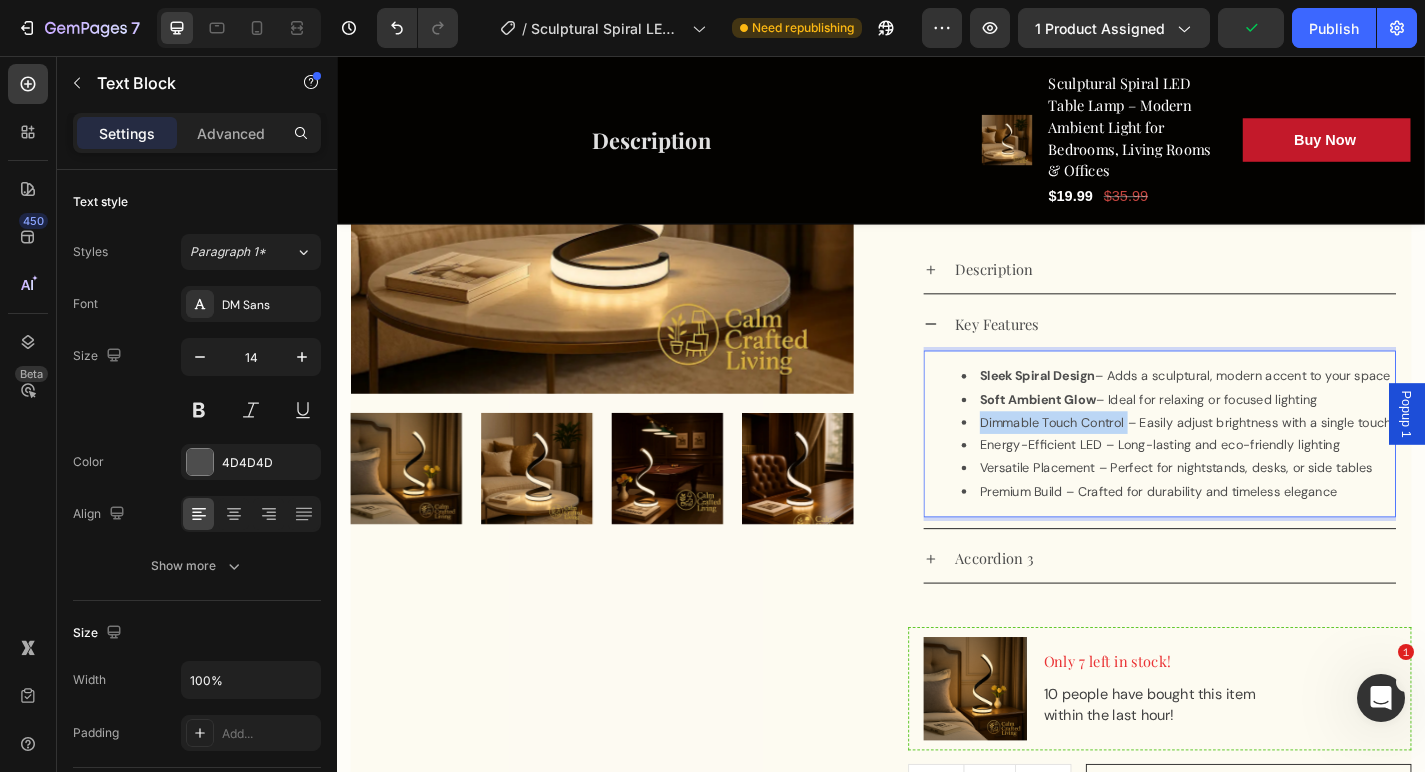 drag, startPoint x: 1203, startPoint y: 454, endPoint x: 1038, endPoint y: 451, distance: 165.02727 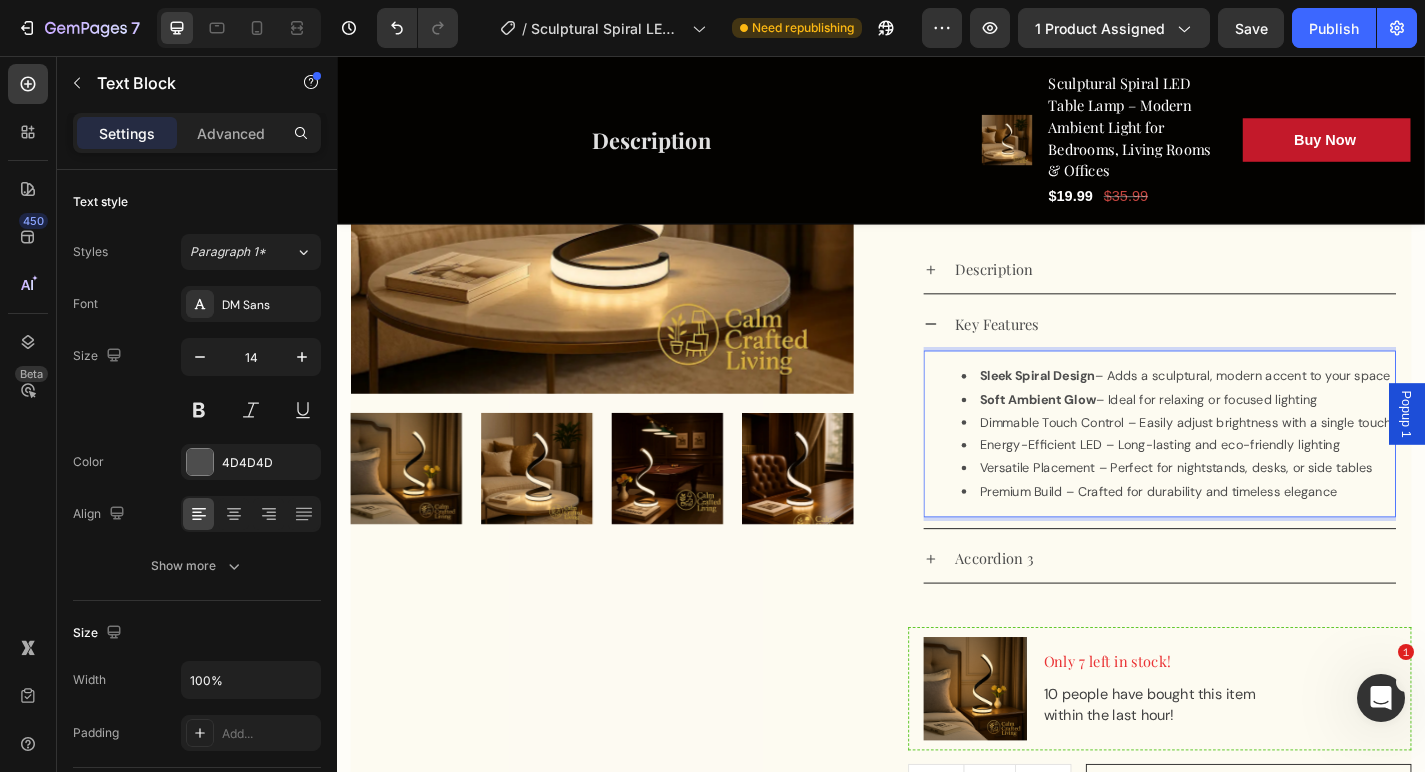 click on "Dimmable Touch Control – Easily adjust brightness with a single touch" at bounding box center (1264, 460) 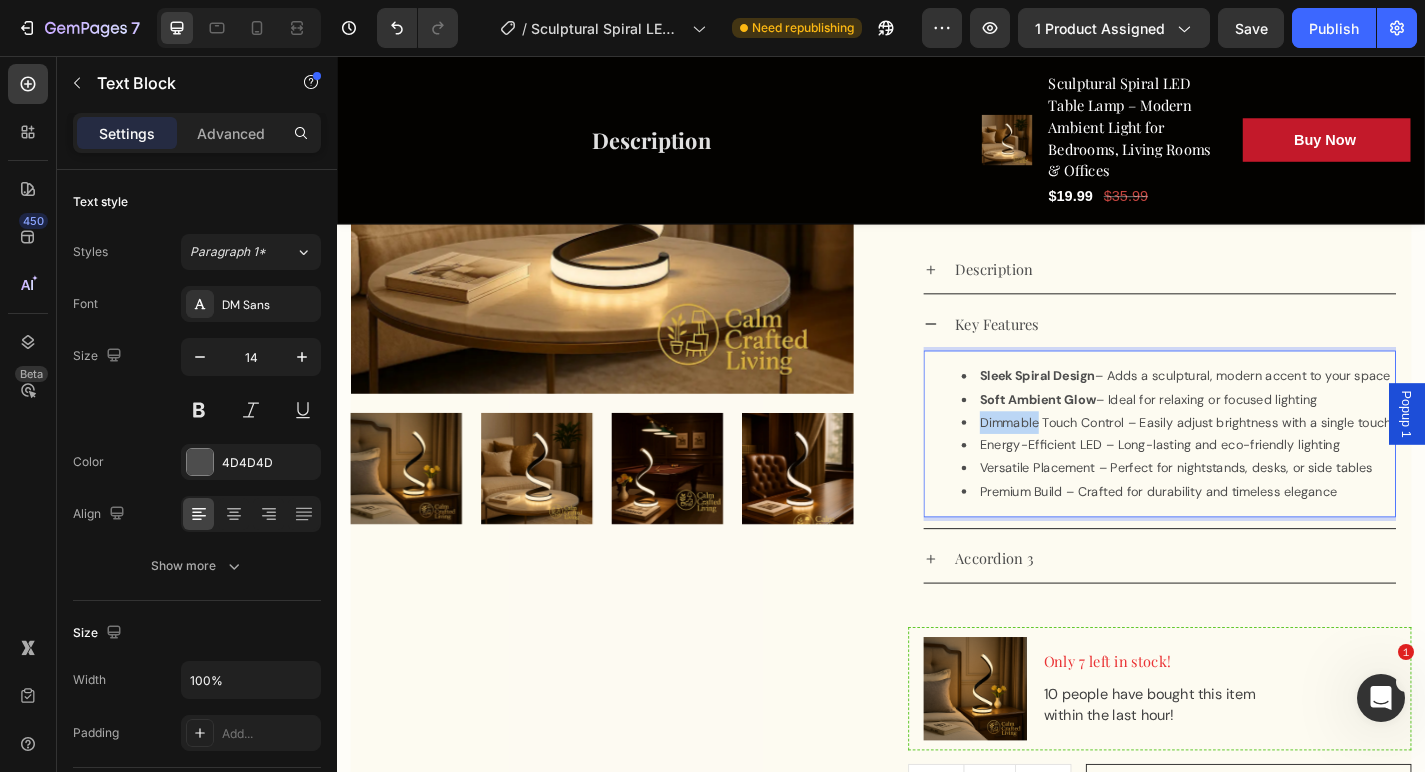 click on "Dimmable Touch Control – Easily adjust brightness with a single touch" at bounding box center [1264, 460] 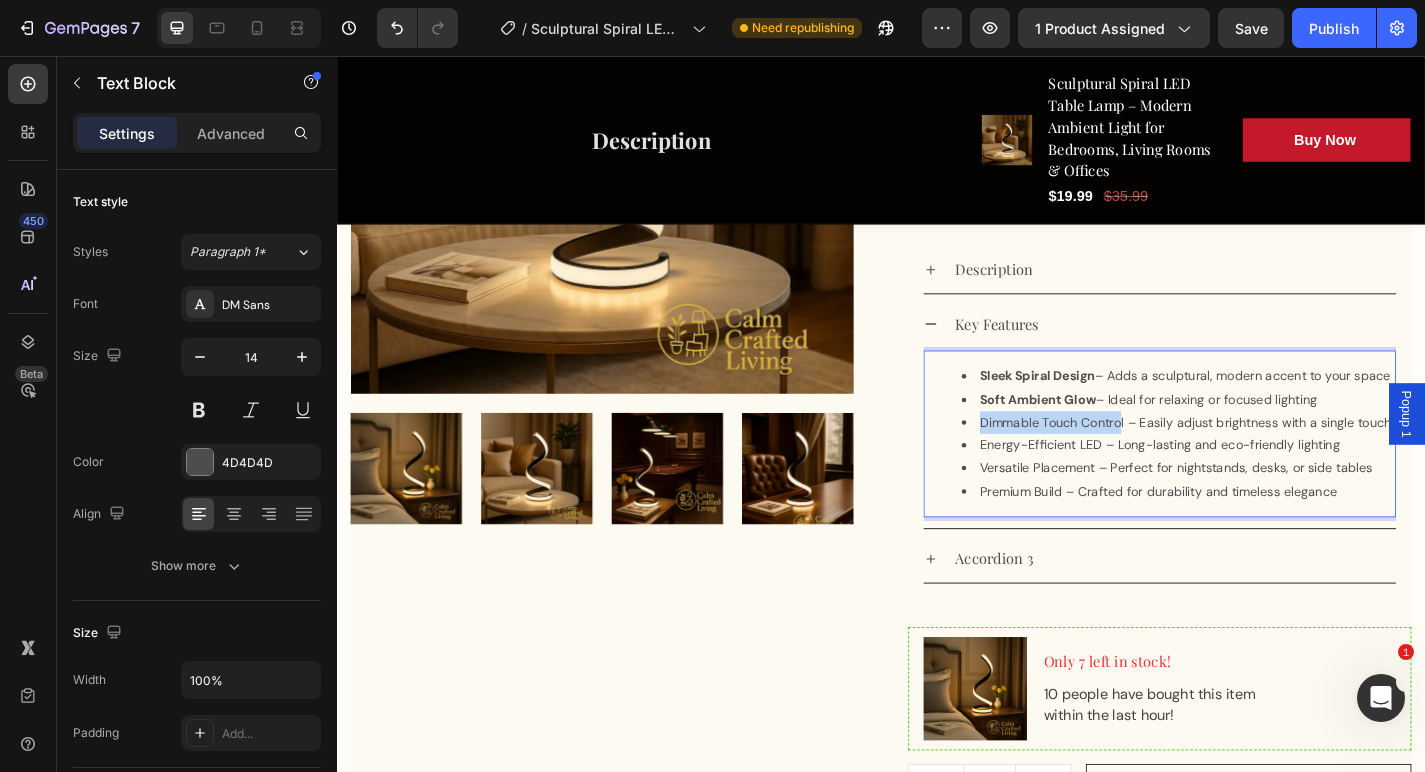 drag, startPoint x: 1198, startPoint y: 452, endPoint x: 998, endPoint y: 452, distance: 200 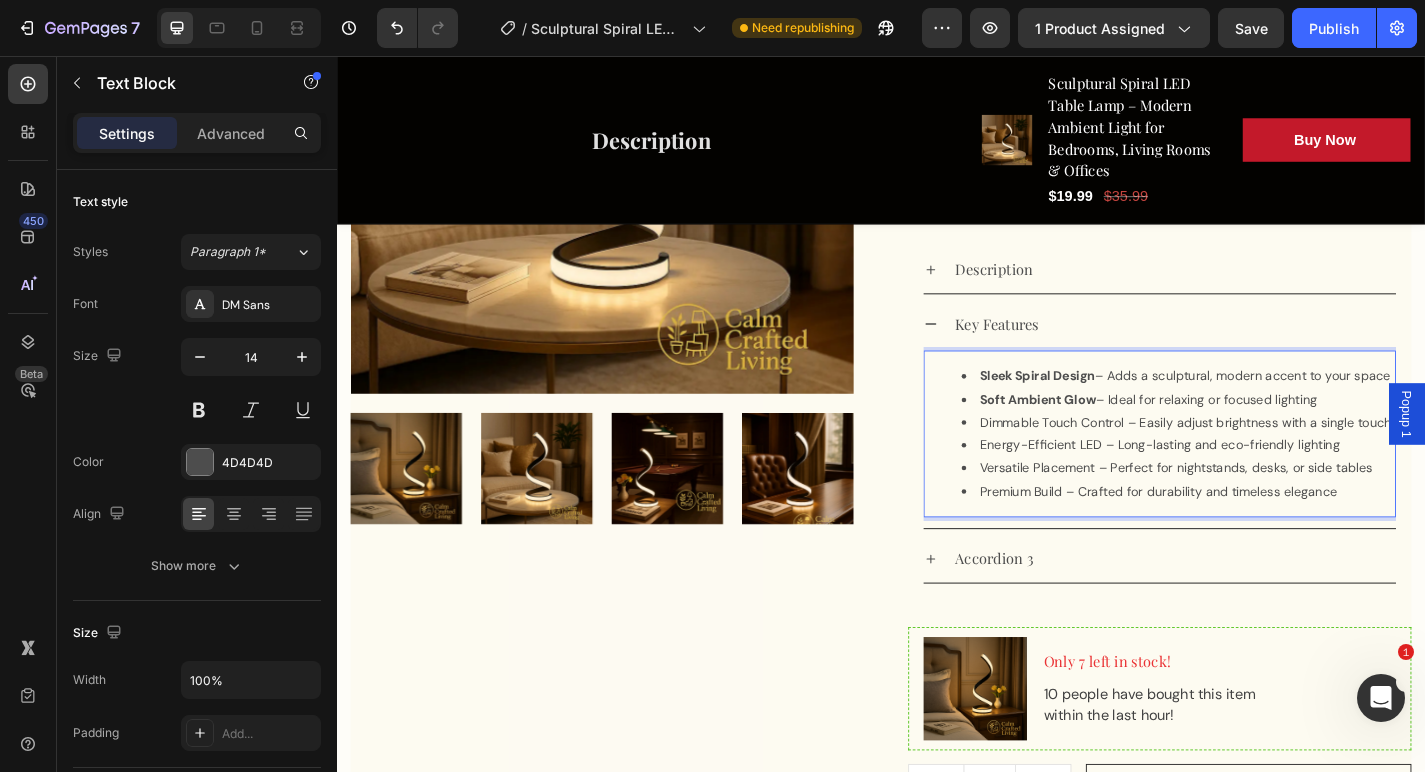 click on "Soft Ambient Glow" at bounding box center (1110, 435) 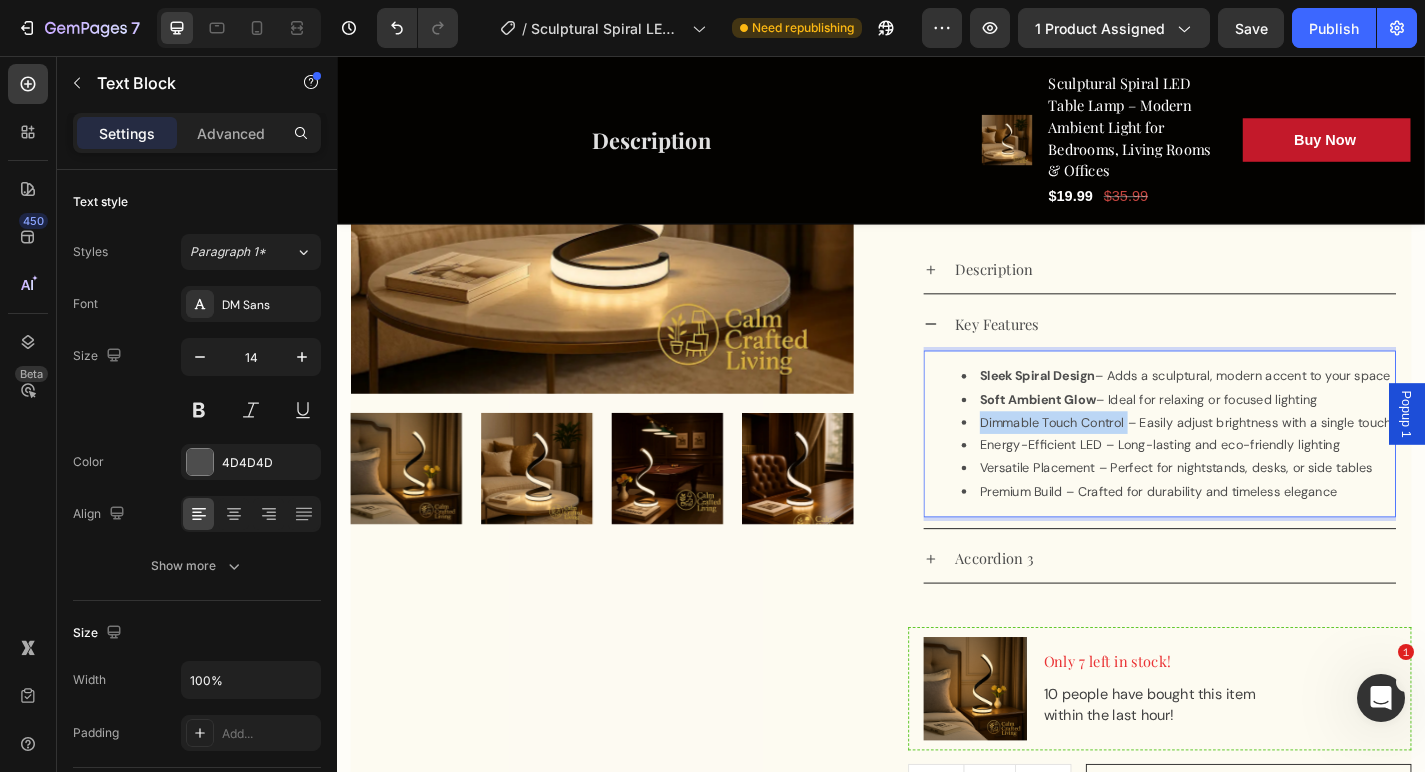 drag, startPoint x: 1203, startPoint y: 456, endPoint x: 1038, endPoint y: 452, distance: 165.04848 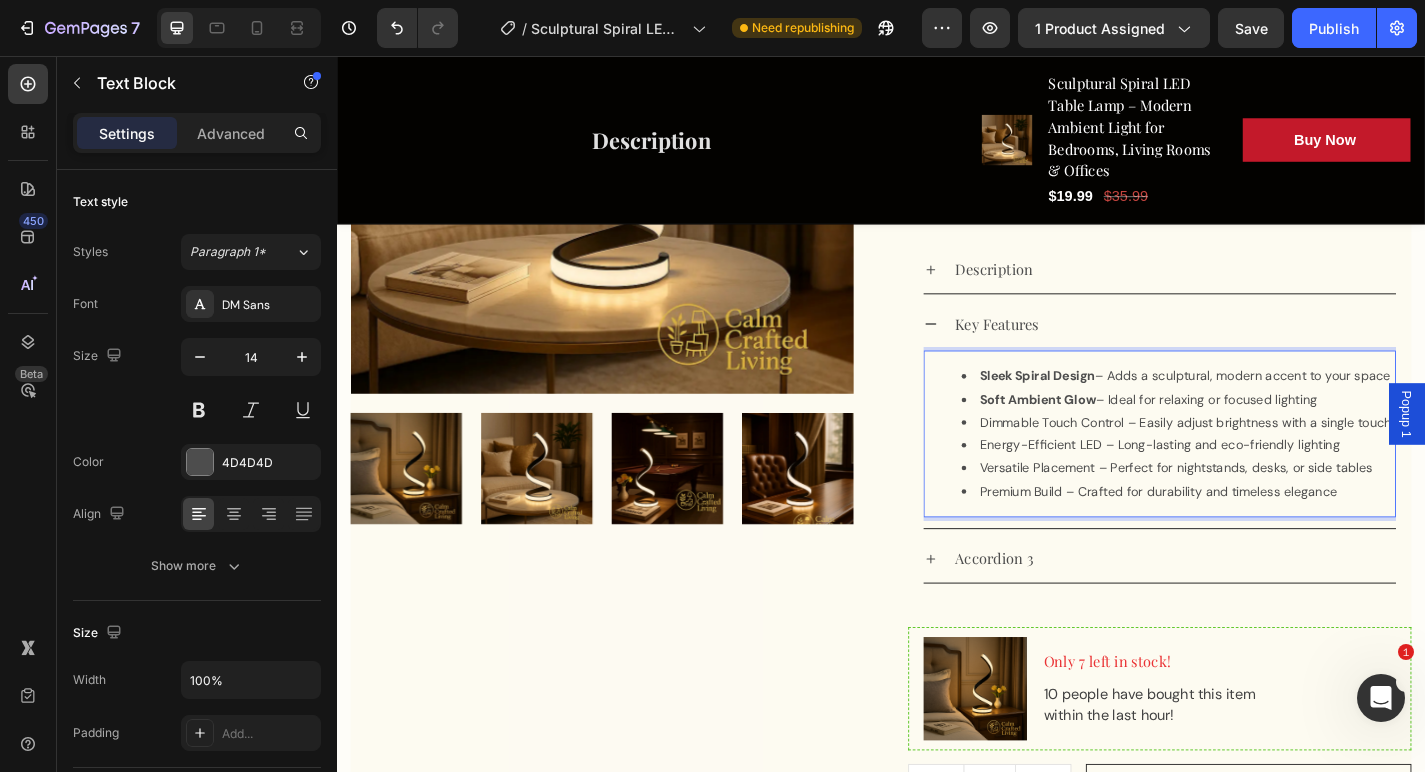 click on "Energy-Efficient LED – Long-lasting and eco-friendly lighting" at bounding box center [1264, 485] 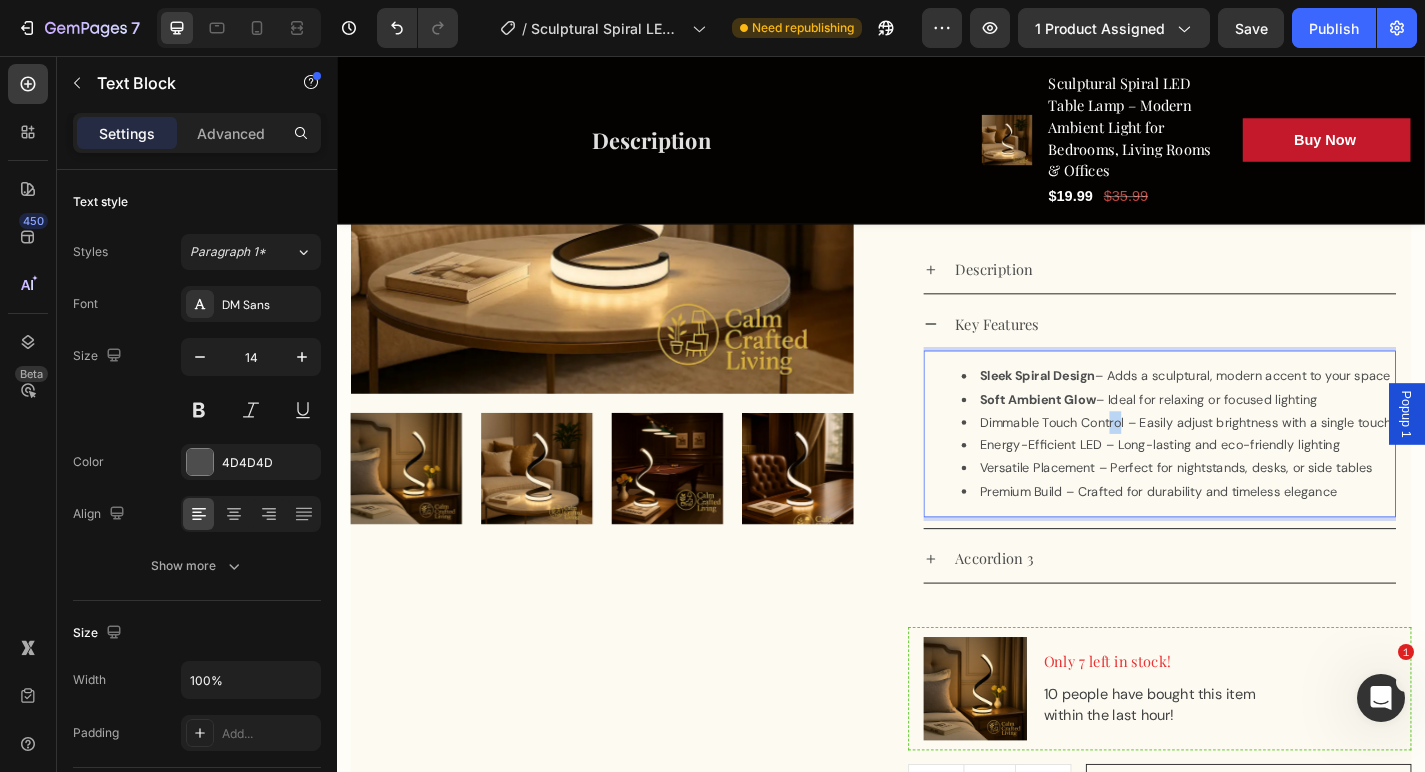 drag, startPoint x: 1198, startPoint y: 455, endPoint x: 1182, endPoint y: 456, distance: 16.03122 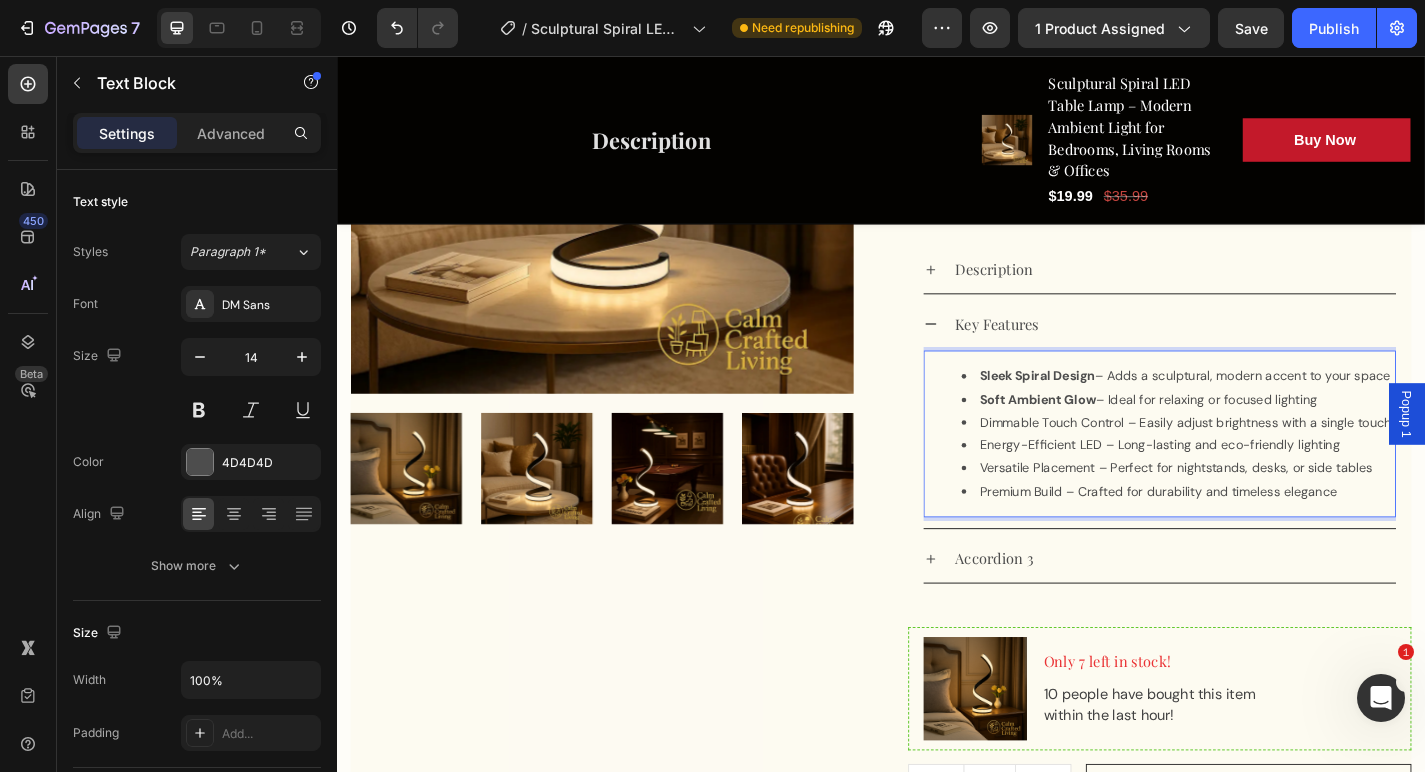 click on "Dimmable Touch Control – Easily adjust brightness with a single touch" at bounding box center [1264, 460] 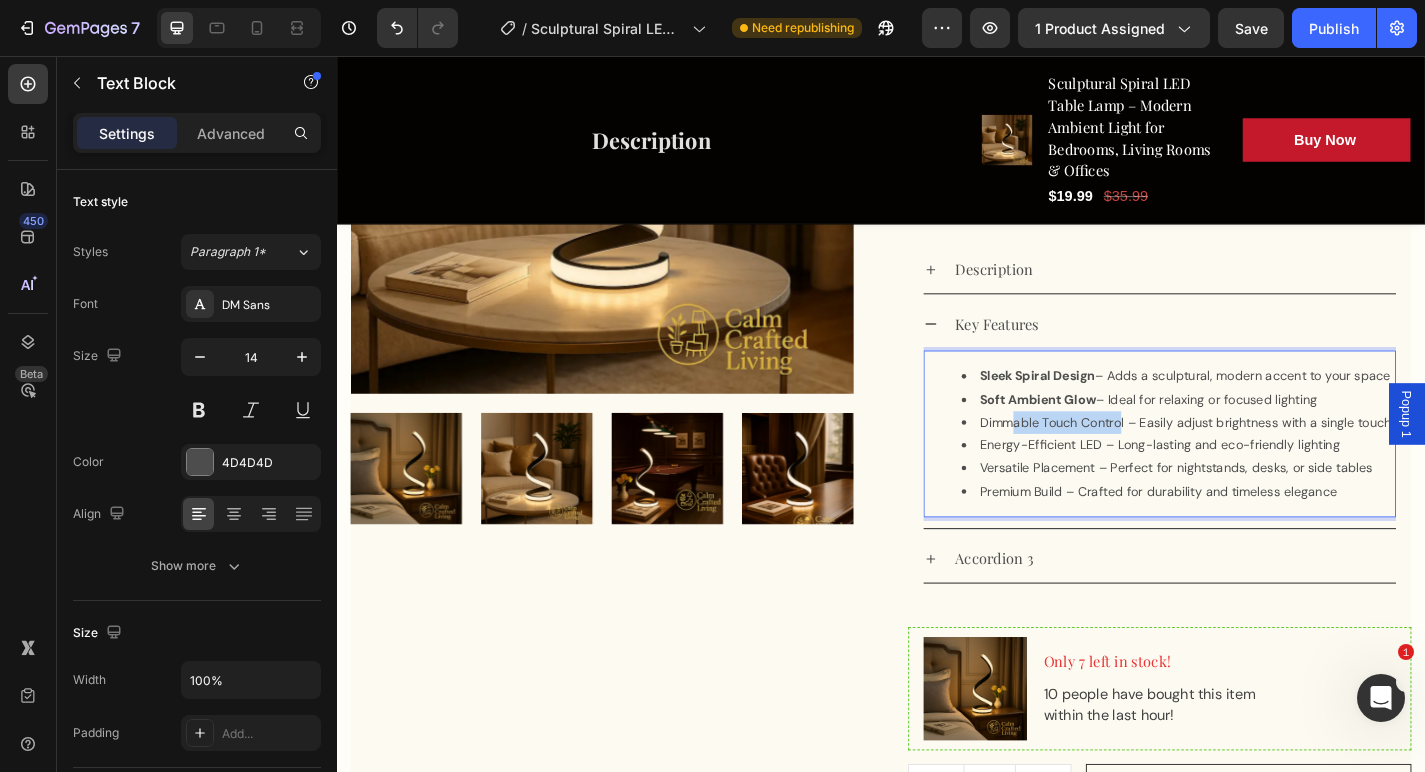 drag, startPoint x: 1198, startPoint y: 457, endPoint x: 1079, endPoint y: 456, distance: 119.0042 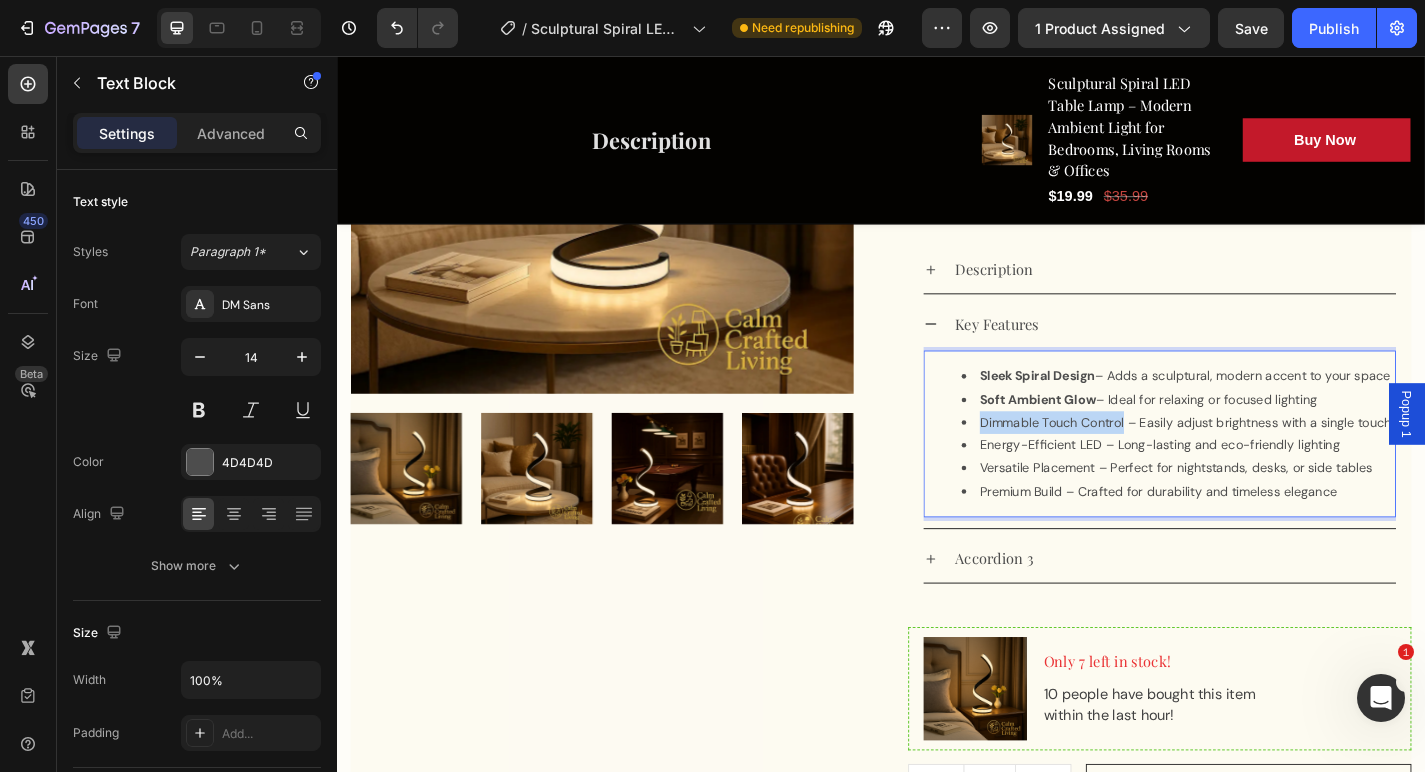 drag, startPoint x: 1200, startPoint y: 456, endPoint x: 1027, endPoint y: 449, distance: 173.14156 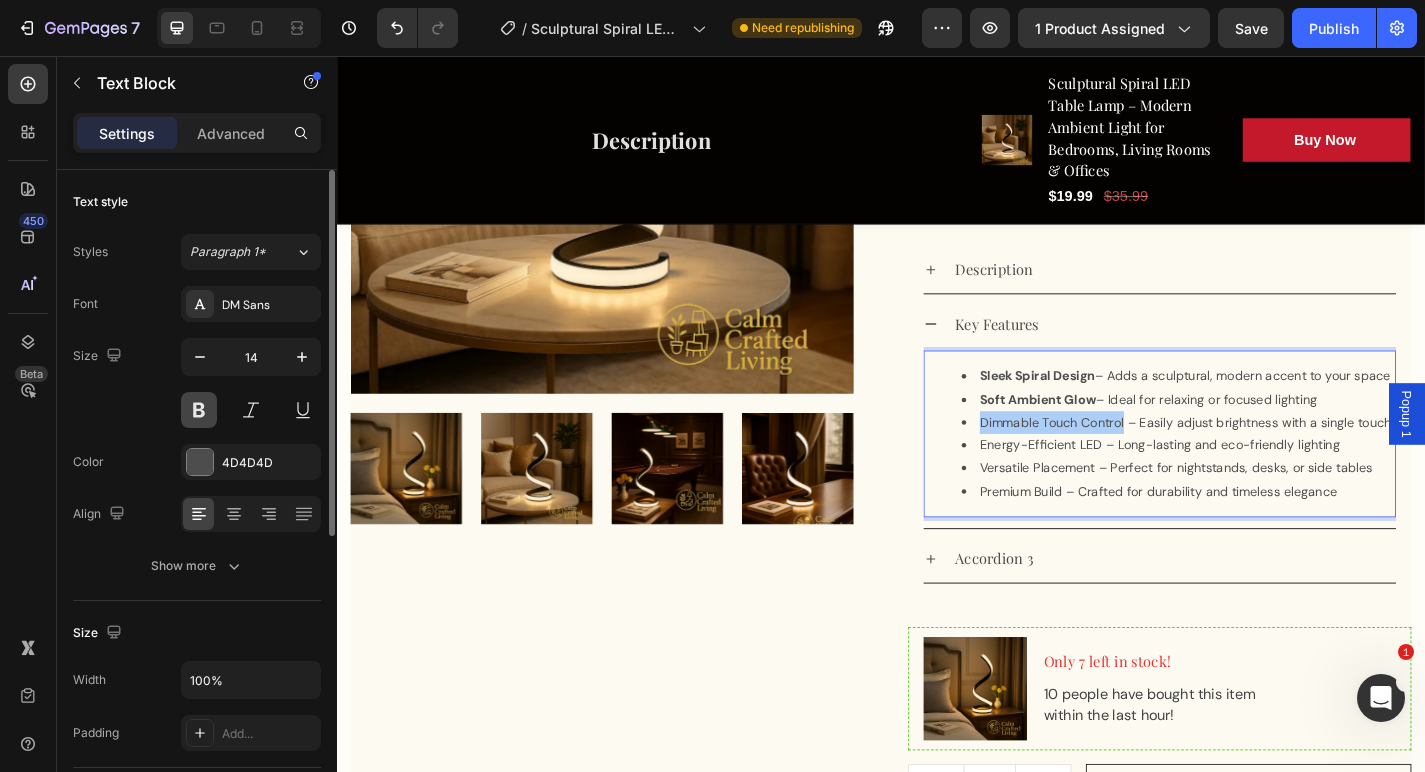 click at bounding box center (199, 410) 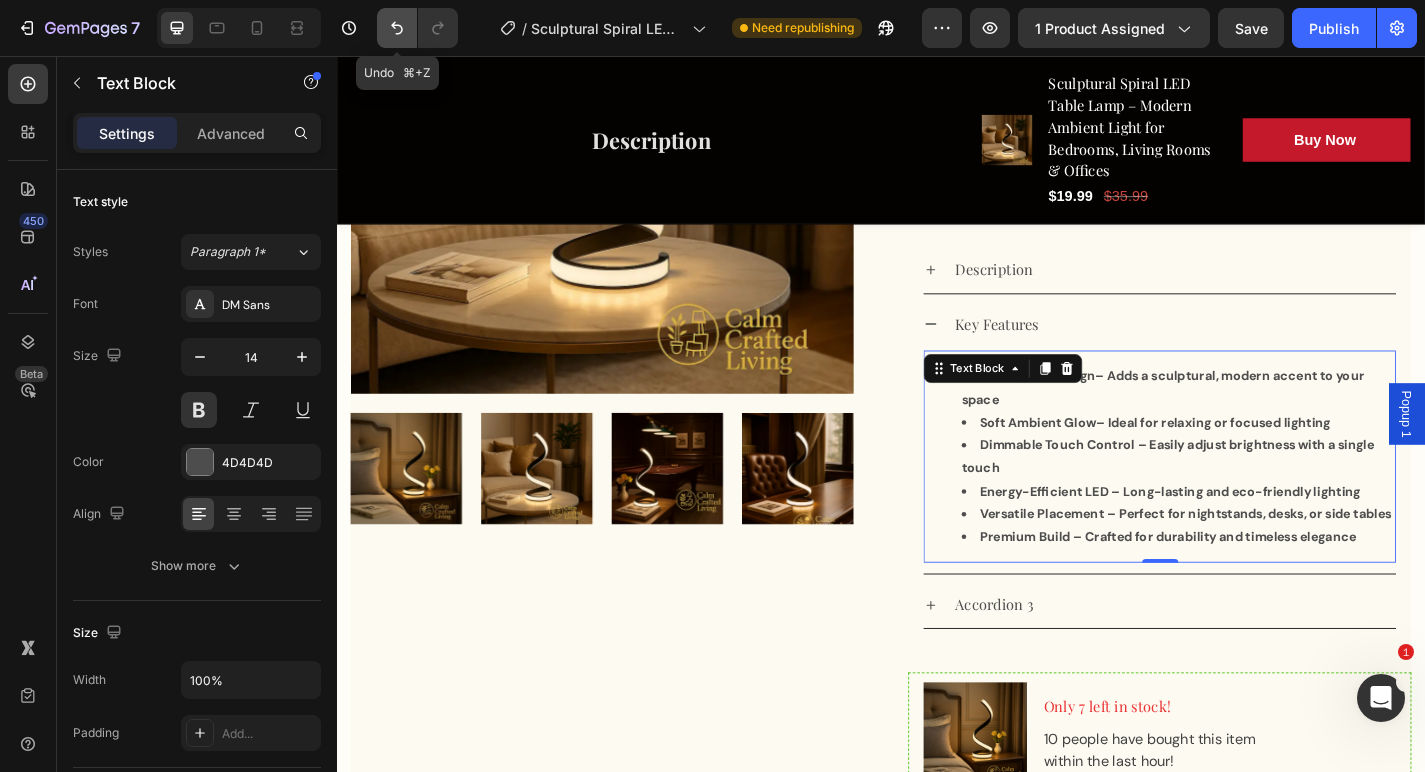 click 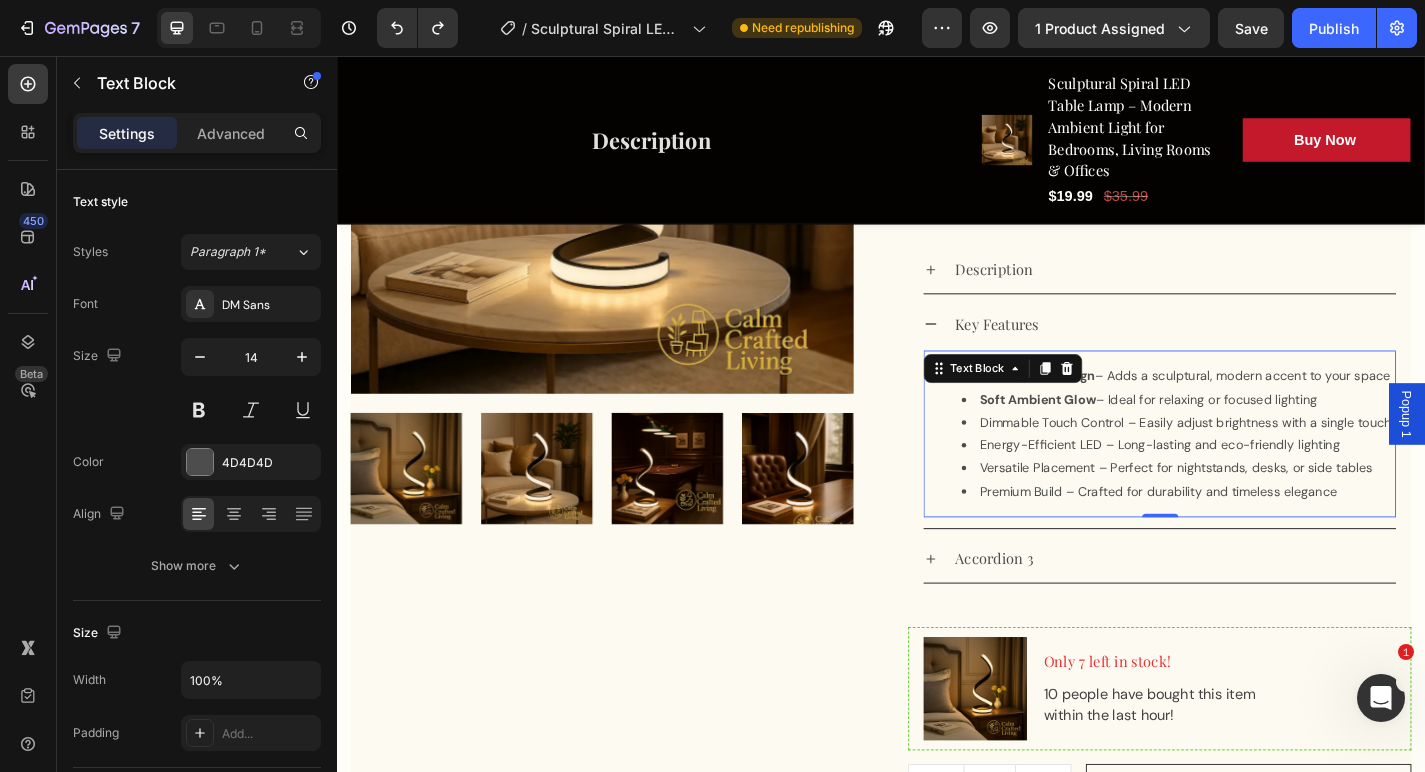 click on "Dimmable Touch Control – Easily adjust brightness with a single touch" at bounding box center (1264, 460) 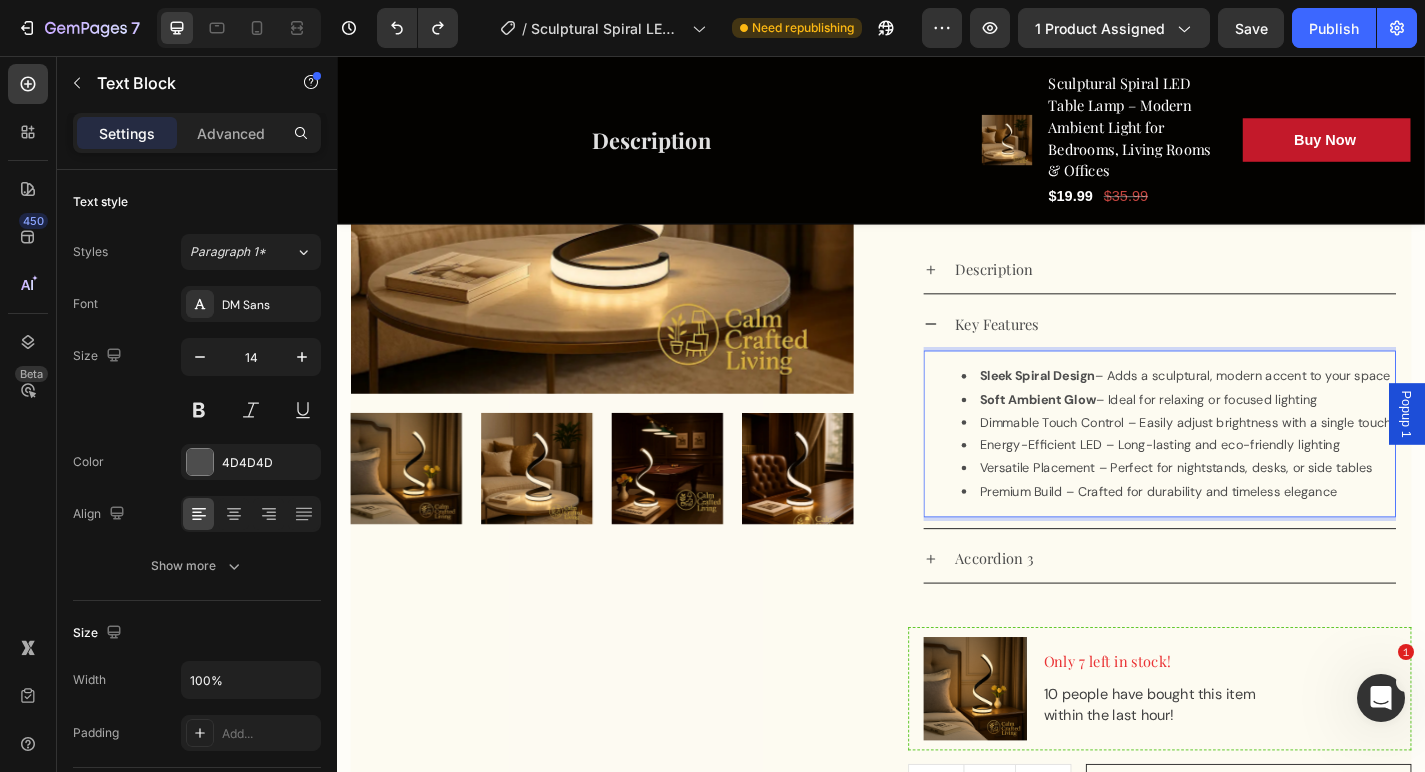 click on "Dimmable Touch Control – Easily adjust brightness with a single touch" at bounding box center (1264, 460) 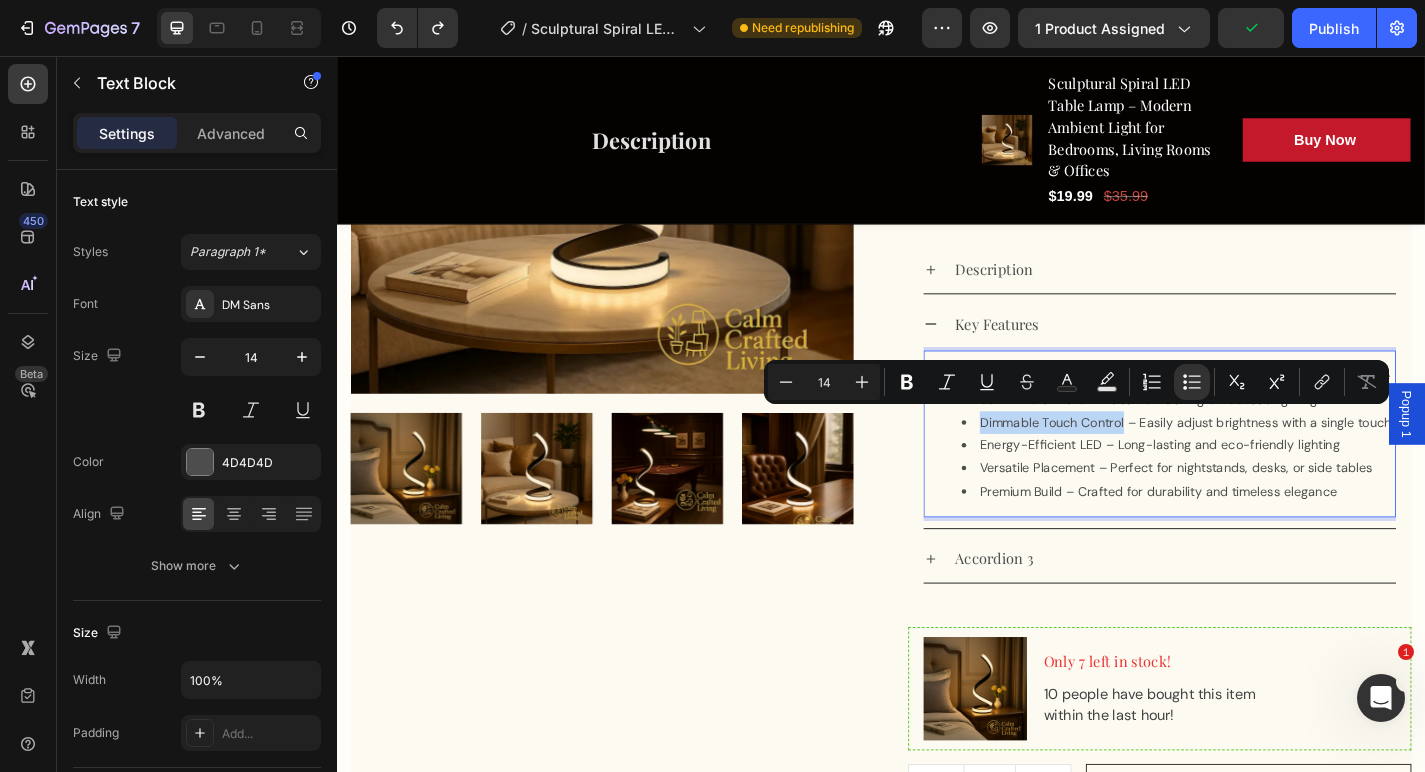 drag, startPoint x: 1200, startPoint y: 456, endPoint x: 1036, endPoint y: 454, distance: 164.01219 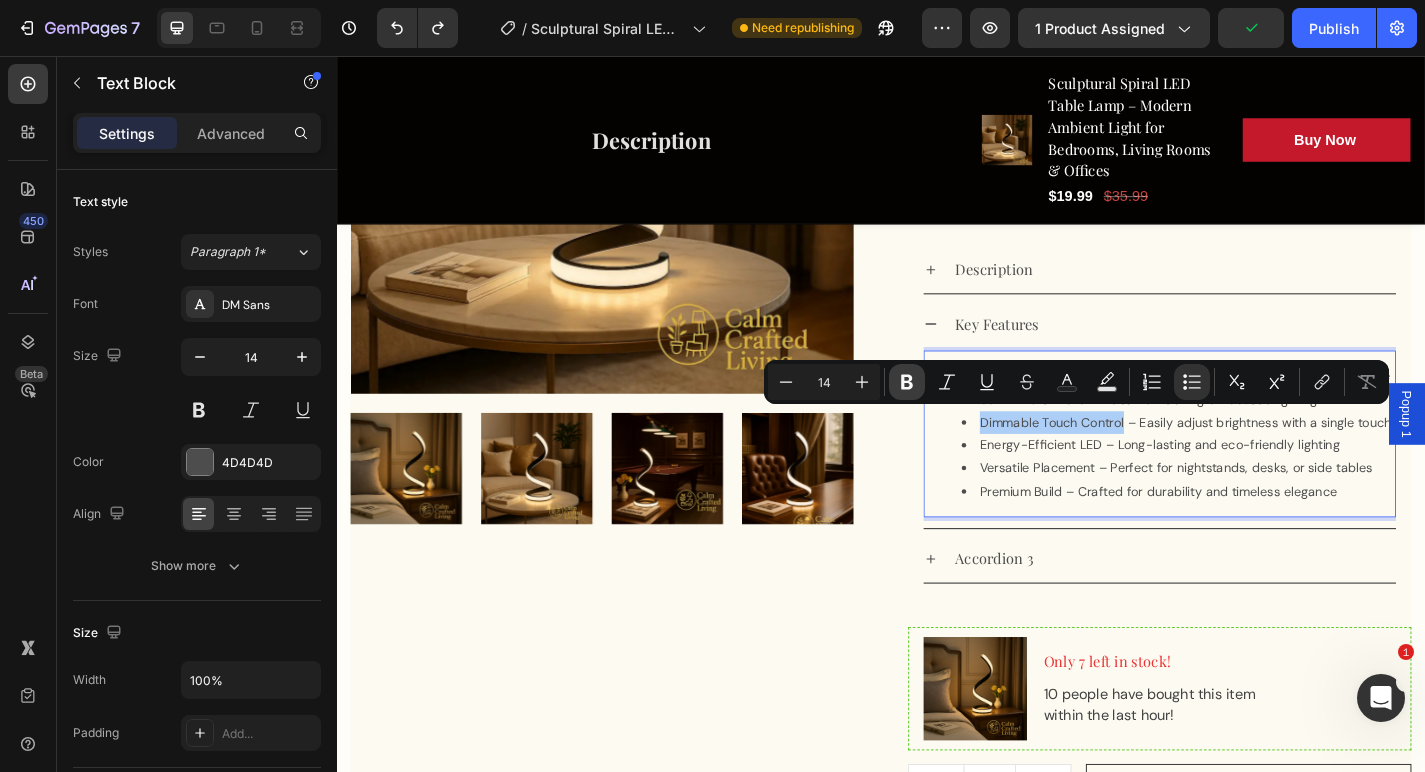 click 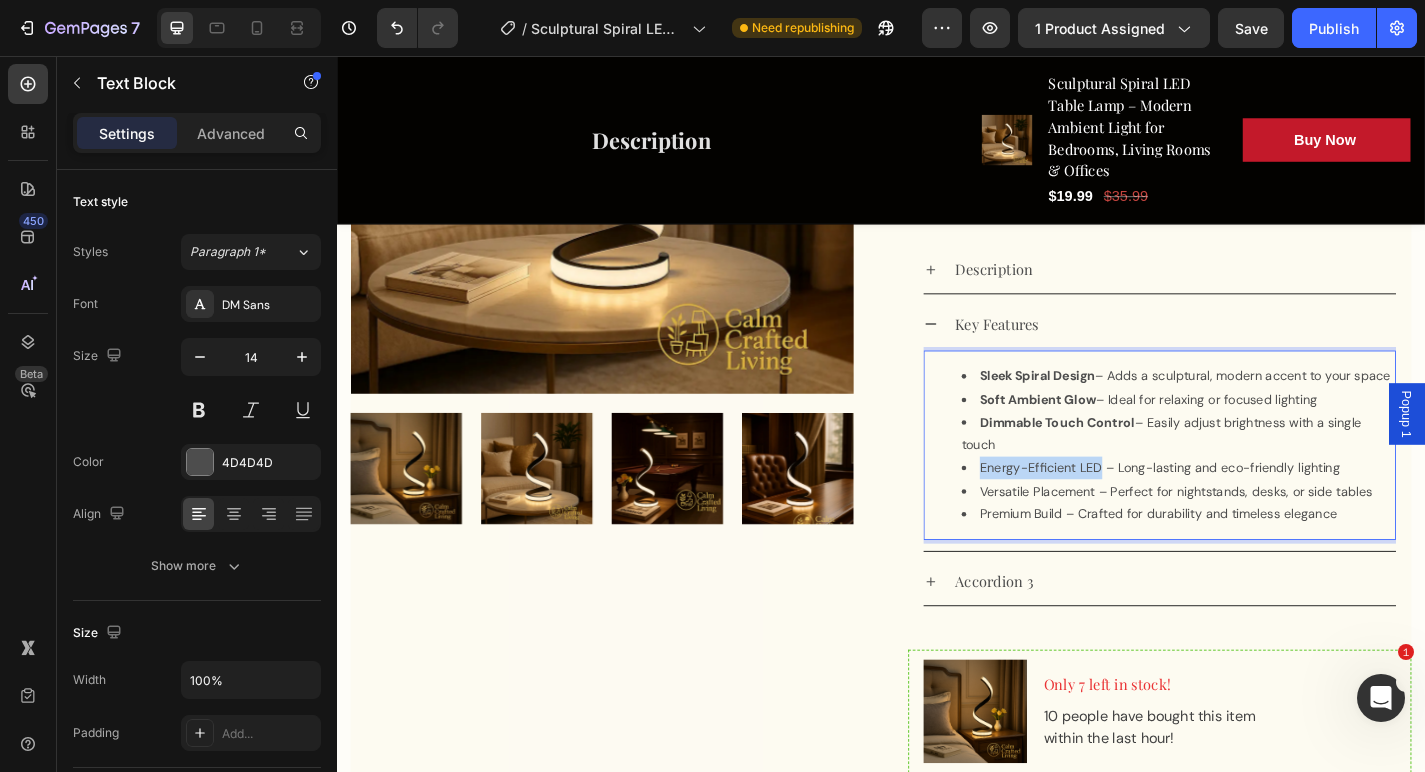 drag, startPoint x: 1174, startPoint y: 504, endPoint x: 1023, endPoint y: 509, distance: 151.08276 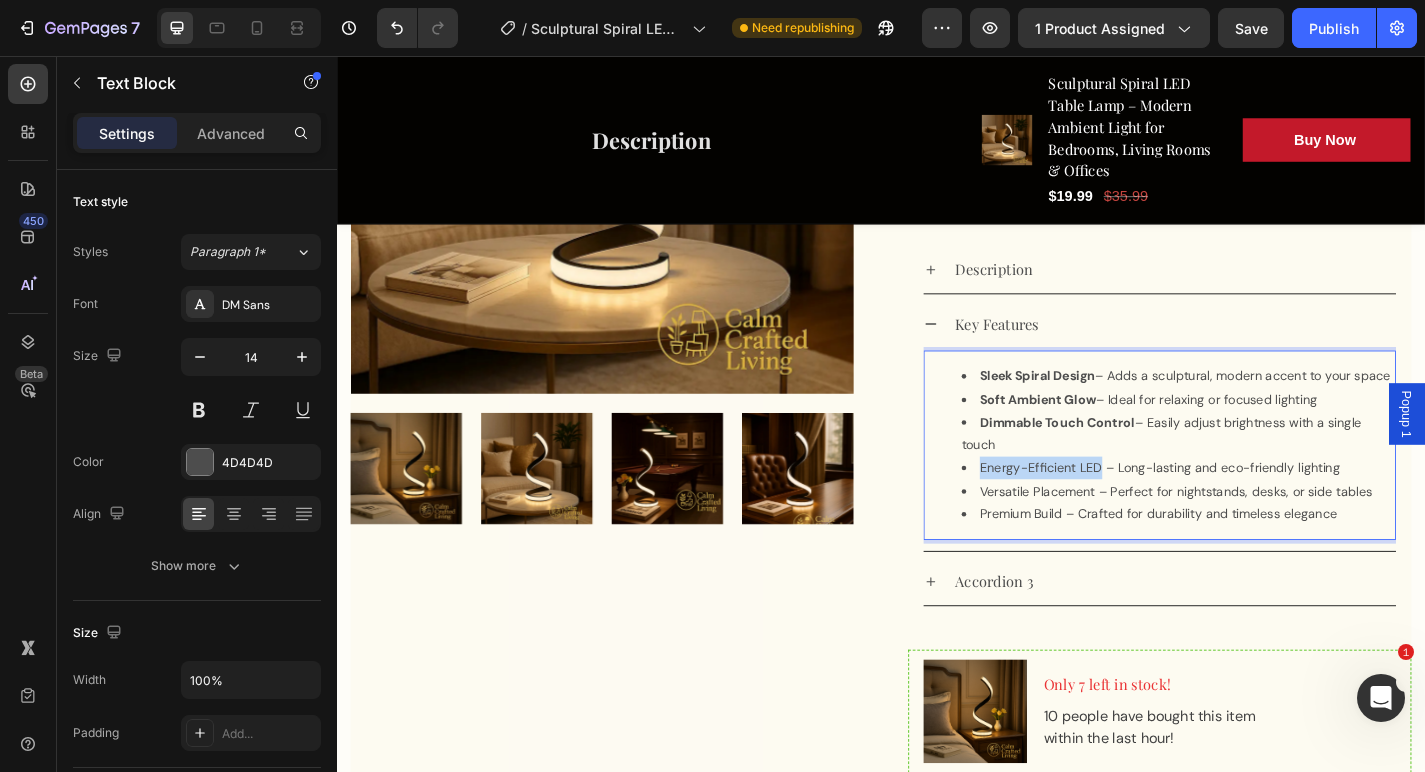 click on "Sleek Spiral Design  – Adds a sculptural, modern accent to your space Soft Ambient Glow  – Ideal for relaxing or focused lighting Dimmable Touch Control  – Easily adjust brightness with a single touch Energy-Efficient LED – Long-lasting and eco-friendly lighting Versatile Placement – Perfect for nightstands, desks, or side tables Premium Build – Crafted for durability and timeless elegance" at bounding box center (1244, 485) 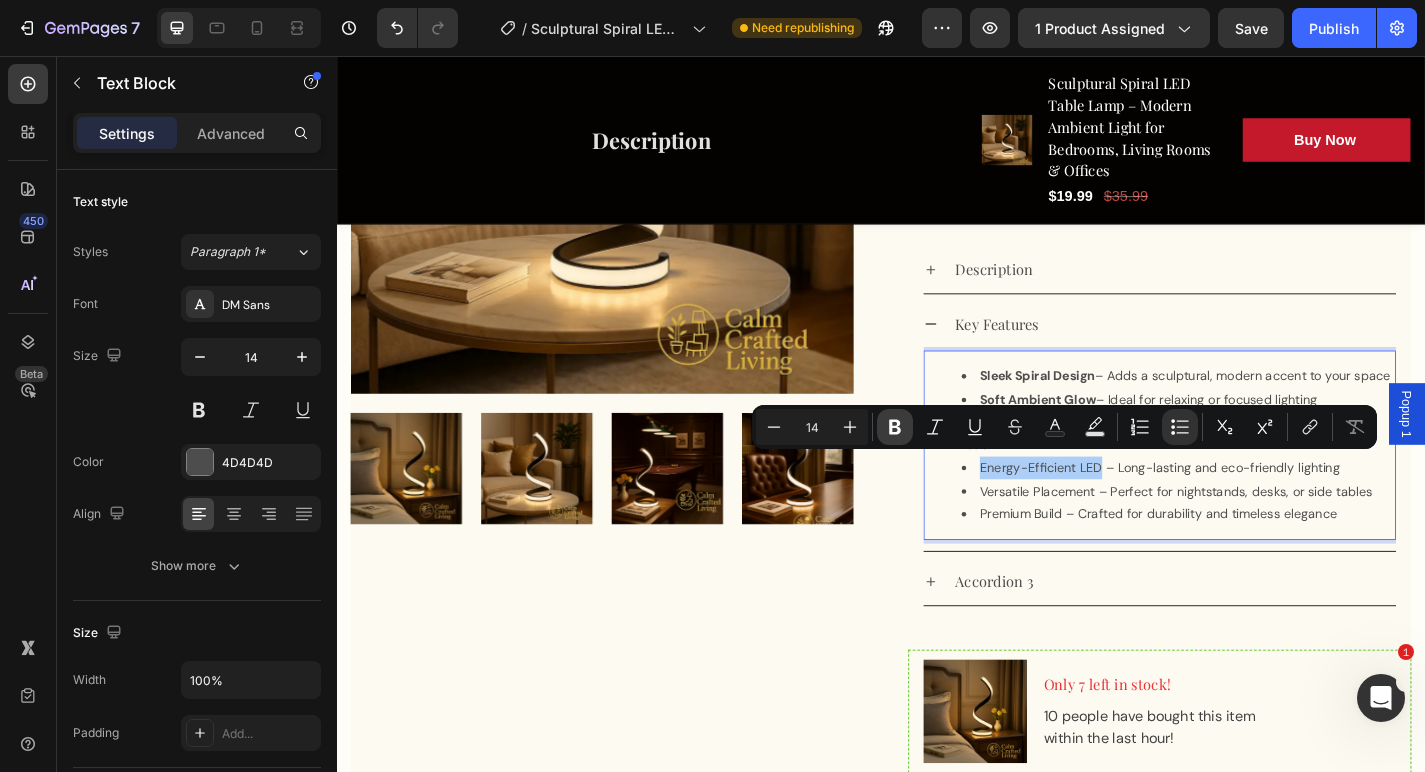click 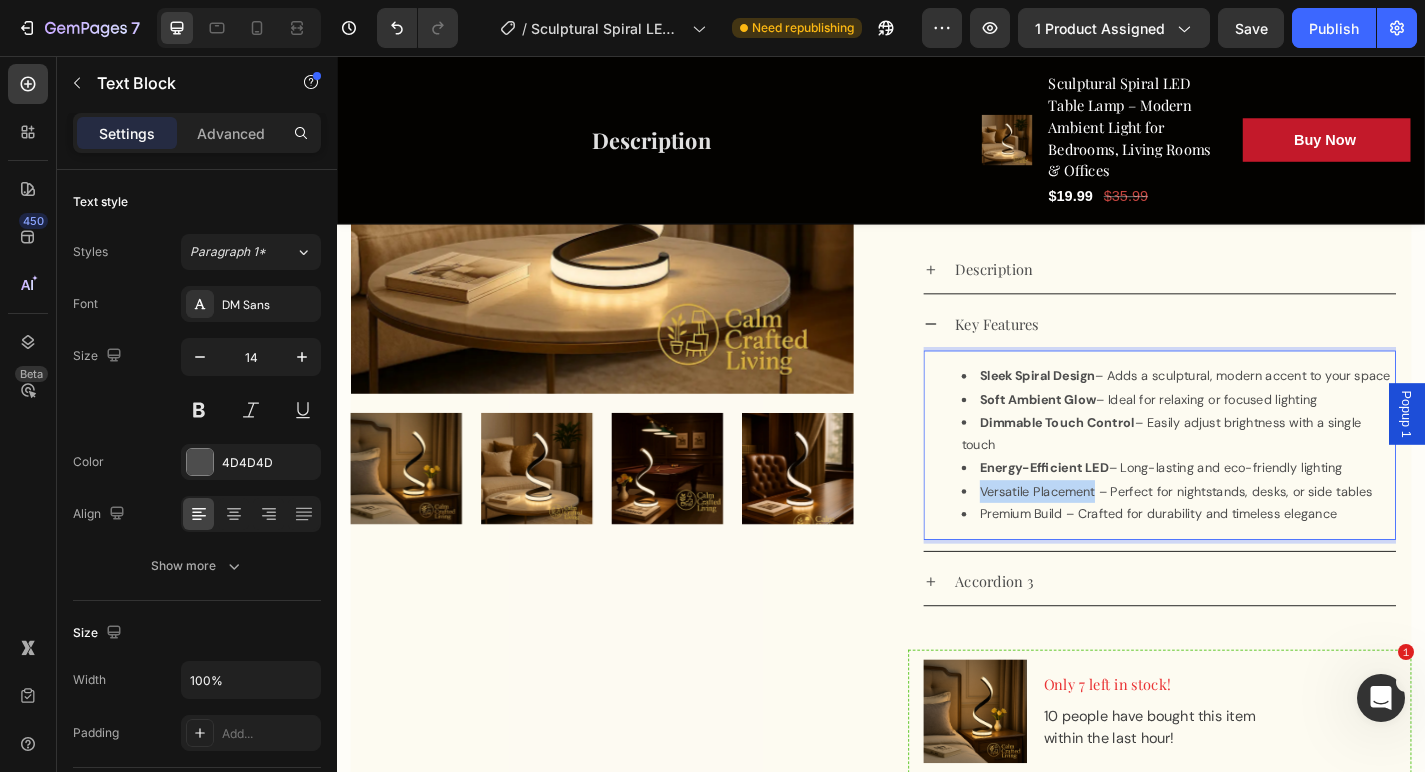 drag, startPoint x: 1169, startPoint y: 531, endPoint x: 1015, endPoint y: 523, distance: 154.20766 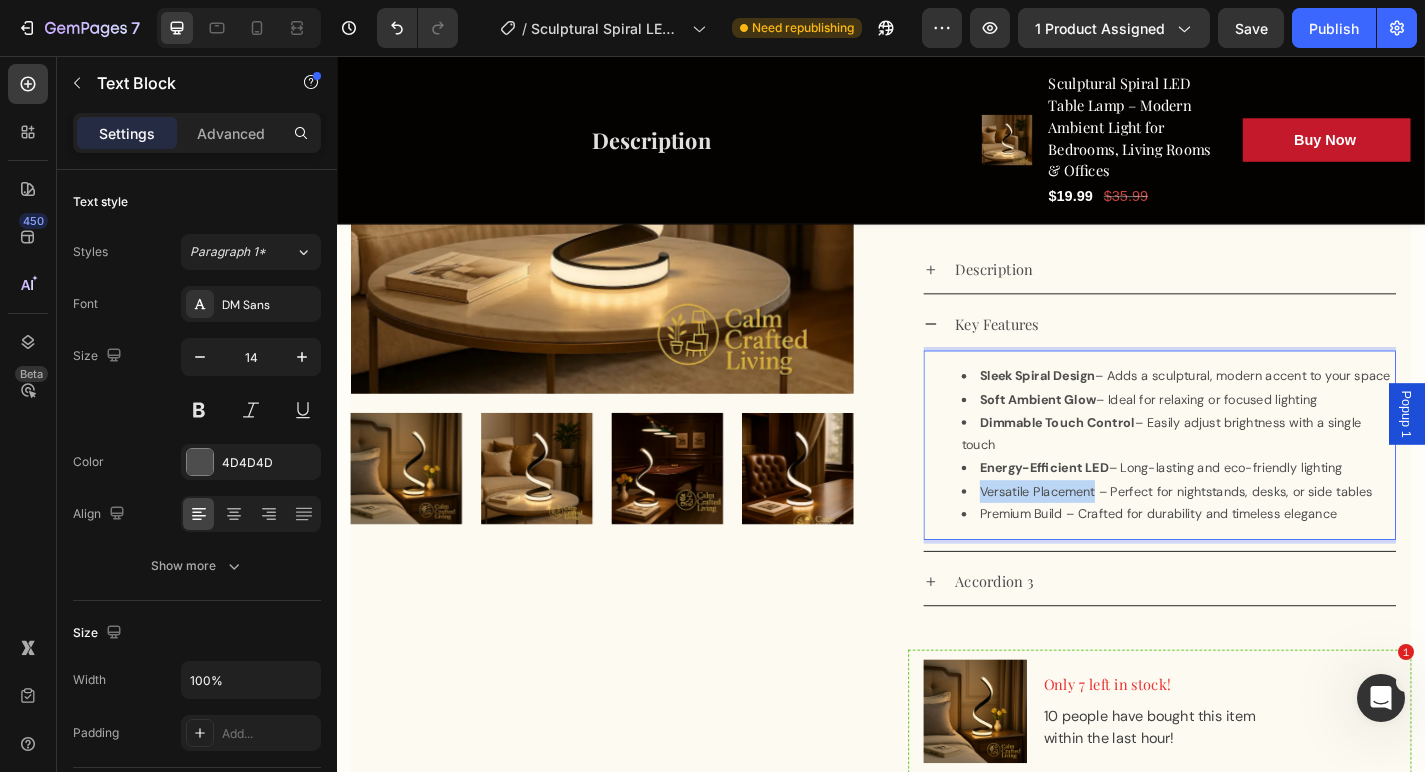 click on "Sleek Spiral Design  – Adds a sculptural, modern accent to your space Soft Ambient Glow  – Ideal for relaxing or focused lighting Dimmable Touch Control  – Easily adjust brightness with a single touch Energy-Efficient LED  – Long-lasting and eco-friendly lighting Versatile Placement – Perfect for nightstands, desks, or side tables Premium Build – Crafted for durability and timeless elegance" at bounding box center [1244, 485] 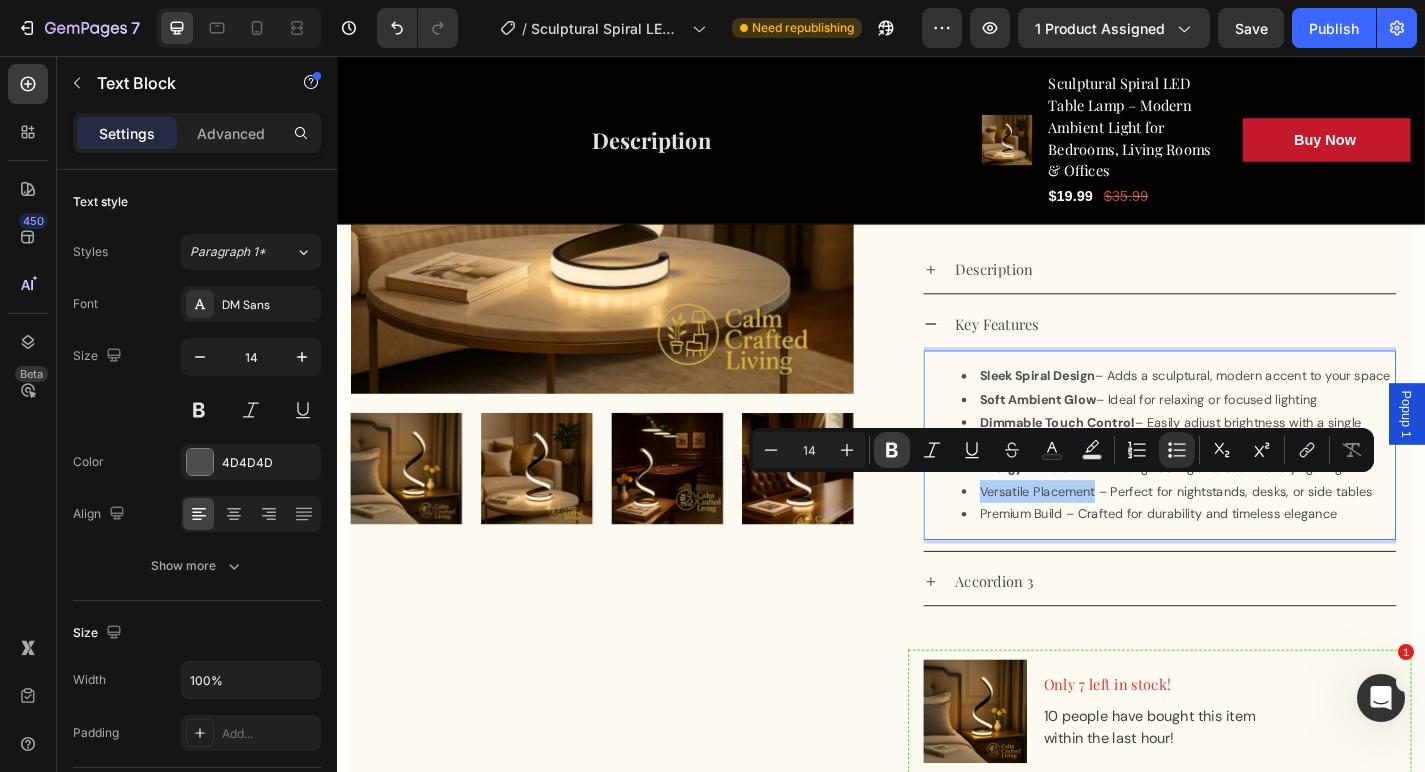 click on "Bold" at bounding box center (892, 450) 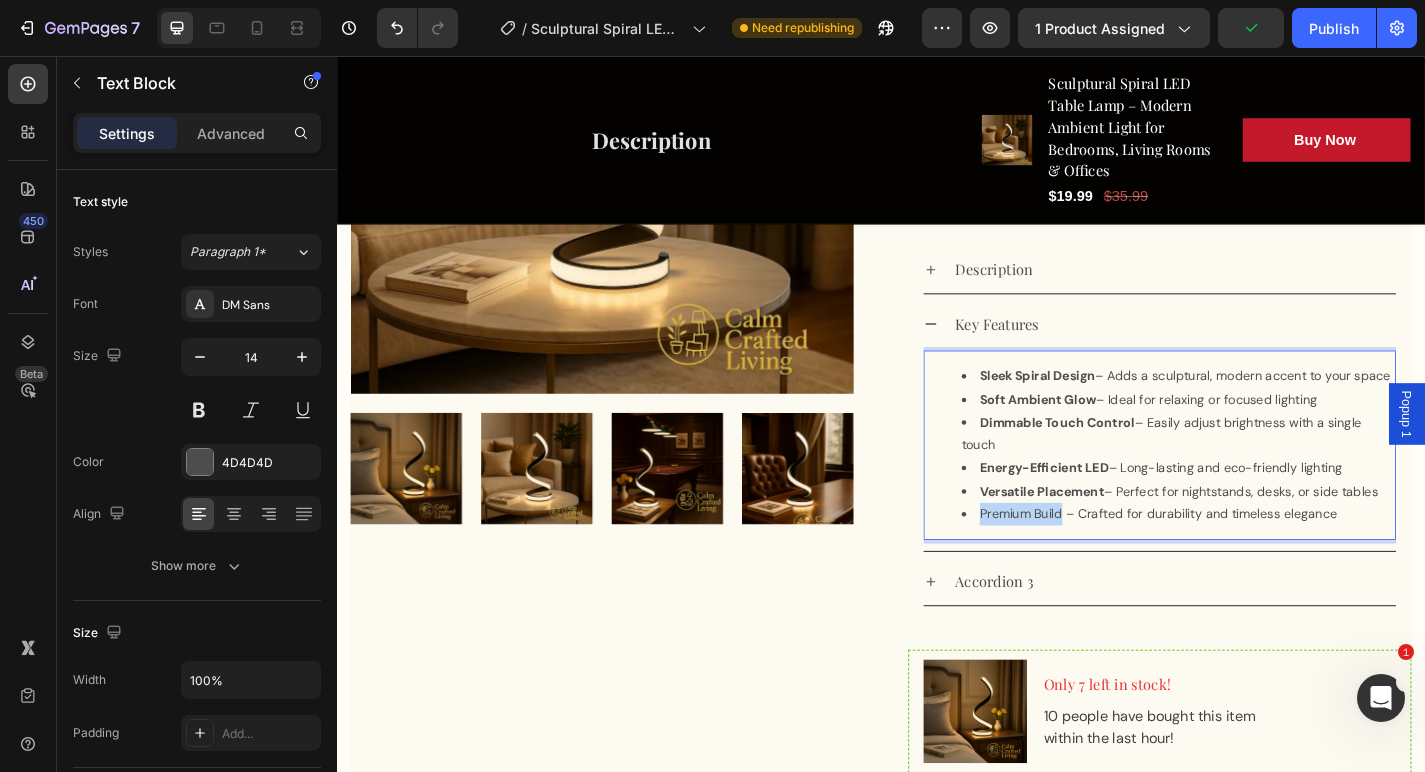drag, startPoint x: 1131, startPoint y: 553, endPoint x: 1013, endPoint y: 558, distance: 118.10589 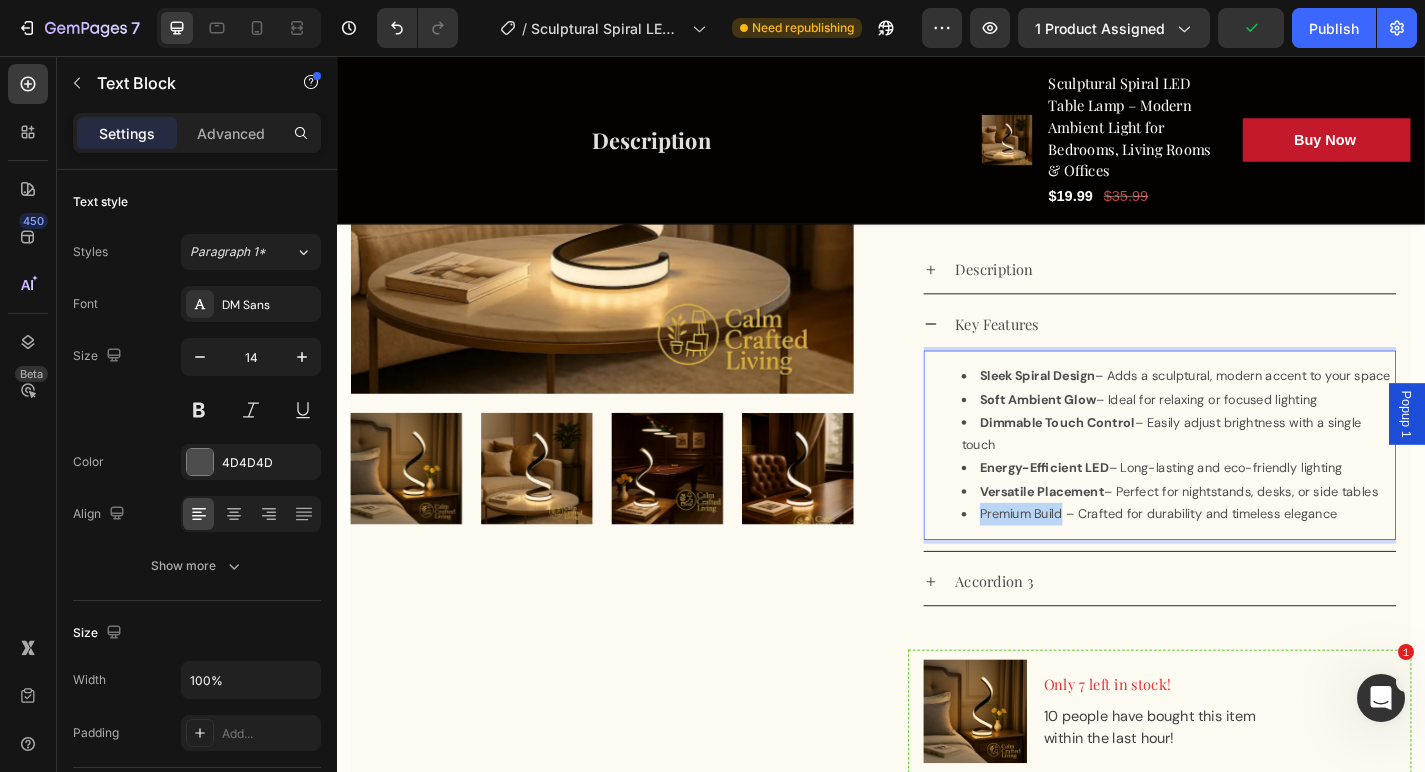 click on "Sleek Spiral Design  – Adds a sculptural, modern accent to your space Soft Ambient Glow  – Ideal for relaxing or focused lighting Dimmable Touch Control  – Easily adjust brightness with a single touch Energy-Efficient LED  – Long-lasting and eco-friendly lighting Versatile Placement  – Perfect for nightstands, desks, or side tables Premium Build – Crafted for durability and timeless elegance" at bounding box center [1244, 485] 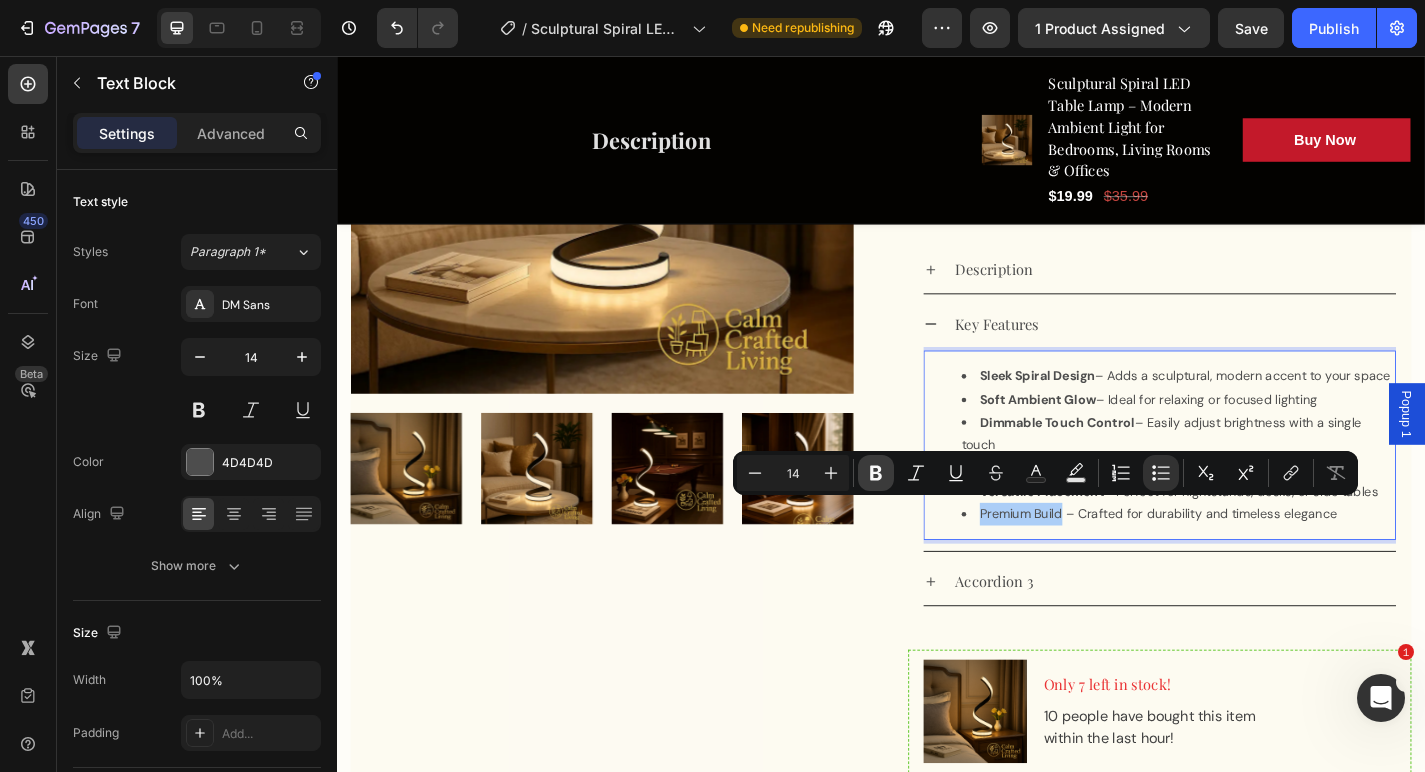 click 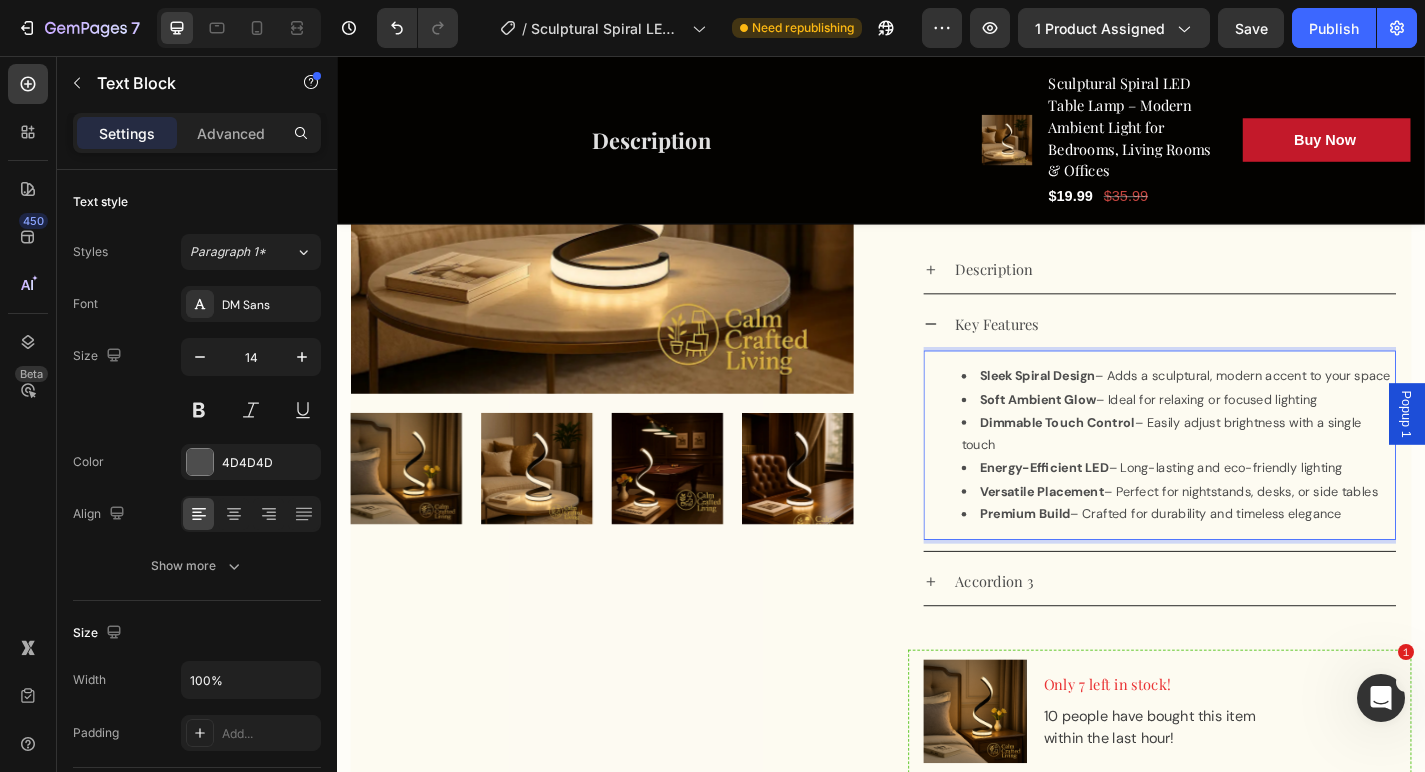 click on "Energy-Efficient LED" at bounding box center (1117, 510) 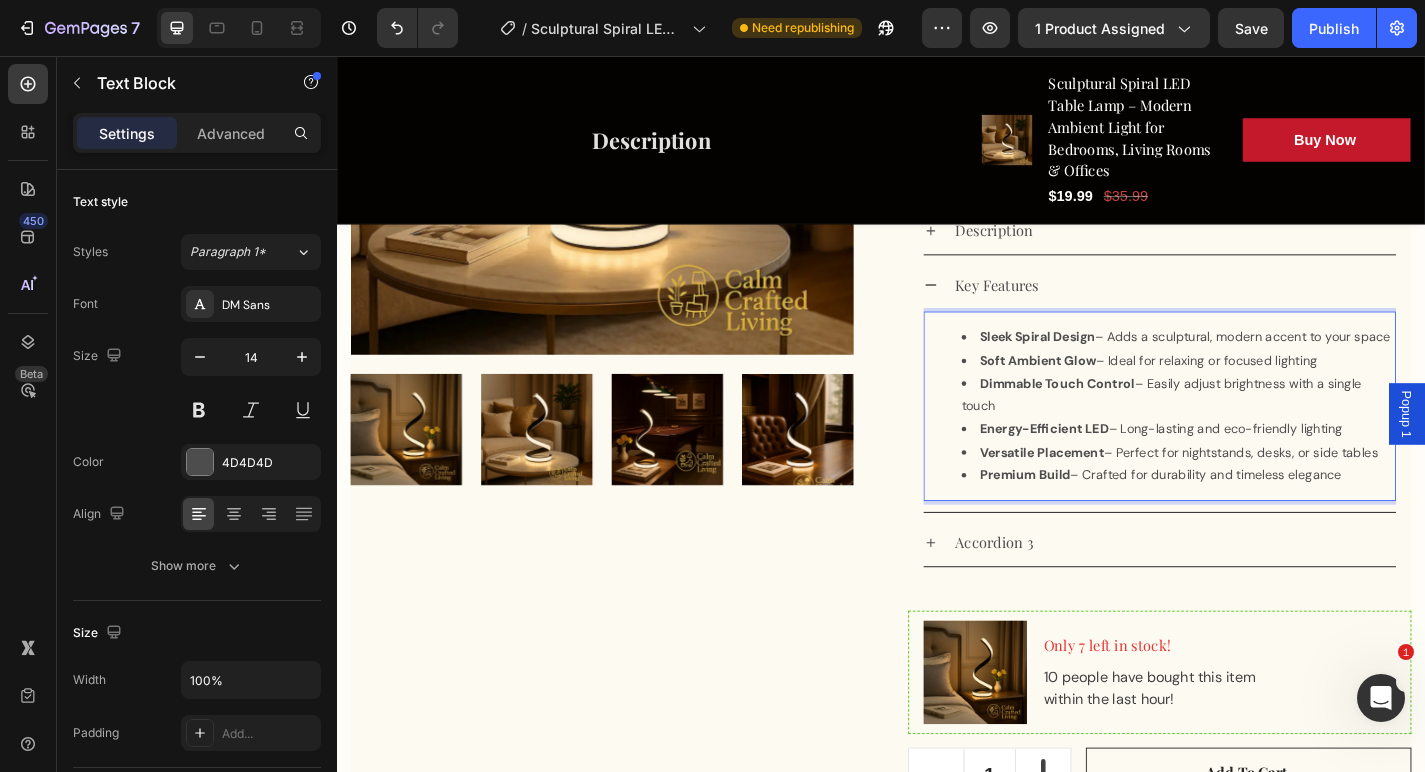 scroll, scrollTop: 753, scrollLeft: 0, axis: vertical 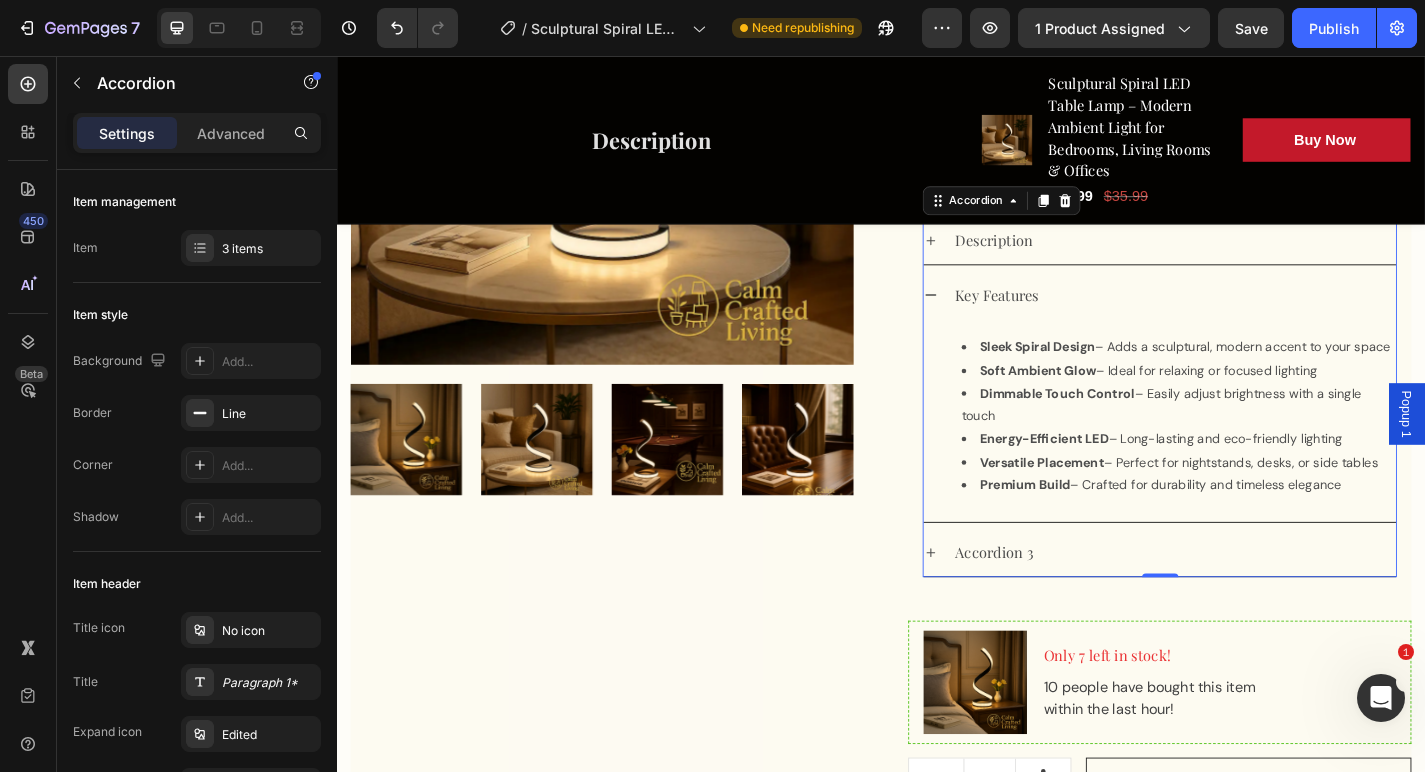 click 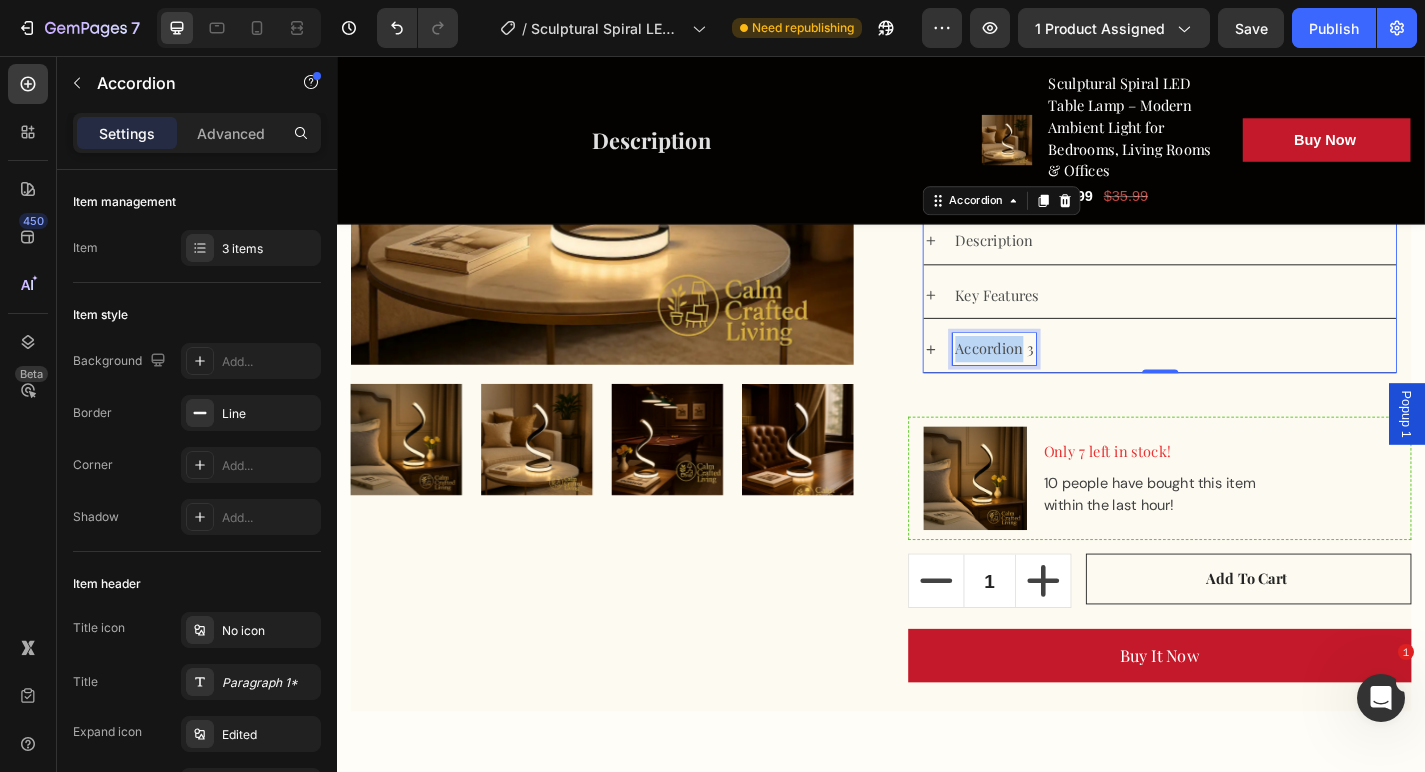 click on "Accordion 3" at bounding box center (1062, 379) 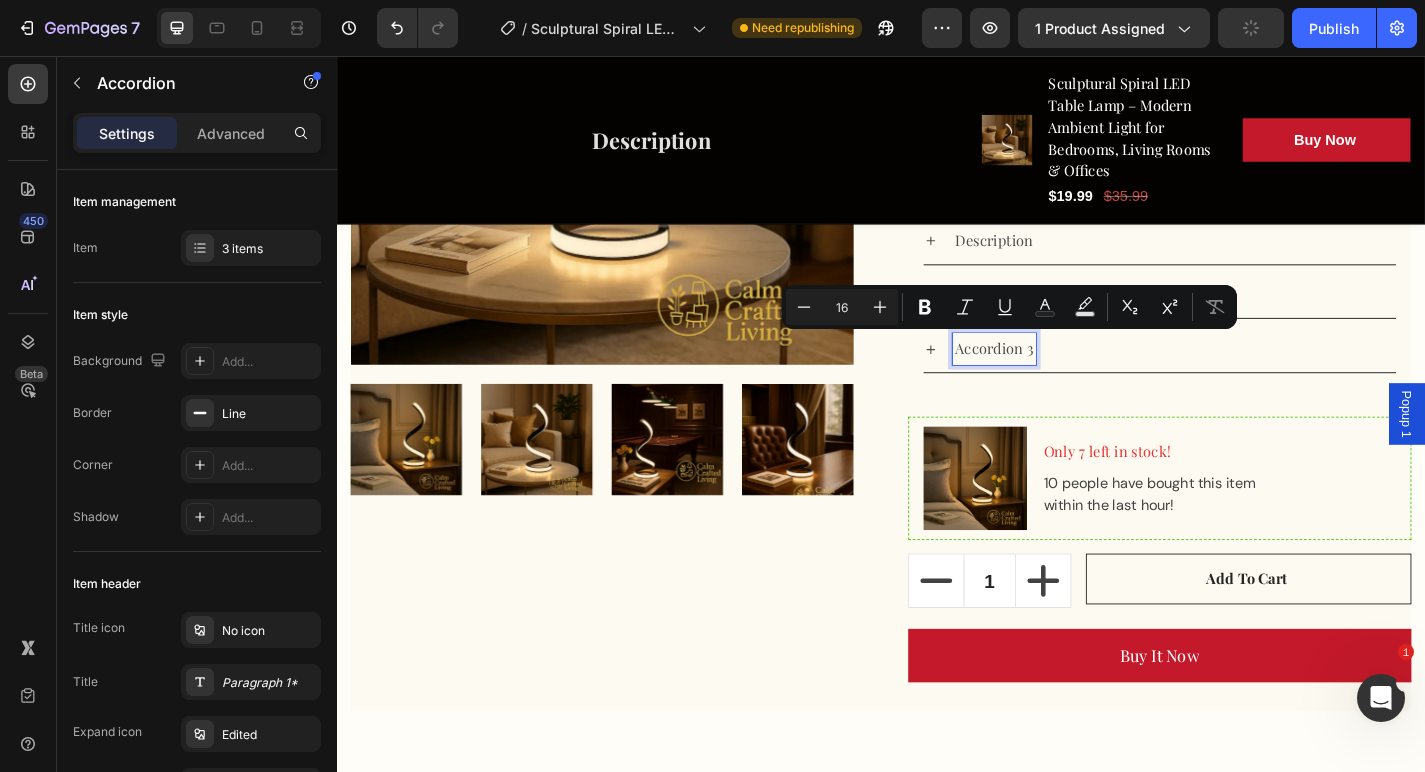 click on "Accordion 3" at bounding box center (1062, 379) 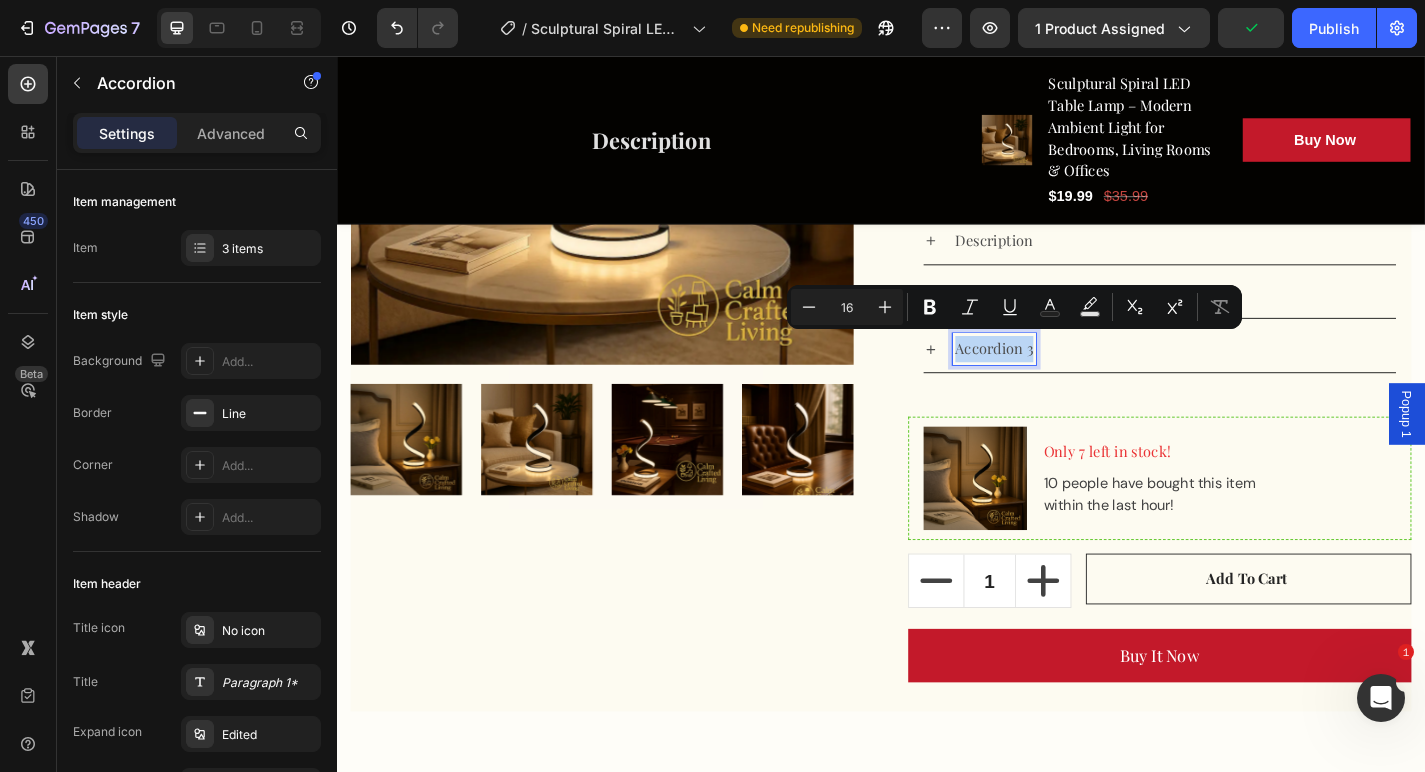 drag, startPoint x: 1101, startPoint y: 375, endPoint x: 1005, endPoint y: 359, distance: 97.3242 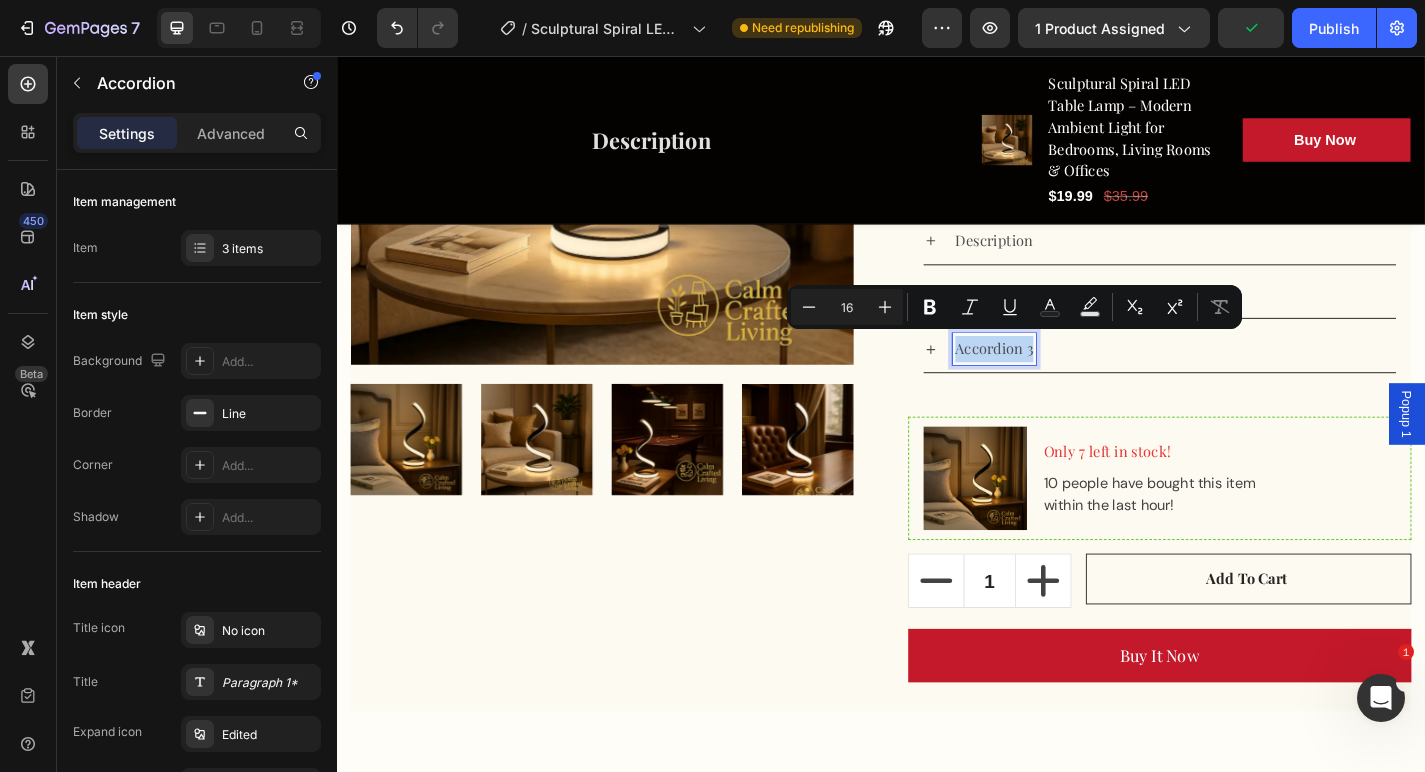 click on "Accordion 3" at bounding box center [1244, 379] 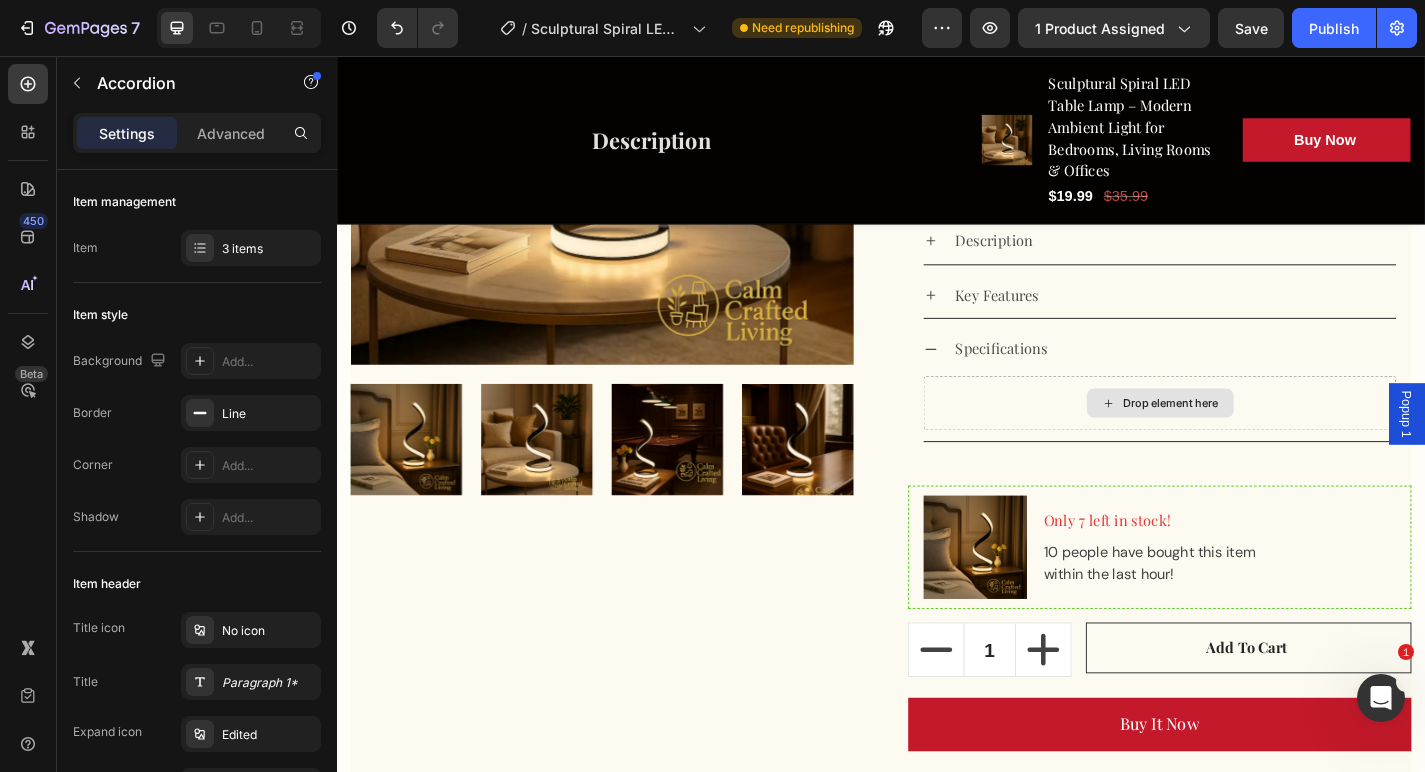 click on "Drop element here" at bounding box center [1244, 439] 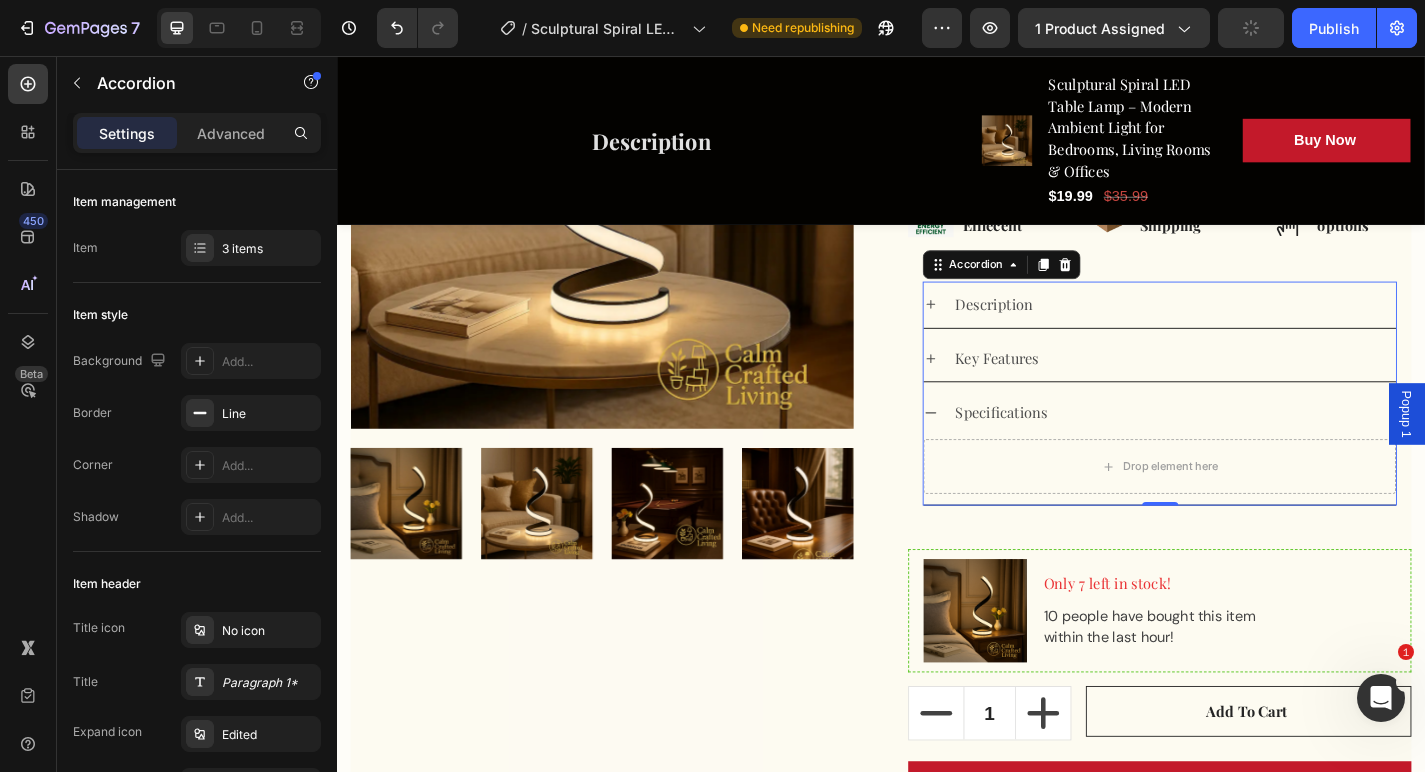 scroll, scrollTop: 677, scrollLeft: 0, axis: vertical 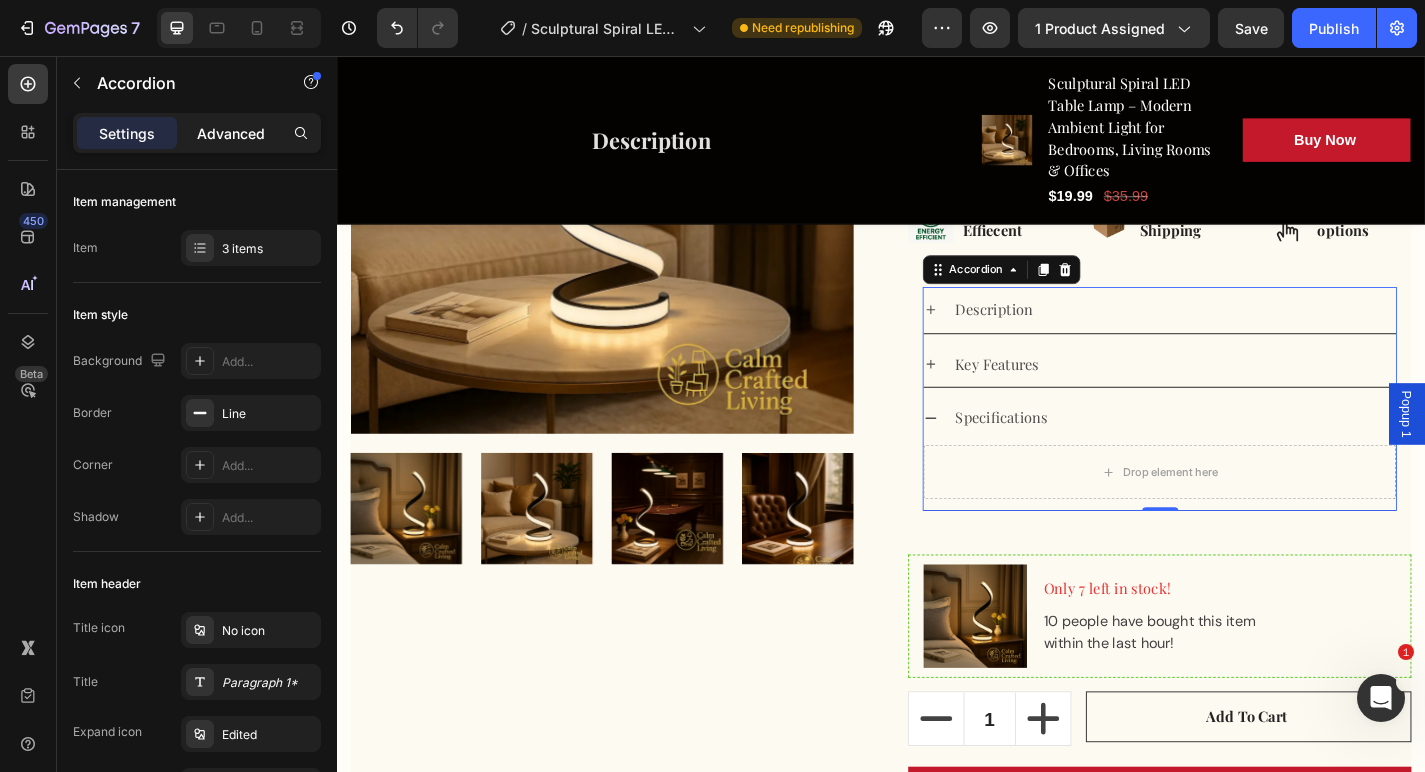 click on "Advanced" at bounding box center [231, 133] 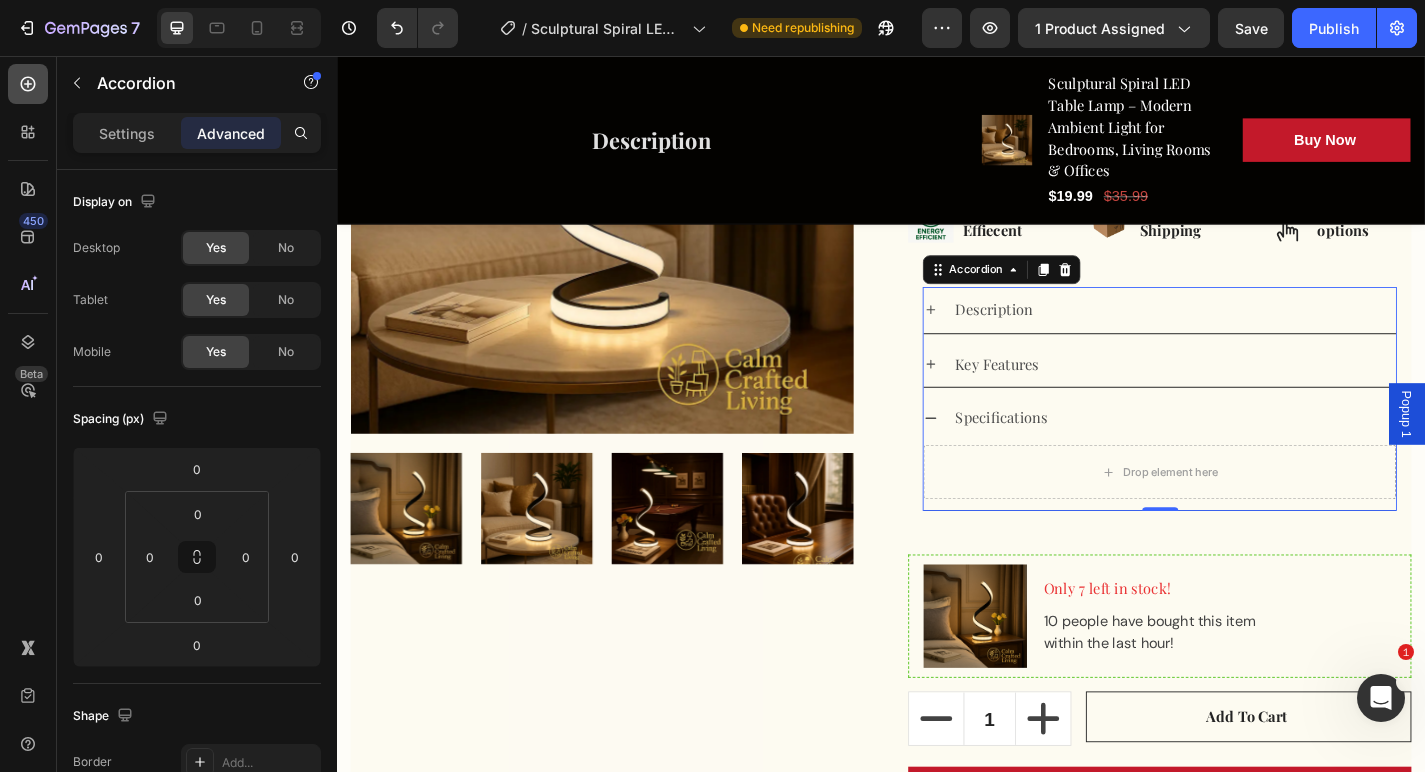click 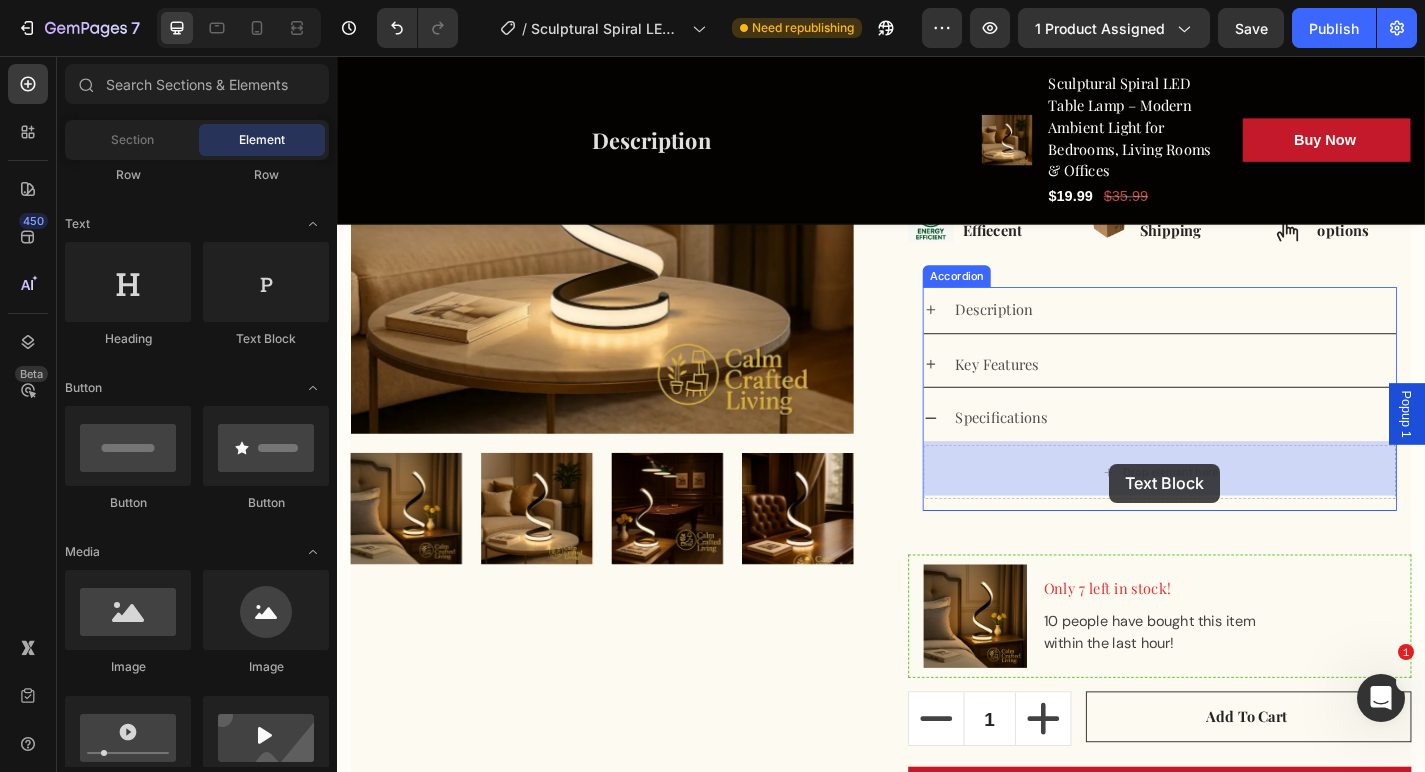 drag, startPoint x: 601, startPoint y: 360, endPoint x: 1191, endPoint y: 518, distance: 610.7897 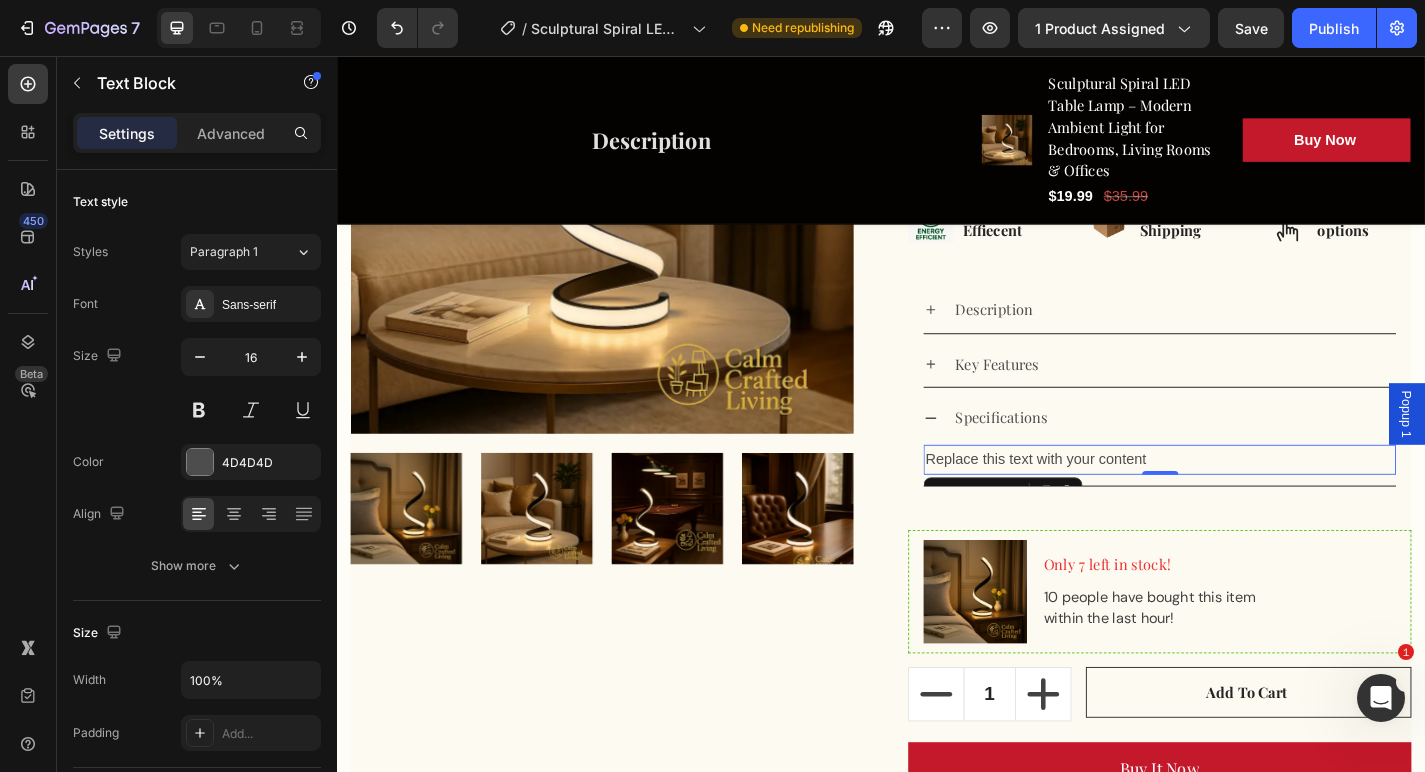 click on "Replace this text with your content" at bounding box center (1244, 501) 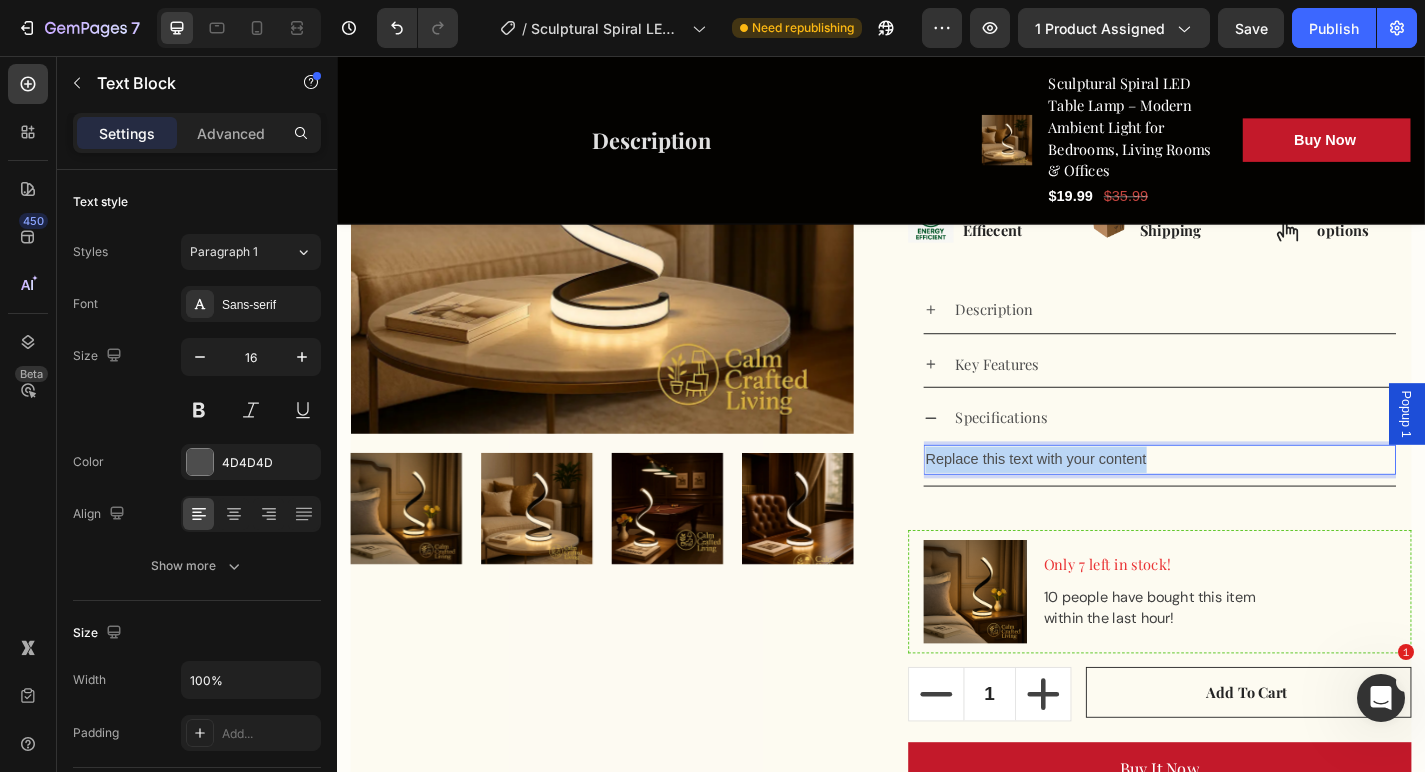 click on "Replace this text with your content" at bounding box center (1244, 501) 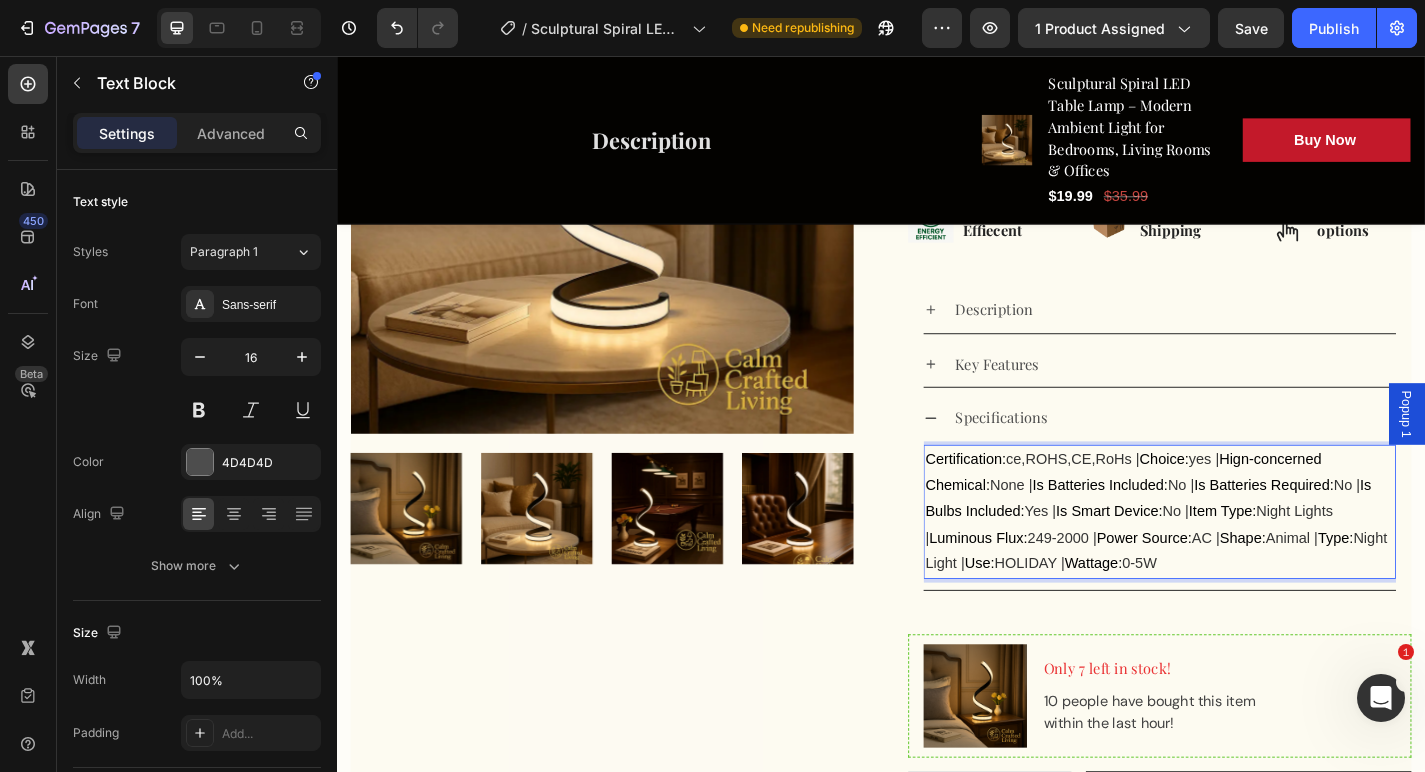 click on "ce,ROHS,CE,RoHs |" at bounding box center (1148, 500) 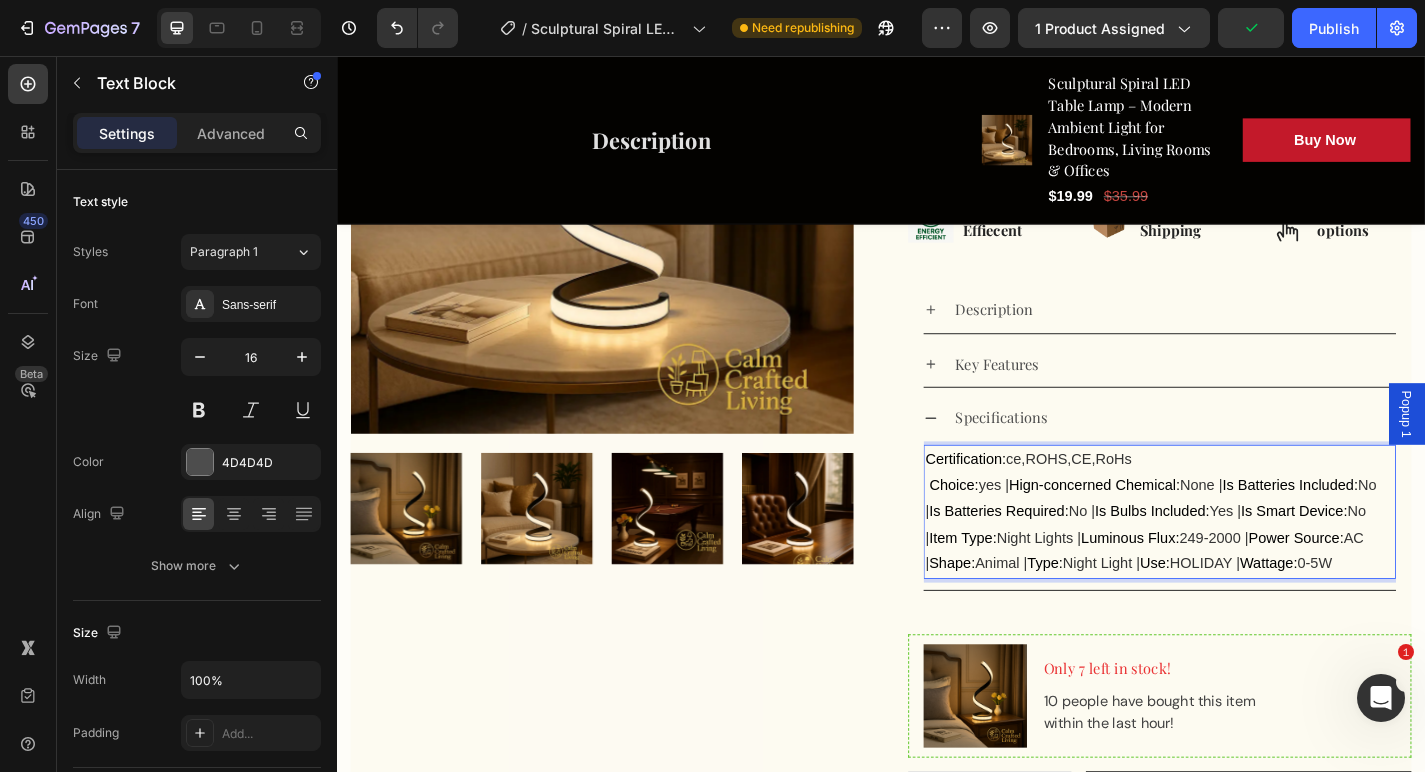 click on "Choice:" at bounding box center [1017, 529] 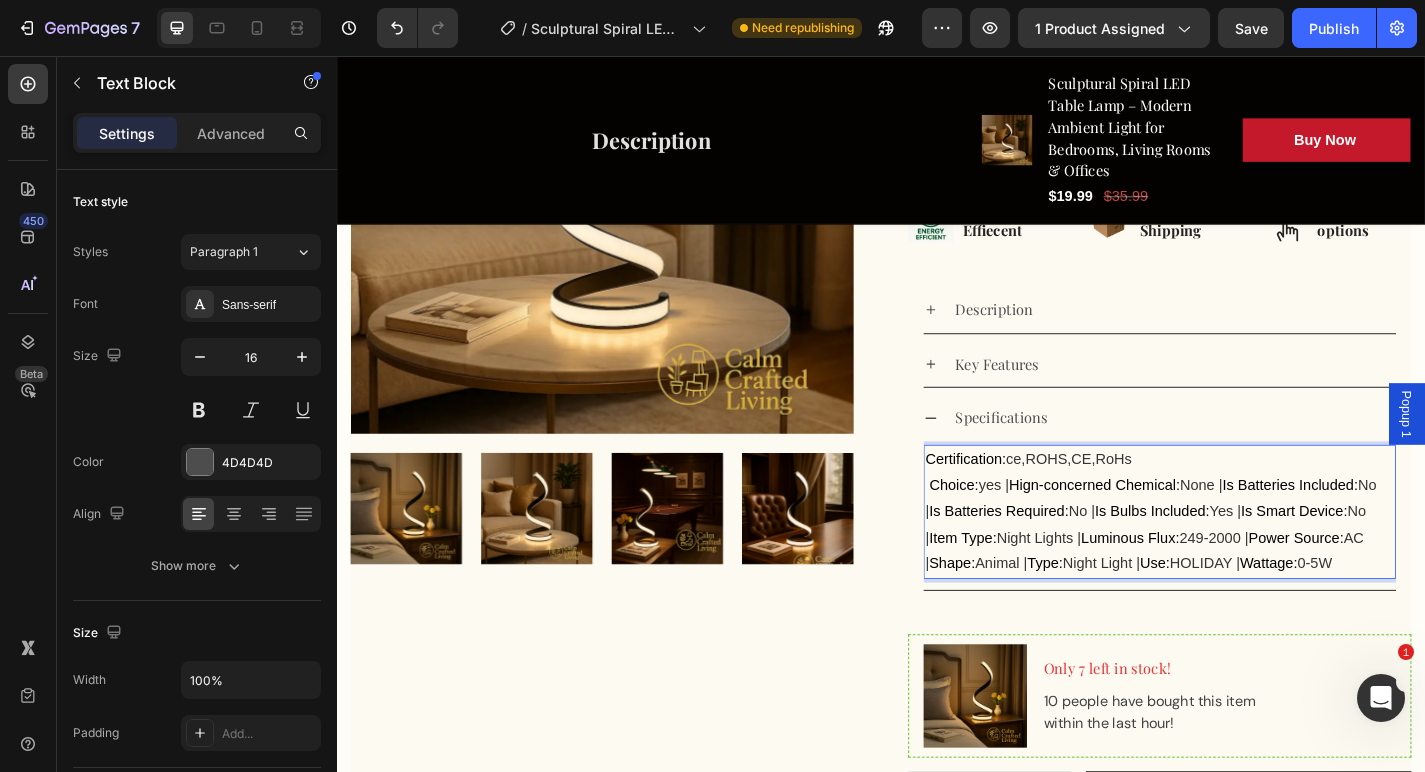 click on "yes |" at bounding box center (1062, 529) 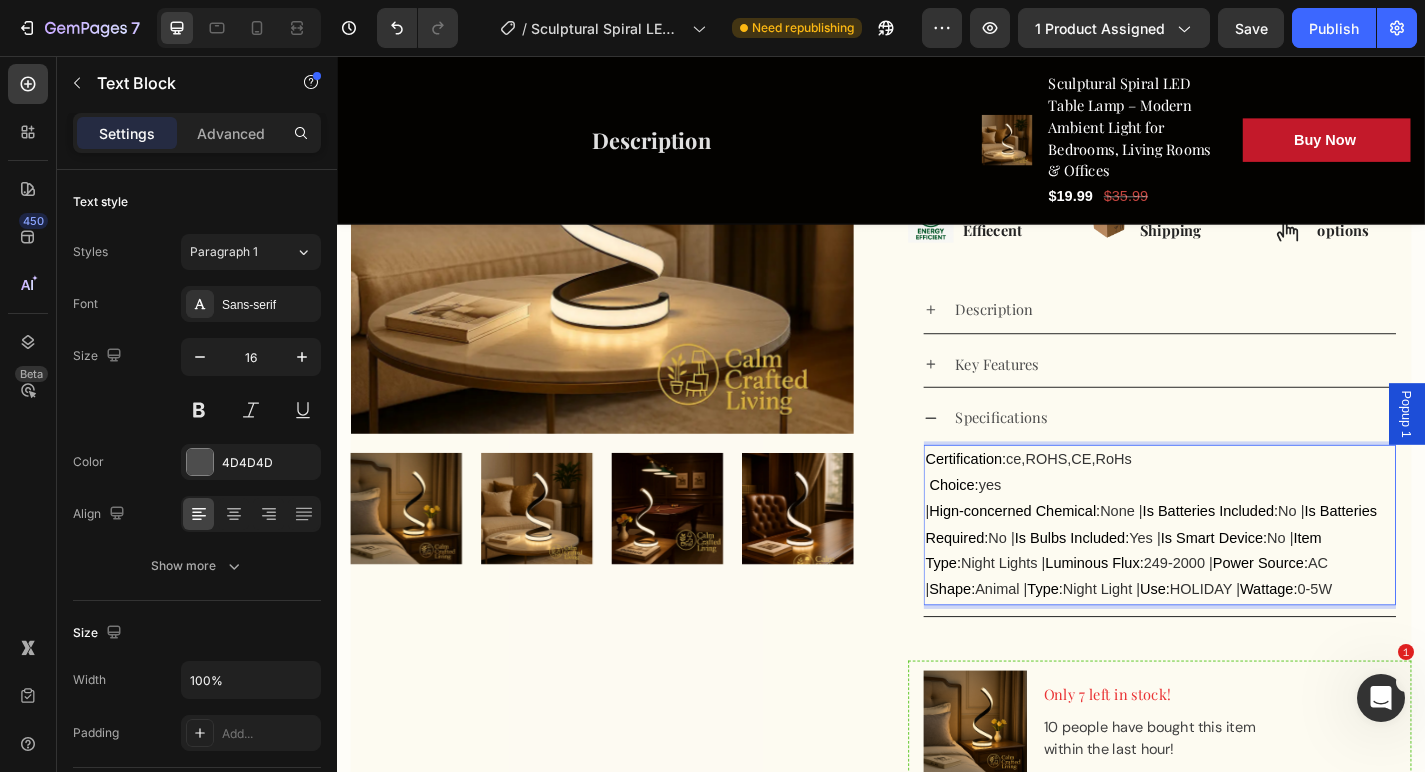 click on "Hign-concerned Chemical:" at bounding box center [1084, 558] 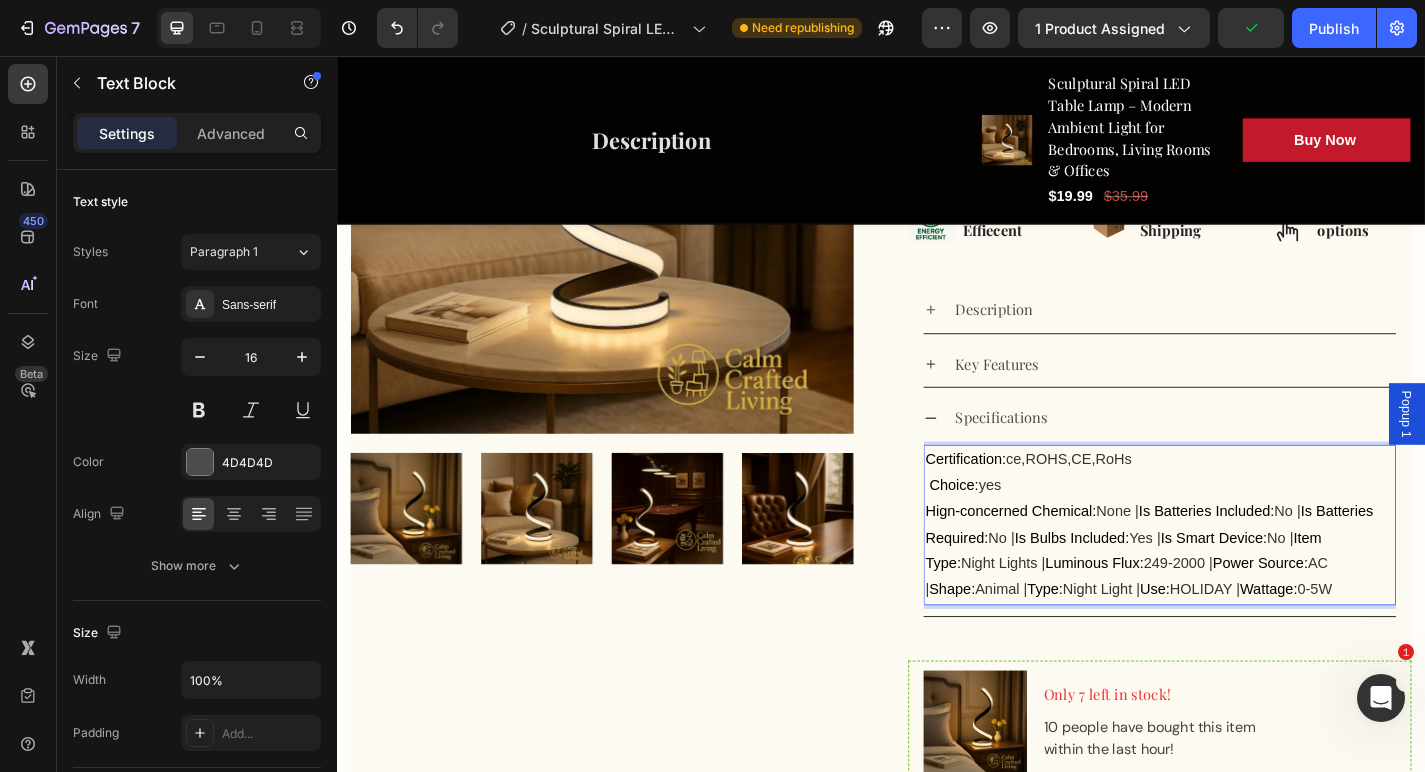click on "Choice:" at bounding box center [1017, 529] 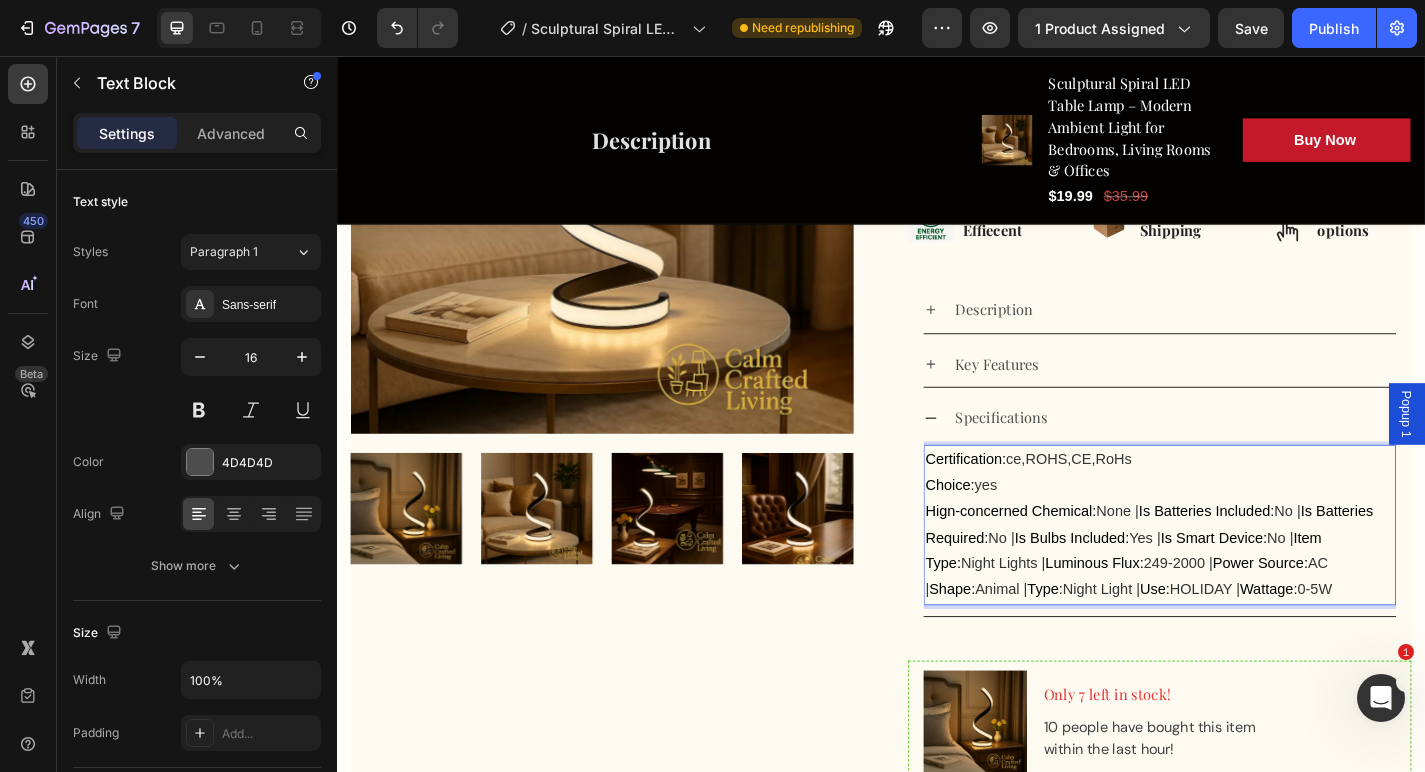 click on "Hign-concerned Chemical:" at bounding box center [1080, 558] 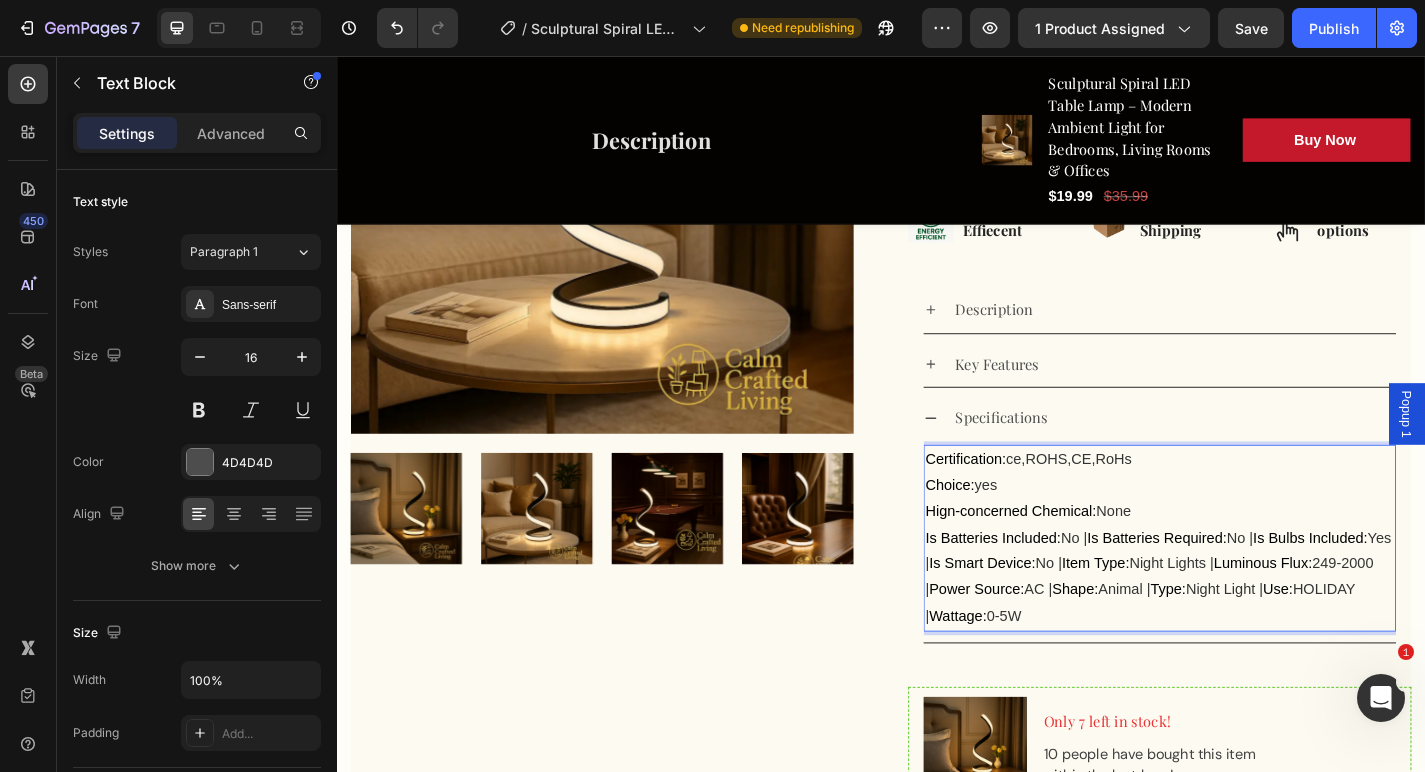 click on "No |" at bounding box center (1149, 587) 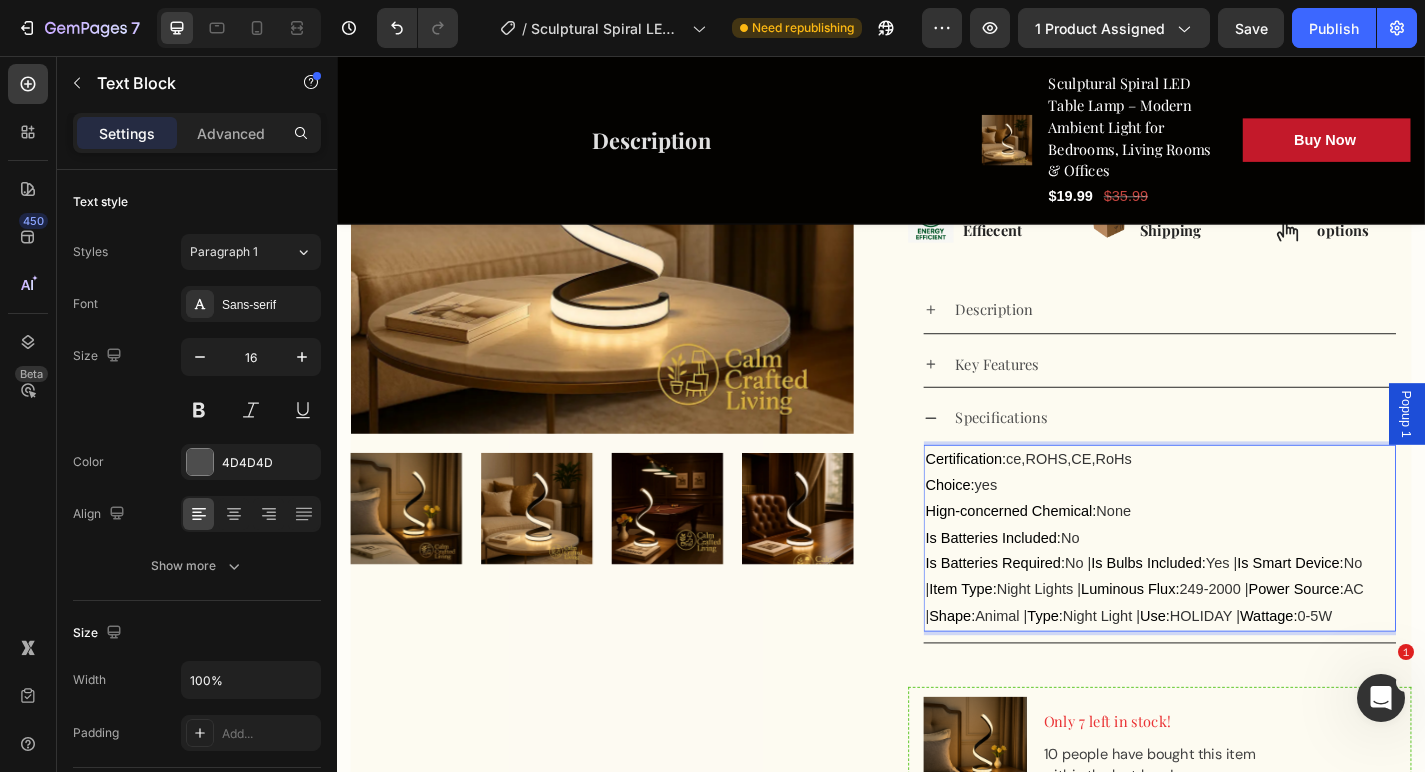 click on "Is Bulbs Included:" at bounding box center [1232, 615] 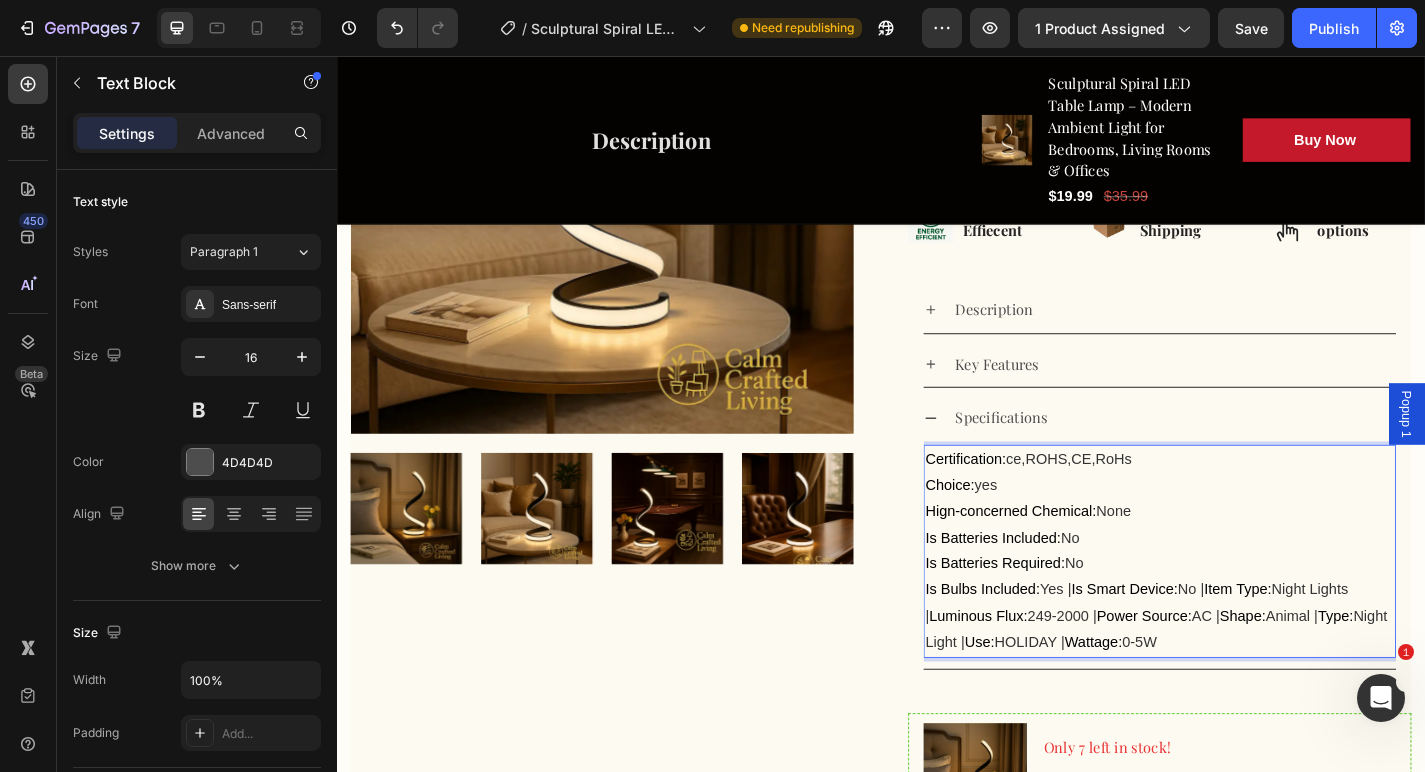 click on "Is Smart Device:" at bounding box center [1205, 644] 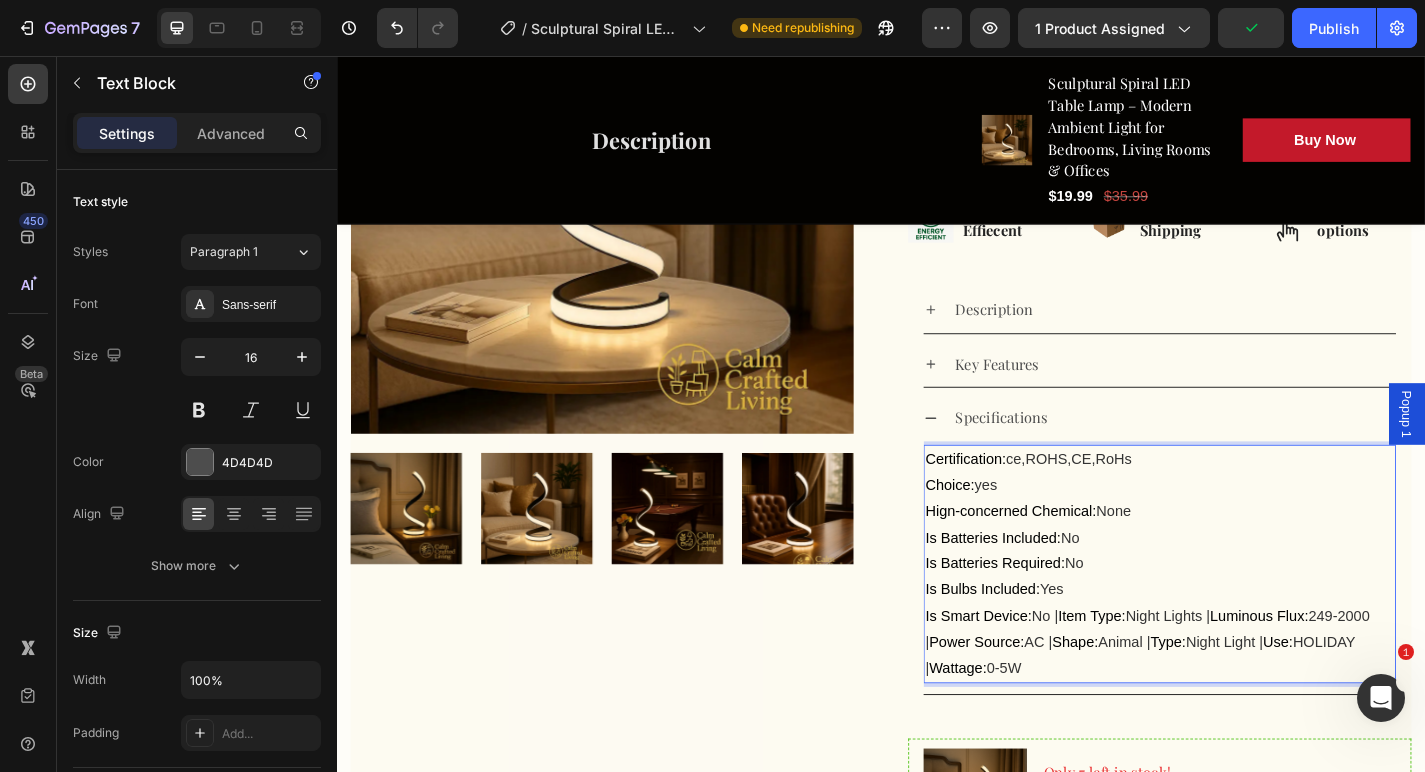 click on "Item Type:" at bounding box center [1169, 673] 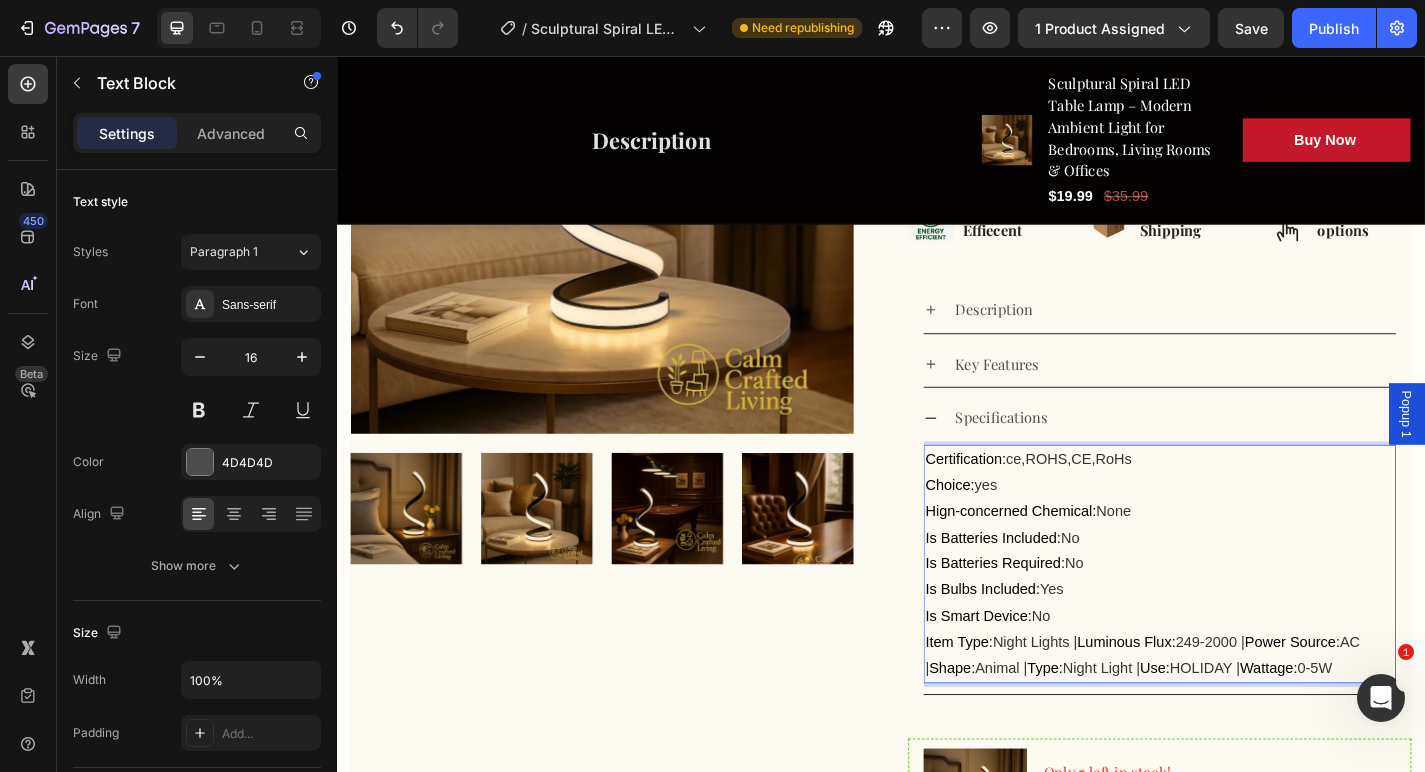 click on "Luminous Flux:" at bounding box center [1208, 702] 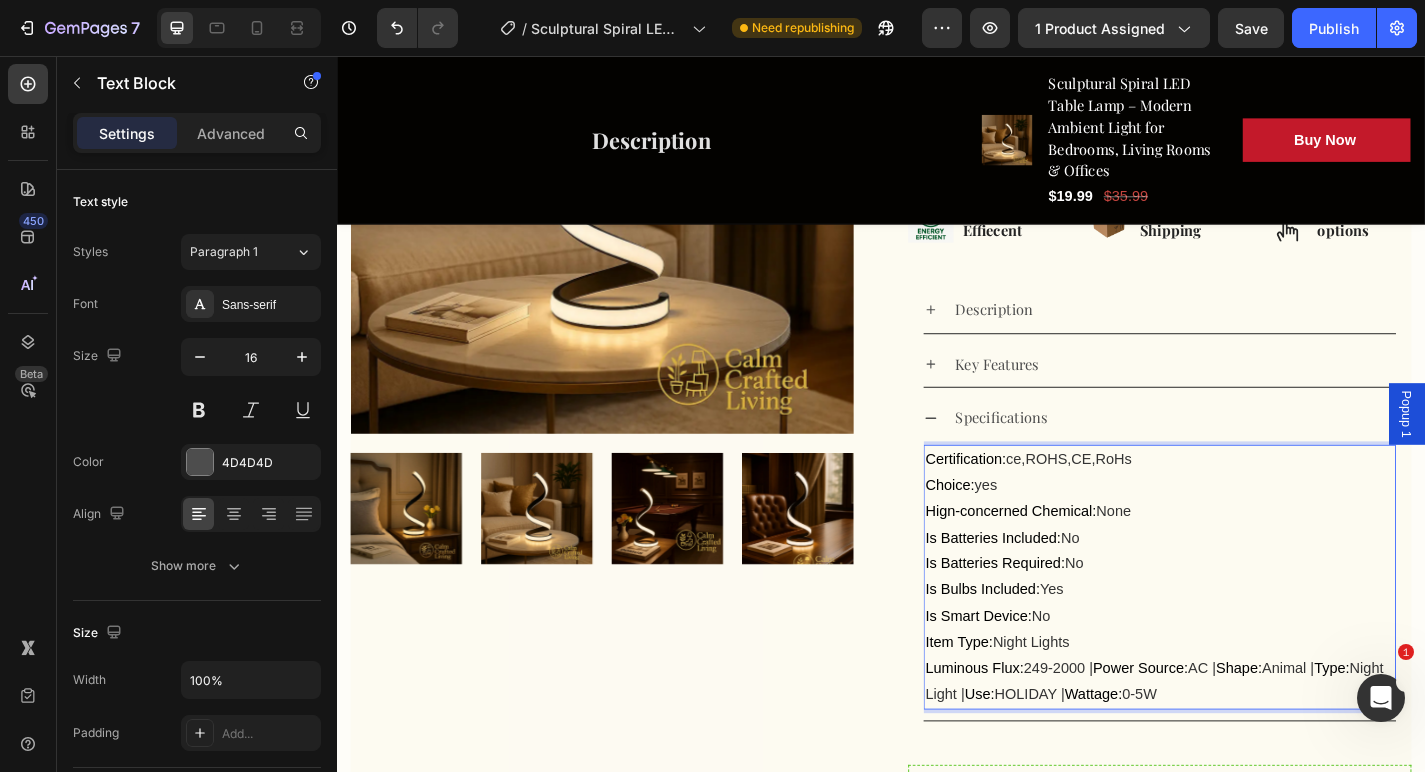 click on "⁠⁠⁠⁠⁠⁠⁠ Luminous Flux:  249-2000 |  Power Source:  AC |  Shape:  Animal |  Type:  Night Light |  Use:  HOLIDAY |  Wattage:  0-5W" at bounding box center [1244, 747] 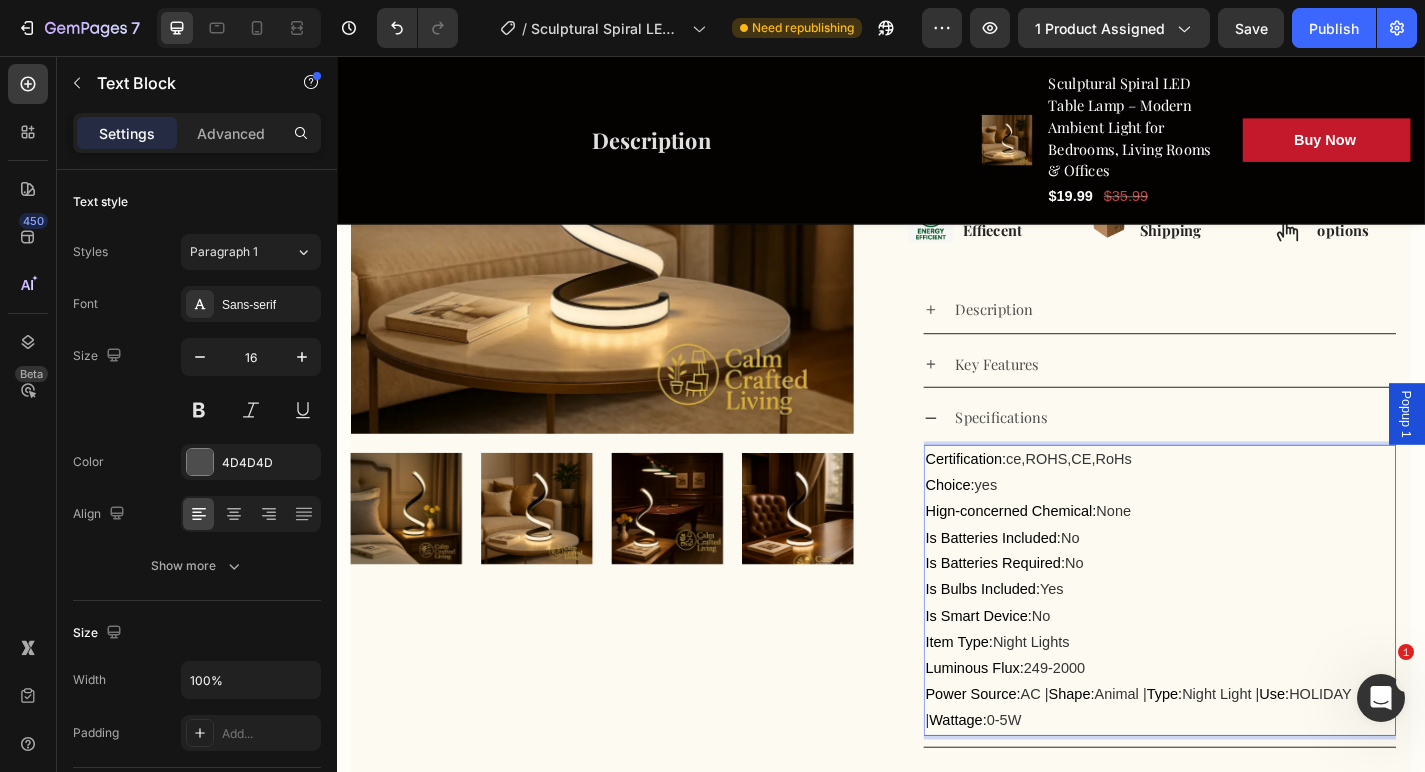 click on "Shape:" at bounding box center (1147, 759) 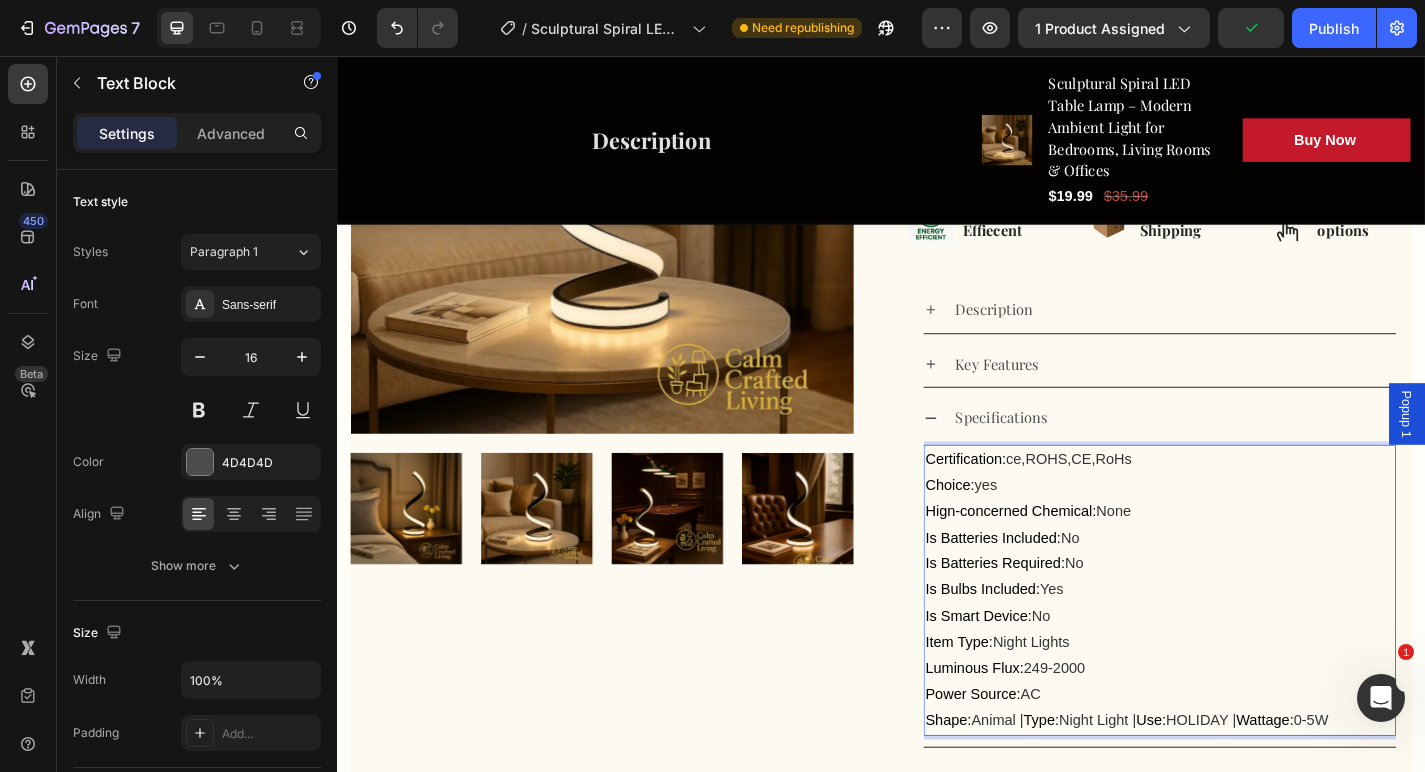 scroll, scrollTop: 709, scrollLeft: 0, axis: vertical 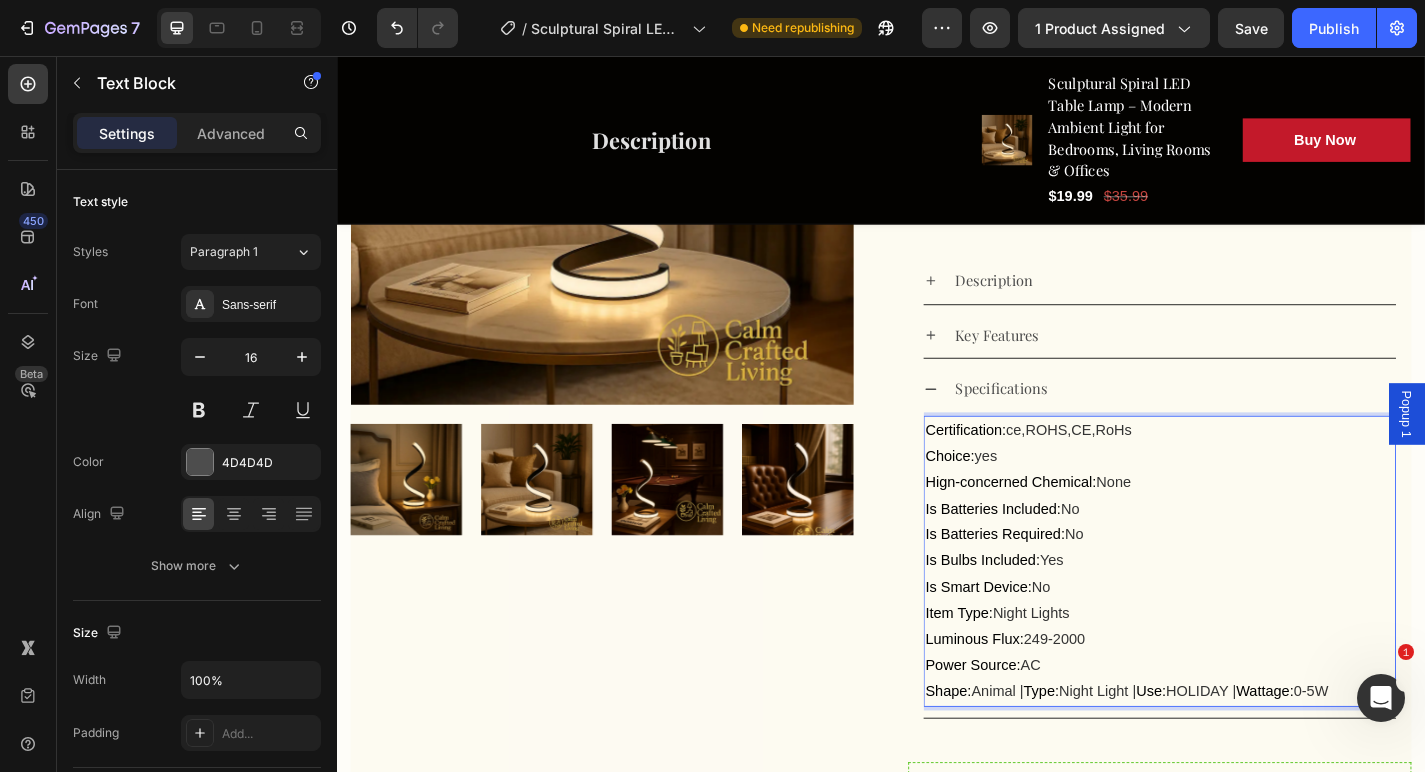 click on "Animal |" at bounding box center (1066, 756) 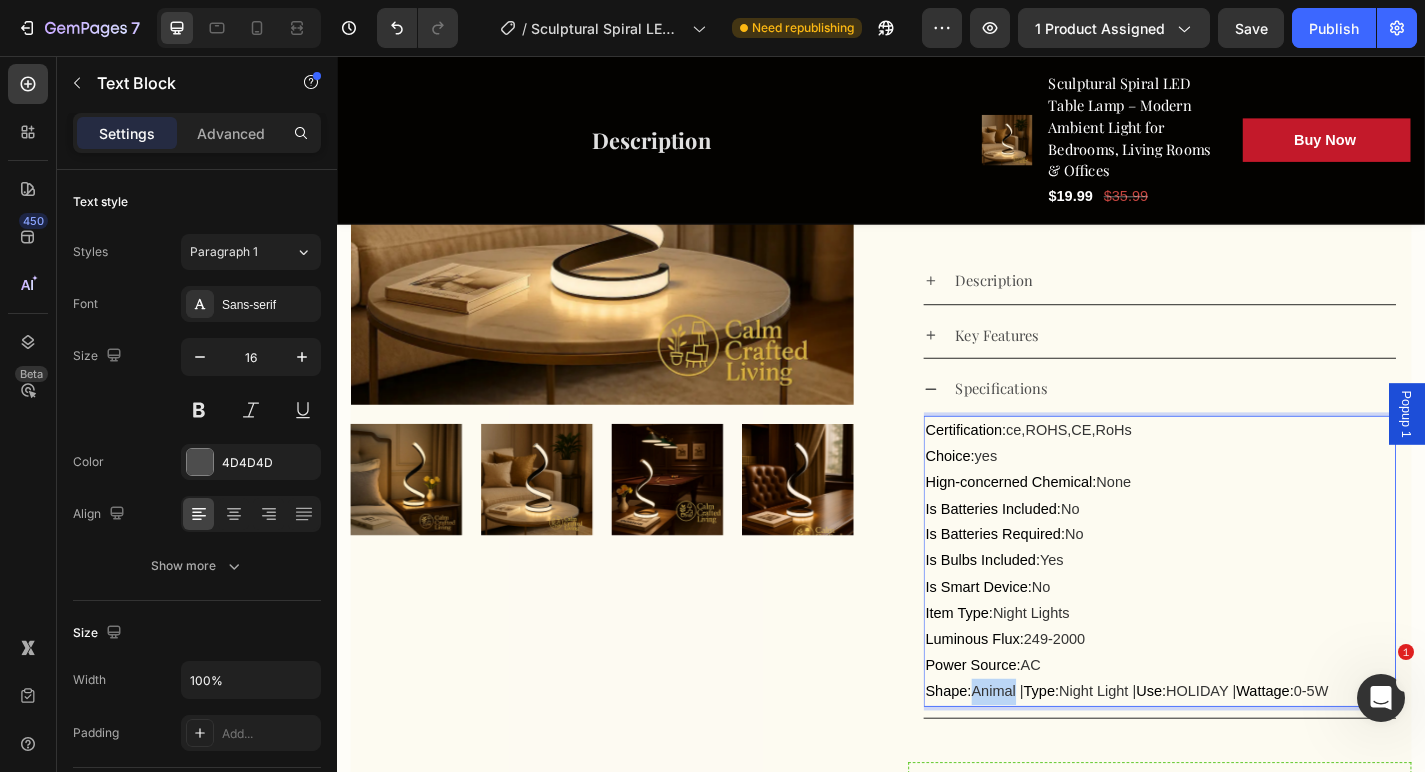 click on "Animal |" at bounding box center (1066, 756) 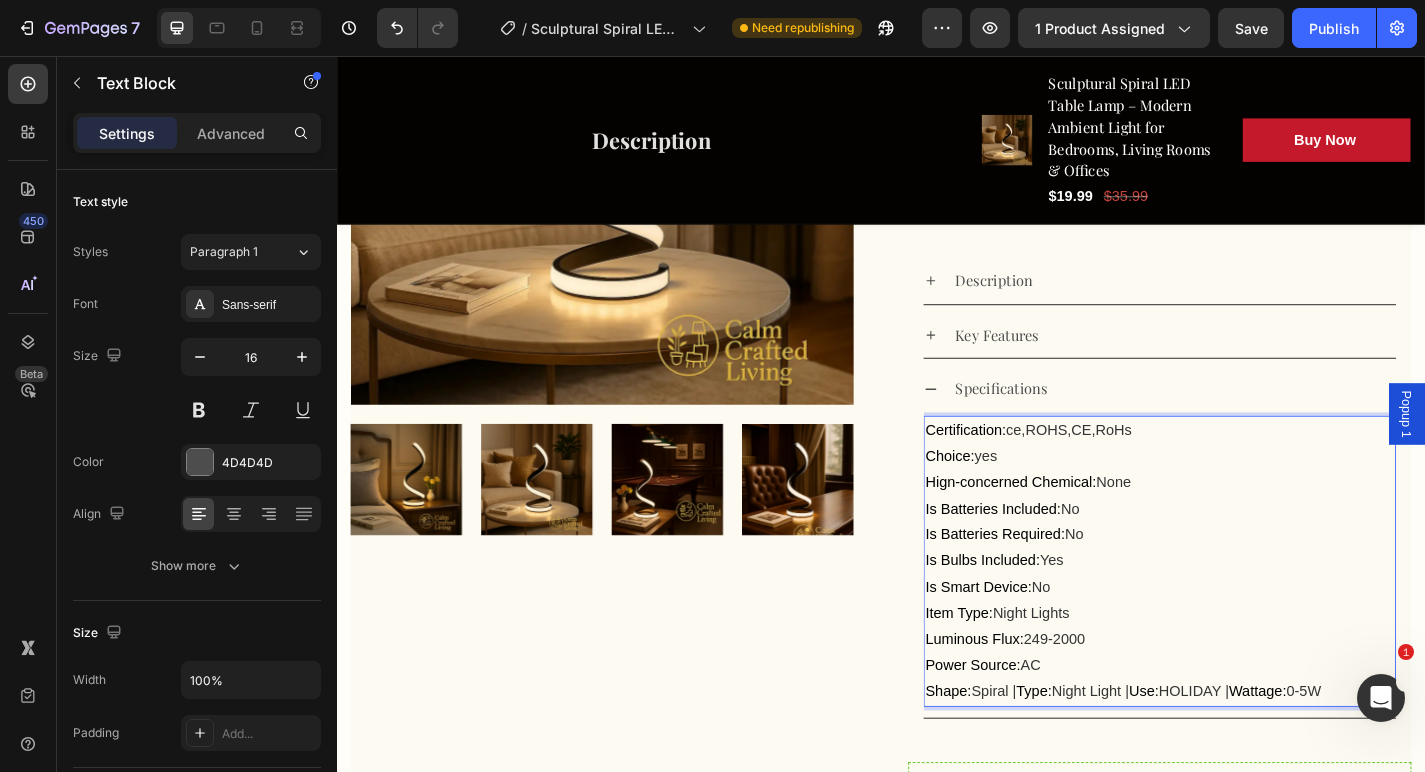 click on "Type:" at bounding box center (1105, 756) 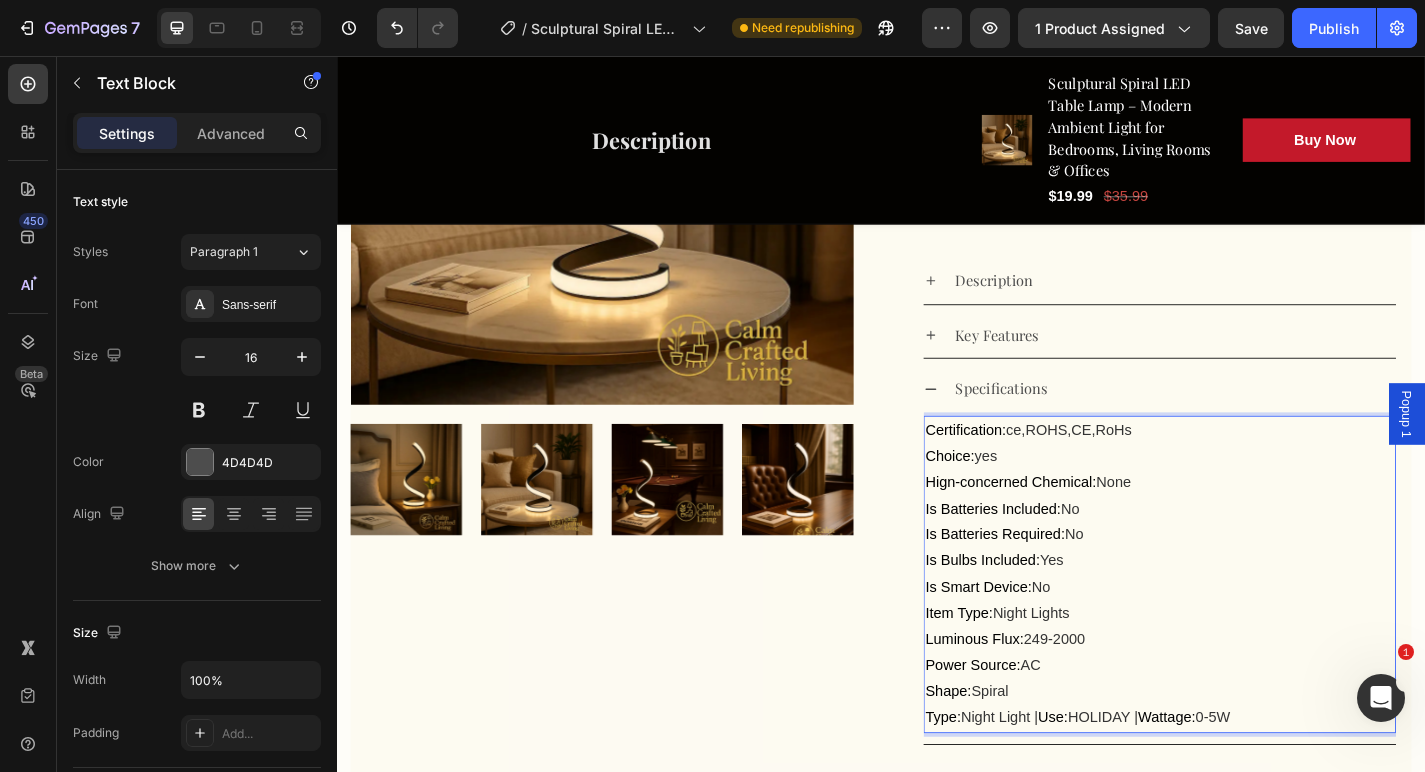click on "Use:" at bounding box center [1126, 785] 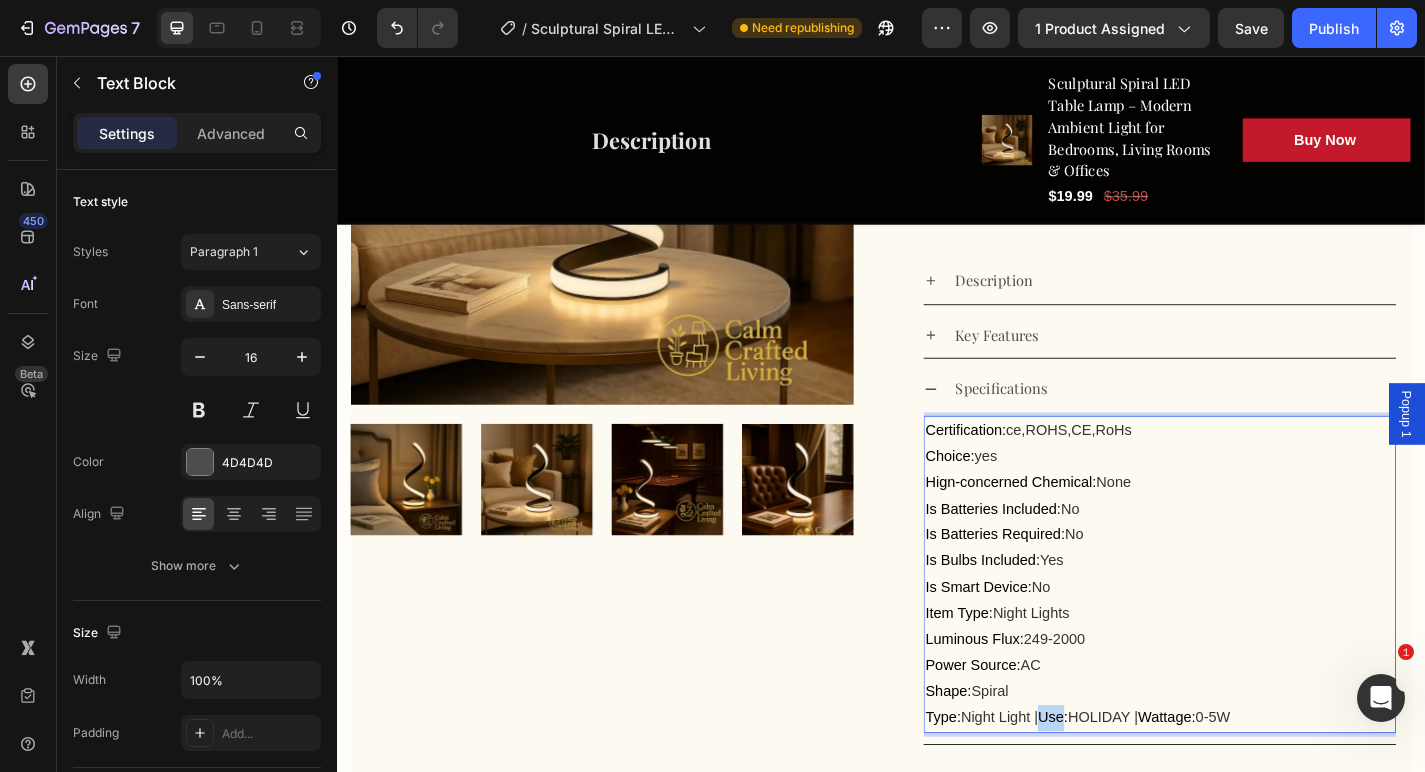 click on "Use:" at bounding box center [1126, 785] 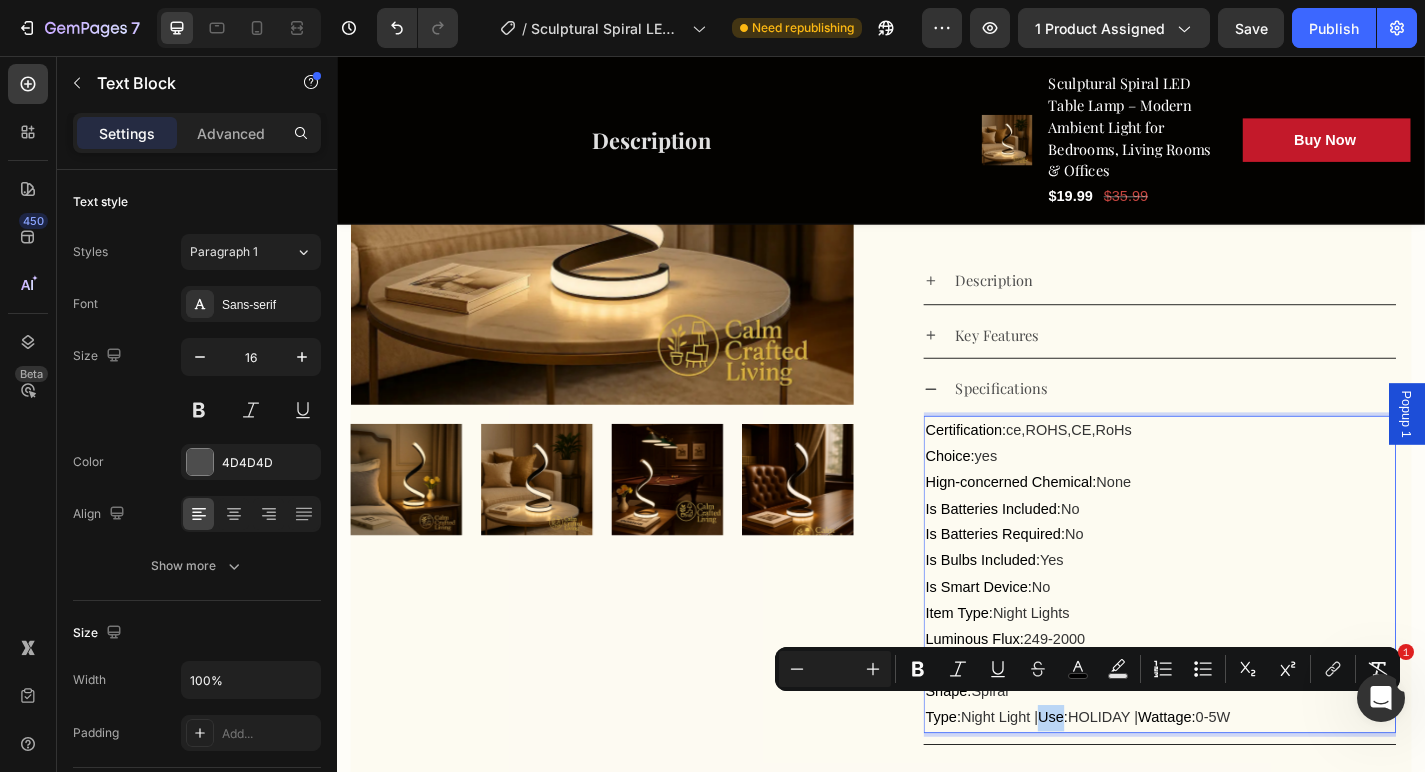 type on "16" 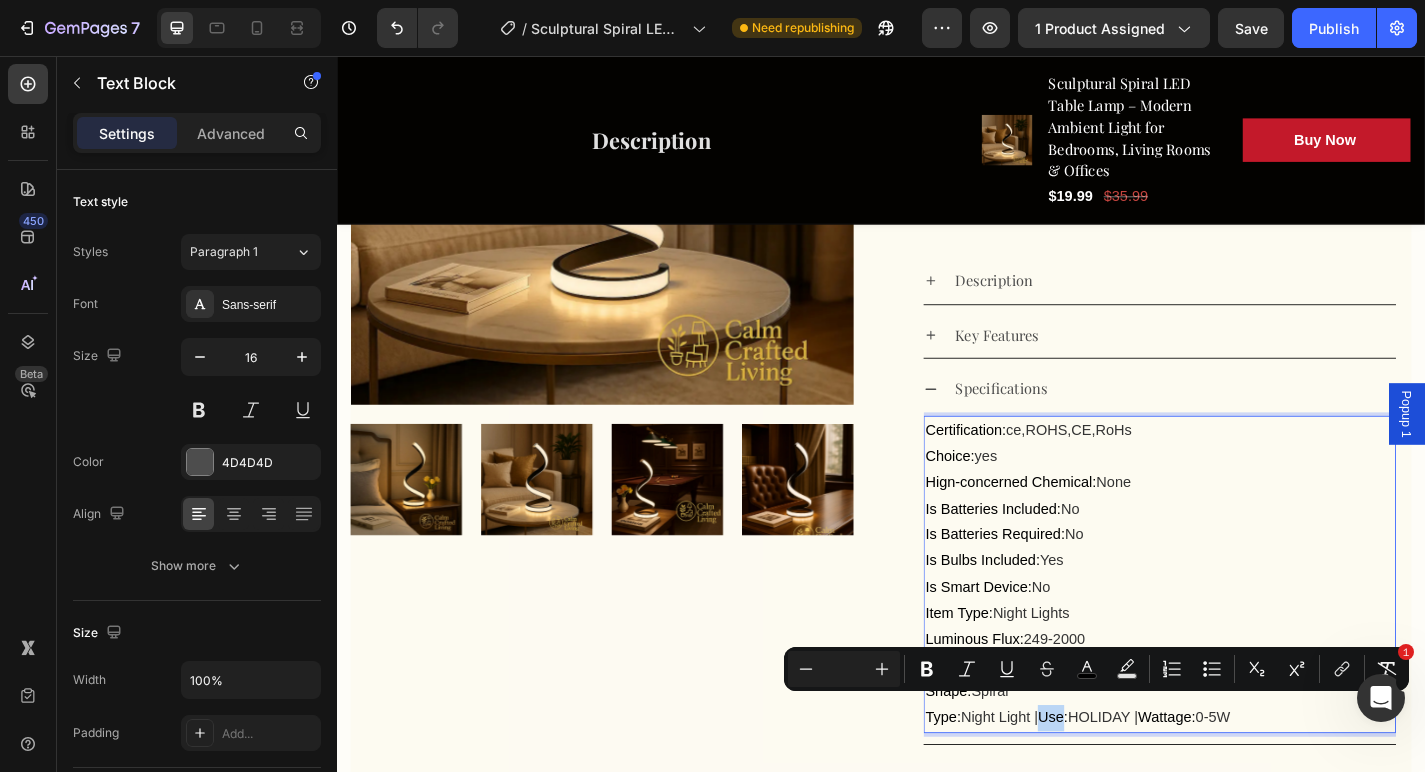 type on "16" 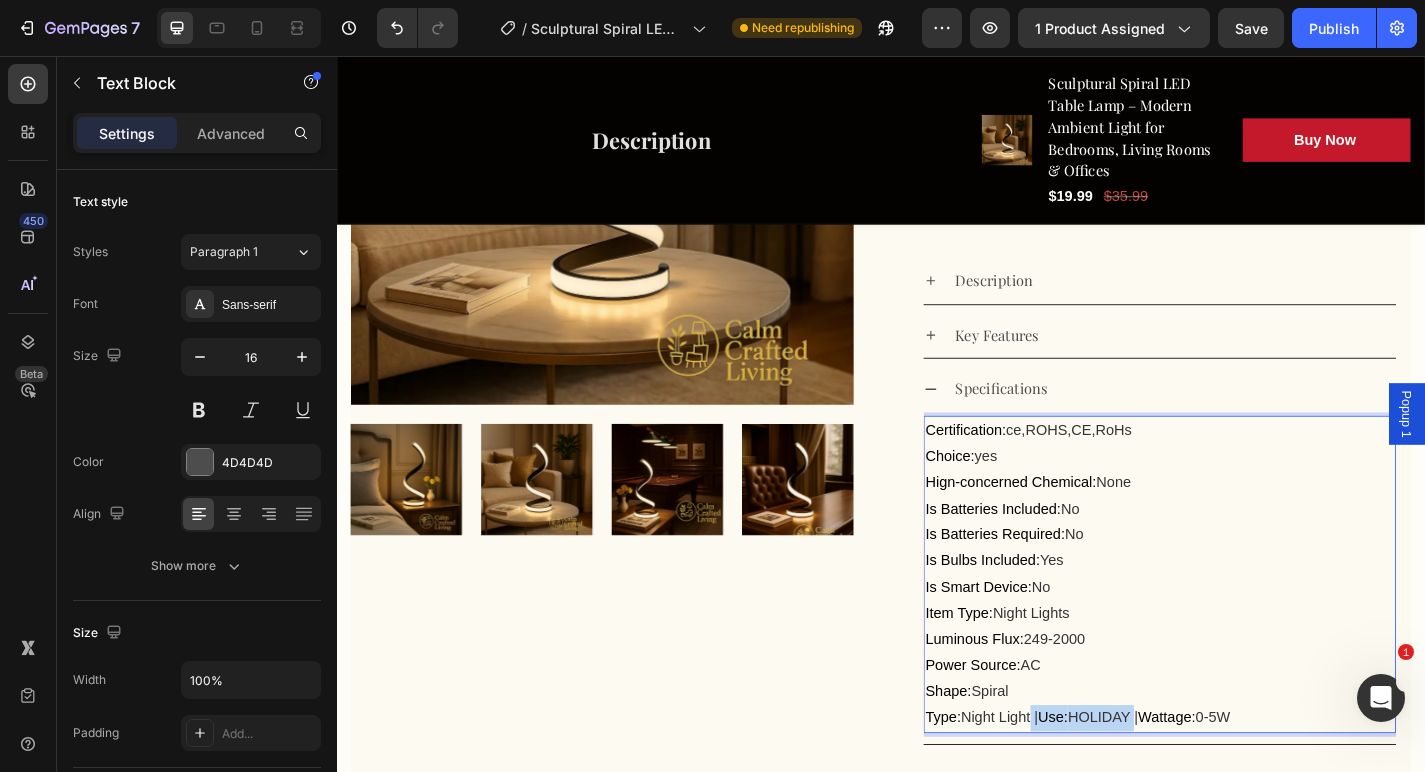 drag, startPoint x: 1230, startPoint y: 770, endPoint x: 1109, endPoint y: 767, distance: 121.037186 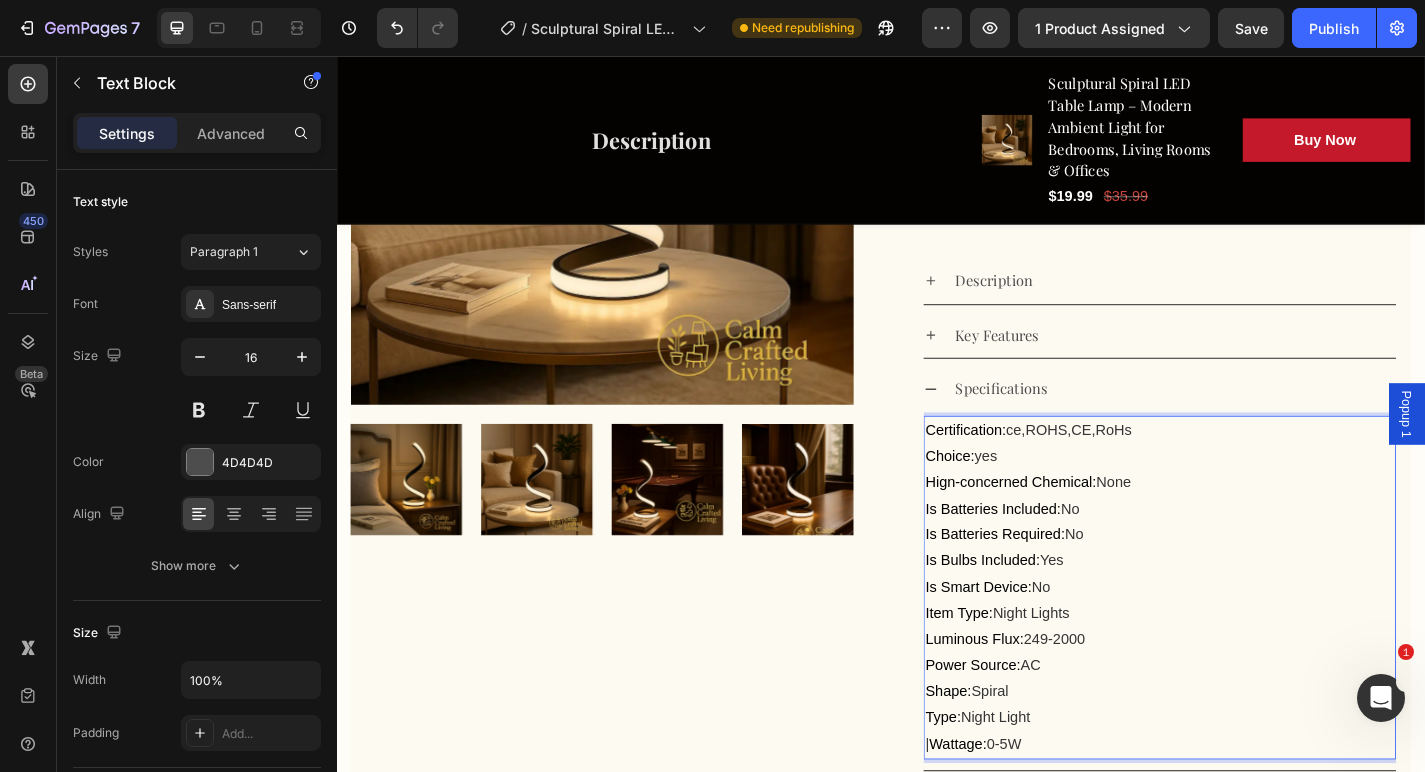 click on "Wattage:" at bounding box center (1021, 814) 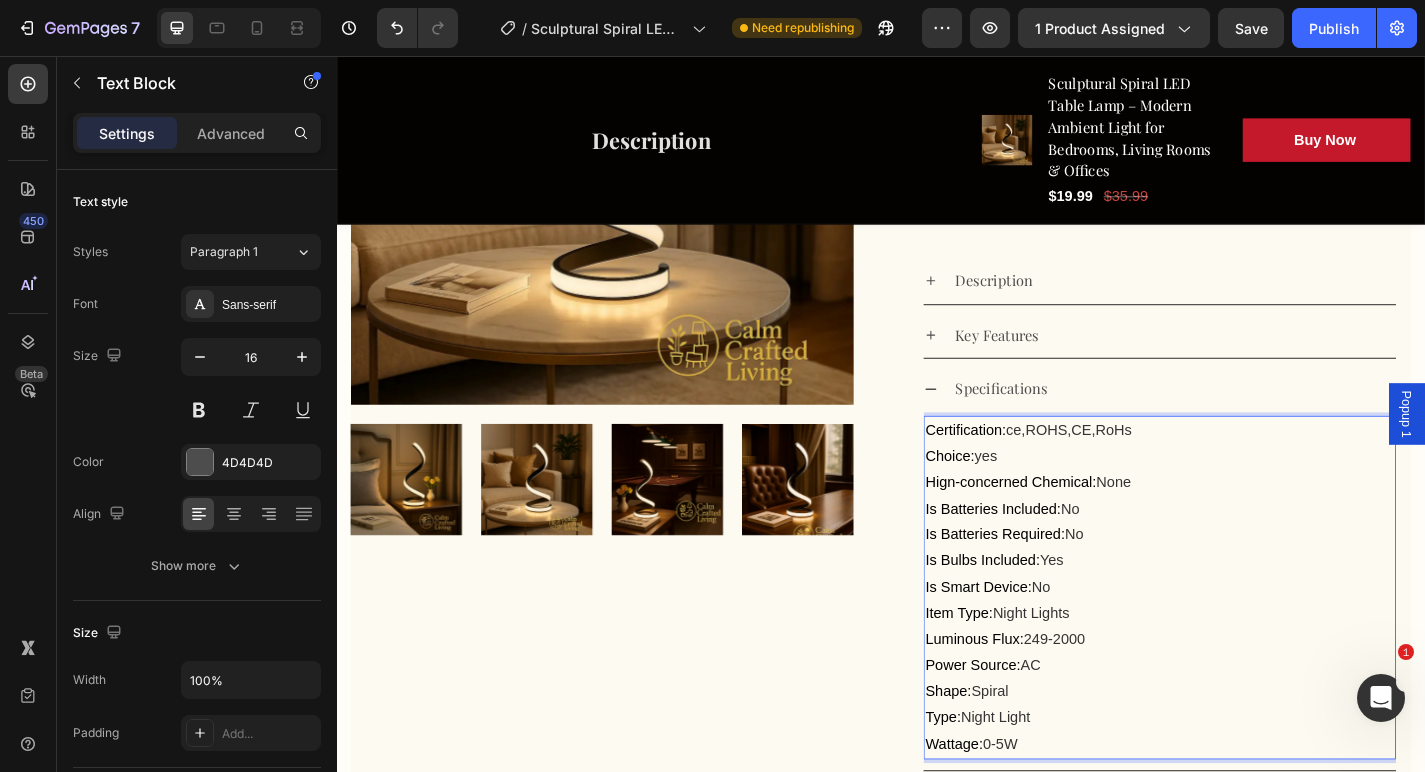click on "Shape:  Spiral" at bounding box center (1244, 757) 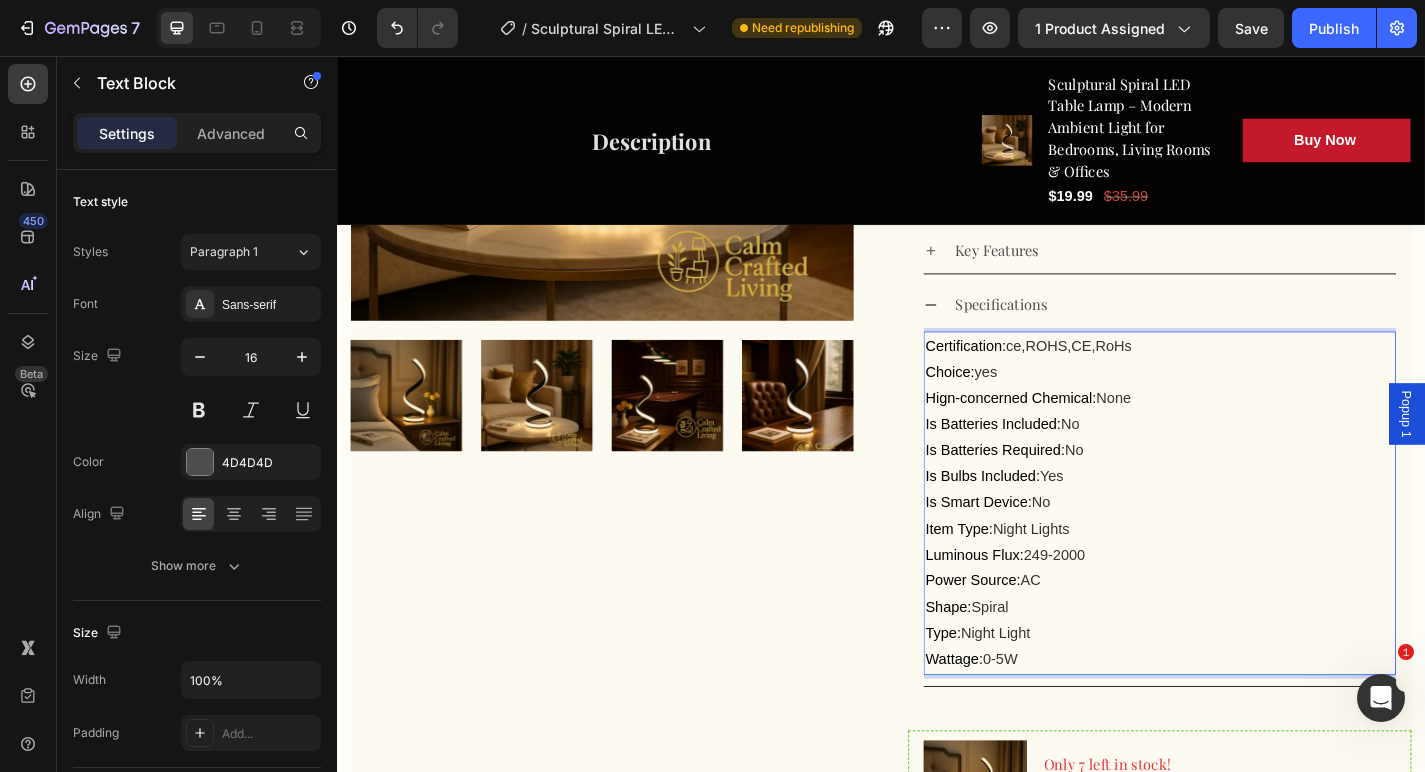 scroll, scrollTop: 823, scrollLeft: 0, axis: vertical 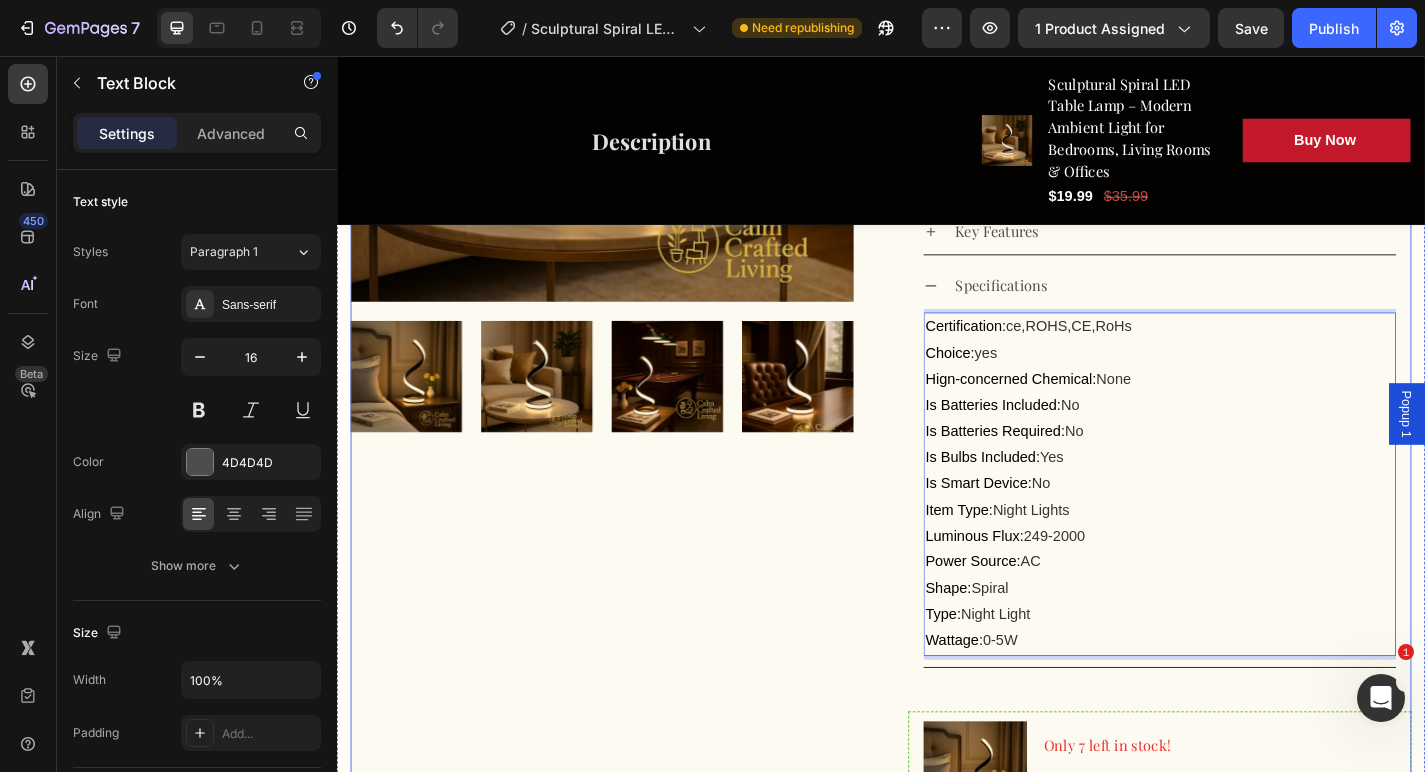 click on "Product Images Sculptural Spiral LED Table Lamp – Modern Ambient Light for Bedrooms, Living Rooms & Offices (P) Title Redefine Your Nights in Style Text block                Icon                Icon                Icon                Icon                Icon Icon List Hoz (4 reviews) Text block Row                Title Line $19.99 (P) Price (P) Price $35.99 (P) Price (P) Price Row Save 44% (Limited time deal) Product Badge Row Image Energy Effiecent  Text block Row Image Free Shipping Text block Row Image 3 Light options Text block Row Row
Description
Key Features
Specifications Certification:  ce,ROHS,CE,RoHs  Choice:  yes  Hign-concerned Chemical:  None Is Batteries Included:  No Is Batteries Required:  No Is Bulbs Included:  Yes  Is Smart Device:  No  Item Type:  Night Lights  Luminous Flux:  249-2000 Power Source:  AC Shape:  Spiral  Type:  Night Light Wattage:  0-5W Text Block   0 Accordion Row Row" at bounding box center (937, 437) 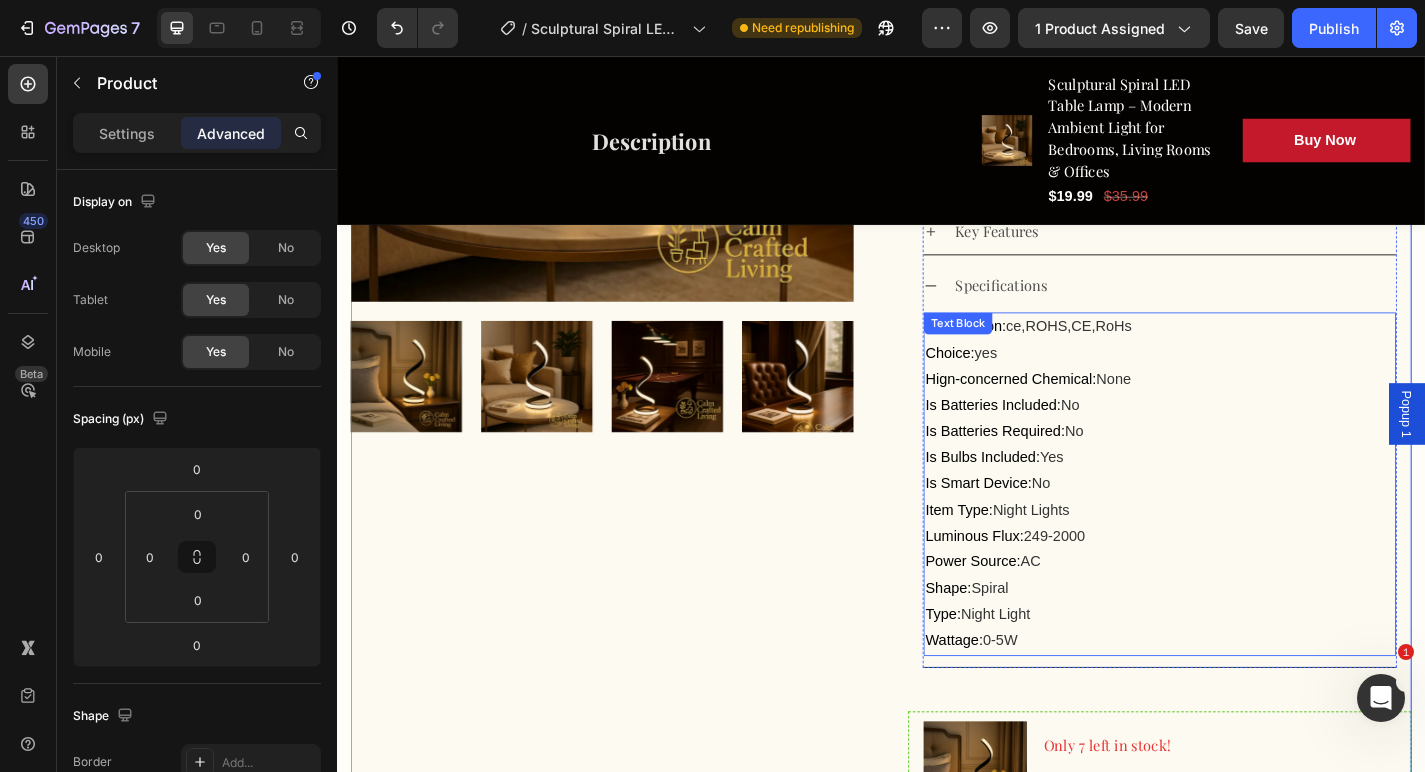 click on "Item Type:  Night Lights" at bounding box center [1244, 557] 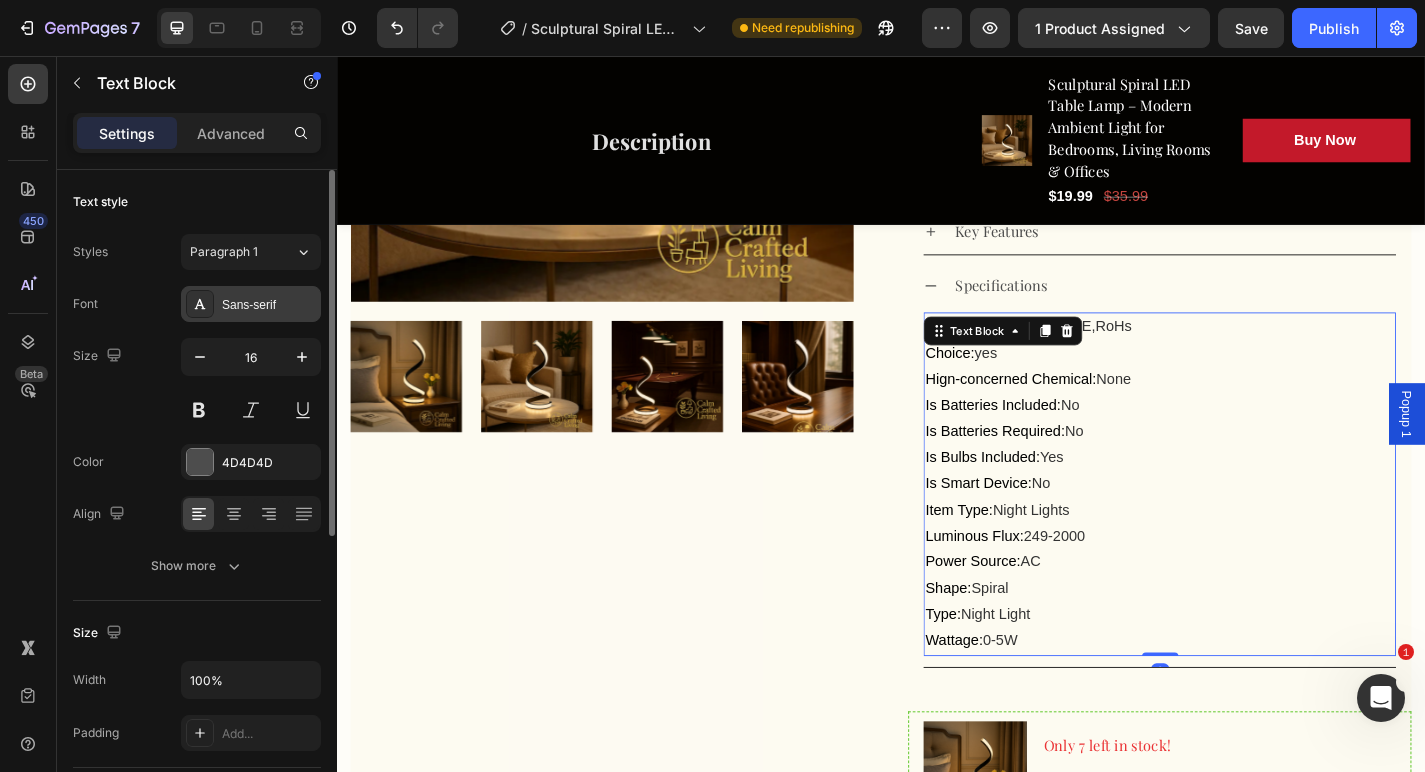 click on "Sans-serif" at bounding box center [269, 305] 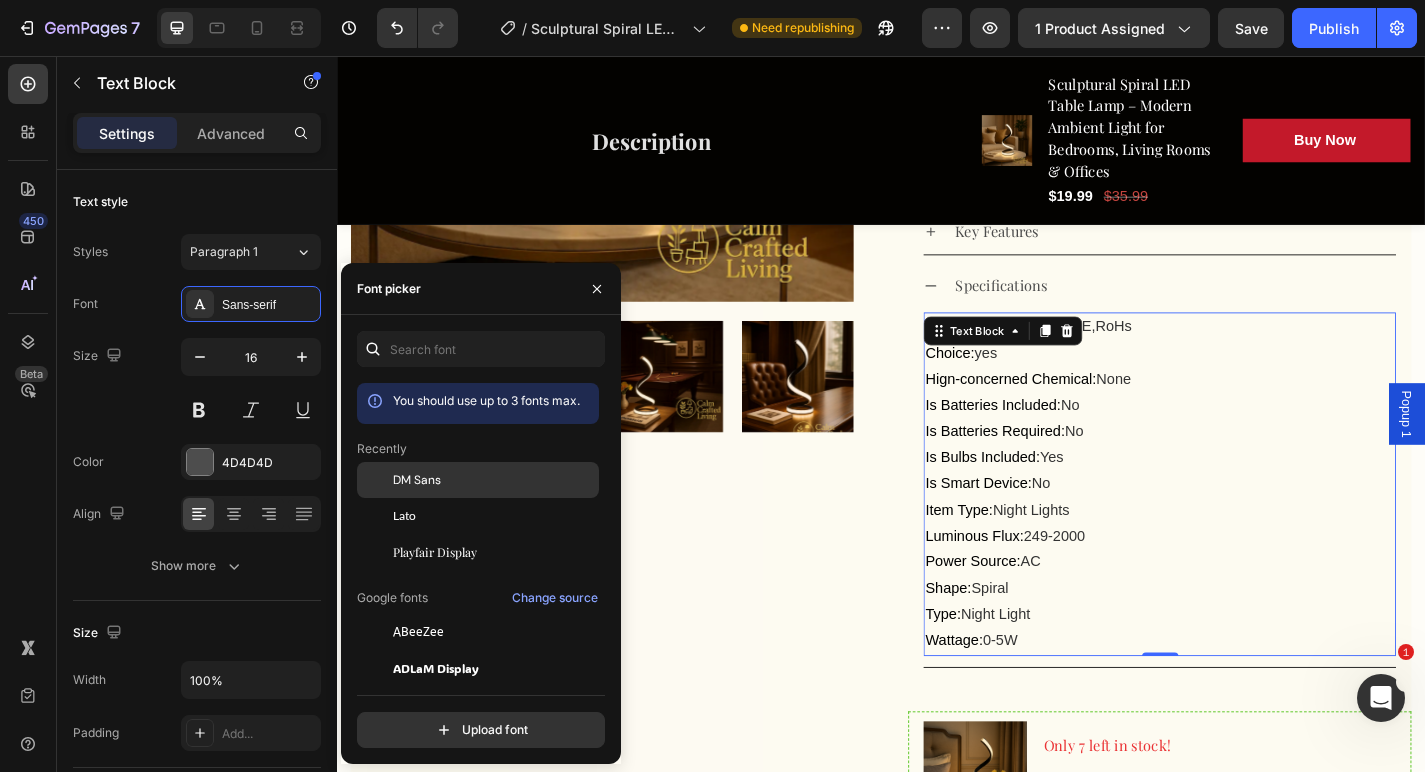 click on "DM Sans" at bounding box center (417, 480) 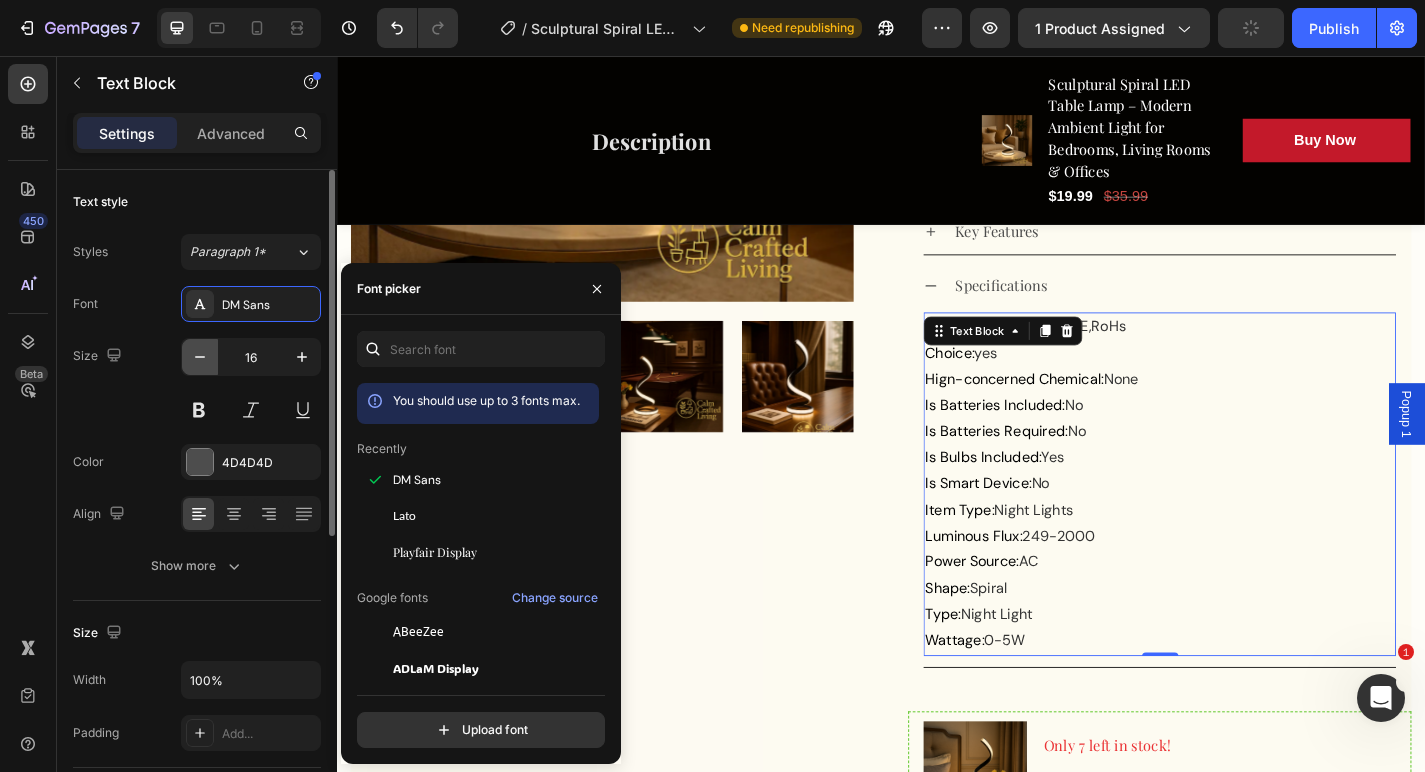 click at bounding box center [200, 357] 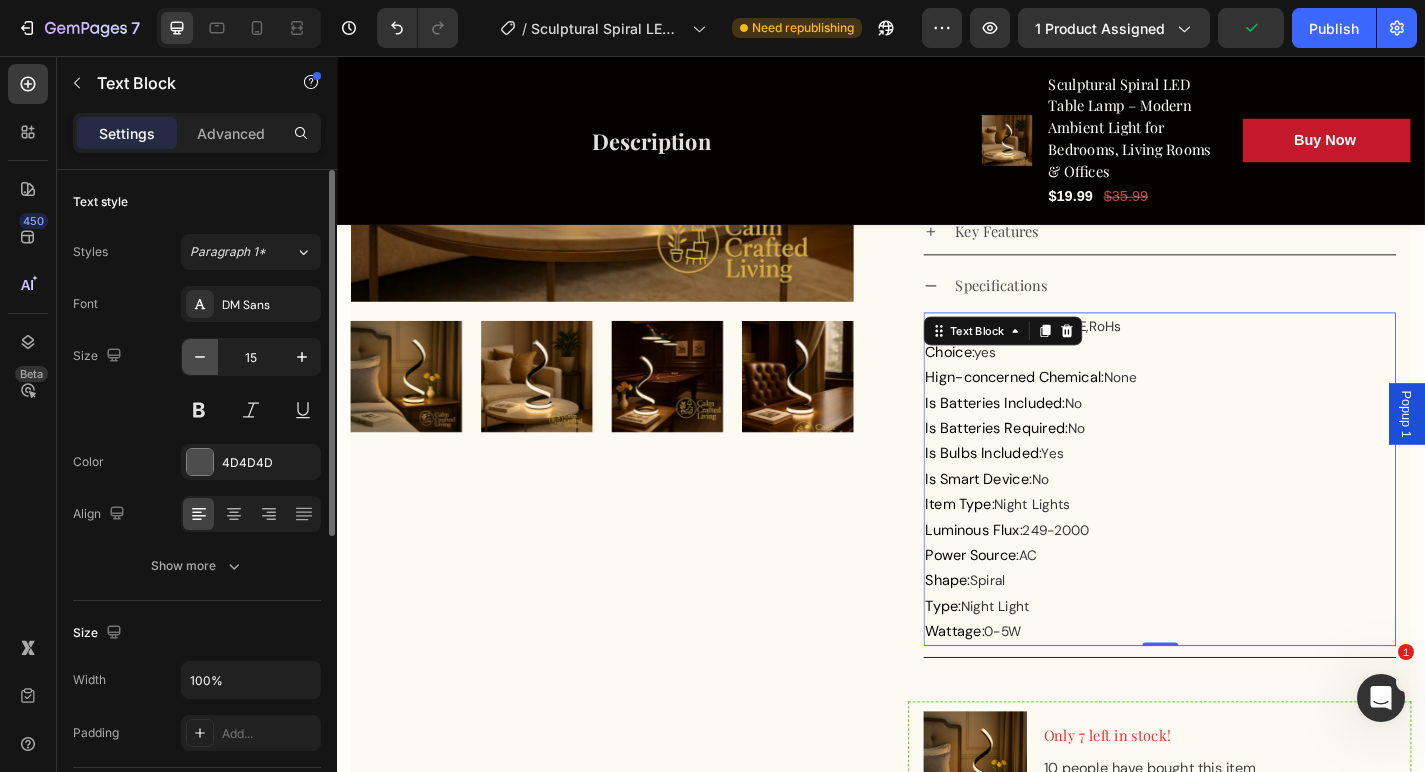 click at bounding box center (200, 357) 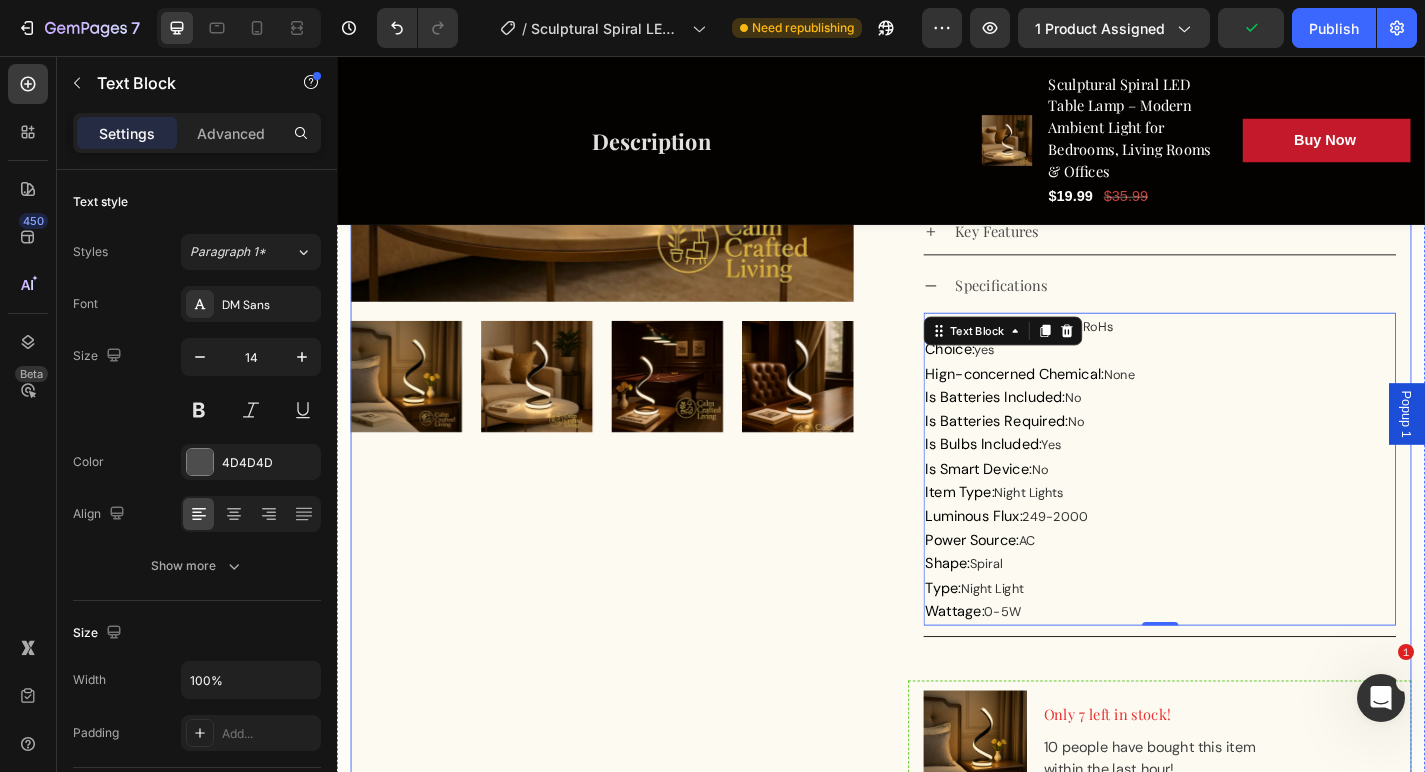 click on "Product Images" at bounding box center [629, 421] 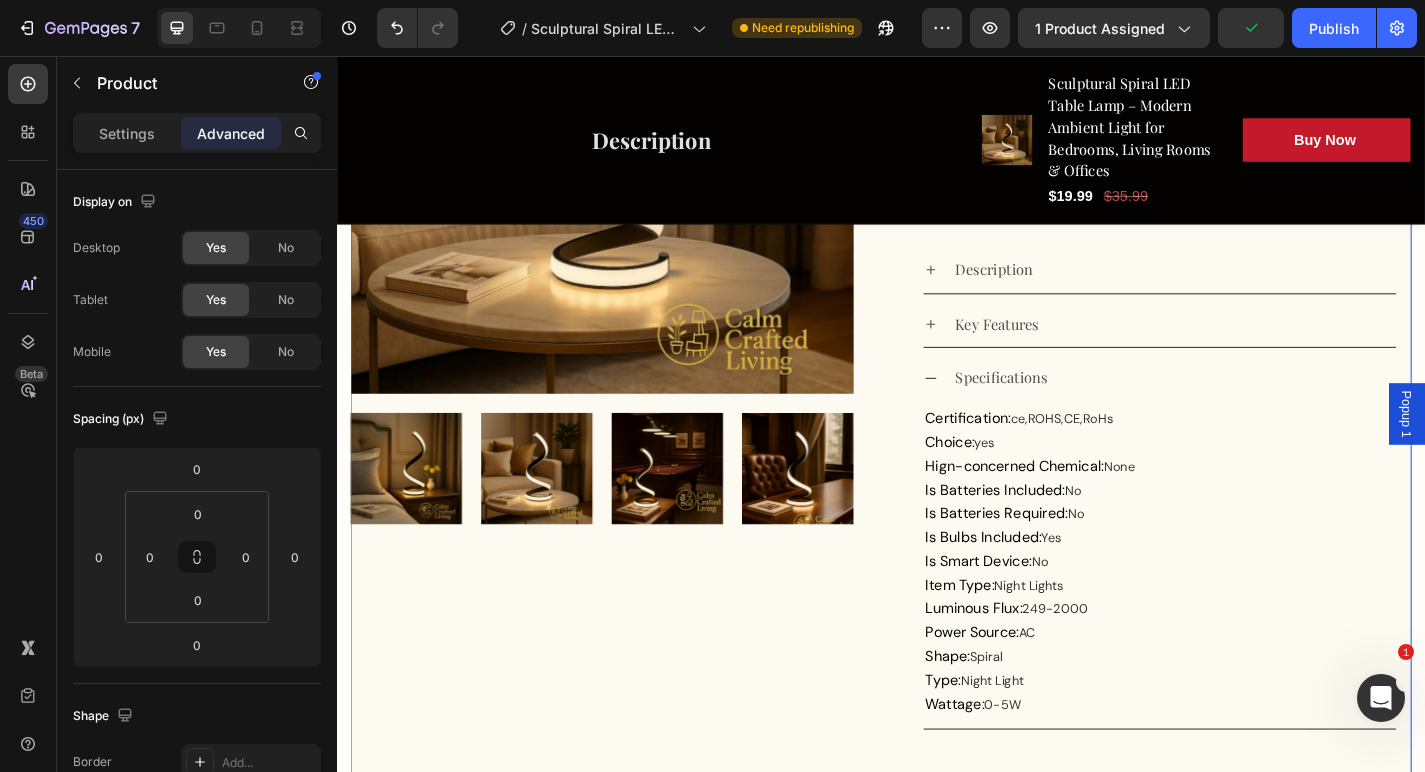 scroll, scrollTop: 717, scrollLeft: 0, axis: vertical 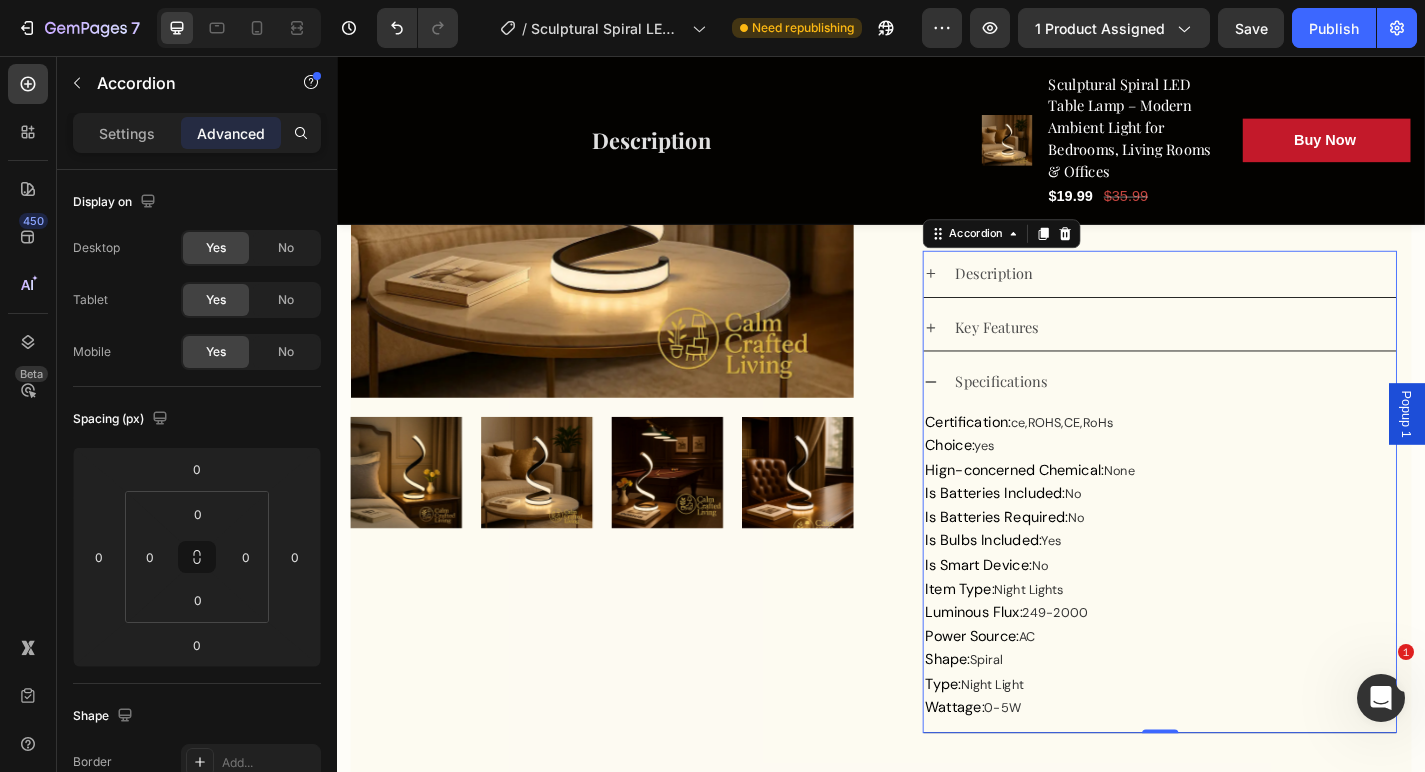 click 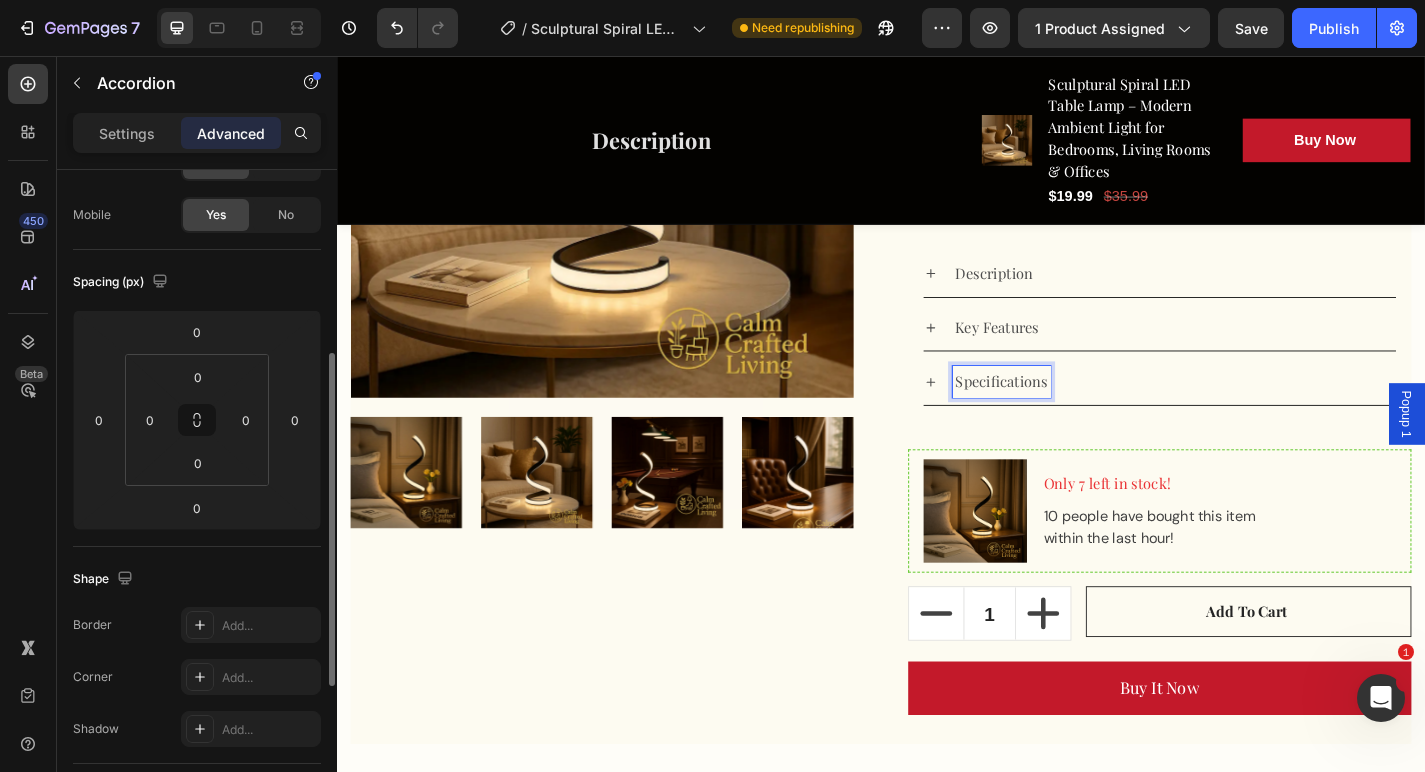 scroll, scrollTop: 0, scrollLeft: 0, axis: both 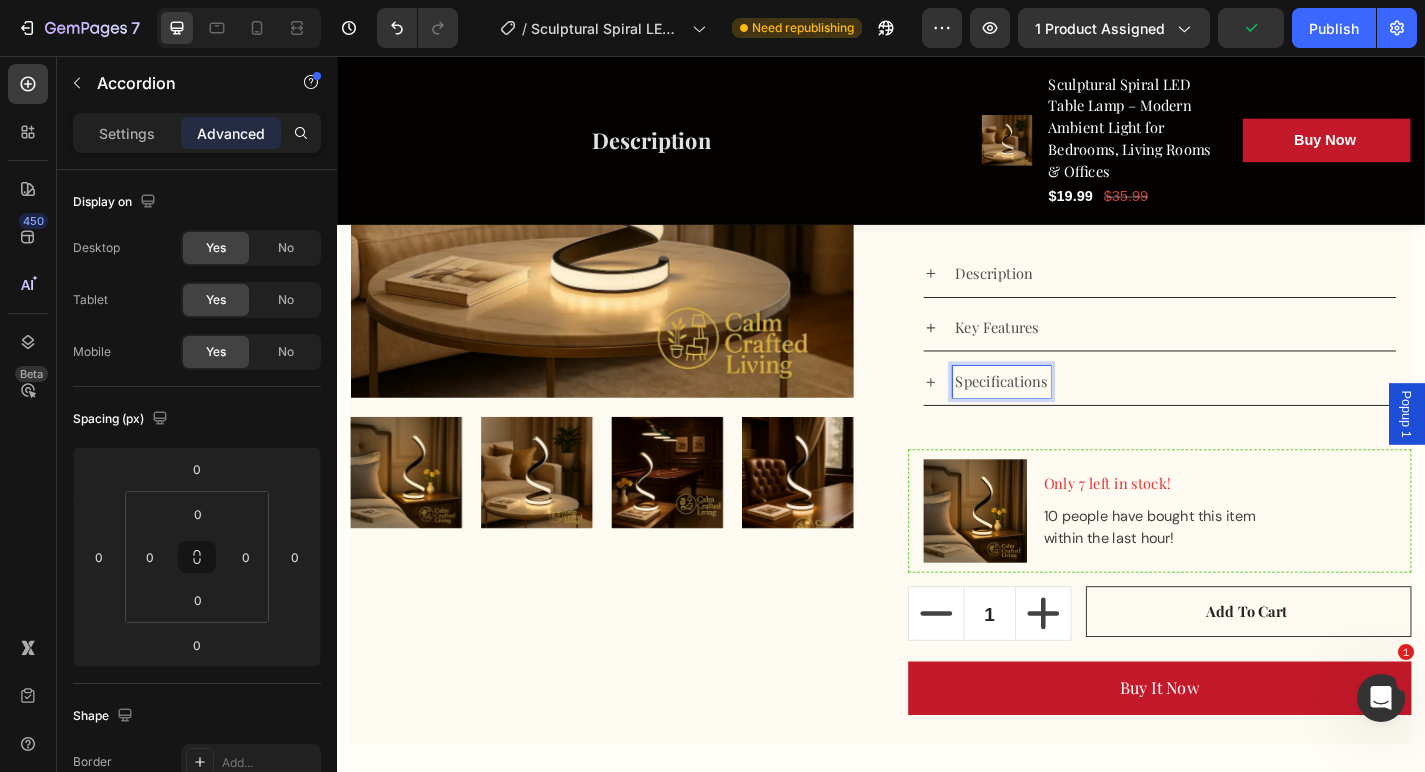 click on "Accordion" 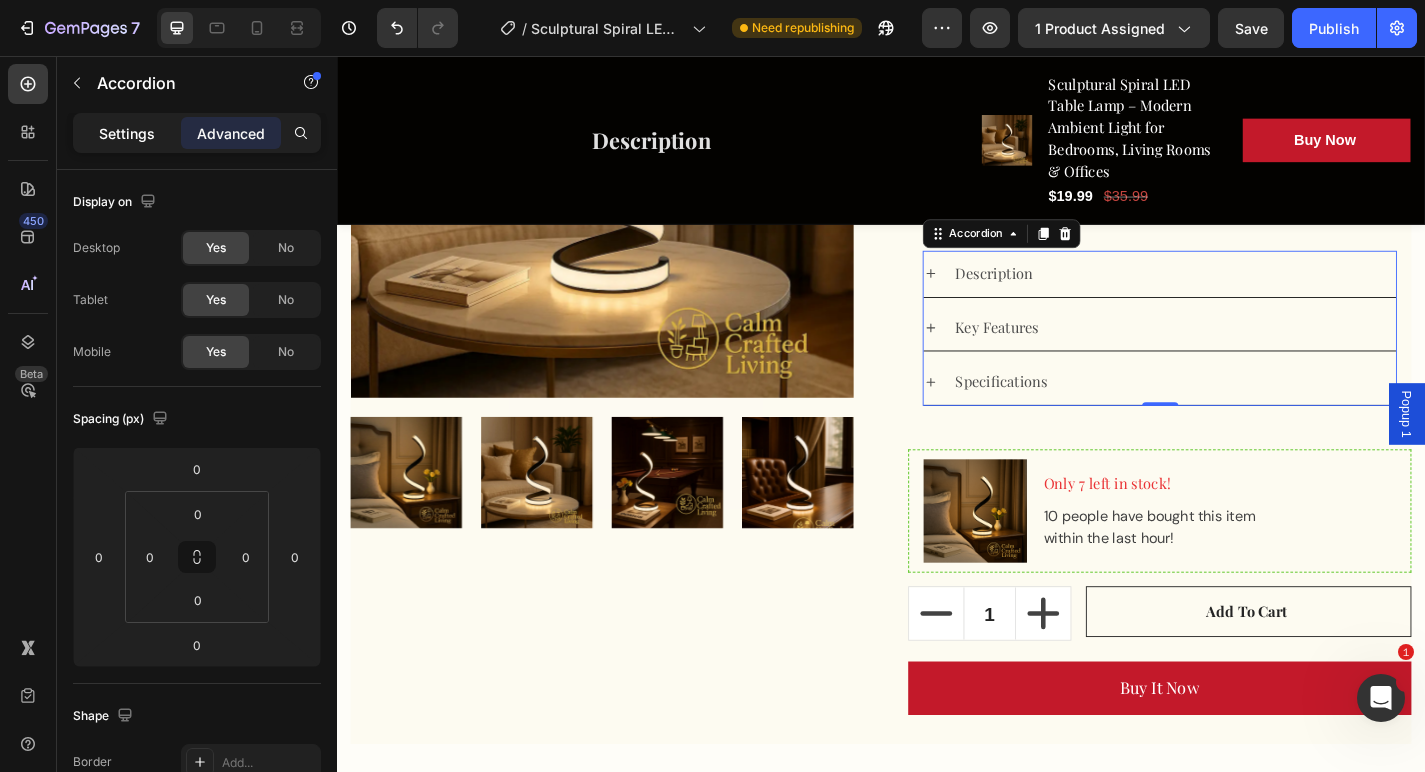 click on "Settings" at bounding box center (127, 133) 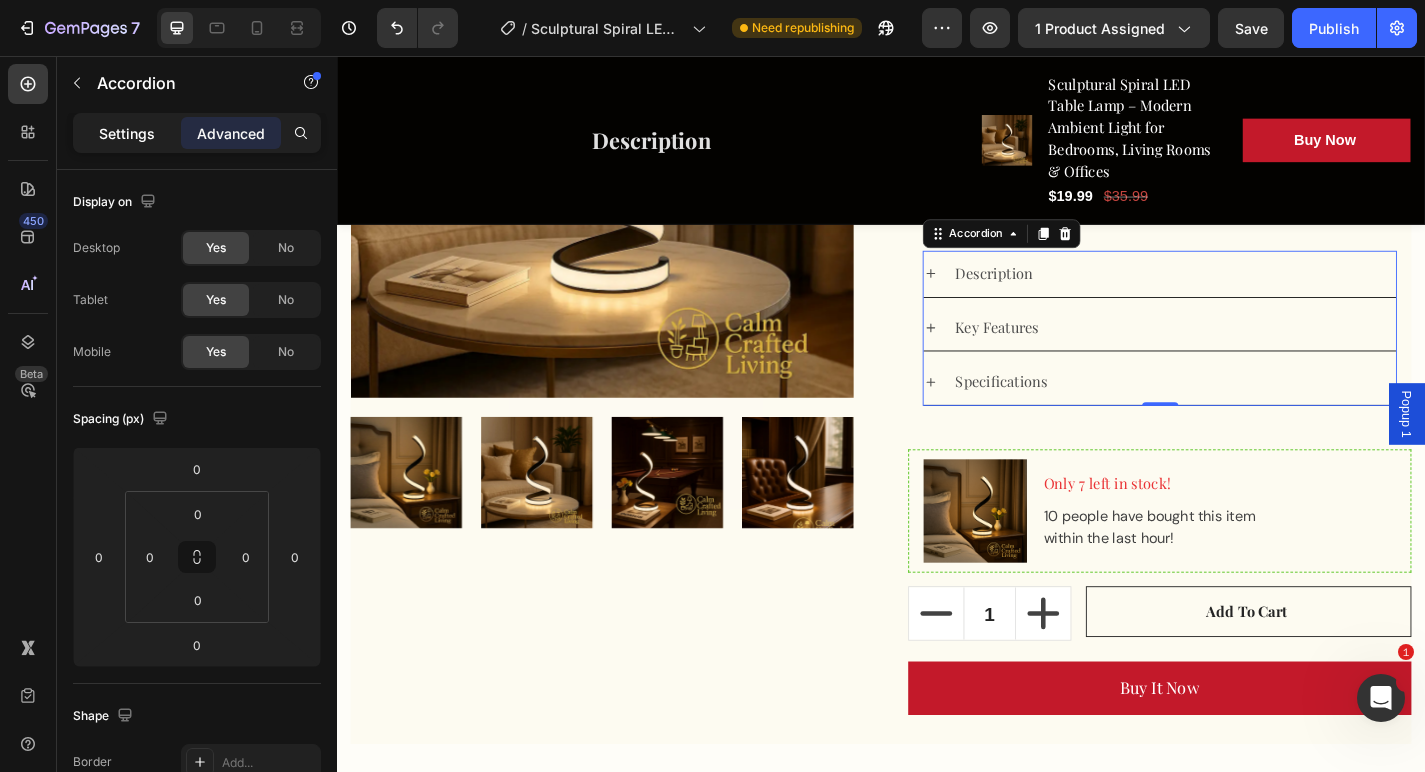 type on "8" 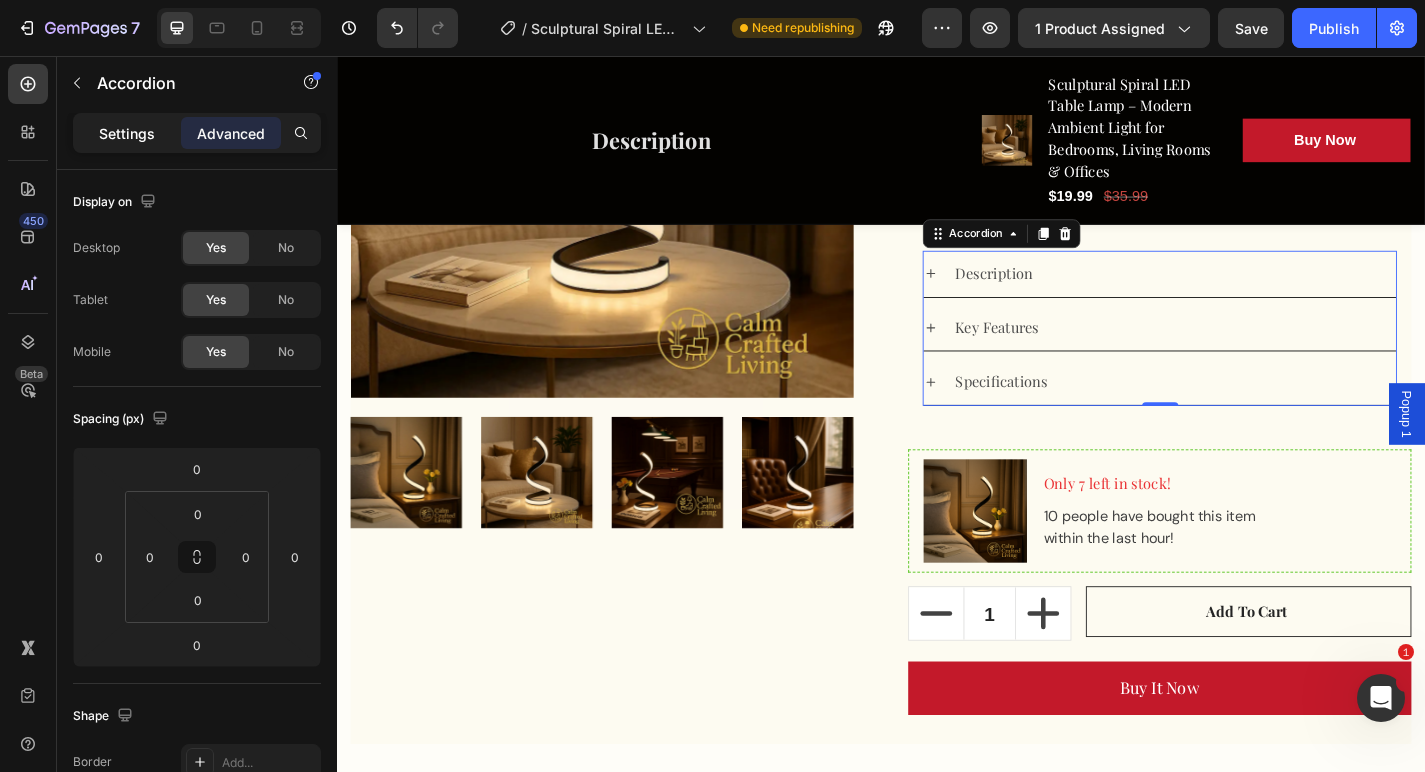 type on "8" 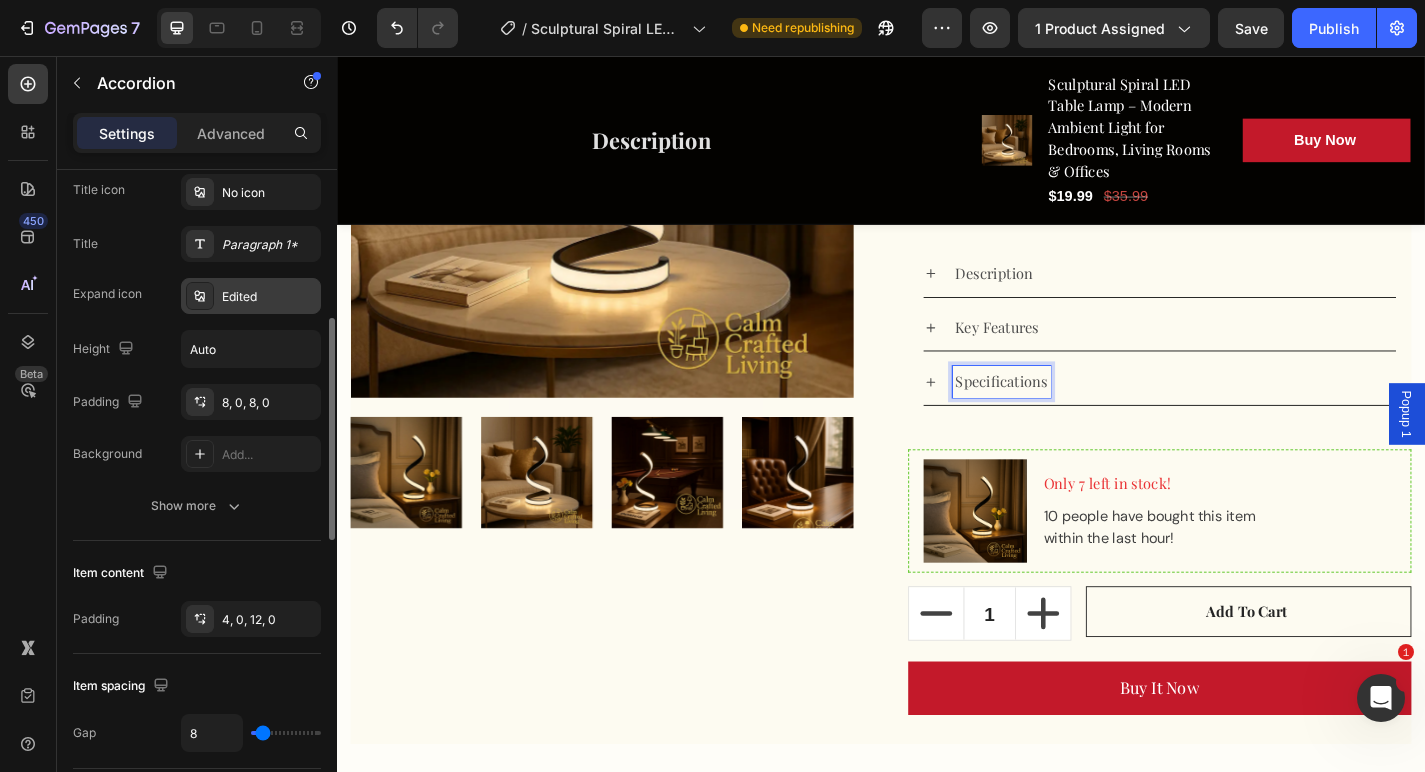 scroll, scrollTop: 439, scrollLeft: 0, axis: vertical 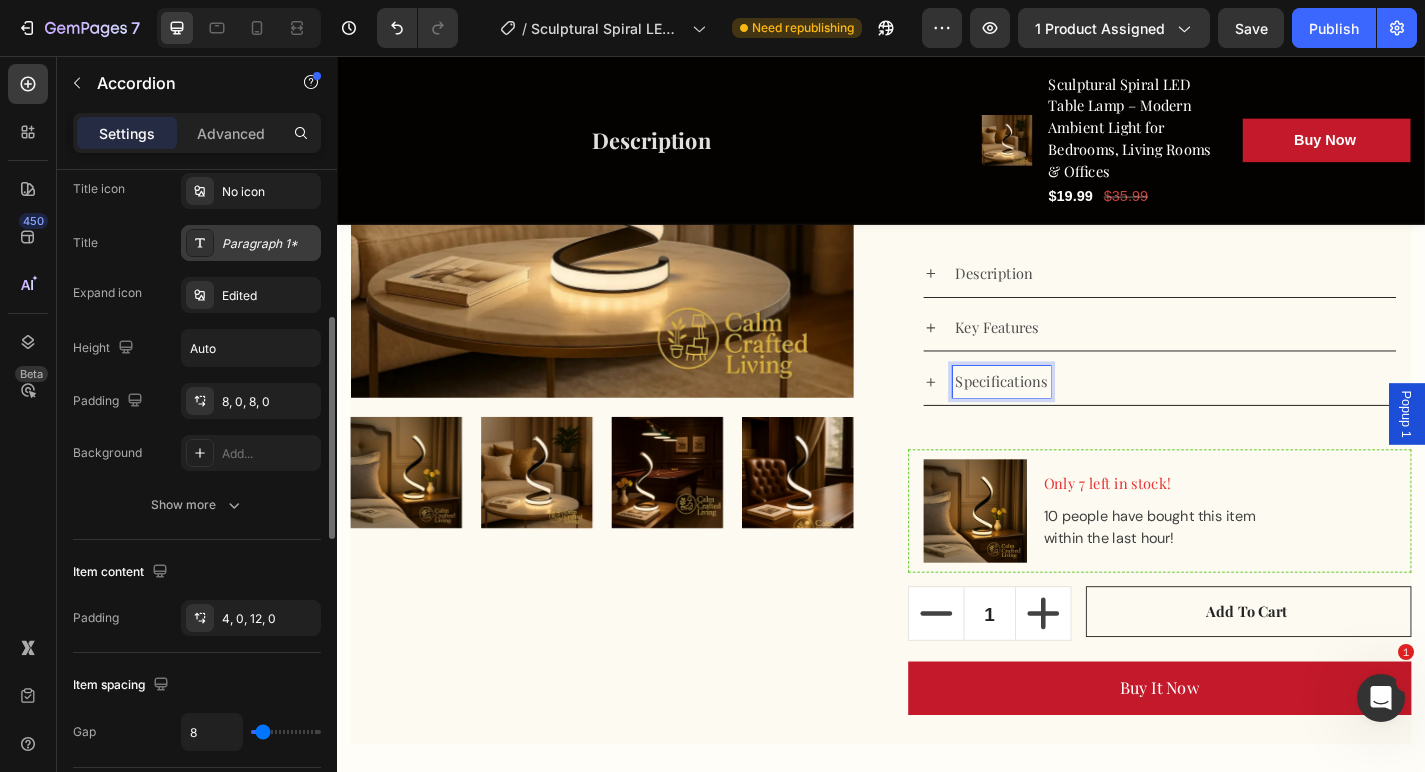 click on "Paragraph 1*" at bounding box center (269, 244) 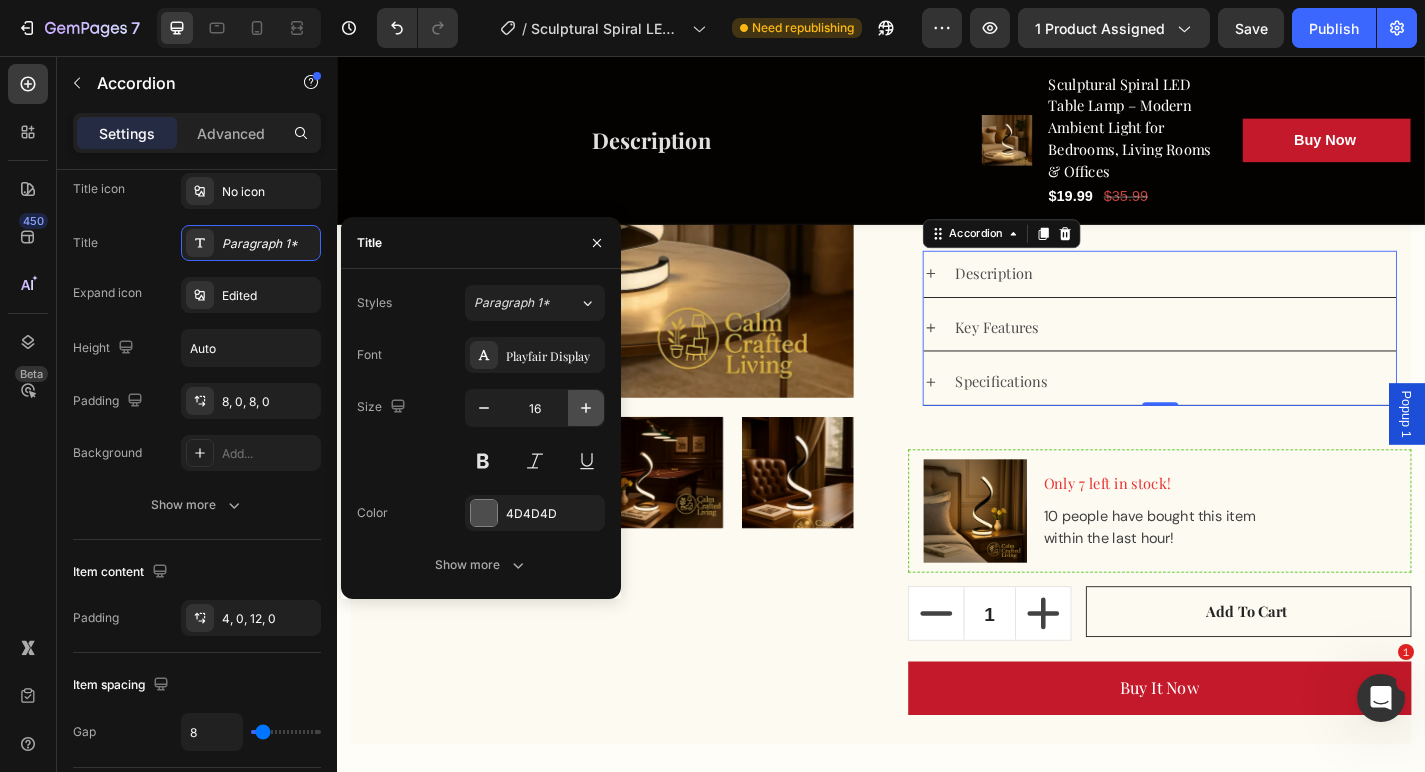 click 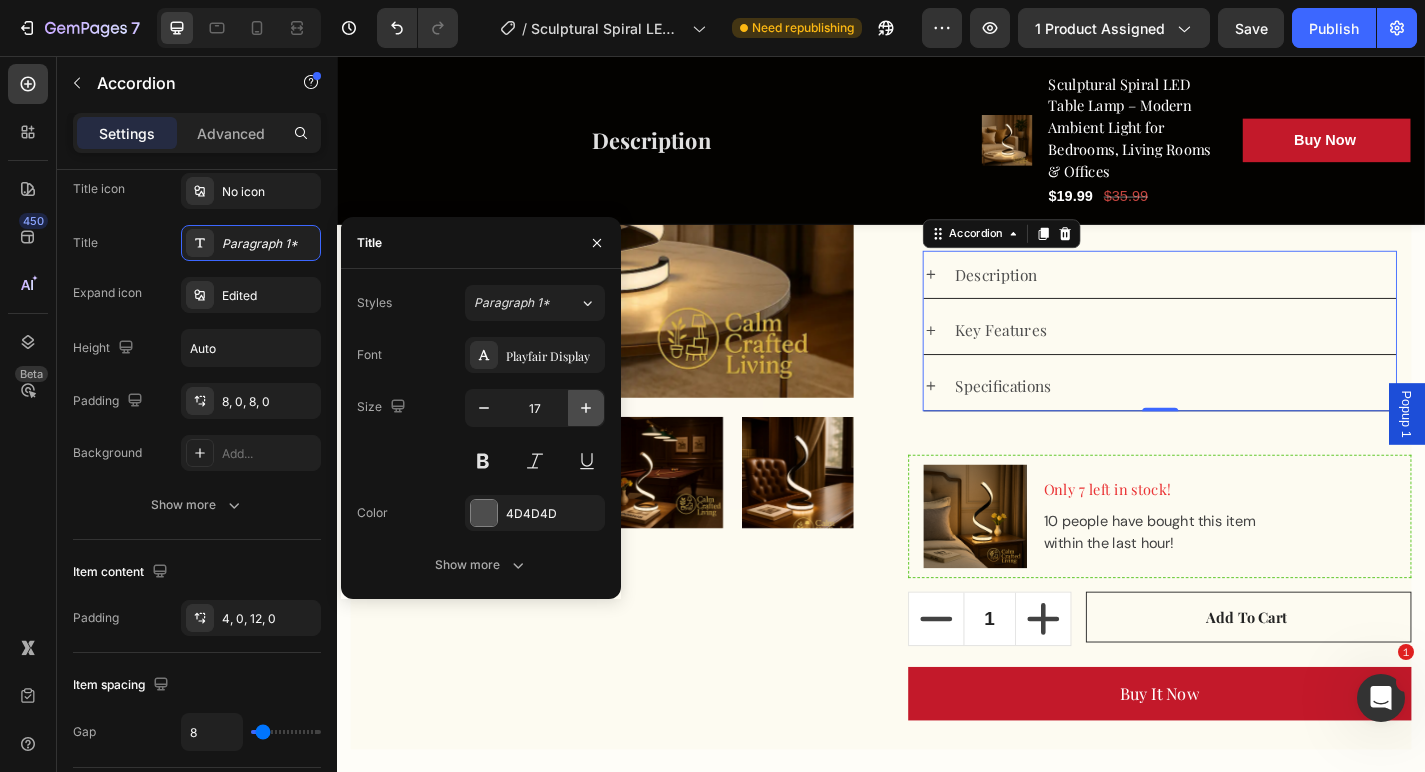 click 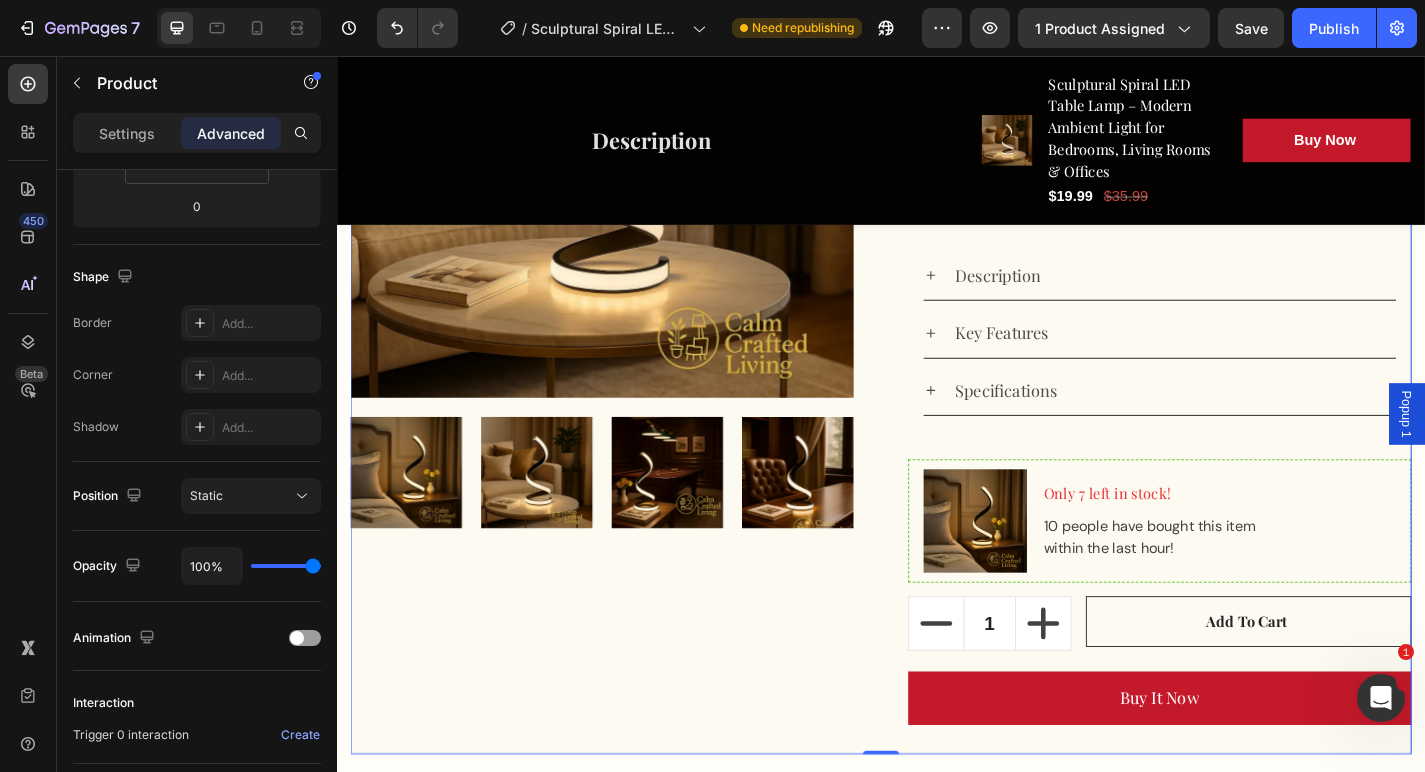 click on "Product Images Sculptural Spiral LED Table Lamp – Modern Ambient Light for Bedrooms, Living Rooms & Offices (P) Title Redefine Your Nights in Style Text block                Icon                Icon                Icon                Icon                Icon Icon List Hoz (4 reviews) Text block Row                Title Line $19.99 (P) Price (P) Price $35.99 (P) Price (P) Price Row Save 44% (Limited time deal) Product Badge Row Image Energy Effiecent  Text block Row Image Free Shipping Text block Row Image 3 Light options Text block Row Row
Description
Key Features
Specifications Accordion Row Image Only 7 left in stock! Text block 10 people have bought this item within the last hour! Text block Row
1
(P) Quantity Add to cart (P) Cart Button Row Buy it now (P) Dynamic Checkout Product   0" at bounding box center [937, 352] 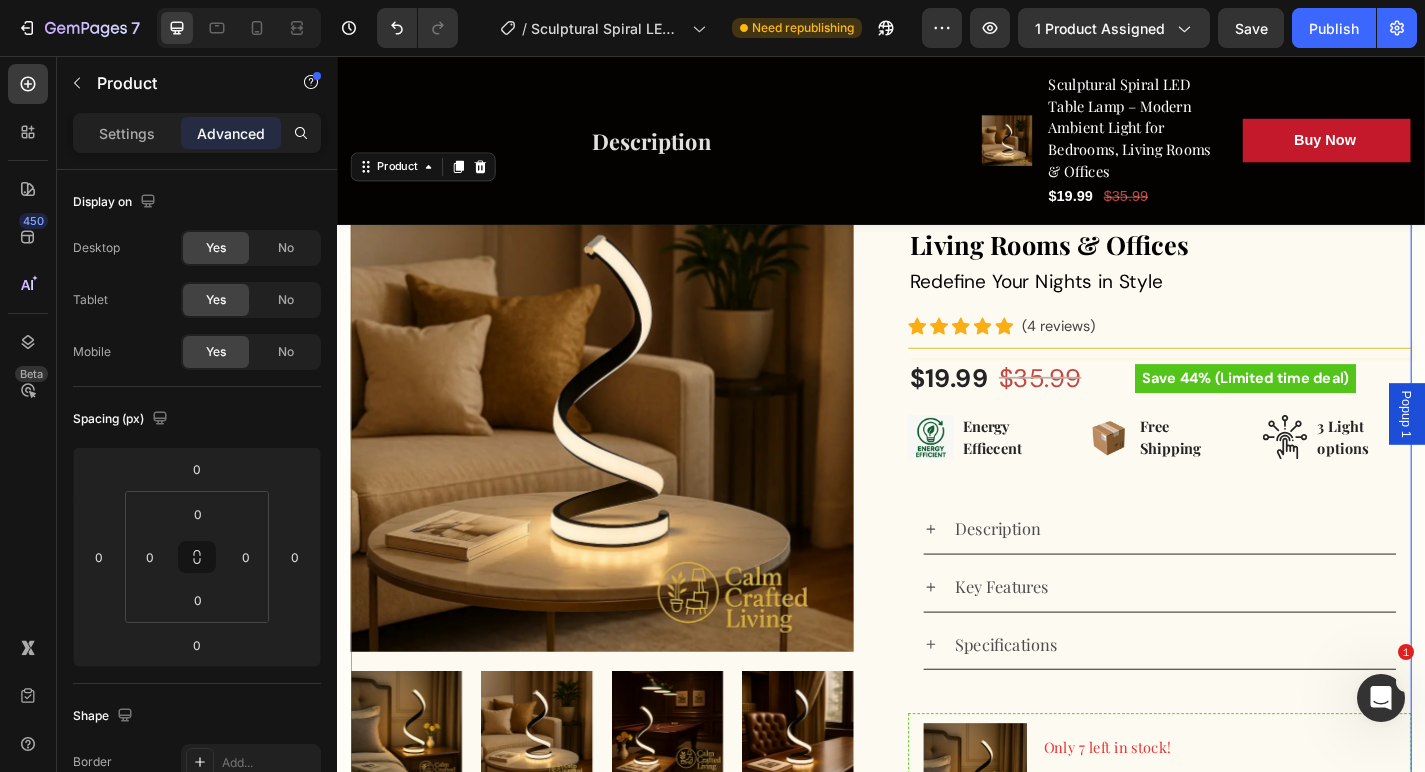 scroll, scrollTop: 435, scrollLeft: 0, axis: vertical 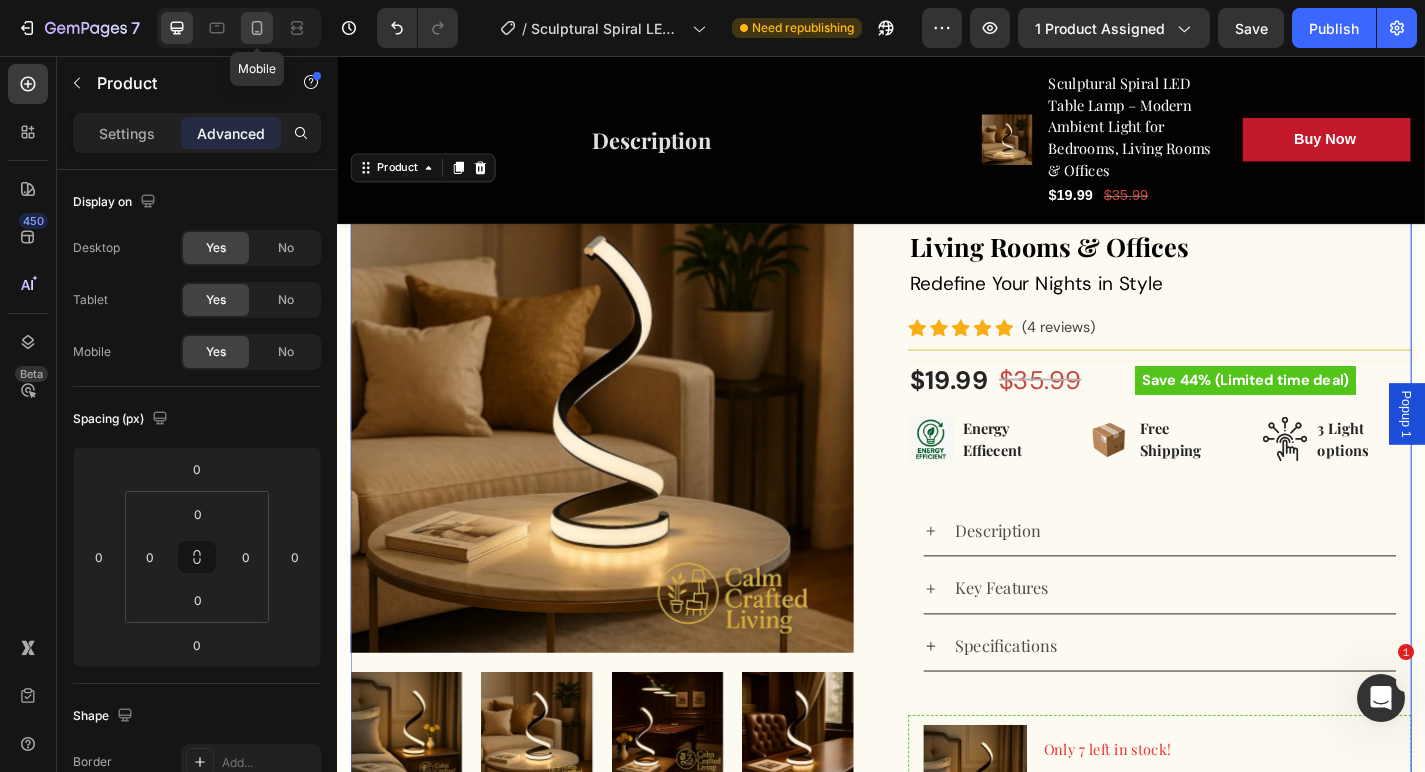 click 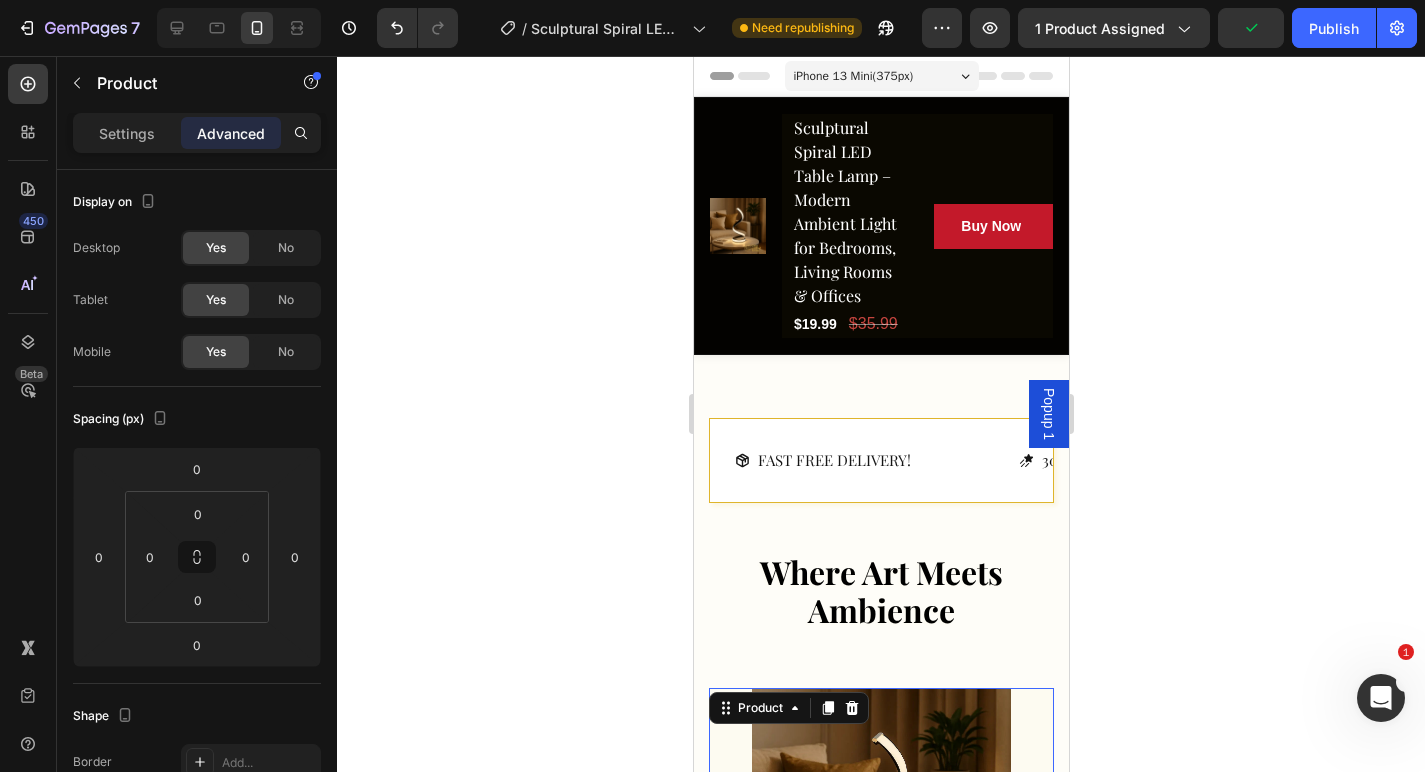 scroll, scrollTop: 0, scrollLeft: 0, axis: both 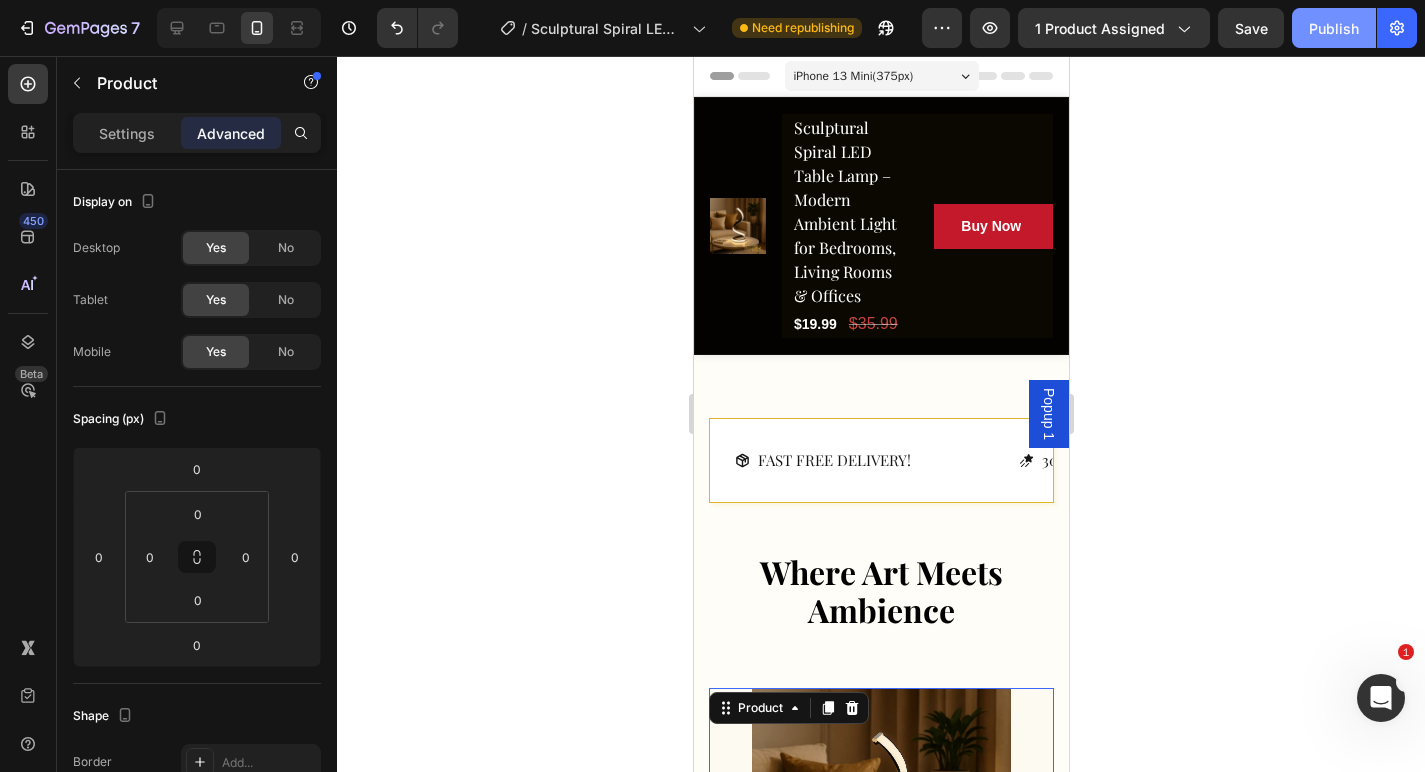click on "Publish" at bounding box center (1334, 28) 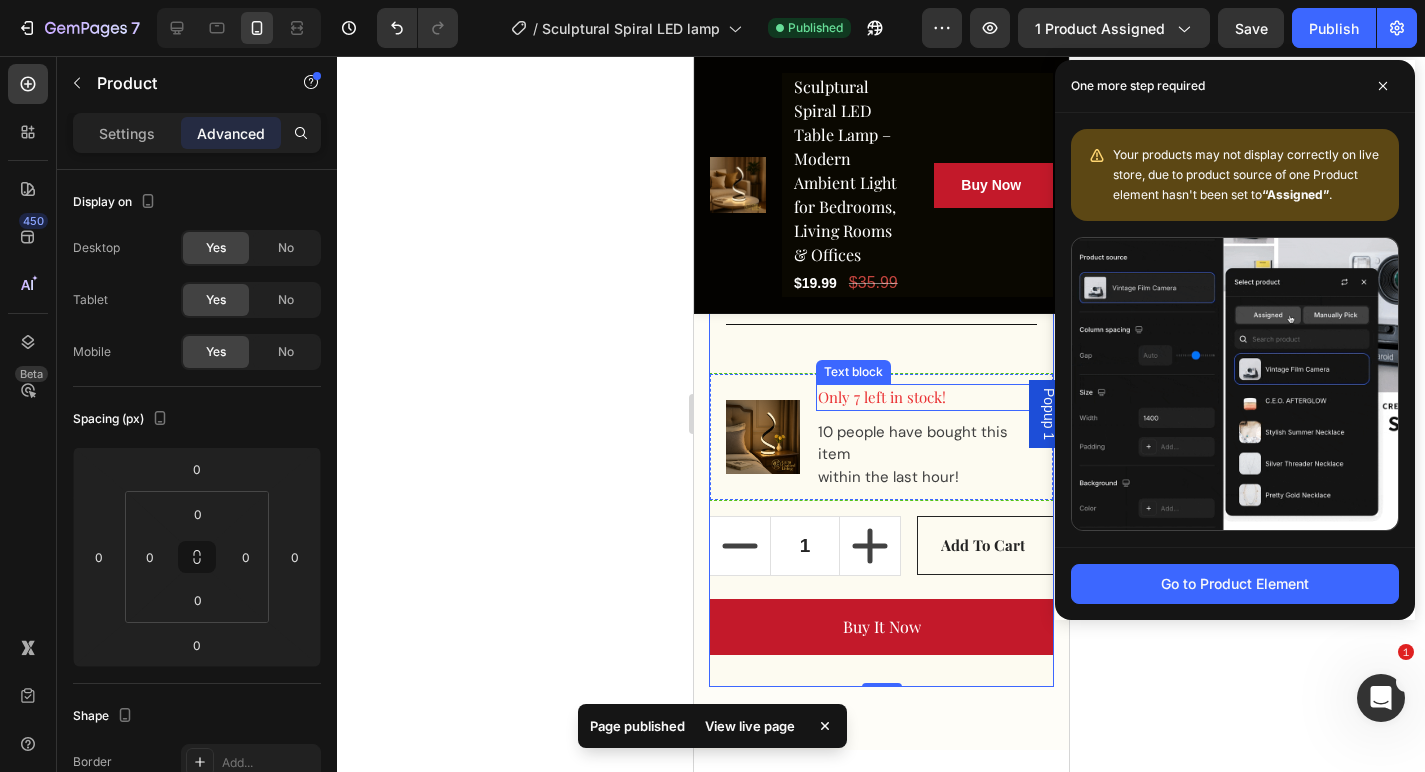 scroll, scrollTop: 1493, scrollLeft: 0, axis: vertical 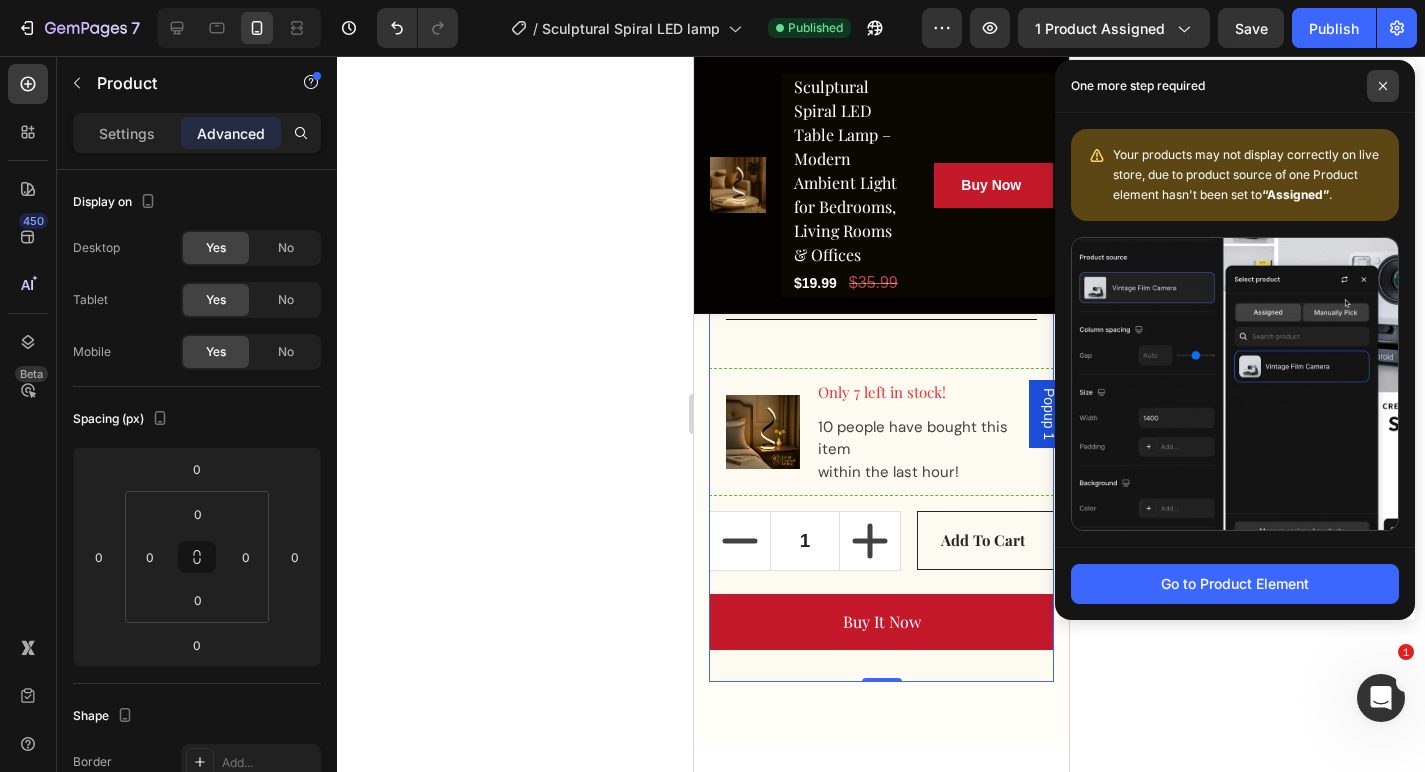 click at bounding box center [1383, 86] 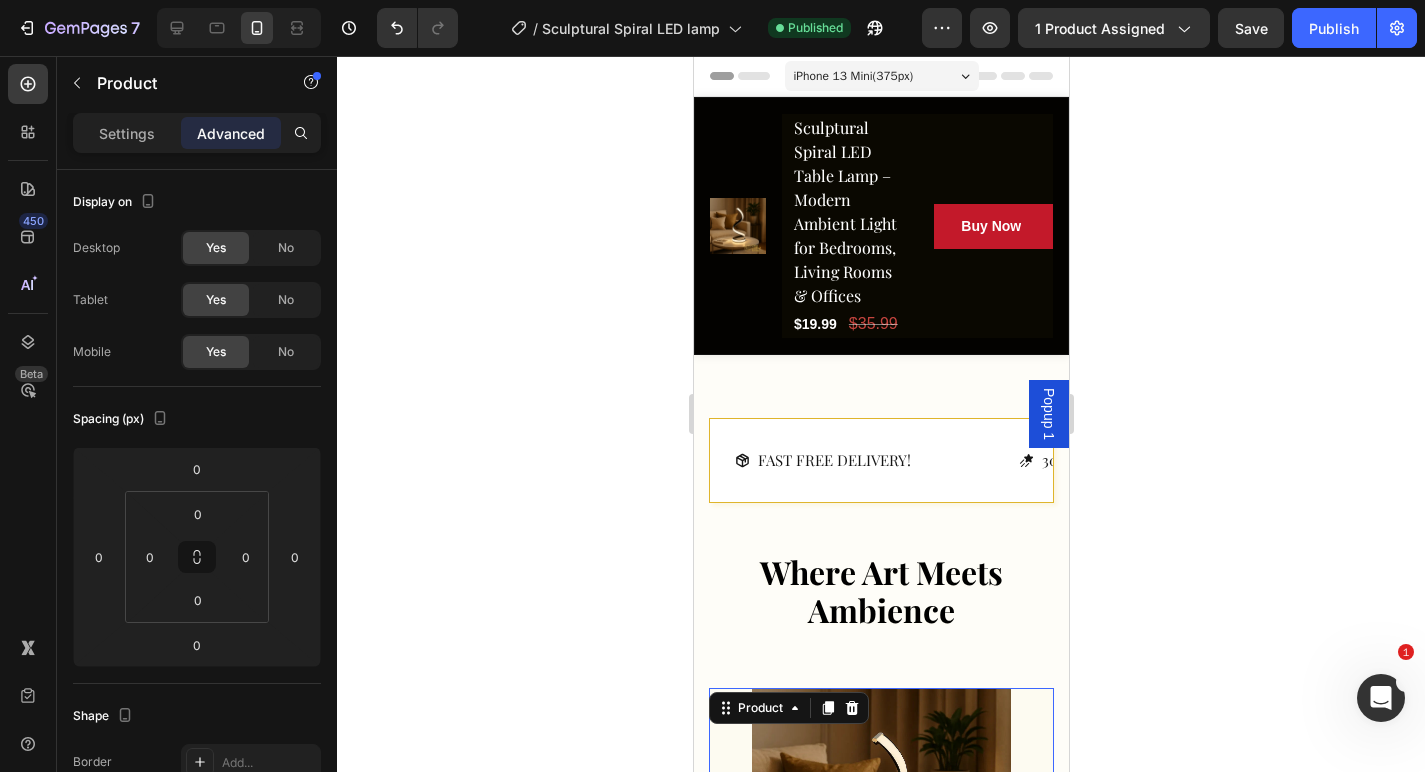 scroll, scrollTop: 0, scrollLeft: 0, axis: both 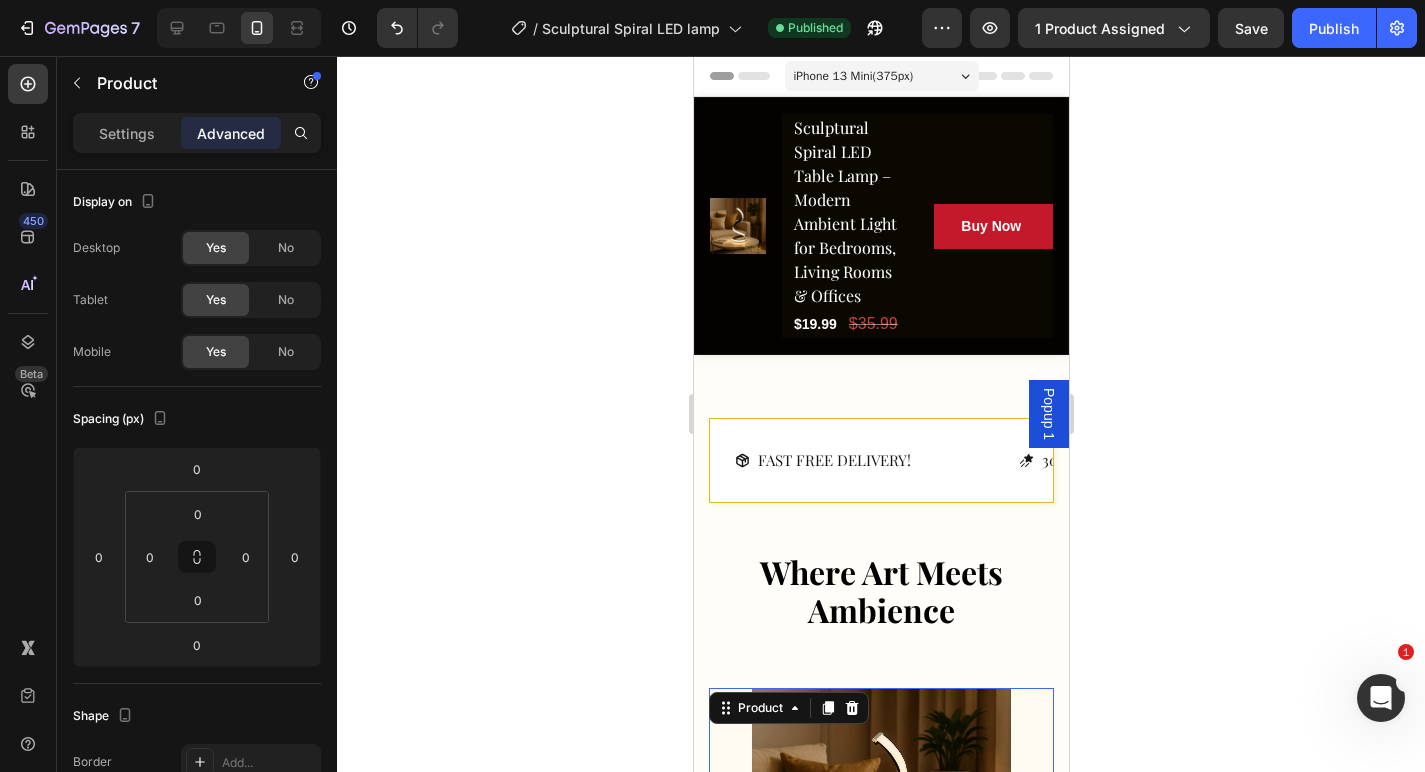 click 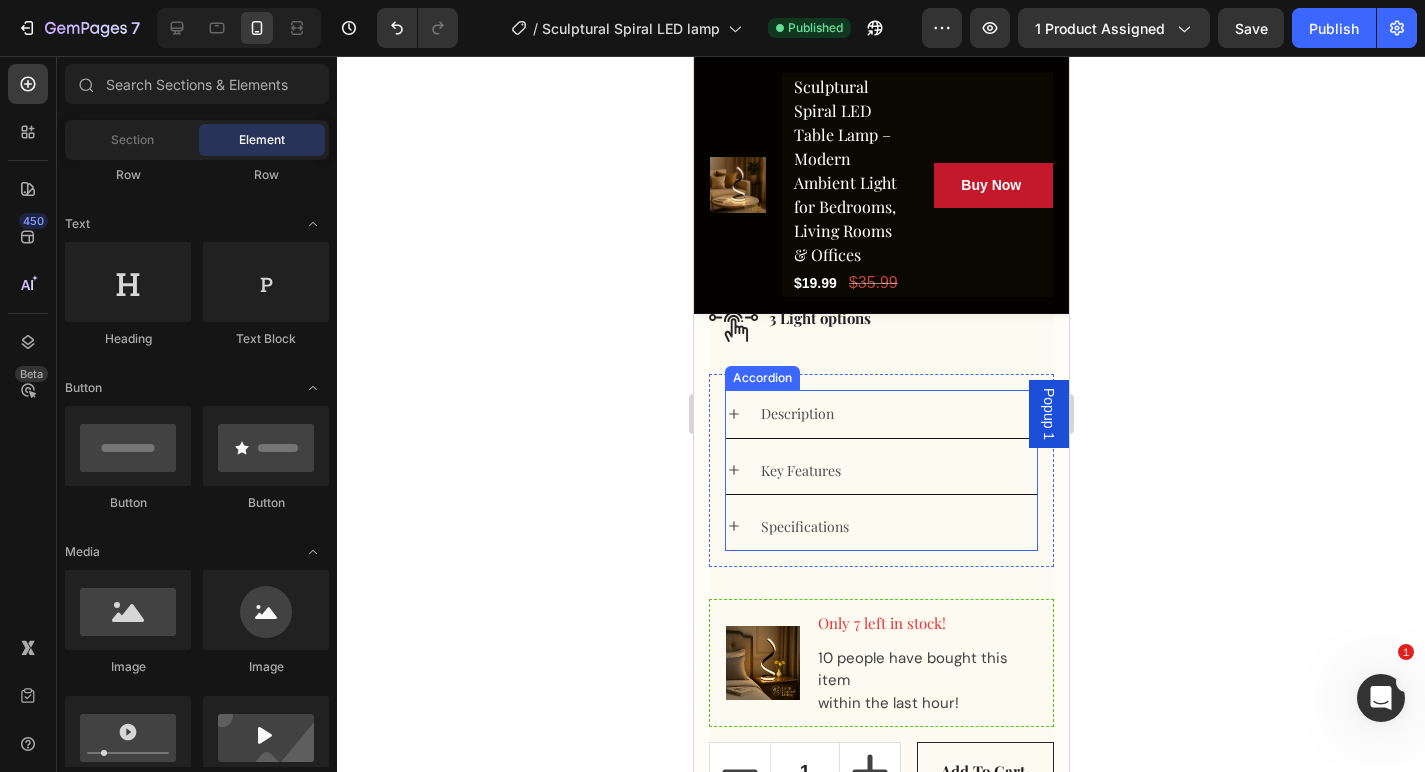 scroll, scrollTop: 1263, scrollLeft: 0, axis: vertical 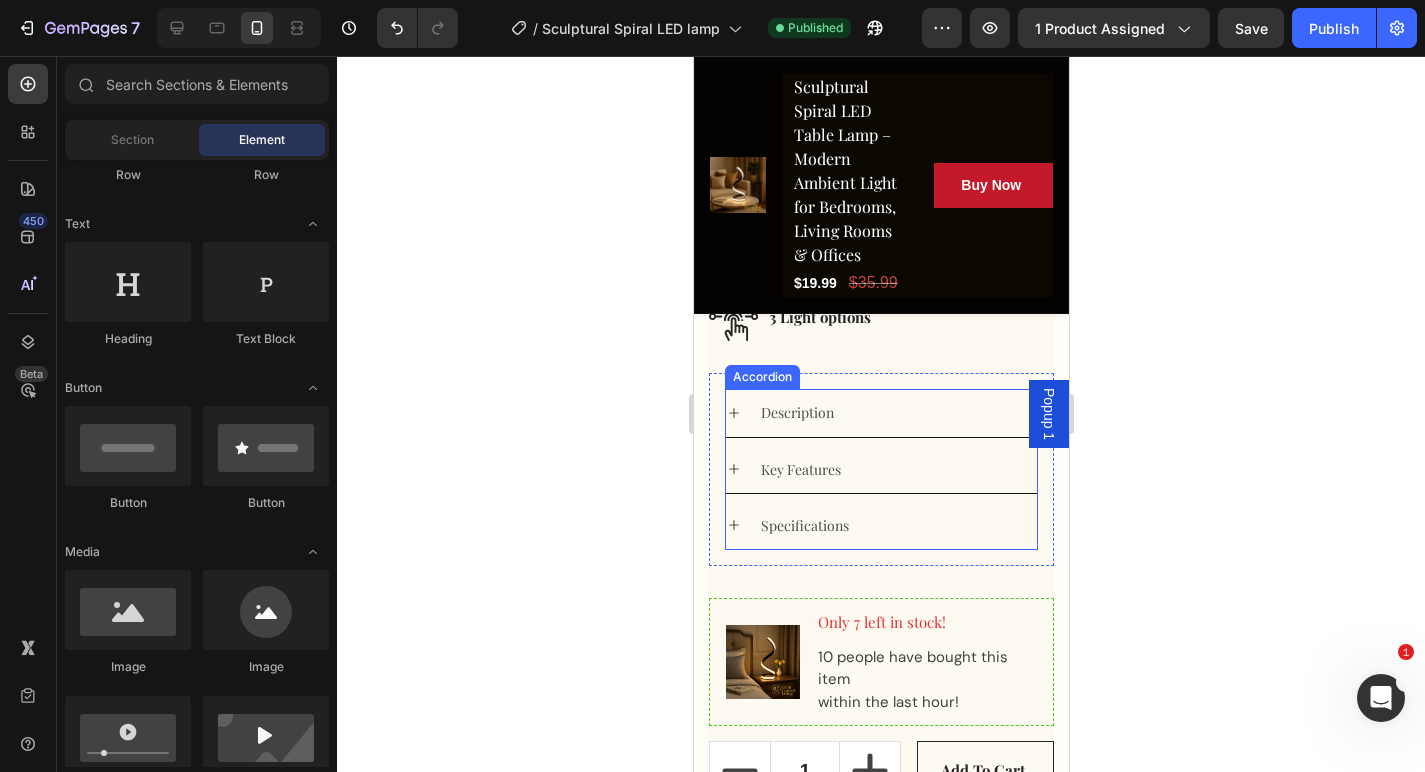 click 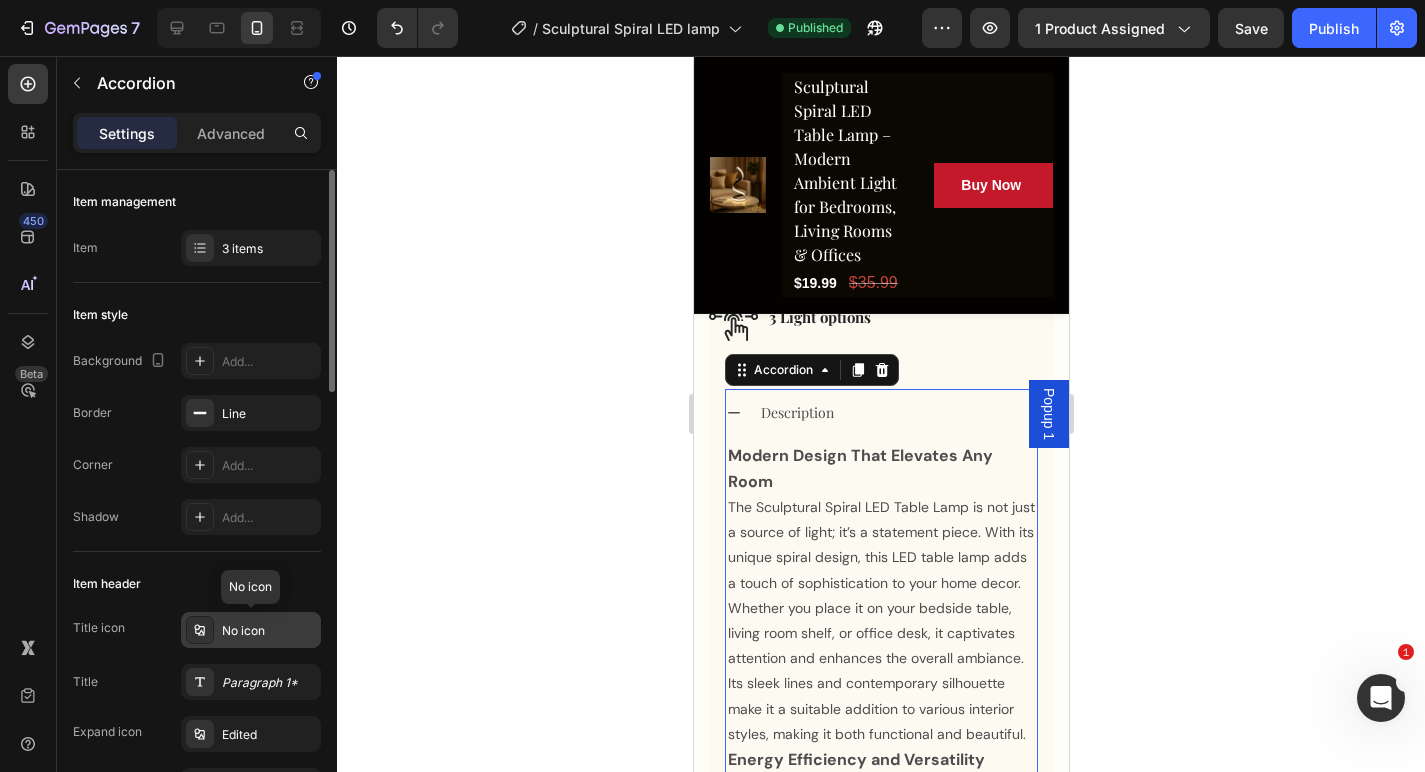 click on "No icon" at bounding box center (269, 631) 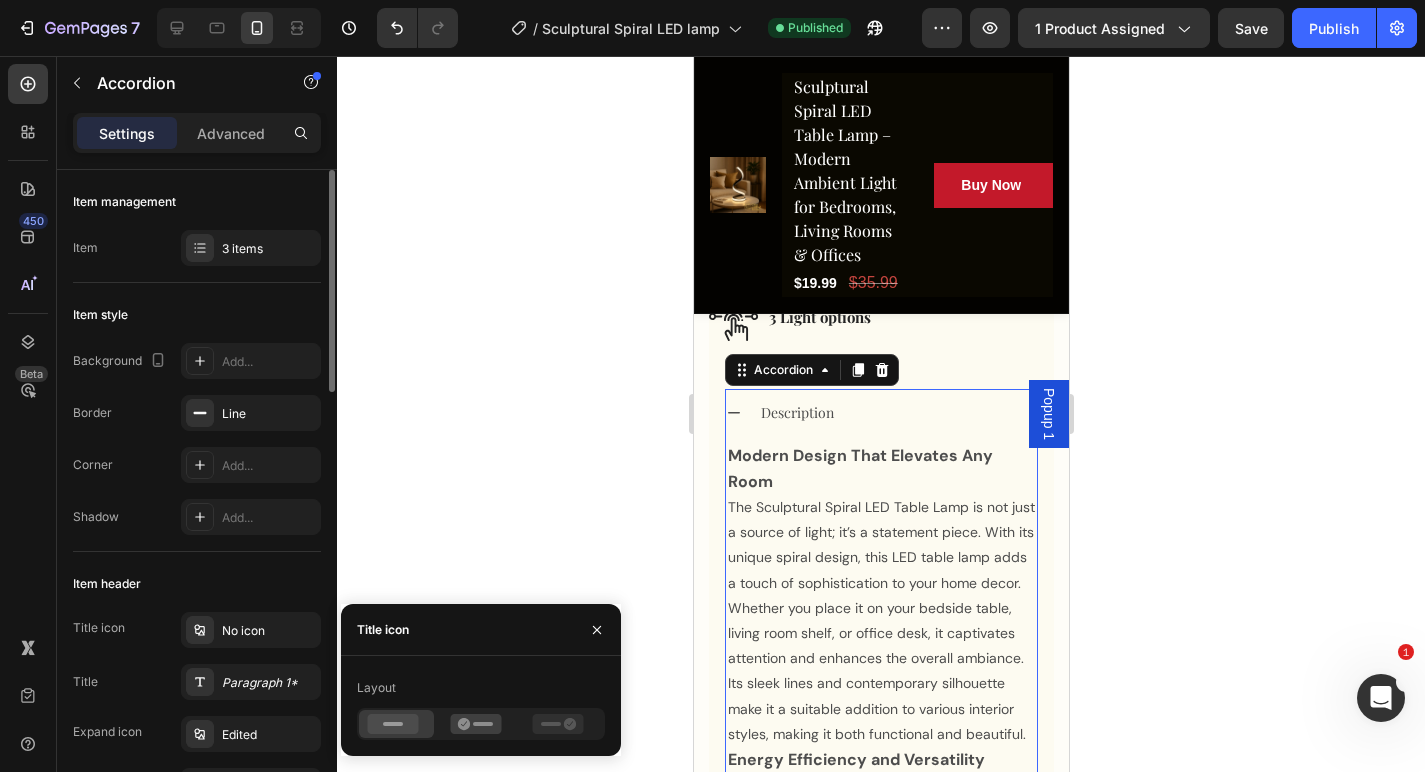 click on "Title Paragraph 1*" at bounding box center (197, 682) 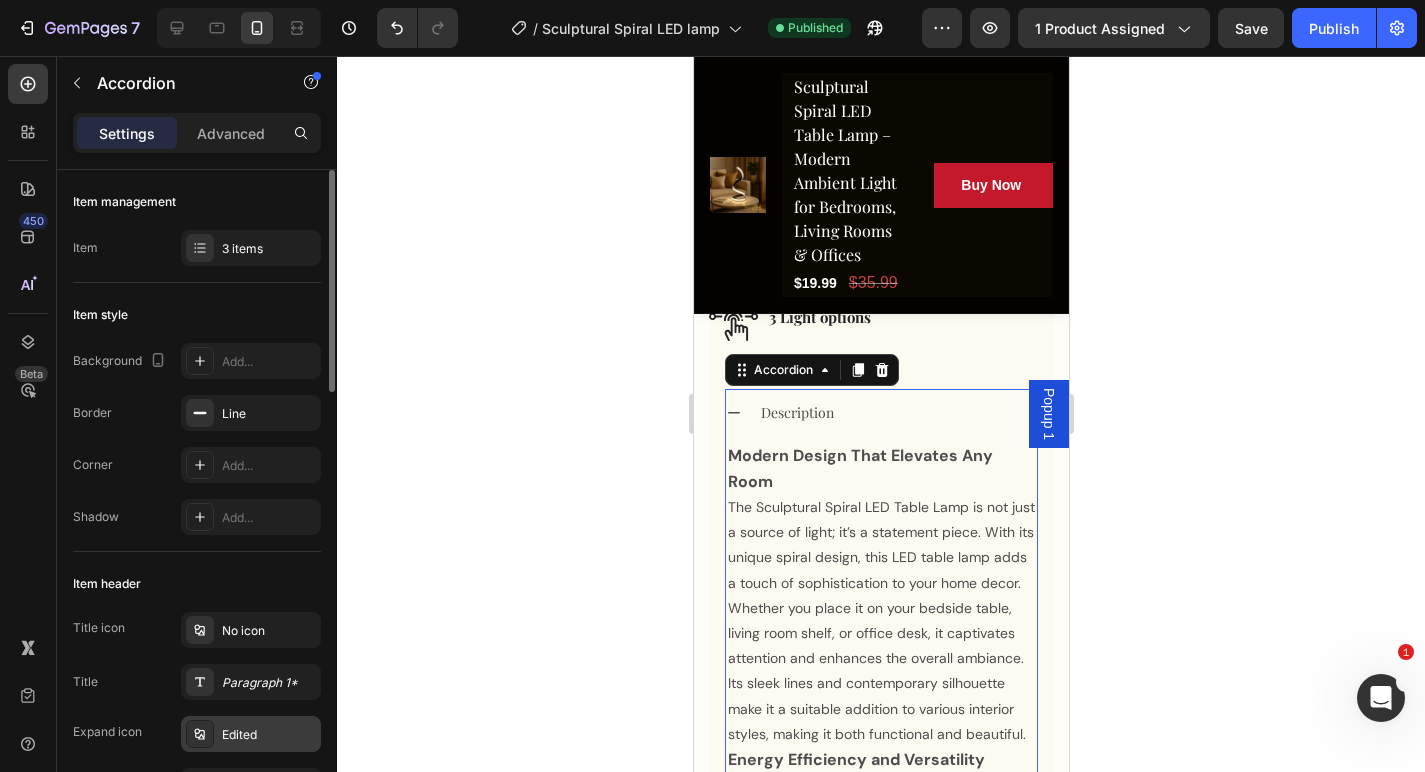 click at bounding box center [200, 734] 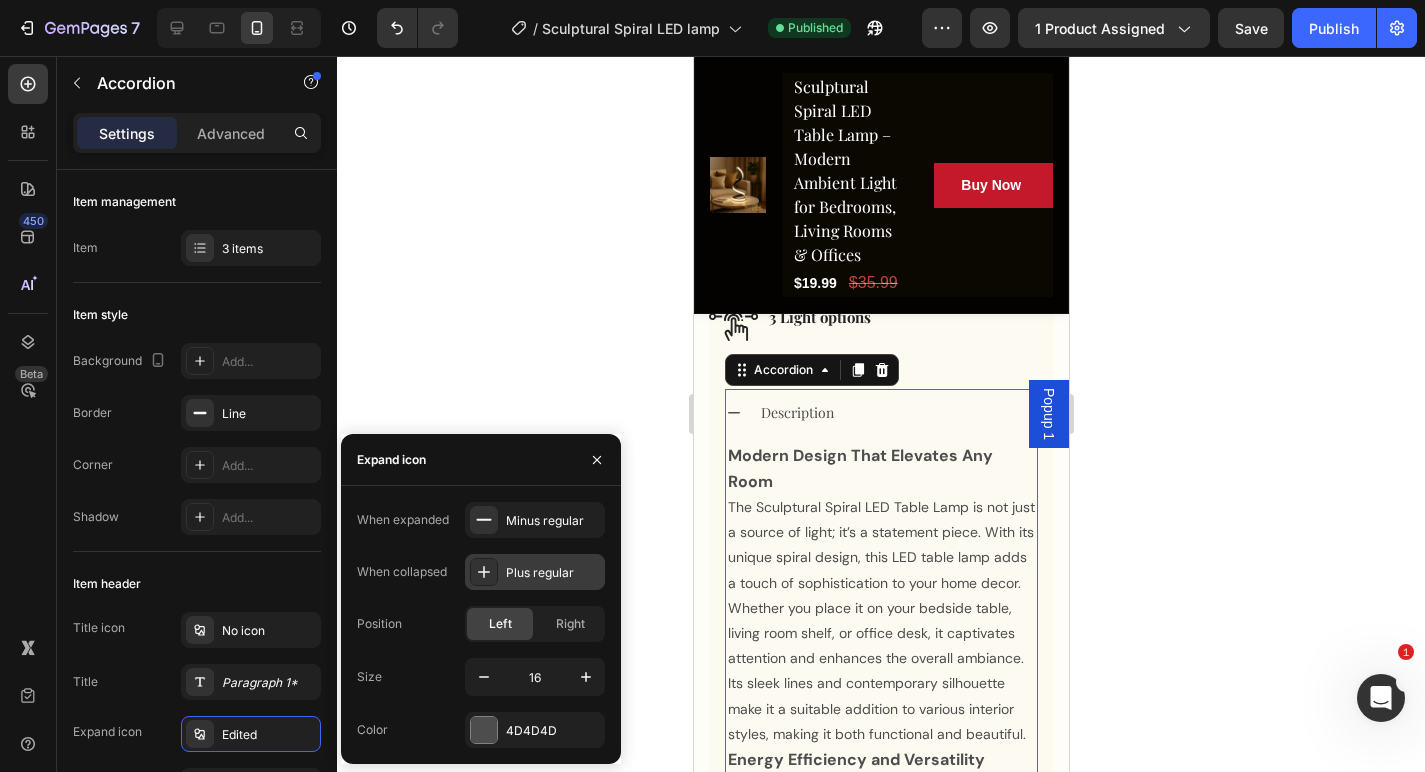 click on "Plus regular" at bounding box center [535, 572] 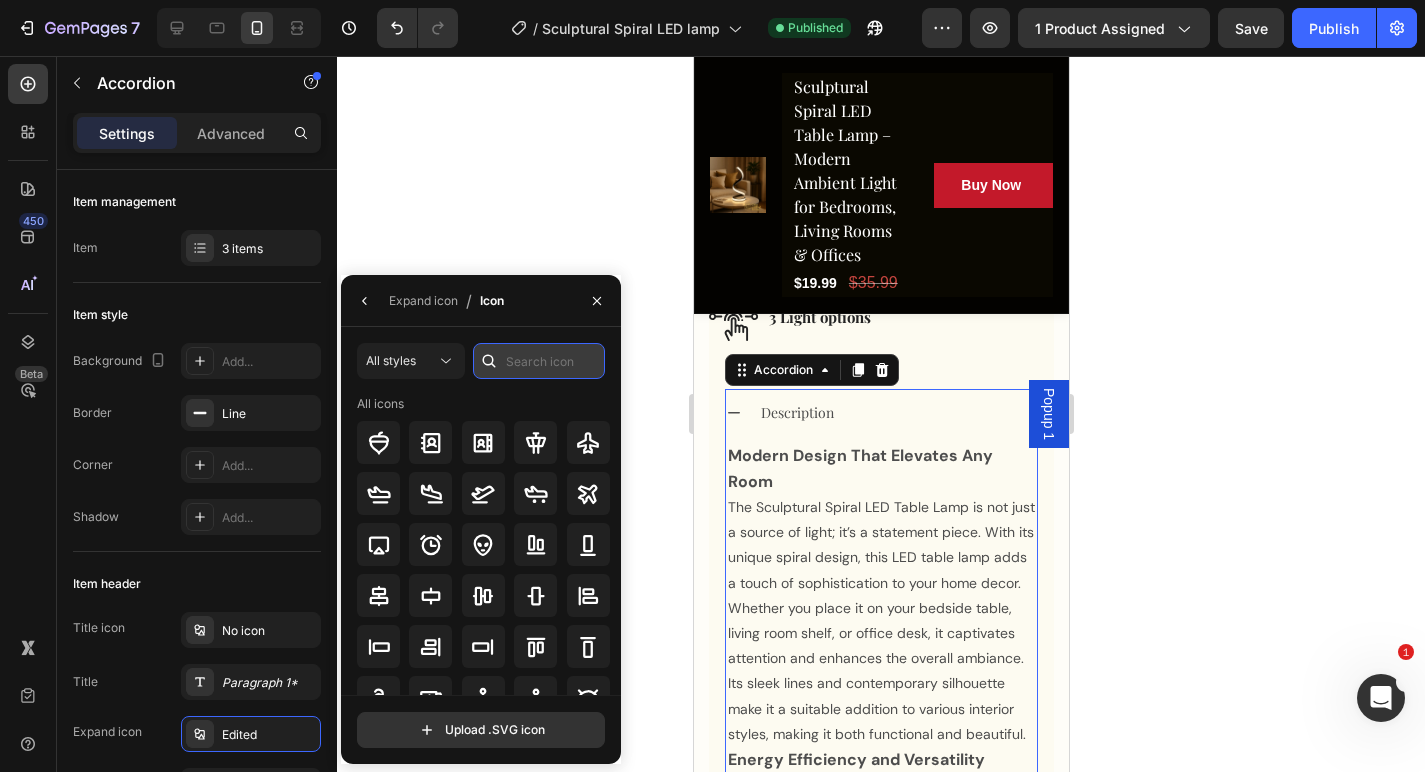 click at bounding box center [539, 361] 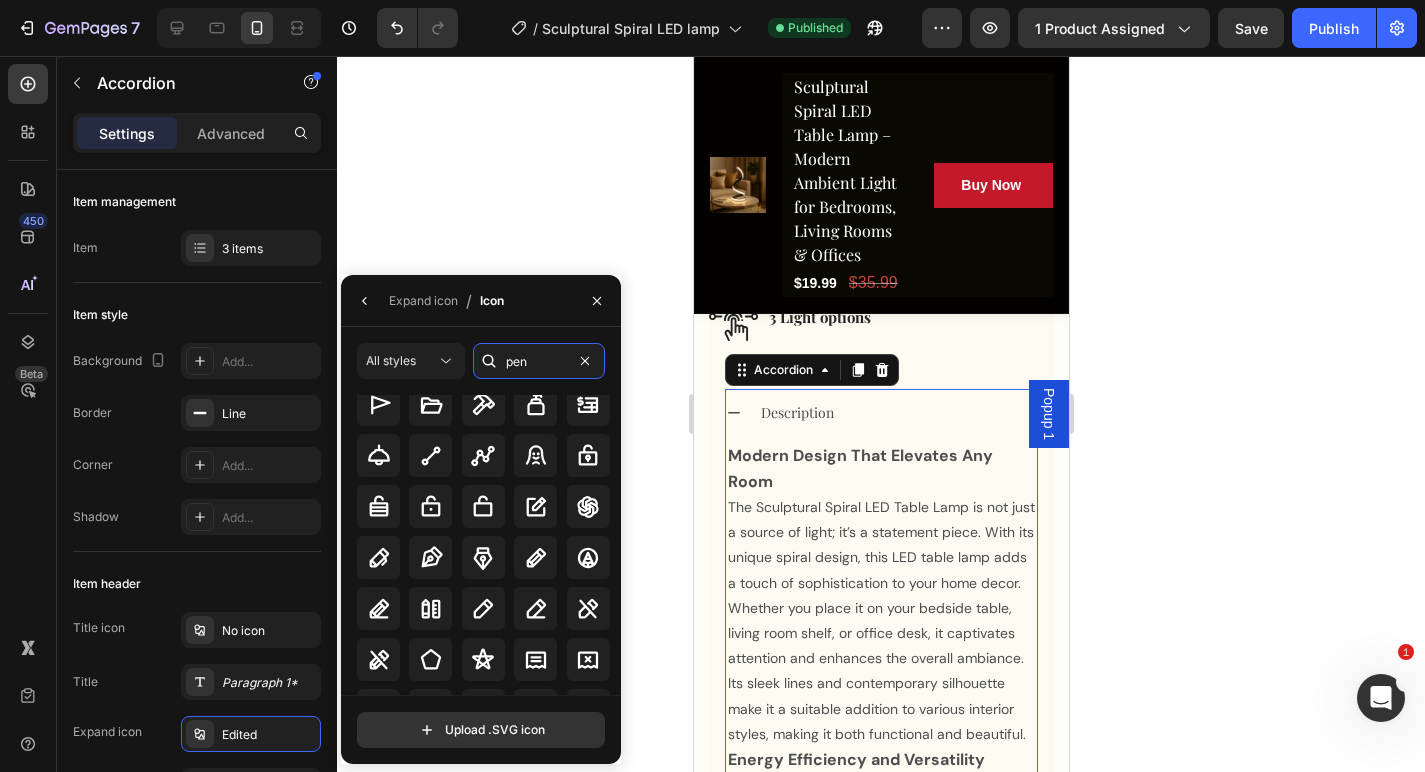 scroll, scrollTop: 195, scrollLeft: 0, axis: vertical 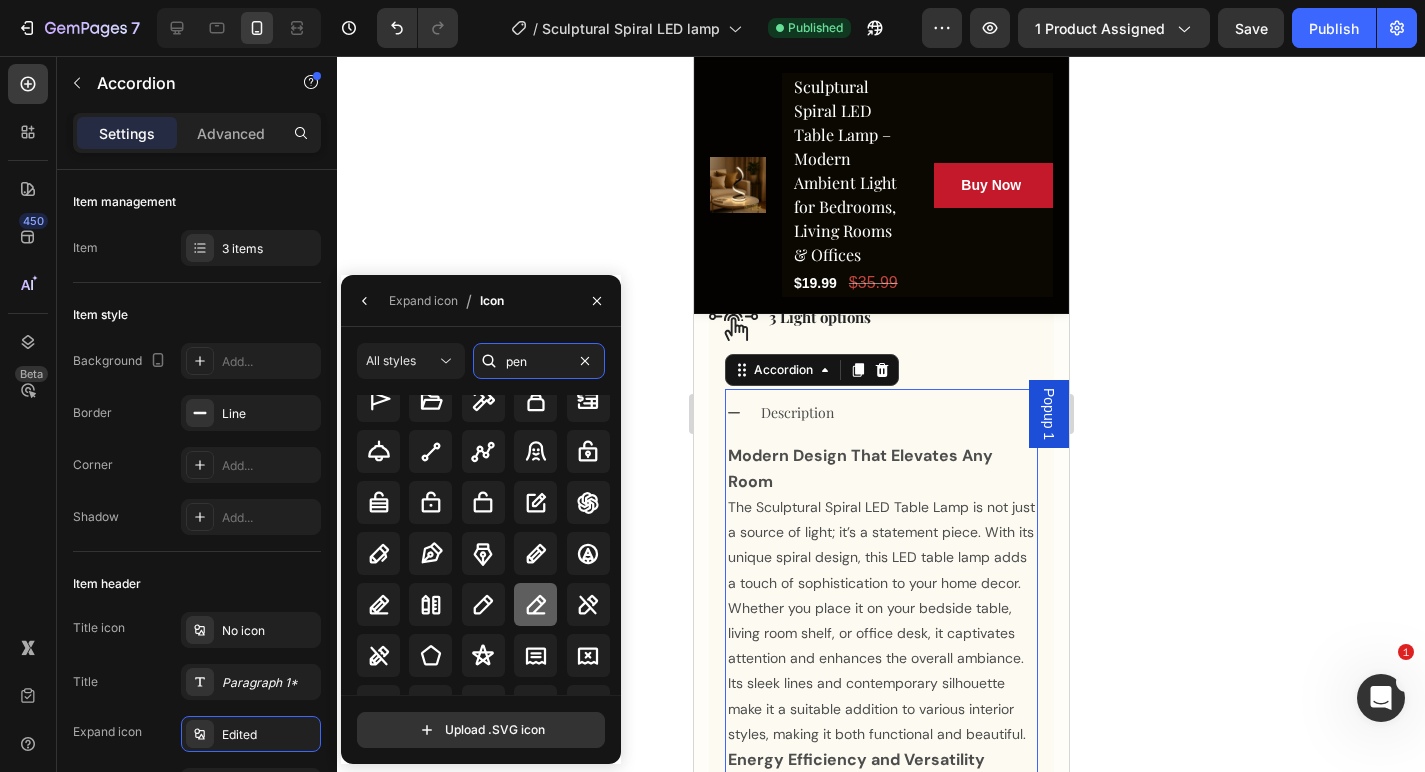 type on "pen" 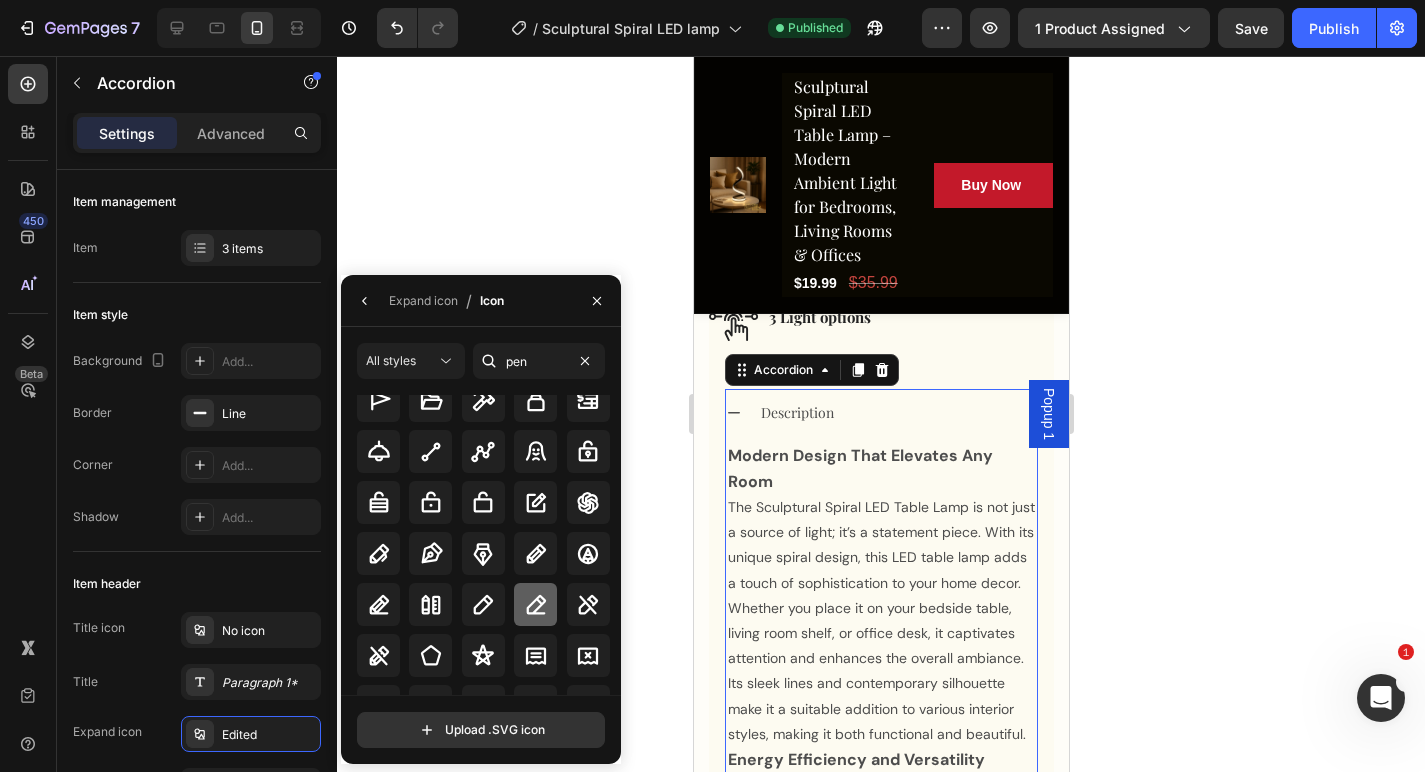 click 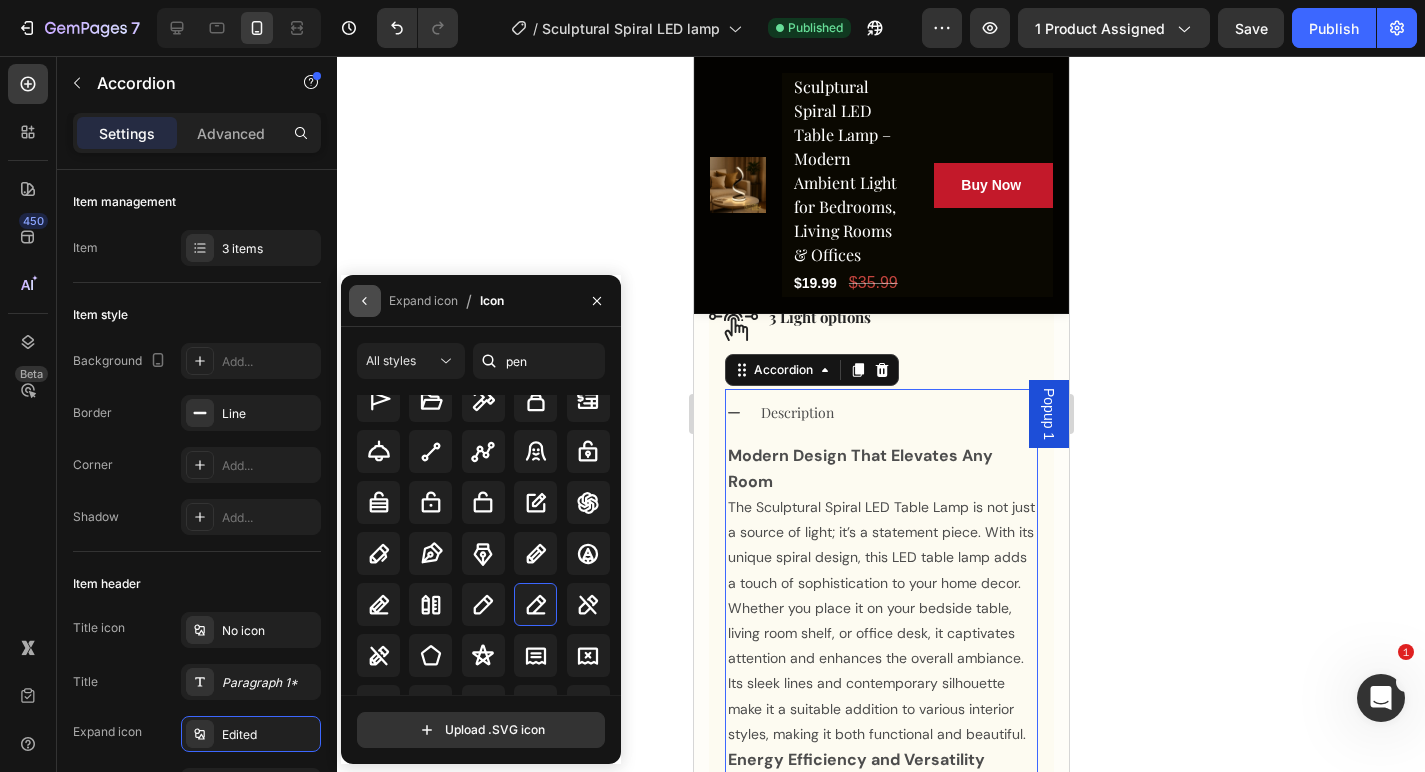 click 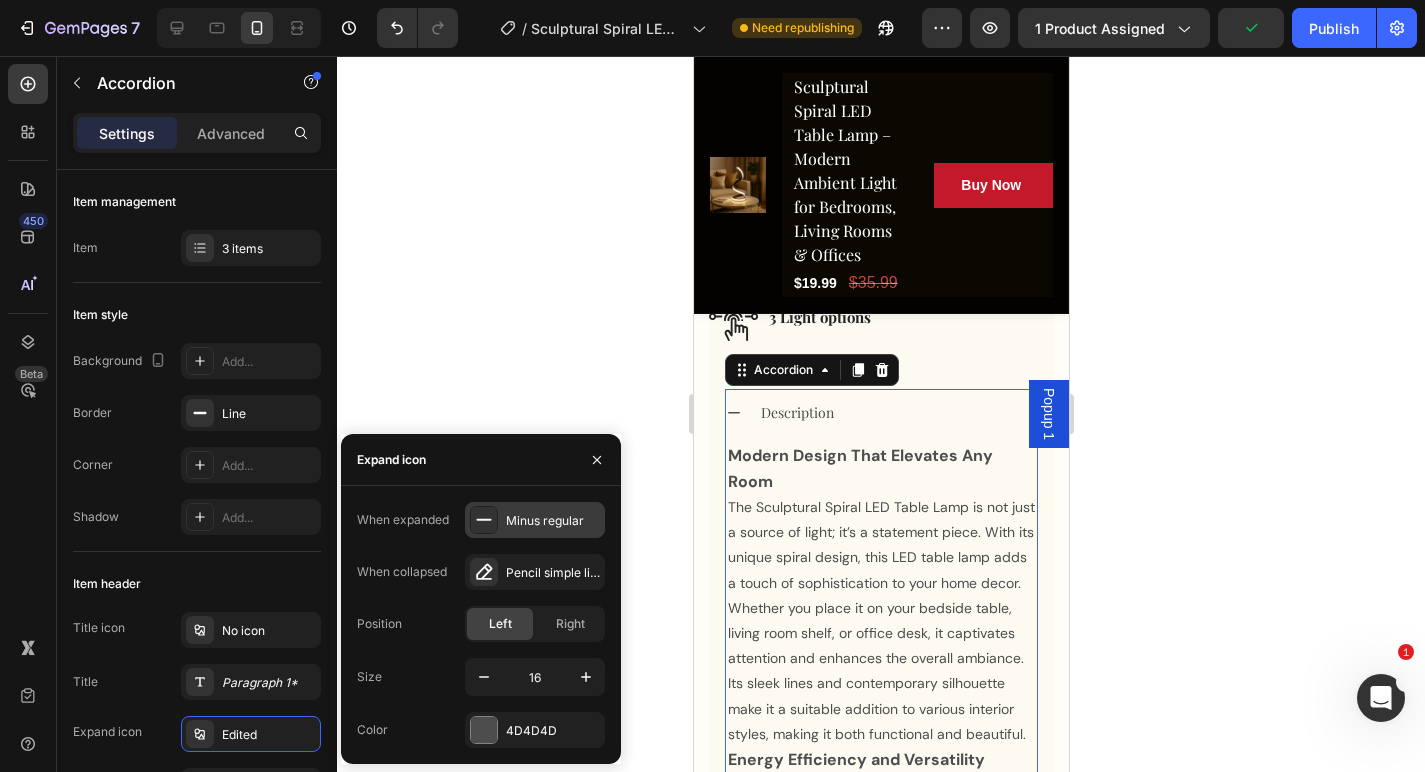 click 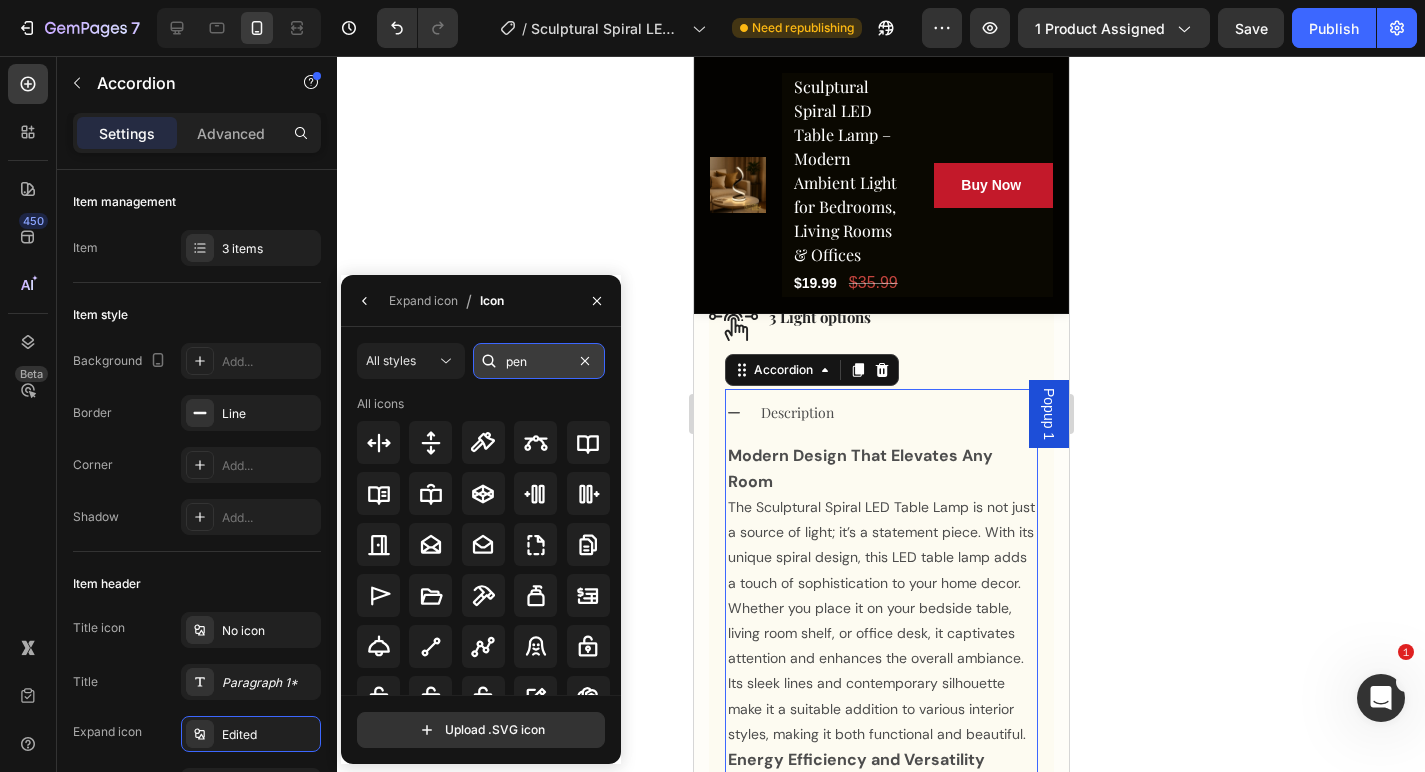 click on "pen" at bounding box center (539, 361) 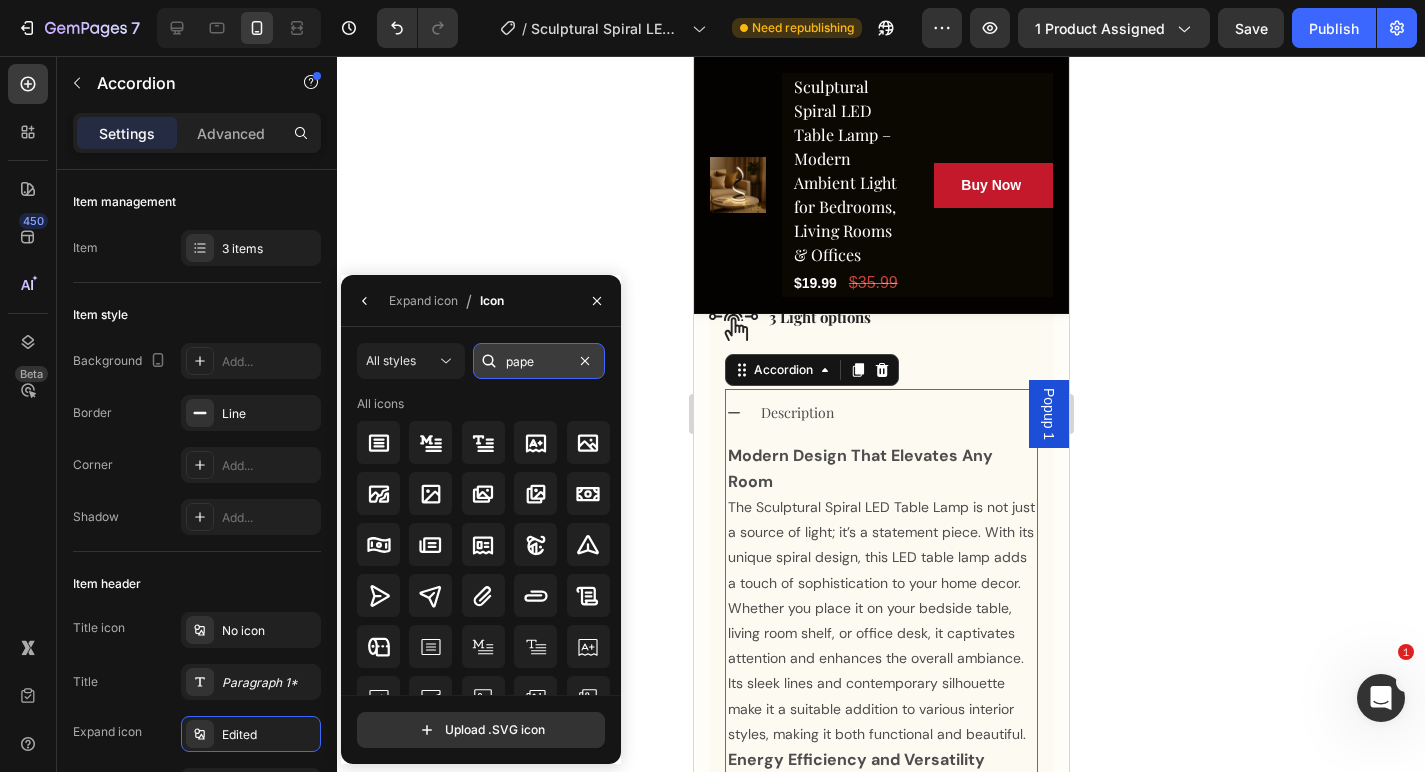 type on "paper" 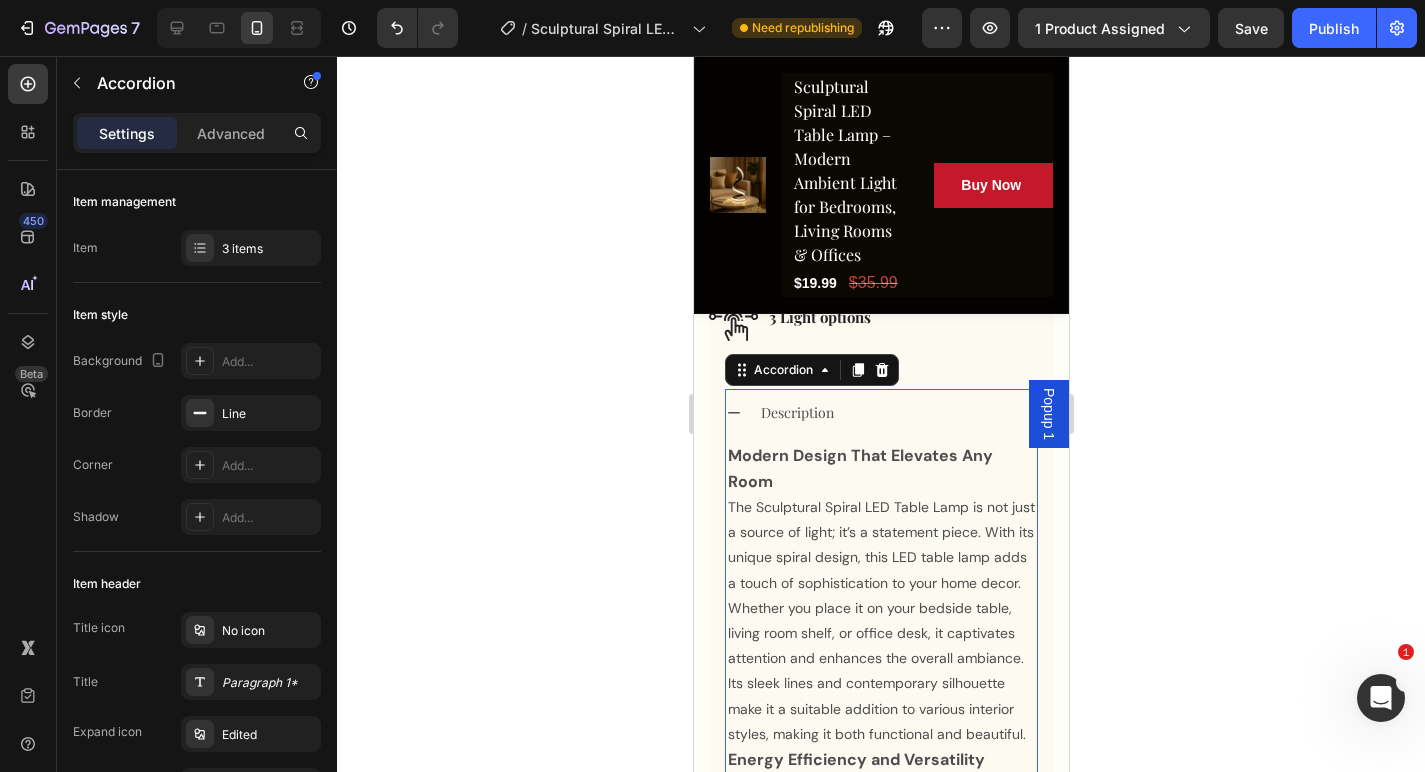 click 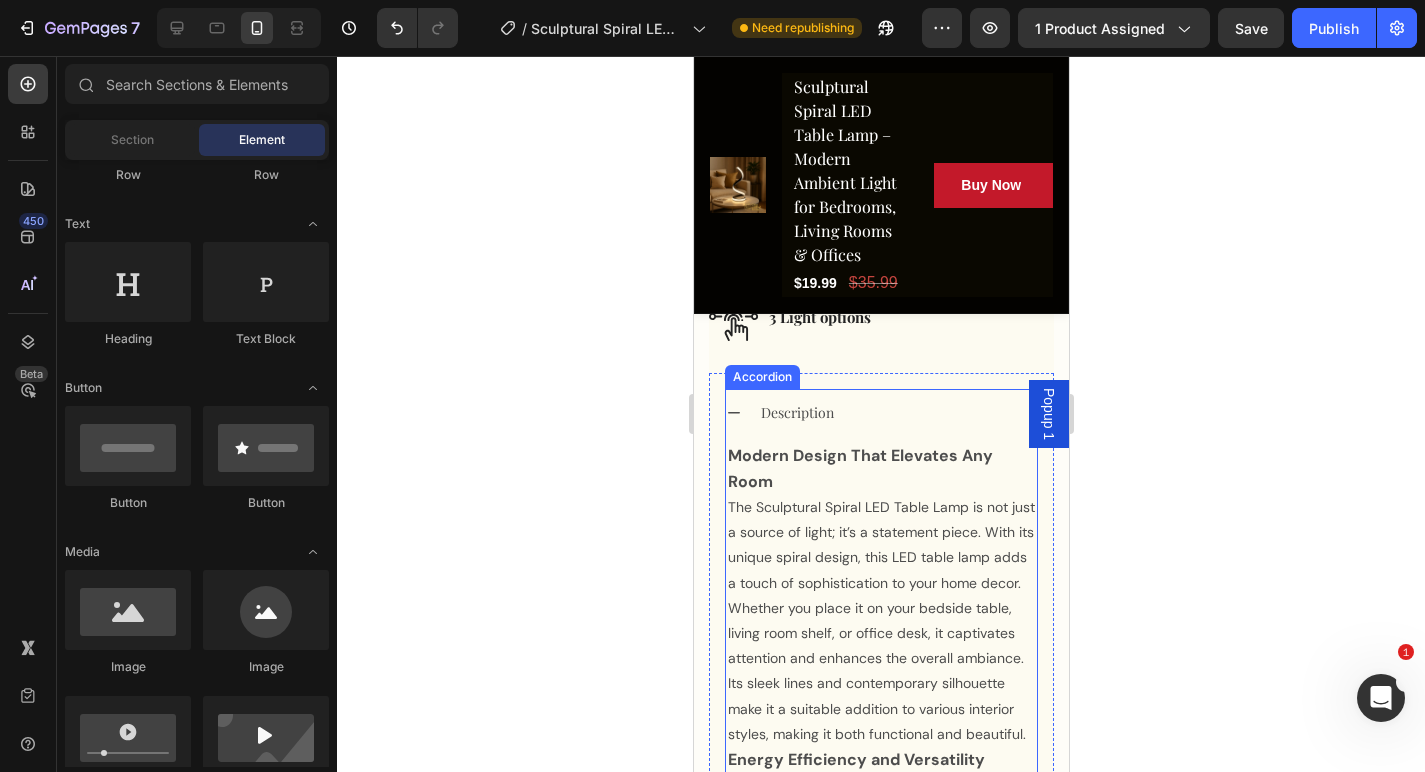 click on "Description  Modern Design That Elevates Any Room The Sculptural Spiral LED Table Lamp is not just a source of light; it’s a statement piece. With its unique spiral design, this LED table lamp adds a touch of sophistication to your home decor. Whether you place it on your bedside table, living room shelf, or office desk, it captivates attention and enhances the overall ambiance. Its sleek lines and contemporary silhouette make it a suitable addition to various interior styles, making it both functional and beautiful. Energy Efficiency and Versatility Perfect for Any Setting Text Block
Key Features
Specifications" at bounding box center [880, 922] 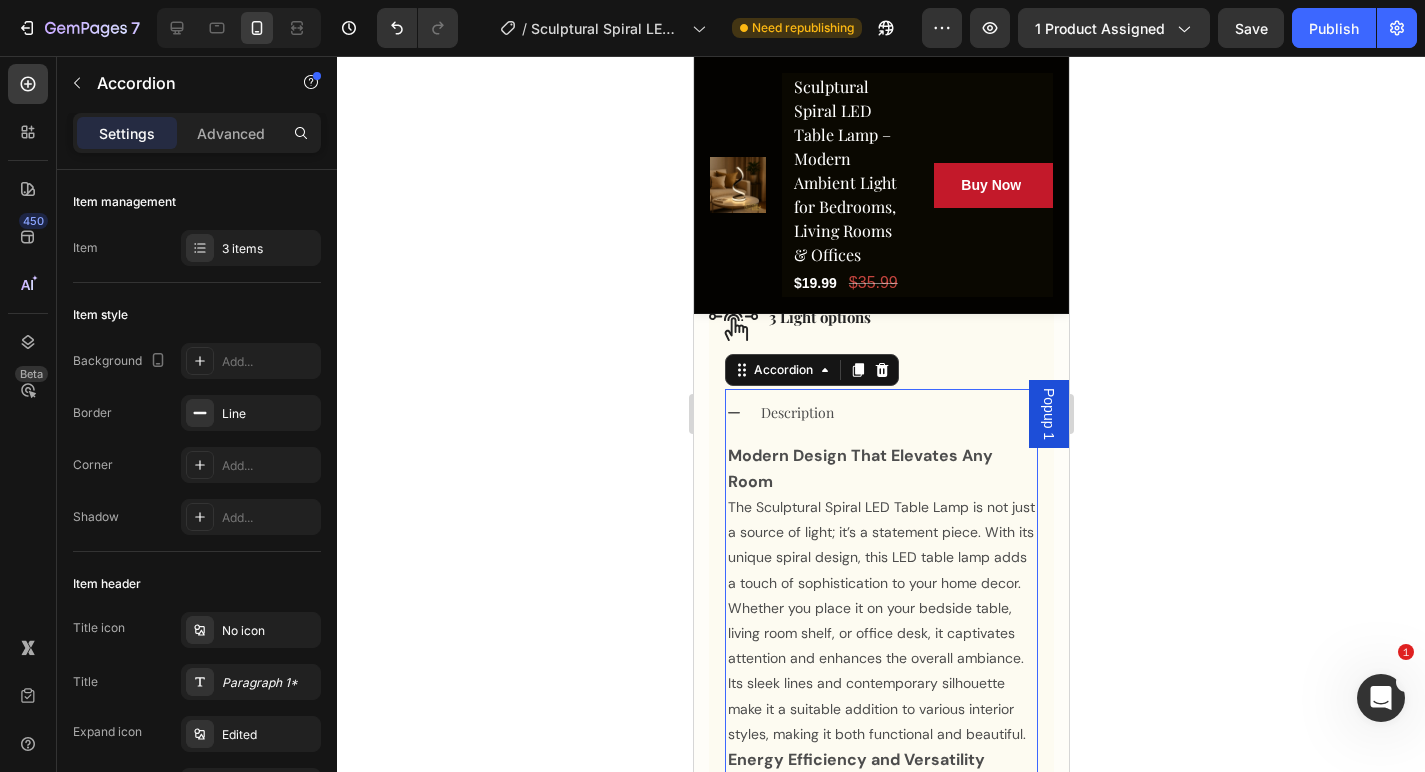 click 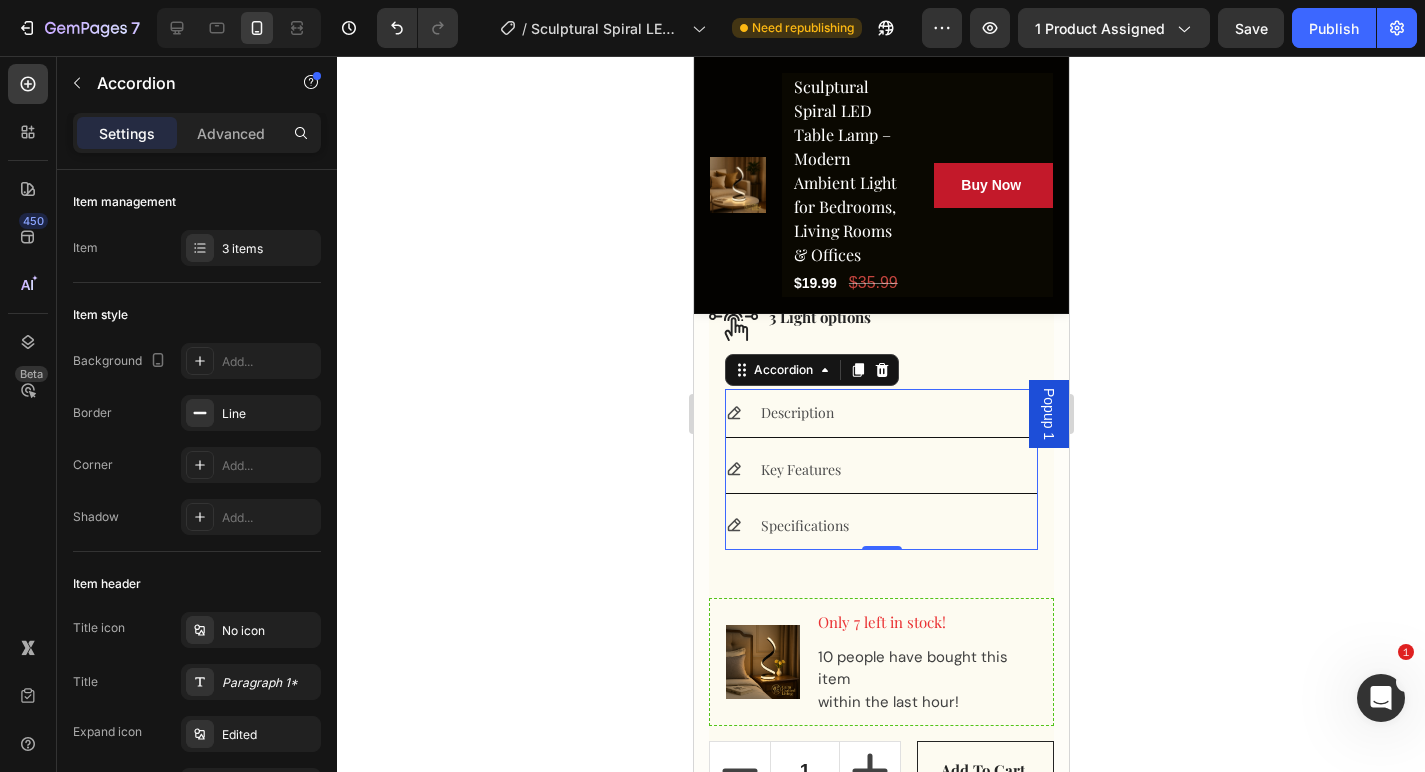 click 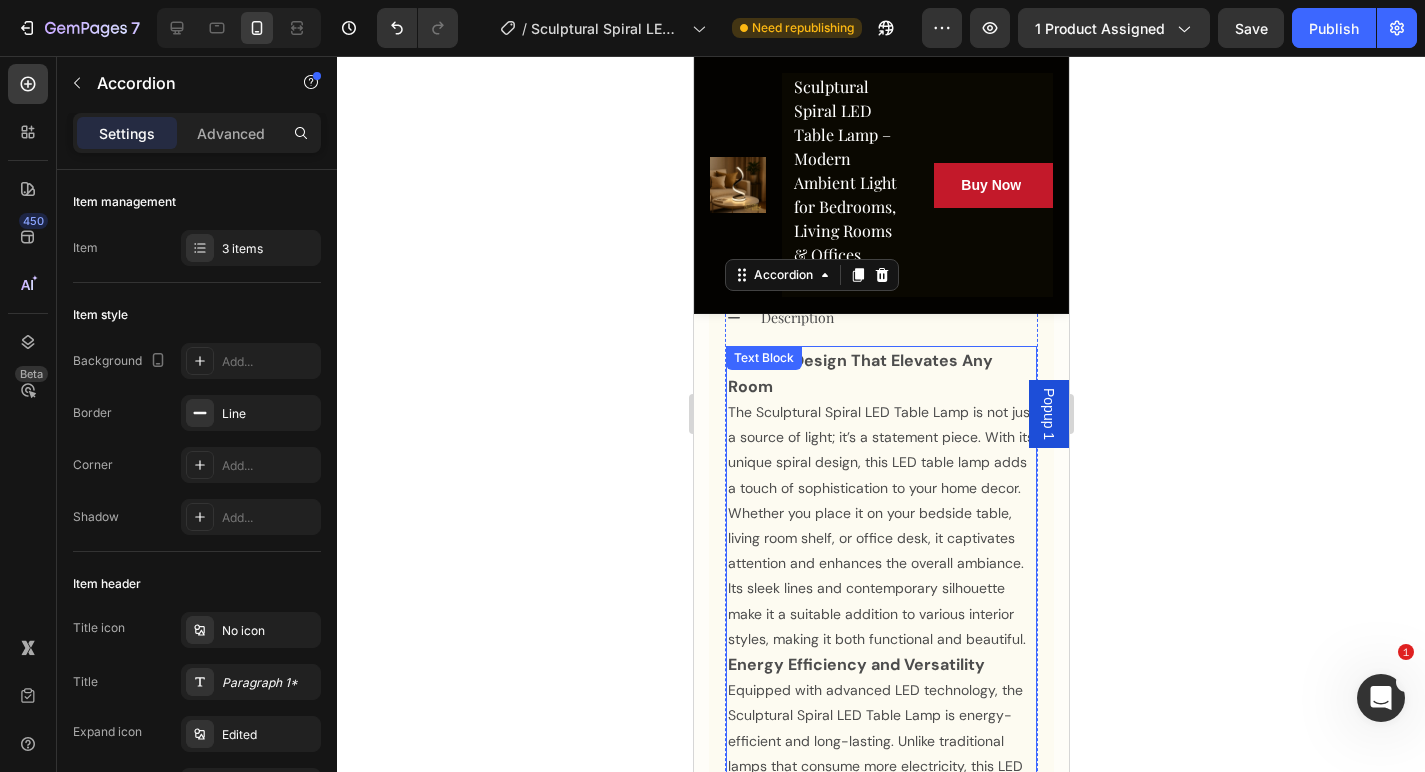 scroll, scrollTop: 1319, scrollLeft: 0, axis: vertical 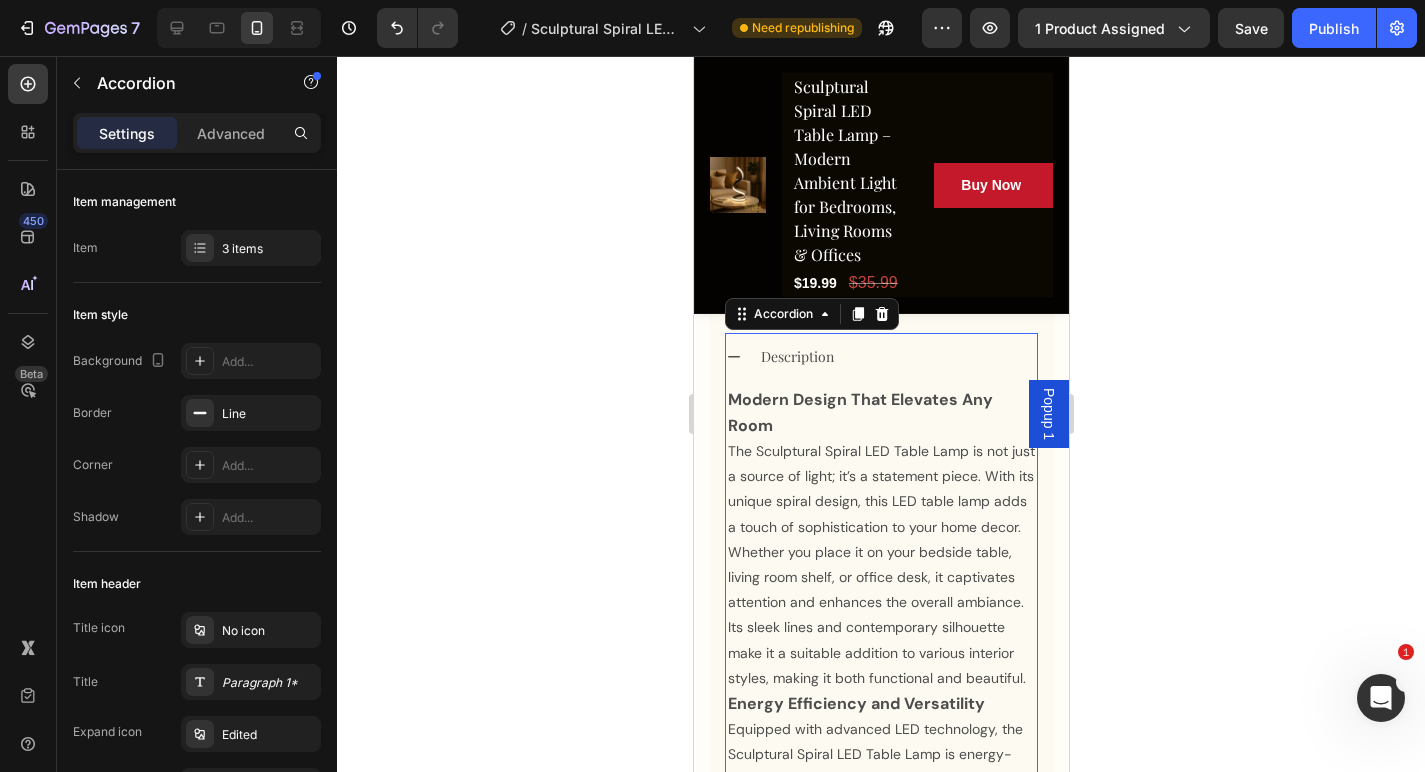 click 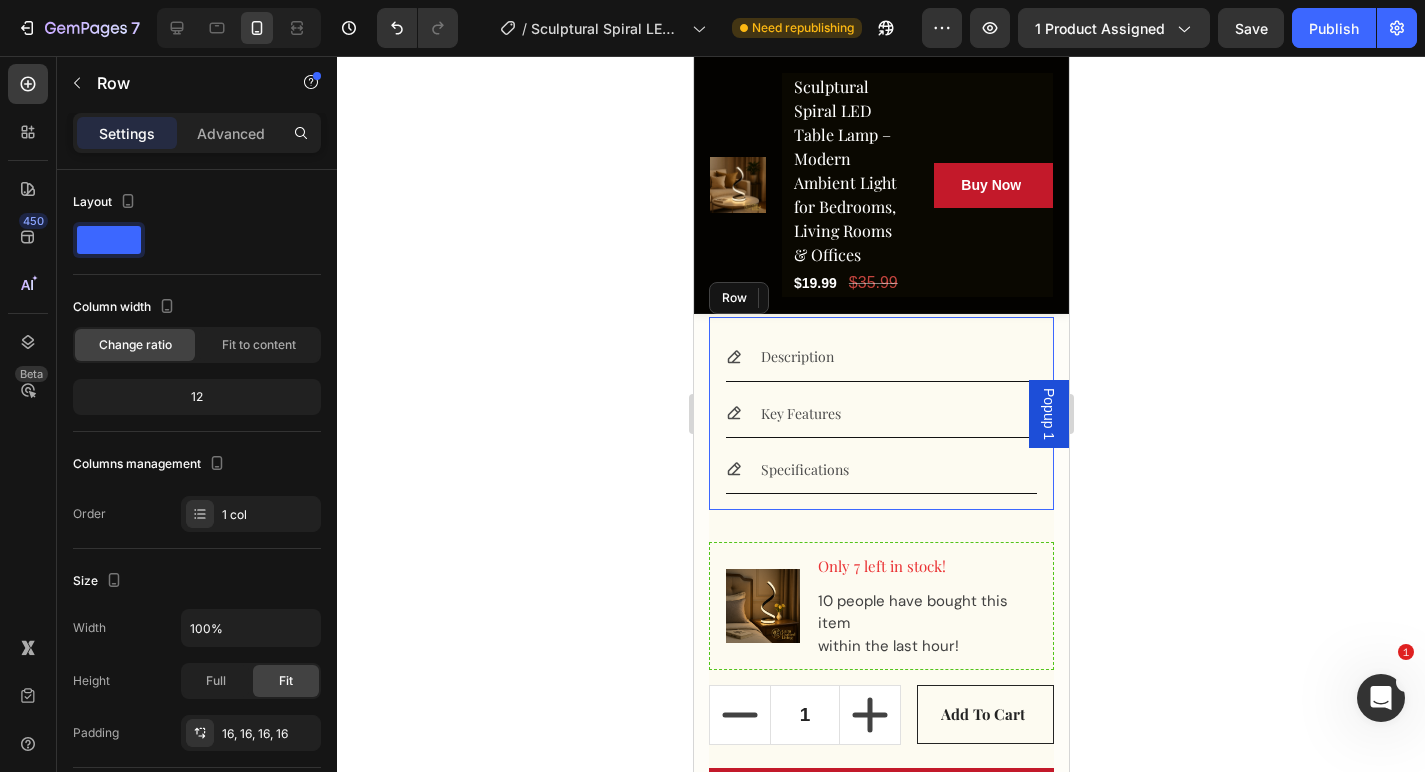 click on "Description
Key Features
Specifications Accordion   0 Row" at bounding box center [880, 413] 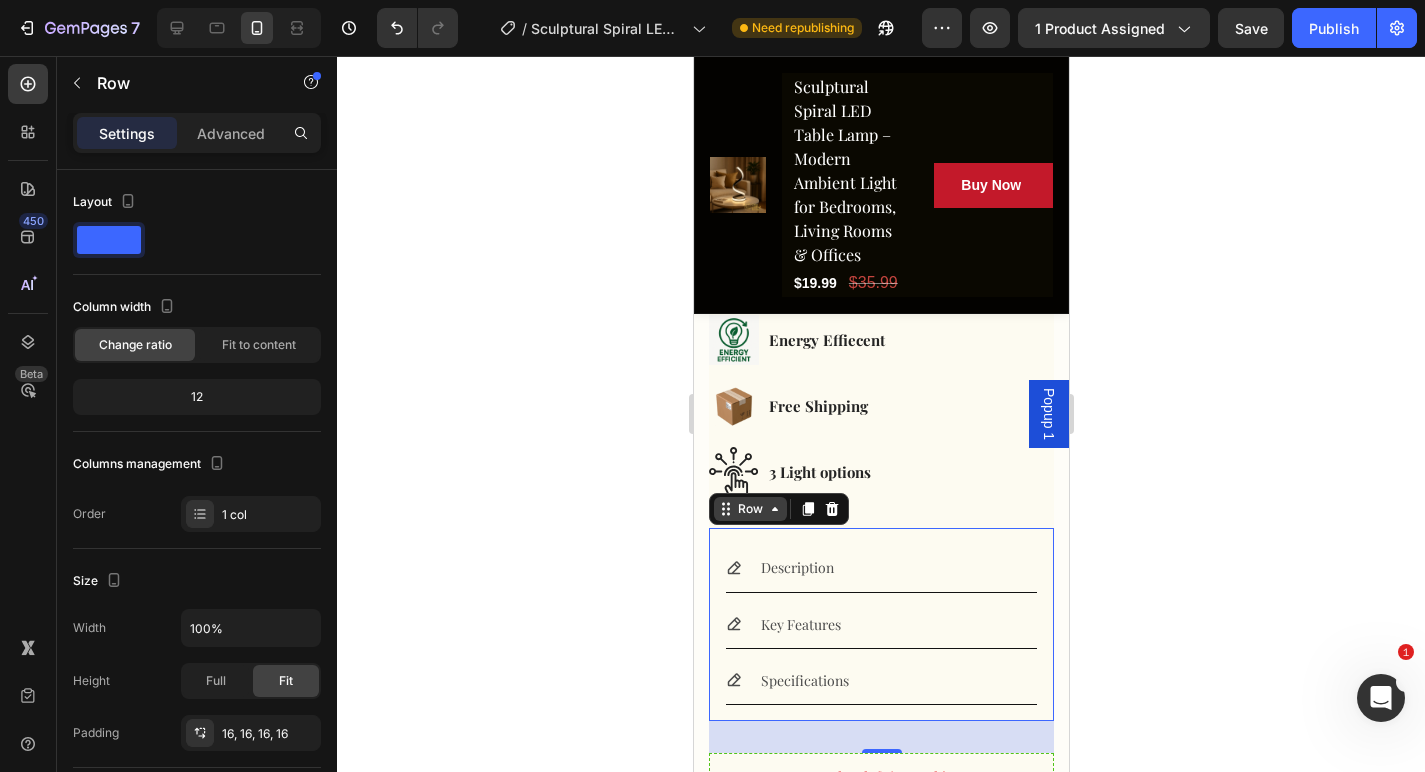 scroll, scrollTop: 1098, scrollLeft: 0, axis: vertical 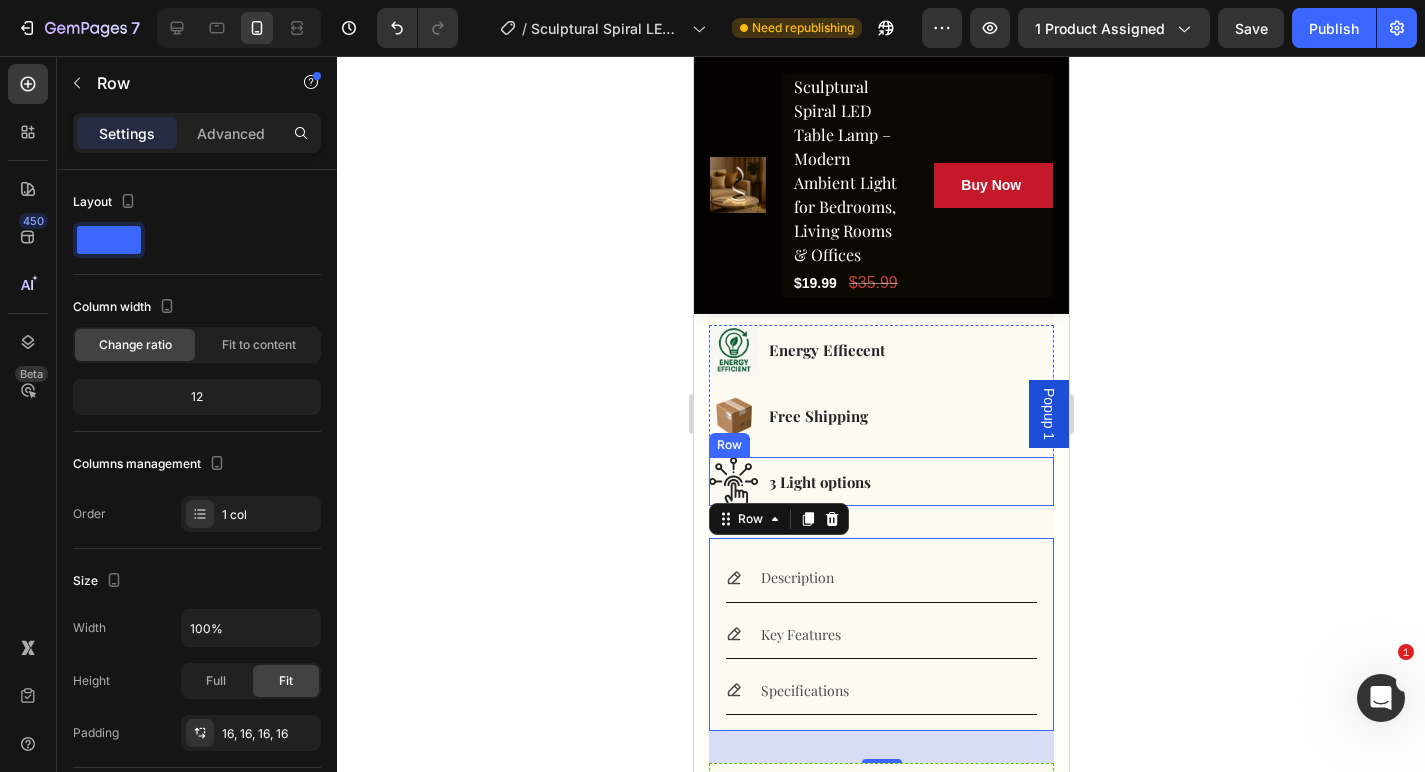 click on "Image 3 Light options Text block Row" at bounding box center (880, 481) 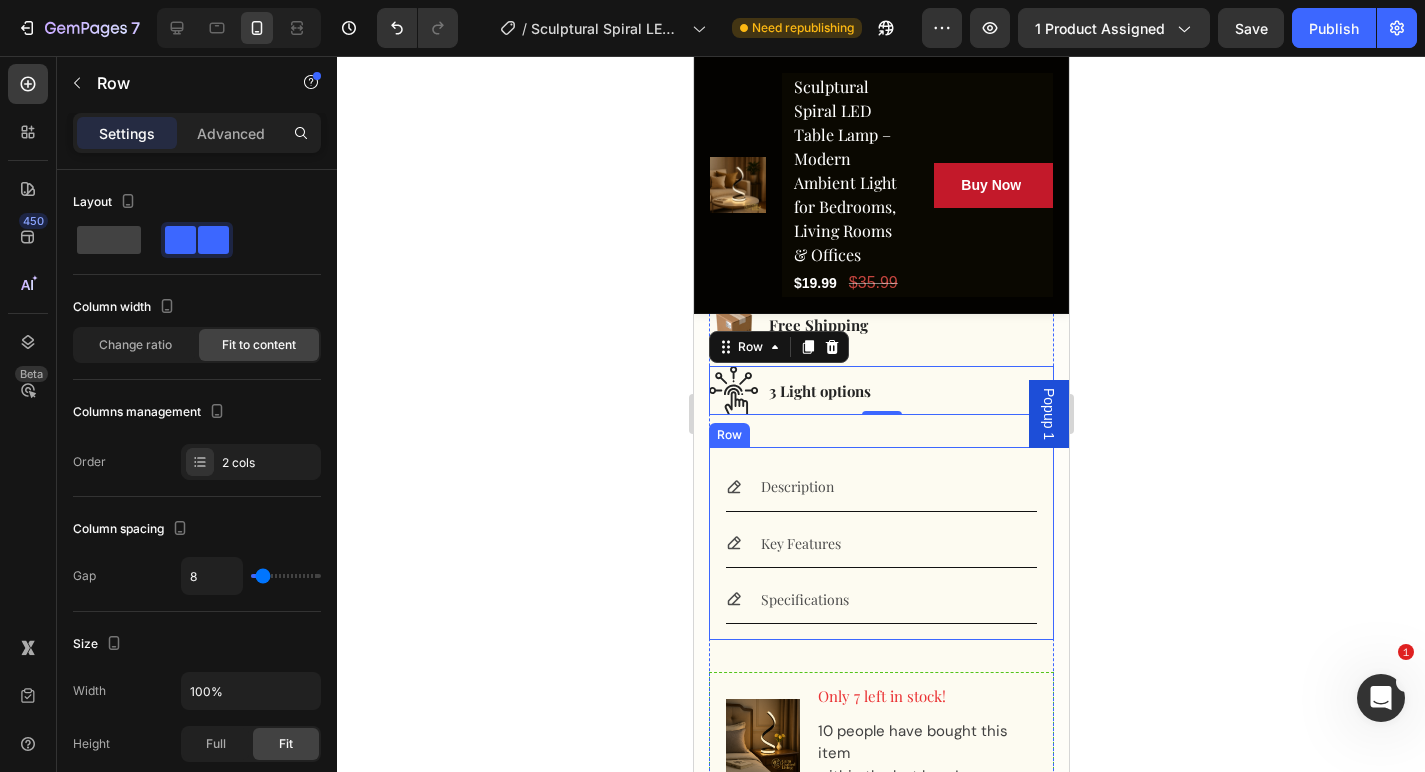 scroll, scrollTop: 1194, scrollLeft: 0, axis: vertical 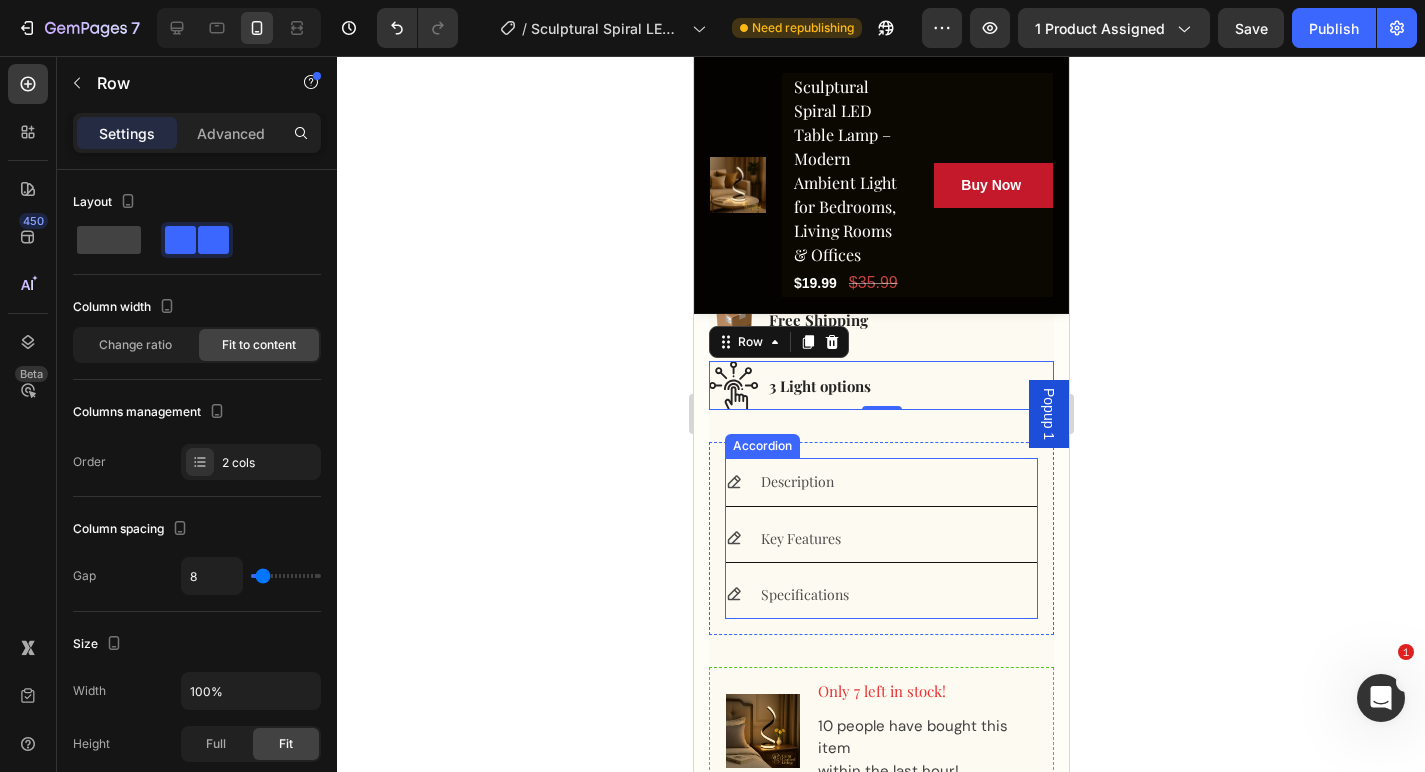 click 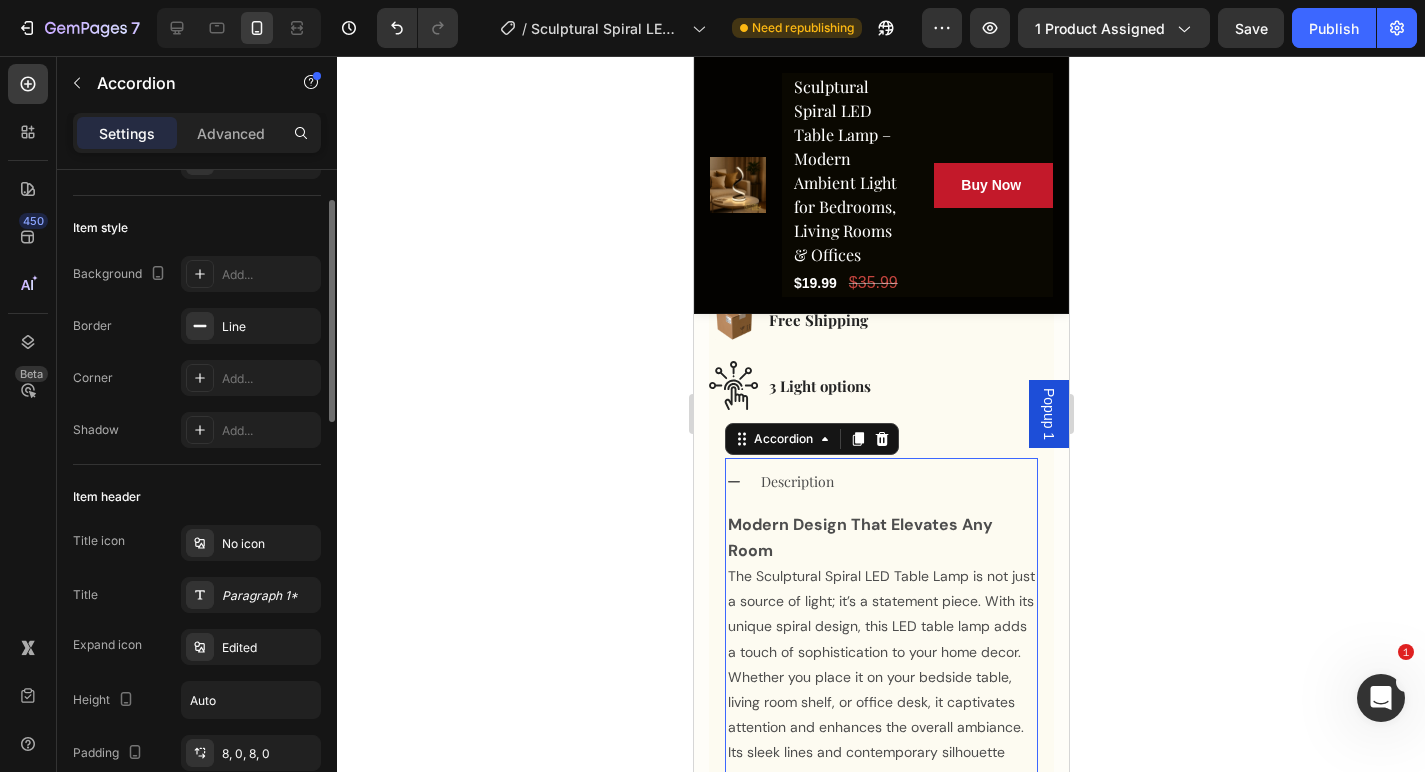 scroll, scrollTop: 90, scrollLeft: 0, axis: vertical 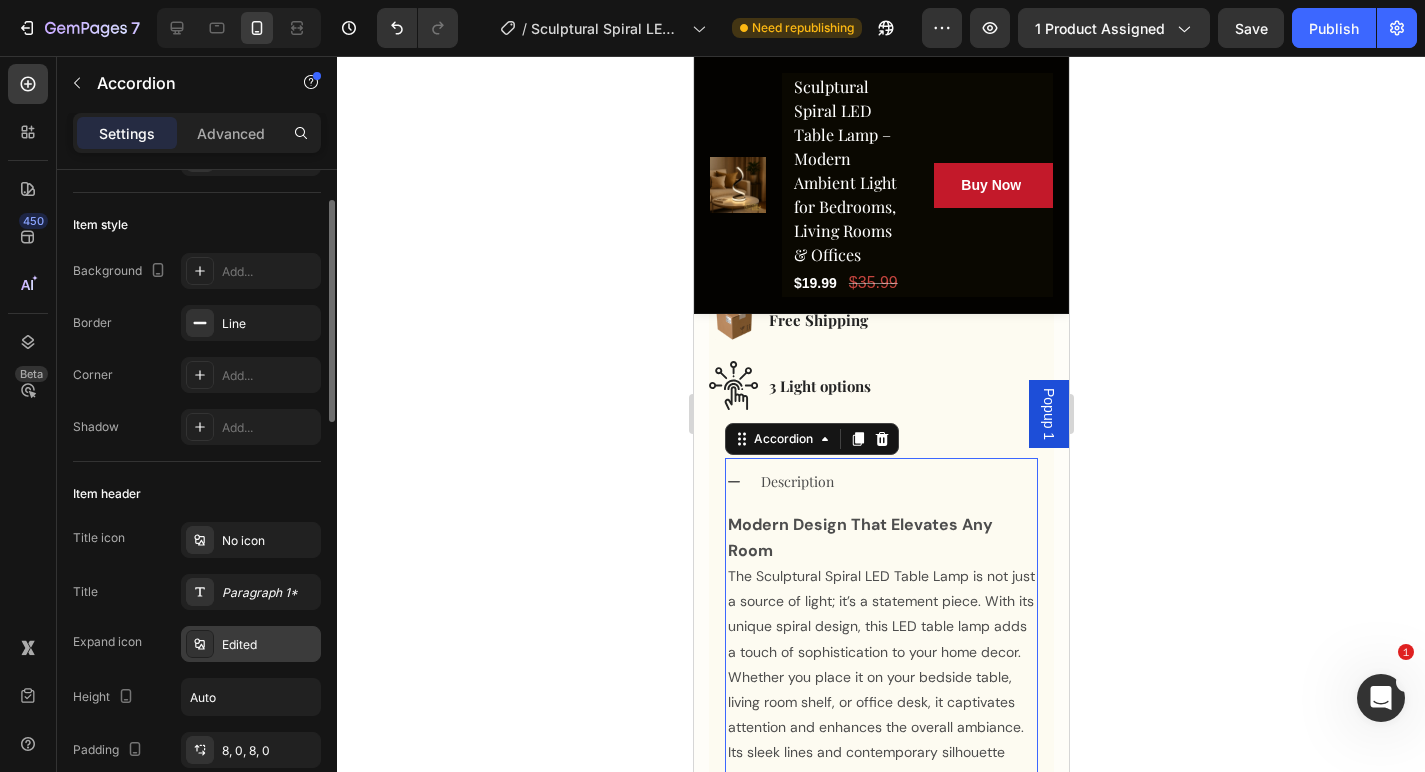 click on "Edited" at bounding box center (269, 645) 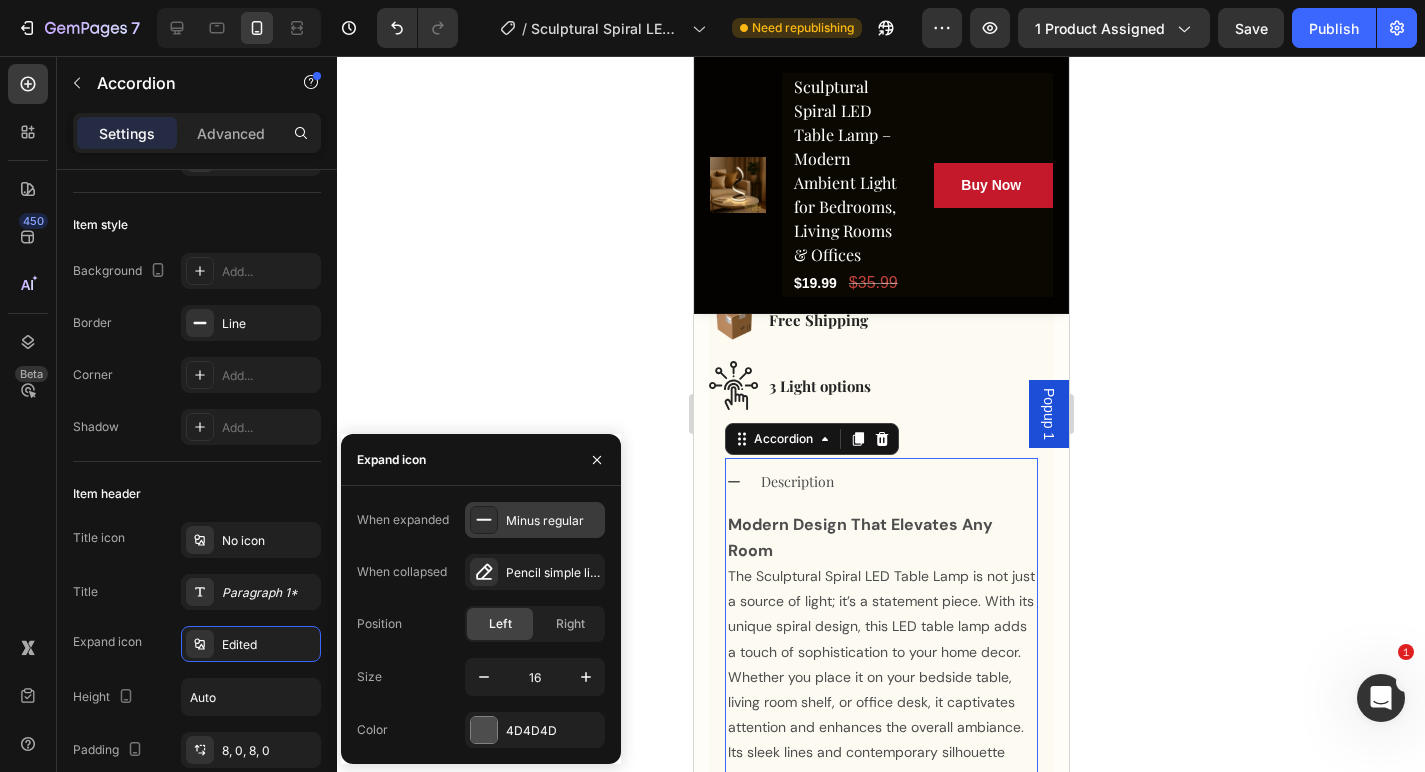 click on "Minus regular" at bounding box center [553, 521] 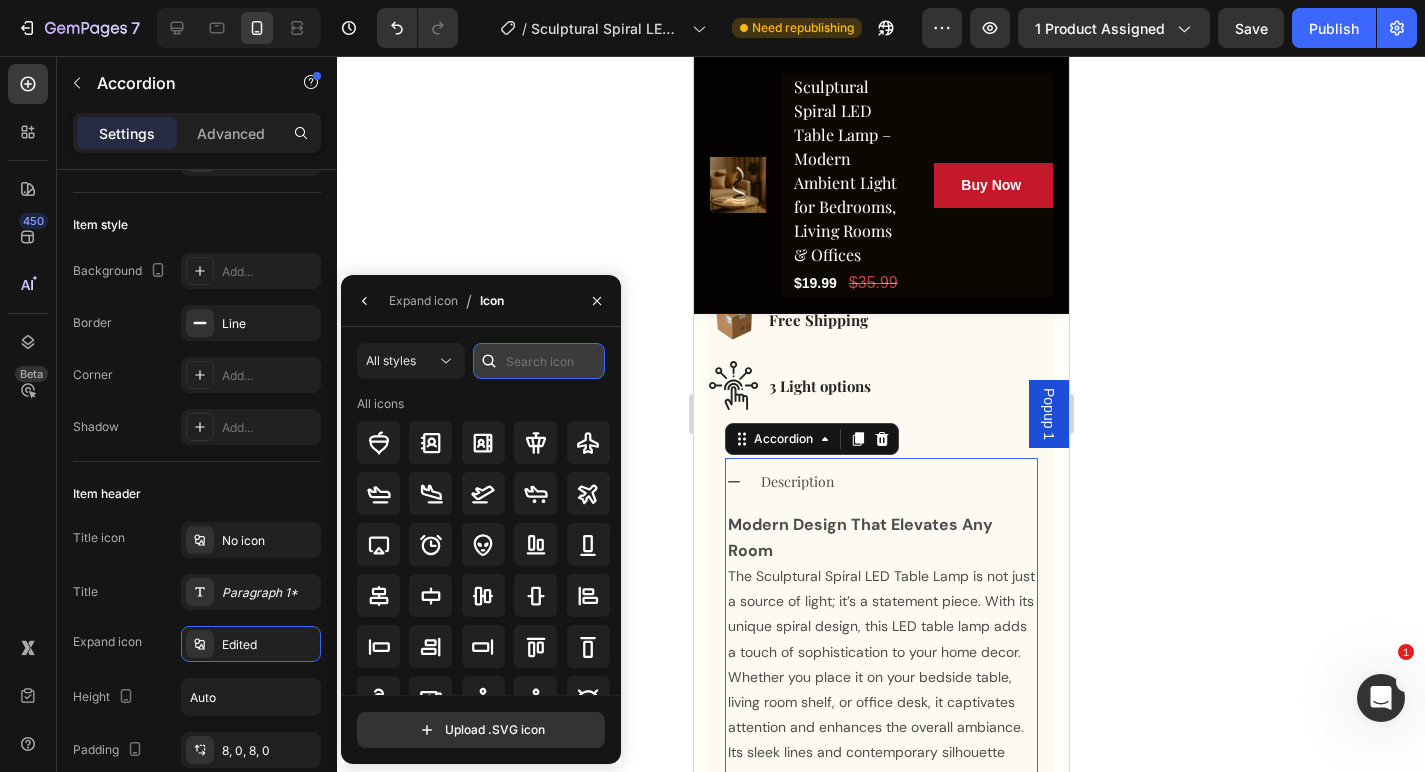 click at bounding box center (539, 361) 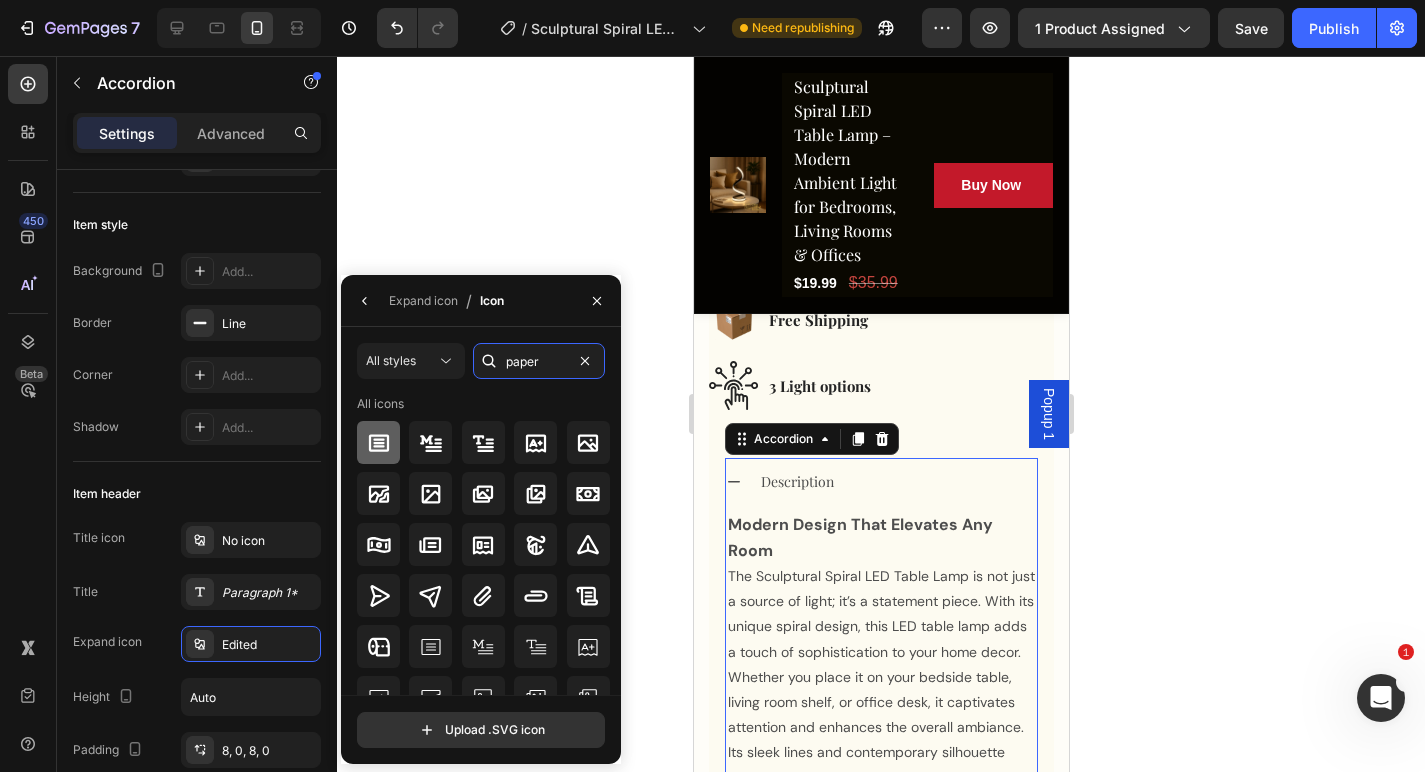 type on "paper" 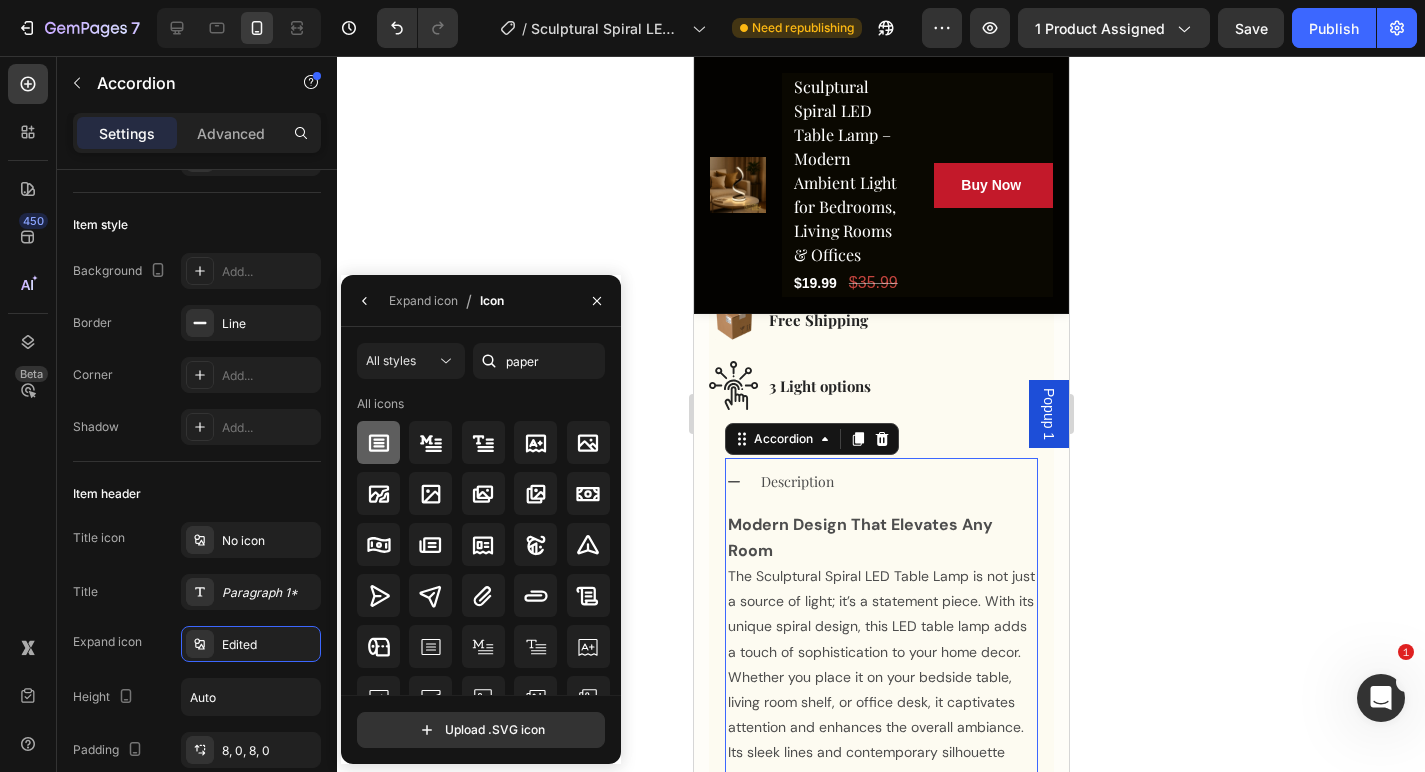 click 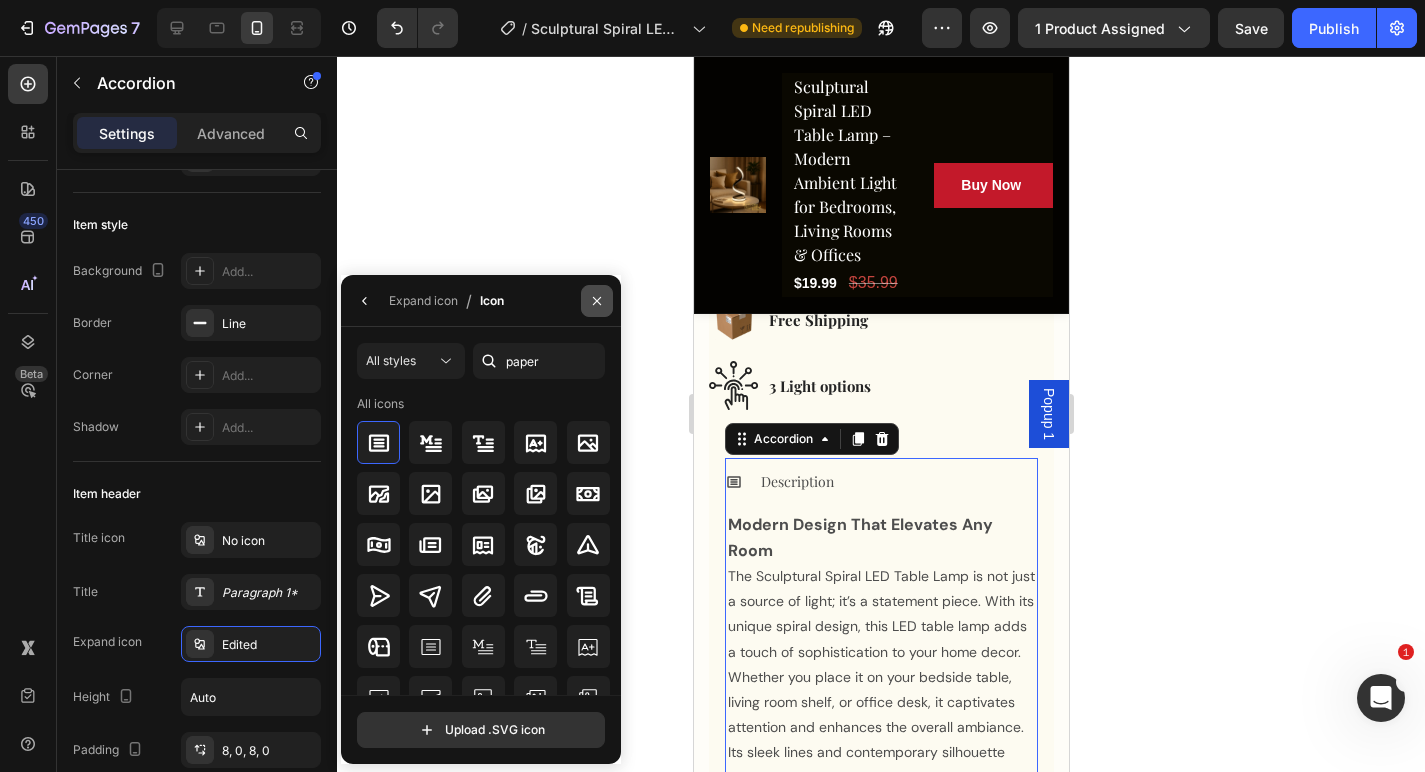 click 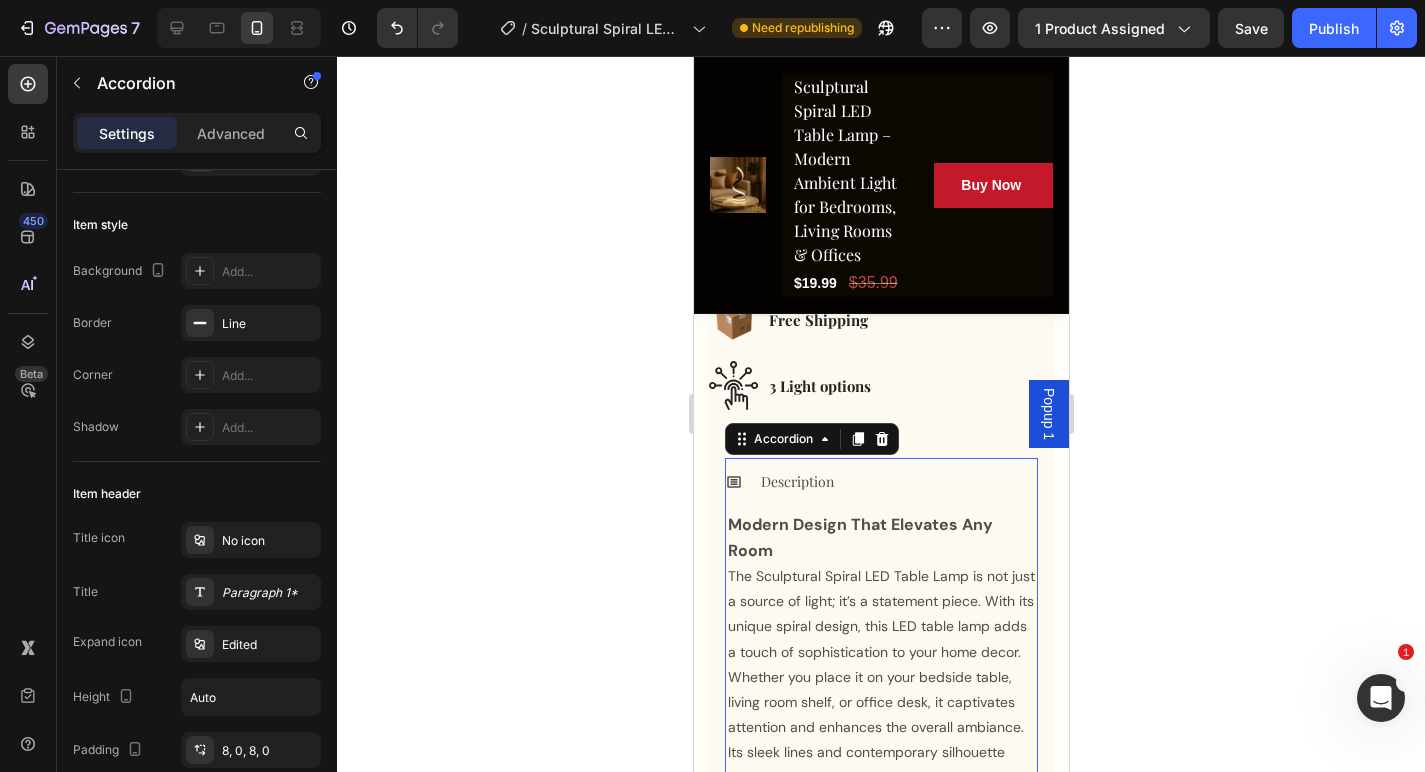click 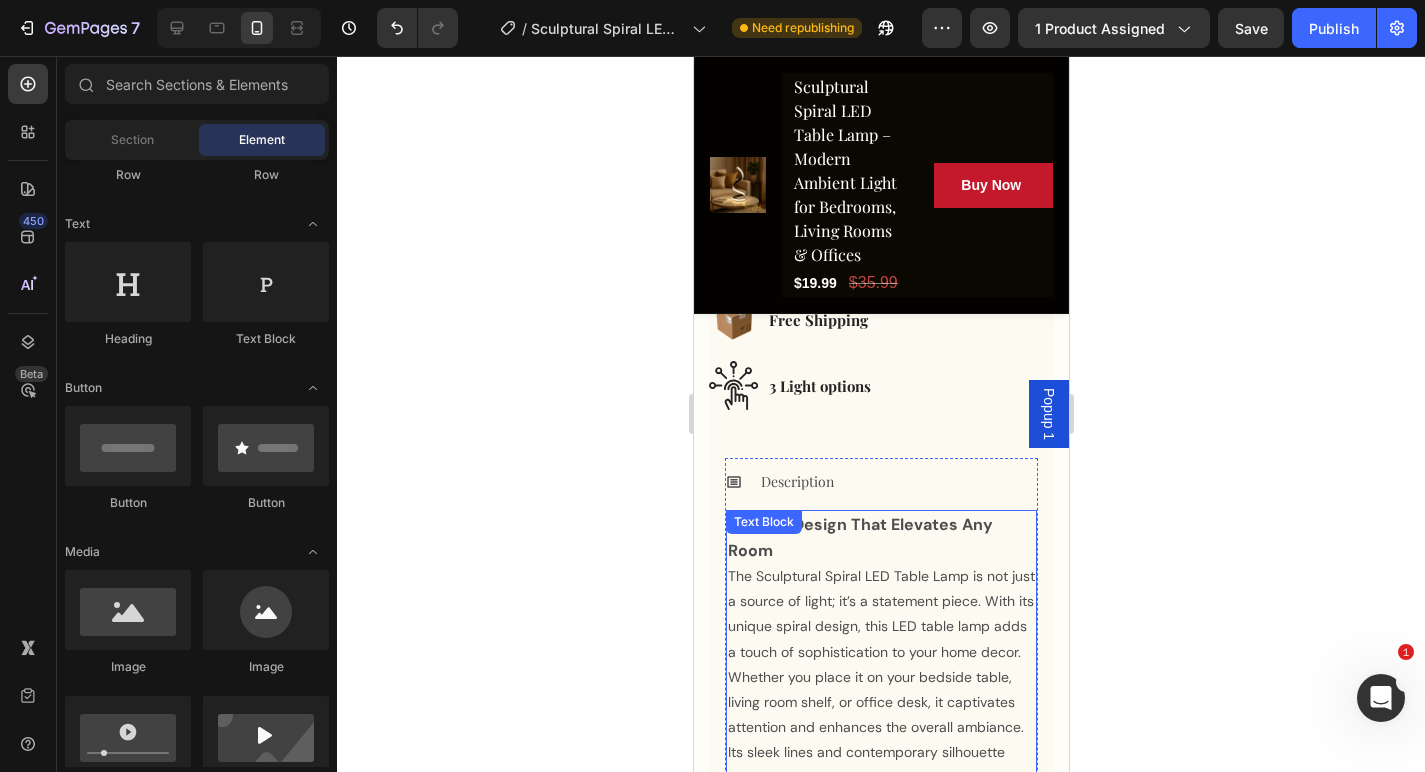 scroll, scrollTop: 1184, scrollLeft: 0, axis: vertical 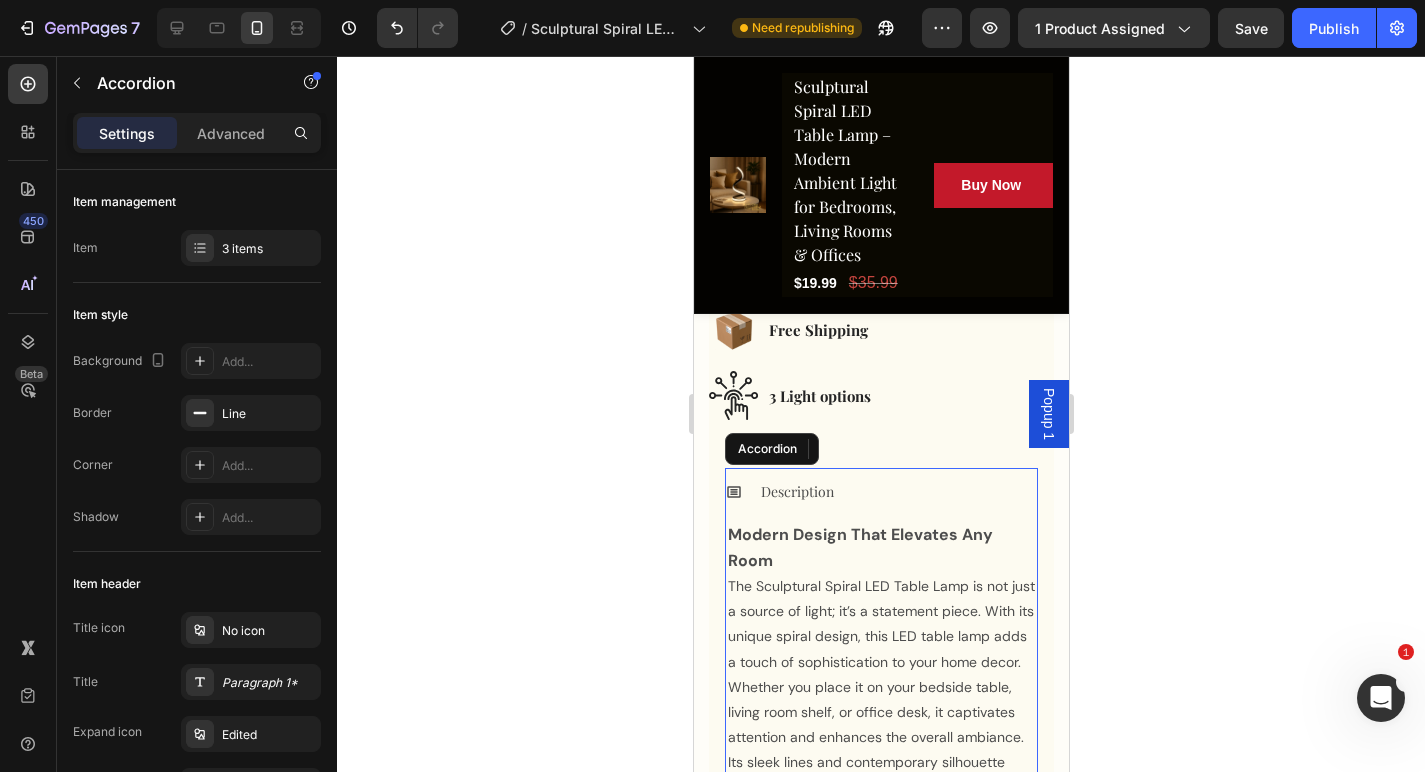 click 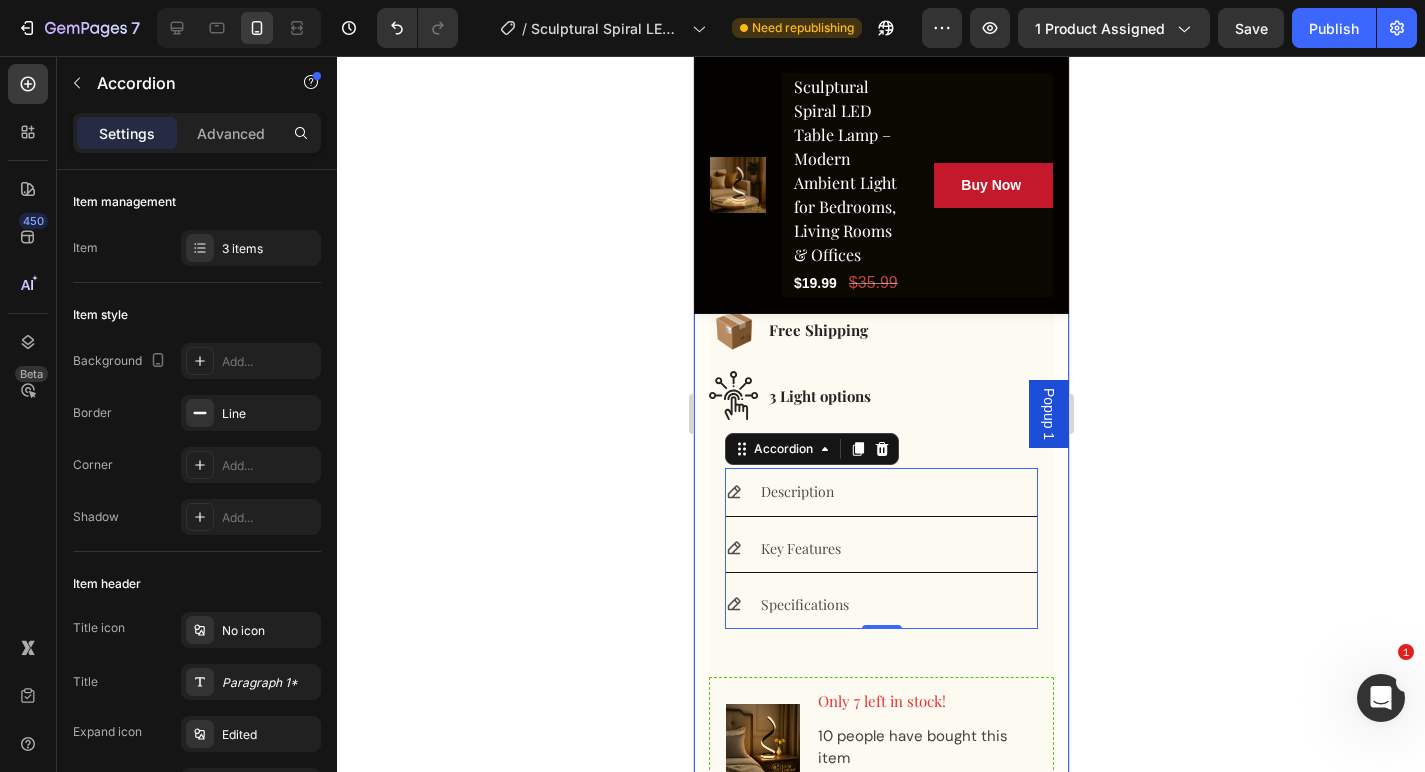 click on "FAST FREE DELIVERY! Button
30 Day Money Back   GARUNTEE ! Button
Contact us Anytime! Button
FAST FREE DELIVERY! Button
30 Day Money Back   GARUNTEE ! Button
Contact us Anytime! Button Marquee Where Art Meets Ambience Heading Row Product Images Sculptural Spiral LED Table Lamp – Modern Ambient Light for Bedrooms, Living Rooms & Offices (P) Title Redefine Your Nights in Style Text block                Icon                Icon                Icon                Icon                Icon Icon List Hoz (4 reviews) Text block Row                Title Line $19.99 (P) Price (P) Price $35.99 (P) Price (P) Price Row Save 44% (Limited time deal) Product Badge Row Image Energy Effiecent  Text block Row Image Free Shipping Text block Row Image 3 Light options Text block Row Row
Description
Key Features
Specifications Accordion   0 Row Image Only 7 left in stock! Text block" at bounding box center [880, 112] 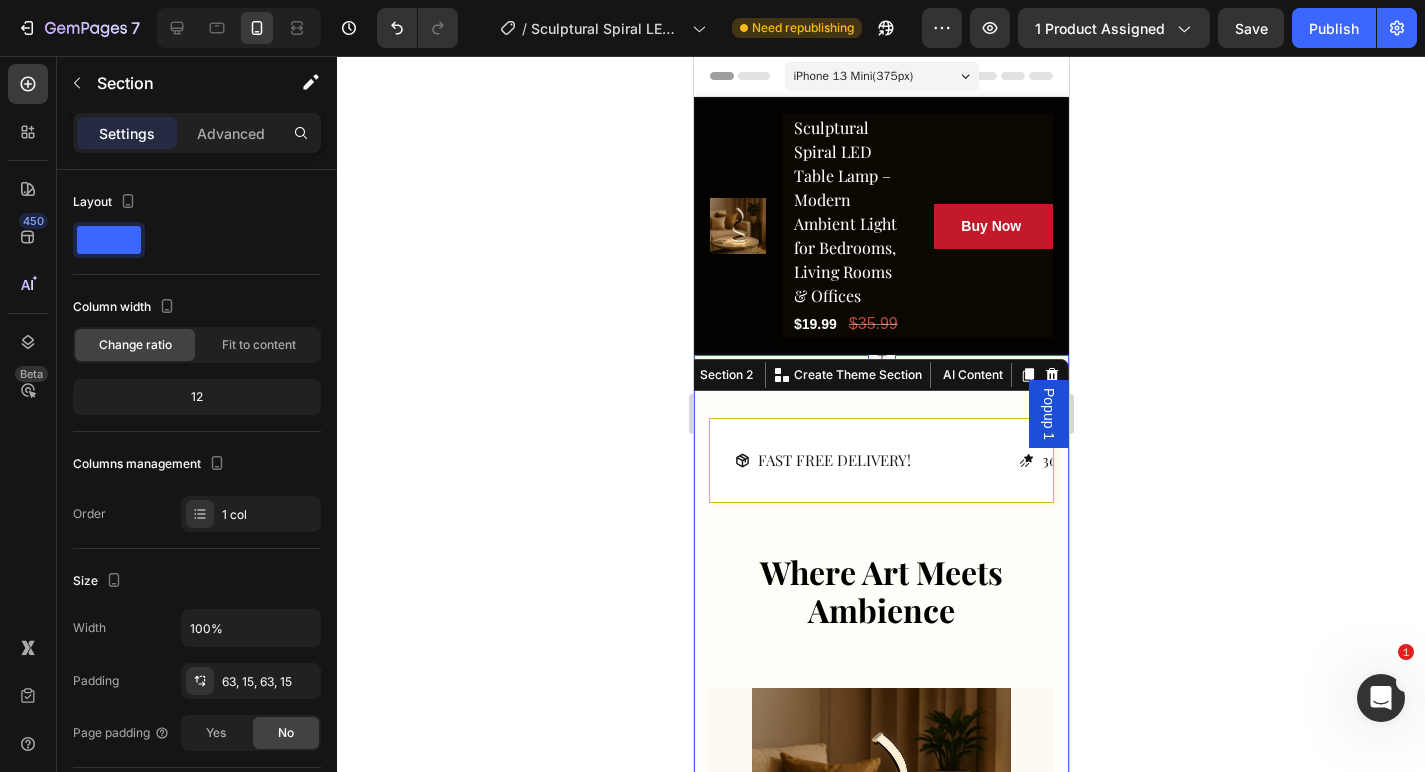 scroll, scrollTop: 0, scrollLeft: 0, axis: both 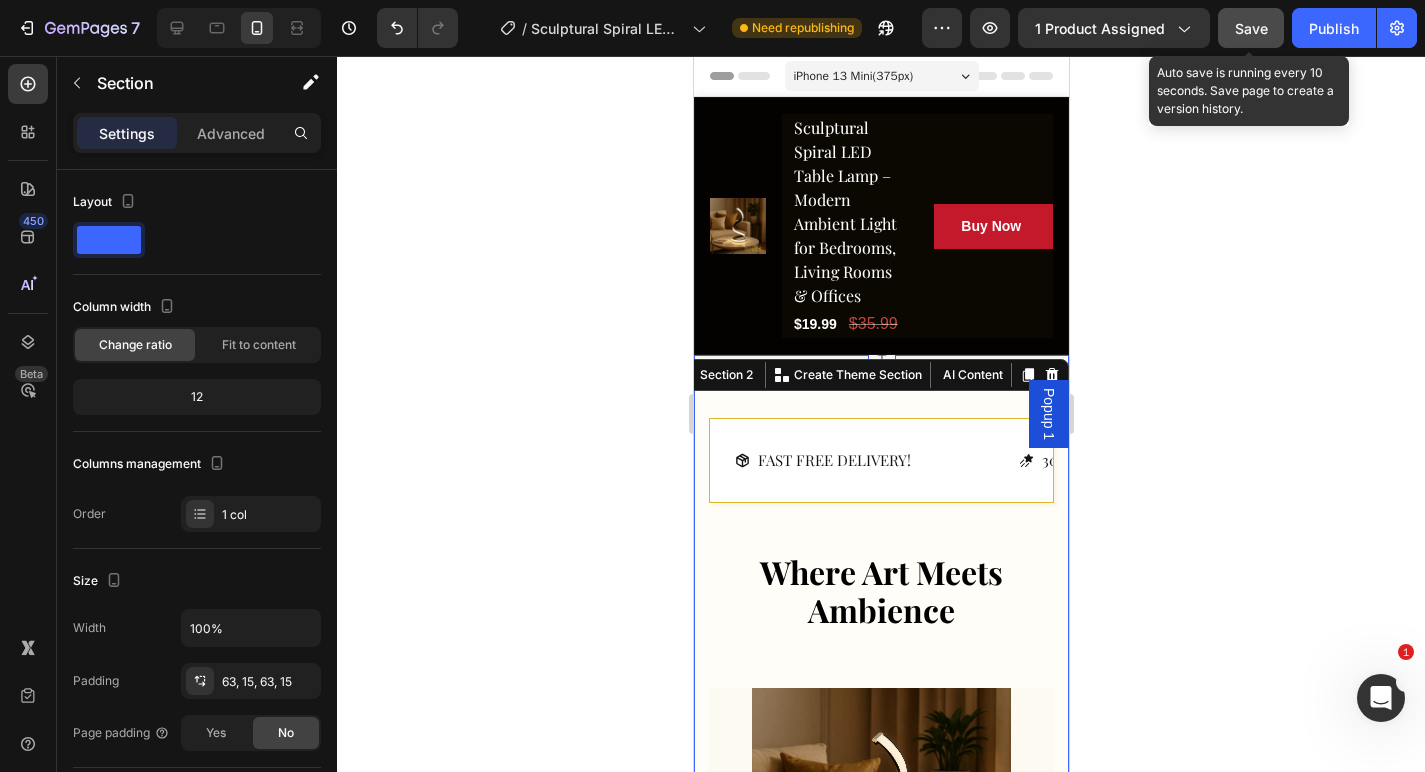 click on "Save" at bounding box center [1251, 28] 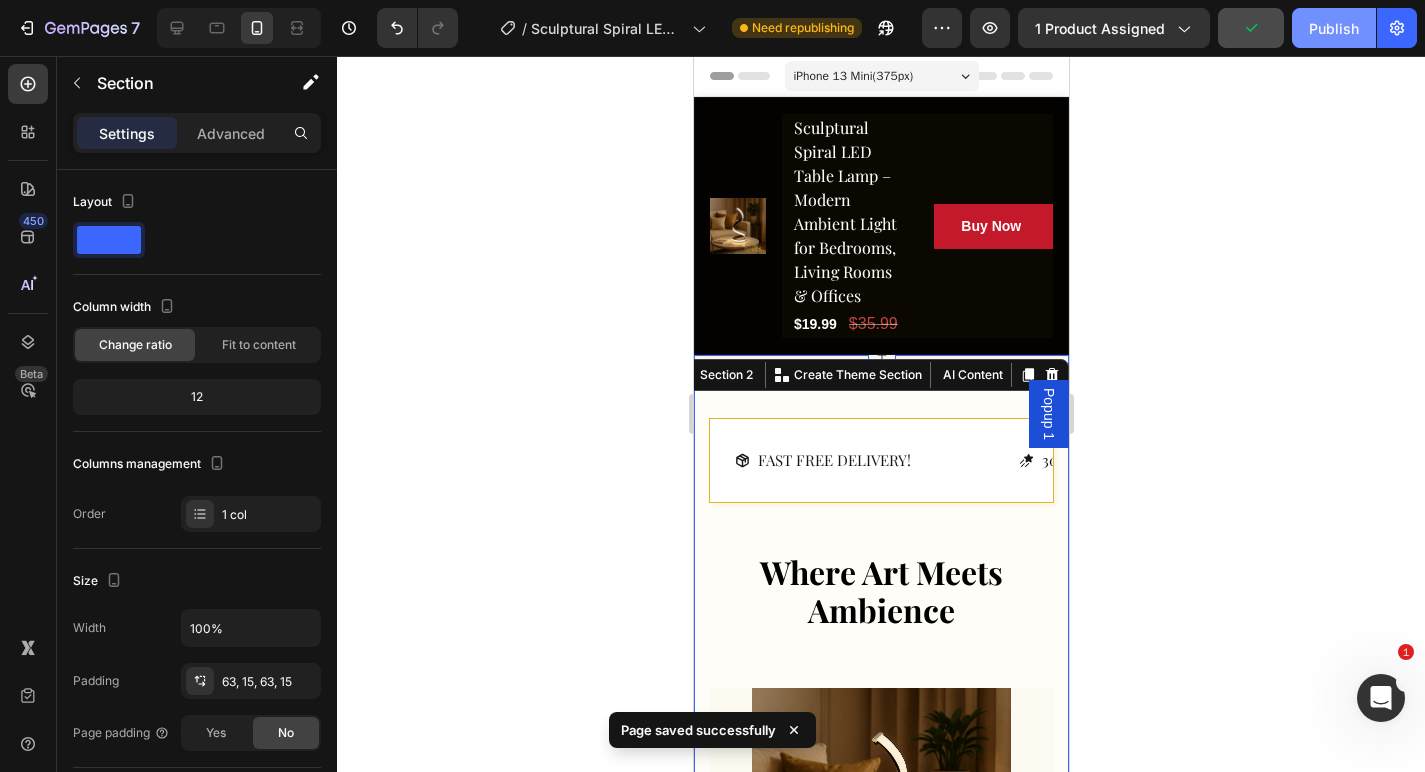 click on "Publish" at bounding box center (1334, 28) 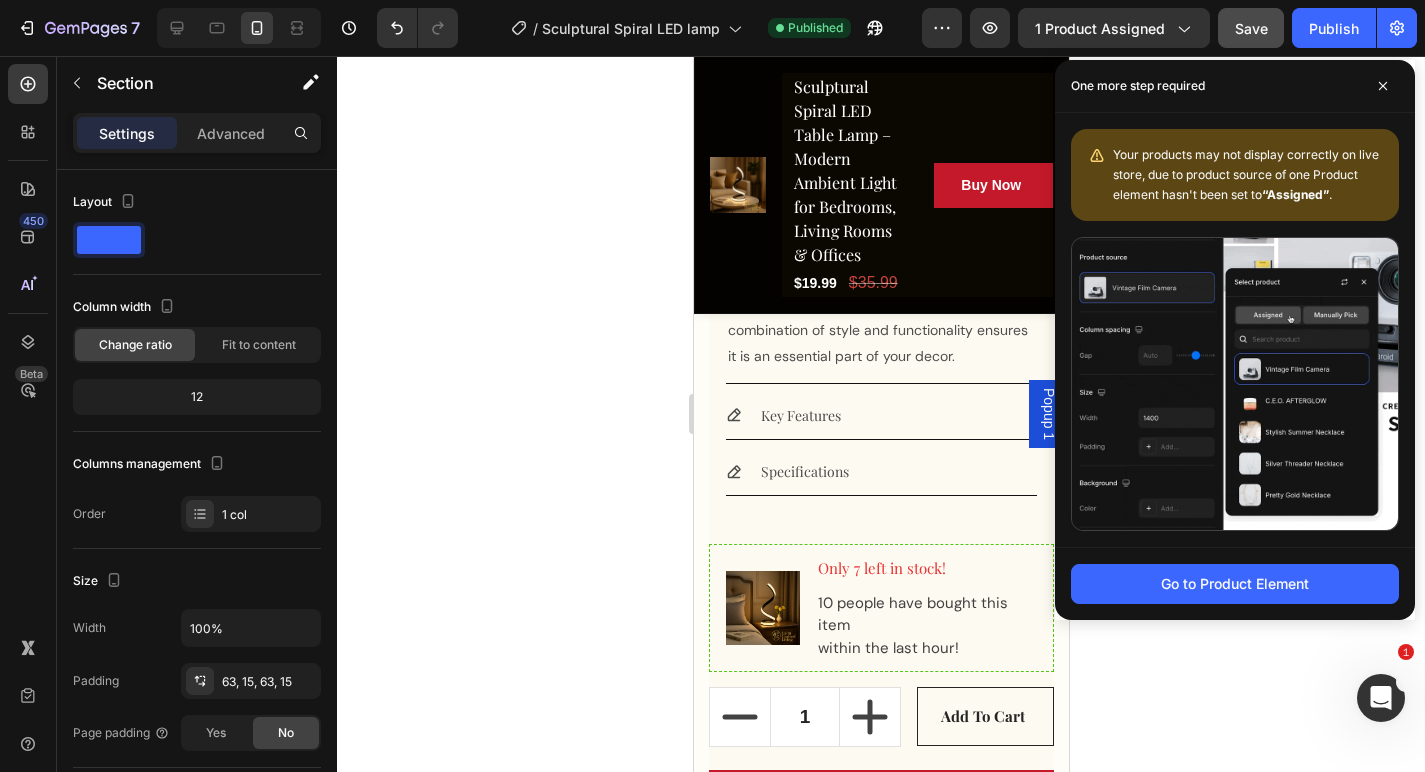 scroll, scrollTop: 2211, scrollLeft: 0, axis: vertical 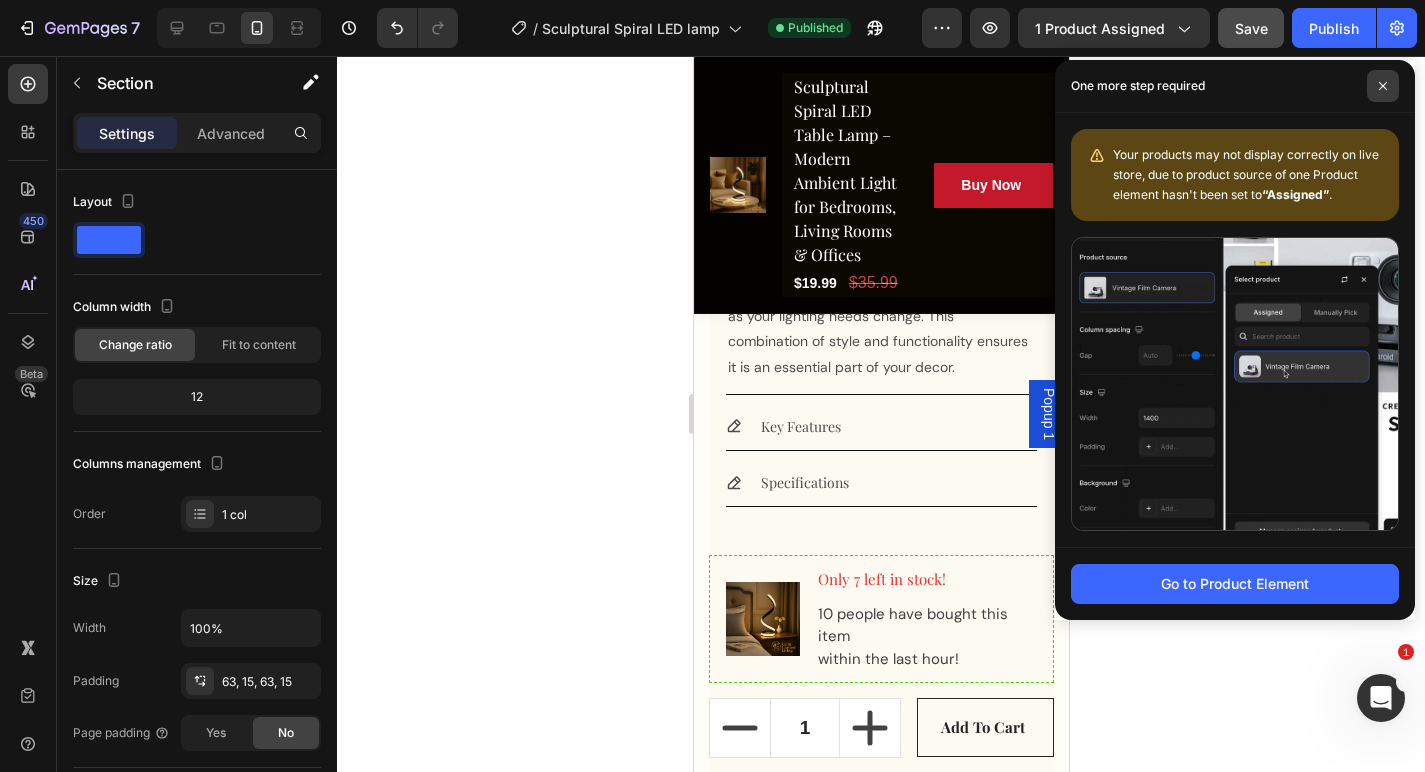 click at bounding box center [1383, 86] 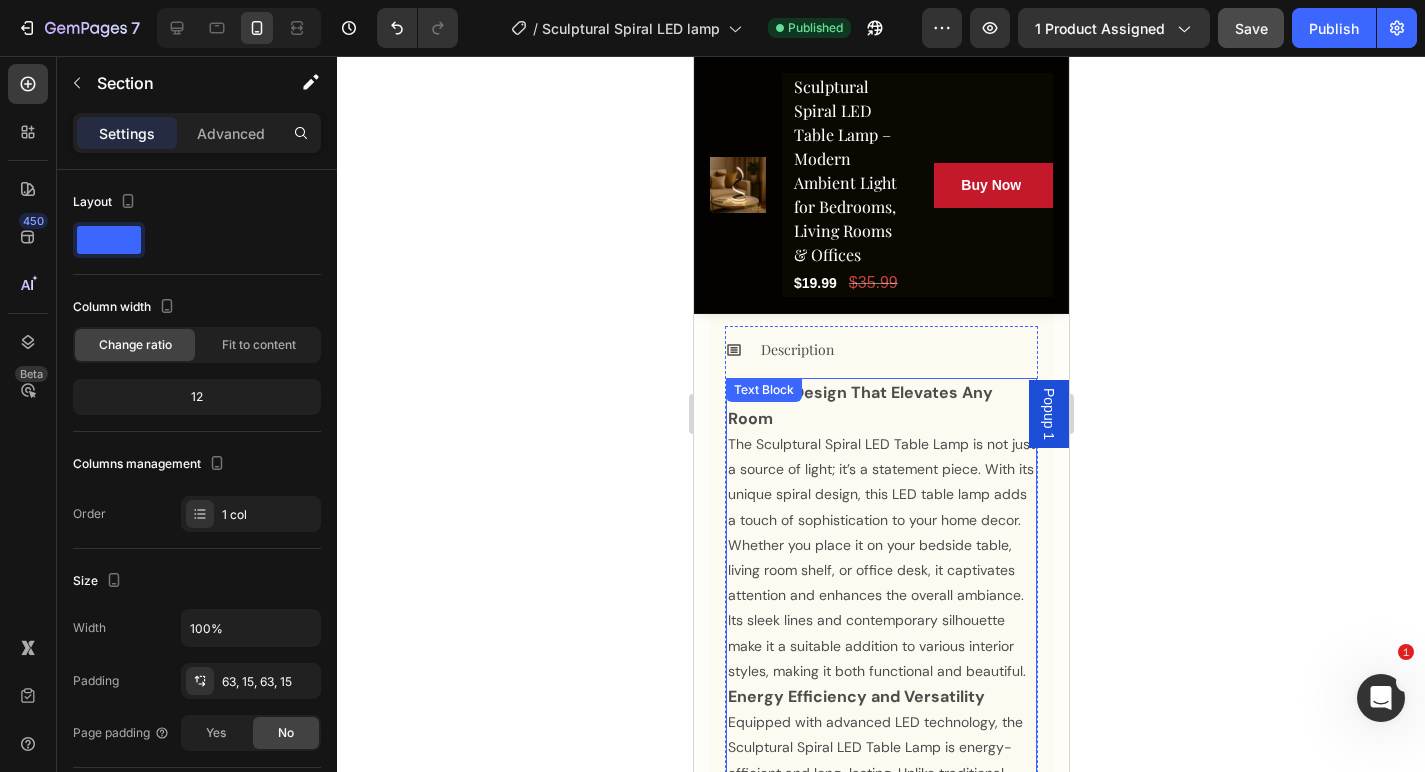 scroll, scrollTop: 1257, scrollLeft: 0, axis: vertical 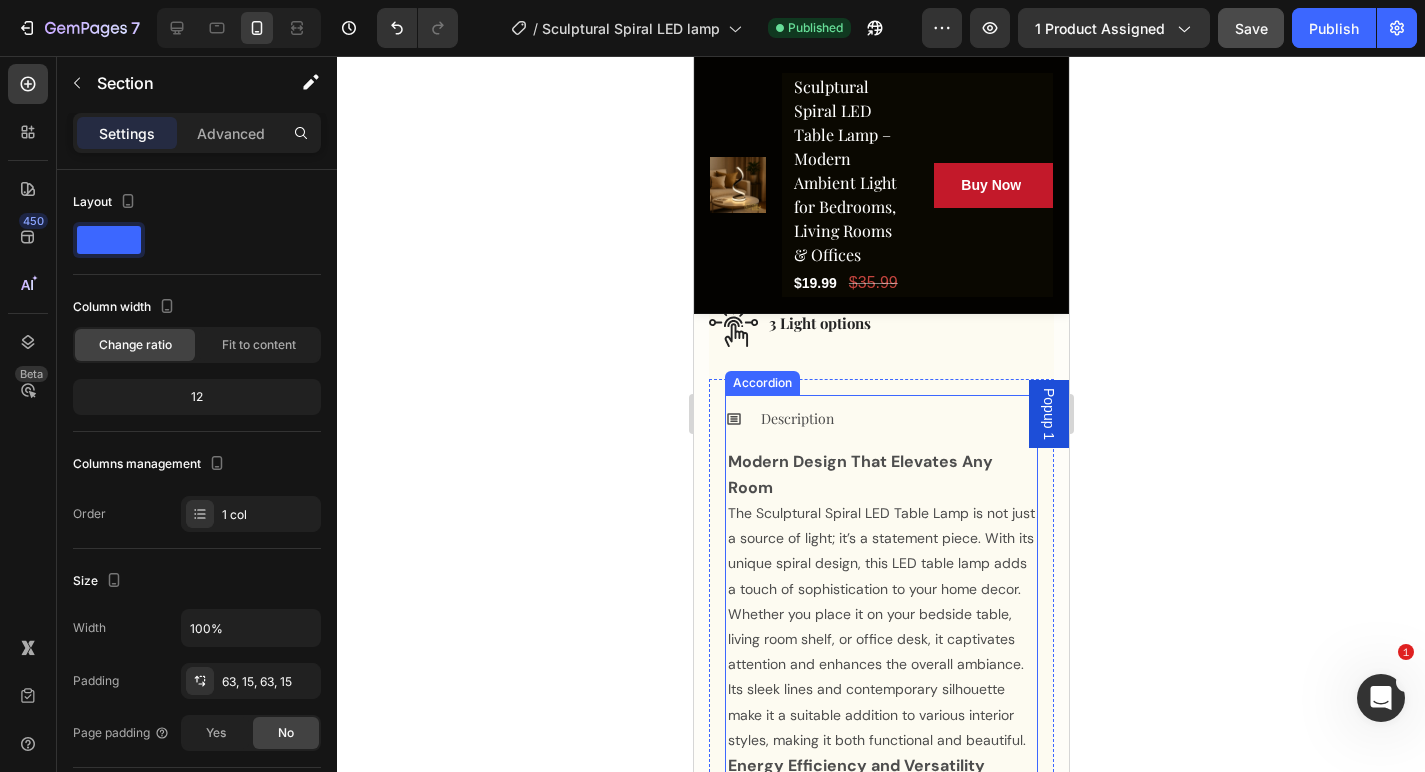 click 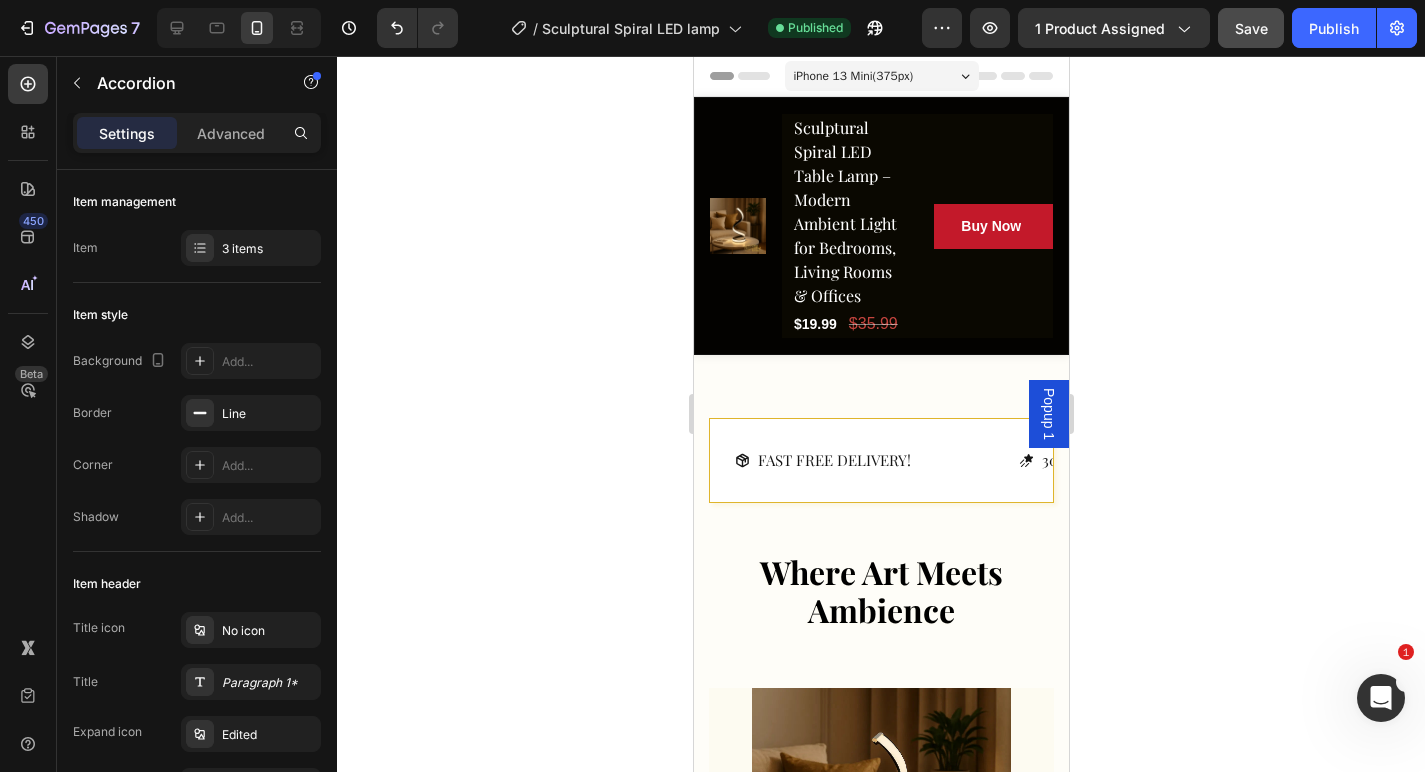scroll, scrollTop: 0, scrollLeft: 0, axis: both 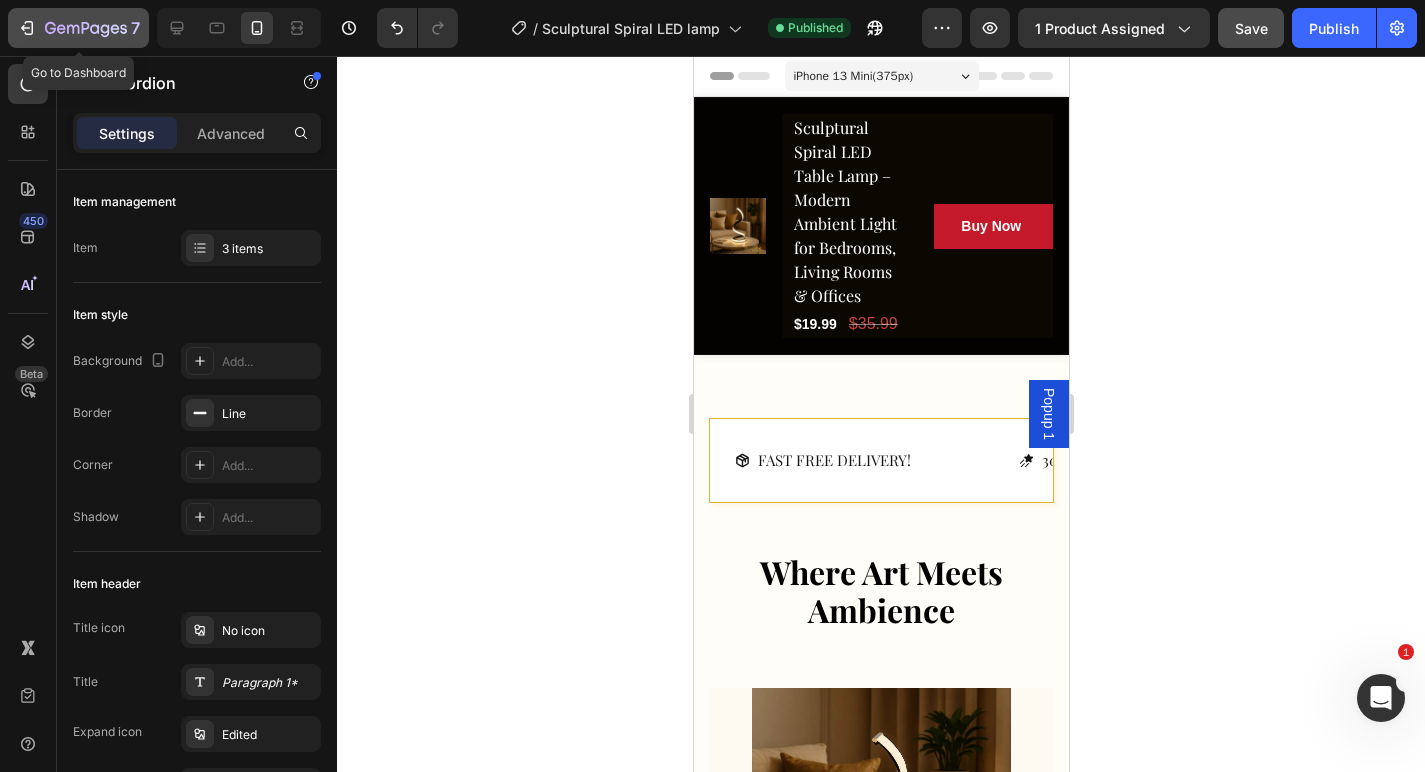 click 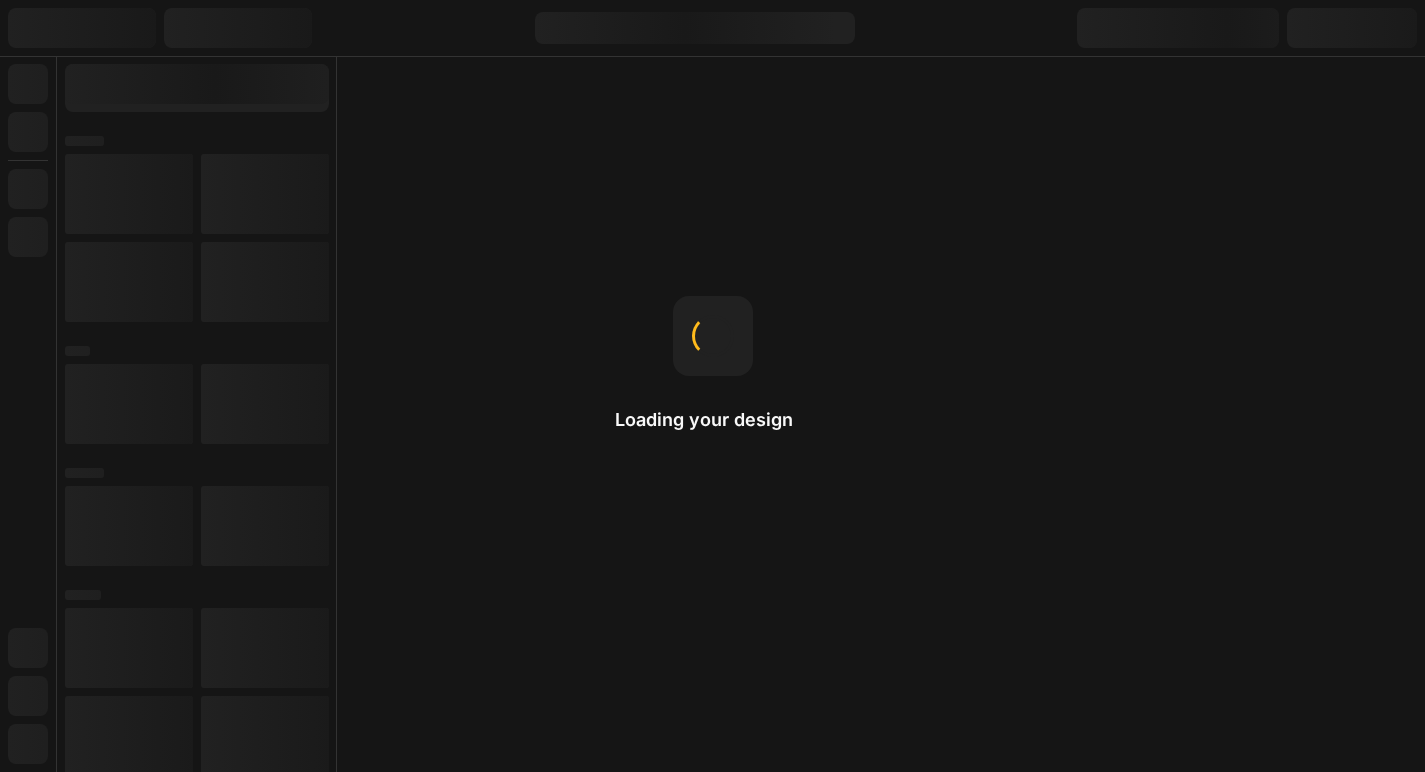 scroll, scrollTop: 0, scrollLeft: 0, axis: both 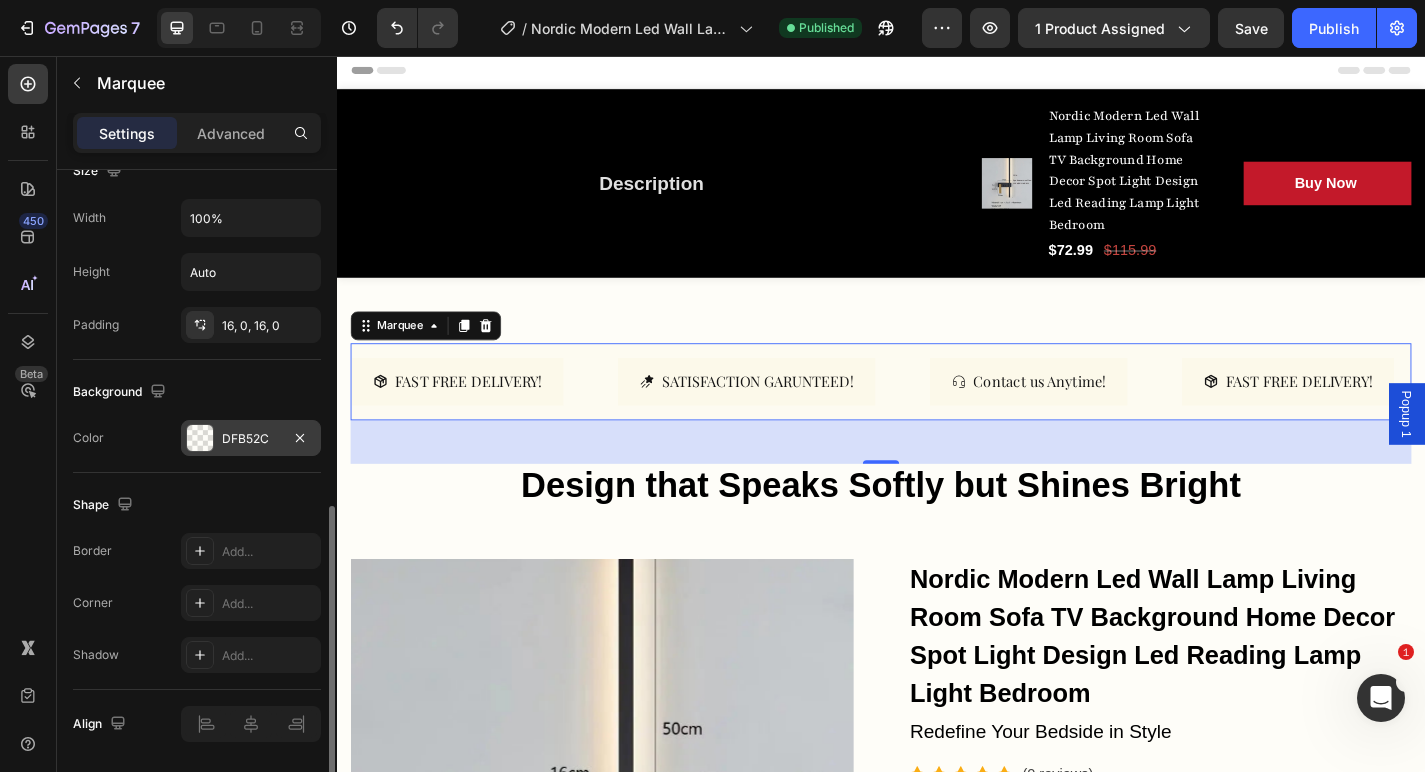 click on "DFB52C" at bounding box center (251, 438) 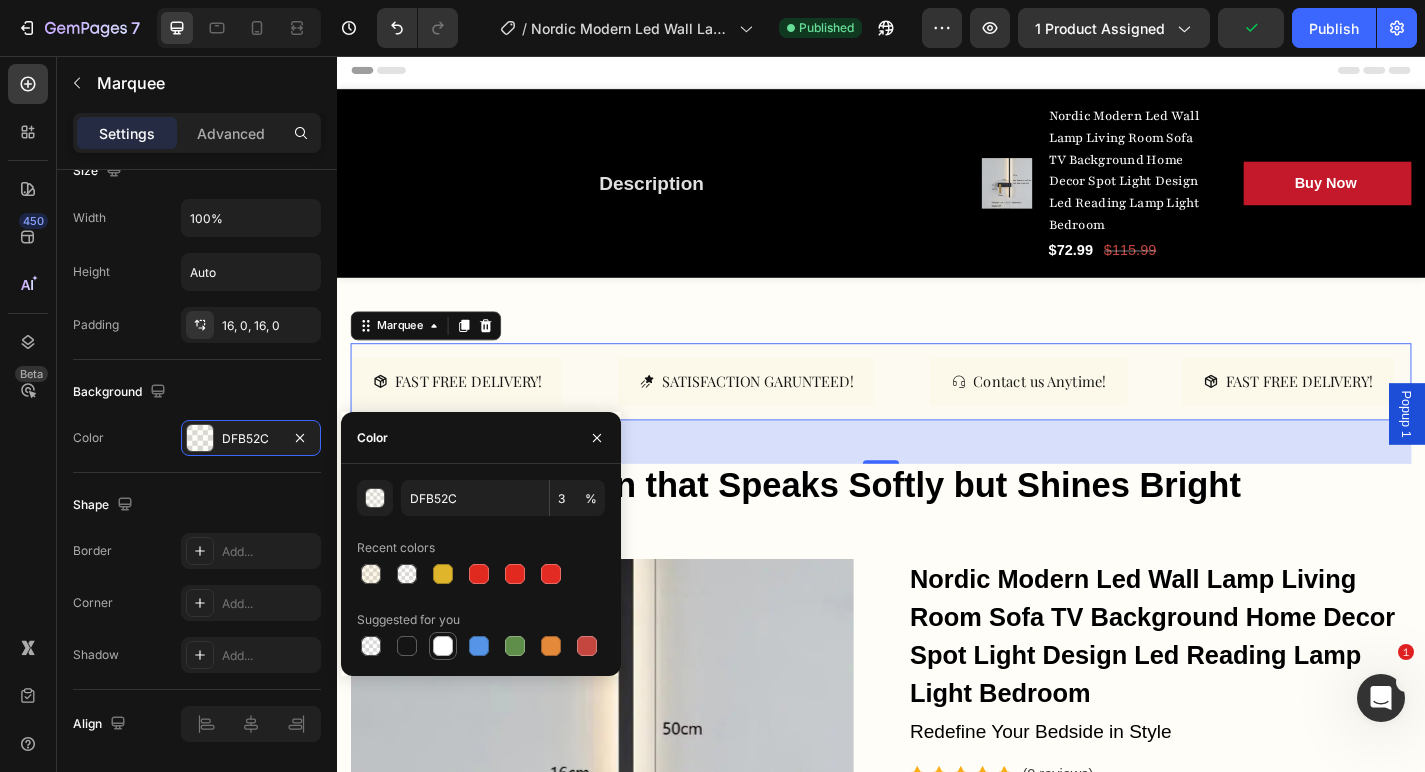 click at bounding box center (443, 646) 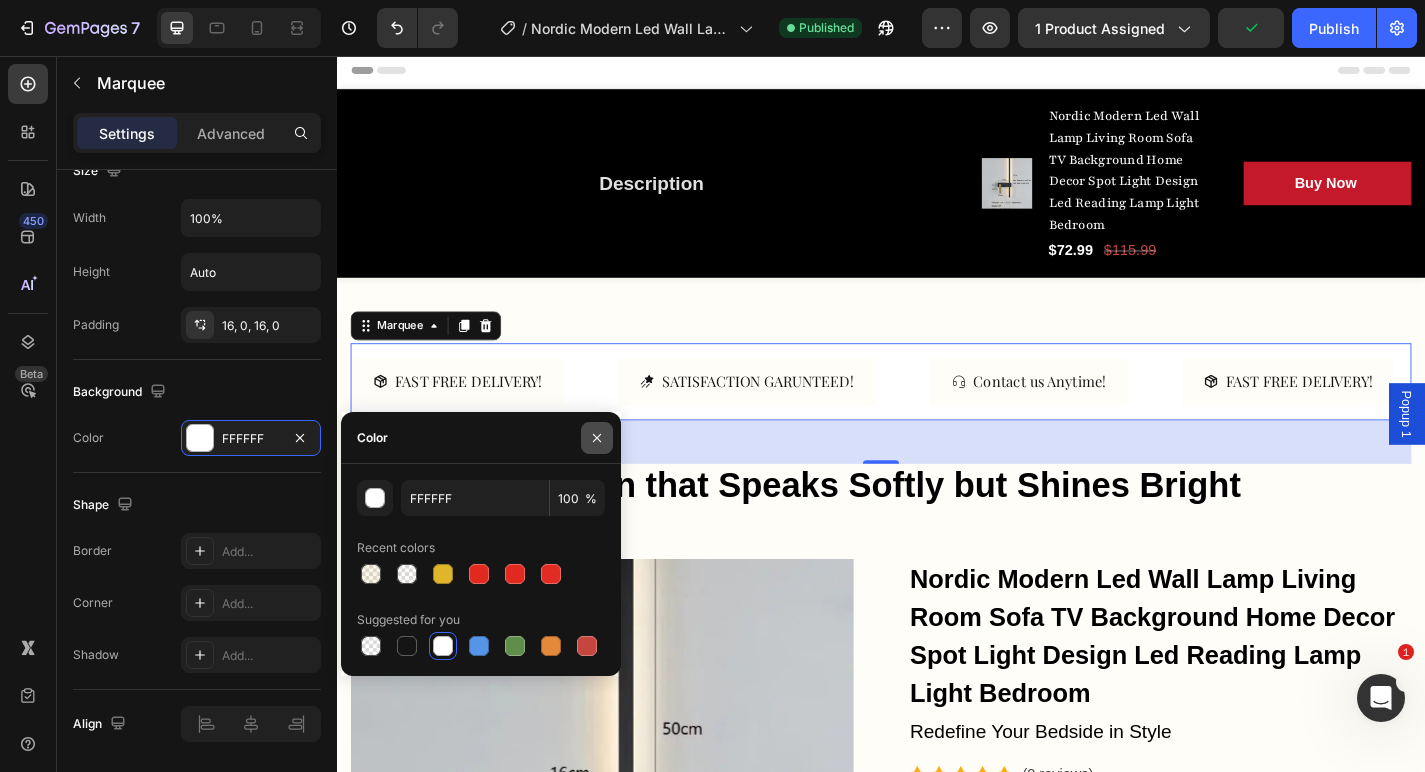 click at bounding box center (597, 438) 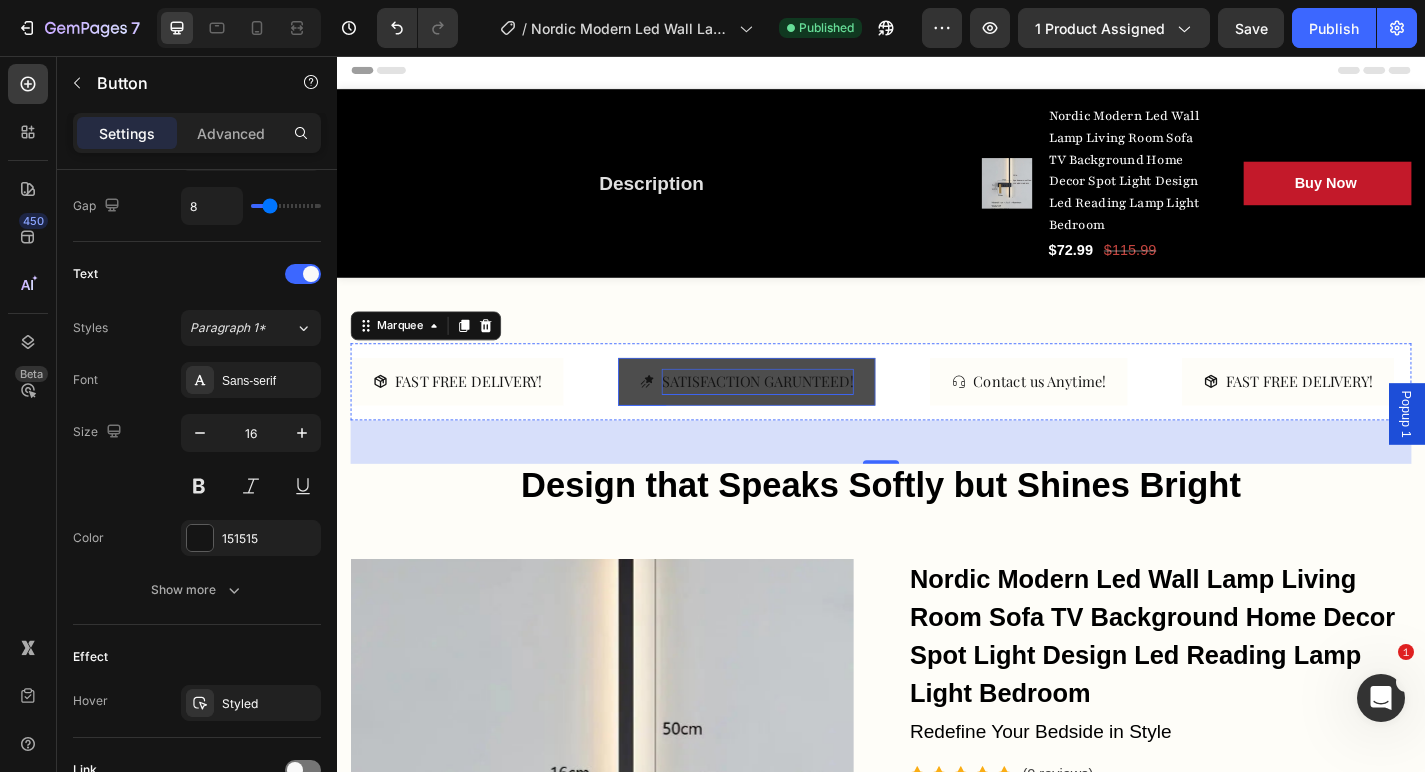 click on "SATISFACTION GARUNTEED!" at bounding box center [801, 415] 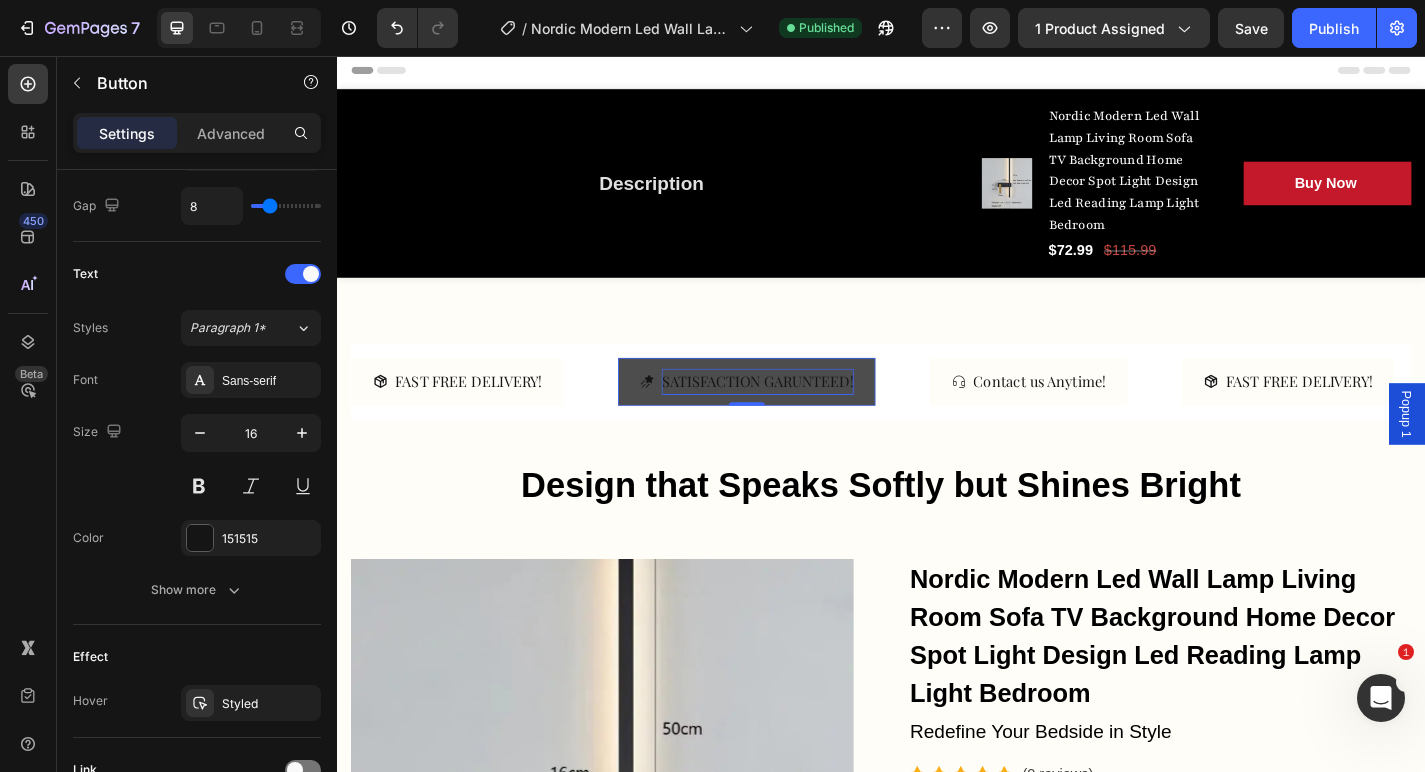 scroll, scrollTop: 0, scrollLeft: 0, axis: both 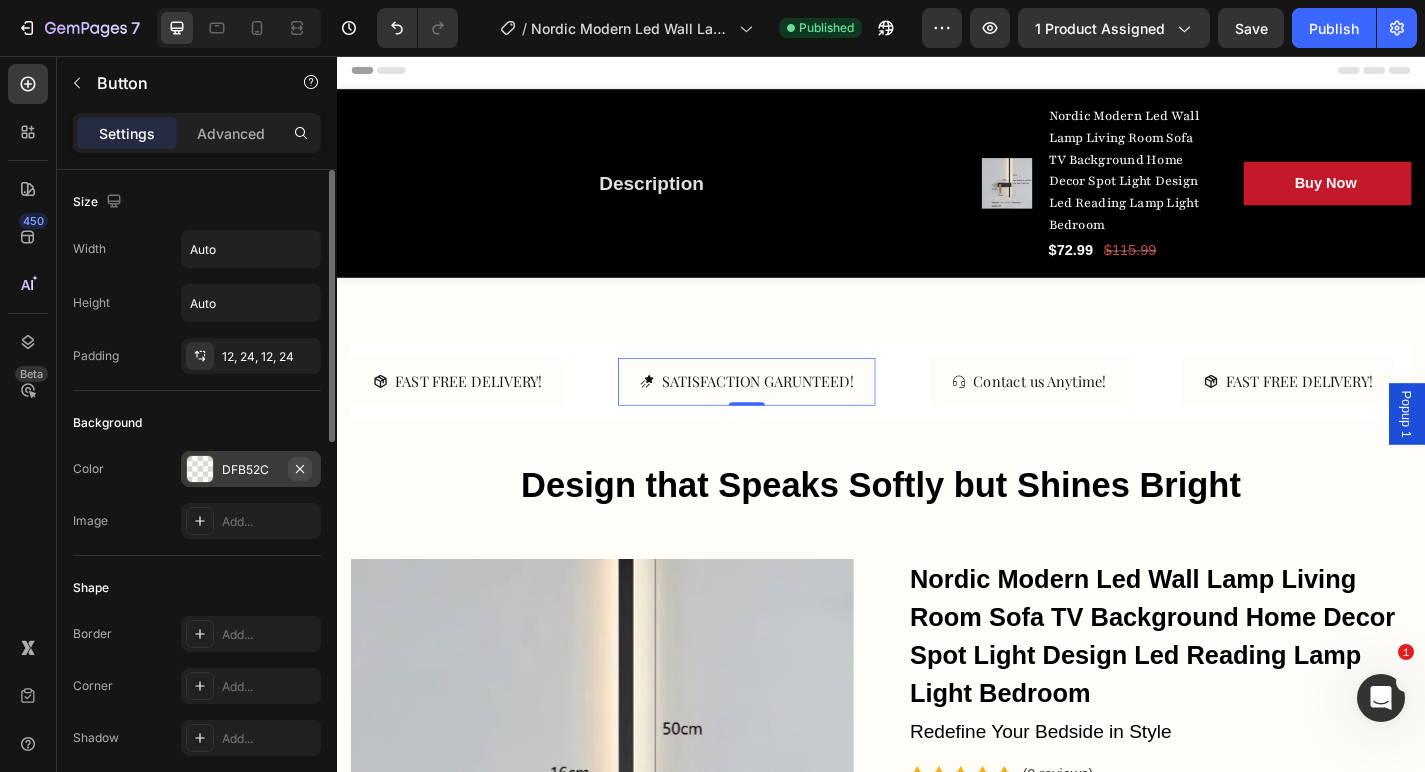 click 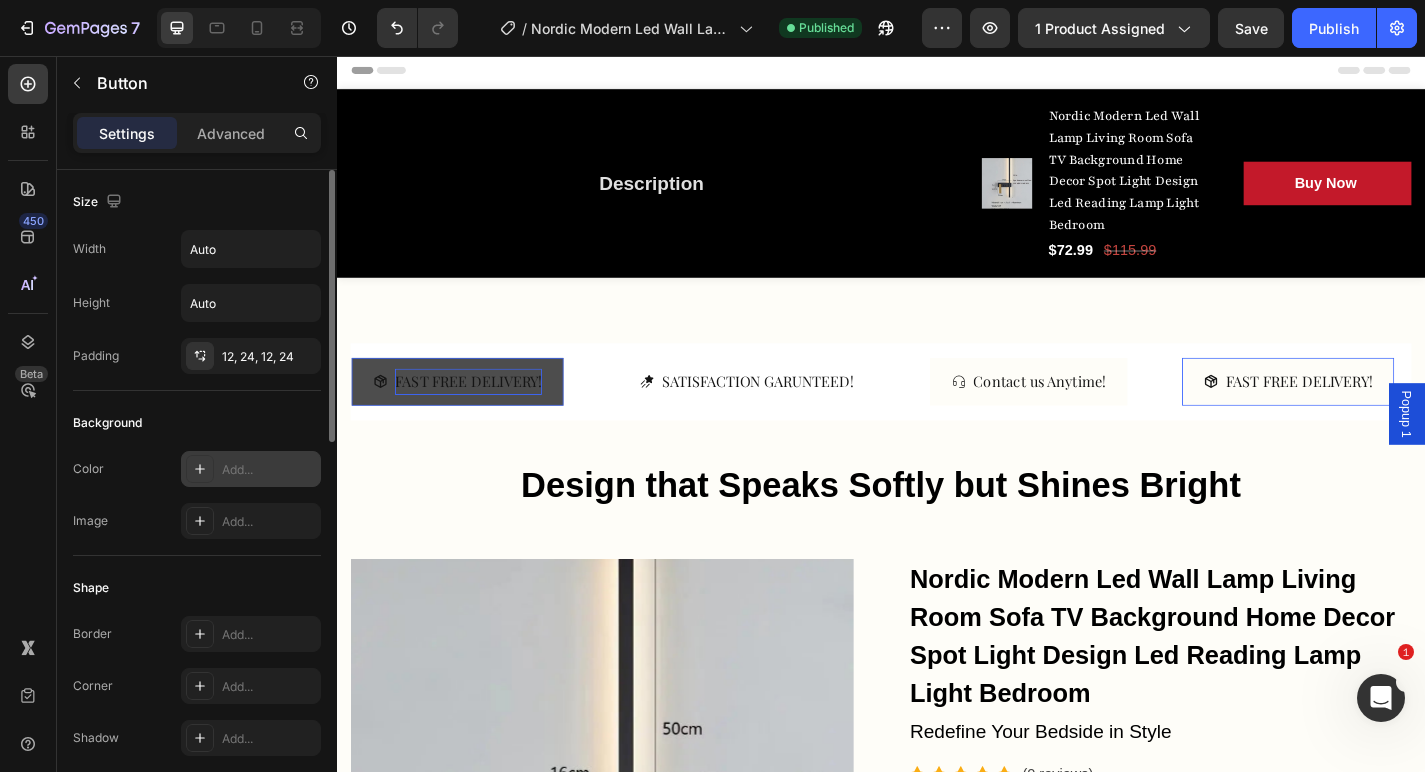 click on "FAST FREE DELIVERY!" at bounding box center (482, 415) 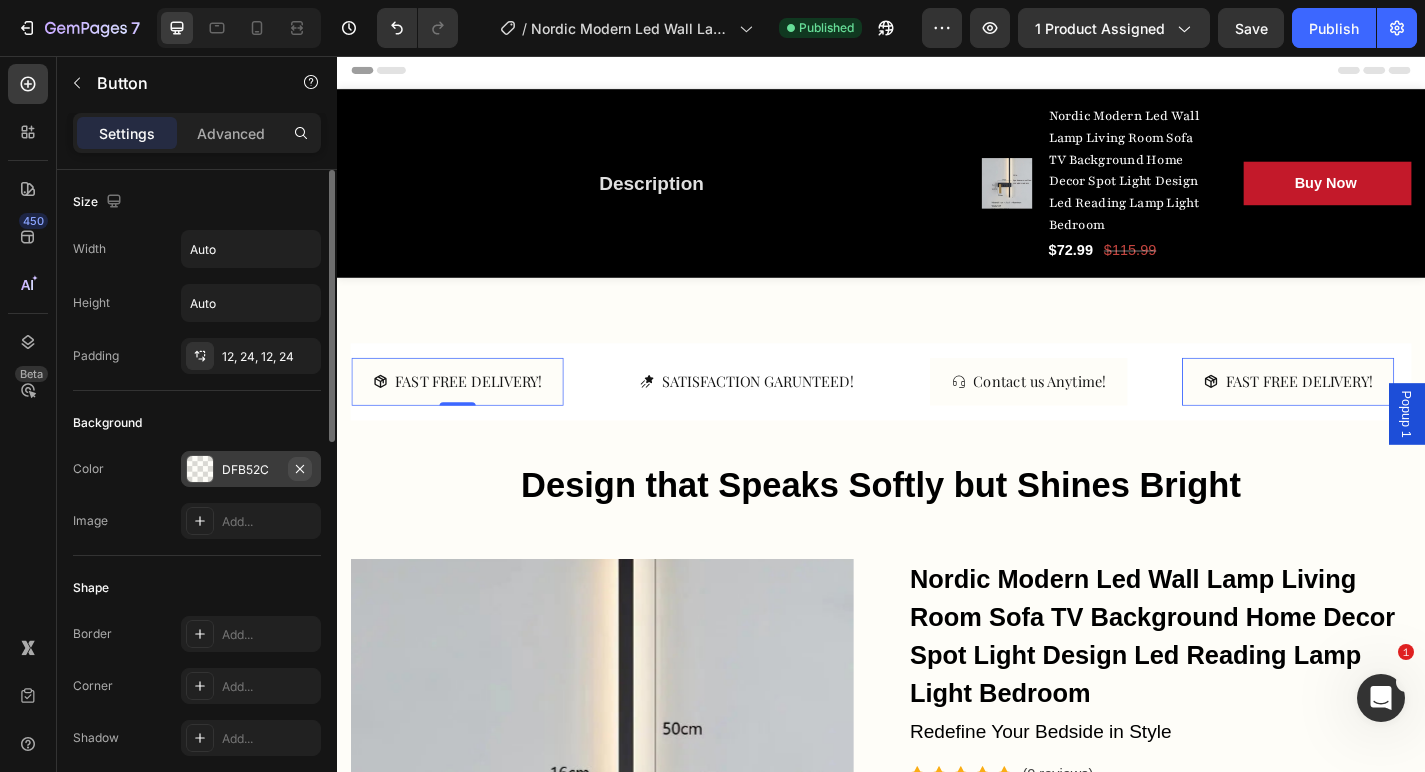 click 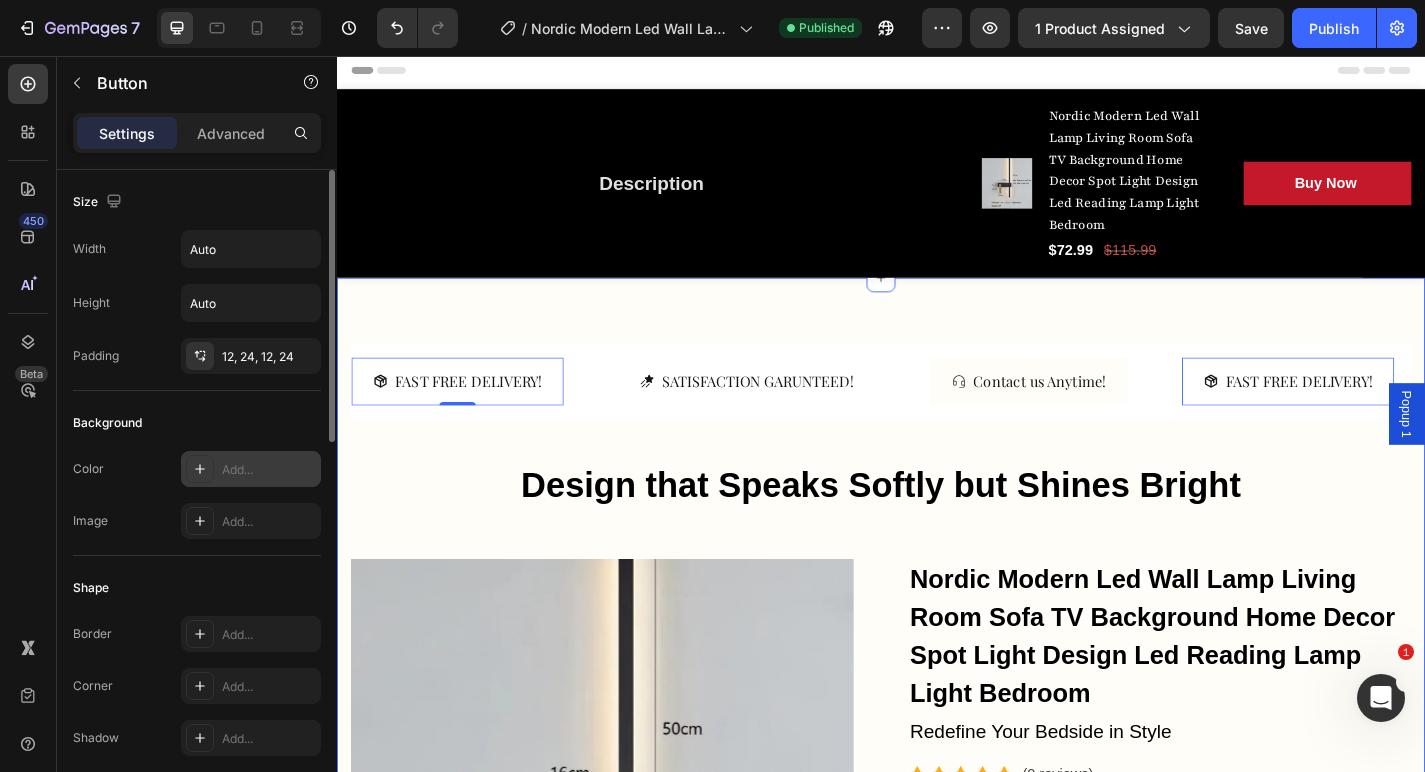 click on "FAST FREE DELIVERY! Button   0
SATISFACTION GARUNTEED! Button
Contact us Anytime! Button
FAST FREE DELIVERY! Button   0
SATISFACTION GARUNTEED! Button
Contact us Anytime! Button
FAST FREE DELIVERY! Button   0
SATISFACTION GARUNTEED! Button
Contact us Anytime! Button
FAST FREE DELIVERY! Button   0
SATISFACTION GARUNTEED! Button
Contact us Anytime! Button
FAST FREE DELIVERY! Button   0
SATISFACTION GARUNTEED! Button
Contact us Anytime! Button
FAST FREE DELIVERY! Button   0
SATISFACTION GARUNTEED! Button
Contact us Anytime! Button Marquee" at bounding box center (937, 439) 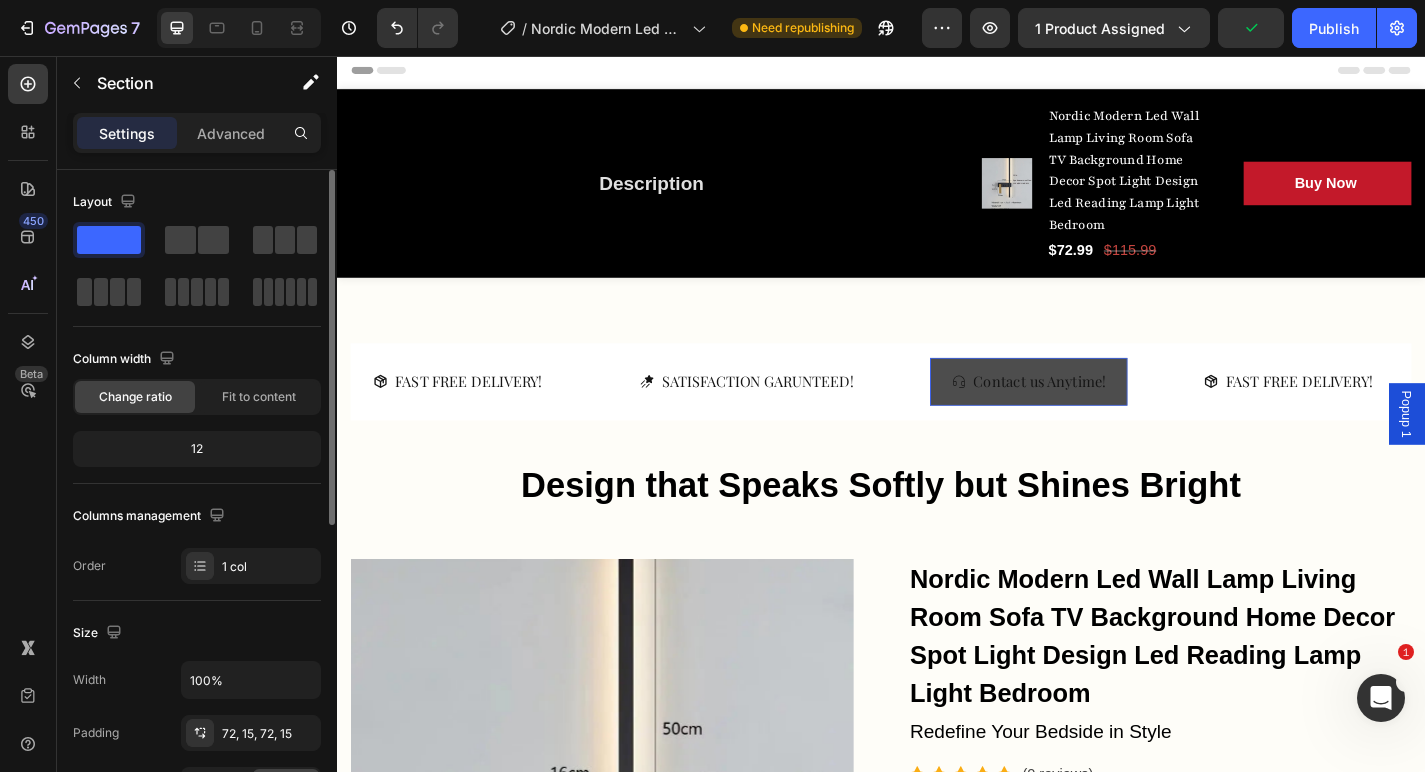 click 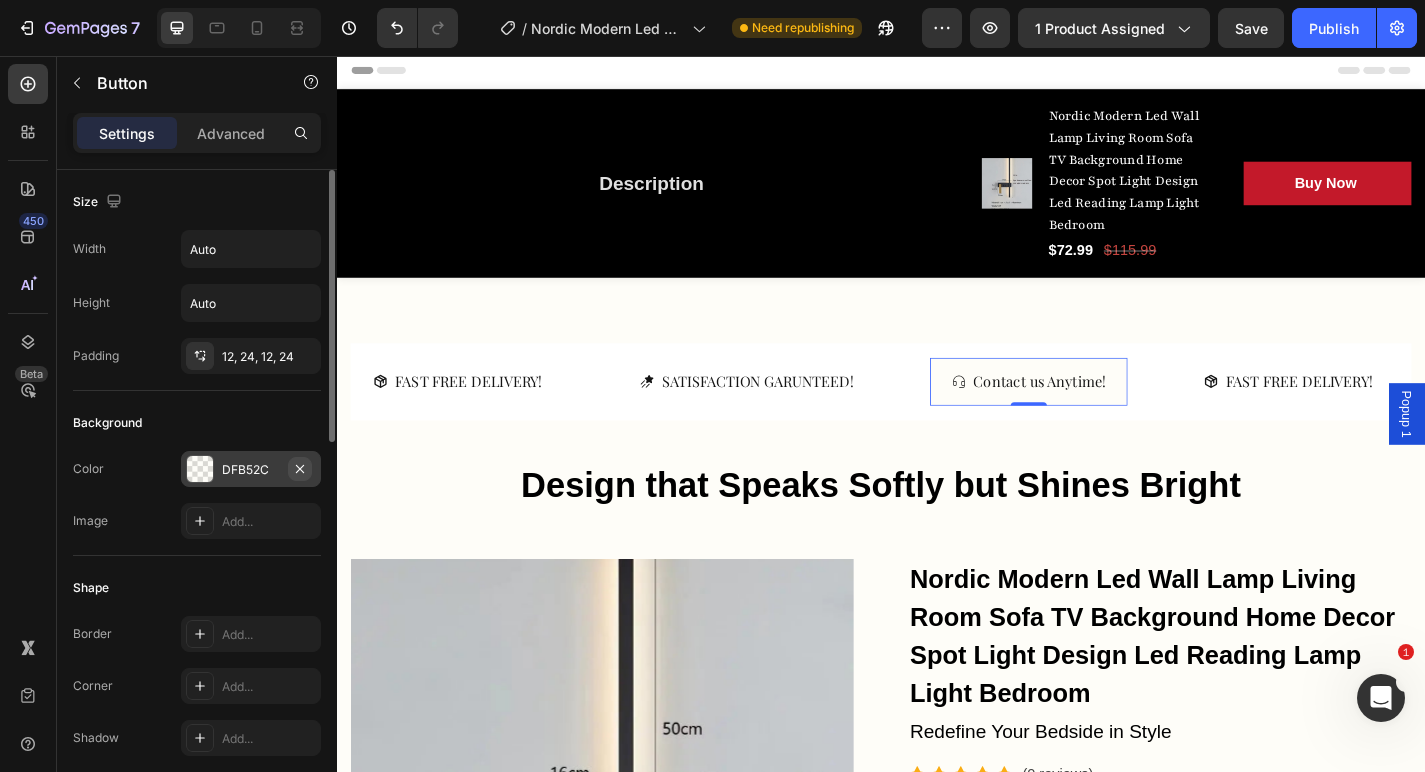 click 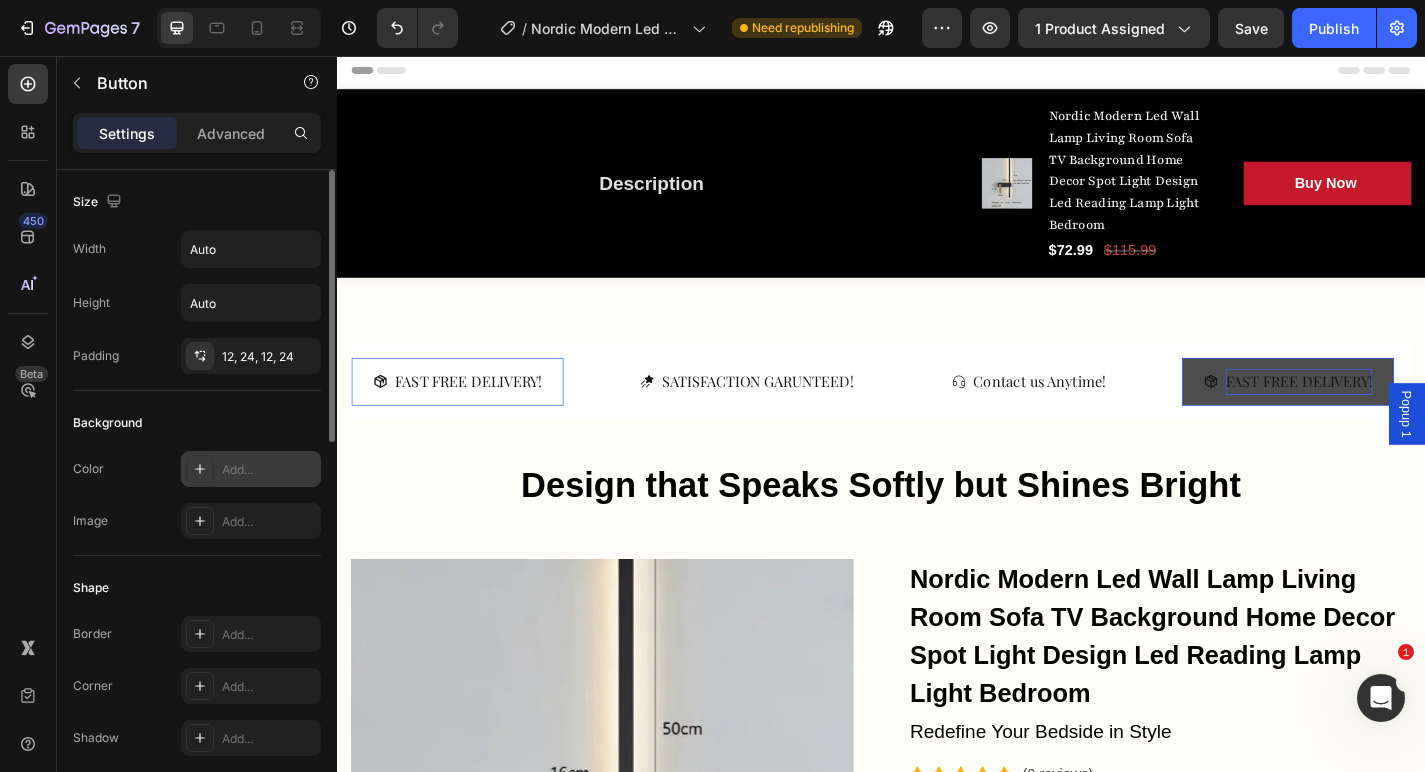 click on "FAST FREE DELIVERY!" at bounding box center [1398, 415] 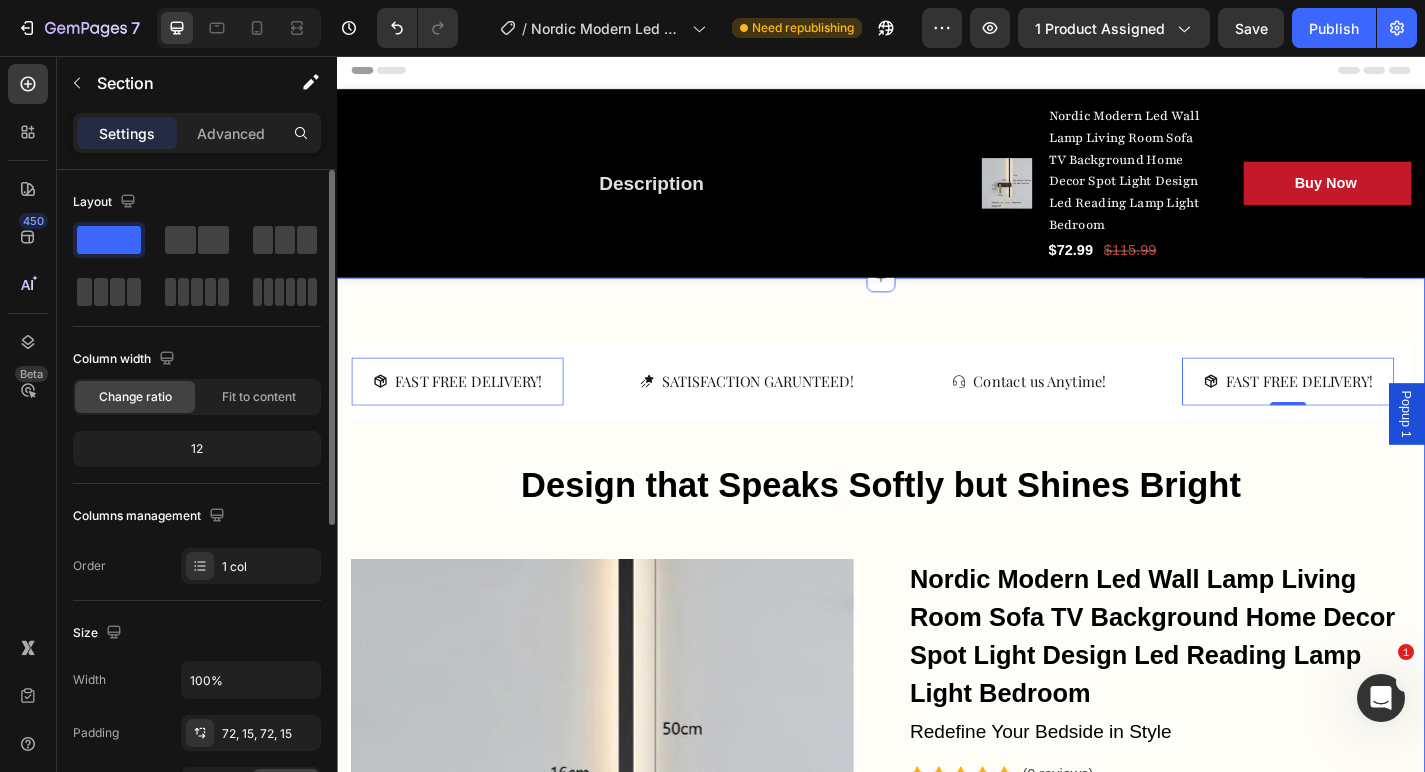 click on "FAST FREE DELIVERY! Button   0
SATISFACTION GARUNTEED! Button
Contact us Anytime! Button
FAST FREE DELIVERY! Button   0
SATISFACTION GARUNTEED! Button
Contact us Anytime! Button
FAST FREE DELIVERY! Button   0
SATISFACTION GARUNTEED! Button
Contact us Anytime! Button
FAST FREE DELIVERY! Button   0
SATISFACTION GARUNTEED! Button
Contact us Anytime! Button
FAST FREE DELIVERY! Button   0
SATISFACTION GARUNTEED! Button
Contact us Anytime! Button
FAST FREE DELIVERY! Button   0
SATISFACTION GARUNTEED! Button
Contact us Anytime! Button Marquee" at bounding box center [937, 439] 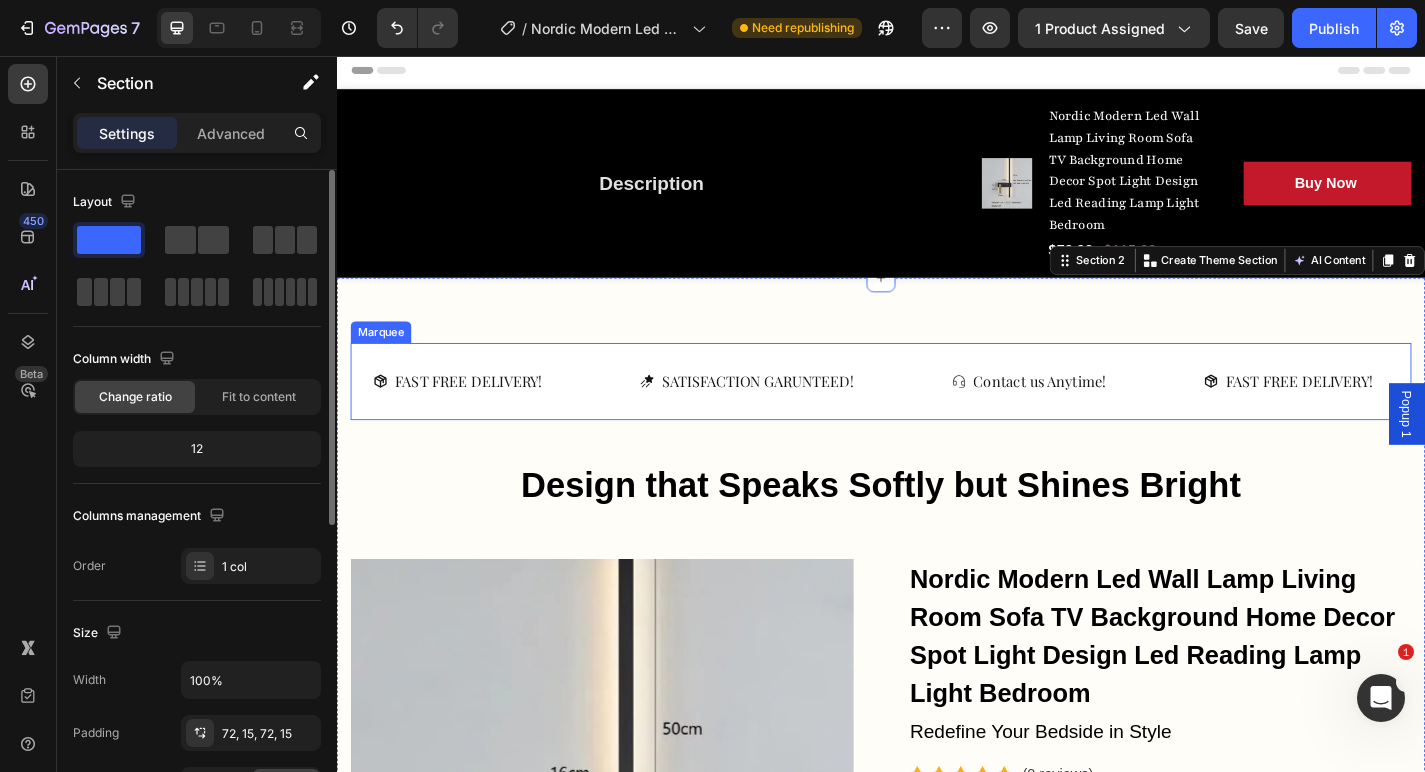 click on "FAST FREE DELIVERY! Button" at bounding box center [500, 415] 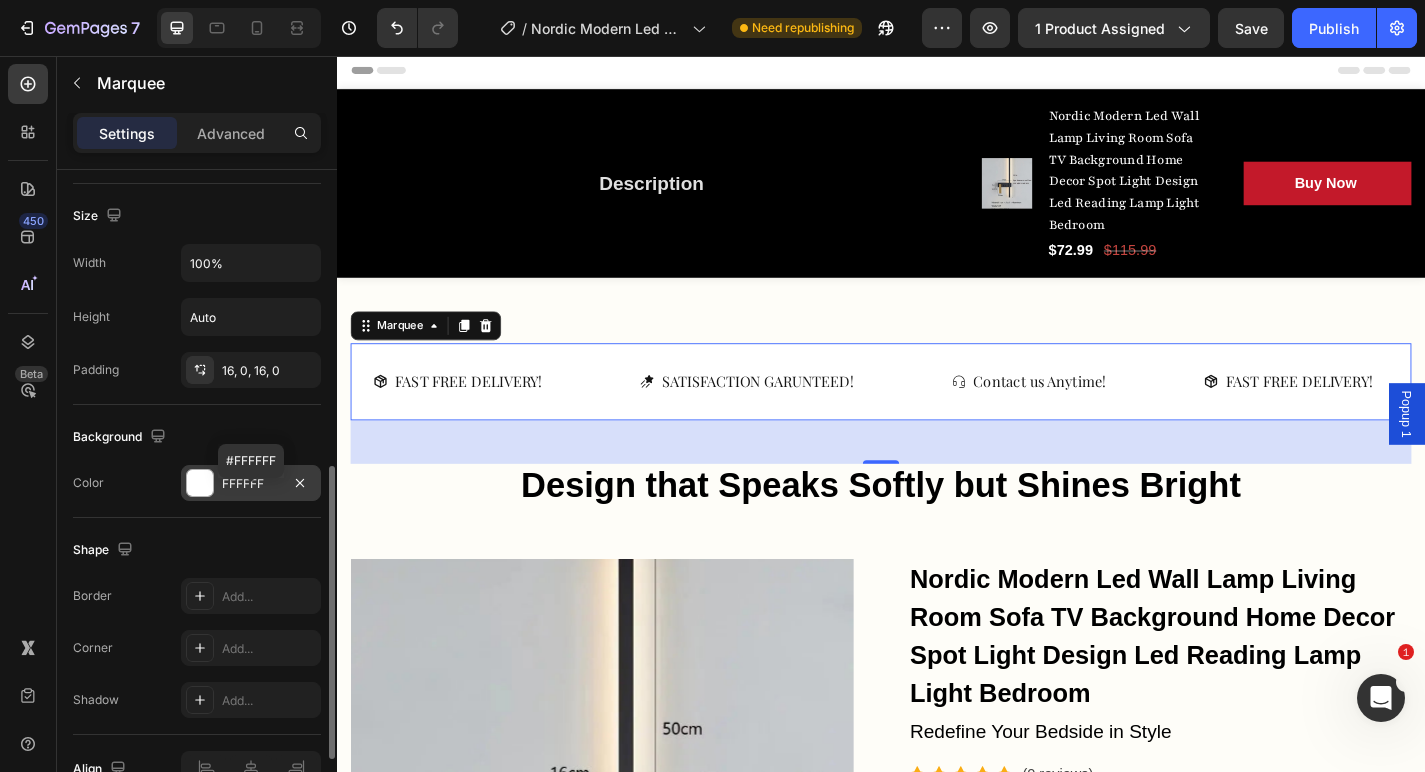 scroll, scrollTop: 738, scrollLeft: 0, axis: vertical 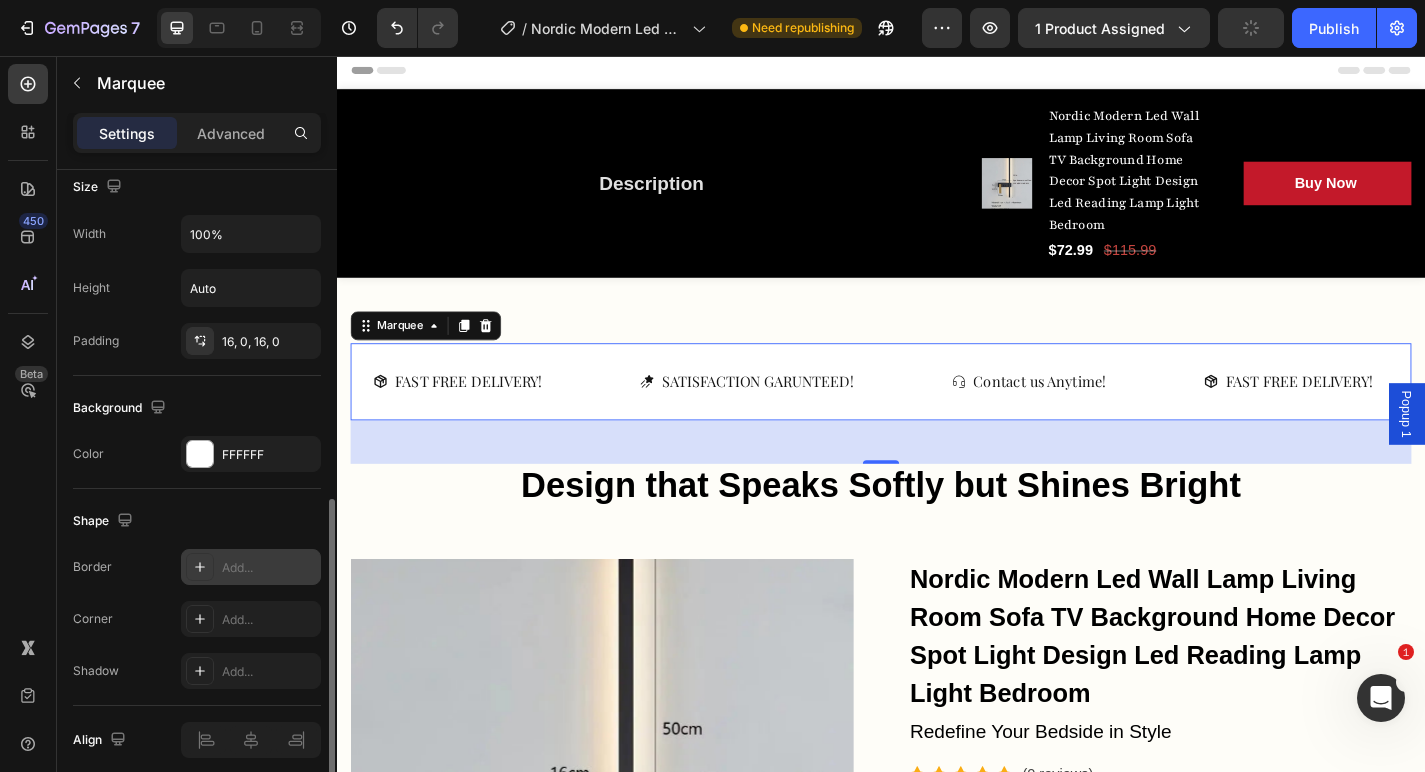 click 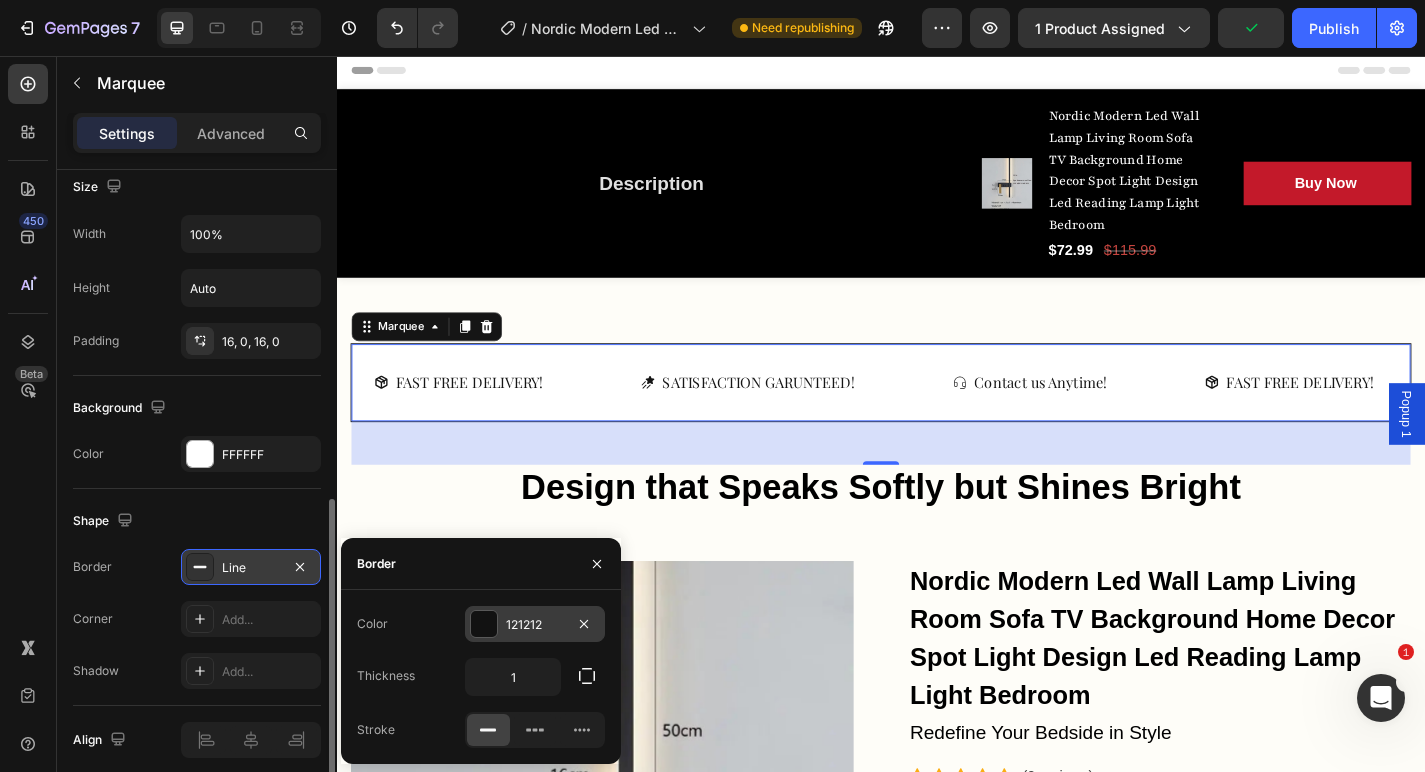 click on "121212" at bounding box center [535, 624] 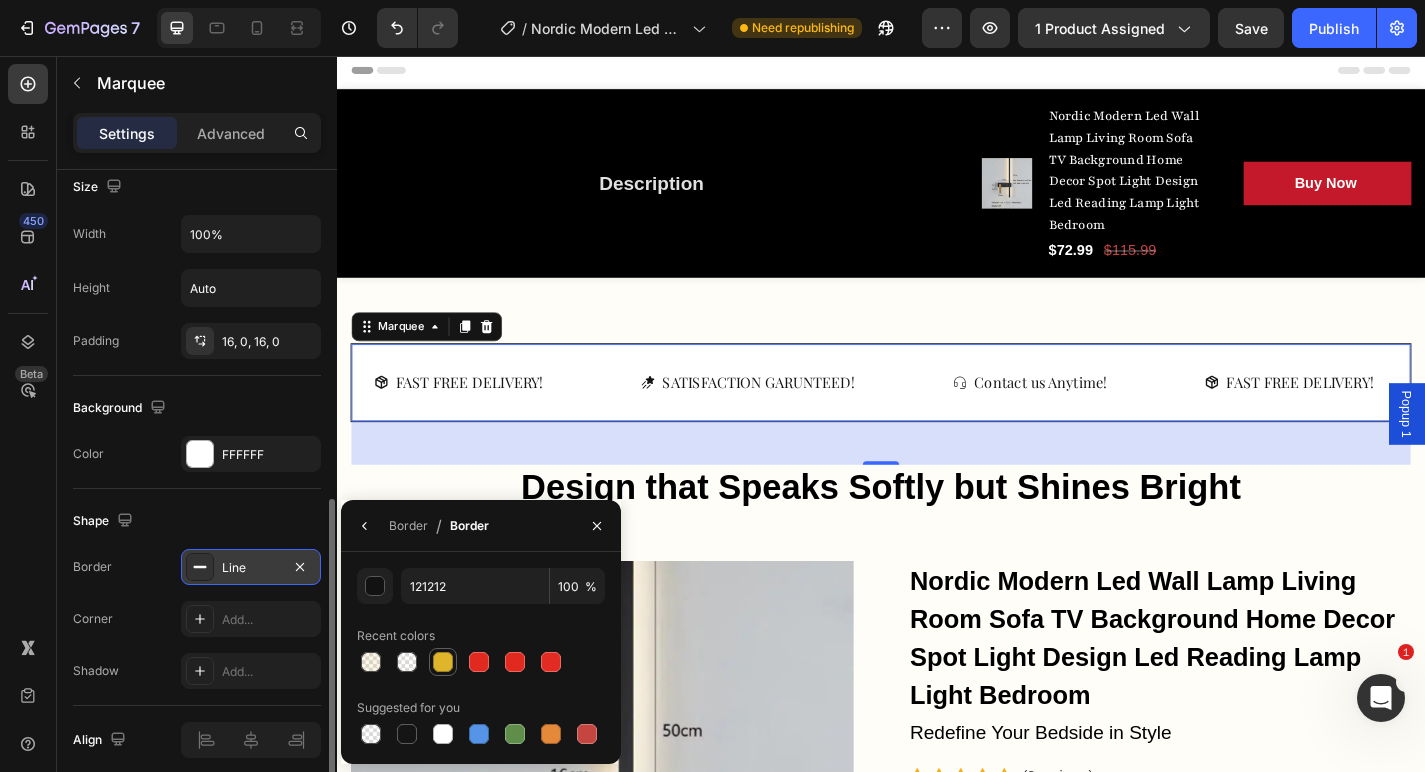 click at bounding box center [443, 662] 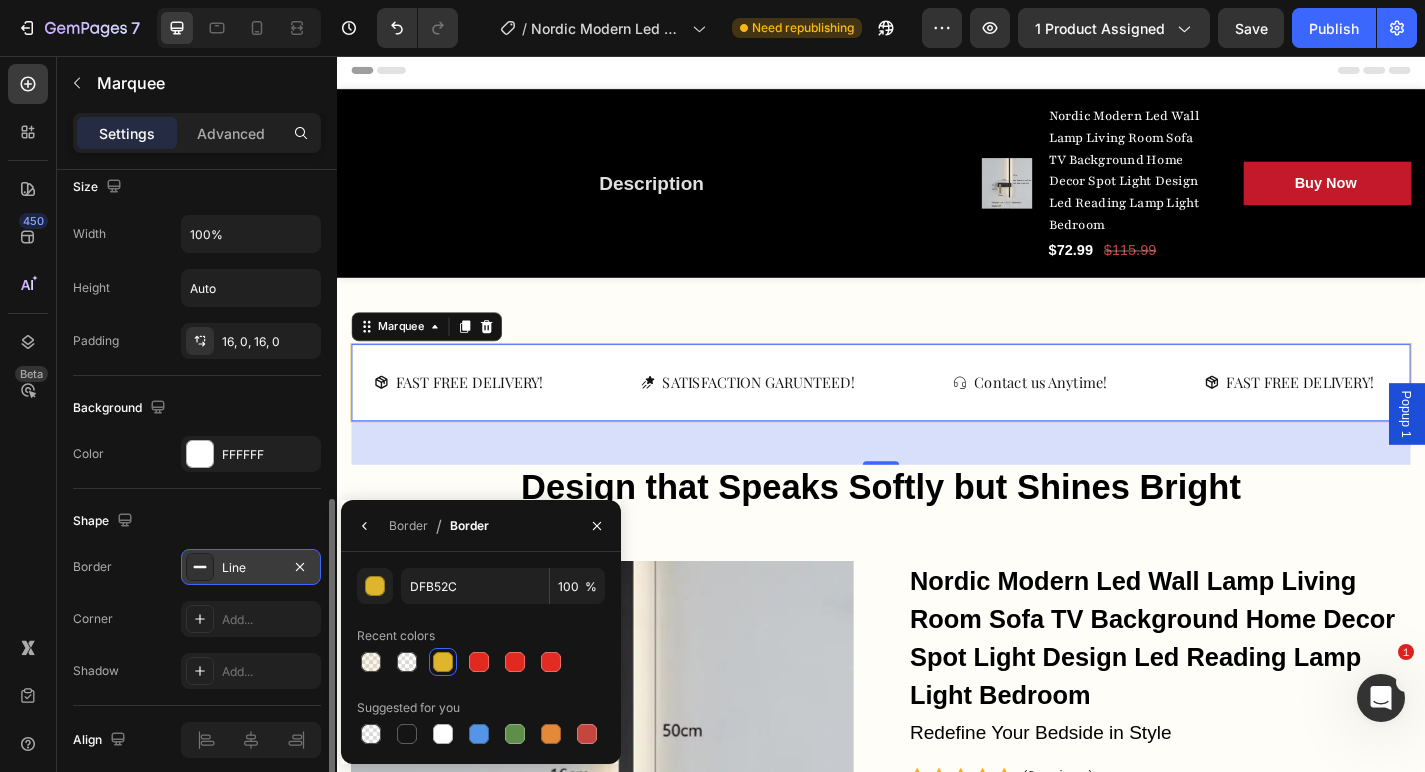 click at bounding box center [597, 525] 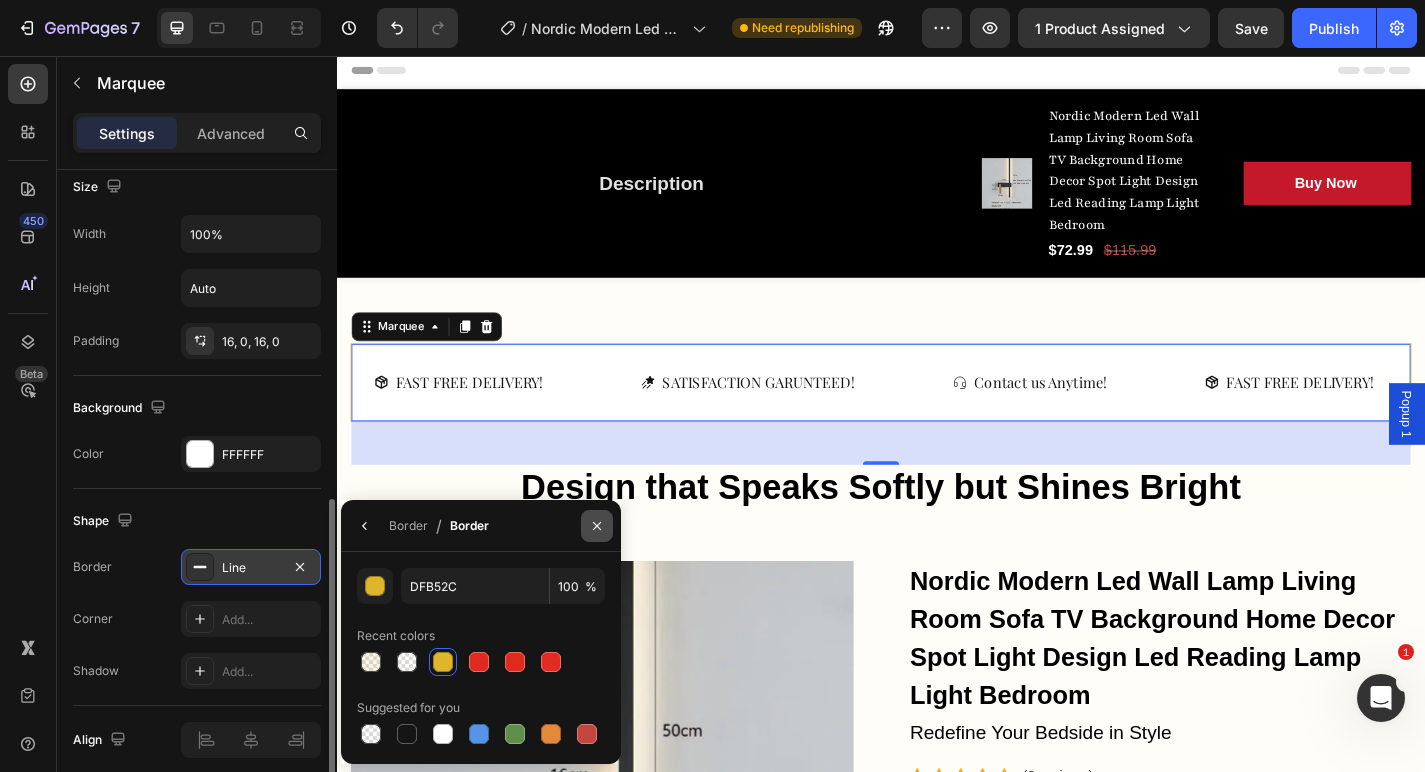 click 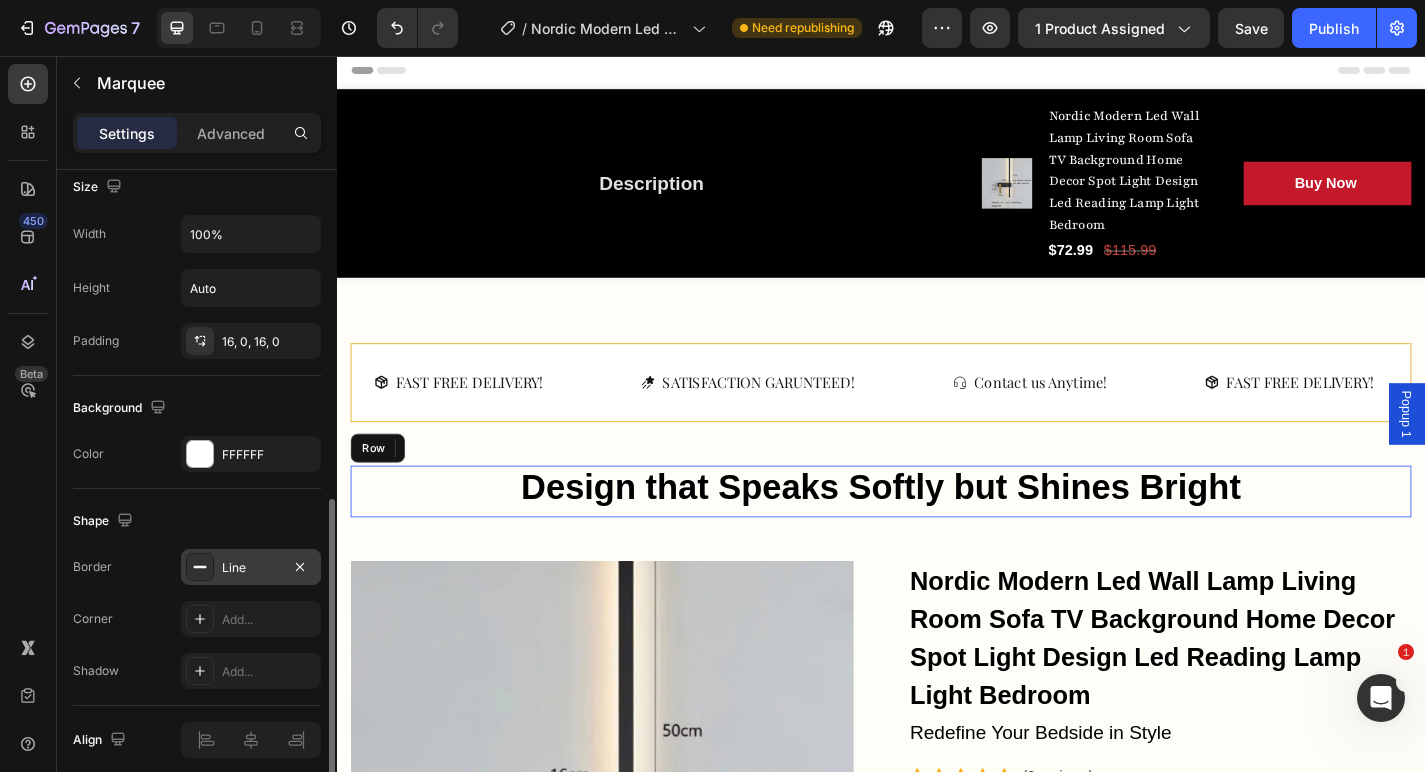 click on "Design that Speaks Softly but Shines Bright Heading" at bounding box center (937, 537) 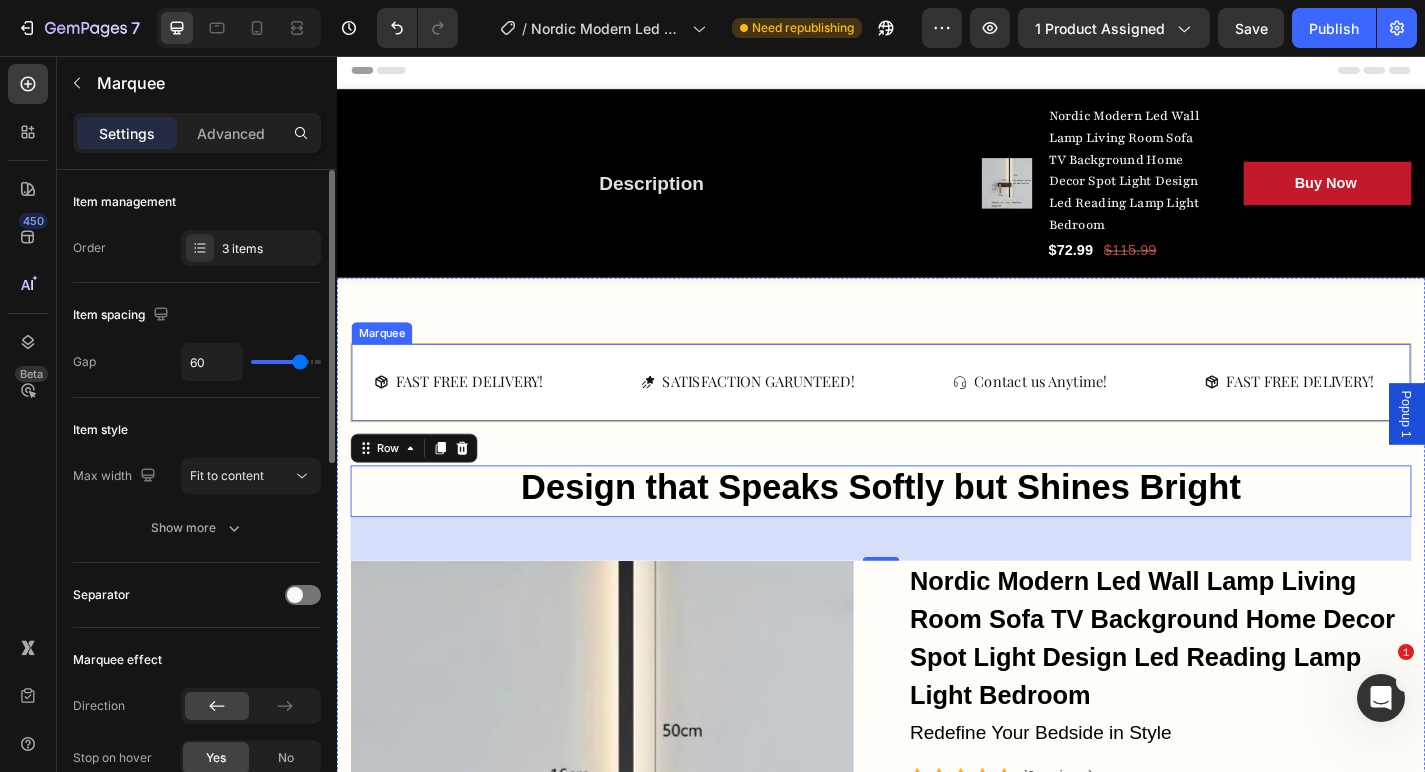 click on "FAST FREE DELIVERY! Button
SATISFACTION GARUNTEED! Button
Contact us Anytime! Button
FAST FREE DELIVERY! Button
SATISFACTION GARUNTEED! Button
Contact us Anytime! Button
FAST FREE DELIVERY! Button
SATISFACTION GARUNTEED! Button
Contact us Anytime! Button
FAST FREE DELIVERY! Button
SATISFACTION GARUNTEED! Button
Contact us Anytime! Button
FAST FREE DELIVERY! Button
SATISFACTION GARUNTEED! Button
Contact us Anytime! Button
FAST FREE DELIVERY! Button
SATISFACTION GARUNTEED! Button
Contact us Anytime! Button Marquee" at bounding box center [937, 416] 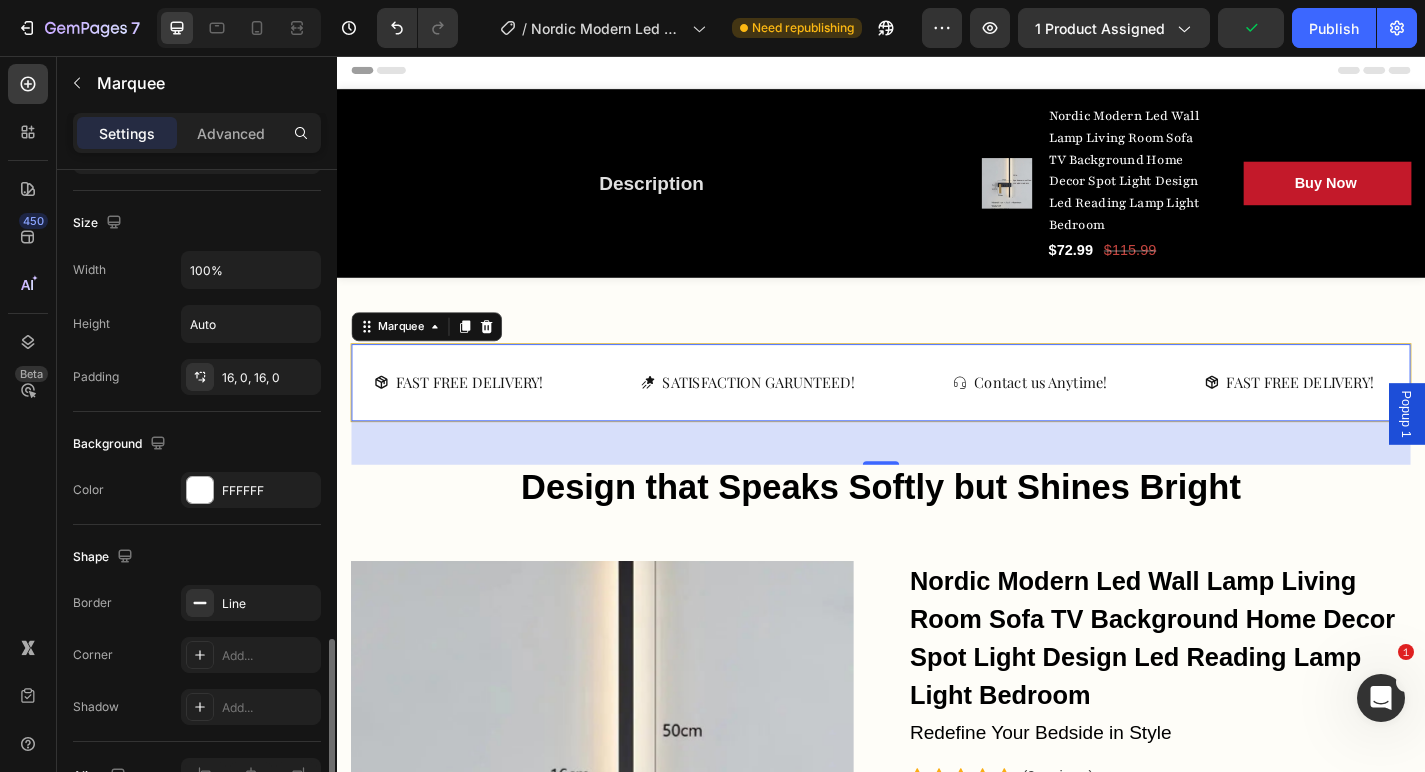 scroll, scrollTop: 820, scrollLeft: 0, axis: vertical 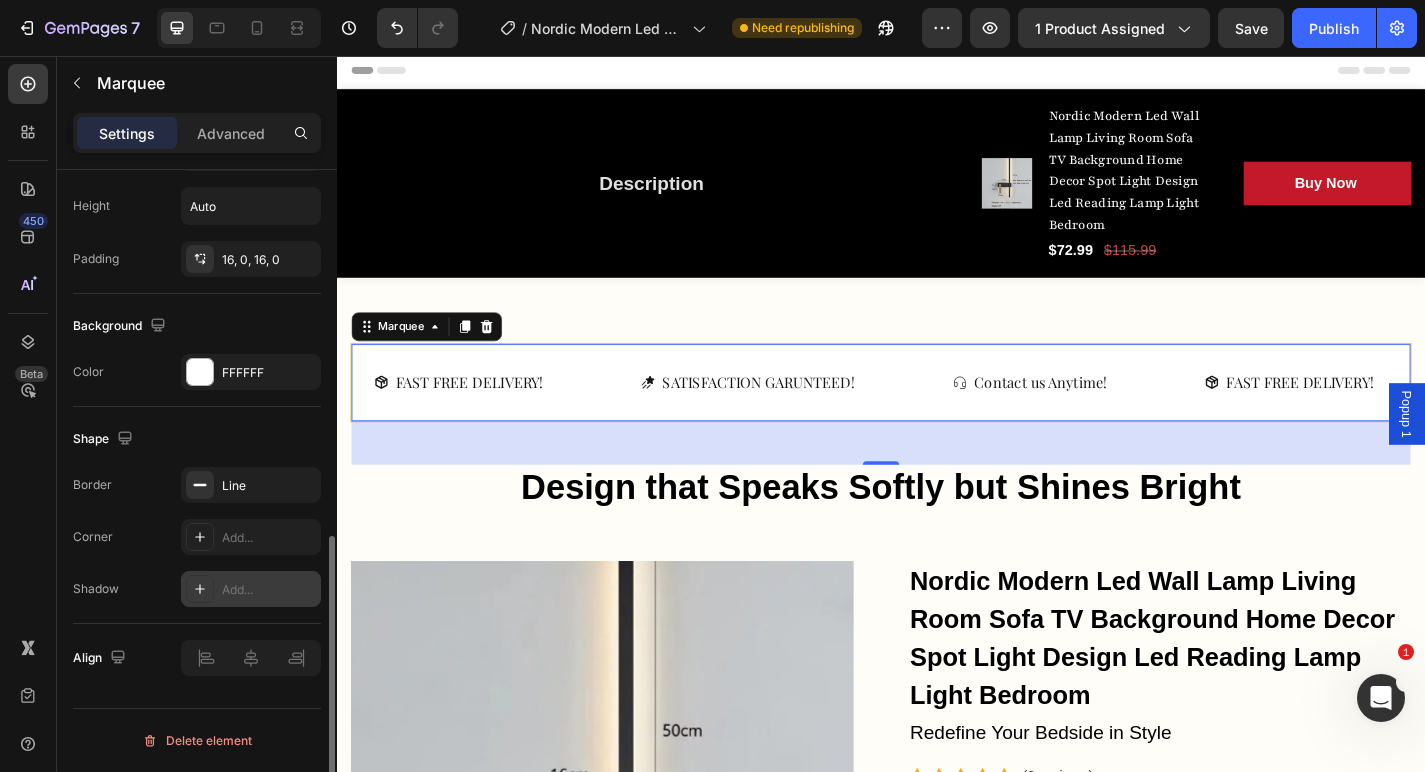 click on "Add..." at bounding box center (269, 590) 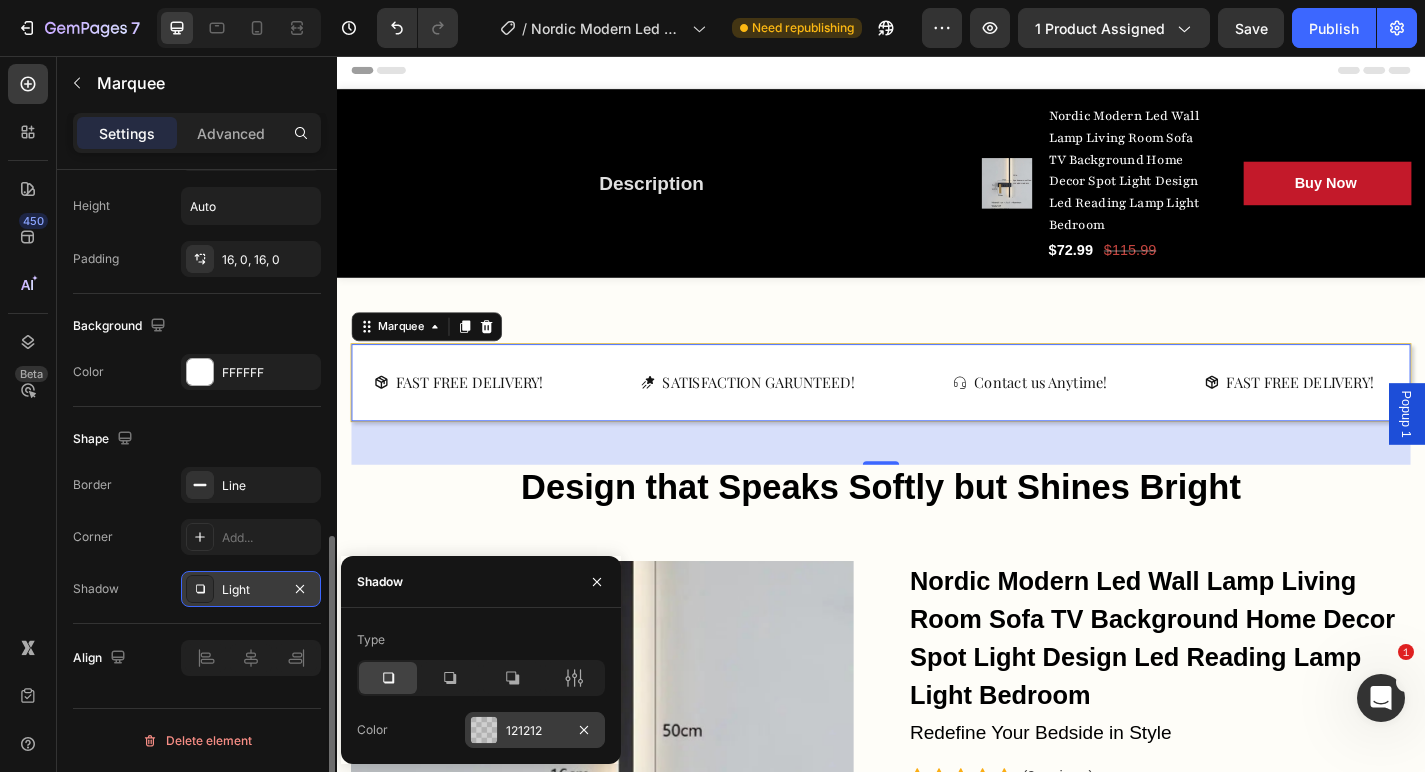 click at bounding box center [484, 730] 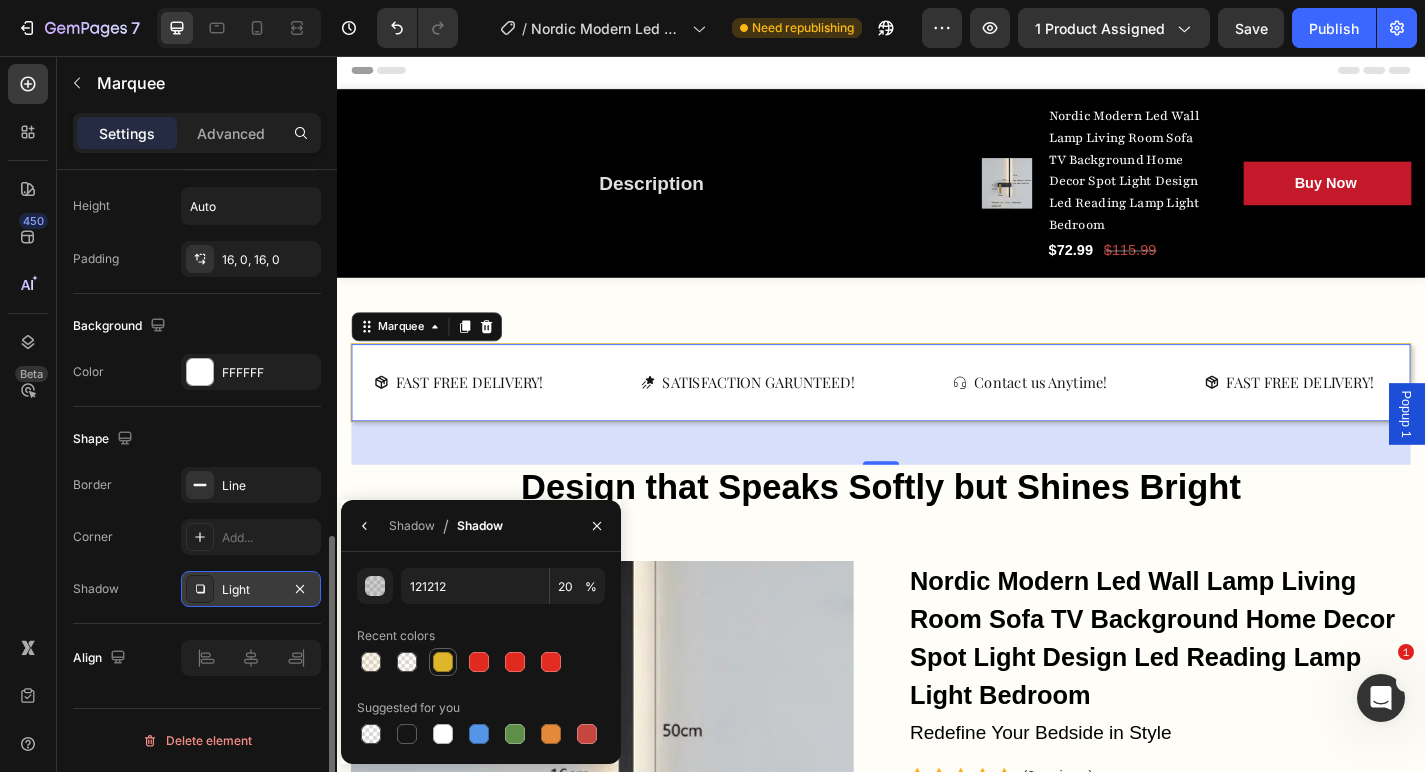 click at bounding box center [443, 662] 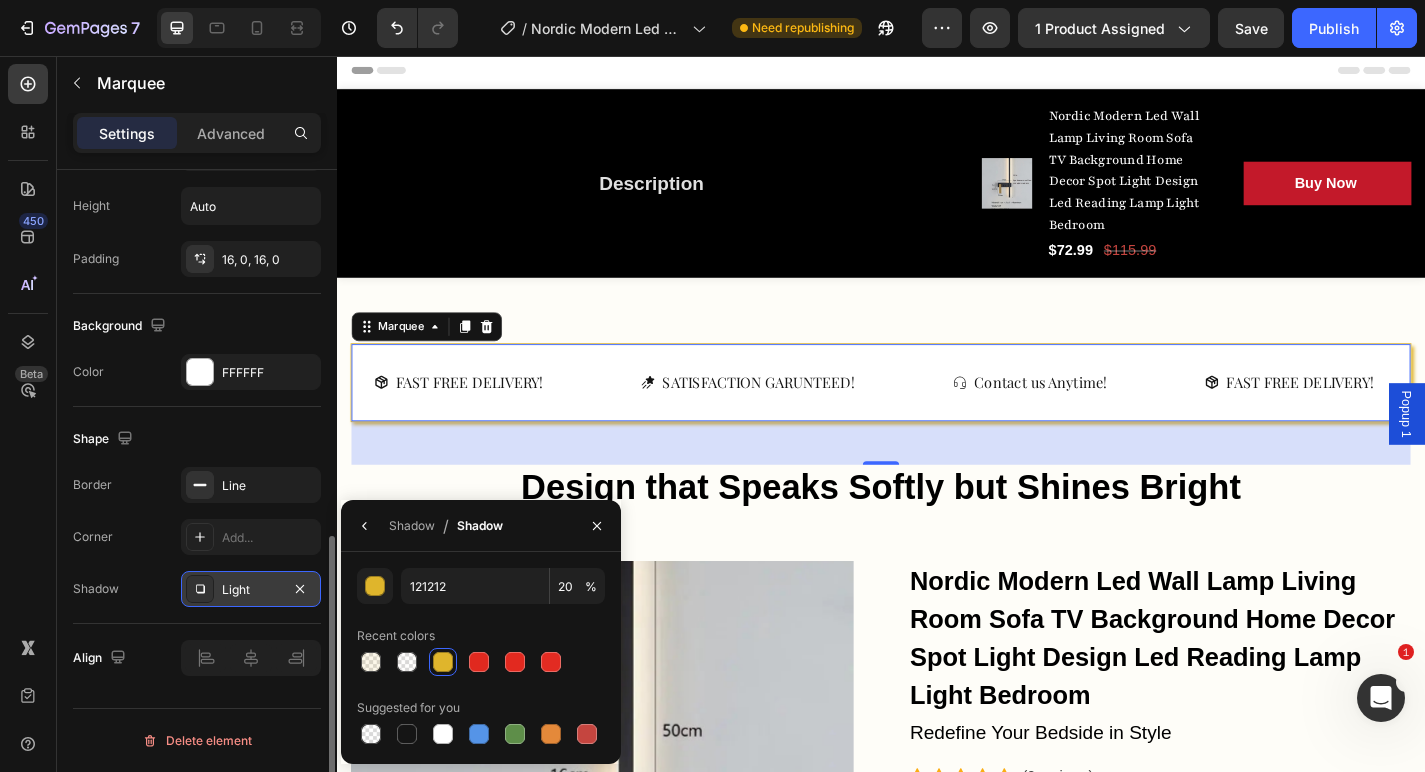 type on "DFB52C" 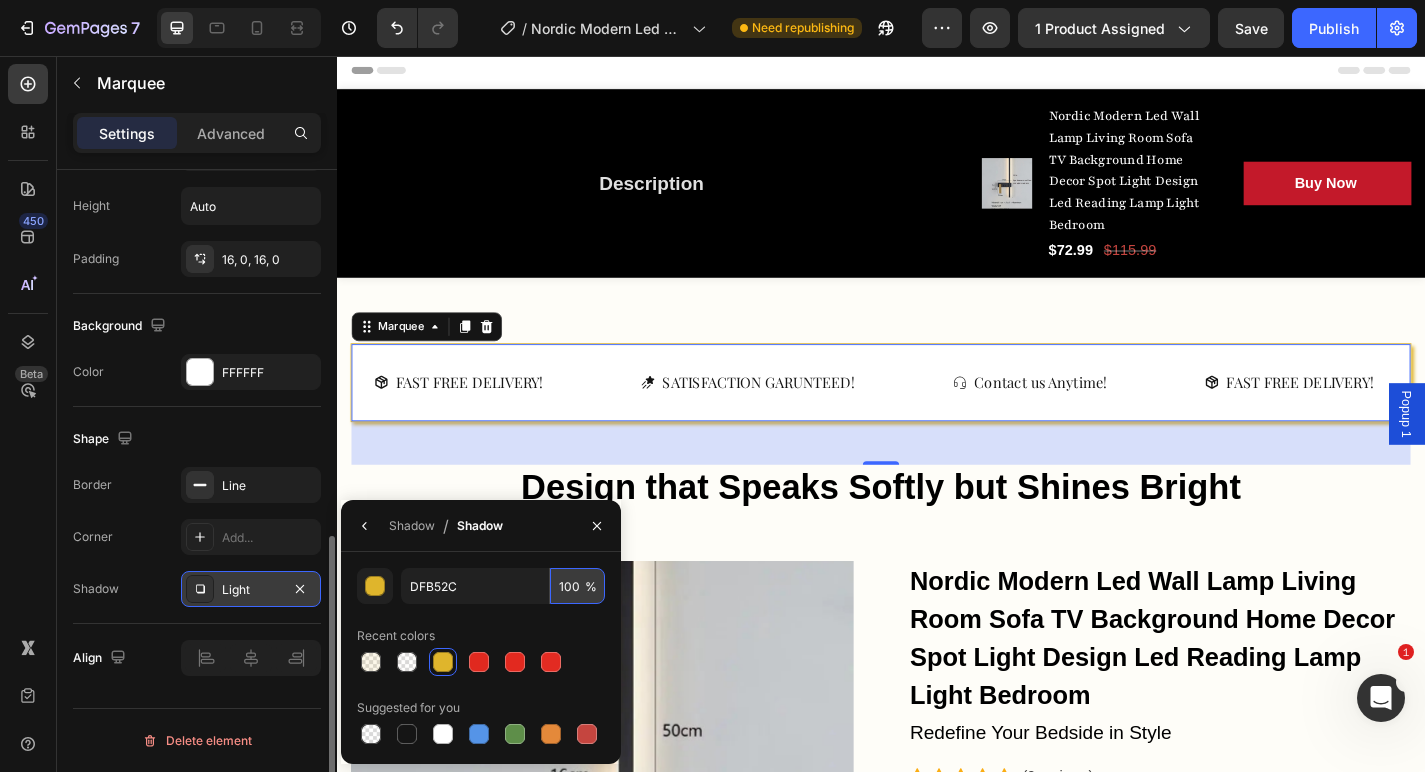 click on "100" at bounding box center [577, 586] 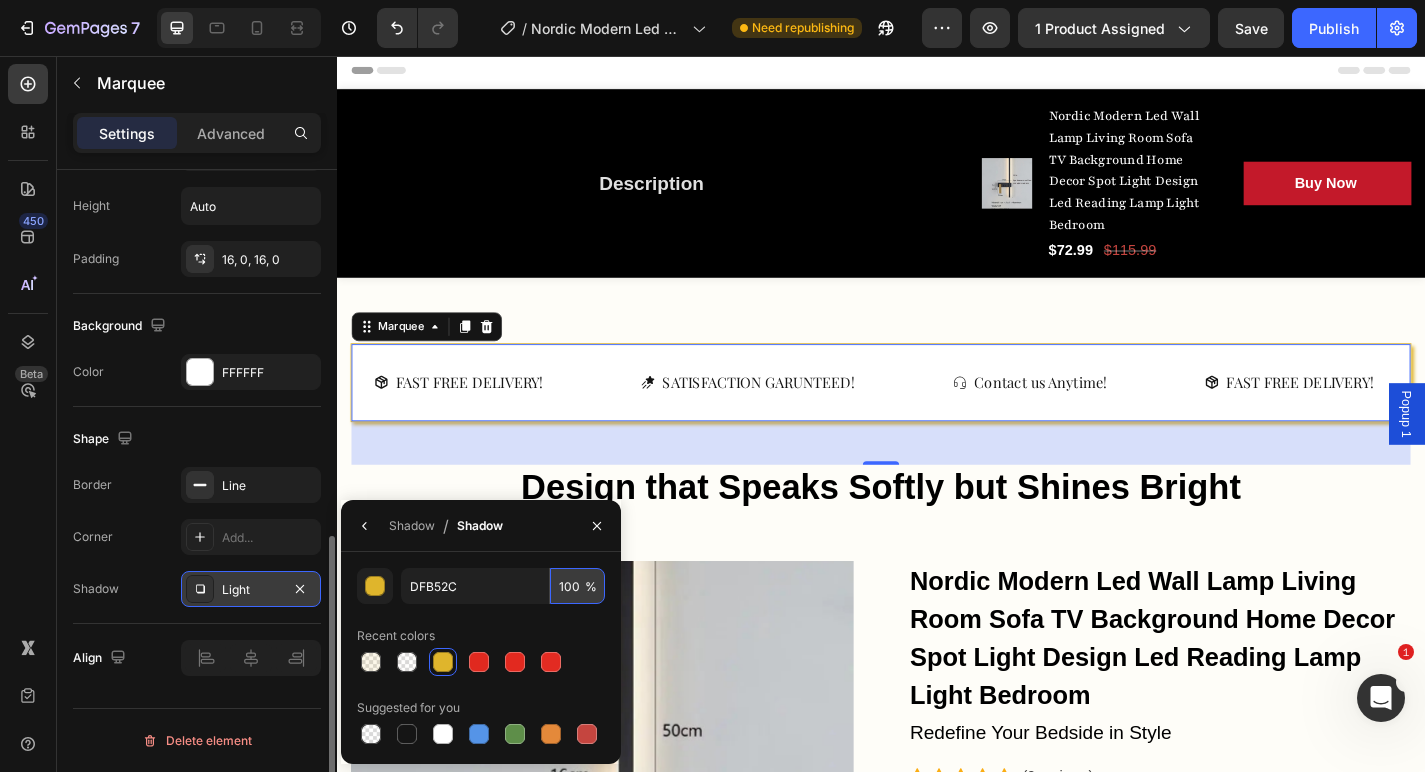 type on "10" 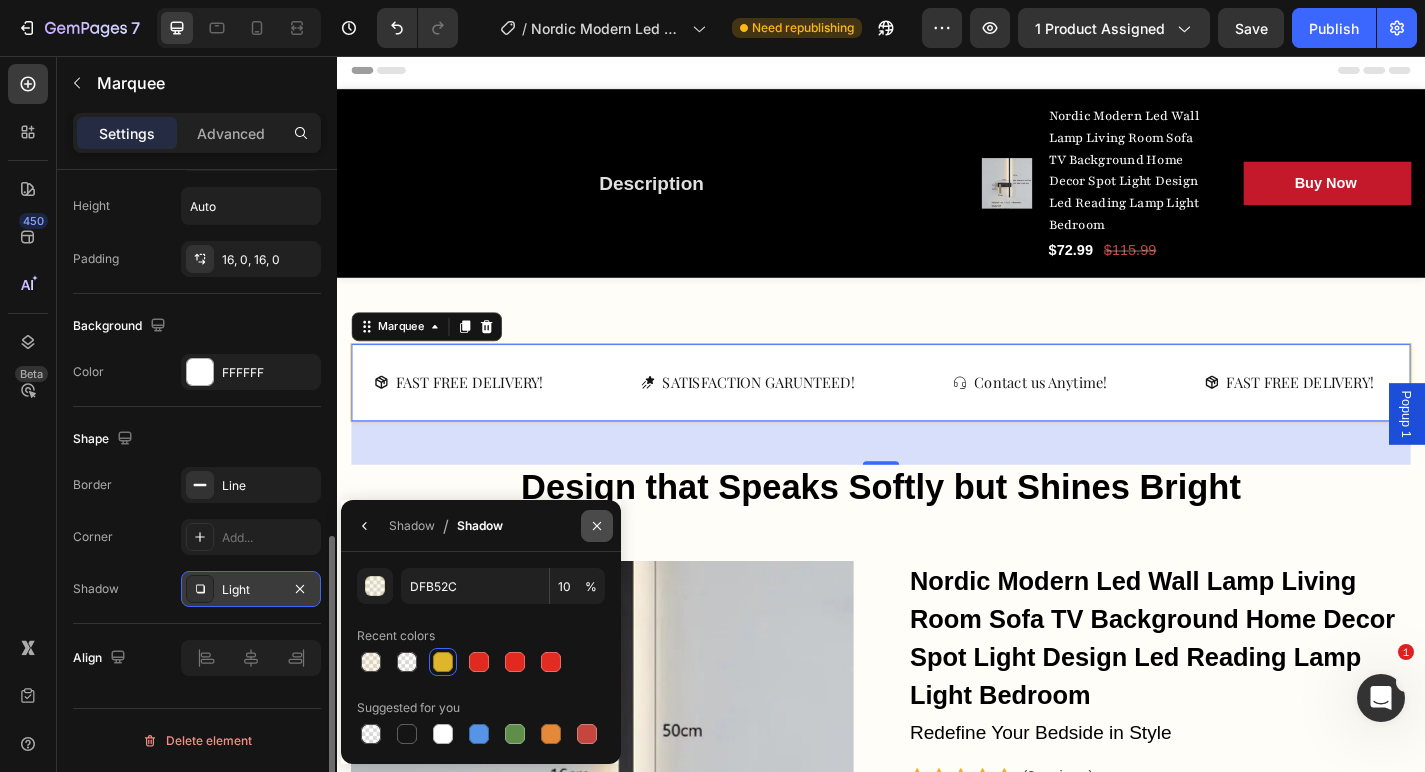click at bounding box center (597, 526) 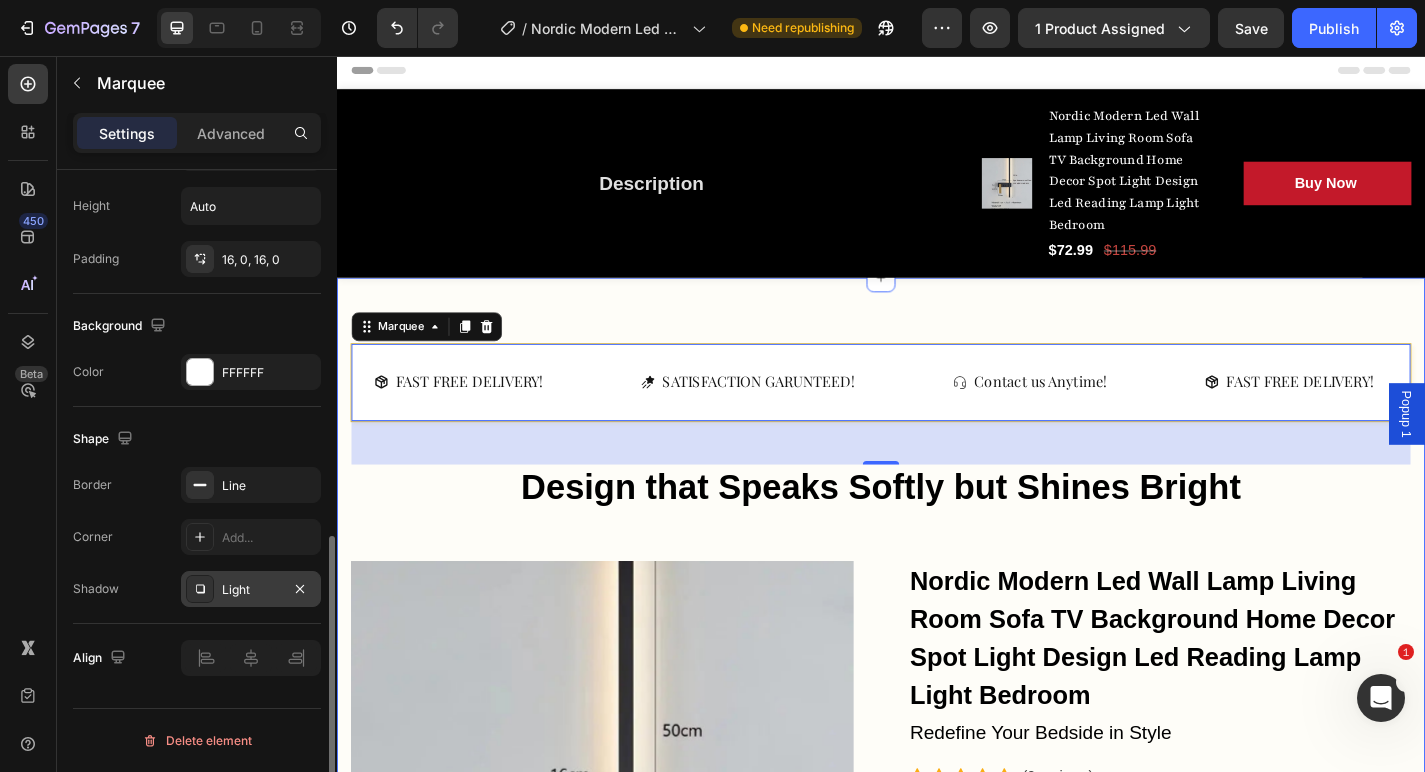 click on "FAST FREE DELIVERY! Button
SATISFACTION GARUNTEED! Button
Contact us Anytime! Button
FAST FREE DELIVERY! Button
SATISFACTION GARUNTEED! Button
Contact us Anytime! Button
FAST FREE DELIVERY! Button
SATISFACTION GARUNTEED! Button
Contact us Anytime! Button
FAST FREE DELIVERY! Button
SATISFACTION GARUNTEED! Button
Contact us Anytime! Button
FAST FREE DELIVERY! Button
SATISFACTION GARUNTEED! Button
Contact us Anytime! Button
FAST FREE DELIVERY! Button
SATISFACTION GARUNTEED! Button
Contact us Anytime! Button Marquee   48 Design that Speaks Softly but Shines Bright Heading Row Product Images Nordic Modern Led Wall Lamp Living Room Sofa TV Background Home Decor Spot Light Design Led Reading Lamp Light Bedroom (P) Title Text block" at bounding box center [937, 1516] 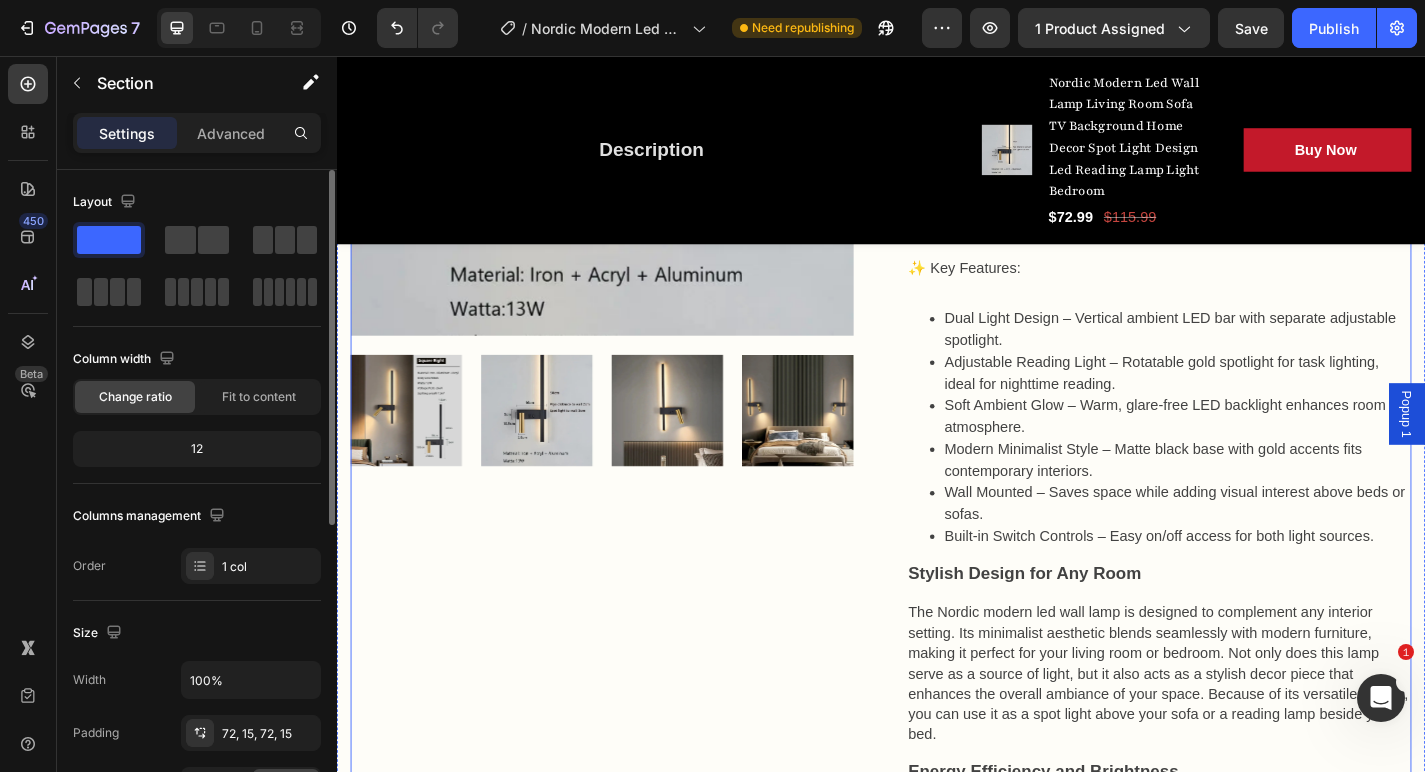 scroll, scrollTop: 797, scrollLeft: 0, axis: vertical 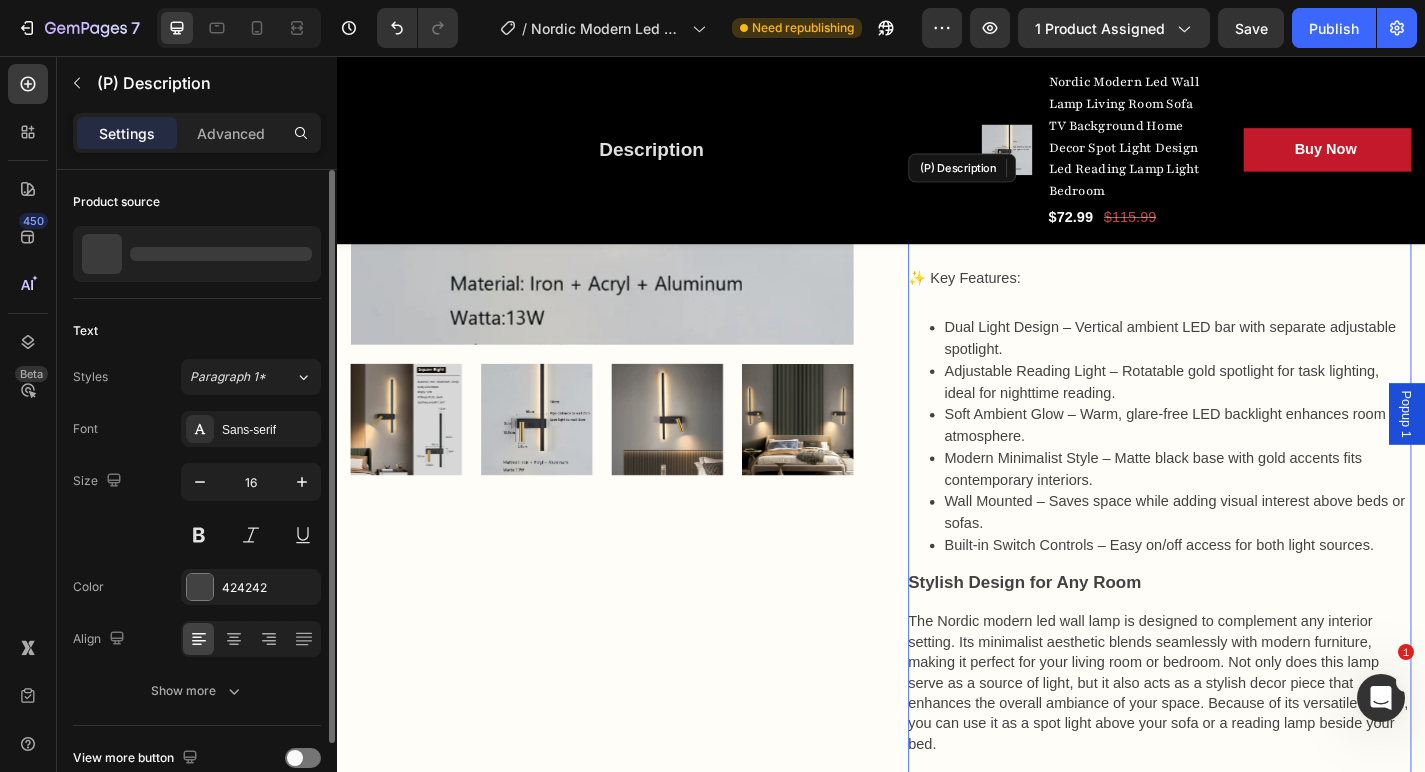 click on "Wall Mounted – Saves space while adding visual interest above beds or sofas." at bounding box center [1264, 560] 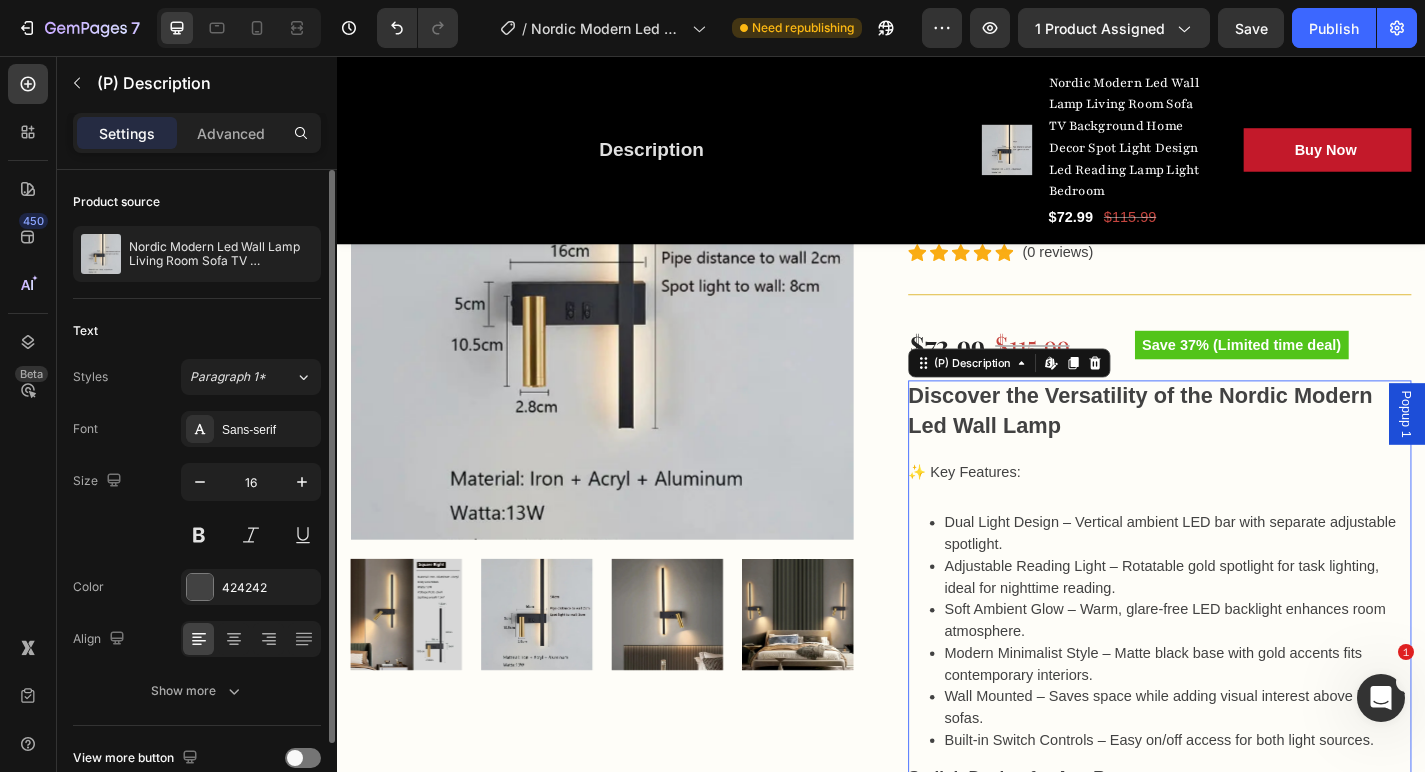 scroll, scrollTop: 529, scrollLeft: 0, axis: vertical 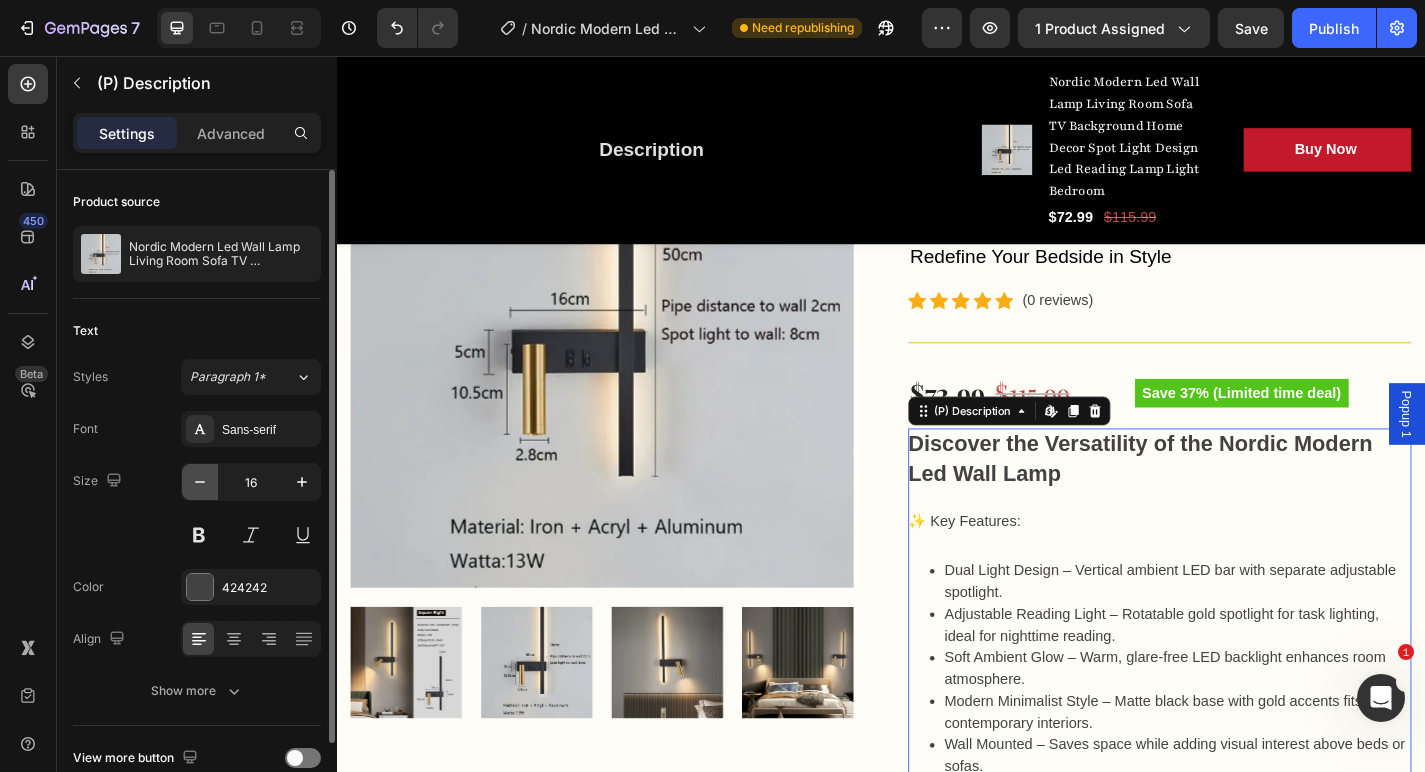 click 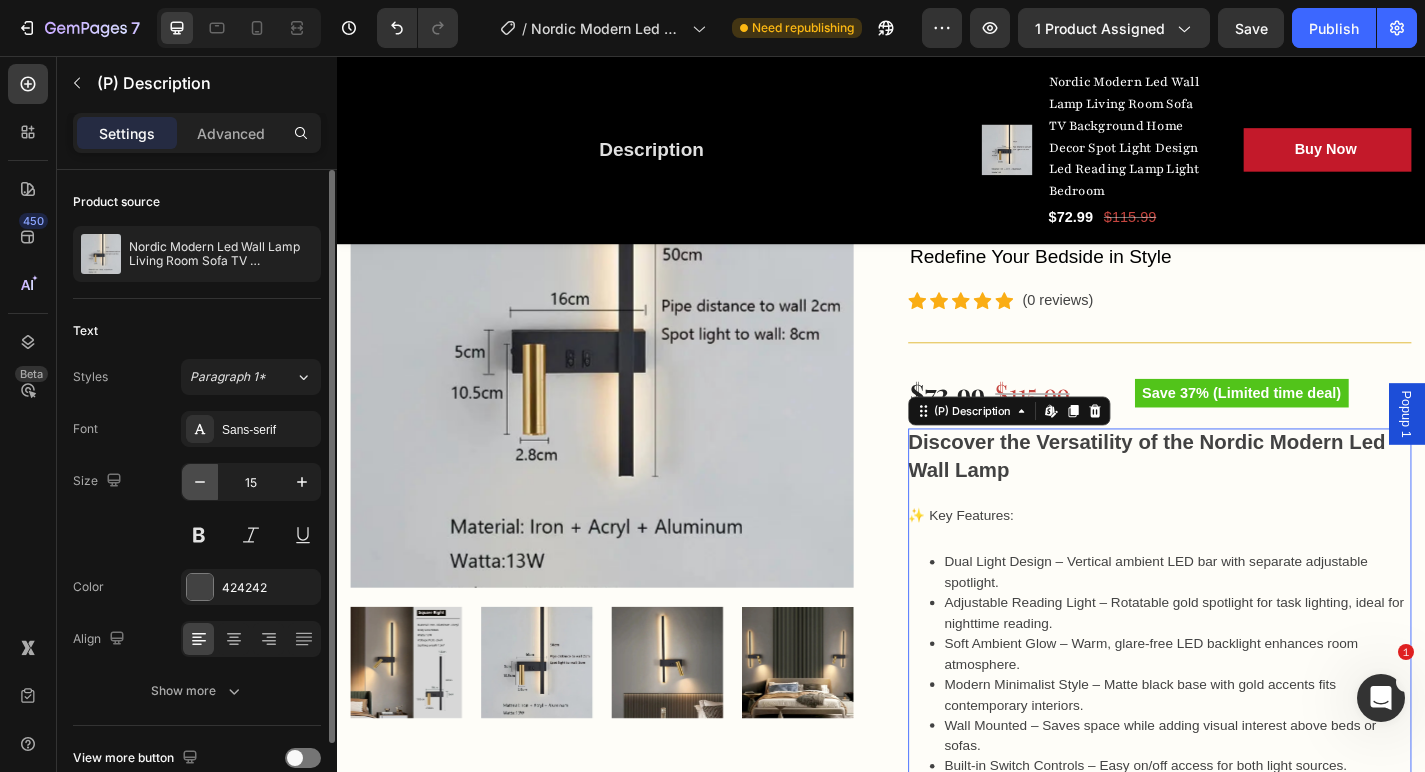click 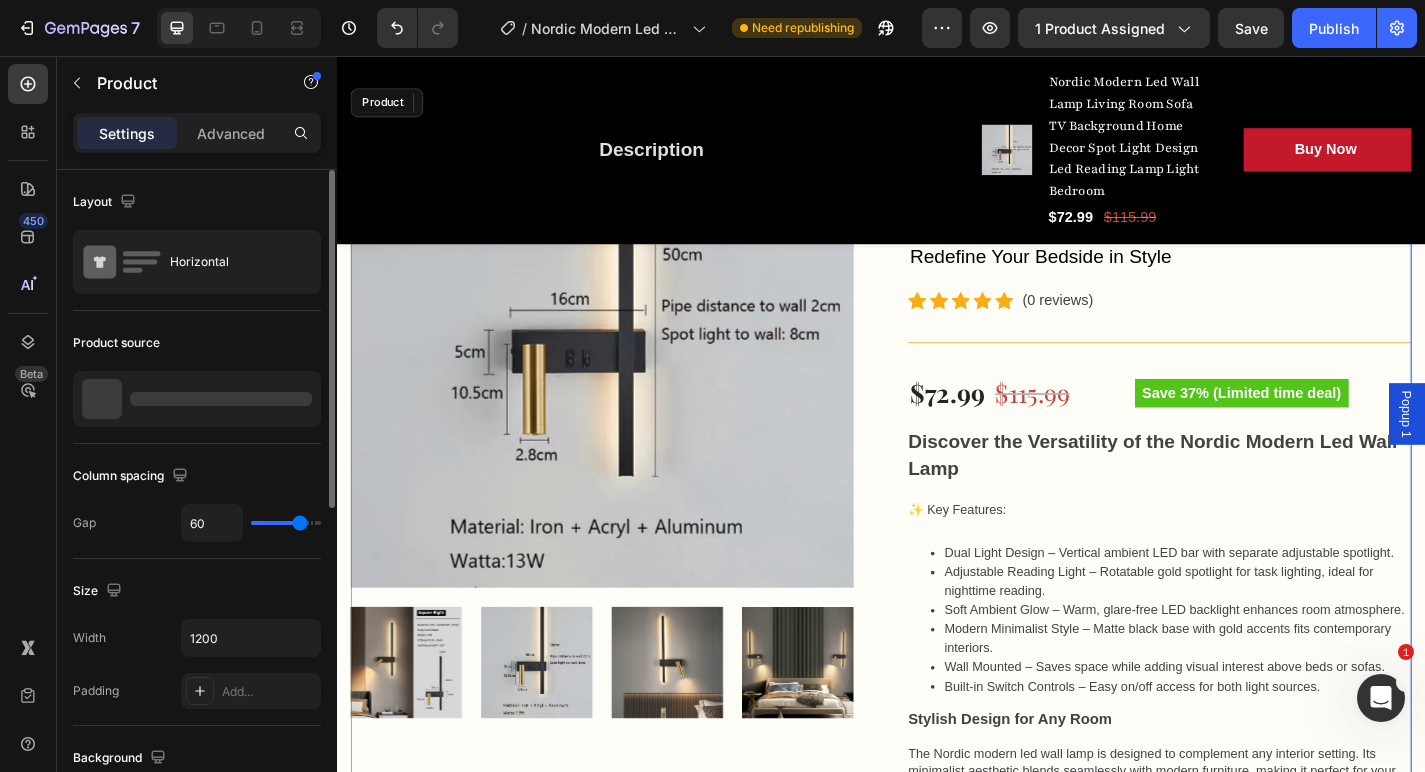 click on "Product Images Nordic Modern Led Wall Lamp Living Room Sofa TV Background Home Decor Spot Light Design Led Reading Lamp Light Bedroom (P) Title Redefine Your Bedside in Style Text block                Icon                Icon                Icon                Icon                Icon Icon List Hoz (0 reviews) Text block Row                Title Line $72.99 (P) Price (P) Price $115.99 (P) Price (P) Price Row Save 37% (Limited time deal) Product Badge Row   Discover the Versatility of the Nordic Modern Led Wall Lamp
✨ Key Features:
Dual Light Design – Vertical ambient LED bar with separate adjustable spotlight.
Adjustable Reading Light – Rotatable gold spotlight for task lighting, ideal for nighttime reading.
Soft Ambient Glow – Warm, glare-free LED backlight enhances room atmosphere.
Modern Minimalist Style – Matte black base with gold accents fits contemporary interiors.
Wall Mounted – Saves space while adding visual interest above beds or sofas.
Stylish Design for Any Room" at bounding box center [937, 962] 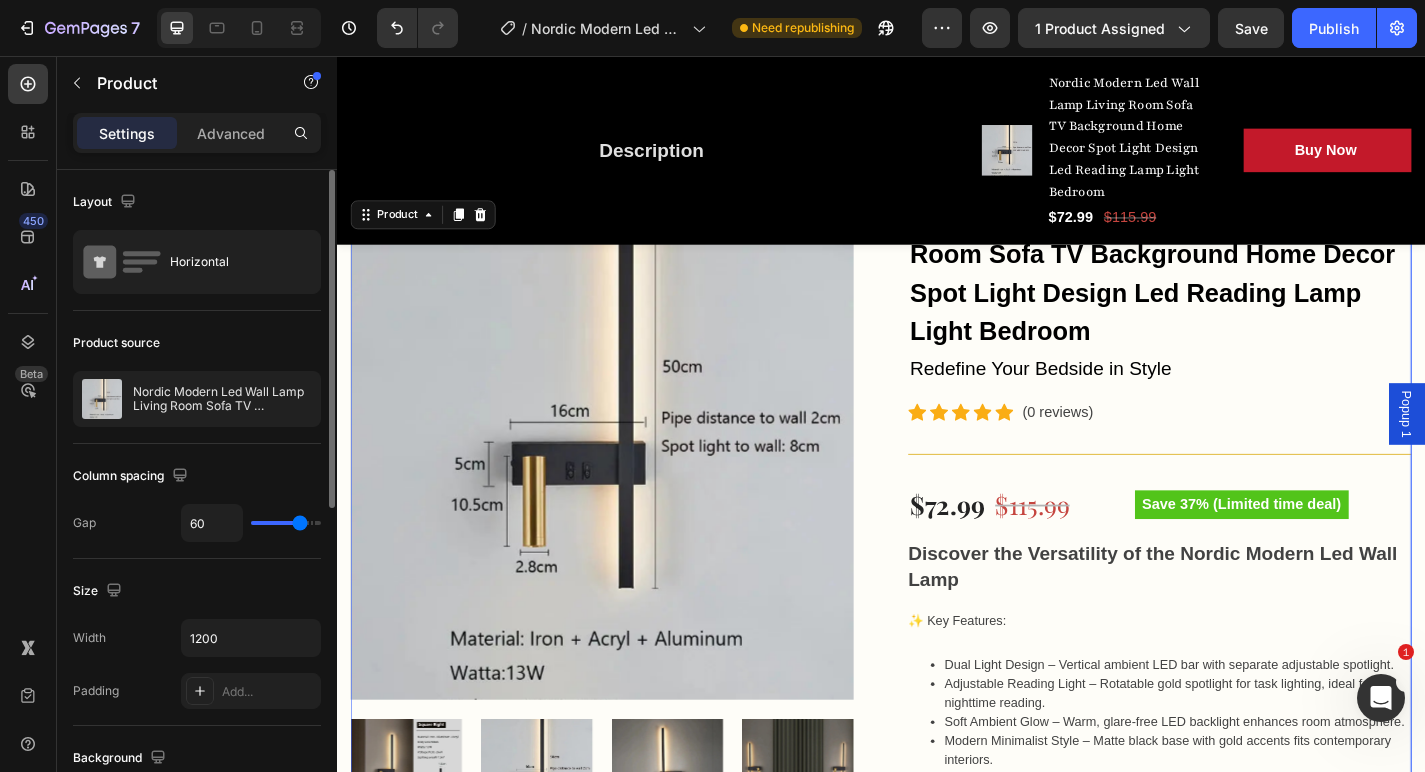 scroll, scrollTop: 398, scrollLeft: 0, axis: vertical 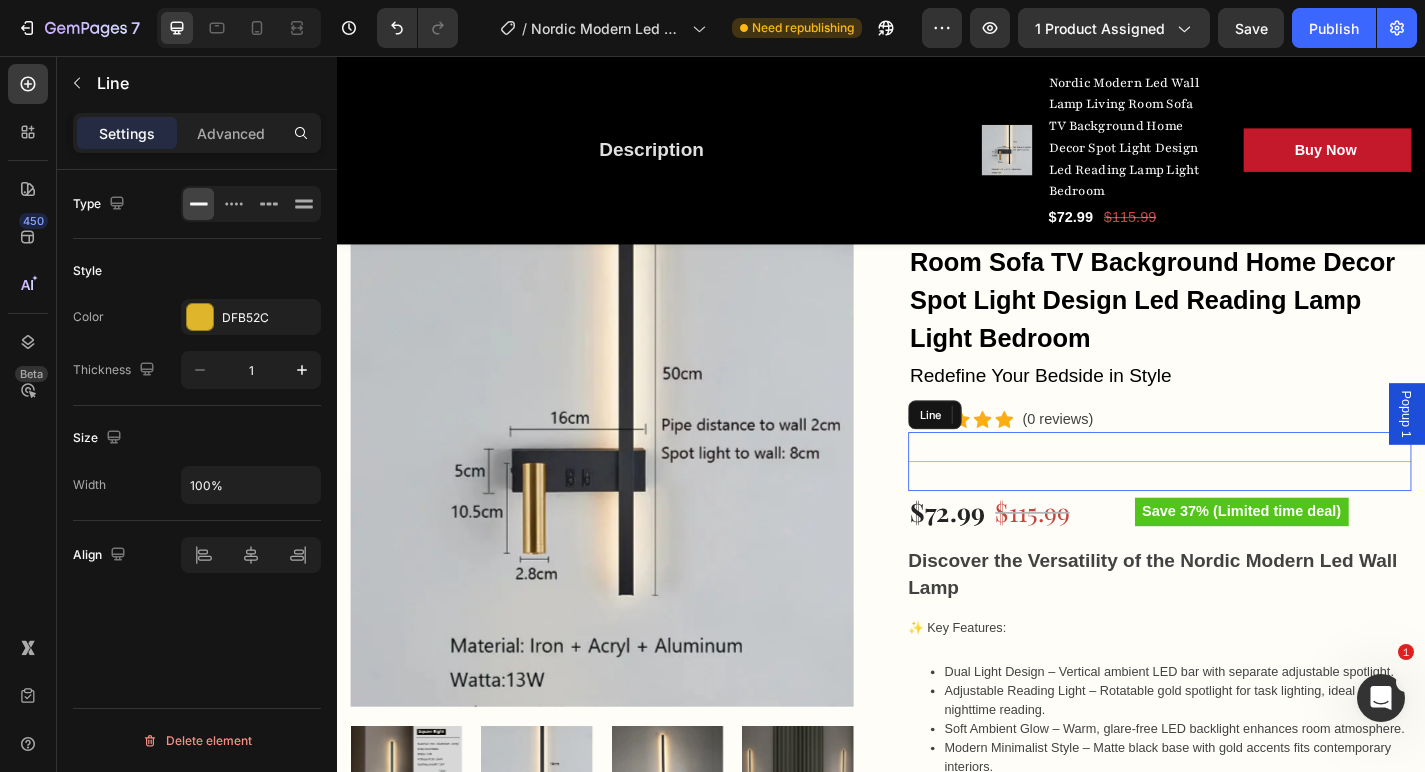 click on "Title Line" at bounding box center [1244, 503] 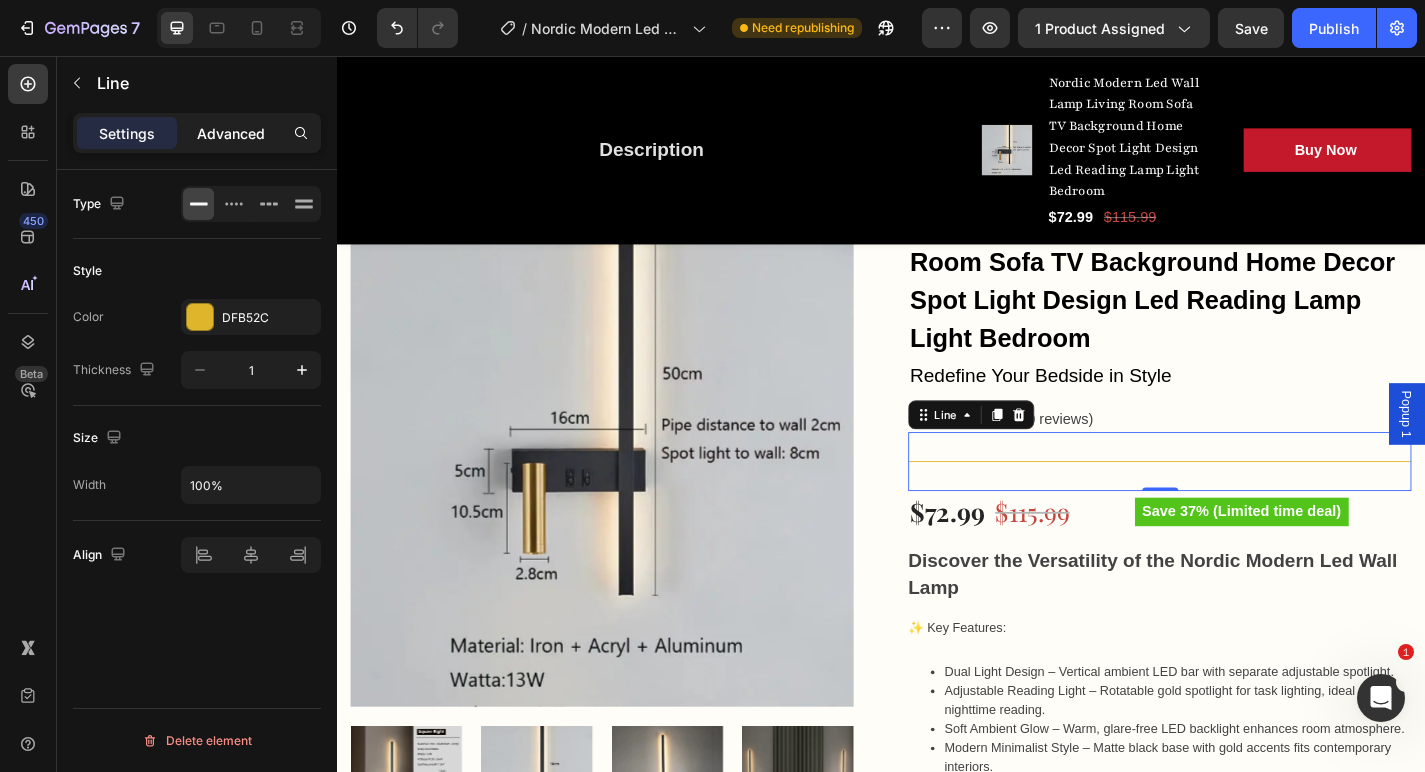 click on "Advanced" 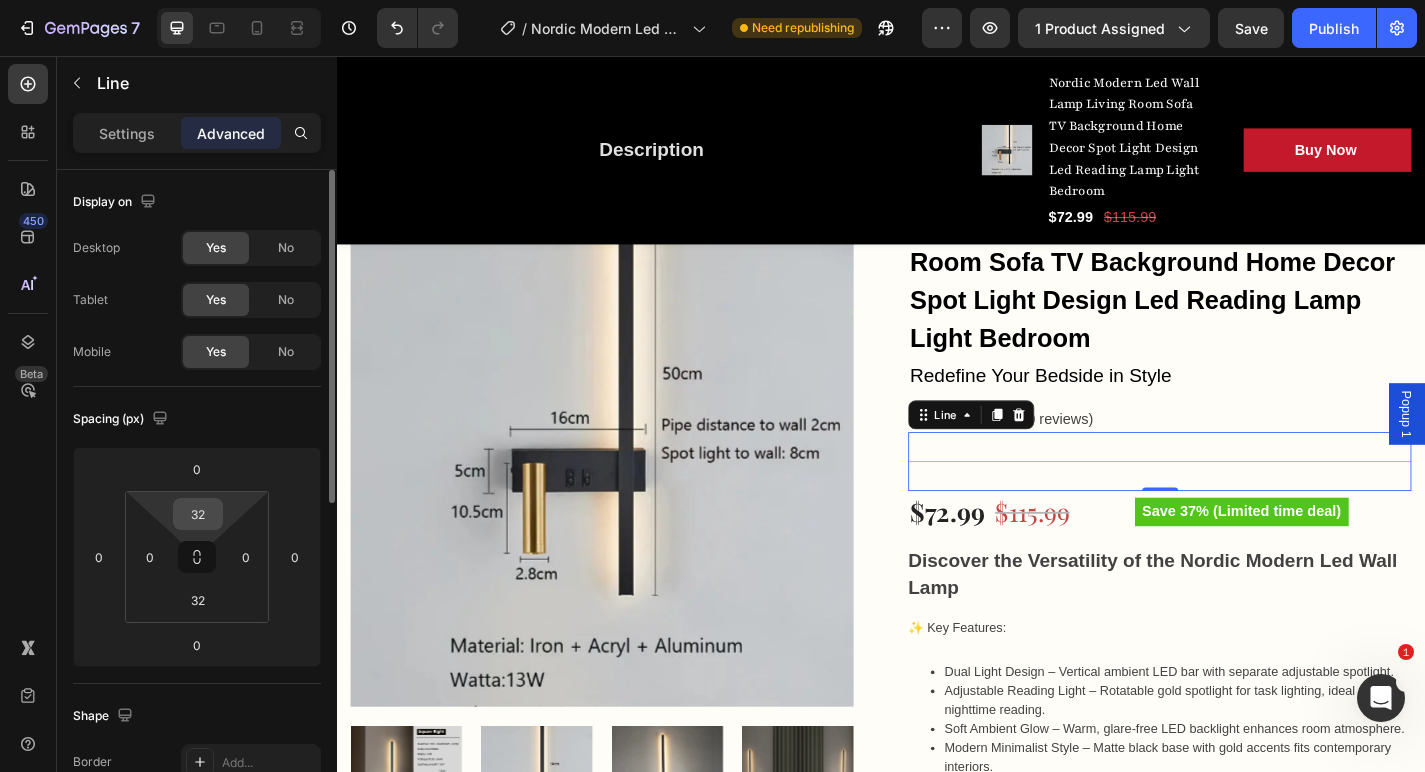 click on "32" at bounding box center [198, 514] 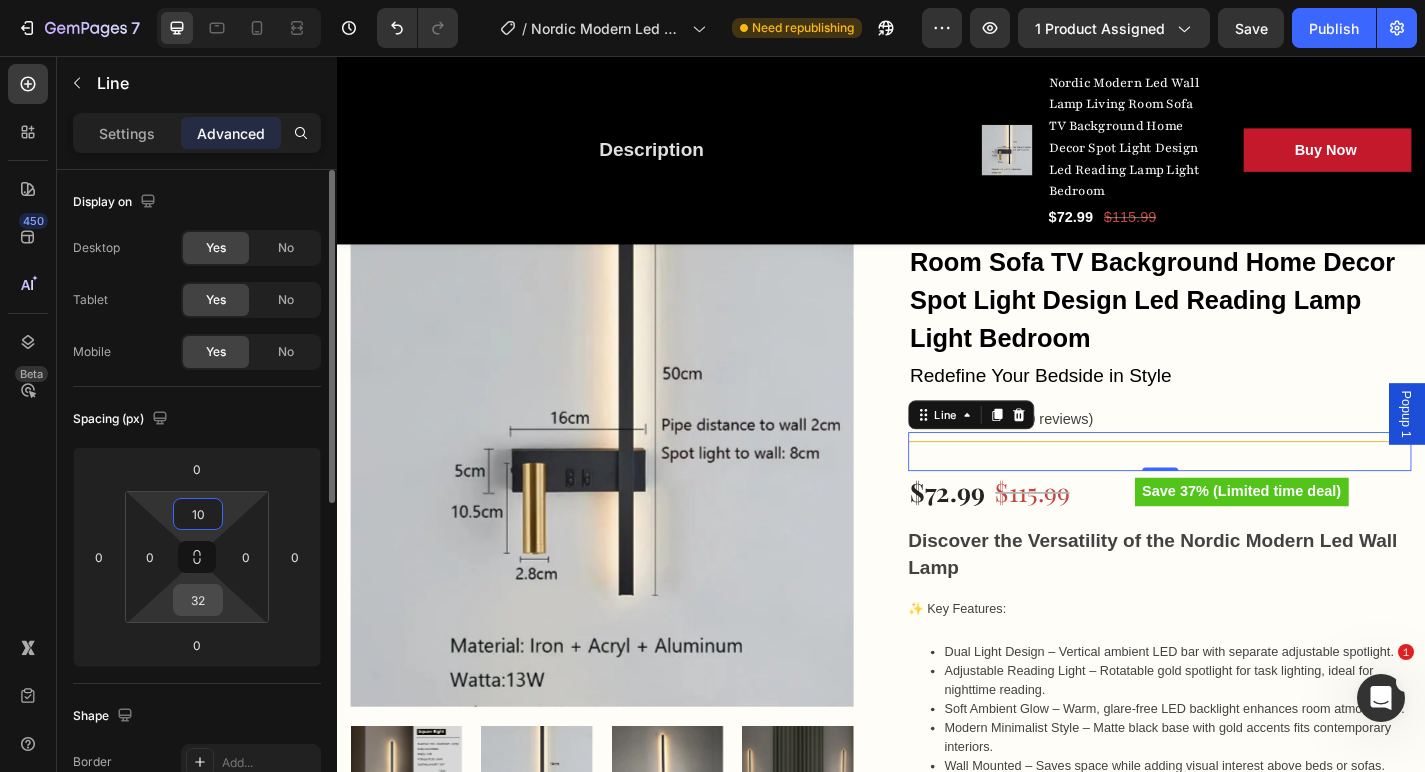 type on "10" 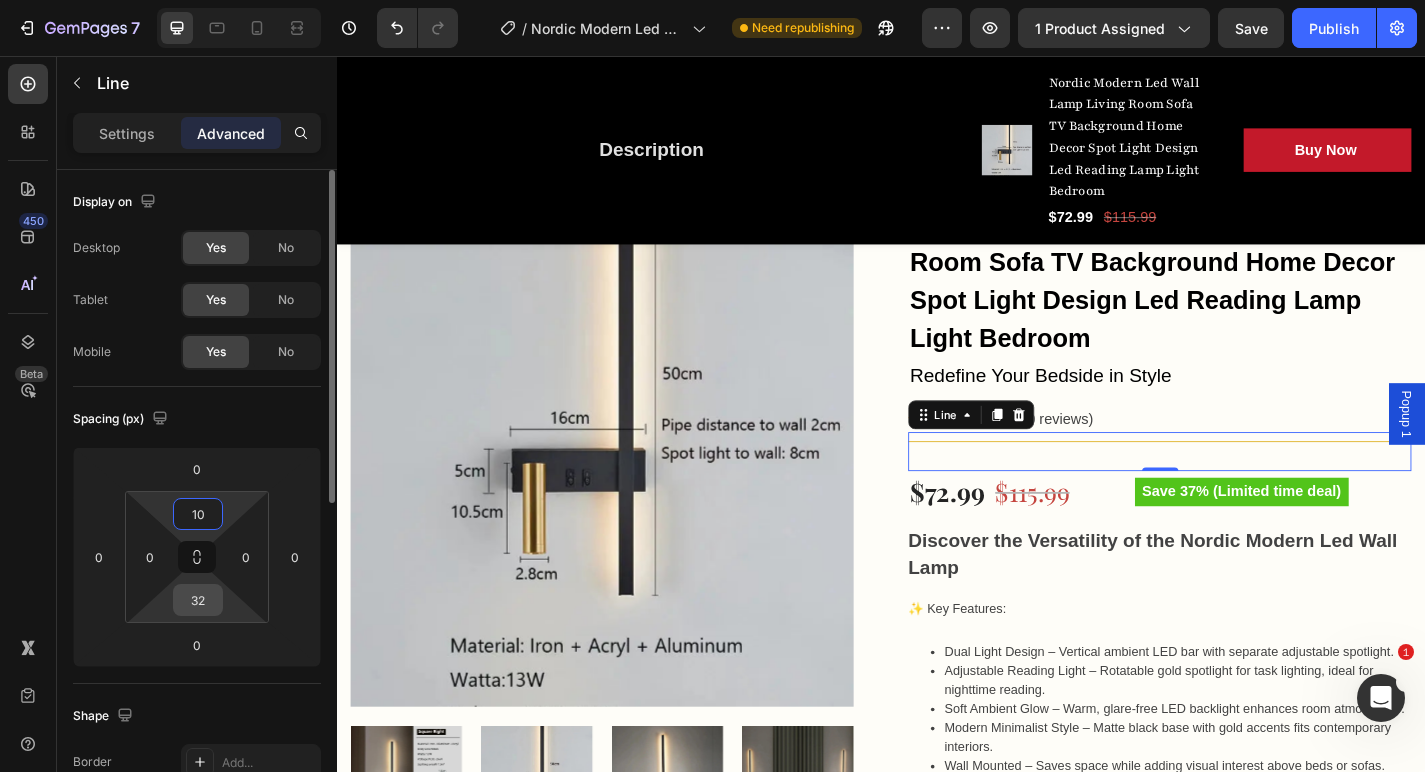 click on "32" at bounding box center [198, 600] 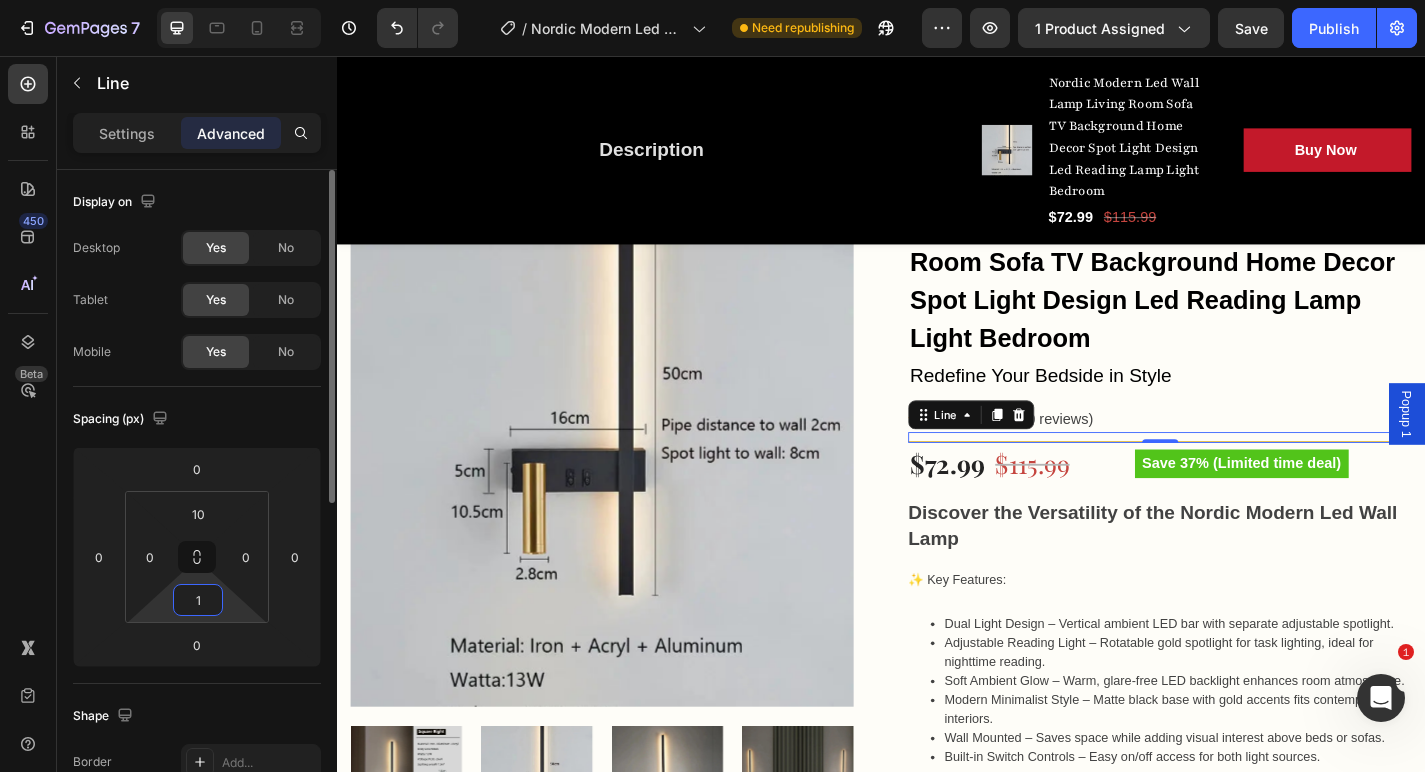 type on "10" 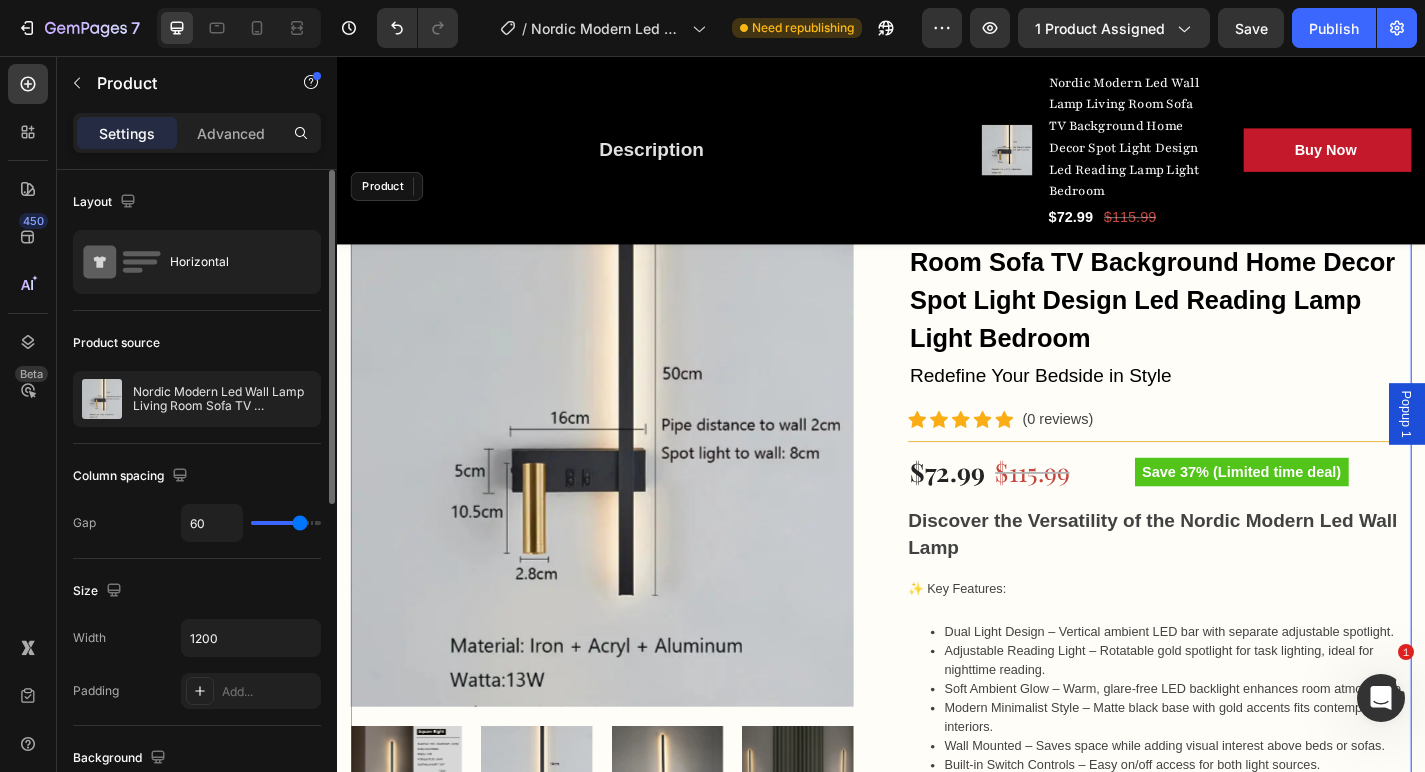 click on "Product Images Nordic Modern Led Wall Lamp Living Room Sofa TV Background Home Decor Spot Light Design Led Reading Lamp Light Bedroom (P) Title Redefine Your Bedside in Style Text block                Icon                Icon                Icon                Icon                Icon Icon List Hoz (0 reviews) Text block Row                Title Line   0 $72.99 (P) Price (P) Price $115.99 (P) Price (P) Price Row Save 37% (Limited time deal) Product Badge Row   Discover the Versatility of the Nordic Modern Led Wall Lamp
✨ Key Features:
Dual Light Design – Vertical ambient LED bar with separate adjustable spotlight.
Adjustable Reading Light – Rotatable gold spotlight for task lighting, ideal for nighttime reading.
Soft Ambient Glow – Warm, glare-free LED backlight enhances room atmosphere.
Modern Minimalist Style – Matte black base with gold accents fits contemporary interiors.
Wall Mounted – Saves space while adding visual interest above beds or sofas.
SPECIFICATIONS" at bounding box center (937, 1071) 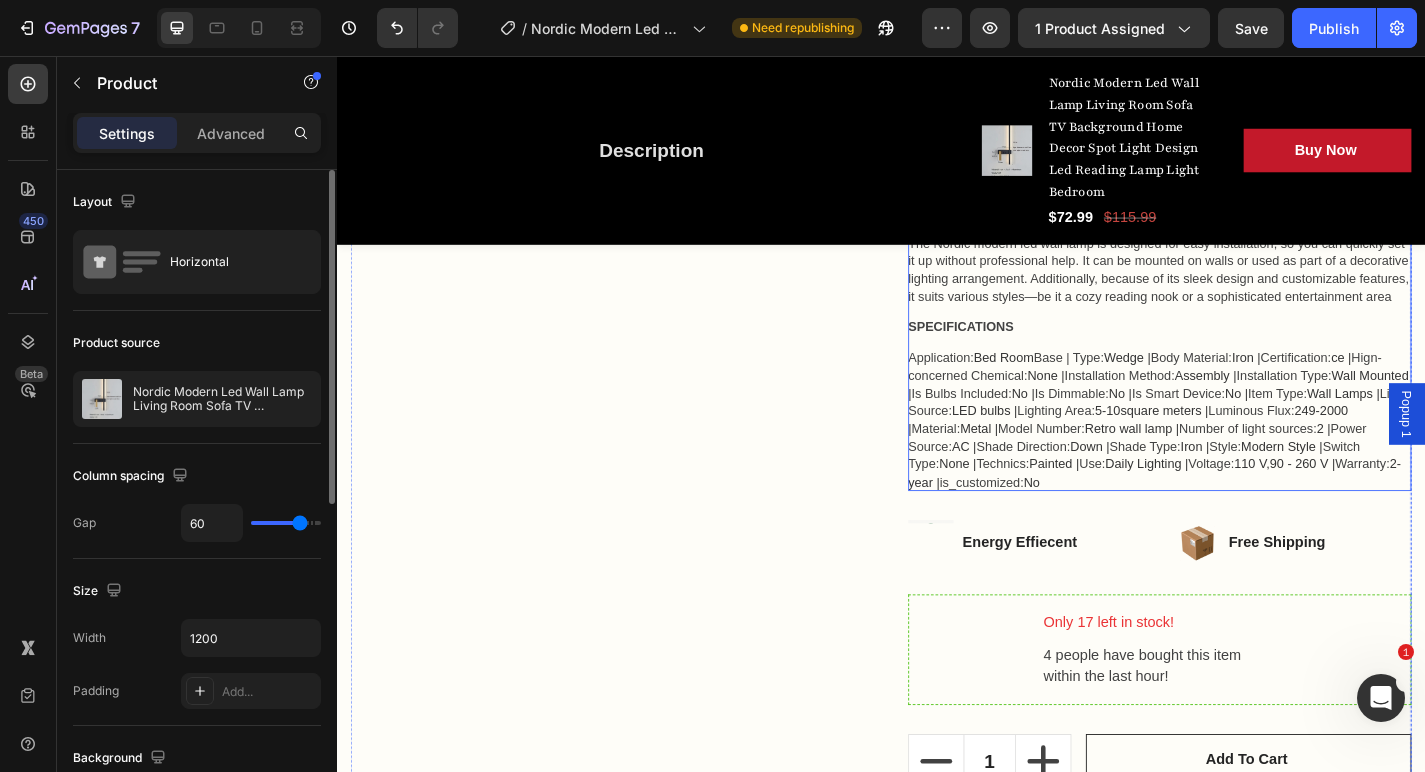 scroll, scrollTop: 1370, scrollLeft: 0, axis: vertical 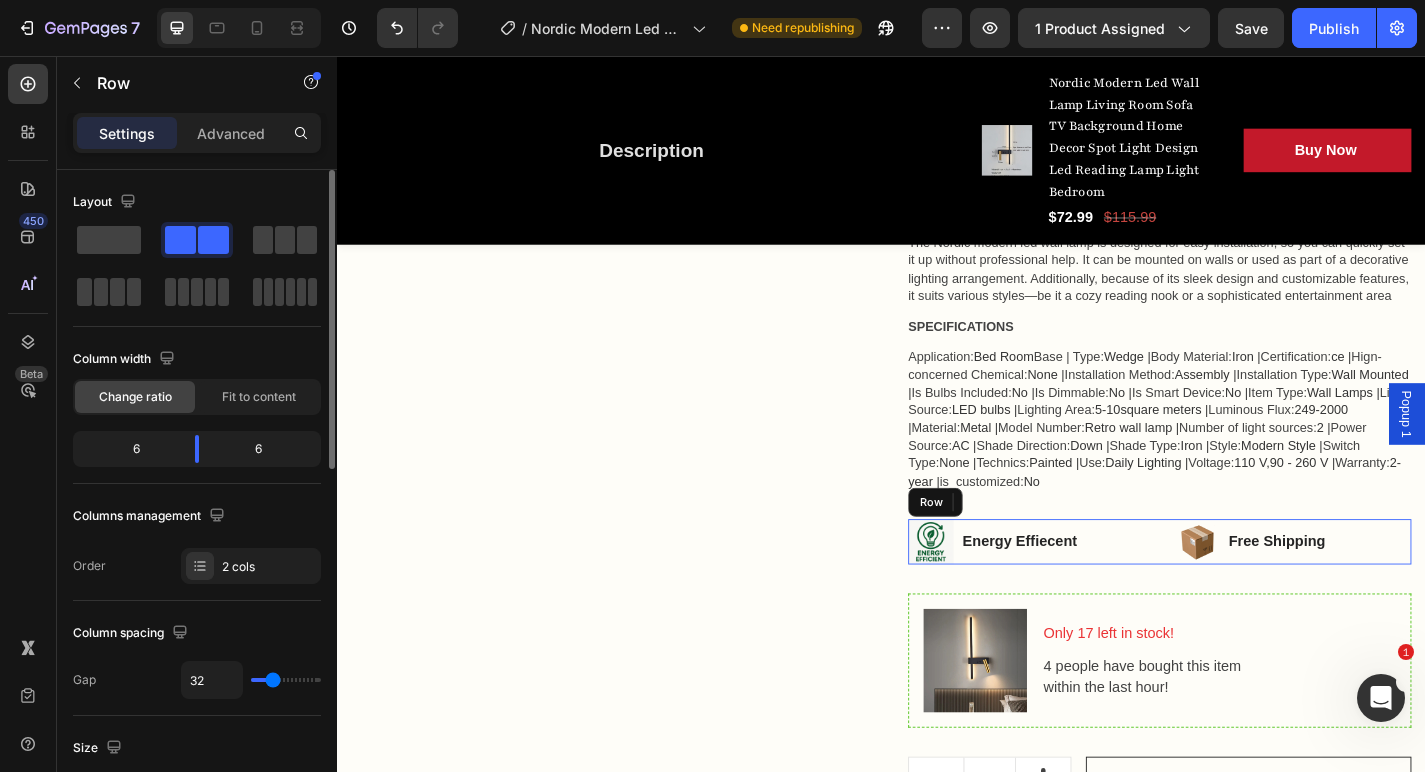 click on "Image Energy Effiecent  Text block Row Image Free Shipping Text block Row Row" at bounding box center (1244, 592) 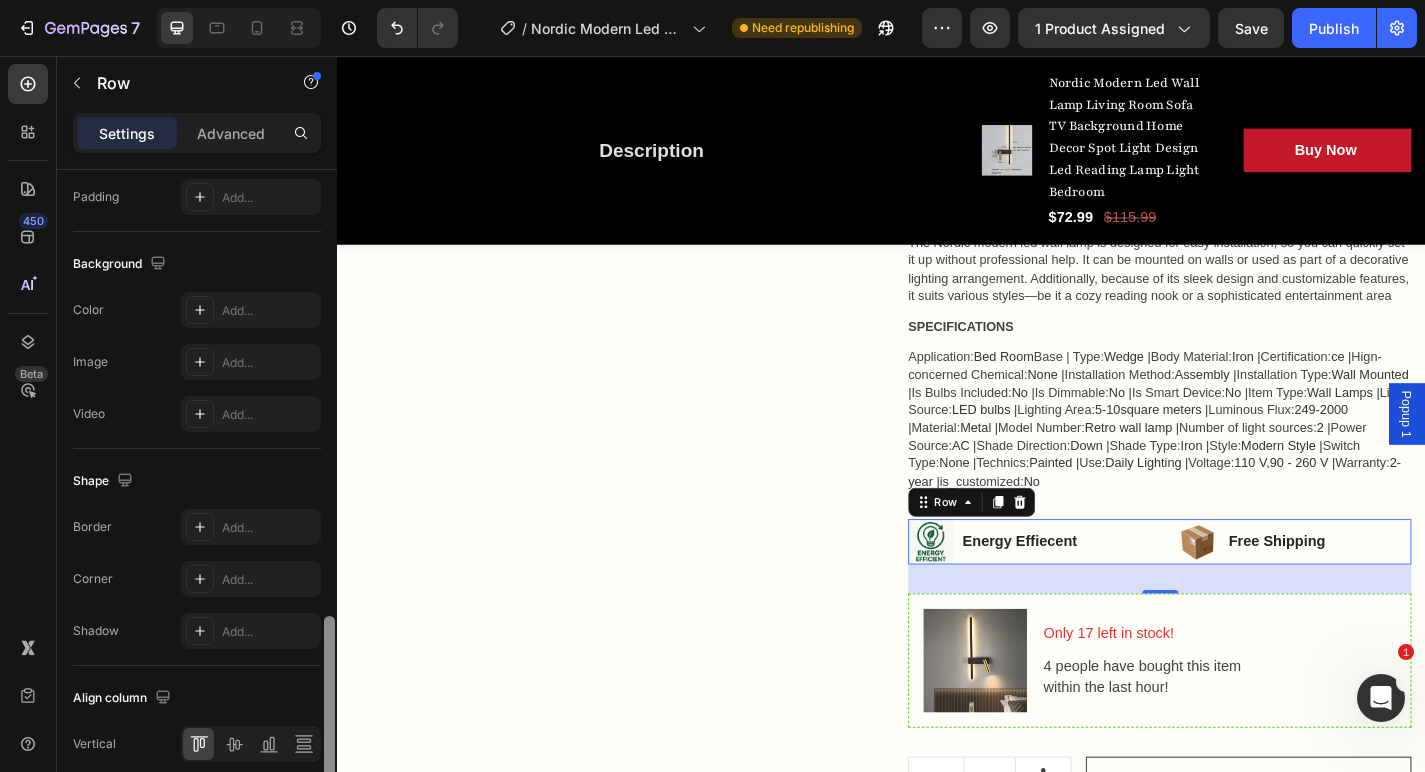 scroll, scrollTop: 789, scrollLeft: 0, axis: vertical 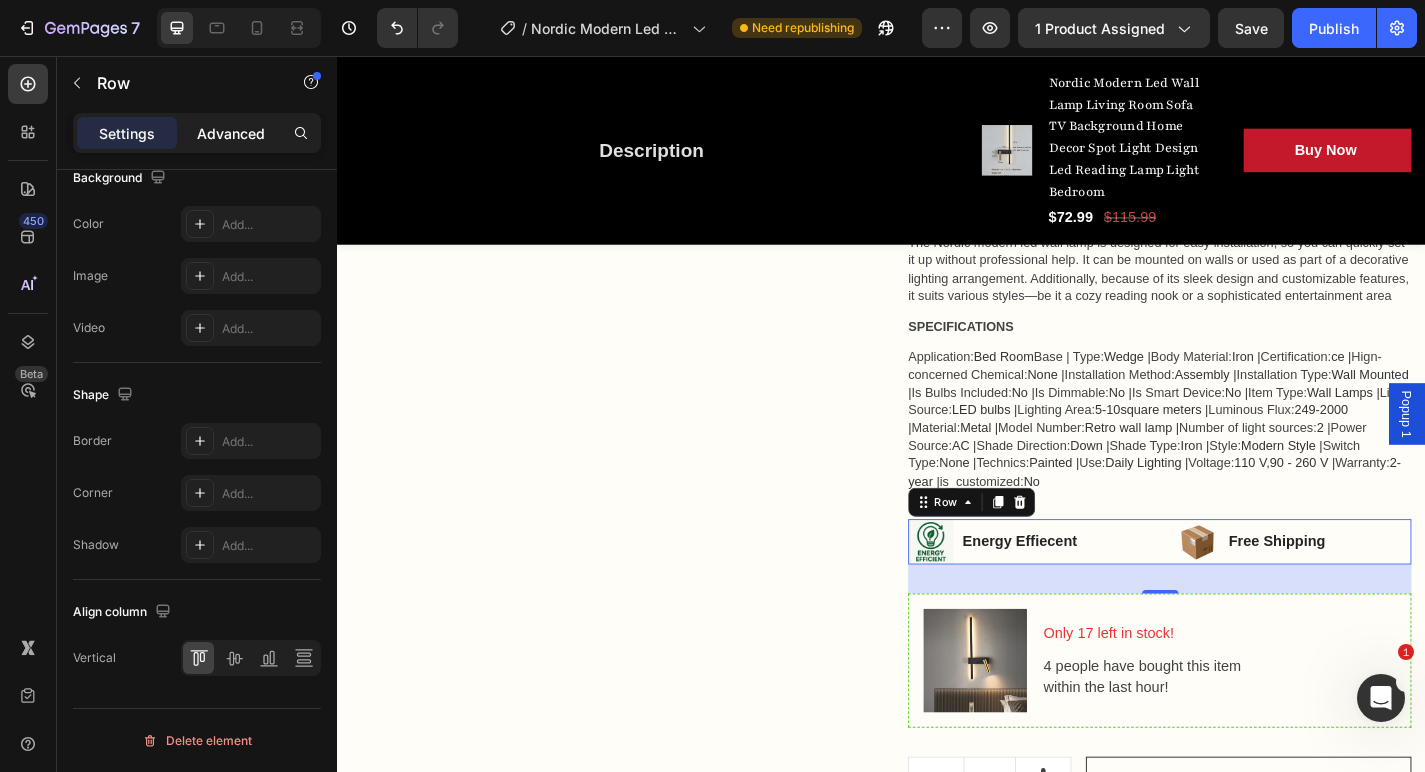 click on "Advanced" at bounding box center (231, 133) 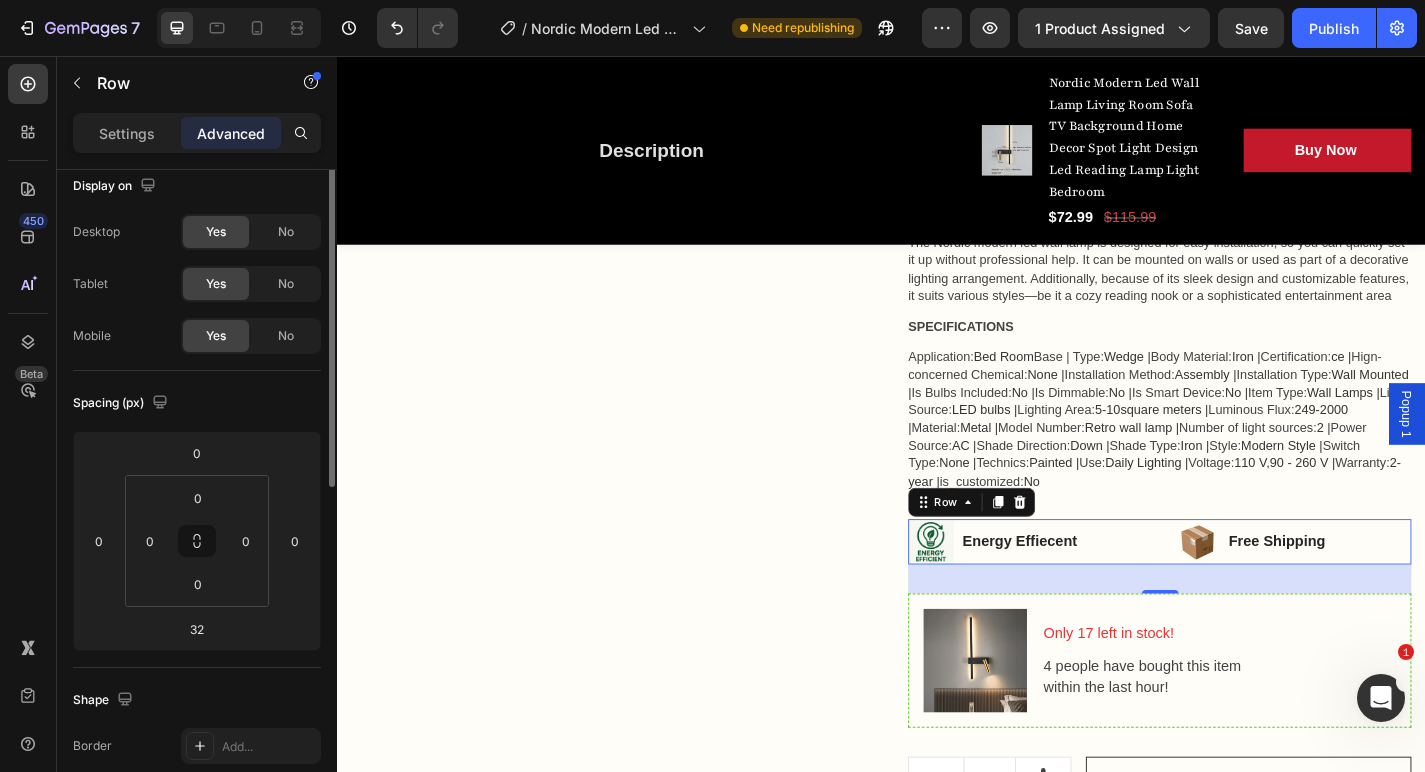 scroll, scrollTop: 0, scrollLeft: 0, axis: both 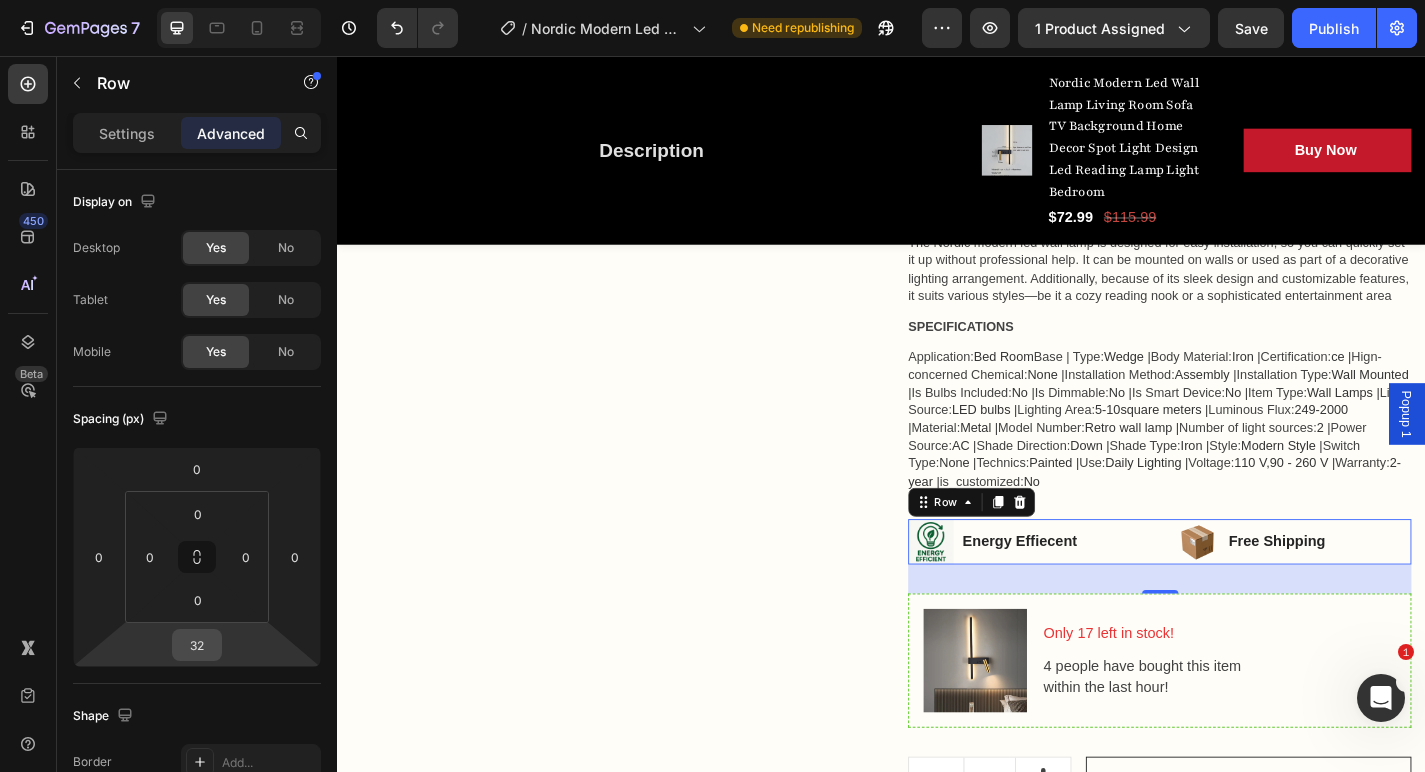 click on "32" at bounding box center (197, 645) 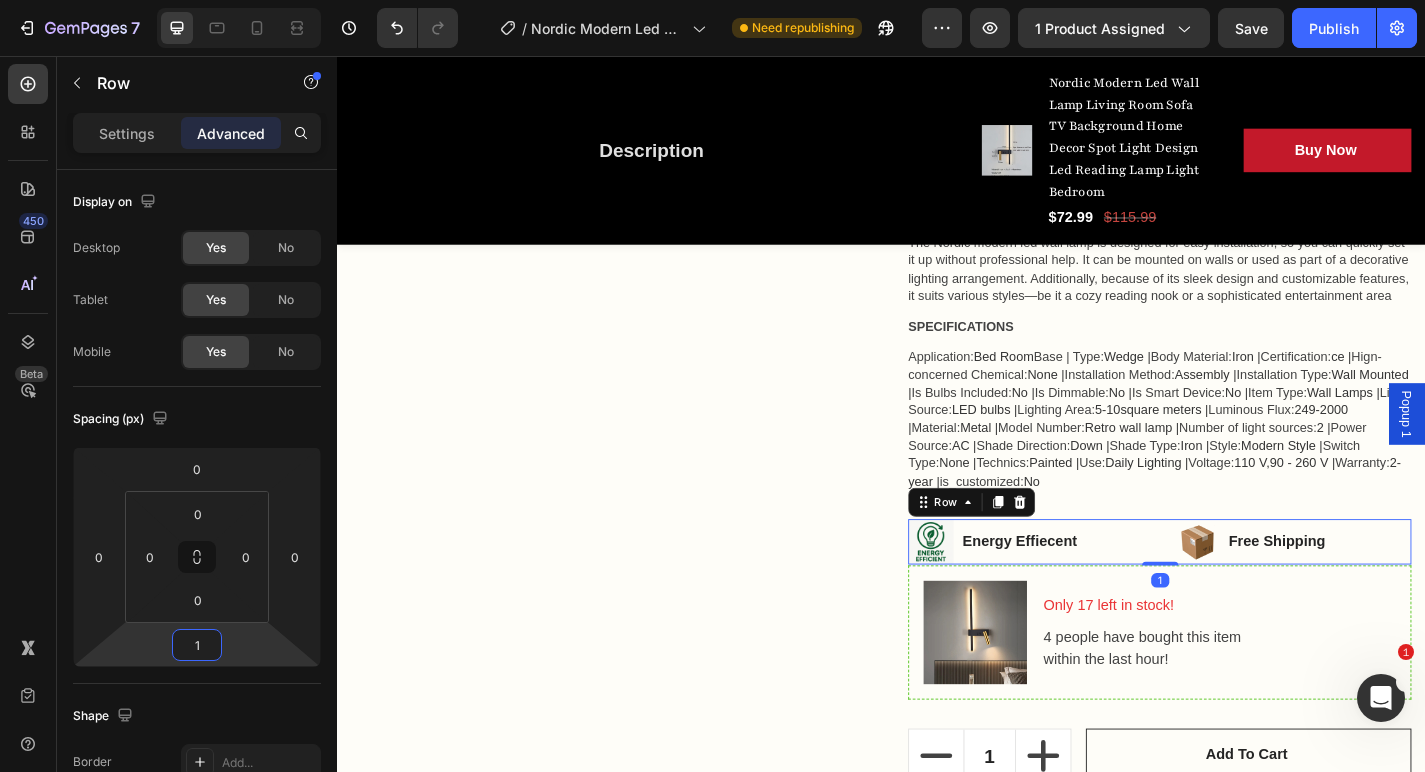 type on "10" 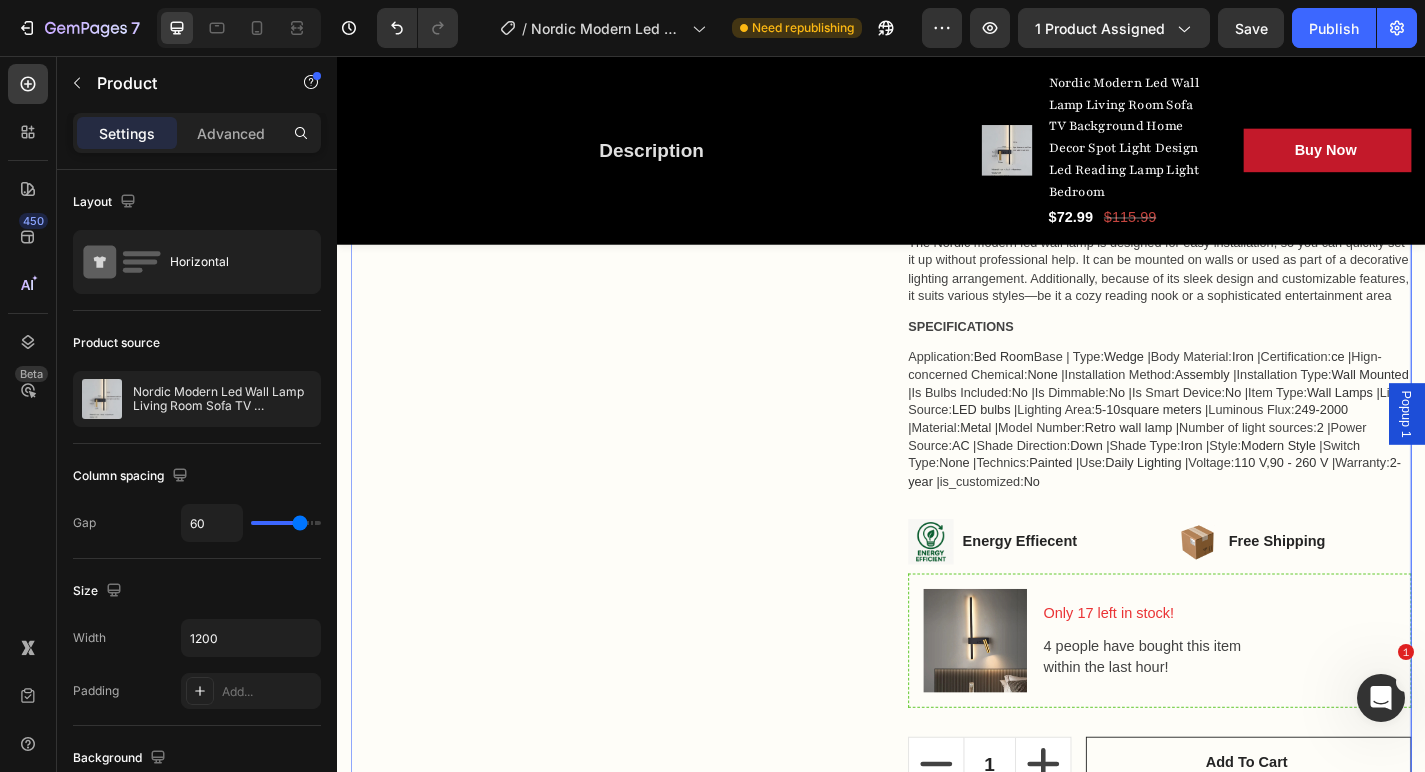 click on "Product Images" at bounding box center [629, 112] 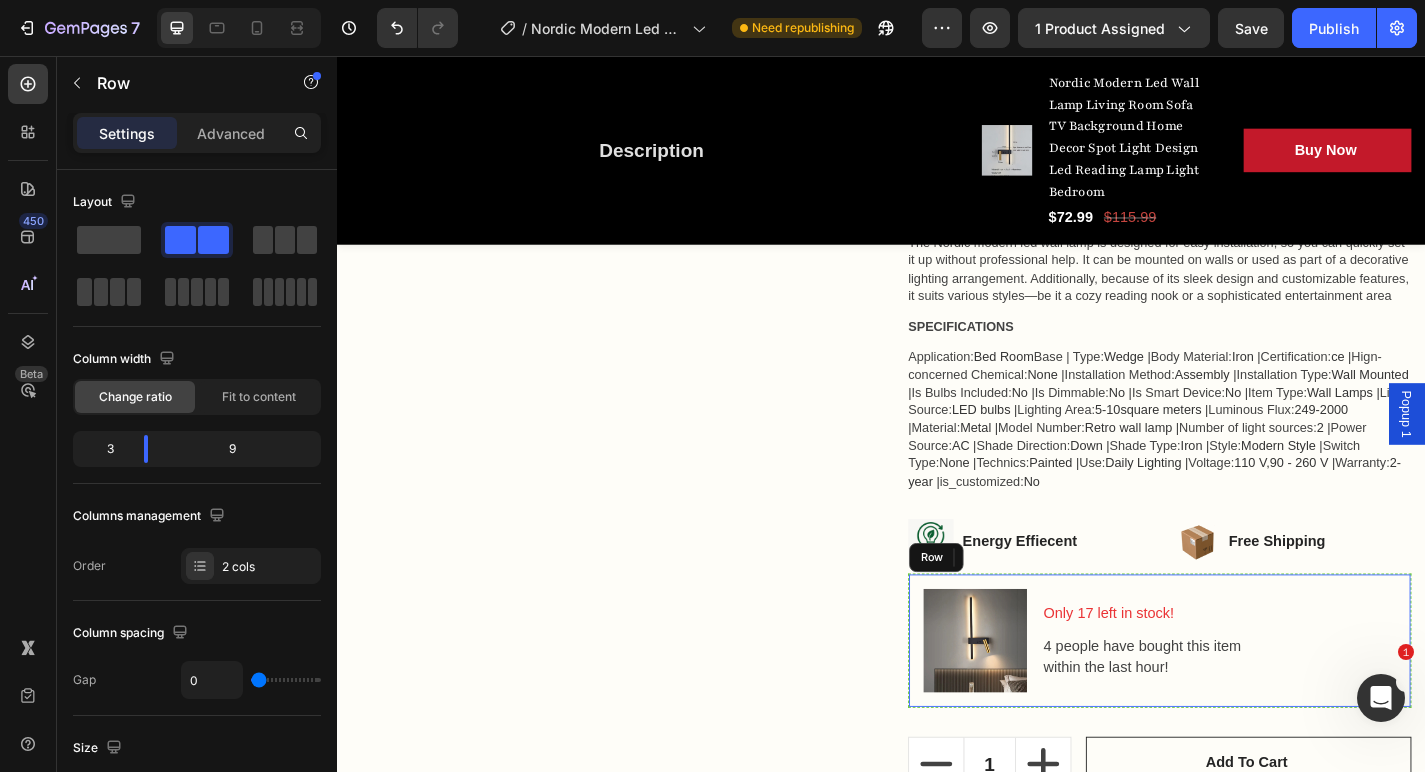click on "Image Only 17 left in stock! Text block 4 people have bought this item within the last hour! Text block Row" at bounding box center [1244, 701] 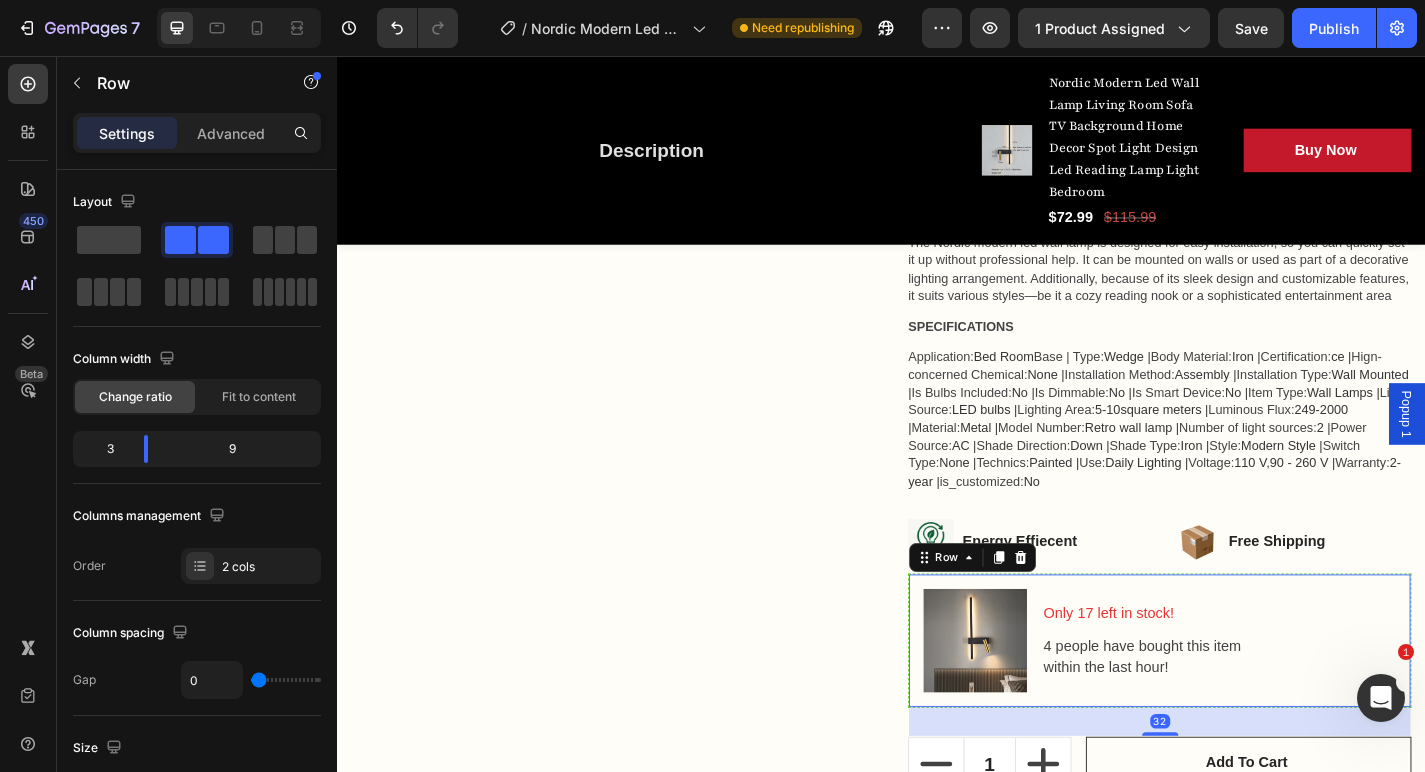 click on "Image Only 17 left in stock! Text block 4 people have bought this item within the last hour! Text block Row   32" at bounding box center [1244, 701] 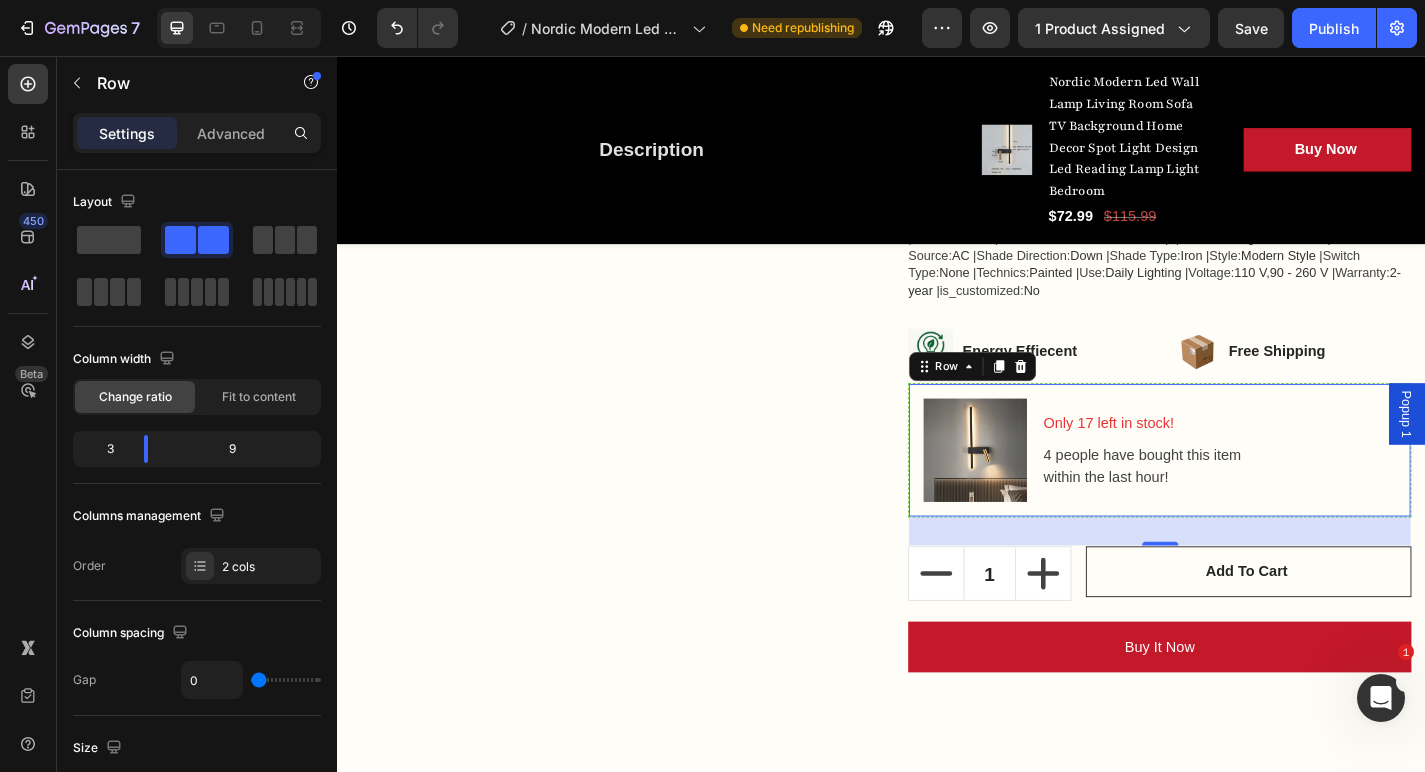 scroll, scrollTop: 1538, scrollLeft: 0, axis: vertical 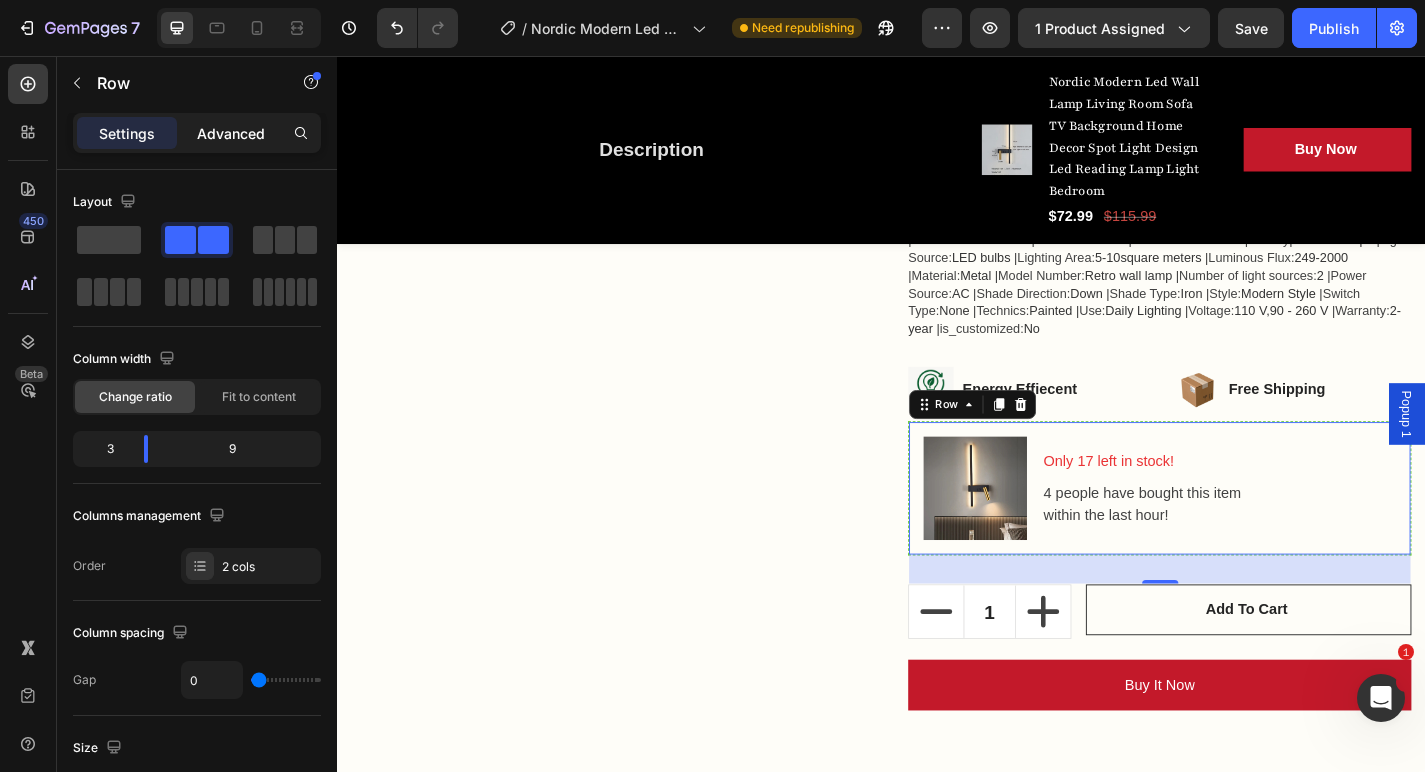click on "Advanced" at bounding box center (231, 133) 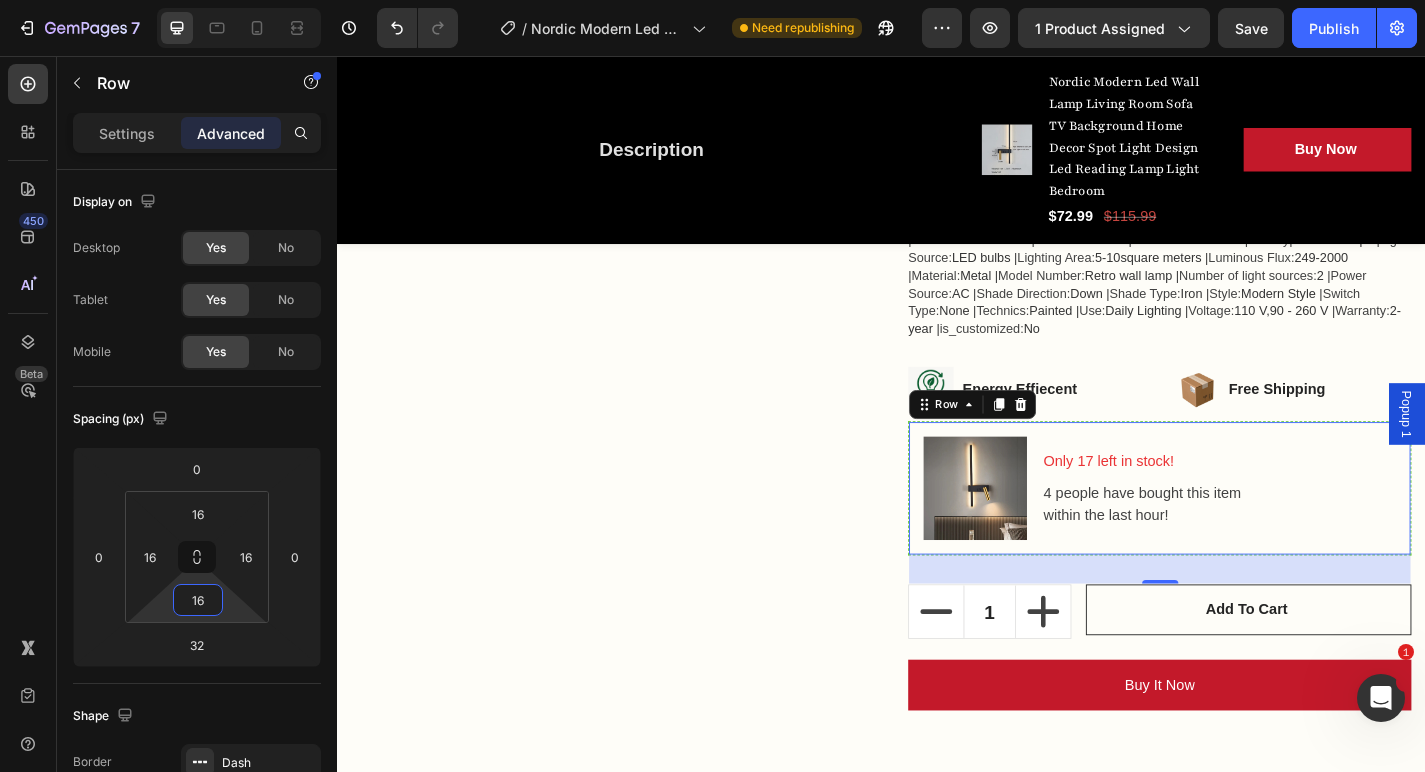 click on "16" at bounding box center [198, 600] 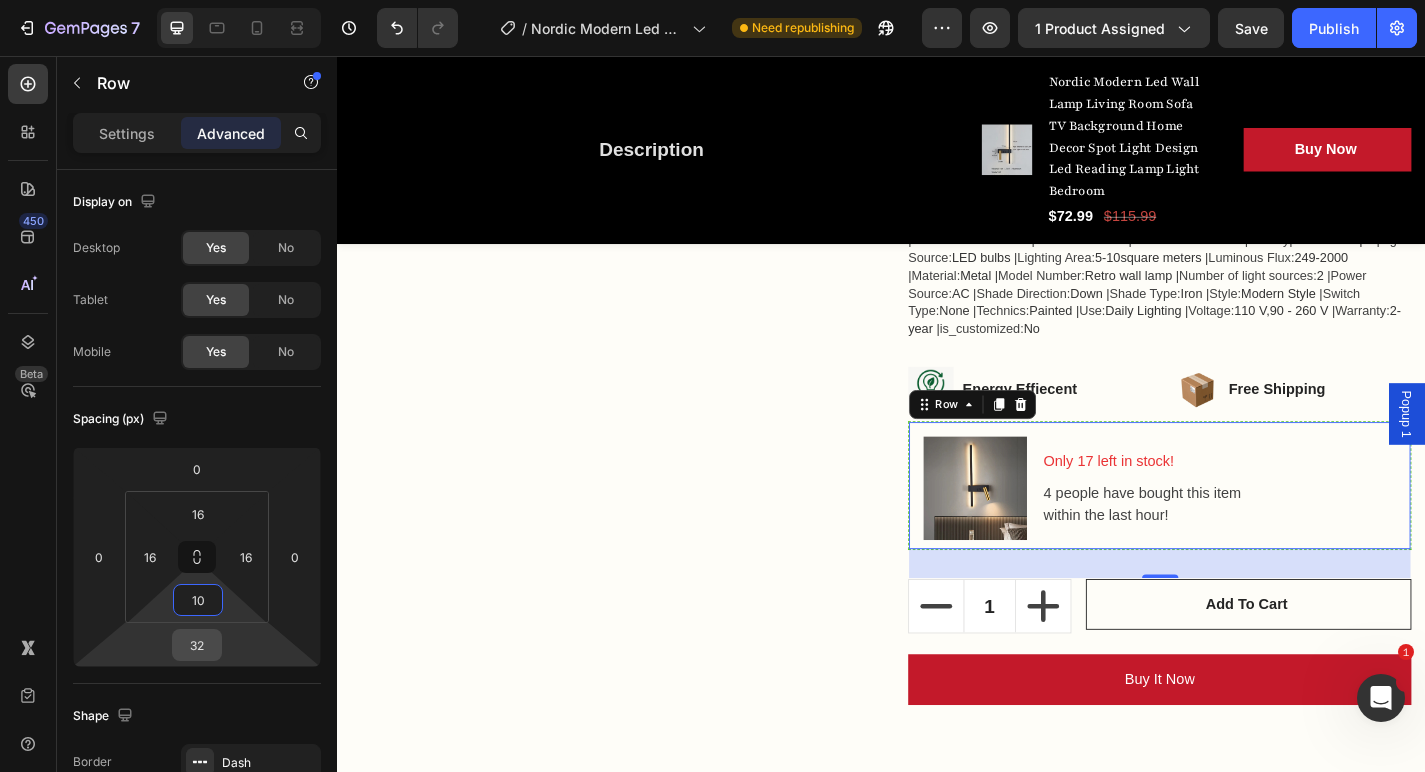 type on "10" 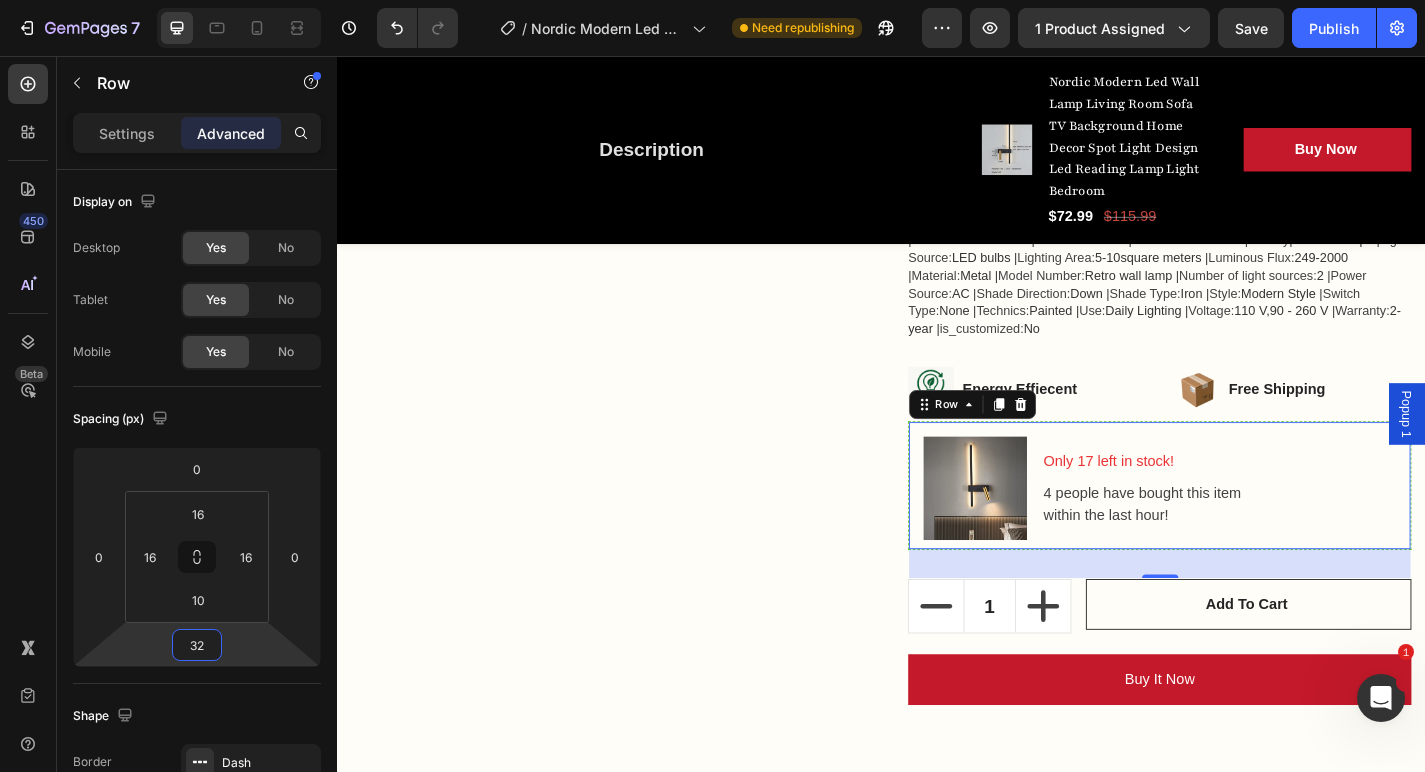 click on "32" at bounding box center (197, 645) 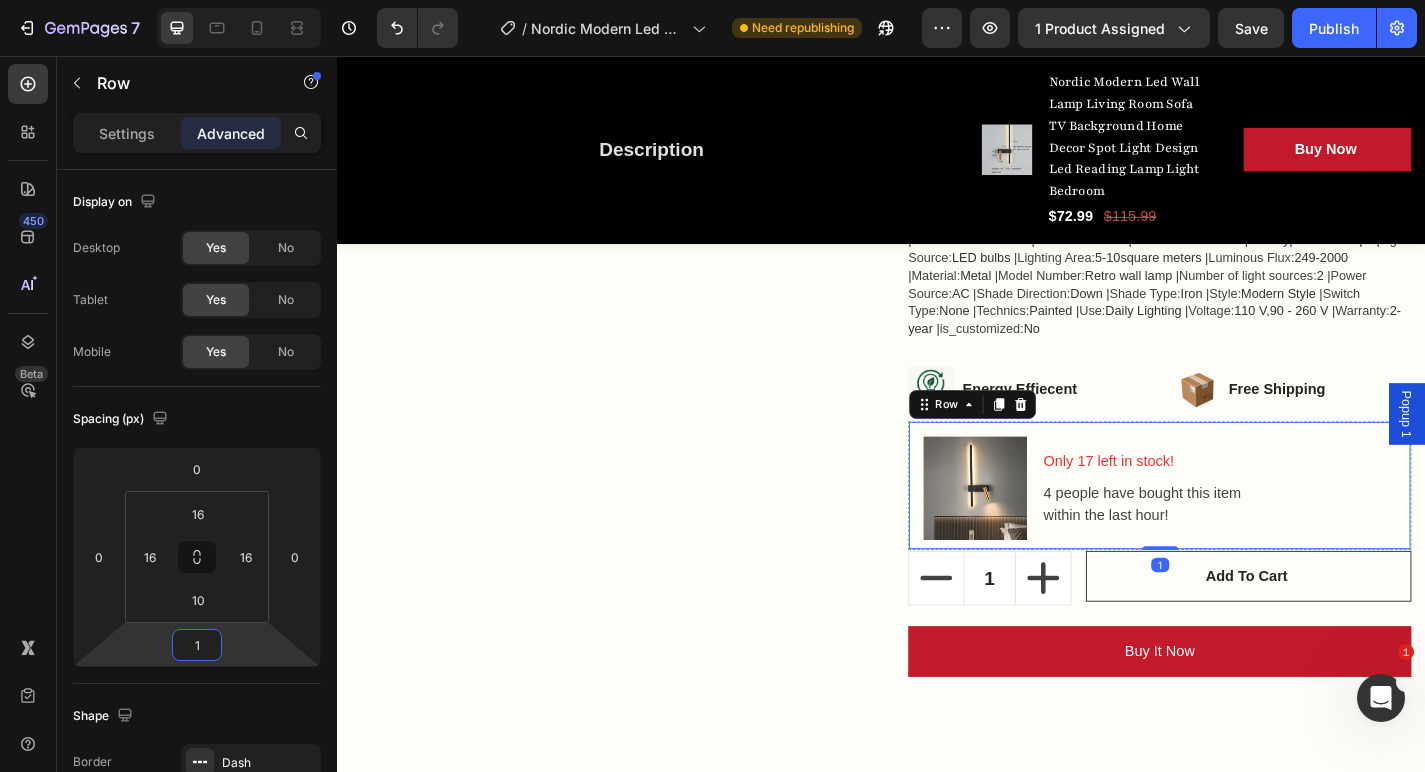 type on "15" 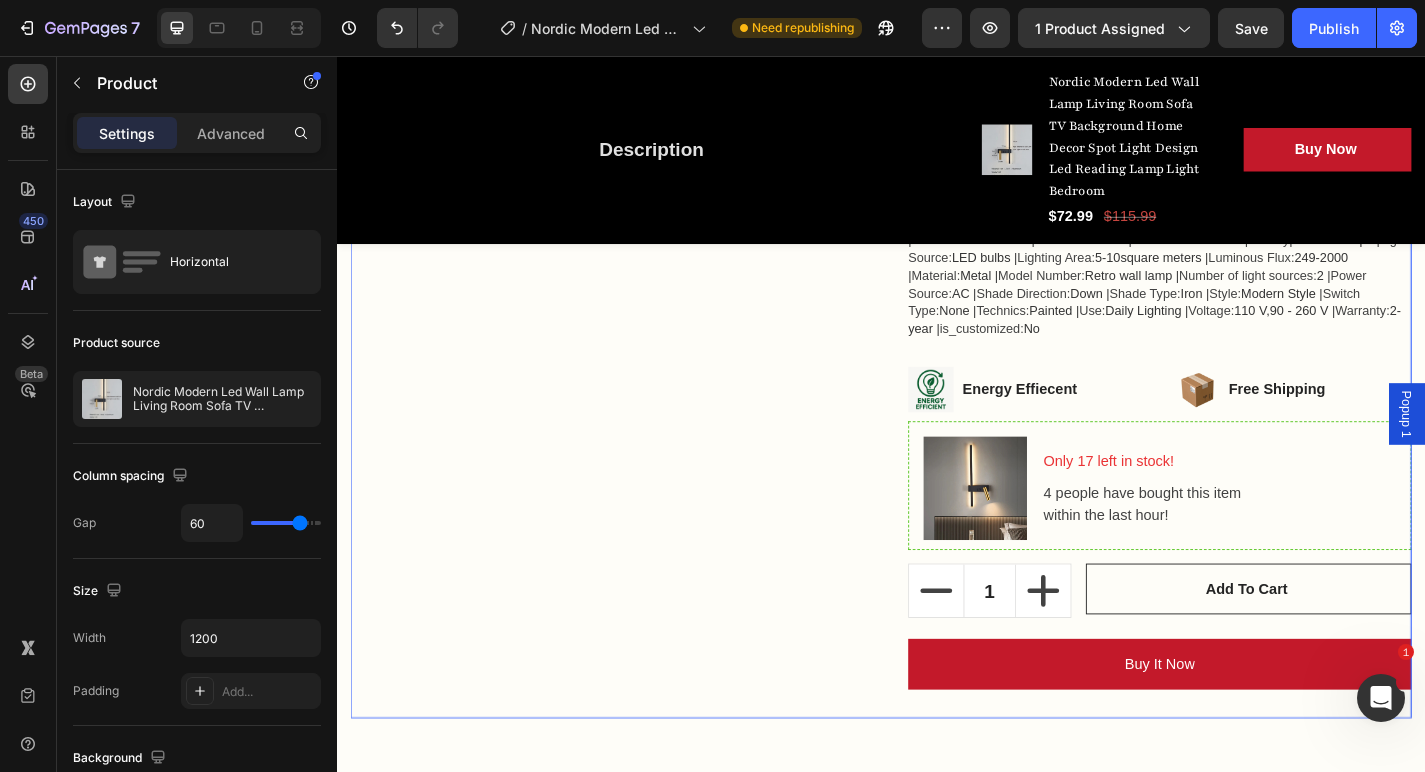 click on "Product Images" at bounding box center [629, -67] 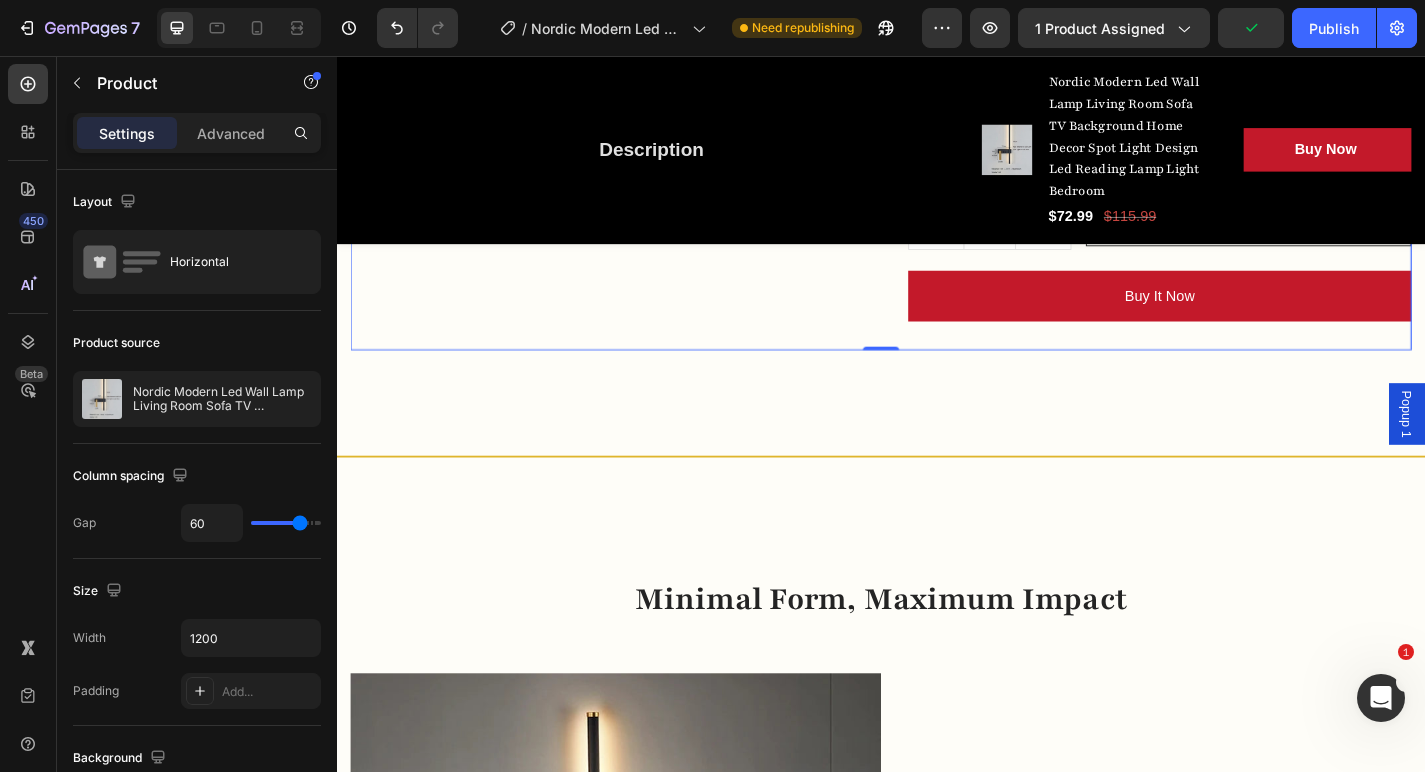scroll, scrollTop: 1914, scrollLeft: 0, axis: vertical 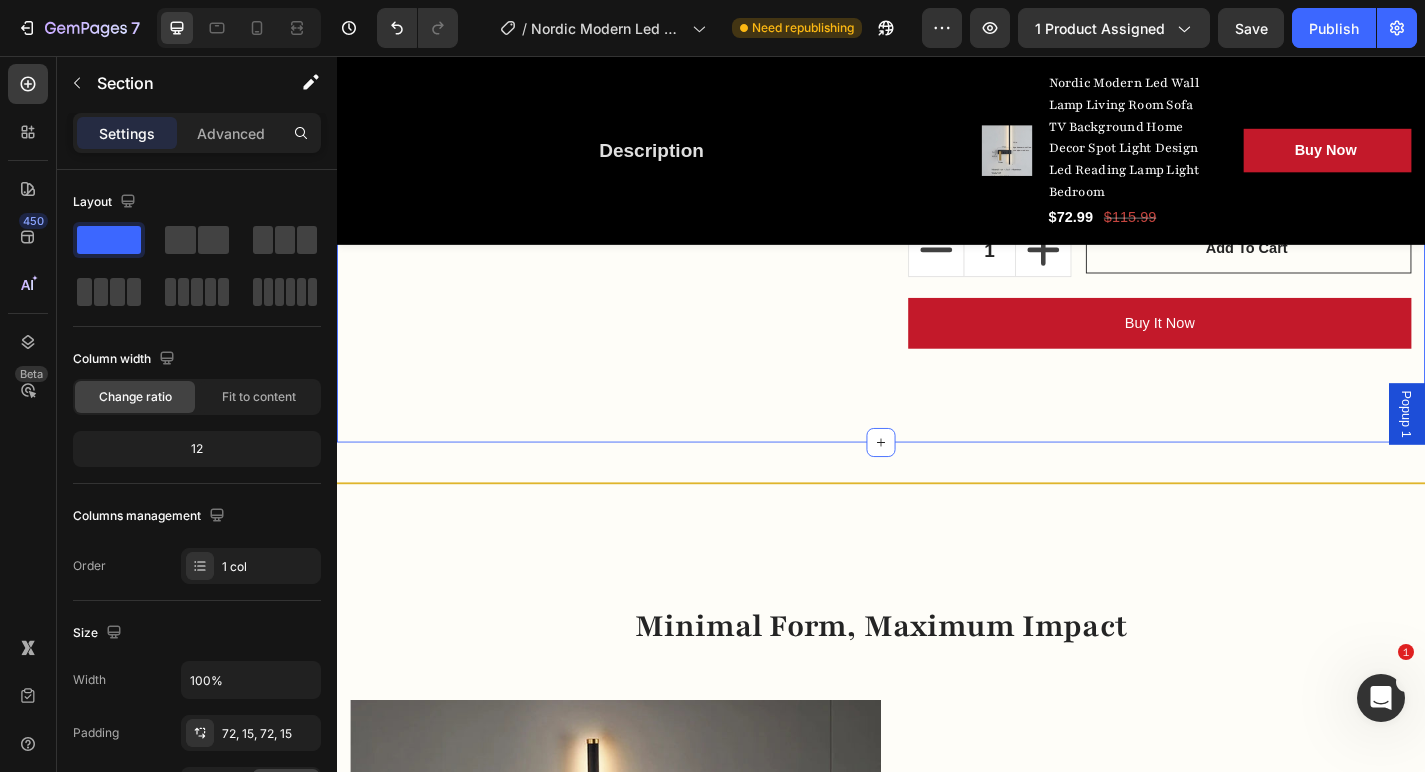click on "FAST FREE DELIVERY! Button
SATISFACTION GARUNTEED! Button
Contact us Anytime! Button
FAST FREE DELIVERY! Button
SATISFACTION GARUNTEED! Button
Contact us Anytime! Button
FAST FREE DELIVERY! Button
SATISFACTION GARUNTEED! Button
Contact us Anytime! Button
FAST FREE DELIVERY! Button
SATISFACTION GARUNTEED! Button
Contact us Anytime! Button
FAST FREE DELIVERY! Button
SATISFACTION GARUNTEED! Button
Contact us Anytime! Button
FAST FREE DELIVERY! Button
SATISFACTION GARUNTEED! Button
Contact us Anytime! Button Marquee Design that Speaks Softly but Shines Bright Heading Row Product Images Nordic Modern Led Wall Lamp Living Room Sofa TV Background Home Decor Spot Light Design Led Reading Lamp Light Bedroom (P) Title Text block Icon" at bounding box center [937, -563] 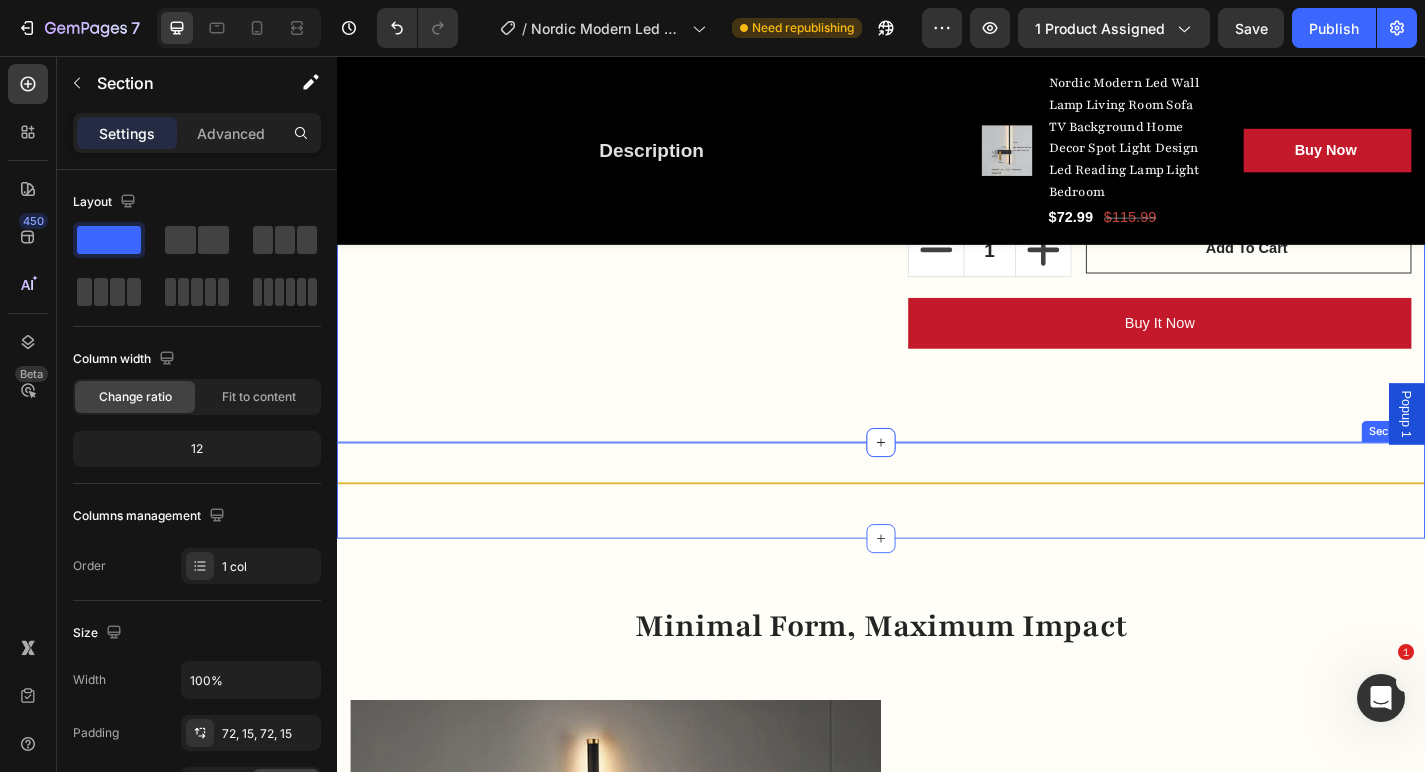 click on "Title Line" at bounding box center [937, 536] 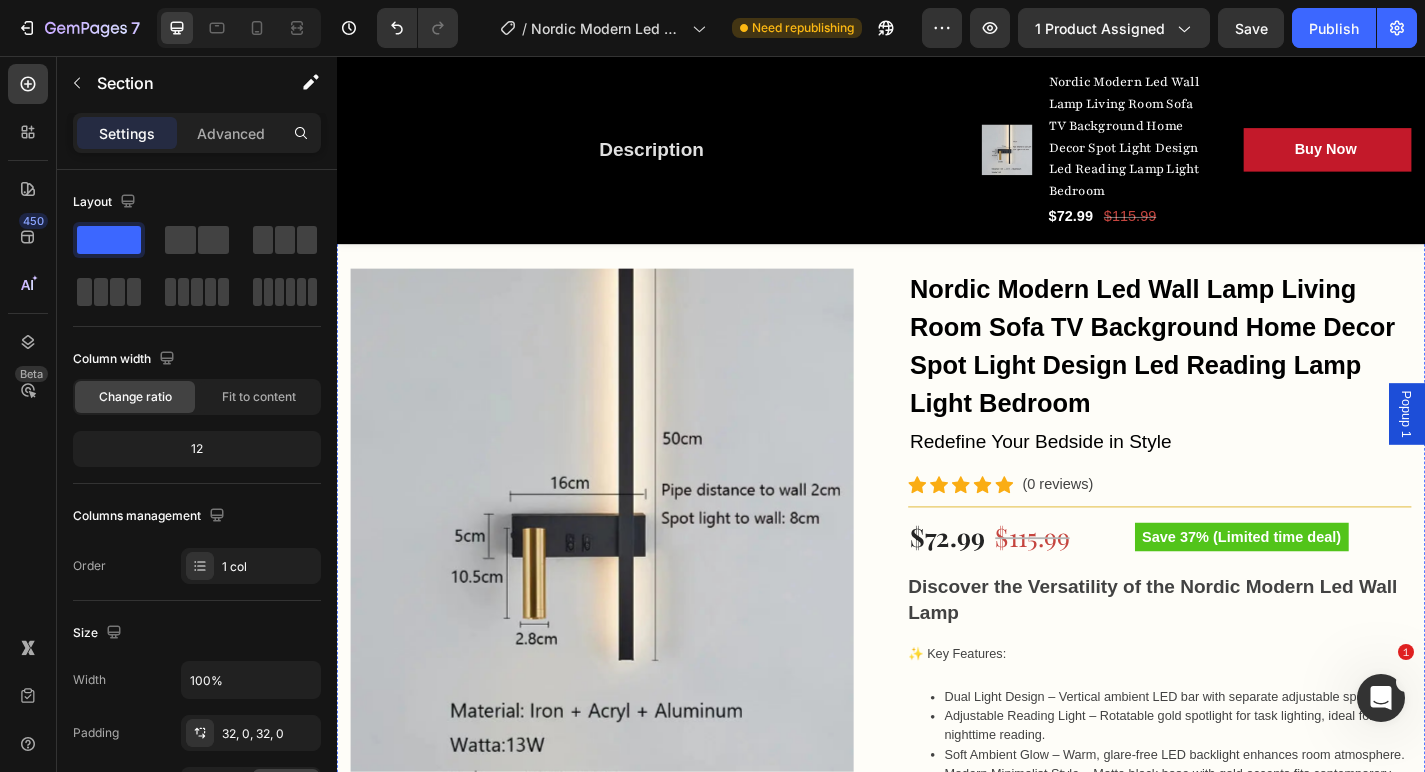 scroll, scrollTop: 516, scrollLeft: 0, axis: vertical 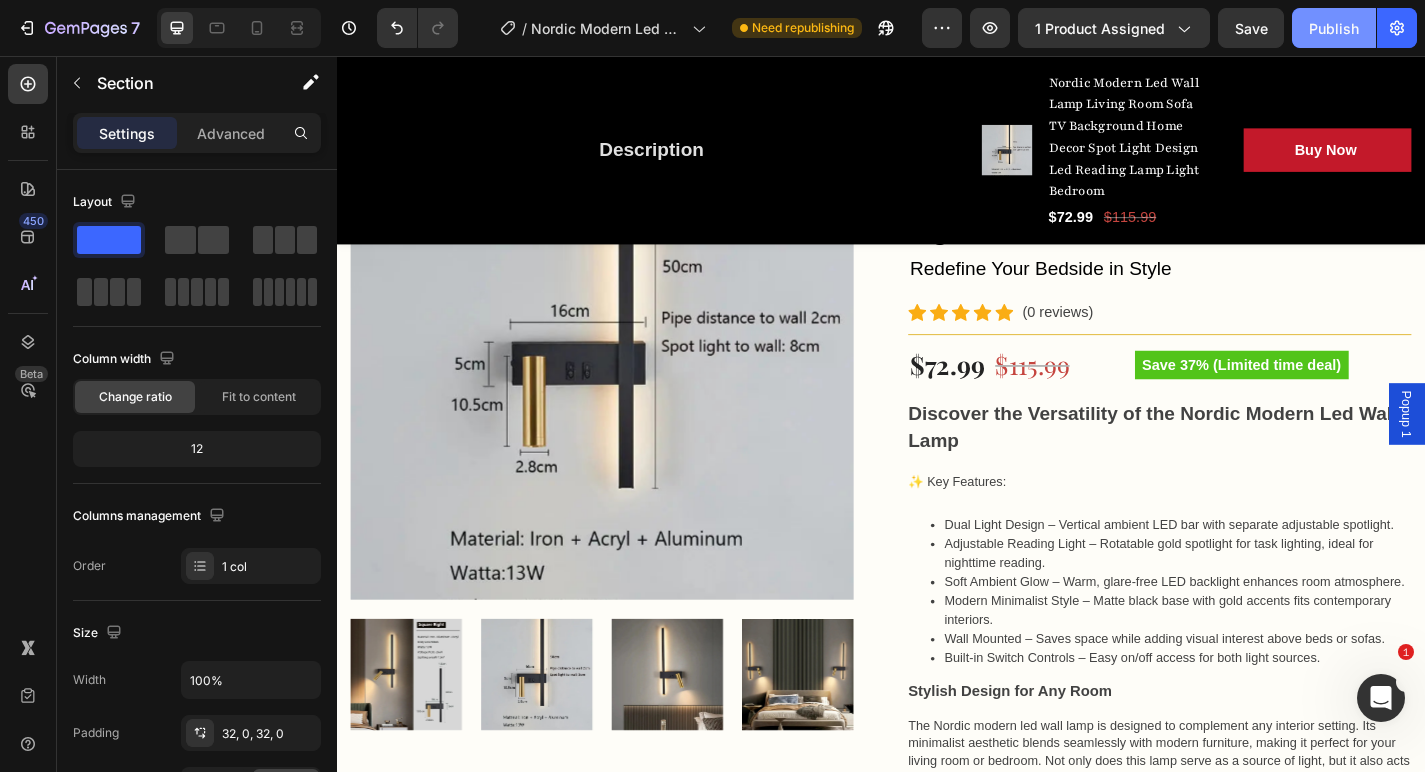 click on "Publish" at bounding box center (1334, 28) 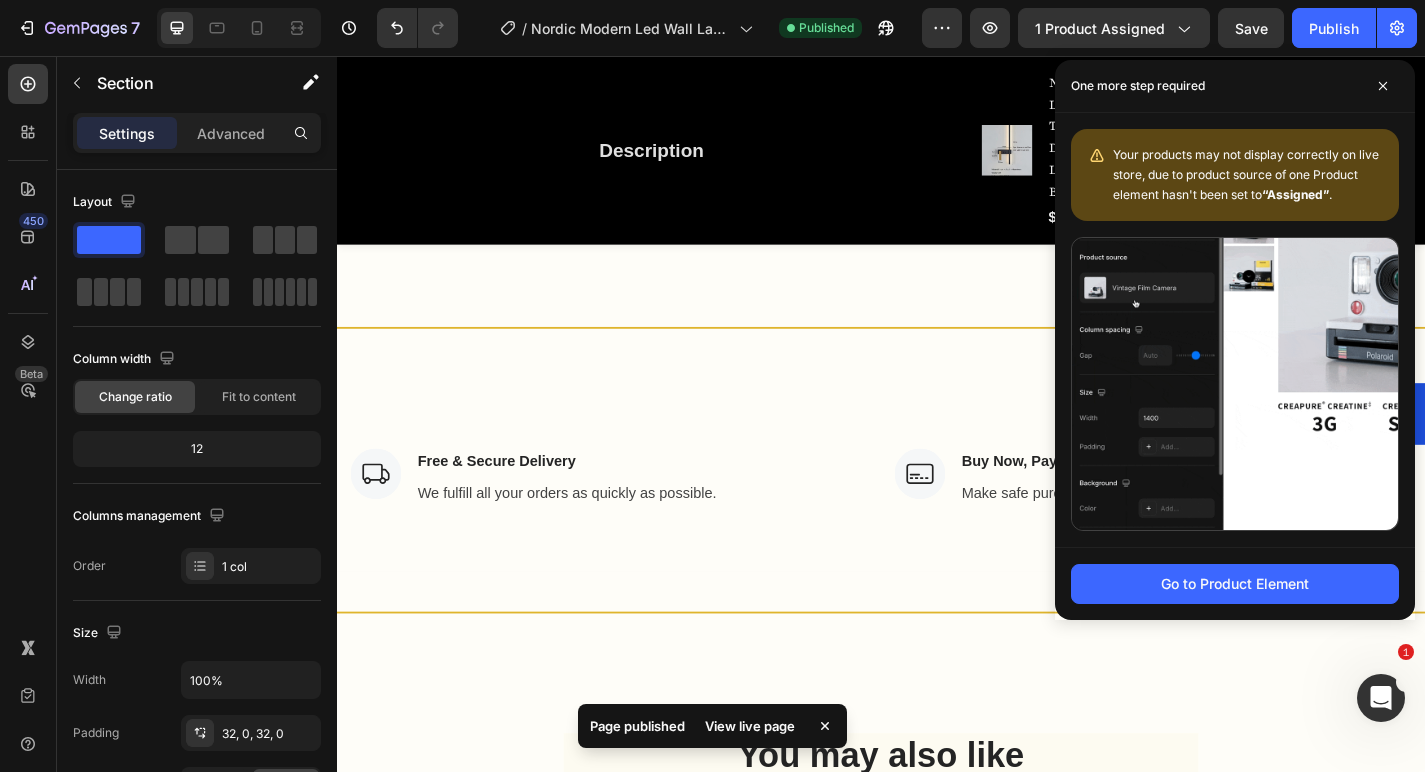 scroll, scrollTop: 4512, scrollLeft: 0, axis: vertical 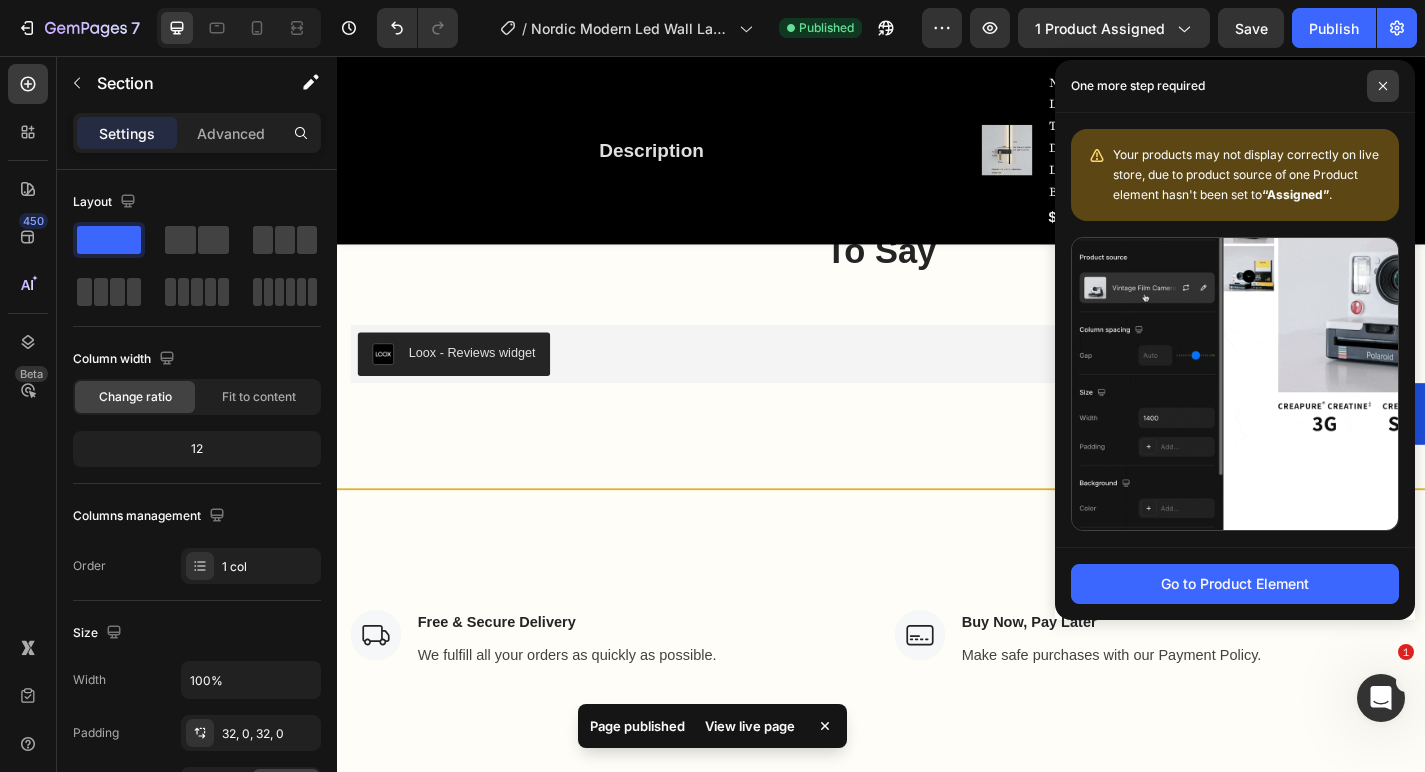 click at bounding box center (1383, 86) 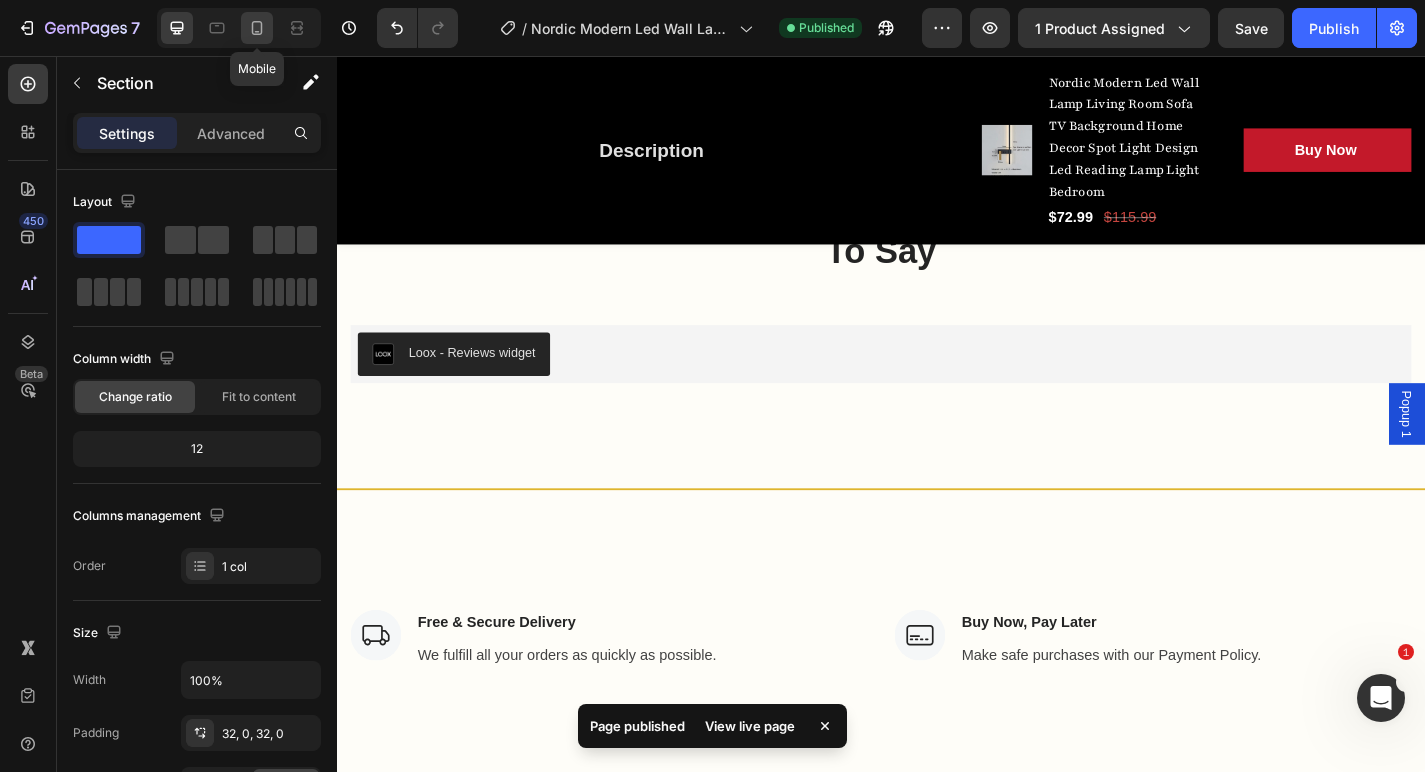 click 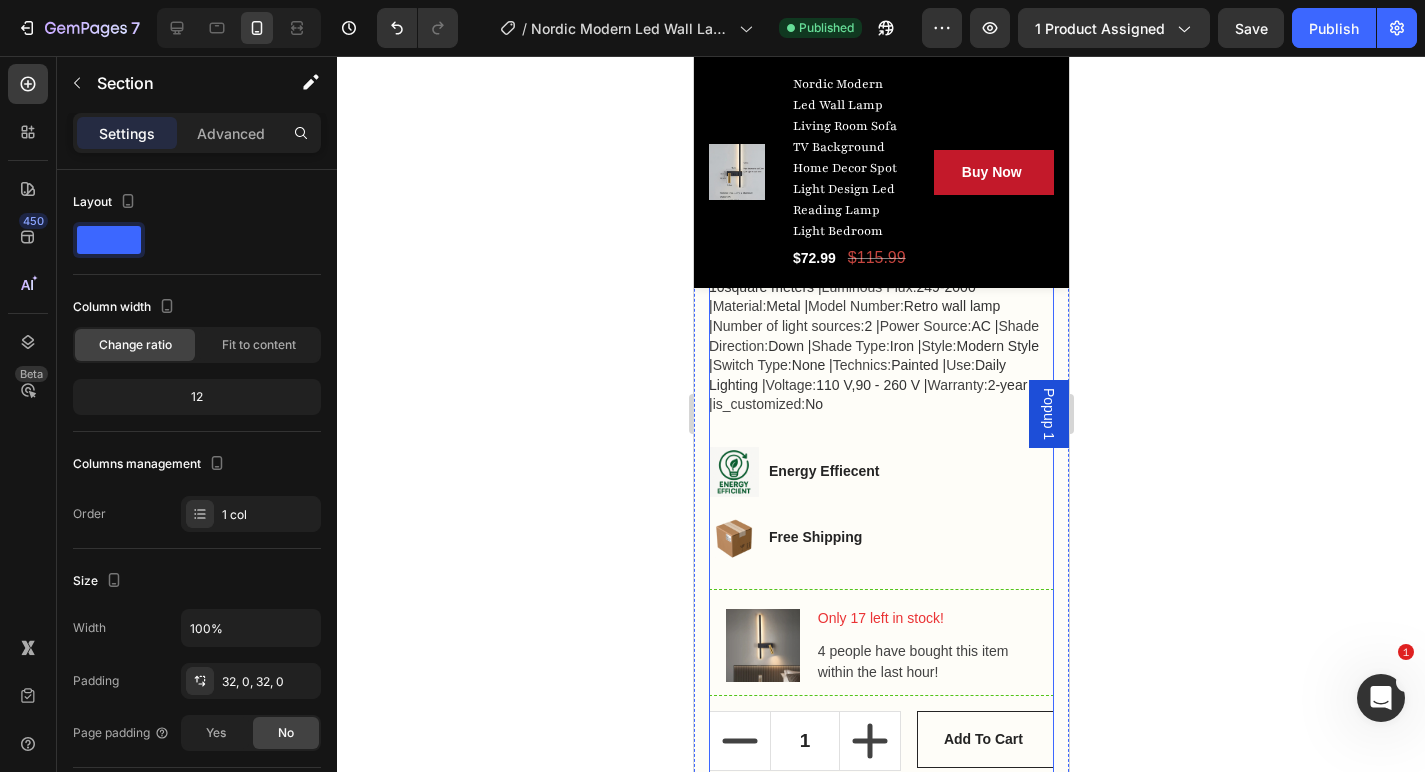 scroll, scrollTop: 2442, scrollLeft: 0, axis: vertical 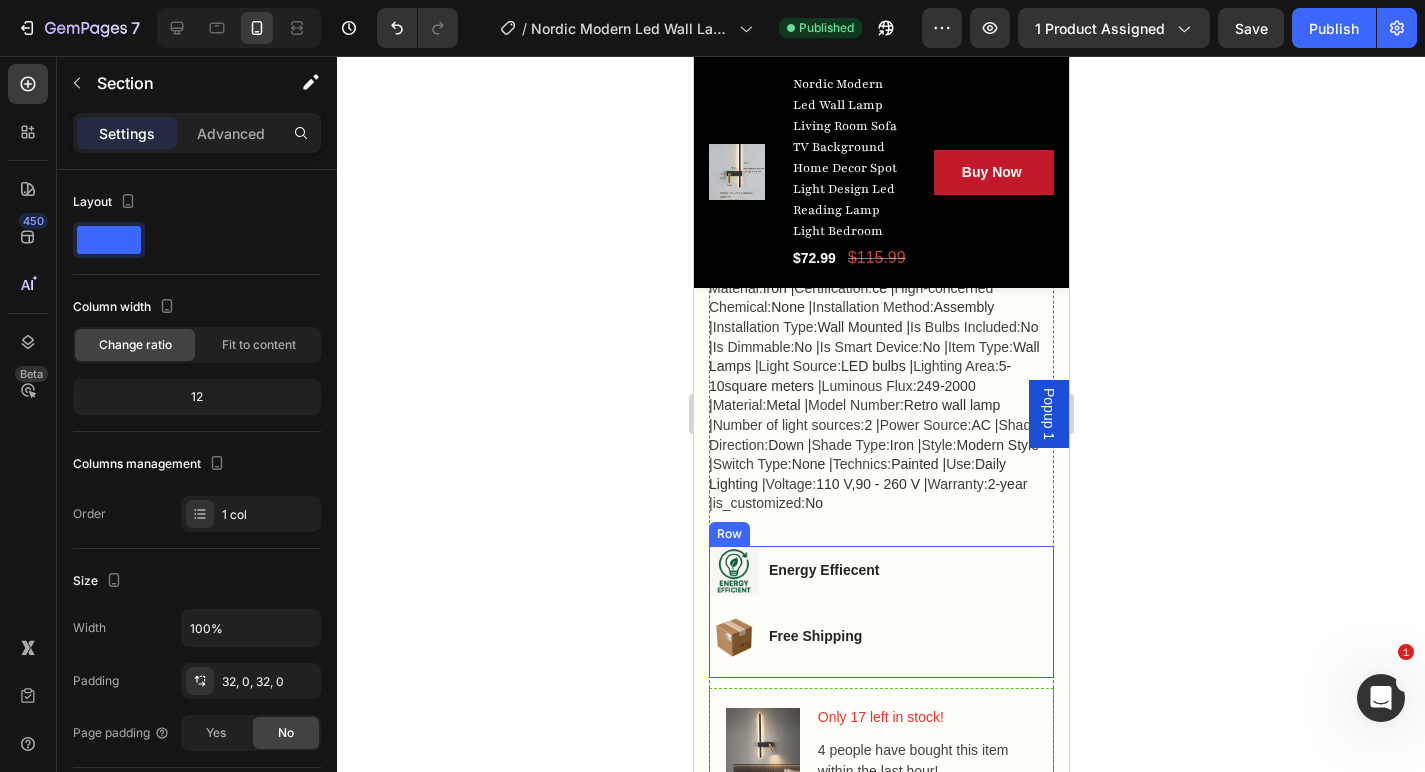 click on "Image Energy Effiecent  Text block Row" at bounding box center [880, 579] 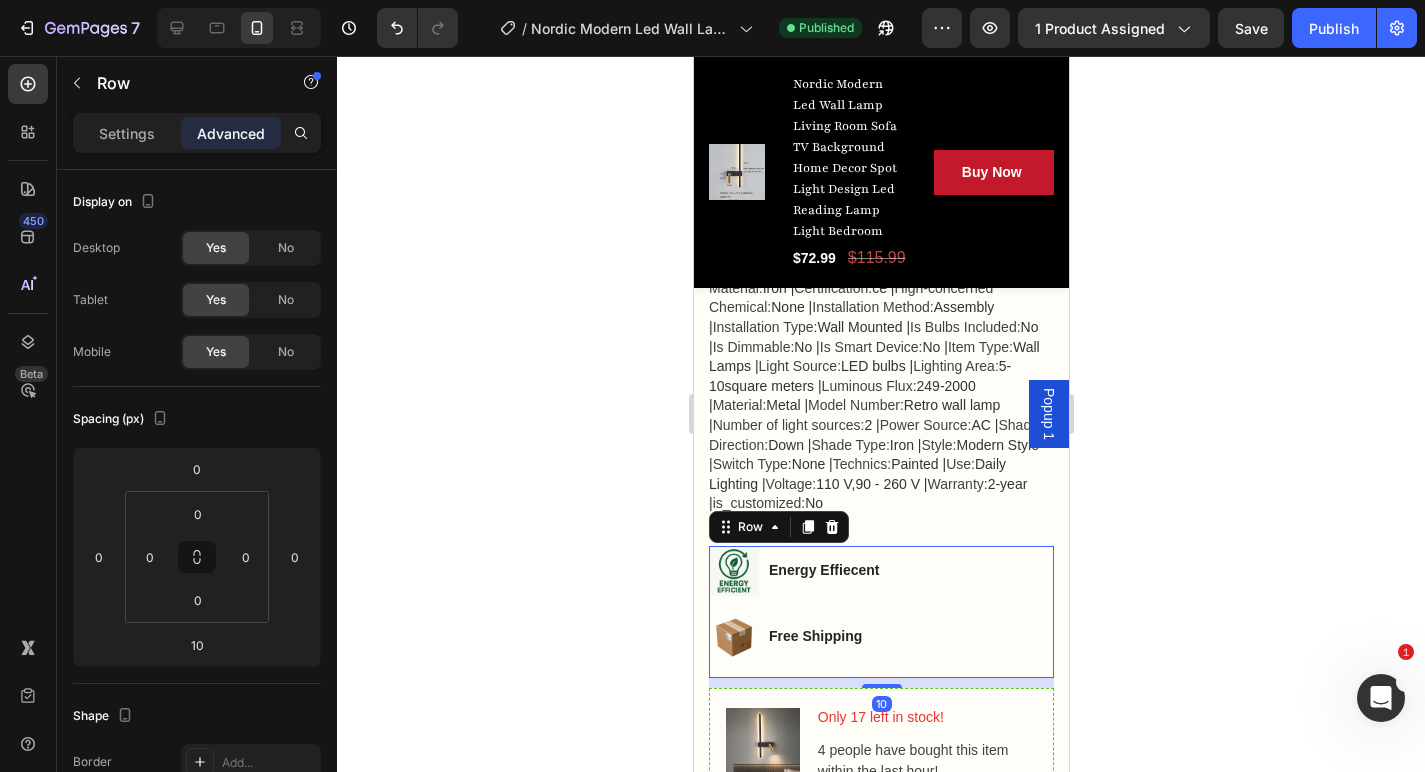 click 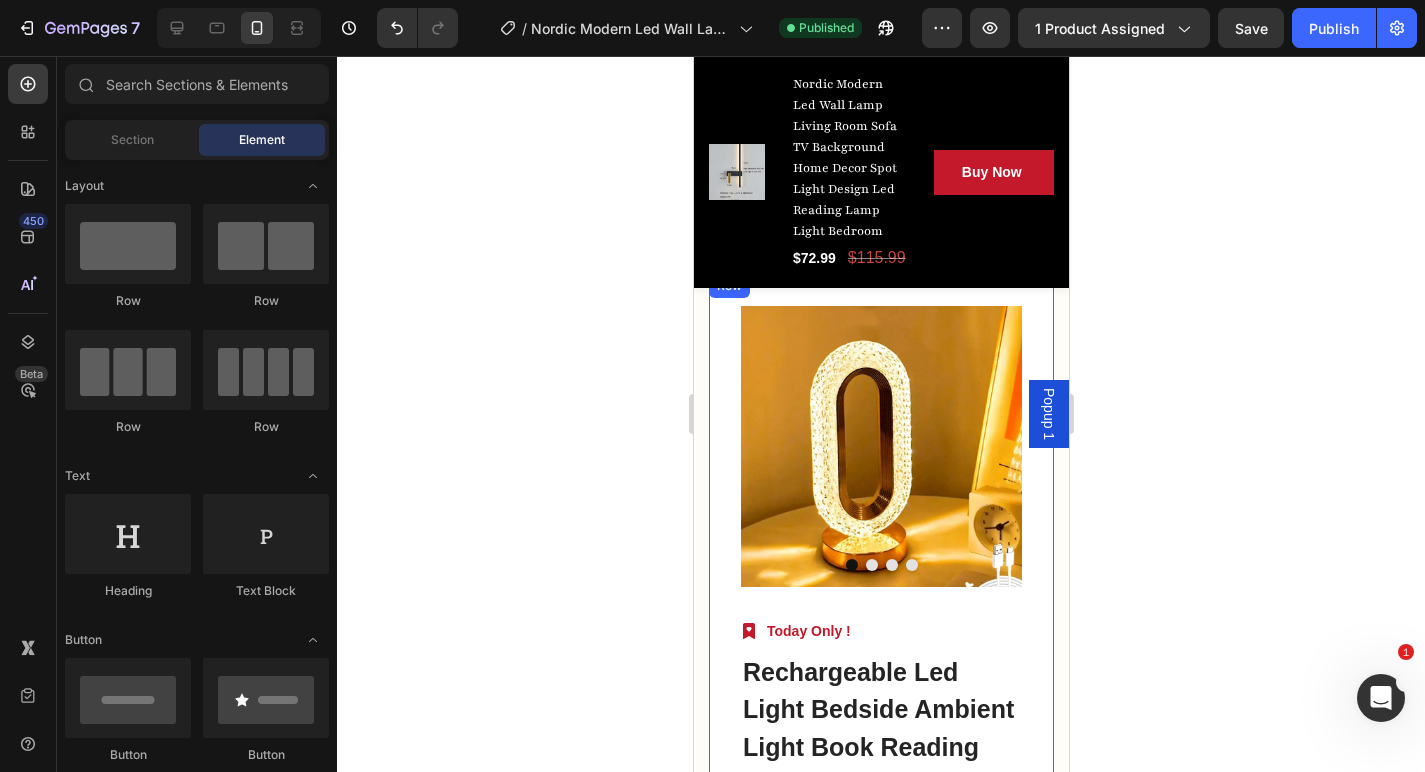 scroll, scrollTop: 6770, scrollLeft: 0, axis: vertical 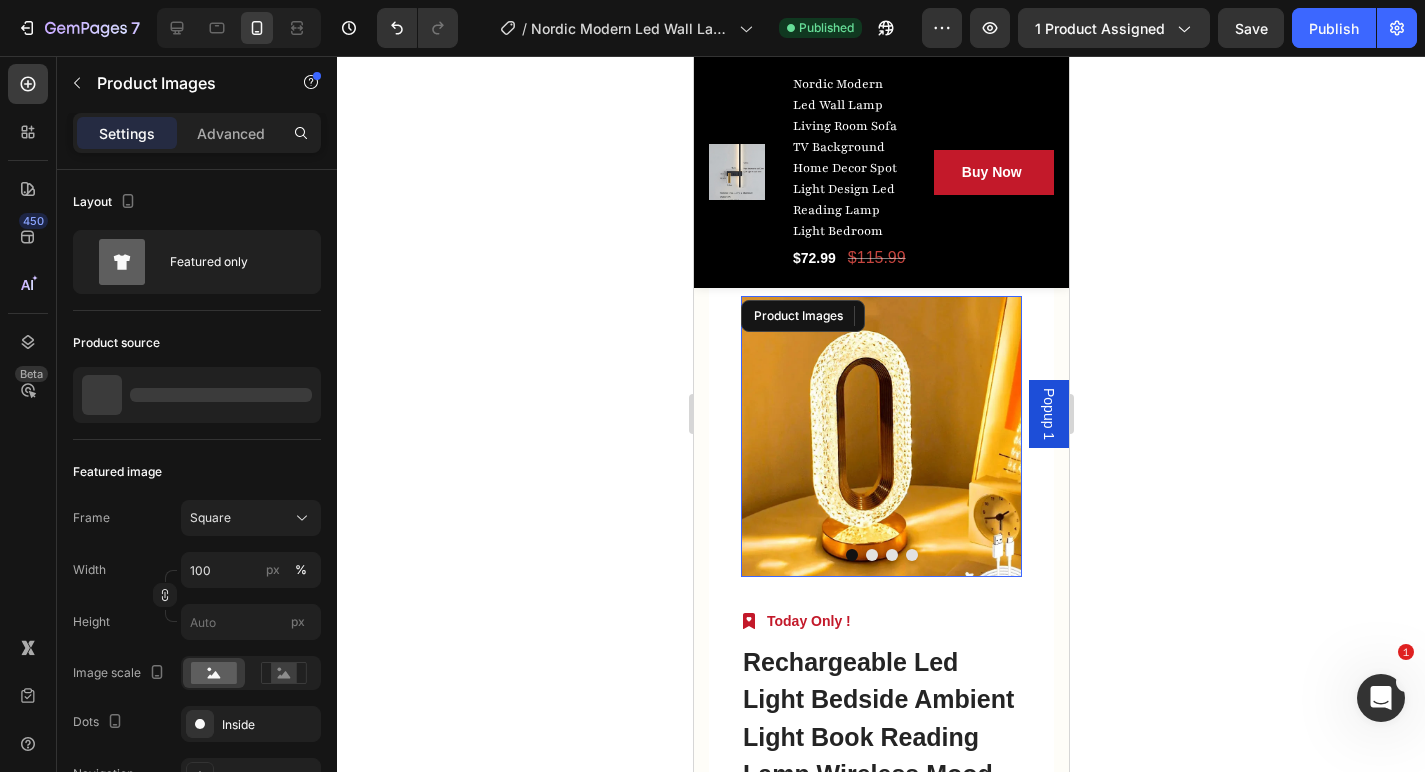 click at bounding box center (871, 555) 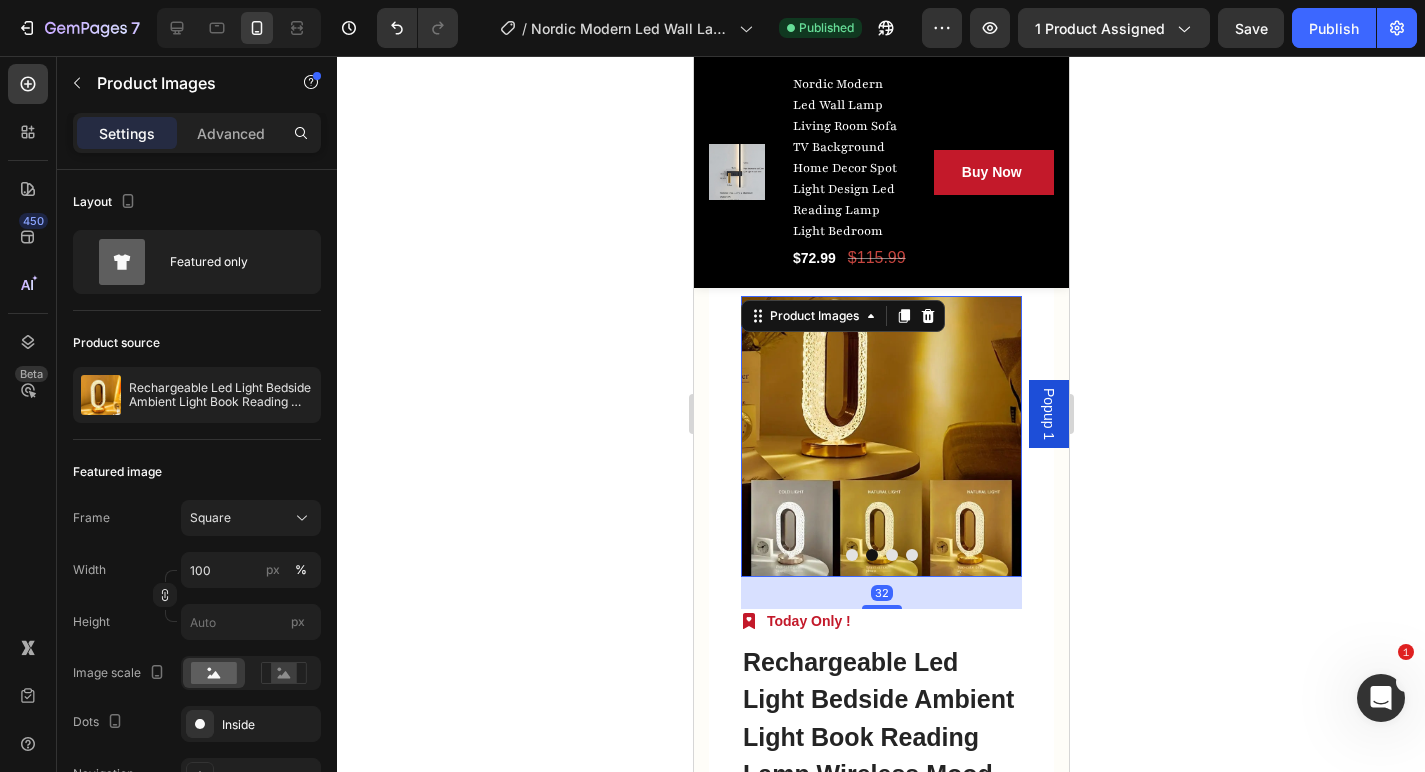 click at bounding box center [891, 555] 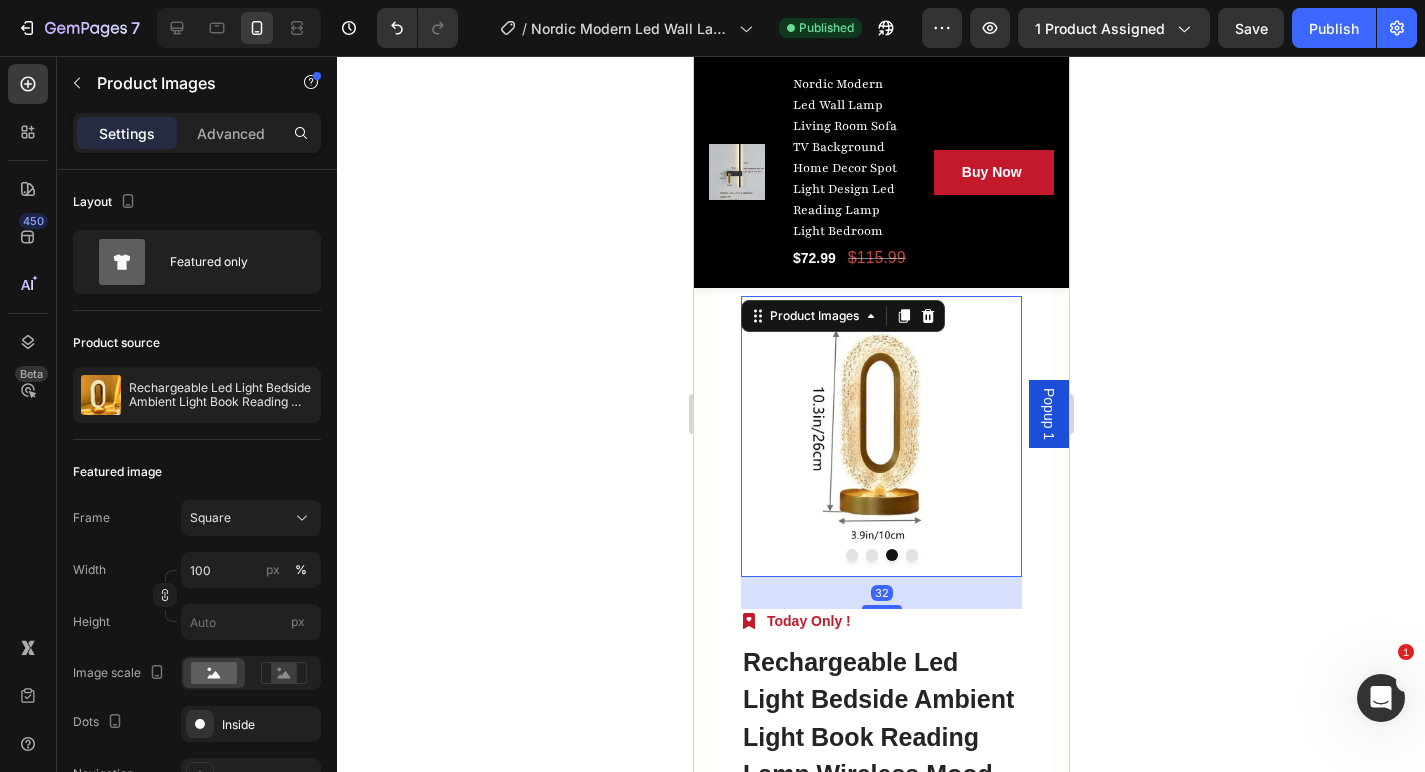 click at bounding box center [911, 555] 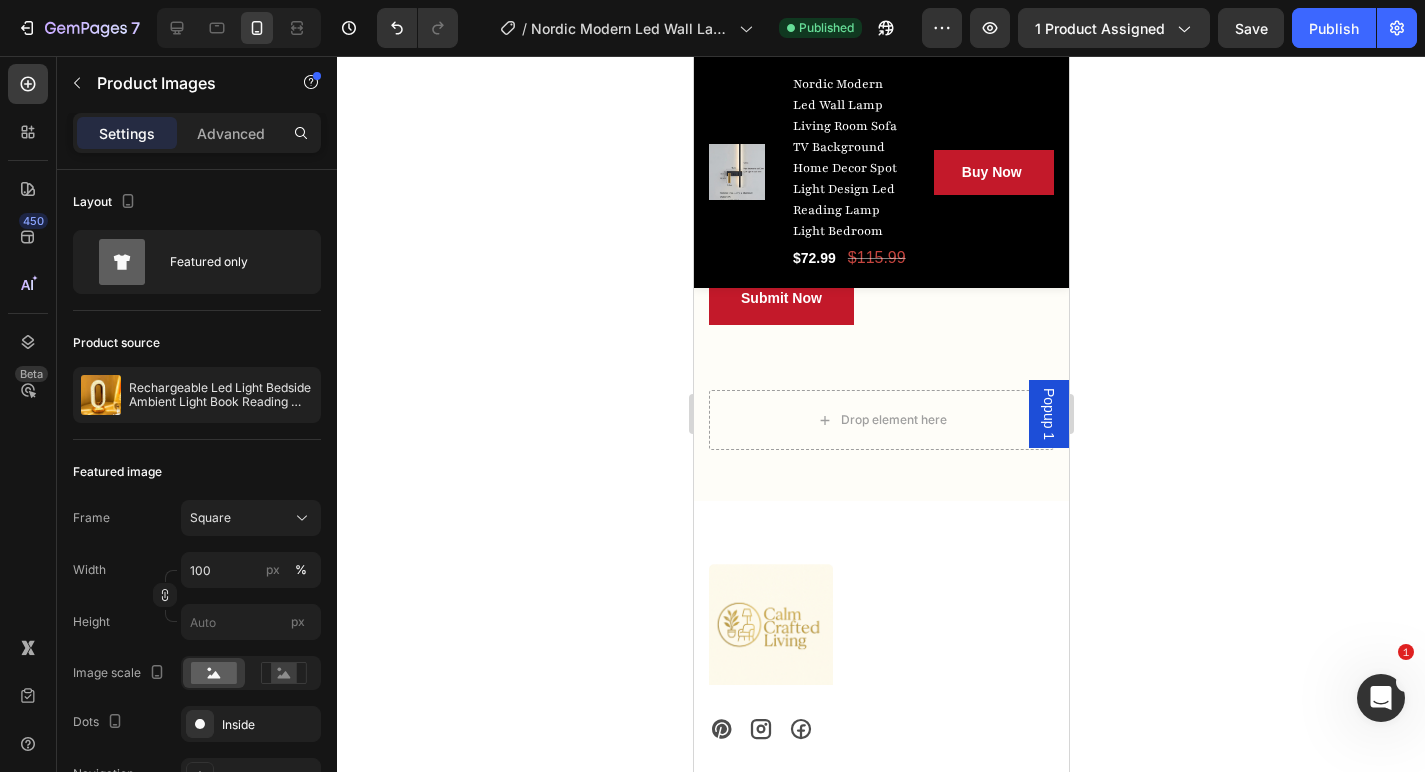 scroll, scrollTop: 8157, scrollLeft: 0, axis: vertical 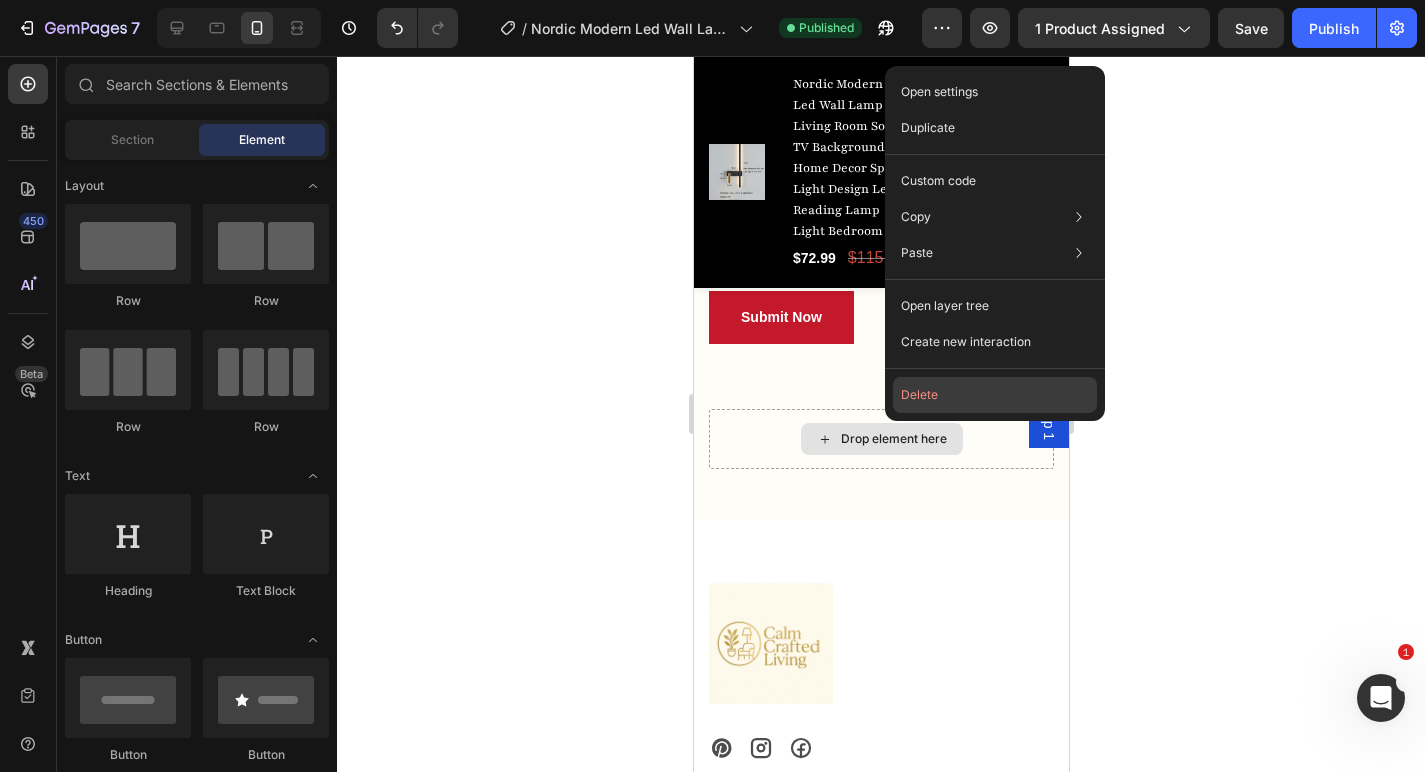 click on "Delete" 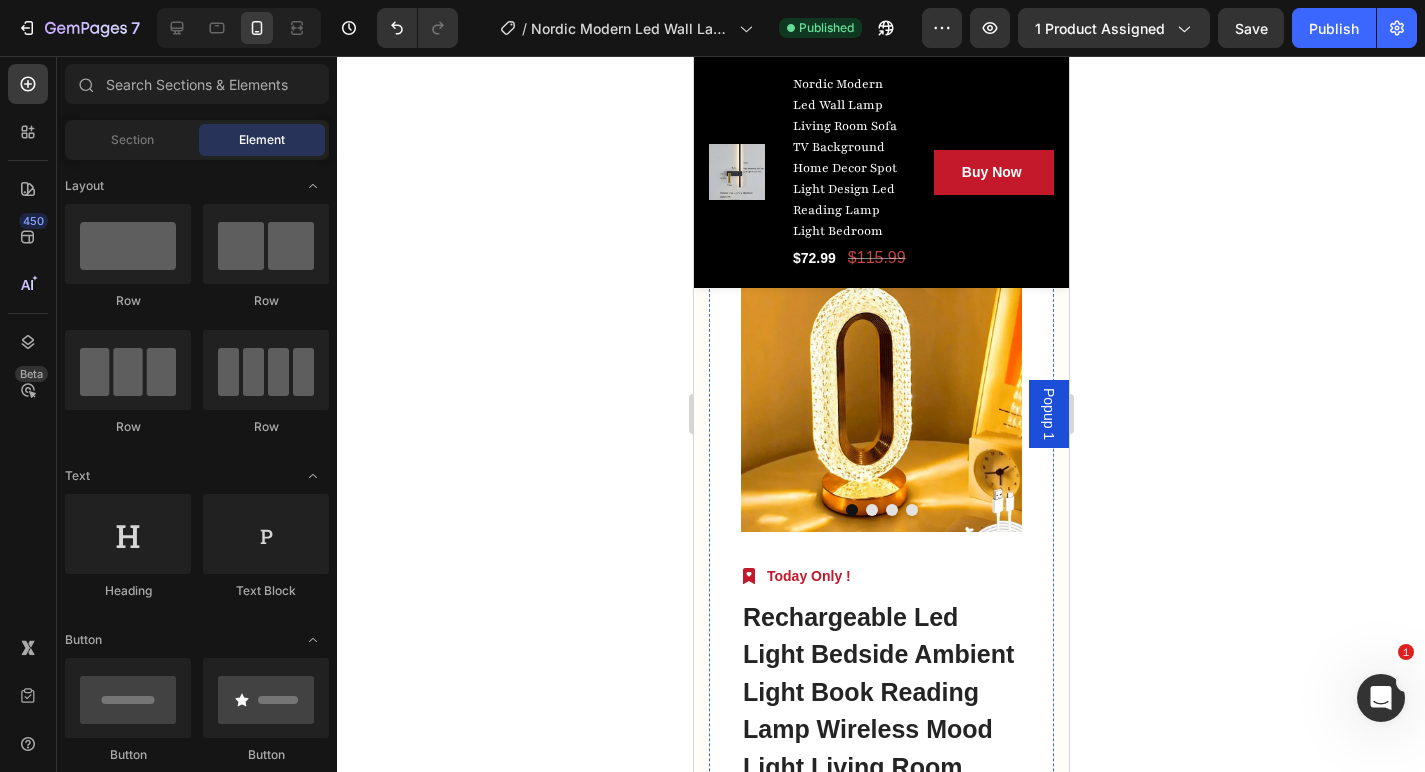 scroll, scrollTop: 6791, scrollLeft: 0, axis: vertical 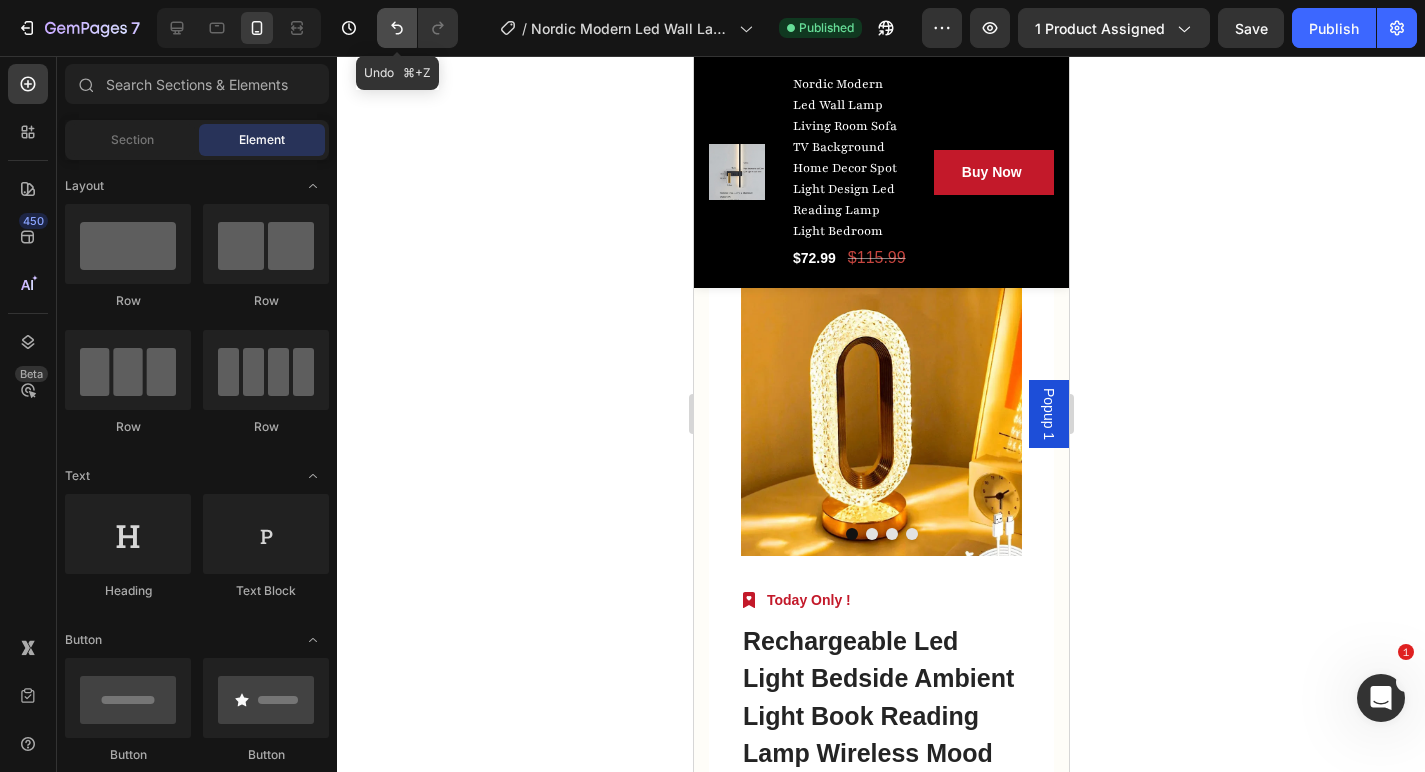 click 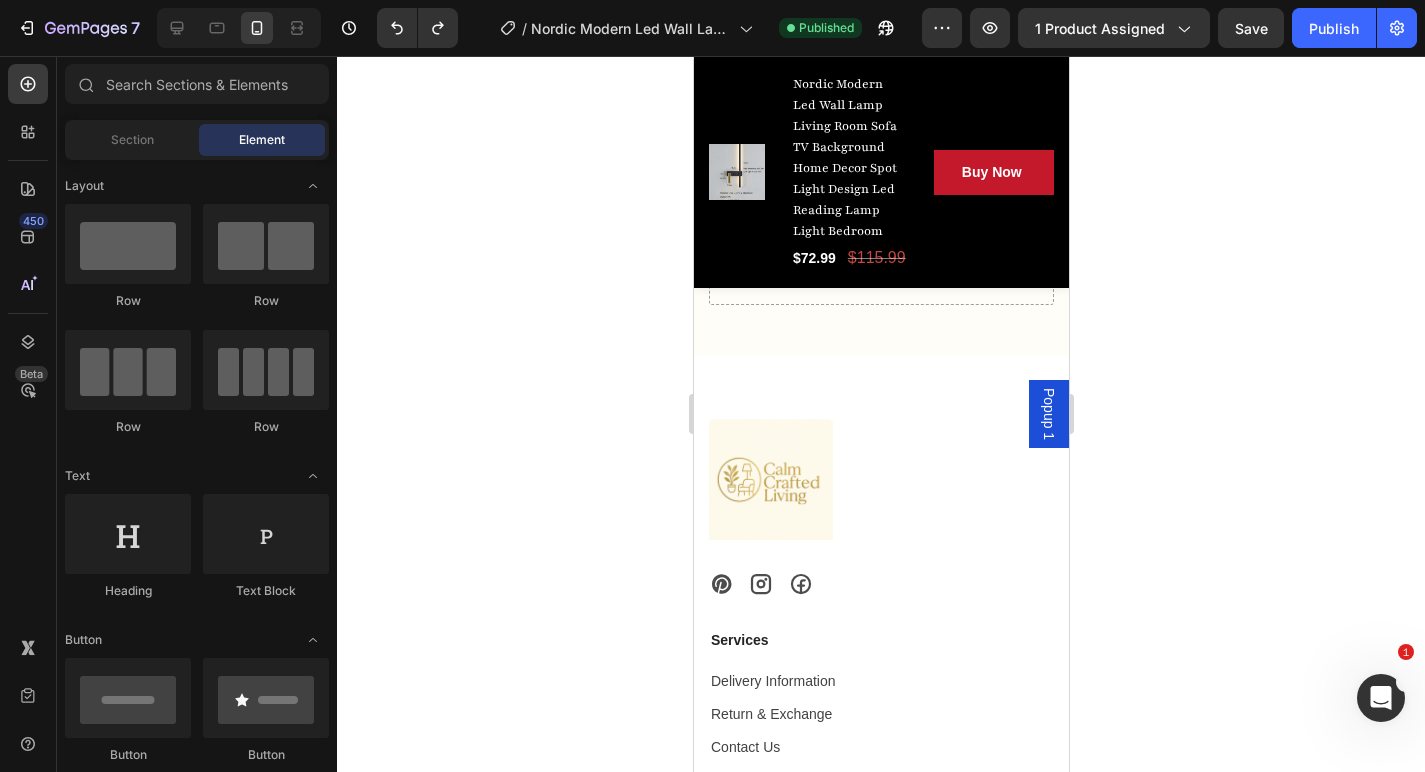 scroll, scrollTop: 8382, scrollLeft: 0, axis: vertical 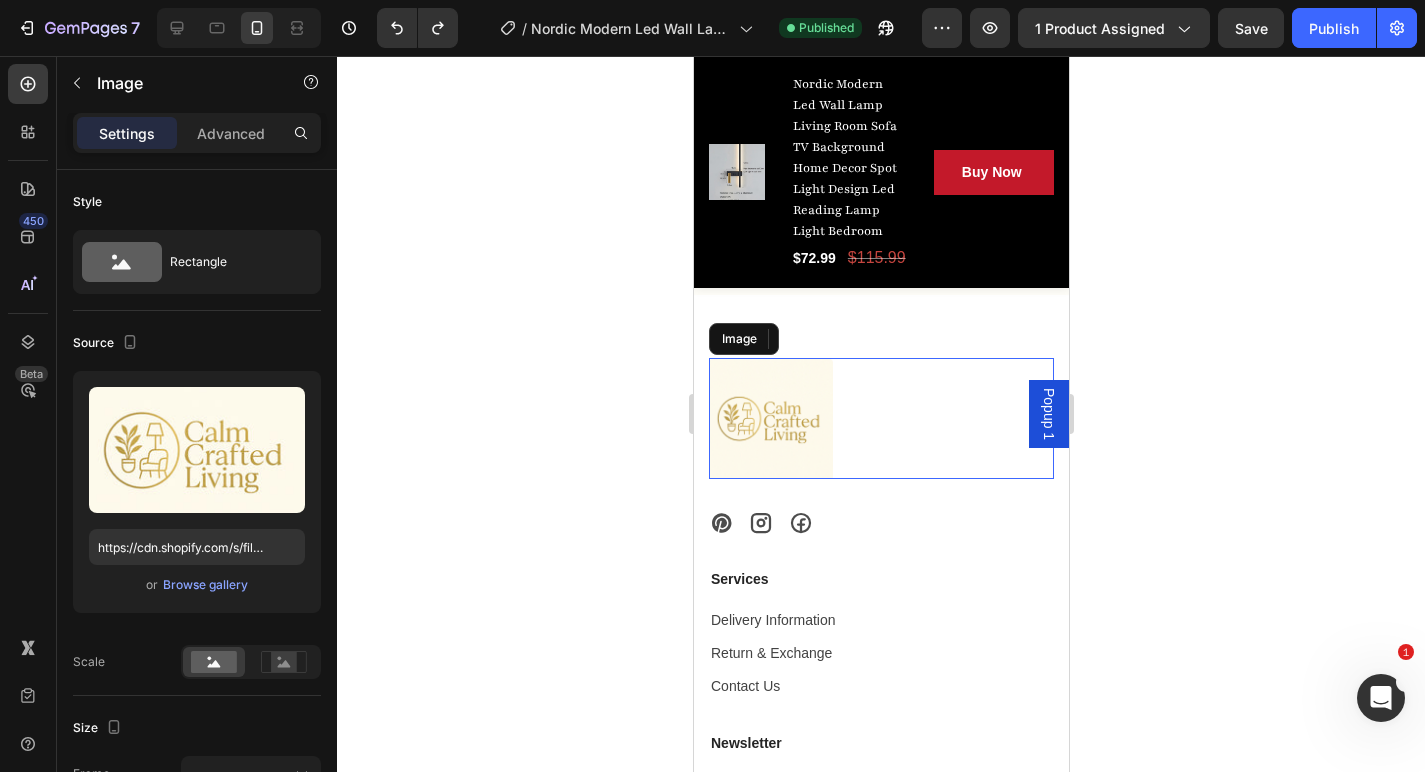 click at bounding box center (770, 418) 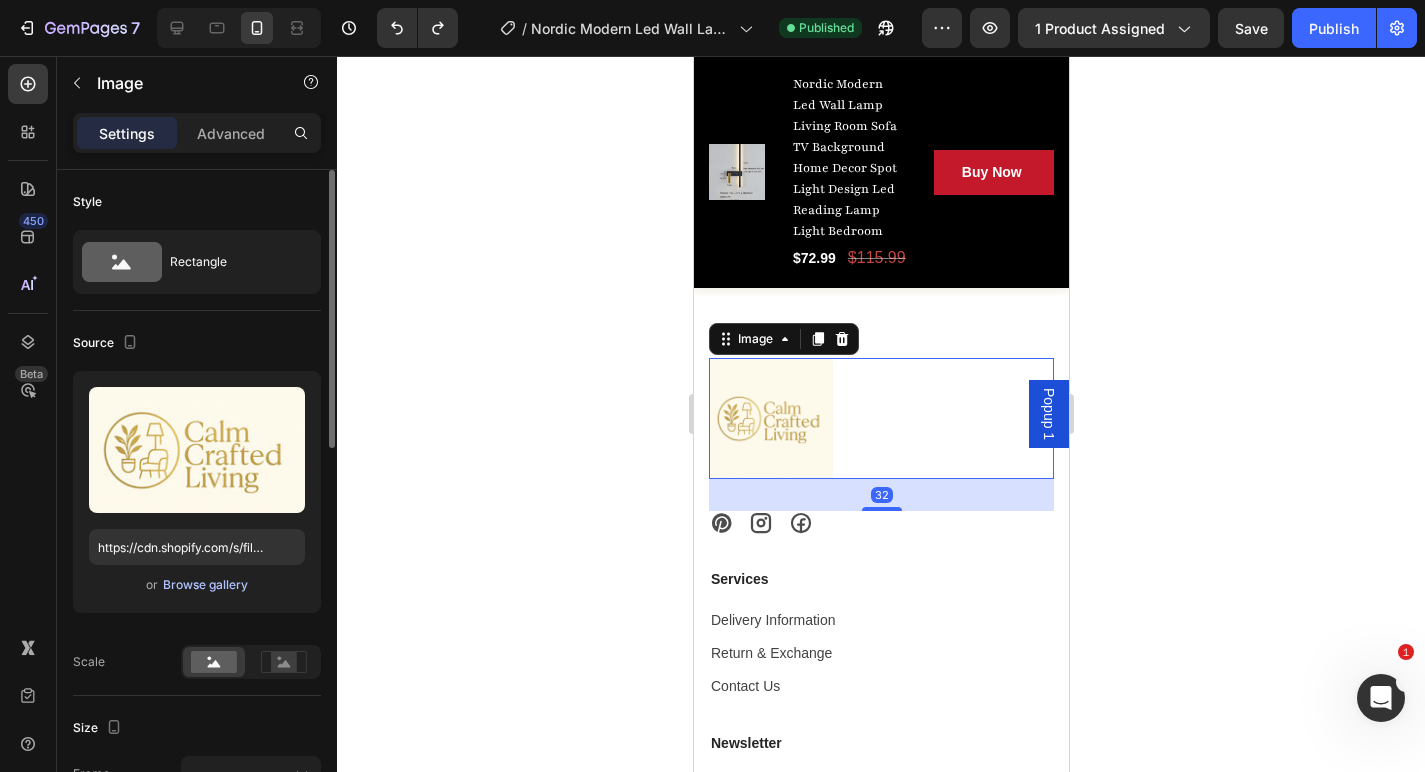 click on "Browse gallery" at bounding box center (205, 585) 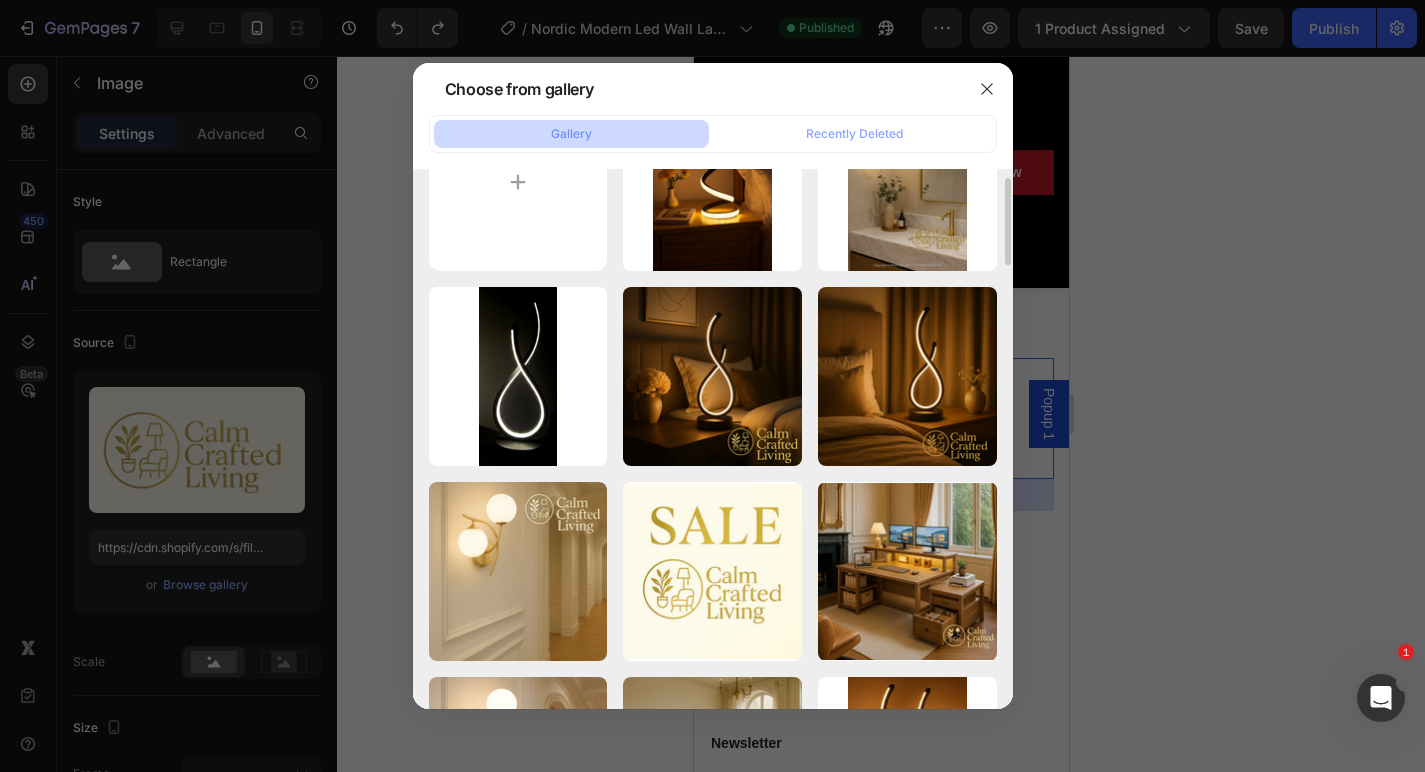 scroll, scrollTop: 0, scrollLeft: 0, axis: both 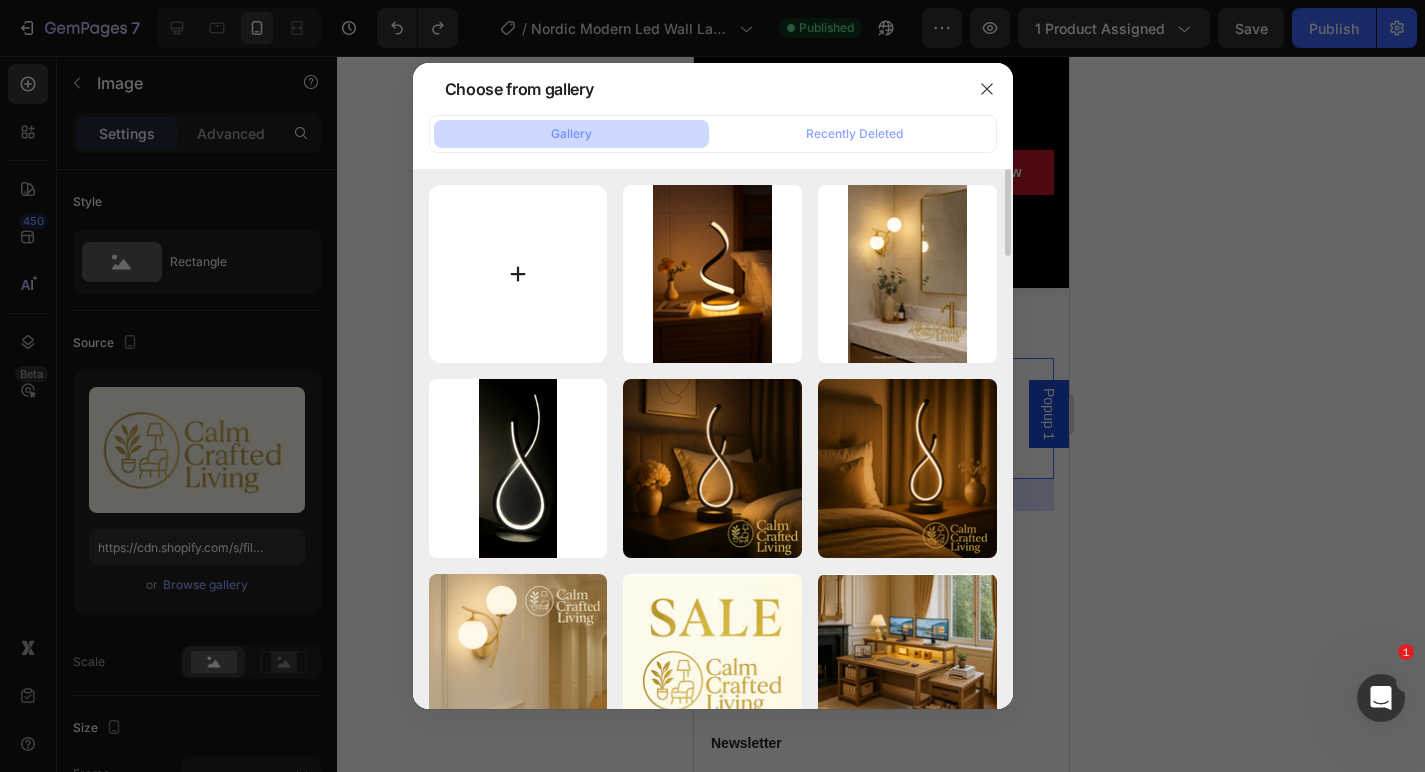 click at bounding box center [518, 274] 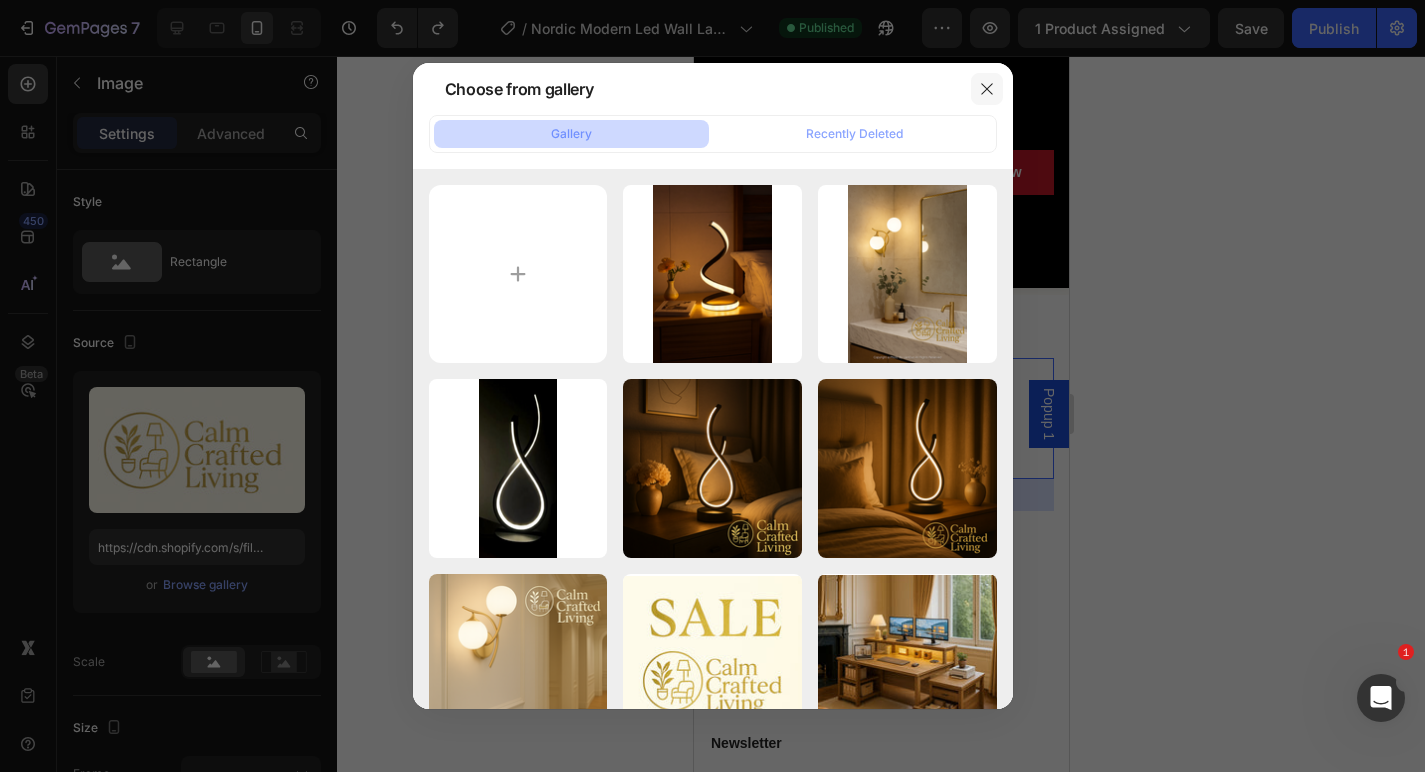 click 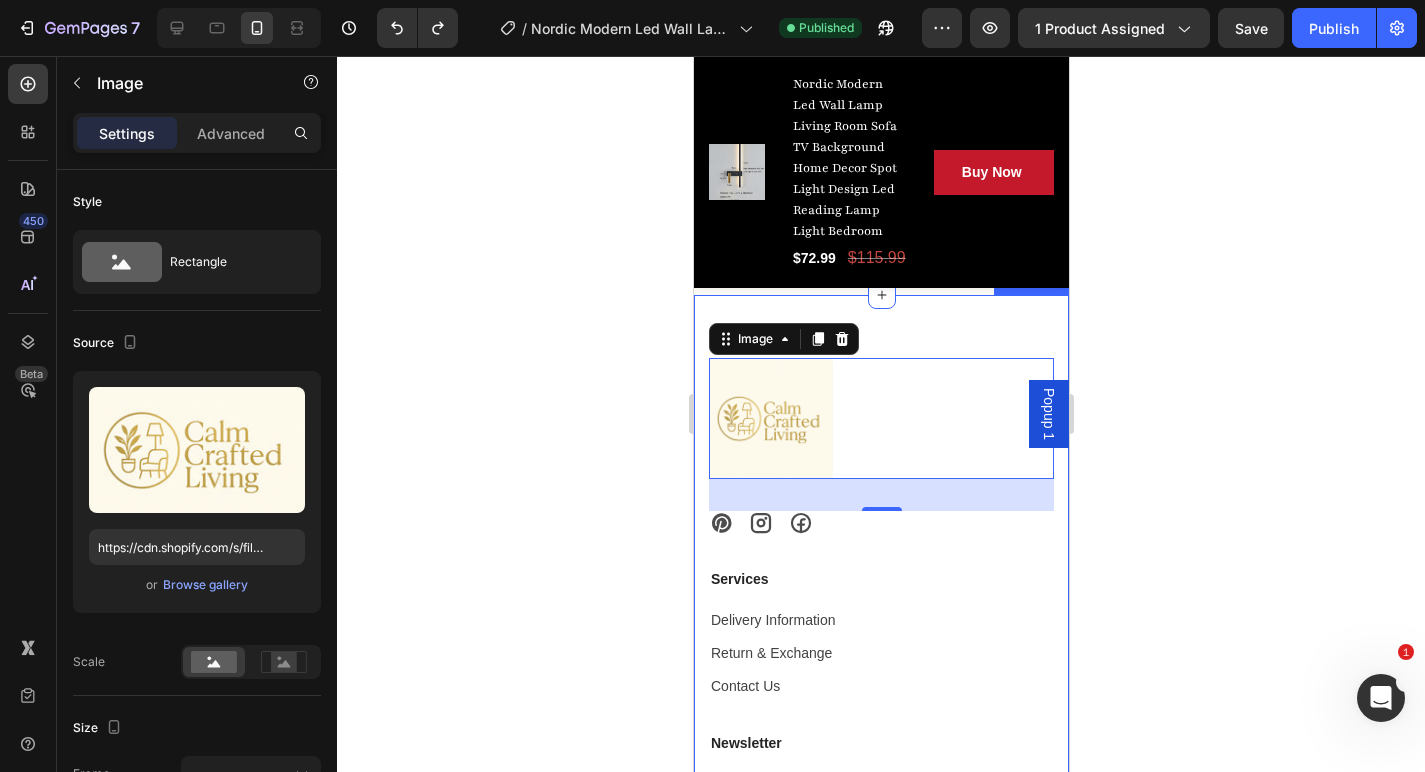 click 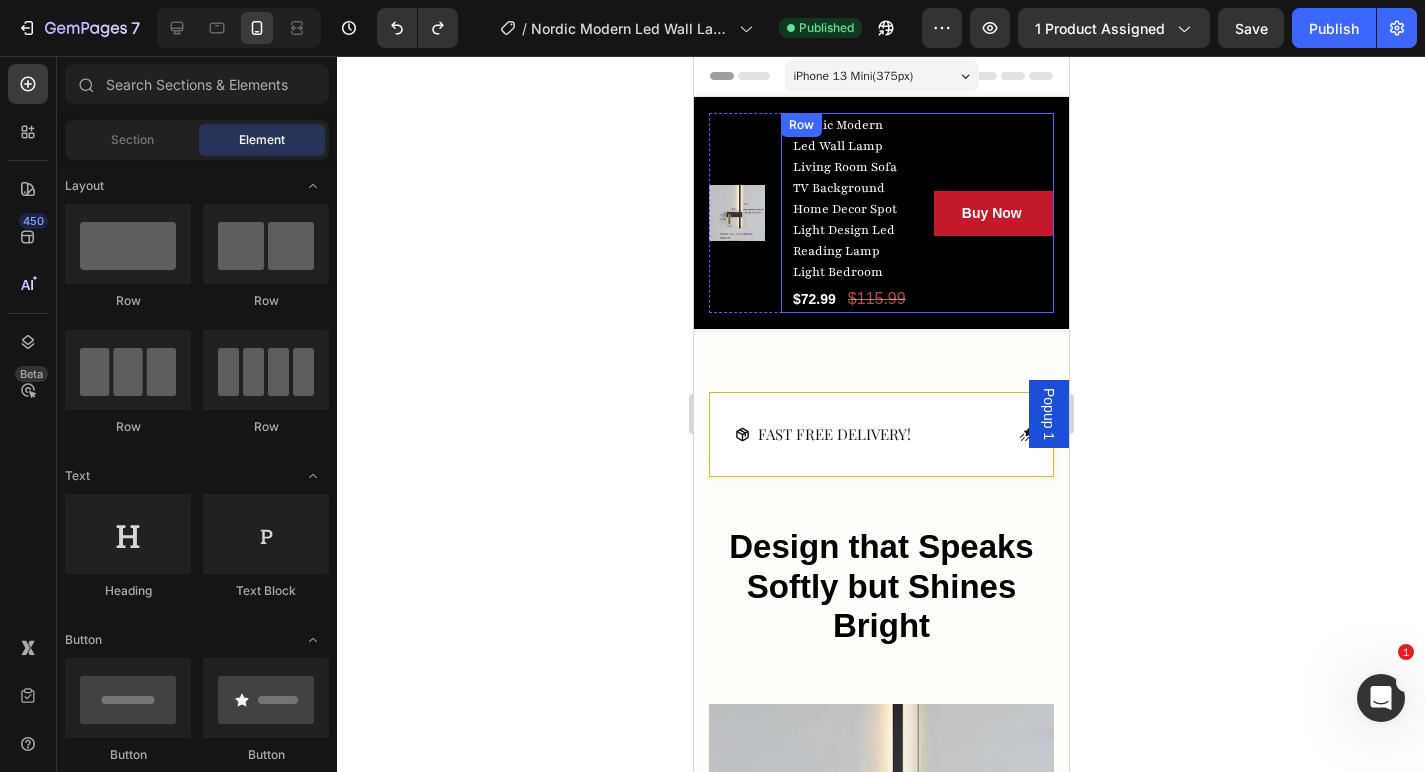 scroll, scrollTop: 0, scrollLeft: 0, axis: both 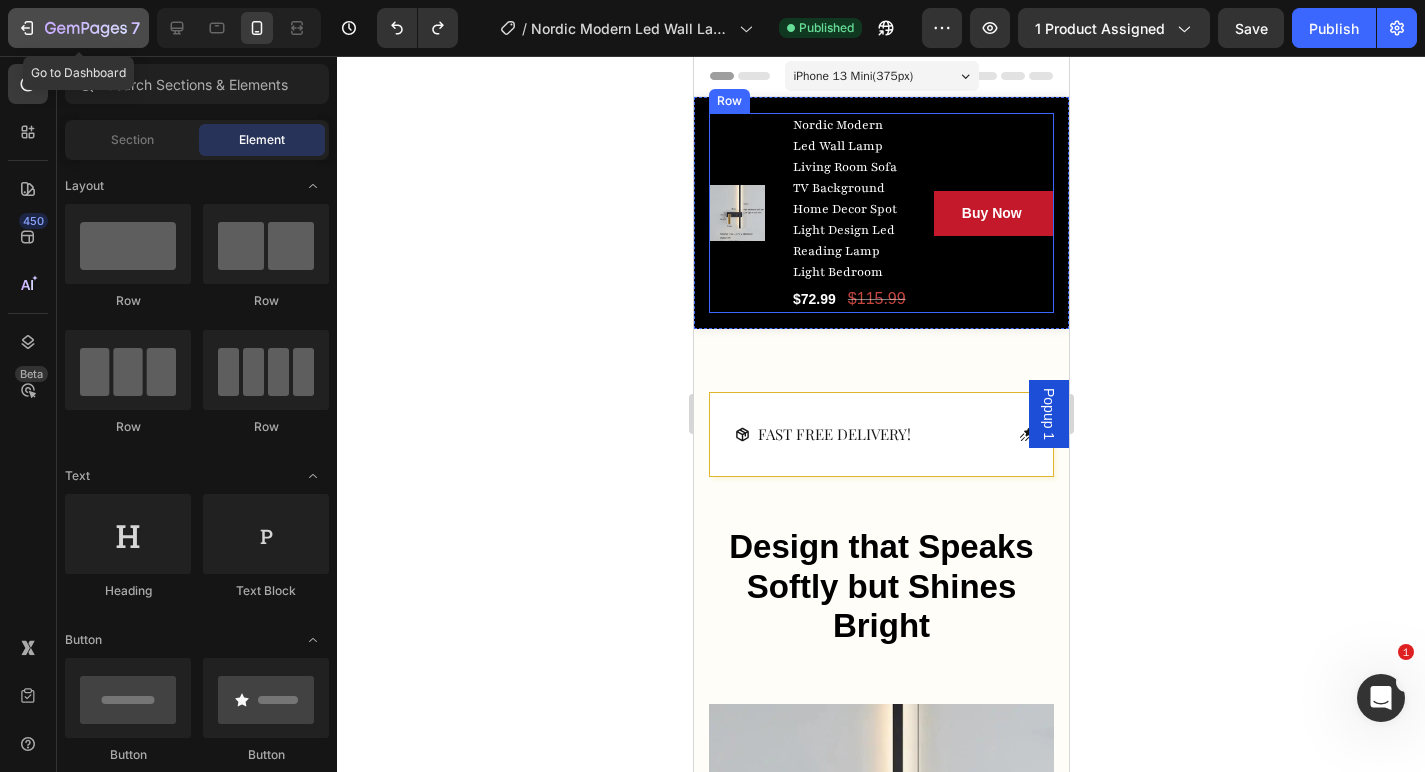 click 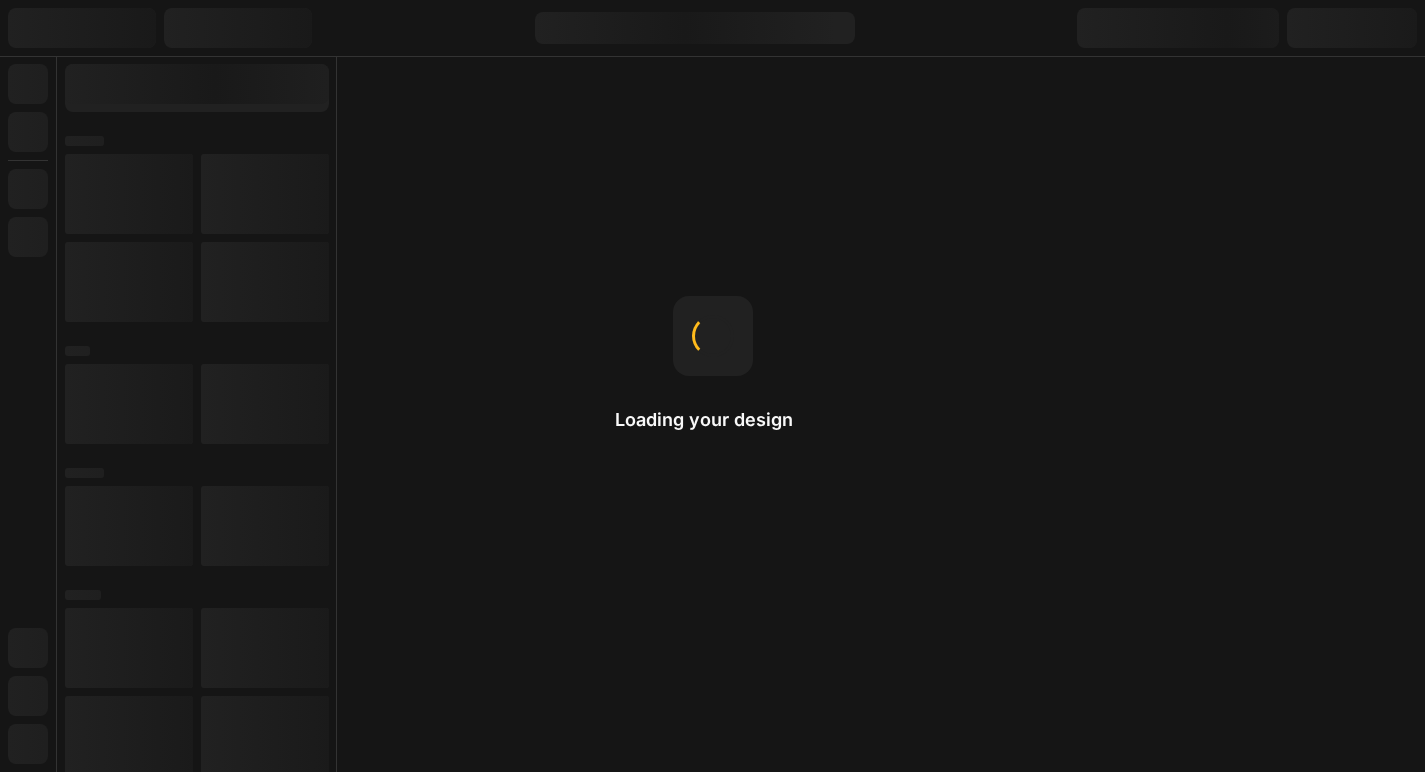 scroll, scrollTop: 0, scrollLeft: 0, axis: both 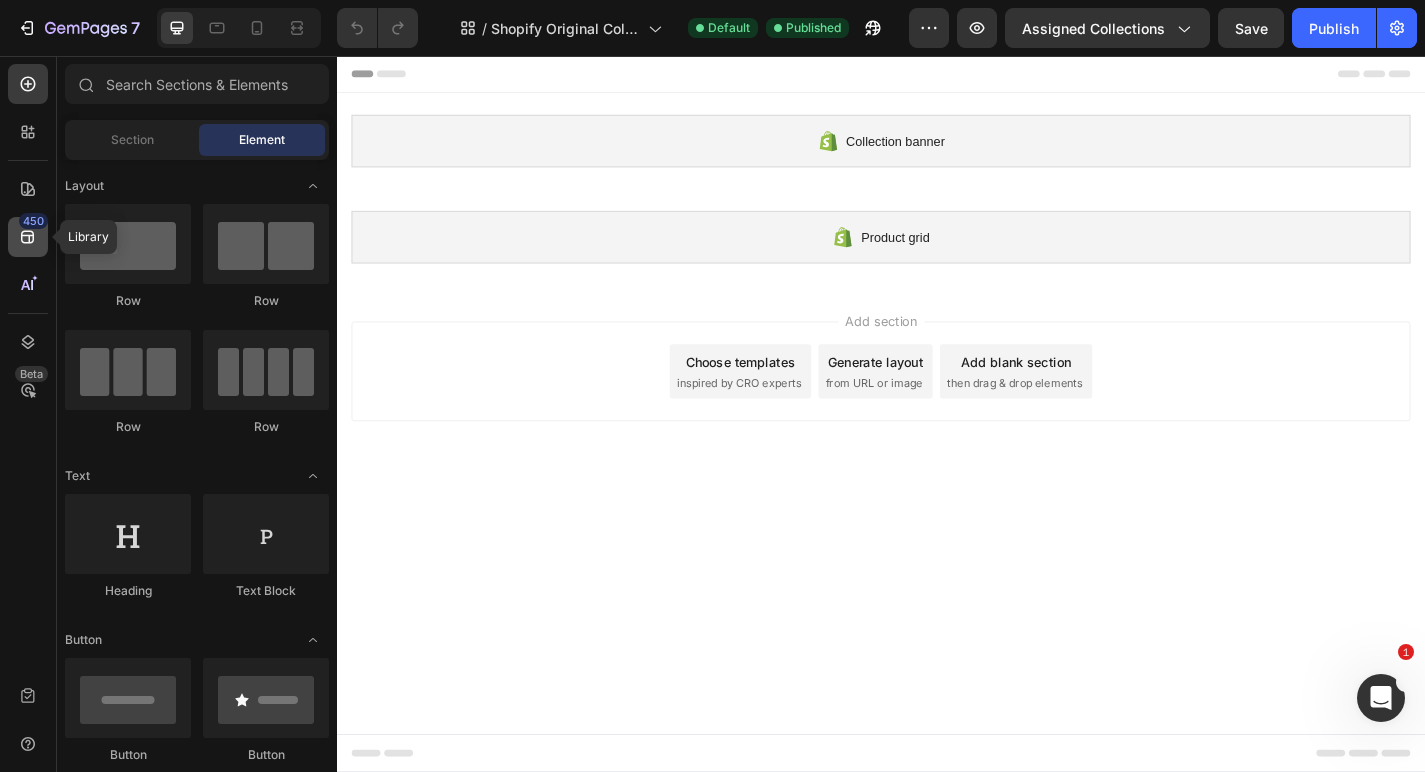 click 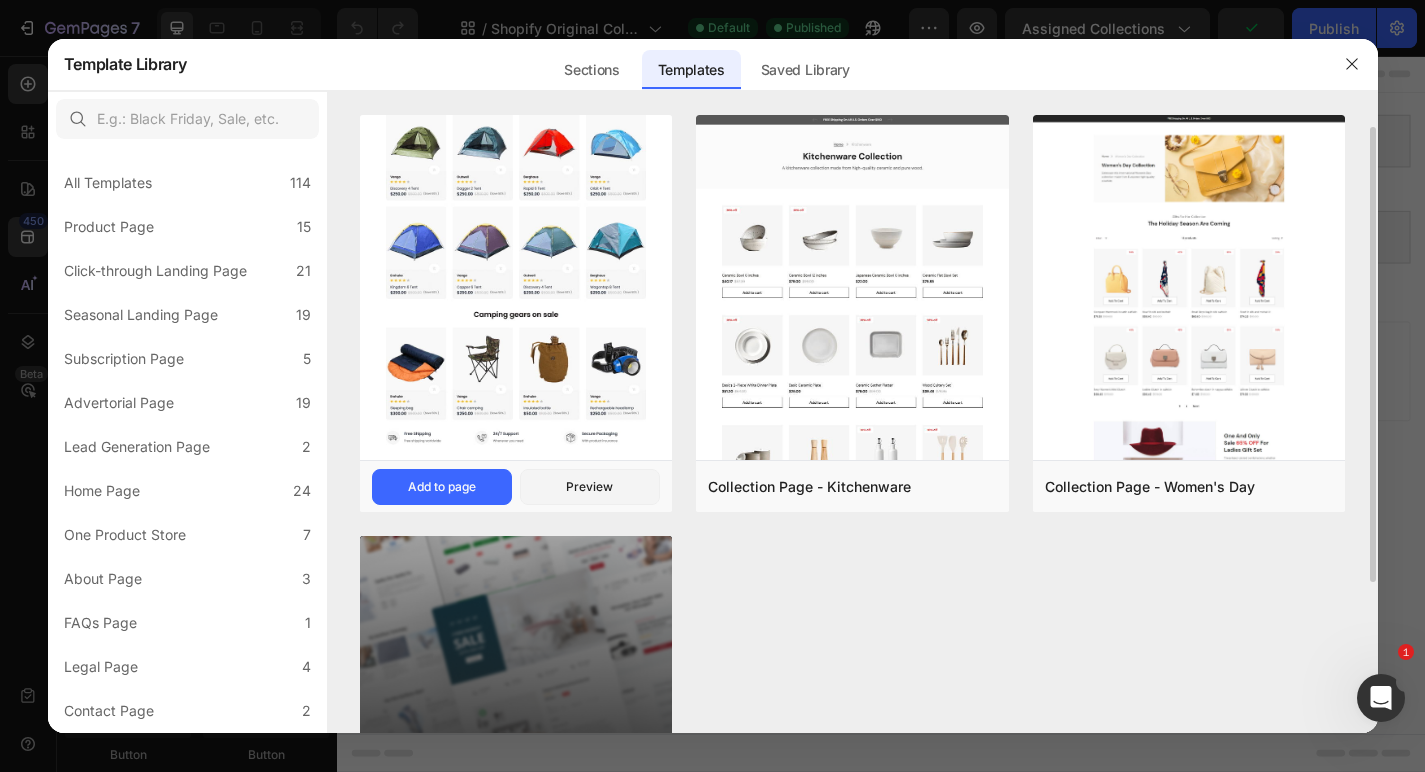 scroll, scrollTop: 7, scrollLeft: 0, axis: vertical 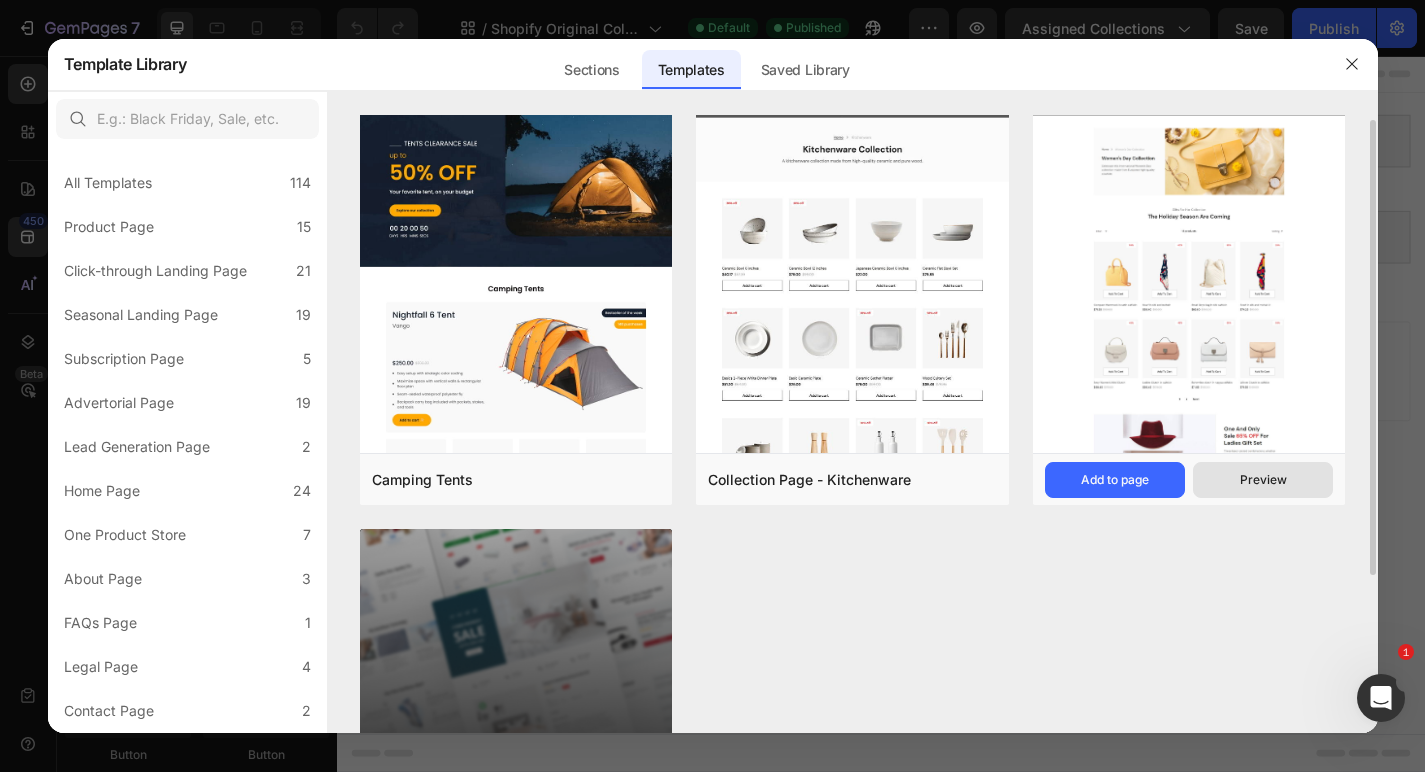 click on "Preview" at bounding box center (1263, 480) 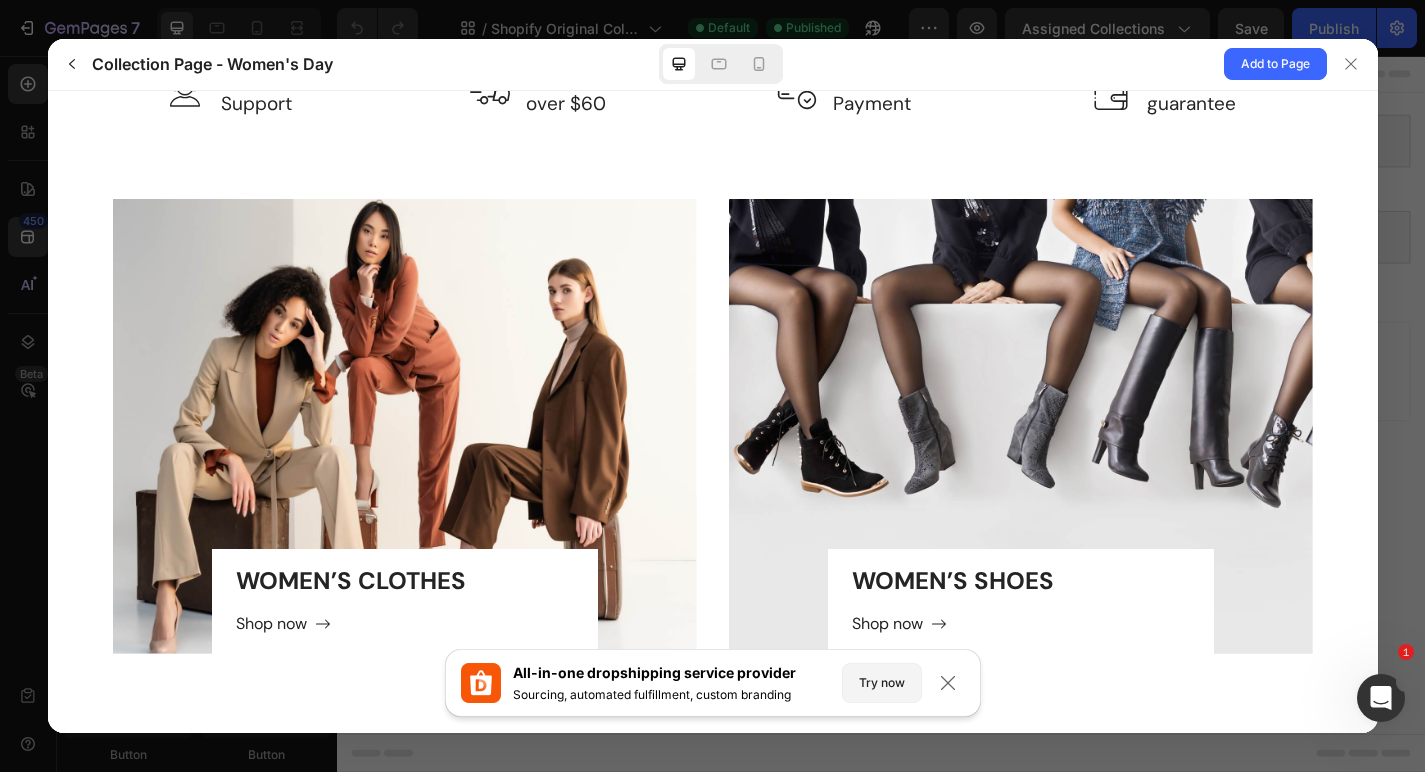 scroll, scrollTop: 3634, scrollLeft: 0, axis: vertical 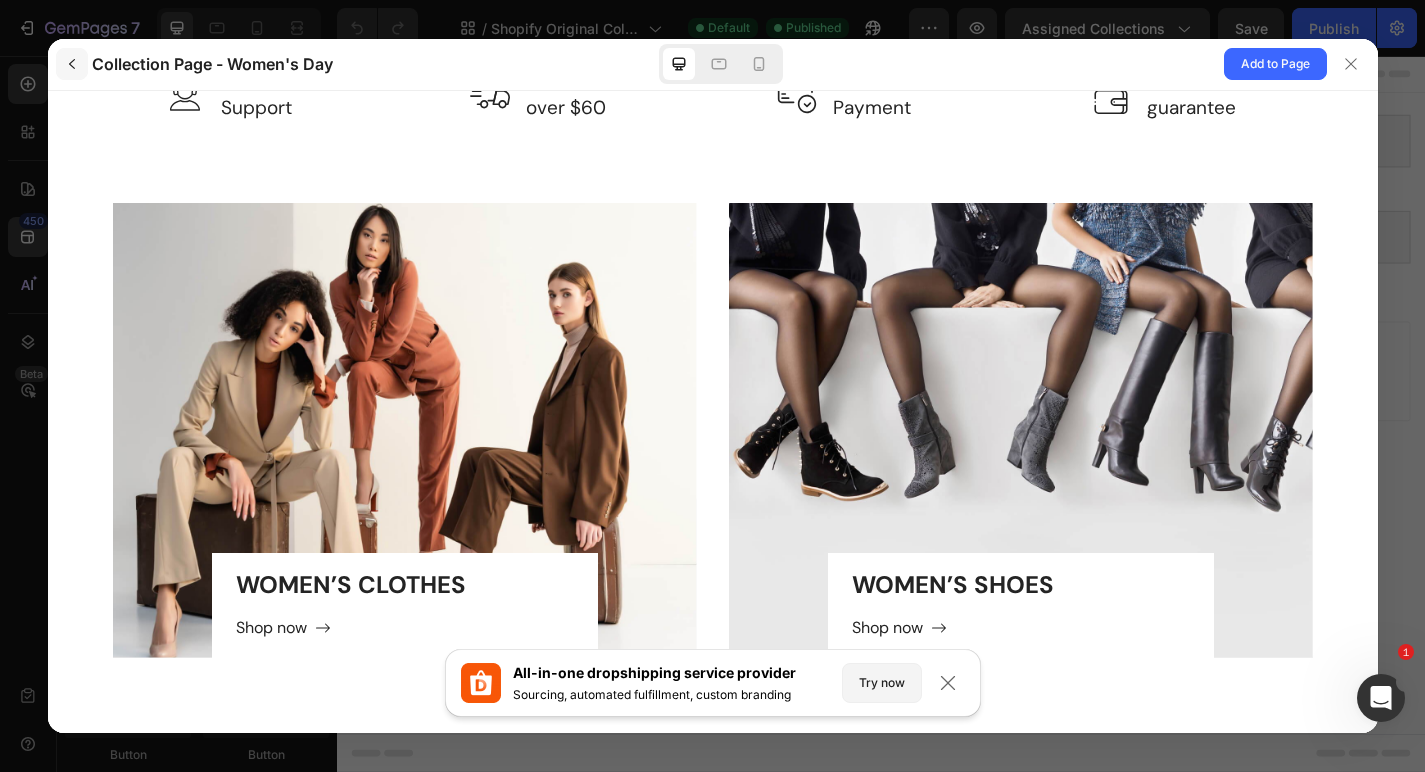 click 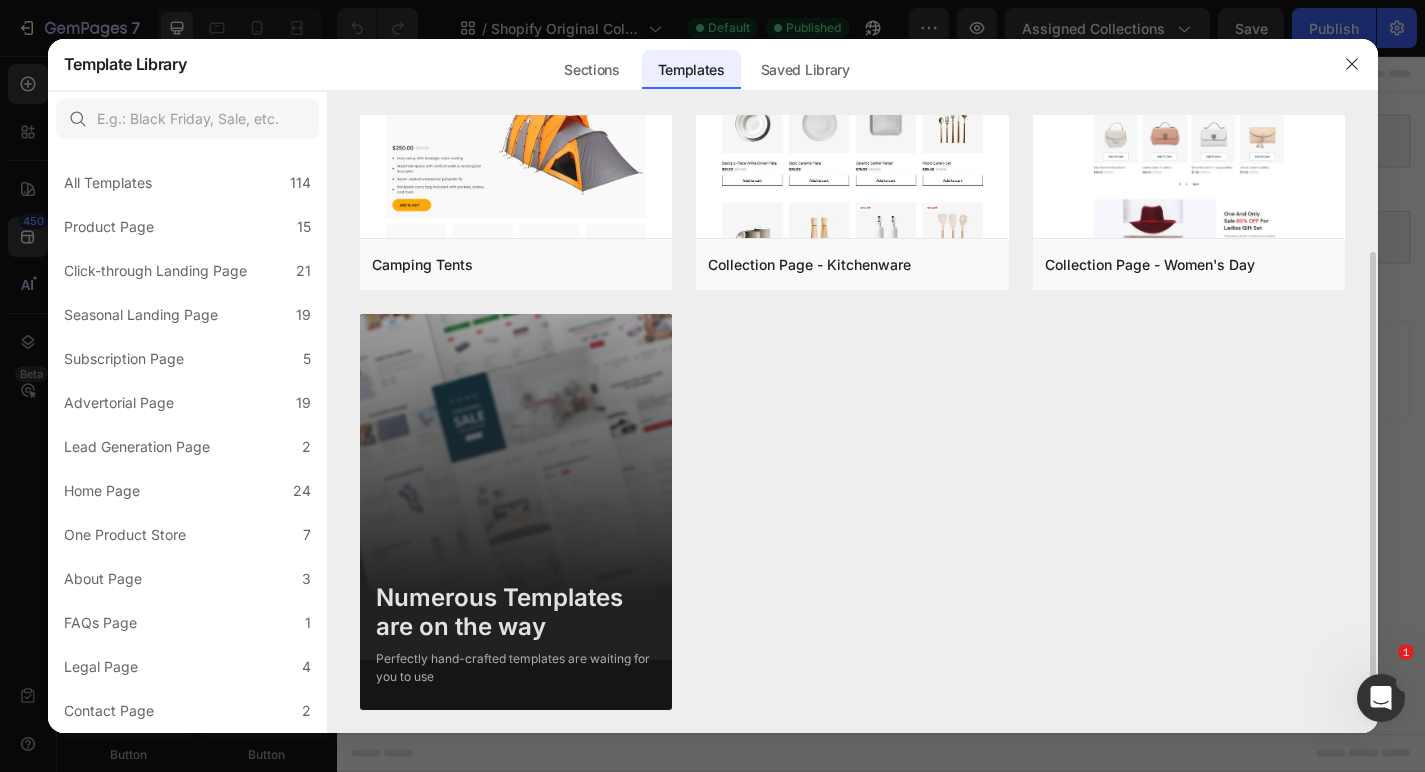 scroll, scrollTop: 0, scrollLeft: 0, axis: both 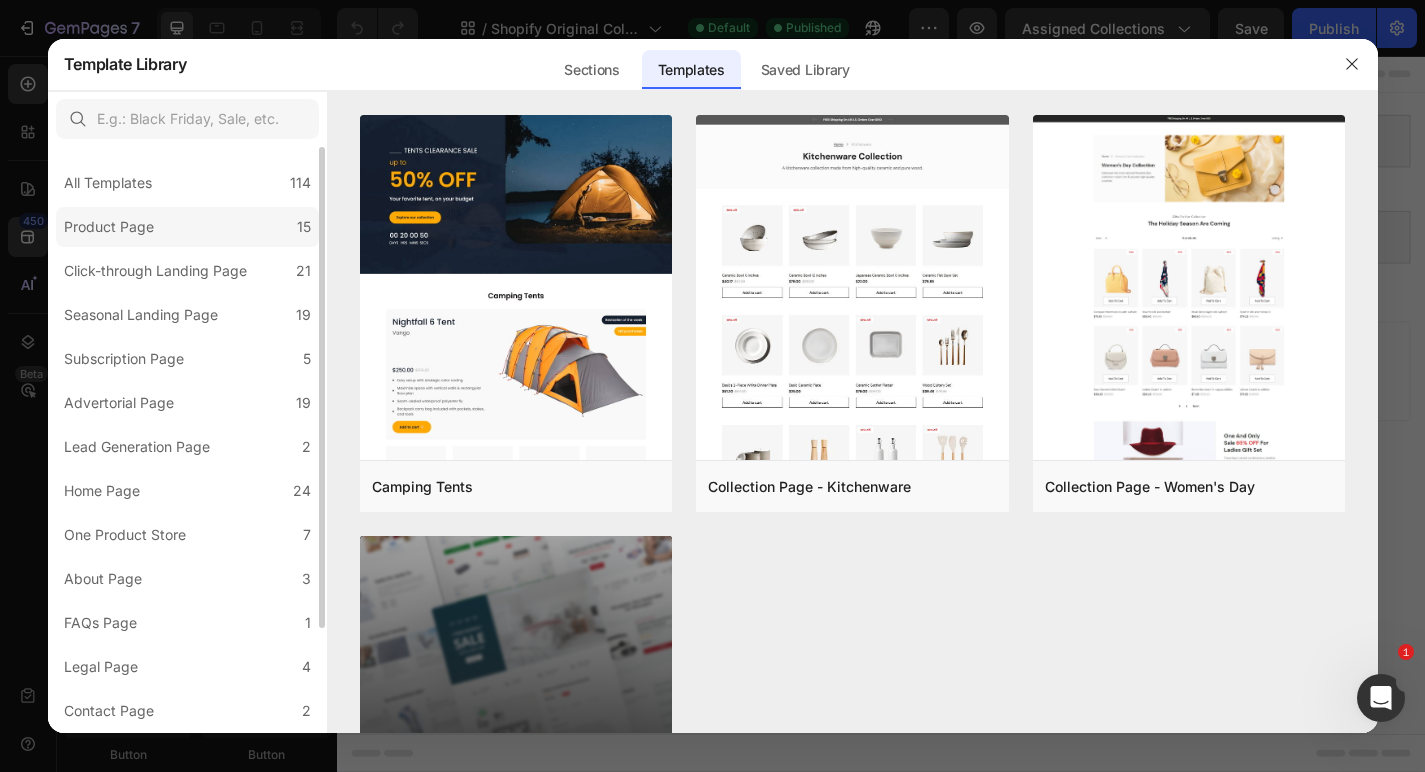 click on "Product Page" at bounding box center [113, 227] 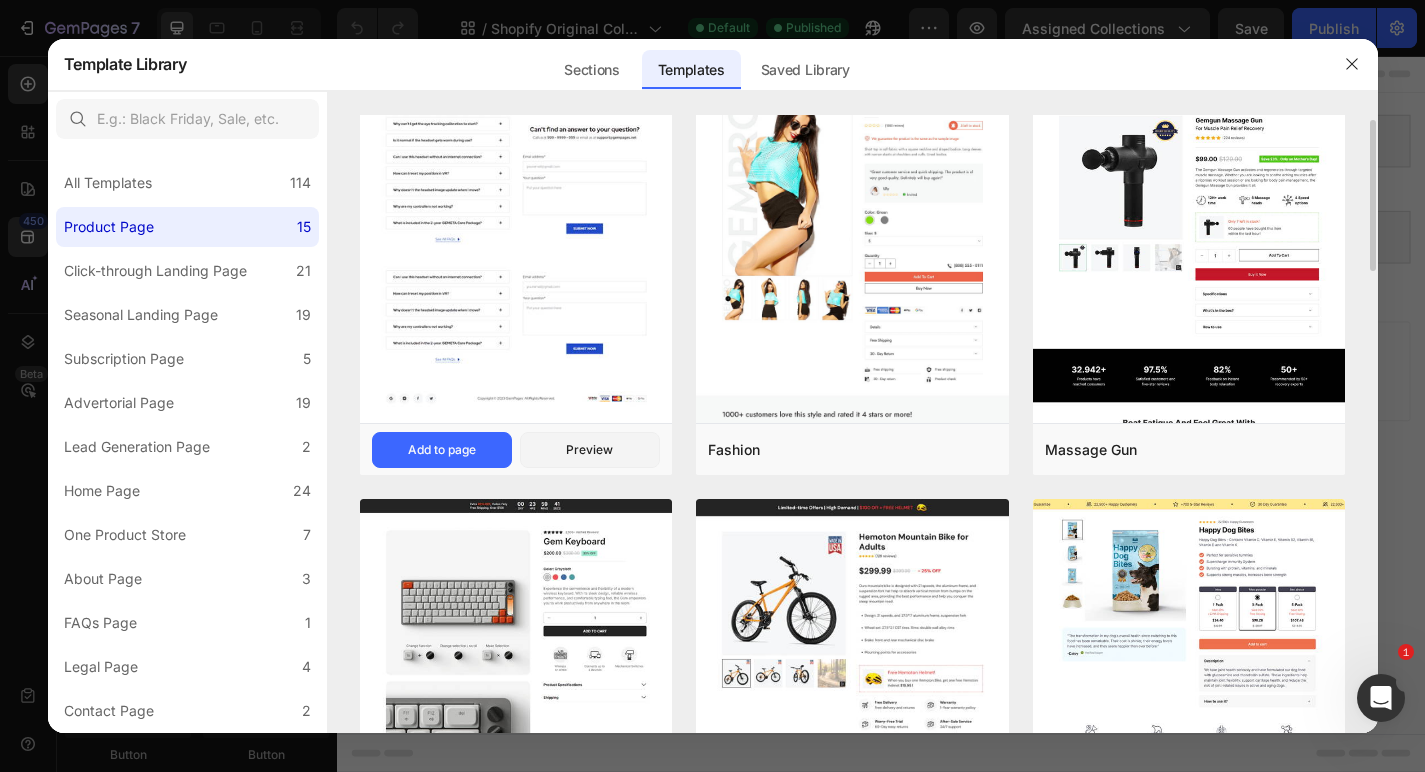 scroll, scrollTop: 38, scrollLeft: 0, axis: vertical 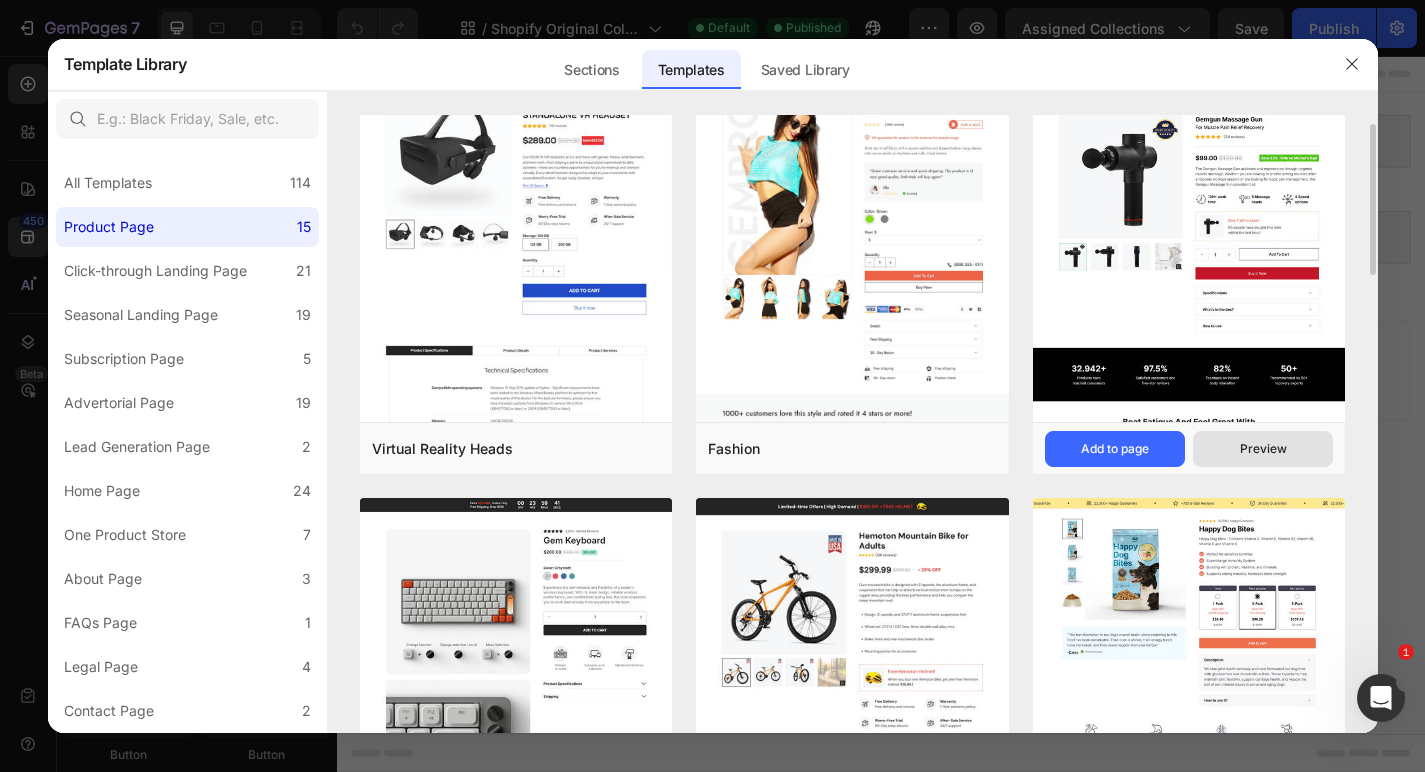 click on "Preview" at bounding box center (1263, 449) 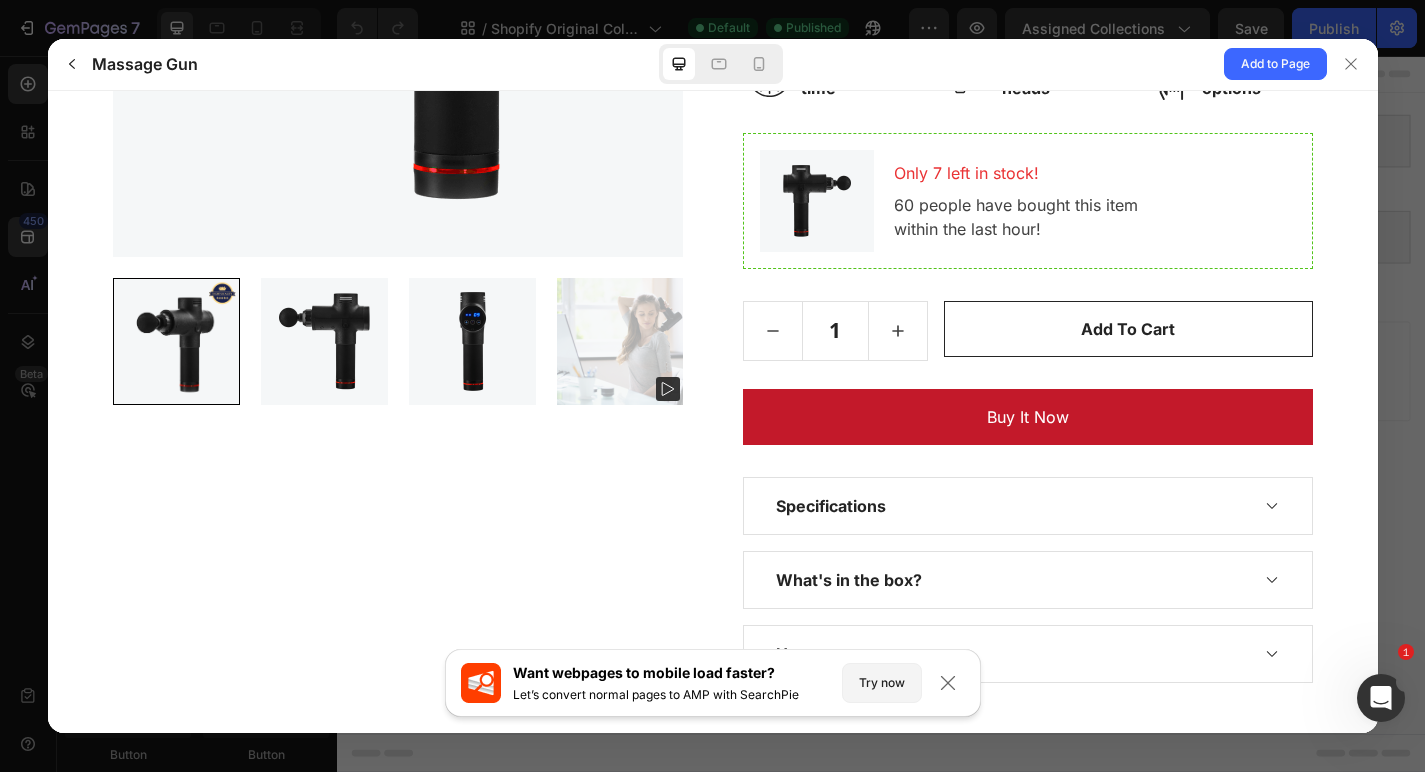 scroll, scrollTop: 519, scrollLeft: 0, axis: vertical 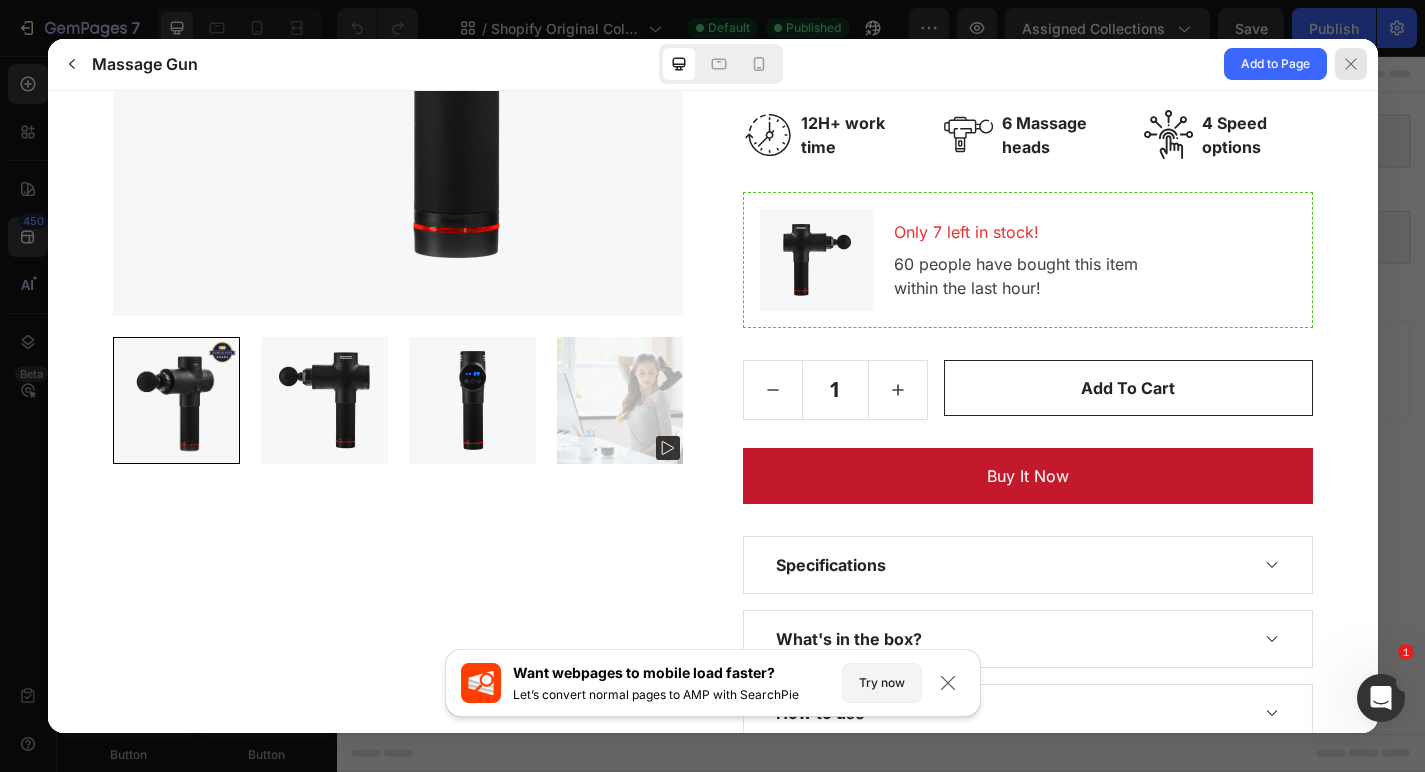 click at bounding box center (1351, 64) 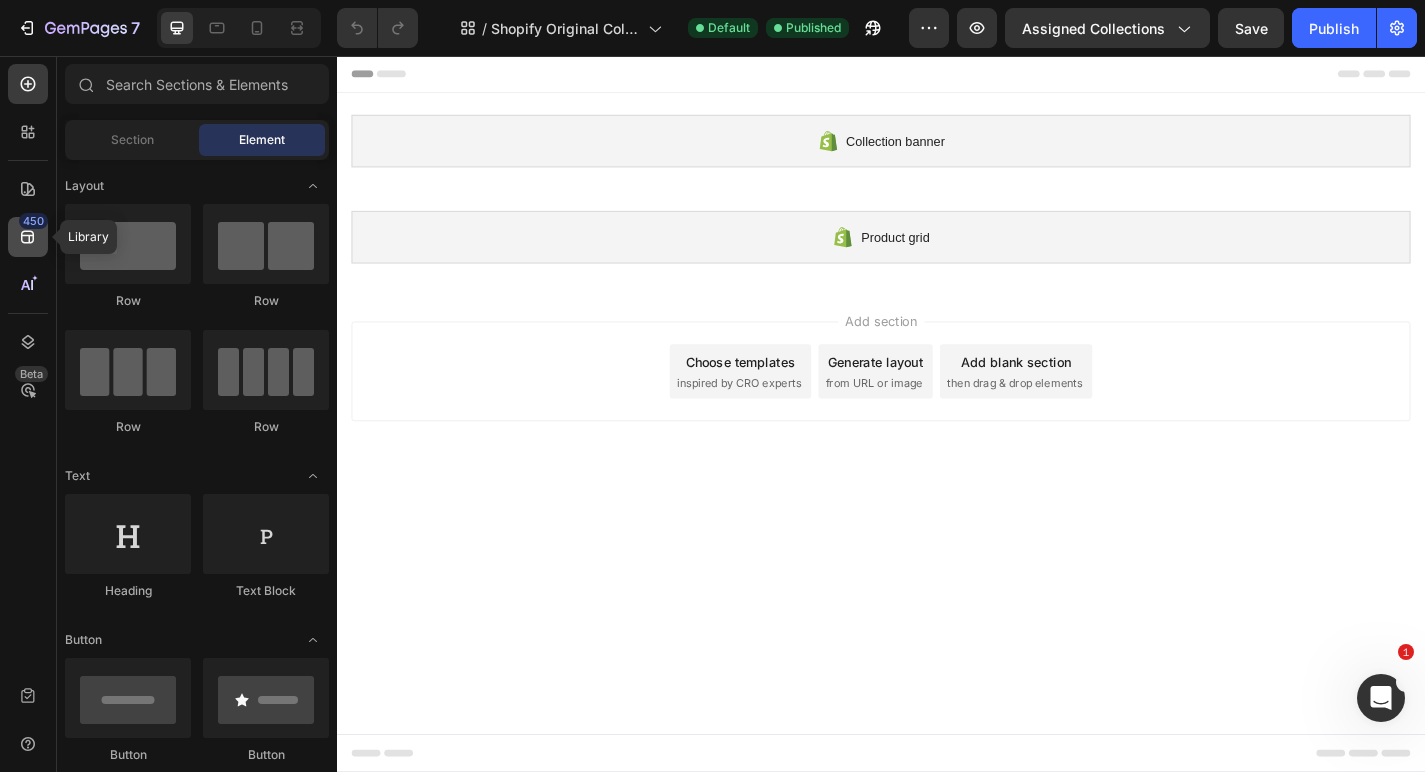 click on "450" 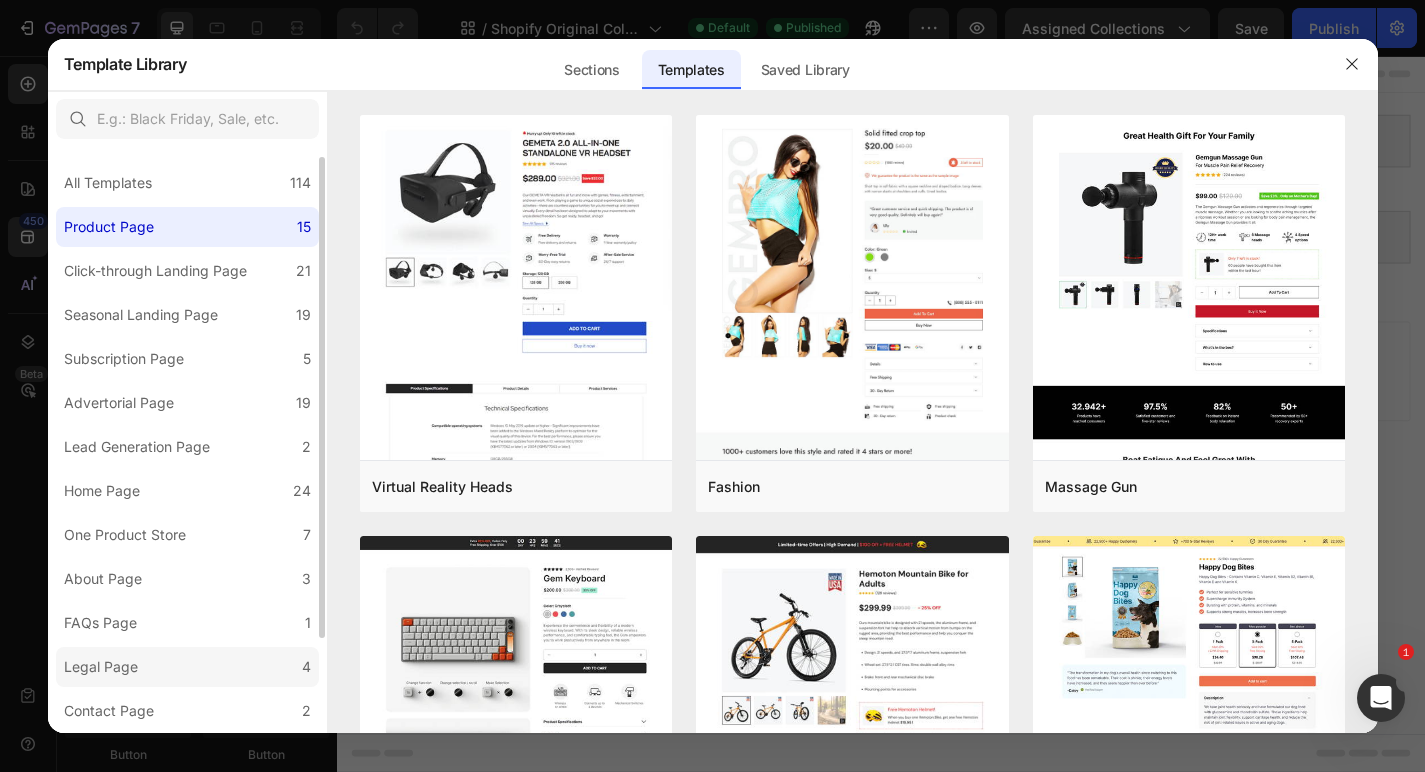 scroll, scrollTop: 129, scrollLeft: 0, axis: vertical 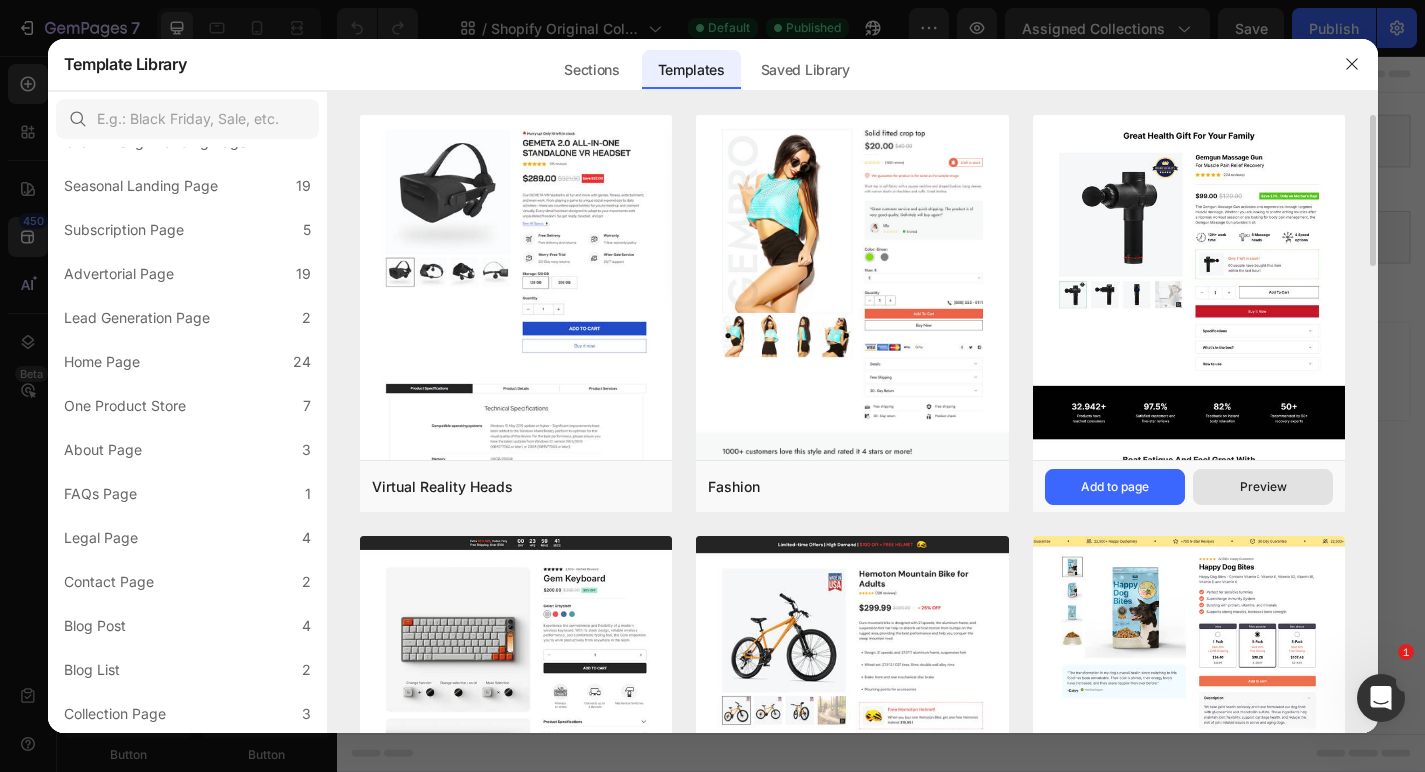 click on "Preview" at bounding box center (1263, 487) 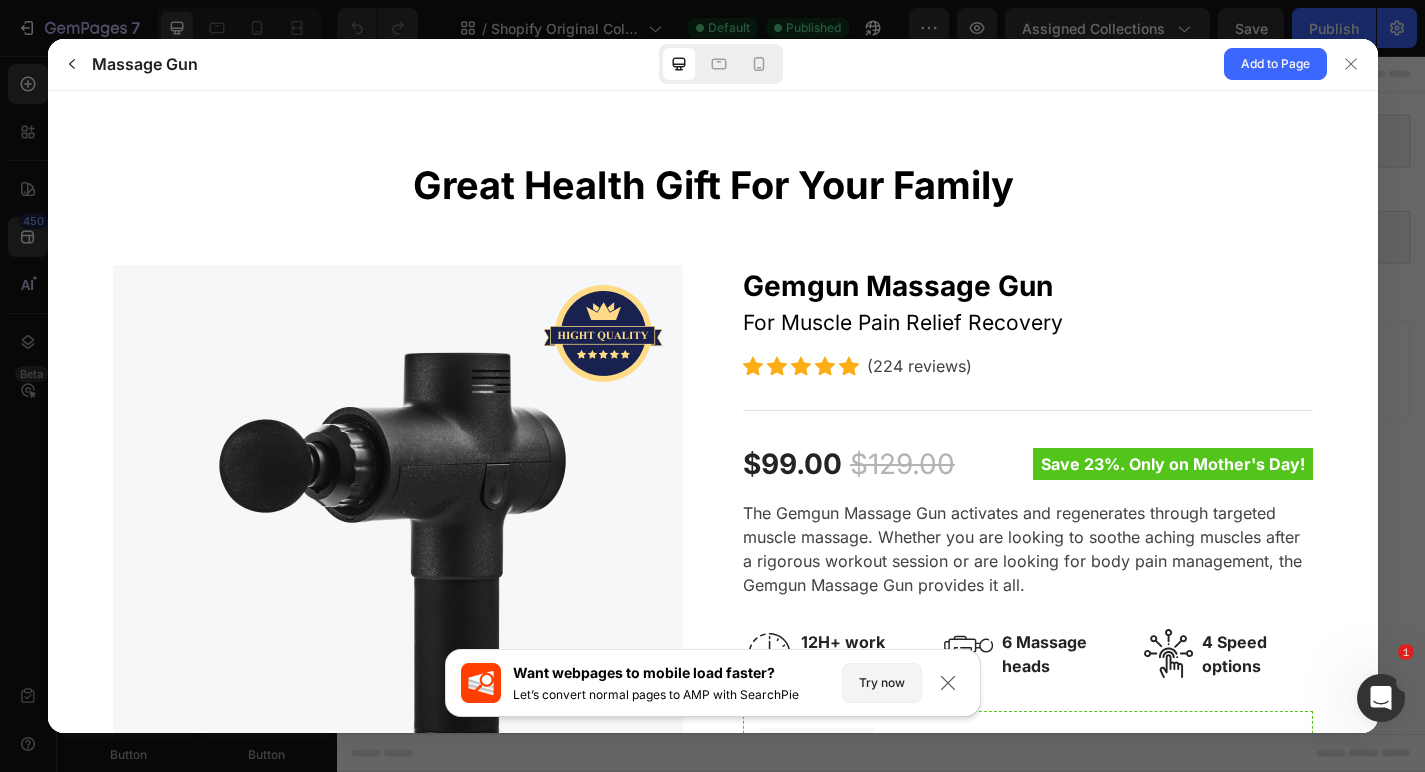 scroll, scrollTop: 0, scrollLeft: 0, axis: both 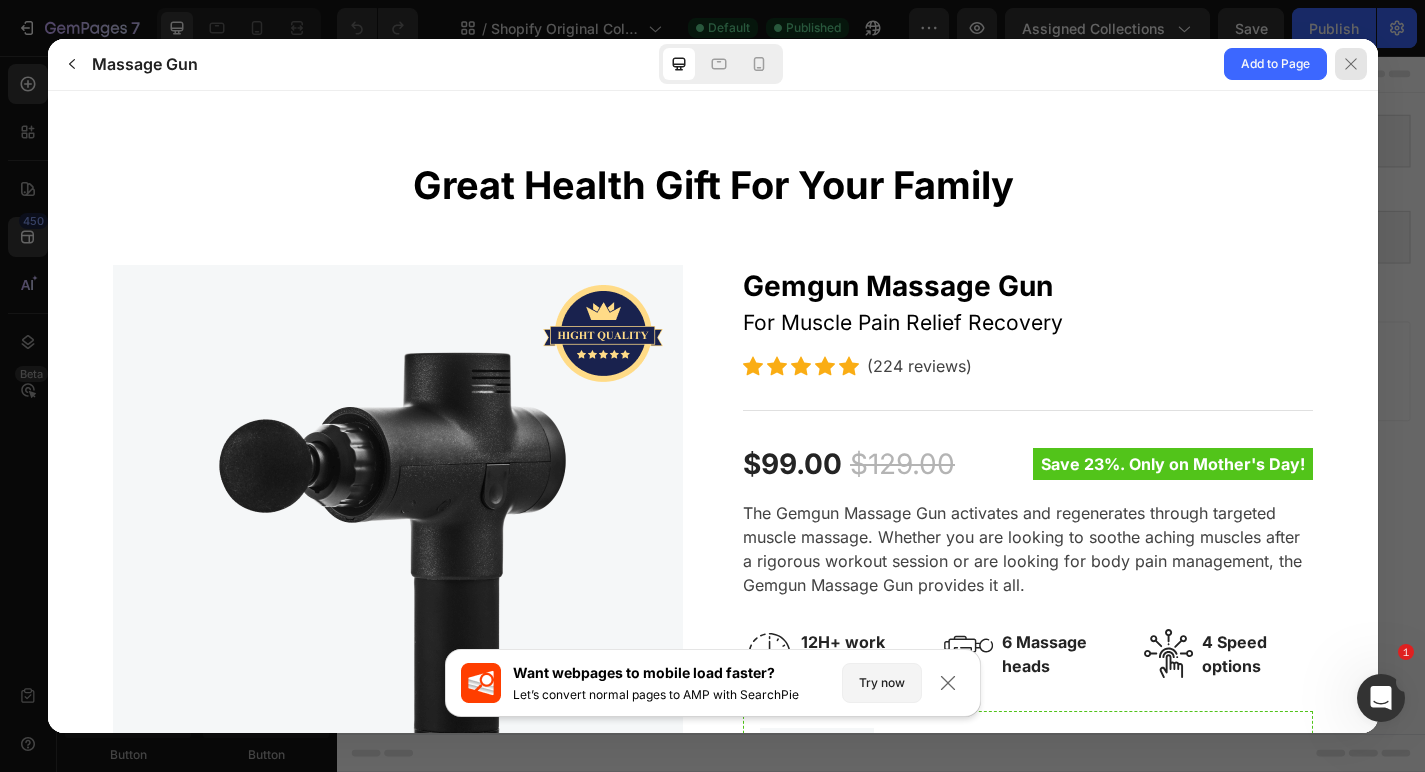 click 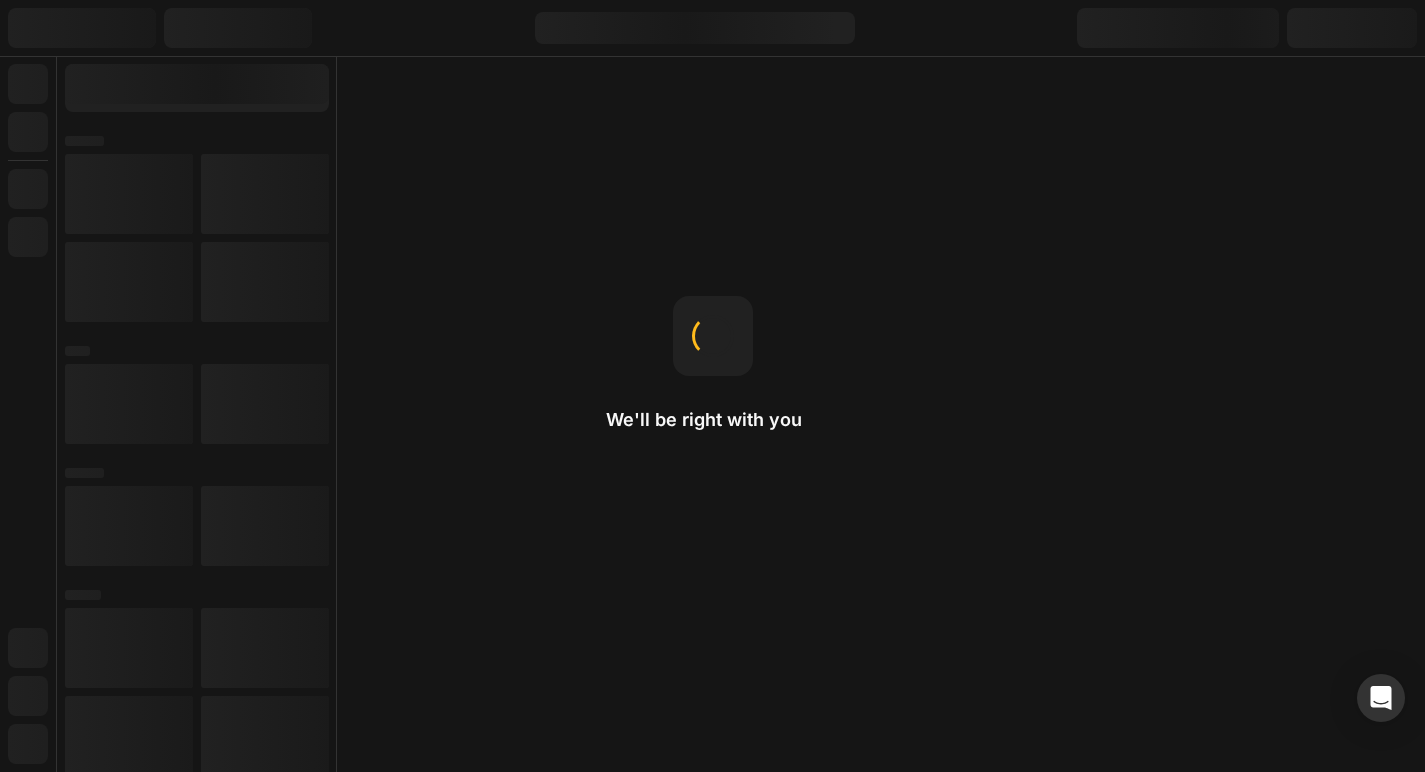 scroll, scrollTop: 0, scrollLeft: 0, axis: both 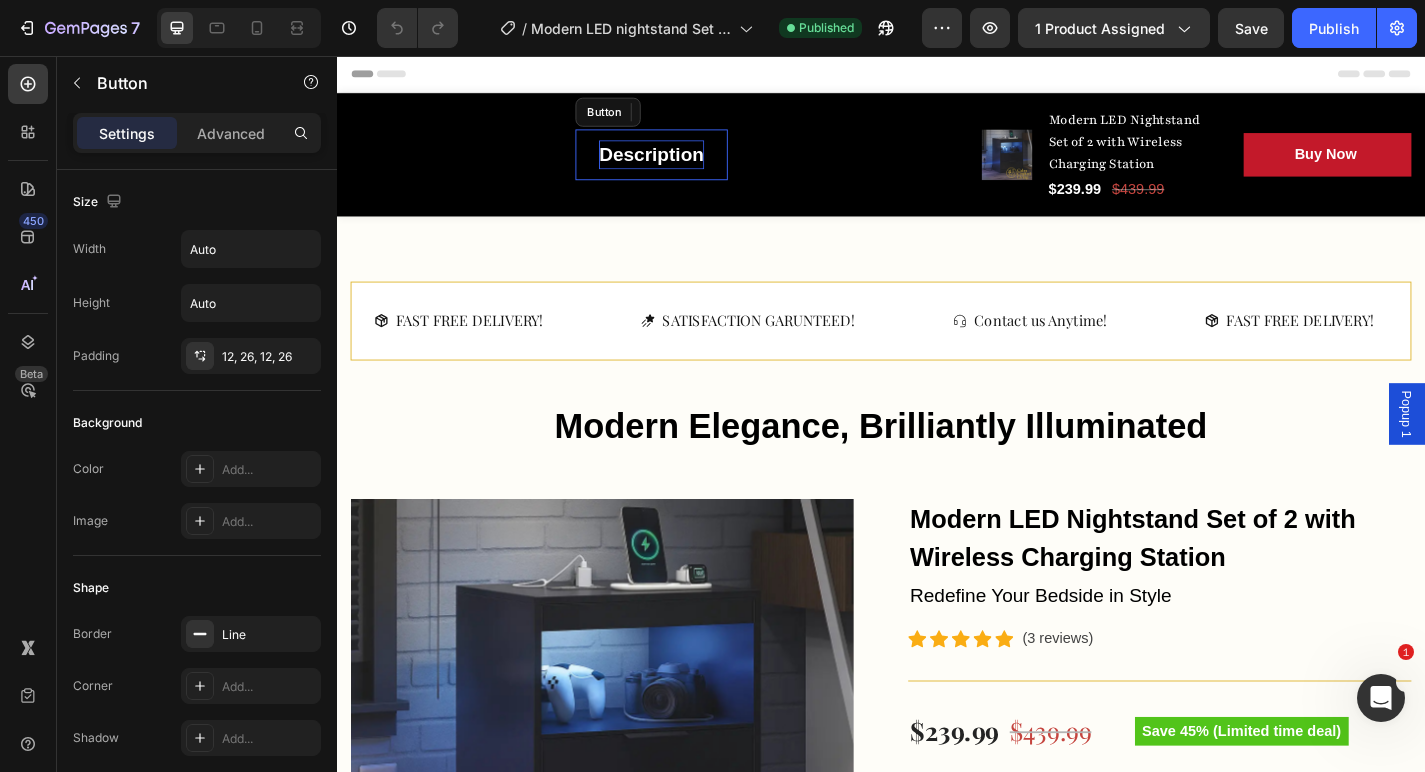 click on "Description" at bounding box center (684, 165) 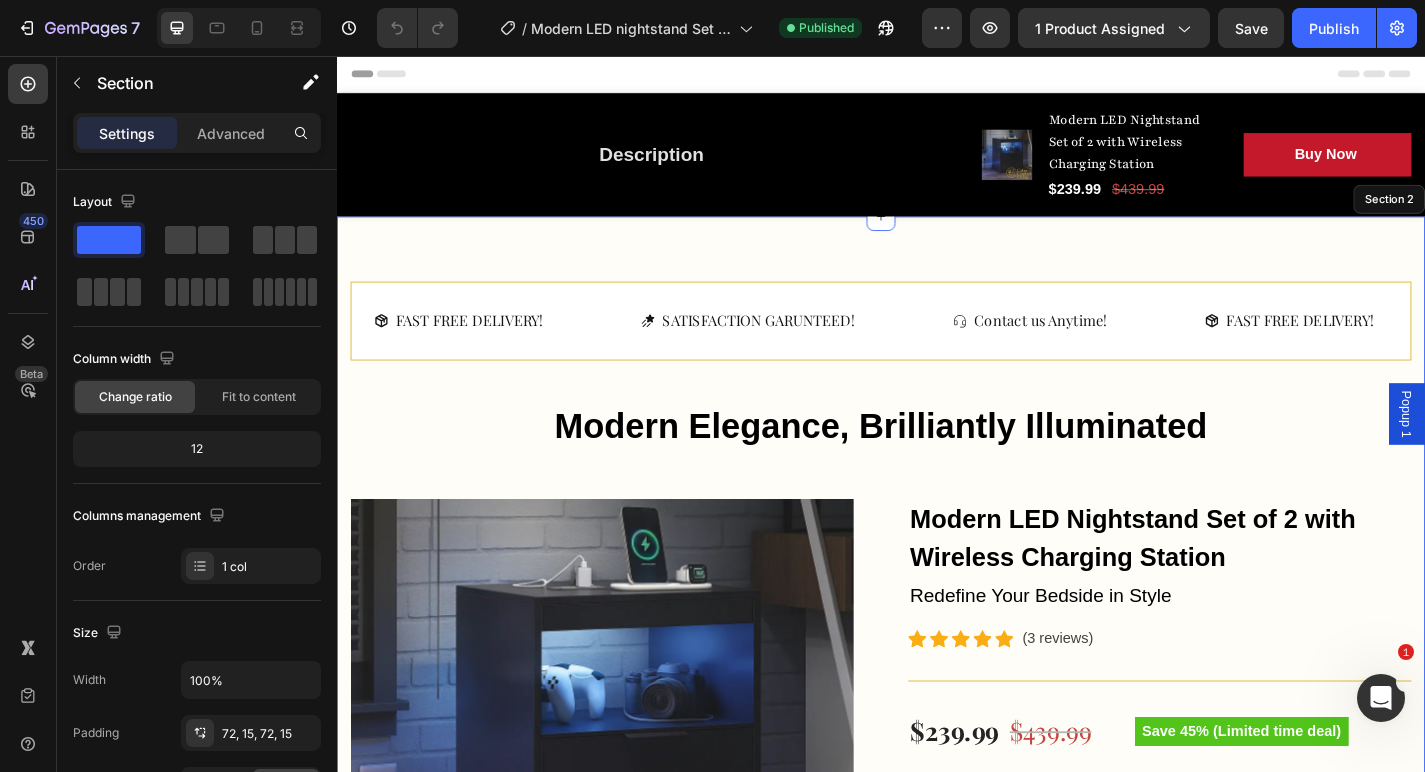 click on "FAST FREE DELIVERY! Button
SATISFACTION GARUNTEED! Button
Contact us Anytime! Button
FAST FREE DELIVERY! Button
SATISFACTION GARUNTEED! Button
Contact us Anytime! Button
FAST FREE DELIVERY! Button
SATISFACTION GARUNTEED! Button
Contact us Anytime! Button
FAST FREE DELIVERY! Button
SATISFACTION GARUNTEED! Button
Contact us Anytime! Button
FAST FREE DELIVERY! Button
SATISFACTION GARUNTEED! Button
Contact us Anytime! Button
FAST FREE DELIVERY! Button
SATISFACTION GARUNTEED! Button
Contact us Anytime! Button Marquee Modern Elegance, Brilliantly Illuminated Heading Row Product Images Modern LED Nightstand Set of 2 with Wireless Charging Station (P) Title Redefine Your Bedside in Style Text block                Icon" at bounding box center (937, 1425) 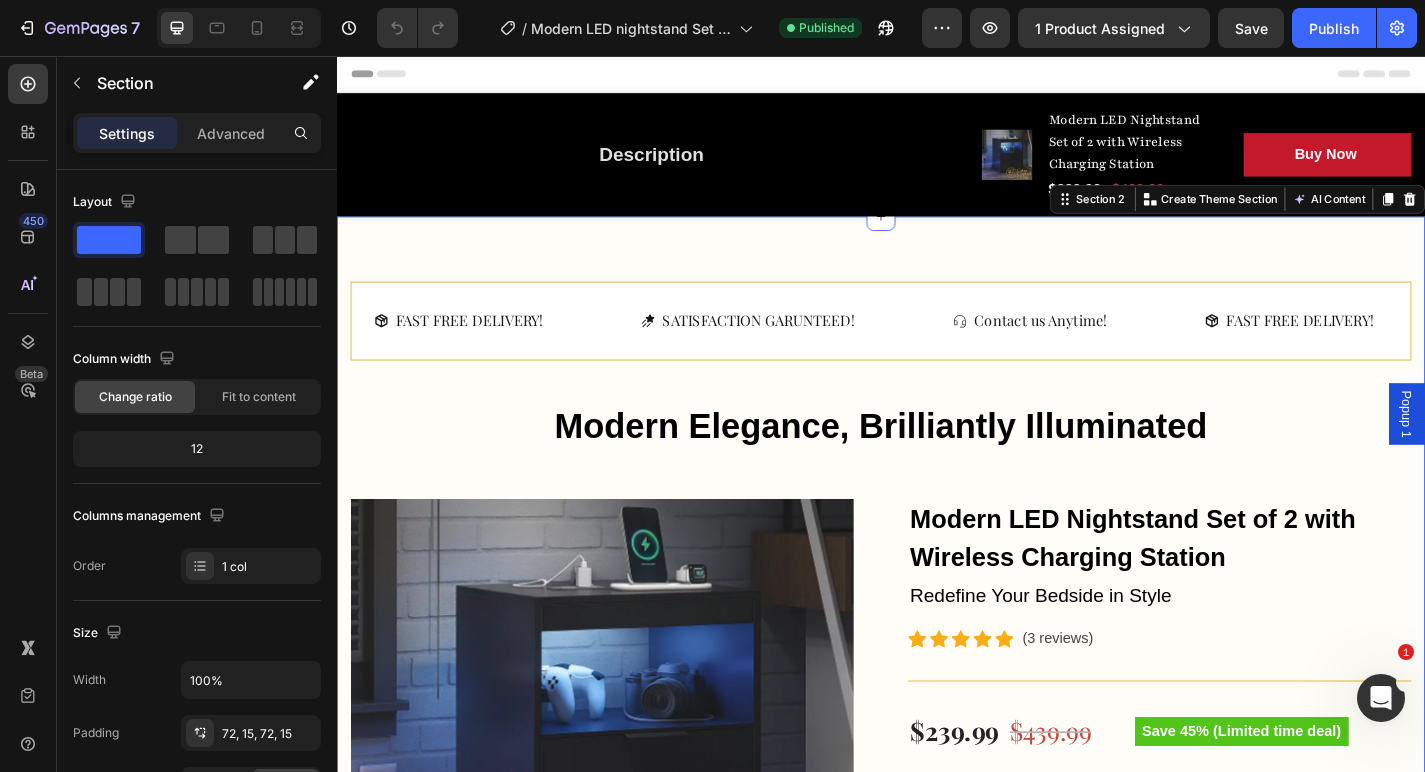 click on "FAST FREE DELIVERY! Button
SATISFACTION GARUNTEED! Button
Contact us Anytime! Button
FAST FREE DELIVERY! Button
SATISFACTION GARUNTEED! Button
Contact us Anytime! Button
FAST FREE DELIVERY! Button
SATISFACTION GARUNTEED! Button
Contact us Anytime! Button
FAST FREE DELIVERY! Button
SATISFACTION GARUNTEED! Button
Contact us Anytime! Button
FAST FREE DELIVERY! Button
SATISFACTION GARUNTEED! Button
Contact us Anytime! Button
FAST FREE DELIVERY! Button
SATISFACTION GARUNTEED! Button
Contact us Anytime! Button Marquee Modern Elegance, Brilliantly Illuminated Heading Row Product Images Modern LED Nightstand Set of 2 with Wireless Charging Station (P) Title Redefine Your Bedside in Style Text block                Icon" at bounding box center [937, 1425] 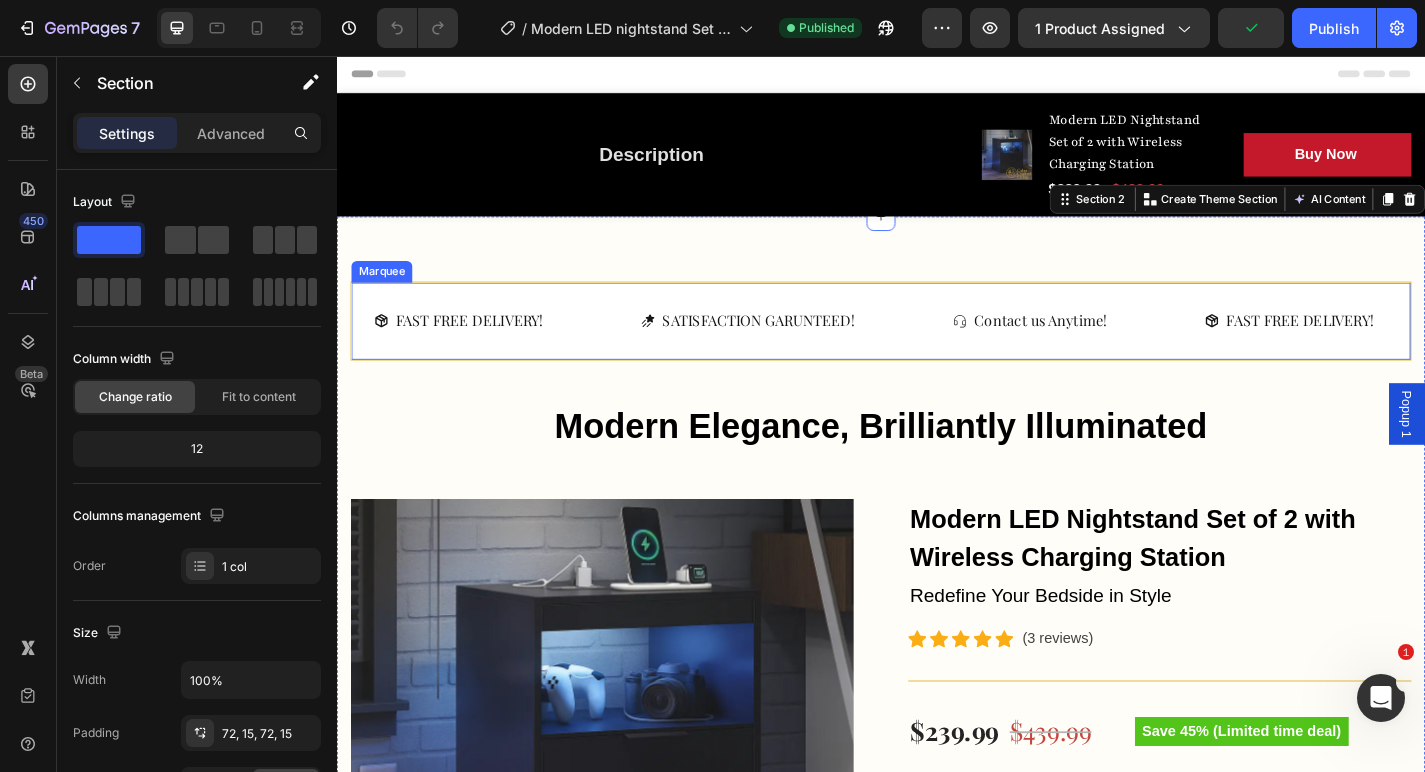 click on "SATISFACTION GARUNTEED! Button" at bounding box center (820, 348) 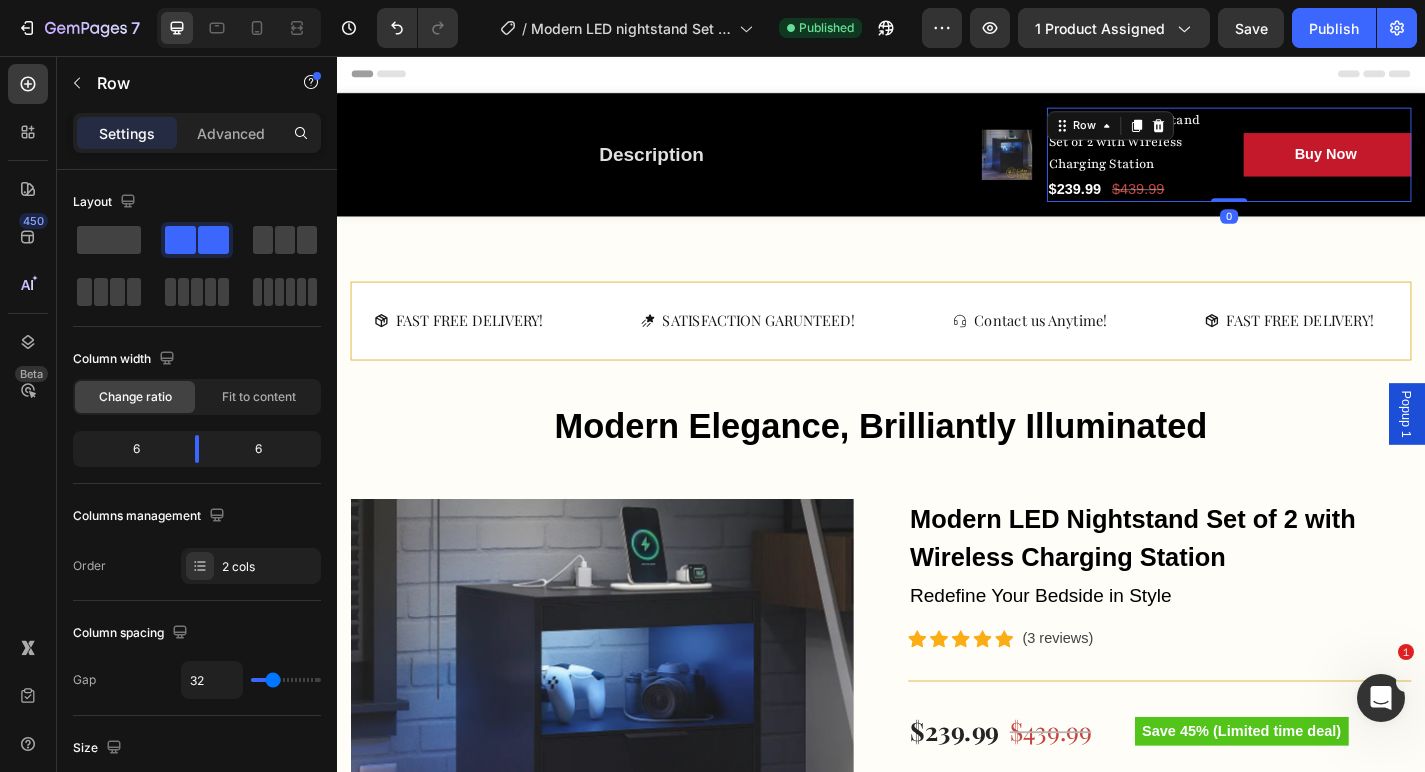 click on "Modern LED Nightstand Set of 2 with Wireless Charging Station (P) Title $239.99 (P) Price (P) Price $439.99 (P) Price (P) Price Row Buy Now (P) Cart Button Row   0" at bounding box center (1321, 165) 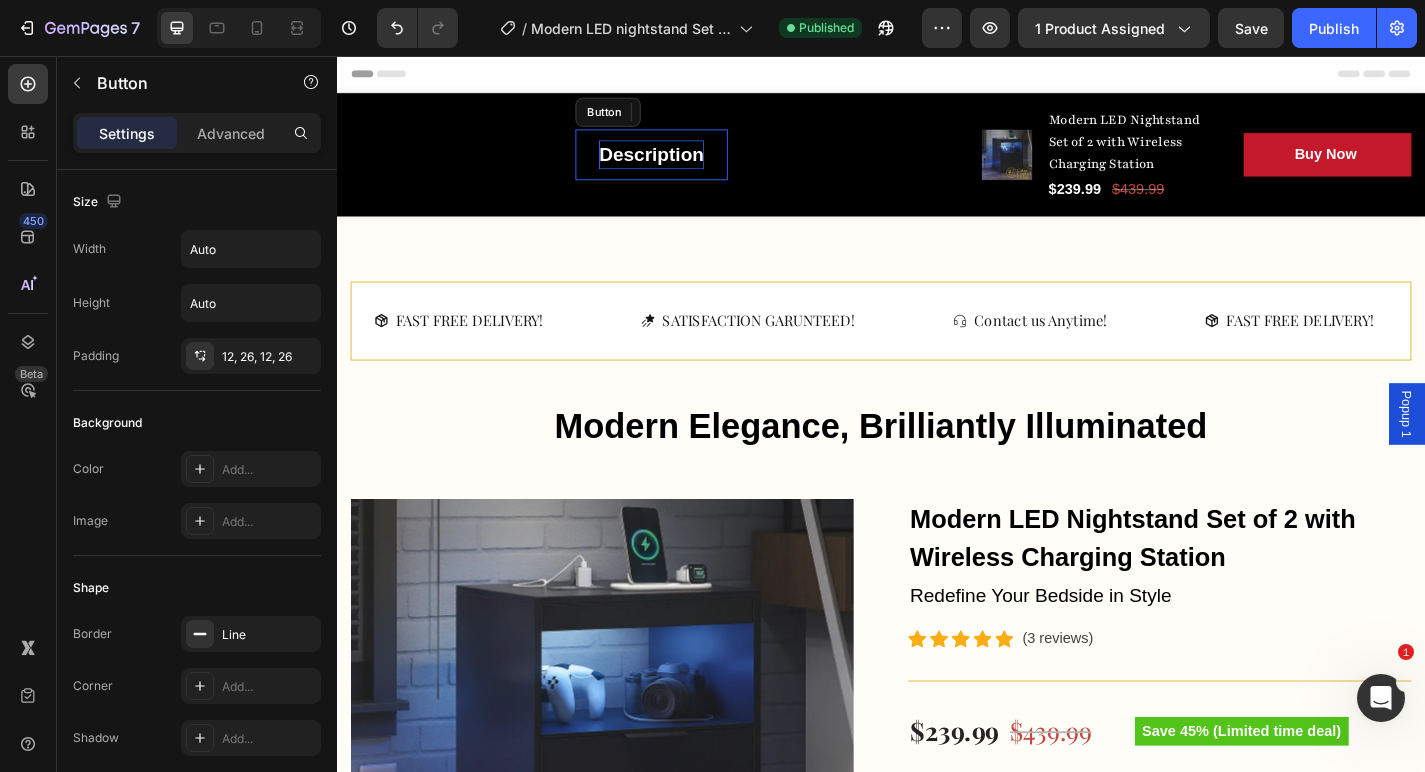 click on "Description" at bounding box center [684, 165] 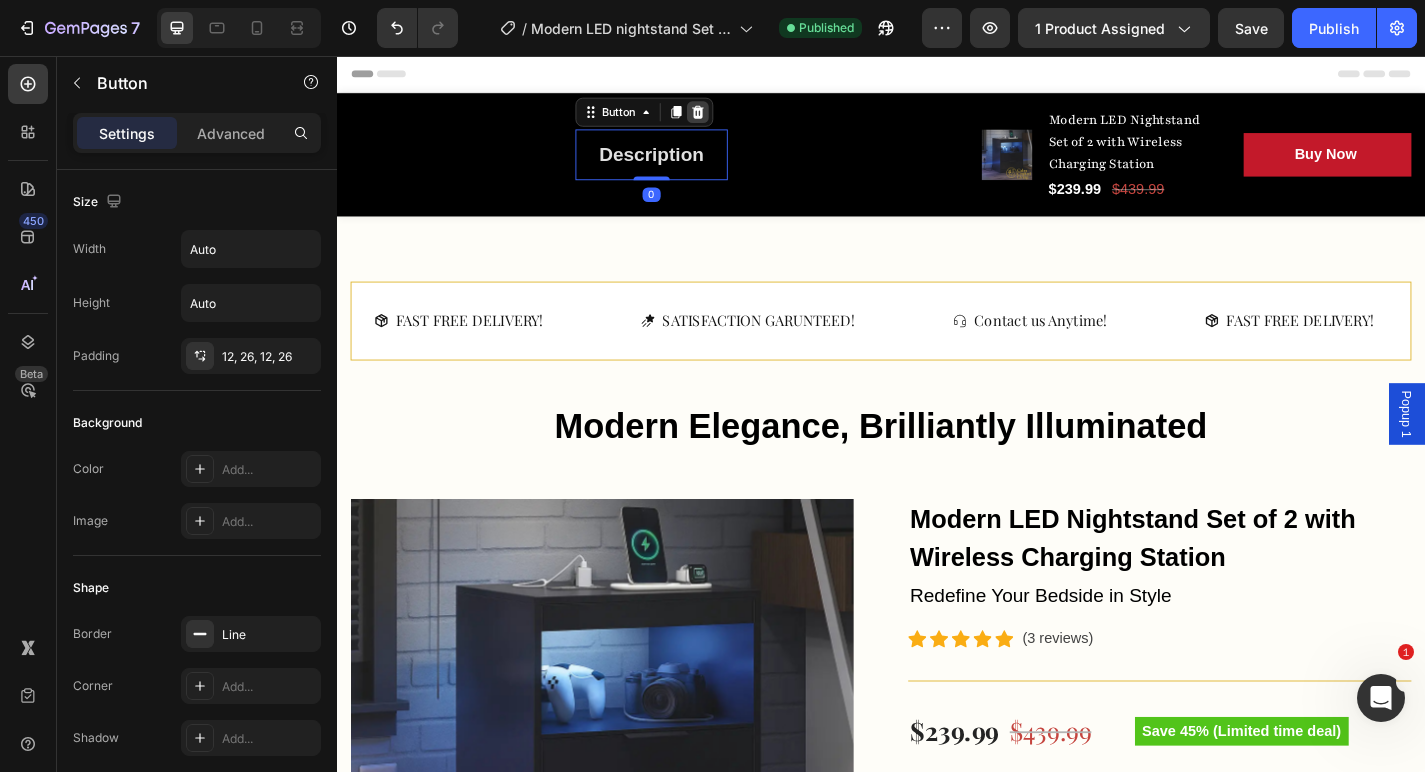 click 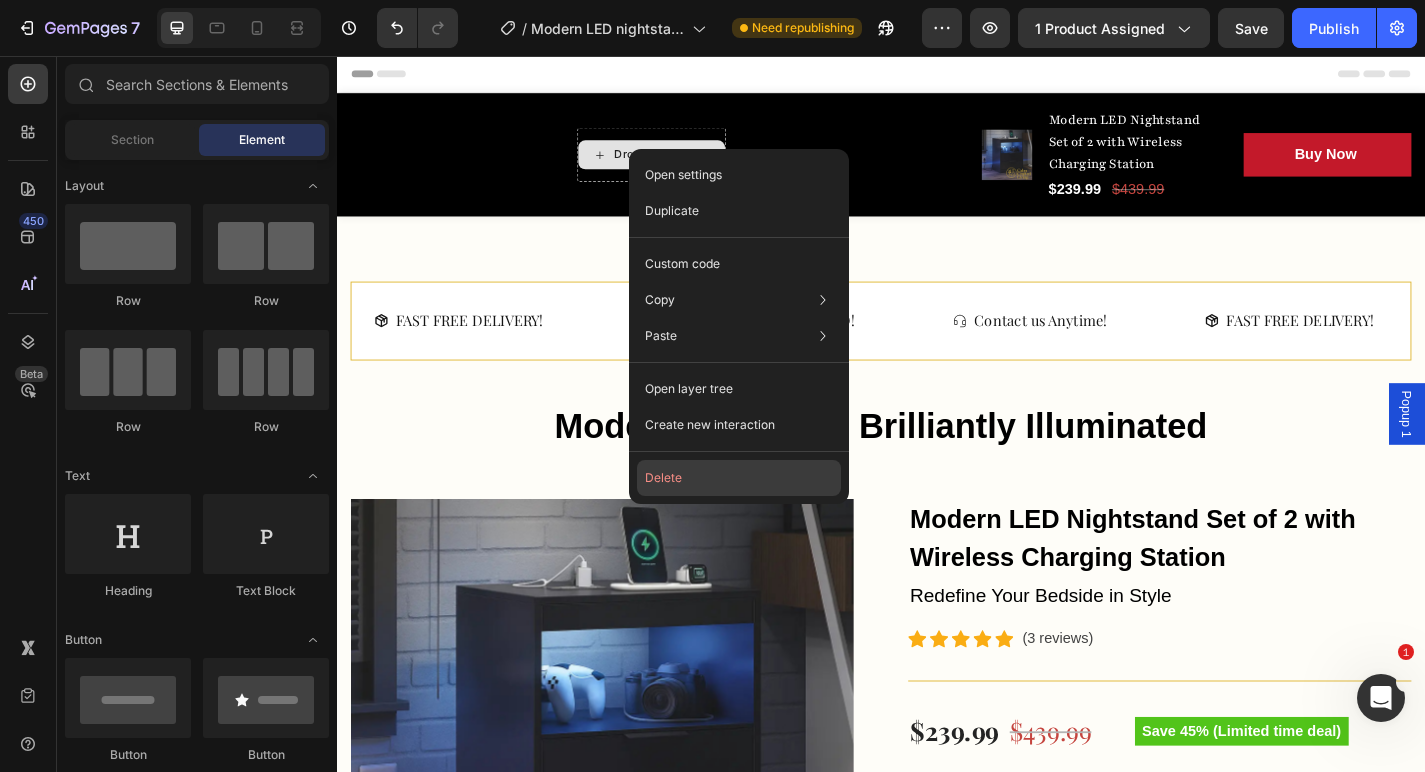 click on "Delete" 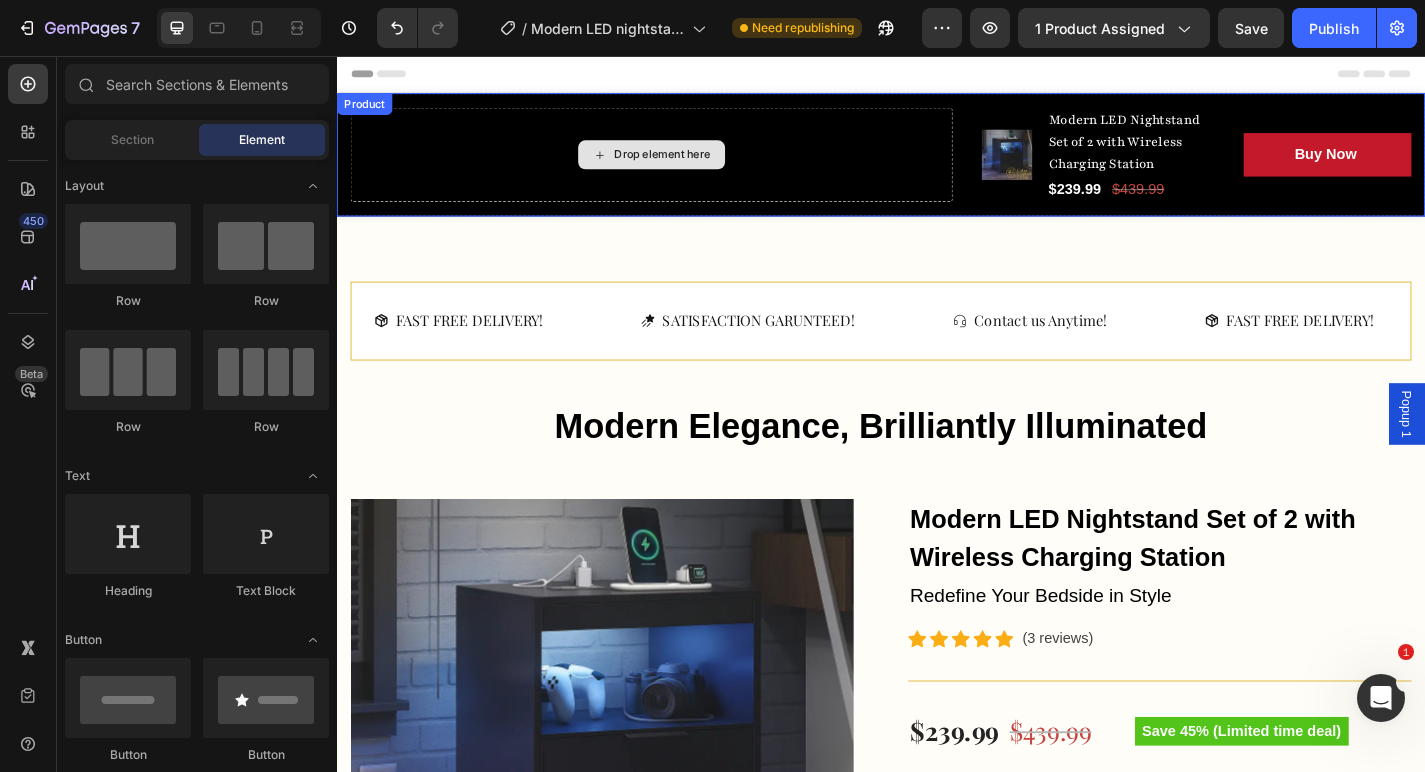 click on "Drop element here" at bounding box center (696, 165) 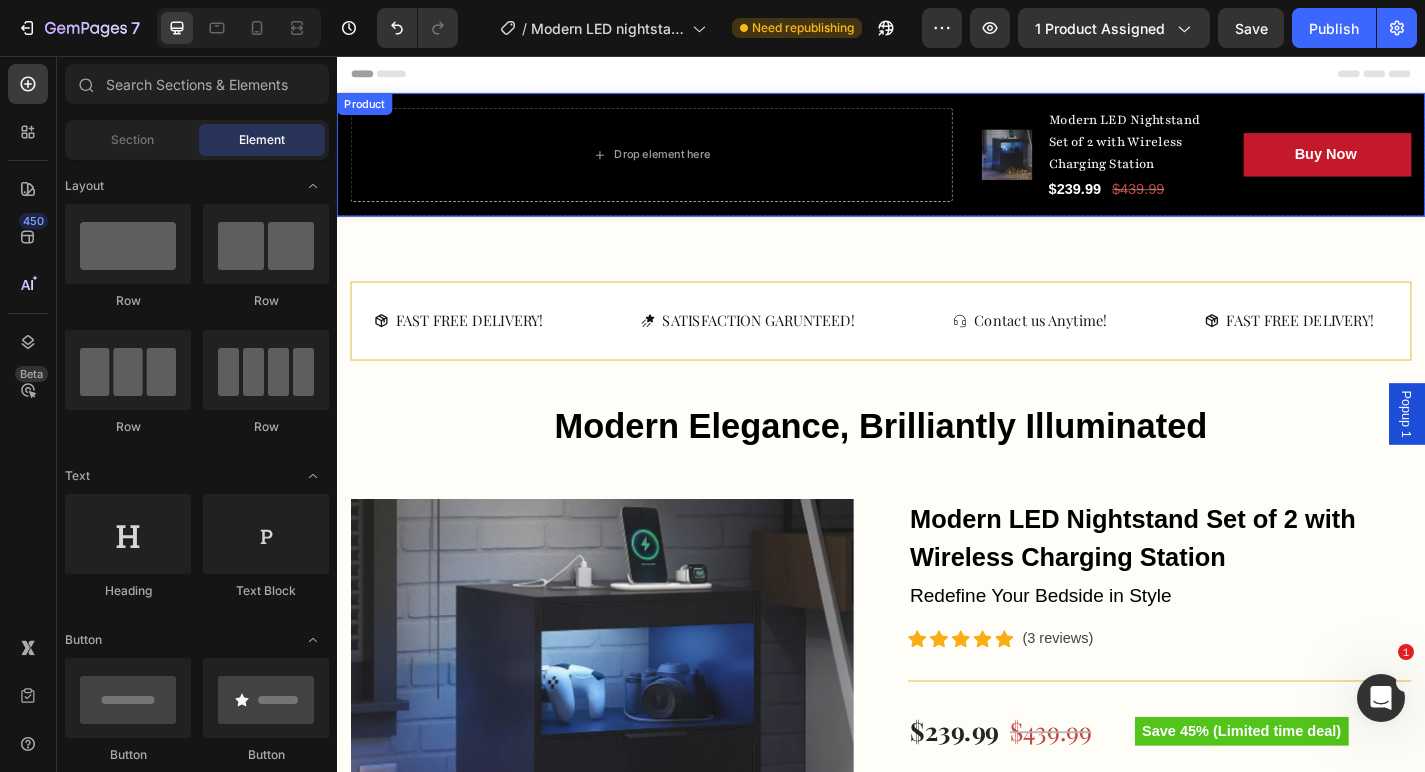 click on "Drop element here Product Images Modern LED Nightstand Set of 2 with Wireless Charging Station (P) Title $239.99 (P) Price (P) Price $439.99 (P) Price (P) Price Row Buy Now (P) Cart Button Row Row Product" at bounding box center [937, 165] 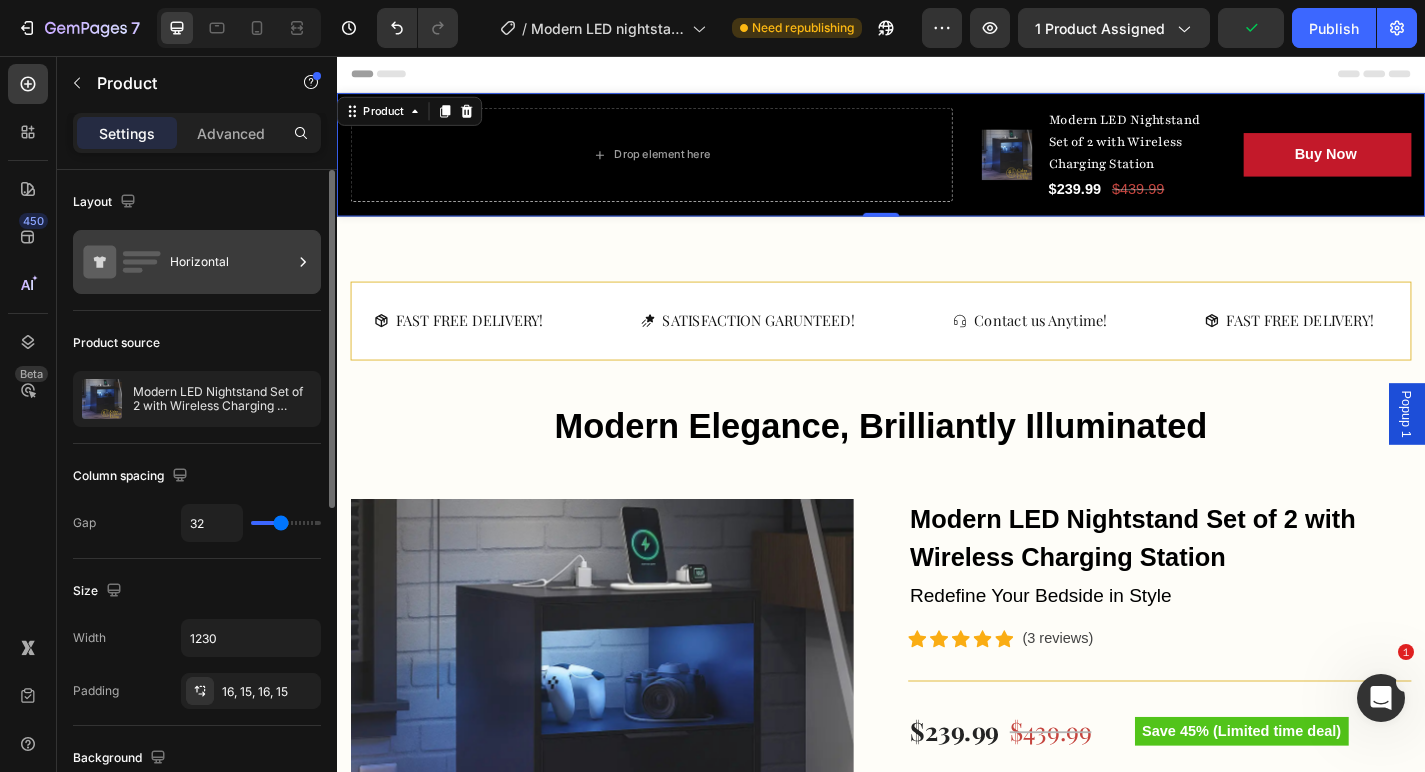click on "Horizontal" at bounding box center (231, 262) 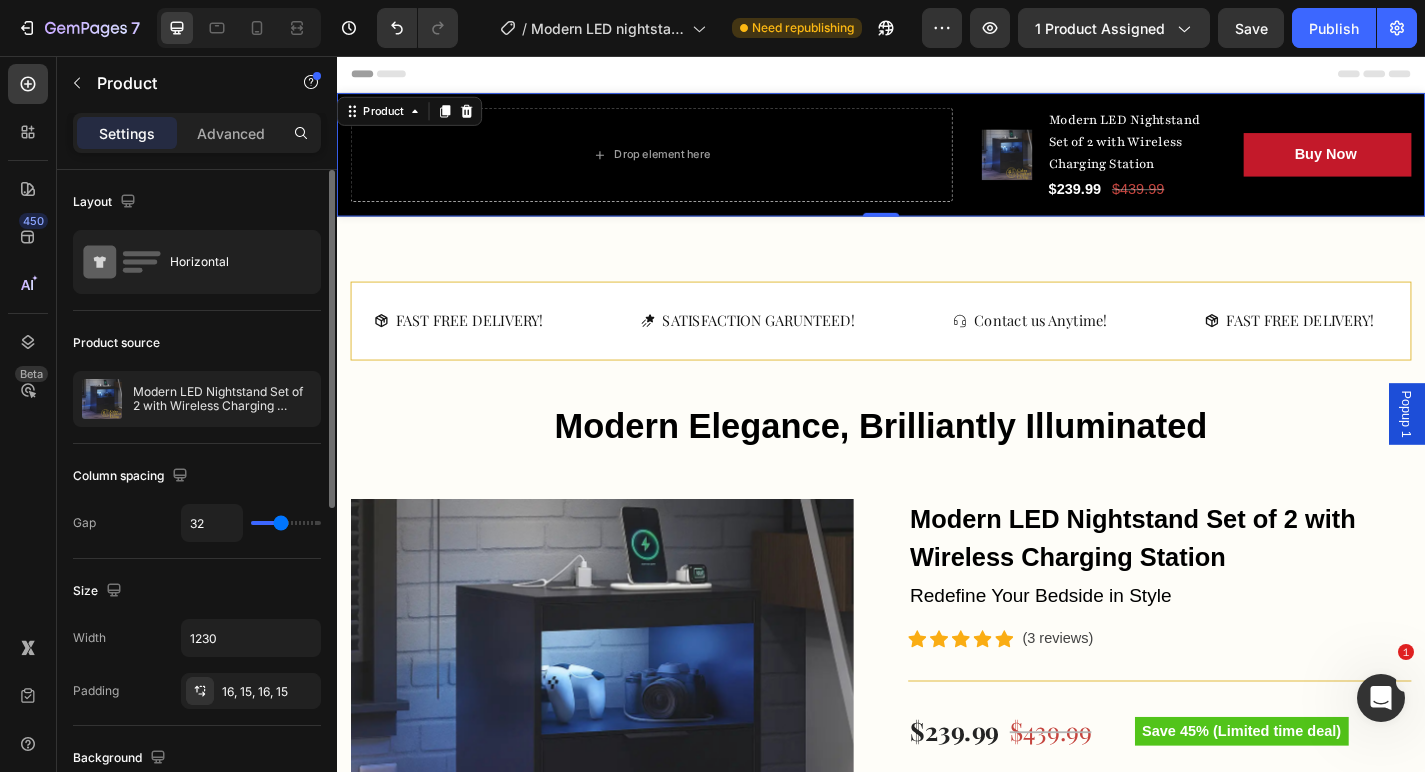 click on "Layout Horizontal" 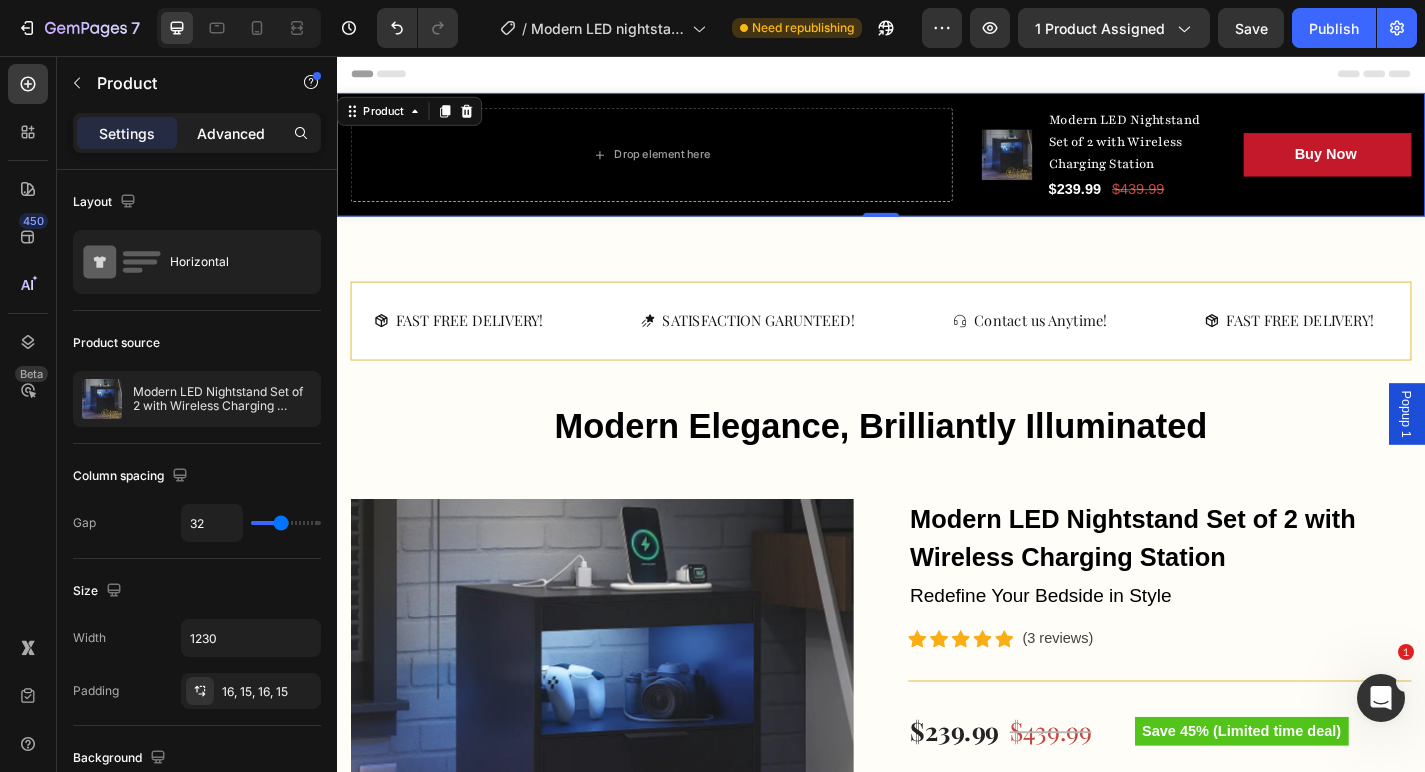 click on "Advanced" at bounding box center (231, 133) 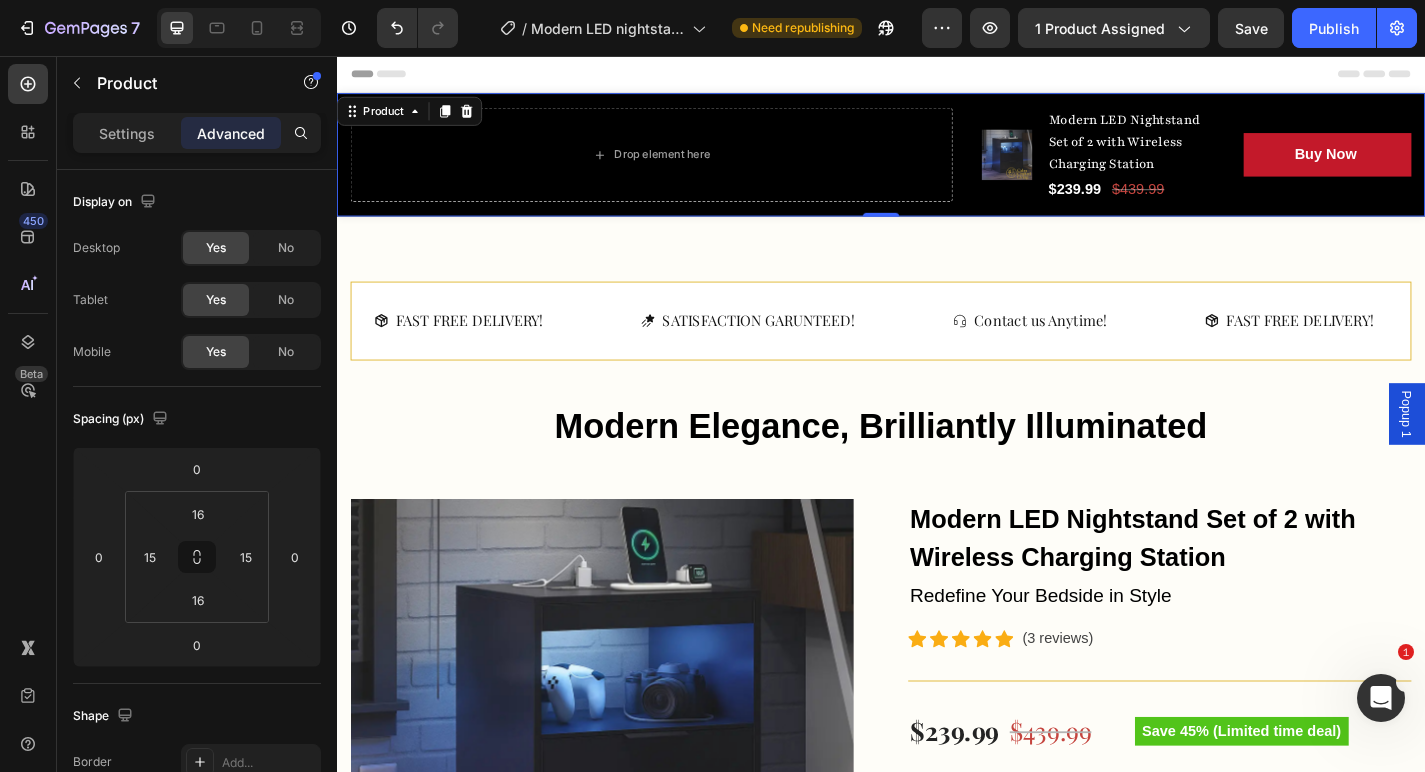 click on "Advanced" at bounding box center (231, 133) 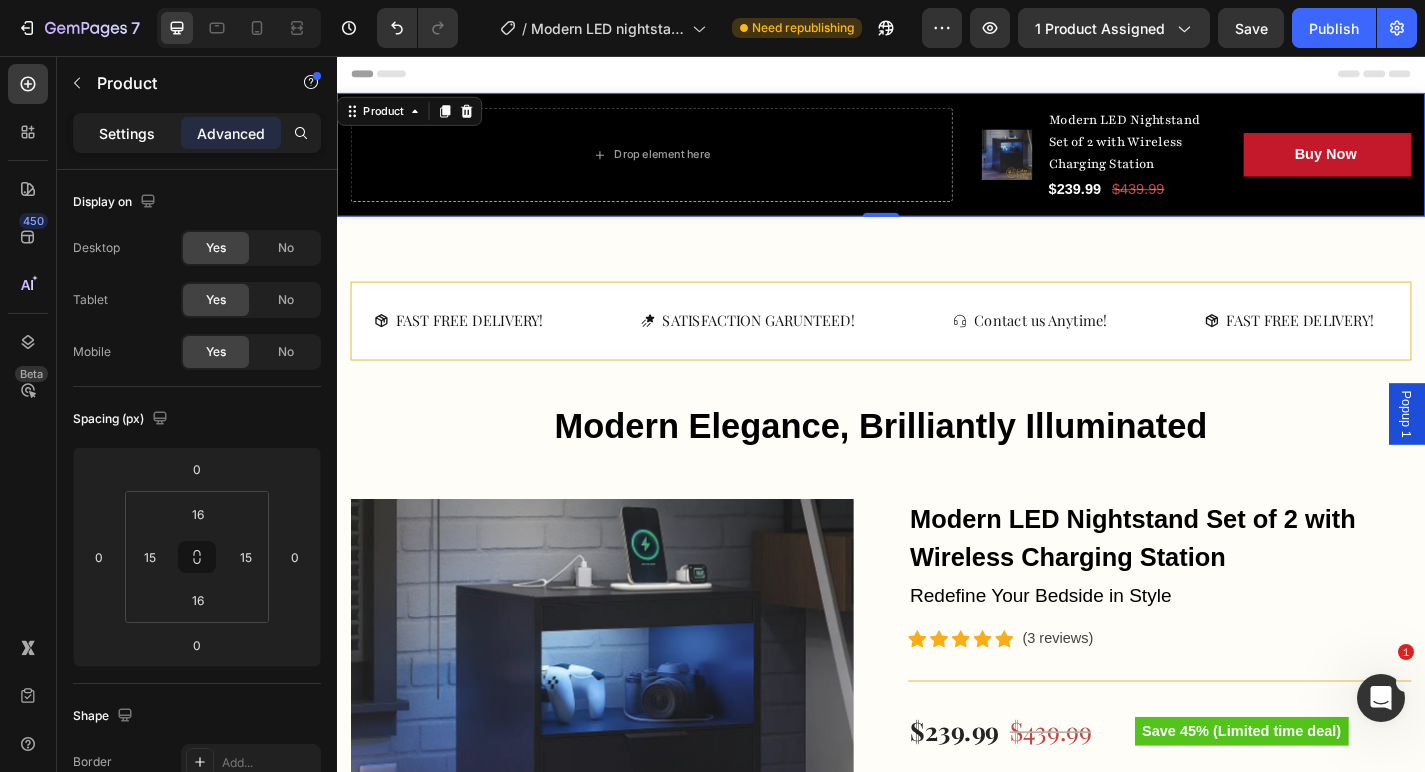 click on "Settings" at bounding box center (127, 133) 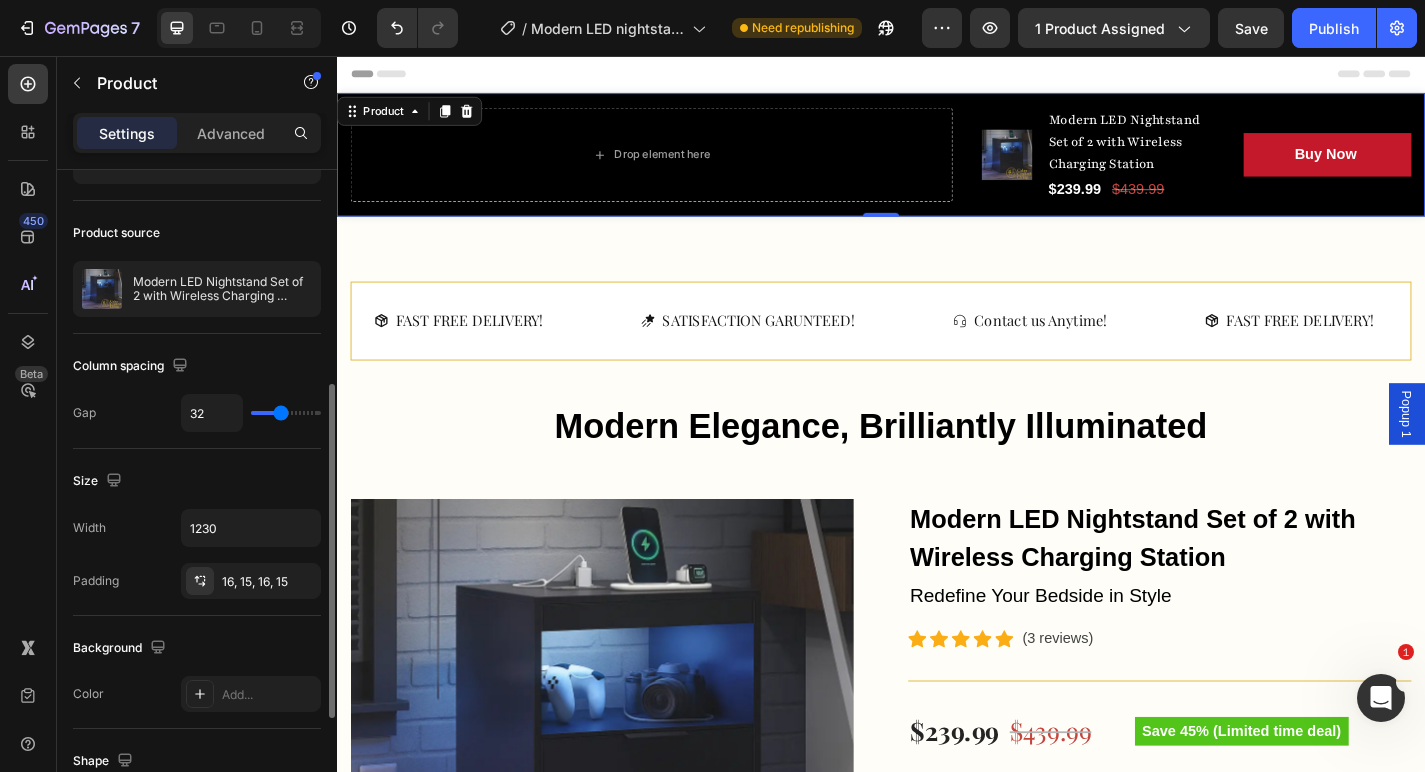 scroll, scrollTop: 0, scrollLeft: 0, axis: both 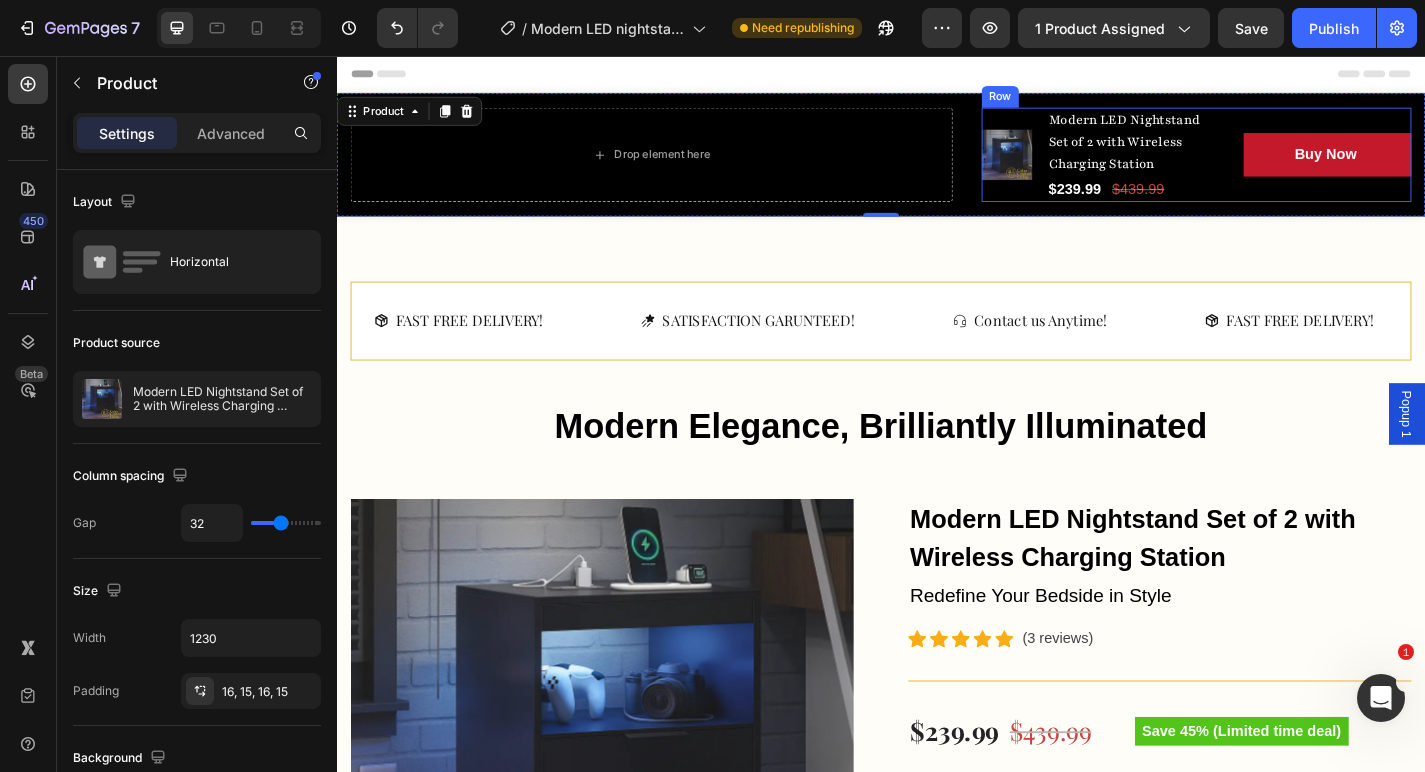 click on "Product Images" at bounding box center (1084, 165) 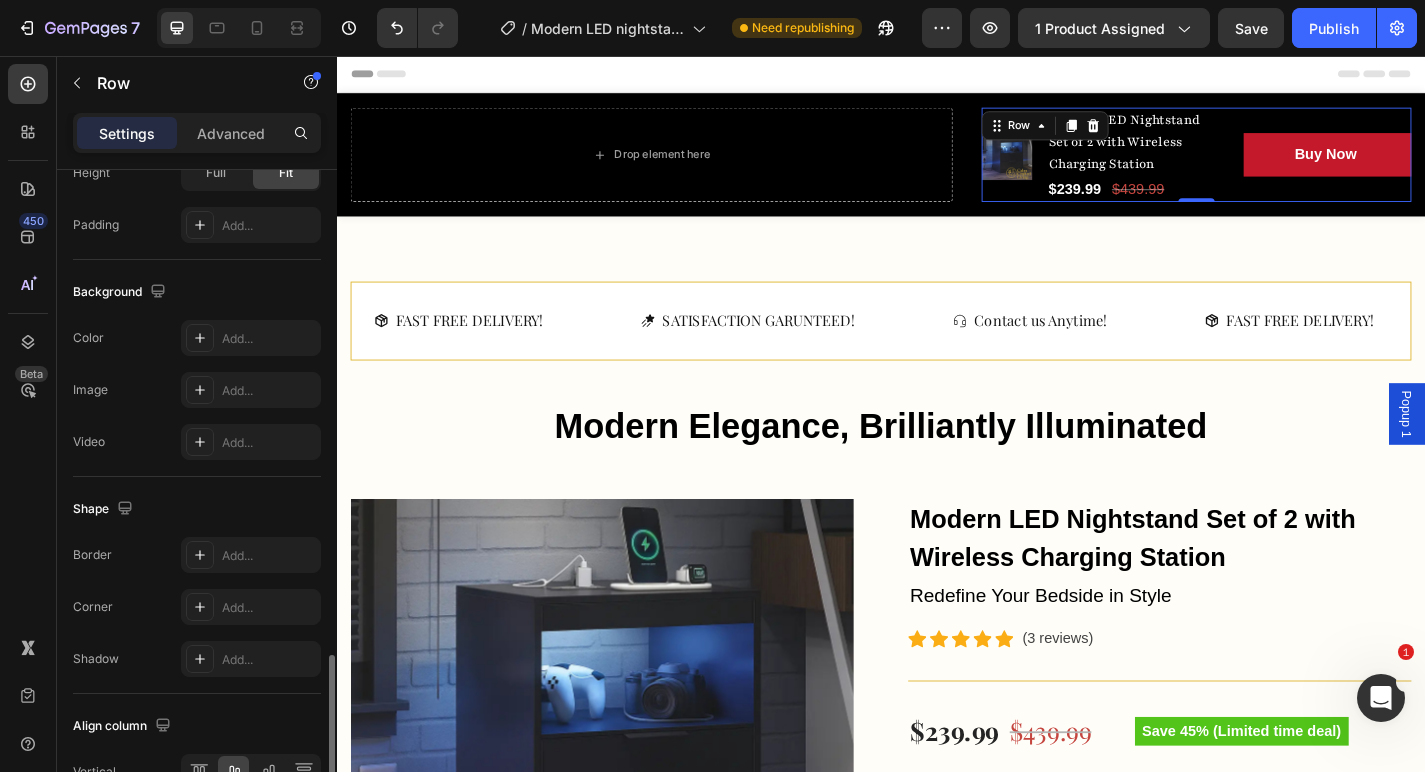 scroll, scrollTop: 789, scrollLeft: 0, axis: vertical 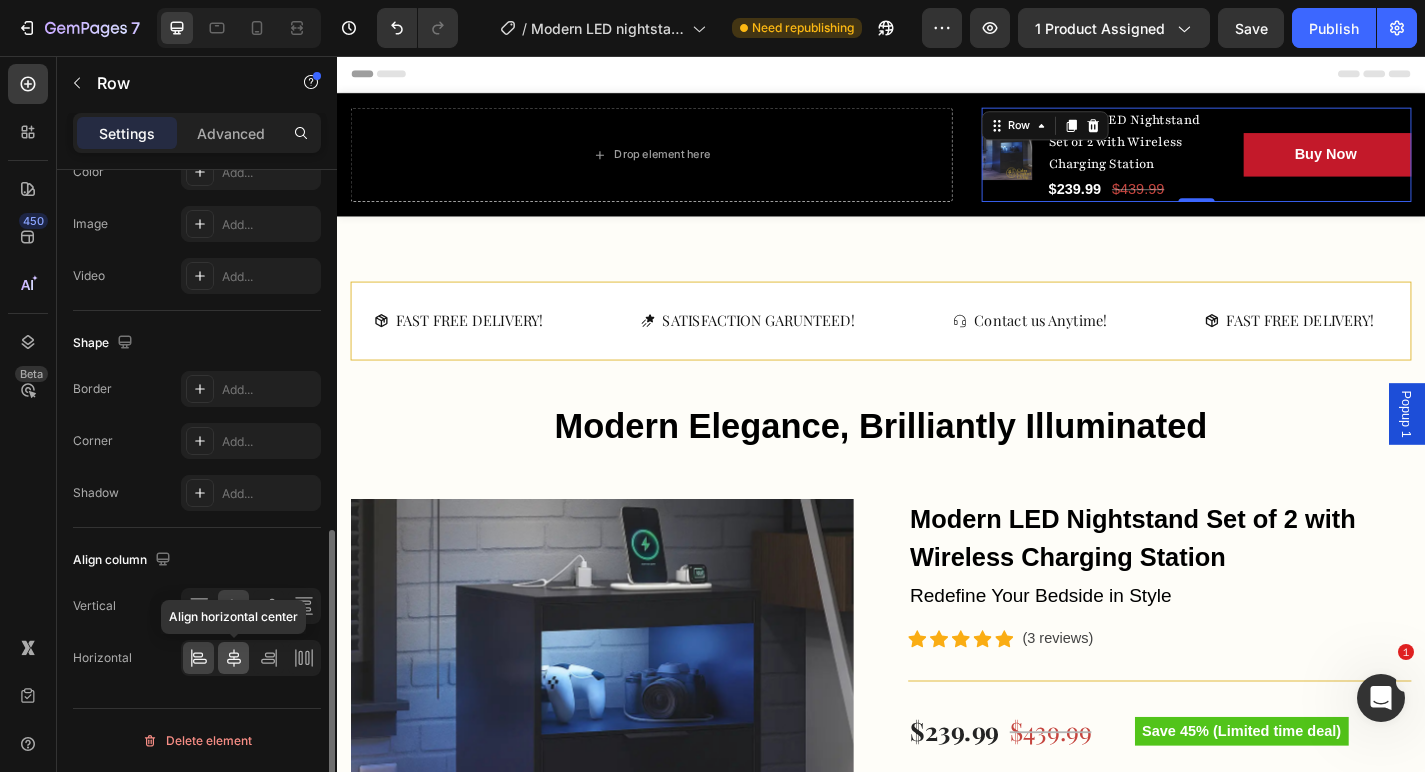 click 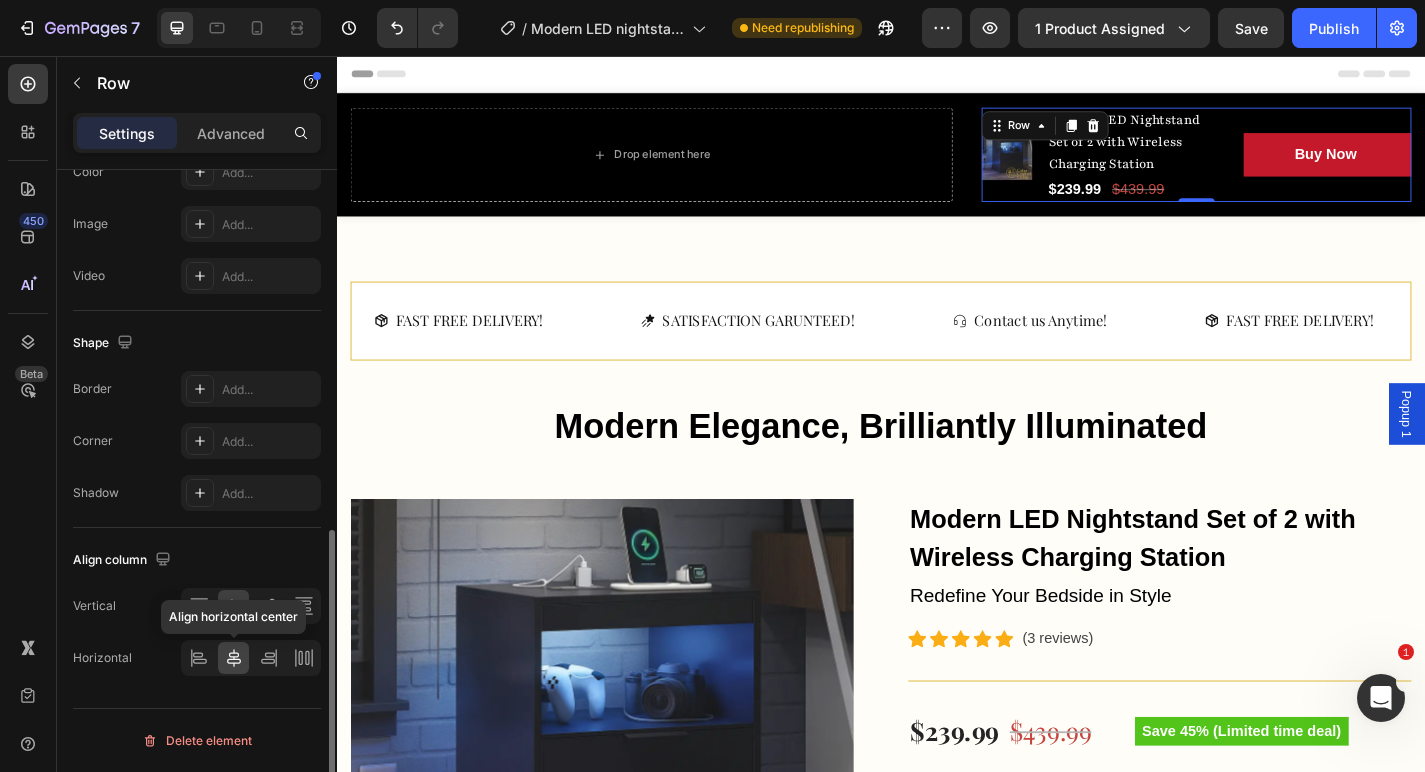 click 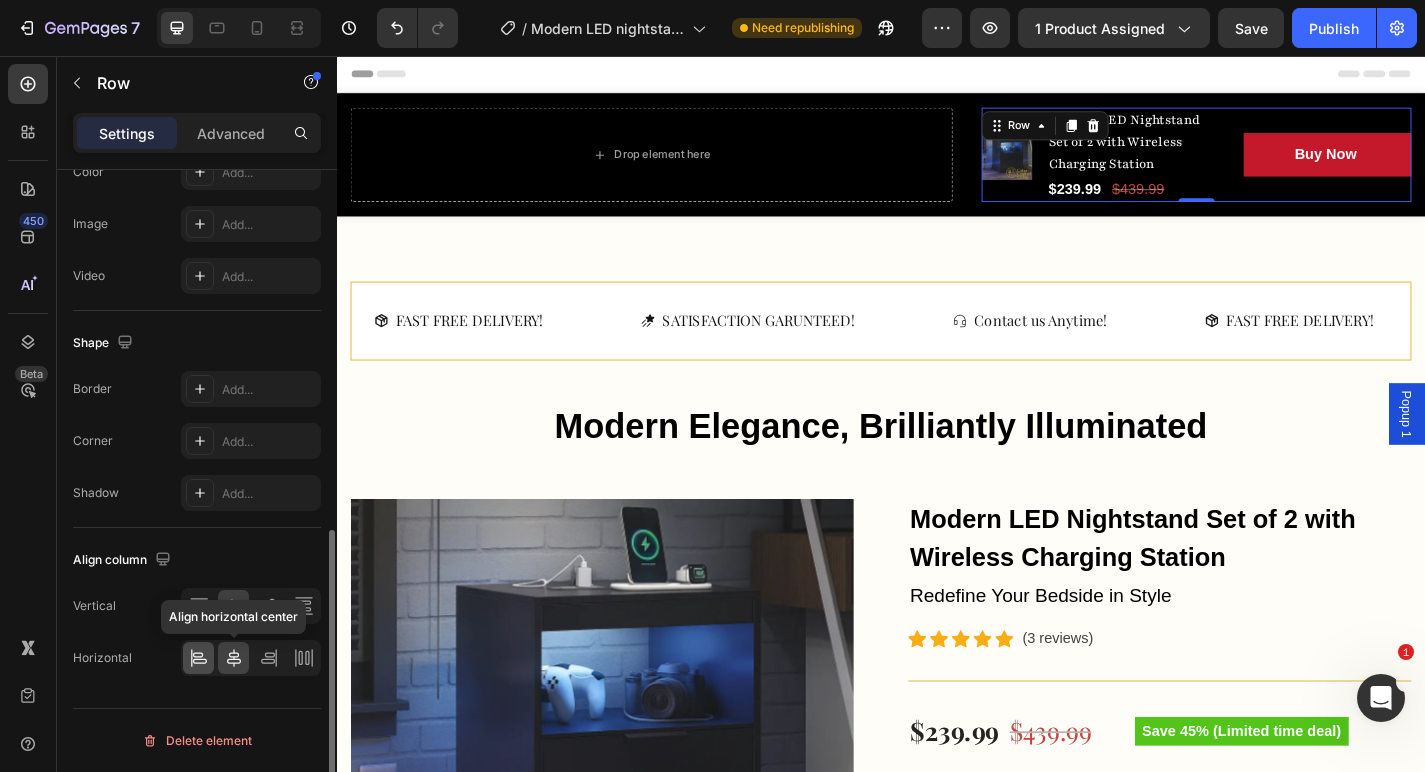 click 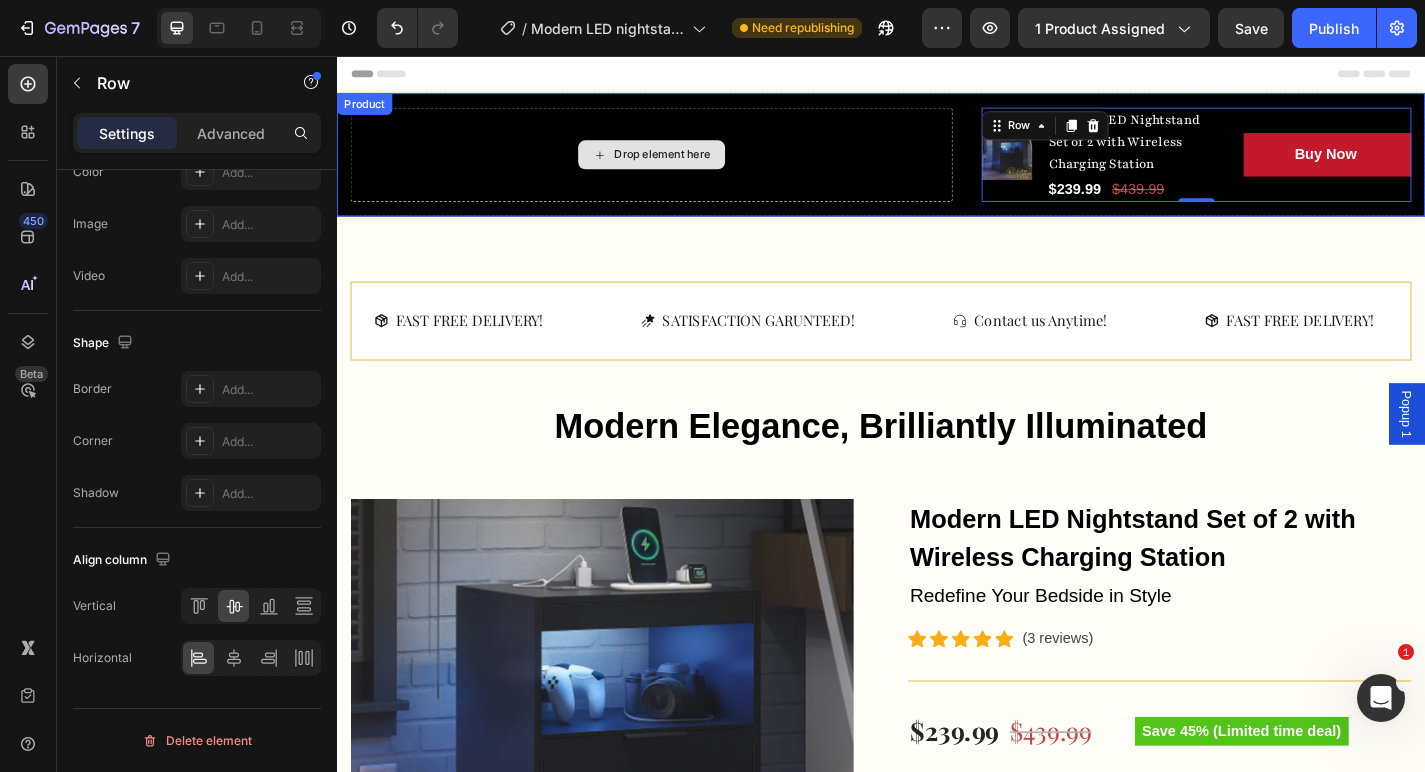 click on "Drop element here" at bounding box center (684, 165) 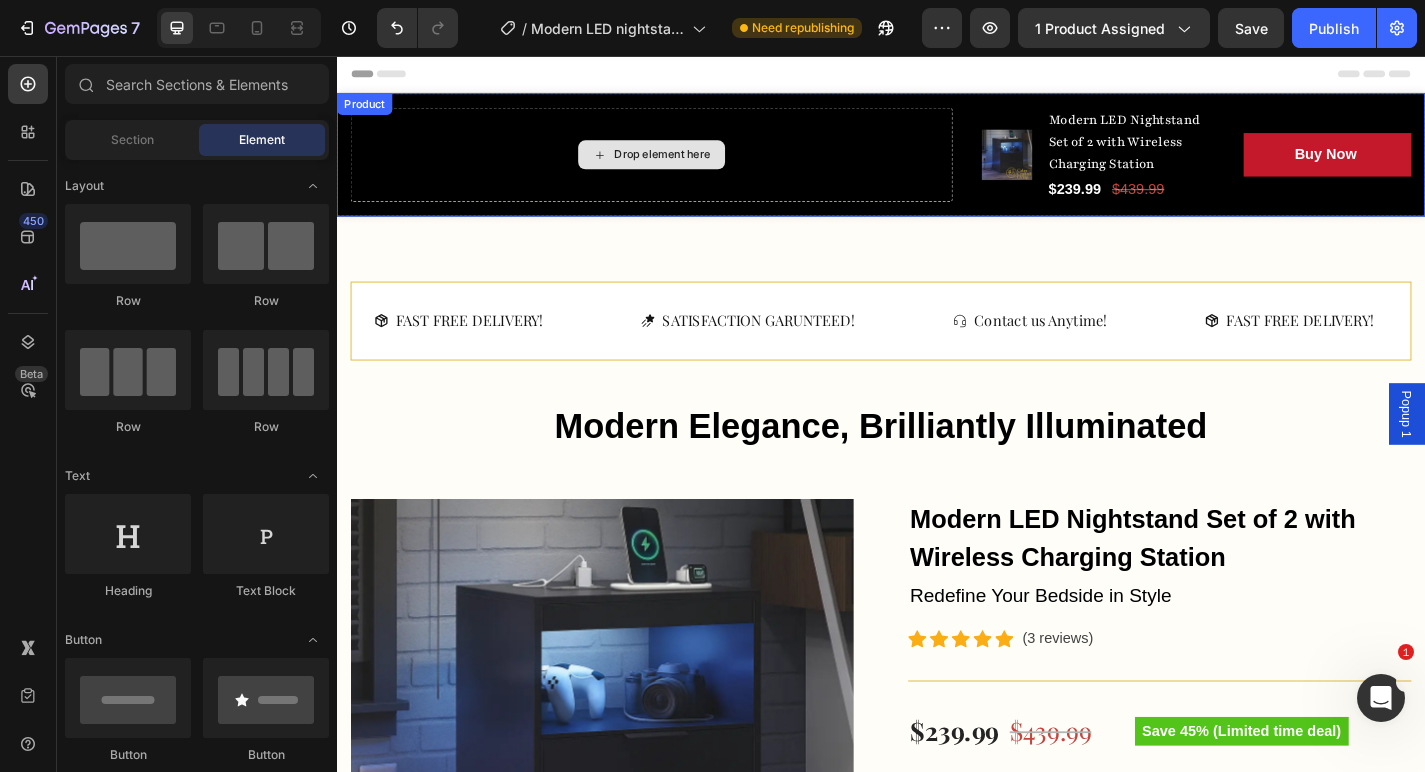 click on "Drop element here" at bounding box center [696, 165] 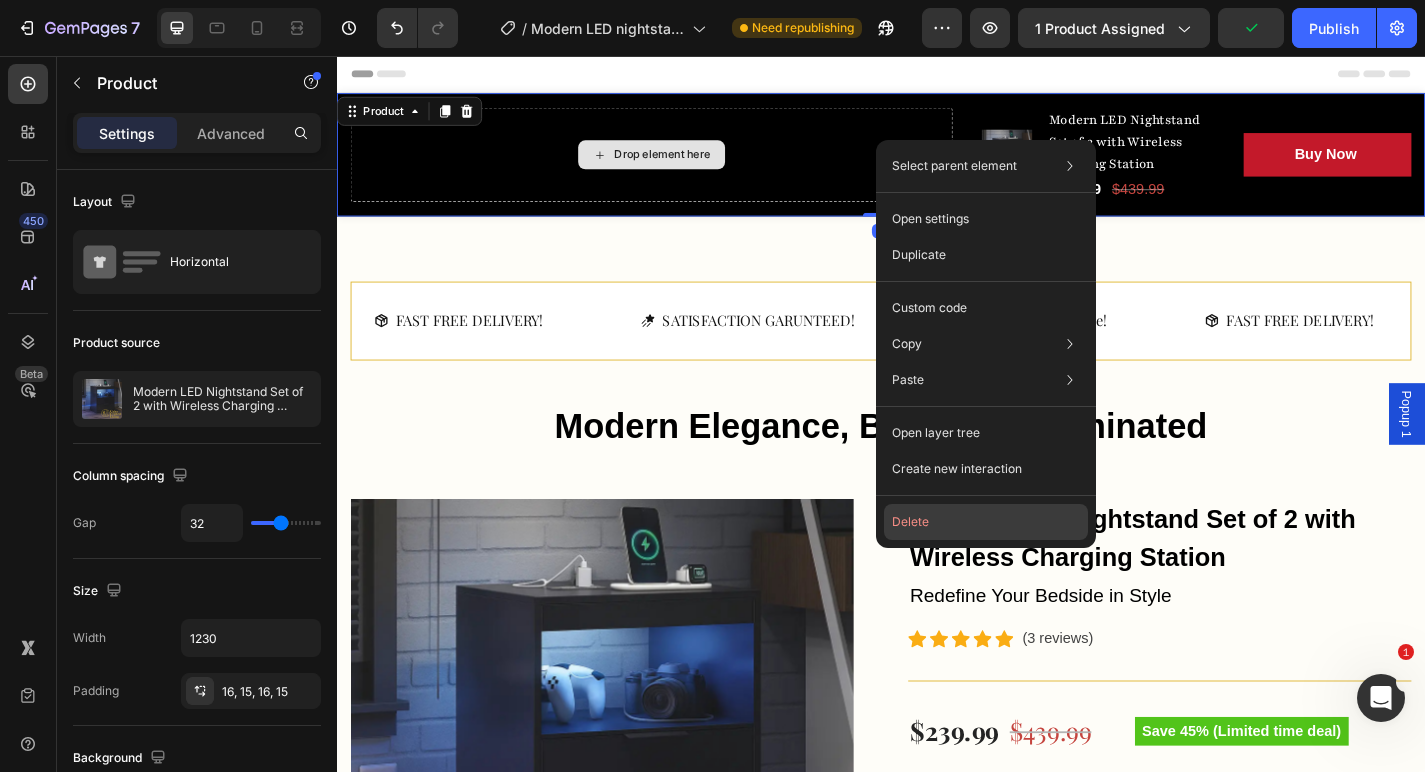 click on "Delete" 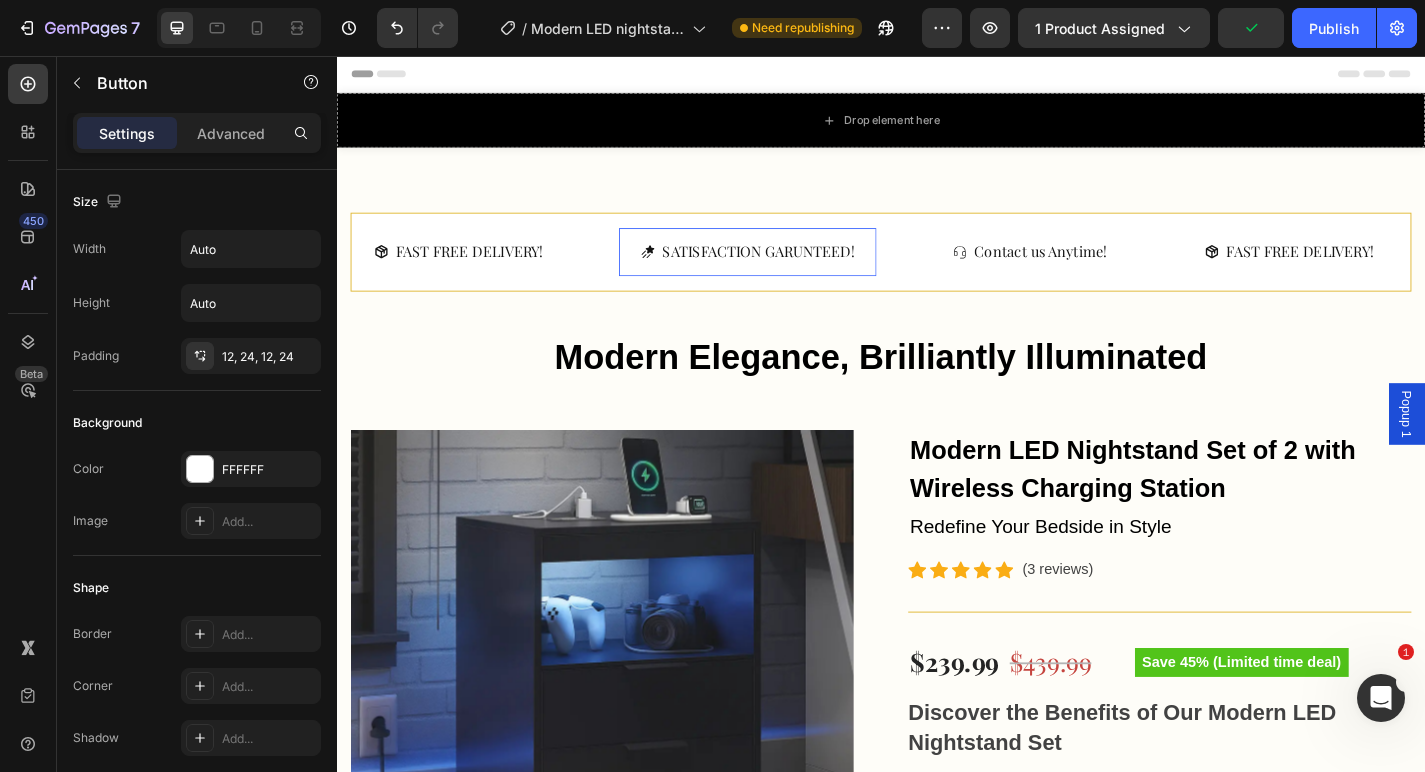 drag, startPoint x: 920, startPoint y: 289, endPoint x: 755, endPoint y: 121, distance: 235.47612 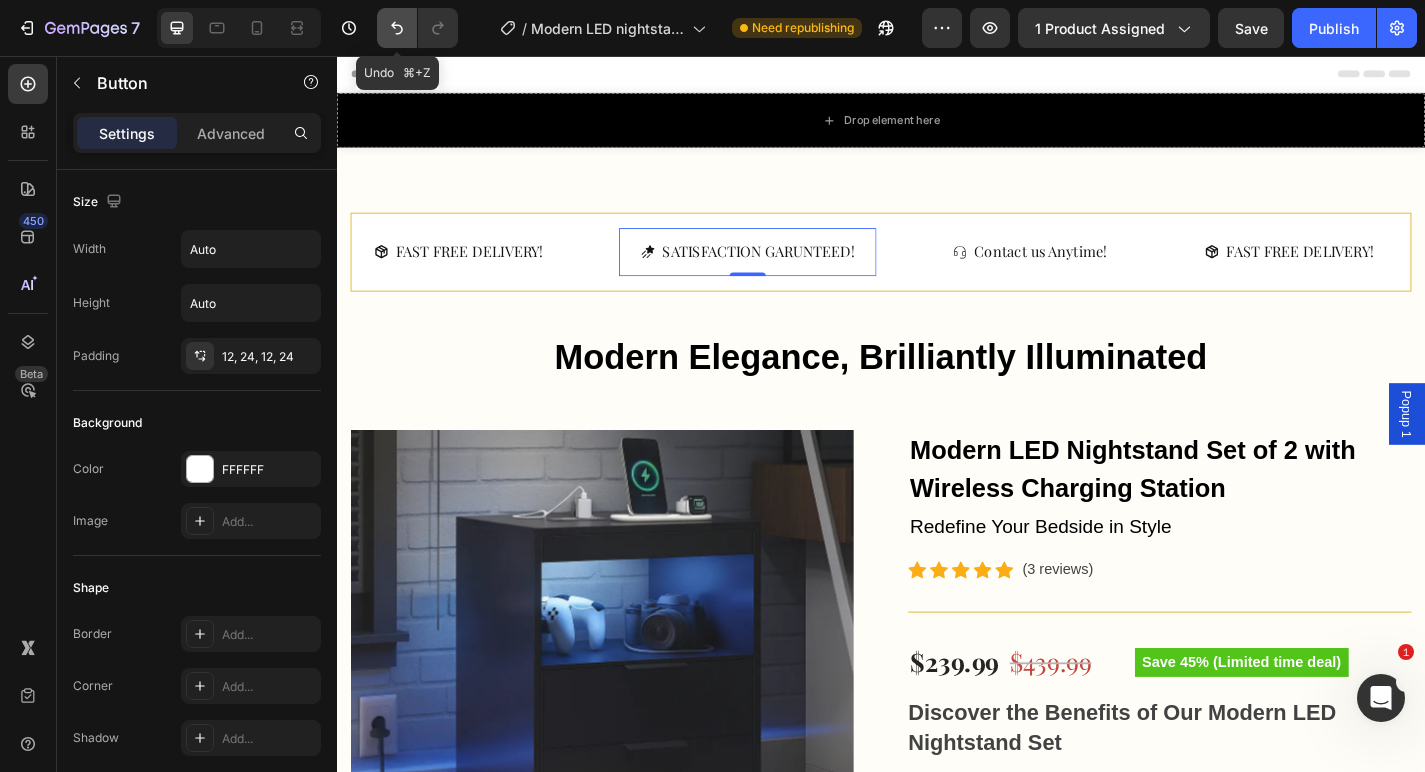 click 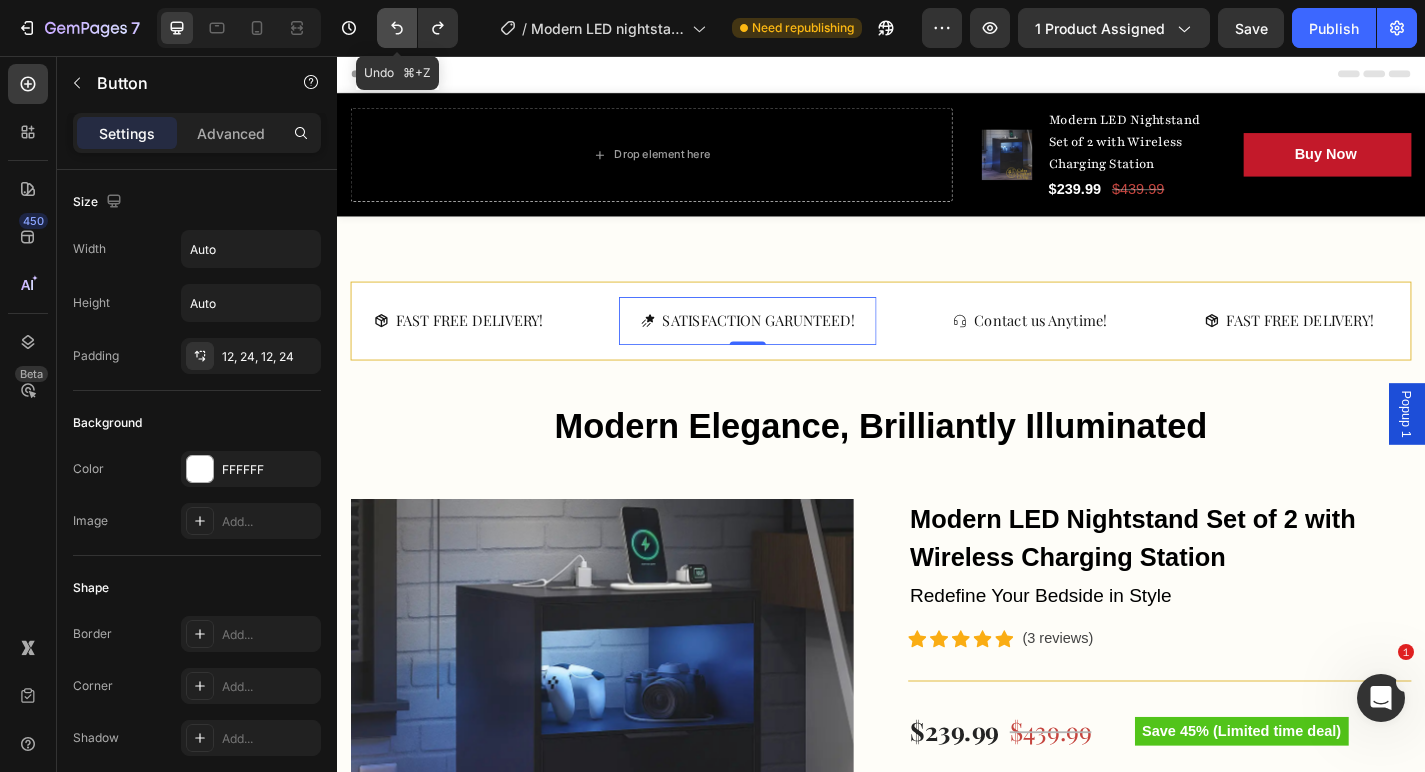 click 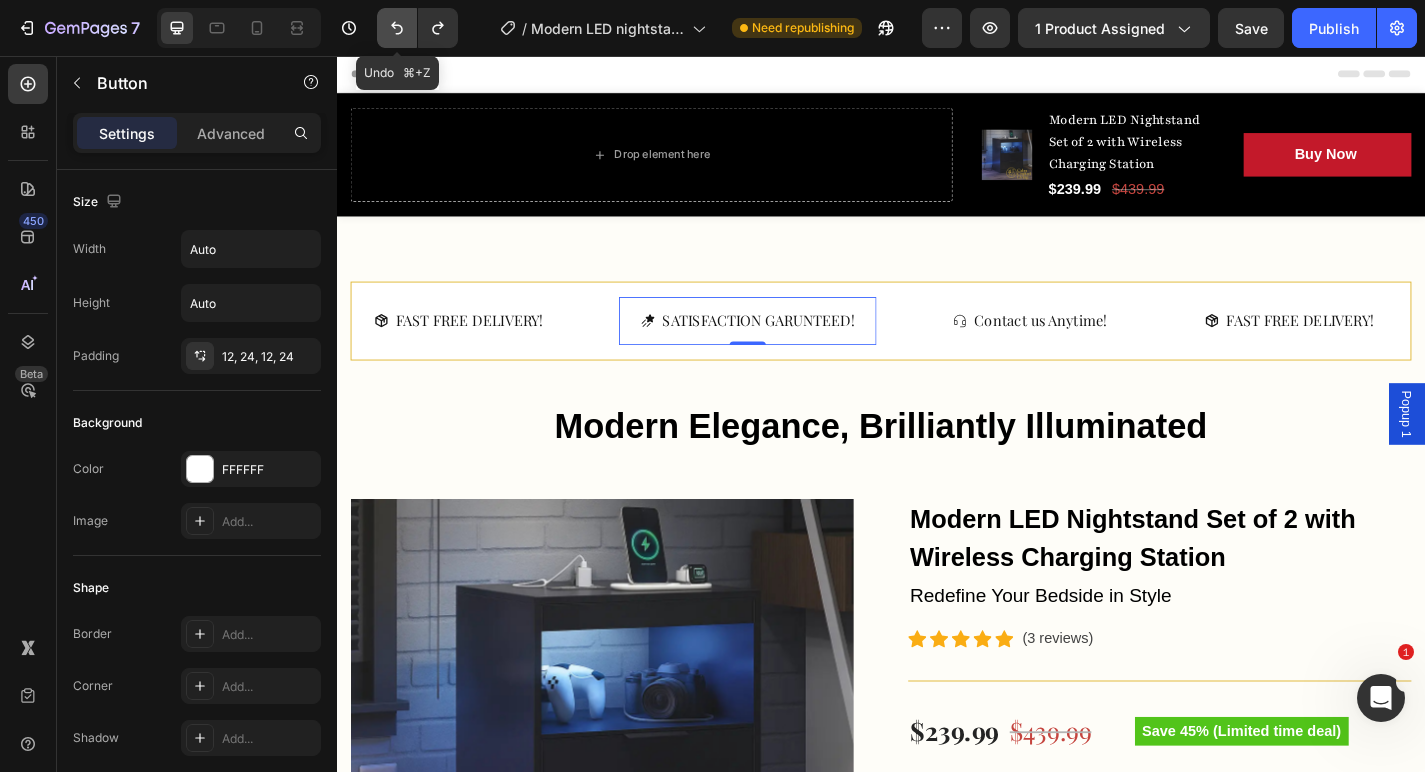 click 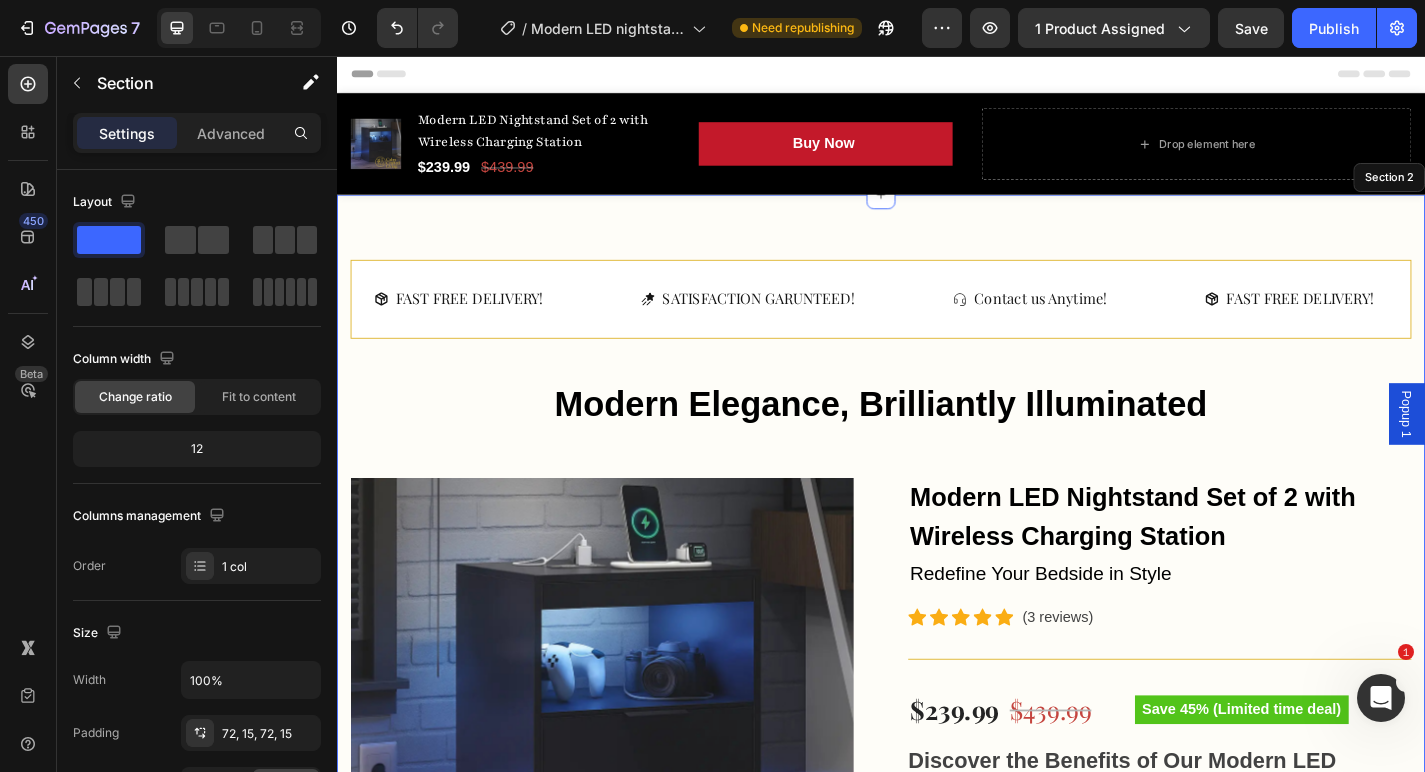 click on "FAST FREE DELIVERY! Button
SATISFACTION GARUNTEED! Button
Contact us Anytime! Button
FAST FREE DELIVERY! Button
SATISFACTION GARUNTEED! Button
Contact us Anytime! Button
FAST FREE DELIVERY! Button
SATISFACTION GARUNTEED! Button
Contact us Anytime! Button
FAST FREE DELIVERY! Button
SATISFACTION GARUNTEED! Button
Contact us Anytime! Button
FAST FREE DELIVERY! Button
SATISFACTION GARUNTEED! Button
Contact us Anytime! Button
FAST FREE DELIVERY! Button
SATISFACTION GARUNTEED! Button
Contact us Anytime! Button Marquee Modern Elegance, Brilliantly Illuminated Heading Row Product Images Modern LED Nightstand Set of 2 with Wireless Charging Station (P) Title Redefine Your Bedside in Style Text block                Icon" at bounding box center (937, 1401) 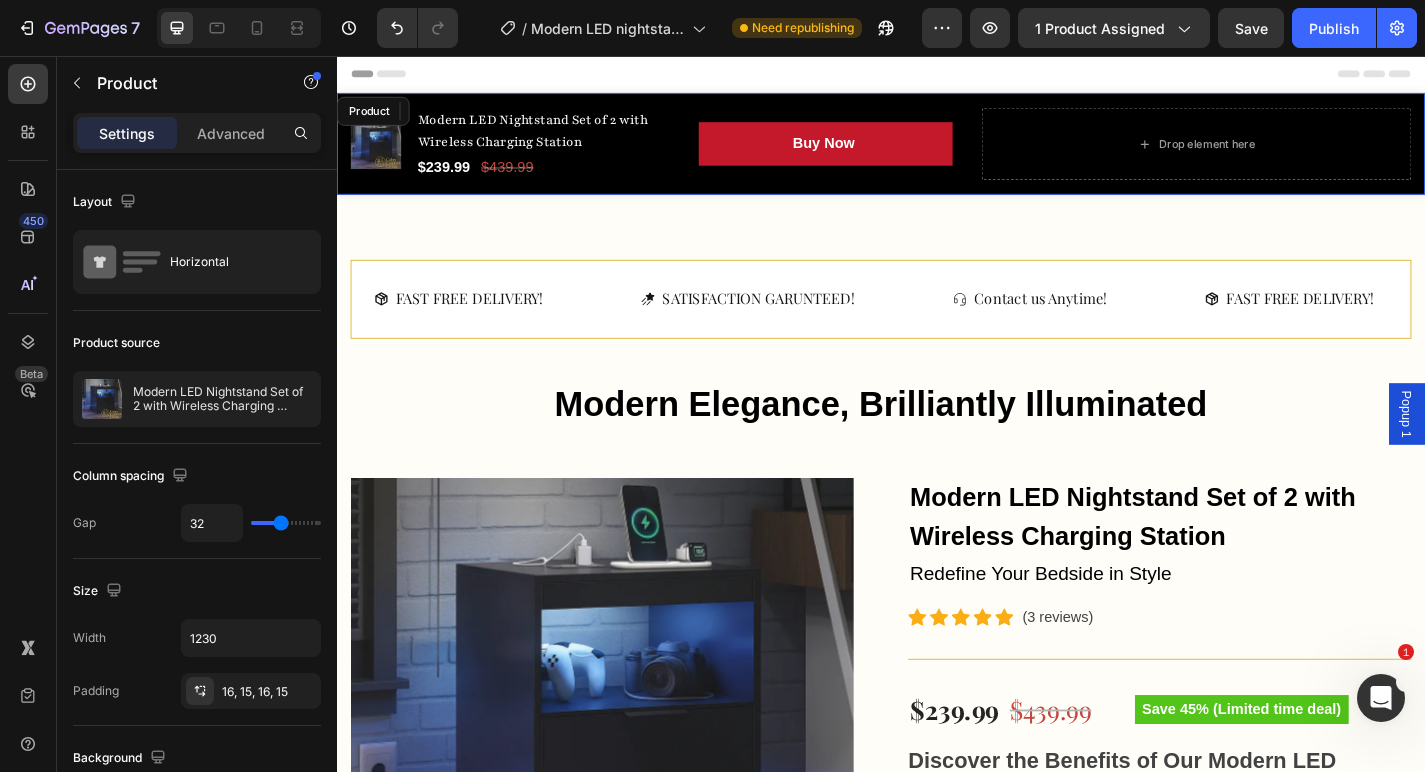 click on "Product Images Modern LED Nightstand Set of 2 with Wireless Charging Station (P) Title $239.99 (P) Price (P) Price $439.99 (P) Price (P) Price Row Buy Now (P) Cart Button Row Row Row
Drop element here Product" at bounding box center (937, 153) 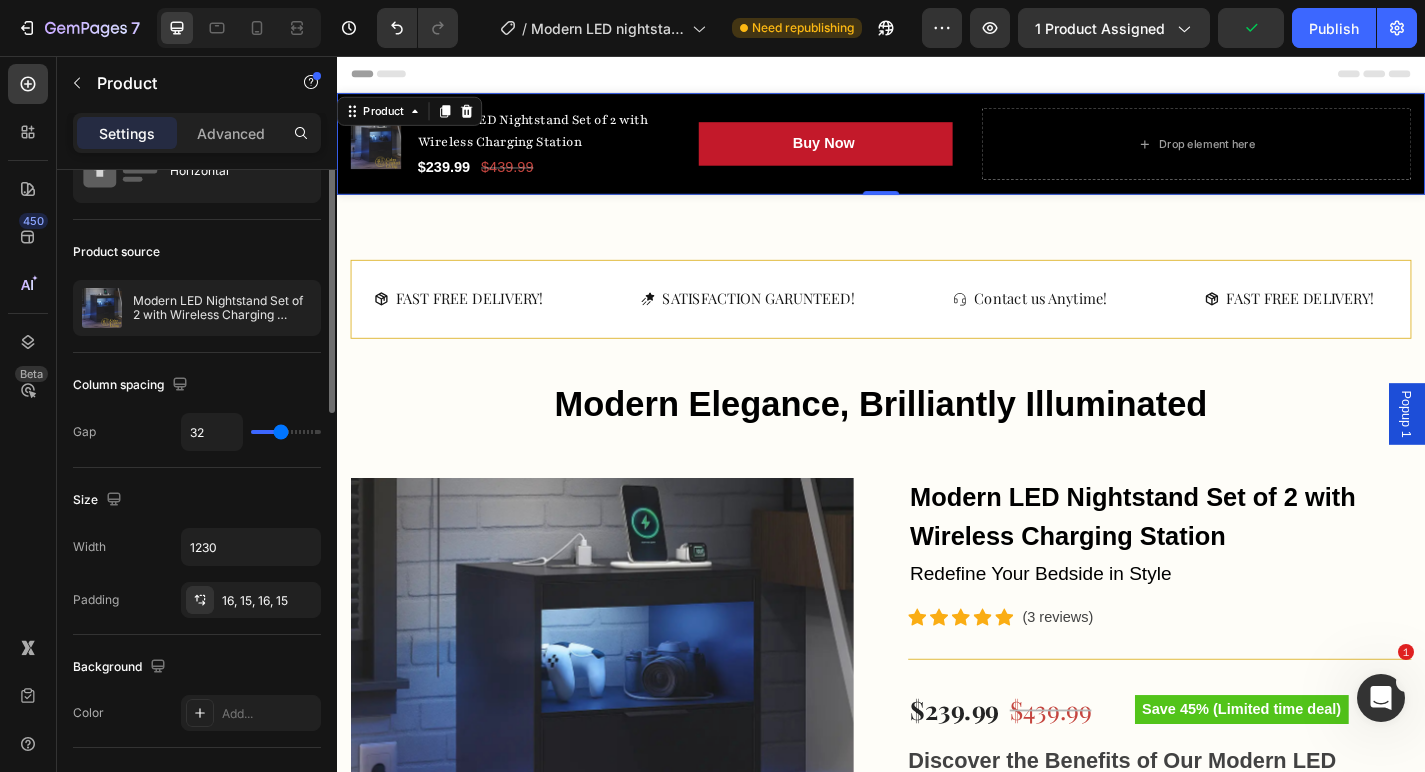 scroll, scrollTop: 0, scrollLeft: 0, axis: both 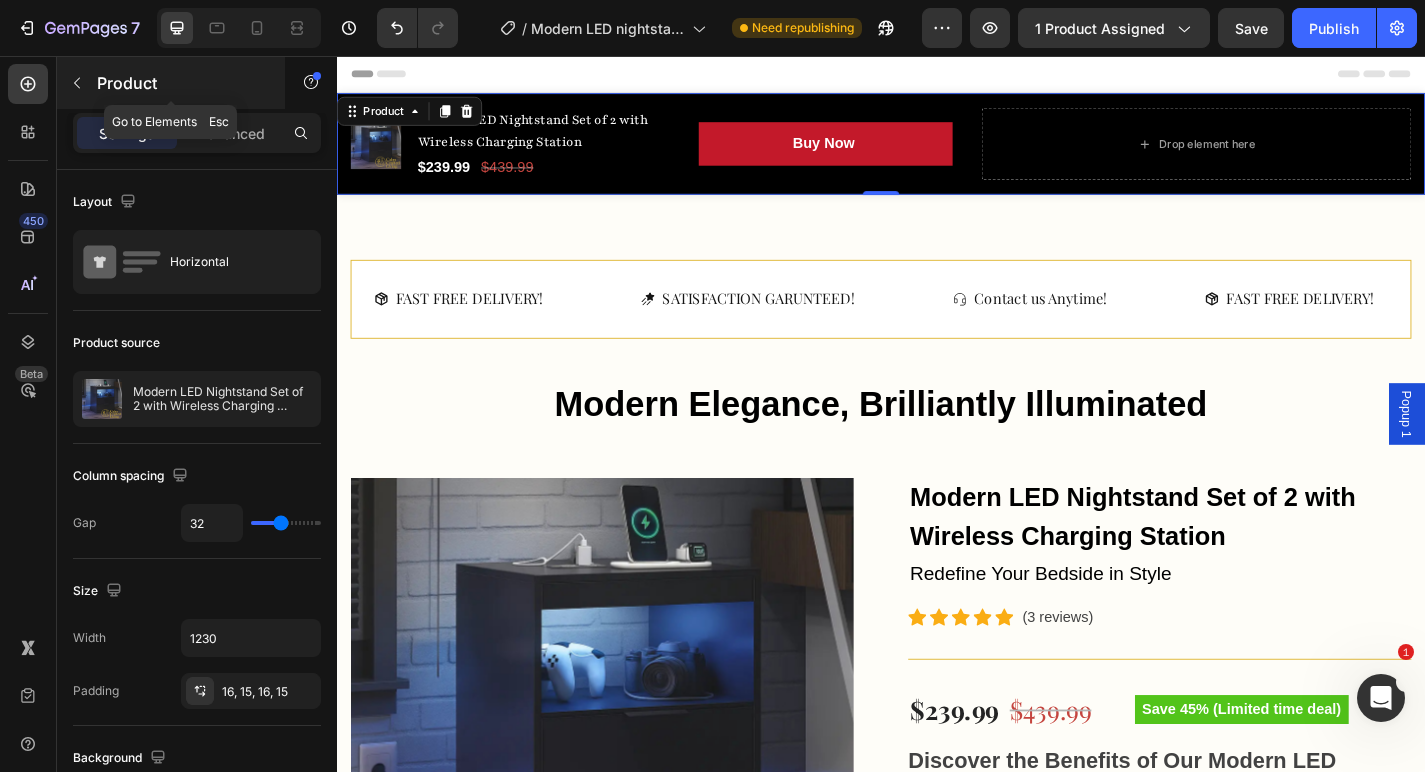 click at bounding box center [77, 83] 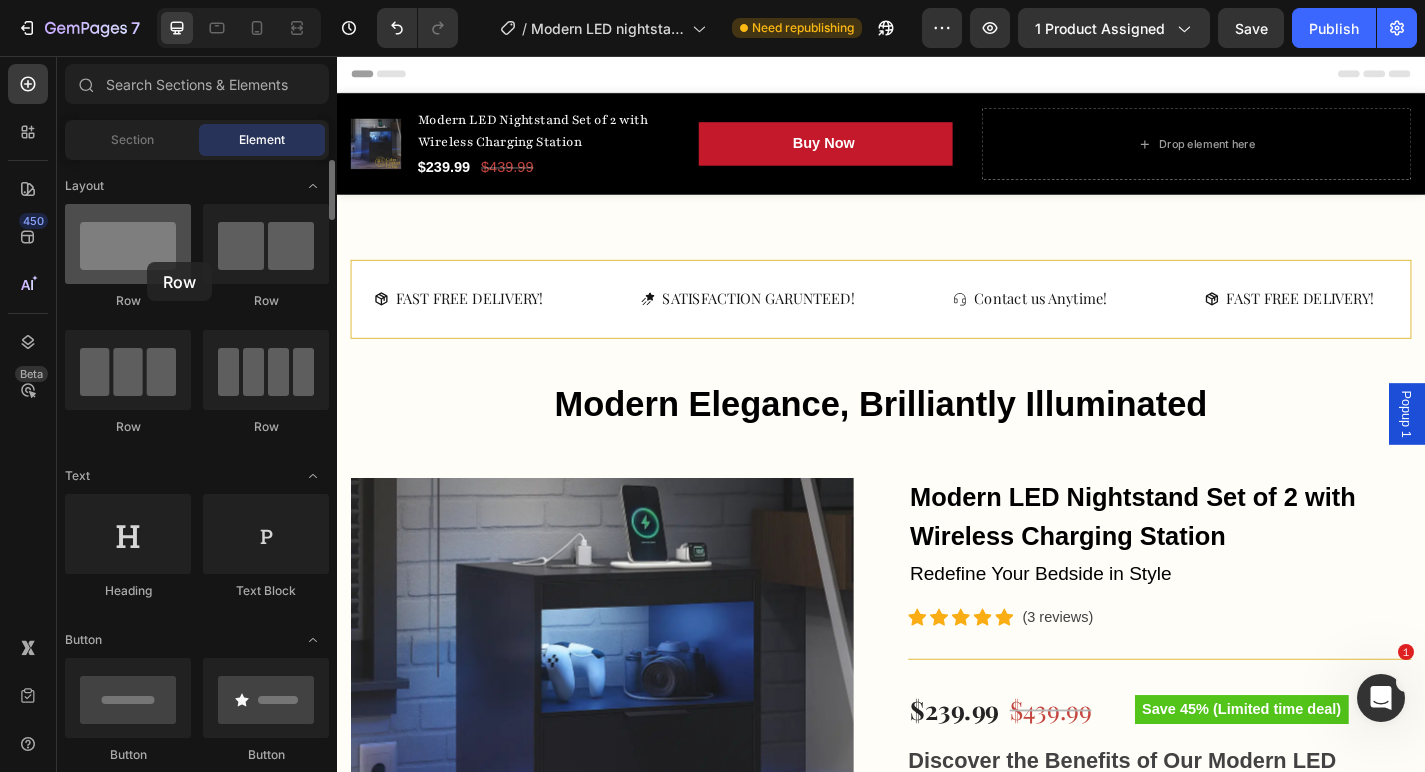 click at bounding box center [128, 244] 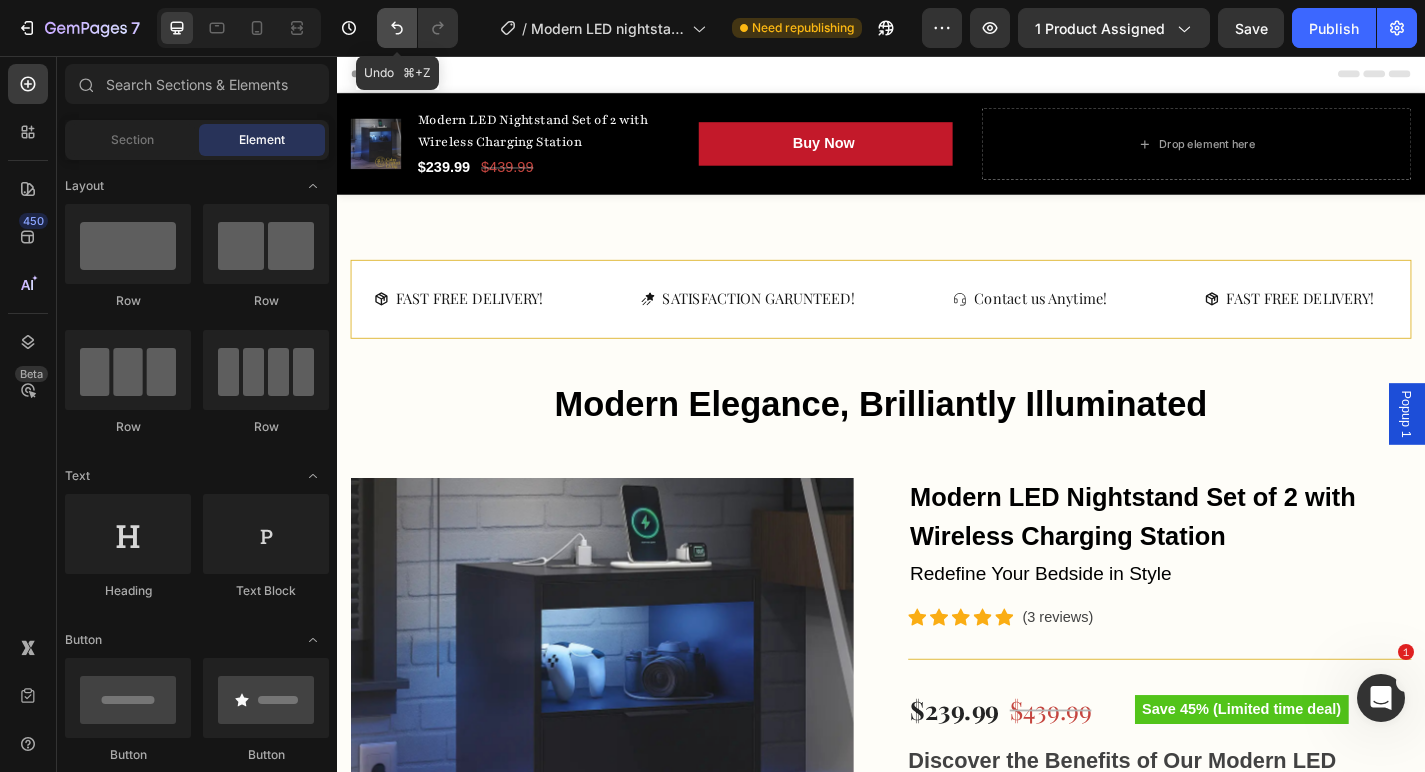 click 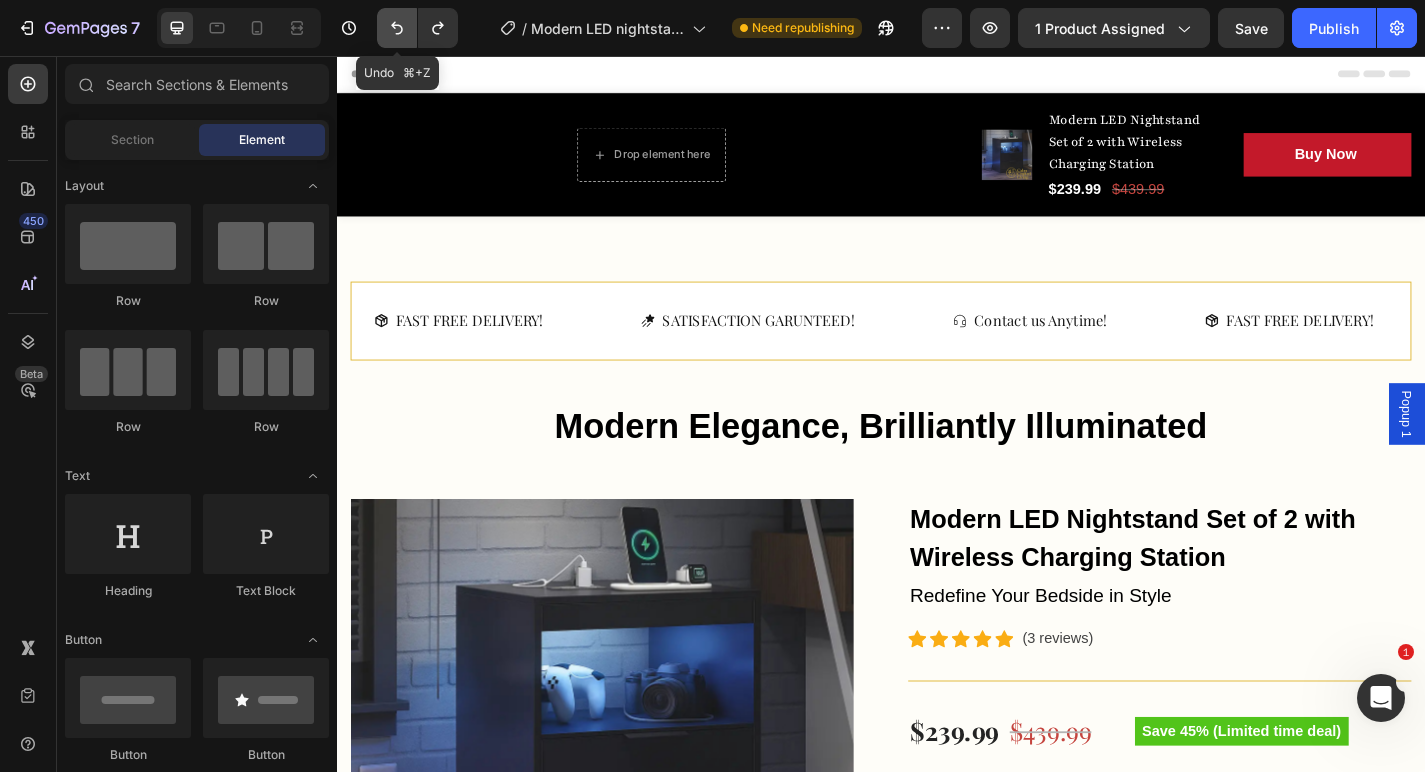 click 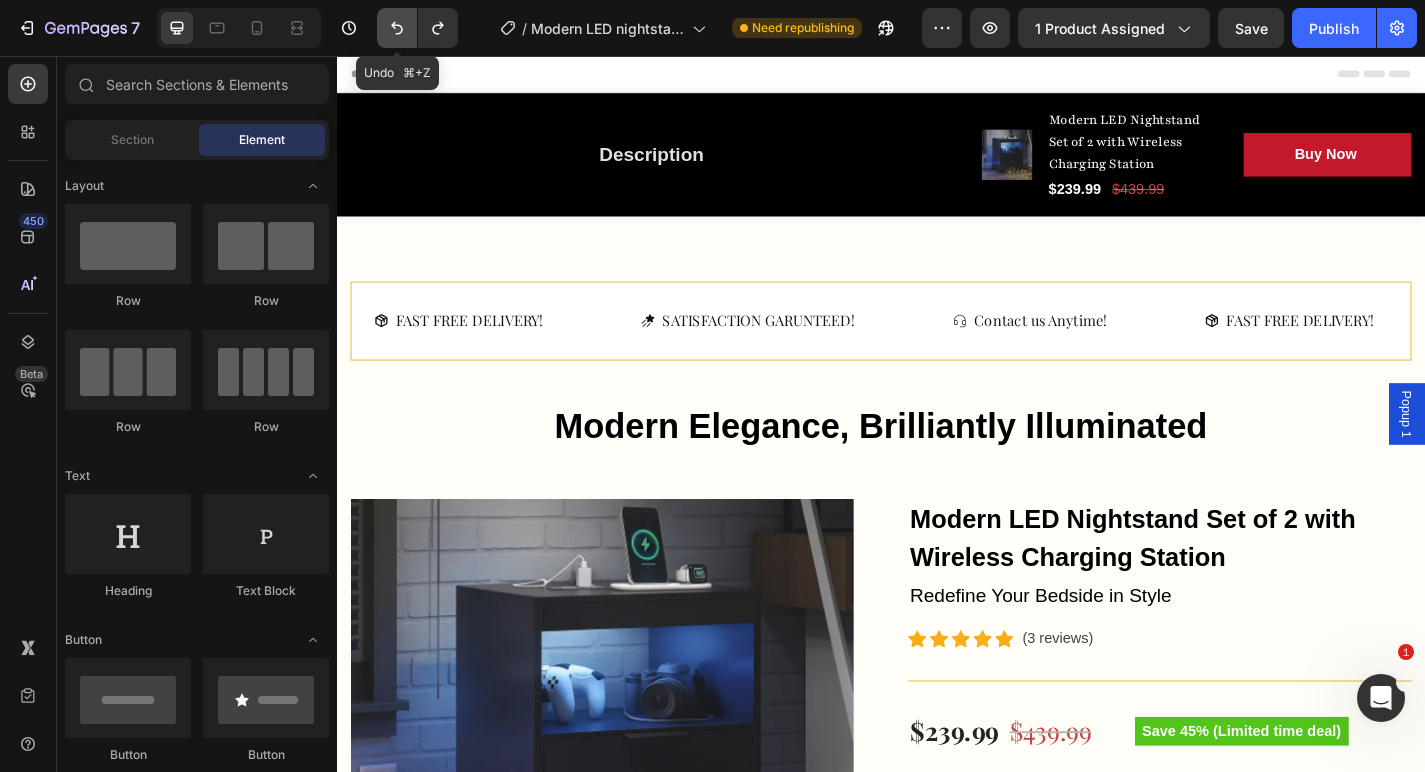 click 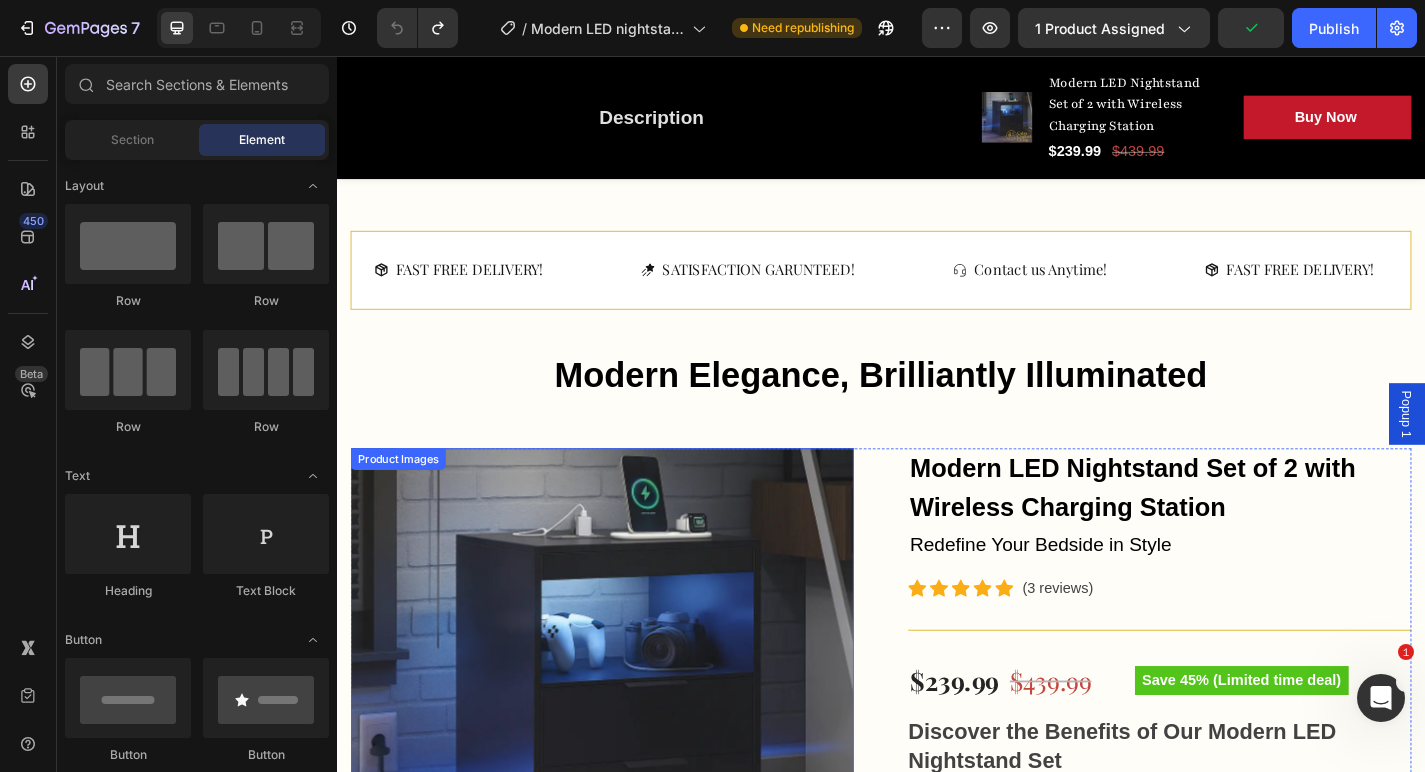scroll, scrollTop: 37, scrollLeft: 0, axis: vertical 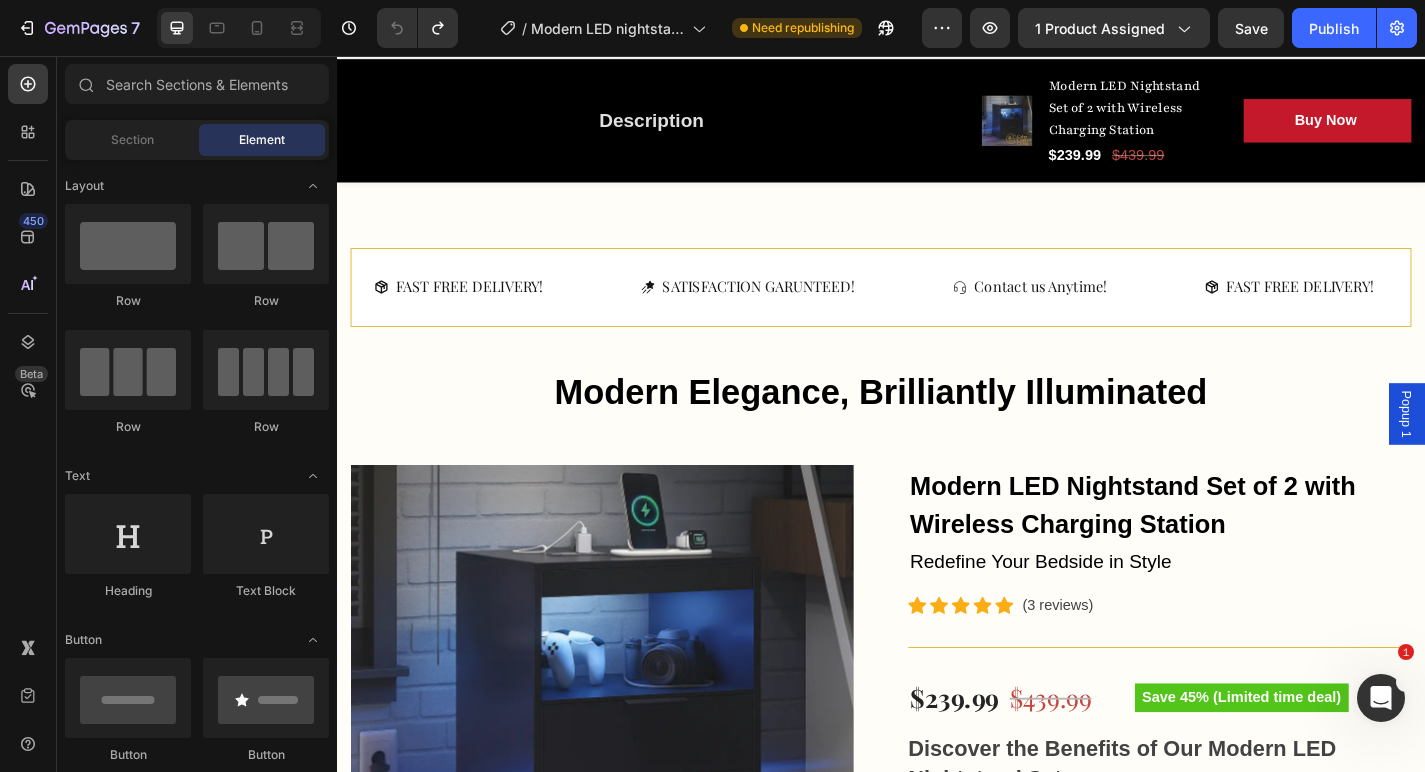 click on "Popup 1" at bounding box center (1517, 451) 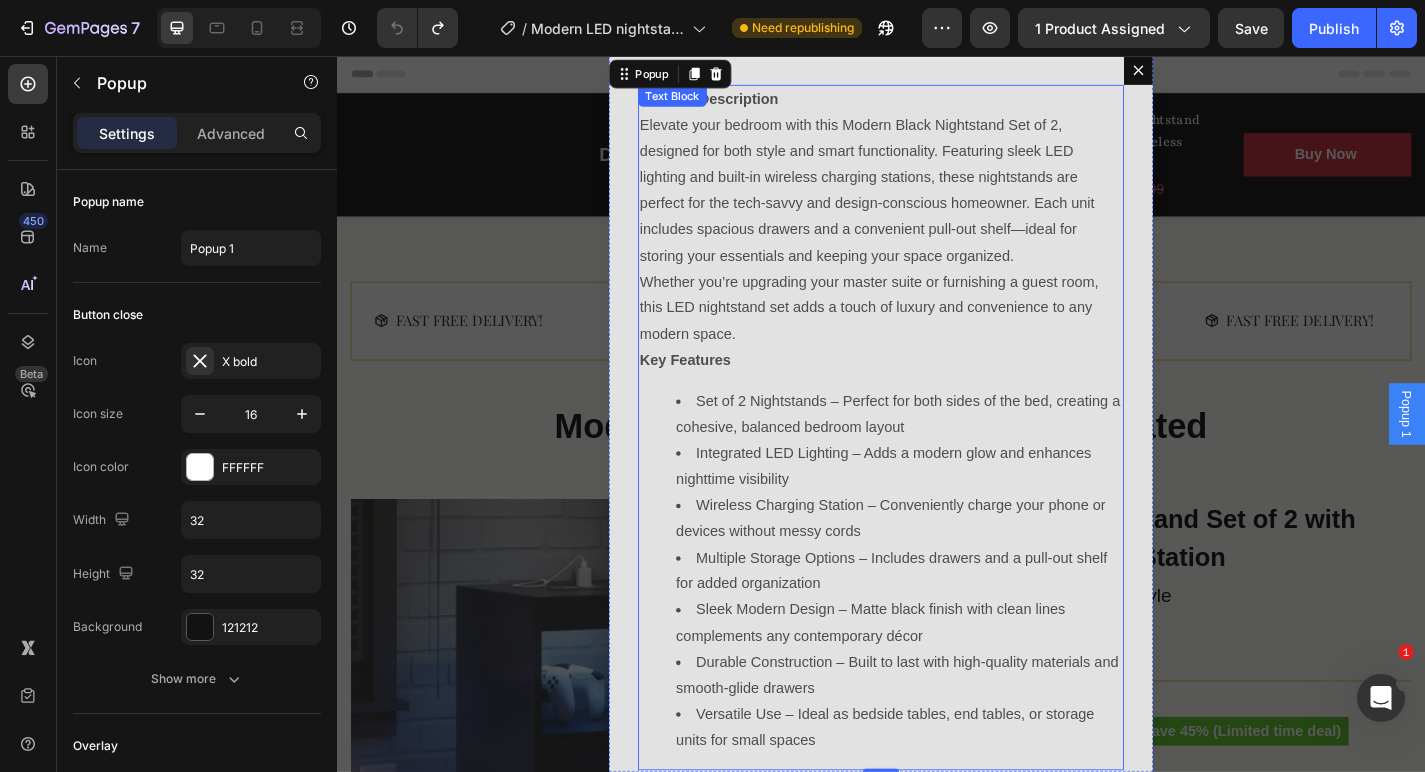 scroll, scrollTop: 0, scrollLeft: 0, axis: both 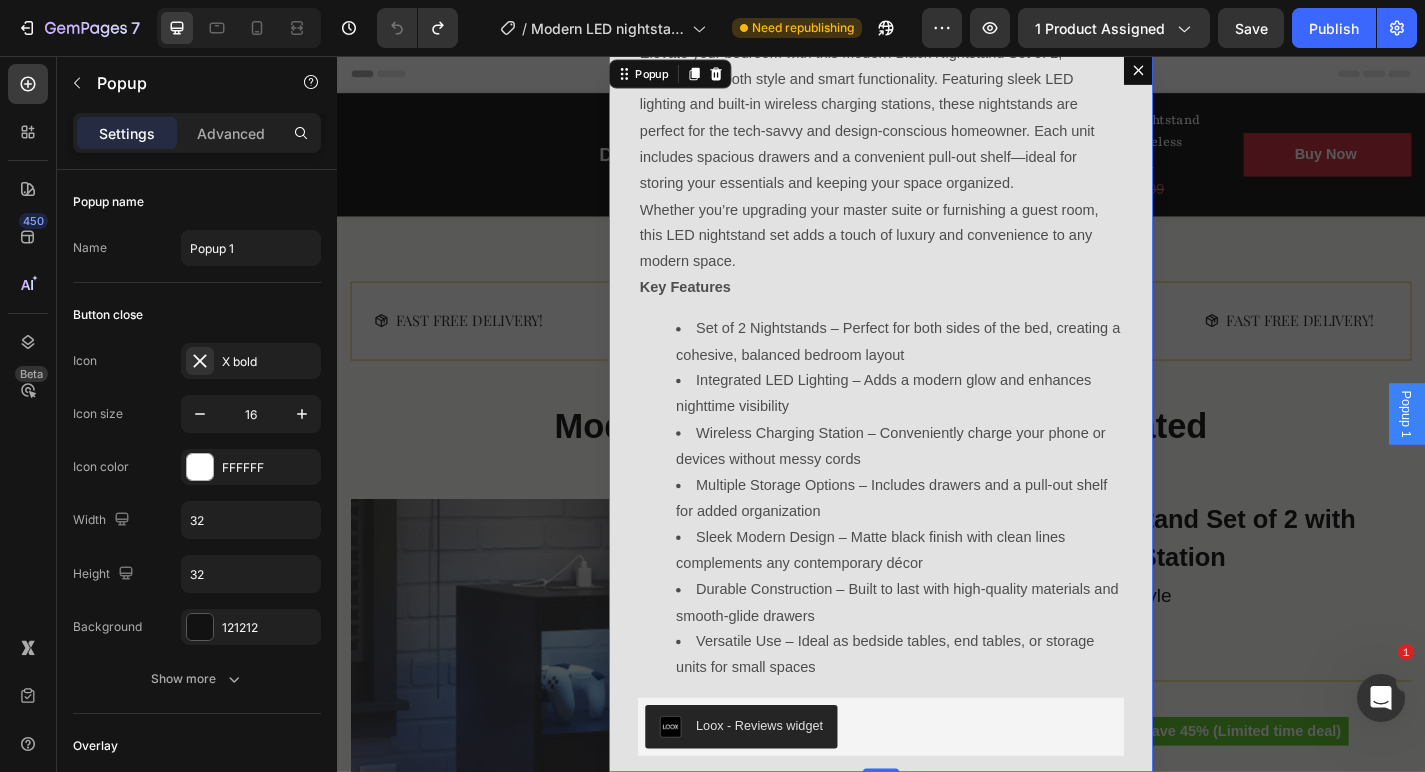 click 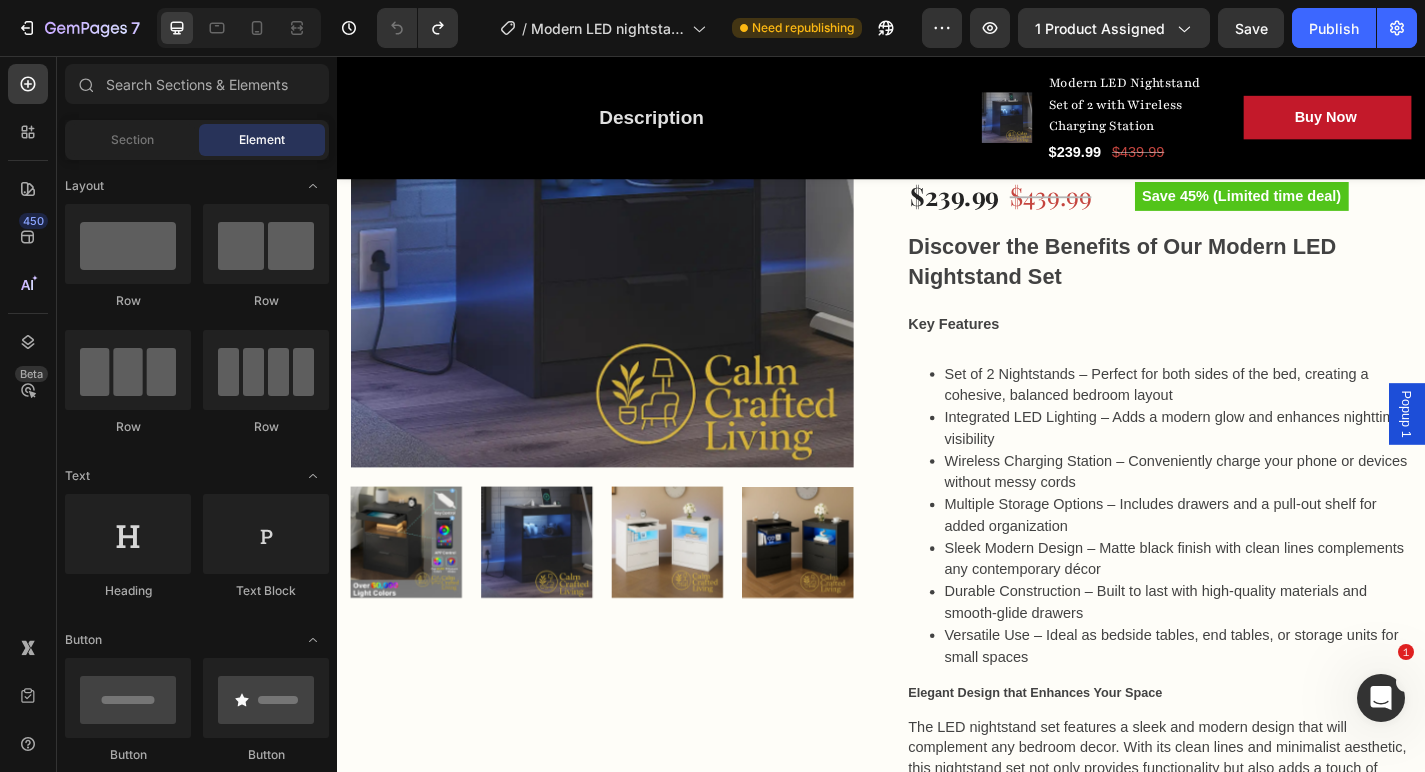 scroll, scrollTop: 592, scrollLeft: 0, axis: vertical 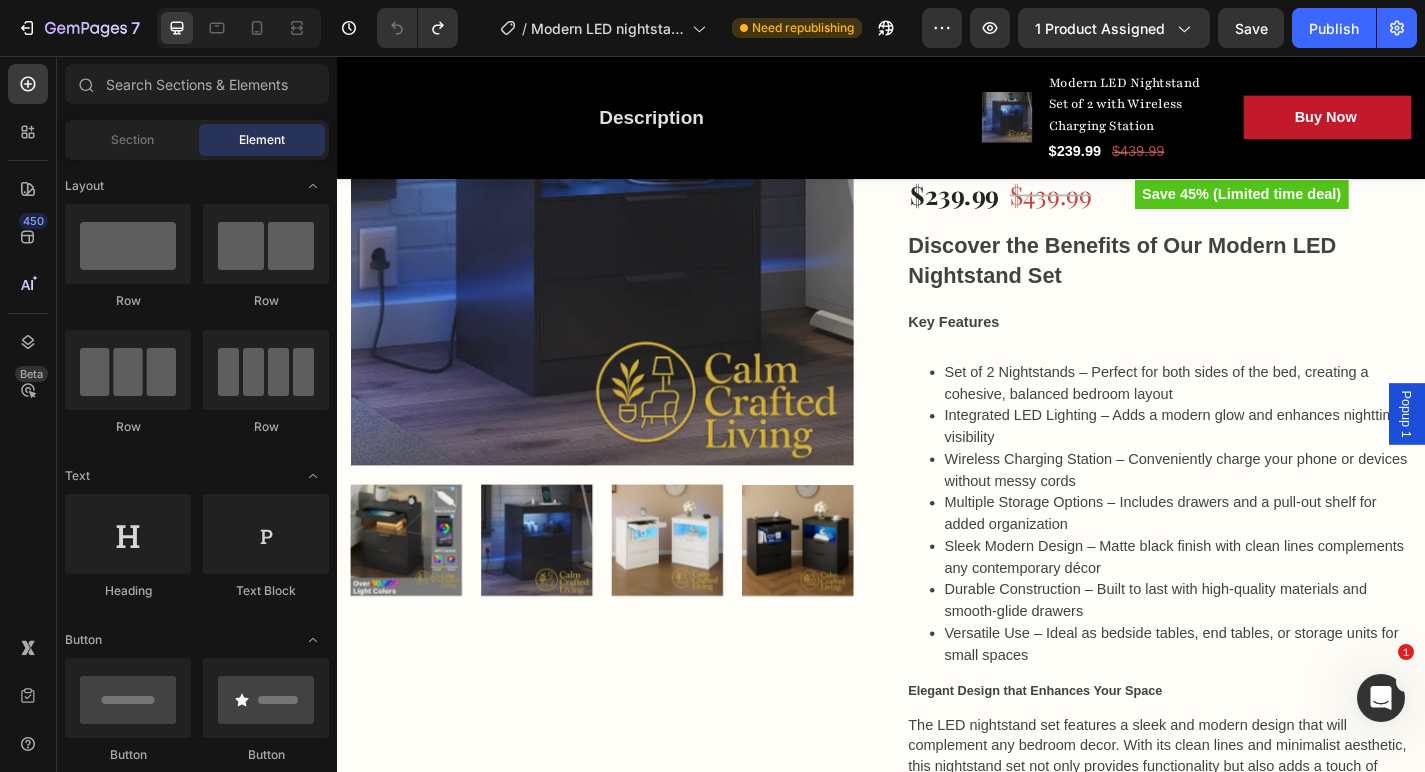 click on "Set of 2 Nightstands – Perfect for both sides of the bed, creating a cohesive, balanced bedroom layout" at bounding box center (1264, 417) 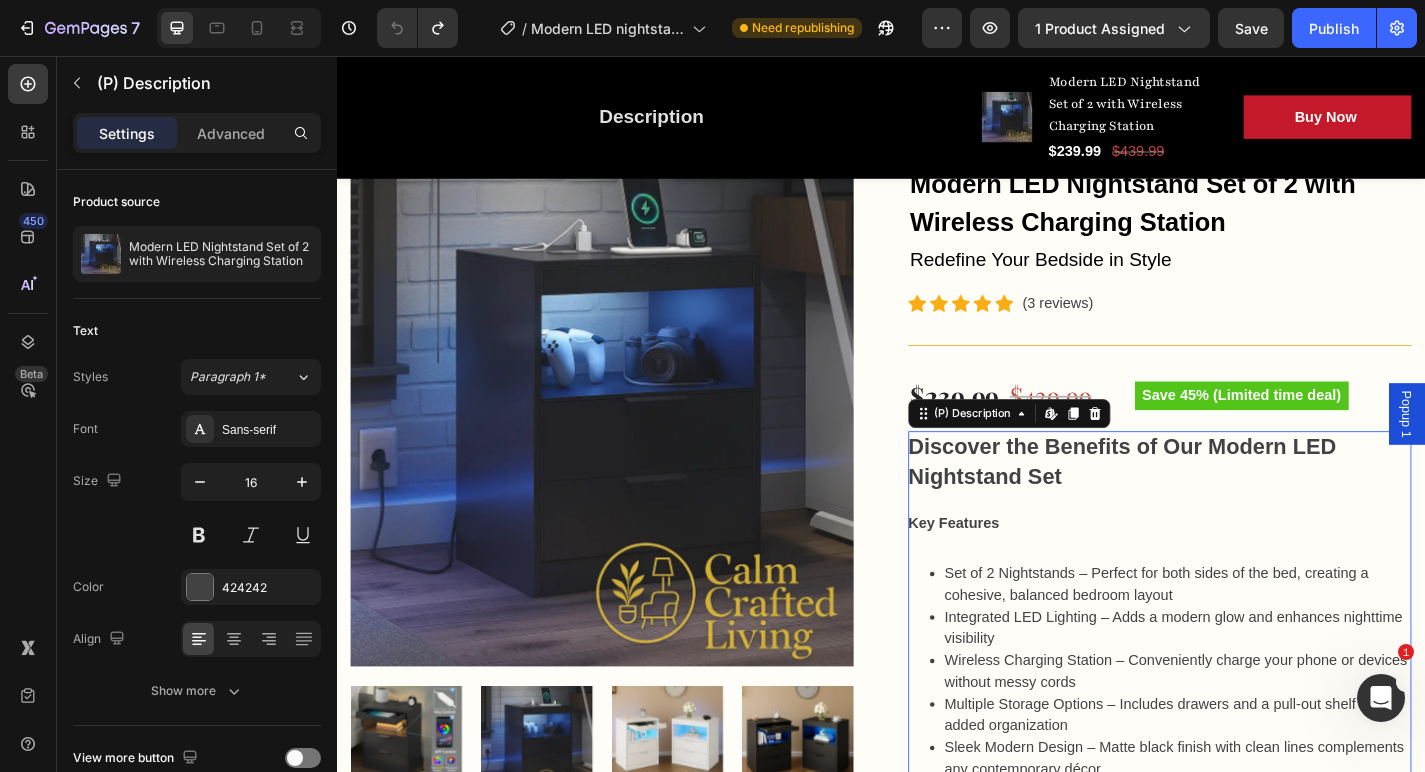 scroll, scrollTop: 368, scrollLeft: 0, axis: vertical 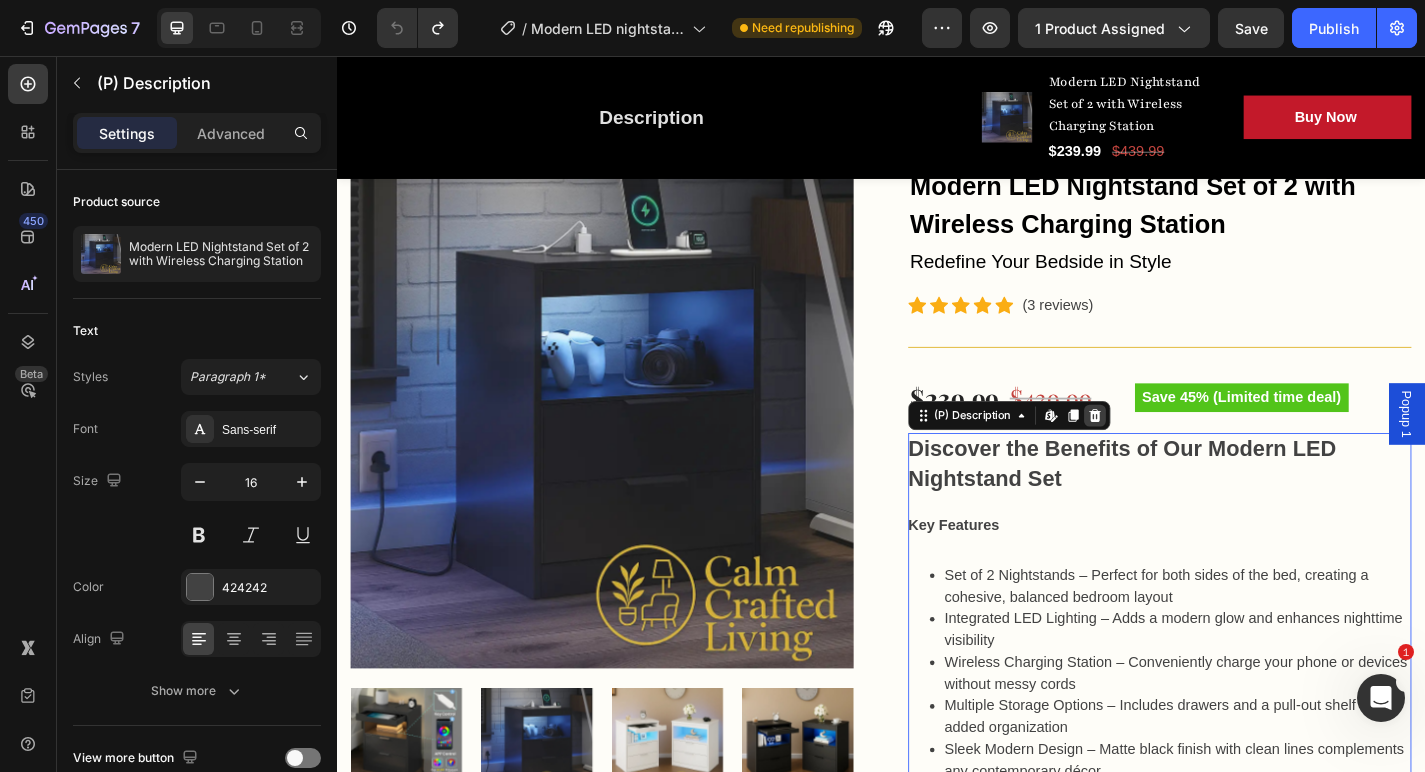 click 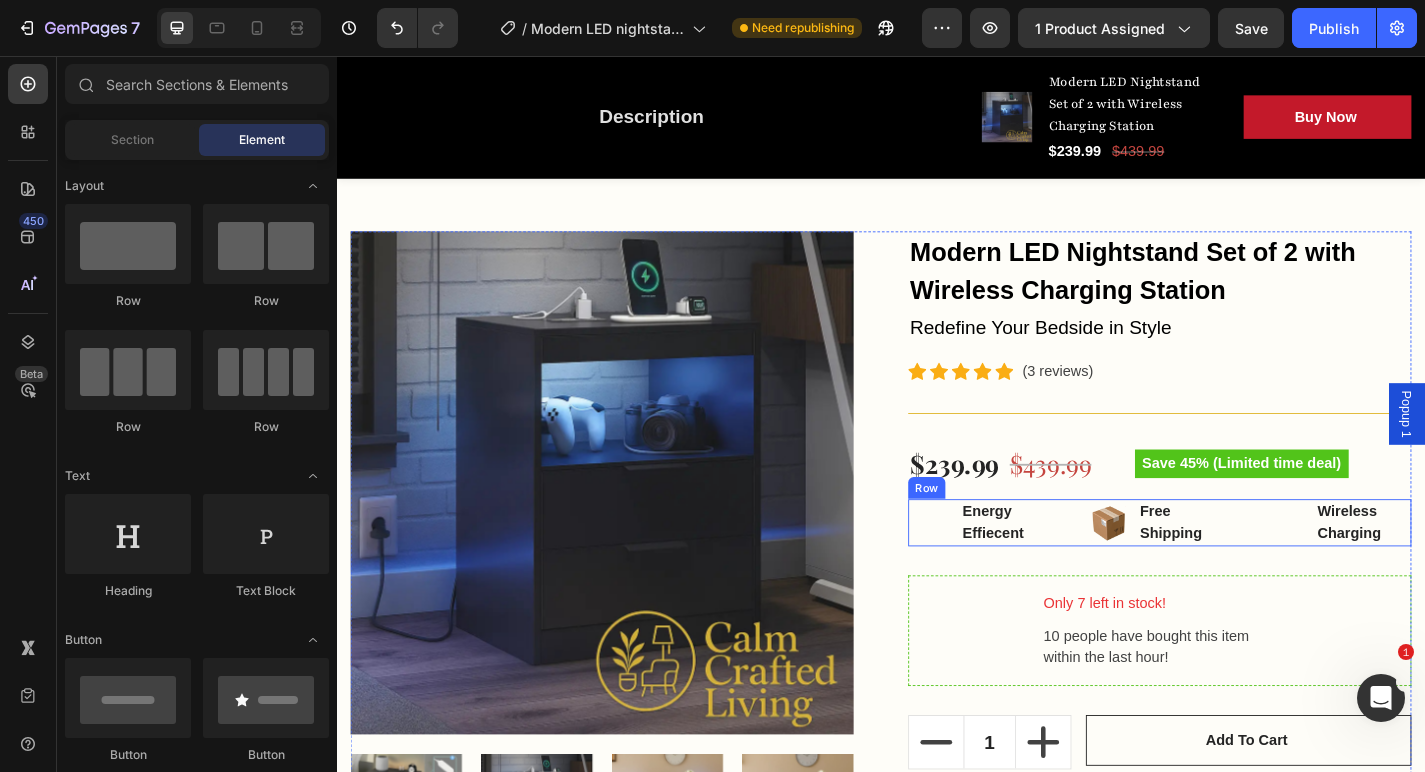 scroll, scrollTop: 294, scrollLeft: 0, axis: vertical 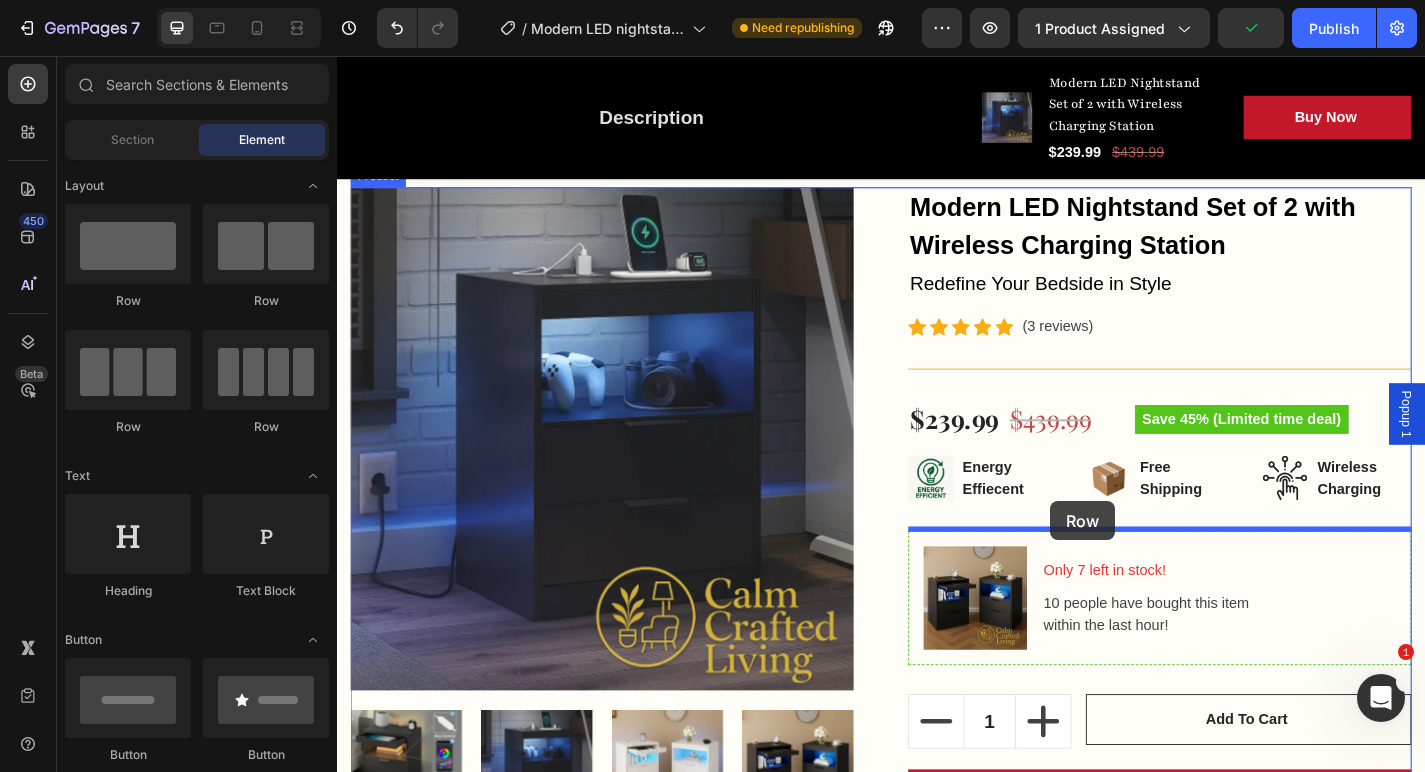 drag, startPoint x: 489, startPoint y: 311, endPoint x: 1123, endPoint y: 547, distance: 676.4998 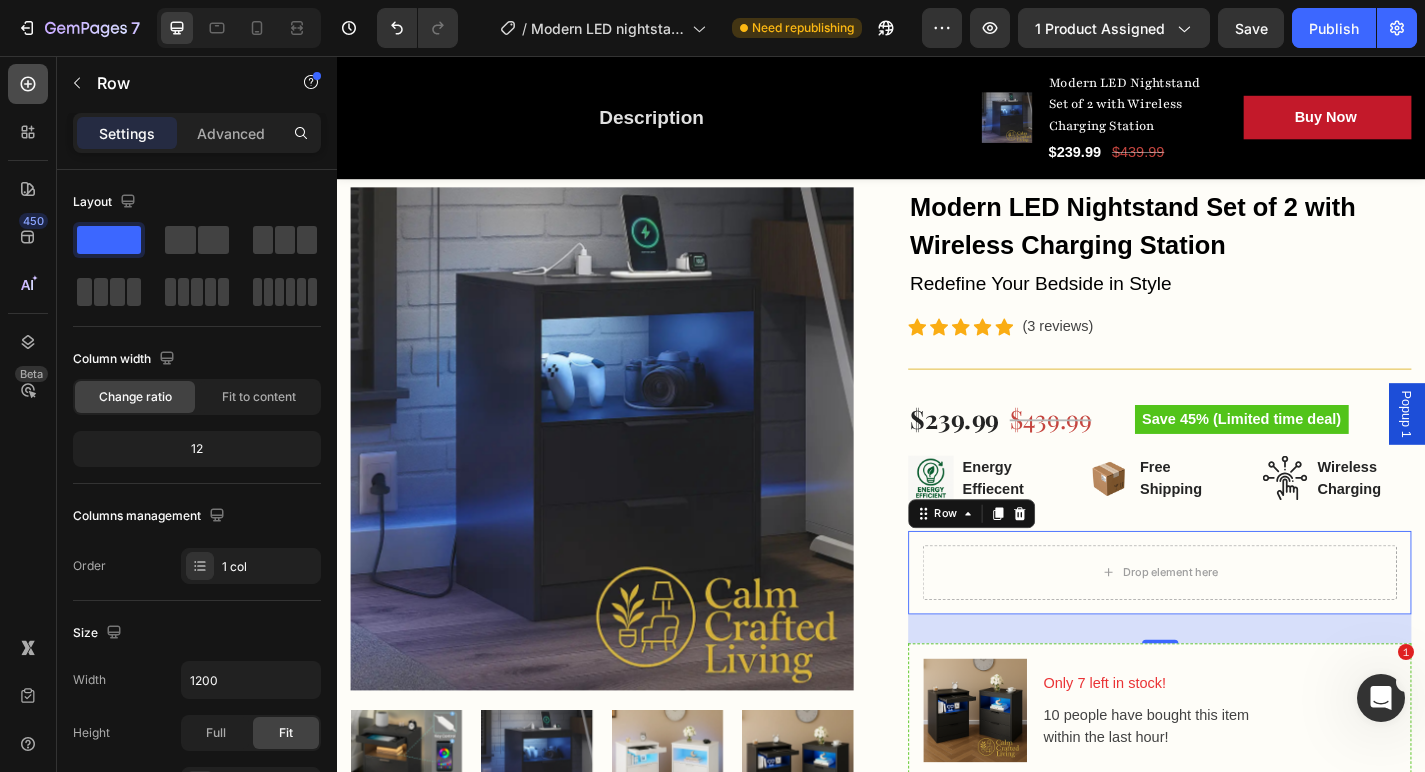 click 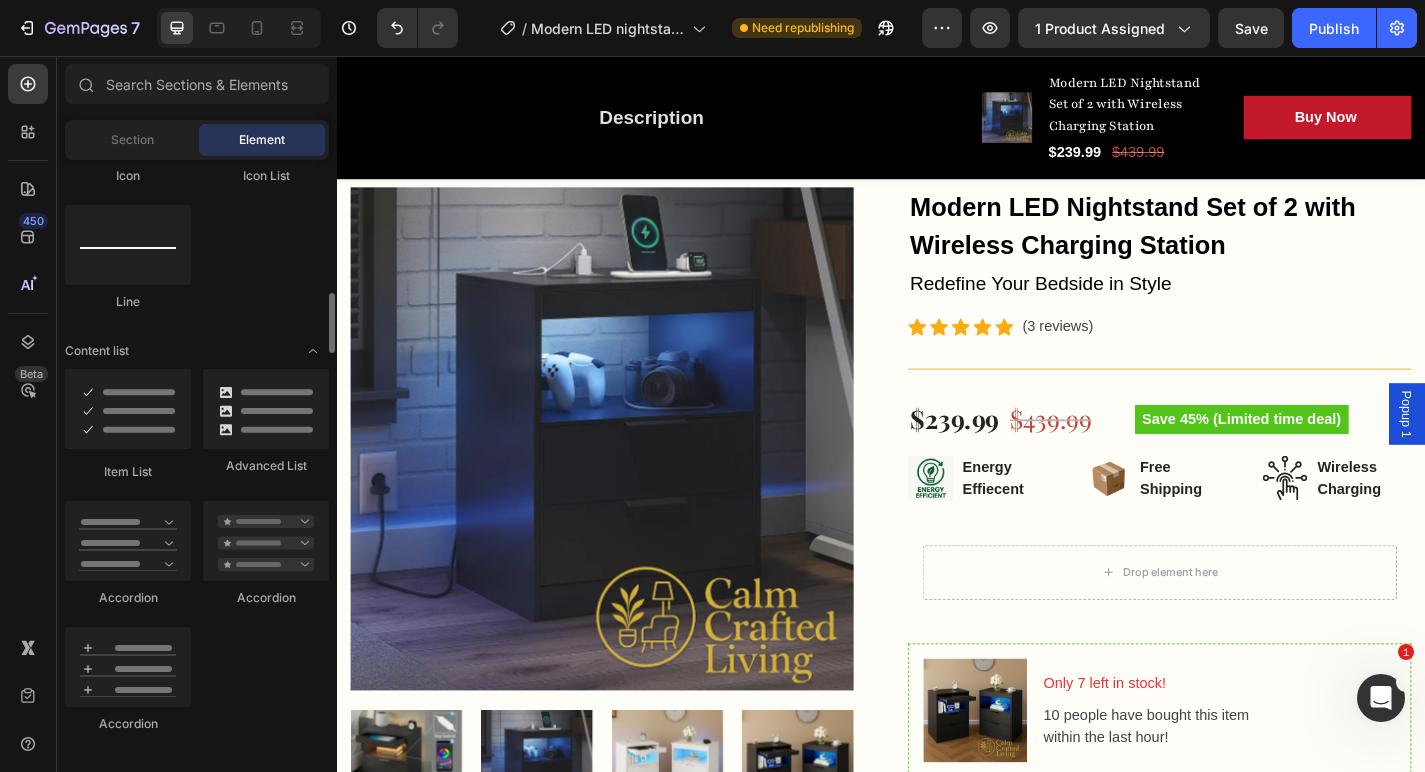scroll, scrollTop: 1411, scrollLeft: 0, axis: vertical 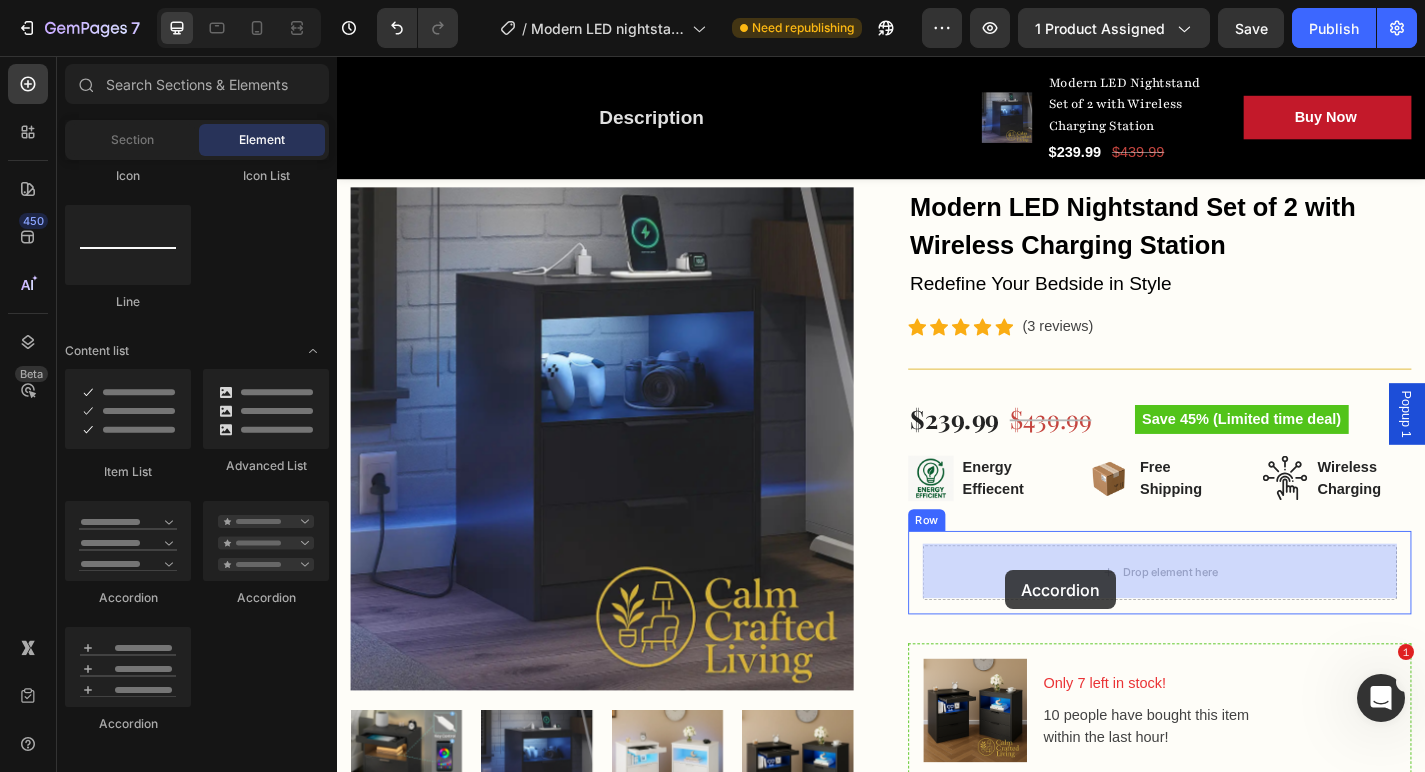 drag, startPoint x: 594, startPoint y: 619, endPoint x: 1074, endPoint y: 623, distance: 480.01666 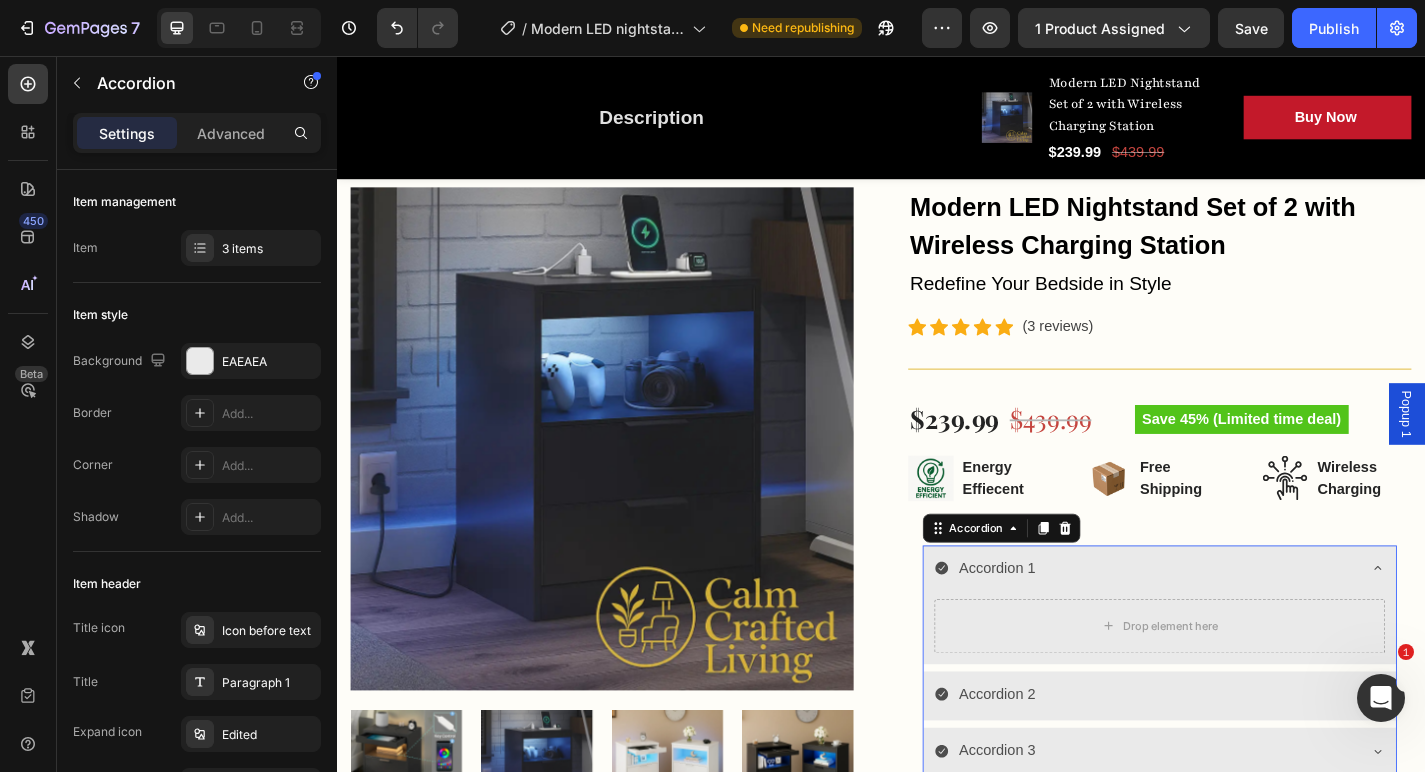 click on "Accordion 1" at bounding box center [1065, 621] 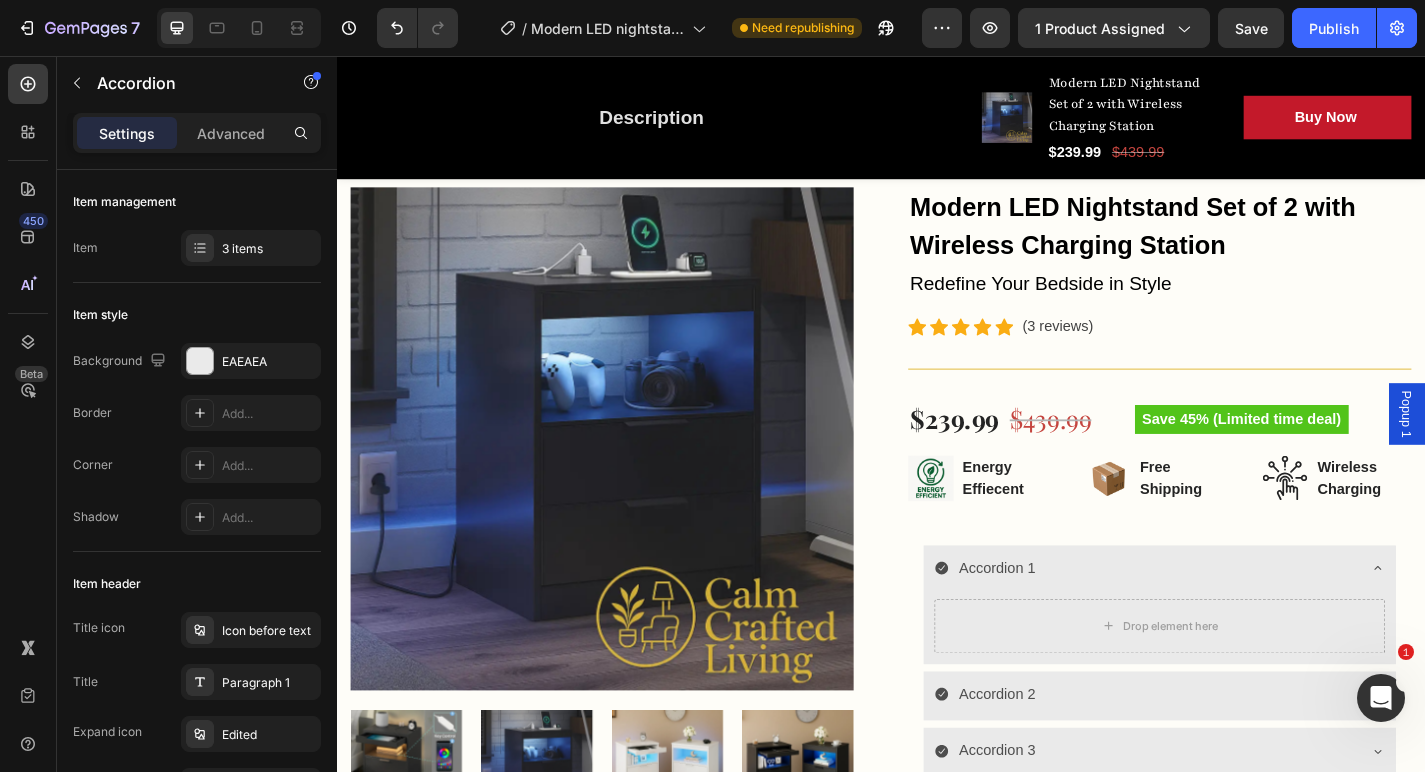 click on "Accordion 1" at bounding box center (1228, 621) 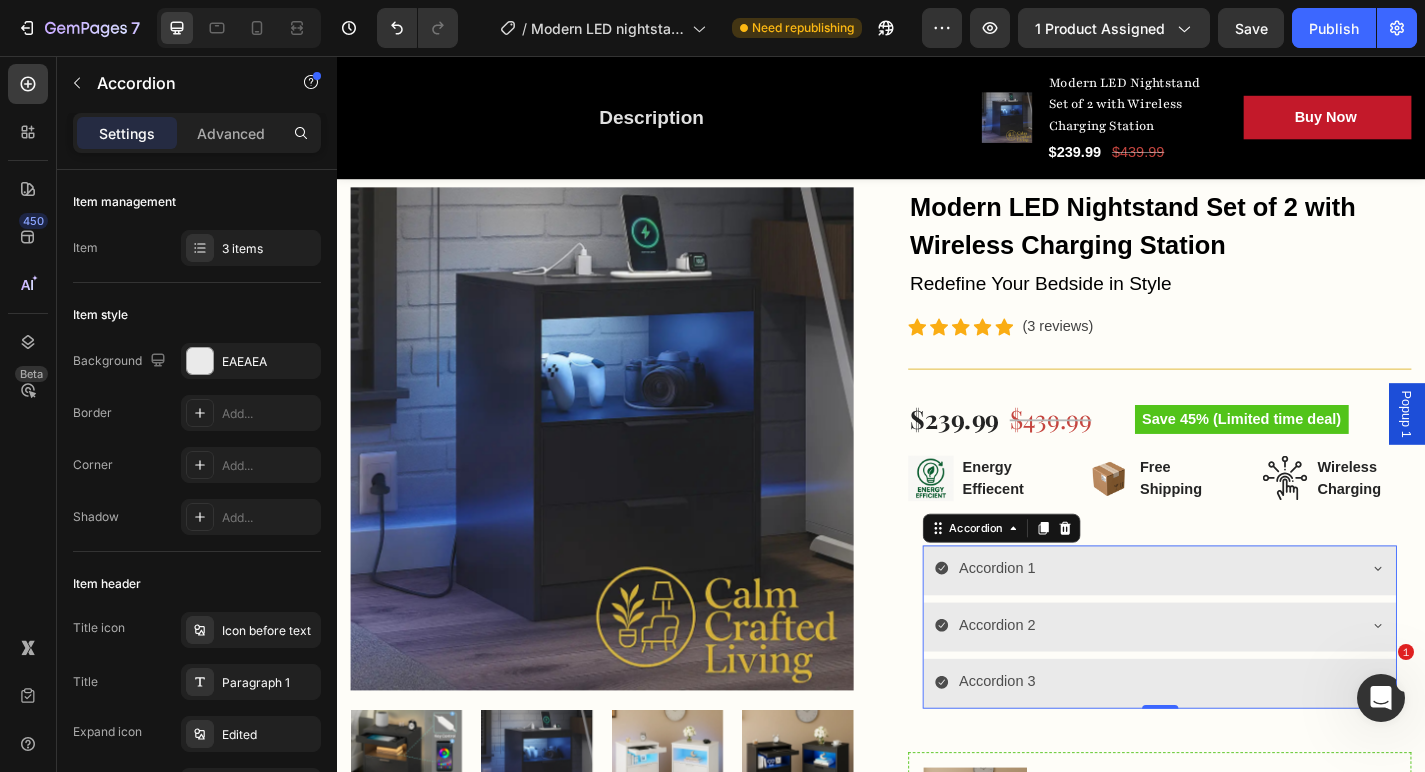 click on "Accordion 1" at bounding box center (1228, 621) 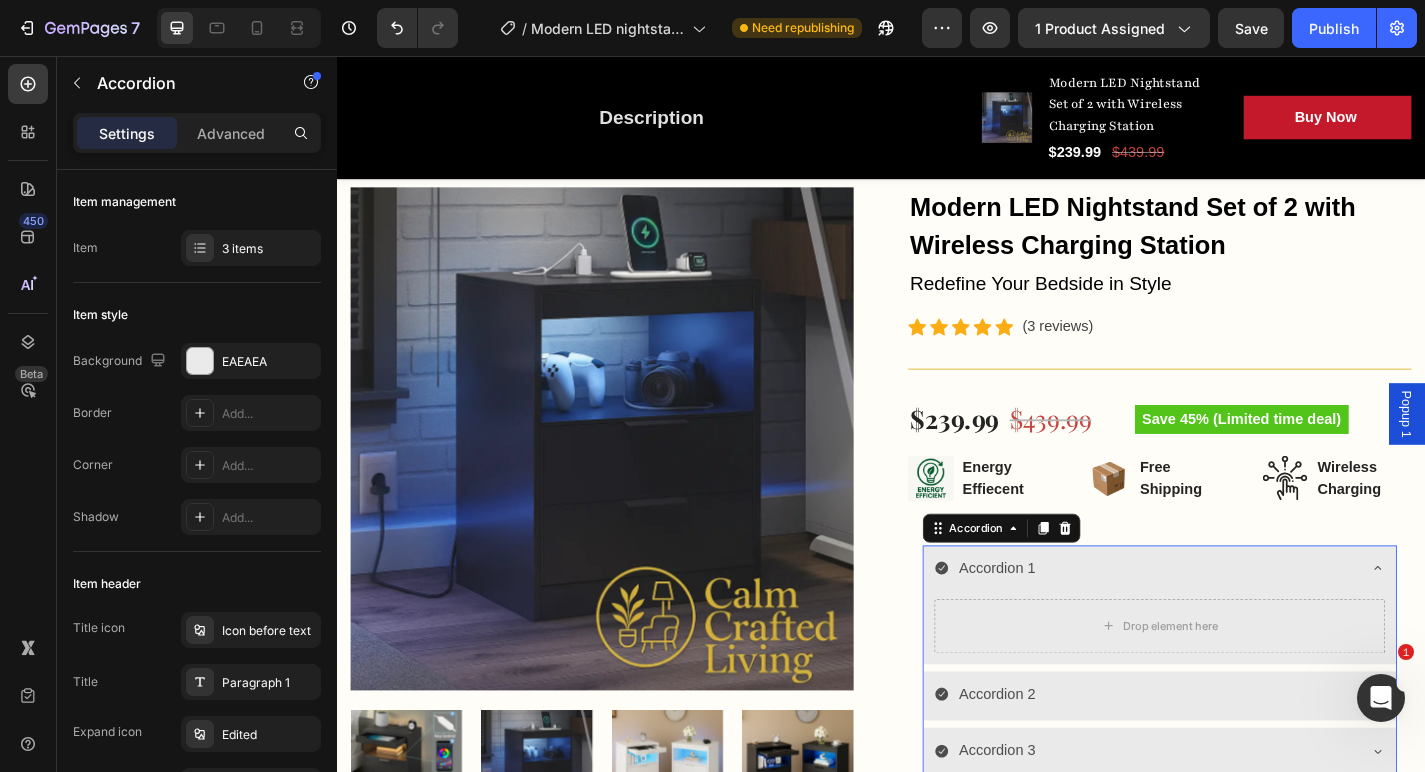 click on "Accordion 1" at bounding box center (1228, 621) 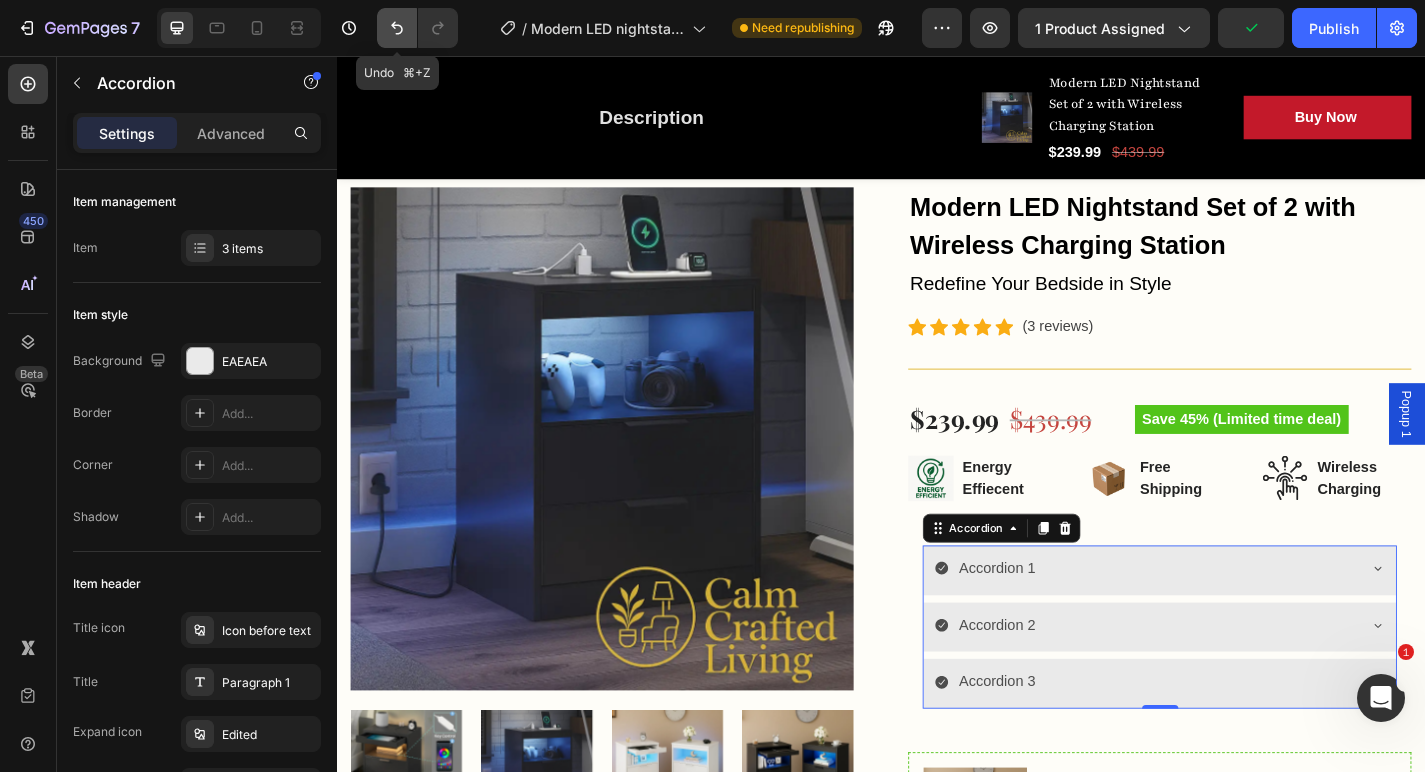 click 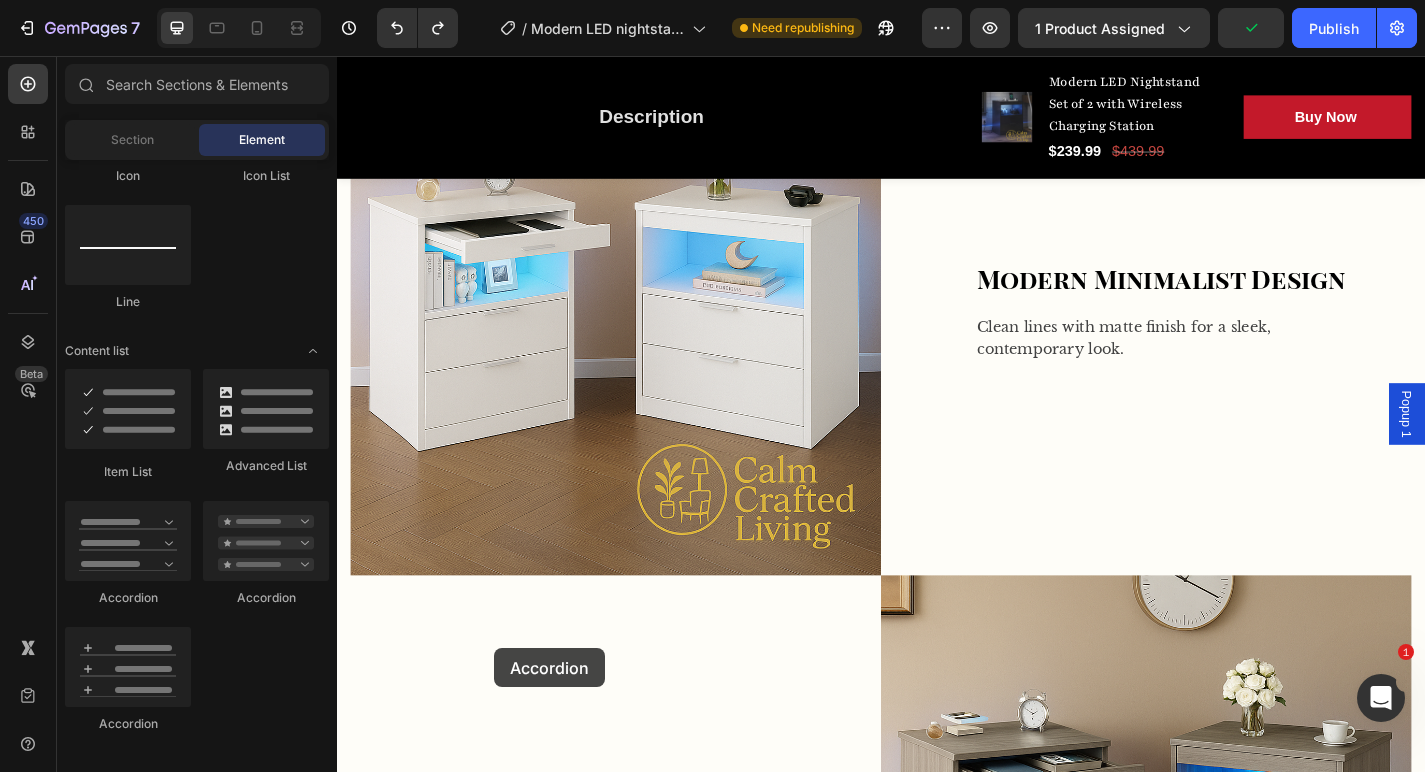 drag, startPoint x: 491, startPoint y: 730, endPoint x: 510, endPoint y: 709, distance: 28.319605 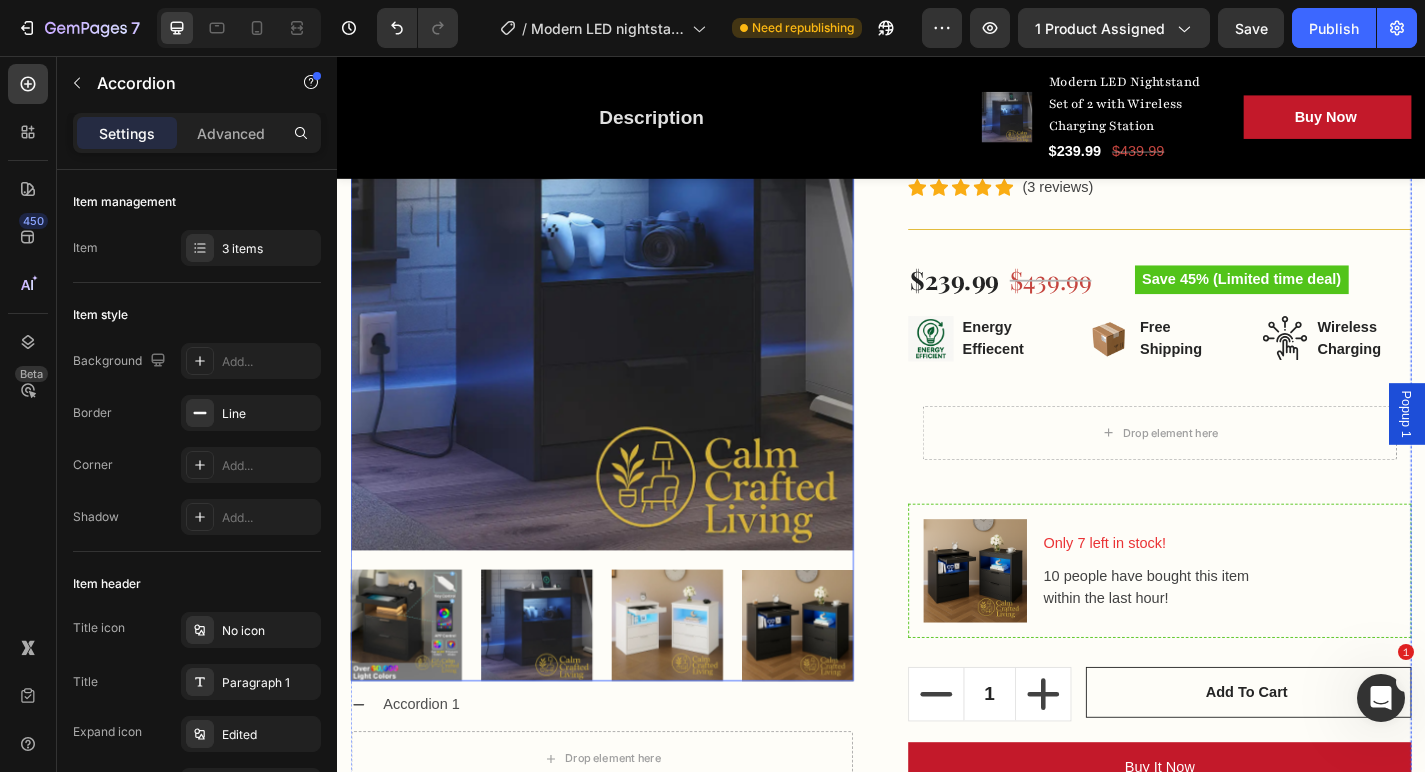 scroll, scrollTop: 611, scrollLeft: 0, axis: vertical 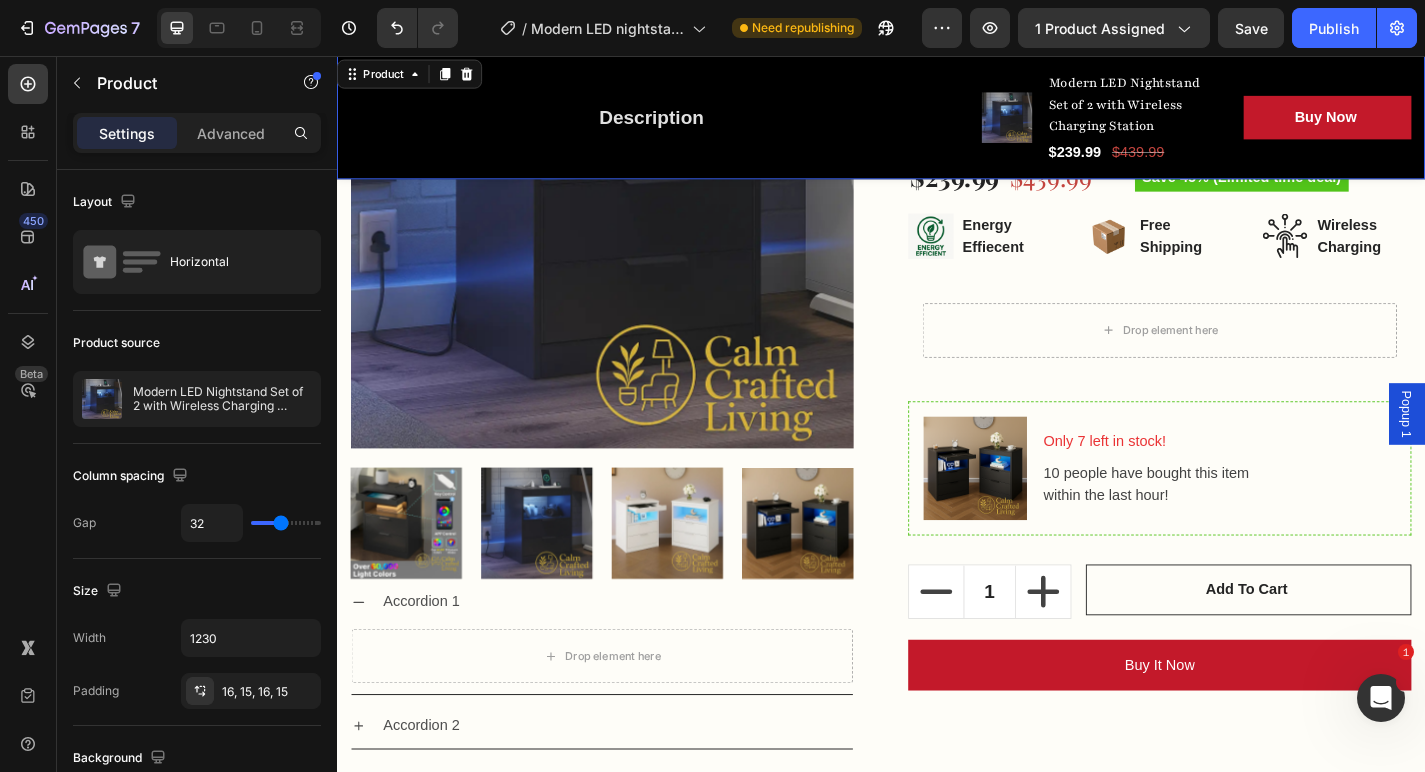 click on "Description Button Row" at bounding box center (684, 124) 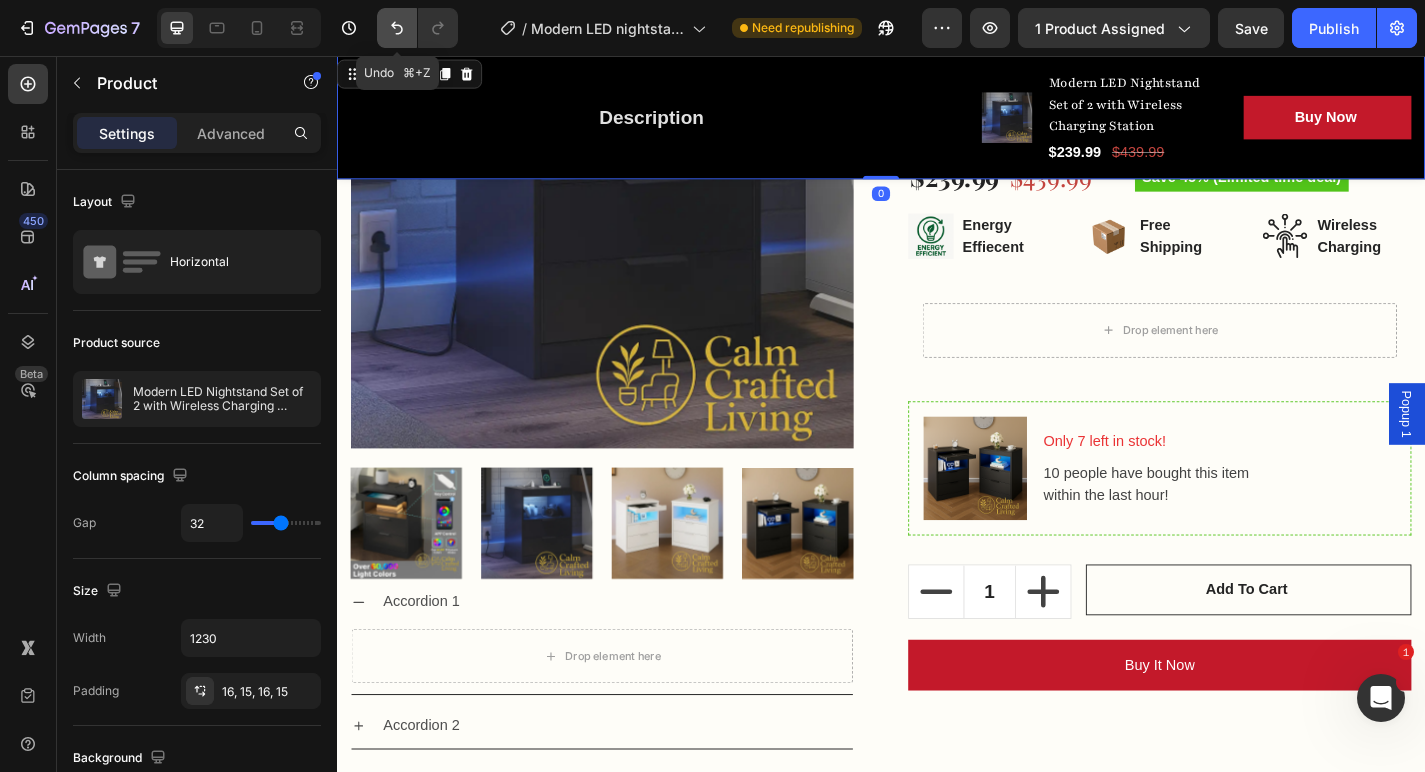 click 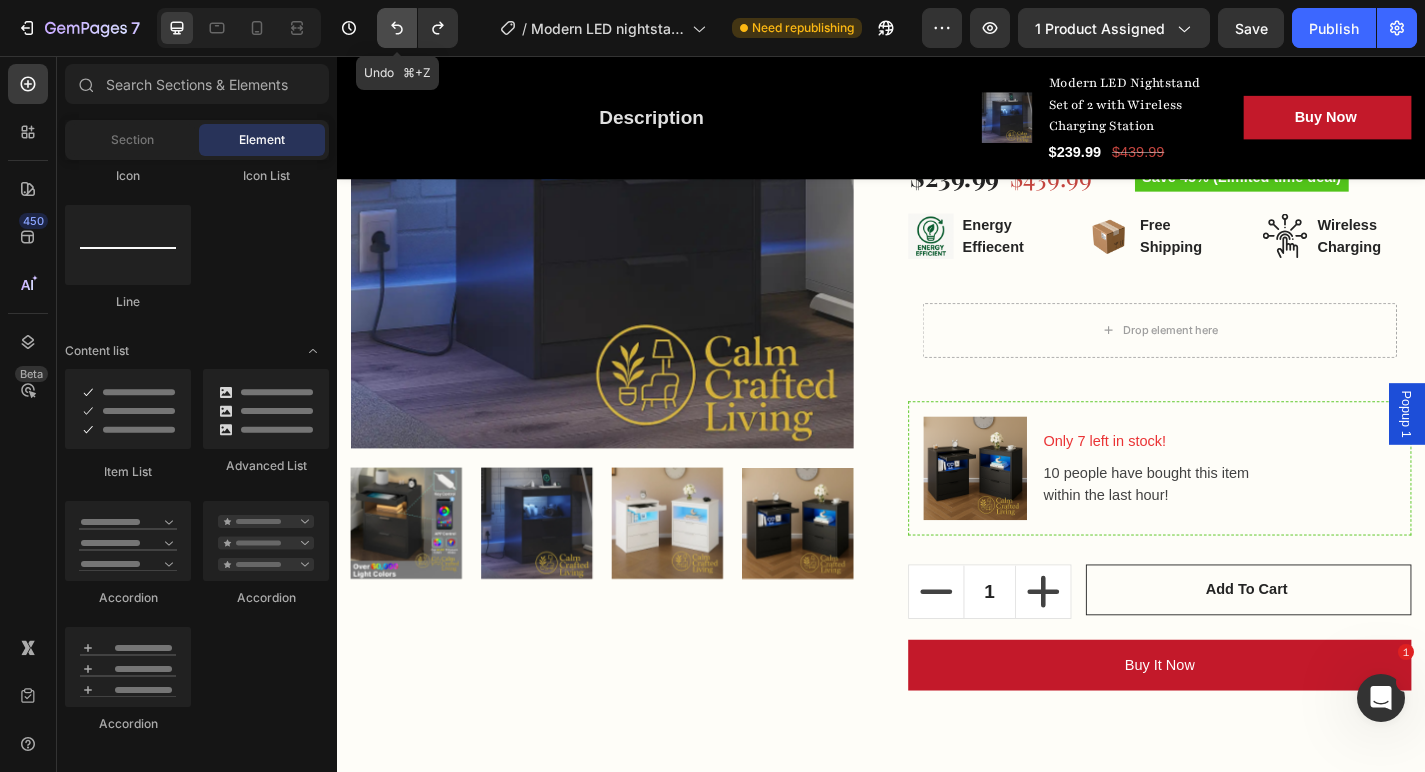 click 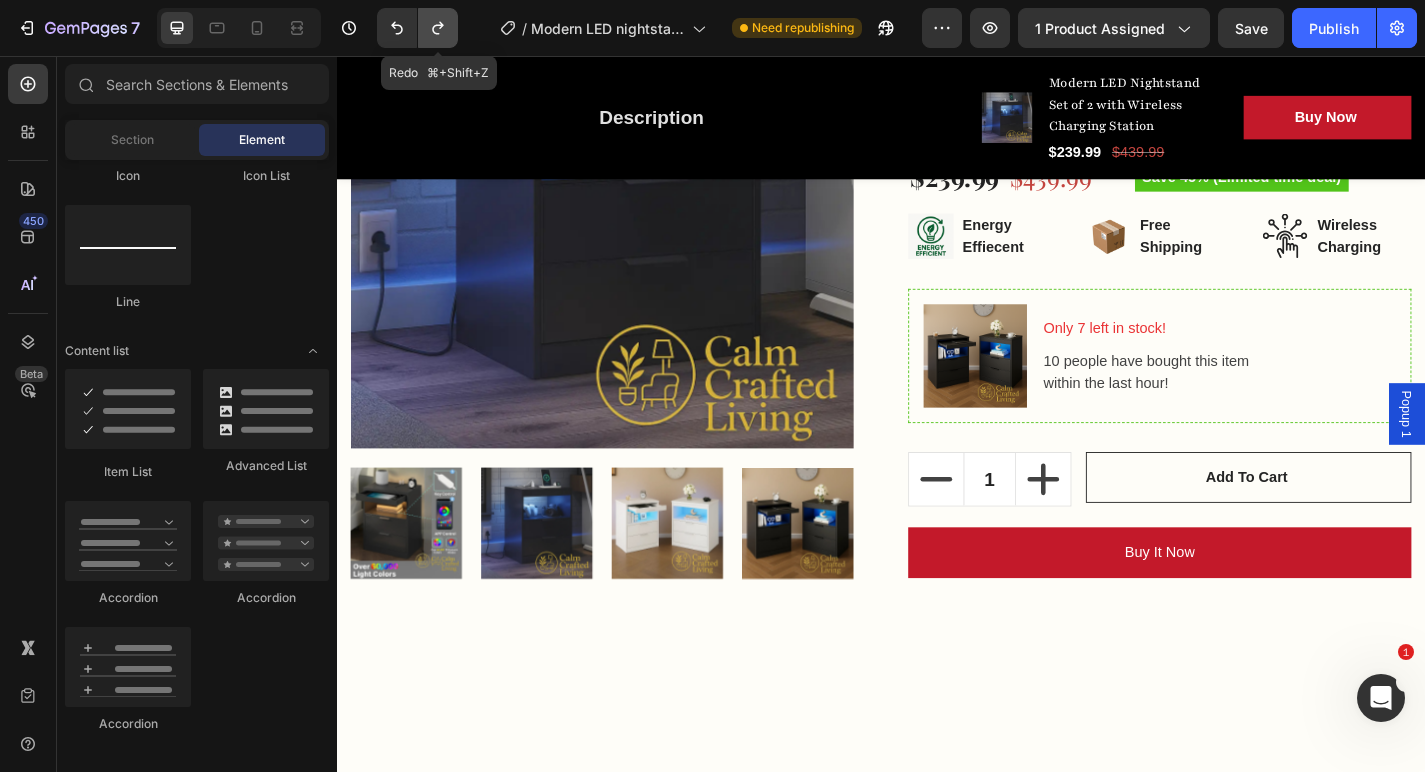 click 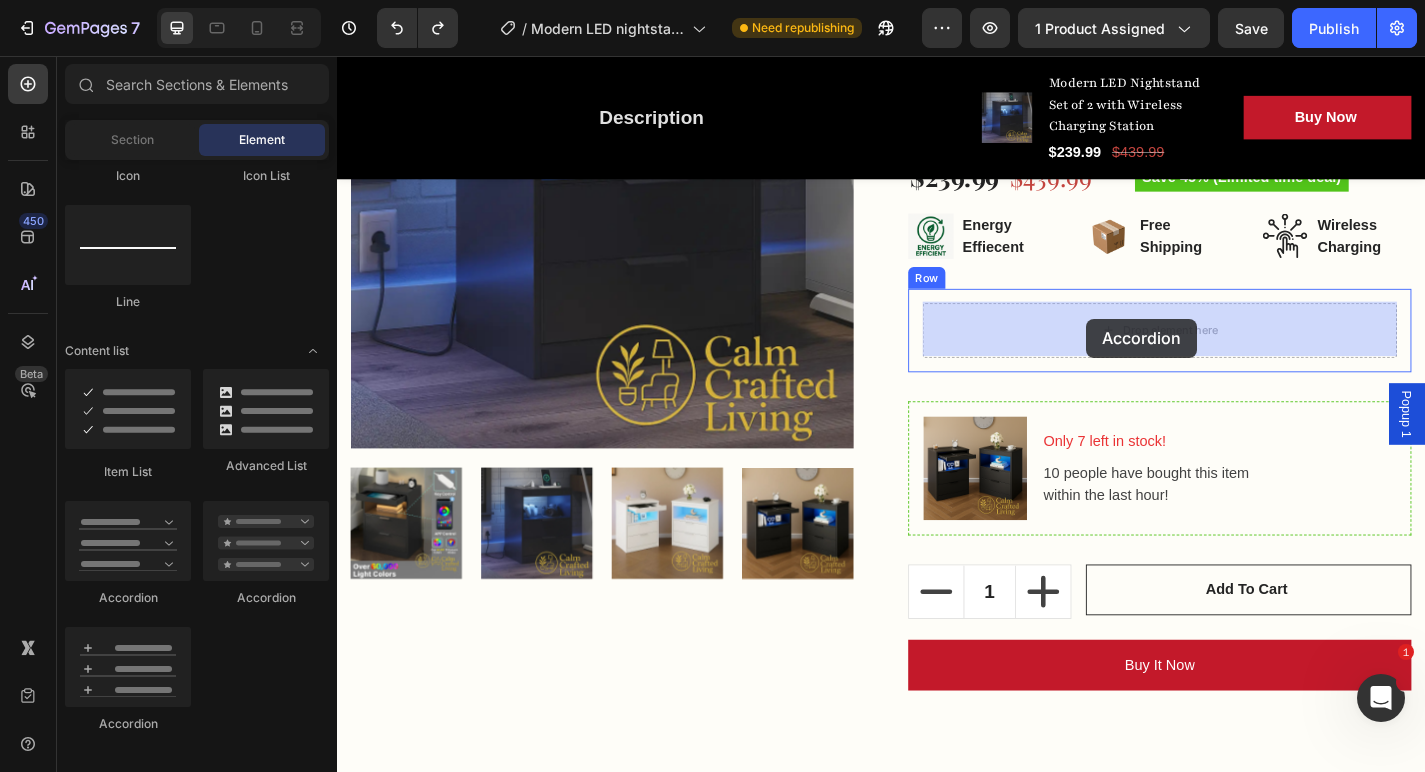 drag, startPoint x: 479, startPoint y: 738, endPoint x: 1163, endPoint y: 346, distance: 788.3654 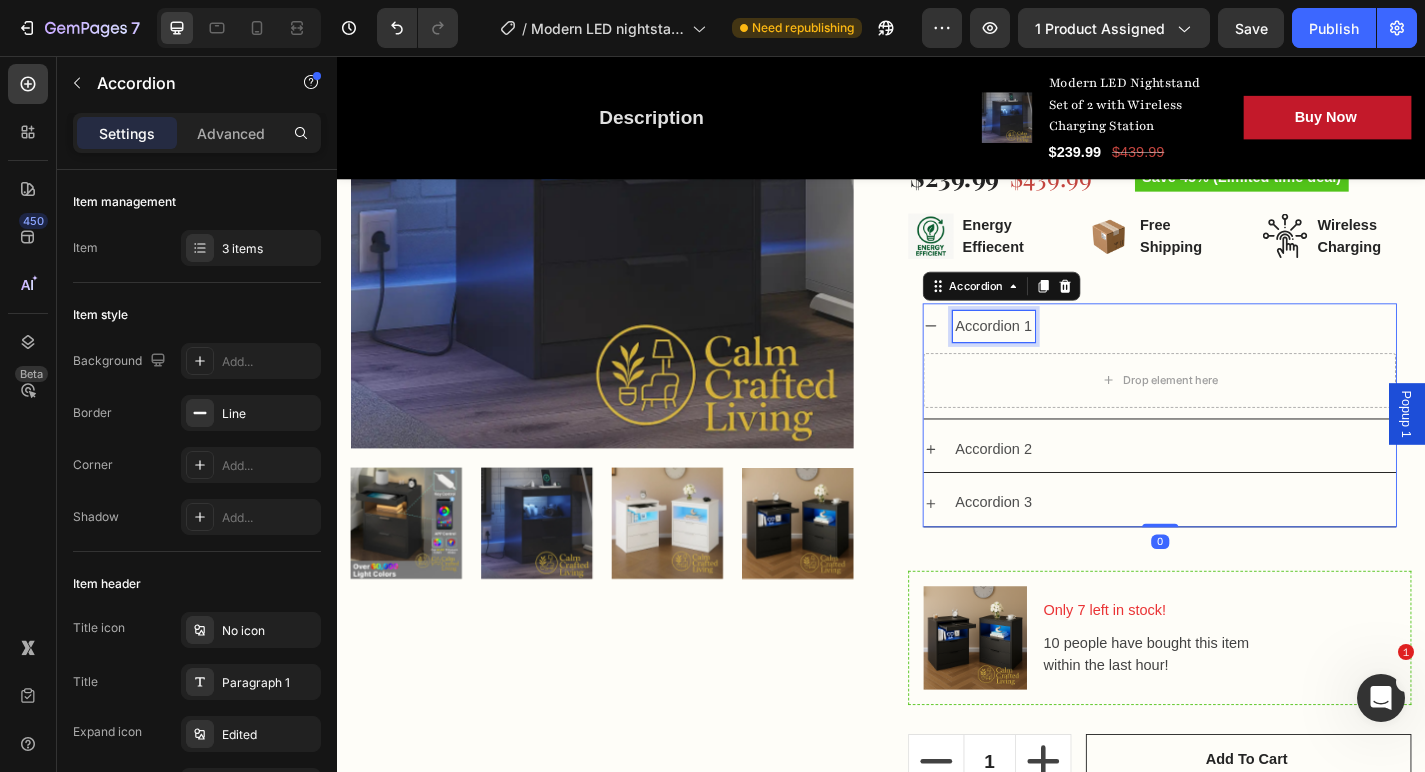 click on "Accordion 1" at bounding box center [1061, 354] 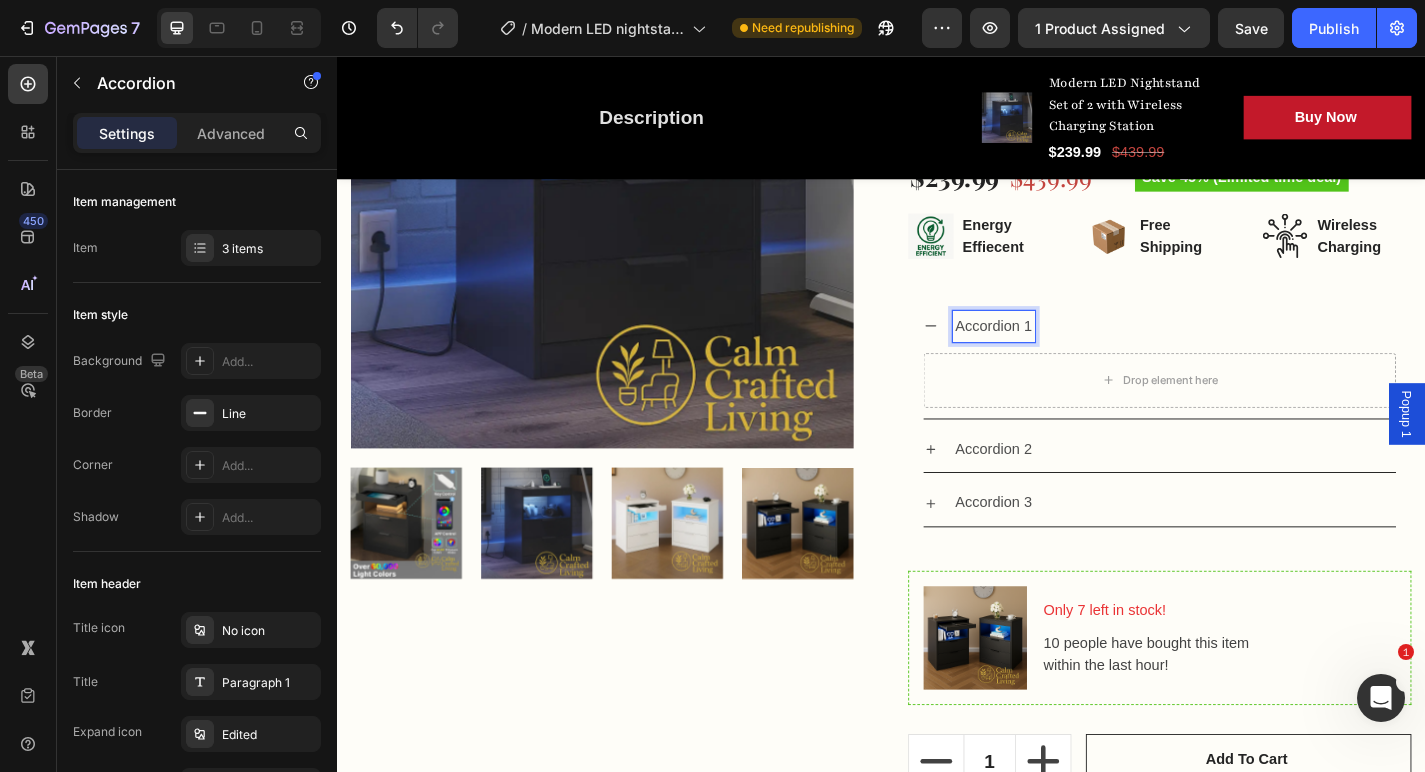 click on "Accordion 1" at bounding box center (1061, 354) 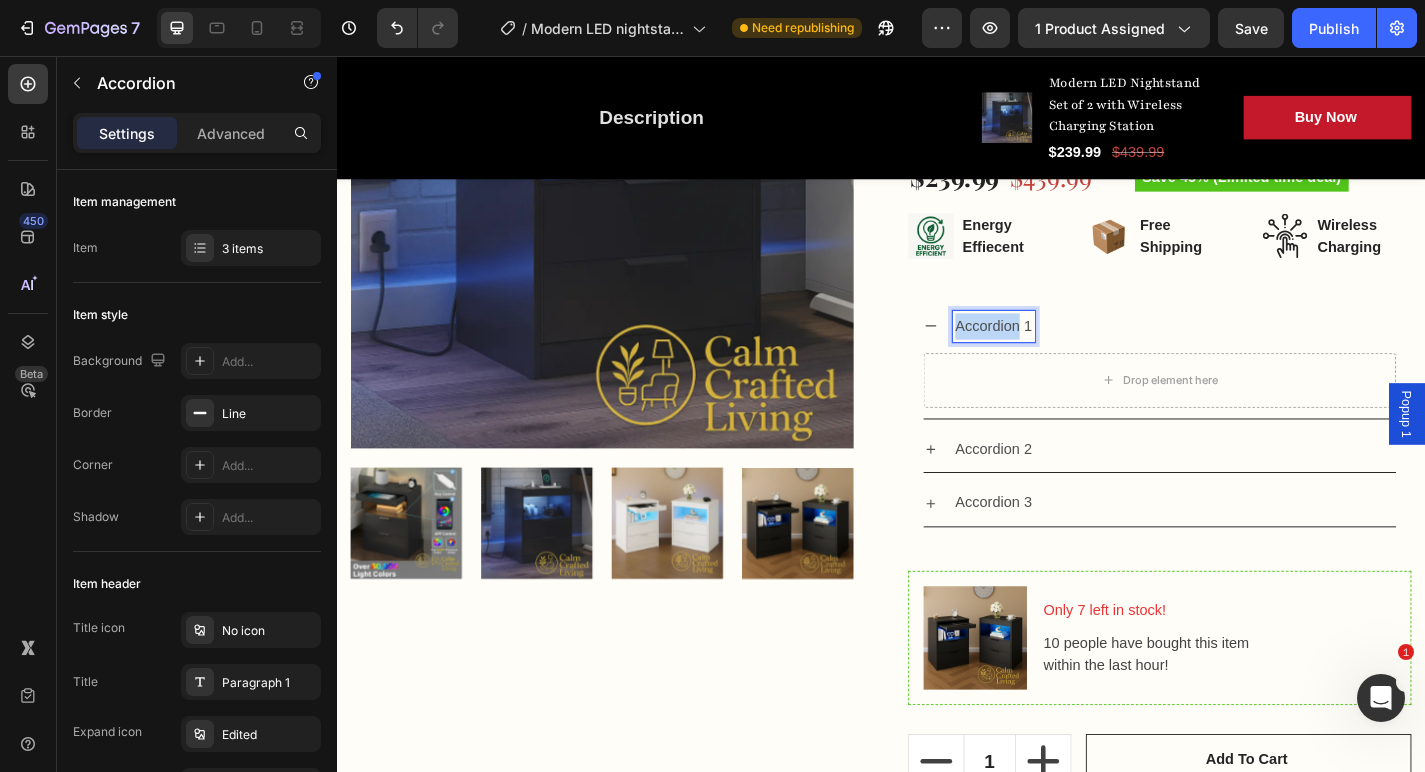 click on "Accordion 1" at bounding box center (1061, 354) 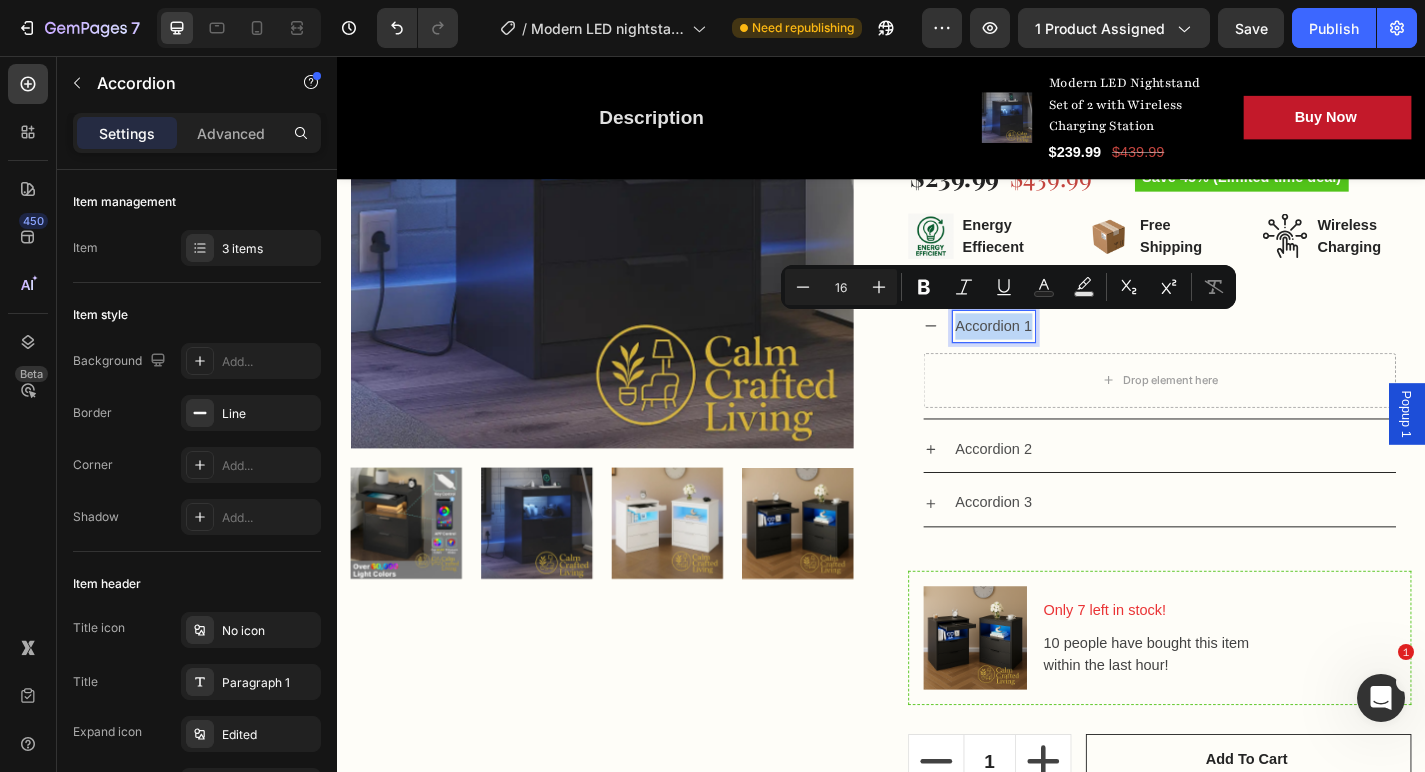 click on "Accordion 1" at bounding box center [1061, 354] 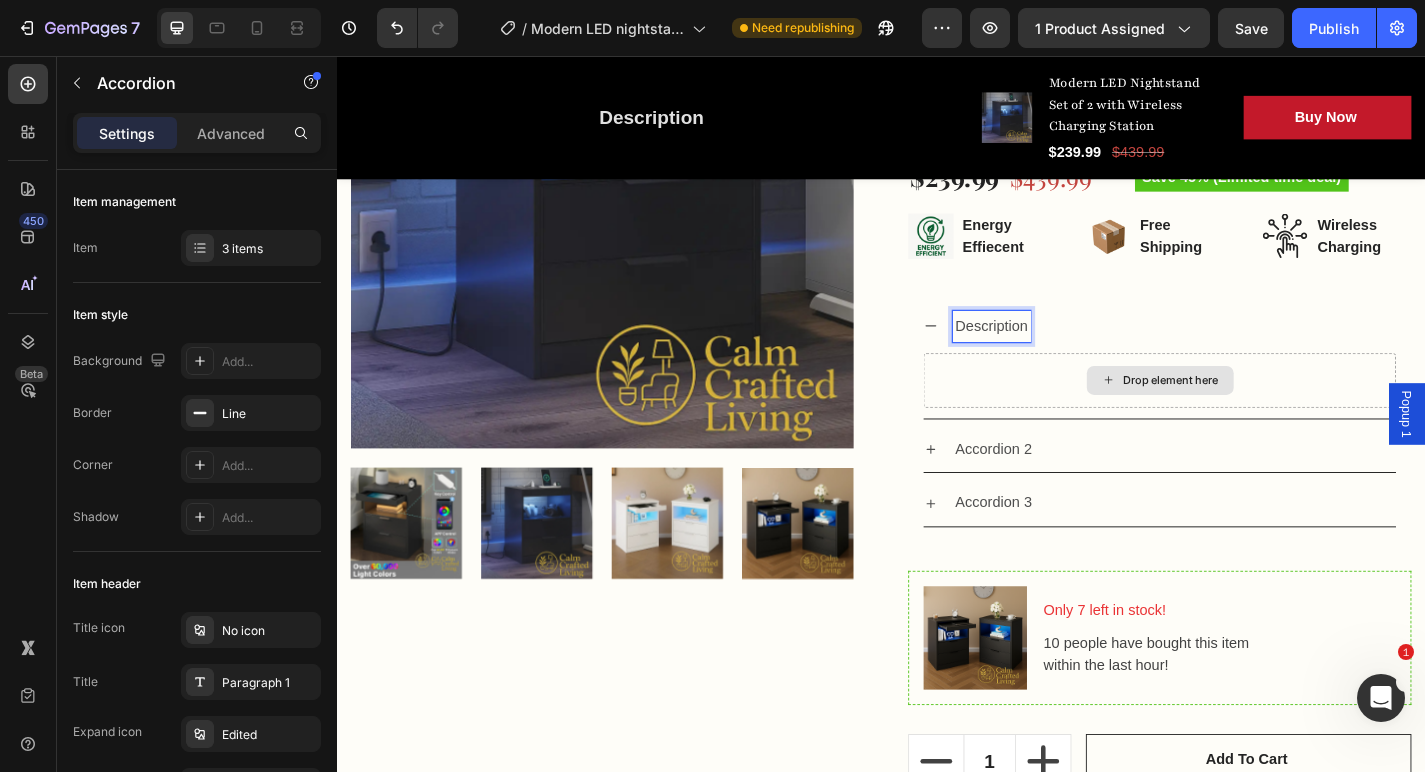 click on "Drop element here" at bounding box center [1244, 414] 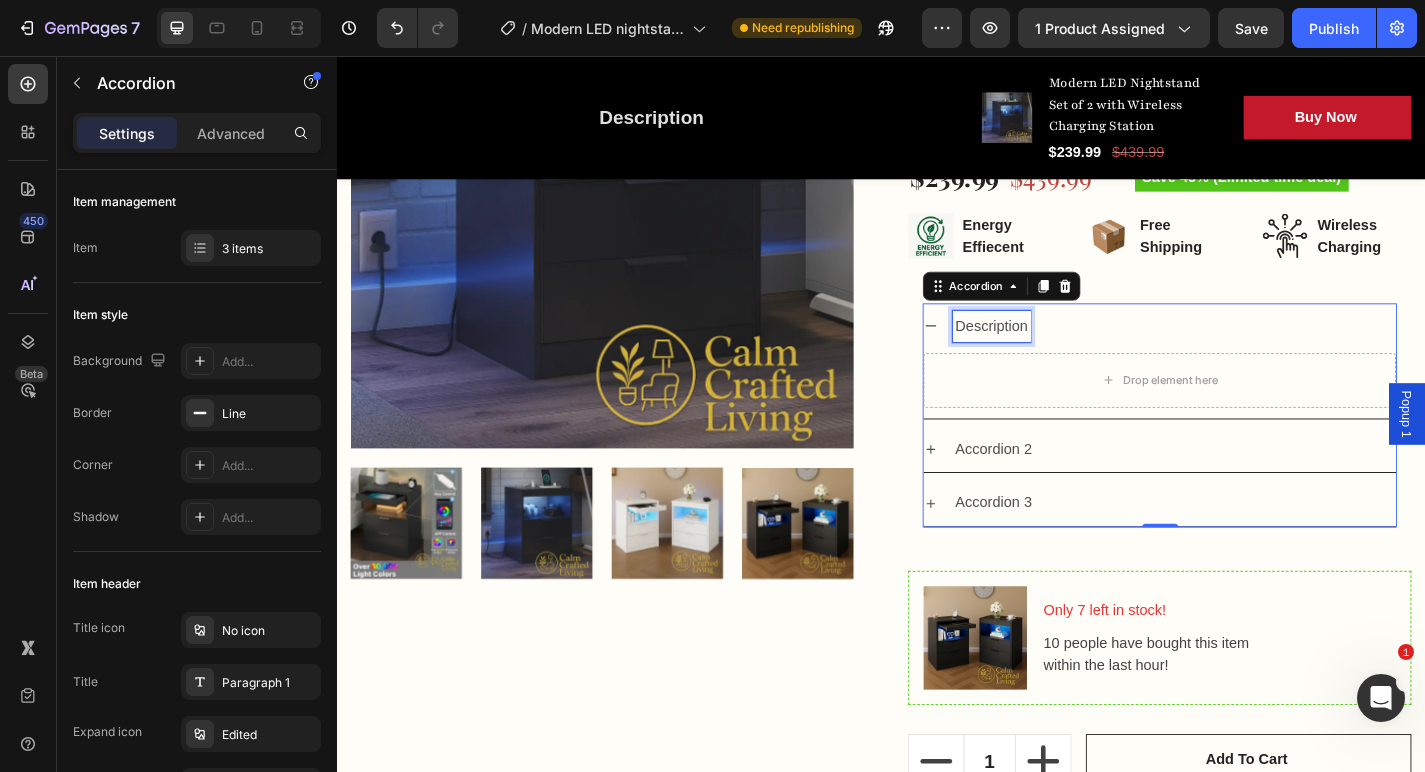 click on "Description" at bounding box center [1059, 354] 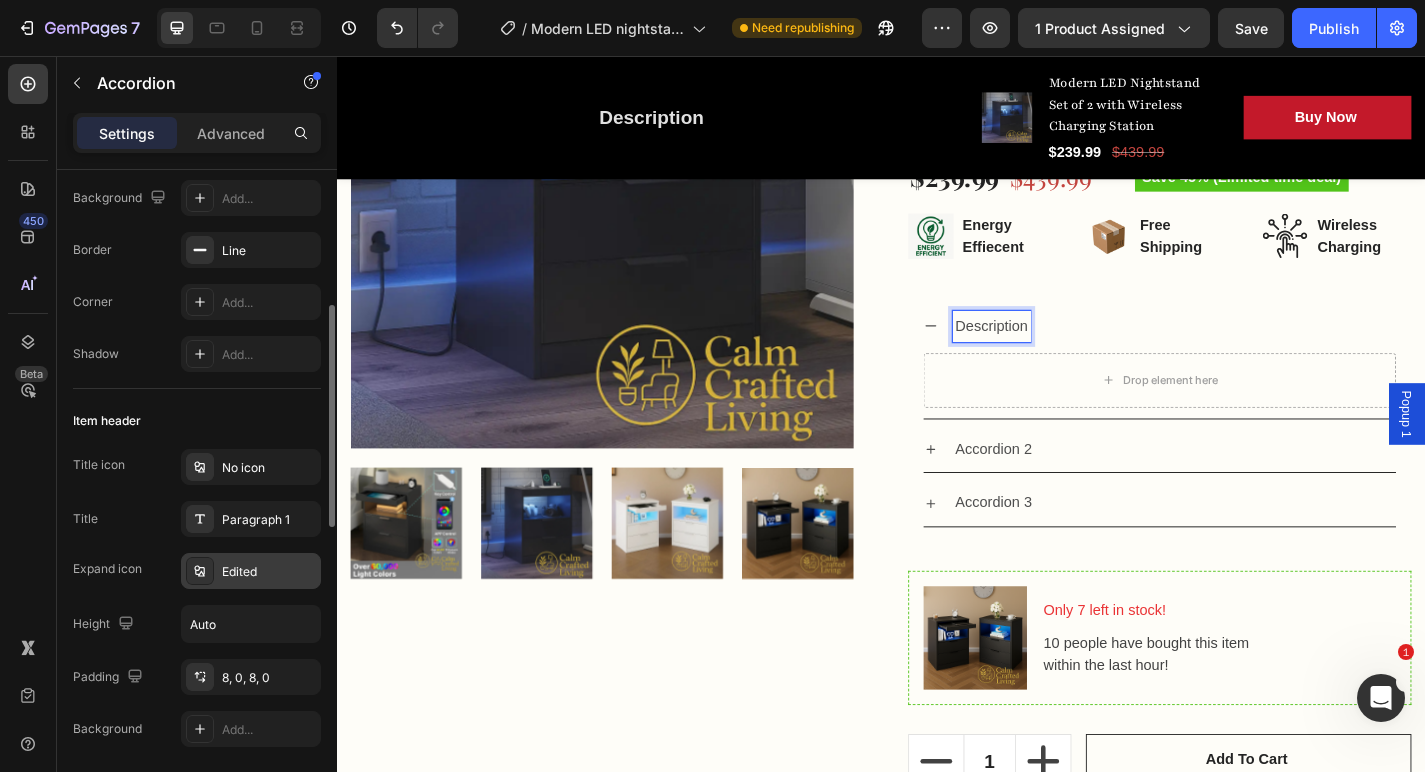 scroll, scrollTop: 223, scrollLeft: 0, axis: vertical 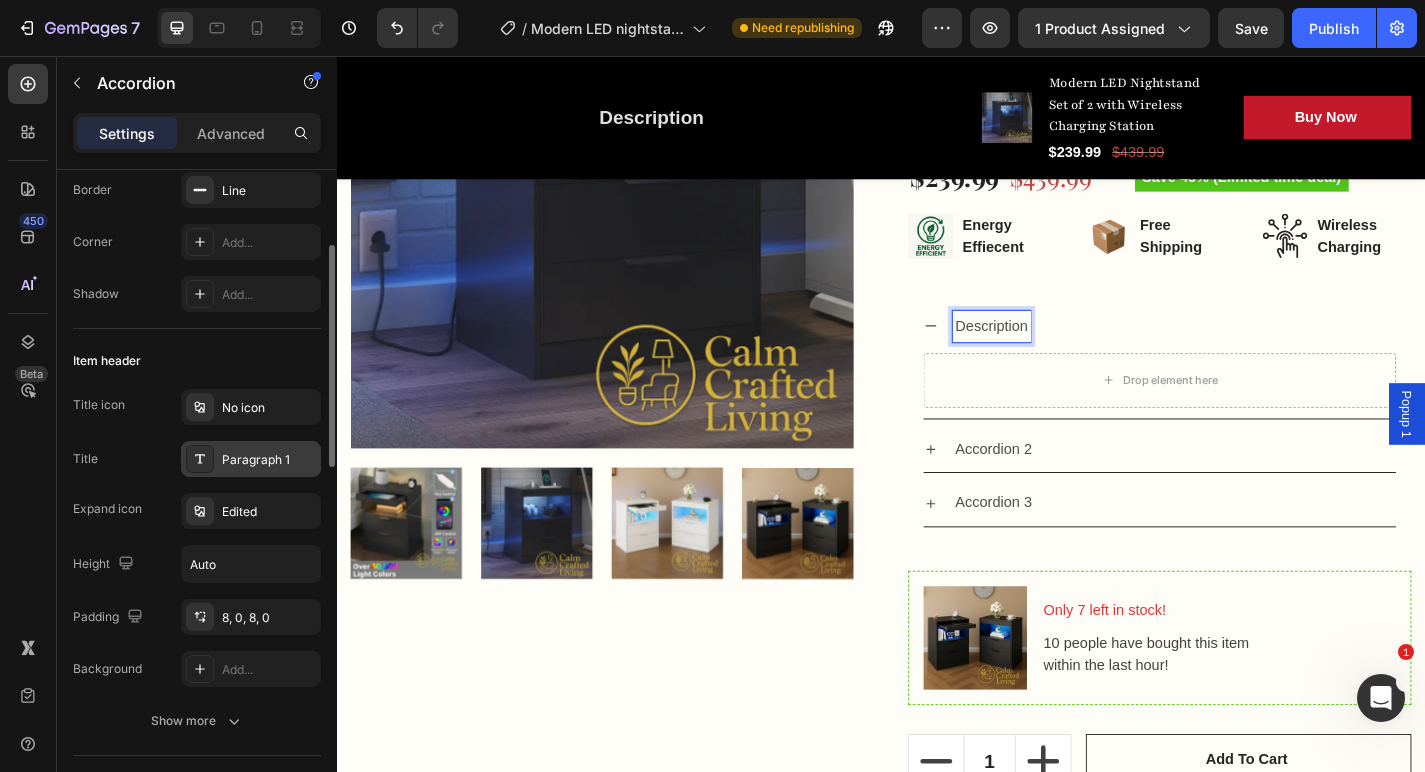 click on "Paragraph 1" at bounding box center (269, 460) 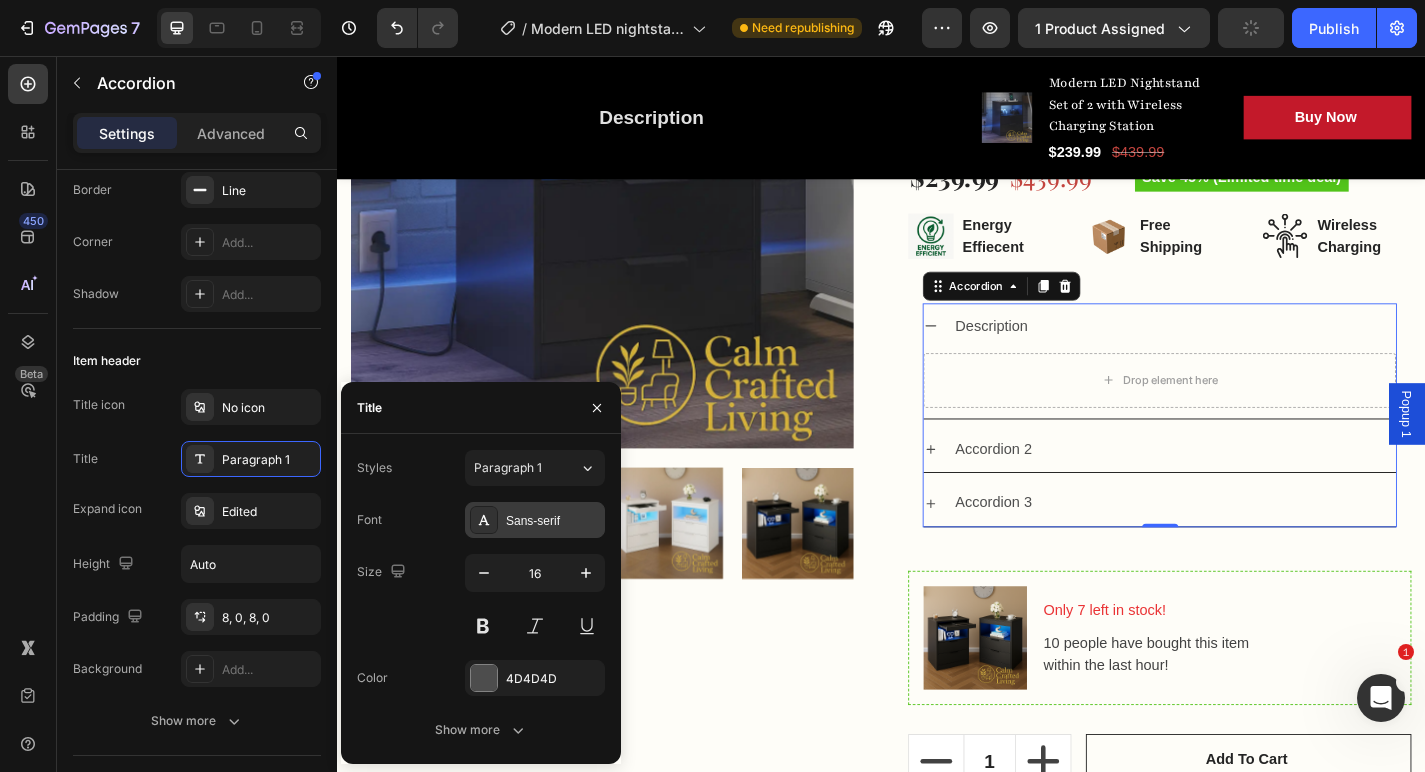 click on "Sans-serif" at bounding box center (553, 521) 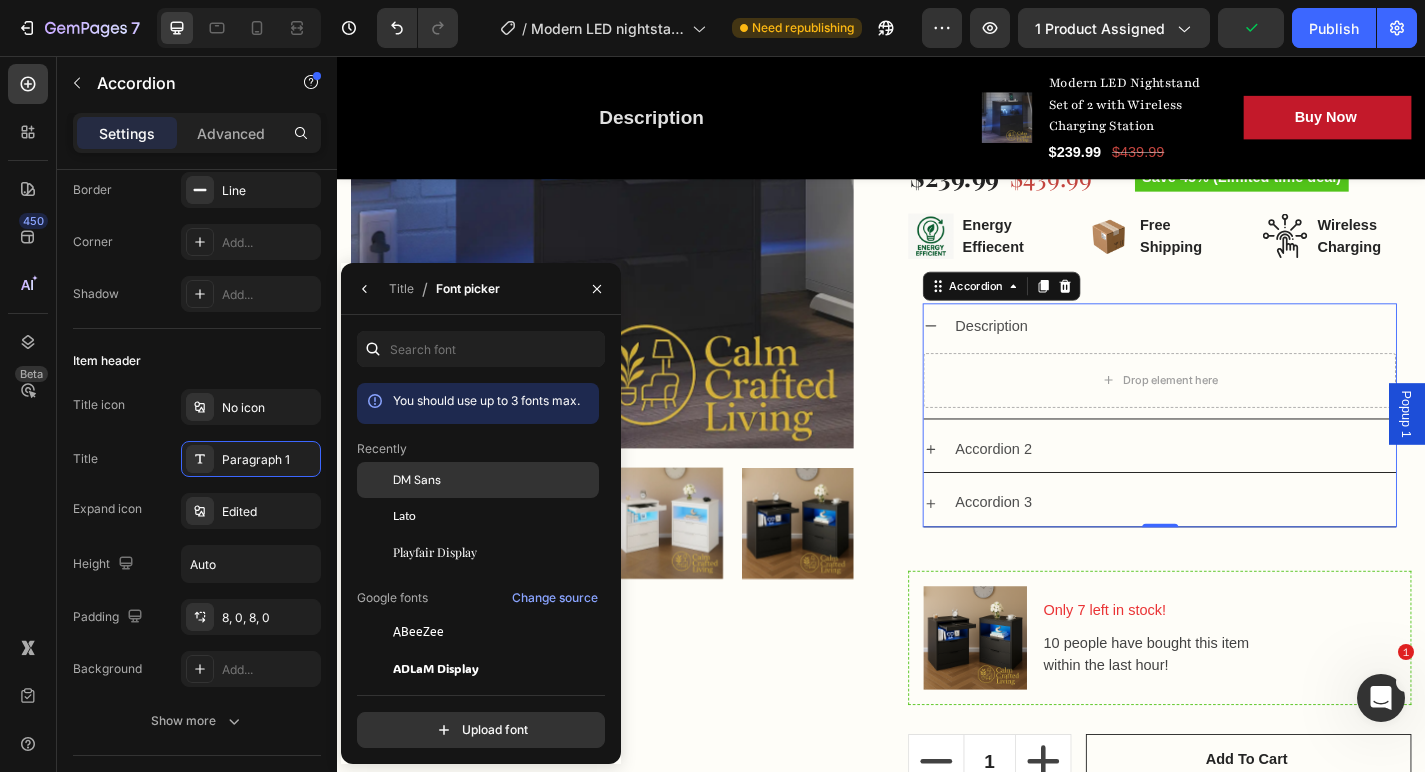 click on "DM Sans" at bounding box center (494, 480) 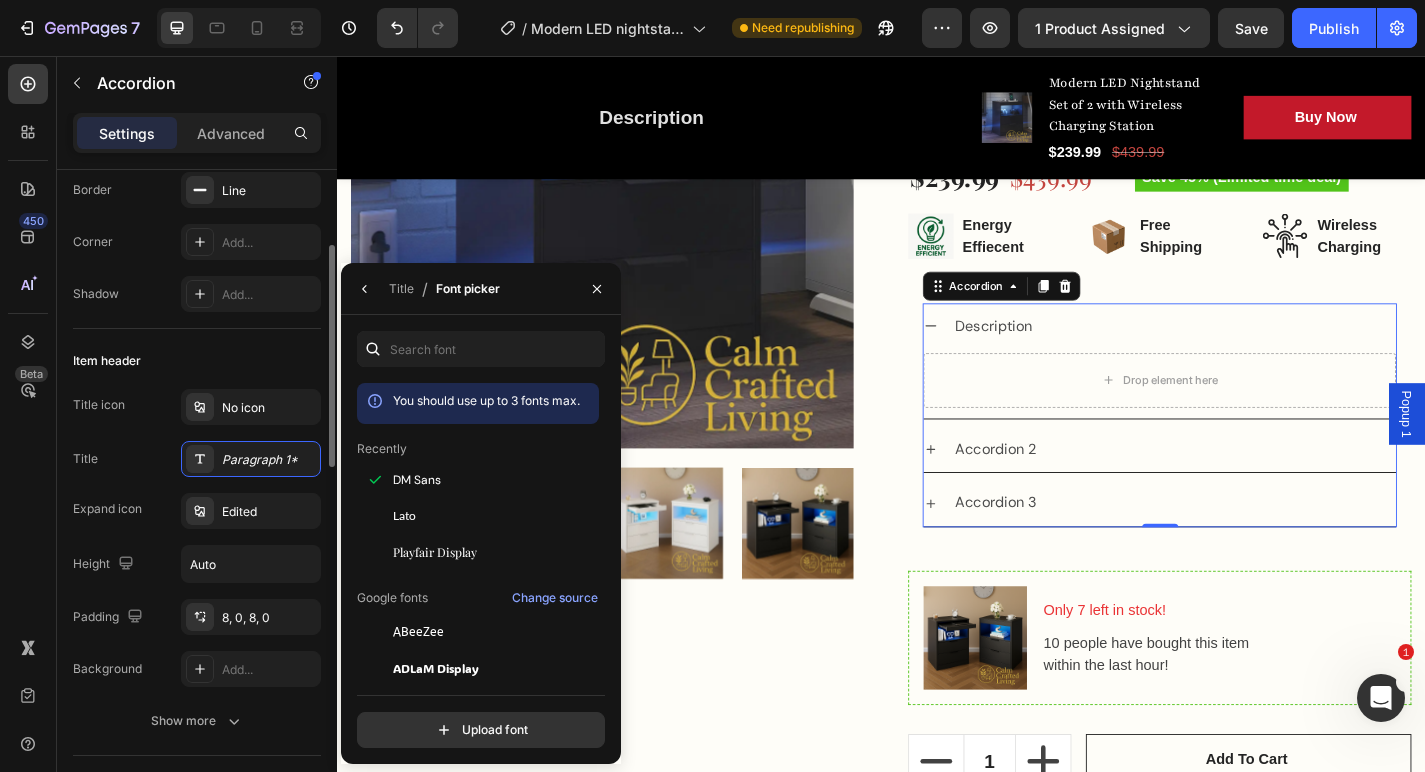 click on "Expand icon Edited" at bounding box center (197, 511) 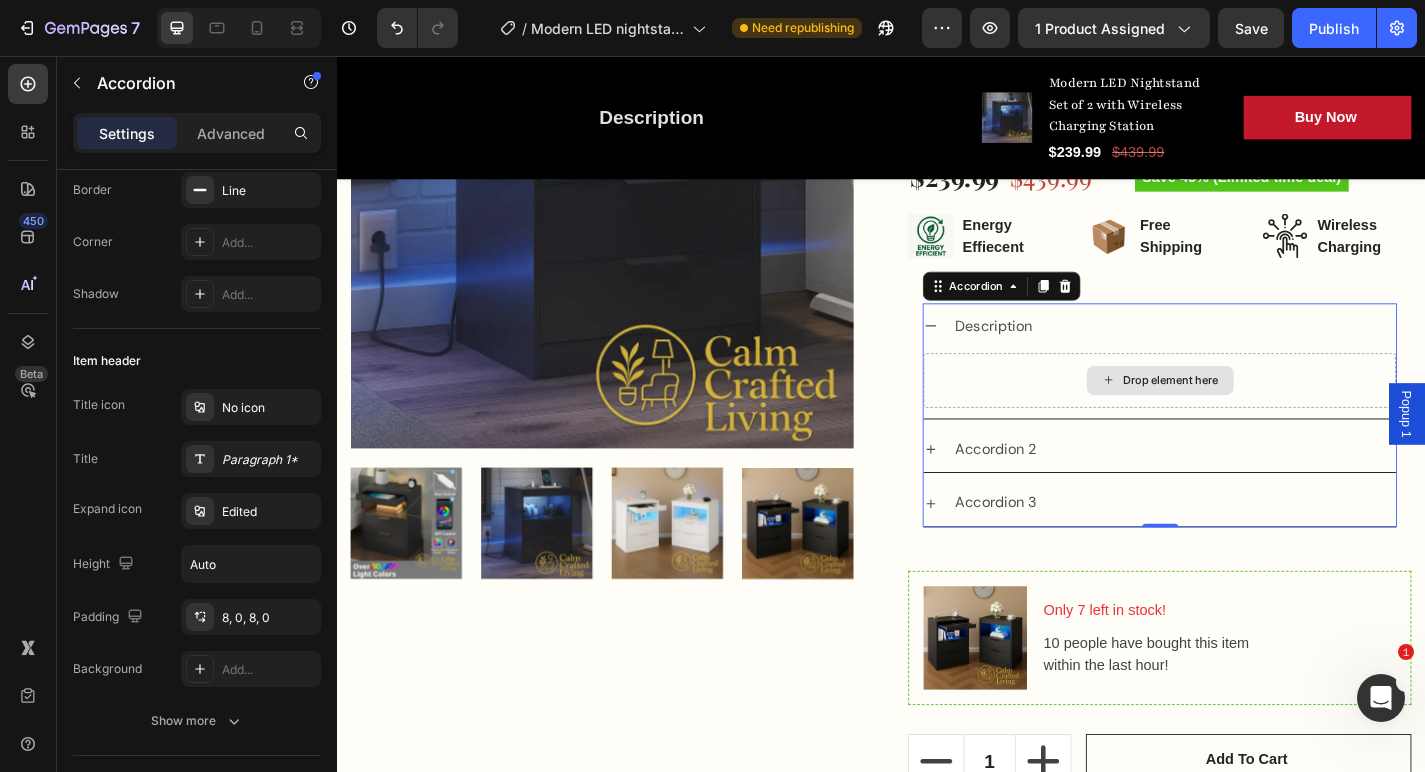 click on "Drop element here" at bounding box center (1244, 414) 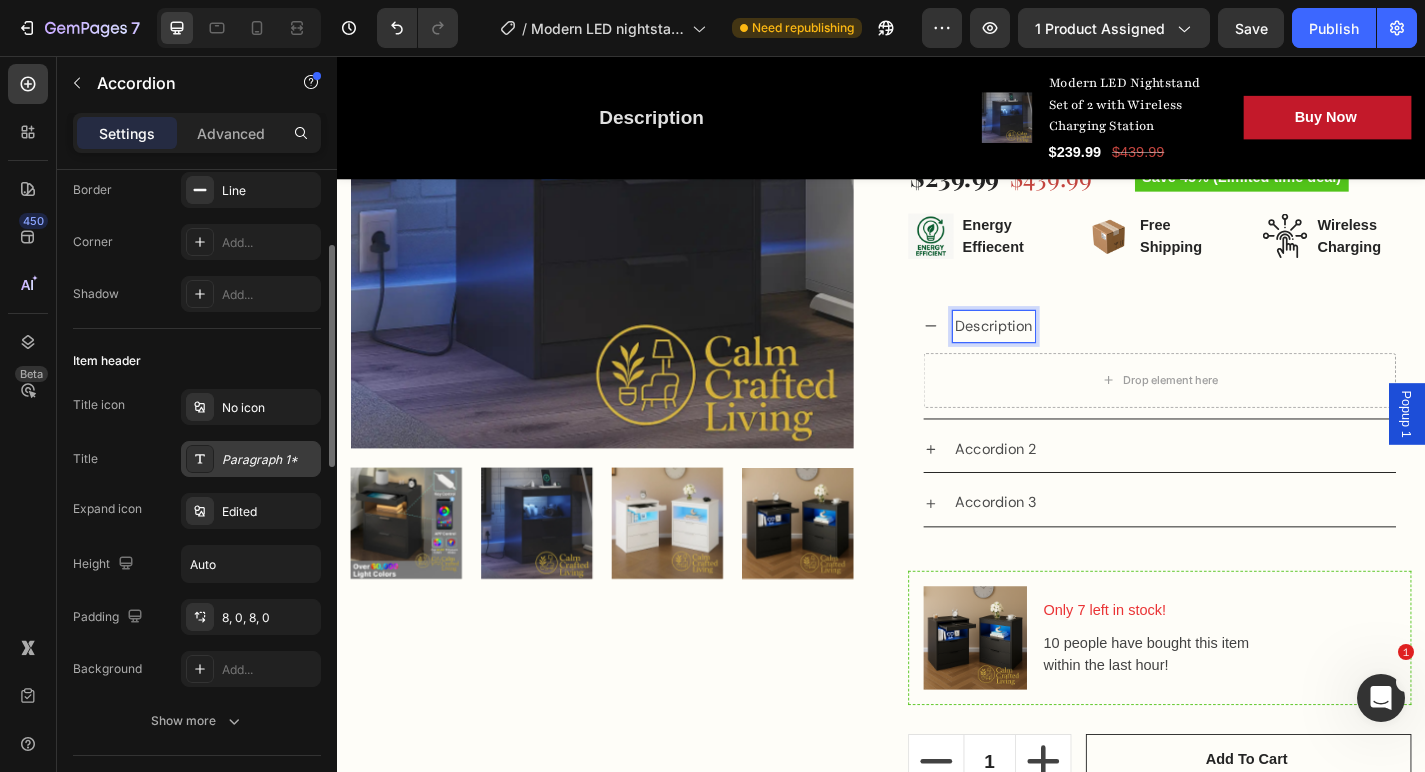 click on "Paragraph 1*" at bounding box center [269, 460] 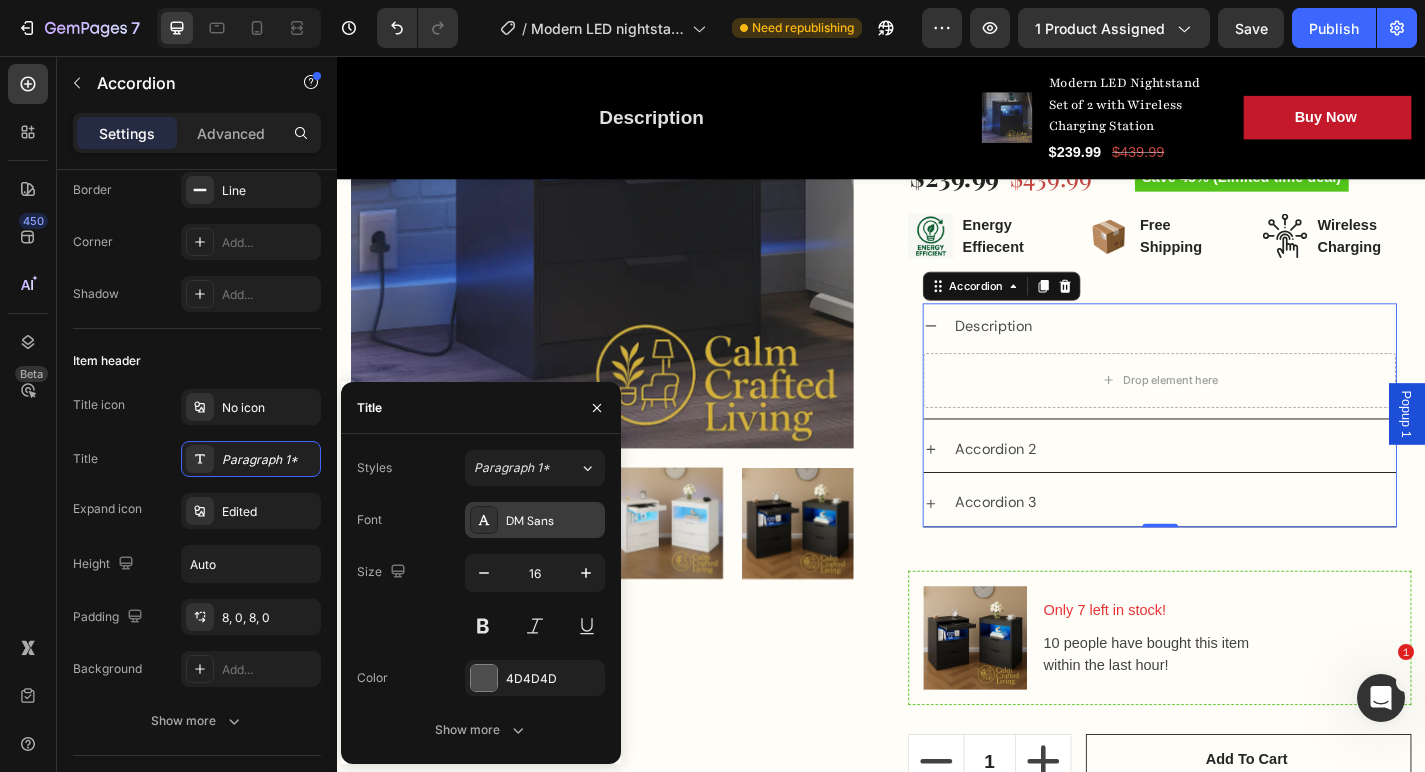 click on "DM Sans" at bounding box center (553, 521) 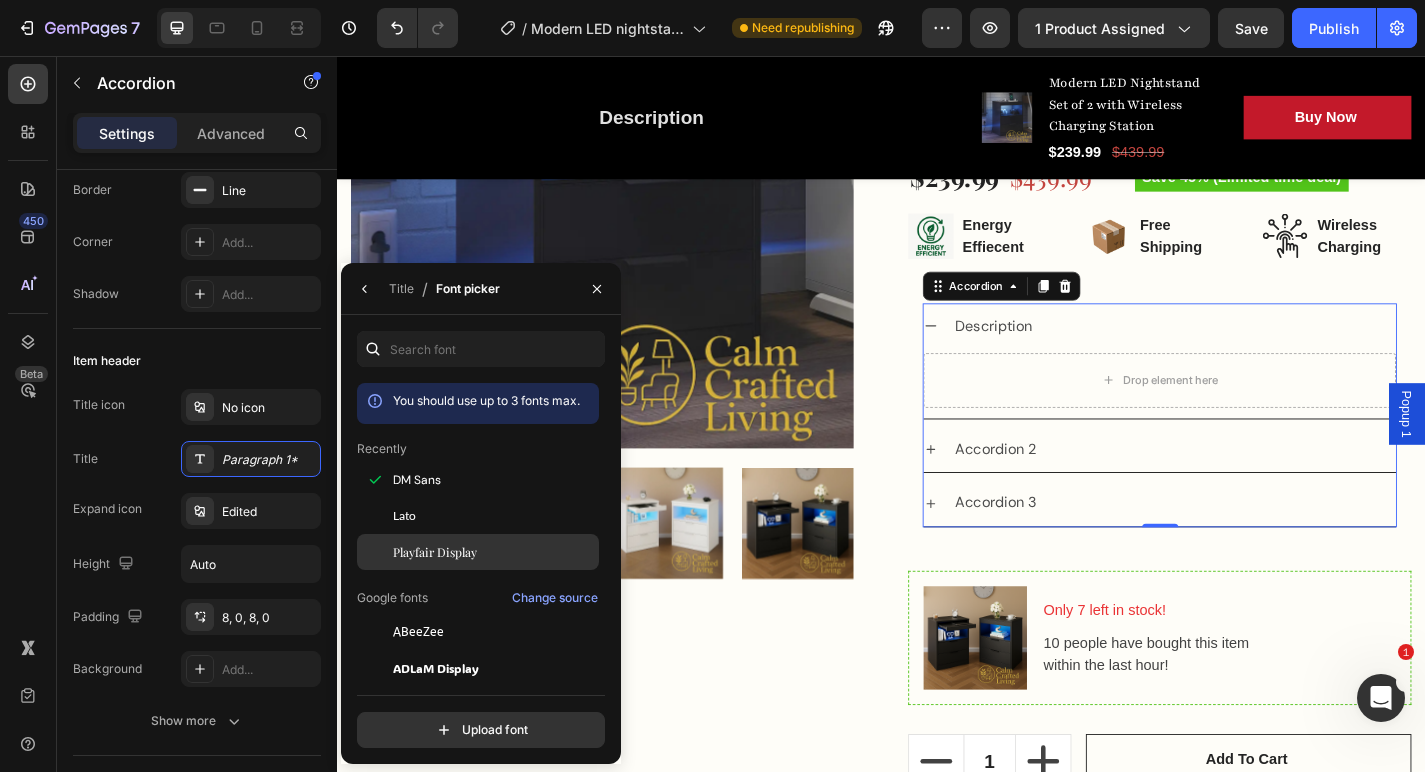 click on "Playfair Display" 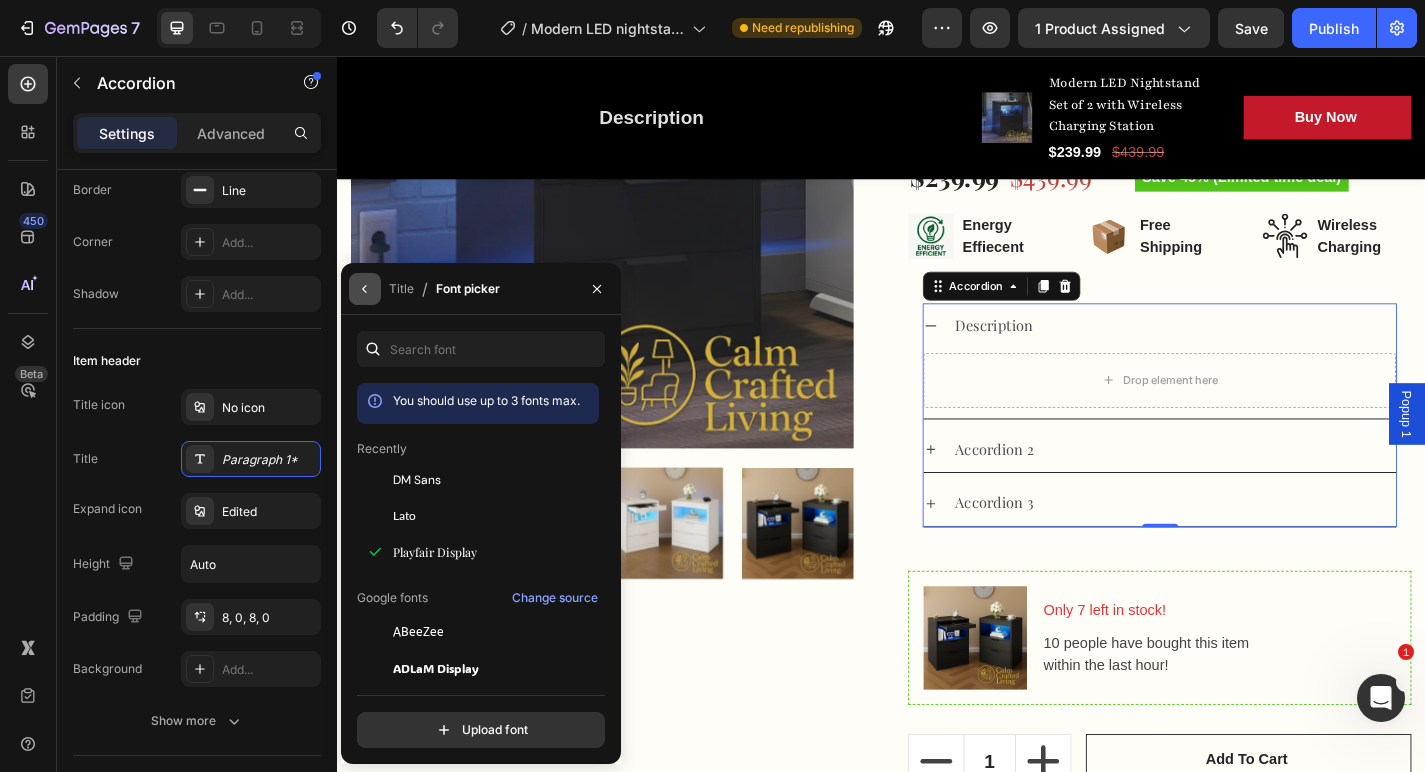 click 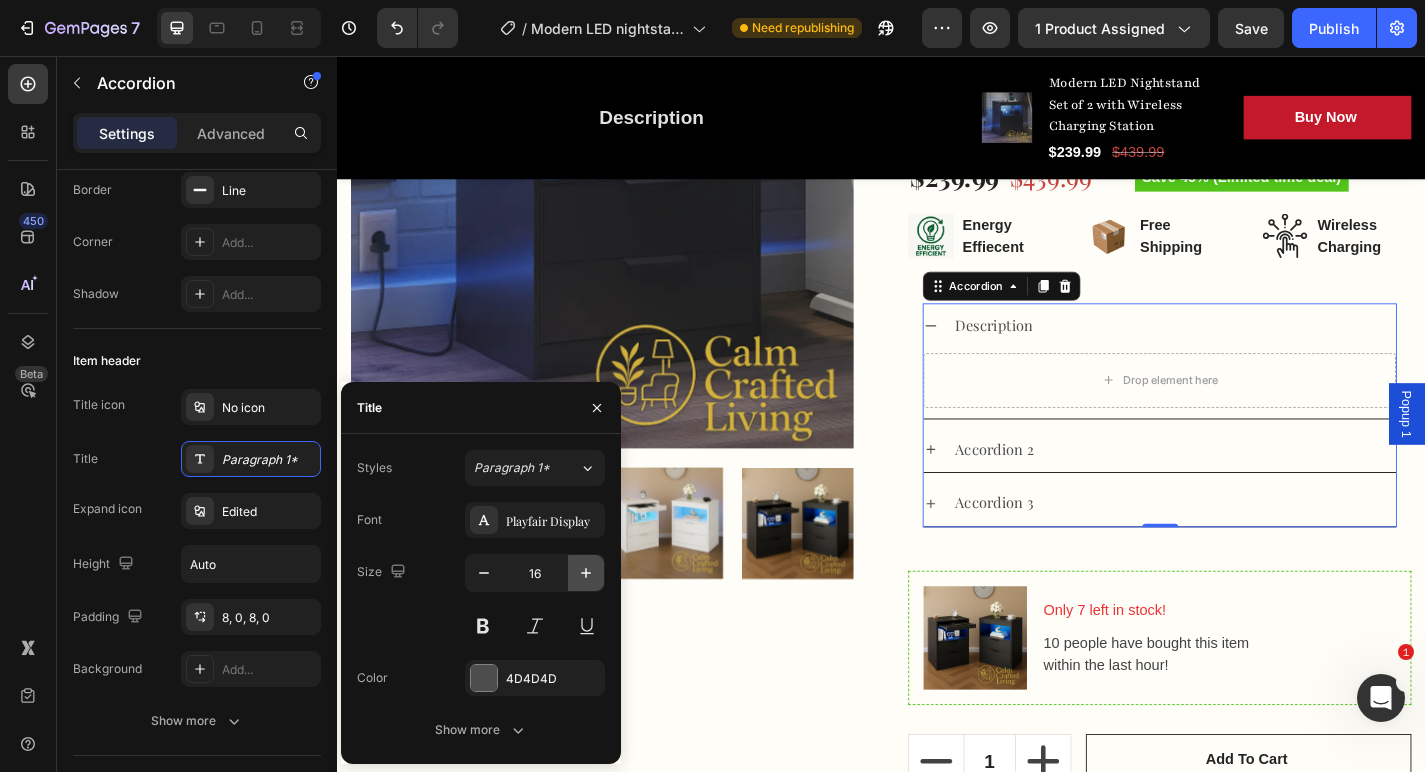 click 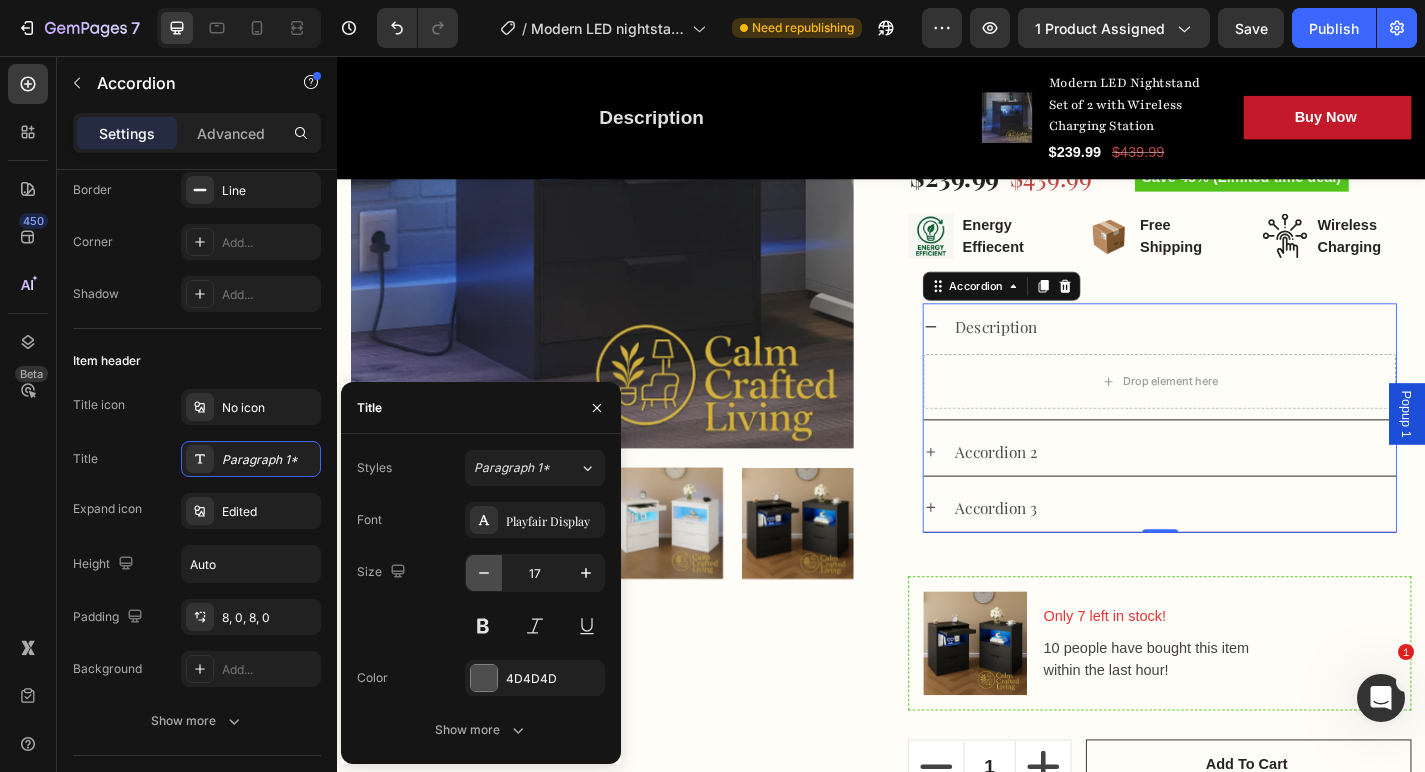 click at bounding box center (484, 573) 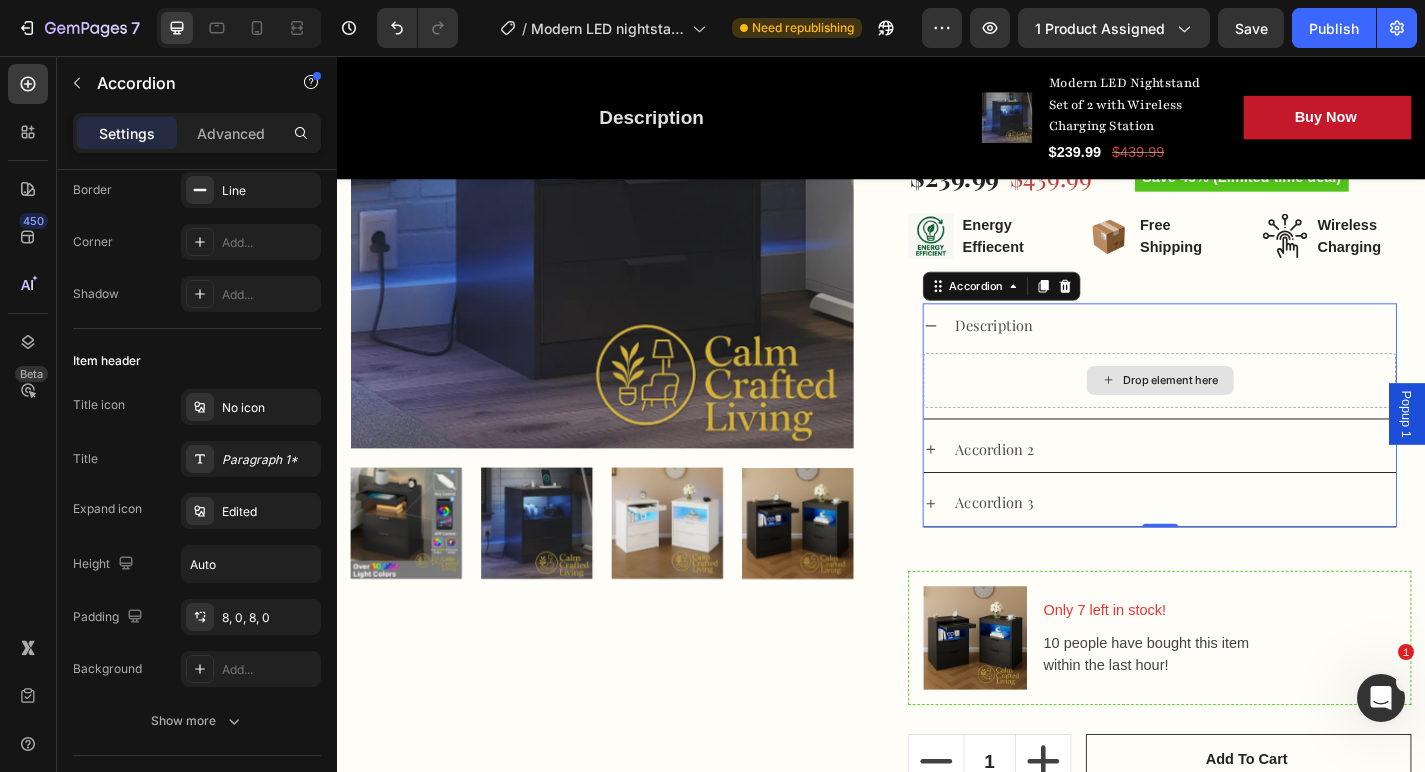 click on "Drop element here" at bounding box center (1244, 414) 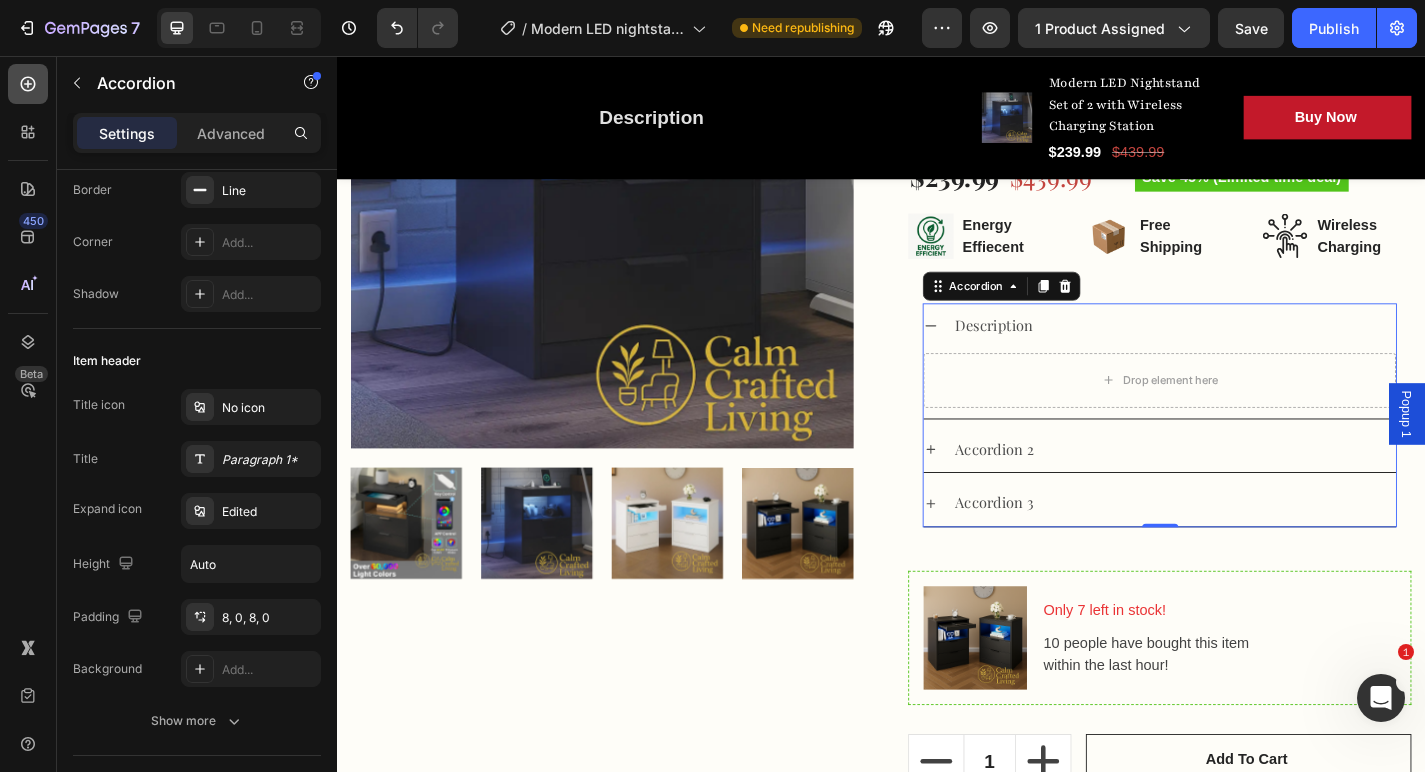 click 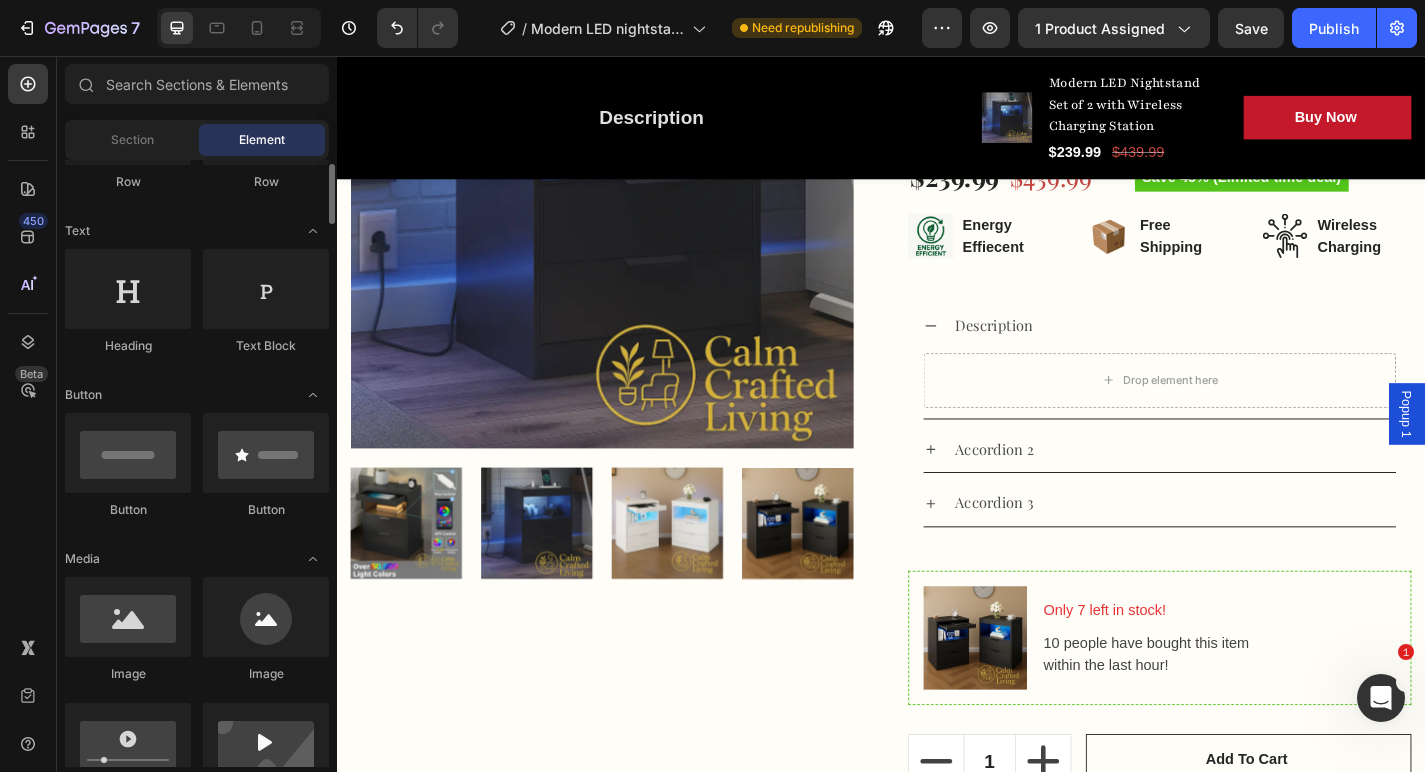 scroll, scrollTop: 227, scrollLeft: 0, axis: vertical 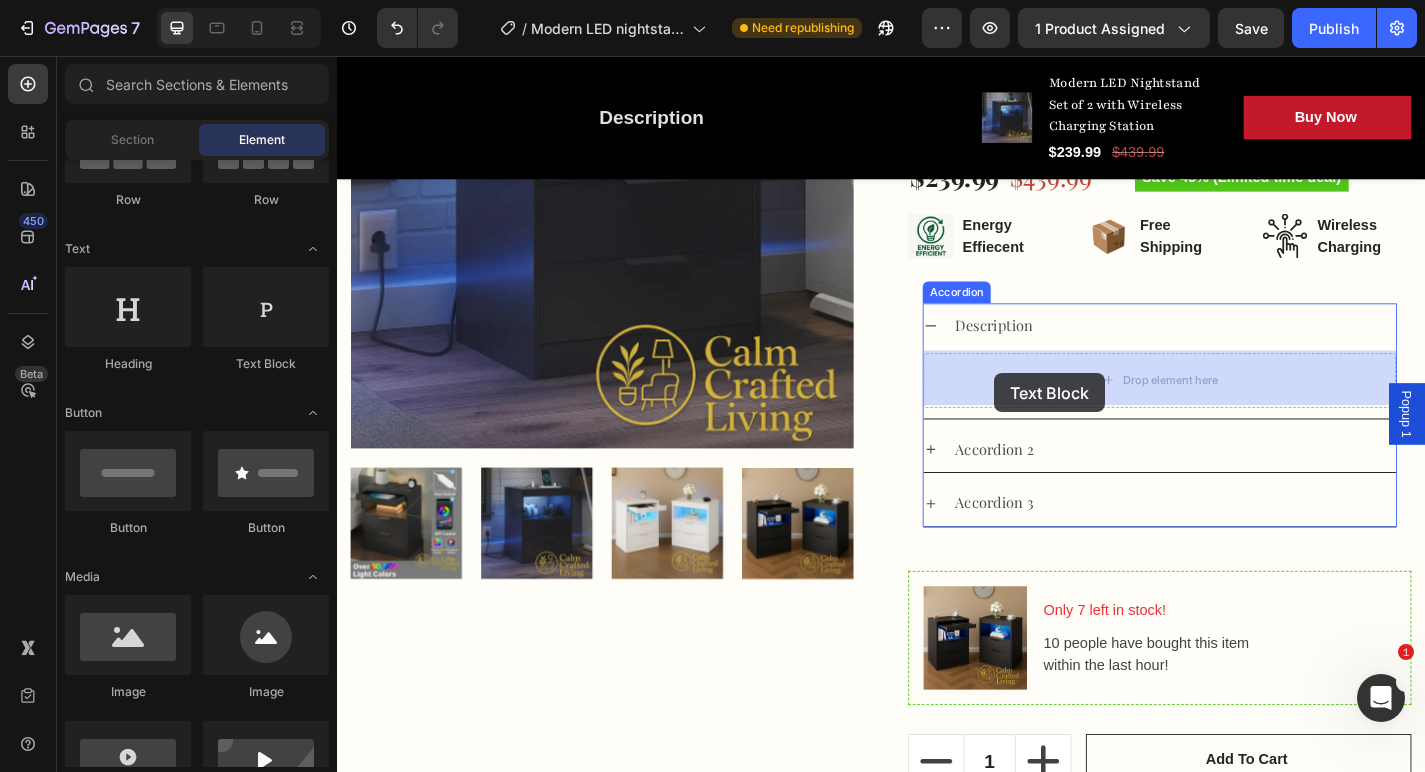 drag, startPoint x: 569, startPoint y: 359, endPoint x: 1063, endPoint y: 406, distance: 496.2308 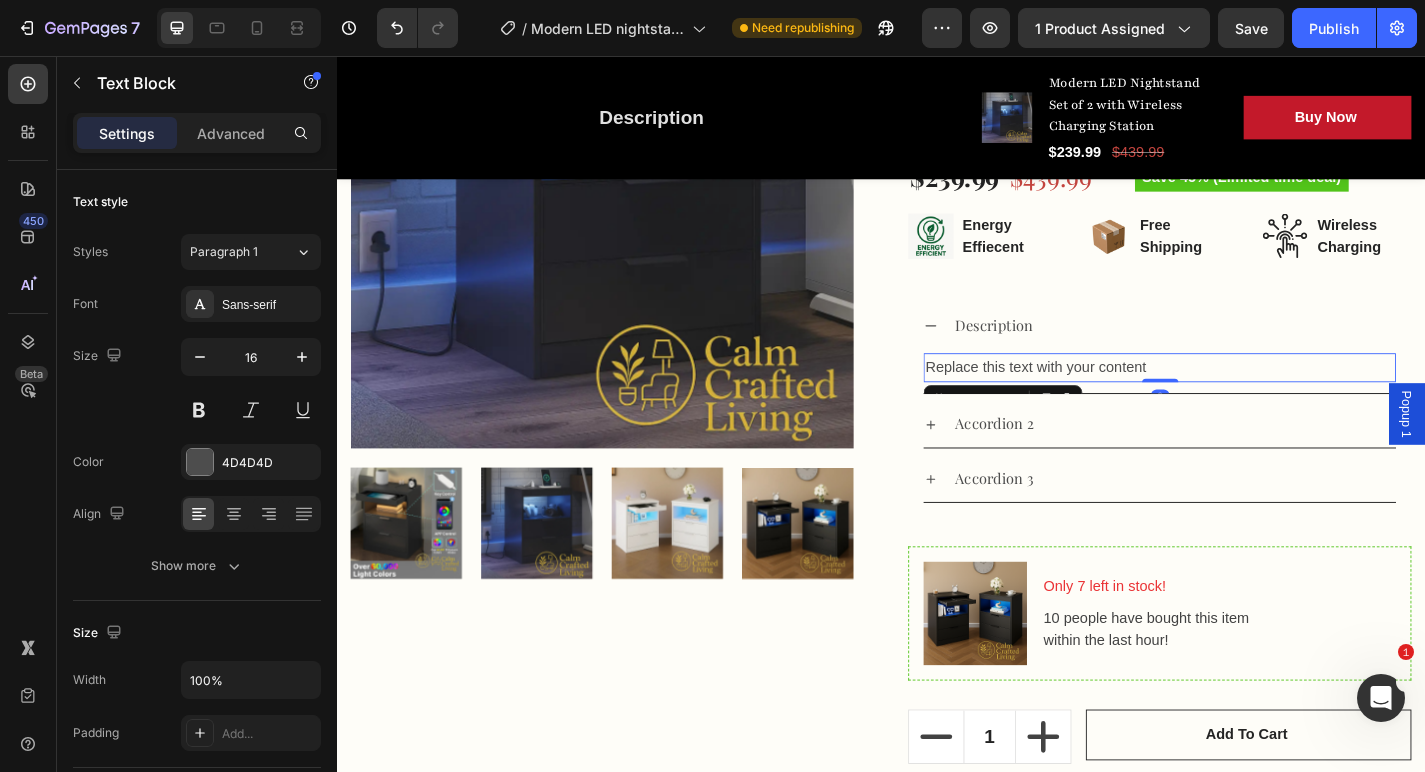 click on "Replace this text with your content" at bounding box center [1244, 400] 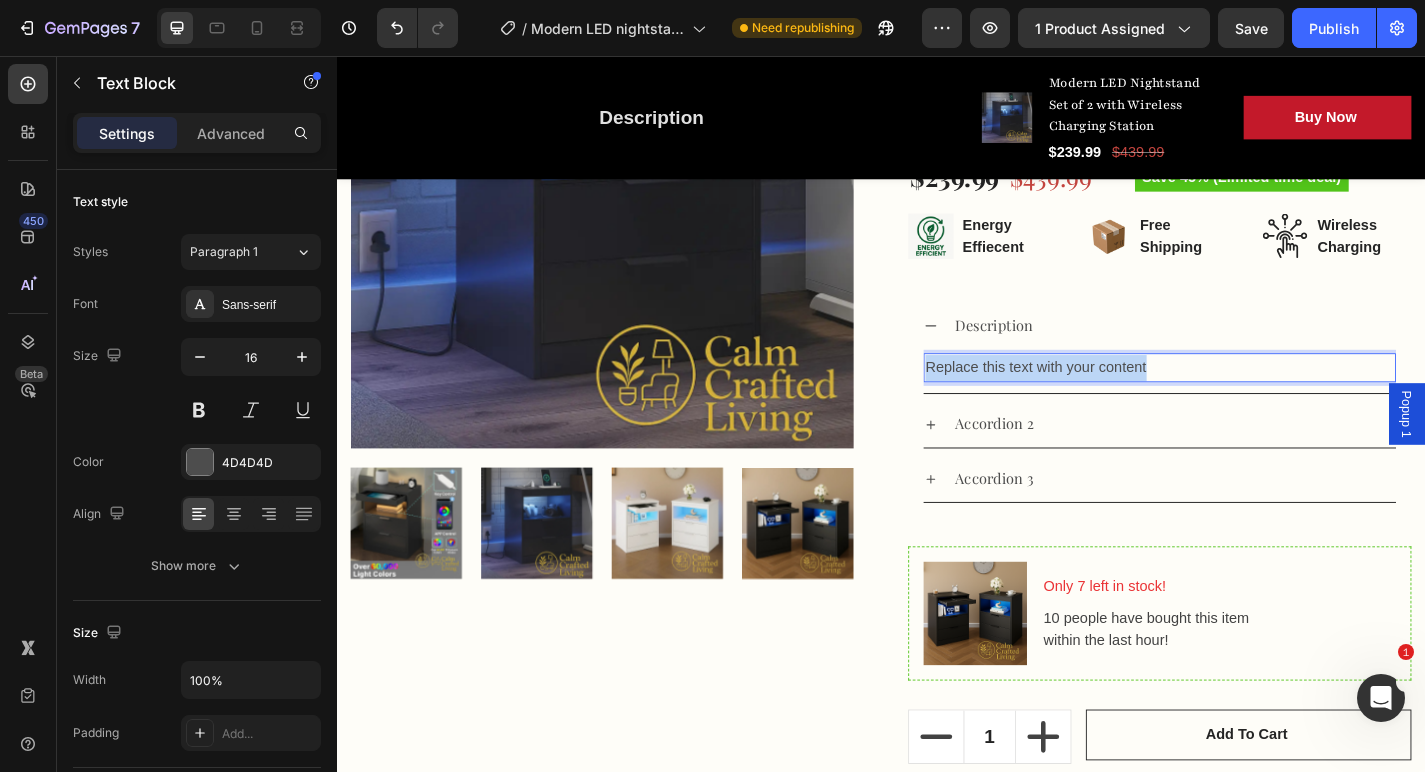 drag, startPoint x: 1239, startPoint y: 391, endPoint x: 982, endPoint y: 389, distance: 257.00778 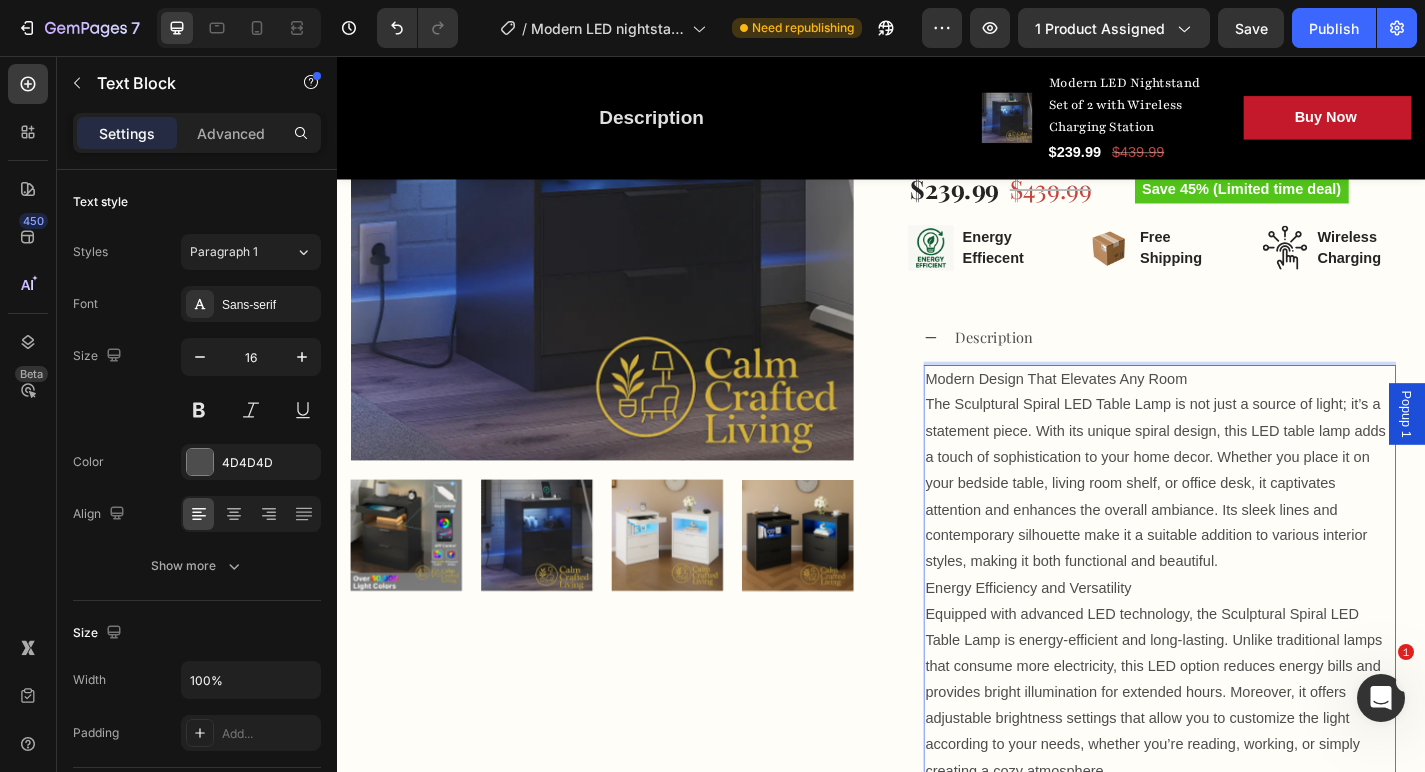 scroll, scrollTop: 584, scrollLeft: 0, axis: vertical 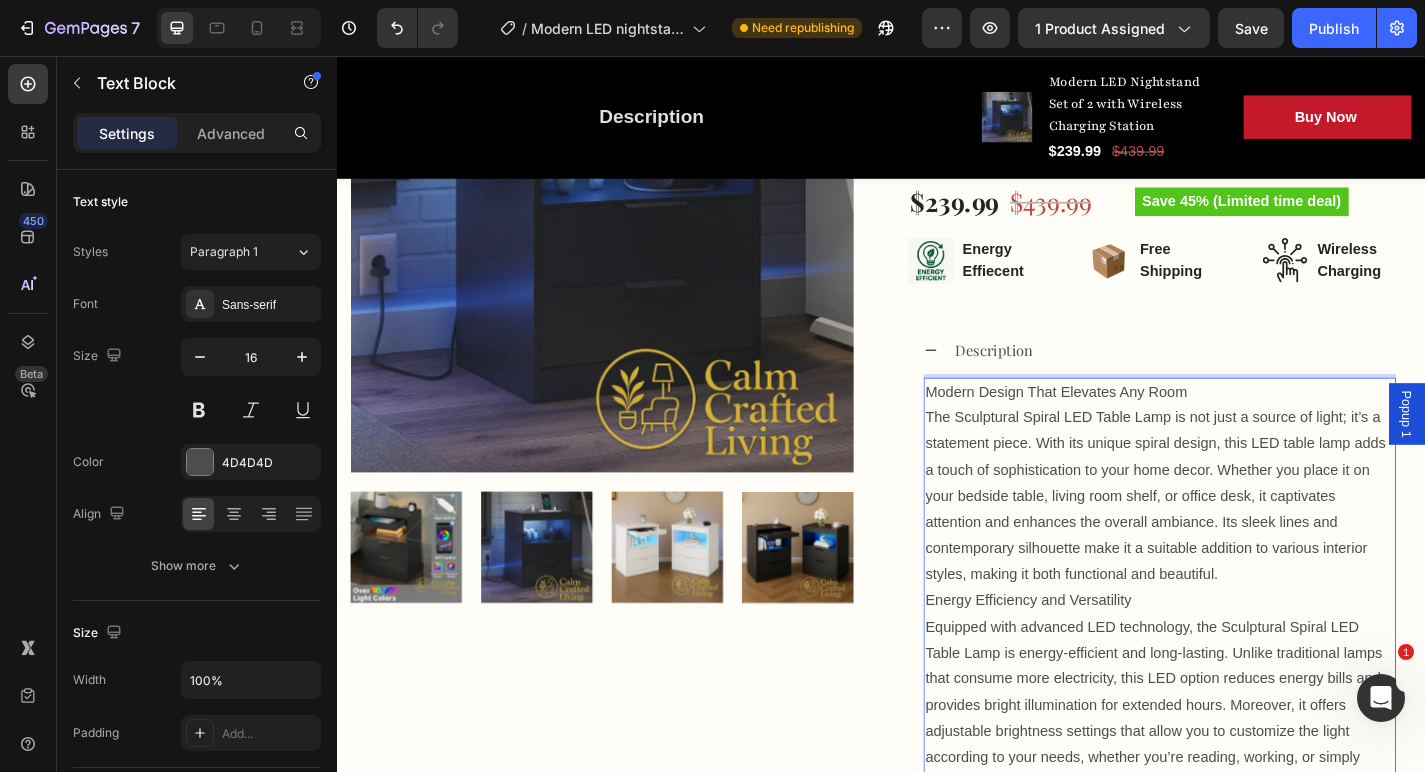 click on "The Sculptural Spiral LED Table Lamp is not just a source of light; it’s a statement piece. With its unique spiral design, this LED table lamp adds a touch of sophistication to your home decor. Whether you place it on your bedside table, living room shelf, or office desk, it captivates attention and enhances the overall ambiance. Its sleek lines and contemporary silhouette make it a suitable addition to various interior styles, making it both functional and beautiful." at bounding box center (1244, 542) 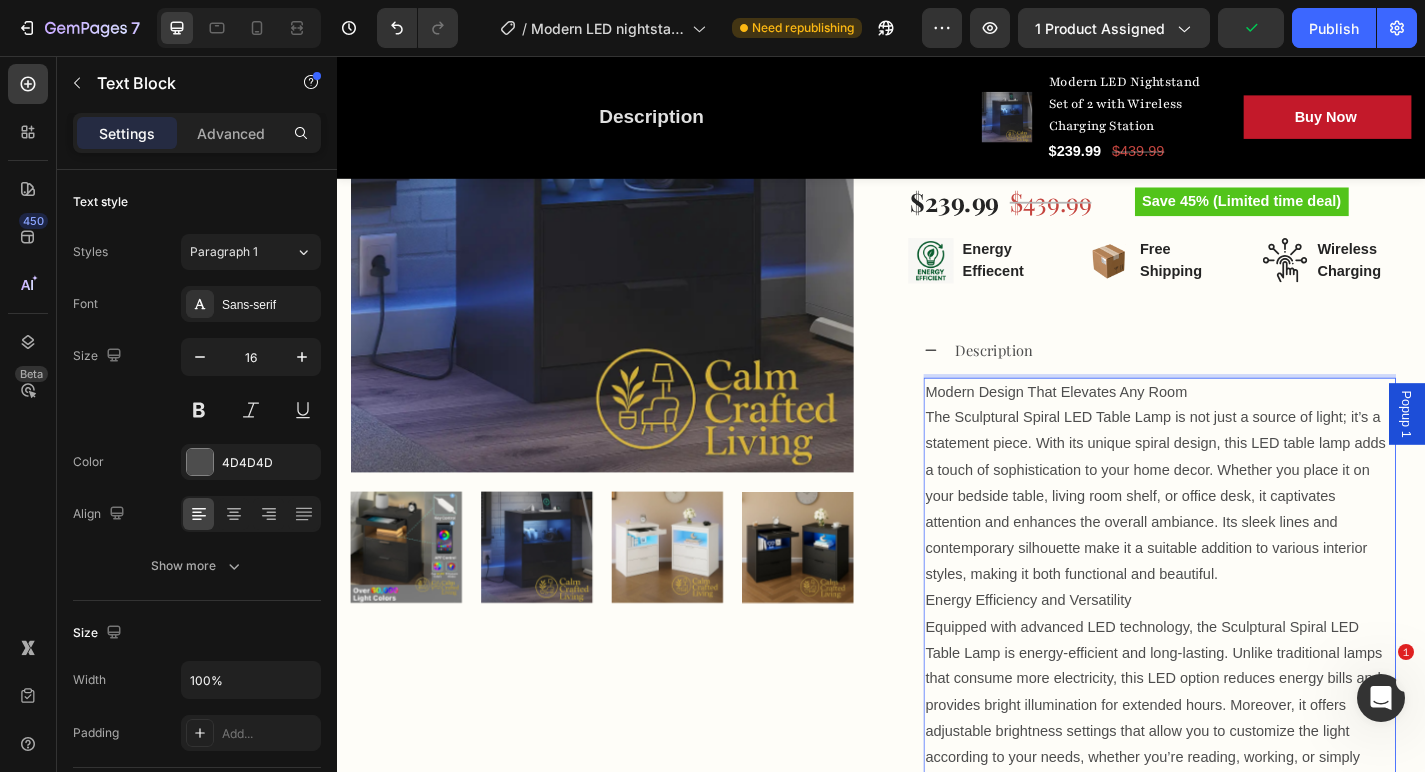 click on "The Sculptural Spiral LED Table Lamp is not just a source of light; it’s a statement piece. With its unique spiral design, this LED table lamp adds a touch of sophistication to your home decor. Whether you place it on your bedside table, living room shelf, or office desk, it captivates attention and enhances the overall ambiance. Its sleek lines and contemporary silhouette make it a suitable addition to various interior styles, making it both functional and beautiful." at bounding box center (1244, 542) 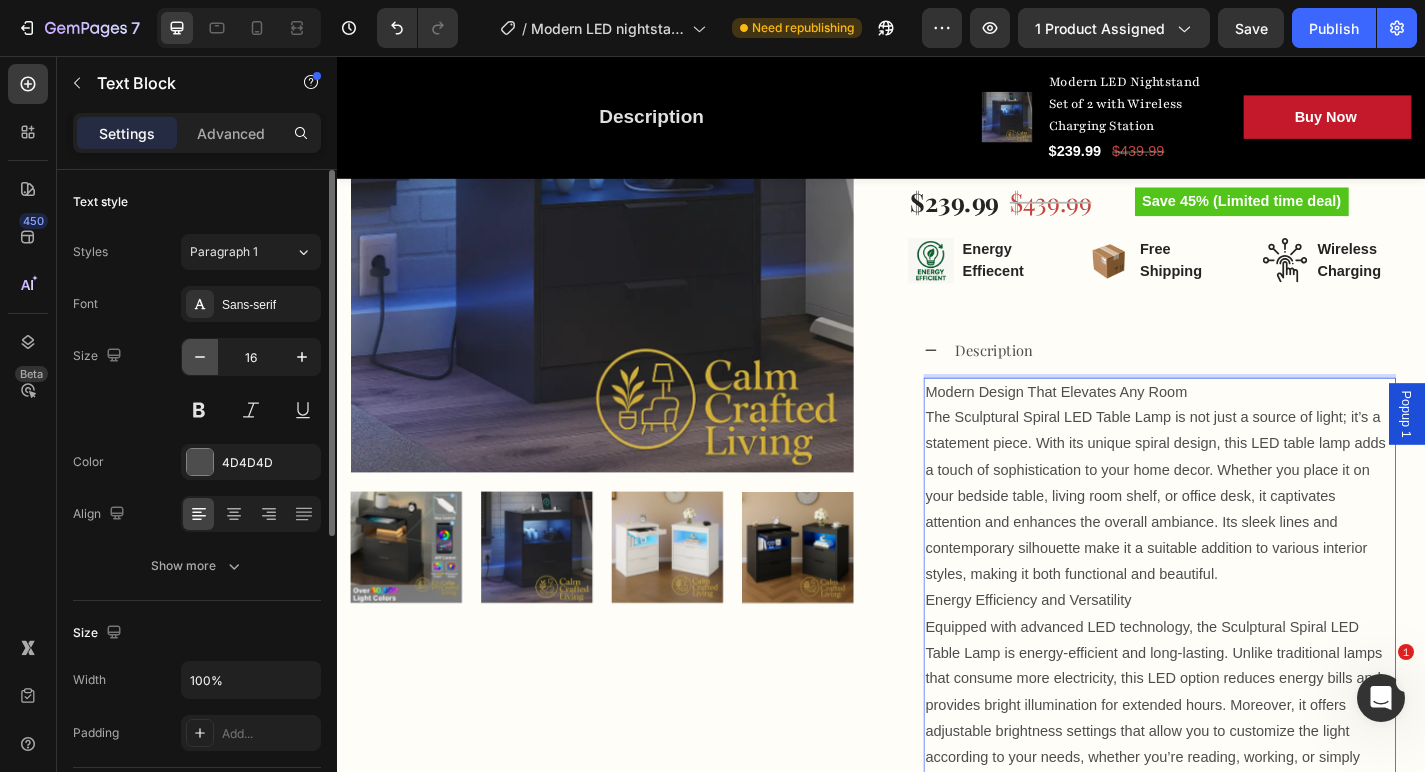 click 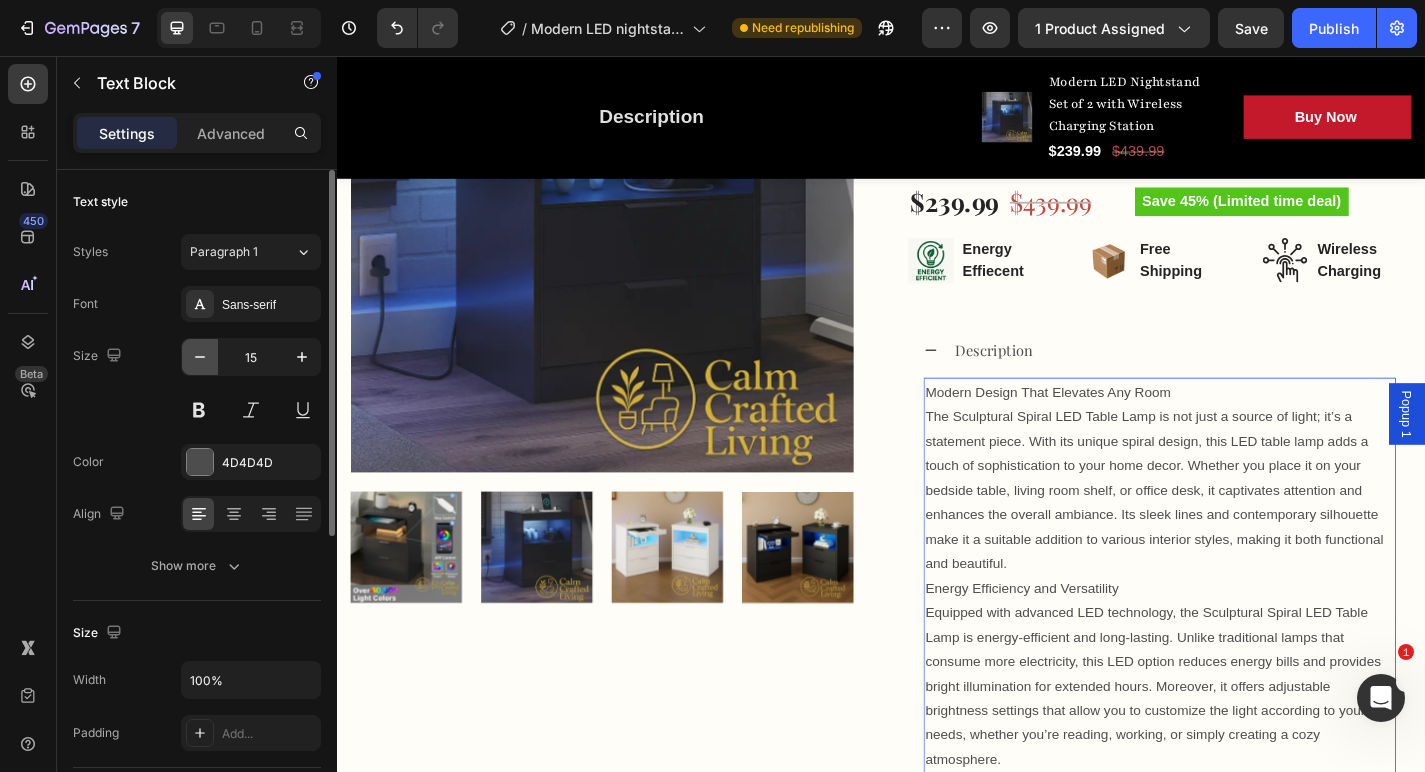 click 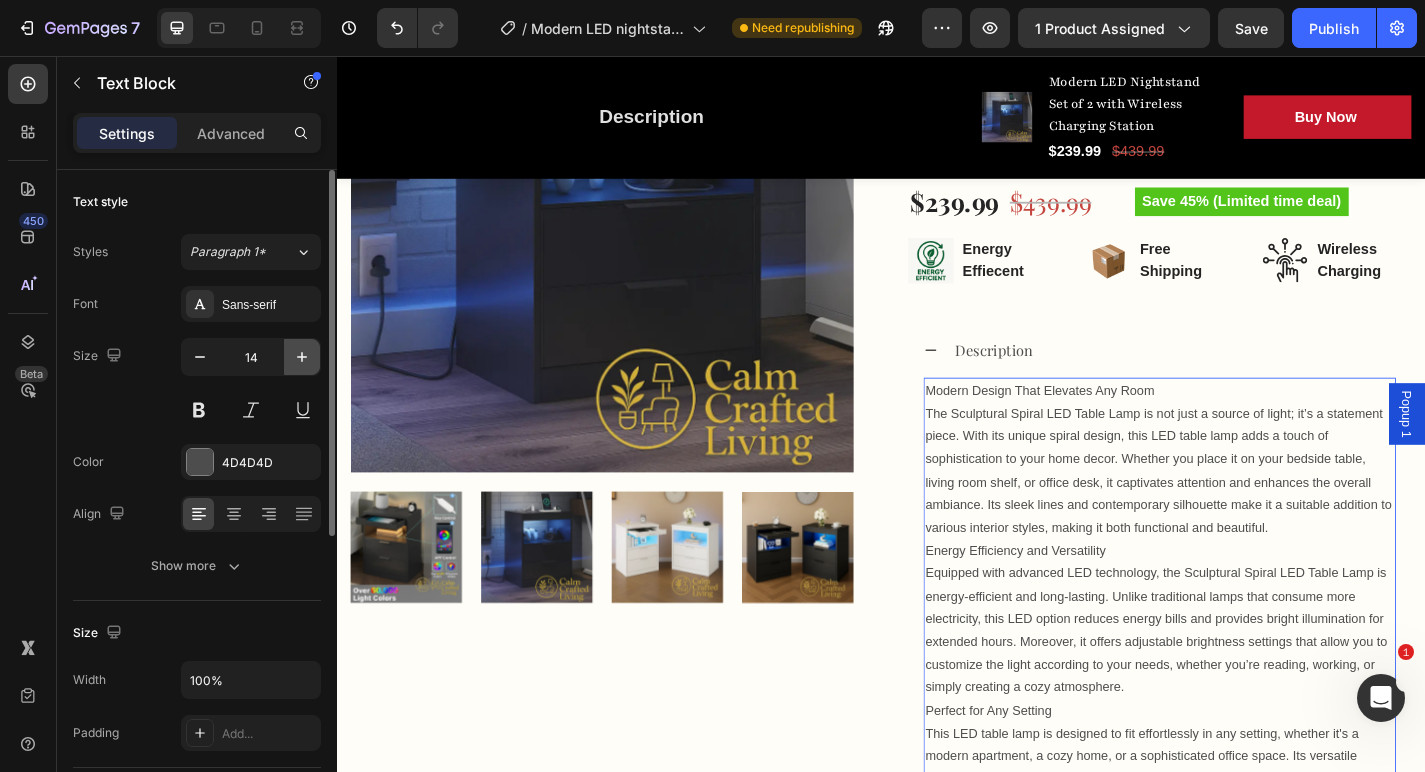 click 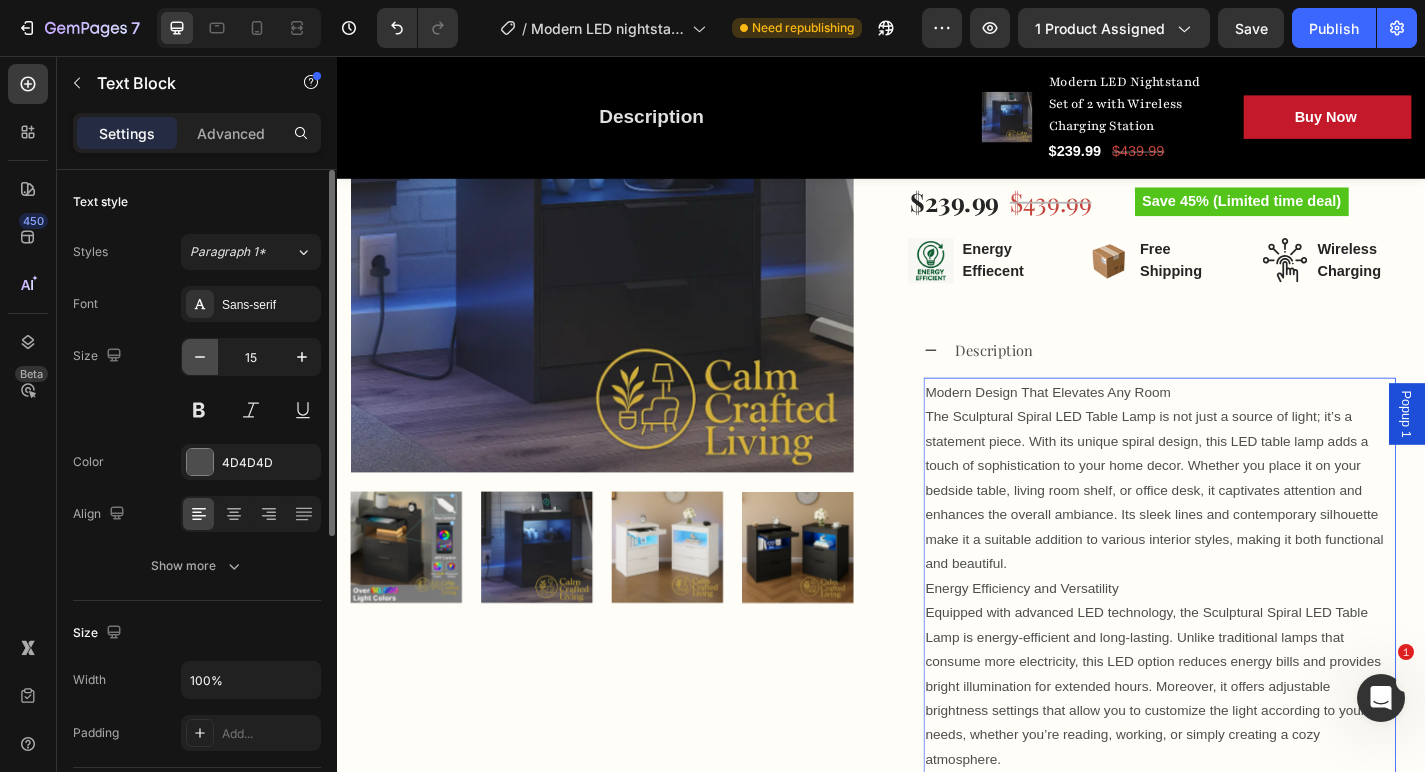 click at bounding box center (200, 357) 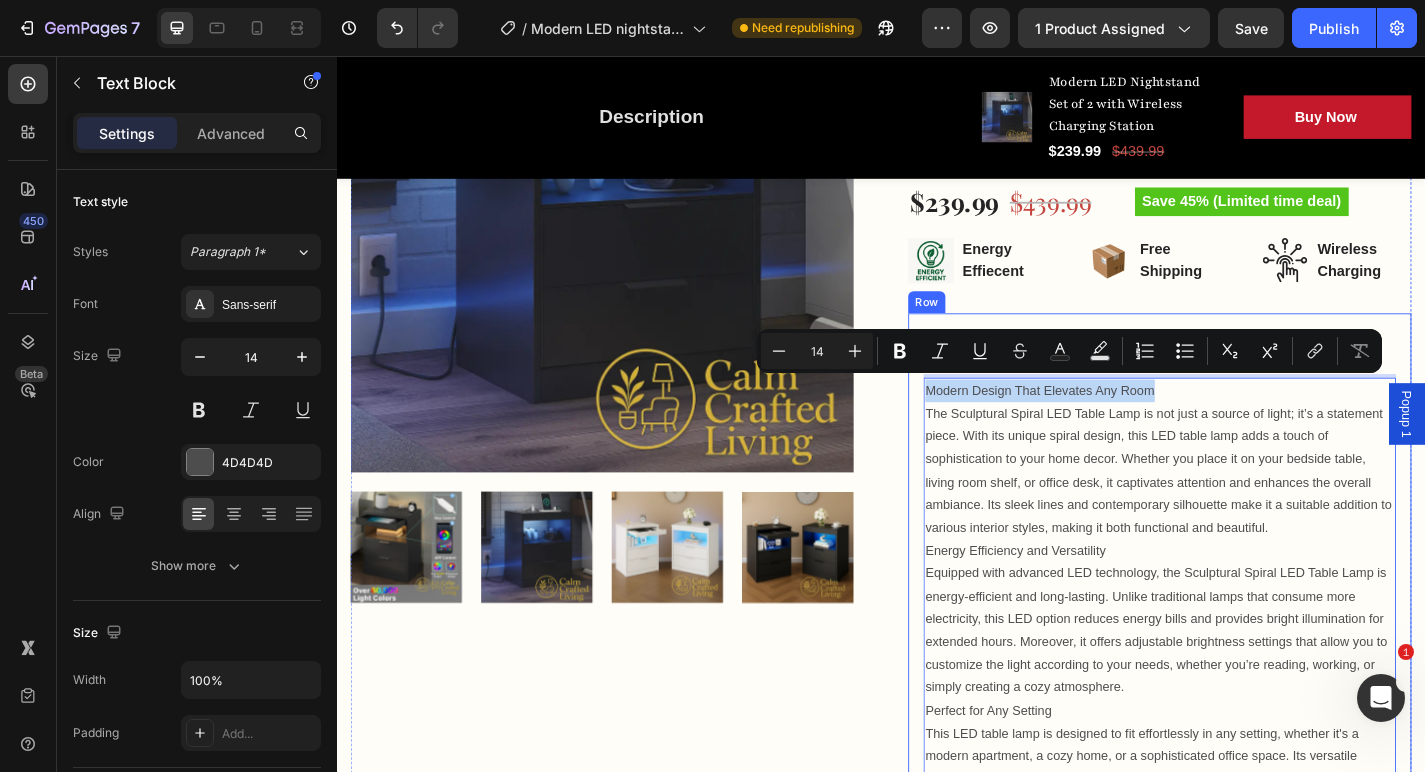 drag, startPoint x: 1244, startPoint y: 421, endPoint x: 976, endPoint y: 421, distance: 268 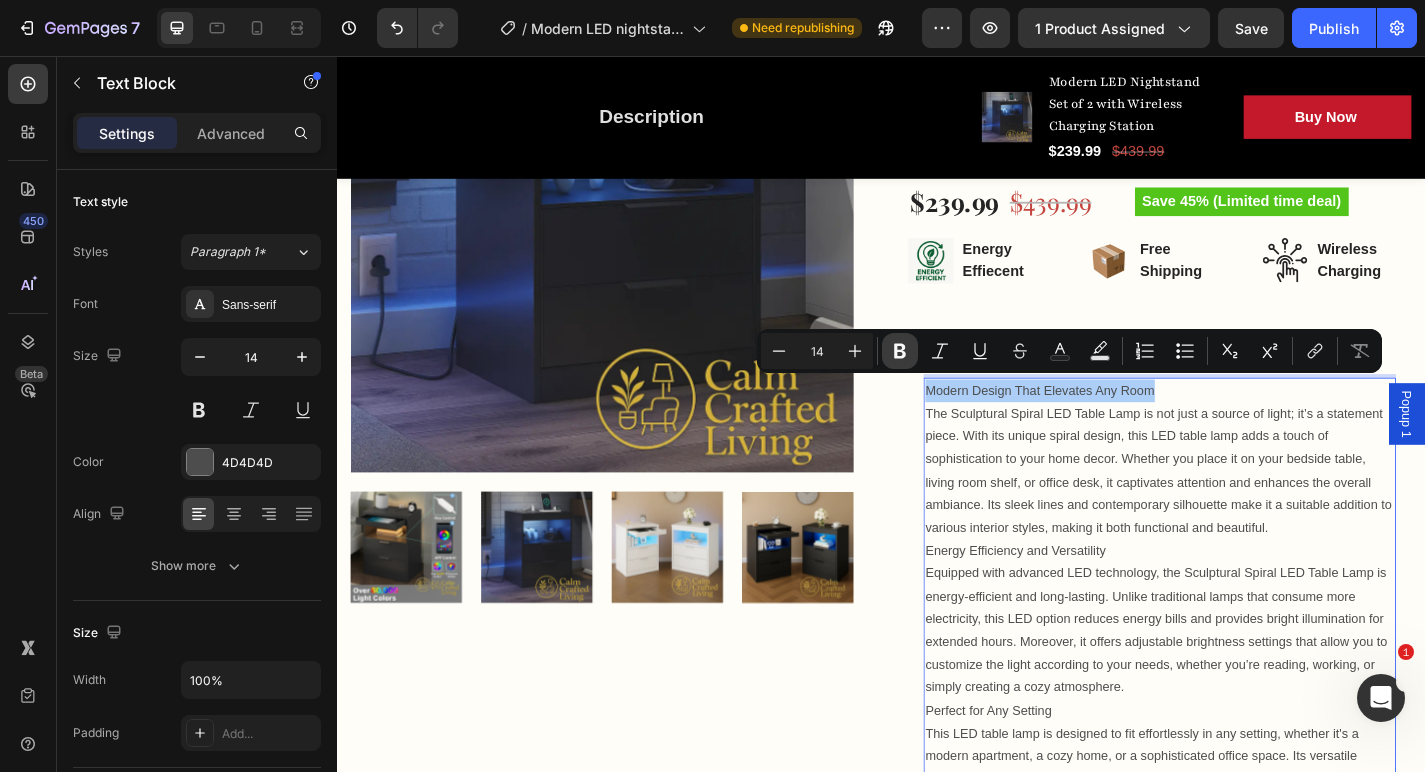 click 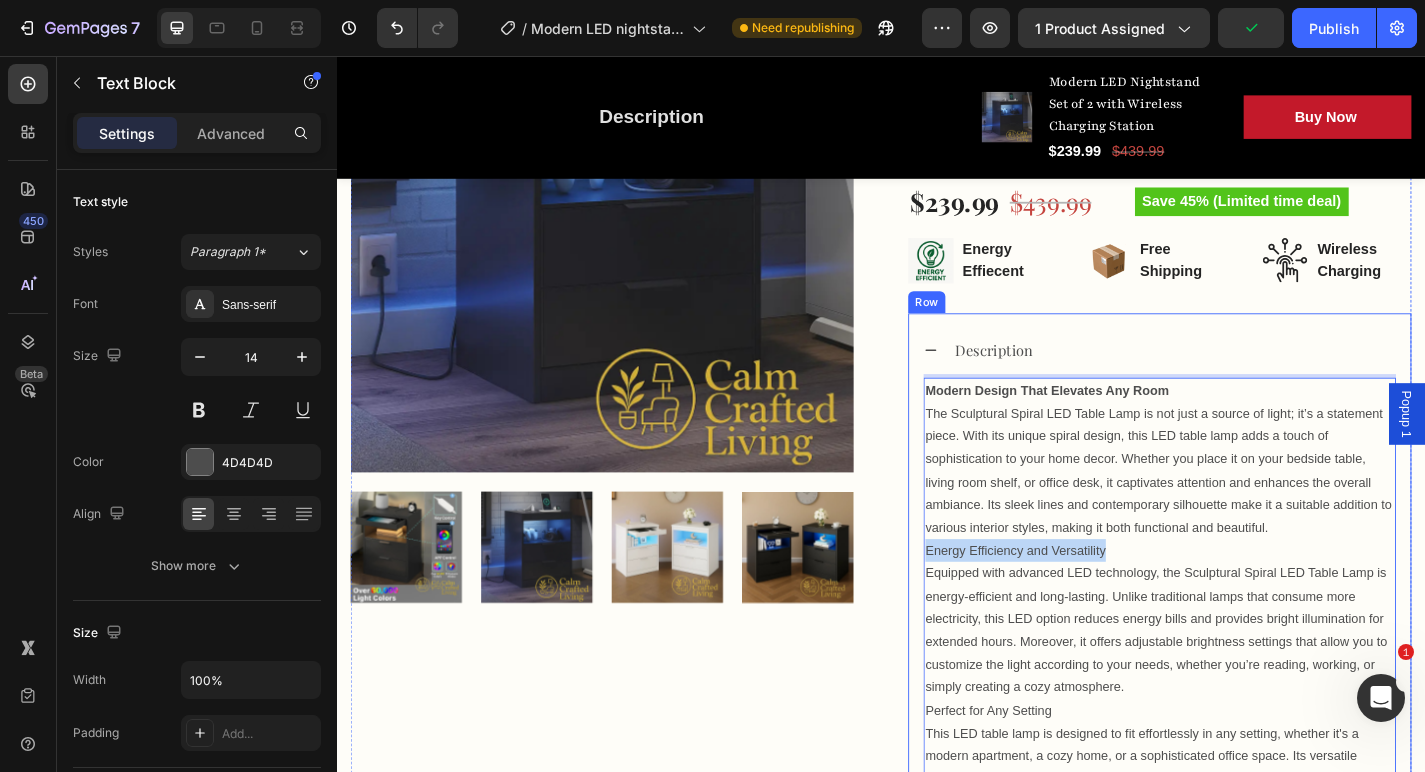 drag, startPoint x: 1188, startPoint y: 595, endPoint x: 978, endPoint y: 592, distance: 210.02142 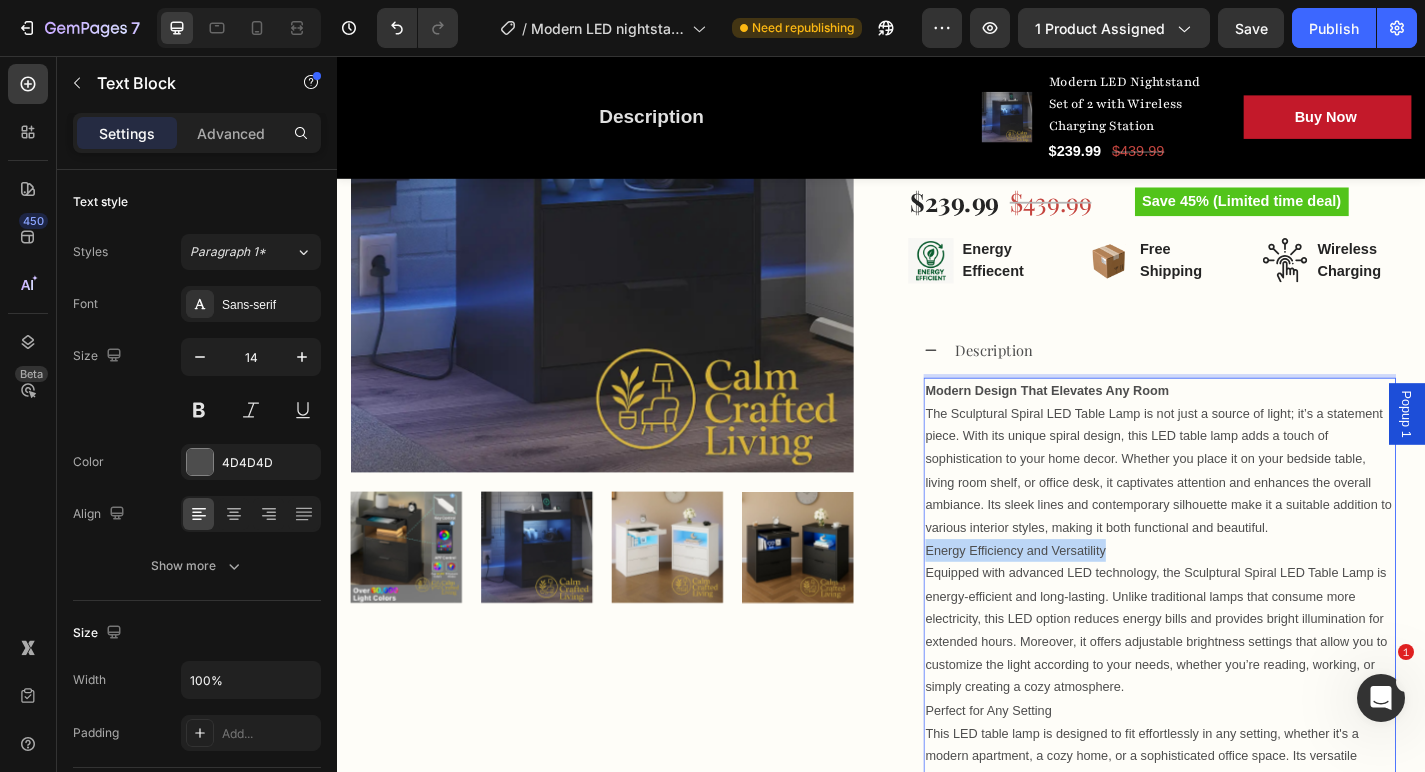 click on "Energy Efficiency and Versatility" at bounding box center (1244, 601) 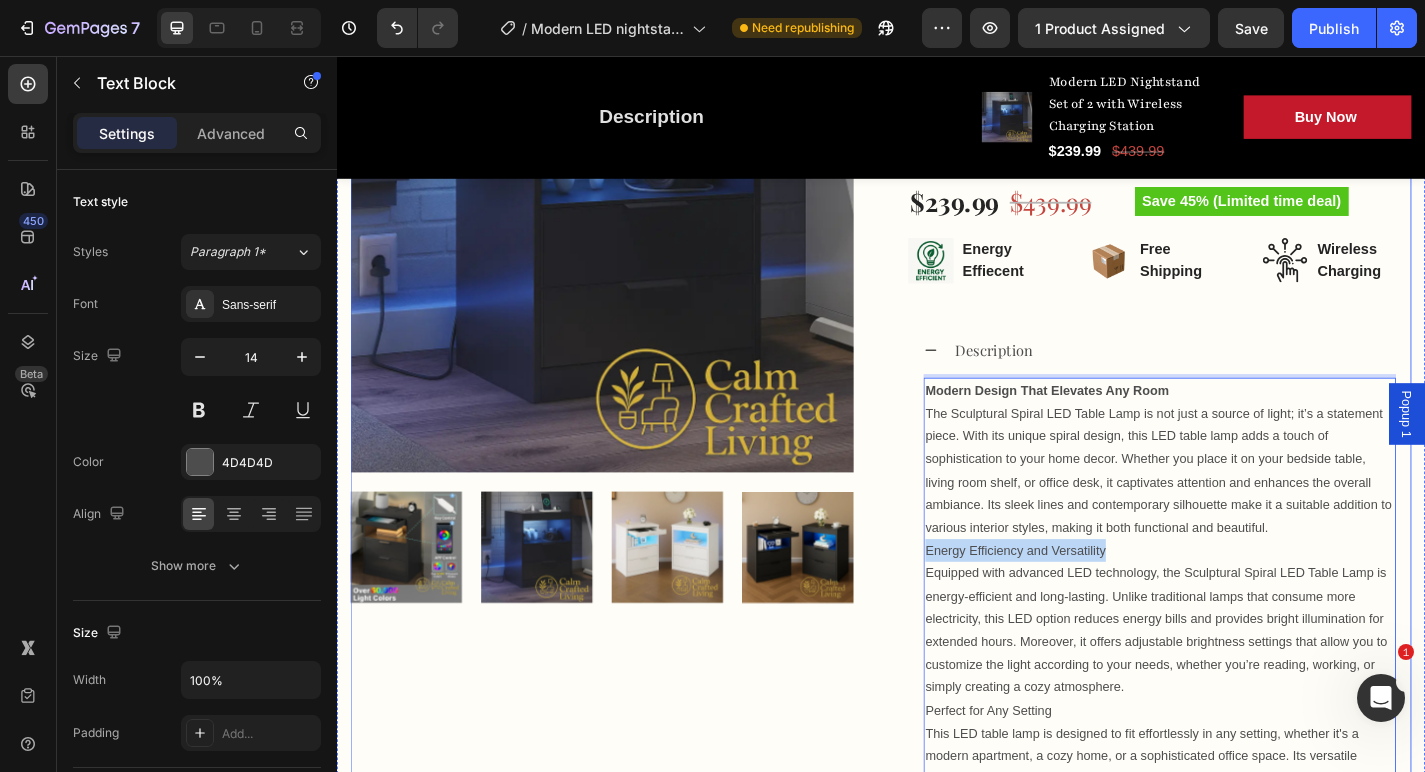 drag, startPoint x: 1187, startPoint y: 596, endPoint x: 940, endPoint y: 600, distance: 247.03238 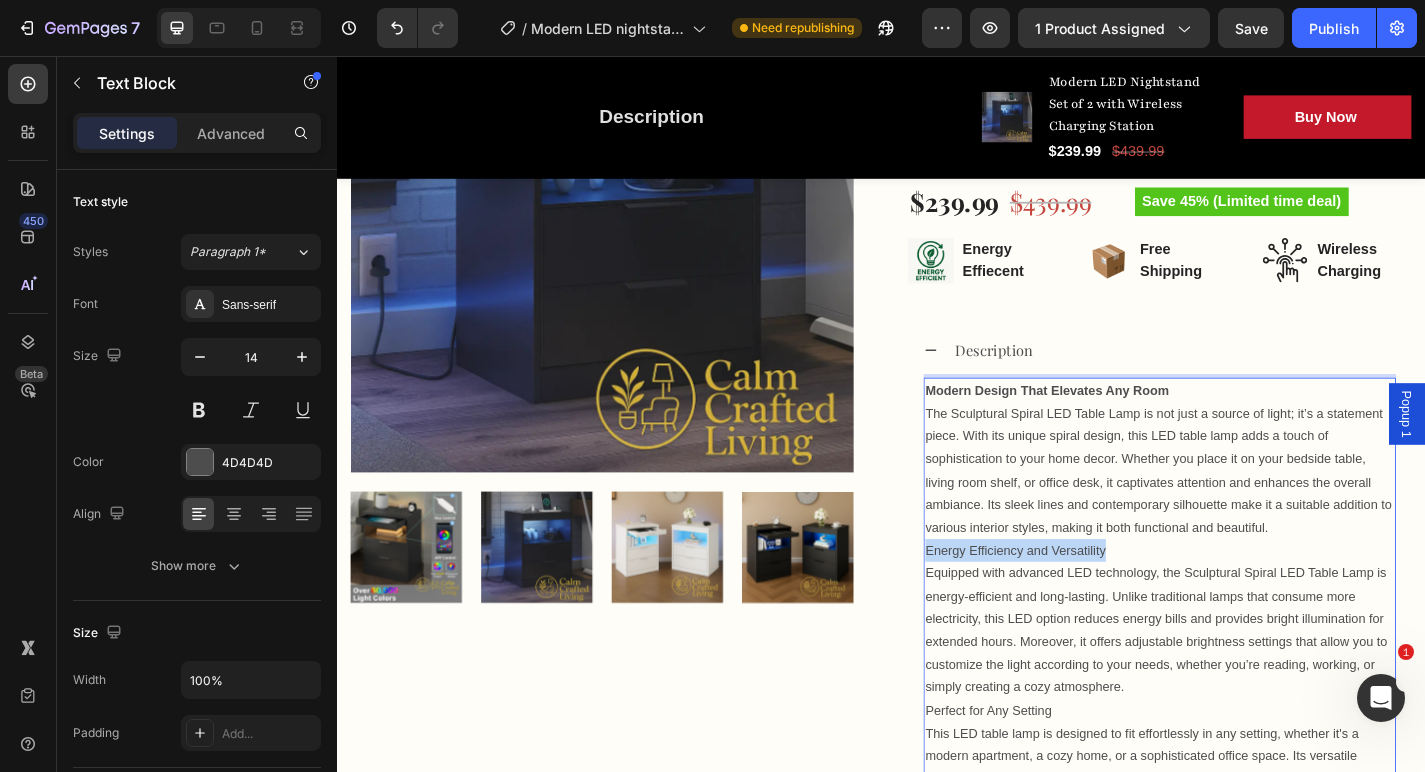 click on "Energy Efficiency and Versatility" at bounding box center [1244, 601] 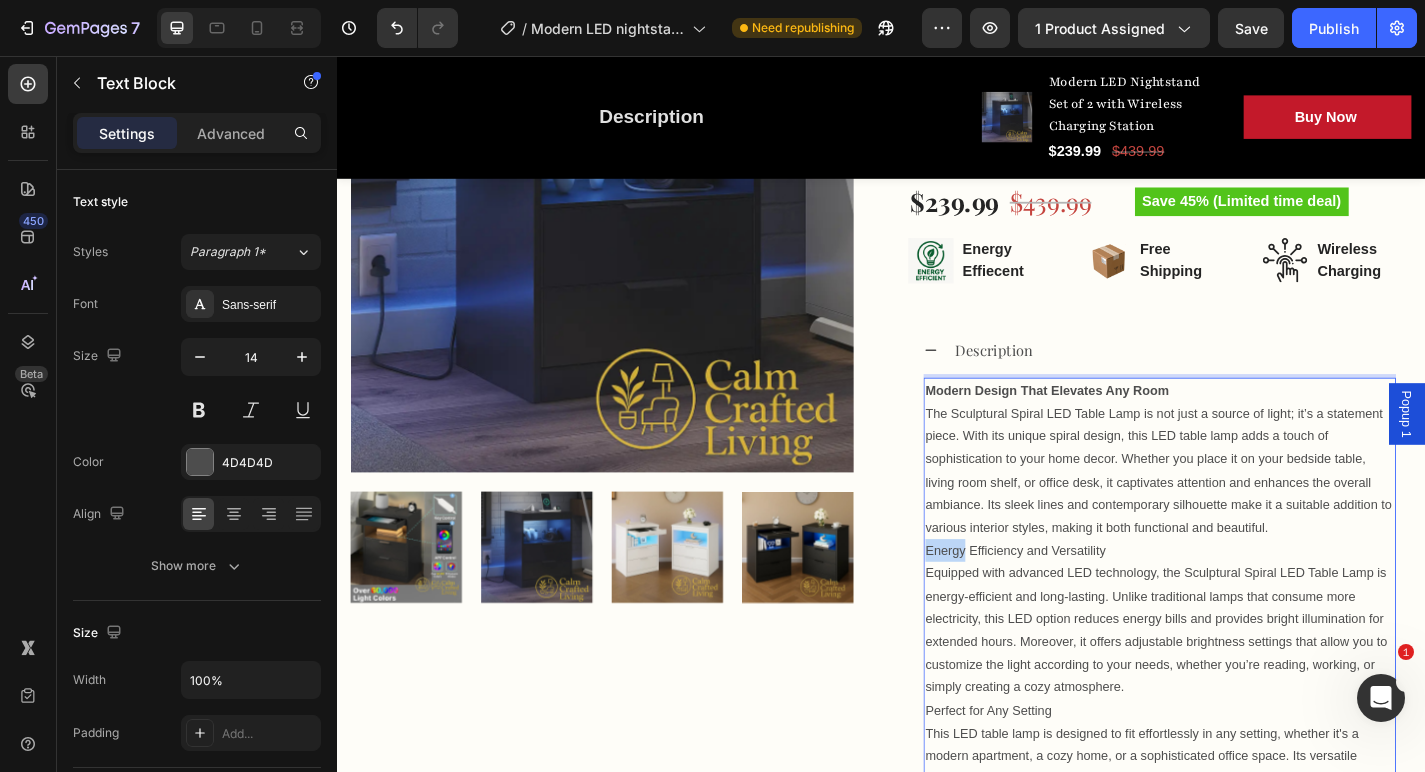 click on "Energy Efficiency and Versatility" at bounding box center (1244, 601) 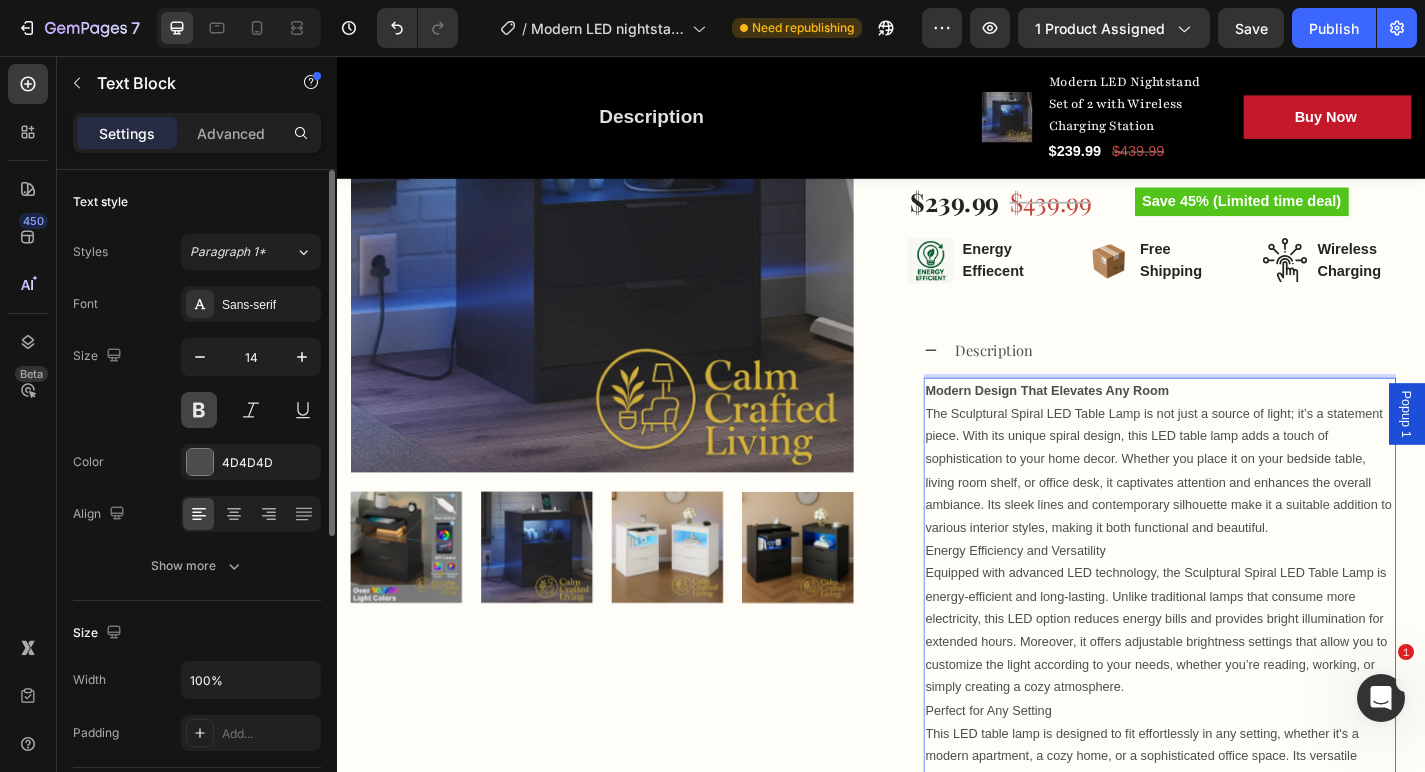 click at bounding box center [199, 410] 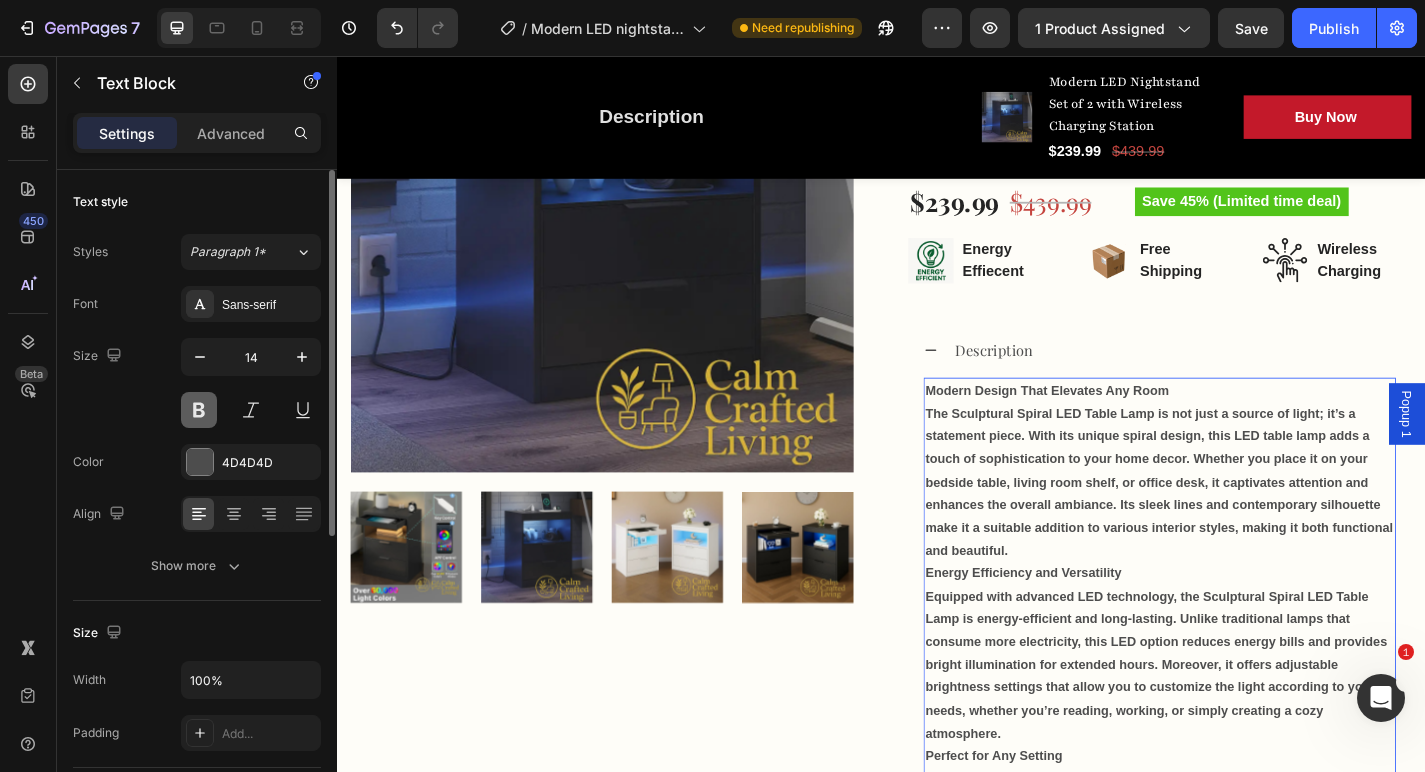 click at bounding box center (199, 410) 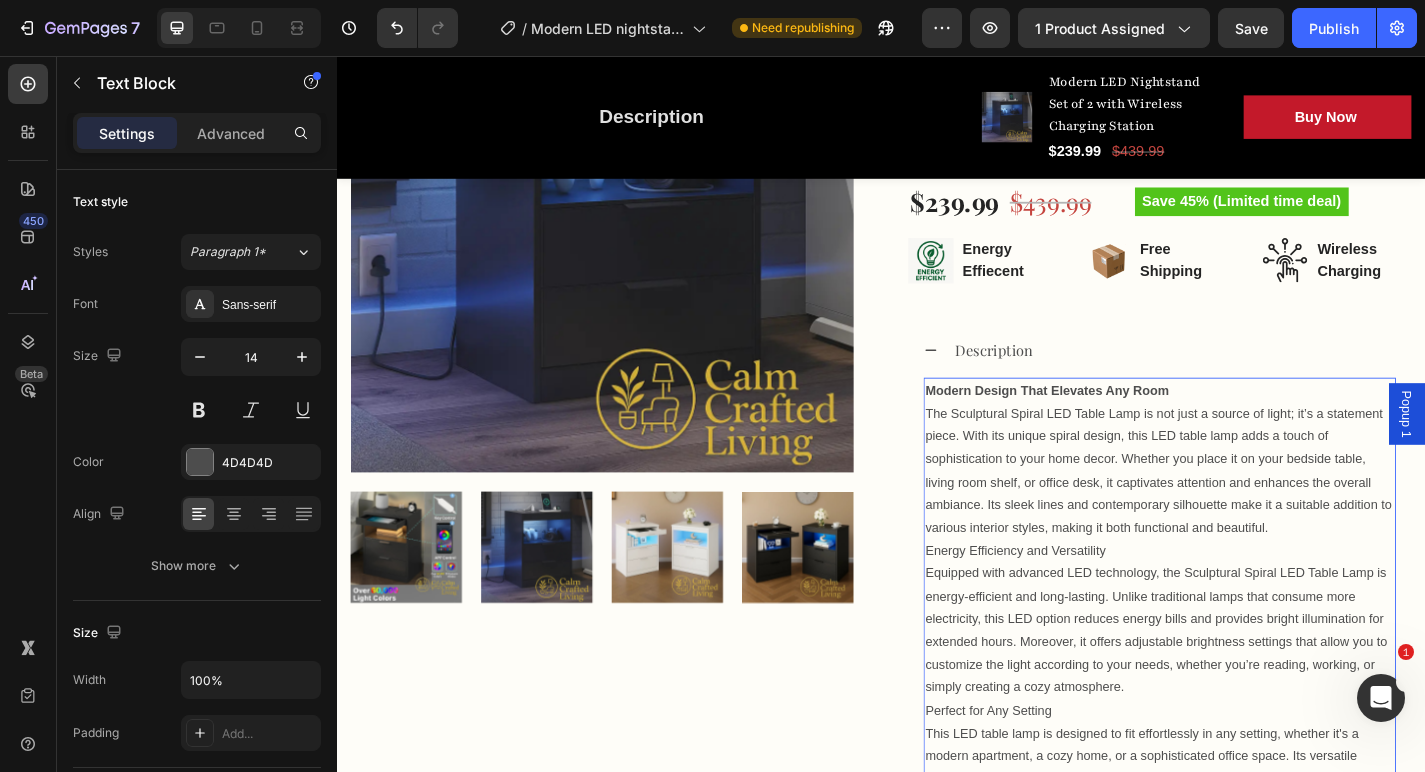 click on "Equipped with advanced LED technology, the Sculptural Spiral LED Table Lamp is energy-efficient and long-lasting. Unlike traditional lamps that consume more electricity, this LED option reduces energy bills and provides bright illumination for extended hours. Moreover, it offers adjustable brightness settings that allow you to customize the light according to your needs, whether you’re reading, working, or simply creating a cozy atmosphere." at bounding box center [1244, 689] 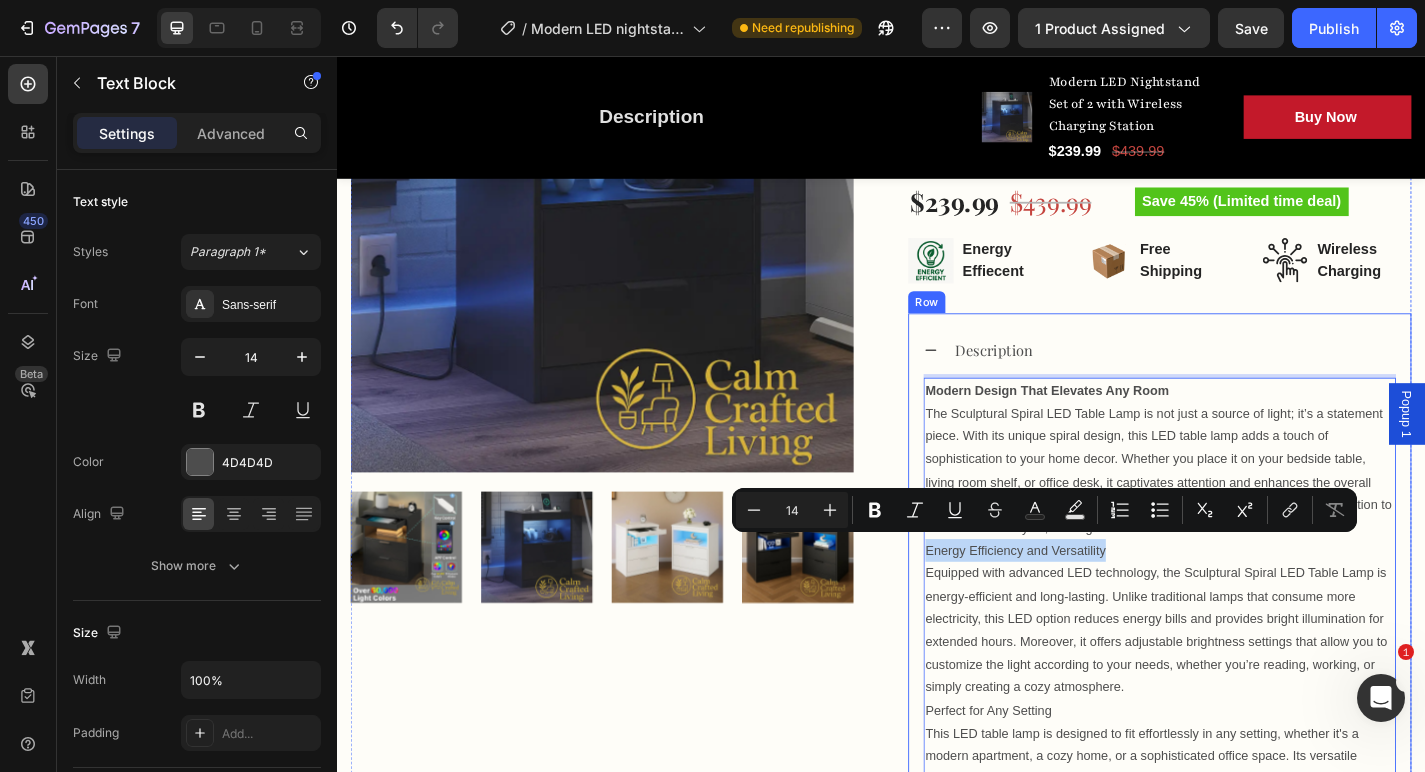 drag, startPoint x: 1185, startPoint y: 599, endPoint x: 979, endPoint y: 591, distance: 206.15529 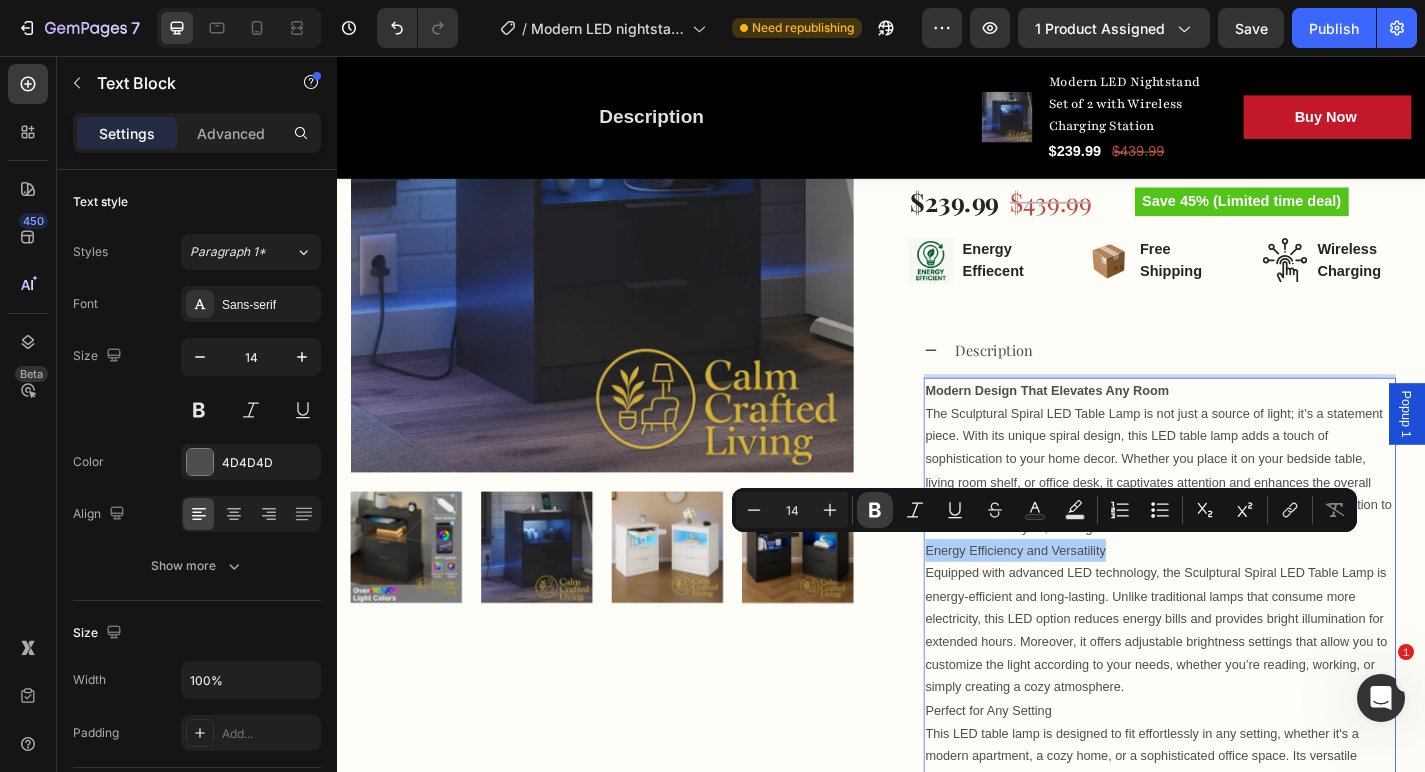 click 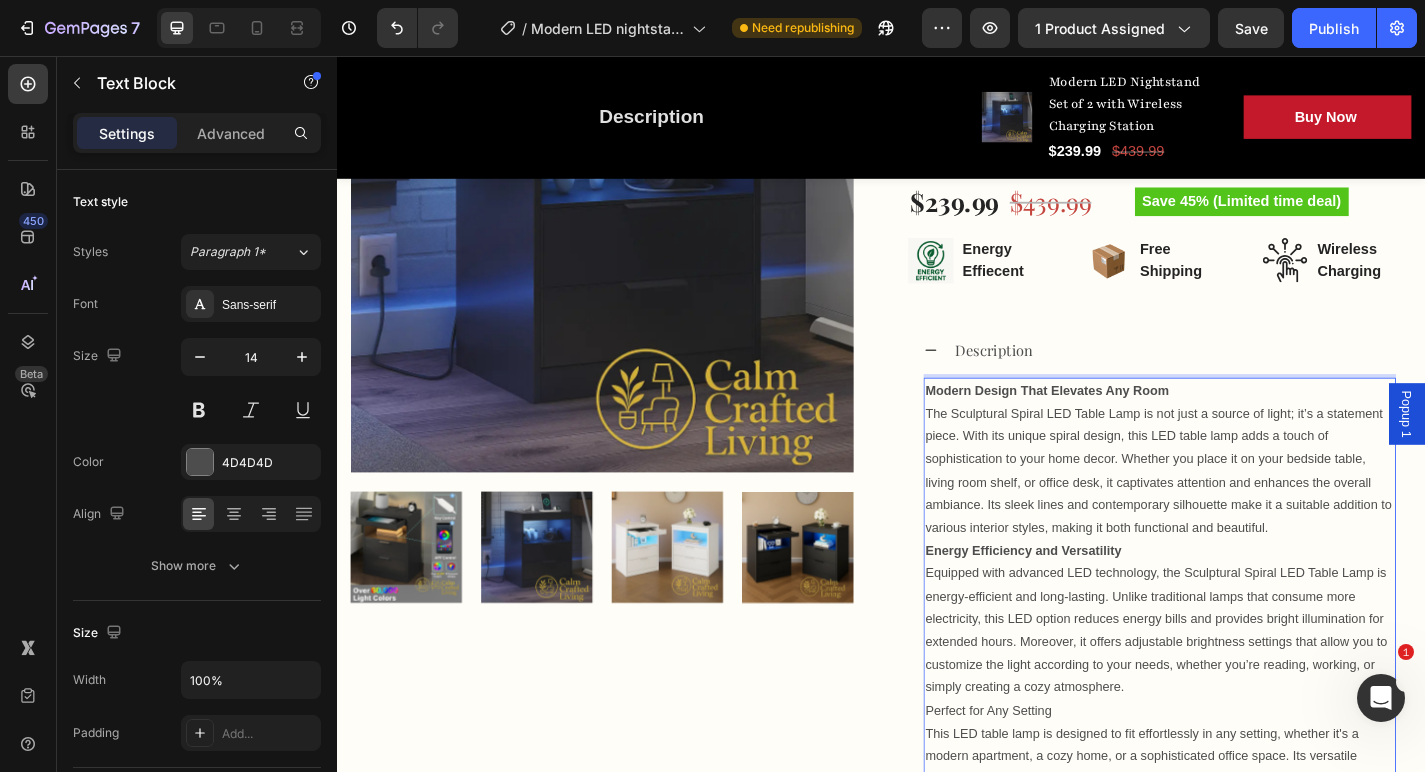 click on "Equipped with advanced LED technology, the Sculptural Spiral LED Table Lamp is energy-efficient and long-lasting. Unlike traditional lamps that consume more electricity, this LED option reduces energy bills and provides bright illumination for extended hours. Moreover, it offers adjustable brightness settings that allow you to customize the light according to your needs, whether you’re reading, working, or simply creating a cozy atmosphere." at bounding box center [1244, 689] 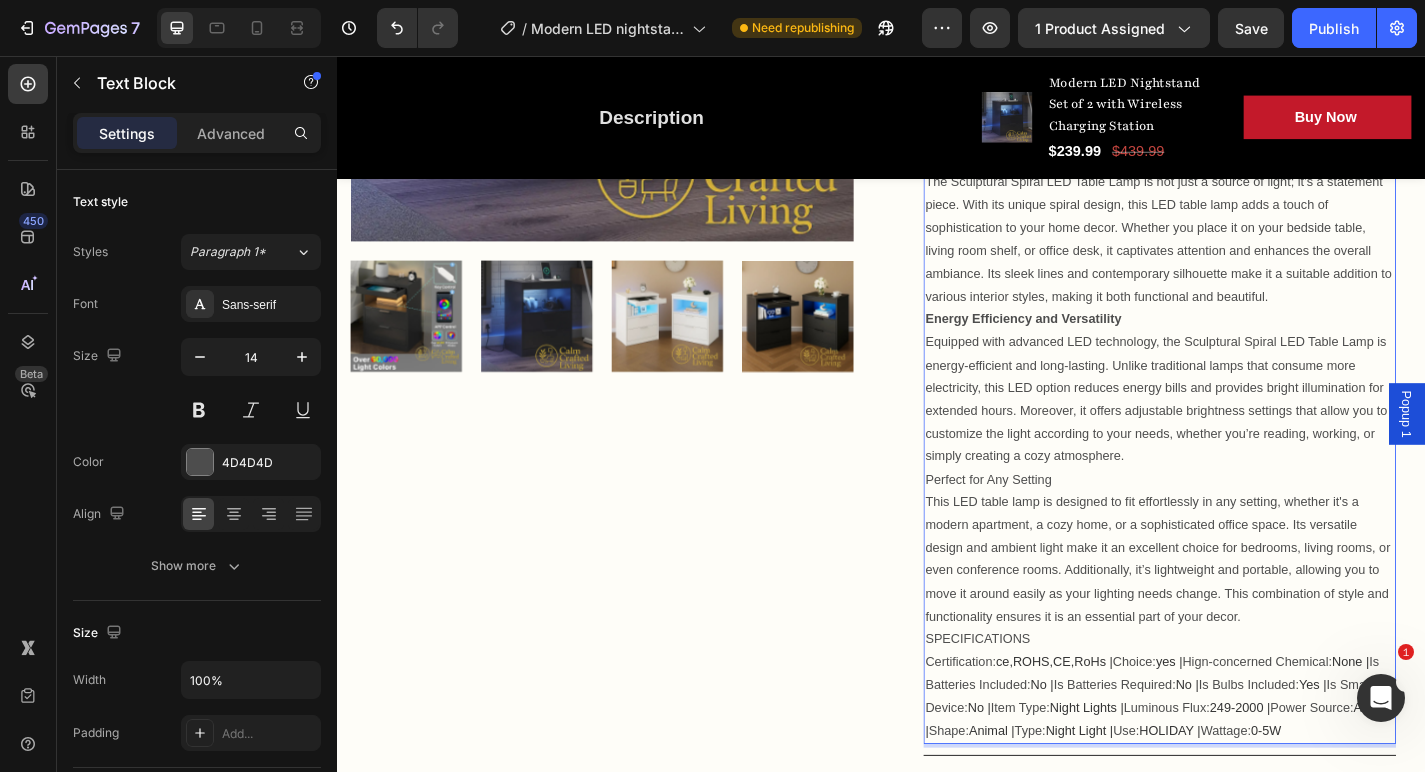 scroll, scrollTop: 845, scrollLeft: 0, axis: vertical 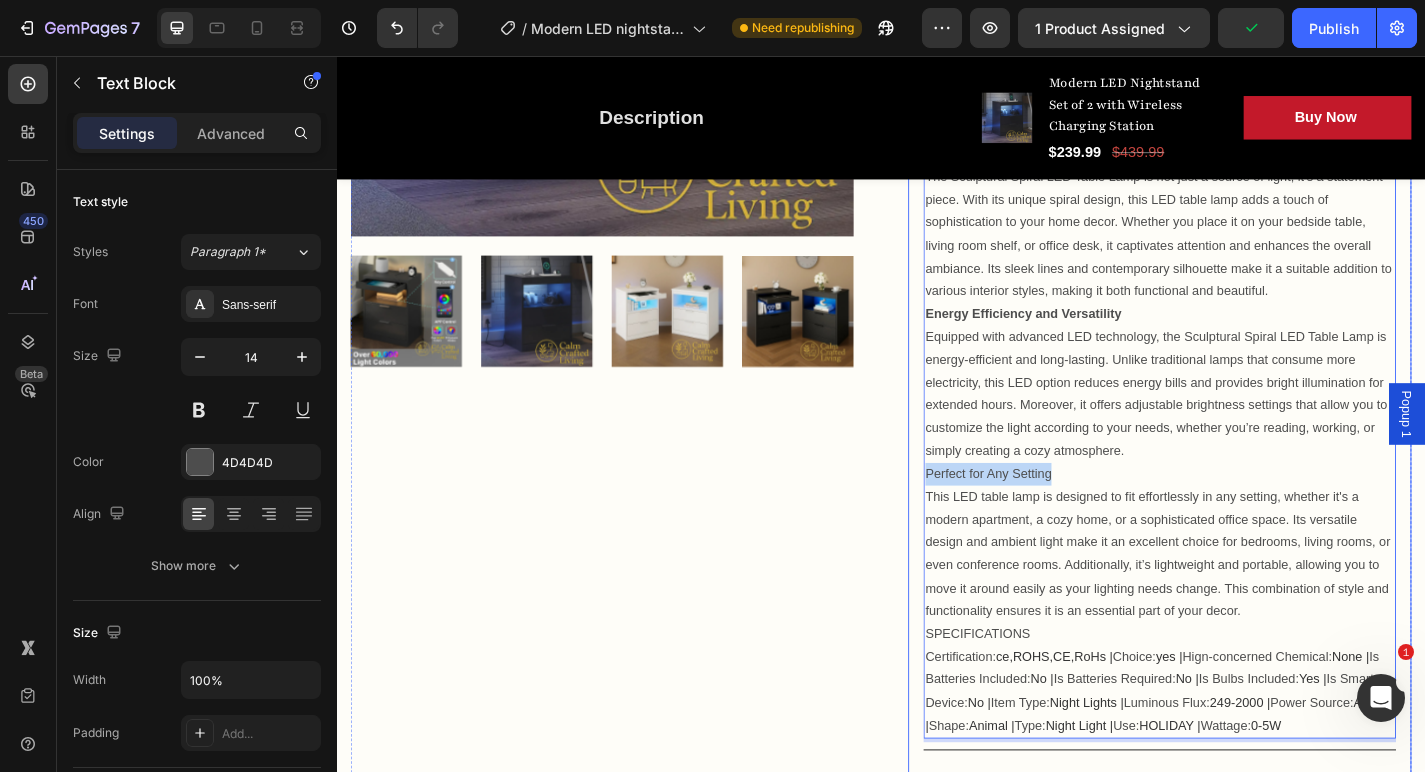 drag, startPoint x: 1129, startPoint y: 507, endPoint x: 981, endPoint y: 504, distance: 148.0304 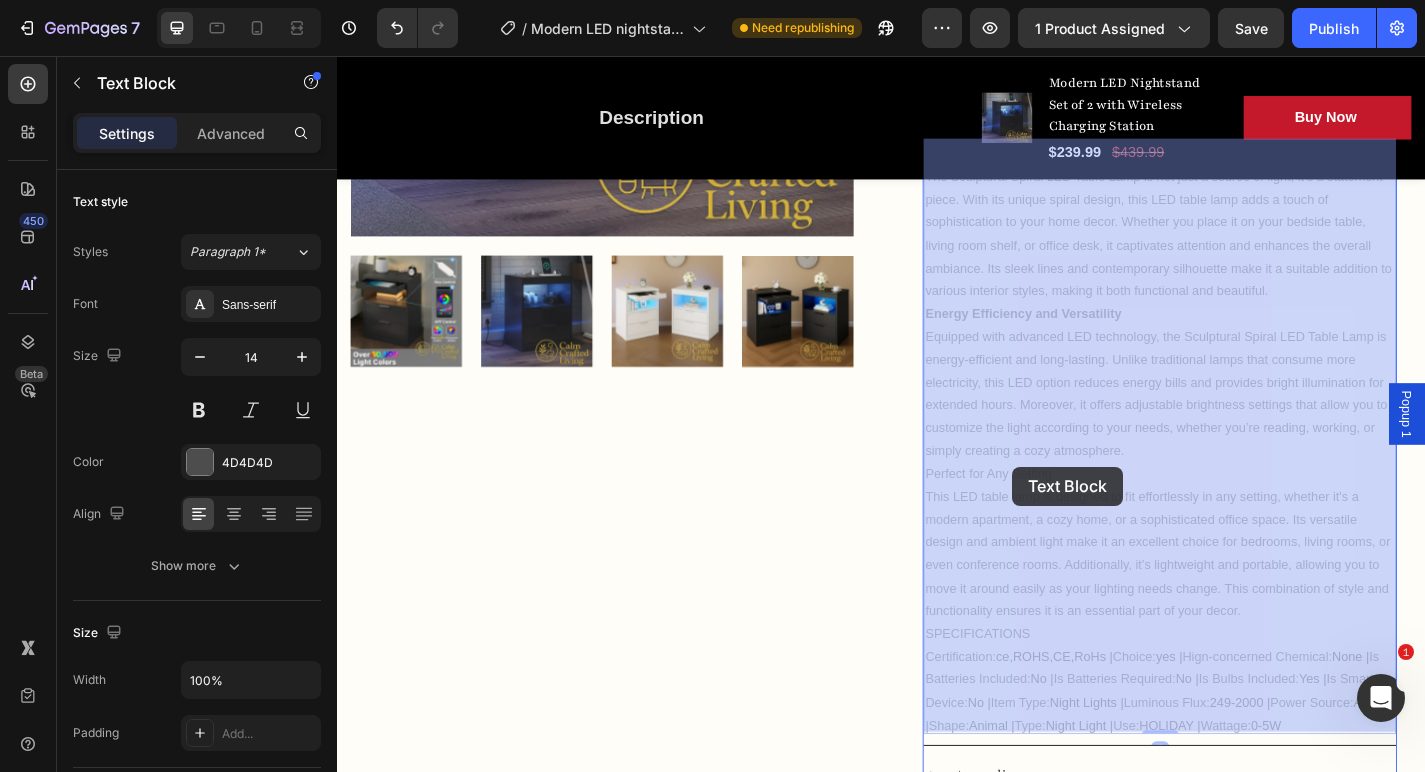 drag, startPoint x: 1129, startPoint y: 508, endPoint x: 1084, endPoint y: 508, distance: 45 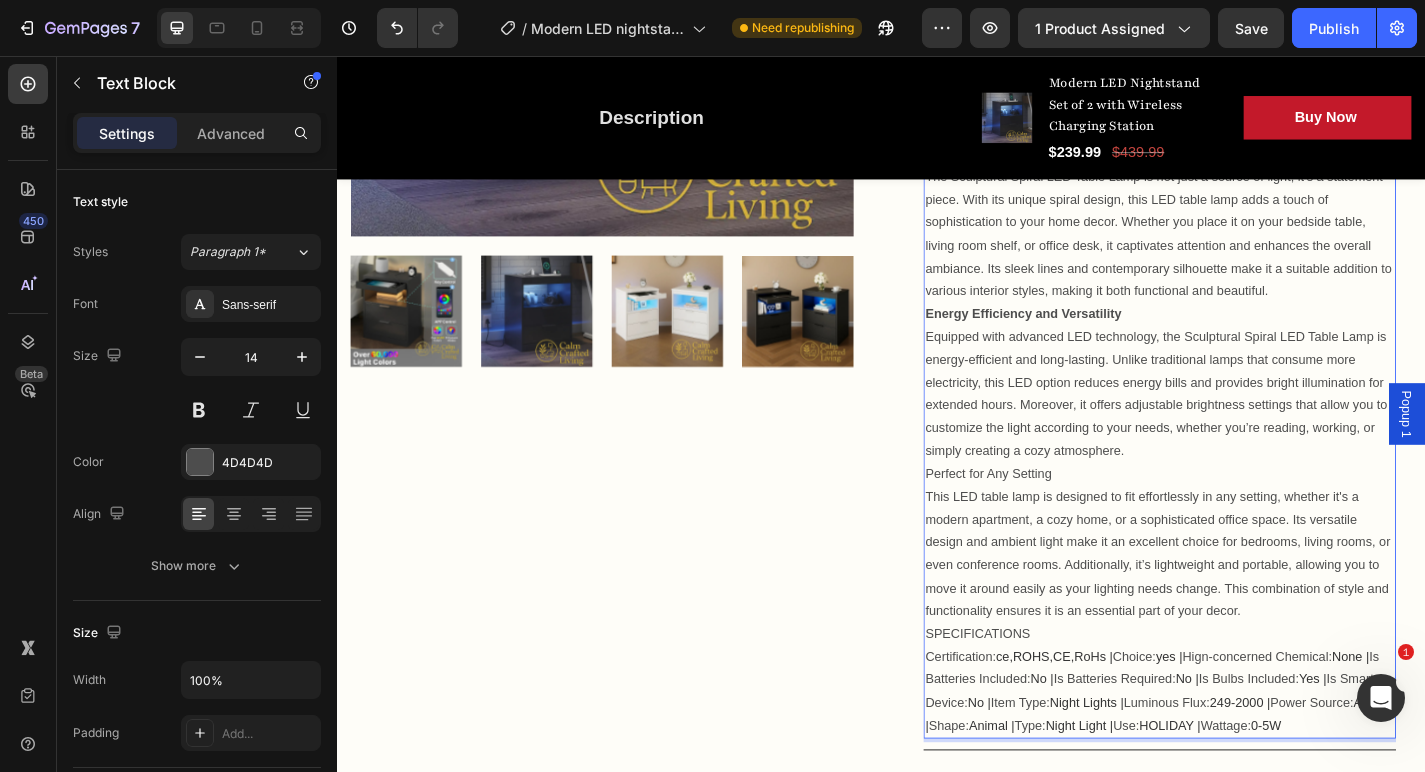 click on "Perfect for Any Setting" at bounding box center [1244, 517] 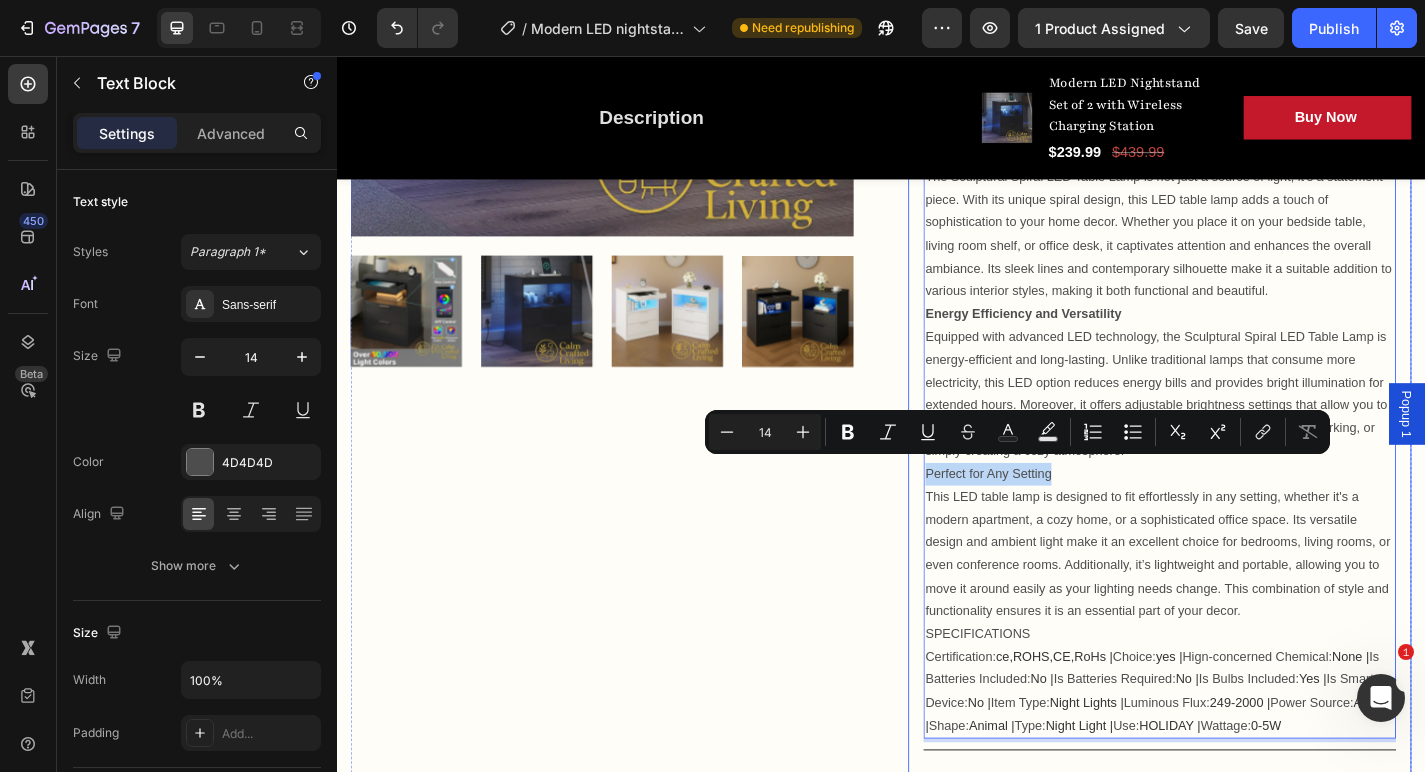 drag, startPoint x: 1128, startPoint y: 514, endPoint x: 983, endPoint y: 506, distance: 145.22052 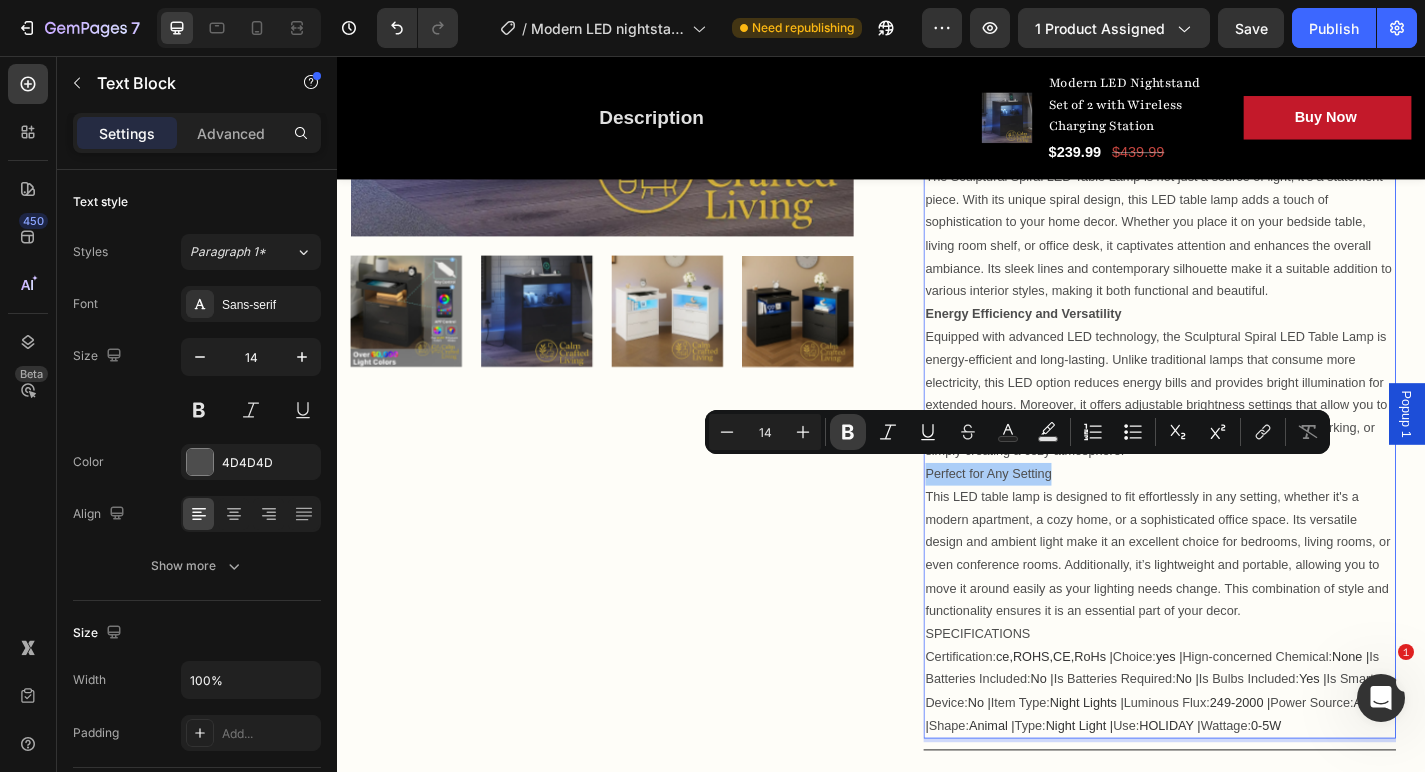 click on "Bold" at bounding box center [848, 432] 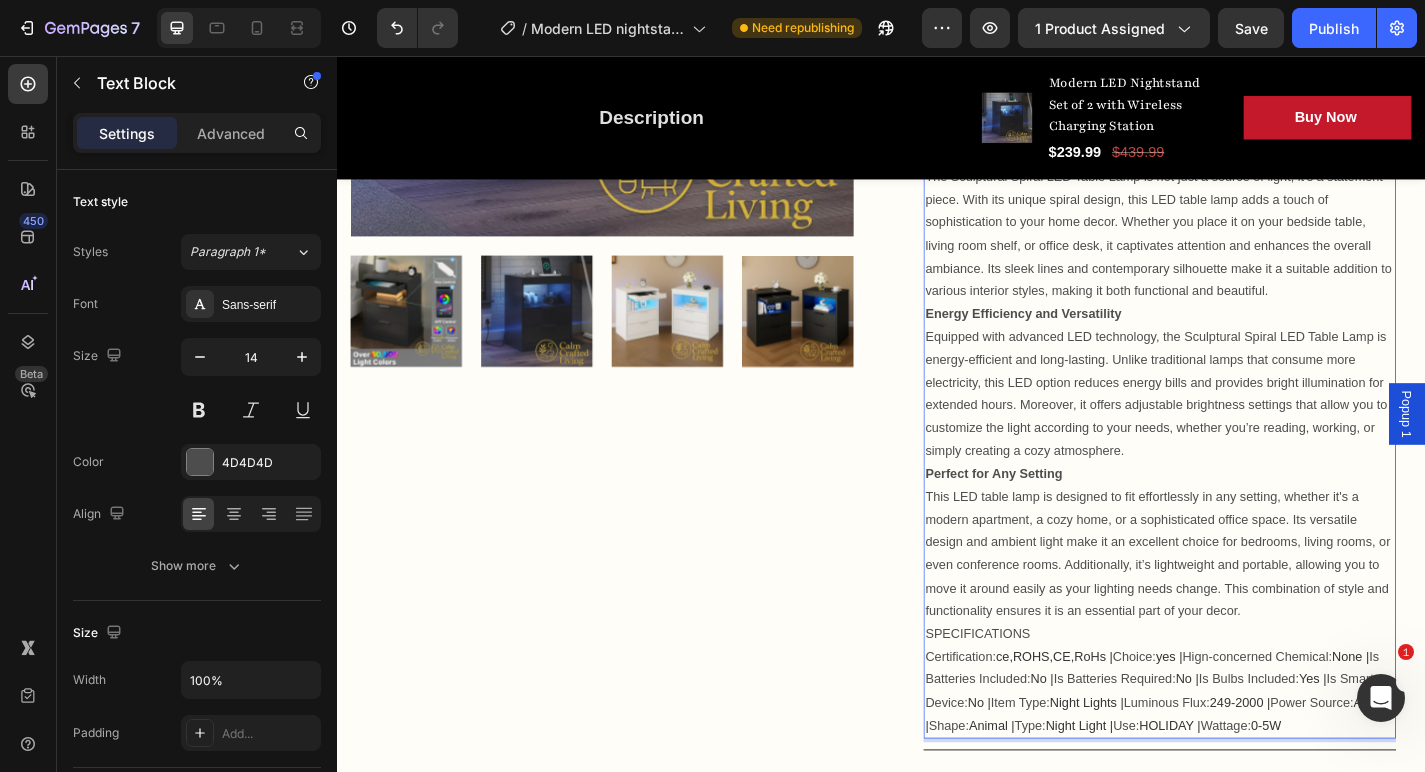 click on "SPECIFICATIONS" at bounding box center (1244, 693) 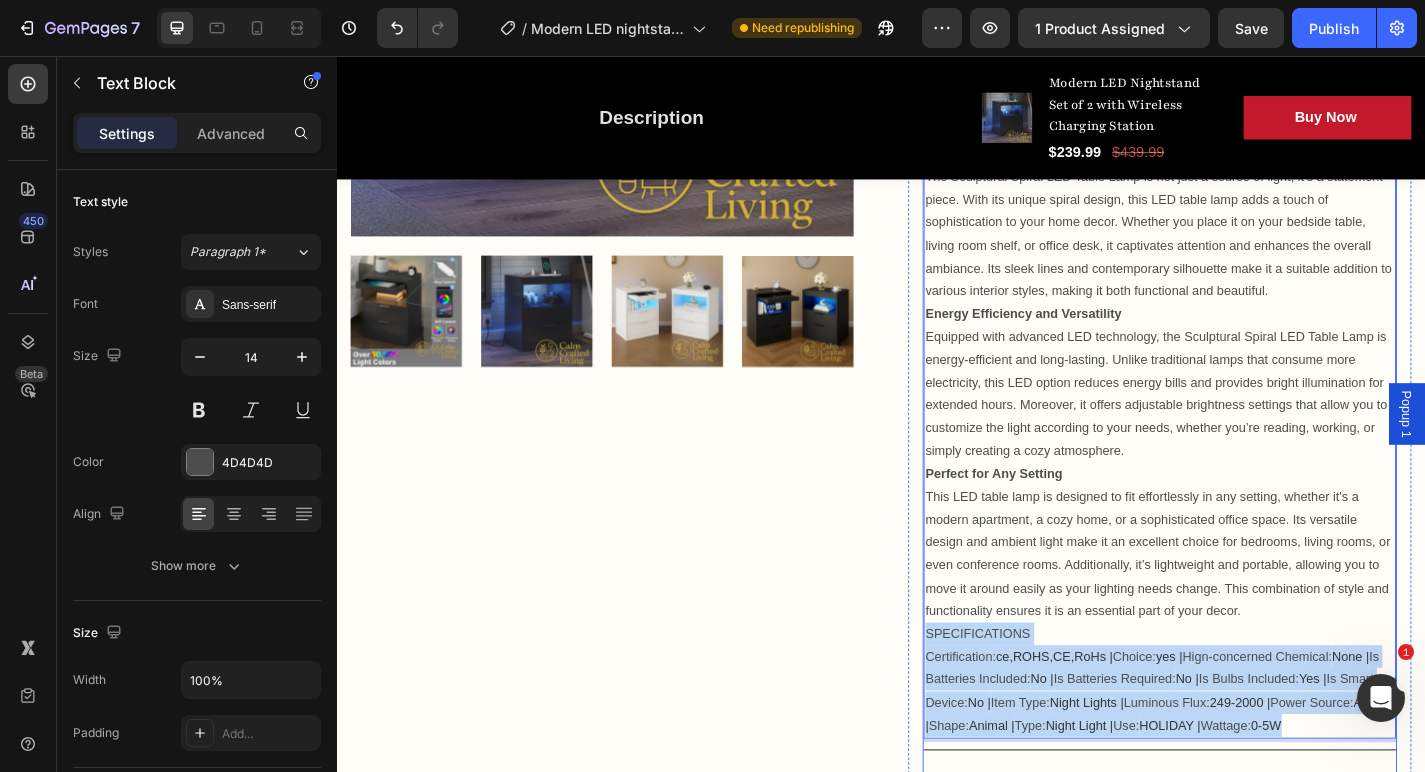 drag, startPoint x: 987, startPoint y: 681, endPoint x: 1441, endPoint y: 804, distance: 470.36688 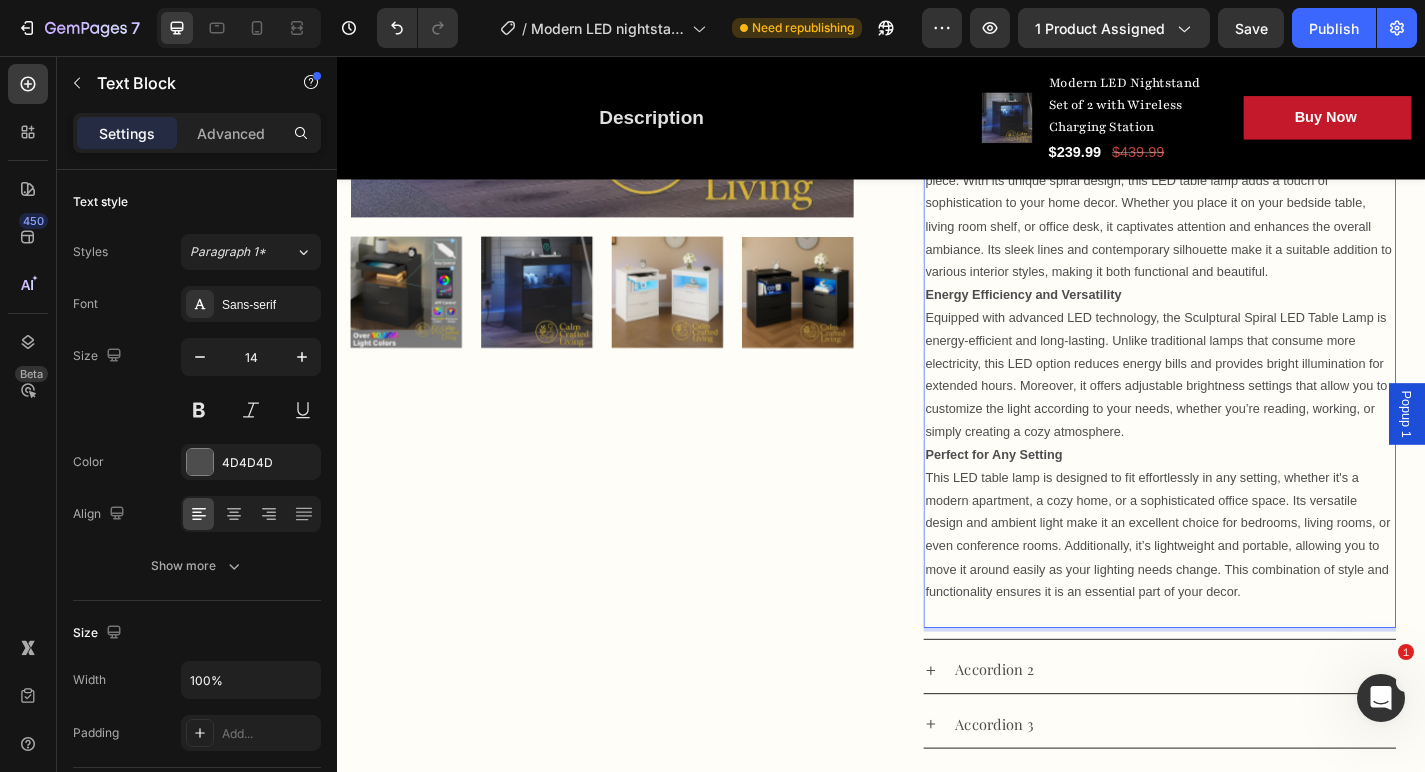 scroll, scrollTop: 877, scrollLeft: 0, axis: vertical 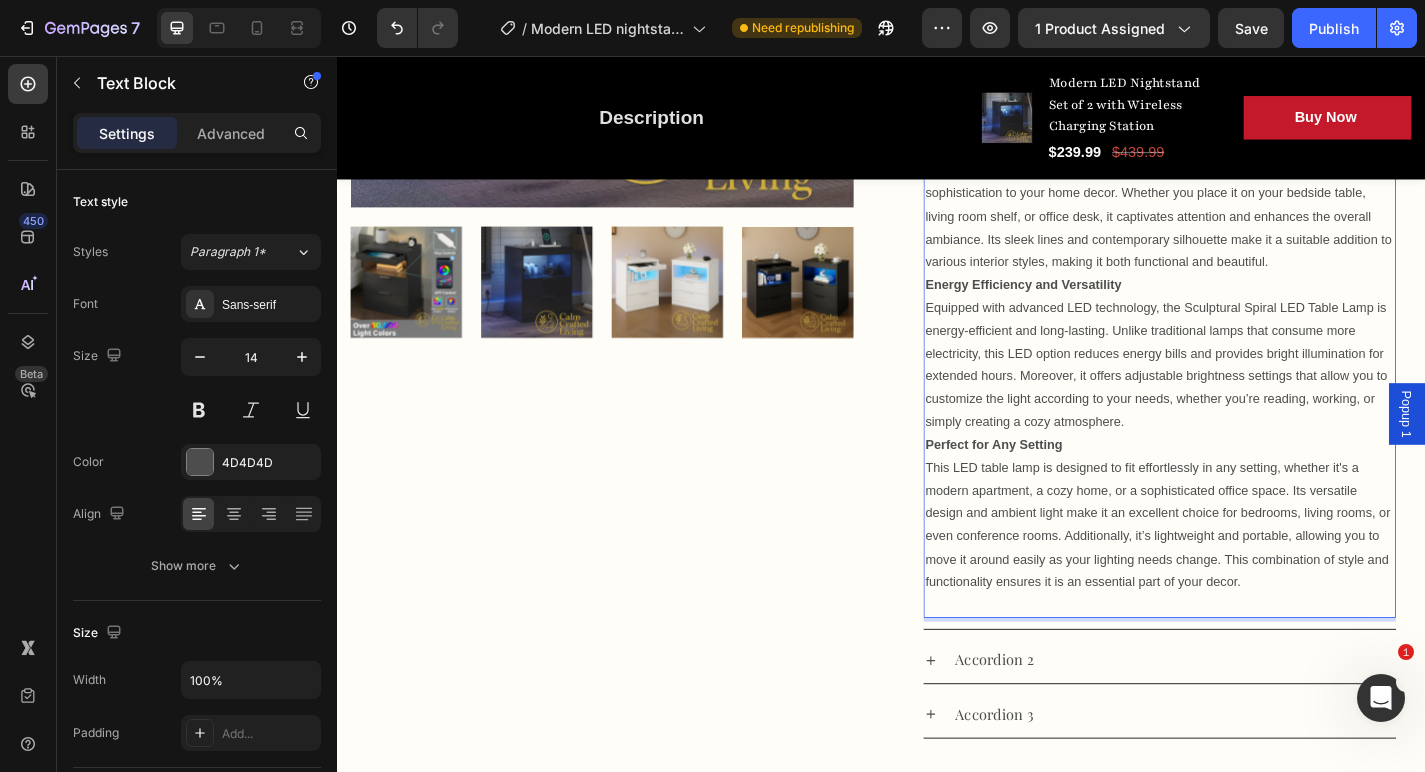 click at bounding box center (1244, 661) 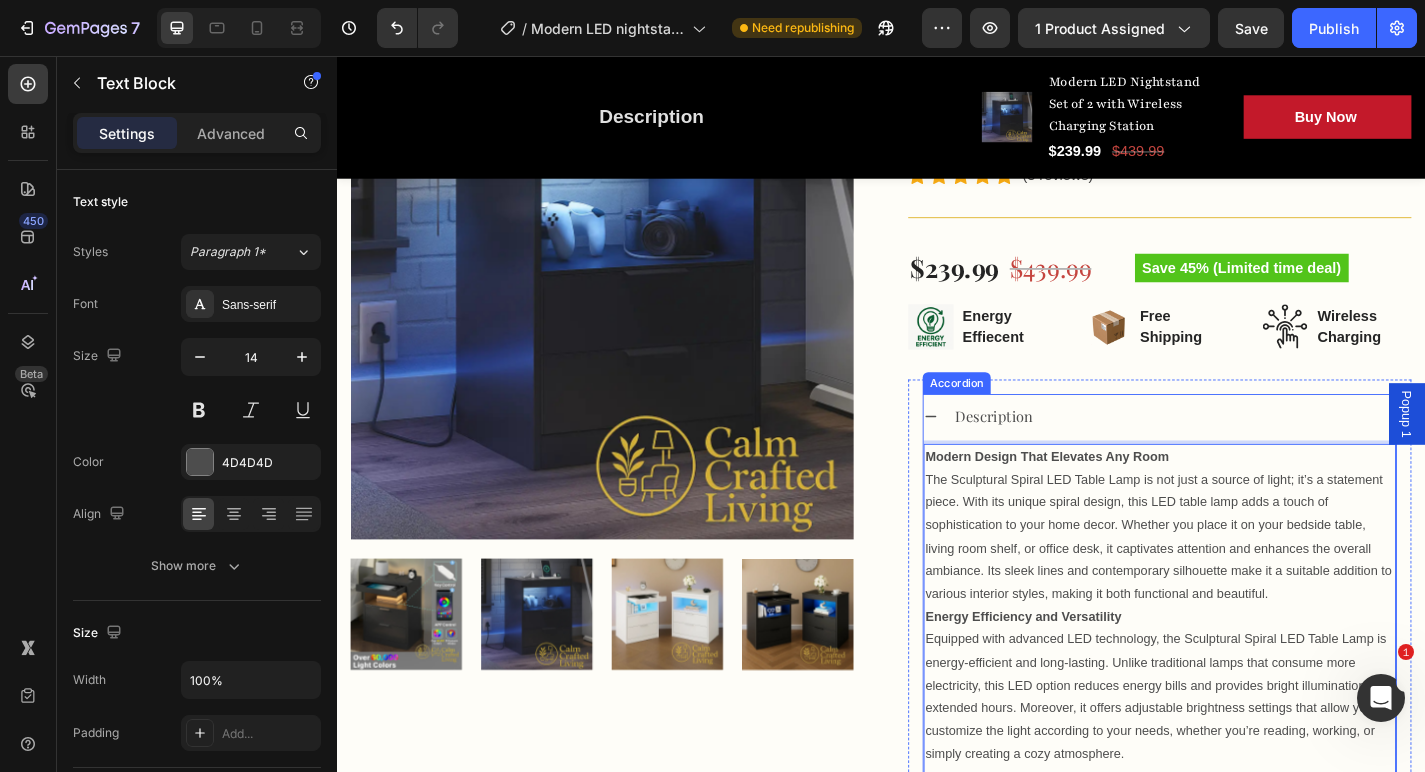 scroll, scrollTop: 549, scrollLeft: 0, axis: vertical 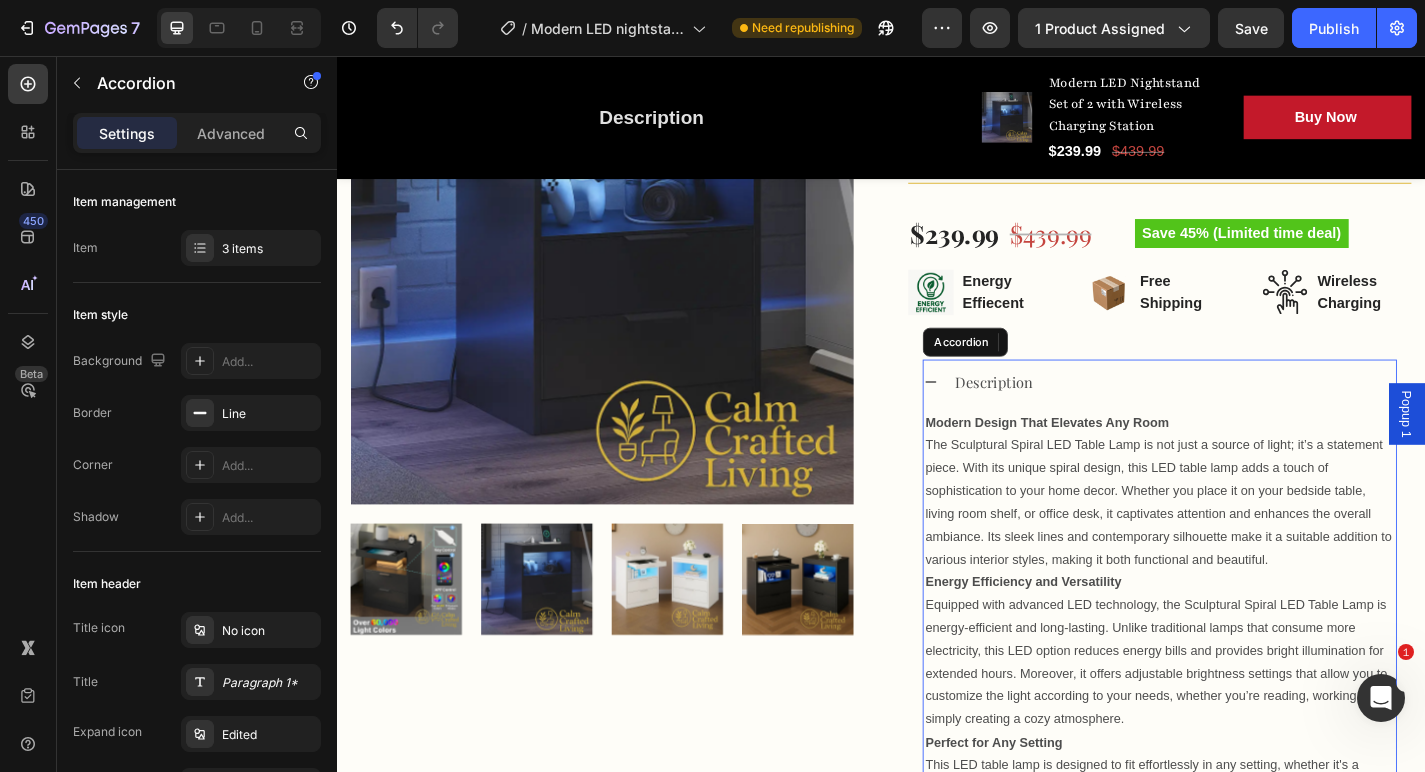click 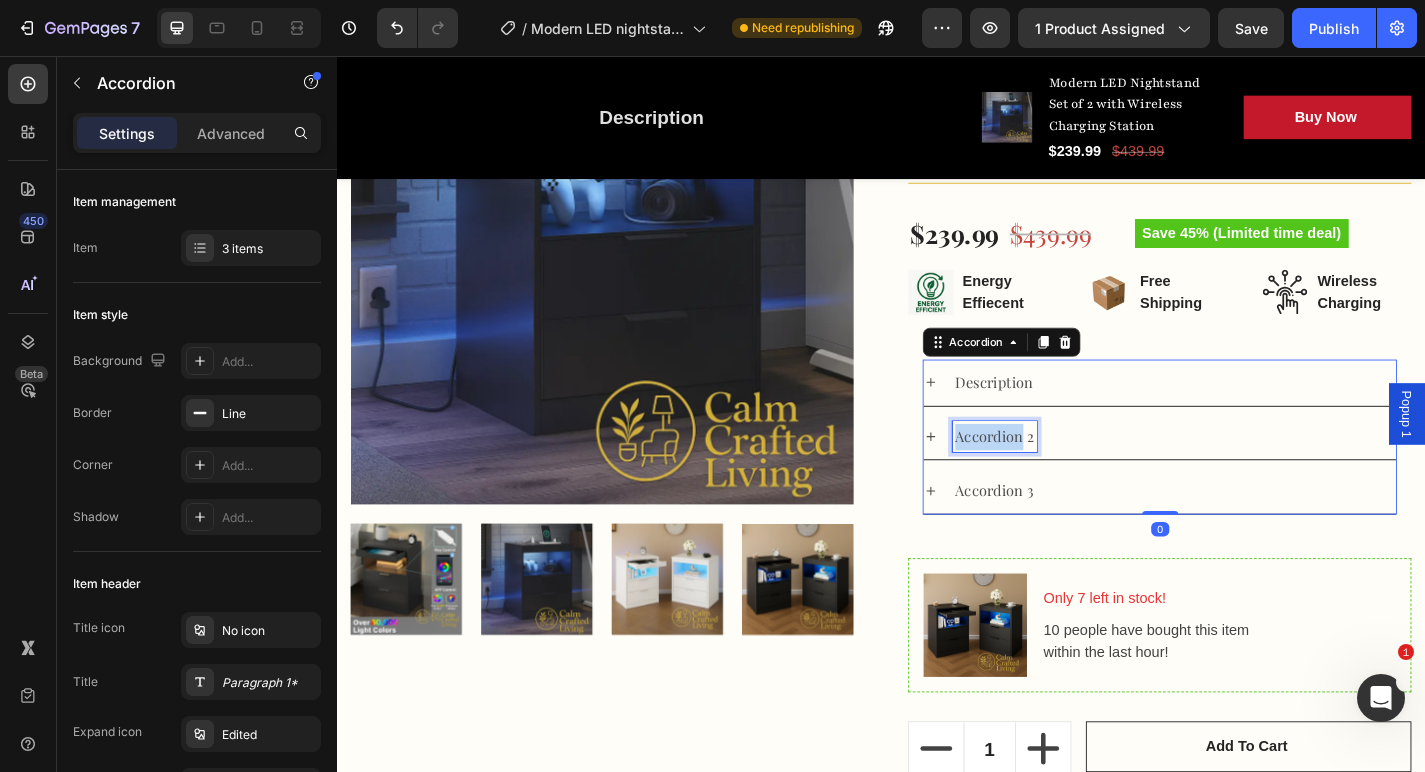 click on "Accordion 2" at bounding box center (1062, 476) 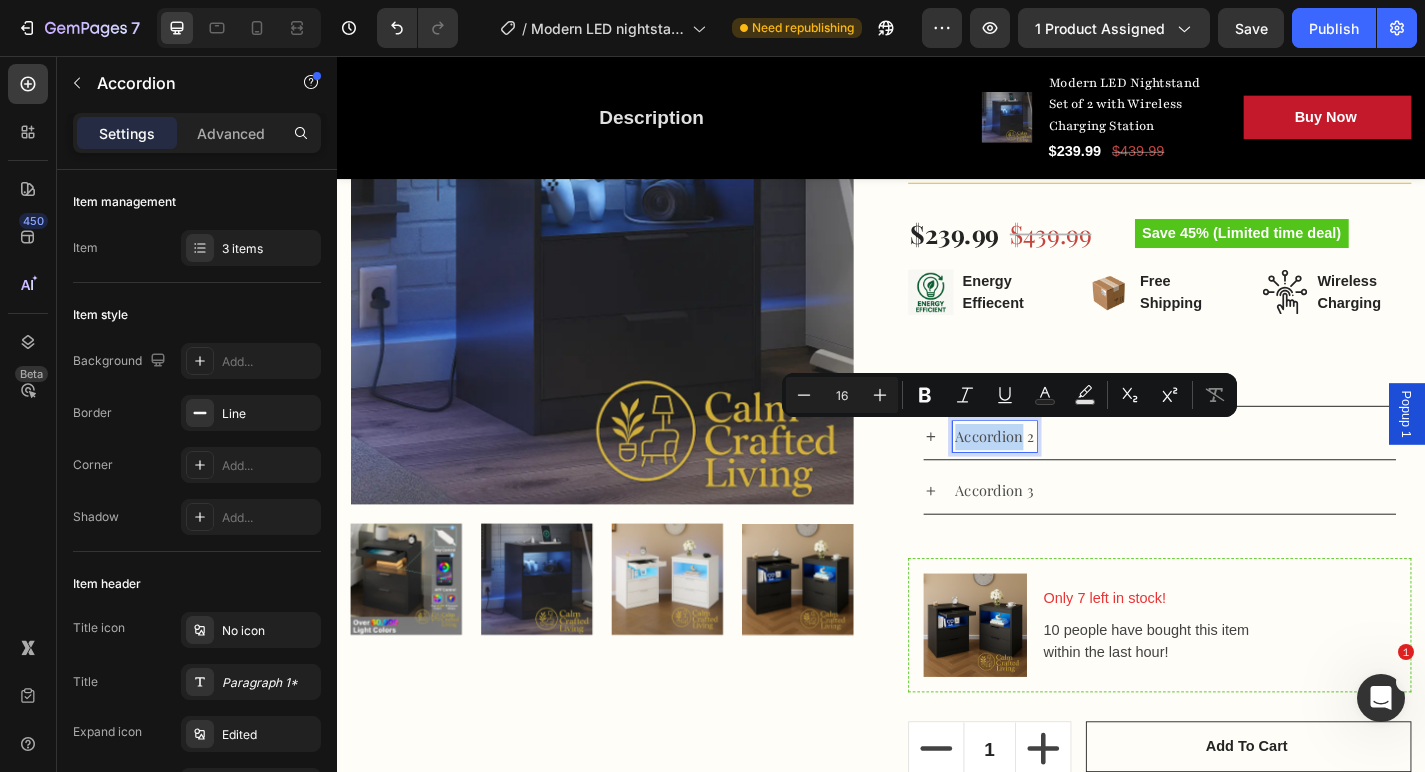 click on "Accordion 2" at bounding box center (1062, 476) 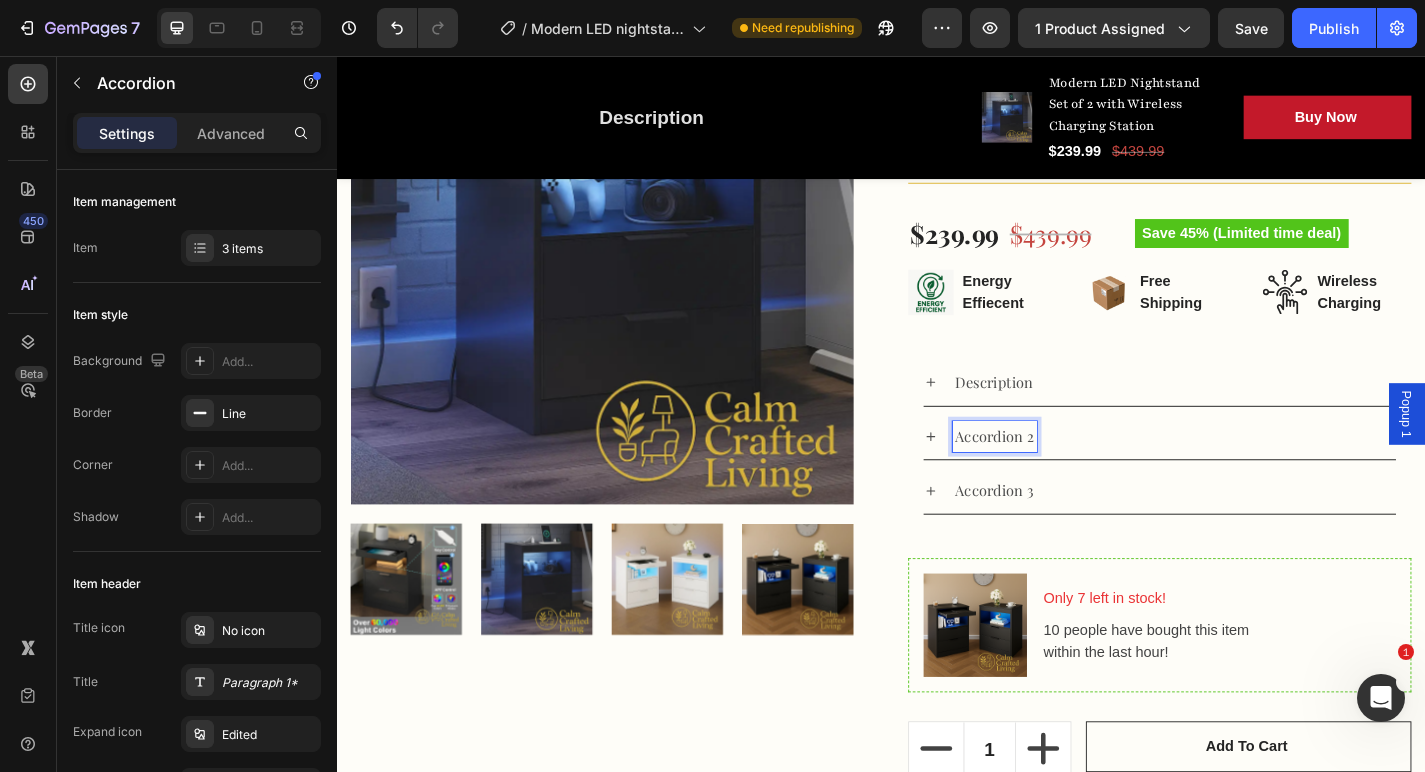 click on "Accordion 2" at bounding box center (1062, 476) 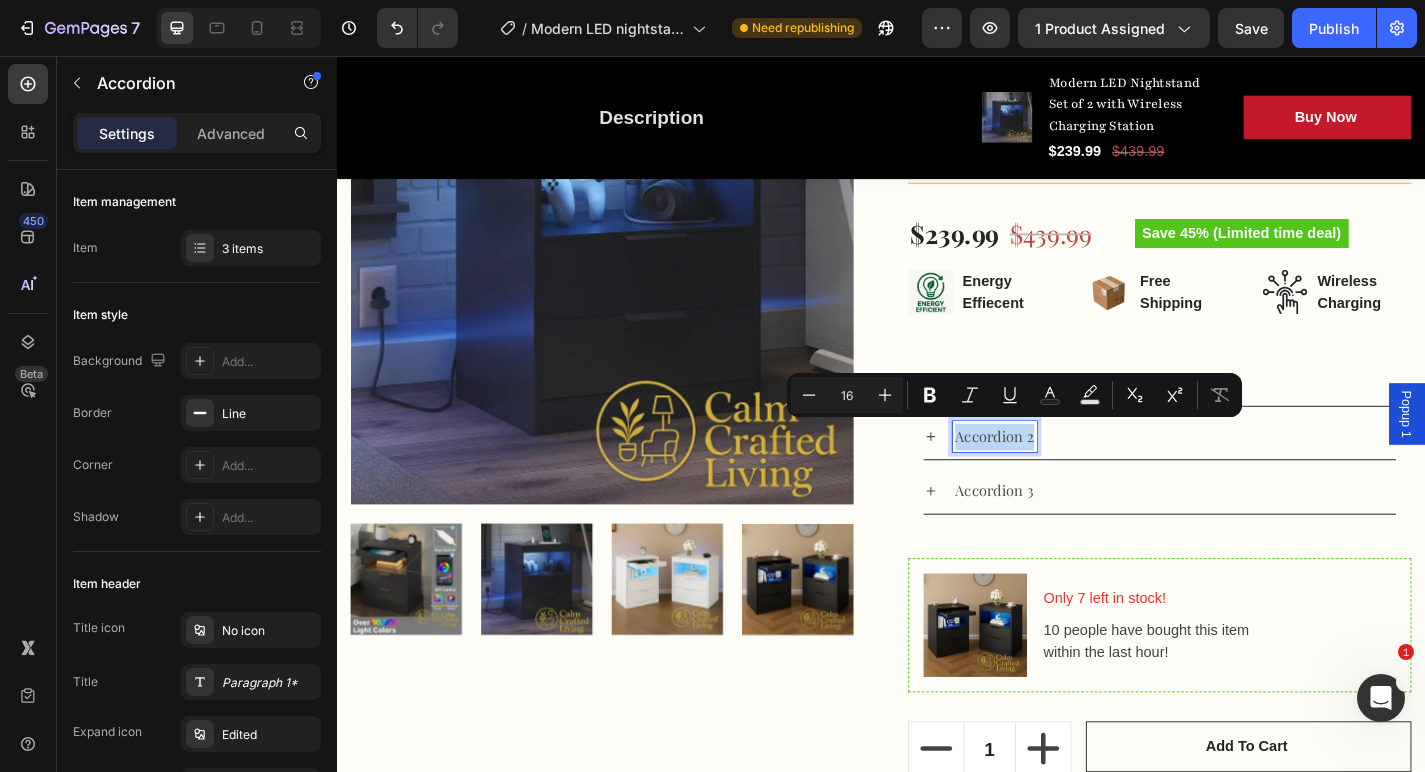 drag, startPoint x: 1101, startPoint y: 477, endPoint x: 1006, endPoint y: 471, distance: 95.189285 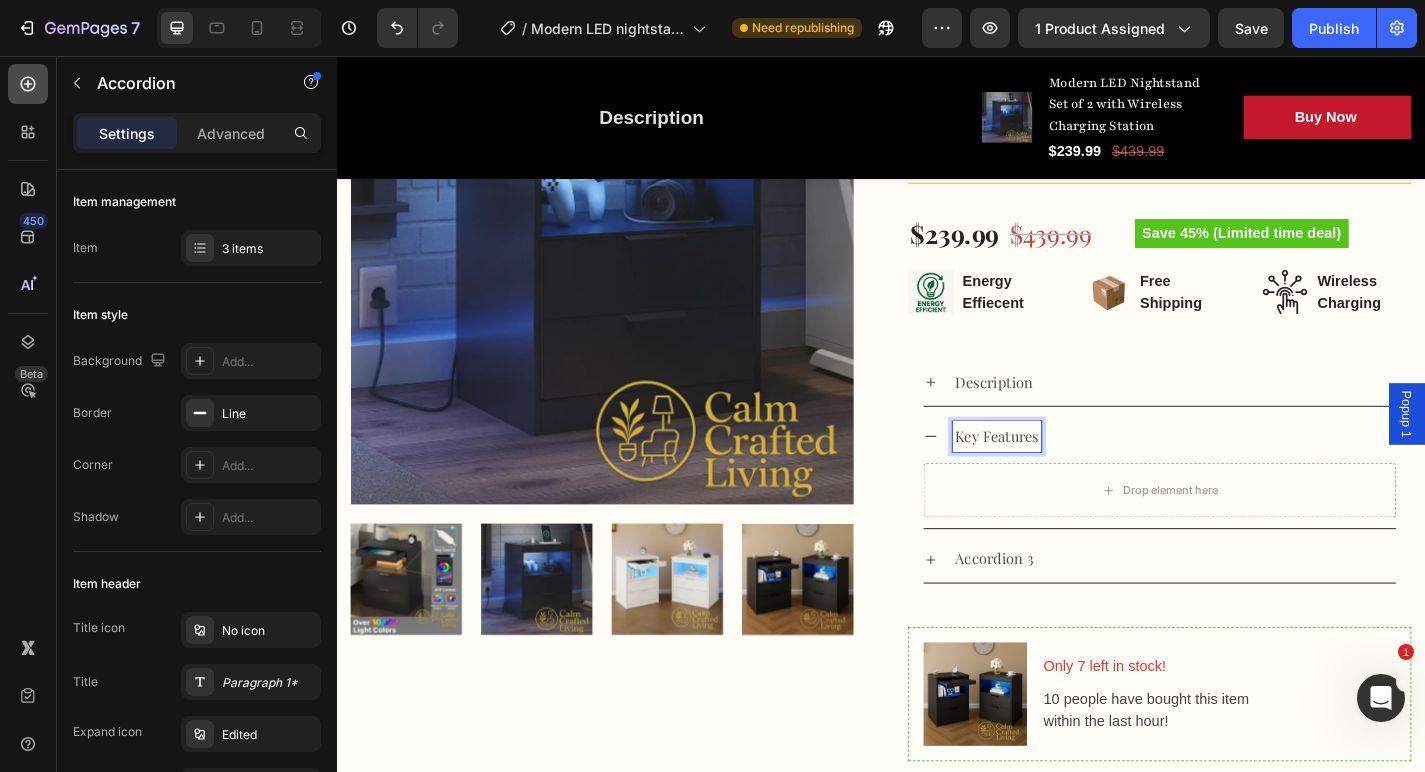 click 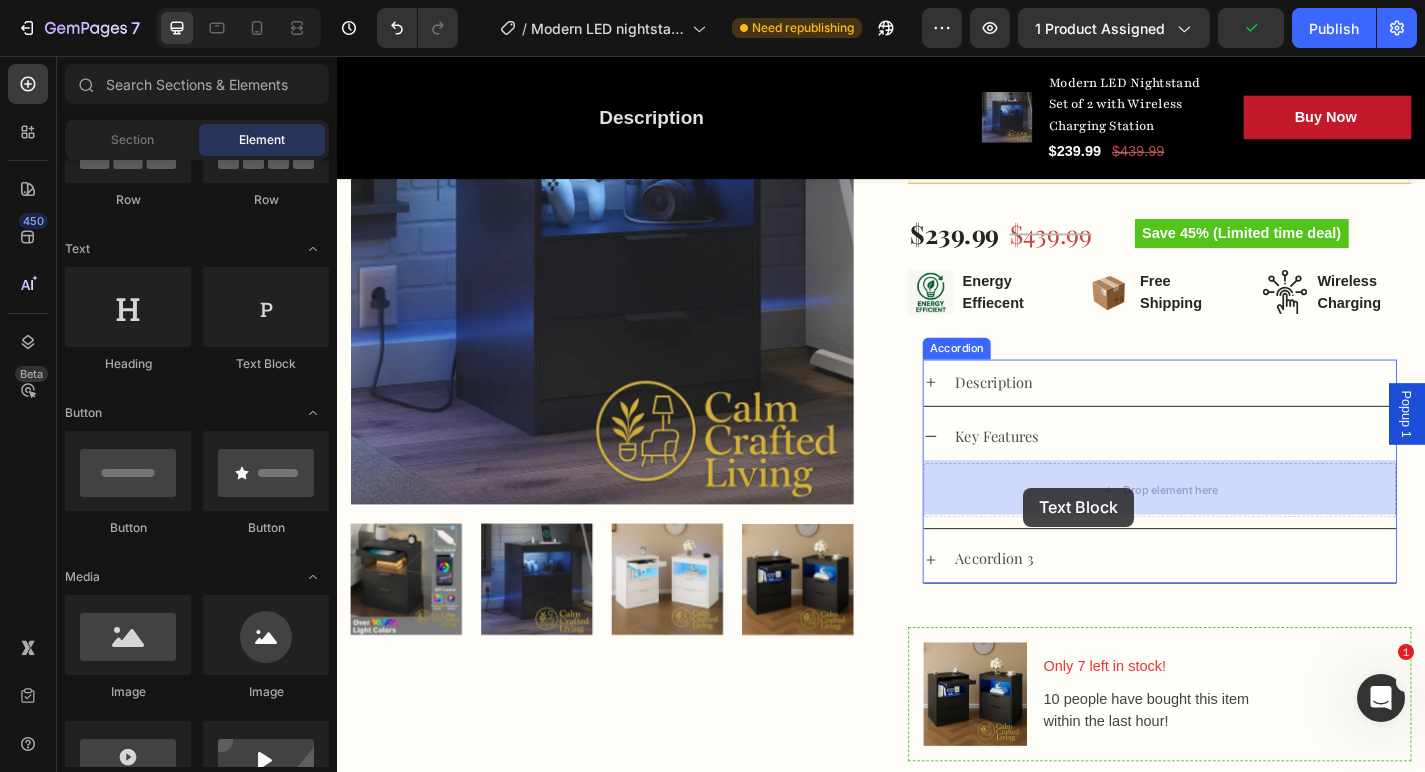 drag, startPoint x: 591, startPoint y: 394, endPoint x: 1095, endPoint y: 529, distance: 521.7672 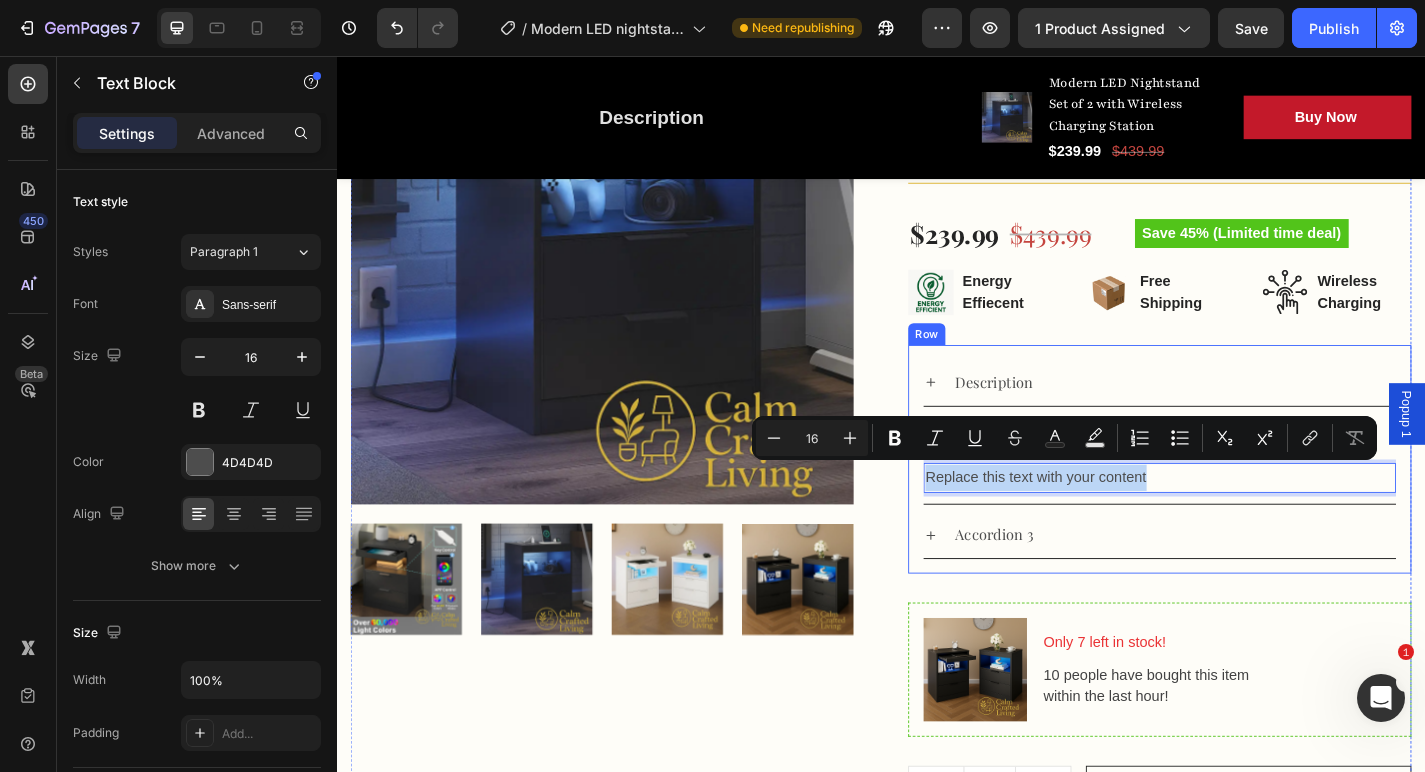 drag, startPoint x: 1237, startPoint y: 517, endPoint x: 979, endPoint y: 512, distance: 258.04843 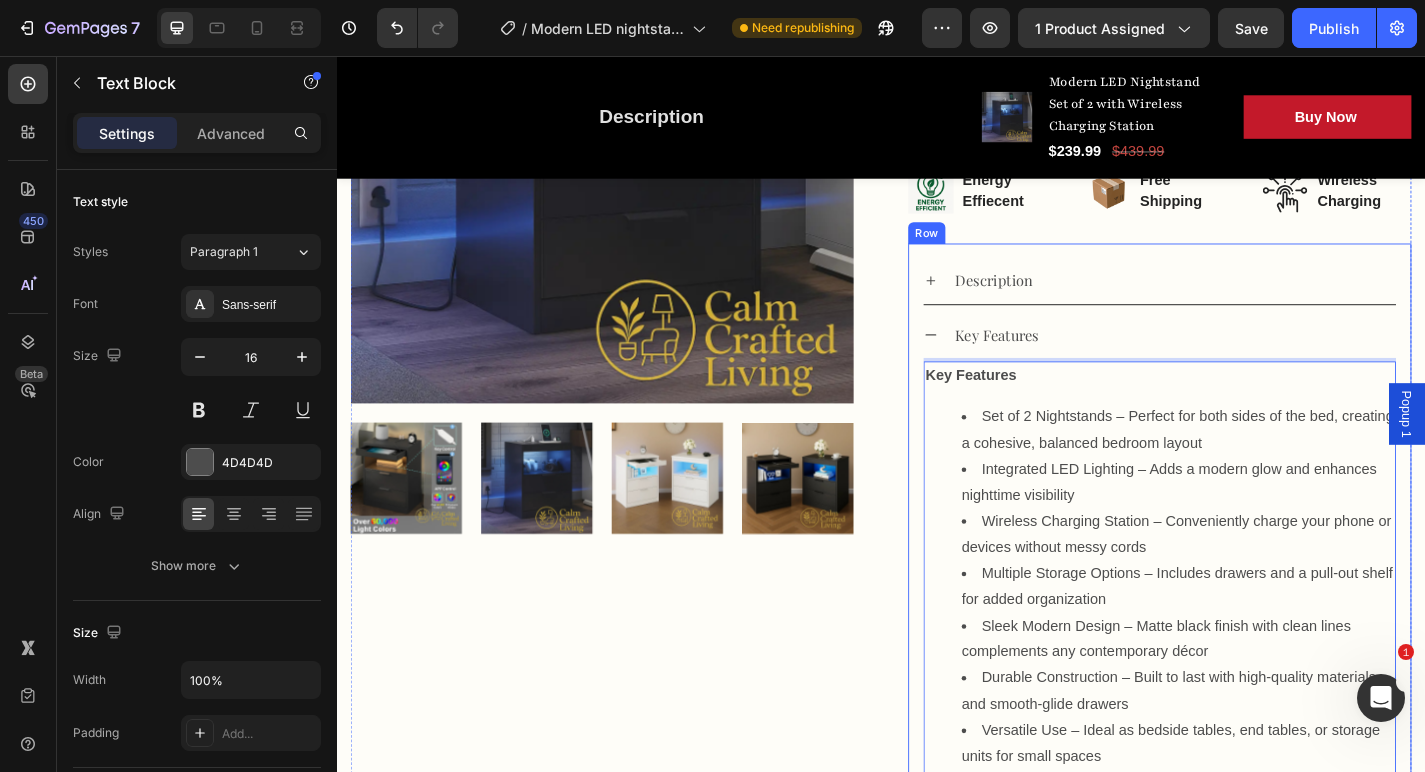 scroll, scrollTop: 663, scrollLeft: 0, axis: vertical 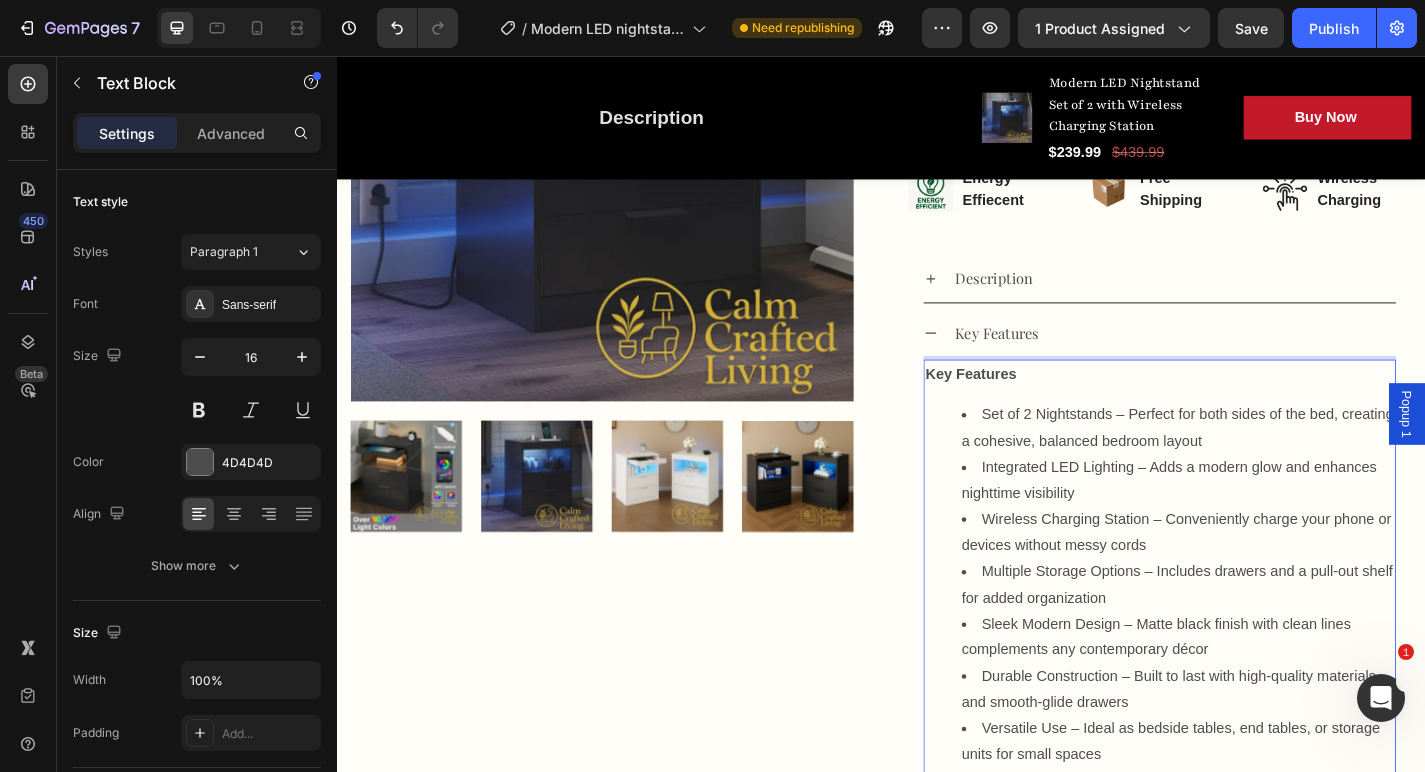 click on "Key Features Set of 2 Nightstands – Perfect for both sides of the bed, creating a cohesive, balanced bedroom layout Integrated LED Lighting – Adds a modern glow and enhances nighttime visibility Wireless Charging Station – Conveniently charge your phone or devices without messy cords Multiple Storage Options – Includes drawers and a pull-out shelf for added organization Sleek Modern Design – Matte black finish with clean lines complements any contemporary décor Durable Construction – Built to last with high-quality materials and smooth-glide drawers Versatile Use – Ideal as bedside tables, end tables, or storage units for small spaces" at bounding box center (1244, 625) 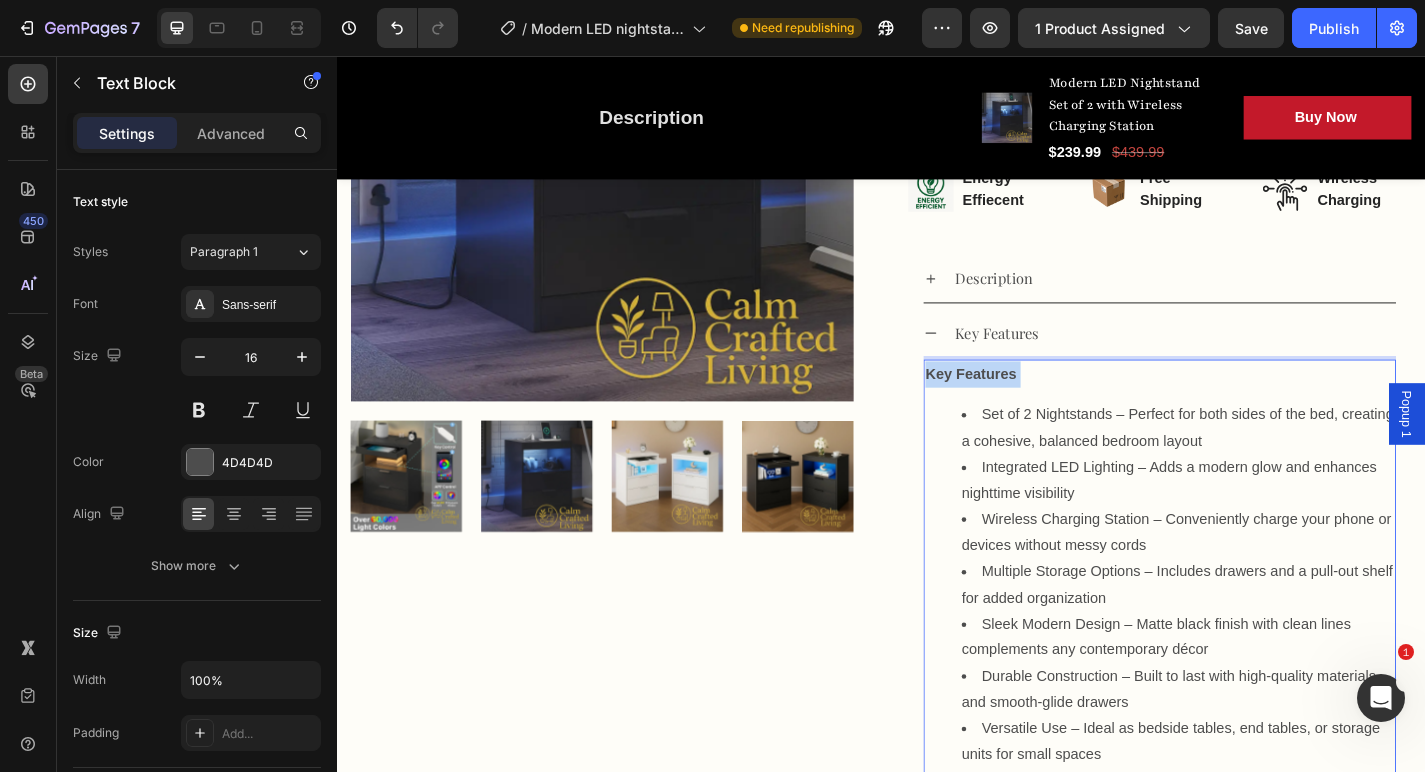 click on "Key Features" at bounding box center (1244, 407) 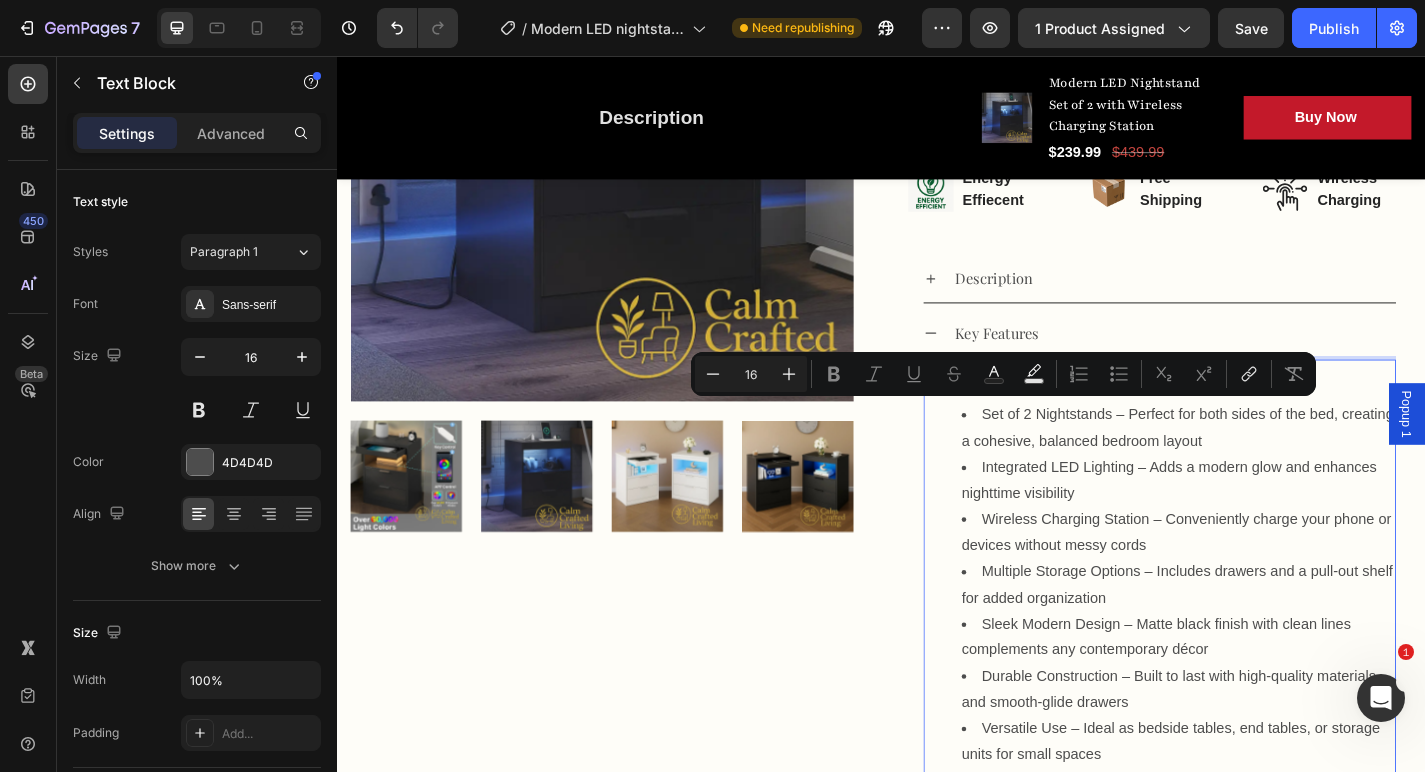 click on "Integrated LED Lighting – Adds a modern glow and enhances nighttime visibility" at bounding box center (1264, 525) 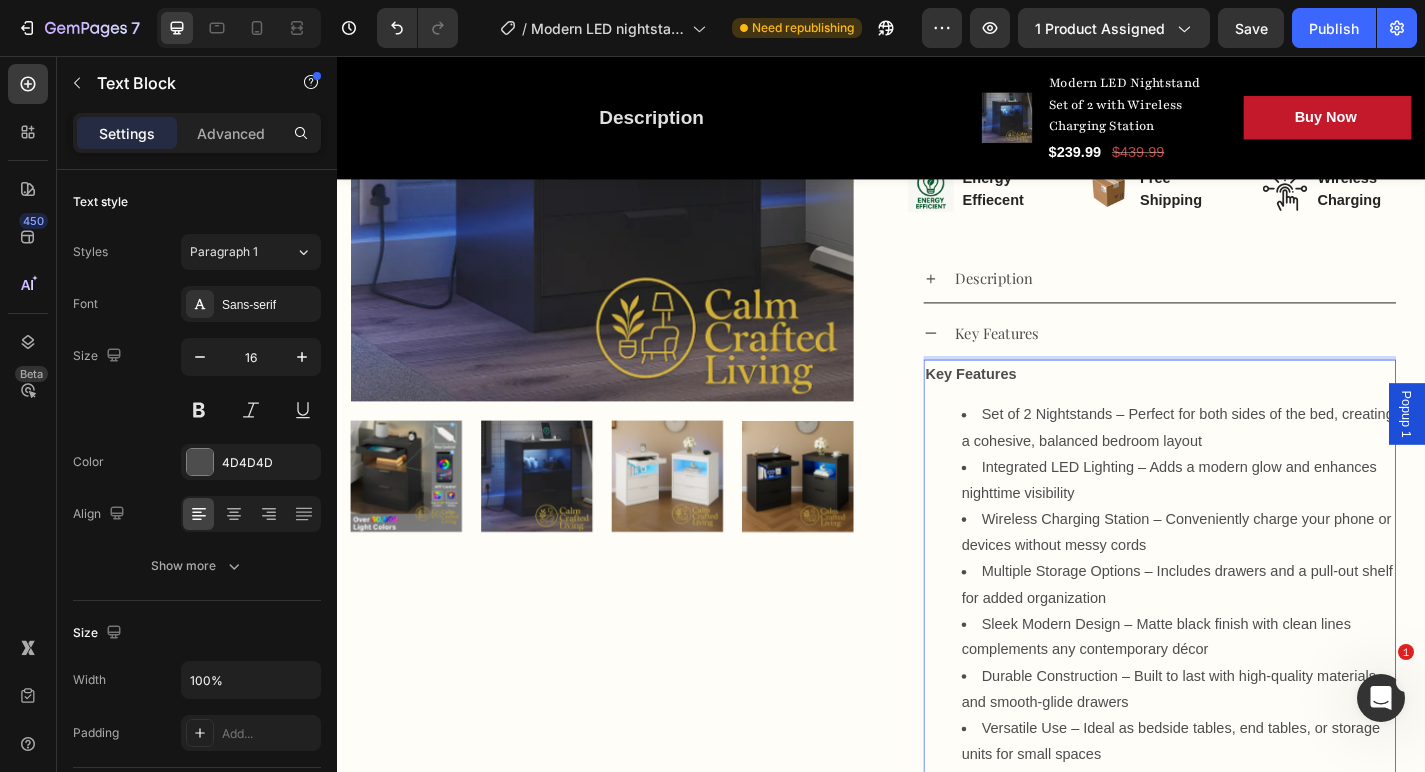 click on "Key Features" at bounding box center (1244, 407) 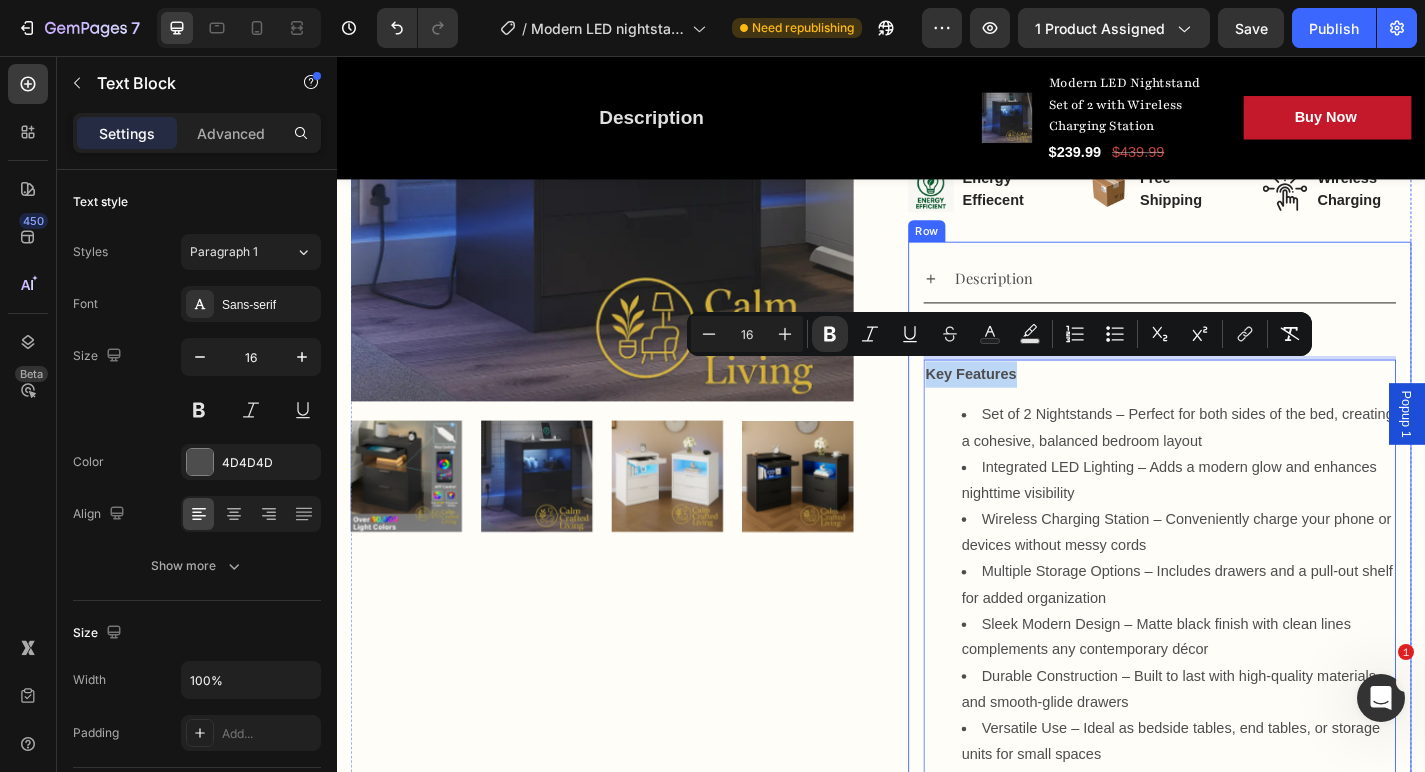 drag, startPoint x: 1091, startPoint y: 399, endPoint x: 983, endPoint y: 398, distance: 108.00463 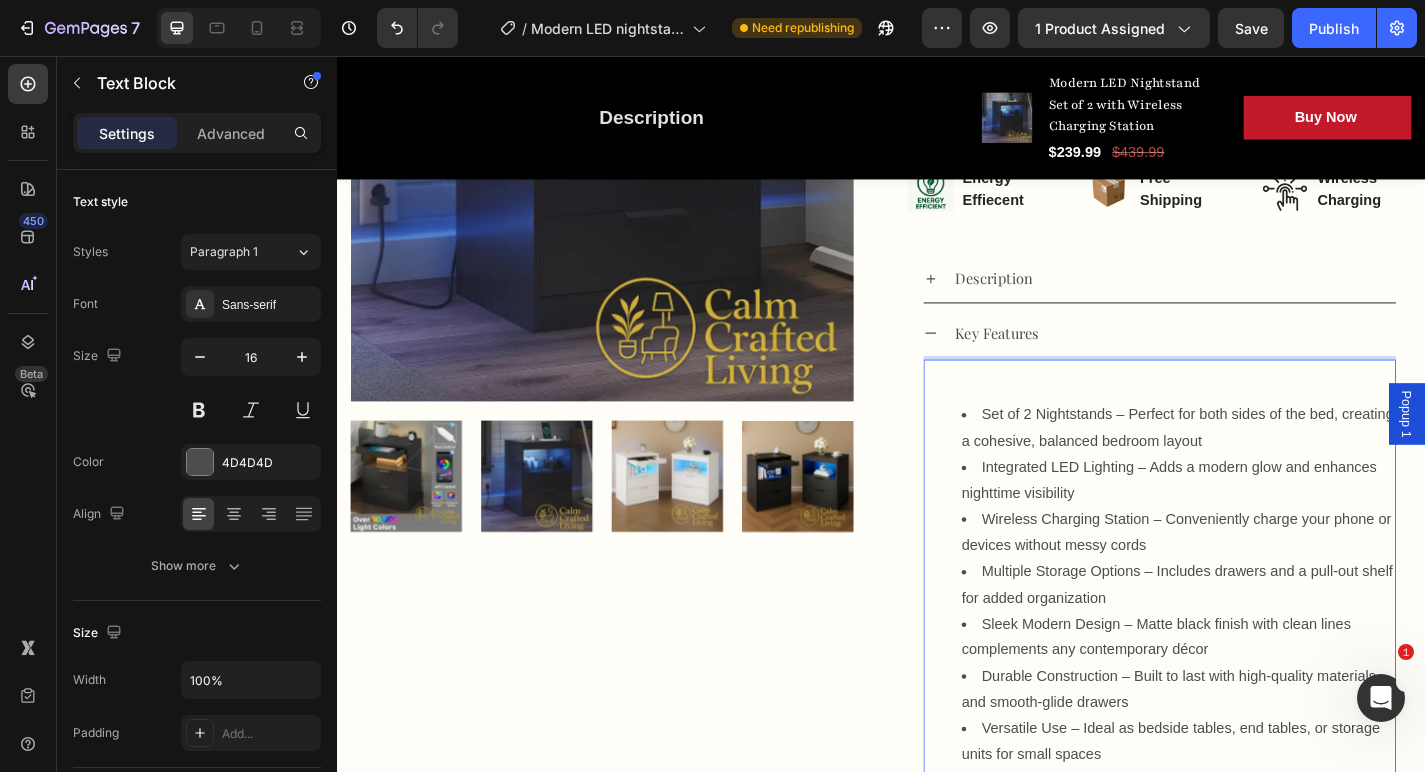 click on "Set of 2 Nightstands – Perfect for both sides of the bed, creating a cohesive, balanced bedroom layout" at bounding box center (1264, 467) 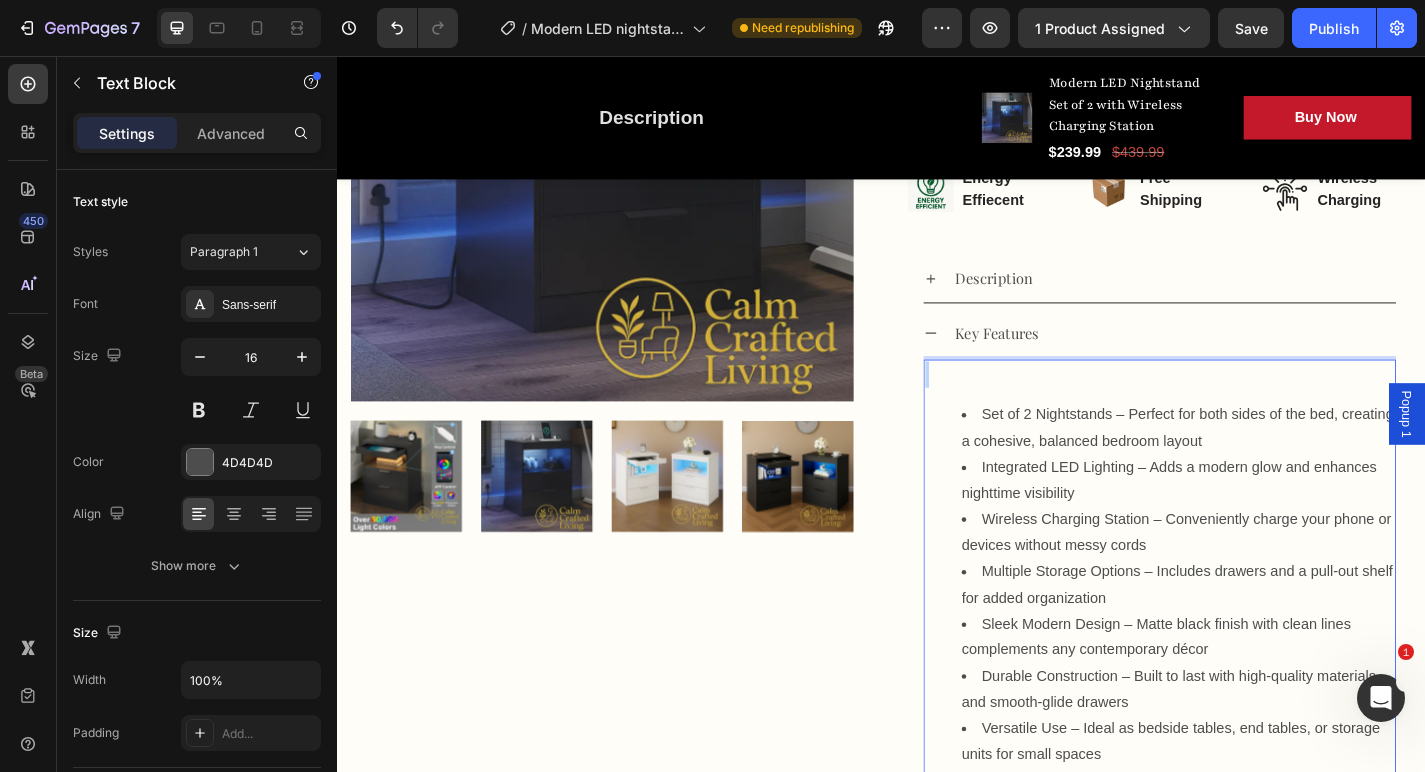 click at bounding box center [1244, 407] 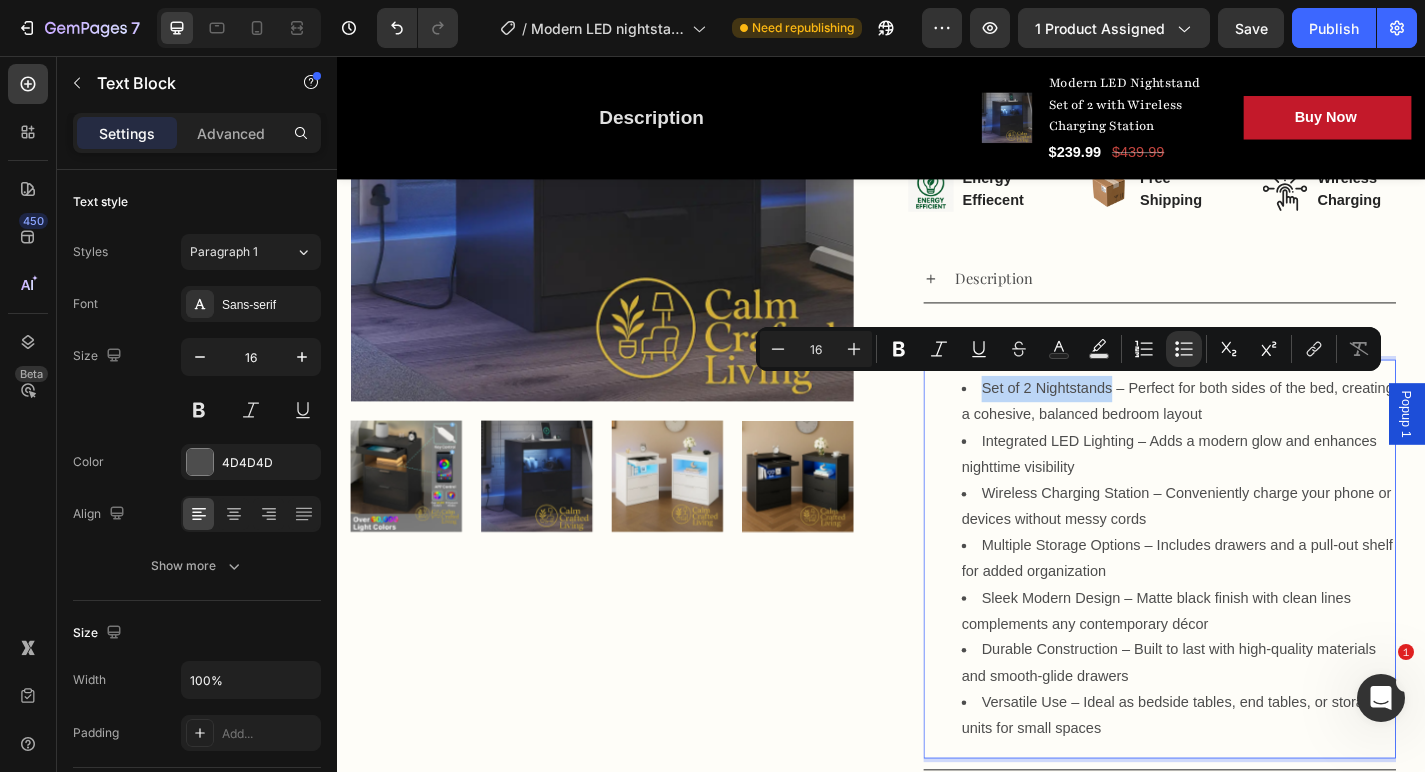 drag, startPoint x: 1183, startPoint y: 419, endPoint x: 1041, endPoint y: 421, distance: 142.01408 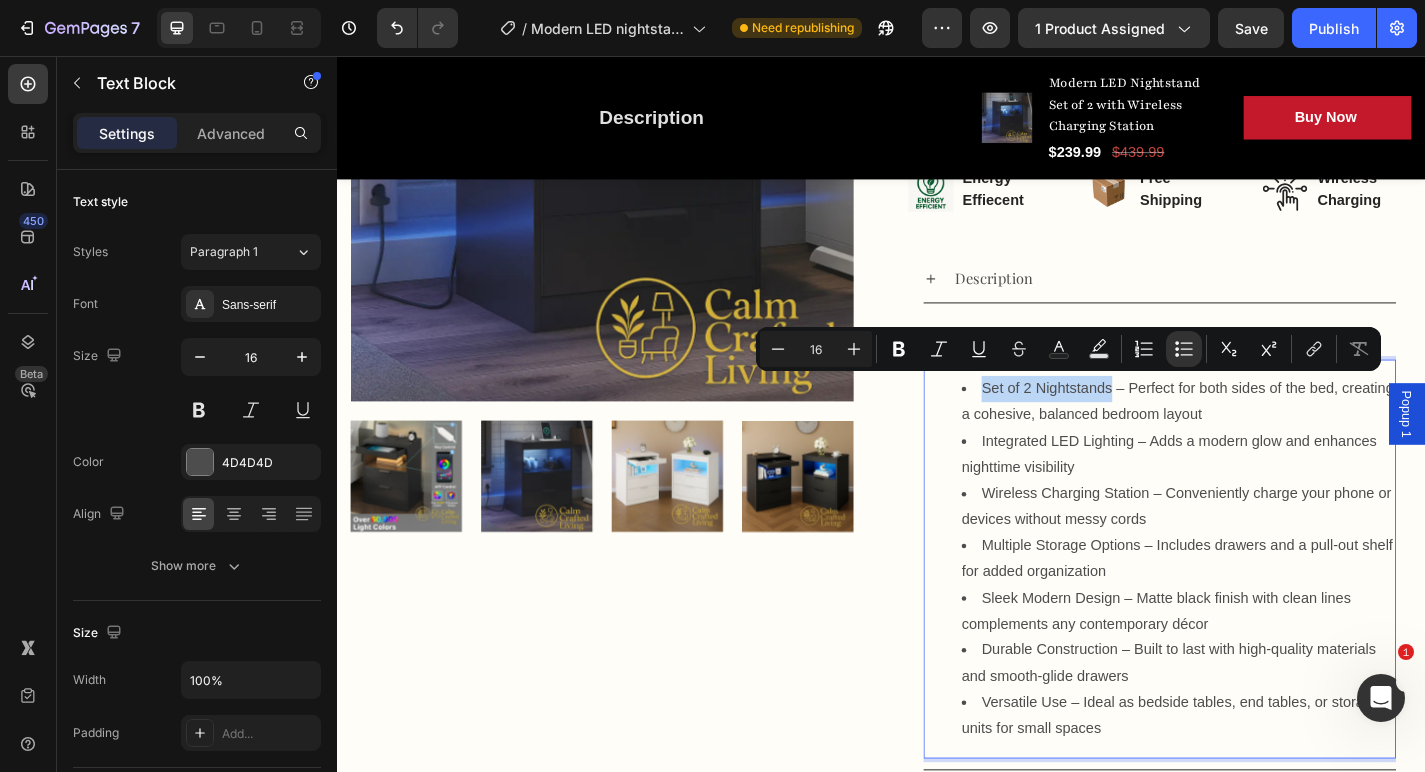 click on "Set of 2 Nightstands – Perfect for both sides of the bed, creating a cohesive, balanced bedroom layout" at bounding box center (1264, 438) 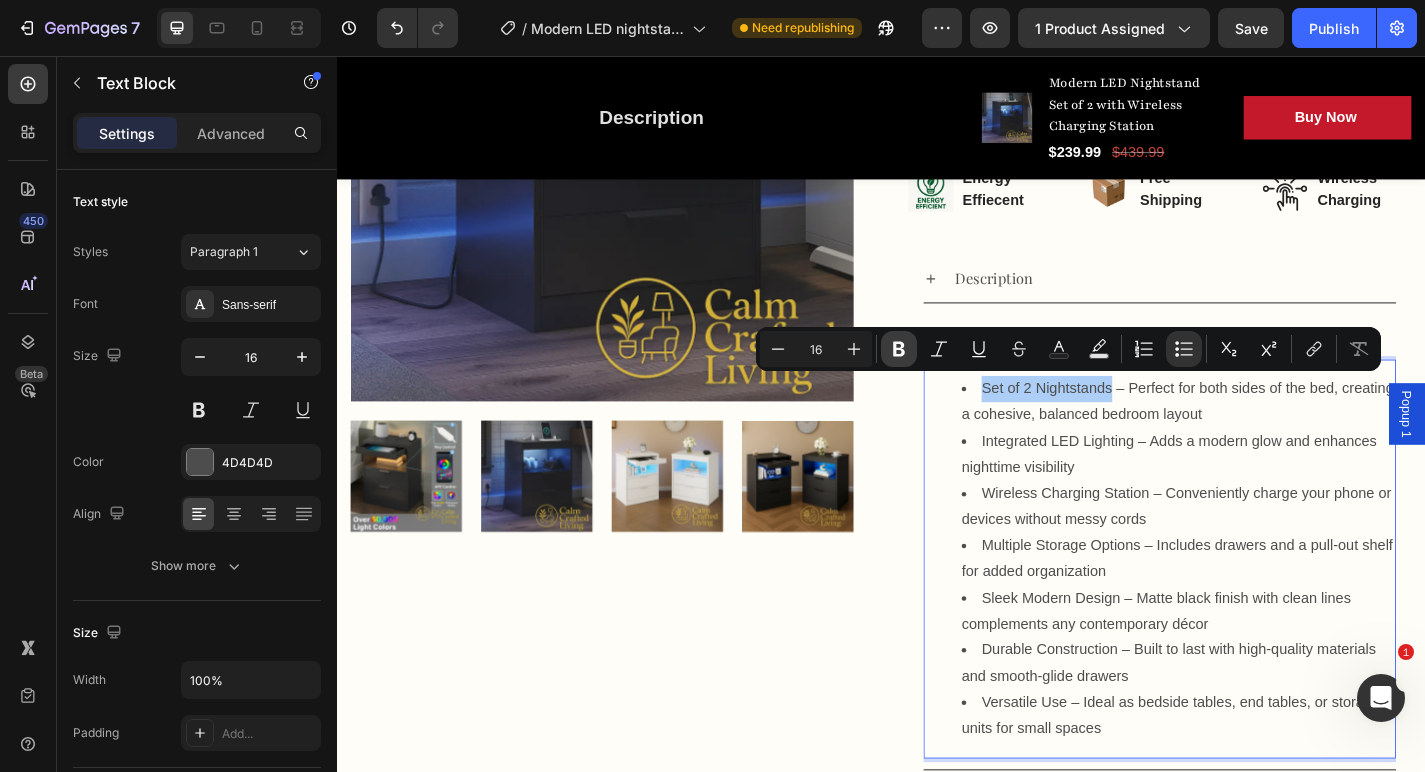click 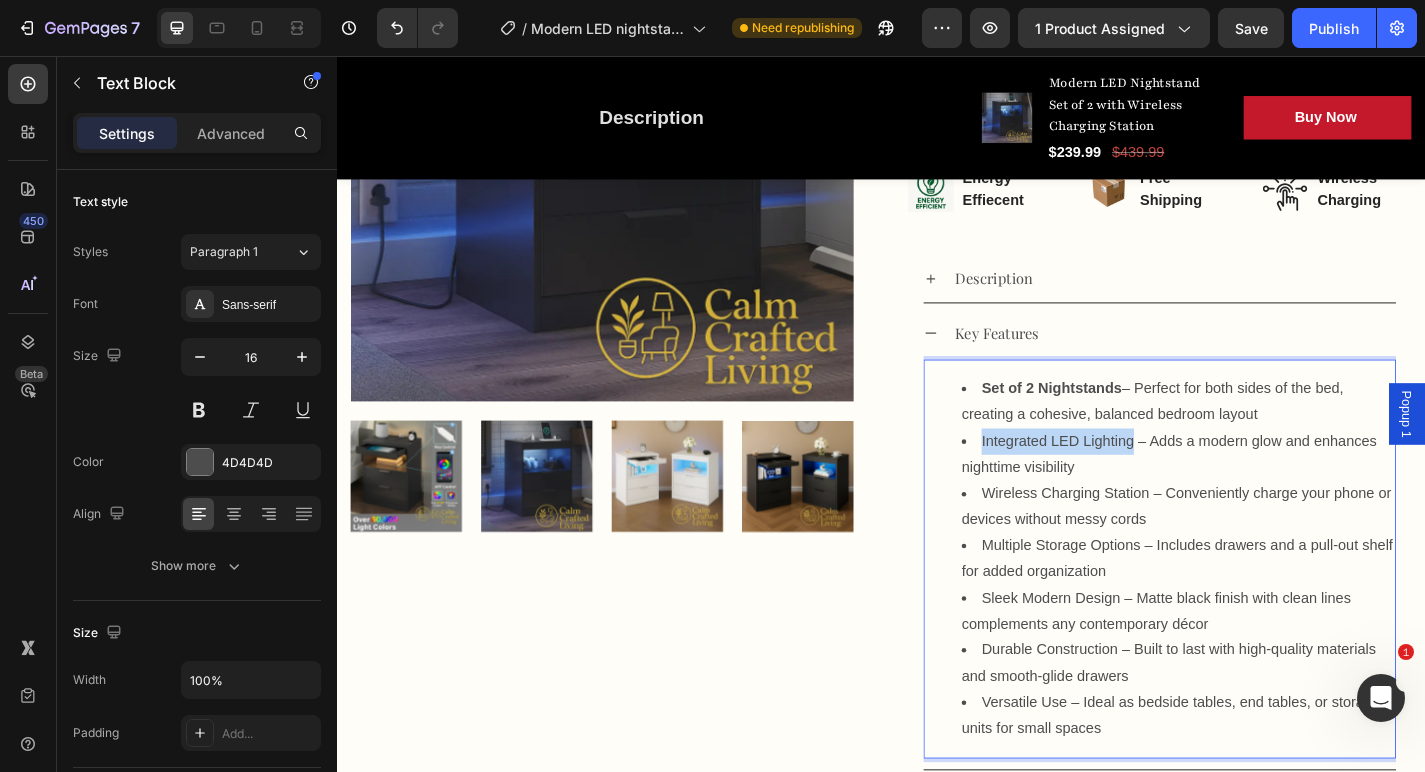 drag, startPoint x: 1205, startPoint y: 474, endPoint x: 1036, endPoint y: 477, distance: 169.02663 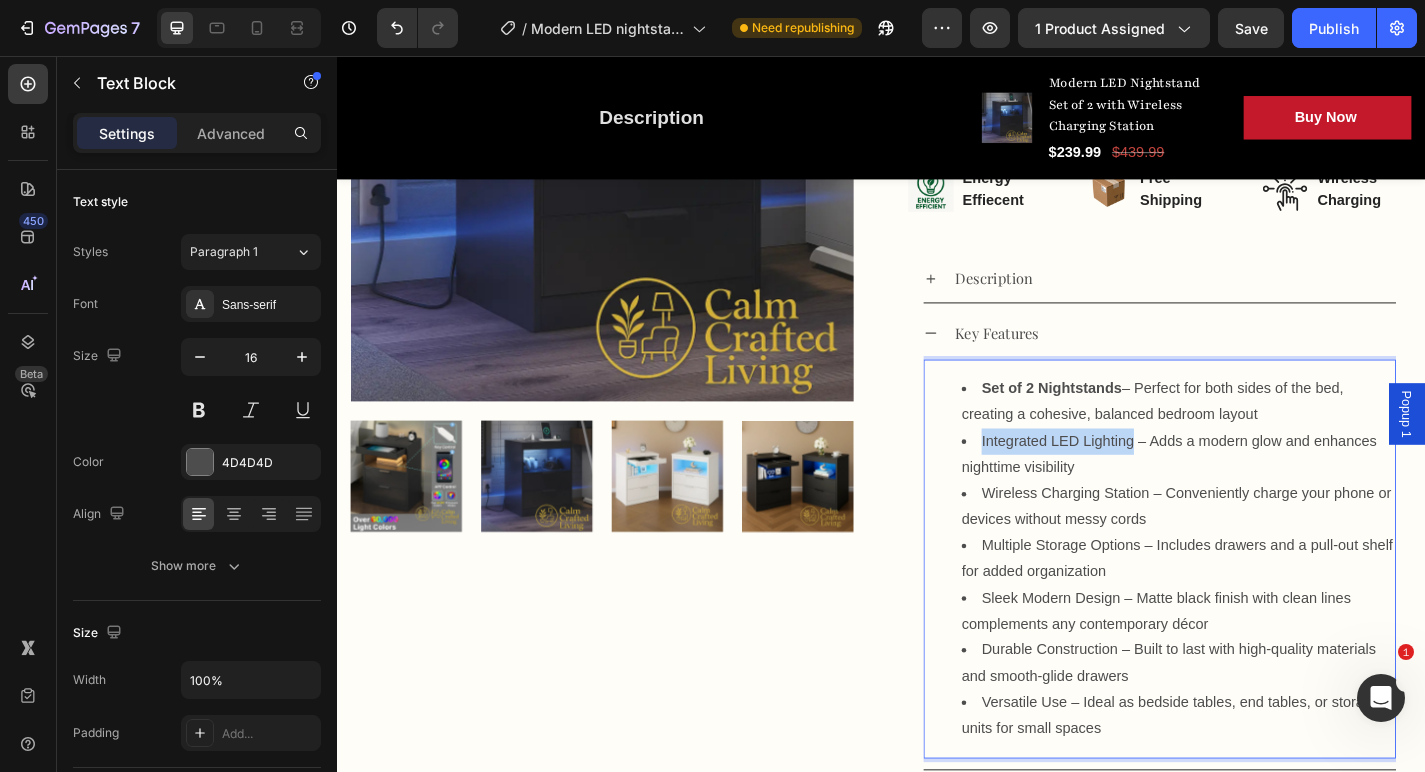 click on "Integrated LED Lighting – Adds a modern glow and enhances nighttime visibility" at bounding box center (1264, 496) 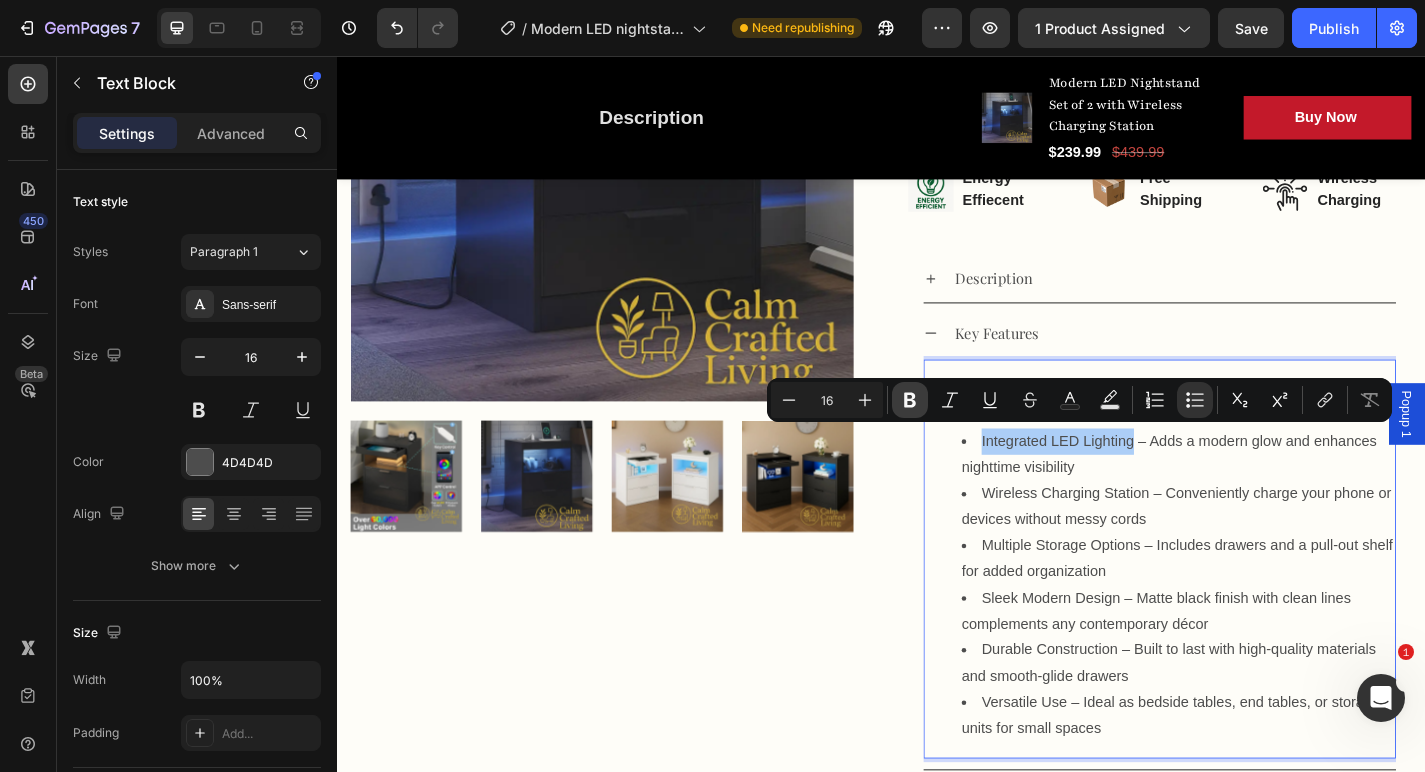 click 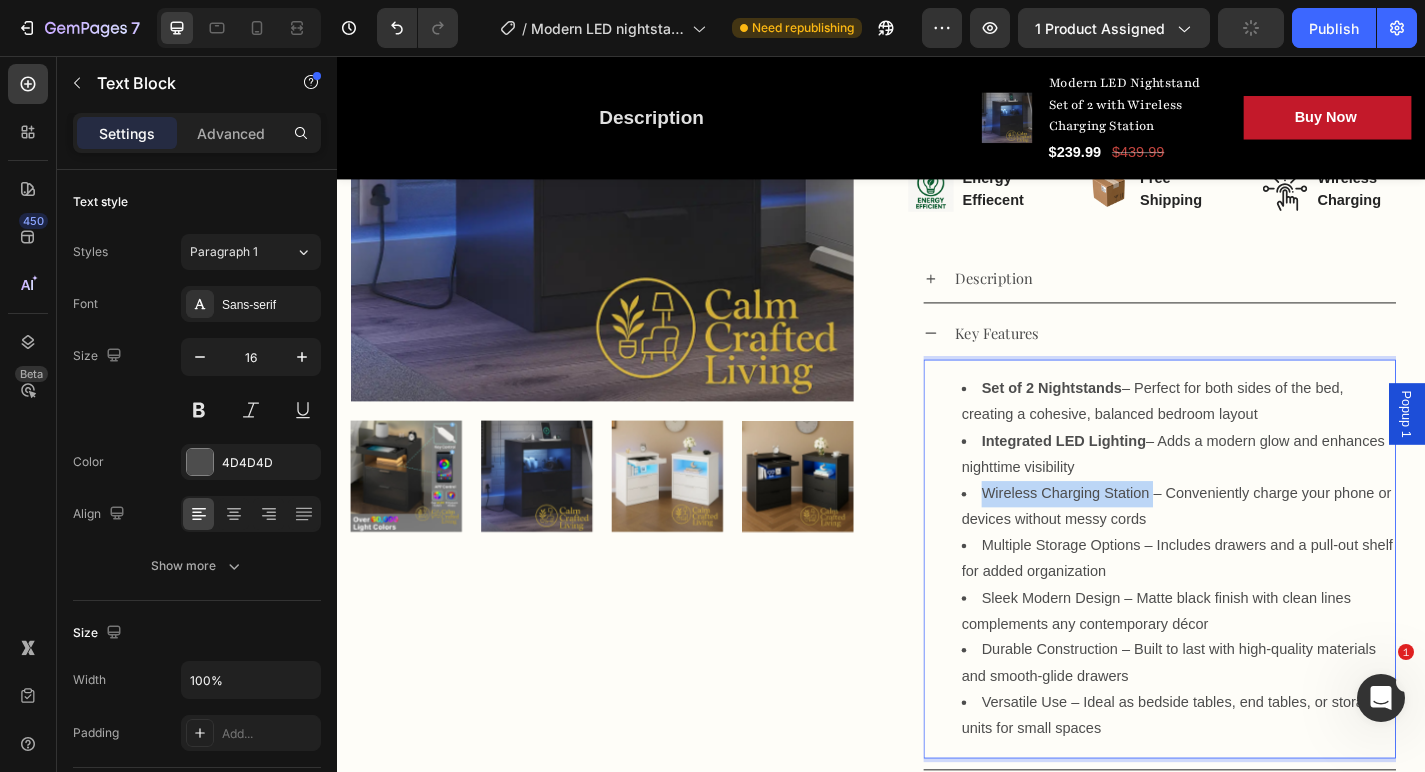 drag, startPoint x: 1228, startPoint y: 535, endPoint x: 1043, endPoint y: 529, distance: 185.09727 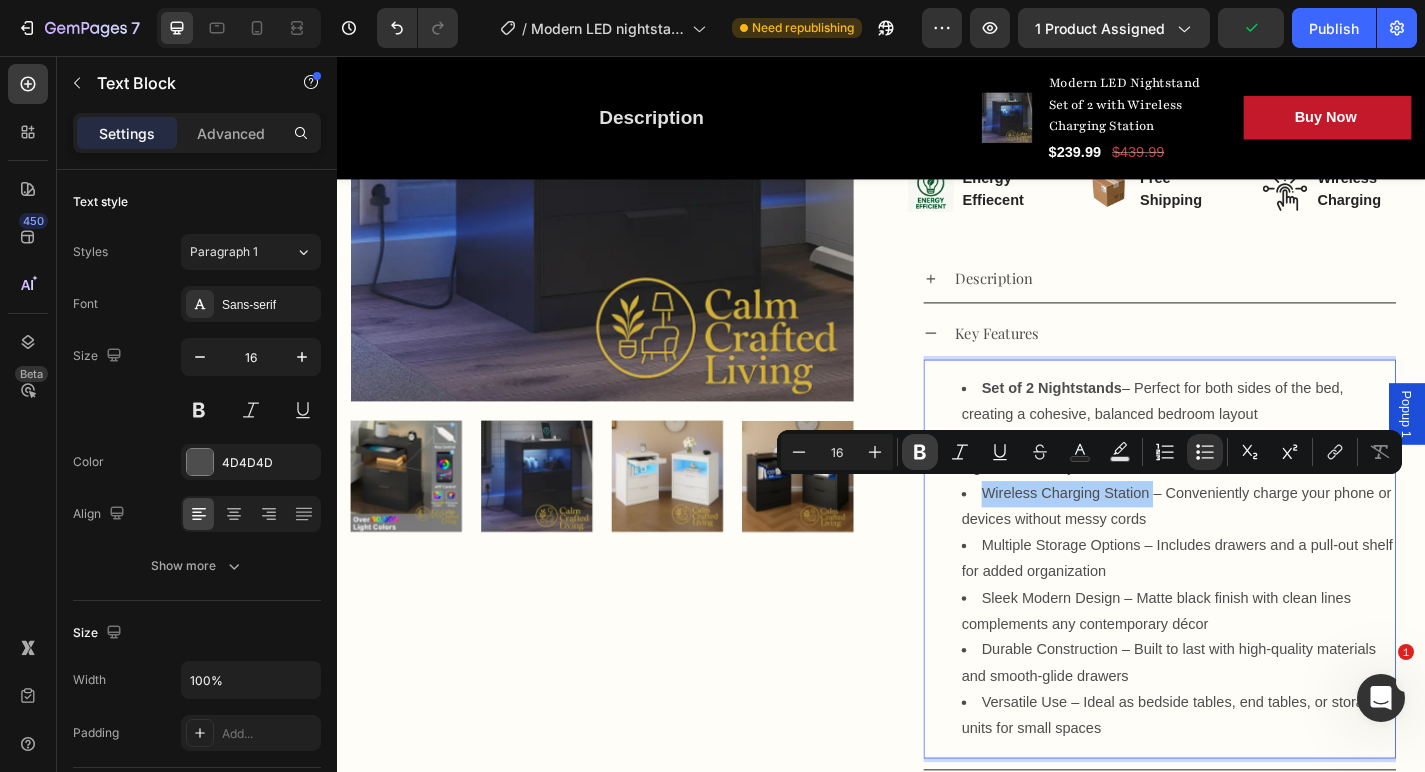 click 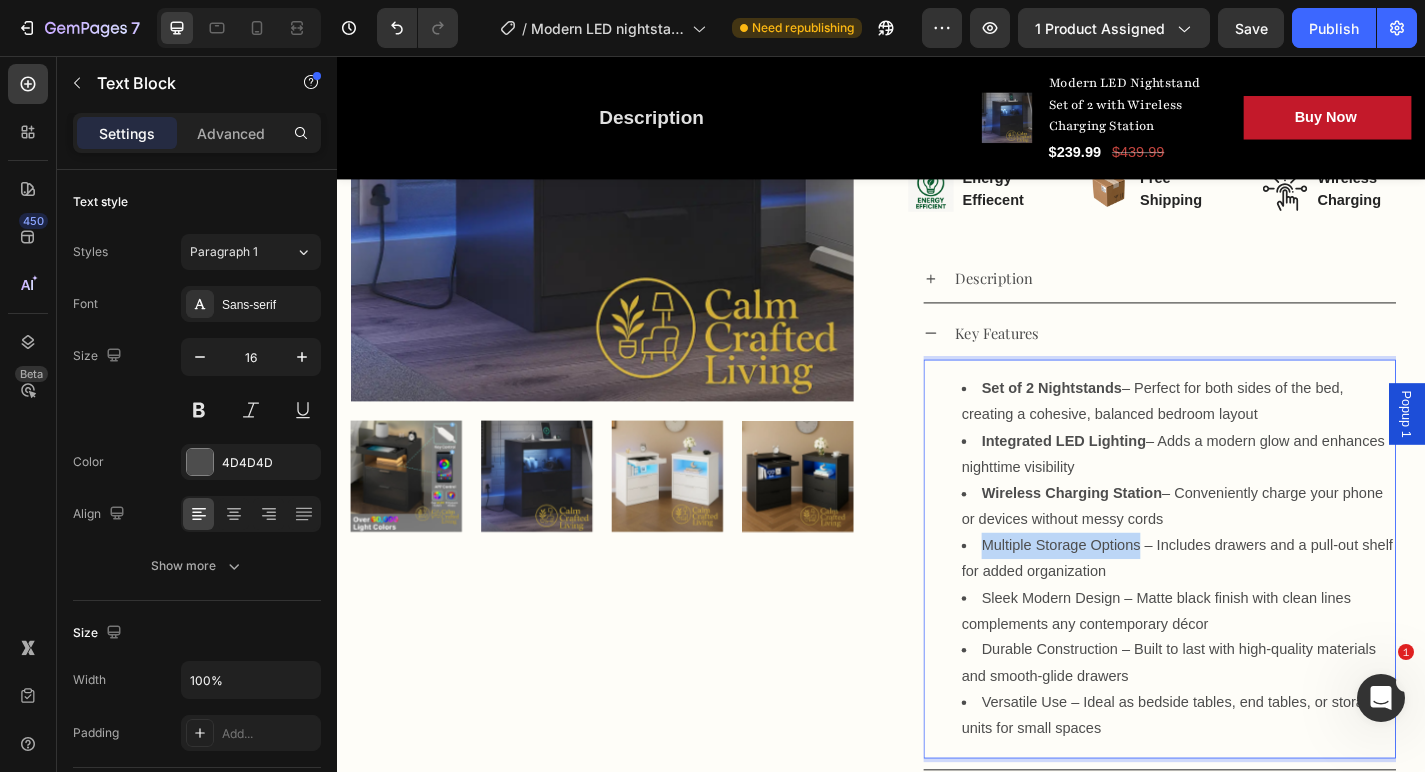 drag, startPoint x: 1214, startPoint y: 589, endPoint x: 1038, endPoint y: 589, distance: 176 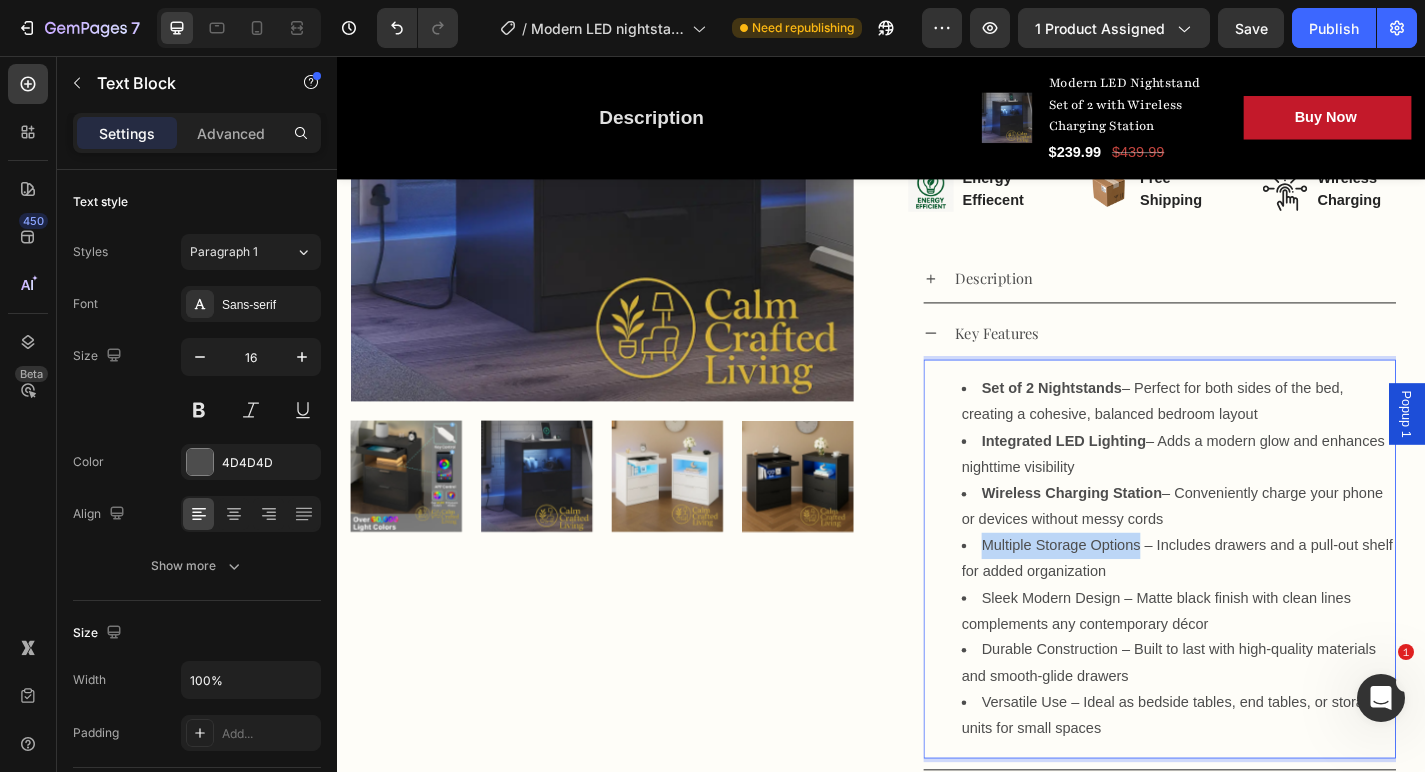 click on "Multiple Storage Options – Includes drawers and a pull-out shelf for added organization" at bounding box center (1264, 611) 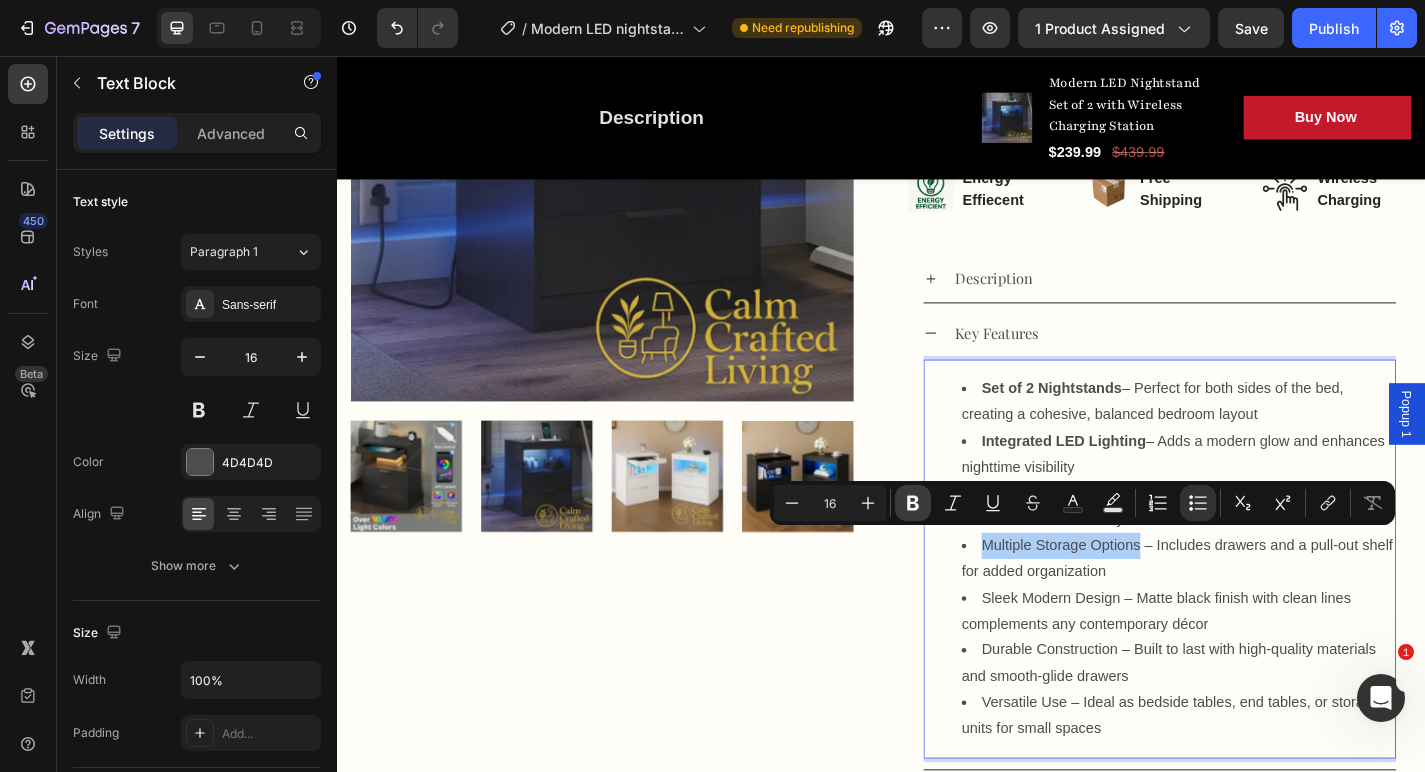 click 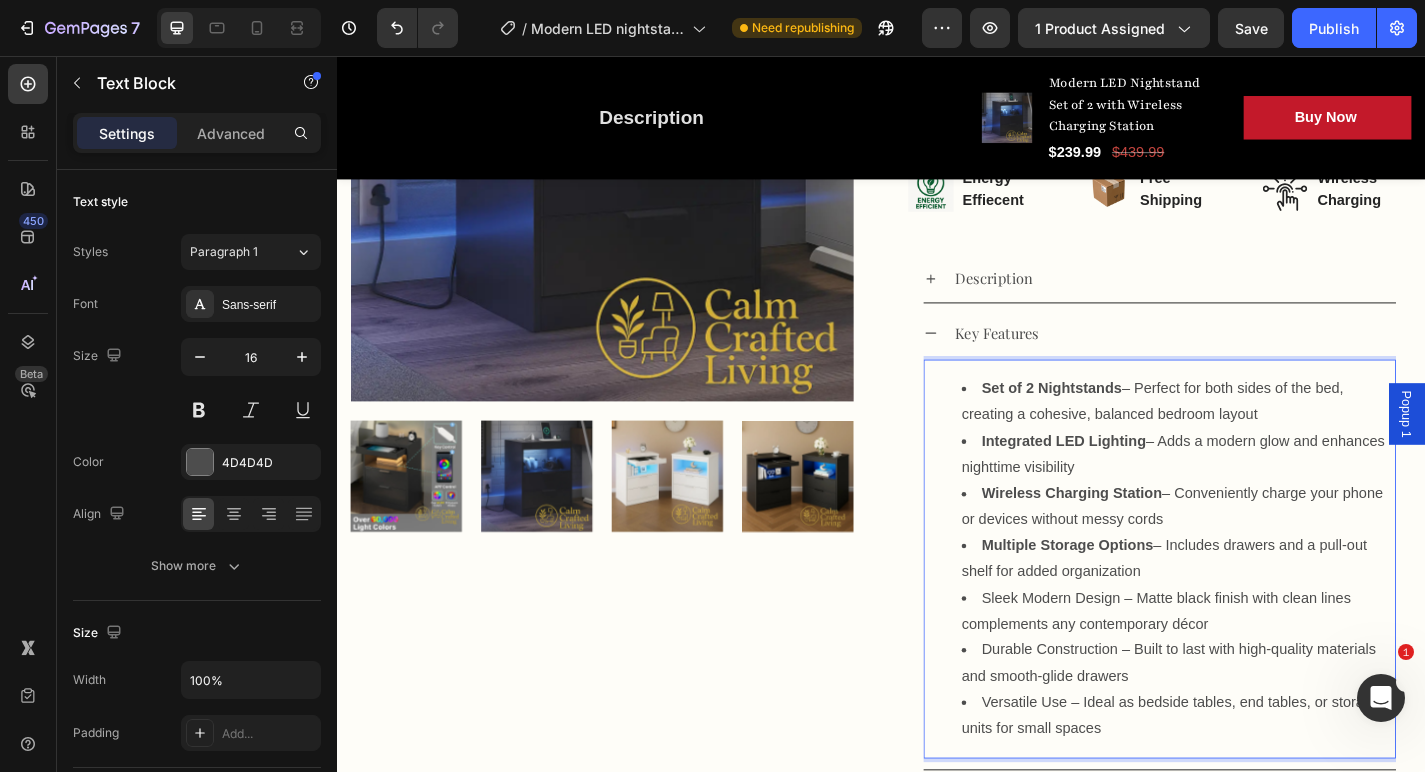 click on "Sleek Modern Design – Matte black finish with clean lines complements any contemporary décor" at bounding box center [1264, 669] 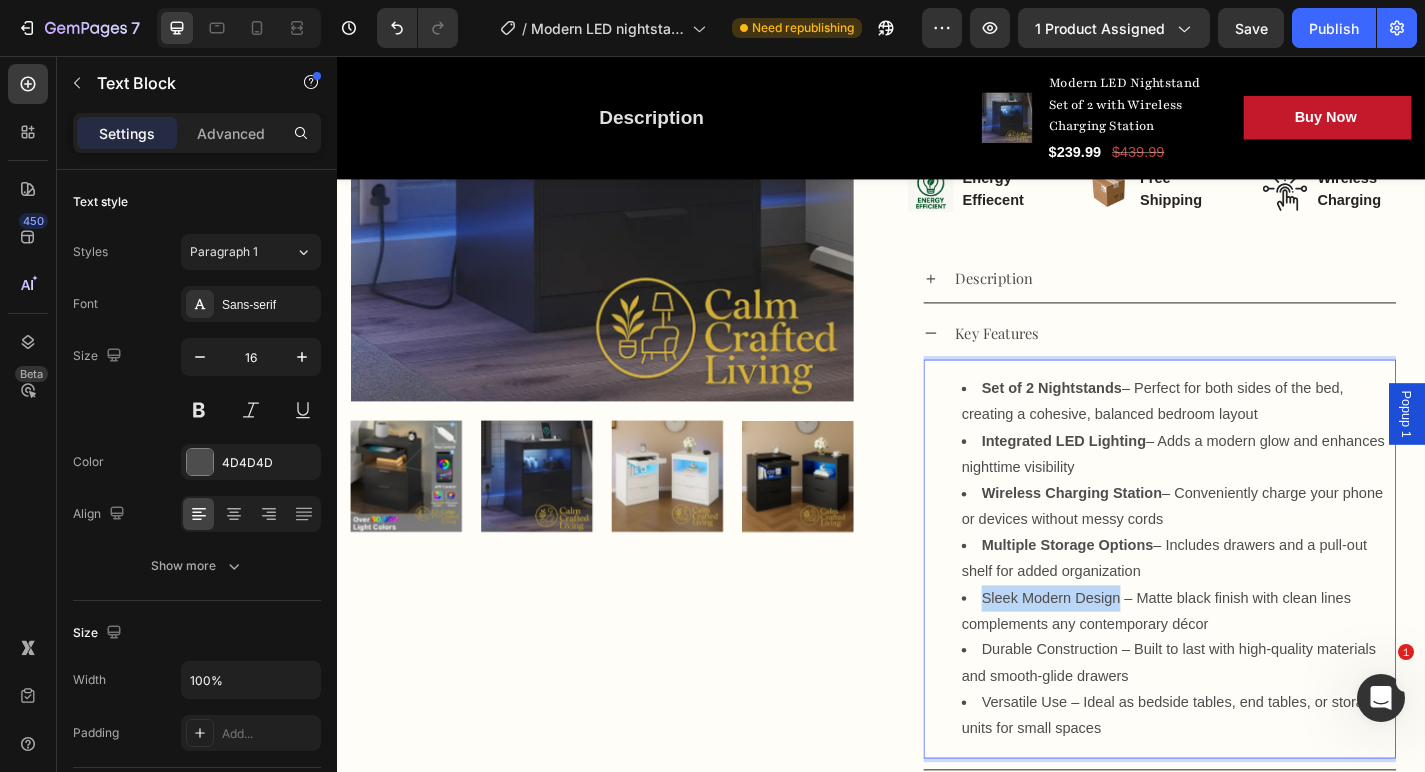 drag, startPoint x: 1195, startPoint y: 647, endPoint x: 1023, endPoint y: 643, distance: 172.04651 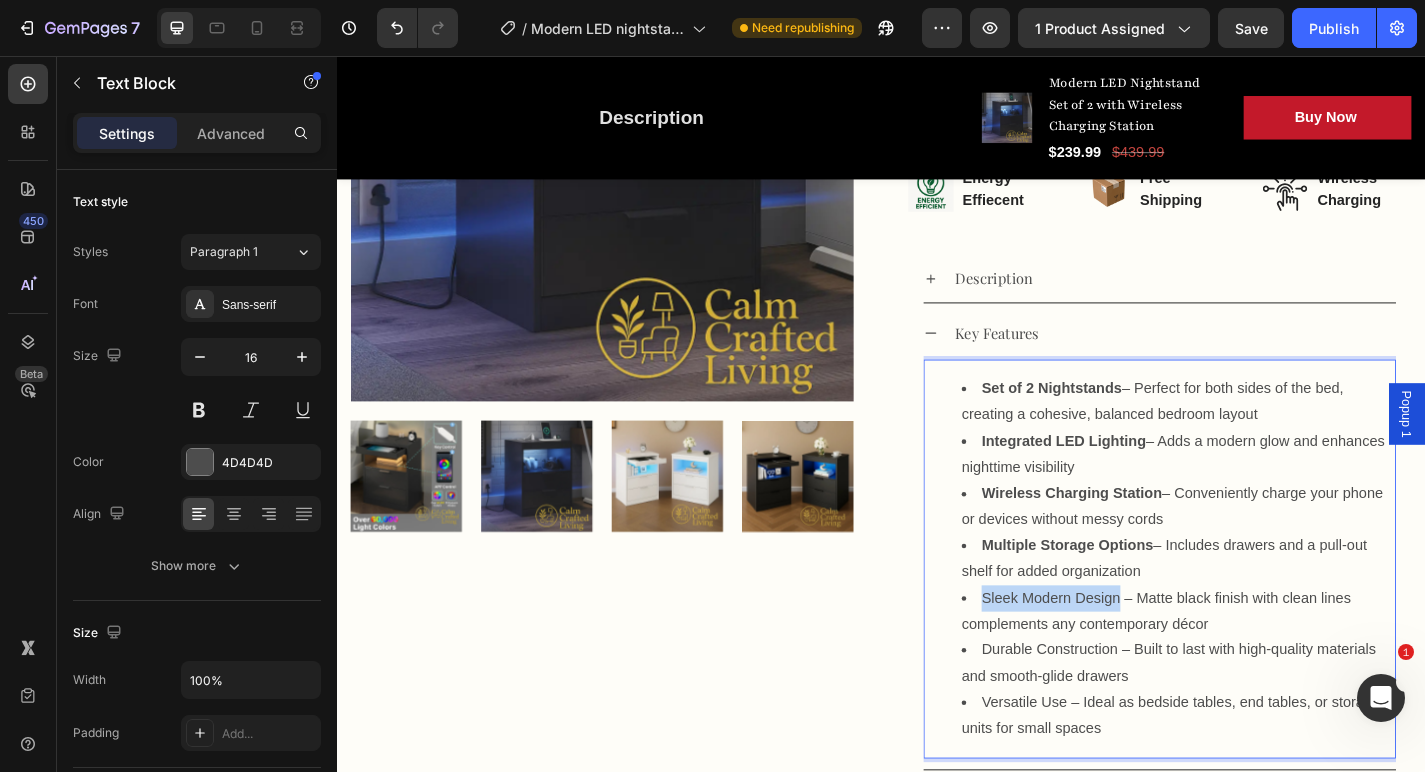 click on "Set of 2 Nightstands  – Perfect for both sides of the bed, creating a cohesive, balanced bedroom layout Integrated LED Lighting  – Adds a modern glow and enhances nighttime visibility Wireless Charging Station  – Conveniently charge your phone or devices without messy cords Multiple Storage Options  – Includes drawers and a pull-out shelf for added organization Sleek Modern Design – Matte black finish with clean lines complements any contemporary décor Durable Construction – Built to last with high-quality materials and smooth-glide drawers Versatile Use – Ideal as bedside tables, end tables, or storage units for small spaces" at bounding box center (1244, 610) 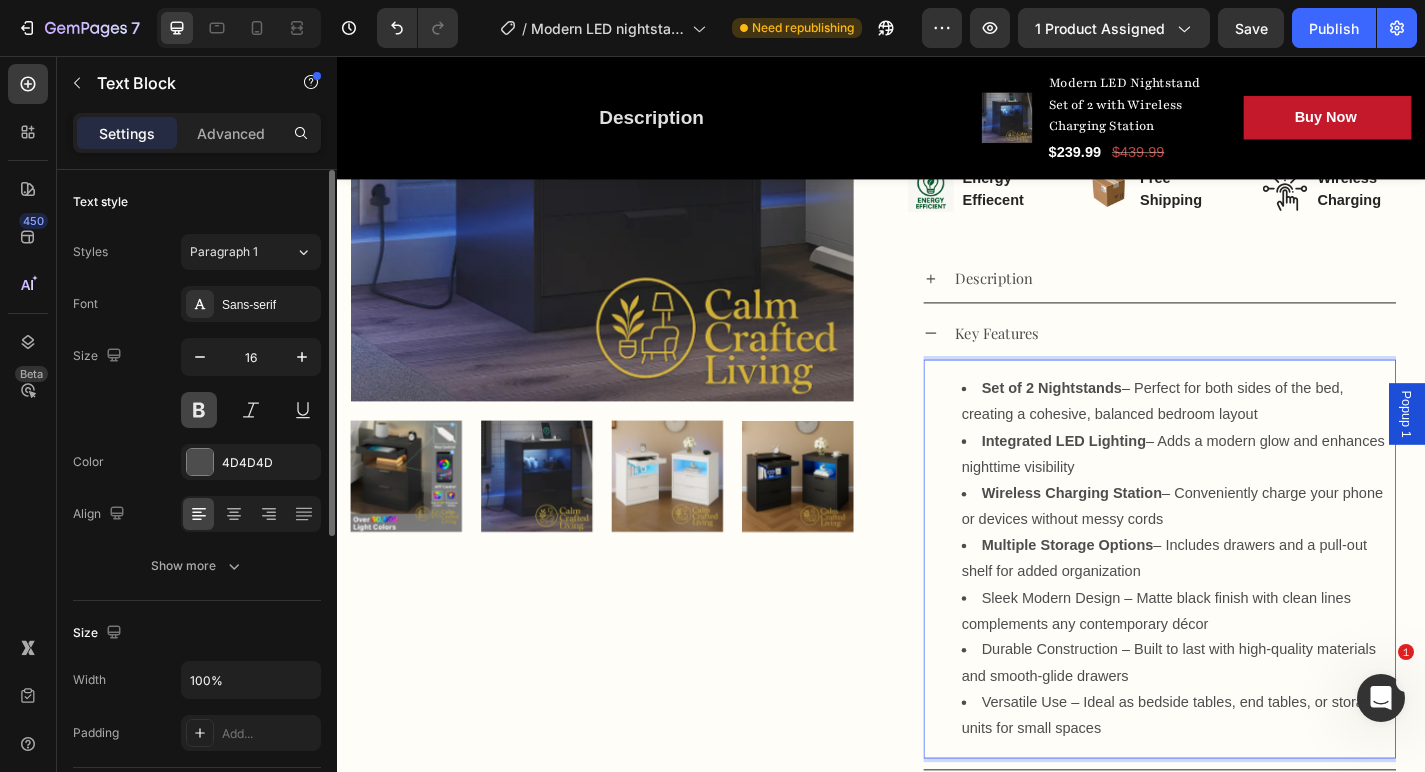 click at bounding box center (199, 410) 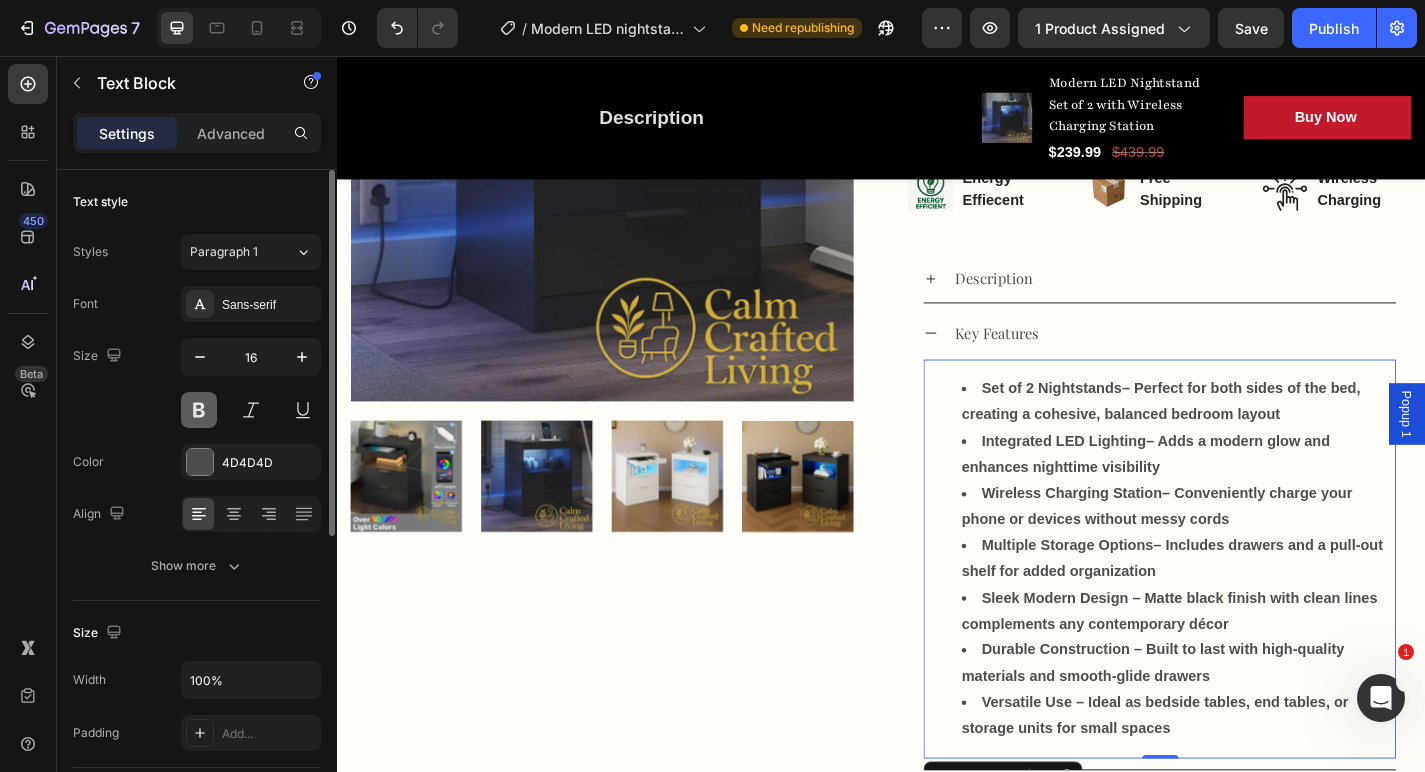 click at bounding box center [199, 410] 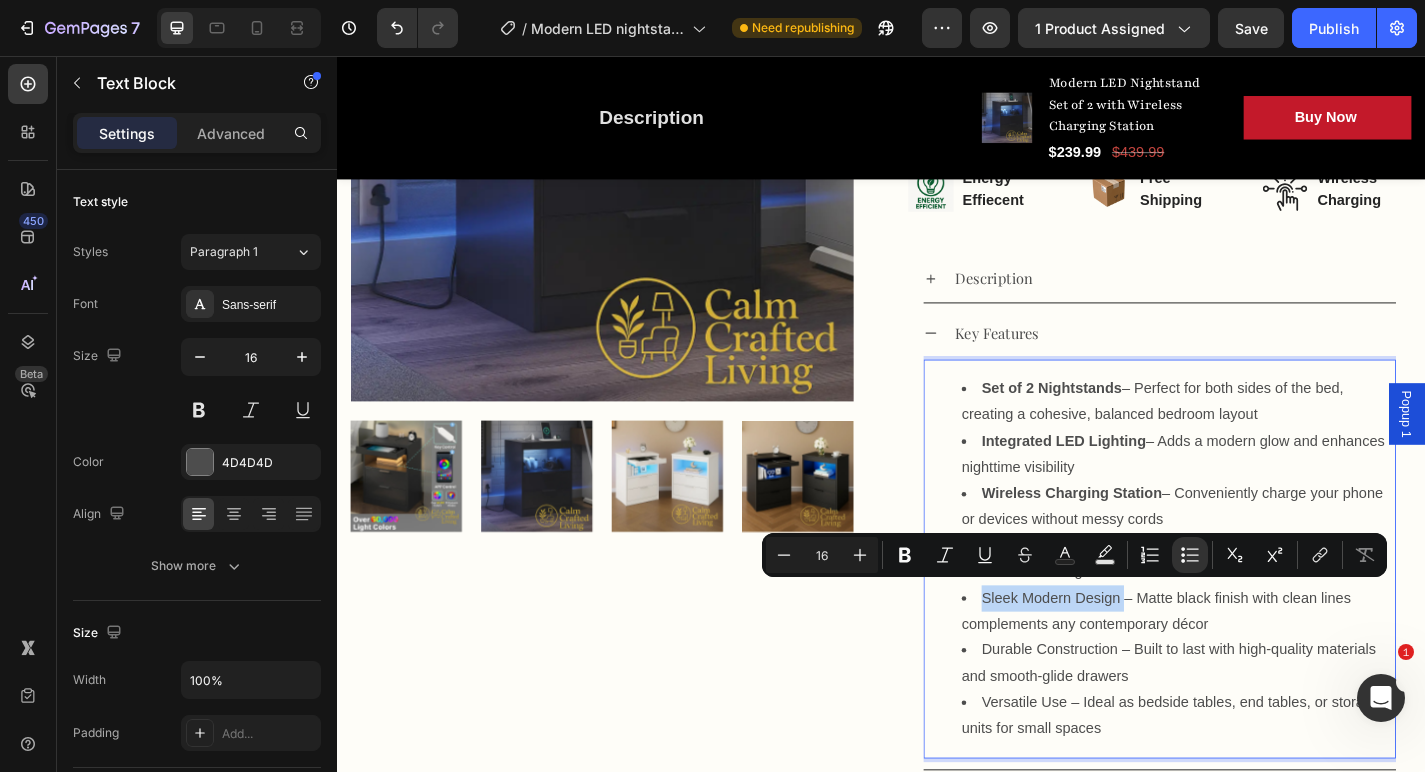 drag, startPoint x: 1197, startPoint y: 646, endPoint x: 1043, endPoint y: 639, distance: 154.15901 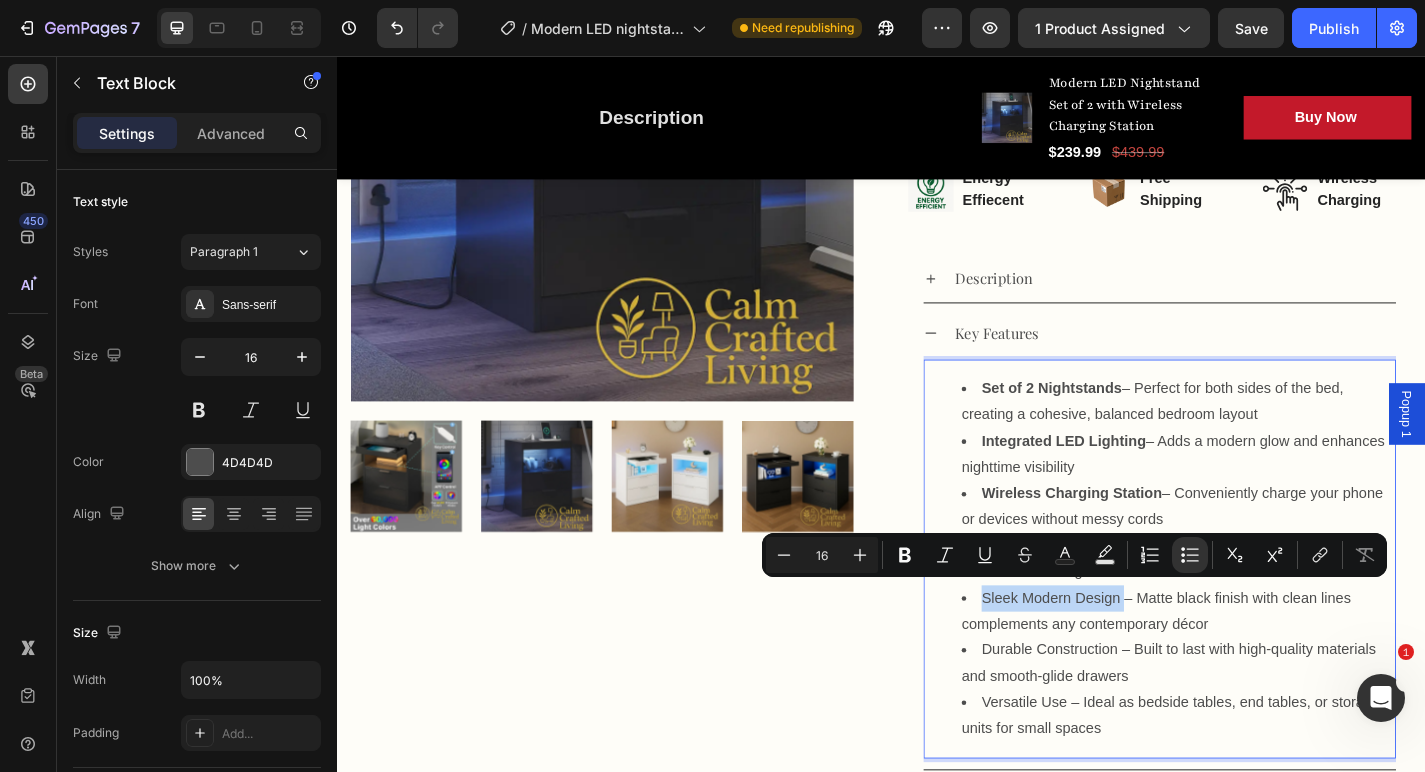 click on "Sleek Modern Design – Matte black finish with clean lines complements any contemporary décor" at bounding box center [1264, 669] 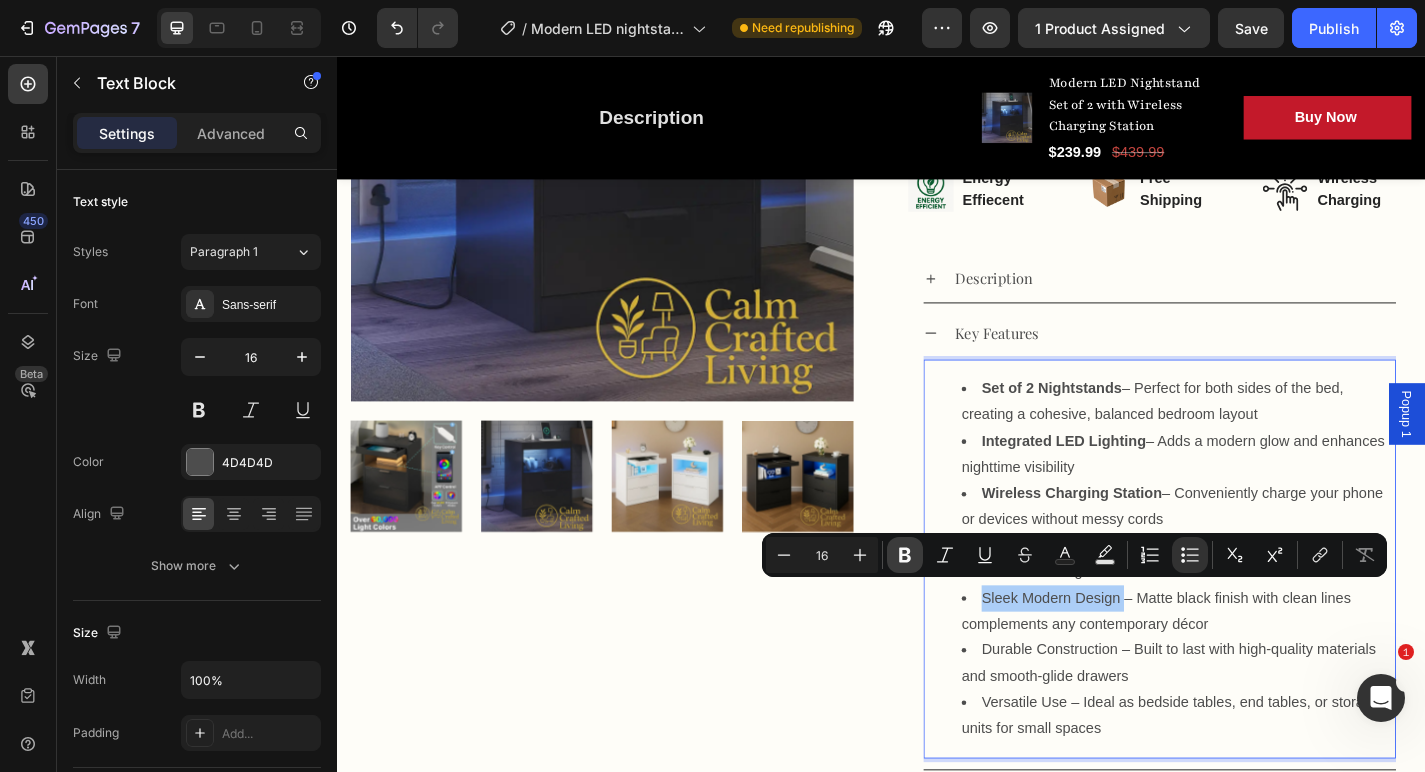 click 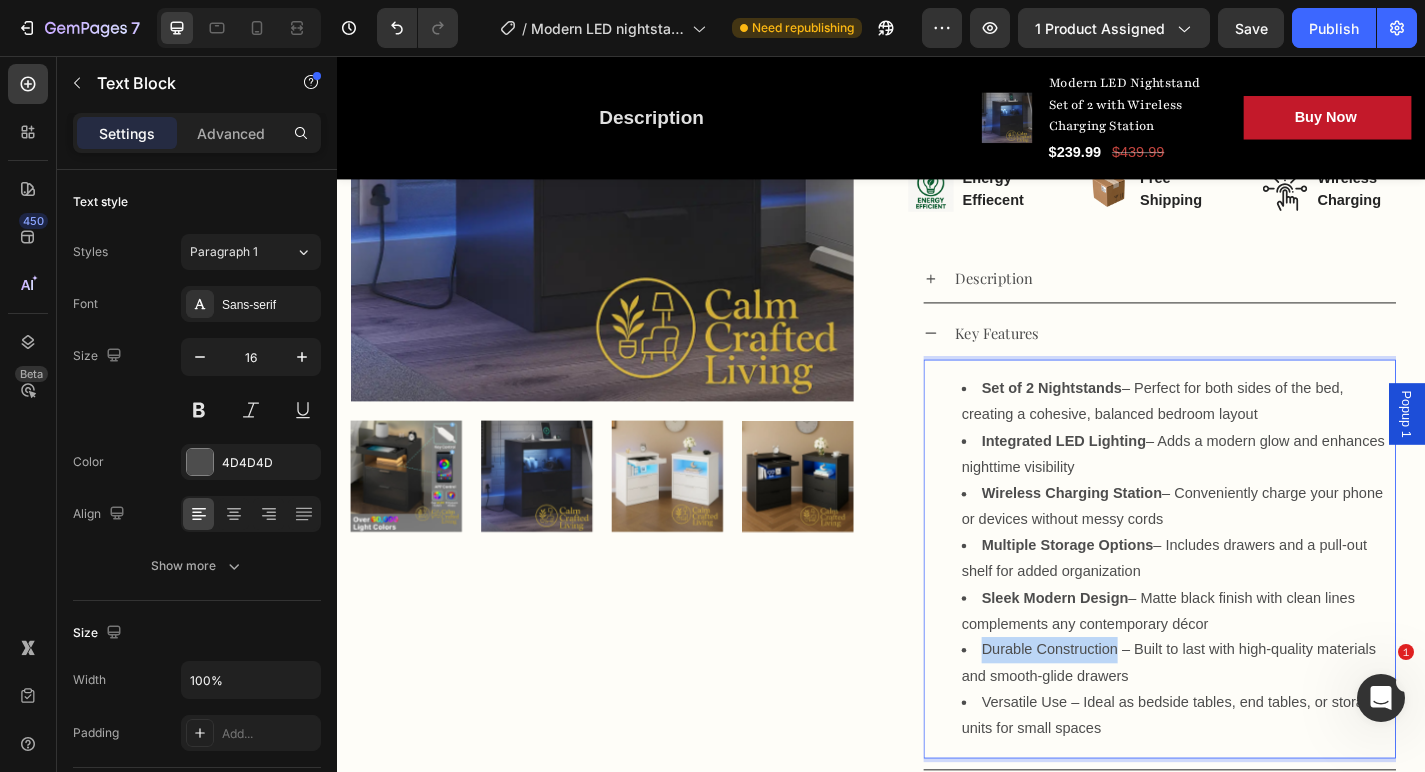 drag, startPoint x: 1192, startPoint y: 707, endPoint x: 991, endPoint y: 701, distance: 201.08954 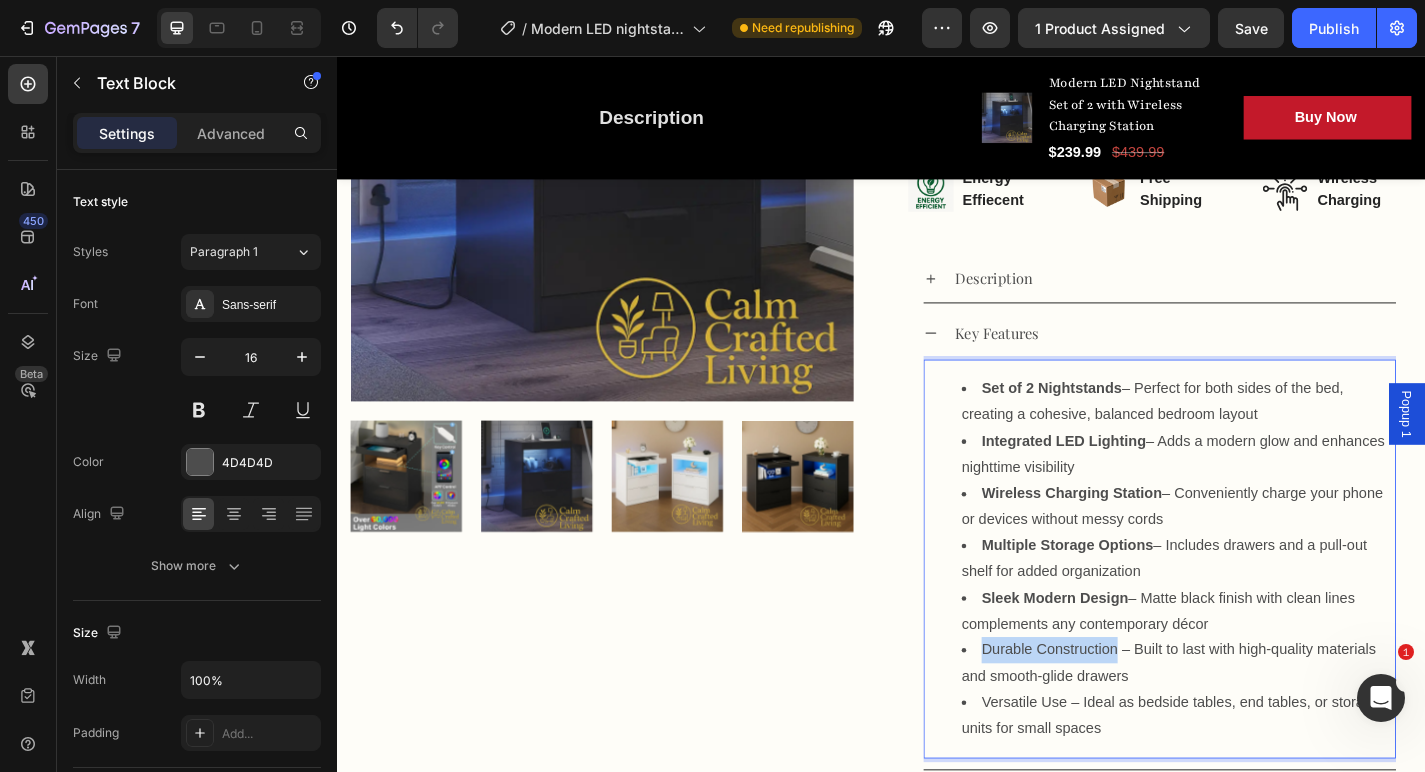 click on "Set of 2 Nightstands  – Perfect for both sides of the bed, creating a cohesive, balanced bedroom layout Integrated LED Lighting  – Adds a modern glow and enhances nighttime visibility Wireless Charging Station  – Conveniently charge your phone or devices without messy cords Multiple Storage Options  – Includes drawers and a pull-out shelf for added organization Sleek Modern Design  – Matte black finish with clean lines complements any contemporary décor Durable Construction – Built to last with high-quality materials and smooth-glide drawers Versatile Use – Ideal as bedside tables, end tables, or storage units for small spaces" at bounding box center [1244, 610] 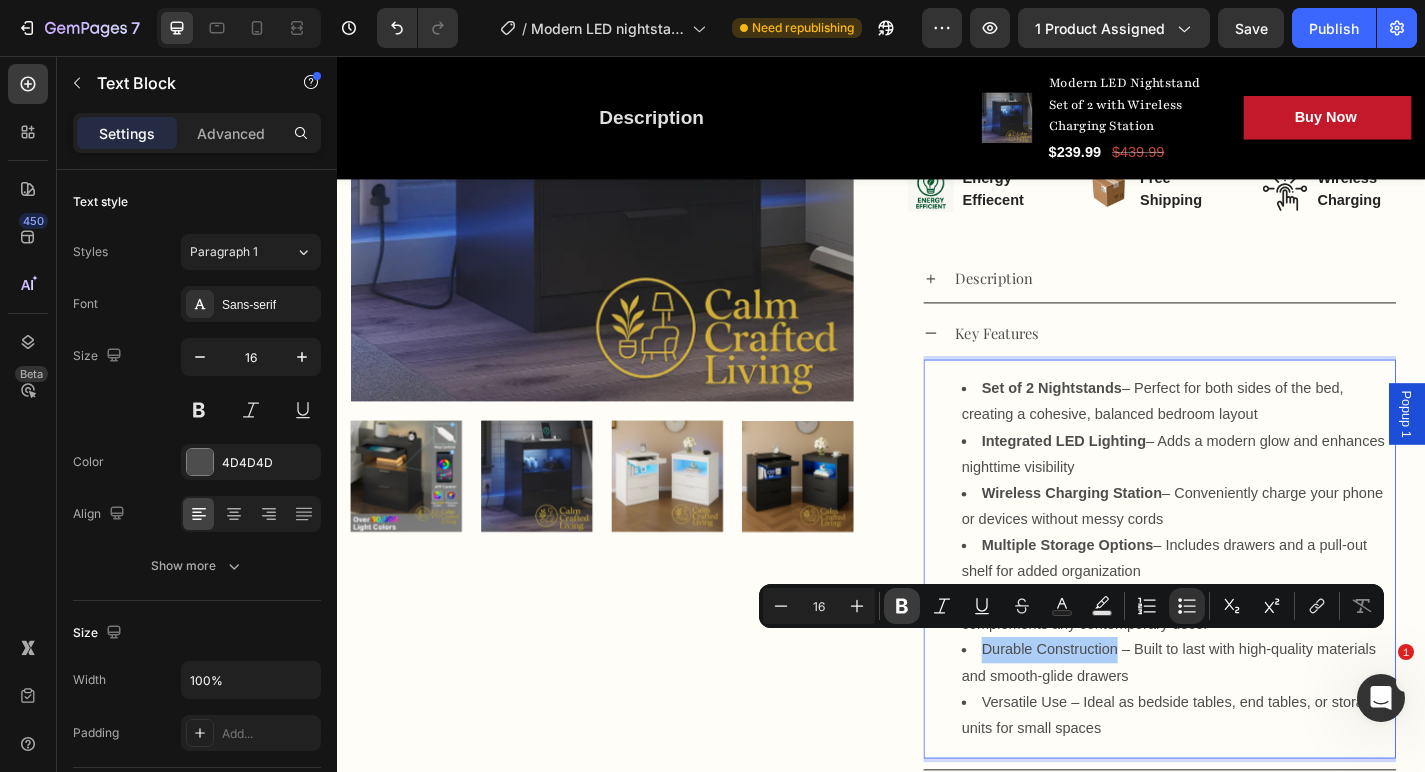 click 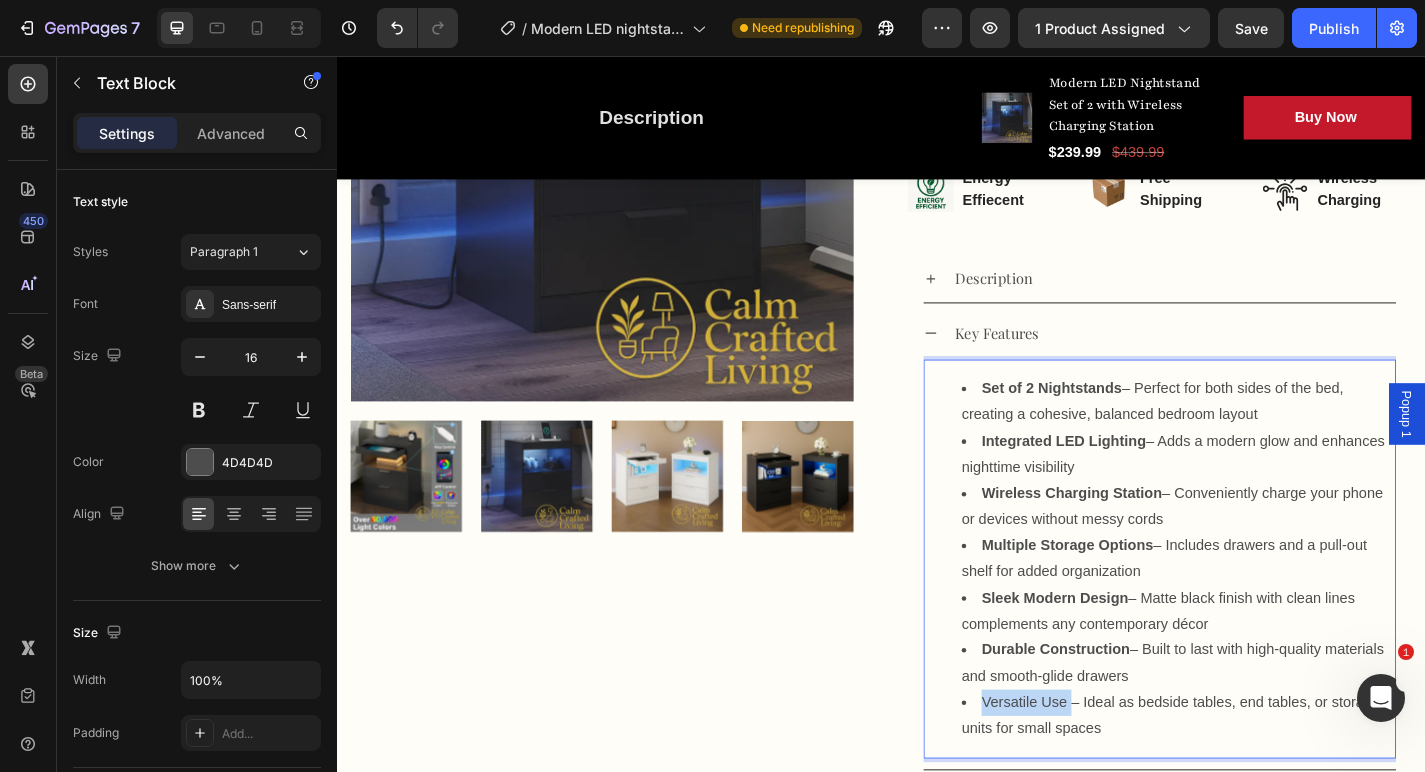 drag, startPoint x: 1137, startPoint y: 757, endPoint x: 987, endPoint y: 751, distance: 150.11995 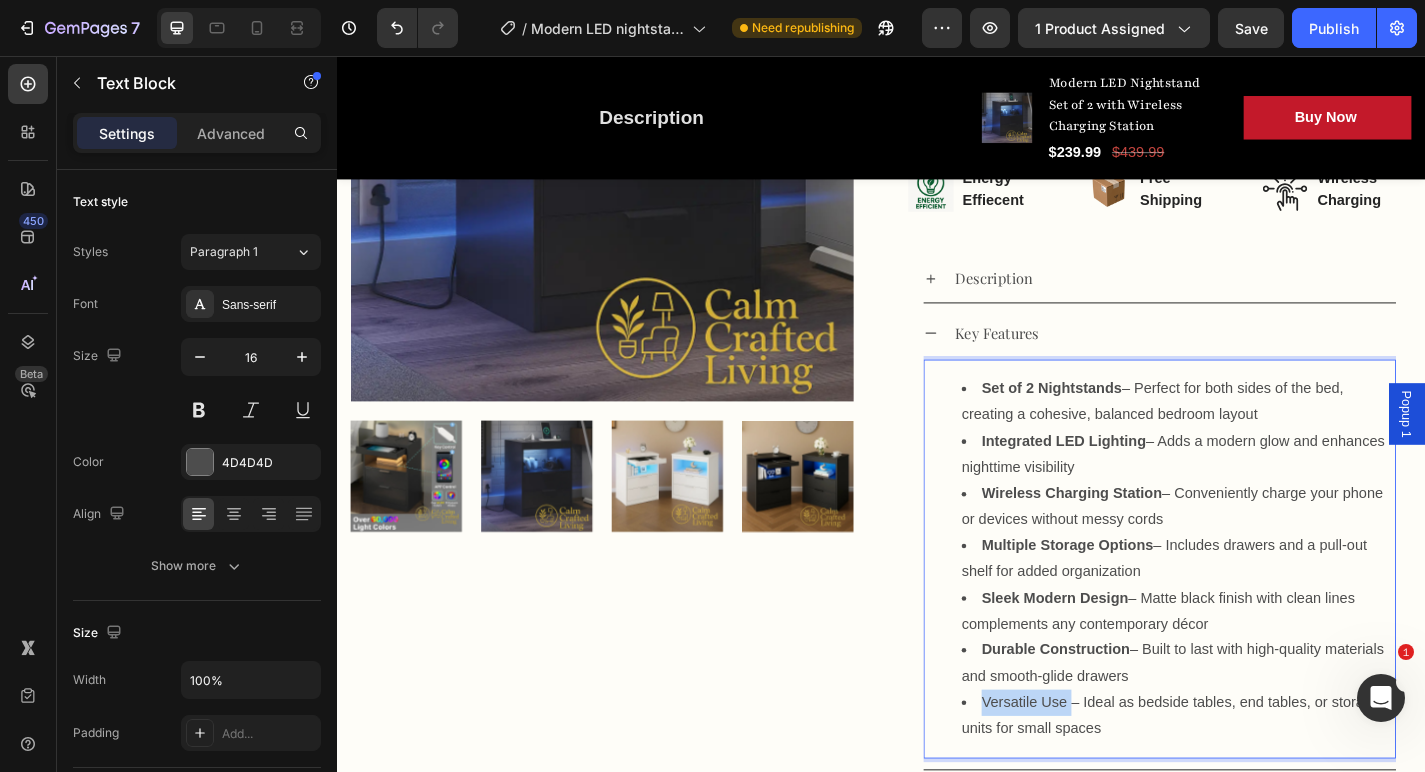 click on "Set of 2 Nightstands  – Perfect for both sides of the bed, creating a cohesive, balanced bedroom layout Integrated LED Lighting  – Adds a modern glow and enhances nighttime visibility Wireless Charging Station  – Conveniently charge your phone or devices without messy cords Multiple Storage Options  – Includes drawers and a pull-out shelf for added organization Sleek Modern Design  – Matte black finish with clean lines complements any contemporary décor Durable Construction  – Built to last with high-quality materials and smooth-glide drawers Versatile Use – Ideal as bedside tables, end tables, or storage units for small spaces" at bounding box center (1244, 610) 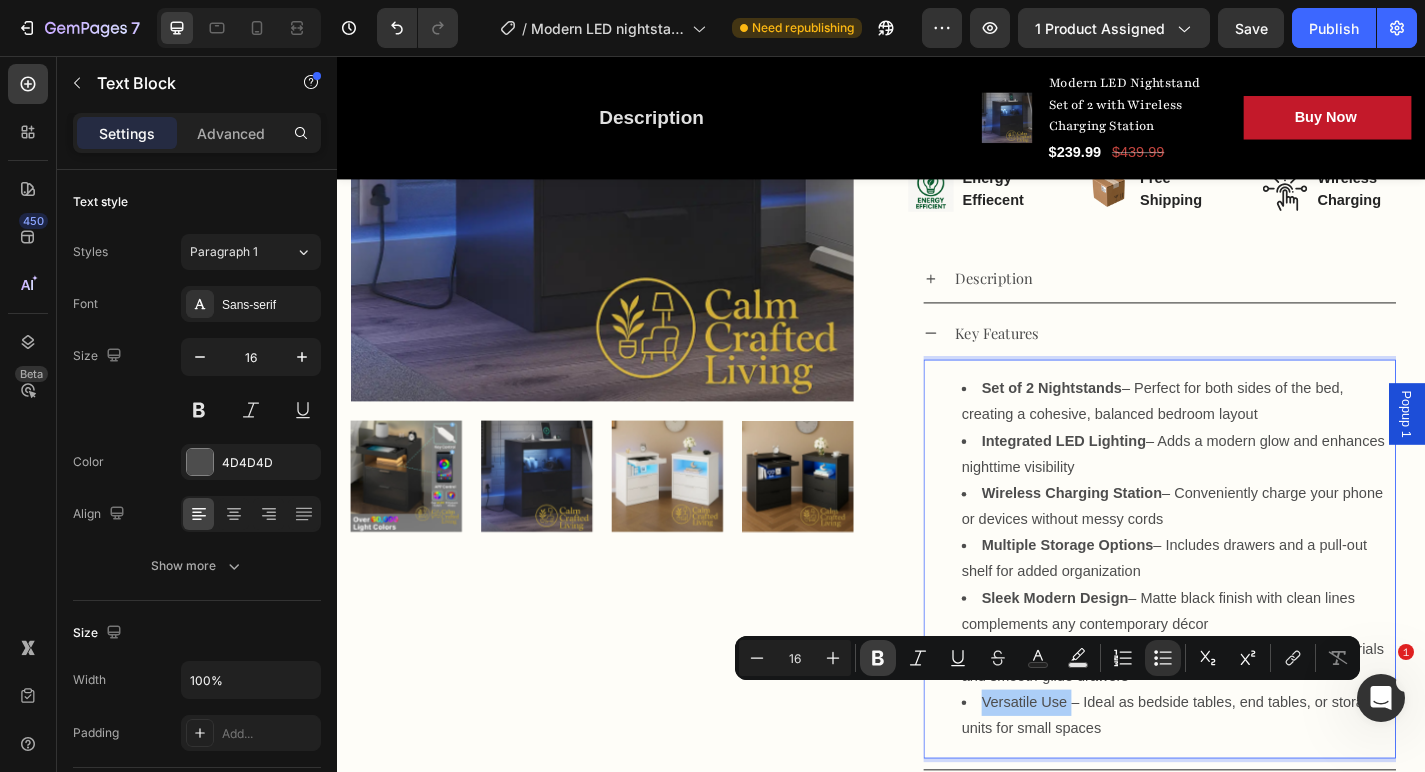 click 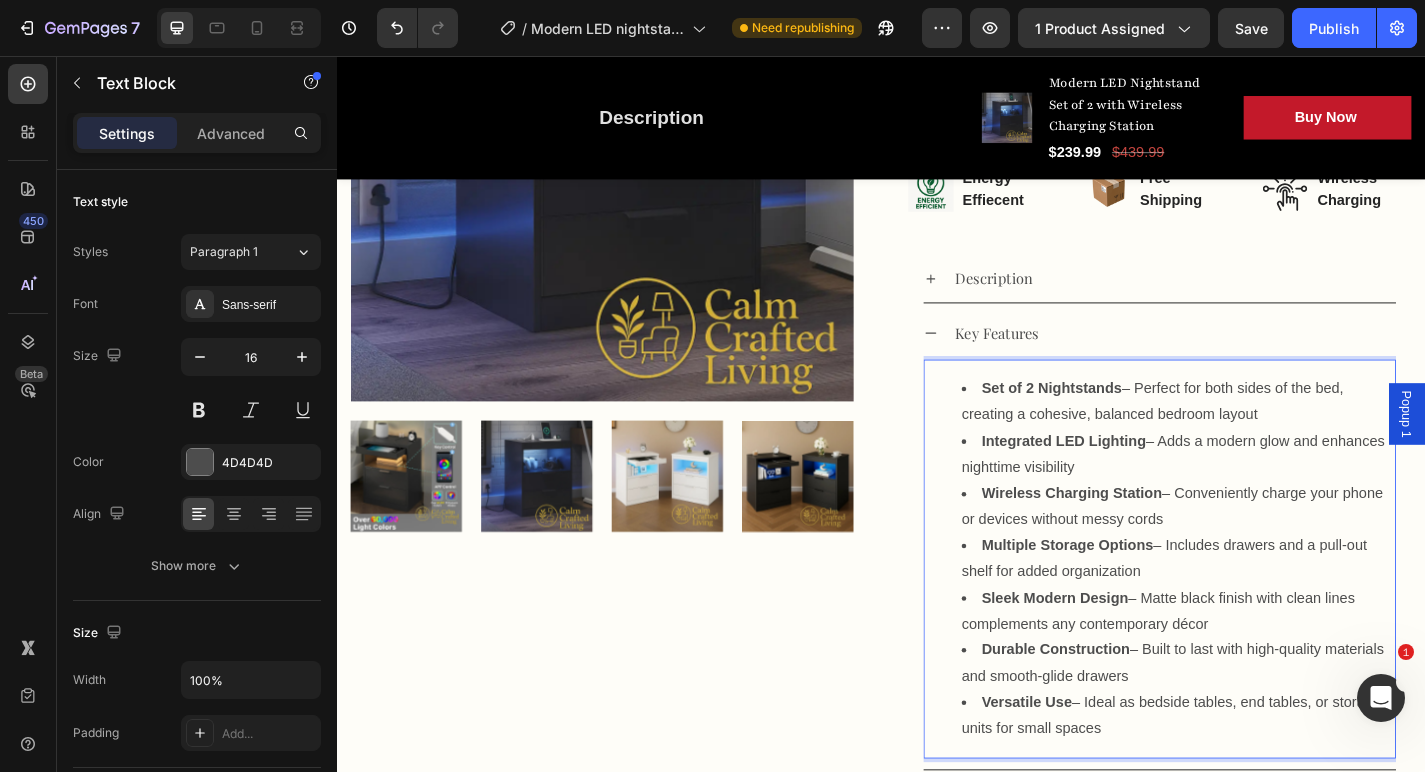 click on "Sleek Modern Design  – Matte black finish with clean lines complements any contemporary décor" at bounding box center [1264, 669] 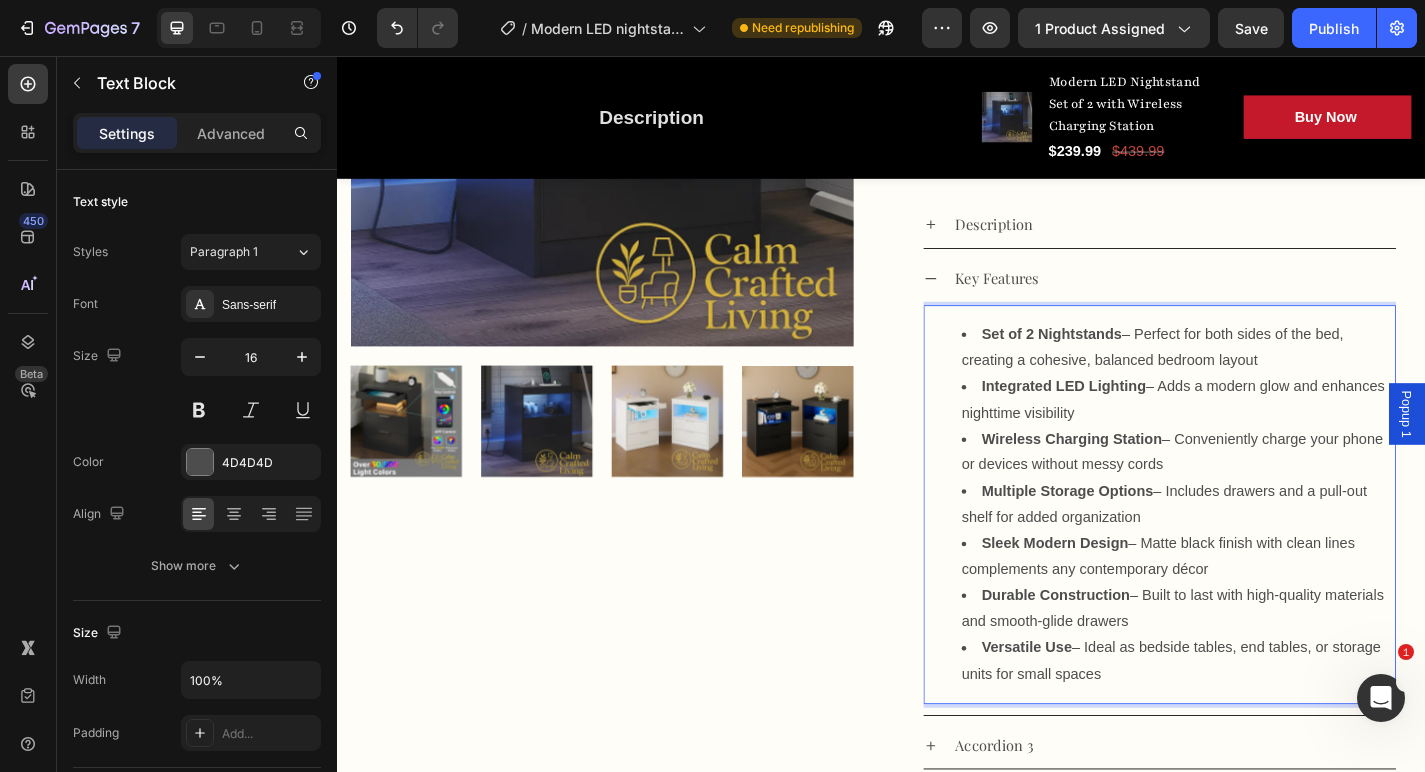 scroll, scrollTop: 724, scrollLeft: 0, axis: vertical 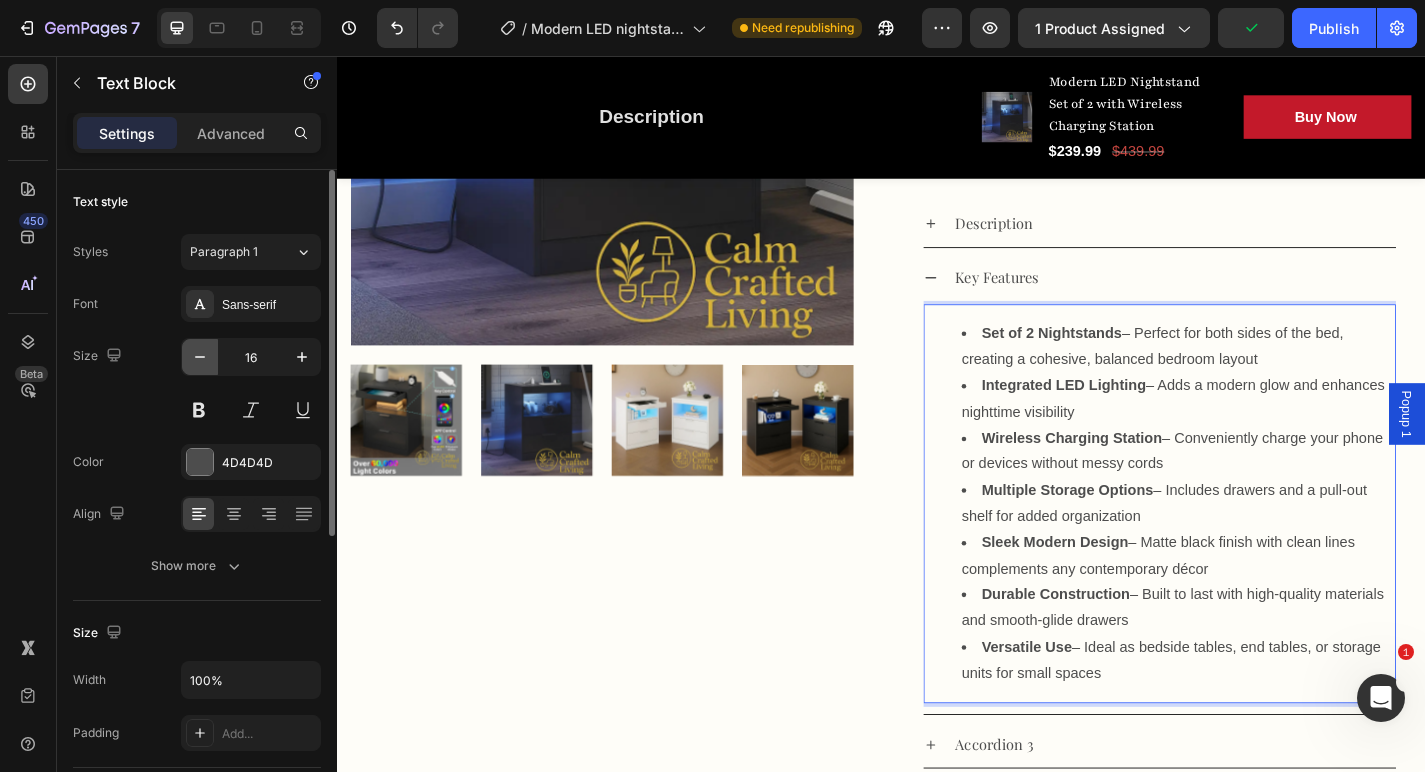 click 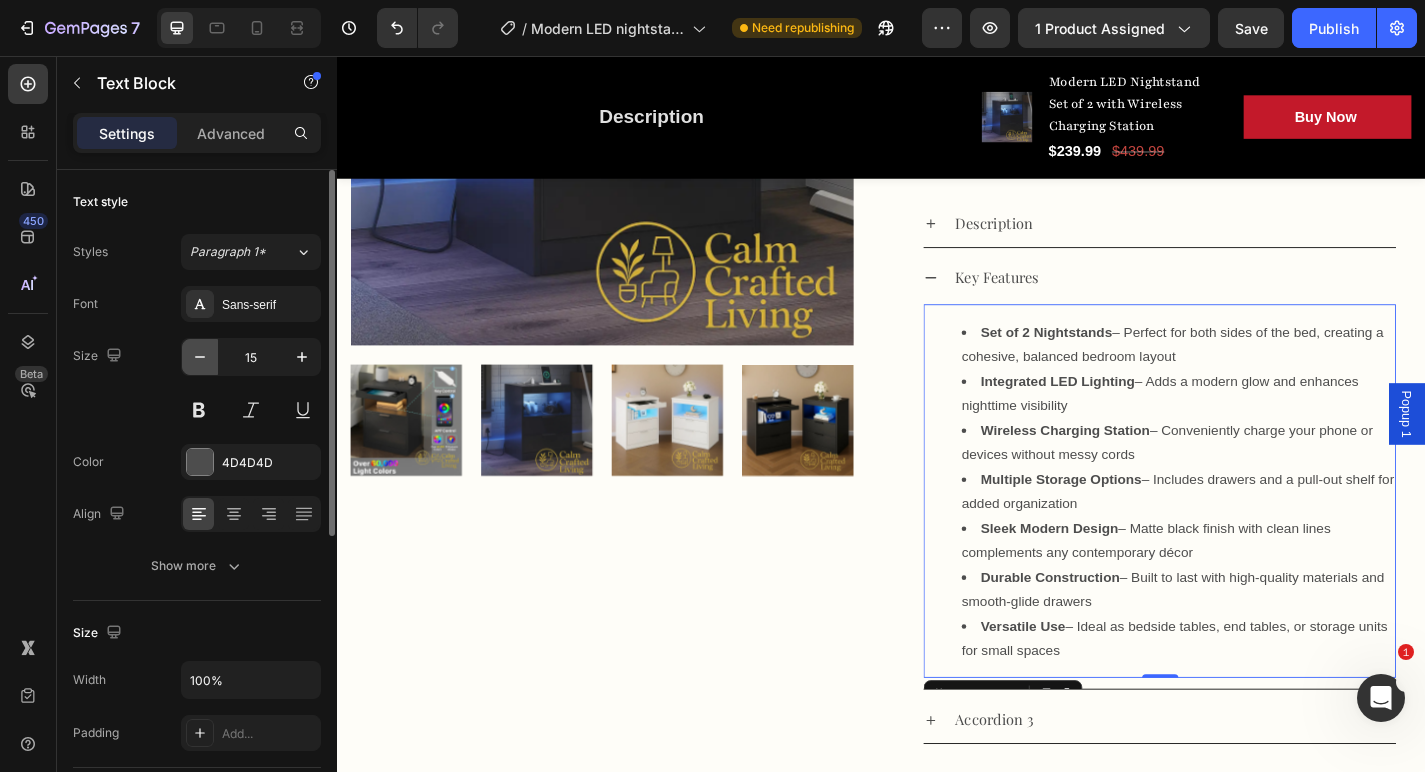 click 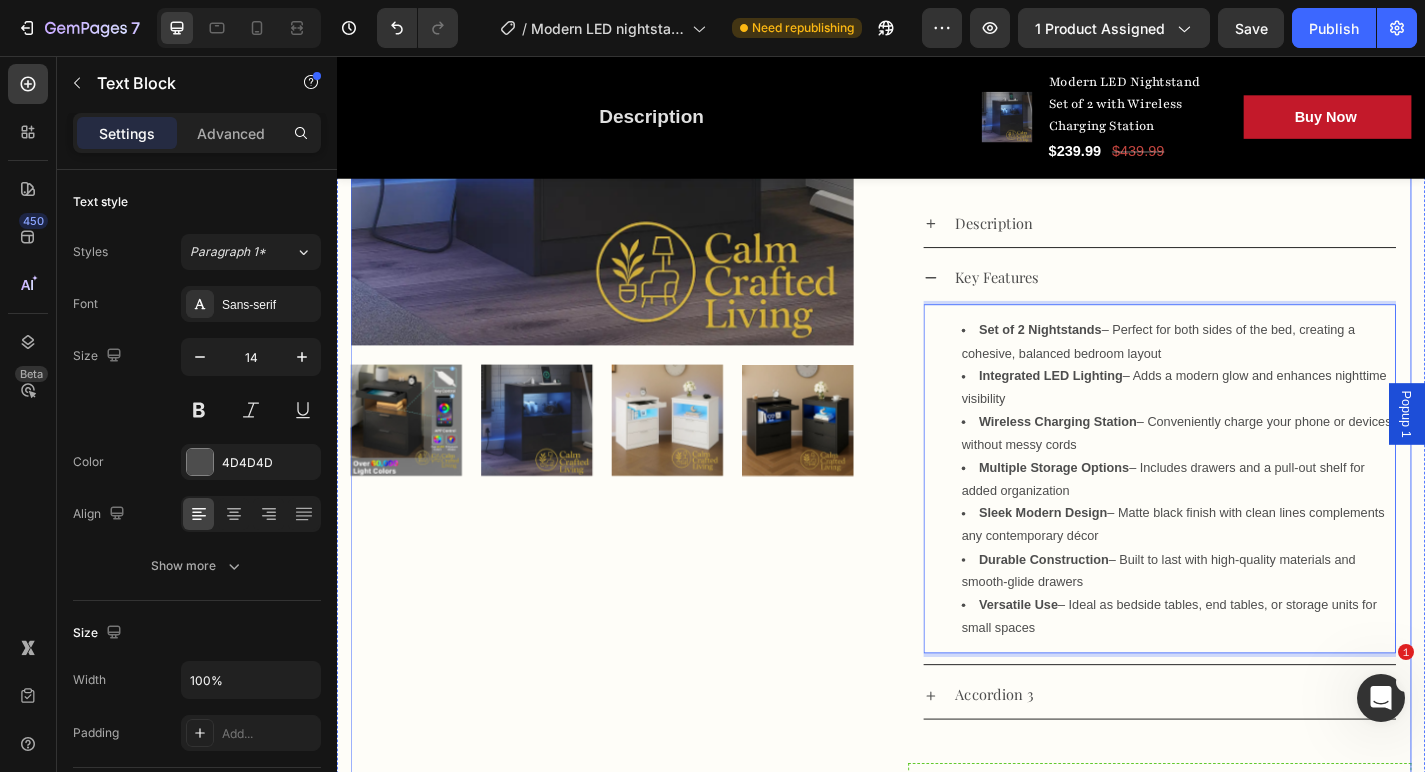click on "Product Images Modern LED Nightstand Set of 2 with Wireless Charging Station (P) Title Redefine Your Bedside in Style Text block                Icon                Icon                Icon                Icon                Icon Icon List Hoz (3 reviews) Text block Row                Title Line $239.99 (P) Price (P) Price $439.99 (P) Price (P) Price Row Save 45% (Limited time deal) Product Badge Row Image Energy Effiecent  Text block Row Image Free Shipping Text block Row Image Wireless Charging Text block Row Row
Description
Key Features Set of 2 Nightstands  – Perfect for both sides of the bed, creating a cohesive, balanced bedroom layout Integrated LED Lighting  – Adds a modern glow and enhances nighttime visibility Wireless Charging Station  – Conveniently charge your phone or devices without messy cords Multiple Storage Options  – Includes drawers and a pull-out shelf for added organization Sleek Modern Design  Durable Construction" at bounding box center [937, 504] 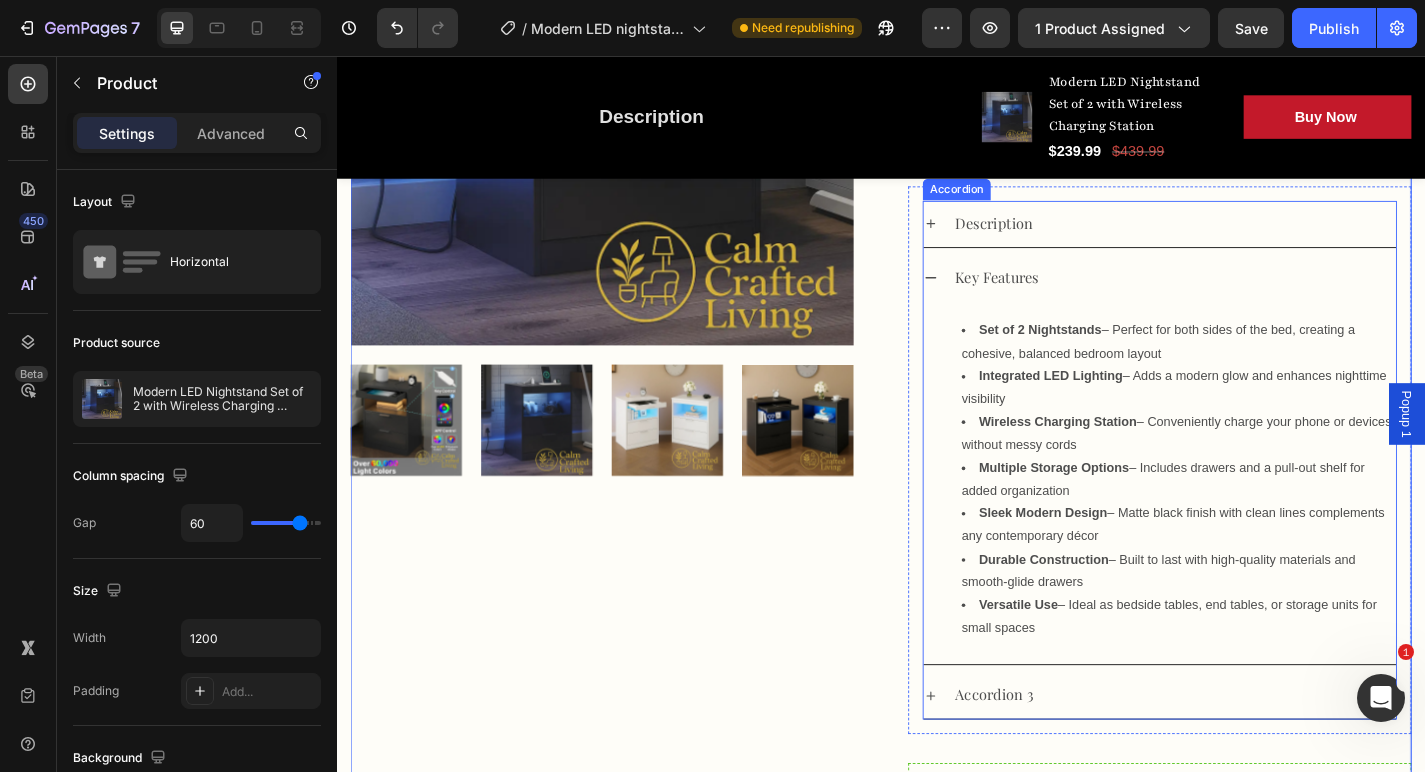 click 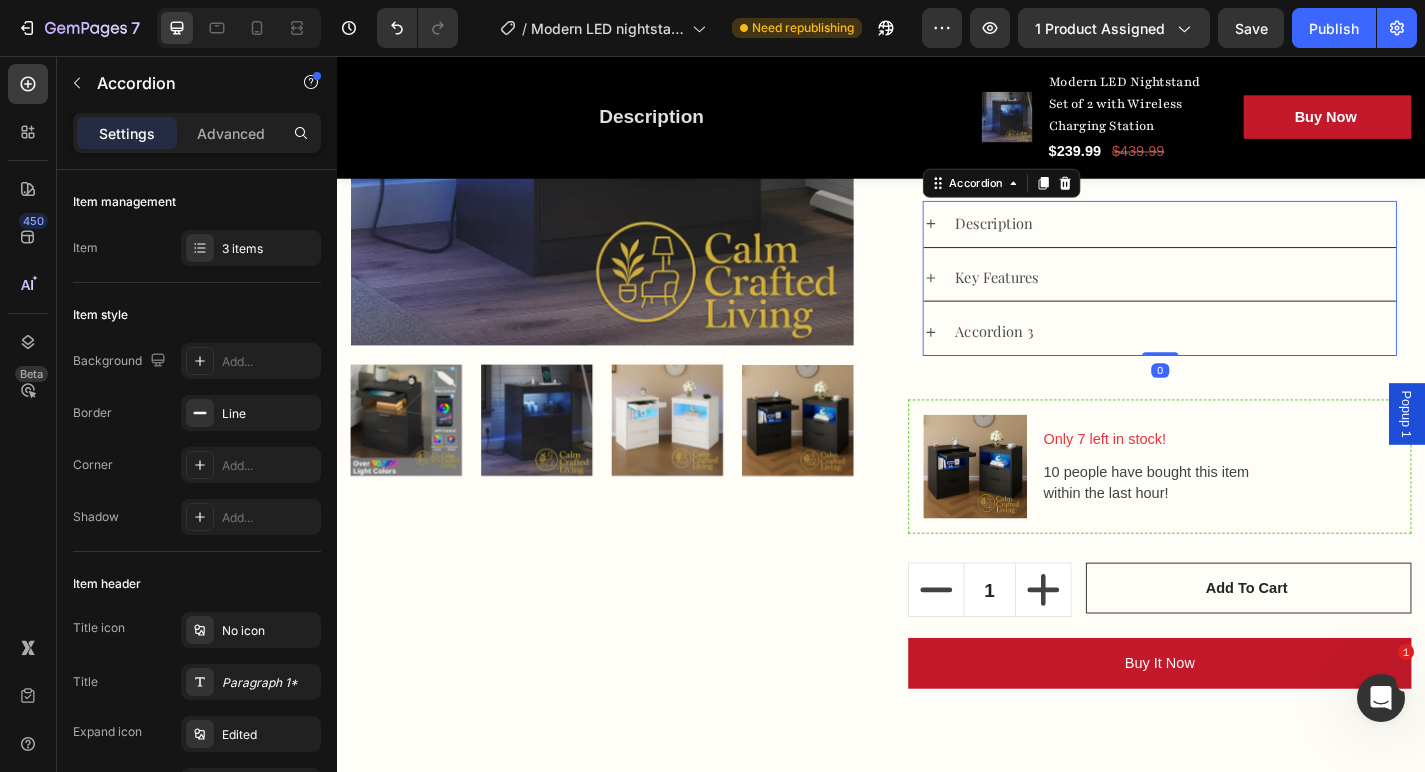 click 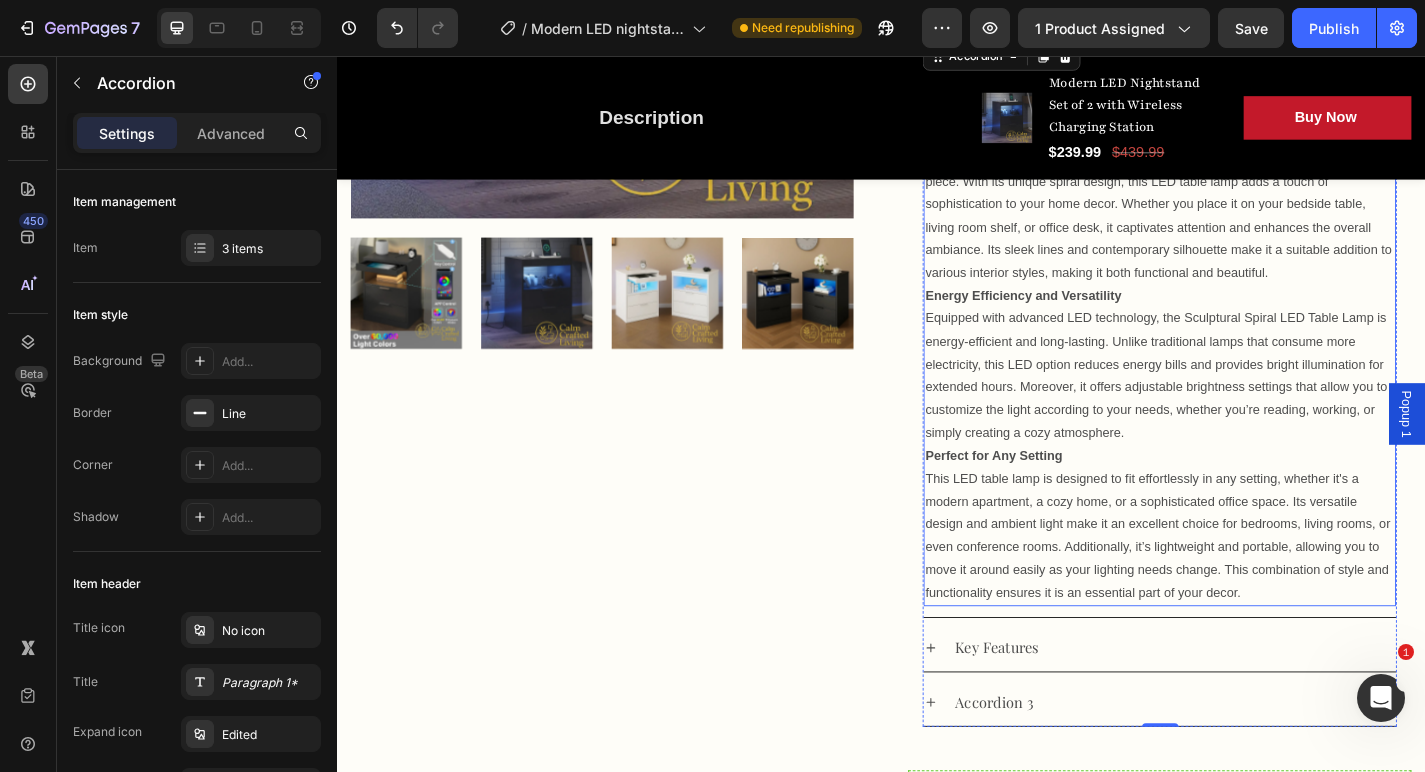 scroll, scrollTop: 880, scrollLeft: 0, axis: vertical 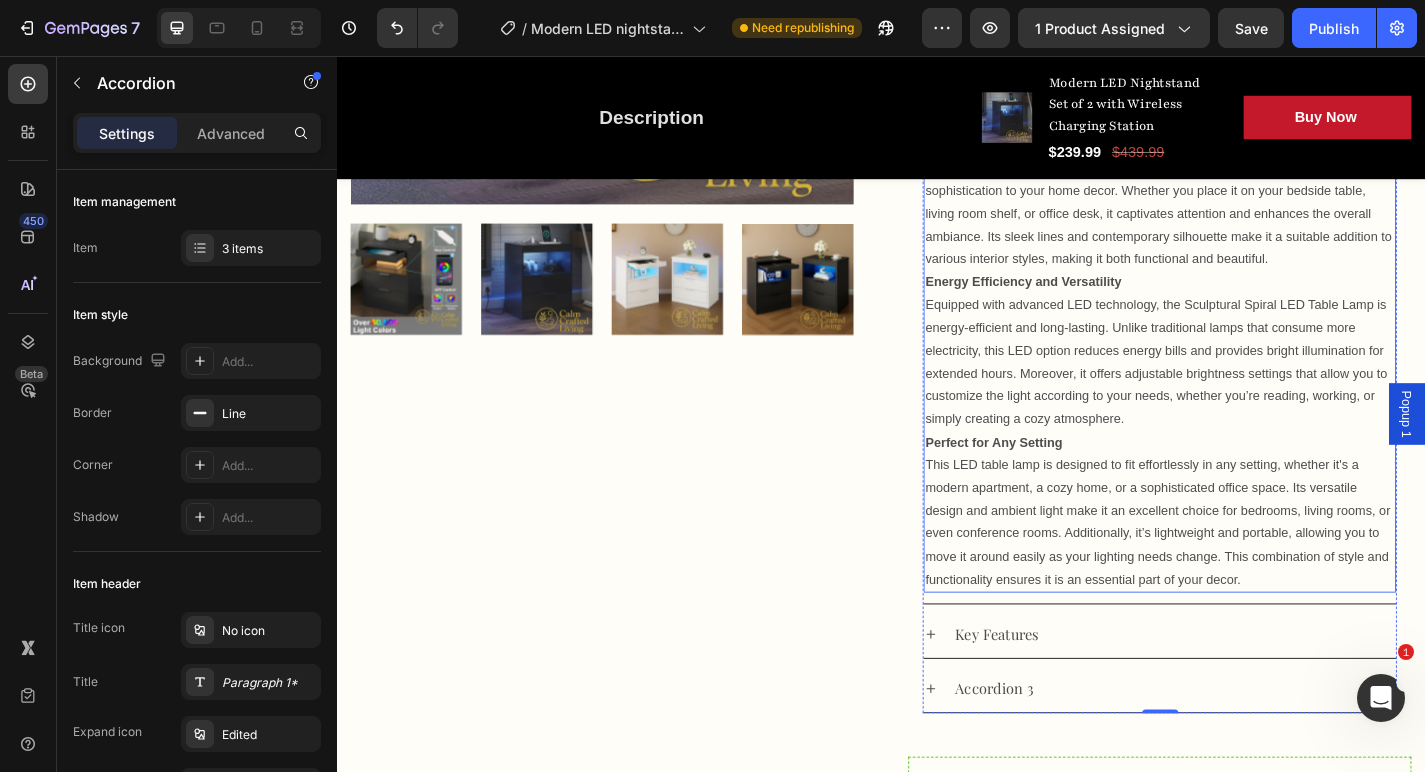 click on "Equipped with advanced LED technology, the Sculptural Spiral LED Table Lamp is energy-efficient and long-lasting. Unlike traditional lamps that consume more electricity, this LED option reduces energy bills and provides bright illumination for extended hours. Moreover, it offers adjustable brightness settings that allow you to customize the light according to your needs, whether you’re reading, working, or simply creating a cozy atmosphere." at bounding box center (1244, 393) 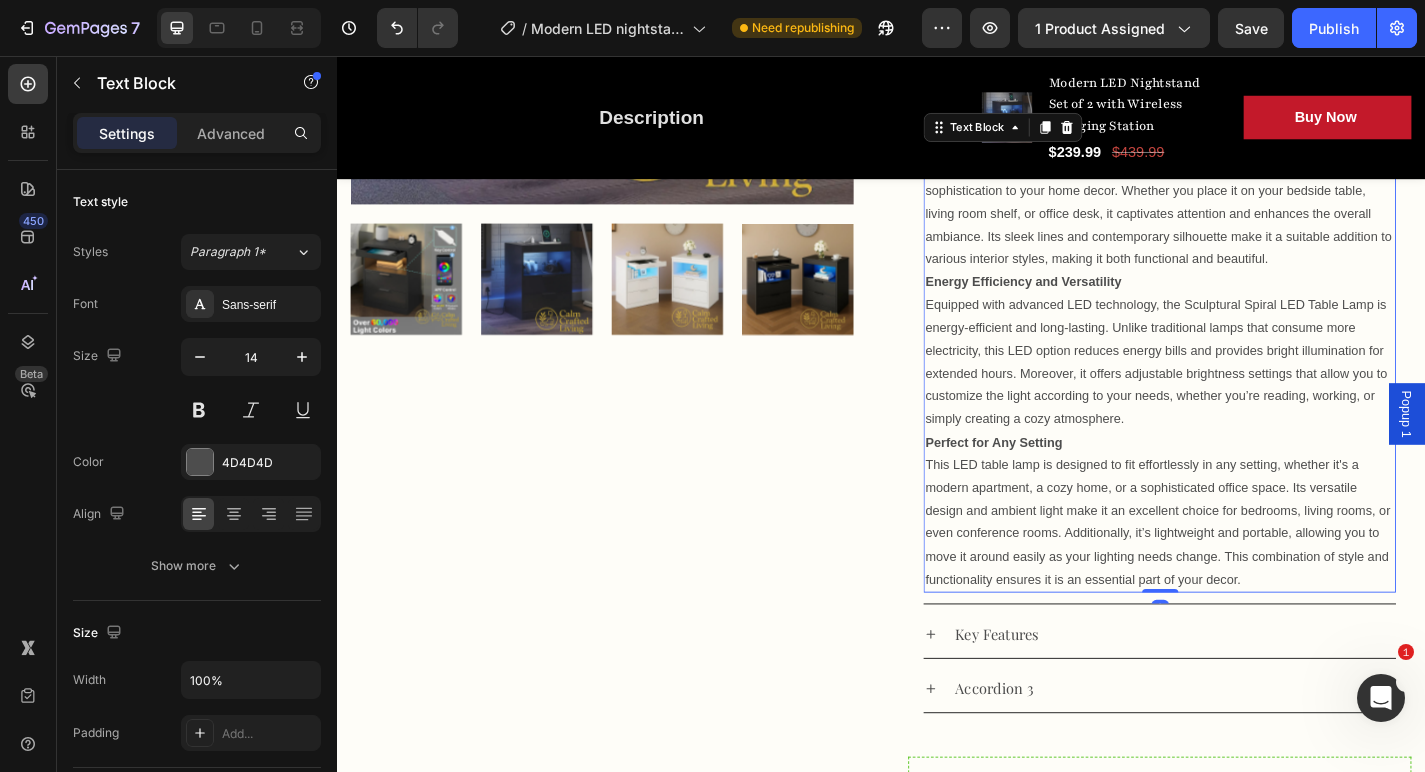 click on "Equipped with advanced LED technology, the Sculptural Spiral LED Table Lamp is energy-efficient and long-lasting. Unlike traditional lamps that consume more electricity, this LED option reduces energy bills and provides bright illumination for extended hours. Moreover, it offers adjustable brightness settings that allow you to customize the light according to your needs, whether you’re reading, working, or simply creating a cozy atmosphere." at bounding box center [1244, 393] 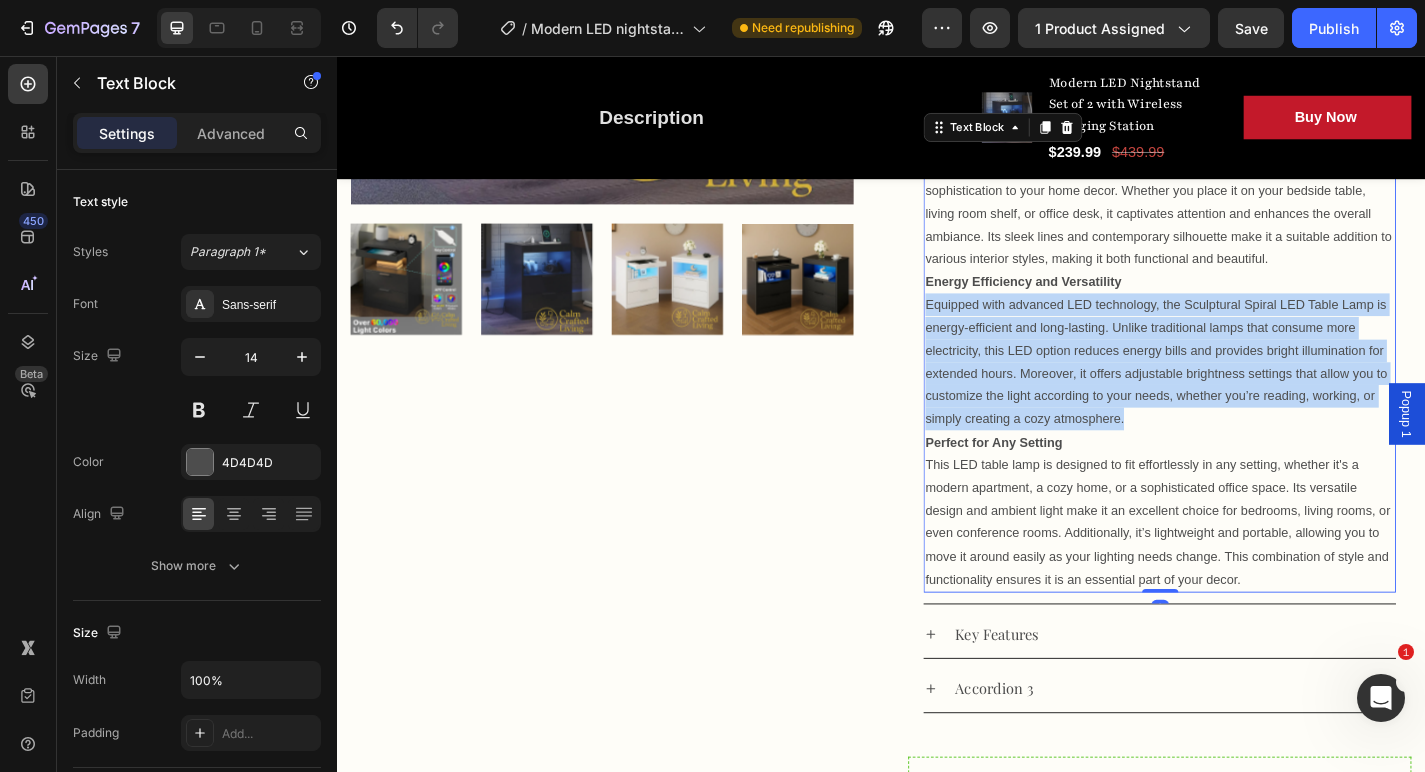 click on "Equipped with advanced LED technology, the Sculptural Spiral LED Table Lamp is energy-efficient and long-lasting. Unlike traditional lamps that consume more electricity, this LED option reduces energy bills and provides bright illumination for extended hours. Moreover, it offers adjustable brightness settings that allow you to customize the light according to your needs, whether you’re reading, working, or simply creating a cozy atmosphere." at bounding box center [1244, 393] 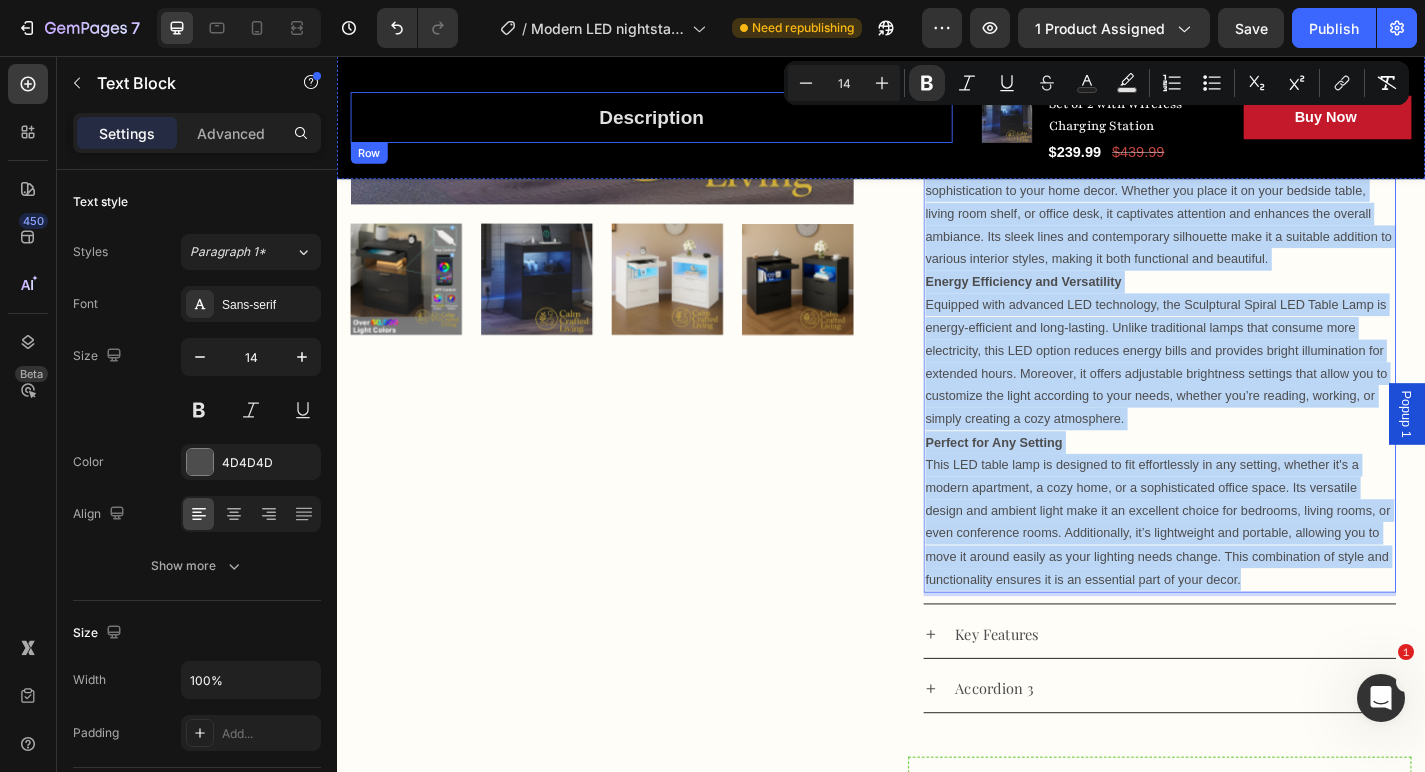 drag, startPoint x: 1353, startPoint y: 627, endPoint x: 926, endPoint y: 128, distance: 656.7572 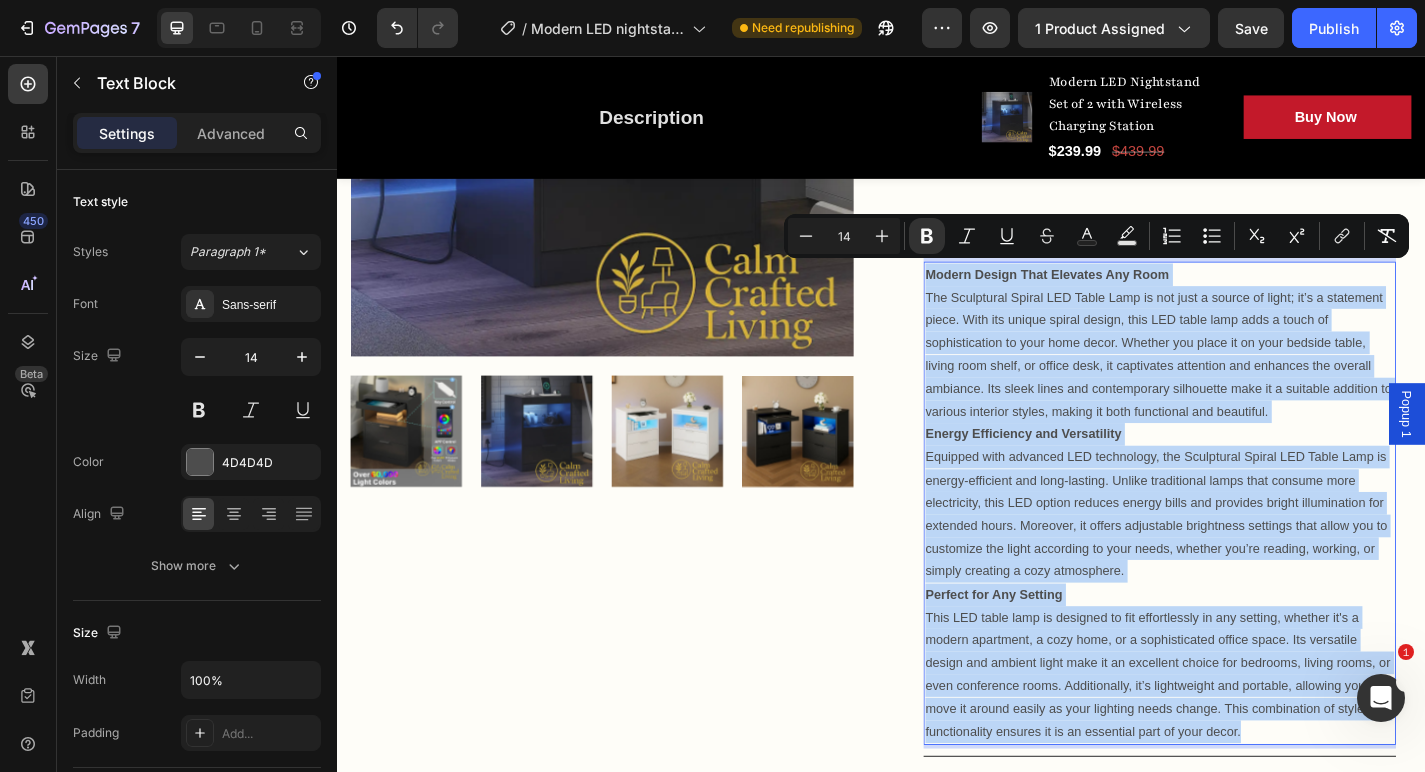 scroll, scrollTop: 707, scrollLeft: 0, axis: vertical 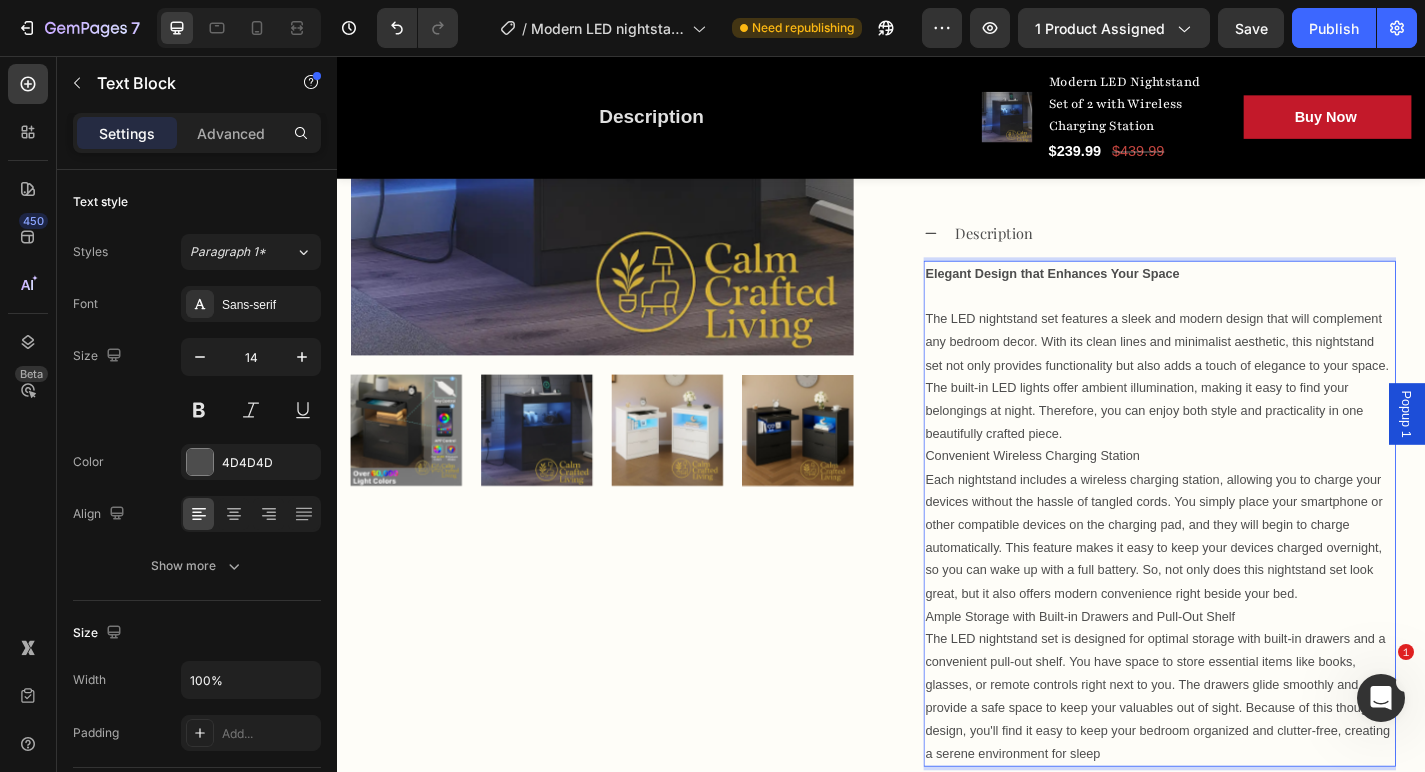 click on "Elegant Design that Enhances Your Space" at bounding box center (1244, 309) 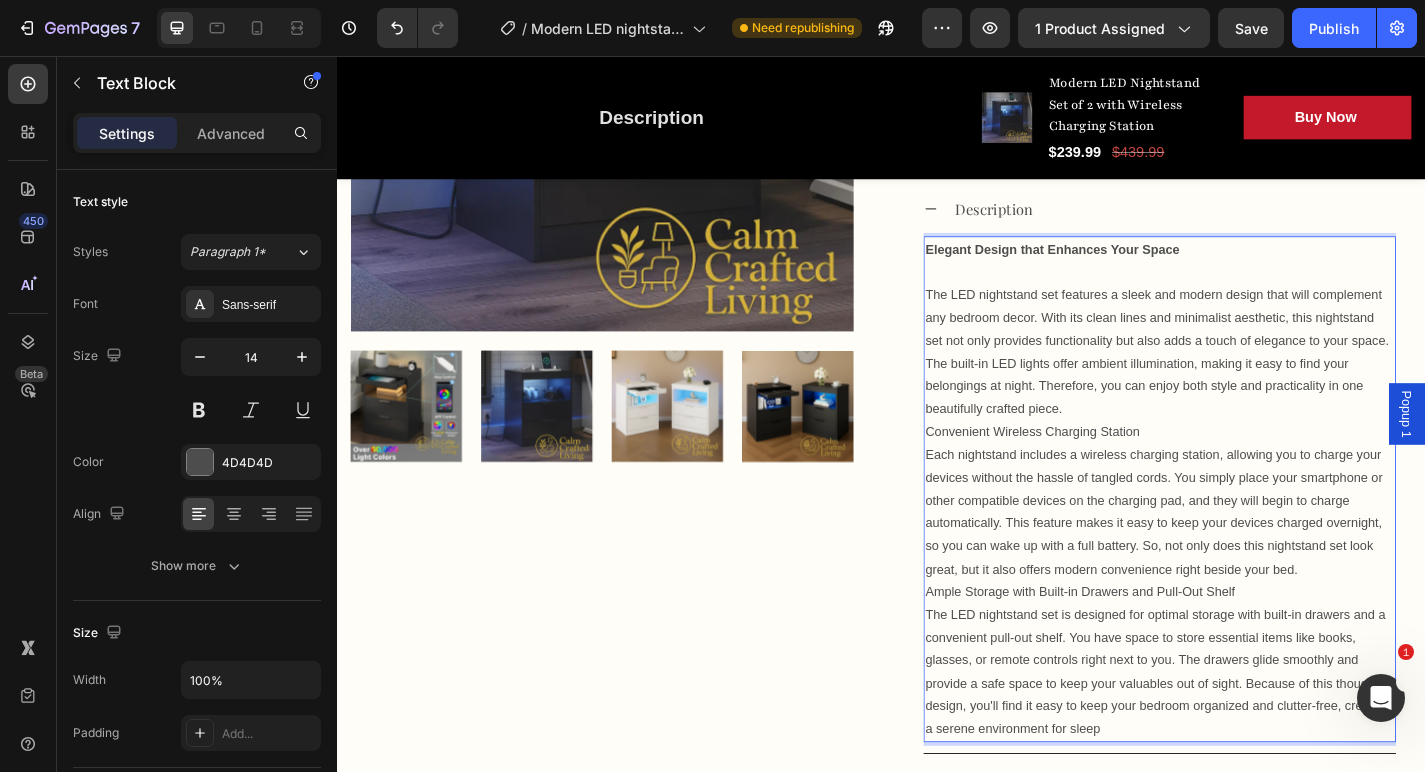 scroll, scrollTop: 739, scrollLeft: 0, axis: vertical 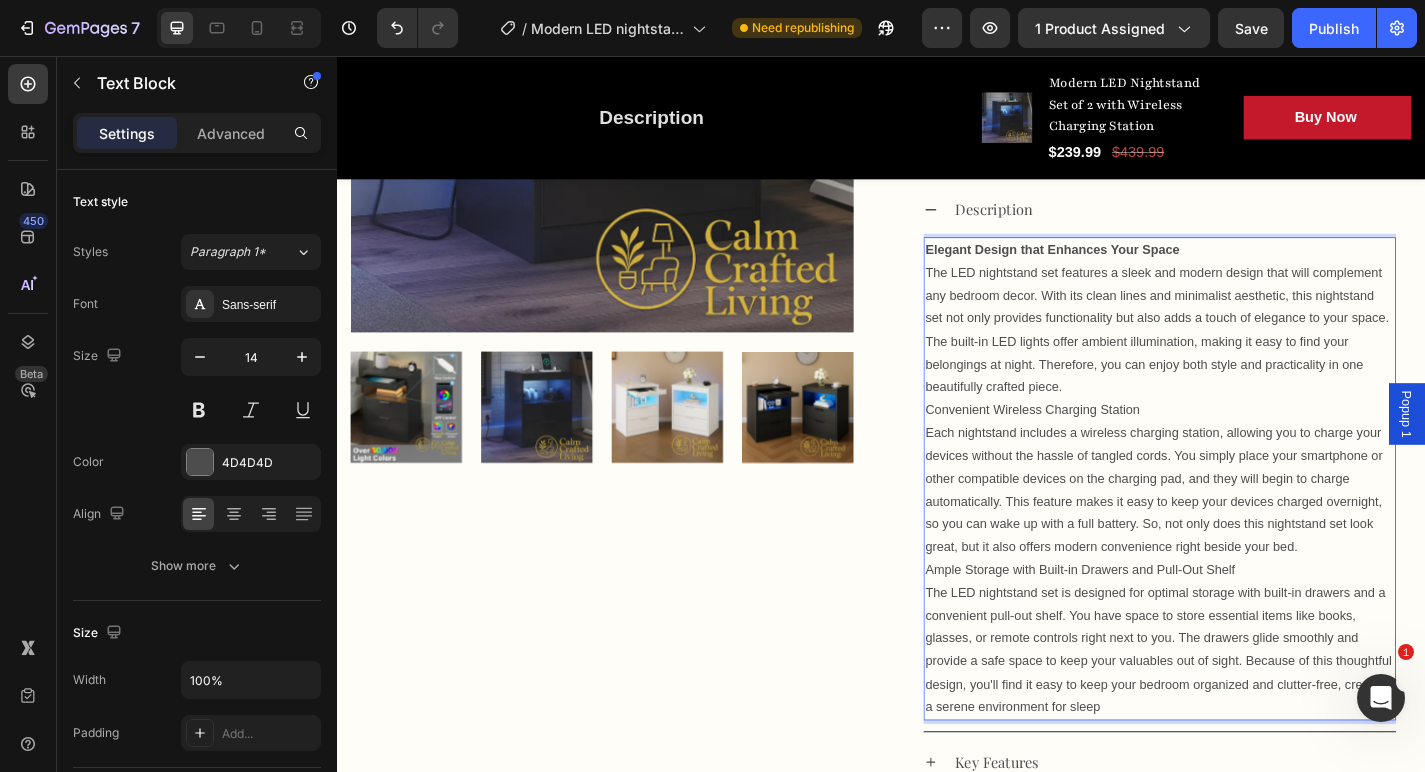 click on "The LED nightstand set features a sleek and modern design that will complement any bedroom decor. With its clean lines and minimalist aesthetic, this nightstand set not only provides functionality but also adds a touch of elegance to your space. The built-in LED lights offer ambient illumination, making it easy to find your belongings at night. Therefore, you can enjoy both style and practicality in one beautifully crafted piece." at bounding box center (1244, 358) 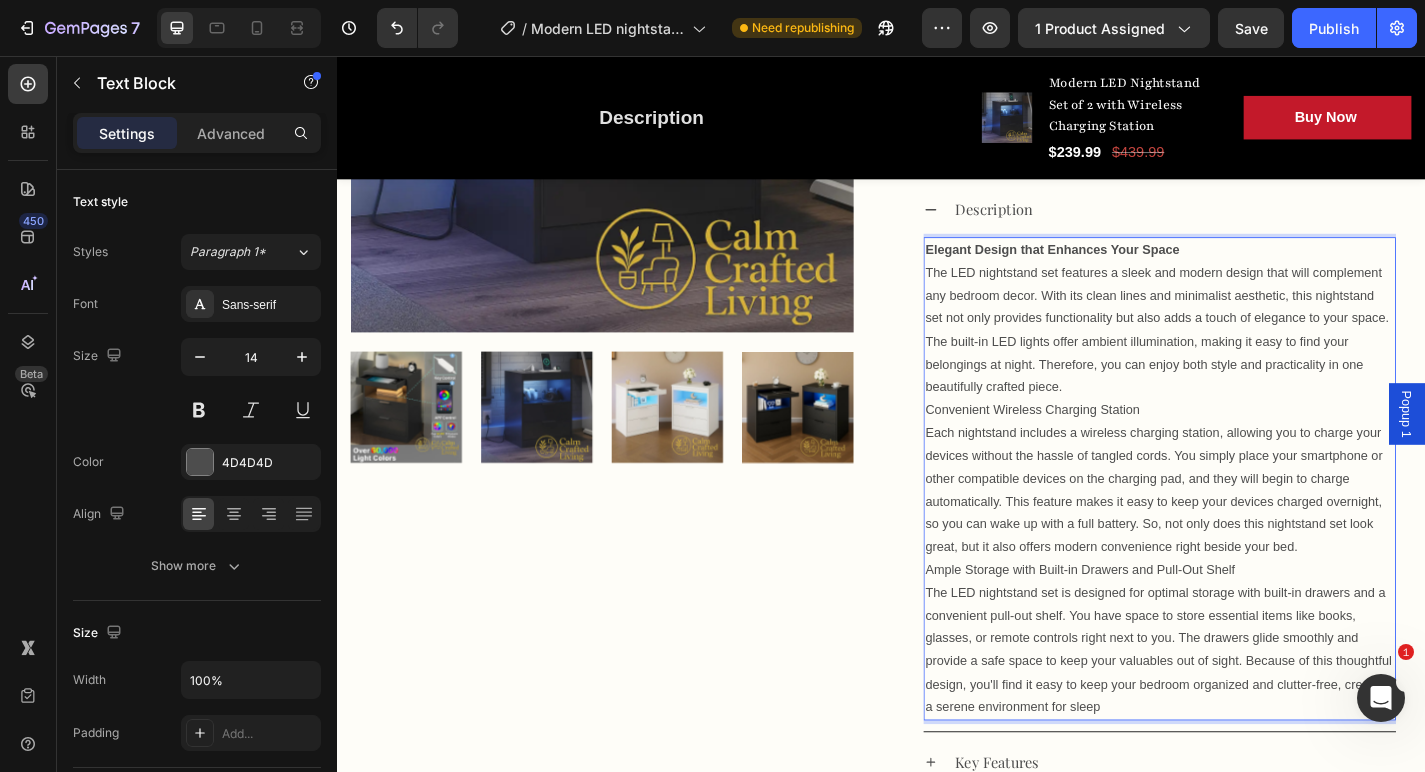 type 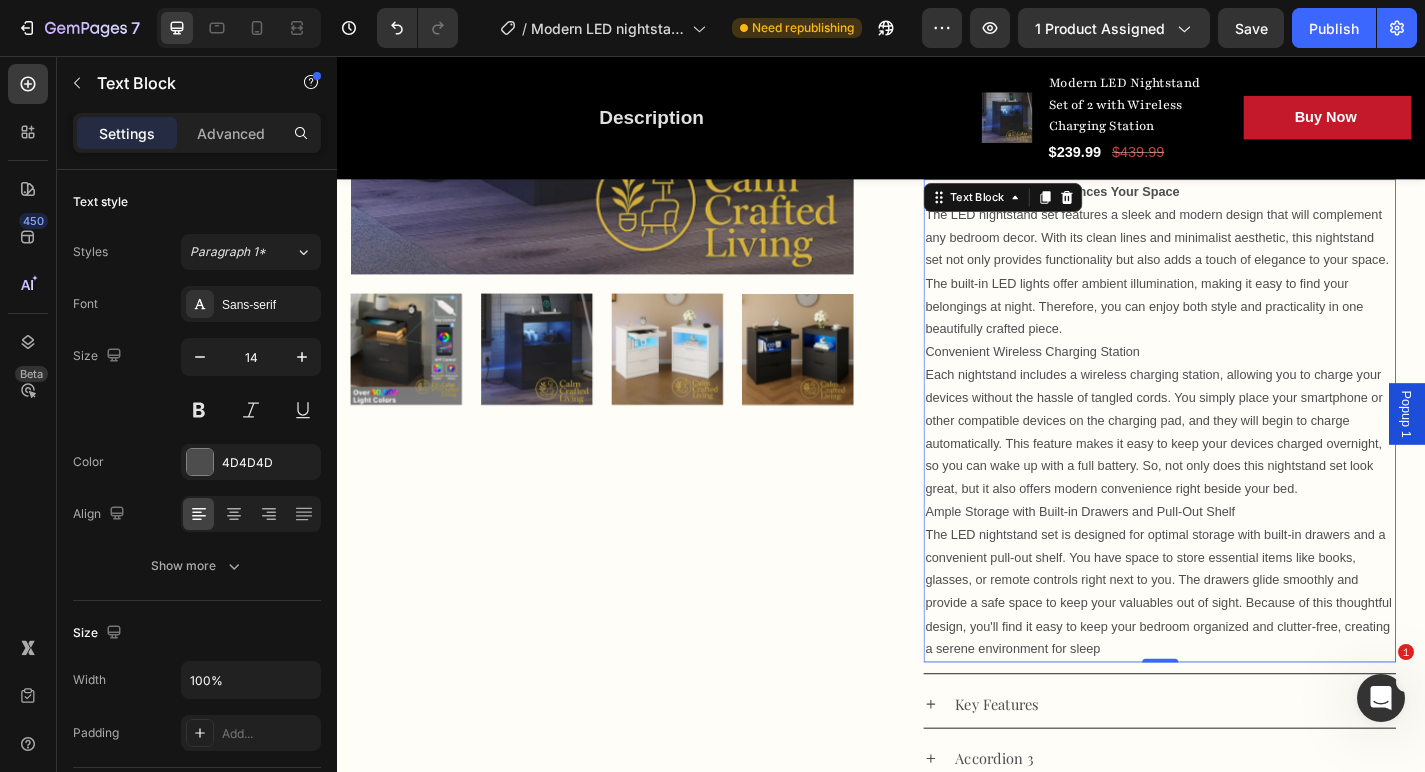 scroll, scrollTop: 556, scrollLeft: 0, axis: vertical 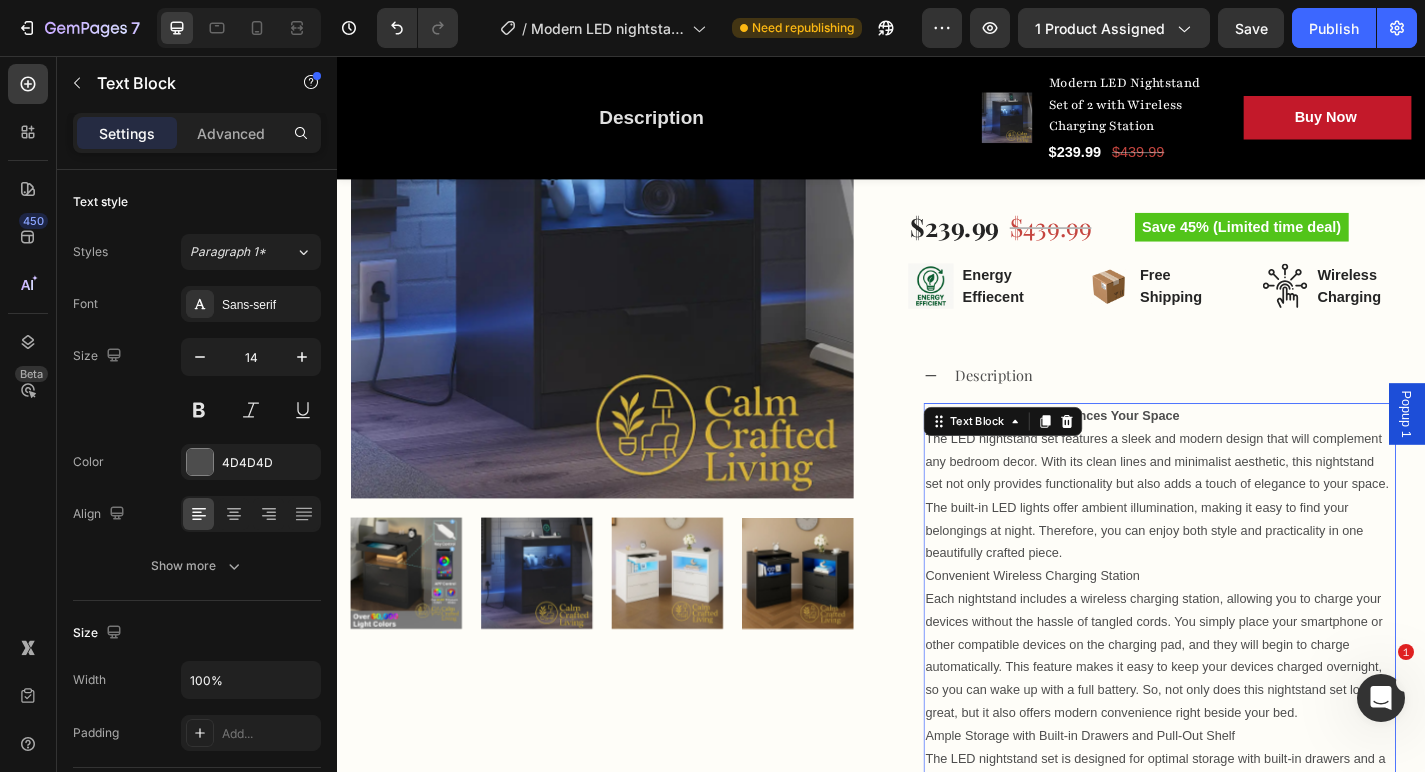 click on "The LED nightstand set features a sleek and modern design that will complement any bedroom decor. With its clean lines and minimalist aesthetic, this nightstand set not only provides functionality but also adds a touch of elegance to your space. The built-in LED lights offer ambient illumination, making it easy to find your belongings at night. Therefore, you can enjoy both style and practicality in one beautifully crafted piece." at bounding box center (1244, 541) 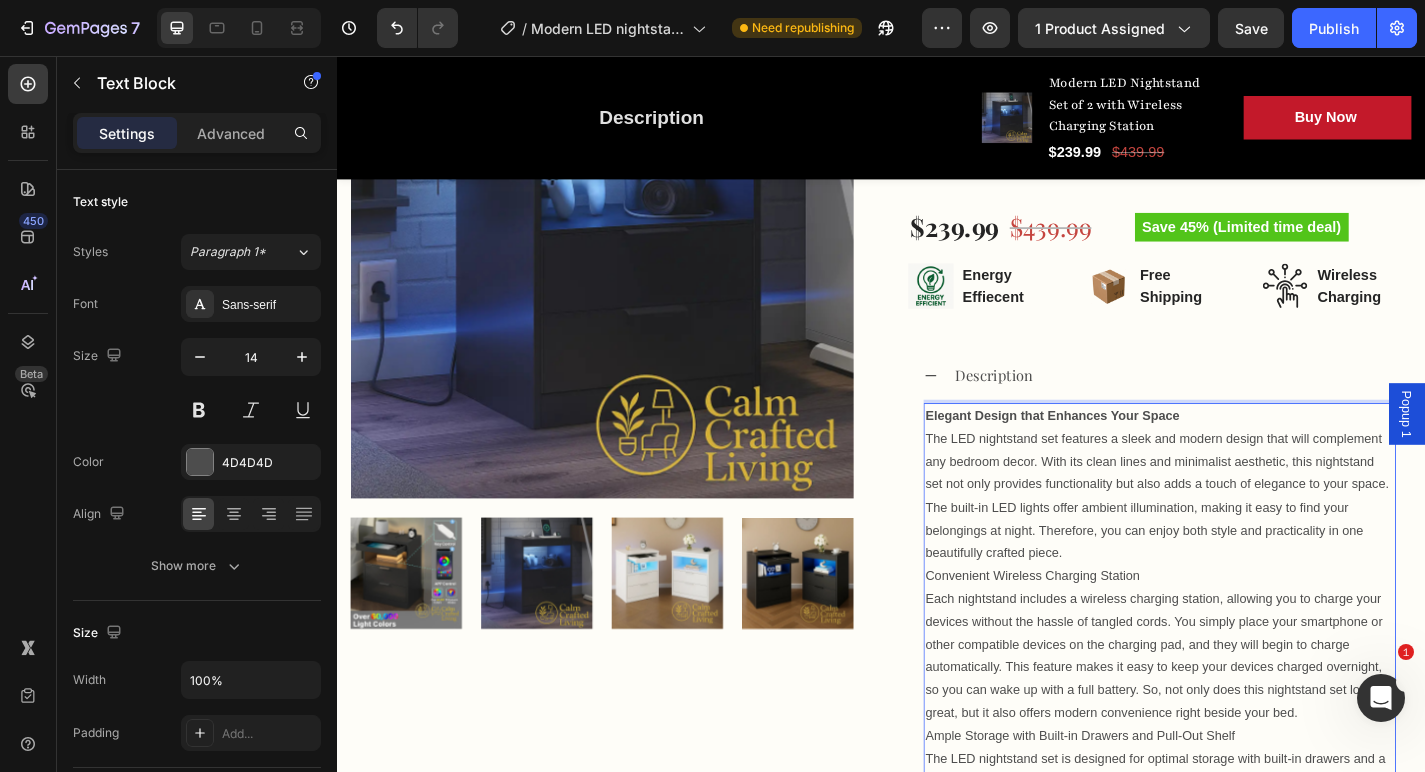 click on "Elegant Design that Enhances Your Space The LED nightstand set features a sleek and modern design that will complement any bedroom decor. With its clean lines and minimalist aesthetic, this nightstand set not only provides functionality but also adds a touch of elegance to your space. The built-in LED lights offer ambient illumination, making it easy to find your belongings at night. Therefore, you can enjoy both style and practicality in one beautifully crafted piece. Convenient Wireless Charging Station Each nightstand includes a wireless charging station, allowing you to charge your devices without the hassle of tangled cords. You simply place your smartphone or other compatible devices on the charging pad, and they will begin to charge automatically. This feature makes it easy to keep your devices charged overnight, so you can wake up with a full battery. So, not only does this nightstand set look great, but it also offers modern convenience right beside your bed." at bounding box center [1244, 705] 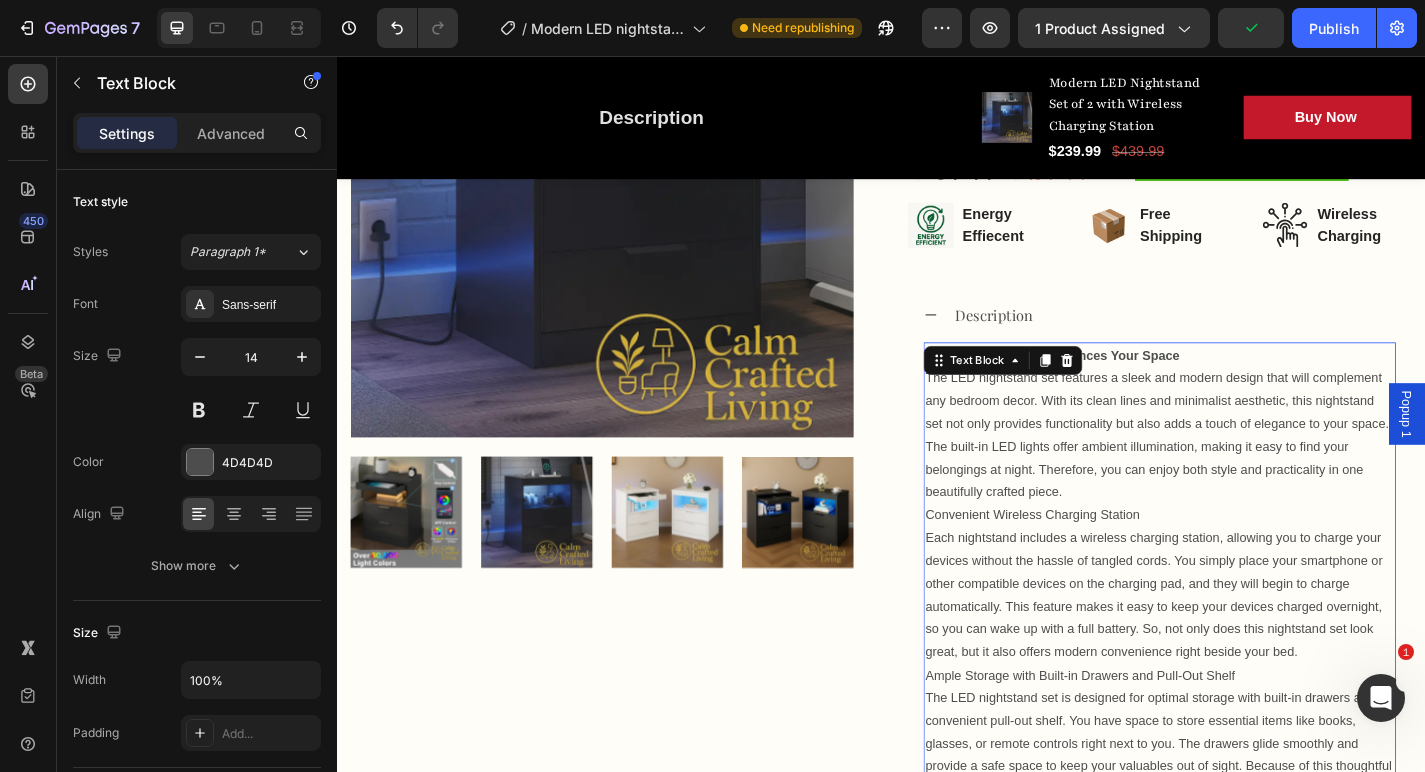 scroll, scrollTop: 619, scrollLeft: 0, axis: vertical 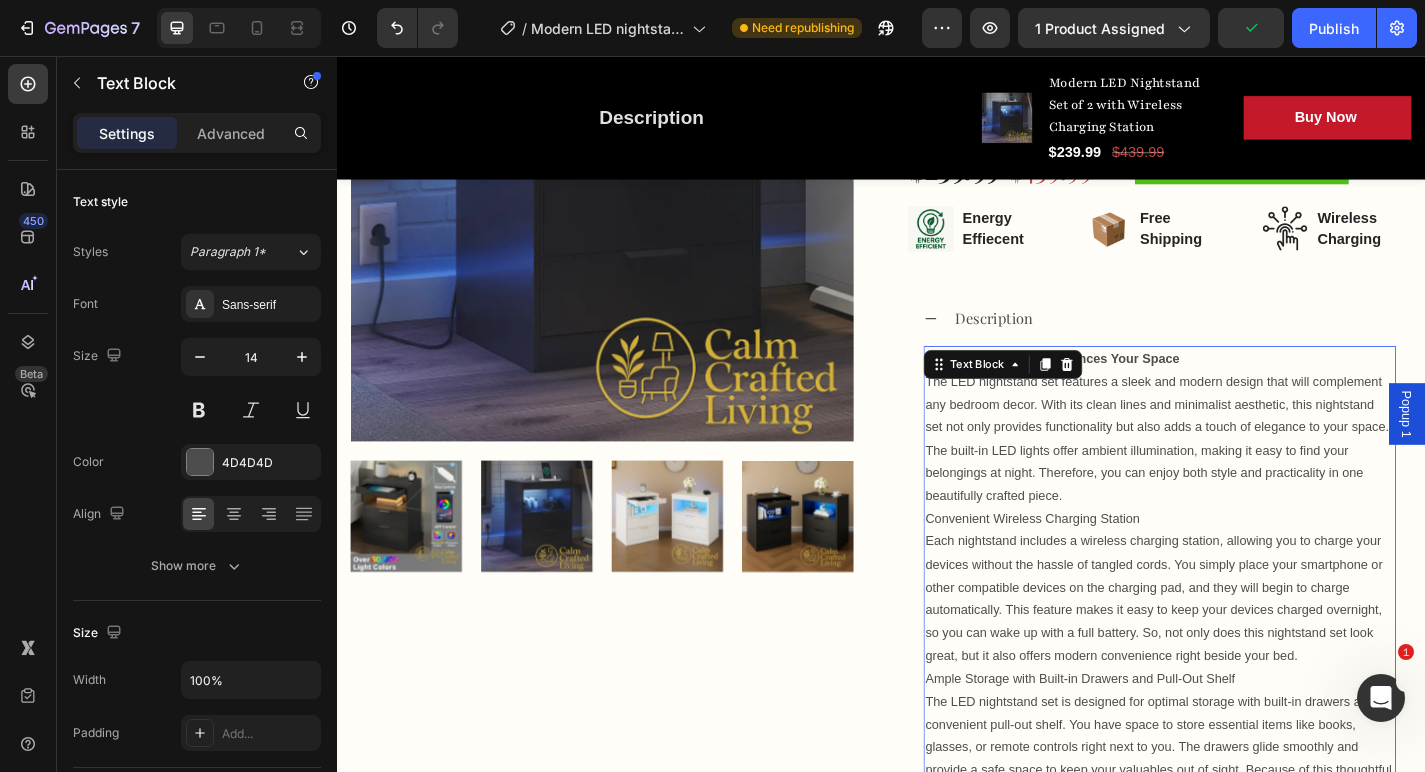 click on "The LED nightstand set features a sleek and modern design that will complement any bedroom decor. With its clean lines and minimalist aesthetic, this nightstand set not only provides functionality but also adds a touch of elegance to your space. The built-in LED lights offer ambient illumination, making it easy to find your belongings at night. Therefore, you can enjoy both style and practicality in one beautifully crafted piece." at bounding box center [1244, 478] 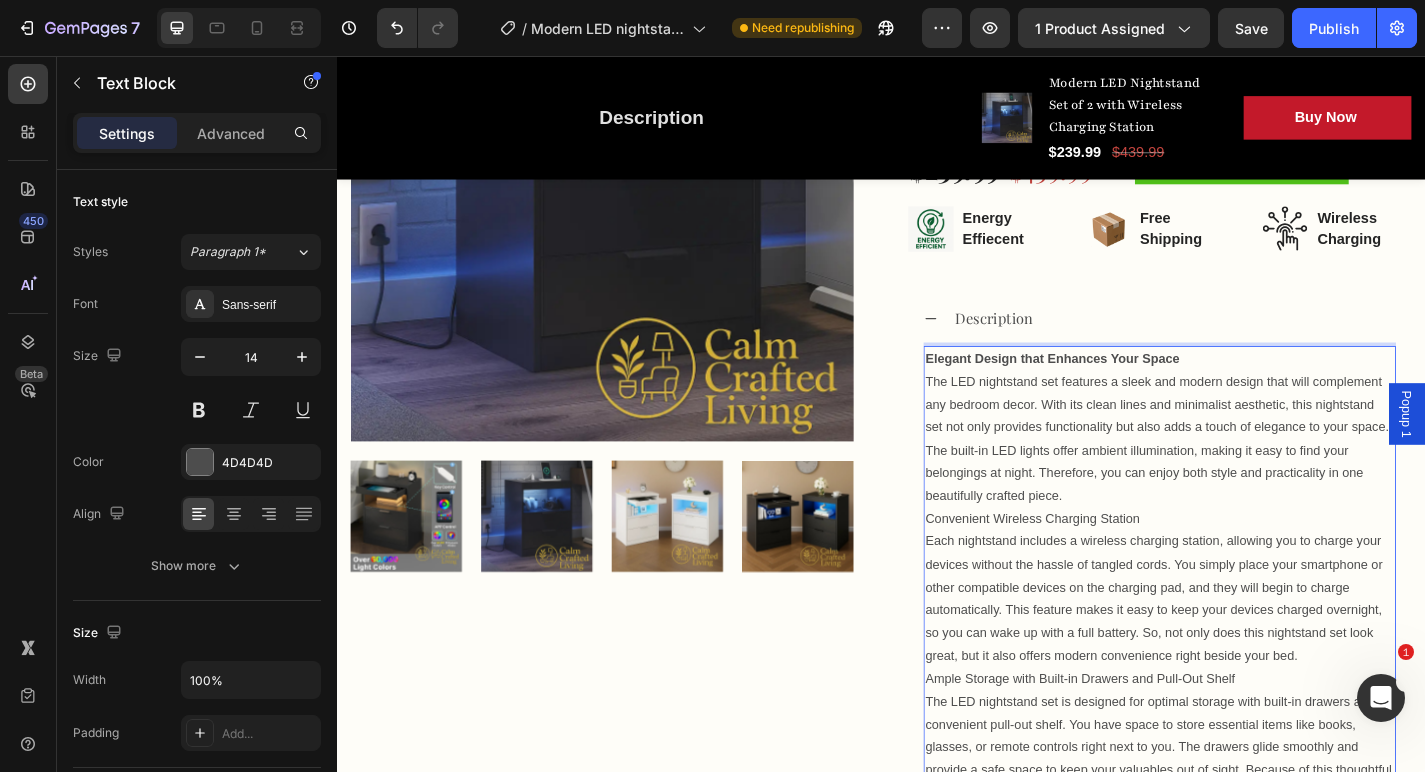 click on "The LED nightstand set features a sleek and modern design that will complement any bedroom decor. With its clean lines and minimalist aesthetic, this nightstand set not only provides functionality but also adds a touch of elegance to your space. The built-in LED lights offer ambient illumination, making it easy to find your belongings at night. Therefore, you can enjoy both style and practicality in one beautifully crafted piece." at bounding box center [1244, 478] 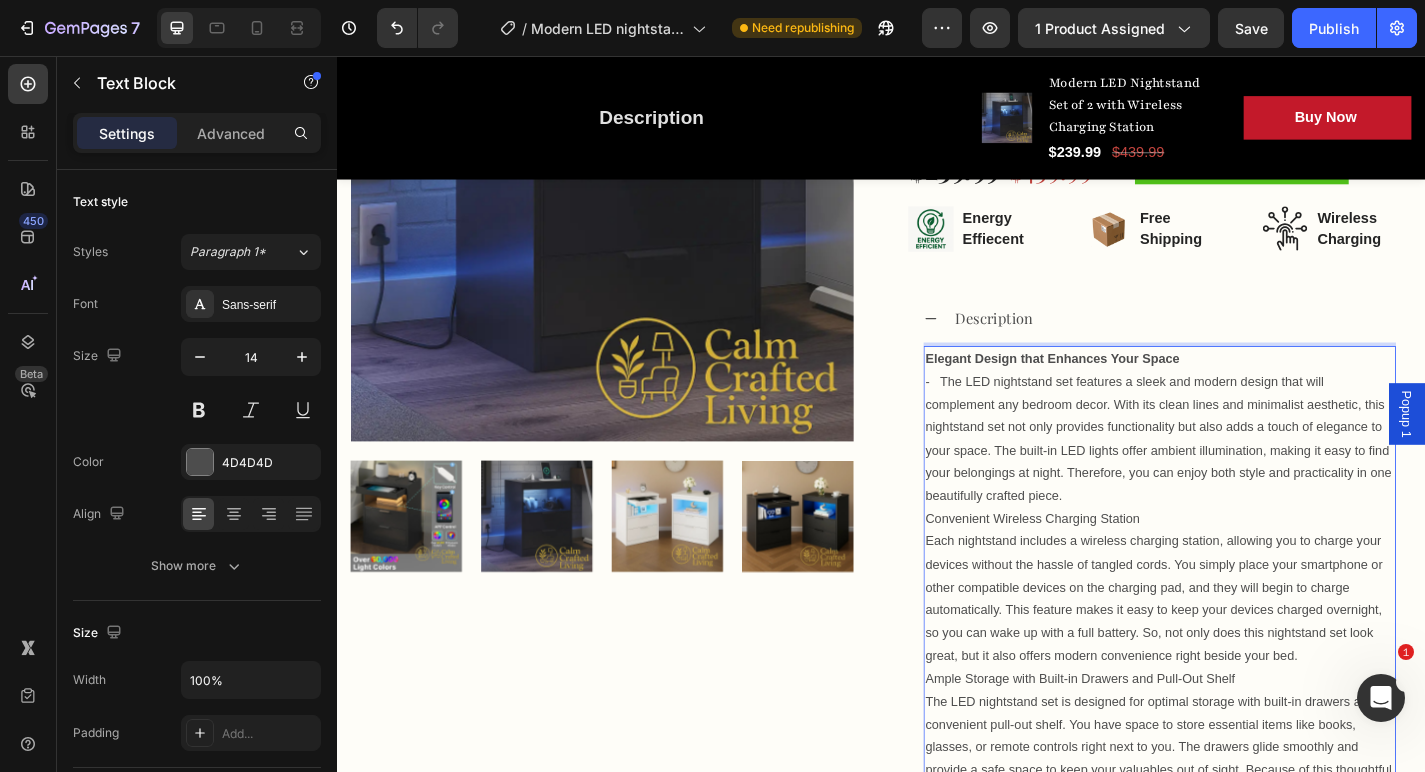click on "Elegant Design that Enhances Your Space -   The LED nightstand set features a sleek and modern design that will complement any bedroom decor. With its clean lines and minimalist aesthetic, this nightstand set not only provides functionality but also adds a touch of elegance to your space. The built-in LED lights offer ambient illumination, making it easy to find your belongings at night. Therefore, you can enjoy both style and practicality in one beautifully crafted piece. Convenient Wireless Charging Station Each nightstand includes a wireless charging station, allowing you to charge your devices without the hassle of tangled cords. You simply place your smartphone or other compatible devices on the charging pad, and they will begin to charge automatically. This feature makes it easy to keep your devices charged overnight, so you can wake up with a full battery. So, not only does this nightstand set look great, but it also offers modern convenience right beside your bed." at bounding box center [1244, 642] 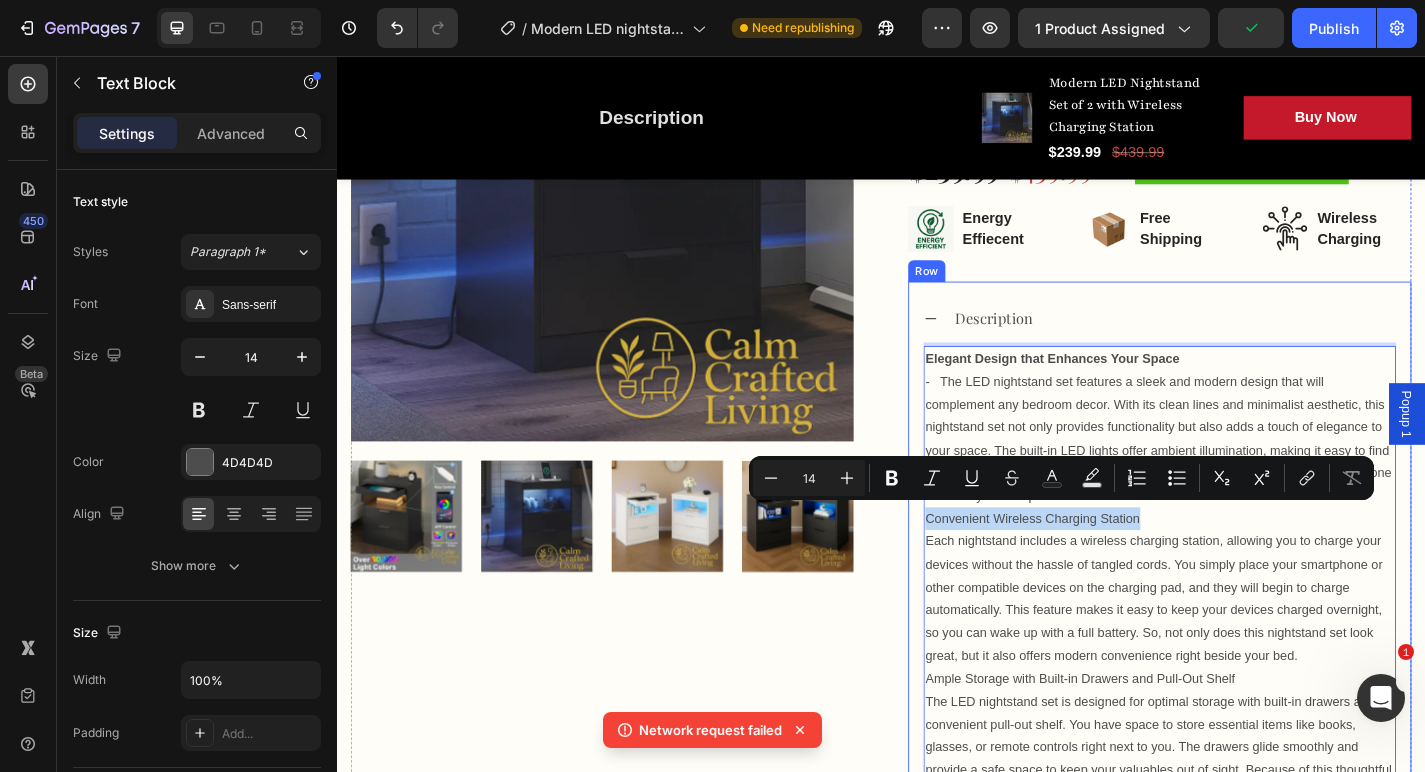 drag, startPoint x: 1230, startPoint y: 563, endPoint x: 979, endPoint y: 551, distance: 251.28668 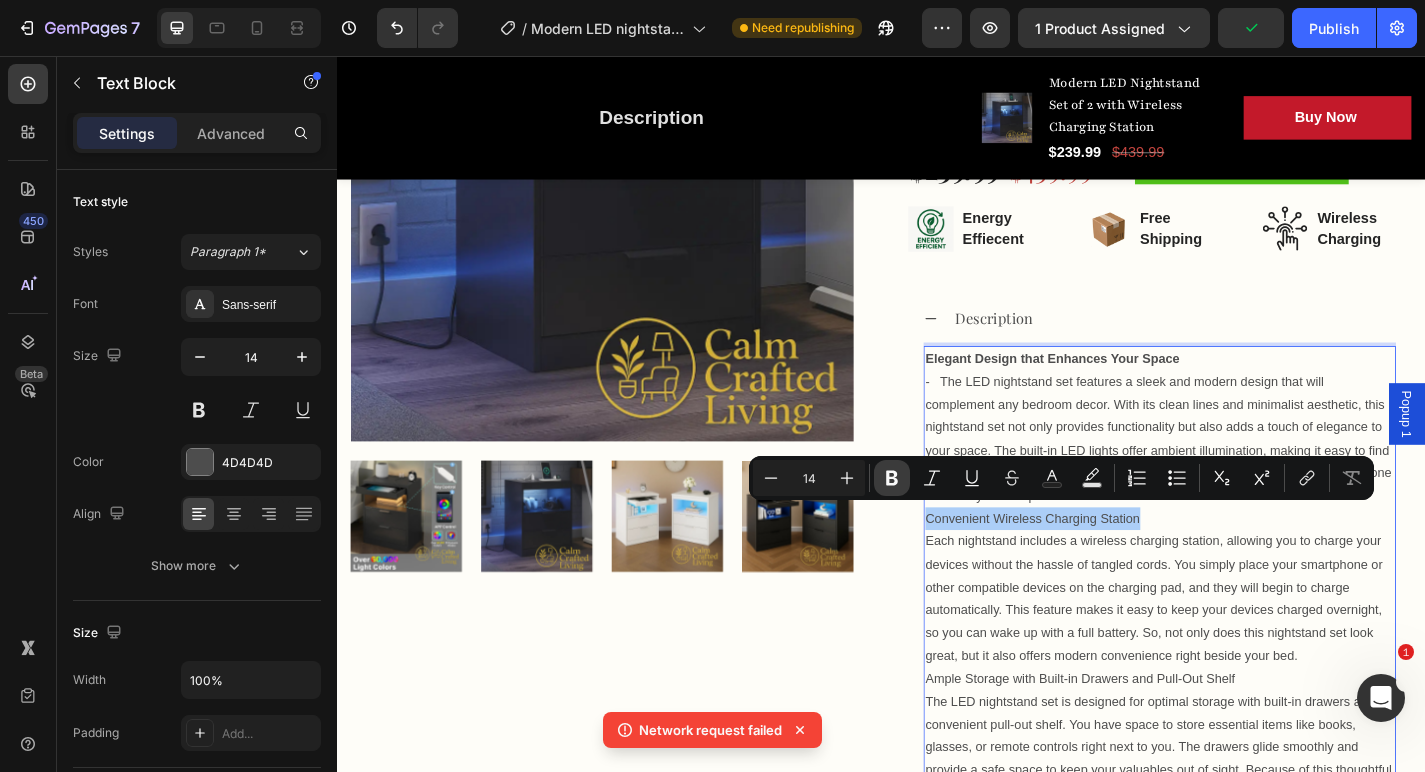 click on "Bold" at bounding box center (892, 478) 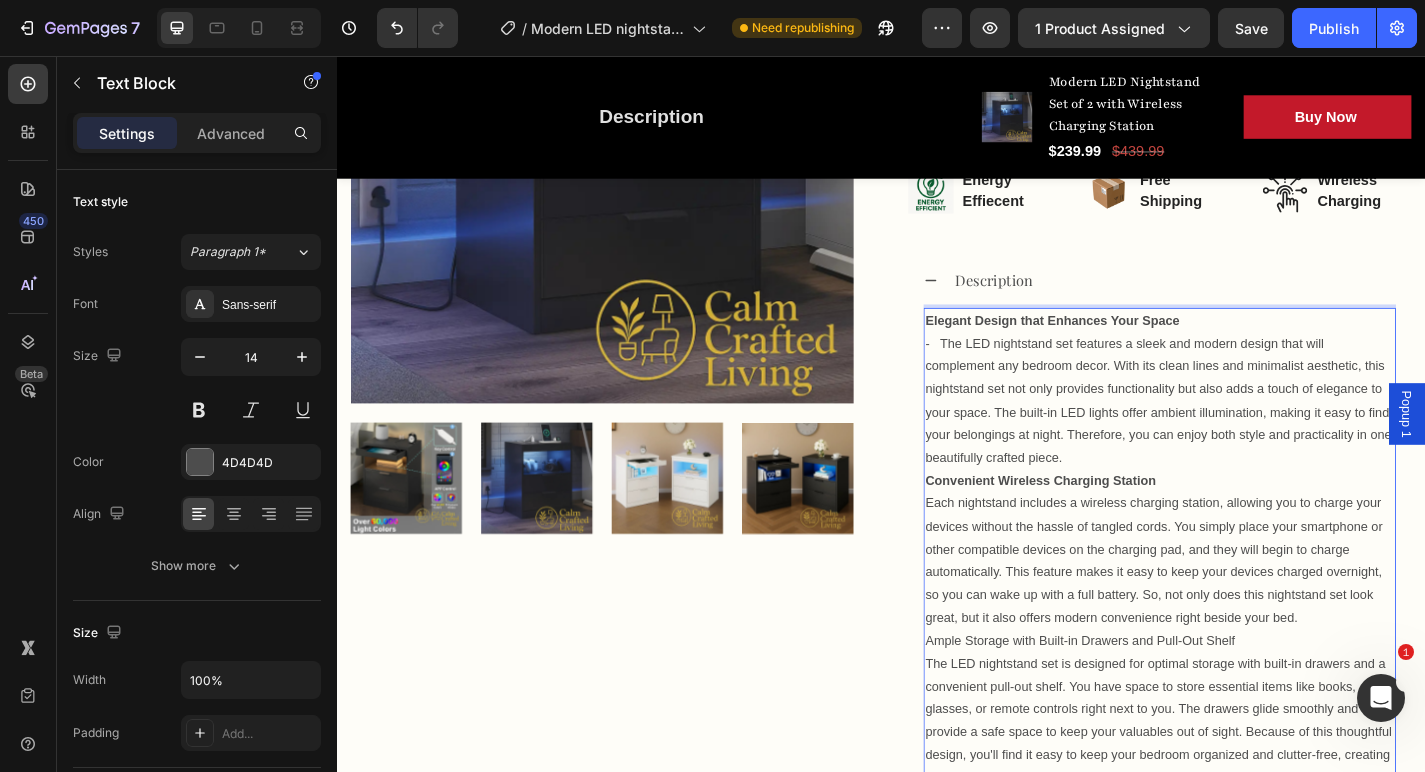 scroll, scrollTop: 674, scrollLeft: 0, axis: vertical 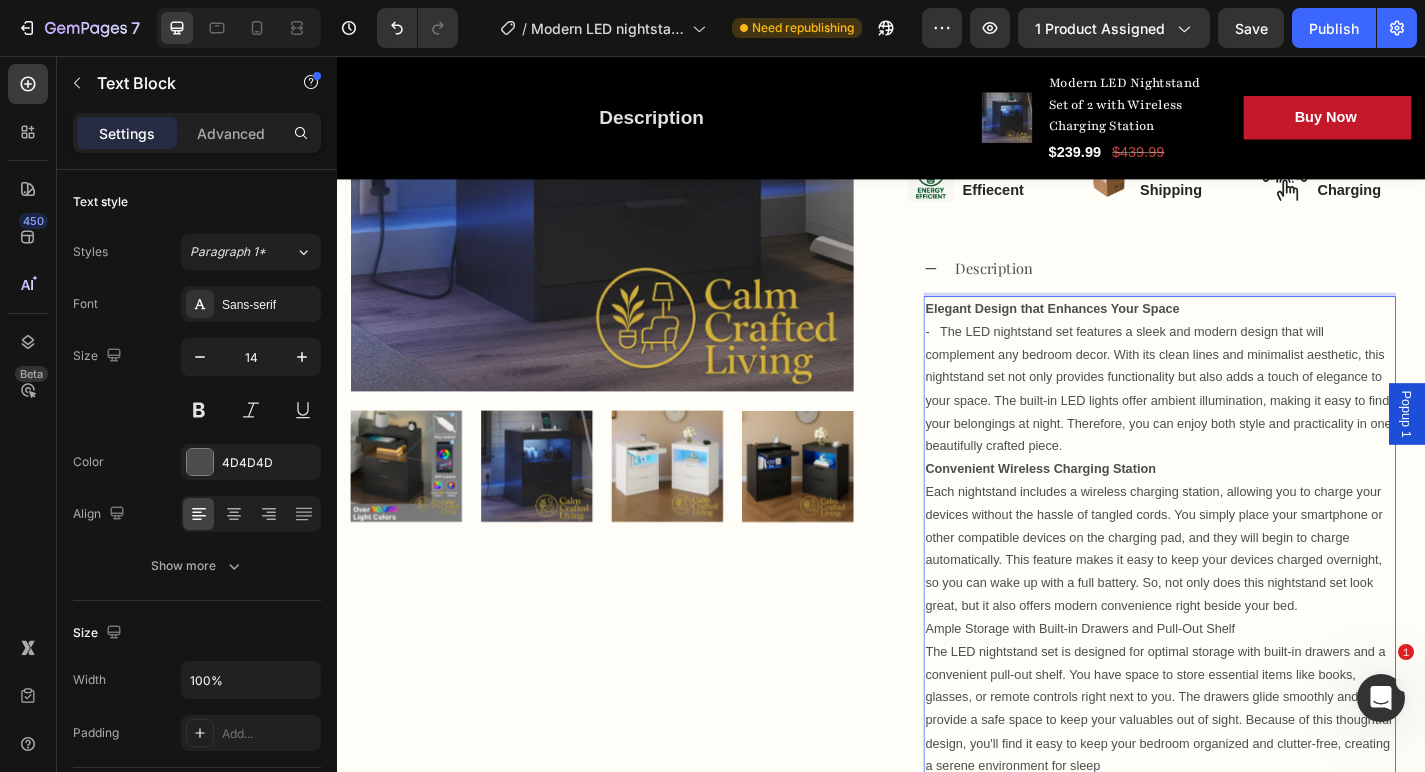 click on "Each nightstand includes a wireless charging station, allowing you to charge your devices without the hassle of tangled cords. You simply place your smartphone or other compatible devices on the charging pad, and they will begin to charge automatically. This feature makes it easy to keep your devices charged overnight, so you can wake up with a full battery. So, not only does this nightstand set look great, but it also offers modern convenience right beside your bed." at bounding box center [1244, 599] 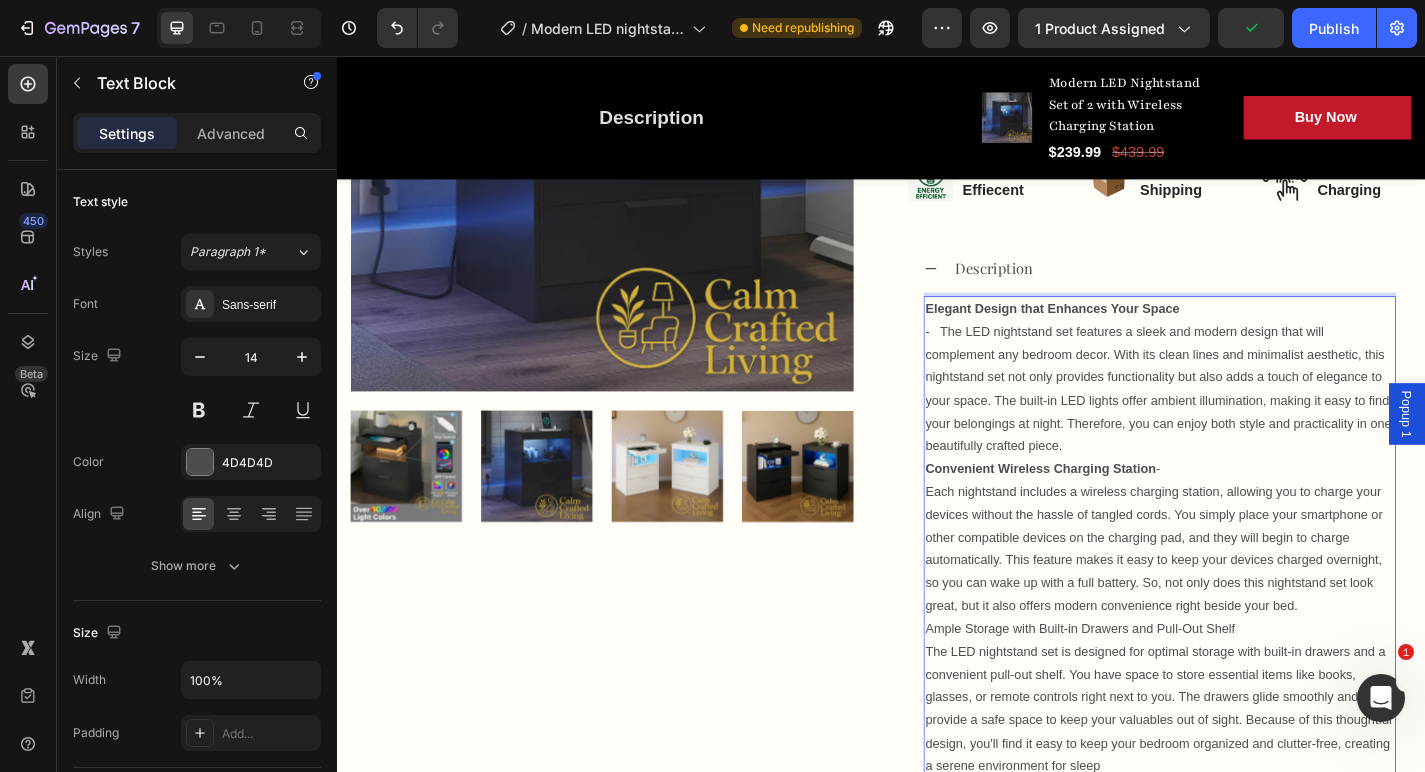 click on "Each nightstand includes a wireless charging station, allowing you to charge your devices without the hassle of tangled cords. You simply place your smartphone or other compatible devices on the charging pad, and they will begin to charge automatically. This feature makes it easy to keep your devices charged overnight, so you can wake up with a full battery. So, not only does this nightstand set look great, but it also offers modern convenience right beside your bed." at bounding box center (1244, 599) 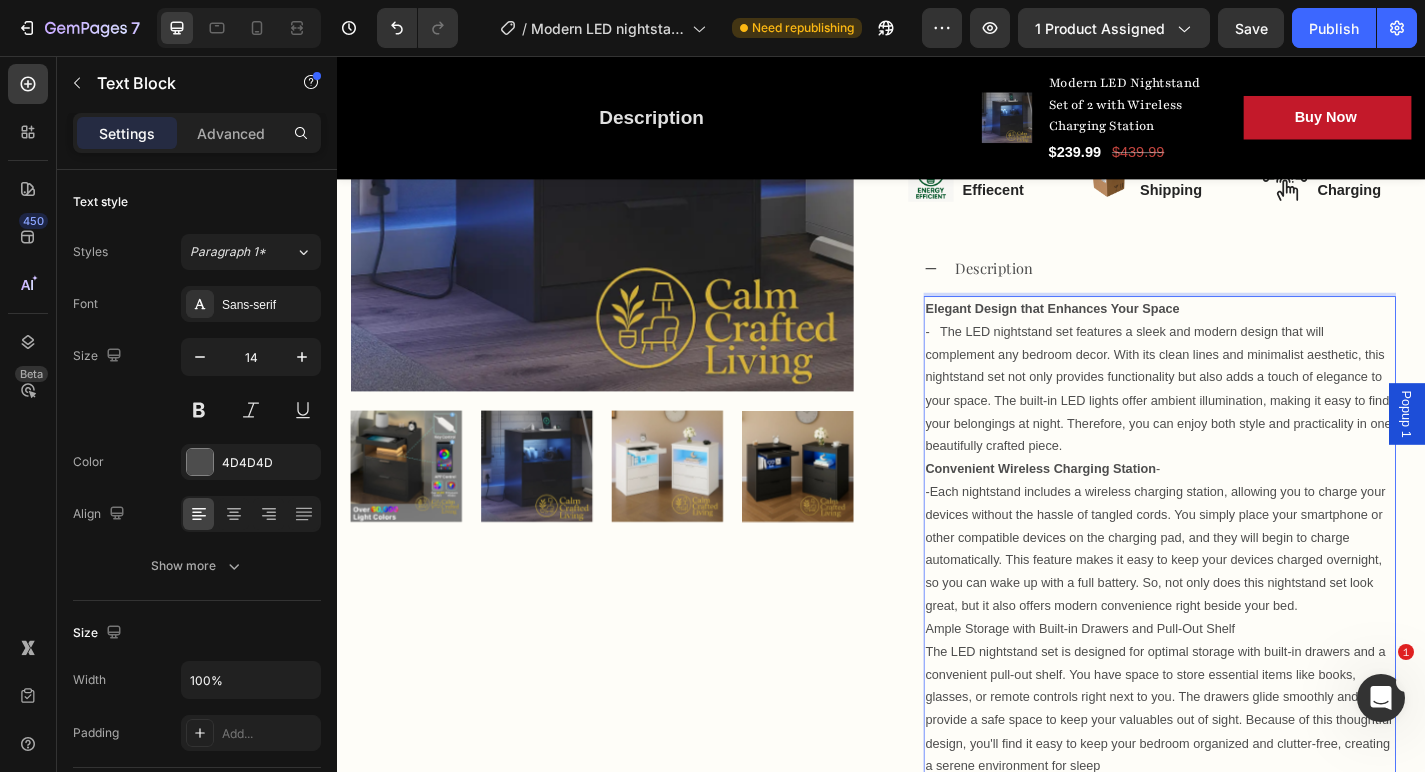 click on "-Each nightstand includes a wireless charging station, allowing you to charge your devices without the hassle of tangled cords. You simply place your smartphone or other compatible devices on the charging pad, and they will begin to charge automatically. This feature makes it easy to keep your devices charged overnight, so you can wake up with a full battery. So, not only does this nightstand set look great, but it also offers modern convenience right beside your bed." at bounding box center (1244, 599) 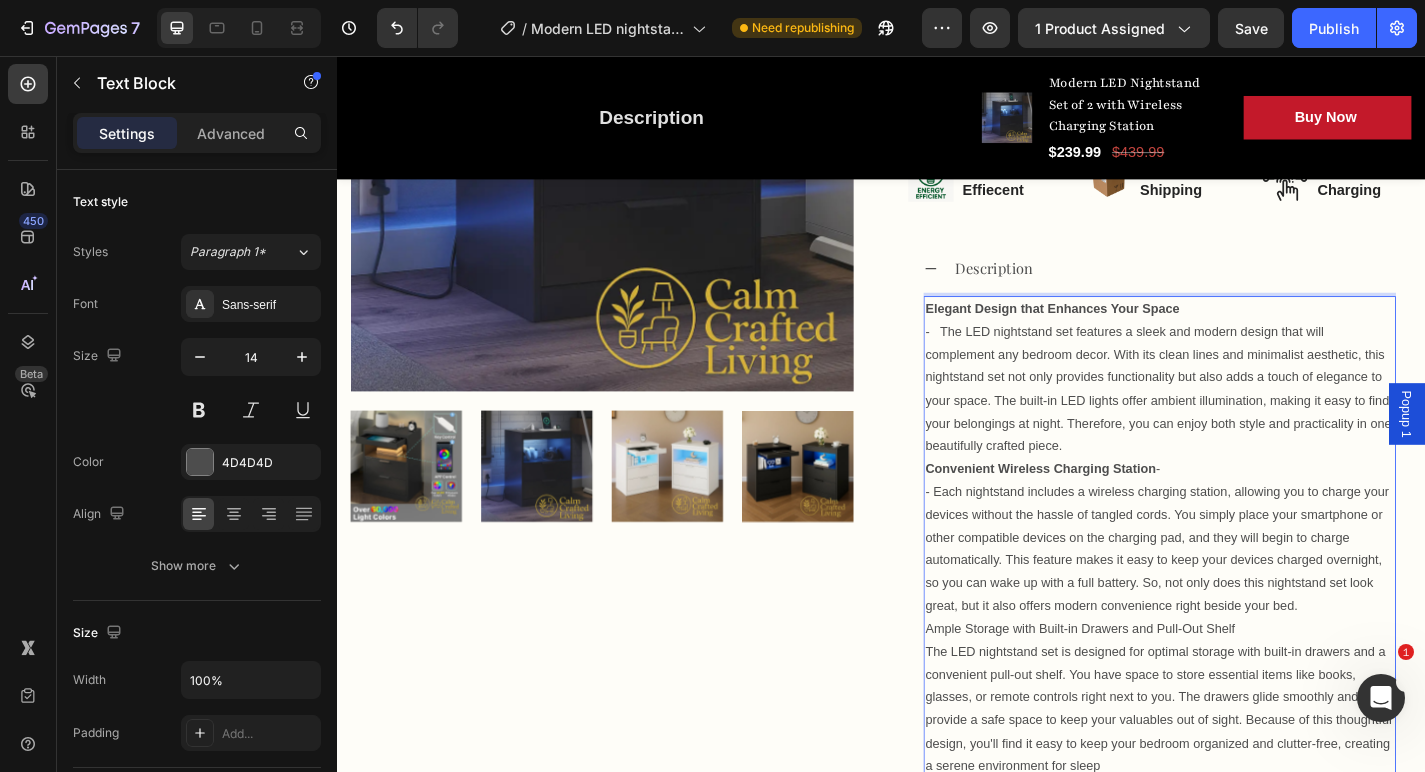 click on "- Each nightstand includes a wireless charging station, allowing you to charge your devices without the hassle of tangled cords. You simply place your smartphone or other compatible devices on the charging pad, and they will begin to charge automatically. This feature makes it easy to keep your devices charged overnight, so you can wake up with a full battery. So, not only does this nightstand set look great, but it also offers modern convenience right beside your bed." at bounding box center [1244, 599] 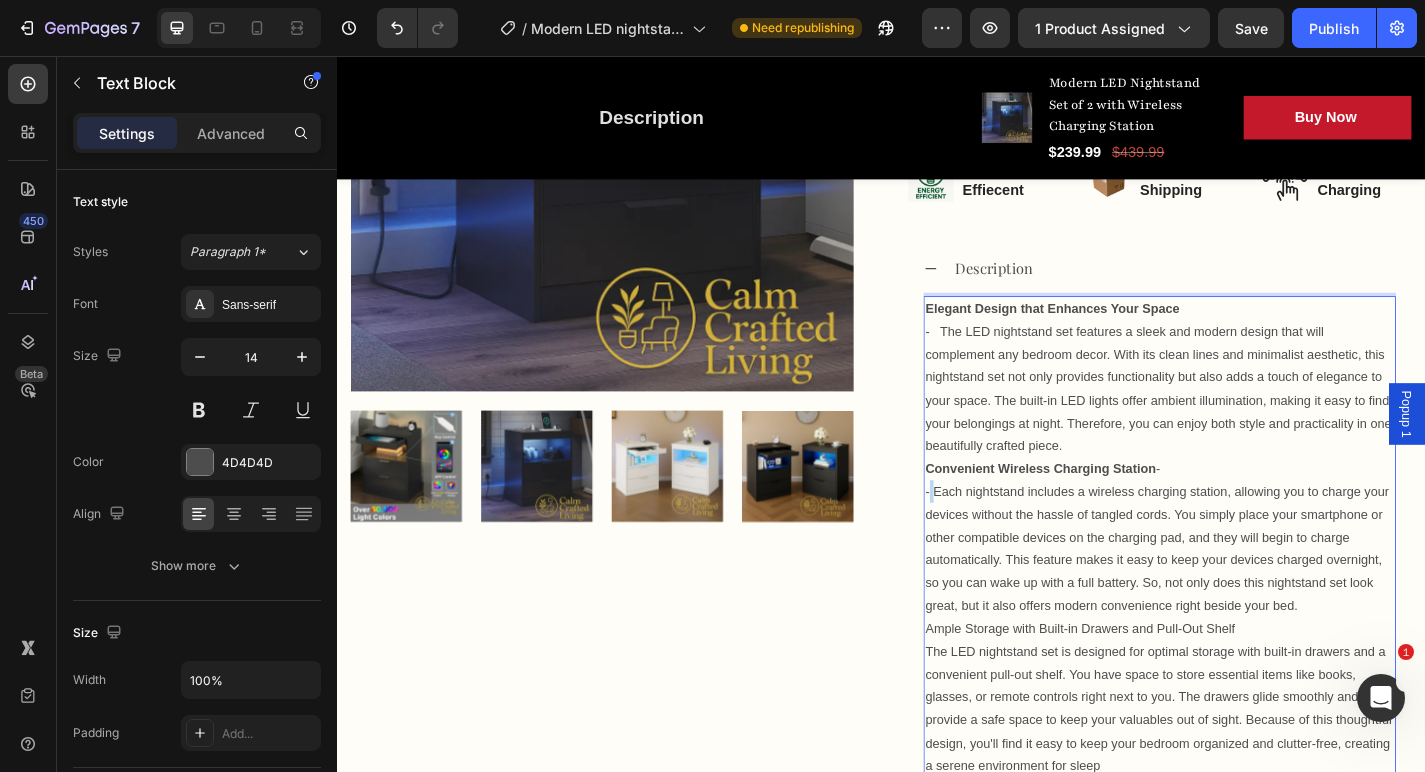 click on "- Each nightstand includes a wireless charging station, allowing you to charge your devices without the hassle of tangled cords. You simply place your smartphone or other compatible devices on the charging pad, and they will begin to charge automatically. This feature makes it easy to keep your devices charged overnight, so you can wake up with a full battery. So, not only does this nightstand set look great, but it also offers modern convenience right beside your bed." at bounding box center (1244, 599) 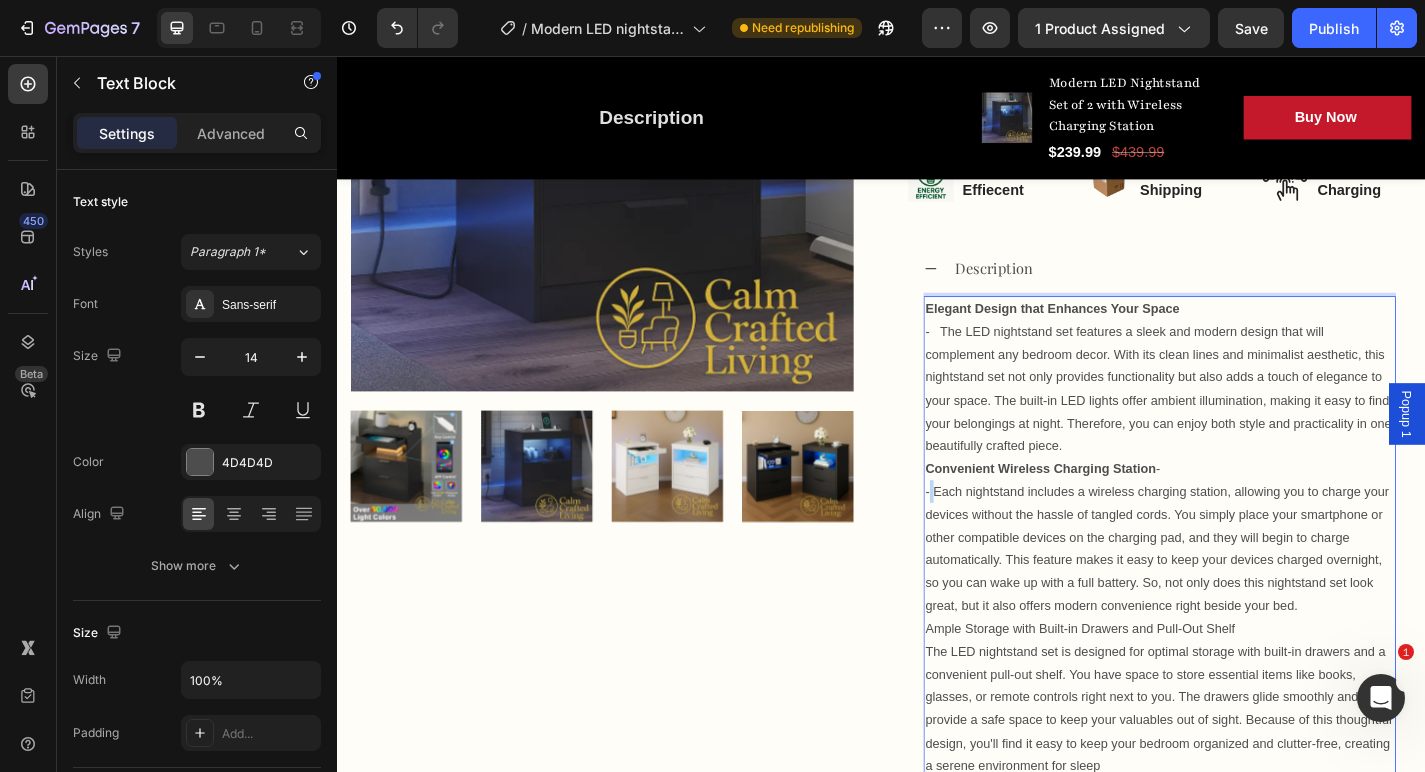click on "- Each nightstand includes a wireless charging station, allowing you to charge your devices without the hassle of tangled cords. You simply place your smartphone or other compatible devices on the charging pad, and they will begin to charge automatically. This feature makes it easy to keep your devices charged overnight, so you can wake up with a full battery. So, not only does this nightstand set look great, but it also offers modern convenience right beside your bed." at bounding box center [1244, 599] 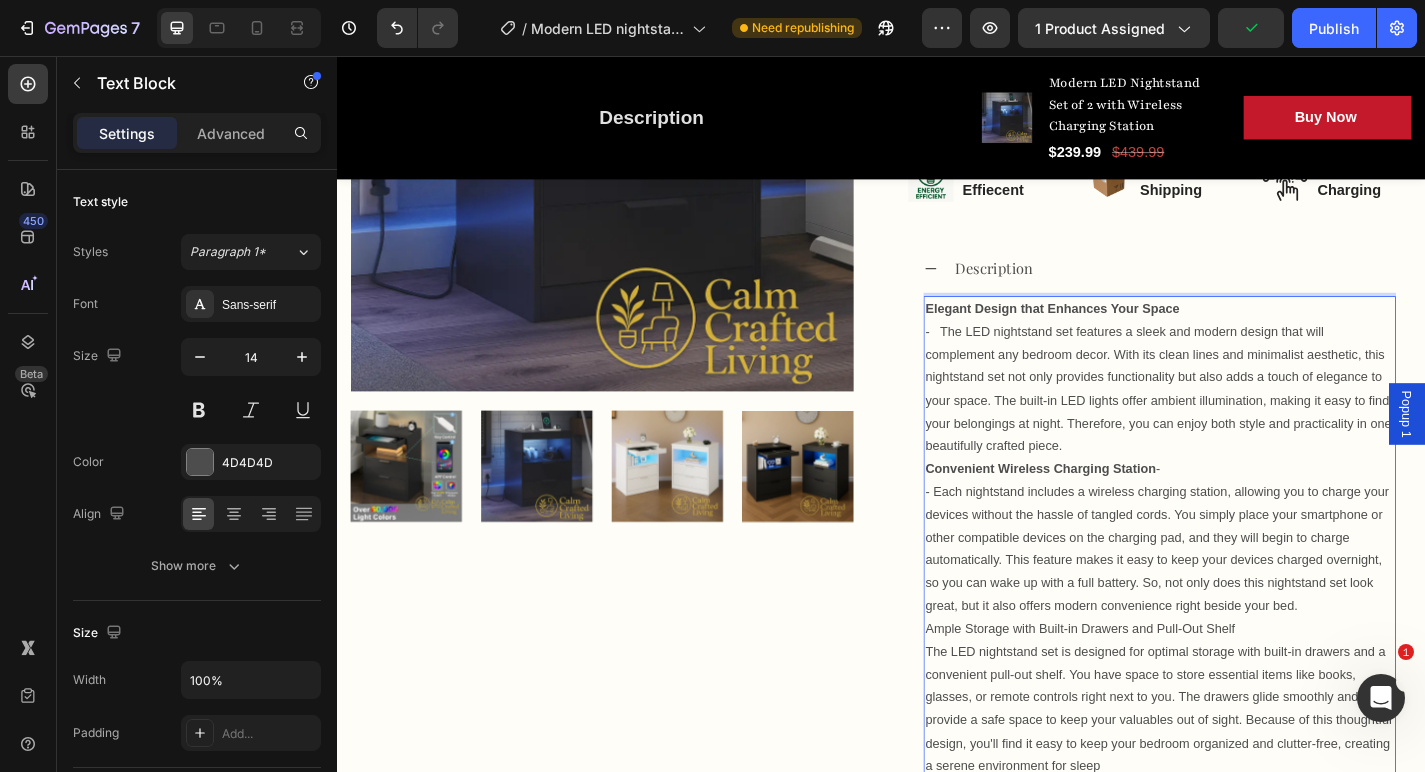 click on "-   The LED nightstand set features a sleek and modern design that will complement any bedroom decor. With its clean lines and minimalist aesthetic, this nightstand set not only provides functionality but also adds a touch of elegance to your space. The built-in LED lights offer ambient illumination, making it easy to find your belongings at night. Therefore, you can enjoy both style and practicality in one beautifully crafted piece." at bounding box center (1244, 423) 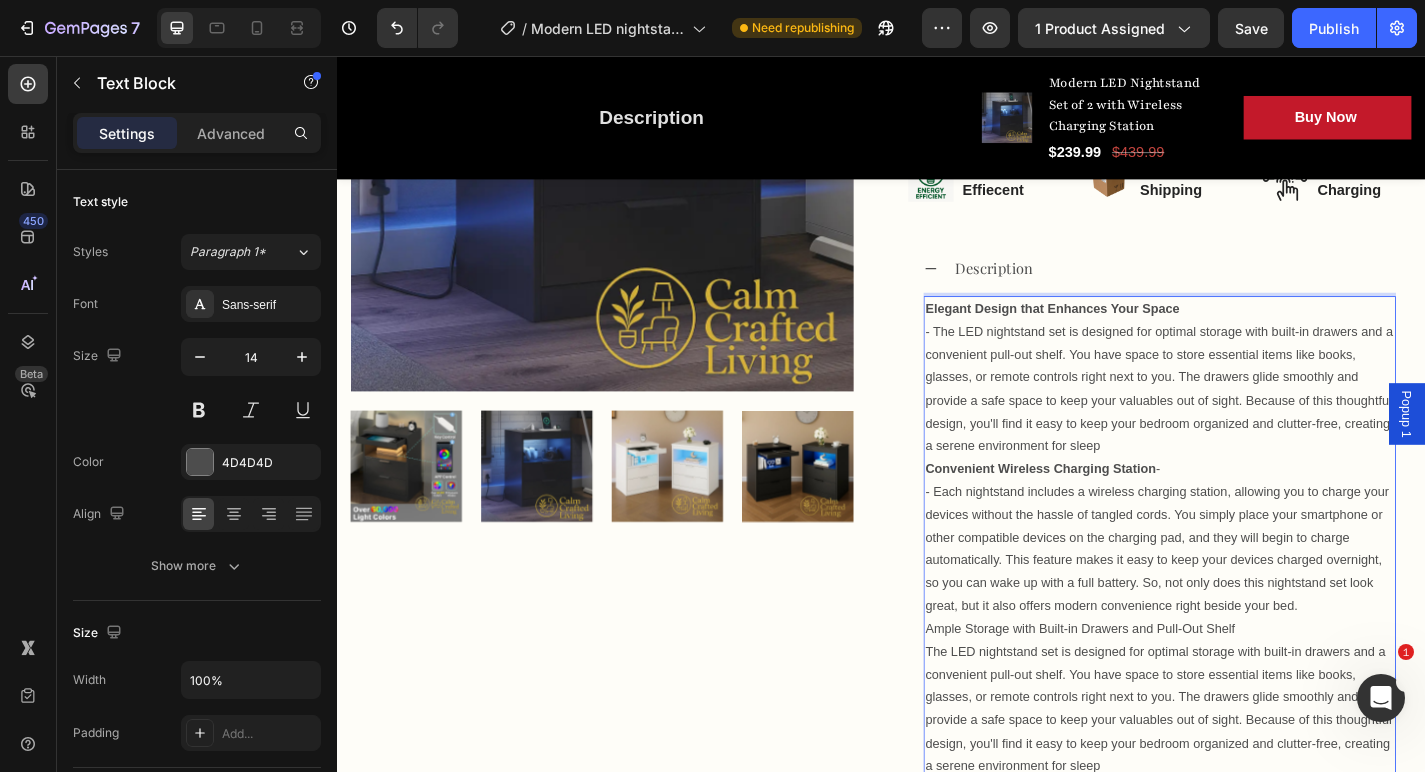 click on "- The LED nightstand set features a sleek and modern design that will complement any bedroom decor. With its clean lines and minimalist aesthetic, this nightstand set not only provides functionality but also adds a touch of elegance to your space. The built-in LED lights offer ambient illumination, making it easy to find your belongings at night. Therefore, you can enjoy both style and practicality in one beautifully crafted piece." at bounding box center (1244, 423) 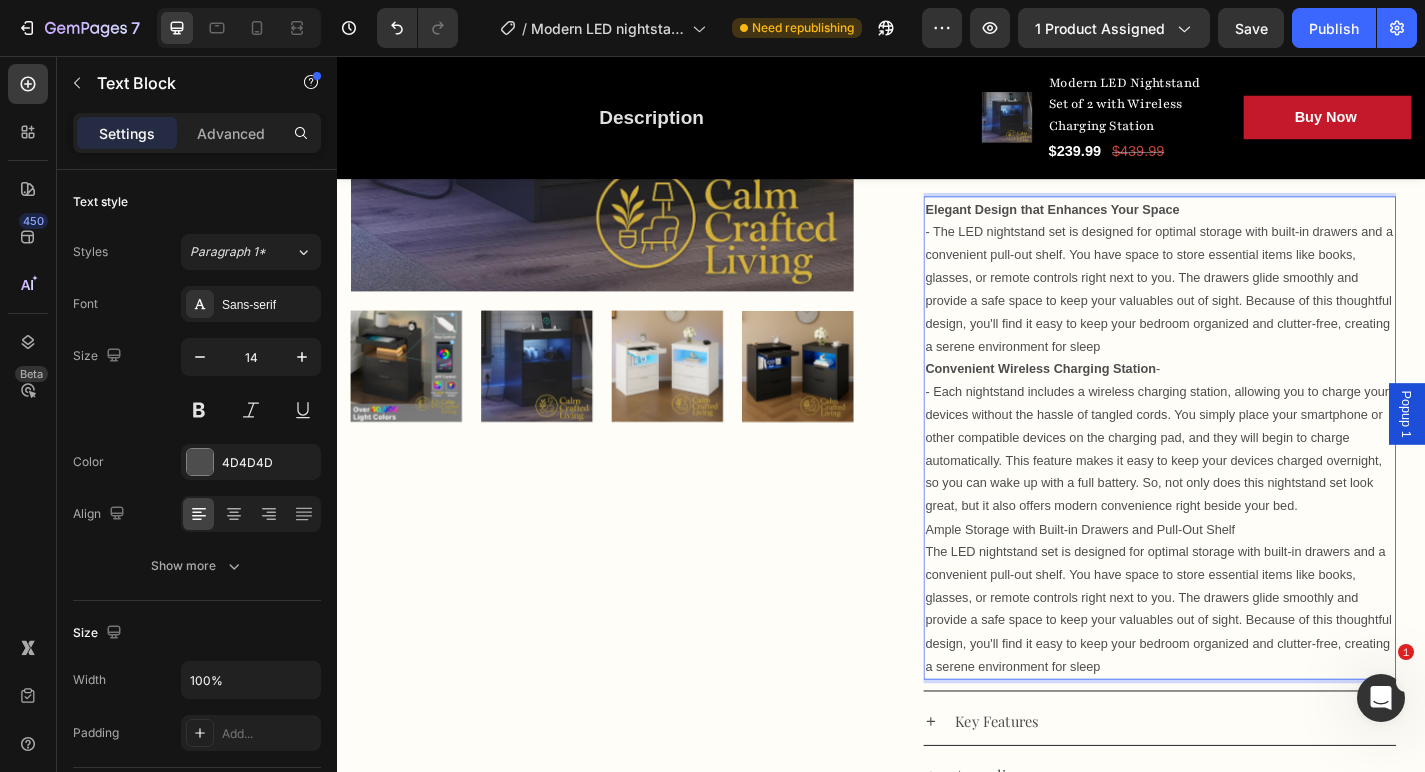 scroll, scrollTop: 802, scrollLeft: 0, axis: vertical 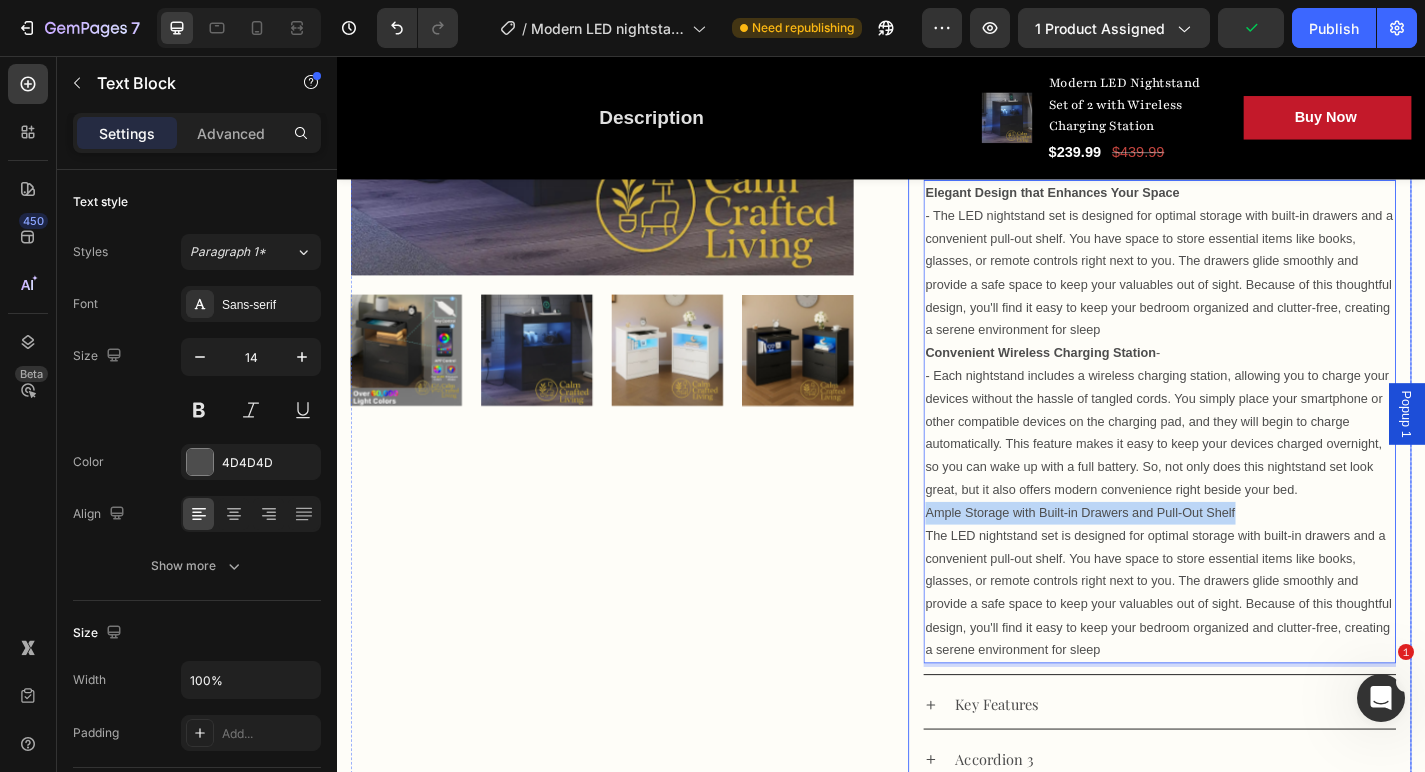 drag, startPoint x: 1333, startPoint y: 555, endPoint x: 969, endPoint y: 552, distance: 364.01236 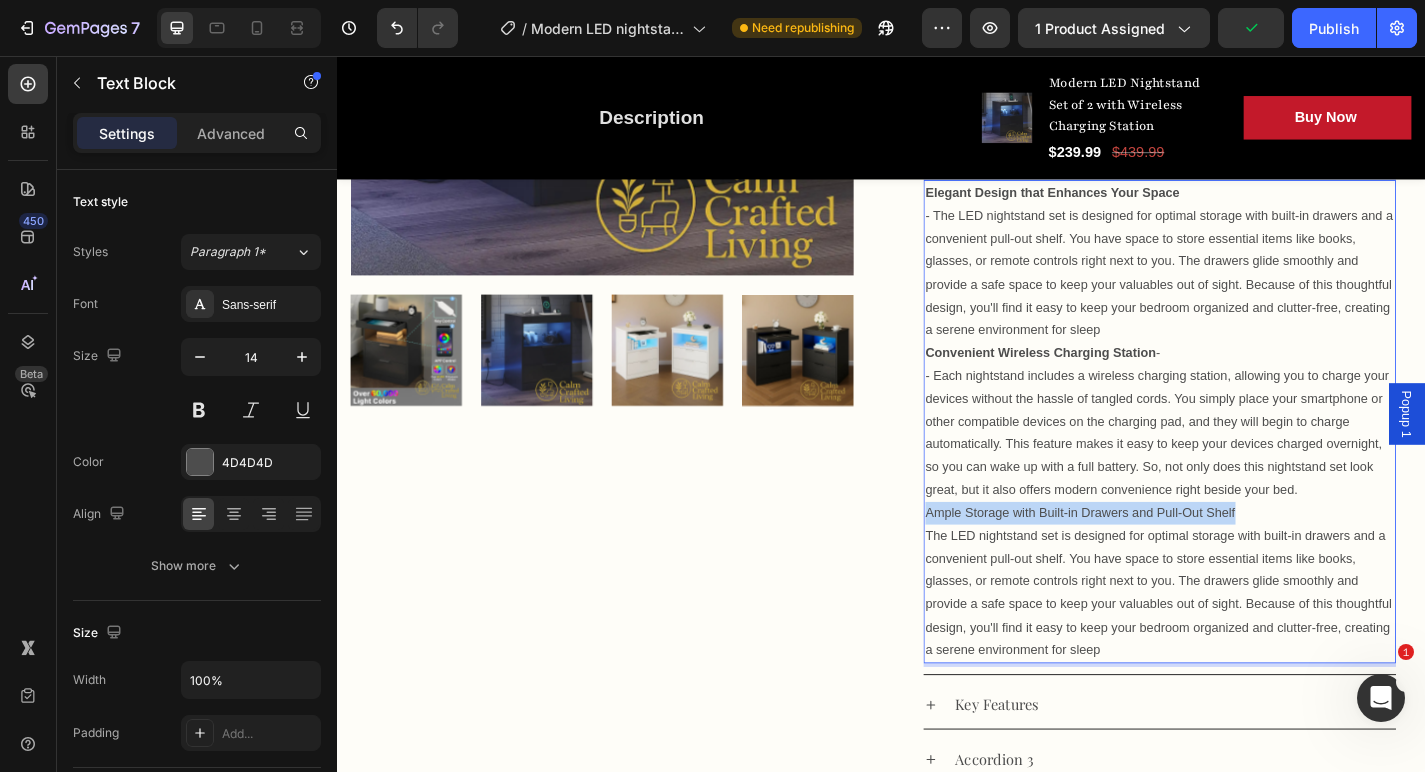 click on "Ample Storage with Built-in Drawers and Pull-Out Shelf" at bounding box center (1244, 560) 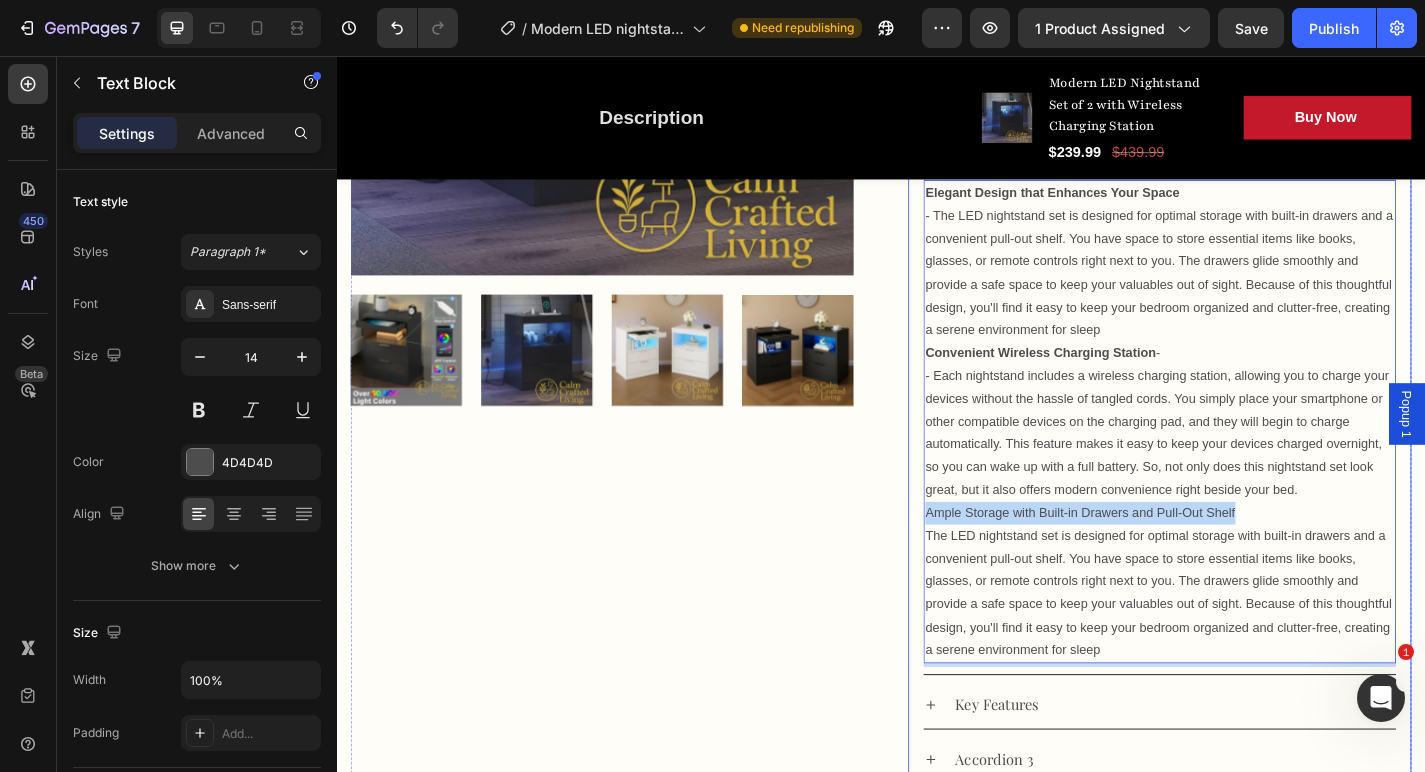 drag, startPoint x: 1331, startPoint y: 553, endPoint x: 971, endPoint y: 555, distance: 360.00555 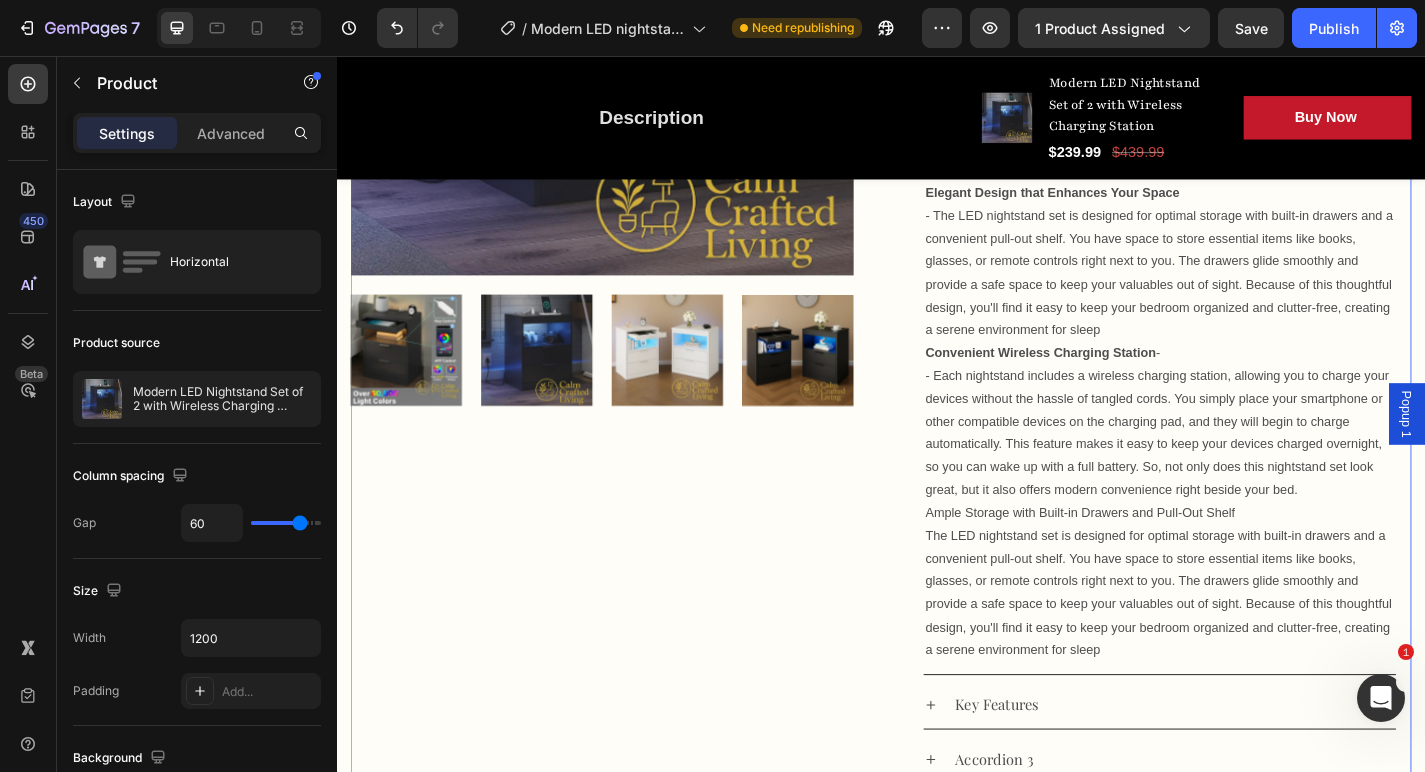 click on "Product Images Modern LED Nightstand Set of 2 with Wireless Charging Station (P) Title Redefine Your Bedside in Style Text block                Icon                Icon                Icon                Icon                Icon Icon List Hoz (3 reviews) Text block Row                Title Line $239.99 (P) Price (P) Price $439.99 (P) Price (P) Price Row Save 45% (Limited time deal) Product Badge Row Image Energy Effiecent  Text block Row Image Free Shipping Text block Row Image Wireless Charging Text block Row Row
Description Elegant Design that Enhances Your Space Convenient Wireless Charging Station -     Ample Storage with Built-in Drawers and Pull-Out Shelf Text Block   0
Key Features
Accordion 3 Accordion Row Image Only 7 left in stock! Text block 10 people have bought this item within the last hour! Text block Row
1
(P) Quantity Add to cart (P) Cart Button Row Buy it now" at bounding box center (937, 500) 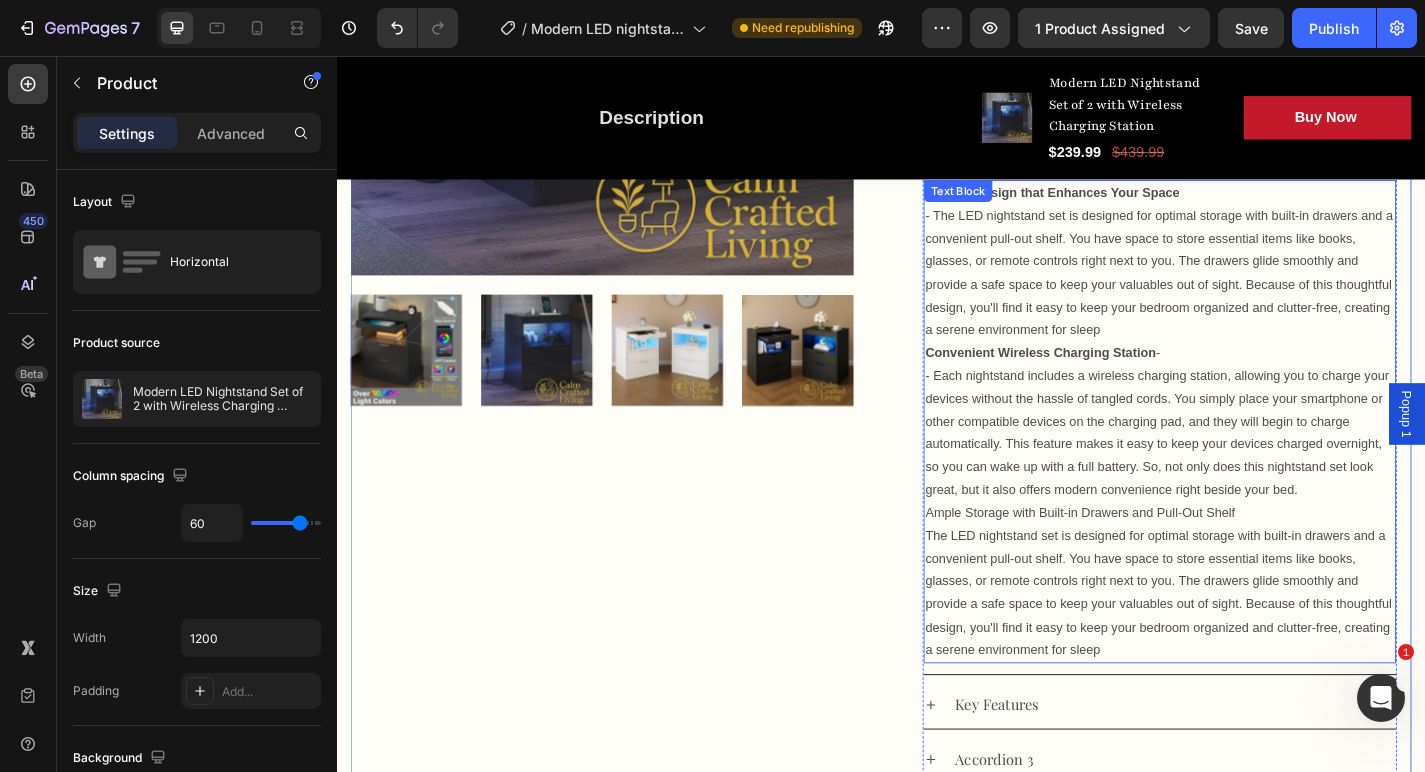 click on "The LED nightstand set is designed for optimal storage with built-in drawers and a convenient pull-out shelf. You have space to store essential items like books, glasses, or remote controls right next to you. The drawers glide smoothly and provide a safe space to keep your valuables out of sight. Because of this thoughtful design, you'll find it easy to keep your bedroom organized and clutter-free, creating a serene environment for sleep" at bounding box center [1244, 648] 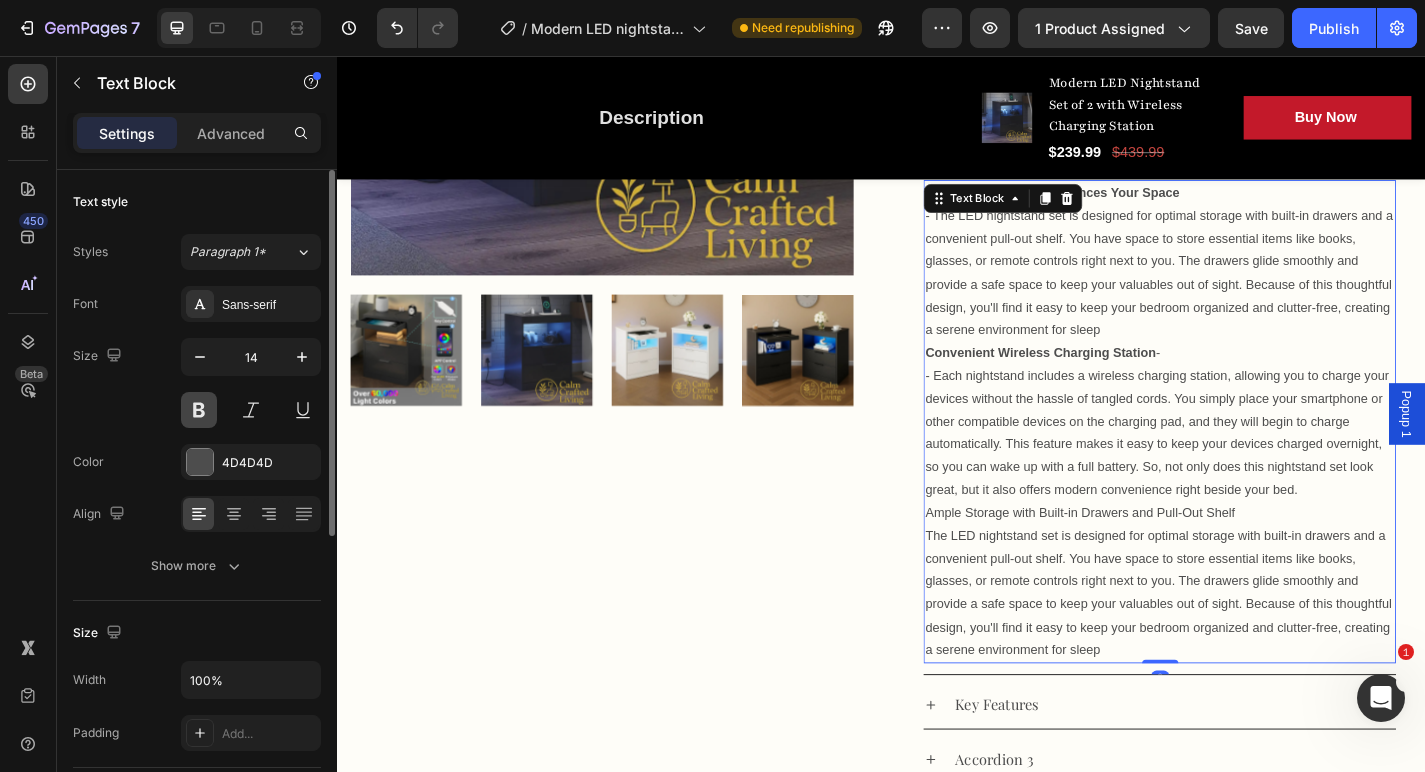 click at bounding box center [199, 410] 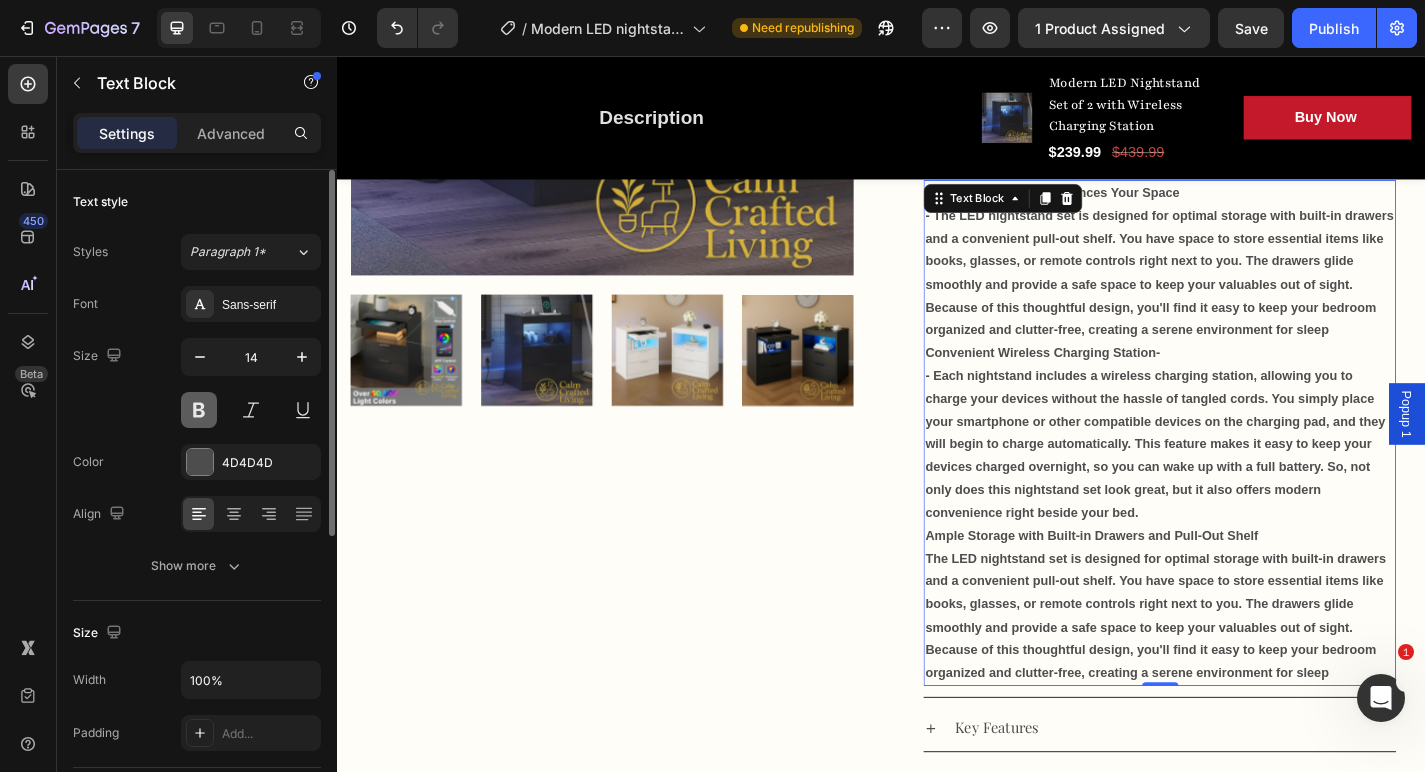 click at bounding box center (199, 410) 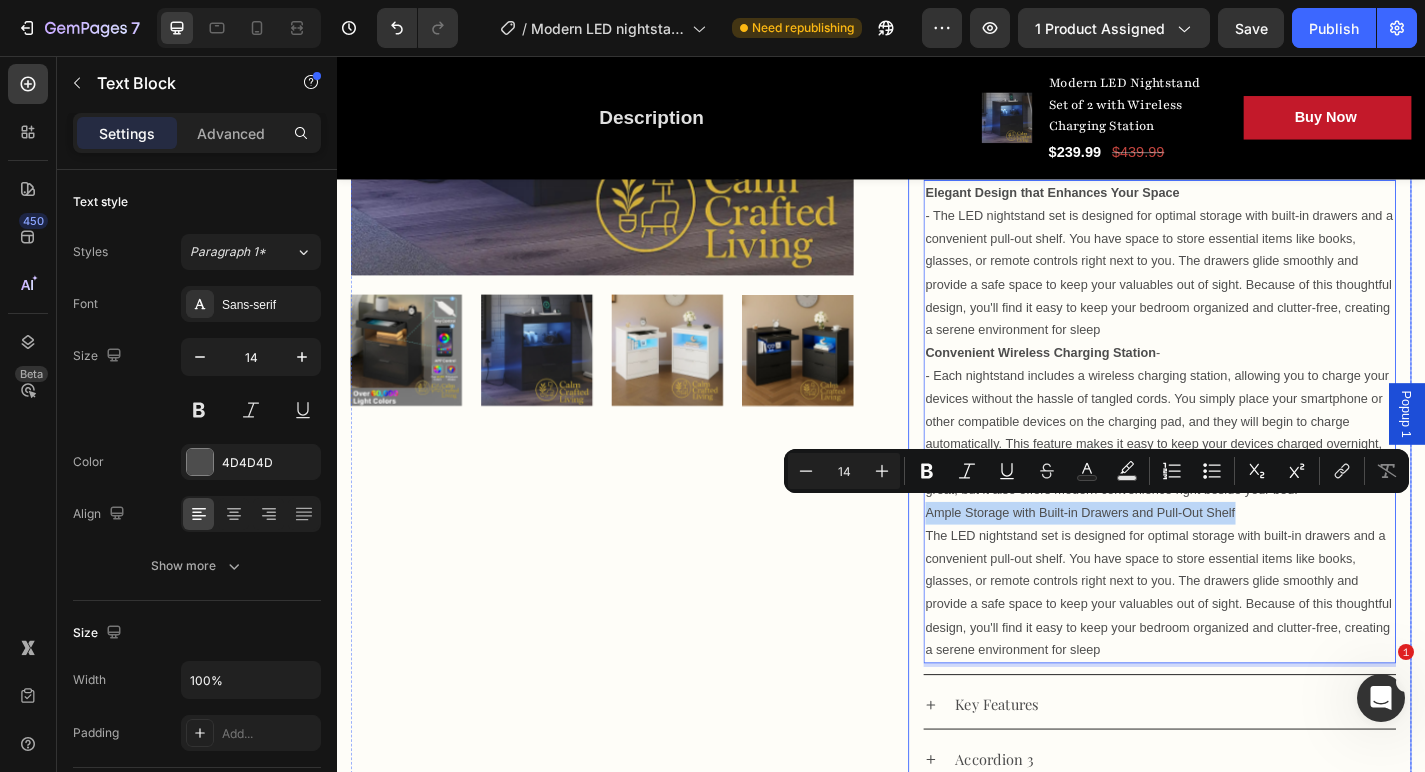 drag, startPoint x: 1326, startPoint y: 552, endPoint x: 979, endPoint y: 557, distance: 347.036 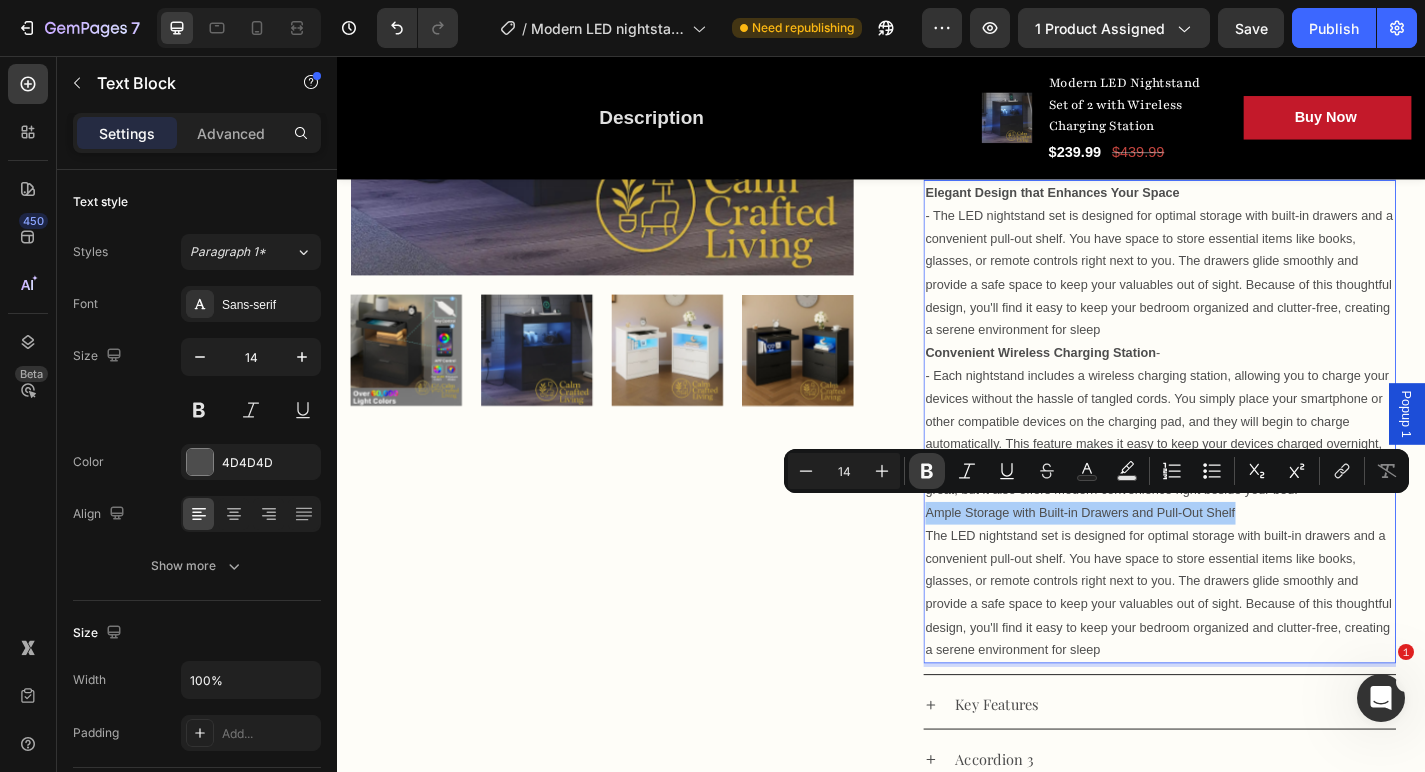 click 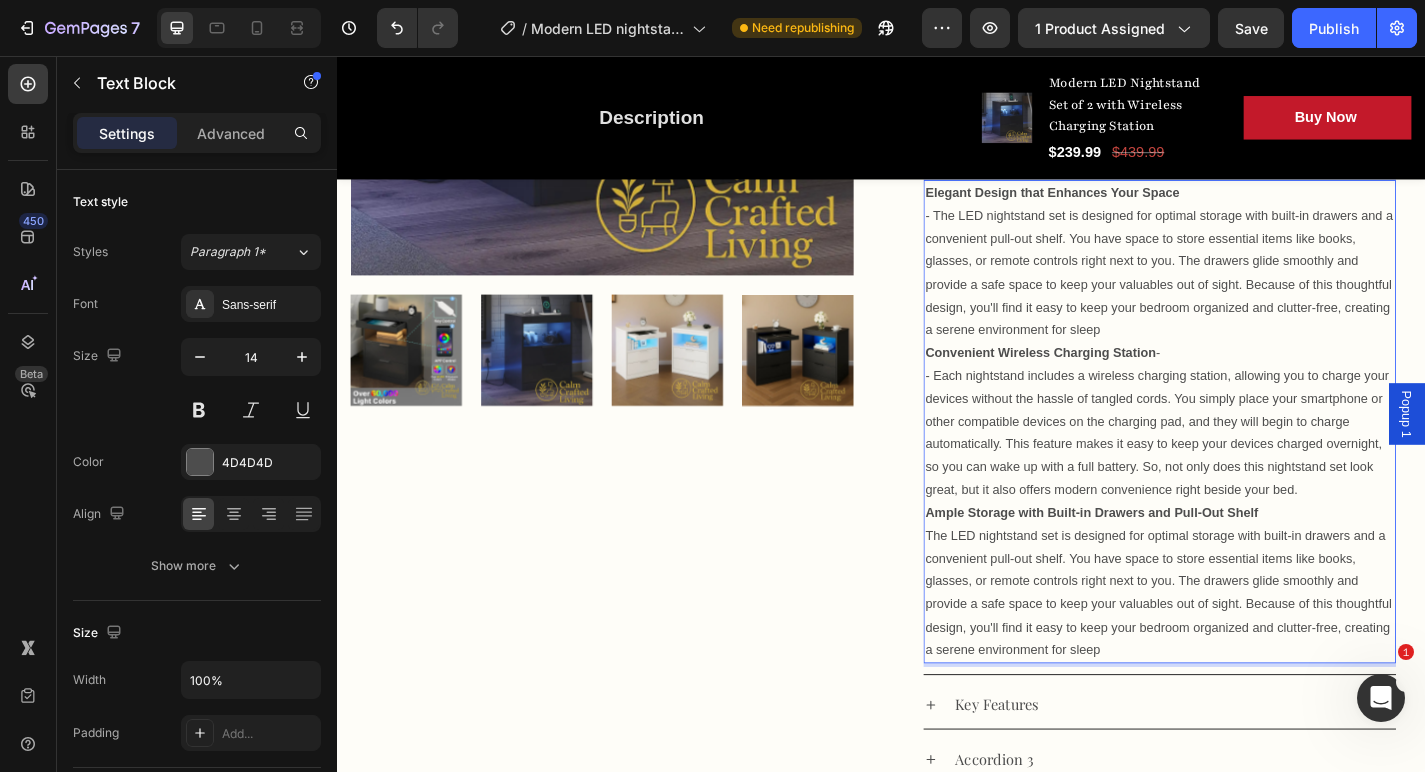 click on "The LED nightstand set is designed for optimal storage with built-in drawers and a convenient pull-out shelf. You have space to store essential items like books, glasses, or remote controls right next to you. The drawers glide smoothly and provide a safe space to keep your valuables out of sight. Because of this thoughtful design, you'll find it easy to keep your bedroom organized and clutter-free, creating a serene environment for sleep" at bounding box center [1244, 648] 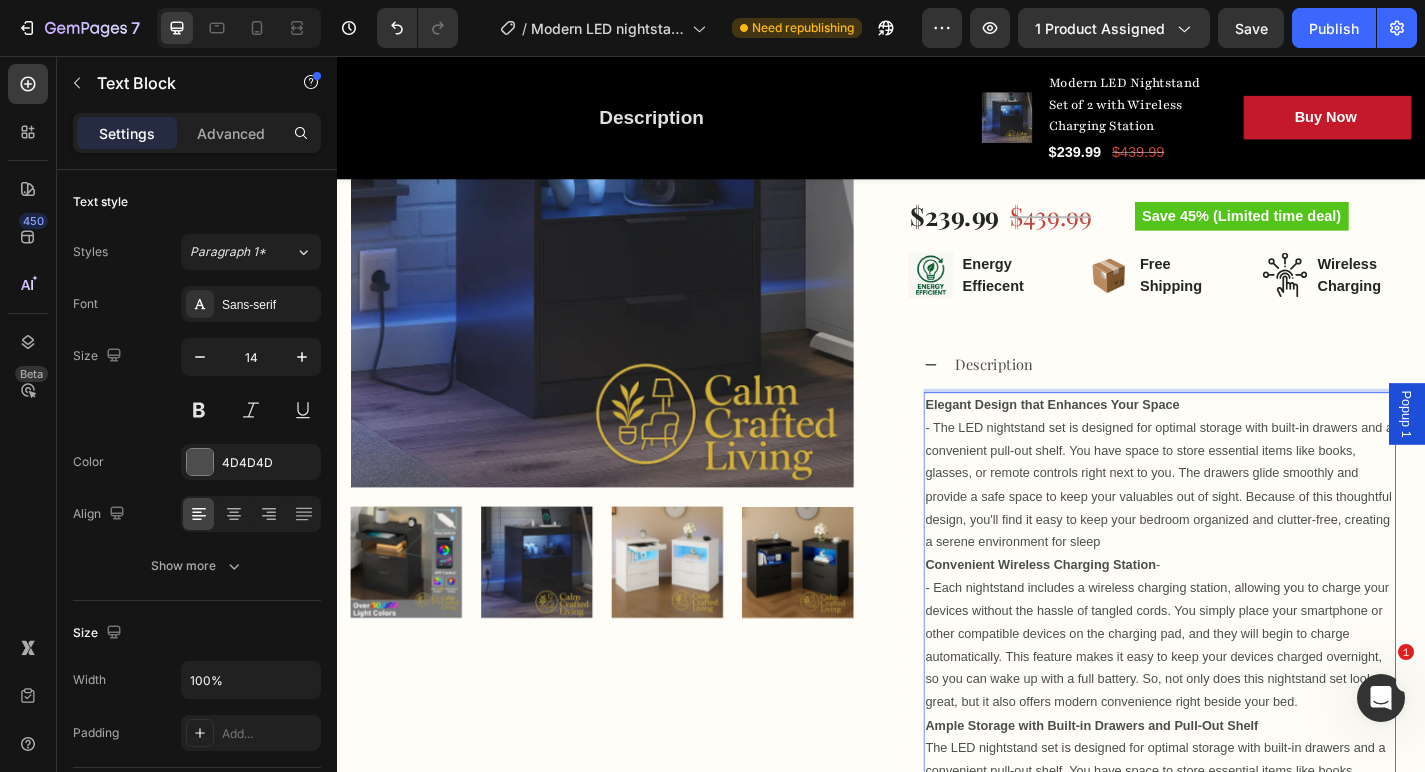 scroll, scrollTop: 567, scrollLeft: 0, axis: vertical 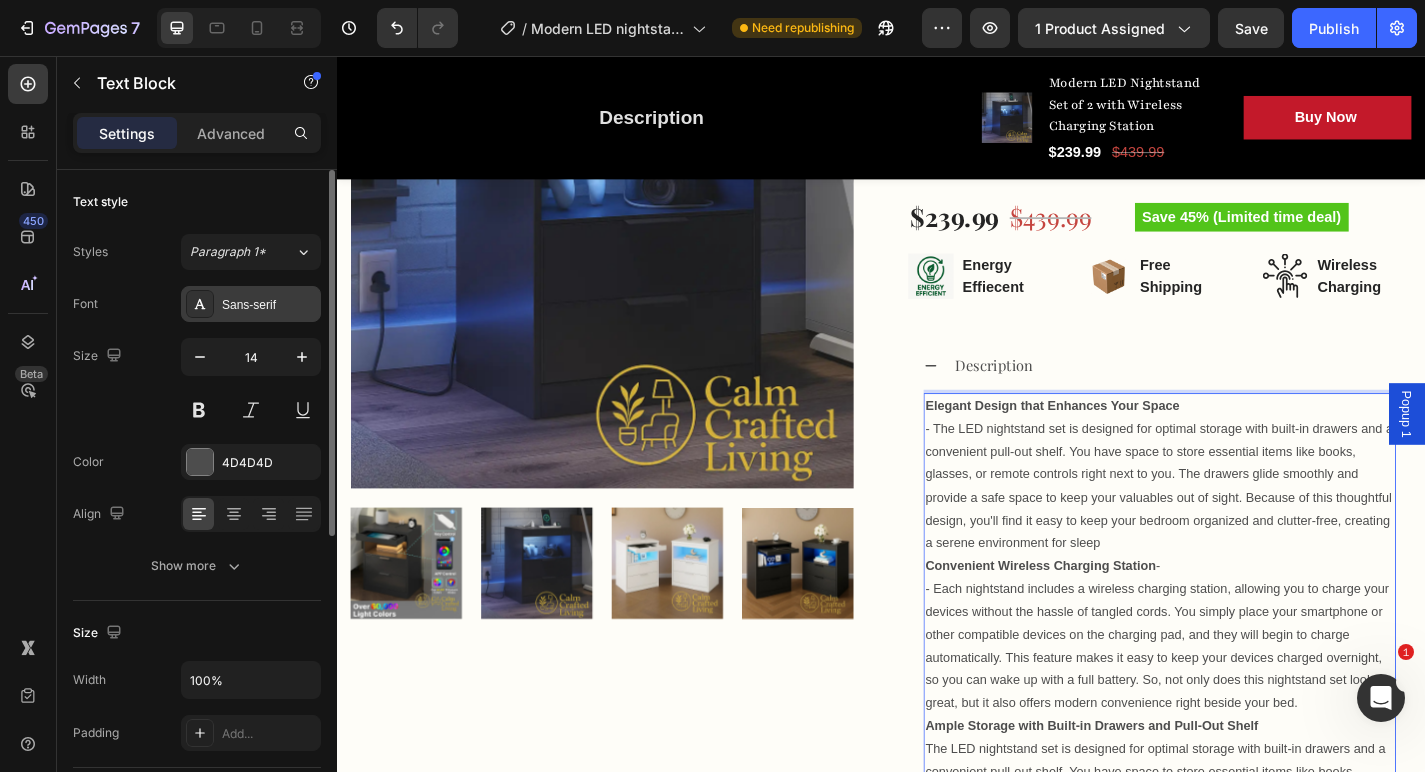 click on "Sans-serif" at bounding box center [251, 304] 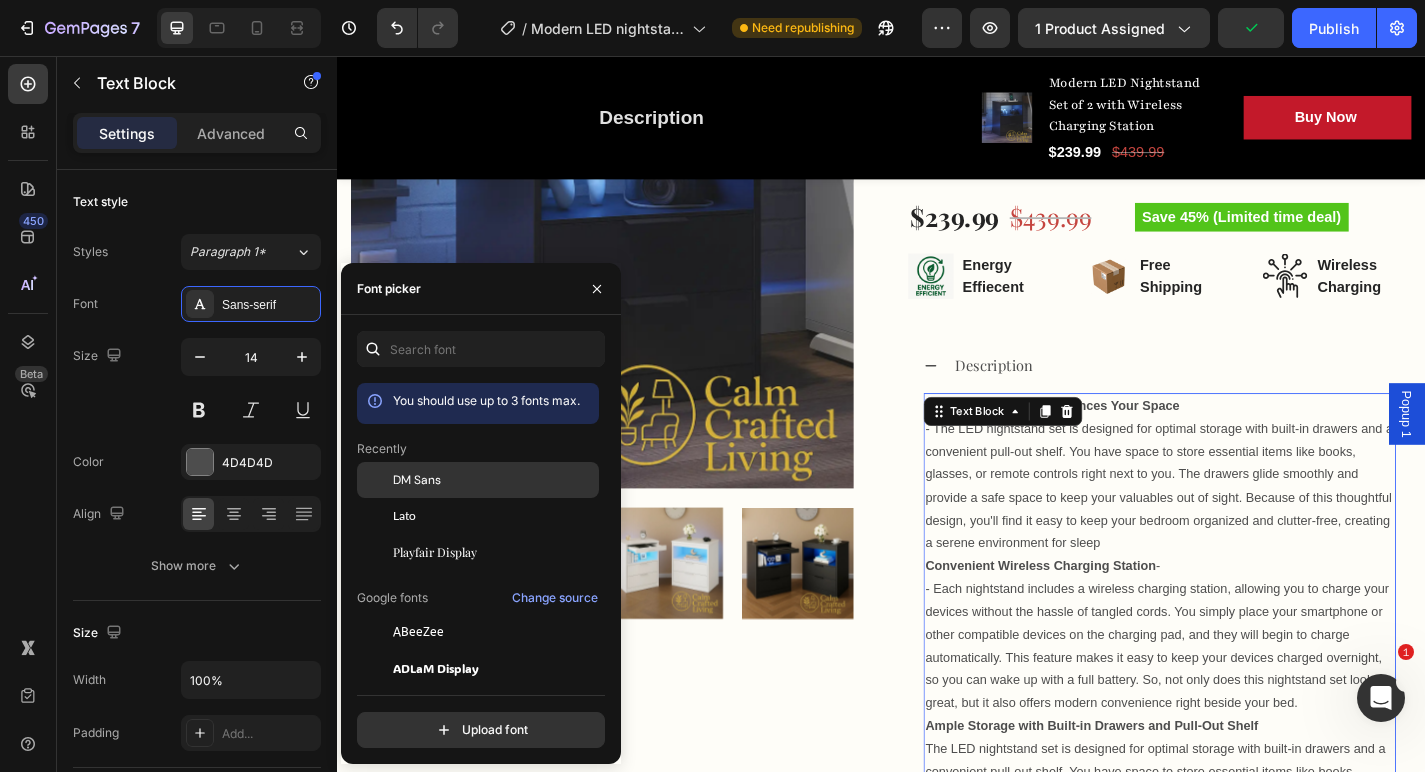 click on "DM Sans" at bounding box center [417, 480] 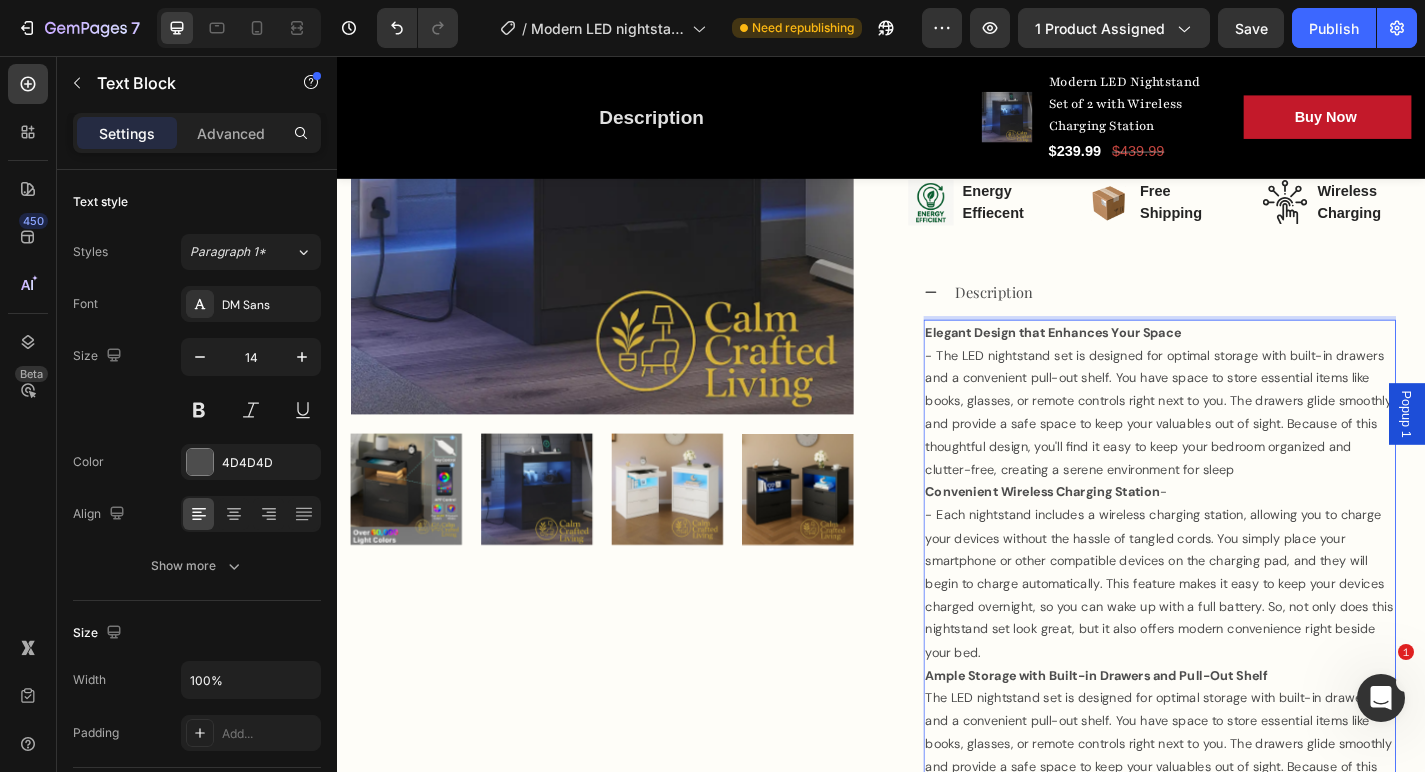scroll, scrollTop: 838, scrollLeft: 0, axis: vertical 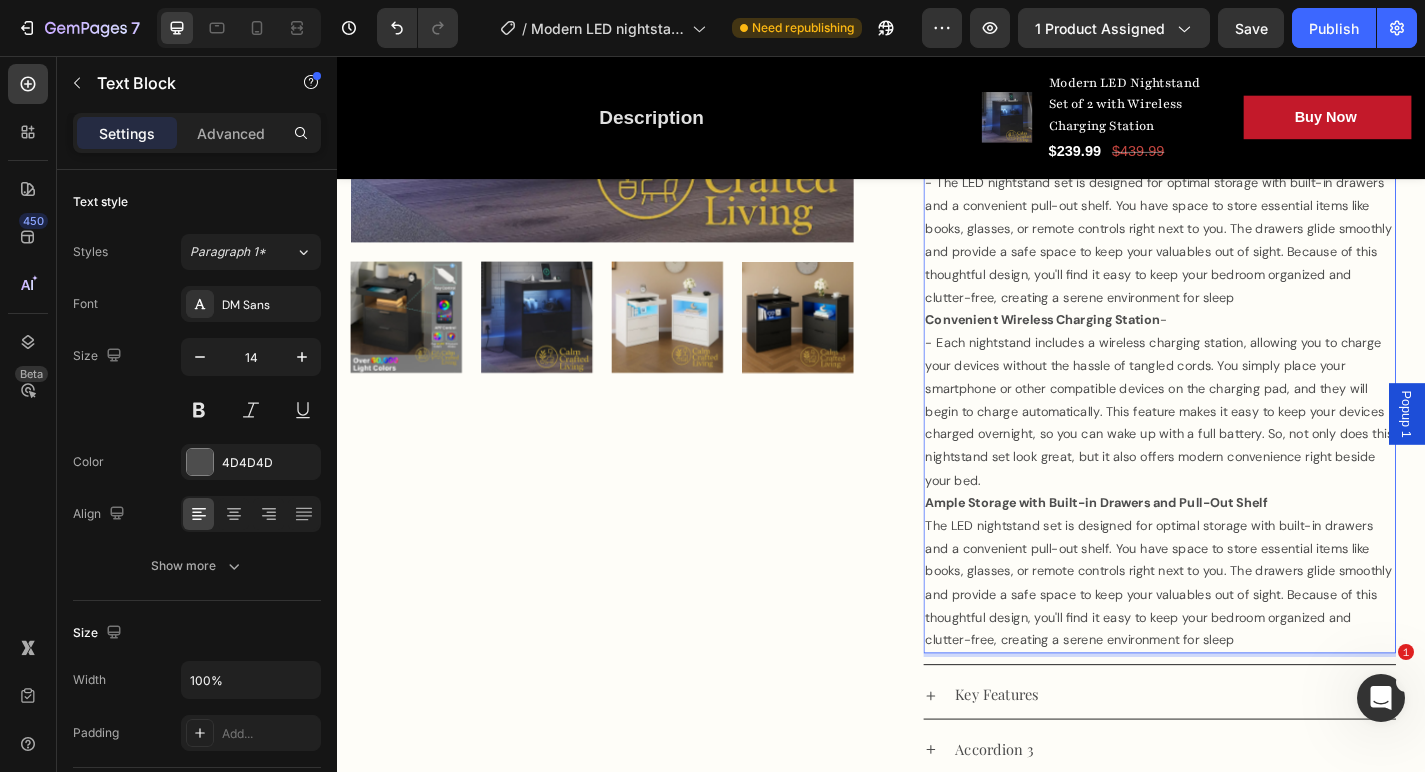 click on "The LED nightstand set is designed for optimal storage with built-in drawers and a convenient pull-out shelf. You have space to store essential items like books, glasses, or remote controls right next to you. The drawers glide smoothly and provide a safe space to keep your valuables out of sight. Because of this thoughtful design, you'll find it easy to keep your bedroom organized and clutter-free, creating a serene environment for sleep" at bounding box center [1244, 637] 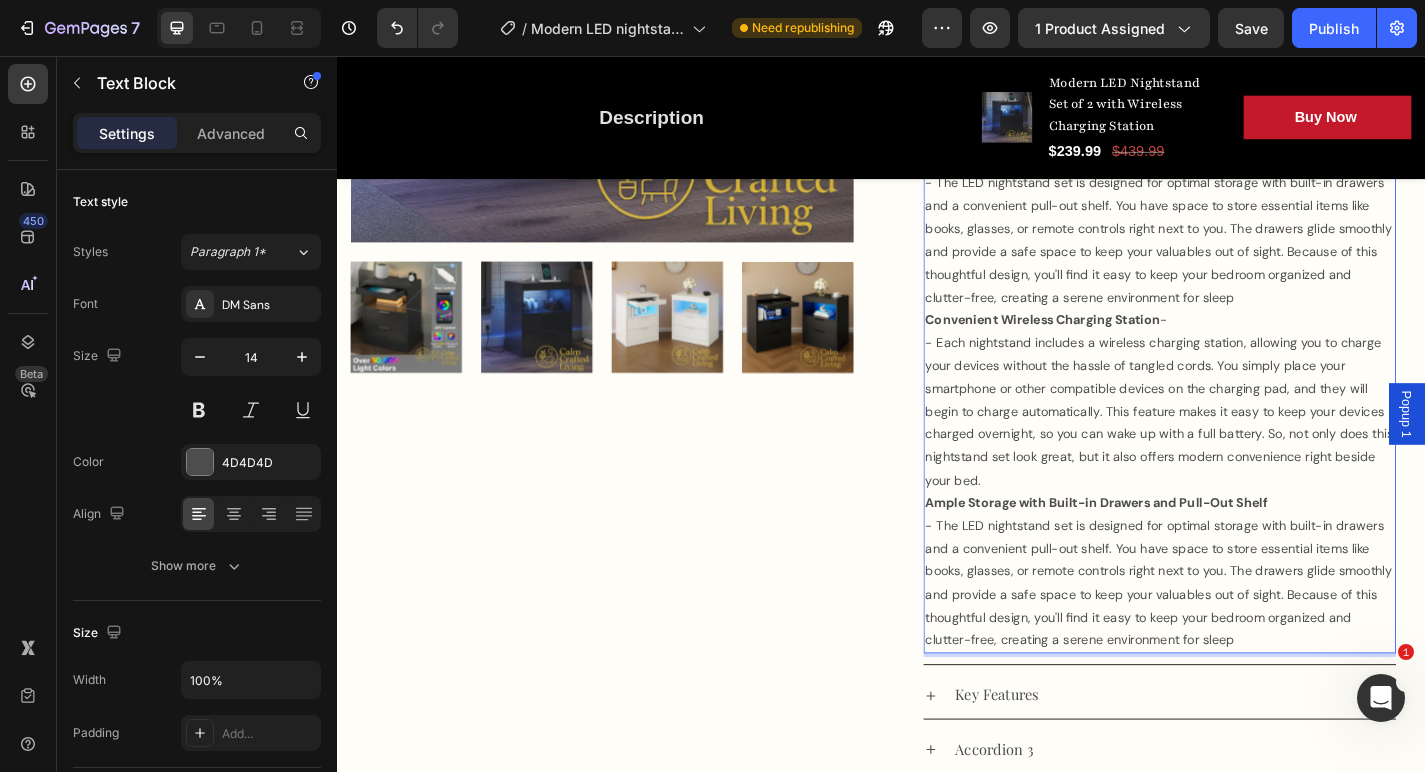 click on "- The LED nightstand set is designed for optimal storage with built-in drawers and a convenient pull-out shelf. You have space to store essential items like books, glasses, or remote controls right next to you. The drawers glide smoothly and provide a safe space to keep your valuables out of sight. Because of this thoughtful design, you'll find it easy to keep your bedroom organized and clutter-free, creating a serene environment for sleep" at bounding box center [1244, 637] 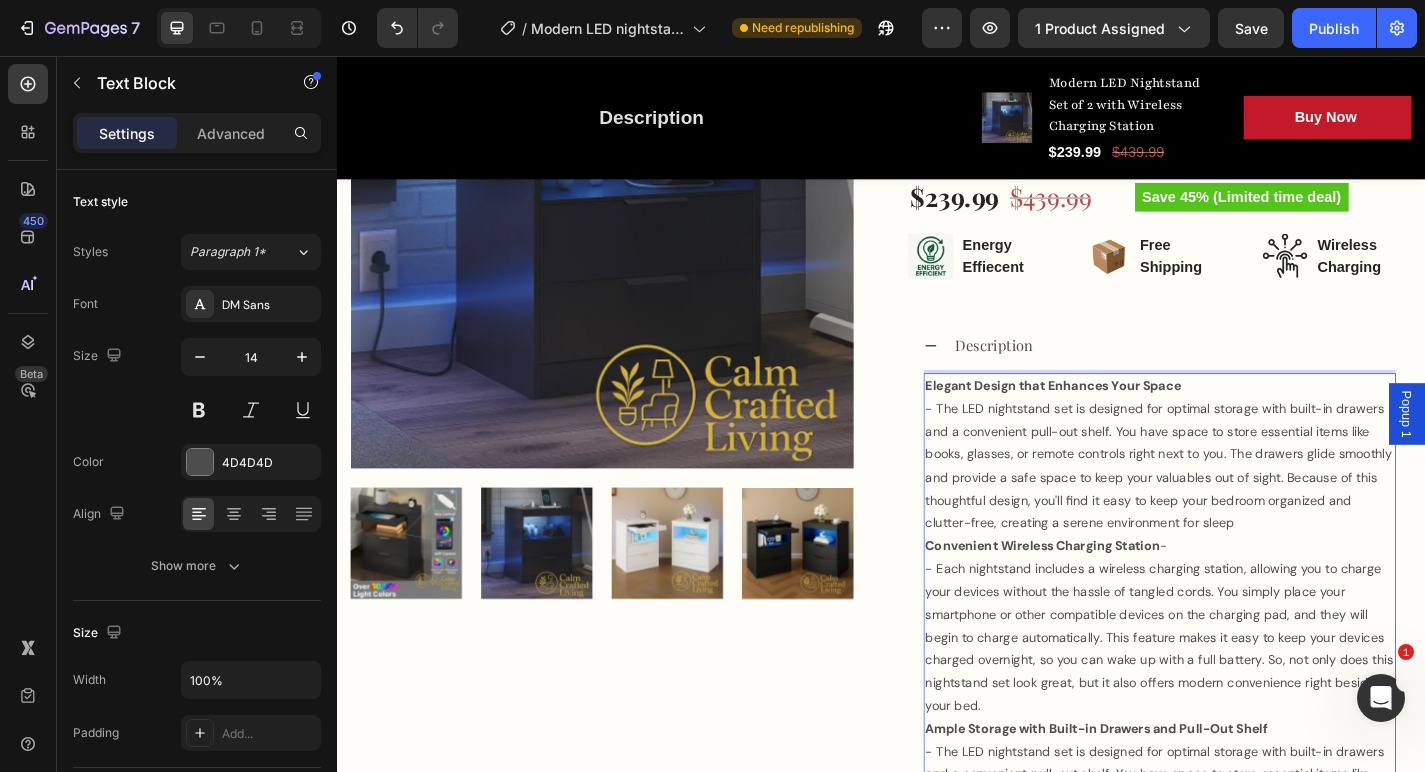 scroll, scrollTop: 582, scrollLeft: 0, axis: vertical 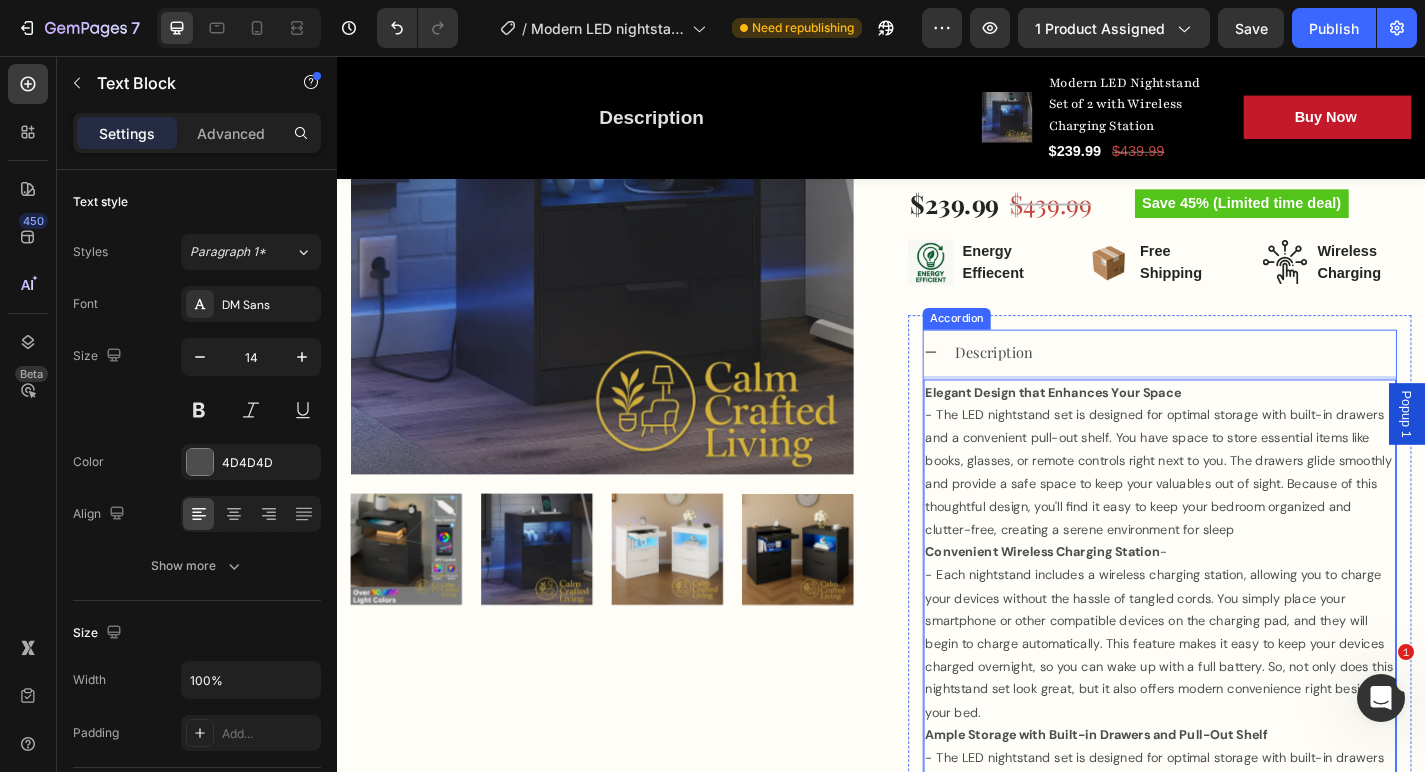 click on "Description" at bounding box center [1244, 383] 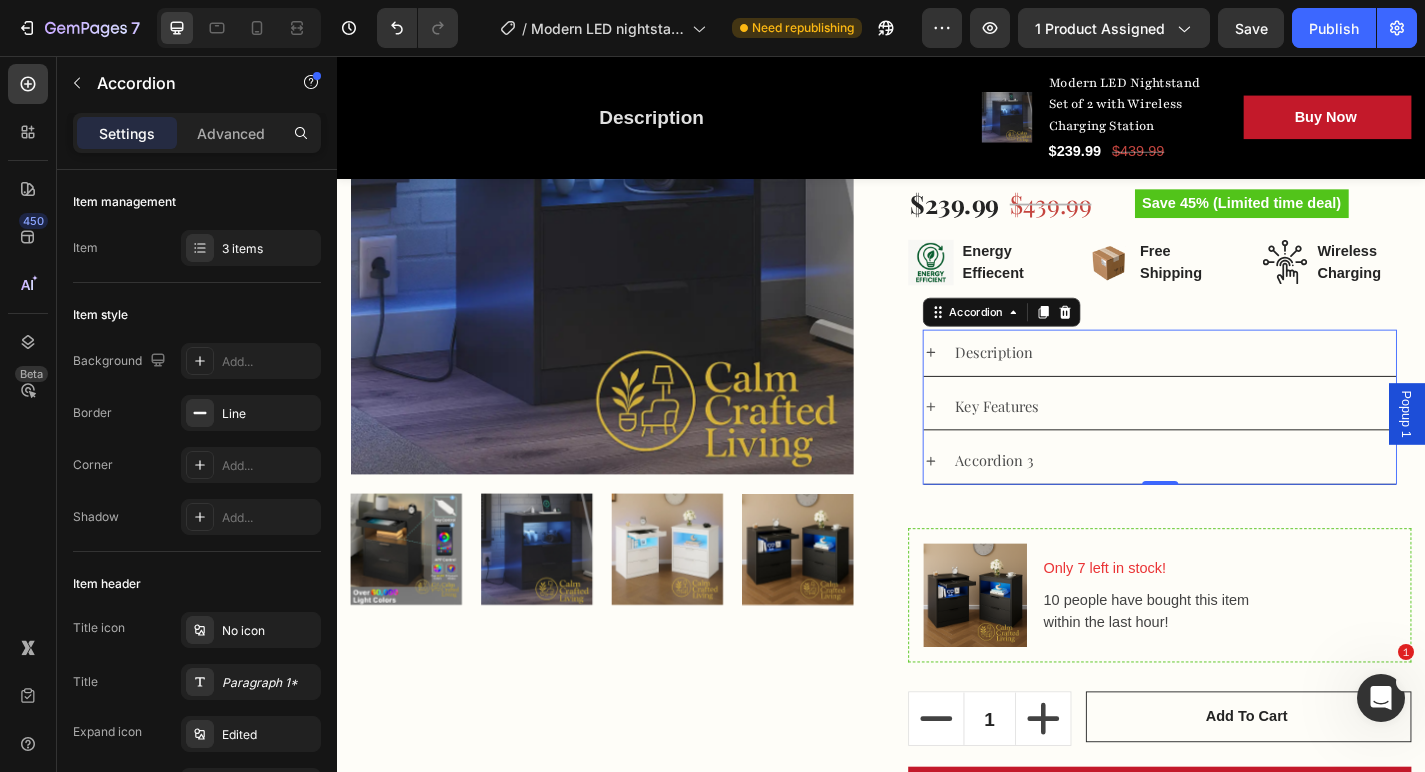 click 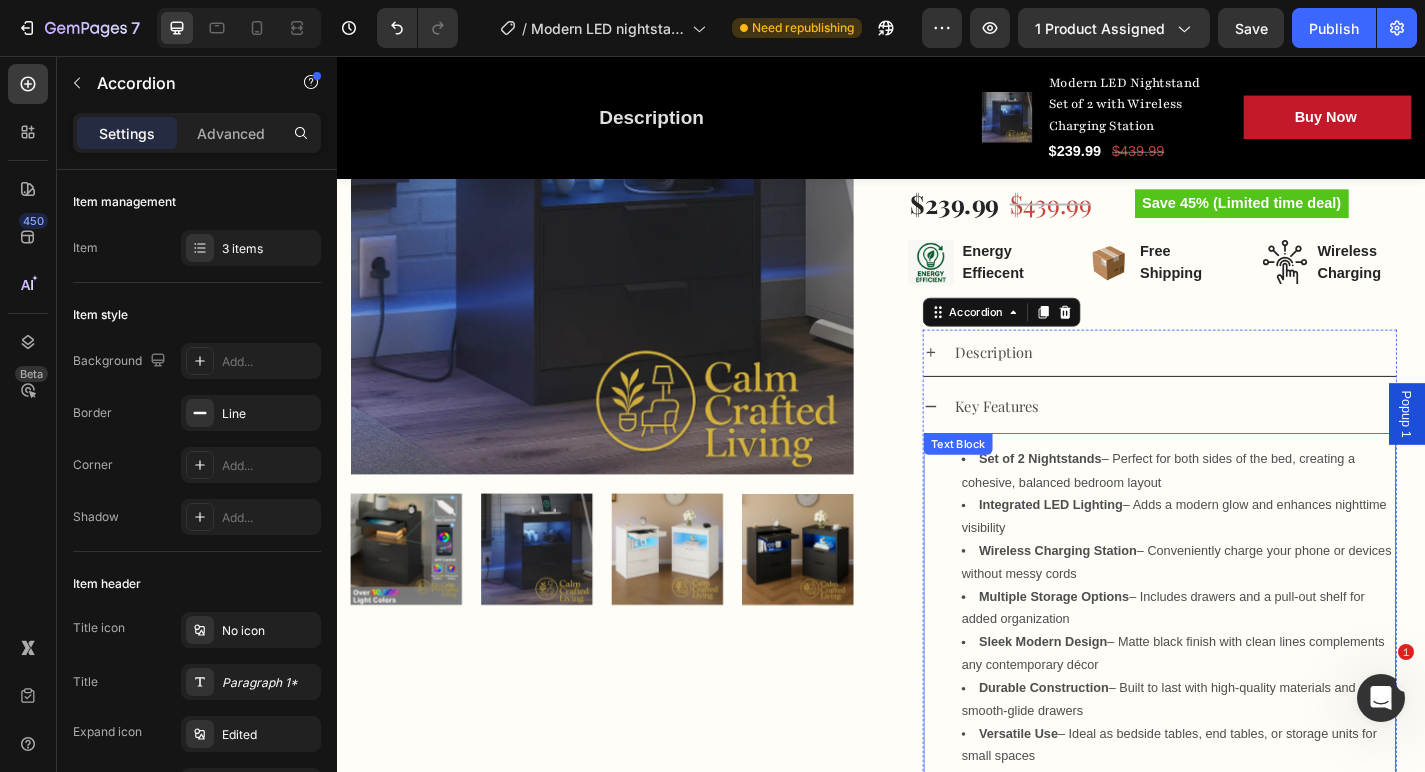 click on "Set of 2 Nightstands  – Perfect for both sides of the bed, creating a cohesive, balanced bedroom layout Integrated LED Lighting  – Adds a modern glow and enhances nighttime visibility Wireless Charging Station  – Conveniently charge your phone or devices without messy cords Multiple Storage Options  – Includes drawers and a pull-out shelf for added organization Sleek Modern Design  – Matte black finish with clean lines complements any contemporary décor Durable Construction  – Built to last with high-quality materials and smooth-glide drawers Versatile Use  – Ideal as bedside tables, end tables, or storage units for small spaces" at bounding box center [1244, 664] 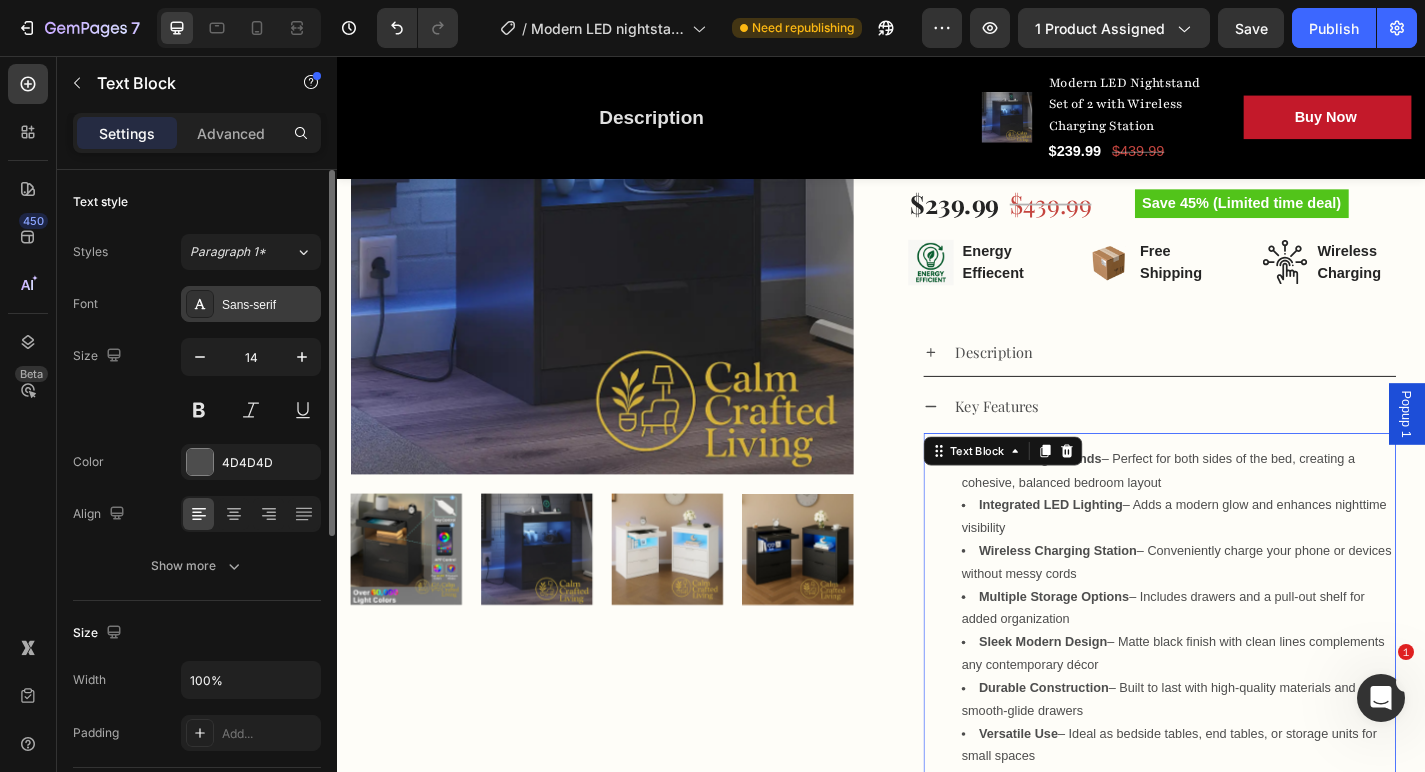 click on "Sans-serif" at bounding box center (269, 305) 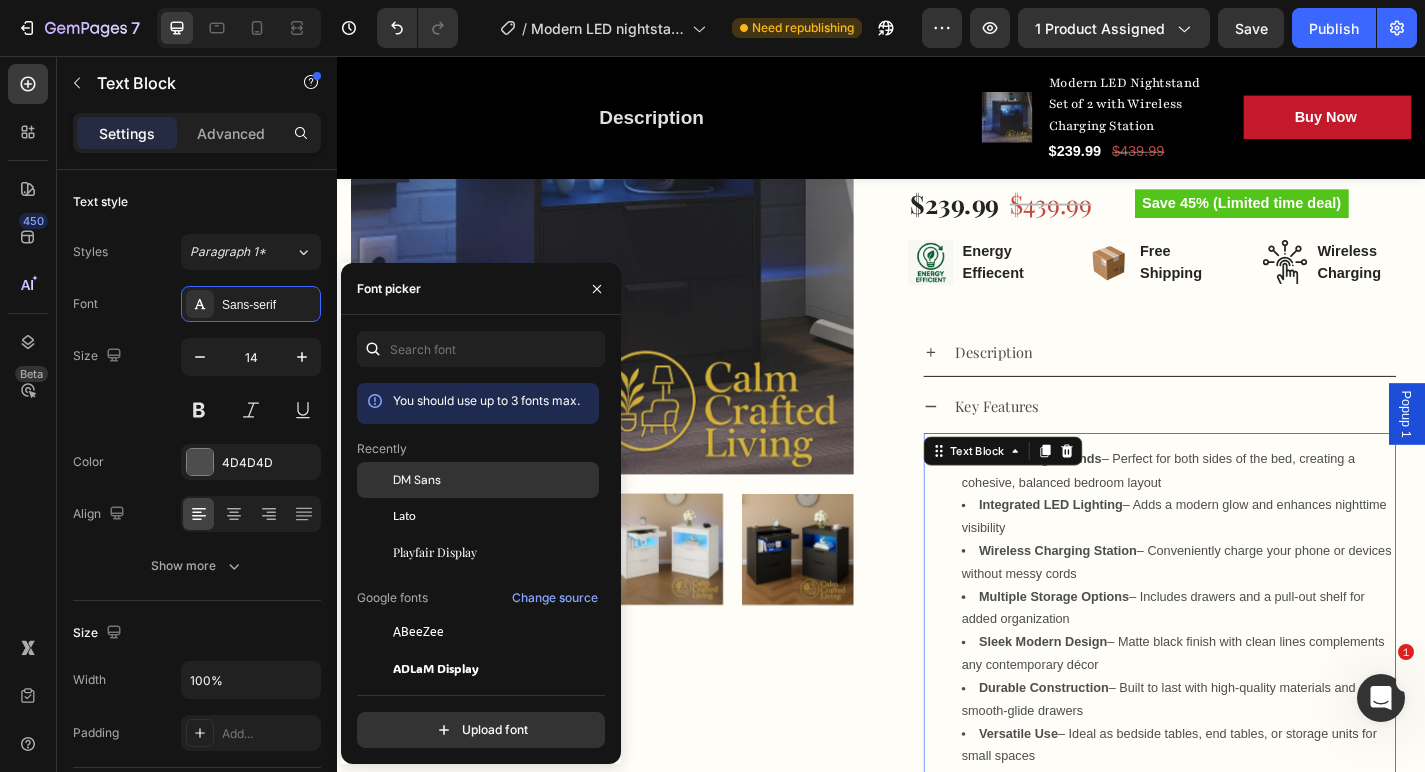 click on "DM Sans" at bounding box center [417, 480] 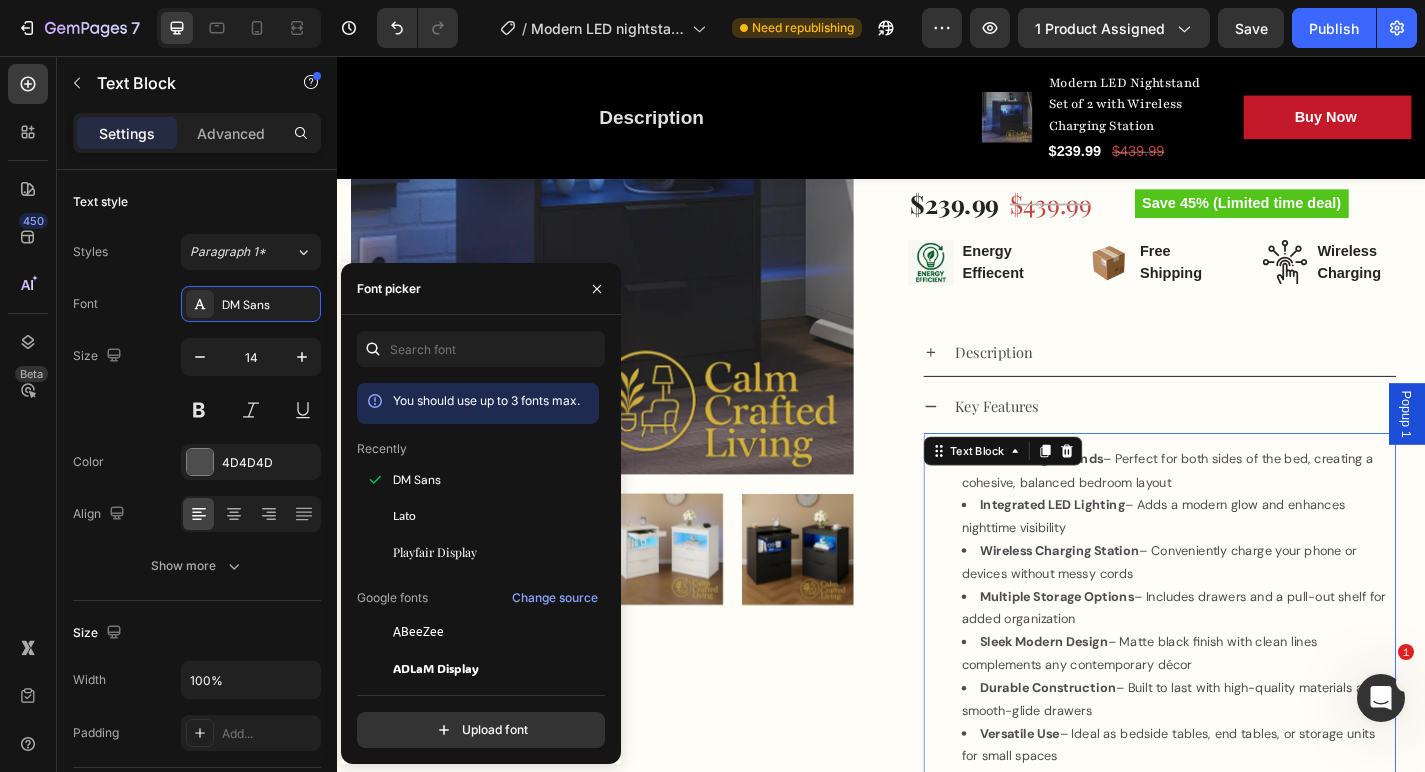 click on "Set of 2 Nightstands  – Perfect for both sides of the bed, creating a cohesive, balanced bedroom layout Integrated LED Lighting  – Adds a modern glow and enhances nighttime visibility Wireless Charging Station  – Conveniently charge your phone or devices without messy cords Multiple Storage Options  – Includes drawers and a pull-out shelf for added organization Sleek Modern Design  – Matte black finish with clean lines complements any contemporary décor Durable Construction  – Built to last with high-quality materials and smooth-glide drawers Versatile Use  – Ideal as bedside tables, end tables, or storage units for small spaces" at bounding box center (1244, 664) 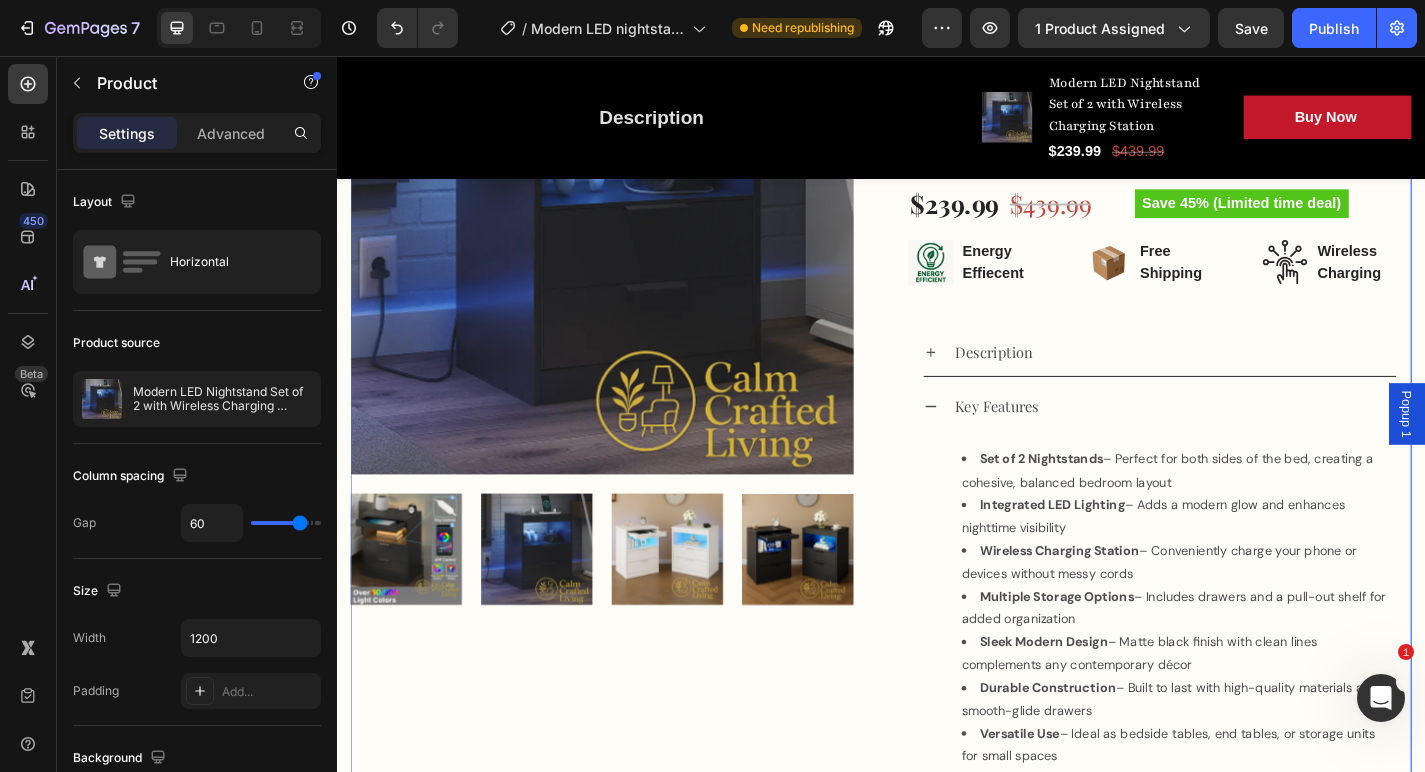 click on "Product Images Modern LED Nightstand Set of 2 with Wireless Charging Station (P) Title Redefine Your Bedside in Style Text block                Icon                Icon                Icon                Icon                Icon Icon List Hoz (3 reviews) Text block Row                Title Line $239.99 (P) Price (P) Price $439.99 (P) Price (P) Price Row Save 45% (Limited time deal) Product Badge Row Image Energy Effiecent  Text block Row Image Free Shipping Text block Row Image Wireless Charging Text block Row Row
Description
Key Features Set of 2 Nightstands  – Perfect for both sides of the bed, creating a cohesive, balanced bedroom layout Integrated LED Lighting  – Adds a modern glow and enhances nighttime visibility Wireless Charging Station  – Conveniently charge your phone or devices without messy cords Multiple Storage Options  – Includes drawers and a pull-out shelf for added organization Sleek Modern Design  Durable Construction" at bounding box center [937, 646] 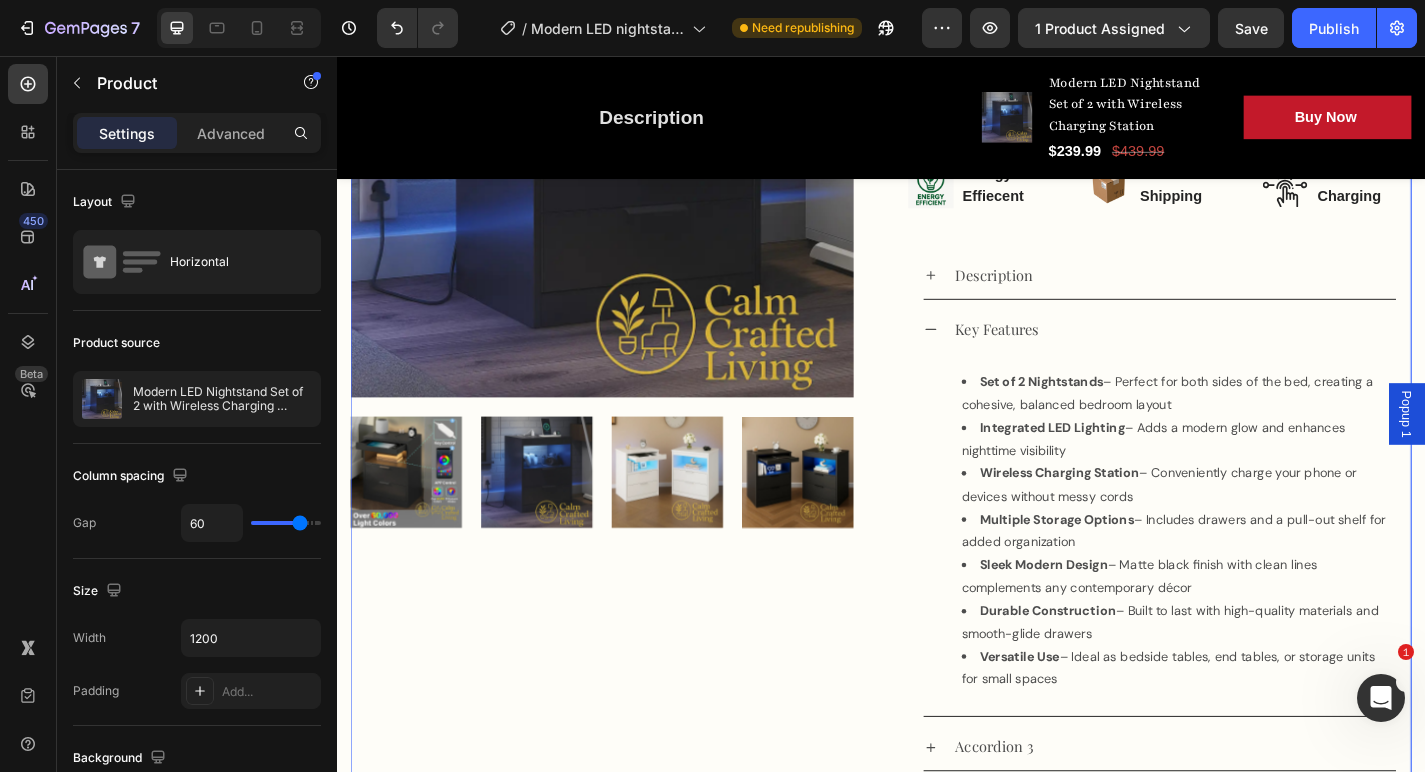scroll, scrollTop: 685, scrollLeft: 0, axis: vertical 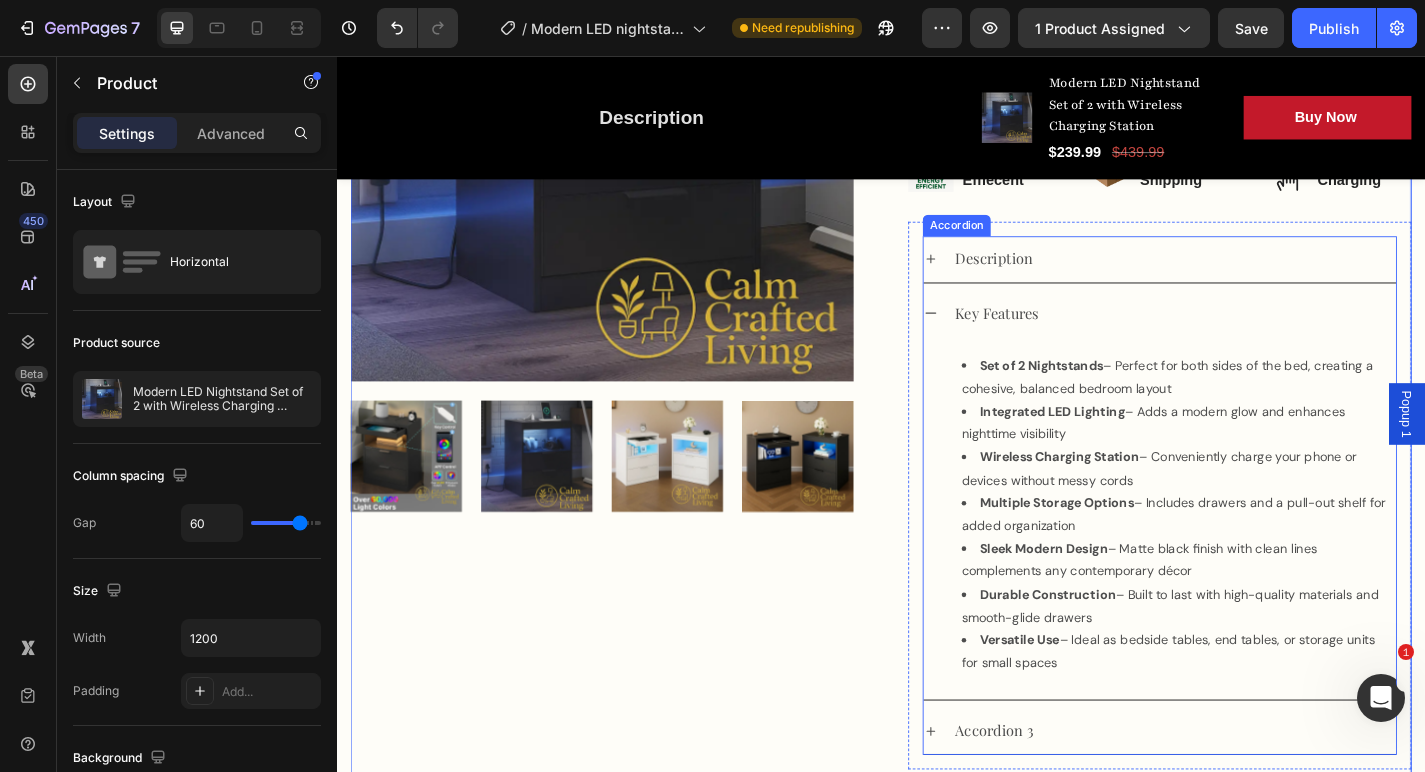 click on "Key Features" at bounding box center [1244, 340] 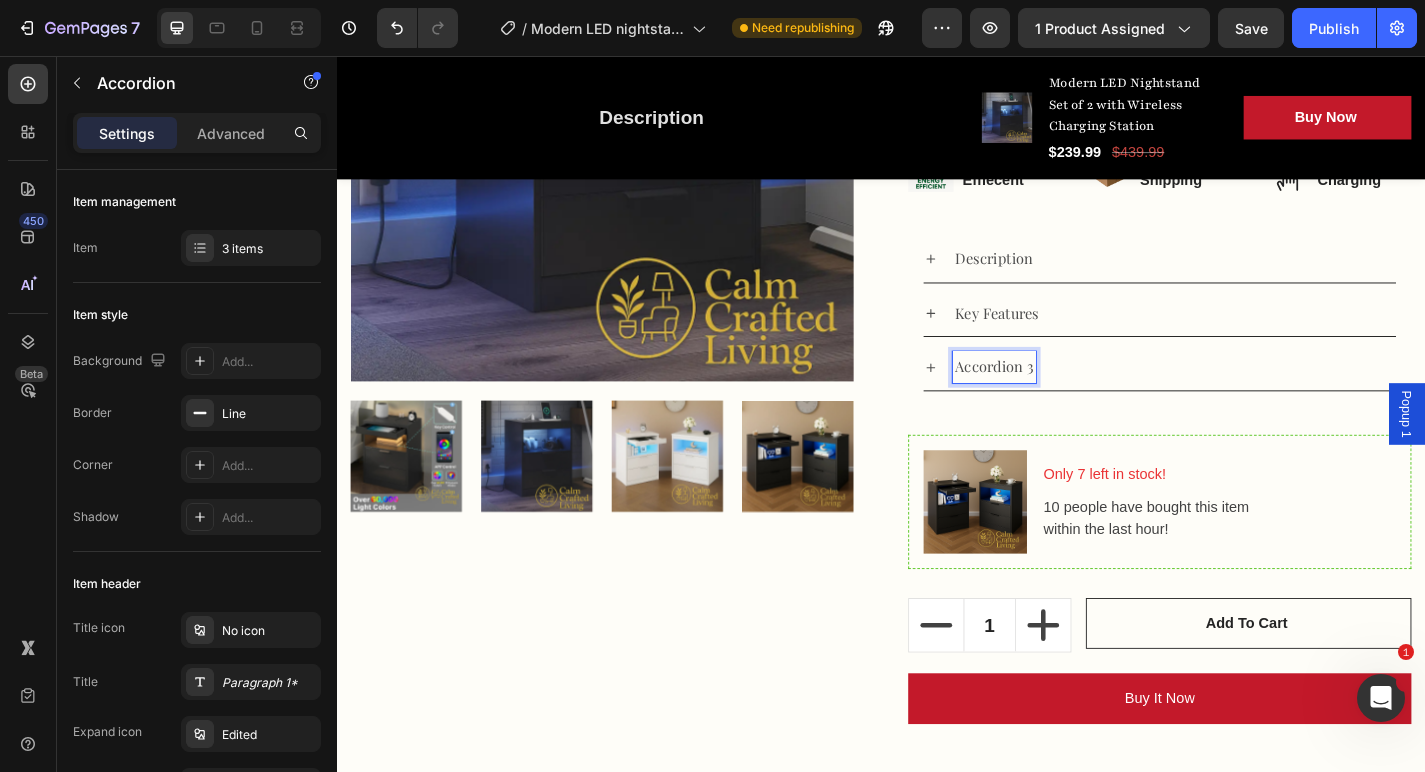 click on "Accordion 3" at bounding box center (1062, 399) 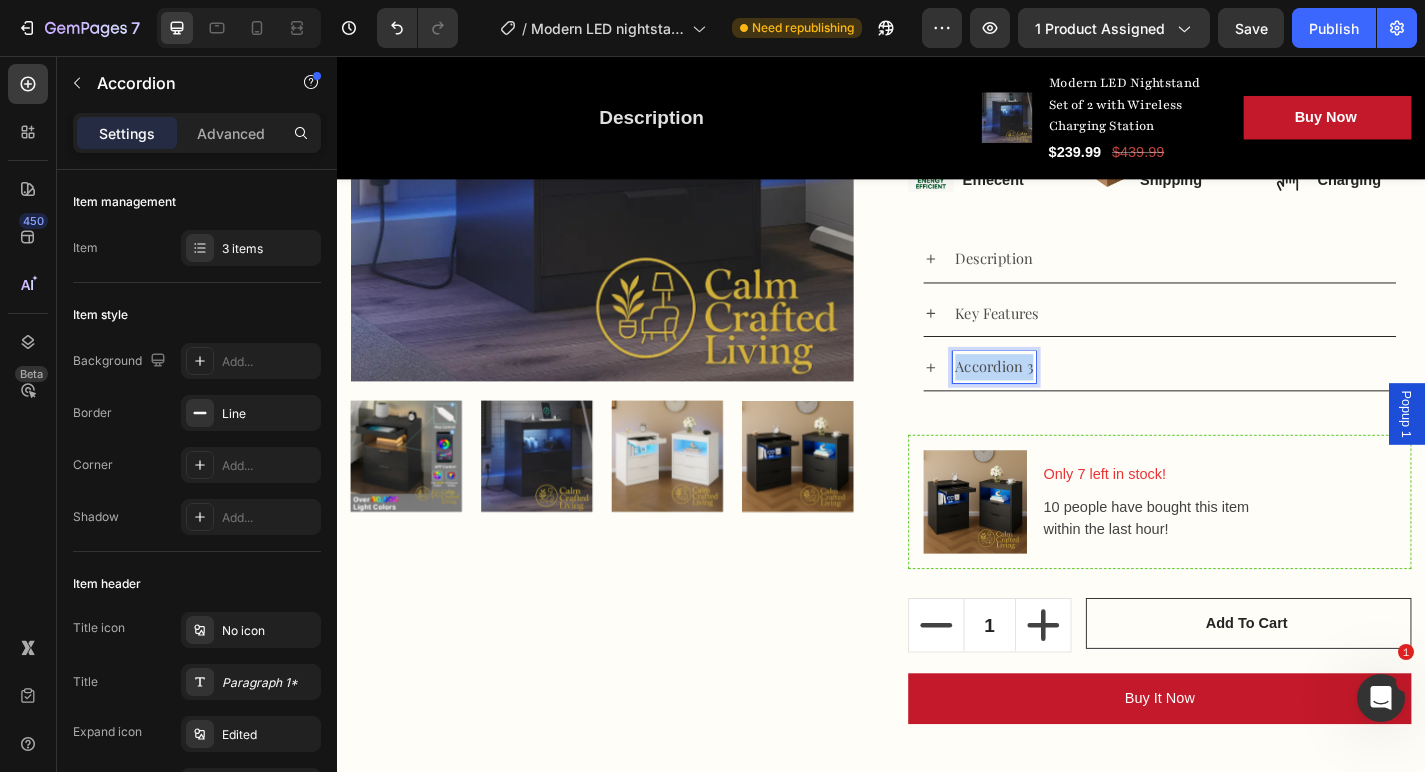 drag, startPoint x: 1102, startPoint y: 399, endPoint x: 1015, endPoint y: 400, distance: 87.005745 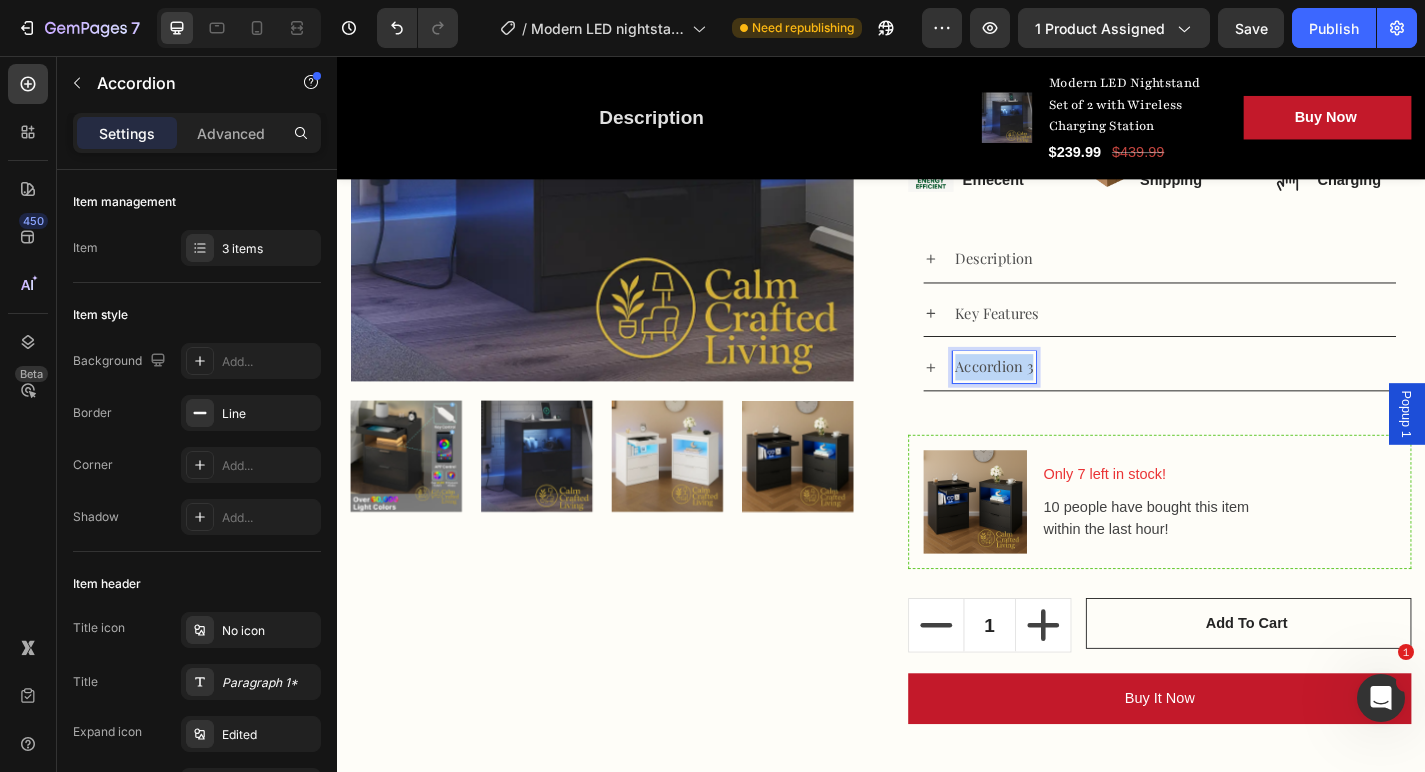 click on "Accordion 3" at bounding box center (1244, 399) 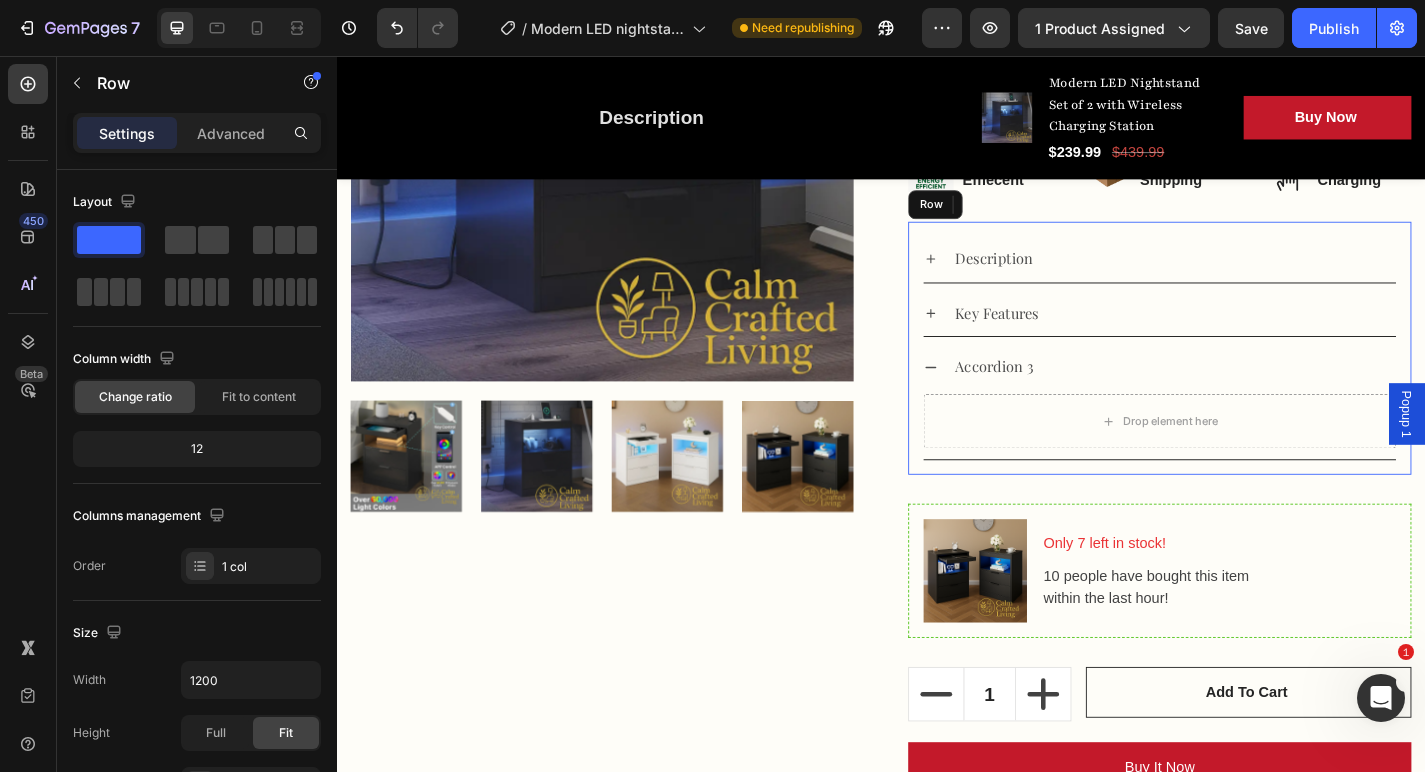 click on "Description
Key Features
Accordion 3
Drop element here Accordion   0 Row" at bounding box center [1244, 378] 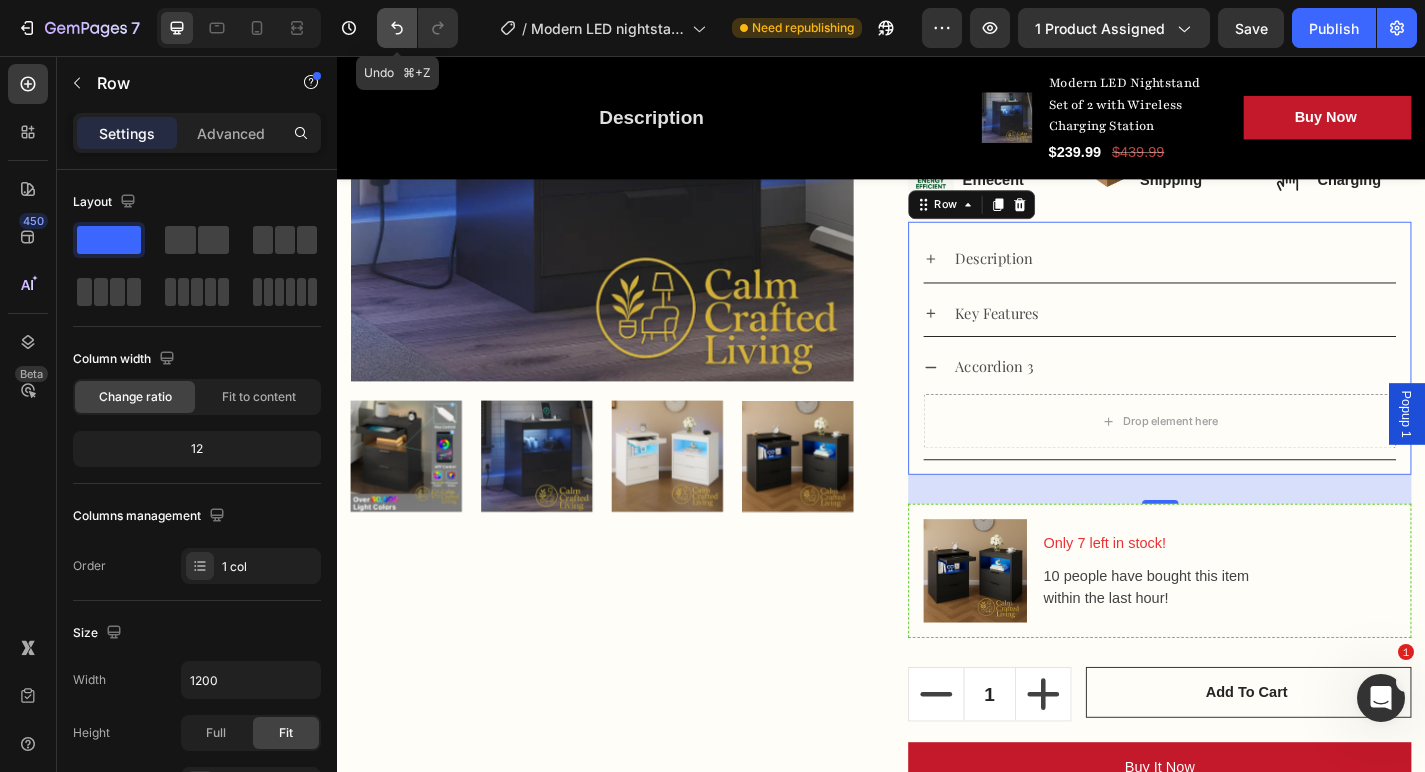 click 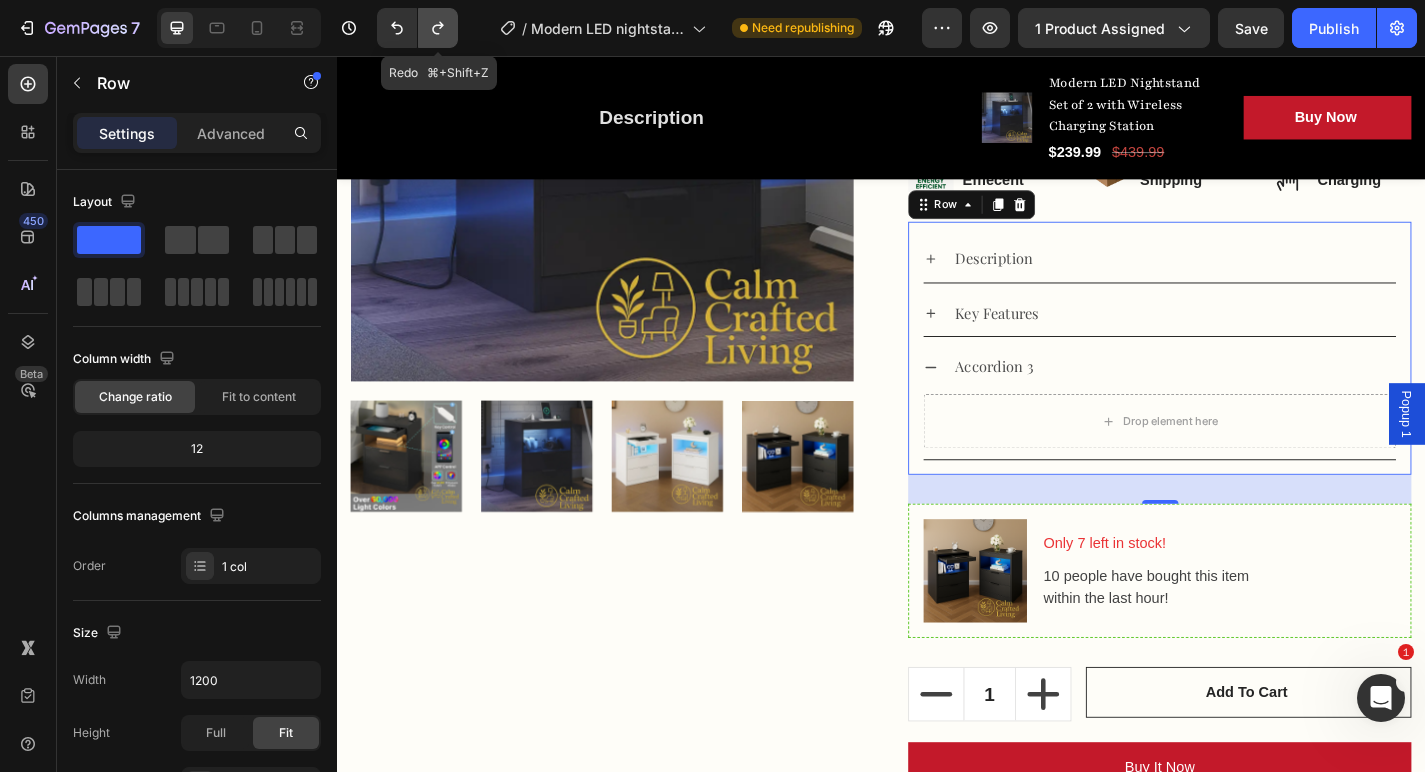 click 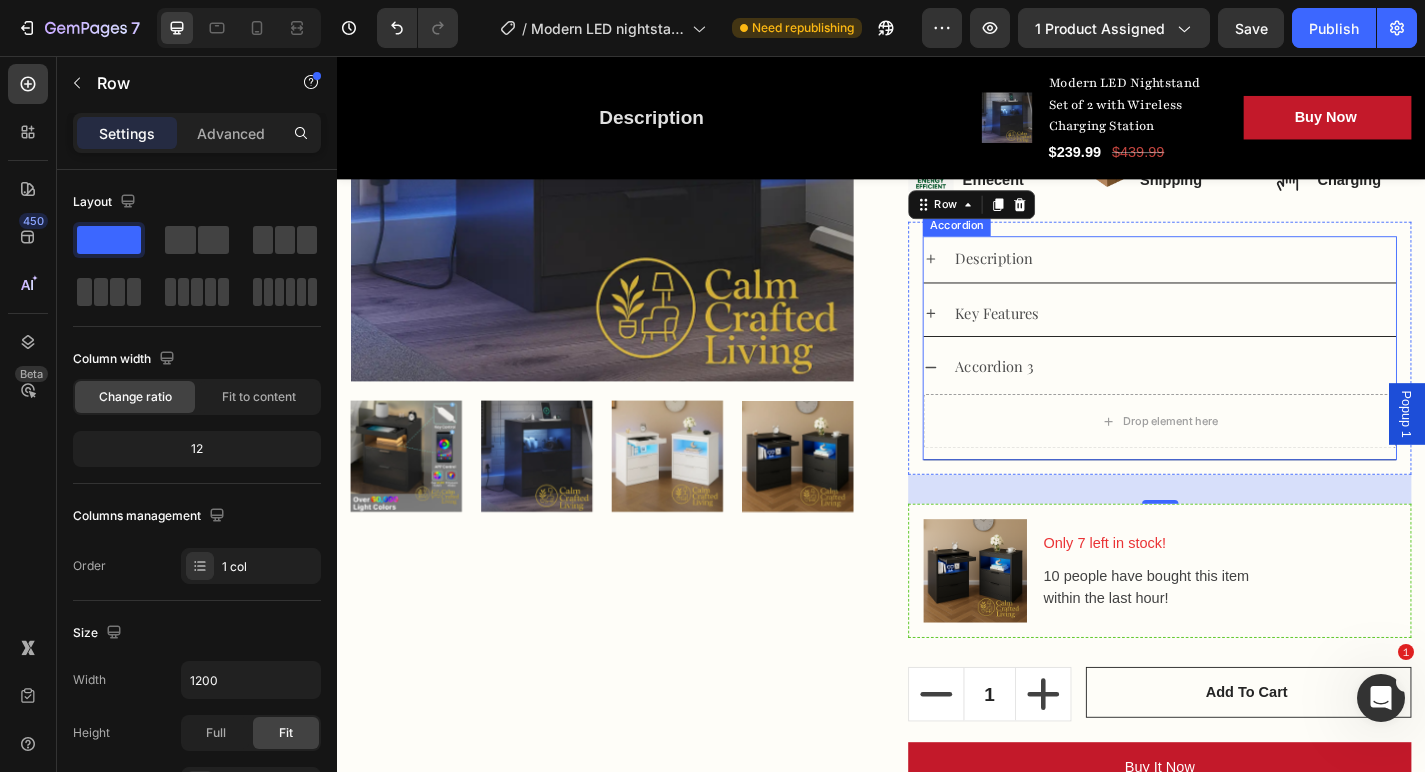 click on "Accordion 3" at bounding box center [1062, 399] 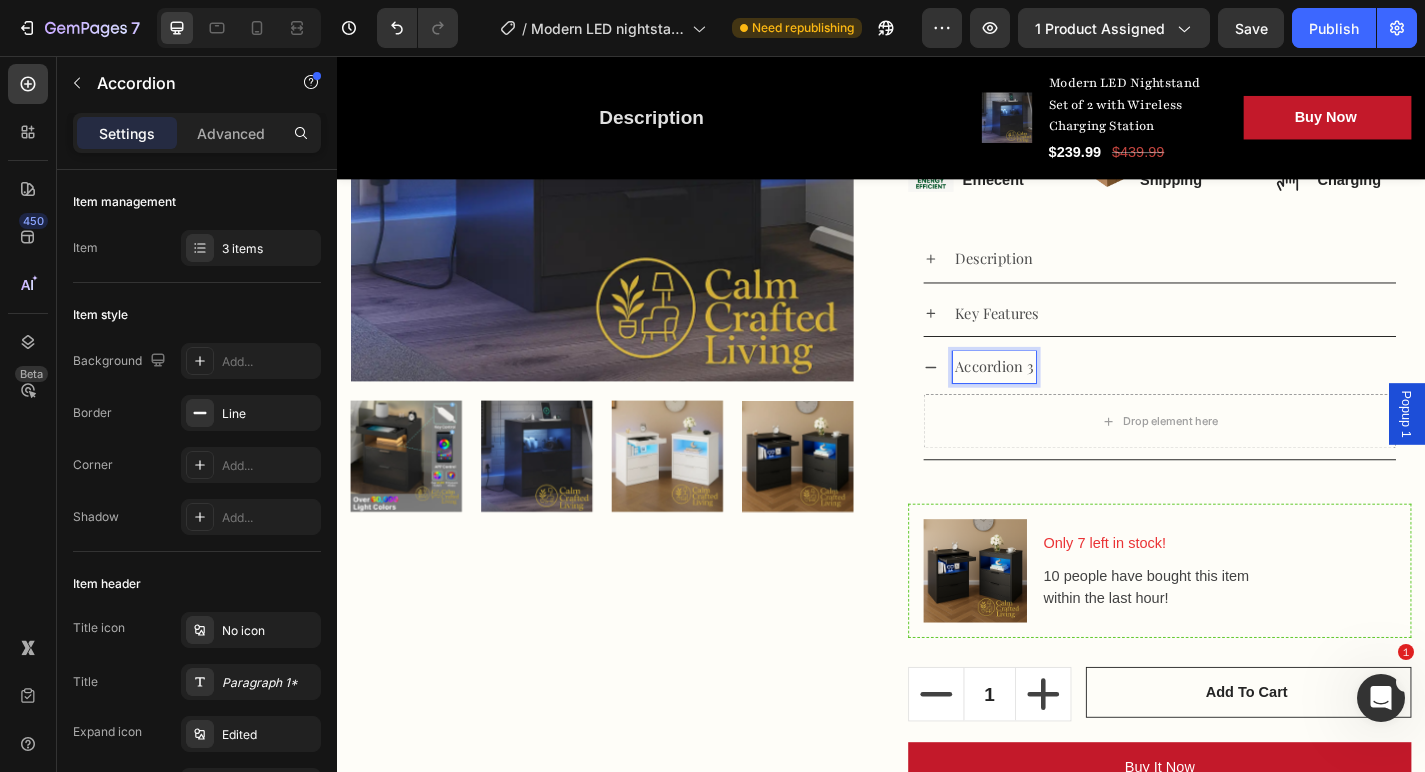 click on "Accordion 3" at bounding box center (1062, 399) 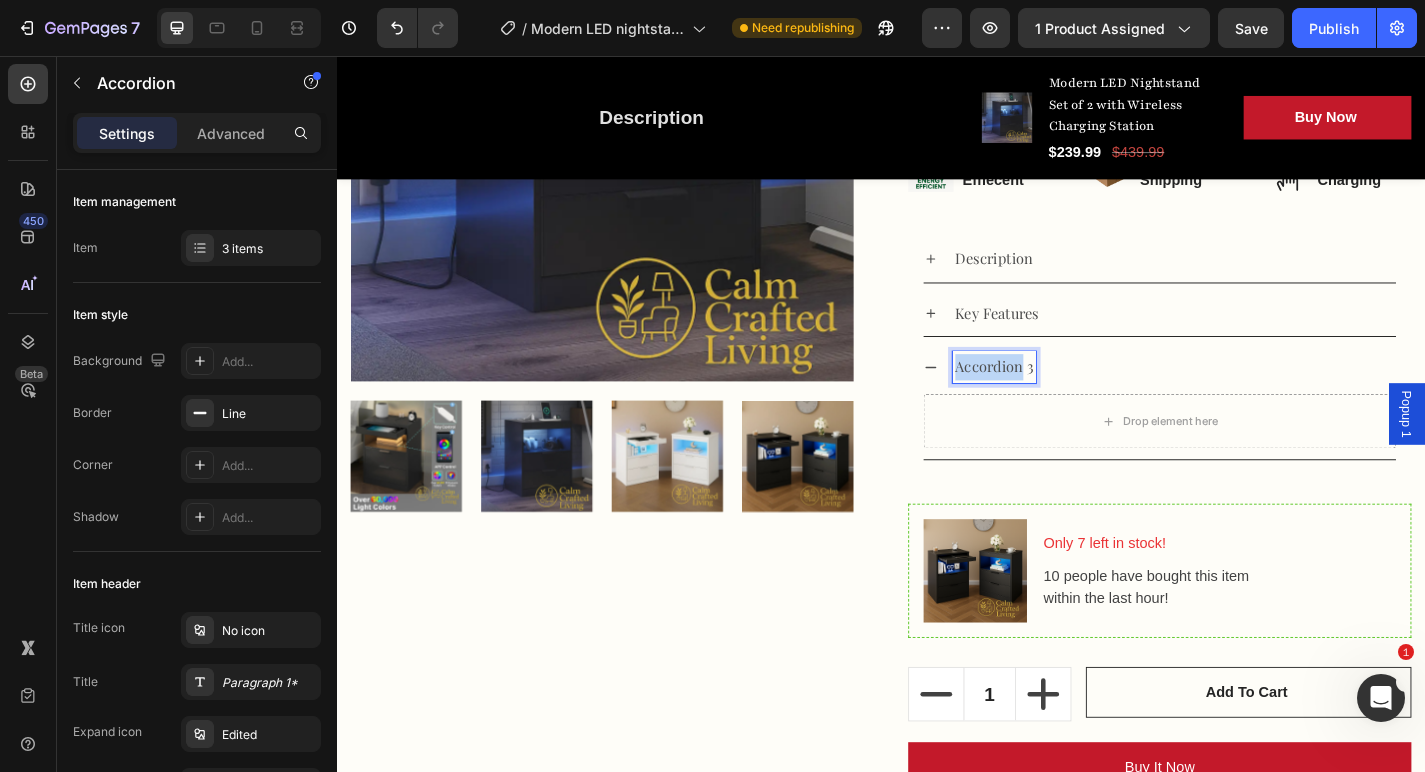 click on "Accordion 3" at bounding box center [1062, 399] 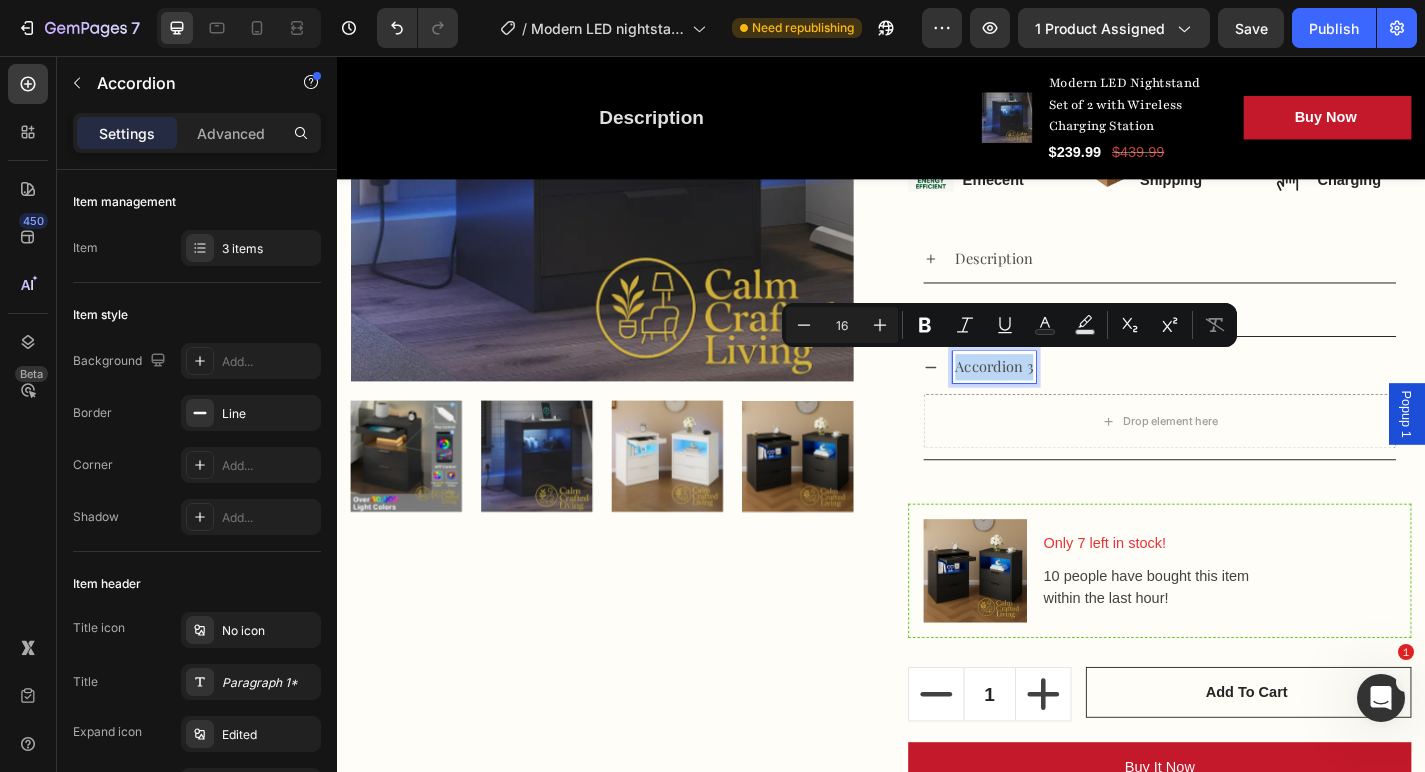 click on "Accordion 3" at bounding box center (1062, 399) 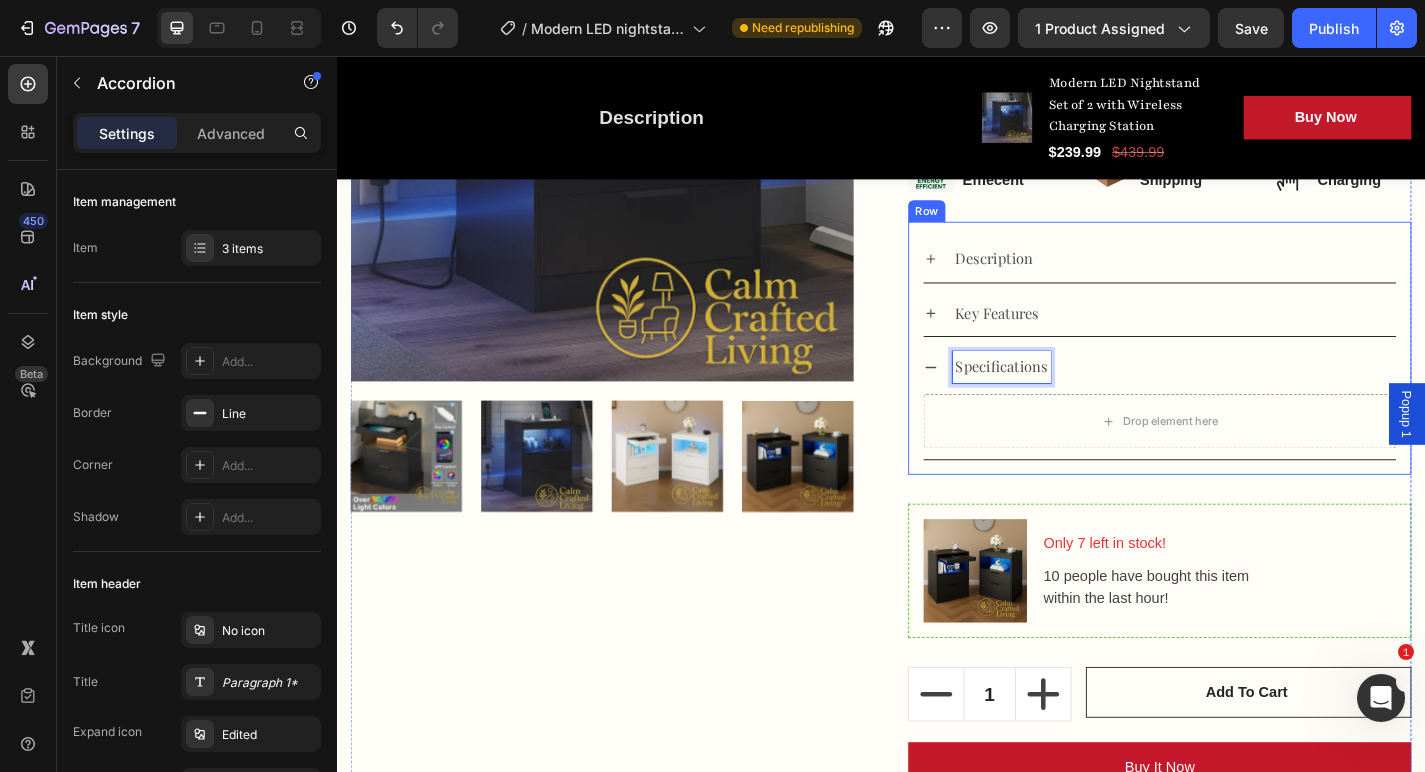 click on "Description
Key Features
Specifications
Drop element here Accordion   0 Row" at bounding box center (1244, 378) 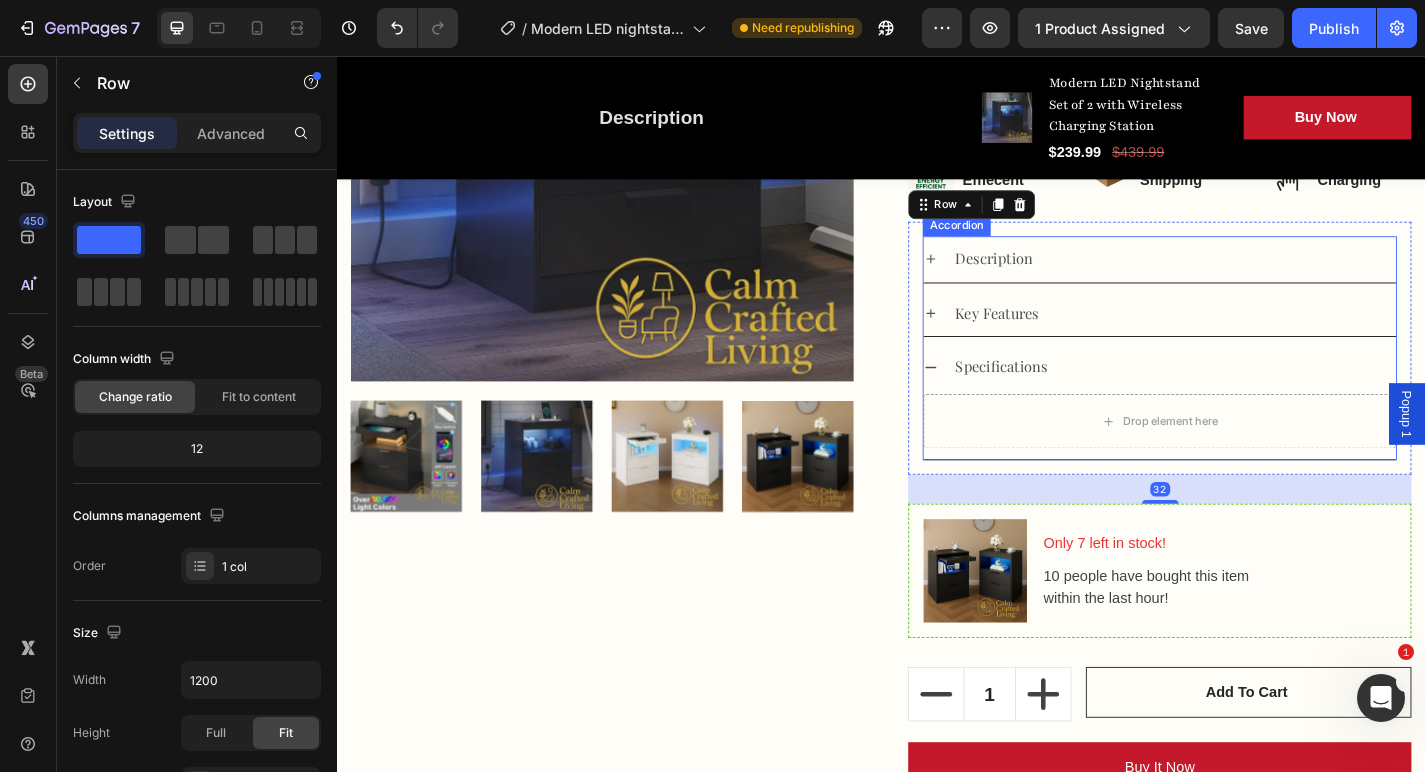 click on "Specifications" at bounding box center (1070, 399) 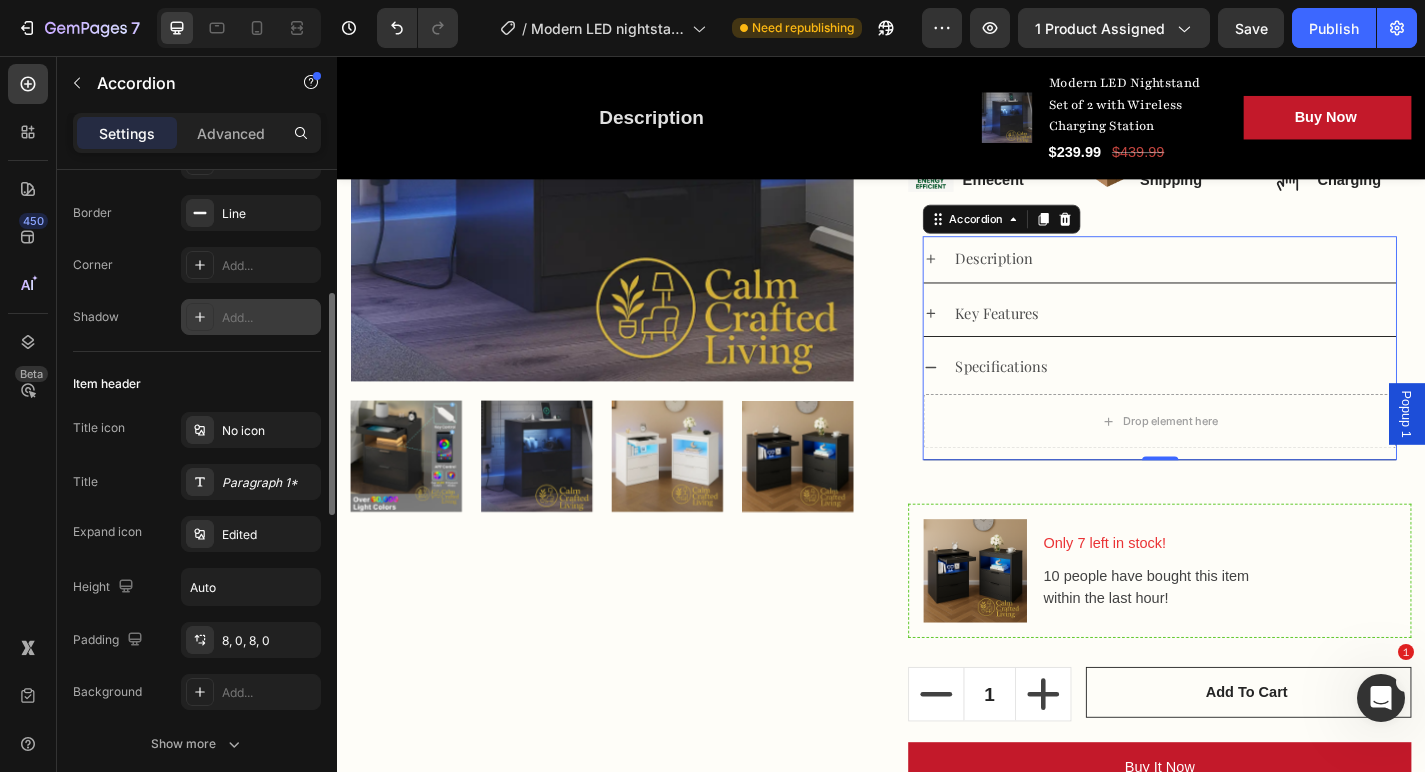 scroll, scrollTop: 242, scrollLeft: 0, axis: vertical 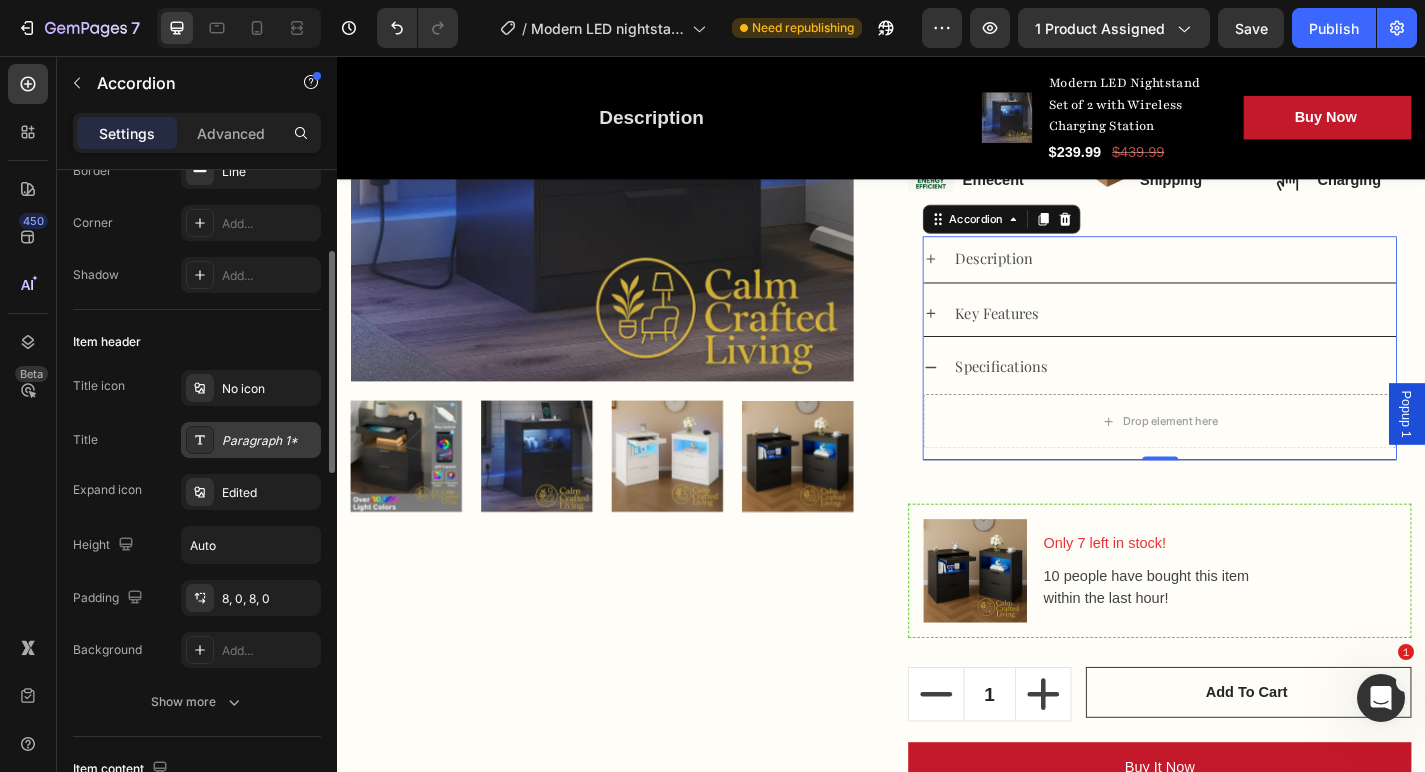 click on "Paragraph 1*" at bounding box center (251, 440) 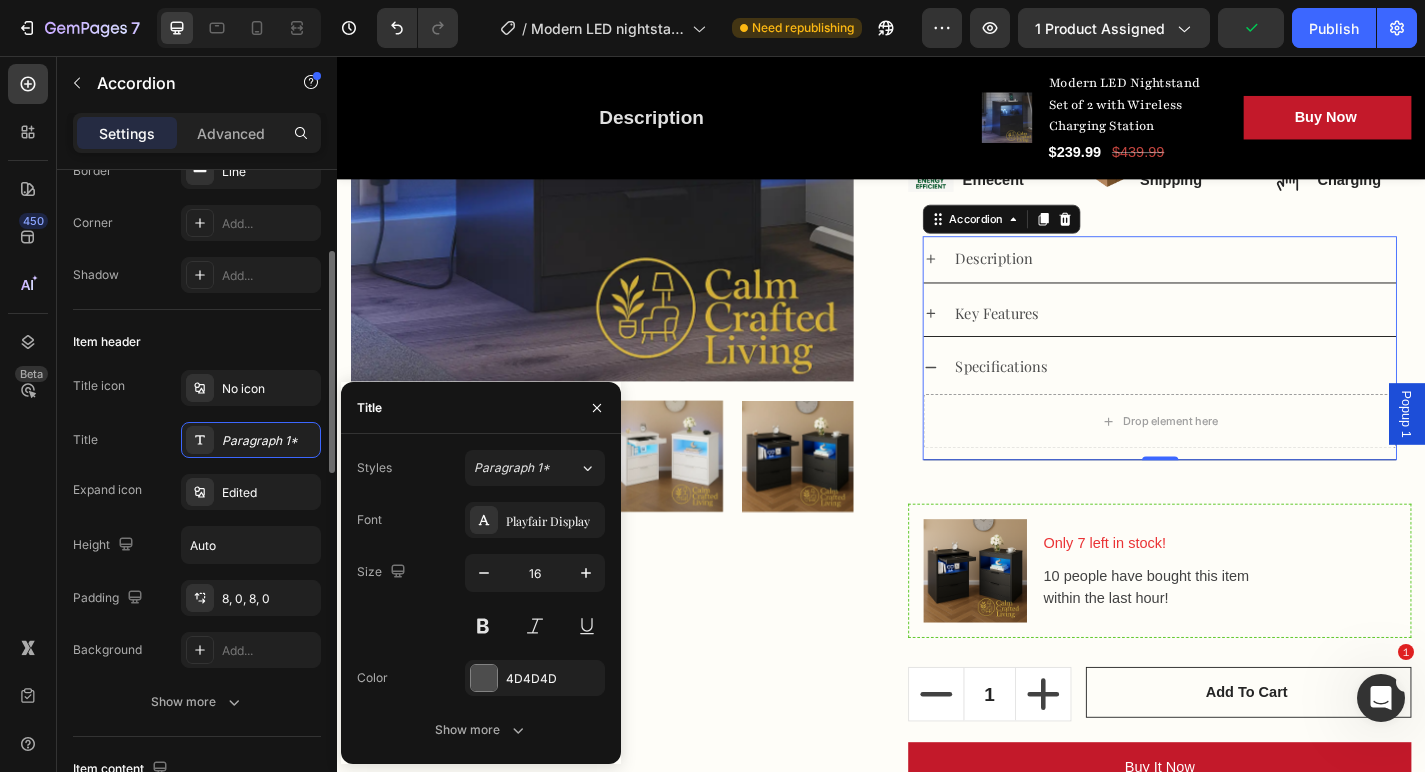 click on "Title Paragraph 1*" at bounding box center [197, 440] 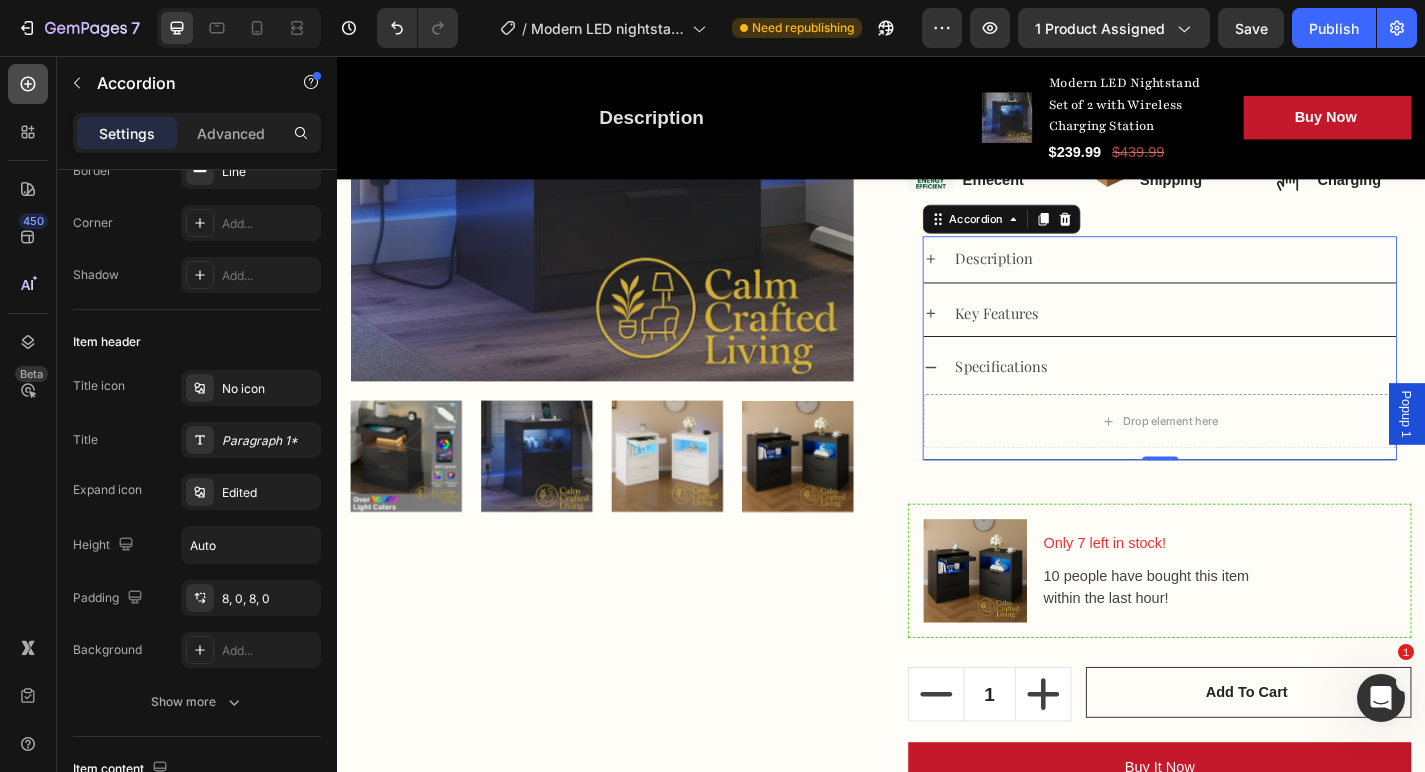 click 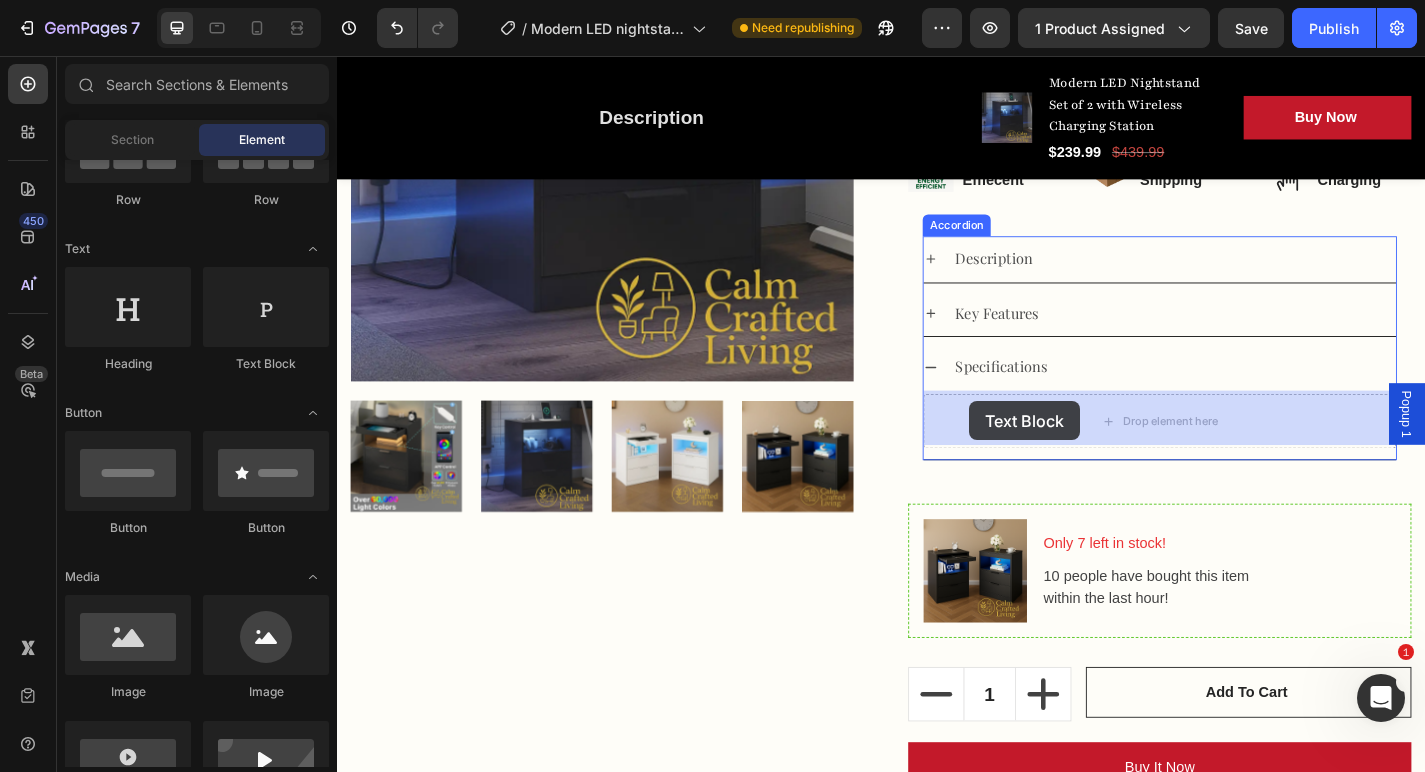 drag, startPoint x: 563, startPoint y: 361, endPoint x: 1034, endPoint y: 437, distance: 477.09222 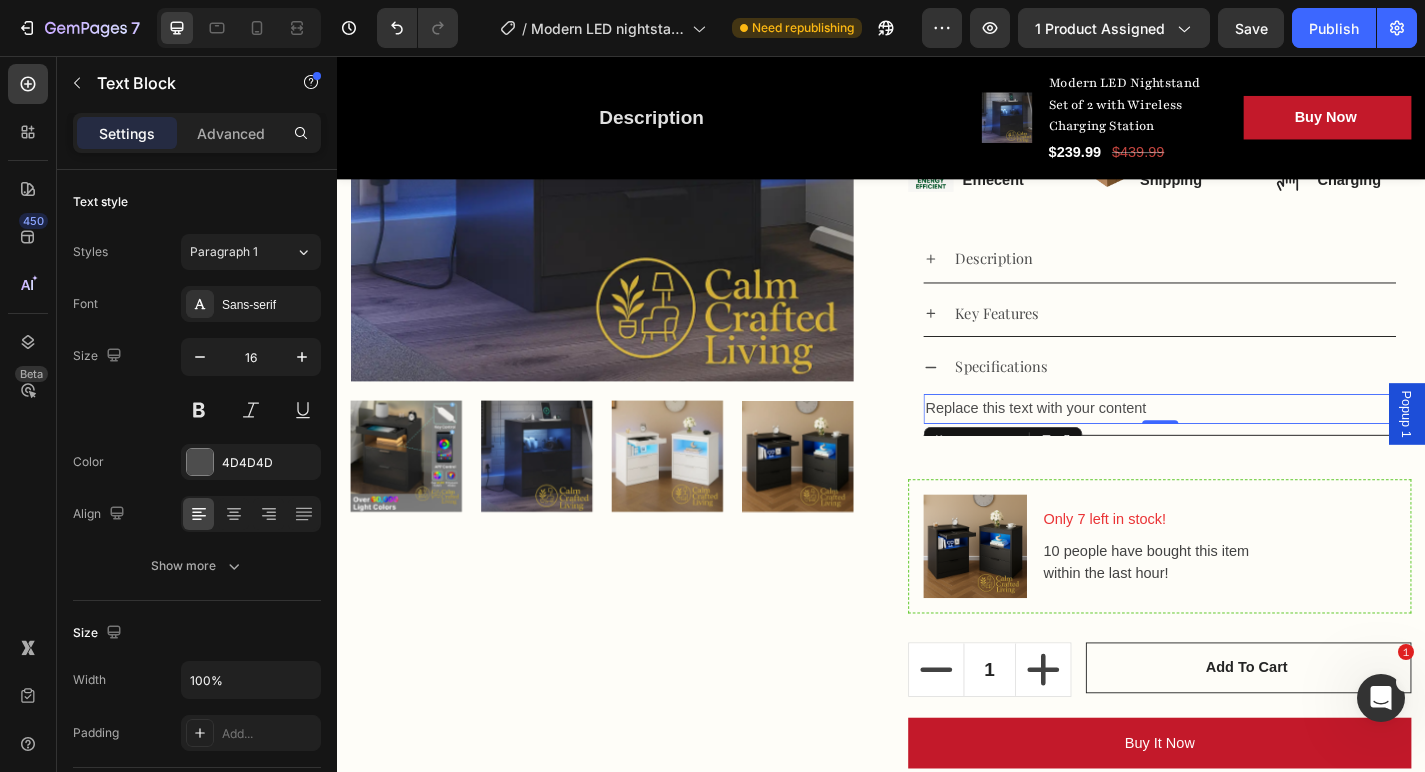 click on "Replace this text with your content" at bounding box center (1244, 445) 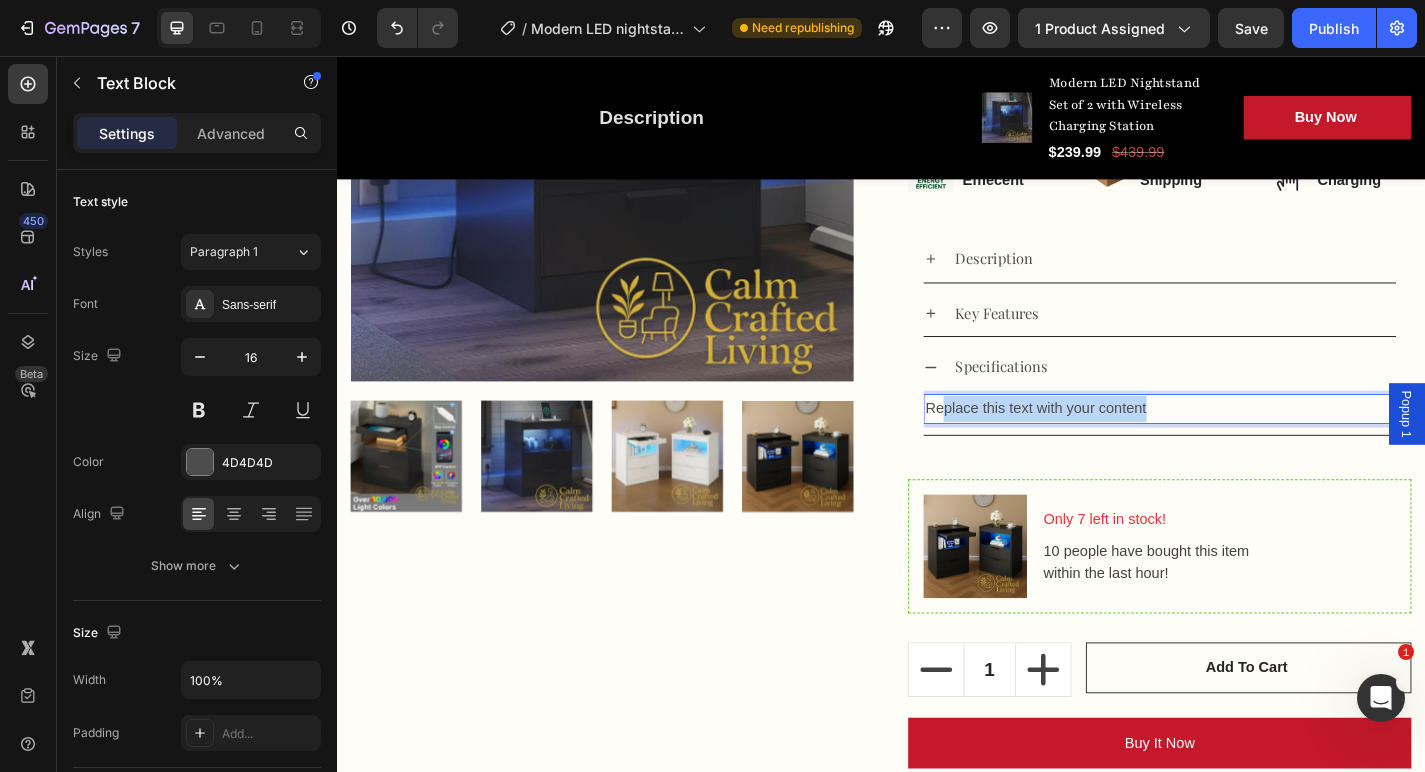 drag, startPoint x: 1254, startPoint y: 433, endPoint x: 977, endPoint y: 430, distance: 277.01624 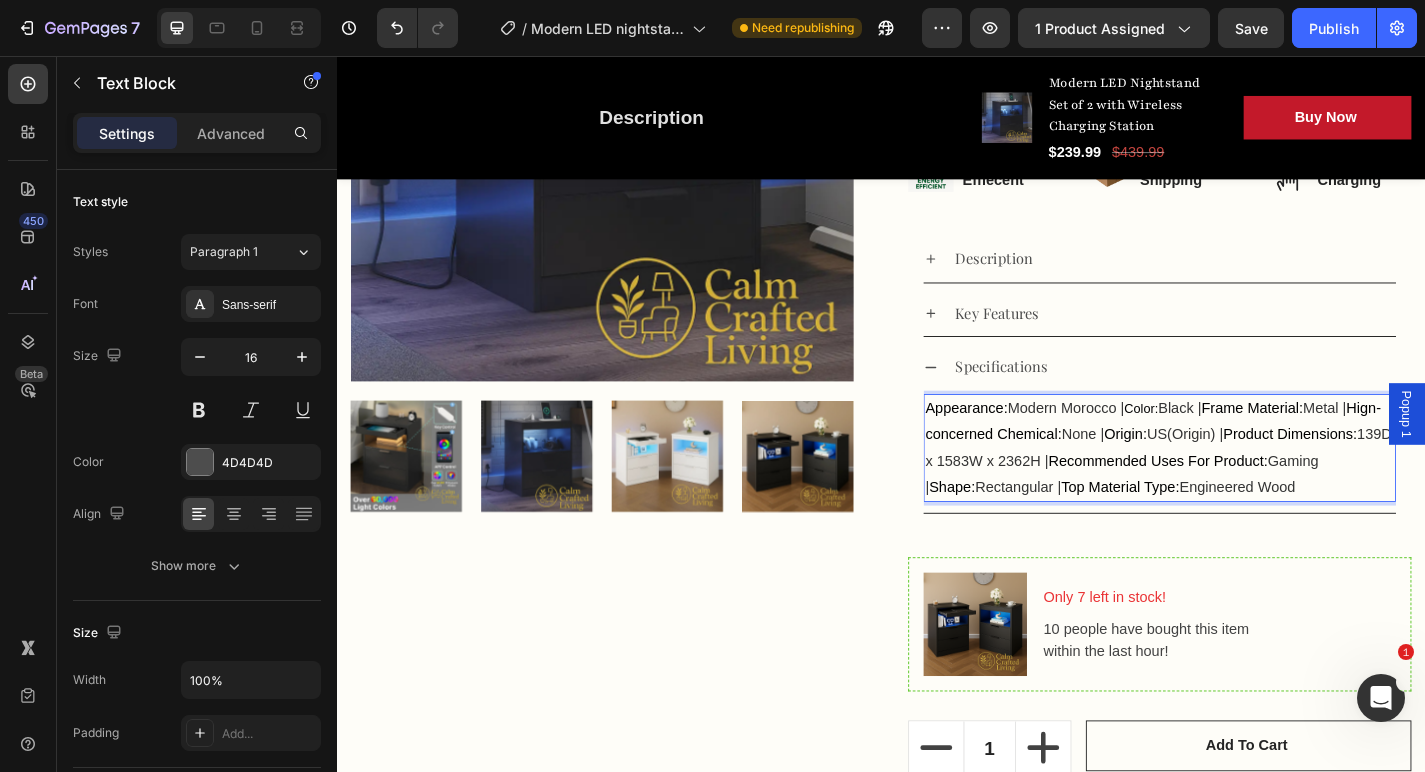 click on "Appearance:" at bounding box center [1031, 444] 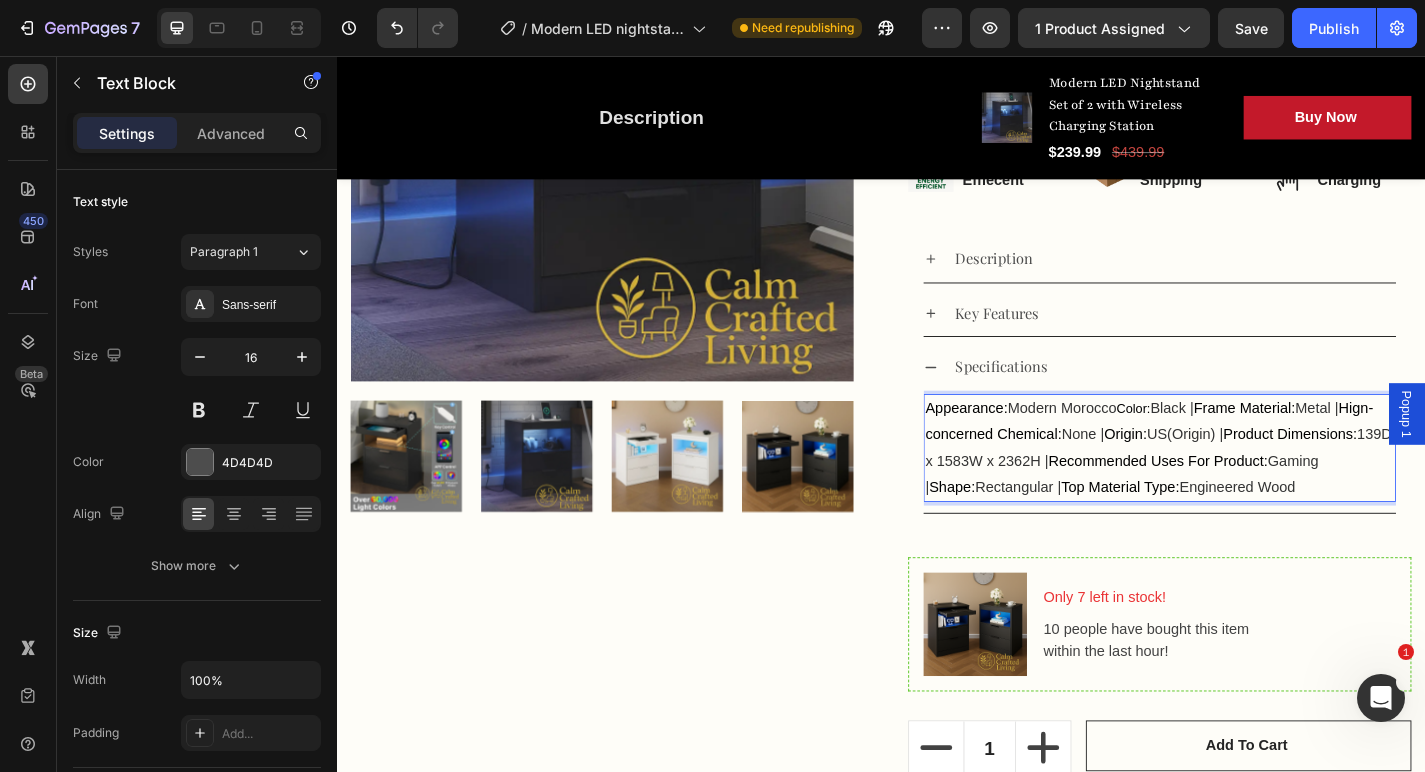 click on "Color:" at bounding box center [1215, 445] 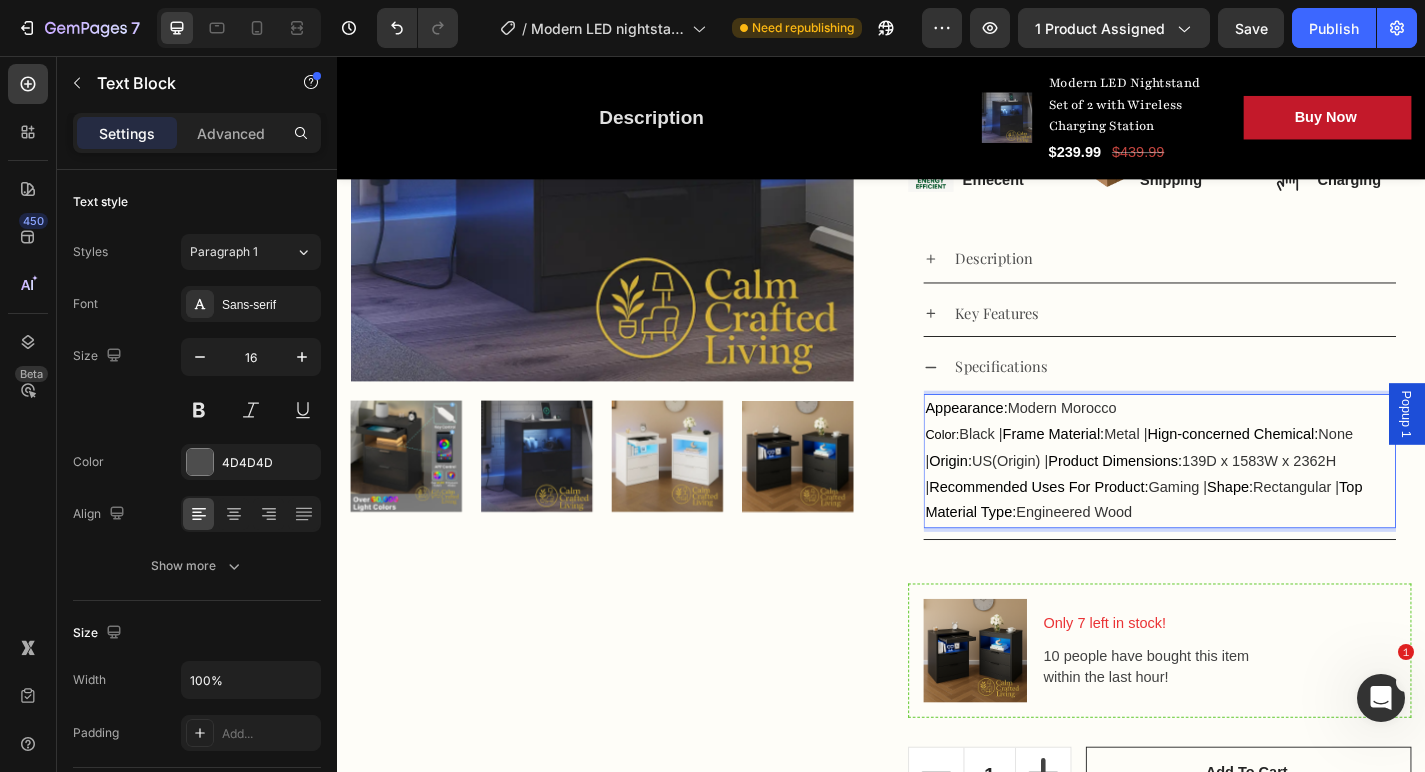 click on "Black |" at bounding box center [1047, 473] 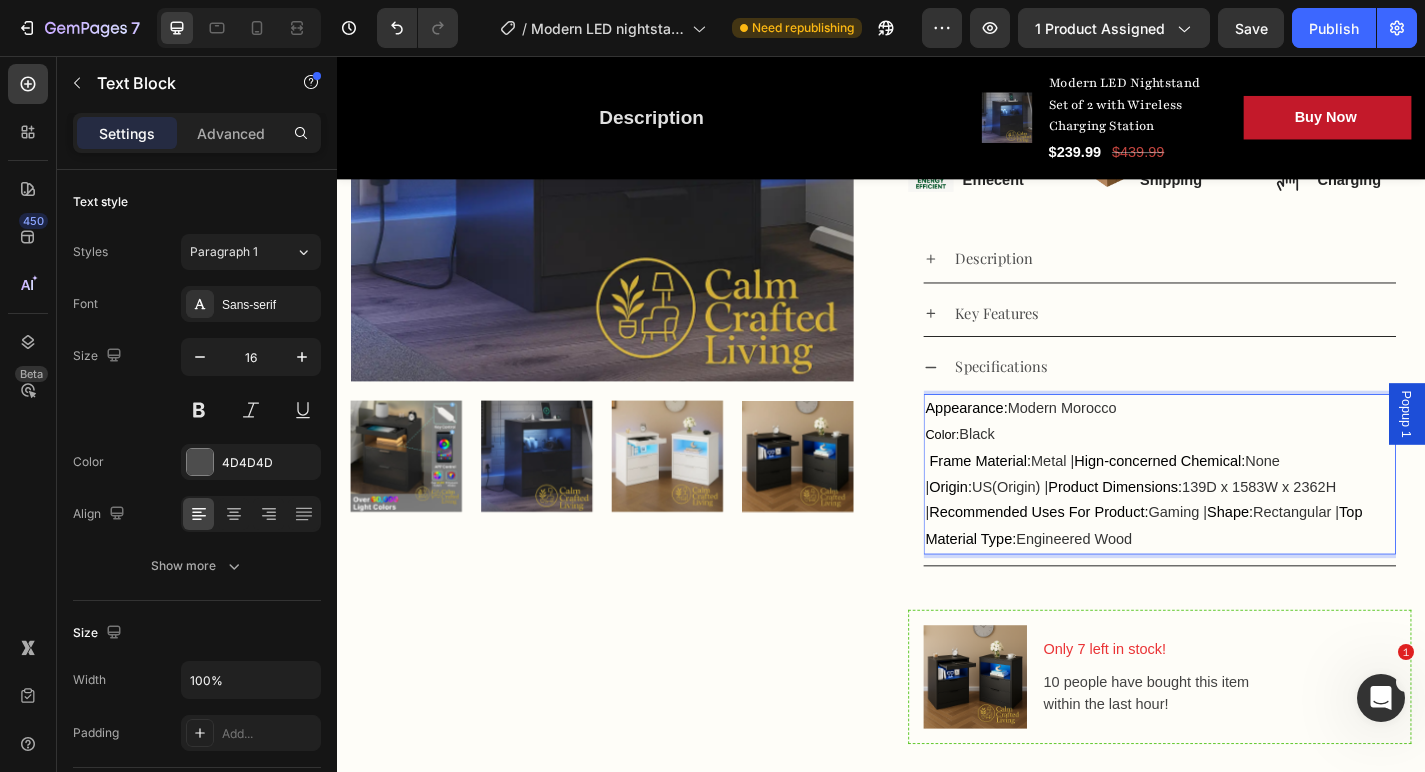 click on "Frame Material:" at bounding box center [1046, 502] 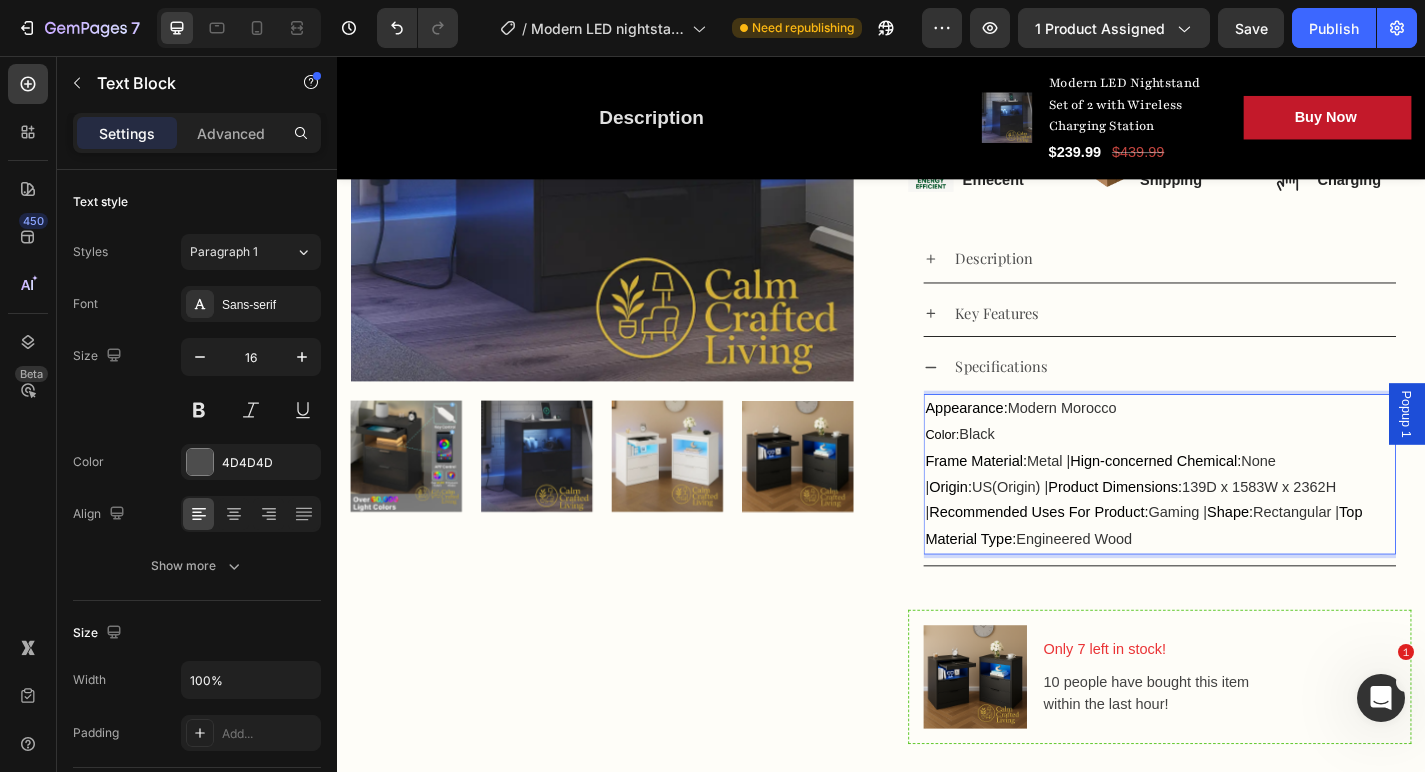 click on "Hign-concerned Chemical:" at bounding box center [1240, 502] 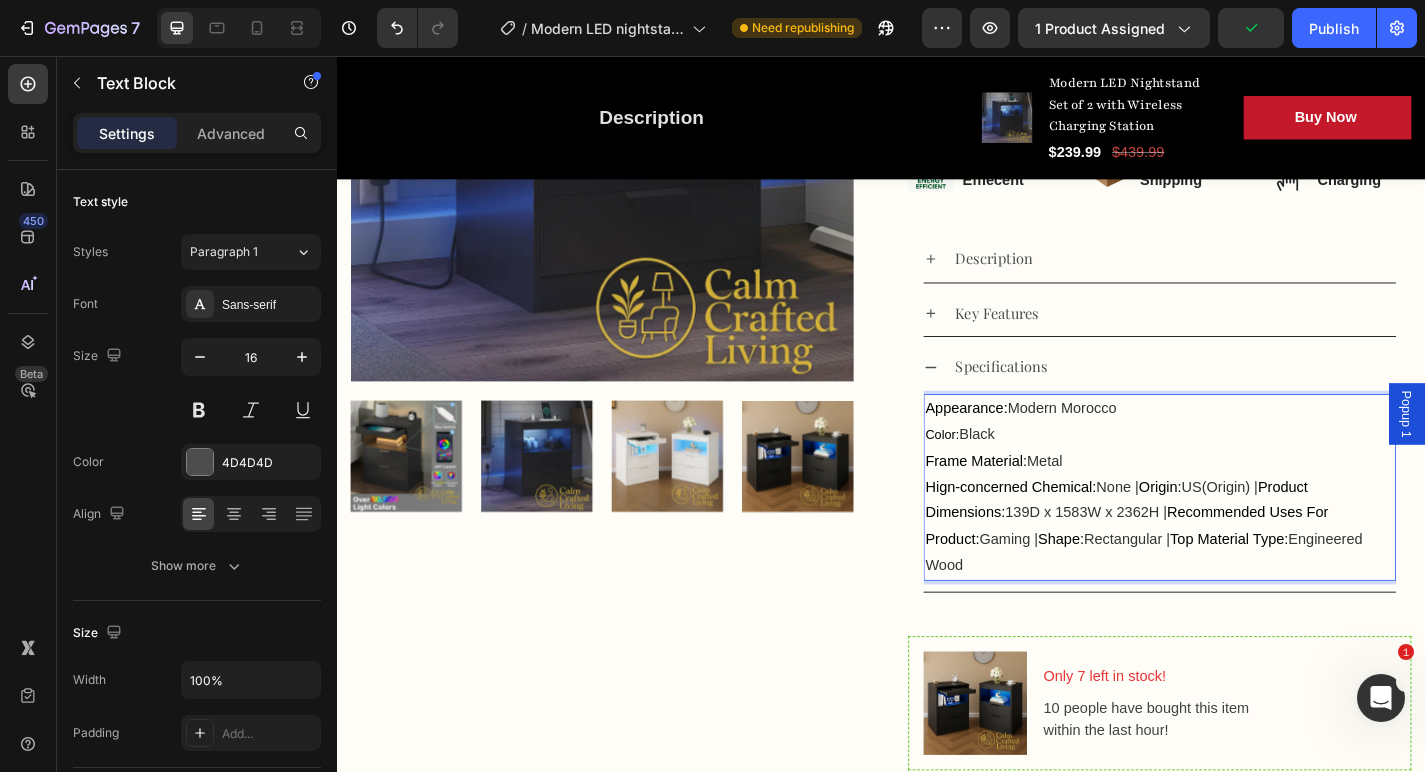 click on "Origin:" at bounding box center [1244, 531] 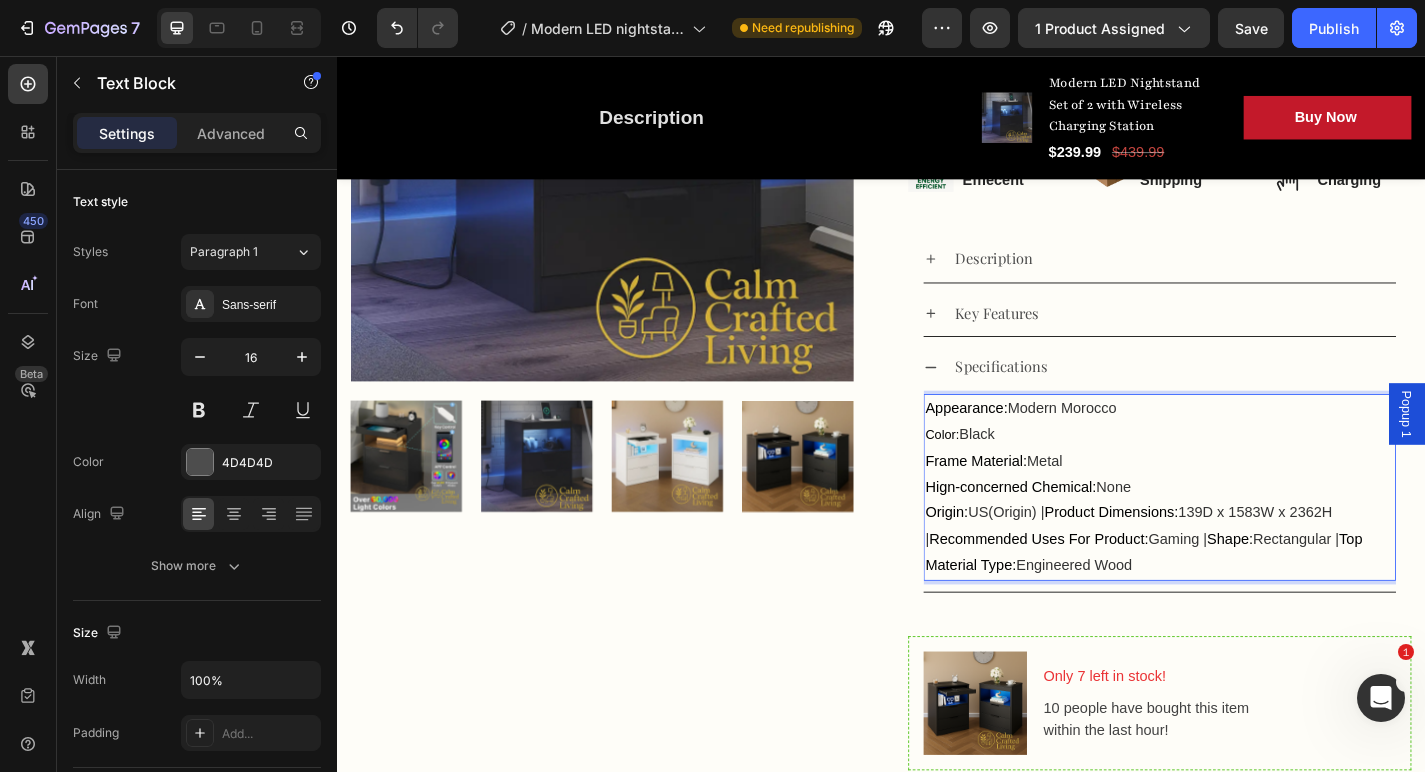 click on "Product Dimensions:" at bounding box center [1191, 559] 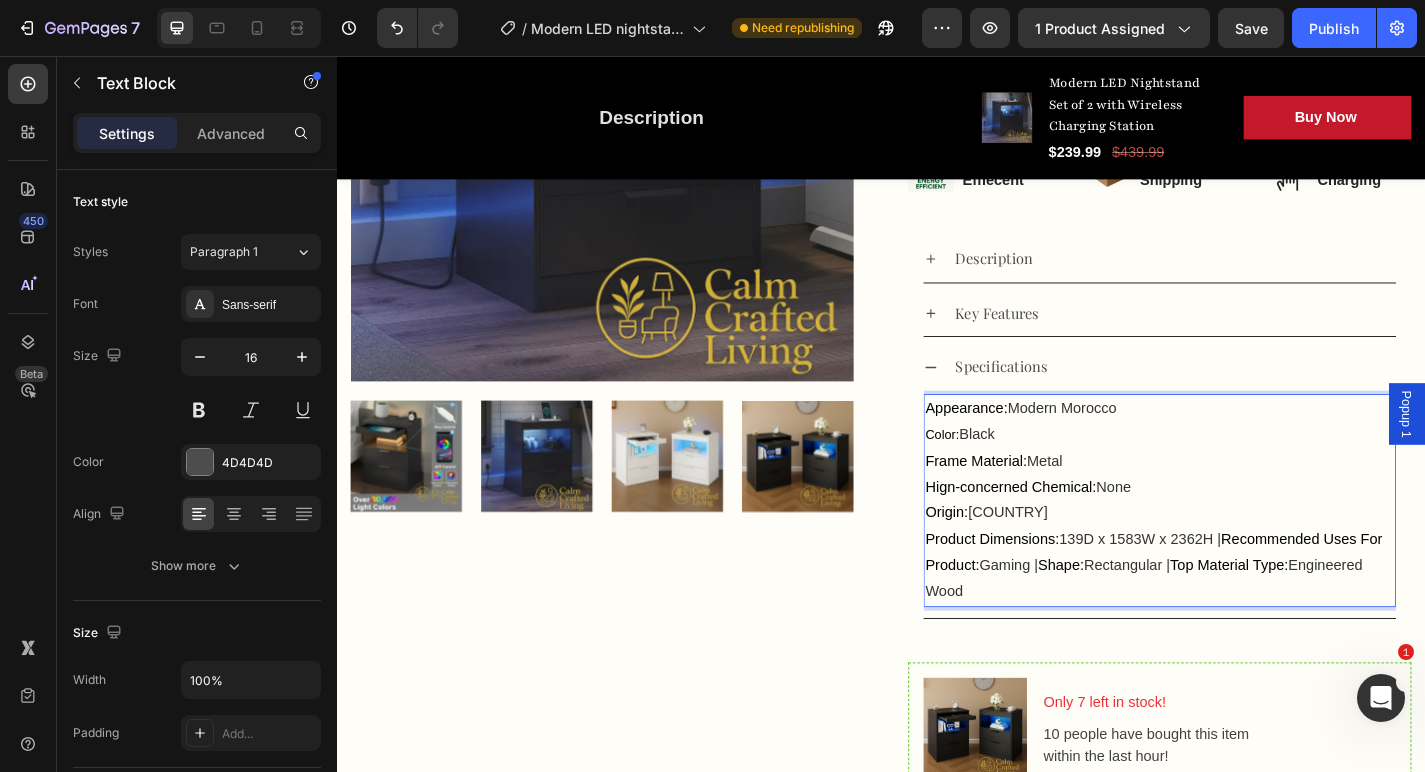 click on "Recommended Uses For Product:" at bounding box center (1238, 603) 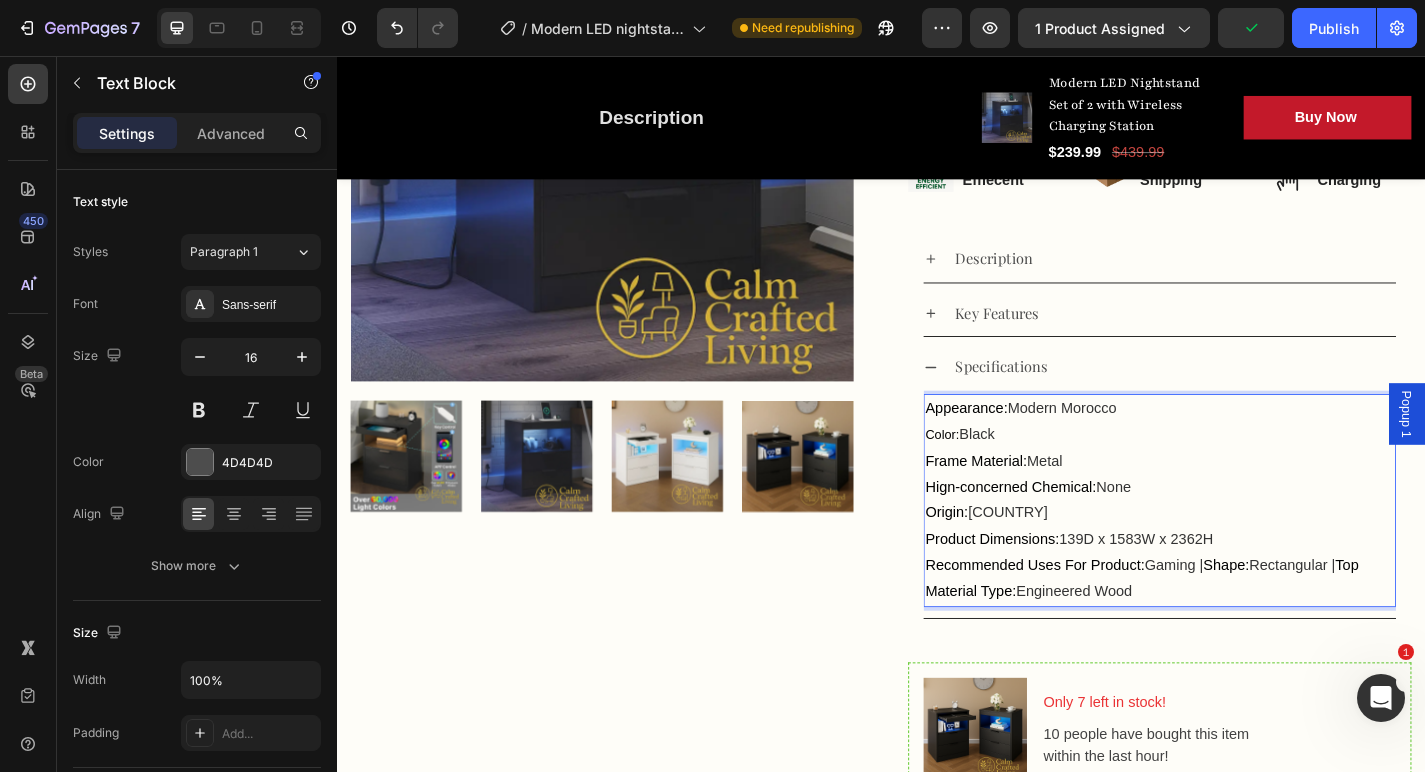 click on "Shape:" at bounding box center (1318, 617) 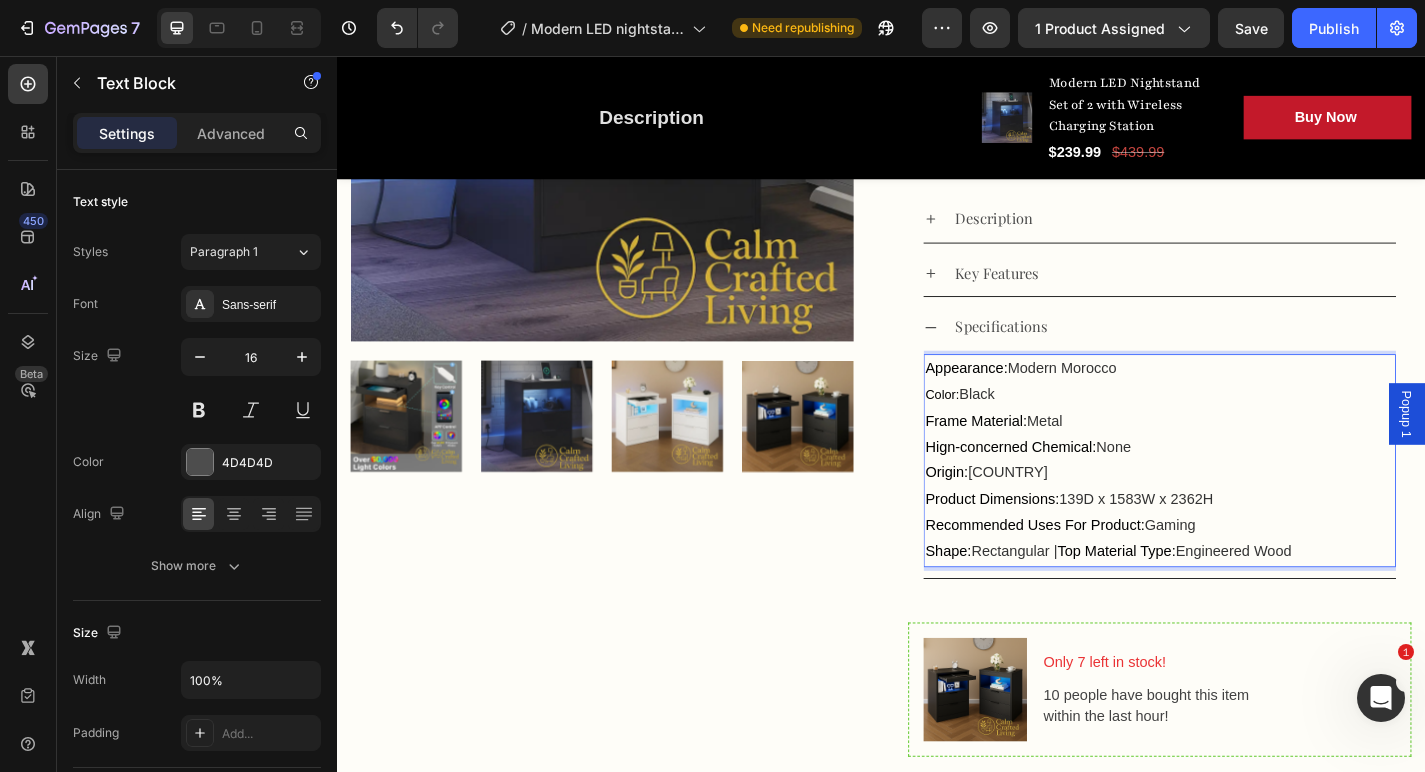 scroll, scrollTop: 743, scrollLeft: 0, axis: vertical 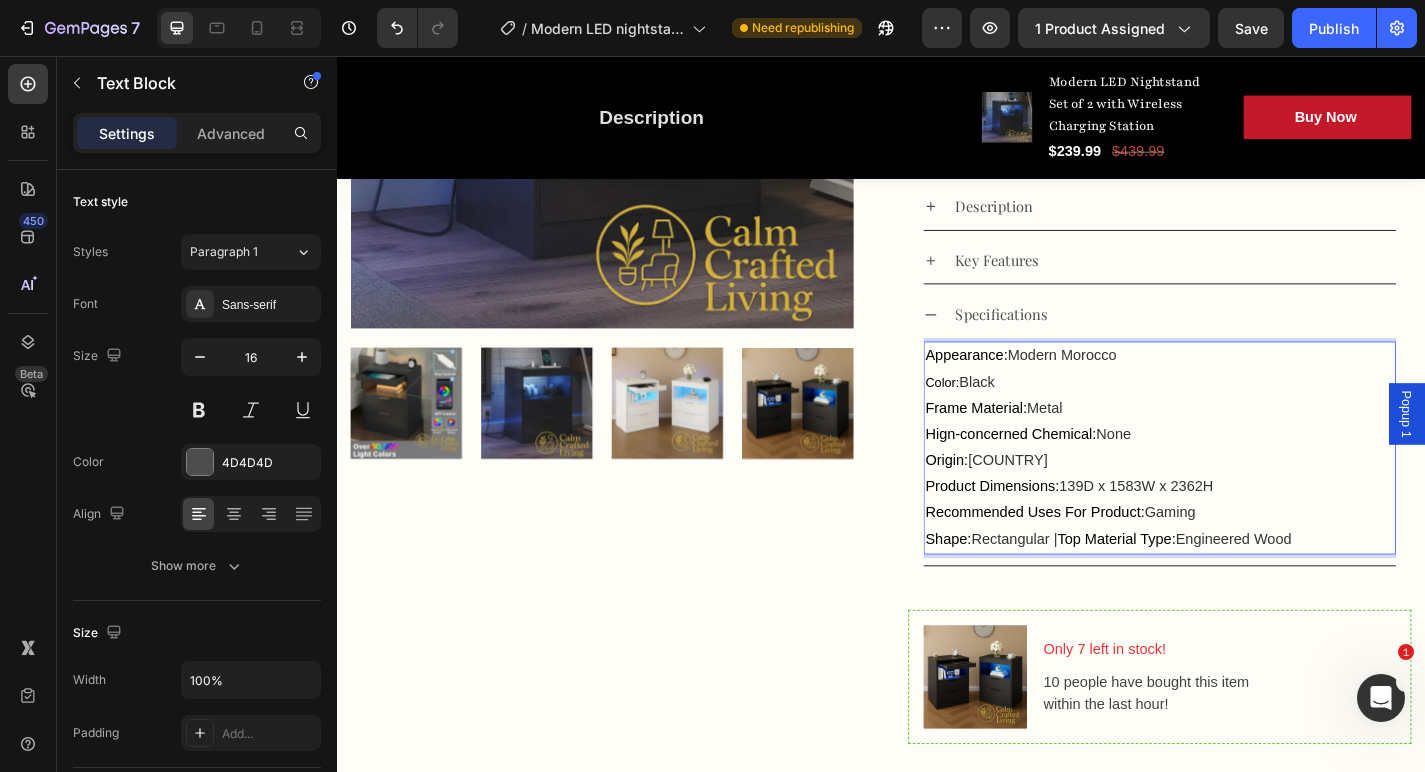 click on "Top Material Type:" at bounding box center [1197, 588] 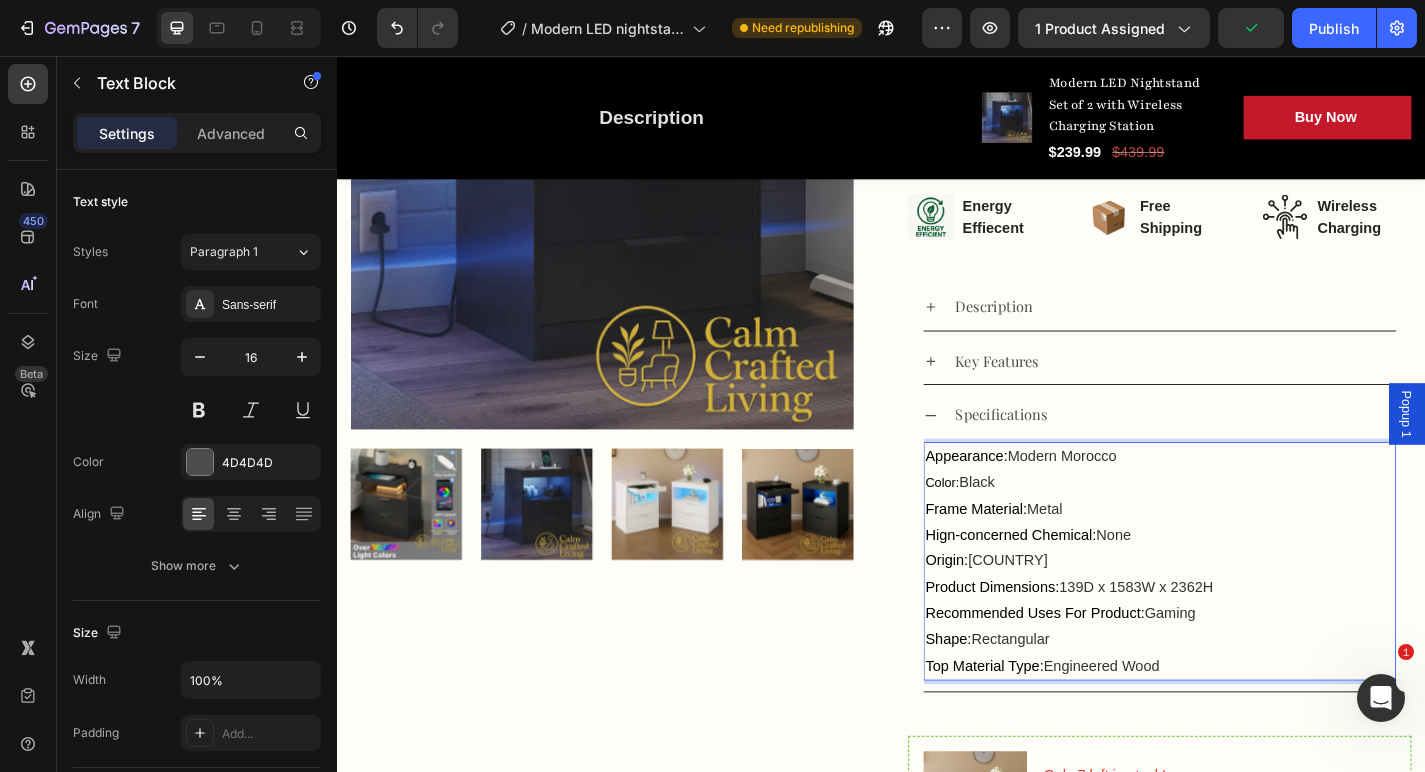 scroll, scrollTop: 612, scrollLeft: 0, axis: vertical 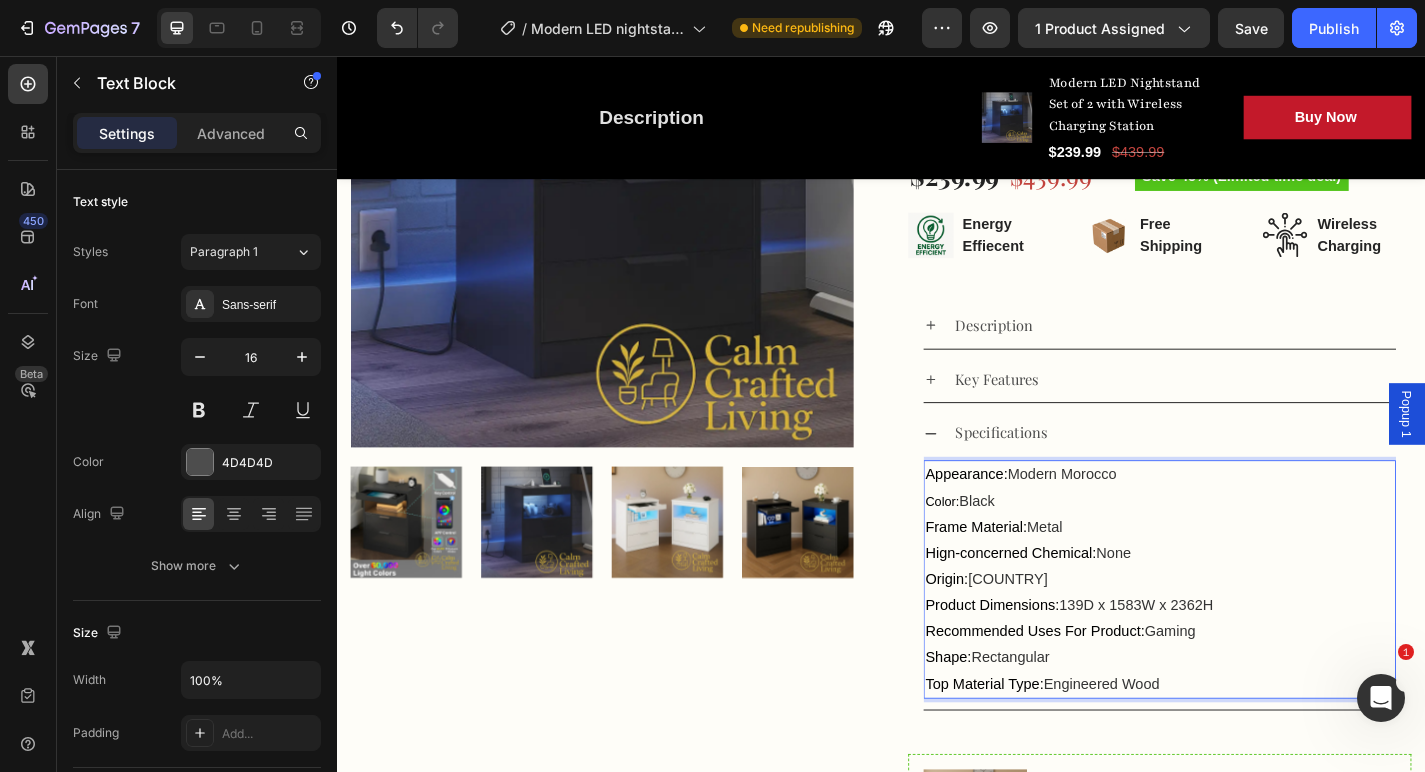 click on "Color:  Black" at bounding box center [1244, 547] 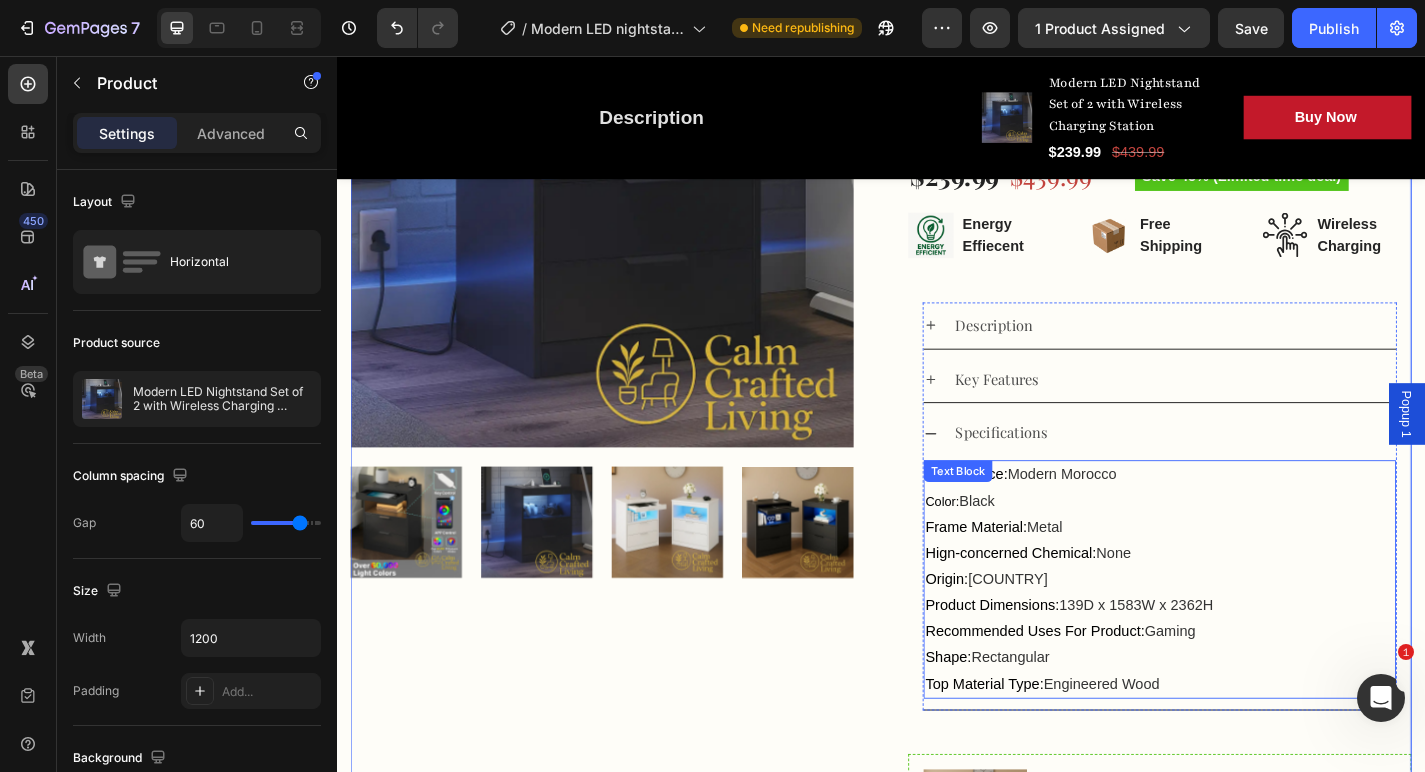 click on "Product Dimensions:  139D x 1583W x 2362H" at bounding box center (1244, 662) 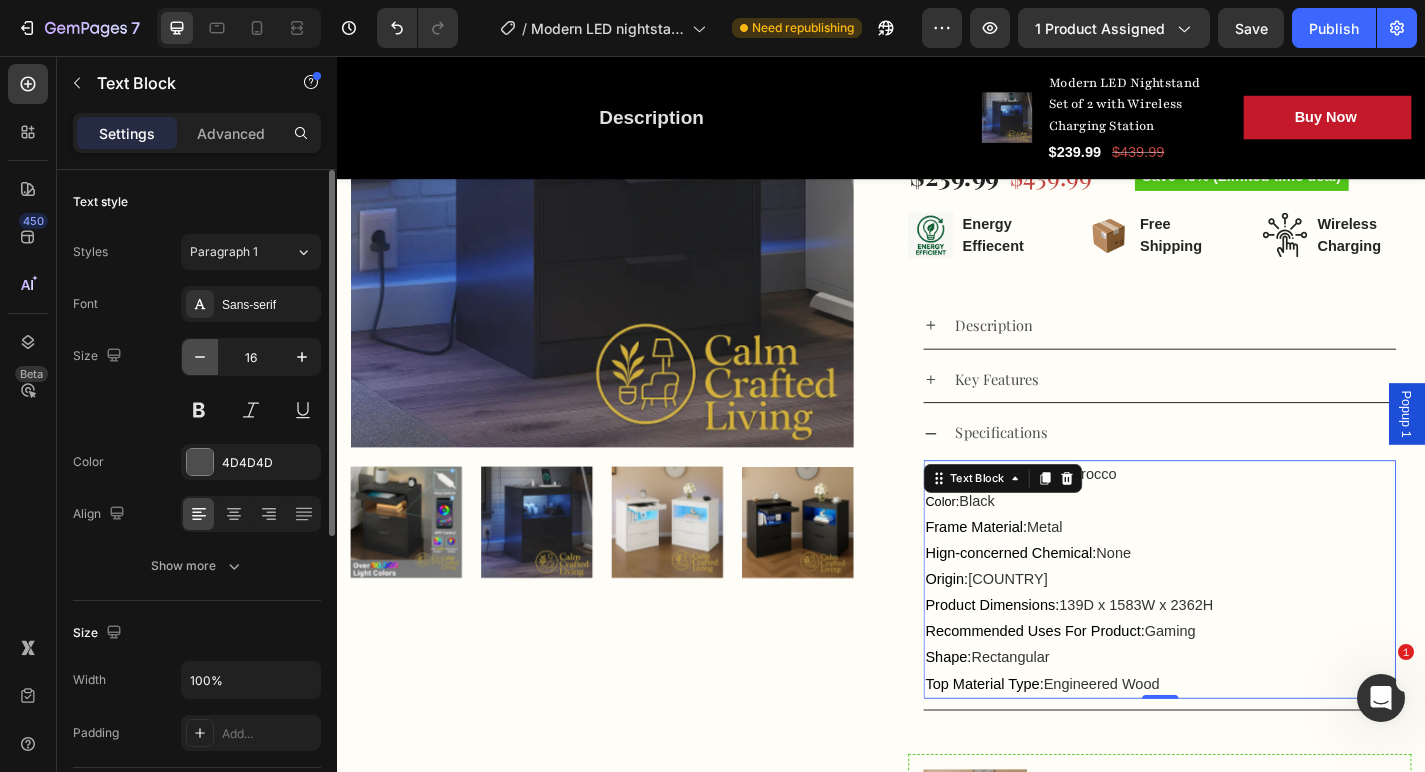 click 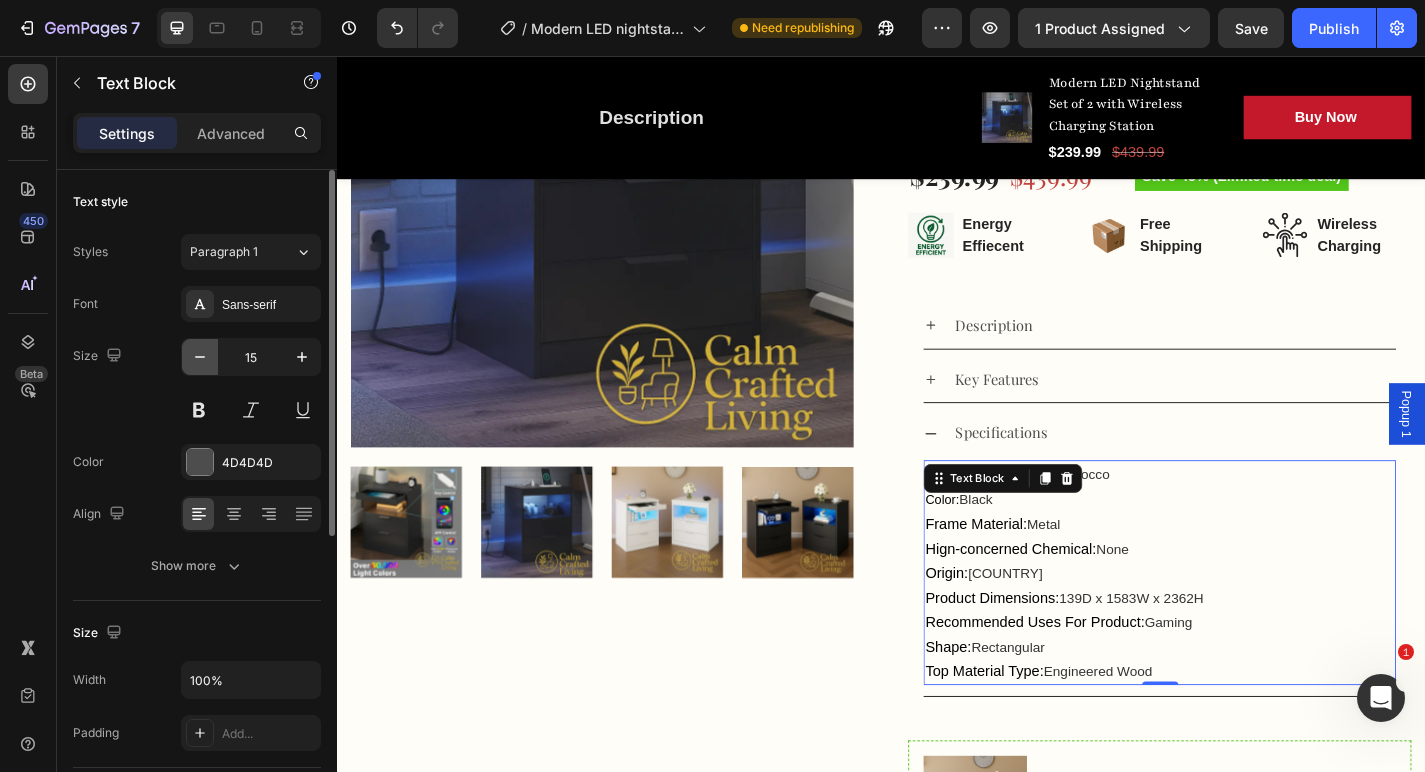 click 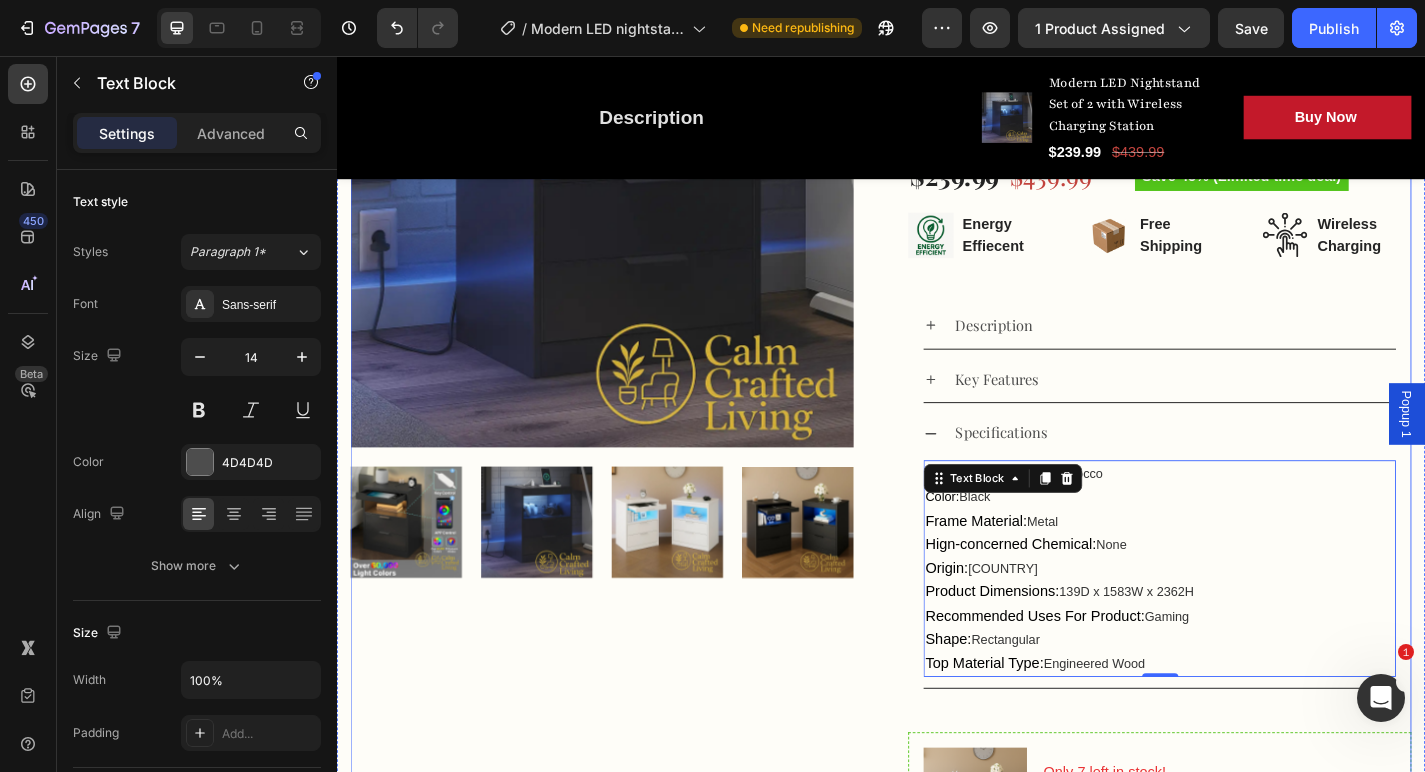 click on "Product Images" at bounding box center [629, 543] 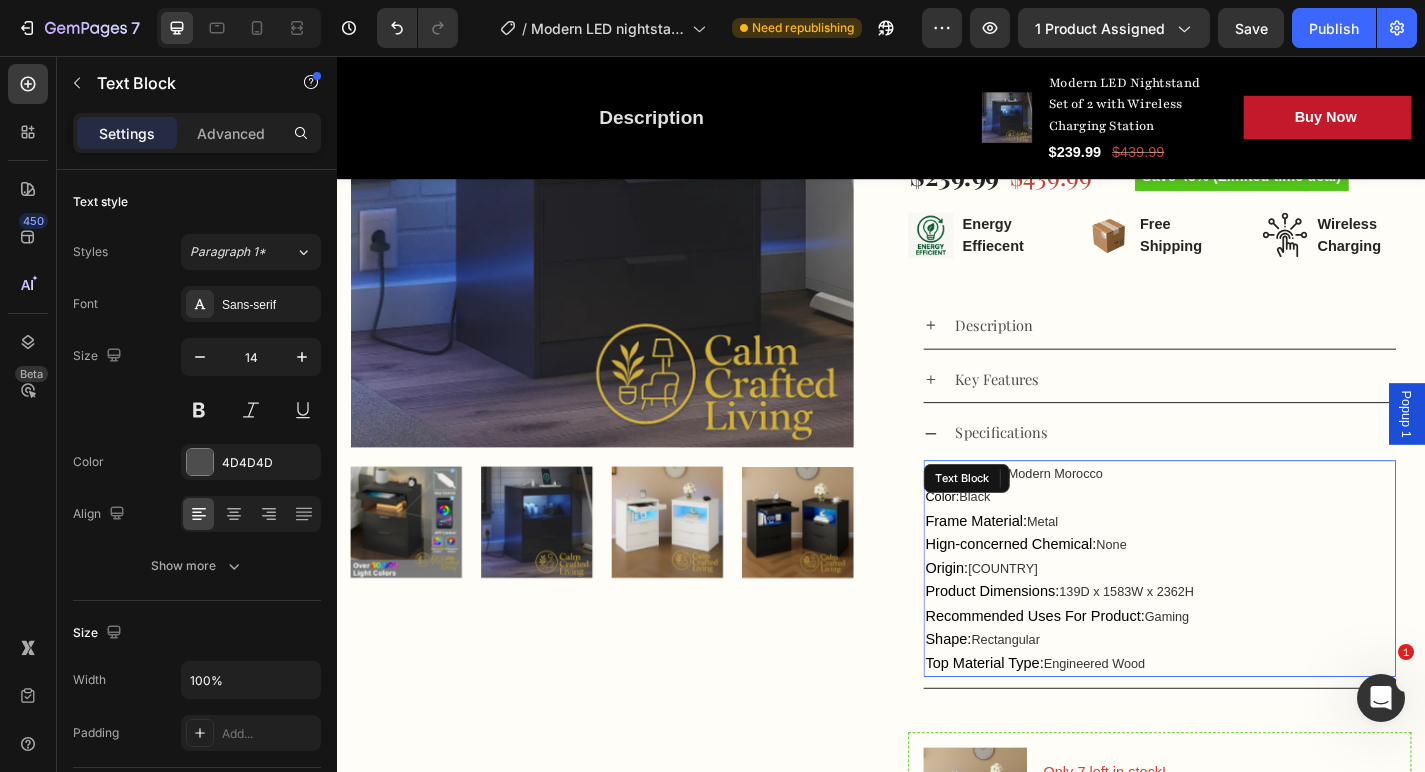 click on "Origin:" at bounding box center (1009, 620) 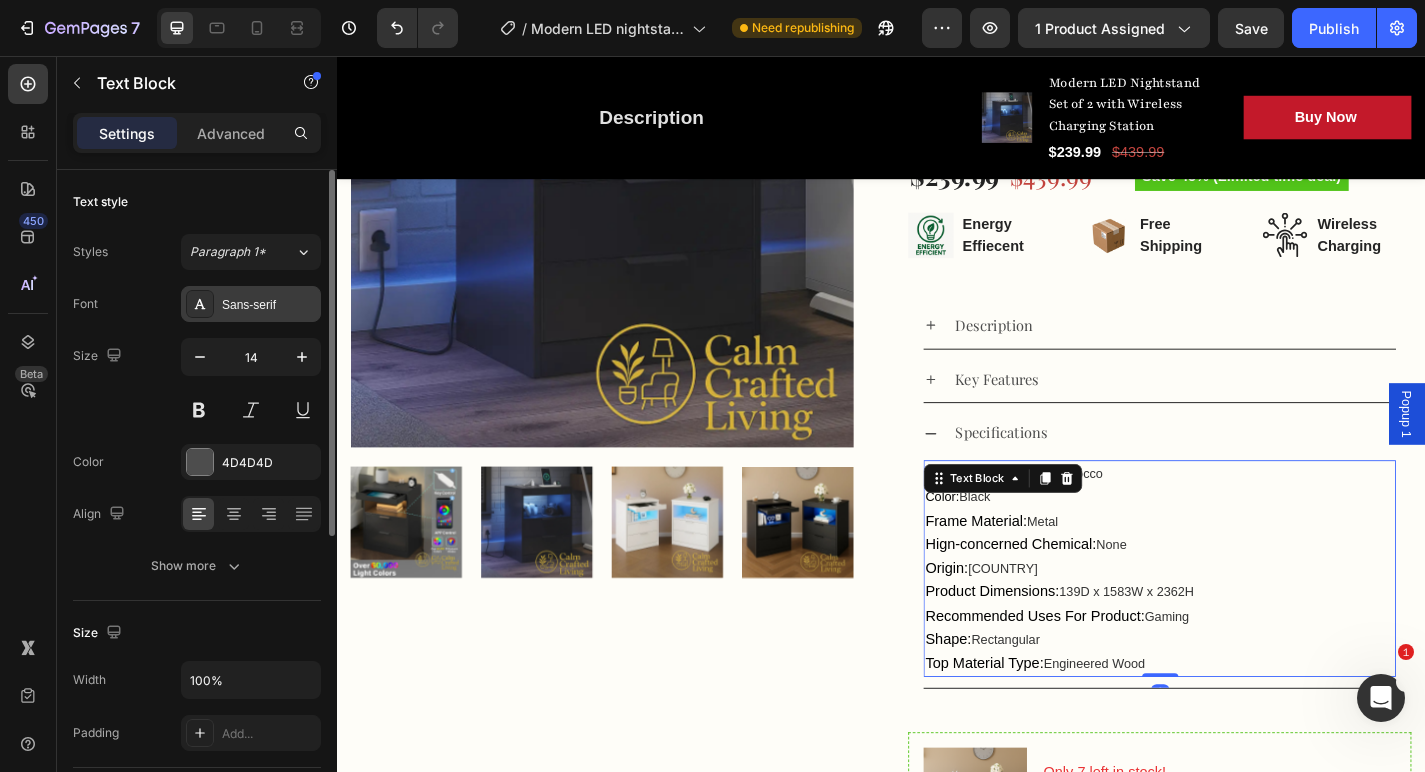 click on "Sans-serif" at bounding box center (269, 305) 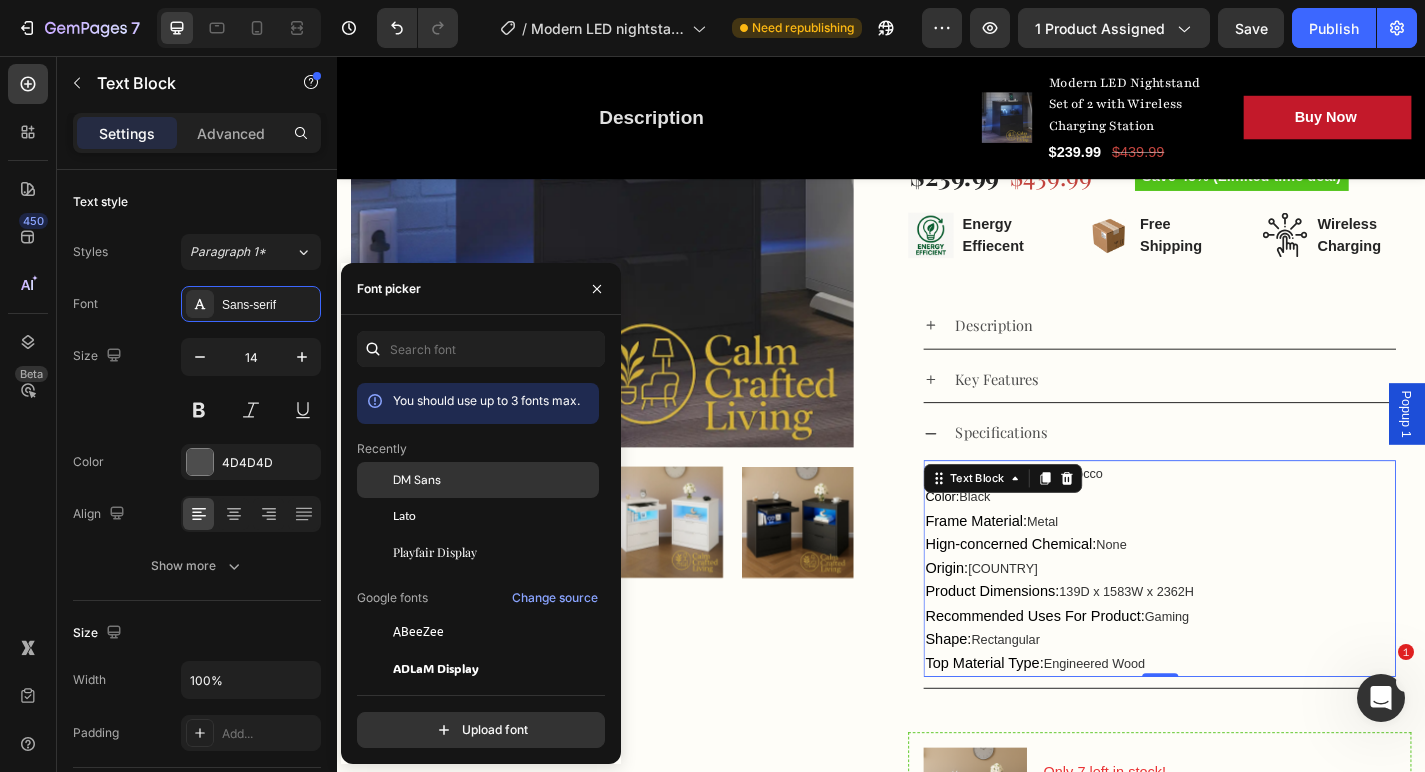 click on "DM Sans" at bounding box center [494, 480] 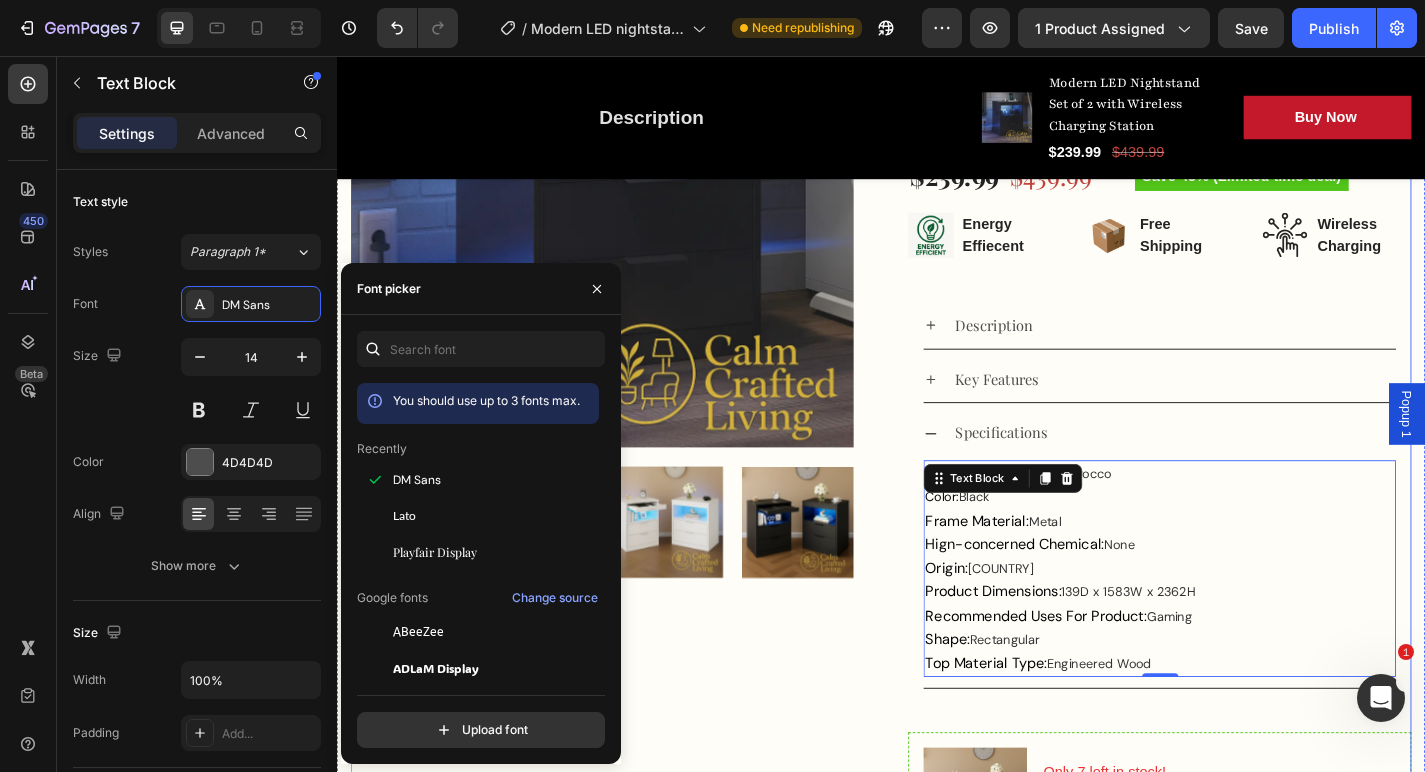 click on "Product Images" at bounding box center [629, 543] 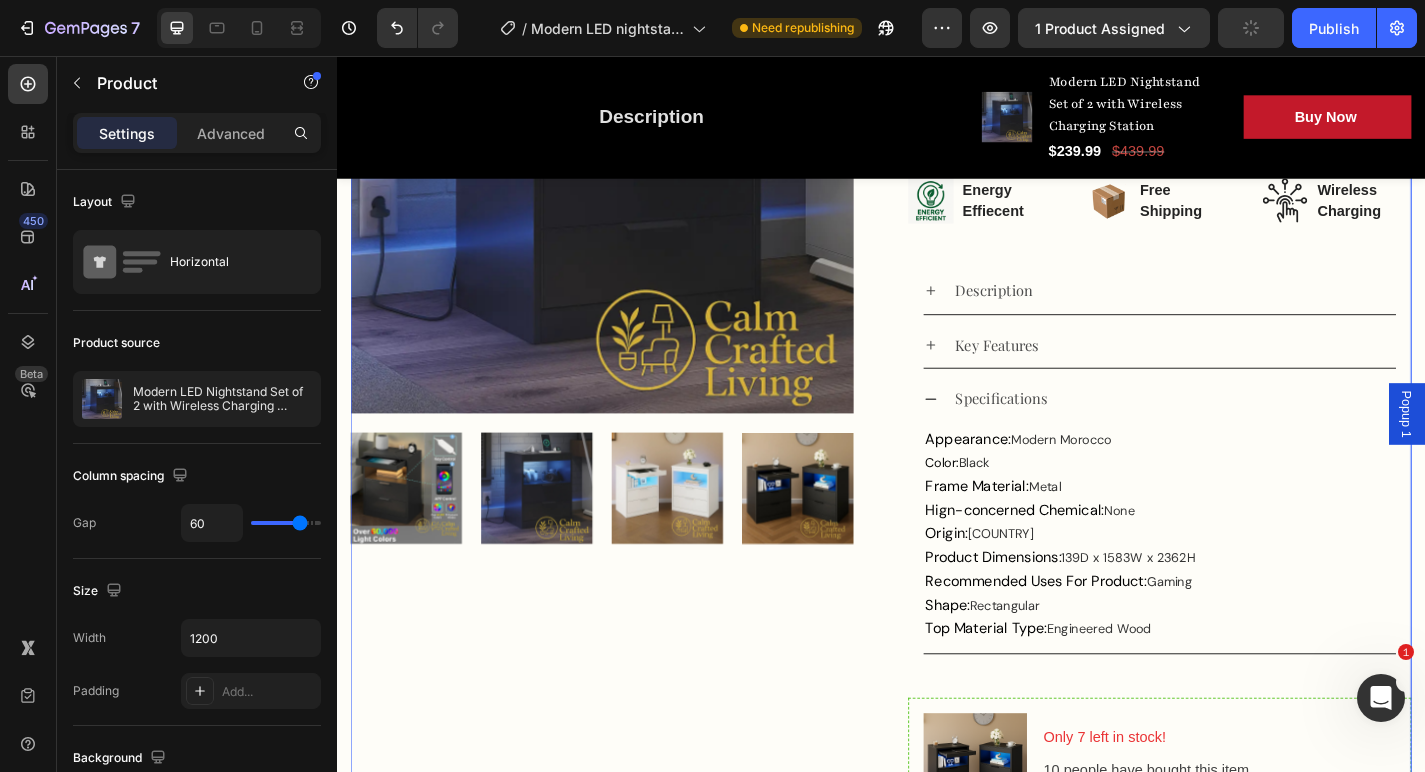 scroll, scrollTop: 612, scrollLeft: 0, axis: vertical 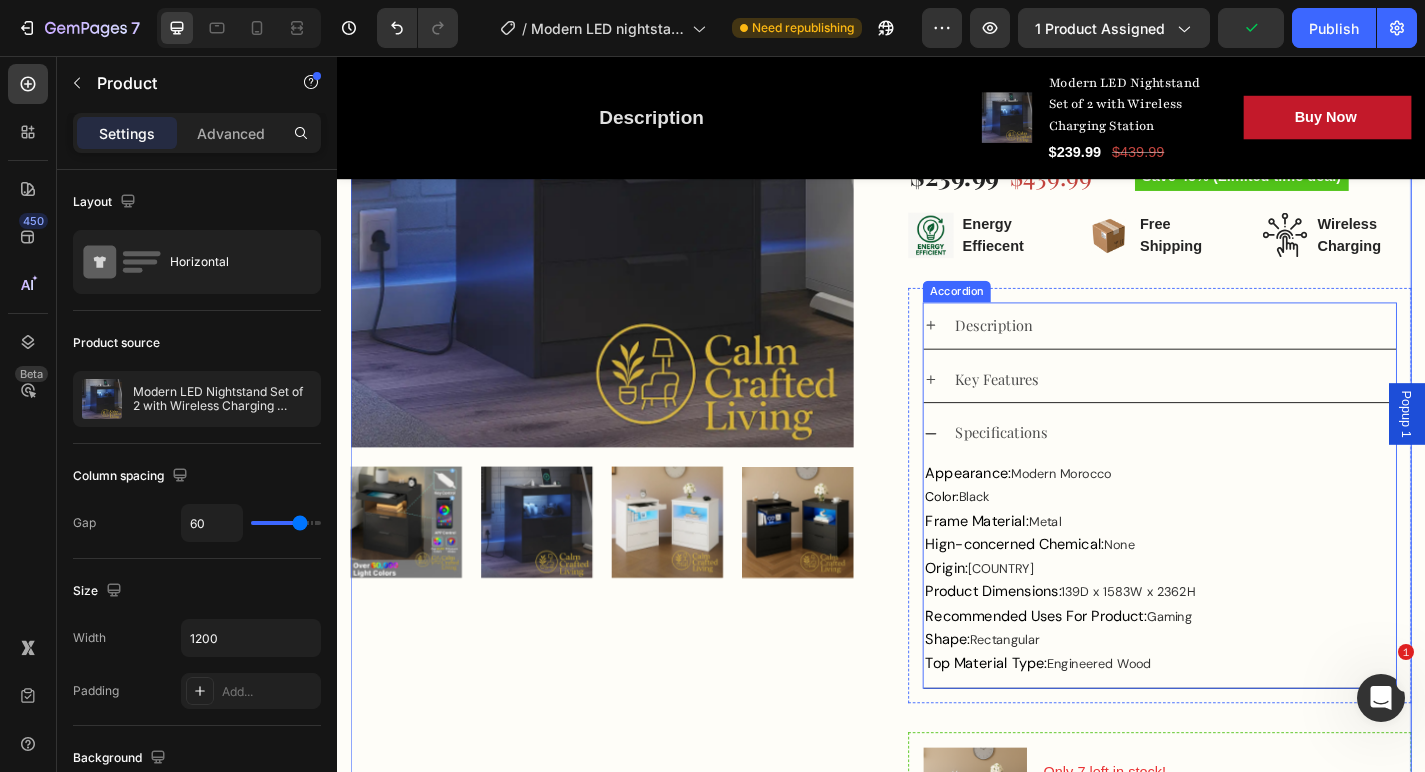 click 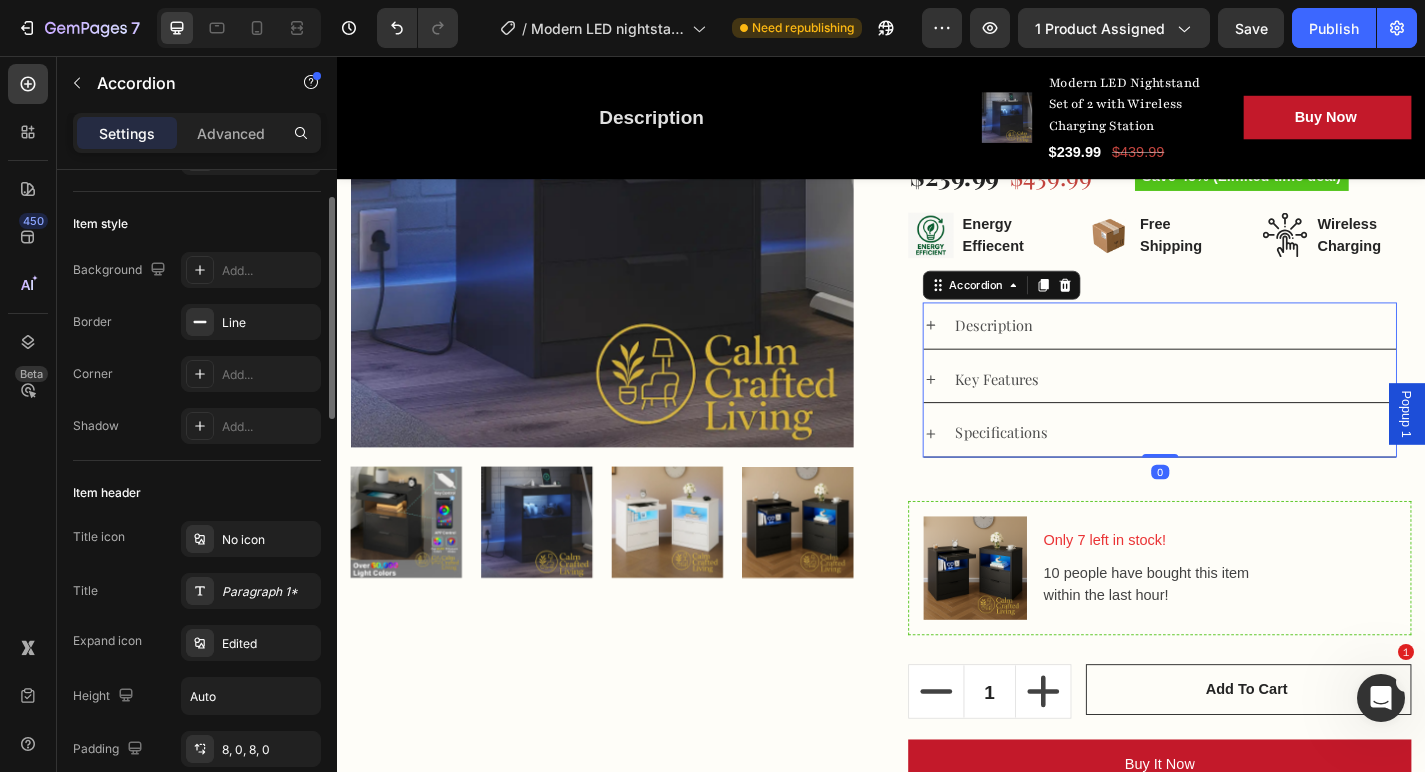 scroll, scrollTop: 91, scrollLeft: 0, axis: vertical 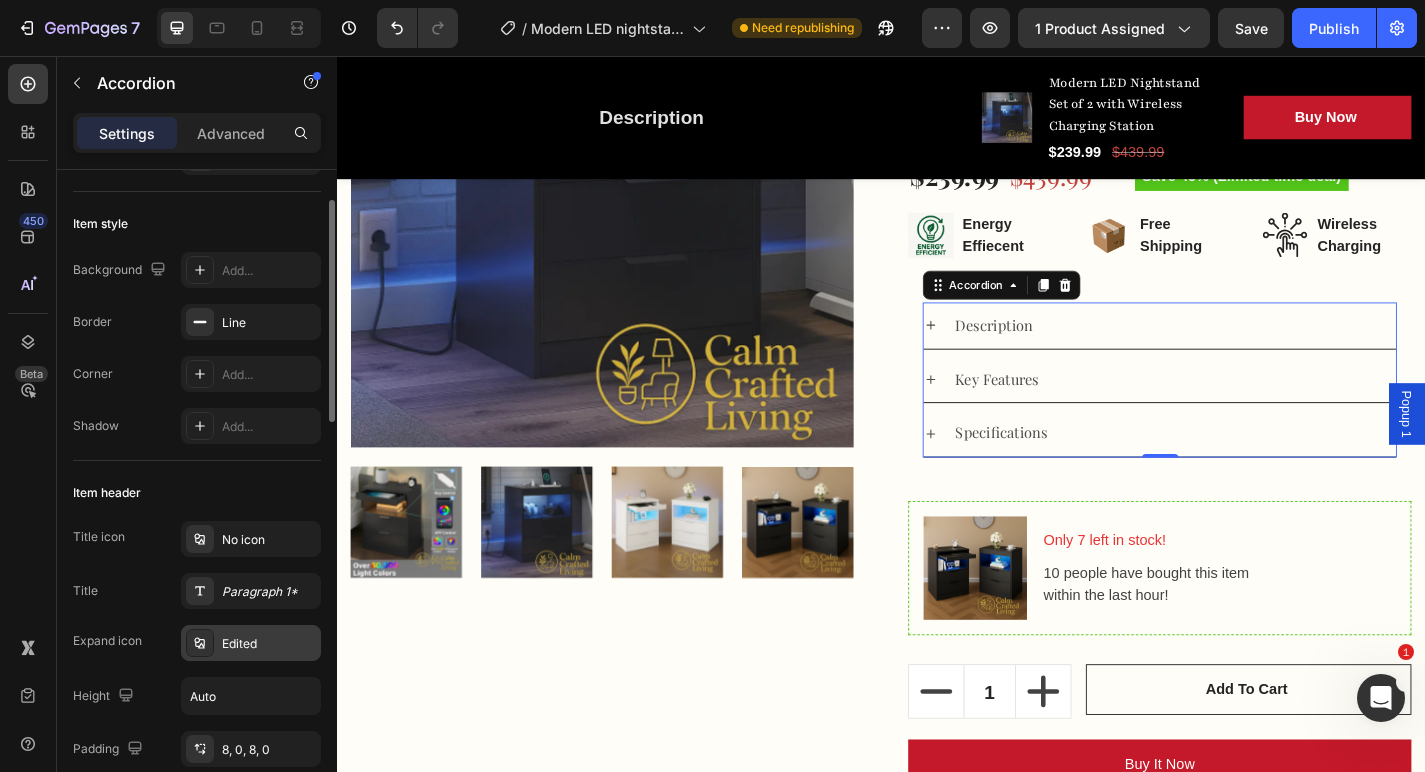 click on "Edited" at bounding box center (269, 644) 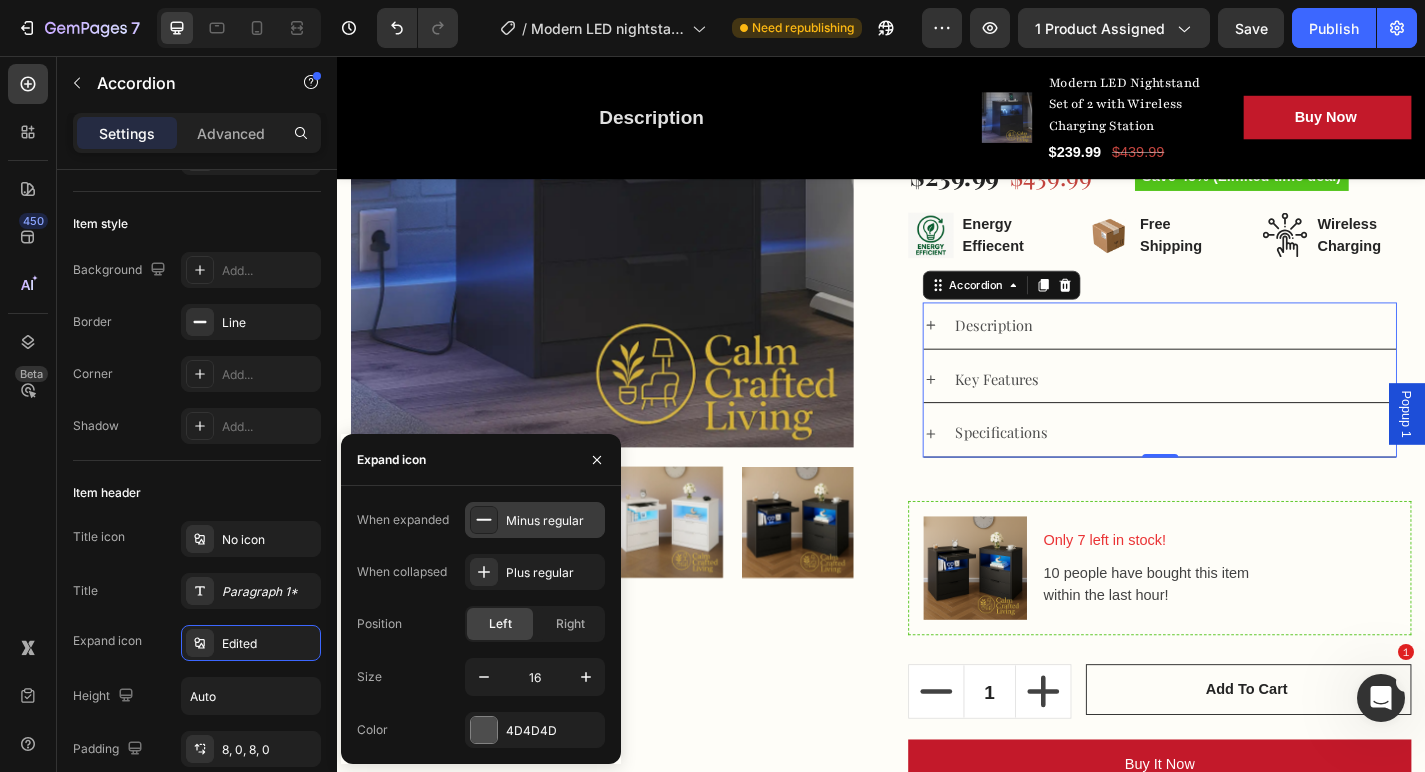 click 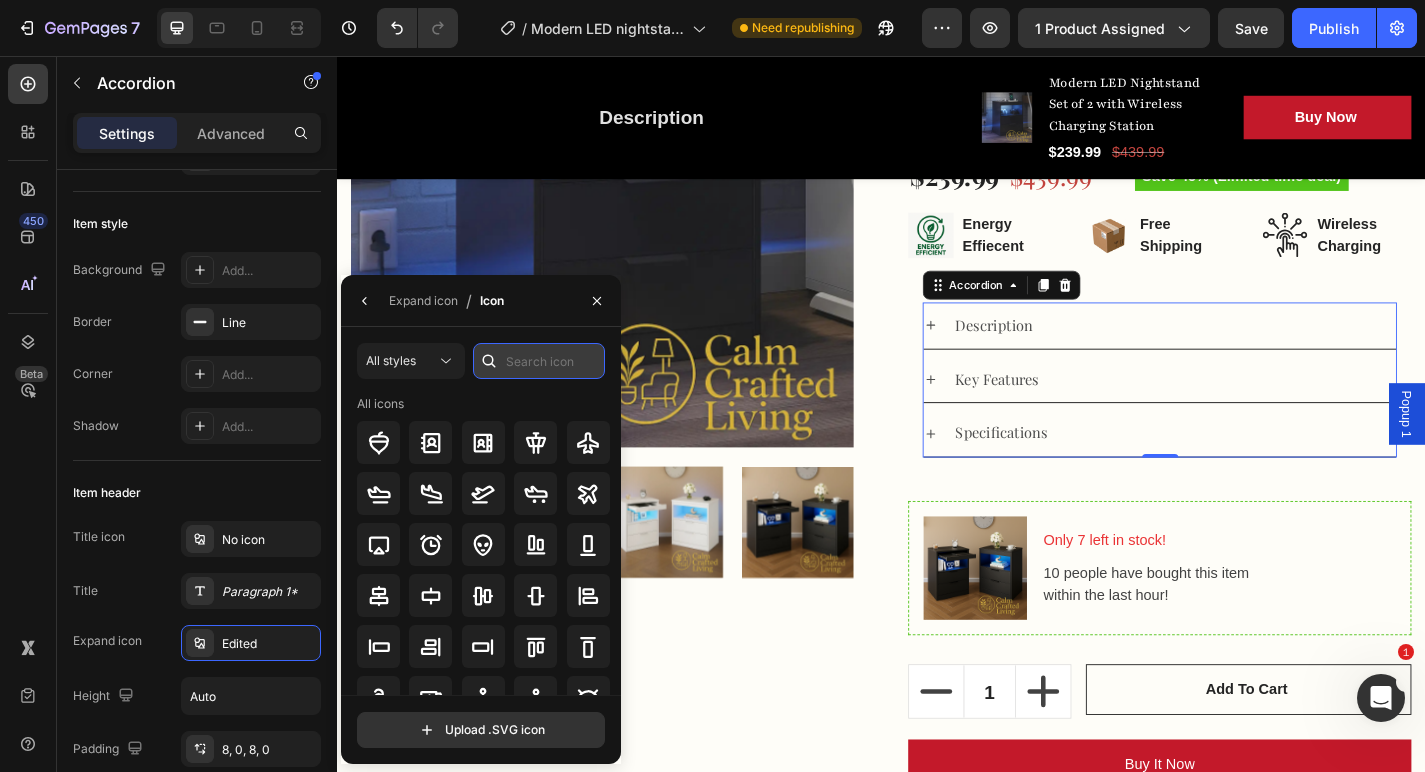 click at bounding box center (539, 361) 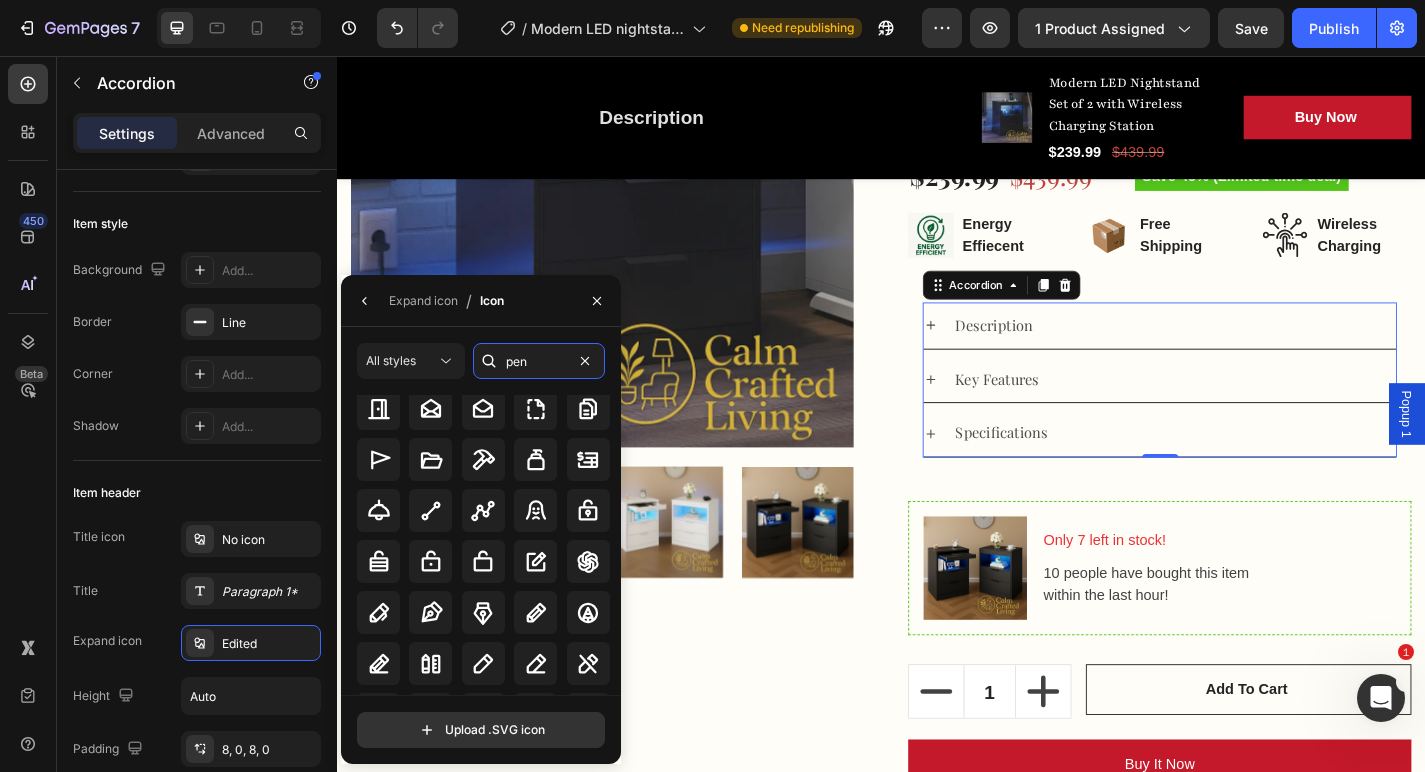 scroll, scrollTop: 153, scrollLeft: 0, axis: vertical 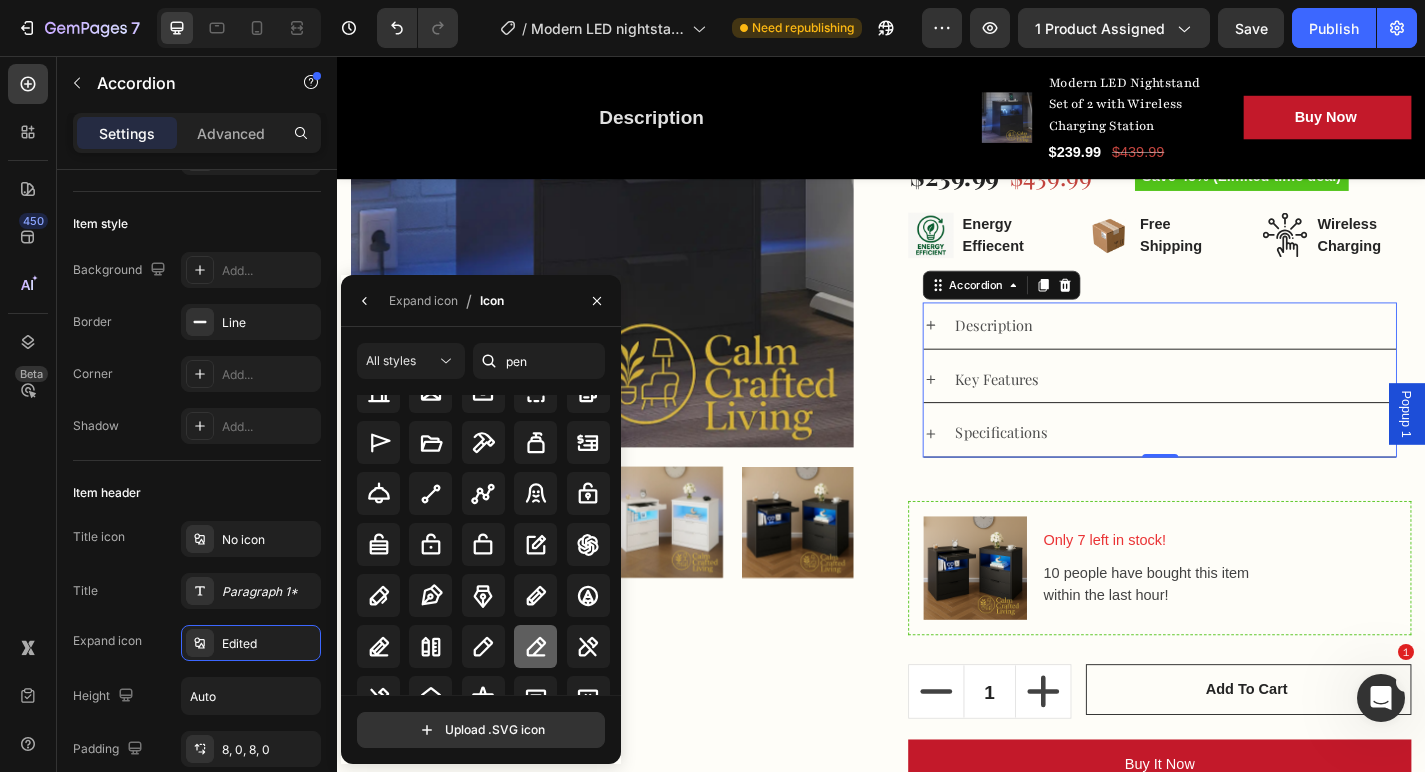 click 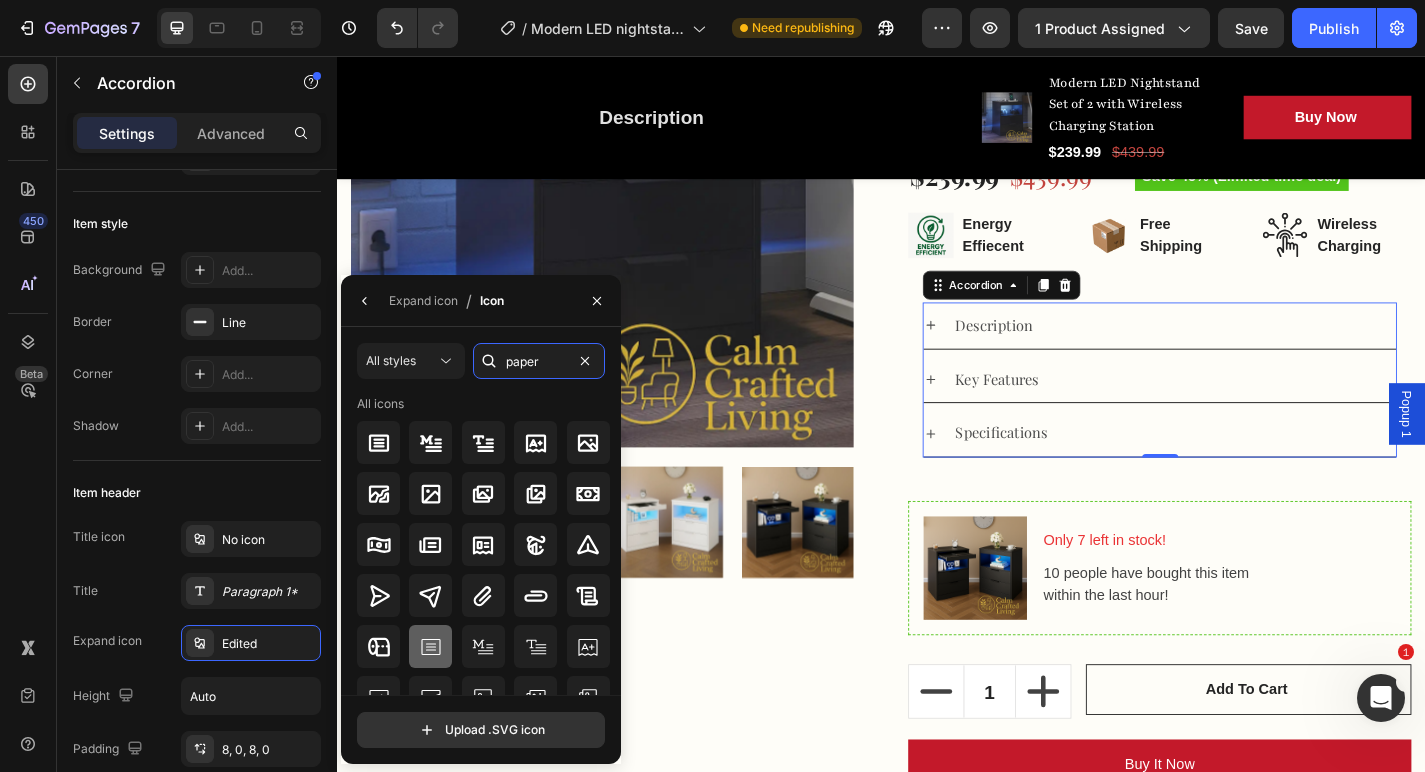 scroll, scrollTop: 0, scrollLeft: 0, axis: both 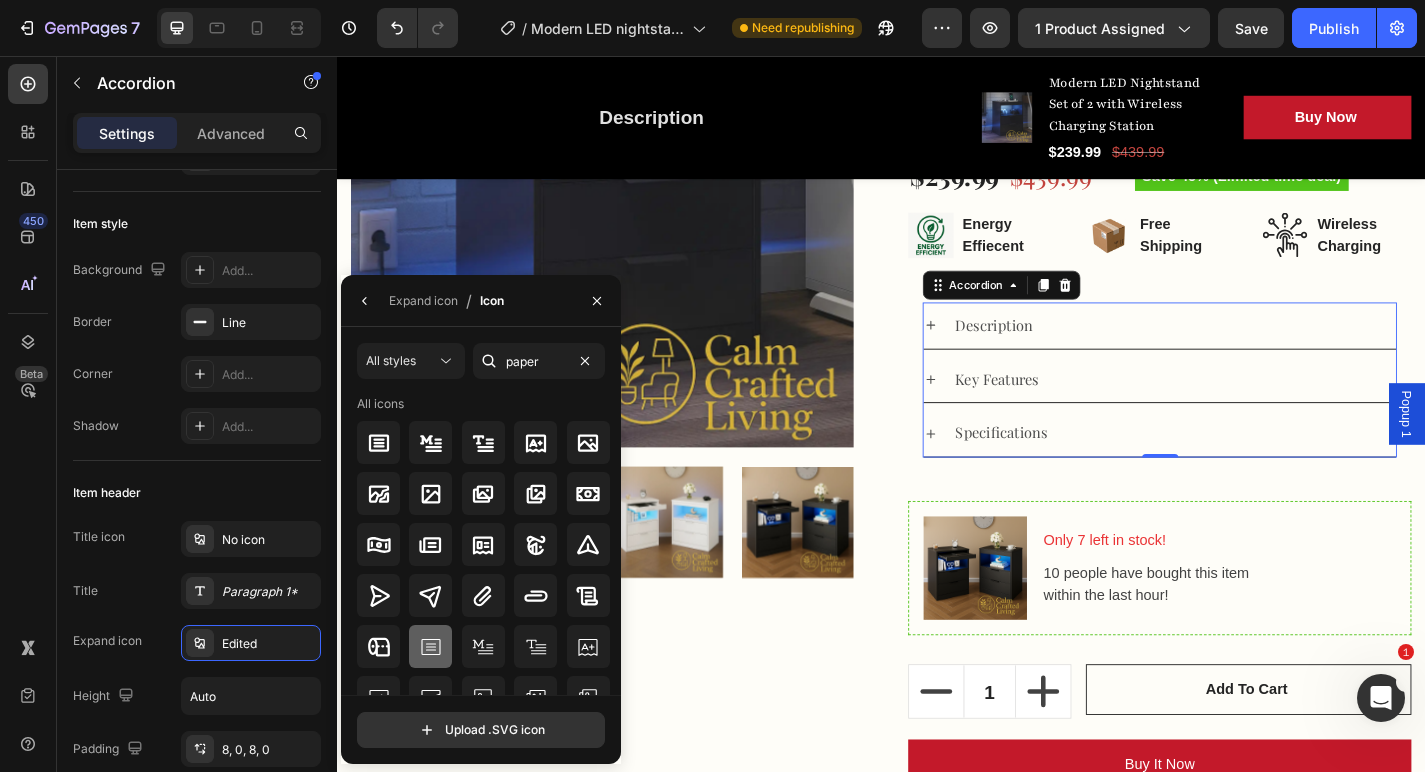 click 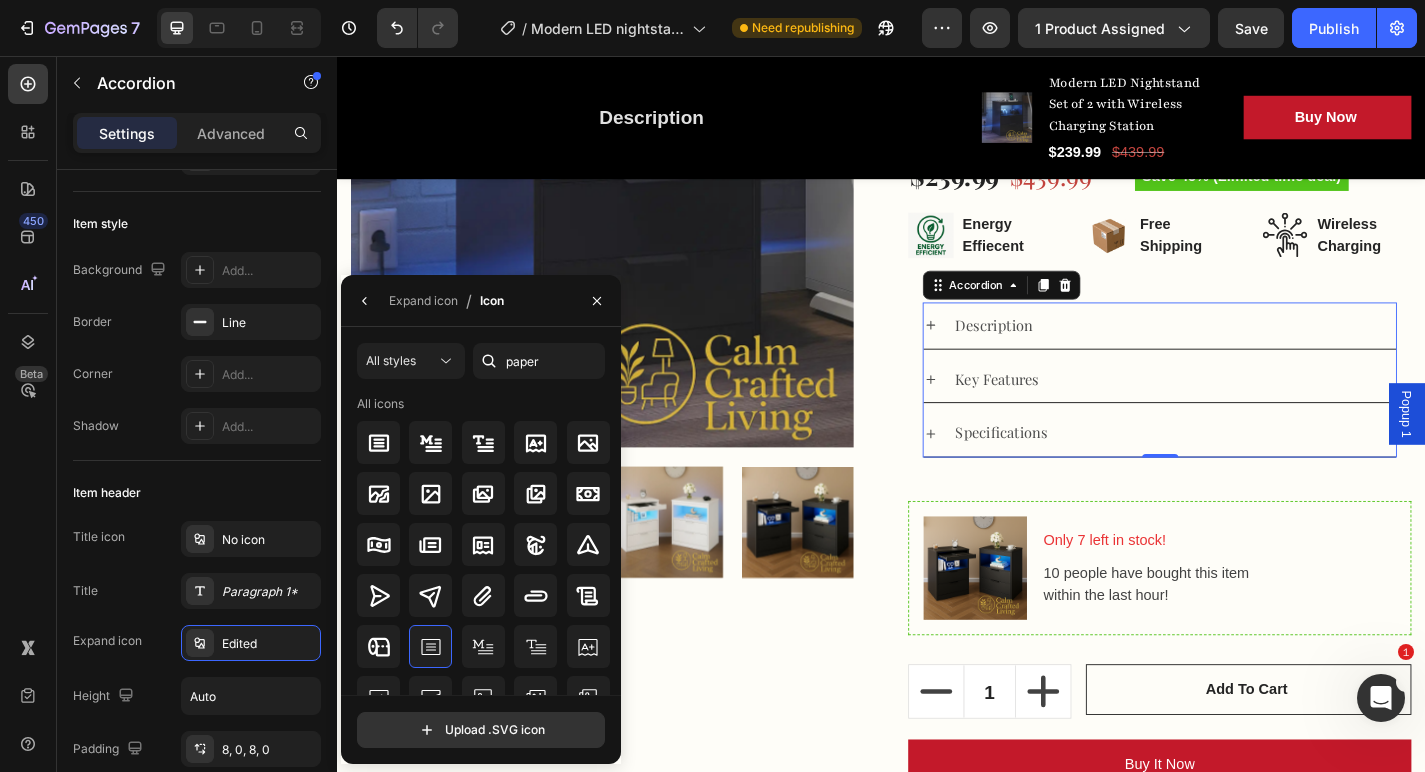 click on "Expand icon / Icon" at bounding box center [426, 300] 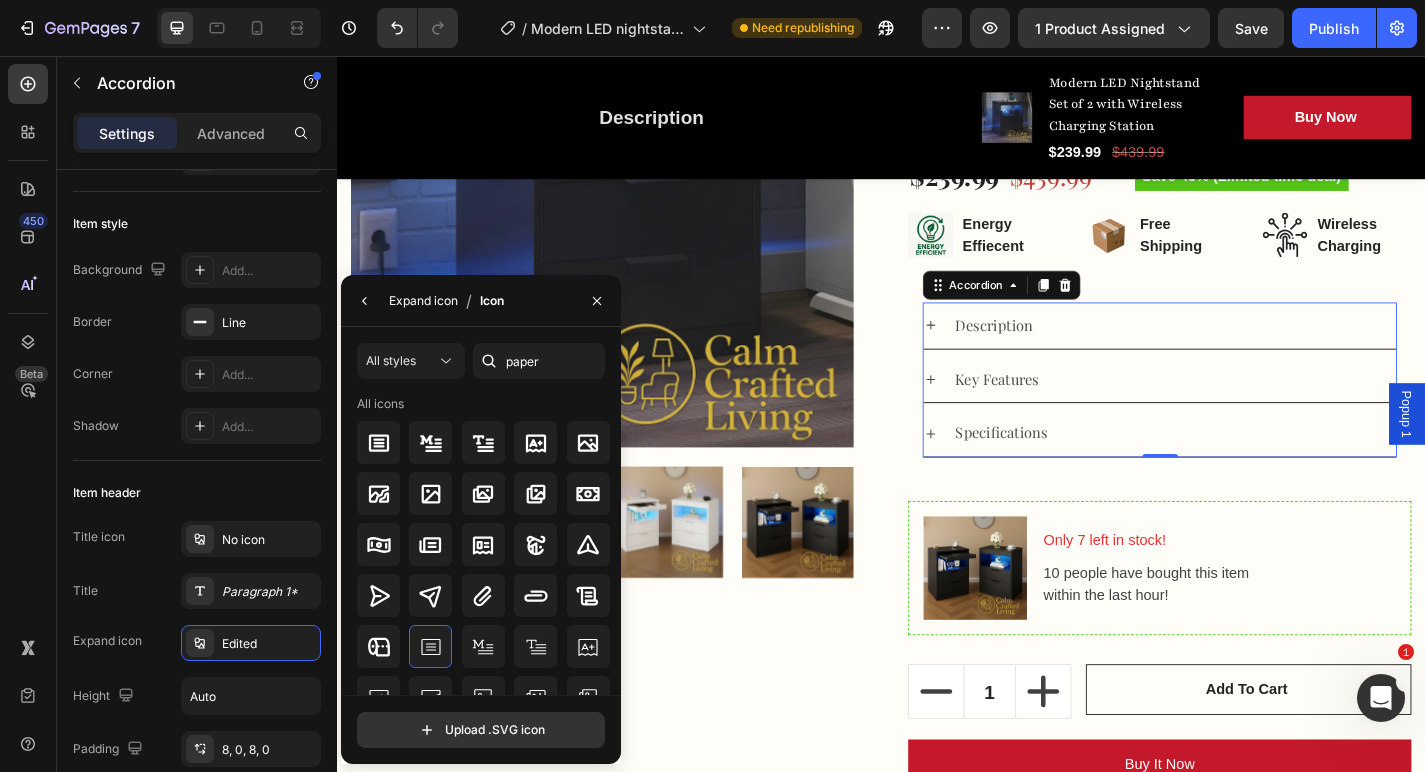 click on "Expand icon" at bounding box center [423, 301] 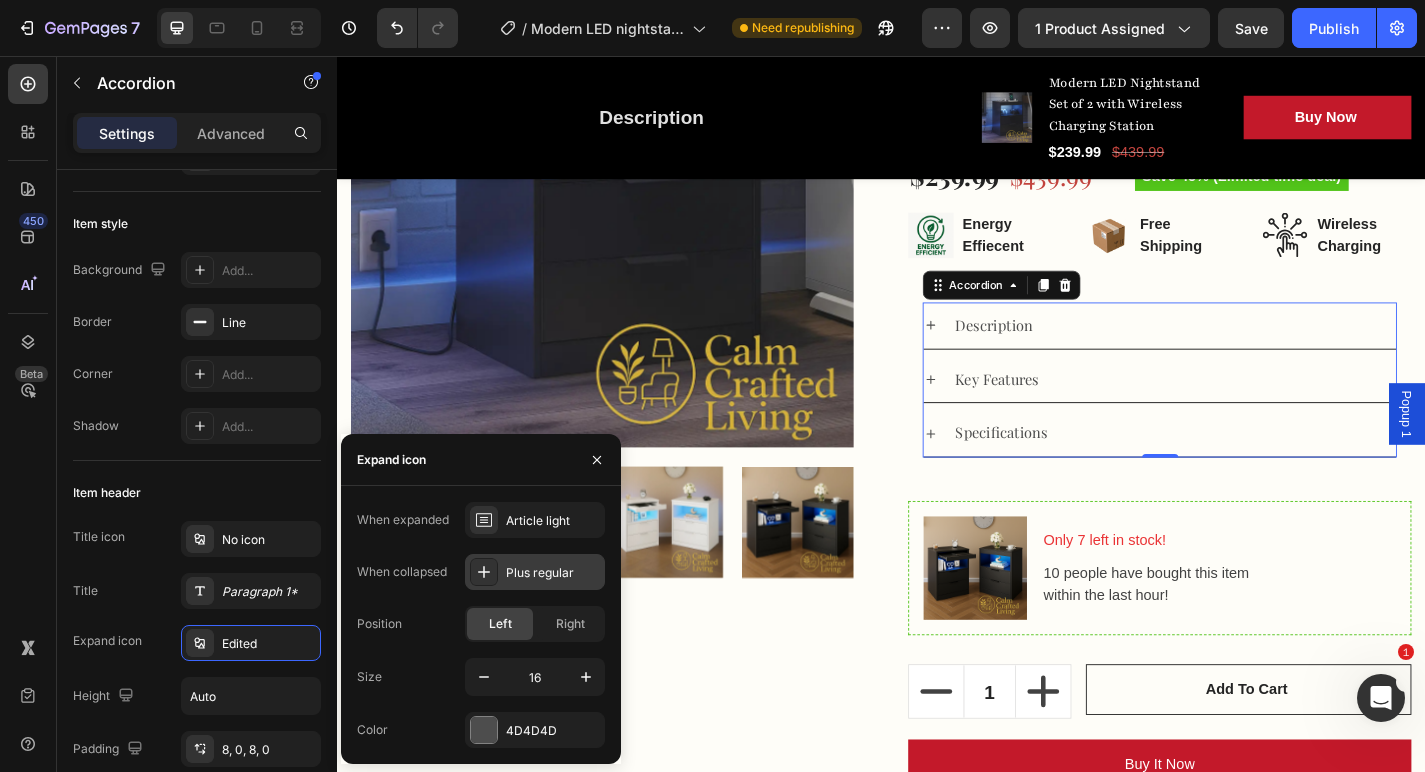 click on "Plus regular" at bounding box center (535, 572) 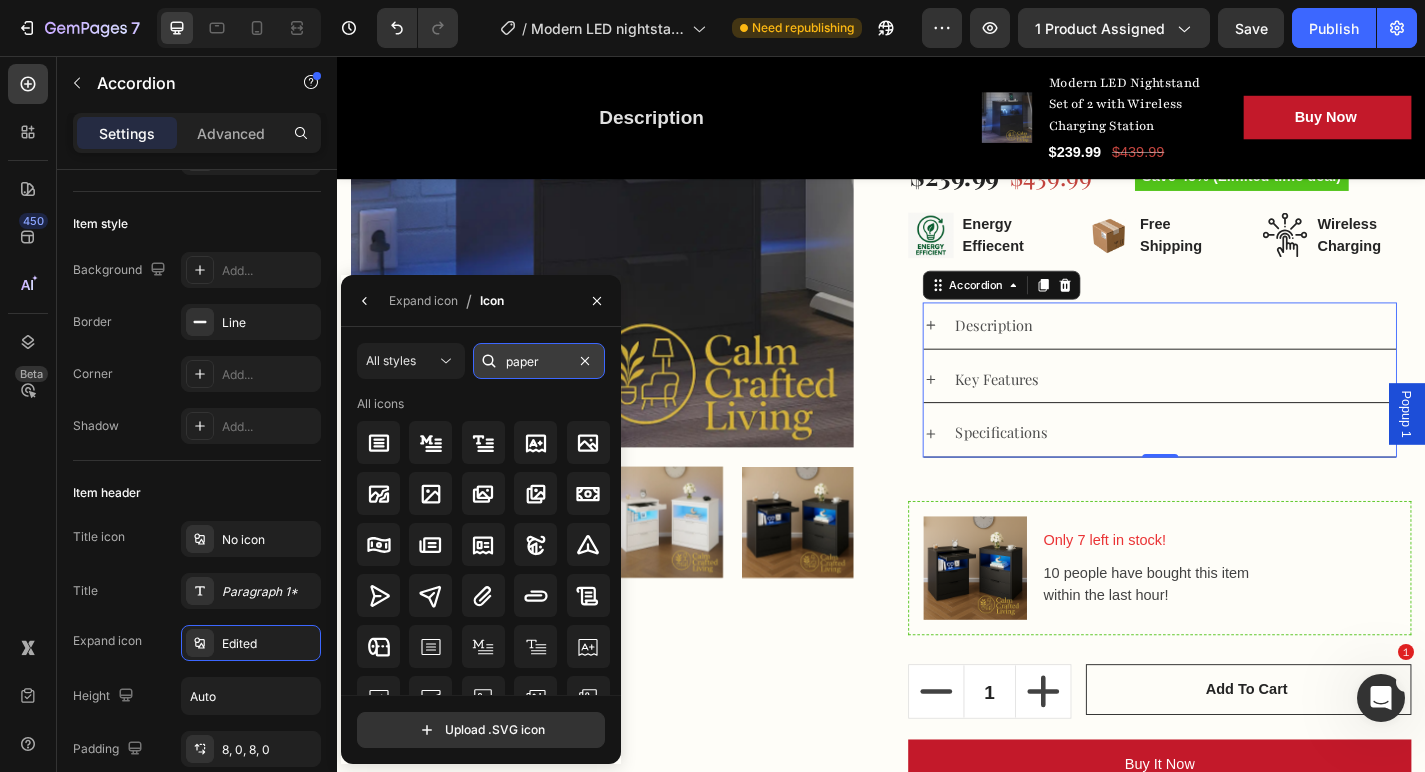 click on "paper" at bounding box center (539, 361) 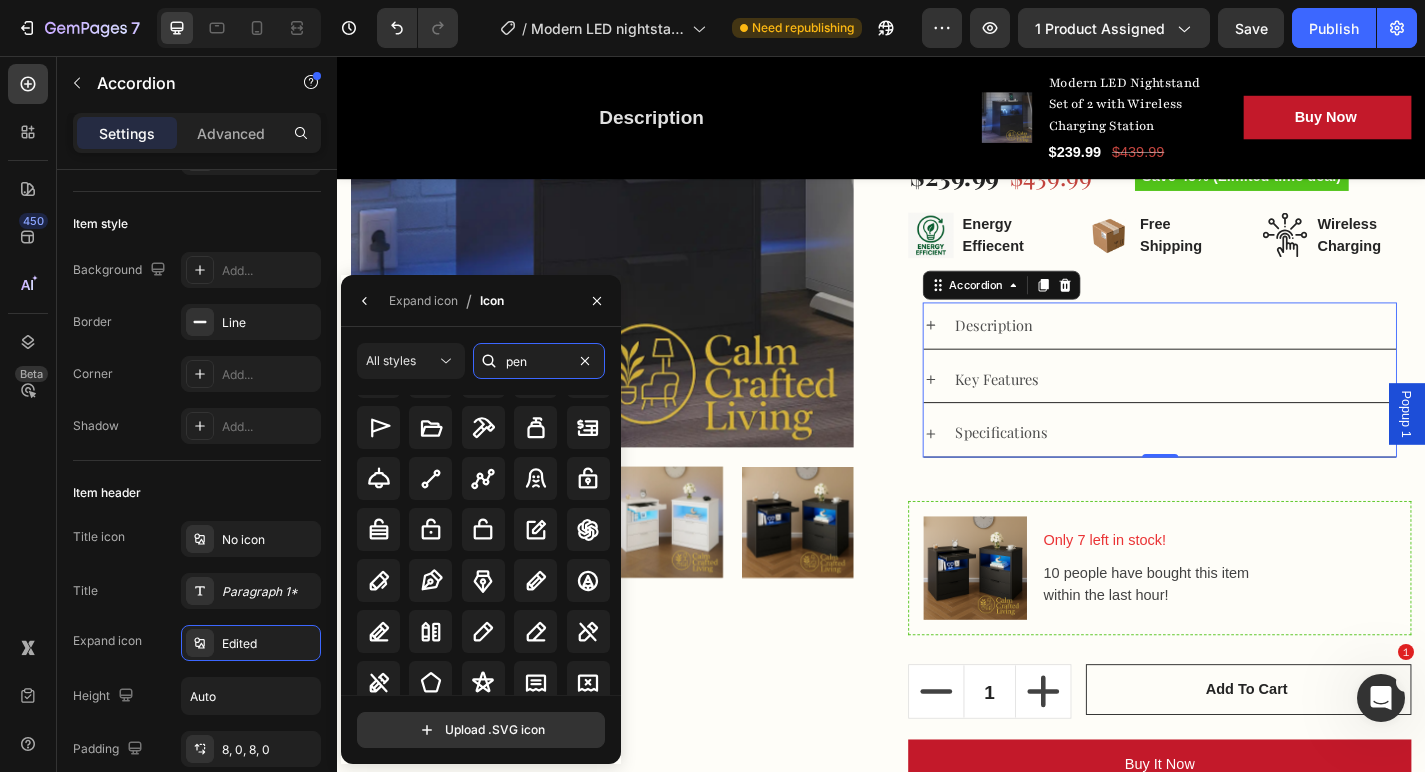 scroll, scrollTop: 208, scrollLeft: 0, axis: vertical 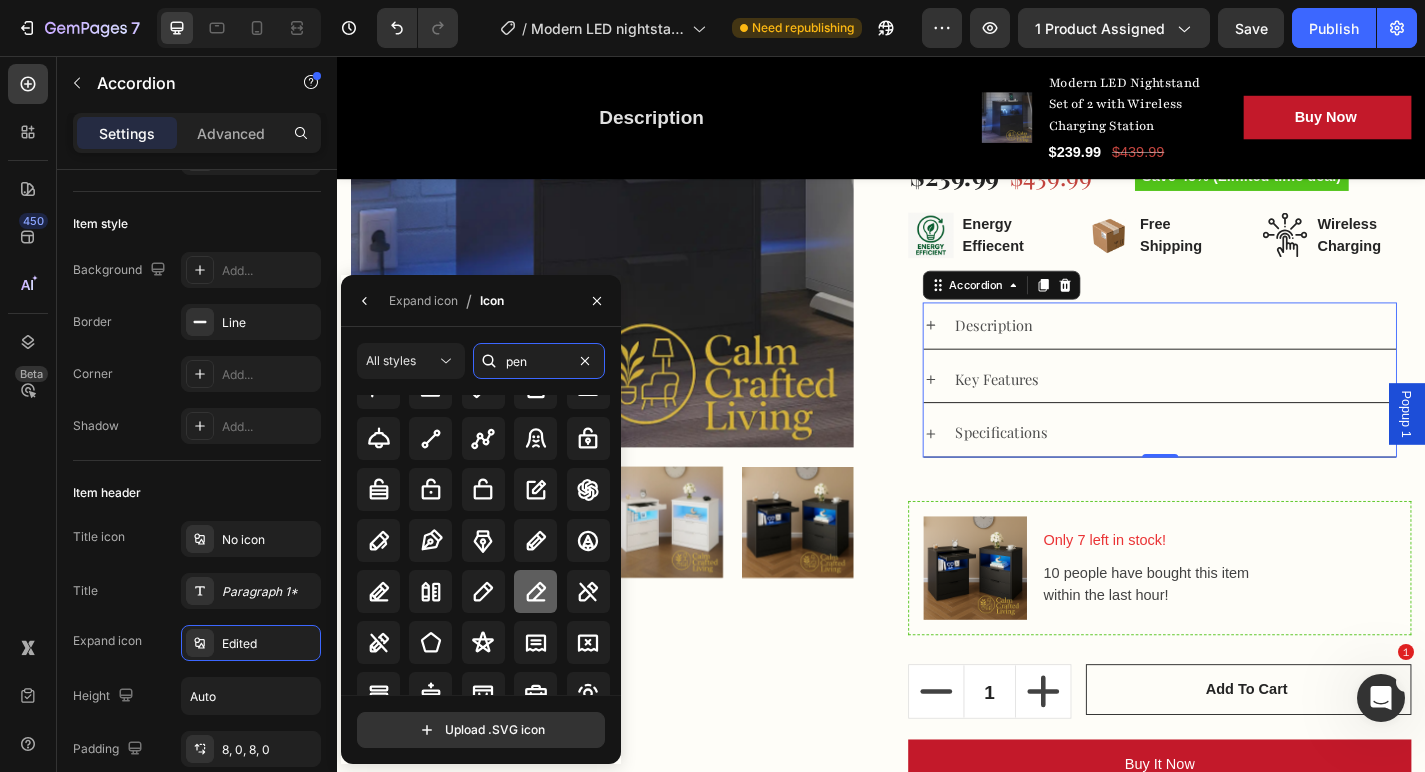 type on "pen" 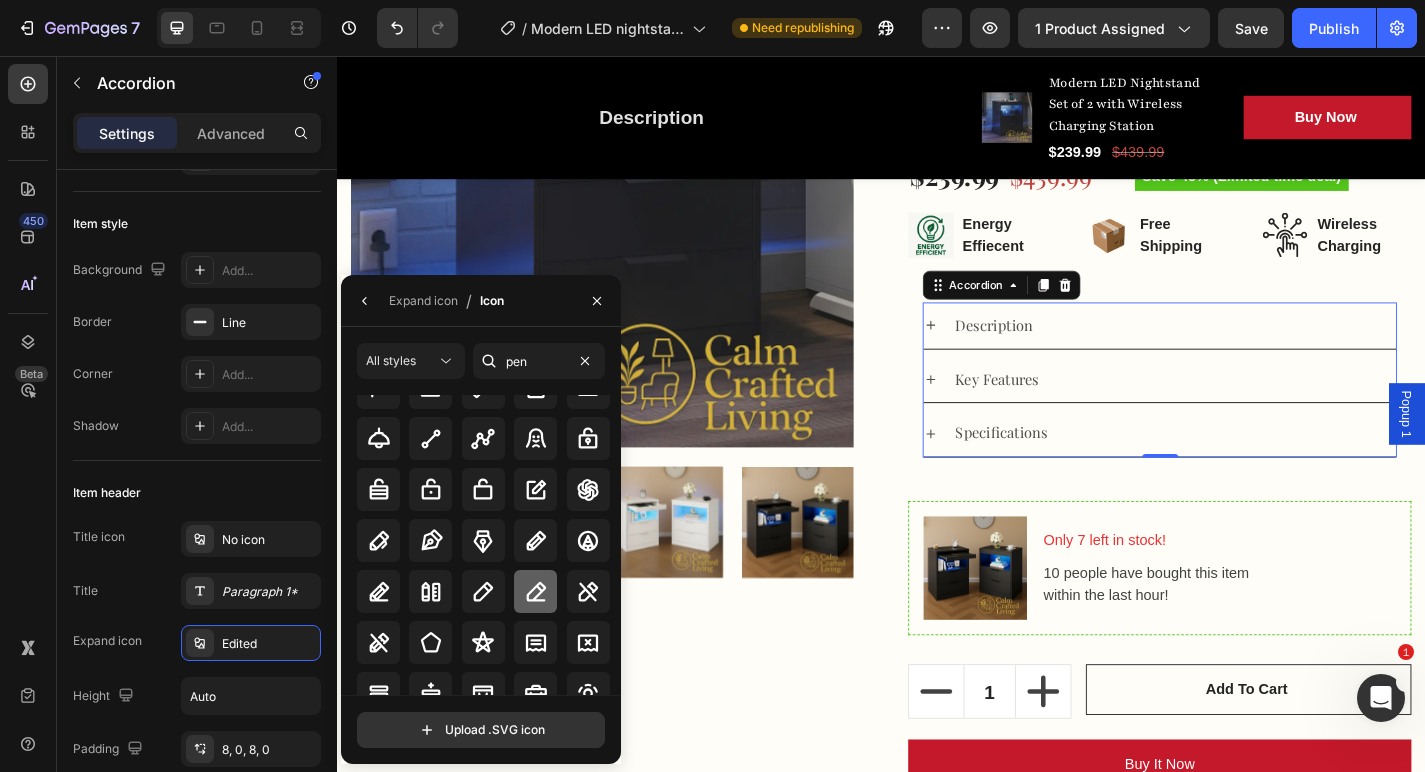click 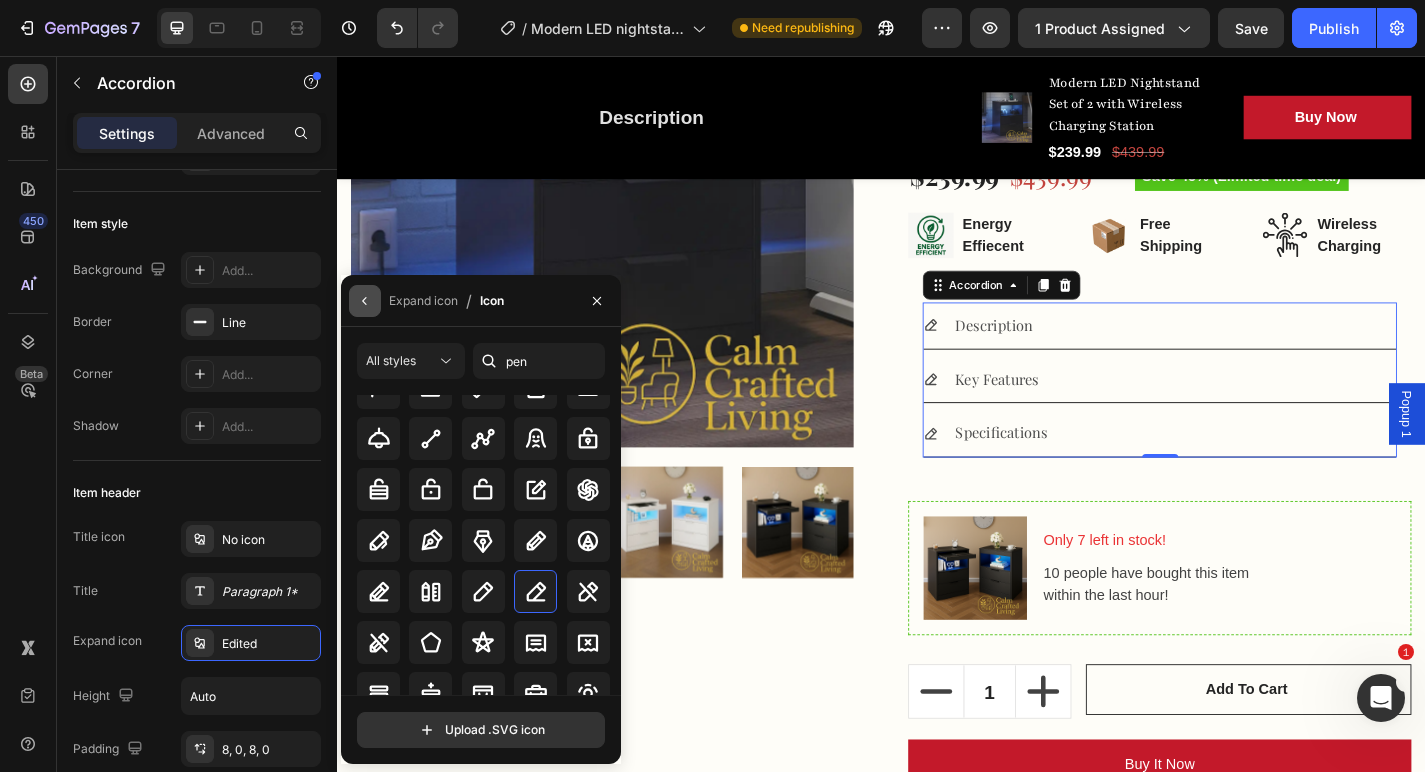click at bounding box center (365, 301) 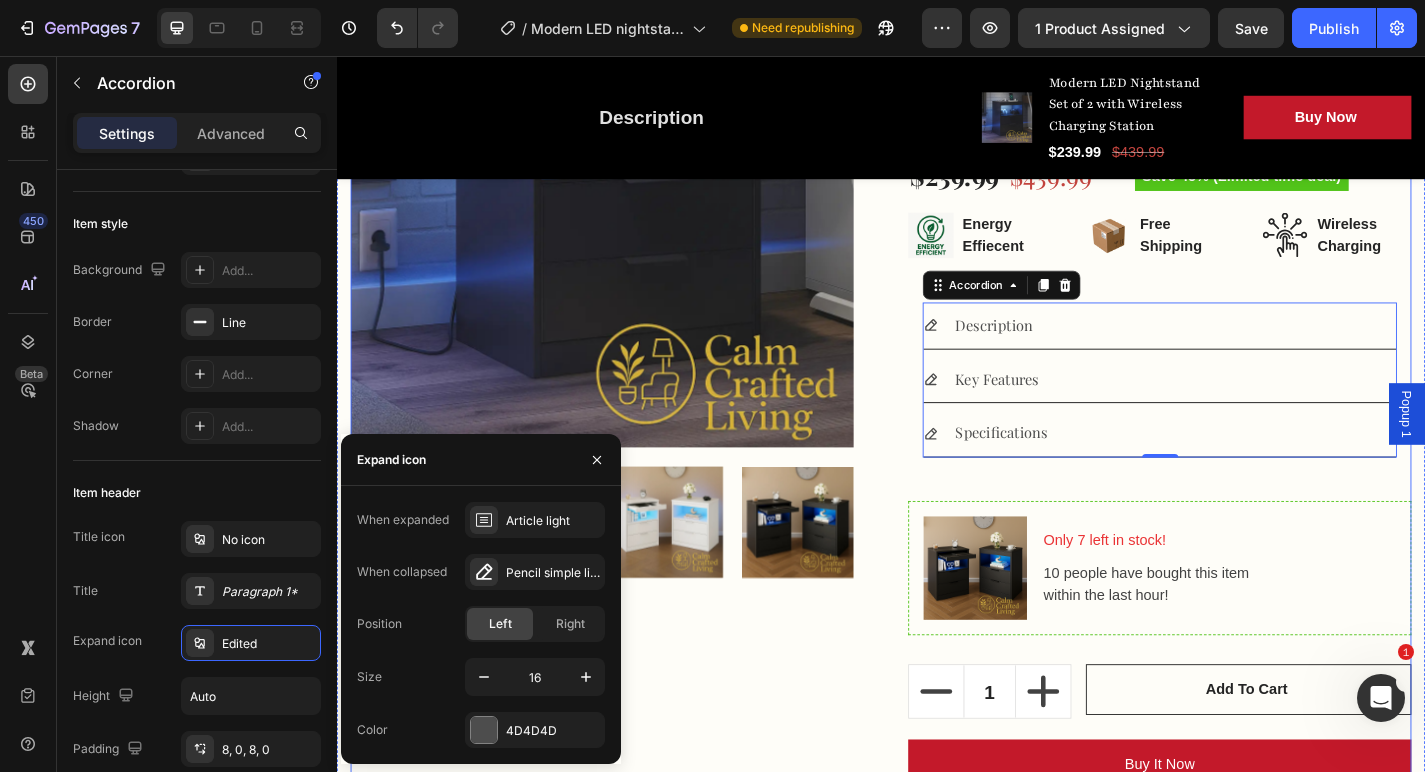 click on "Product Images" at bounding box center (629, 415) 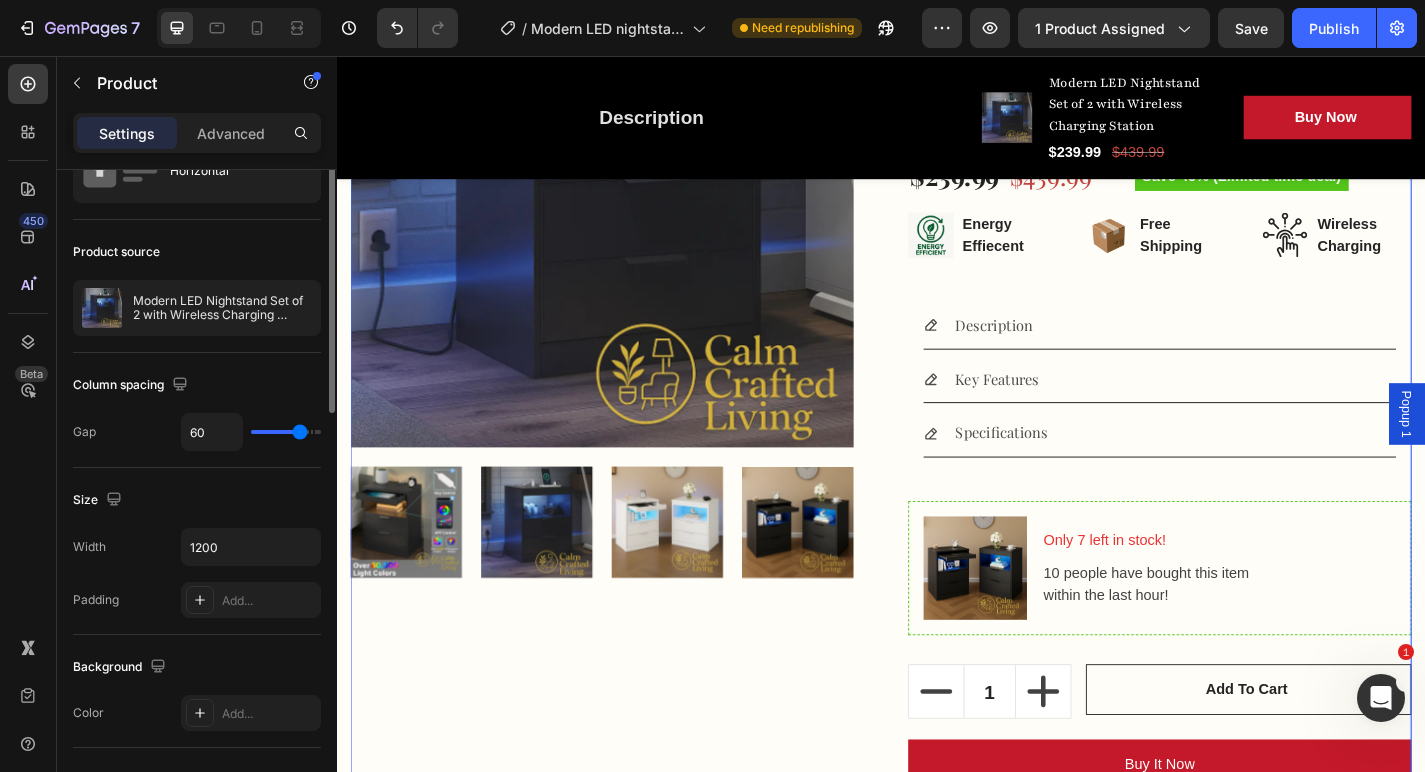 scroll, scrollTop: 0, scrollLeft: 0, axis: both 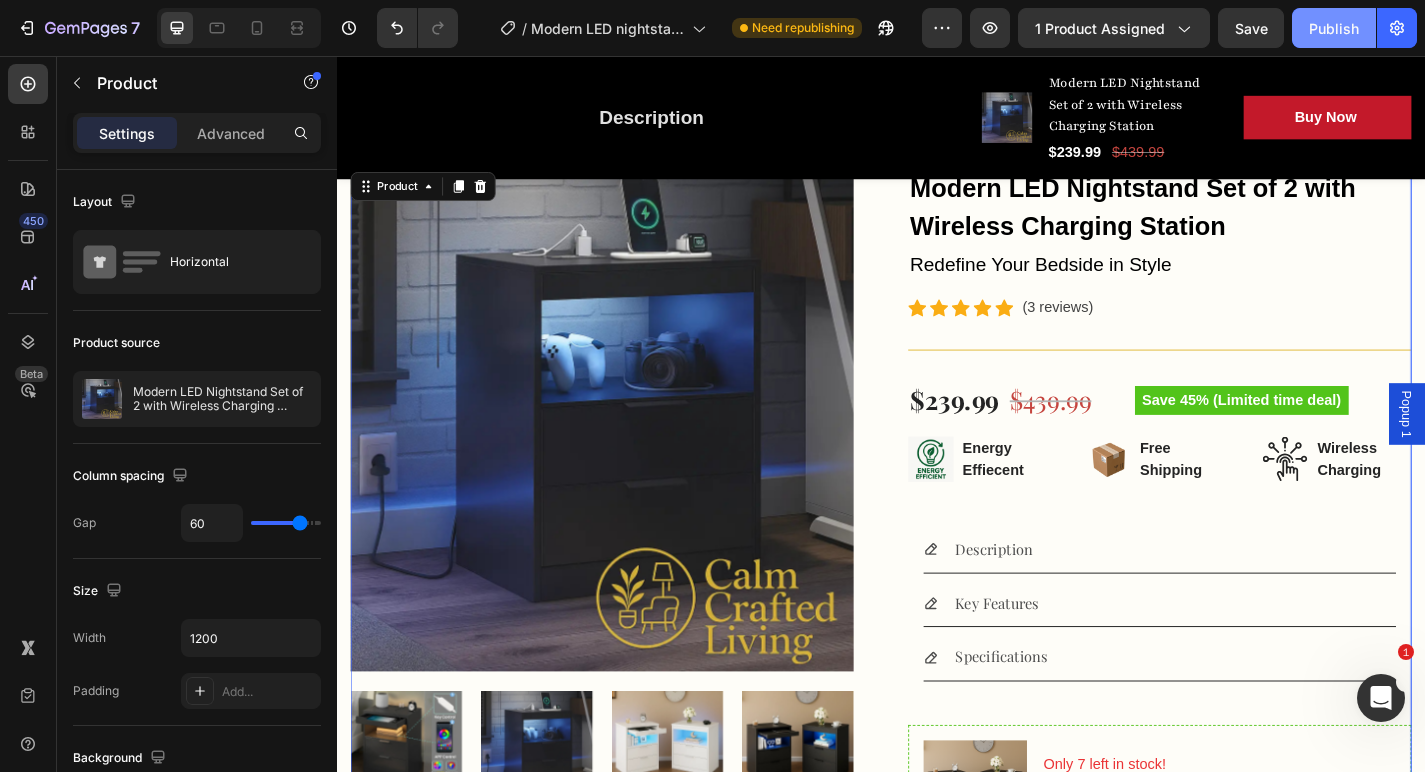 click on "Publish" at bounding box center [1334, 28] 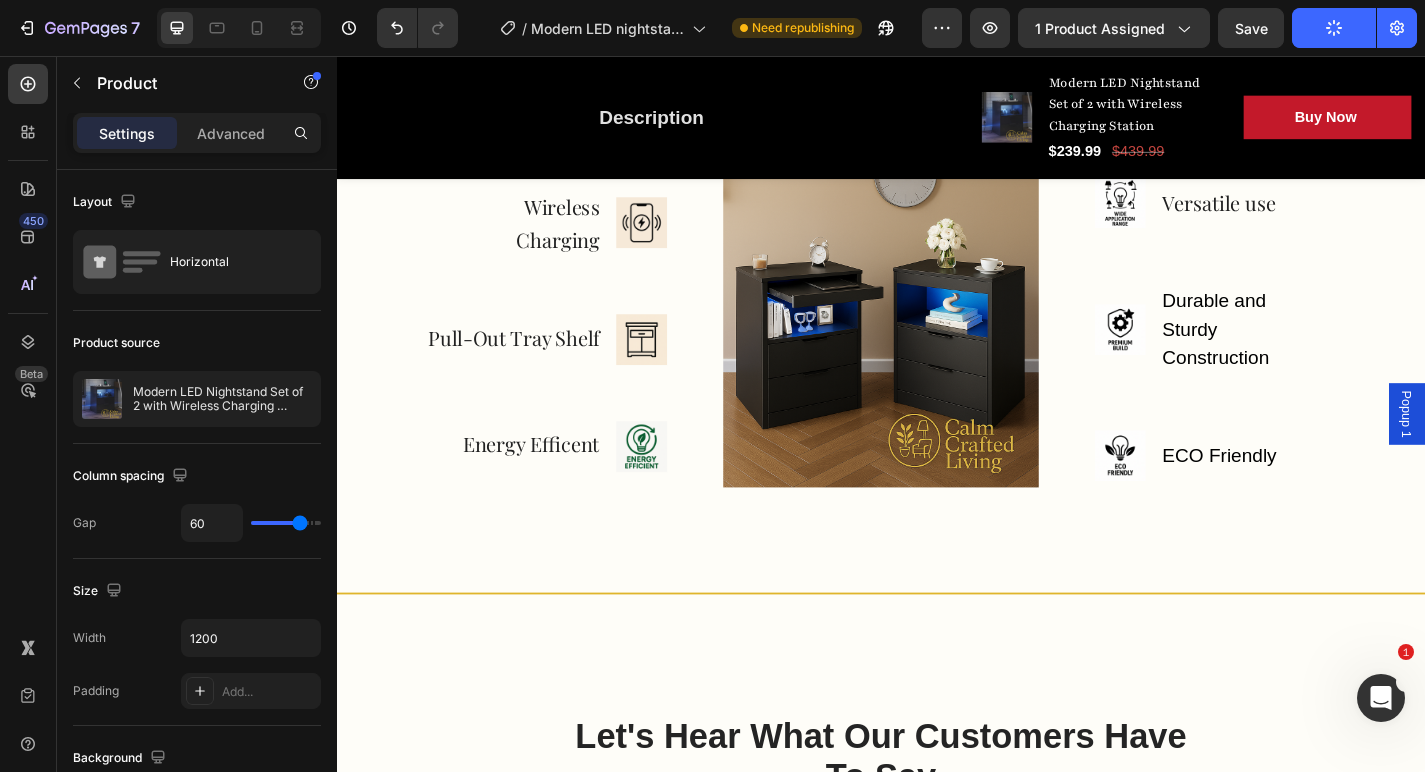 scroll, scrollTop: 3251, scrollLeft: 0, axis: vertical 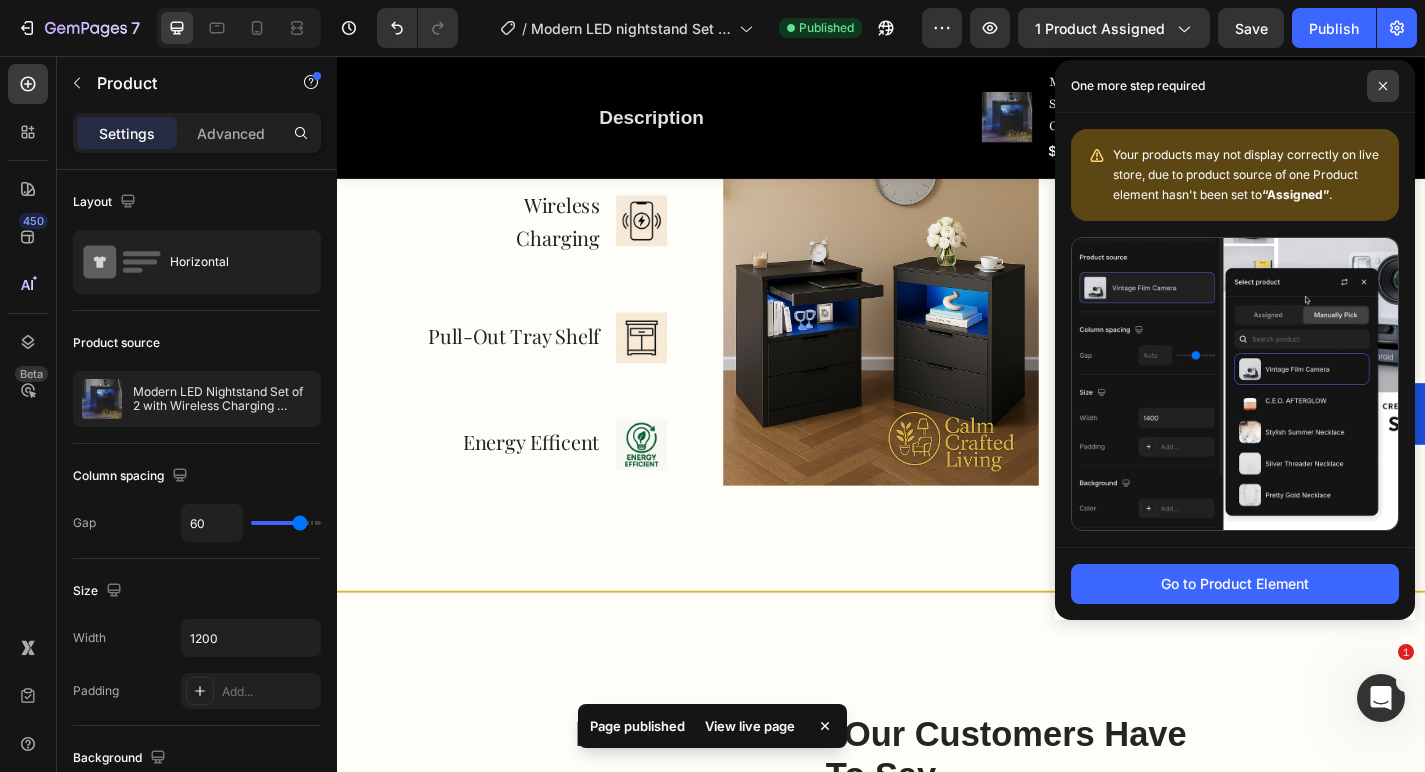 click at bounding box center (1383, 86) 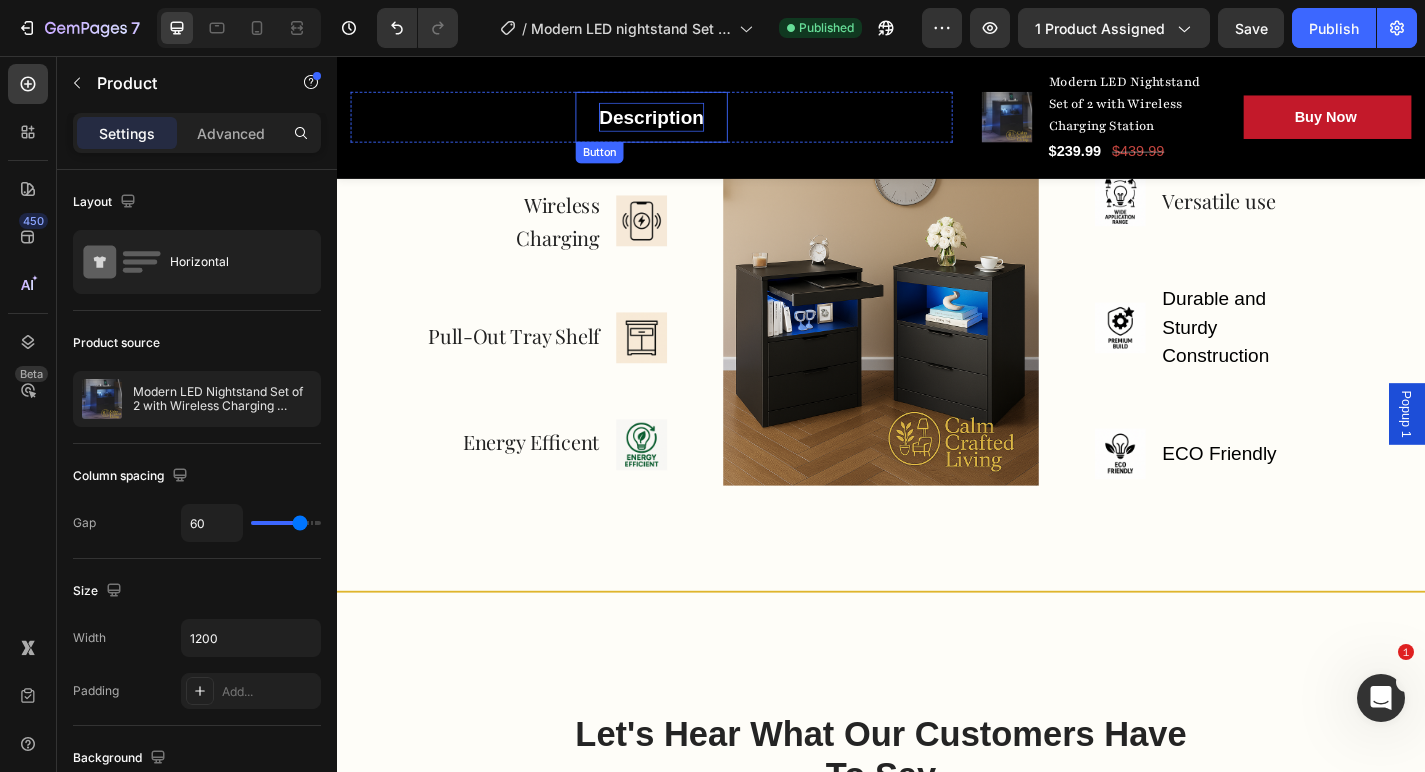 click on "Description" at bounding box center (684, 124) 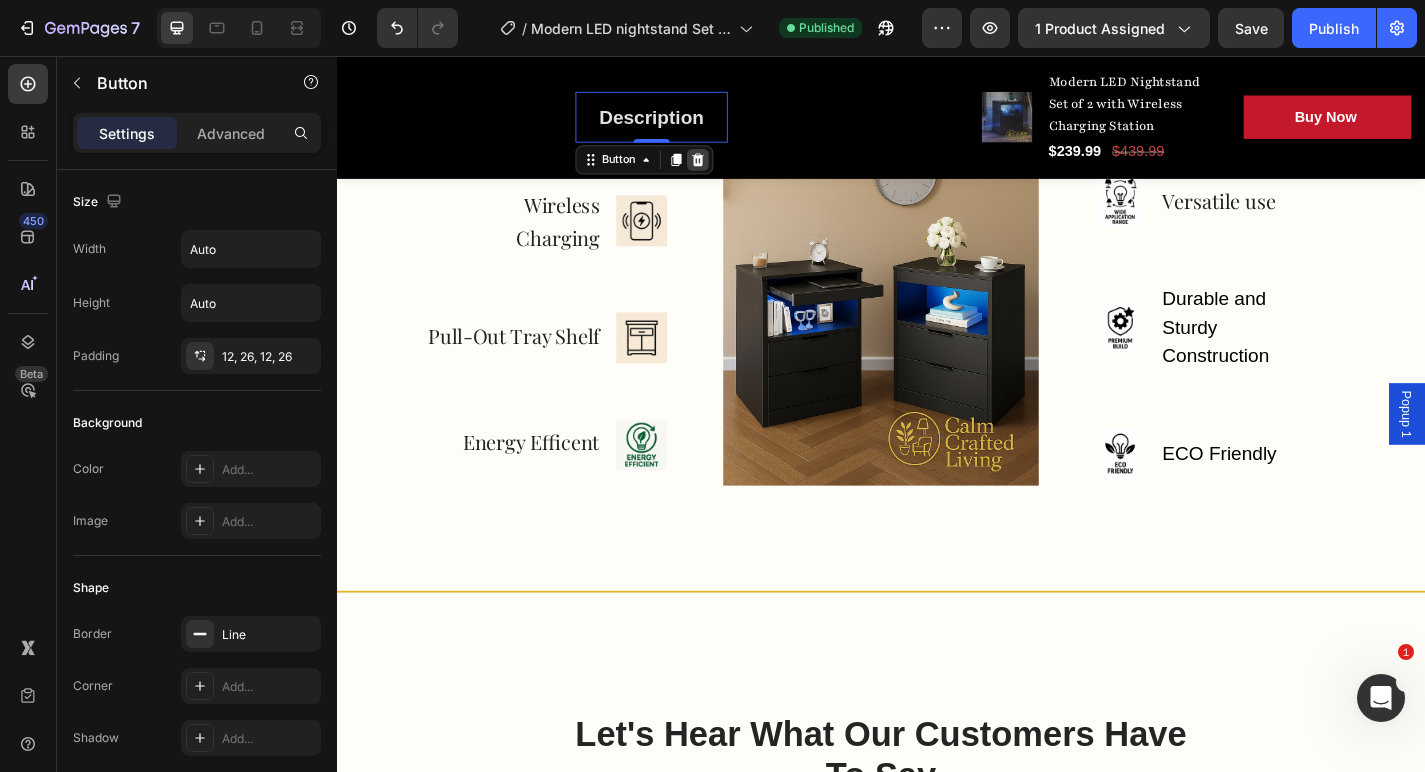 click at bounding box center [735, 171] 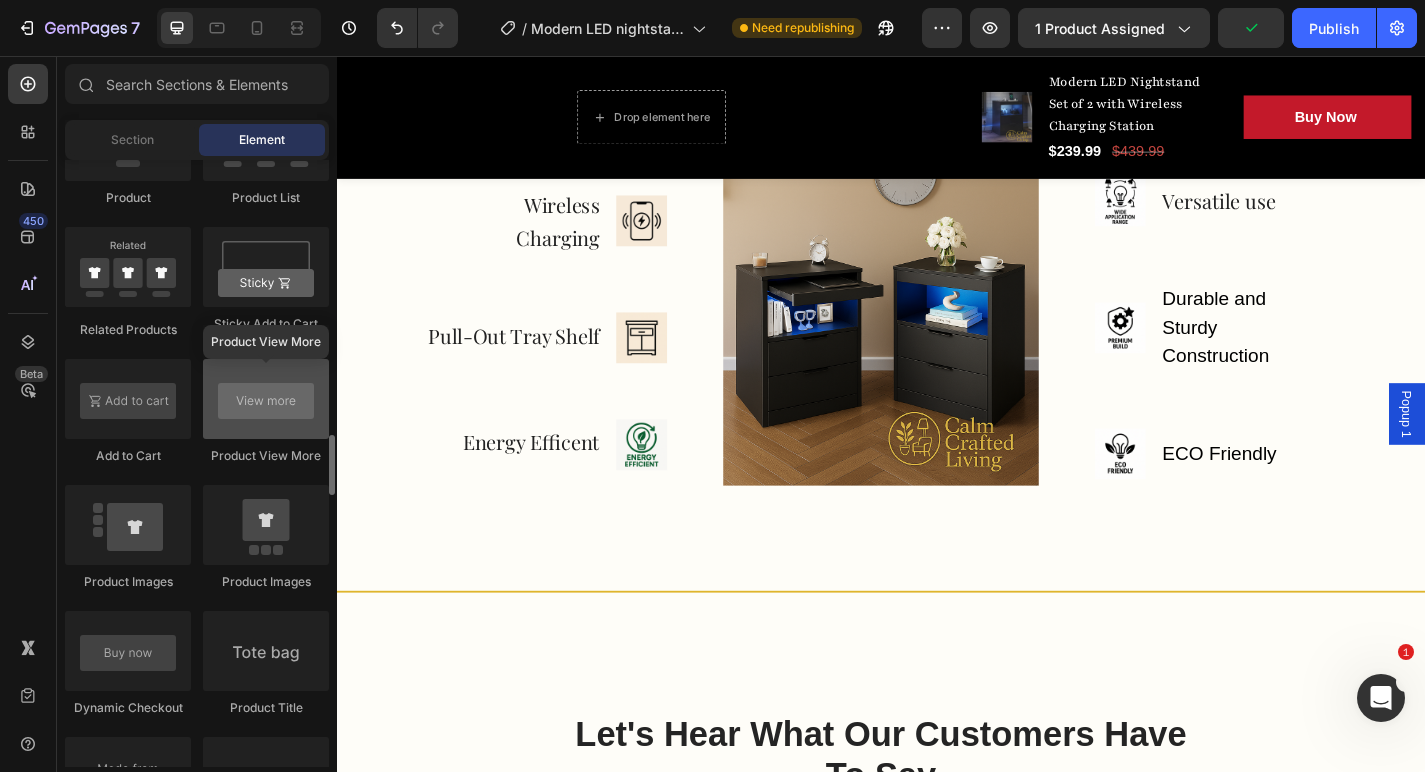 scroll, scrollTop: 2773, scrollLeft: 0, axis: vertical 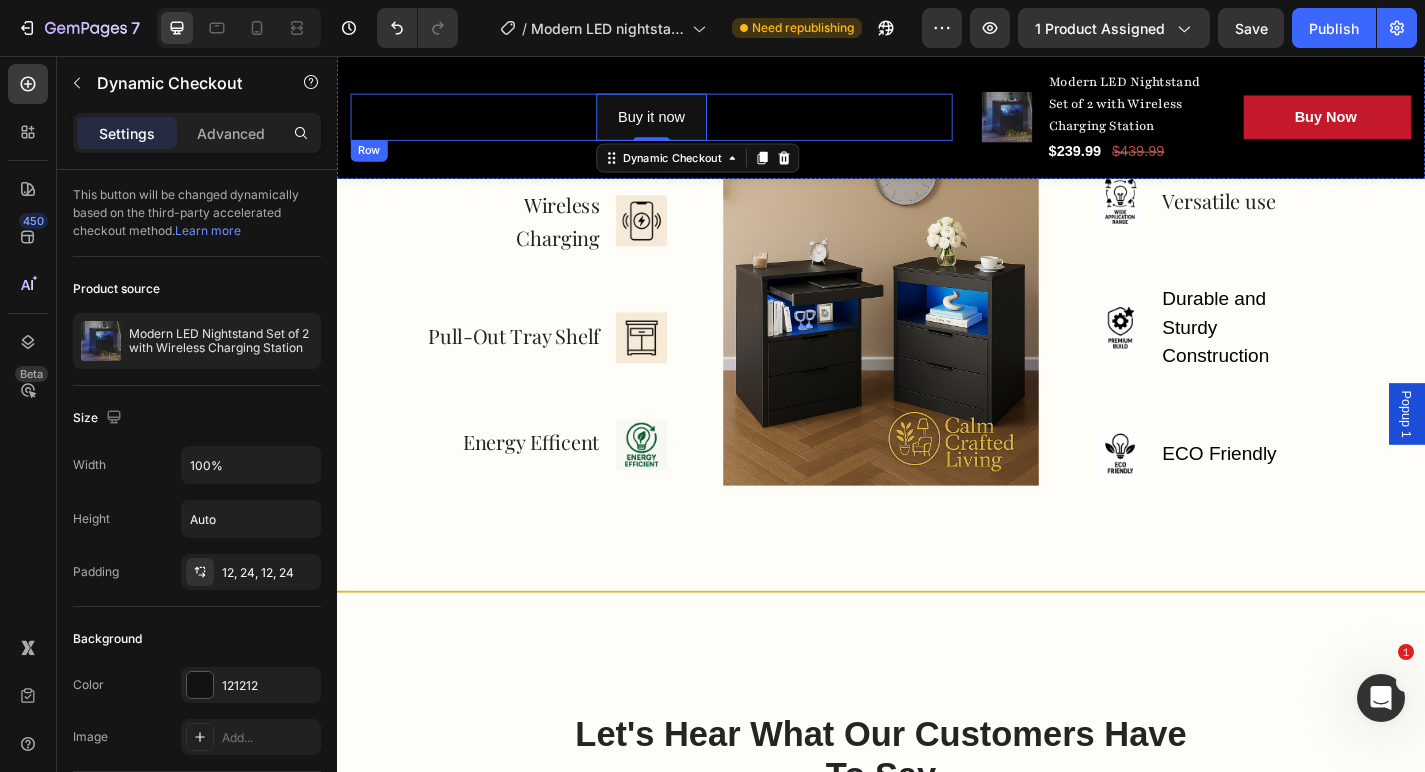 click on "Buy it now Dynamic Checkout   0 Row" at bounding box center (684, 124) 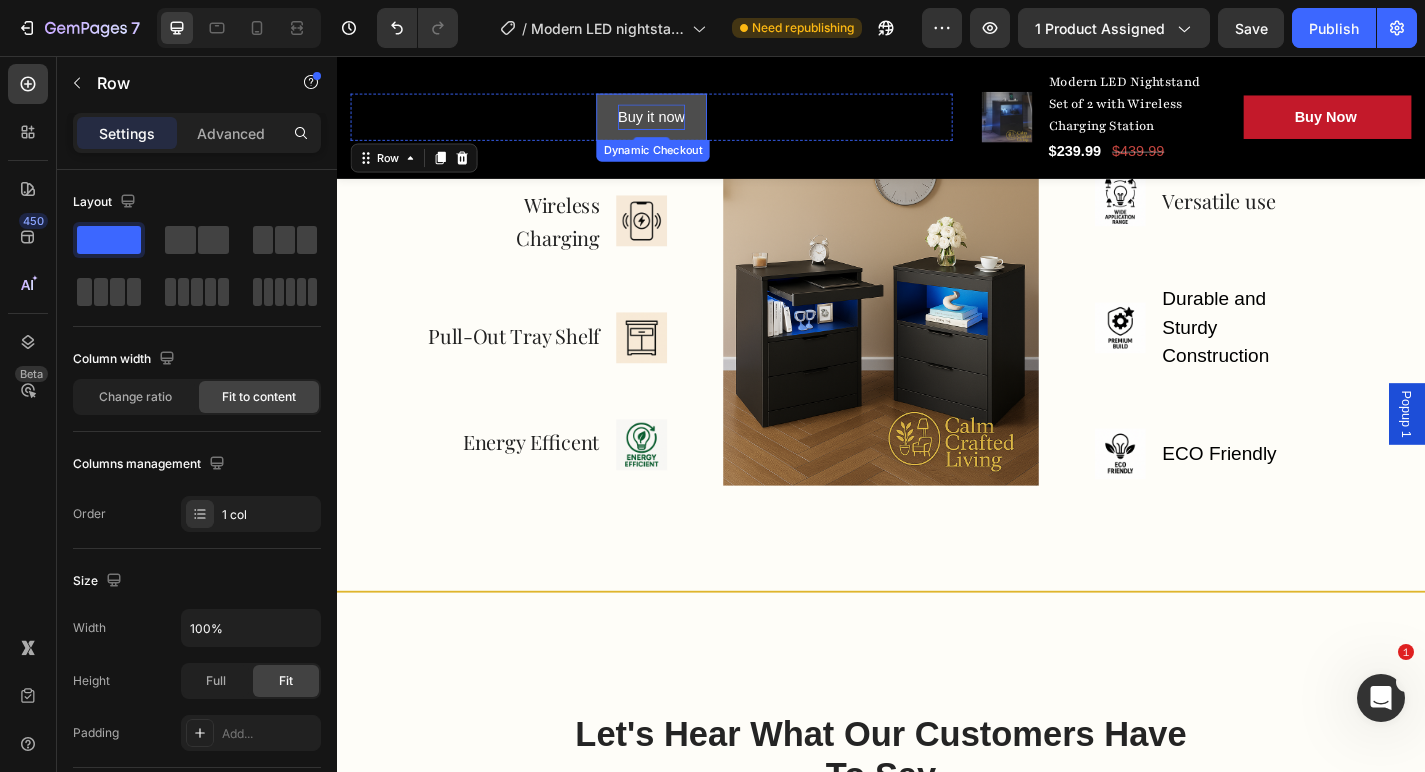 click on "Buy it now" at bounding box center (684, 124) 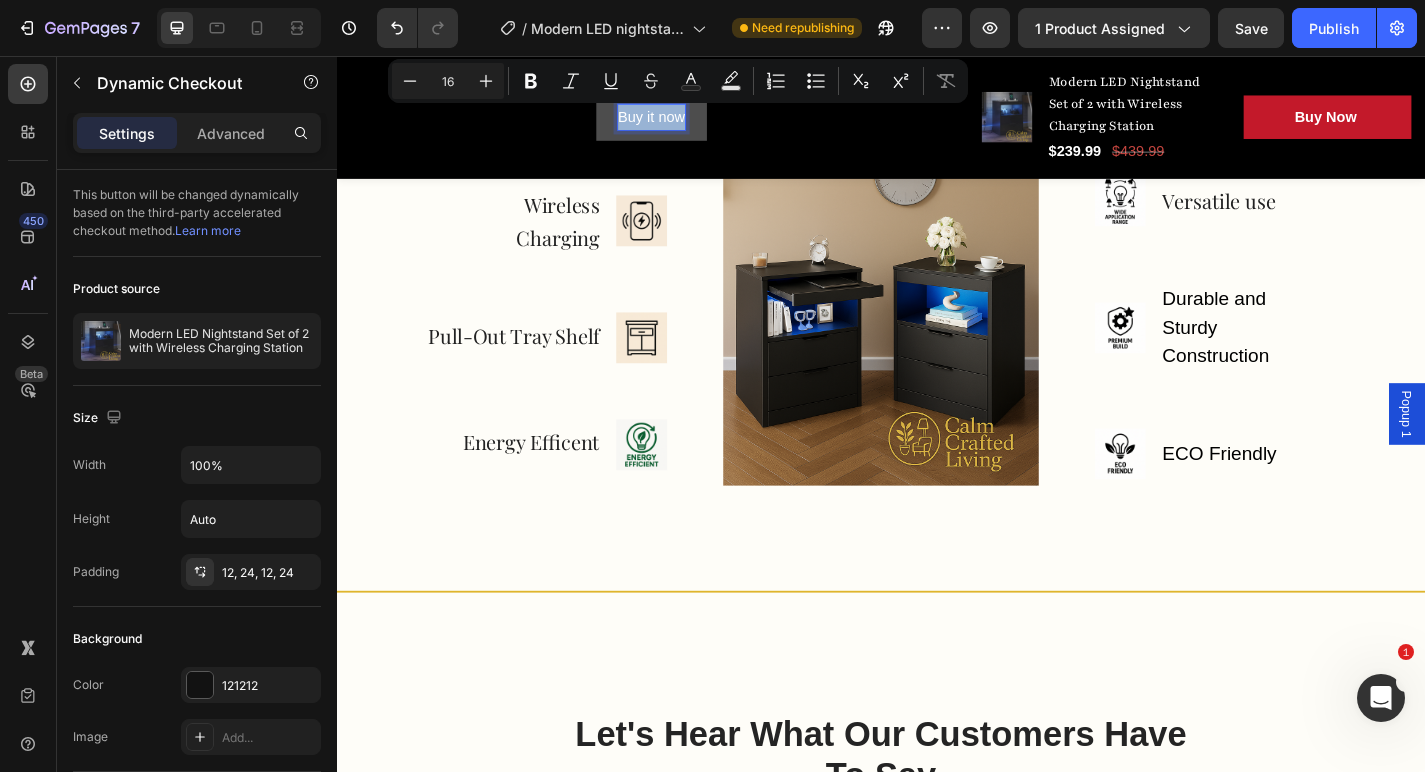 drag, startPoint x: 650, startPoint y: 122, endPoint x: 742, endPoint y: 114, distance: 92.34717 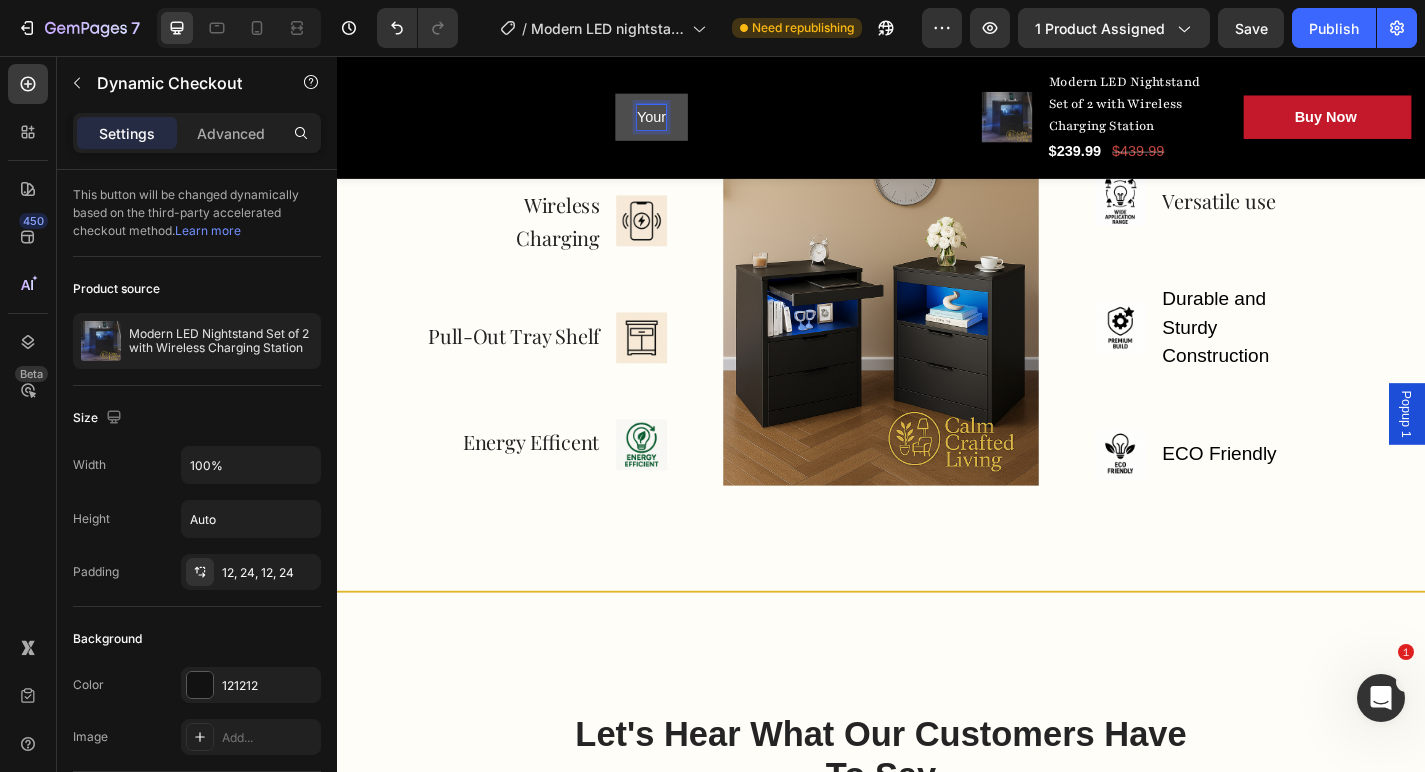 click on "Your" at bounding box center (684, 124) 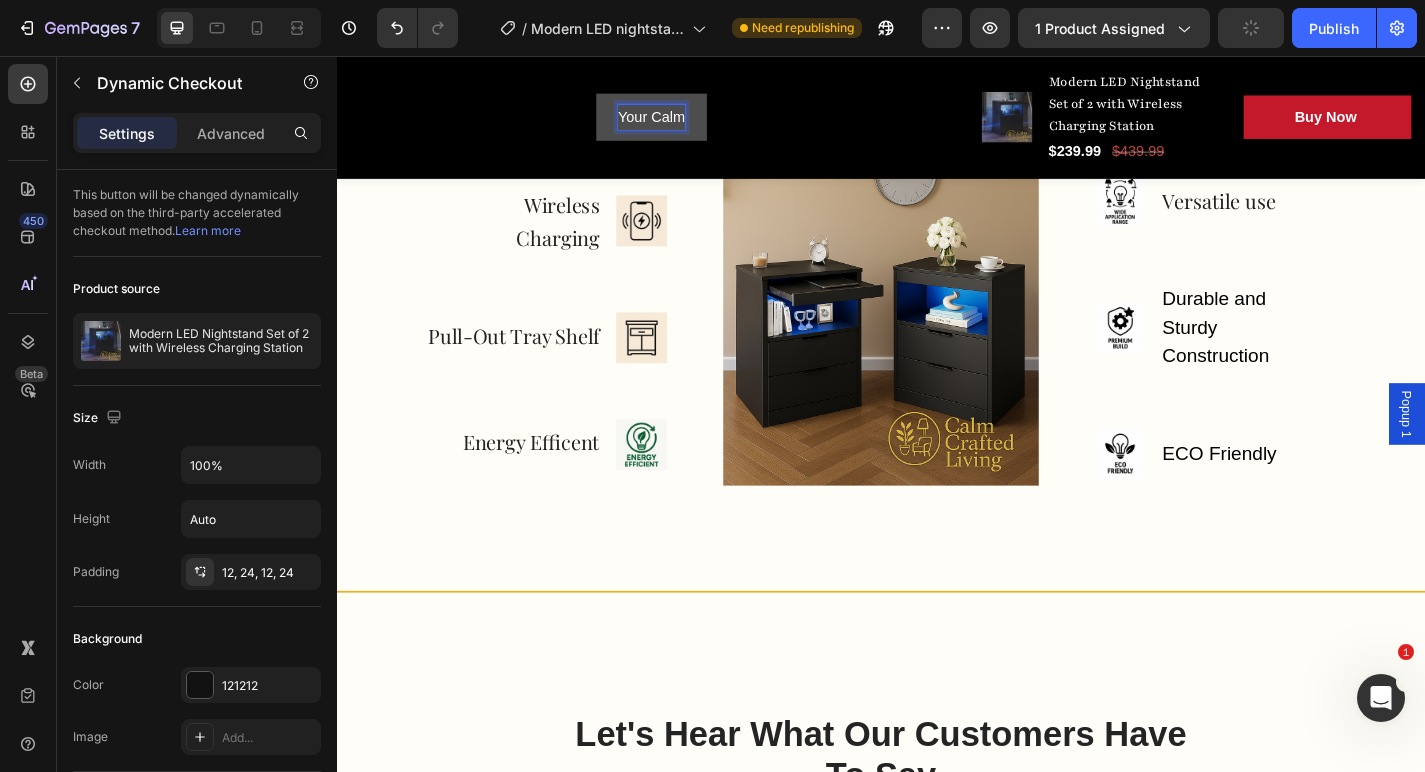 click on "Your Calm" at bounding box center [684, 124] 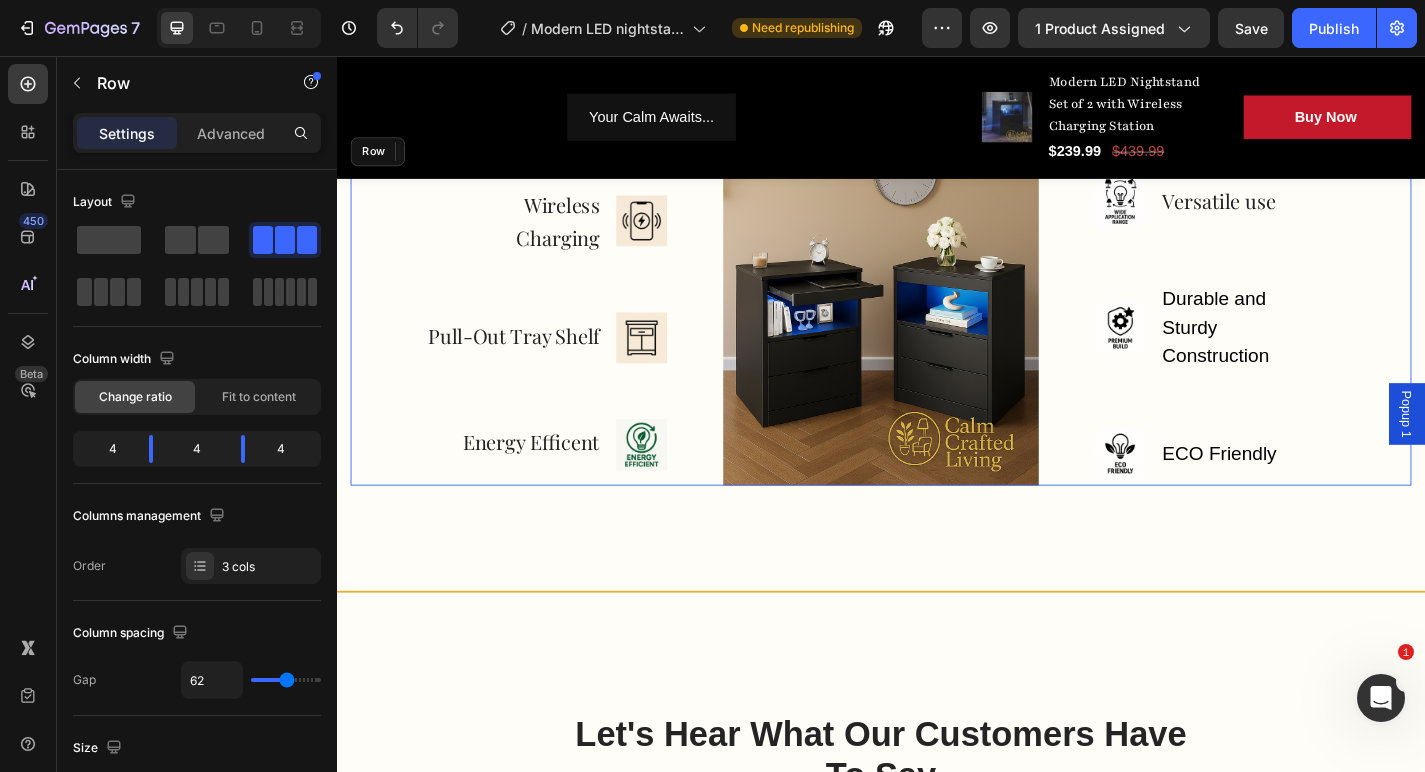 click on "Wireless Charging  Text block Image Row Pull-Out Tray Shelf Text Block Image Row Energy Efficent Text block Image Row Image Image Versatile use Text block Row Image Durable and Sturdy Construction Text block Row Image ECO Friendly Text block Row Row" at bounding box center [937, 355] 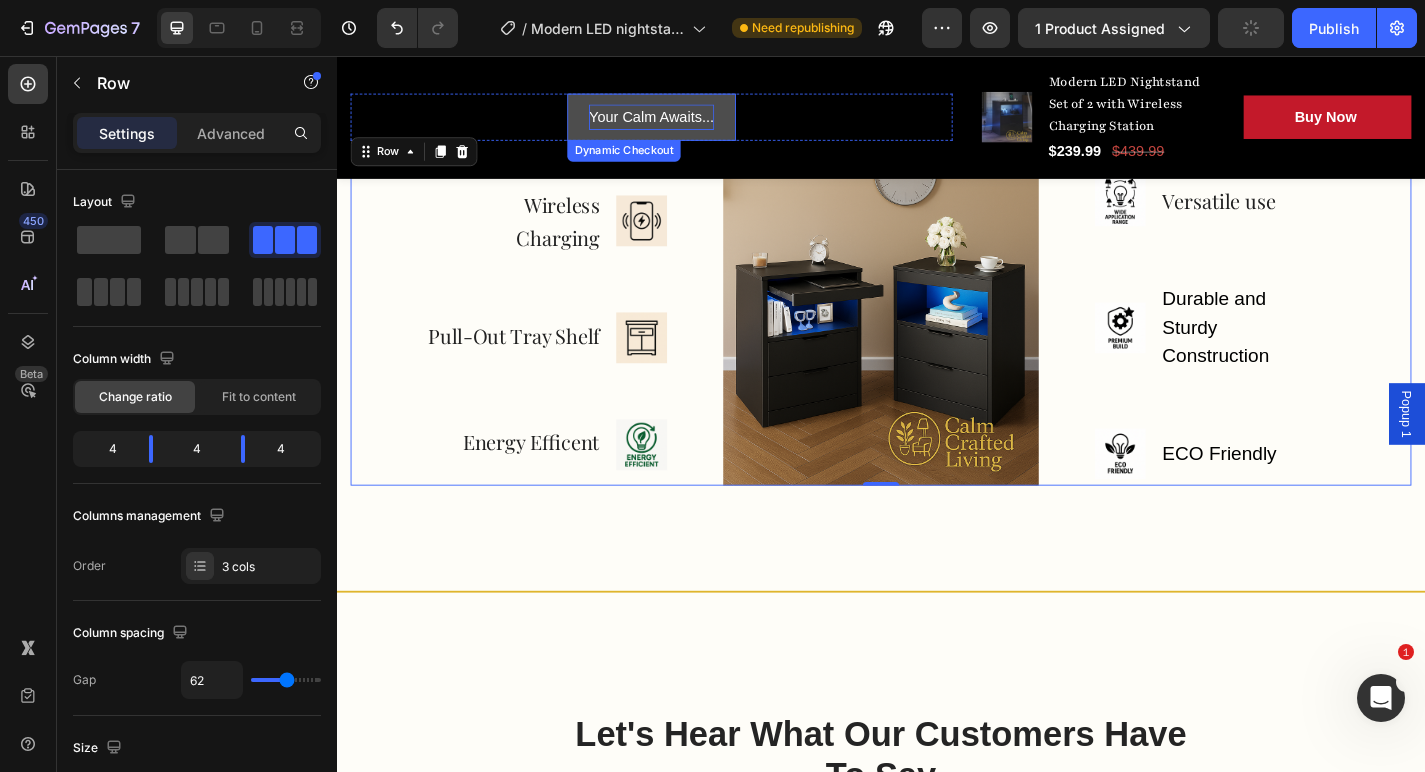 click on "Your Calm Awaits..." at bounding box center (684, 124) 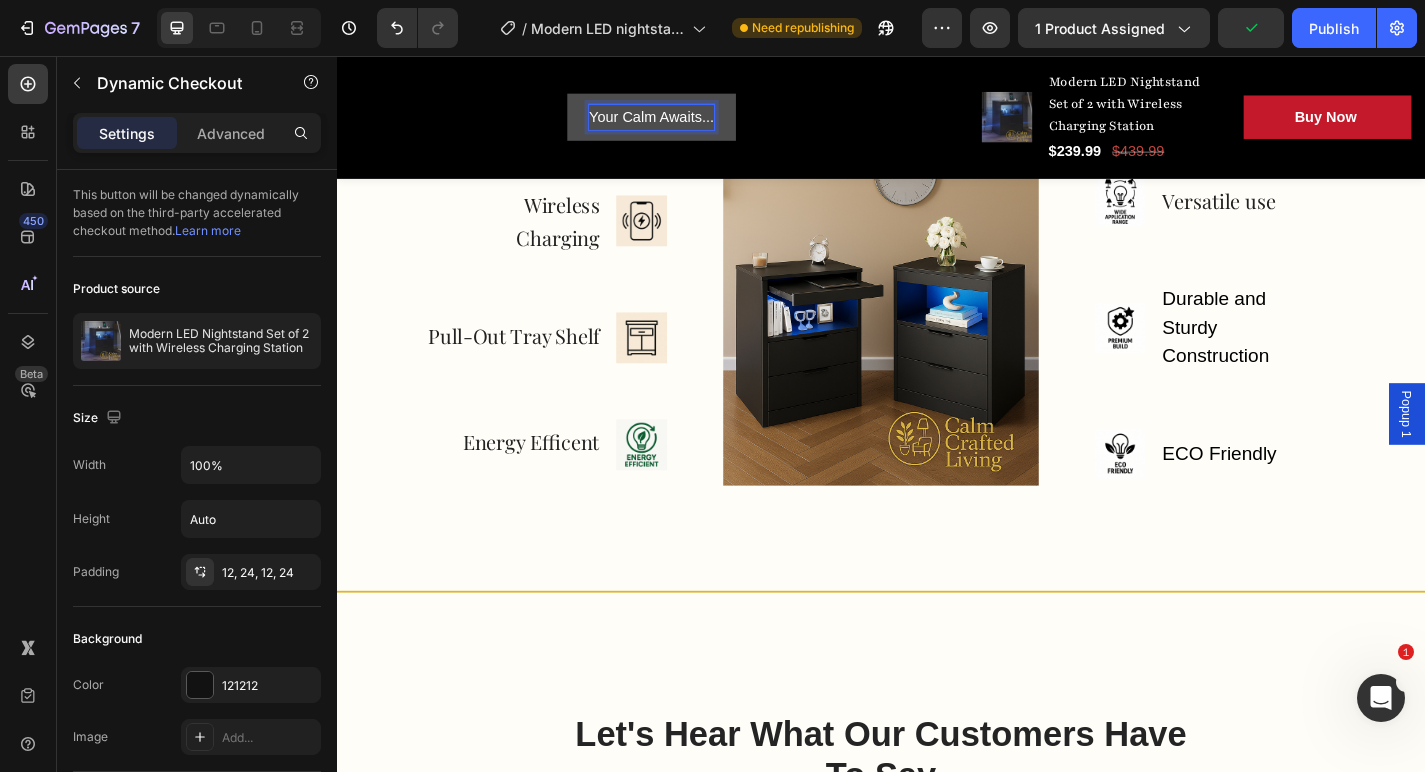 click on "Your Calm Awaits..." at bounding box center [684, 124] 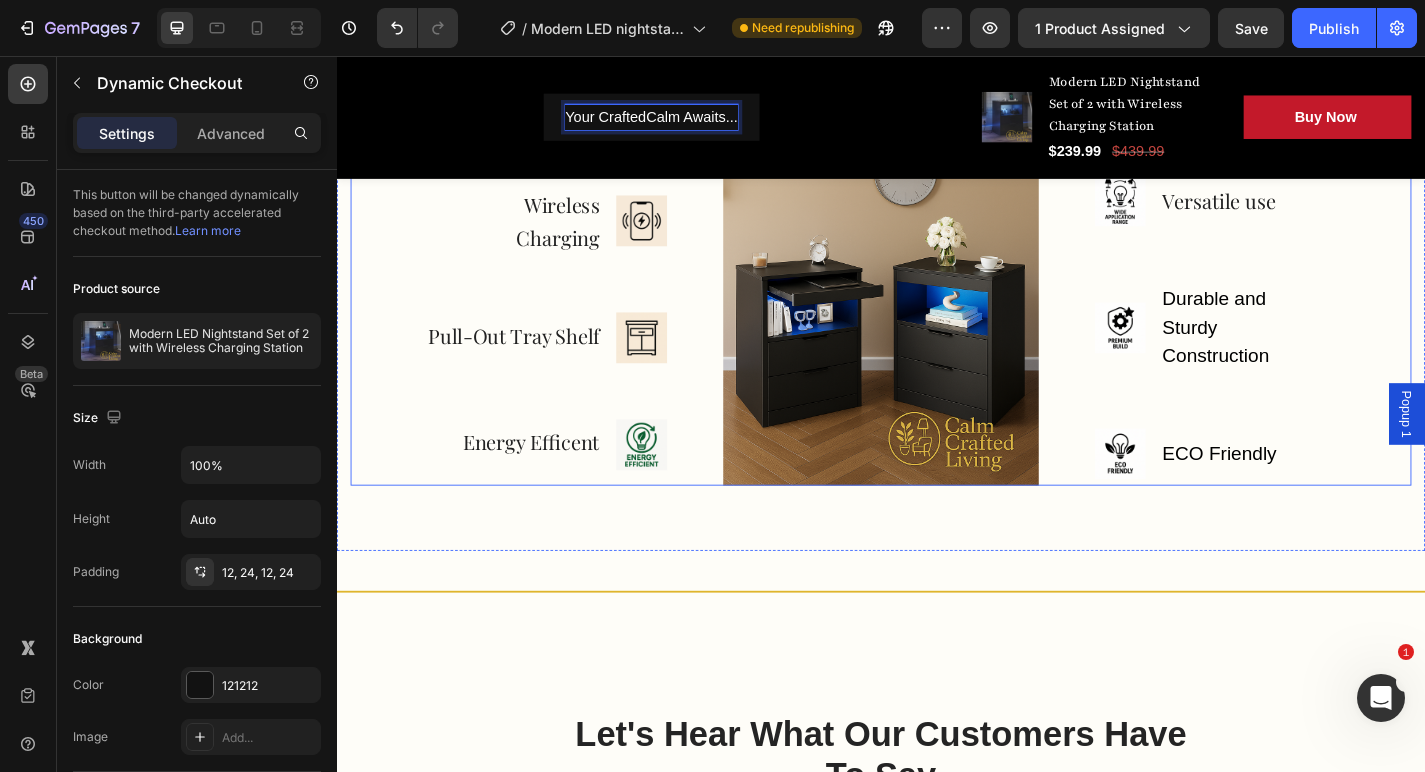 click on "Your CraftedCalm Awaits..." at bounding box center [684, 124] 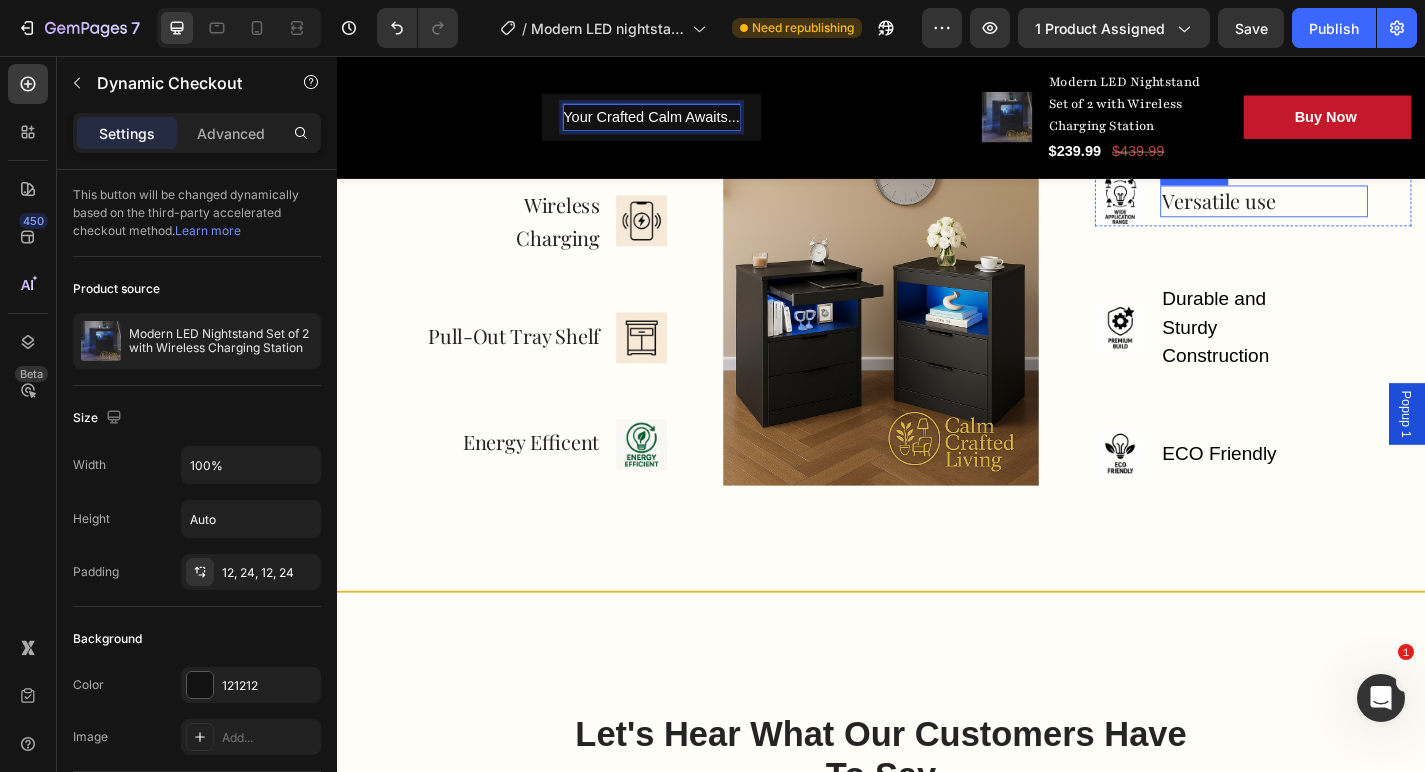 click on "Versatile use" at bounding box center [1309, 217] 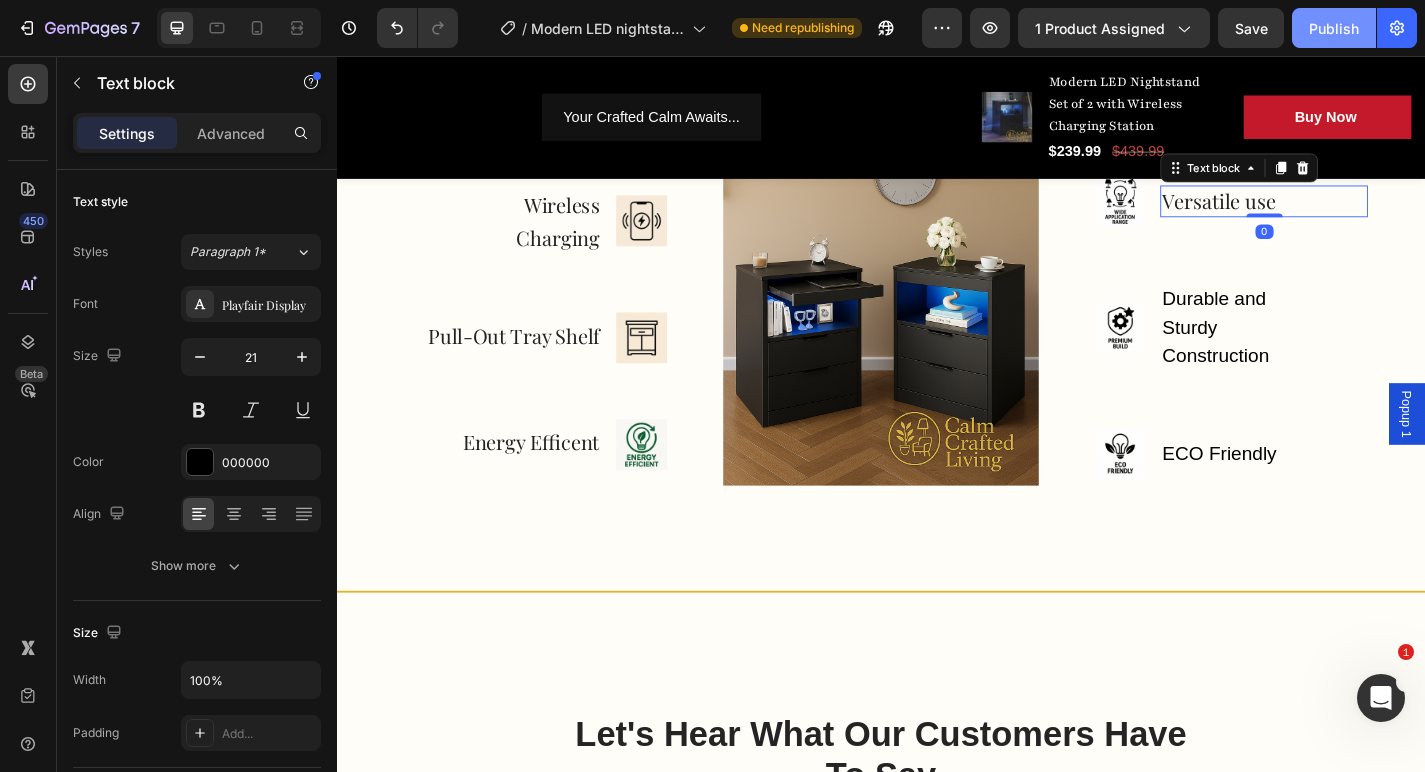 click on "Publish" at bounding box center [1334, 28] 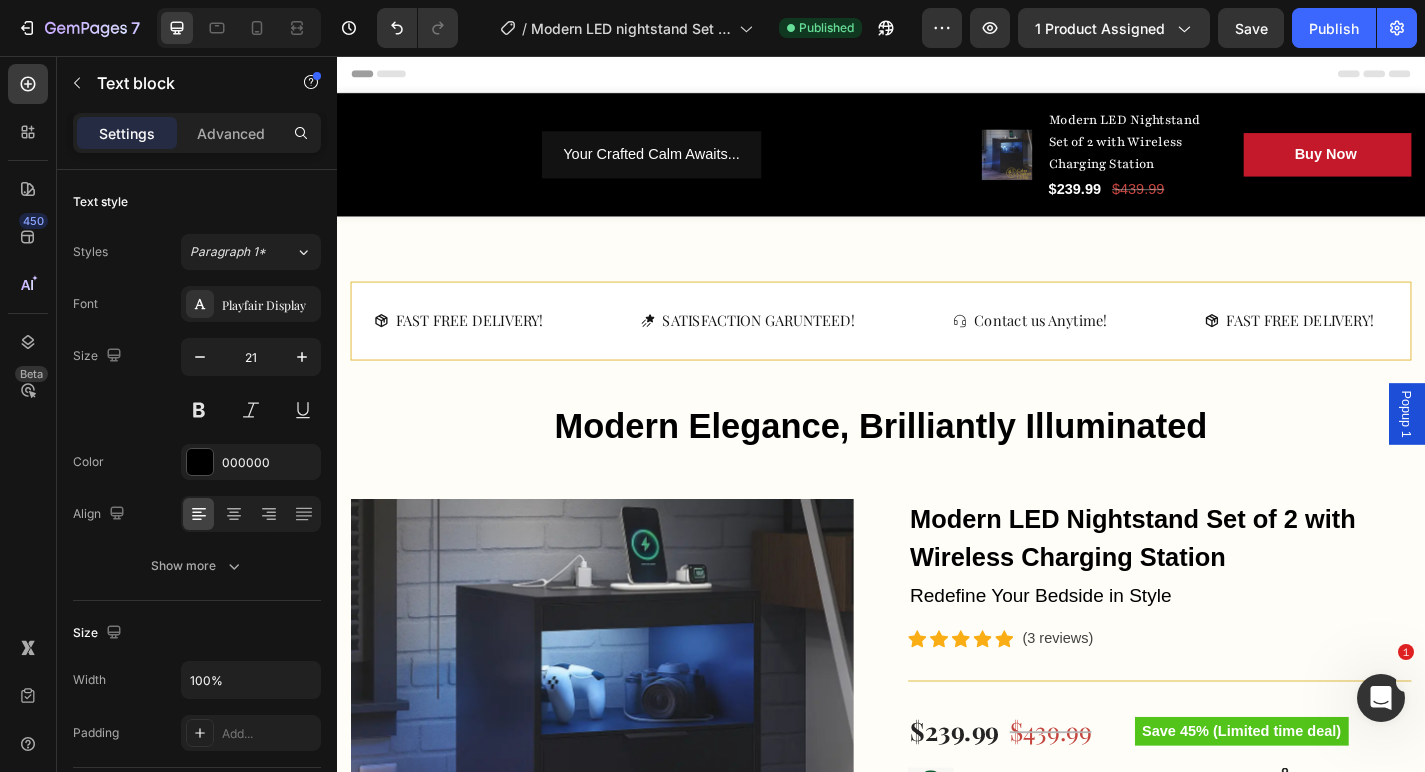scroll, scrollTop: 0, scrollLeft: 0, axis: both 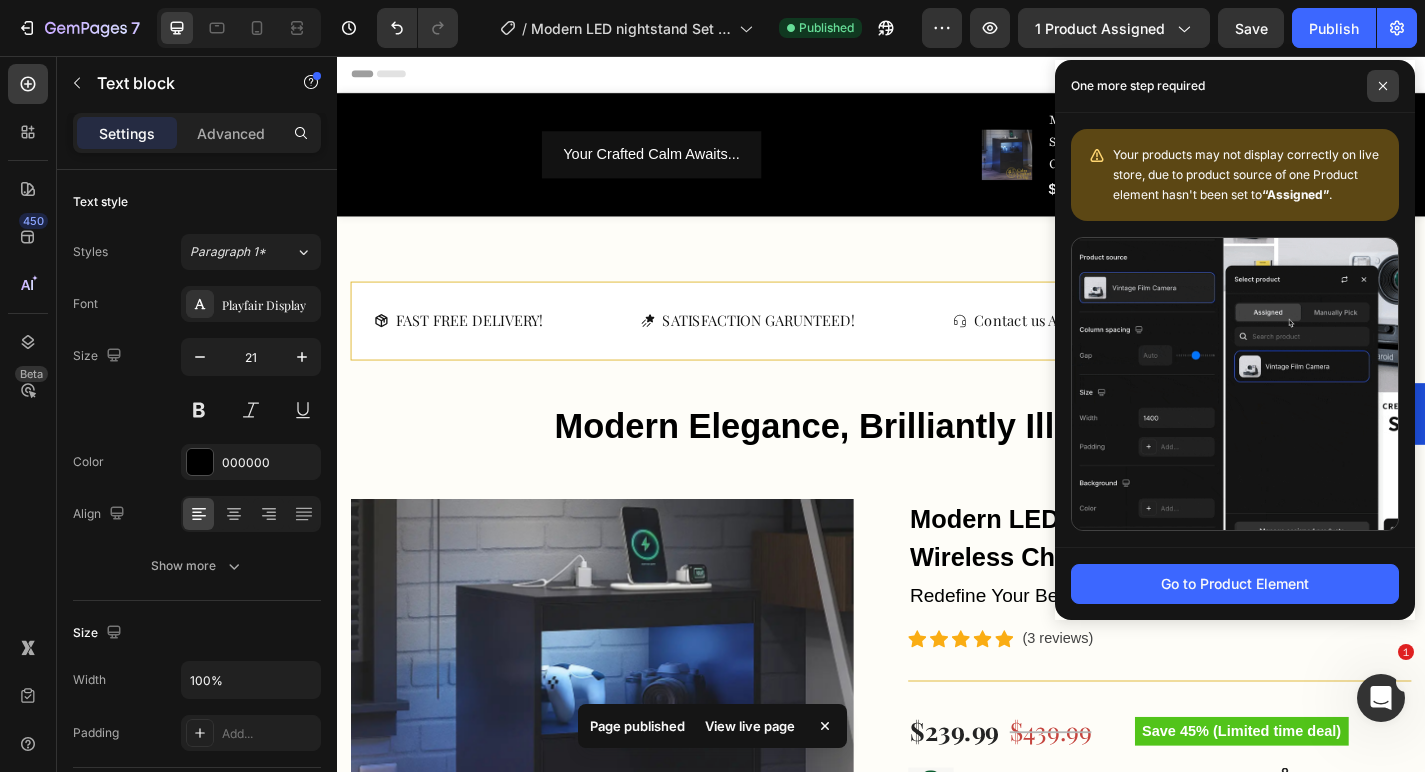click at bounding box center (1383, 86) 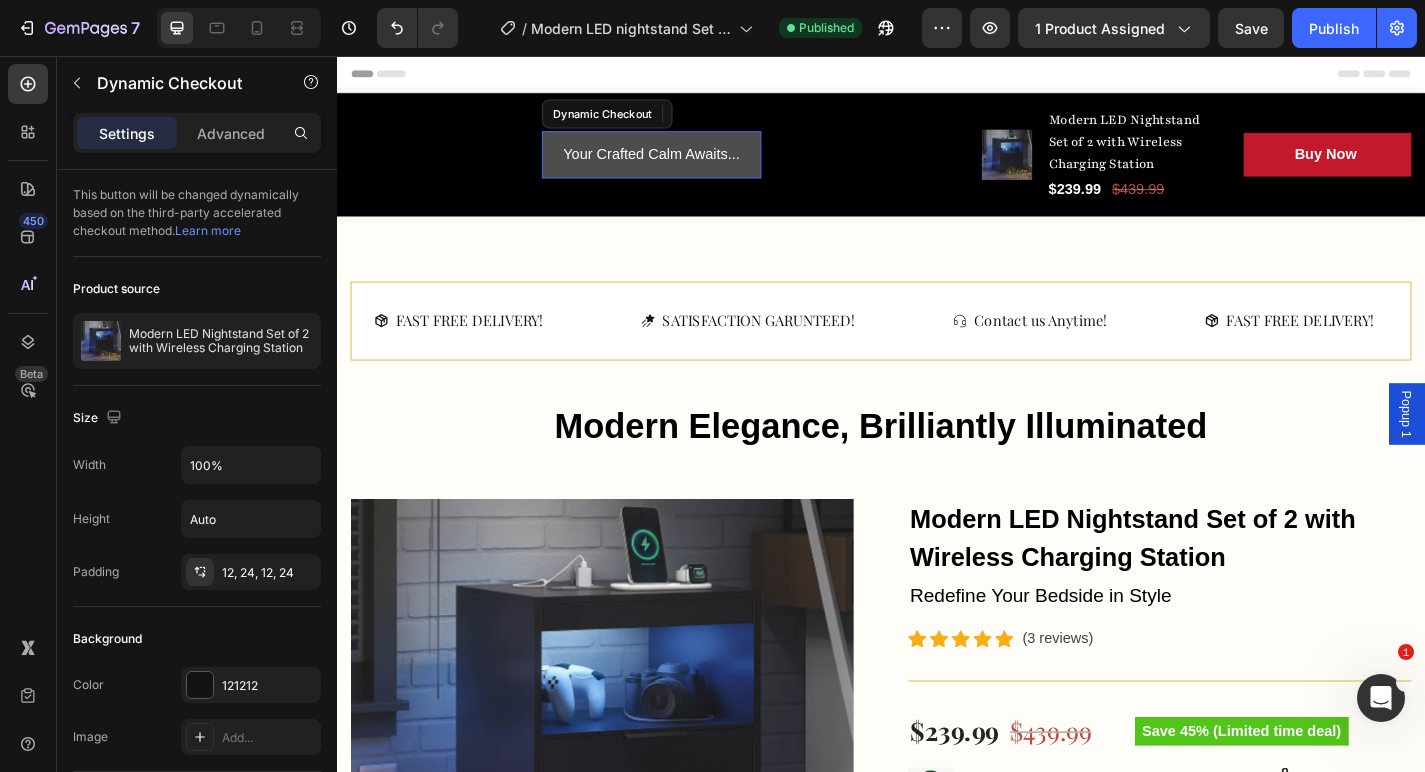 click on "Your Crafted Calm Awaits..." at bounding box center [684, 165] 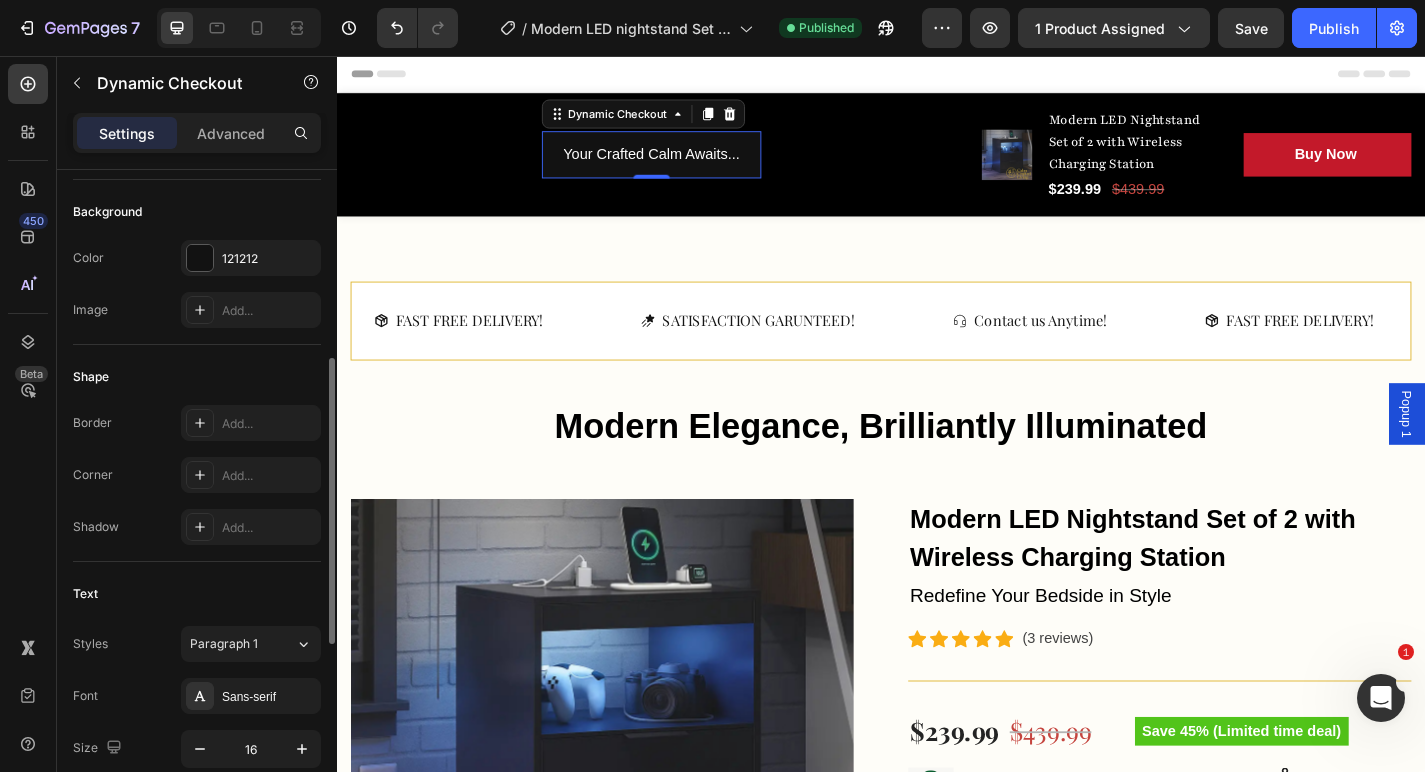 scroll, scrollTop: 429, scrollLeft: 0, axis: vertical 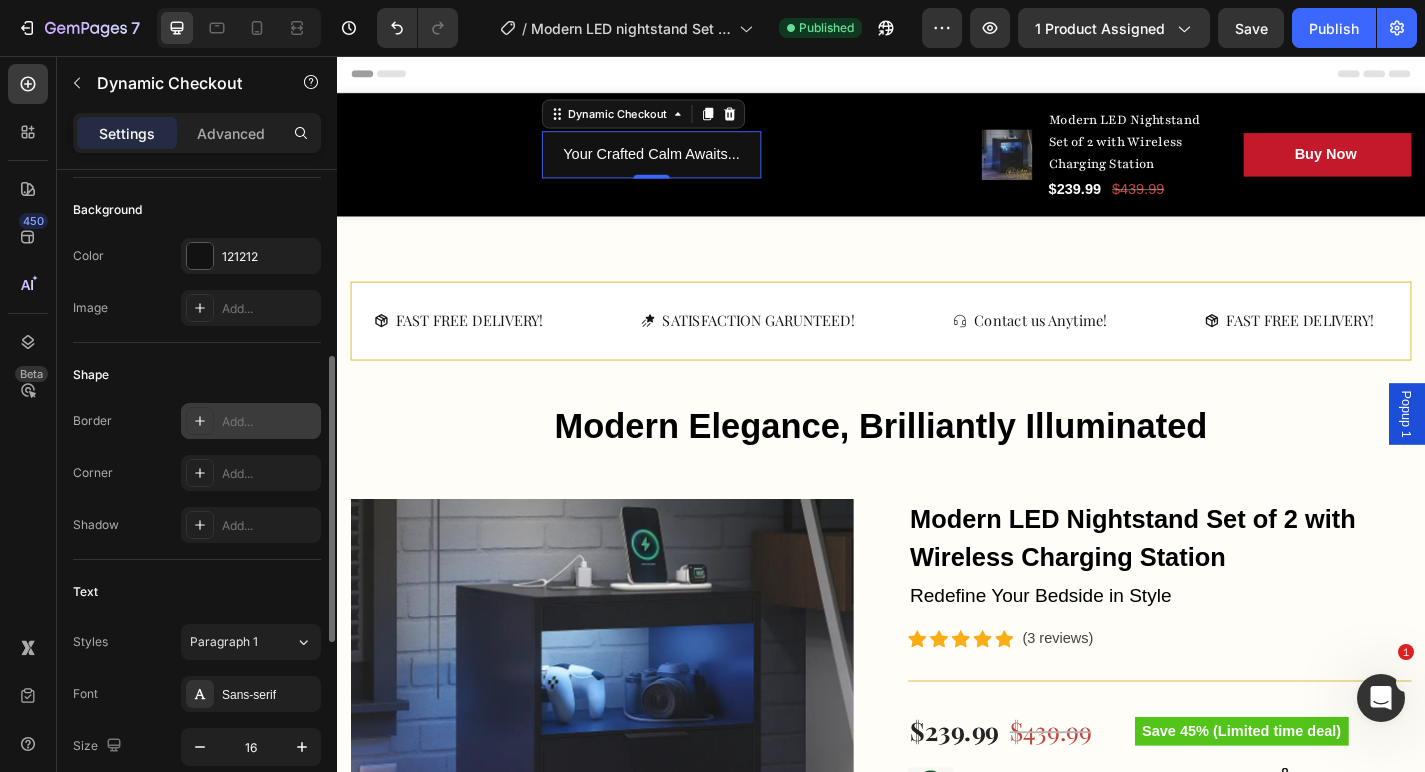 click on "Add..." at bounding box center [269, 422] 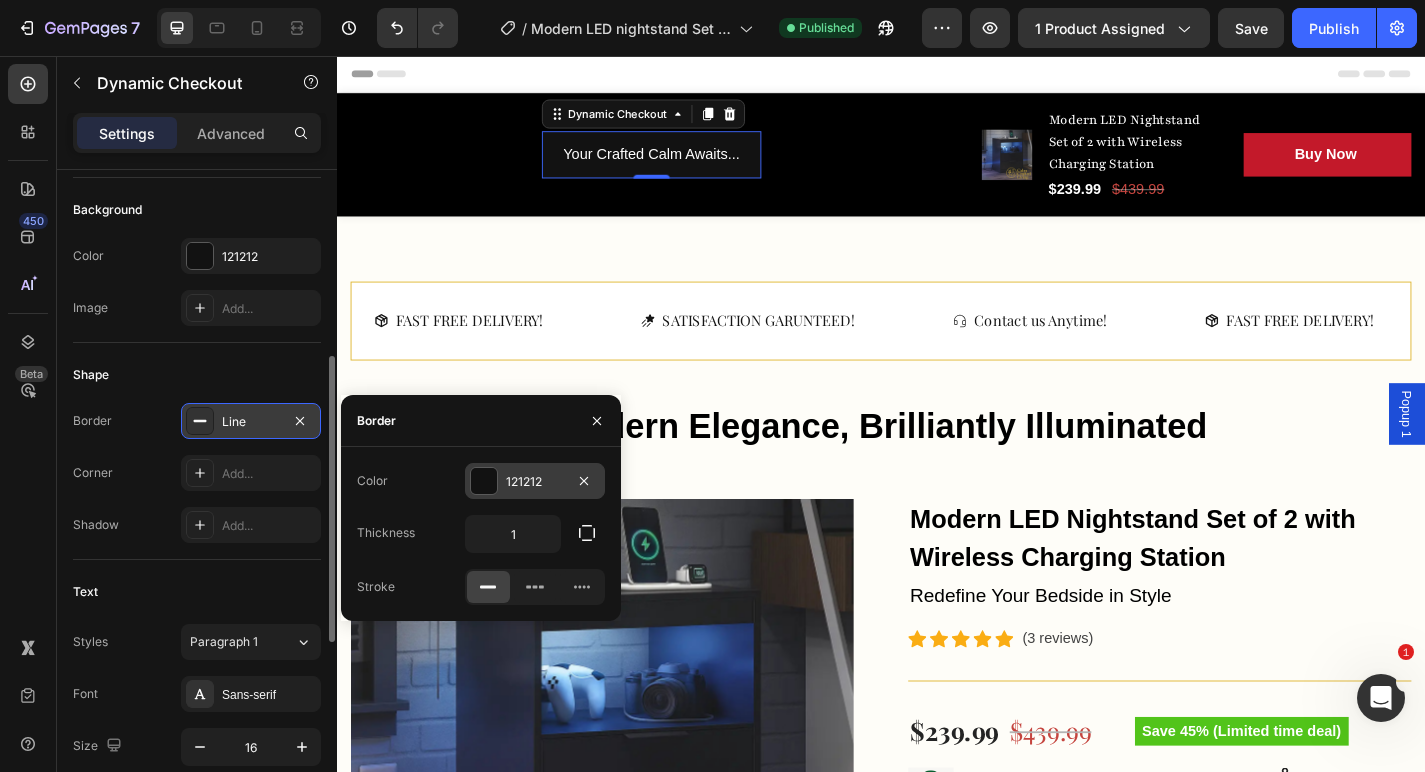 click at bounding box center (484, 481) 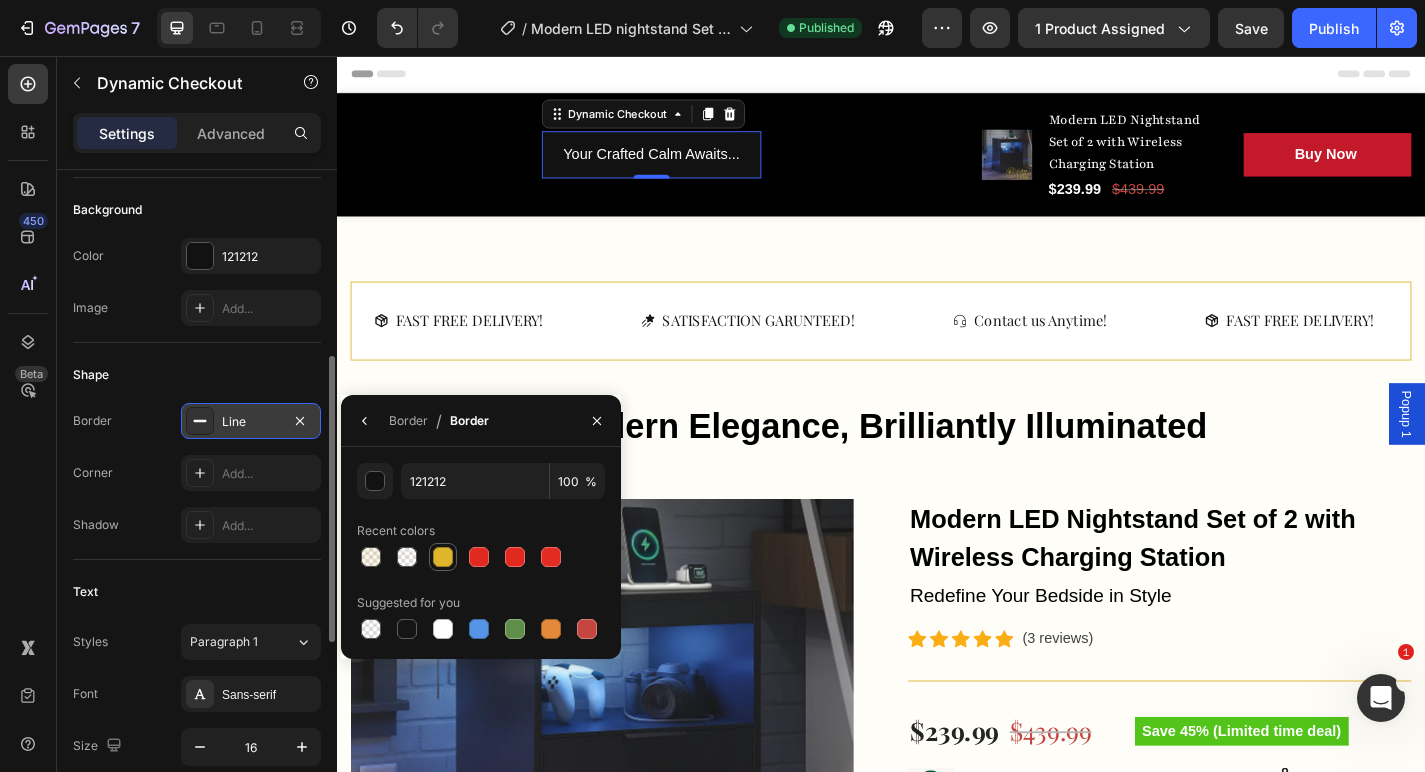 click at bounding box center [443, 557] 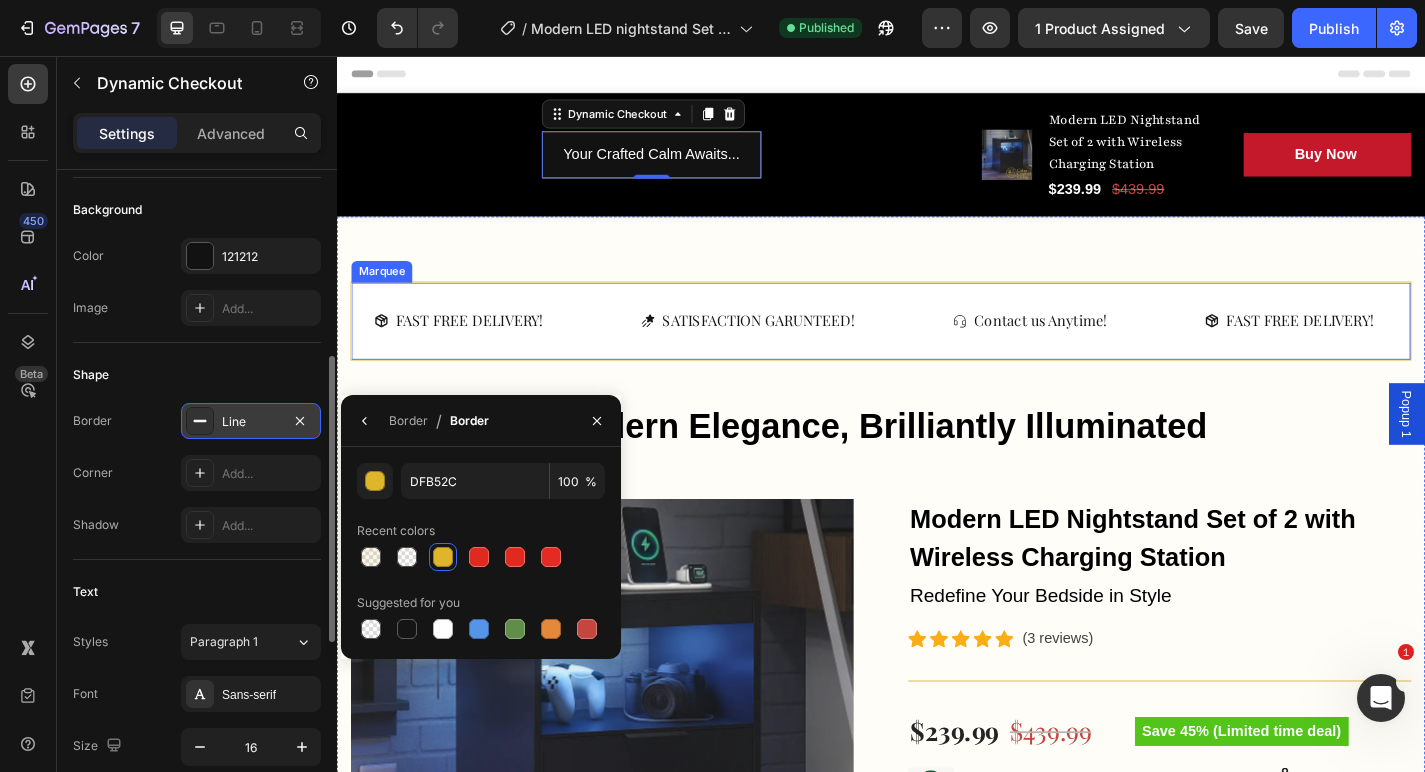 click on "FAST FREE DELIVERY! Button
SATISFACTION GARUNTEED! Button
Contact us Anytime! Button
FAST FREE DELIVERY! Button
SATISFACTION GARUNTEED! Button
Contact us Anytime! Button
FAST FREE DELIVERY! Button
SATISFACTION GARUNTEED! Button
Contact us Anytime! Button
FAST FREE DELIVERY! Button
SATISFACTION GARUNTEED! Button
Contact us Anytime! Button
FAST FREE DELIVERY! Button
SATISFACTION GARUNTEED! Button
Contact us Anytime! Button
FAST FREE DELIVERY! Button
SATISFACTION GARUNTEED! Button
Contact us Anytime! Button Marquee" at bounding box center [937, 348] 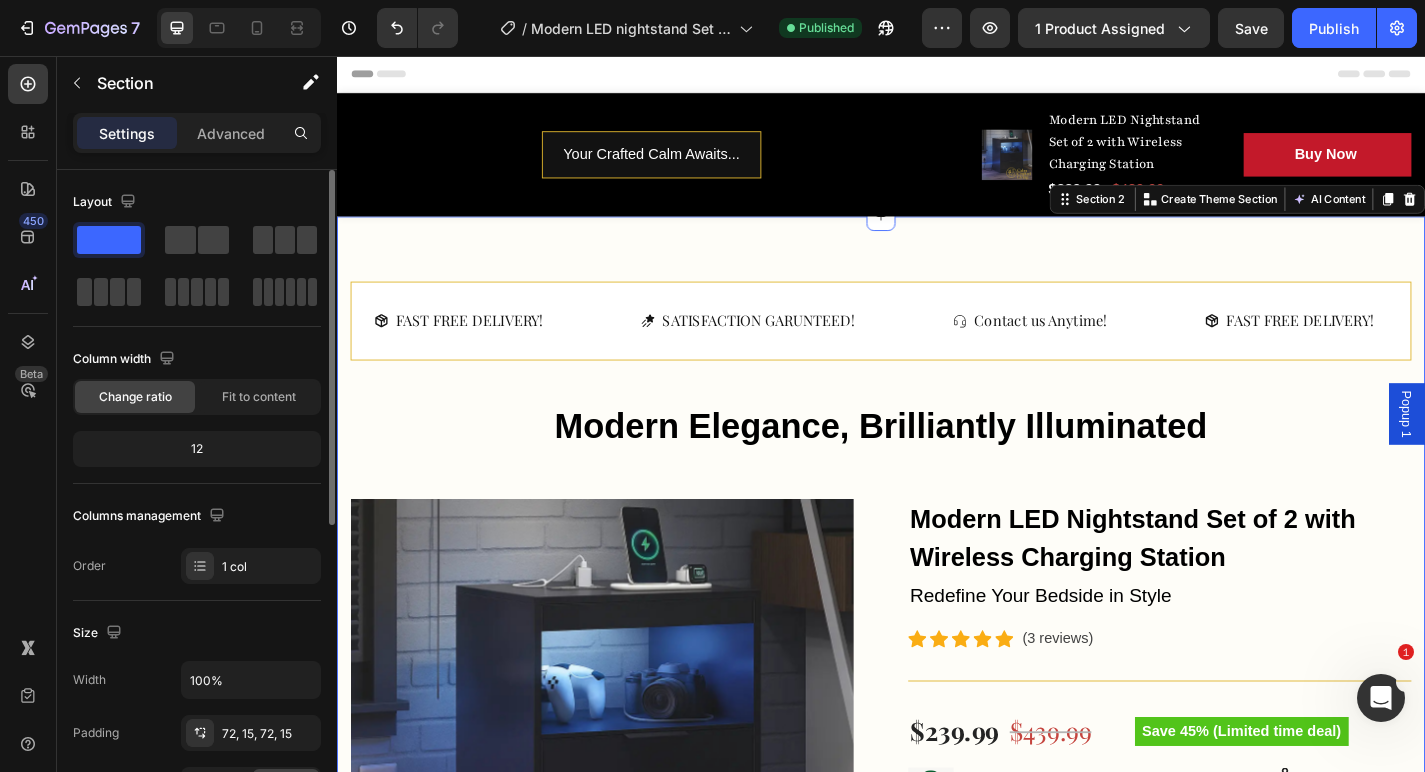 click on "FAST FREE DELIVERY! Button
SATISFACTION GARUNTEED! Button
Contact us Anytime! Button
FAST FREE DELIVERY! Button
SATISFACTION GARUNTEED! Button
Contact us Anytime! Button
FAST FREE DELIVERY! Button
SATISFACTION GARUNTEED! Button
Contact us Anytime! Button
FAST FREE DELIVERY! Button
SATISFACTION GARUNTEED! Button
Contact us Anytime! Button
FAST FREE DELIVERY! Button
SATISFACTION GARUNTEED! Button
Contact us Anytime! Button
FAST FREE DELIVERY! Button
SATISFACTION GARUNTEED! Button
Contact us Anytime! Button Marquee Modern Elegance, Brilliantly Illuminated Heading Row Product Images Modern LED Nightstand Set of 2 with Wireless Charging Station (P) Title Redefine Your Bedside in Style Text block                Icon                1" at bounding box center (937, 1195) 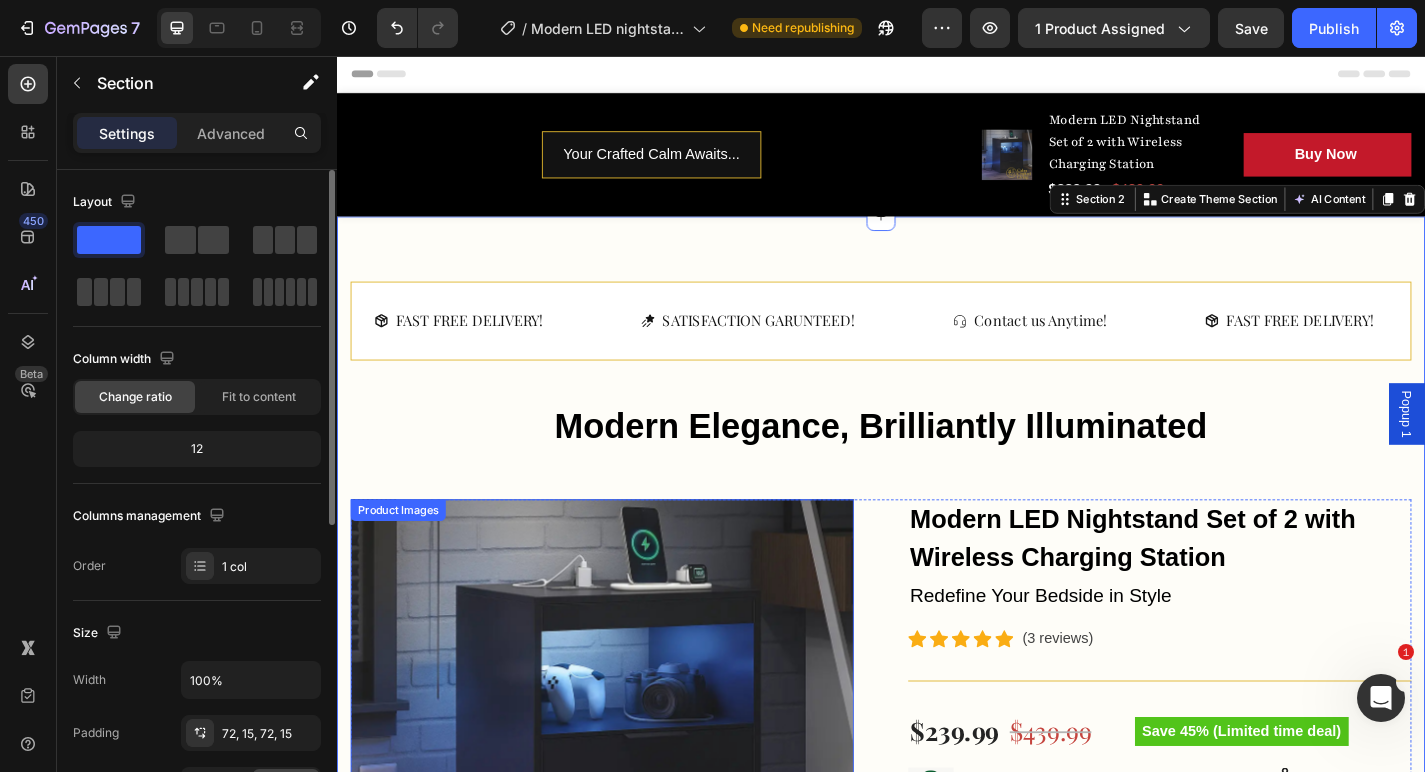 scroll, scrollTop: 0, scrollLeft: 0, axis: both 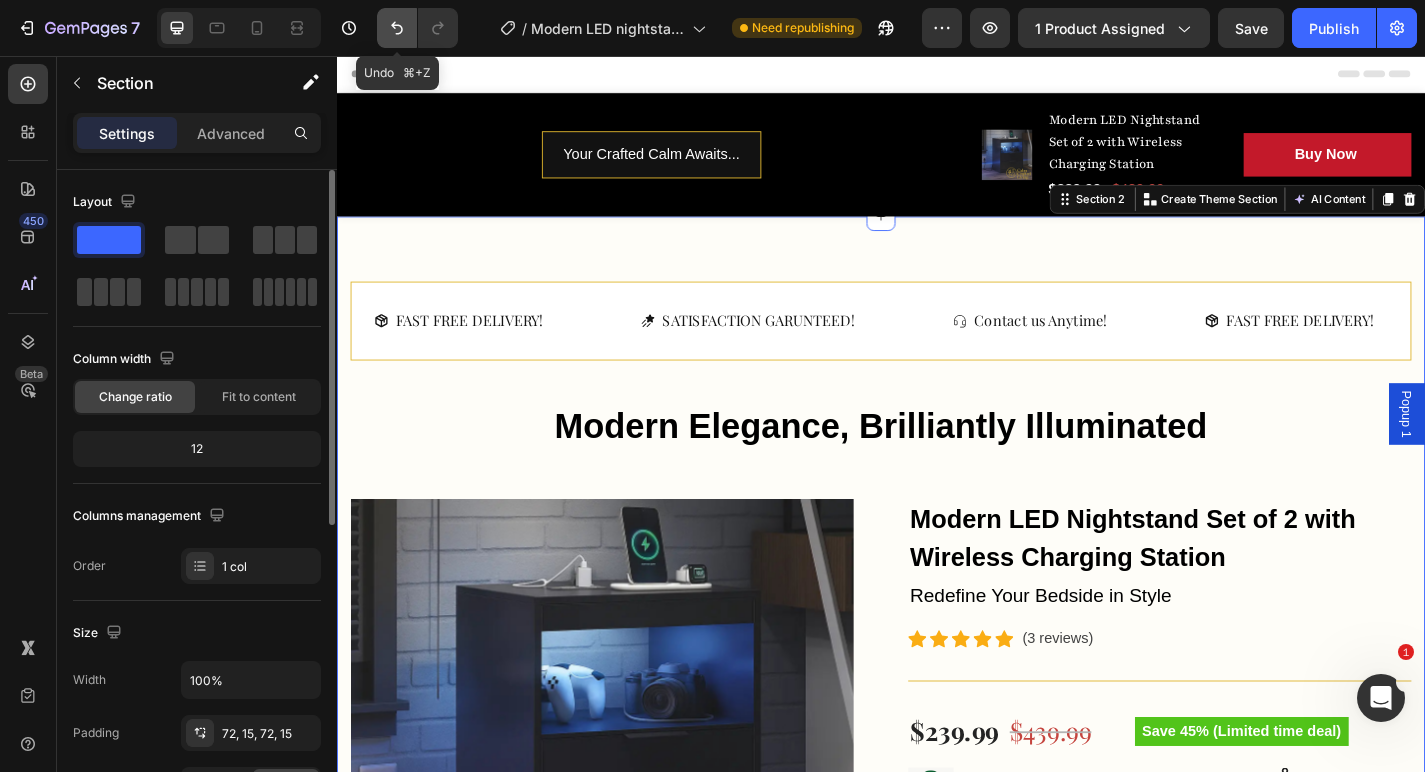 click 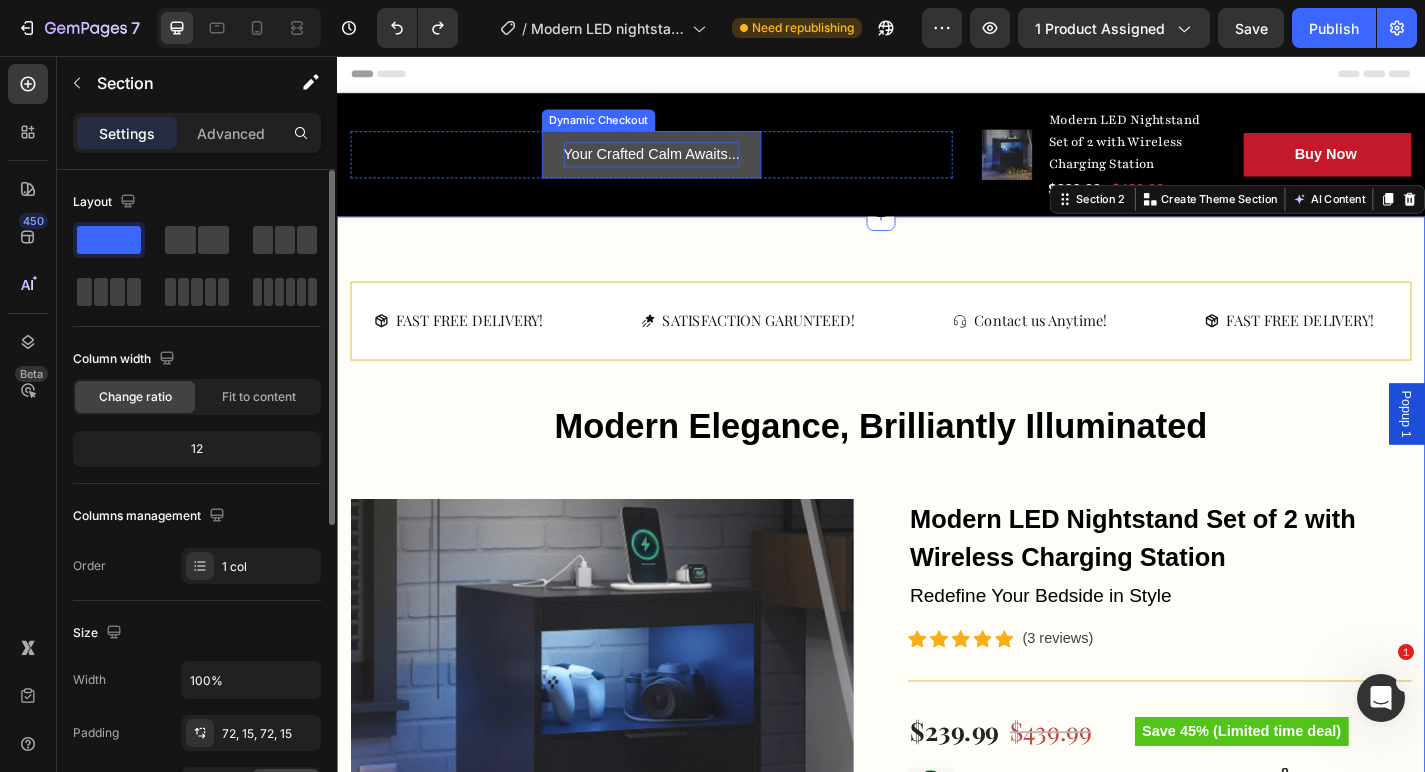 click on "Your Crafted Calm Awaits..." at bounding box center [684, 165] 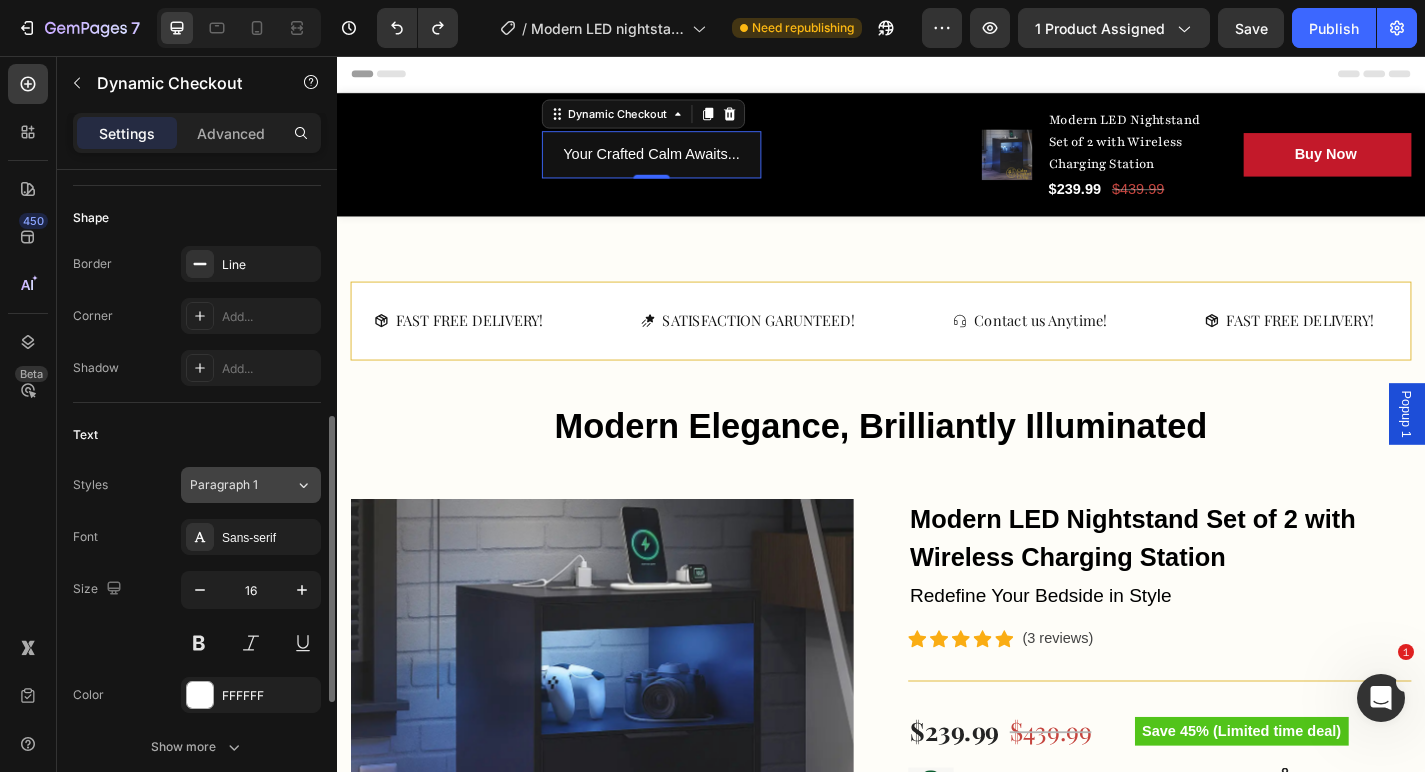 scroll, scrollTop: 591, scrollLeft: 0, axis: vertical 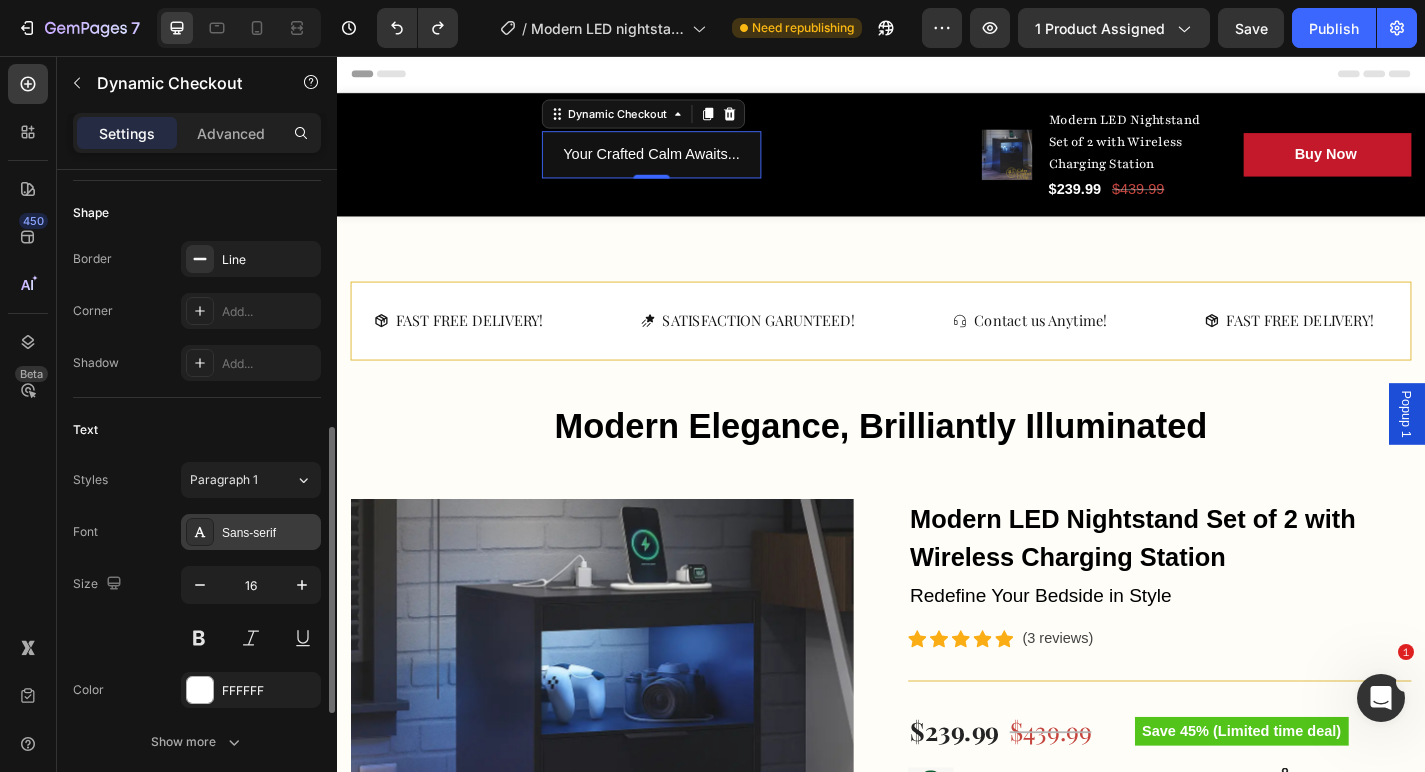 click on "Sans-serif" at bounding box center [269, 533] 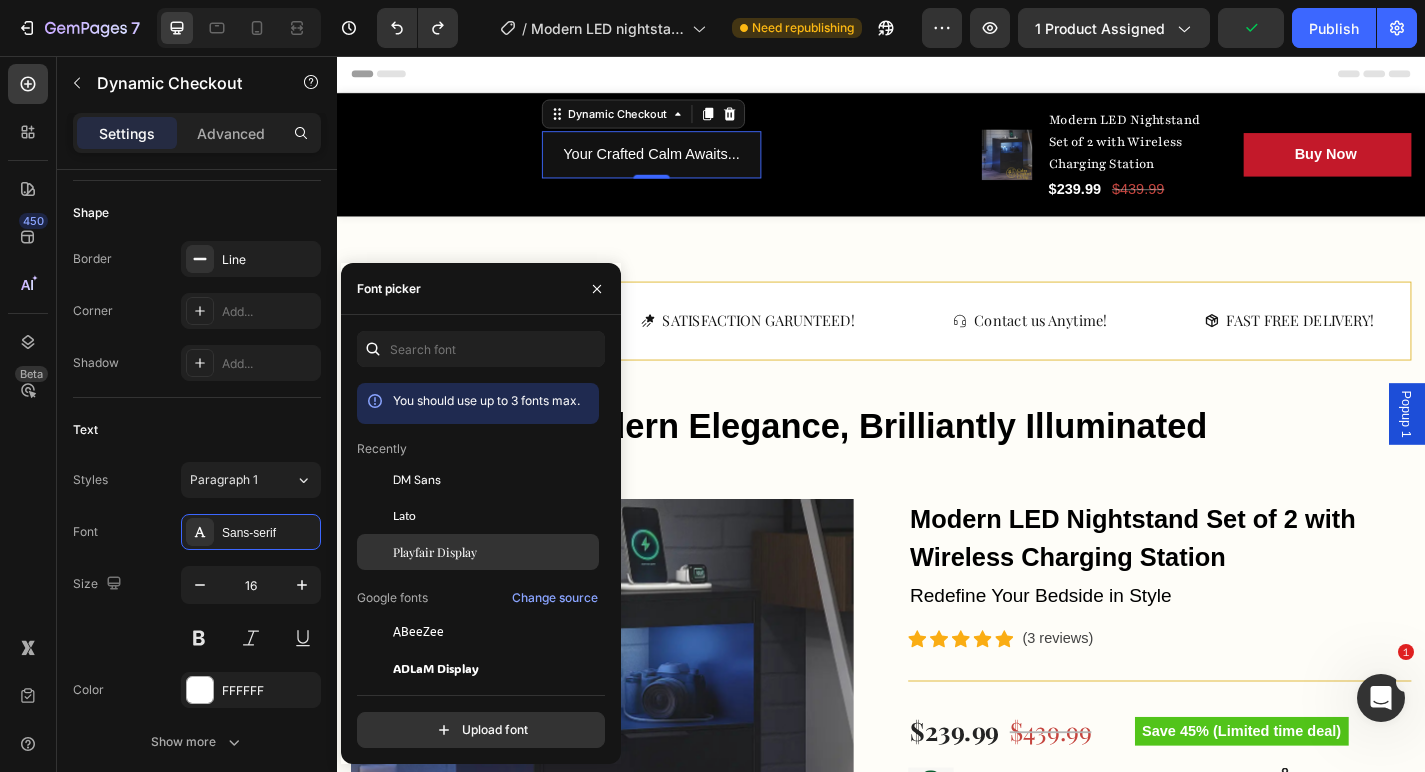 click on "Playfair Display" at bounding box center [435, 552] 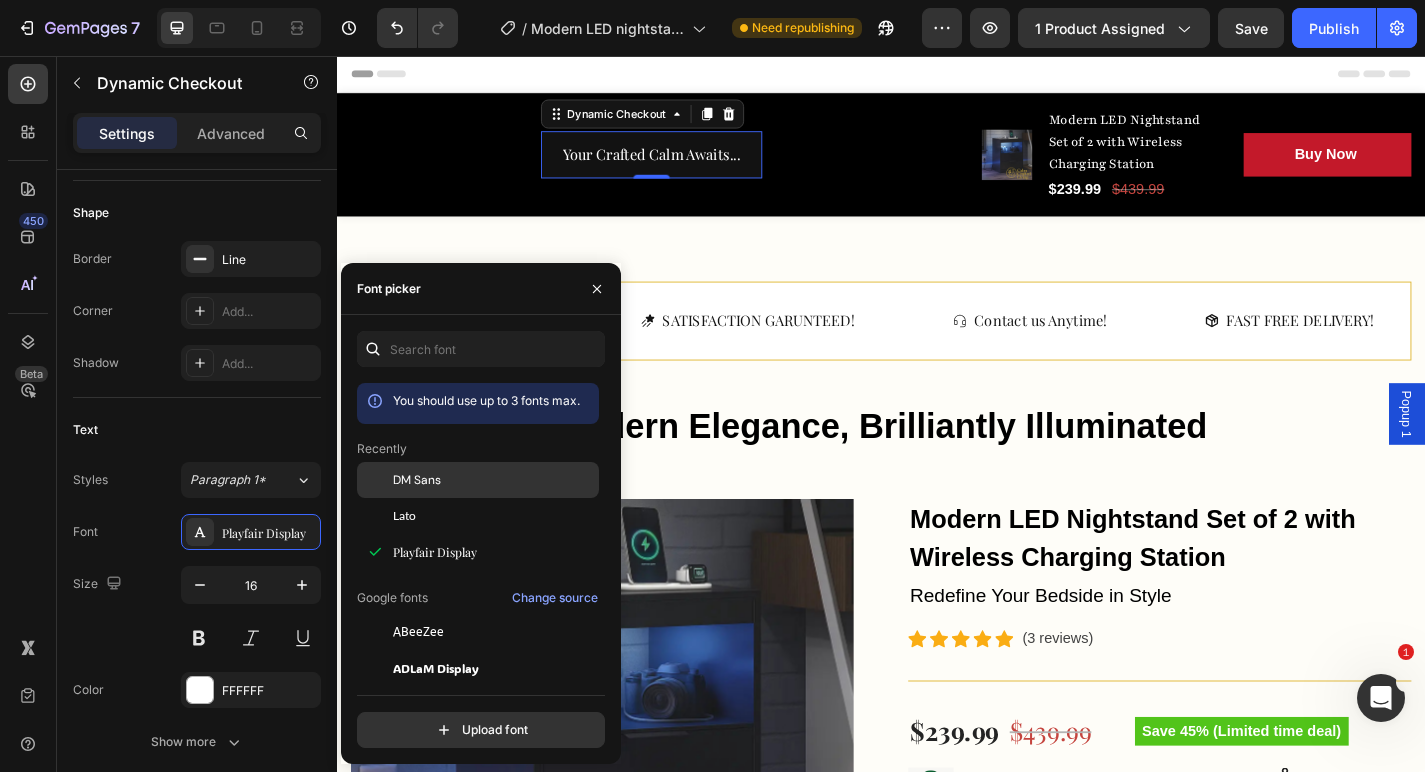 click on "DM Sans" at bounding box center (494, 480) 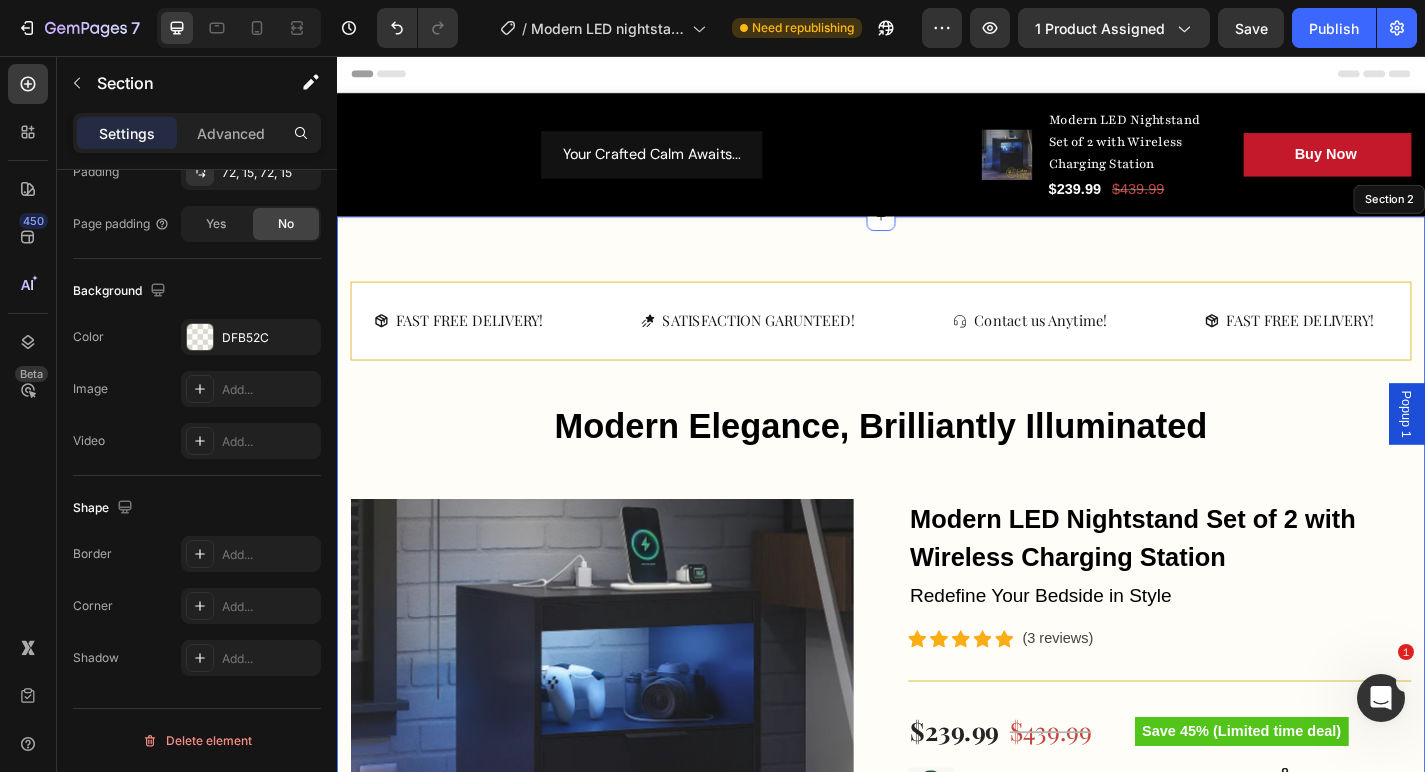 click on "FAST FREE DELIVERY! Button
SATISFACTION GARUNTEED! Button
Contact us Anytime! Button
FAST FREE DELIVERY! Button
SATISFACTION GARUNTEED! Button
Contact us Anytime! Button
FAST FREE DELIVERY! Button
SATISFACTION GARUNTEED! Button
Contact us Anytime! Button
FAST FREE DELIVERY! Button
SATISFACTION GARUNTEED! Button
Contact us Anytime! Button
FAST FREE DELIVERY! Button
SATISFACTION GARUNTEED! Button
Contact us Anytime! Button
FAST FREE DELIVERY! Button
SATISFACTION GARUNTEED! Button
Contact us Anytime! Button Marquee Modern Elegance, Brilliantly Illuminated Heading Row Product Images Modern LED Nightstand Set of 2 with Wireless Charging Station (P) Title Redefine Your Bedside in Style Text block                Icon                1" at bounding box center [937, 1195] 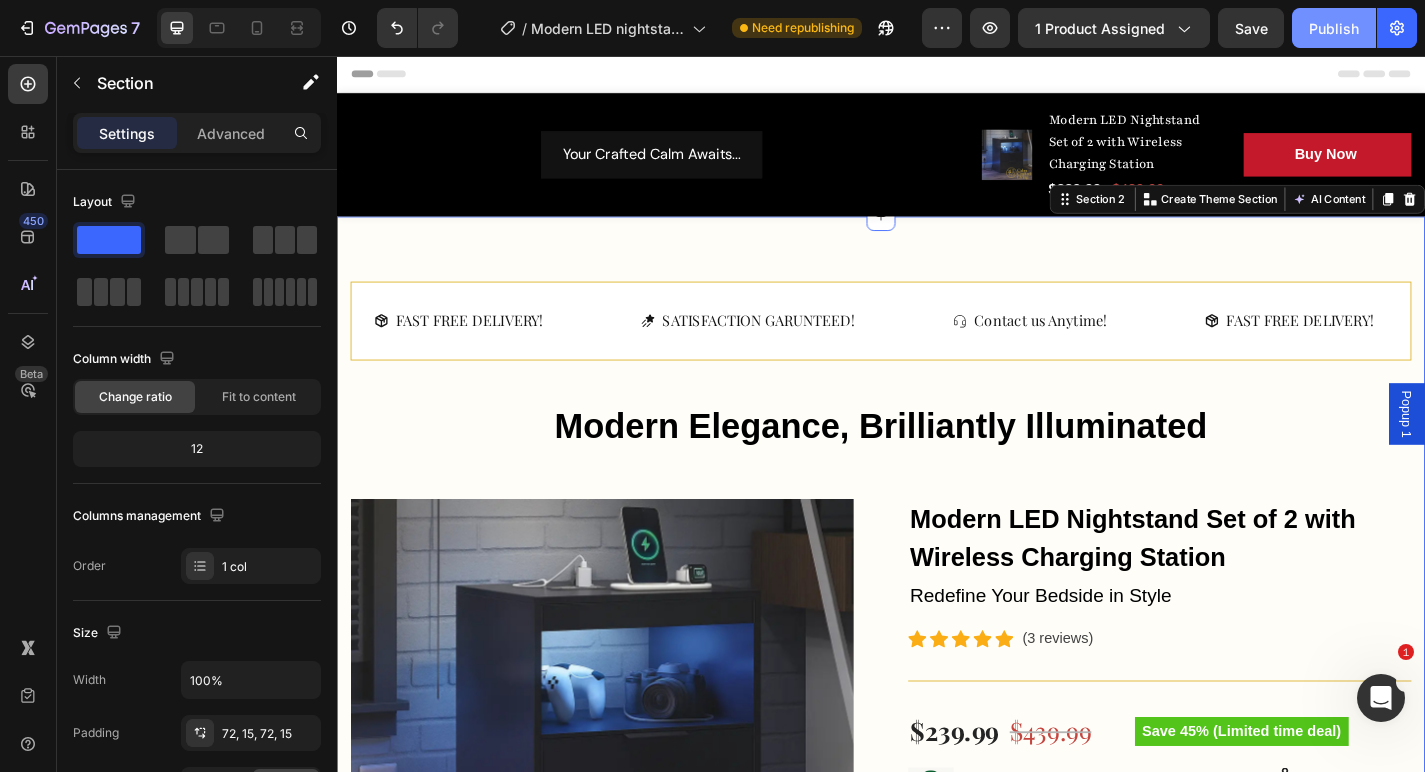 click on "Publish" at bounding box center [1334, 28] 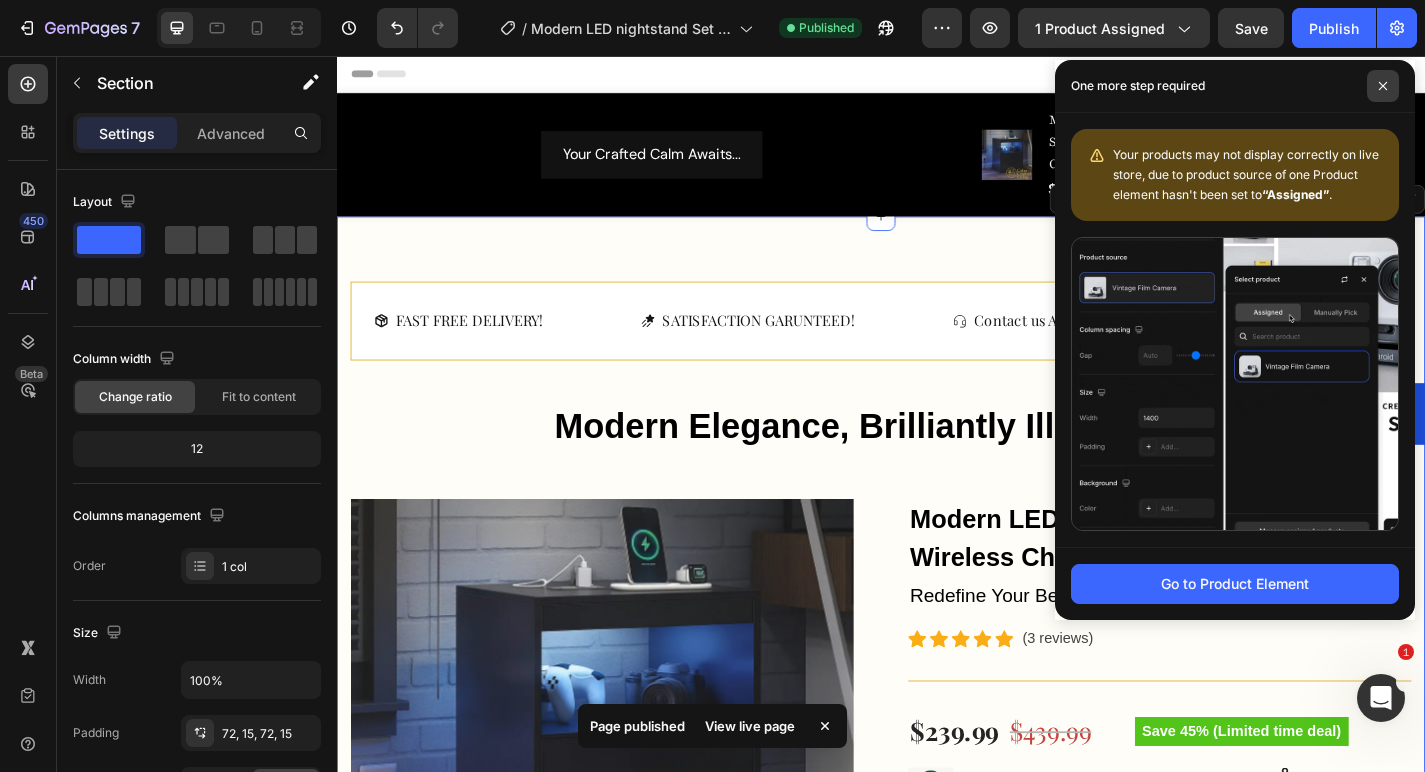click at bounding box center (1383, 86) 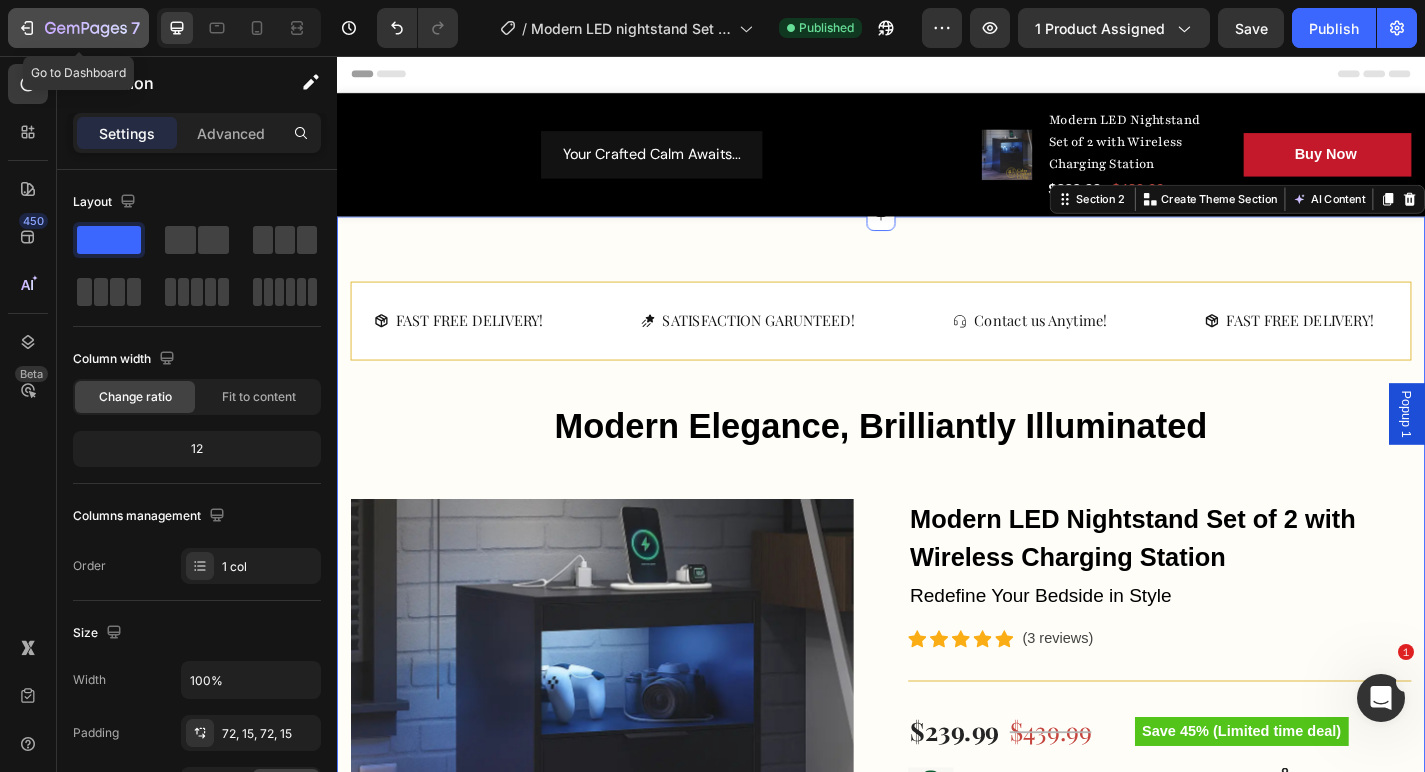 click on "7" at bounding box center [78, 28] 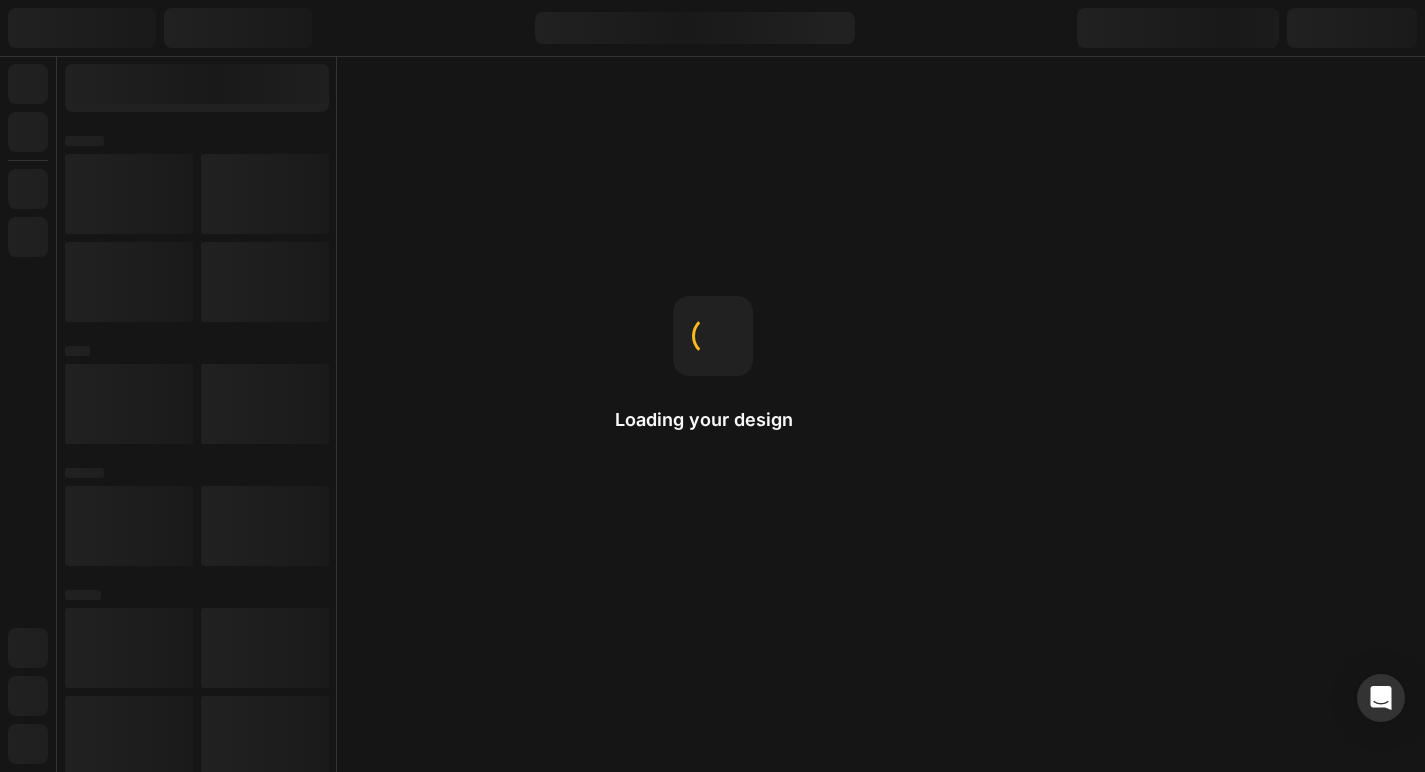 scroll, scrollTop: 0, scrollLeft: 0, axis: both 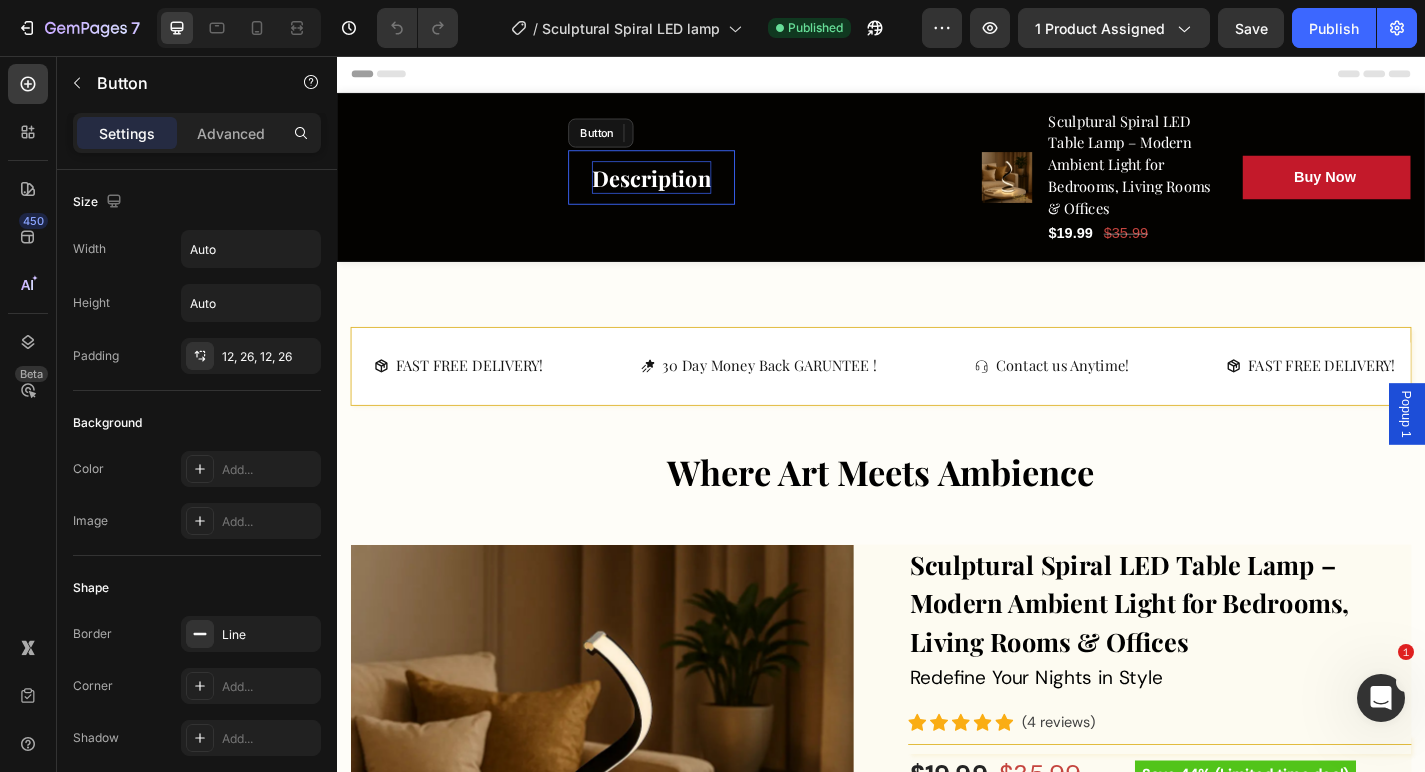 click on "Description" at bounding box center (684, 190) 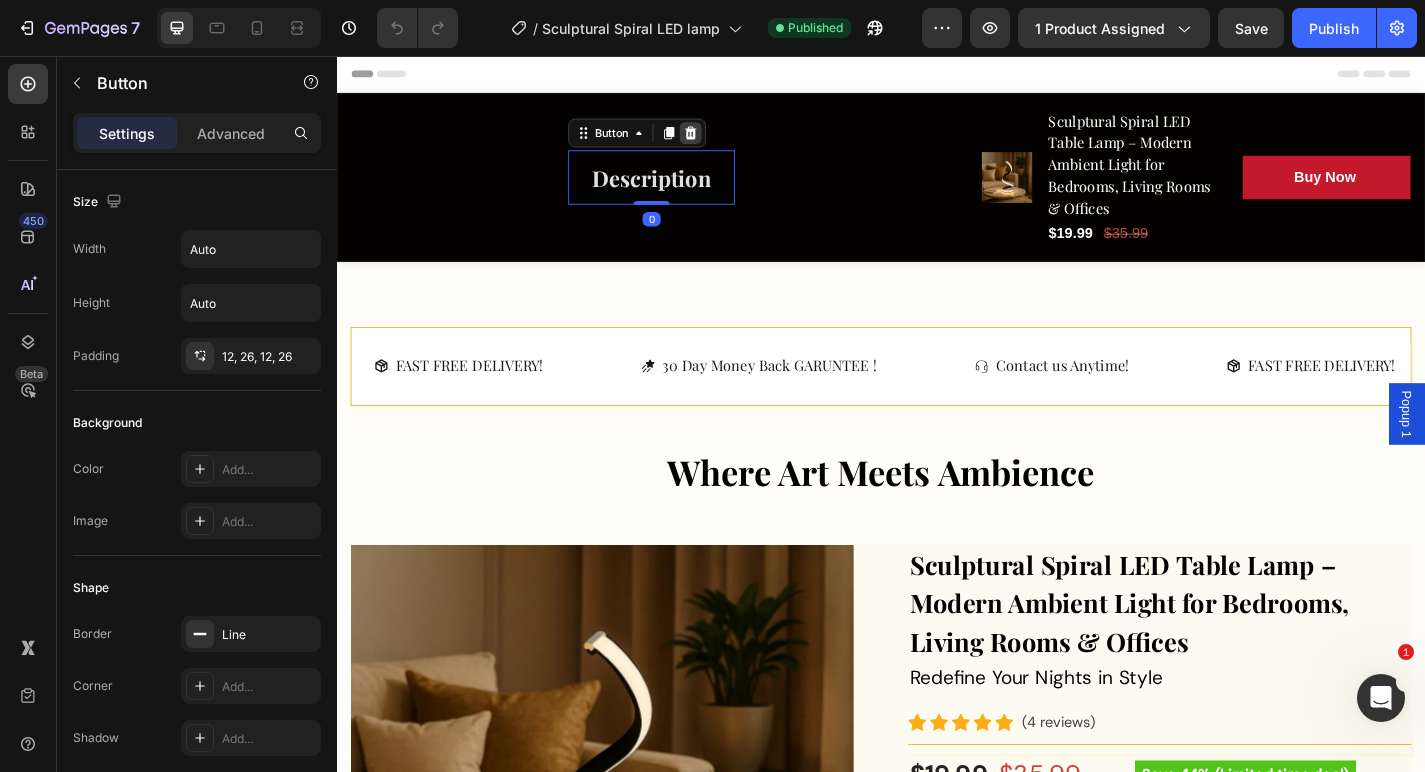 click 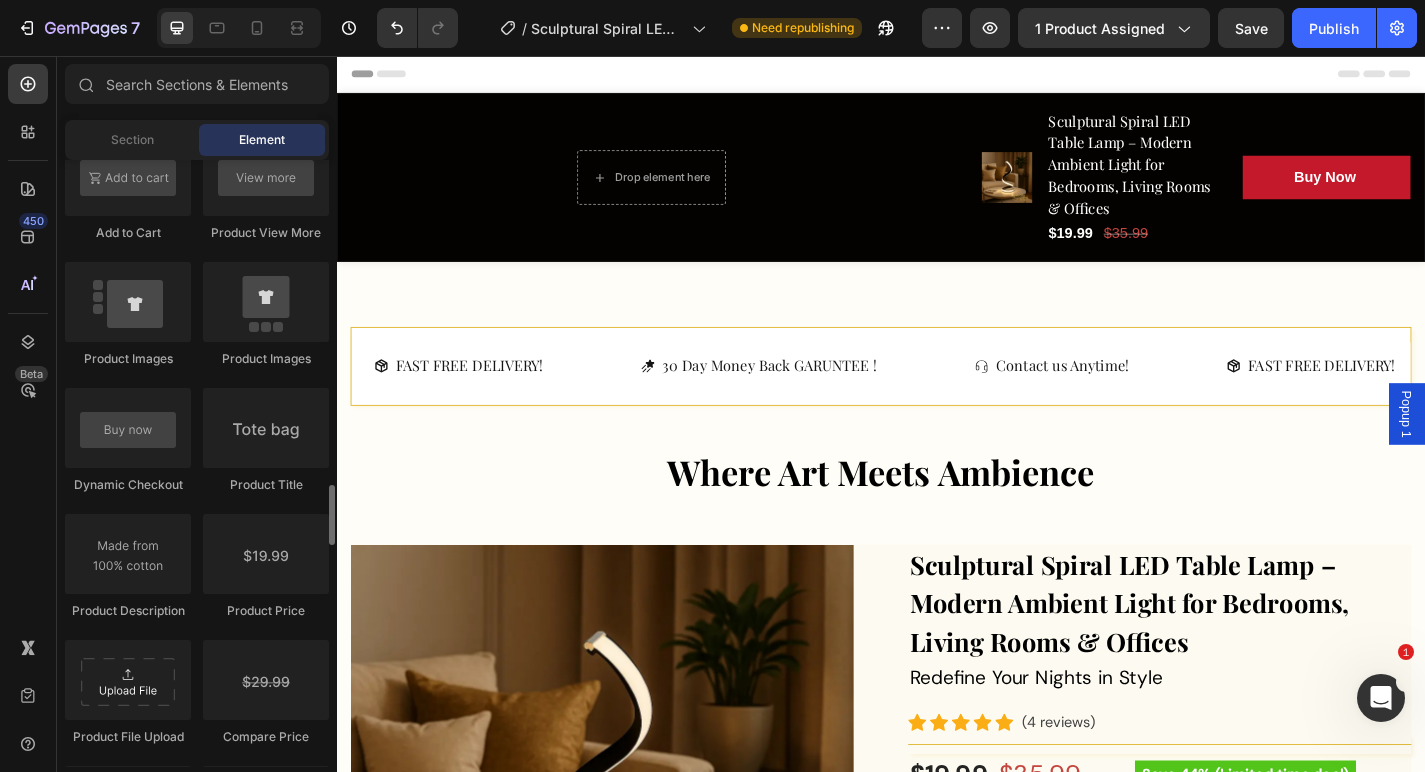 scroll, scrollTop: 2974, scrollLeft: 0, axis: vertical 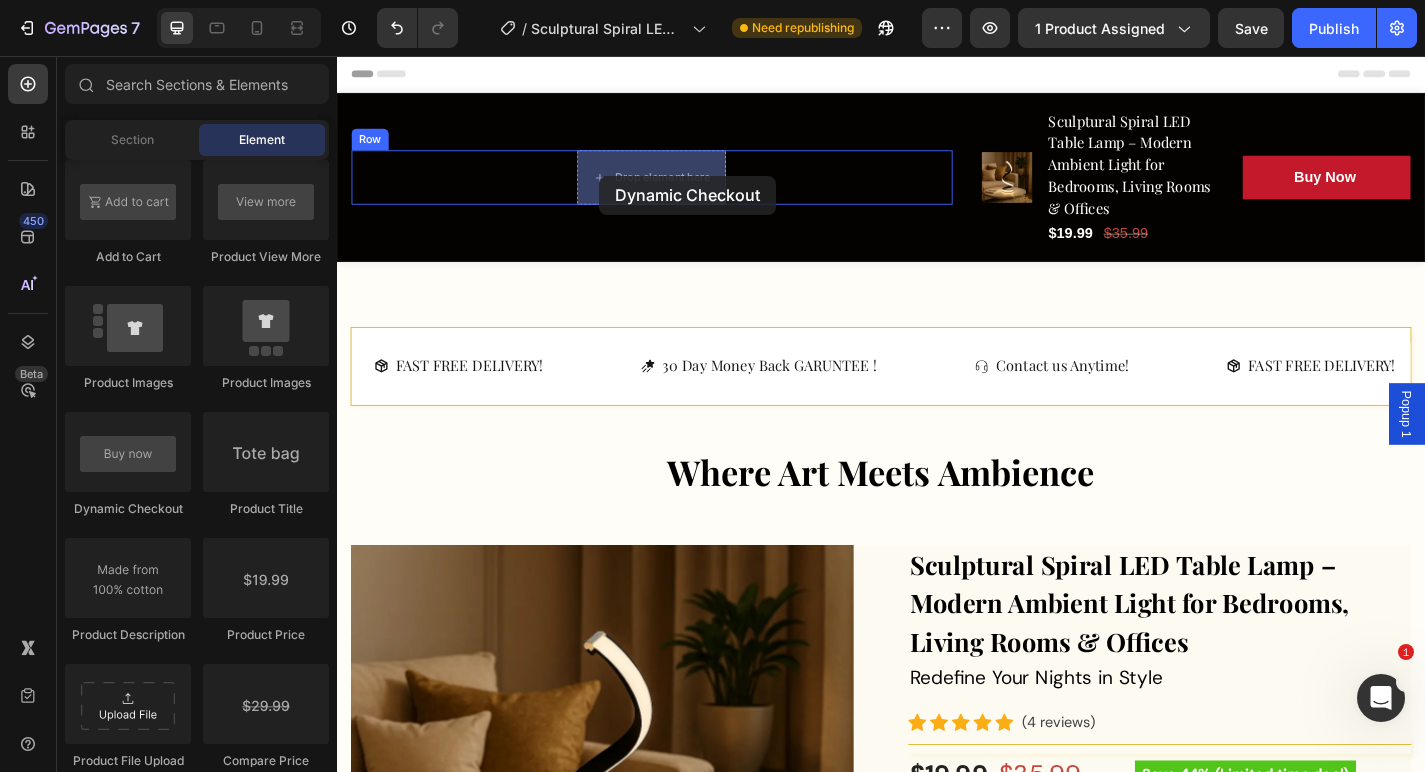 drag, startPoint x: 487, startPoint y: 533, endPoint x: 680, endPoint y: 154, distance: 425.31165 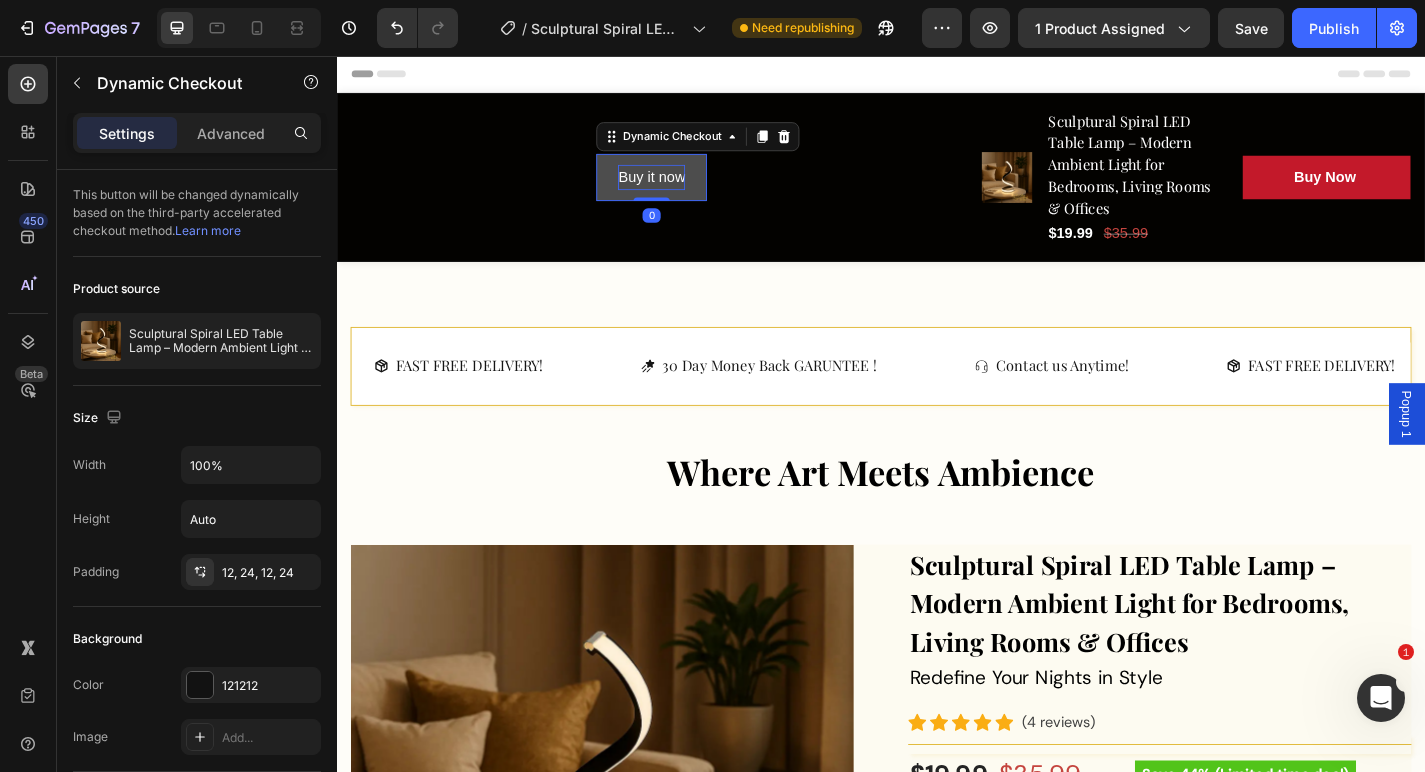 click on "Buy it now" at bounding box center (684, 190) 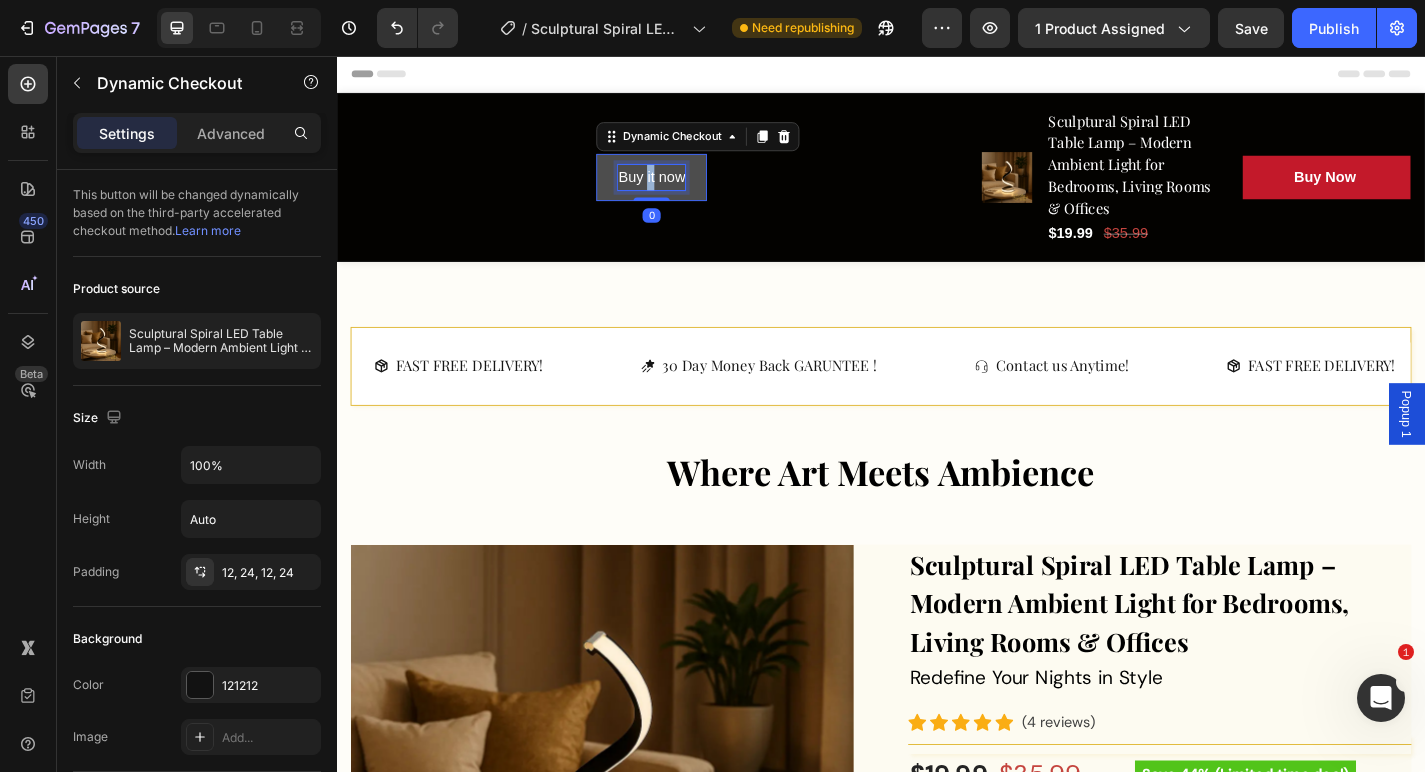 click on "Buy it now" at bounding box center [684, 190] 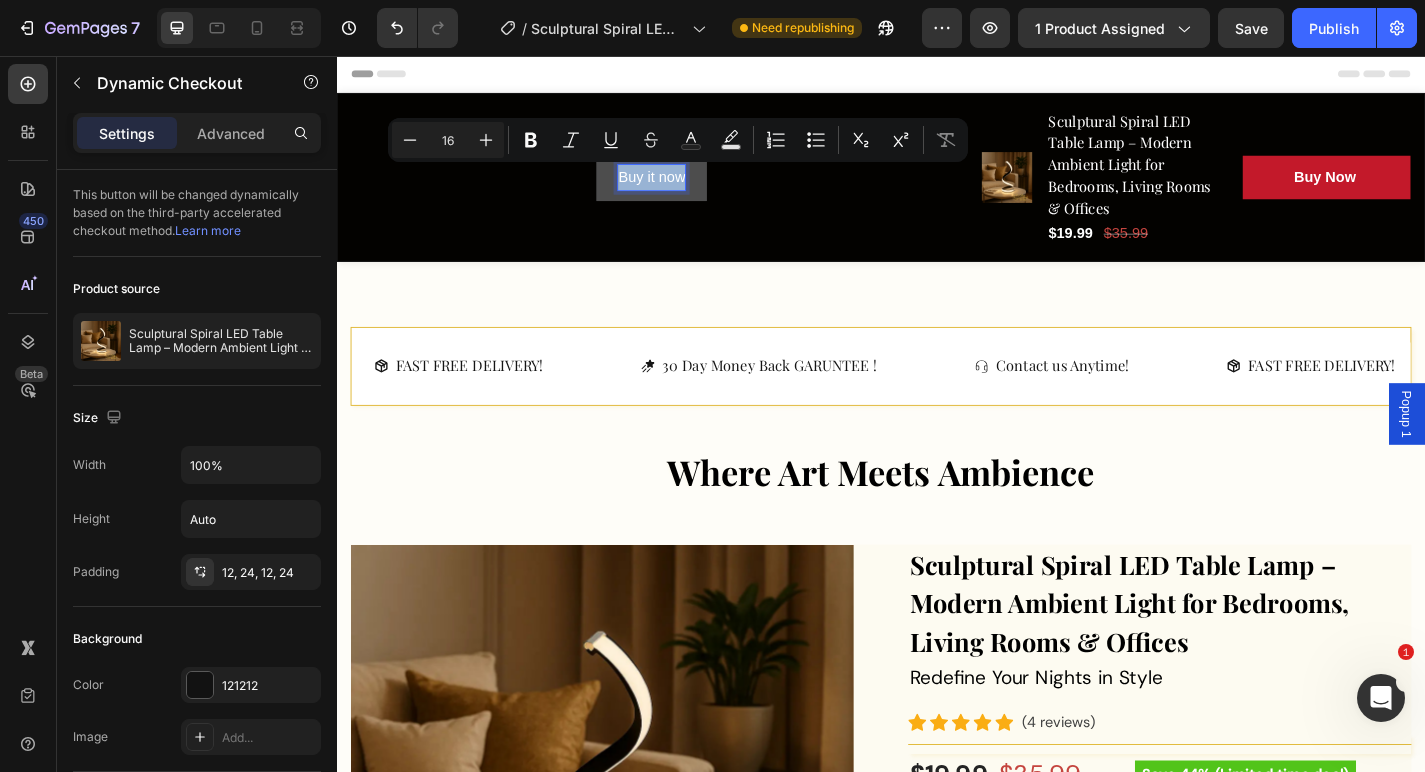 drag, startPoint x: 650, startPoint y: 187, endPoint x: 738, endPoint y: 187, distance: 88 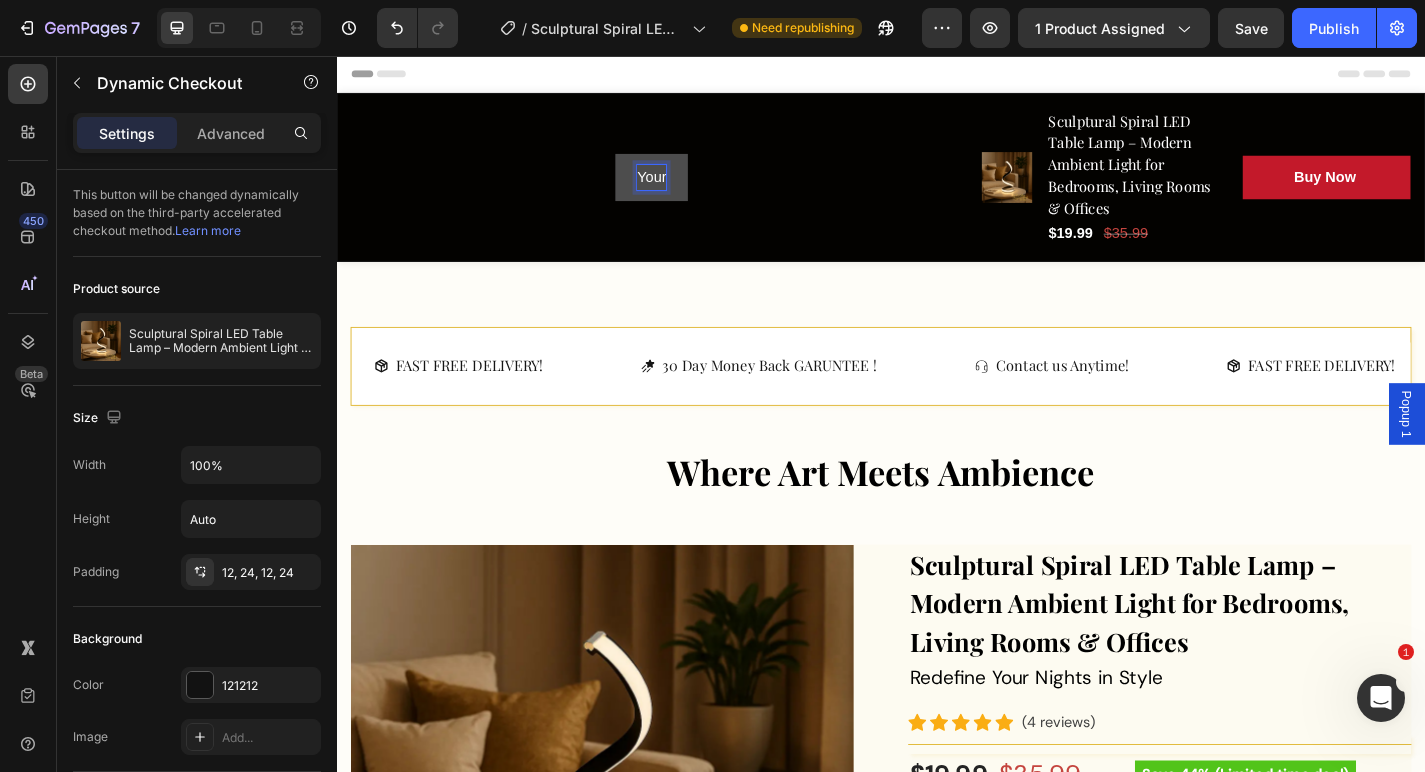 click on "Your" at bounding box center [684, 190] 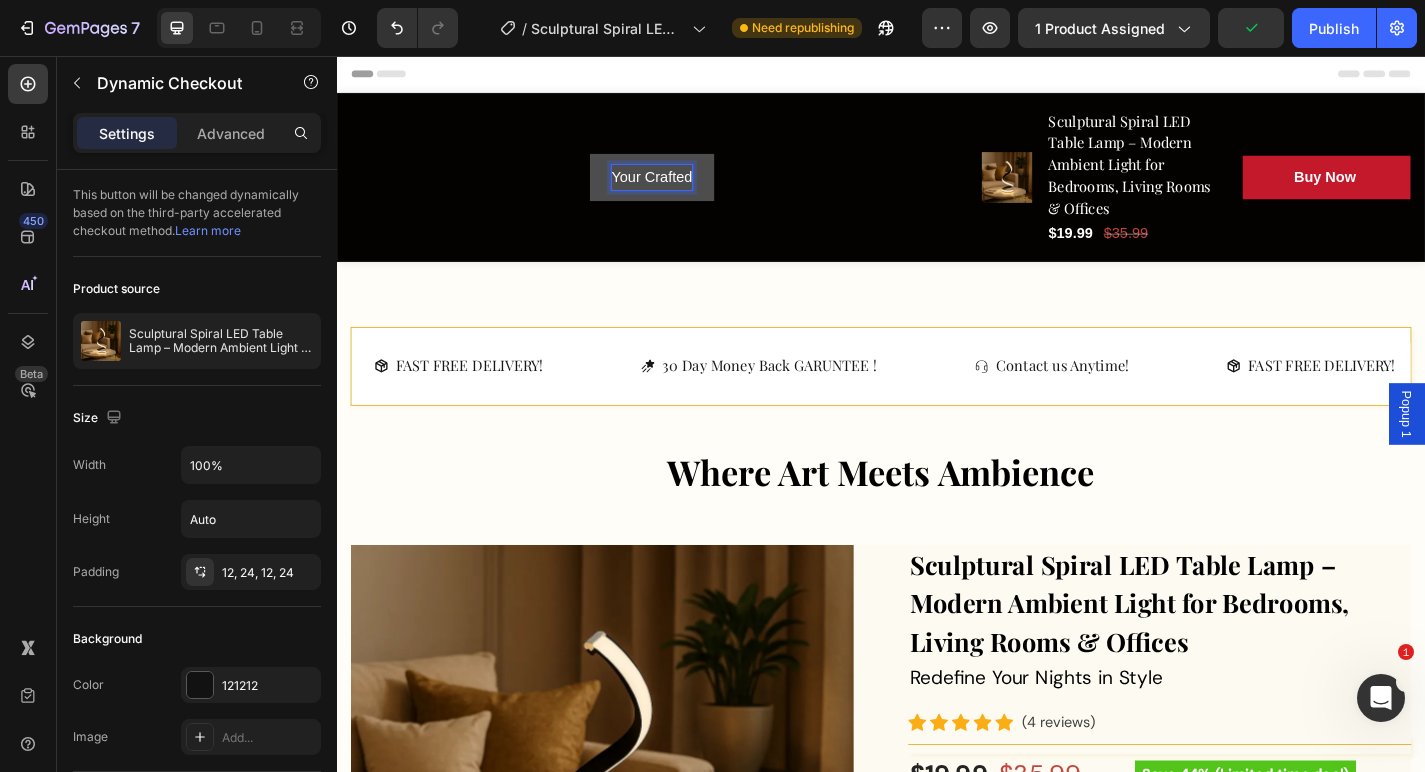 click on "Your Crafted" at bounding box center [684, 190] 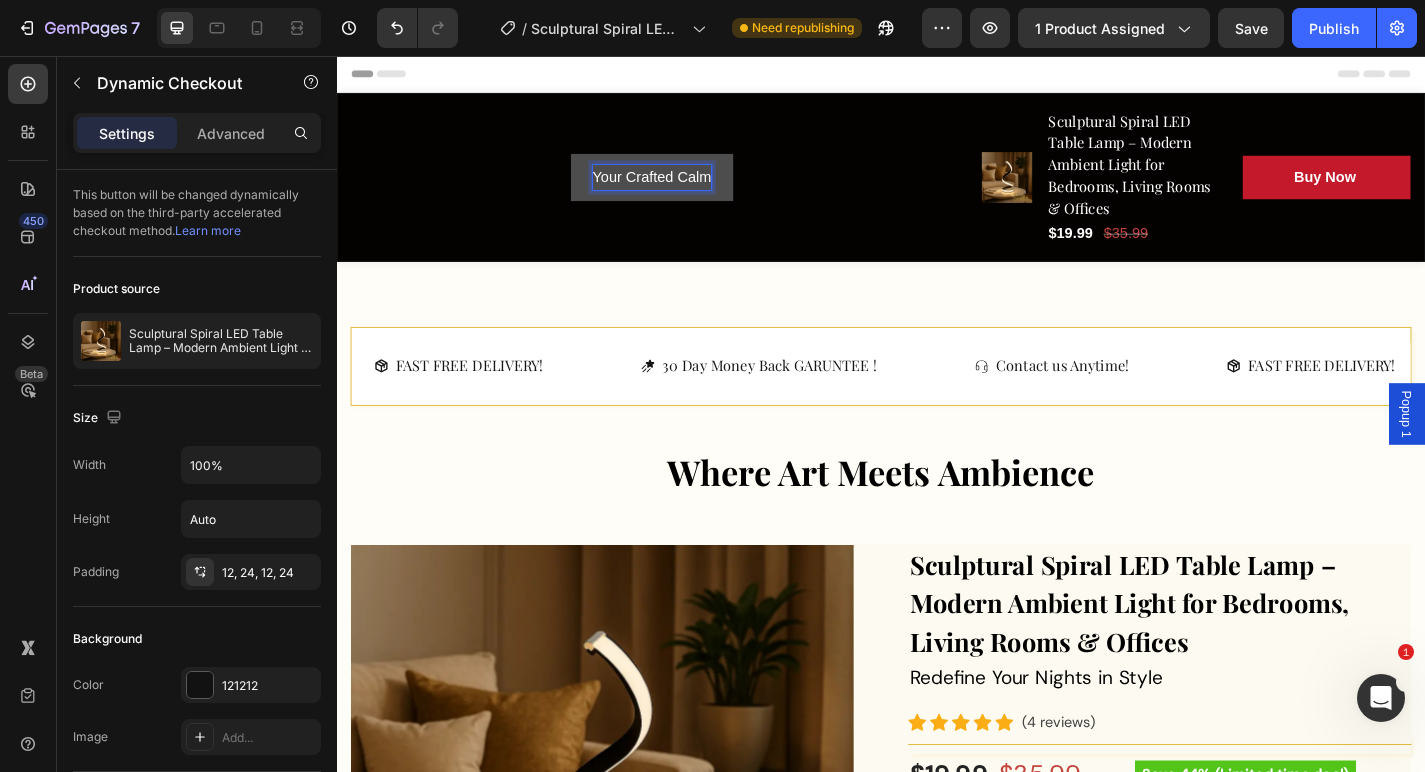 click on "Your Crafted Calm" at bounding box center [684, 190] 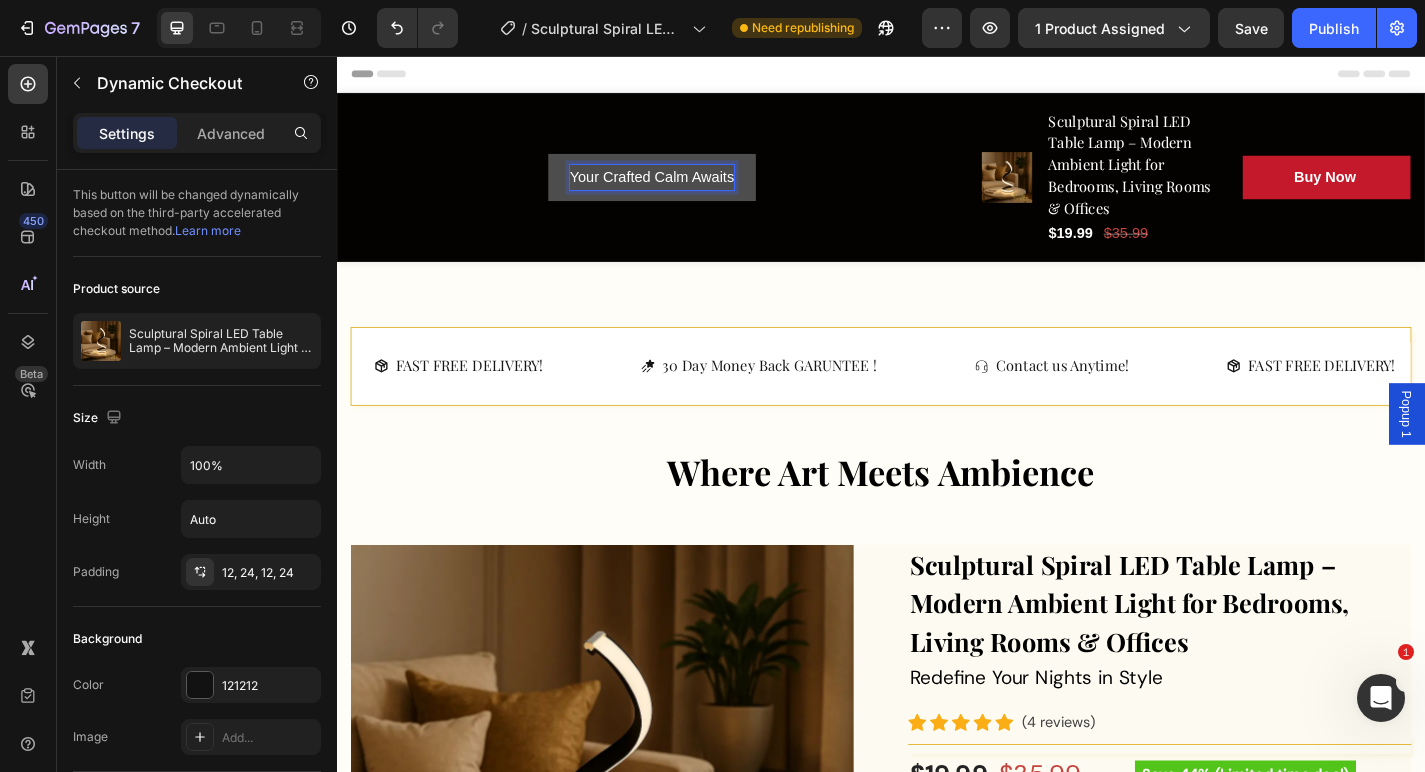 click on "Your Crafted Calm Awaits" at bounding box center [684, 190] 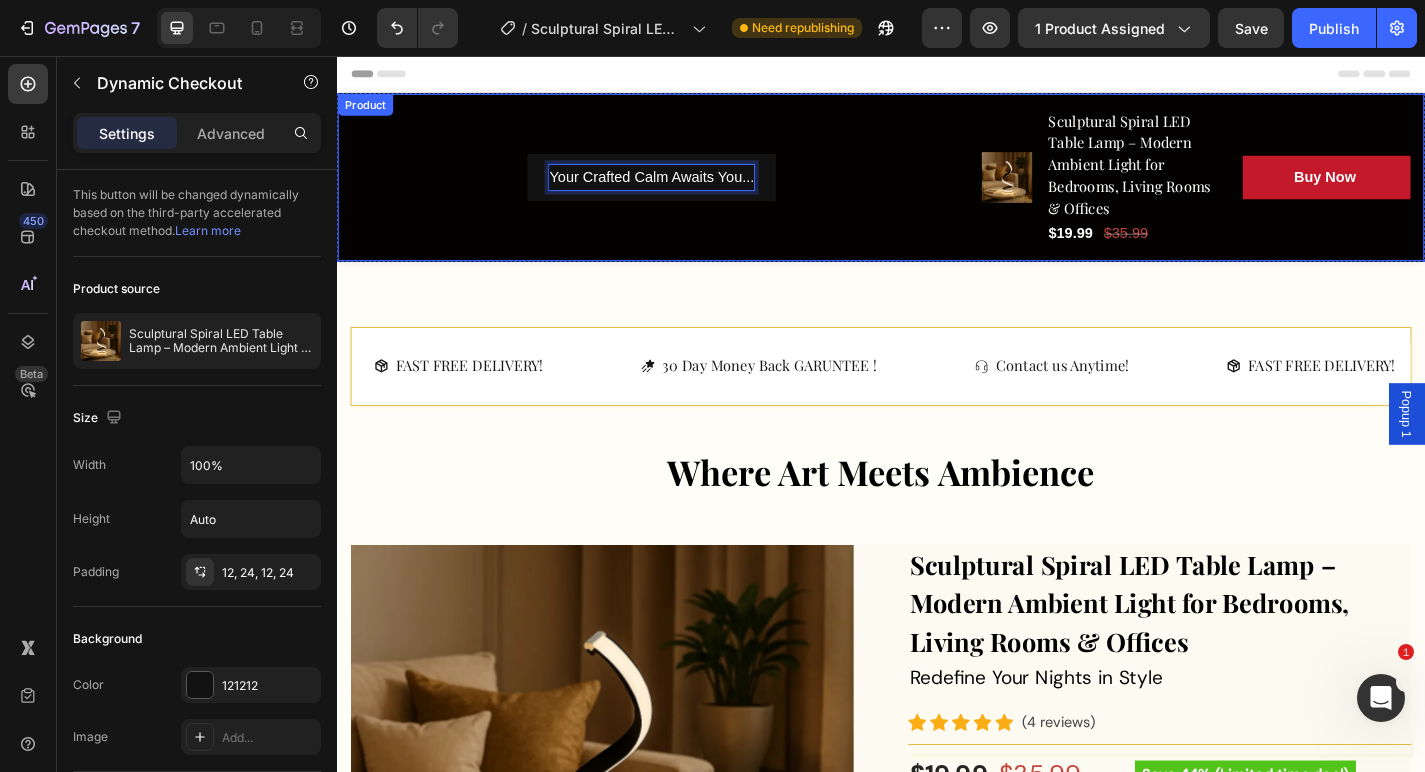 click on "Your Crafted Calm Awaits You... Dynamic Checkout   0 Row" at bounding box center [684, 190] 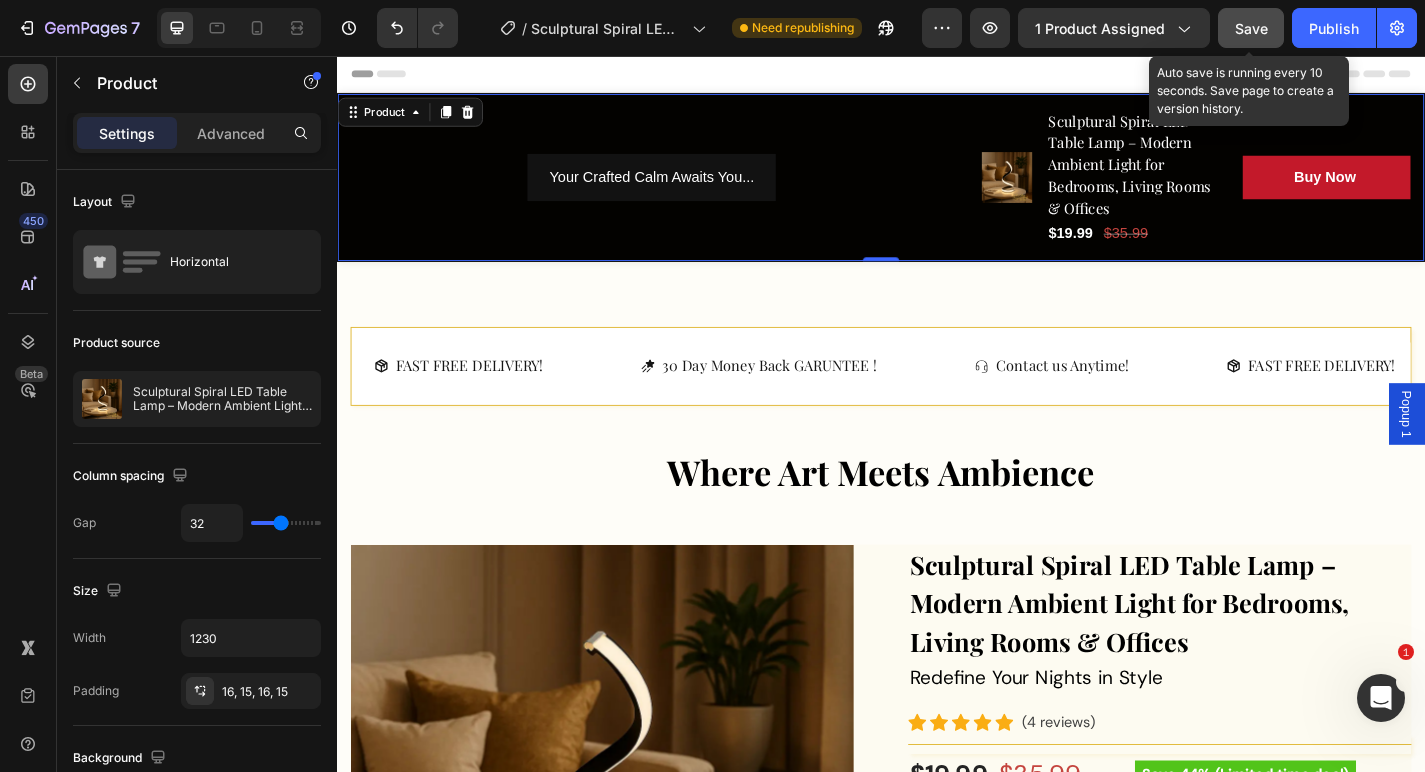 click on "Save" at bounding box center [1251, 28] 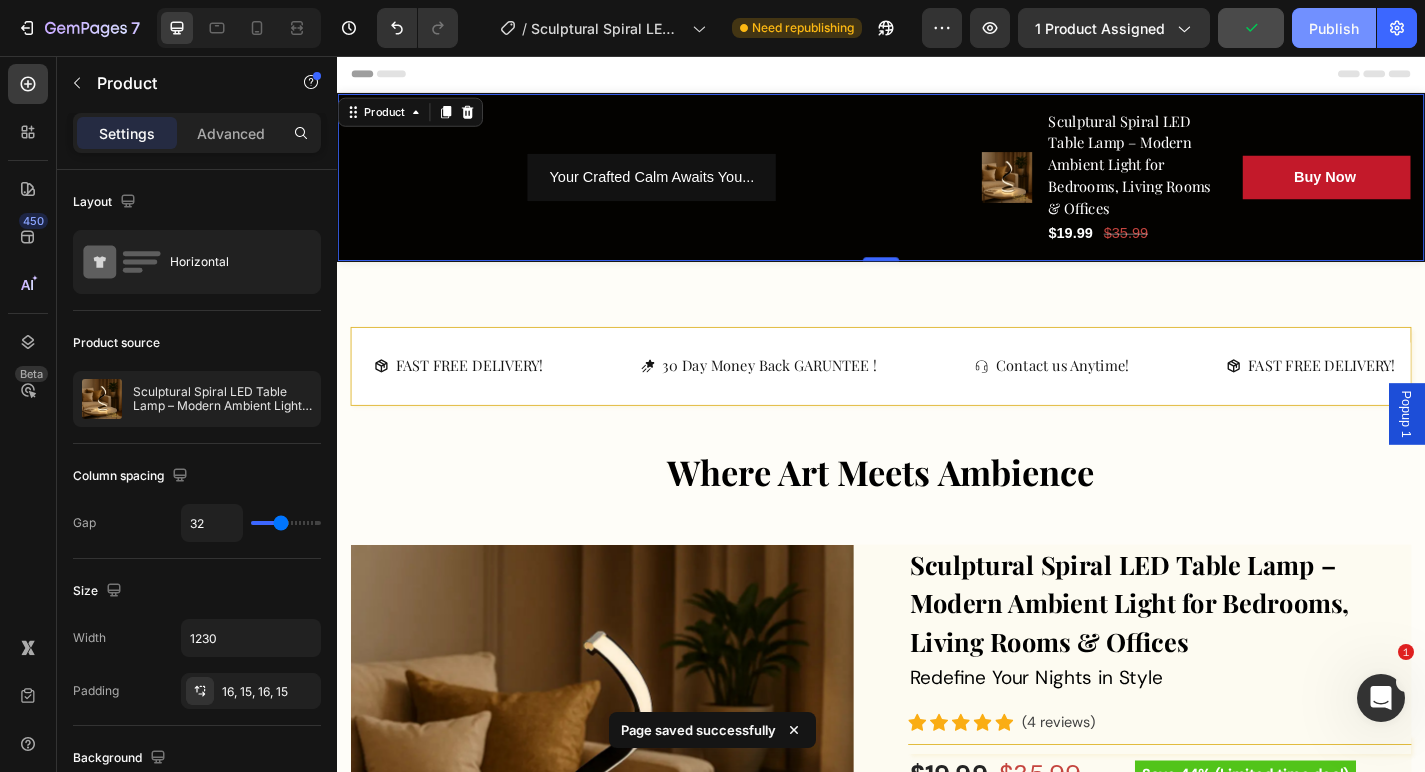 click on "Publish" at bounding box center (1334, 28) 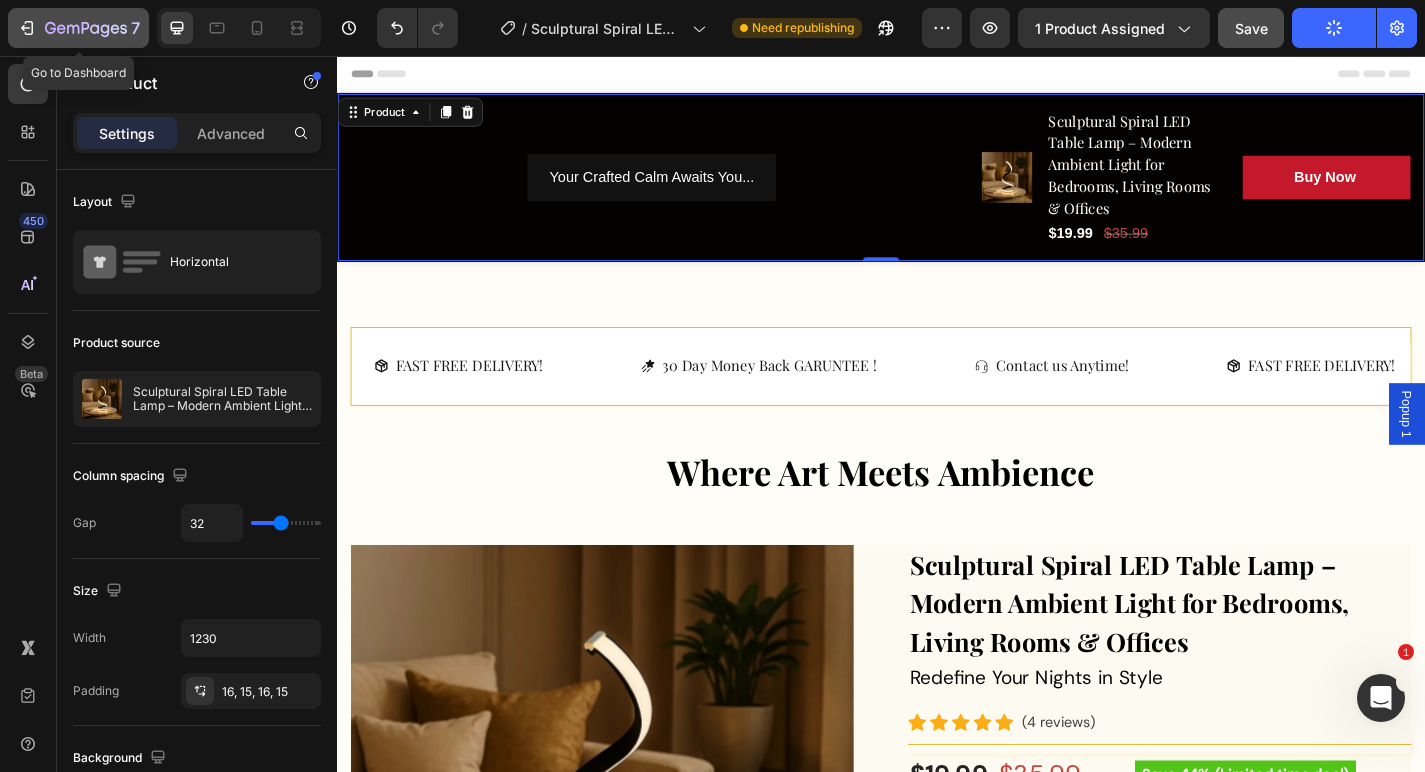 click on "7" at bounding box center [78, 28] 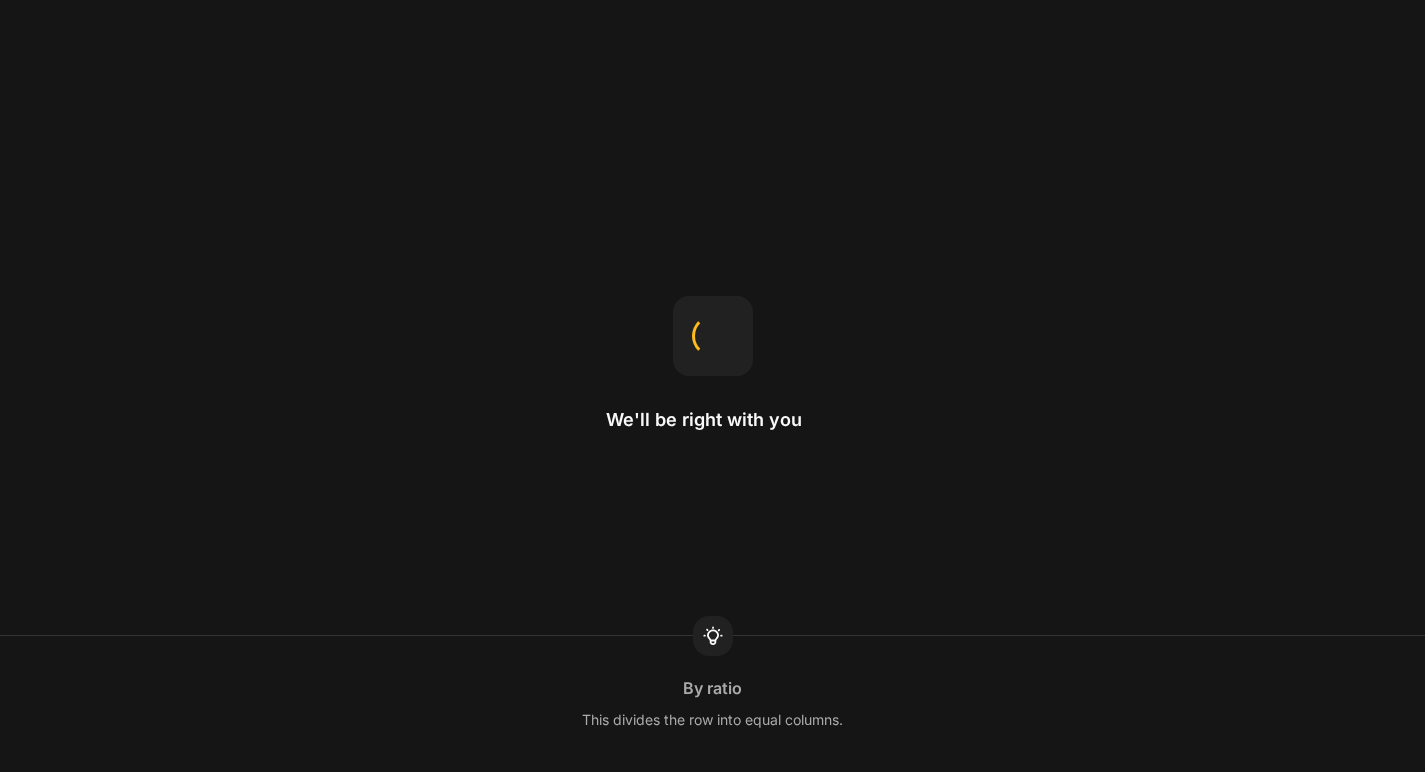 scroll, scrollTop: 0, scrollLeft: 0, axis: both 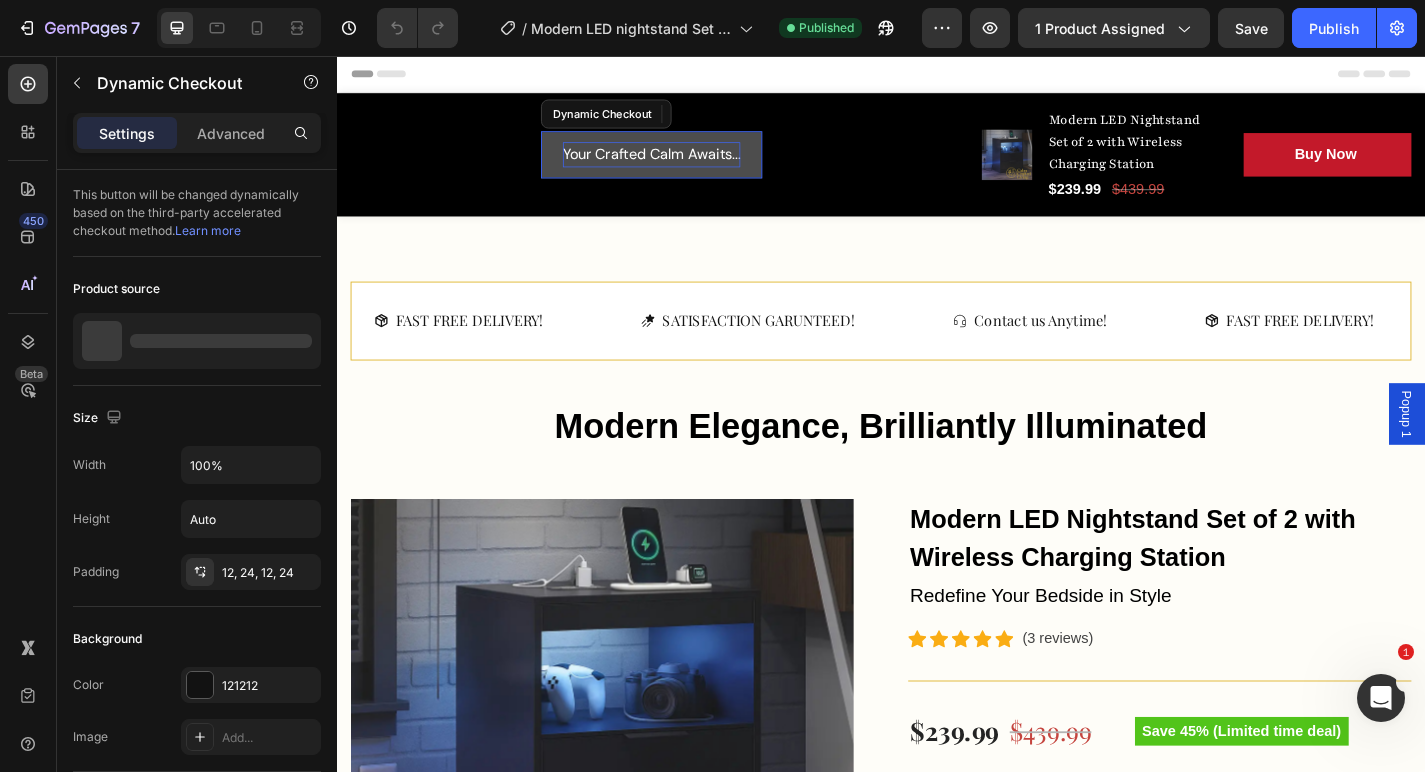 click on "Your Crafted Calm Awaits..." at bounding box center (684, 165) 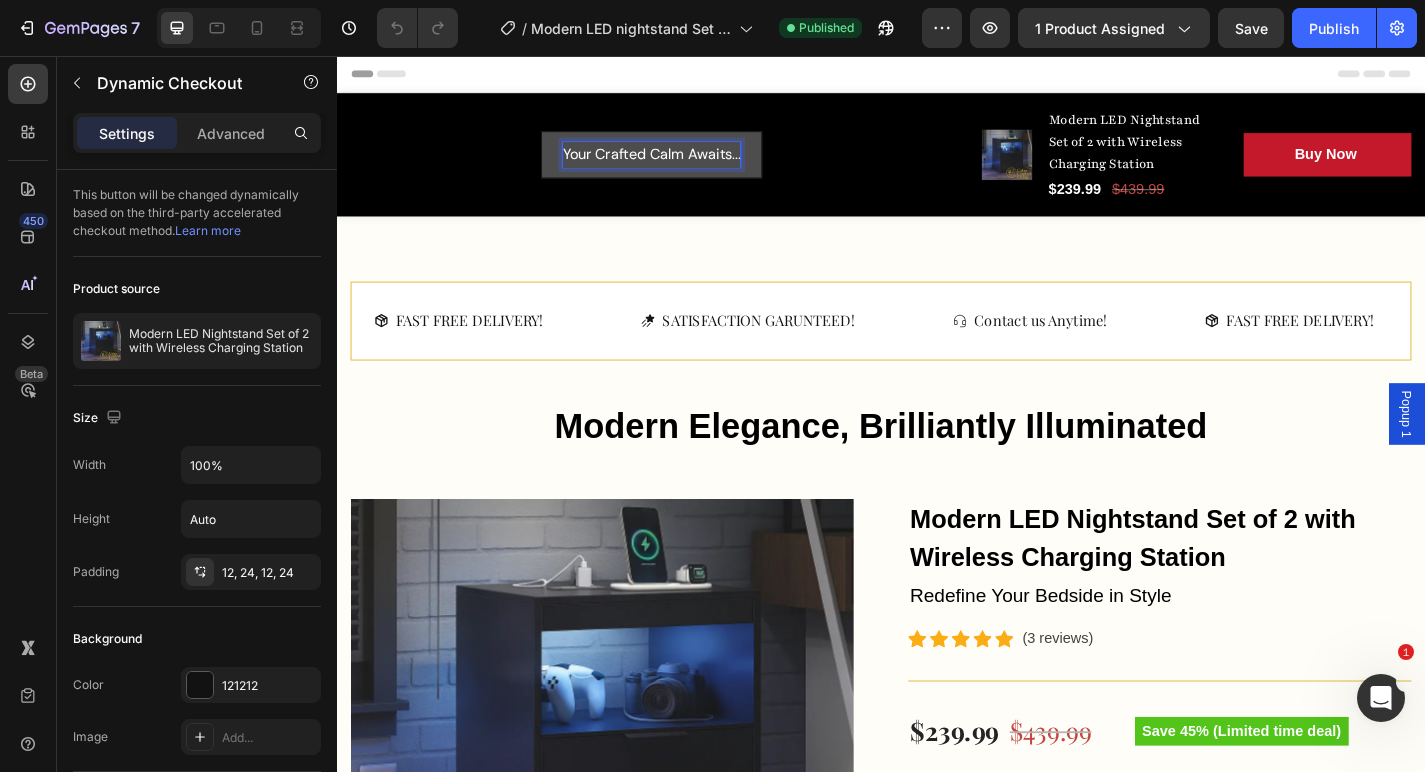 click on "Your Crafted Calm Awaits..." at bounding box center (684, 165) 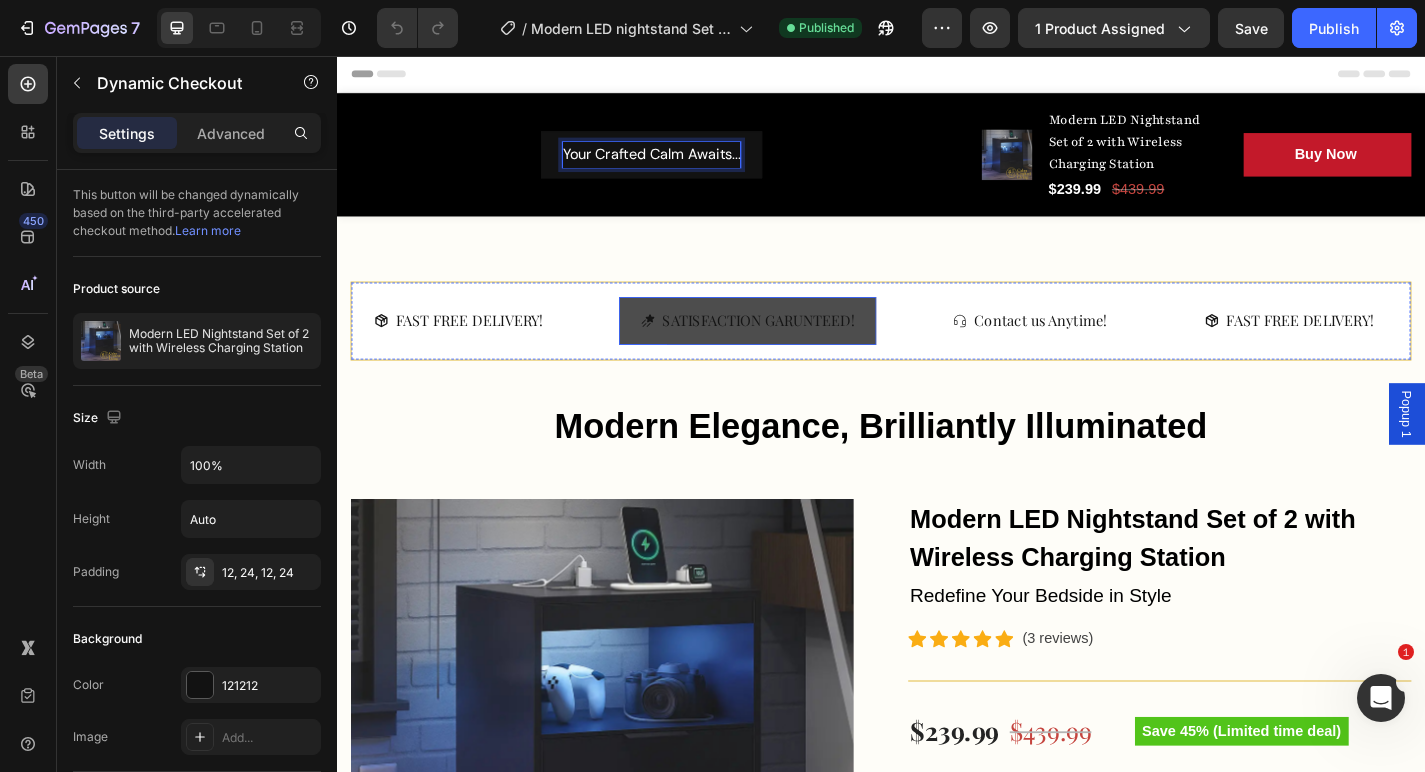 click on "Your Crafted Calm Awaits..." at bounding box center (684, 165) 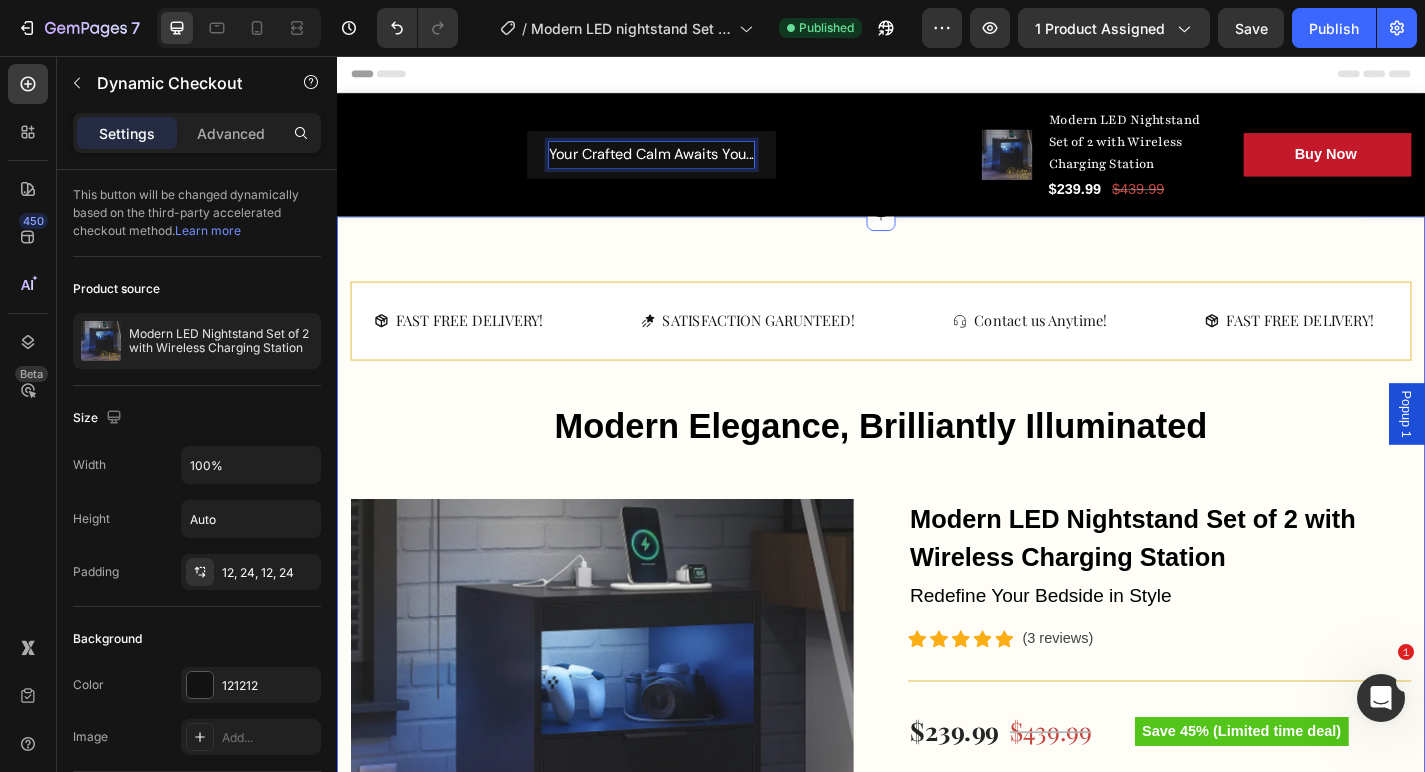 click on "FAST FREE DELIVERY! Button
SATISFACTION GARUNTEED! Button
Contact us Anytime! Button
FAST FREE DELIVERY! Button
SATISFACTION GARUNTEED! Button
Contact us Anytime! Button
FAST FREE DELIVERY! Button
SATISFACTION GARUNTEED! Button
Contact us Anytime! Button
FAST FREE DELIVERY! Button
SATISFACTION GARUNTEED! Button
Contact us Anytime! Button
FAST FREE DELIVERY! Button
SATISFACTION GARUNTEED! Button
Contact us Anytime! Button
FAST FREE DELIVERY! Button
SATISFACTION GARUNTEED! Button
Contact us Anytime! Button Marquee Modern Elegance, Brilliantly Illuminated Heading Row Product Images Modern LED Nightstand Set of 2 with Wireless Charging Station (P) Title Redefine Your Bedside in Style Text block                Icon                1" at bounding box center (937, 1182) 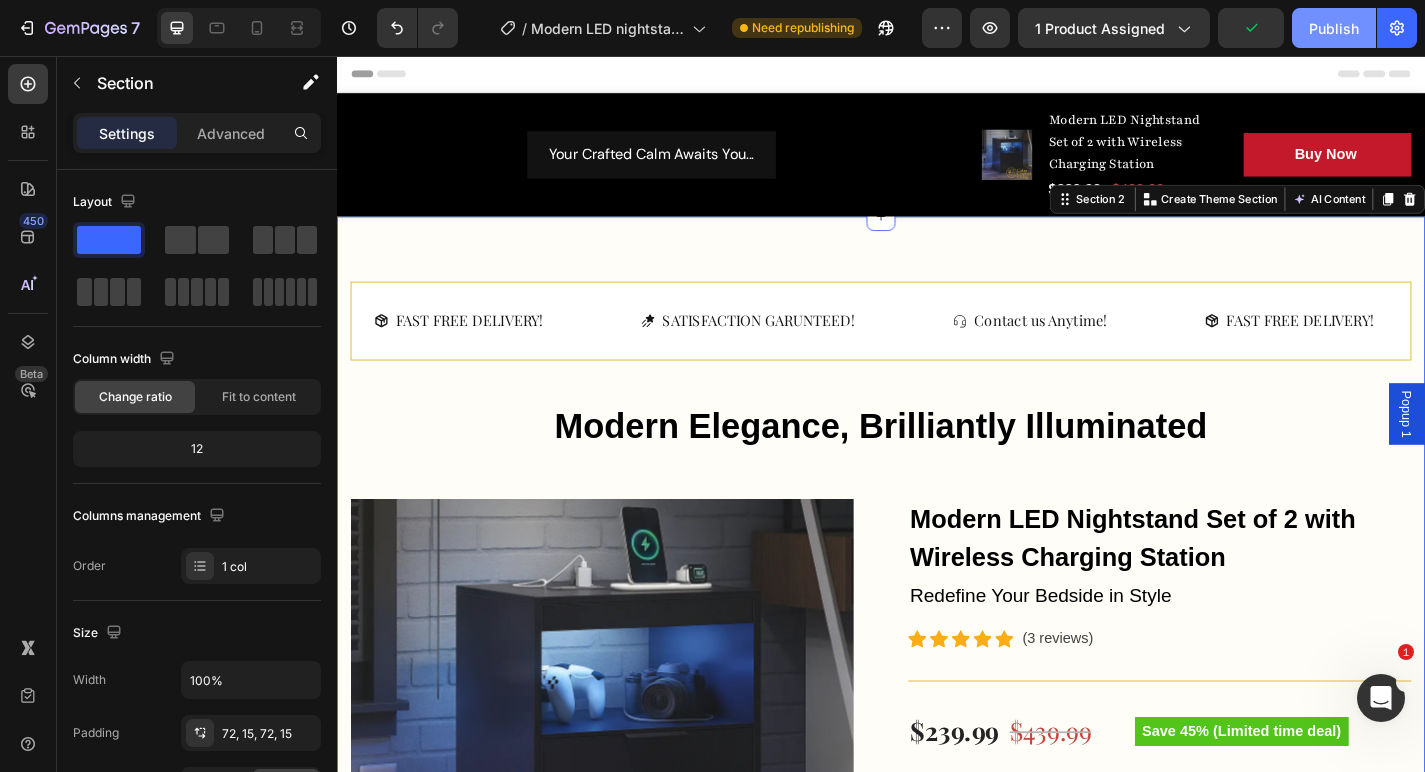 click on "Publish" at bounding box center [1334, 28] 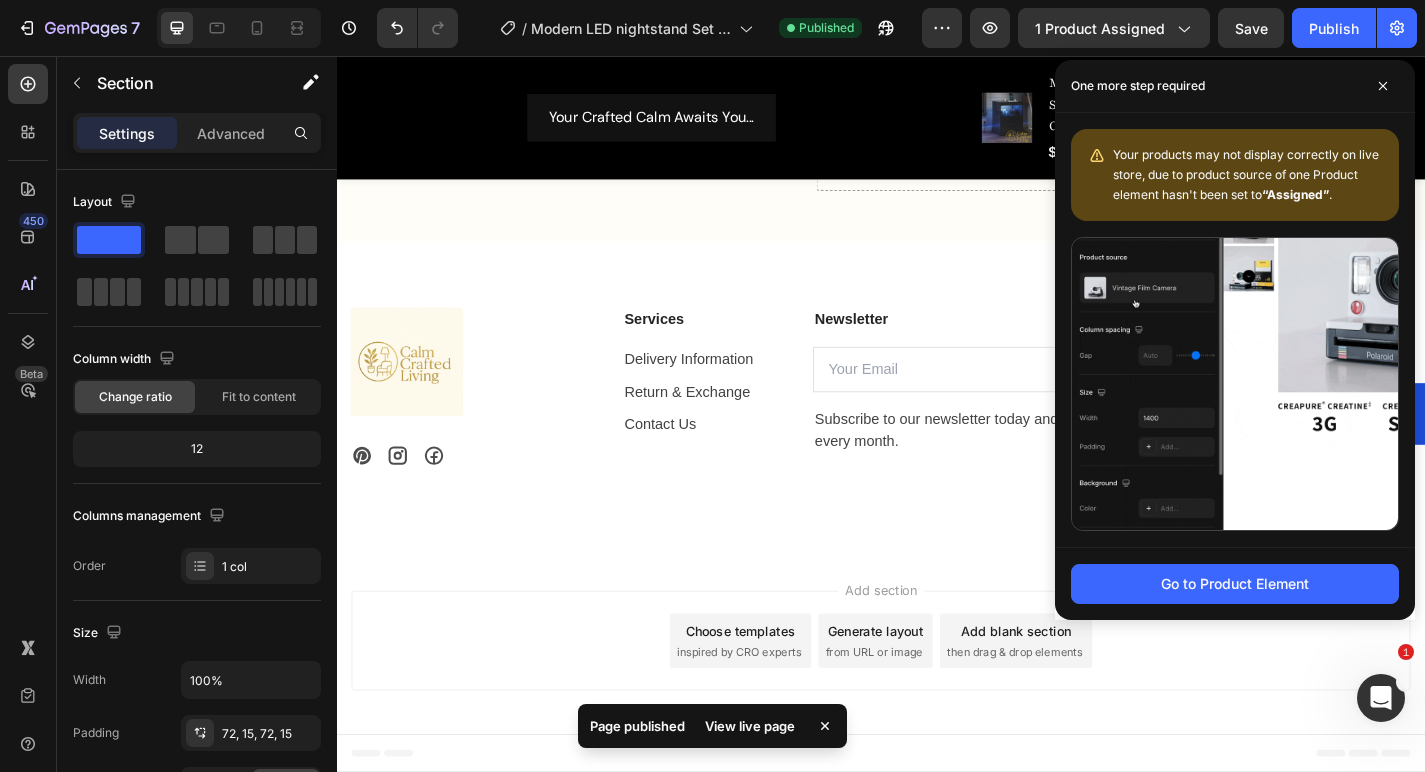 scroll, scrollTop: 6588, scrollLeft: 0, axis: vertical 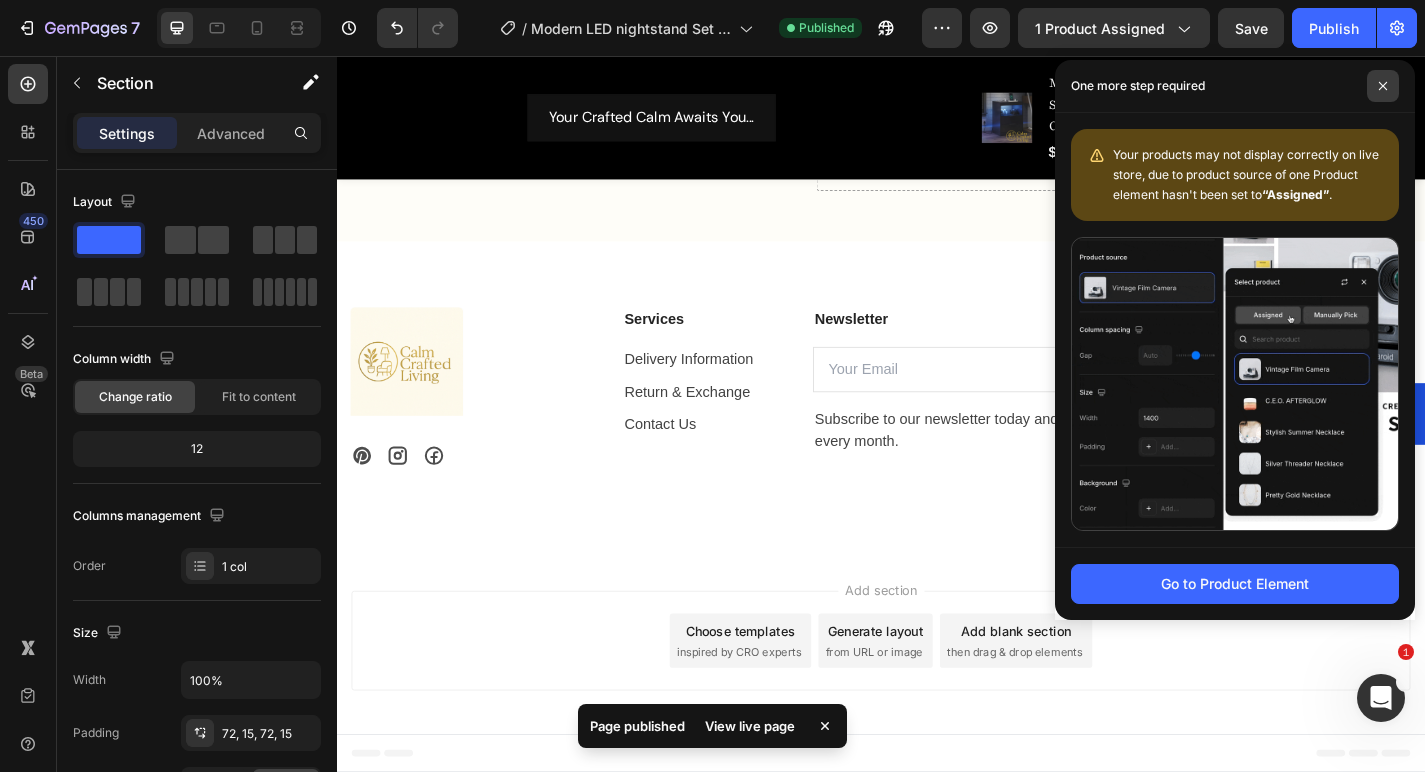 click at bounding box center (1383, 86) 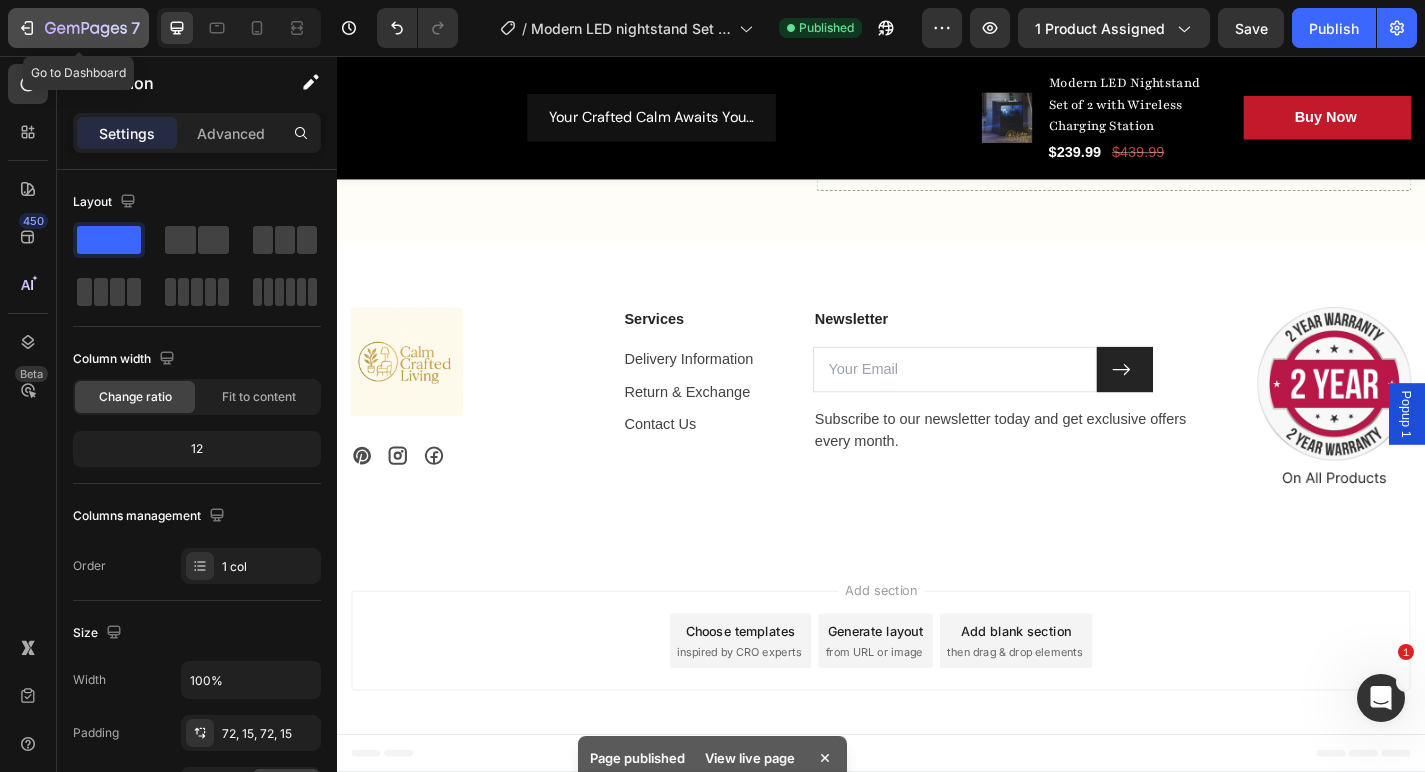 click 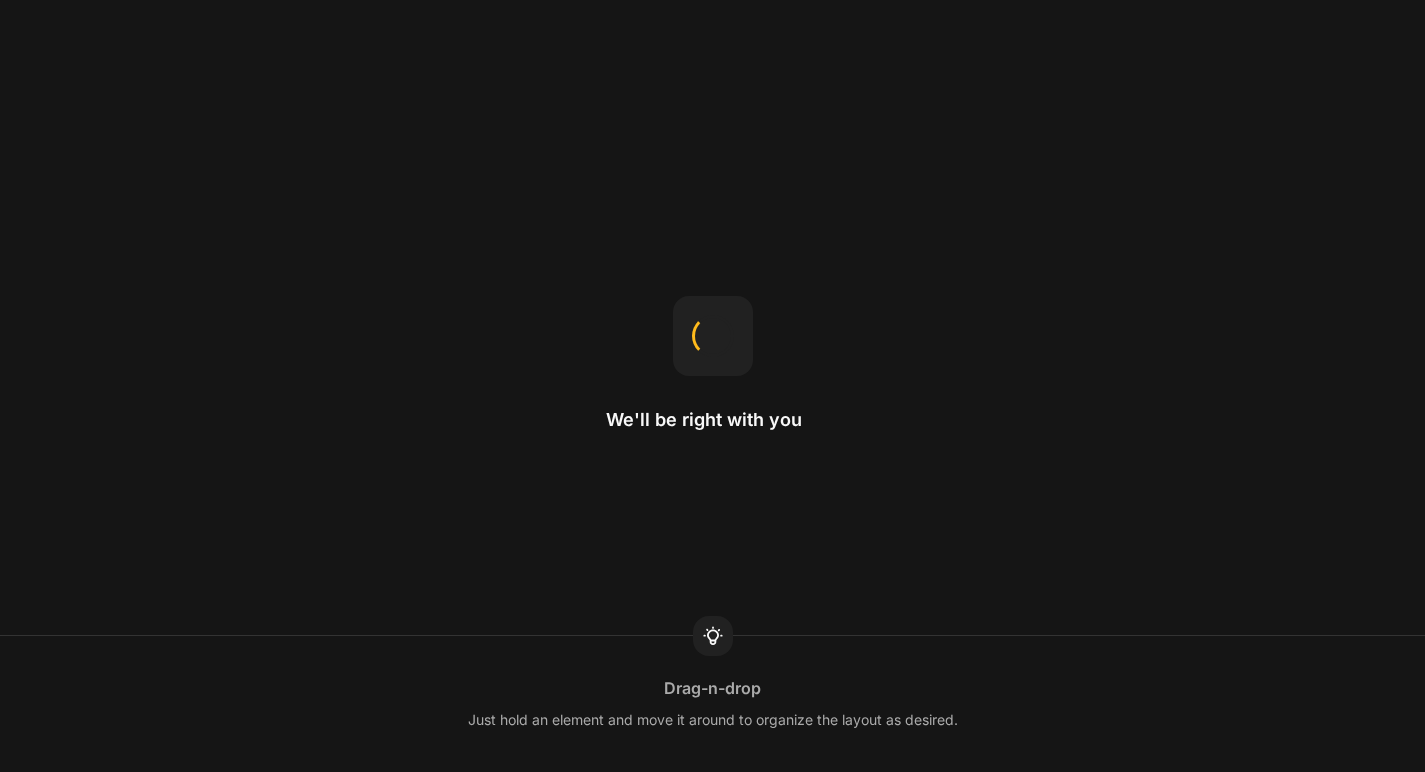 scroll, scrollTop: 0, scrollLeft: 0, axis: both 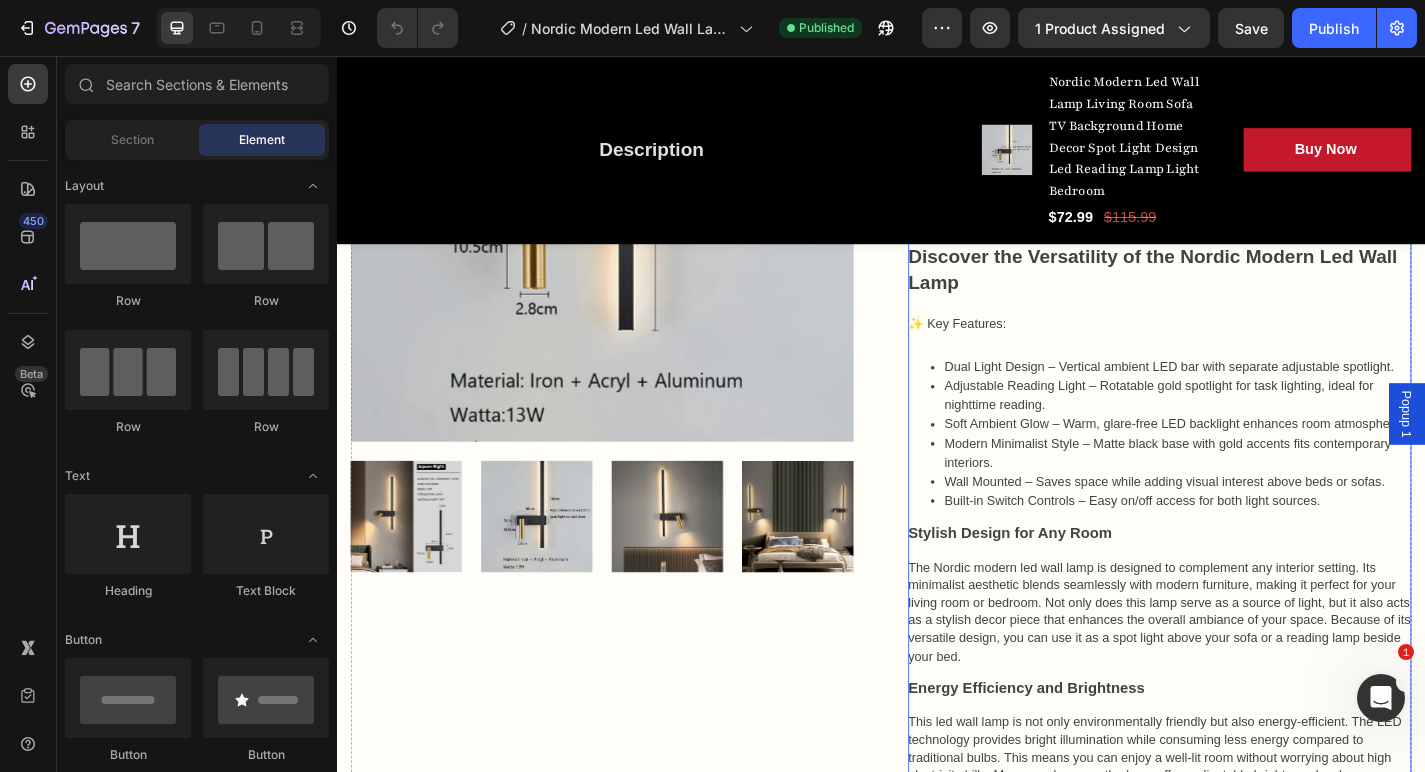 click on "Soft Ambient Glow – Warm, glare-free LED backlight enhances room atmosphere." at bounding box center (1264, 462) 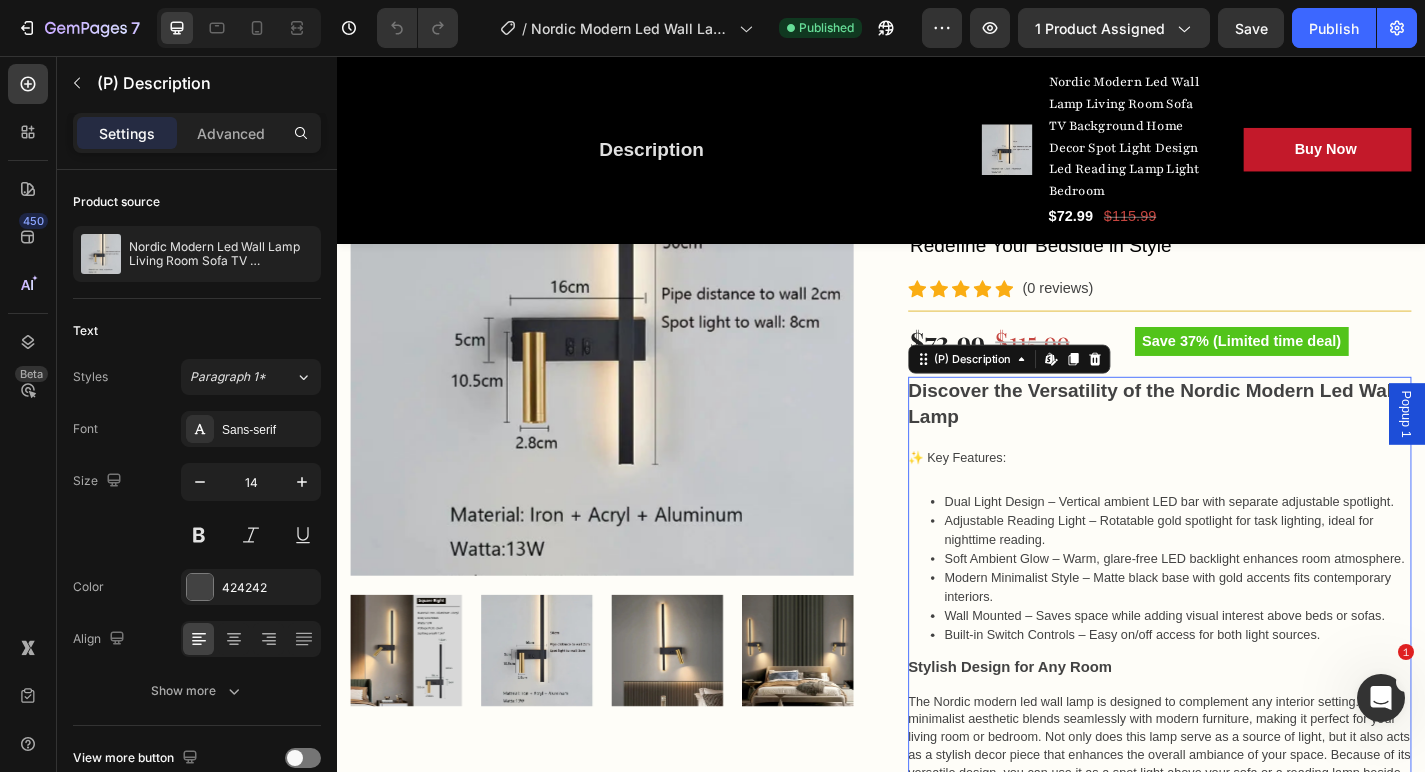 scroll, scrollTop: 538, scrollLeft: 0, axis: vertical 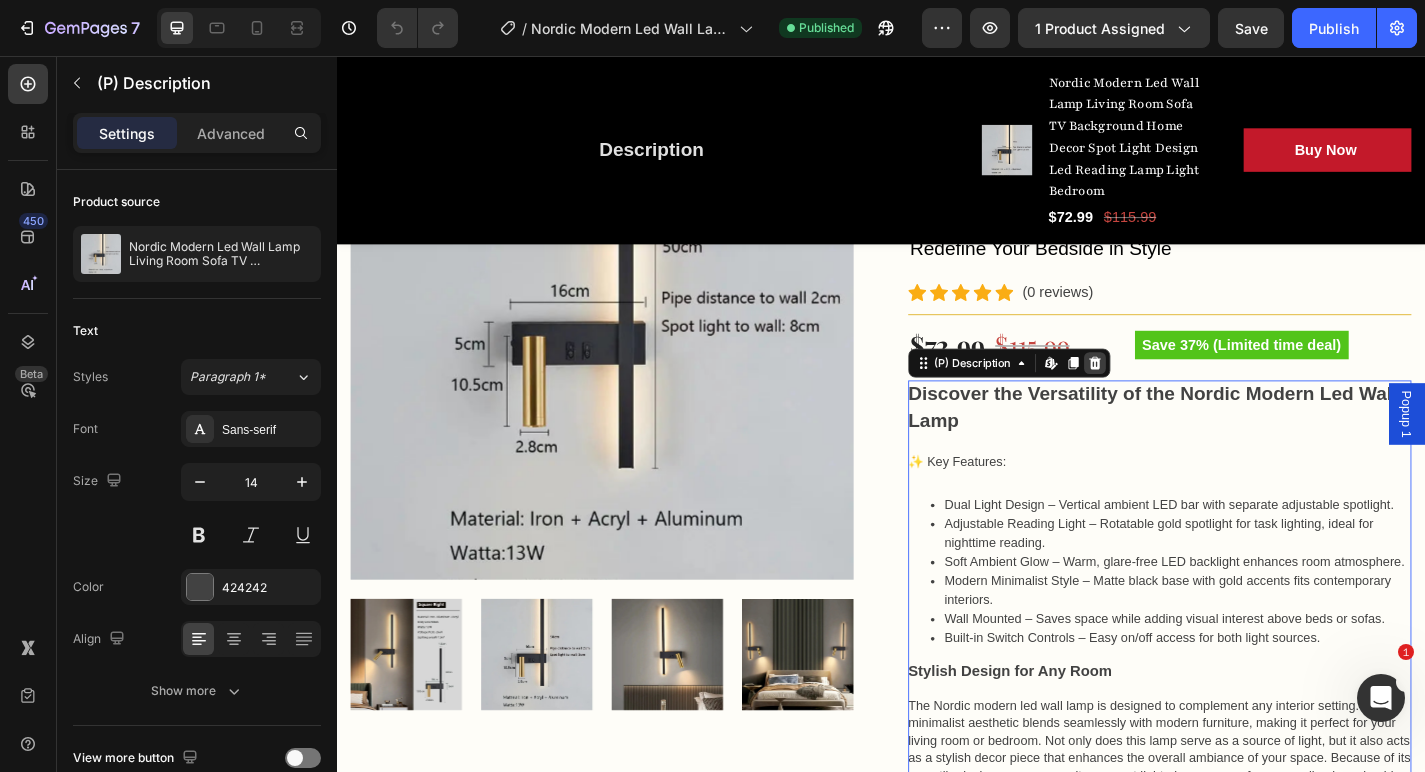 click 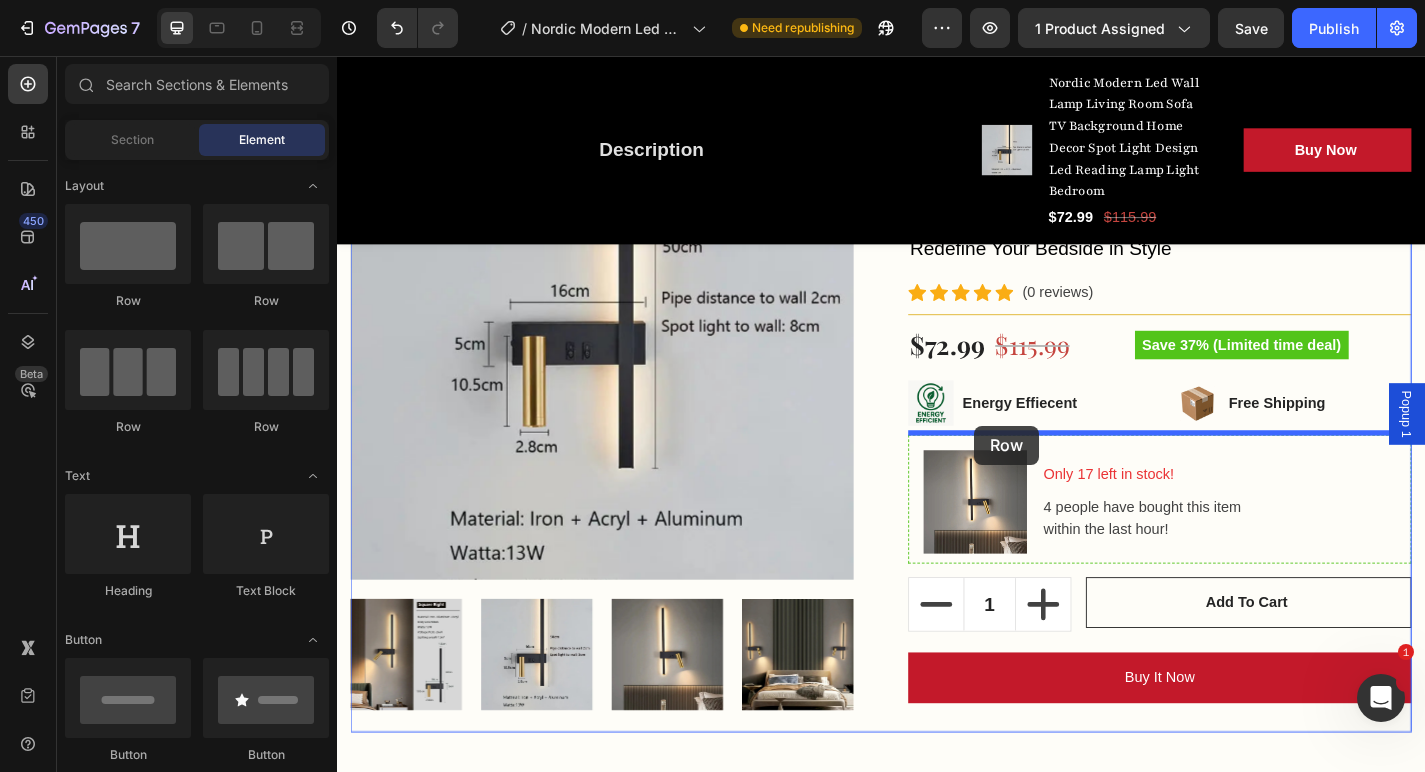 drag, startPoint x: 451, startPoint y: 328, endPoint x: 1040, endPoint y: 464, distance: 604.4973 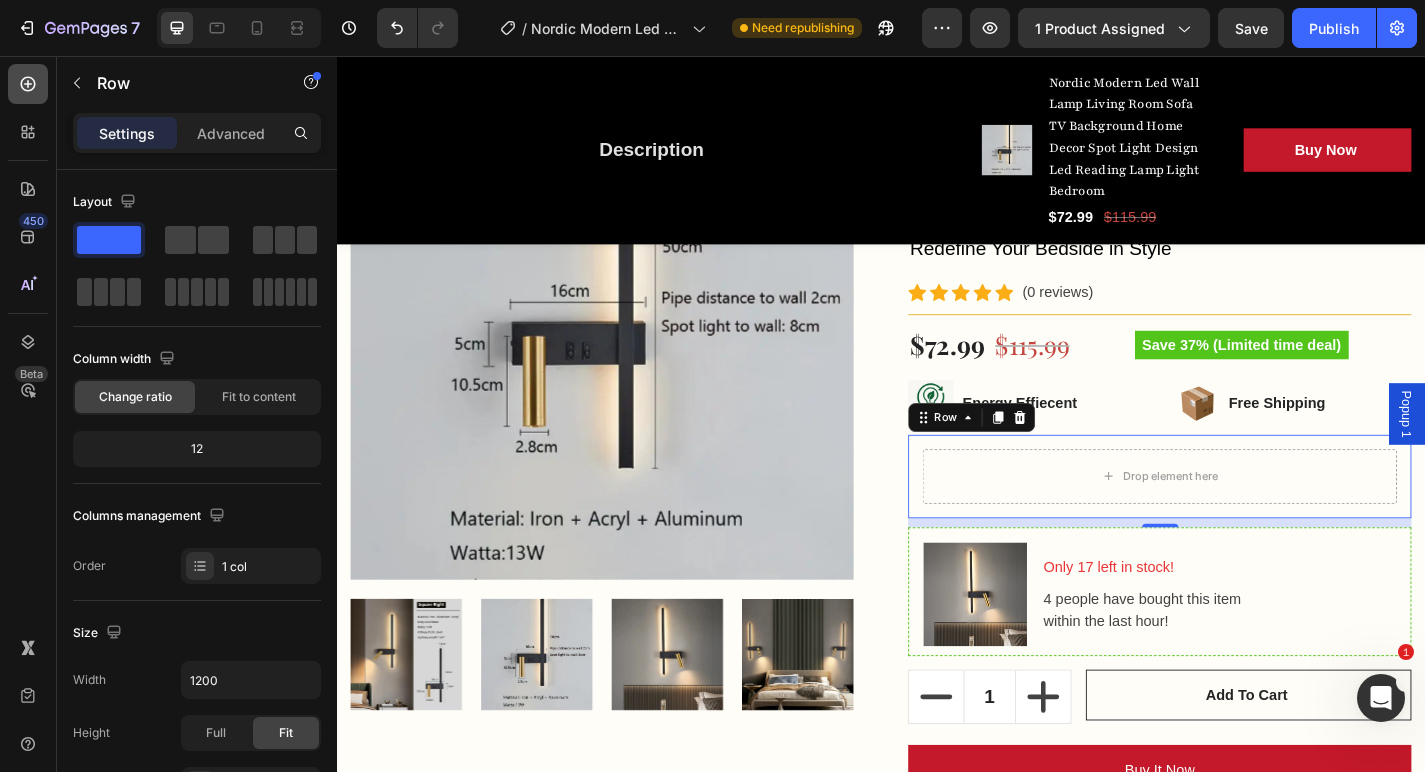 click 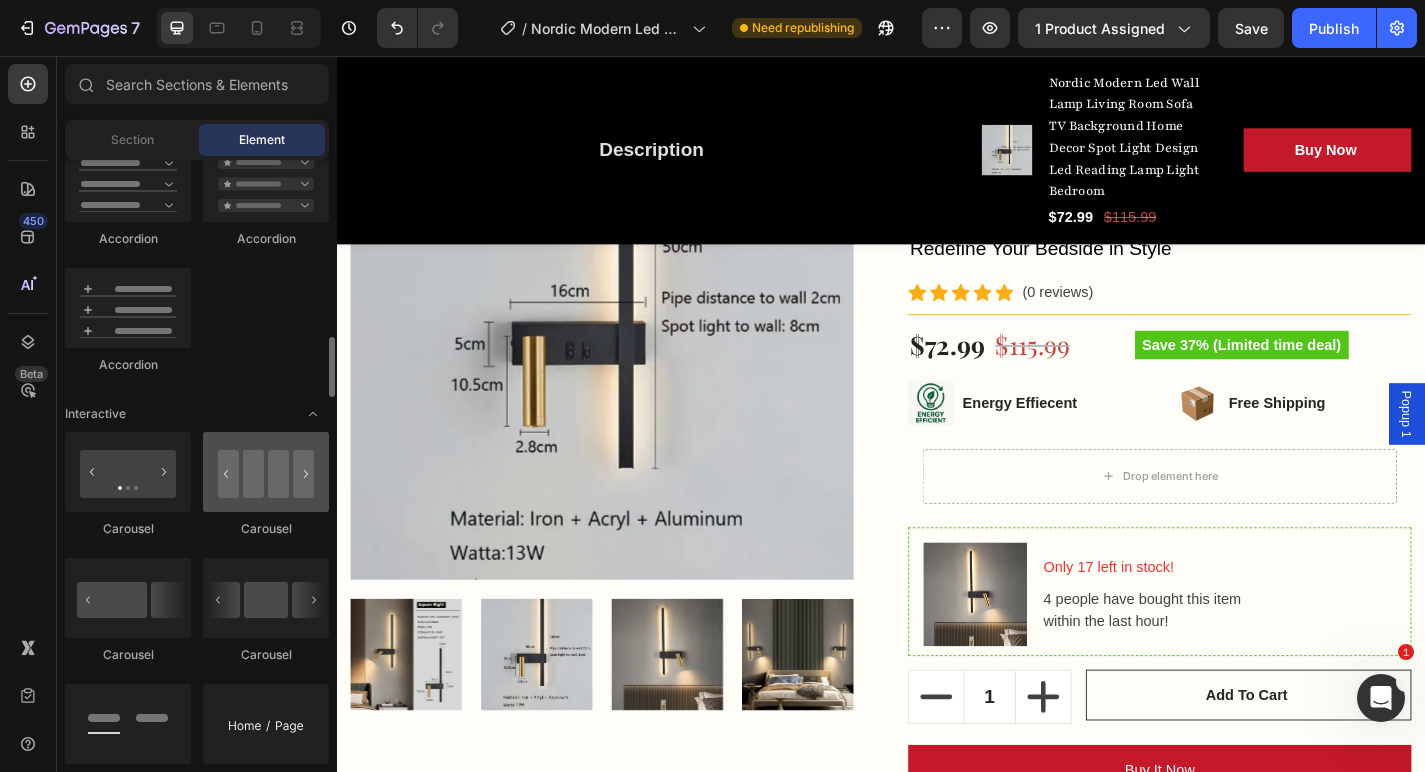 scroll, scrollTop: 1716, scrollLeft: 0, axis: vertical 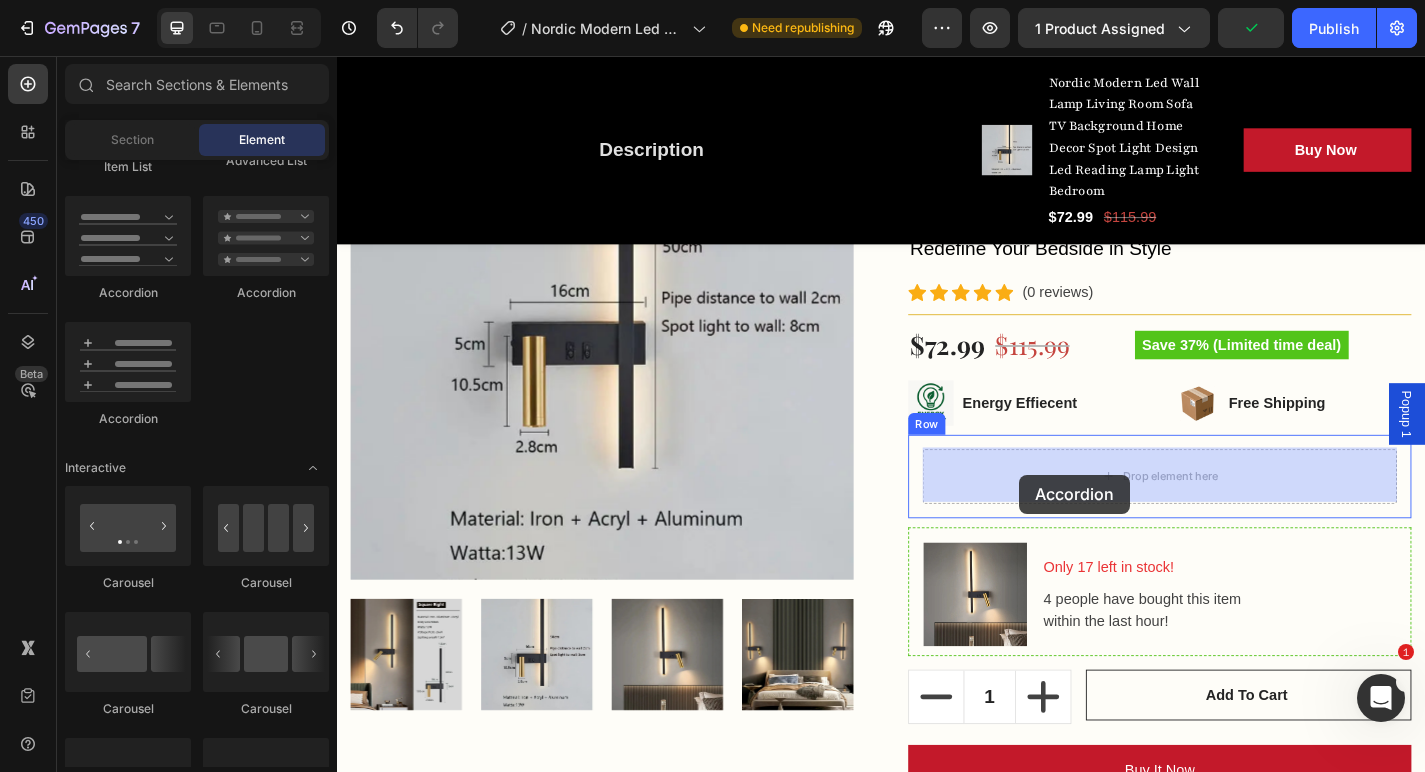 drag, startPoint x: 502, startPoint y: 420, endPoint x: 1089, endPoint y: 518, distance: 595.1243 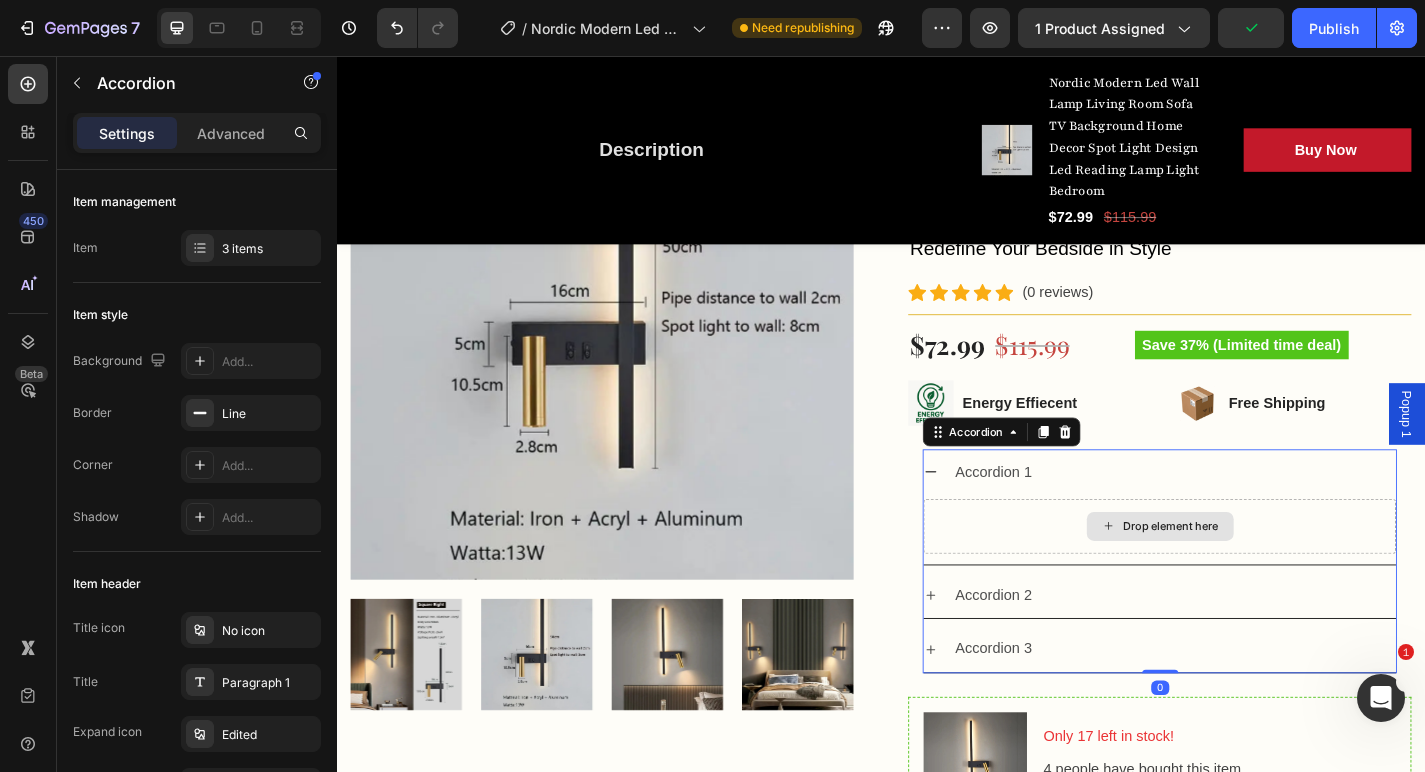 click on "Drop element here" at bounding box center (1244, 575) 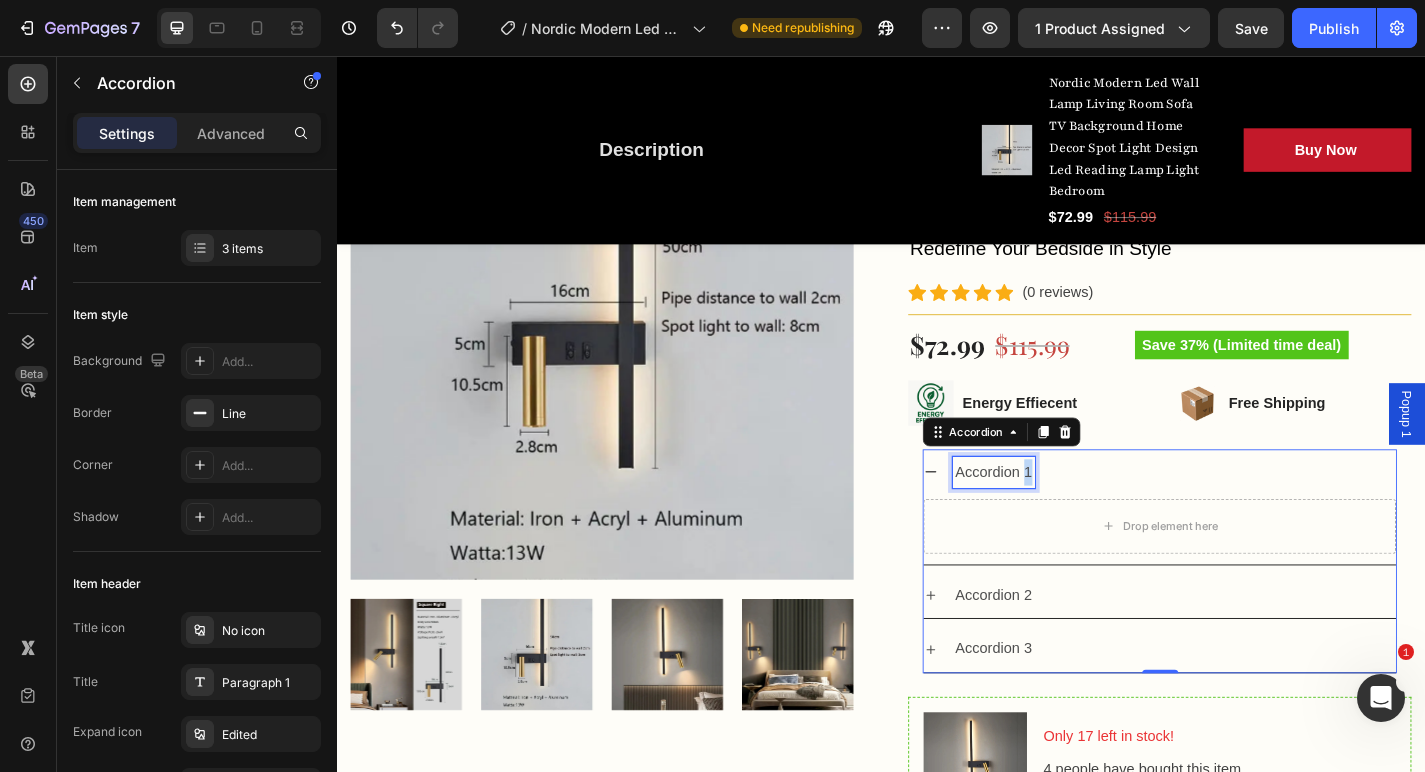 click on "Accordion 1" at bounding box center (1061, 515) 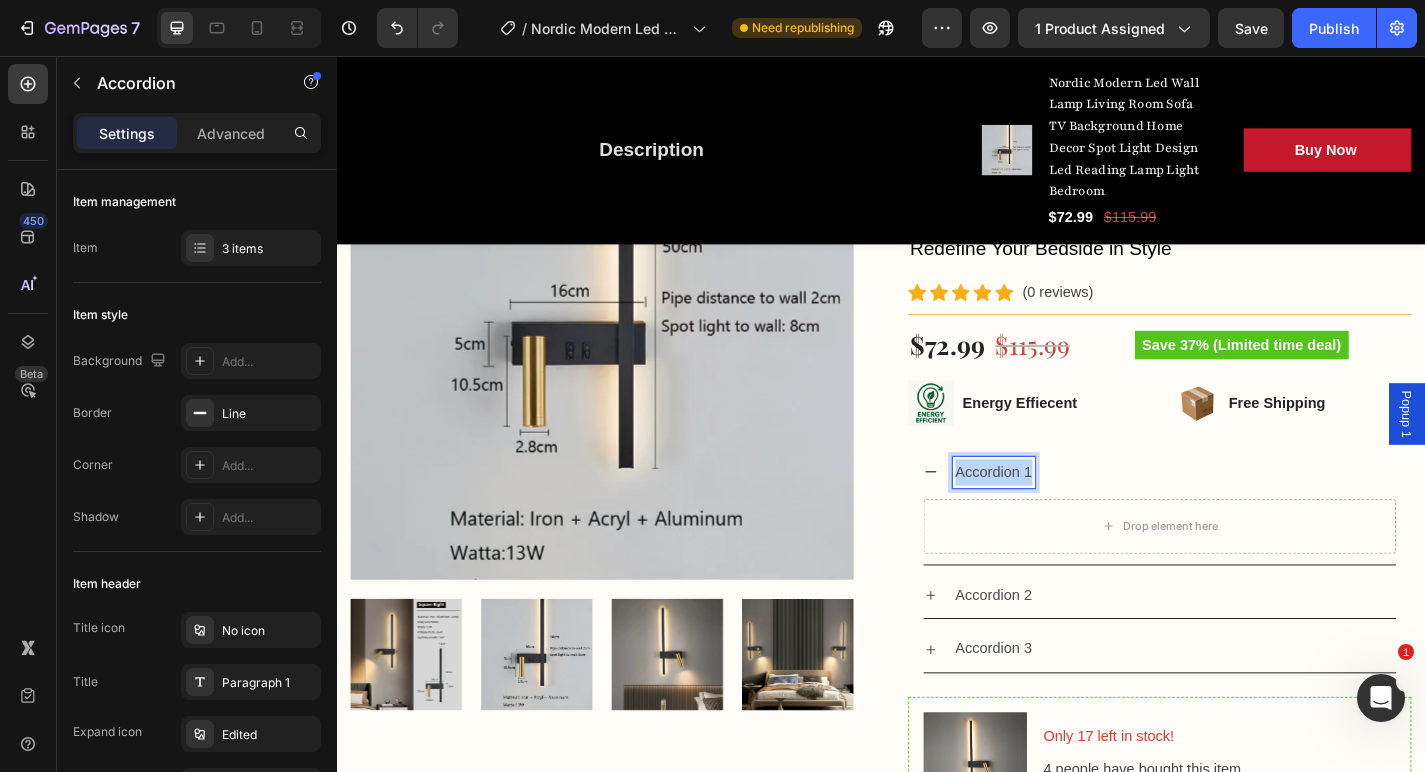 click on "Accordion 1" at bounding box center [1061, 515] 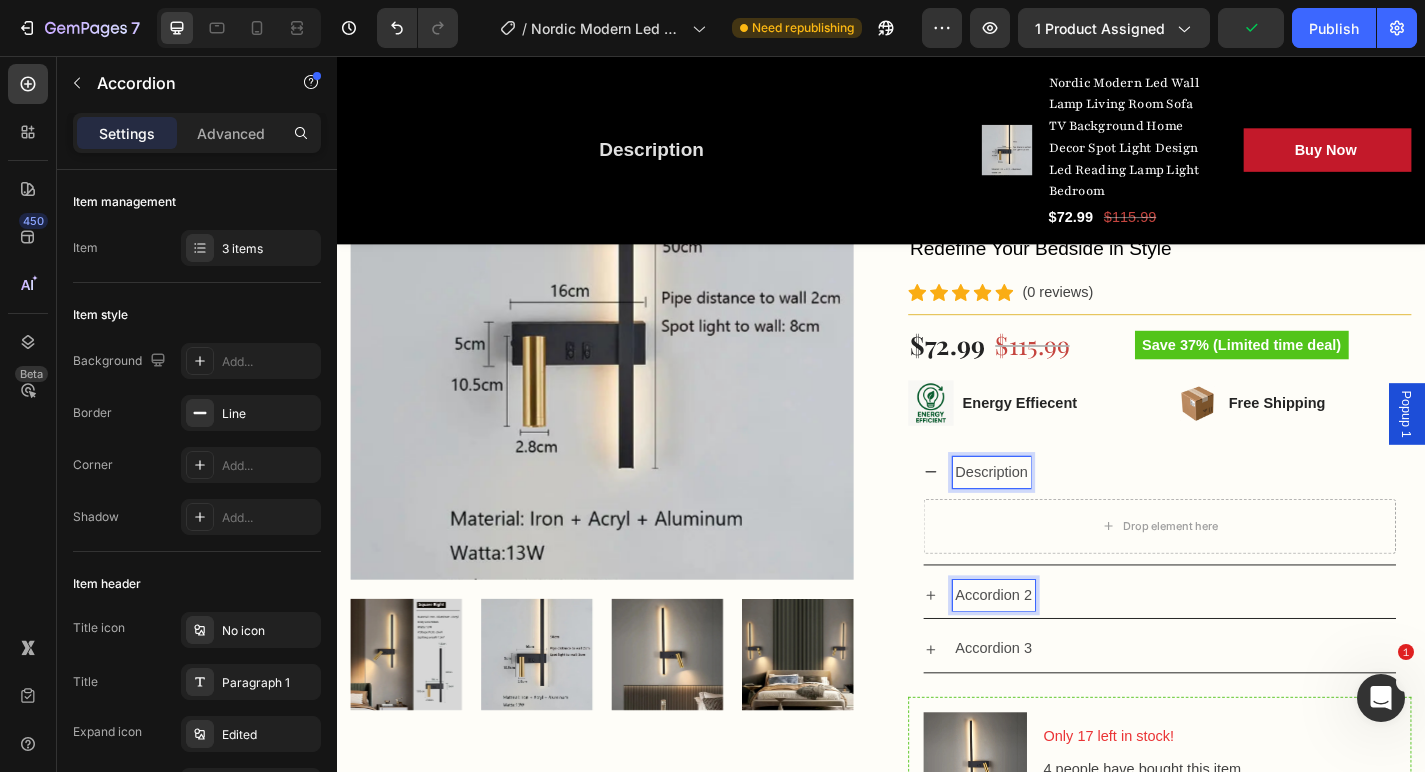 click on "Accordion 2" at bounding box center (1061, 651) 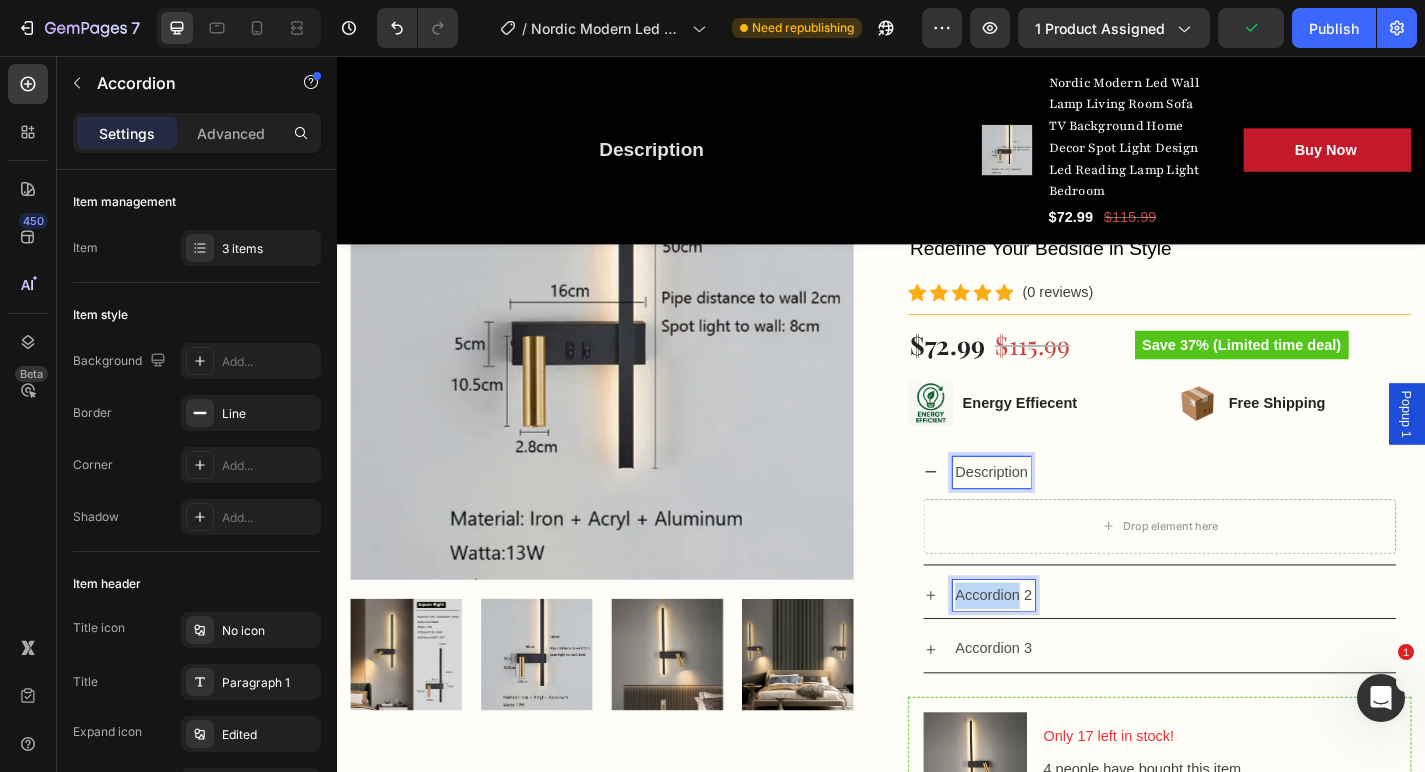 click on "Accordion 2" at bounding box center [1061, 651] 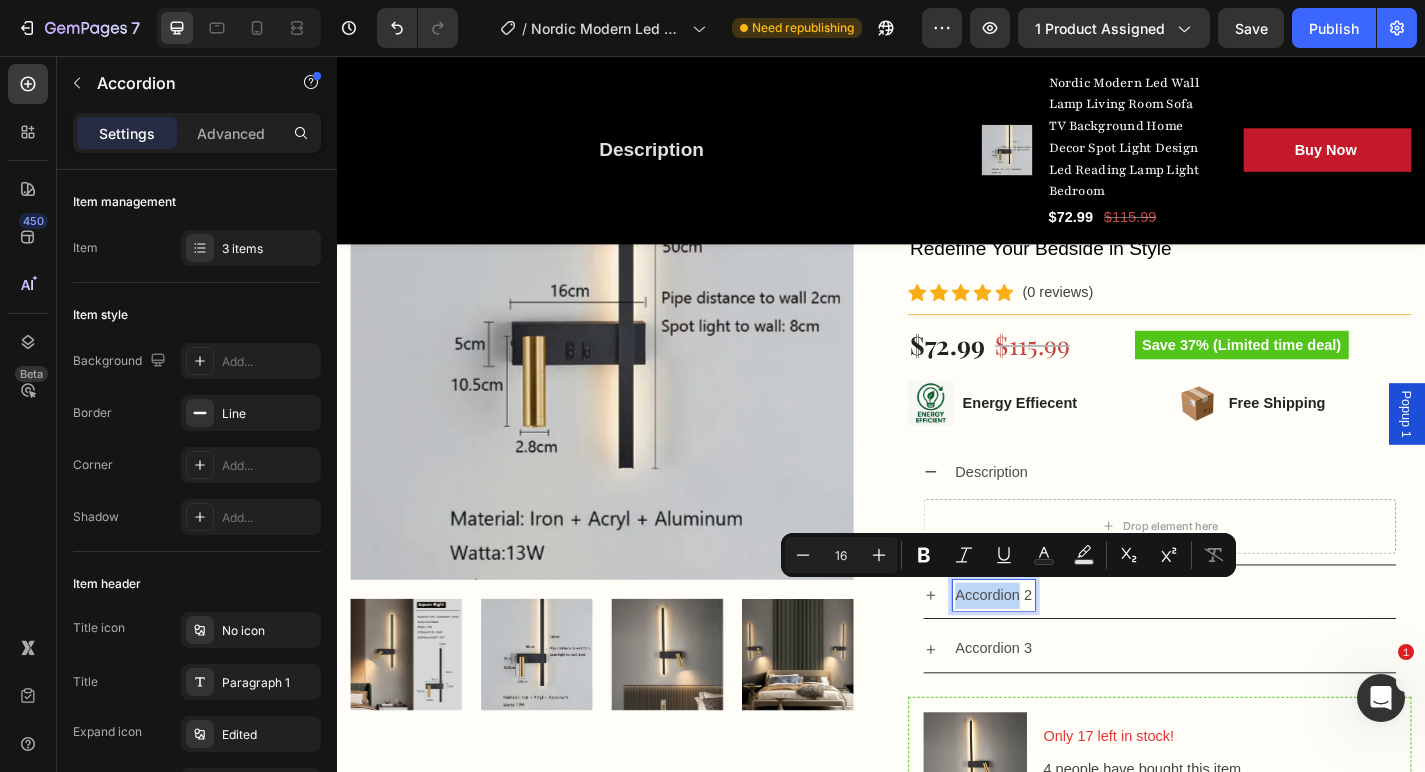 click on "Accordion 2" at bounding box center [1061, 651] 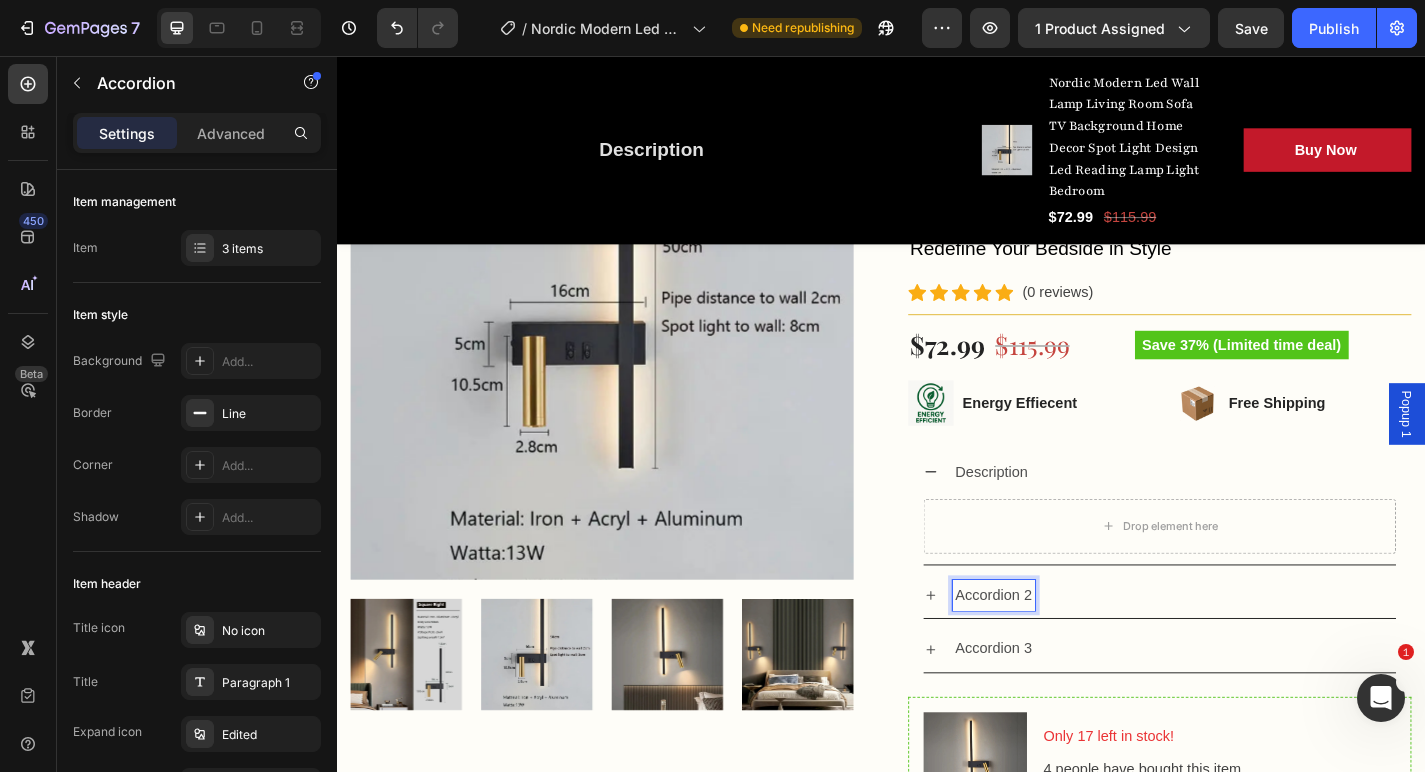 click on "Accordion 2" at bounding box center (1061, 651) 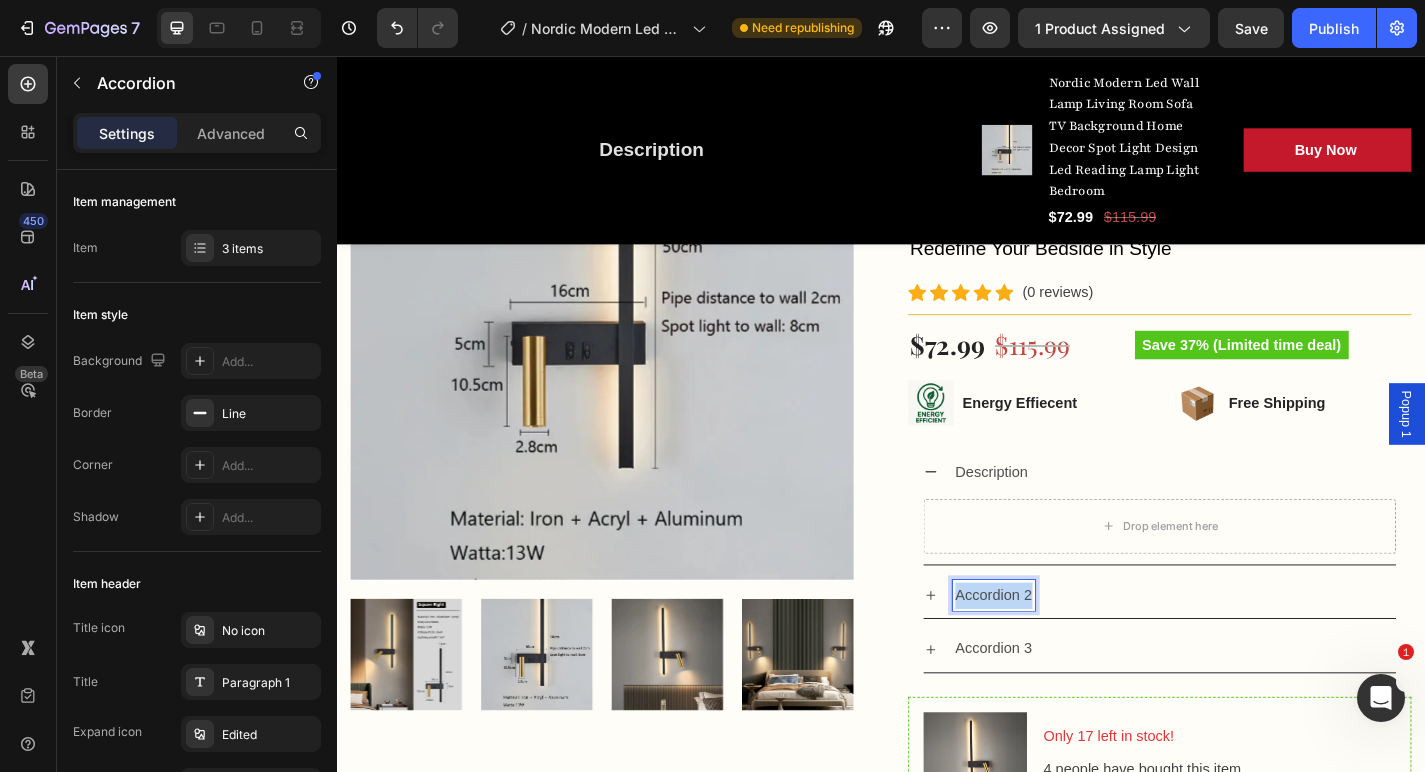drag, startPoint x: 1106, startPoint y: 649, endPoint x: 982, endPoint y: 637, distance: 124.57929 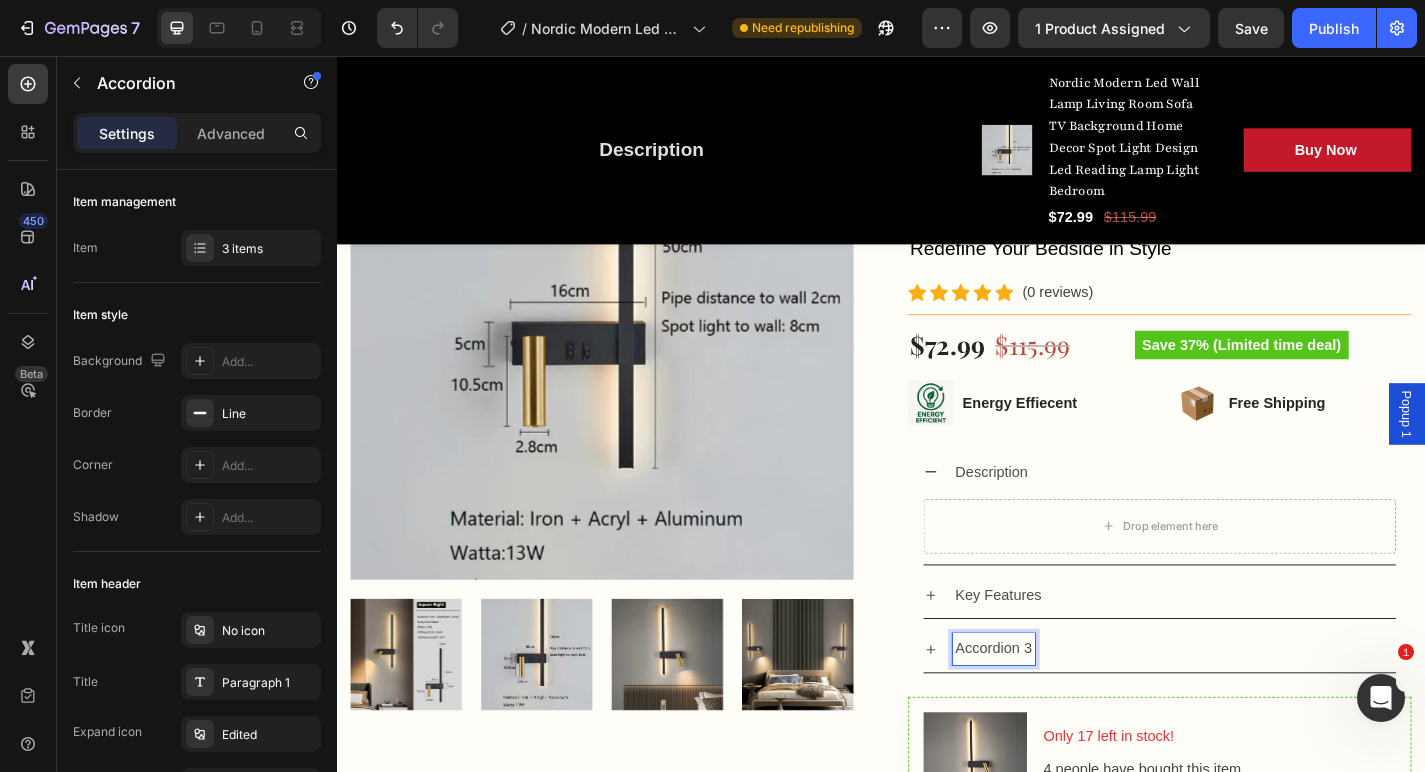 click on "Accordion 3" at bounding box center [1061, 710] 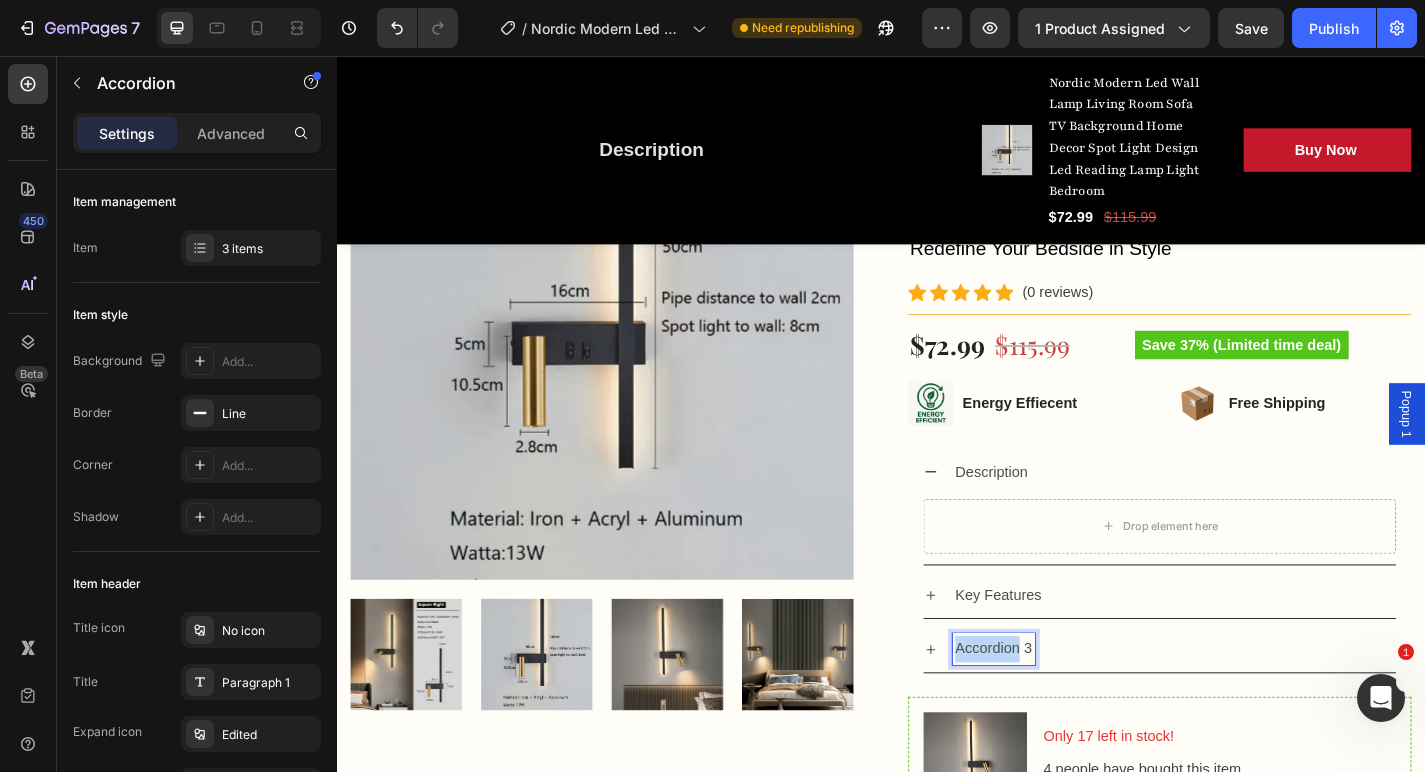 click on "Accordion 3" at bounding box center (1061, 710) 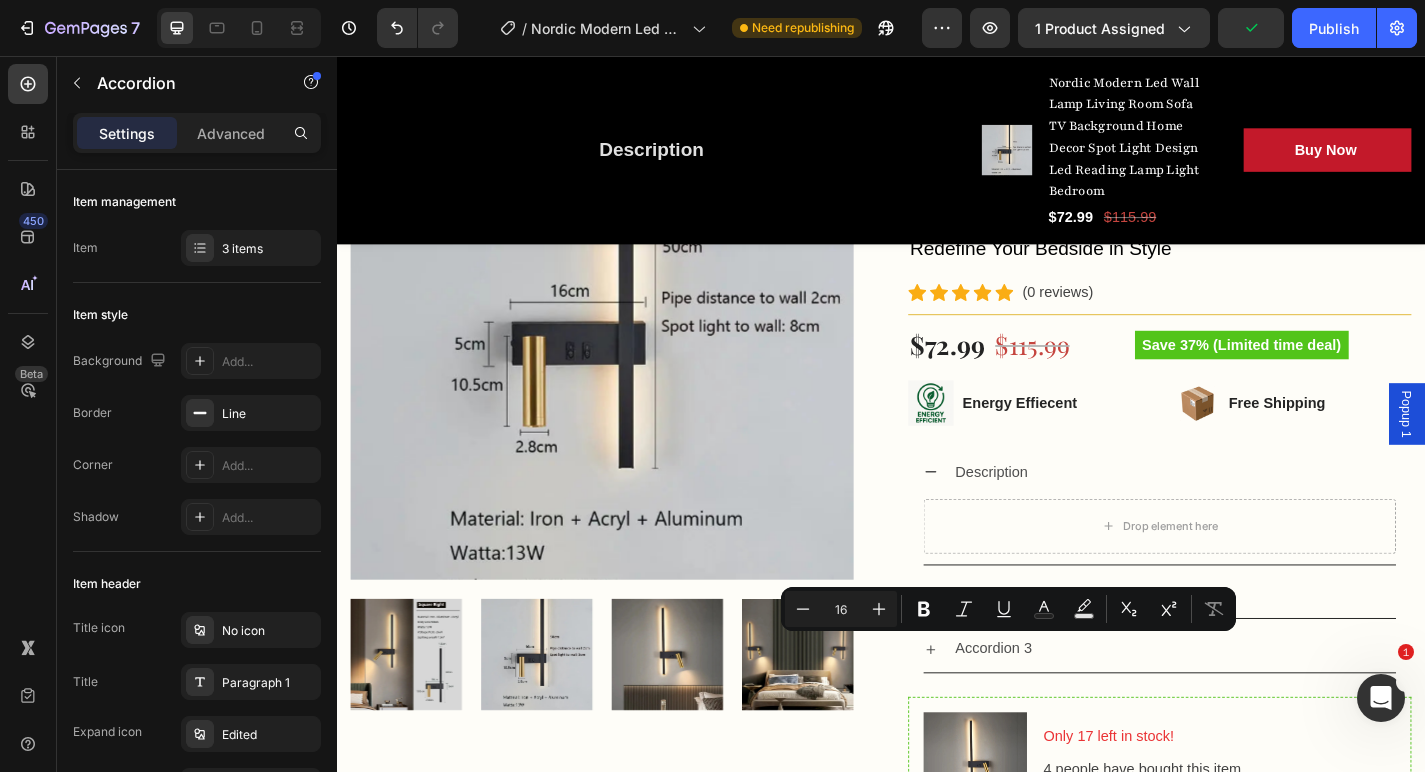 click on "Accordion 3" at bounding box center [1260, 710] 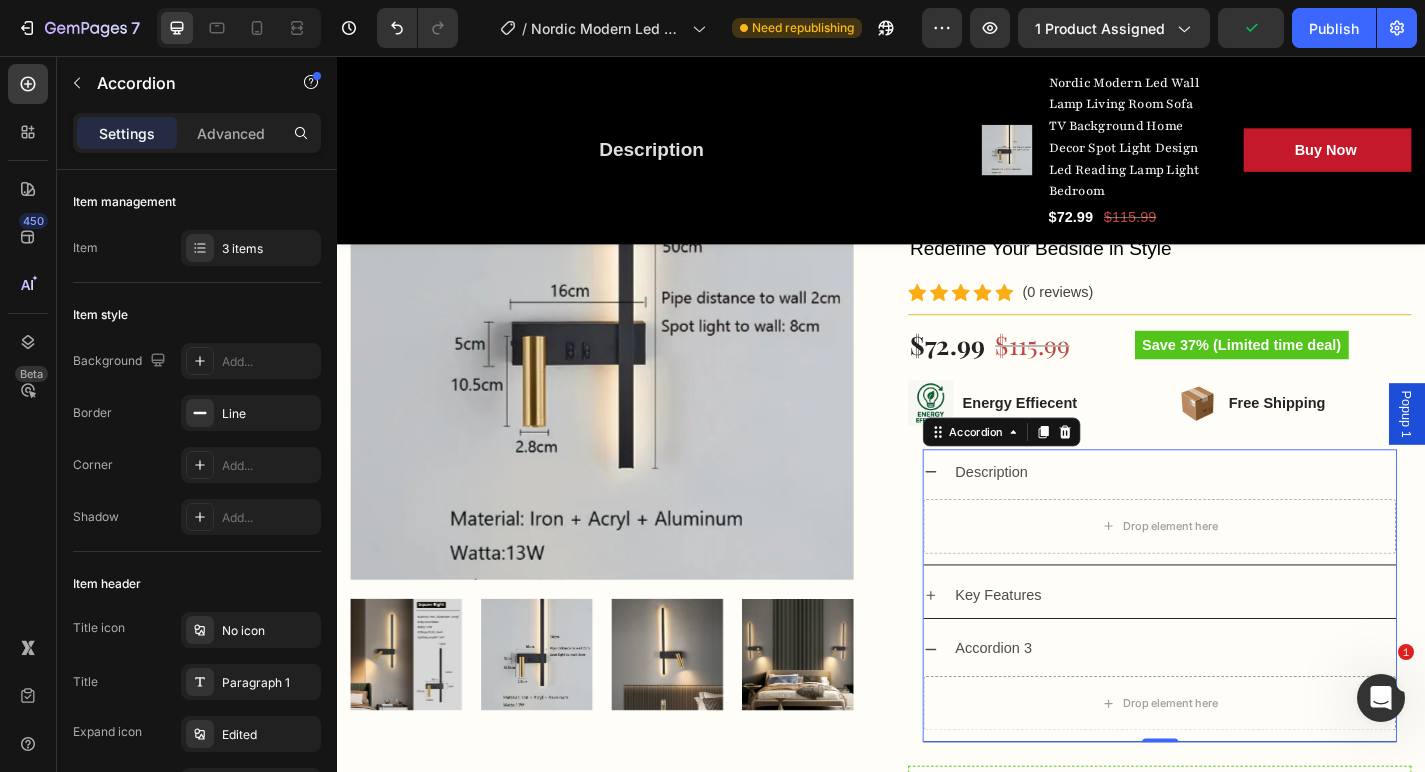 click on "Accordion 3" at bounding box center (1061, 710) 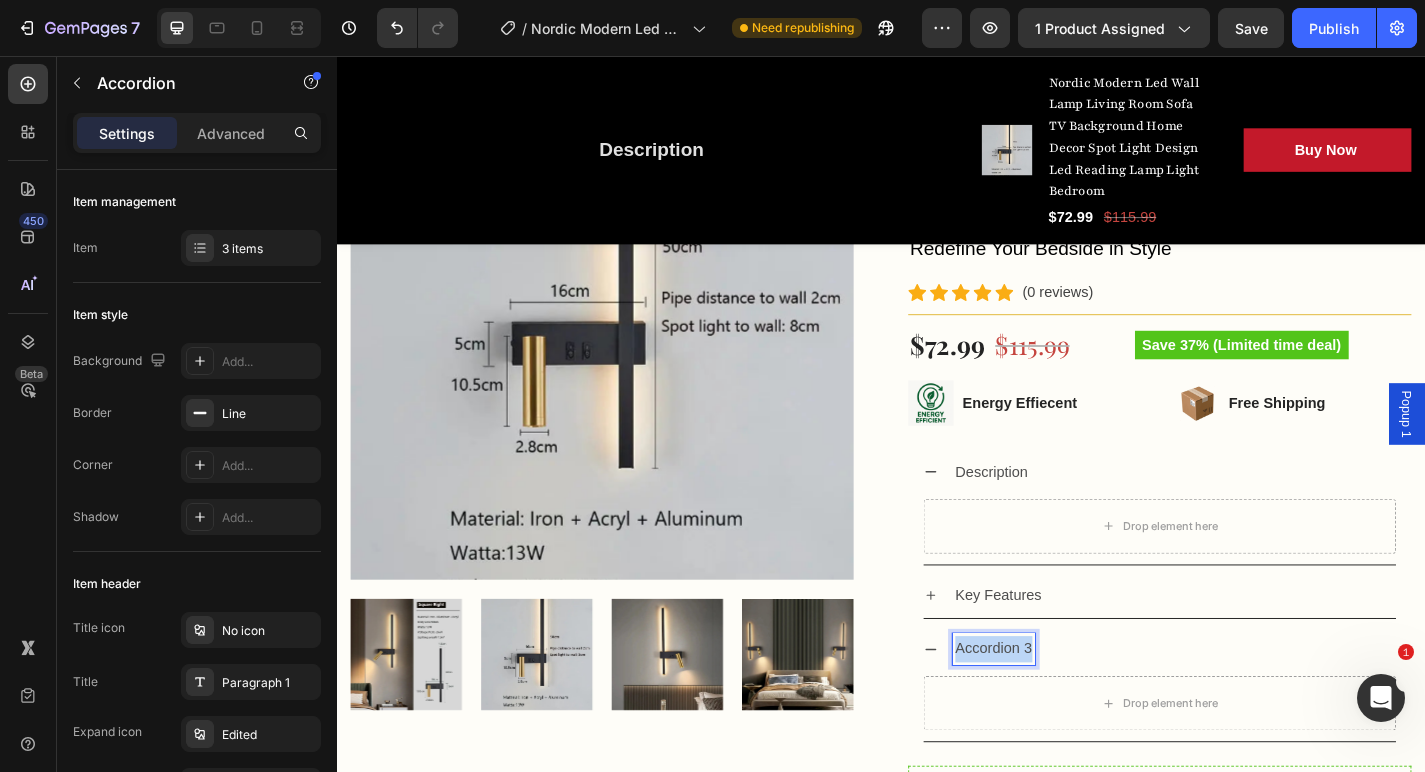 drag, startPoint x: 1100, startPoint y: 703, endPoint x: 1011, endPoint y: 694, distance: 89.453896 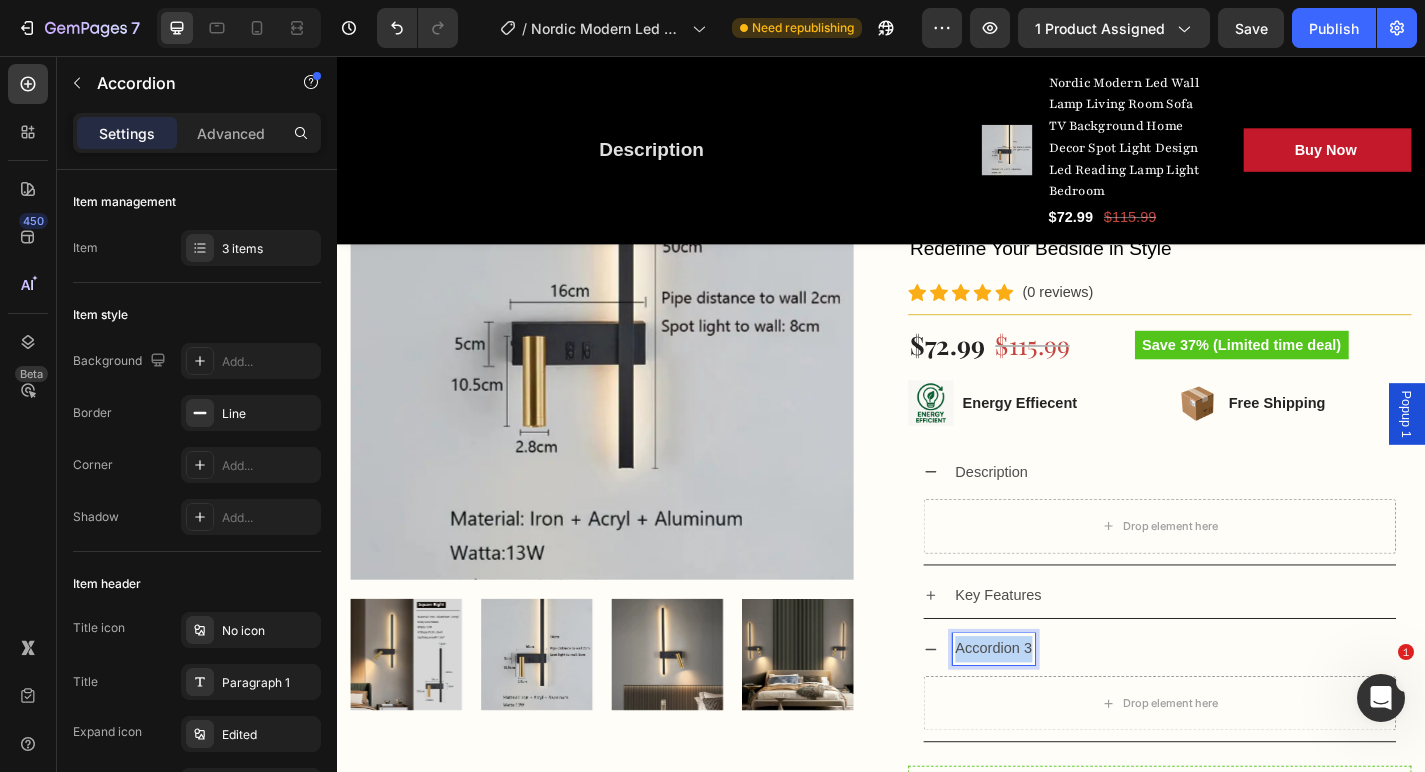click on "Accordion 3" at bounding box center [1244, 710] 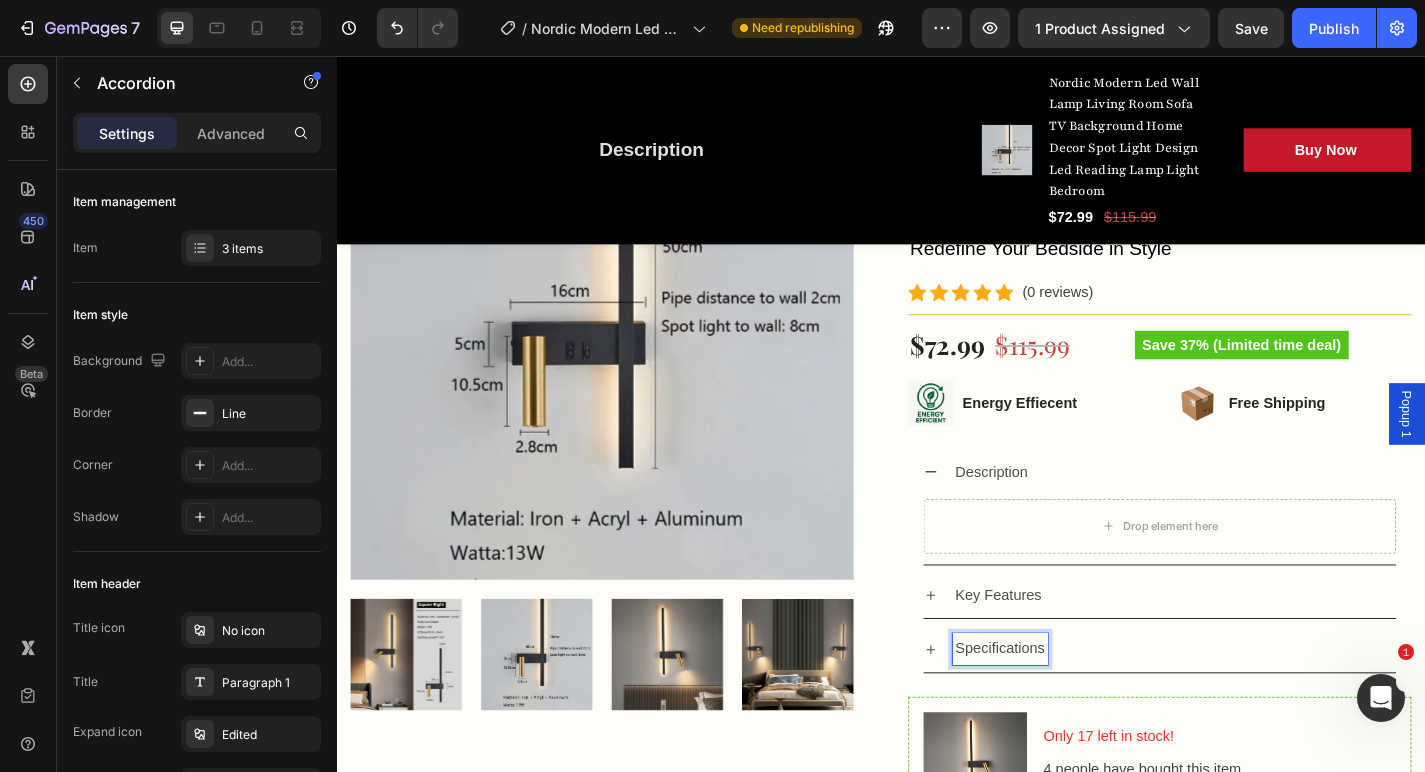 click on "Description" at bounding box center (1059, 515) 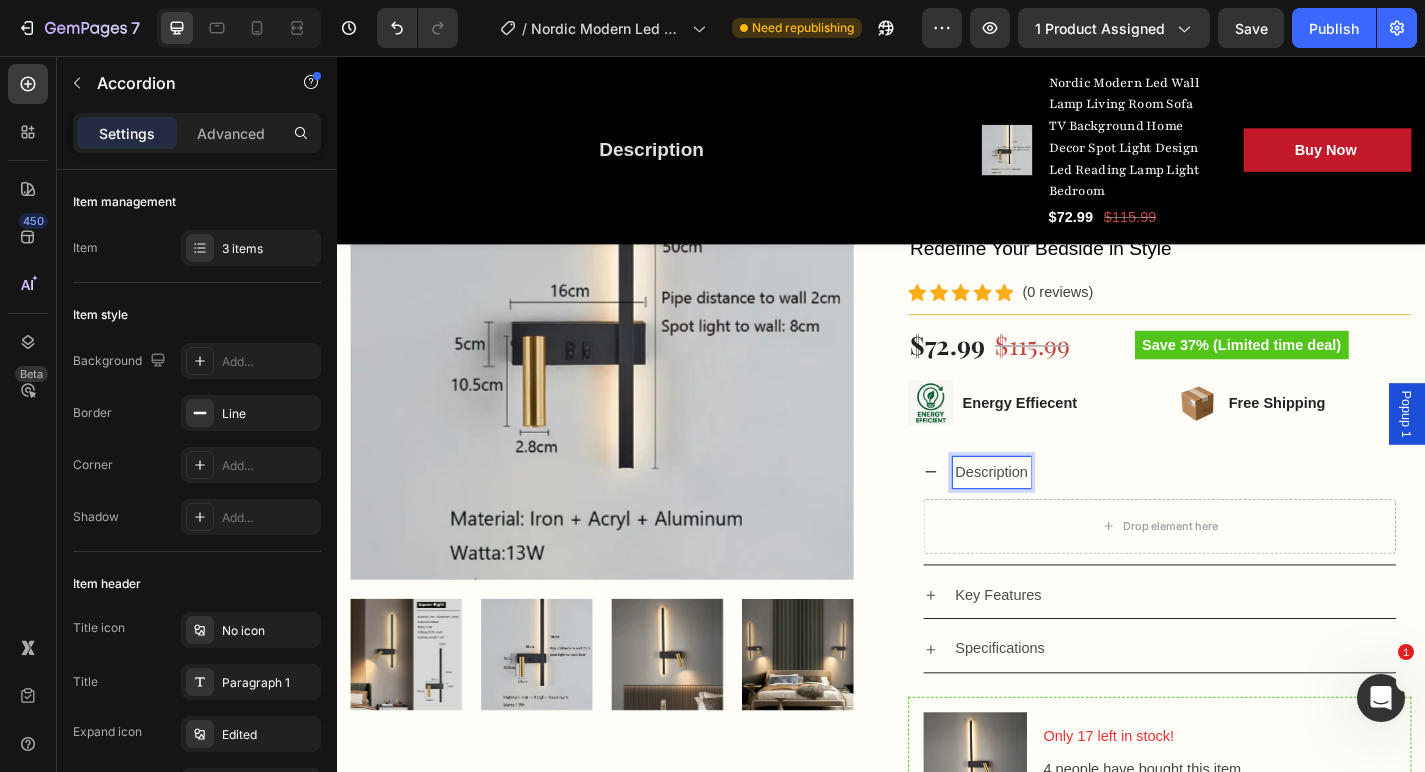 click on "Drop element here" at bounding box center [1244, 575] 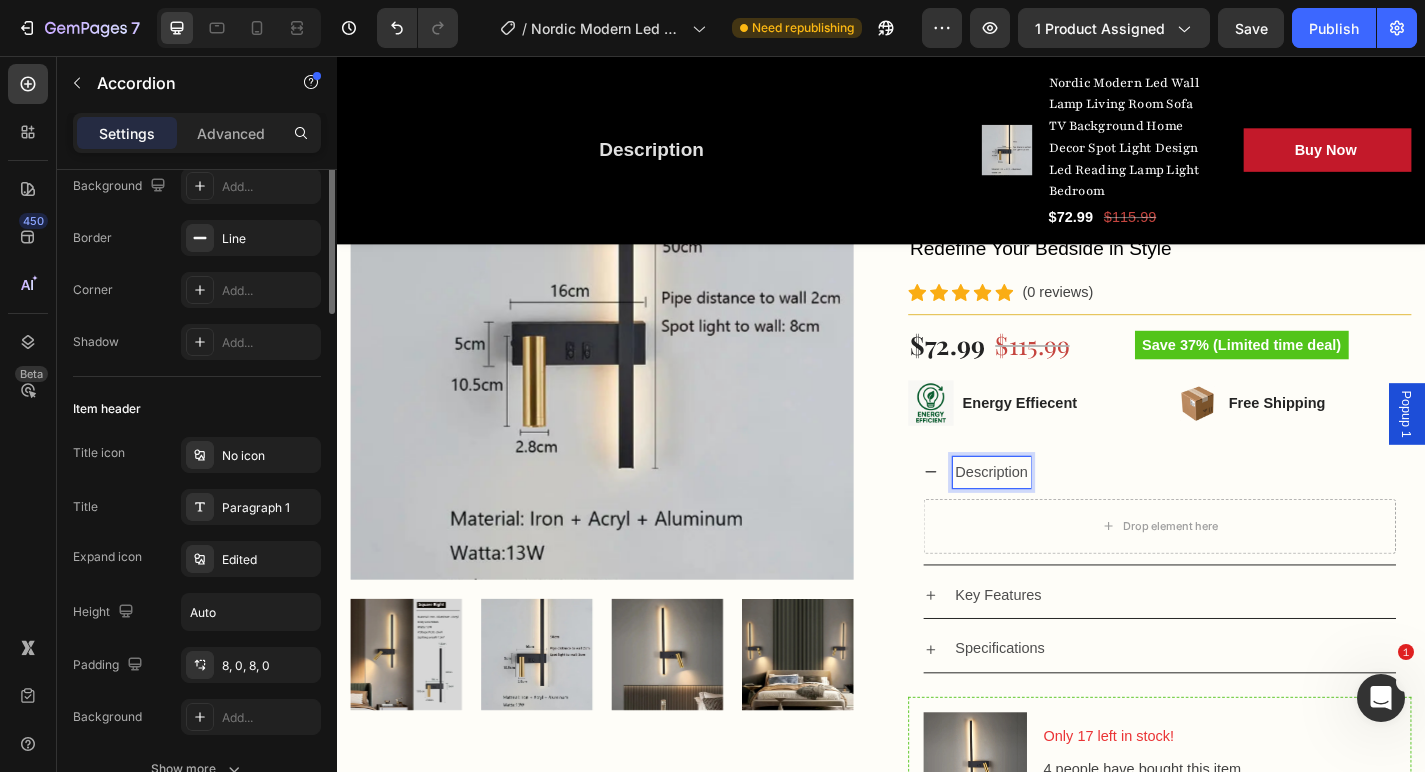 scroll, scrollTop: 189, scrollLeft: 0, axis: vertical 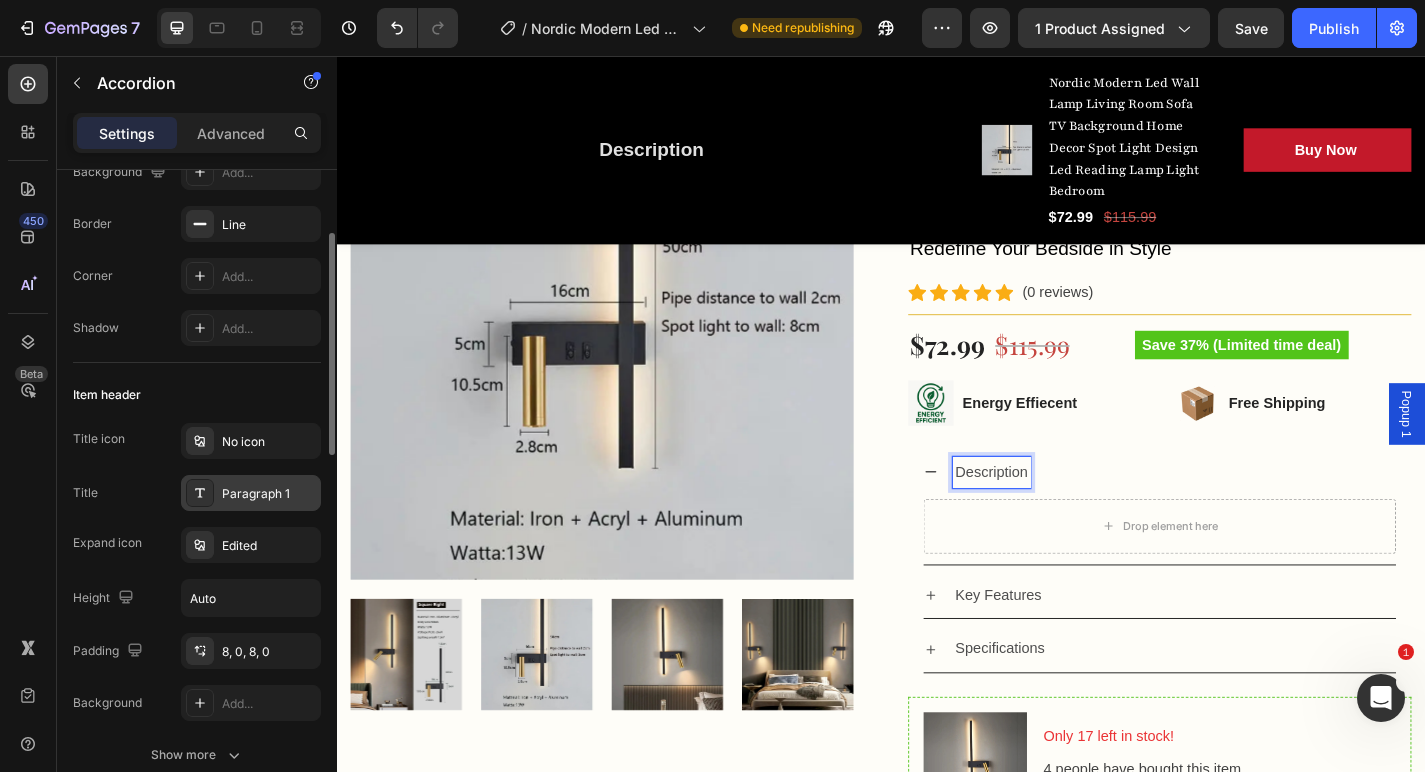 click on "Paragraph 1" at bounding box center (251, 493) 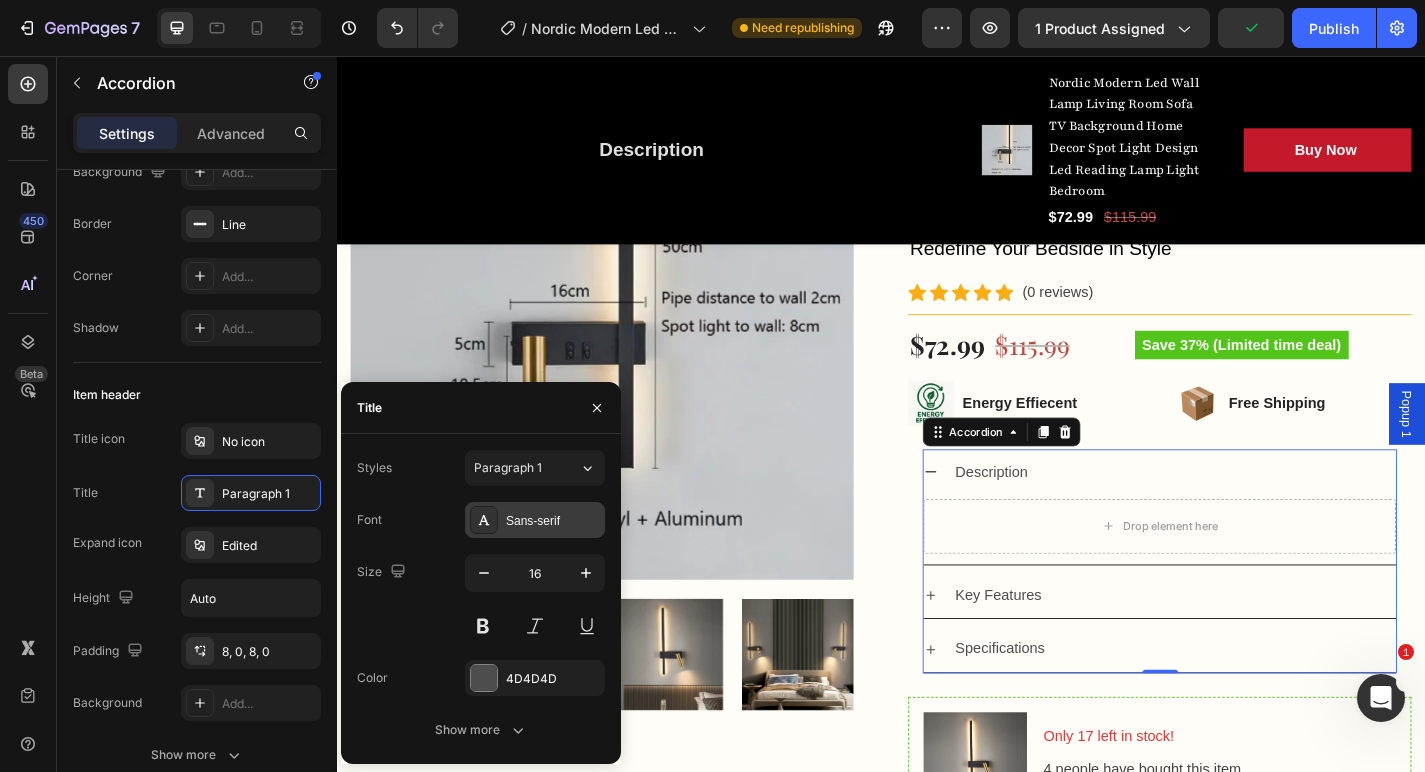 click on "Sans-serif" at bounding box center [553, 521] 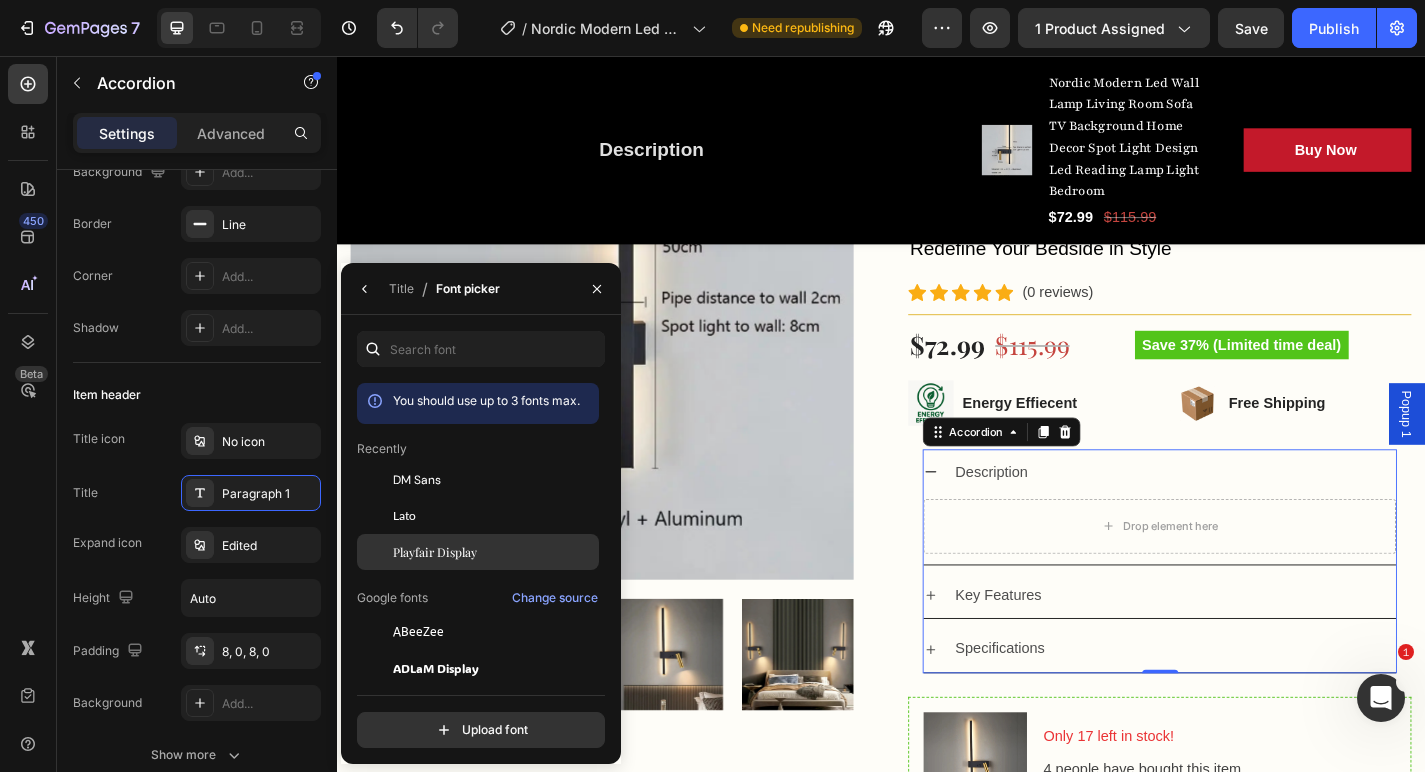 click on "Playfair Display" at bounding box center (494, 552) 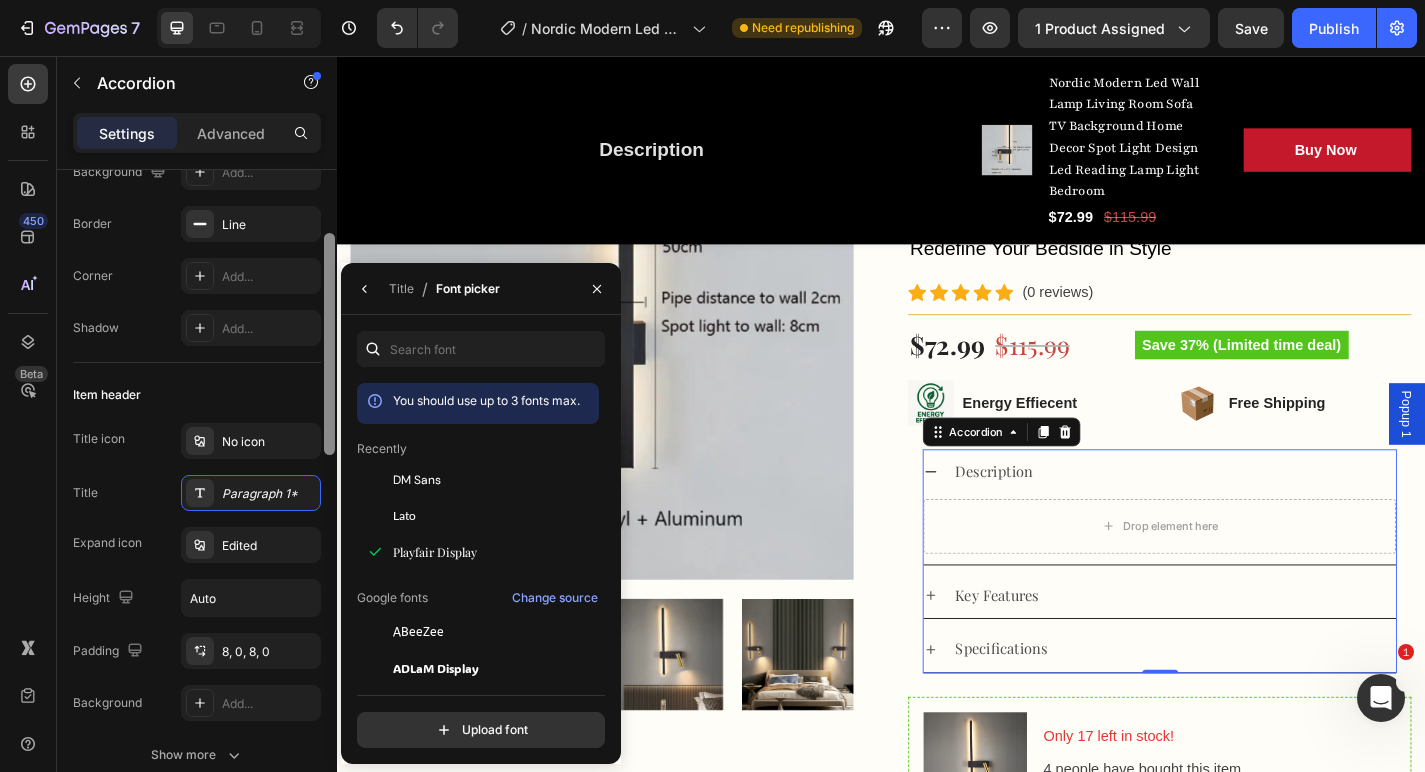 scroll, scrollTop: 848, scrollLeft: 0, axis: vertical 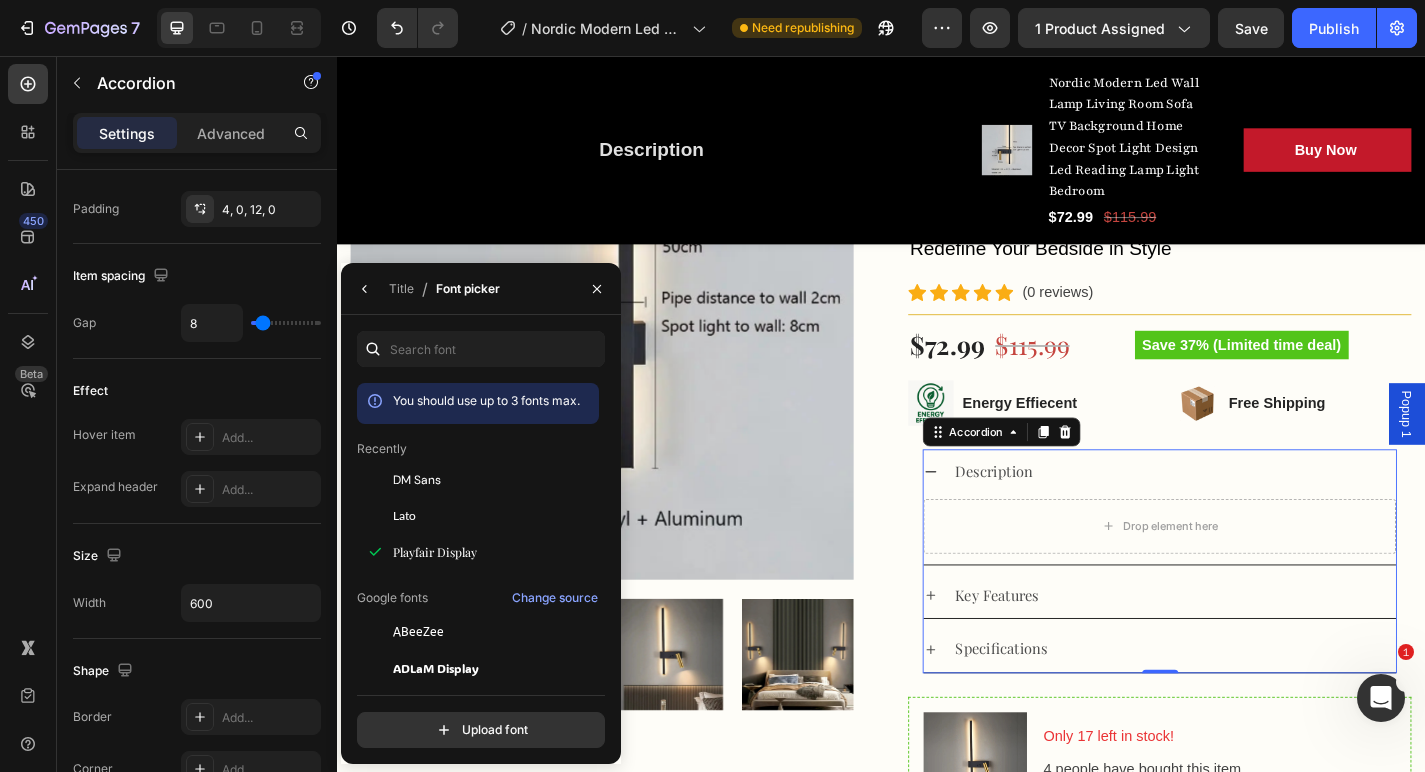 click at bounding box center (329, -160) 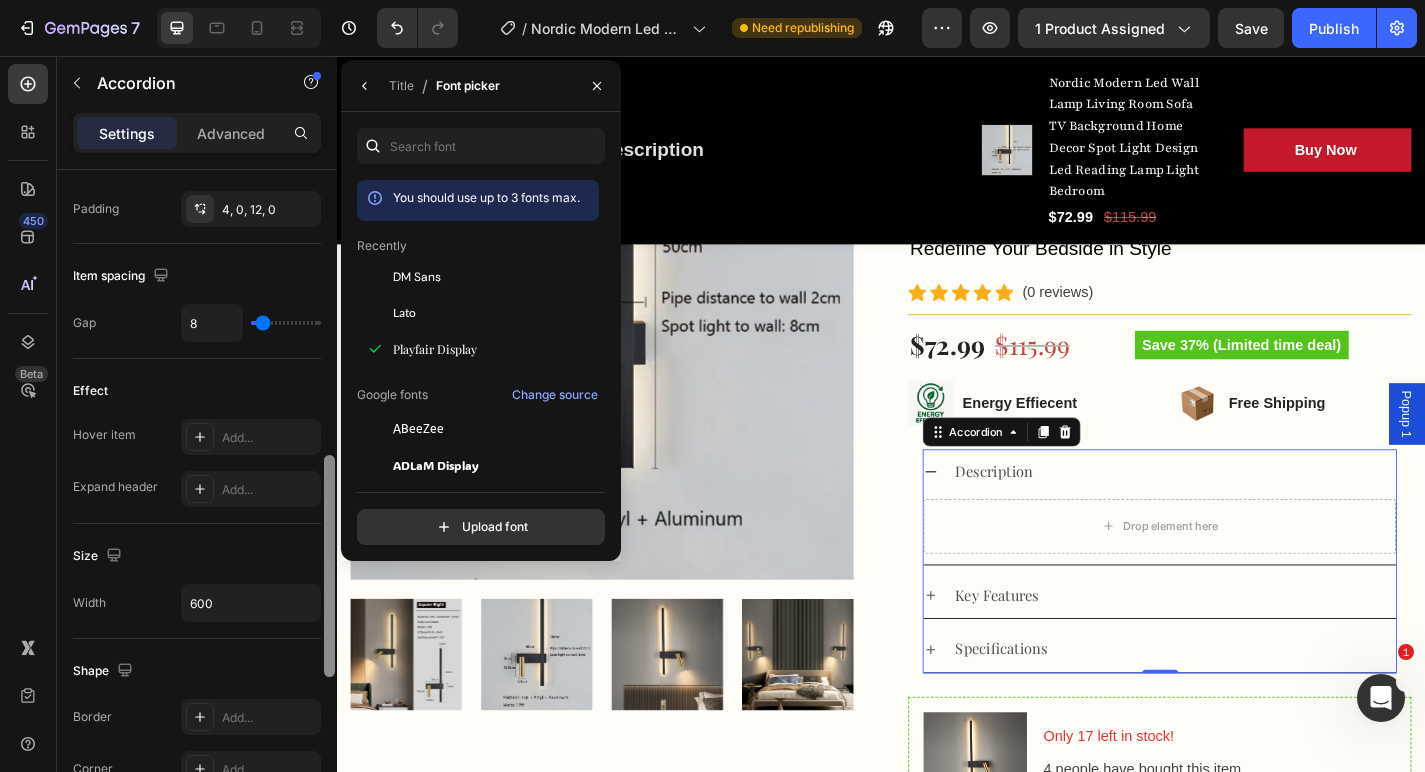 click at bounding box center [329, 566] 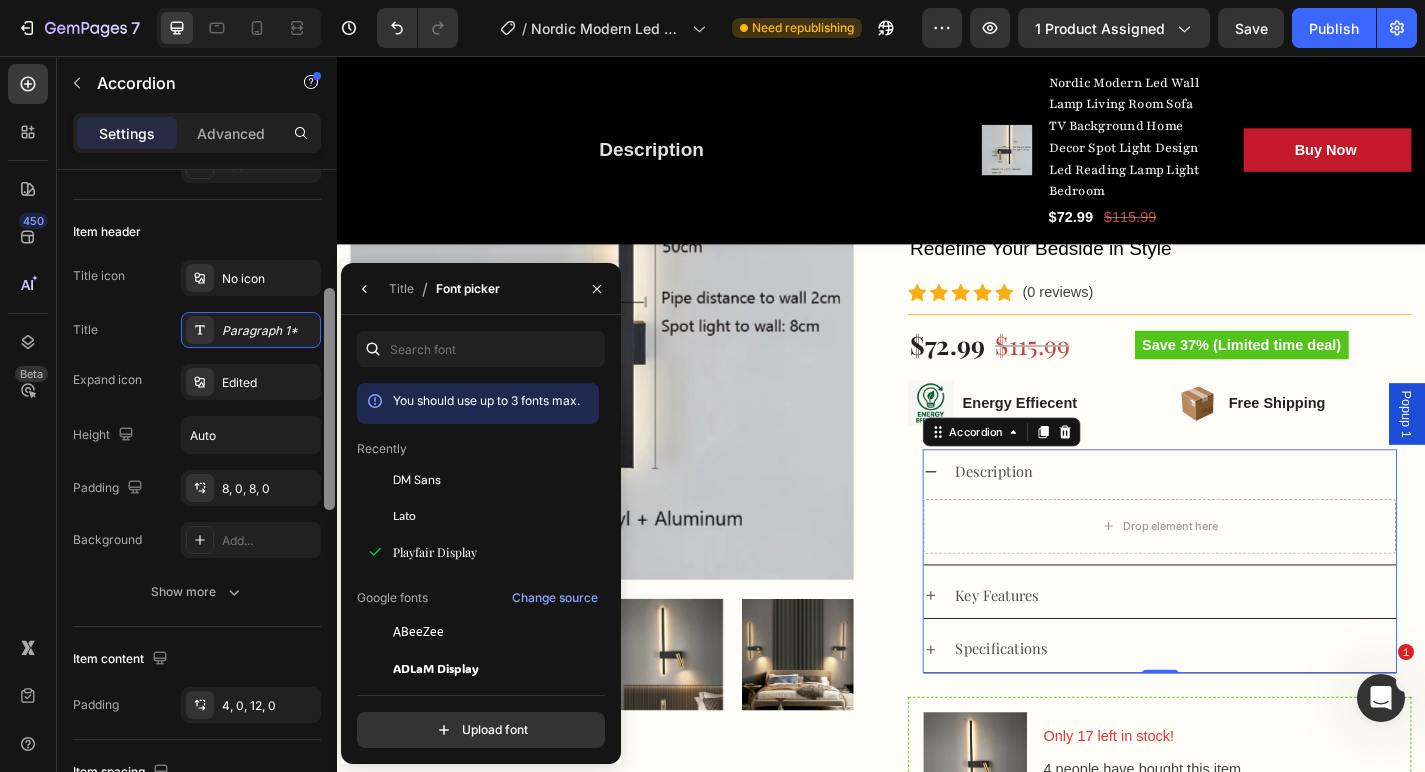 drag, startPoint x: 327, startPoint y: 528, endPoint x: 328, endPoint y: 361, distance: 167.00299 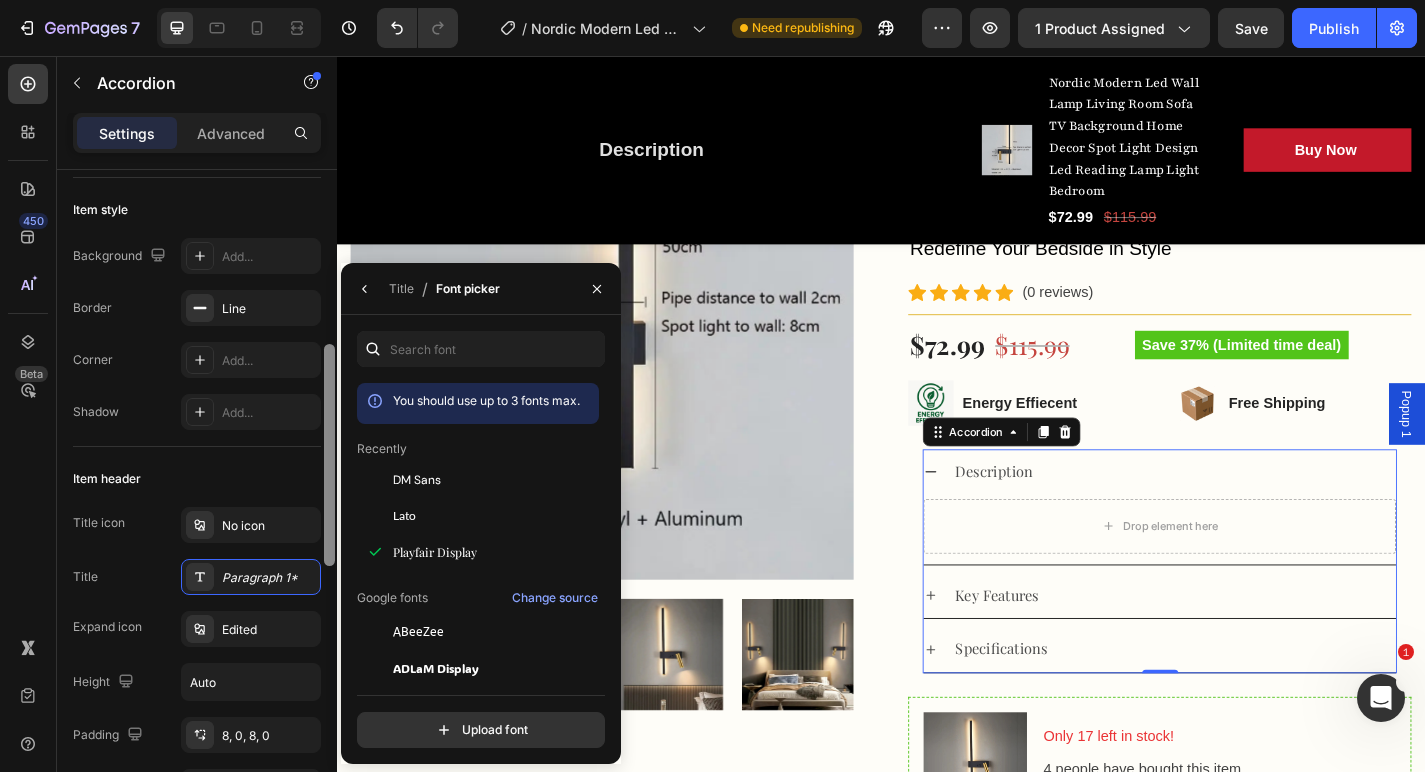 scroll, scrollTop: 102, scrollLeft: 0, axis: vertical 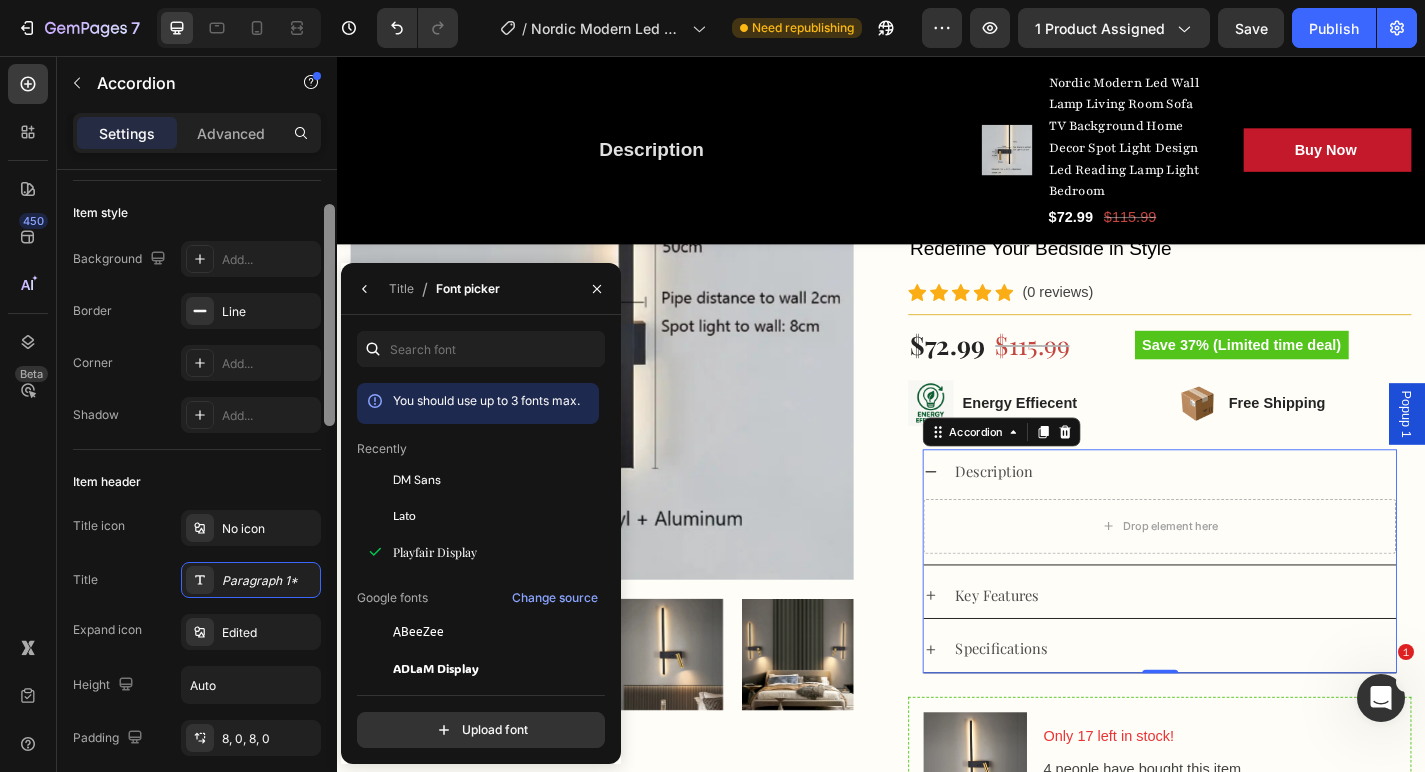 drag, startPoint x: 328, startPoint y: 361, endPoint x: 332, endPoint y: 277, distance: 84.095184 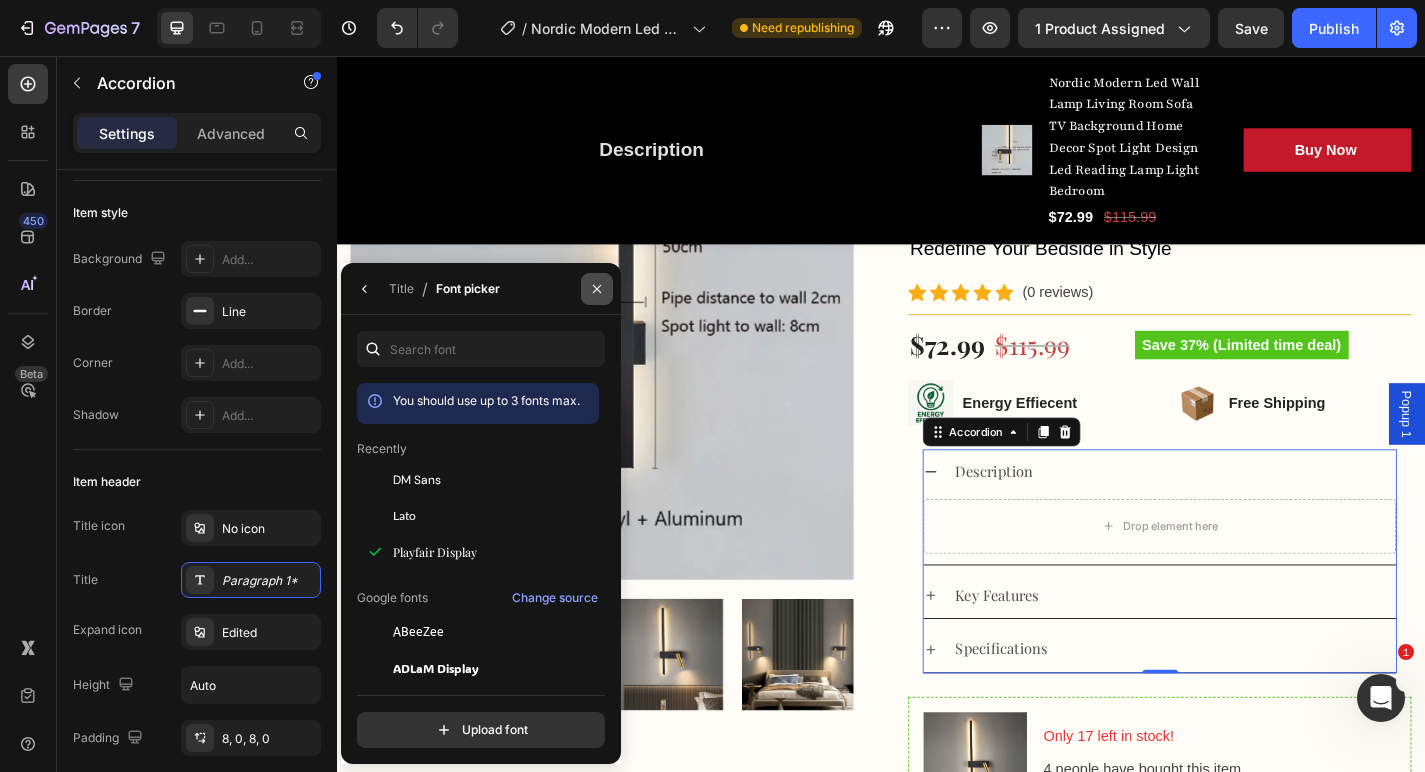 click 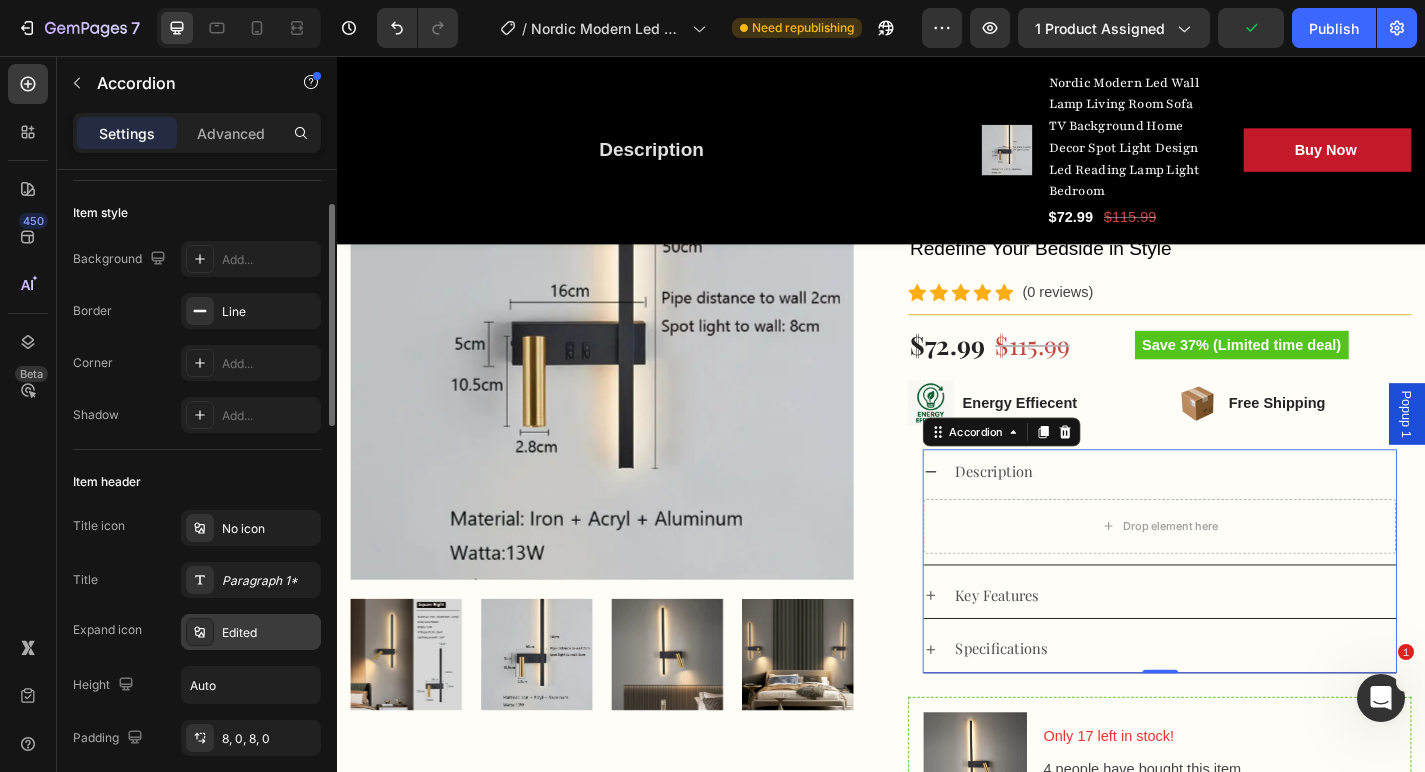 click on "Edited" at bounding box center [269, 633] 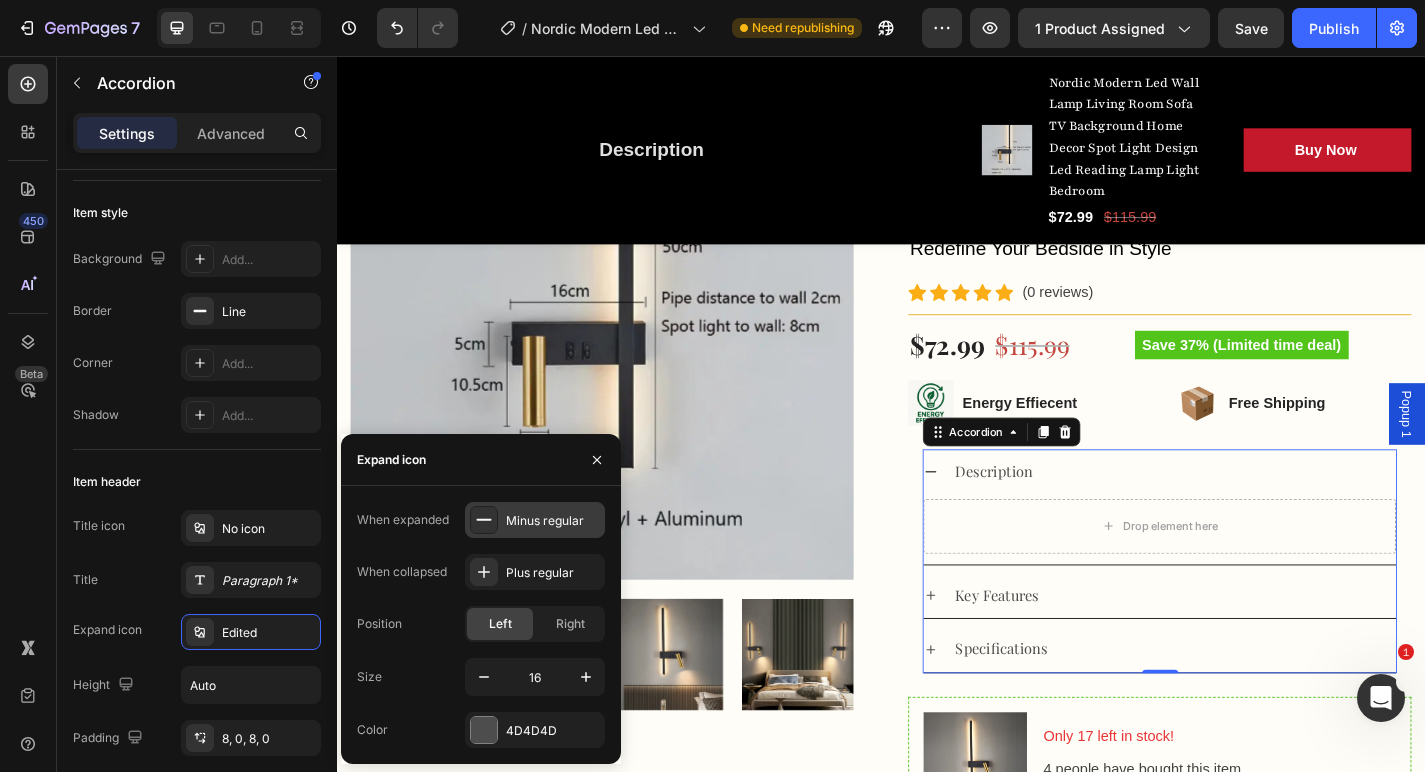 click 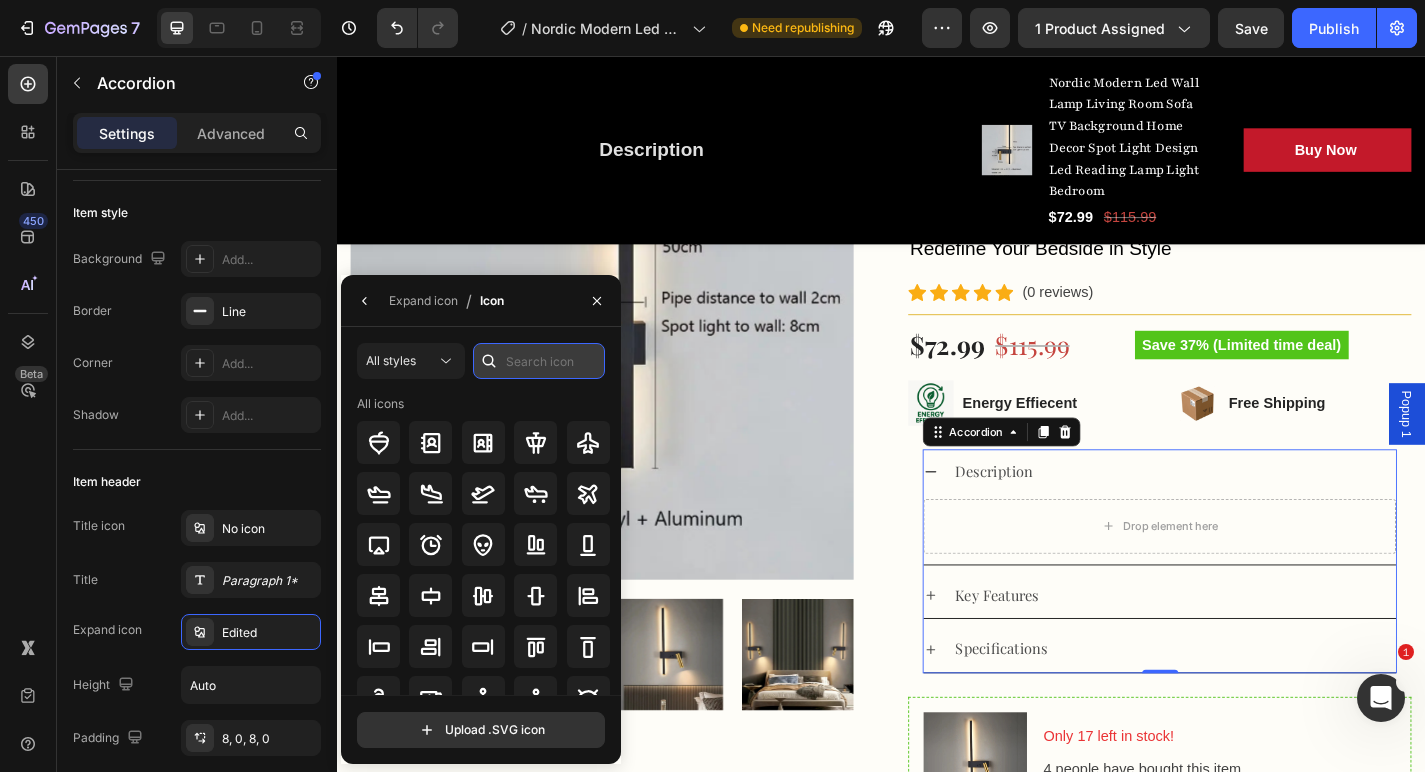 click at bounding box center (539, 361) 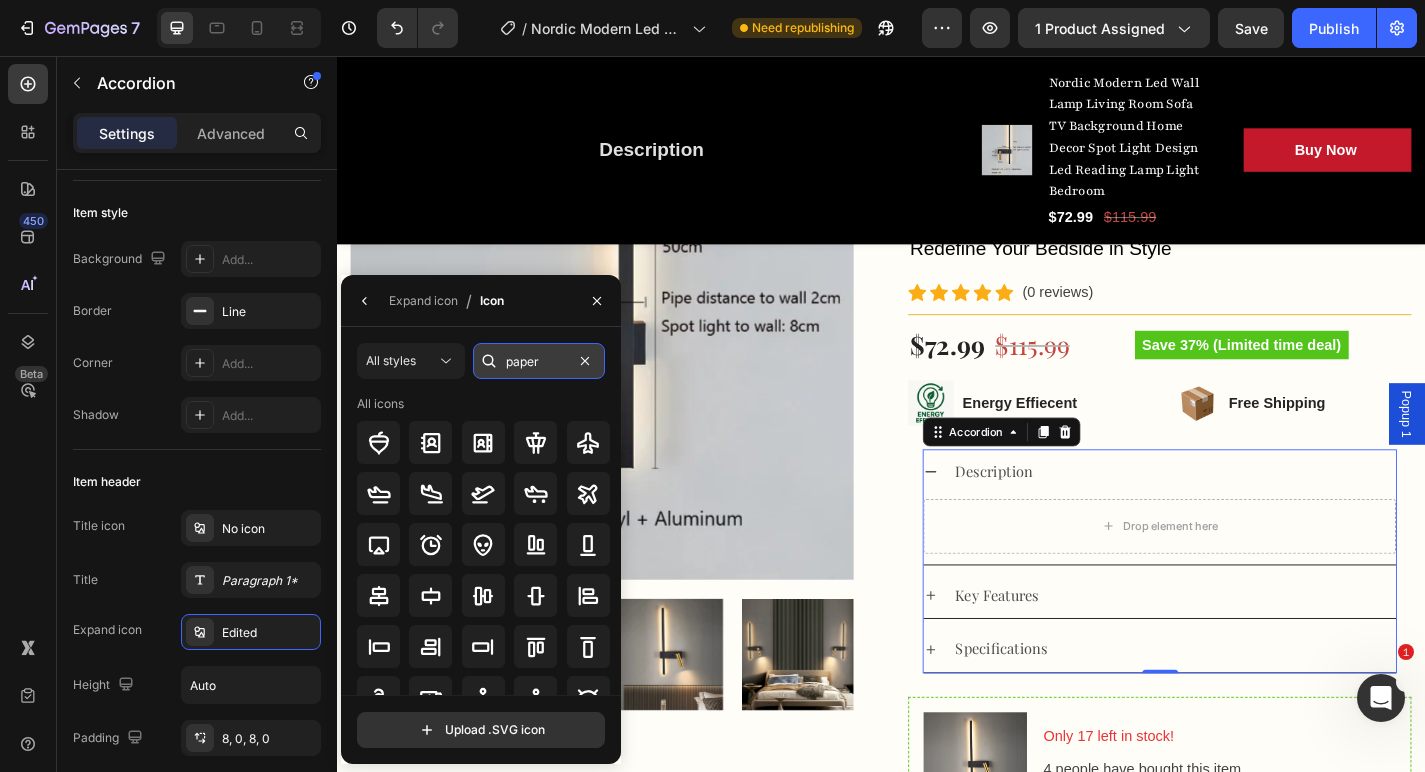 type on "paper" 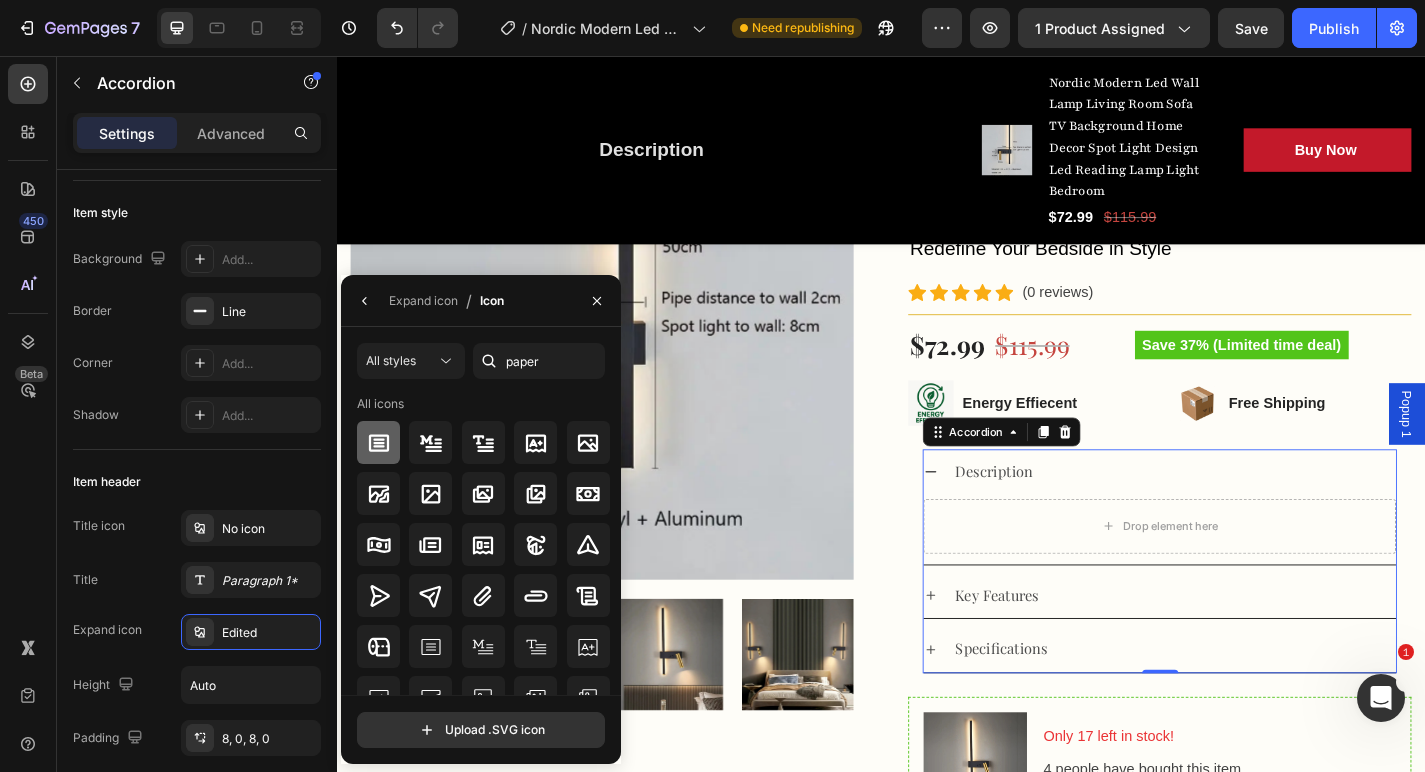 click 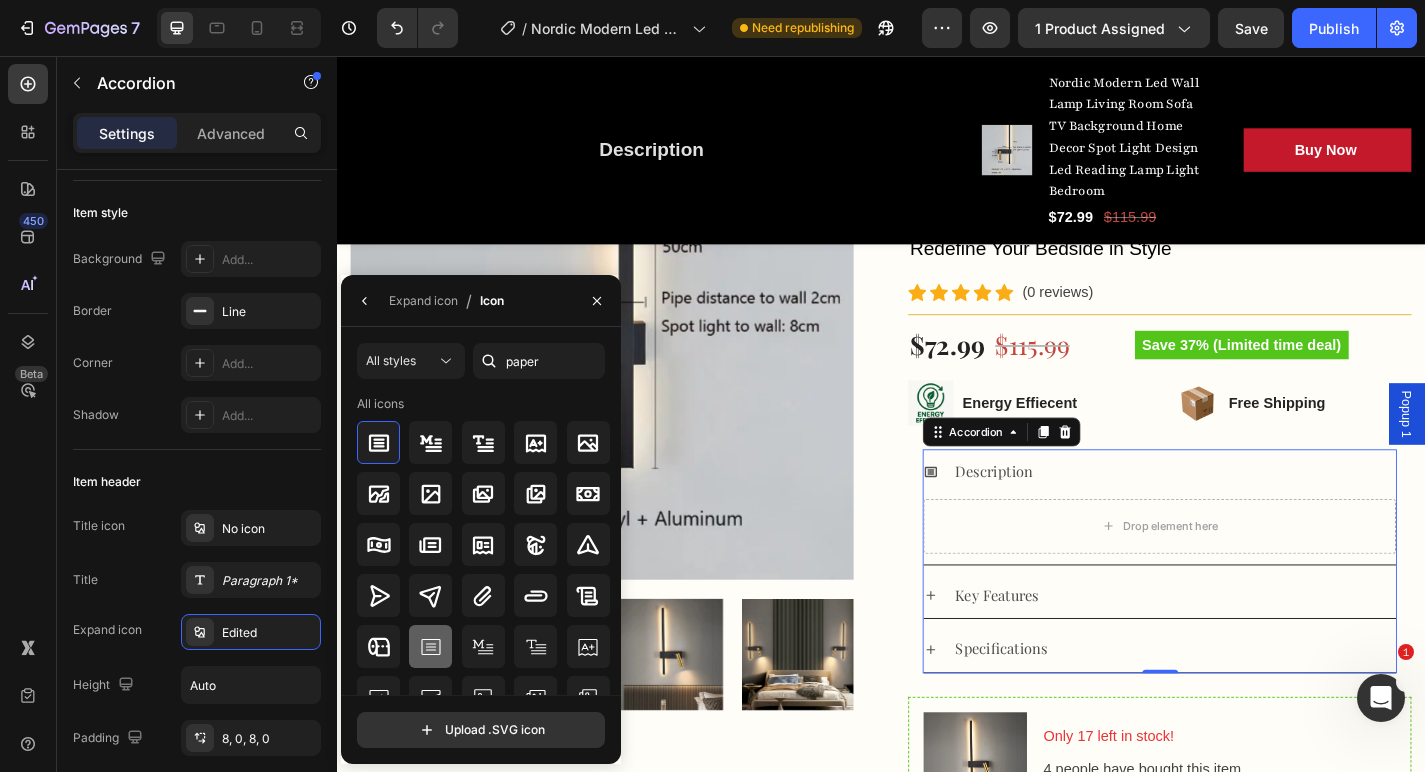 click 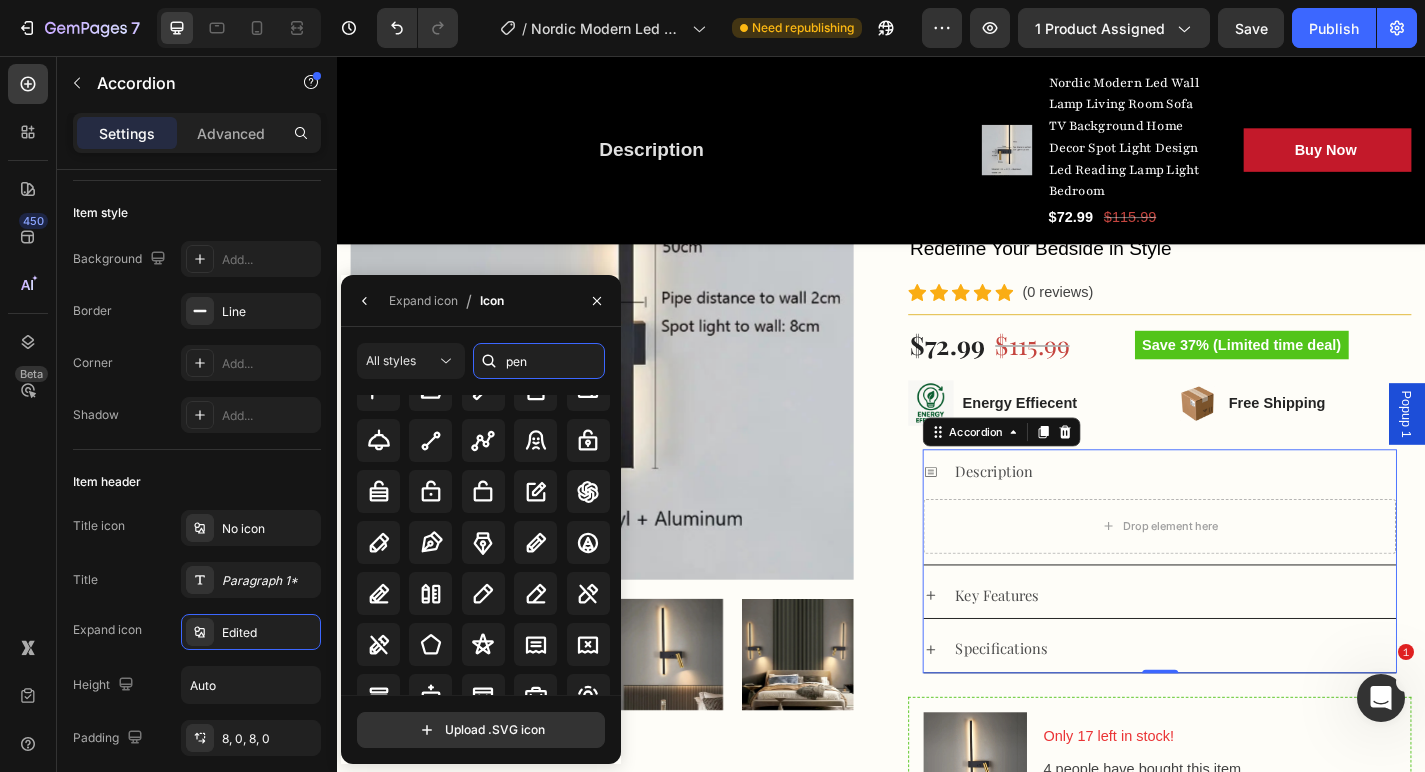 scroll, scrollTop: 209, scrollLeft: 0, axis: vertical 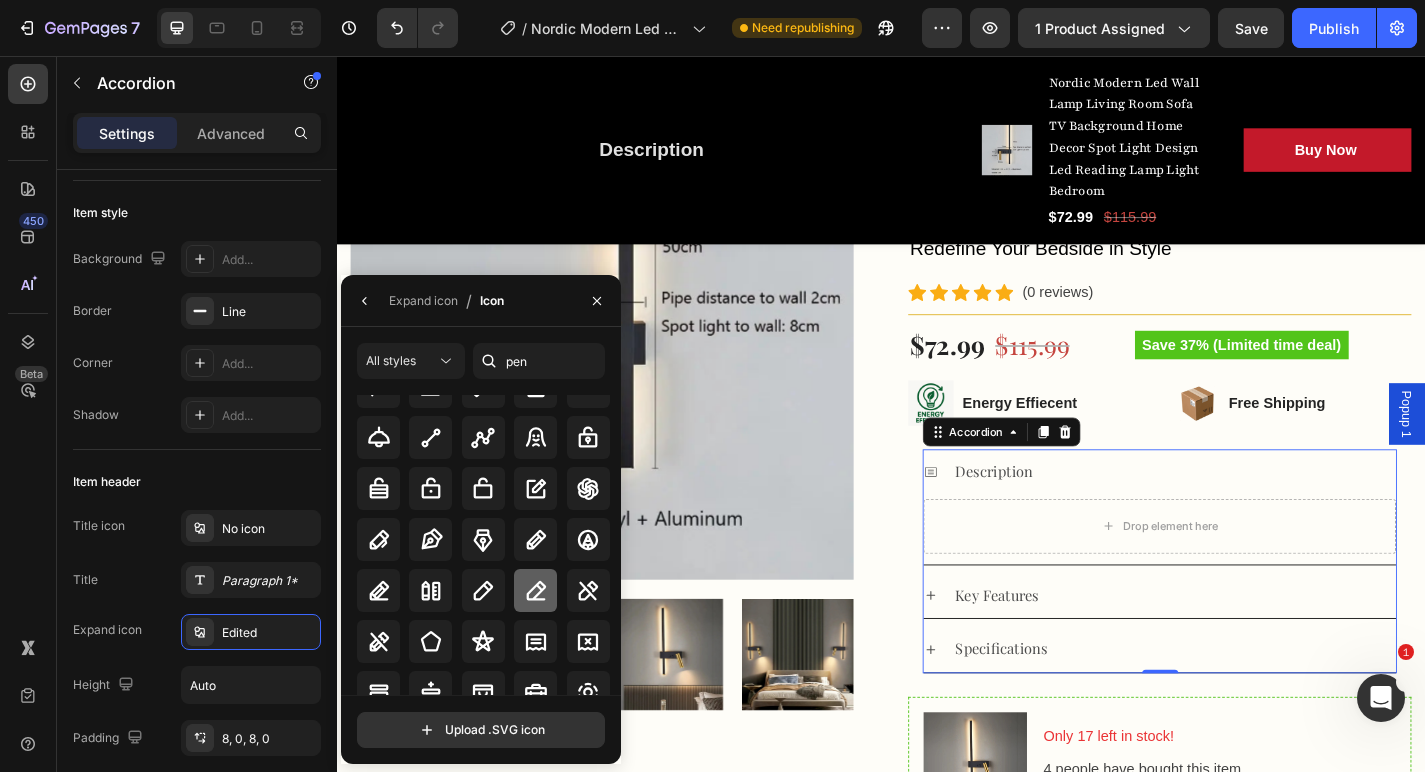 click 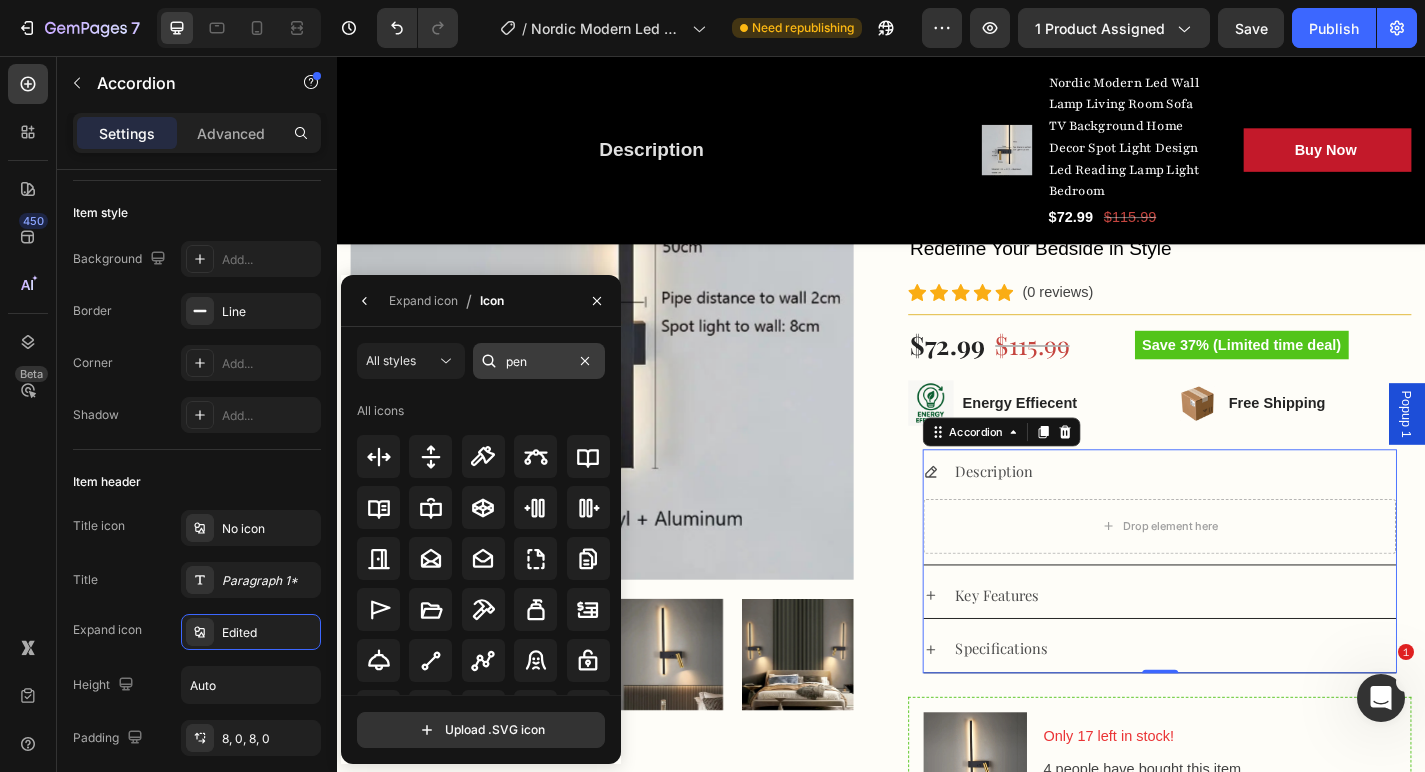 scroll, scrollTop: 0, scrollLeft: 0, axis: both 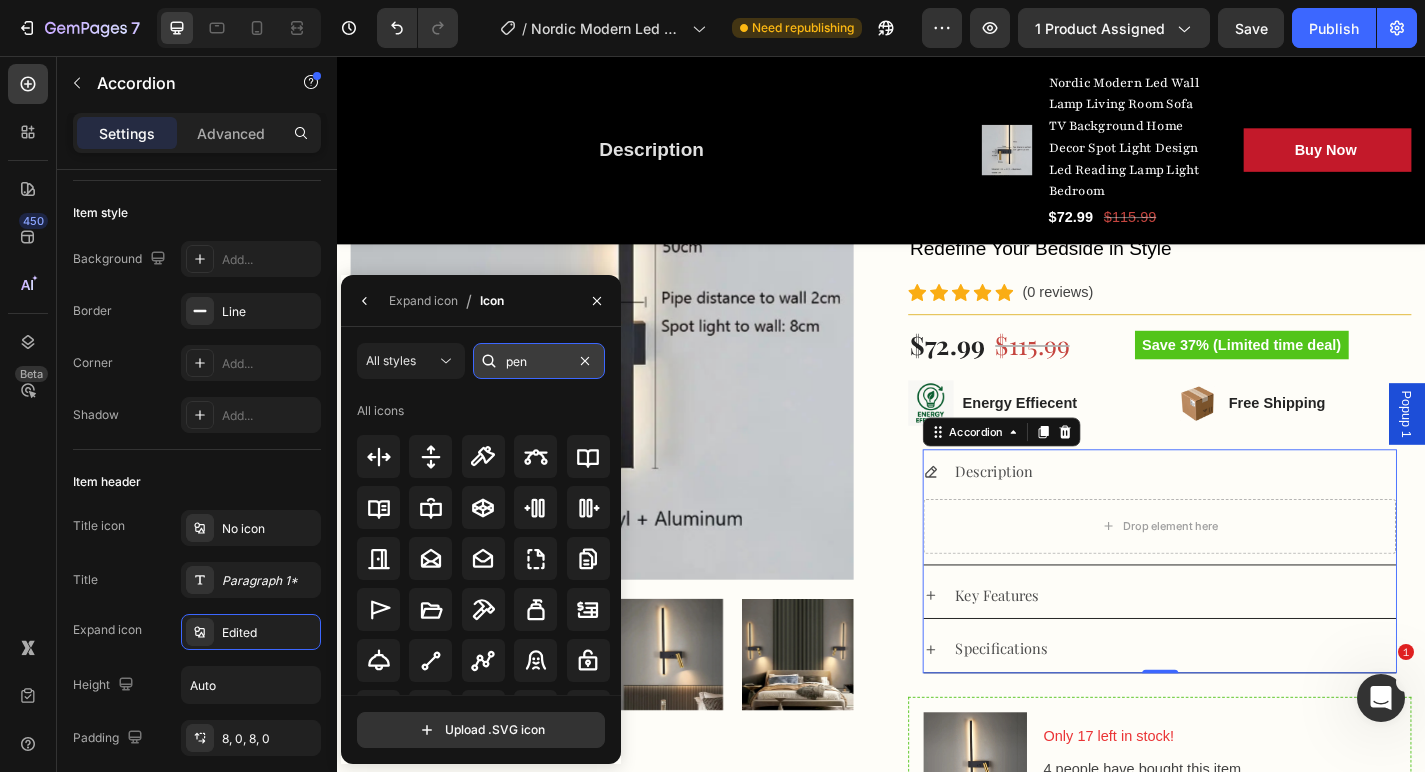 click on "pen" at bounding box center [539, 361] 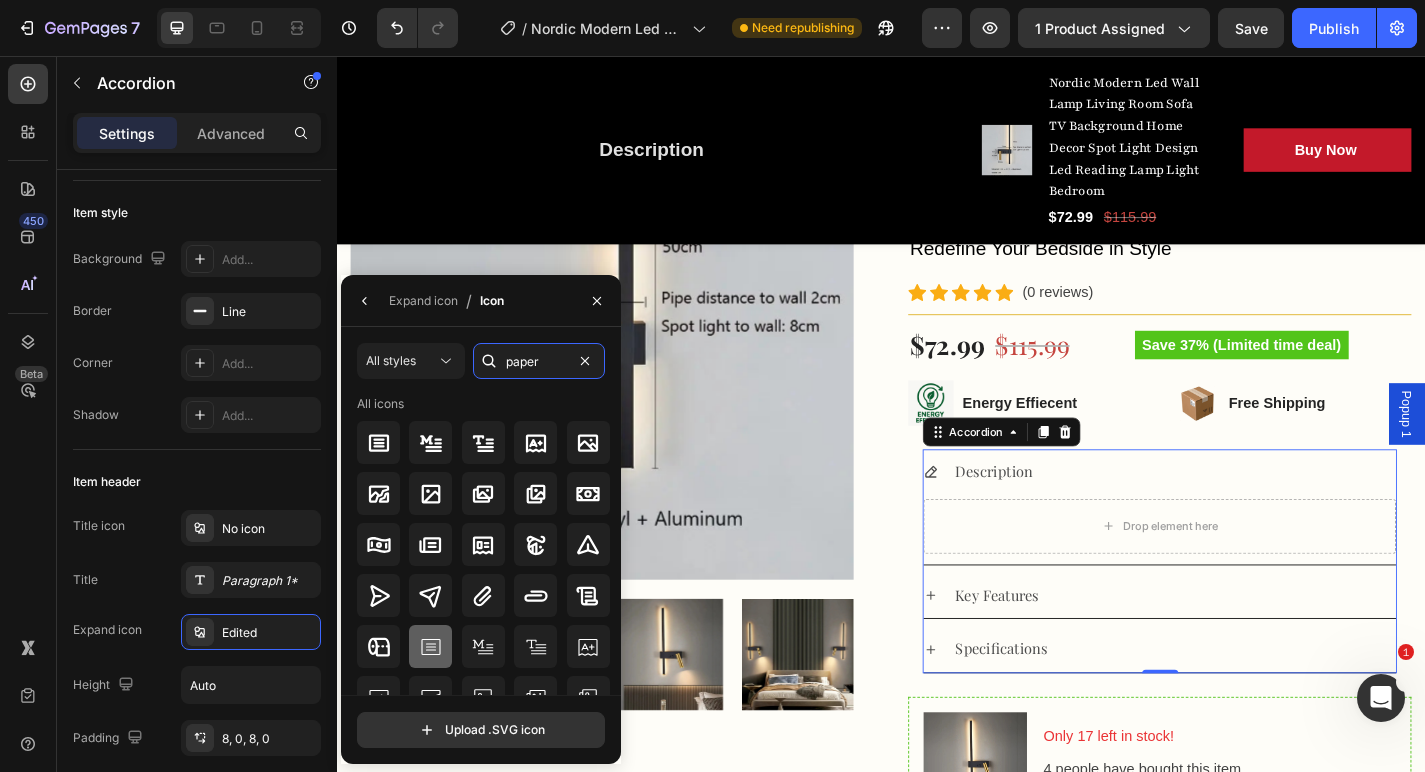 type on "paper" 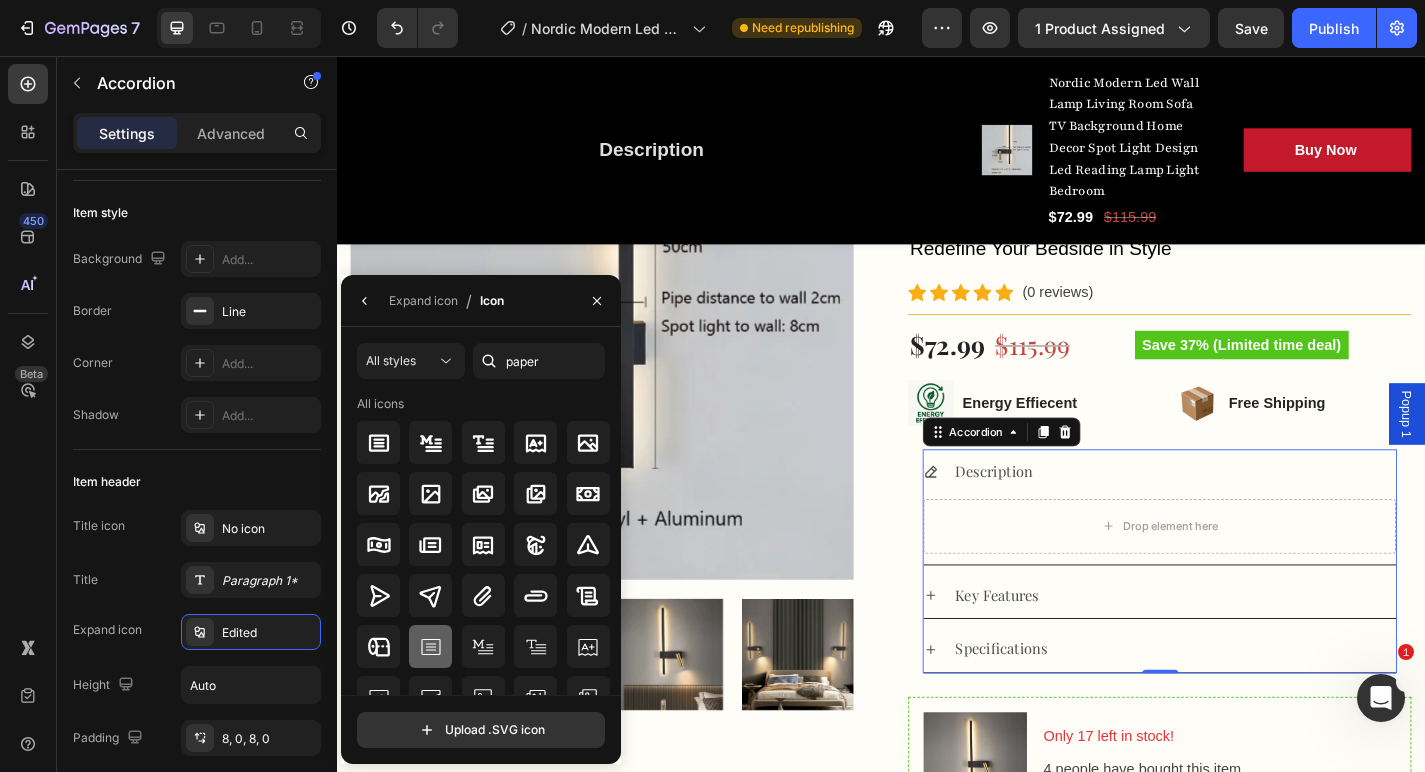click 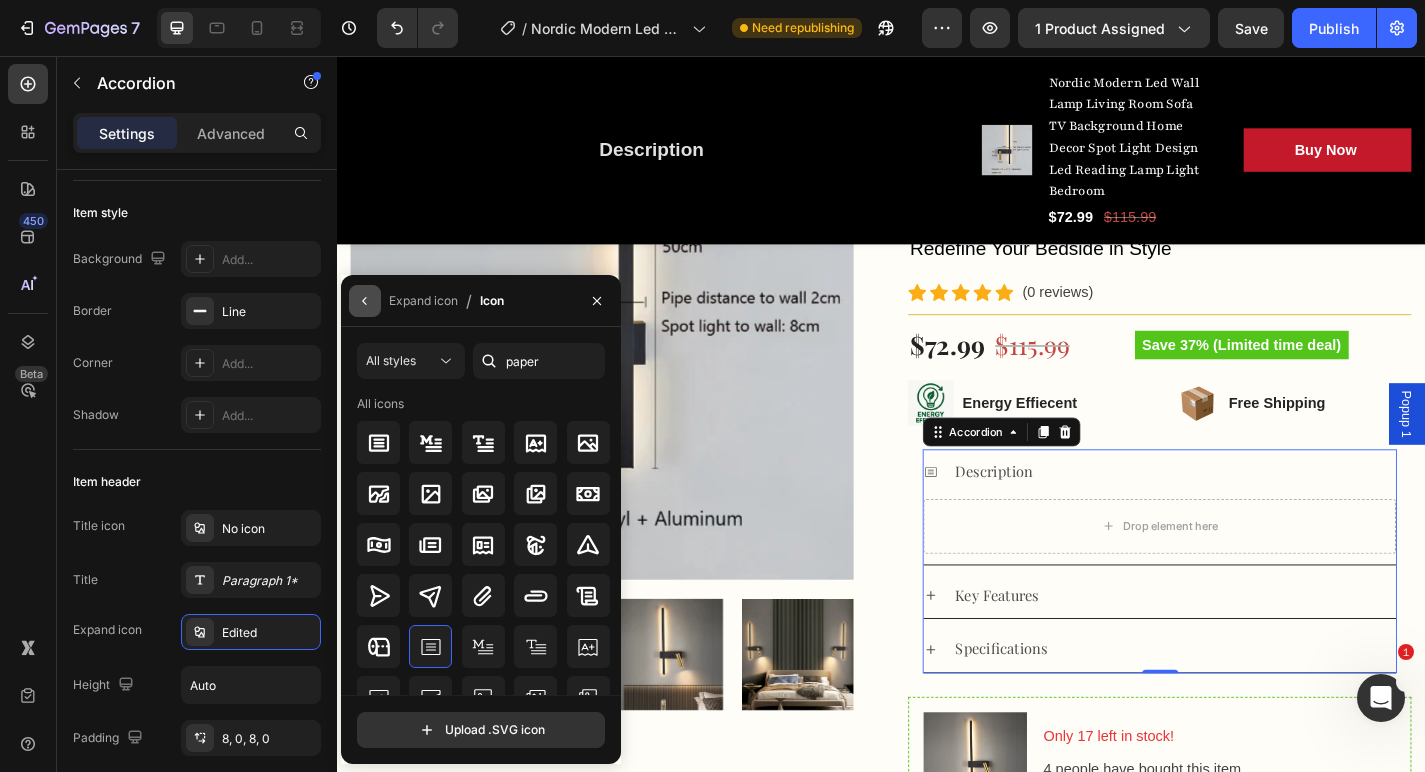 click 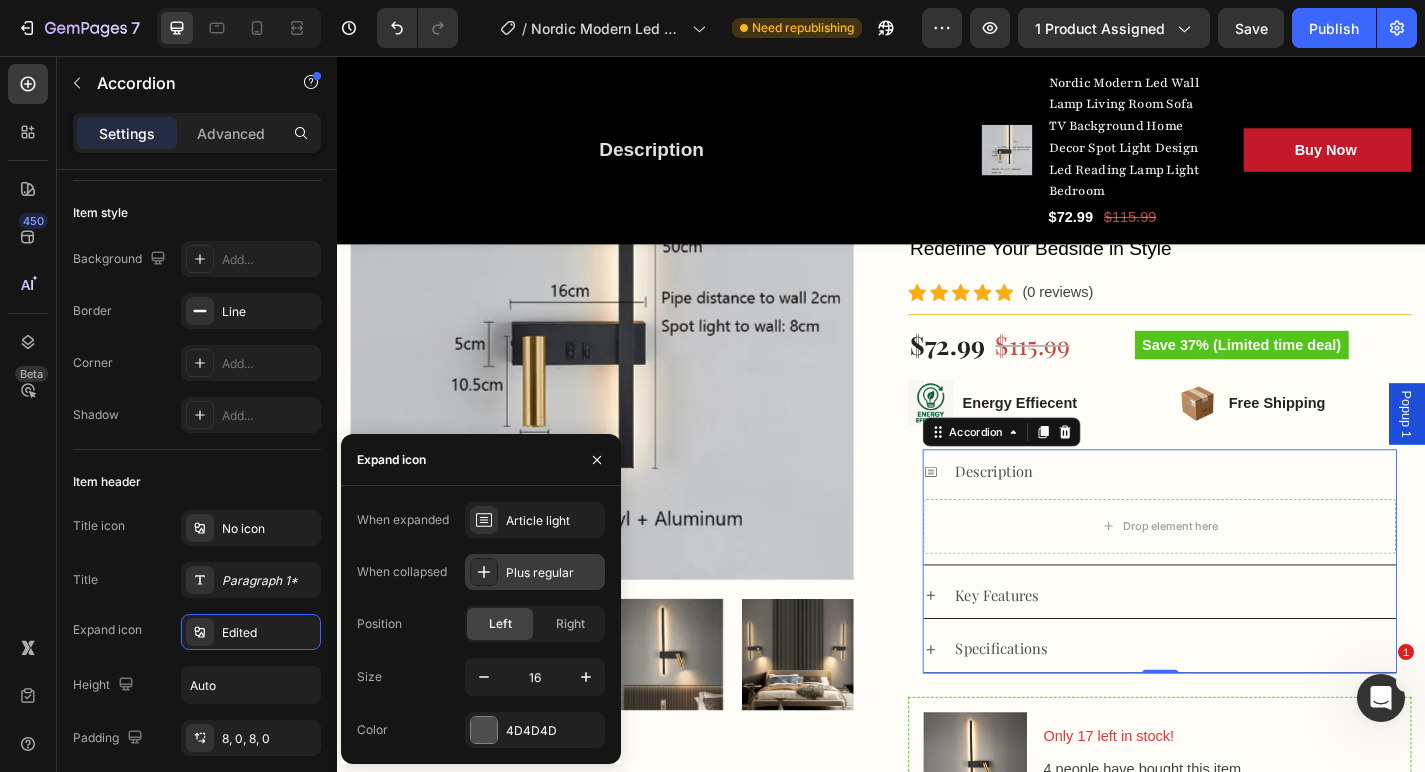 click at bounding box center (484, 572) 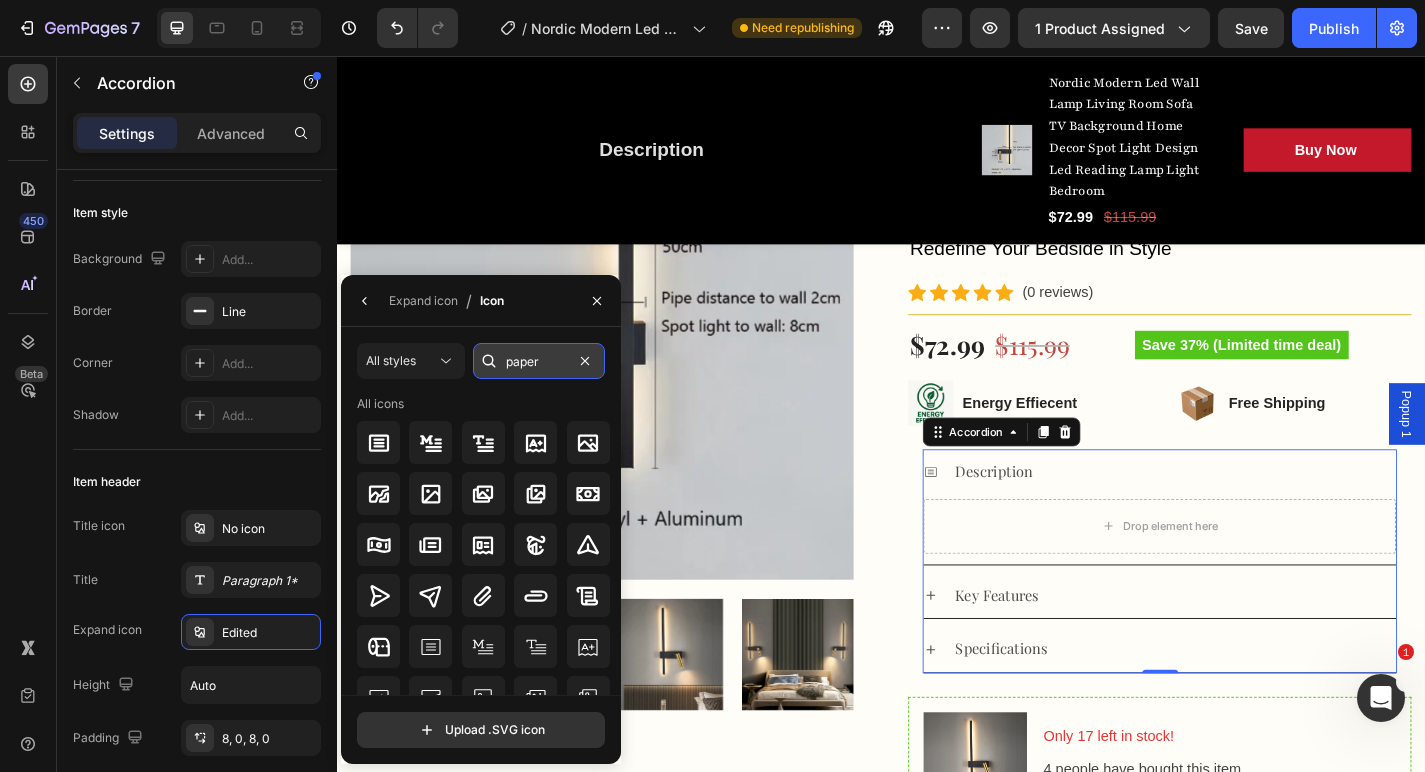click on "paper" at bounding box center [539, 361] 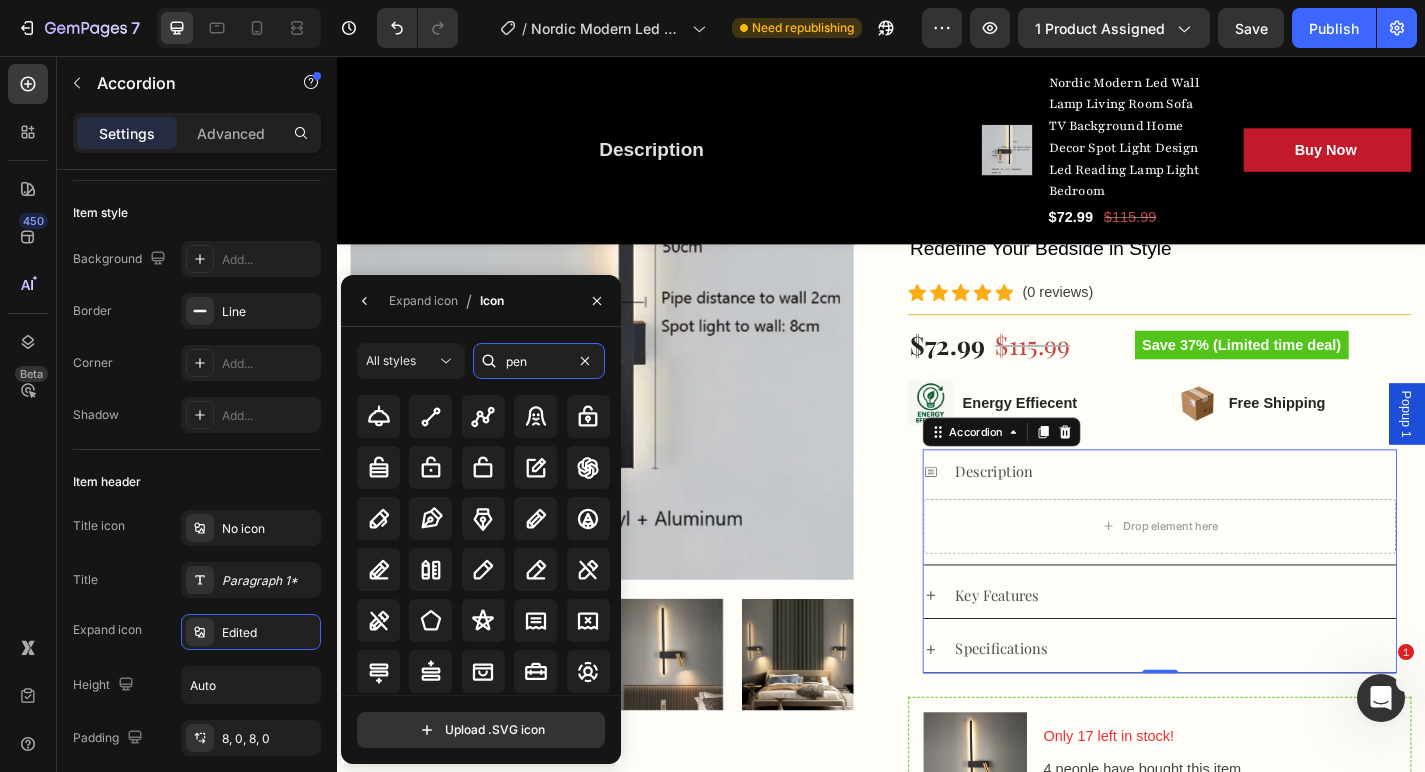 scroll, scrollTop: 223, scrollLeft: 0, axis: vertical 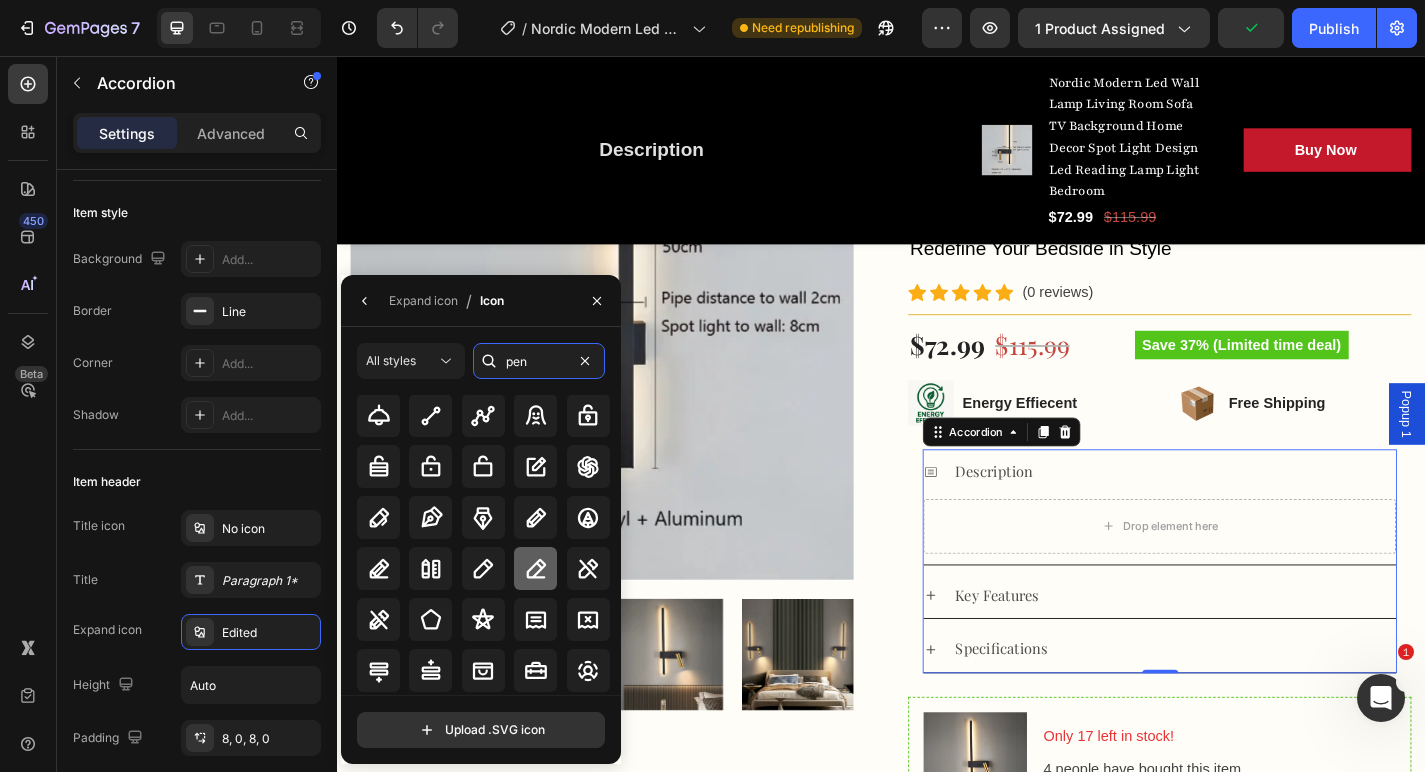 type on "pen" 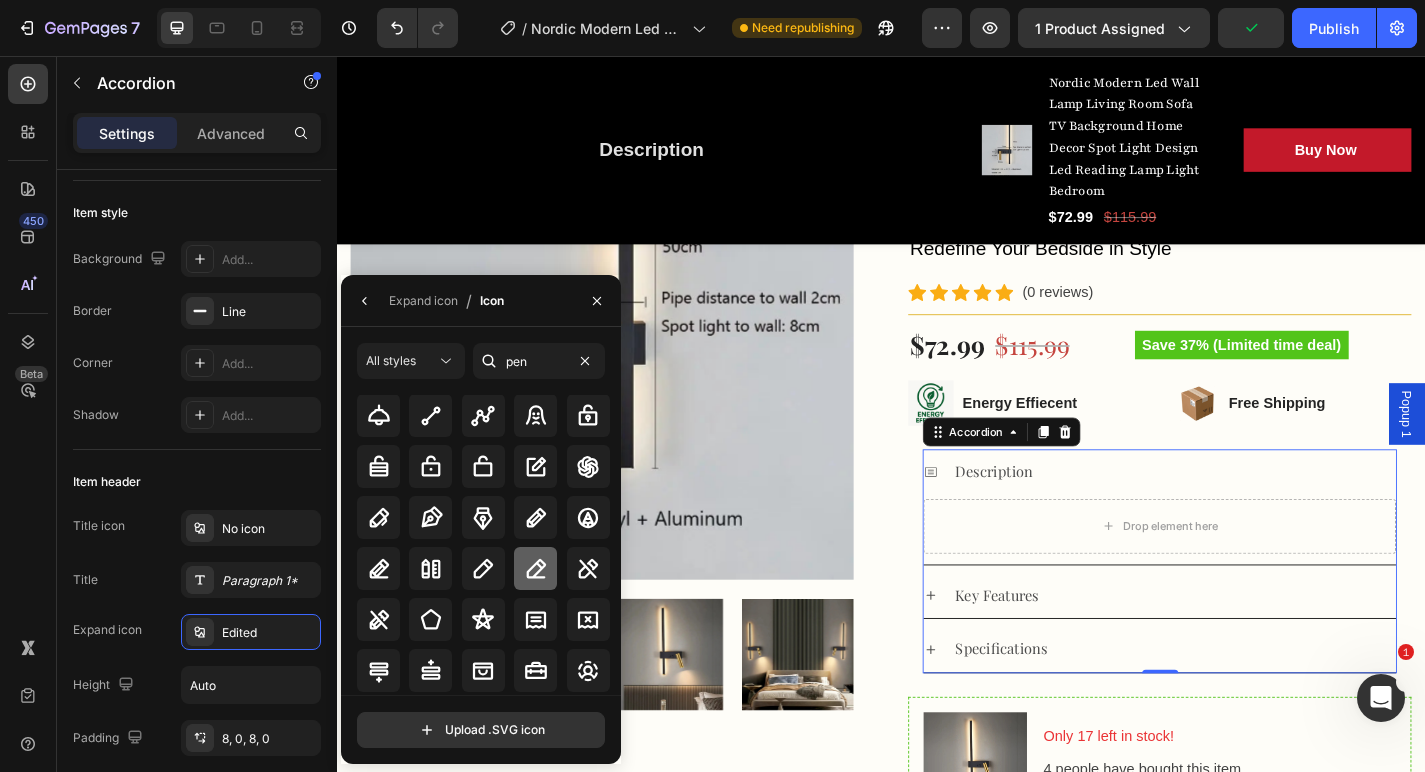 click 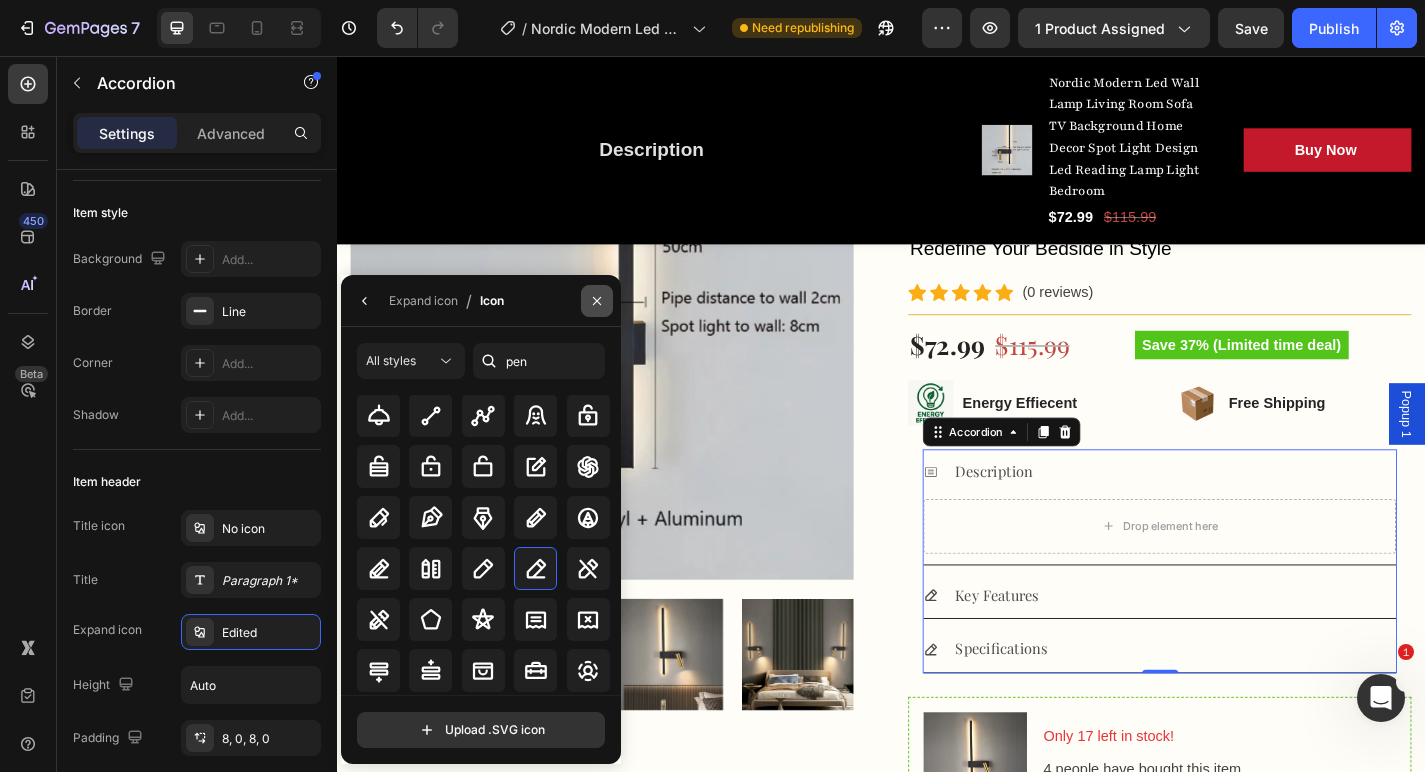 click 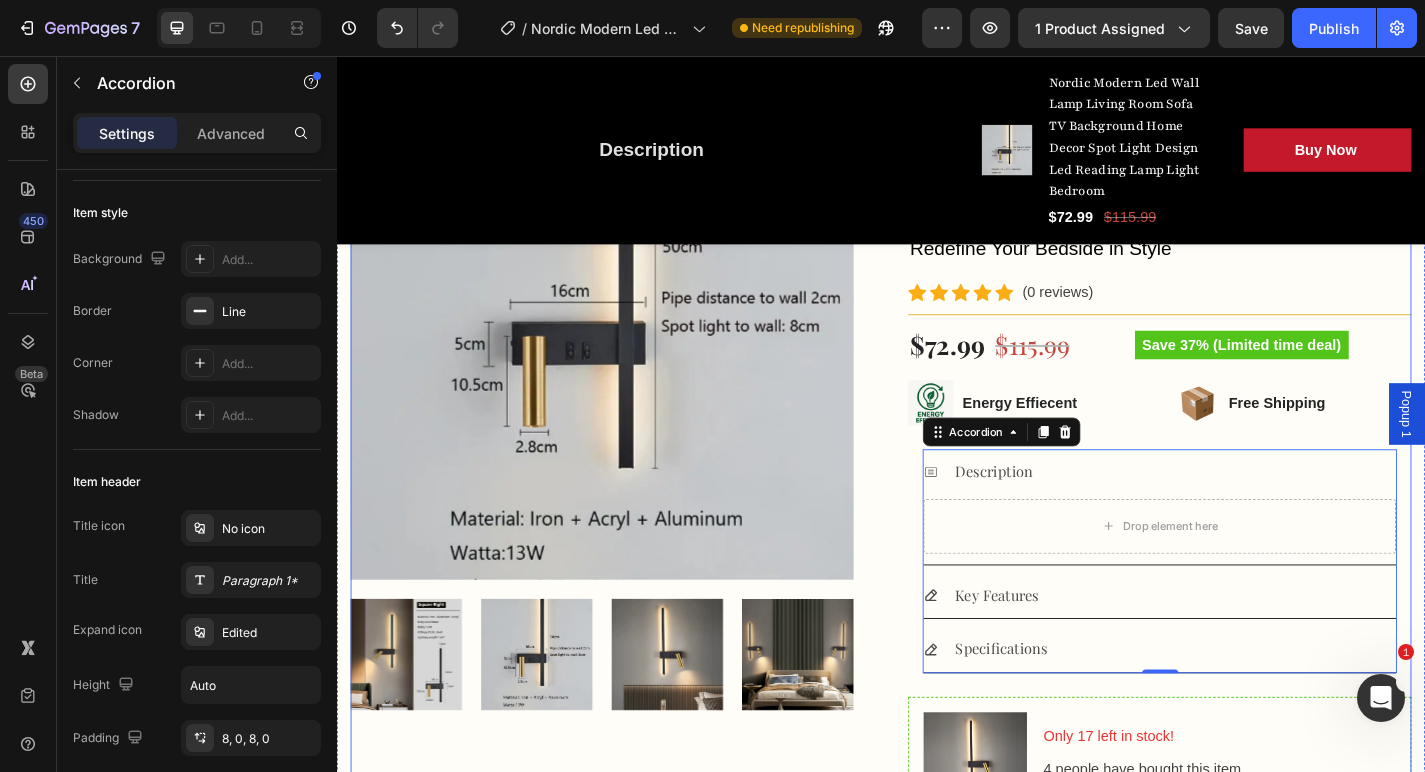 click on "Product Images Nordic Modern Led Wall Lamp Living Room Sofa TV Background Home Decor Spot Light Design Led Reading Lamp Light Bedroom (P) Title Redefine Your Bedside in Style Text block Icon Icon Icon Icon Icon Icon Icon List Hoz (0 reviews) Text block Row Title Line $72.99 (P) Price (P) Price $115.99 (P) Price (P) Price Row Save 37% (Limited time deal) Product Badge Row Image Energy Effiecent Text block Row Image Free Shipping Text block Row Row Description Drop element here Key Features Specifications Accordion 0 Row Image Only 17 left in stock! Text block 4 people have bought this item within the last hour! Text block Row 1 (P) Quantity Add to cart (P) Cart Button Row Buy it now (P) Dynamic Checkout Product" at bounding box center [937, 585] 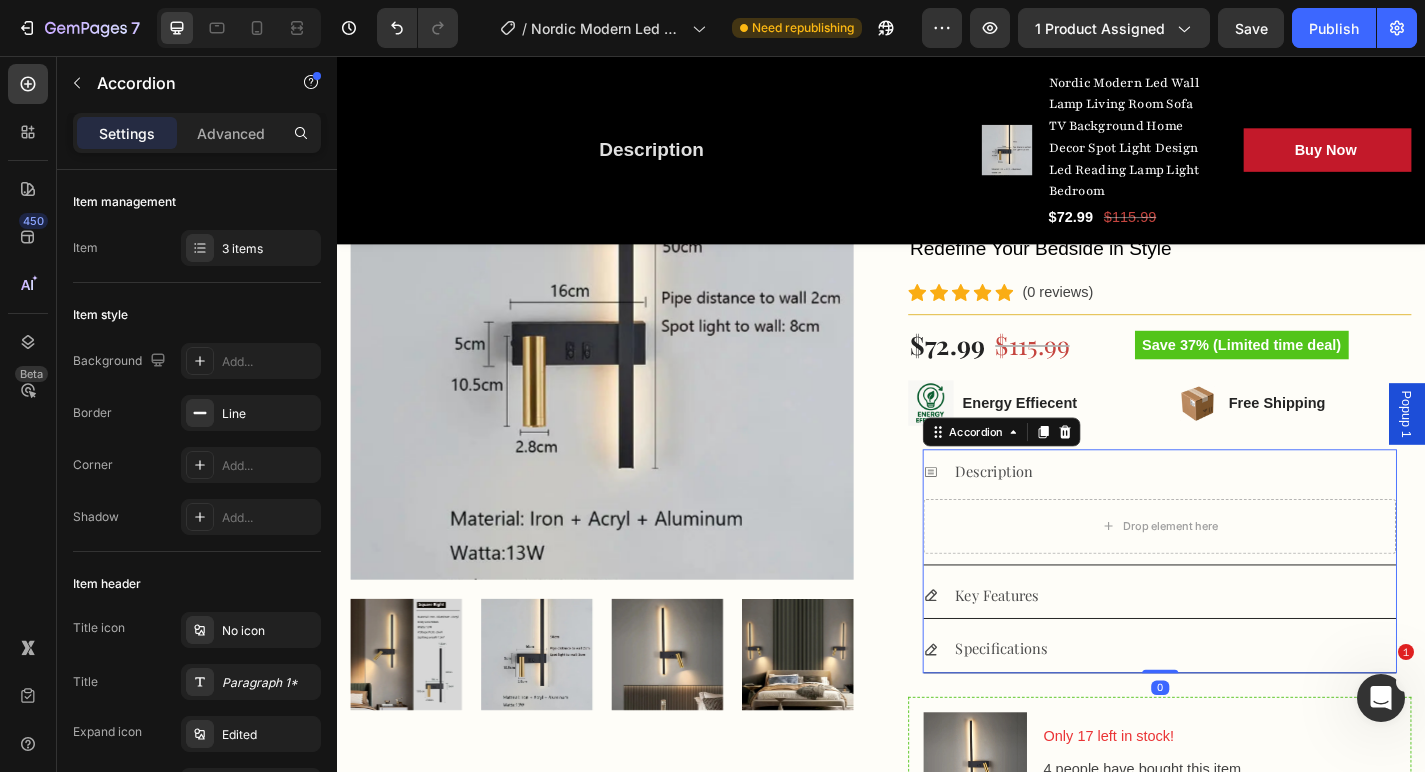 click on "Description Drop element here Key Features Specifications" at bounding box center [1244, 613] 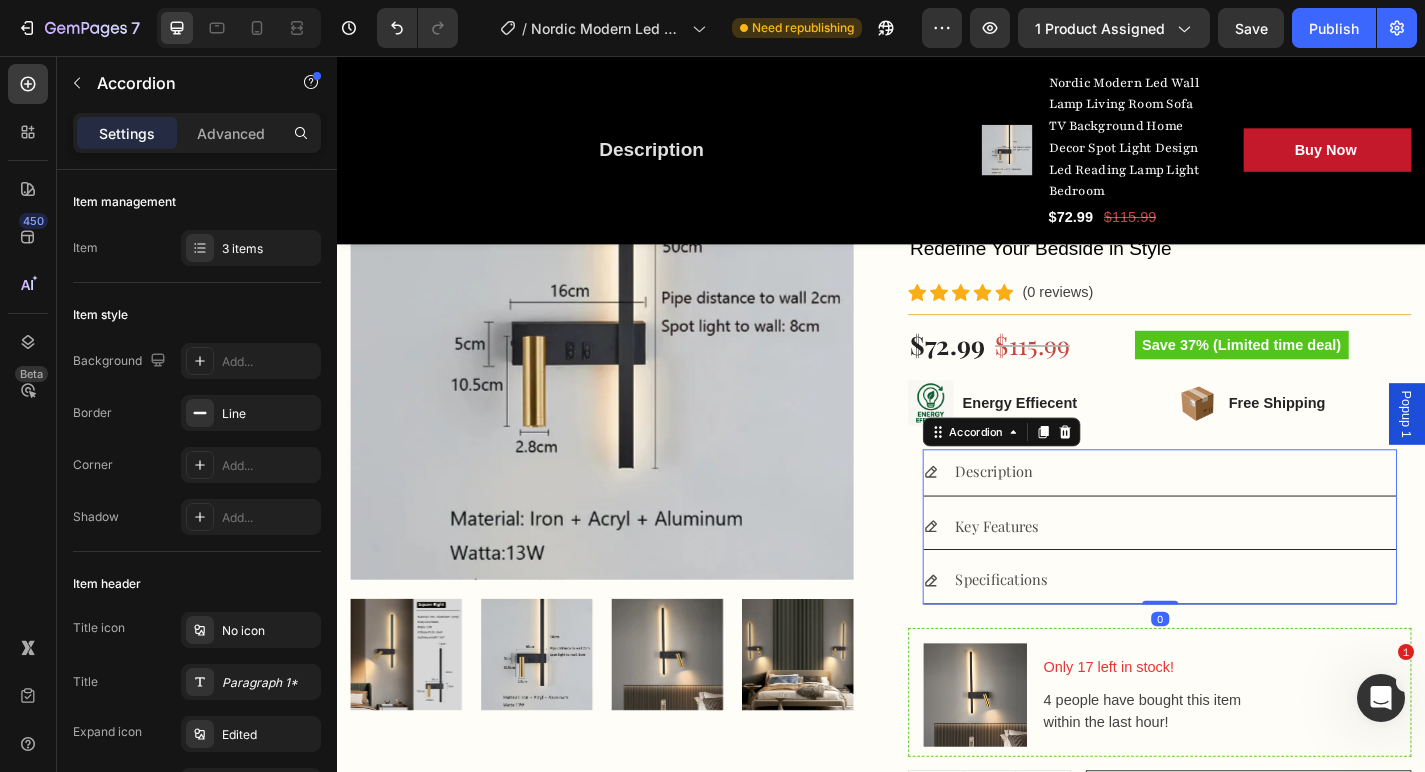 click 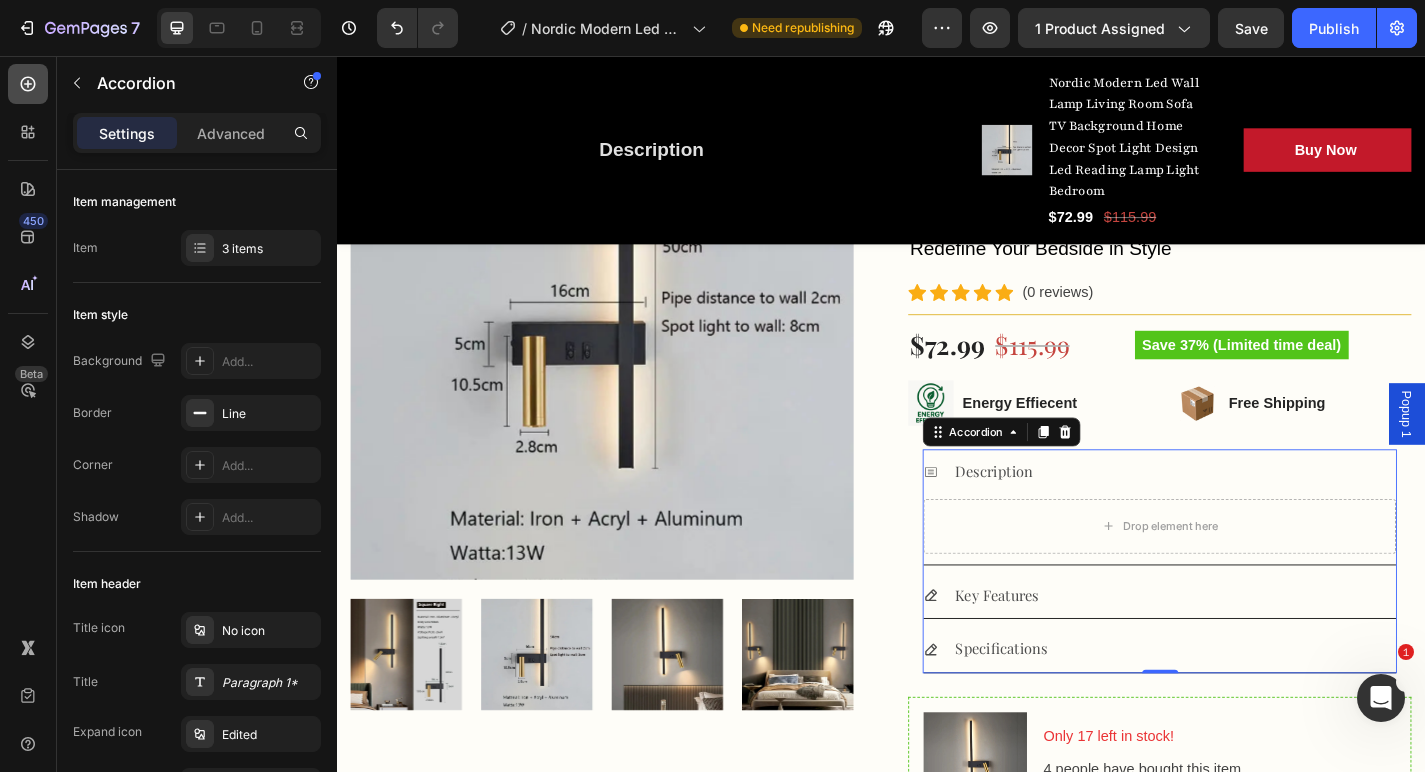 click 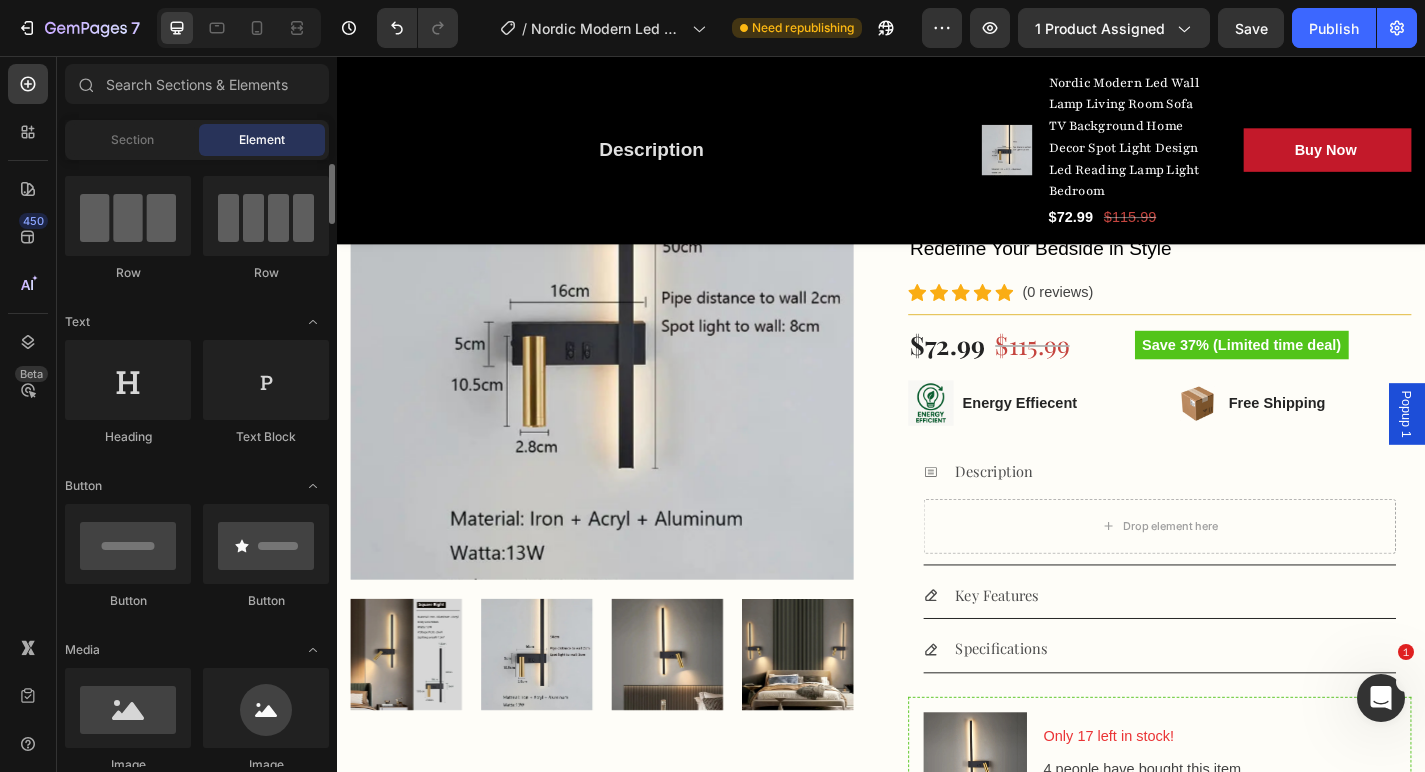 scroll, scrollTop: 142, scrollLeft: 0, axis: vertical 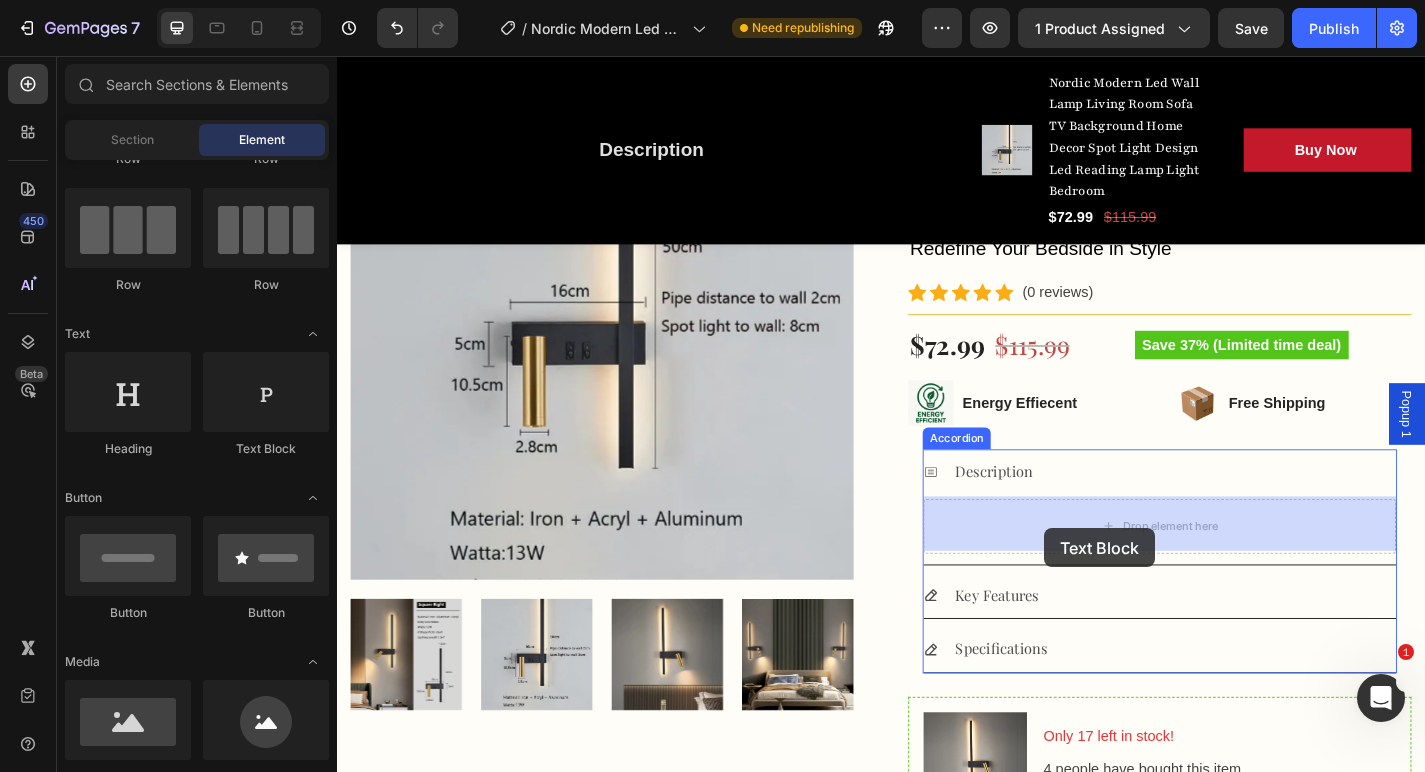 drag, startPoint x: 576, startPoint y: 477, endPoint x: 1117, endPoint y: 577, distance: 550.16455 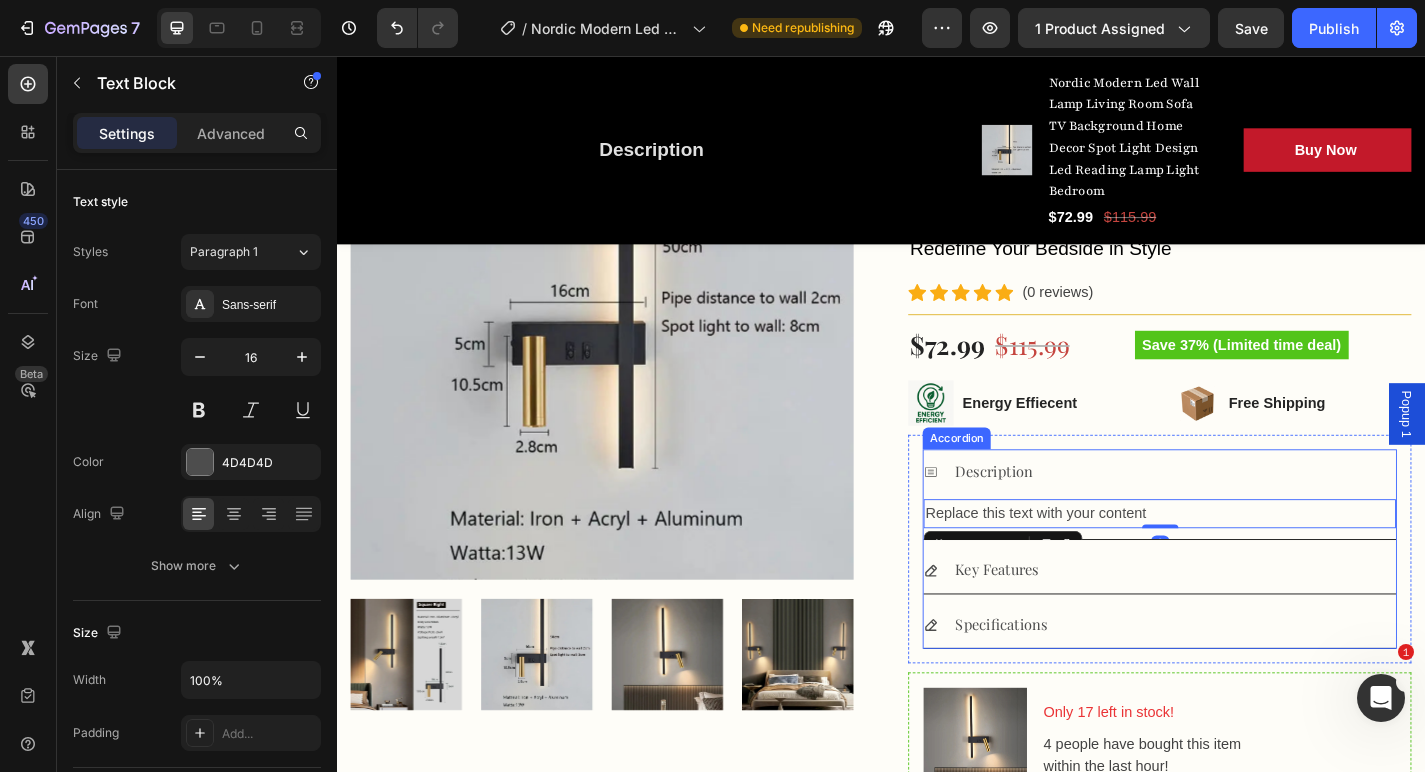 click 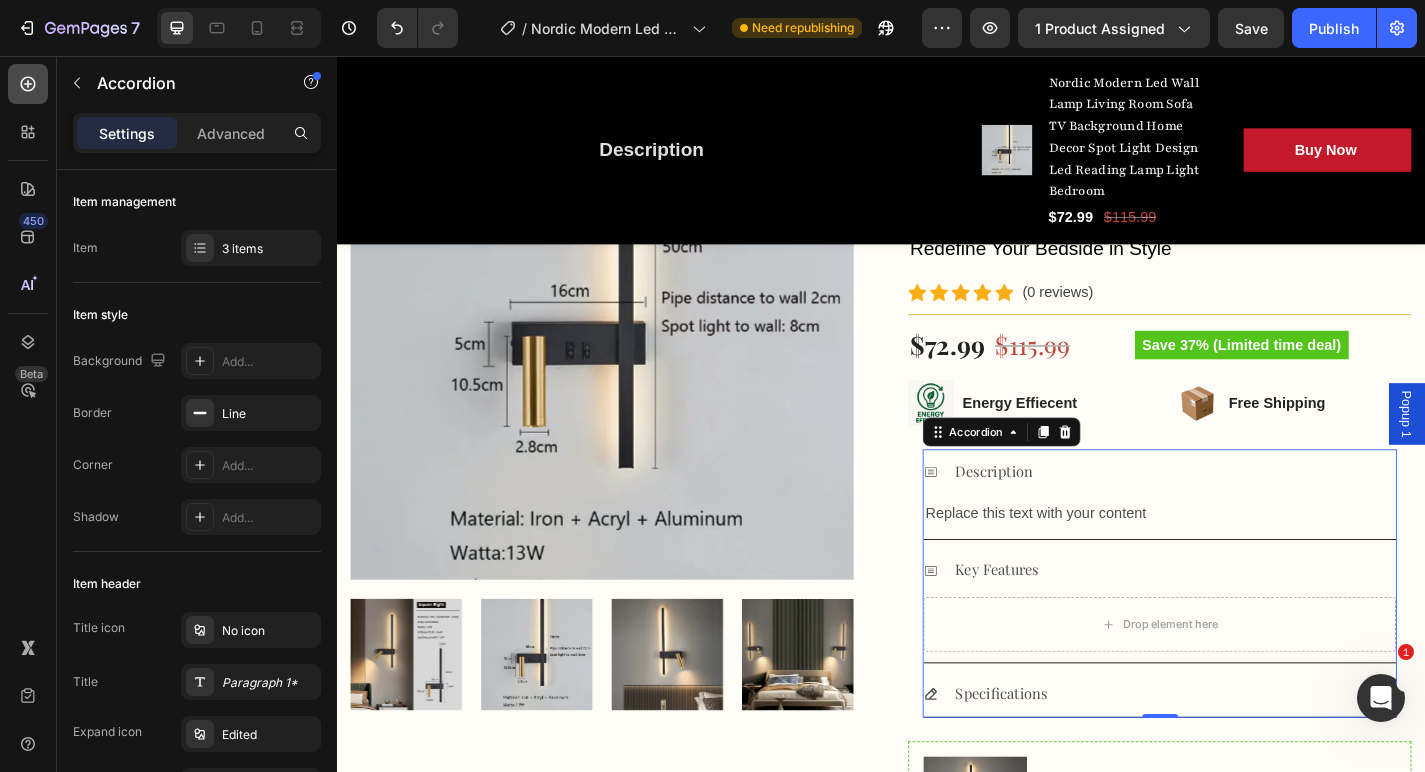 click 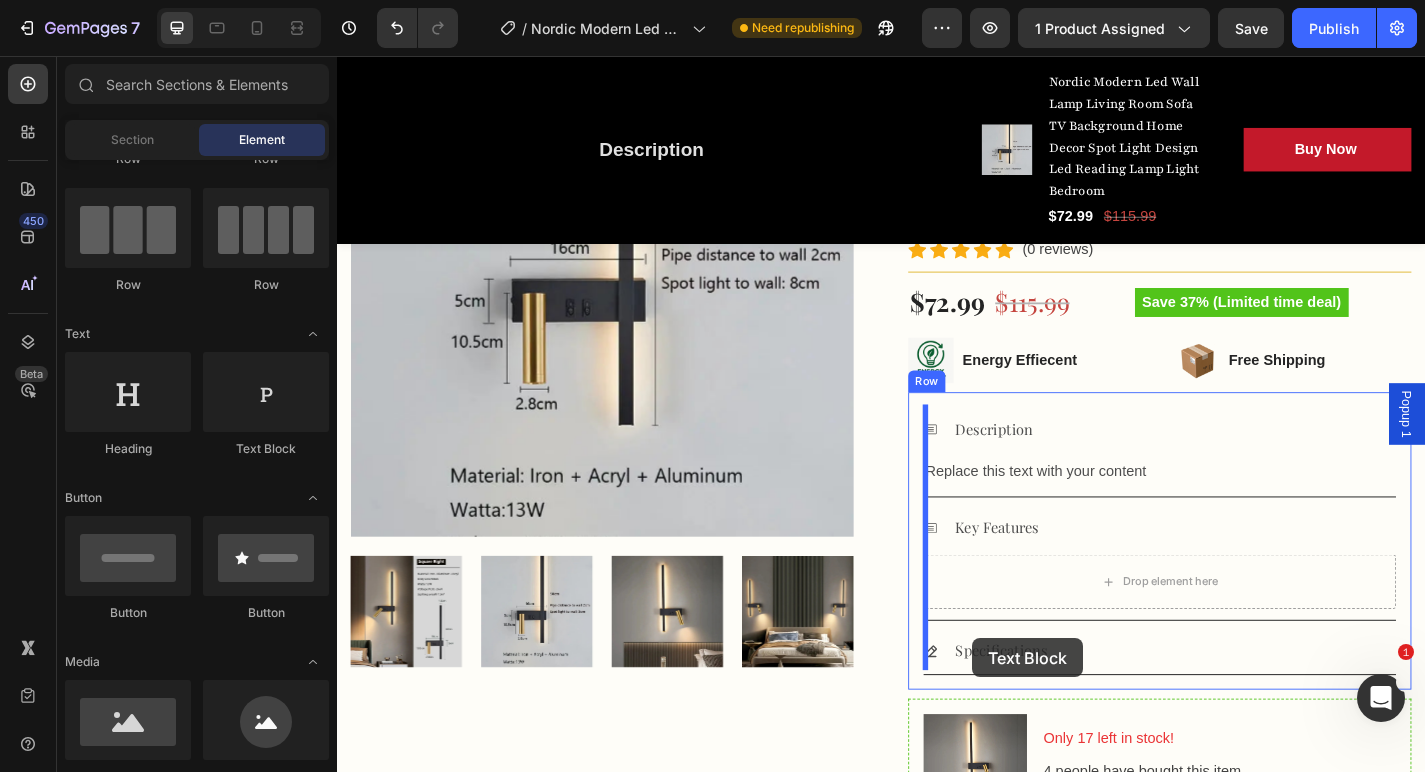 scroll, scrollTop: 591, scrollLeft: 0, axis: vertical 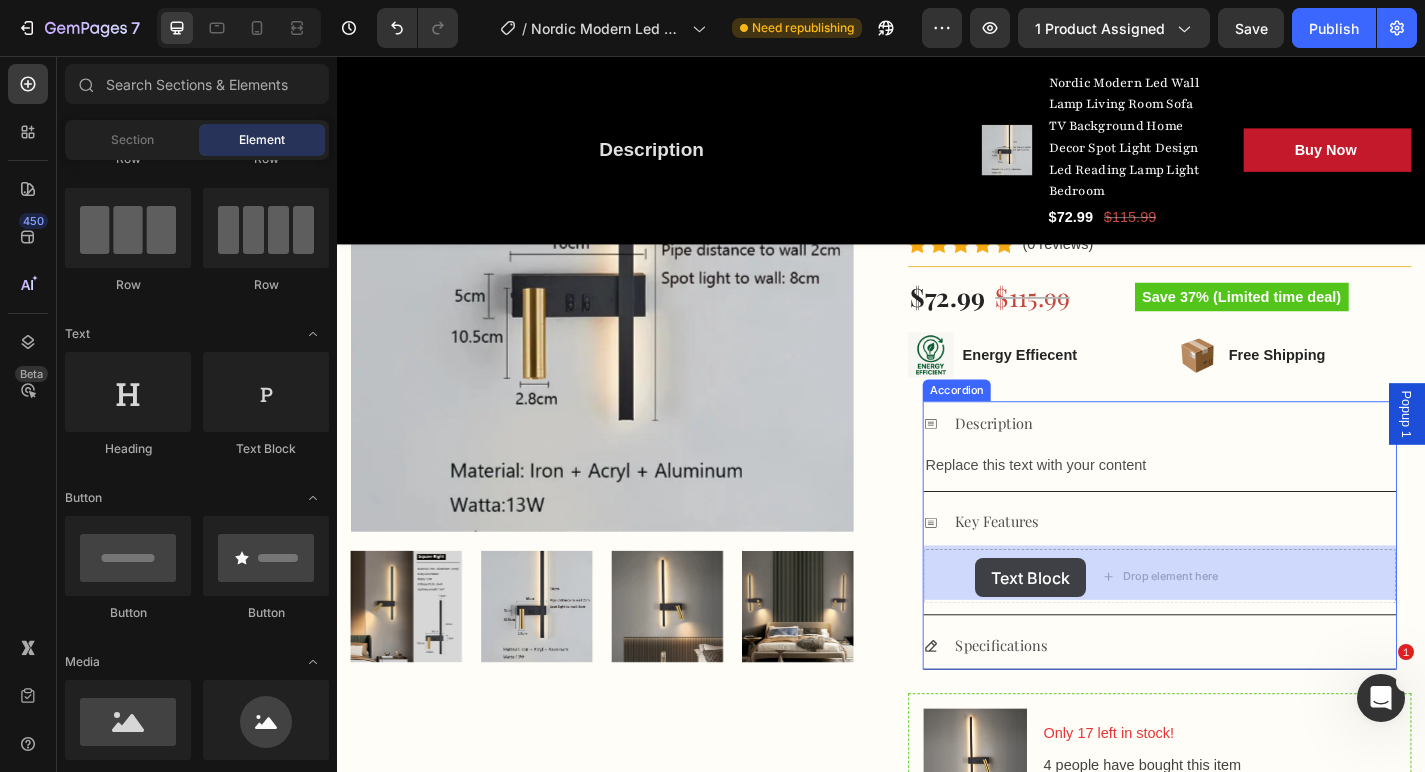 drag, startPoint x: 612, startPoint y: 430, endPoint x: 1042, endPoint y: 610, distance: 466.15448 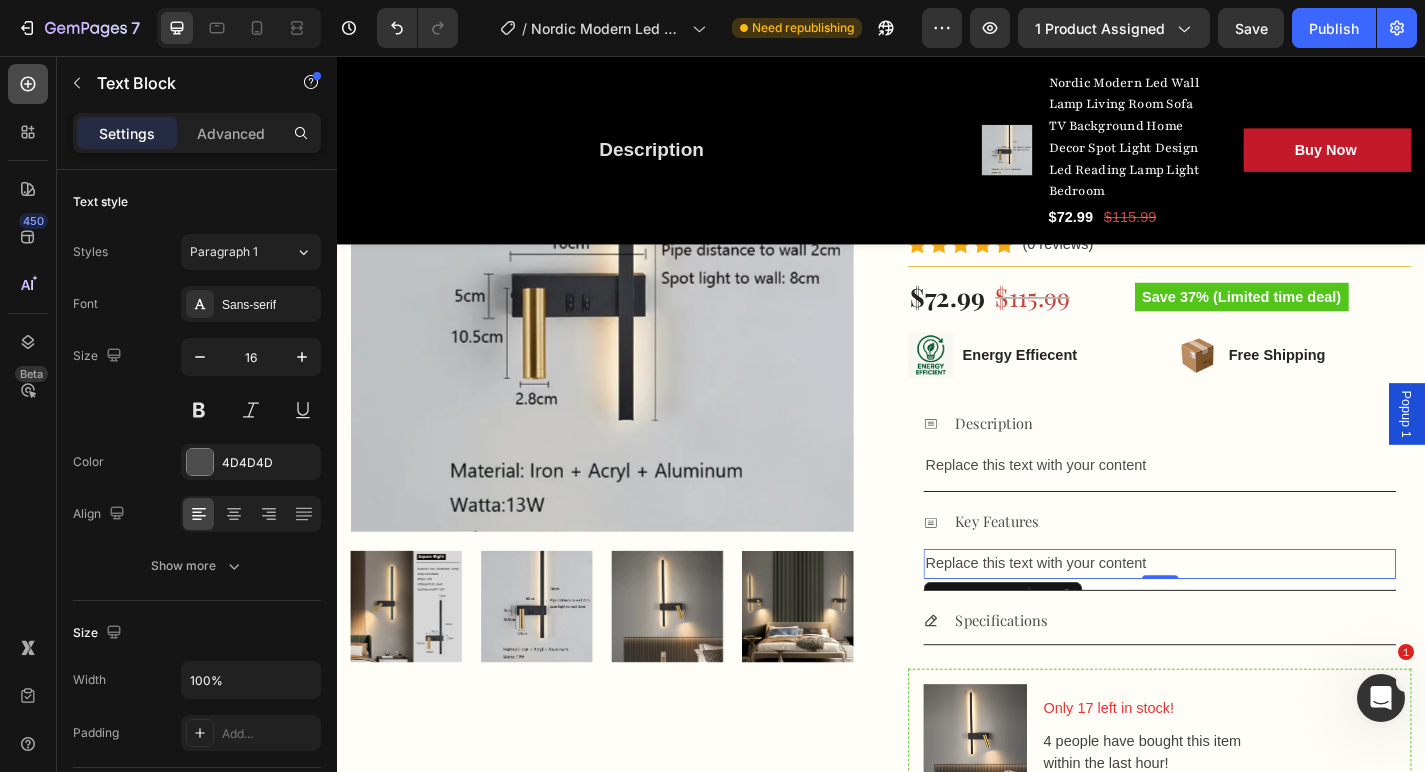 click 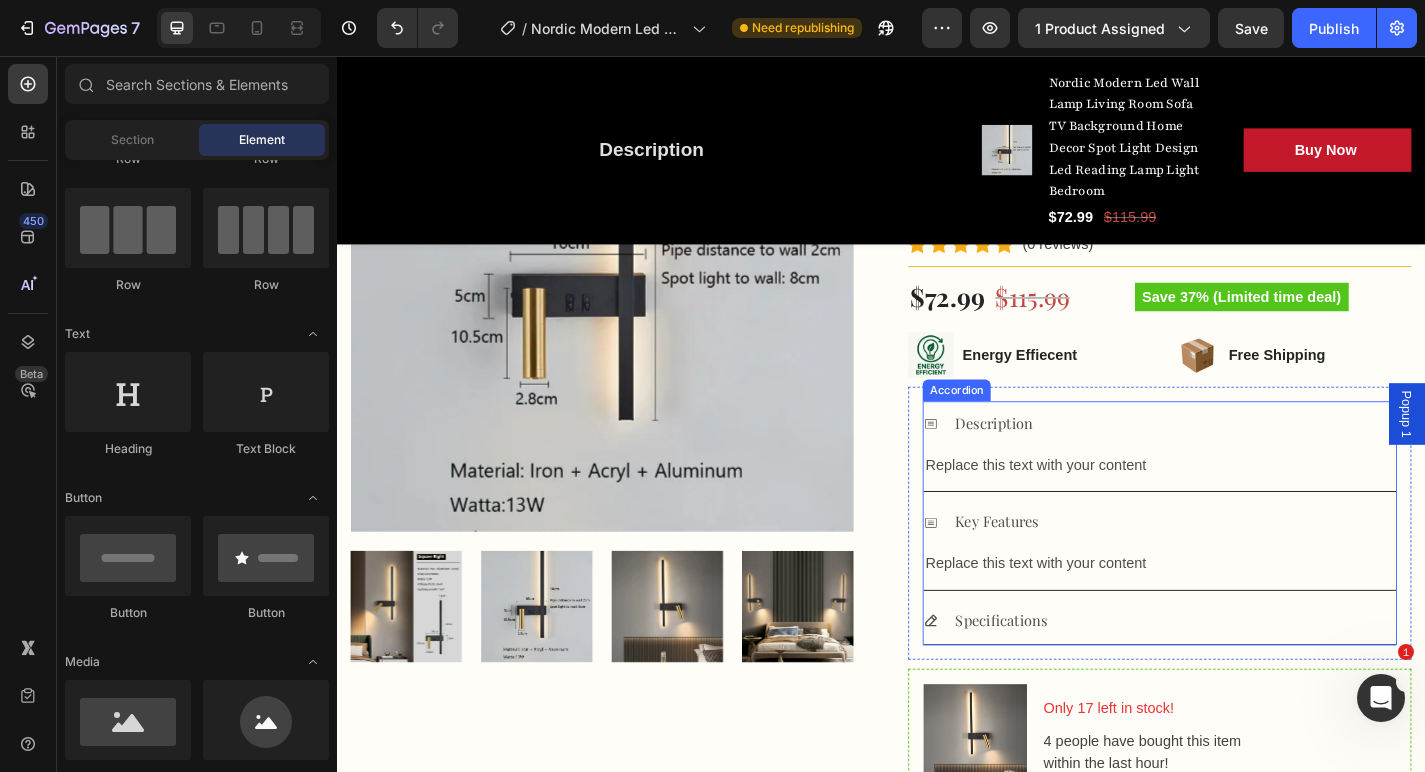 click 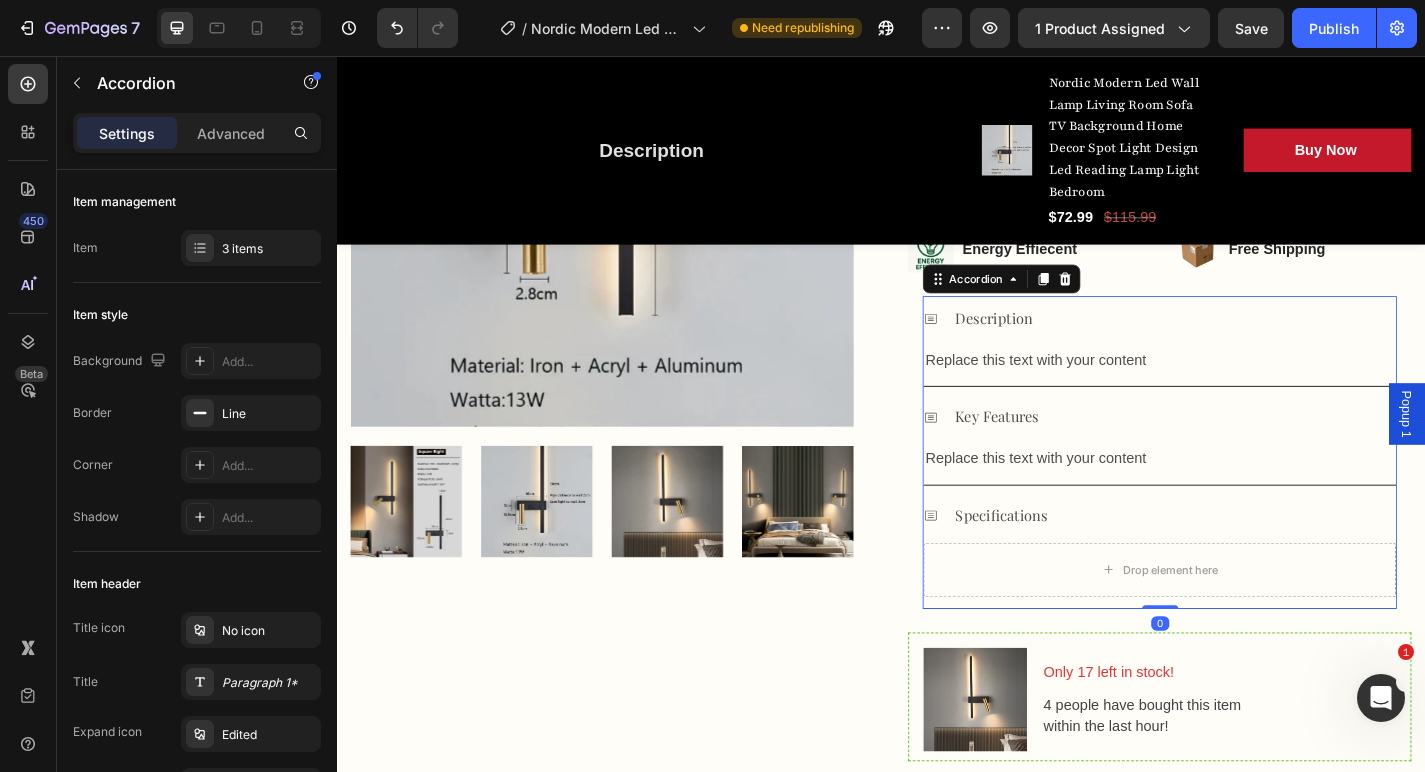 scroll, scrollTop: 708, scrollLeft: 0, axis: vertical 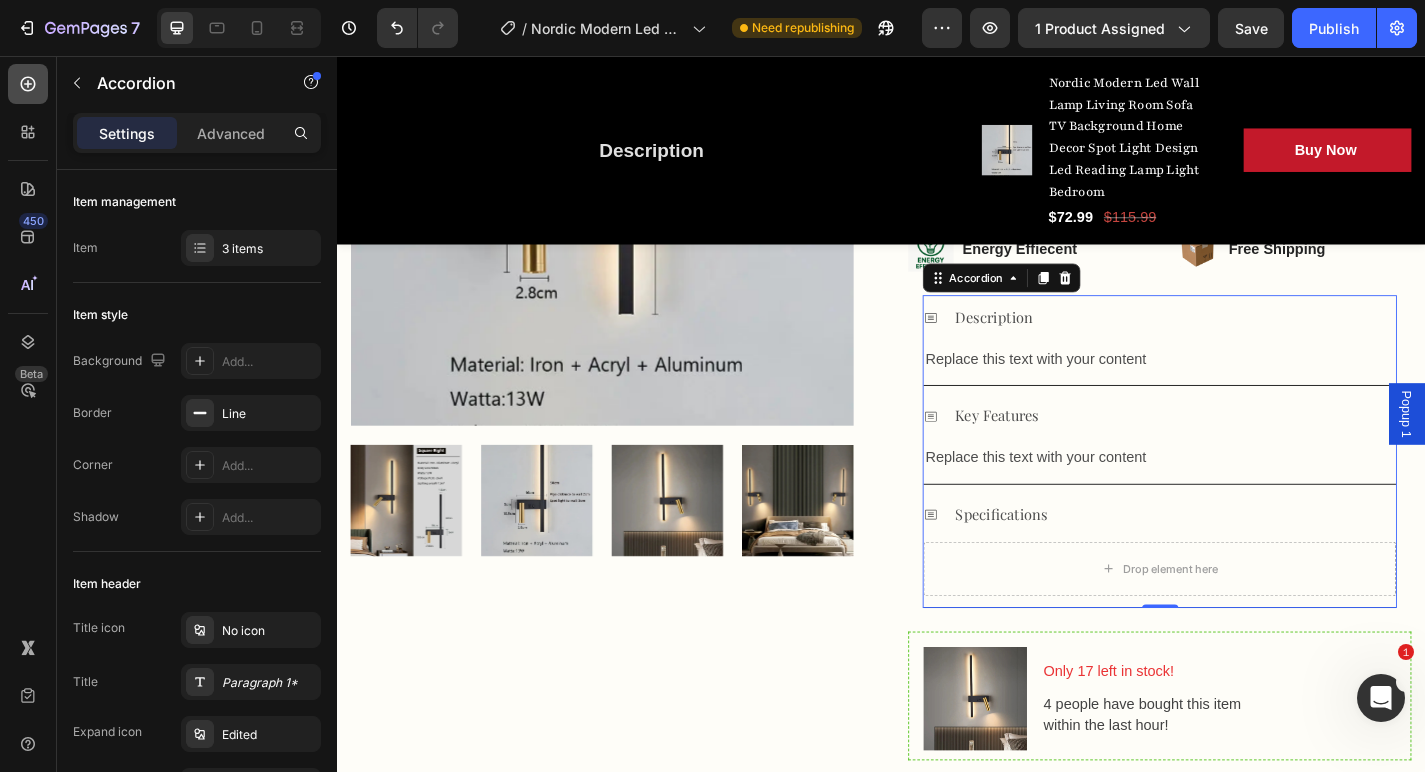 click 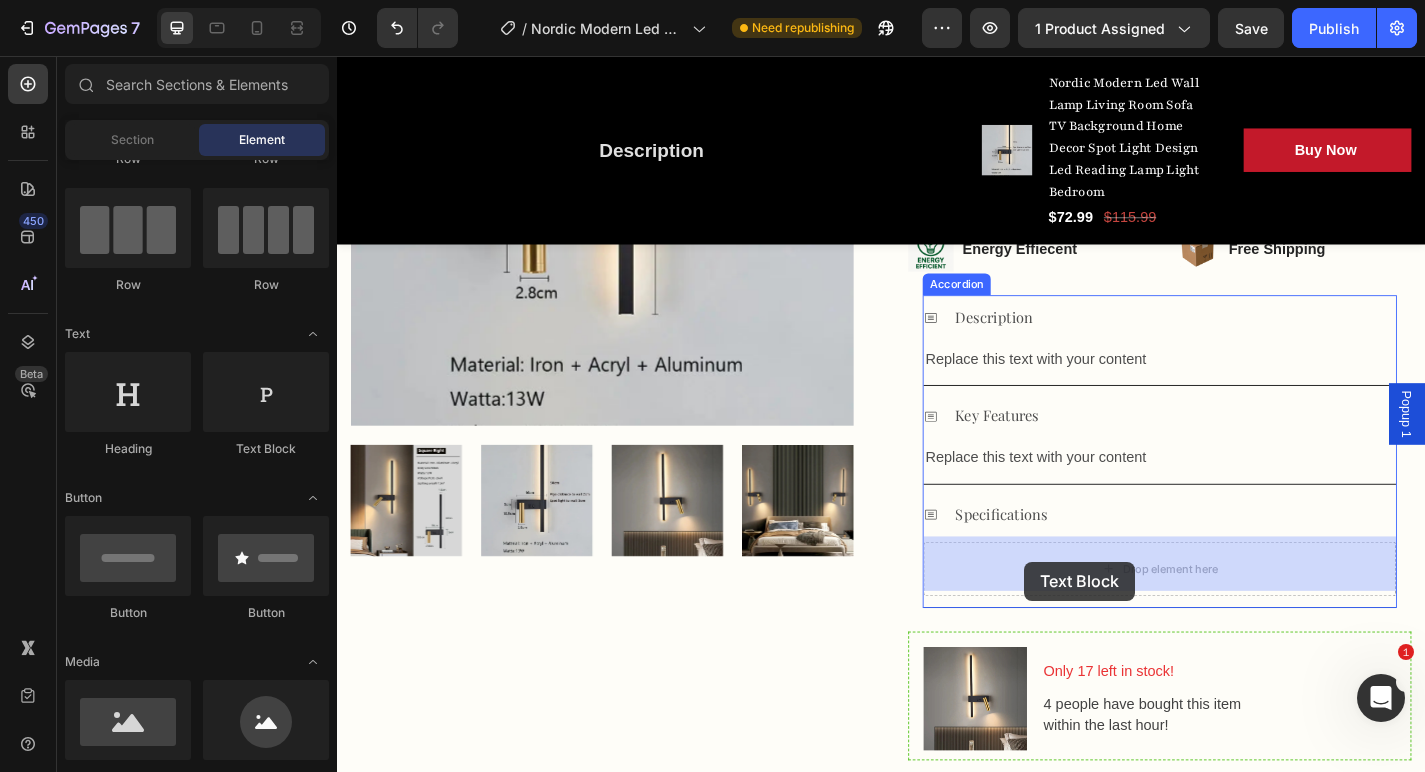 drag, startPoint x: 613, startPoint y: 442, endPoint x: 1095, endPoint y: 614, distance: 511.76947 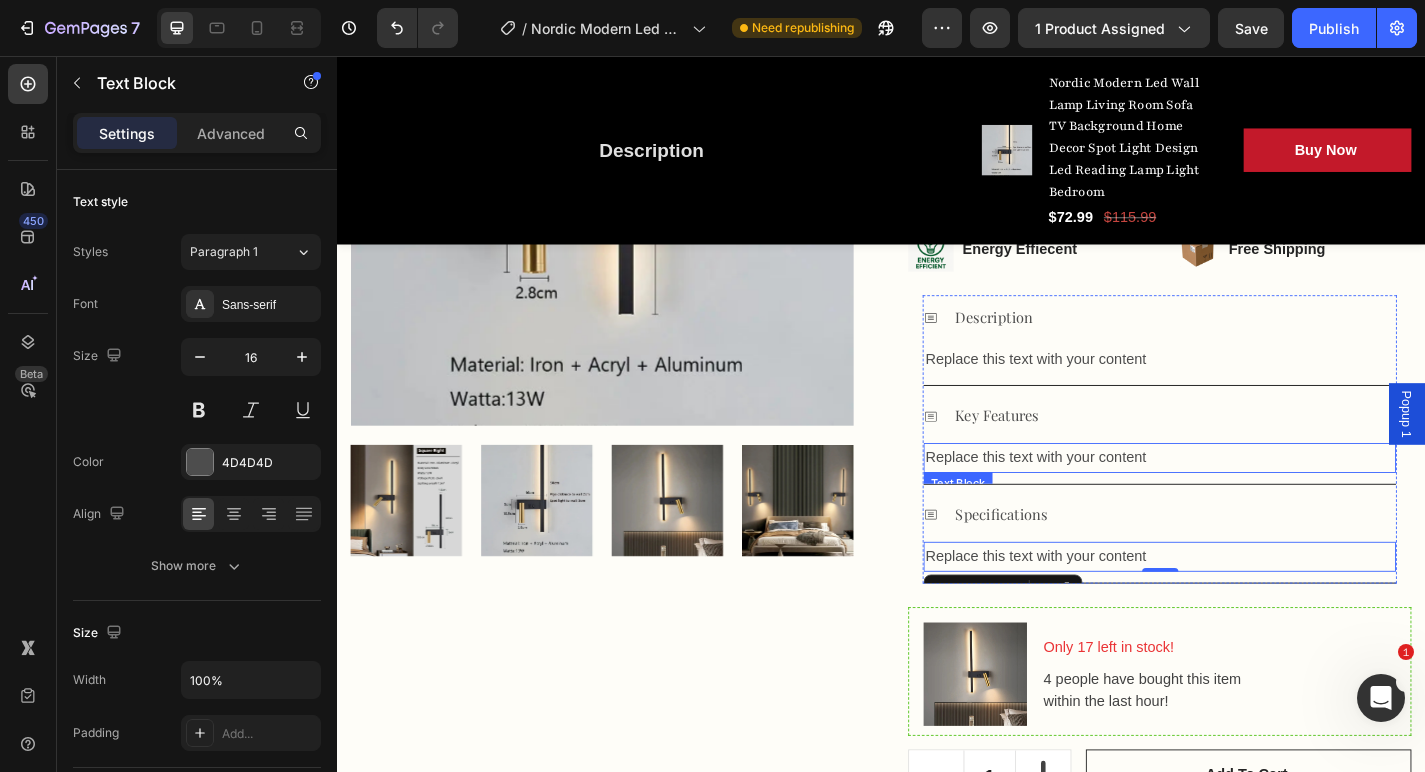 click on "Replace this text with your content" at bounding box center [1244, 499] 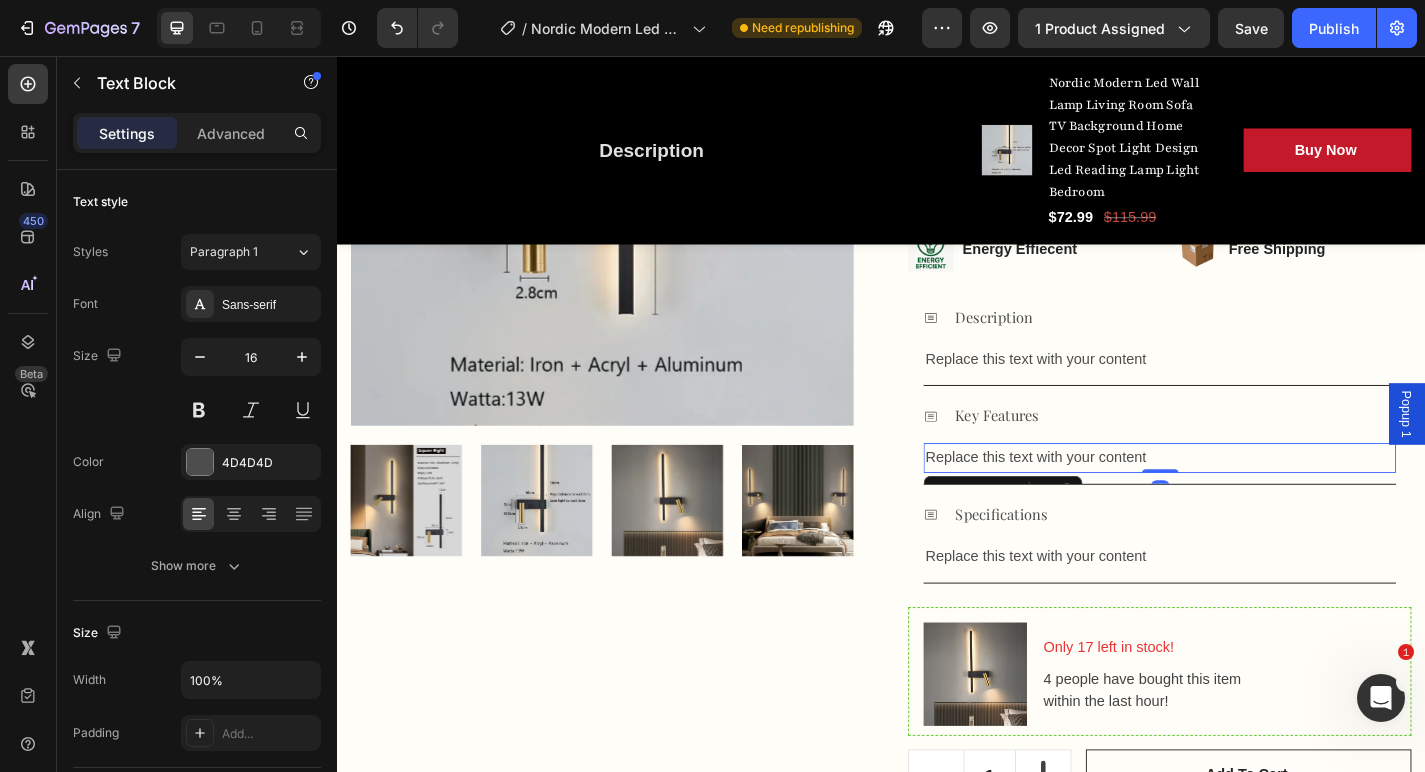 click on "Replace this text with your content" at bounding box center [1244, 499] 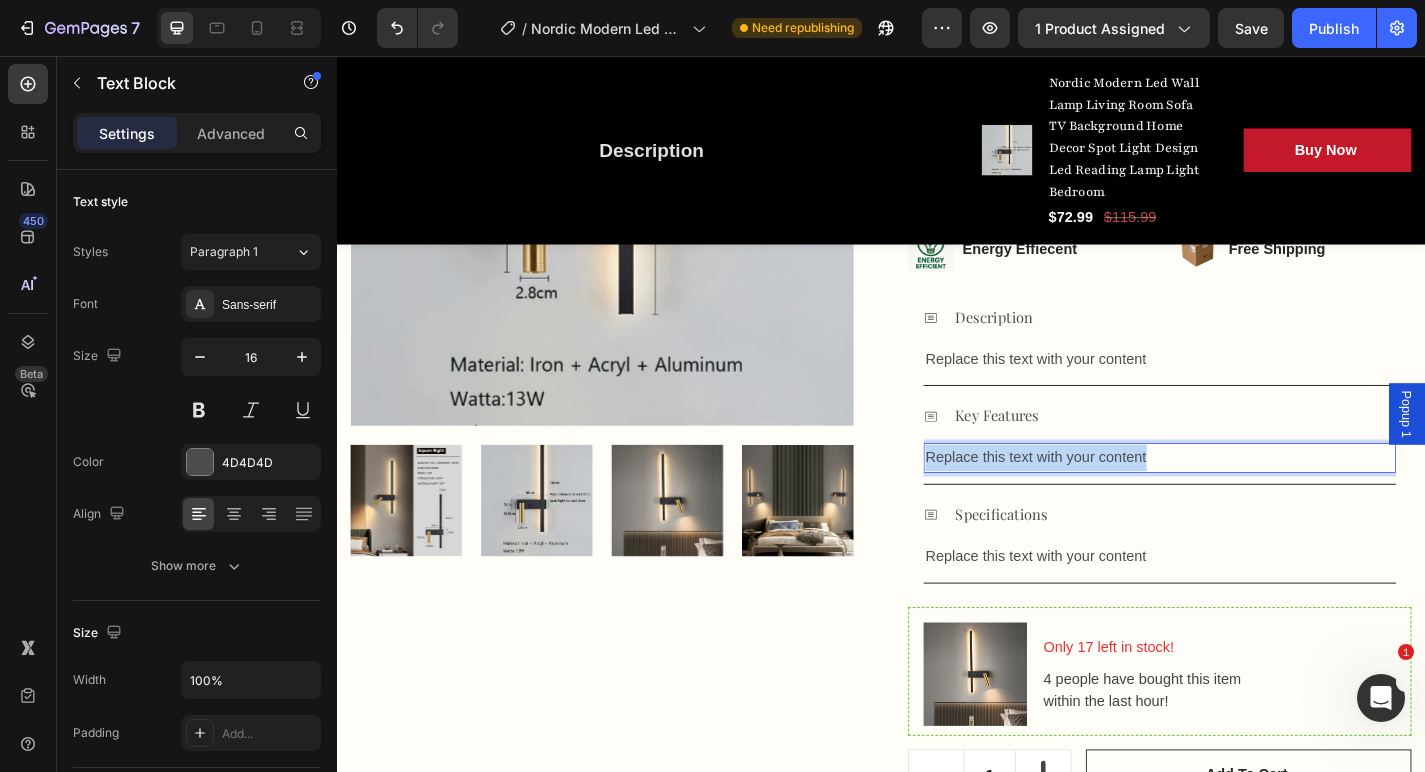 drag, startPoint x: 1240, startPoint y: 488, endPoint x: 976, endPoint y: 488, distance: 264 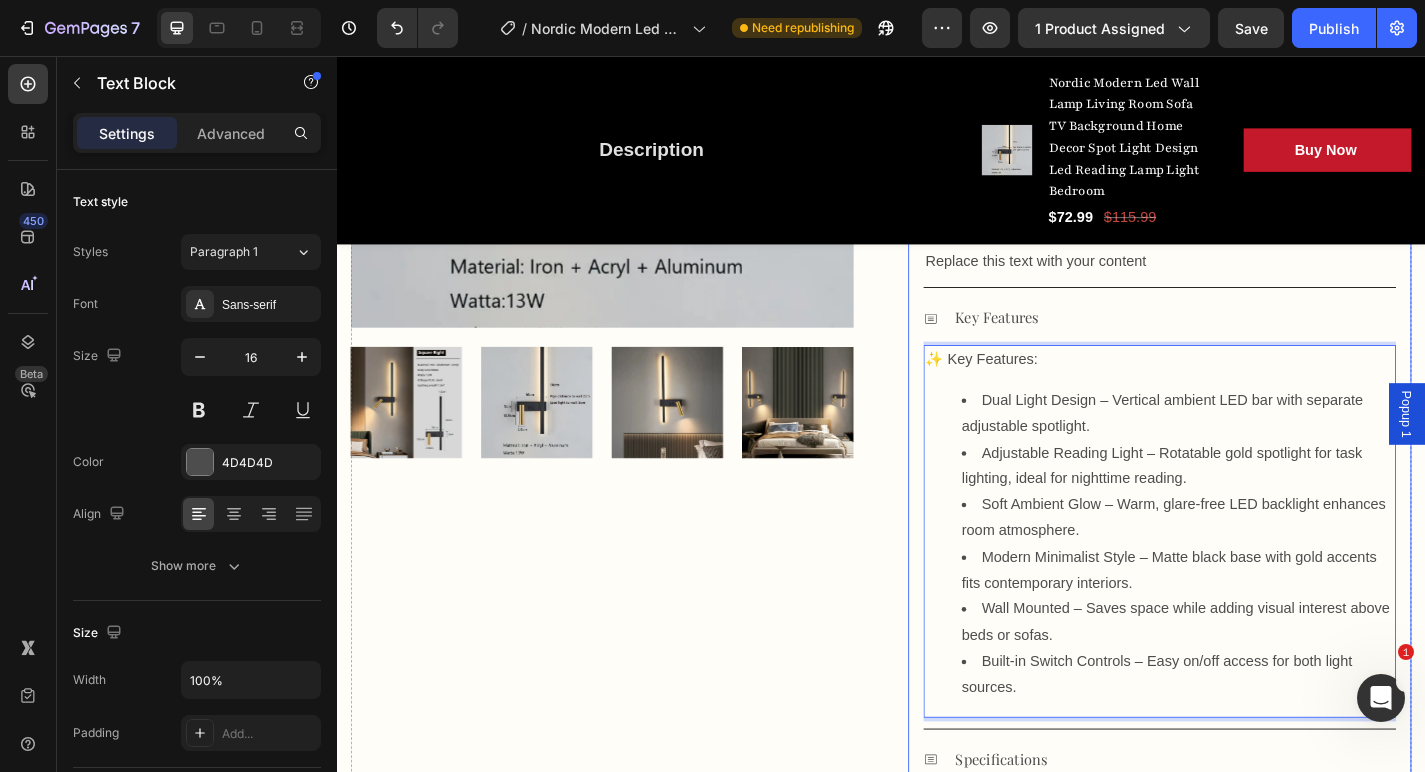 scroll, scrollTop: 819, scrollLeft: 0, axis: vertical 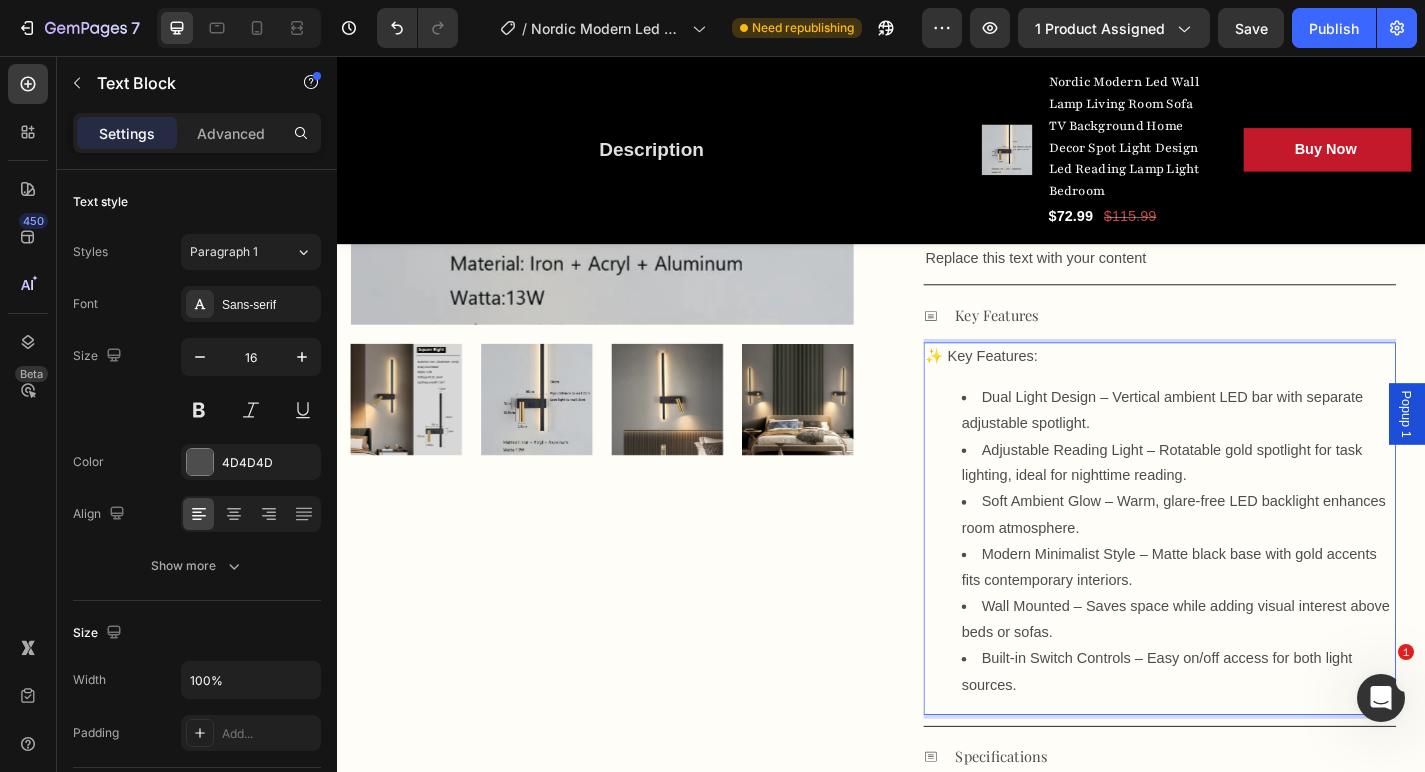 click on "✨ Key Features: Dual Light Design – Vertical ambient LED bar with separate adjustable spotlight. Adjustable Reading Light – Rotatable gold spotlight for task lighting, ideal for nighttime reading. Soft Ambient Glow – Warm, glare-free LED backlight enhances room atmosphere. Modern Minimalist Style – Matte black base with gold accents fits contemporary interiors. Wall Mounted – Saves space while adding visual interest above beds or sofas. Built-in Switch Controls – Easy on/off access for both light sources." at bounding box center (1244, 577) 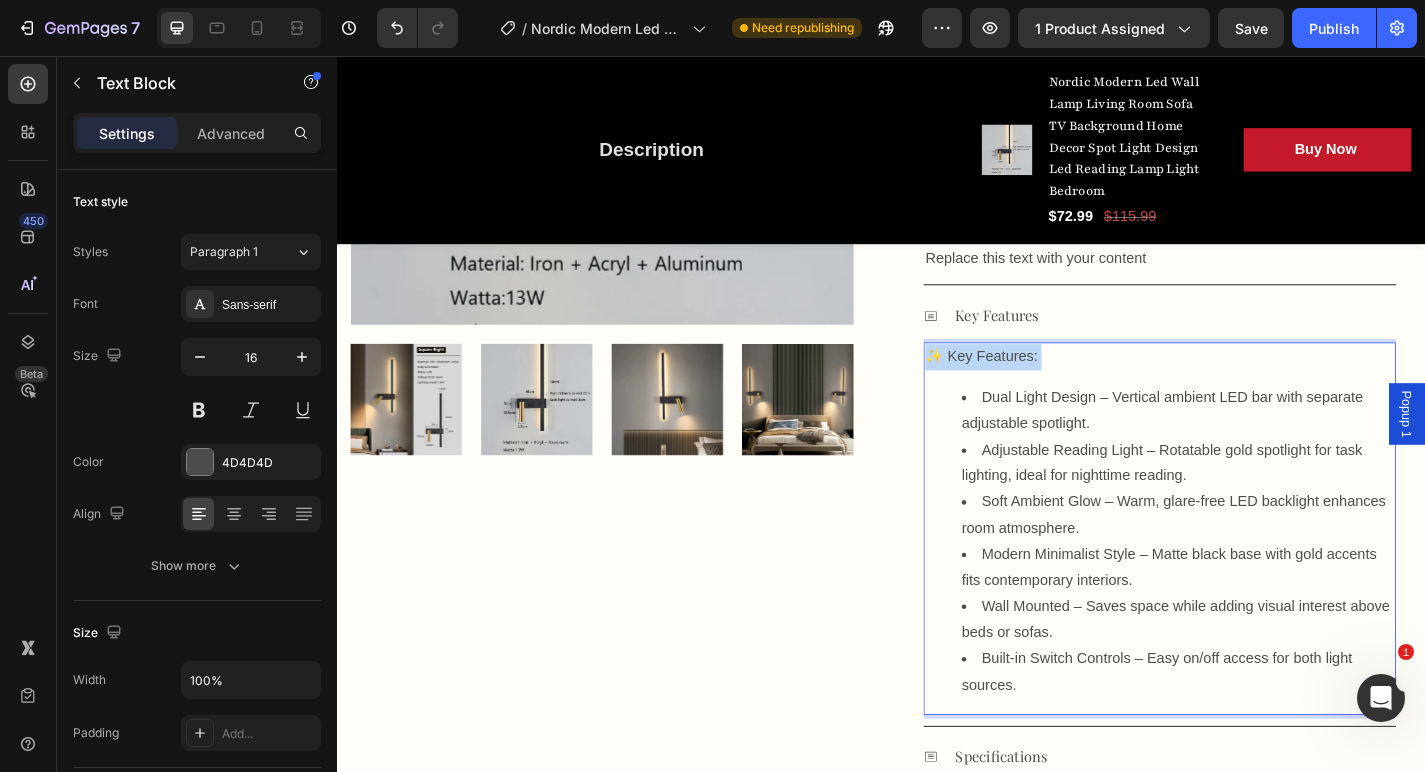 click on "✨ Key Features:" at bounding box center (1244, 388) 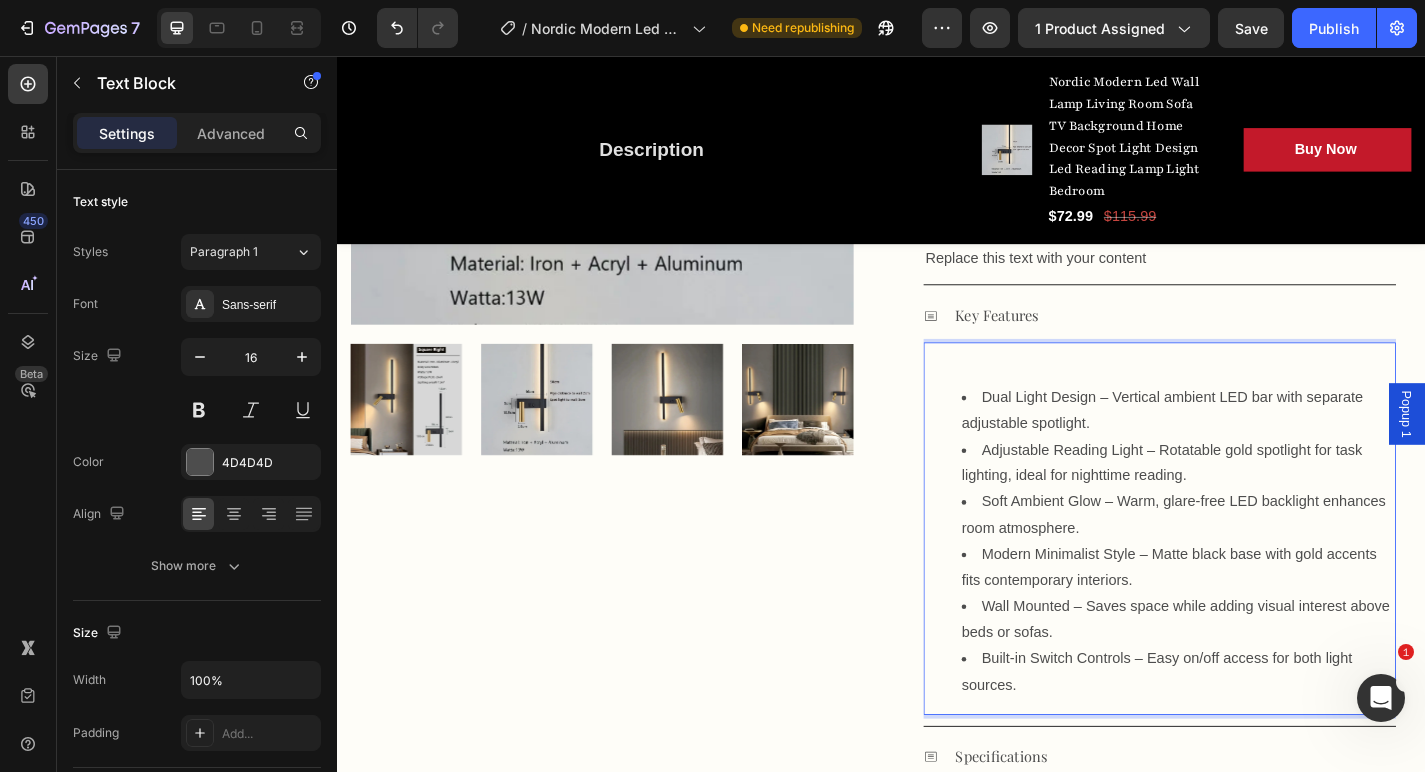 click at bounding box center [1244, 388] 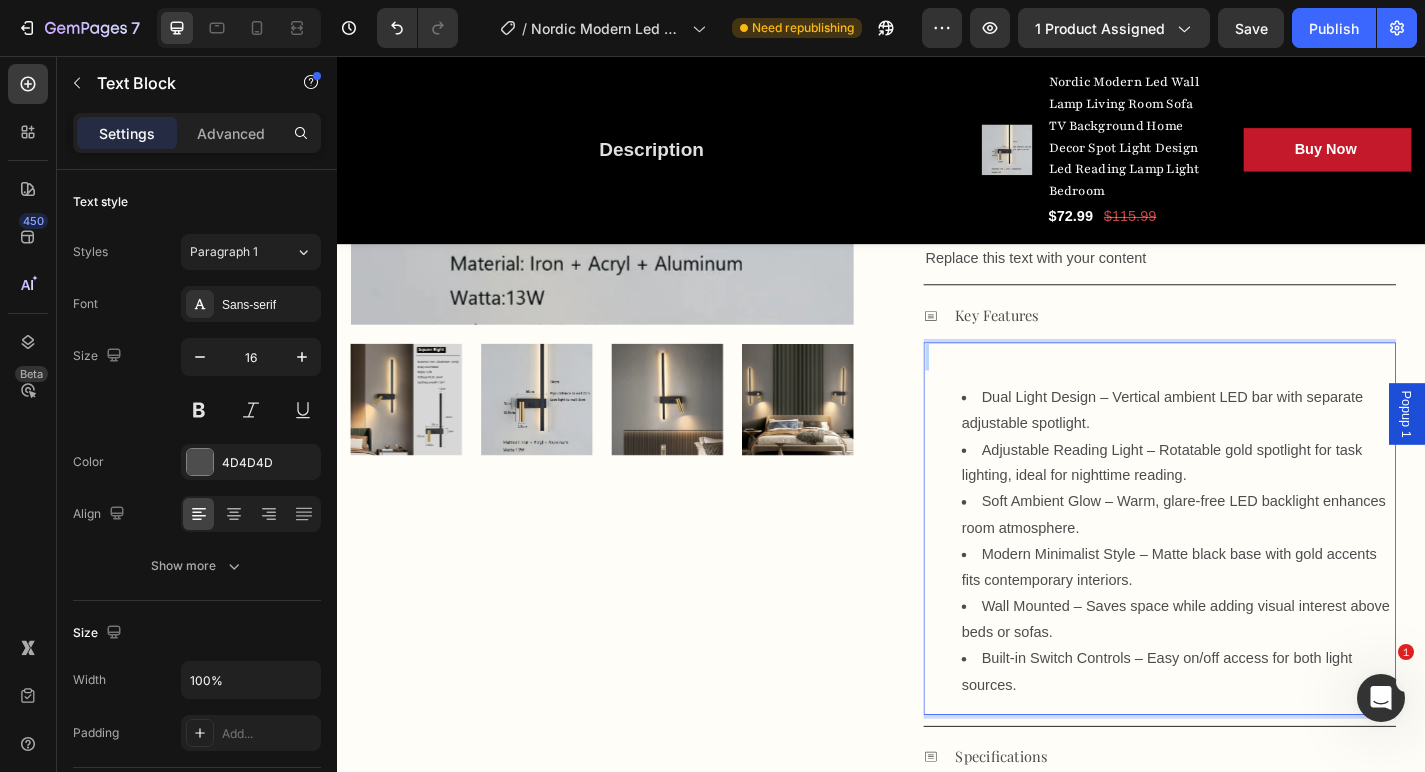 click at bounding box center [1244, 388] 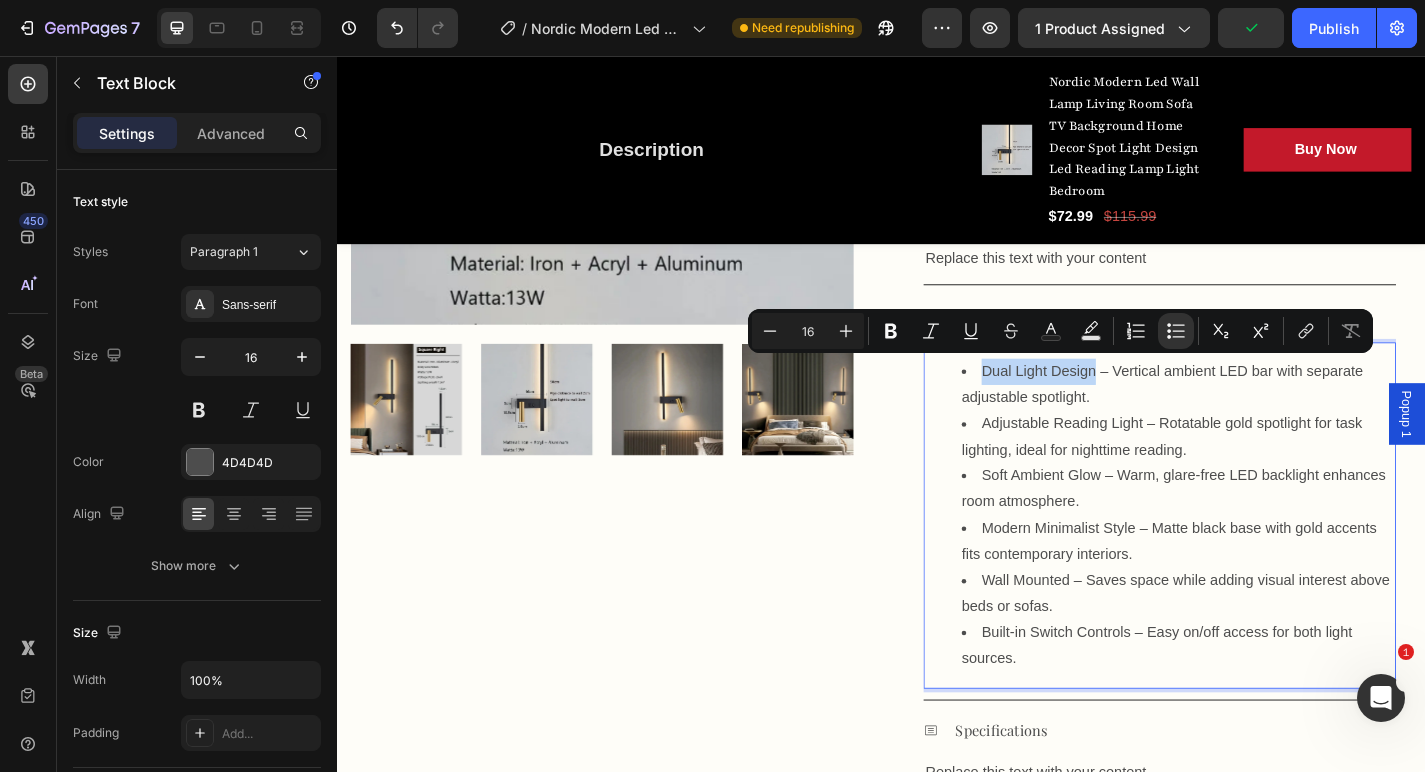 drag, startPoint x: 1166, startPoint y: 399, endPoint x: 1035, endPoint y: 391, distance: 131.24405 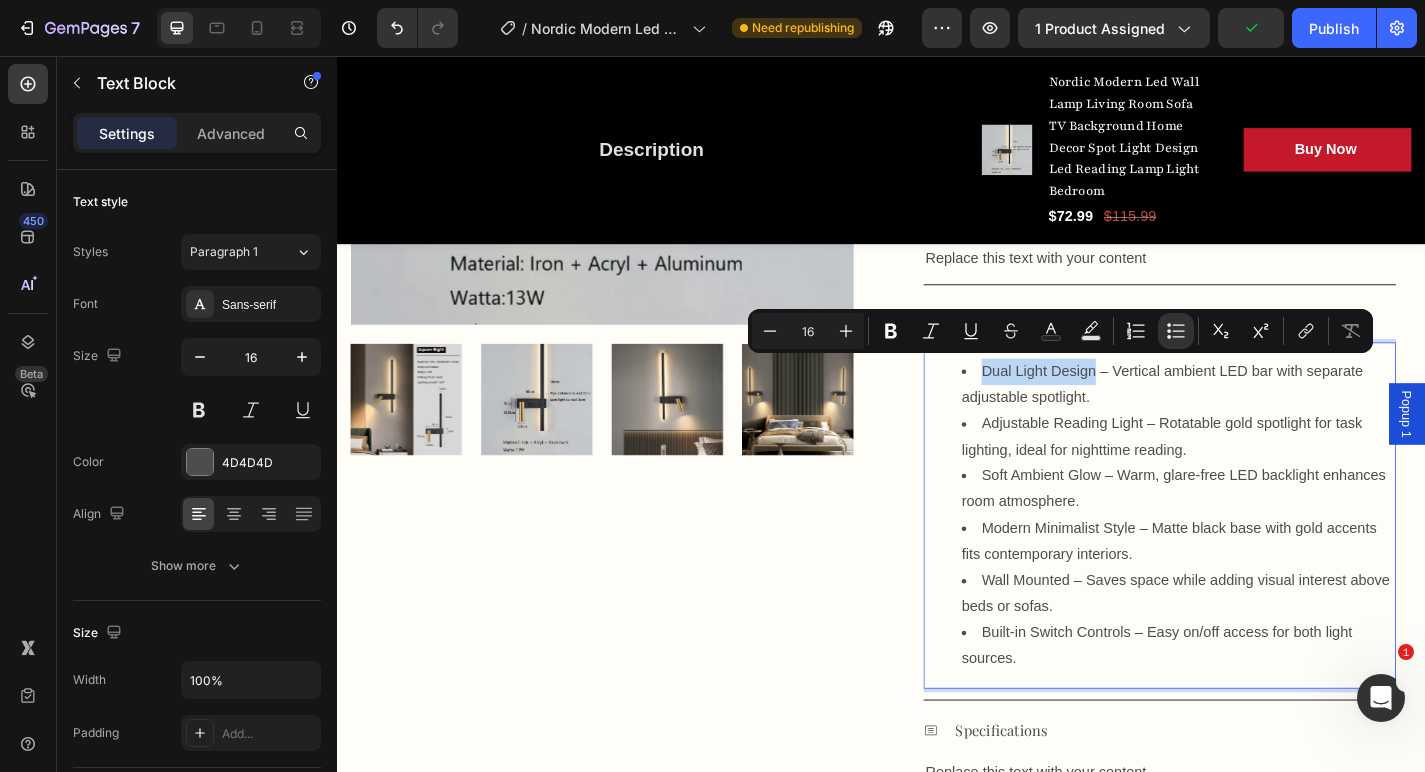 click on "Dual Light Design – Vertical ambient LED bar with separate adjustable spotlight." at bounding box center [1264, 419] 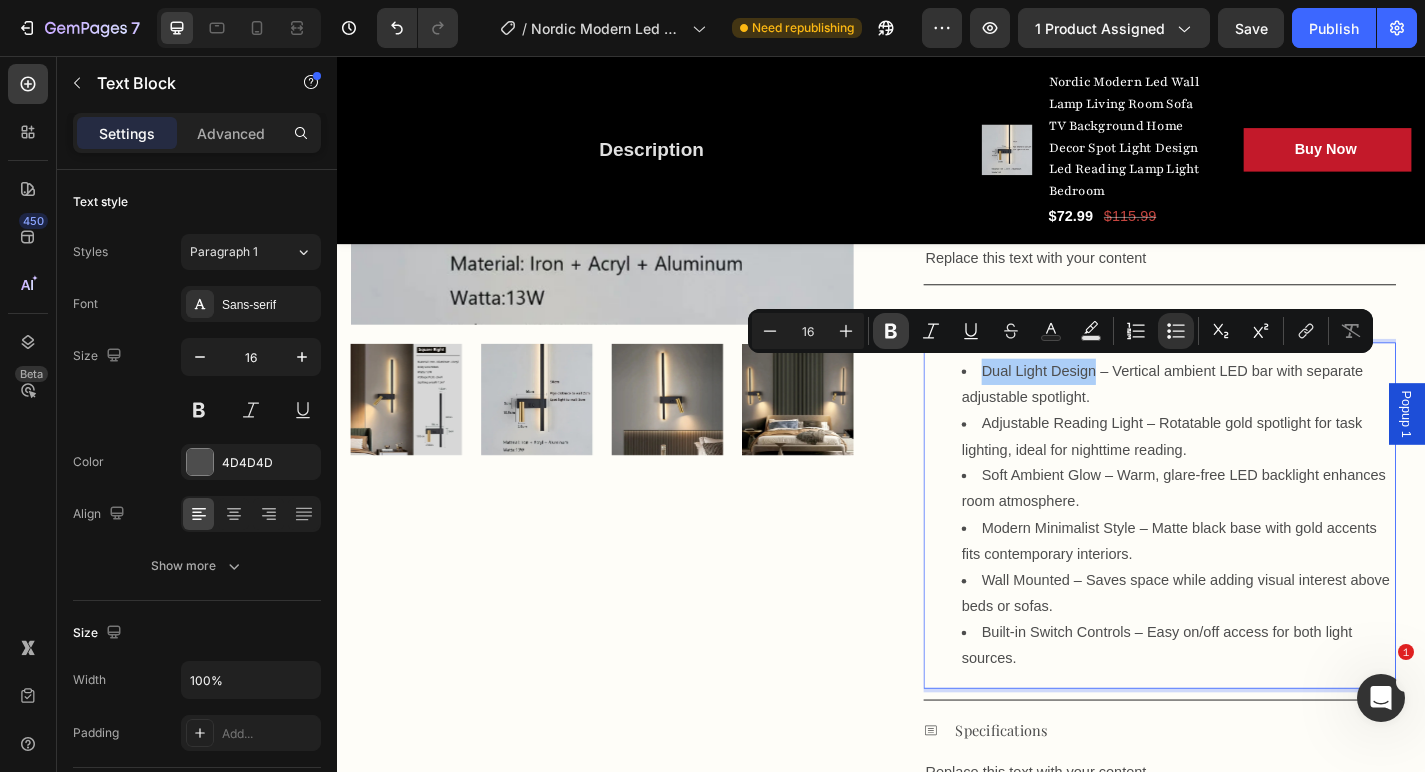click on "Bold" at bounding box center [891, 331] 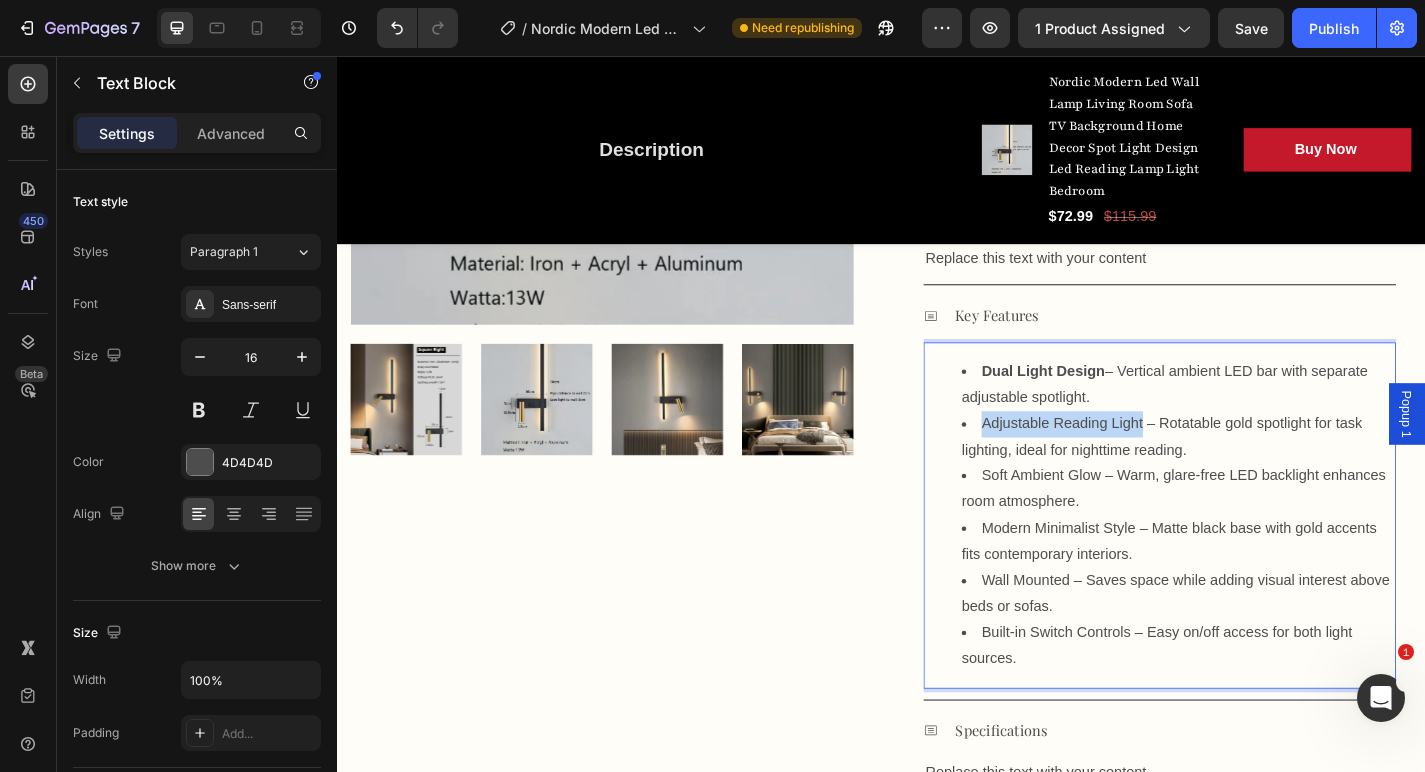 drag, startPoint x: 1216, startPoint y: 455, endPoint x: 1030, endPoint y: 450, distance: 186.0672 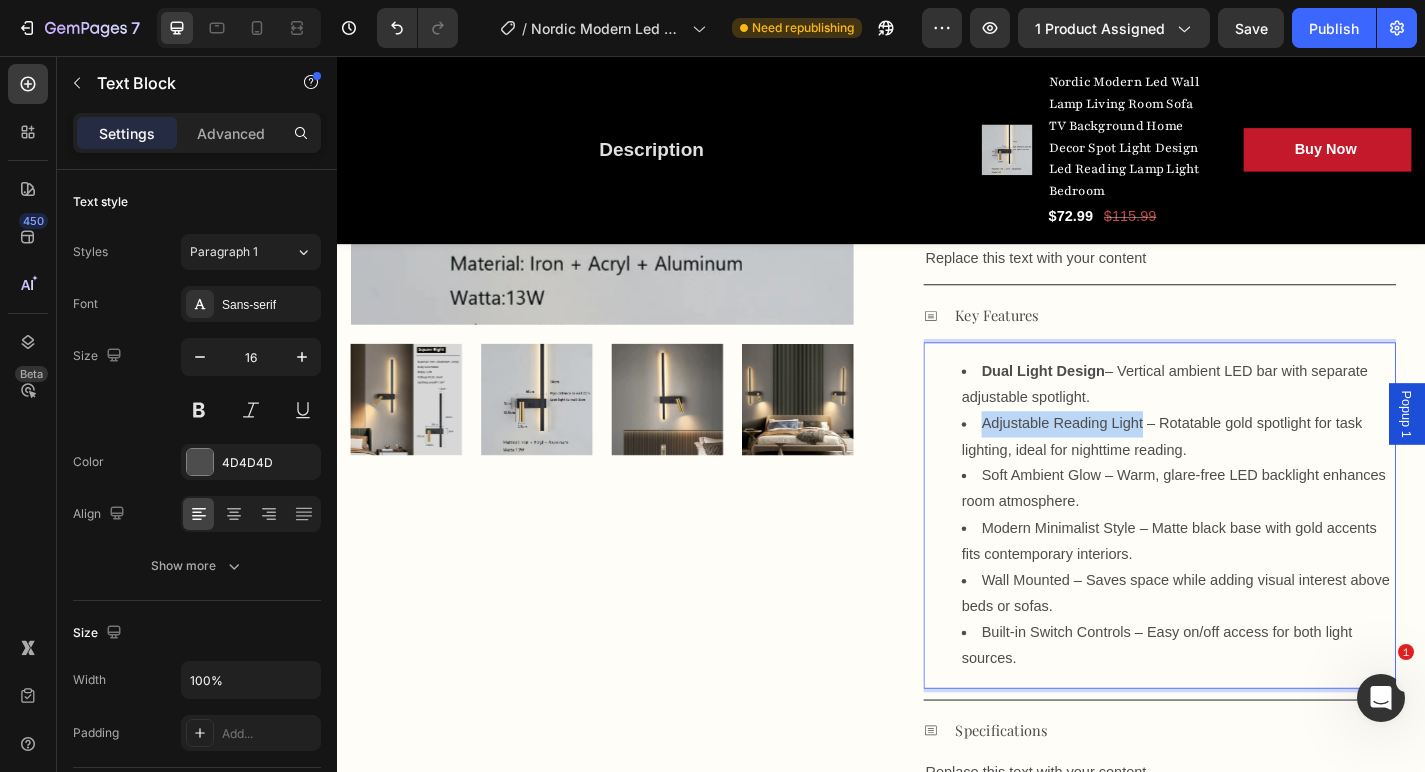 click on "Adjustable Reading Light – Rotatable gold spotlight for task lighting, ideal for nighttime reading." at bounding box center [1264, 477] 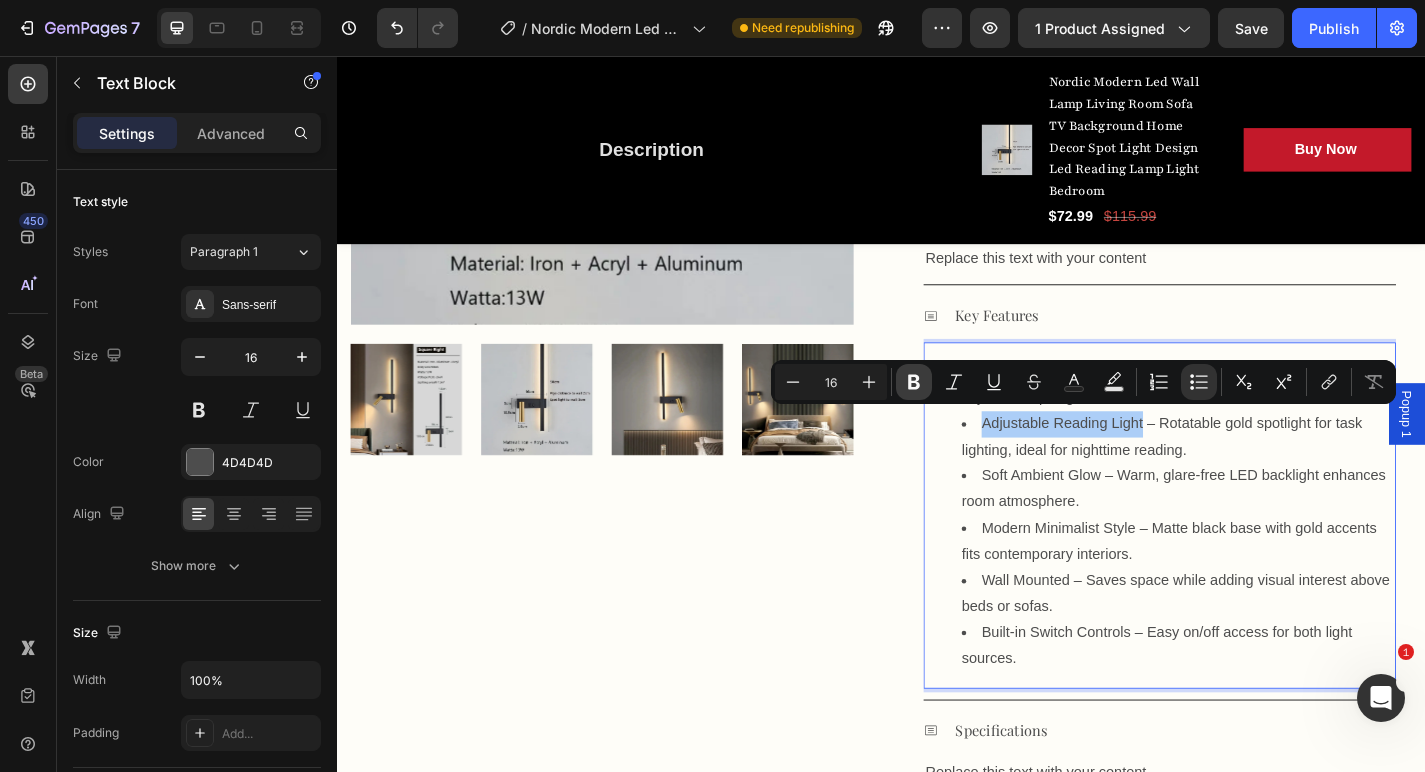 click 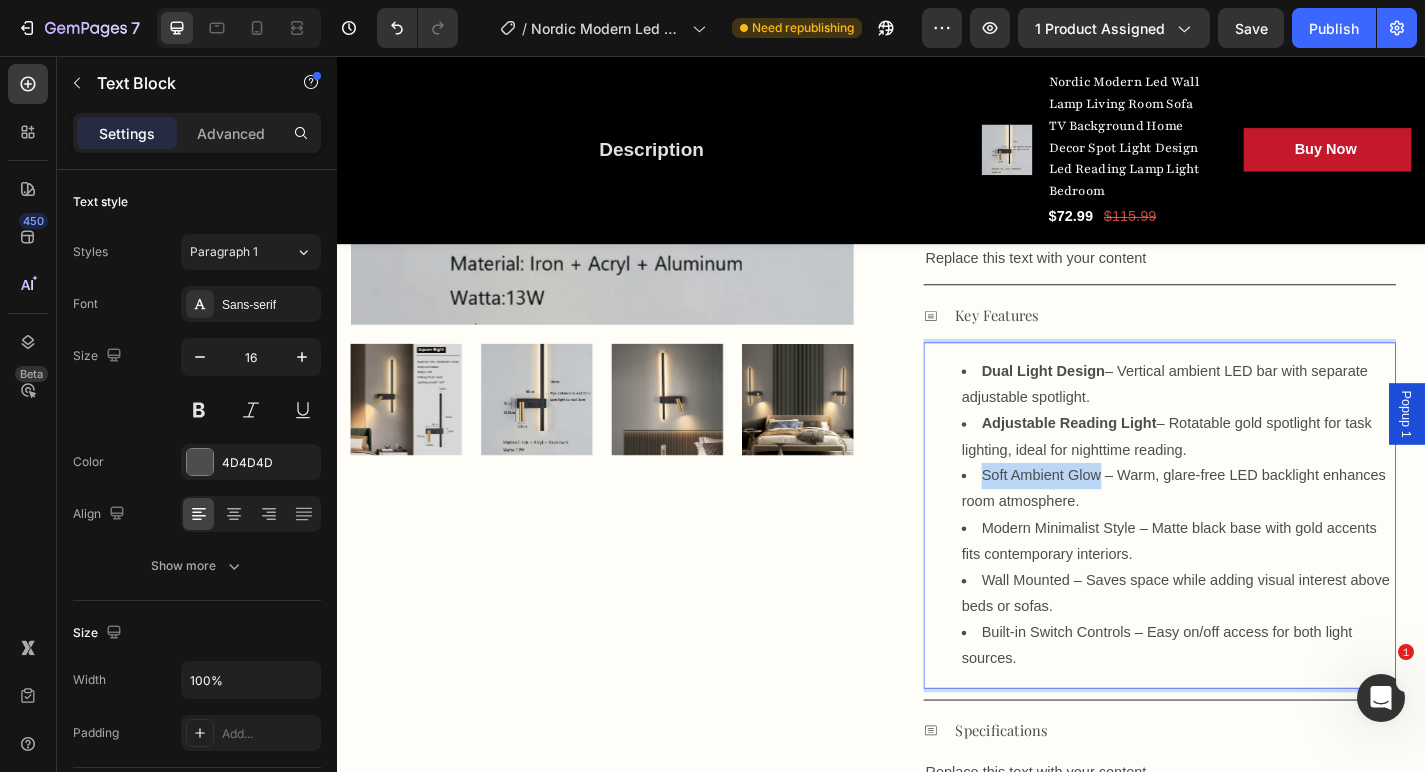 drag, startPoint x: 1172, startPoint y: 510, endPoint x: 1024, endPoint y: 506, distance: 148.05405 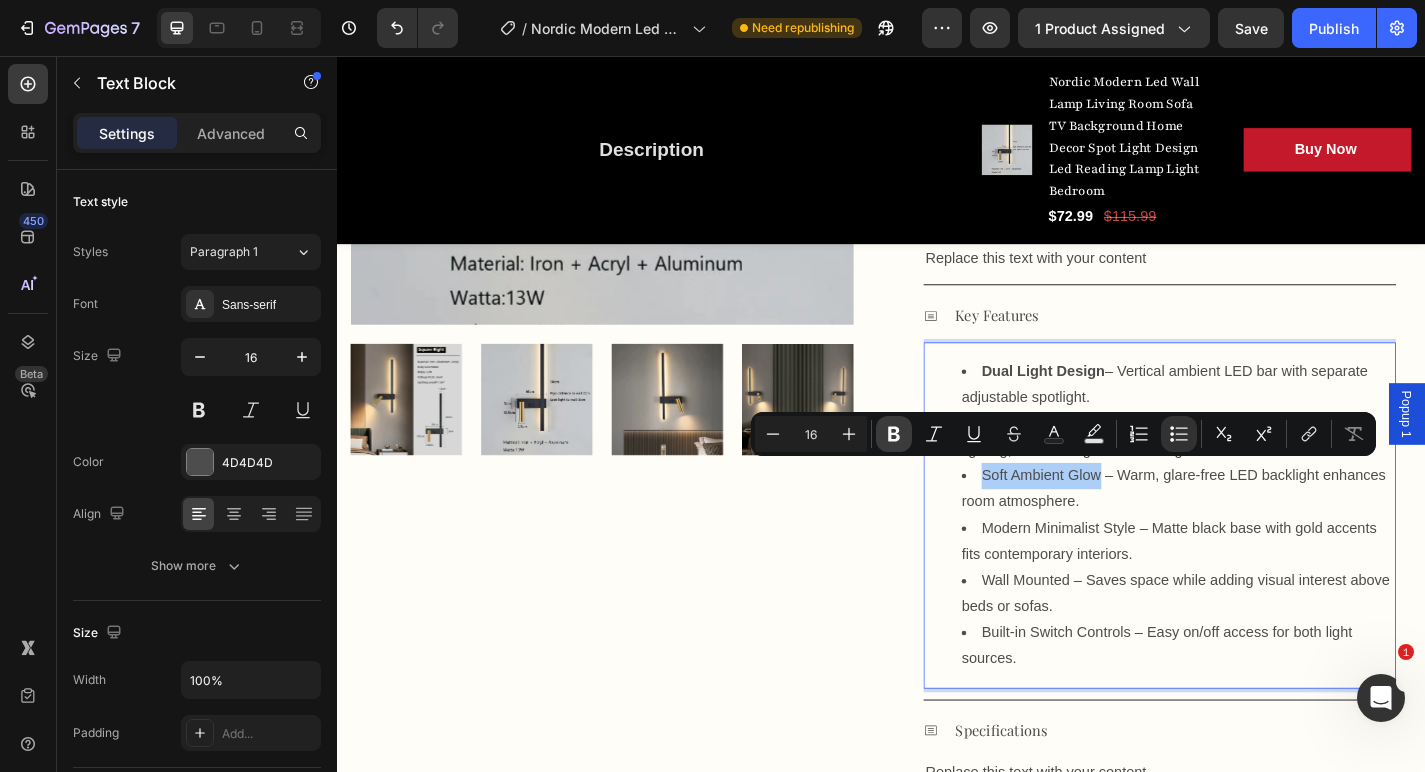 click 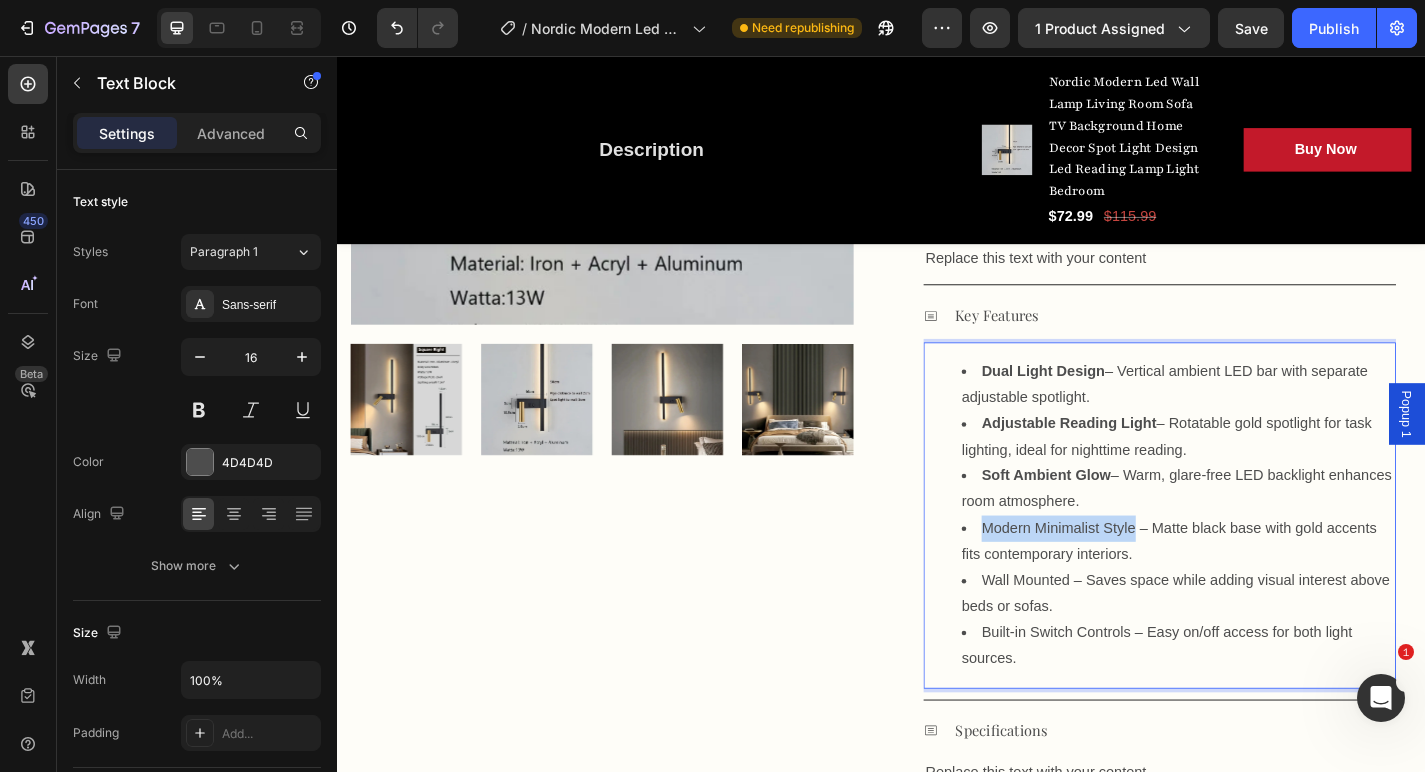 drag, startPoint x: 1207, startPoint y: 566, endPoint x: 1009, endPoint y: 566, distance: 198 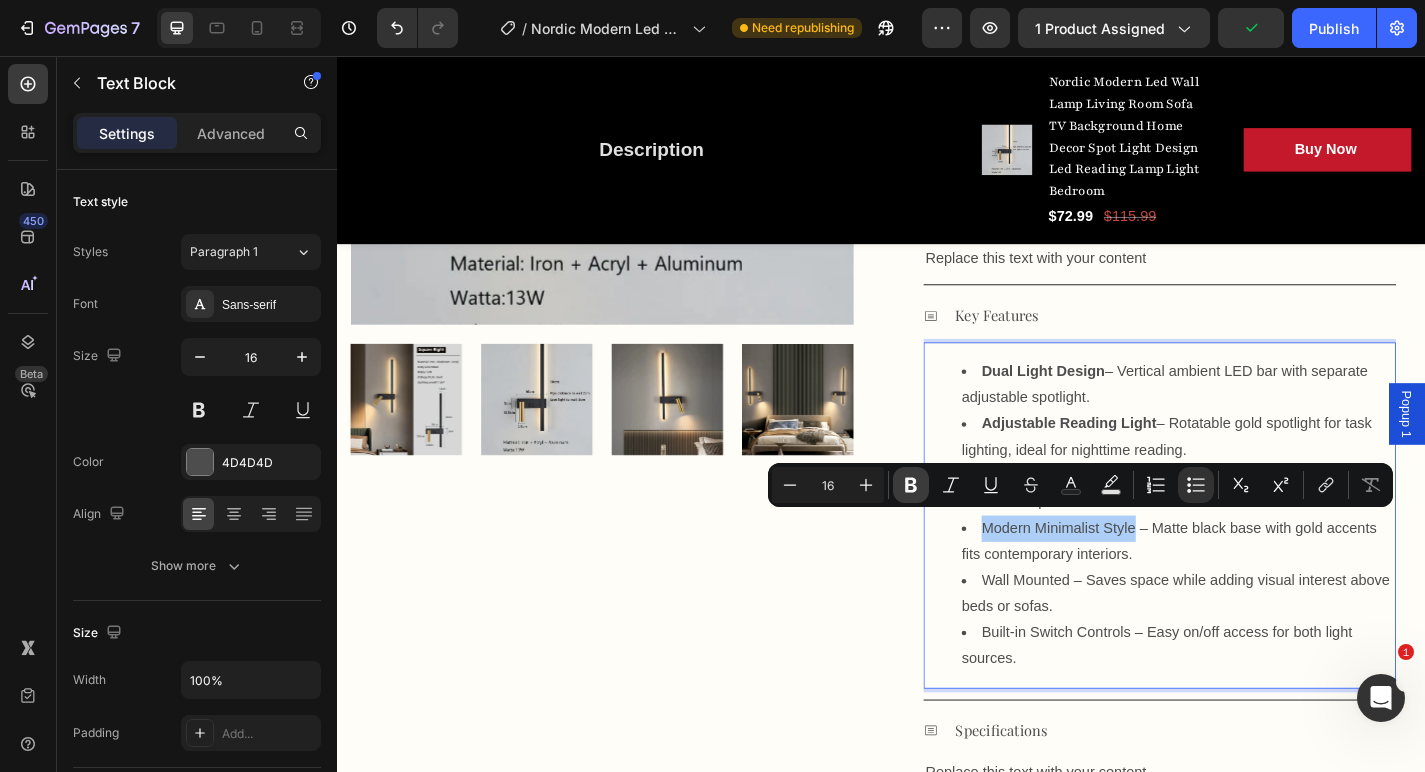 click 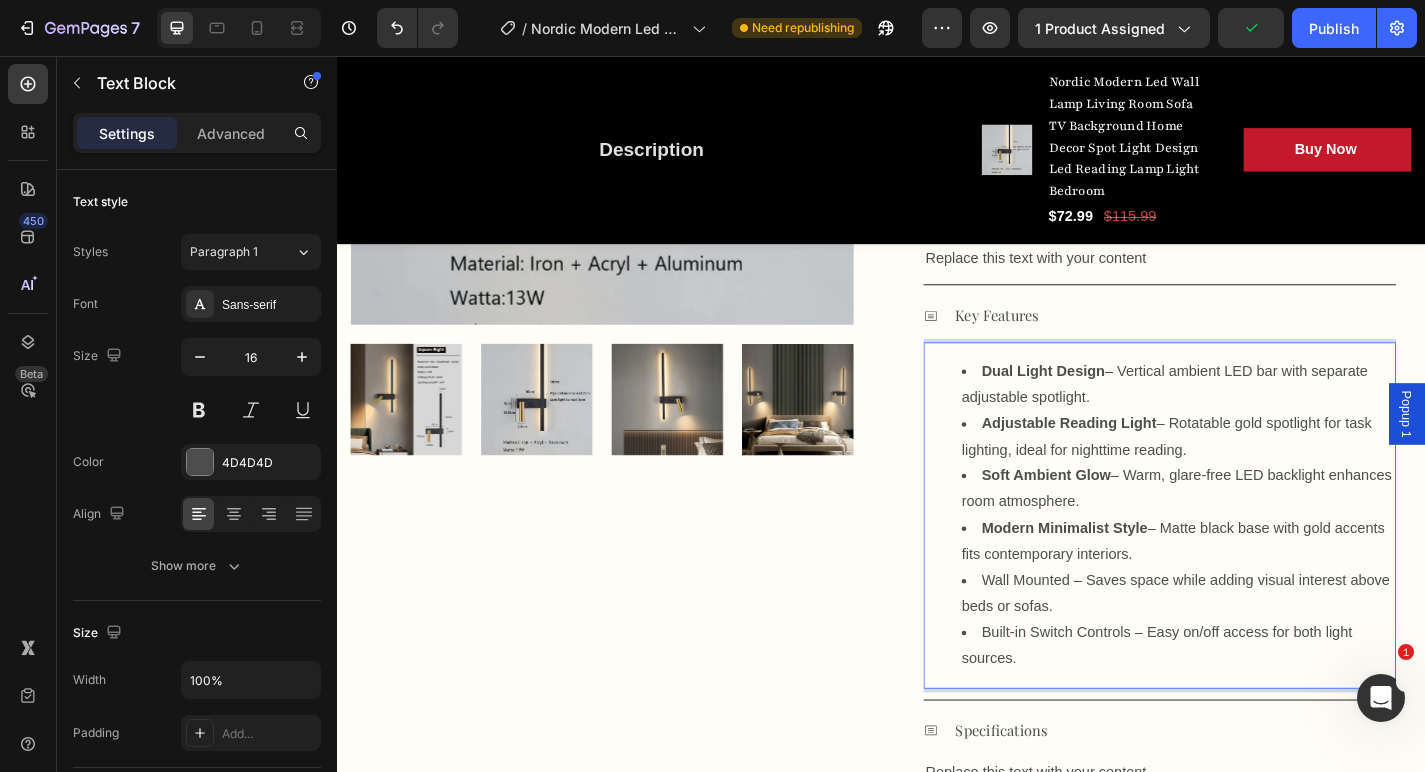 click on "Wall Mounted – Saves space while adding visual interest above beds or sofas." at bounding box center [1264, 650] 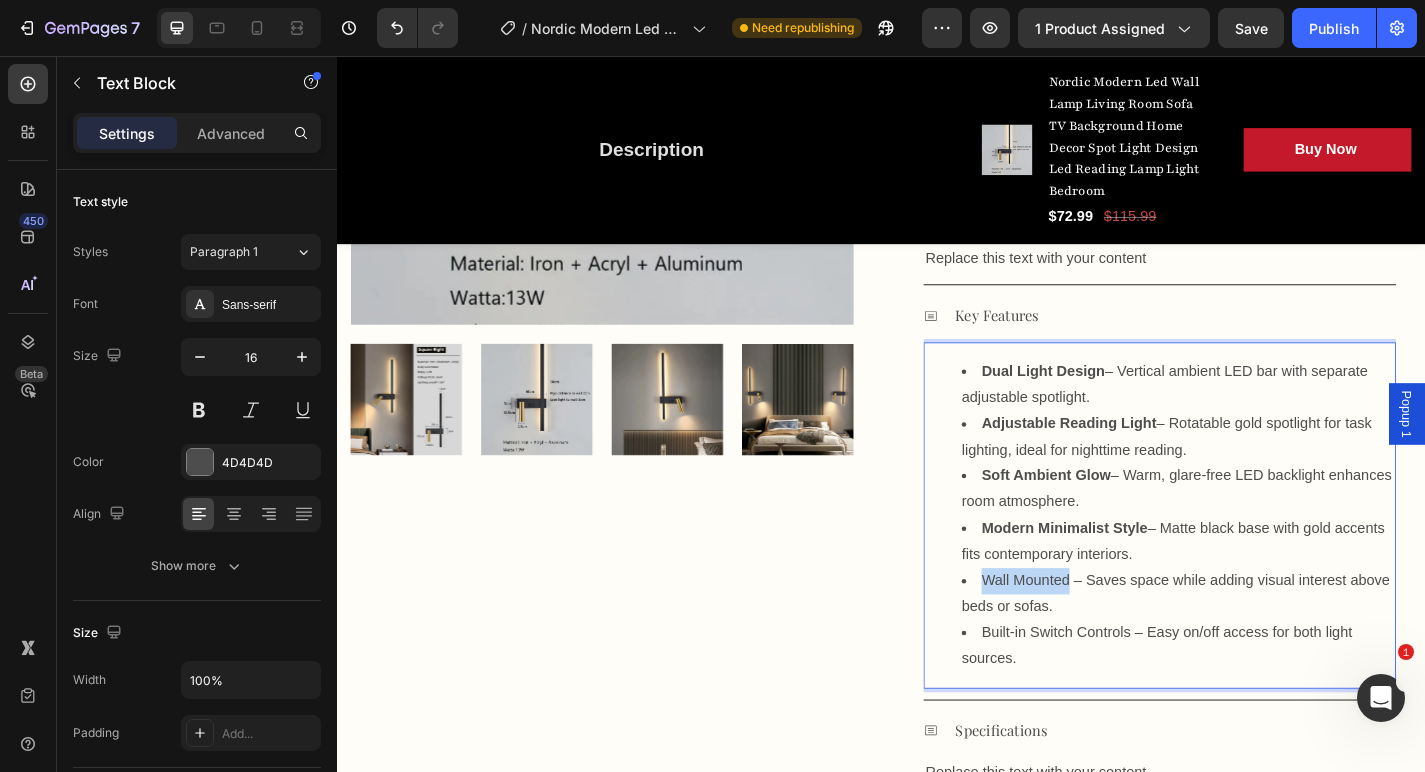 drag, startPoint x: 1139, startPoint y: 624, endPoint x: 1023, endPoint y: 624, distance: 116 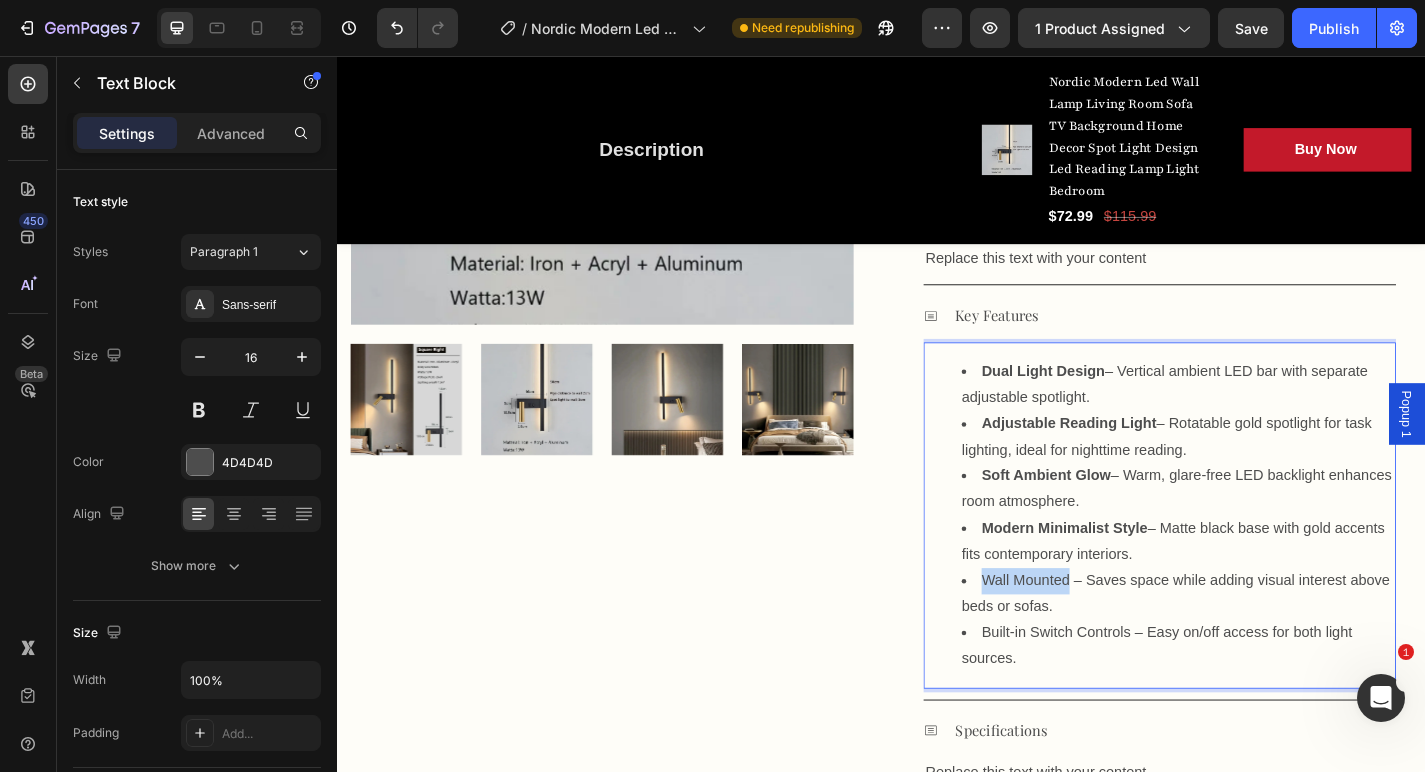 click on "Dual Light Design  – Vertical ambient LED bar with separate adjustable spotlight. Adjustable Reading Light  – Rotatable gold spotlight for task lighting, ideal for nighttime reading. Soft Ambient Glow  – Warm, glare-free LED backlight enhances room atmosphere. Modern Minimalist Style  – Matte black base with gold accents fits contemporary interiors. Wall Mounted – Saves space while adding visual interest above beds or sofas. Built-in Switch Controls – Easy on/off access for both light sources." at bounding box center (1244, 563) 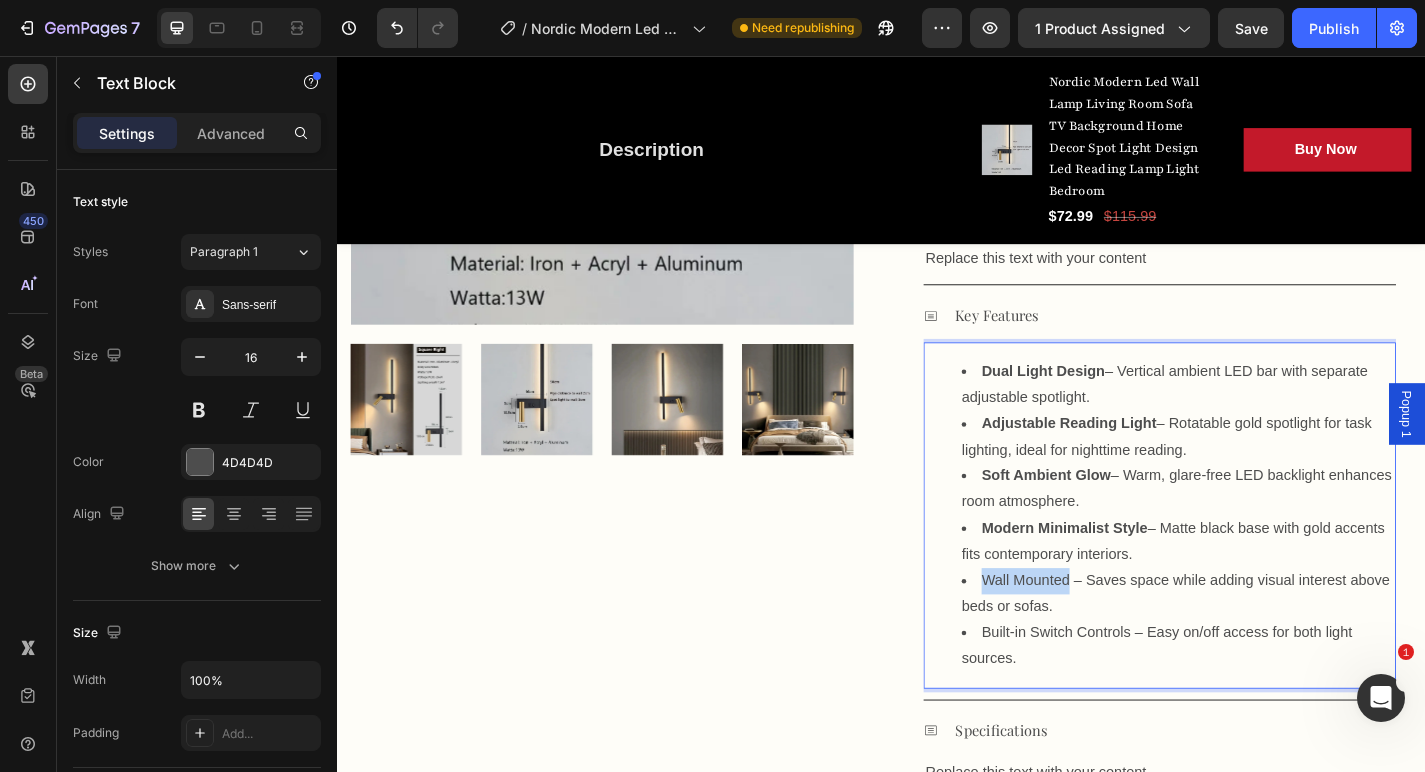 click on "Wall Mounted – Saves space while adding visual interest above beds or sofas." at bounding box center [1264, 650] 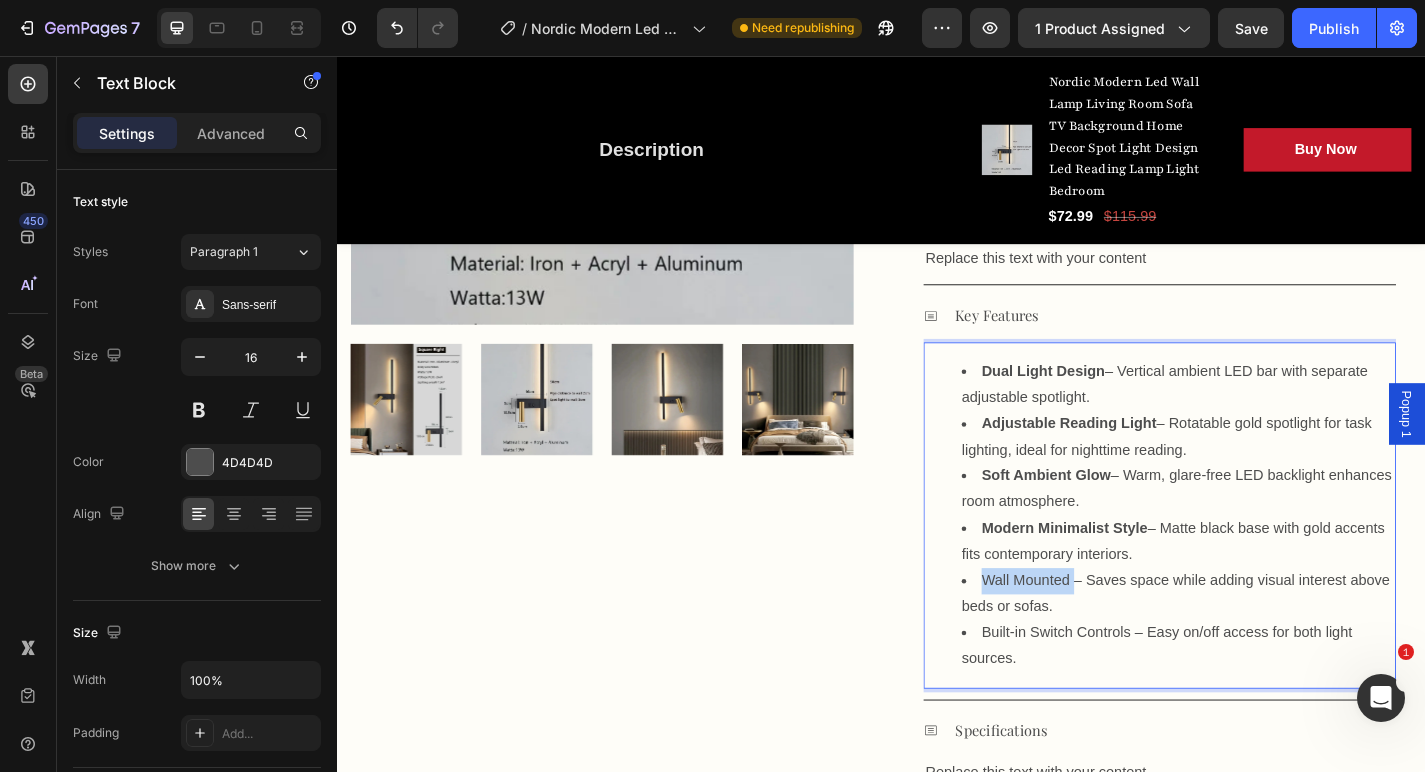 drag, startPoint x: 1140, startPoint y: 621, endPoint x: 1032, endPoint y: 621, distance: 108 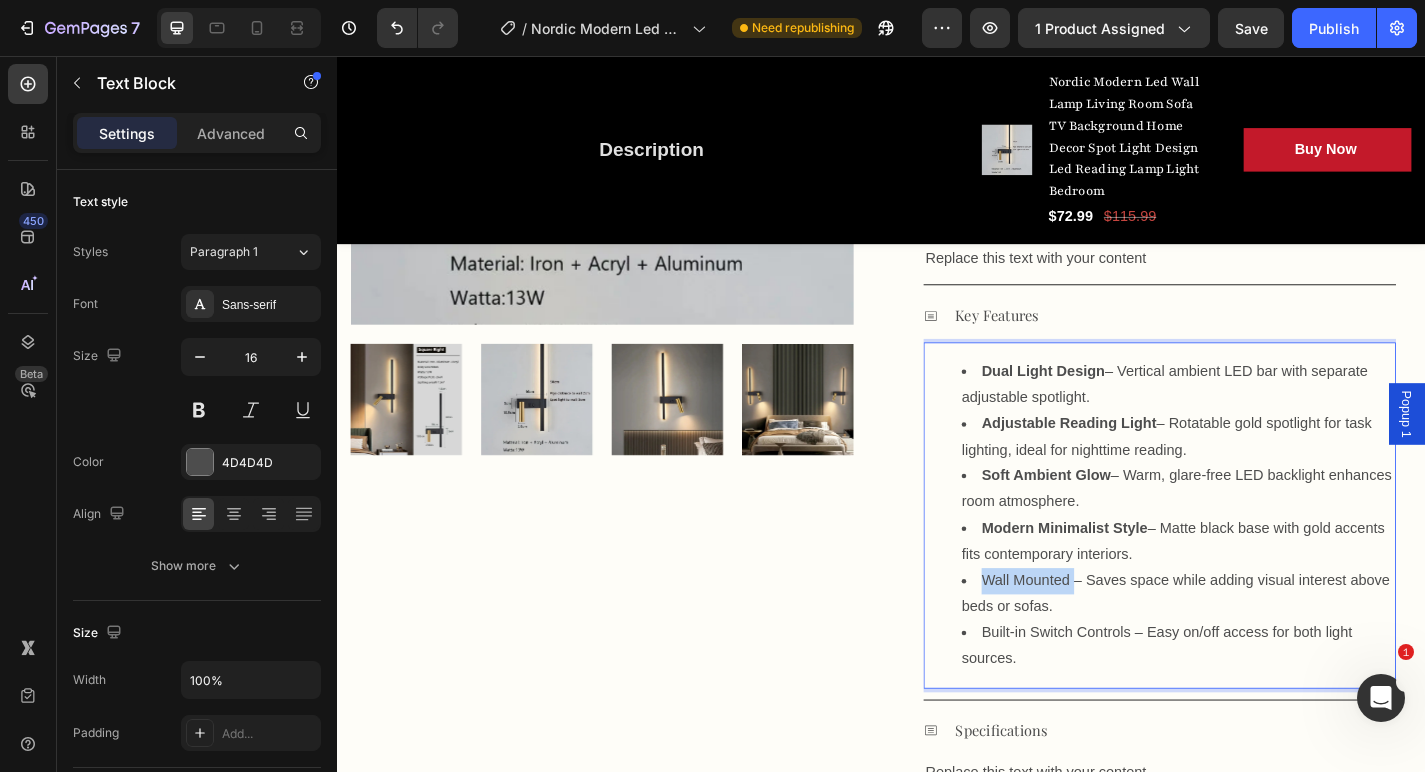click on "Wall Mounted – Saves space while adding visual interest above beds or sofas." at bounding box center (1264, 650) 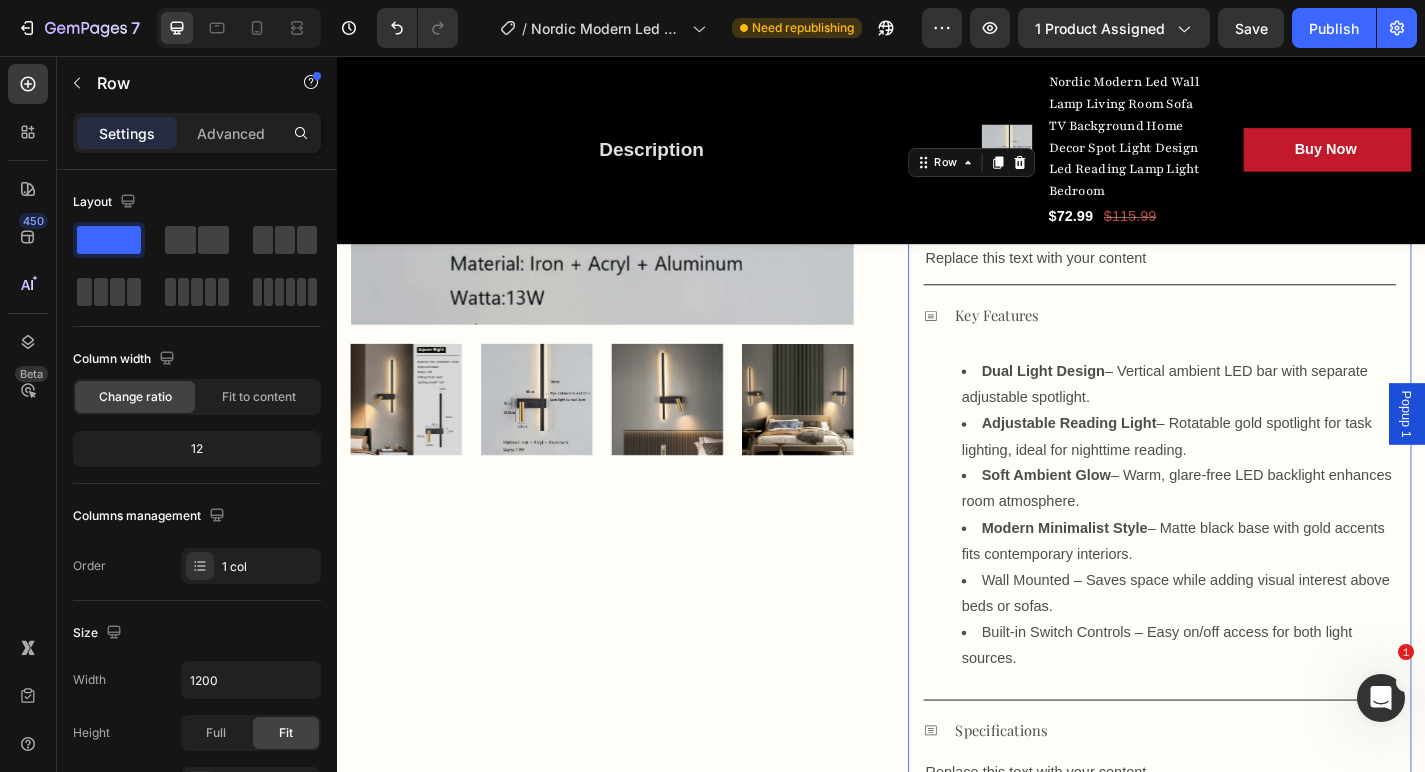 click on "Description Replace this text with your content Text Block Key Features Dual Light Design Vertical ambient LED bar with separate adjustable spotlight. Adjustable Reading Light Rotatable gold spotlight for task lighting, ideal for nighttime reading. Soft Ambient Glow Warm, glare-free LED backlight enhances room atmosphere. Modern Minimalist Style Matte black base with gold accents fits contemporary interiors. Wall Mounted Saves space while adding visual interest above beds or sofas. Built-in Switch Controls Easy on/off access for both light sources. Text Block Specifications Replace this text with your content Text Block Accordion Row 0" at bounding box center (1244, 542) 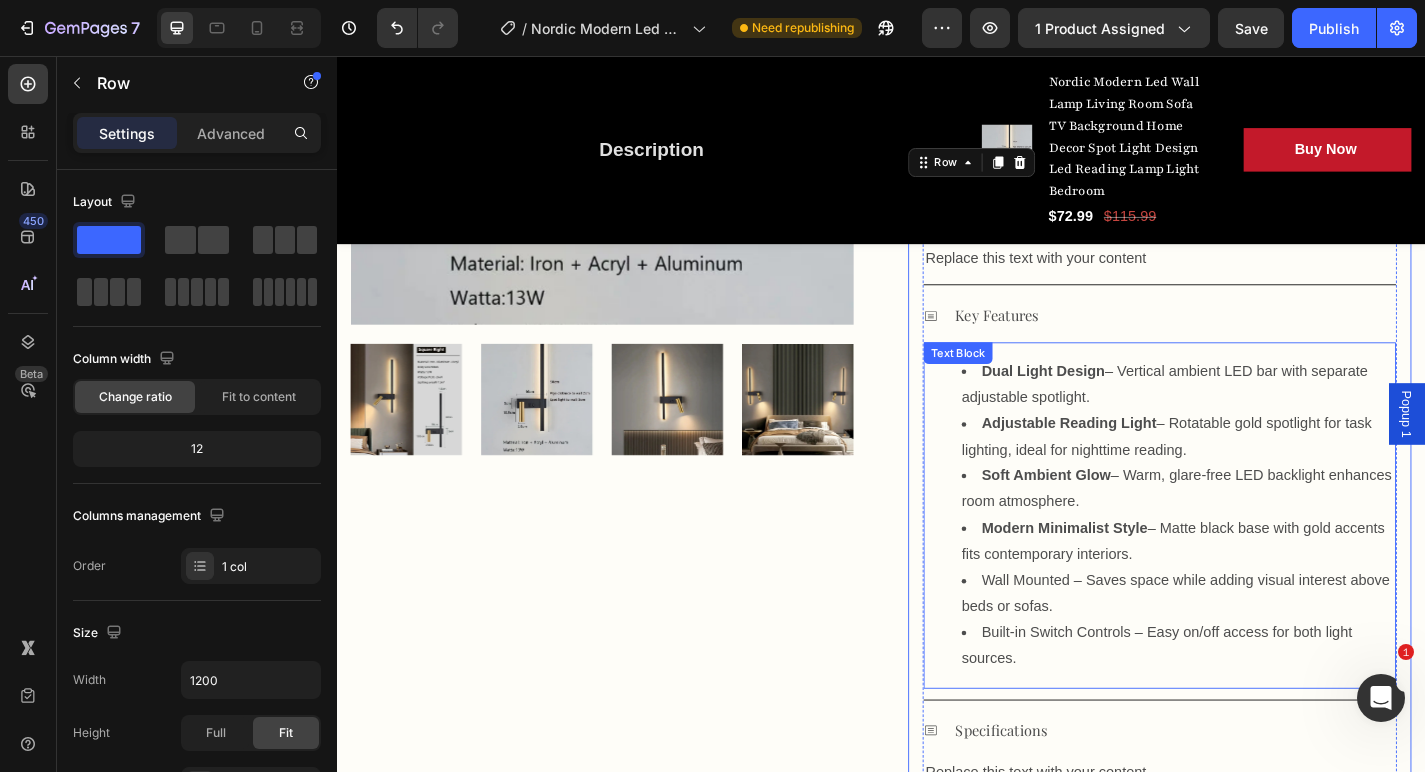 click on "Dual Light Design  – Vertical ambient LED bar with separate adjustable spotlight. Adjustable Reading Light  – Rotatable gold spotlight for task lighting, ideal for nighttime reading. Soft Ambient Glow  – Warm, glare-free LED backlight enhances room atmosphere. Modern Minimalist Style  – Matte black base with gold accents fits contemporary interiors. Wall Mounted – Saves space while adding visual interest above beds or sofas. Built-in Switch Controls – Easy on/off access for both light sources." at bounding box center (1244, 563) 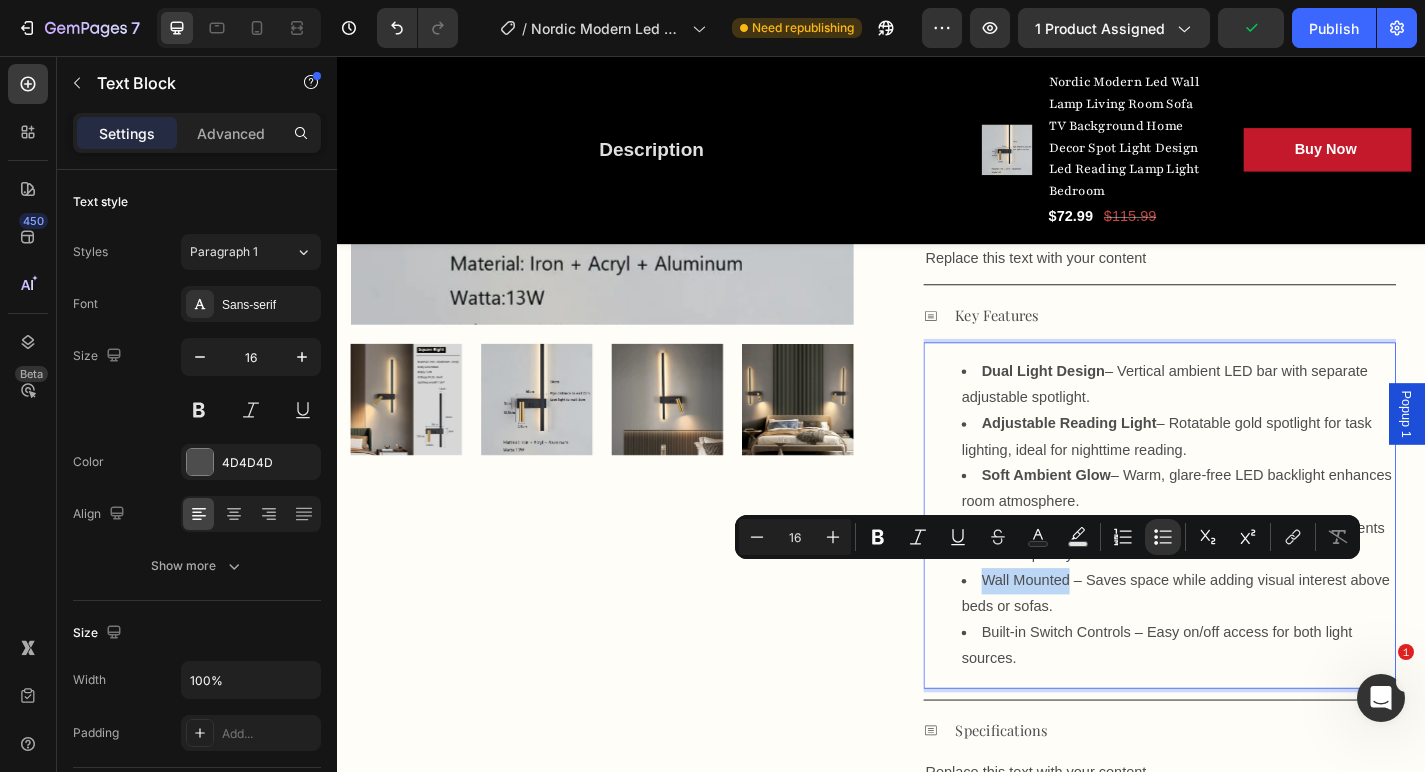 drag, startPoint x: 1138, startPoint y: 624, endPoint x: 1026, endPoint y: 619, distance: 112.11155 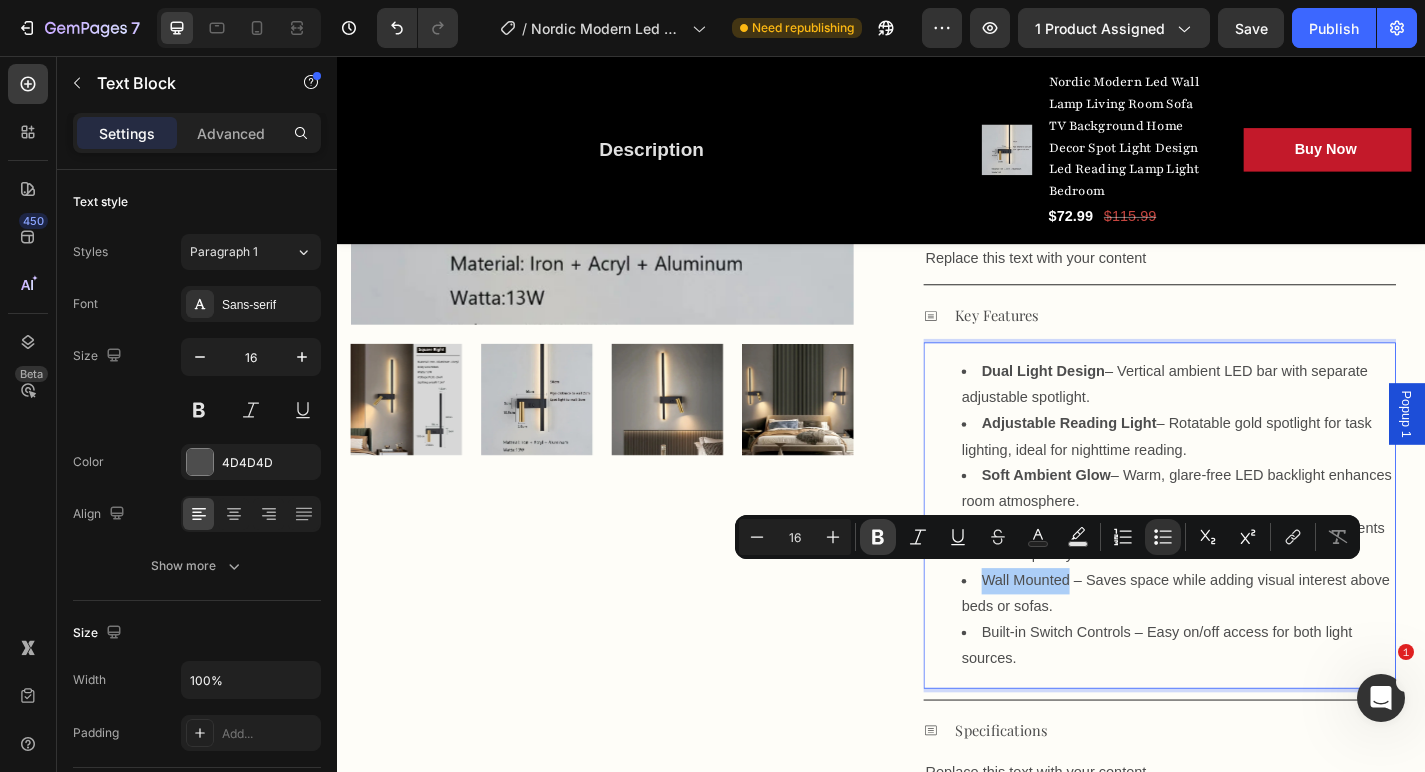 click 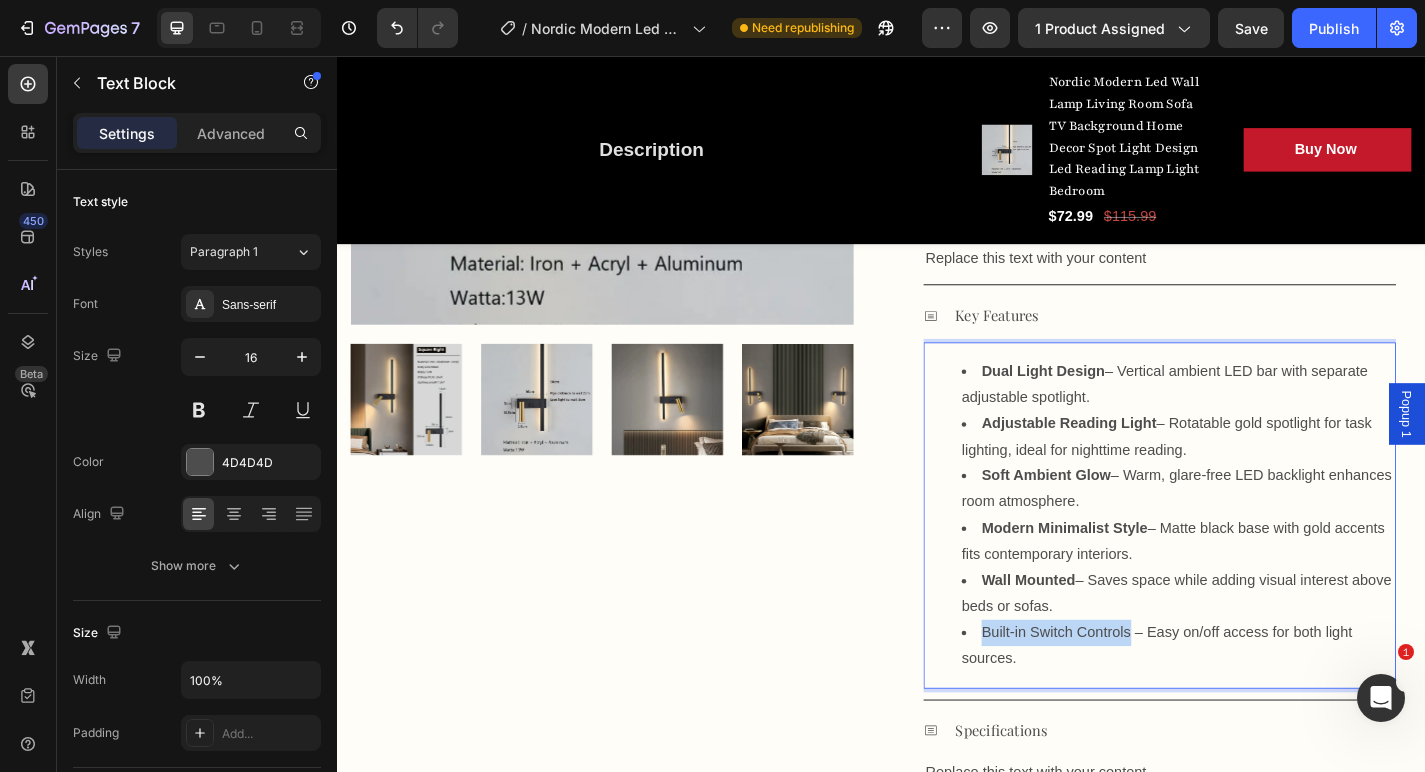 drag, startPoint x: 1205, startPoint y: 682, endPoint x: 1032, endPoint y: 685, distance: 173.02602 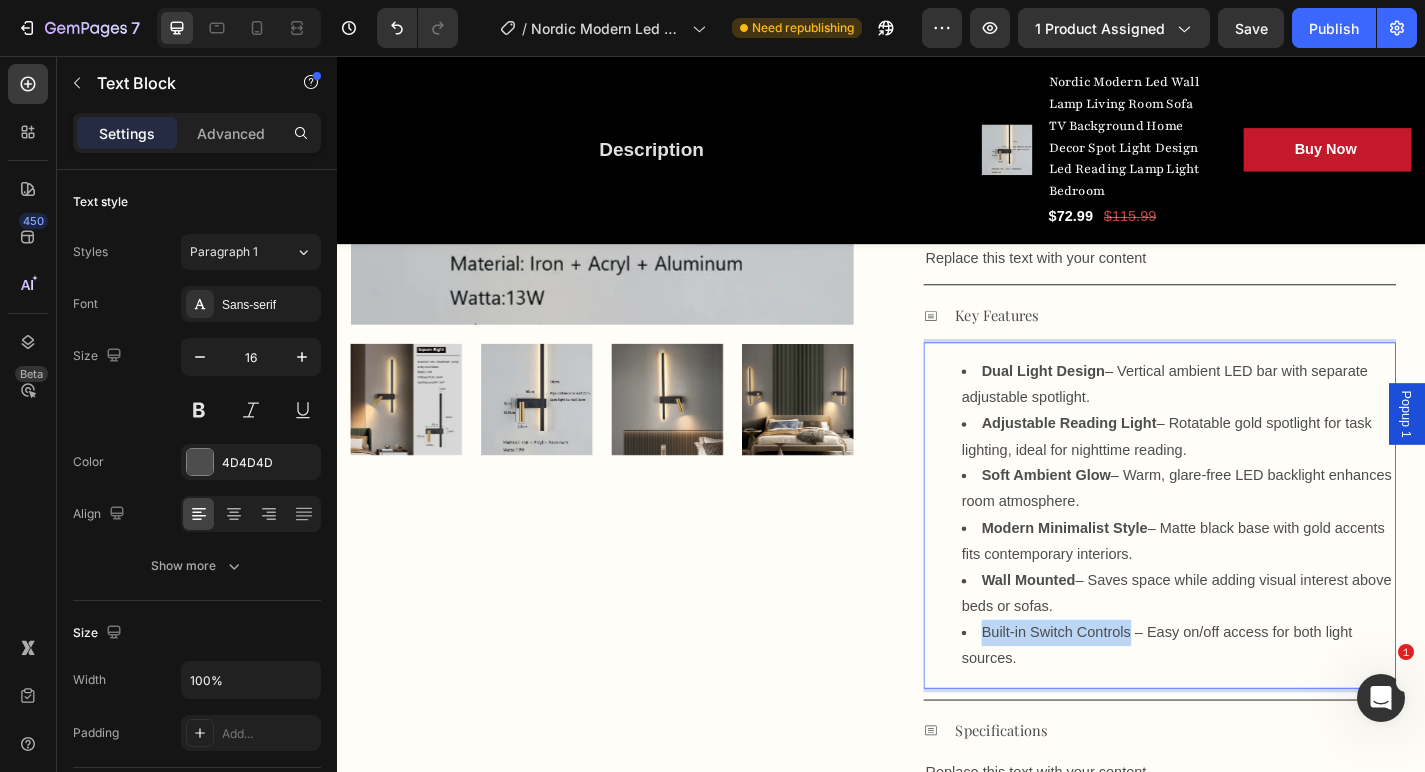 click on "Built-in Switch Controls – Easy on/off access for both light sources." at bounding box center (1264, 707) 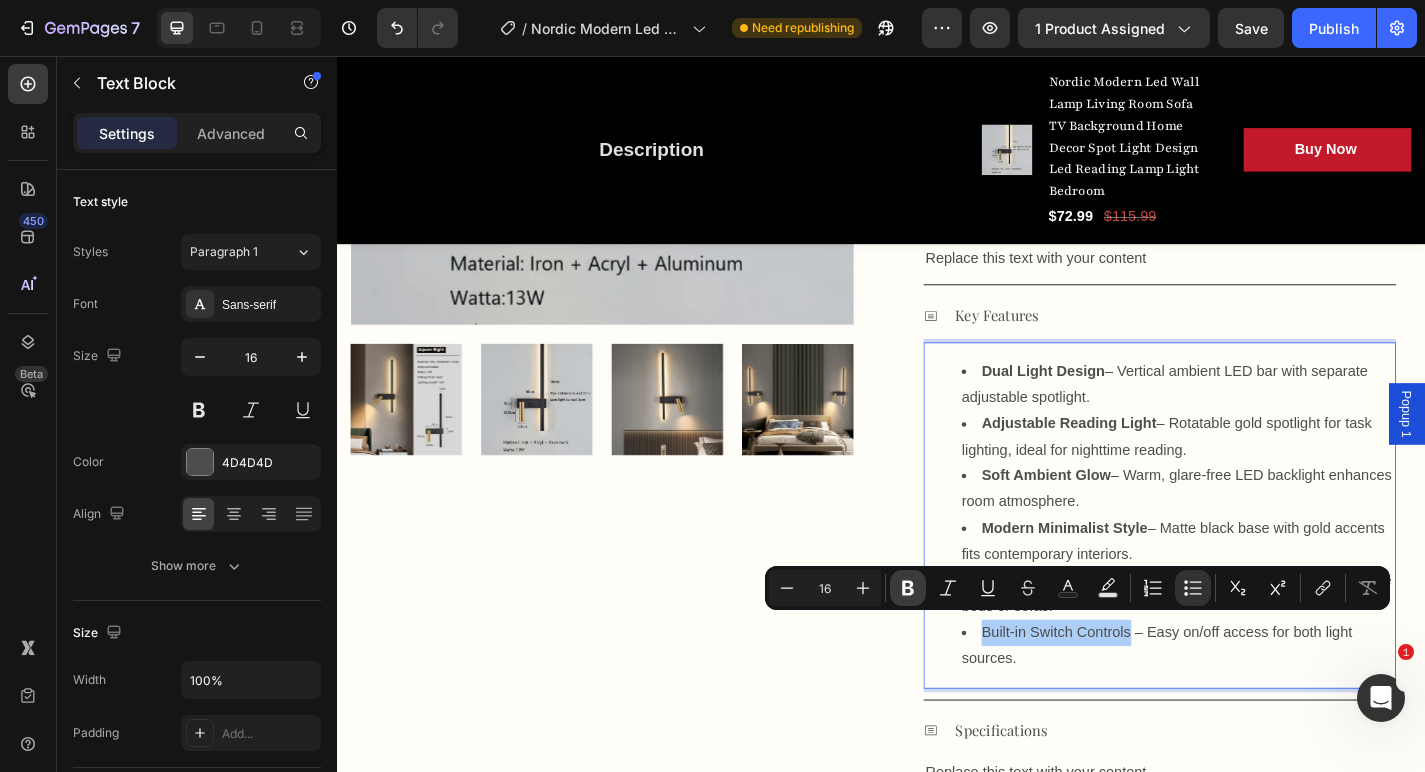 click 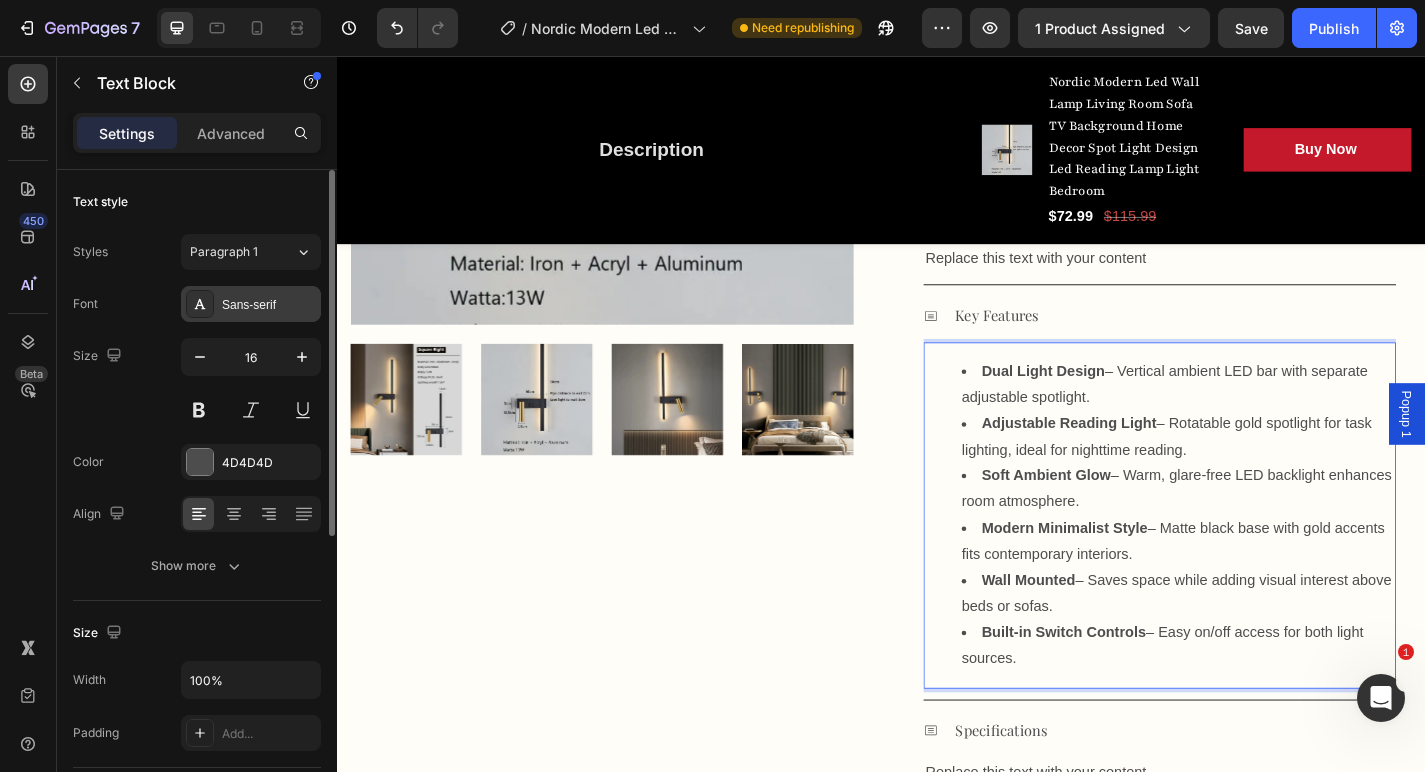 click on "Sans-serif" at bounding box center [269, 305] 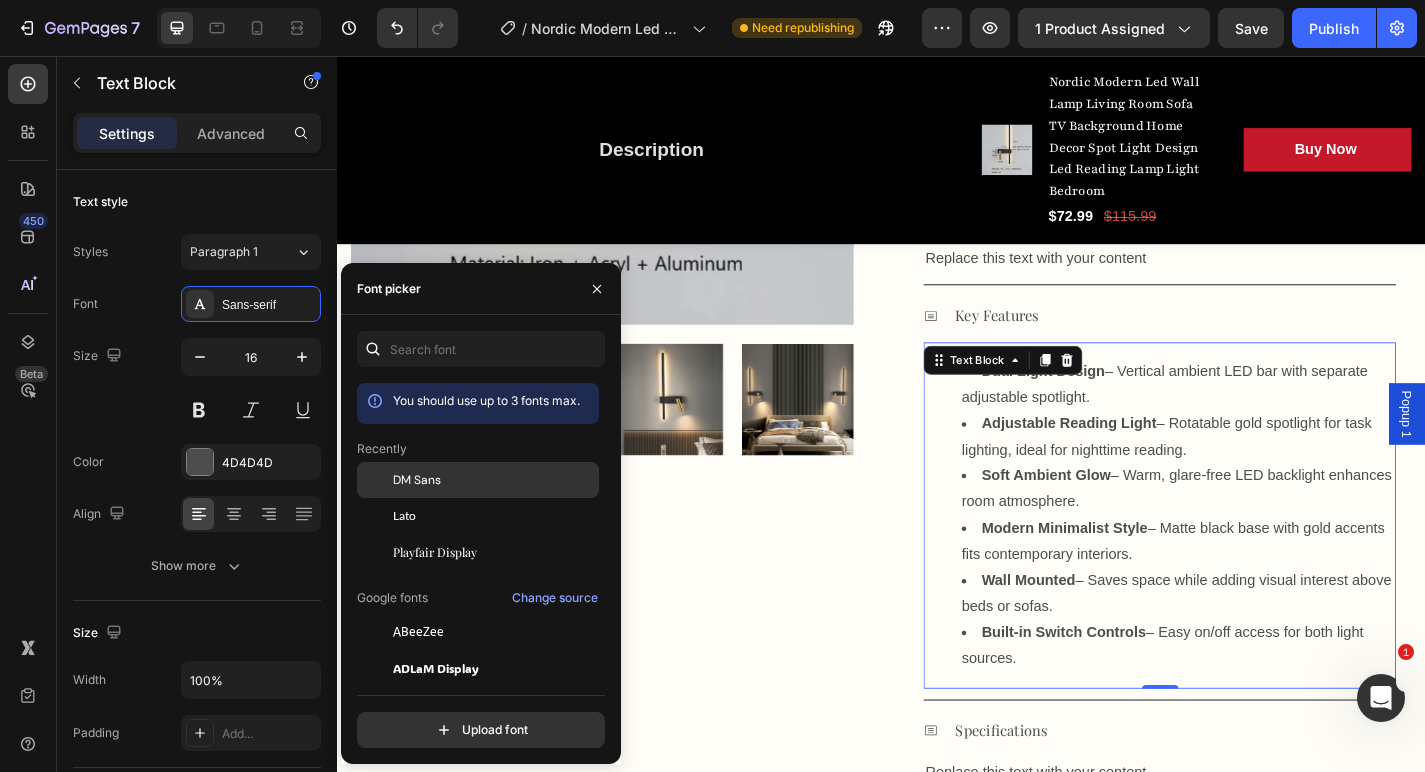 click on "DM Sans" at bounding box center [417, 480] 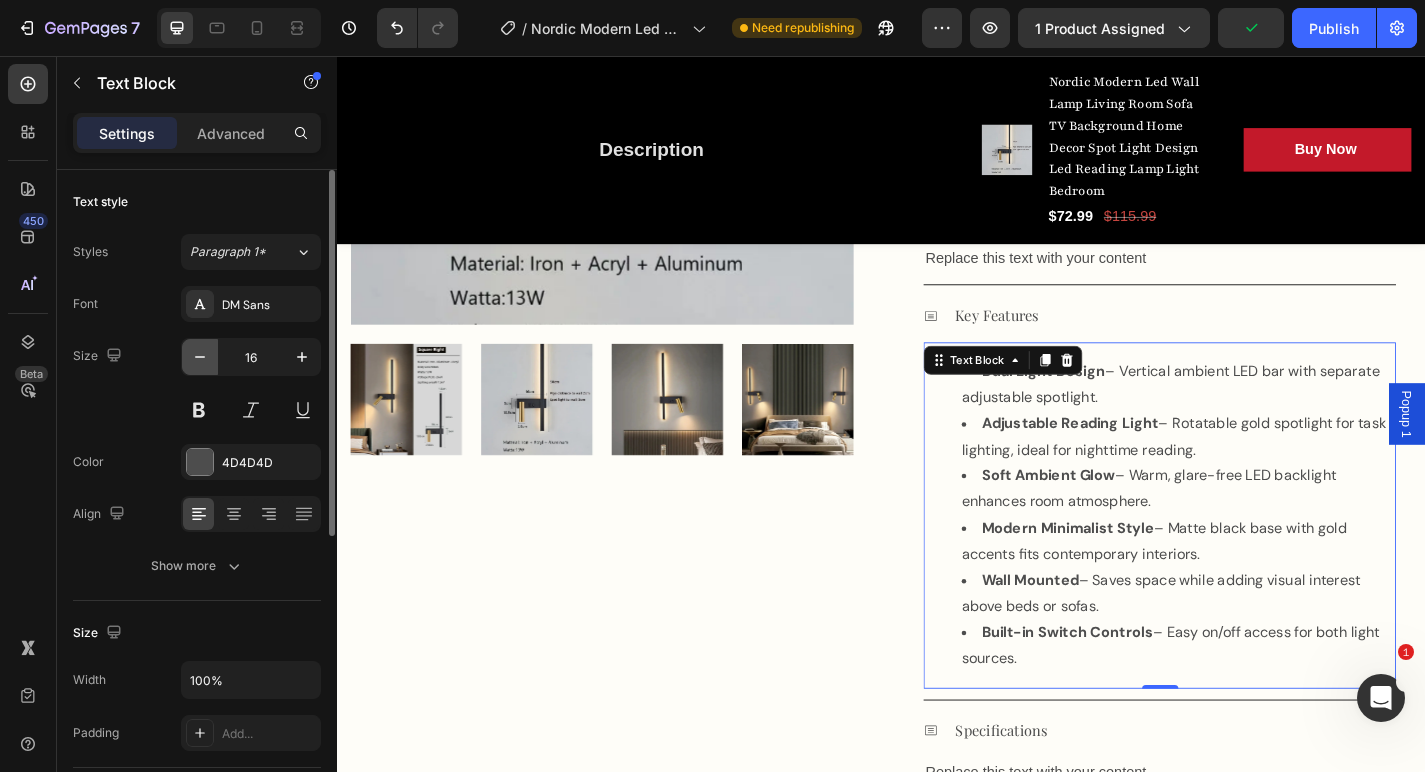 click 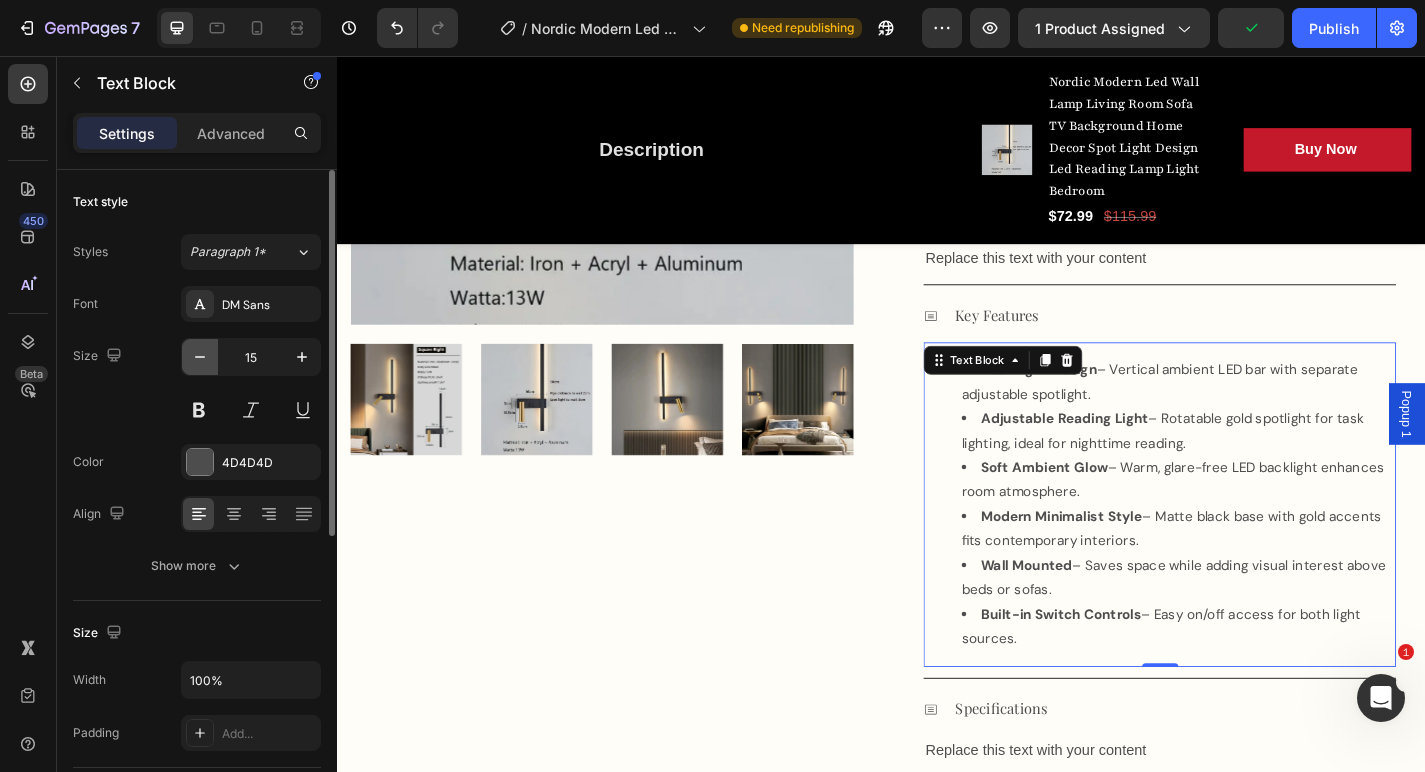 click 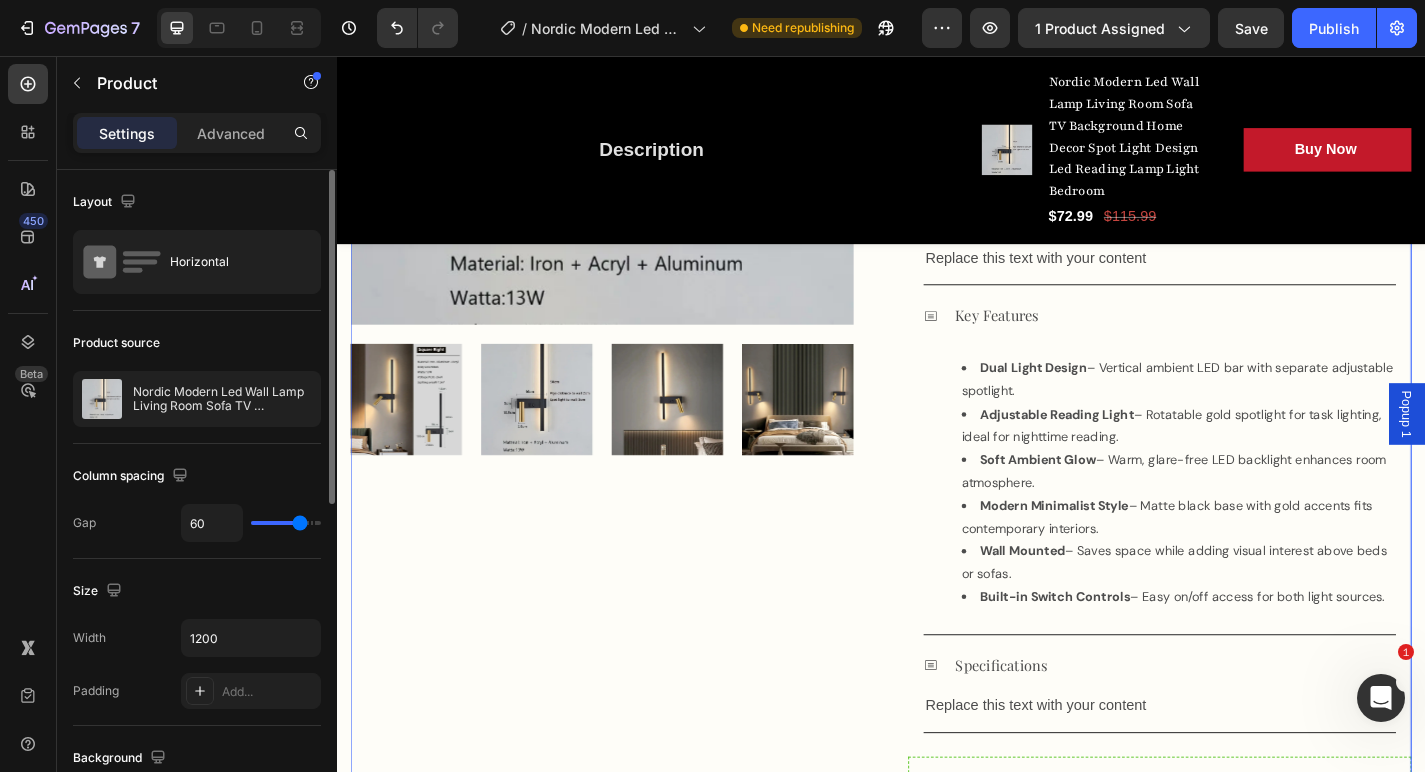 click on "Product Images" at bounding box center [629, 477] 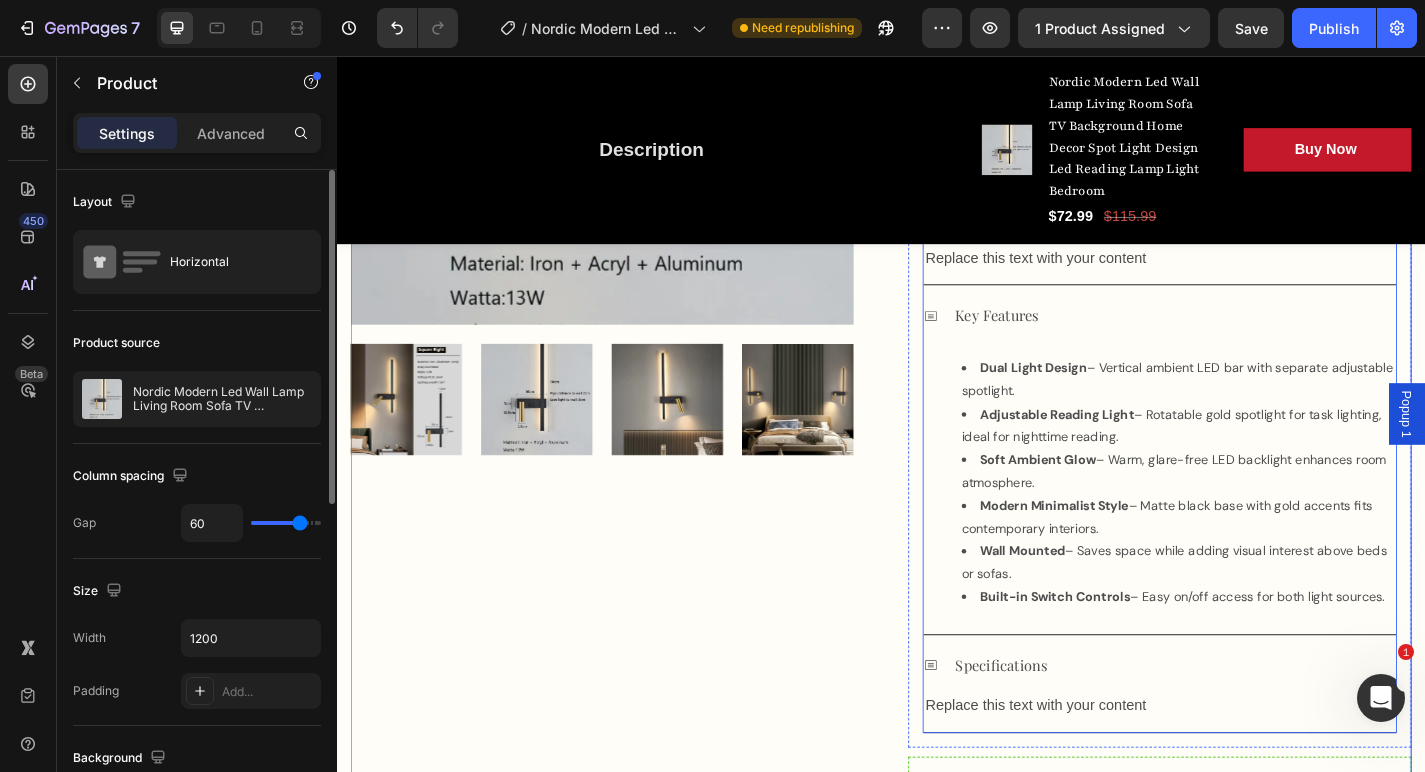 click 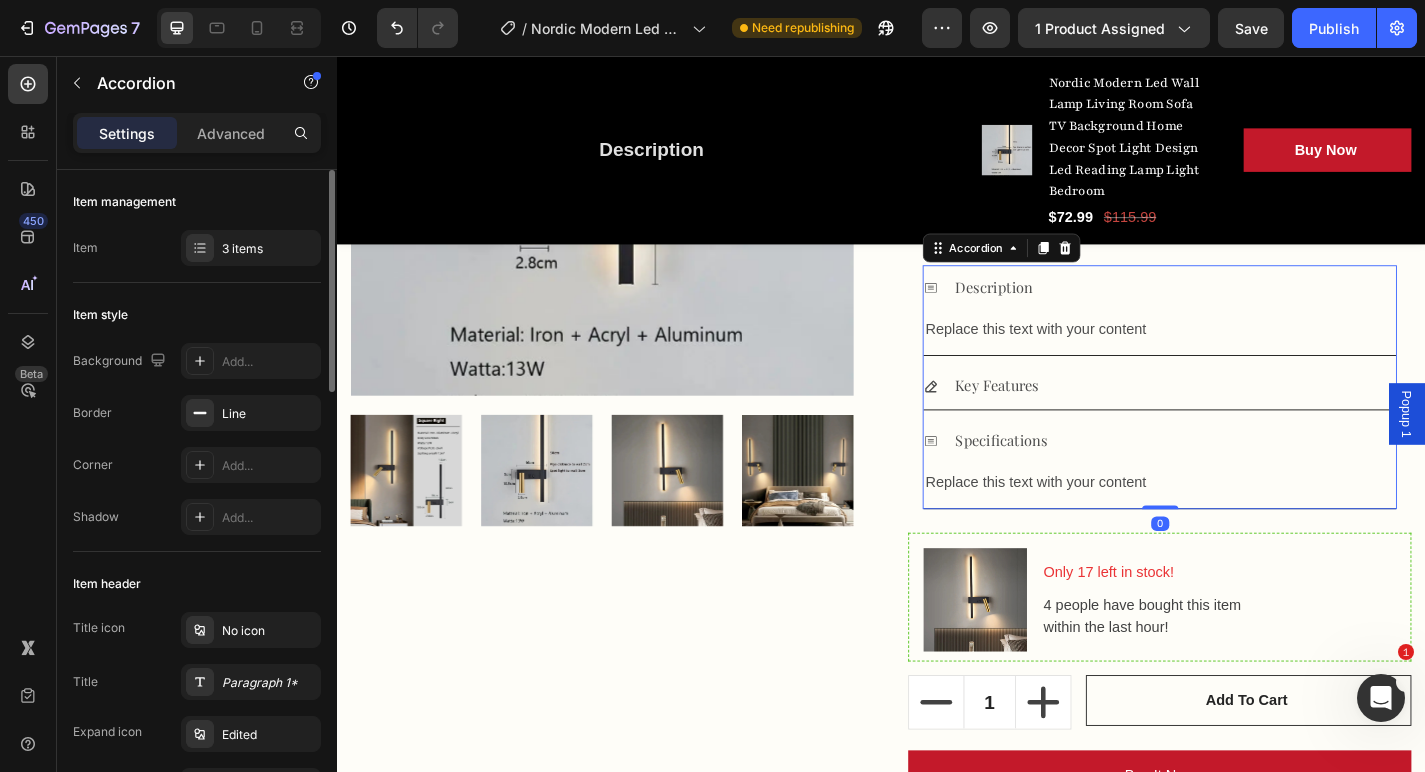 scroll, scrollTop: 720, scrollLeft: 0, axis: vertical 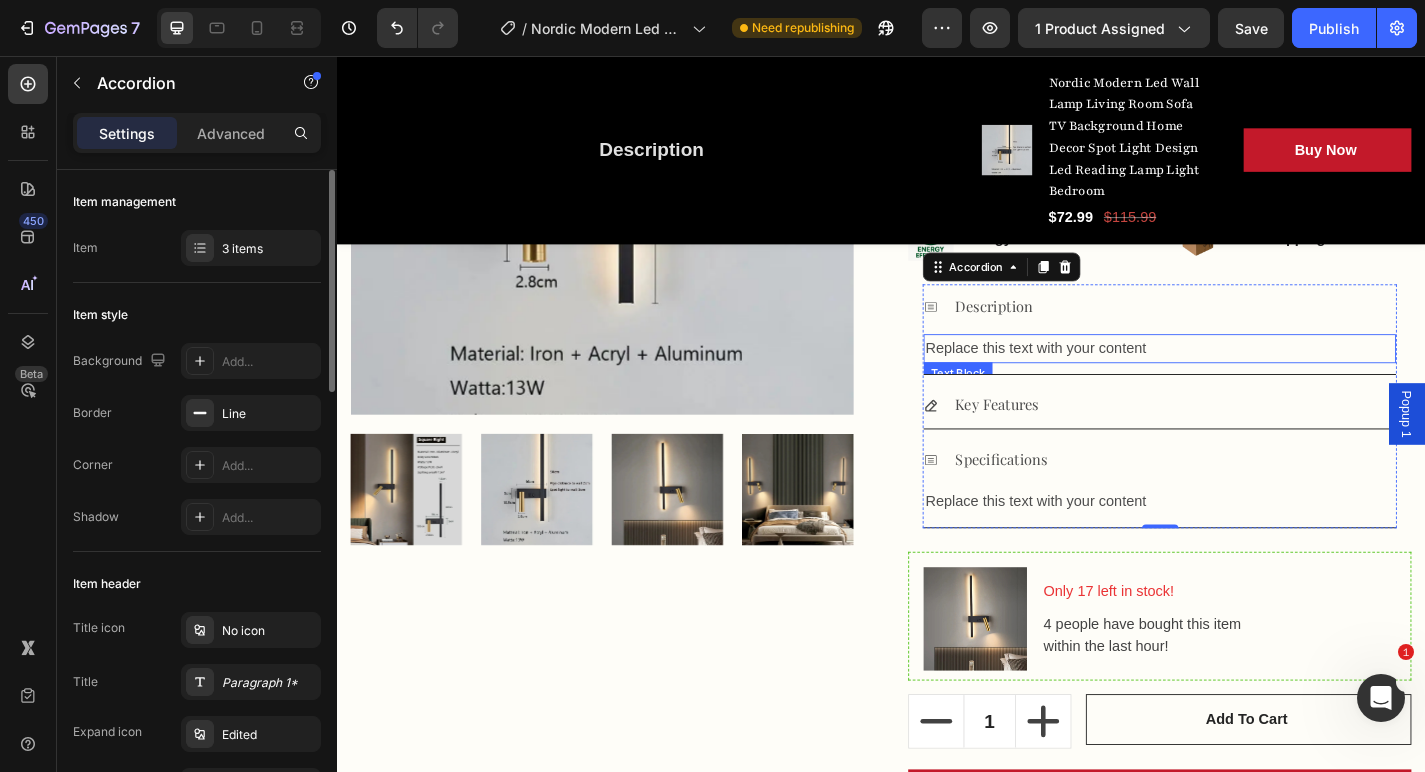 click on "Replace this text with your content" at bounding box center (1244, 379) 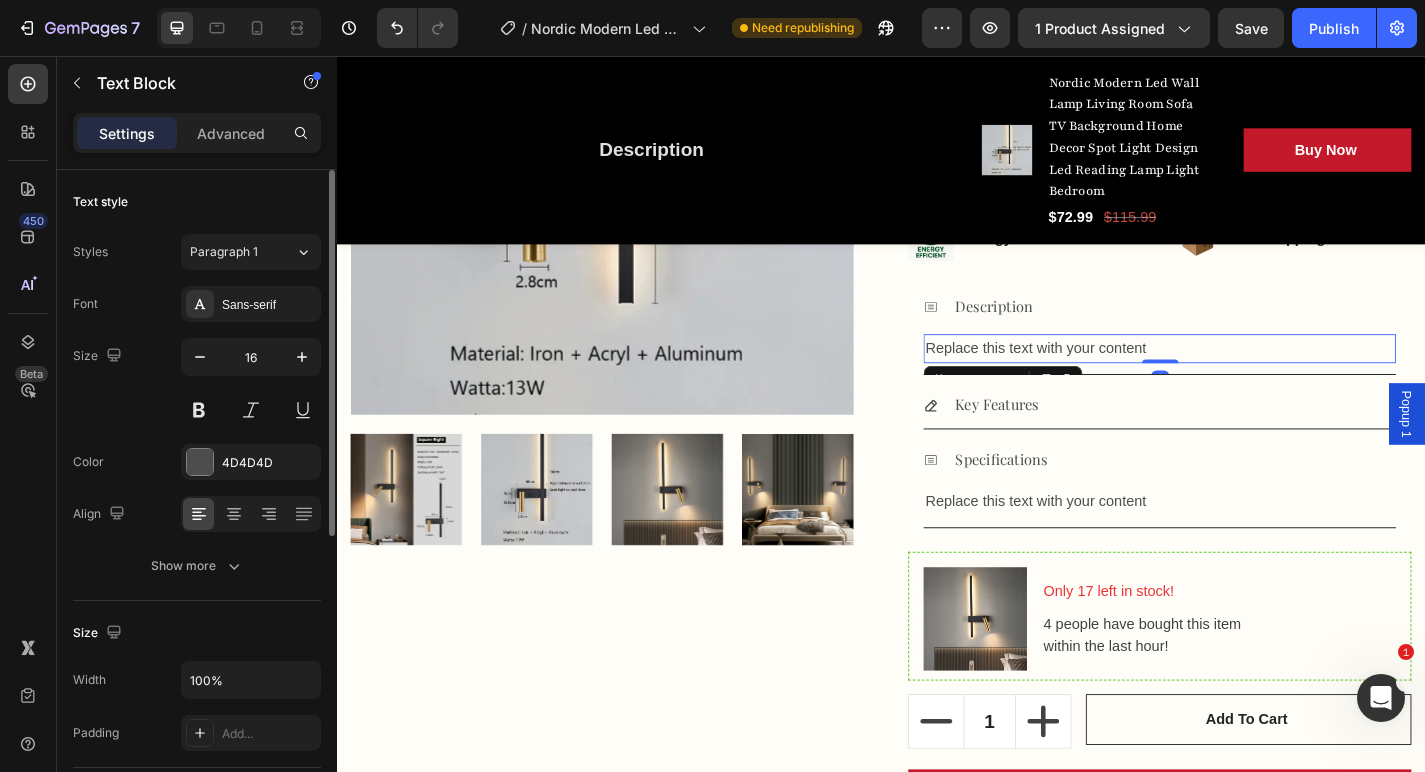 click on "Replace this text with your content" at bounding box center (1244, 379) 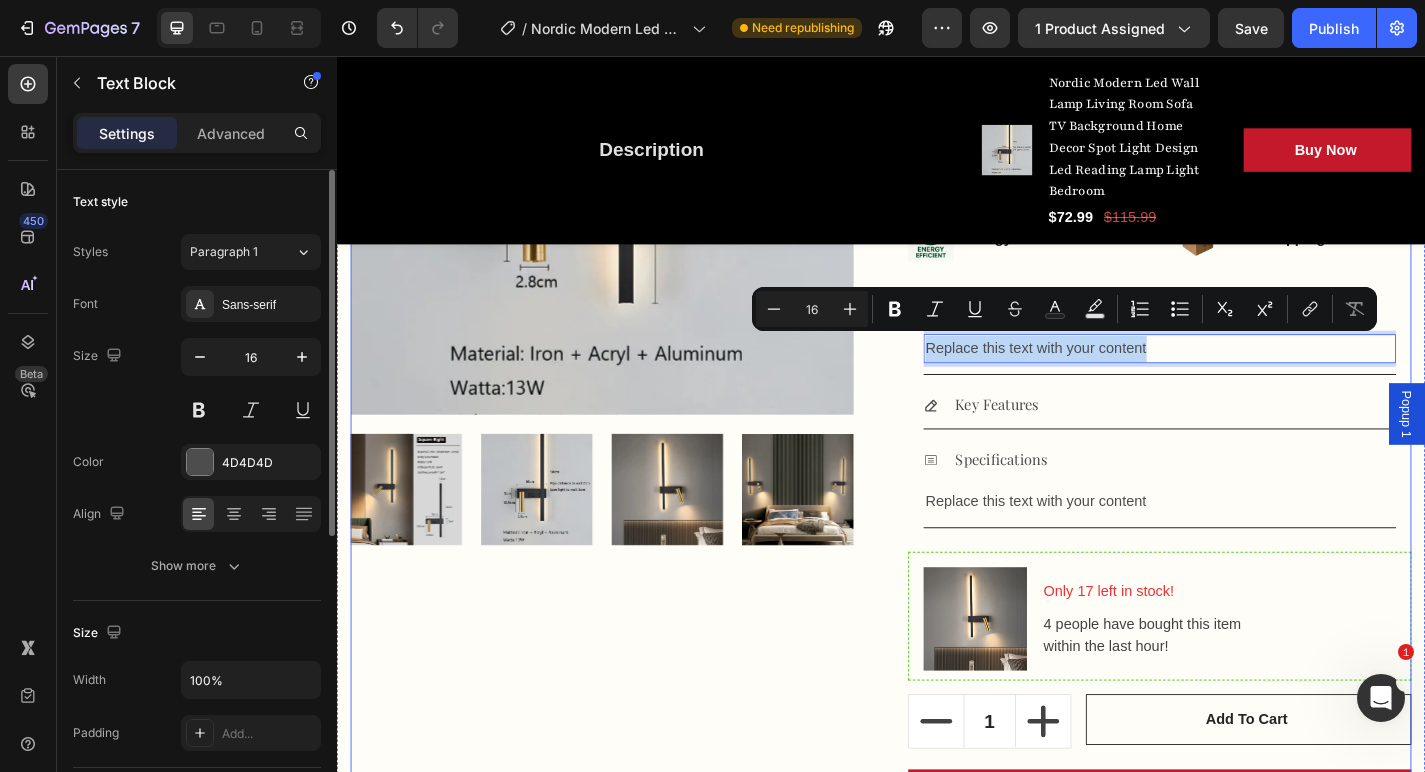 drag, startPoint x: 1258, startPoint y: 371, endPoint x: 946, endPoint y: 373, distance: 312.0064 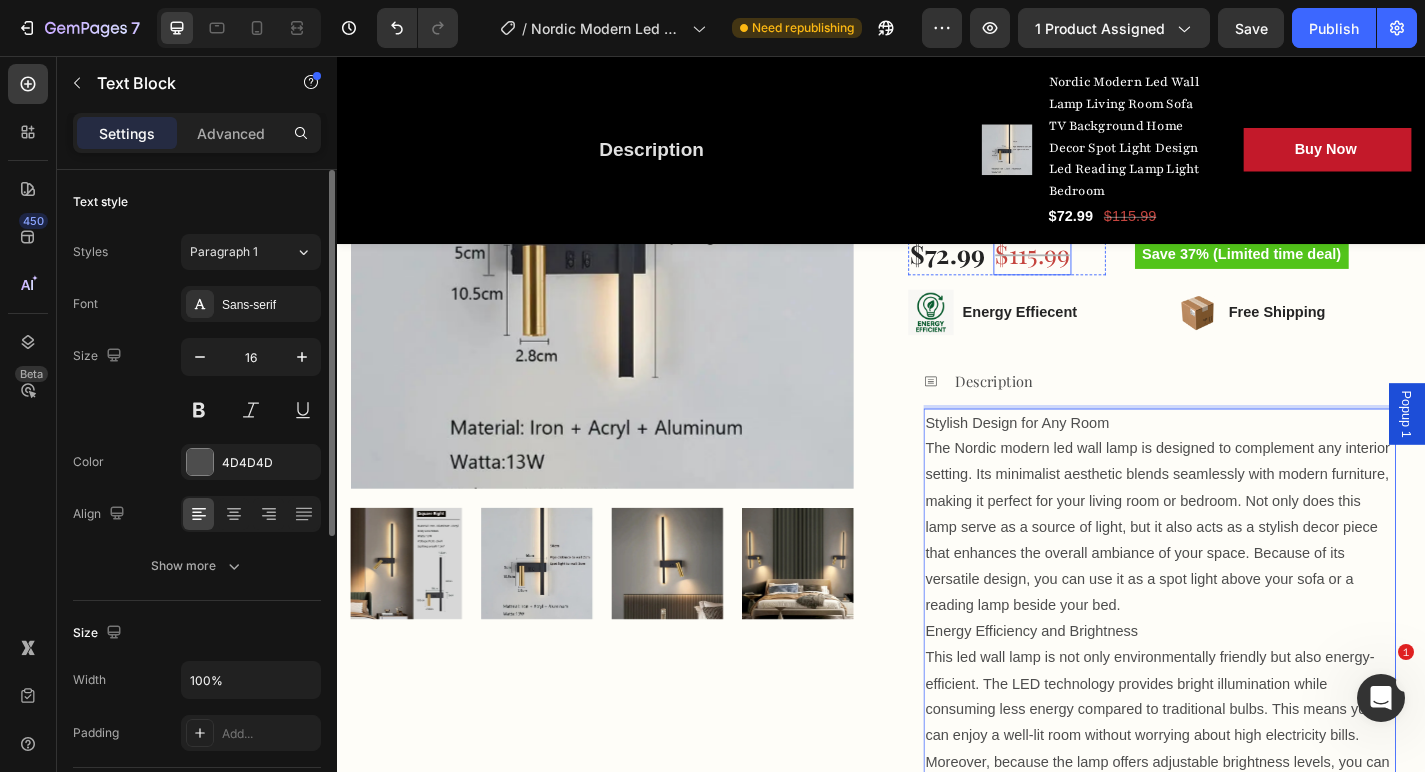 scroll, scrollTop: 635, scrollLeft: 0, axis: vertical 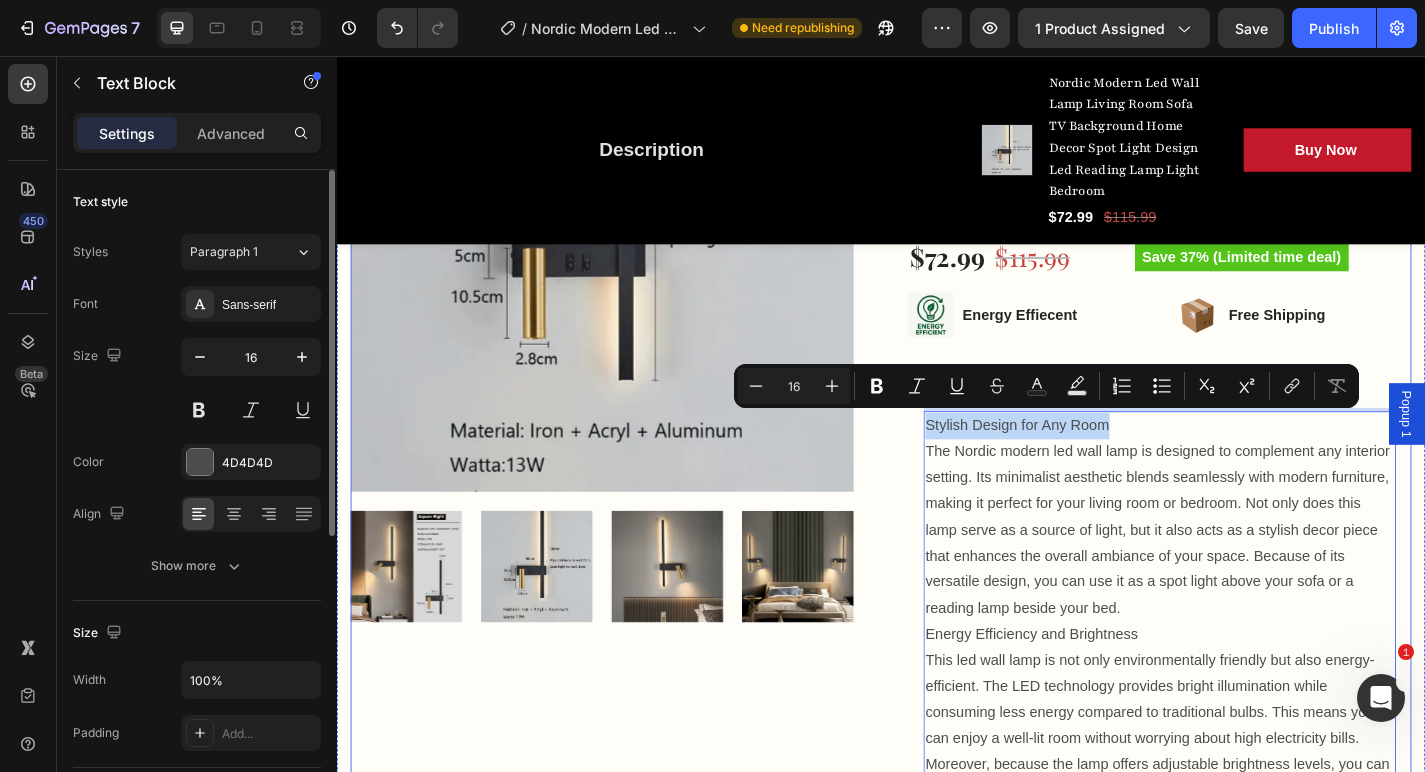 drag, startPoint x: 1192, startPoint y: 457, endPoint x: 962, endPoint y: 459, distance: 230.0087 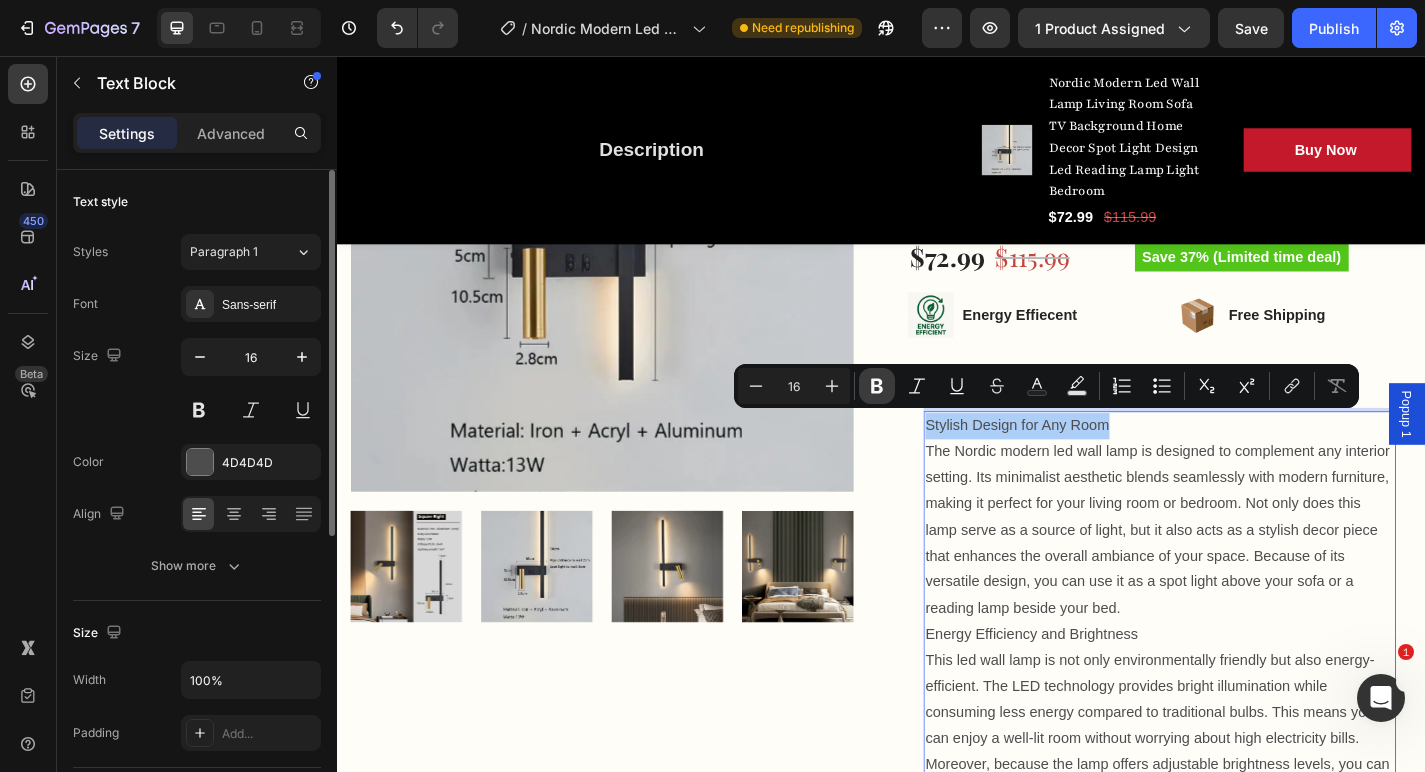 click 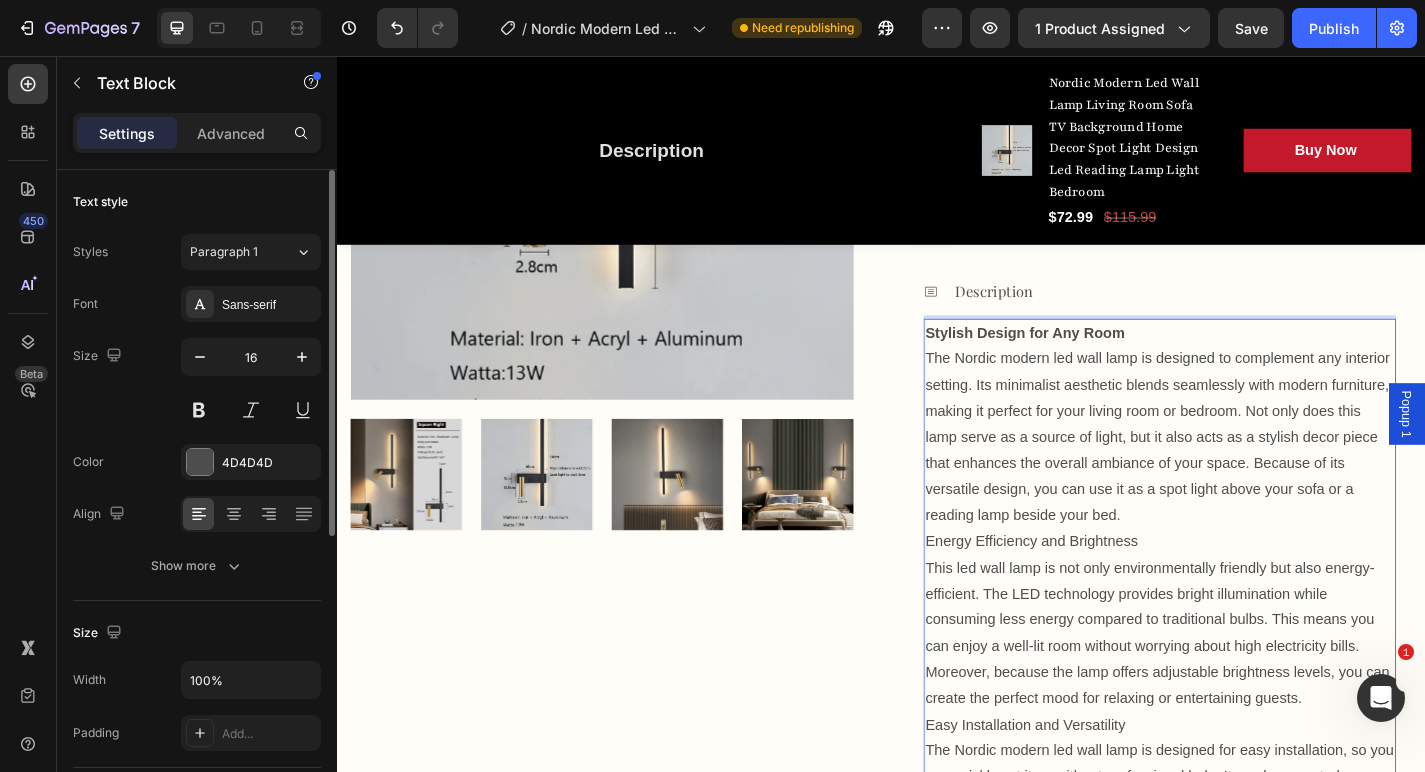scroll, scrollTop: 745, scrollLeft: 0, axis: vertical 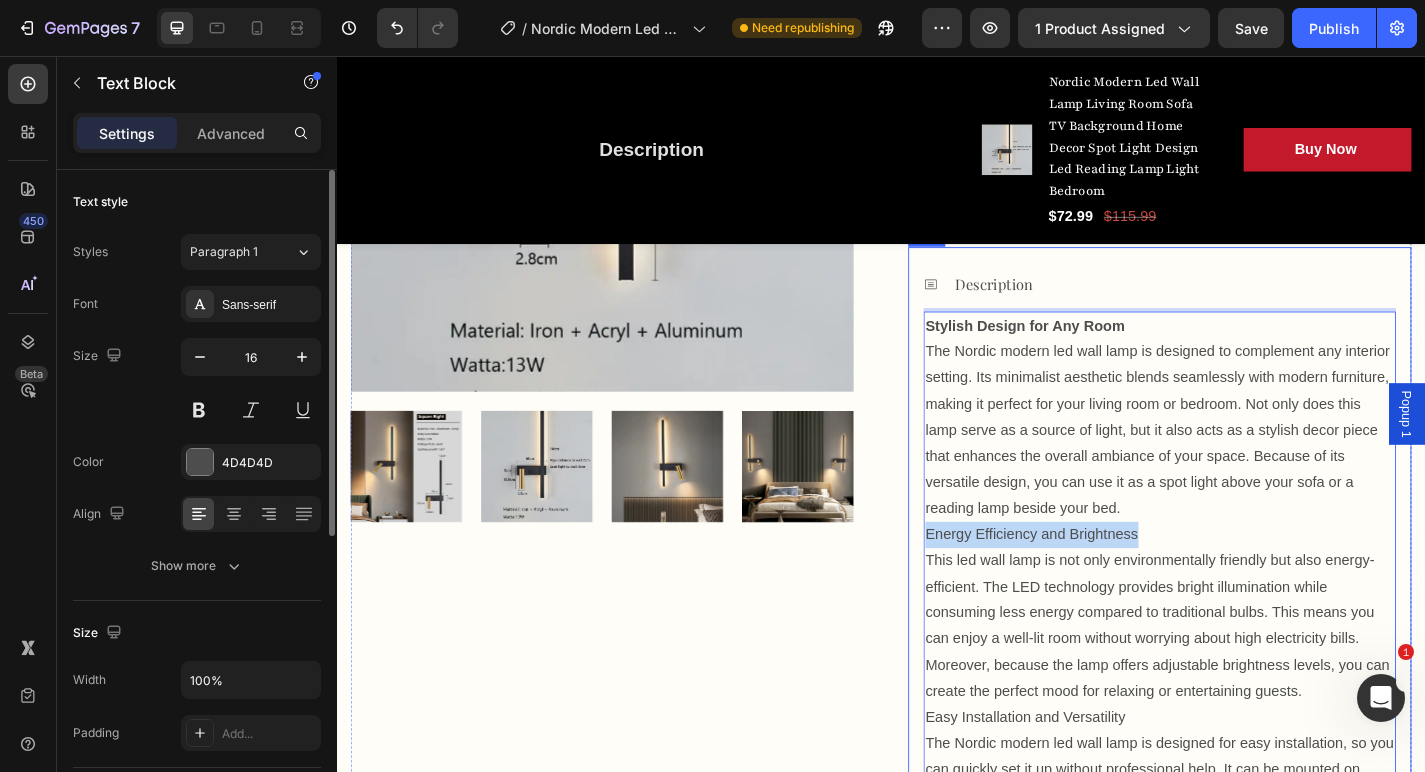 drag, startPoint x: 1227, startPoint y: 577, endPoint x: 980, endPoint y: 566, distance: 247.24481 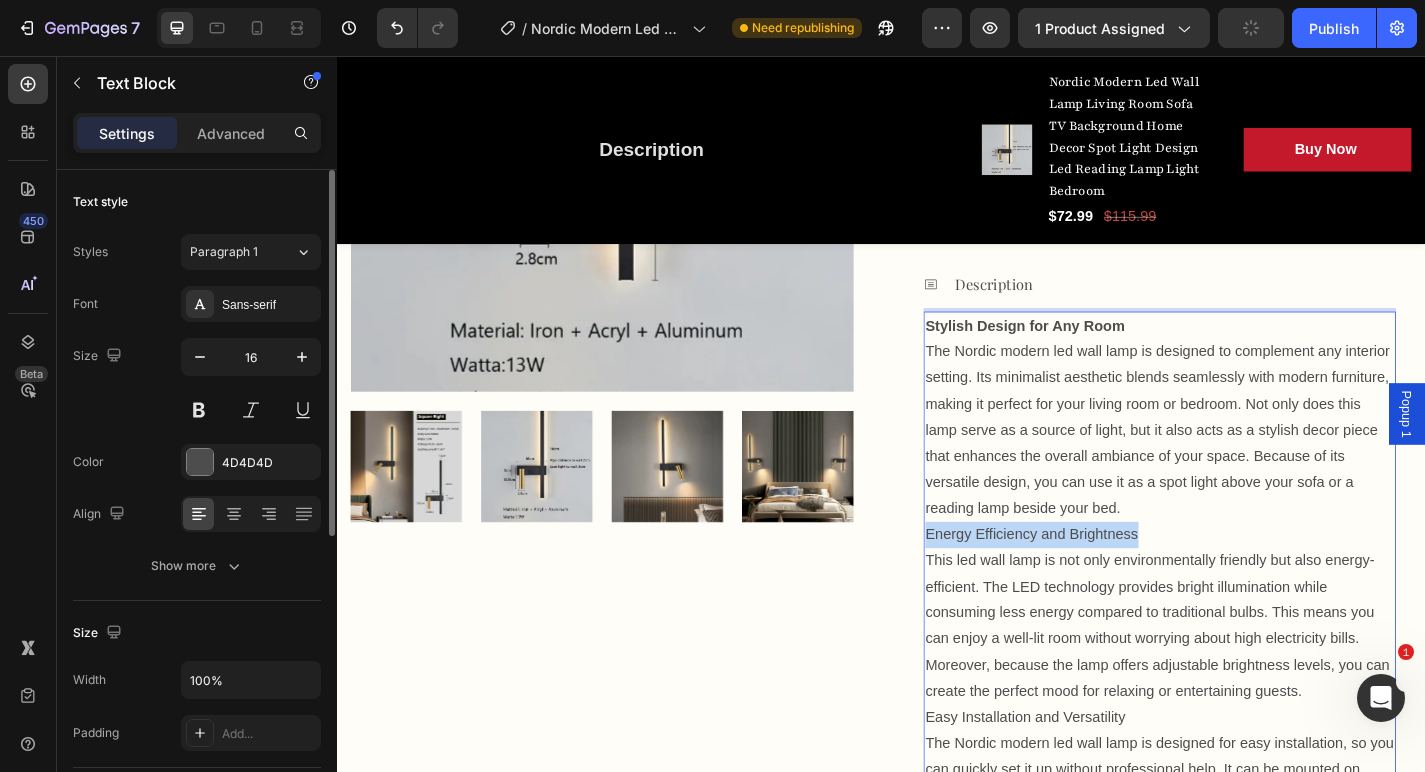 click on "Energy Efficiency and Brightness" at bounding box center [1244, 584] 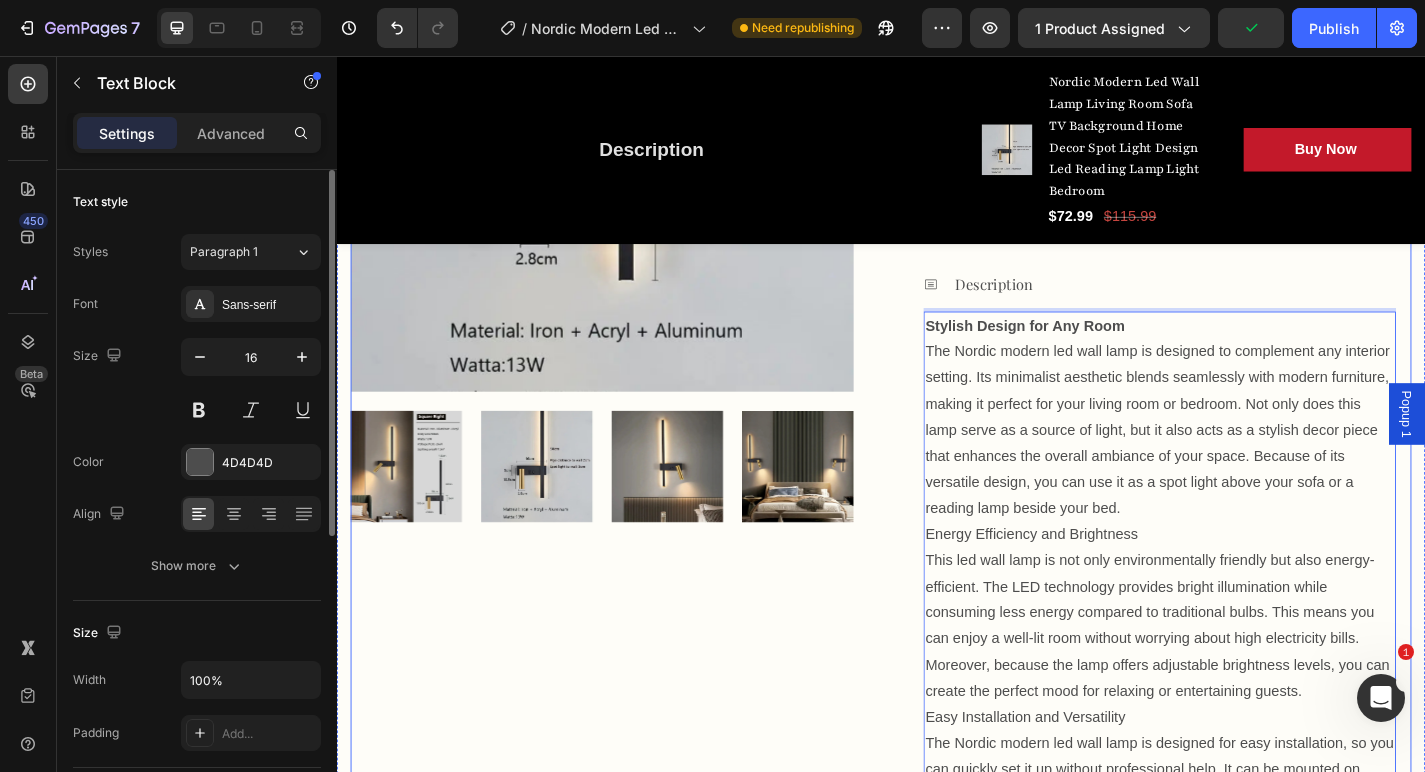 click on "Product Images" at bounding box center [629, 979] 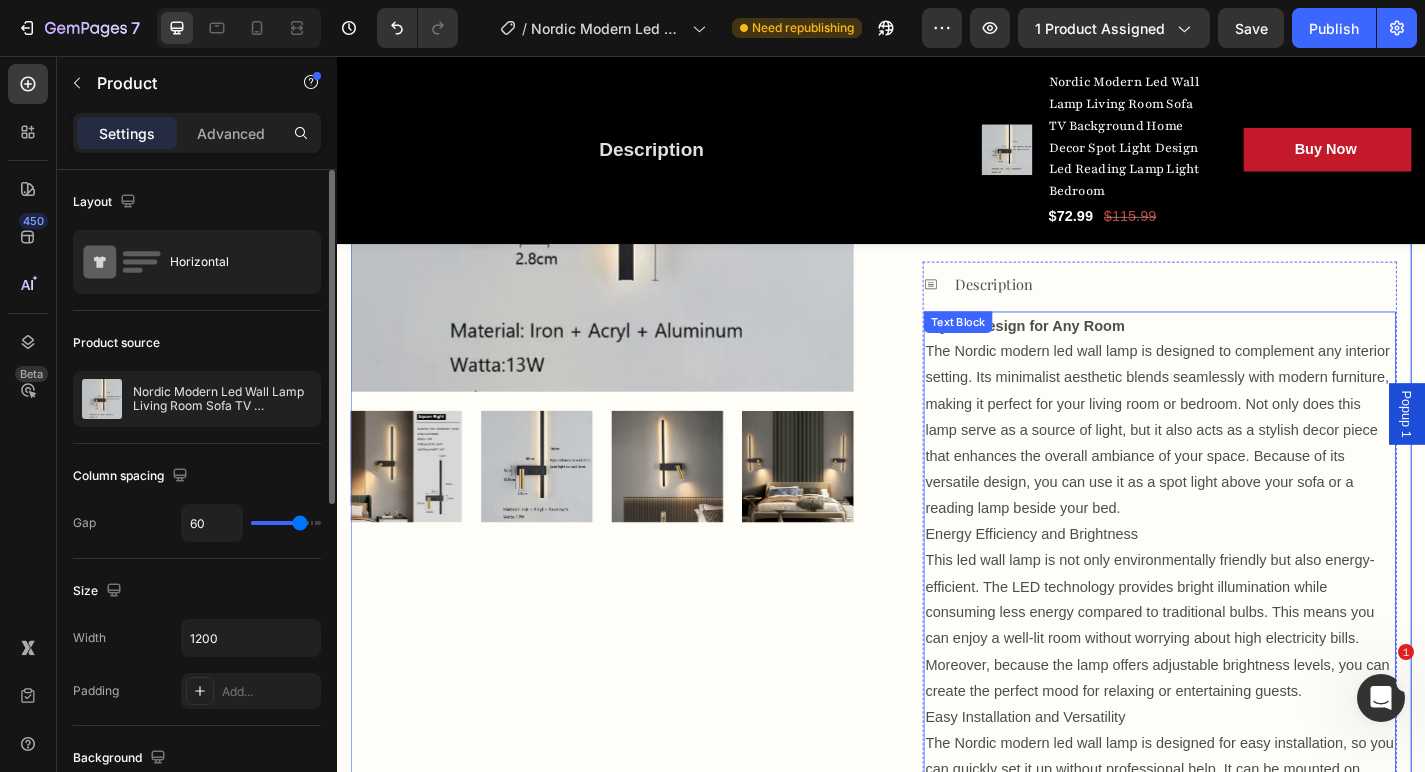 click on "This led wall lamp is not only environmentally friendly but also energy-efficient. The LED technology provides bright illumination while consuming less energy compared to traditional bulbs. This means you can enjoy a well-lit room without worrying about high electricity bills. Moreover, because the lamp offers adjustable brightness levels, you can create the perfect mood for relaxing or entertaining guests." at bounding box center [1244, 685] 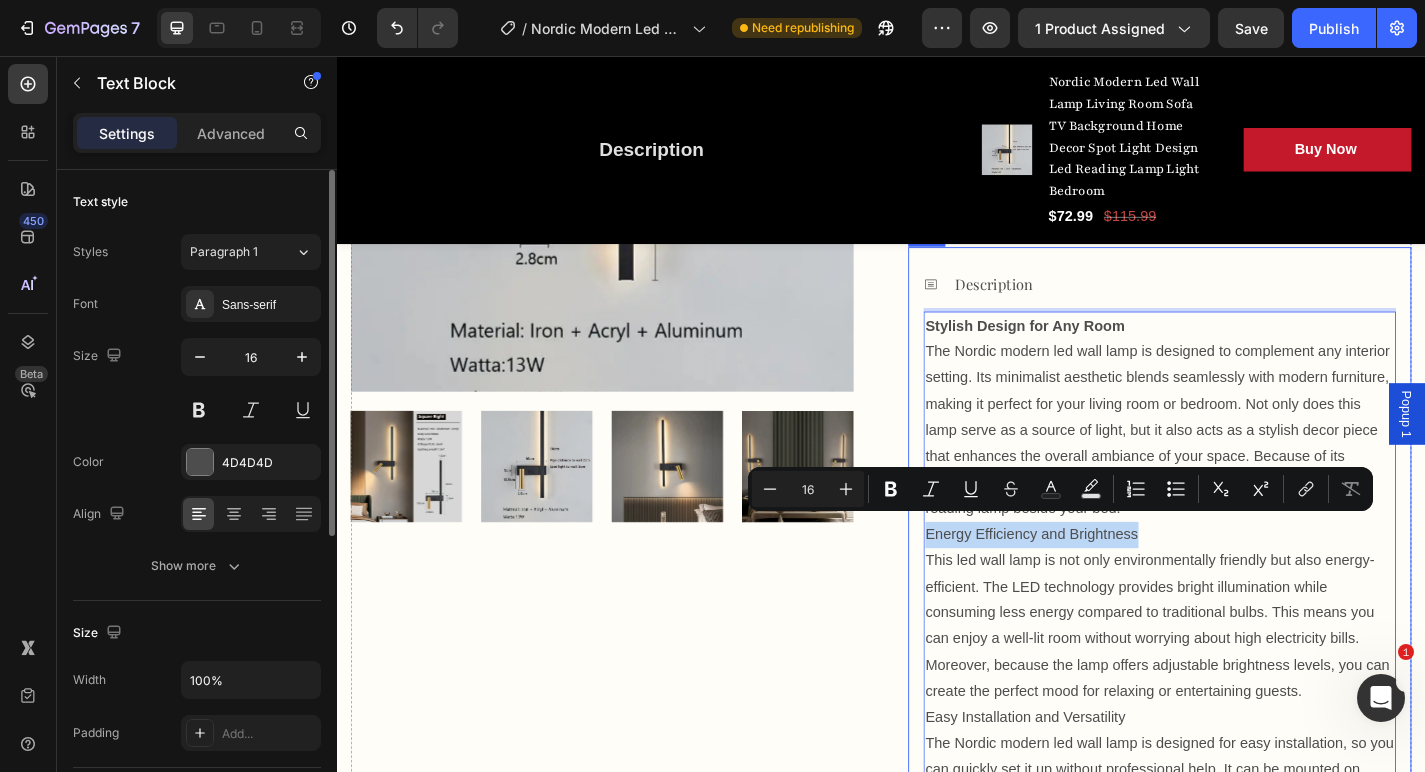 drag, startPoint x: 1224, startPoint y: 573, endPoint x: 982, endPoint y: 570, distance: 242.0186 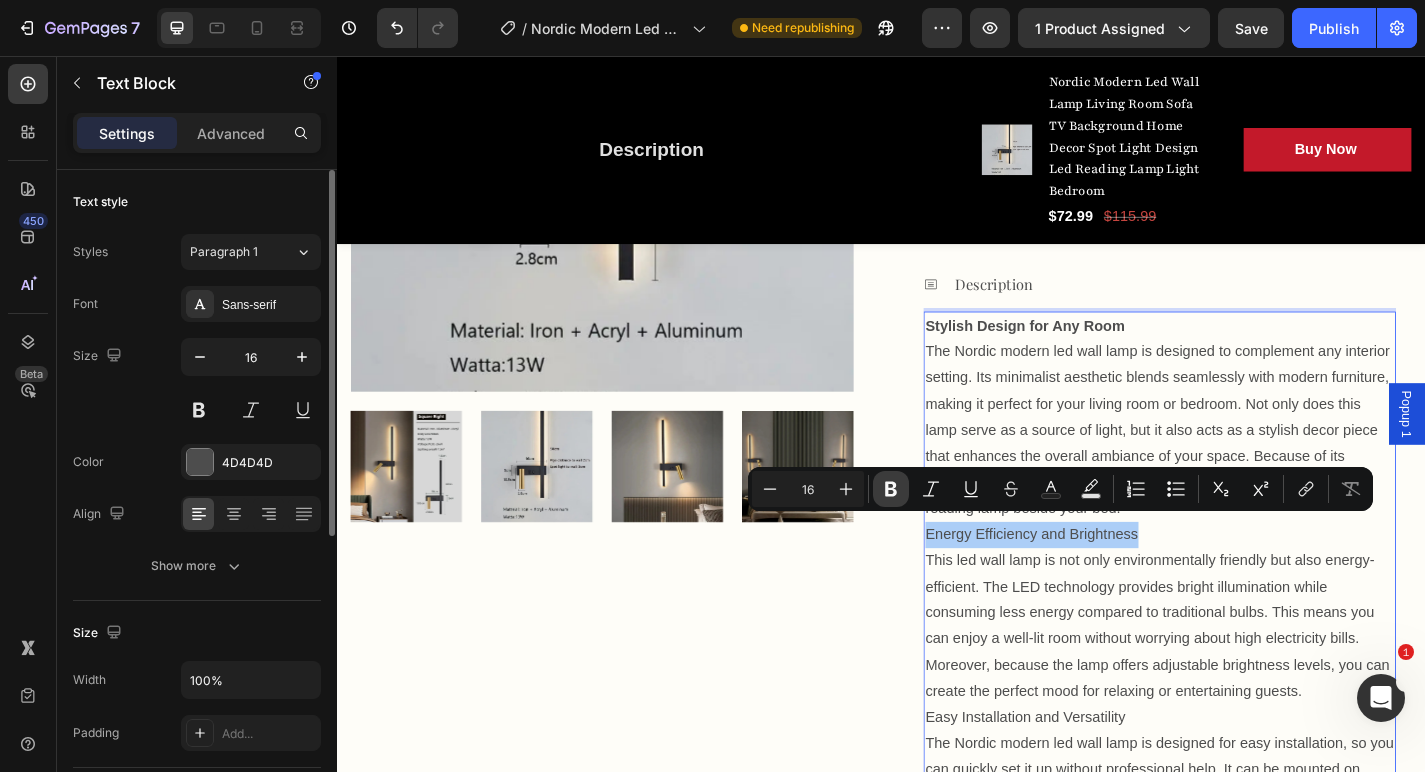 click 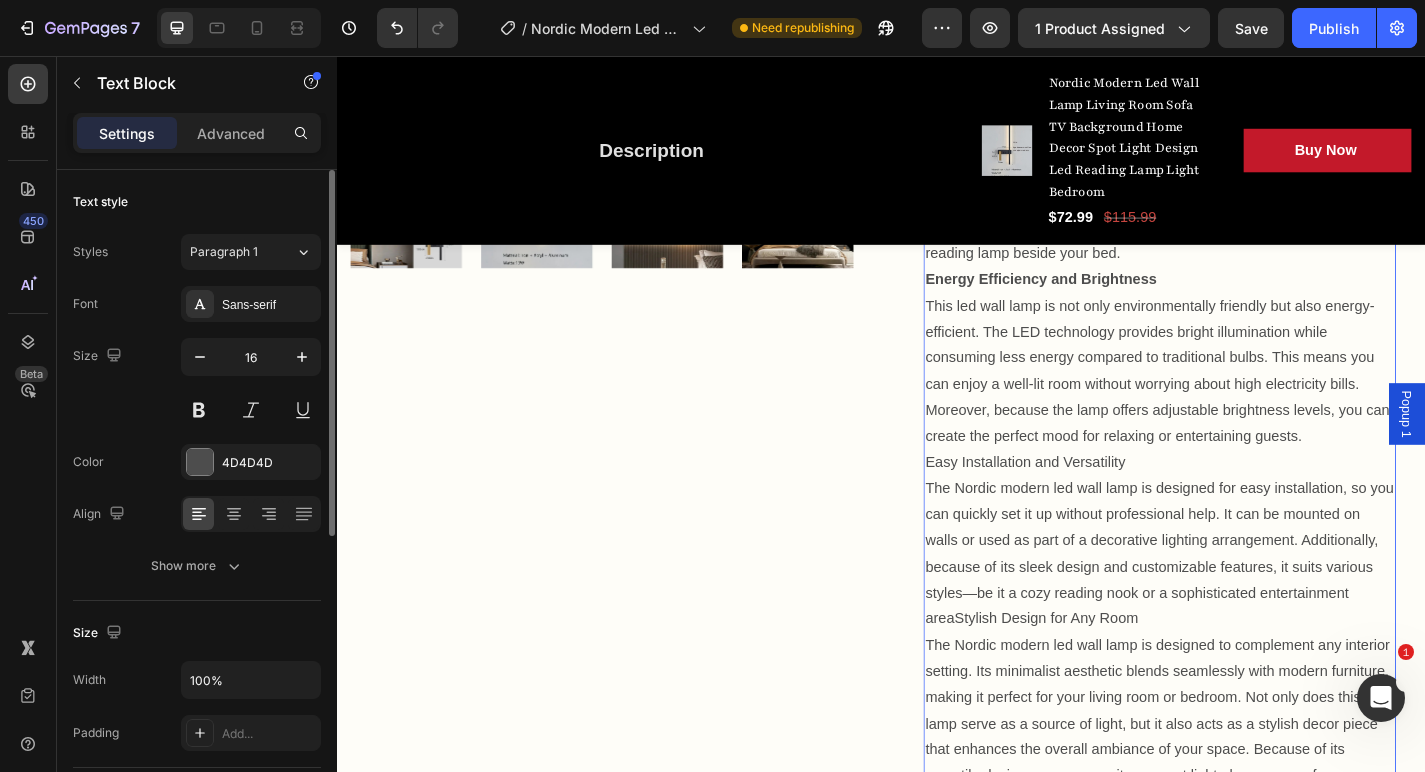 scroll, scrollTop: 1033, scrollLeft: 0, axis: vertical 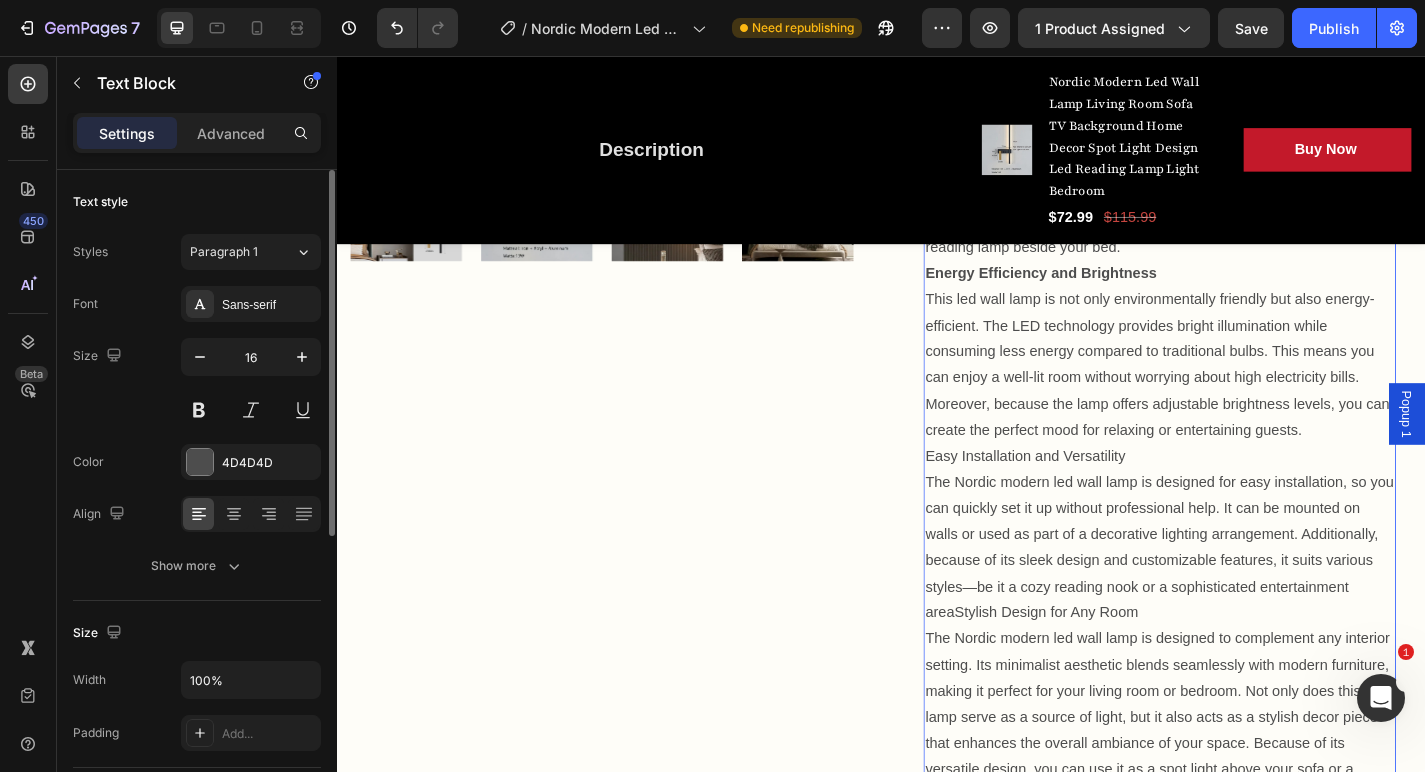 click on "Easy Installation and Versatility" at bounding box center [1244, 498] 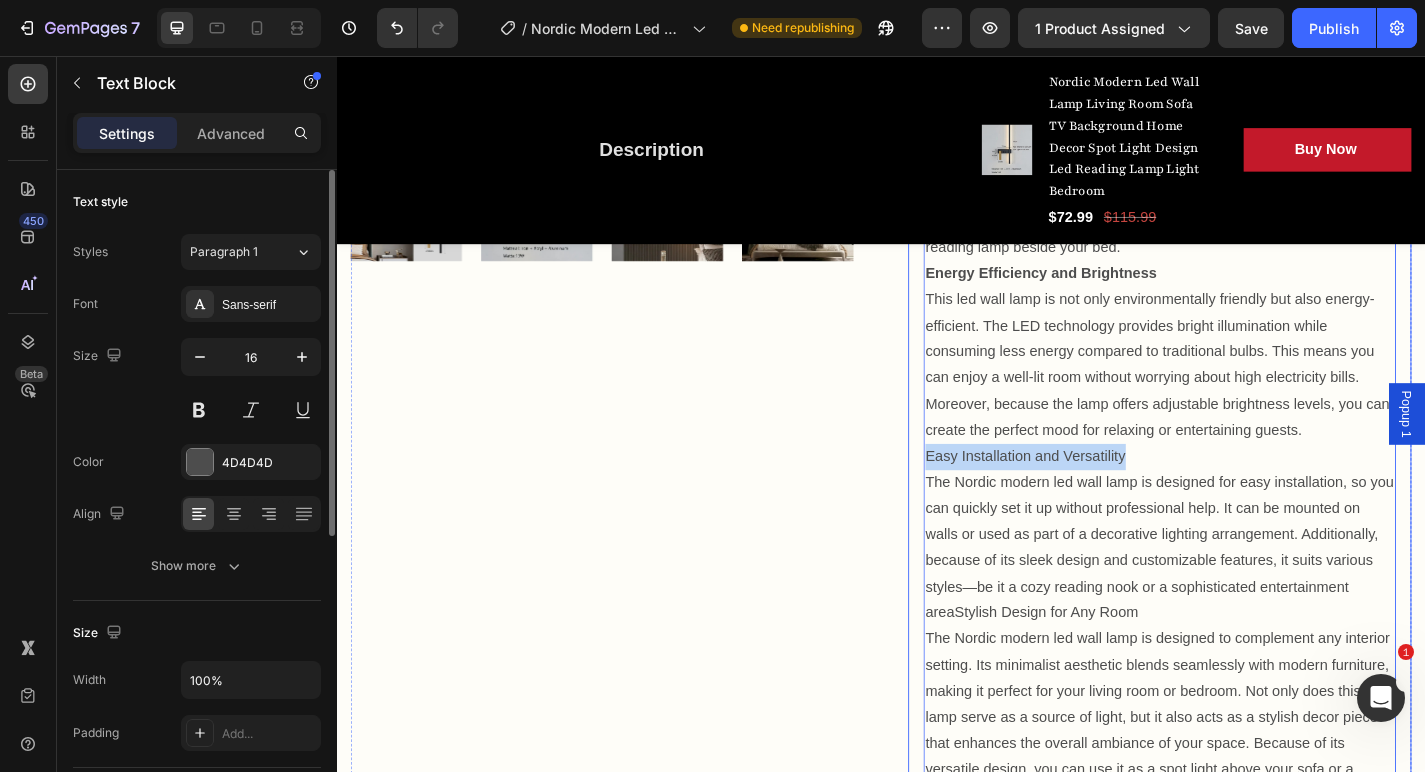 drag, startPoint x: 1219, startPoint y: 485, endPoint x: 984, endPoint y: 476, distance: 235.17227 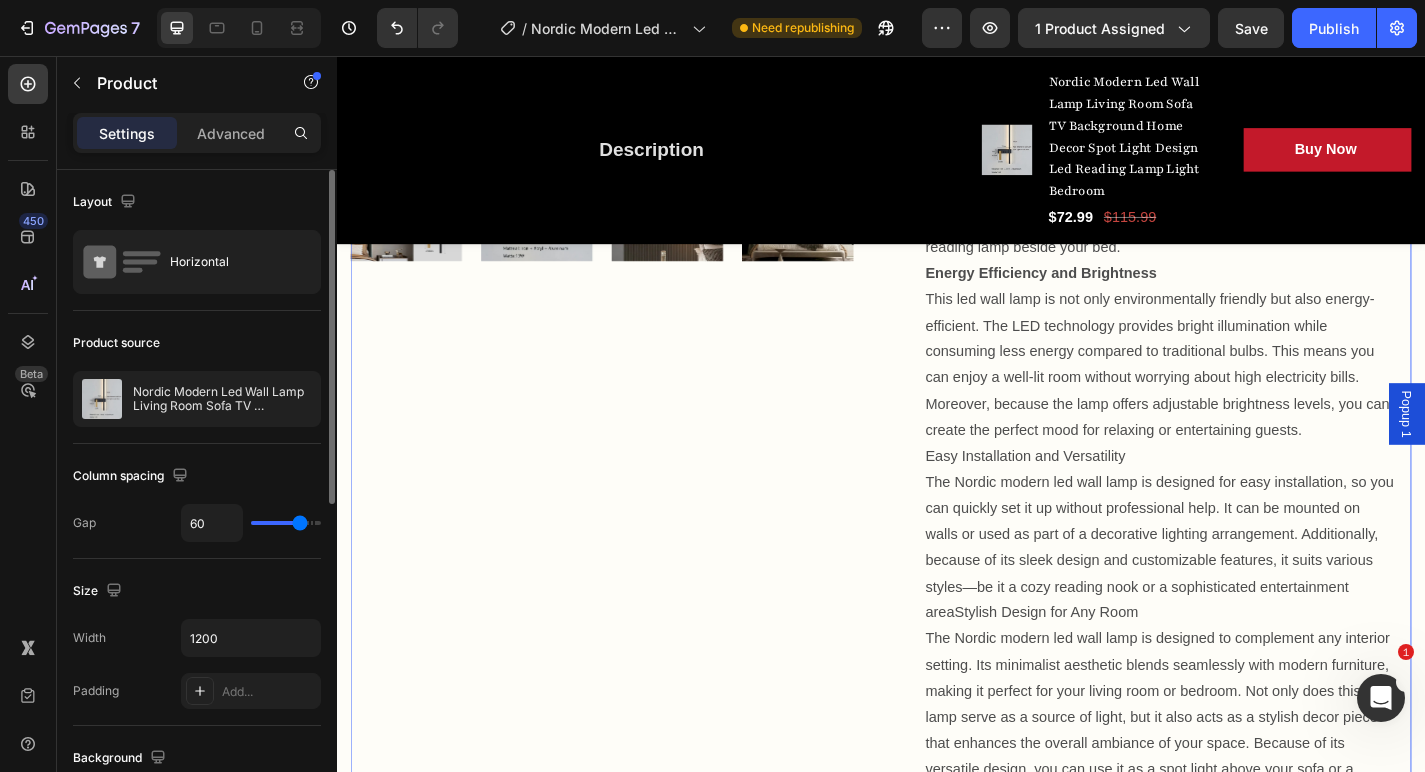 click on "Product Images Nordic Modern Led Wall Lamp Living Room Sofa TV Background Home Decor Spot Light Design Led Reading Lamp Light Bedroom (P) Title Redefine Your Bedside in Style Text block Icon Icon Icon Icon Icon Icon Icon List Hoz (0 reviews) Text block Row Title Line $72.99 (P) Price (P) Price $115.99 (P) Price (P) Price Row Save 37% (Limited time deal) Product Badge Row Image Energy Effiecent Text block Row Image Free Shipping Text block Row Row Description Key Features Specifications Replace this text with your content Text Block Accordion Row Image Only 17 left in stock! Text block 4 people have bought this item within the last hour! Text block Row 1 (P) Quantity Row" at bounding box center [937, 691] 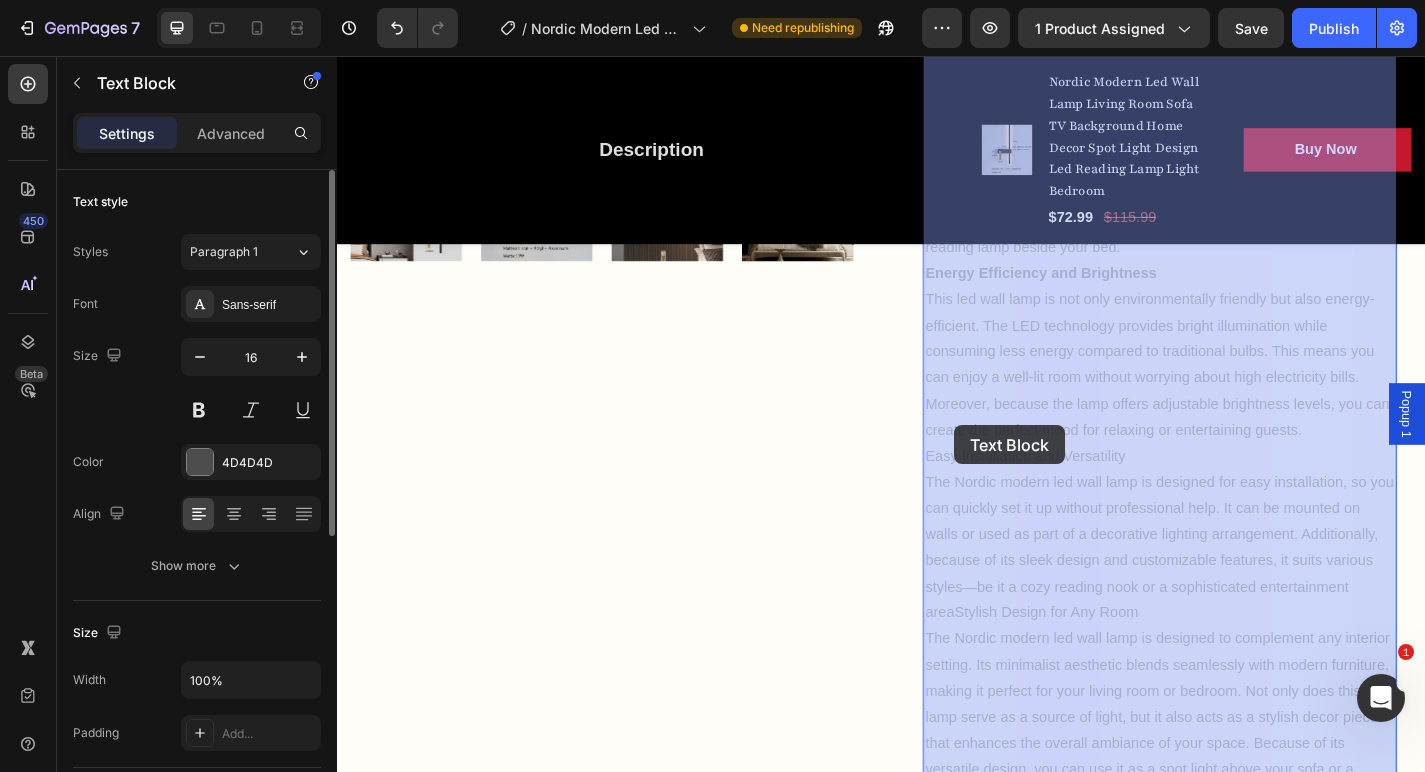 drag, startPoint x: 1212, startPoint y: 478, endPoint x: 1023, endPoint y: 462, distance: 189.67604 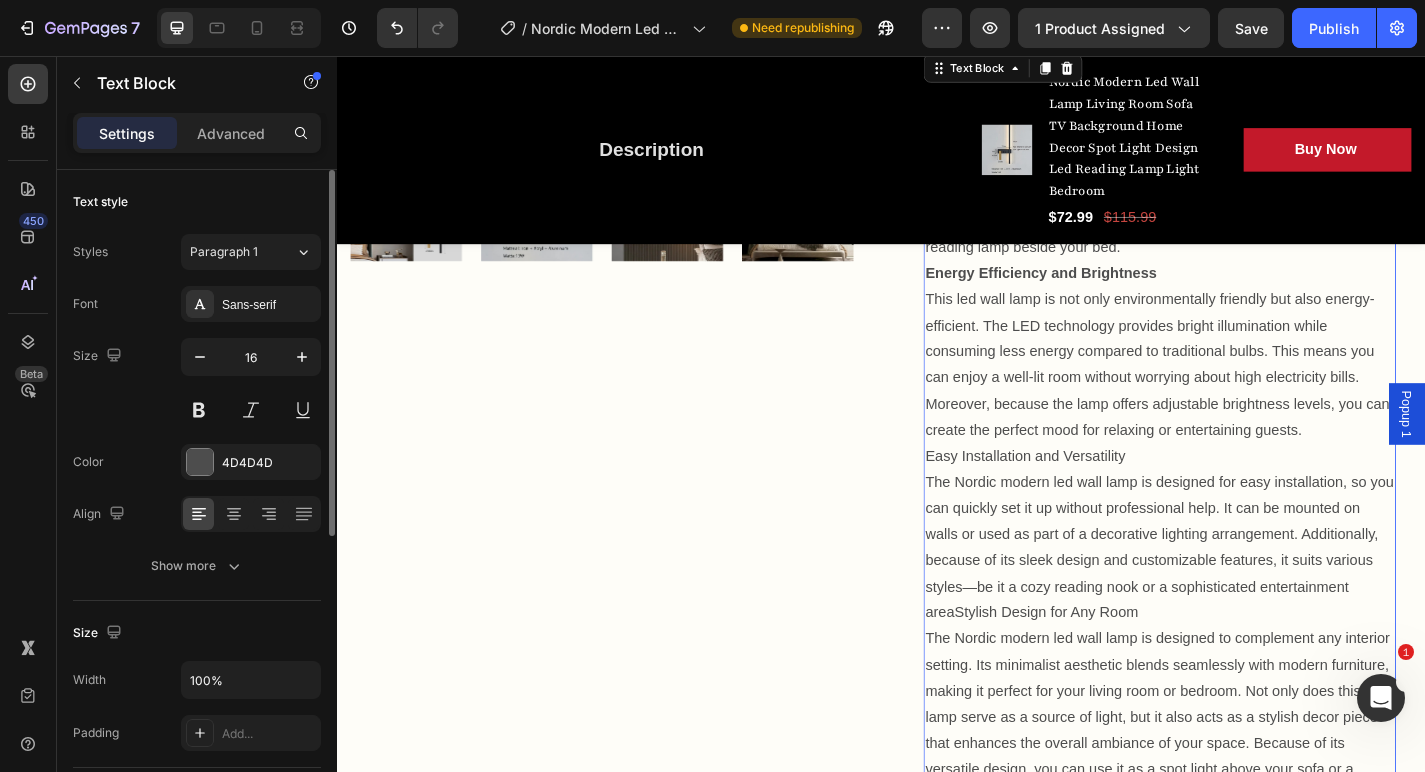scroll, scrollTop: 1031, scrollLeft: 0, axis: vertical 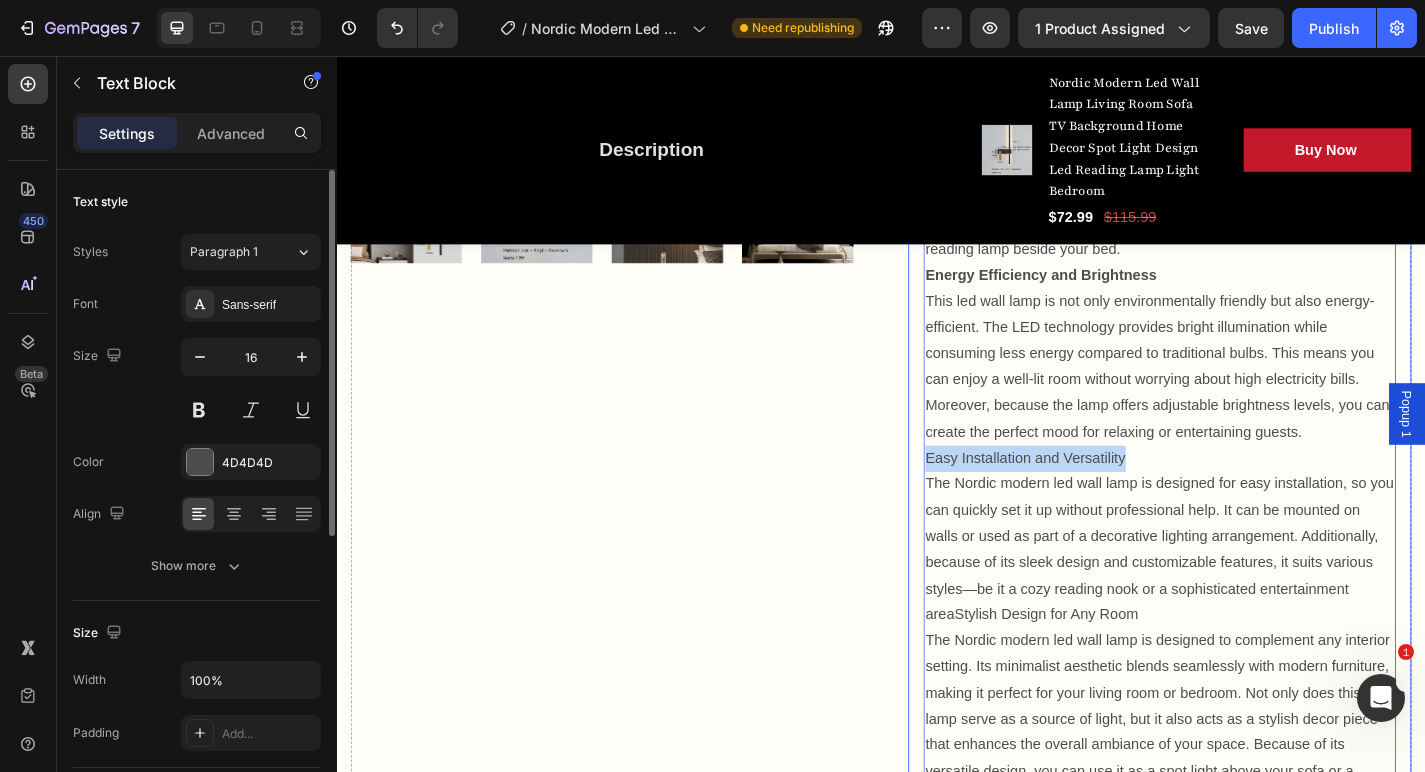 drag, startPoint x: 1211, startPoint y: 484, endPoint x: 978, endPoint y: 471, distance: 233.36238 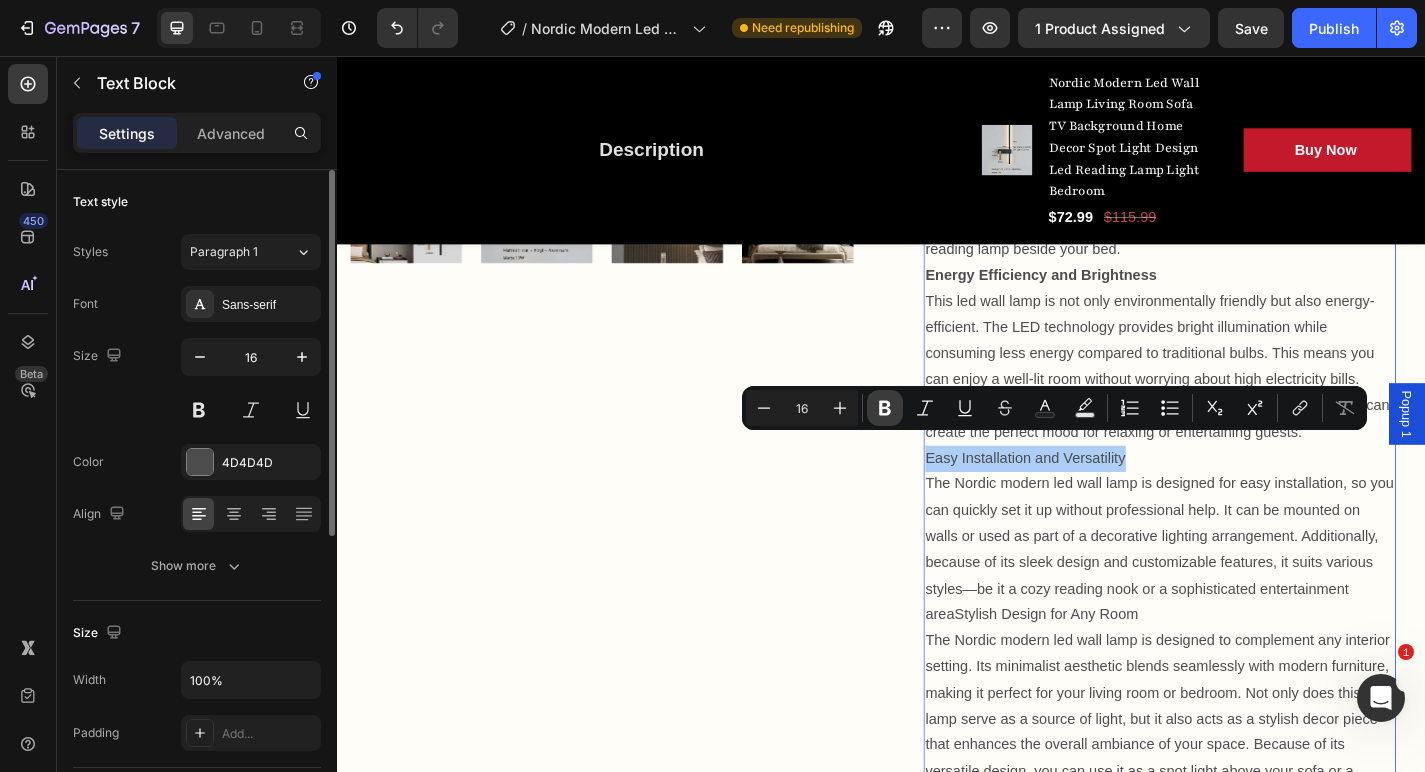 click 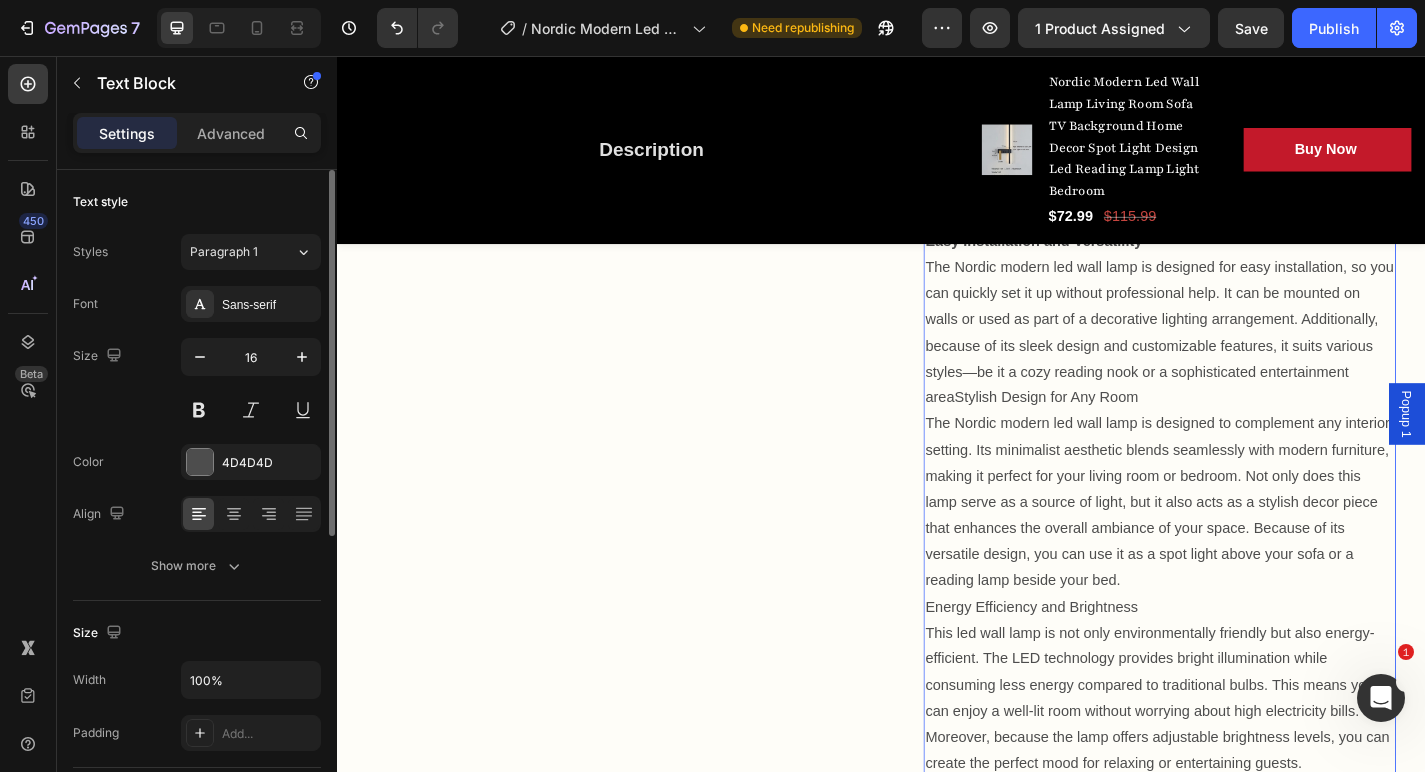 scroll, scrollTop: 1266, scrollLeft: 0, axis: vertical 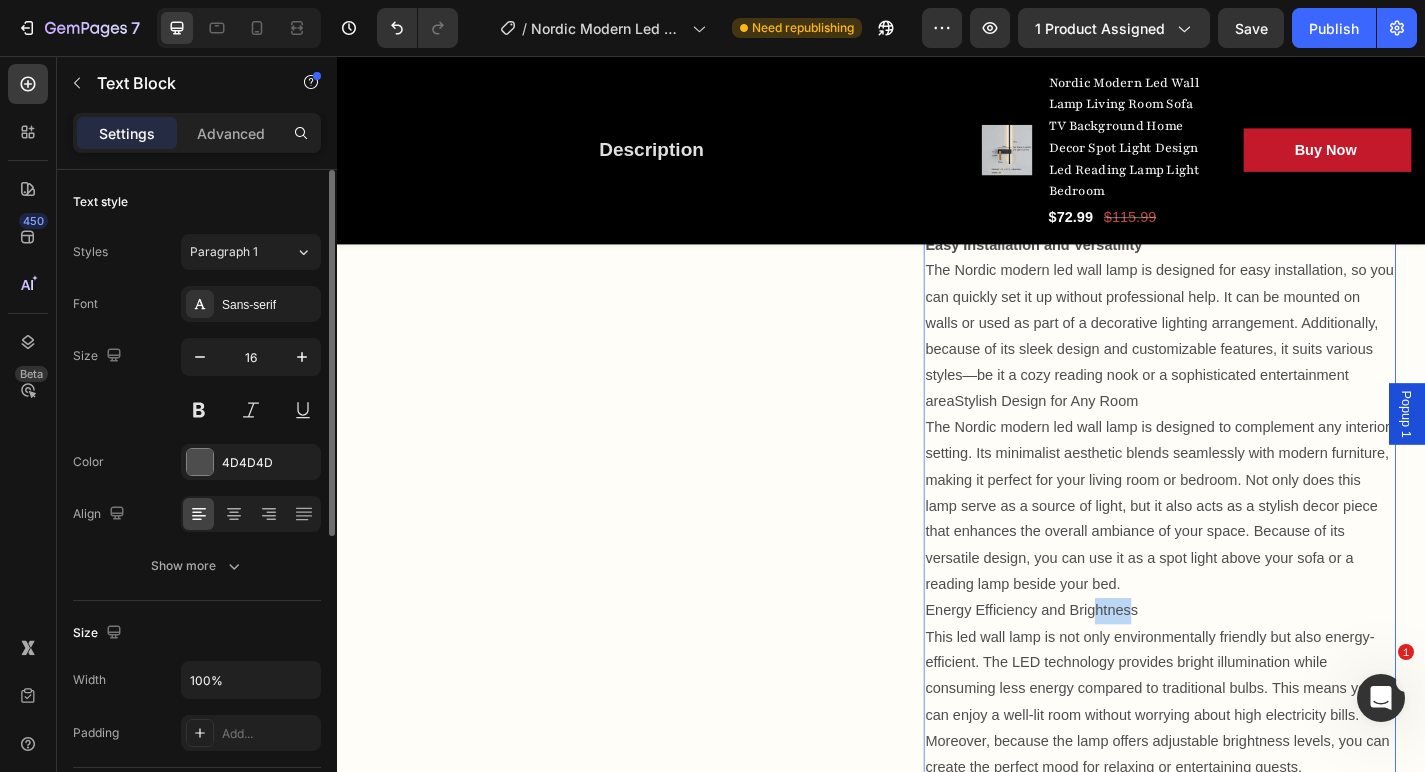 drag, startPoint x: 1216, startPoint y: 638, endPoint x: 1179, endPoint y: 637, distance: 37.01351 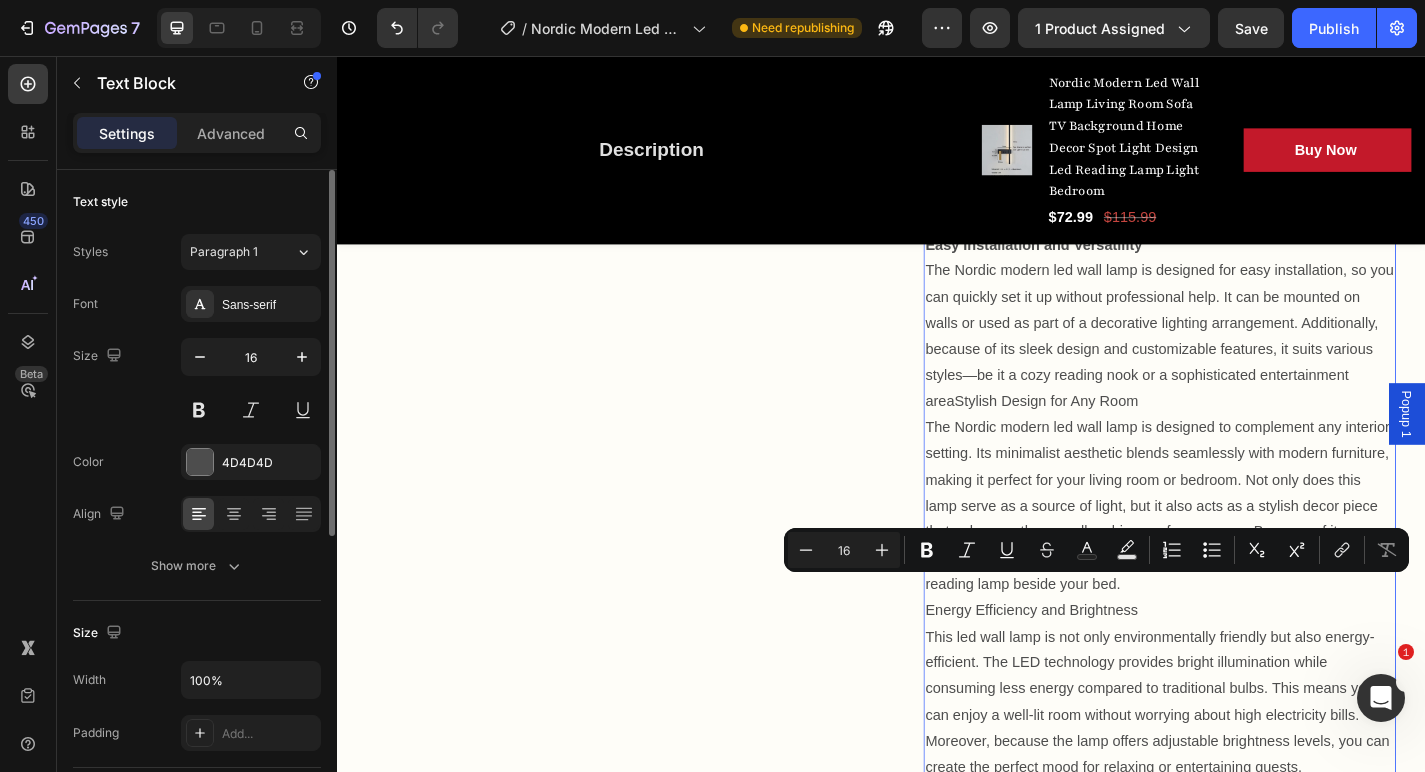 click on "Energy Efficiency and Brightness" at bounding box center [1244, 668] 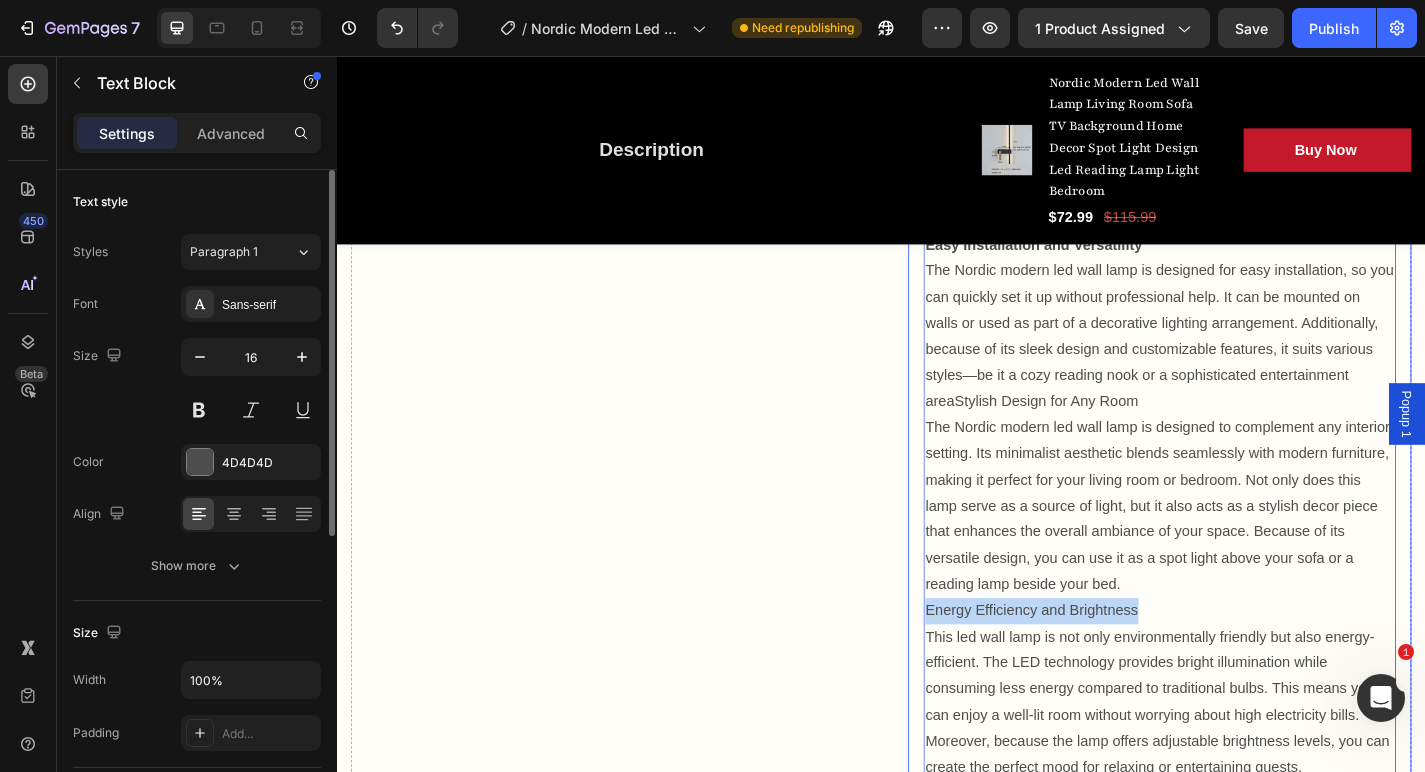drag, startPoint x: 1226, startPoint y: 645, endPoint x: 982, endPoint y: 641, distance: 244.03279 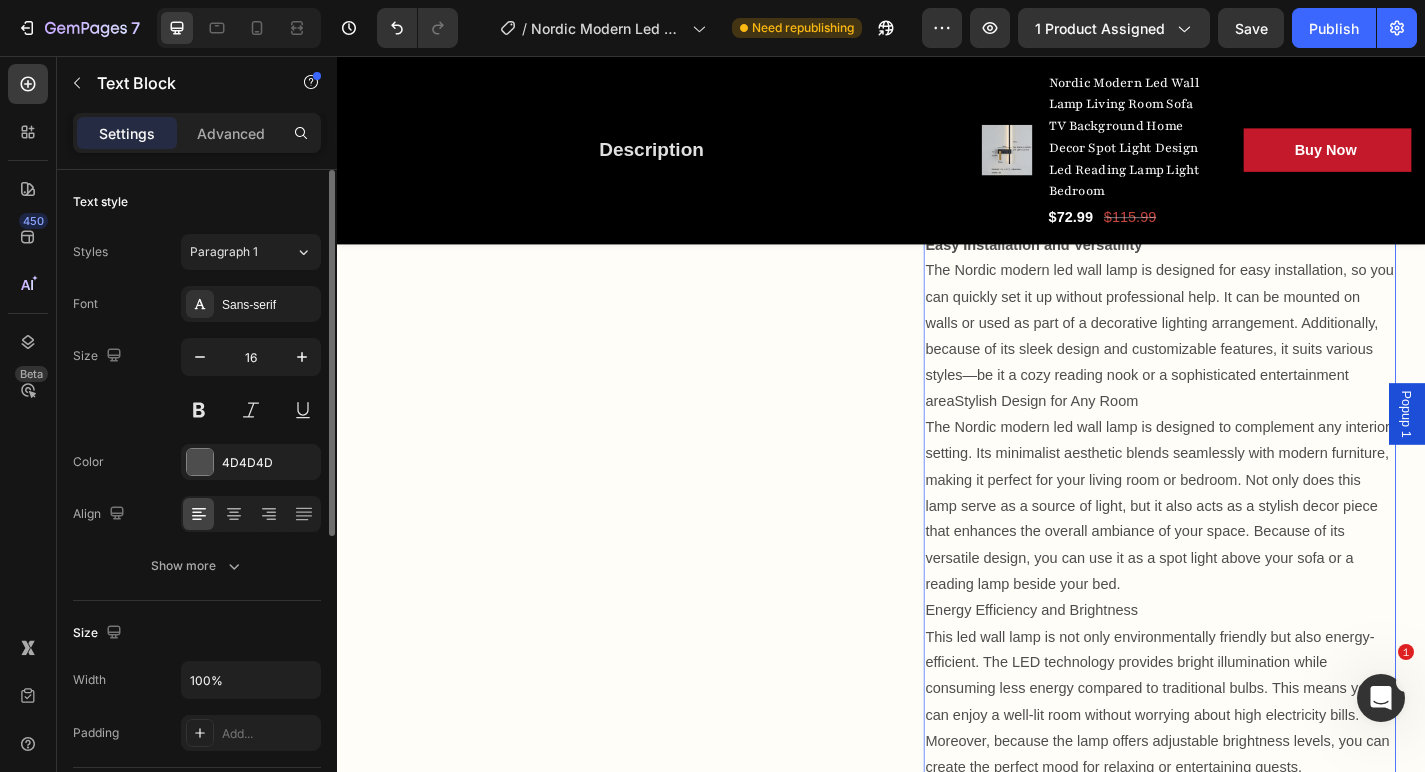 click on "Energy Efficiency and Brightness" at bounding box center (1244, 668) 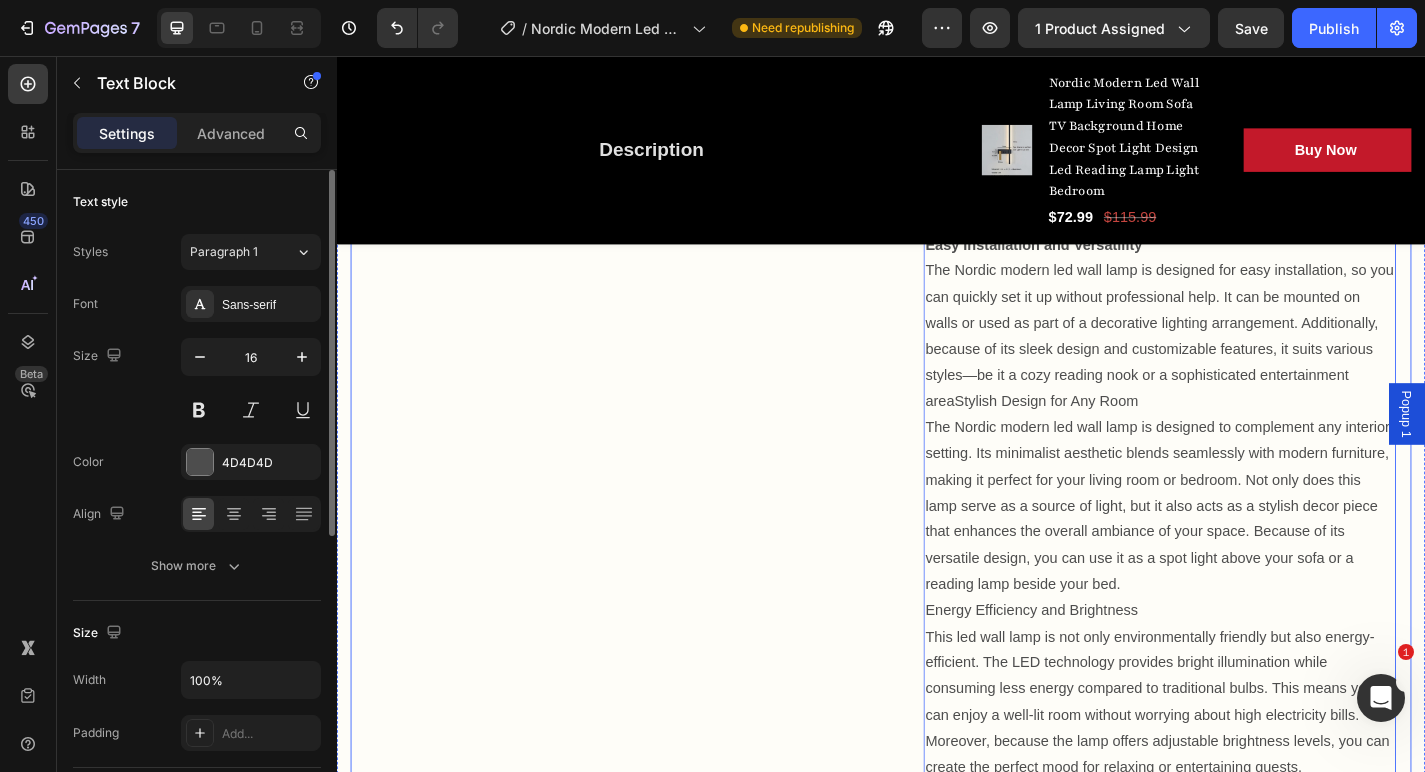 click on "Product Images" at bounding box center (629, 458) 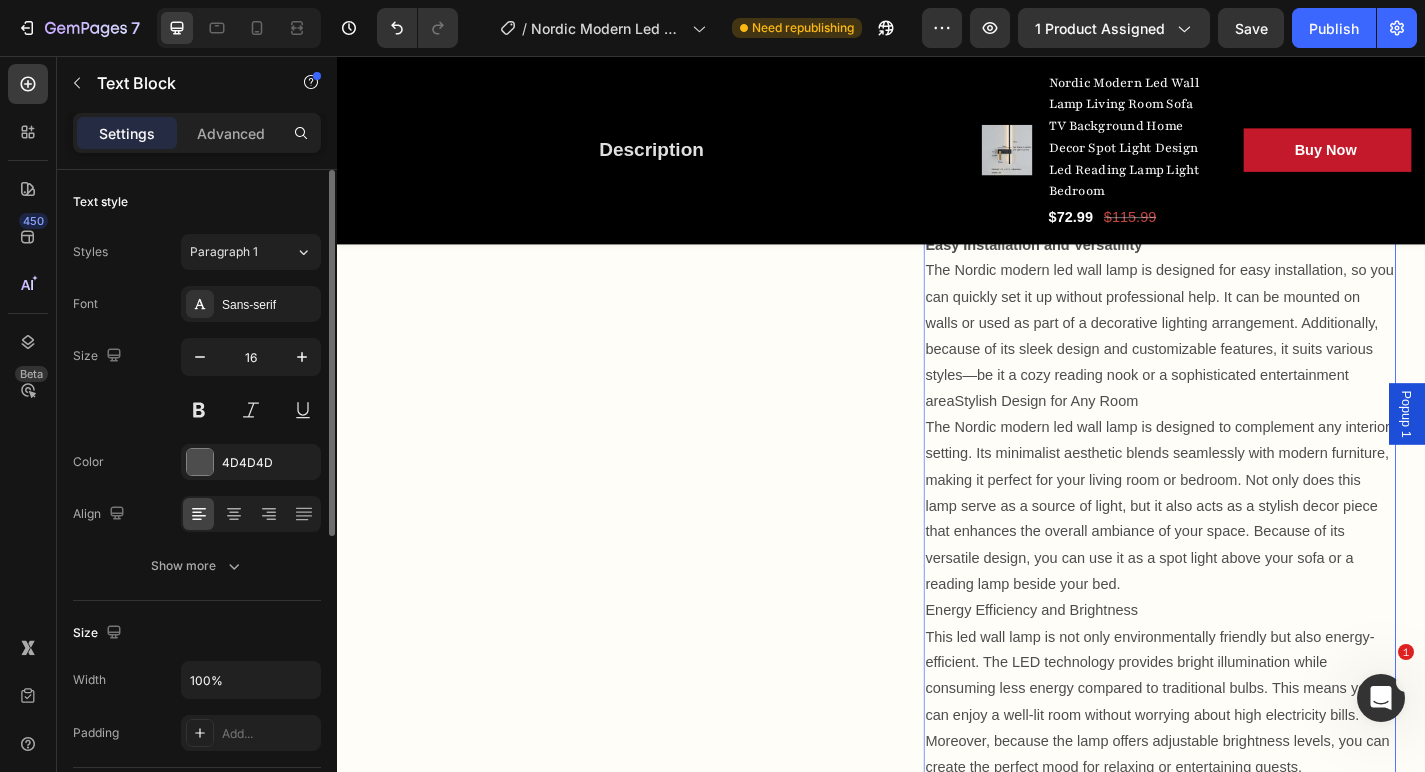 click on "Energy Efficiency and Brightness" at bounding box center [1244, 668] 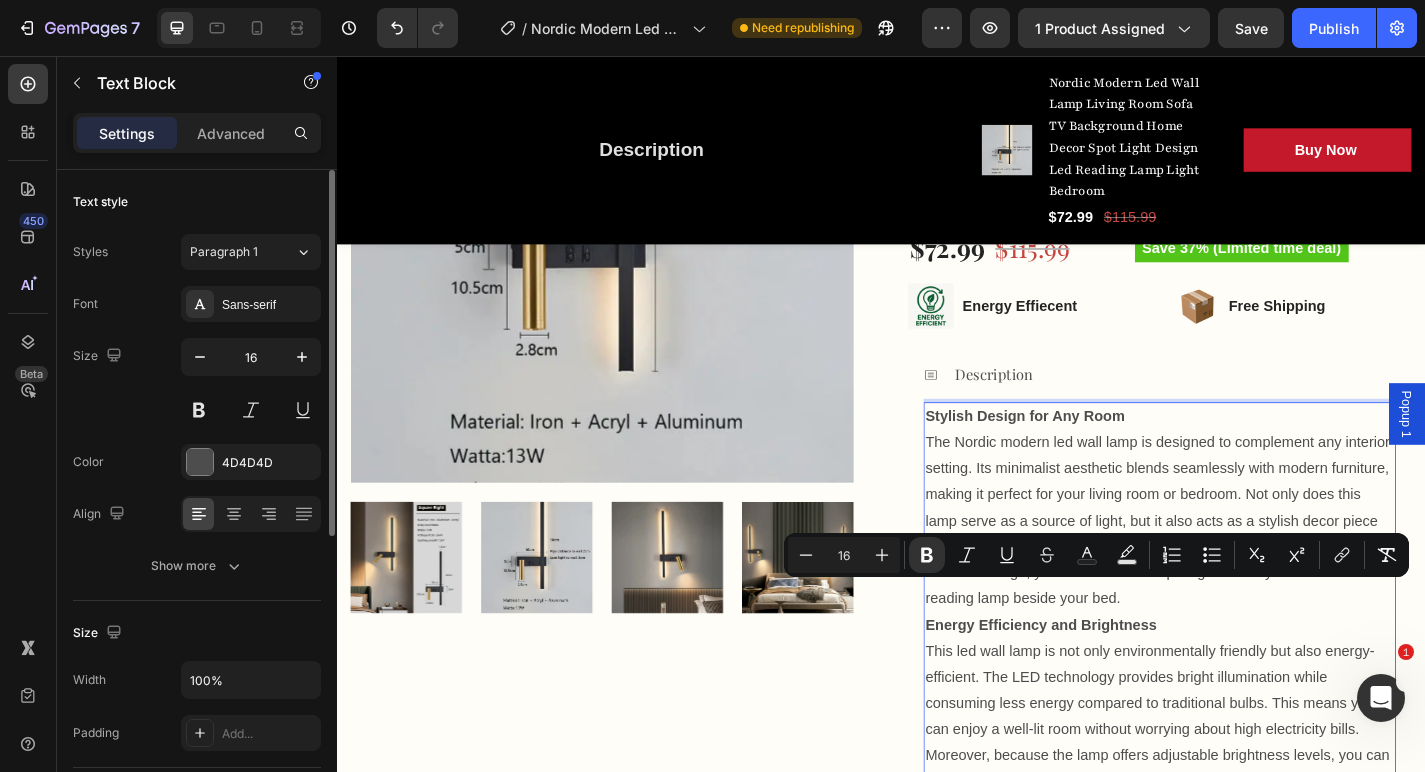 drag, startPoint x: 1234, startPoint y: 641, endPoint x: 1211, endPoint y: 639, distance: 23.086792 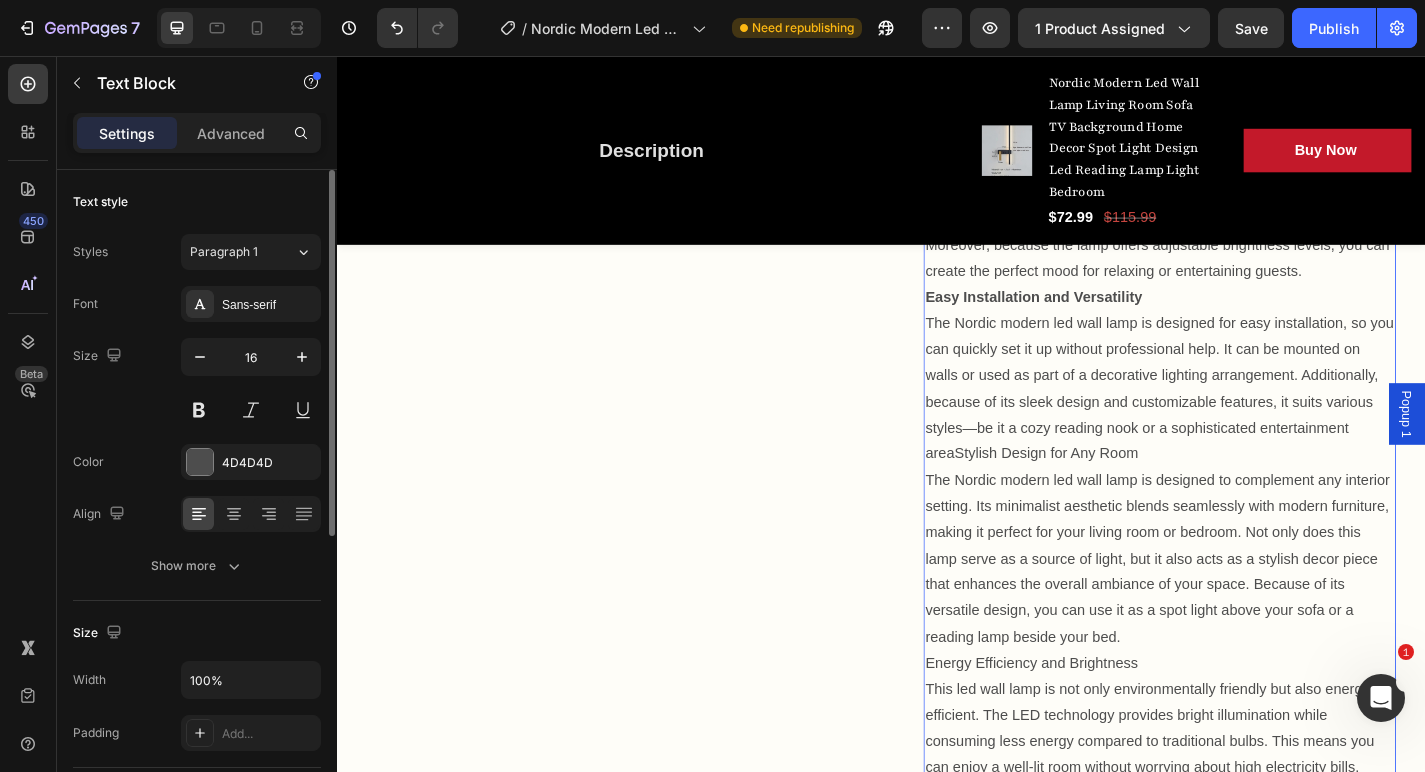 scroll, scrollTop: 1228, scrollLeft: 0, axis: vertical 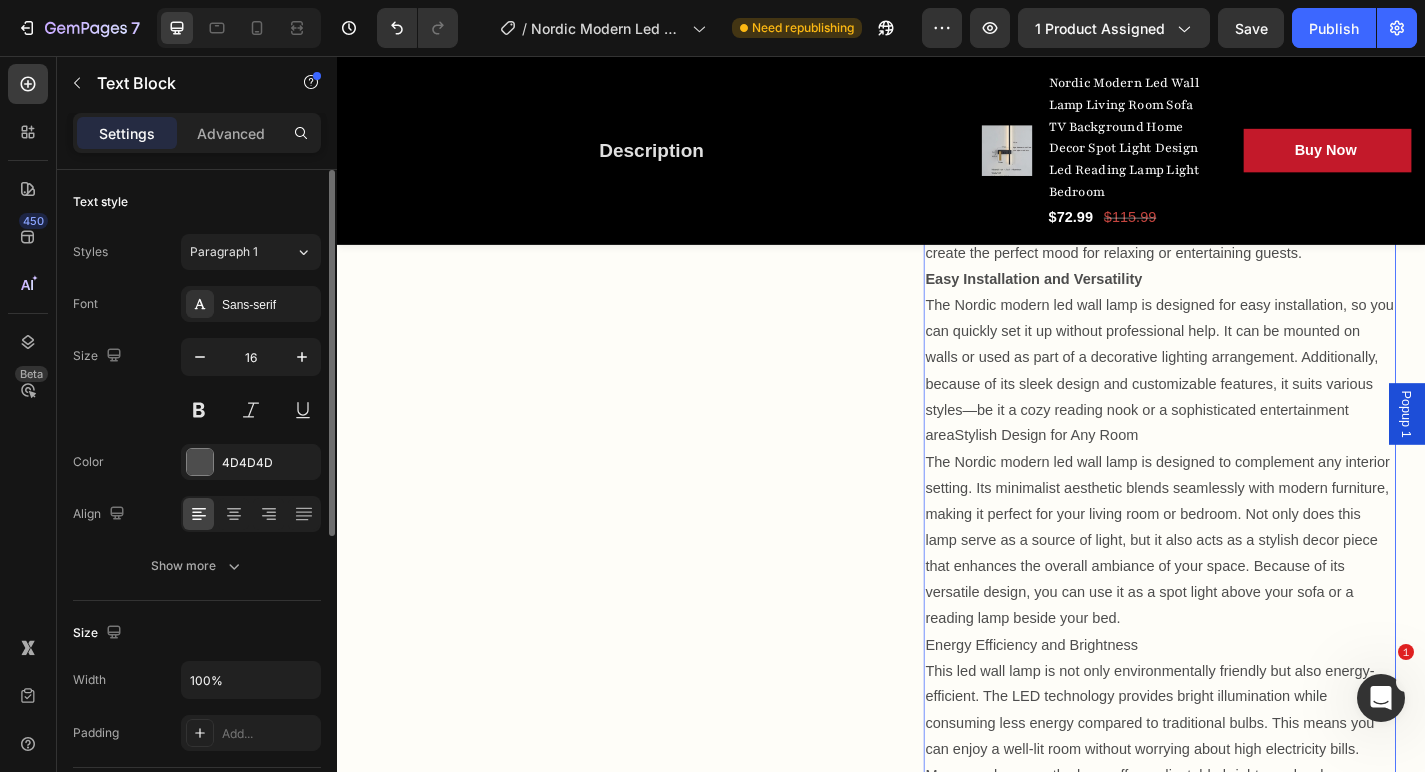 click on "Energy Efficiency and Brightness" at bounding box center [1244, 706] 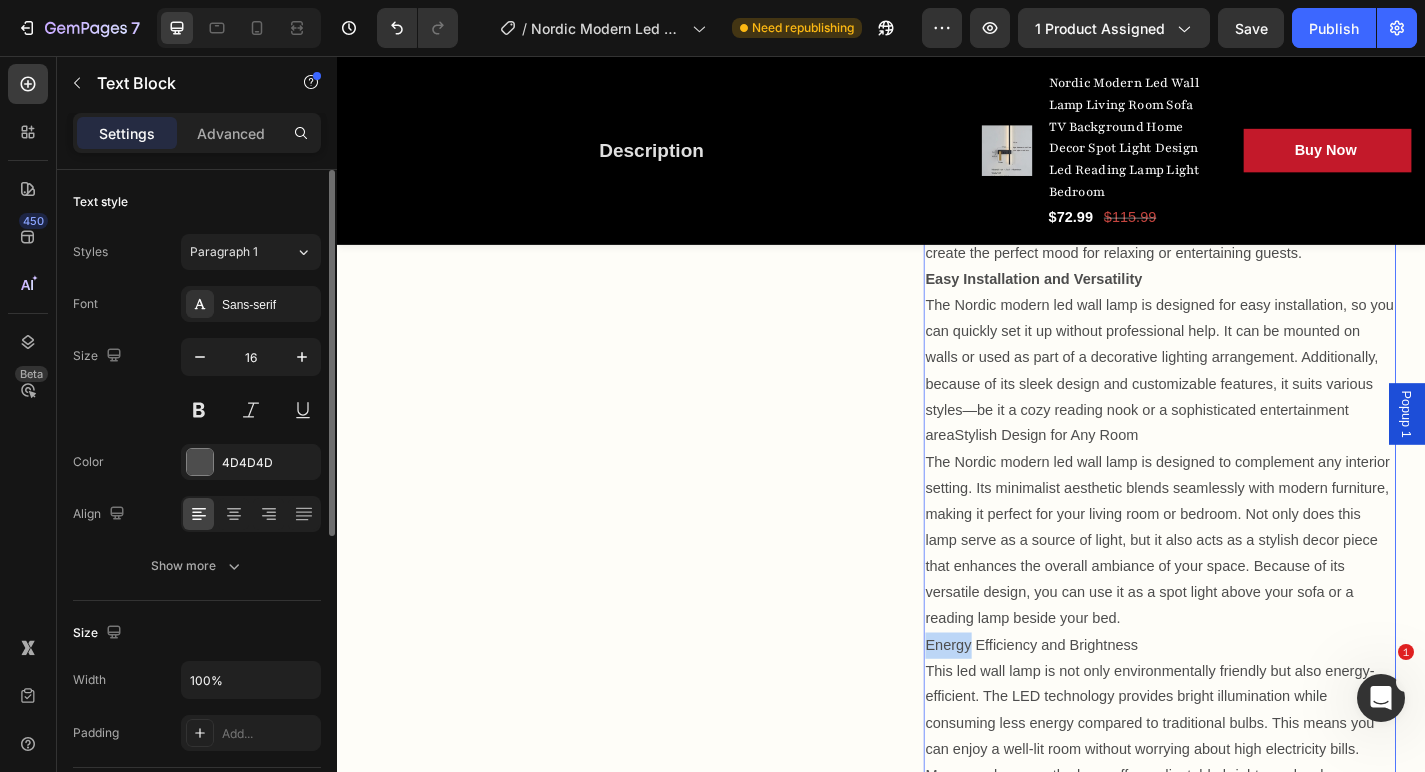 click on "Energy Efficiency and Brightness" at bounding box center [1244, 706] 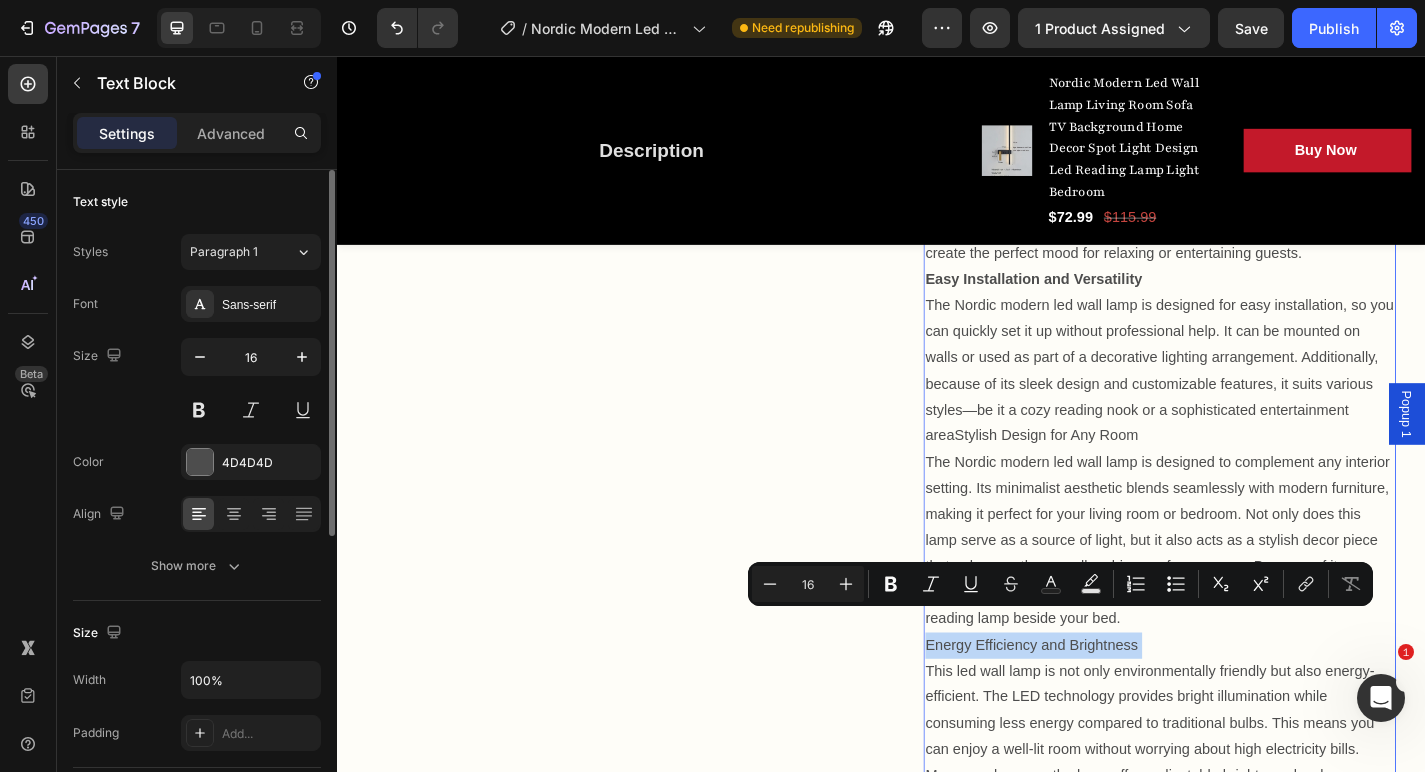click on "Energy Efficiency and Brightness" at bounding box center (1244, 706) 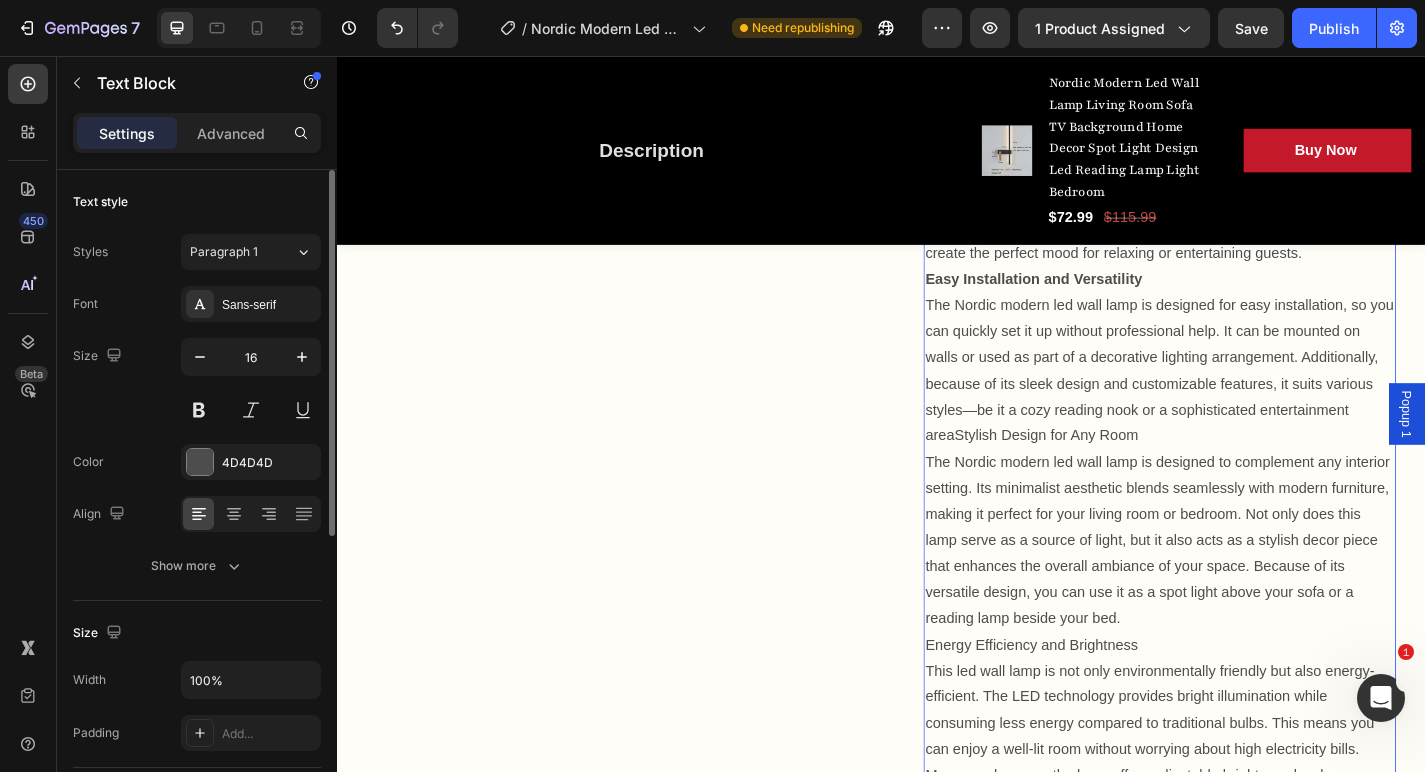 click on "Energy Efficiency and Brightness" at bounding box center (1244, 706) 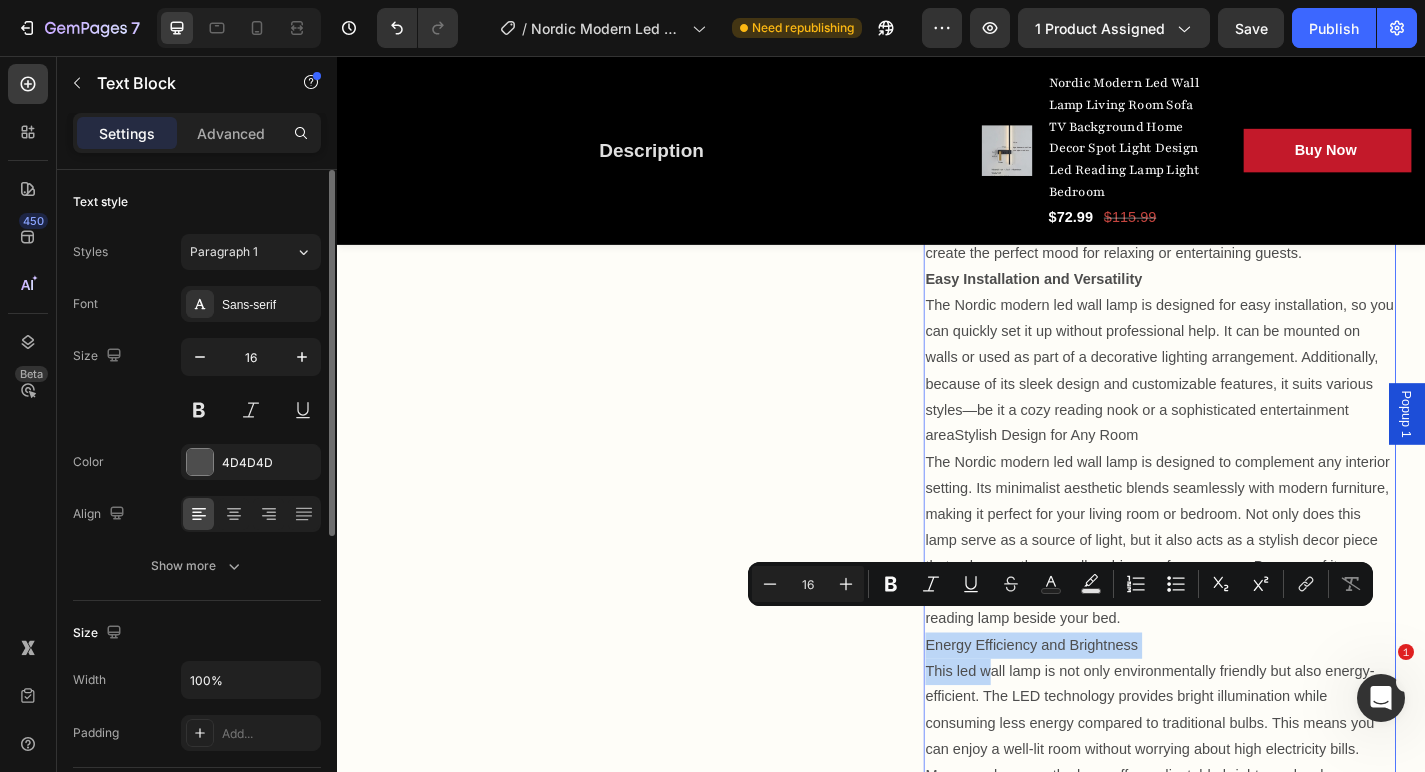 drag, startPoint x: 987, startPoint y: 674, endPoint x: 1057, endPoint y: 702, distance: 75.39231 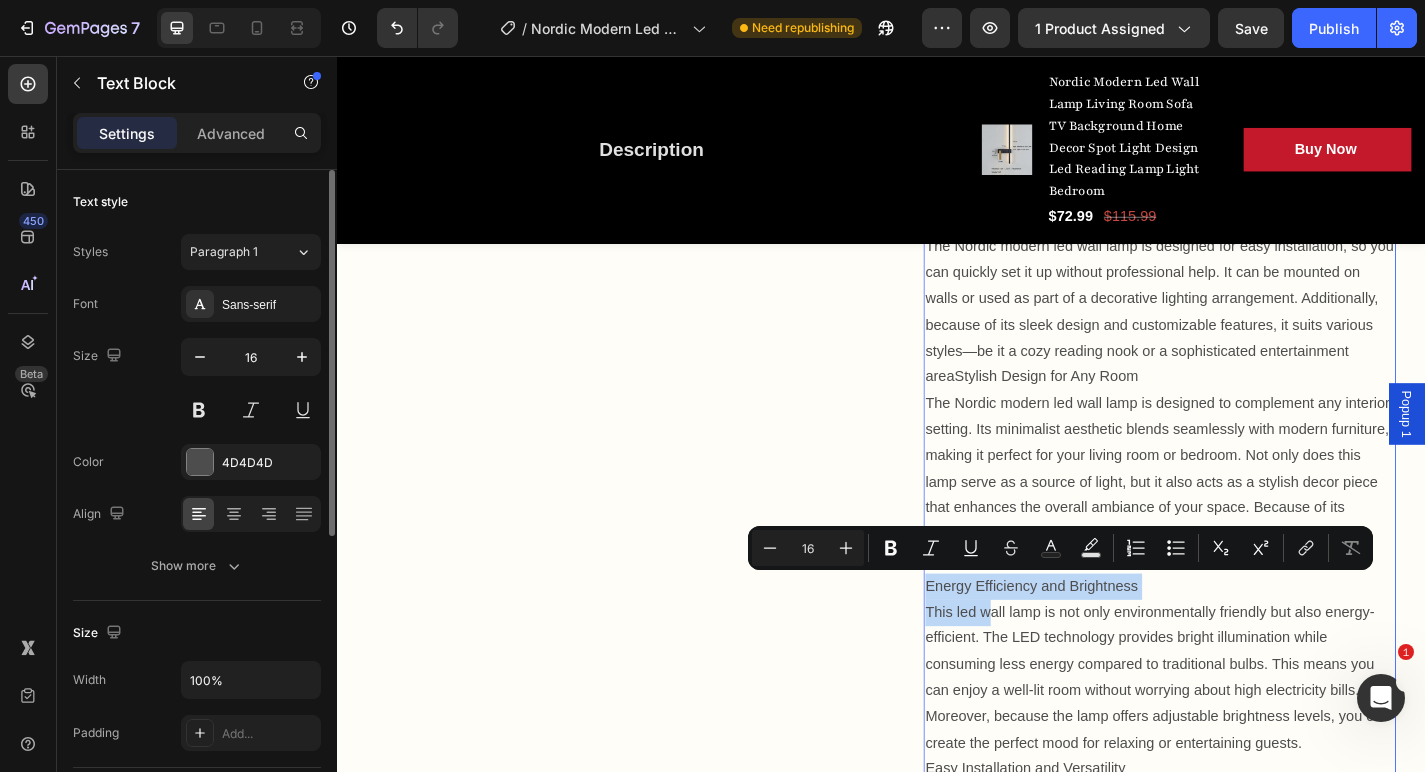 scroll, scrollTop: 1409, scrollLeft: 0, axis: vertical 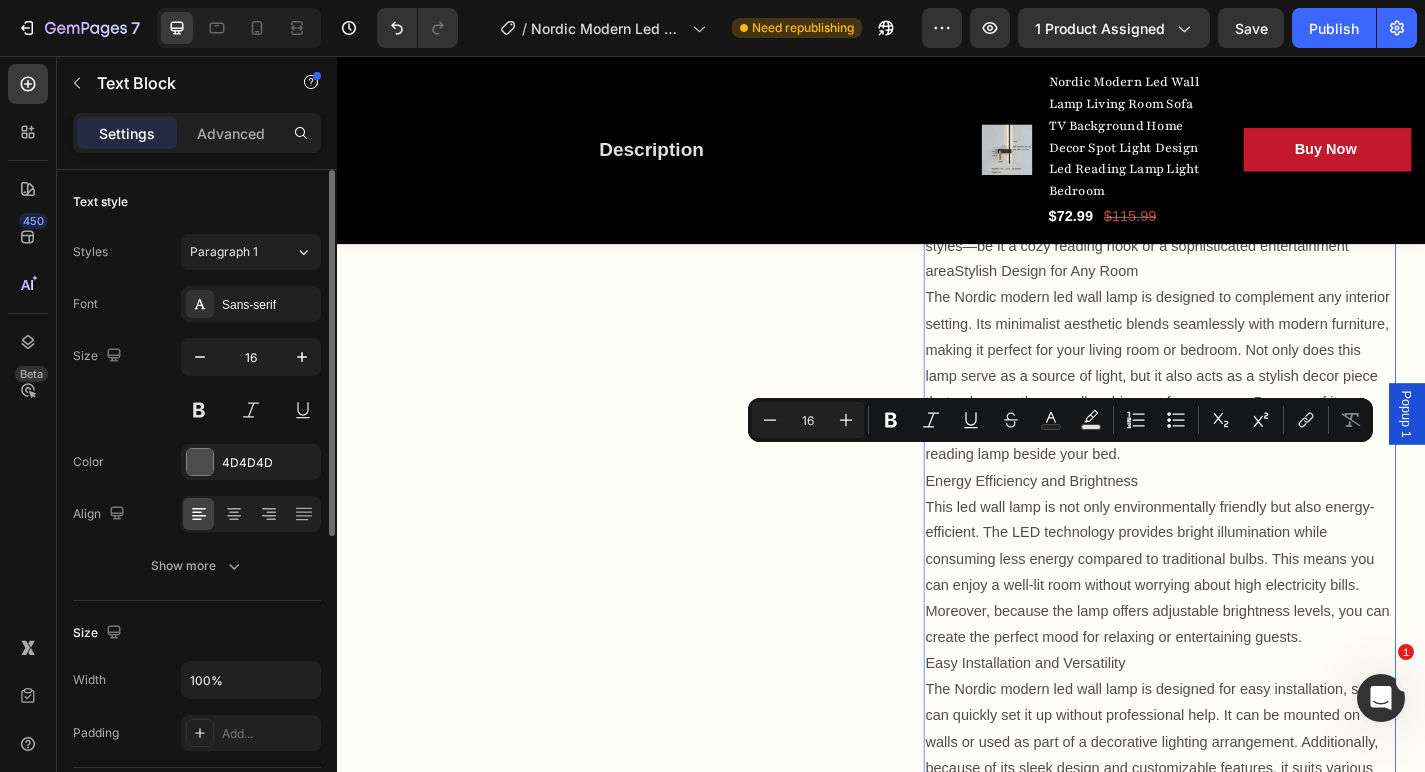 click on "This led wall lamp is not only environmentally friendly but also energy-efficient. The LED technology provides bright illumination while consuming less energy compared to traditional bulbs. This means you can enjoy a well-lit room without worrying about high electricity bills. Moreover, because the lamp offers adjustable brightness levels, you can create the perfect mood for relaxing or entertaining guests." at bounding box center [1244, 626] 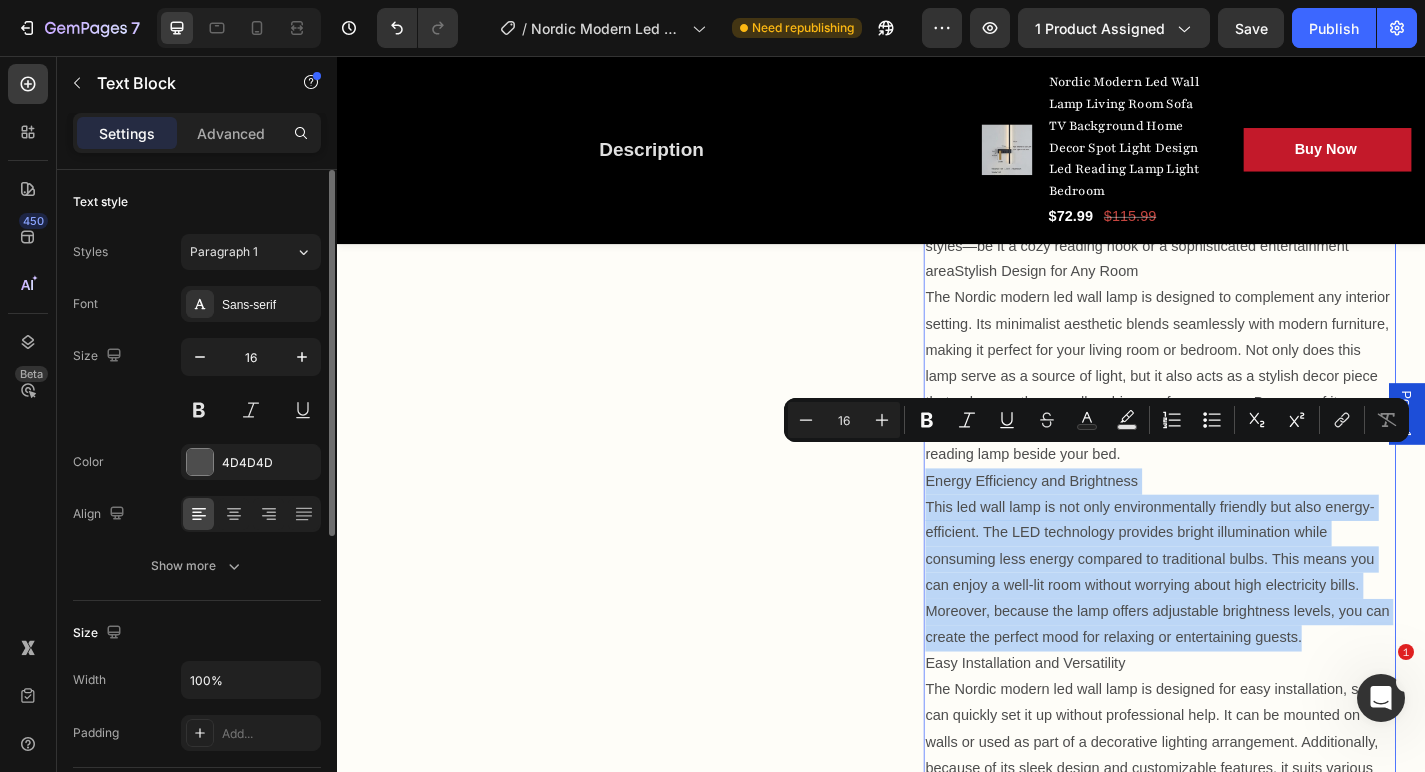 drag, startPoint x: 990, startPoint y: 498, endPoint x: 1438, endPoint y: 665, distance: 478.114 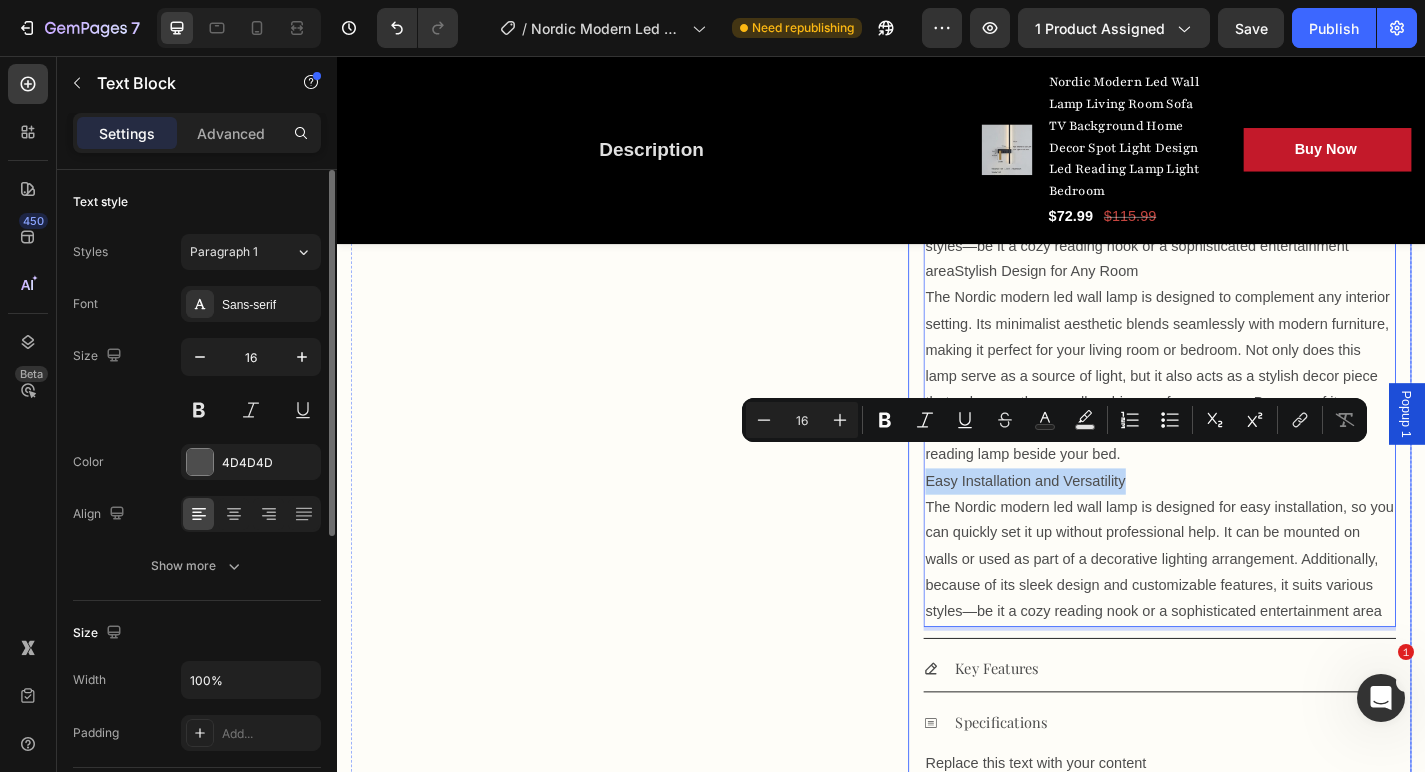 drag, startPoint x: 1215, startPoint y: 495, endPoint x: 967, endPoint y: 494, distance: 248.00201 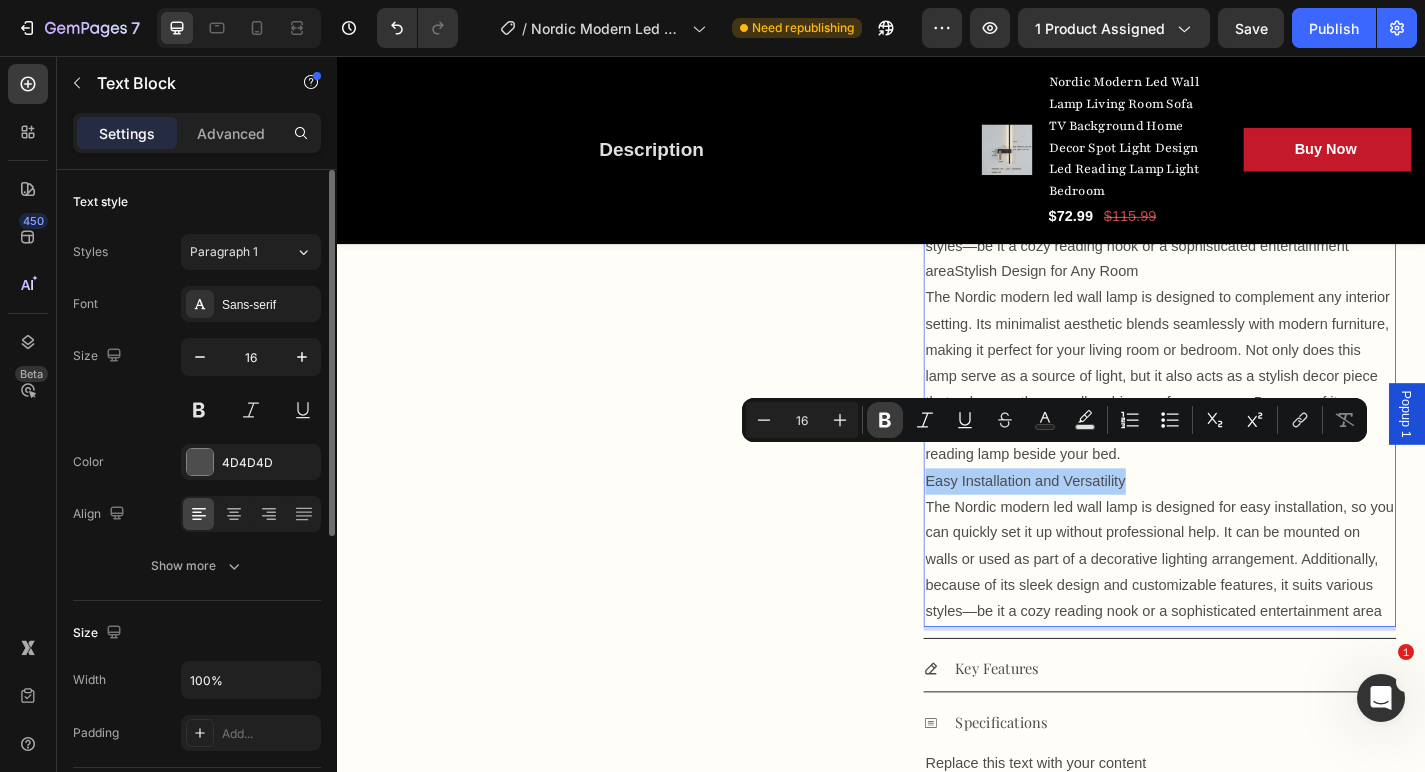 click 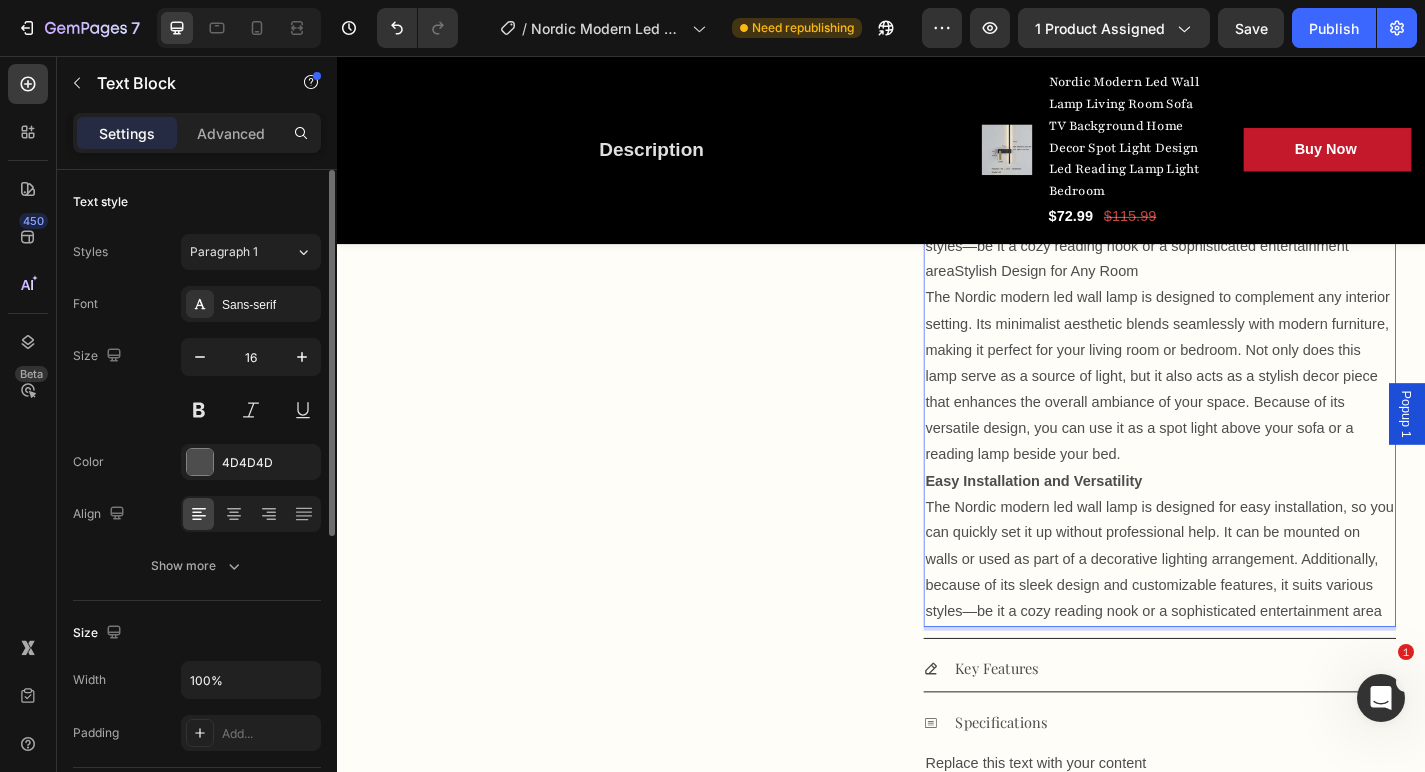 click on "The Nordic modern led wall lamp is designed for easy installation, so you can quickly set it up without professional help. It can be mounted on walls or used as part of a decorative lighting arrangement. Additionally, because of its sleek design and customizable features, it suits various styles—be it a cozy reading nook or a sophisticated entertainment area" at bounding box center [1244, 612] 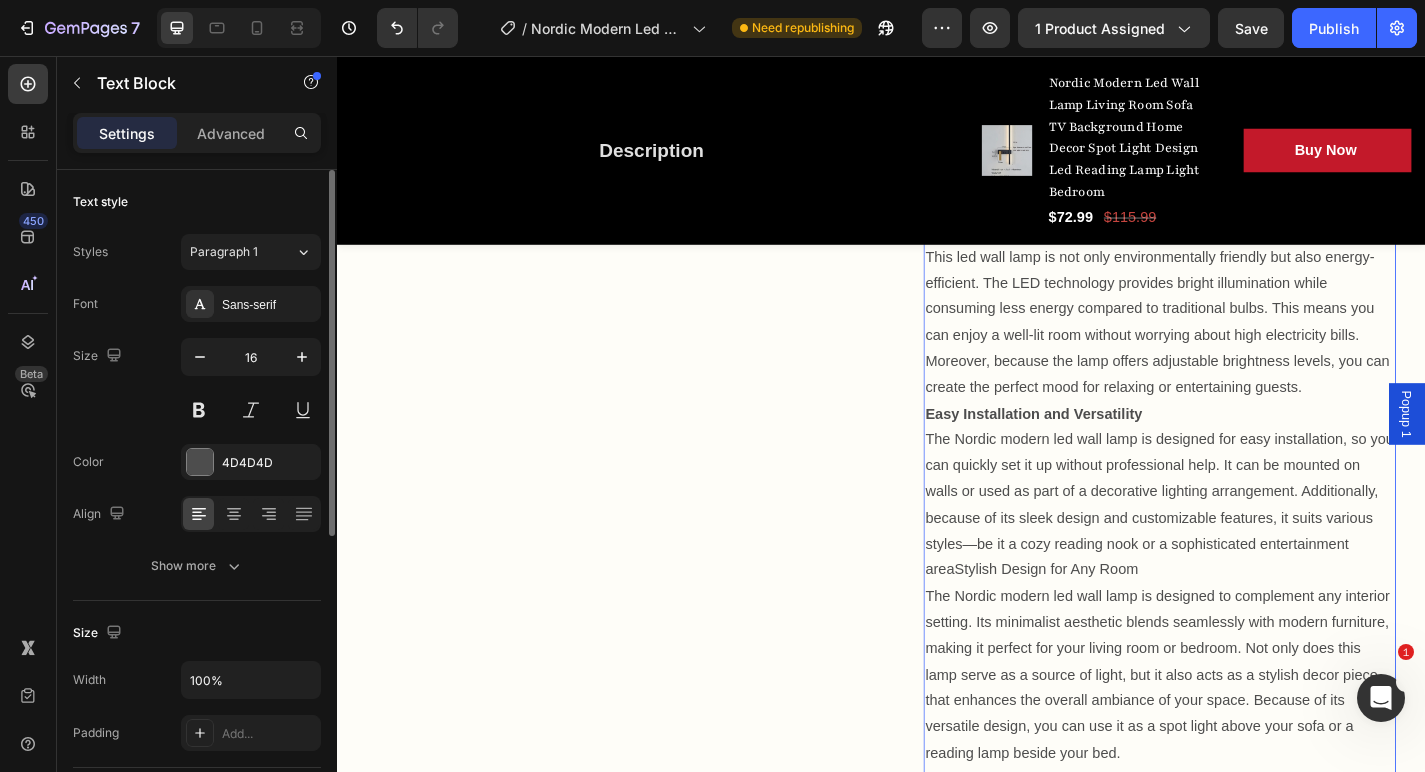scroll, scrollTop: 1073, scrollLeft: 0, axis: vertical 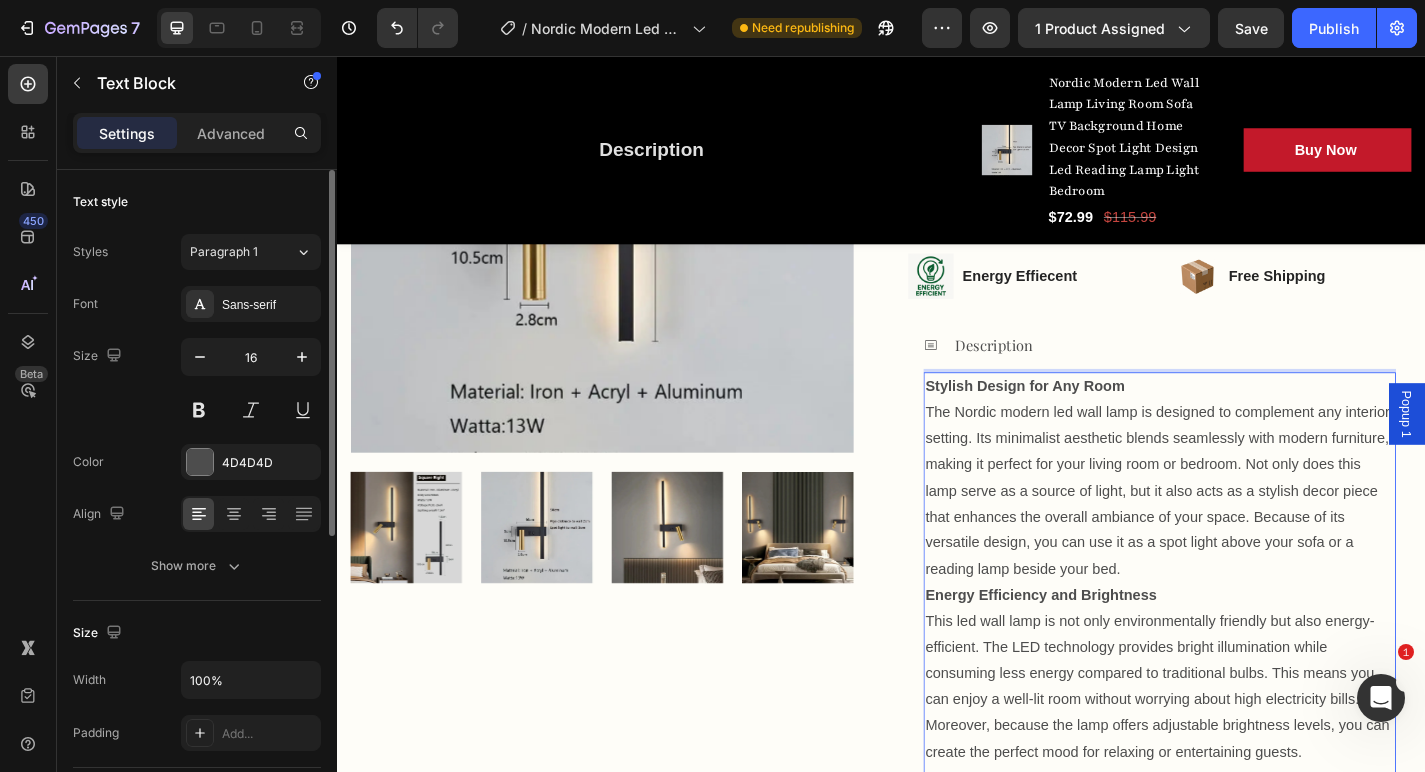 click on "Stylish Design for Any Room The Nordic modern led wall lamp is designed to complement any interior setting. Its minimalist aesthetic blends seamlessly with modern furniture, making it perfect for your living room or bedroom. Not only does this lamp serve as a source of light, but it also acts as a stylish decor piece that enhances the overall ambiance of your space. Because of its versatile design, you can use it as a spot light above your sofa or a reading lamp beside your bed. Energy Efficiency and Brightness This led wall lamp is not only environmentally friendly but also energy-efficient. The LED technology provides bright illumination while consuming less energy compared to traditional bulbs. This means you can enjoy a well-lit room without worrying about high electricity bills. Moreover, because the lamp offers adjustable brightness levels, you can create the perfect mood for relaxing or entertaining guests. Easy Installation and Versatility Easy Installation and Versatility" at bounding box center [1244, 911] 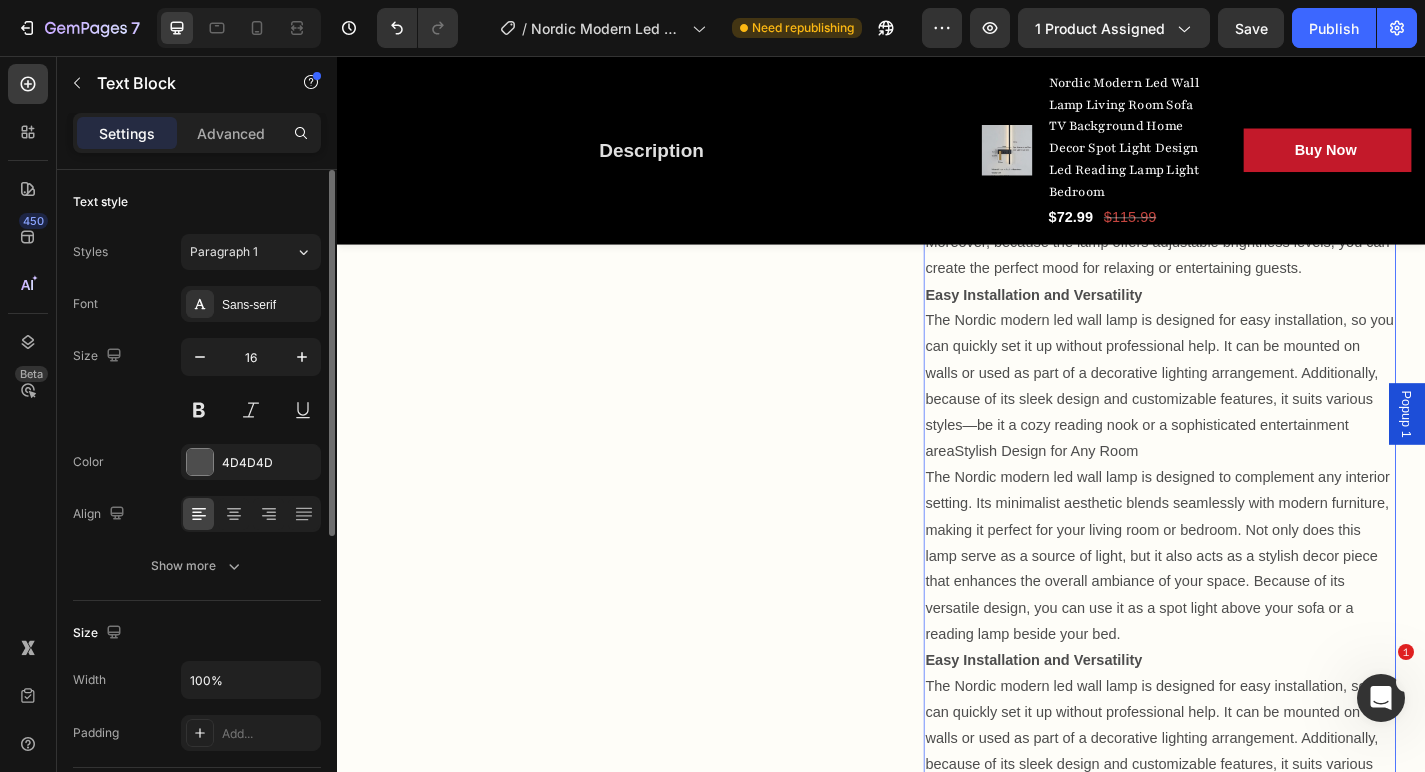 scroll, scrollTop: 1215, scrollLeft: 0, axis: vertical 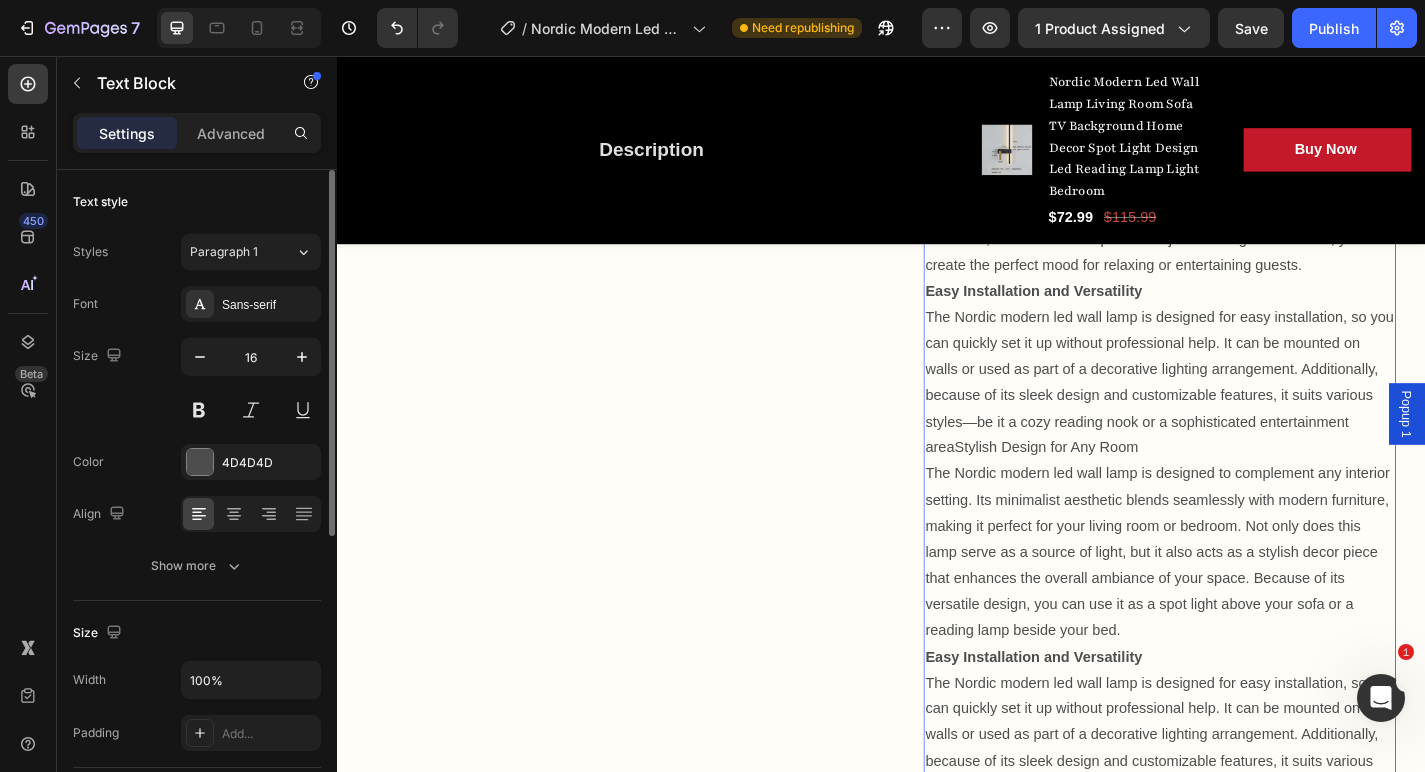click on "The Nordic modern led wall lamp is designed for easy installation, so you can quickly set it up without professional help. It can be mounted on walls or used as part of a decorative lighting arrangement. Additionally, because of its sleek design and customizable features, it suits various styles—be it a cozy reading nook or a sophisticated entertainment areaStylish Design for Any Room" at bounding box center (1244, 416) 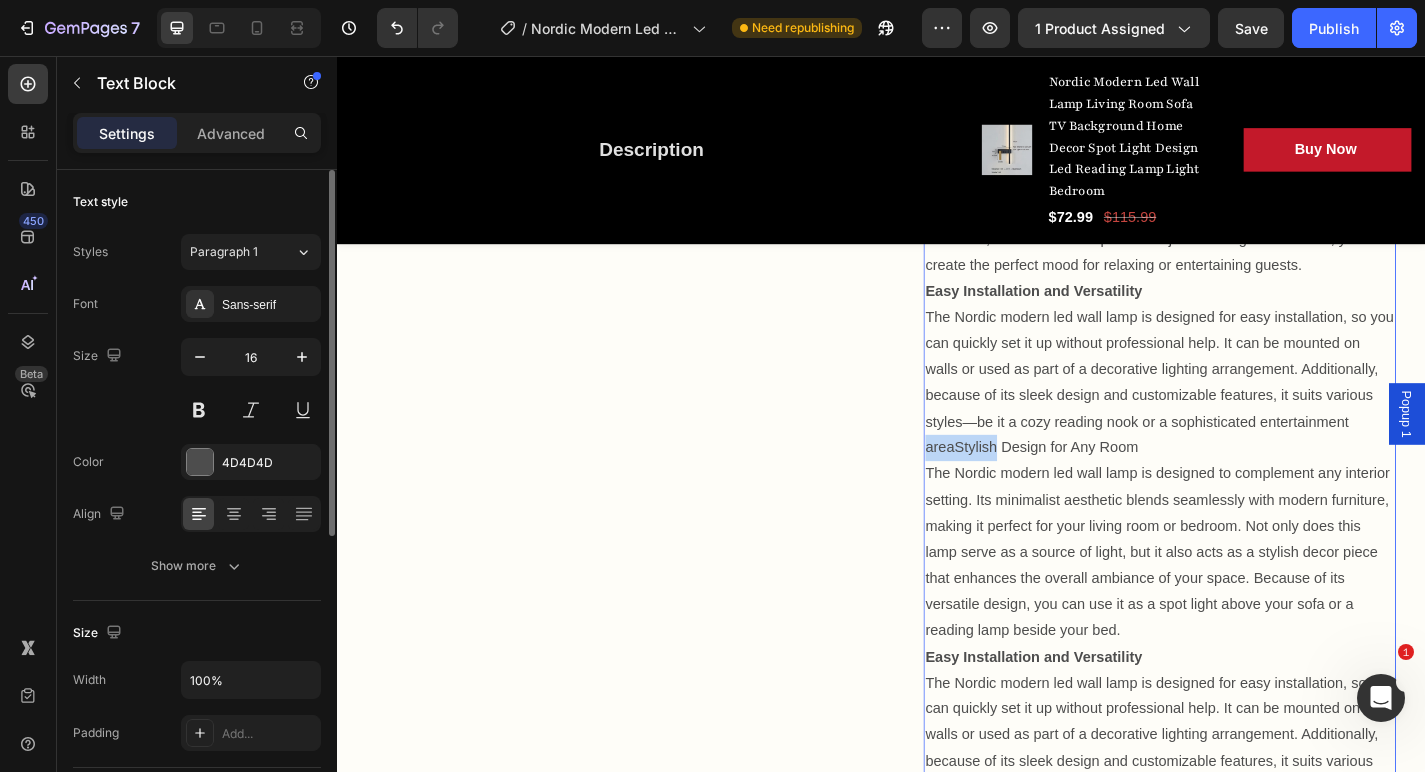click on "The Nordic modern led wall lamp is designed for easy installation, so you can quickly set it up without professional help. It can be mounted on walls or used as part of a decorative lighting arrangement. Additionally, because of its sleek design and customizable features, it suits various styles—be it a cozy reading nook or a sophisticated entertainment areaStylish Design for Any Room" at bounding box center (1244, 416) 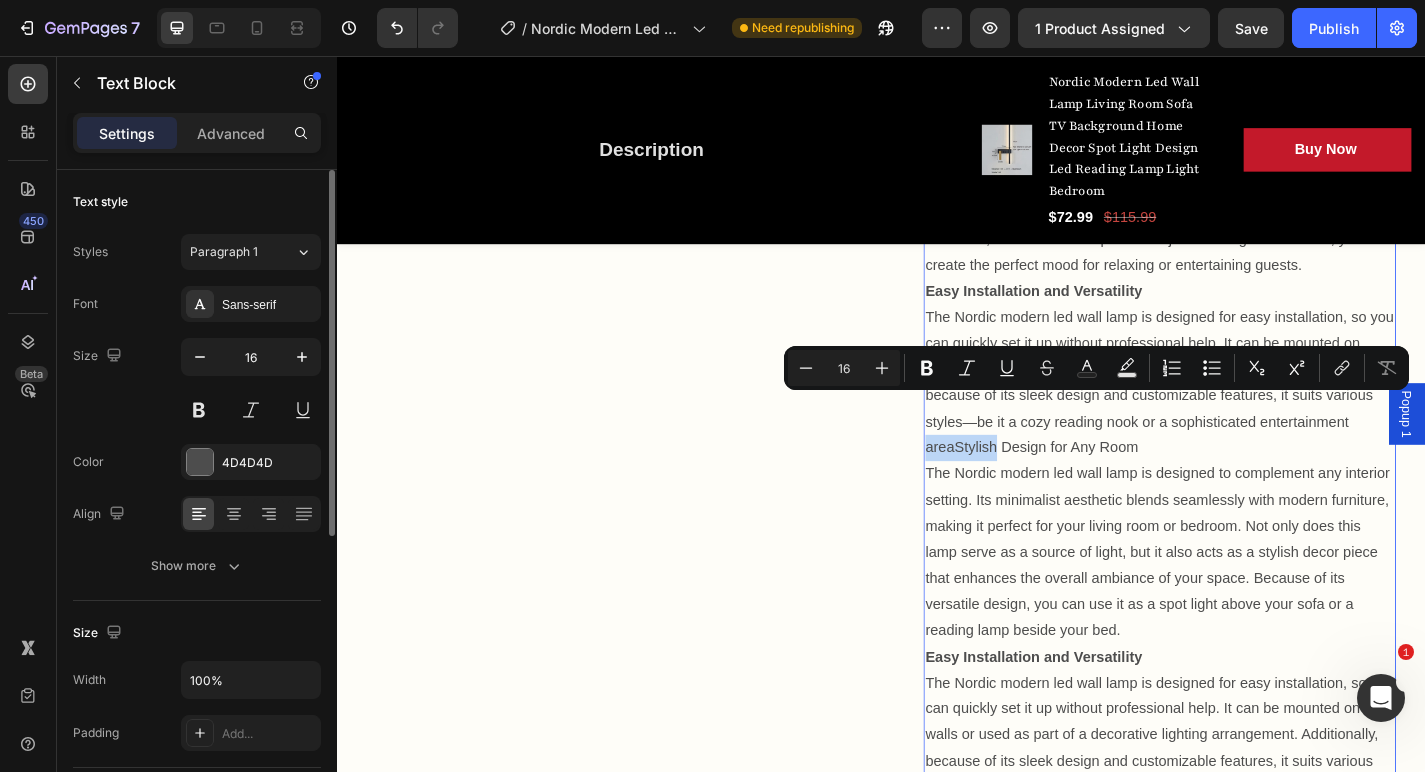 click on "The Nordic modern led wall lamp is designed for easy installation, so you can quickly set it up without professional help. It can be mounted on walls or used as part of a decorative lighting arrangement. Additionally, because of its sleek design and customizable features, it suits various styles—be it a cozy reading nook or a sophisticated entertainment areaStylish Design for Any Room" at bounding box center [1244, 416] 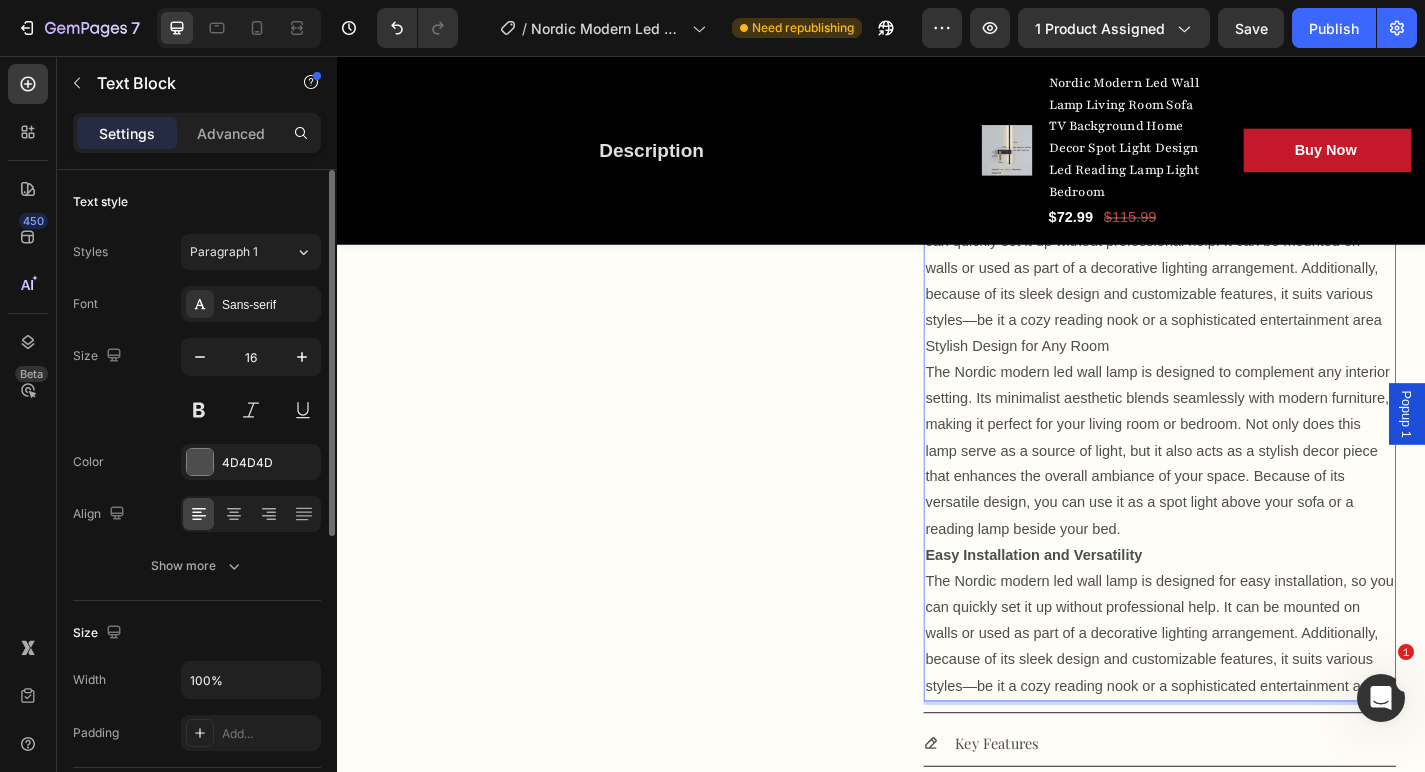 scroll, scrollTop: 1325, scrollLeft: 0, axis: vertical 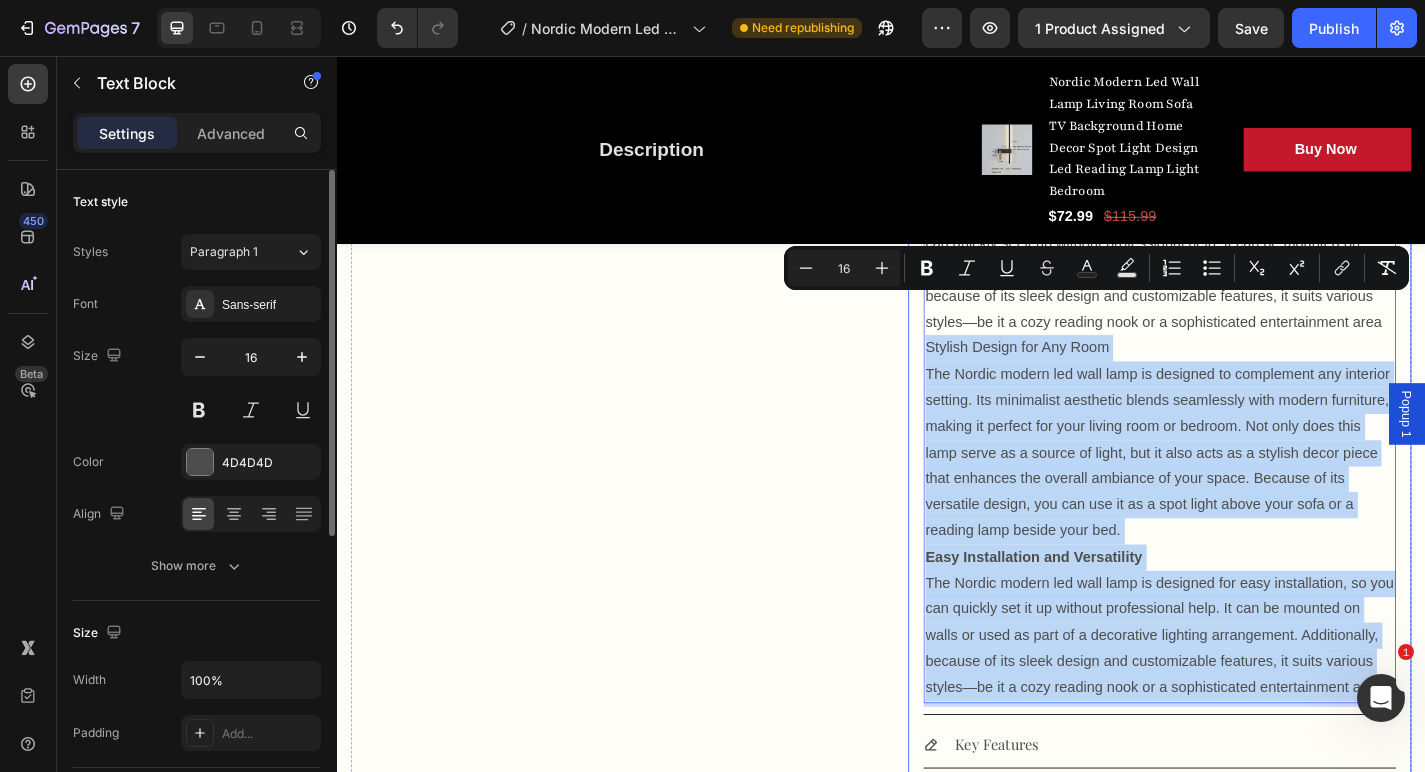 drag, startPoint x: 988, startPoint y: 352, endPoint x: 1486, endPoint y: 753, distance: 639.3786 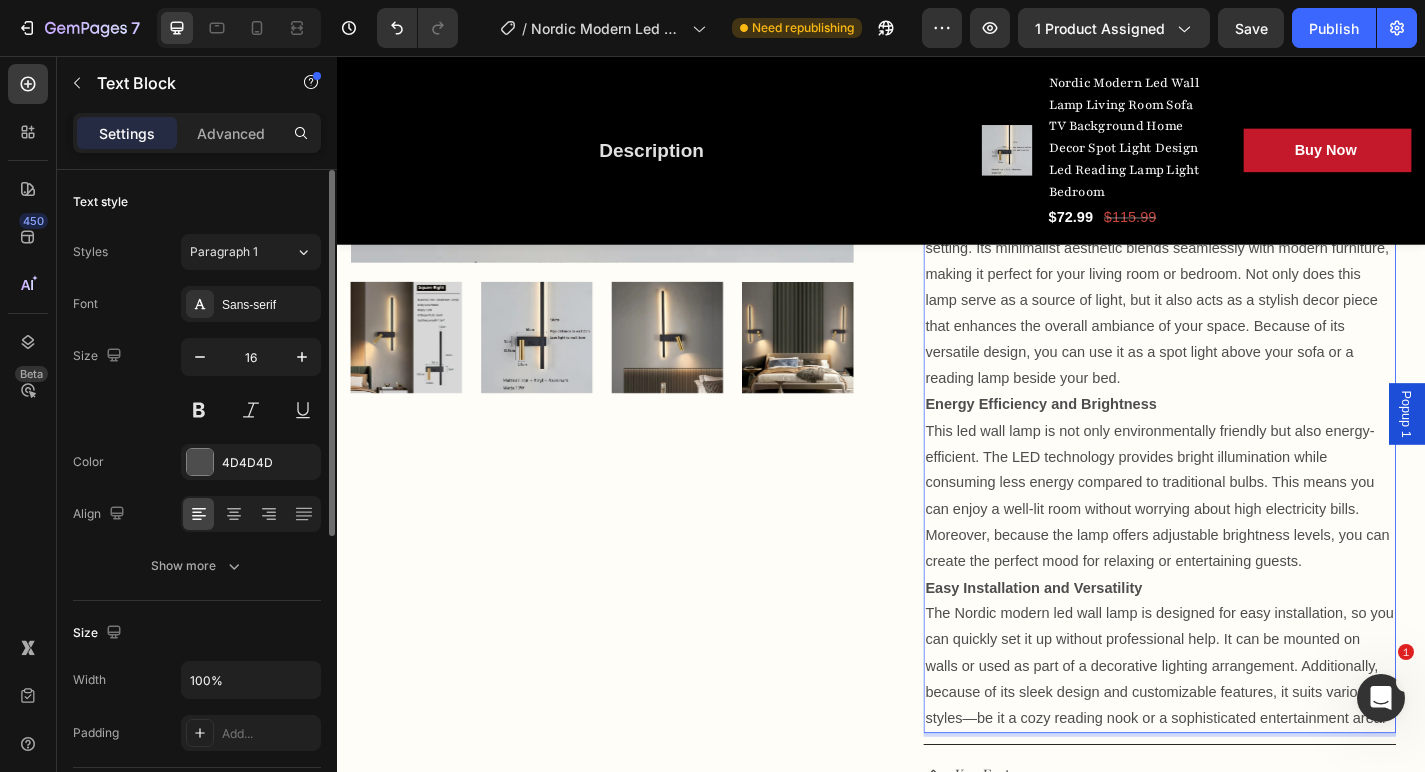scroll, scrollTop: 879, scrollLeft: 0, axis: vertical 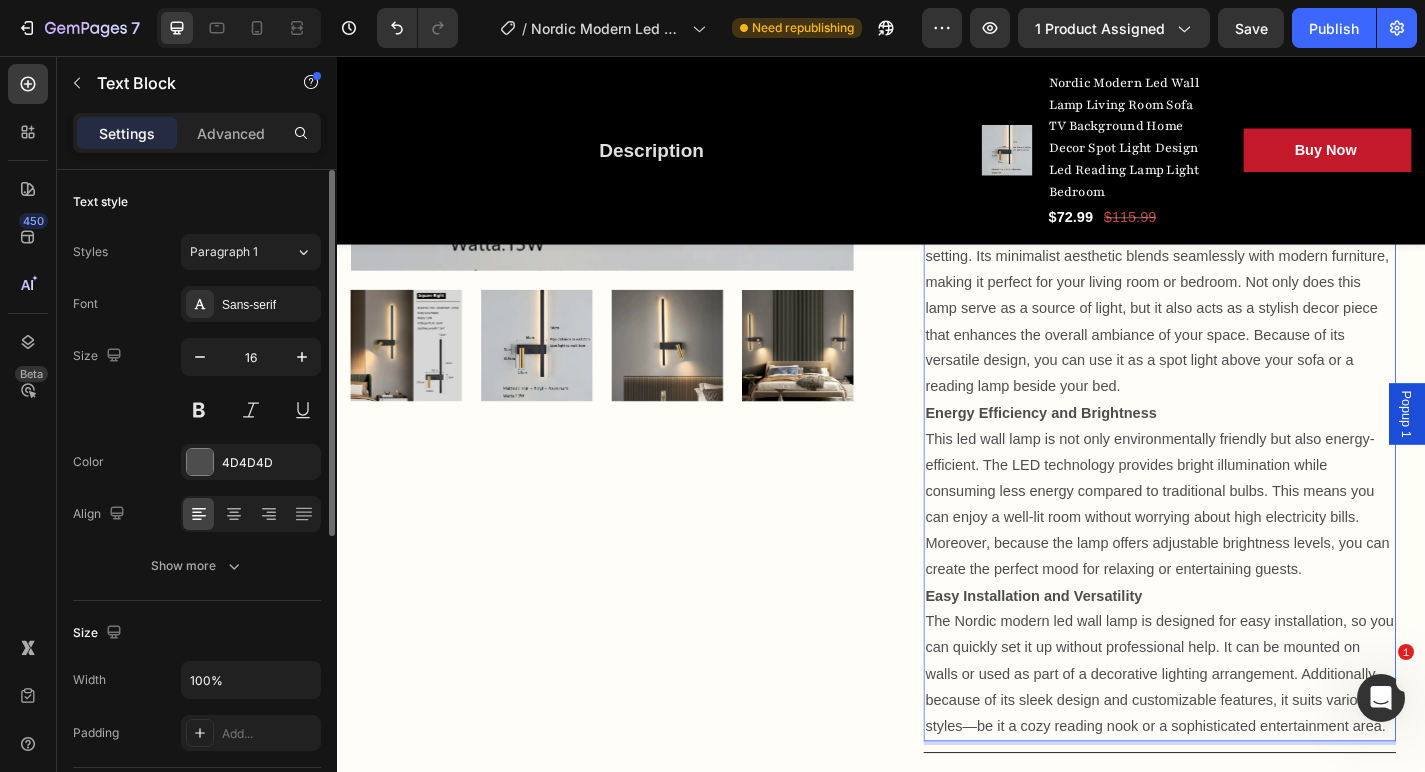 click on "The Nordic modern led wall lamp is designed for easy installation, so you can quickly set it up without professional help. It can be mounted on walls or used as part of a decorative lighting arrangement. Additionally, because of its sleek design and customizable features, it suits various styles—be it a cozy reading nook or a sophisticated entertainment area." at bounding box center [1244, 738] 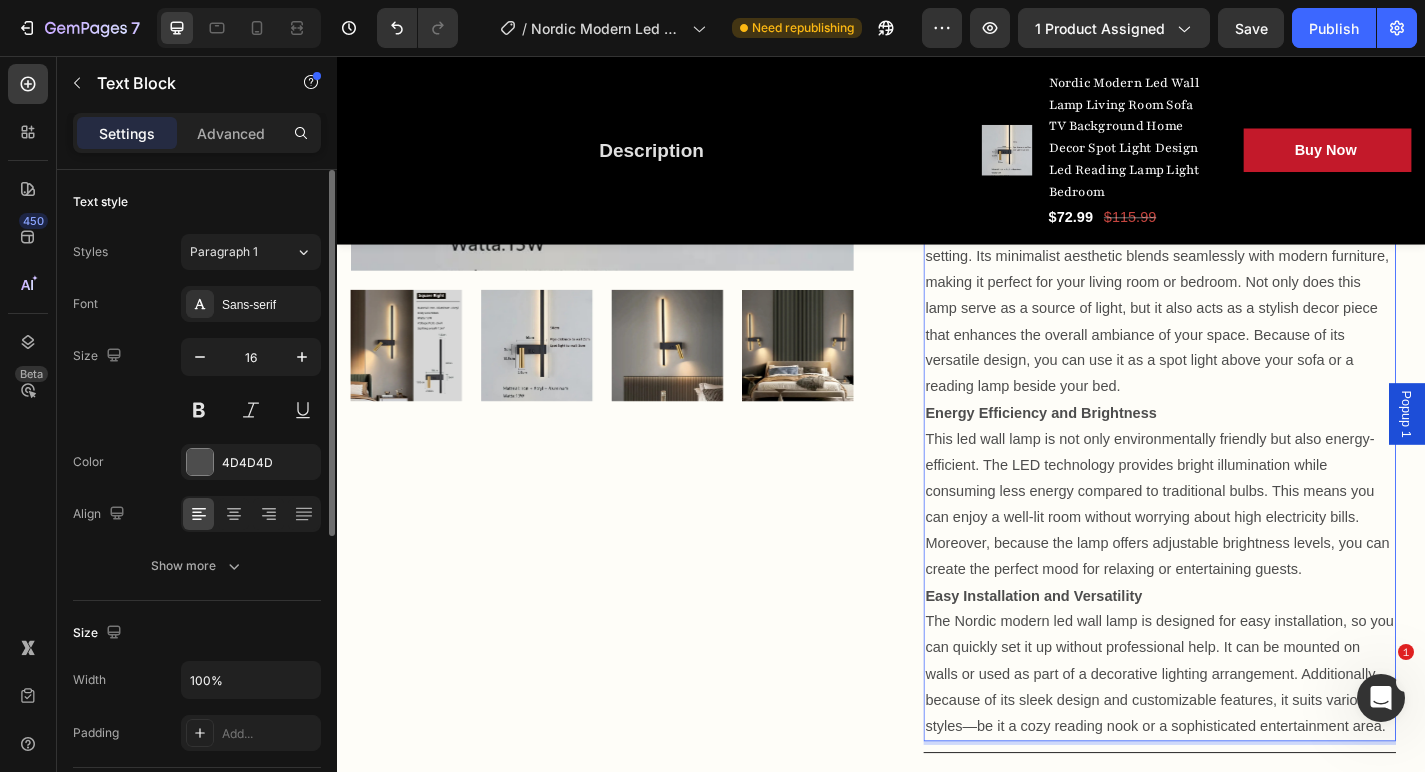 click on "The Nordic modern led wall lamp is designed for easy installation, so you can quickly set it up without professional help. It can be mounted on walls or used as part of a decorative lighting arrangement. Additionally, because of its sleek design and customizable features, it suits various styles—be it a cozy reading nook or a sophisticated entertainment area." at bounding box center [1244, 738] 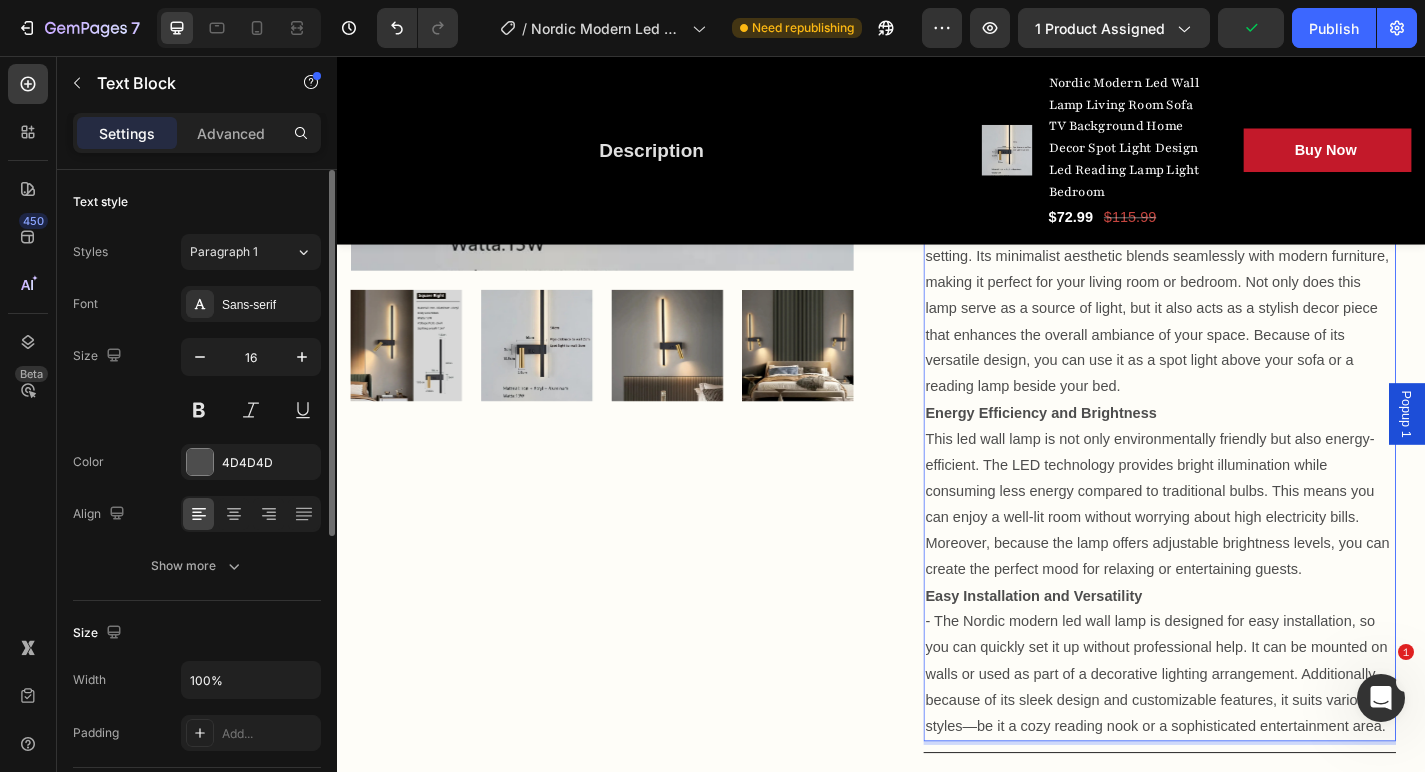 click on "This led wall lamp is not only environmentally friendly but also energy-efficient. The LED technology provides bright illumination while consuming less energy compared to traditional bulbs. This means you can enjoy a well-lit room without worrying about high electricity bills. Moreover, because the lamp offers adjustable brightness levels, you can create the perfect mood for relaxing or entertaining guests." at bounding box center (1244, 551) 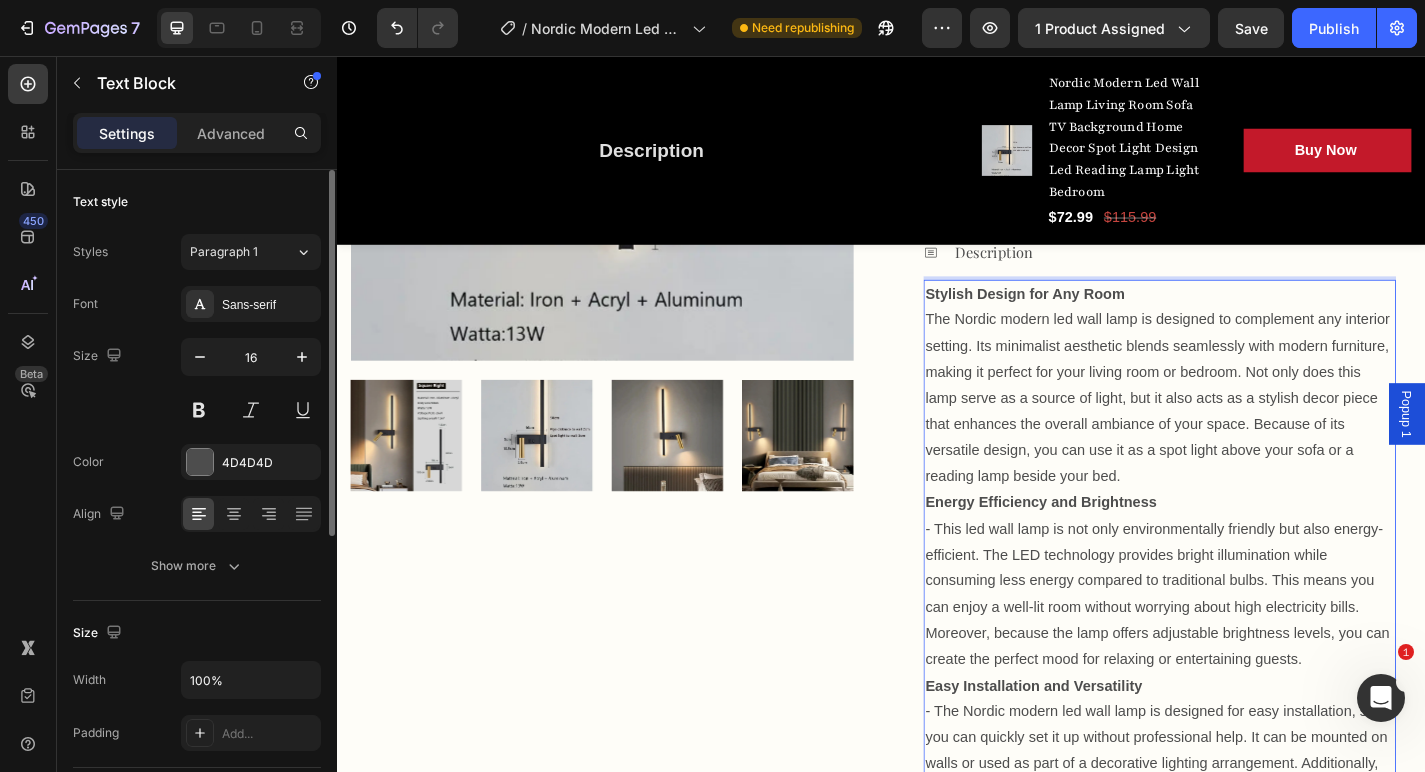 scroll, scrollTop: 738, scrollLeft: 0, axis: vertical 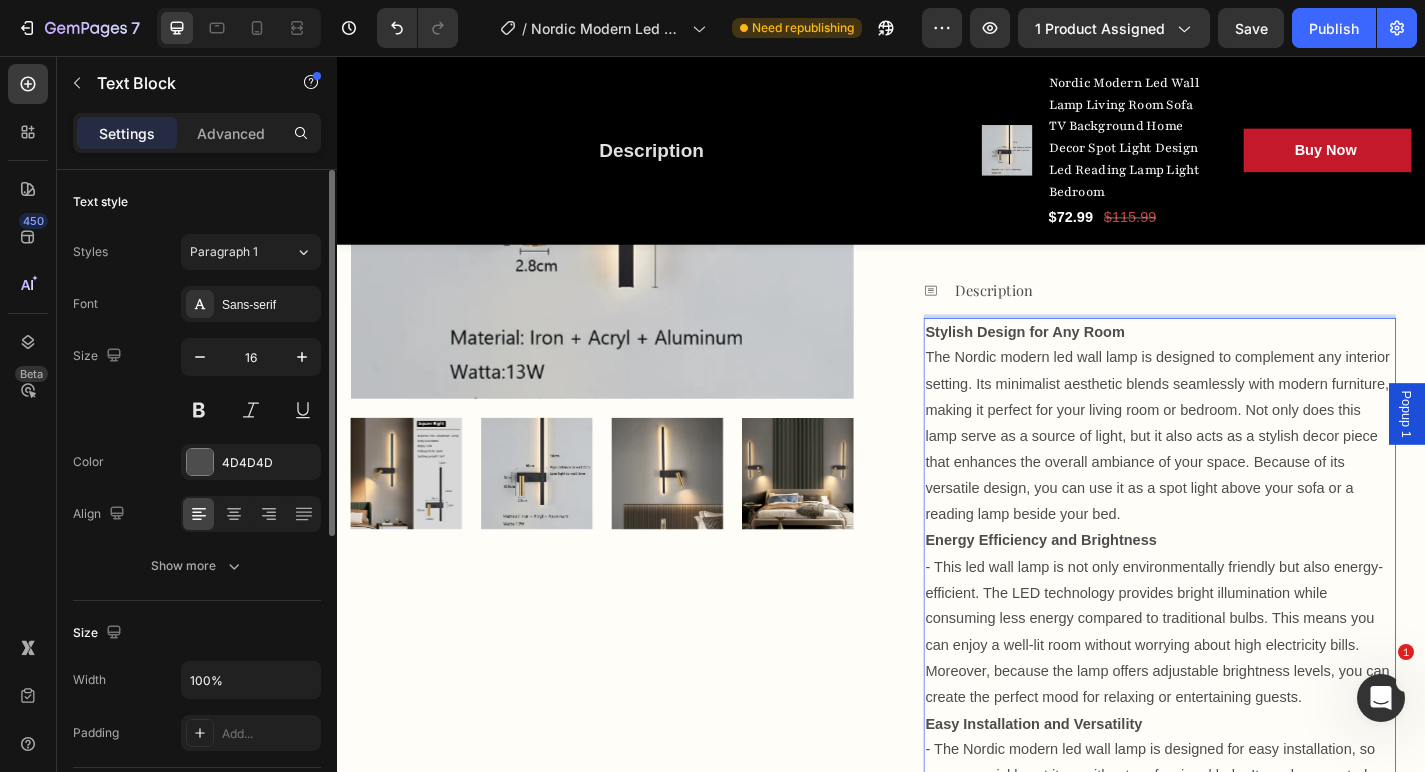 click on "The Nordic modern led wall lamp is designed to complement any interior setting. Its minimalist aesthetic blends seamlessly with modern furniture, making it perfect for your living room or bedroom. Not only does this lamp serve as a source of light, but it also acts as a stylish decor piece that enhances the overall ambiance of your space. Because of its versatile design, you can use it as a spot light above your sofa or a reading lamp beside your bed." at bounding box center (1244, 476) 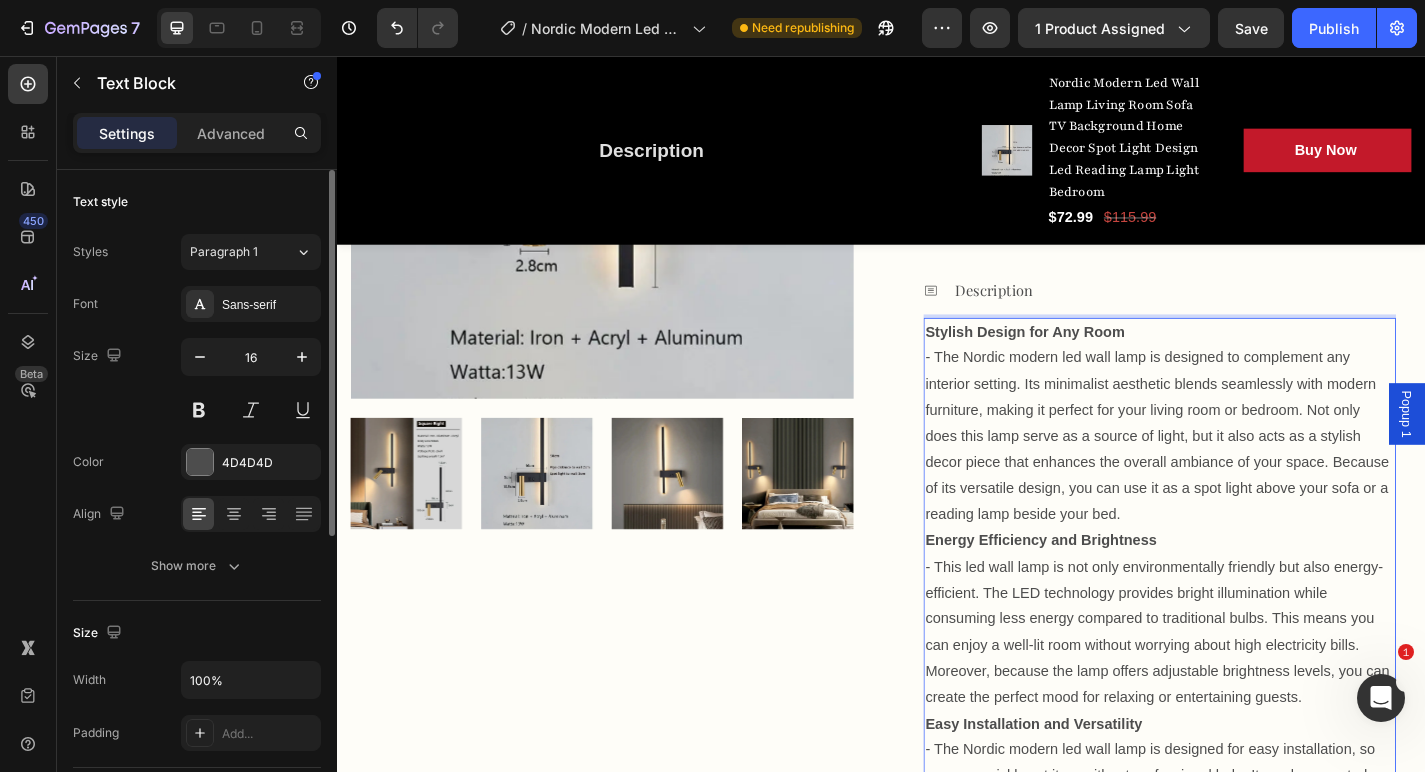 click on "- The Nordic modern led wall lamp is designed to complement any interior setting. Its minimalist aesthetic blends seamlessly with modern furniture, making it perfect for your living room or bedroom. Not only does this lamp serve as a source of light, but it also acts as a stylish decor piece that enhances the overall ambiance of your space. Because of its versatile design, you can use it as a spot light above your sofa or a reading lamp beside your bed." at bounding box center (1244, 476) 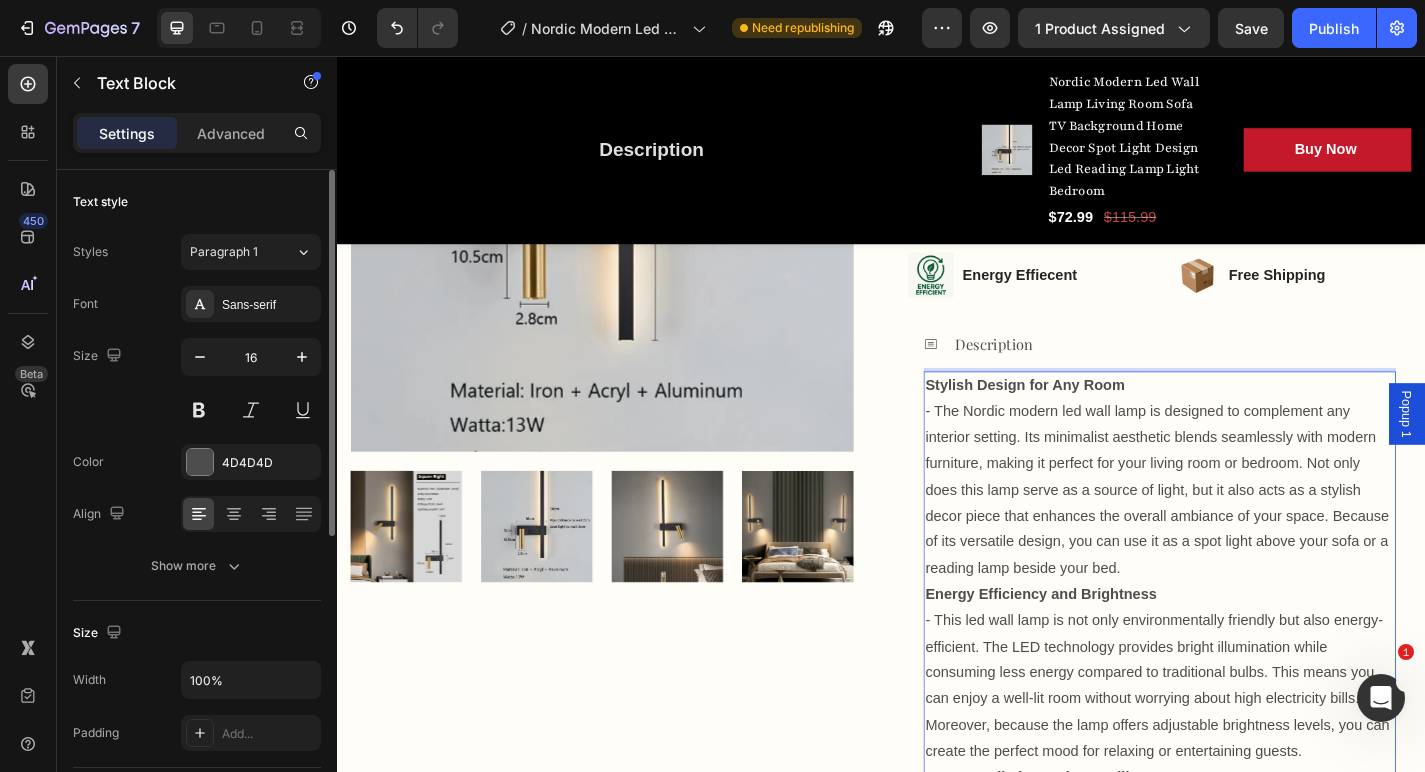 scroll, scrollTop: 668, scrollLeft: 0, axis: vertical 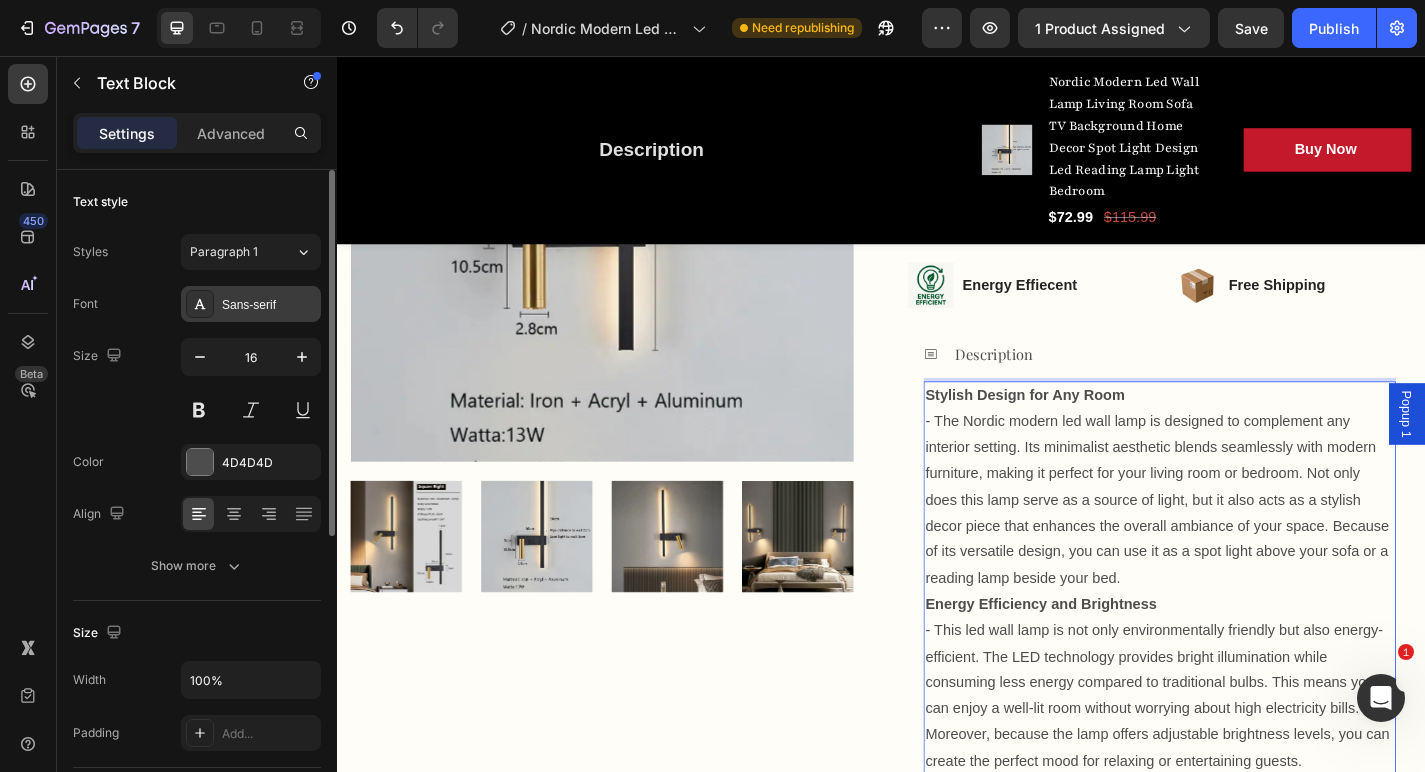 click on "Sans-serif" at bounding box center [269, 305] 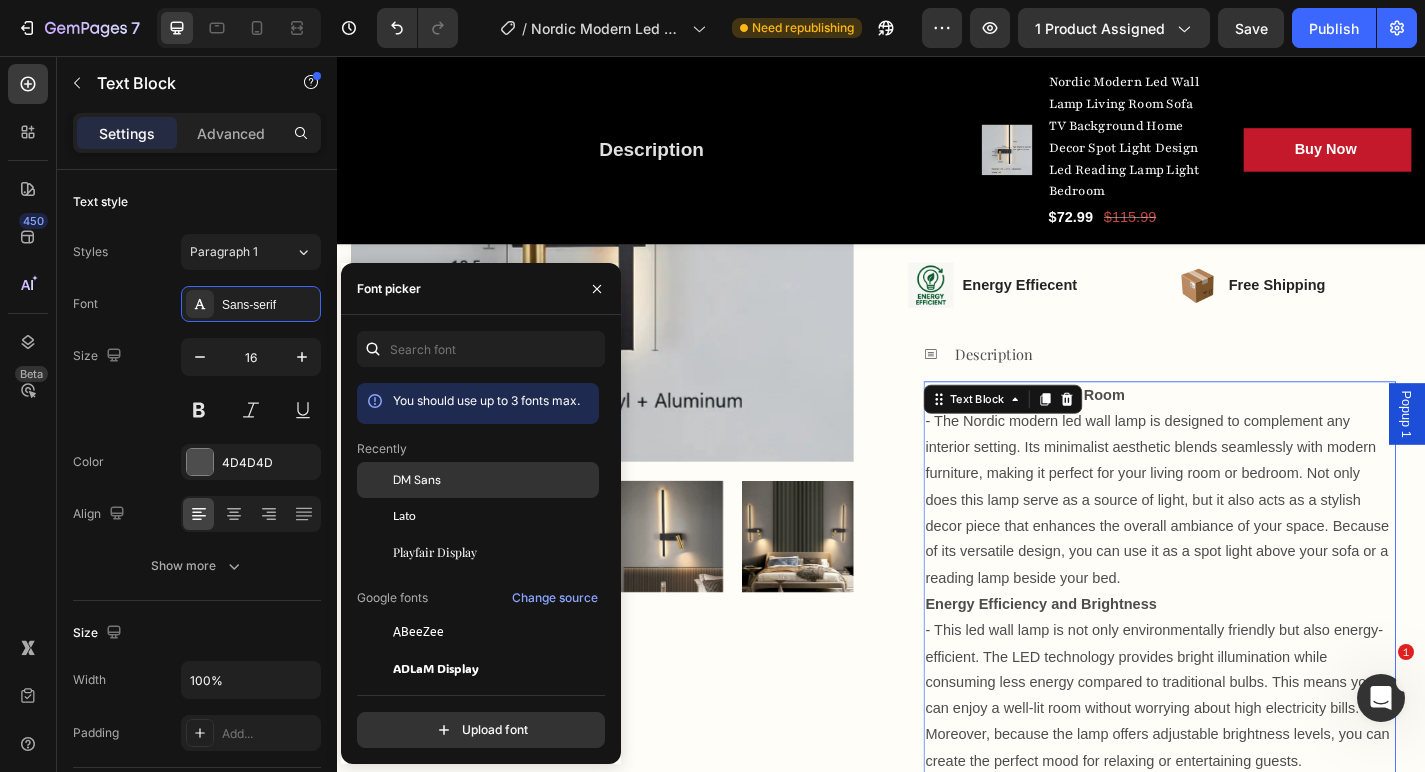 click on "DM Sans" at bounding box center (417, 480) 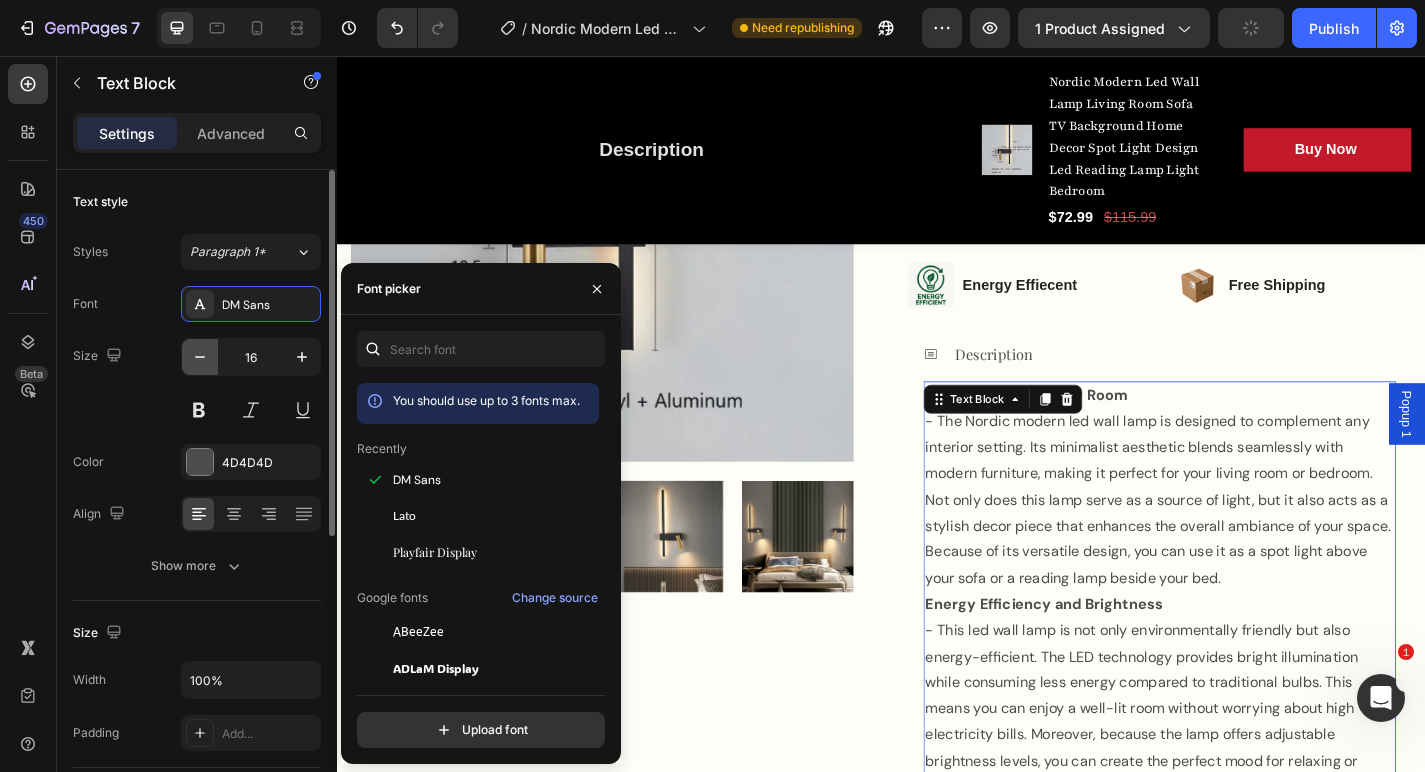click 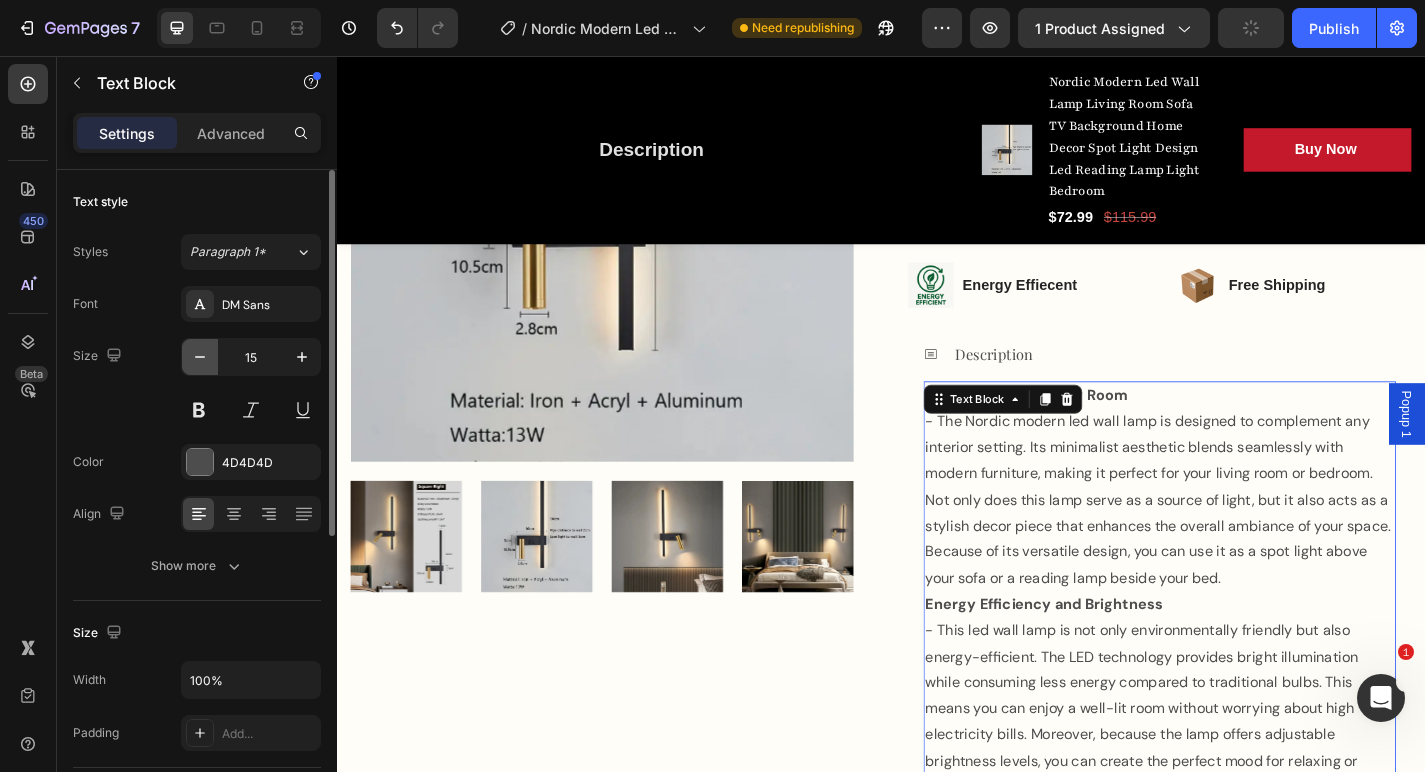 click 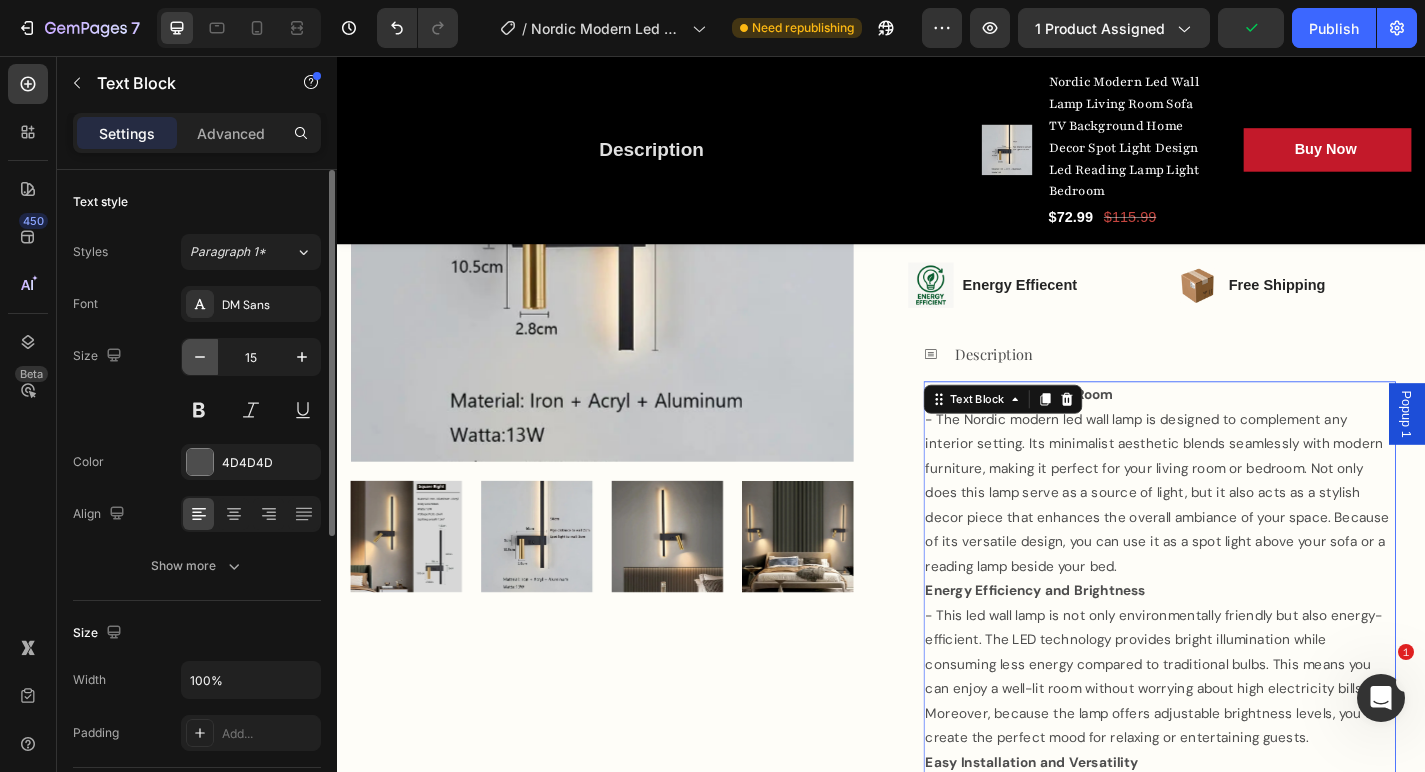type on "14" 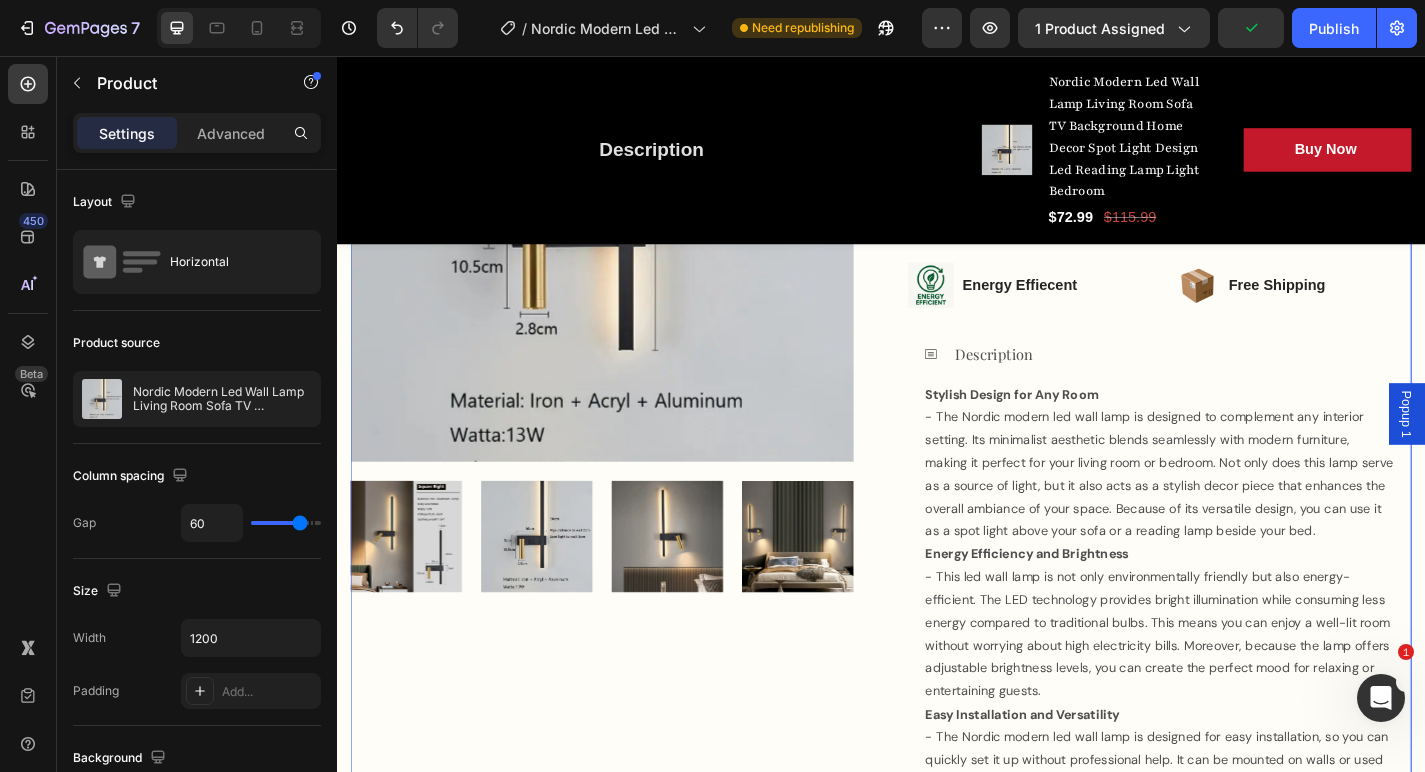 click on "Product Images" at bounding box center [629, 703] 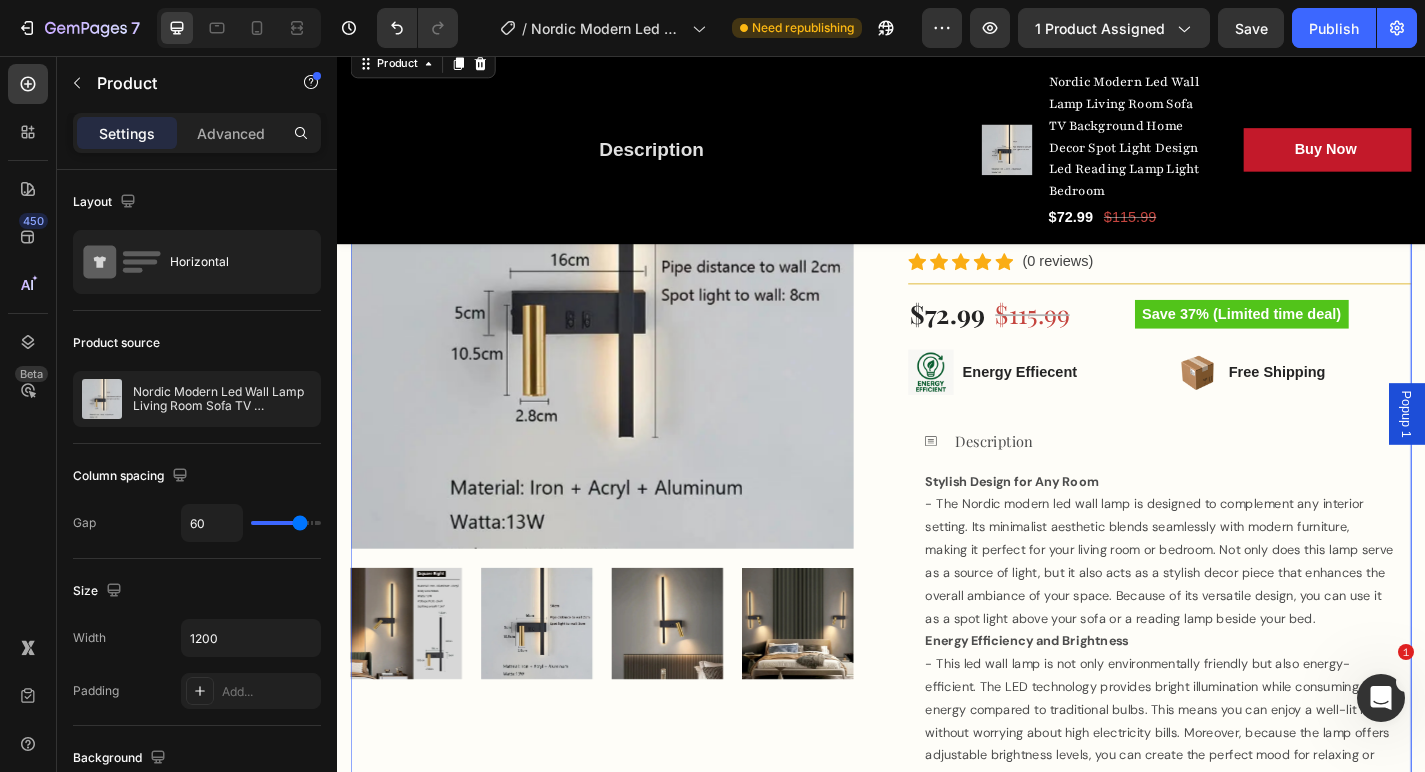 scroll, scrollTop: 567, scrollLeft: 0, axis: vertical 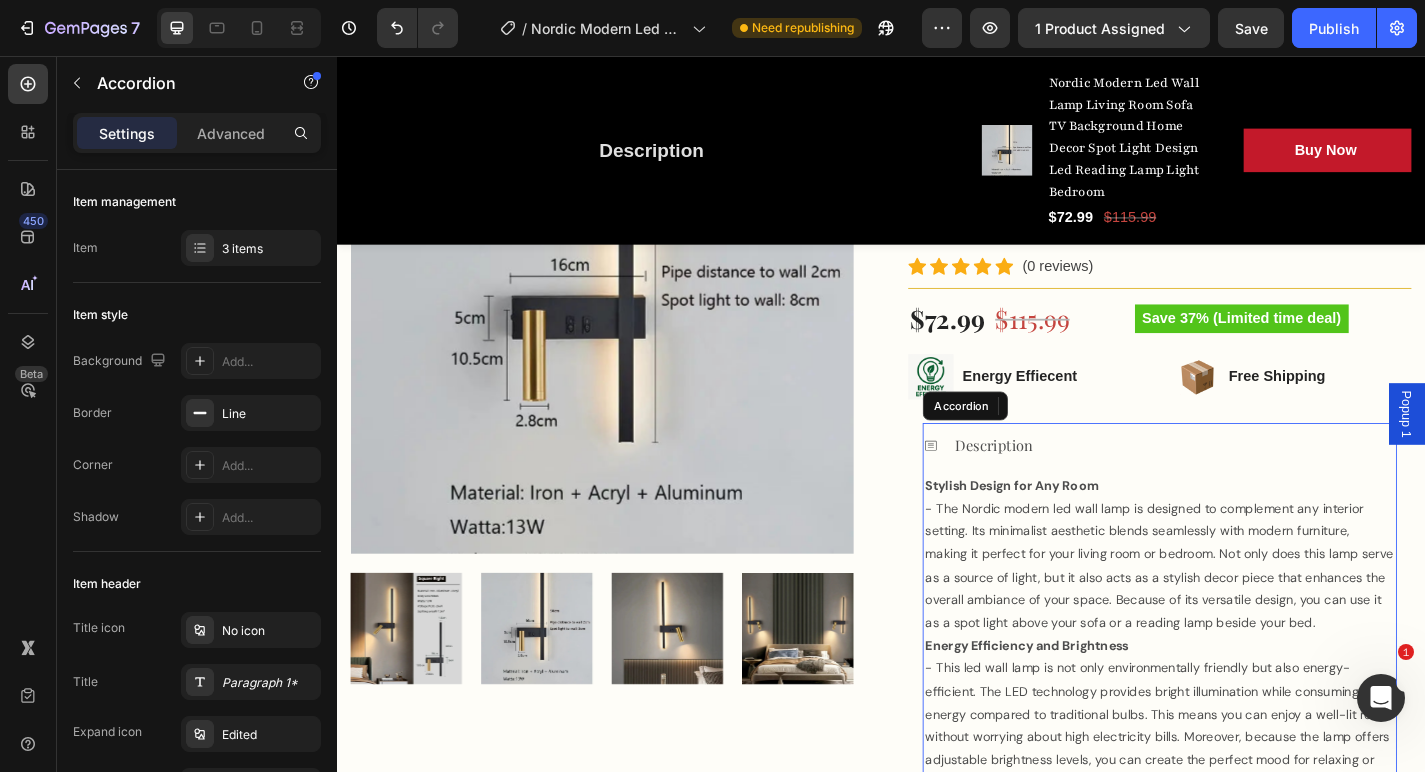 click 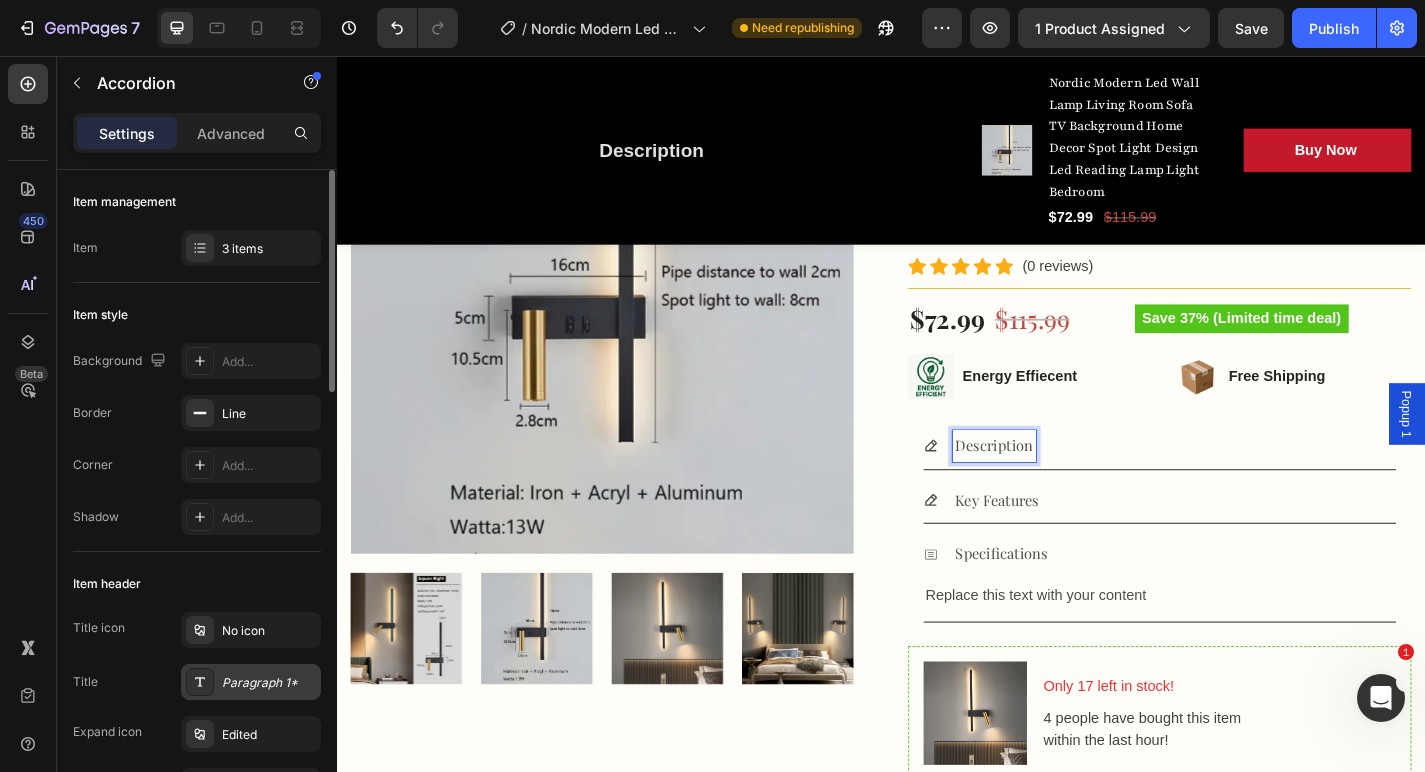click on "Paragraph 1*" at bounding box center (269, 683) 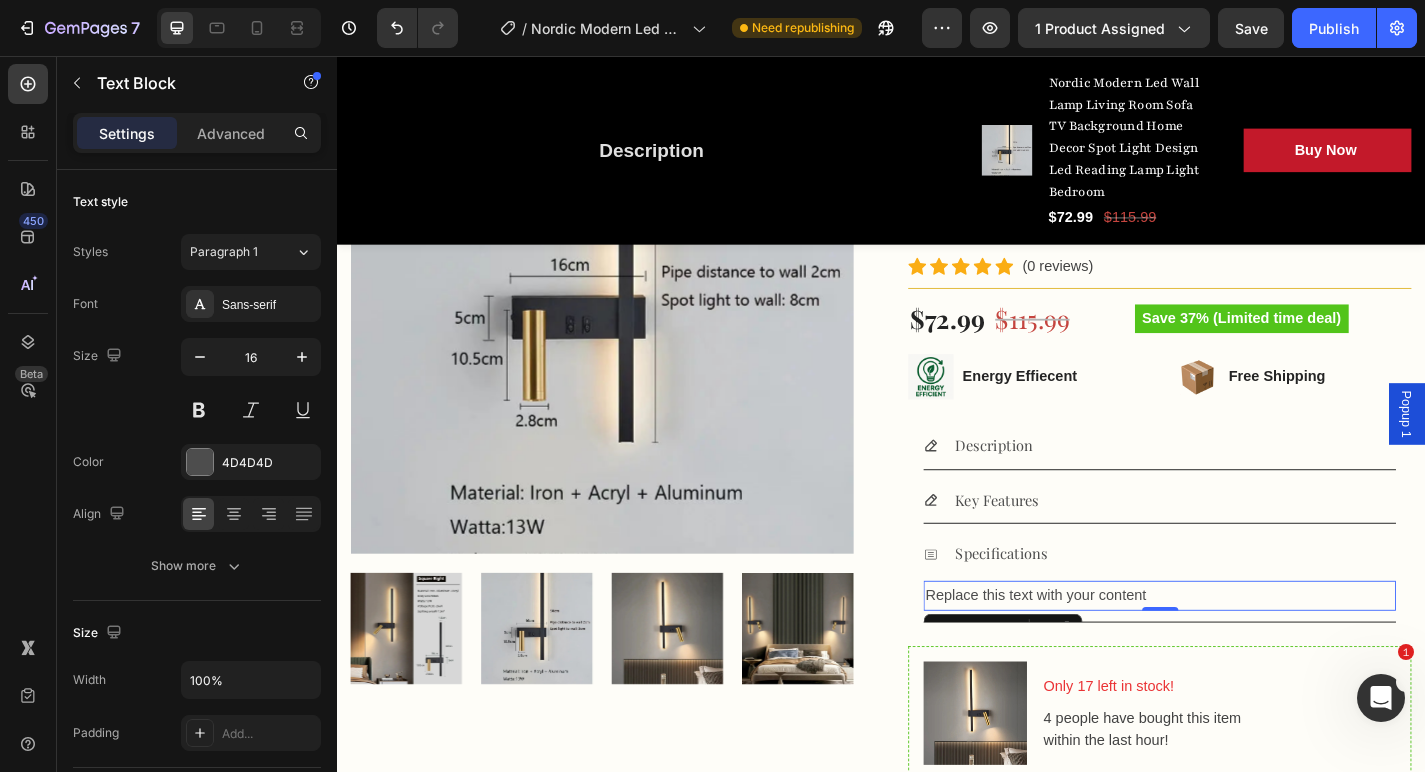 click on "Replace this text with your content" at bounding box center [1244, 651] 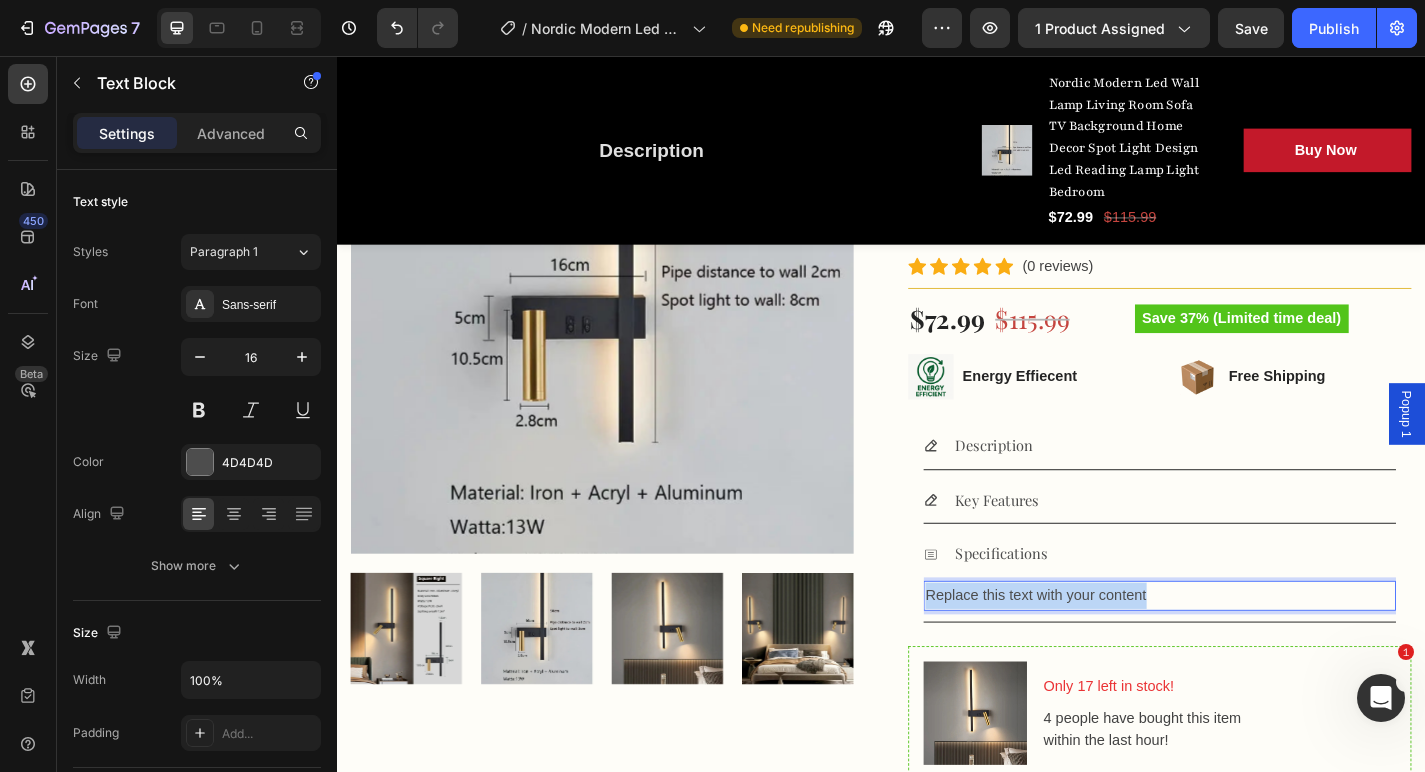 click on "Replace this text with your content" at bounding box center (1244, 651) 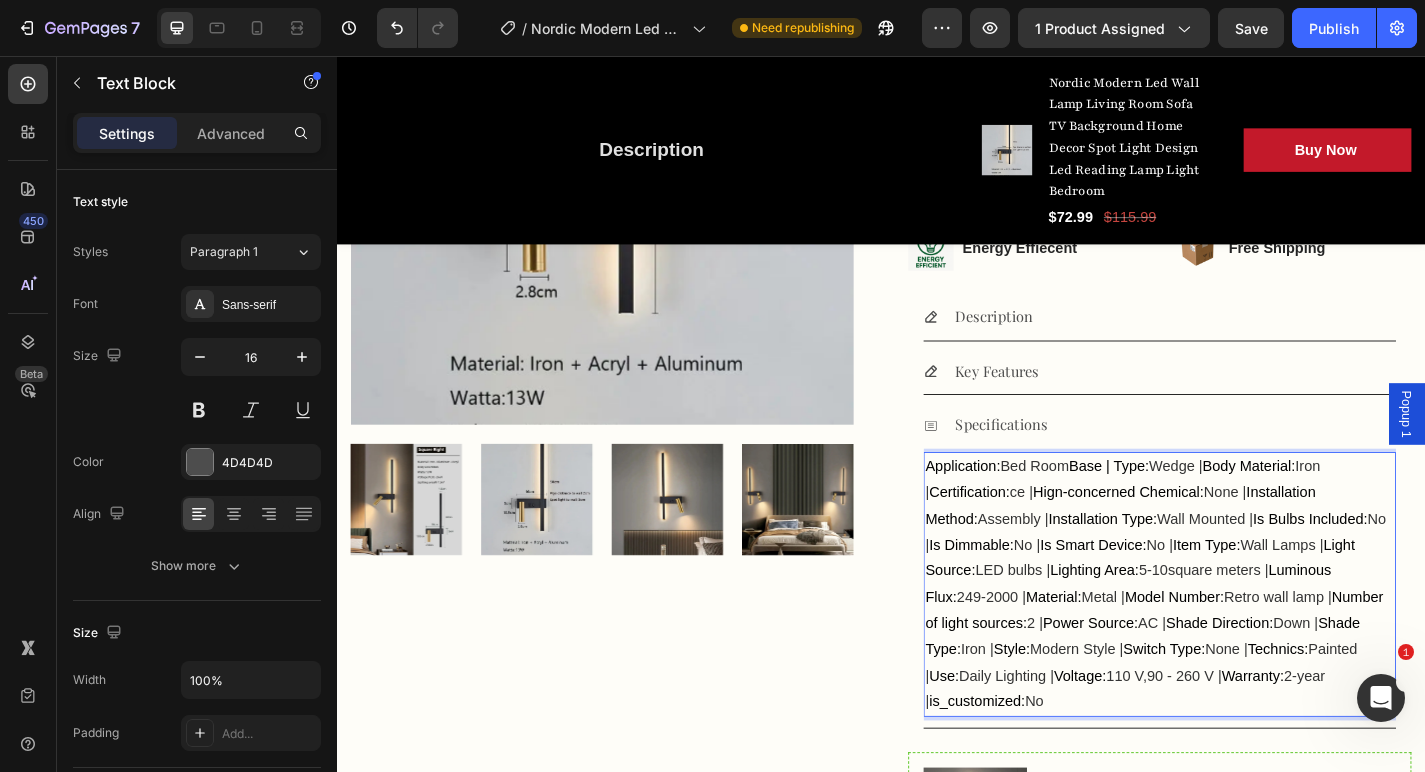 scroll, scrollTop: 734, scrollLeft: 0, axis: vertical 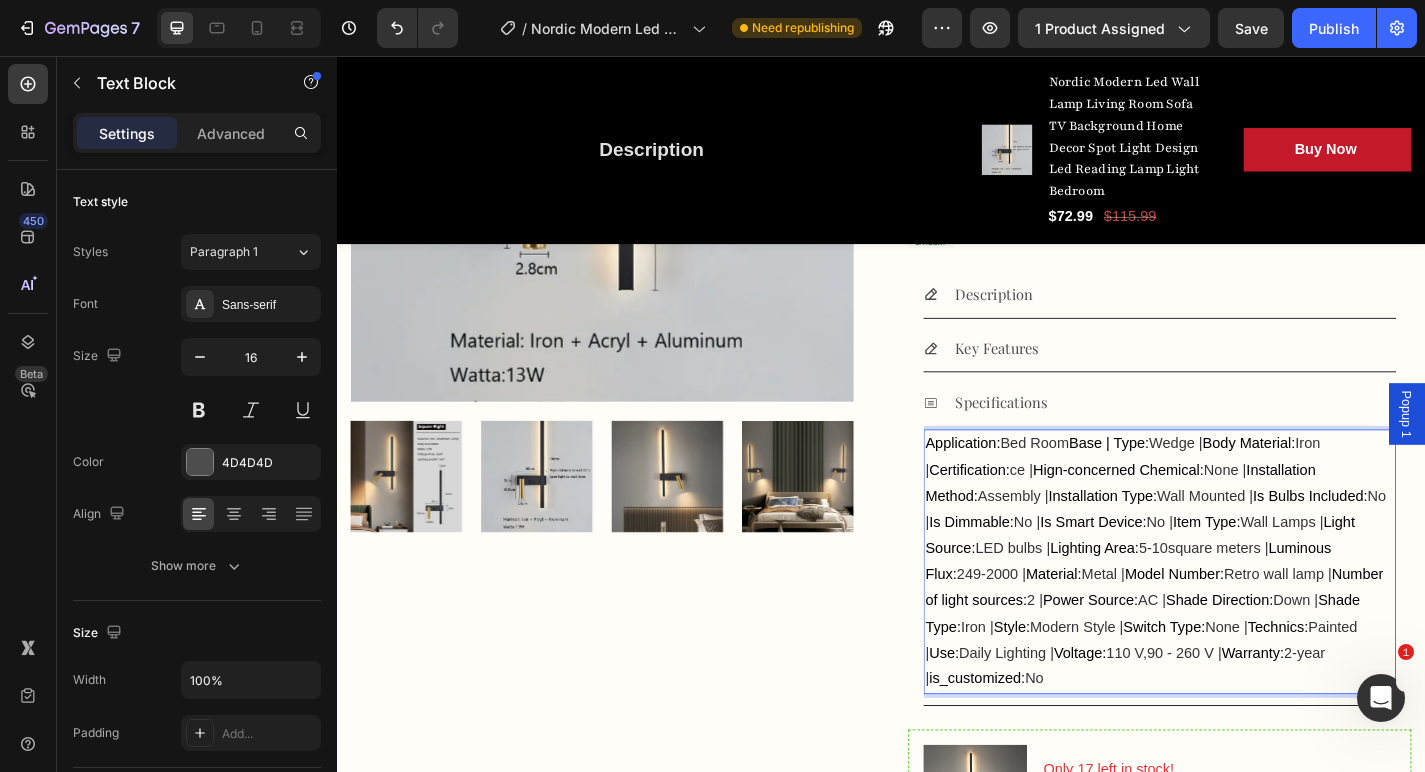 click on "Base | Type:" at bounding box center [1188, 483] 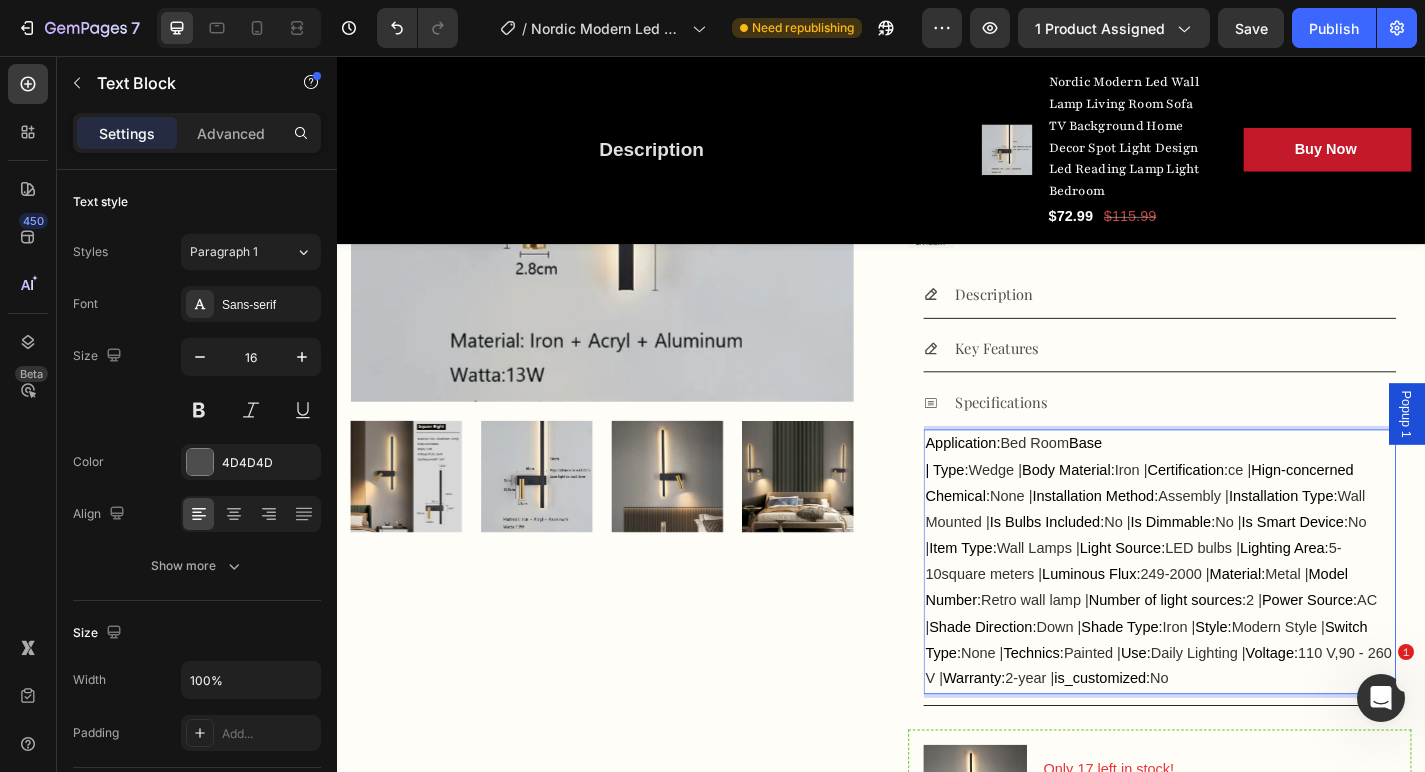click on "| Type:" at bounding box center (1009, 512) 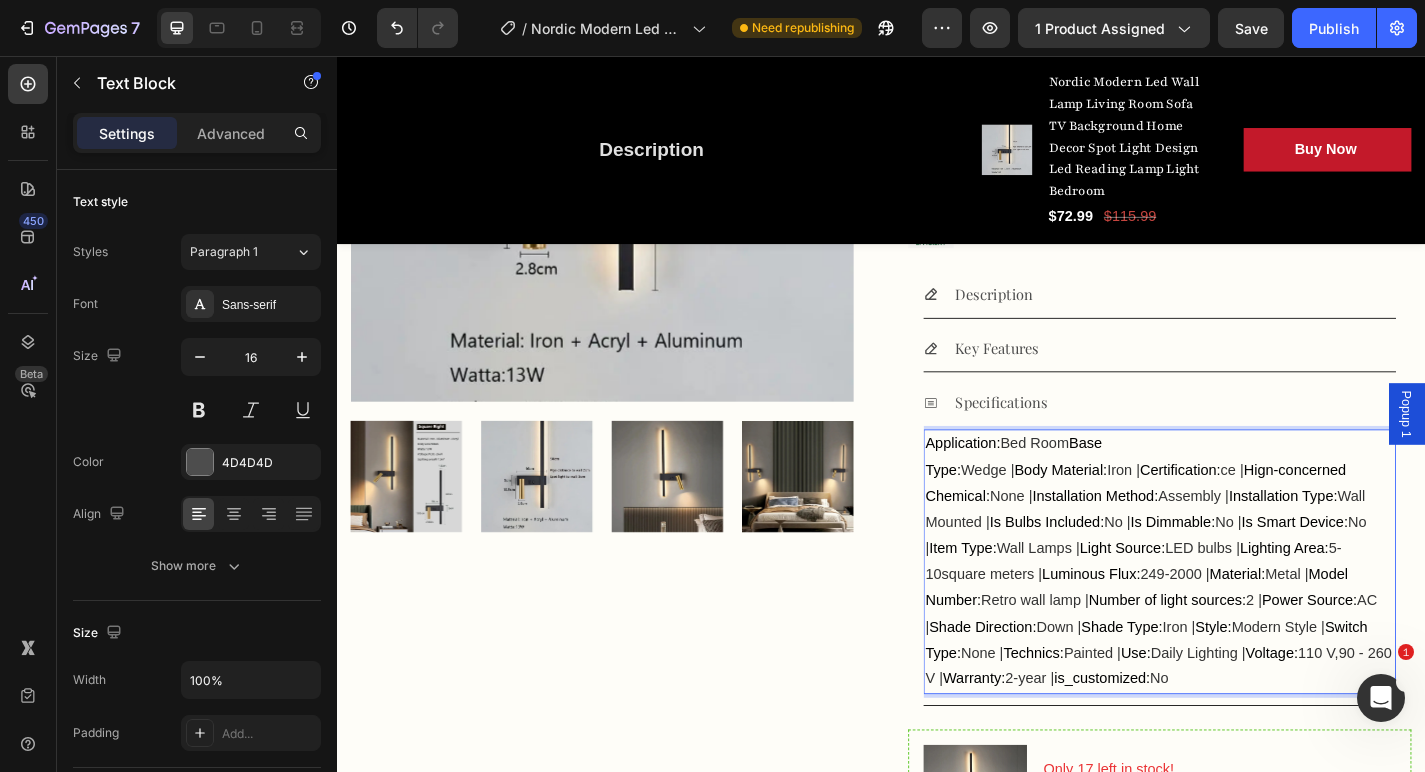 click on "Body Material:" at bounding box center (1135, 512) 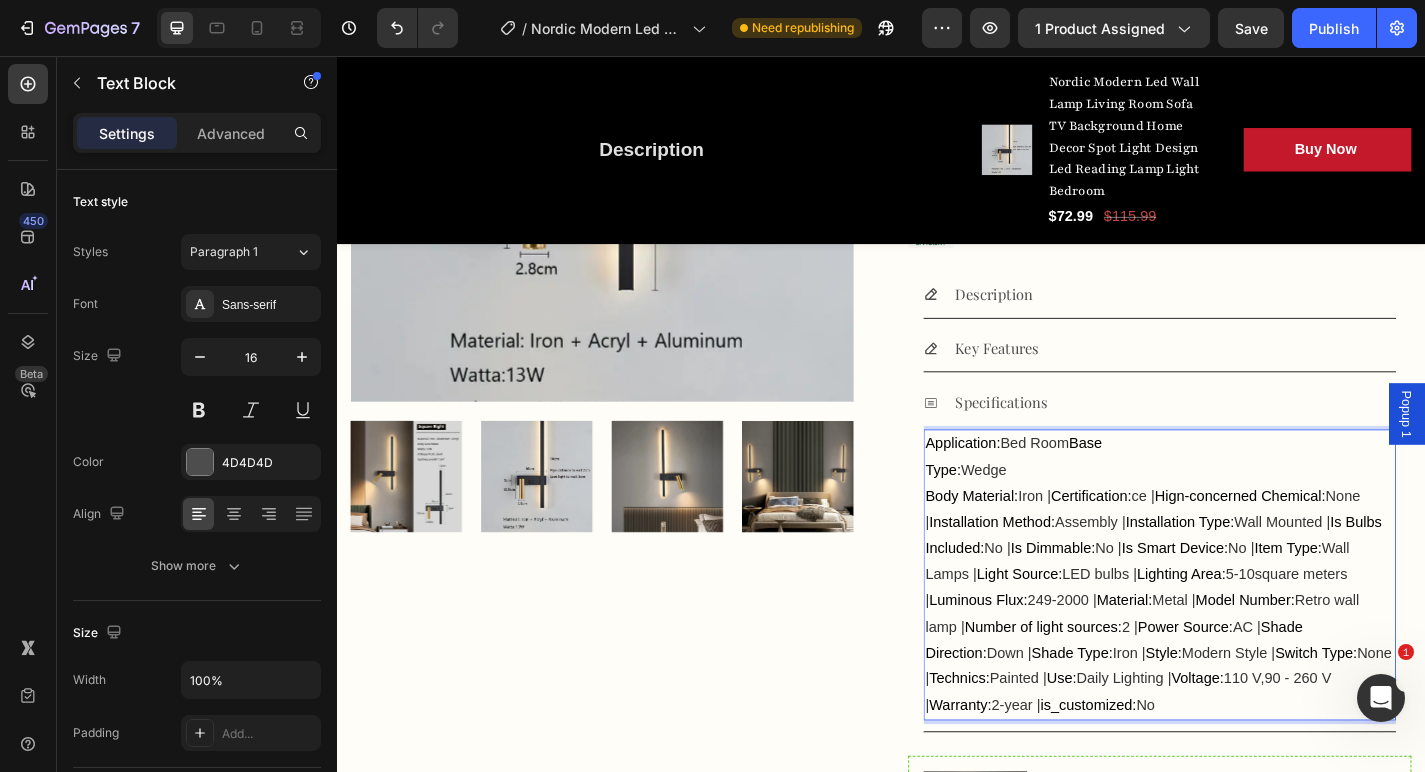 click on "Certification:" at bounding box center [1168, 541] 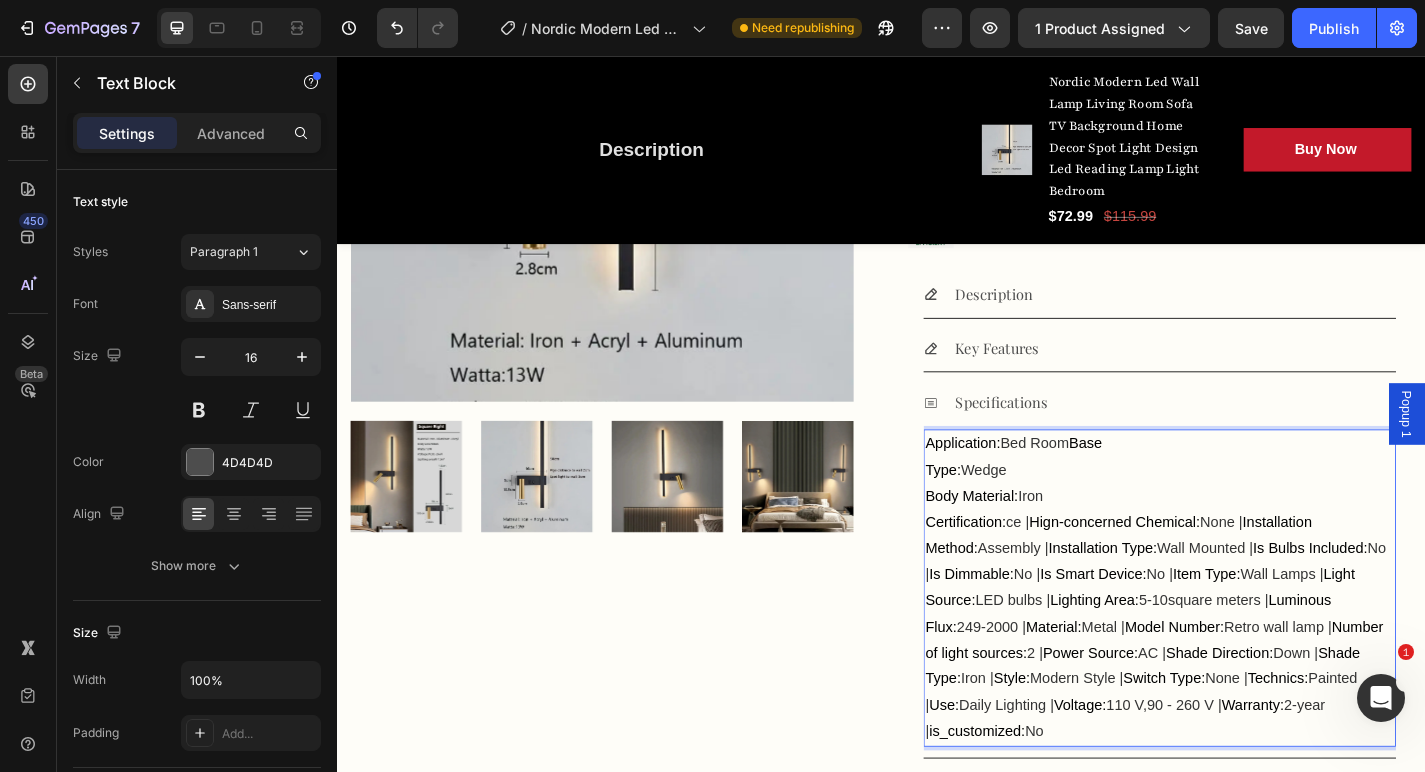 click on "Hign-concerned Chemical:" at bounding box center [1194, 570] 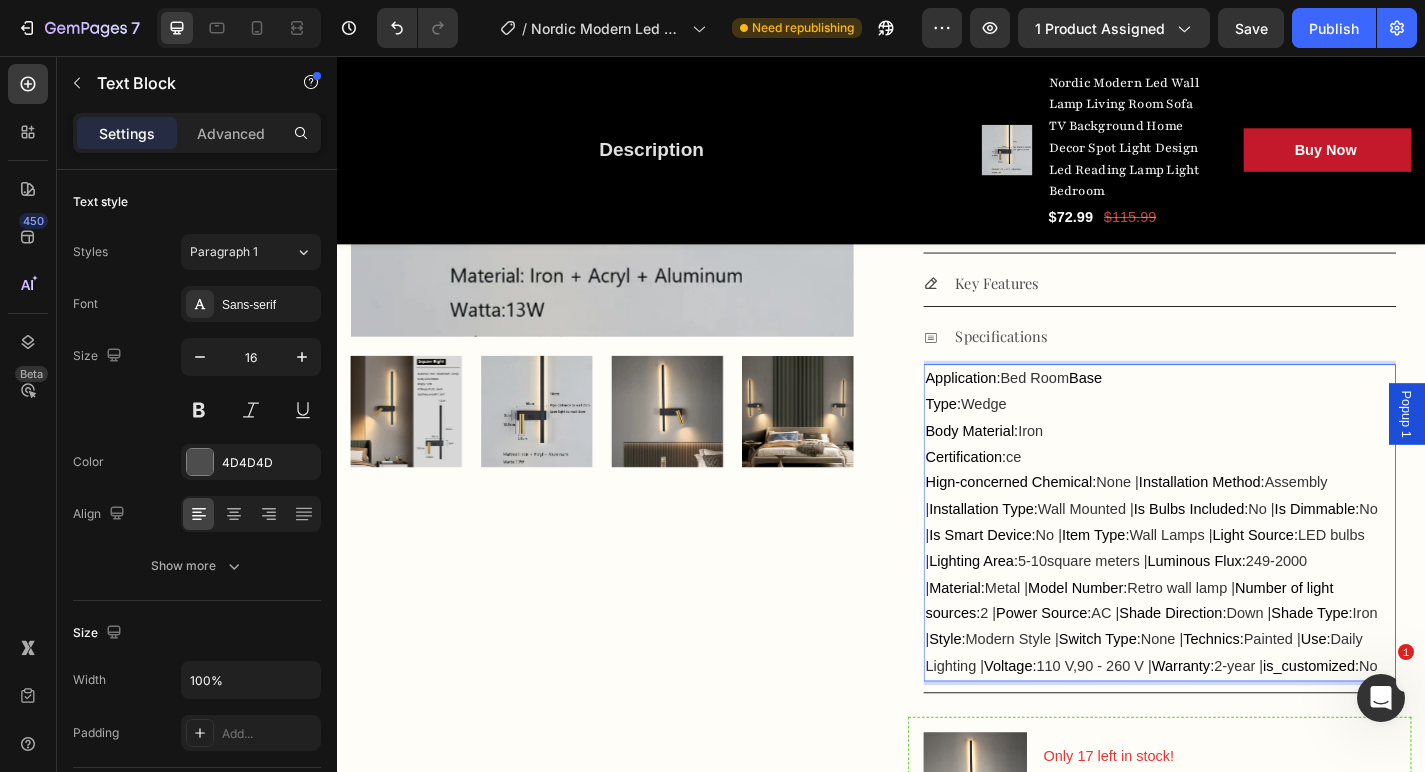 scroll, scrollTop: 830, scrollLeft: 0, axis: vertical 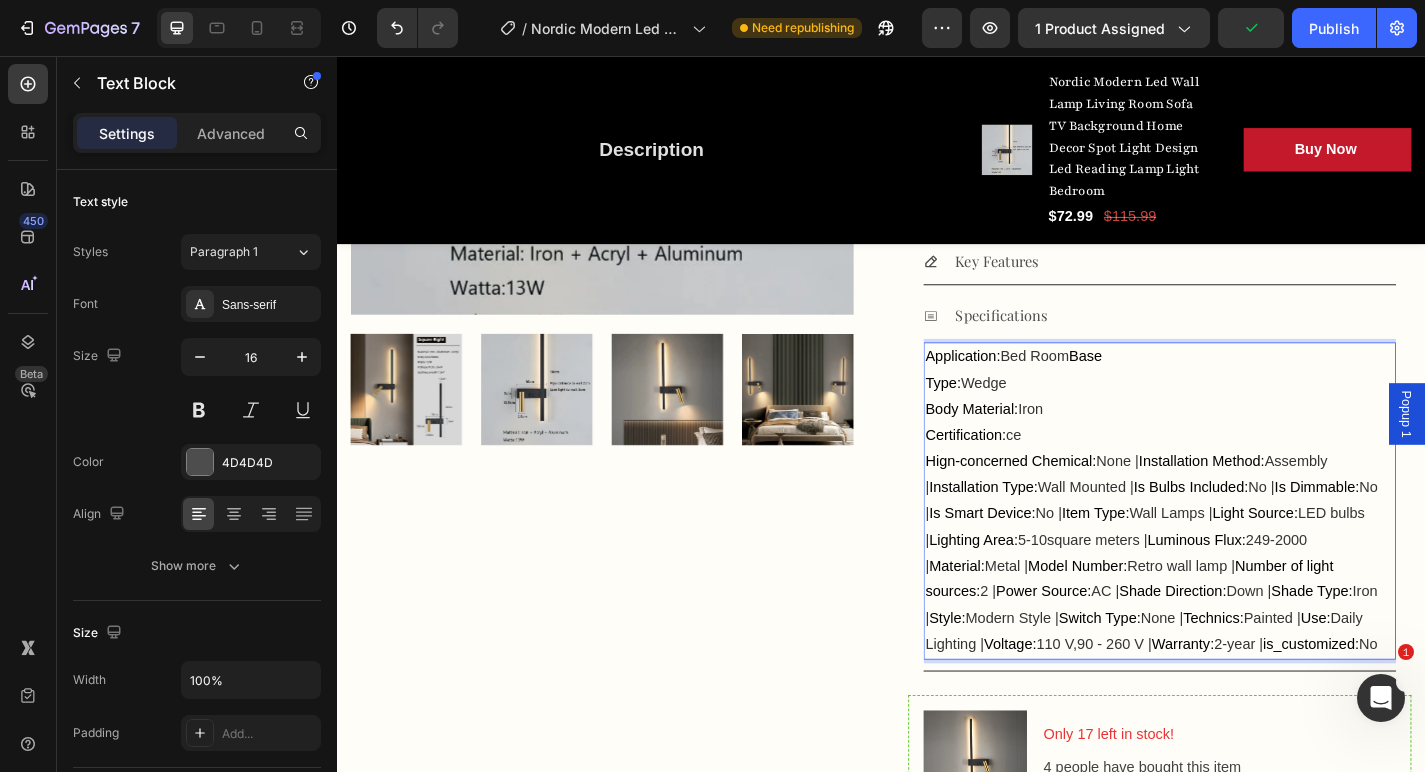 click on "Installation Method:" at bounding box center (1290, 502) 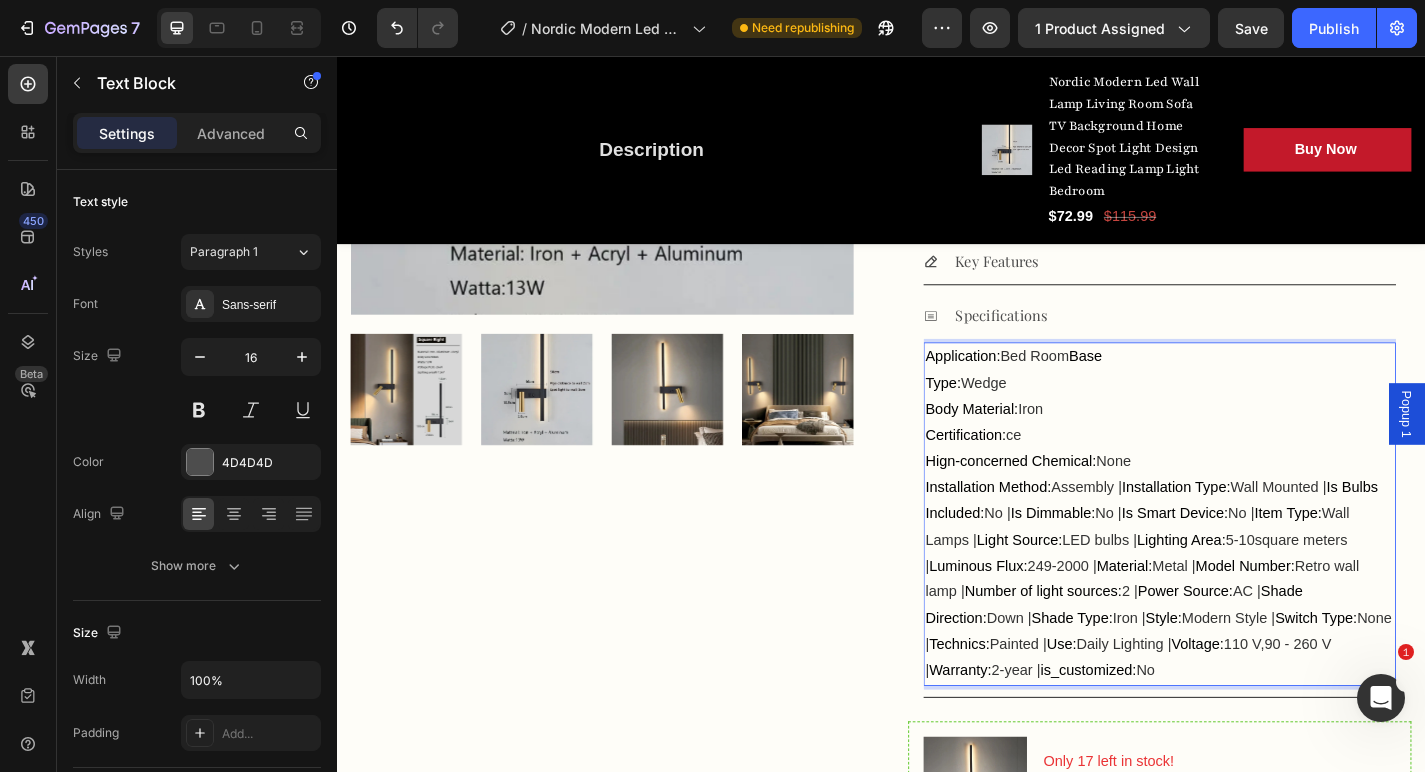 click on "Installation Type:" at bounding box center [1263, 531] 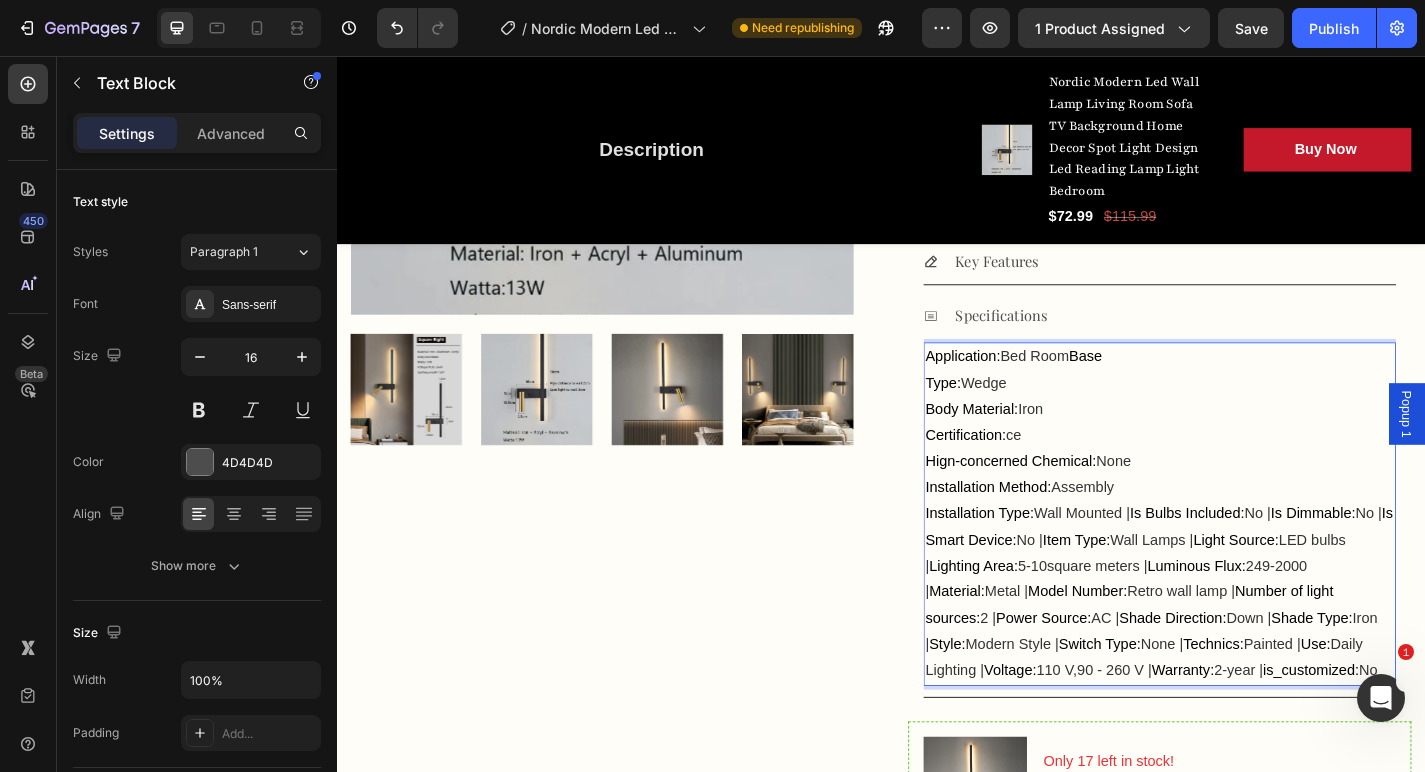 click on "Is Bulbs Included:" at bounding box center (1275, 560) 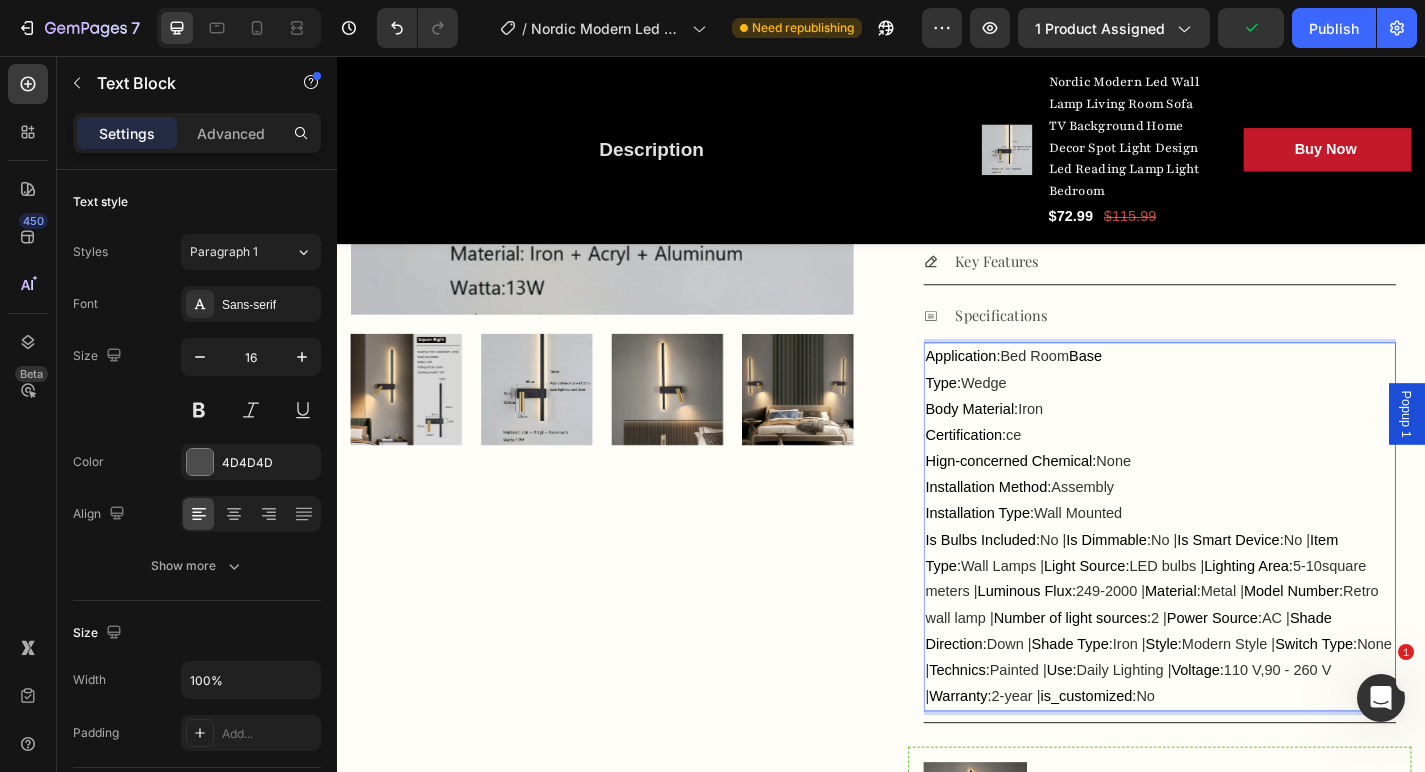 click on "Is Dimmable:" at bounding box center (1187, 589) 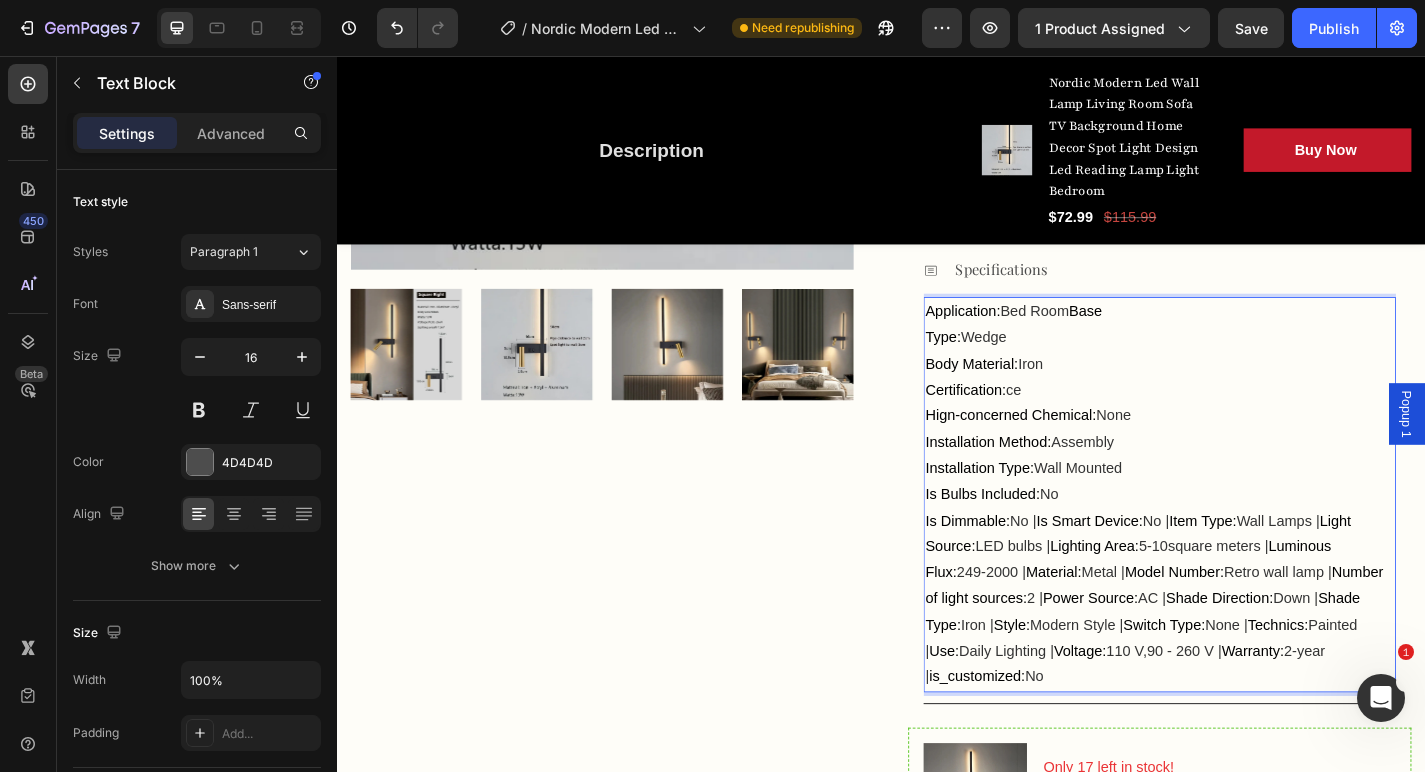 scroll, scrollTop: 914, scrollLeft: 0, axis: vertical 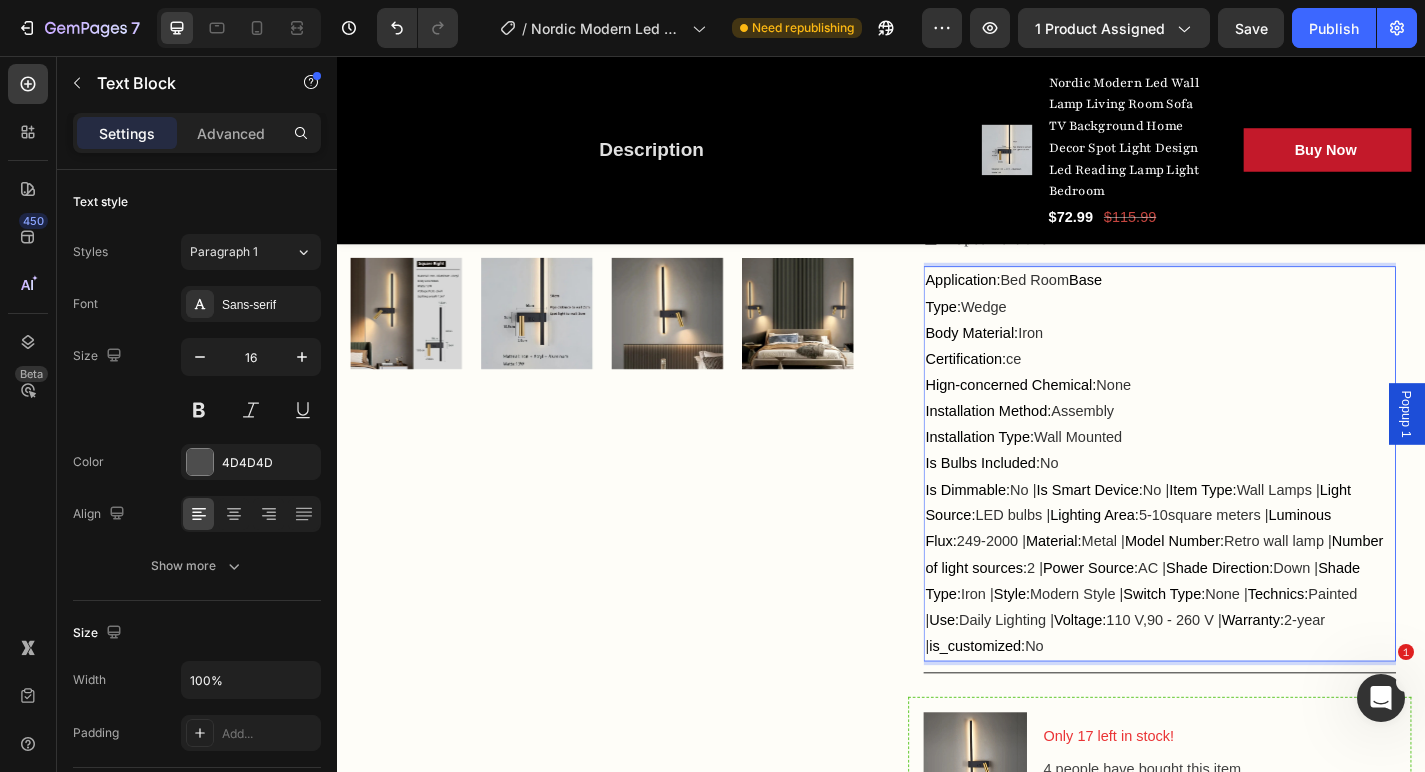 click on "Is Smart Device:" at bounding box center (1166, 534) 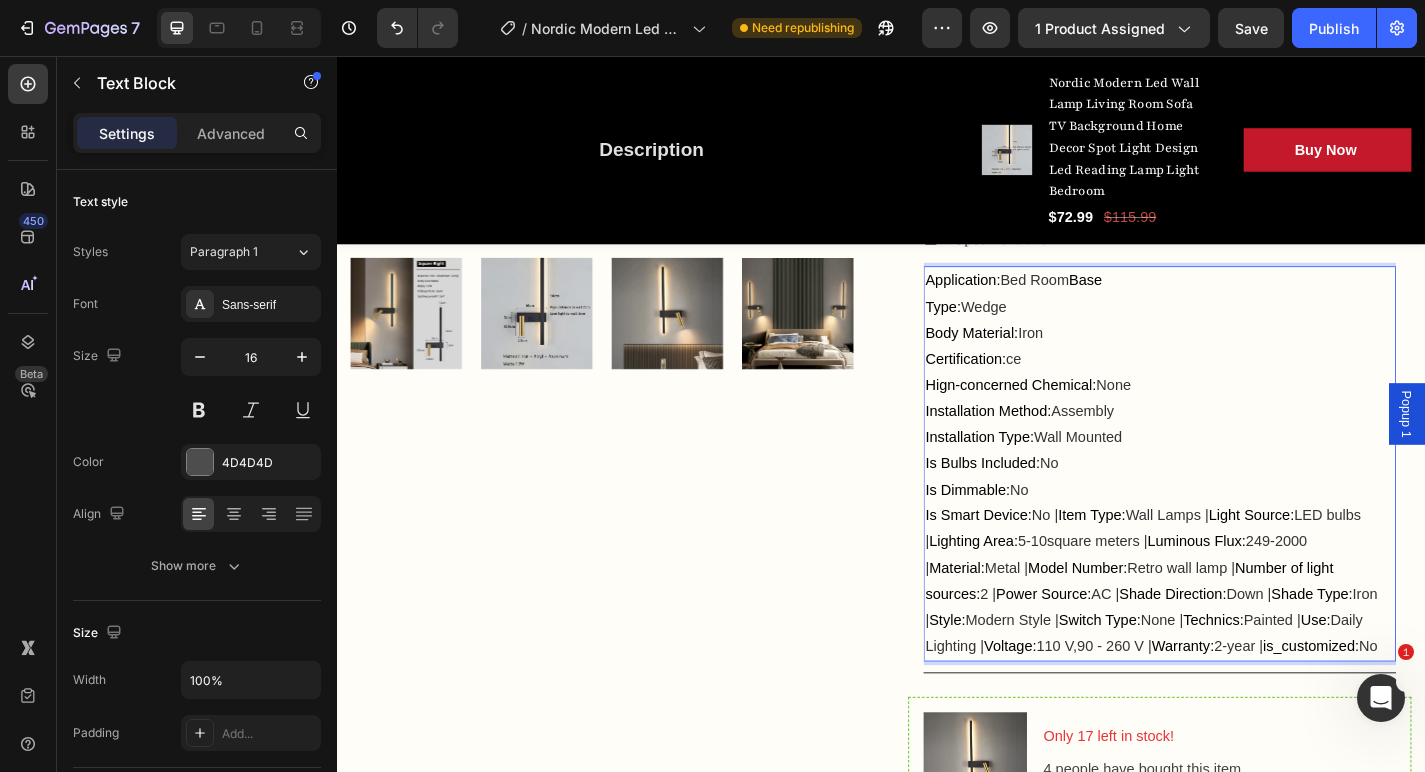click on "Item Type:" at bounding box center (1169, 562) 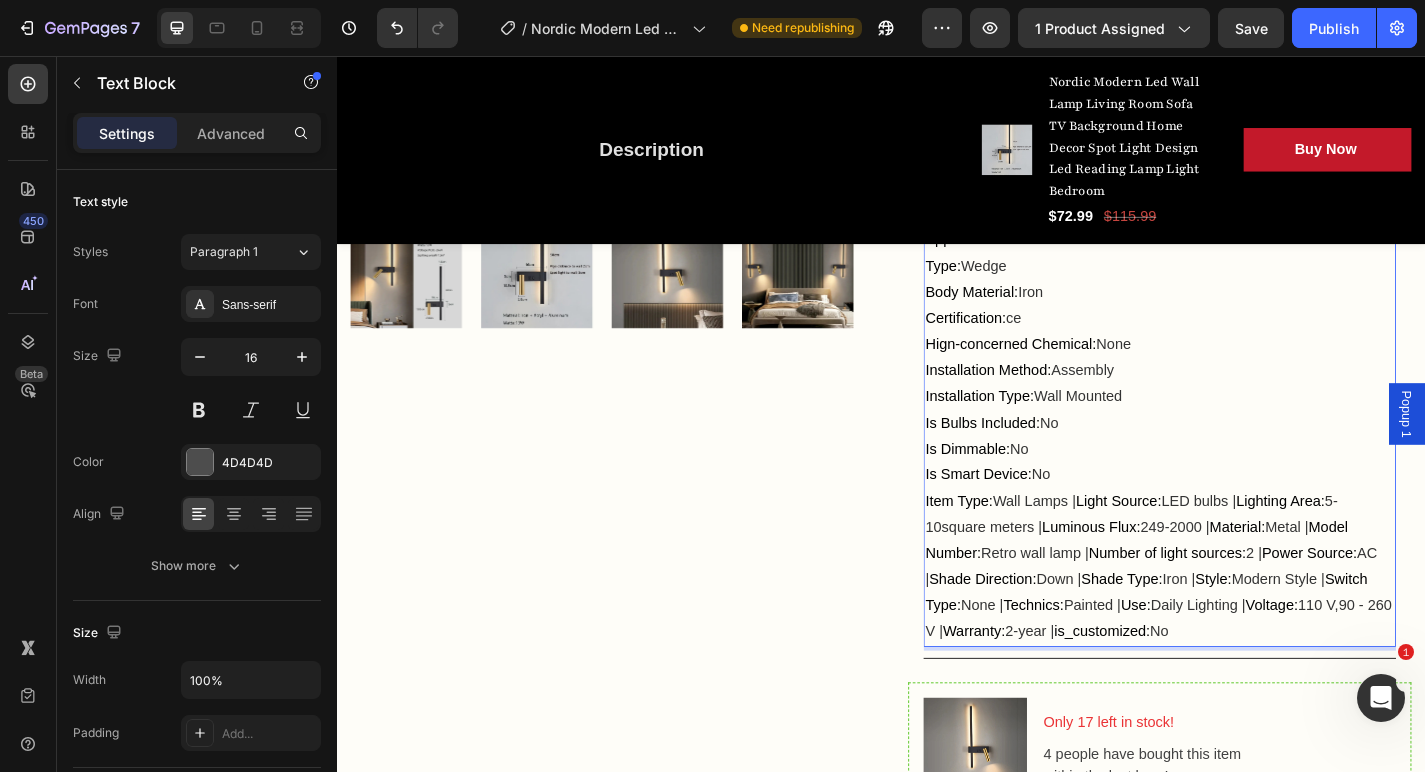 scroll, scrollTop: 964, scrollLeft: 0, axis: vertical 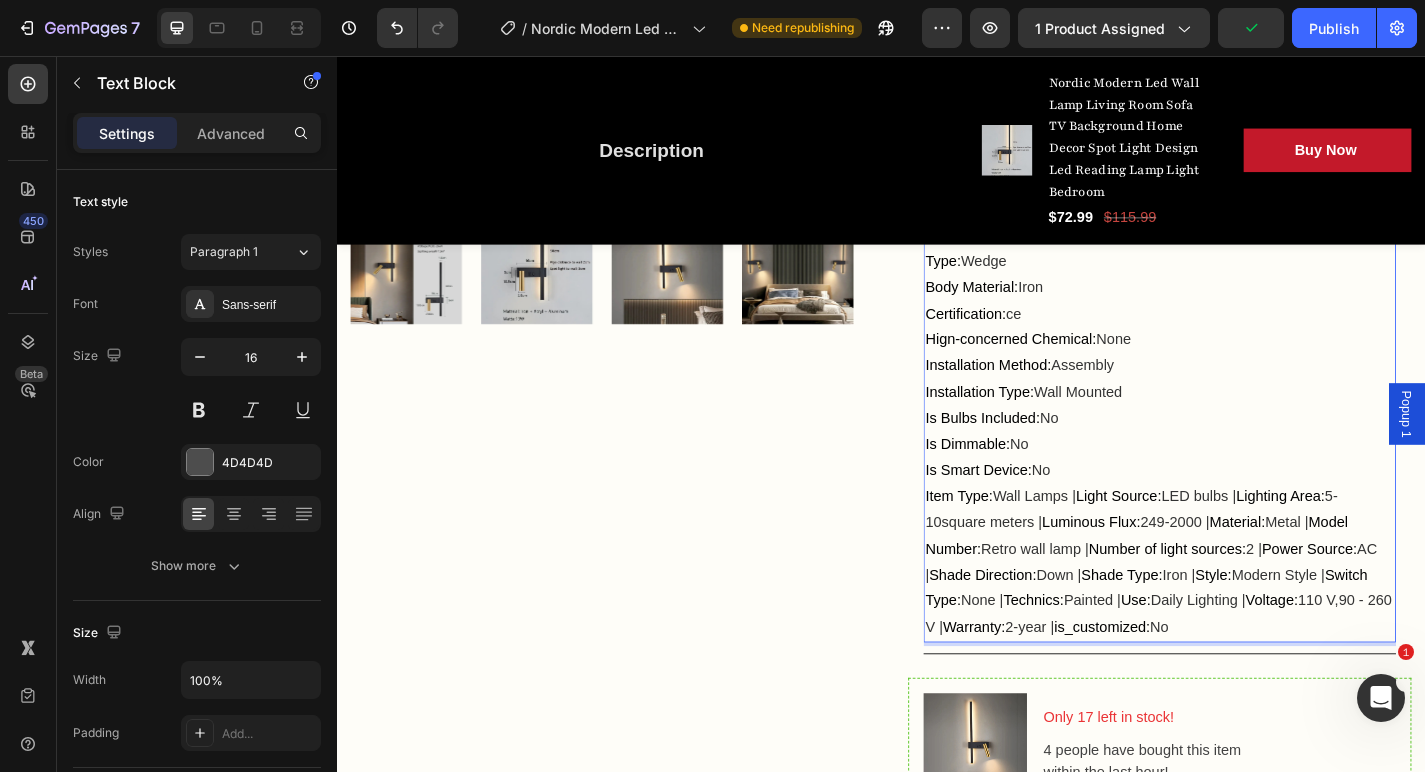 click on "Light Source:" at bounding box center [1199, 541] 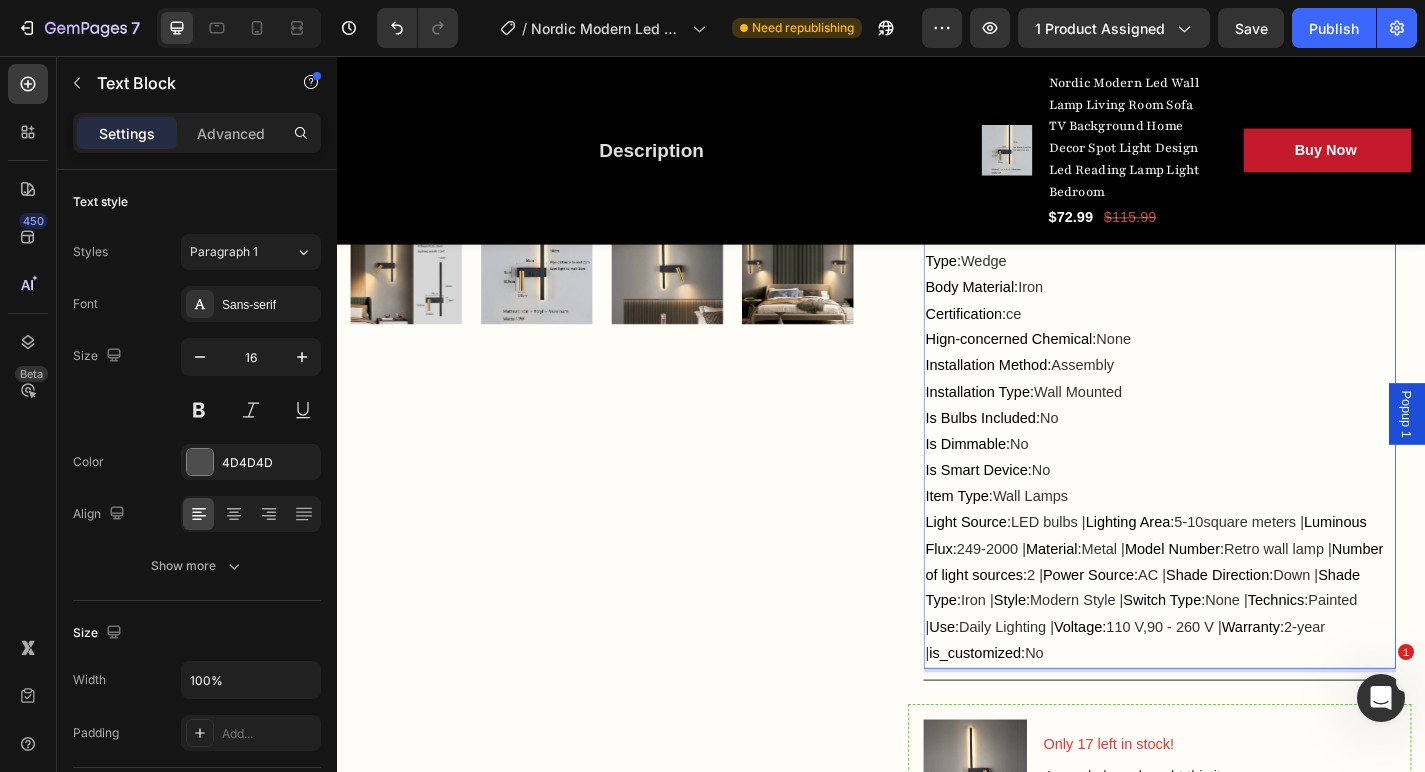 click on "Lighting Area:" at bounding box center (1212, 570) 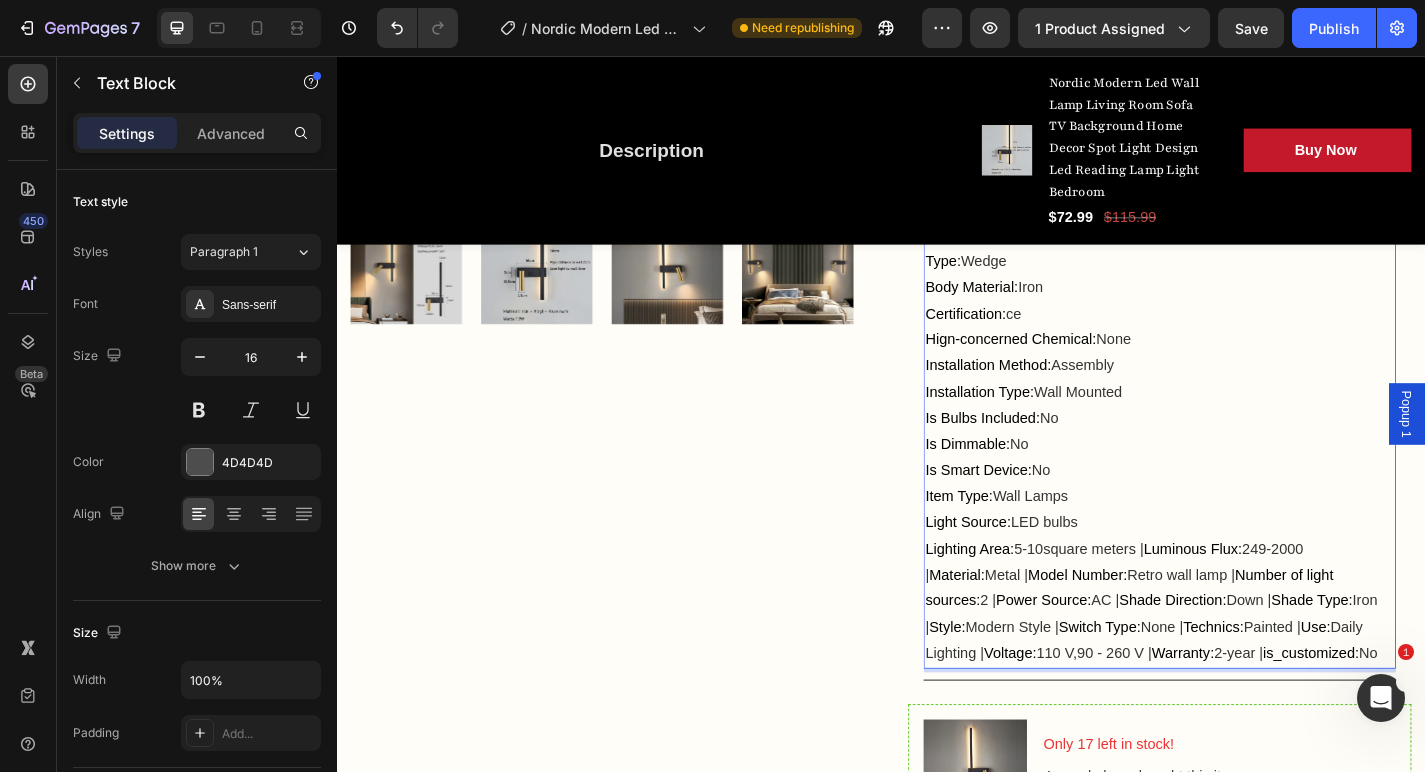 click on "Luminous Flux:" at bounding box center (1281, 599) 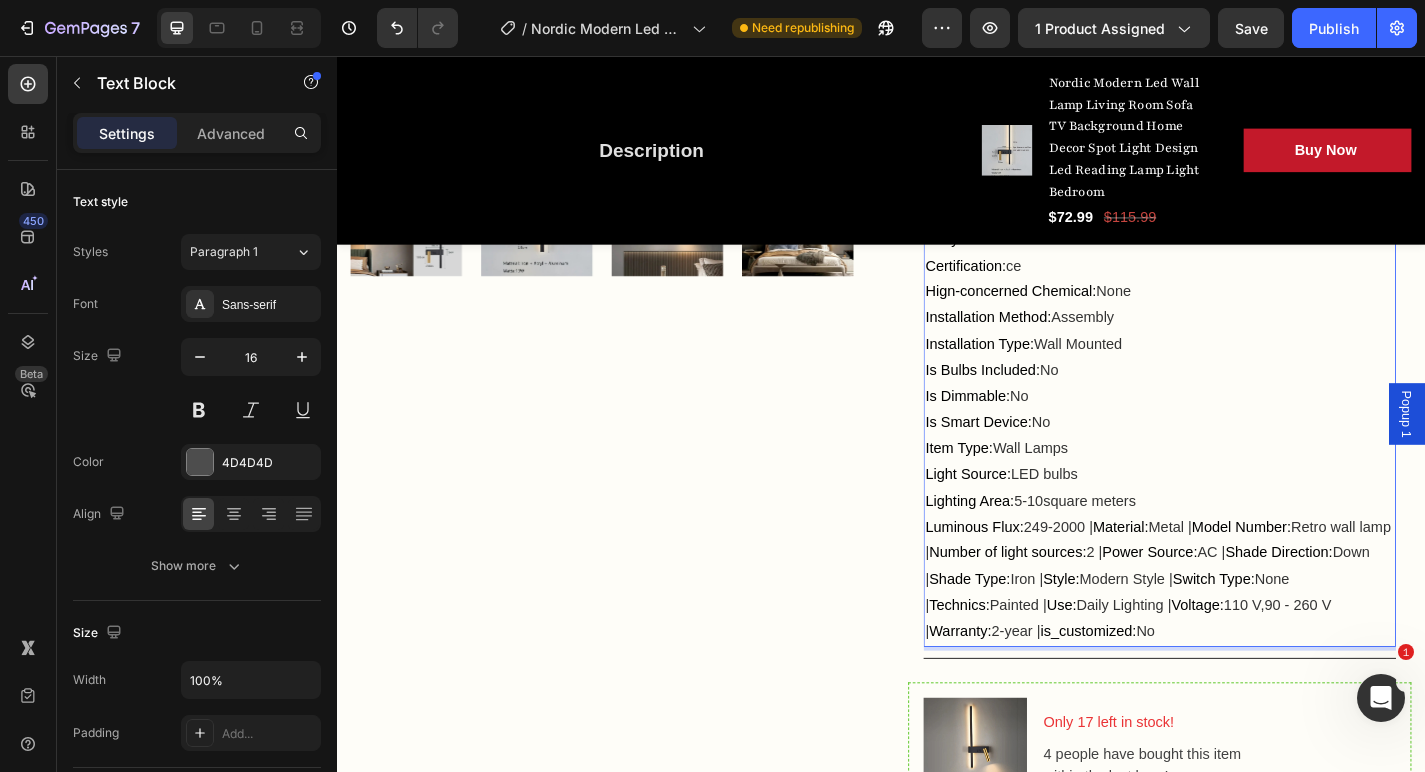 scroll, scrollTop: 1021, scrollLeft: 0, axis: vertical 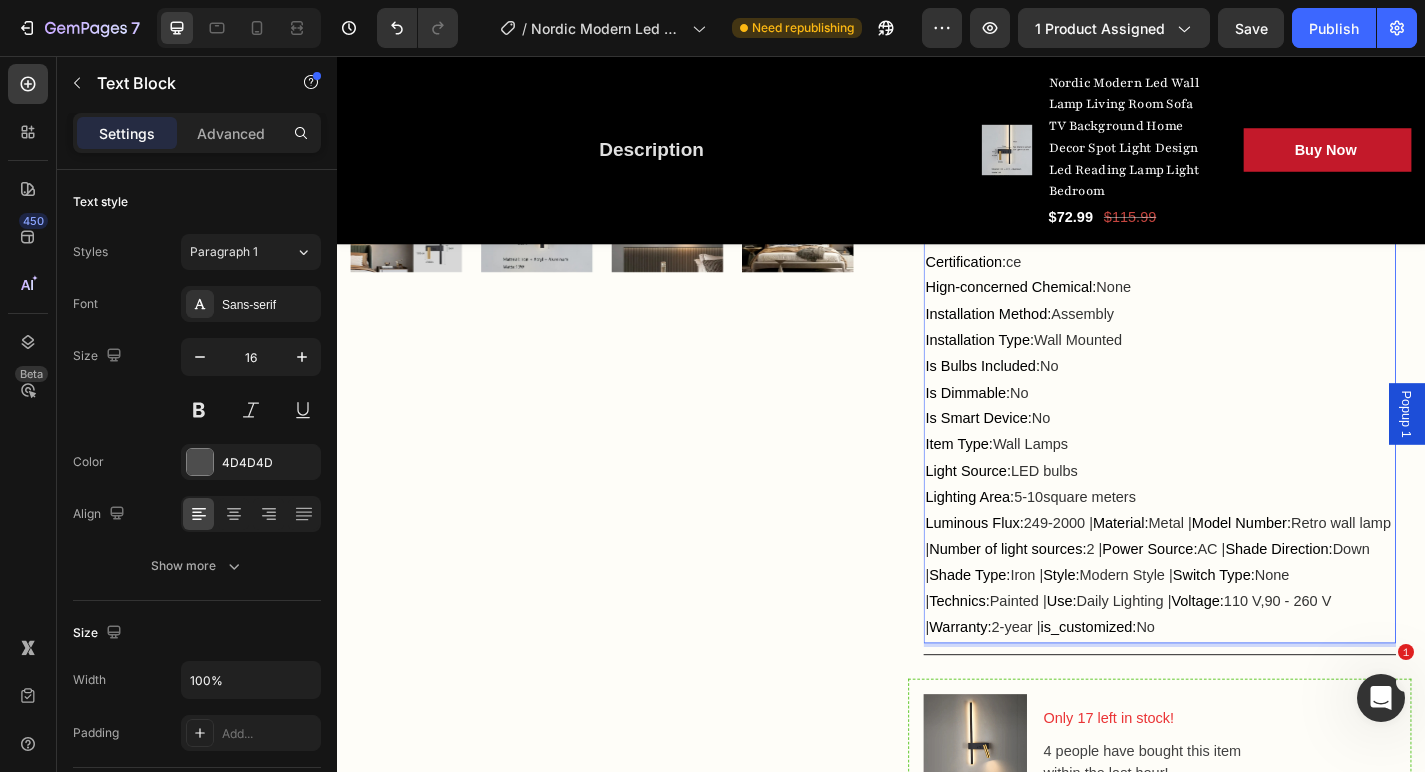 click on "Material:" at bounding box center [1201, 571] 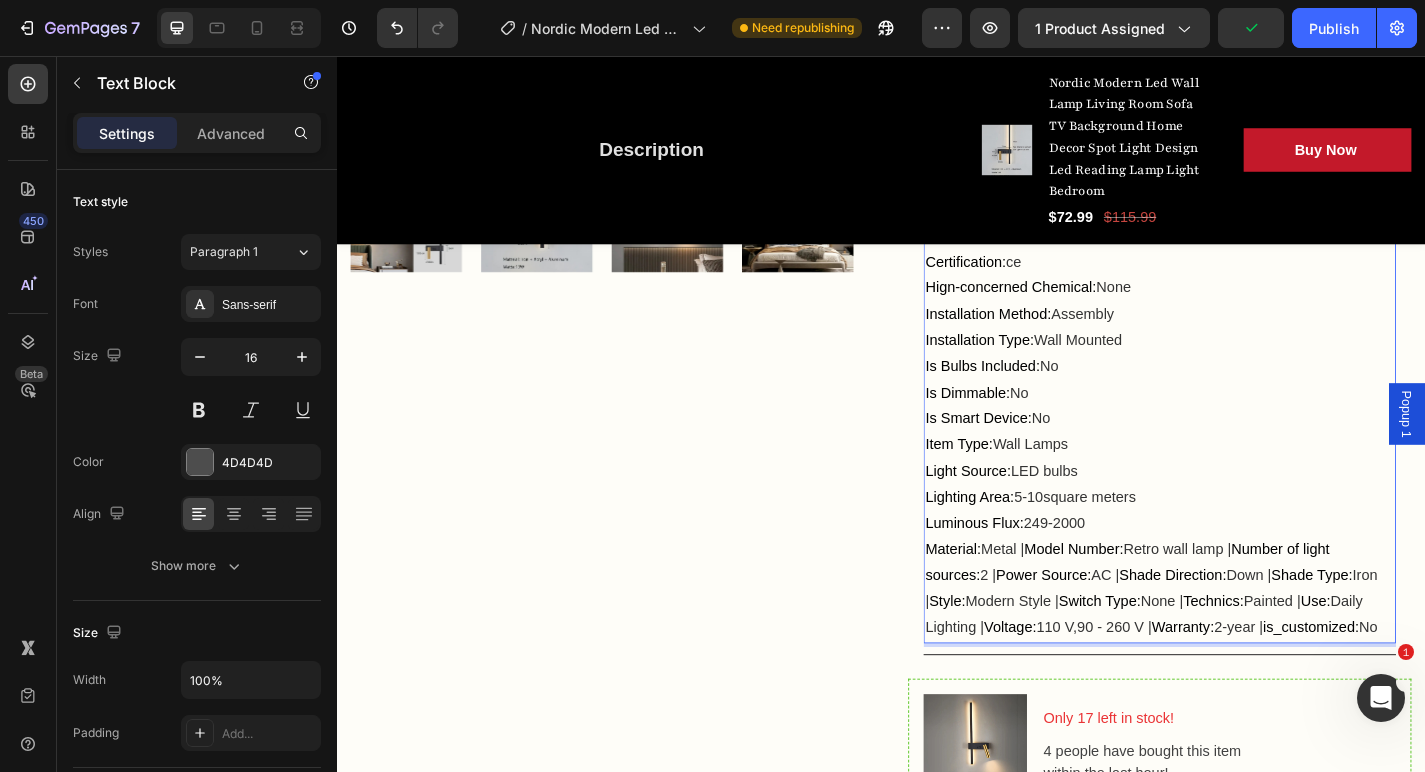 click on "Model Number:" at bounding box center (1149, 599) 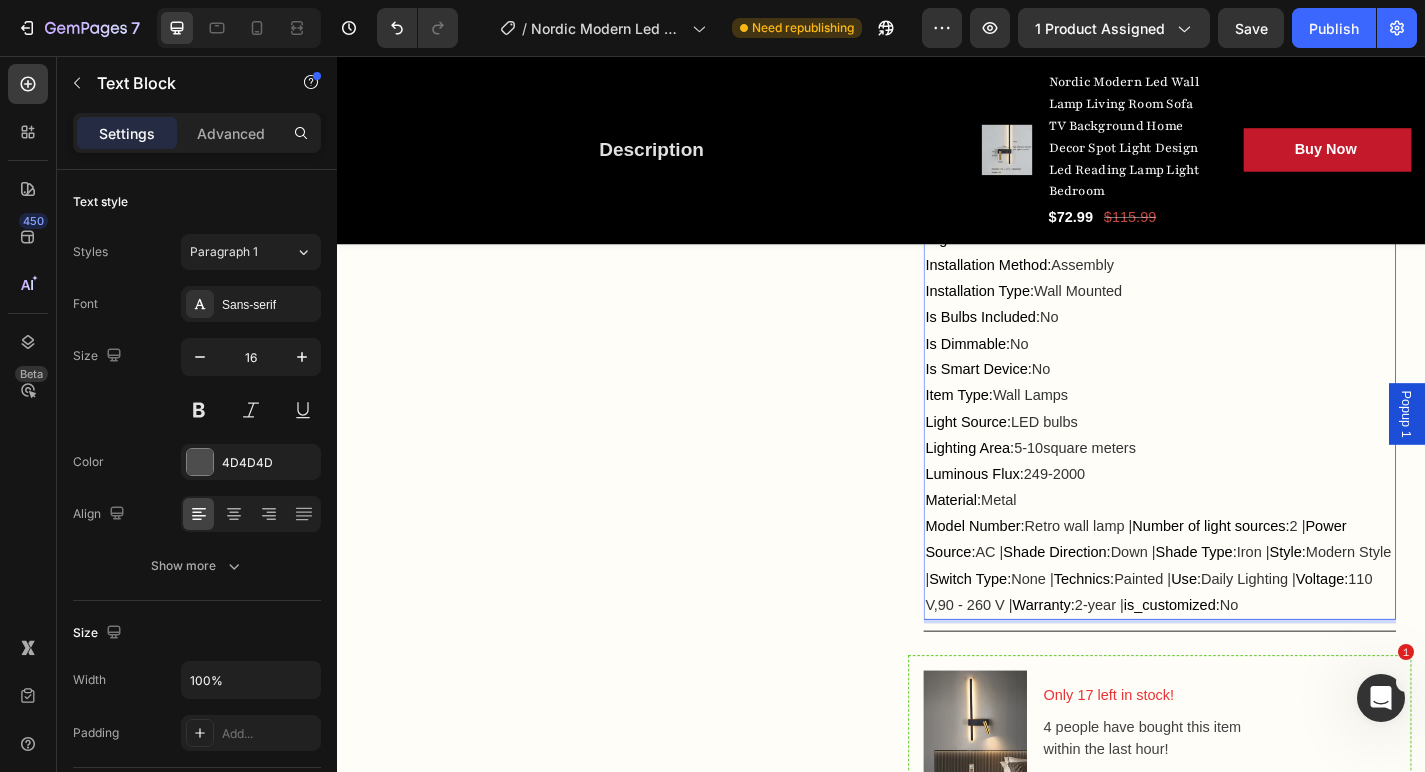 scroll, scrollTop: 1078, scrollLeft: 0, axis: vertical 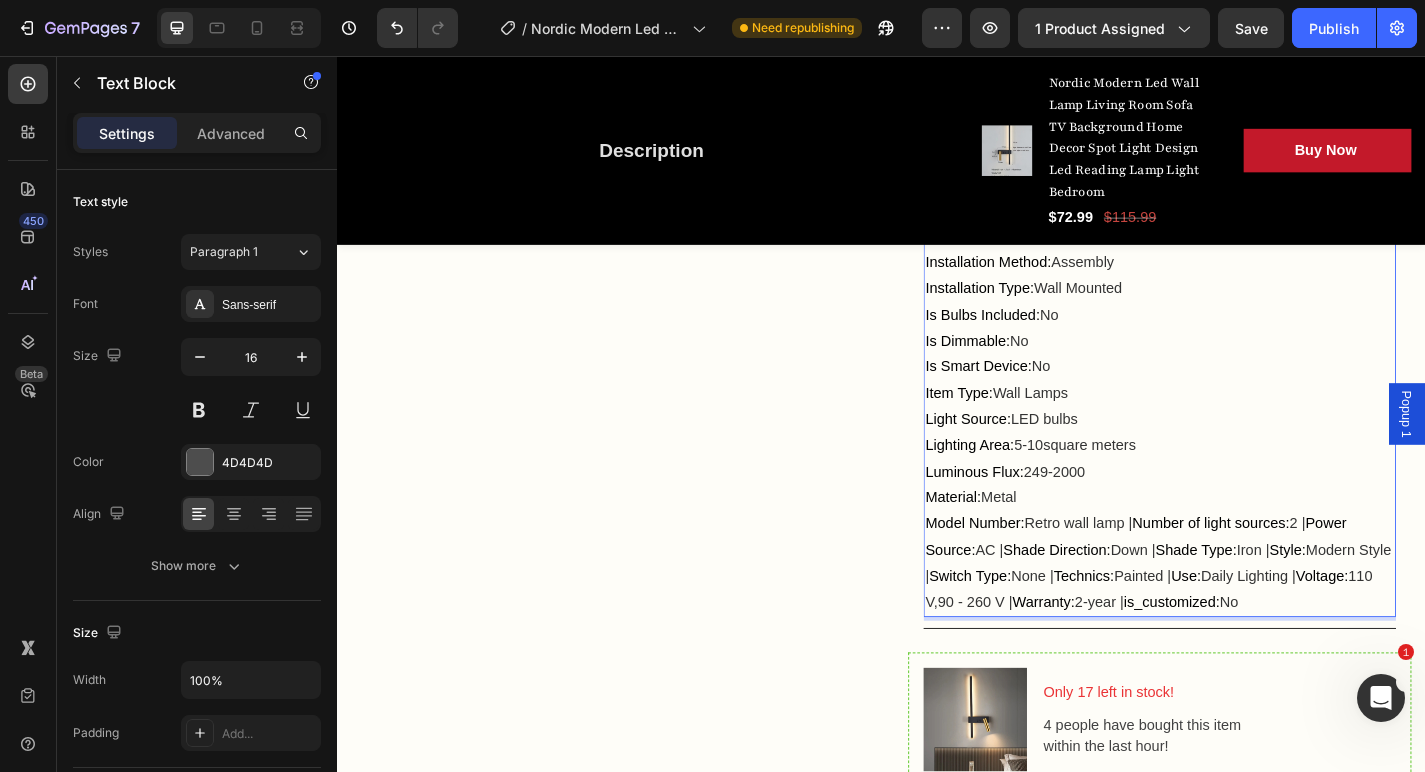 click on "Number of light sources:" at bounding box center (1300, 571) 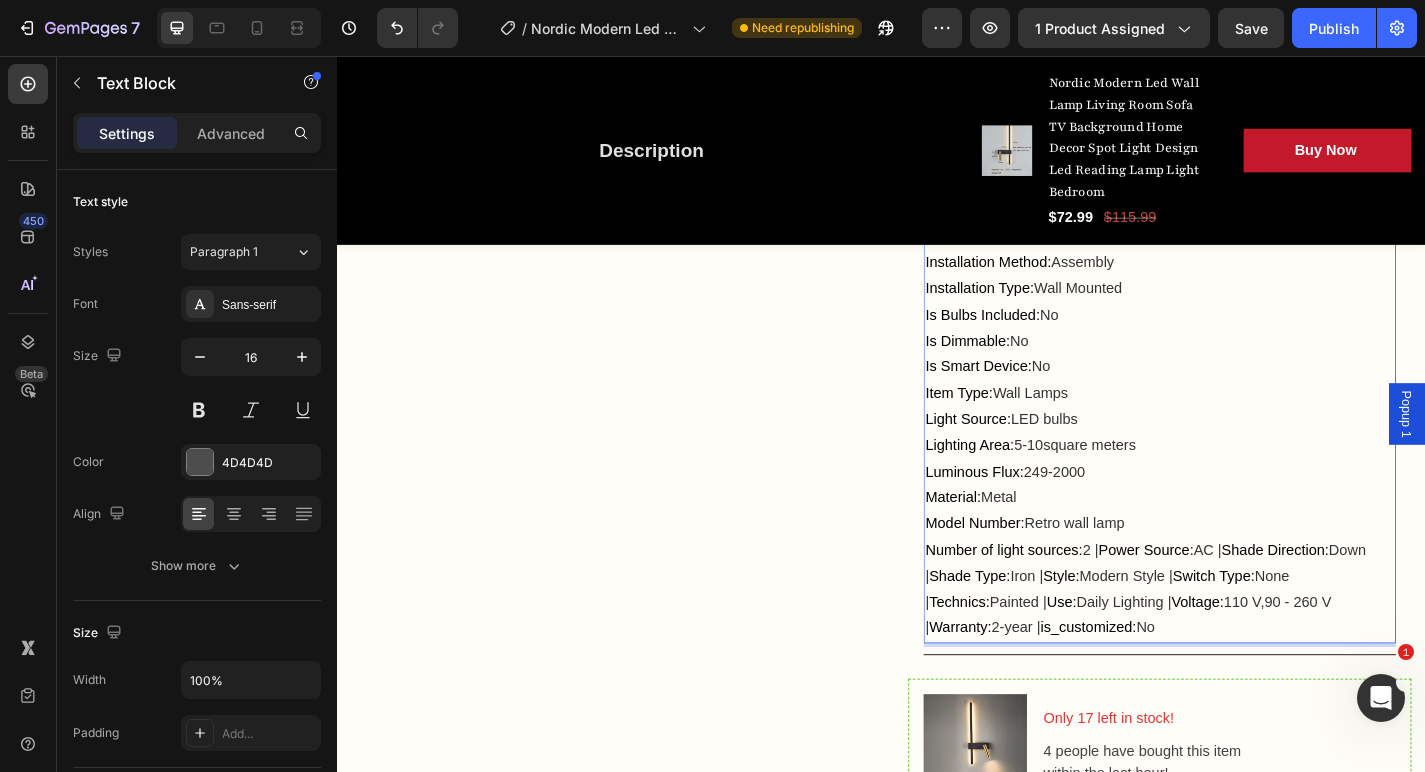 click on "2 |" at bounding box center [1168, 600] 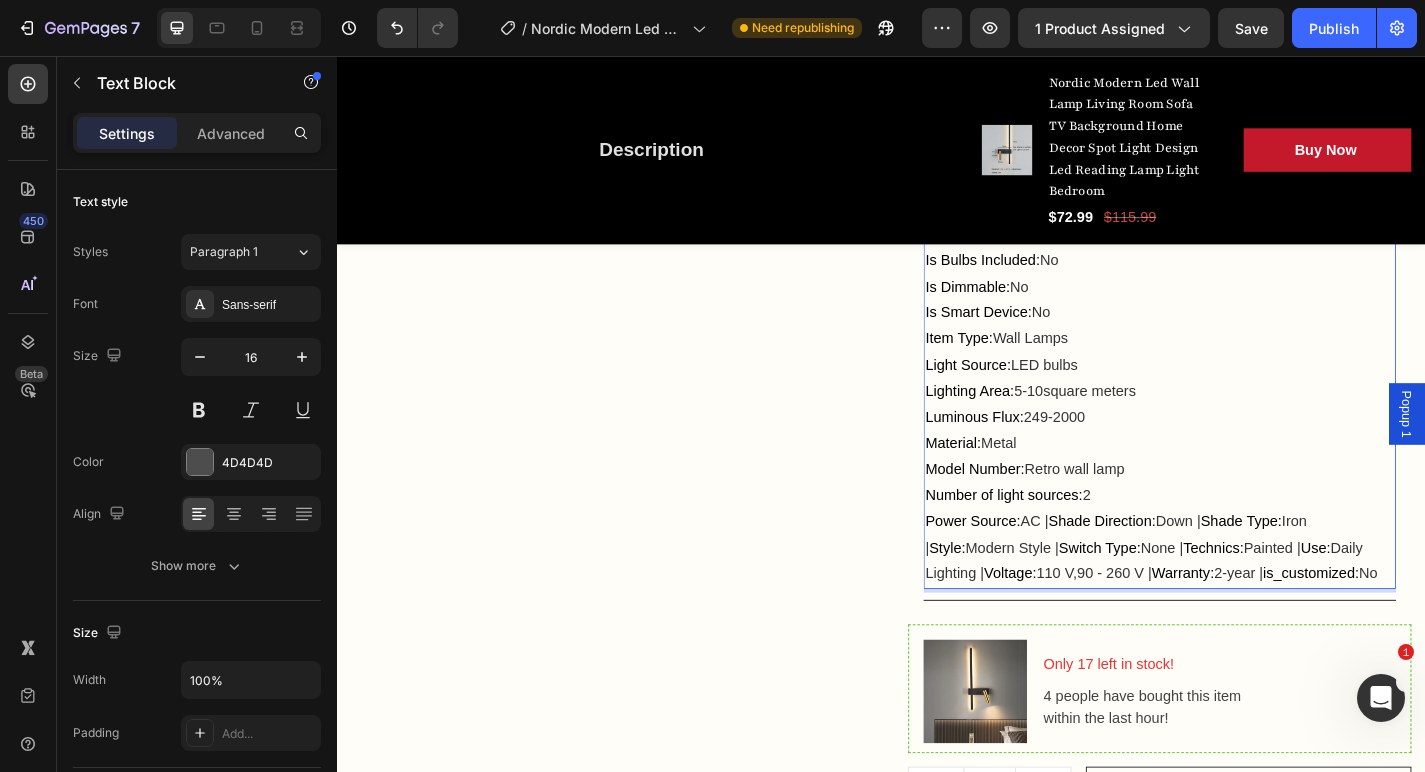 scroll, scrollTop: 1143, scrollLeft: 0, axis: vertical 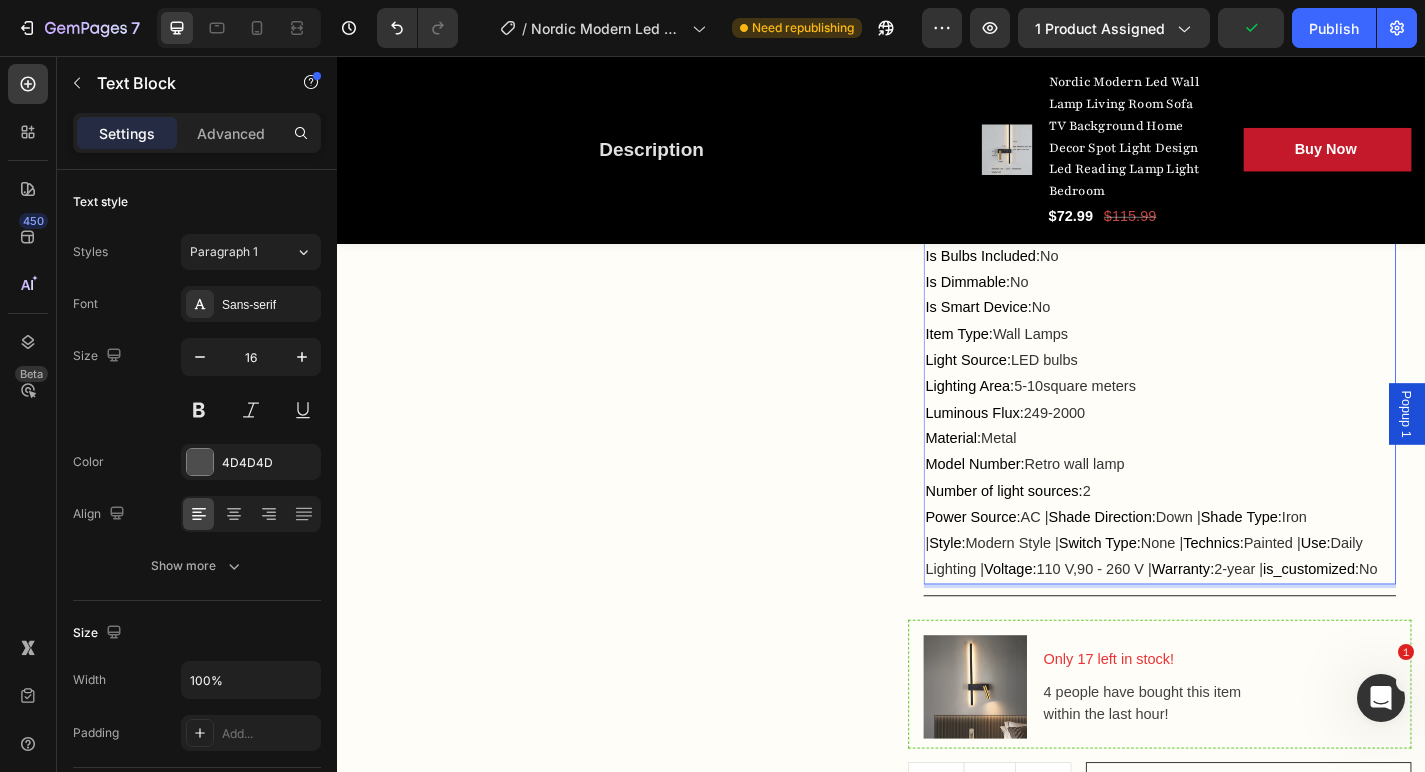 click on "Shade Direction:" at bounding box center [1181, 564] 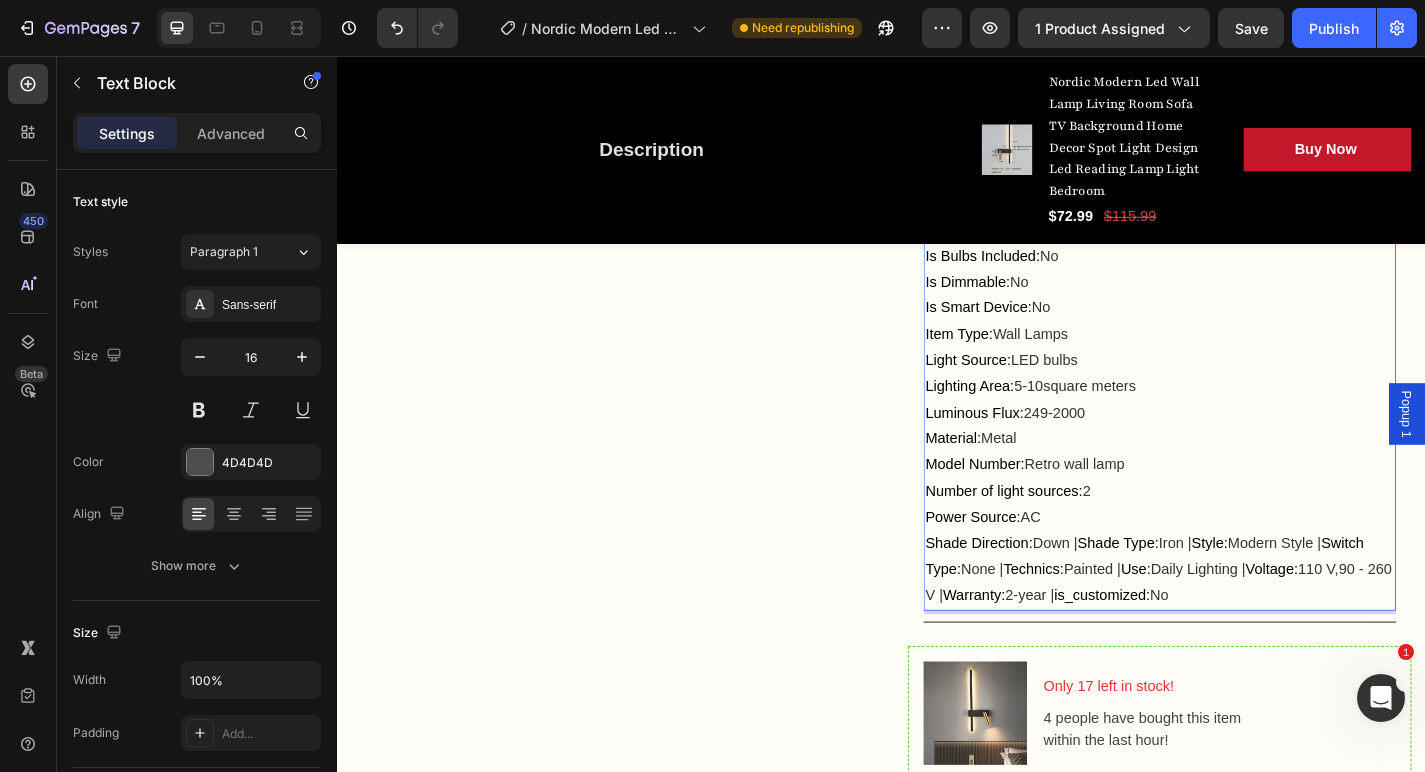 click on "Shade Type:" at bounding box center (1199, 593) 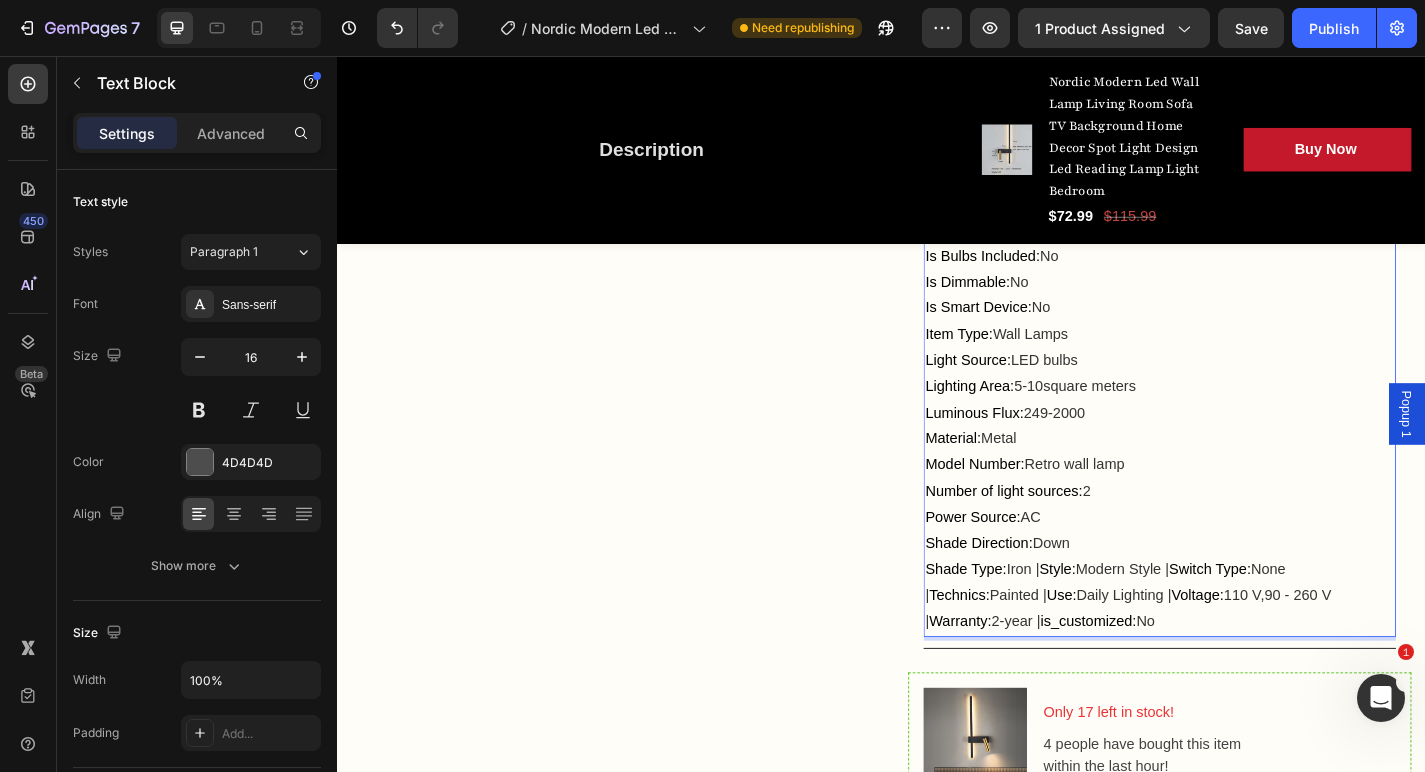 click on "Style:" at bounding box center [1132, 621] 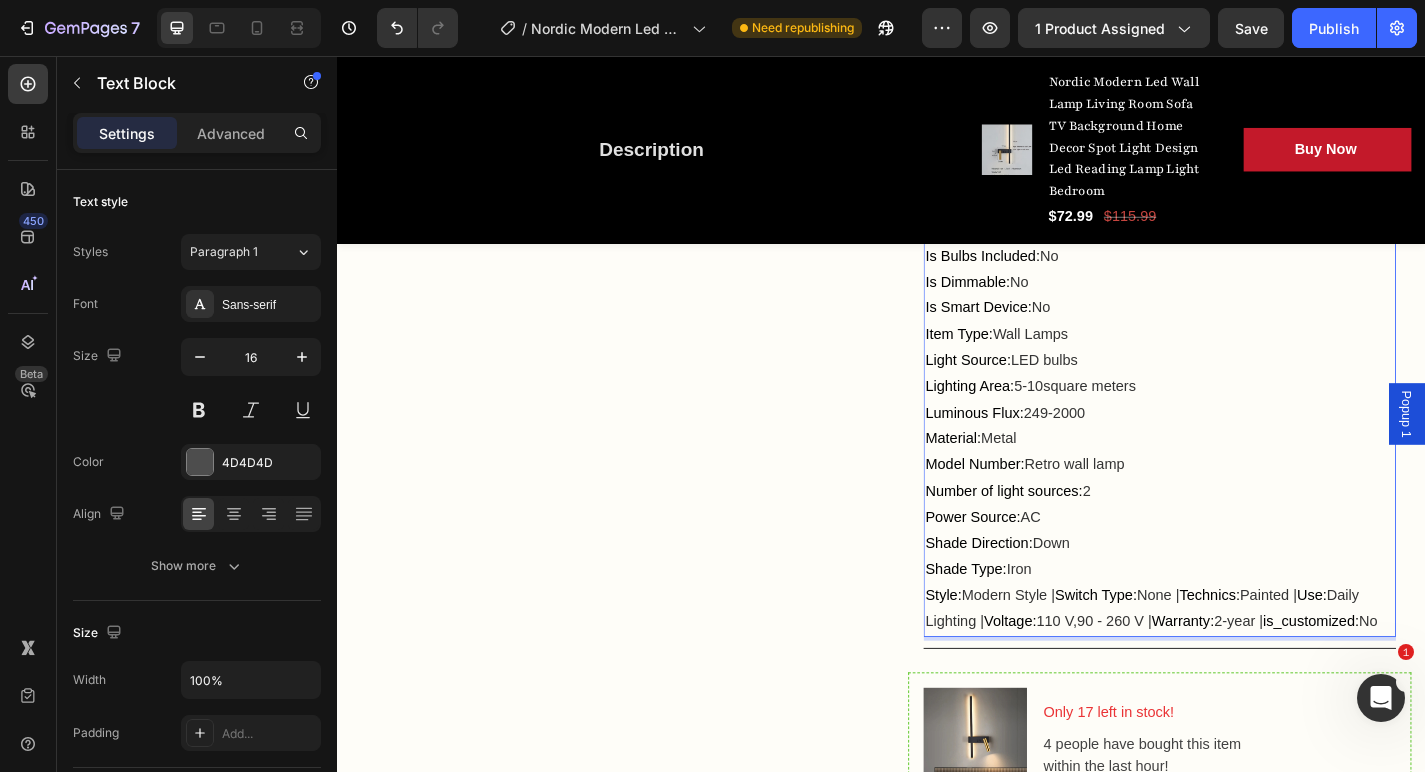 click on "Switch Type:" at bounding box center [1174, 650] 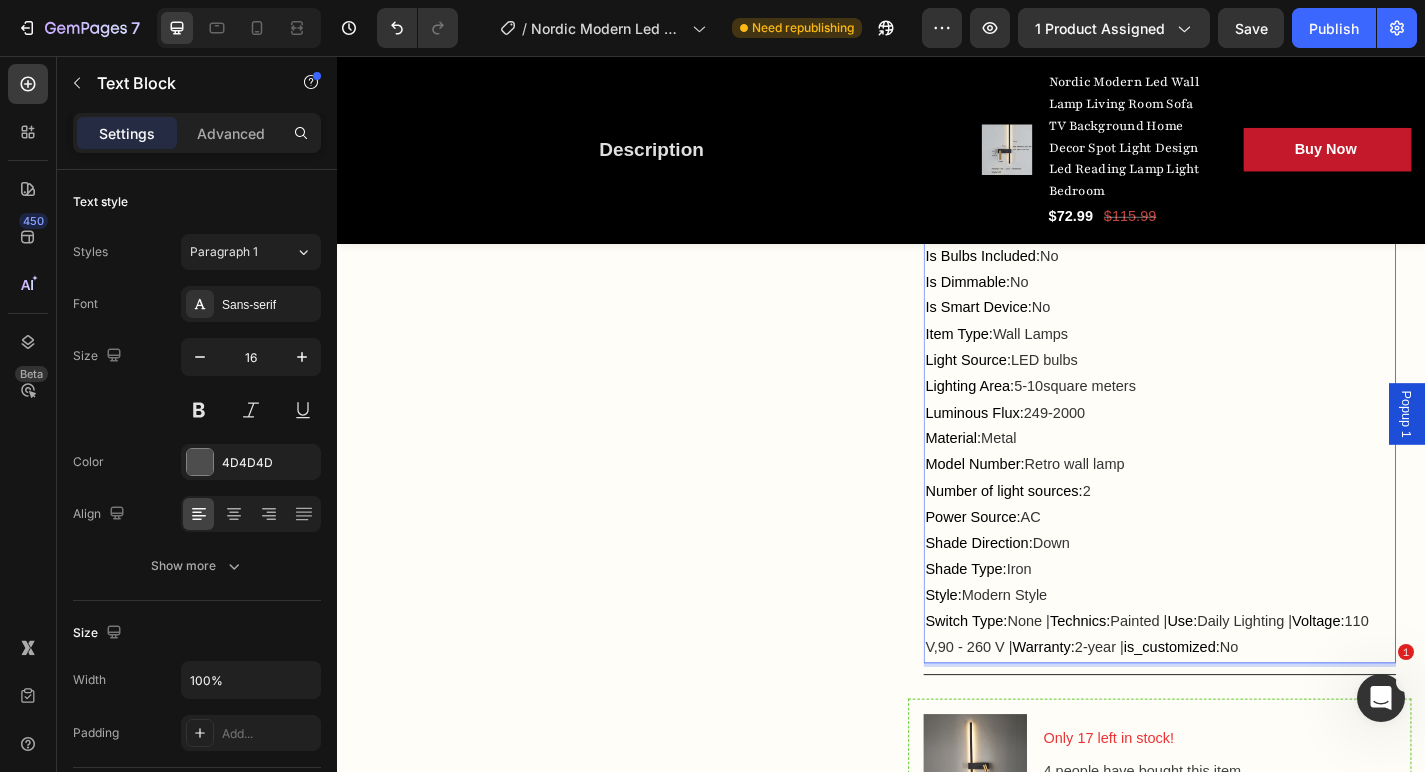 click on "Technics:" at bounding box center [1156, 679] 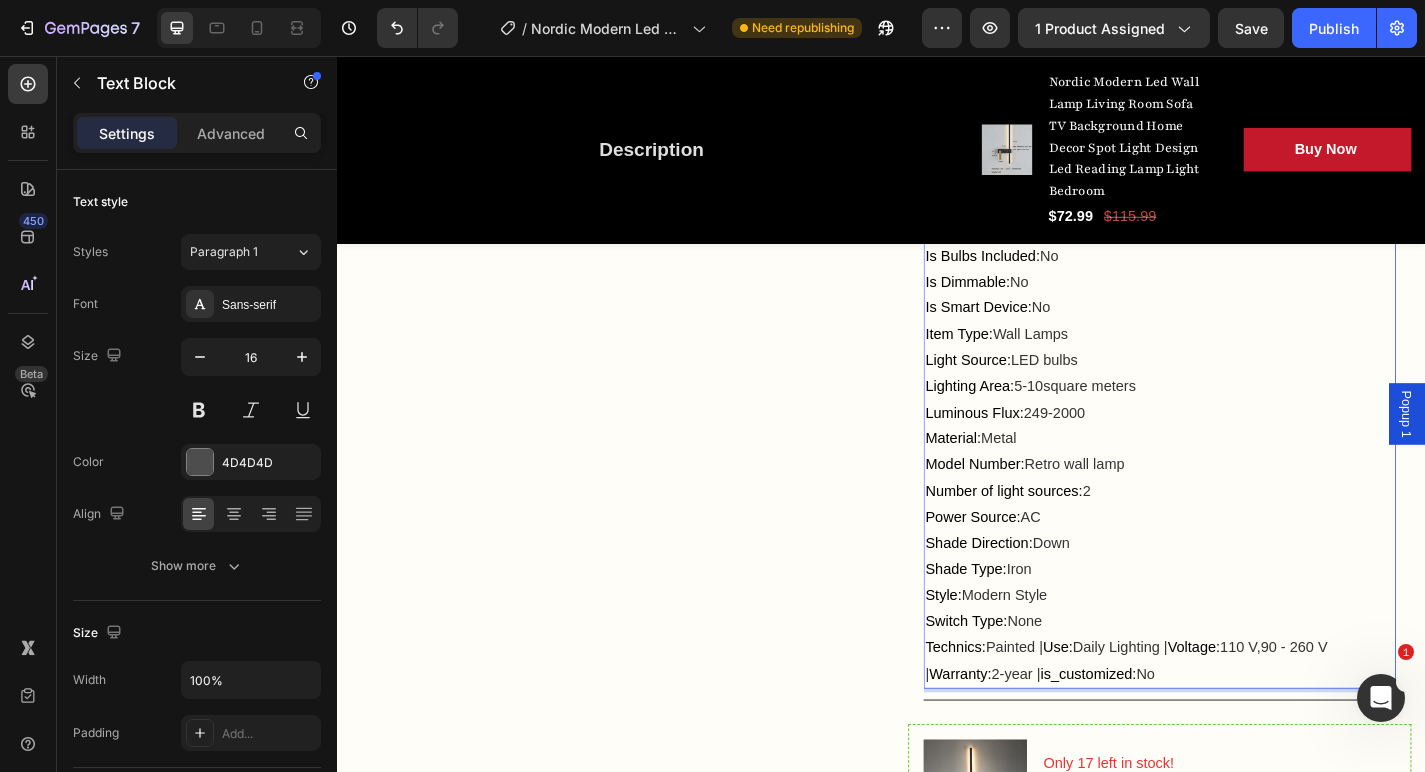 click on "Use:" at bounding box center [1132, 708] 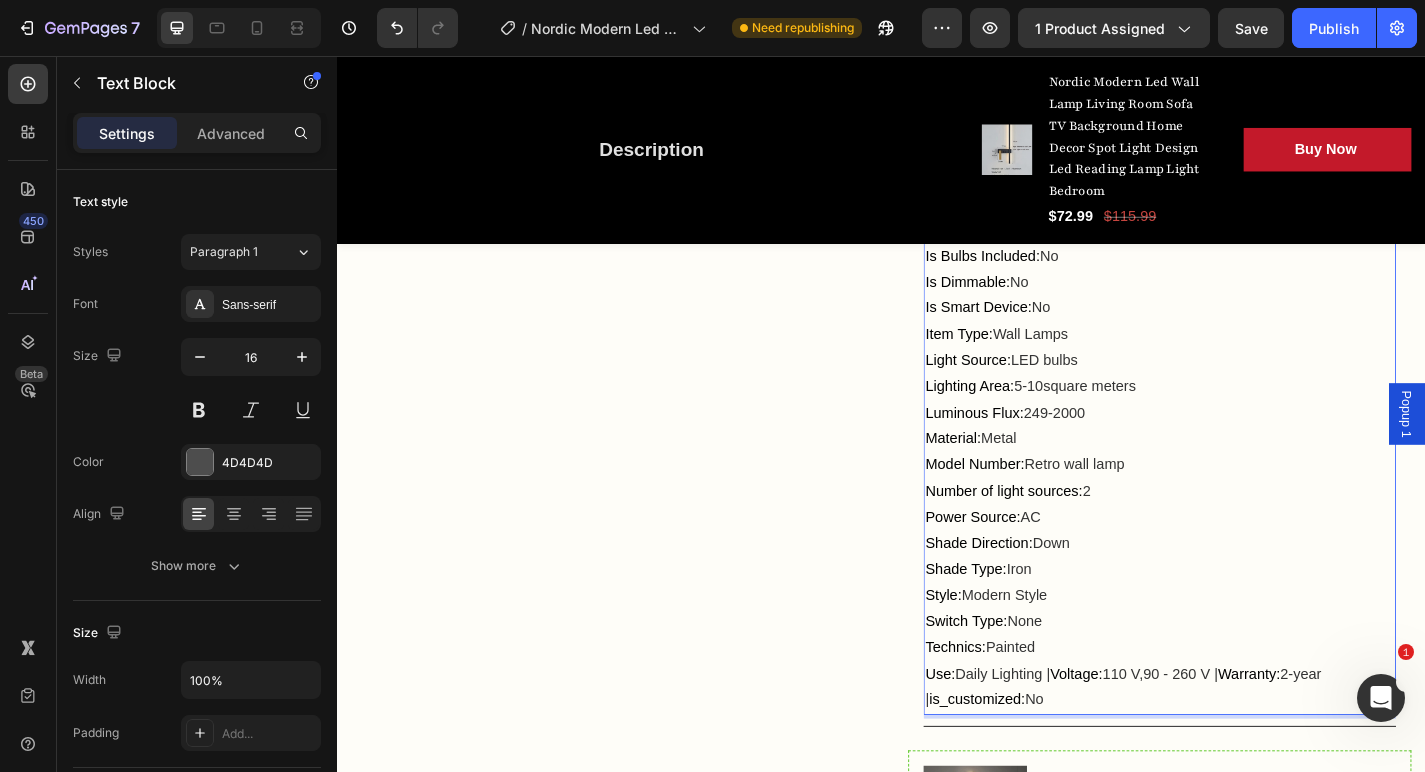 click on "Voltage:" at bounding box center (1153, 737) 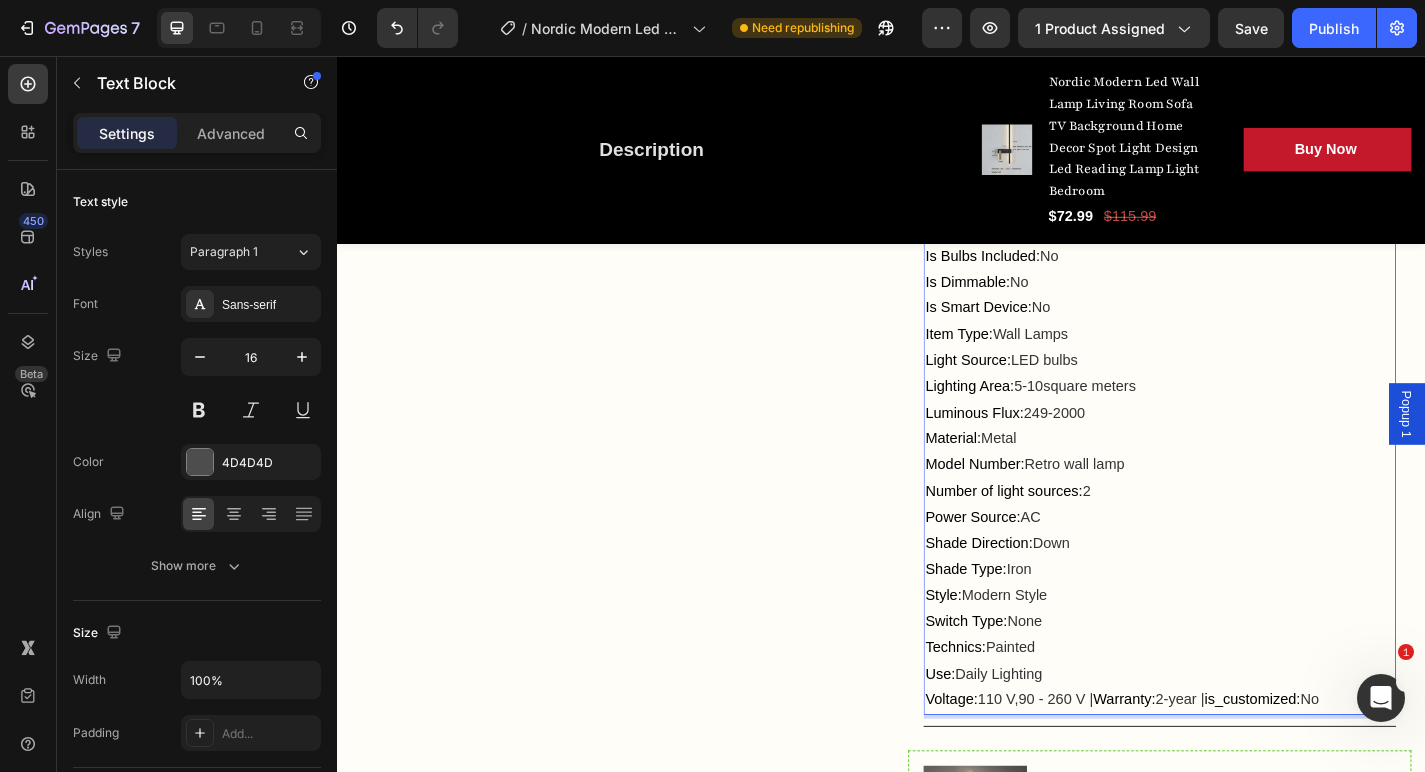 click on "Warranty:" at bounding box center (1205, 765) 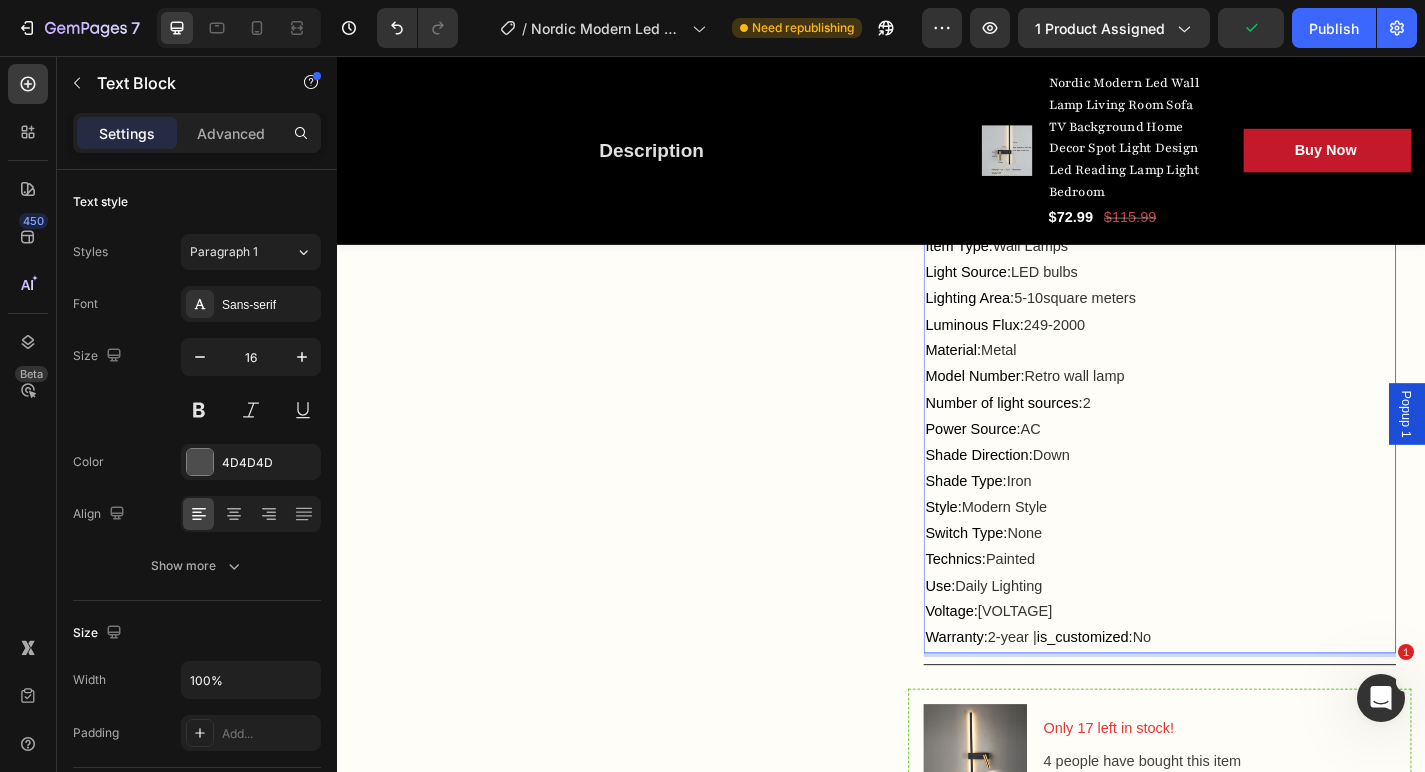 scroll, scrollTop: 1242, scrollLeft: 0, axis: vertical 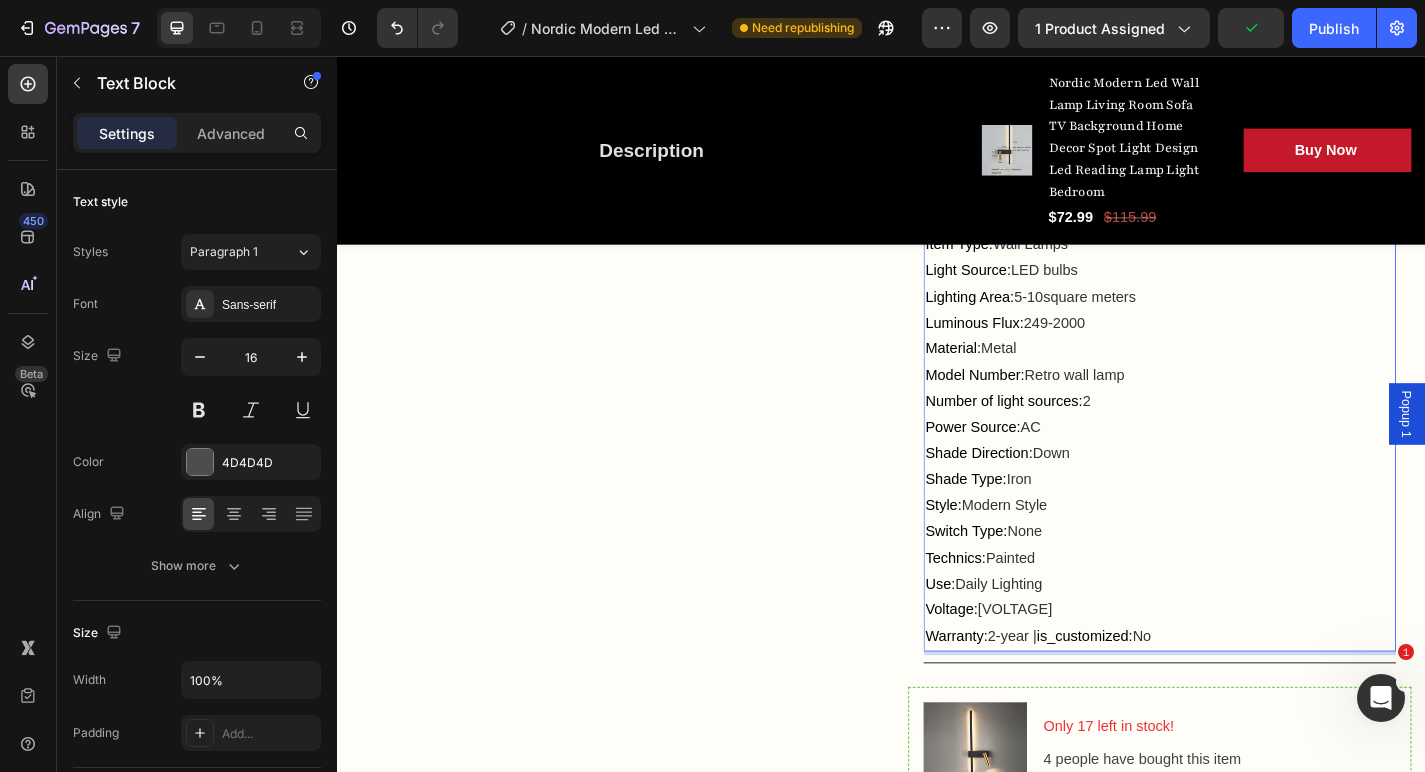 click on "No" at bounding box center (1225, 695) 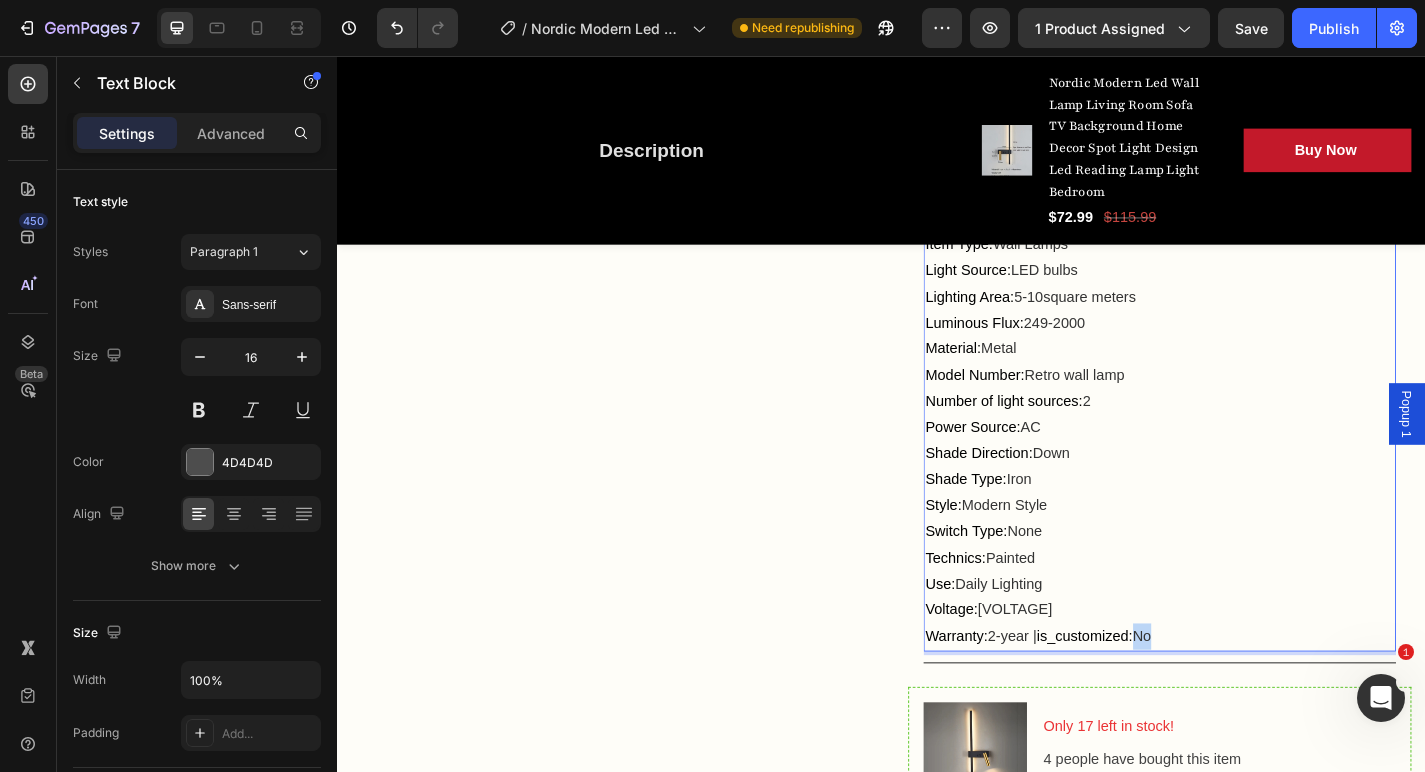 click on "No" at bounding box center (1225, 695) 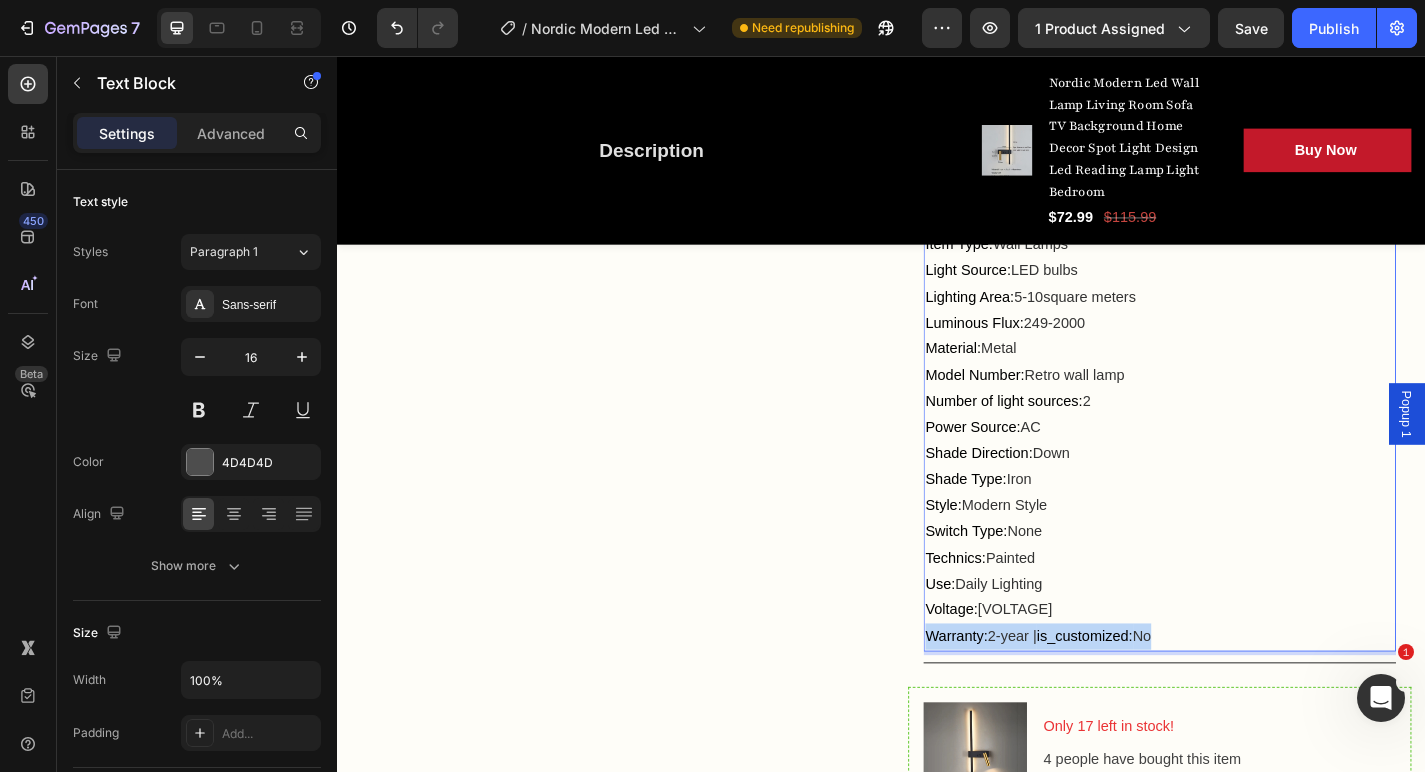 click on "No" at bounding box center (1225, 695) 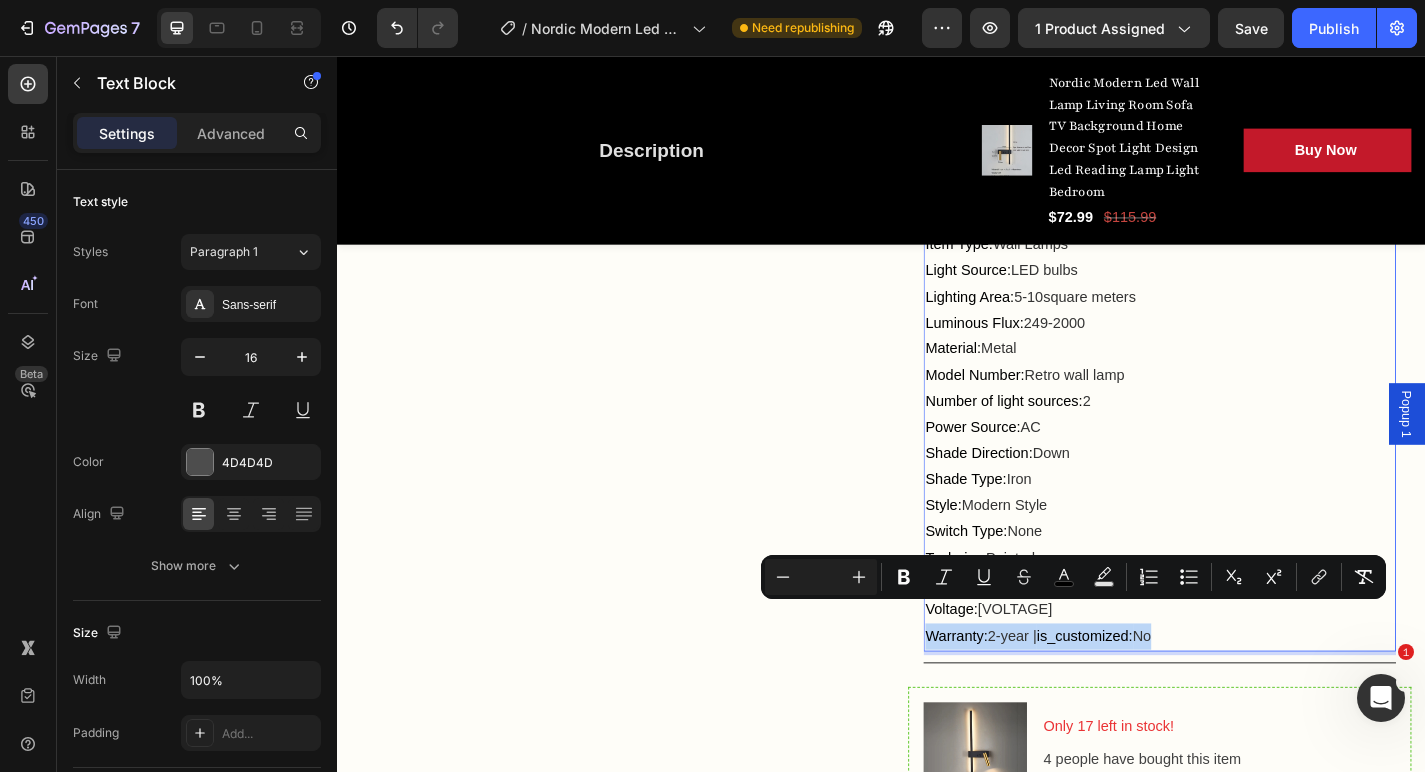 click on "No" at bounding box center [1225, 695] 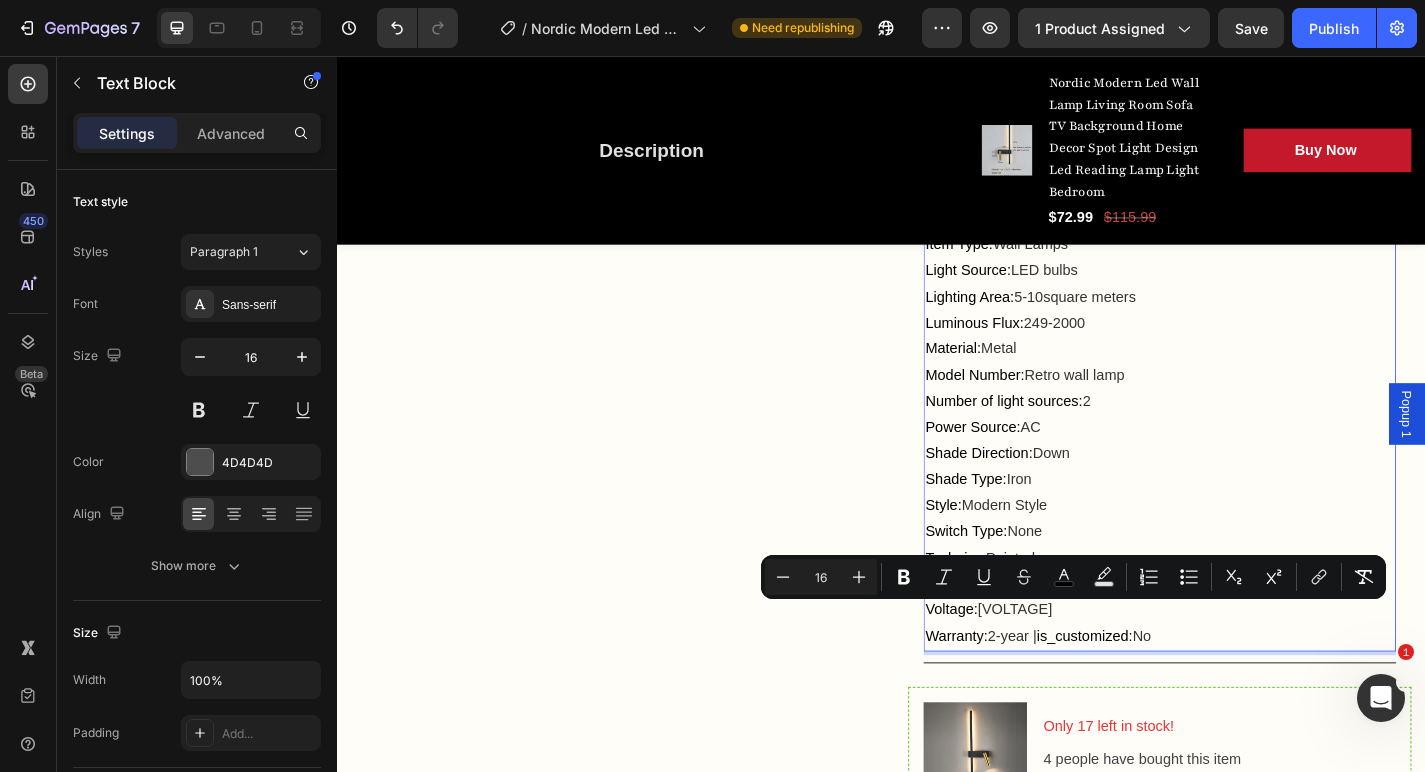click on "2-year |" at bounding box center [1082, 695] 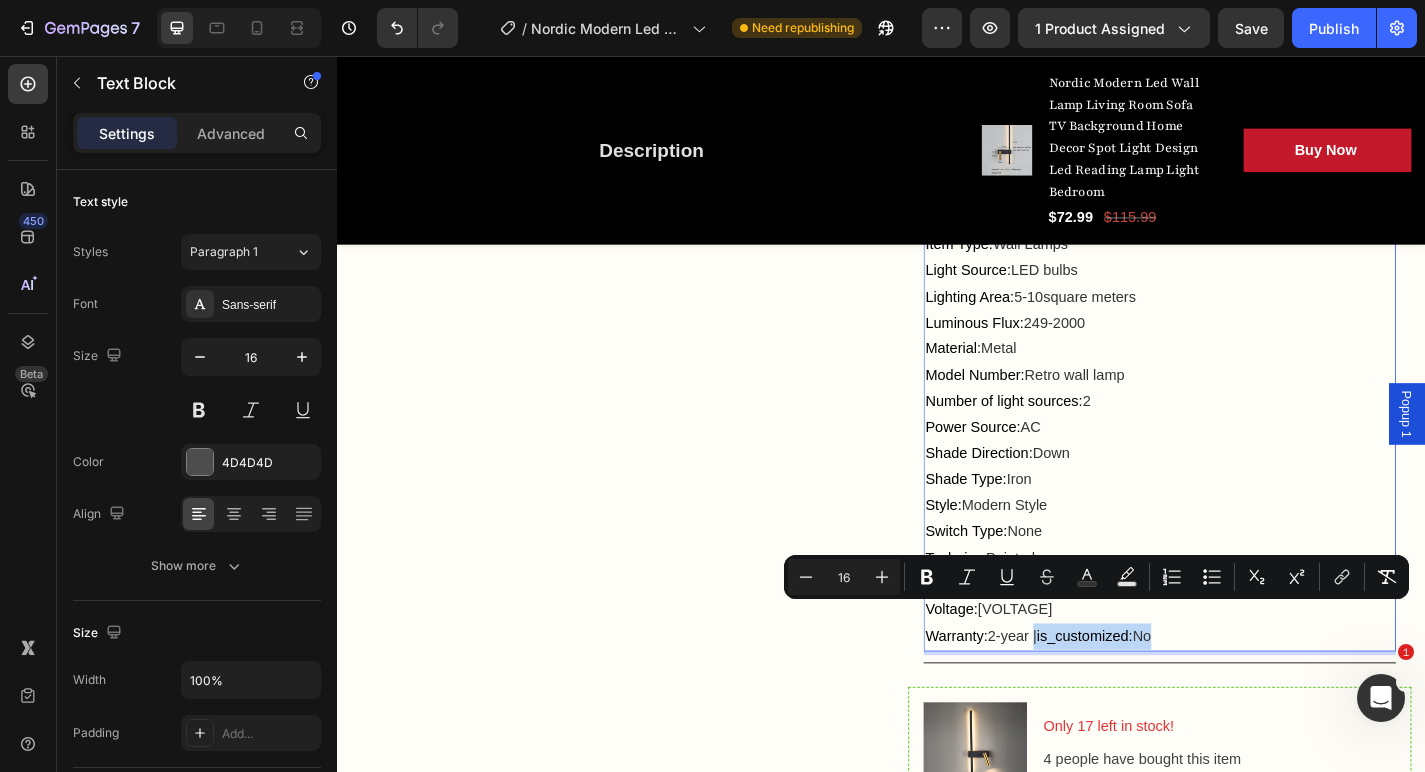 drag, startPoint x: 1262, startPoint y: 674, endPoint x: 1111, endPoint y: 664, distance: 151.33076 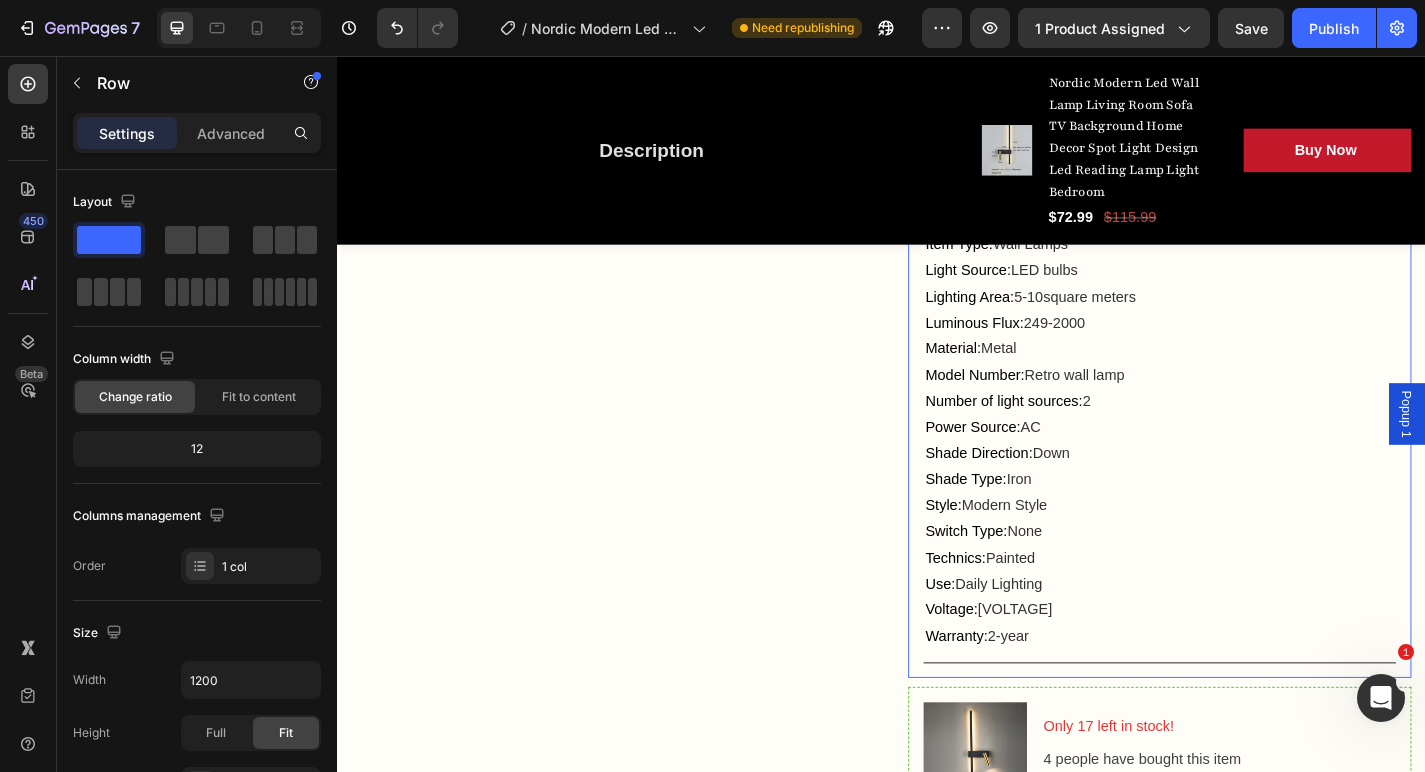 click on "Description
Key Features
Specifications Application:  Bed Room Base Type:  Wedge Body Material:  Iron Certification:  ce Hign-concerned Chemical:  None Installation Method:  Assembly Installation Type:  Wall Mounted Is Bulbs Included:  No Is Dimmable:  No Is Smart Device:  No Item Type:  Wall Lamps Light Source:  LED bulbs Lighting Area:  5-10square meters Luminous Flux:  249-2000 Material:  Metal Model Number:  Retro wall lamp Number of light sources:  2 Power Source:  AC Shade Direction:  Down Shade Type:  Iron Style:  Modern Style Switch Type:  None Technics:  Painted Use:  Daily Lighting Voltage:  110 V,90 - 260 V Warranty:  2-year Text Block   0 Accordion Row" at bounding box center (1244, 256) 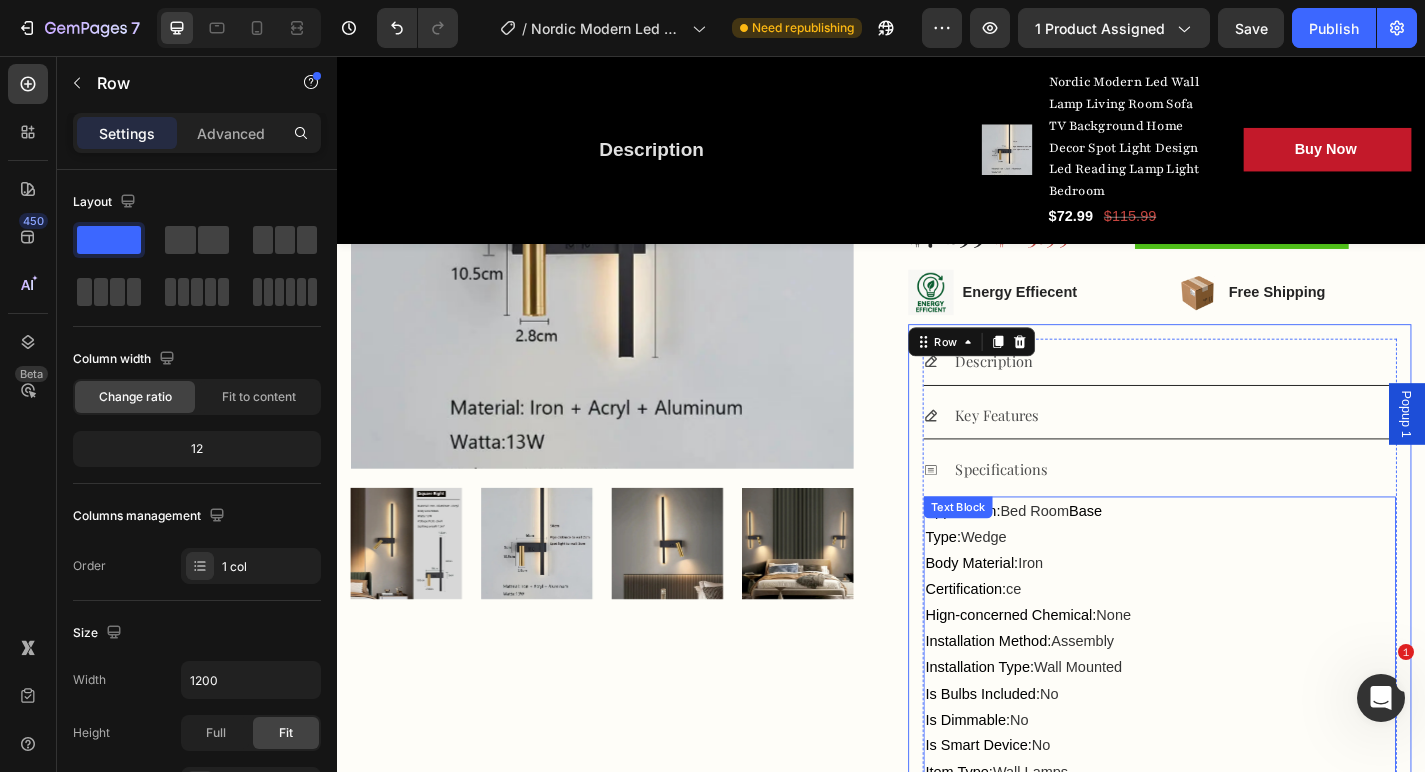 scroll, scrollTop: 651, scrollLeft: 0, axis: vertical 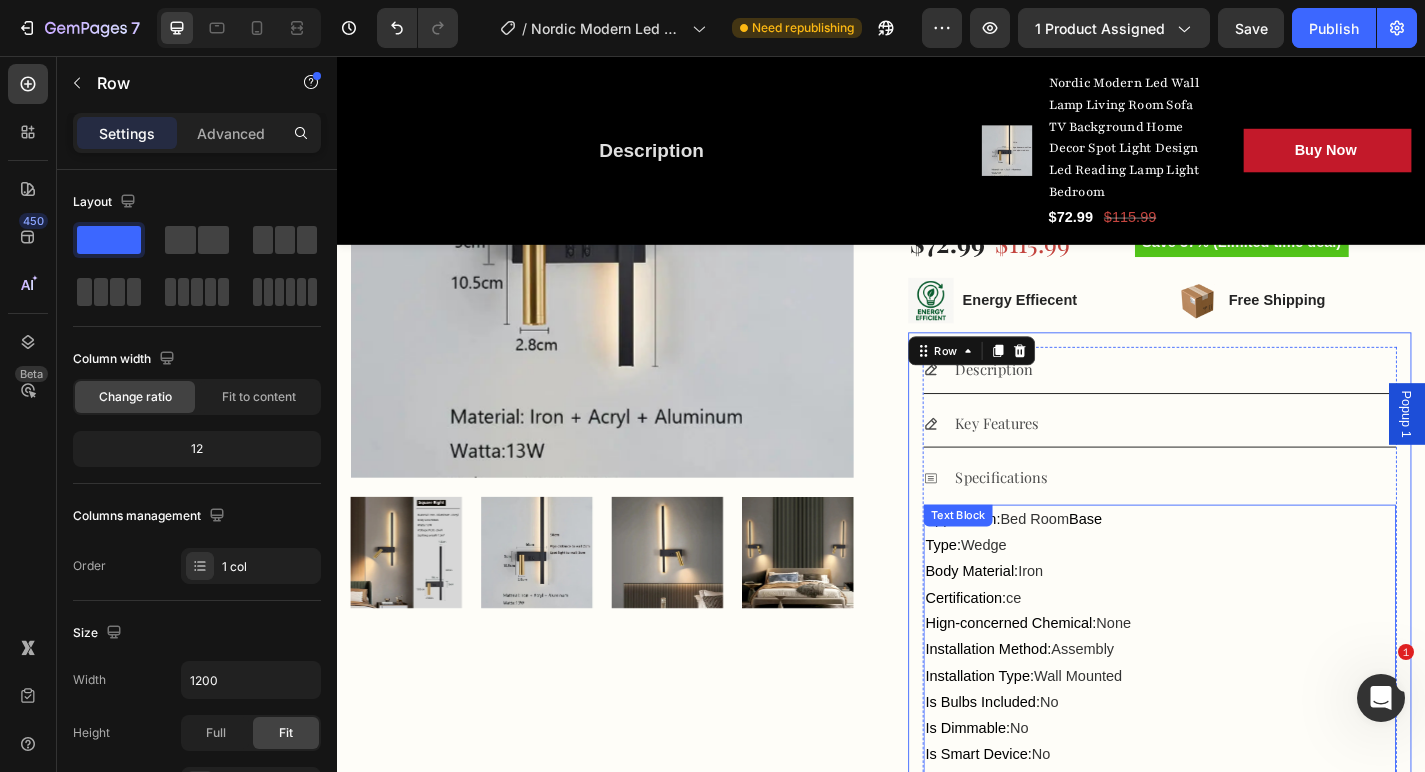 click on "Certification:  ce" at bounding box center (1244, 654) 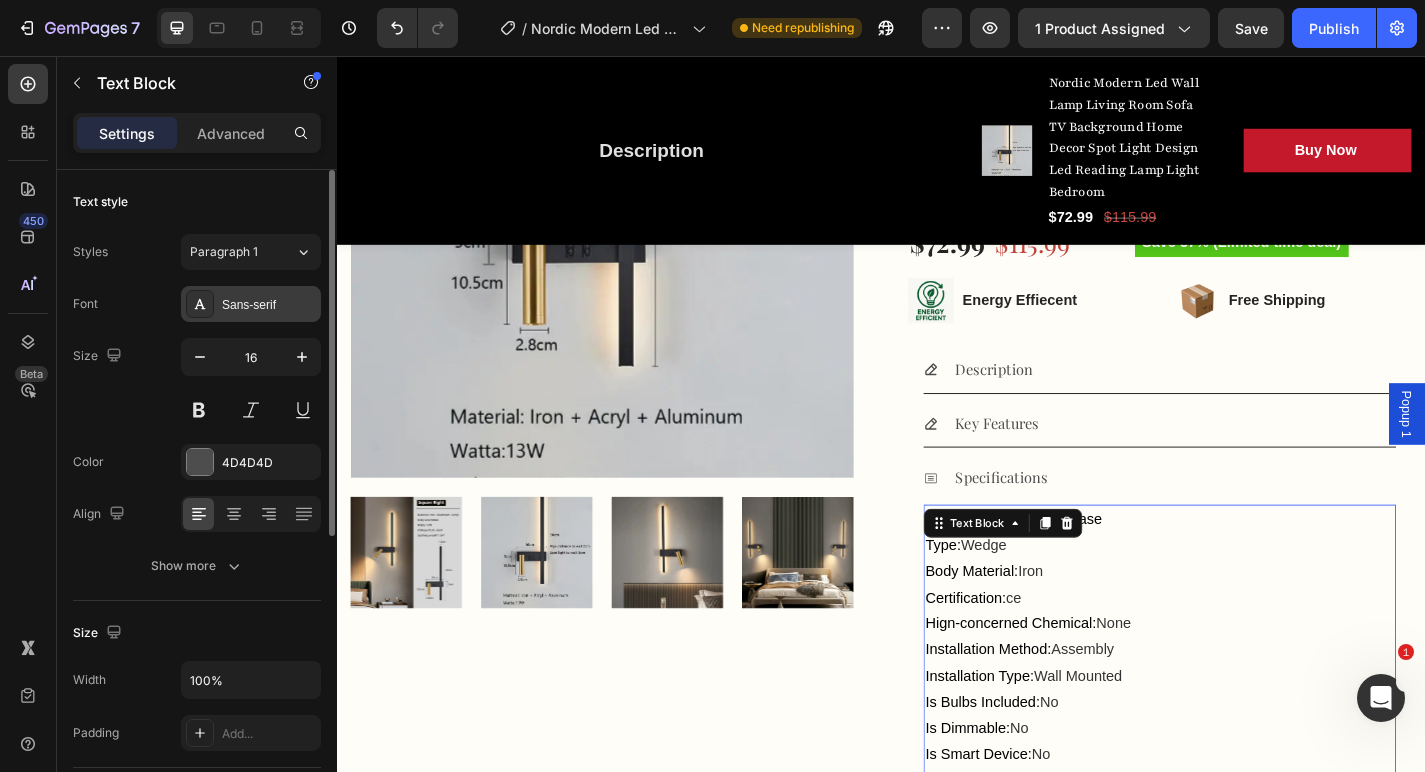 click on "Sans-serif" at bounding box center [269, 305] 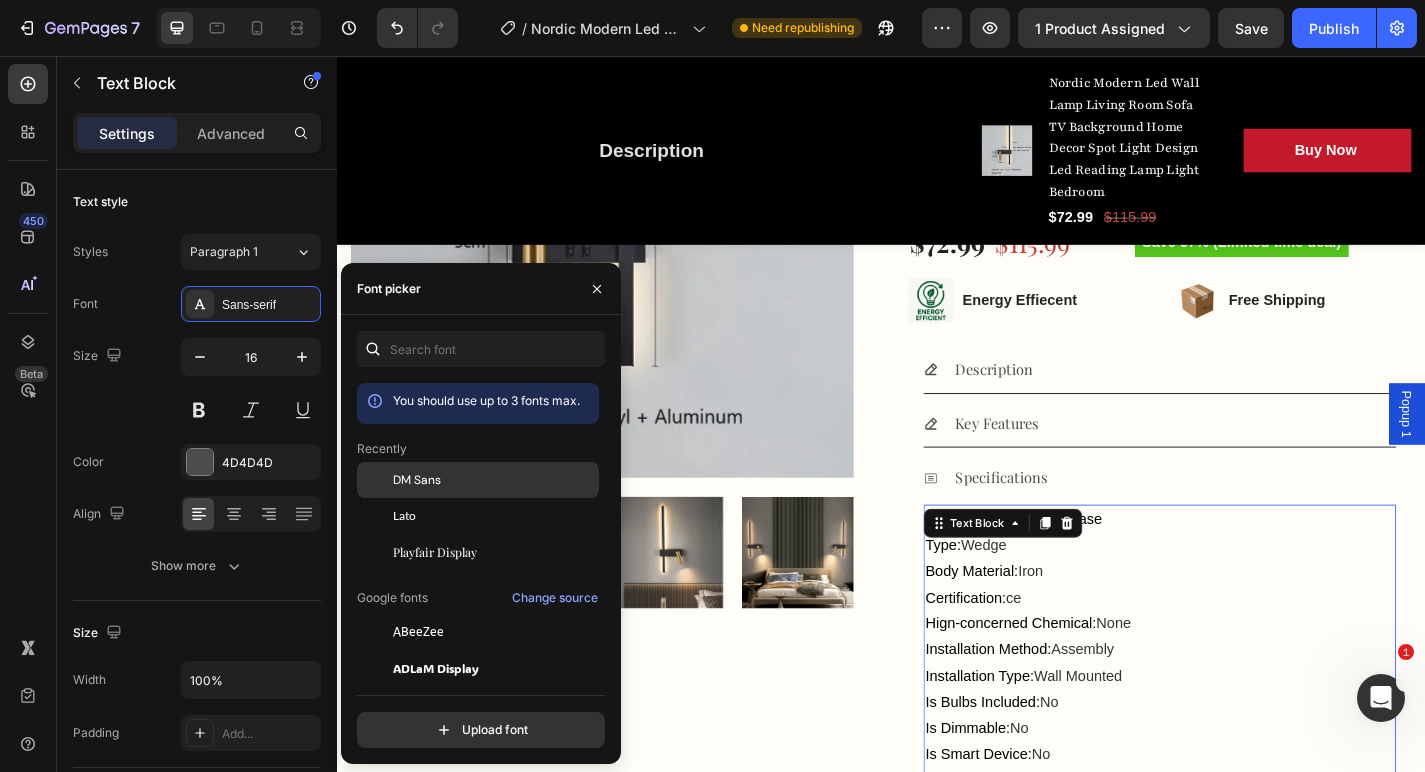 click on "DM Sans" at bounding box center (417, 480) 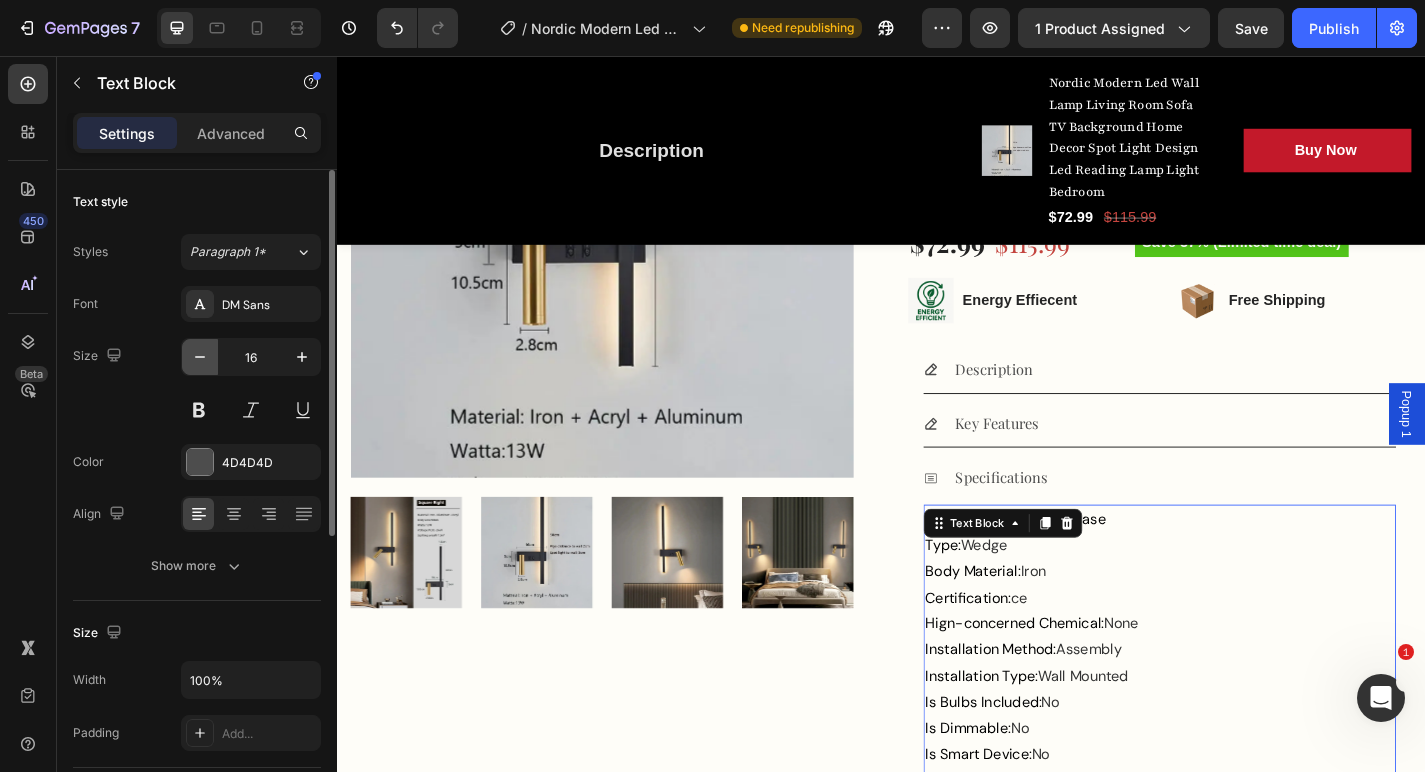 click 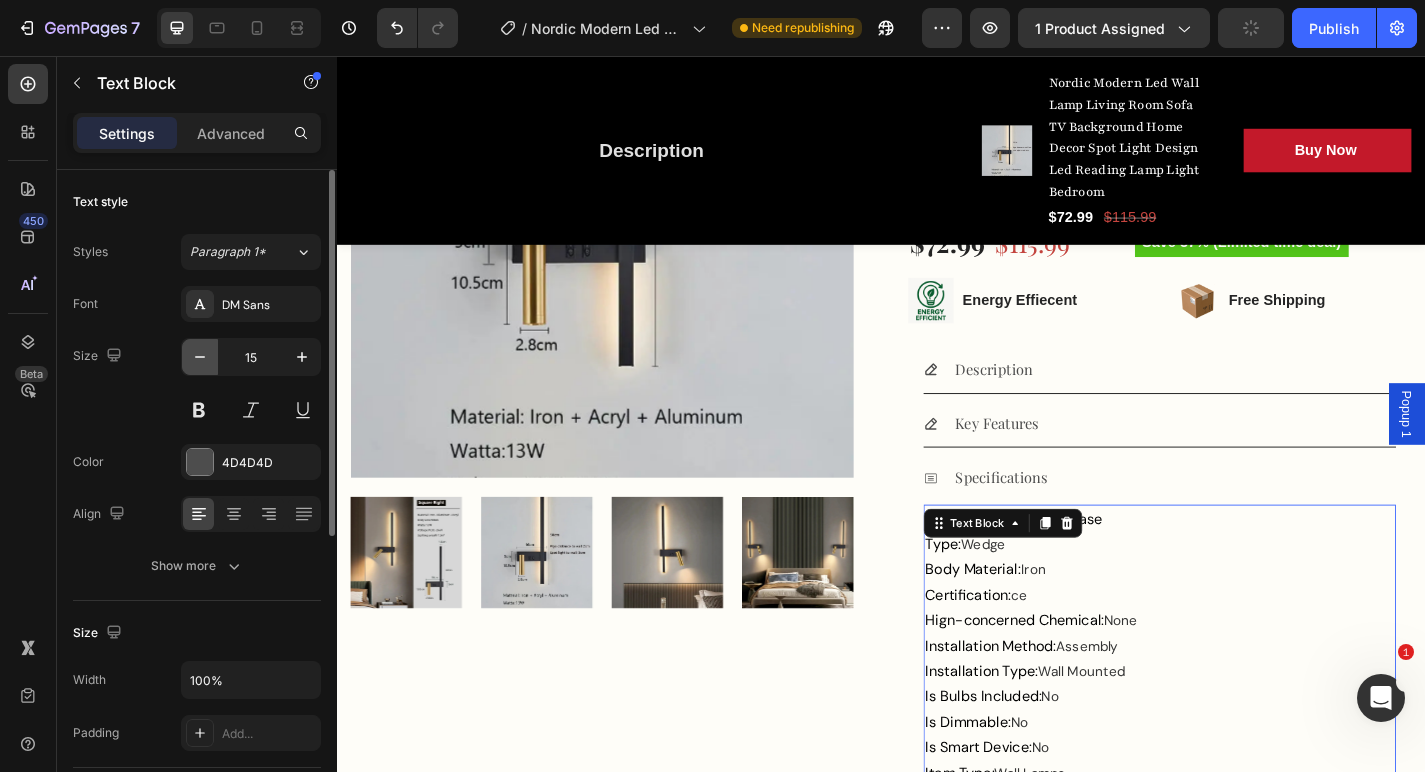 click 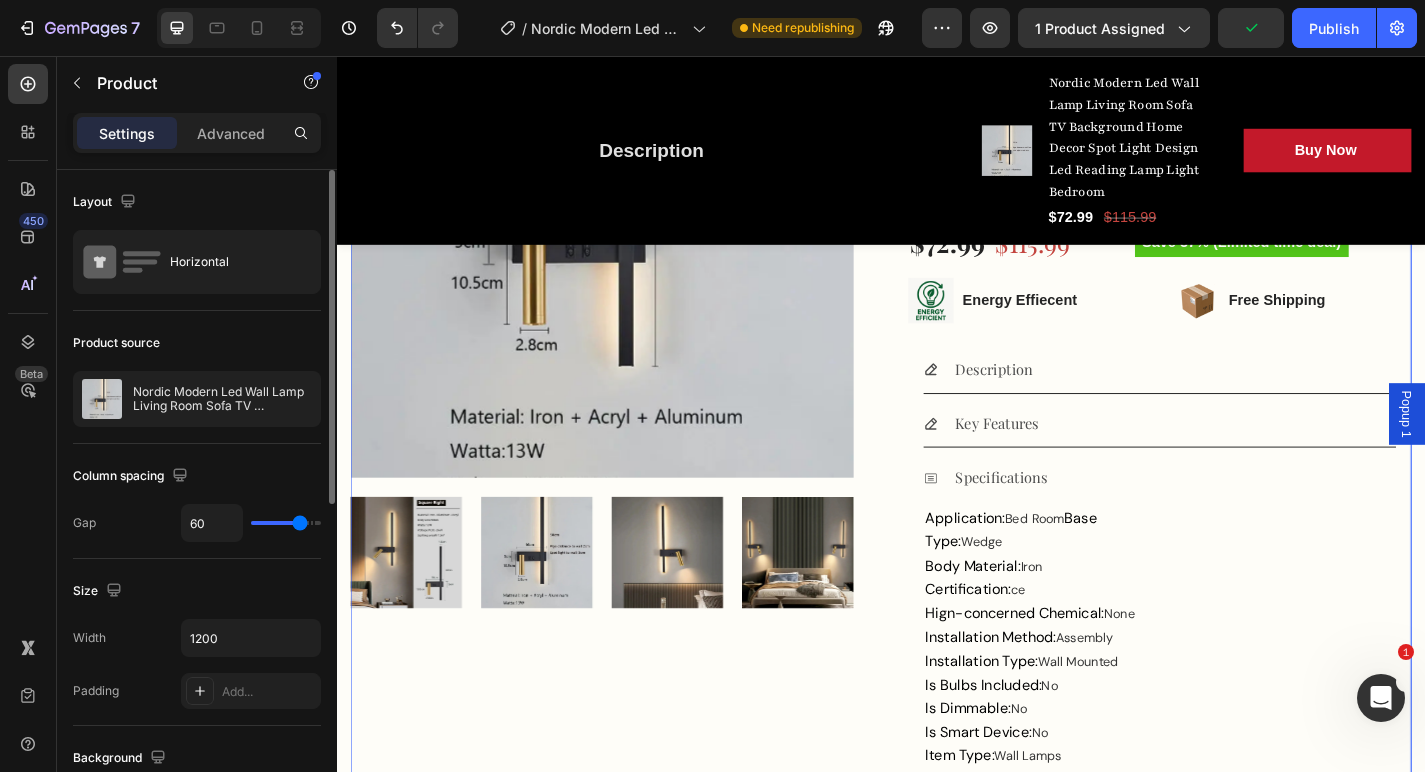 click on "Product Images" at bounding box center [629, 784] 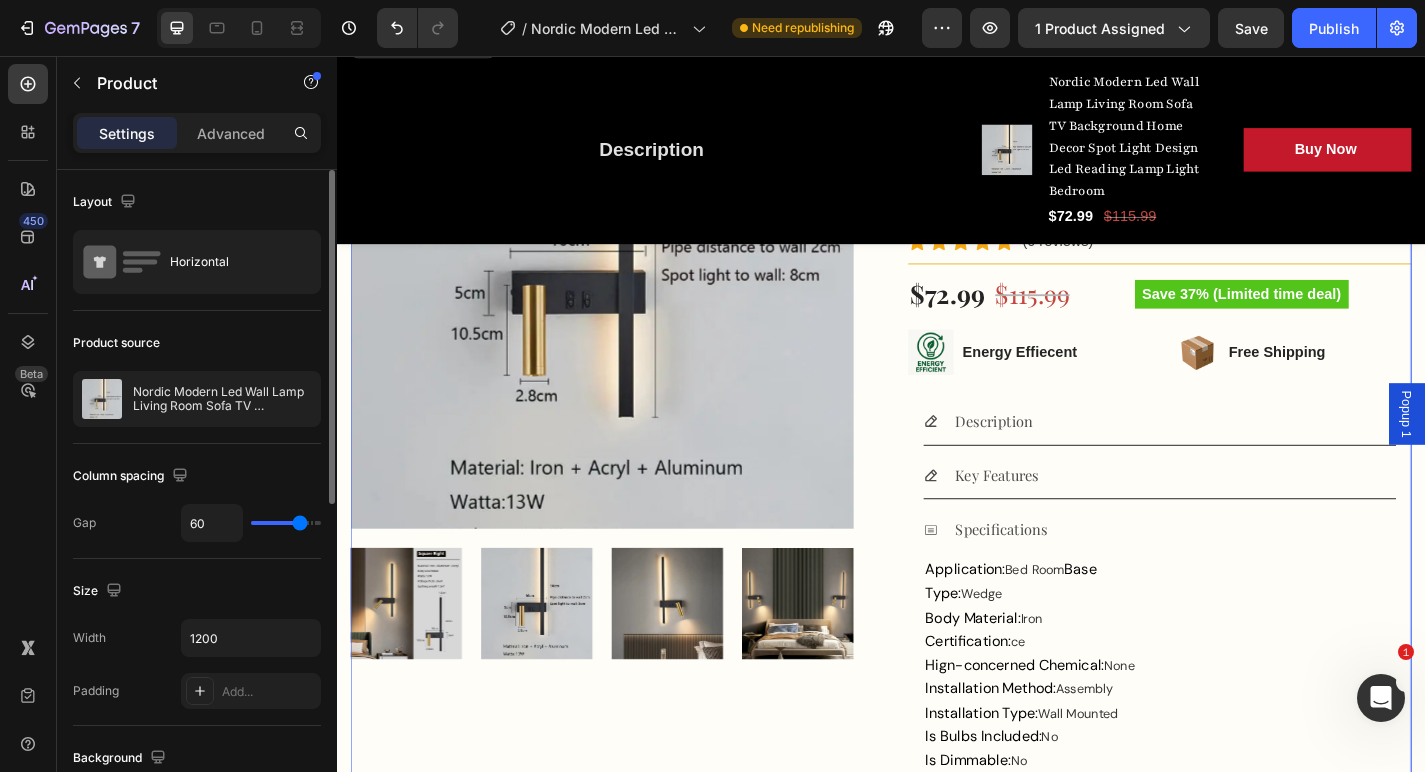 scroll, scrollTop: 553, scrollLeft: 0, axis: vertical 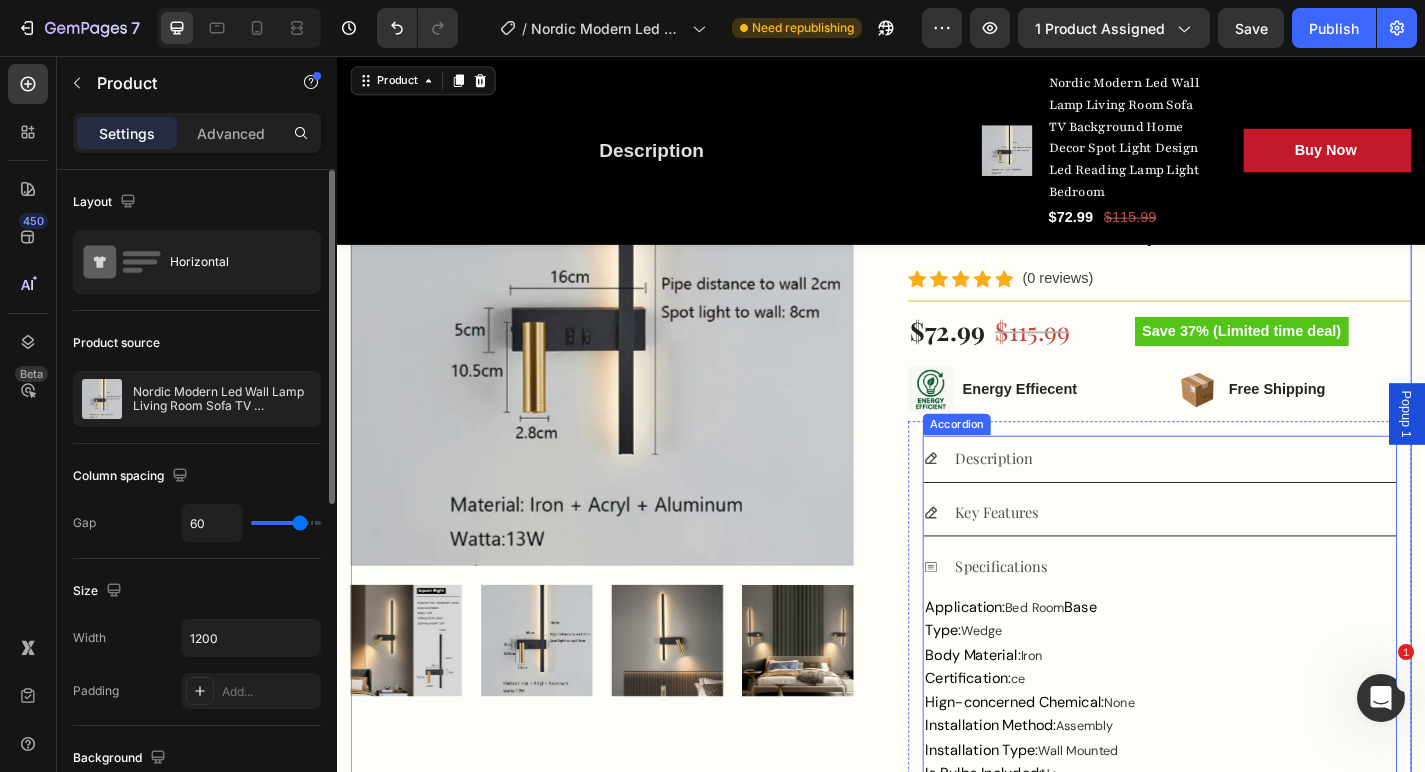 click 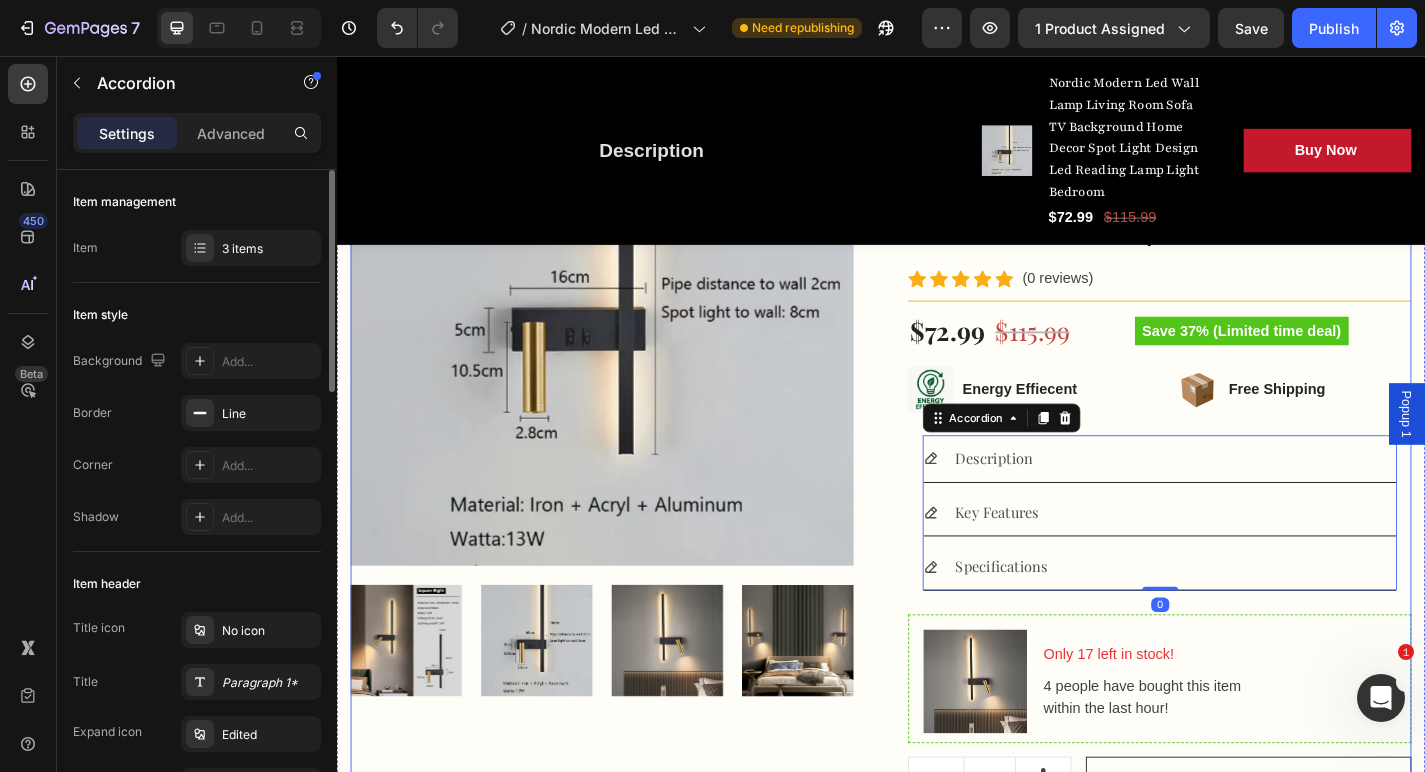 click on "Product Images Nordic Modern Led Wall Lamp Living Room Sofa TV Background Home Decor Spot Light Design Led Reading Lamp Light Bedroom (P) Title Redefine Your Bedside in Style Text block                Icon                Icon                Icon                Icon                Icon Icon List Hoz (0 reviews) Text block Row                Title Line $72.99 (P) Price (P) Price $115.99 (P) Price (P) Price Row Save 37% (Limited time deal) Product Badge Row Image Energy Effiecent  Text block Row Image Free Shipping Text block Row Row
Description
Key Features
Specifications Accordion   0 Row Image Only 17 left in stock! Text block 4 people have bought this item within the last hour! Text block Row
1
(P) Quantity Add to cart (P) Cart Button Row Buy it now (P) Dynamic Checkout Product" at bounding box center [937, 532] 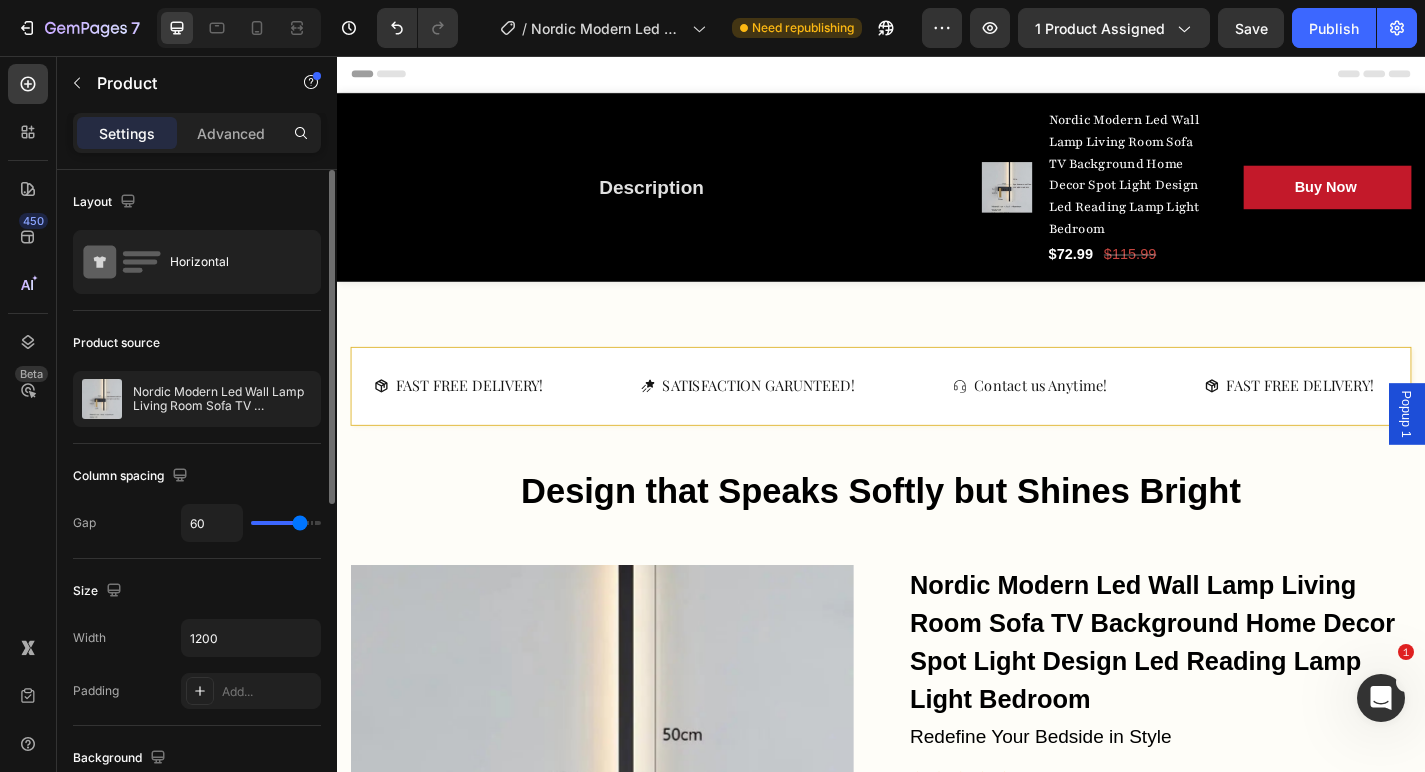 scroll, scrollTop: 0, scrollLeft: 0, axis: both 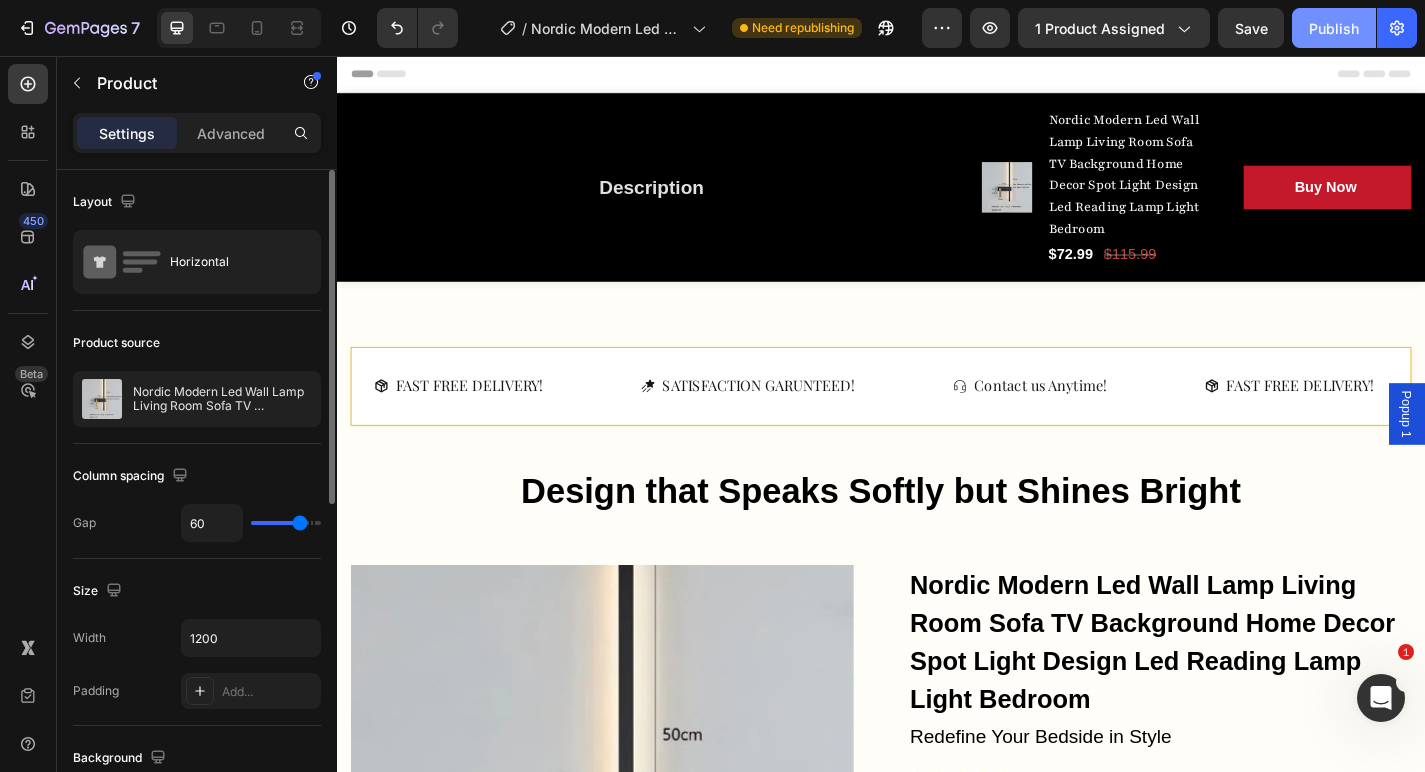 click on "Publish" at bounding box center [1334, 28] 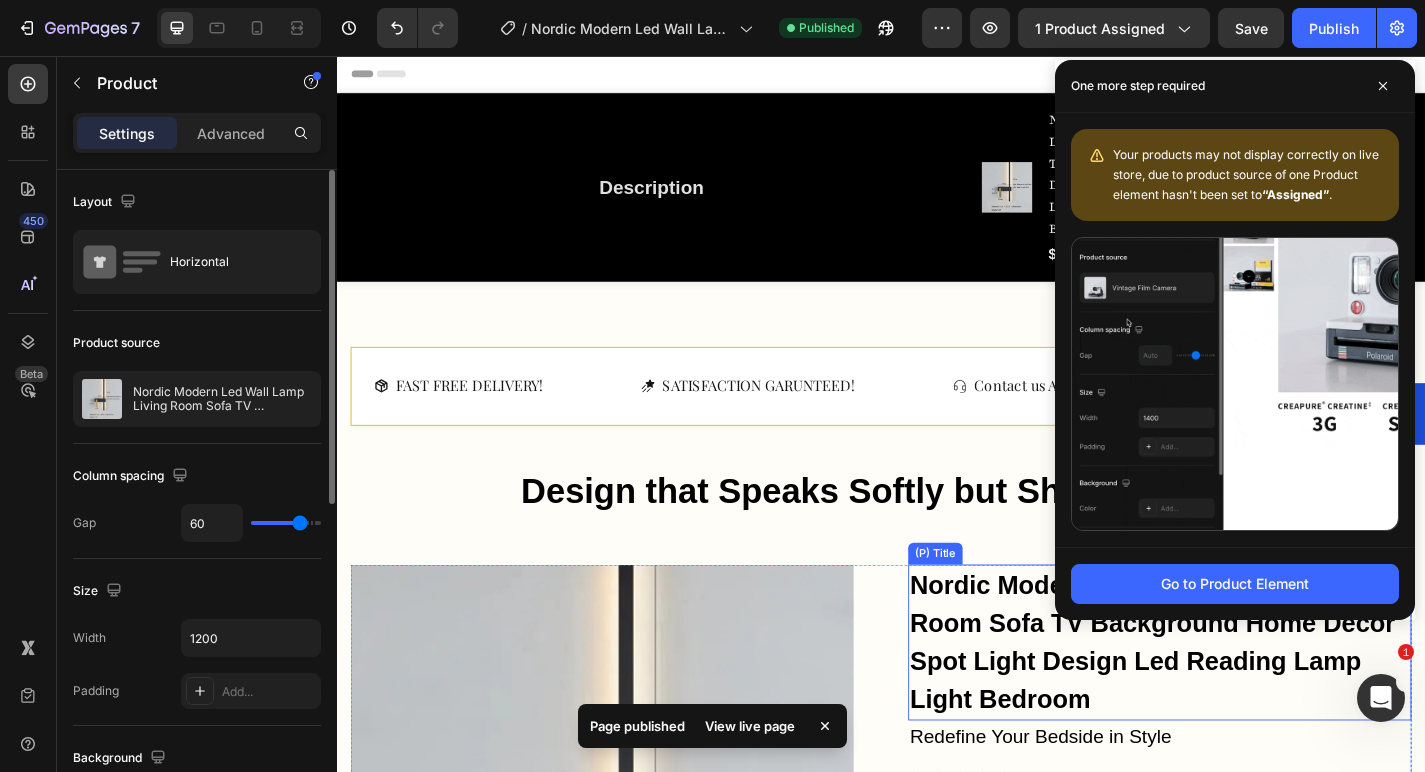 scroll, scrollTop: 0, scrollLeft: 0, axis: both 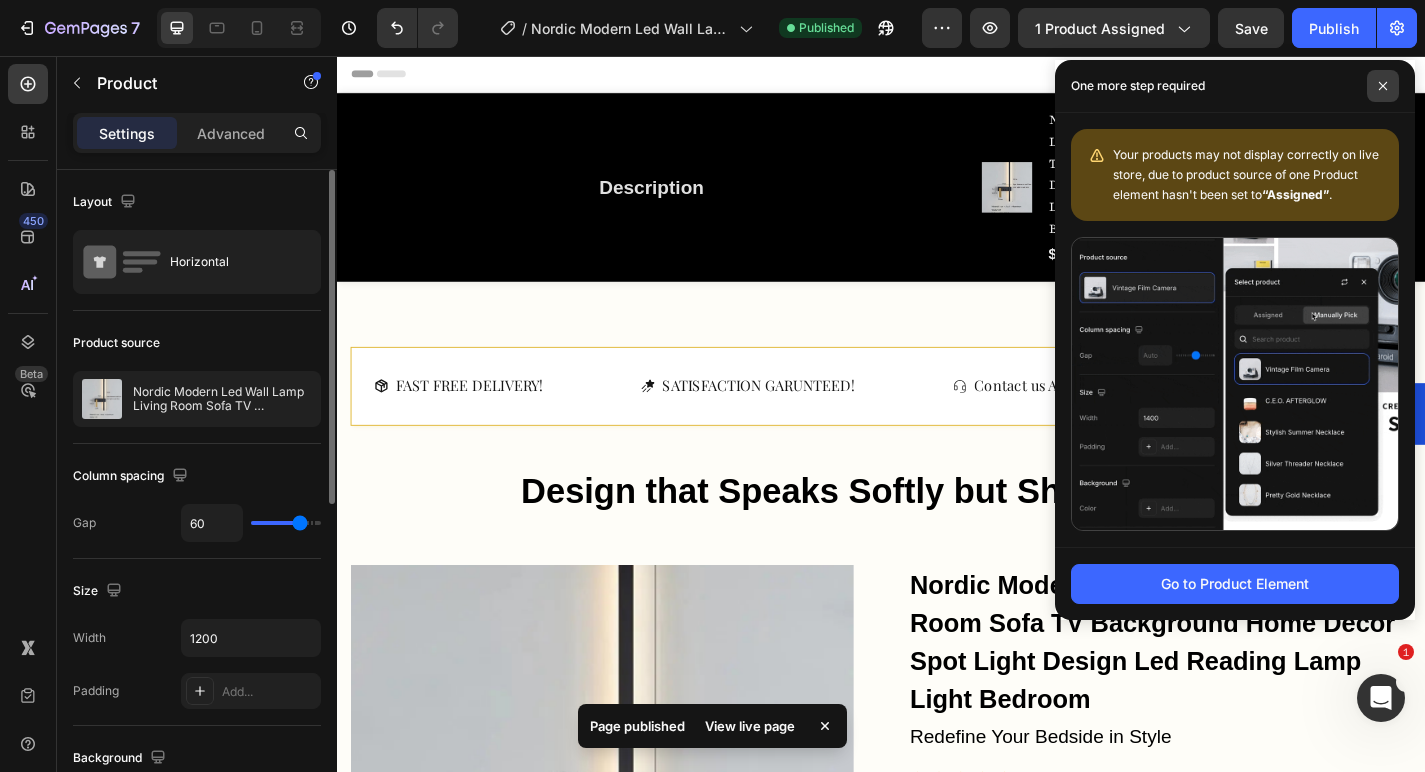 click at bounding box center (1383, 86) 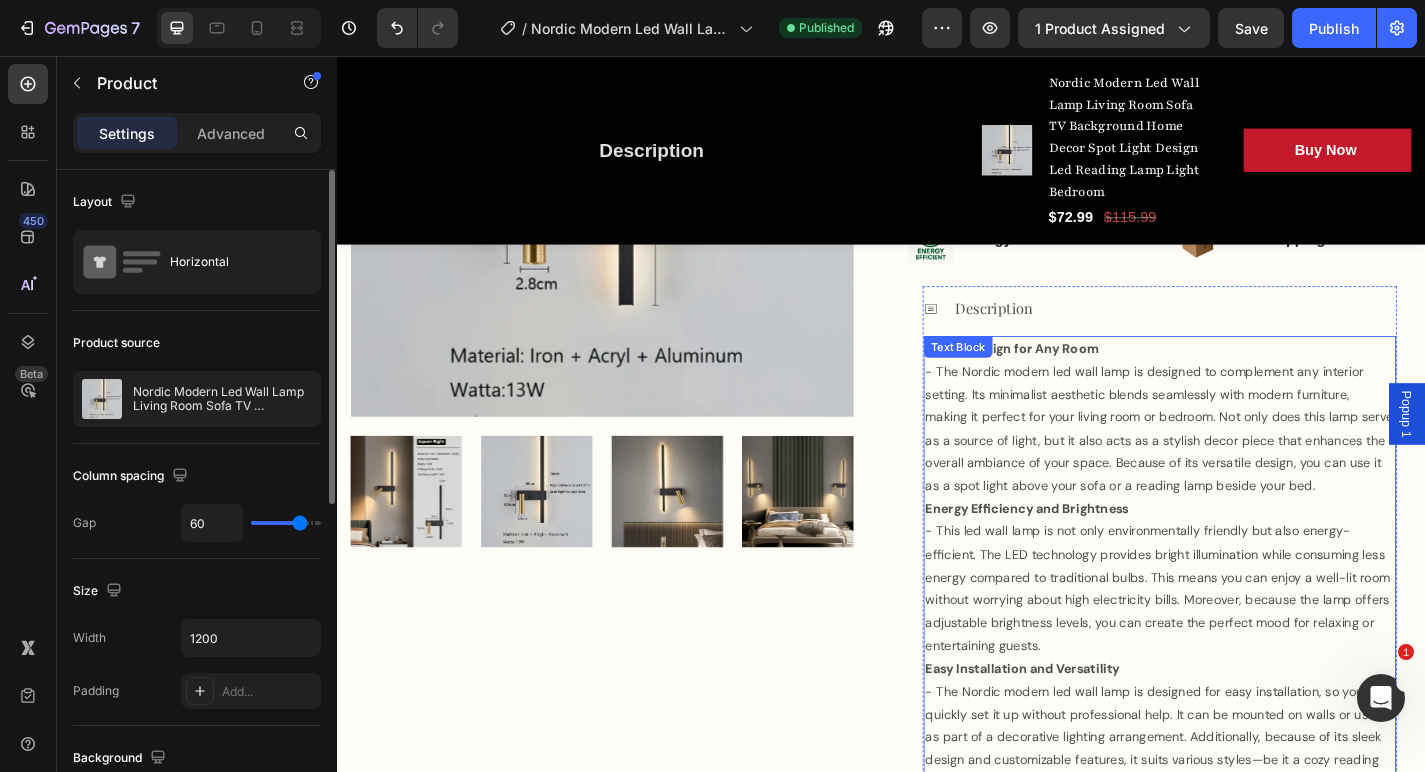 scroll, scrollTop: 715, scrollLeft: 0, axis: vertical 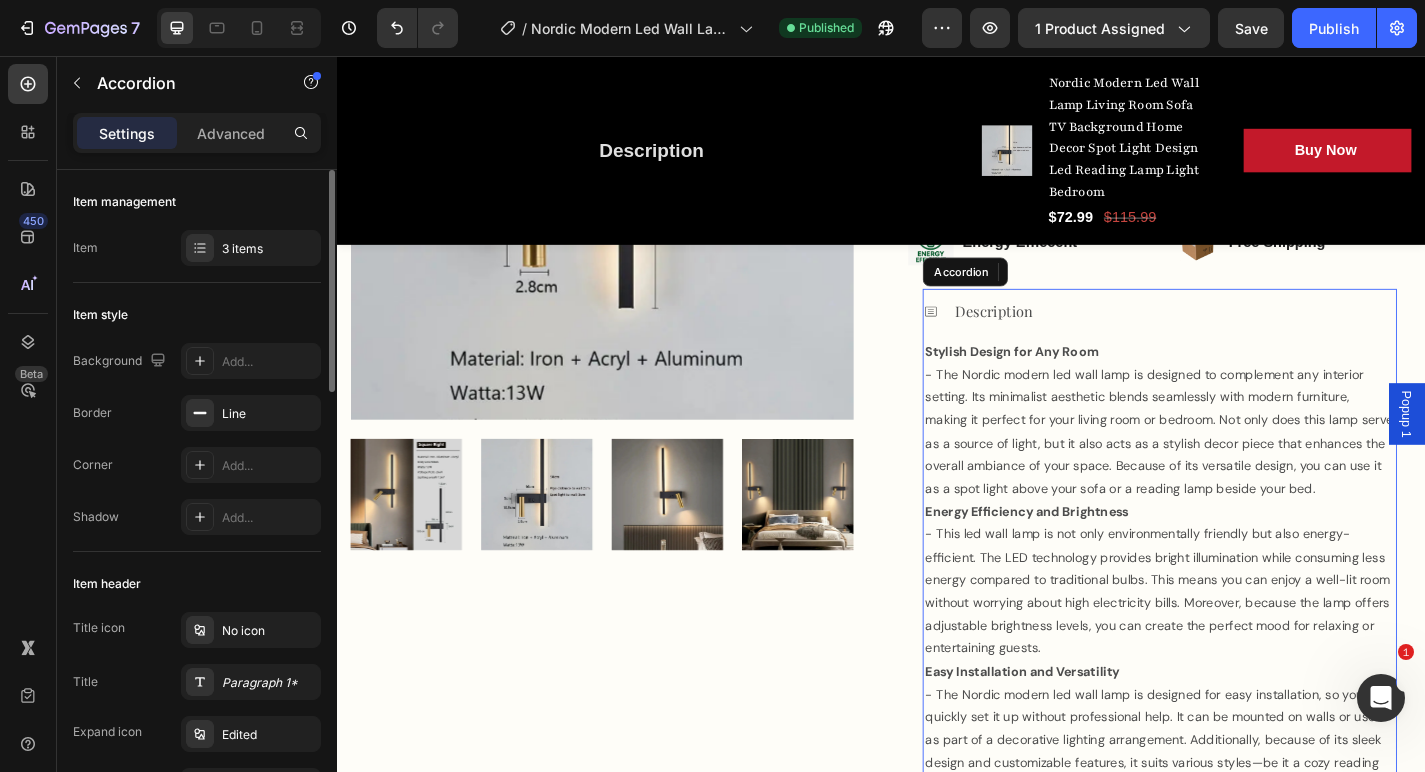 click 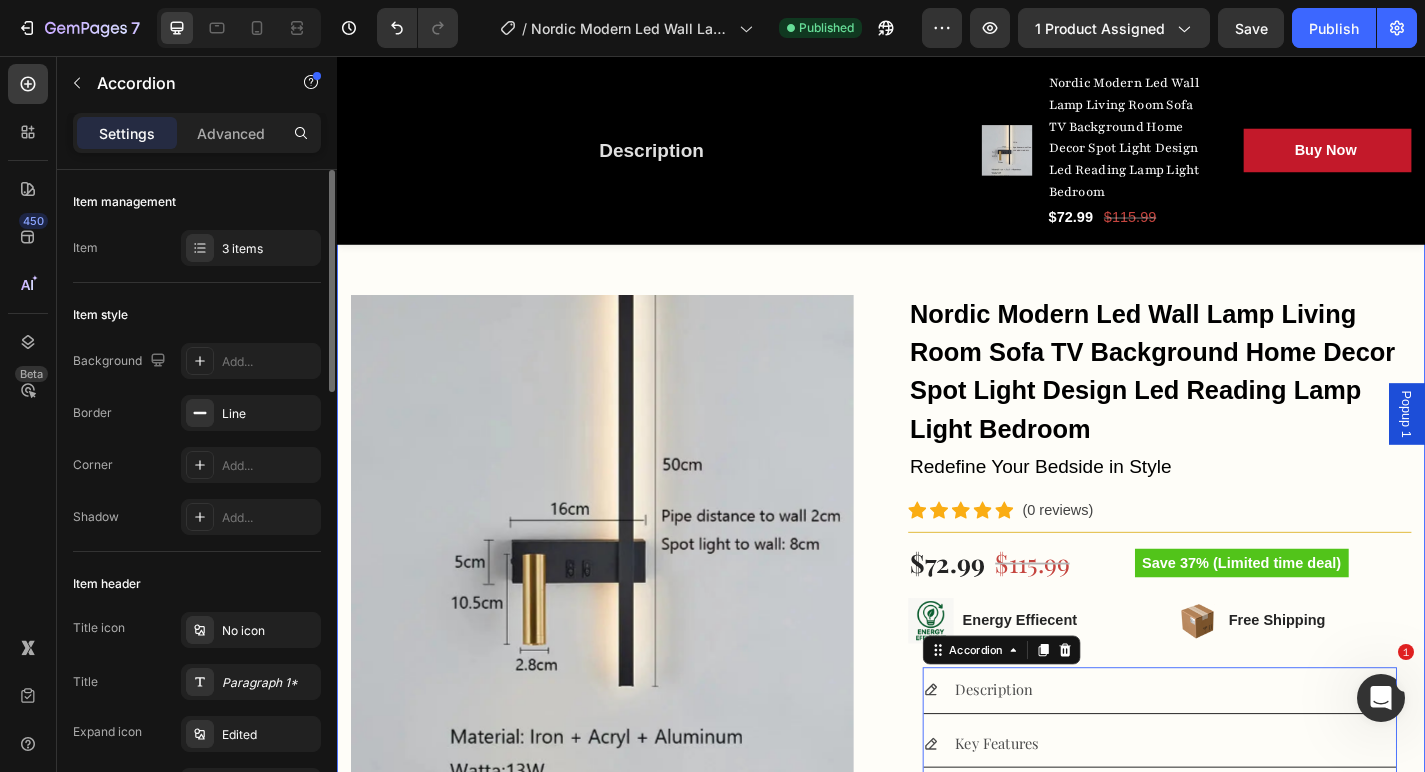 scroll, scrollTop: 388, scrollLeft: 0, axis: vertical 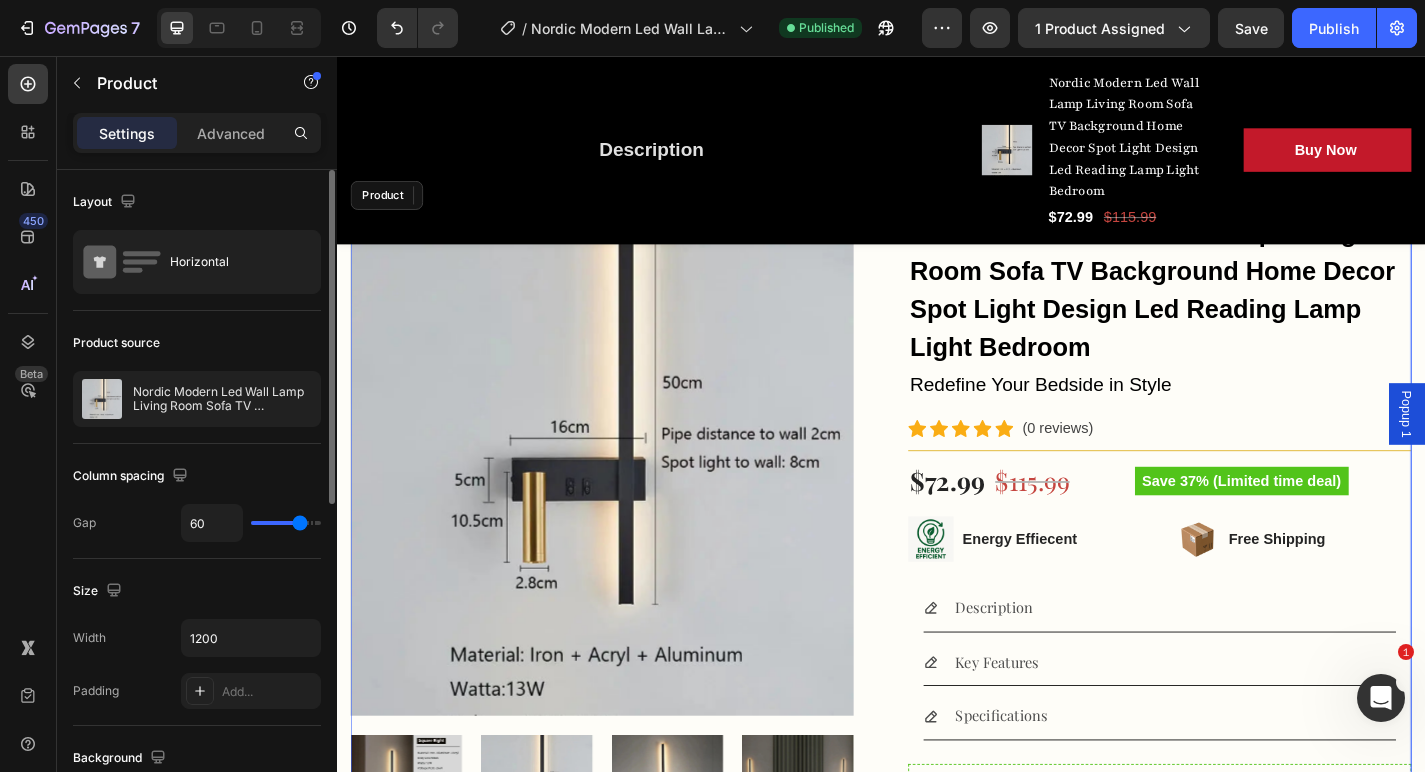 click on "Product Images Nordic Modern Led Wall Lamp Living Room Sofa TV Background Home Decor Spot Light Design Led Reading Lamp Light Bedroom (P) Title Redefine Your Bedside in Style Text block                Icon                Icon                Icon                Icon                Icon Icon List Hoz (0 reviews) Text block Row                Title Line $72.99 (P) Price (P) Price $115.99 (P) Price (P) Price Row Save 37% (Limited time deal) Product Badge Row Image Energy Effiecent  Text block Row Image Free Shipping Text block Row Row
Description
Key Features
Specifications Accordion   0 Row Image Only 17 left in stock! Text block 4 people have bought this item within the last hour! Text block Row
1
(P) Quantity Add to cart (P) Cart Button Row Buy it now (P) Dynamic Checkout Product" at bounding box center (937, 697) 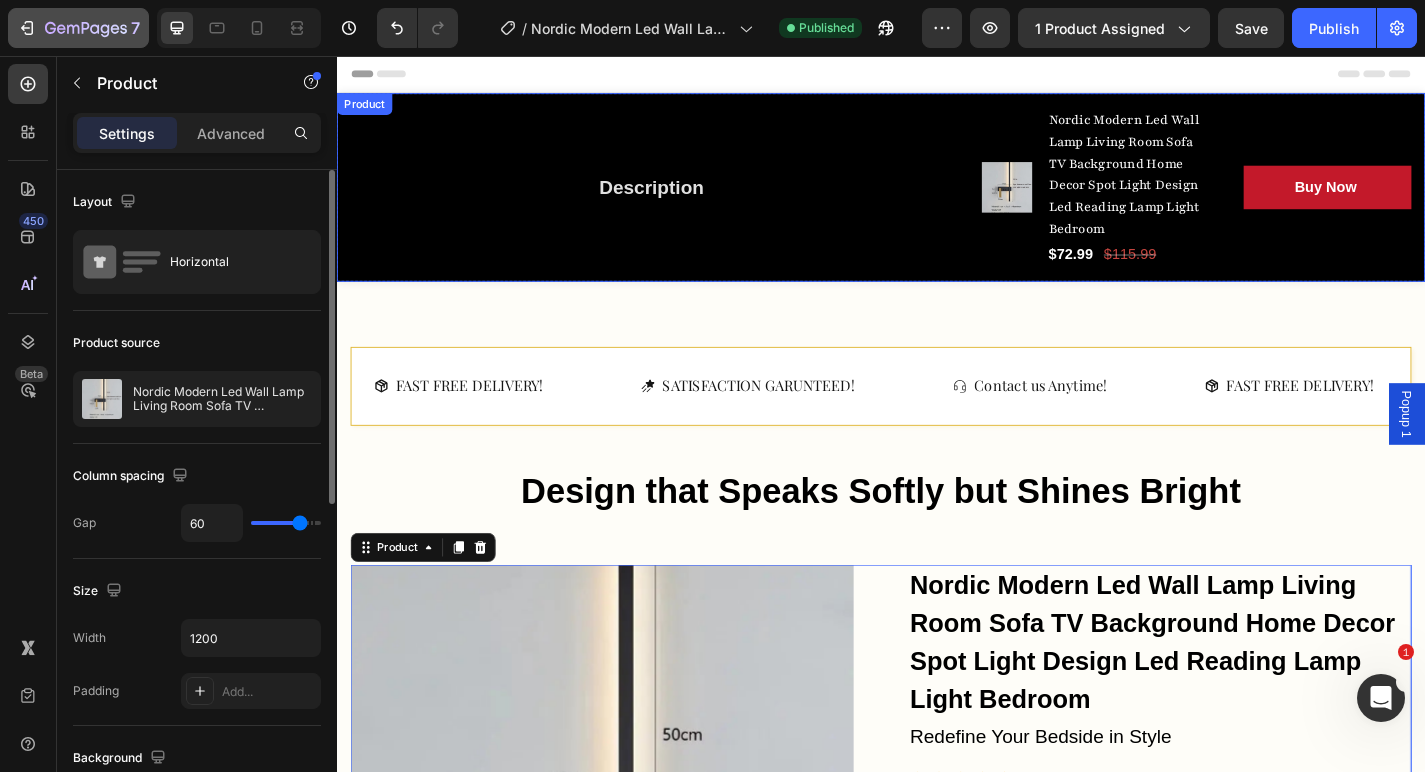 scroll, scrollTop: 0, scrollLeft: 0, axis: both 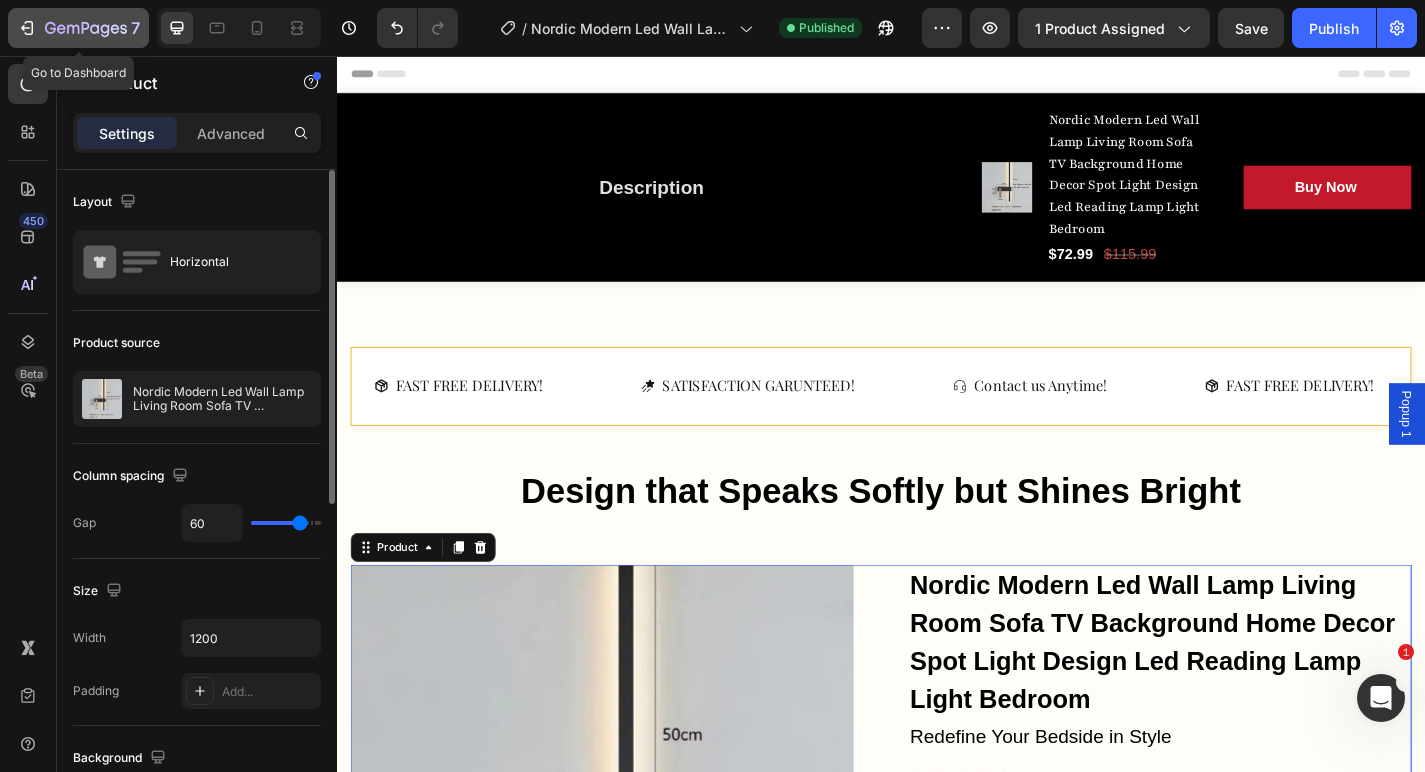click 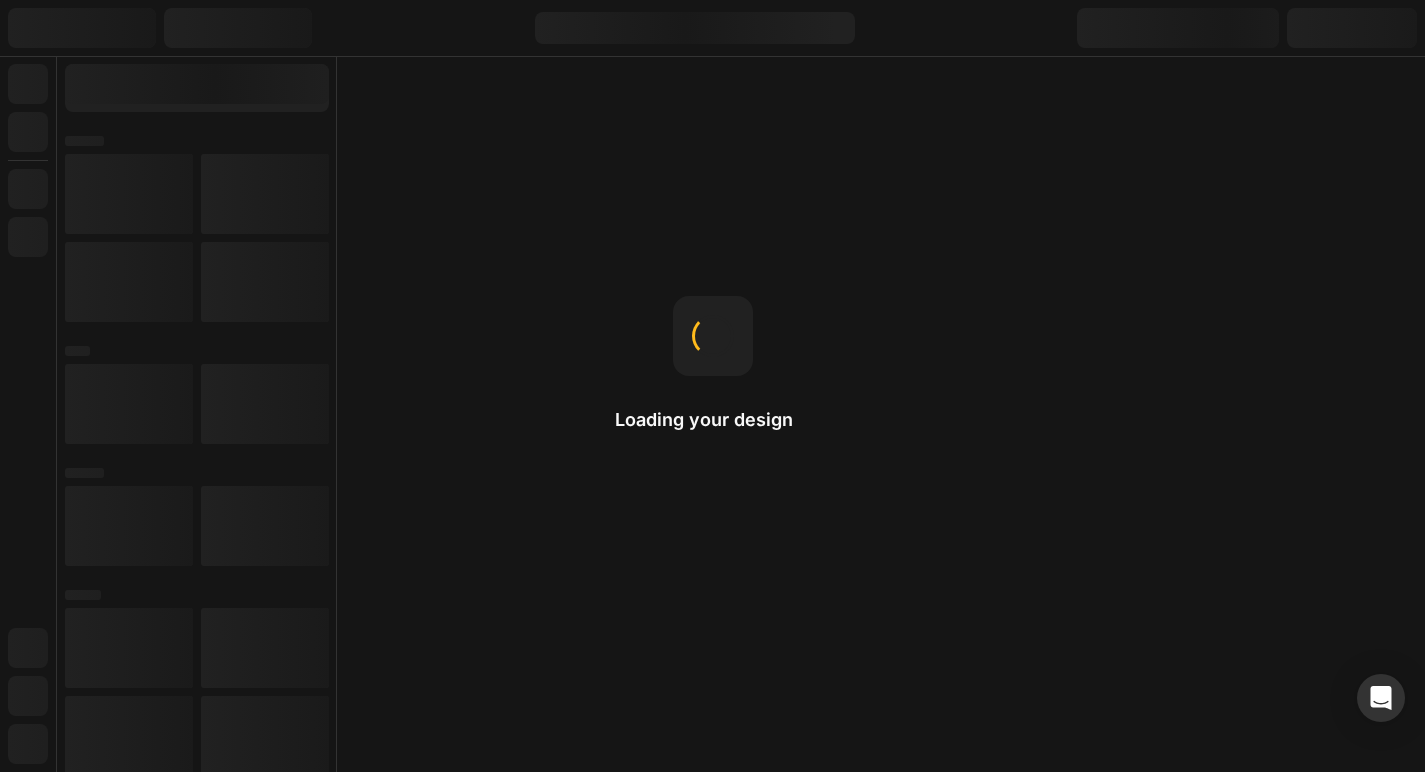 scroll, scrollTop: 0, scrollLeft: 0, axis: both 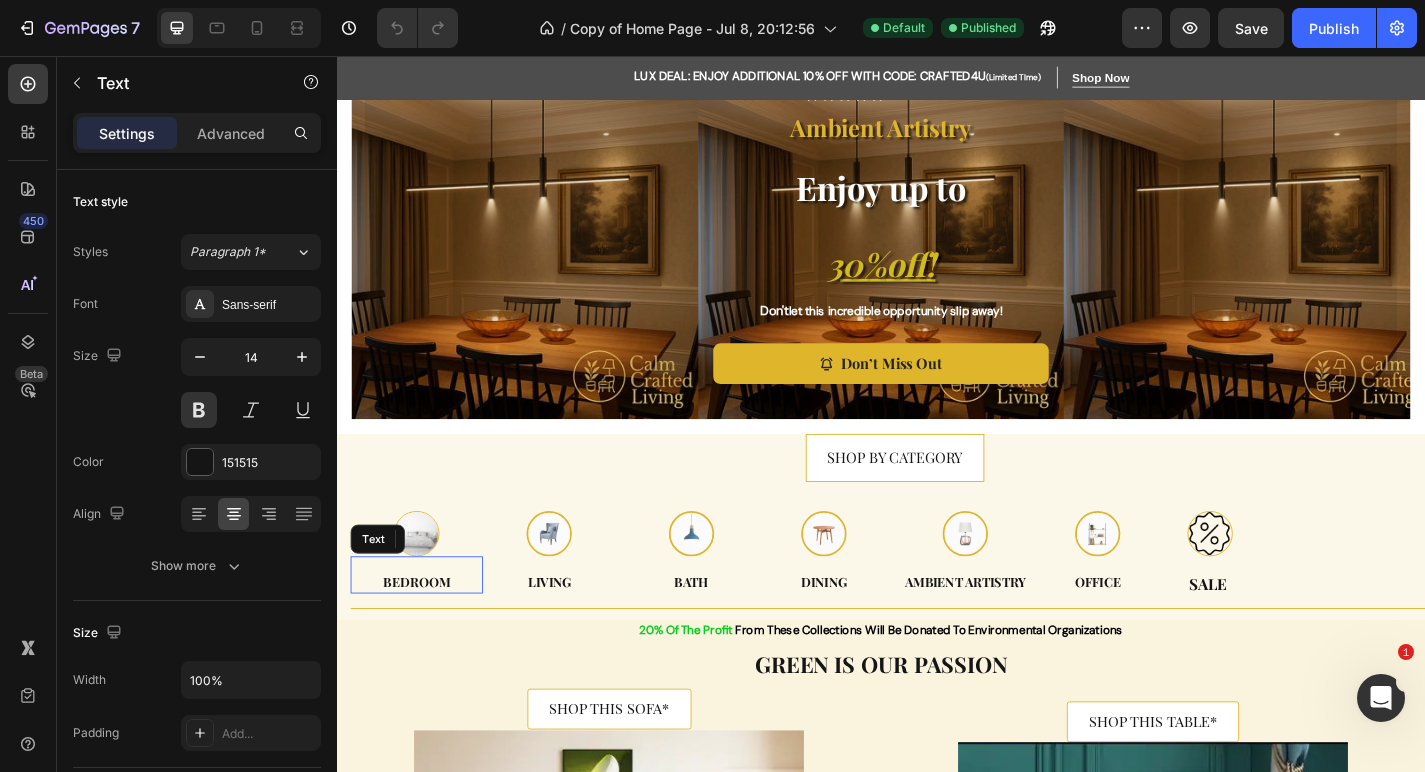 click on "Bedroom" at bounding box center (425, 636) 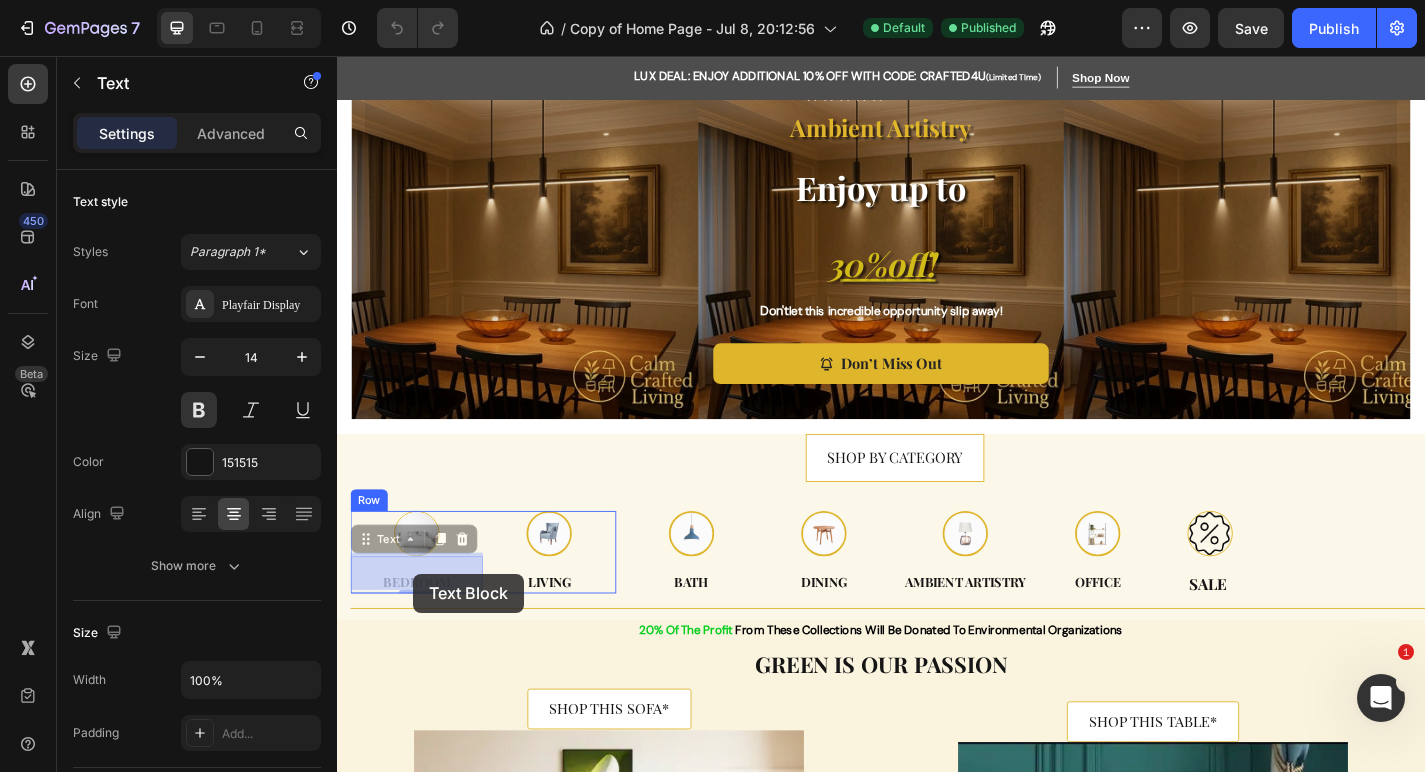 drag, startPoint x: 425, startPoint y: 614, endPoint x: 421, endPoint y: 627, distance: 13.601471 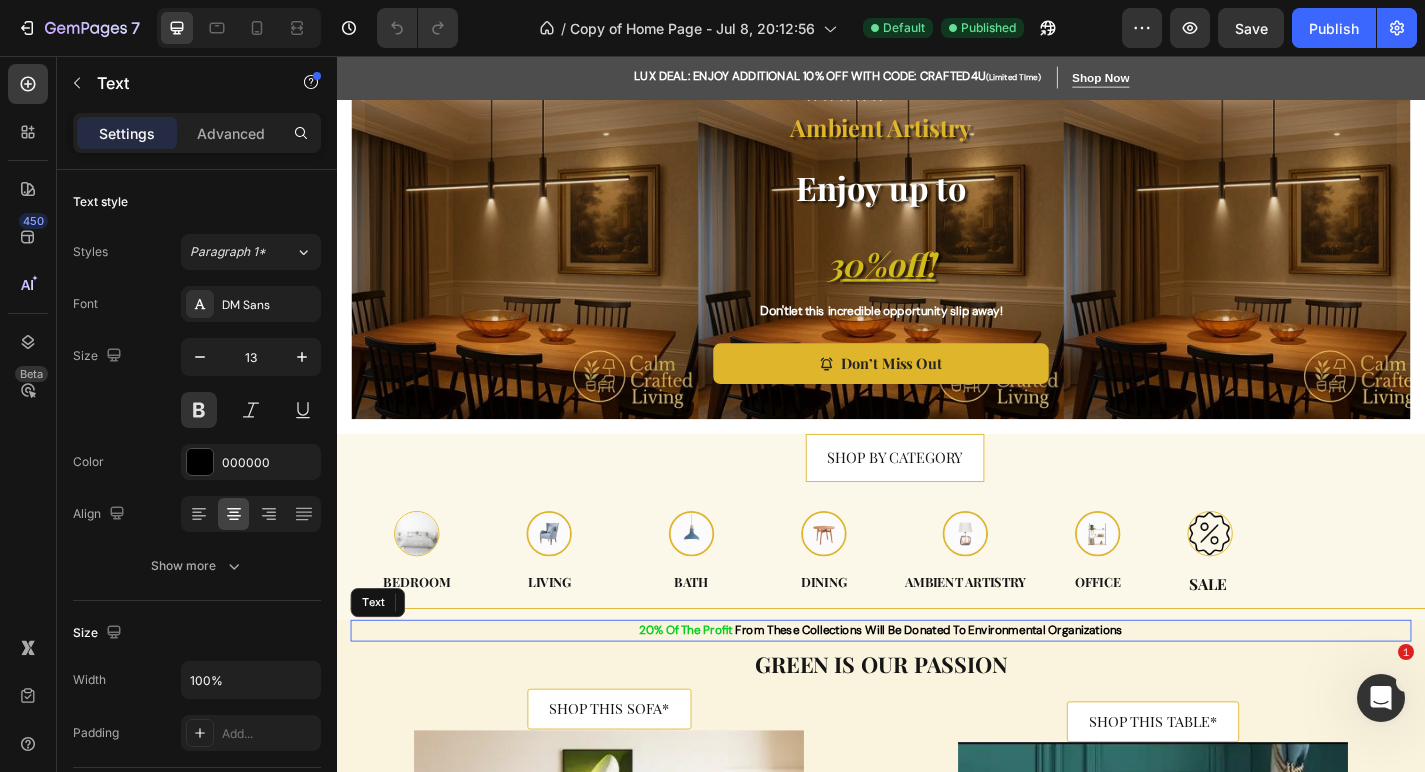 click on "20% of the profit   from these collections will be donated to environmental organizations" at bounding box center (937, 690) 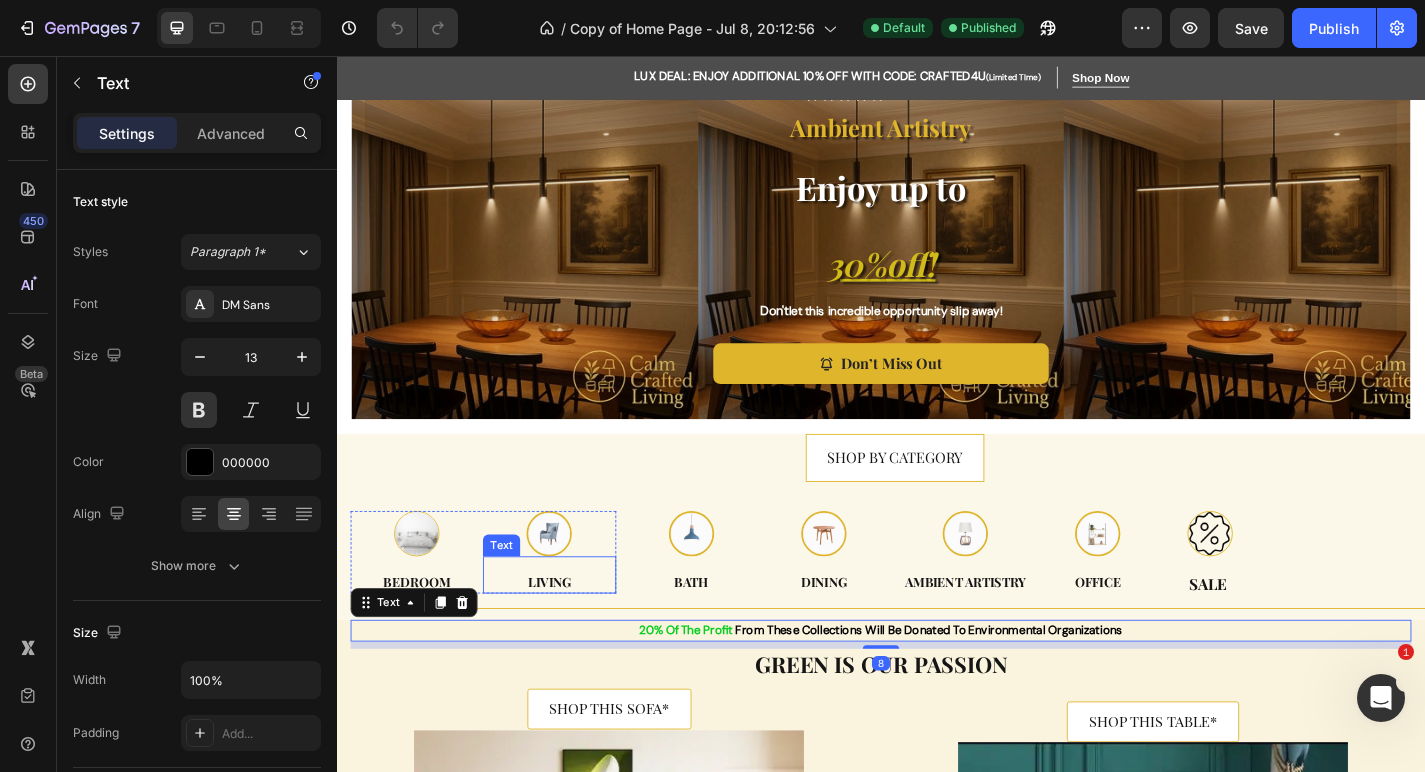 click on "Living" at bounding box center [571, 636] 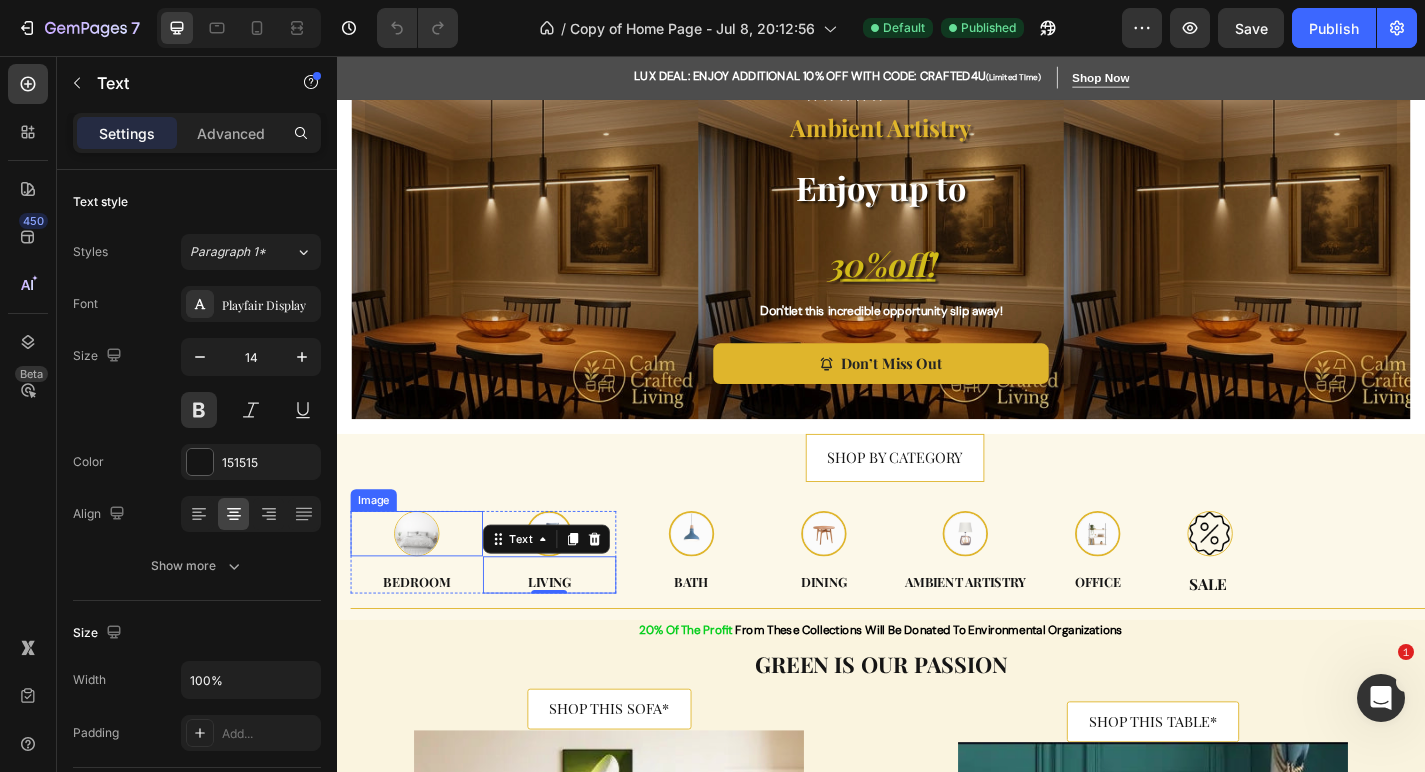 click at bounding box center (425, 583) 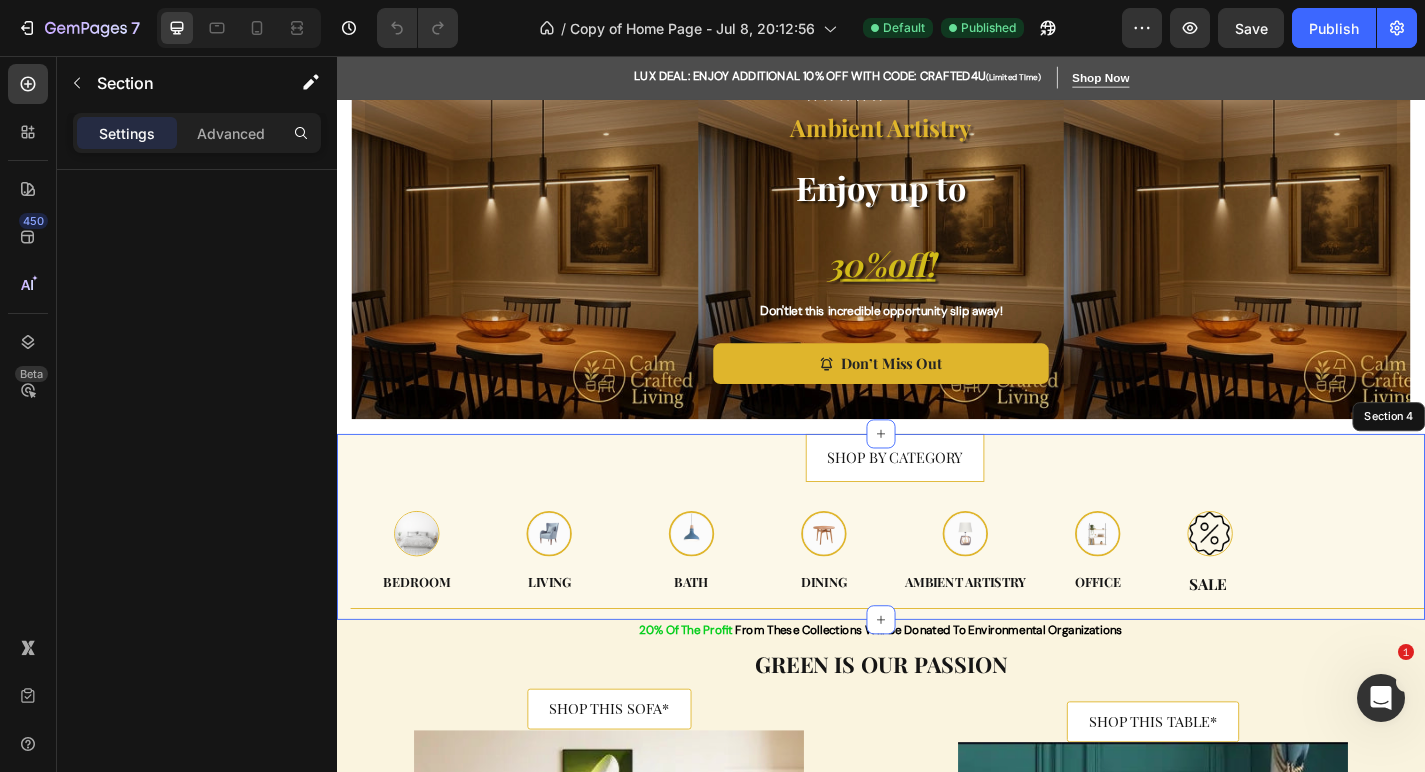 click on "SHOP BY CATEGORY Button Row Image   0 Bedroom Text Image Living Text Row Image Bath Text Image Dining Text Row Image Ambient artistry Text Image Office Text Row Image Sale Text Row Row                Title Line" at bounding box center (952, 575) 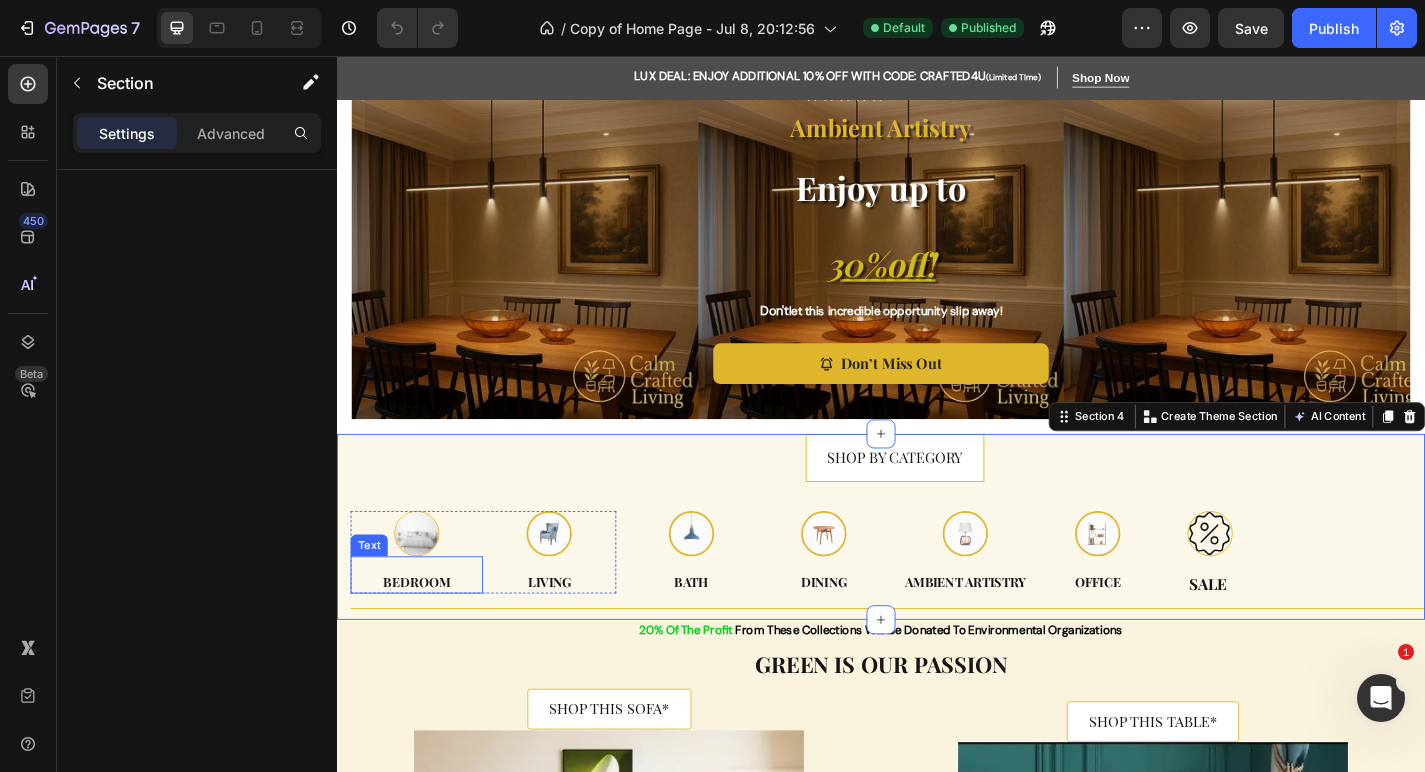 click on "Bedroom" at bounding box center [425, 636] 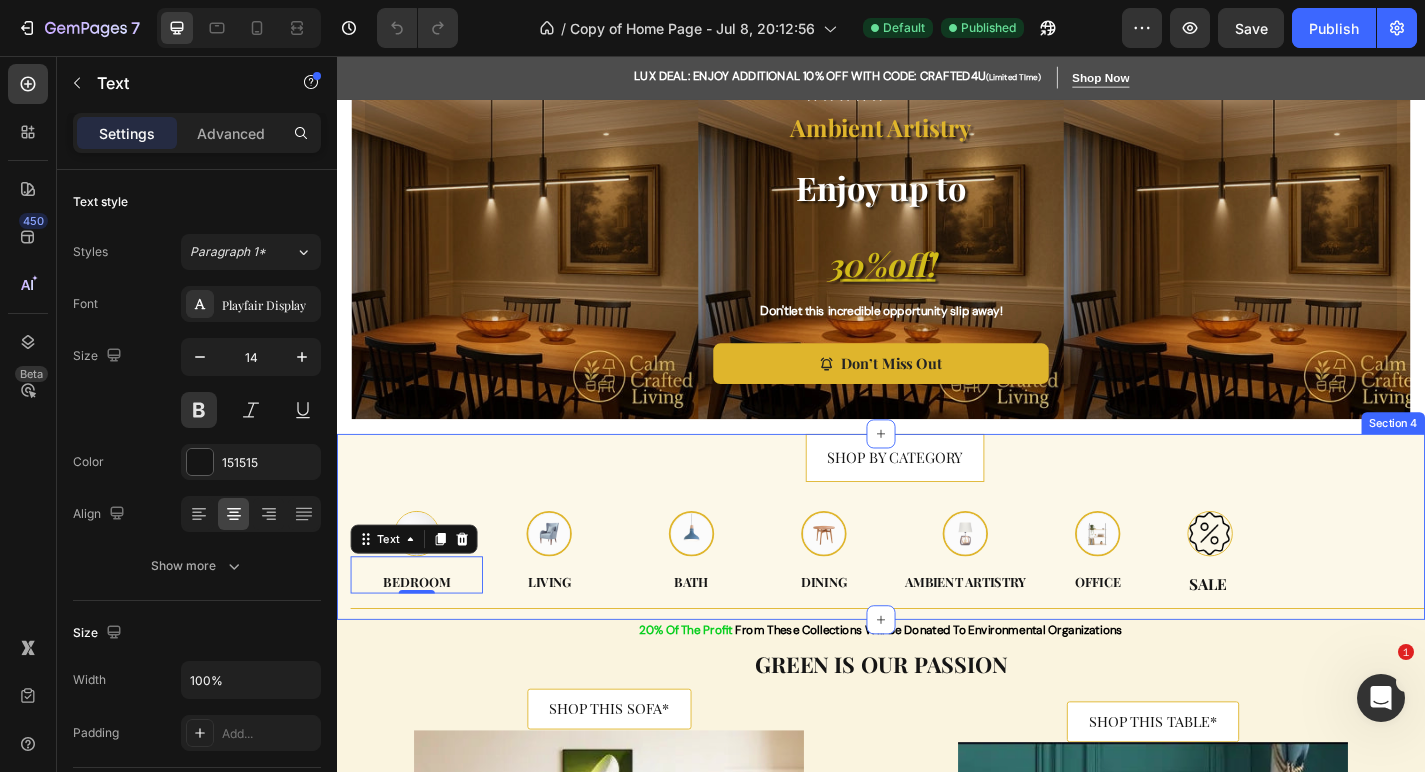 click on "SHOP BY CATEGORY Button Row Image Bedroom Text   0 Image Living Text Row Image Bath Text Image Dining Text Row Image Ambient artistry Text Image Office Text Row Image Sale Text Row Row                Title Line" at bounding box center [952, 575] 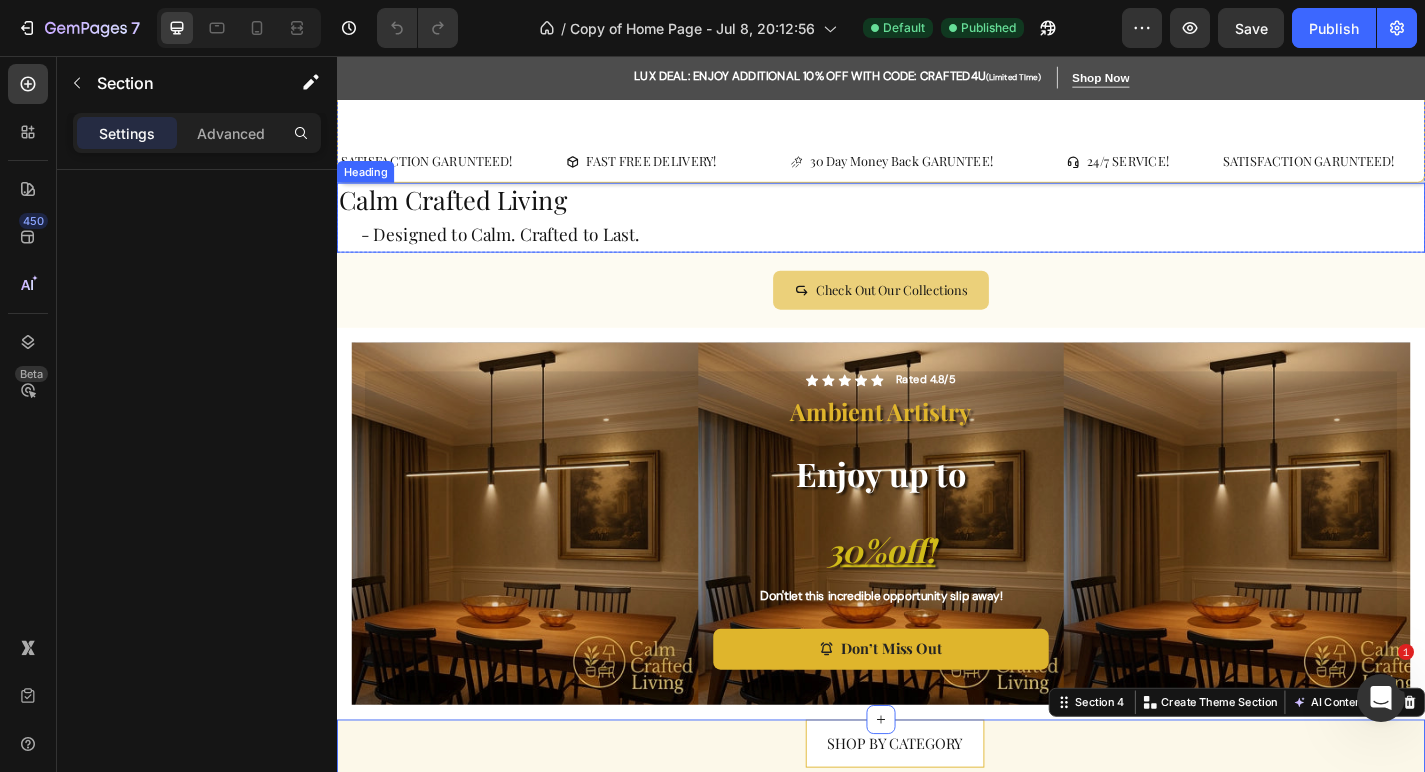 scroll, scrollTop: 0, scrollLeft: 0, axis: both 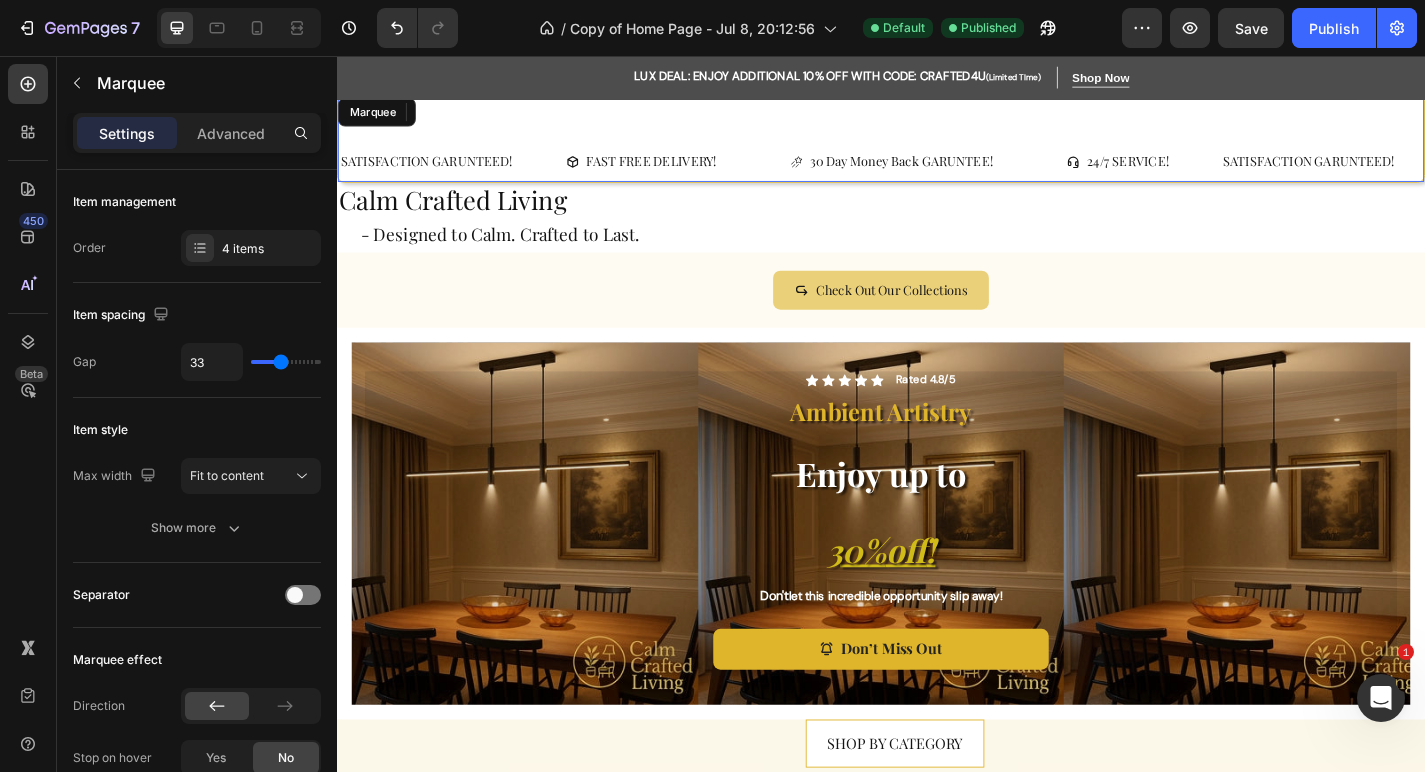 click on "SATISFACTION GARUNTEED! Text
FAST FREE DELIVERY! Button
30 Day Money Back   GARUNTEE! Button
24/7 SERVICE! Button SATISFACTION GARUNTEED! Text
FAST FREE DELIVERY! Button
30 Day Money Back   GARUNTEE! Button
24/7 SERVICE! Button SATISFACTION GARUNTEED! Text
FAST FREE DELIVERY! Button
30 Day Money Back   GARUNTEE! Button
24/7 SERVICE! Button SATISFACTION GARUNTEED! Text
FAST FREE DELIVERY! Button
30 Day Money Back   GARUNTEE! Button
24/7 SERVICE! Button SATISFACTION GARUNTEED! Text
FAST FREE DELIVERY! Button
30 Day Money Back   GARUNTEE! Button
24/7 SERVICE! Button SATISFACTION GARUNTEED! Text
FAST FREE DELIVERY! Button
30 Day Money Back   GARUNTEE! Button
24/7 SERVICE! Button Marquee" at bounding box center [937, 146] 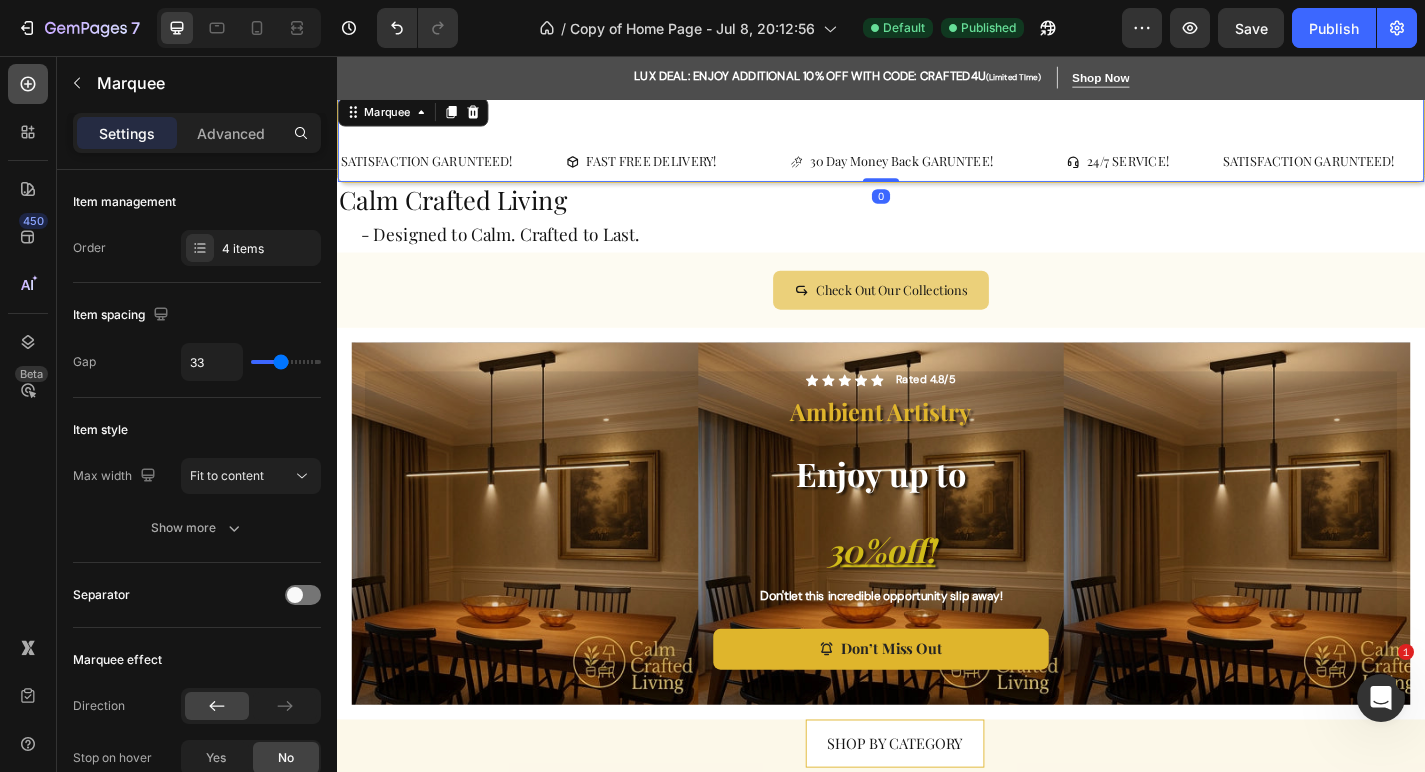 click 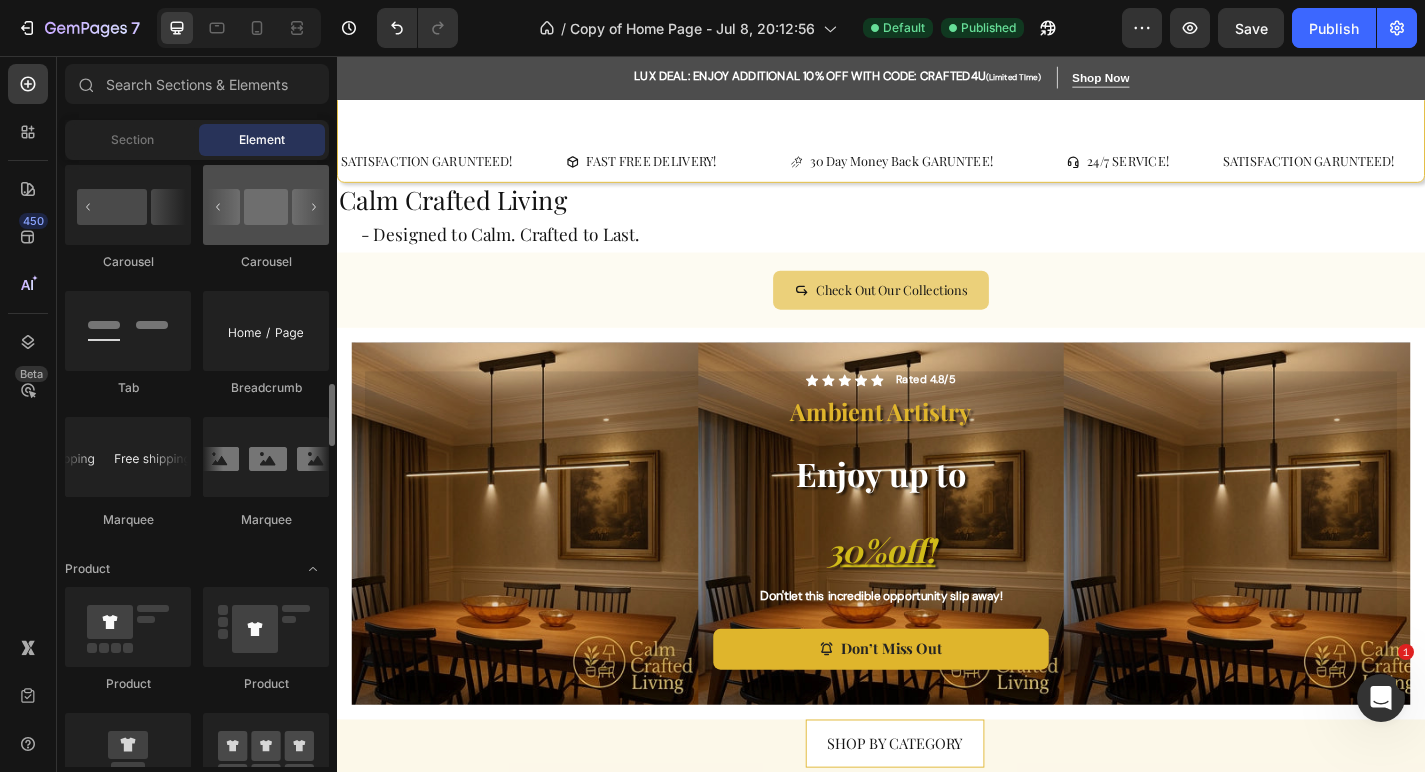 scroll, scrollTop: 2168, scrollLeft: 0, axis: vertical 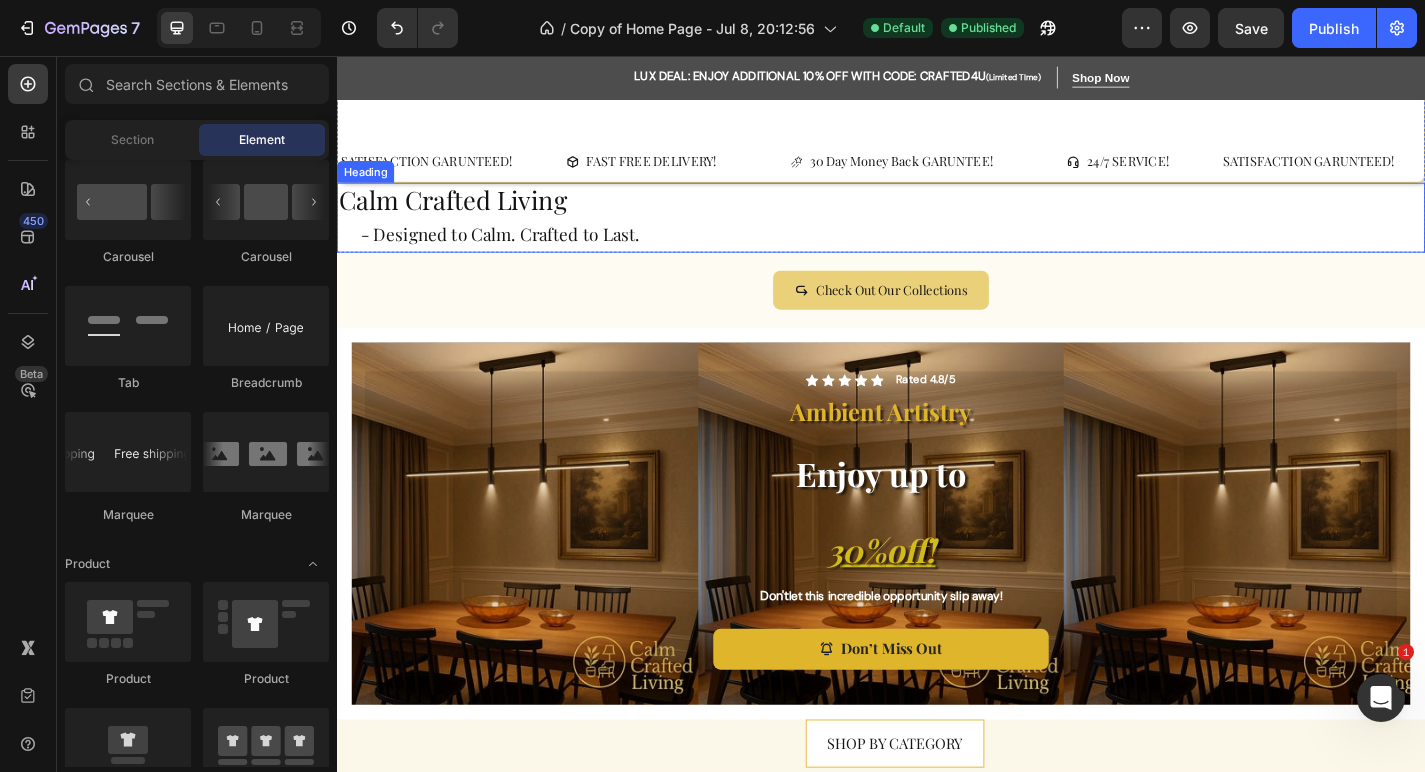 click on "Calm Crafted Living        - Designed to Calm. Crafted to Last." at bounding box center [937, 234] 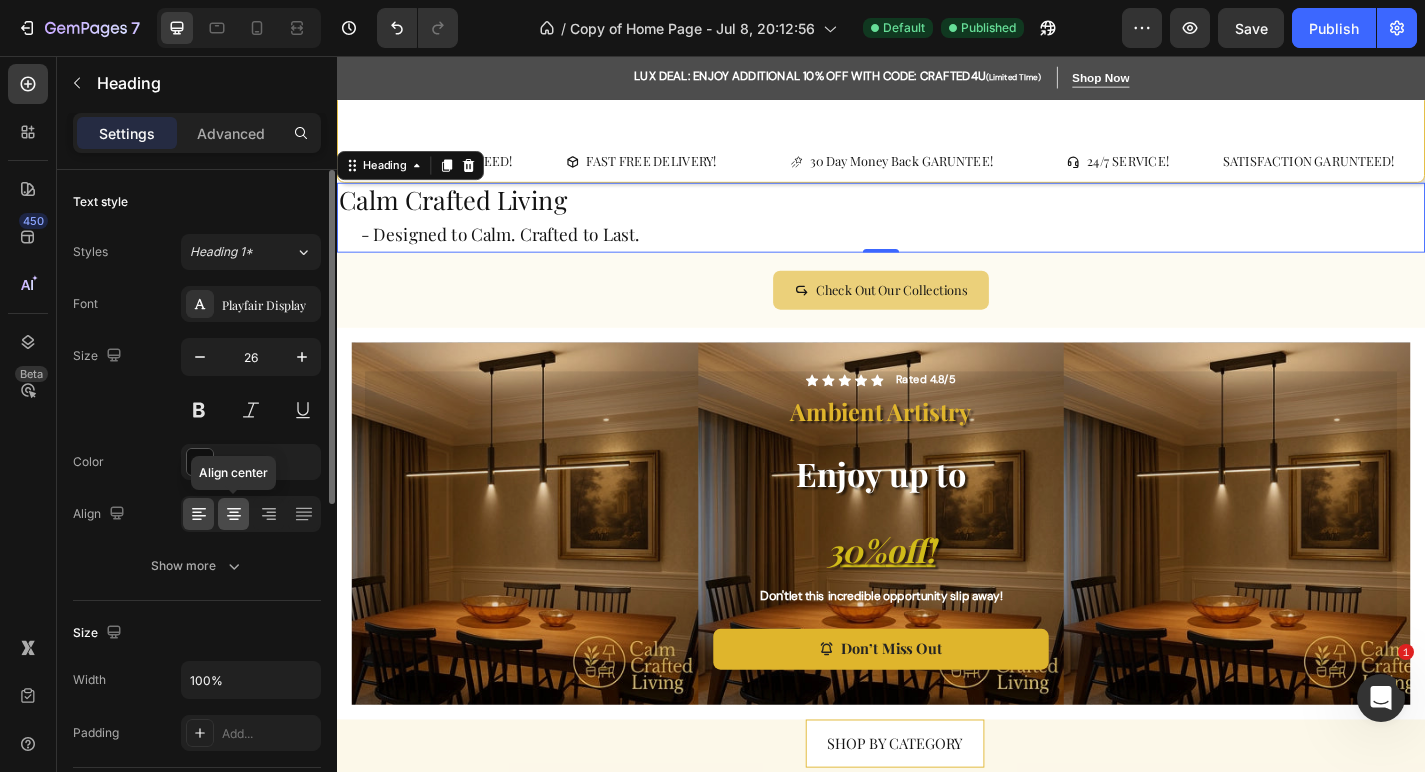 click 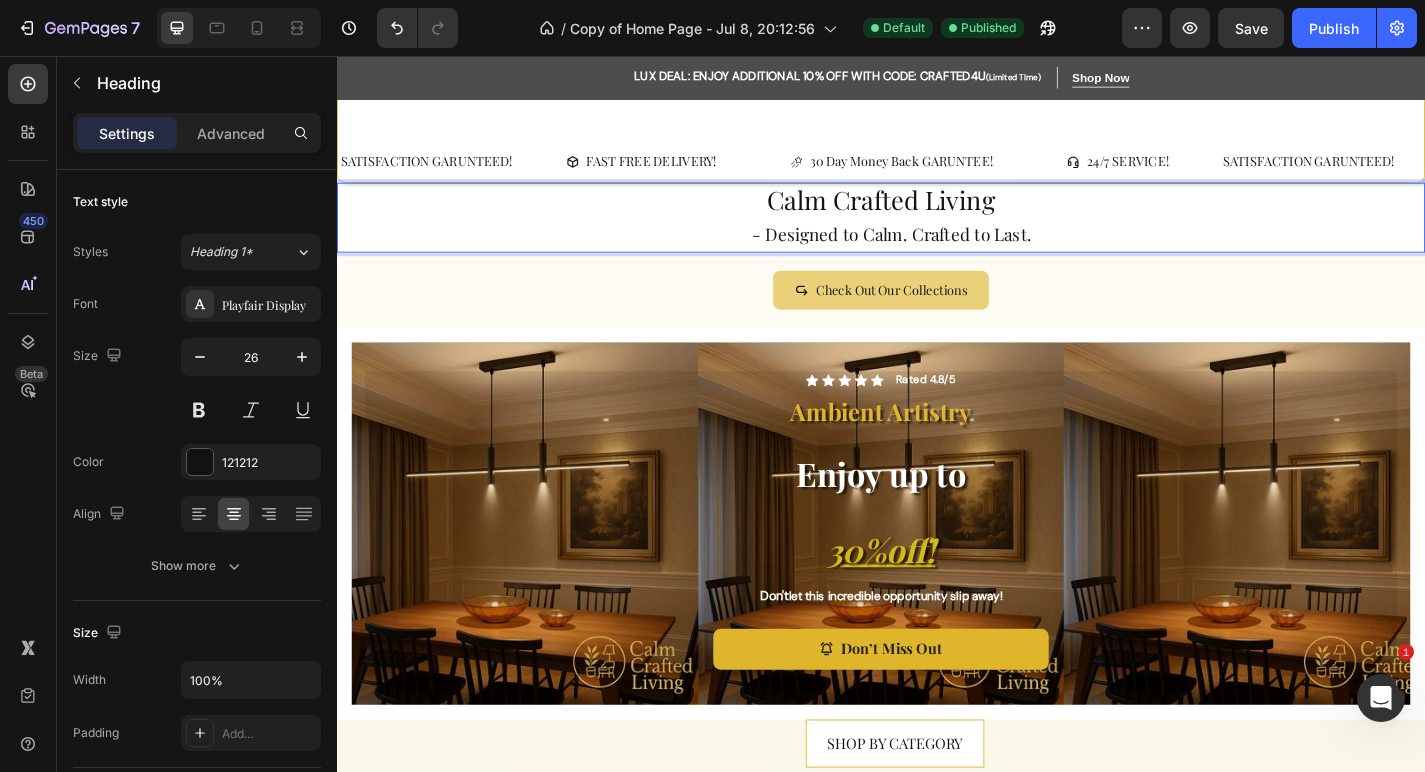 click on "- Designed to Calm. Crafted to Last." at bounding box center (949, 252) 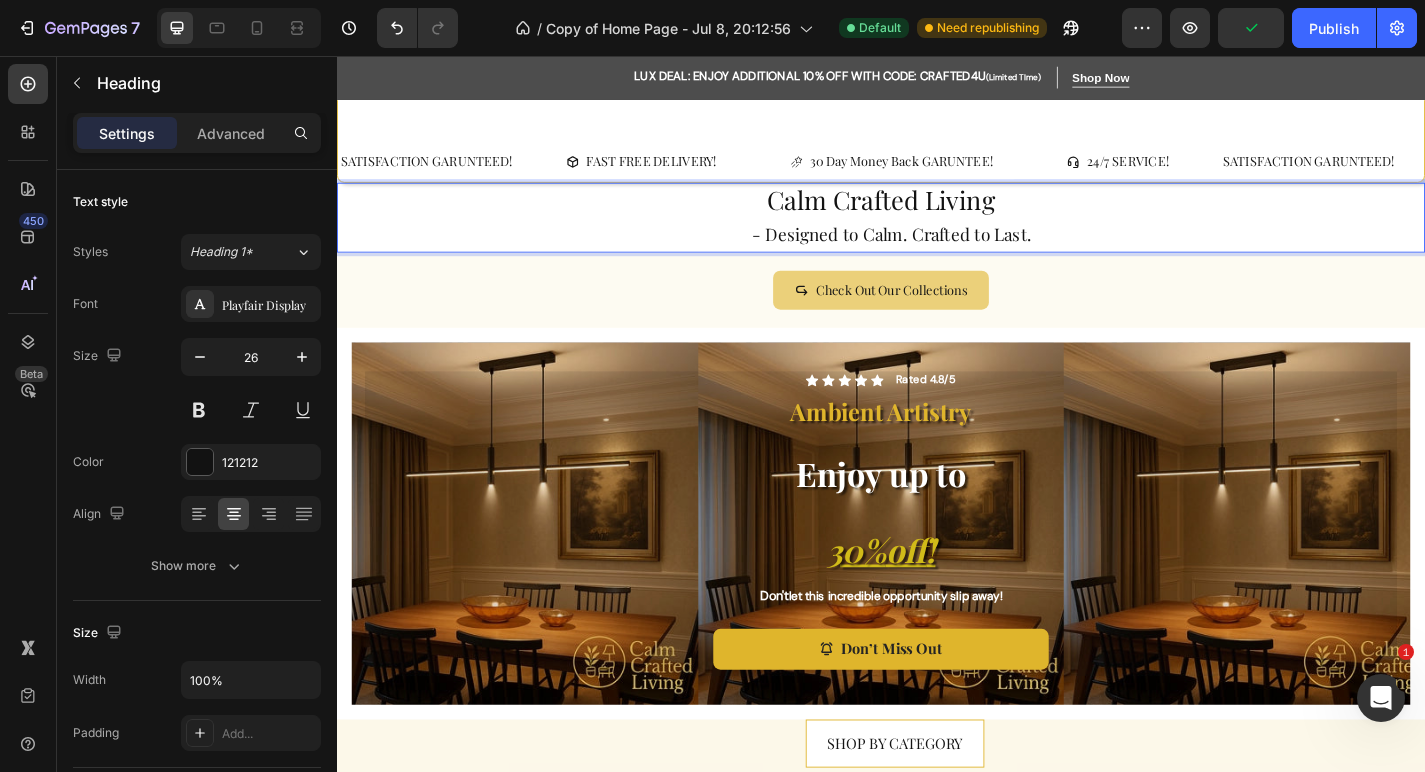 click on "Calm Crafted Living" at bounding box center (937, 214) 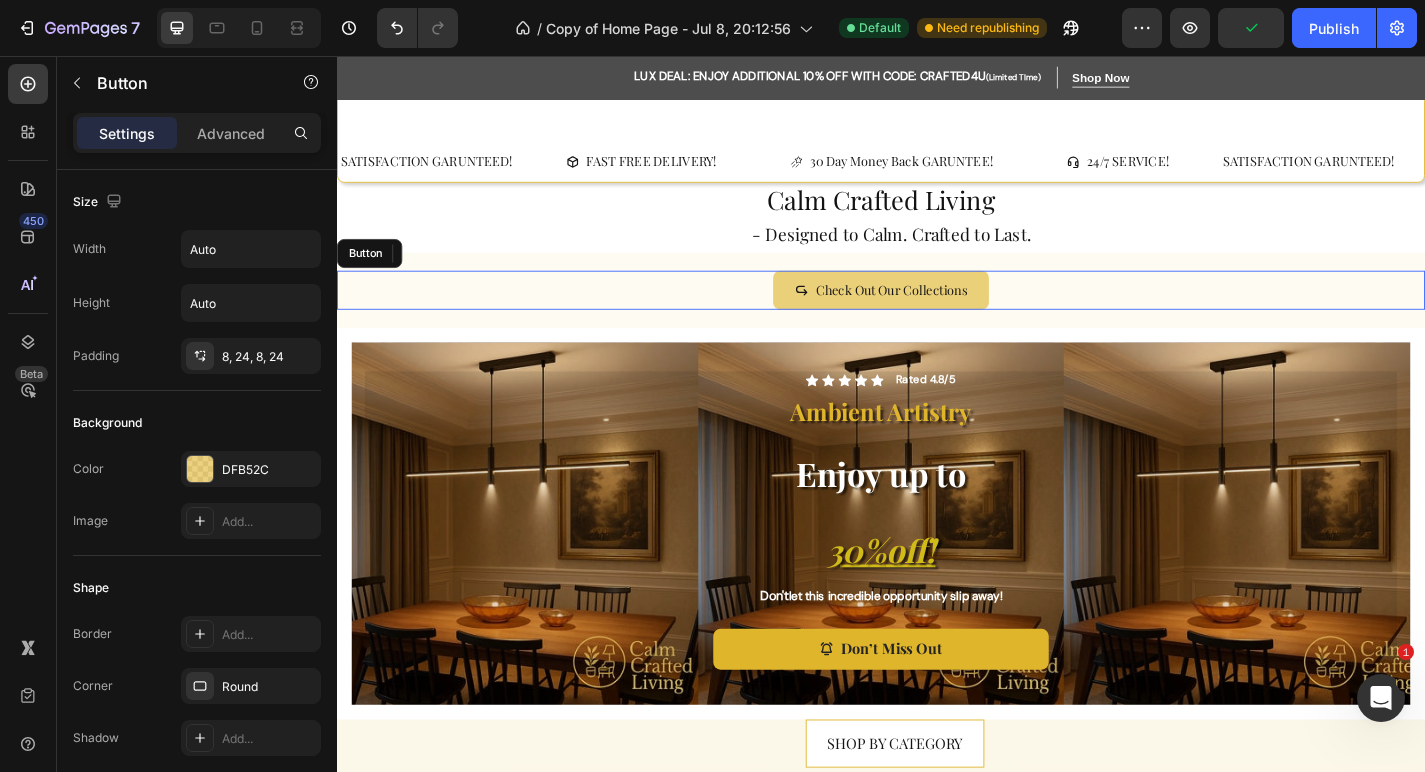 click on "Check Out Our Collections Button" at bounding box center (937, 314) 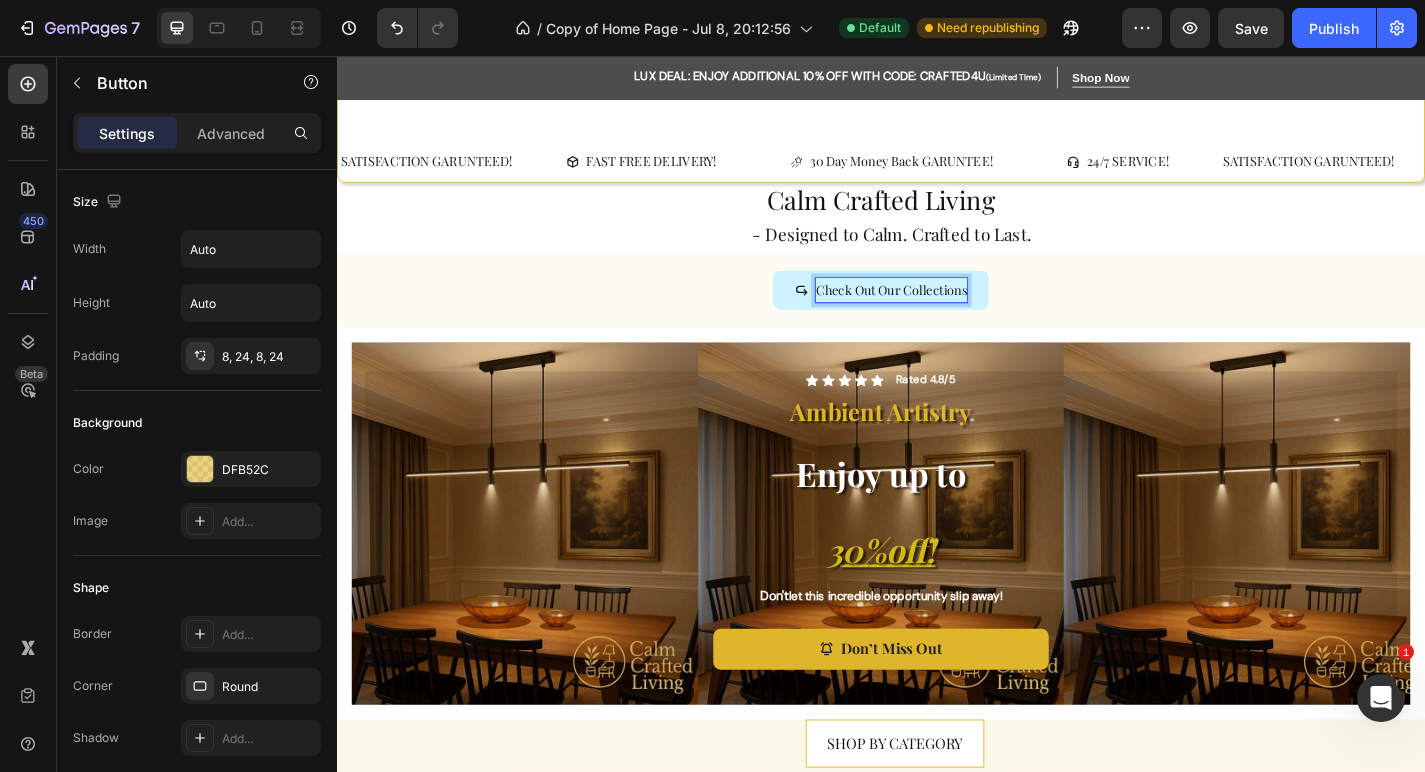 click on "Check Out Our Collections" at bounding box center [948, 314] 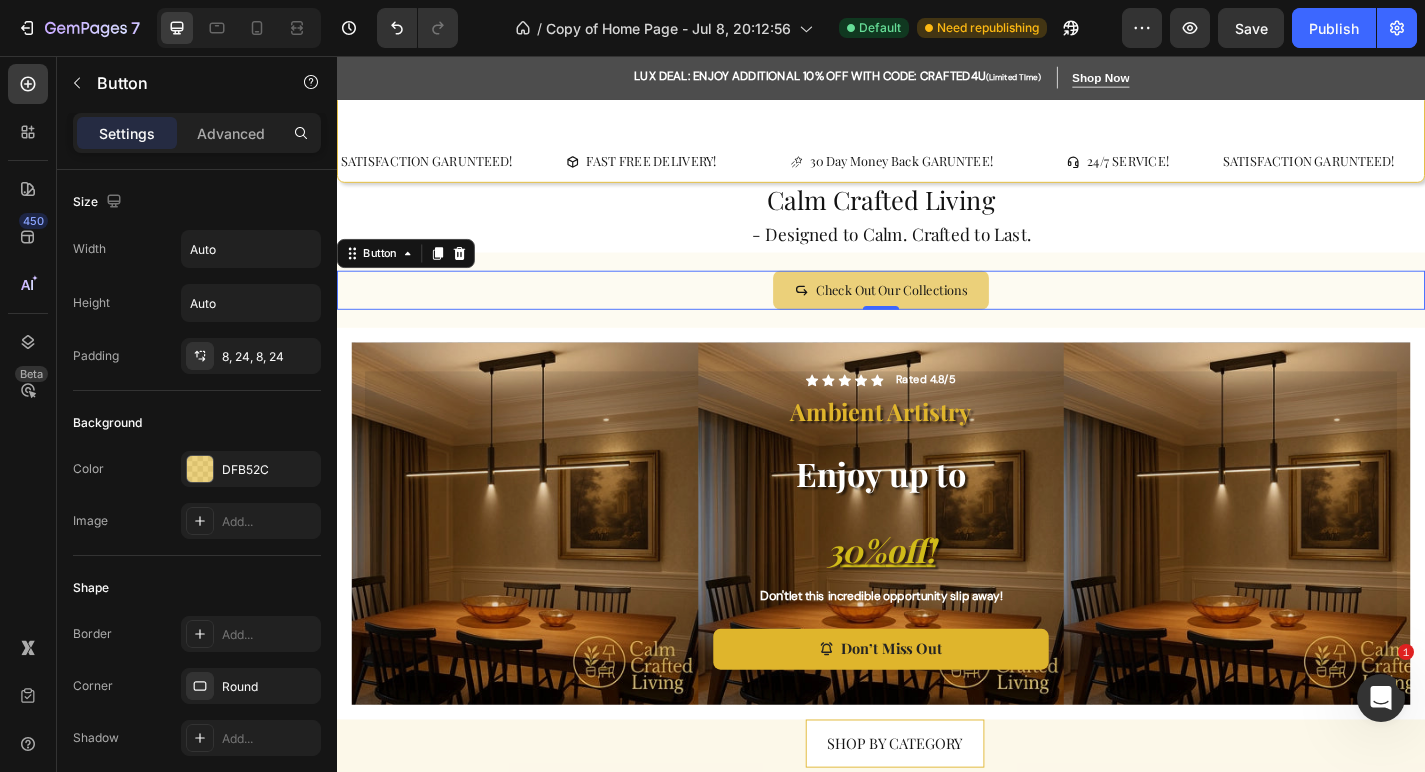 click on "Check Out Our Collections Button   0" at bounding box center (937, 314) 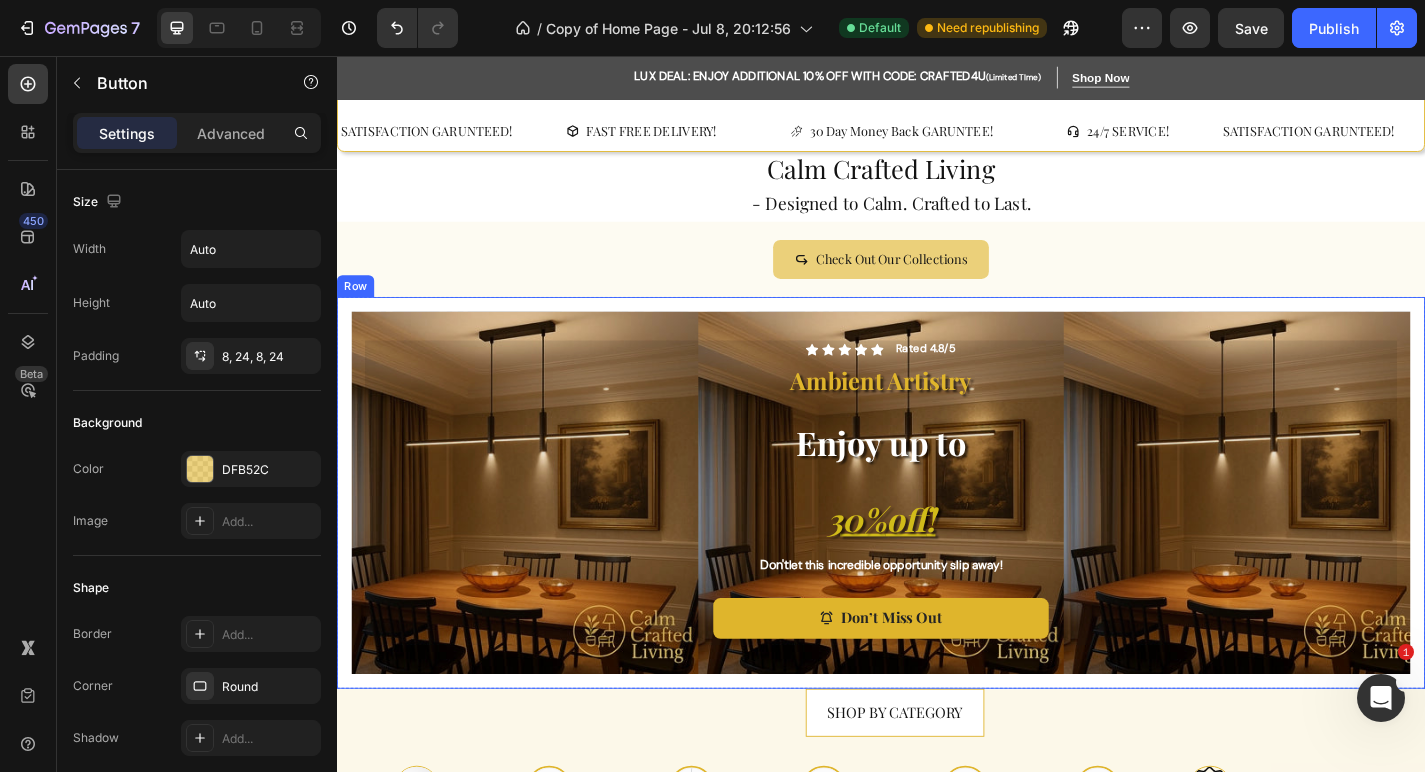 scroll, scrollTop: 39, scrollLeft: 0, axis: vertical 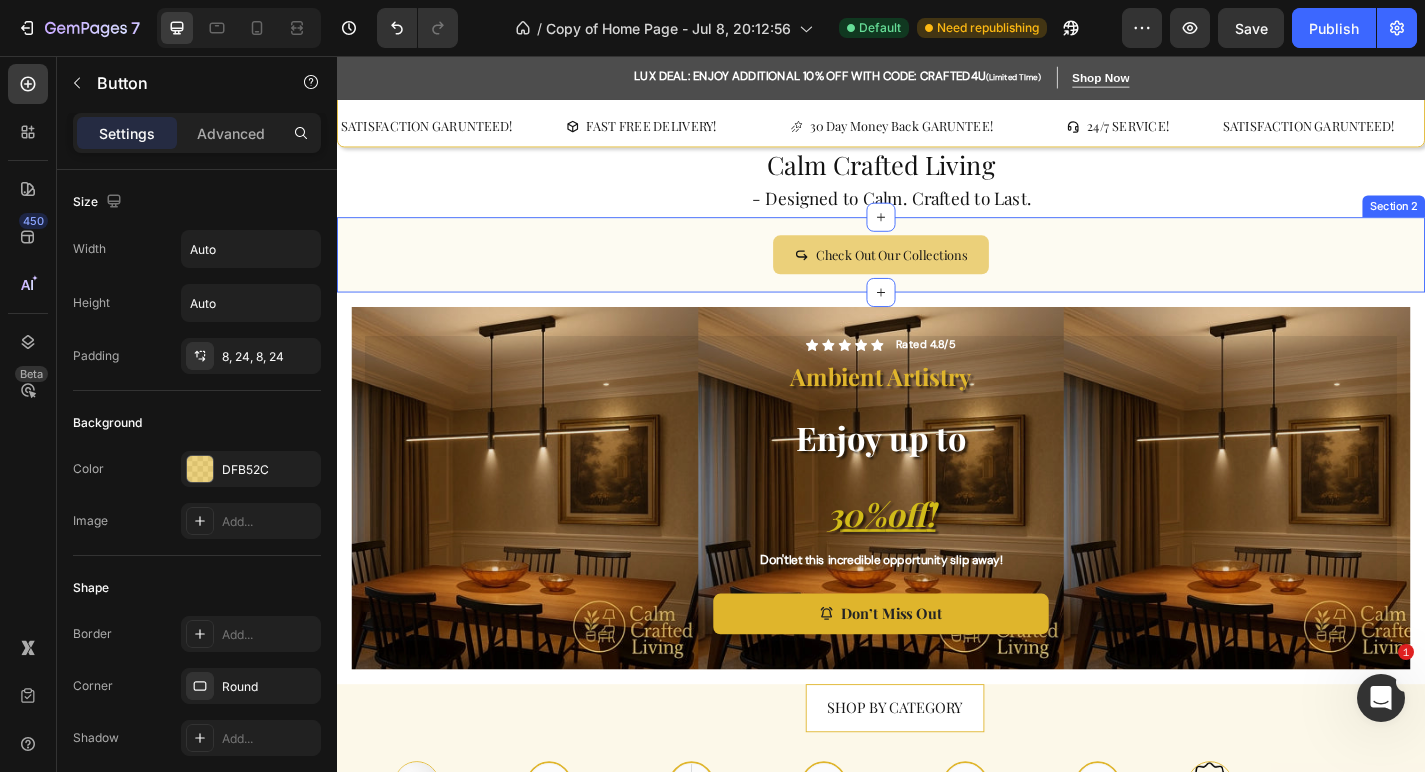 click on "Check Out Our Collections Button Section 2" at bounding box center (937, 275) 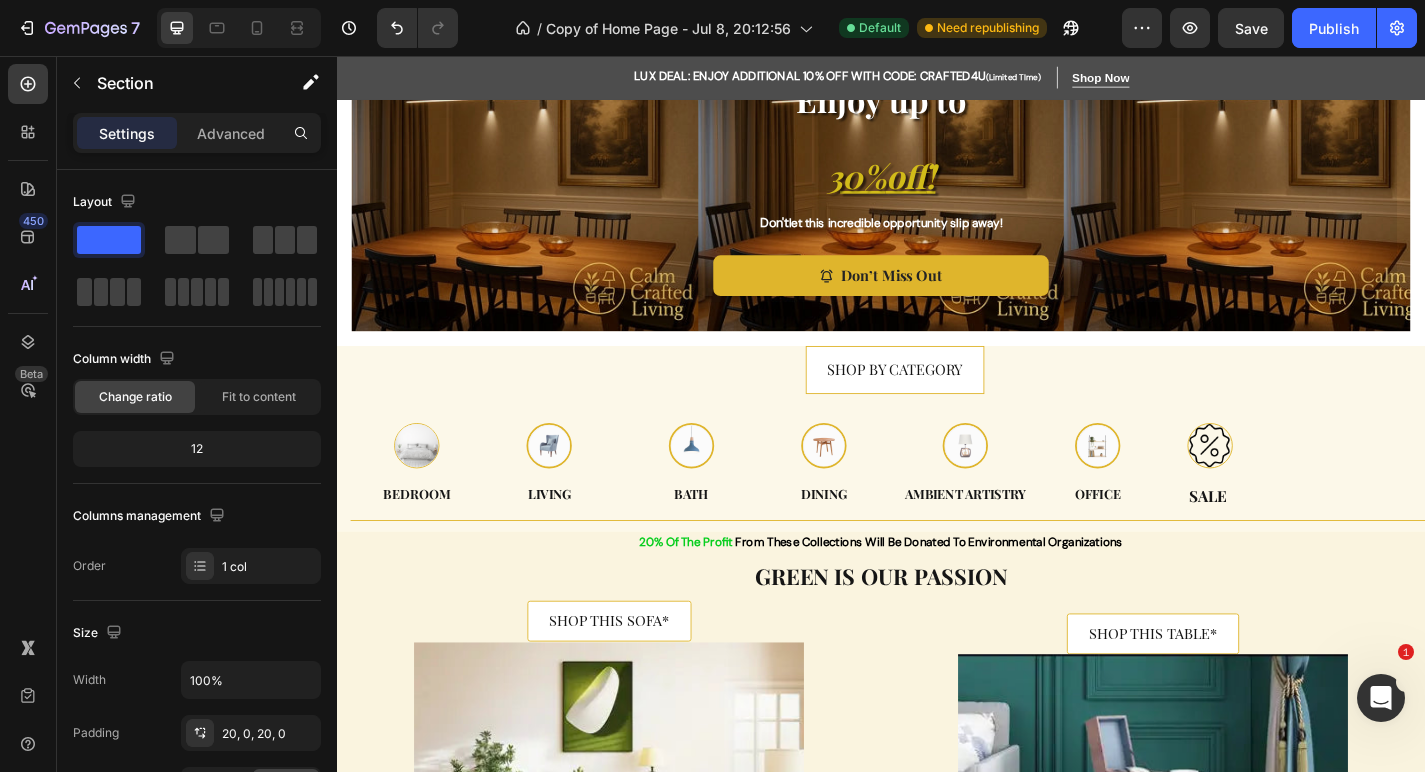 scroll, scrollTop: 416, scrollLeft: 0, axis: vertical 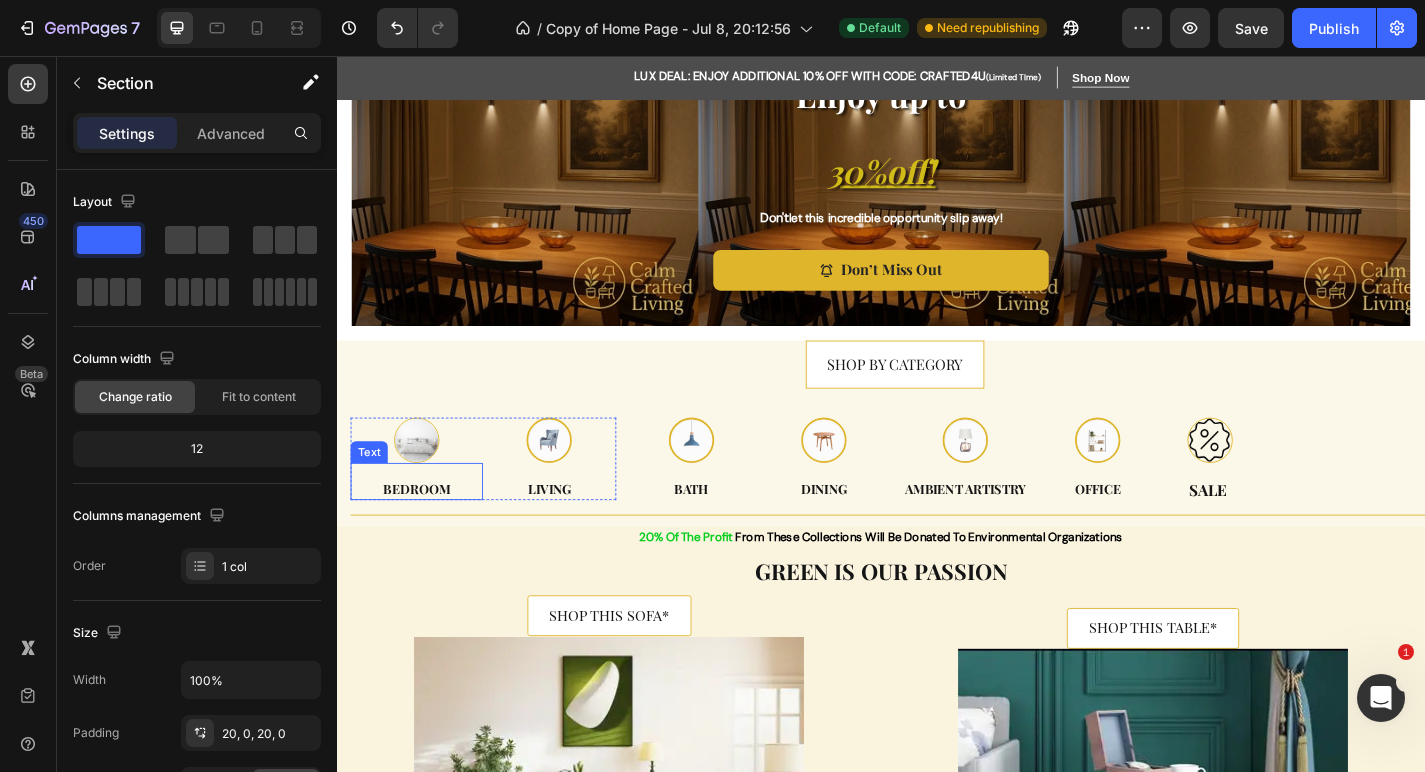 click on "Bedroom" at bounding box center [425, 533] 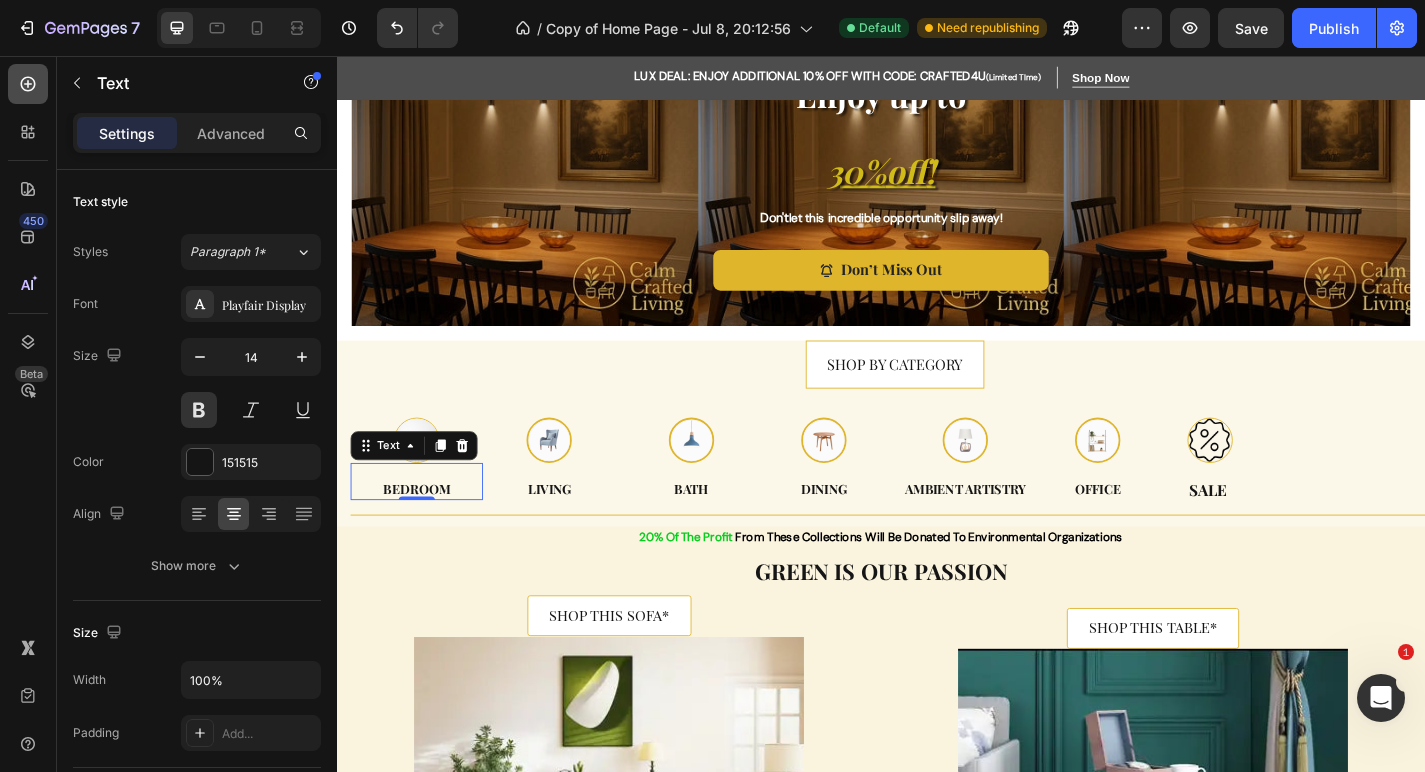 click 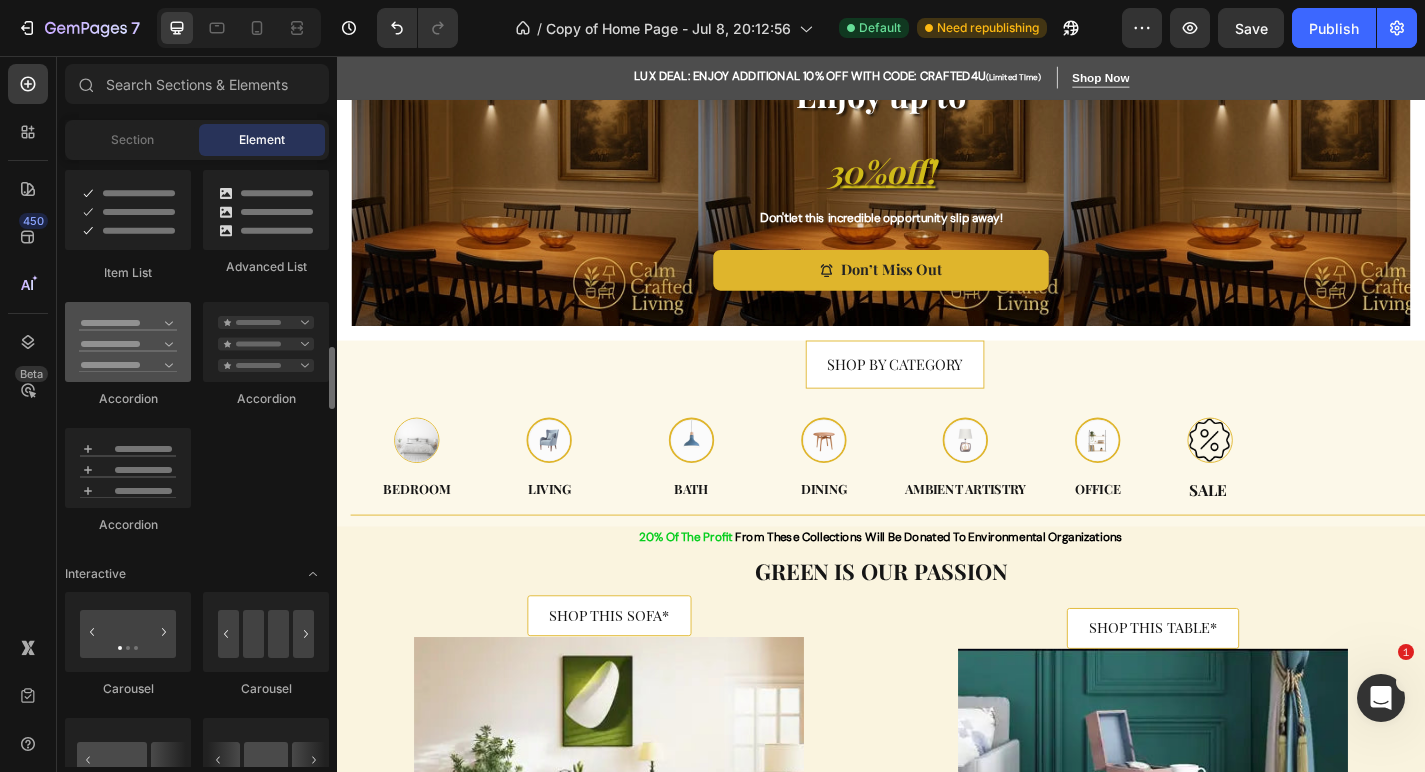 scroll, scrollTop: 1631, scrollLeft: 0, axis: vertical 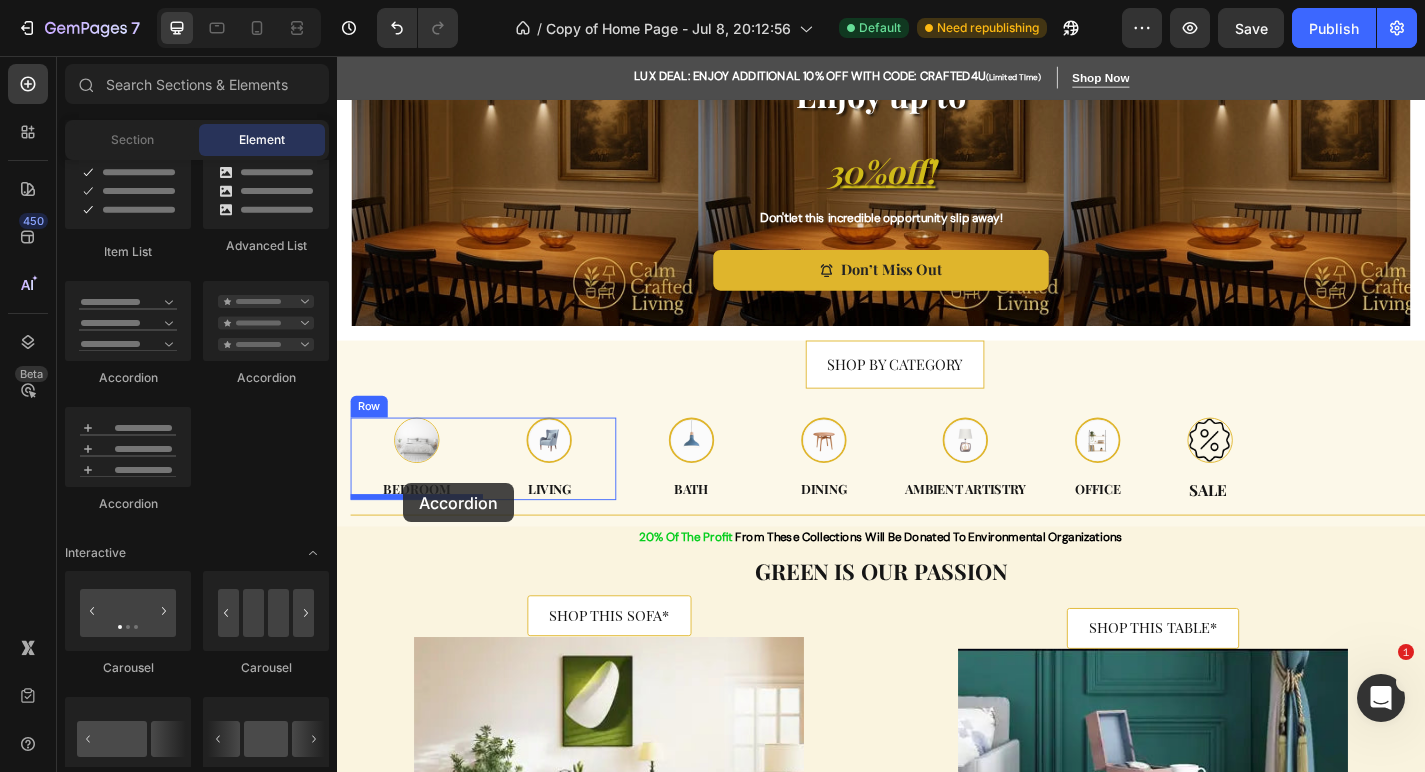 drag, startPoint x: 478, startPoint y: 528, endPoint x: 410, endPoint y: 527, distance: 68.007355 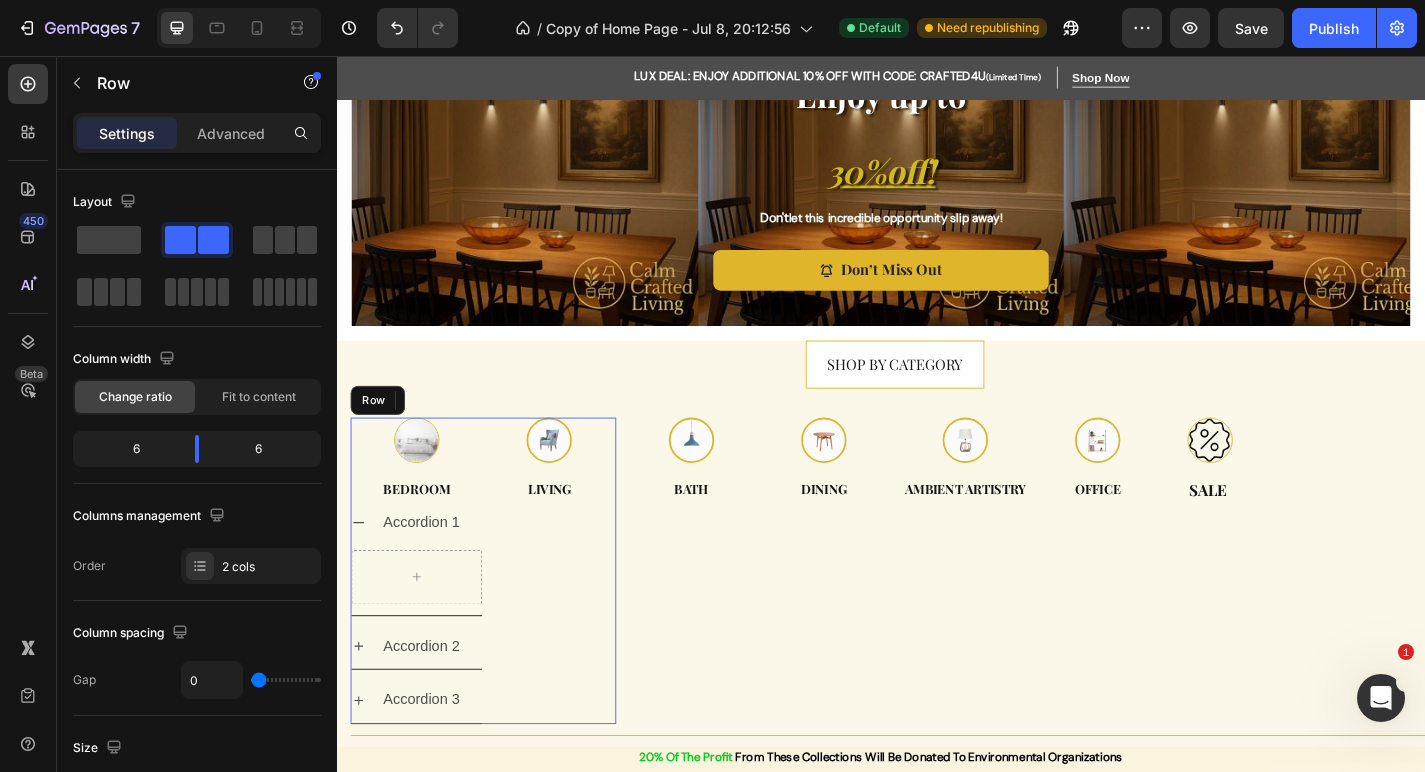click on "Image Living Text" at bounding box center (571, 624) 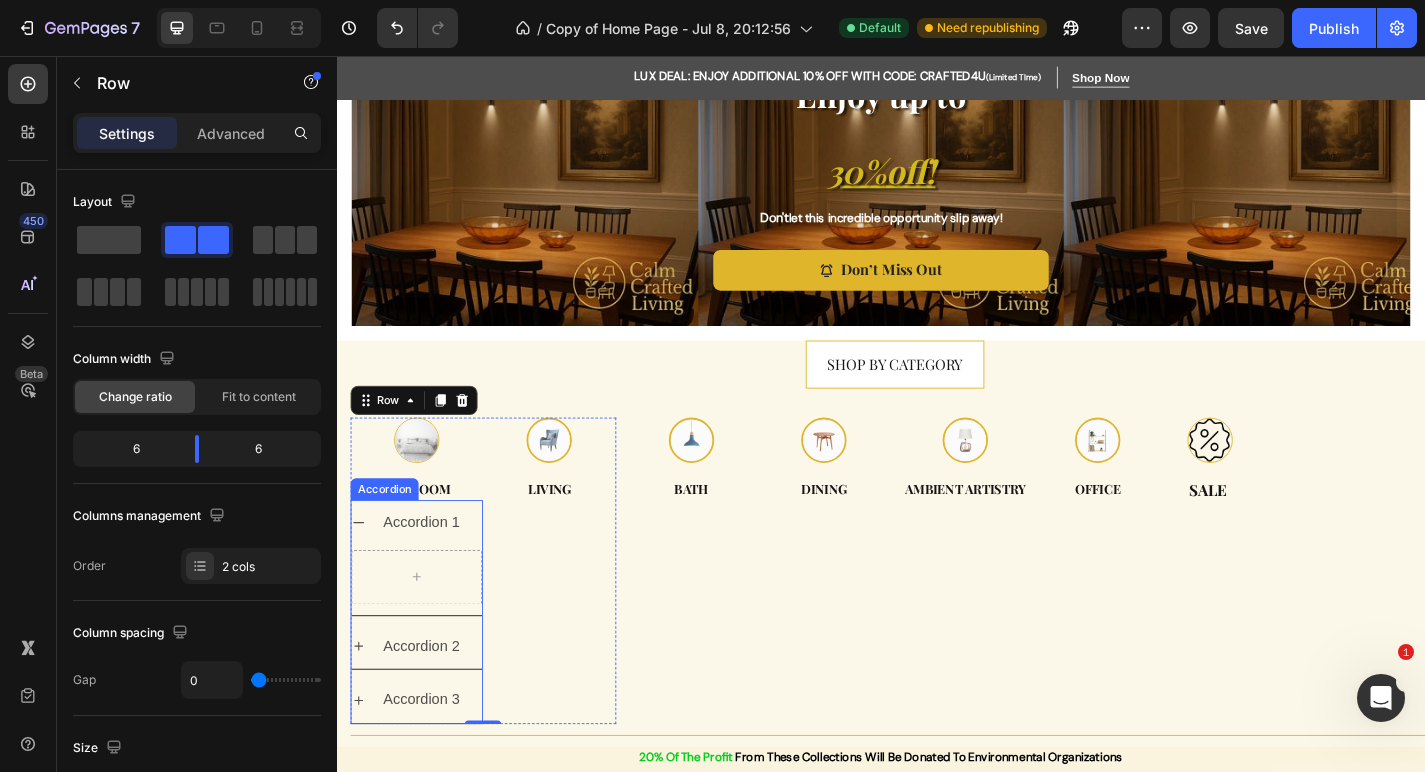 click 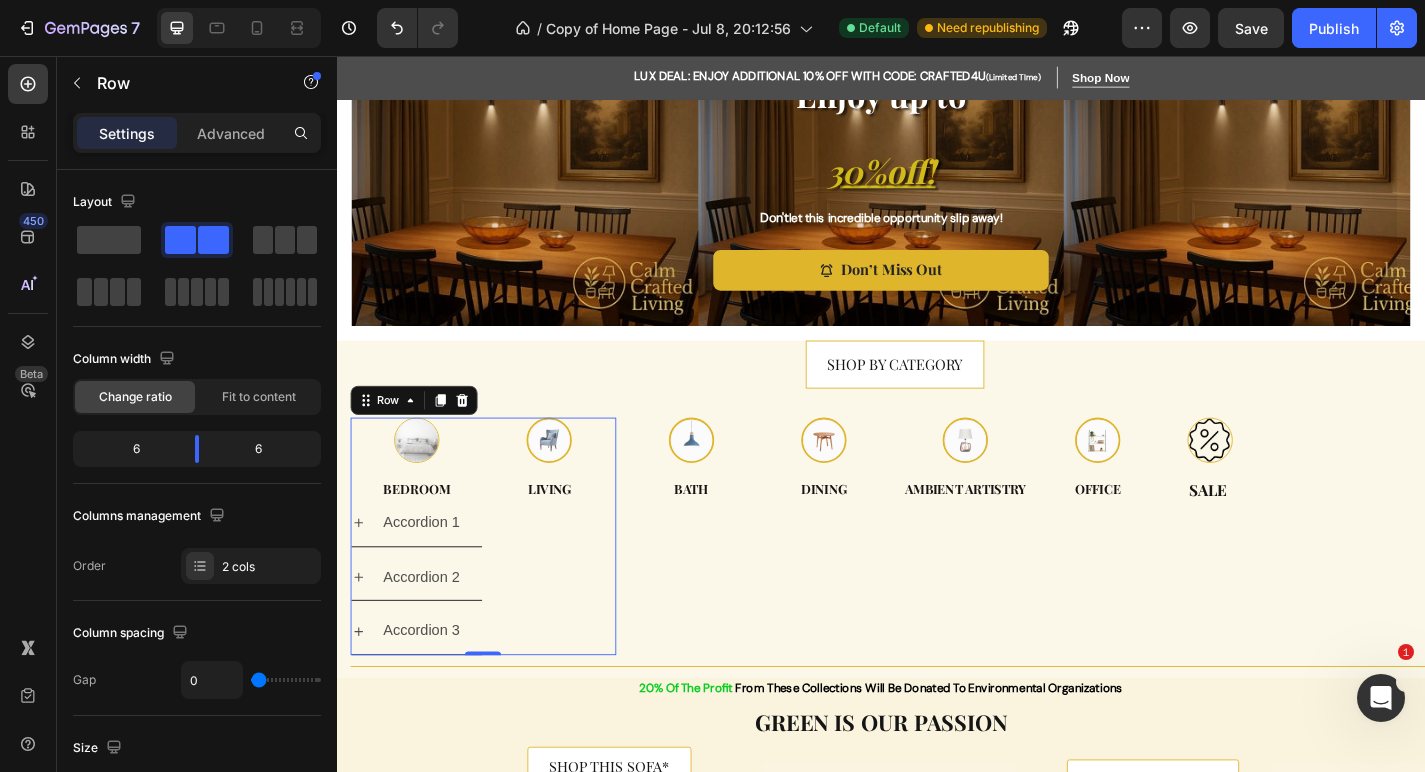 click on "Image Living Text" at bounding box center [571, 586] 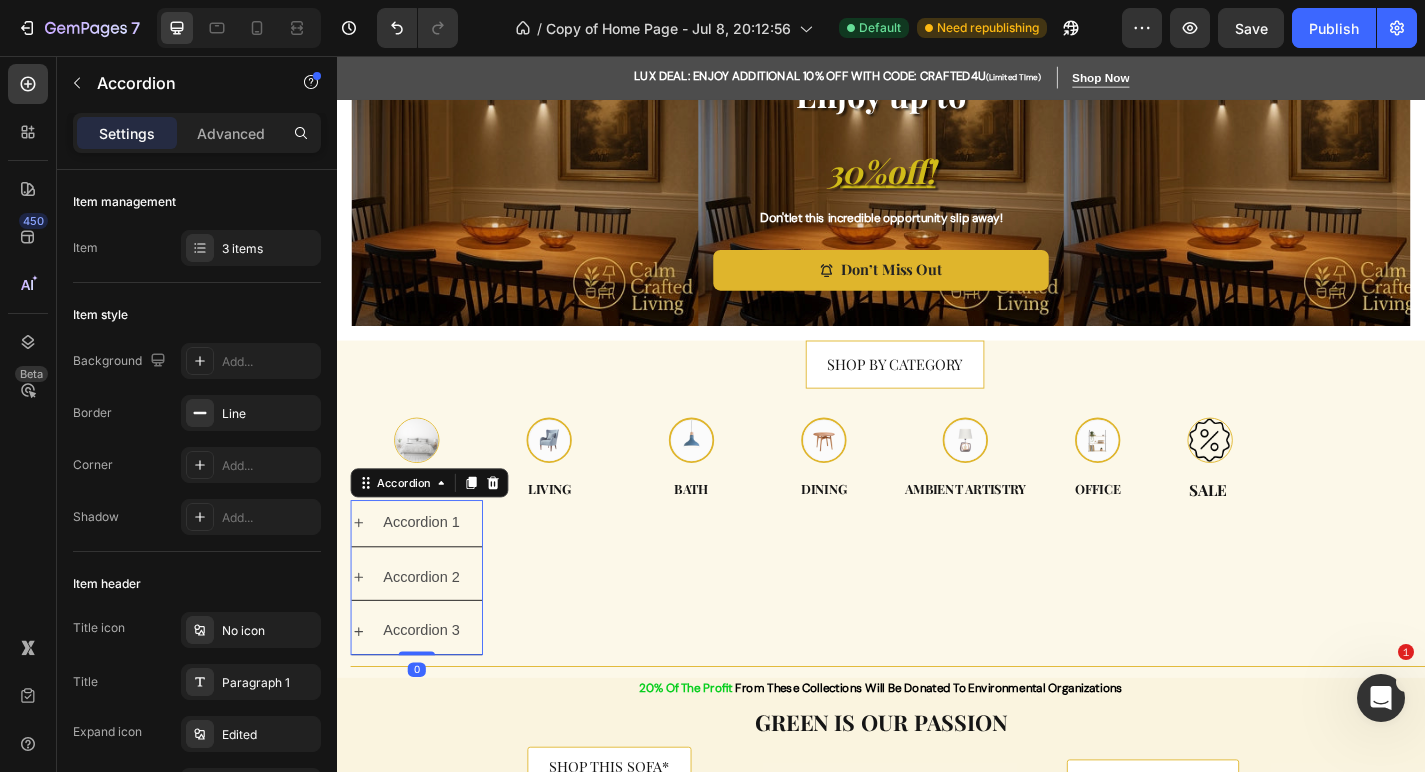 click on "Accordion 2" at bounding box center (425, 631) 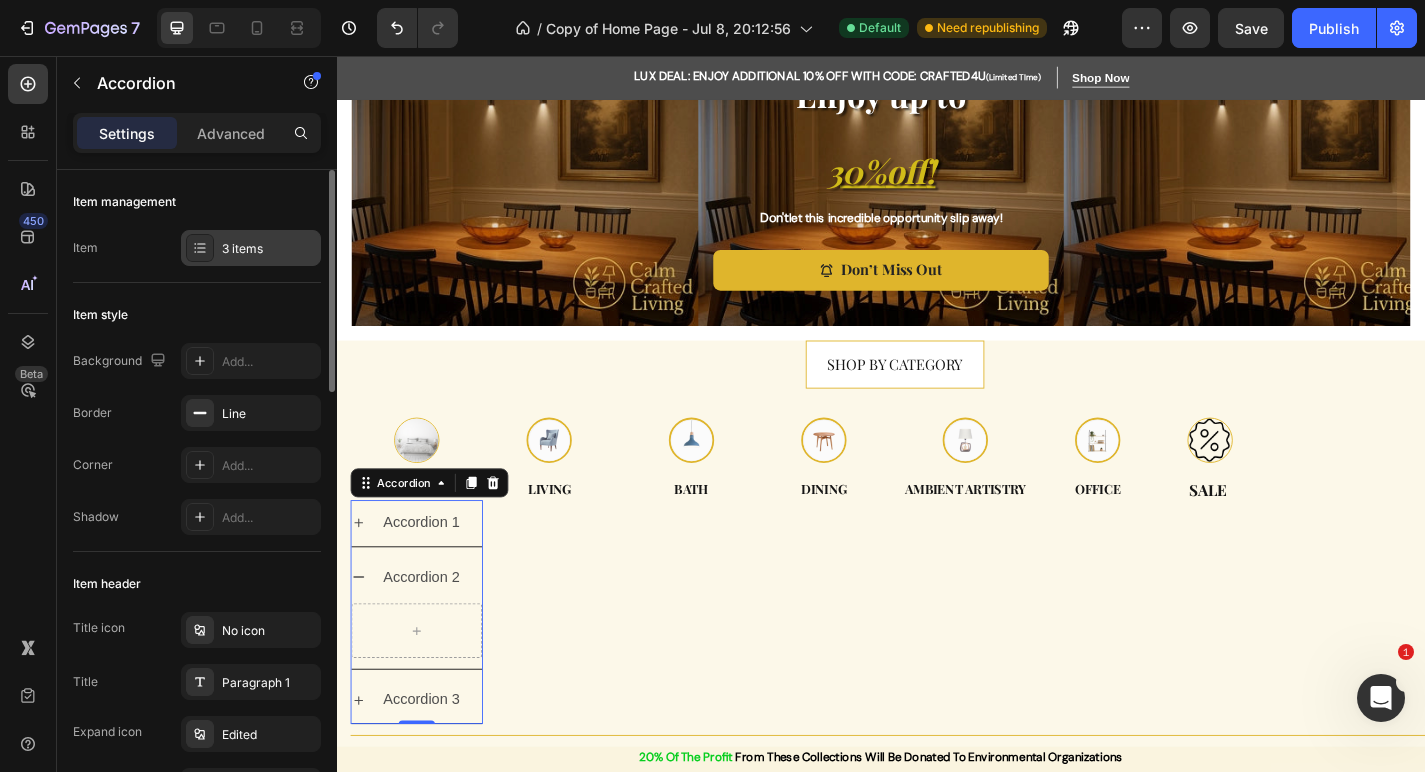 click on "3 items" at bounding box center [269, 249] 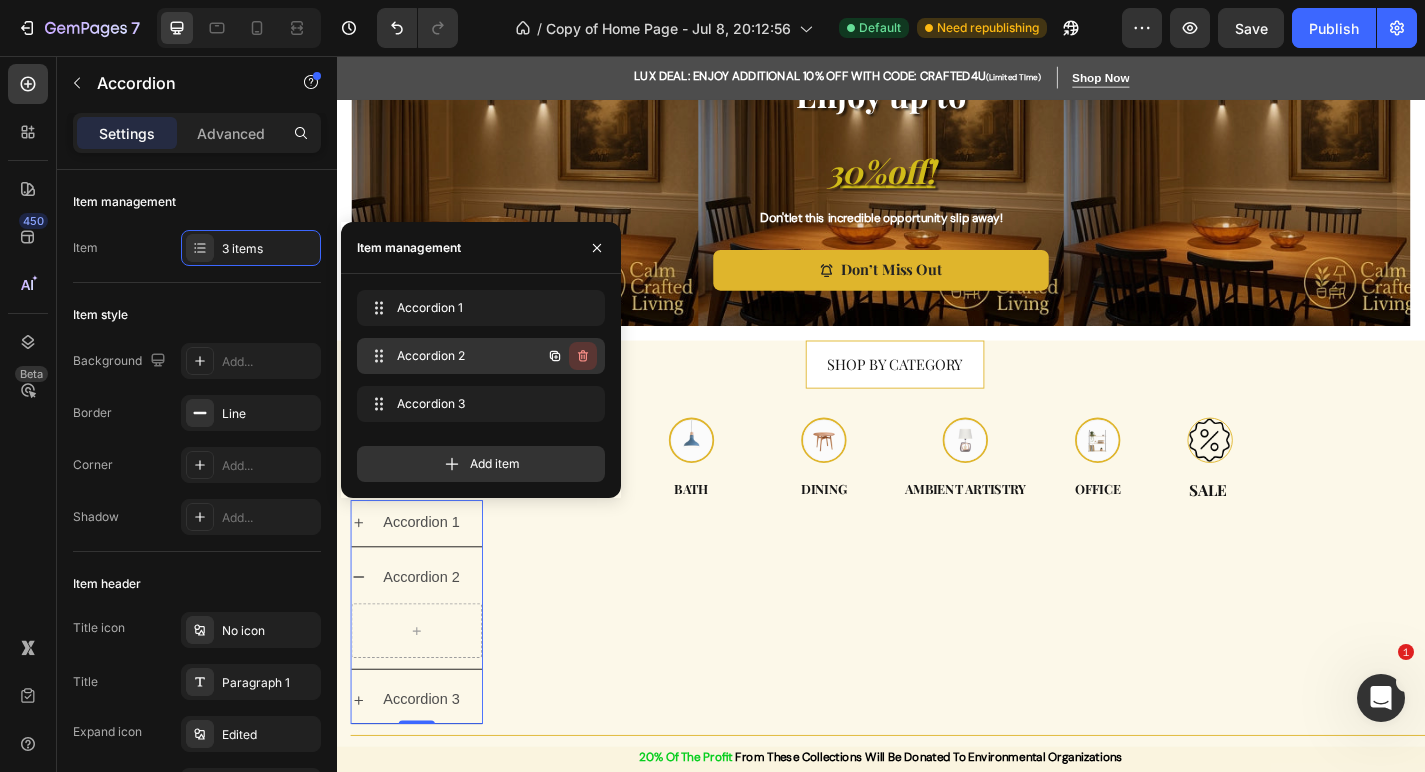 click 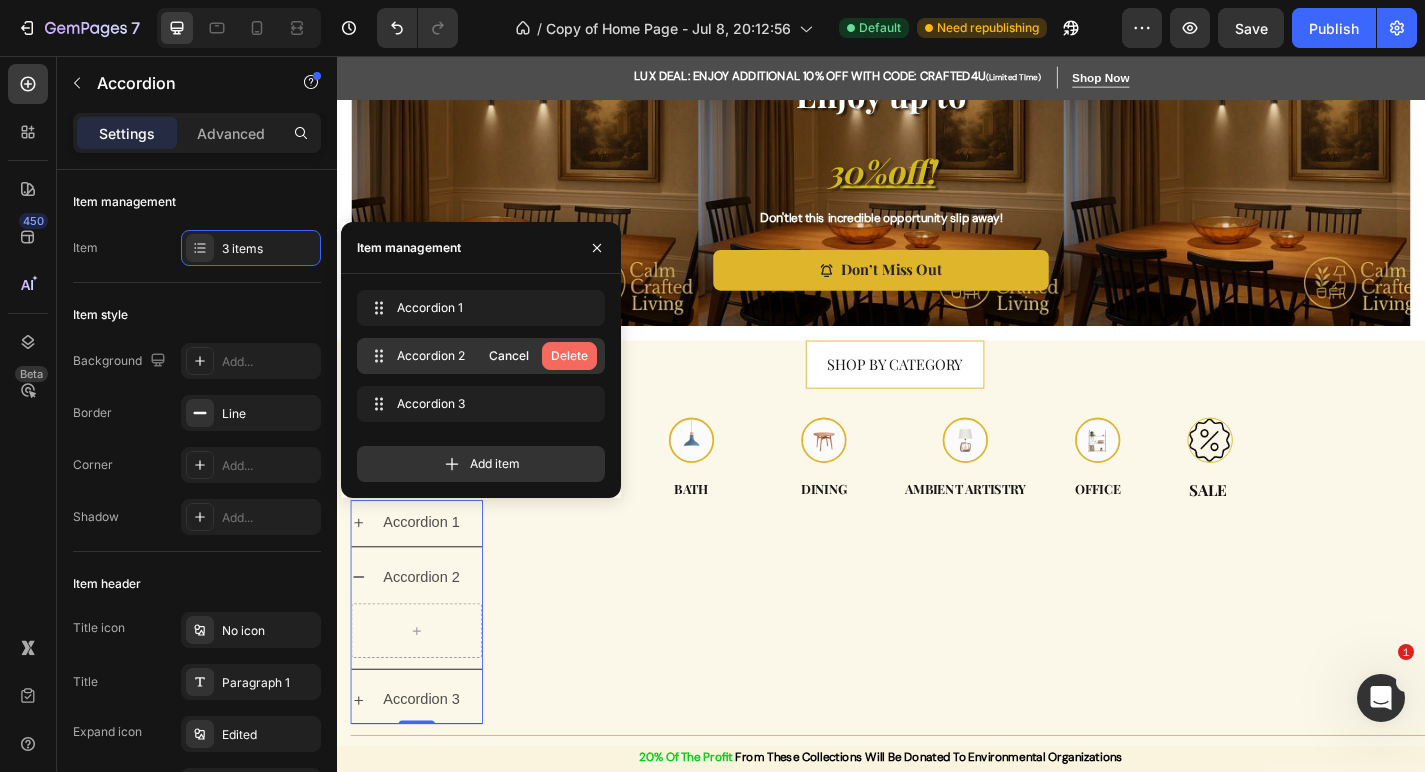 click on "Delete" at bounding box center [569, 356] 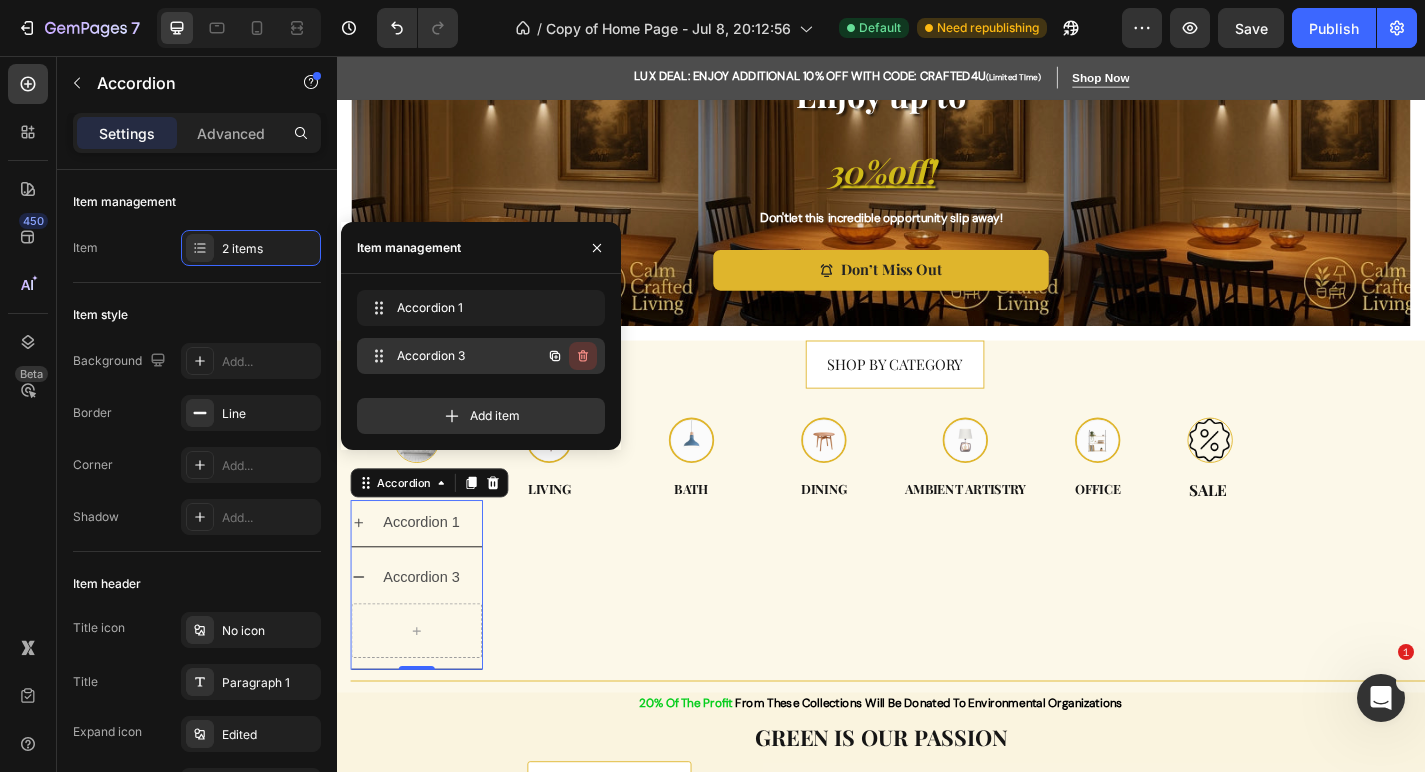 click 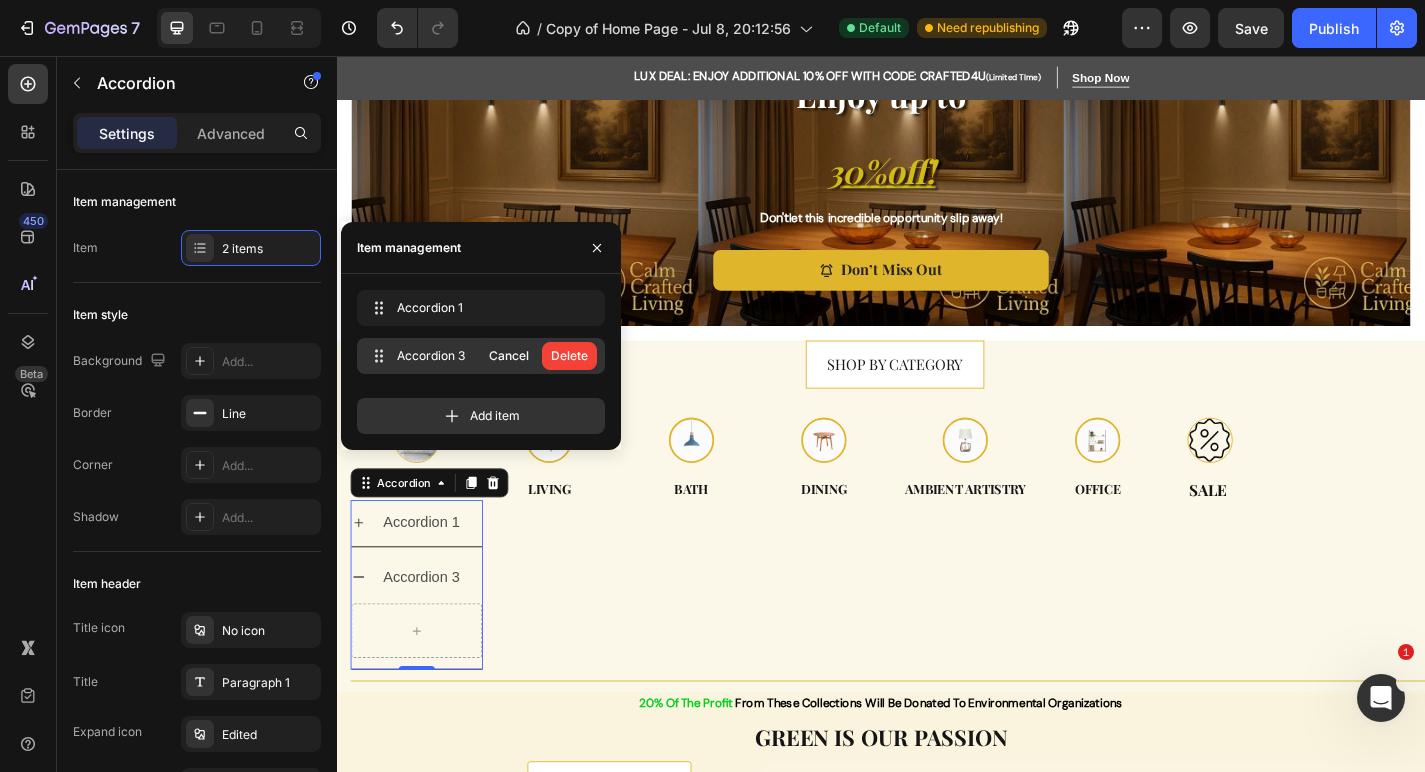 click on "Delete" at bounding box center [569, 356] 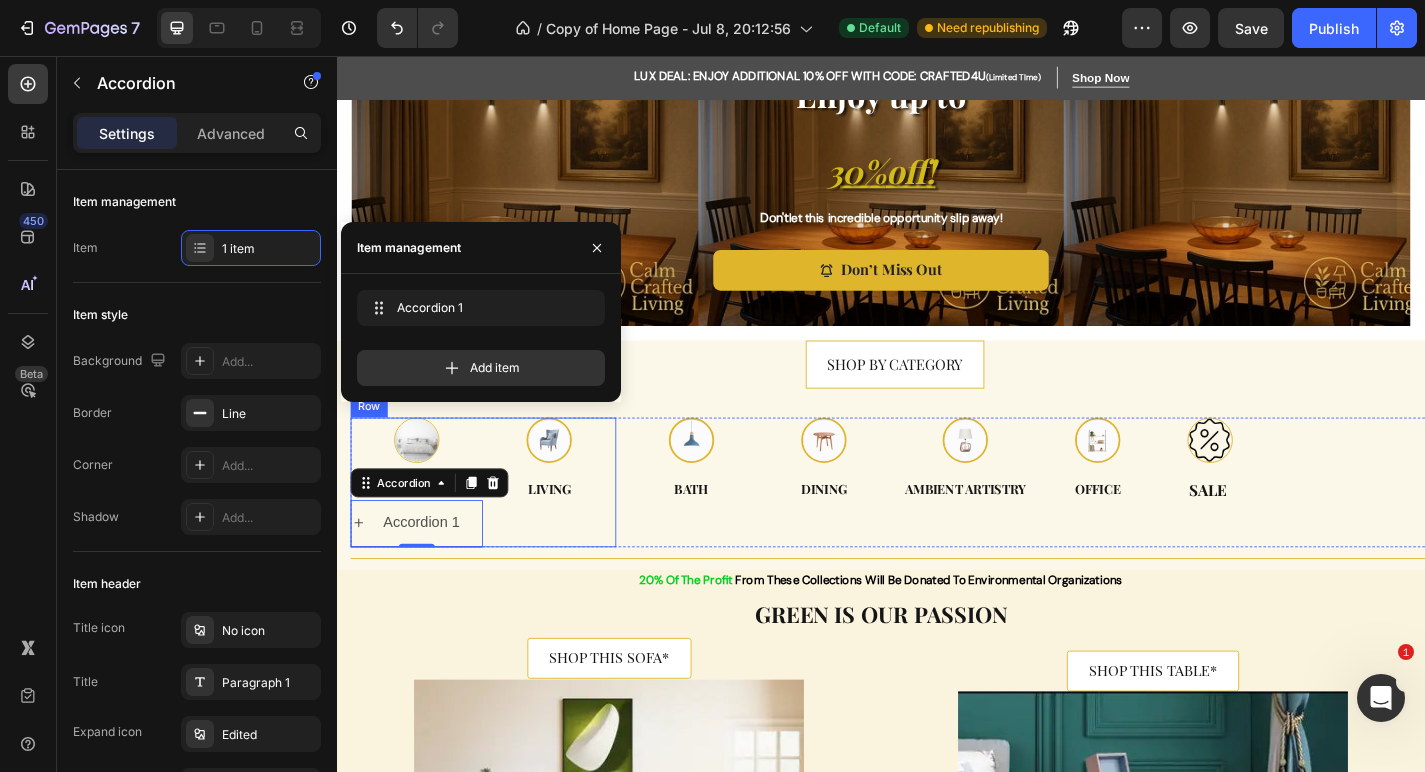 click on "Image Living Text" at bounding box center (571, 526) 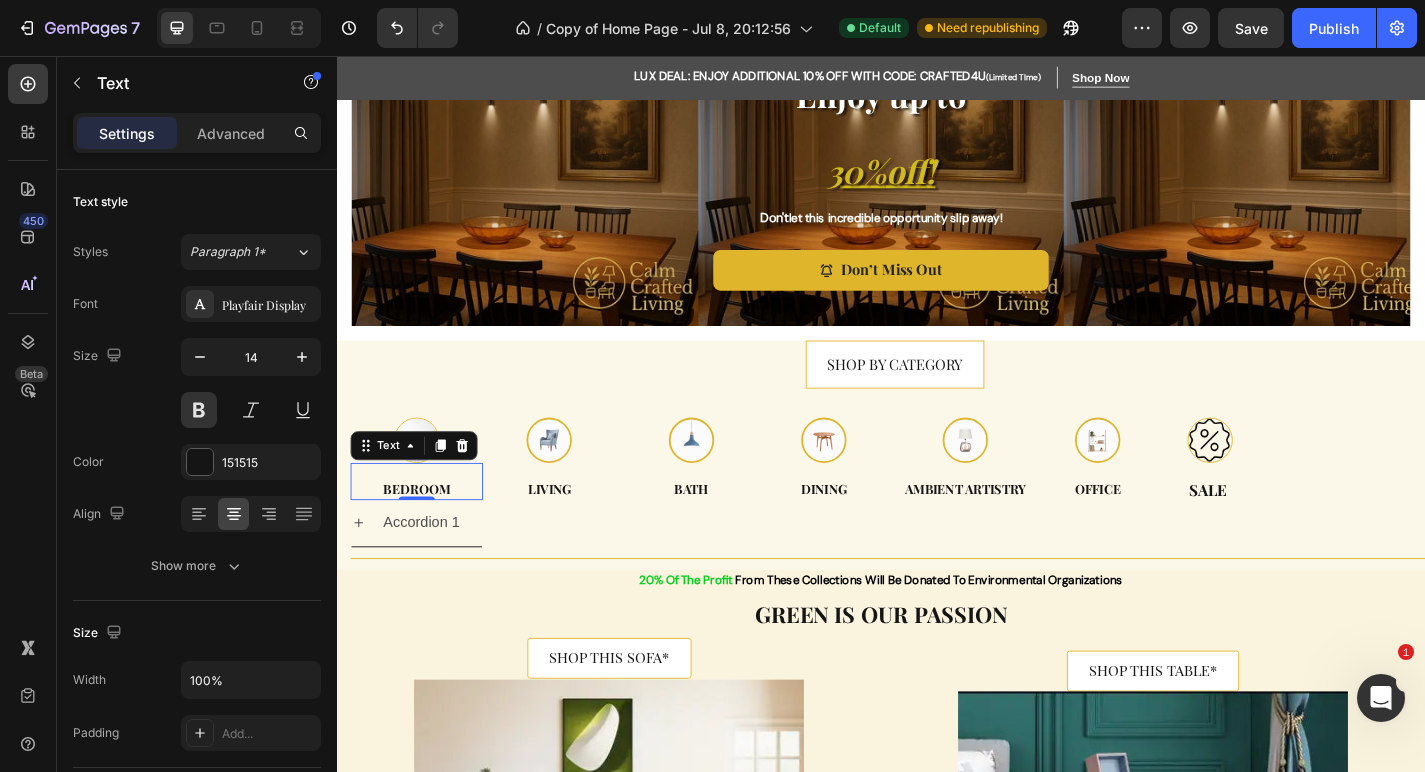 click on "Bedroom" at bounding box center [425, 533] 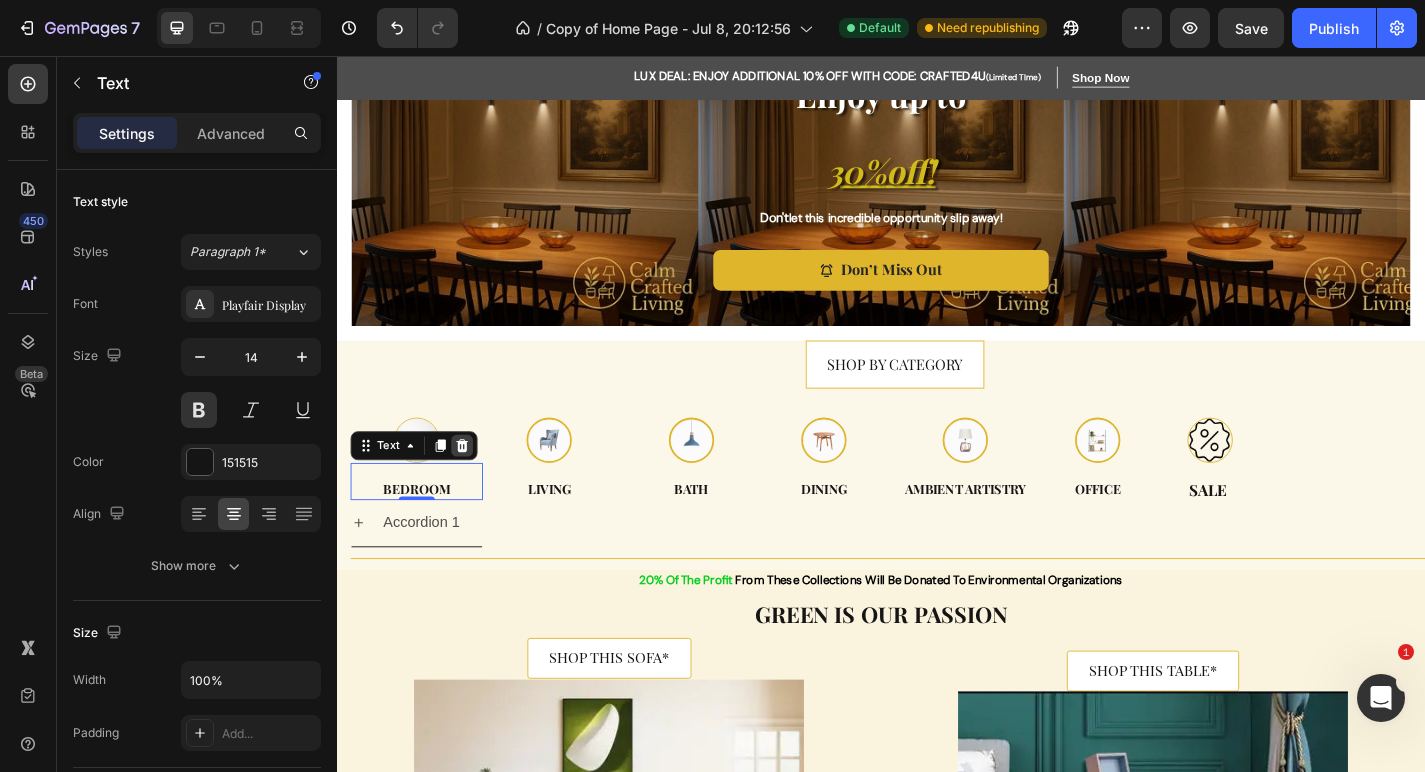 click at bounding box center [475, 486] 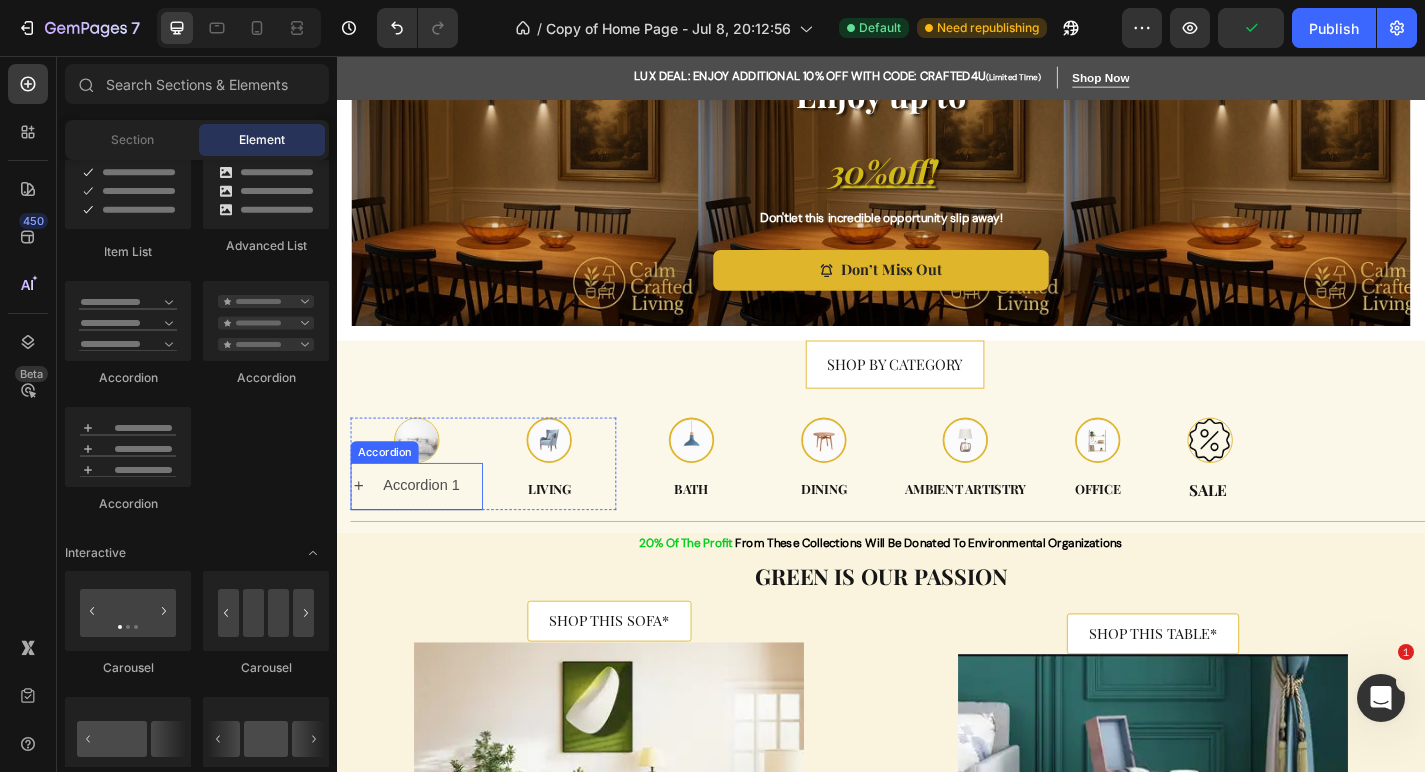 click on "Accordion 1" at bounding box center (430, 530) 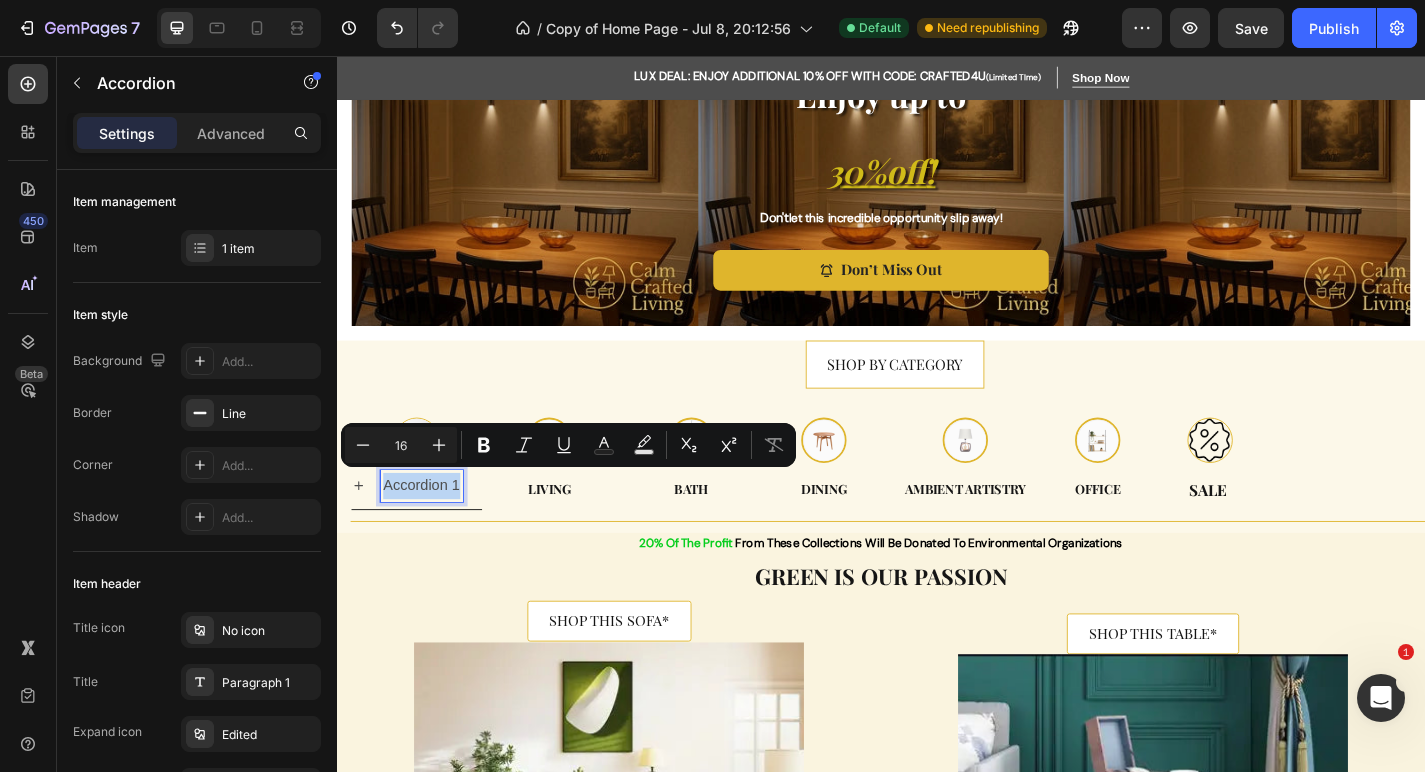 drag, startPoint x: 389, startPoint y: 523, endPoint x: 476, endPoint y: 526, distance: 87.05171 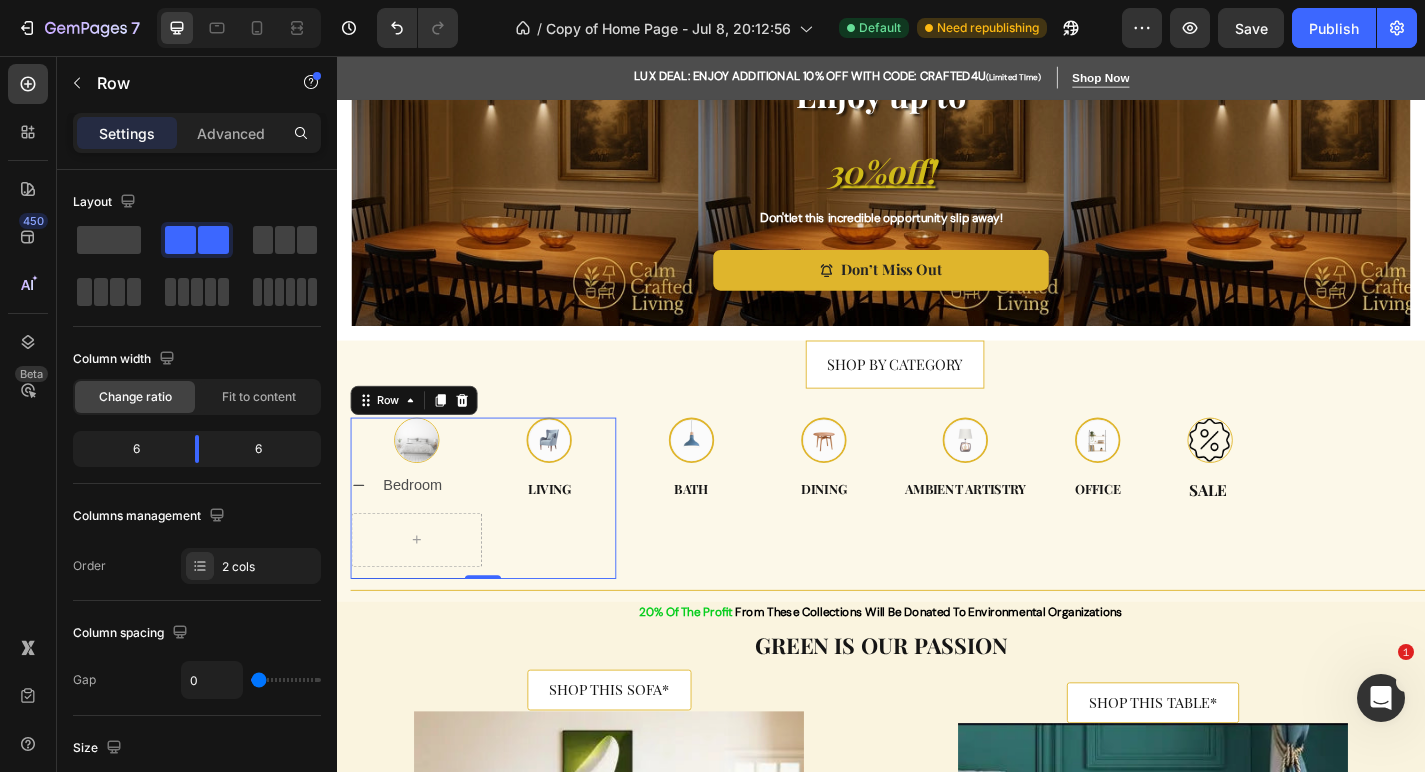 click on "Image Living Text" at bounding box center (571, 544) 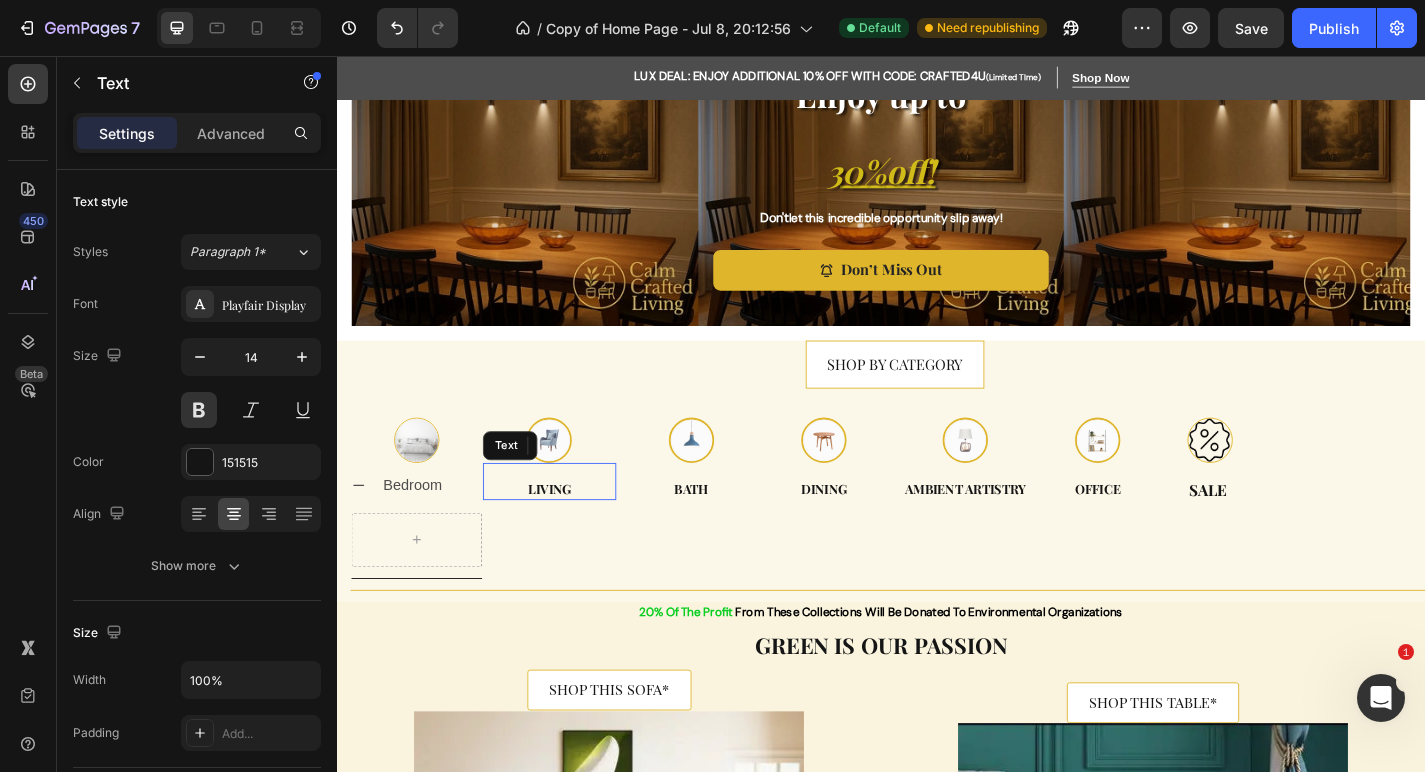 click on "Living" at bounding box center [571, 533] 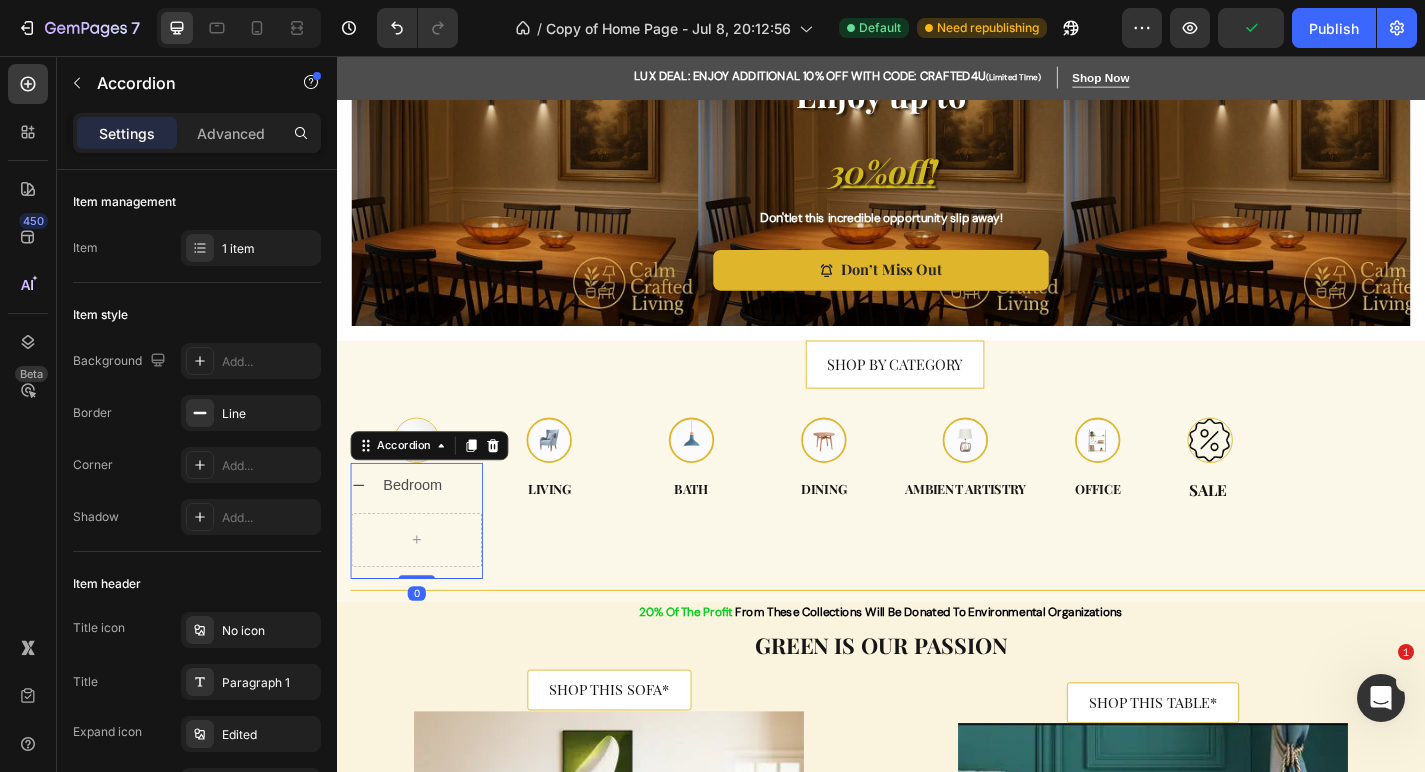 click on "Bedroom" at bounding box center [420, 530] 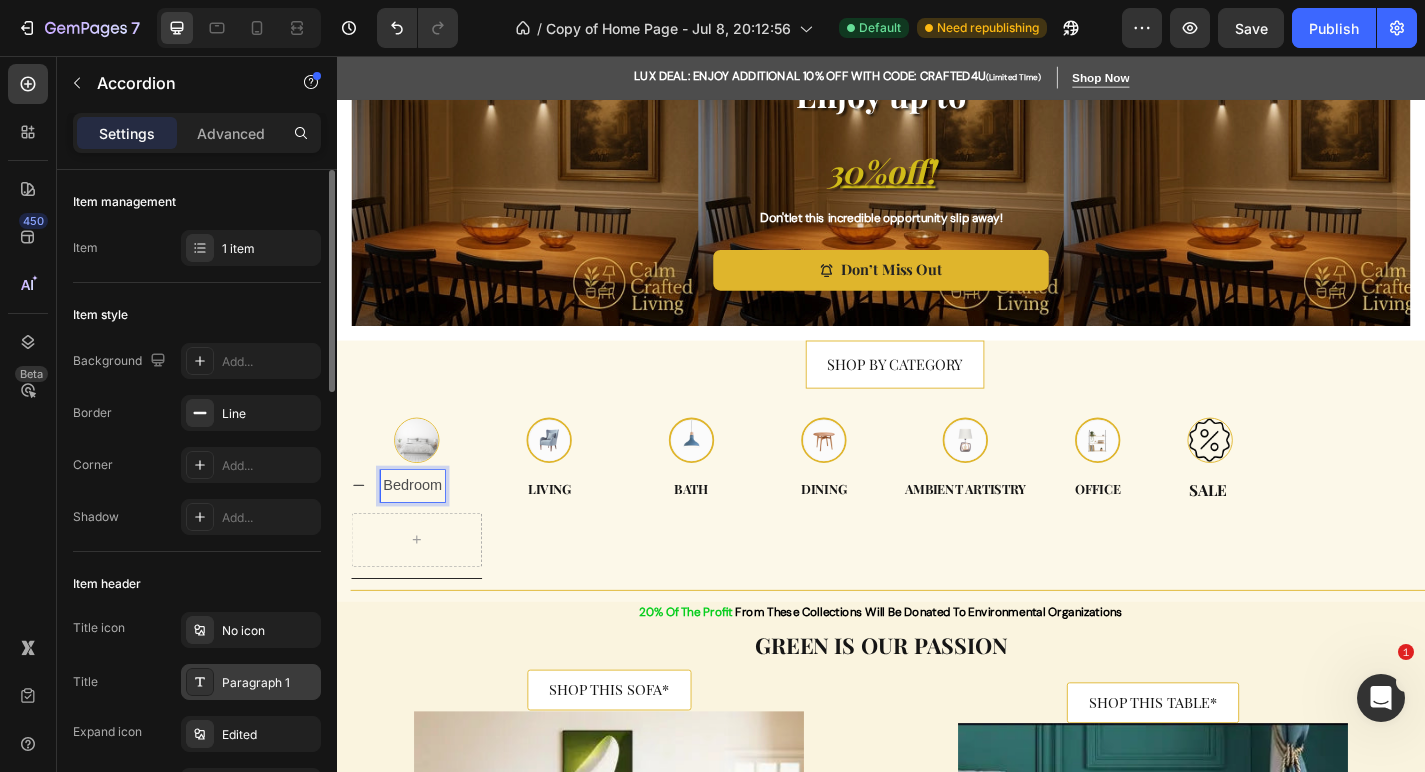 click on "Paragraph 1" at bounding box center [269, 683] 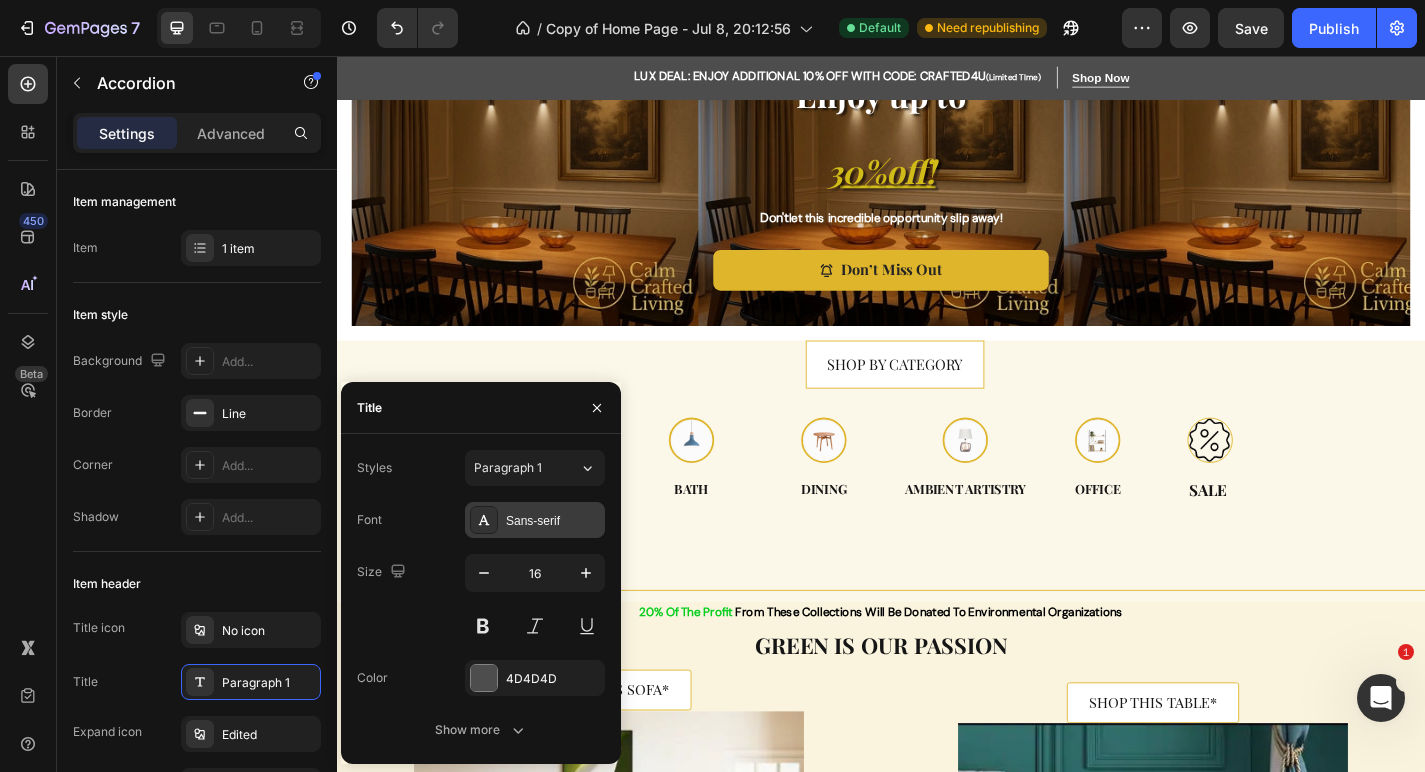 click on "Sans-serif" at bounding box center [535, 520] 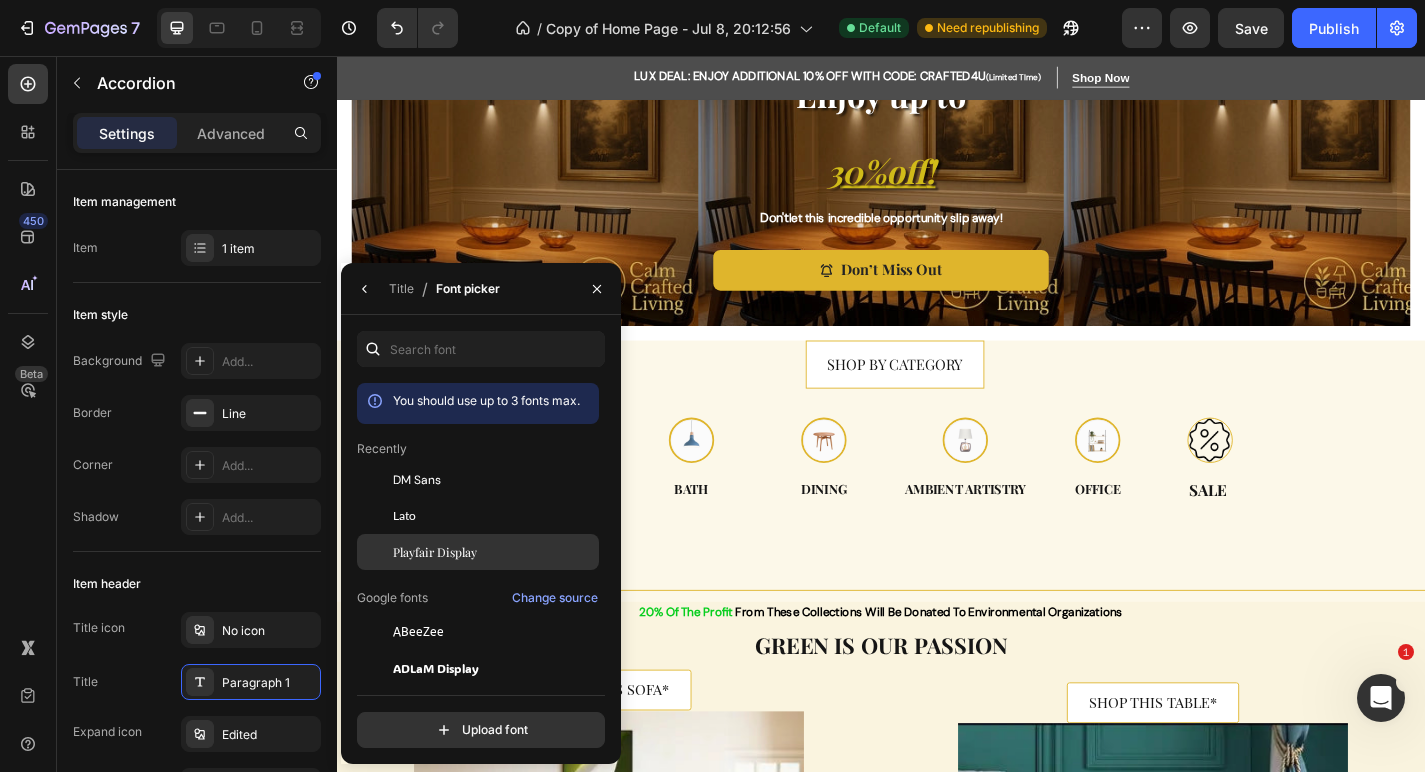 click on "Playfair Display" at bounding box center (494, 552) 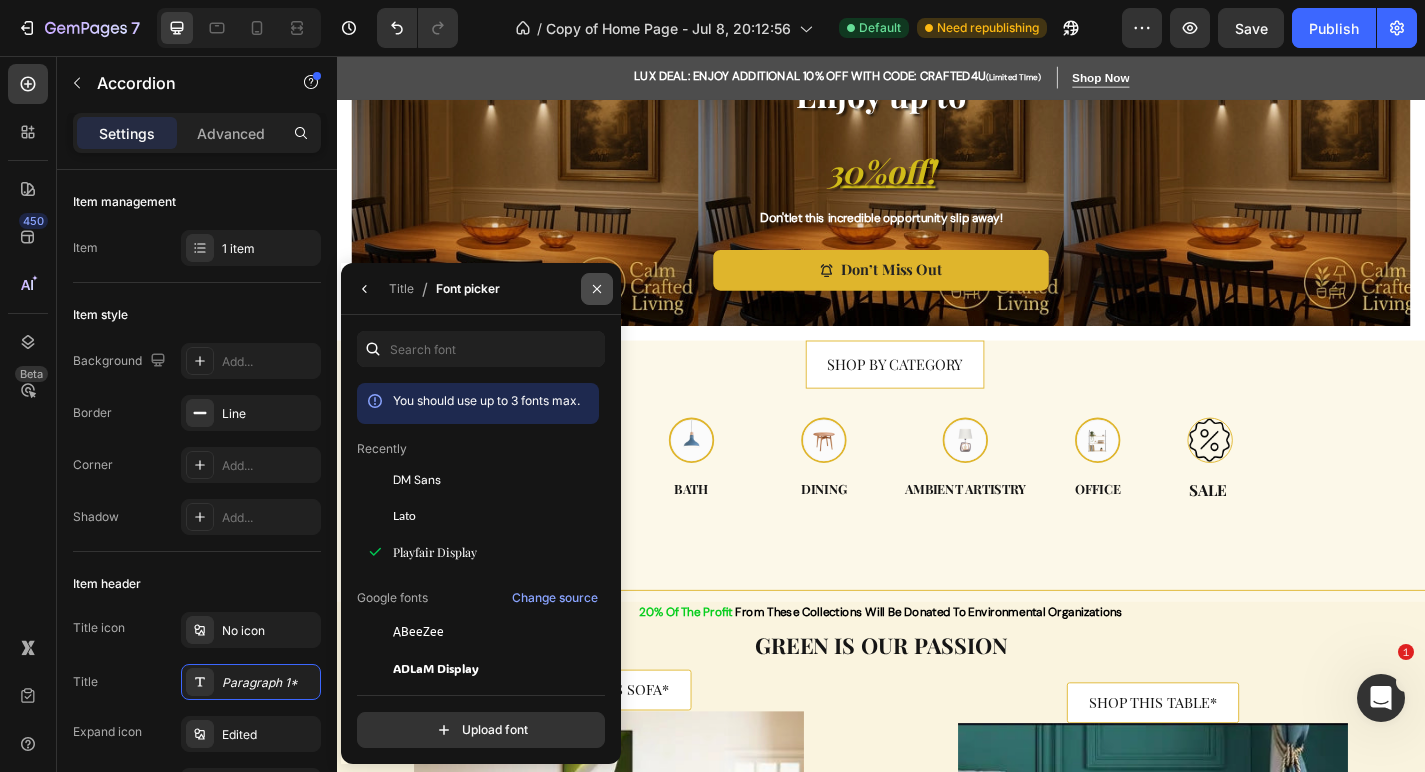 click 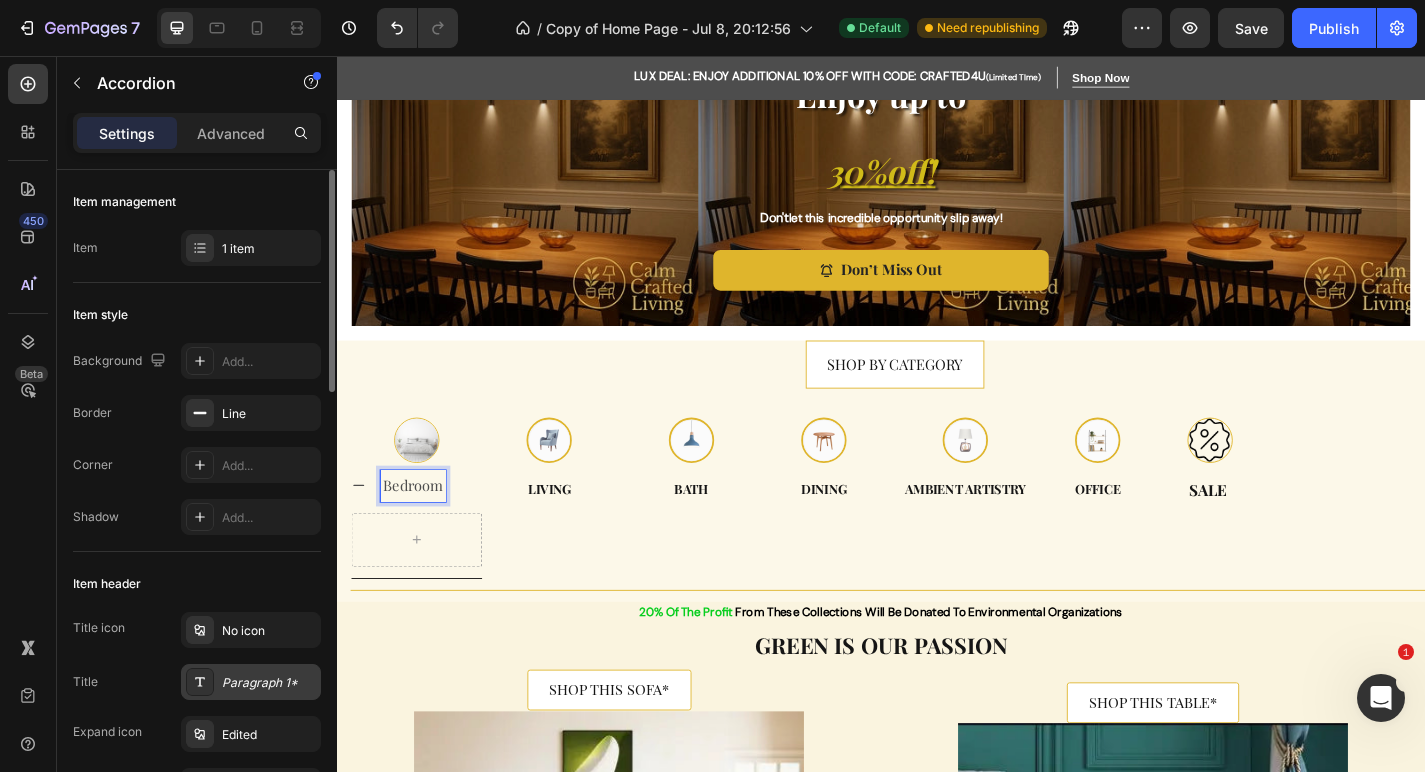 click on "Paragraph 1*" at bounding box center (269, 683) 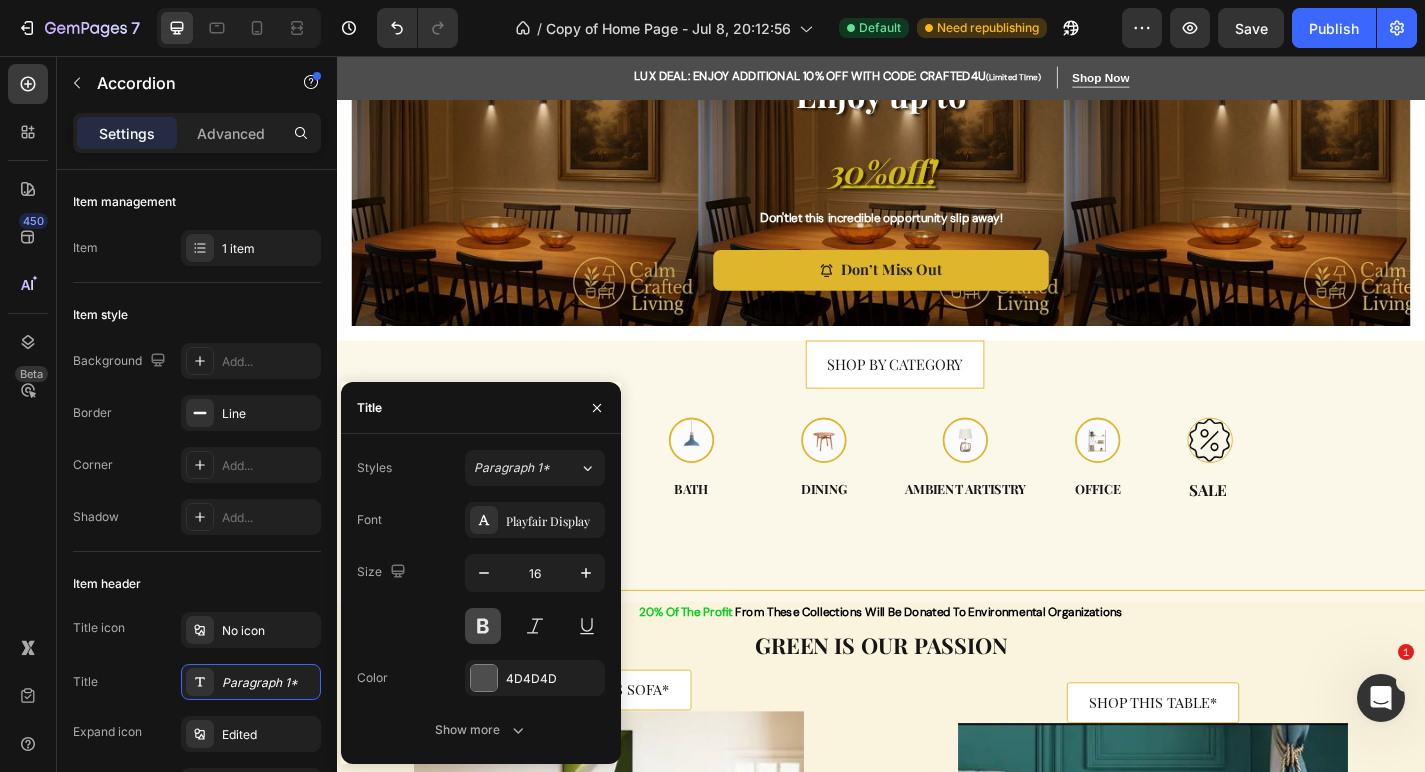 click at bounding box center (483, 626) 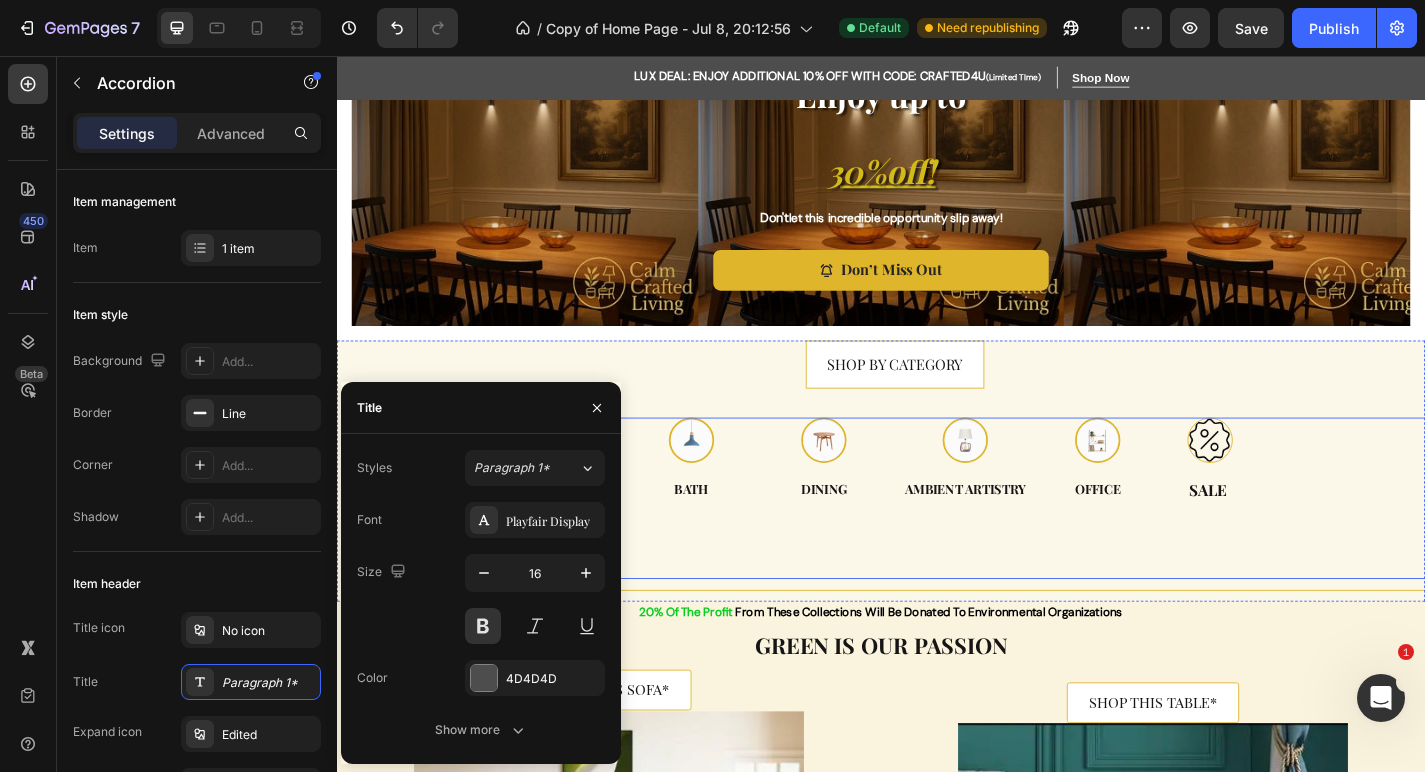 click on "Image Bath Text Image Dining Text Row" at bounding box center [801, 544] 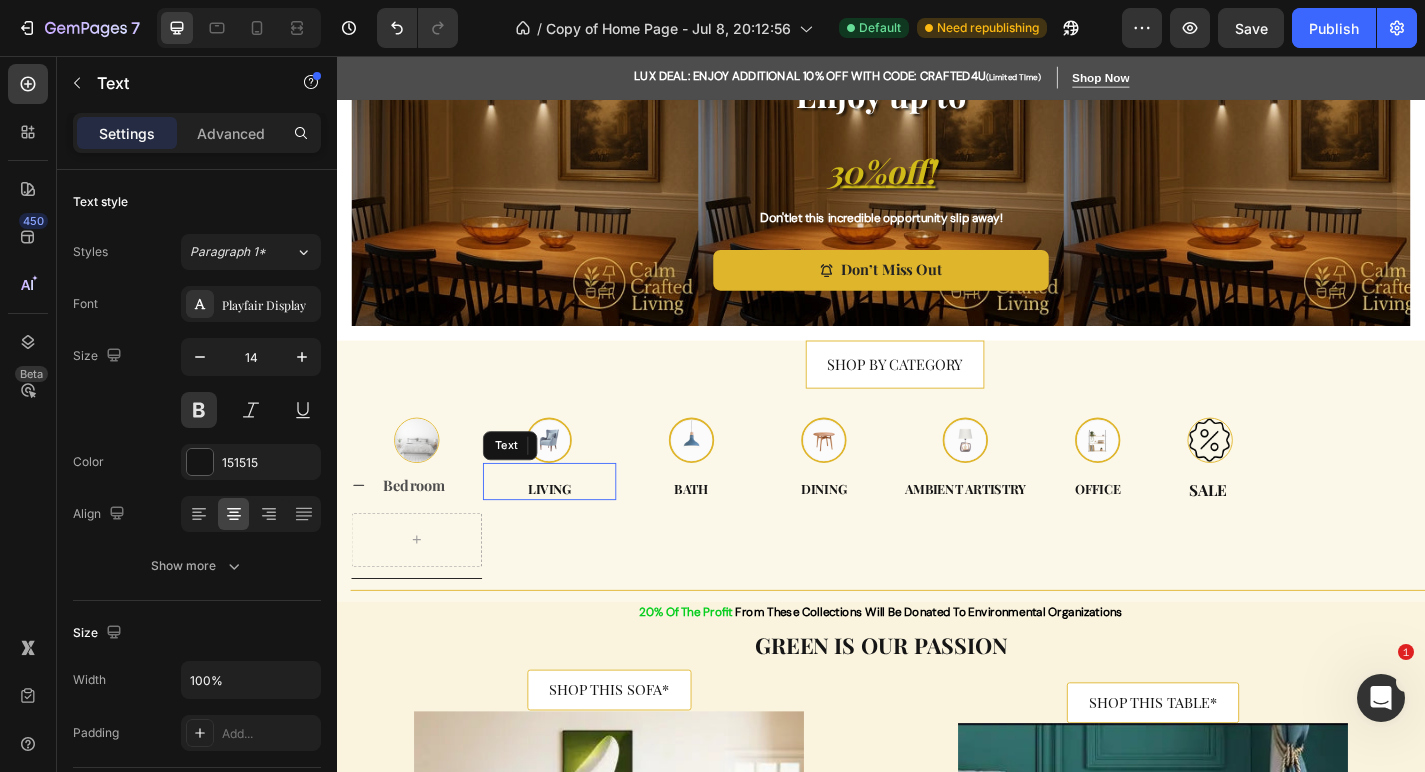 click on "Living" at bounding box center [571, 533] 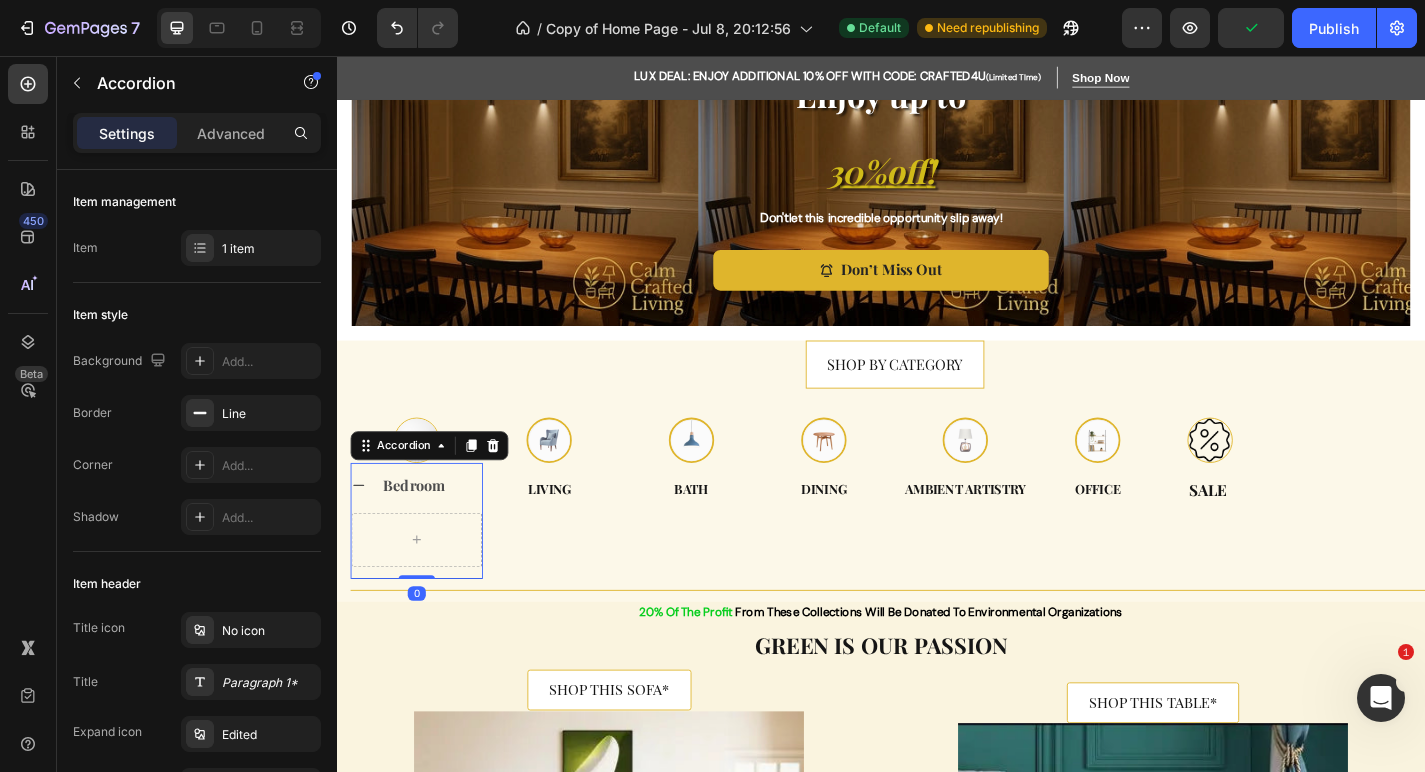 click on "Bedroom" at bounding box center (422, 530) 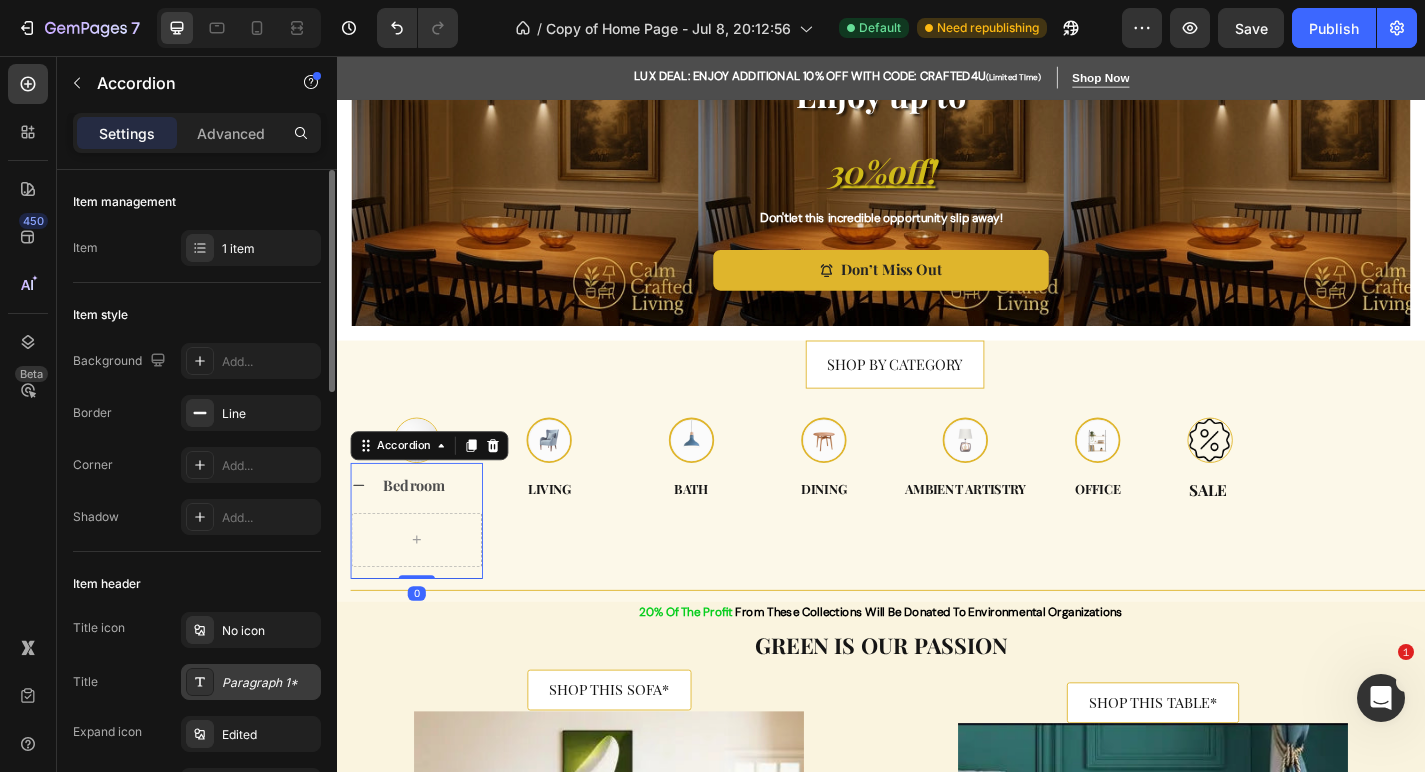 click on "Paragraph 1*" at bounding box center [269, 683] 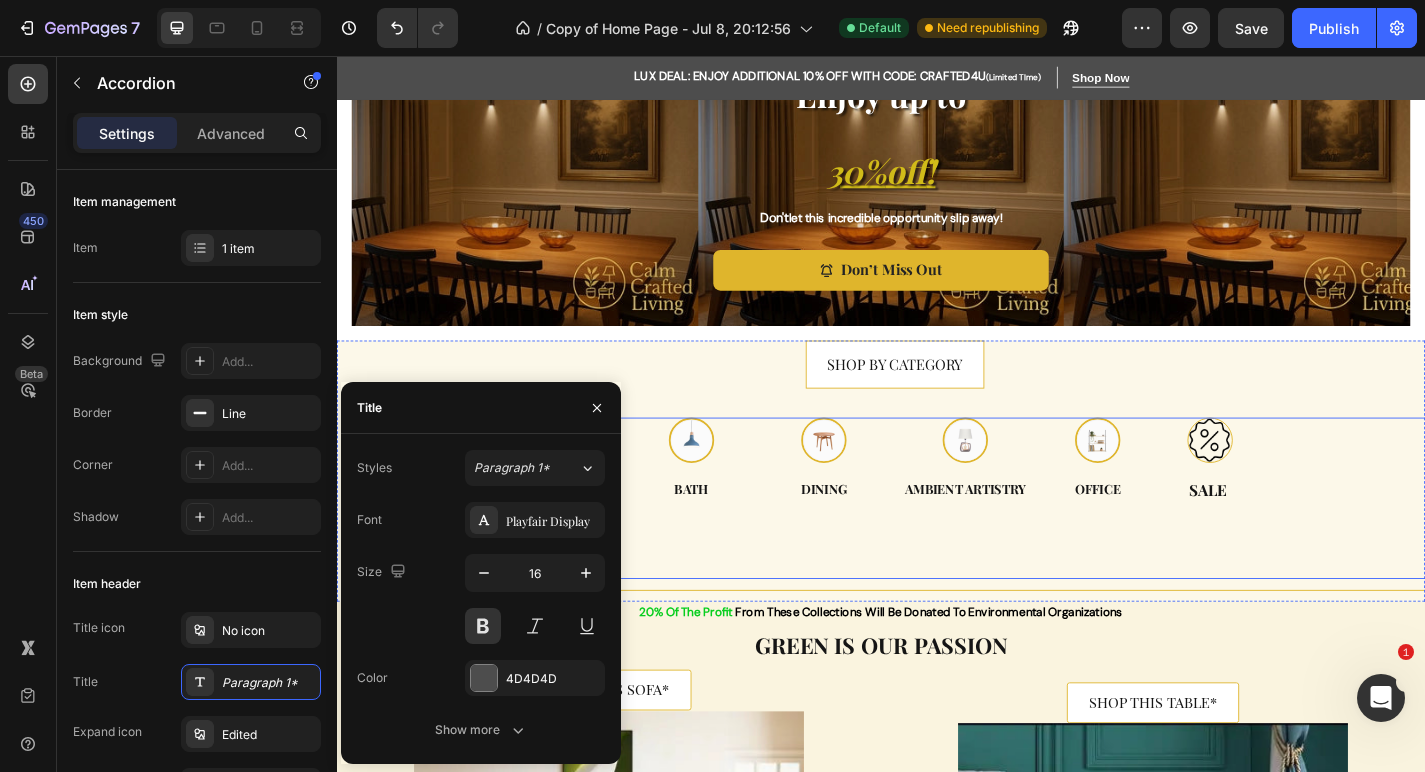 click on "Image Bath Text Image Dining Text Row" at bounding box center [801, 544] 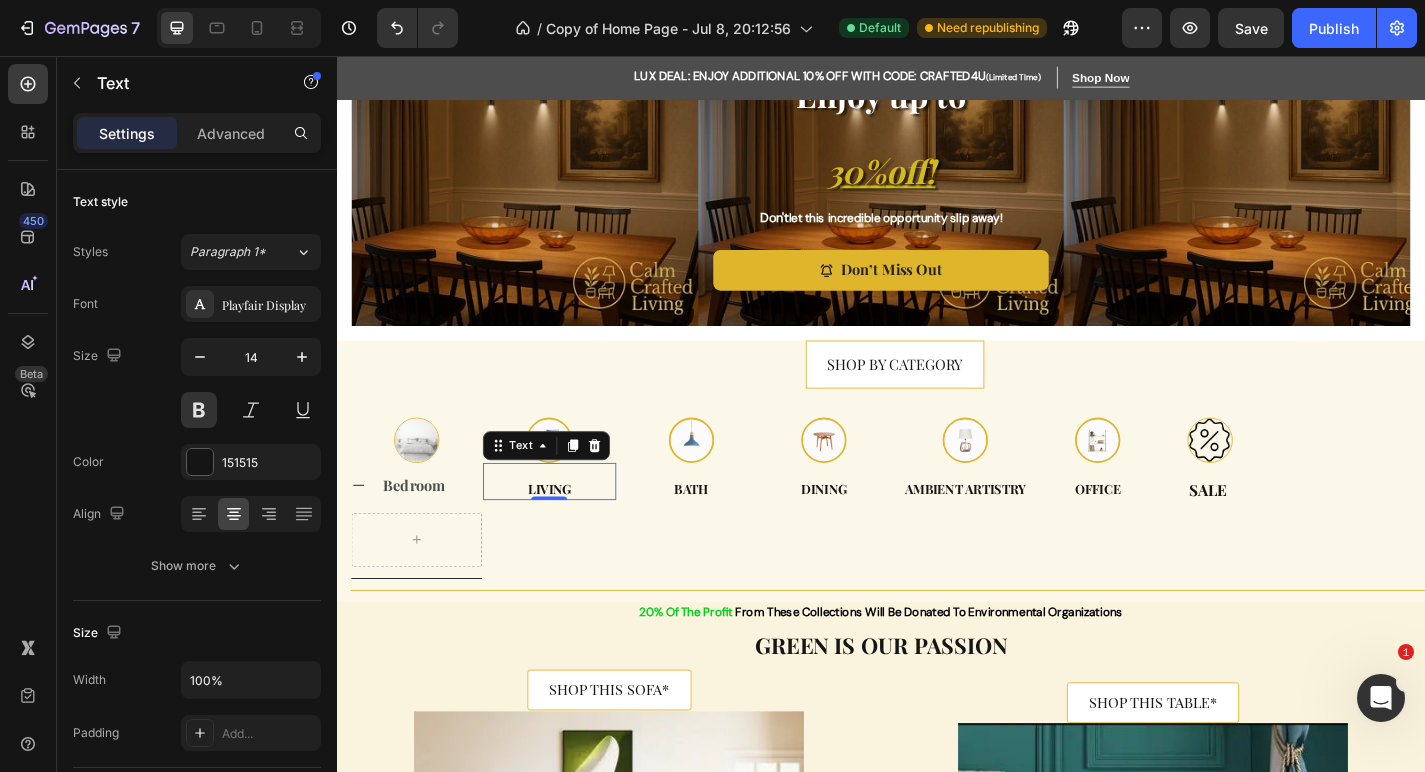 click on "Living" at bounding box center [571, 533] 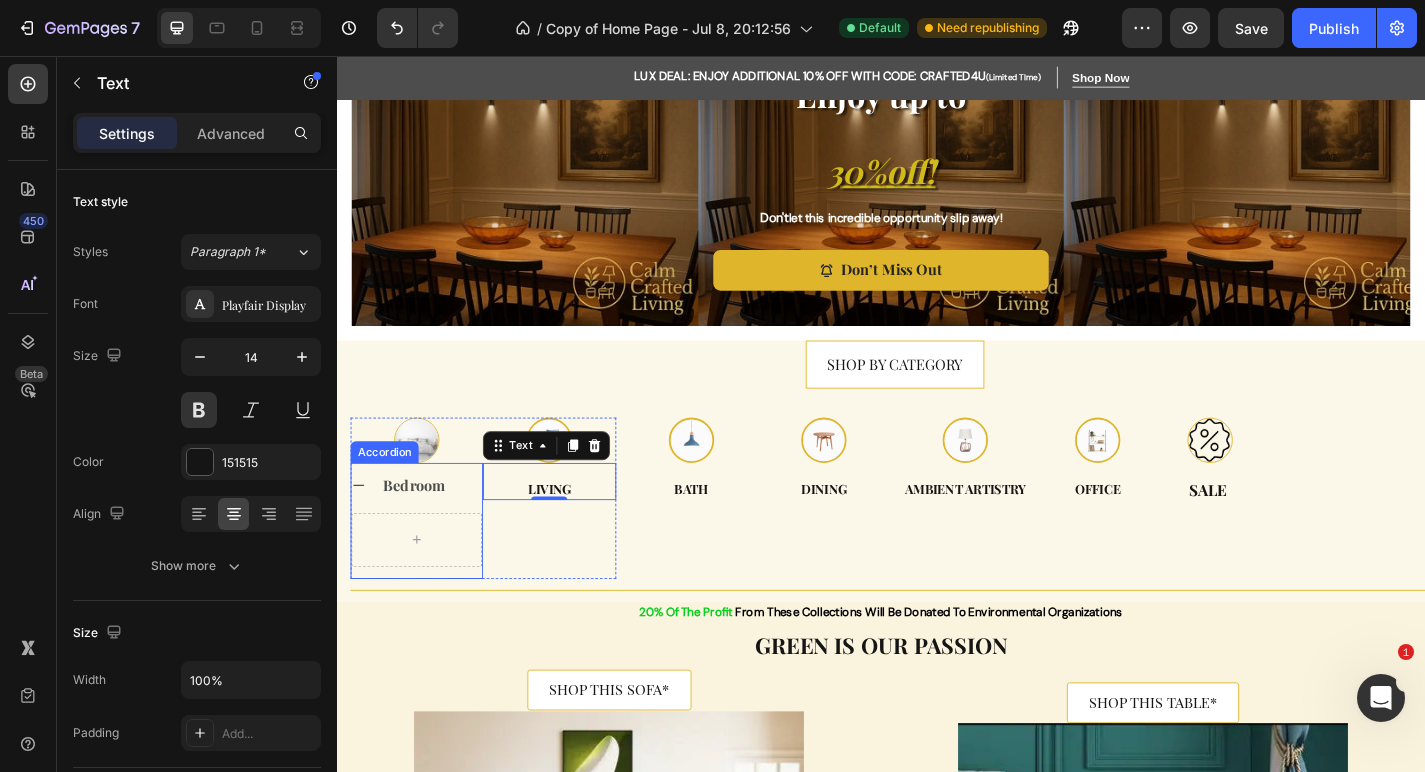 click on "Bedroom" at bounding box center [422, 530] 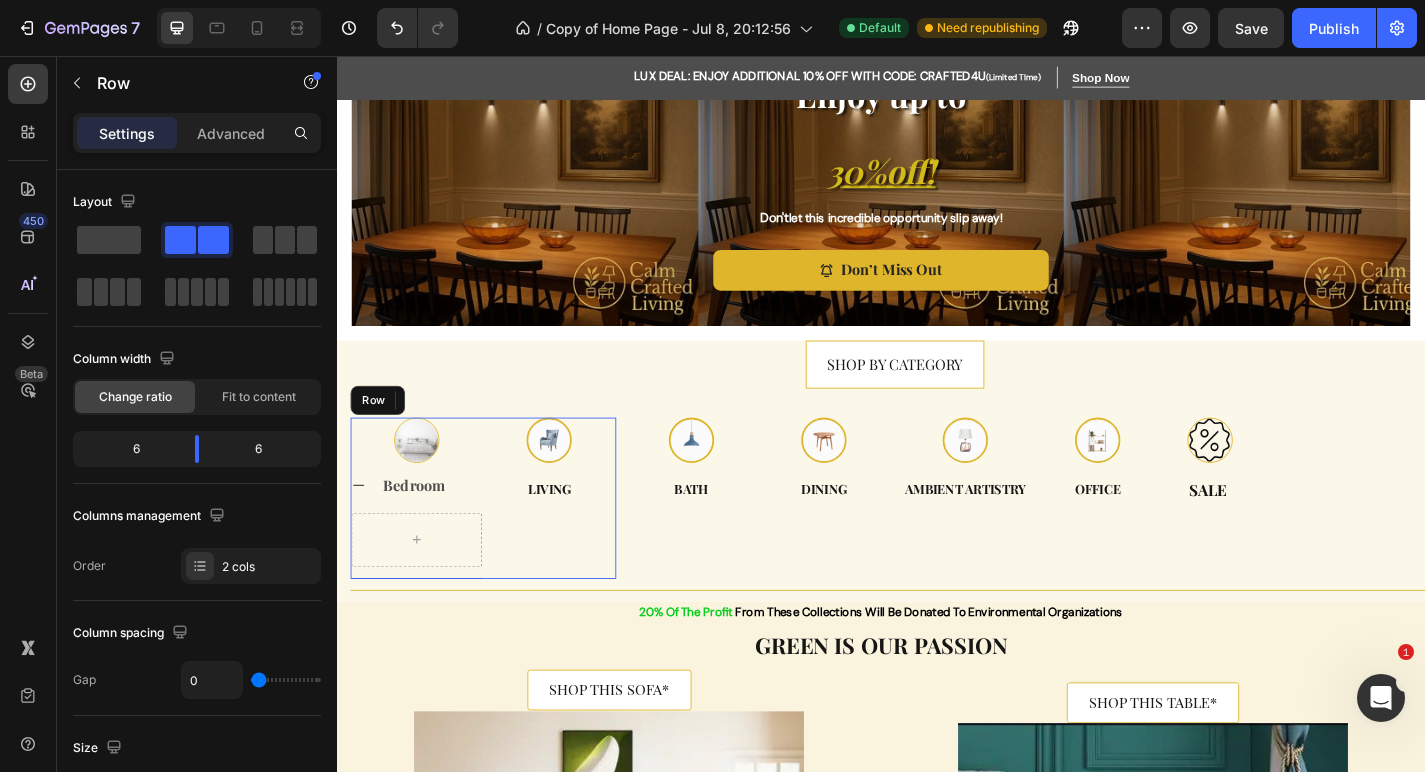 click on "Image Living Text" at bounding box center (571, 544) 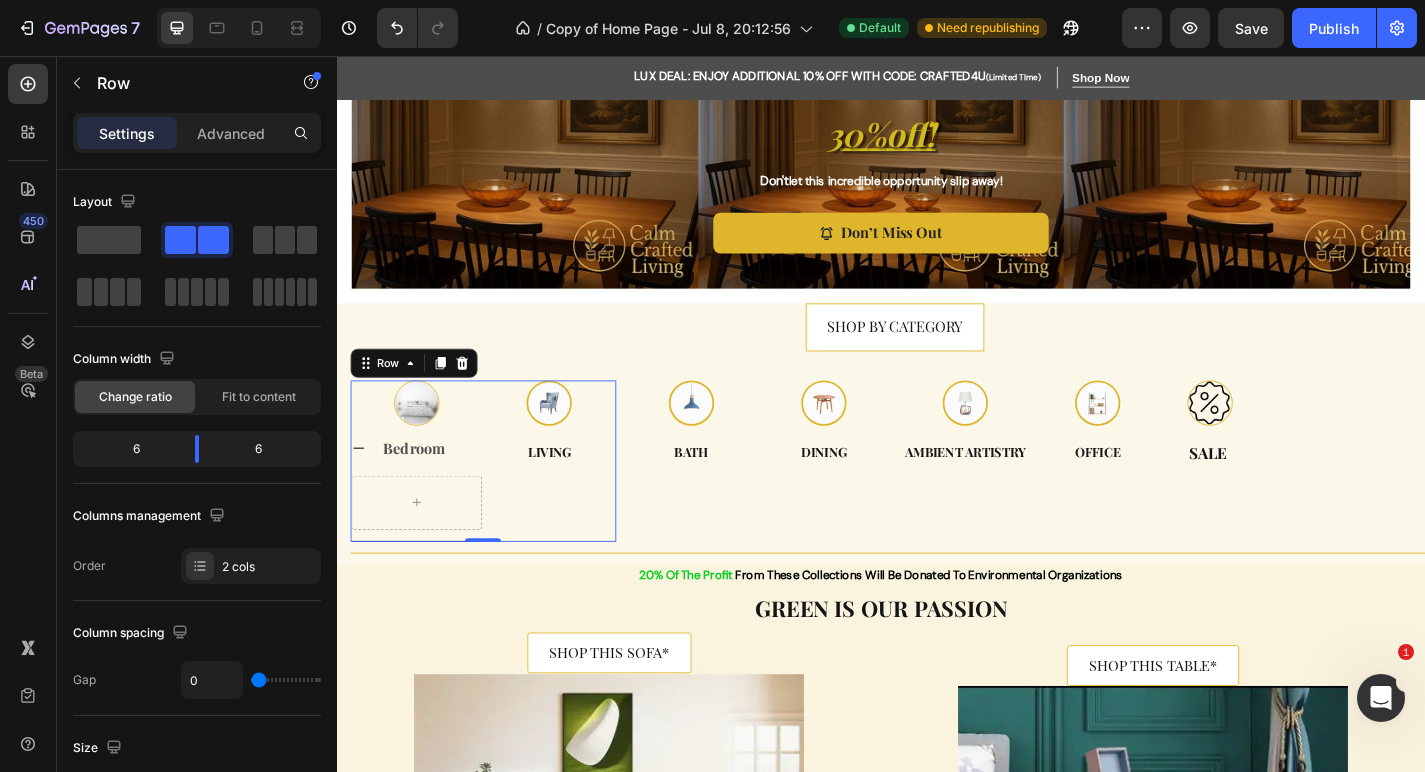 scroll, scrollTop: 466, scrollLeft: 0, axis: vertical 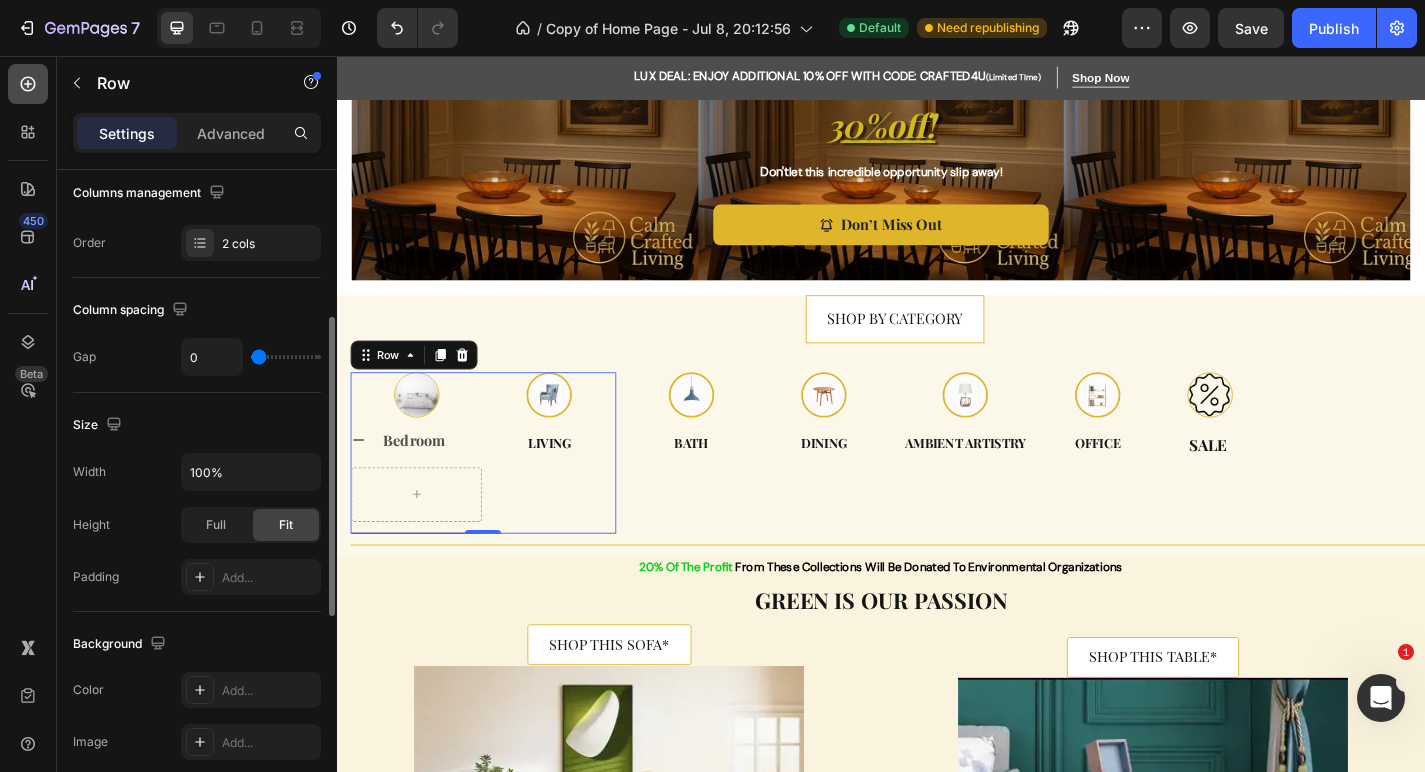 click 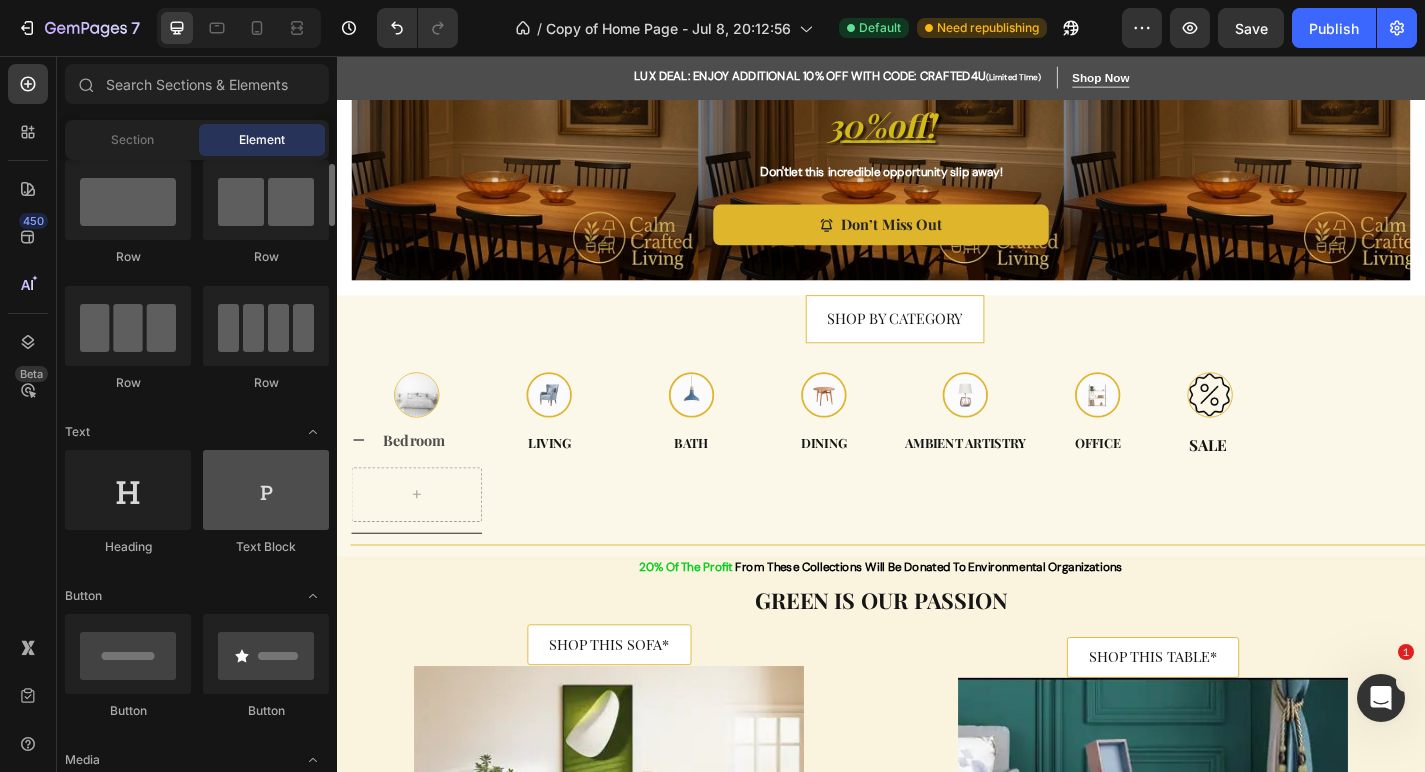 scroll, scrollTop: 0, scrollLeft: 0, axis: both 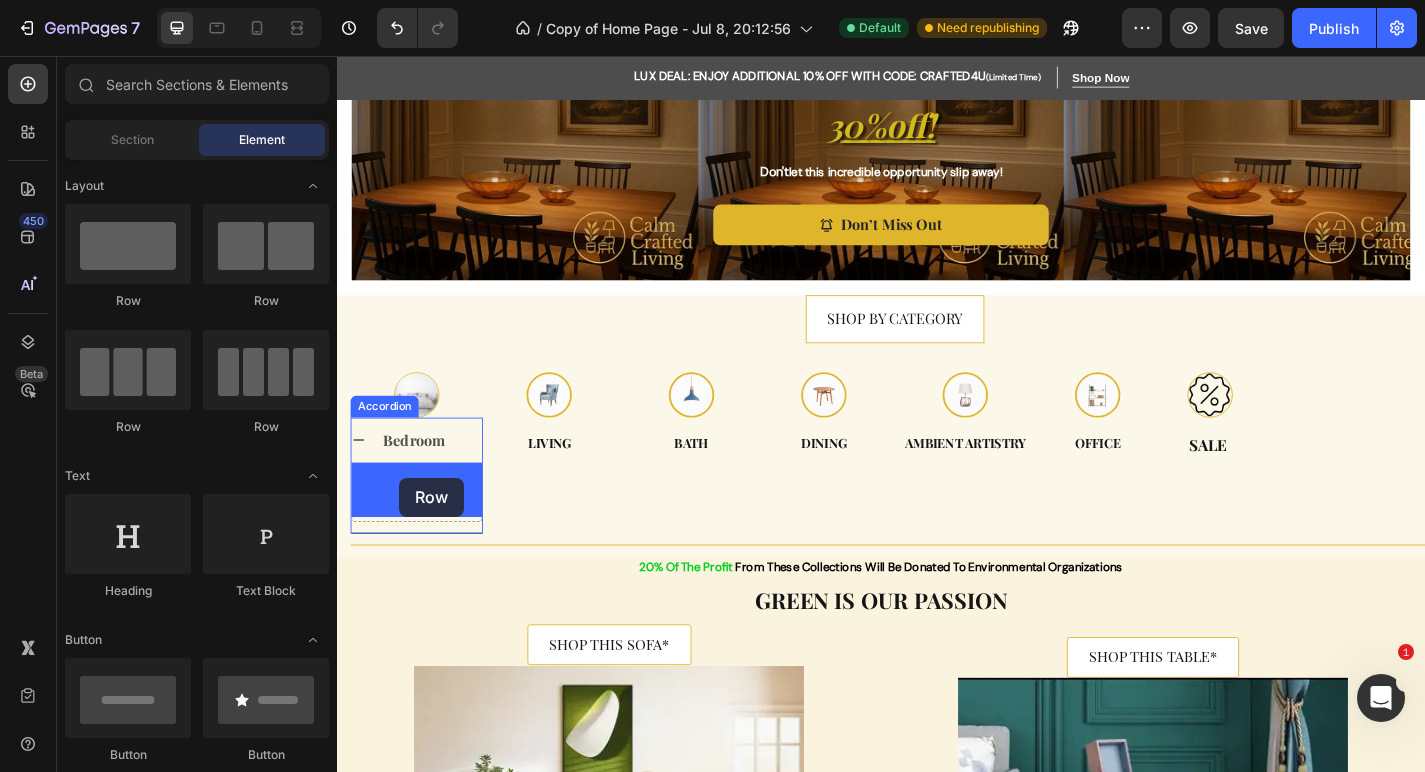 drag, startPoint x: 611, startPoint y: 439, endPoint x: 405, endPoint y: 521, distance: 221.72055 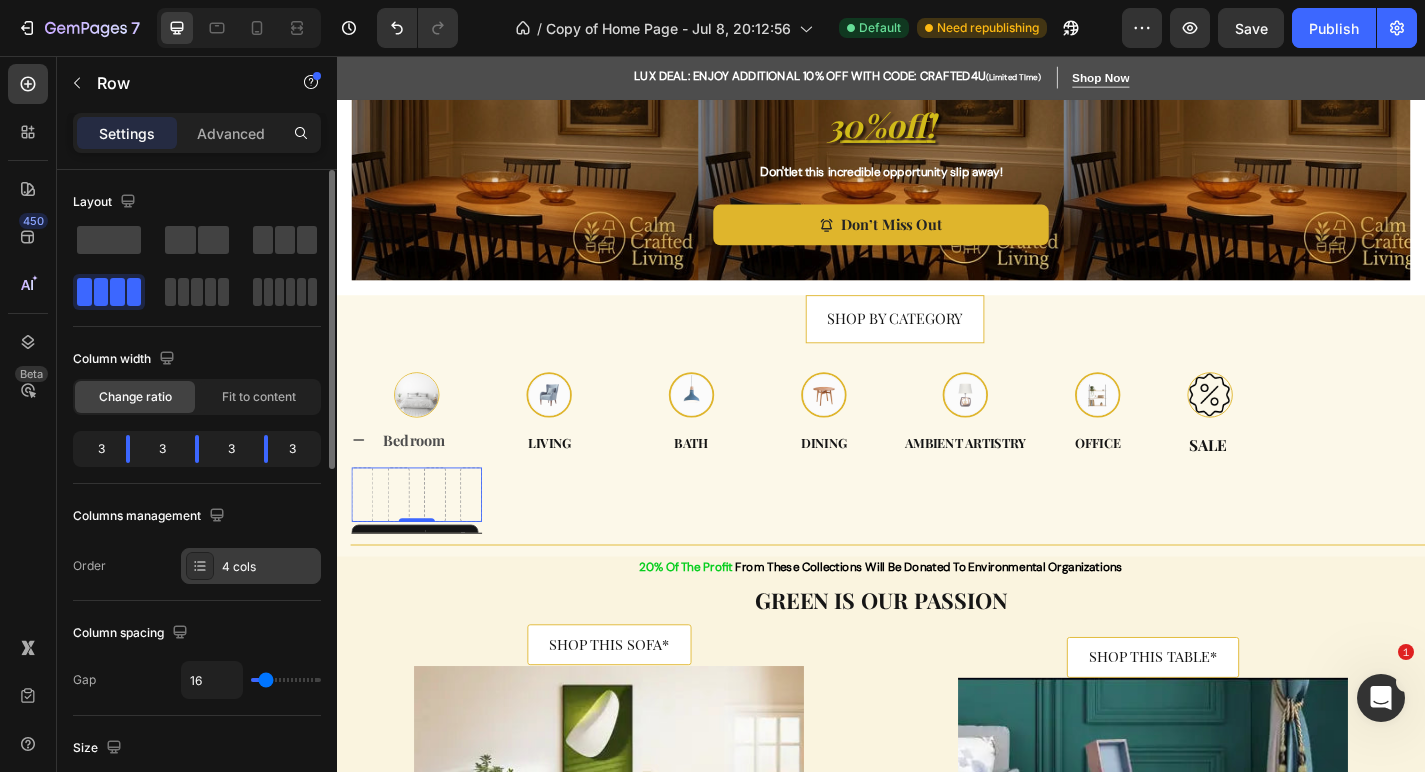 click on "4 cols" at bounding box center [251, 566] 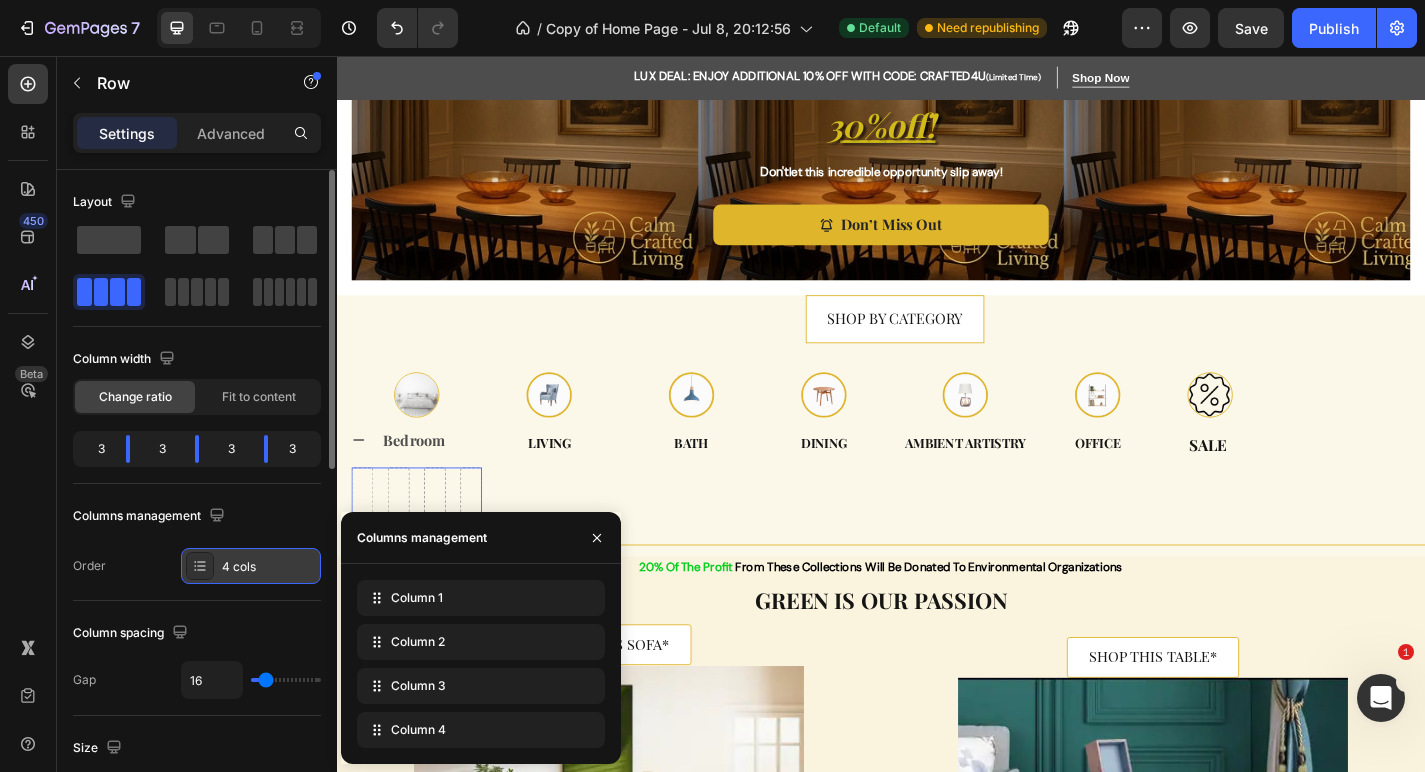 click on "4 cols" at bounding box center [251, 566] 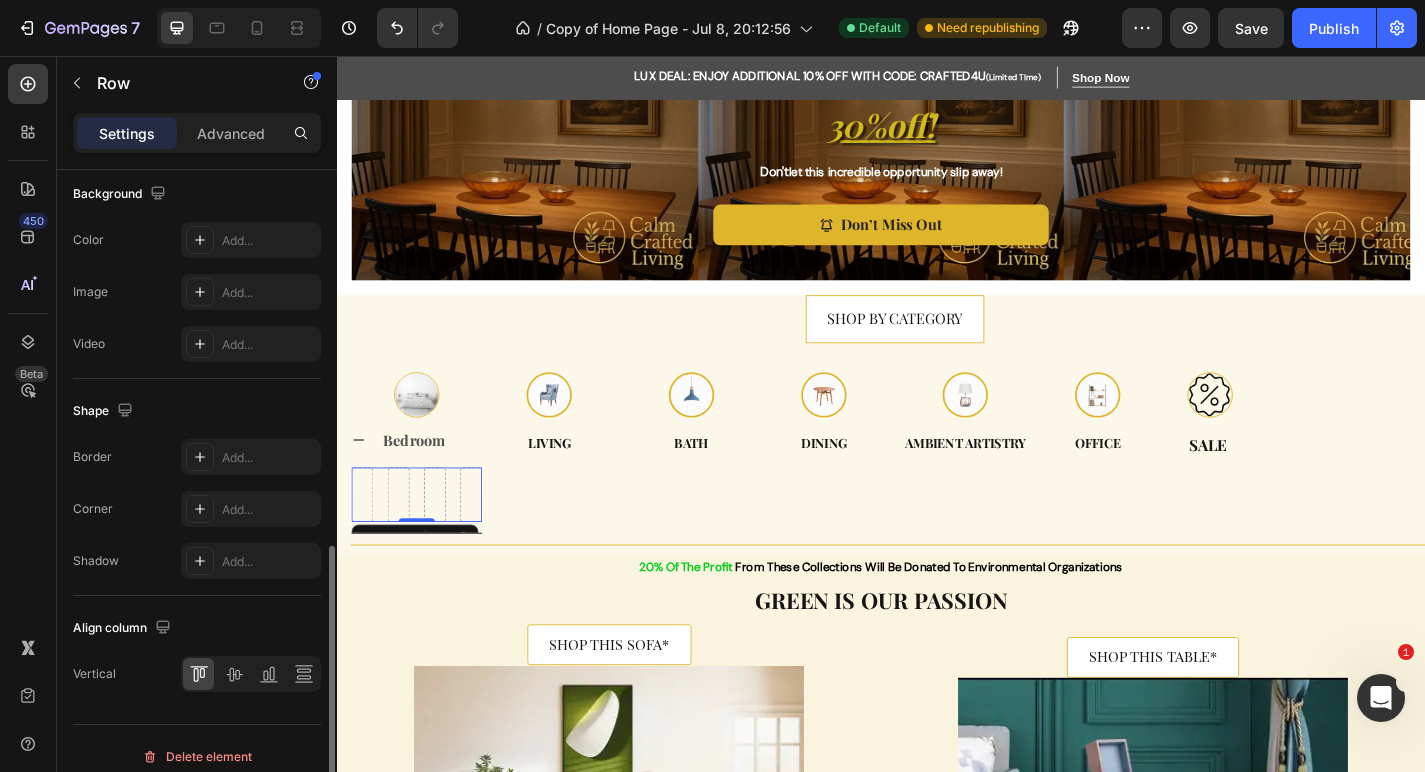 scroll, scrollTop: 789, scrollLeft: 0, axis: vertical 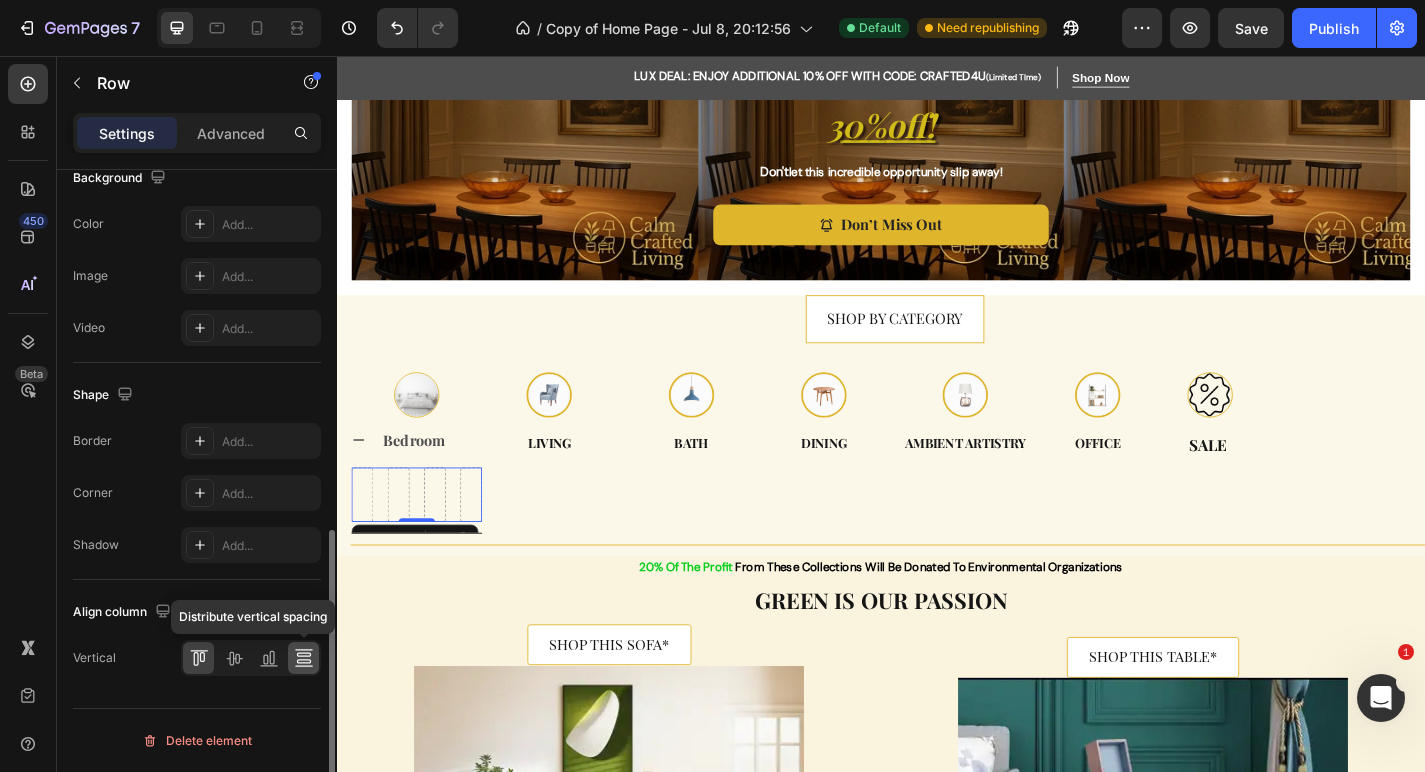 click 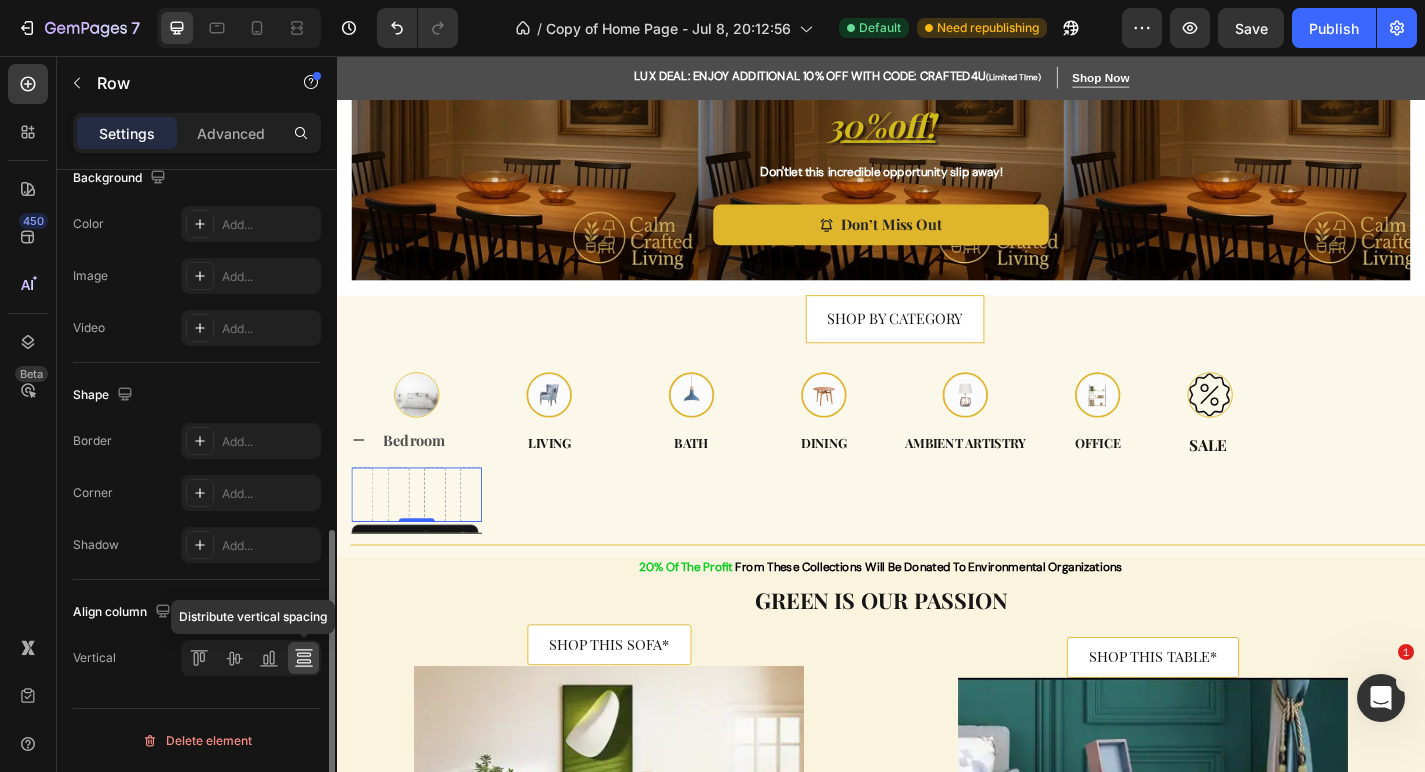 click 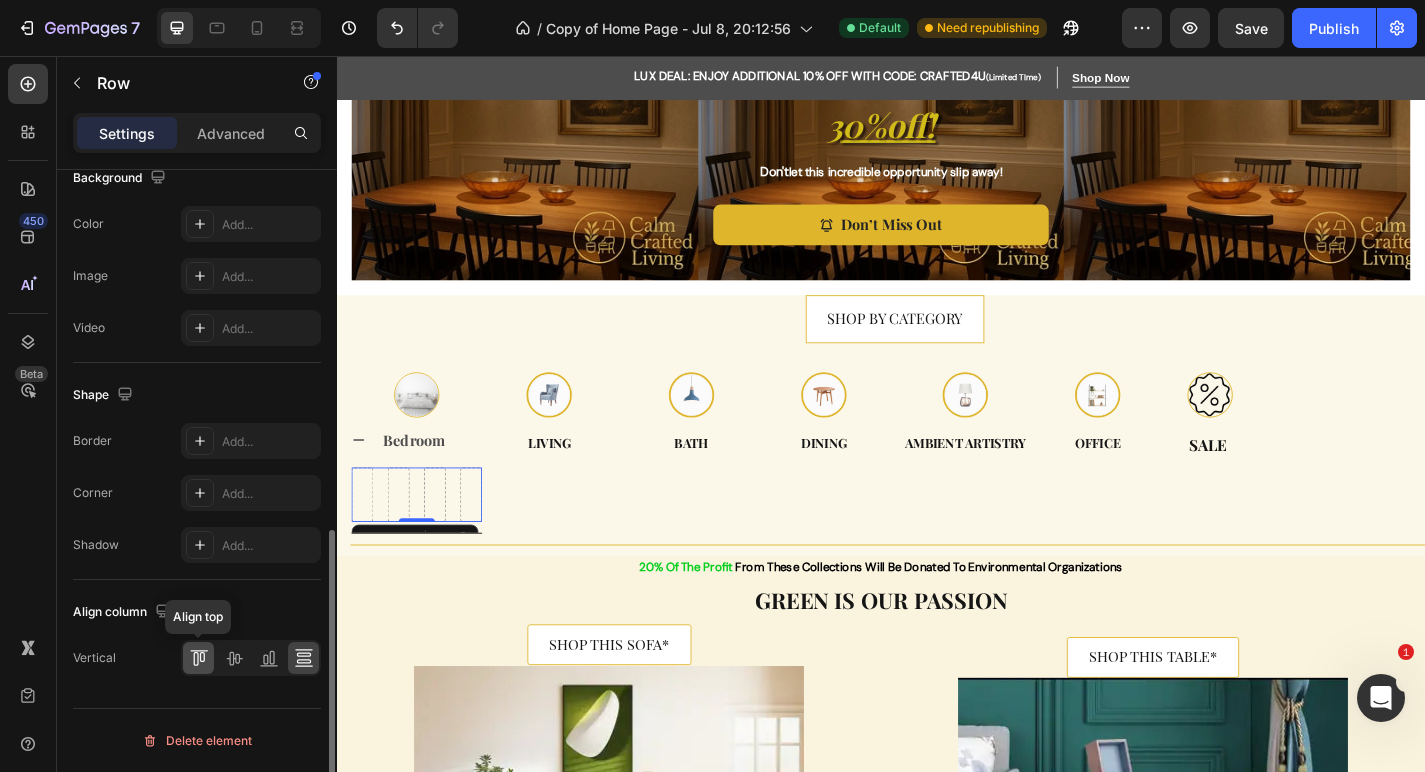 click 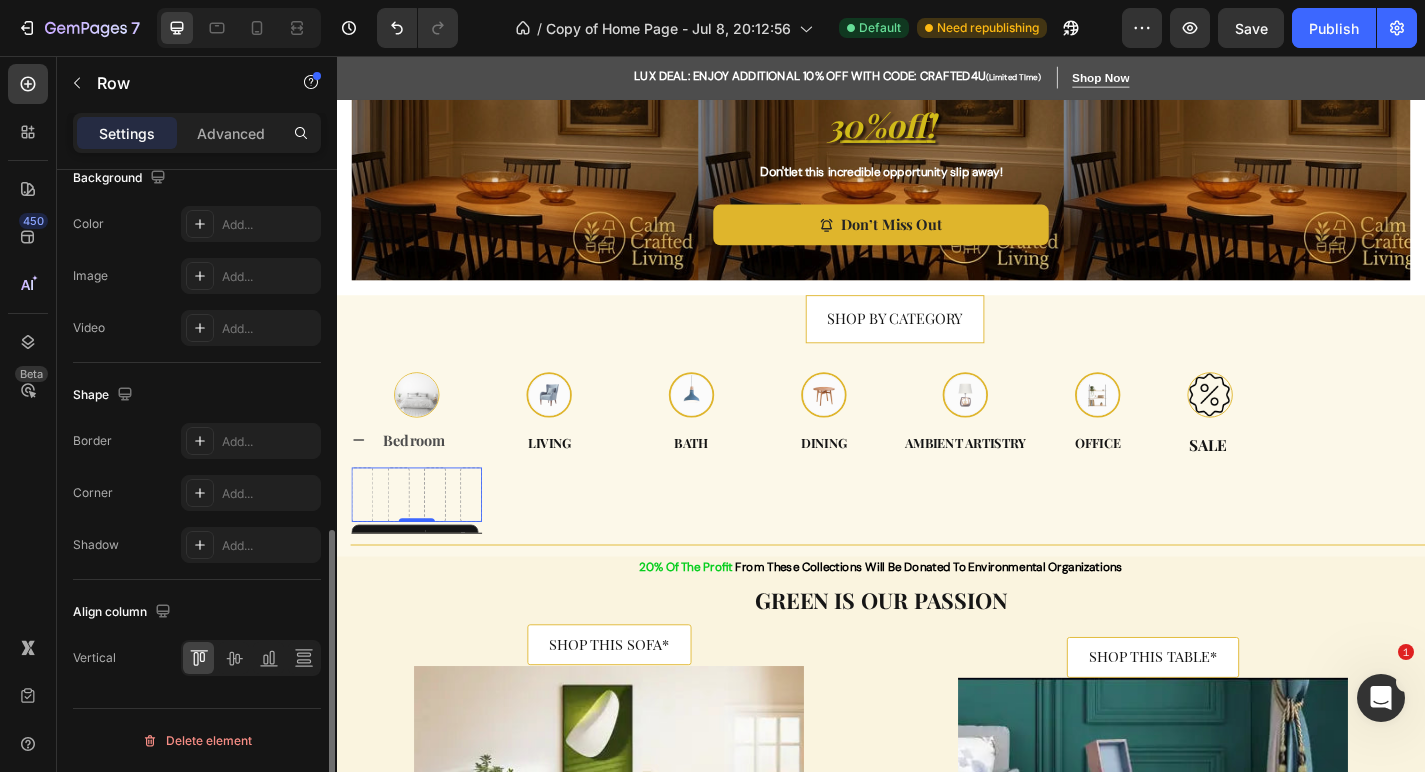 click on "Align column" at bounding box center (197, 612) 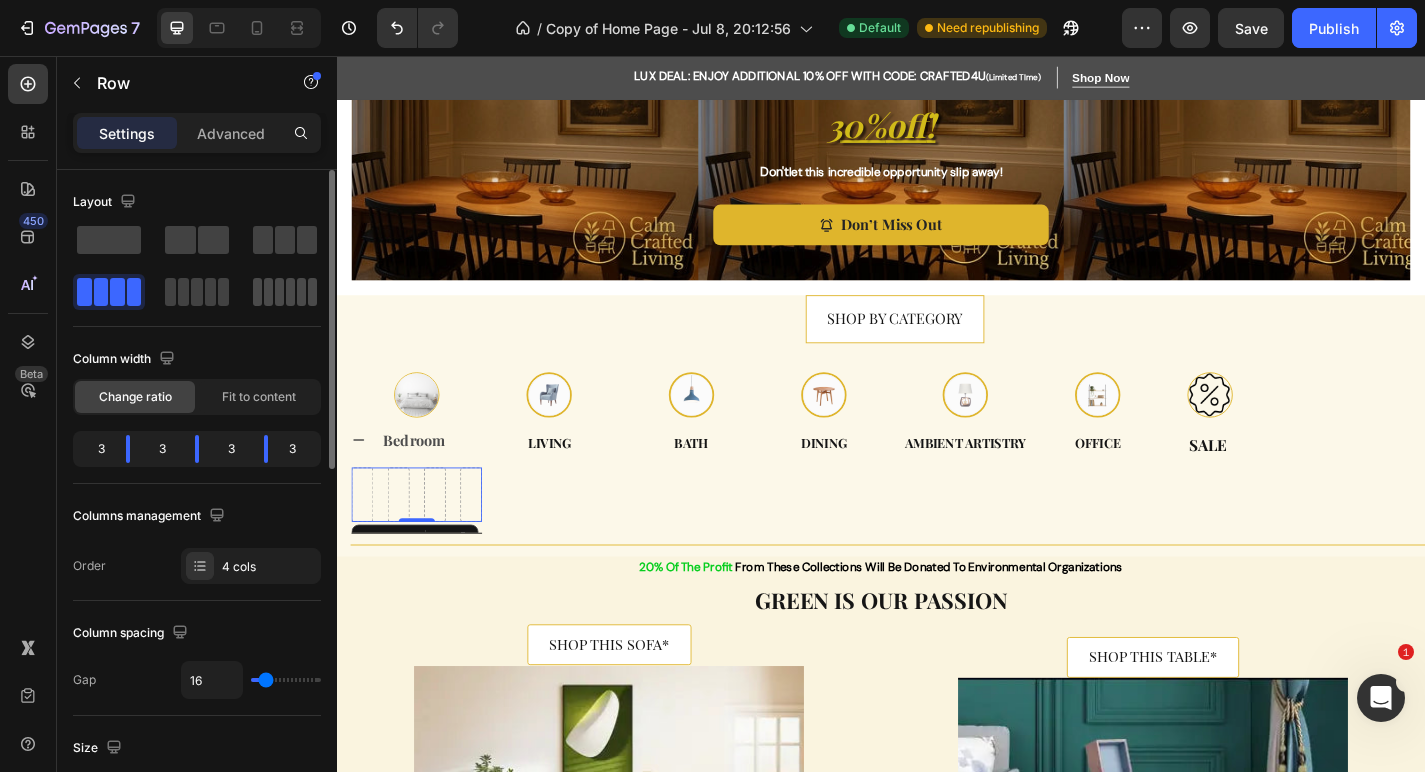 scroll, scrollTop: 2, scrollLeft: 0, axis: vertical 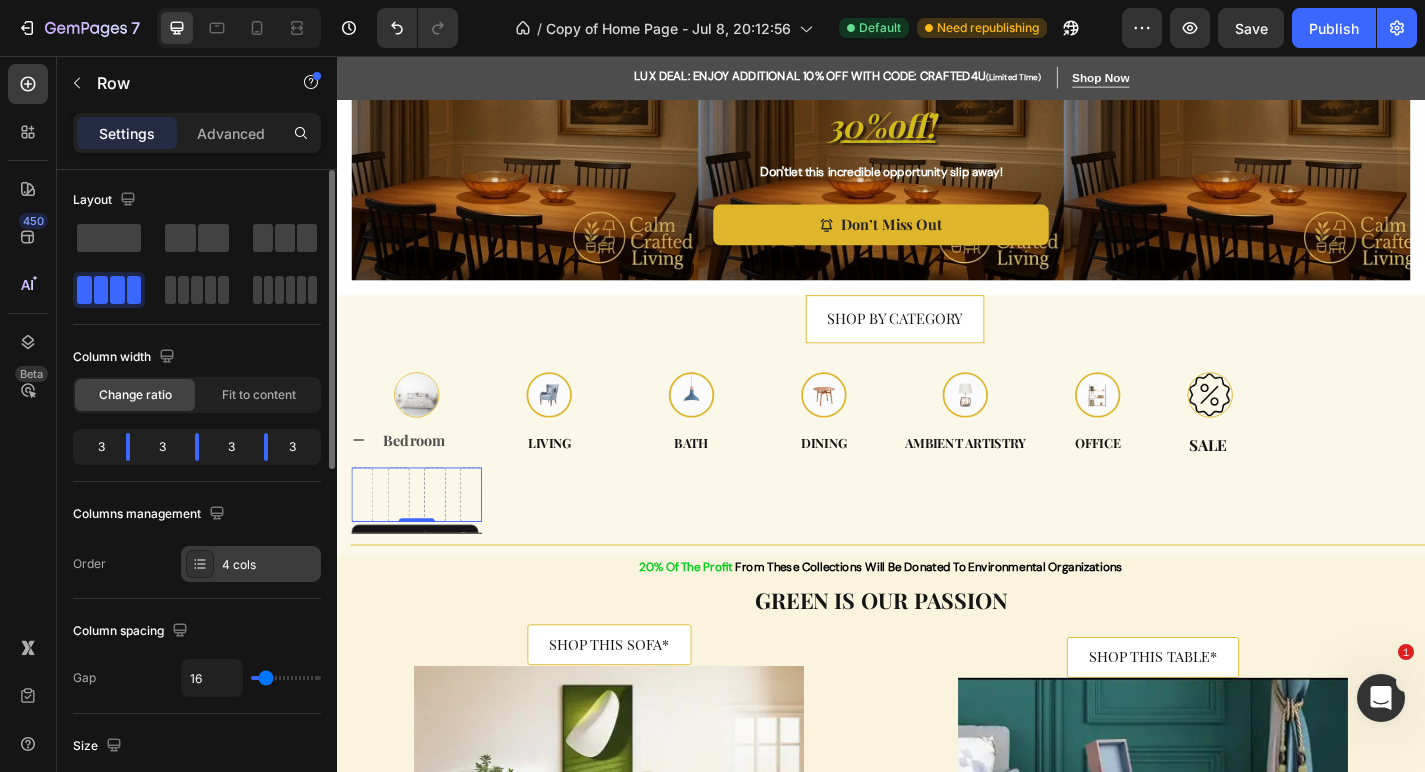 click on "4 cols" at bounding box center [269, 565] 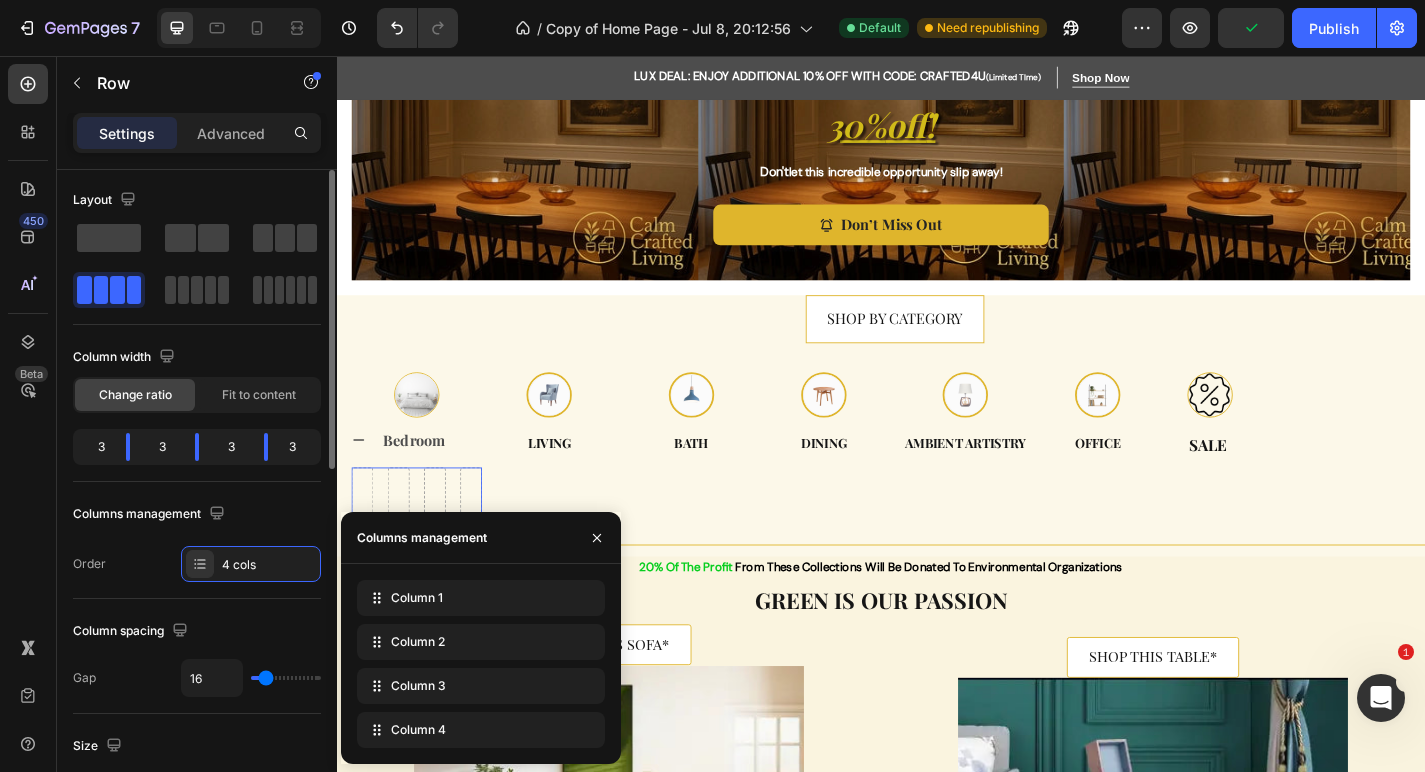 click on "Columns management Order 4 cols" at bounding box center (197, 540) 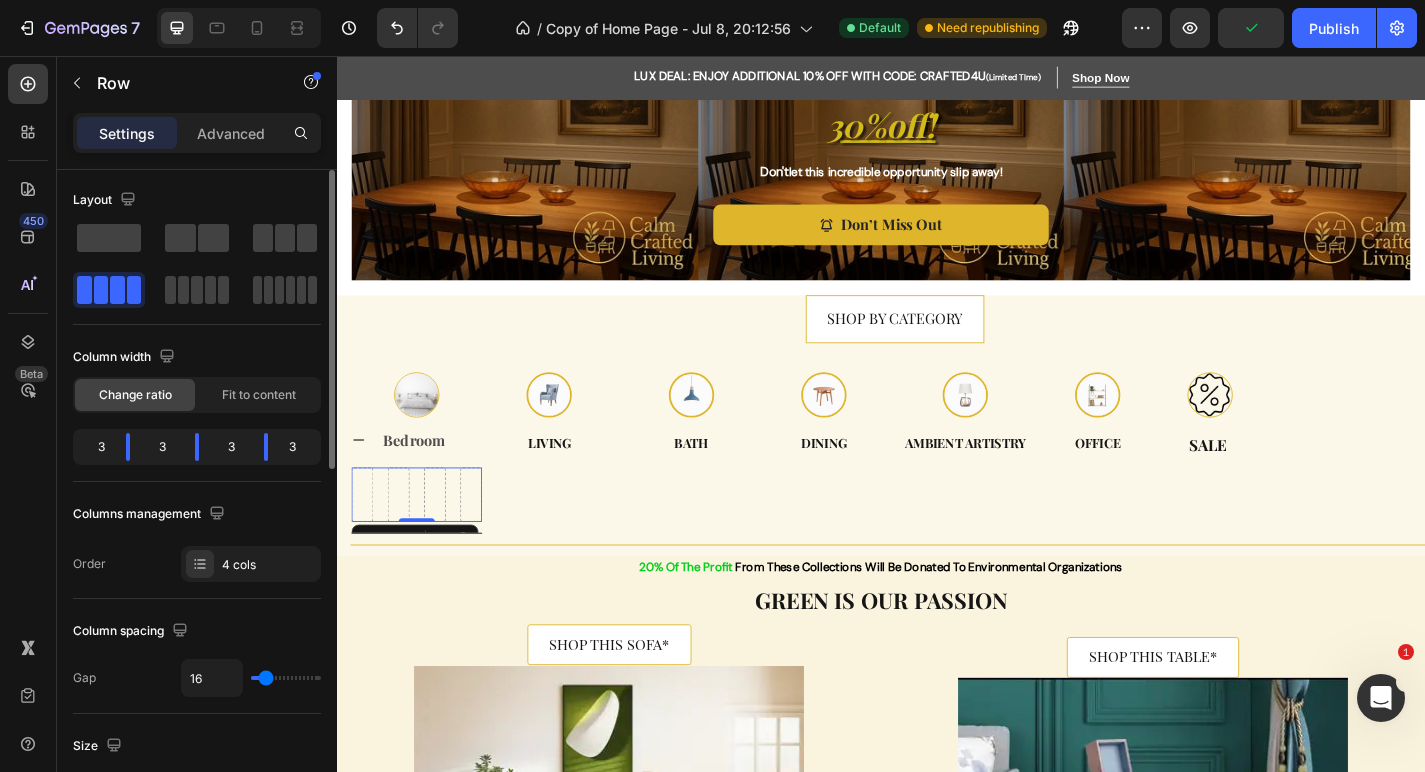 scroll, scrollTop: 0, scrollLeft: 0, axis: both 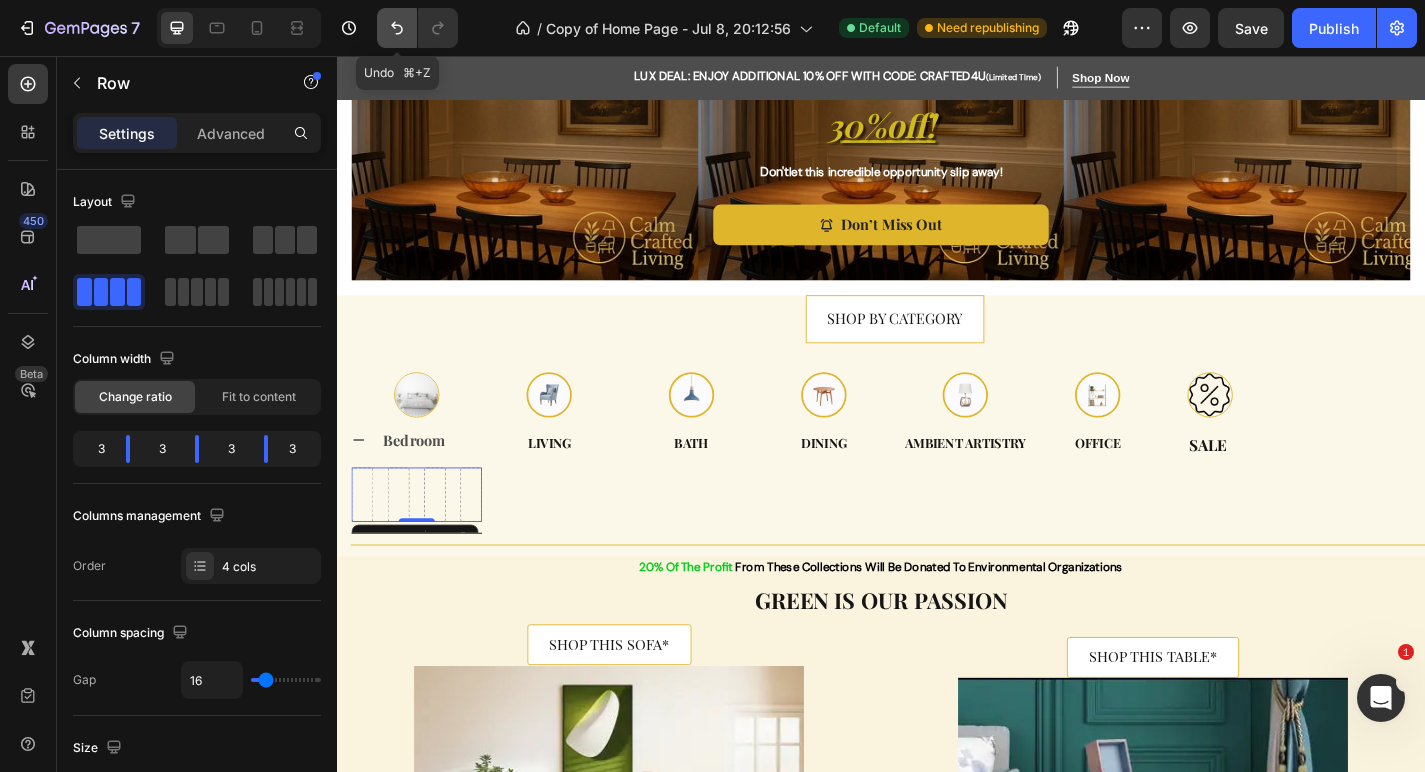 click 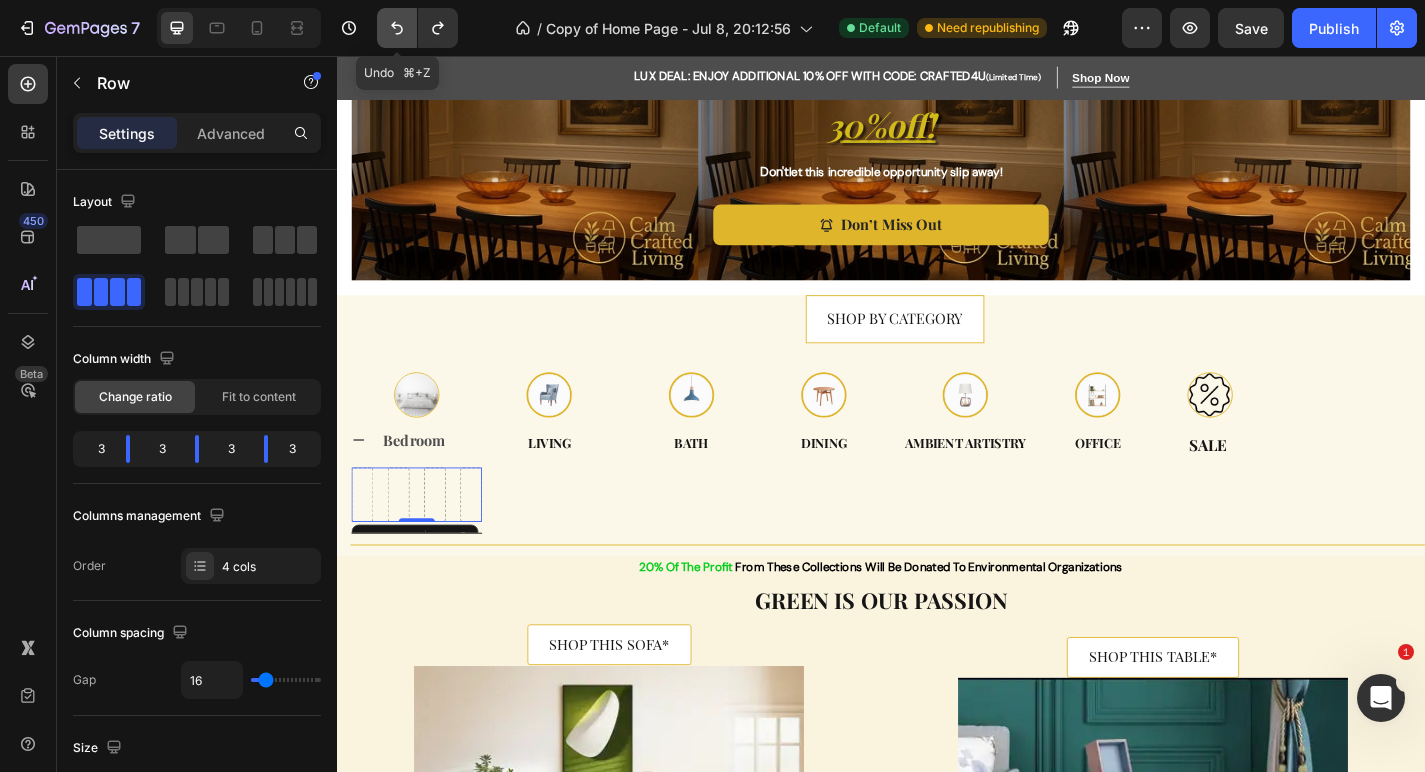 click 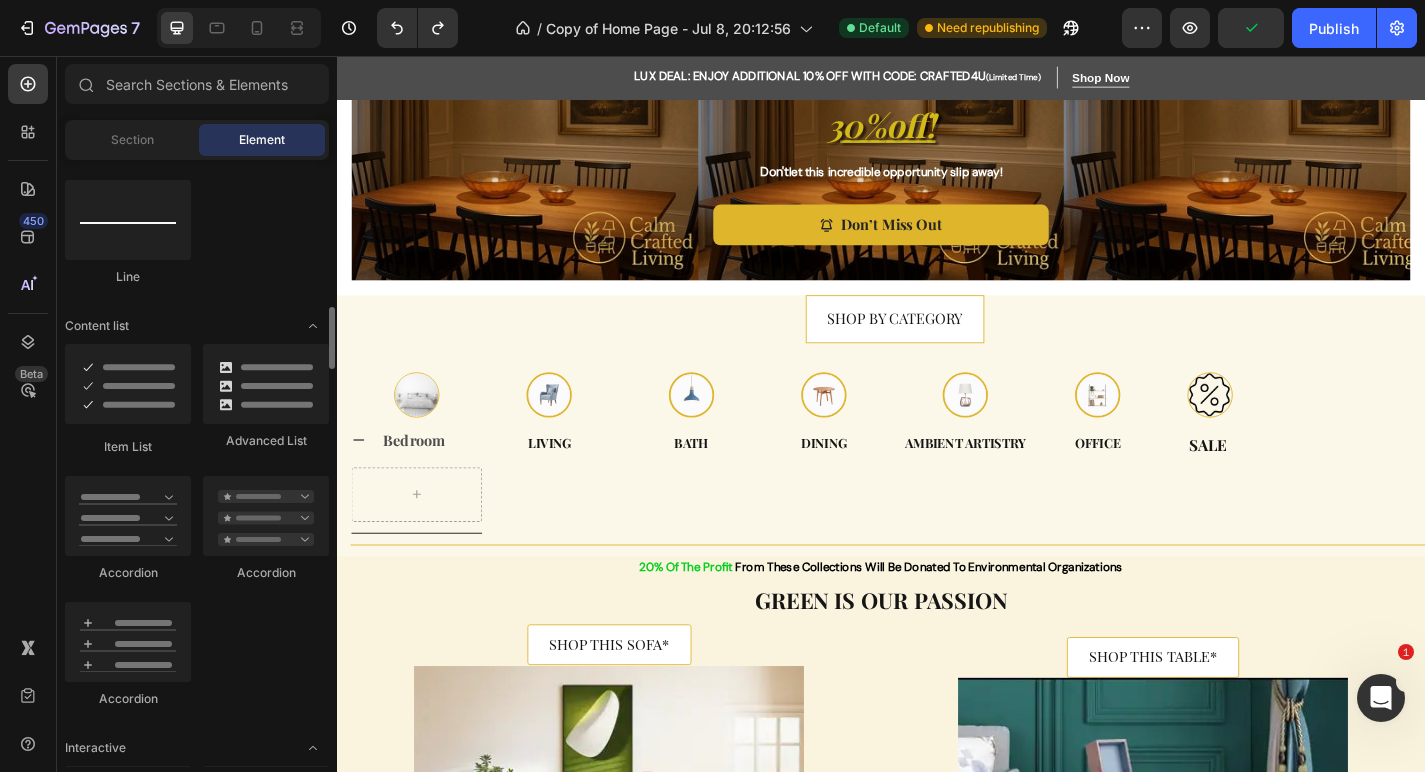 scroll, scrollTop: 1439, scrollLeft: 0, axis: vertical 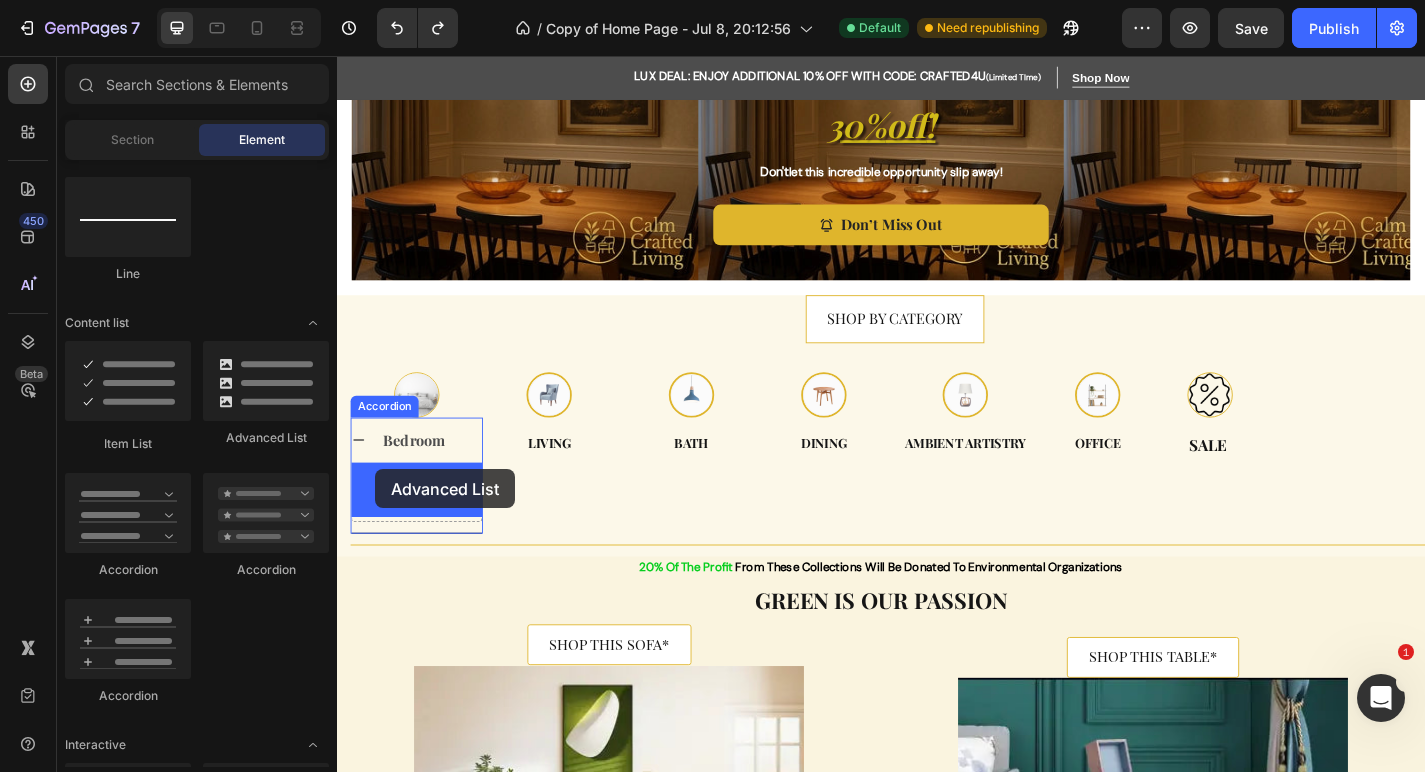 drag, startPoint x: 568, startPoint y: 446, endPoint x: 378, endPoint y: 510, distance: 200.4894 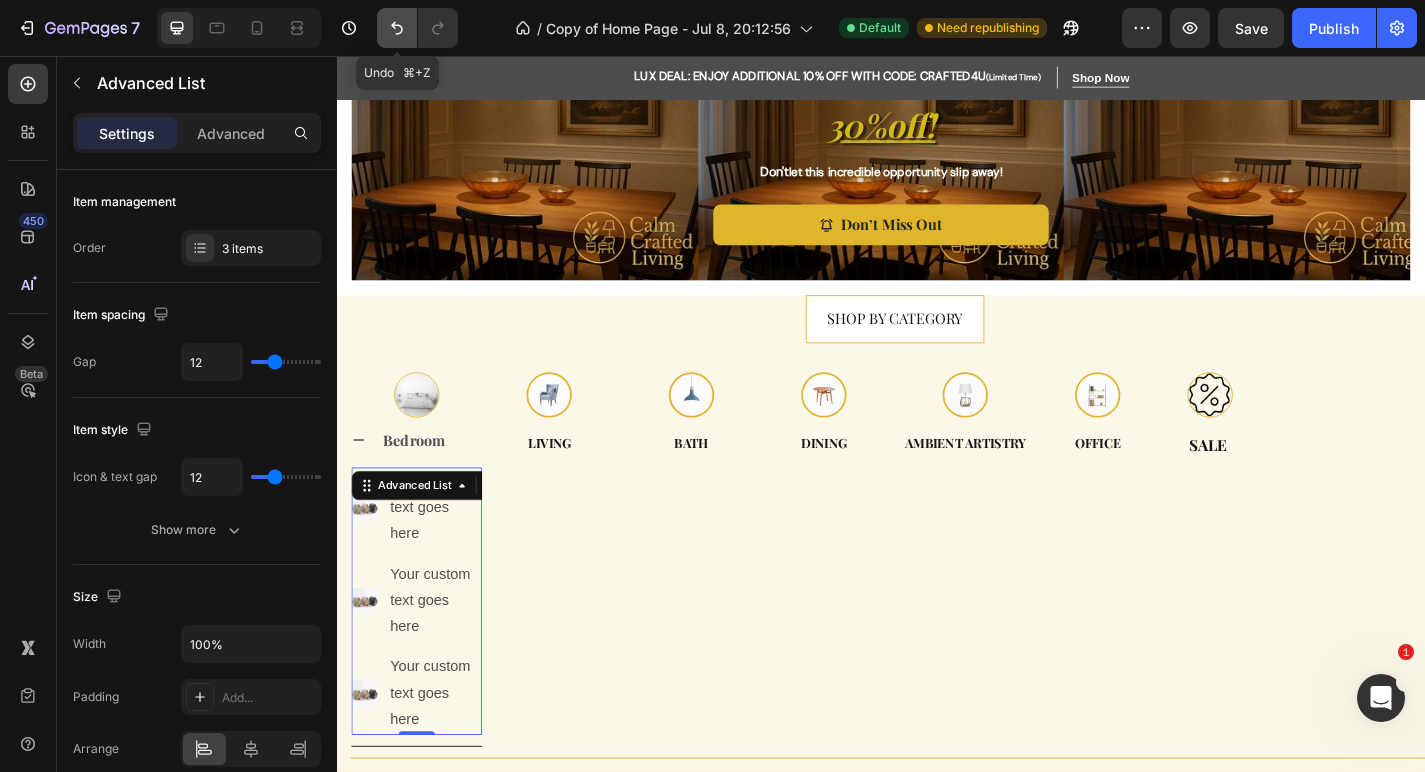 click 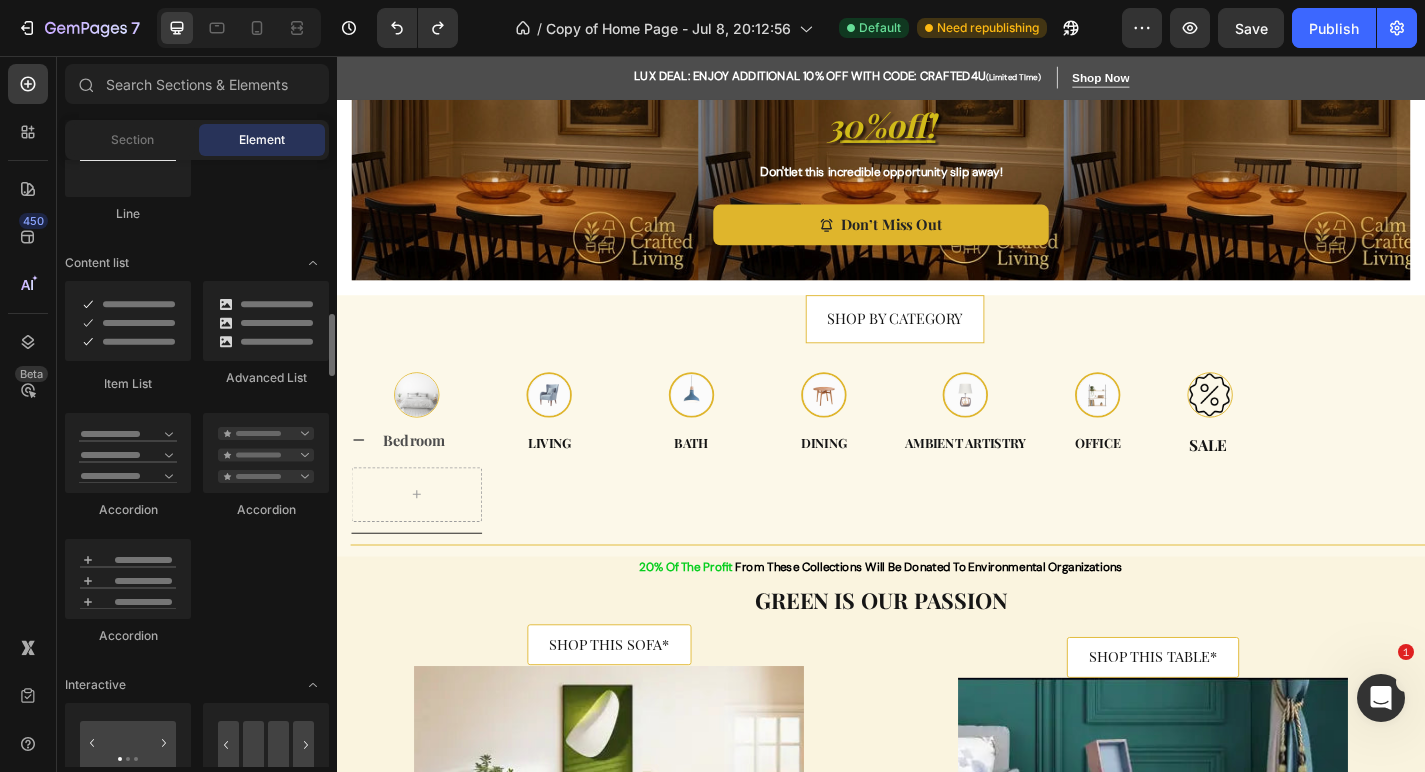 scroll, scrollTop: 1519, scrollLeft: 0, axis: vertical 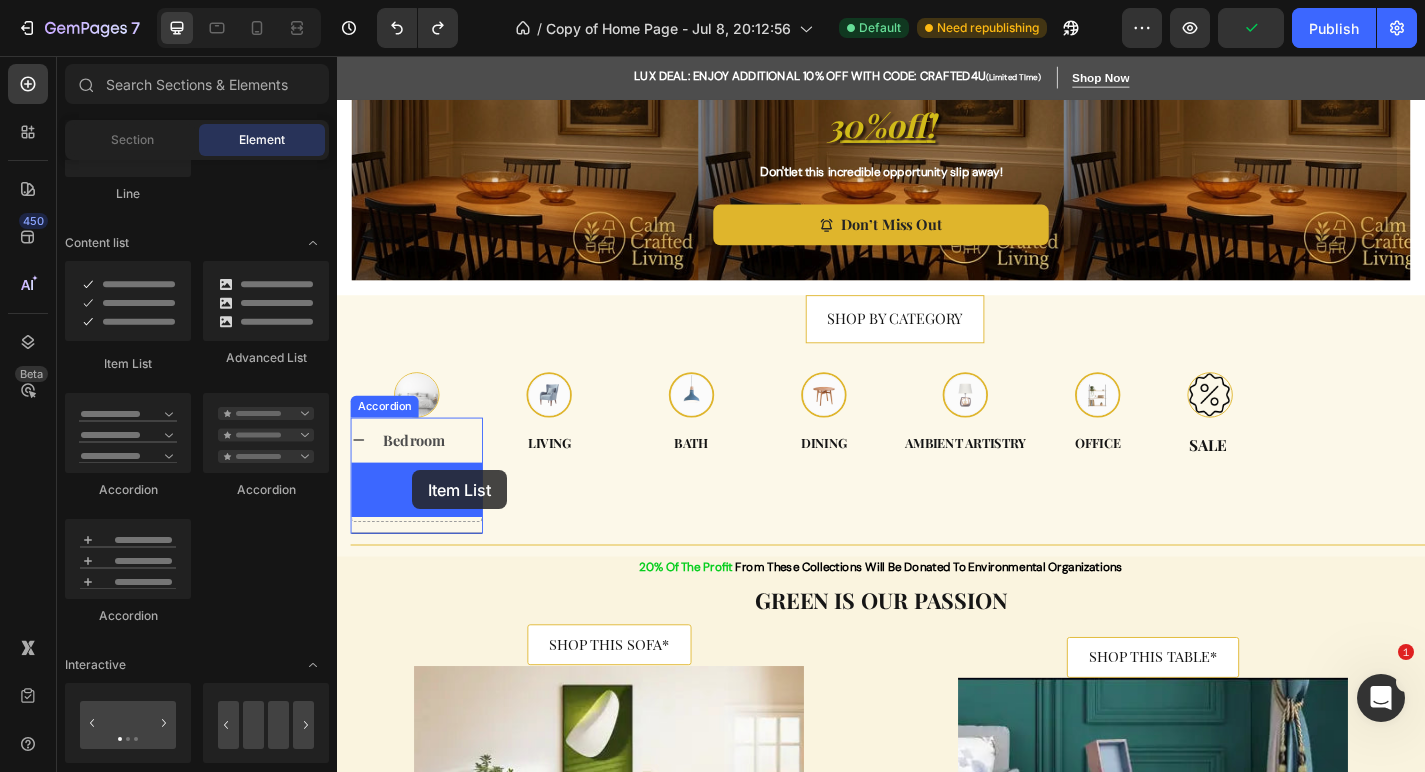 drag, startPoint x: 471, startPoint y: 357, endPoint x: 420, endPoint y: 513, distance: 164.12495 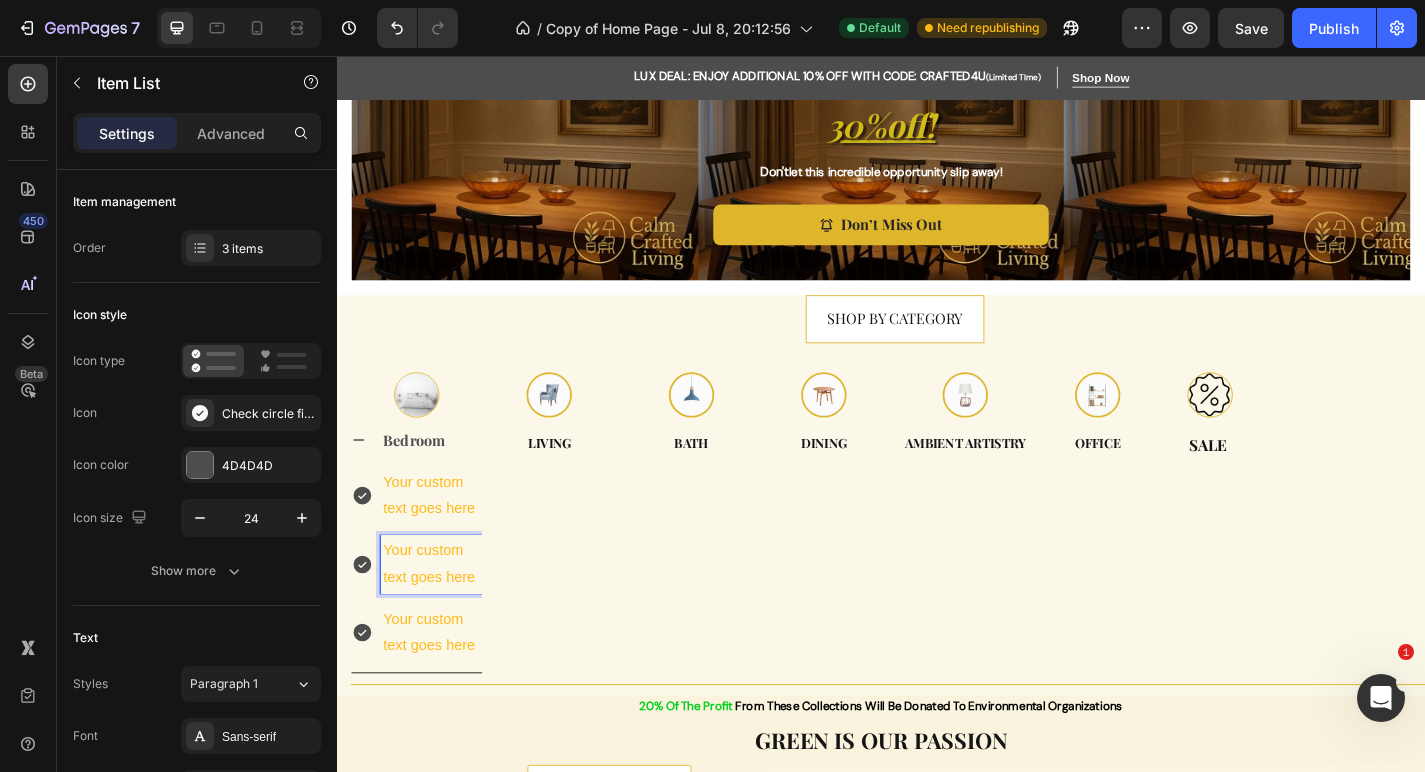 click on "Your custom text goes here" at bounding box center (441, 542) 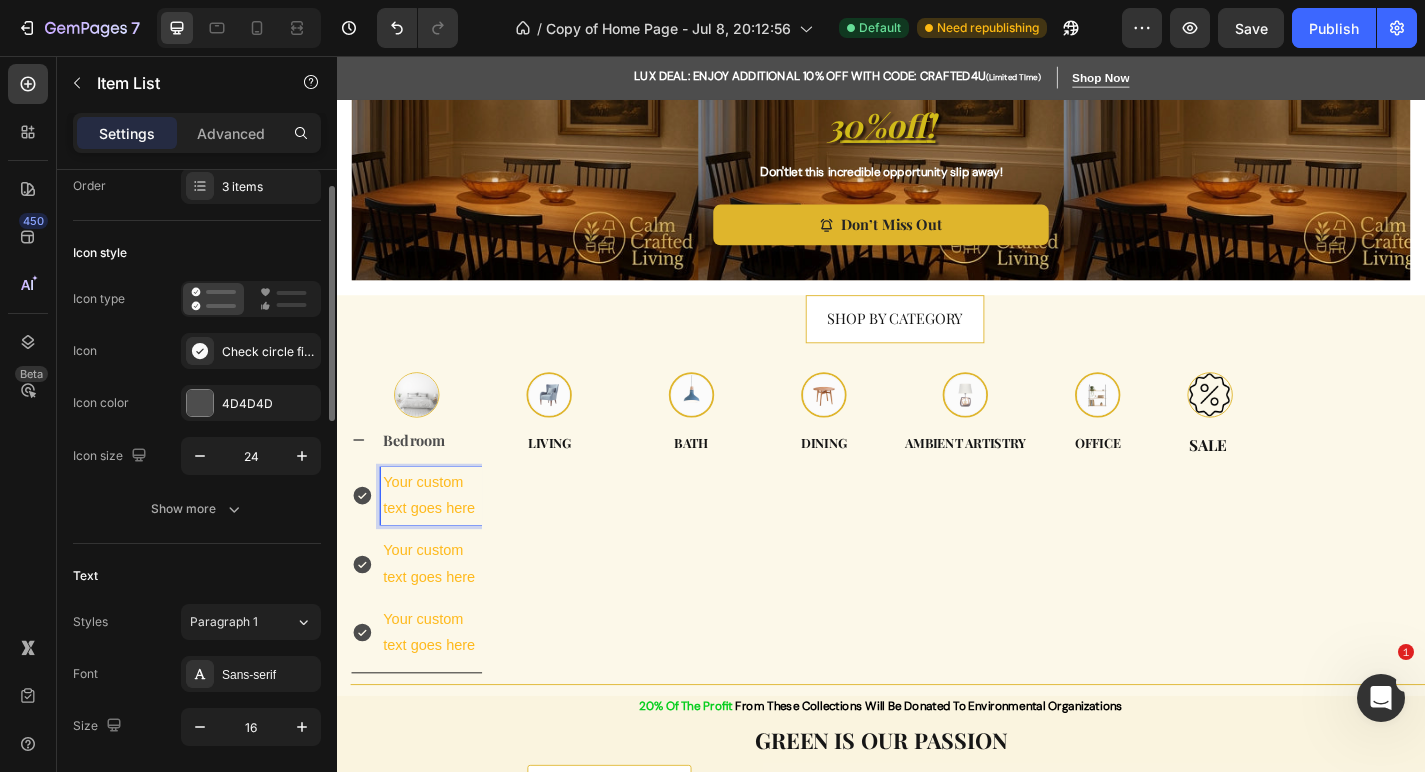 scroll, scrollTop: 58, scrollLeft: 0, axis: vertical 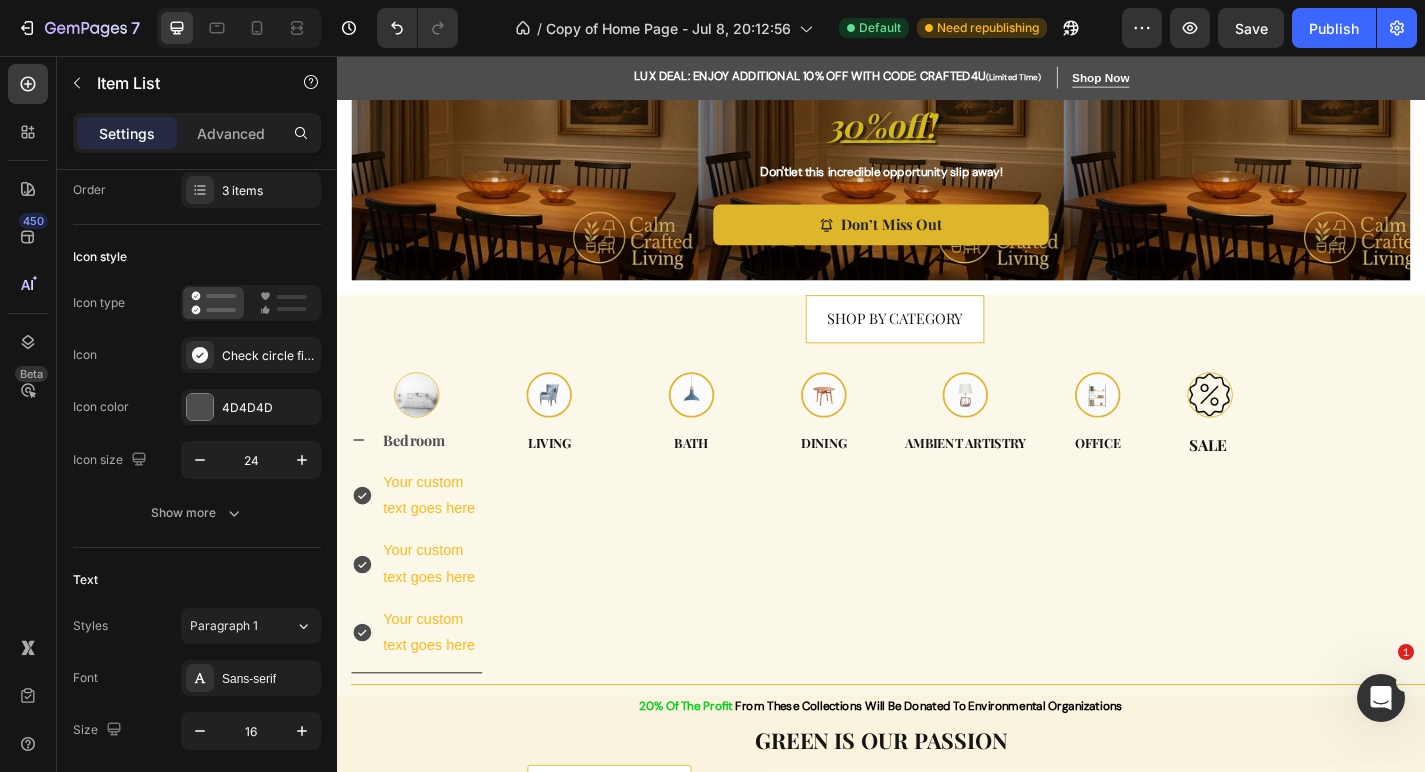click on "Your custom text goes here Your custom text goes here Your custom text goes here Item List   0" at bounding box center [425, 617] 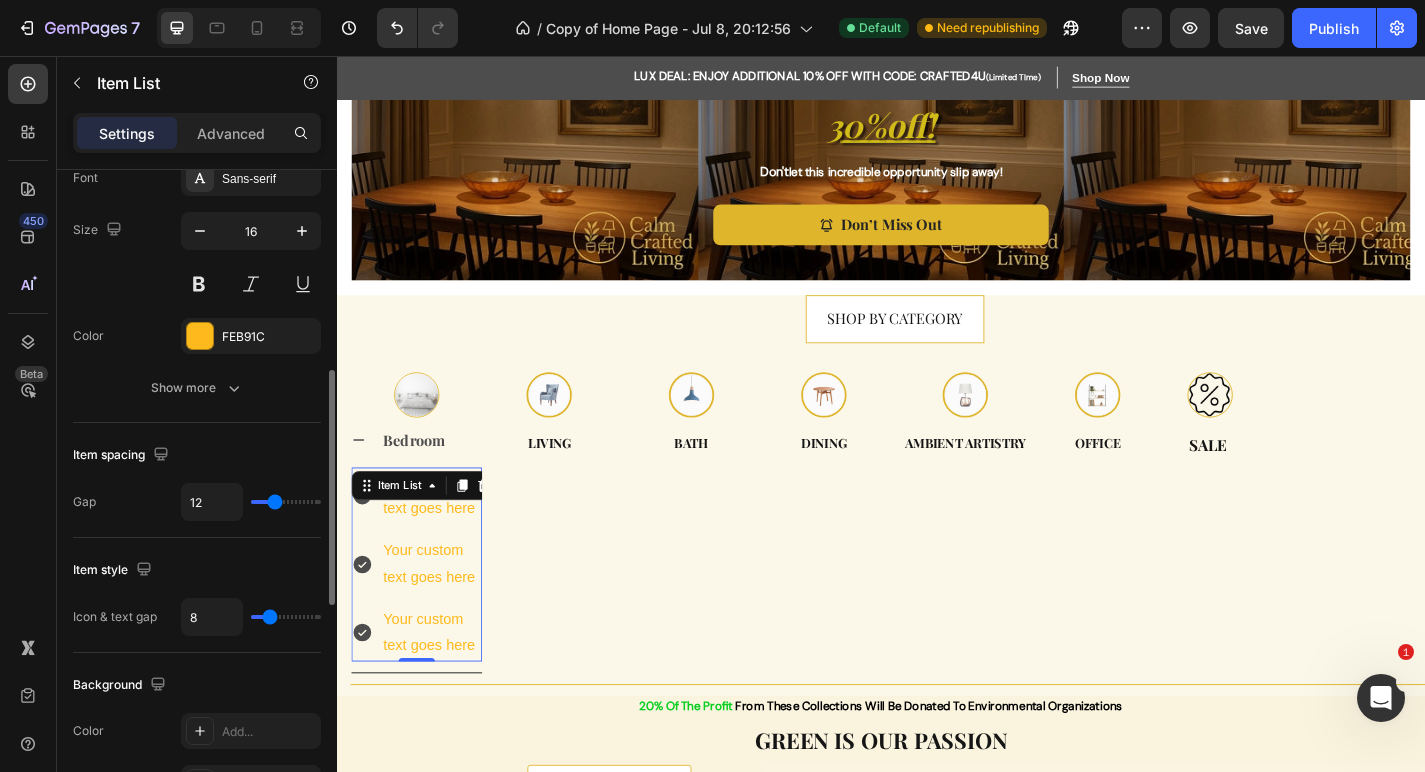 scroll, scrollTop: 559, scrollLeft: 0, axis: vertical 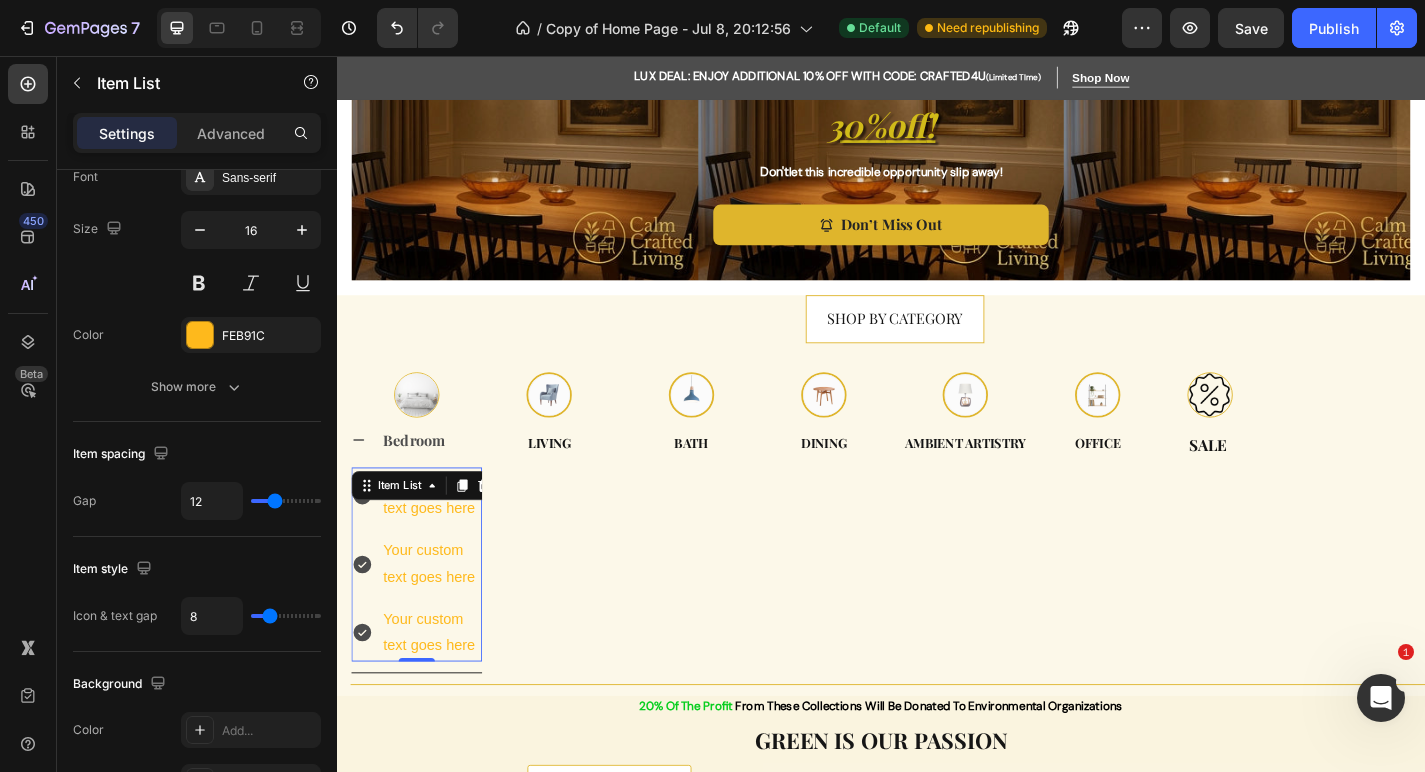 click 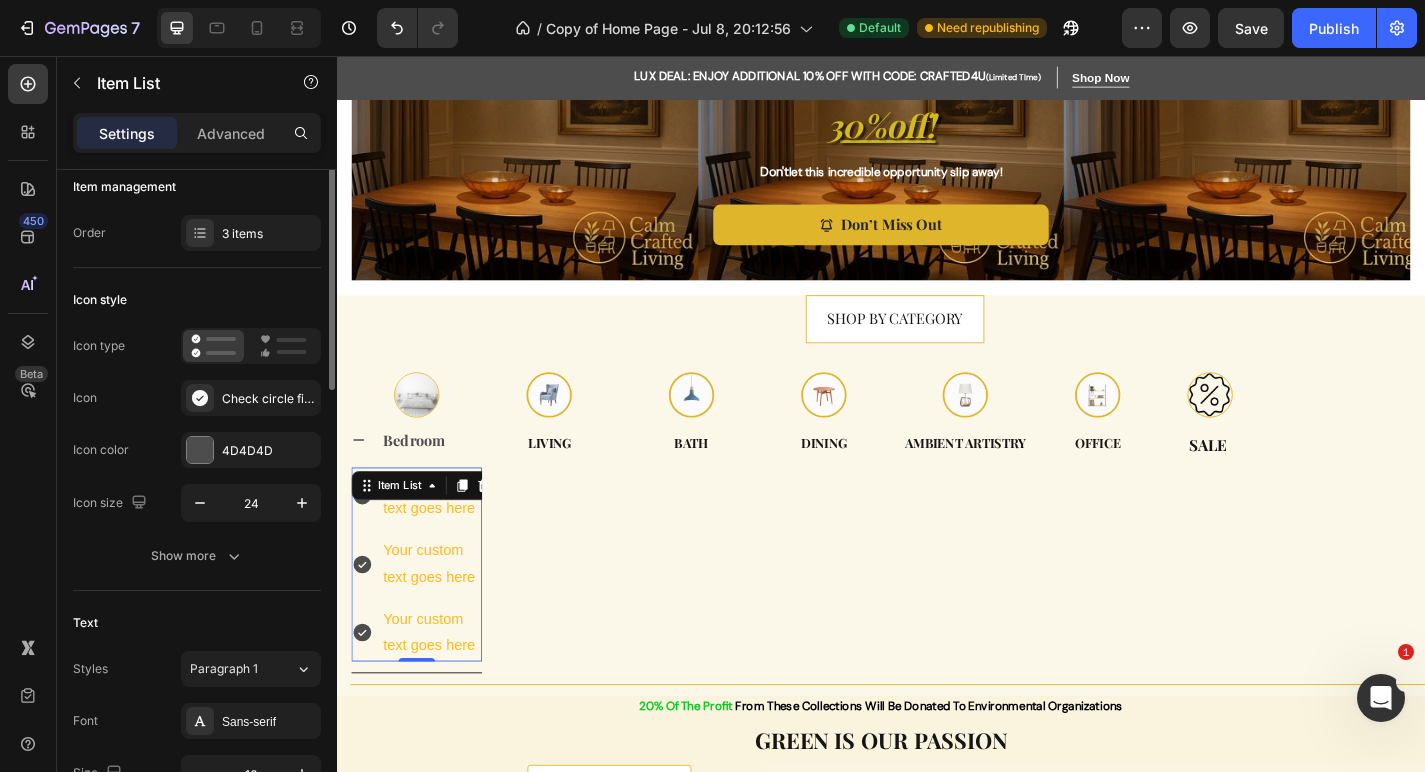 scroll, scrollTop: 0, scrollLeft: 0, axis: both 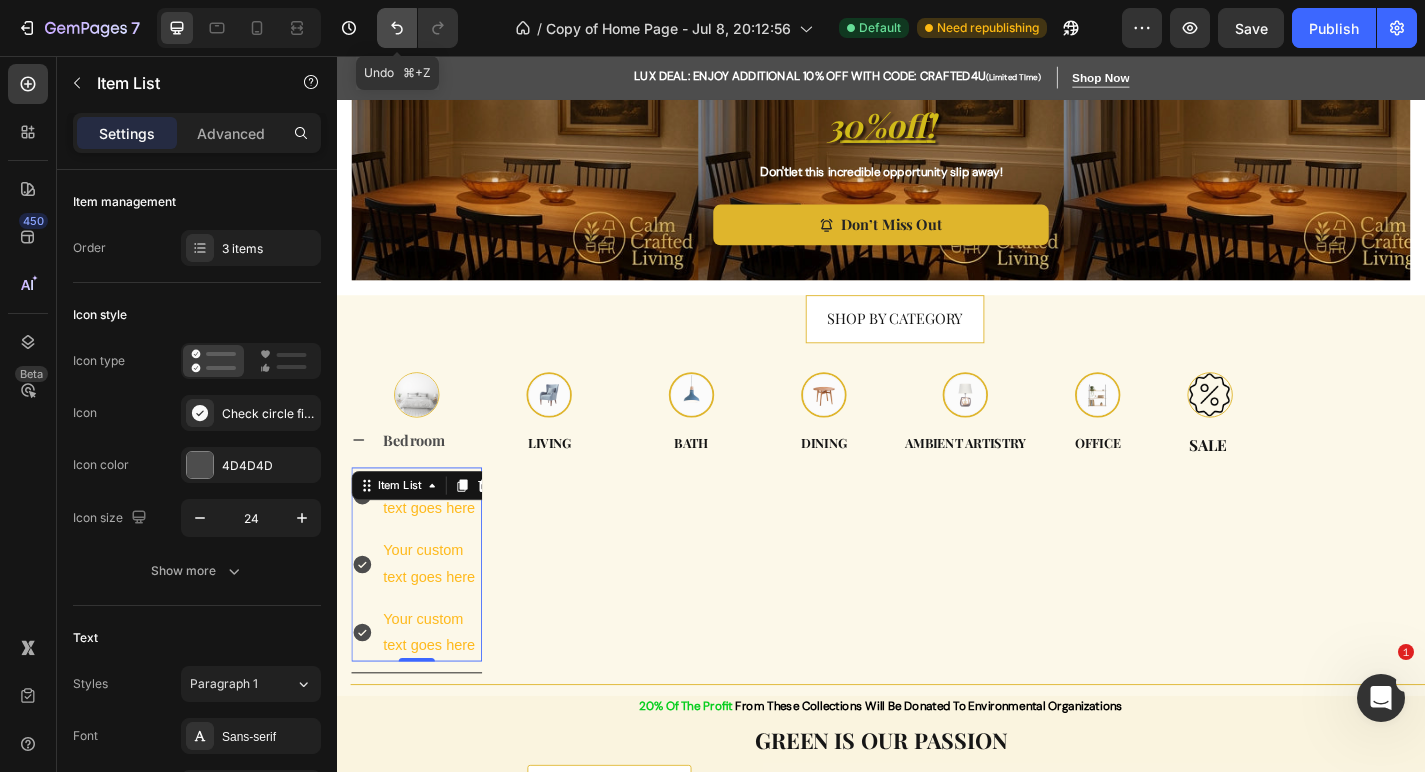 click 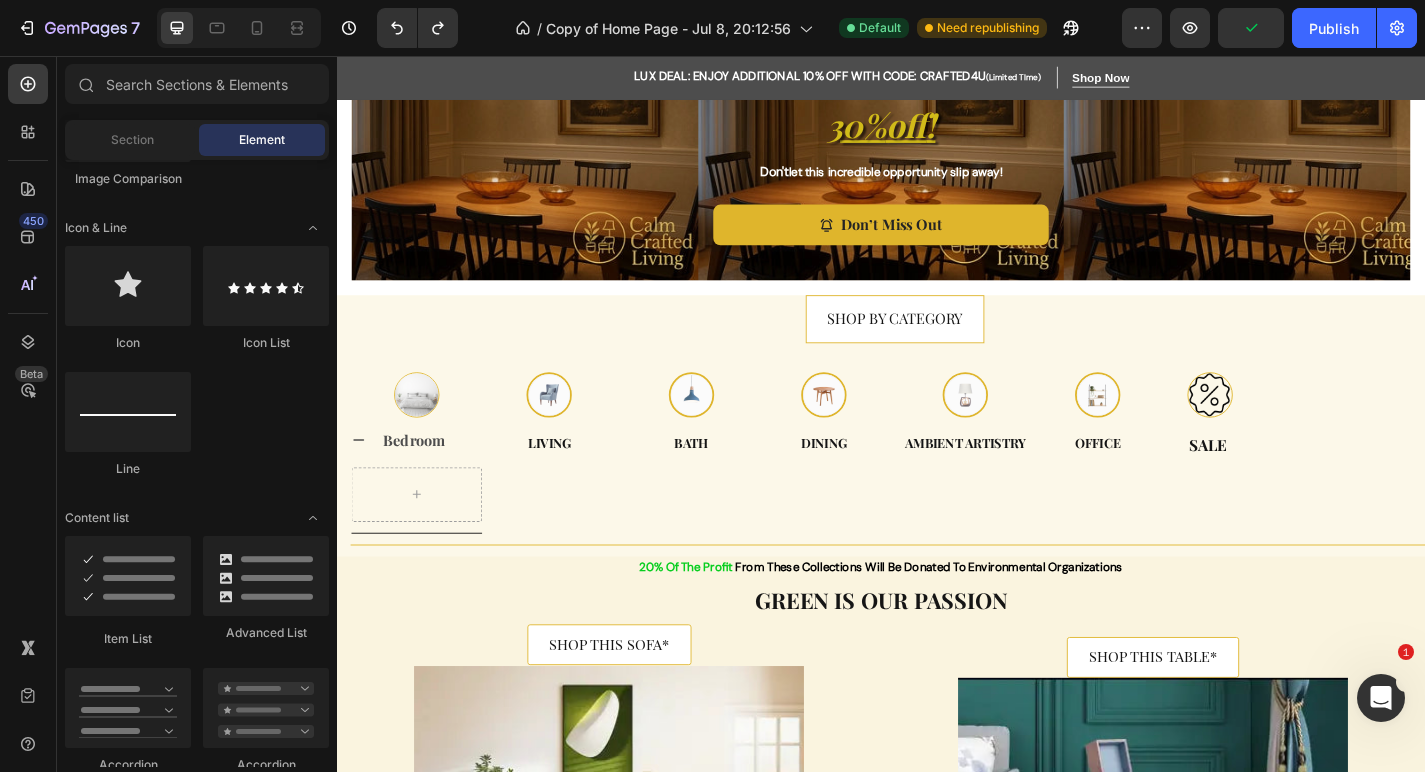 scroll, scrollTop: 0, scrollLeft: 0, axis: both 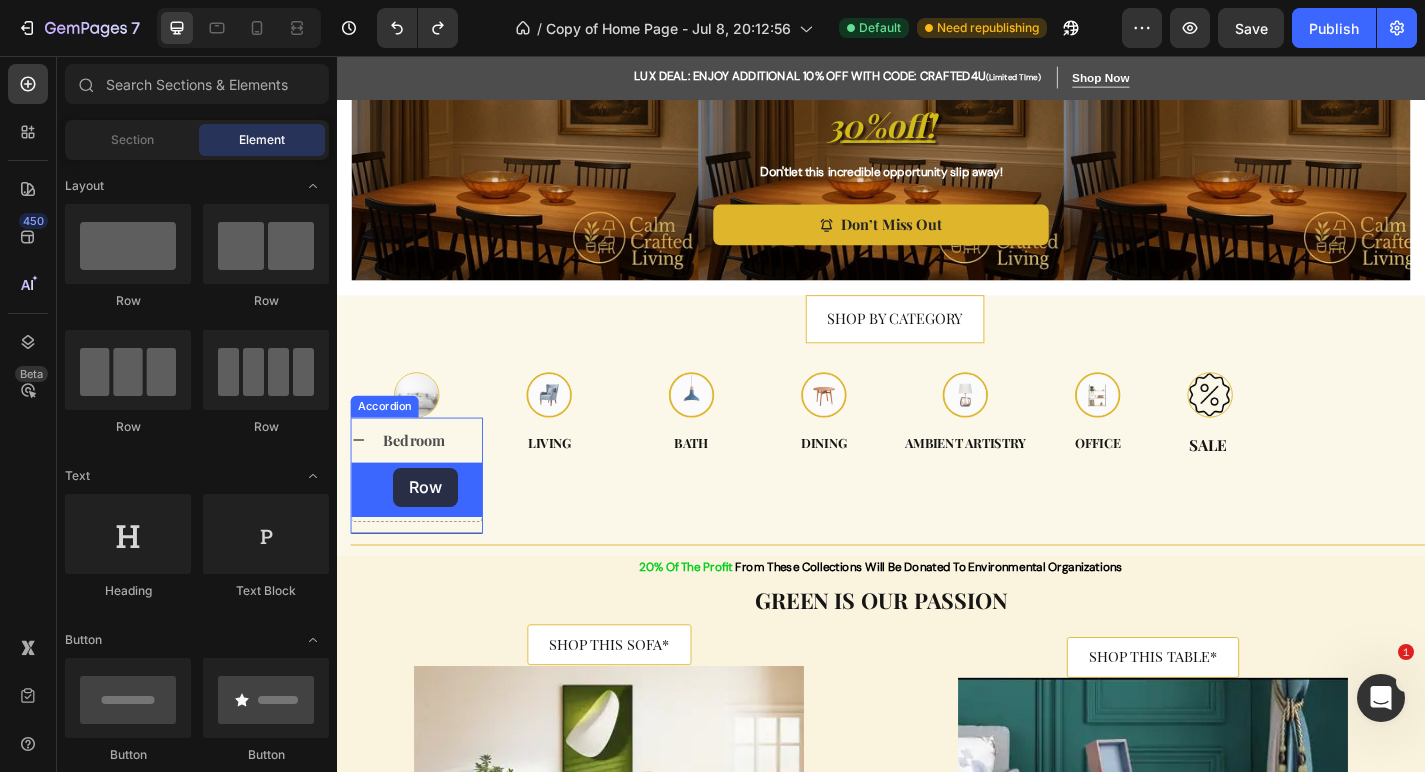 drag, startPoint x: 467, startPoint y: 309, endPoint x: 399, endPoint y: 510, distance: 212.19095 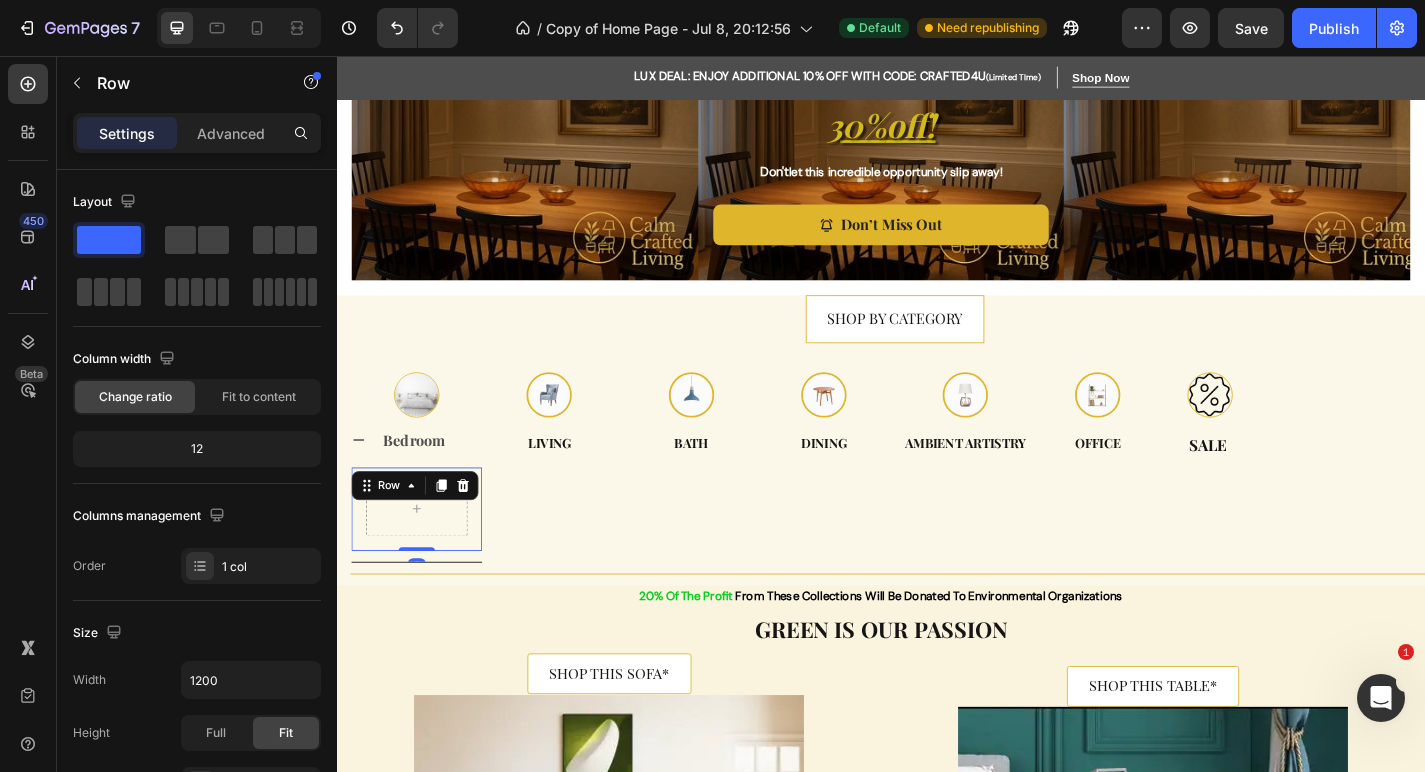 click on "Row   0" at bounding box center [425, 556] 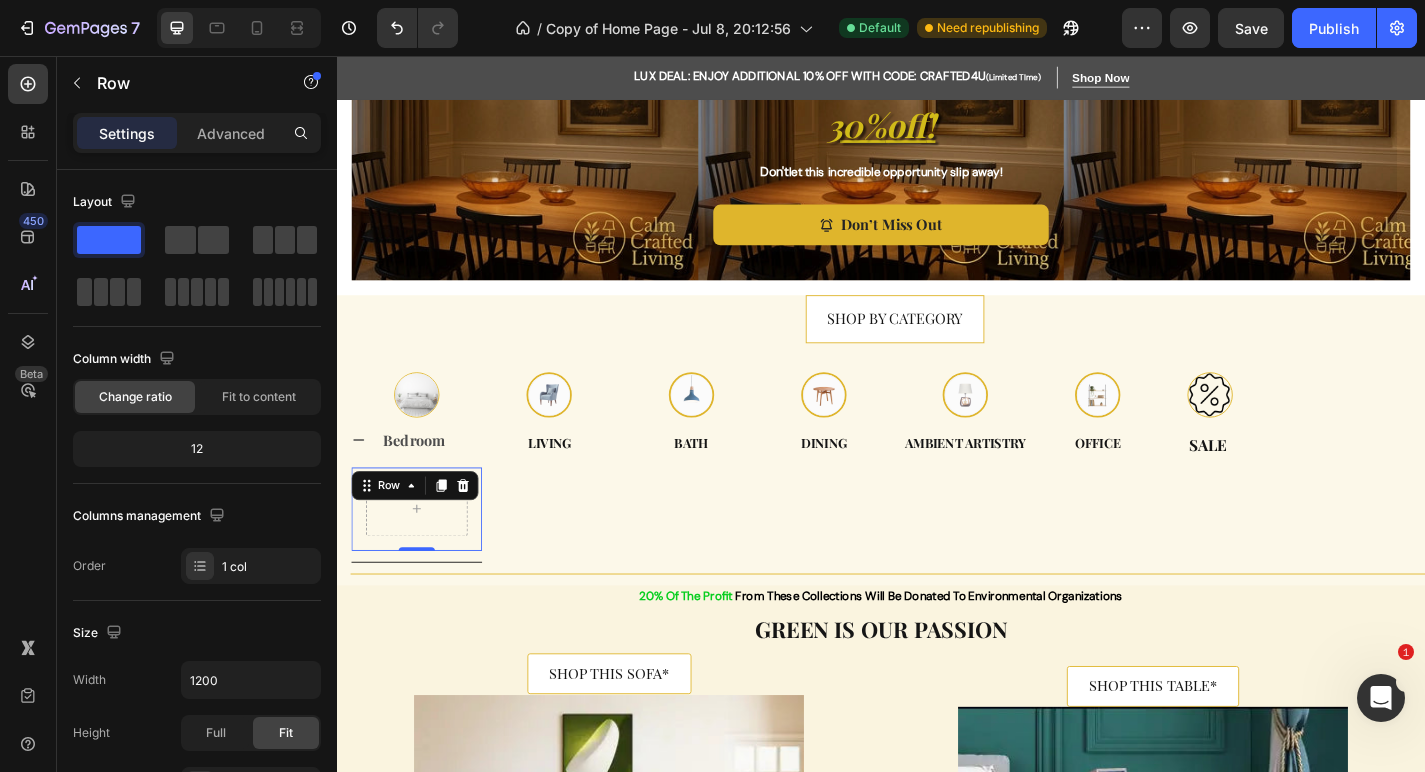 click on "Row   0" at bounding box center (425, 556) 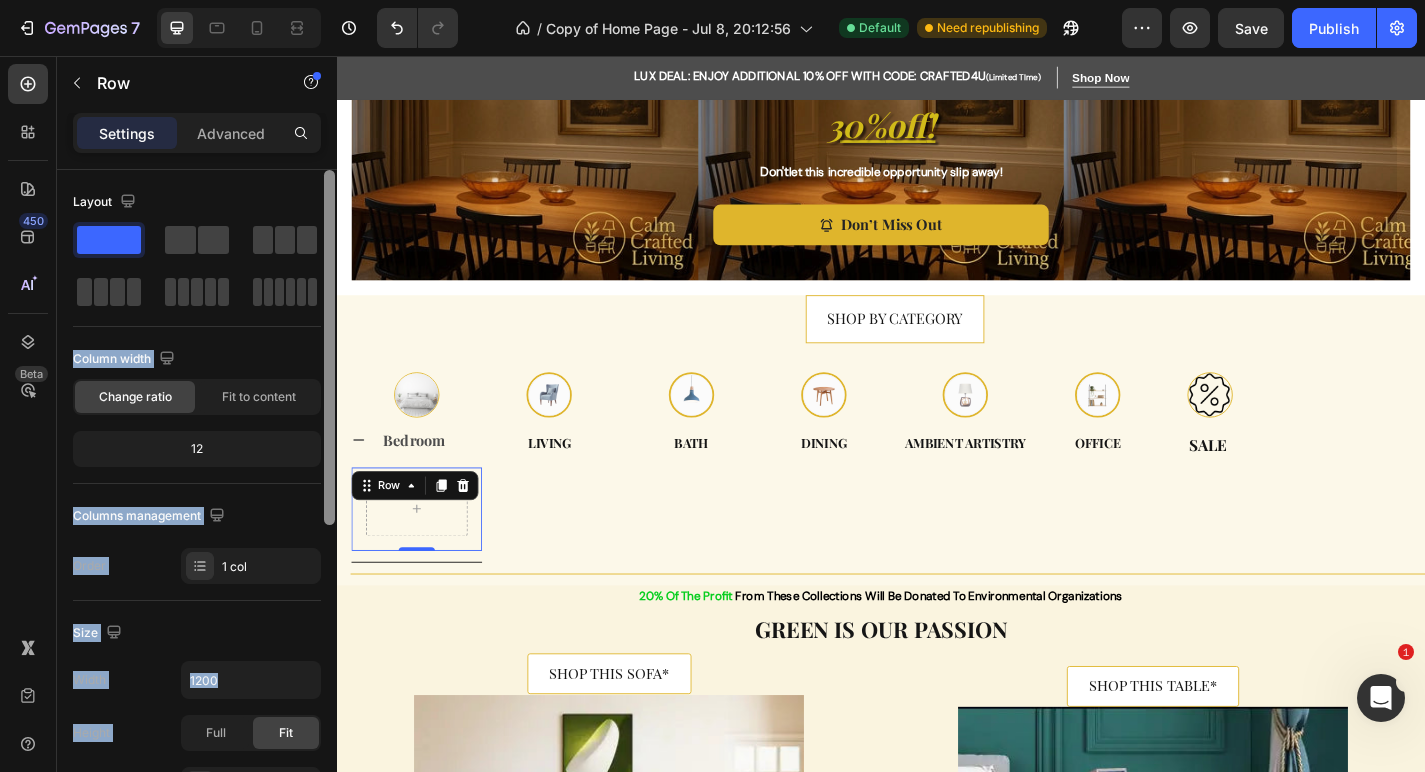 drag, startPoint x: 119, startPoint y: 233, endPoint x: 323, endPoint y: 451, distance: 298.56323 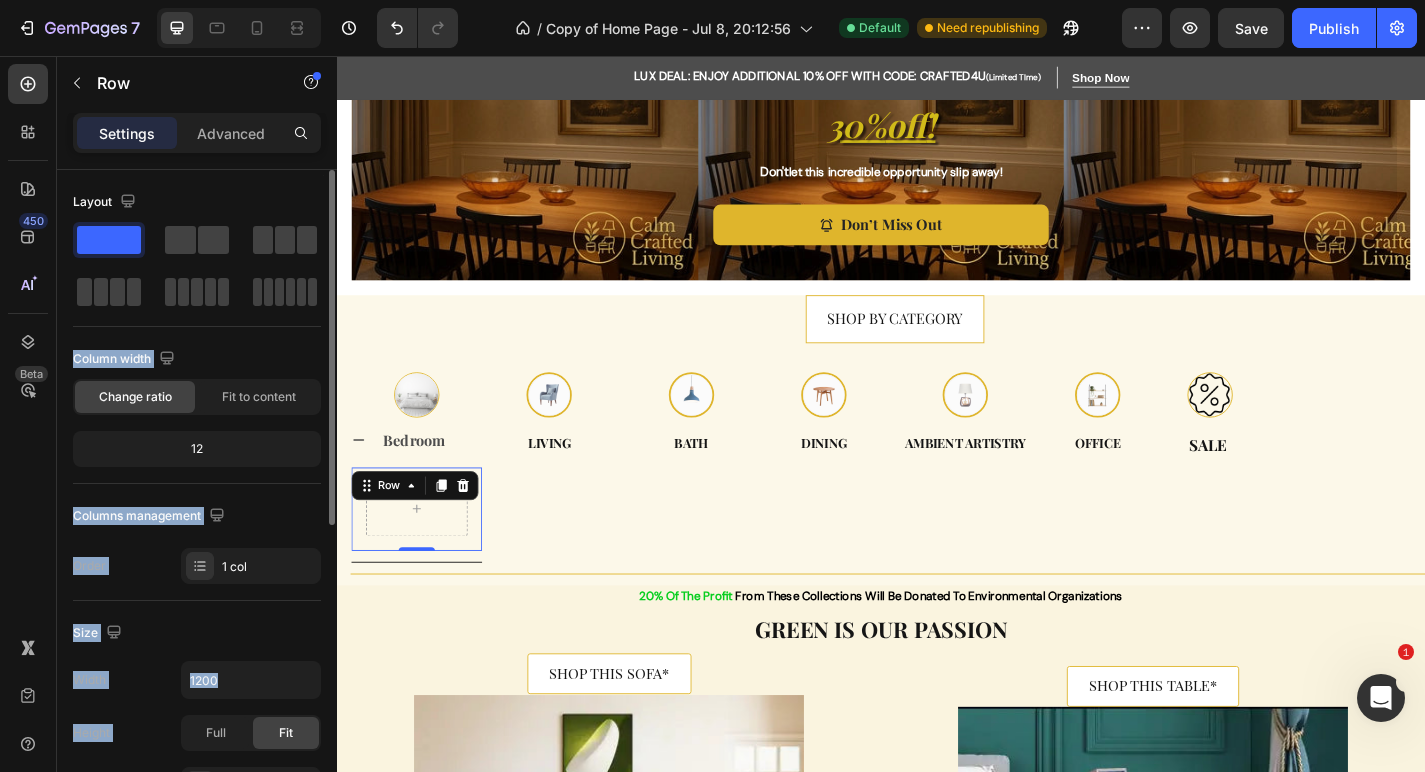 click on "Column width" at bounding box center [197, 359] 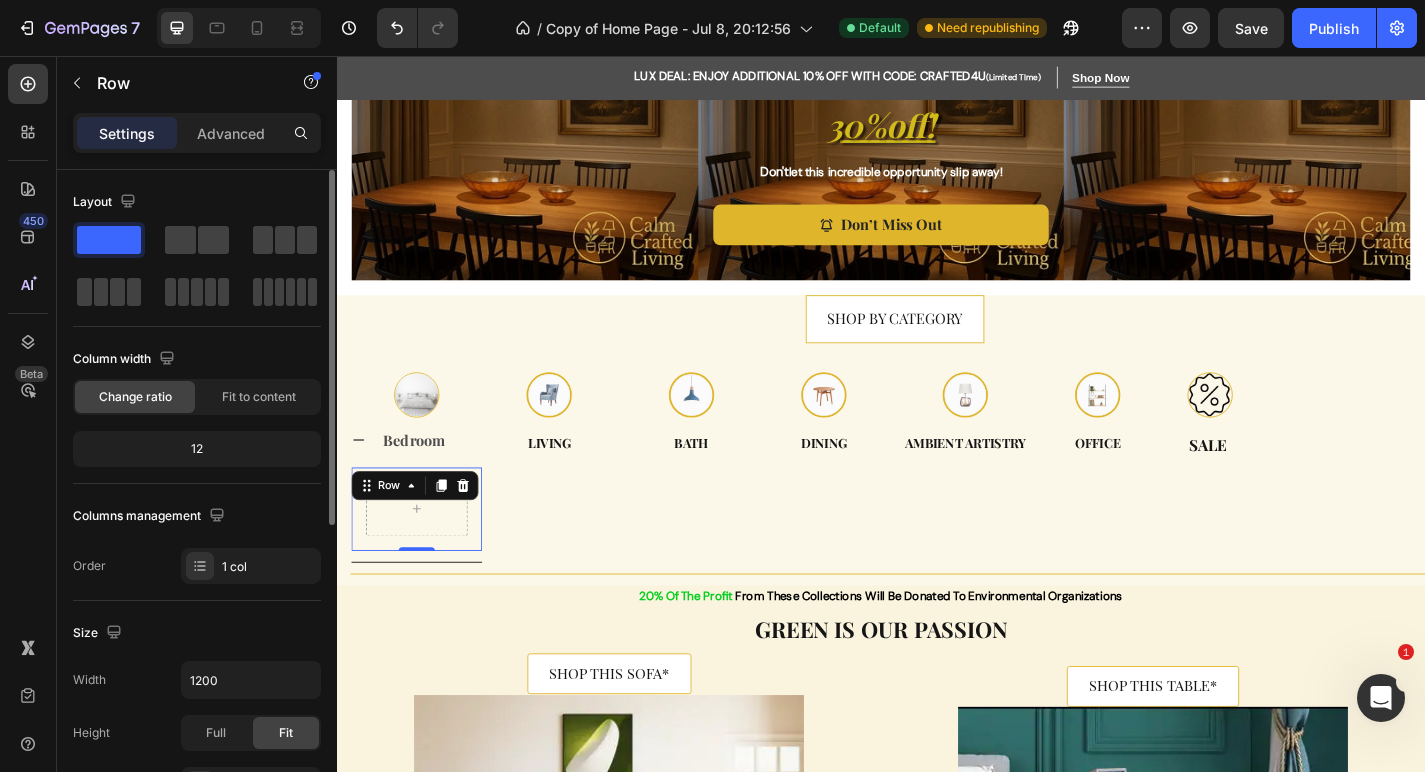 click on "Column width" at bounding box center [197, 359] 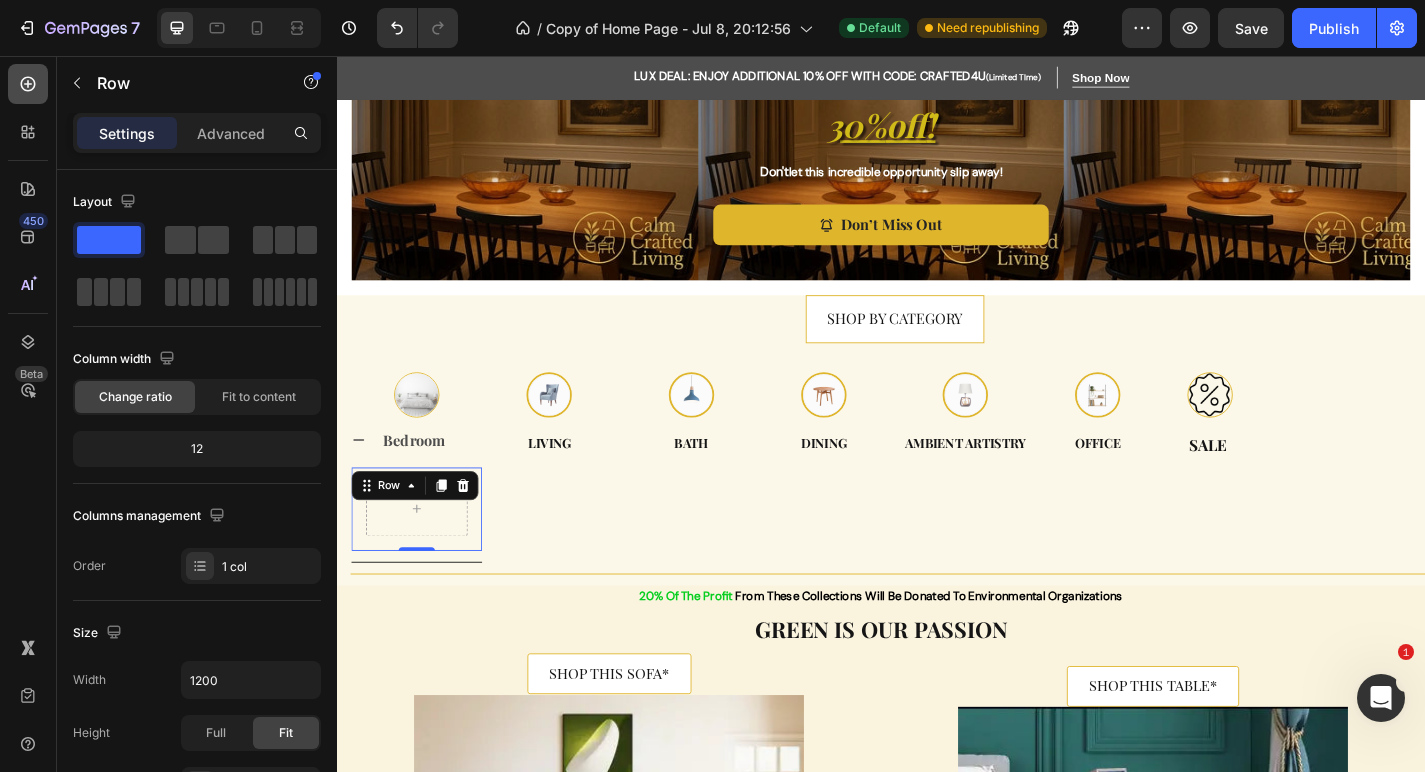 click 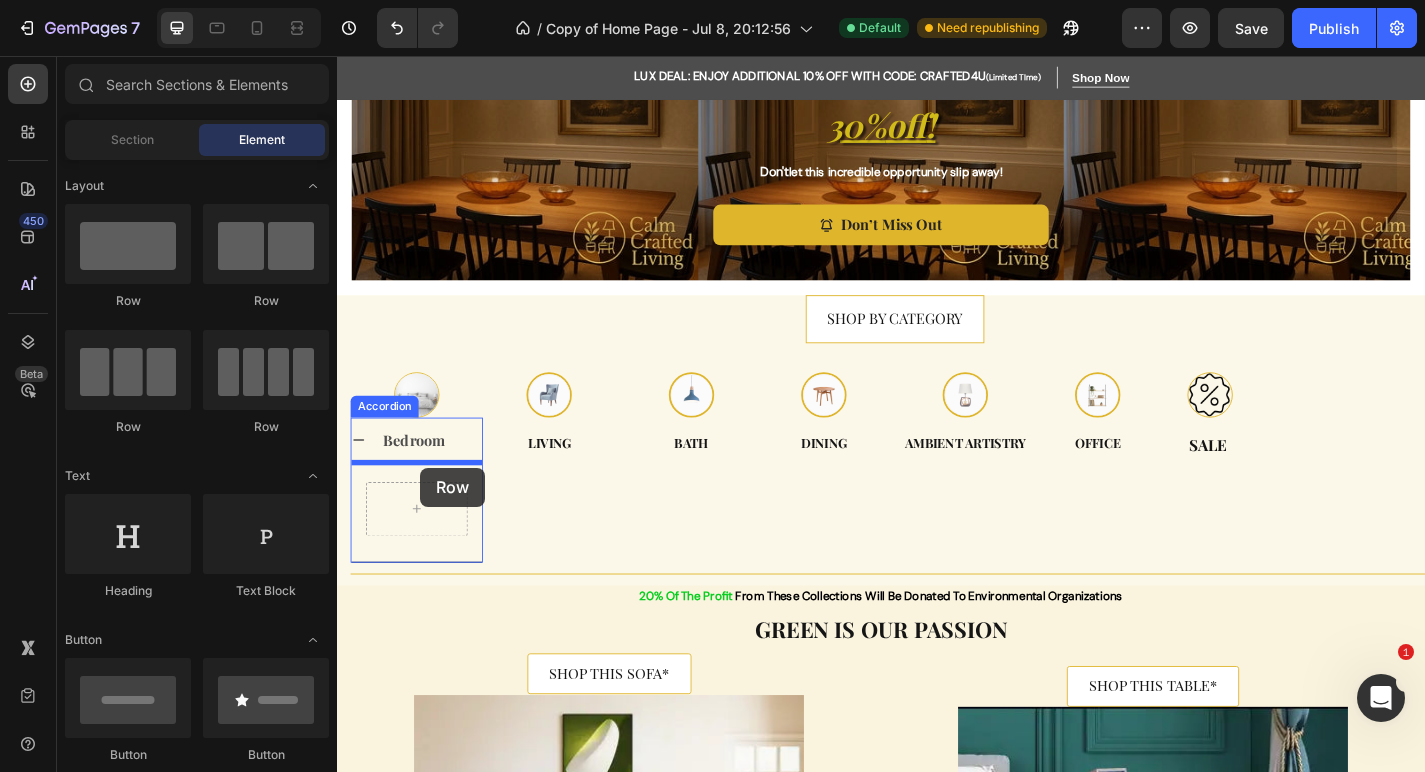 drag, startPoint x: 484, startPoint y: 311, endPoint x: 429, endPoint y: 510, distance: 206.46065 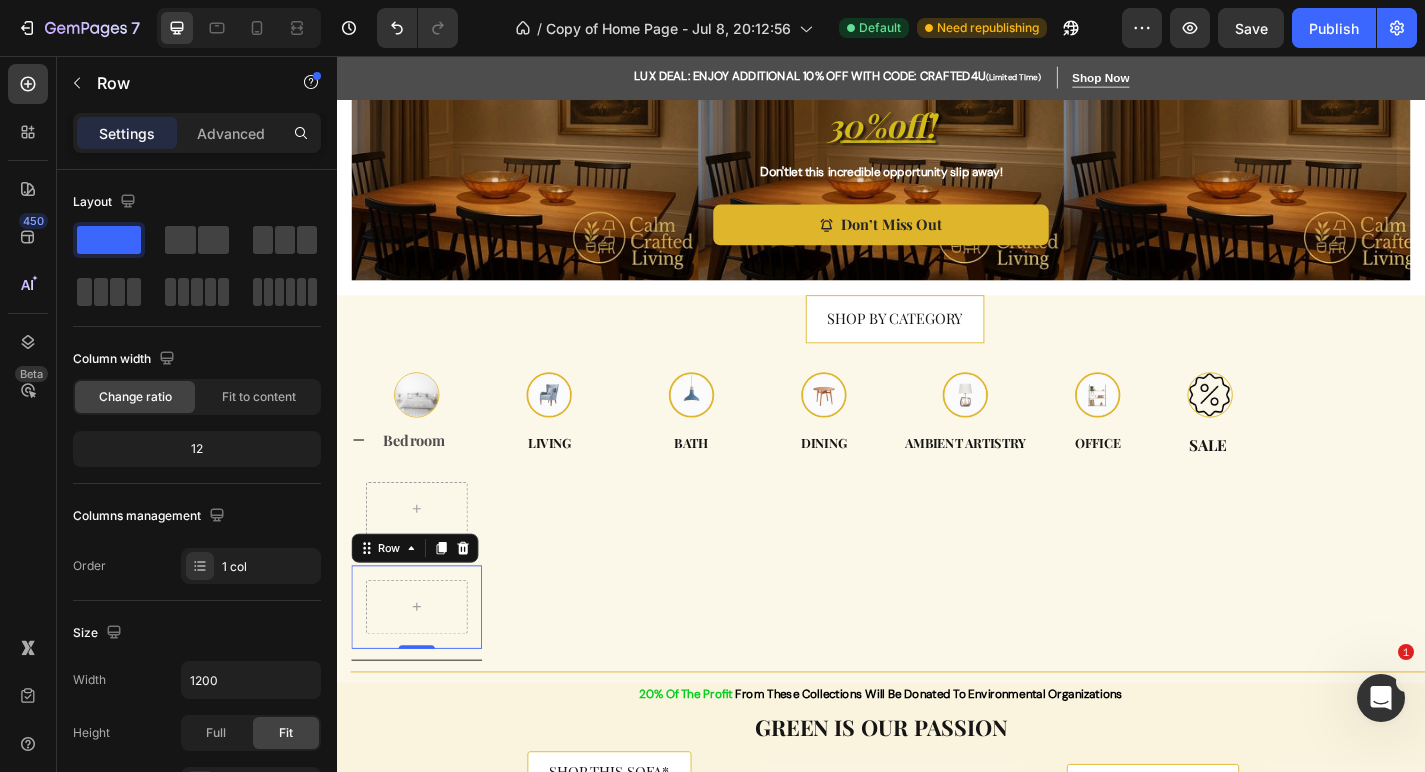 click on "Row   0" at bounding box center (425, 664) 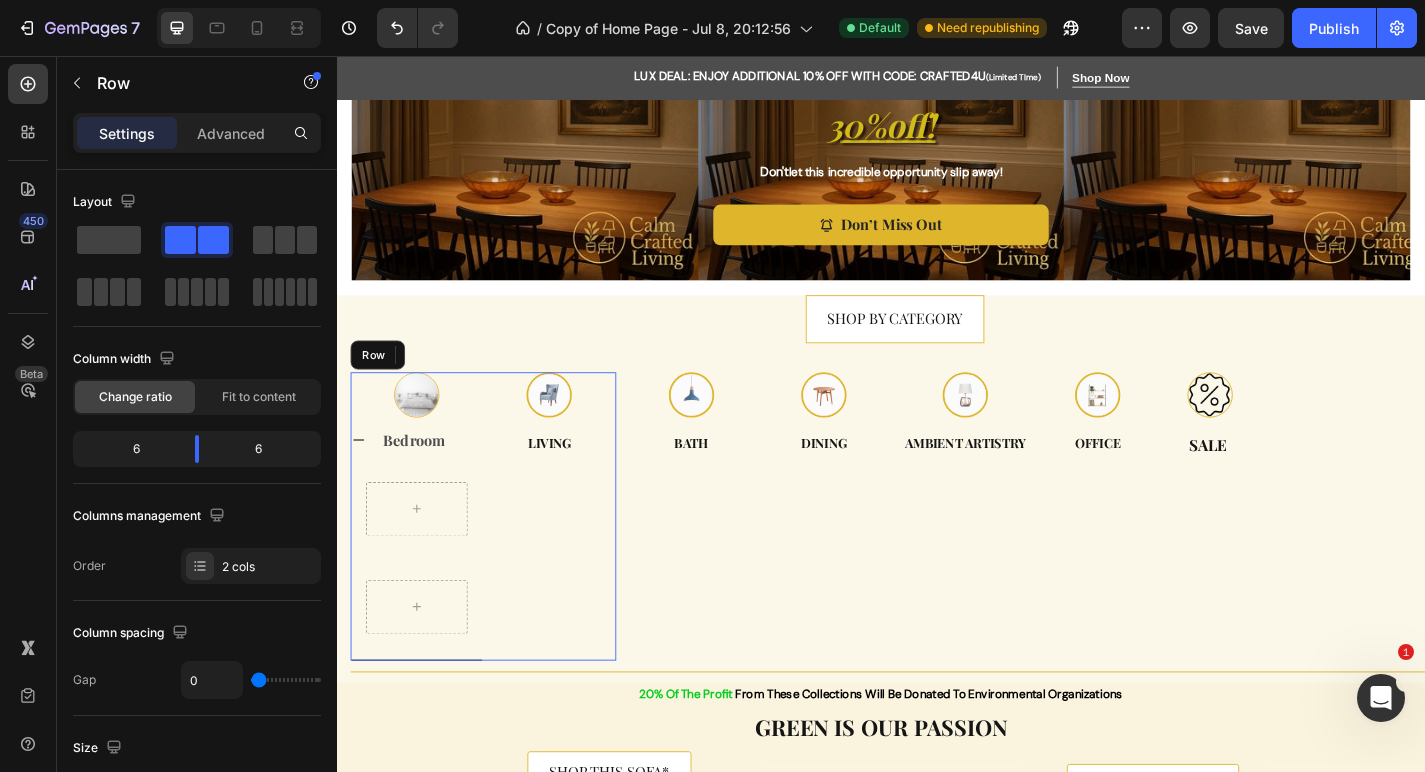 click on "Image Living Text" at bounding box center [571, 564] 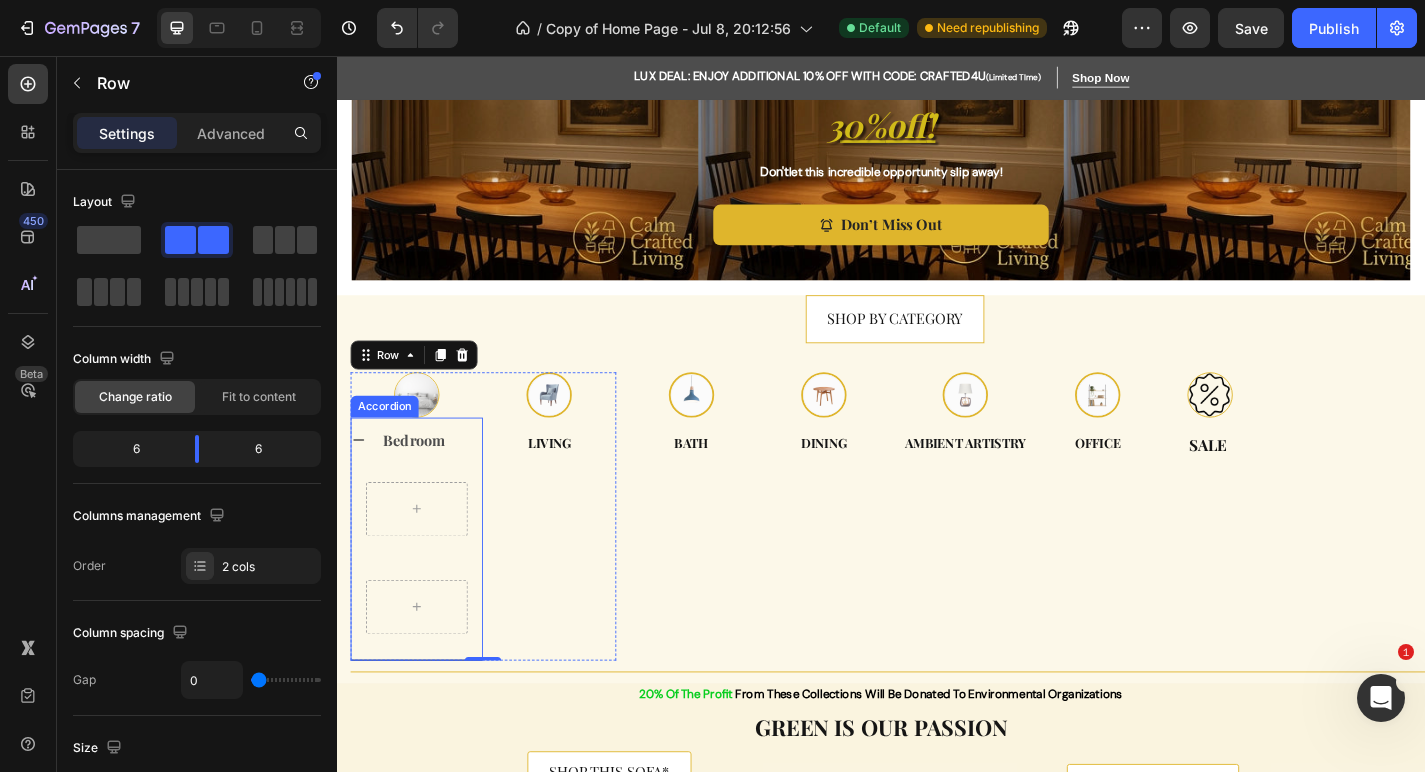 click 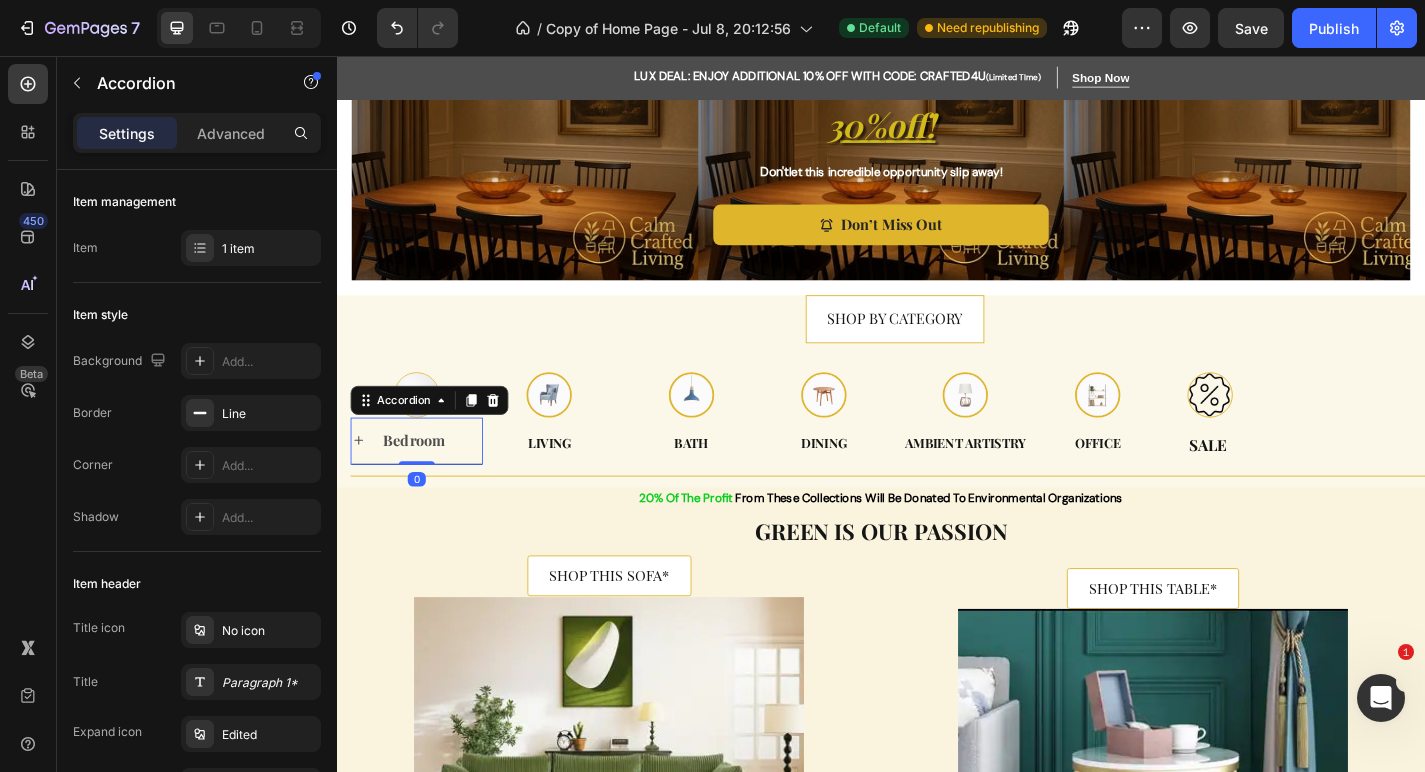 click 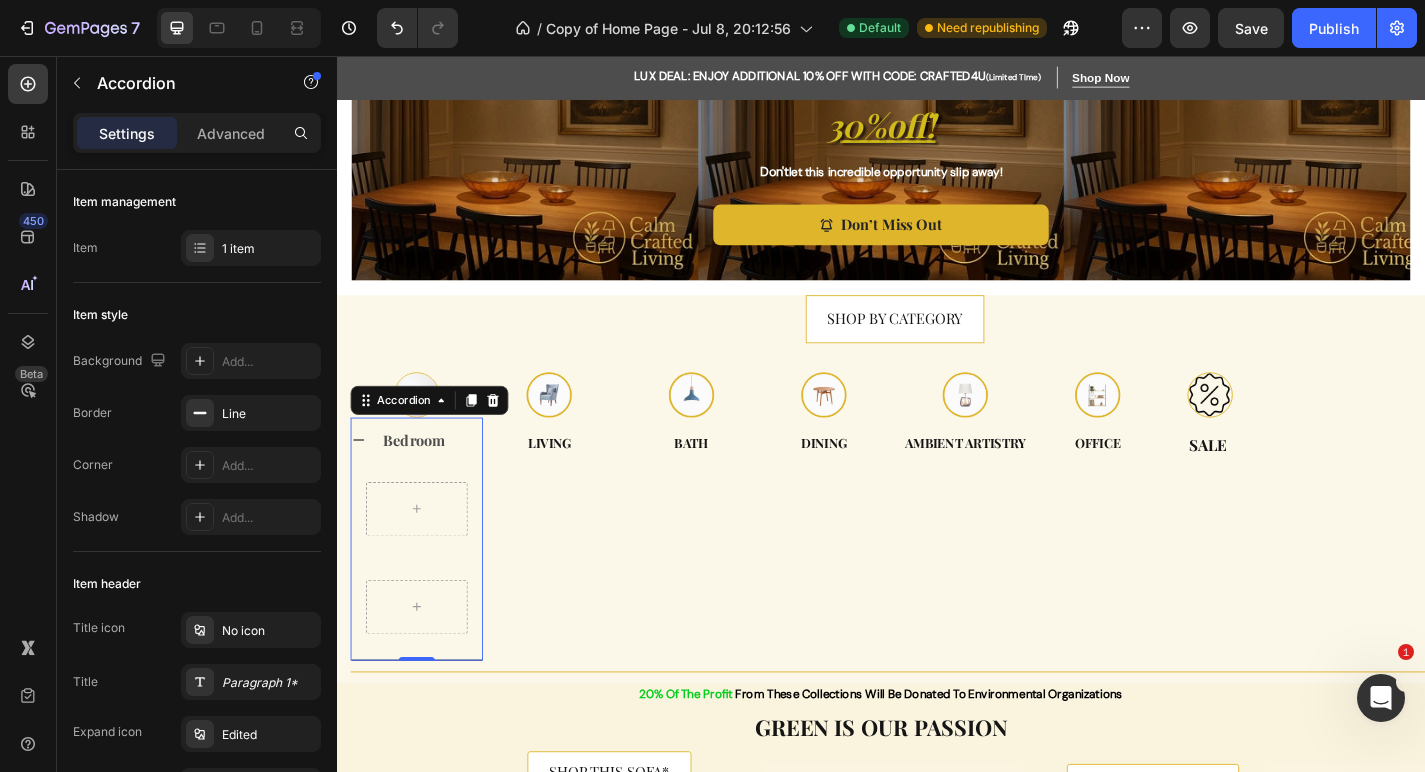 click on "Row
Row" at bounding box center (425, 610) 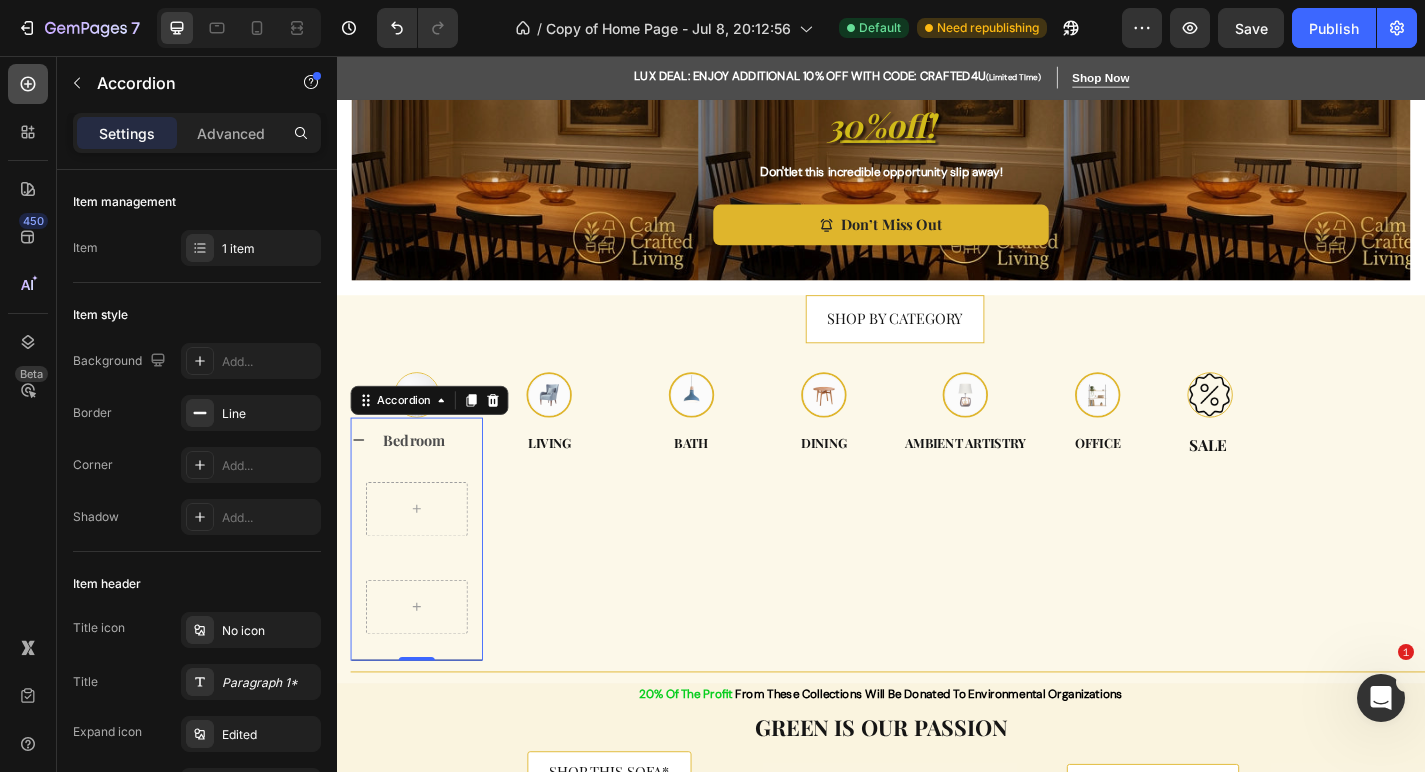 click 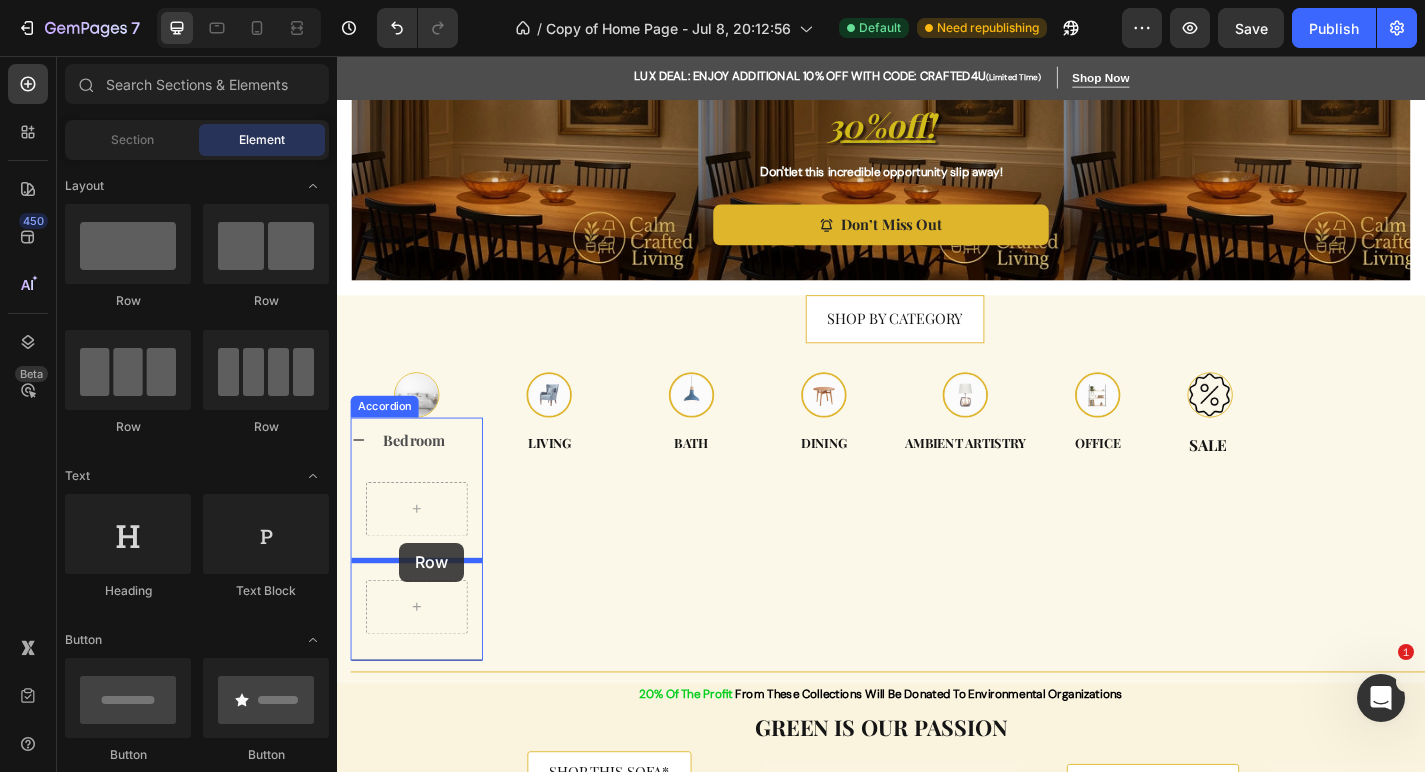 drag, startPoint x: 509, startPoint y: 318, endPoint x: 405, endPoint y: 593, distance: 294.0085 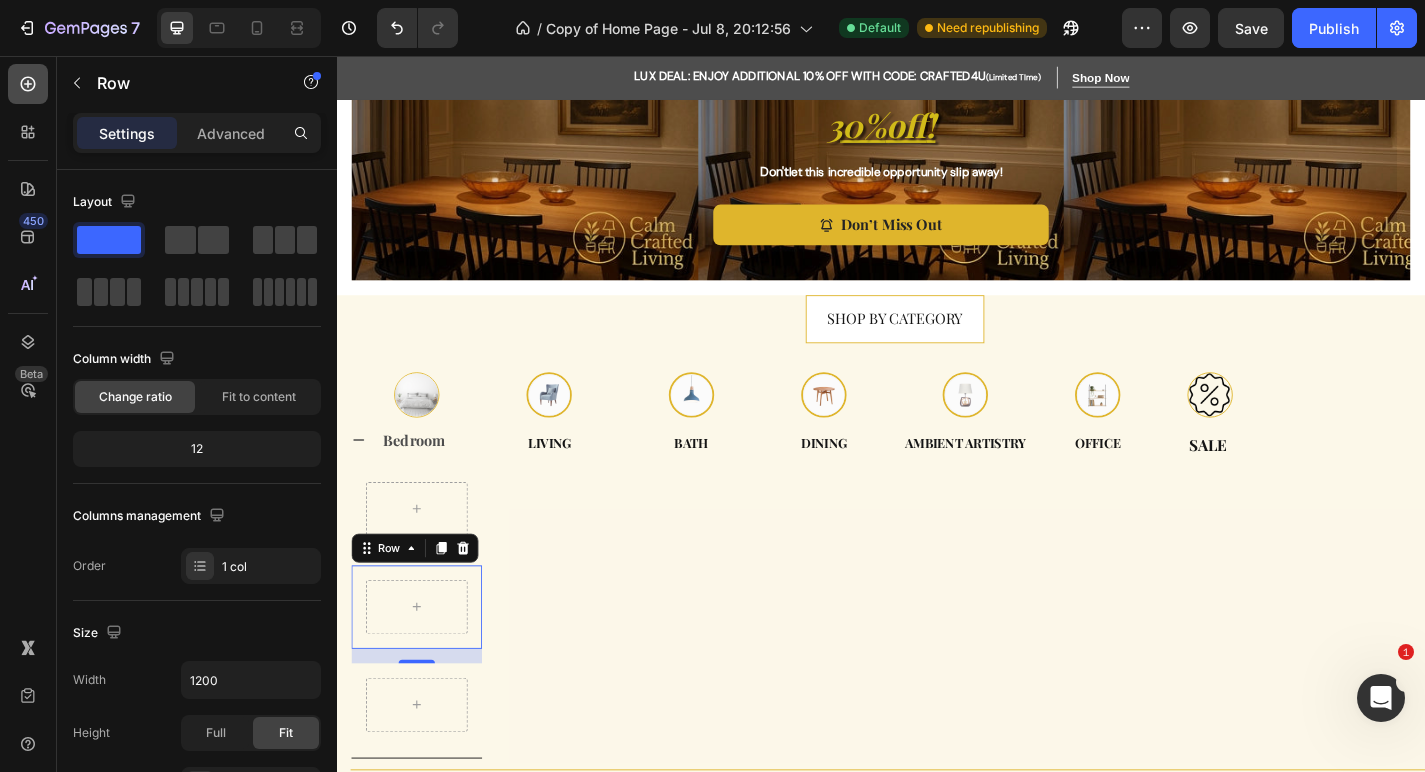 click 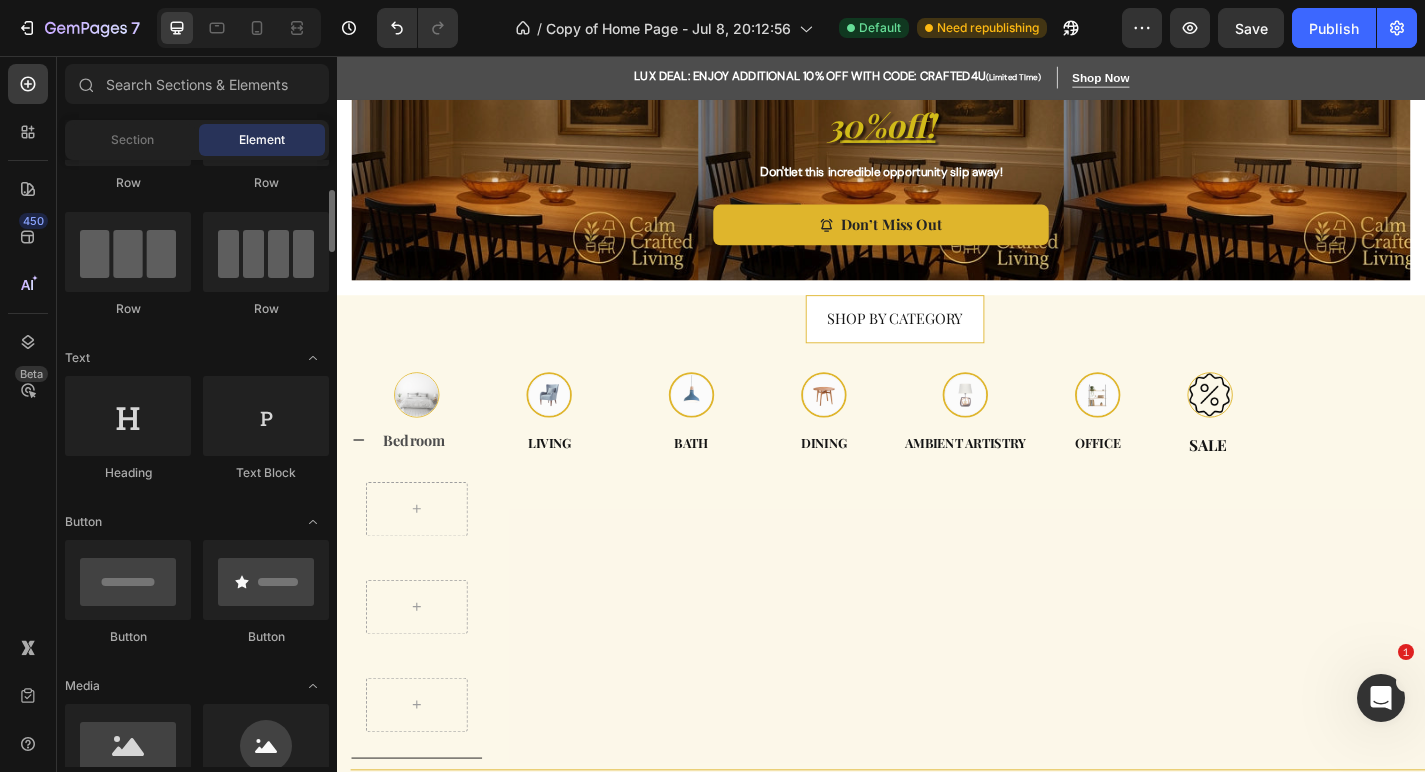 scroll, scrollTop: 150, scrollLeft: 0, axis: vertical 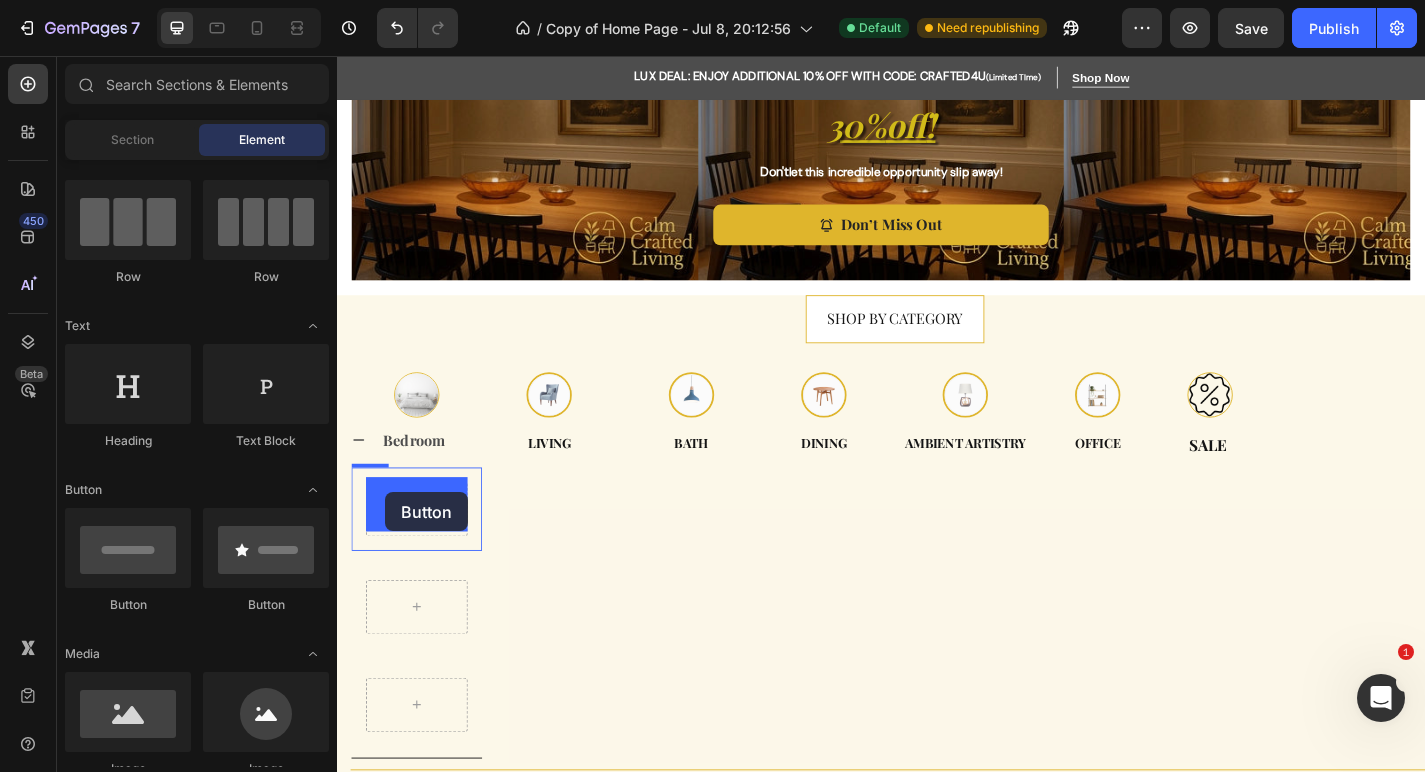 drag, startPoint x: 478, startPoint y: 599, endPoint x: 391, endPoint y: 536, distance: 107.415085 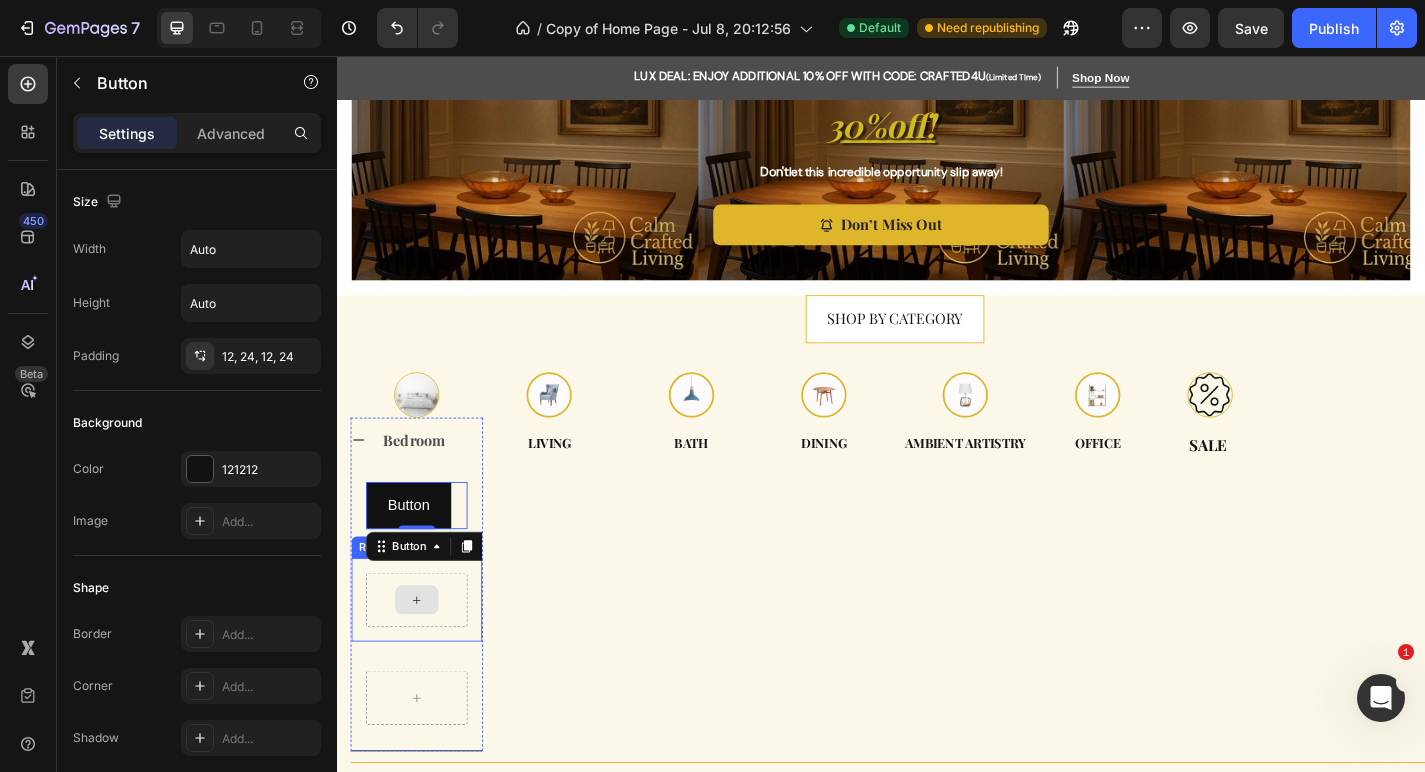 click at bounding box center (425, 656) 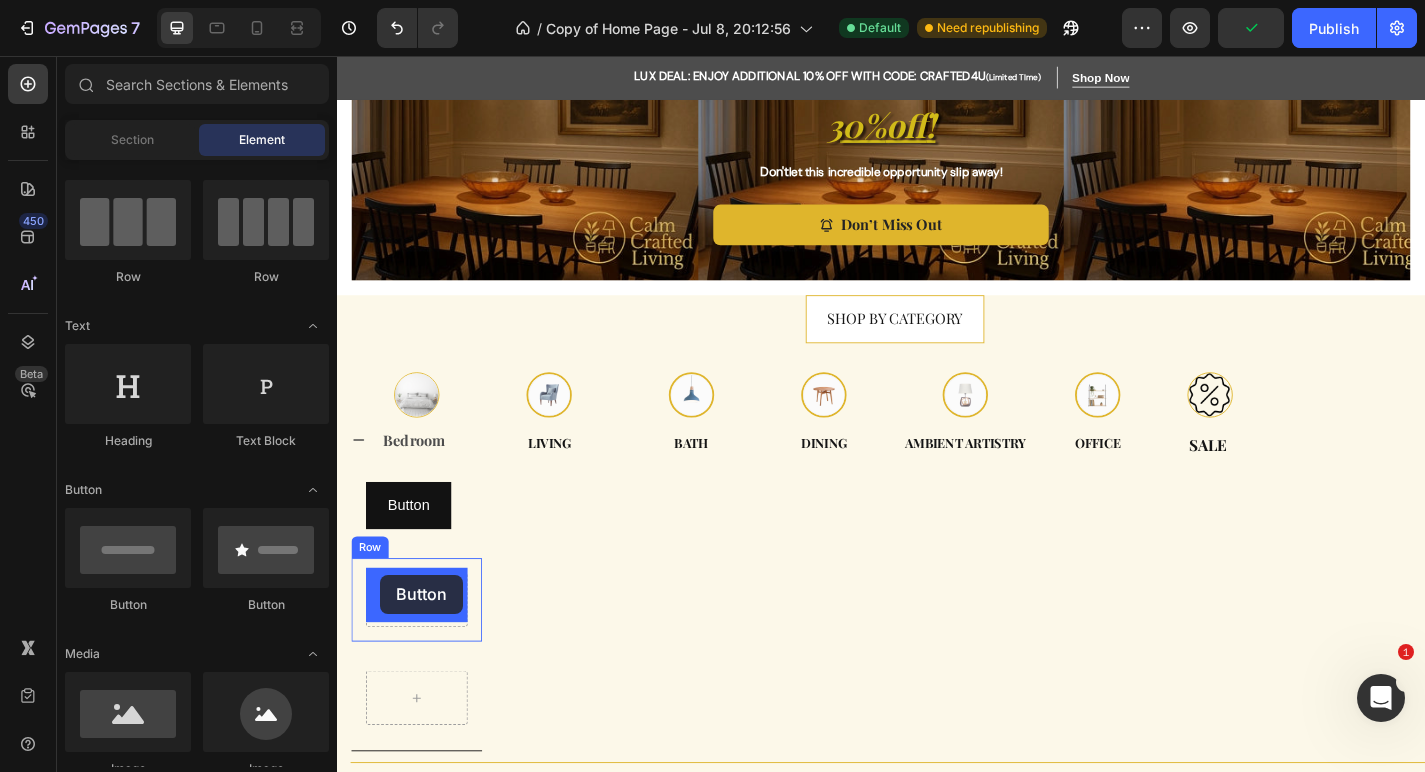 drag, startPoint x: 468, startPoint y: 618, endPoint x: 384, endPoint y: 628, distance: 84.59315 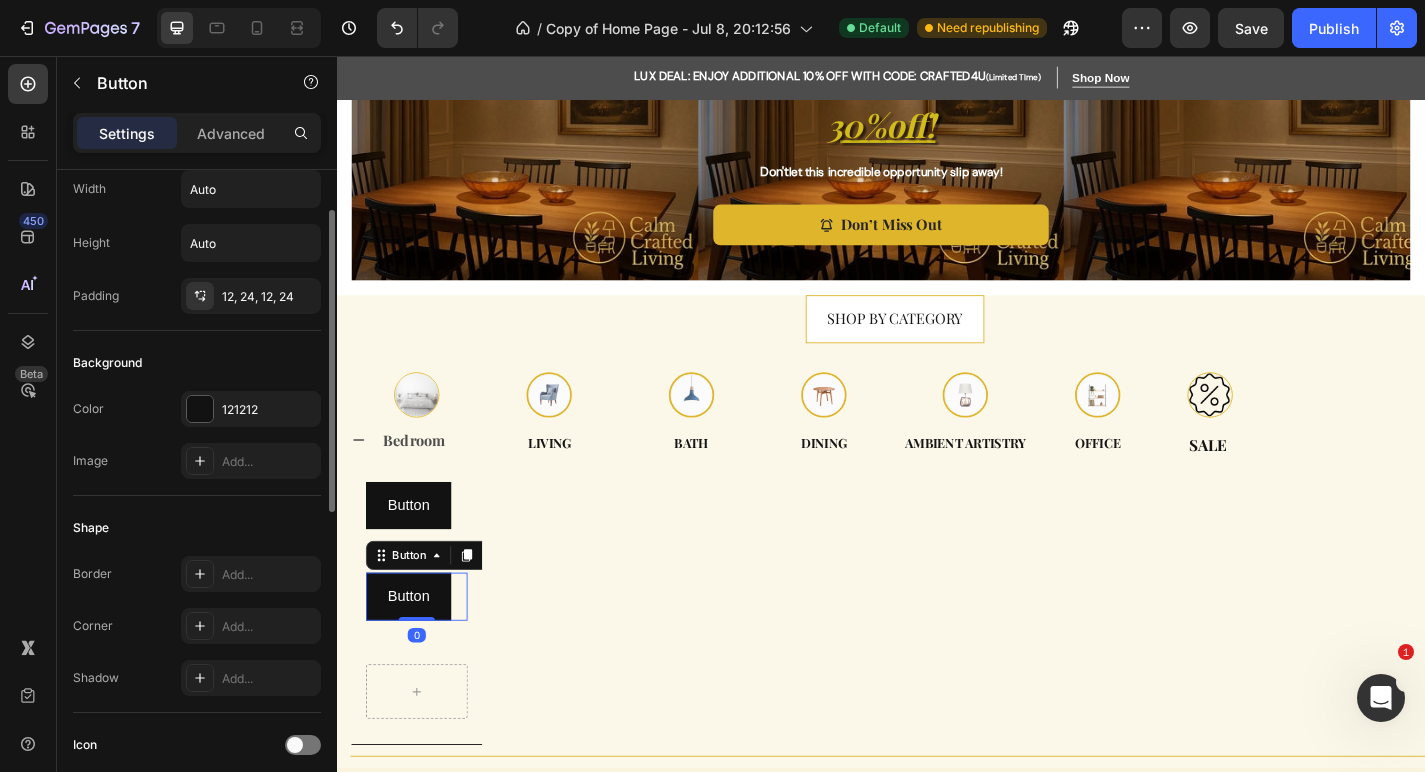 scroll, scrollTop: 69, scrollLeft: 0, axis: vertical 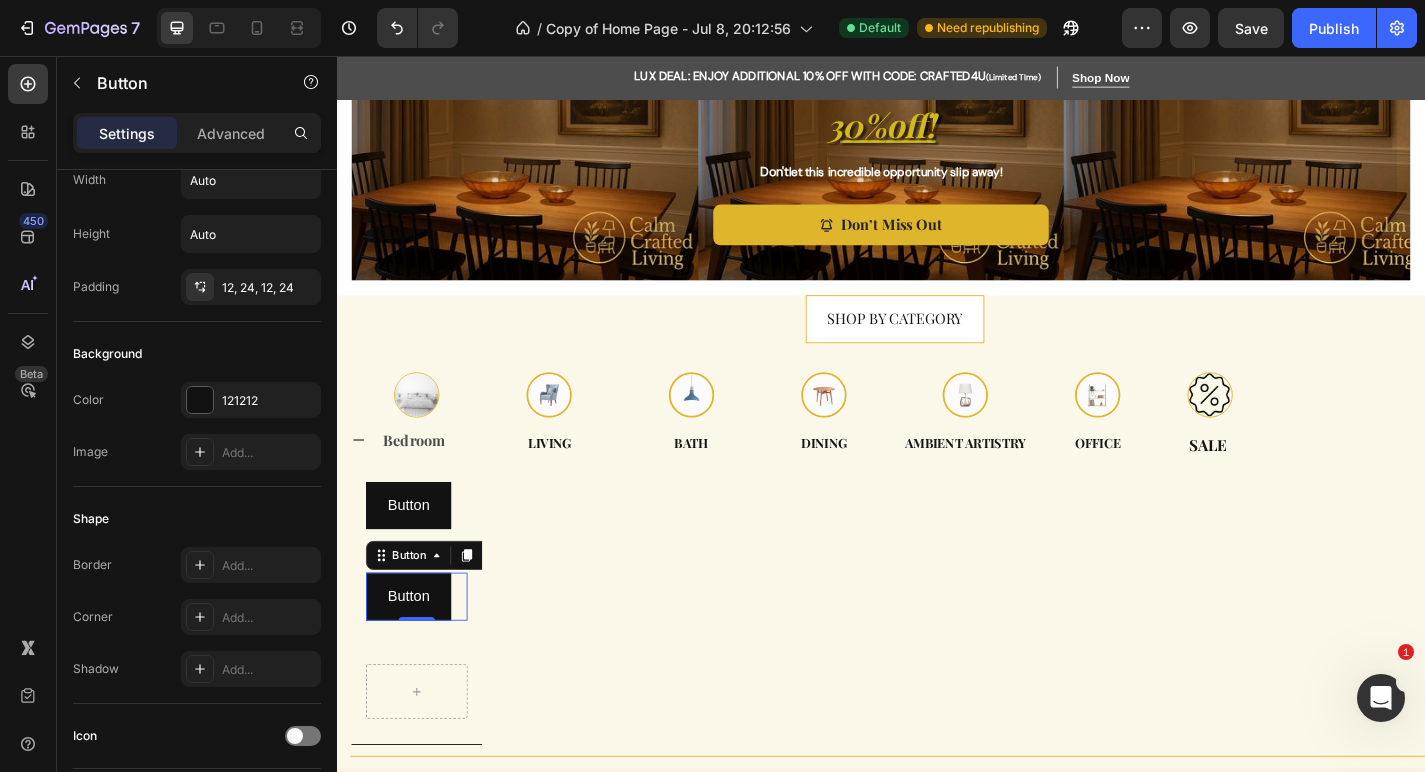 click on "0" at bounding box center (425, 695) 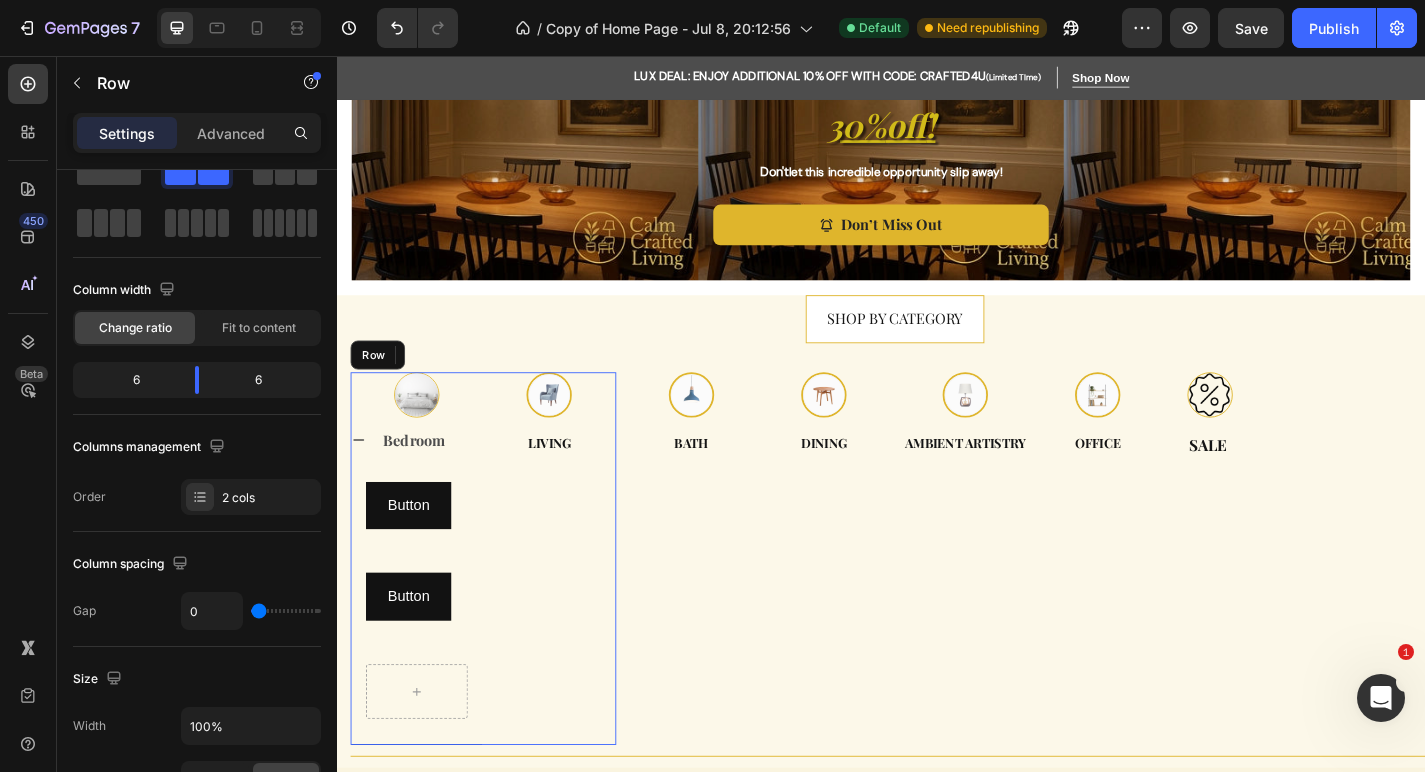 click on "Image Living Text" at bounding box center [571, 610] 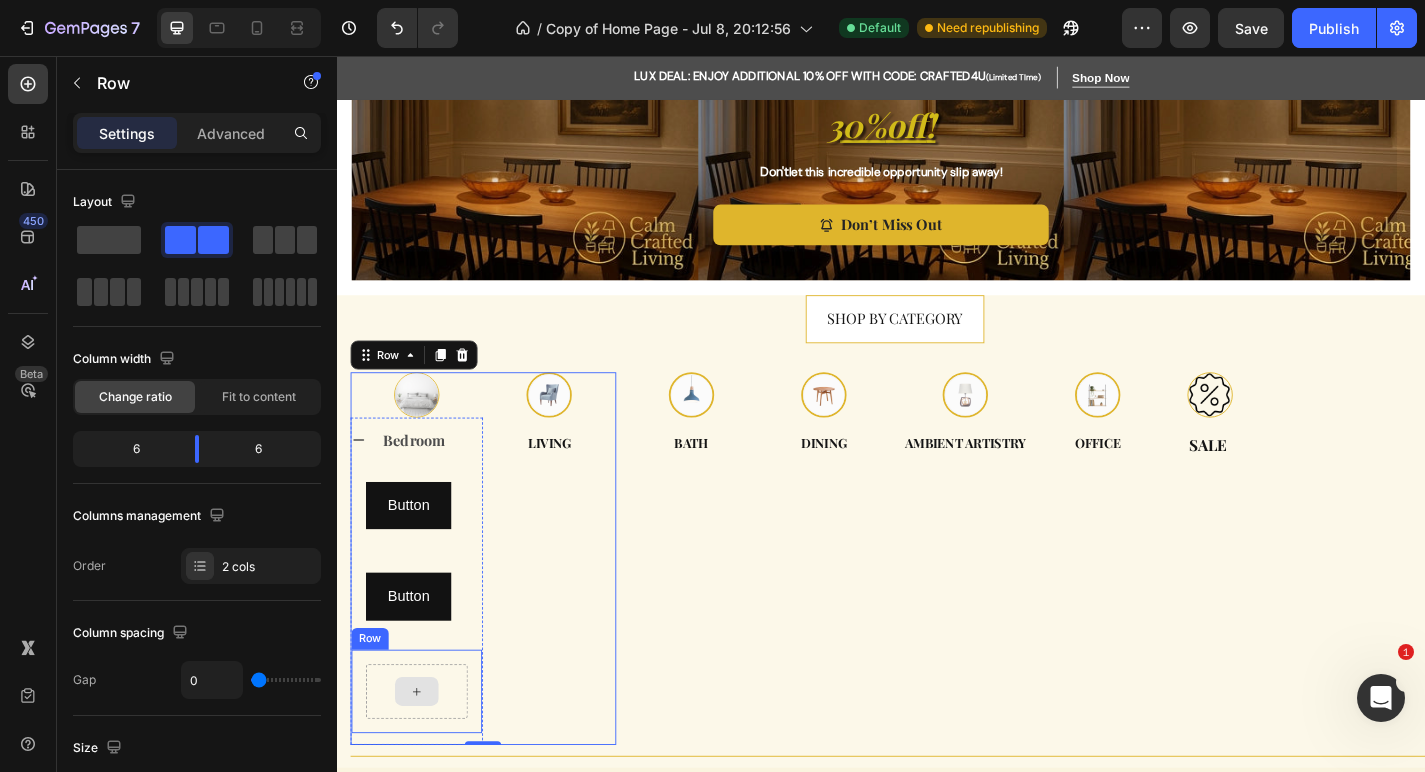 click at bounding box center (425, 757) 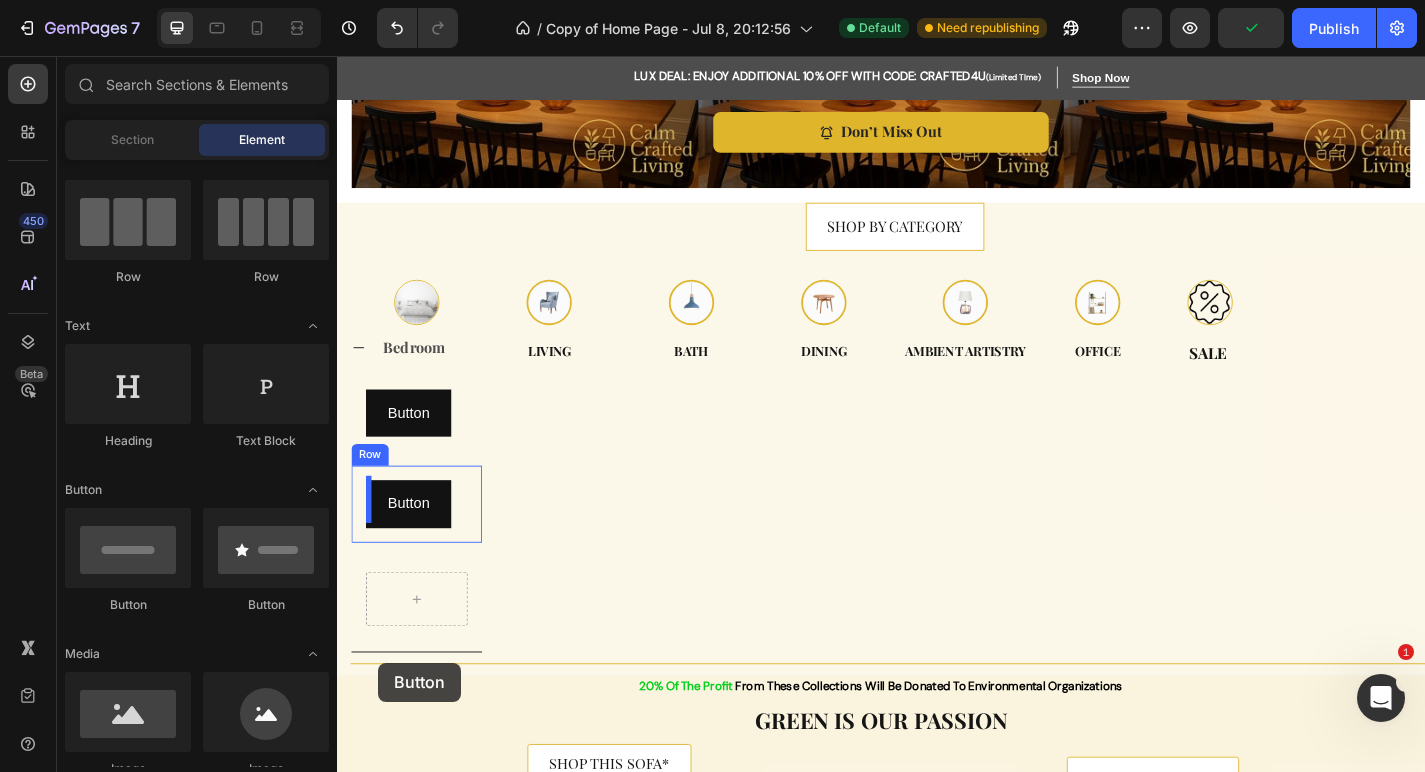 scroll, scrollTop: 679, scrollLeft: 0, axis: vertical 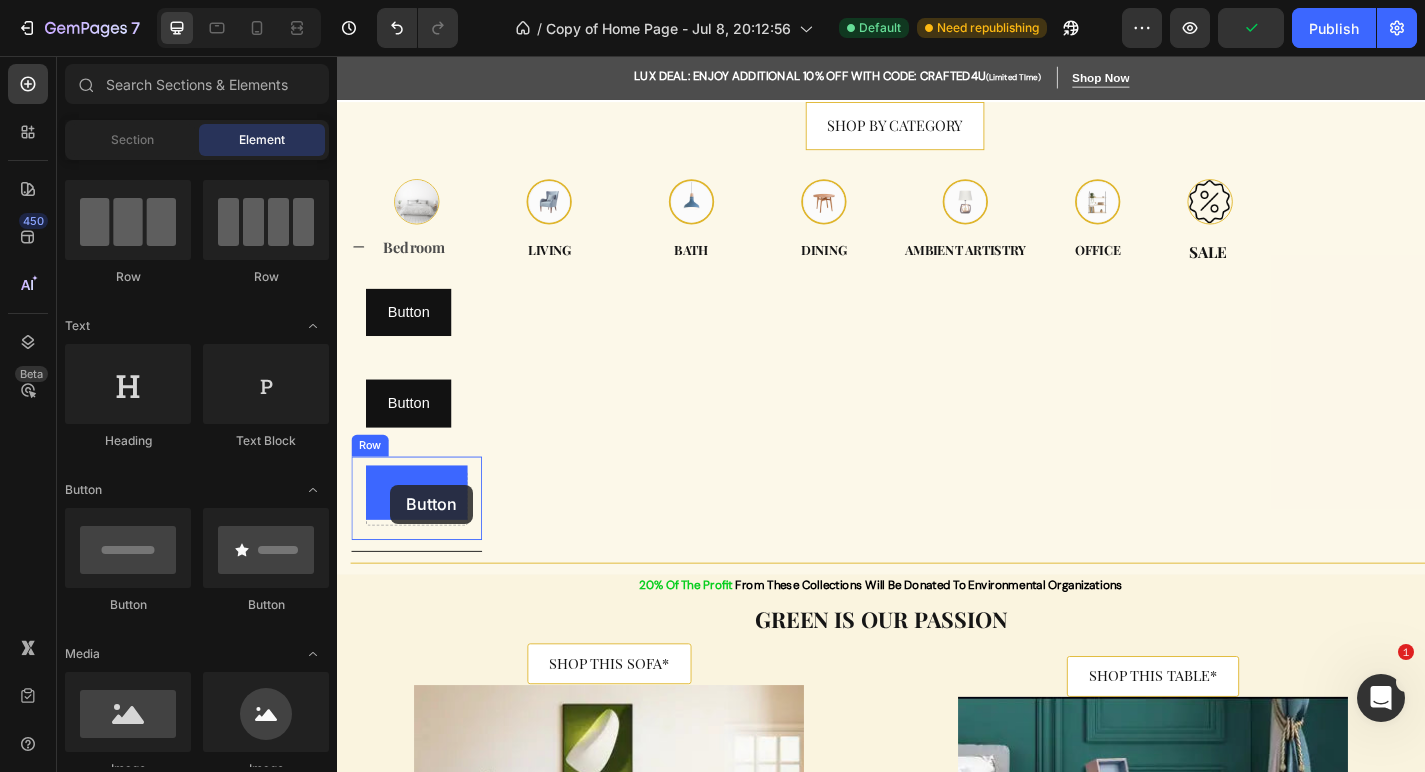 drag, startPoint x: 505, startPoint y: 628, endPoint x: 395, endPoint y: 529, distance: 147.98987 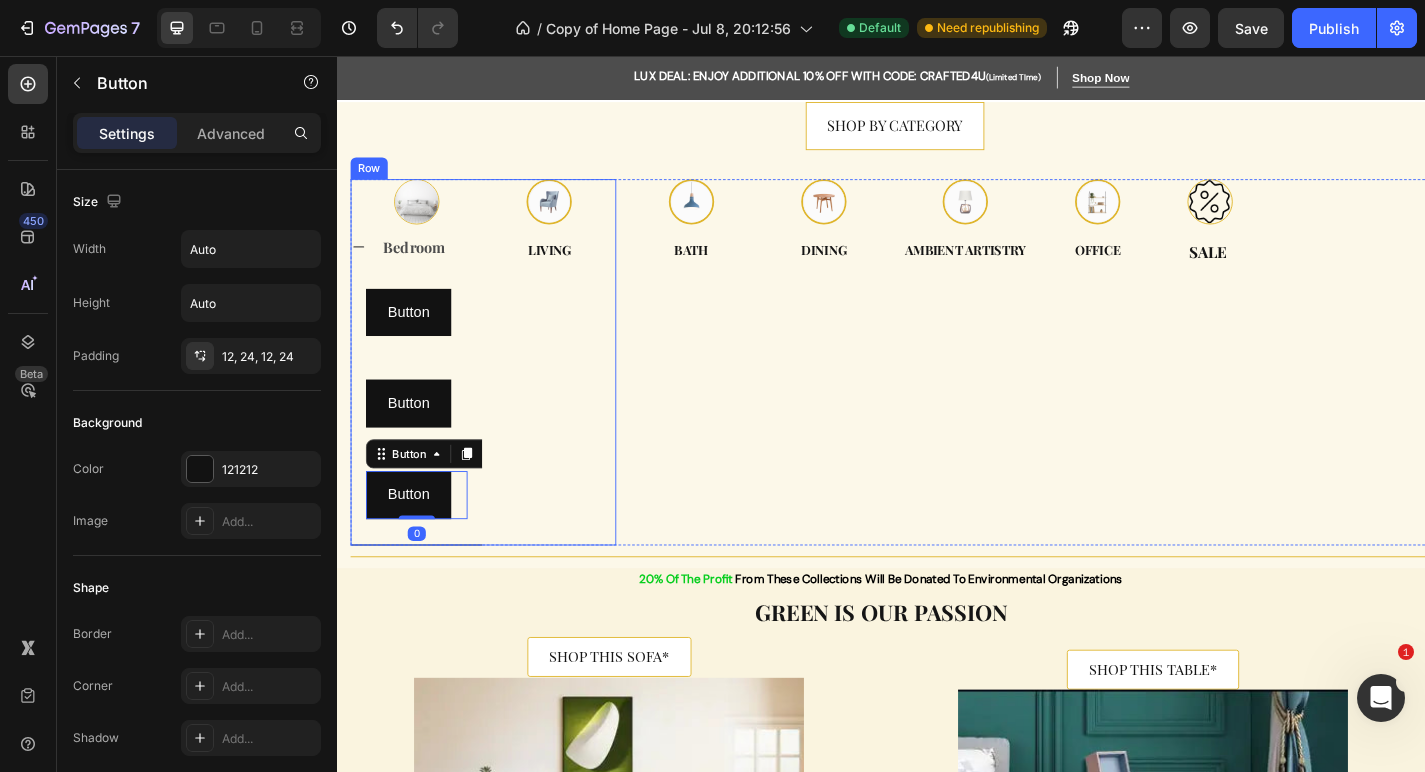 click on "Image Living Text" at bounding box center (571, 394) 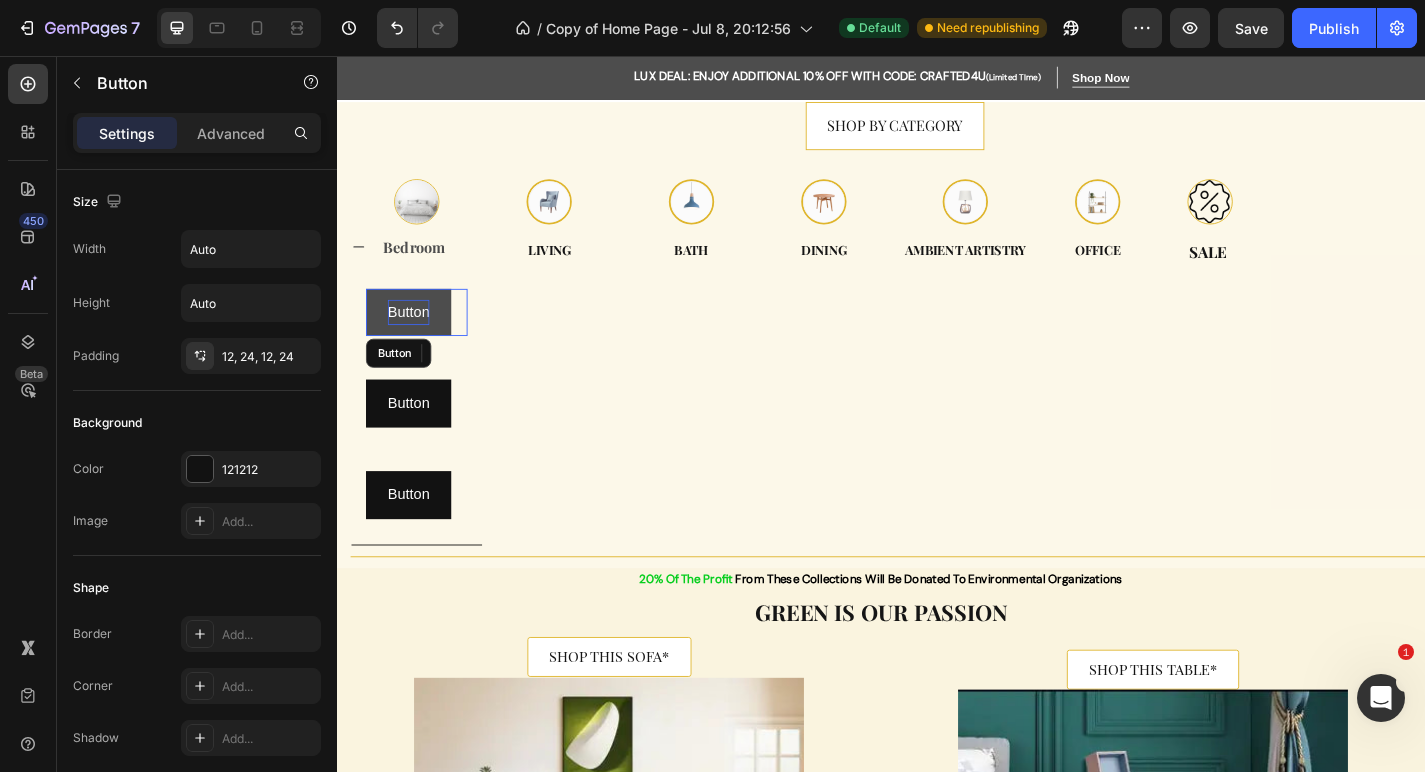 click on "Button" at bounding box center (416, 339) 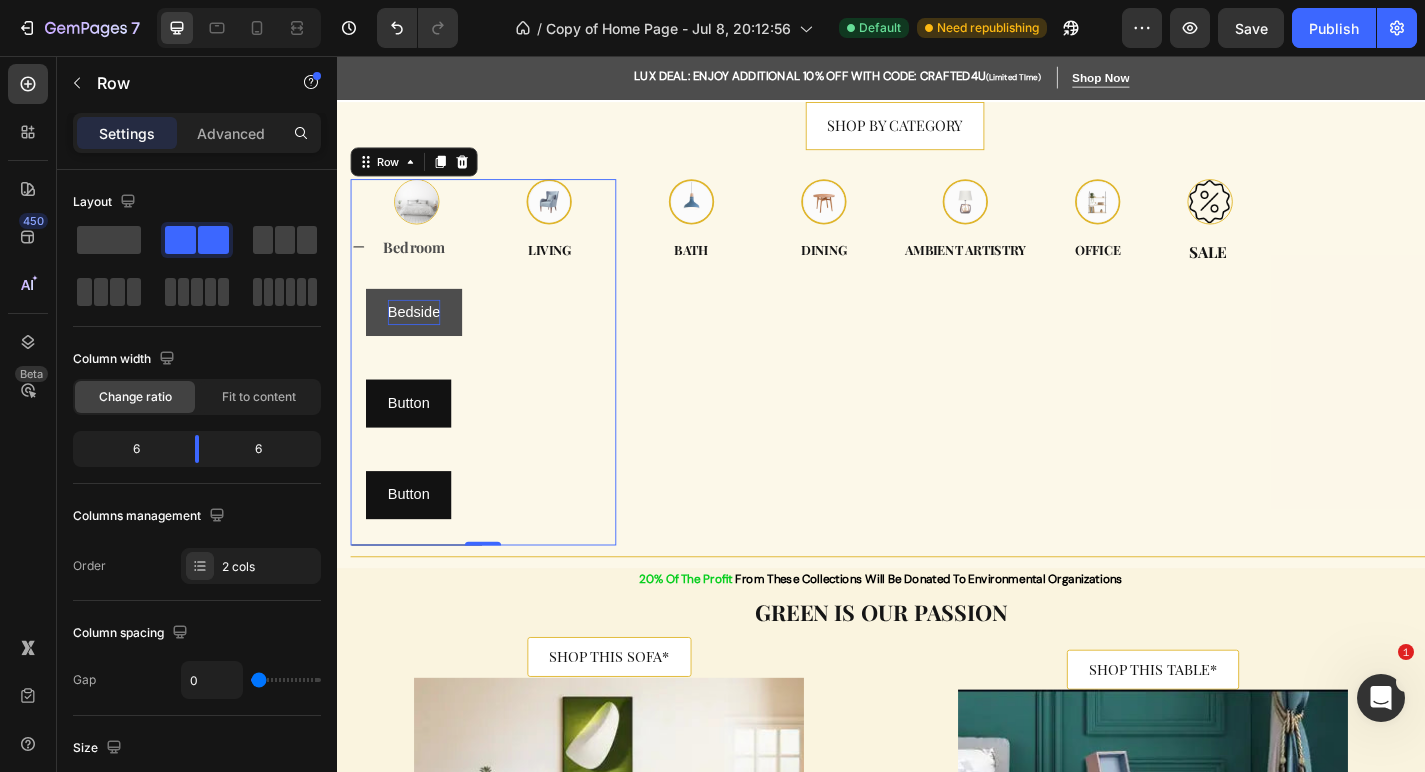 click on "Image Living Text" at bounding box center [571, 394] 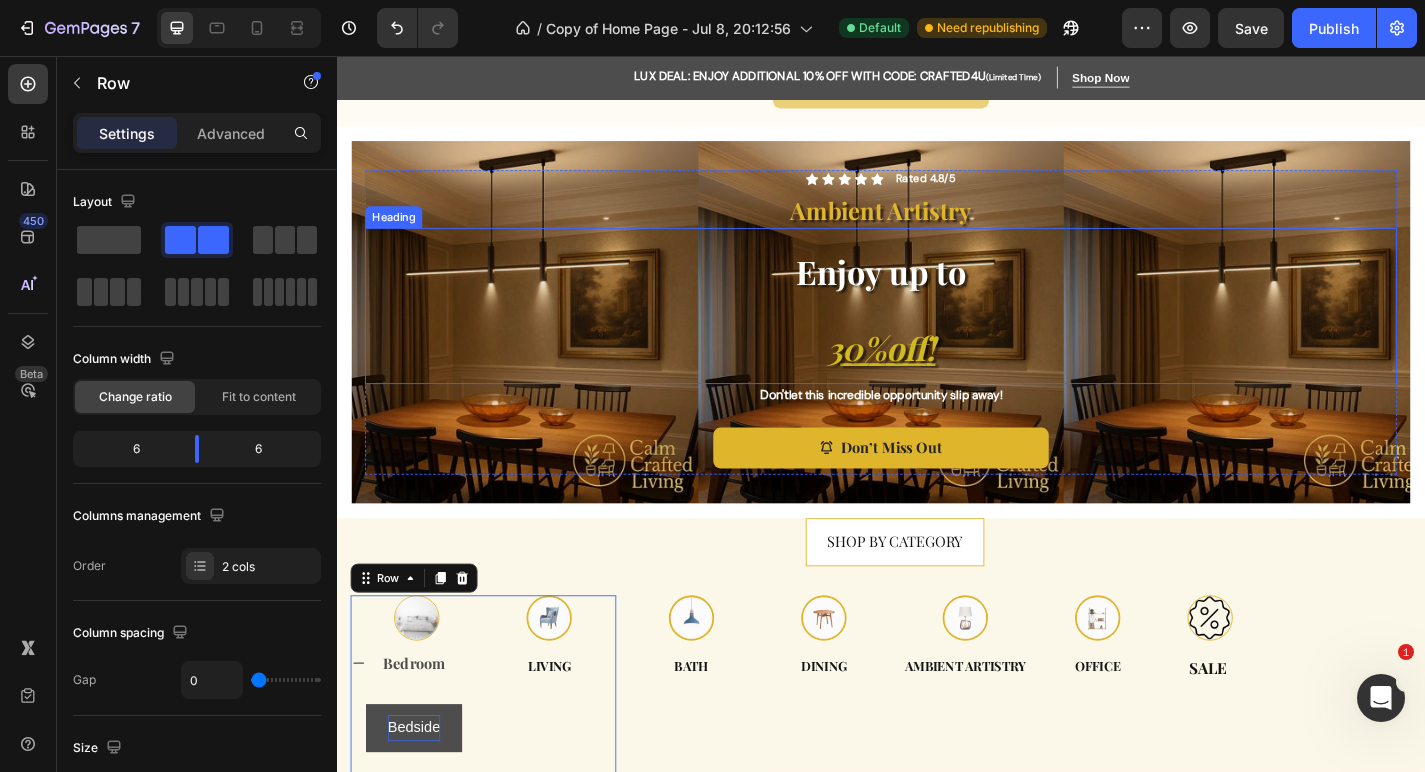 scroll, scrollTop: 183, scrollLeft: 0, axis: vertical 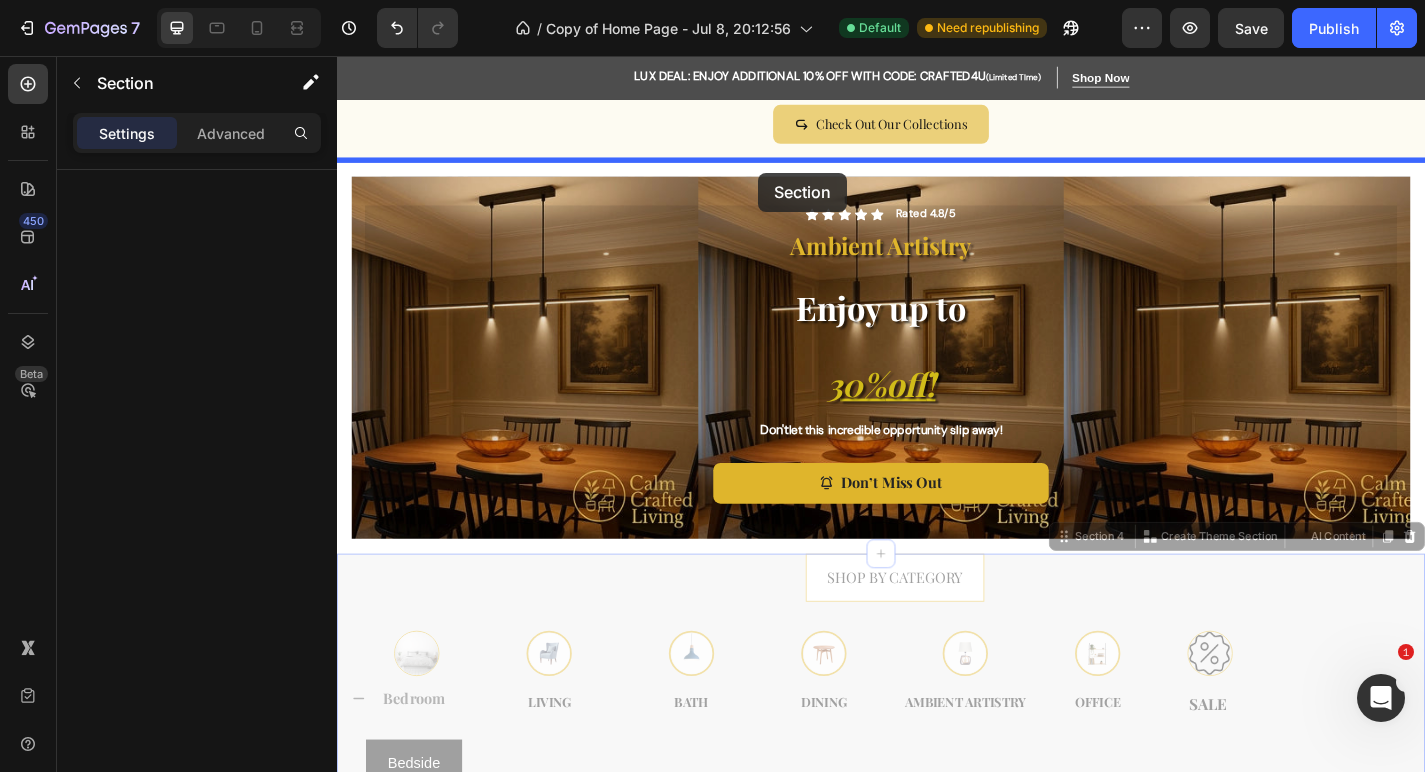 drag, startPoint x: 704, startPoint y: 666, endPoint x: 801, endPoint y: 185, distance: 490.6832 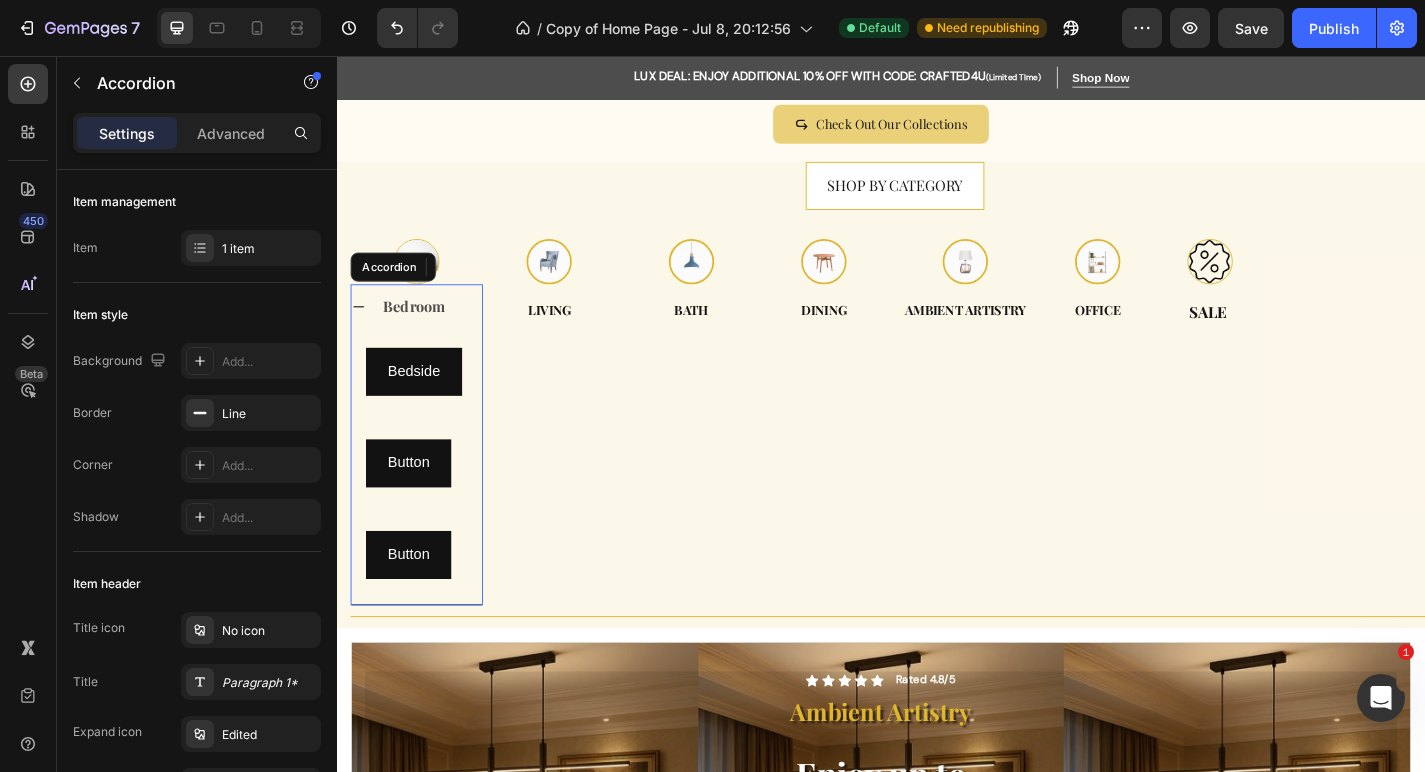 click on "Bedroom" at bounding box center [425, 333] 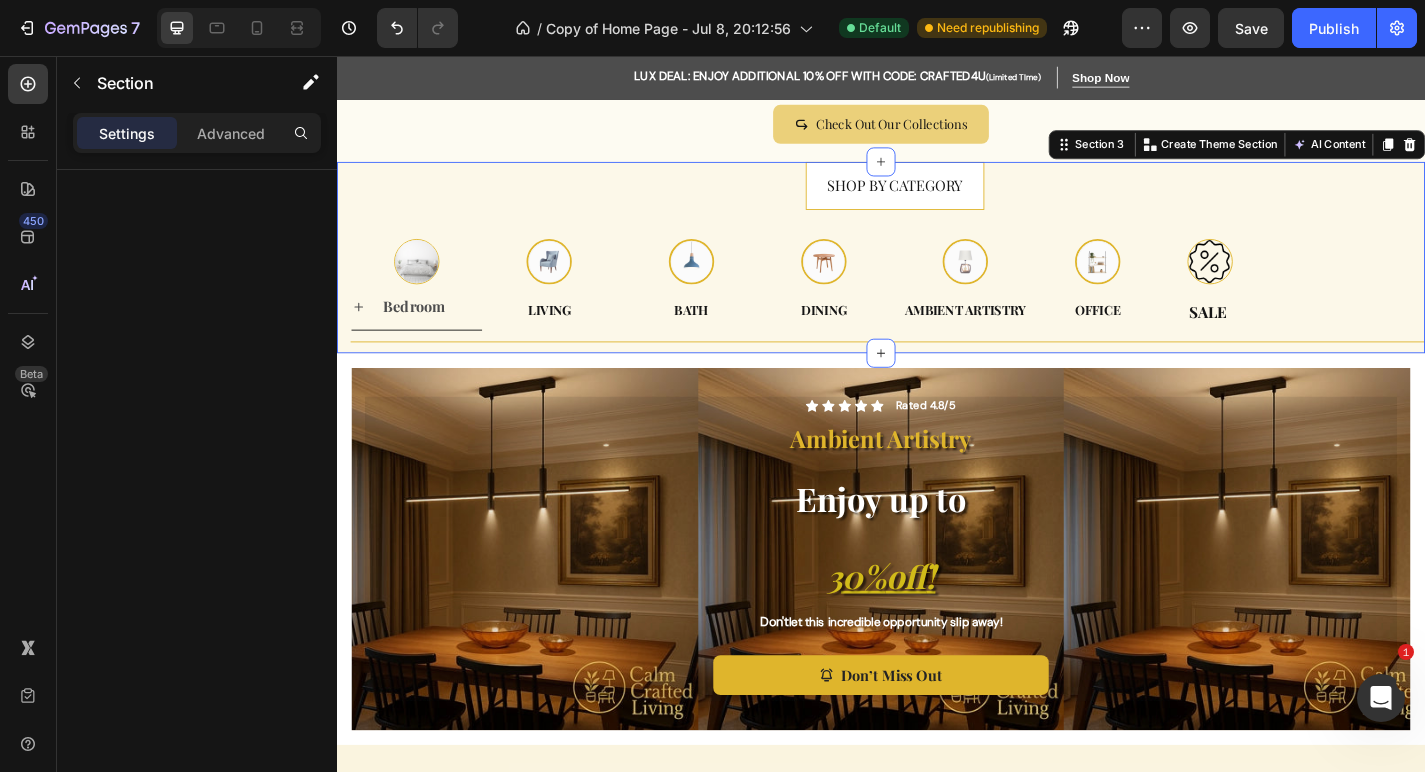 click on "SHOP BY CATEGORY Button Row Image
Bedroom Accordion Image Living Text Row Image Bath Text Image Dining Text Row Image Ambient artistry Text Image Office Text Row Image Sale Text Row Row                Title Line" at bounding box center [952, 279] 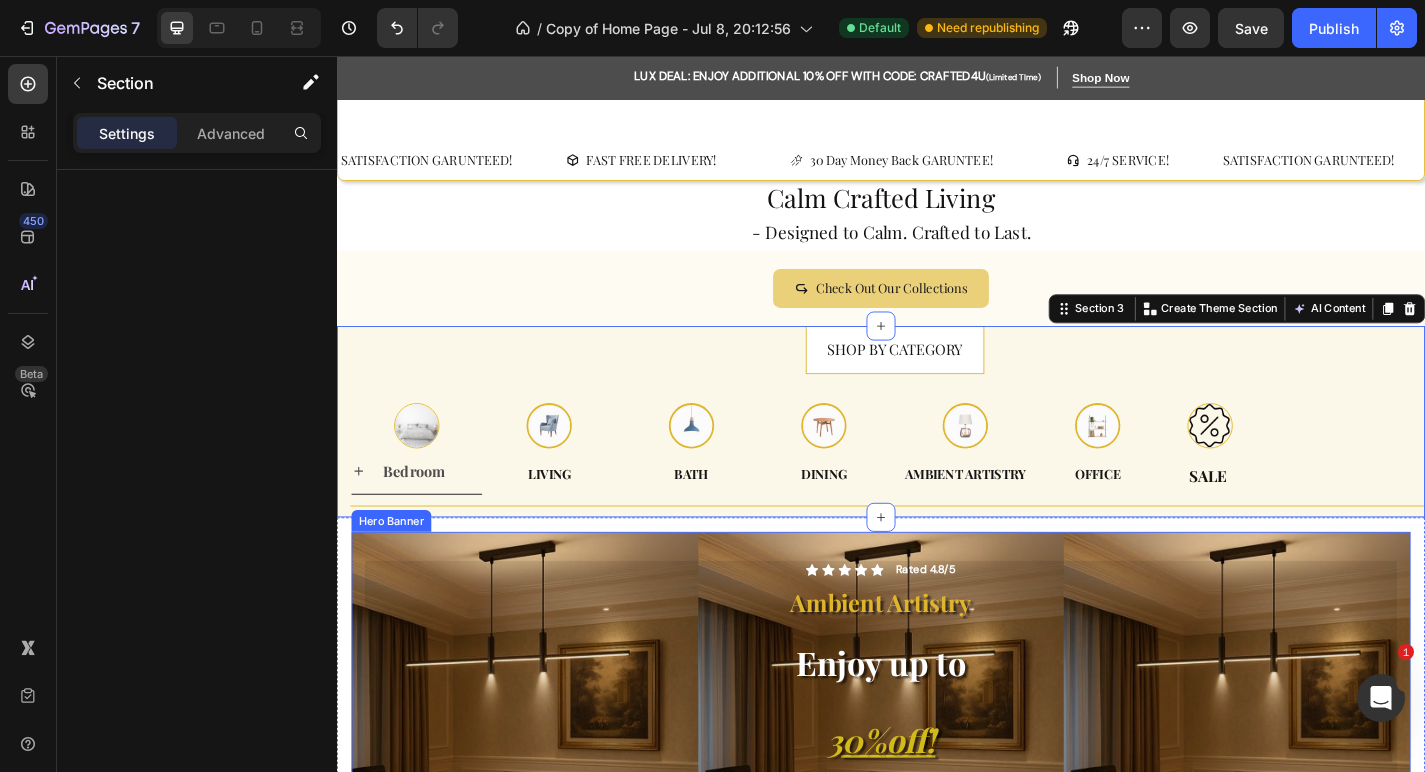 scroll, scrollTop: 0, scrollLeft: 0, axis: both 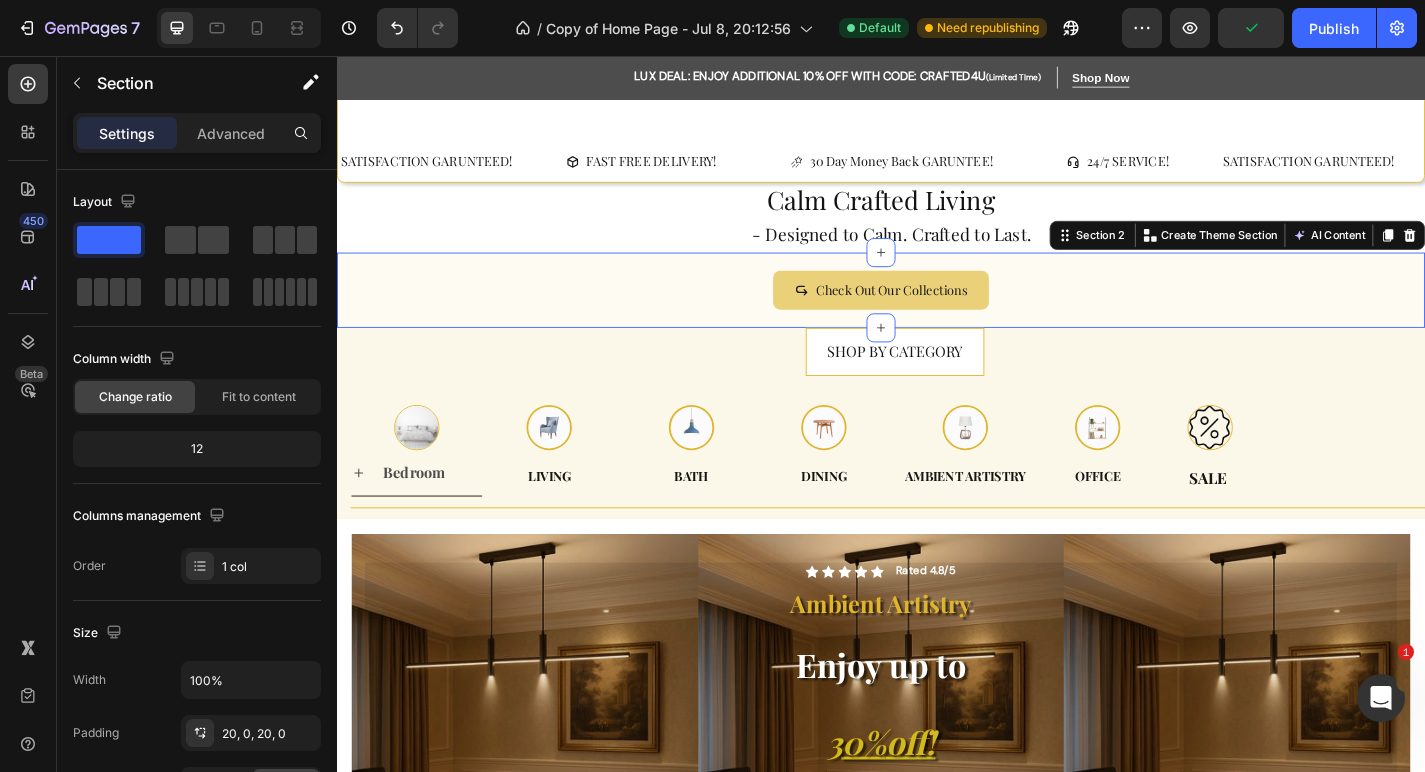 click on "Check Out Our Collections Button Section 2   Create Theme Section AI Content Write with GemAI What would you like to describe here? Tone and Voice Persuasive Product U-shaped Living Room Sofa, 111 Inch Modular Double Recliner Sofa, Apartment Large Leisure Sofa, Gray Show more Generate" at bounding box center (937, 314) 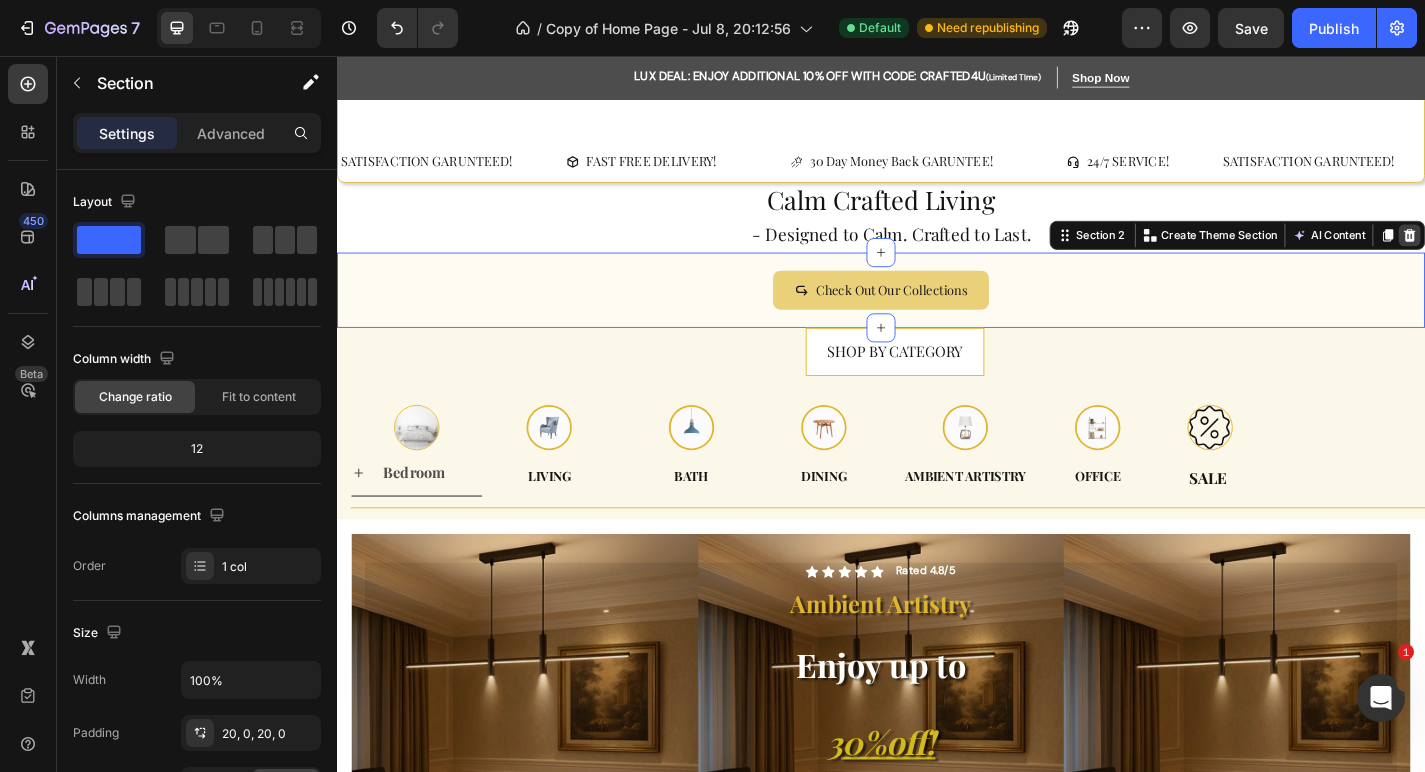 click 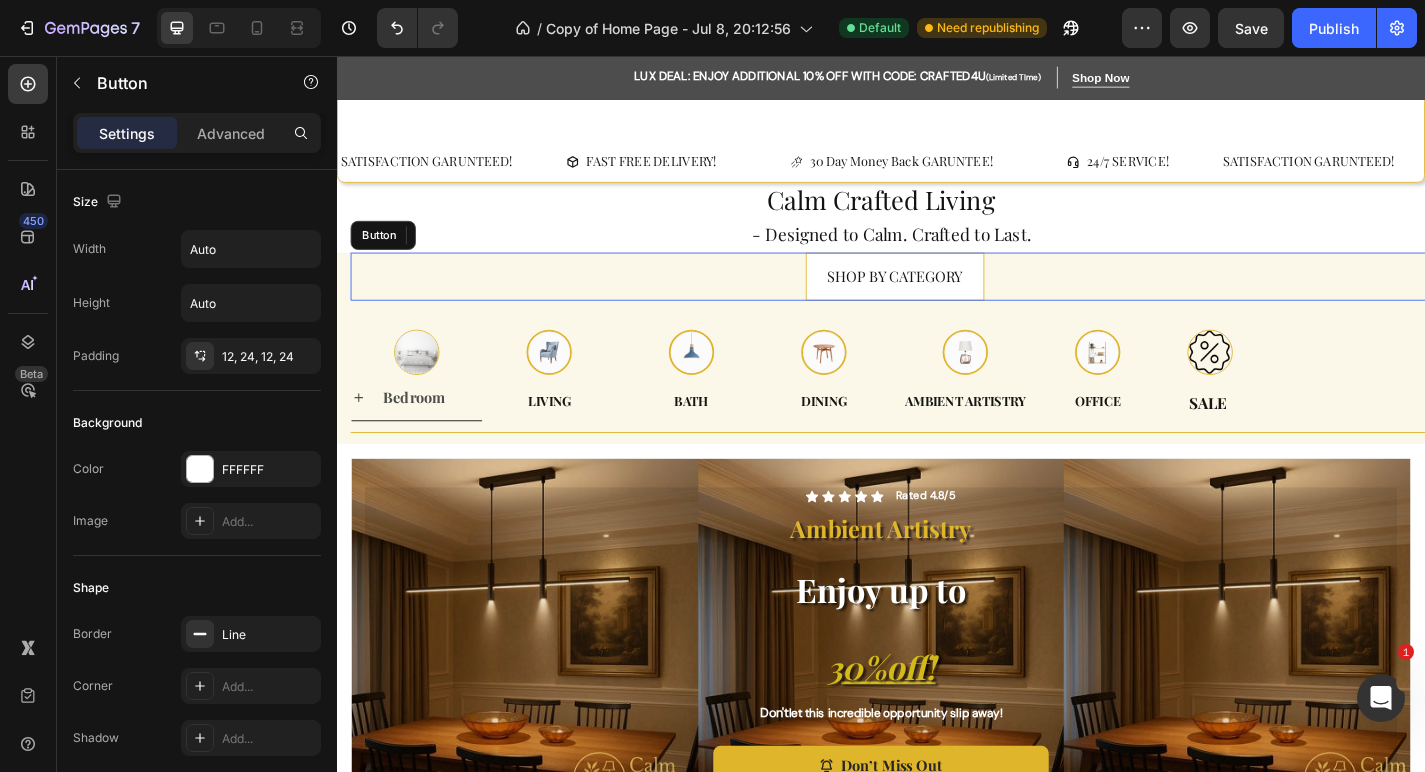 click on "SHOP BY CATEGORY Button" at bounding box center [952, 299] 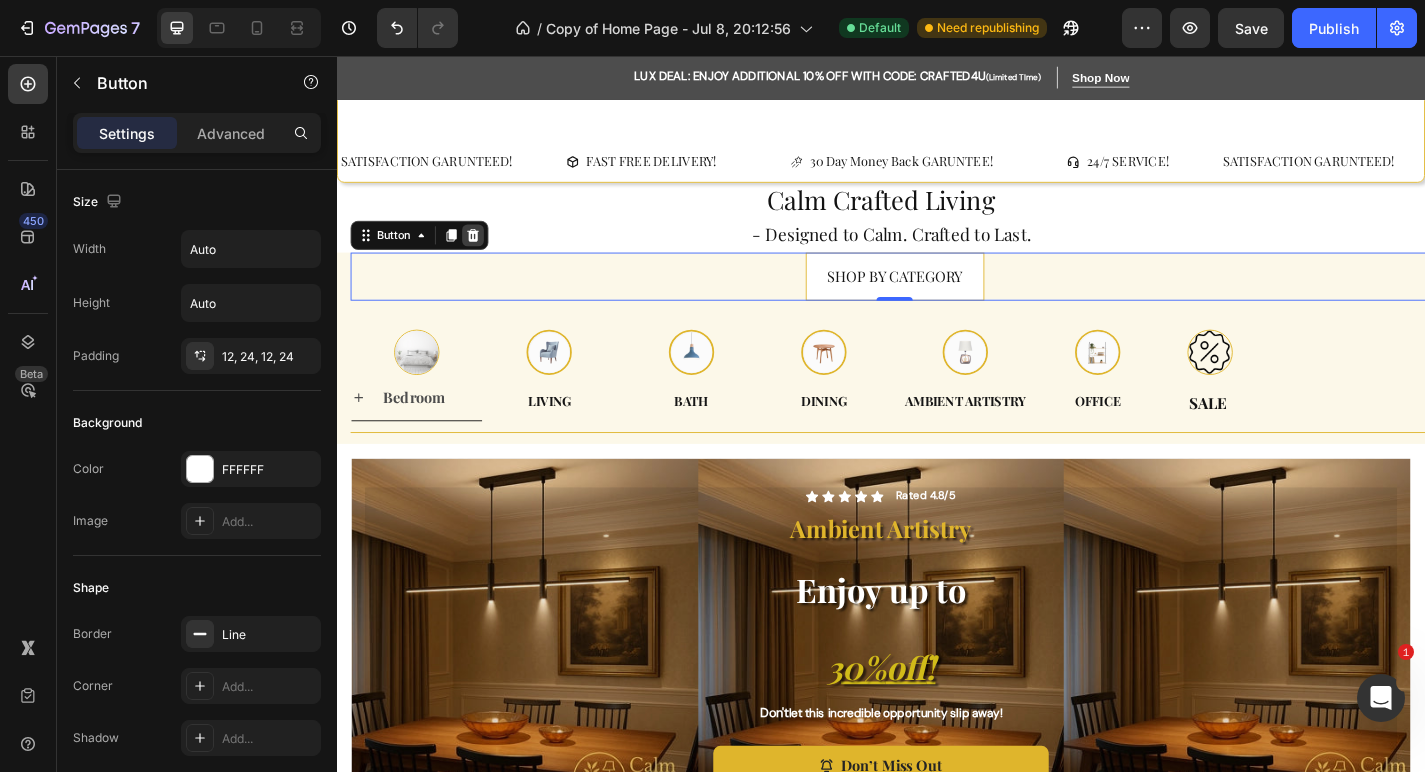 click 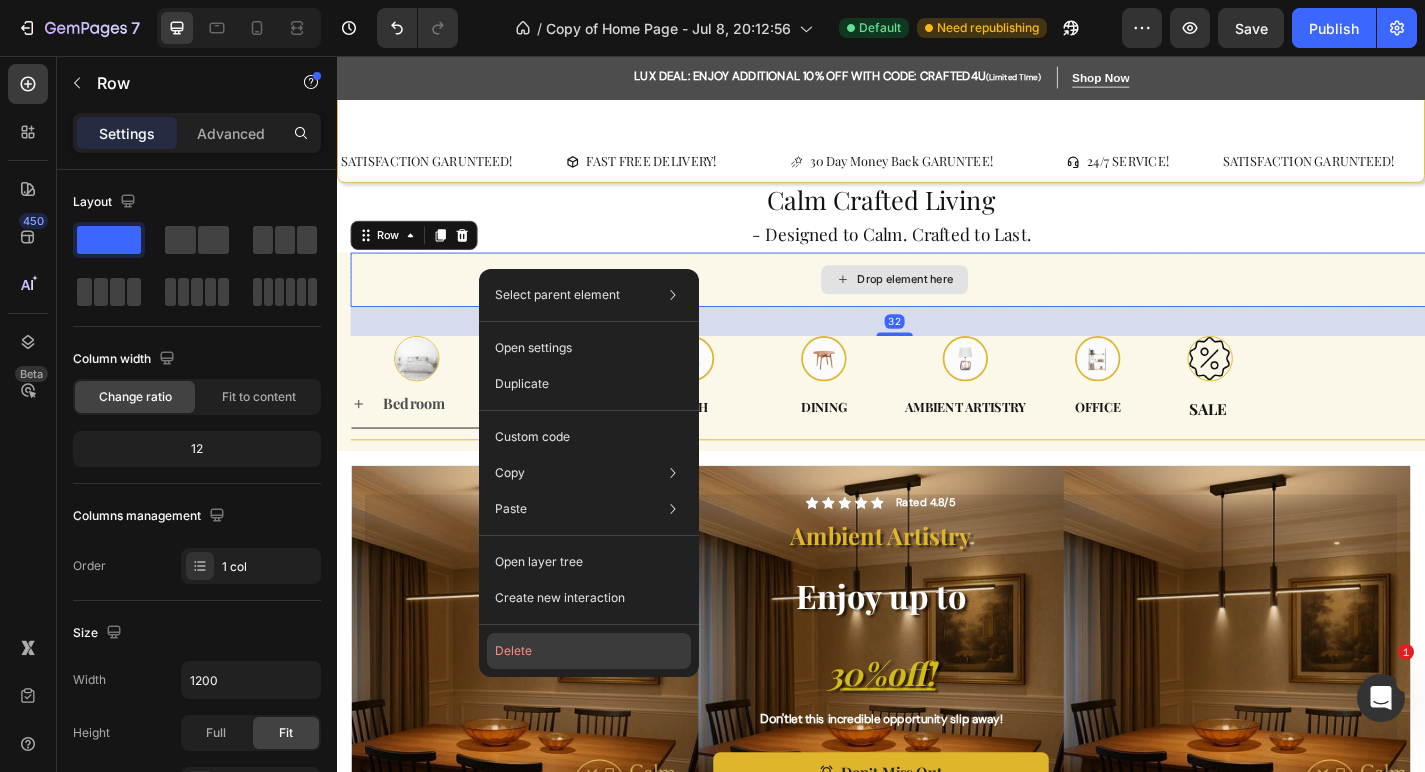 click on "Delete" 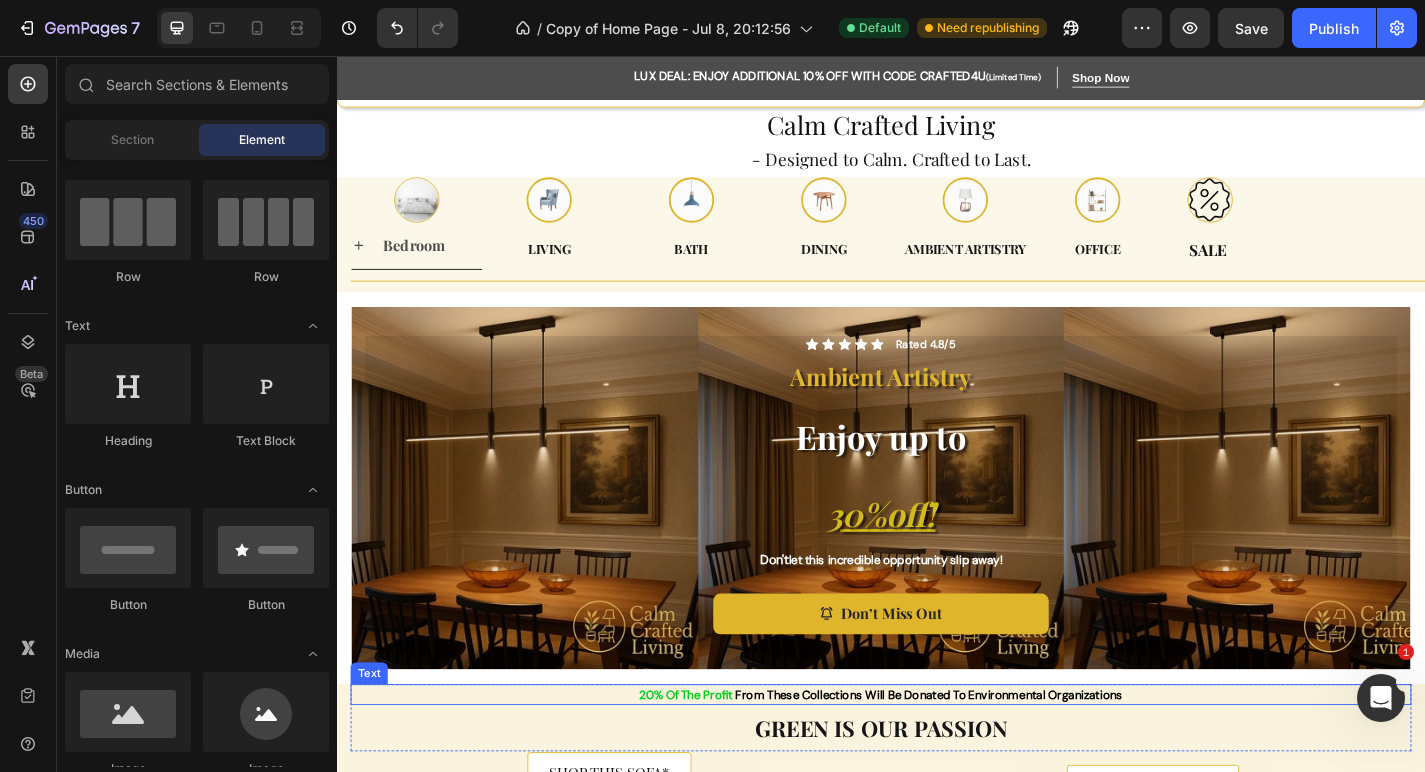 scroll, scrollTop: 81, scrollLeft: 0, axis: vertical 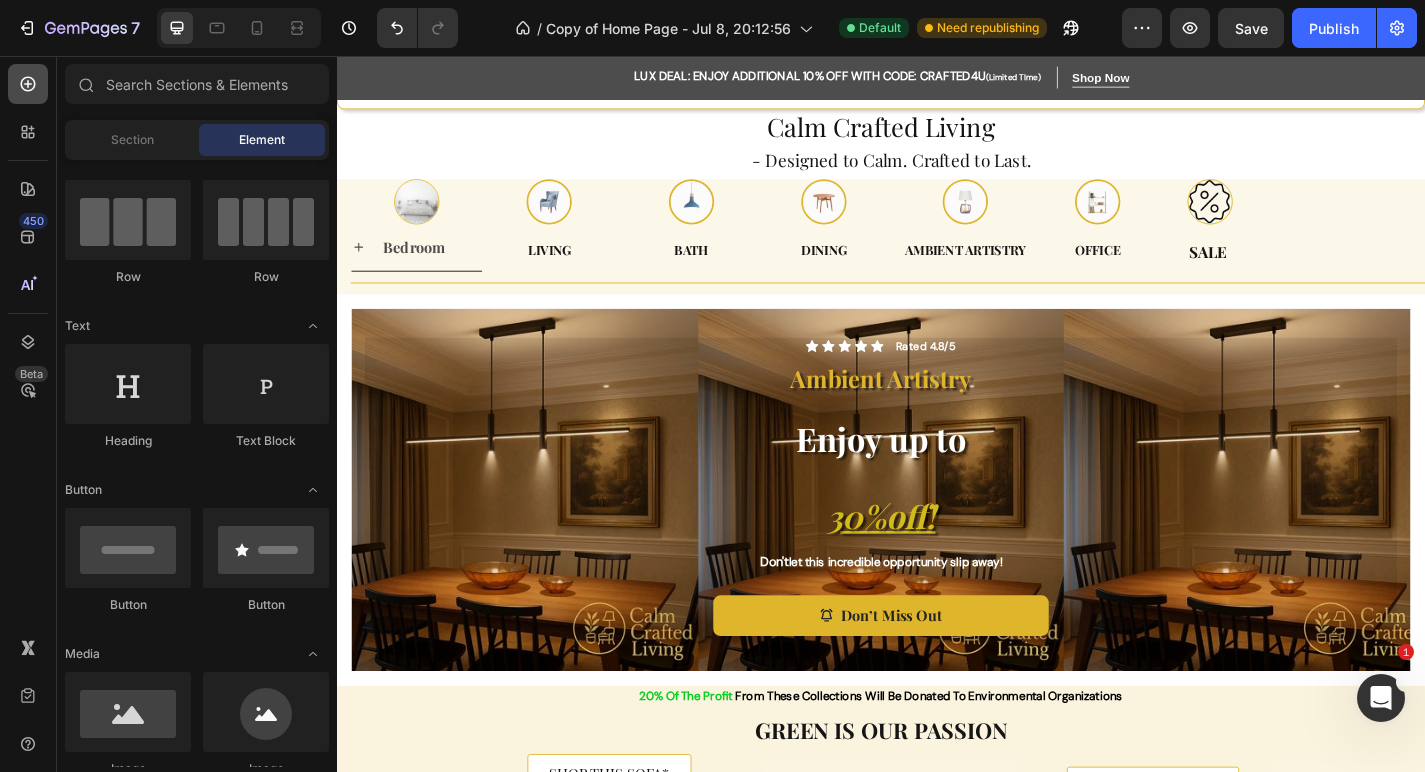 click 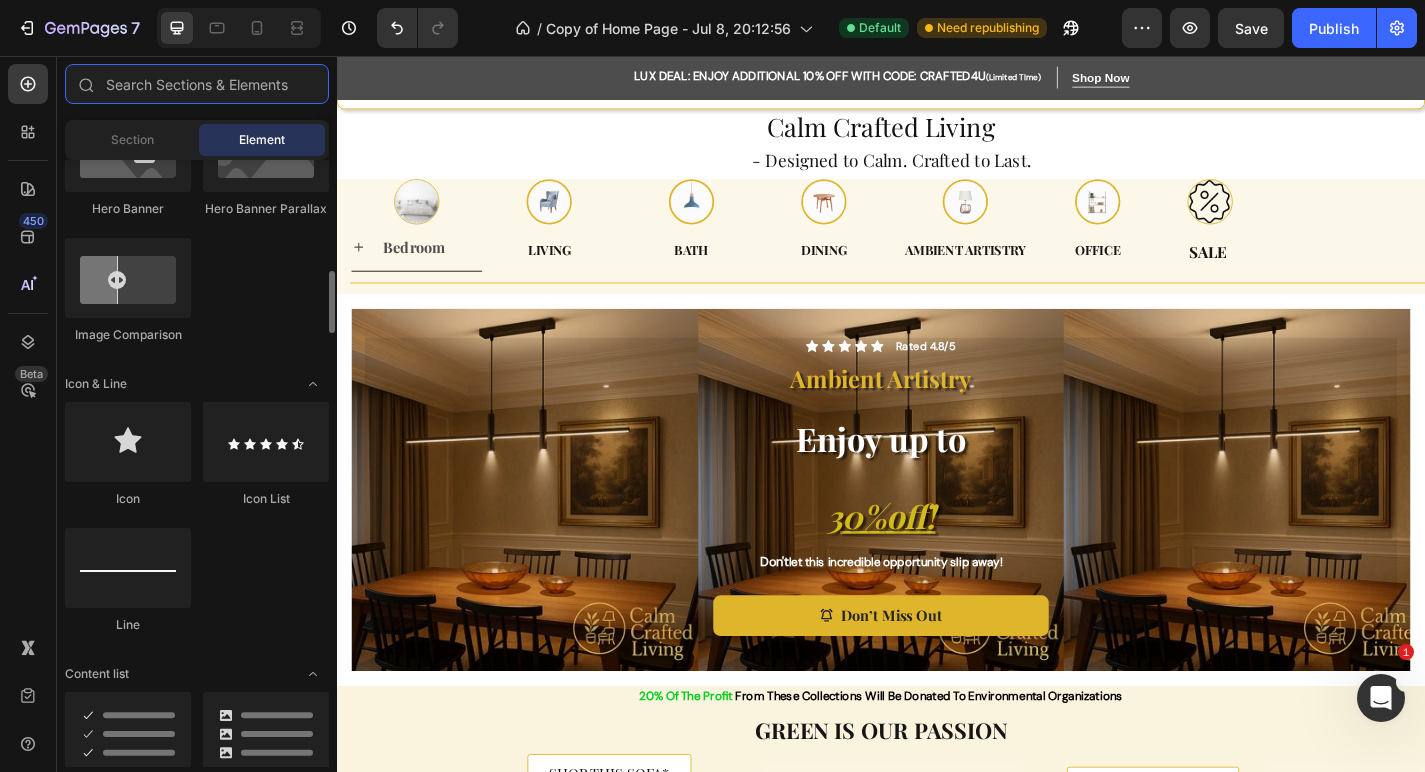 scroll, scrollTop: 1070, scrollLeft: 0, axis: vertical 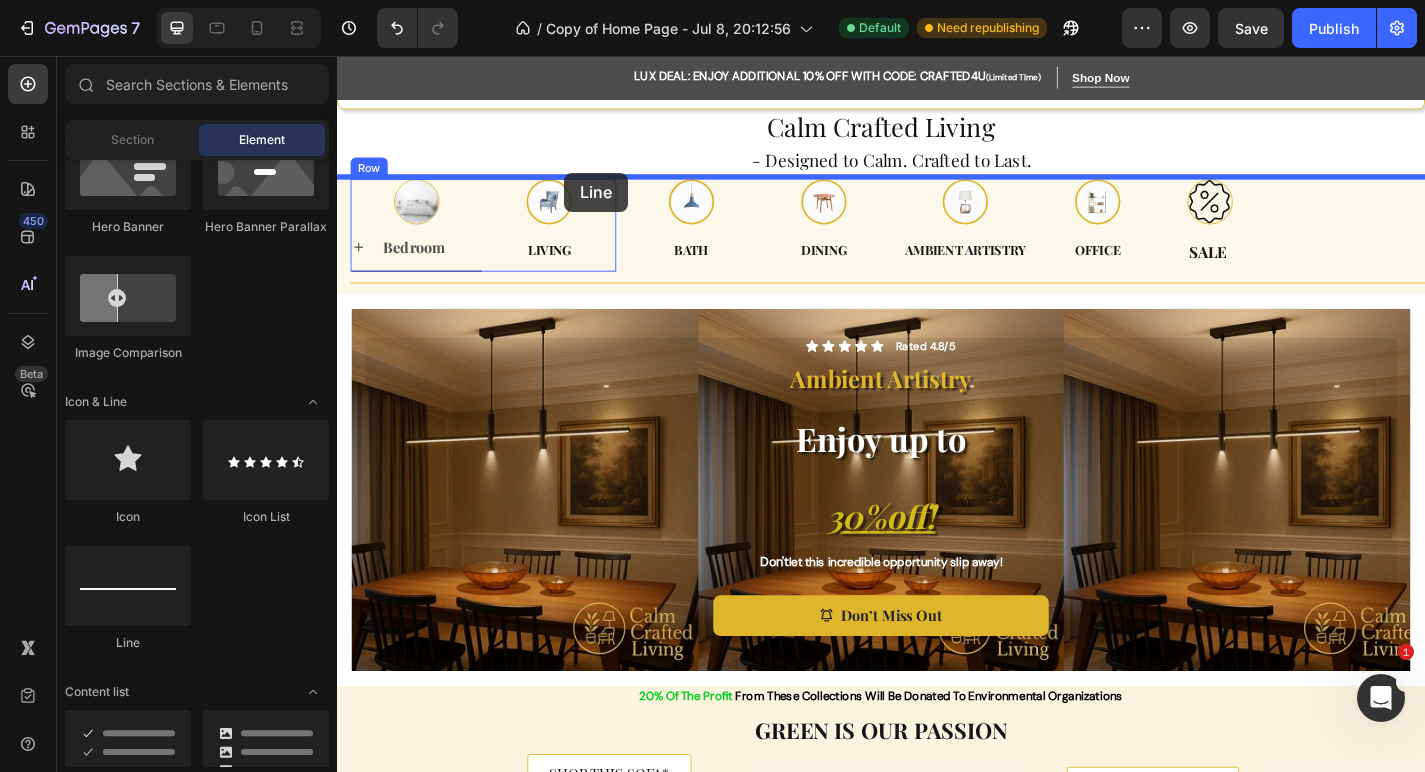 drag, startPoint x: 488, startPoint y: 619, endPoint x: 587, endPoint y: 185, distance: 445.1483 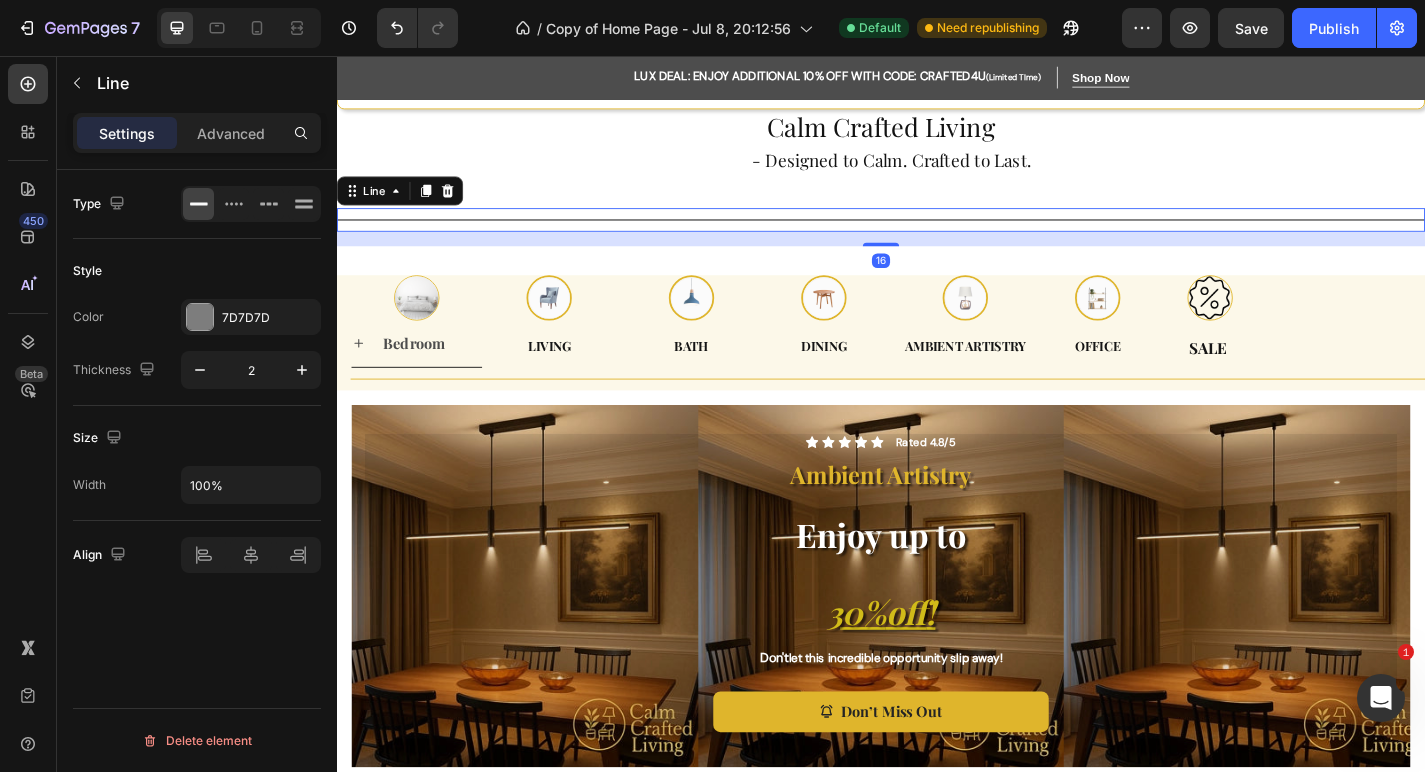 click on "Title Line   16" at bounding box center (937, 237) 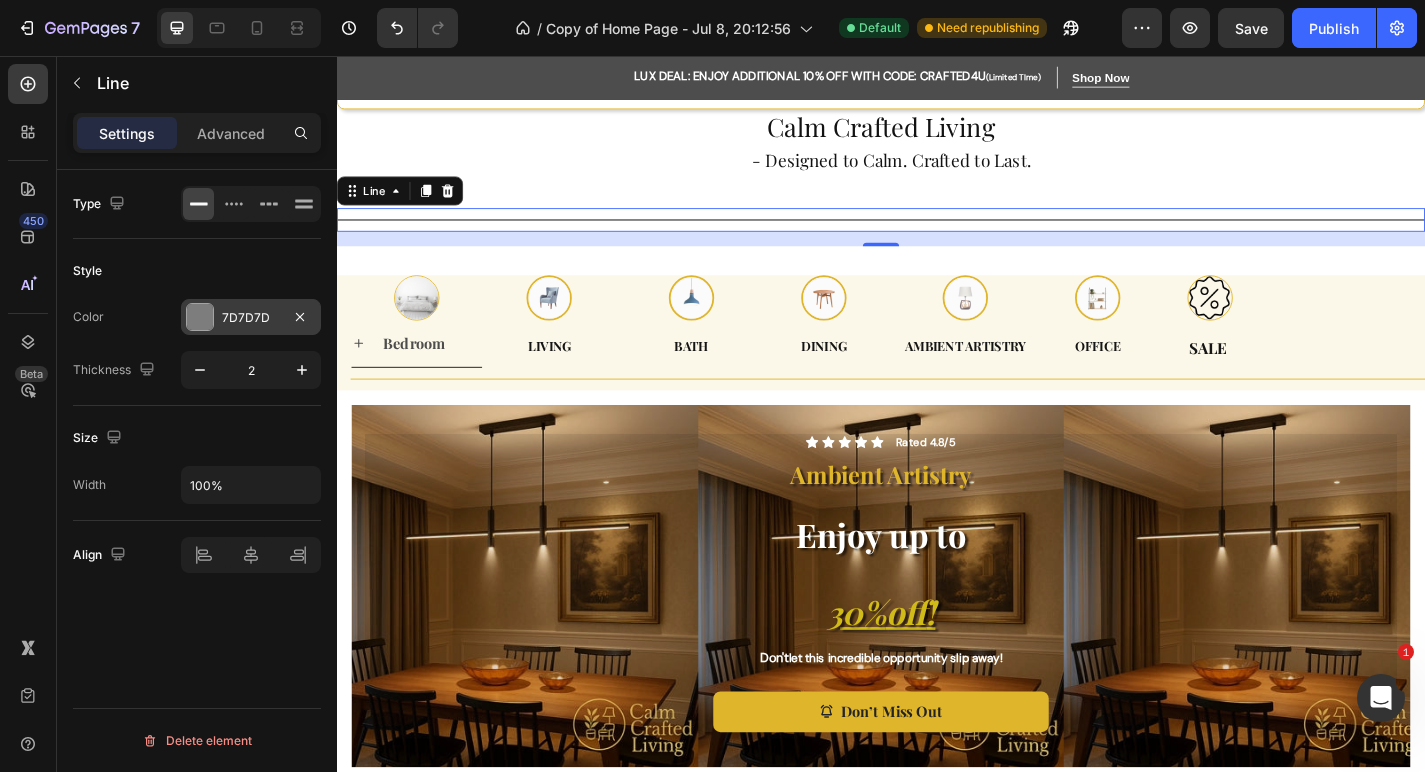 click on "7D7D7D" at bounding box center (251, 318) 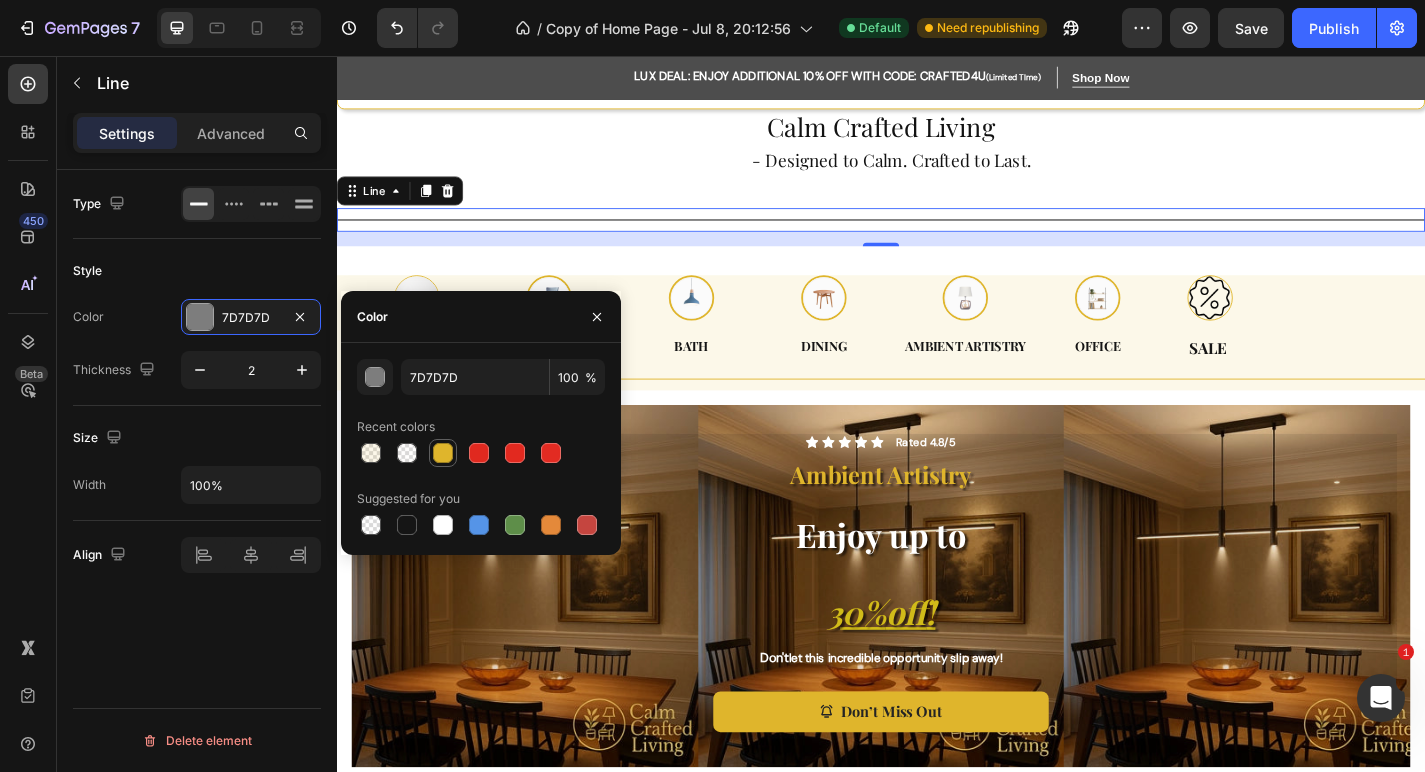 click at bounding box center (443, 453) 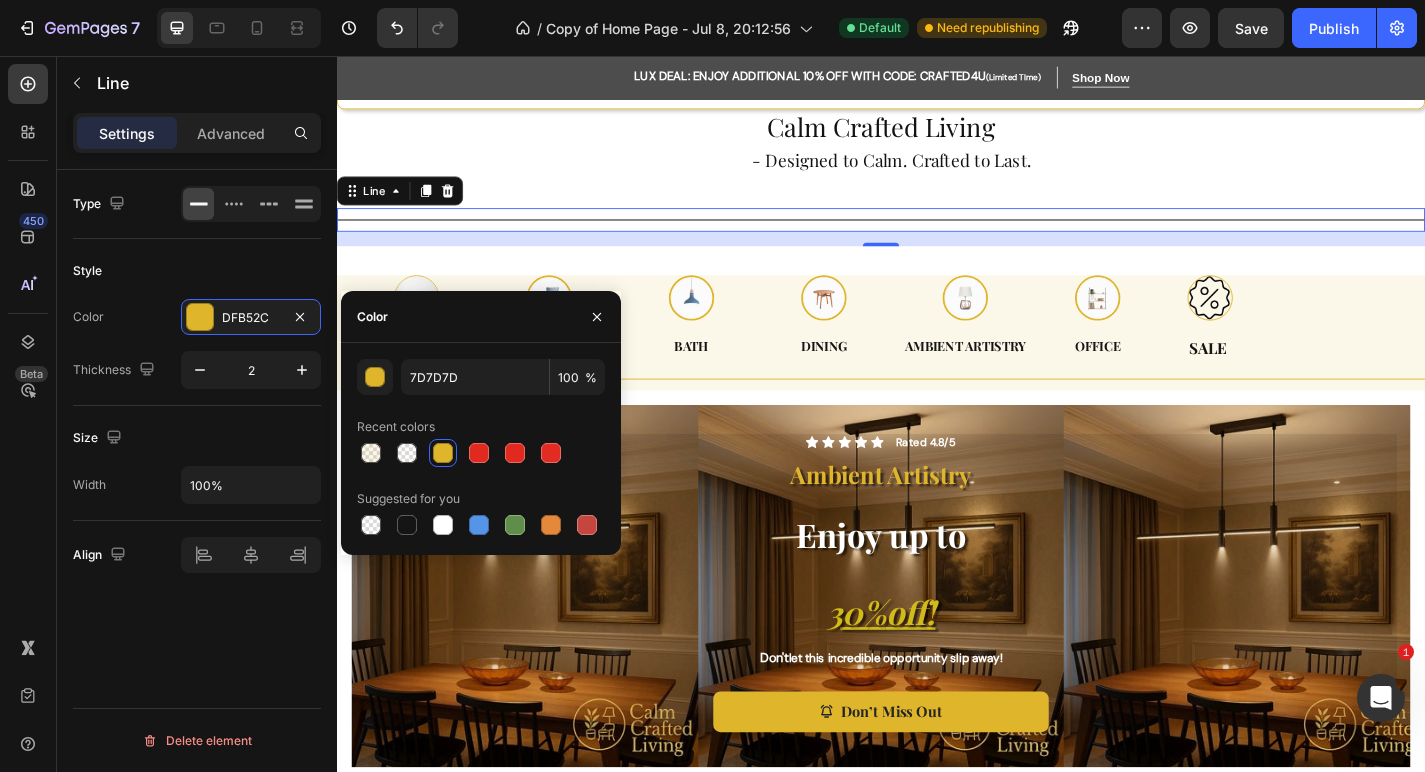 type on "DFB52C" 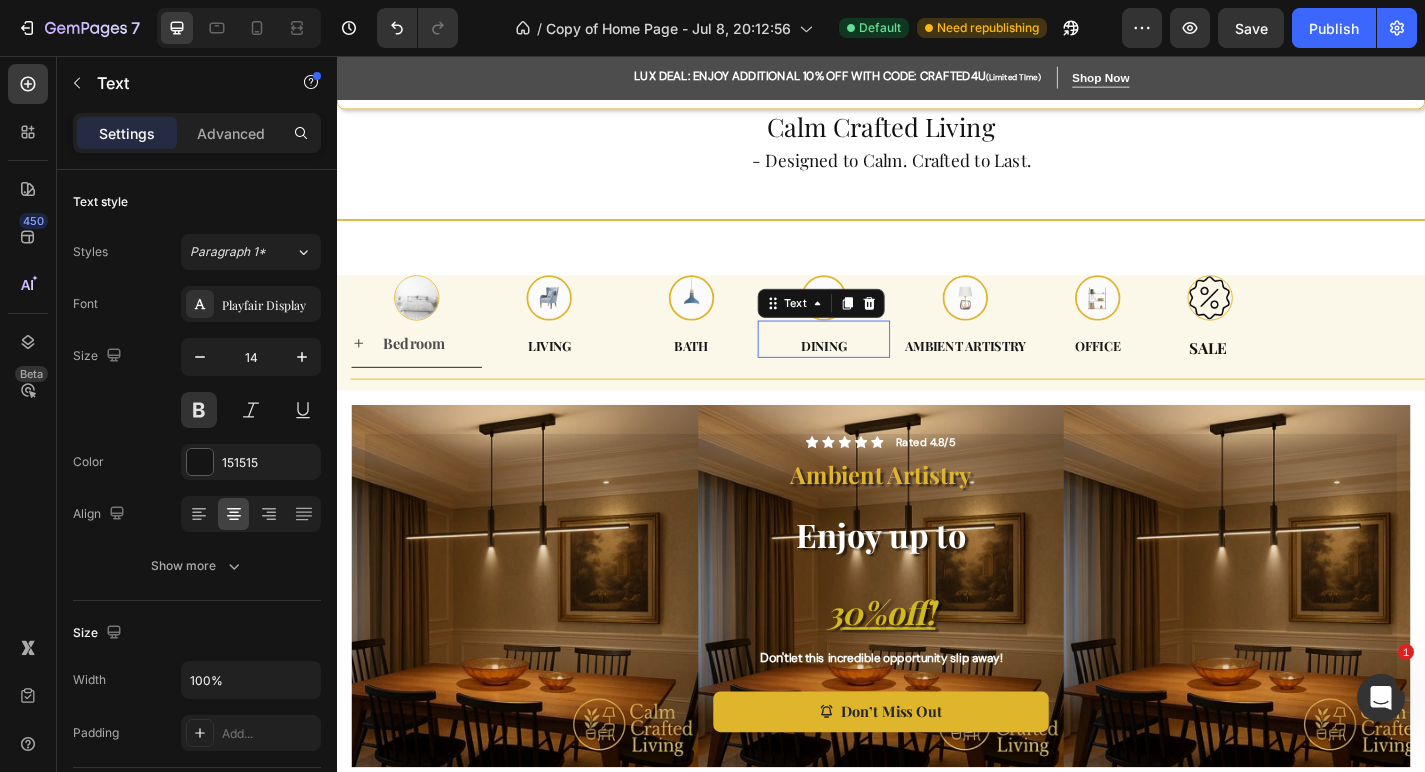 click on "Dining Text   0" at bounding box center [874, 368] 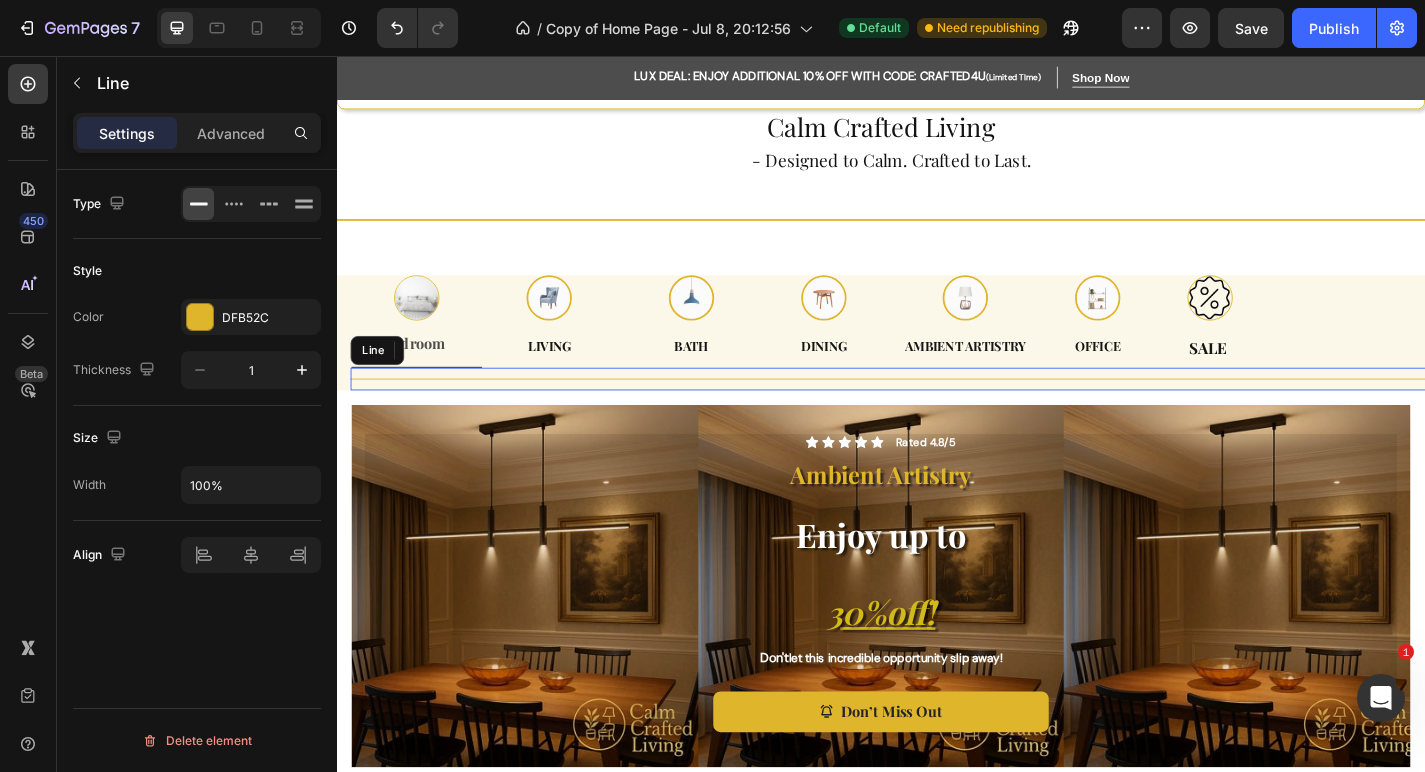 click on "Title Line" at bounding box center [952, 412] 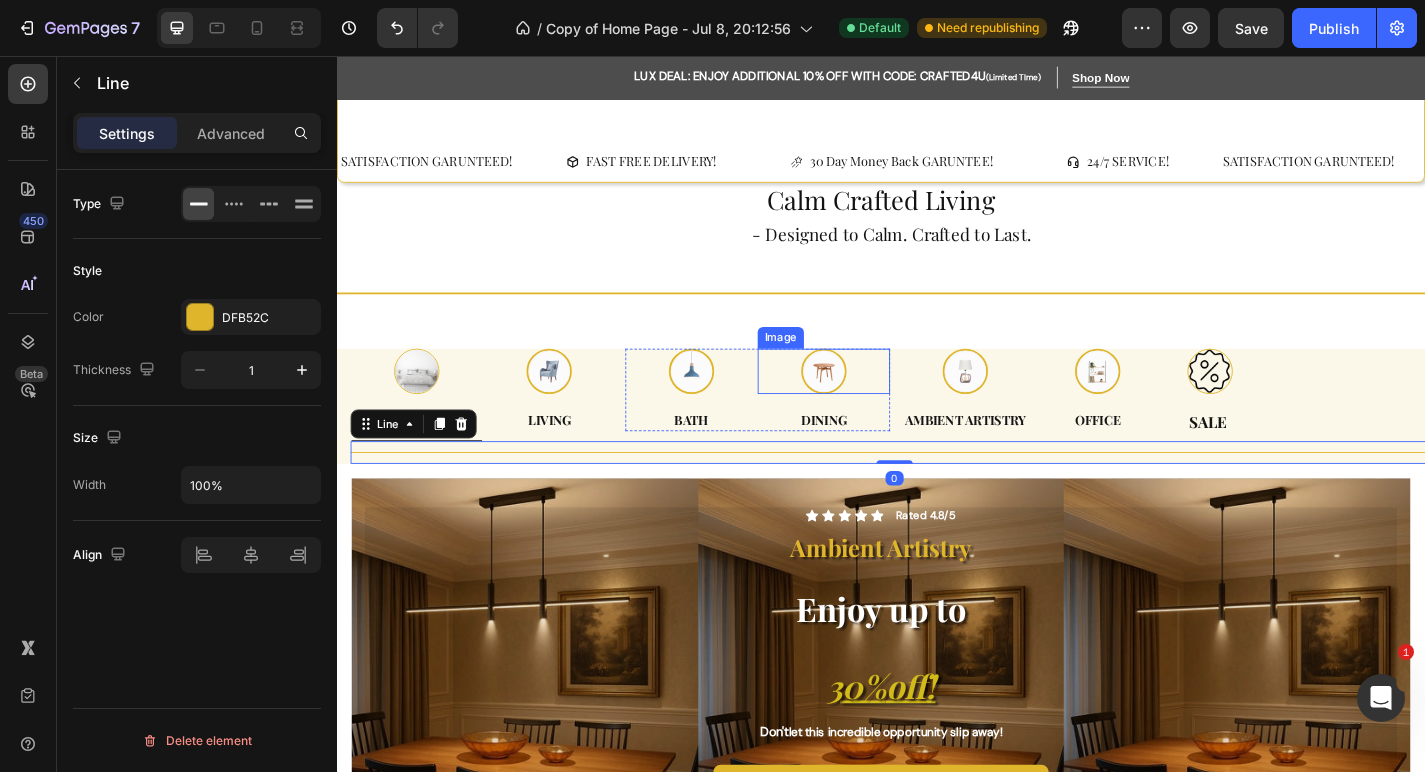 scroll, scrollTop: 0, scrollLeft: 0, axis: both 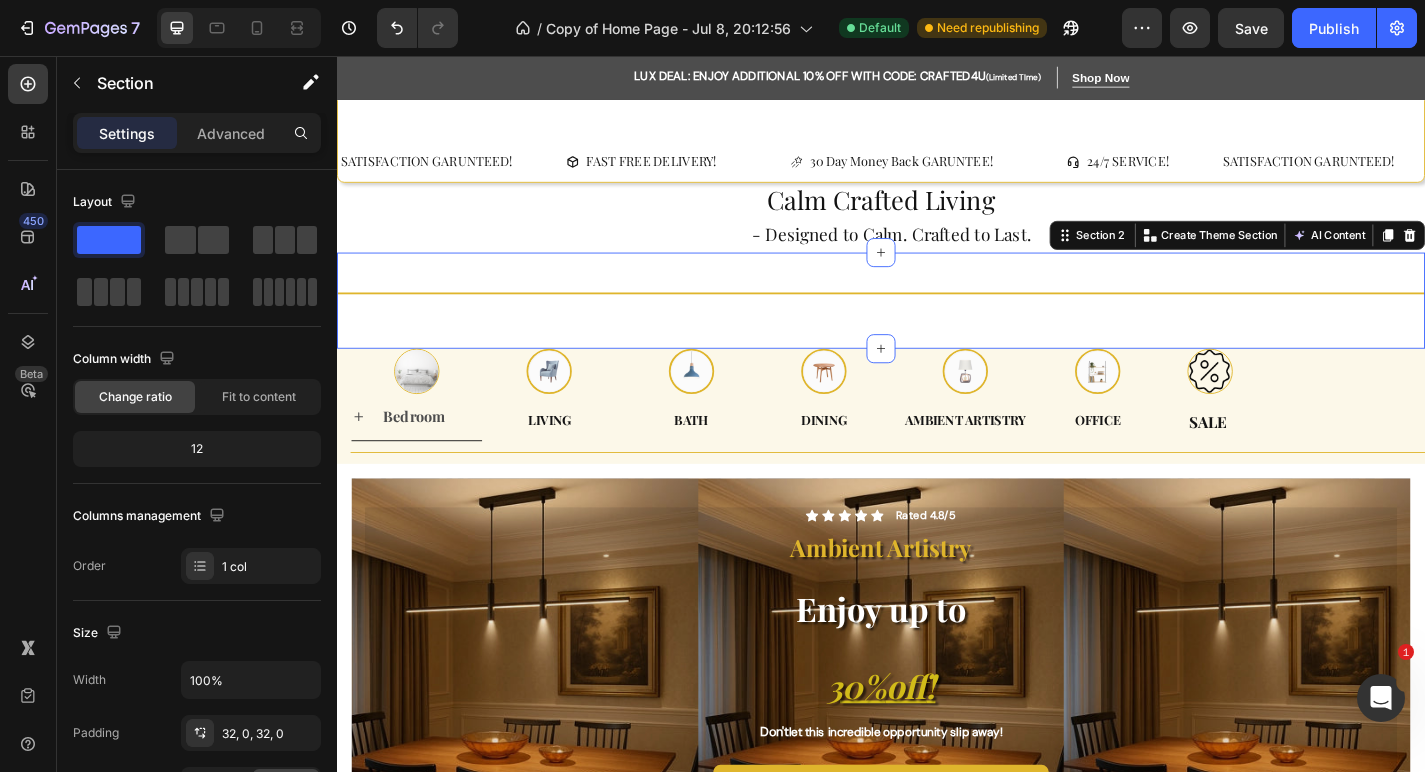 click on "Title Line" at bounding box center [937, 326] 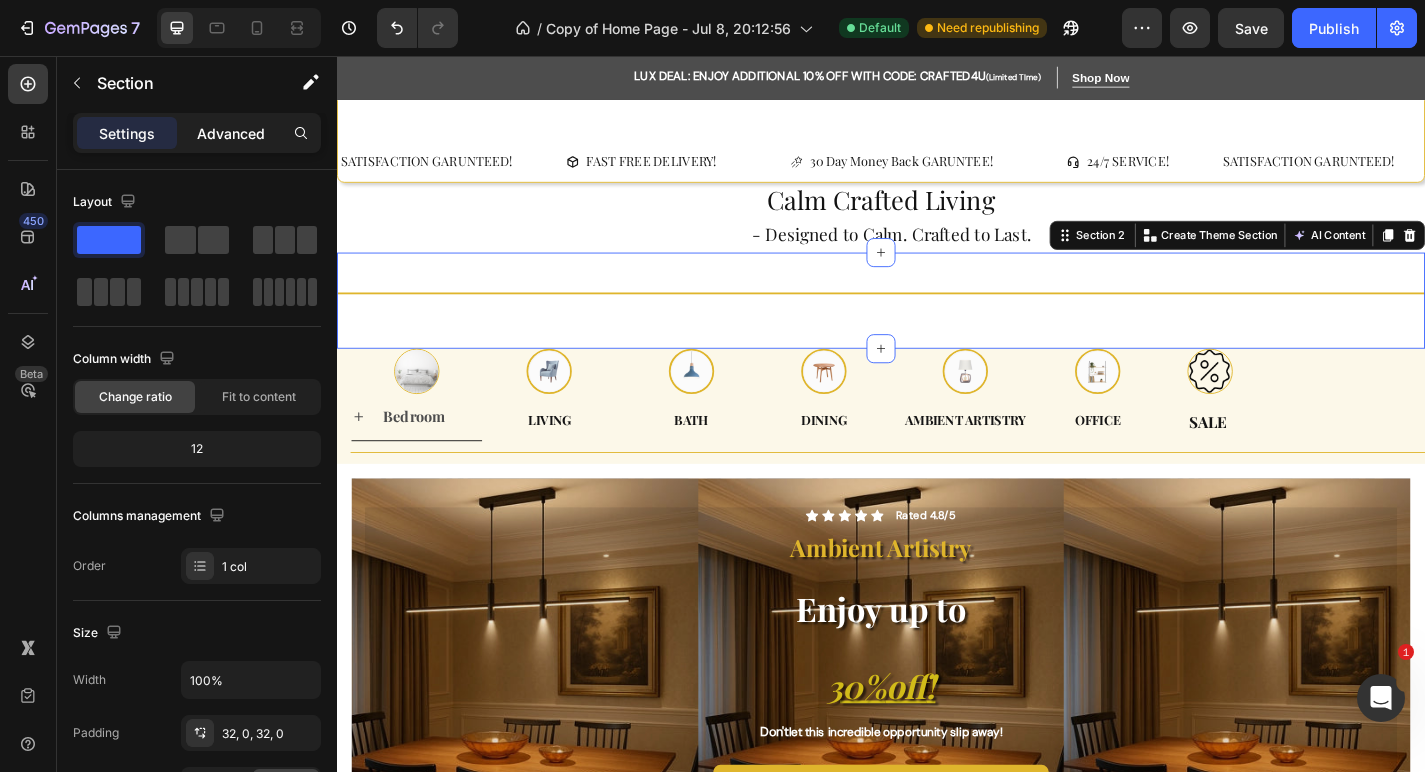 click on "Advanced" at bounding box center (231, 133) 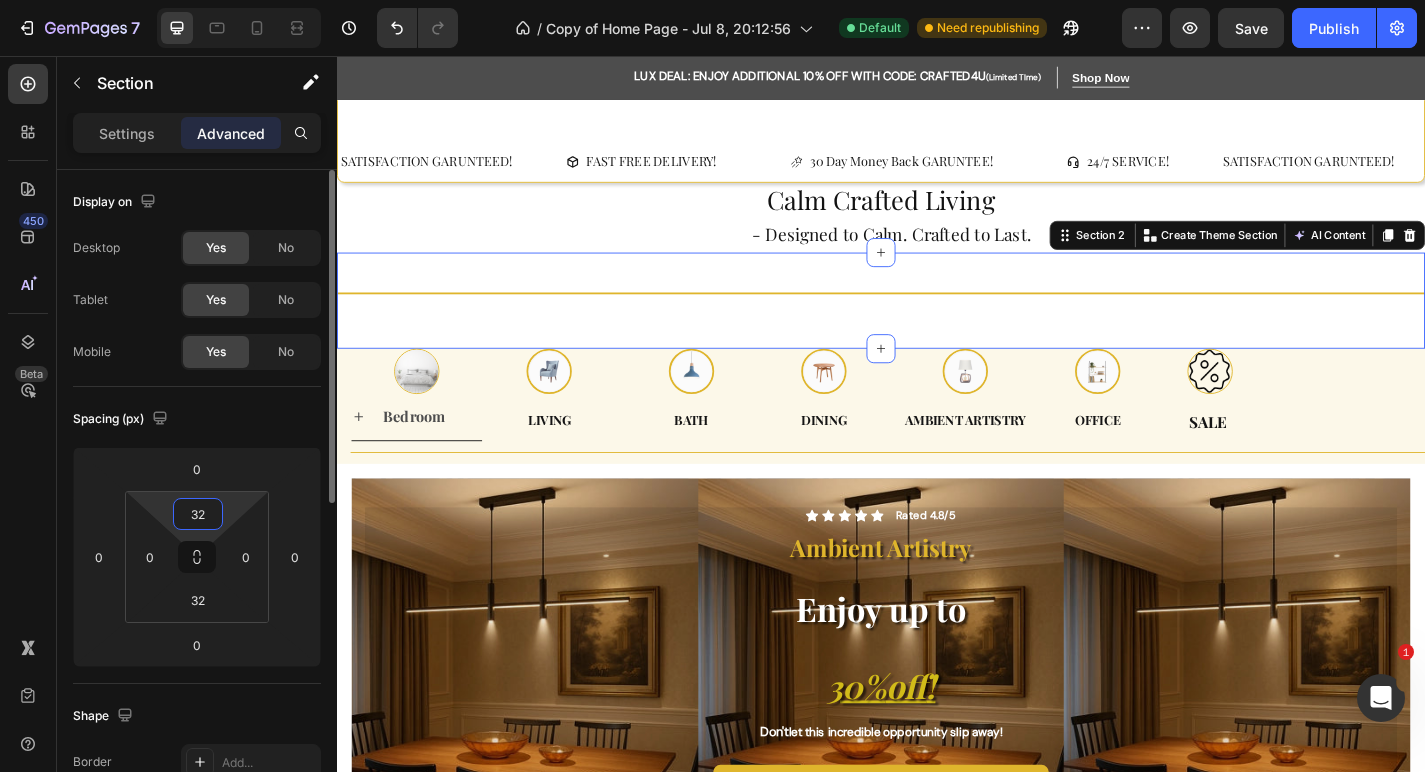 click on "32" at bounding box center (198, 514) 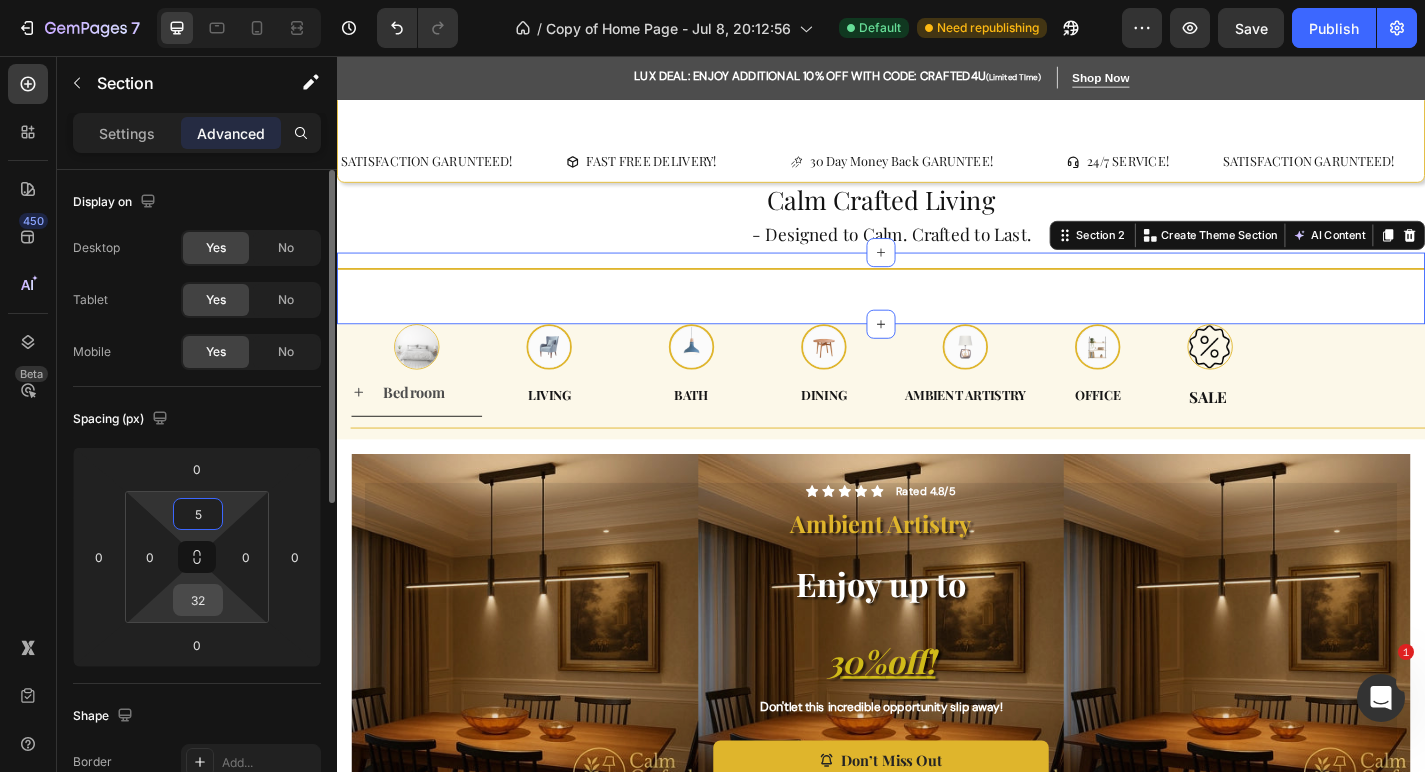 type on "5" 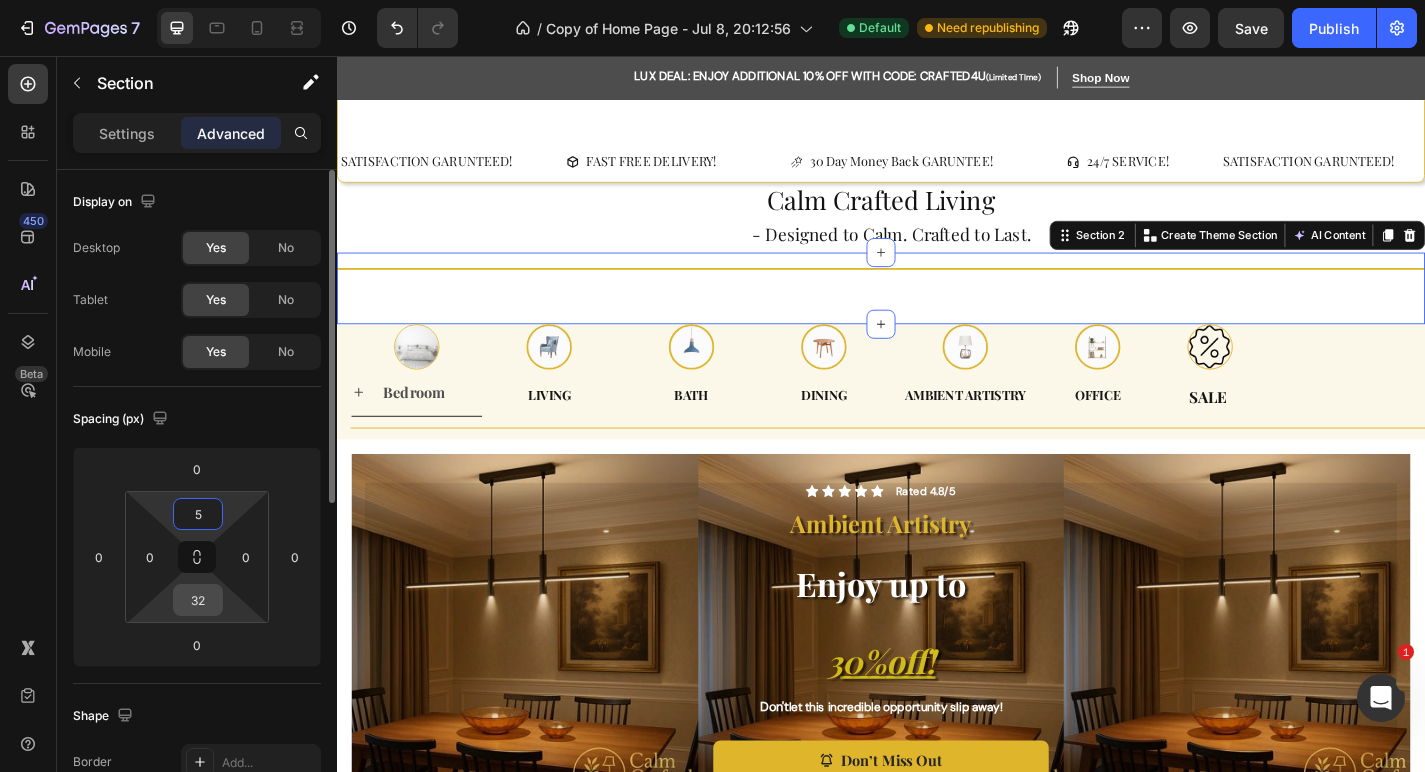 click on "32" at bounding box center [198, 600] 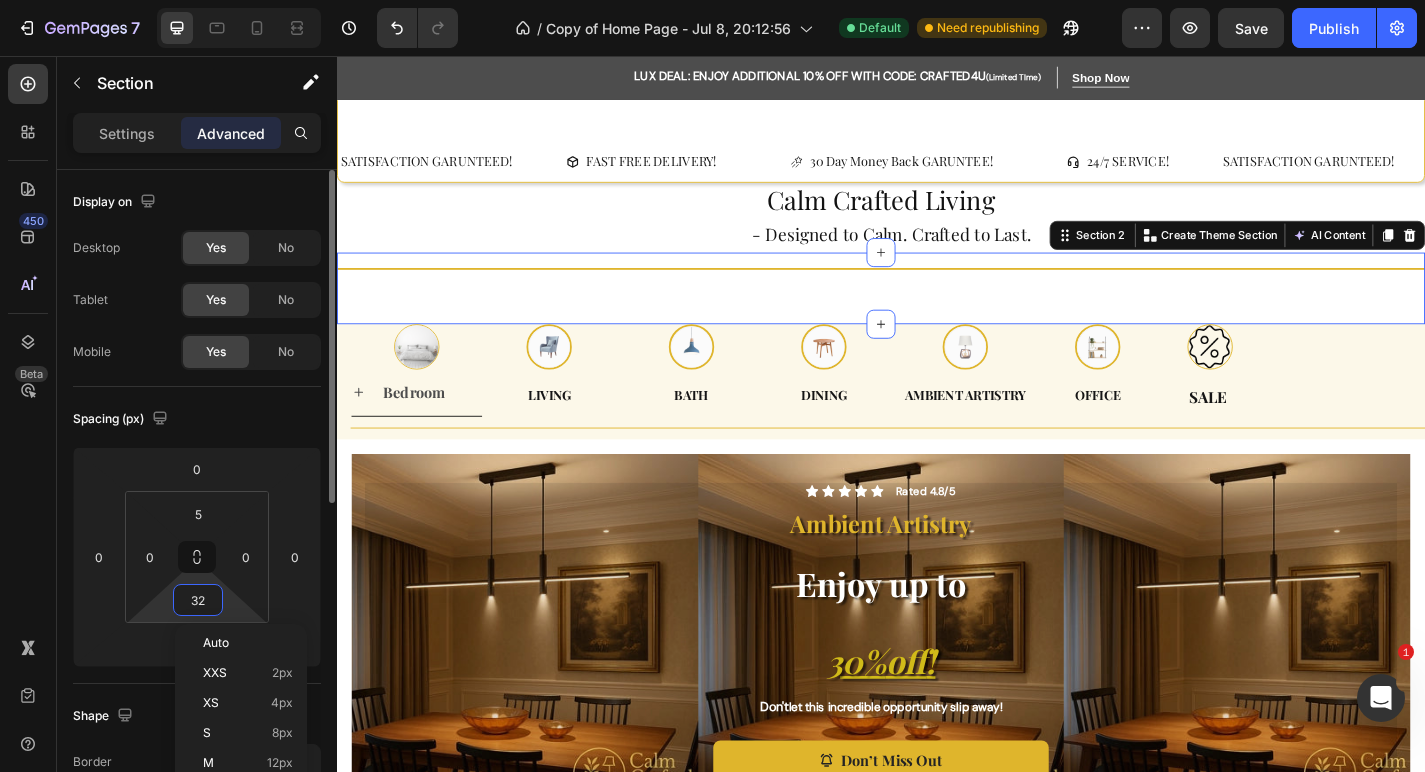 type on "5" 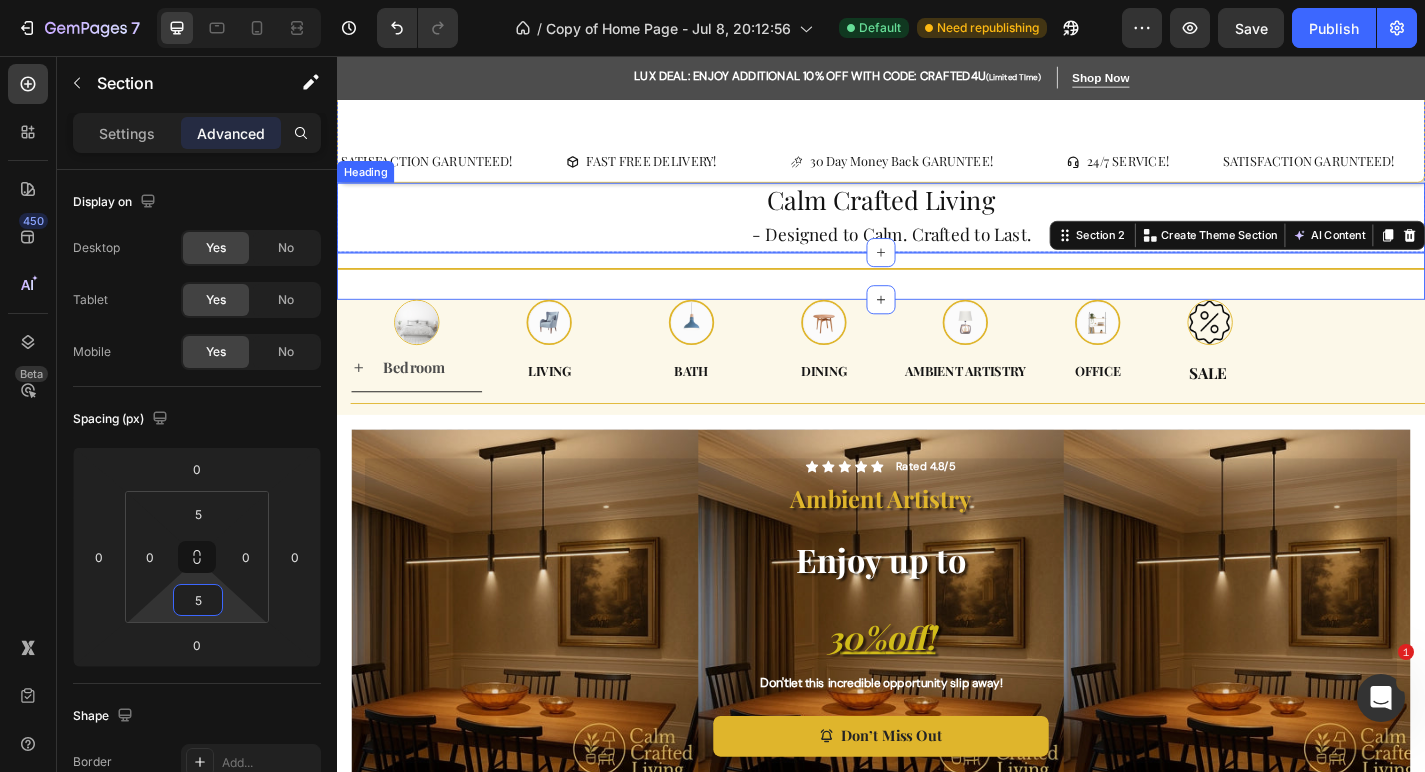 click on "Calm Crafted Living        - Designed to Calm. Crafted to Last." at bounding box center [937, 234] 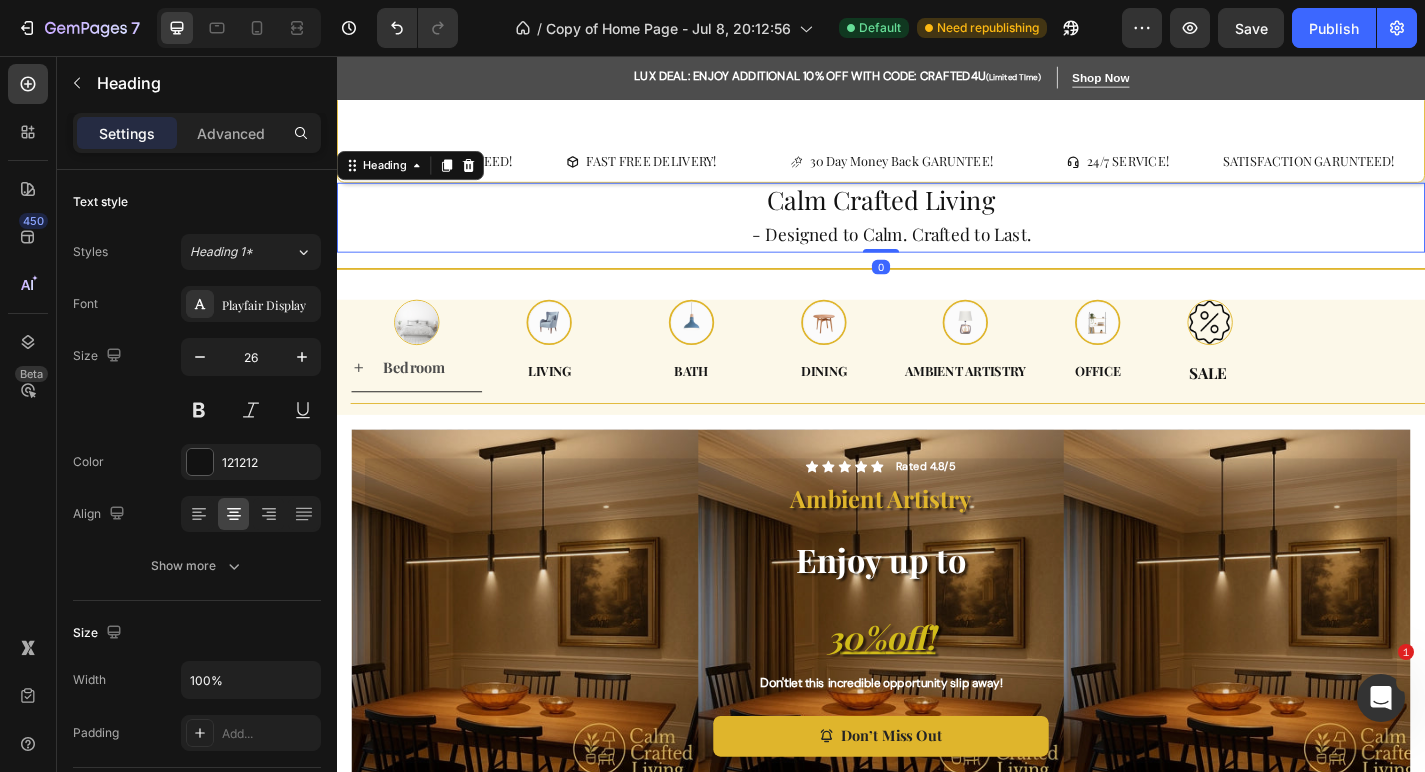 click on "Calm Crafted Living        - Designed to Calm. Crafted to Last." at bounding box center [937, 234] 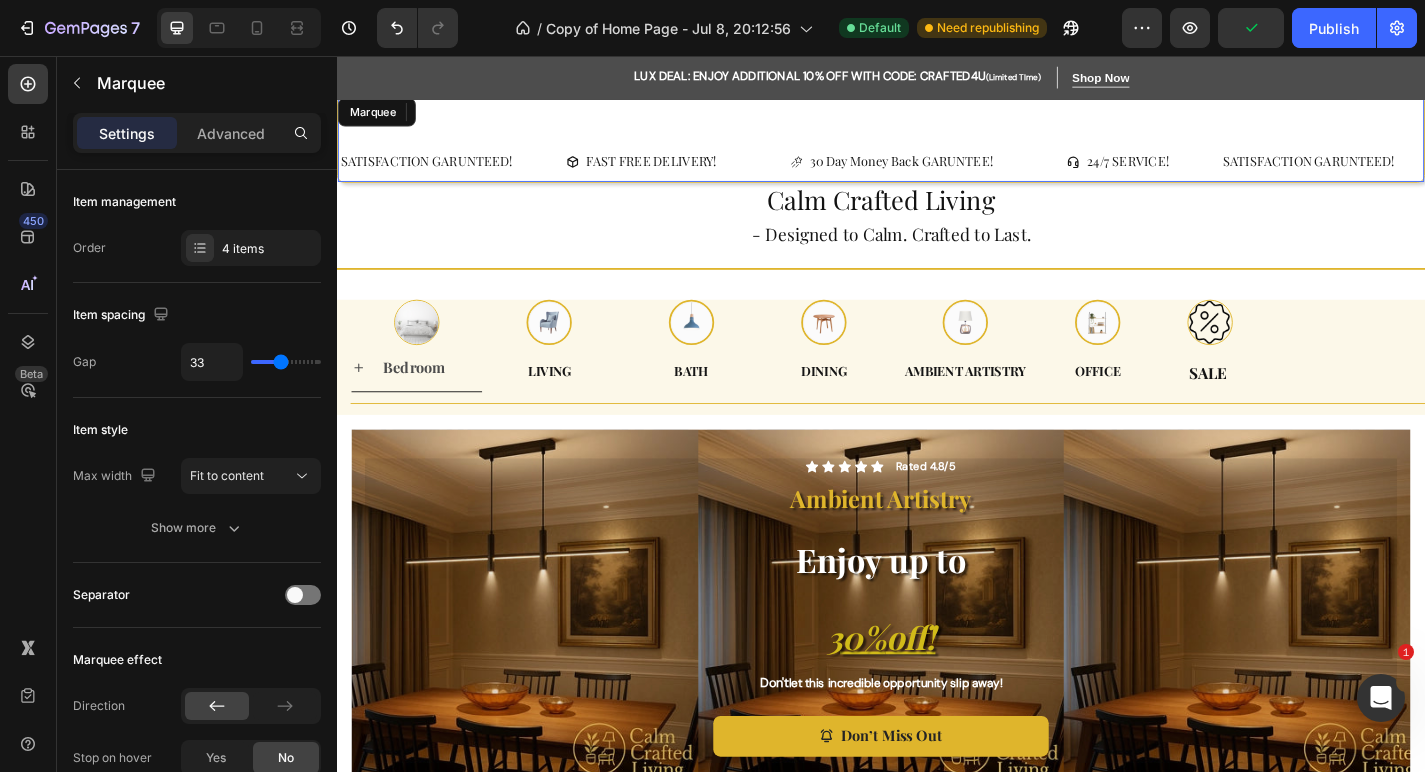click on "SATISFACTION GARUNTEED! Text
FAST FREE DELIVERY! Button
30 Day Money Back   GARUNTEE! Button
24/7 SERVICE! Button SATISFACTION GARUNTEED! Text
FAST FREE DELIVERY! Button
30 Day Money Back   GARUNTEE! Button
24/7 SERVICE! Button SATISFACTION GARUNTEED! Text
FAST FREE DELIVERY! Button
30 Day Money Back   GARUNTEE! Button
24/7 SERVICE! Button SATISFACTION GARUNTEED! Text
FAST FREE DELIVERY! Button
30 Day Money Back   GARUNTEE! Button
24/7 SERVICE! Button SATISFACTION GARUNTEED! Text
FAST FREE DELIVERY! Button
30 Day Money Back   GARUNTEE! Button
24/7 SERVICE! Button SATISFACTION GARUNTEED! Text
FAST FREE DELIVERY! Button
30 Day Money Back   GARUNTEE! Button
24/7 SERVICE! Button Marquee" at bounding box center [937, 146] 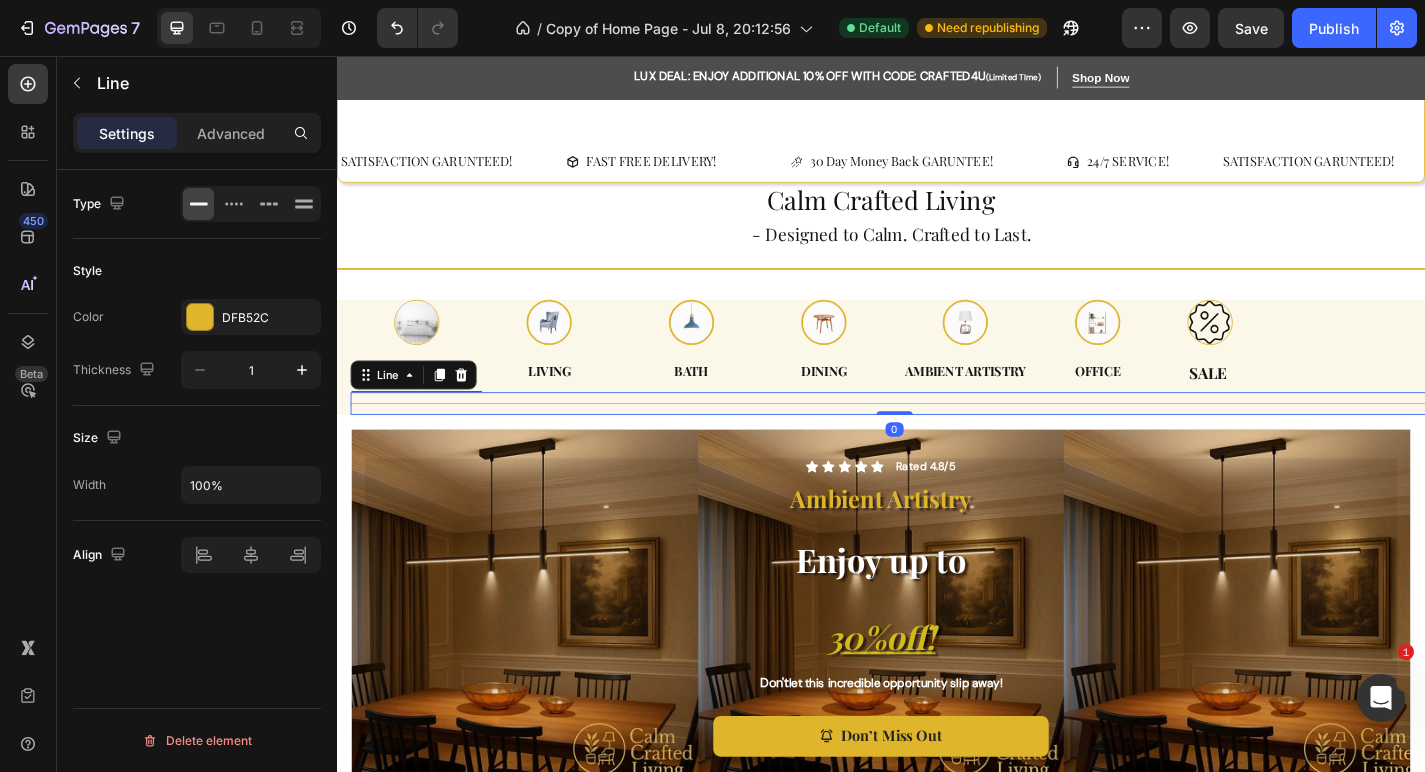click on "Title Line   0" at bounding box center [952, 439] 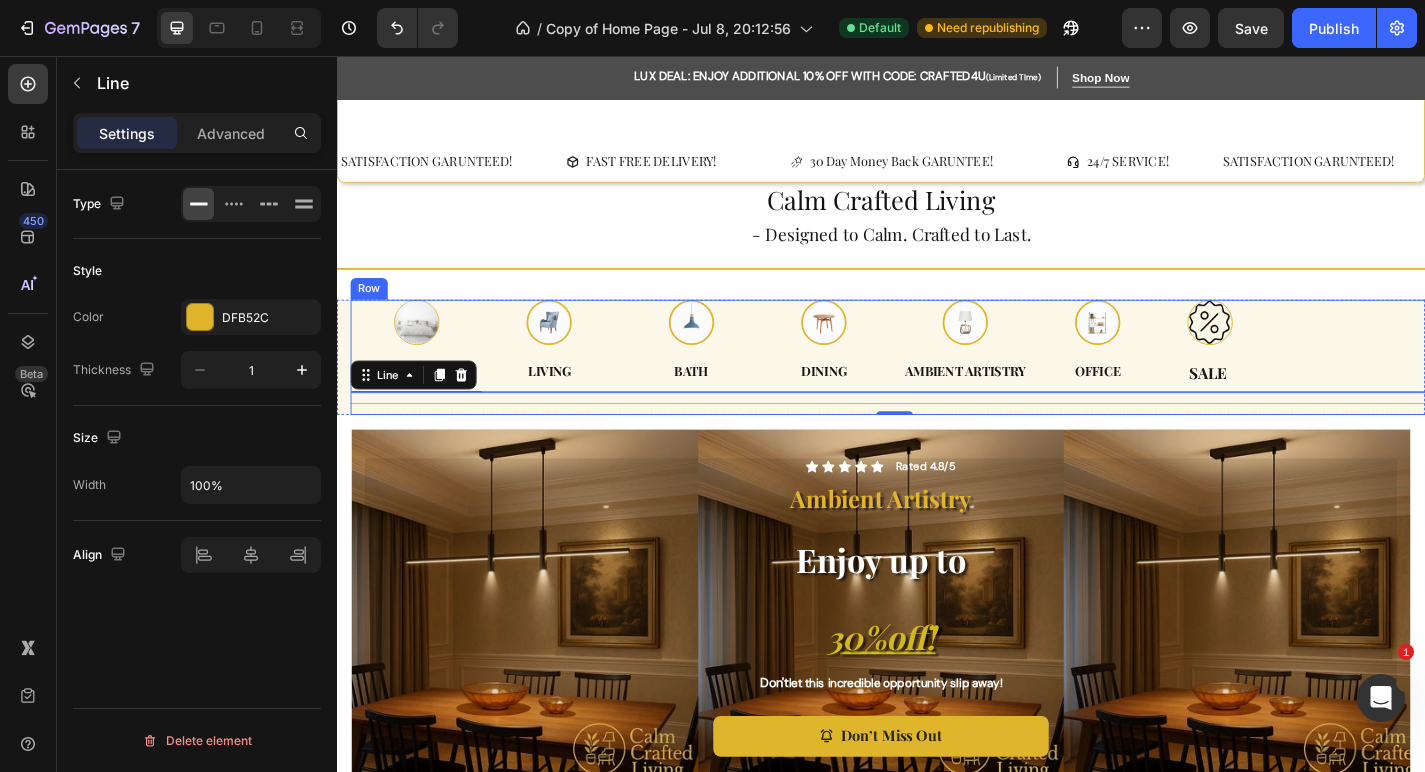 click on "Image
Bedroom Accordion Image Living Text Row Image Bath Text Image Dining Text Row Image Ambient artistry Text Image Office Text Row Image Sale Text Row Row" at bounding box center (952, 376) 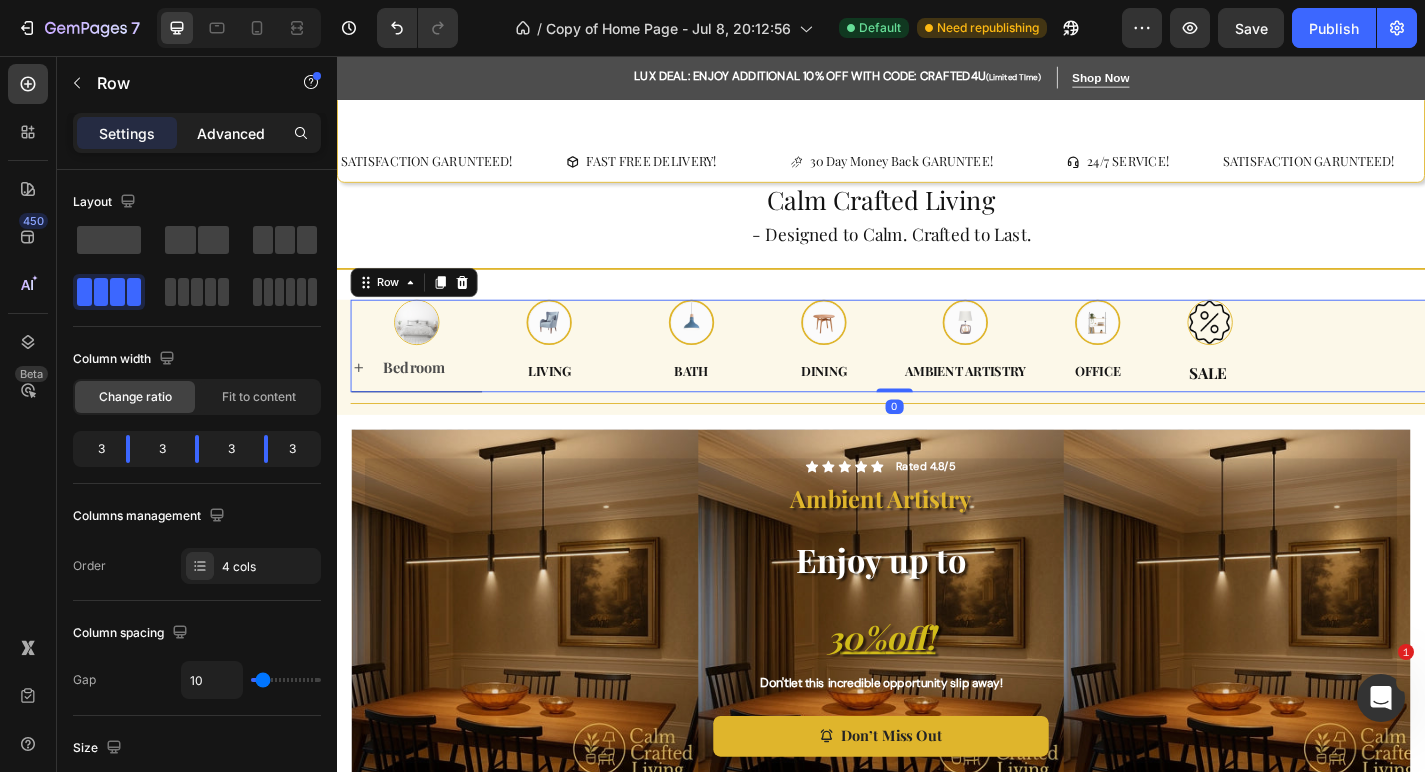 click on "Advanced" at bounding box center (231, 133) 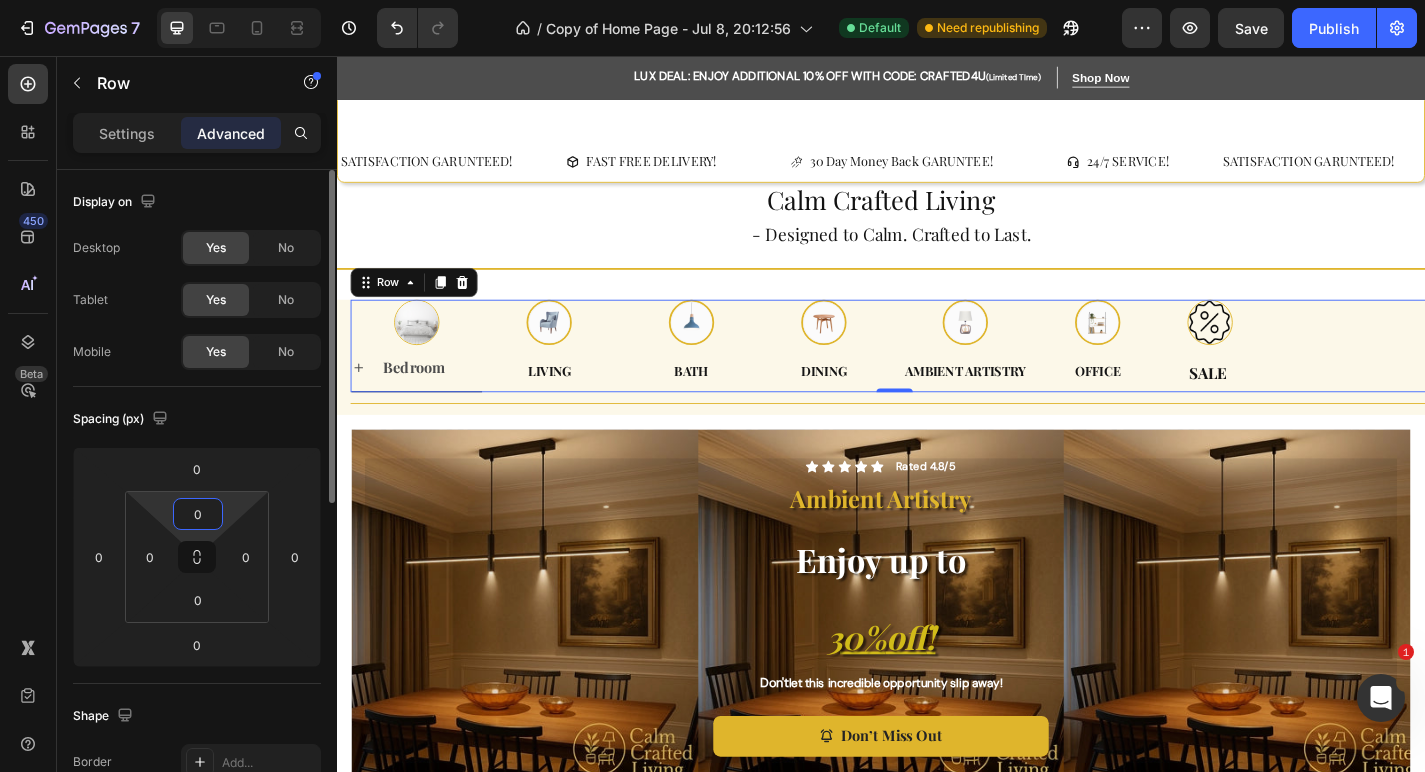 click on "0" at bounding box center [198, 514] 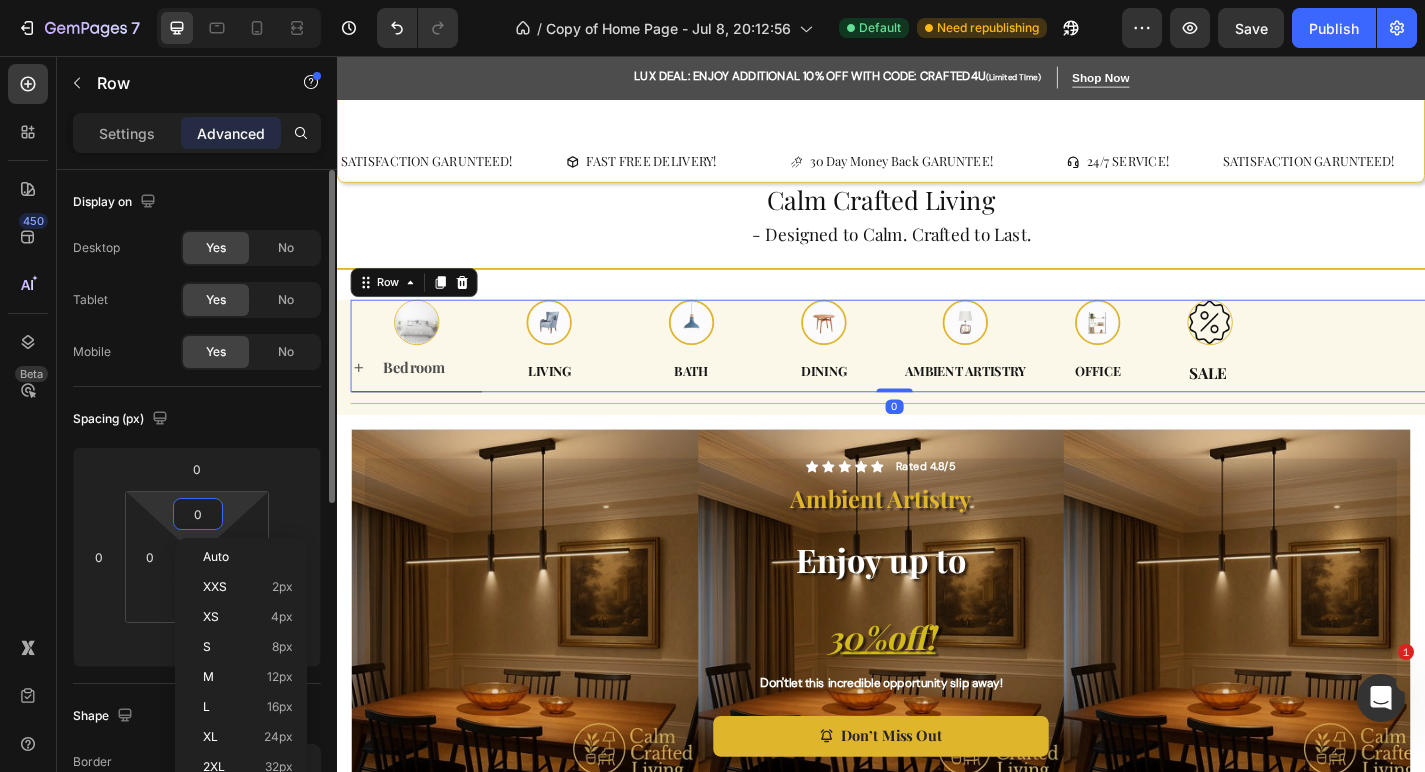 type on "5" 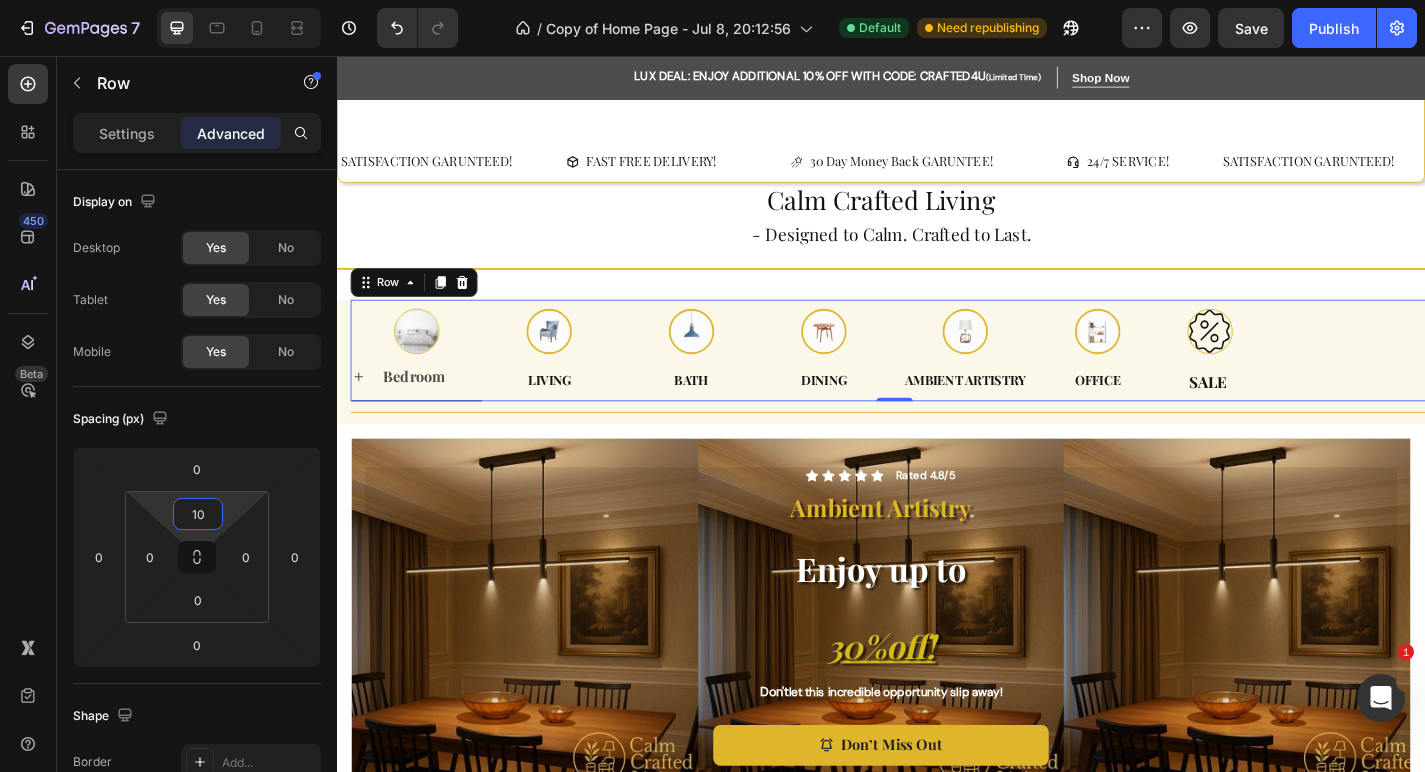 type on "10" 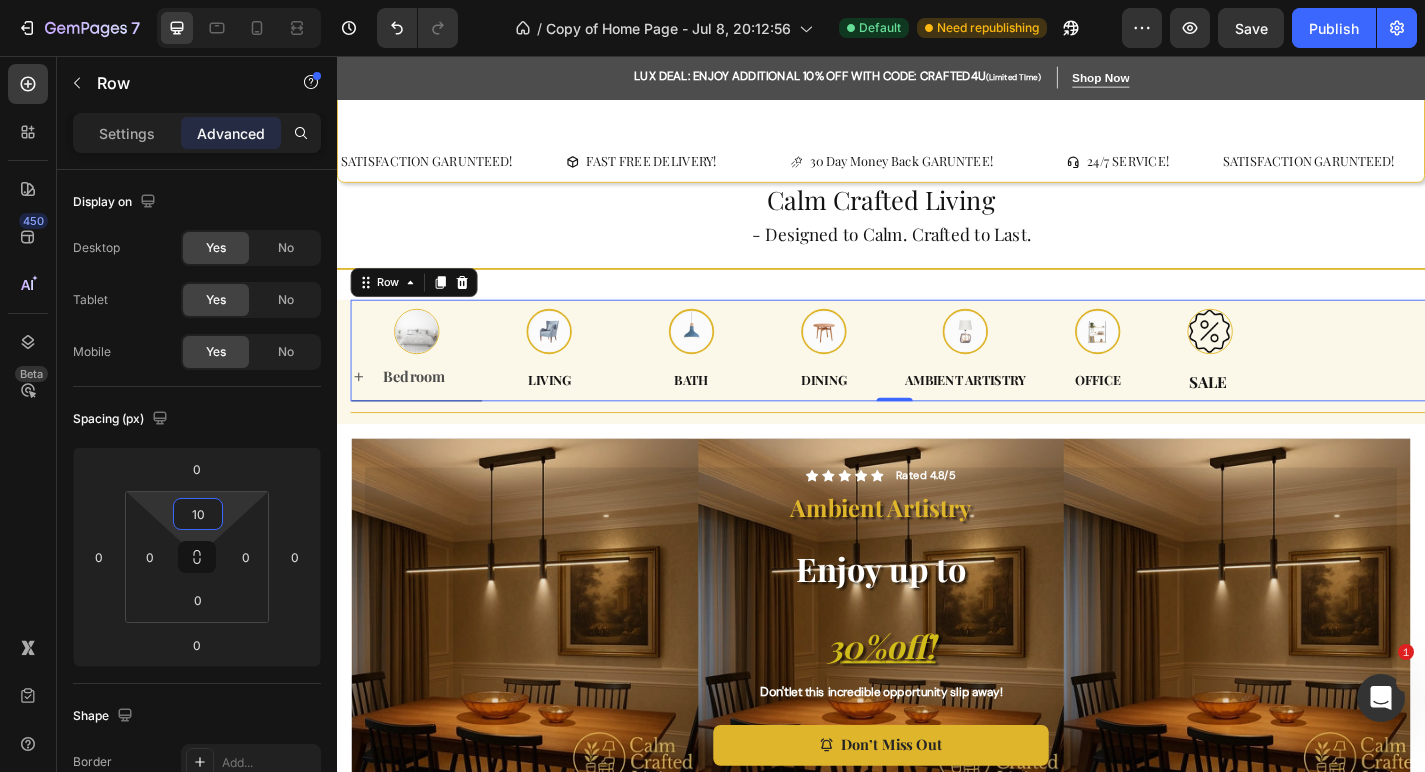 click on "Image
Bedroom Accordion Image Living Text Row Image Bath Text Image Dining Text Row Image Ambient artistry Text Image Office Text Row Image Sale Text Row Row   0" at bounding box center (952, 381) 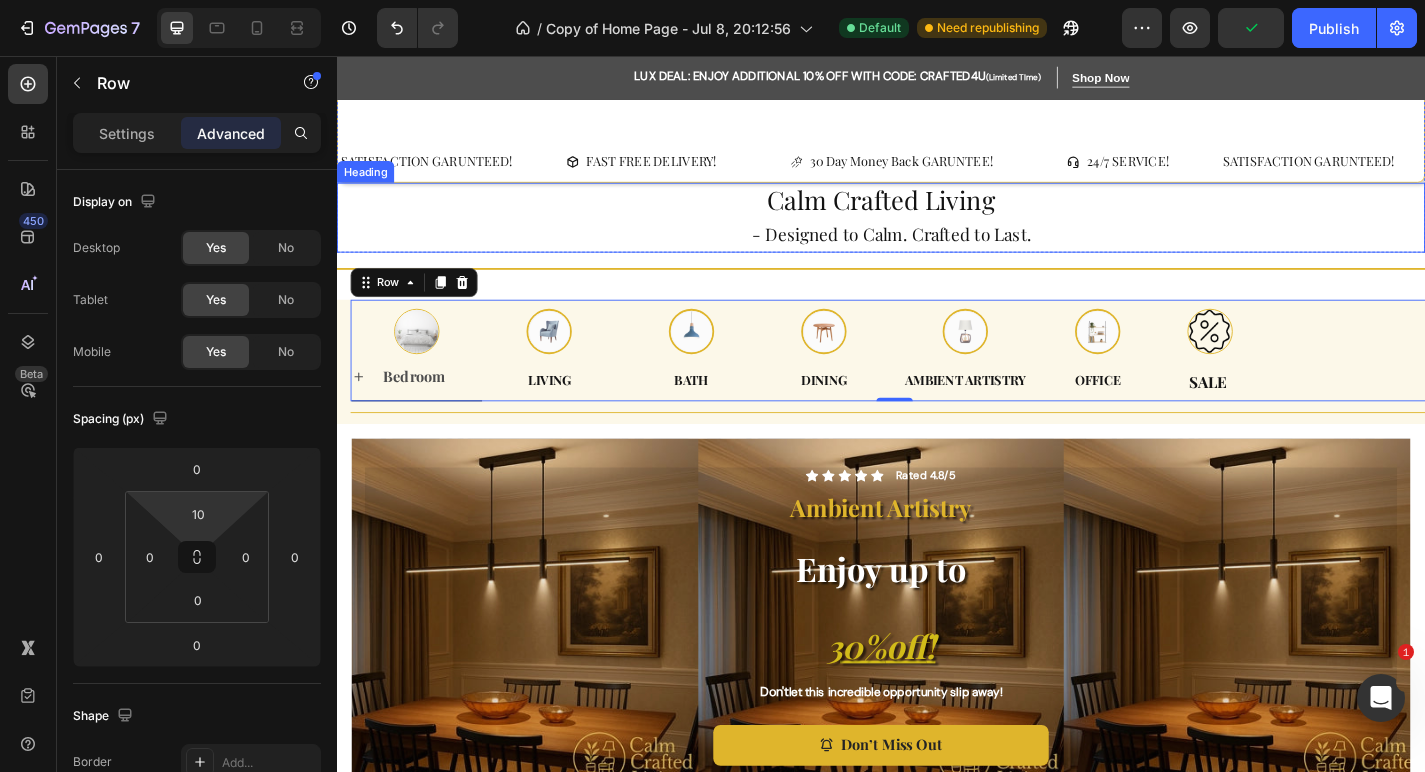 click on "⁠⁠⁠⁠⁠⁠⁠ Calm Crafted Living        - Designed to Calm. Crafted to Last." at bounding box center (937, 234) 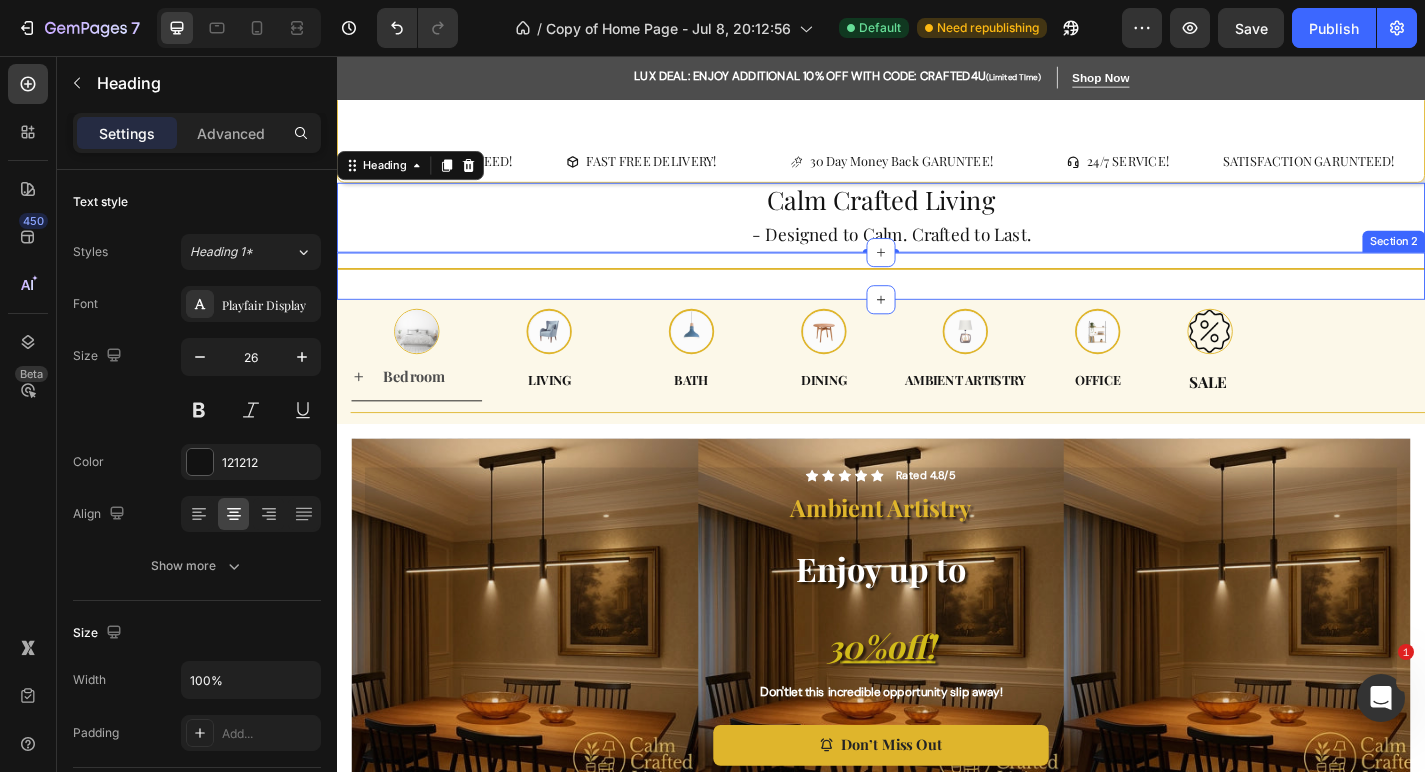 click on "Title Line" at bounding box center (937, 299) 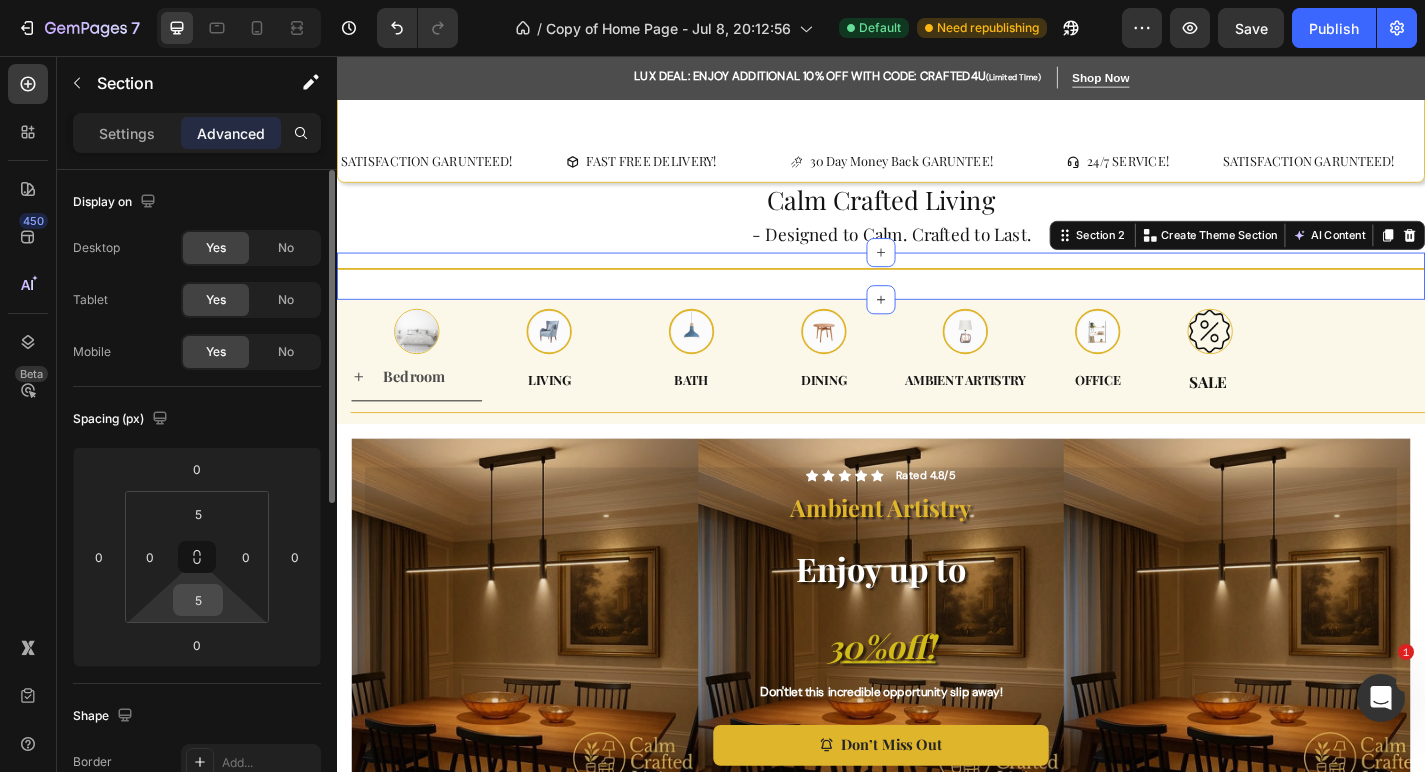click on "5" at bounding box center (198, 600) 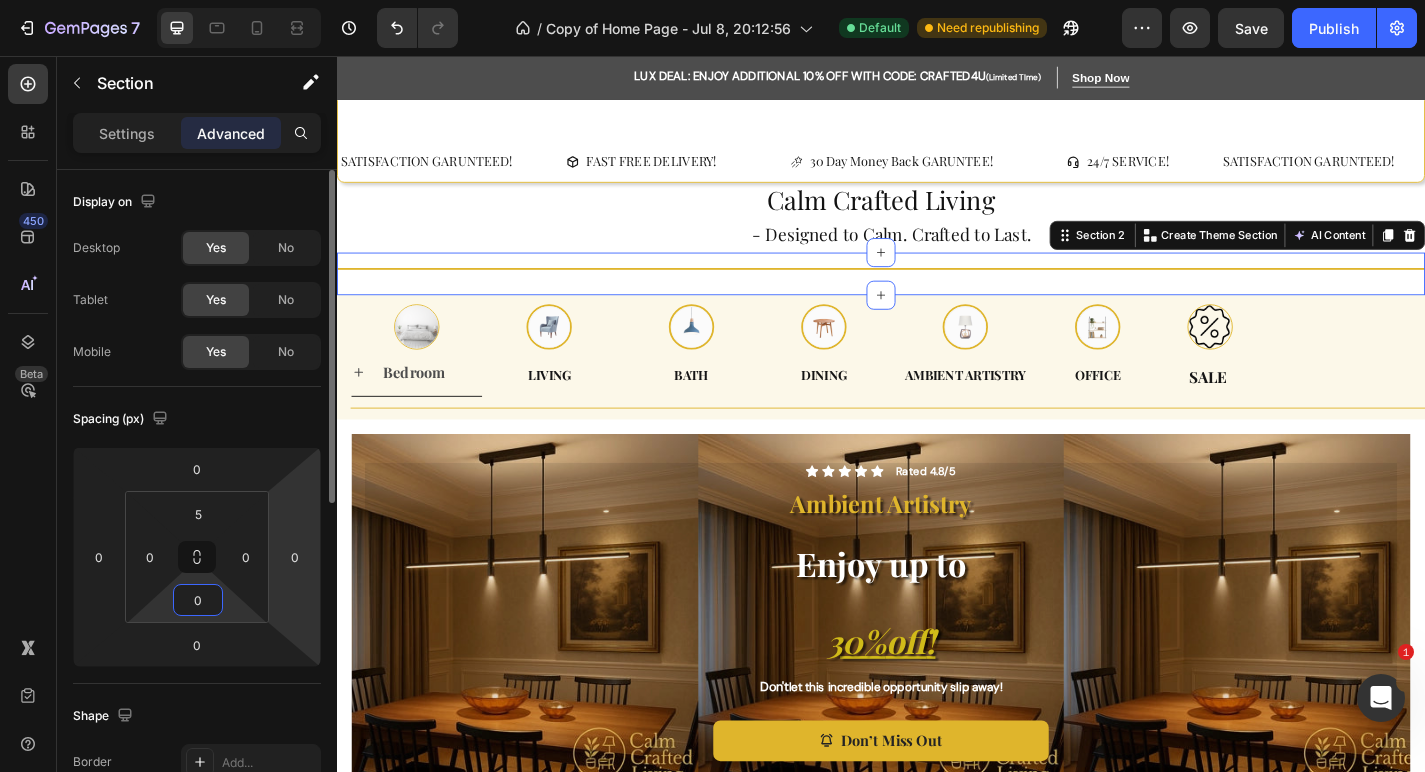 type on "0" 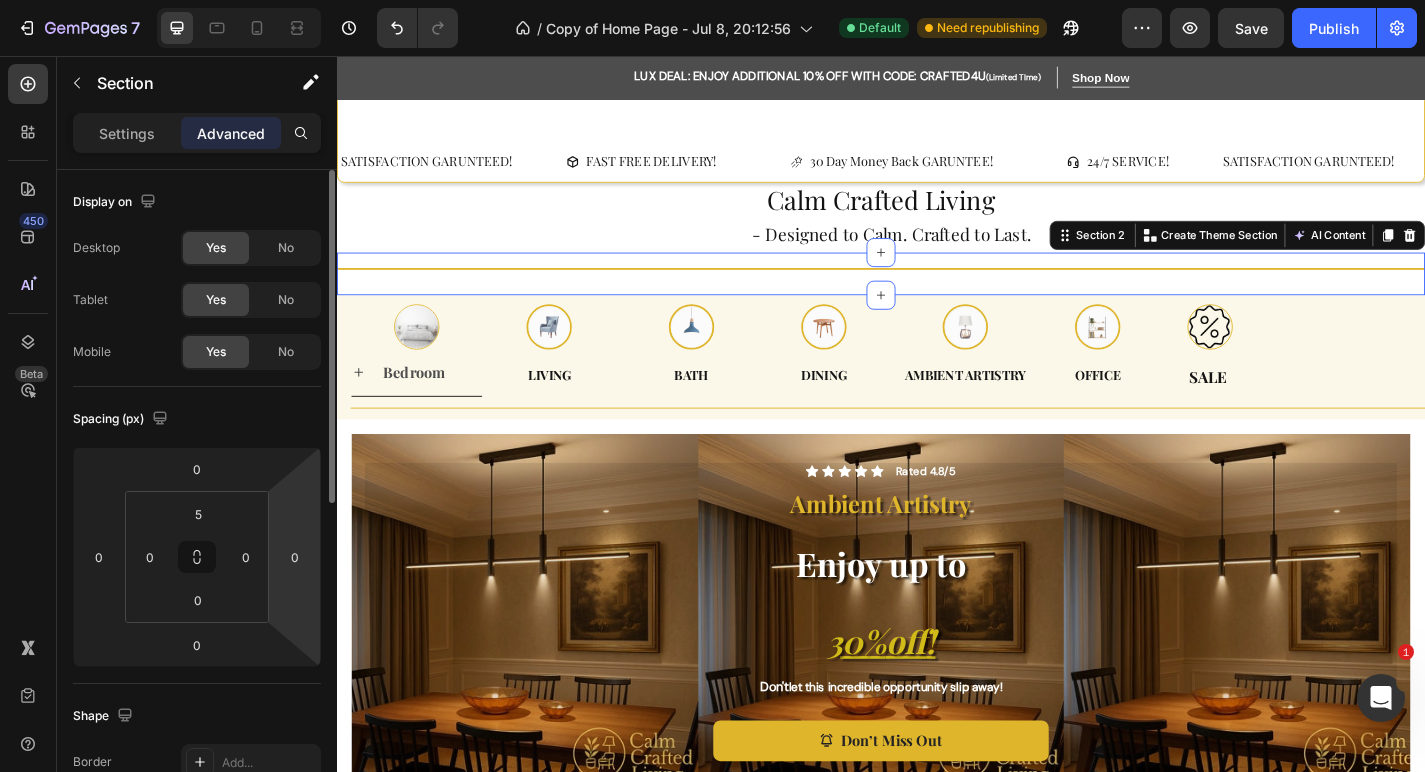 click on "7  Version history  /  Copy of Home Page - Jul 8, 20:12:56 Default Need republishing Preview  Save   Publish  450 Beta Sections(18) Elements(83) Section Element Hero Section Product Detail Brands Trusted Badges Guarantee Product Breakdown How to use Testimonials Compare Bundle FAQs Social Proof Brand Story Product List Collection Blog List Contact Sticky Add to Cart Custom Footer Browse Library 450 Layout
Row
Row
Row
Row Text
Heading
Text Block Button
Button
Button Media
Image
Image" at bounding box center (712, 0) 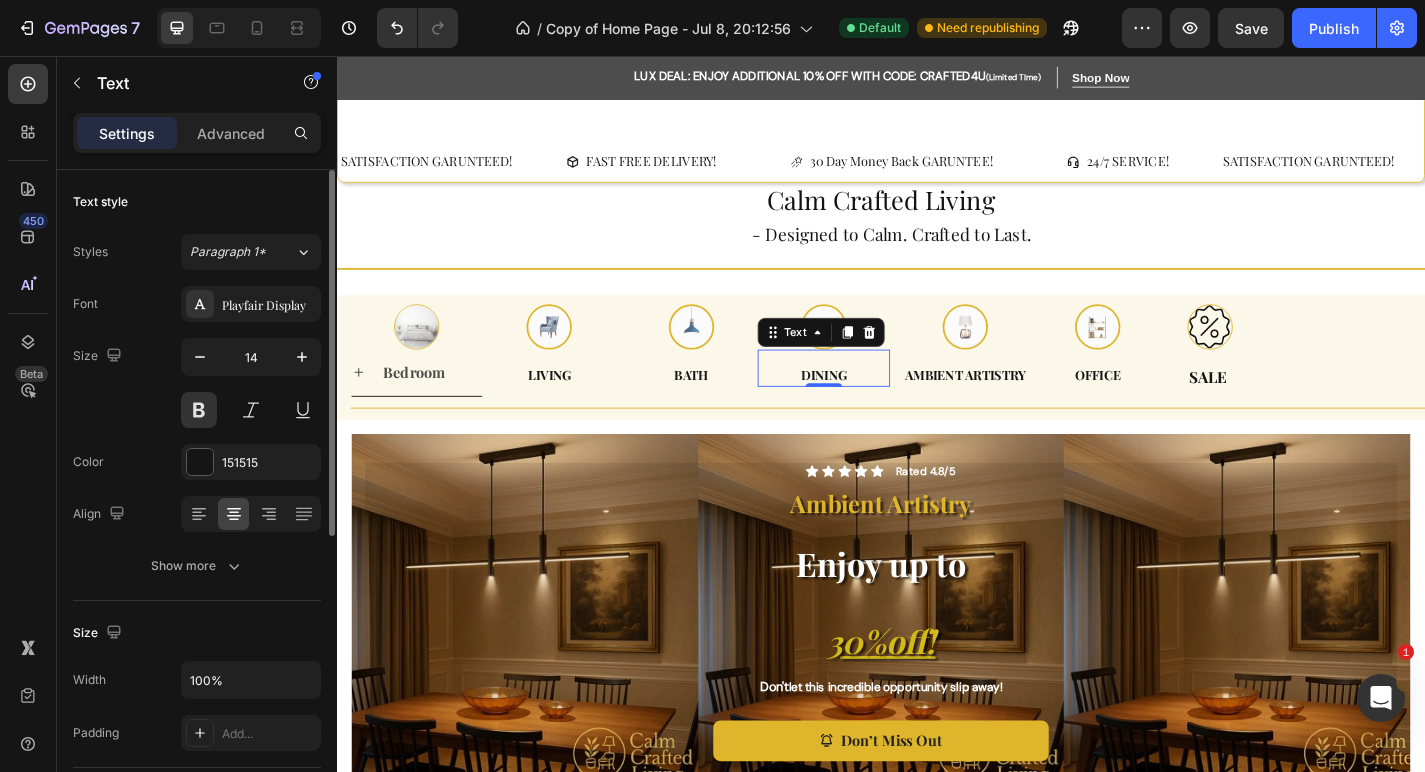 click on "Dining" at bounding box center [874, 408] 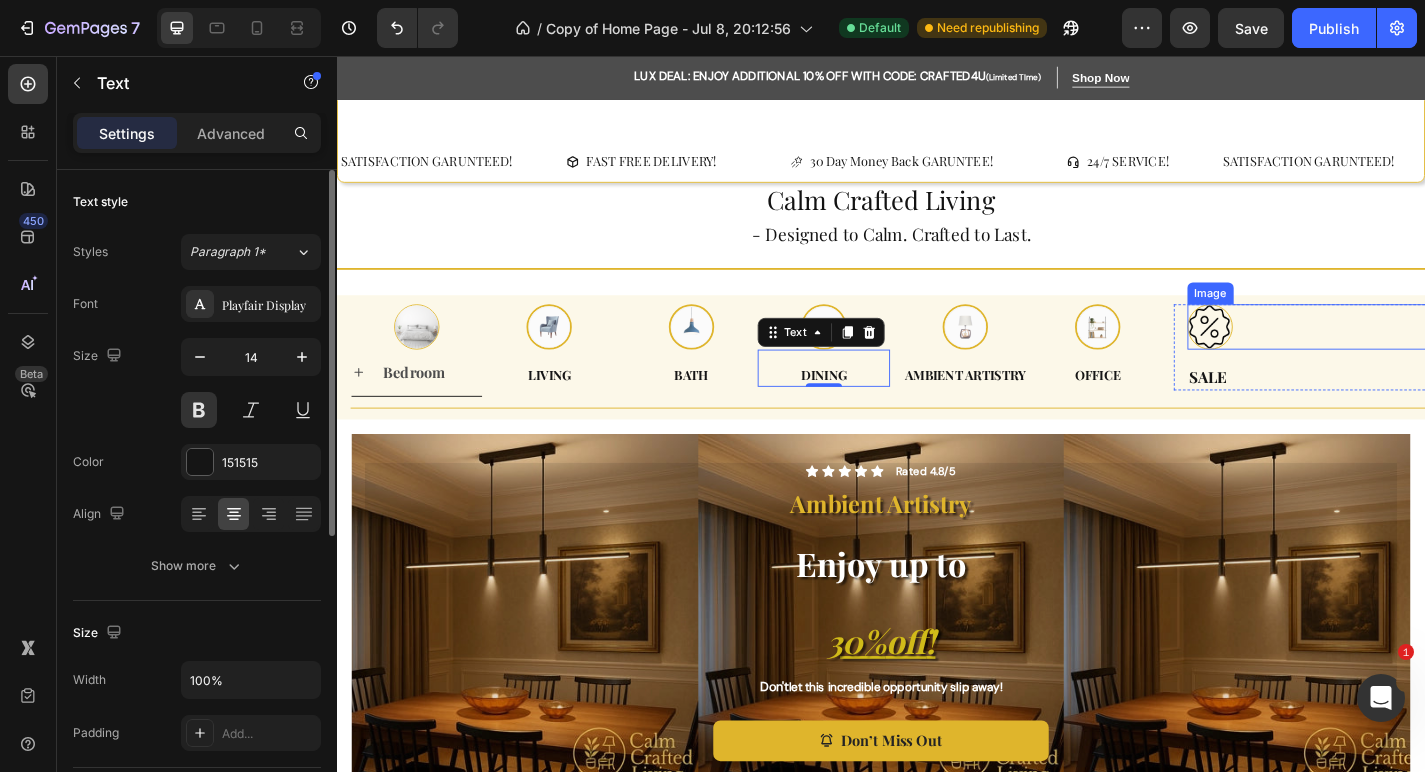 click at bounding box center [1414, 355] 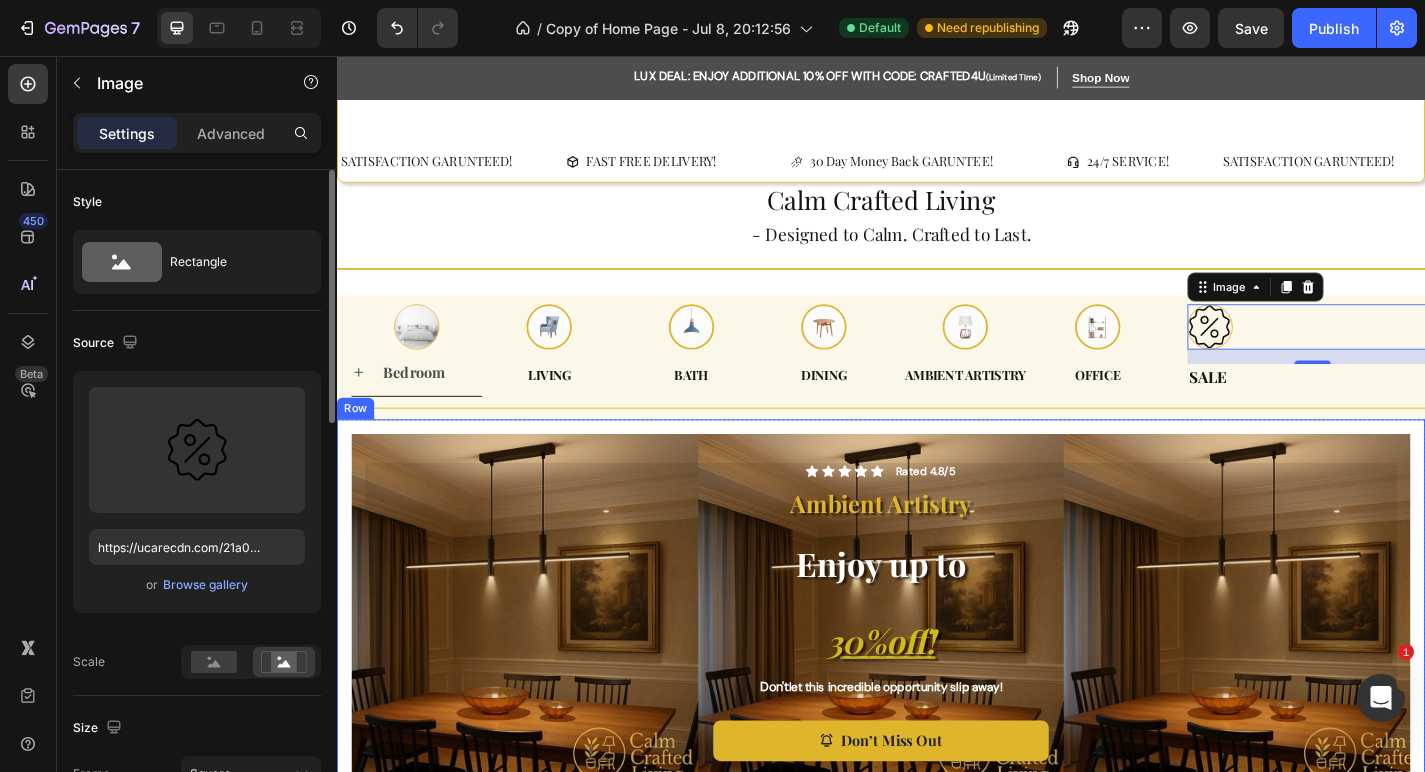 click on "Icon Icon Icon Icon Icon Icon List Rated 4.8/5  Text Block Row Ambient Artistry Text Block Enjoy up to 30%  off ! Heading Don't  let this incredible opportunity slip away!  Text Block
Don’t Miss Out Button Row Hero Banner Row" at bounding box center [937, 673] 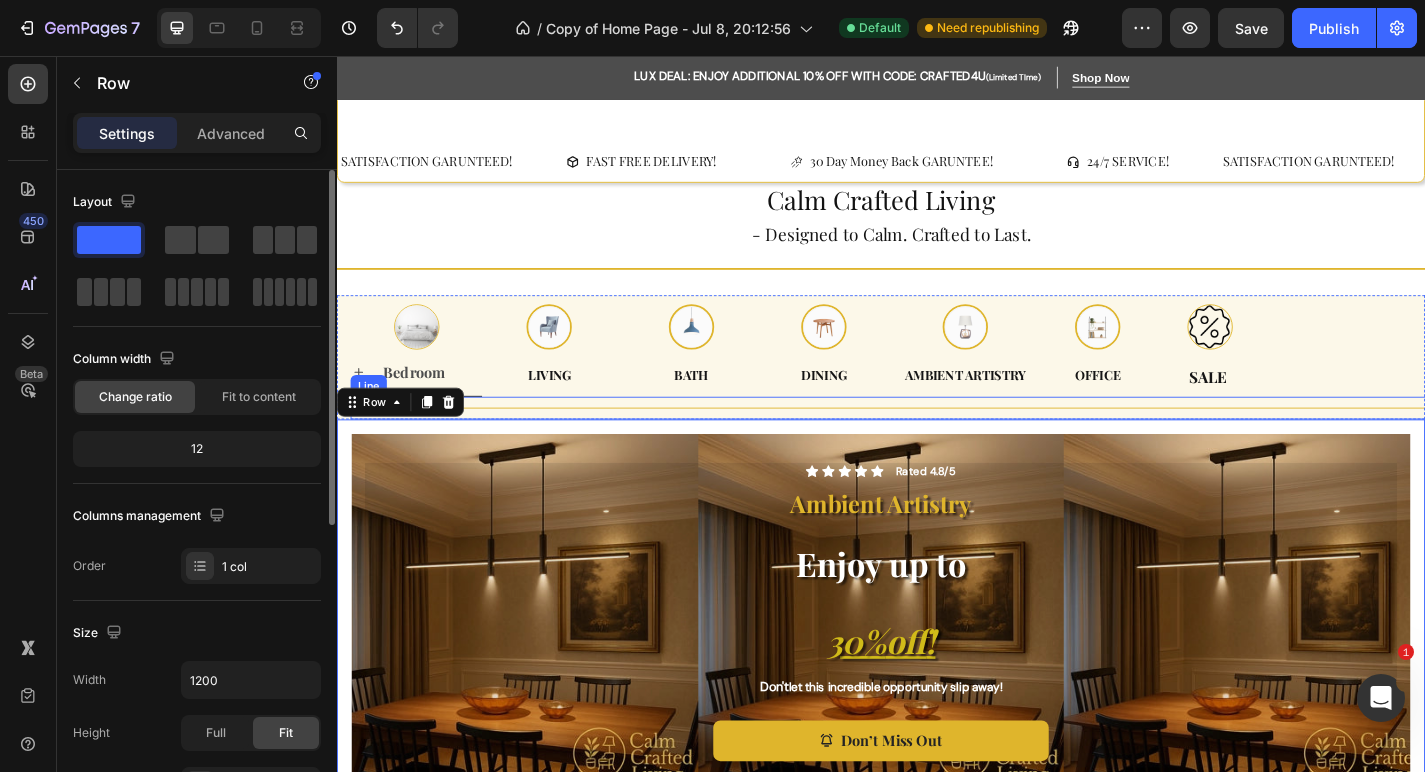 click on "Title Line" at bounding box center [952, 444] 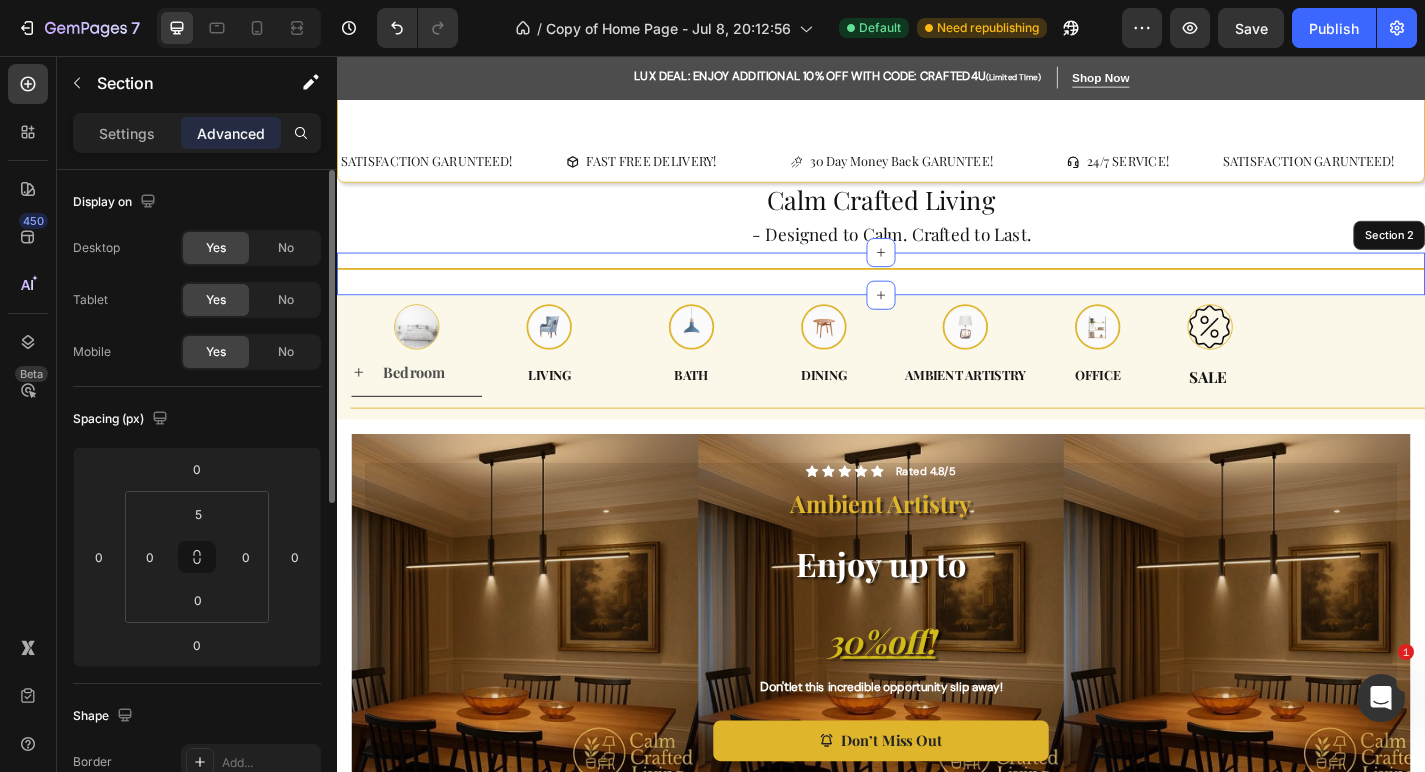 click on "Title Line" at bounding box center [937, 299] 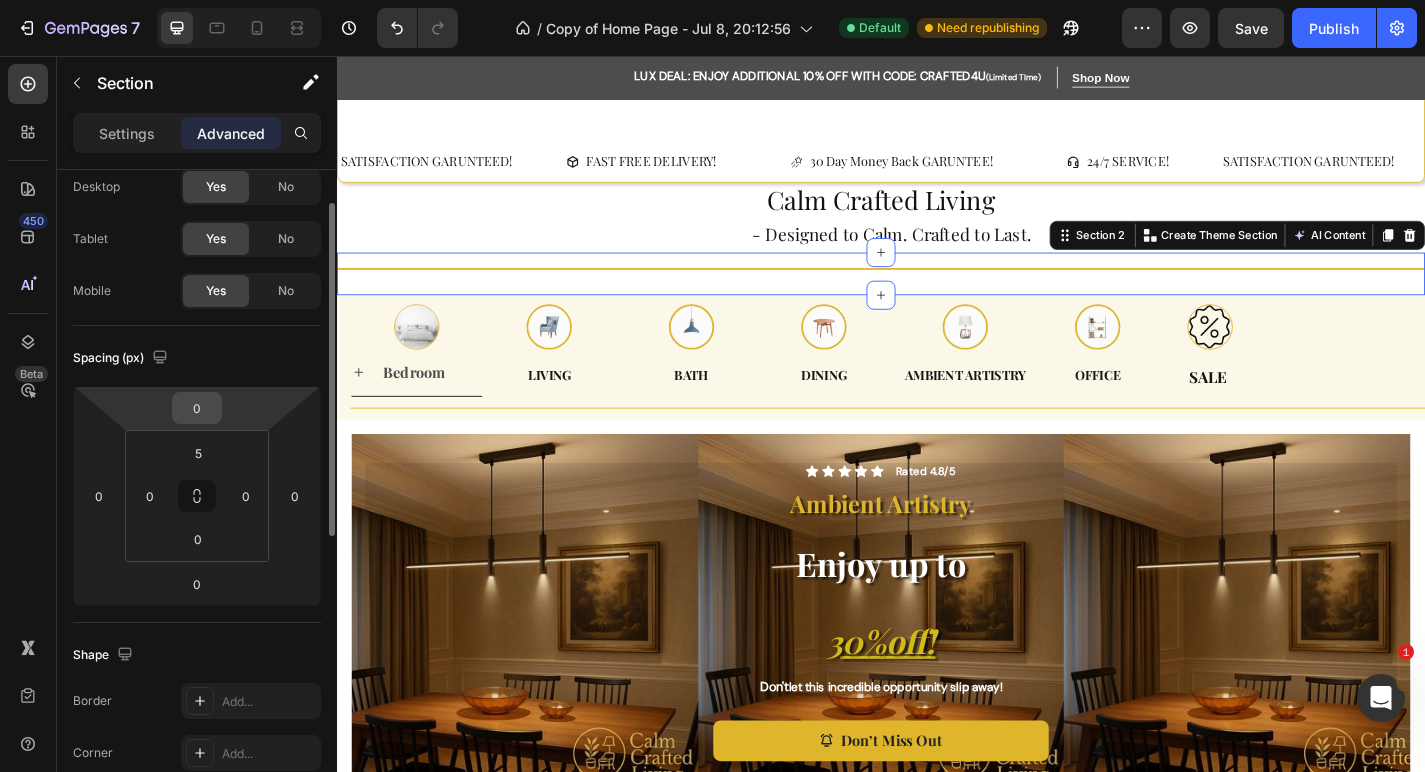 scroll, scrollTop: 65, scrollLeft: 0, axis: vertical 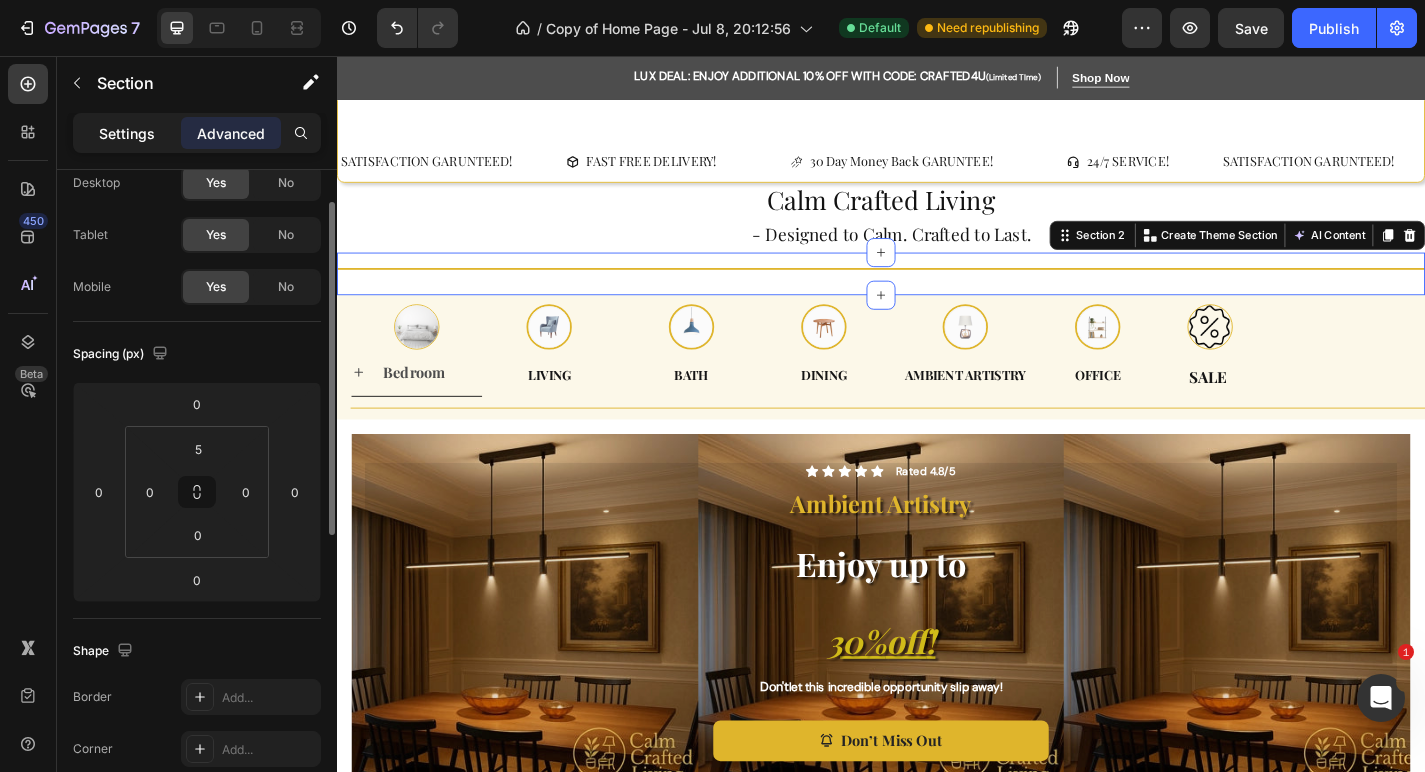 click on "Settings" at bounding box center [127, 133] 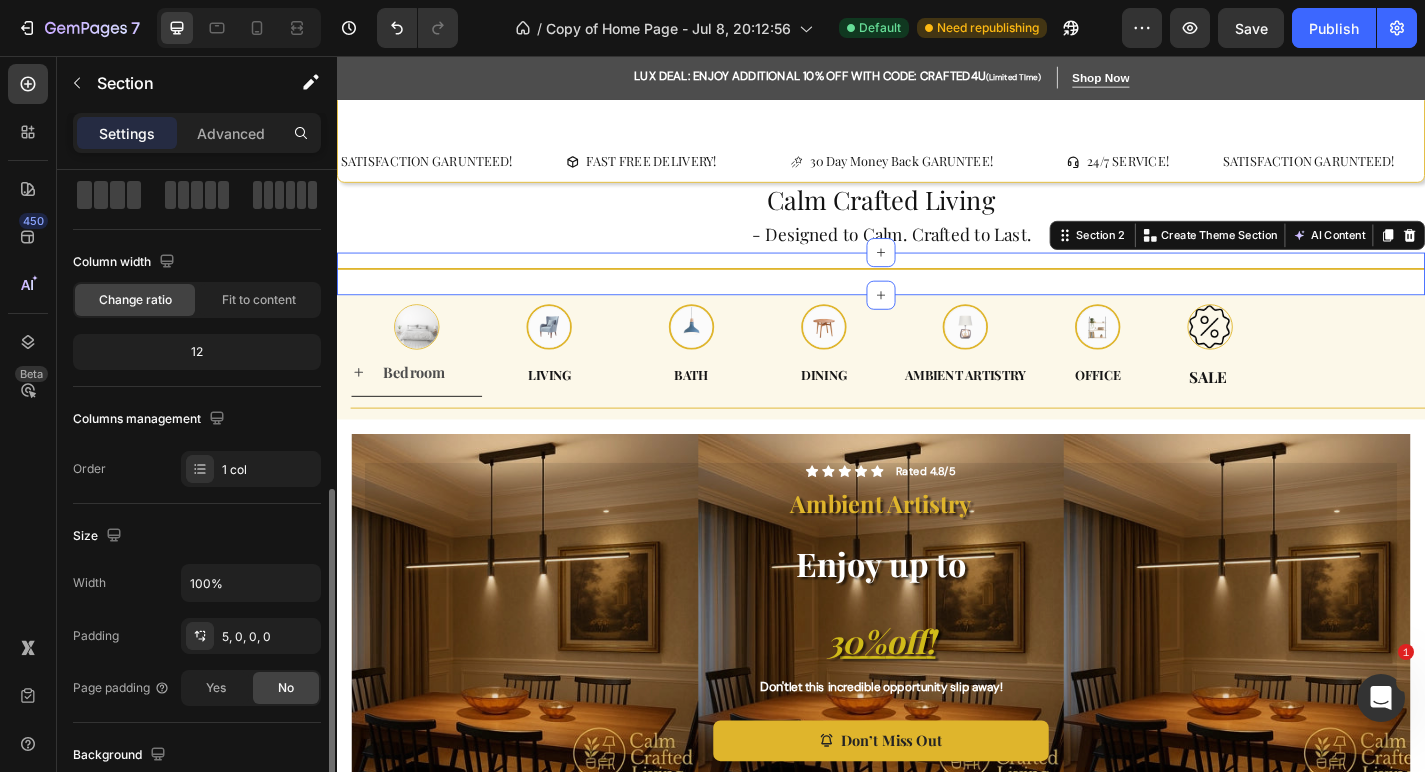 scroll, scrollTop: 0, scrollLeft: 0, axis: both 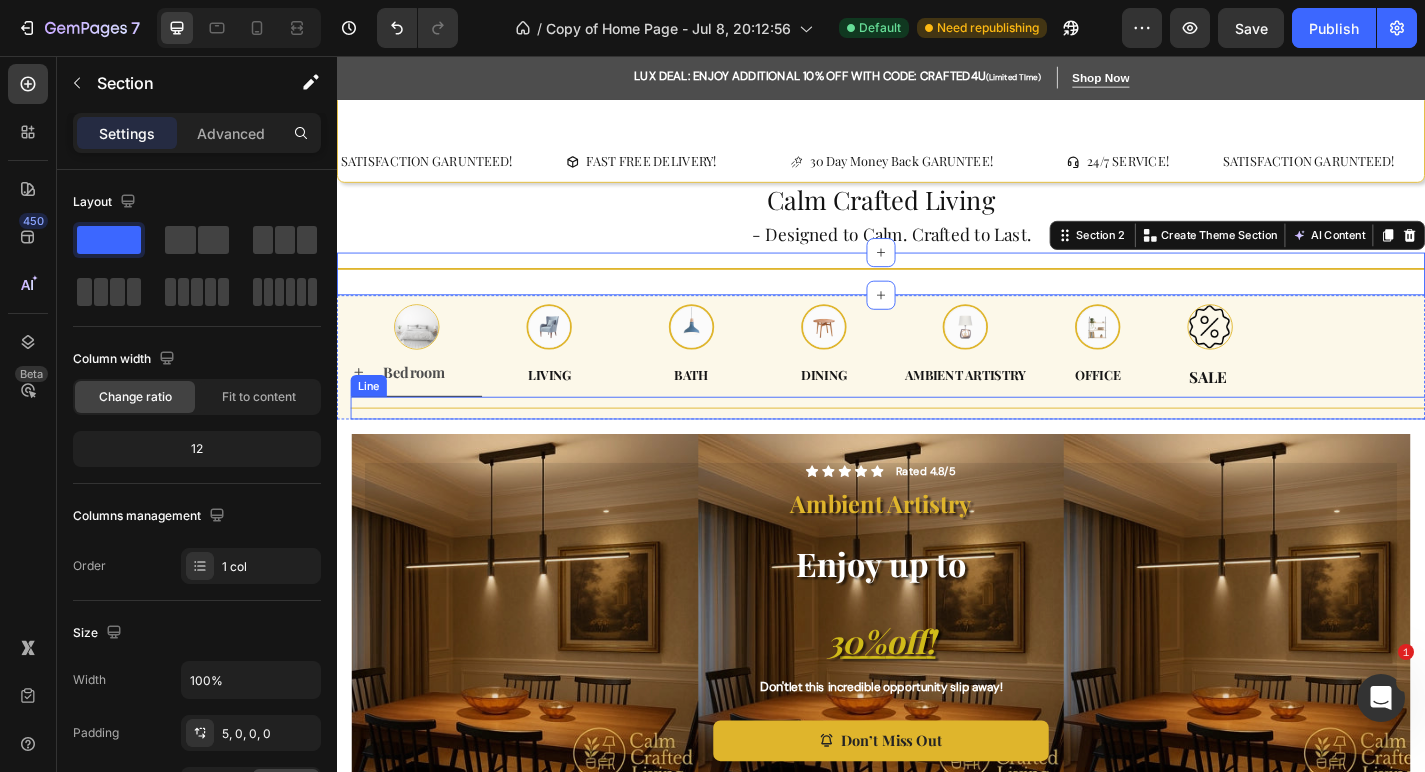 click on "Title Line" at bounding box center (952, 444) 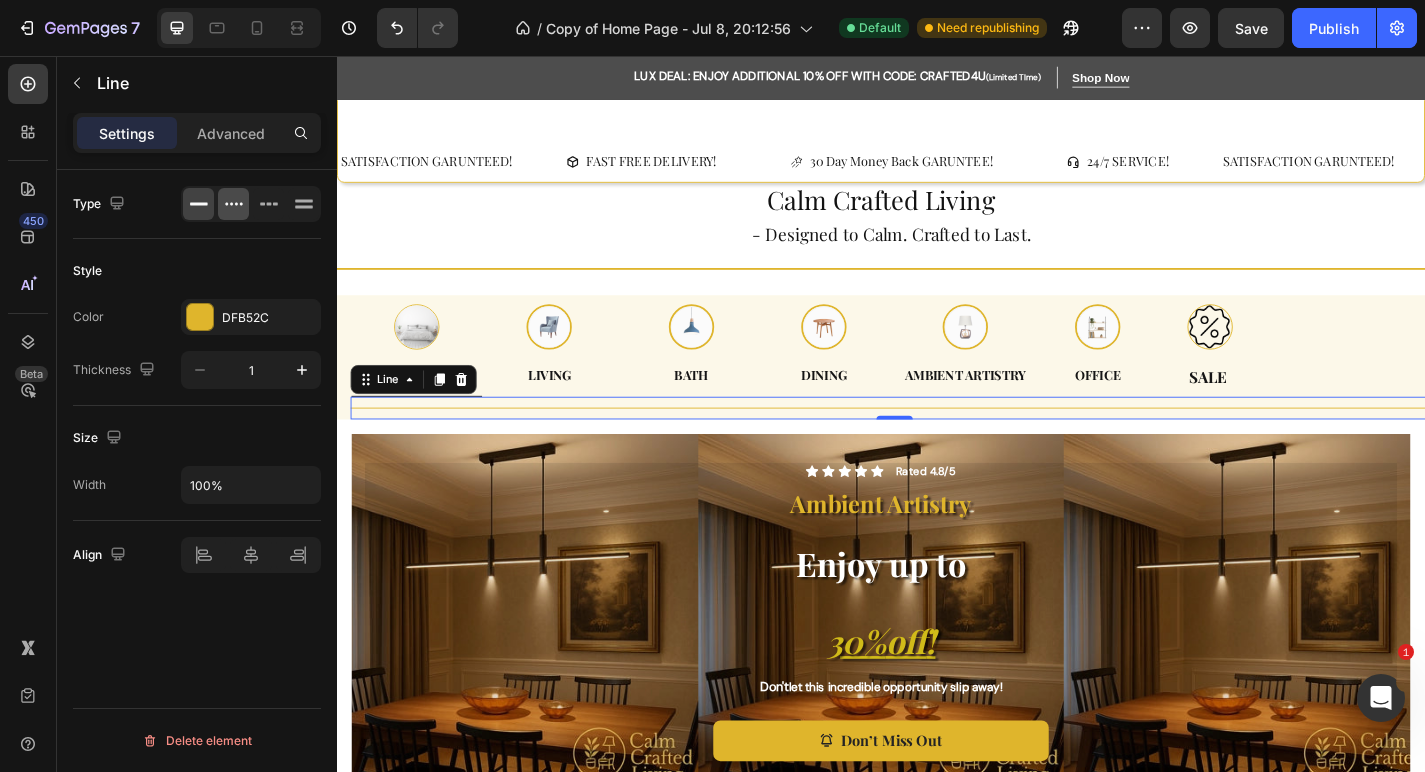 click 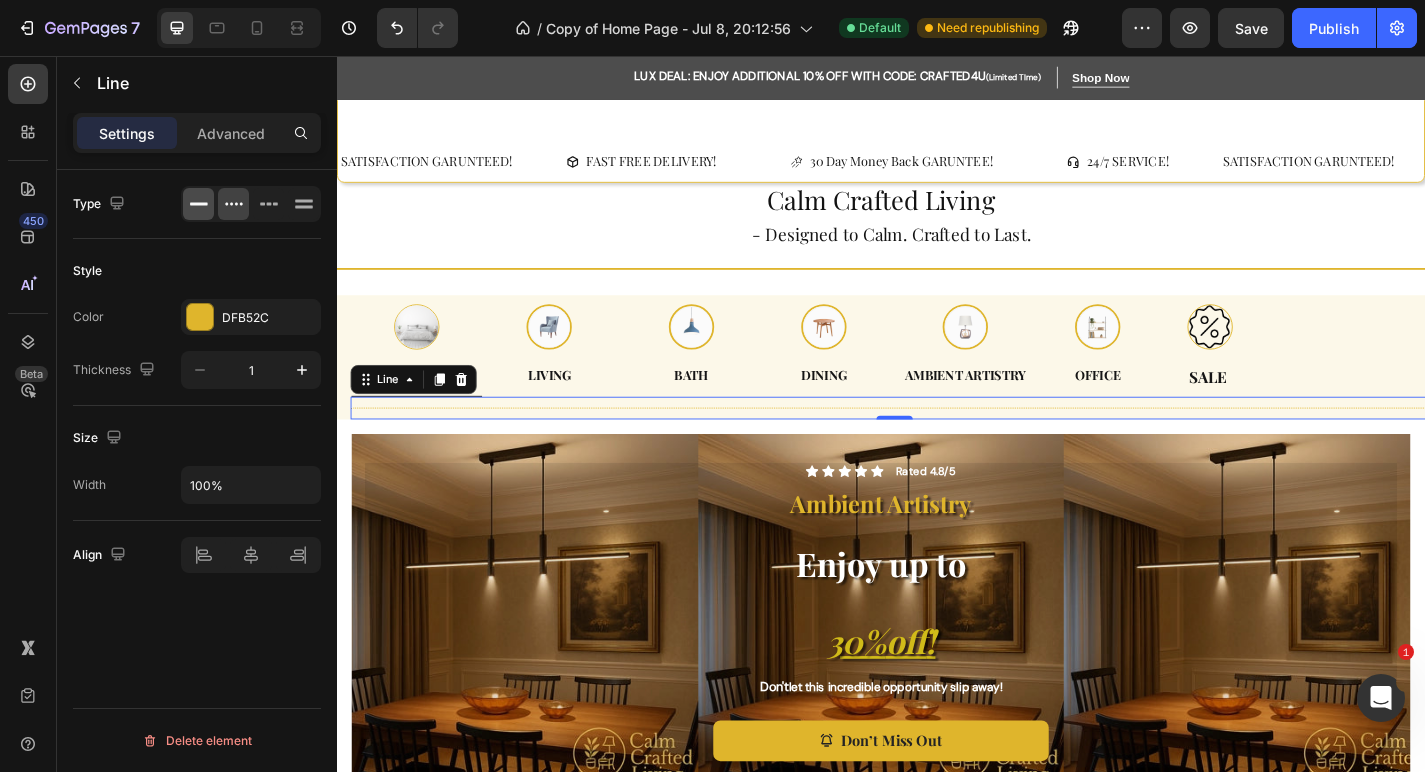 click 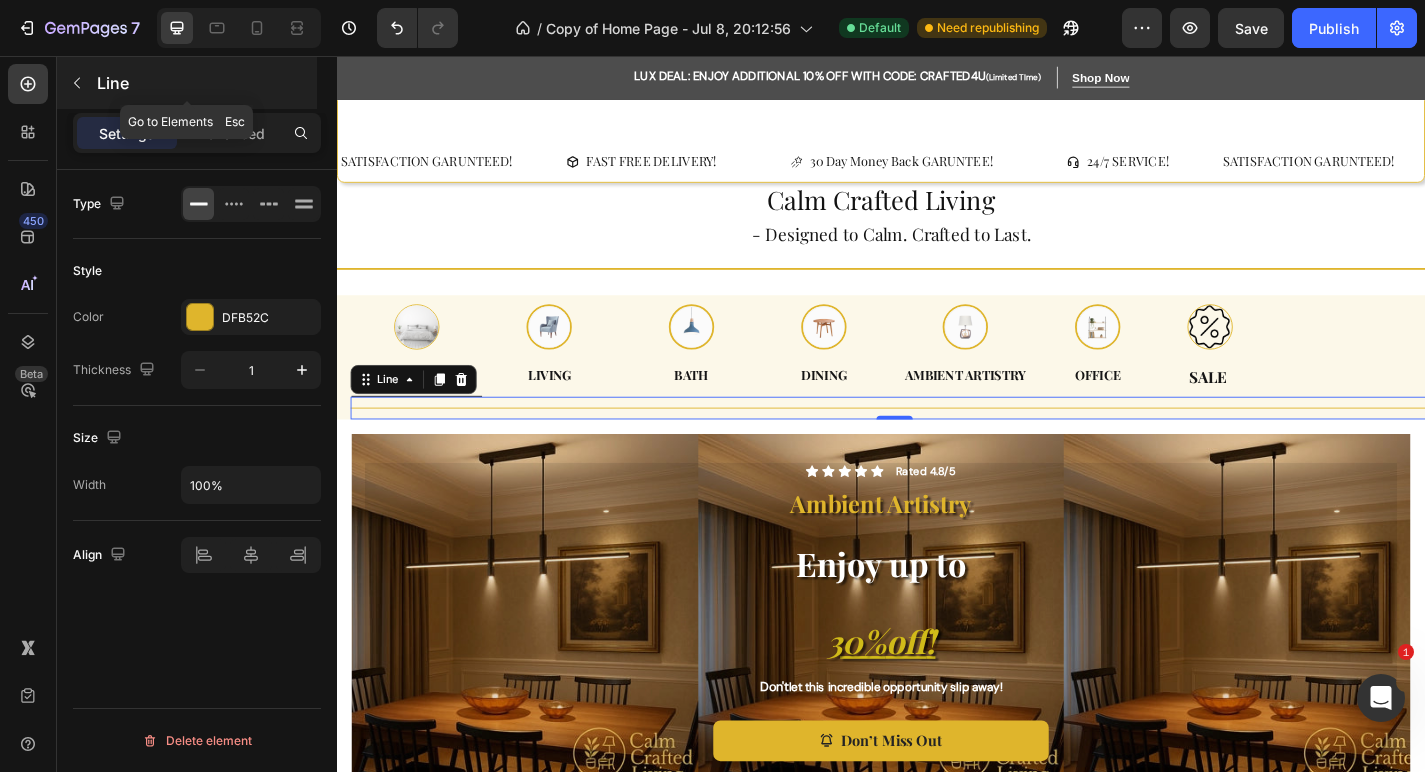 click at bounding box center [77, 83] 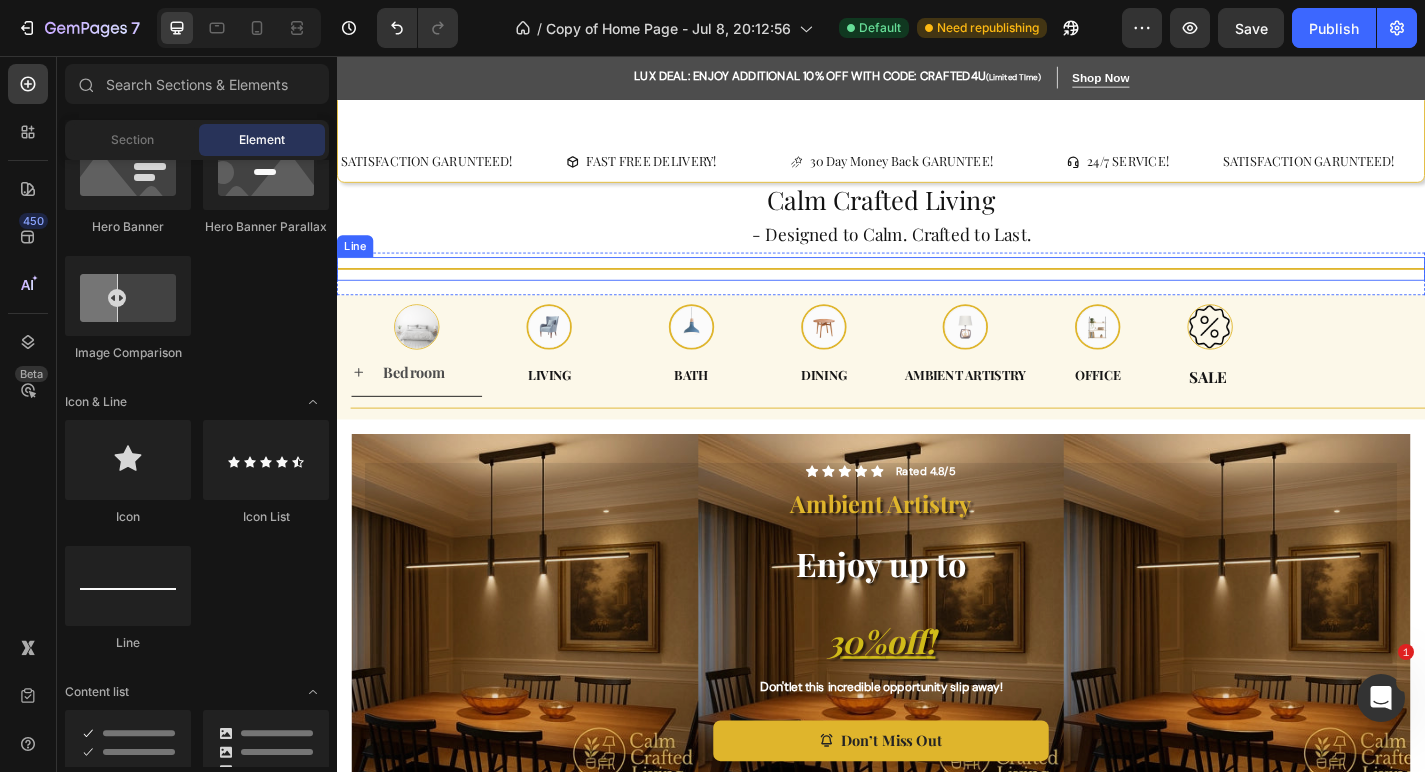 click on "Title Line" at bounding box center [937, 291] 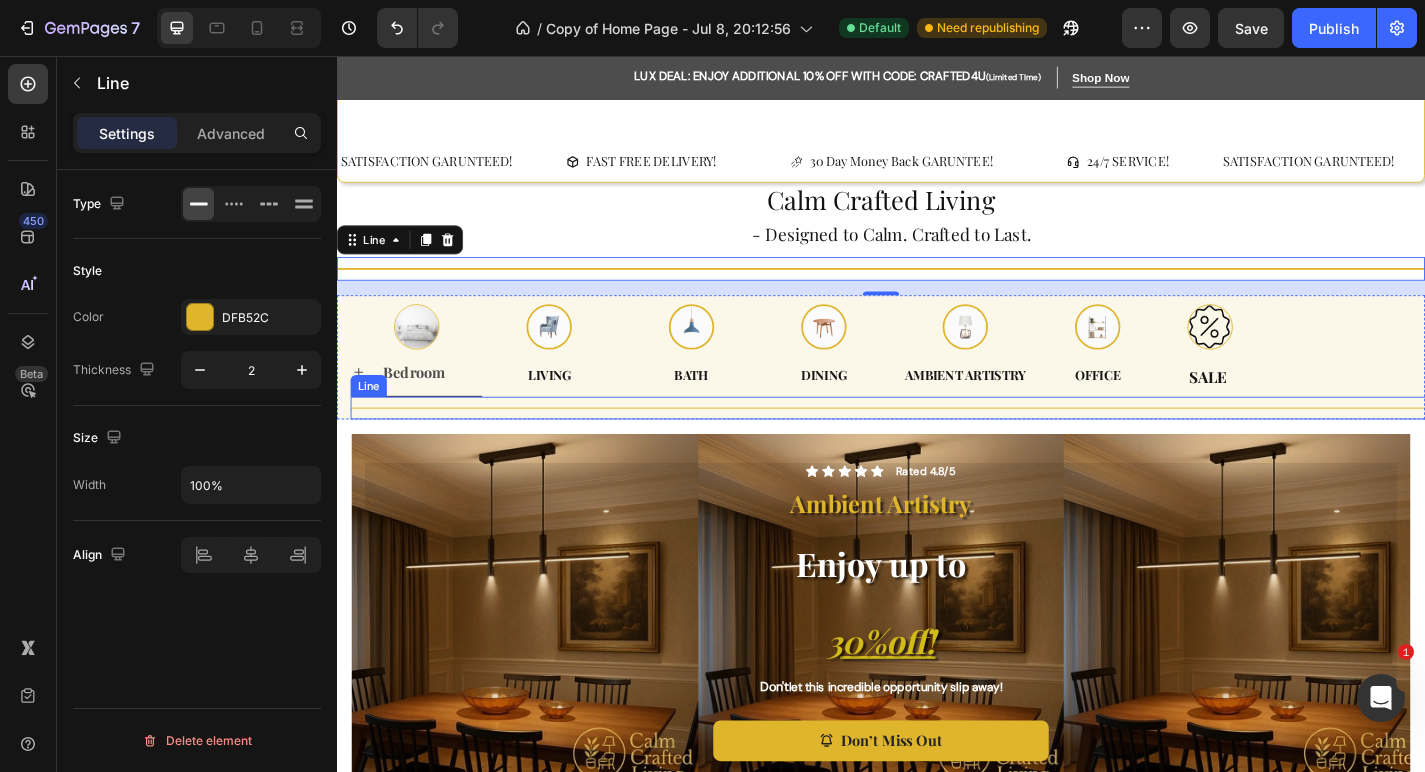 click on "Title Line" at bounding box center (952, 444) 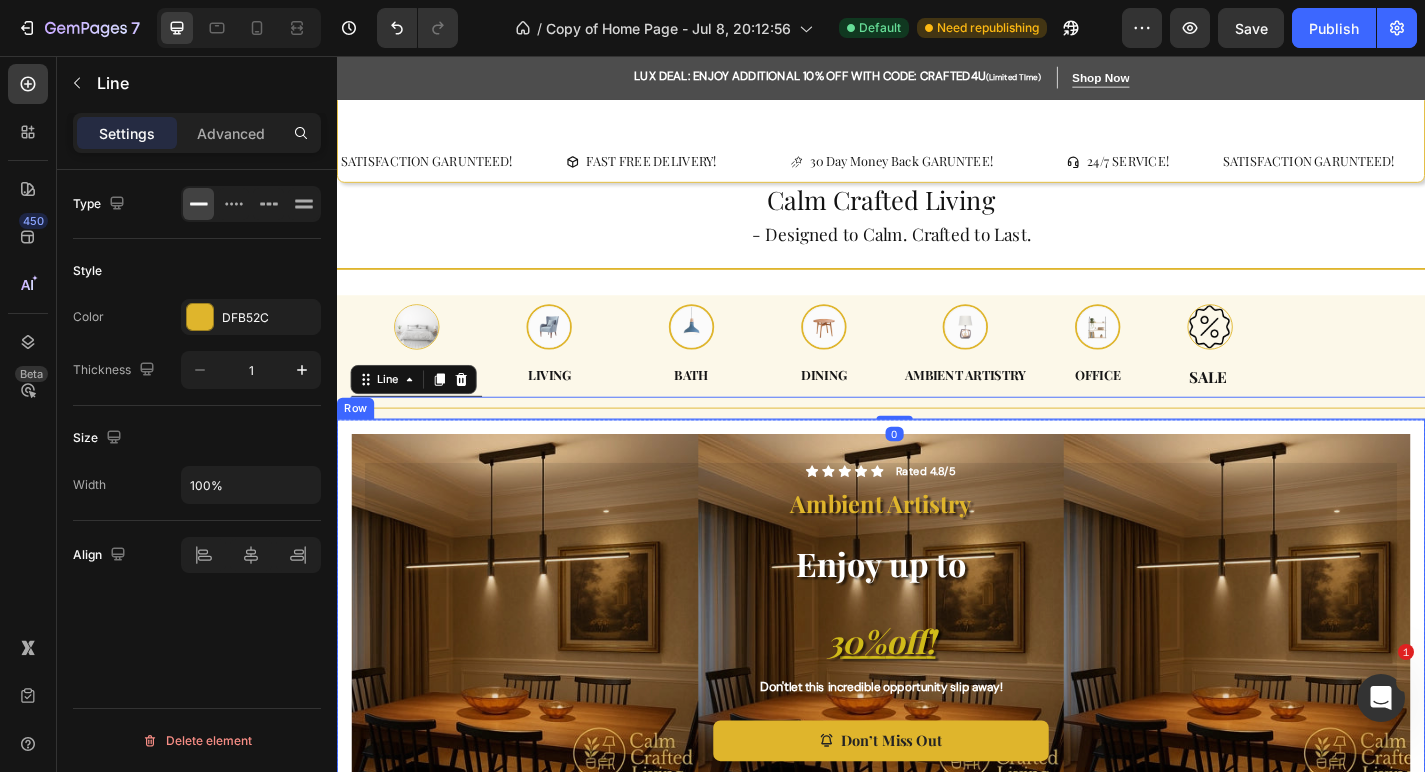 click on "Icon Icon Icon Icon Icon Icon List Rated 4.8/5  Text Block Row Ambient Artistry Text Block Enjoy up to 30%  off ! Heading Don't  let this incredible opportunity slip away!  Text Block
Don’t Miss Out Button Row Hero Banner Row" at bounding box center [937, 673] 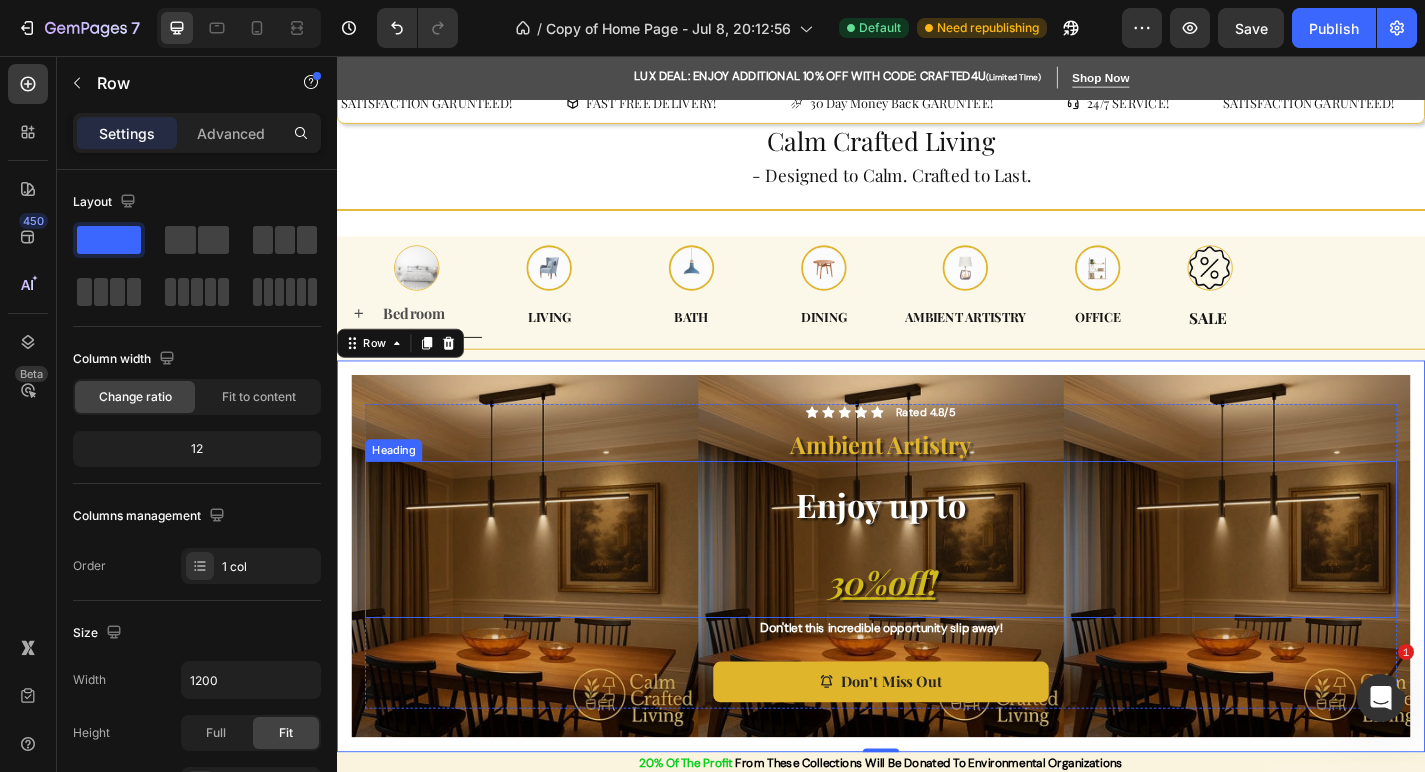 scroll, scrollTop: 75, scrollLeft: 0, axis: vertical 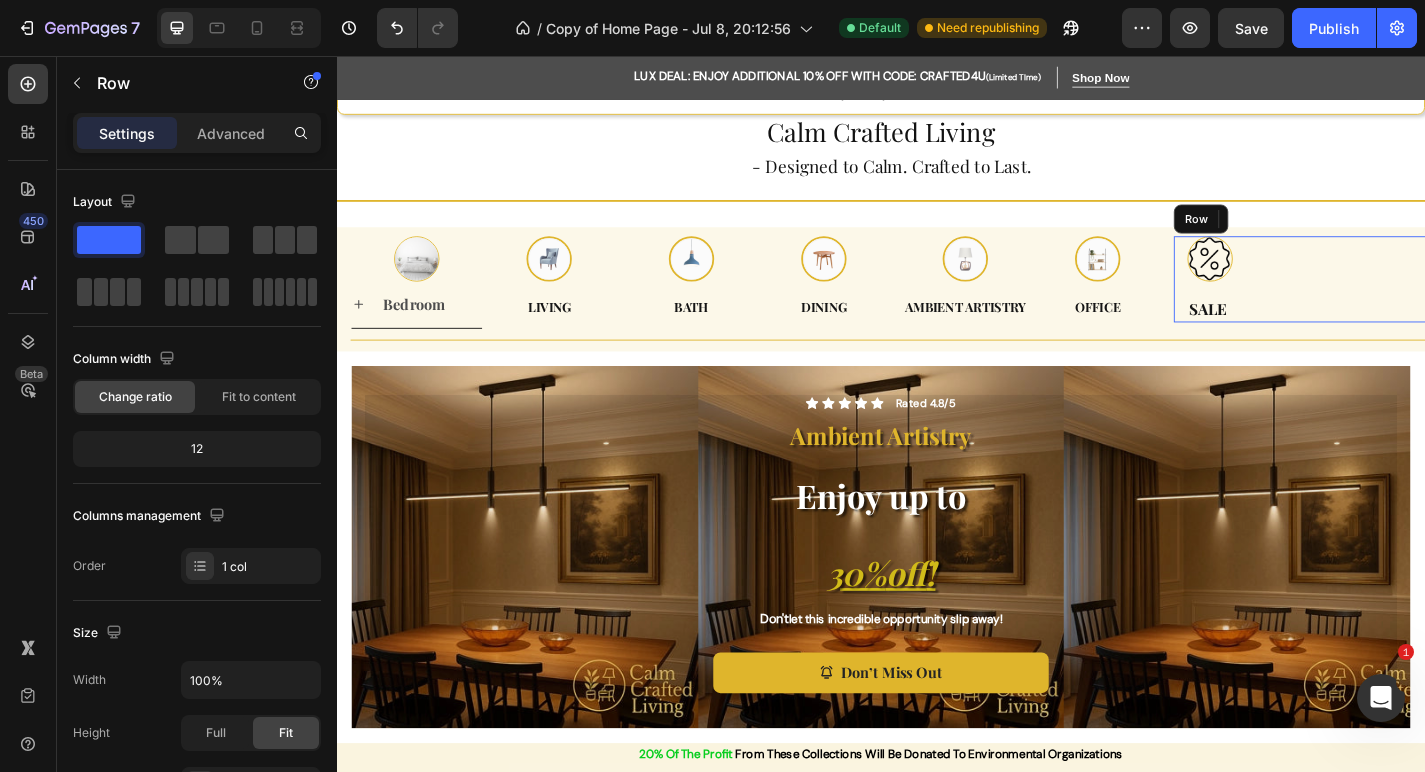 click on "Image Sale Text Row" at bounding box center [1406, 303] 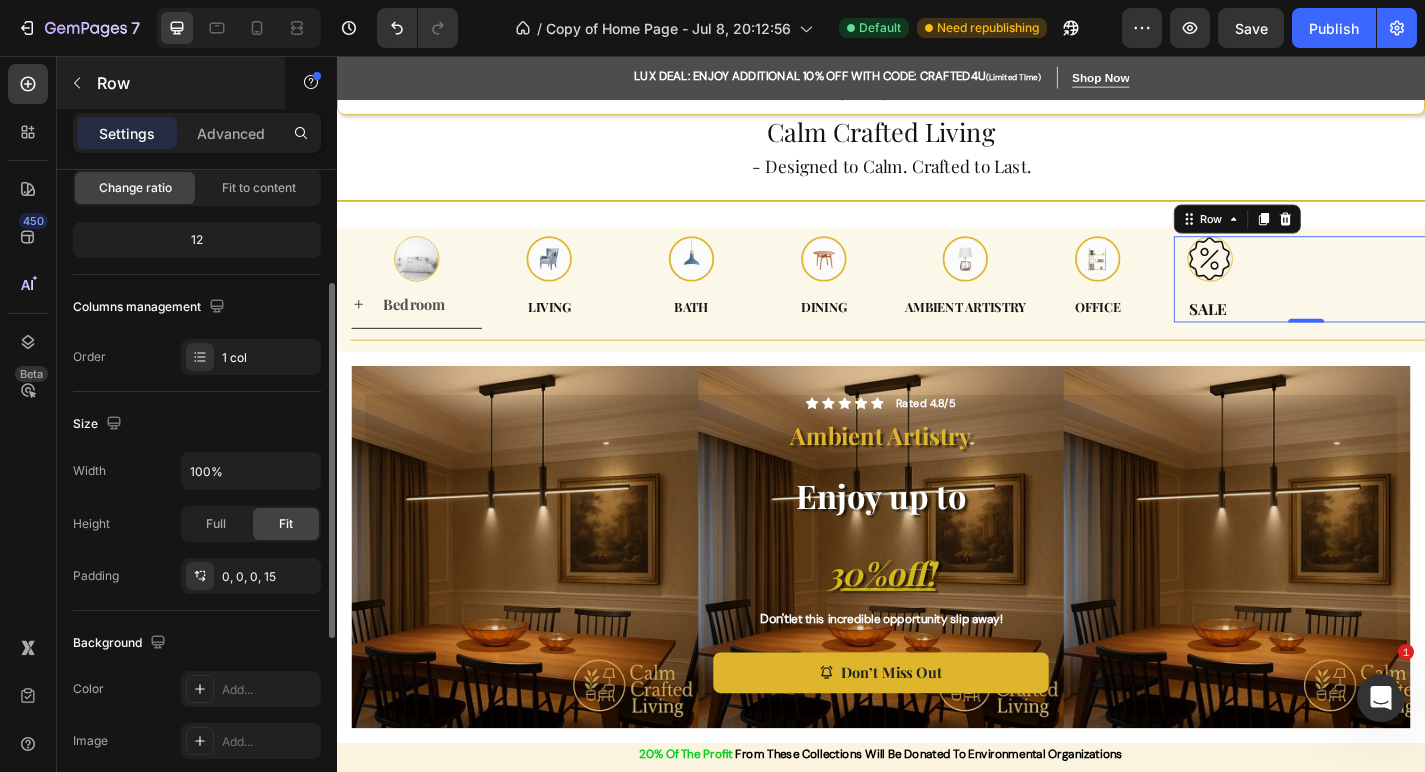 scroll, scrollTop: 182, scrollLeft: 0, axis: vertical 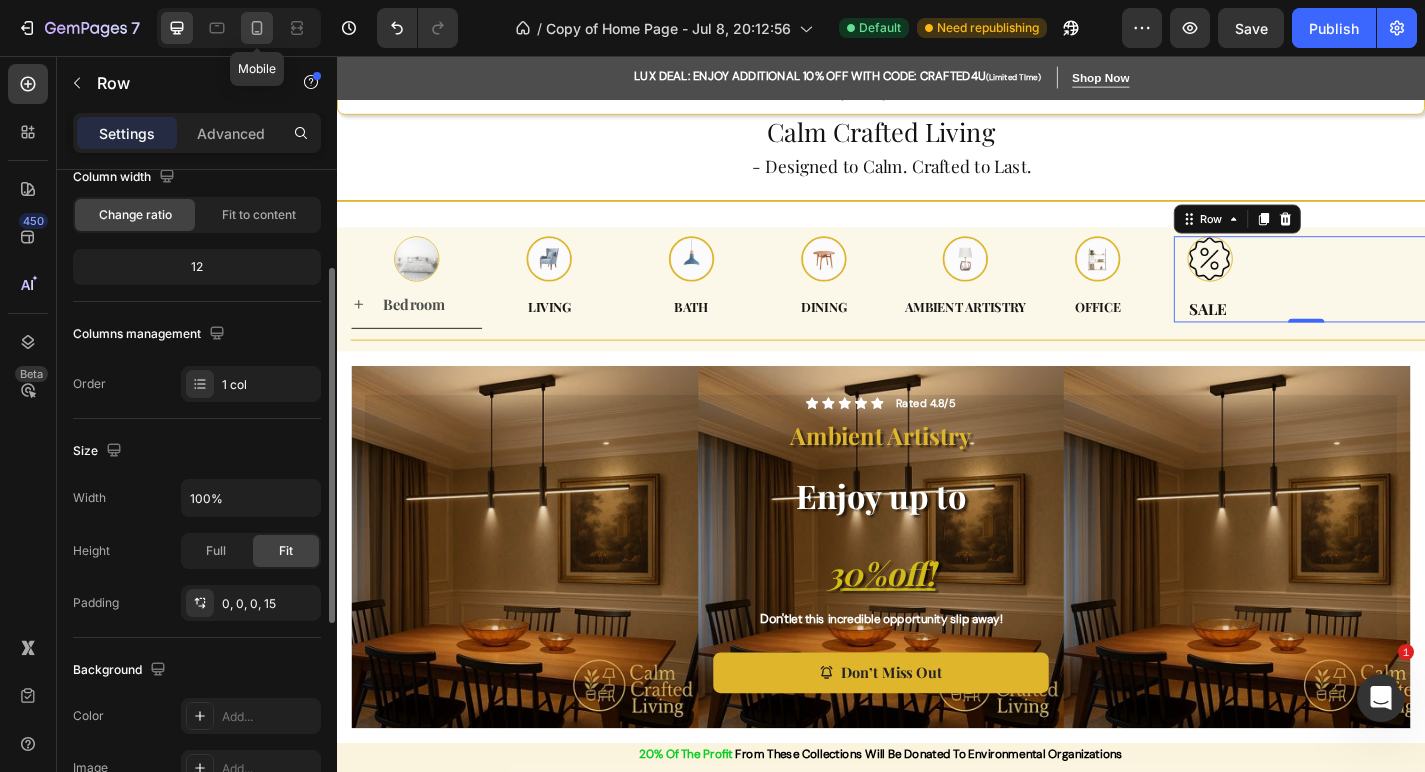 click 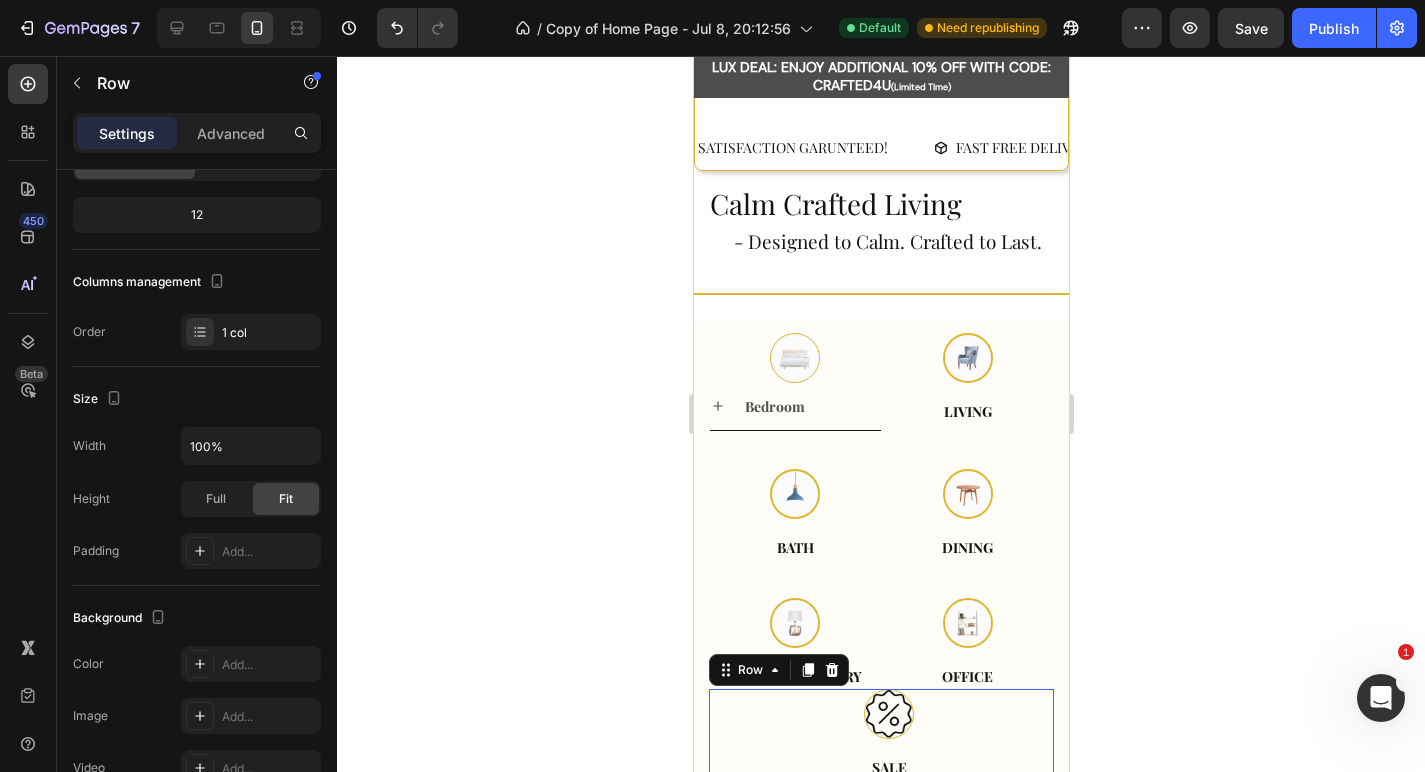 scroll, scrollTop: 40, scrollLeft: 0, axis: vertical 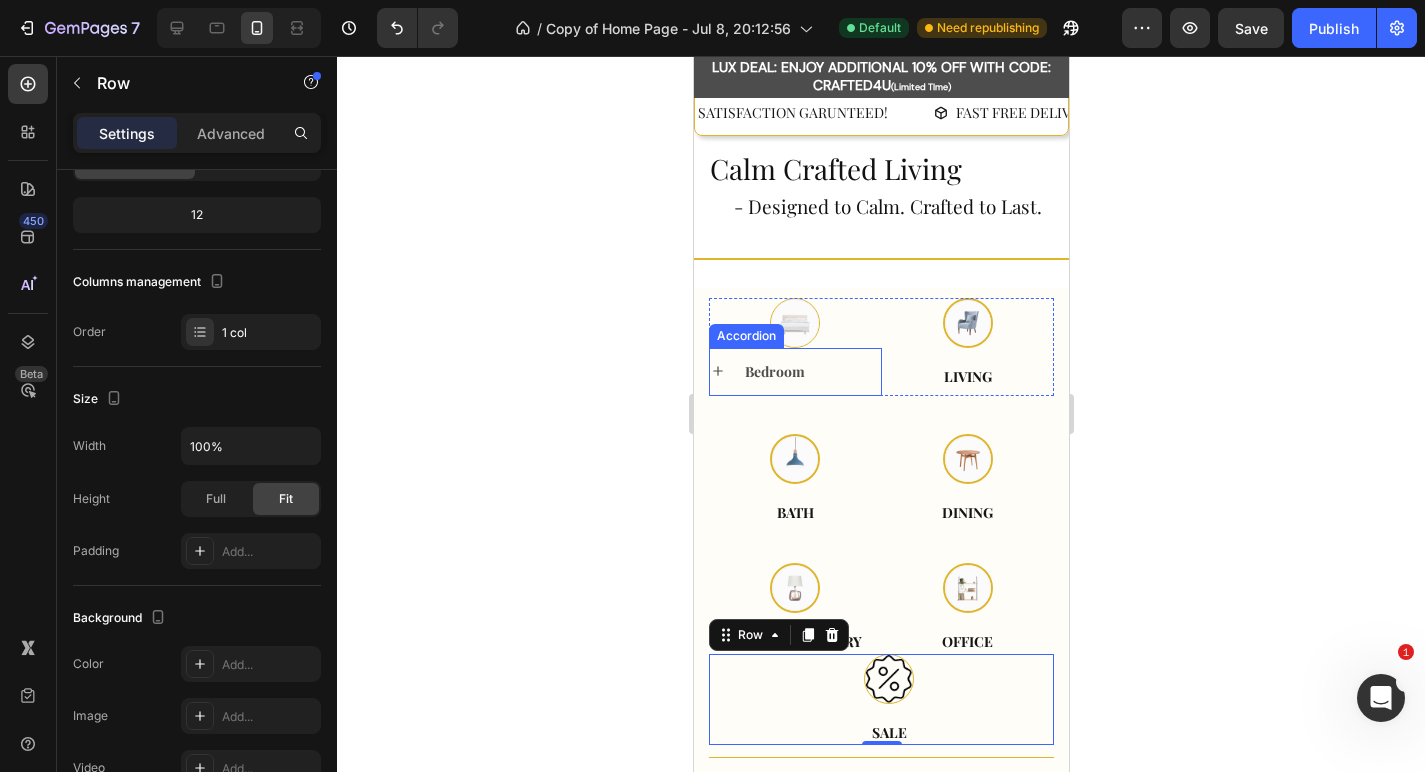 click 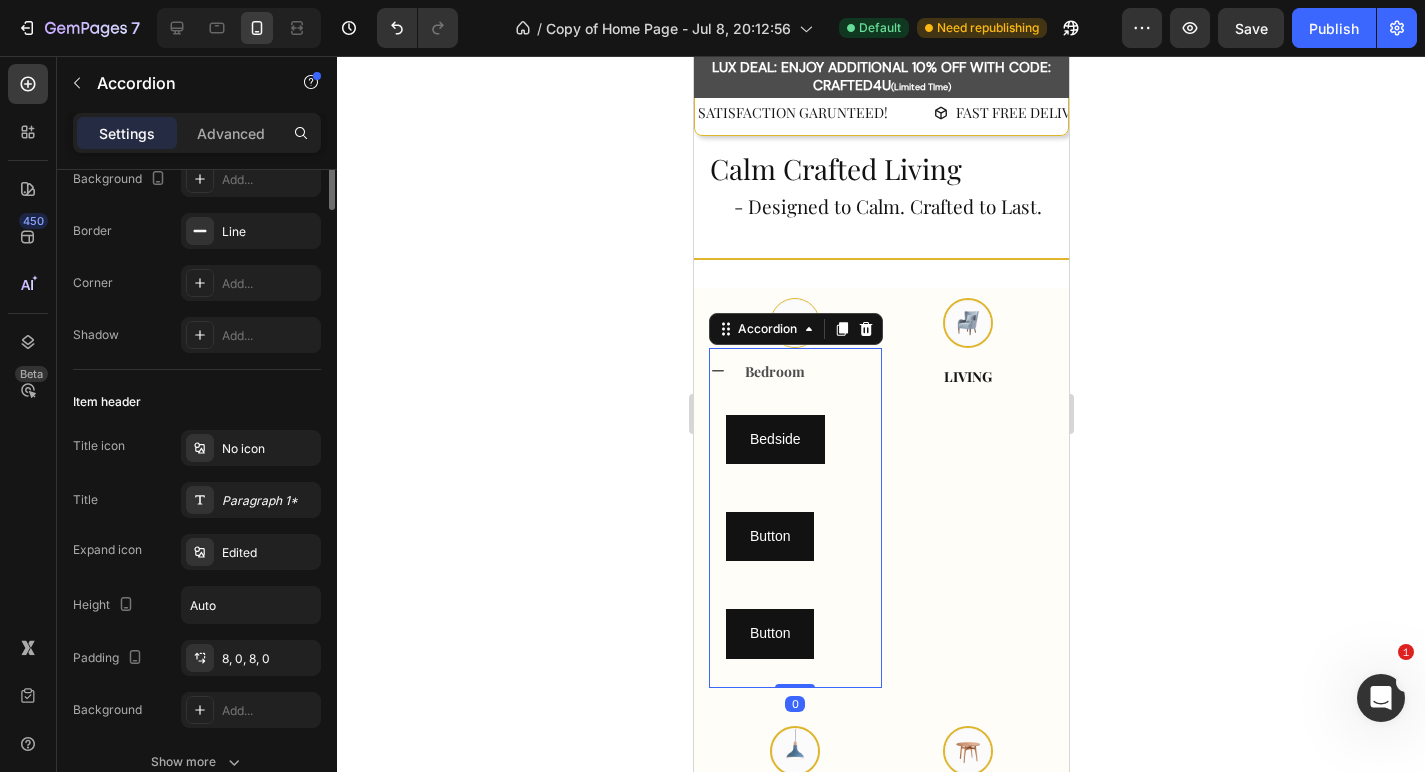 scroll, scrollTop: 0, scrollLeft: 0, axis: both 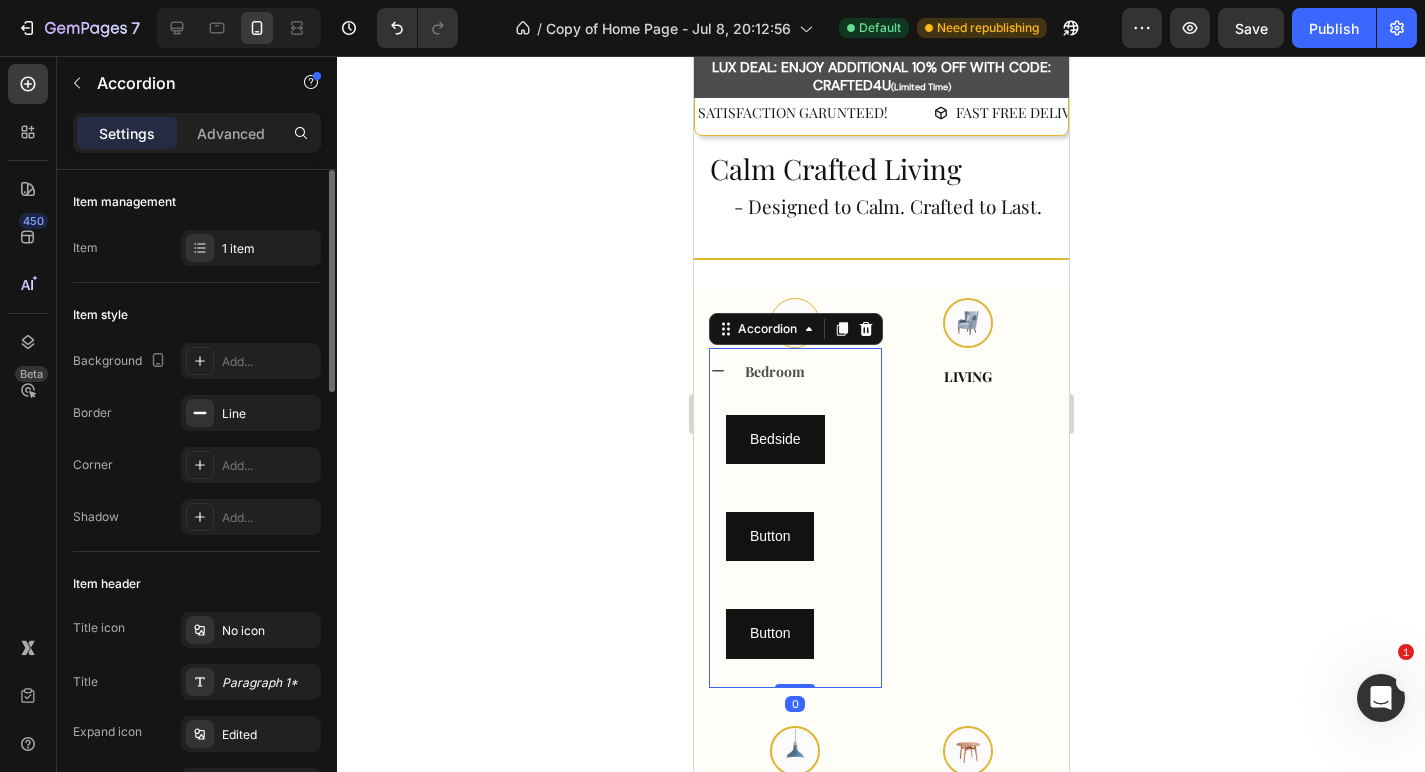 click 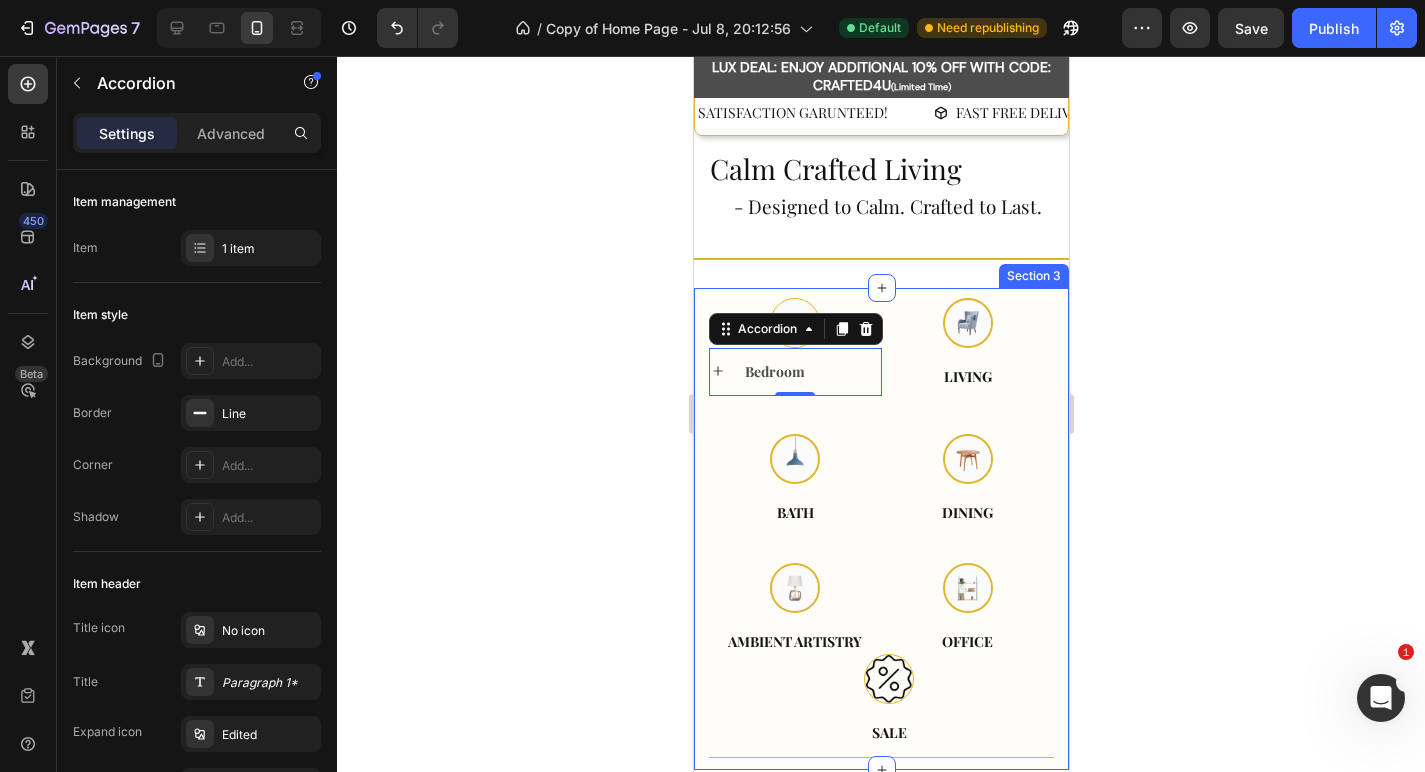 click 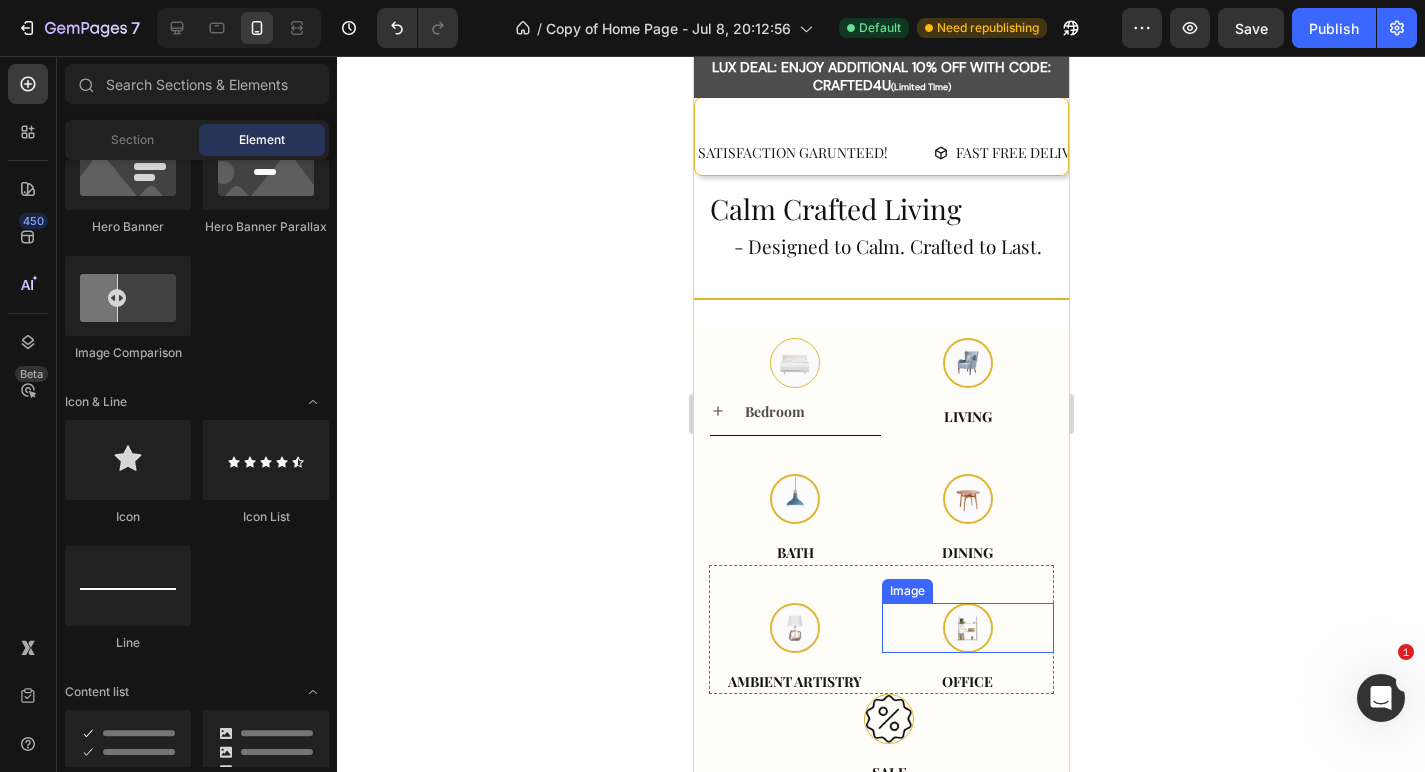 scroll, scrollTop: 0, scrollLeft: 0, axis: both 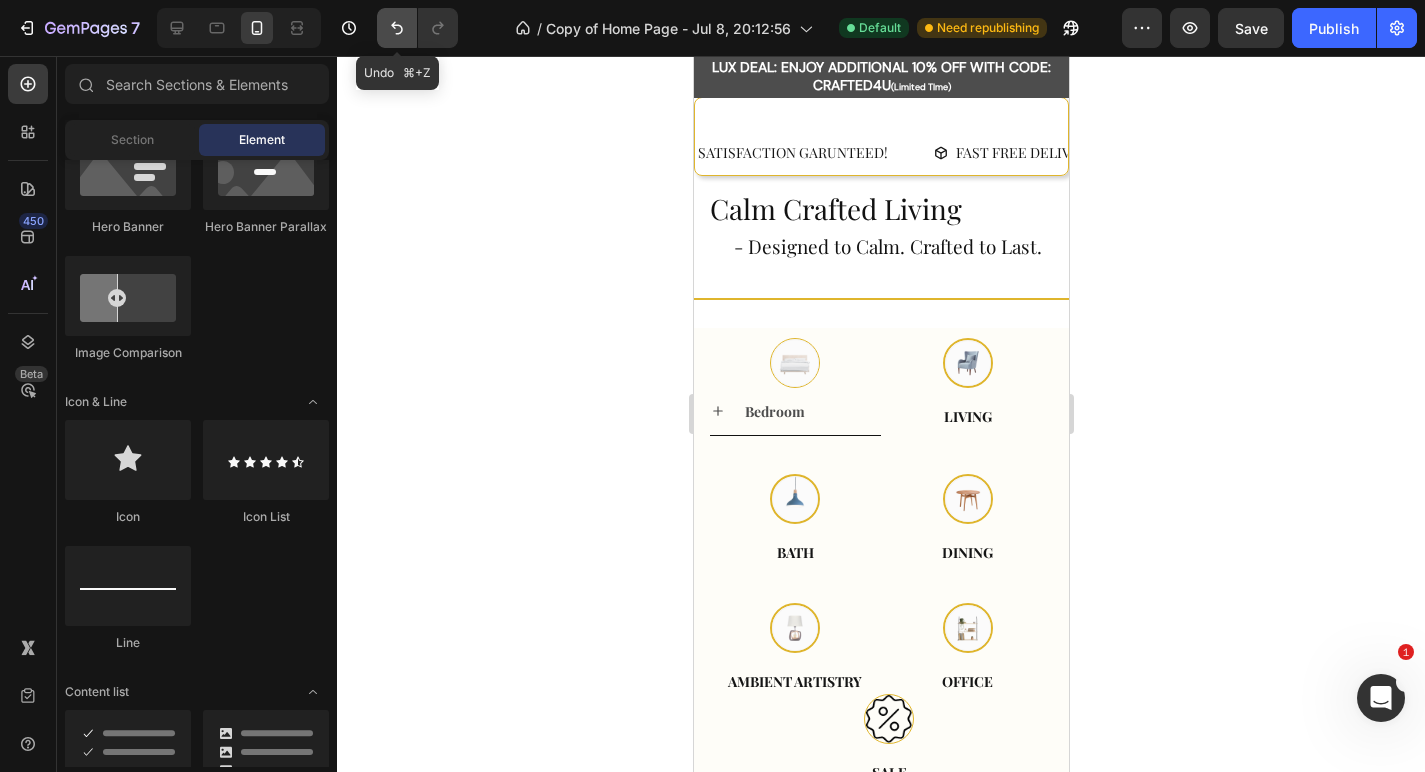 click 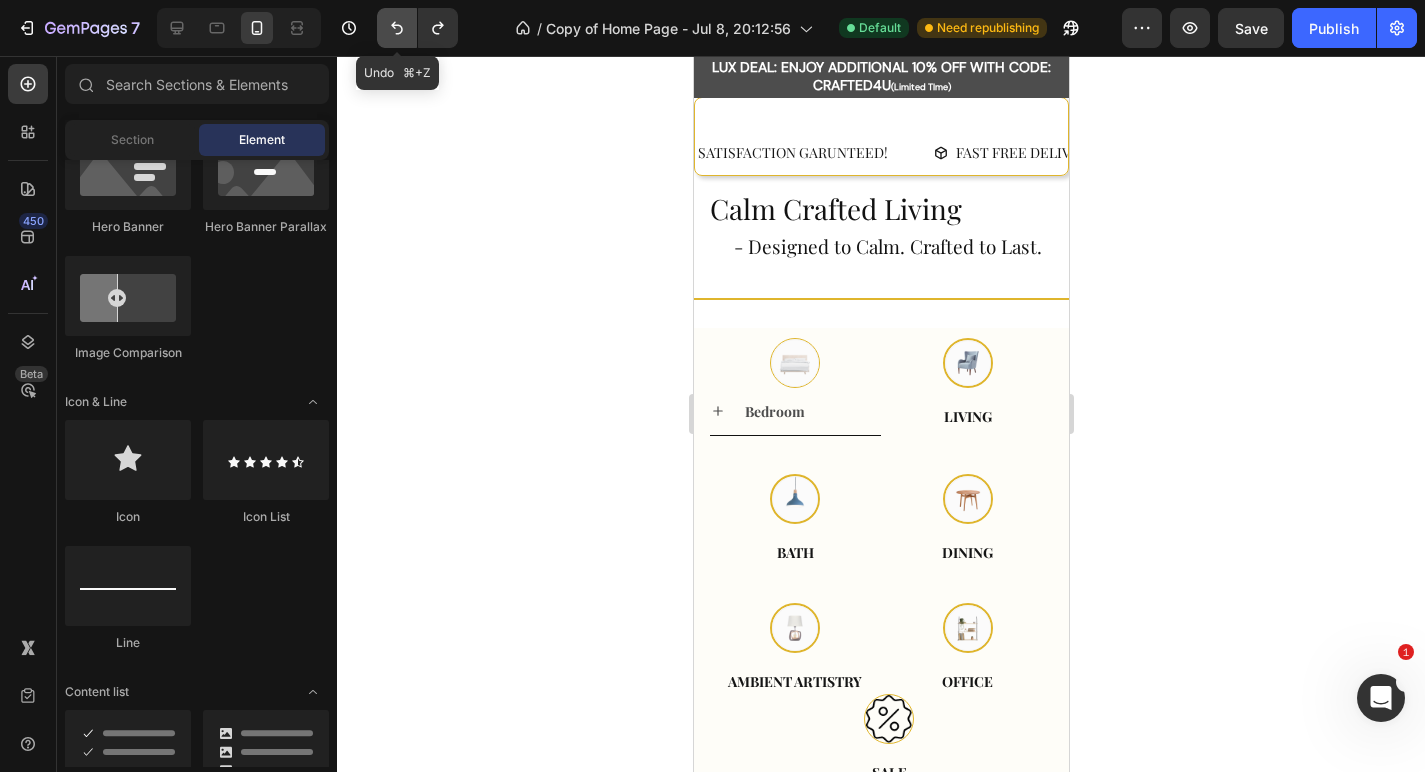 click 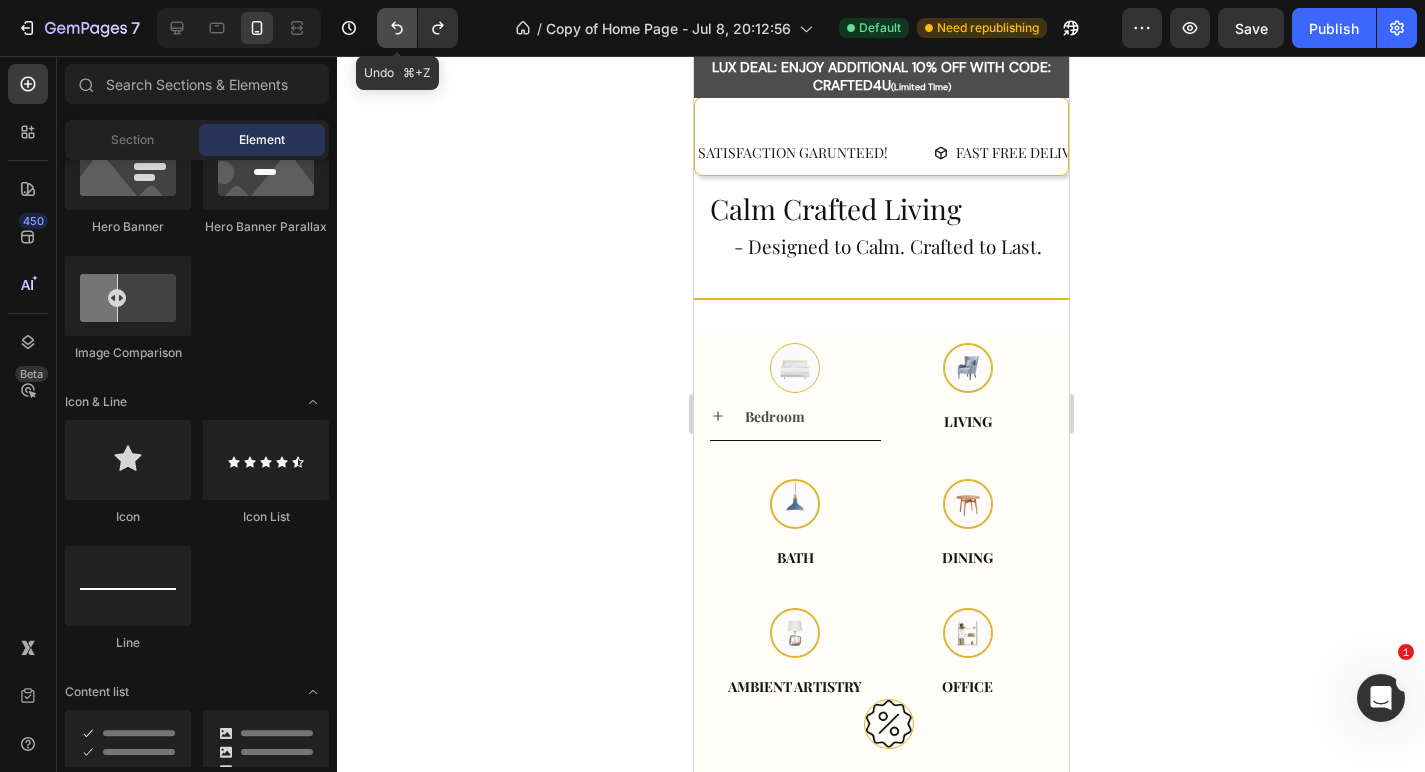 click 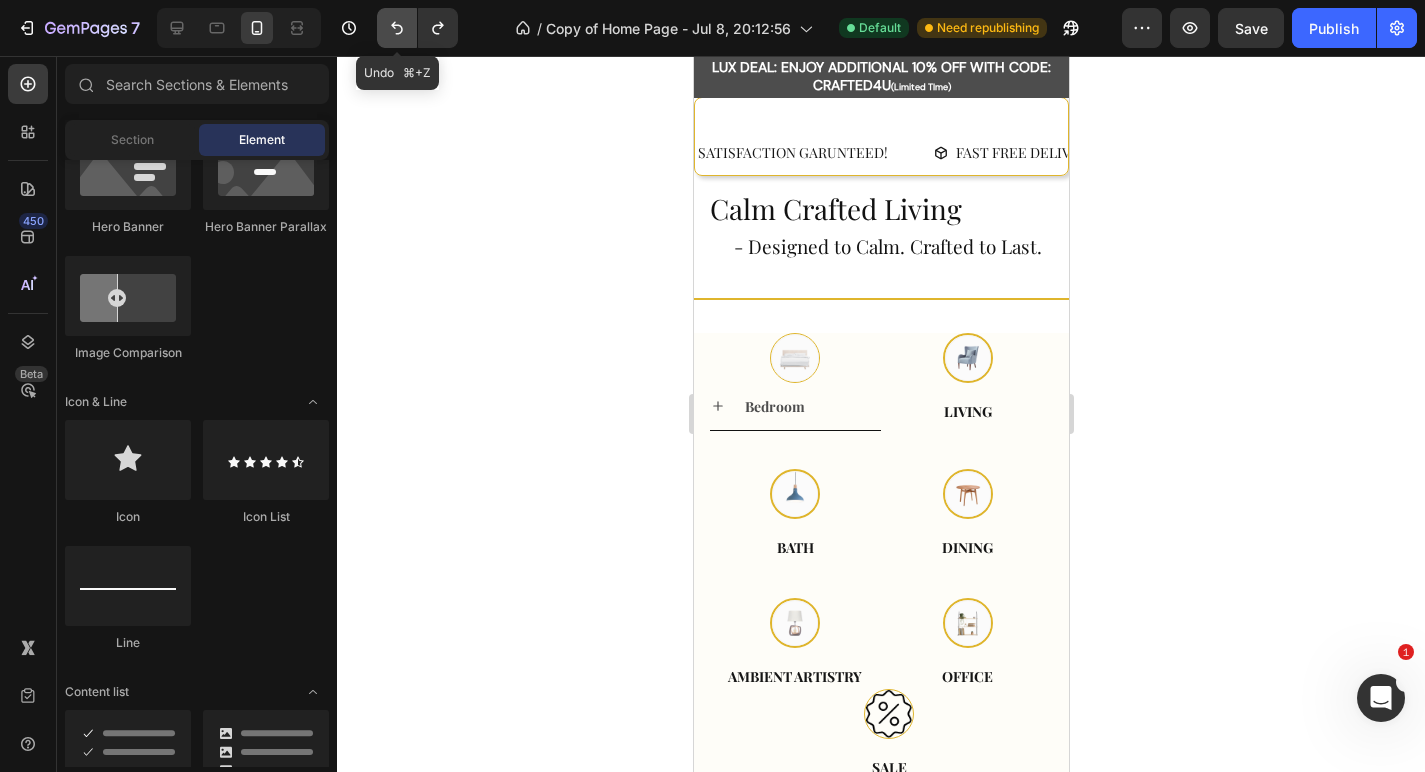 click 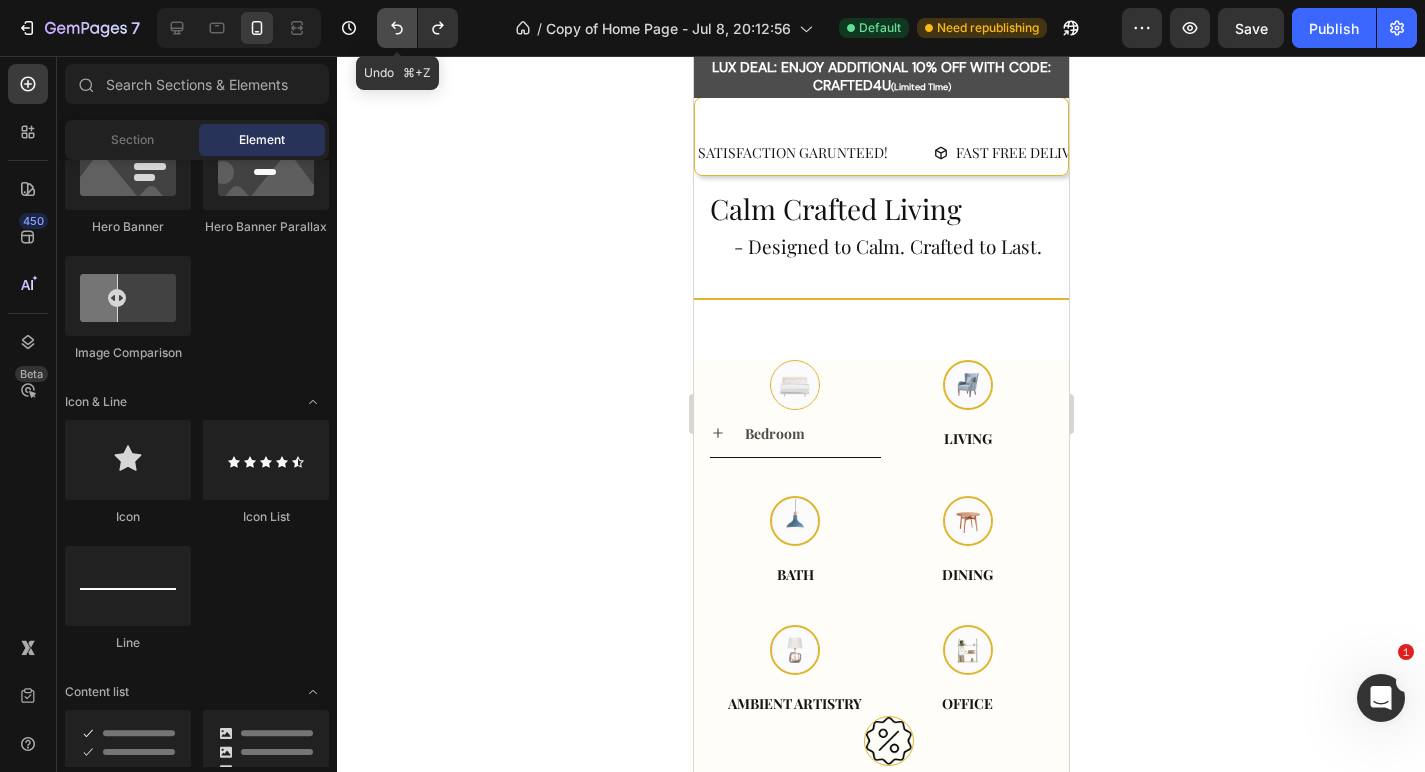 click 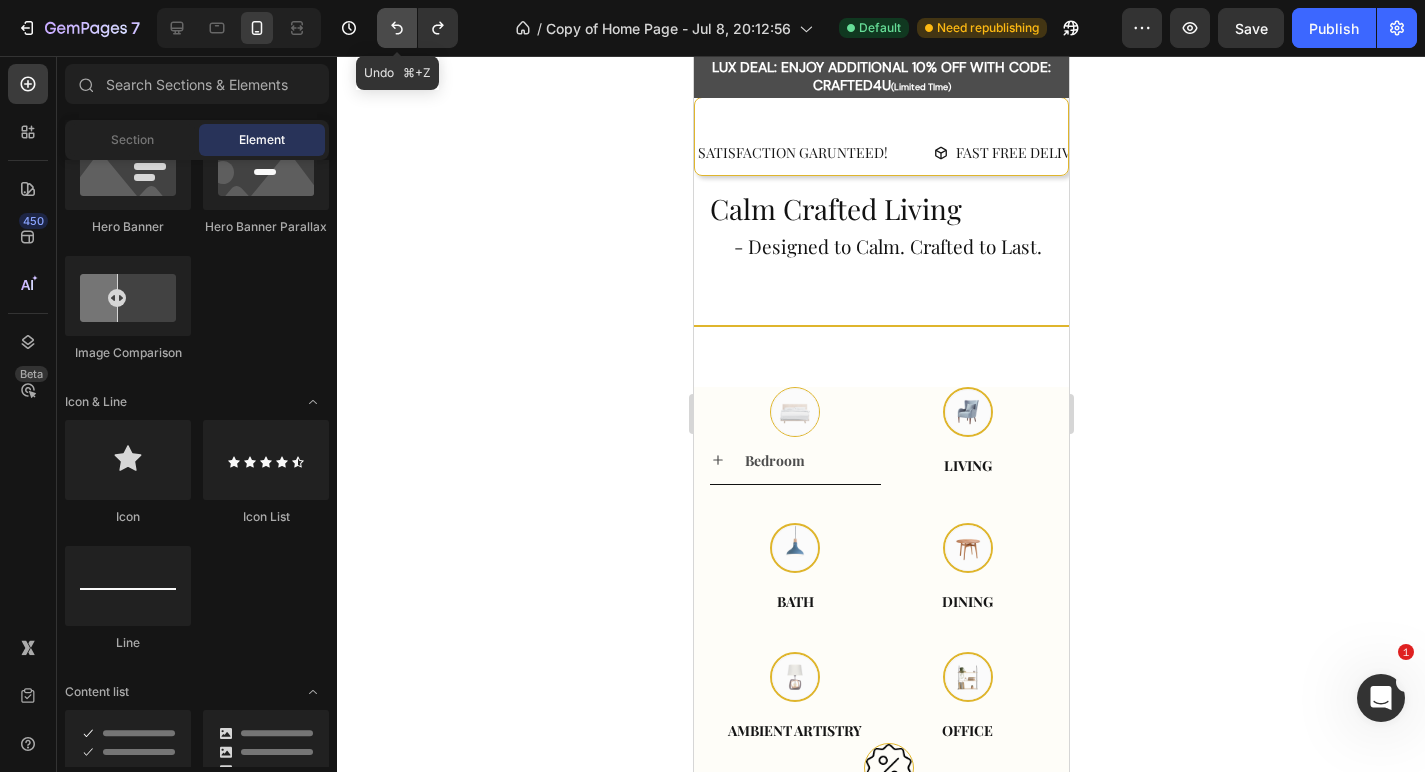 click 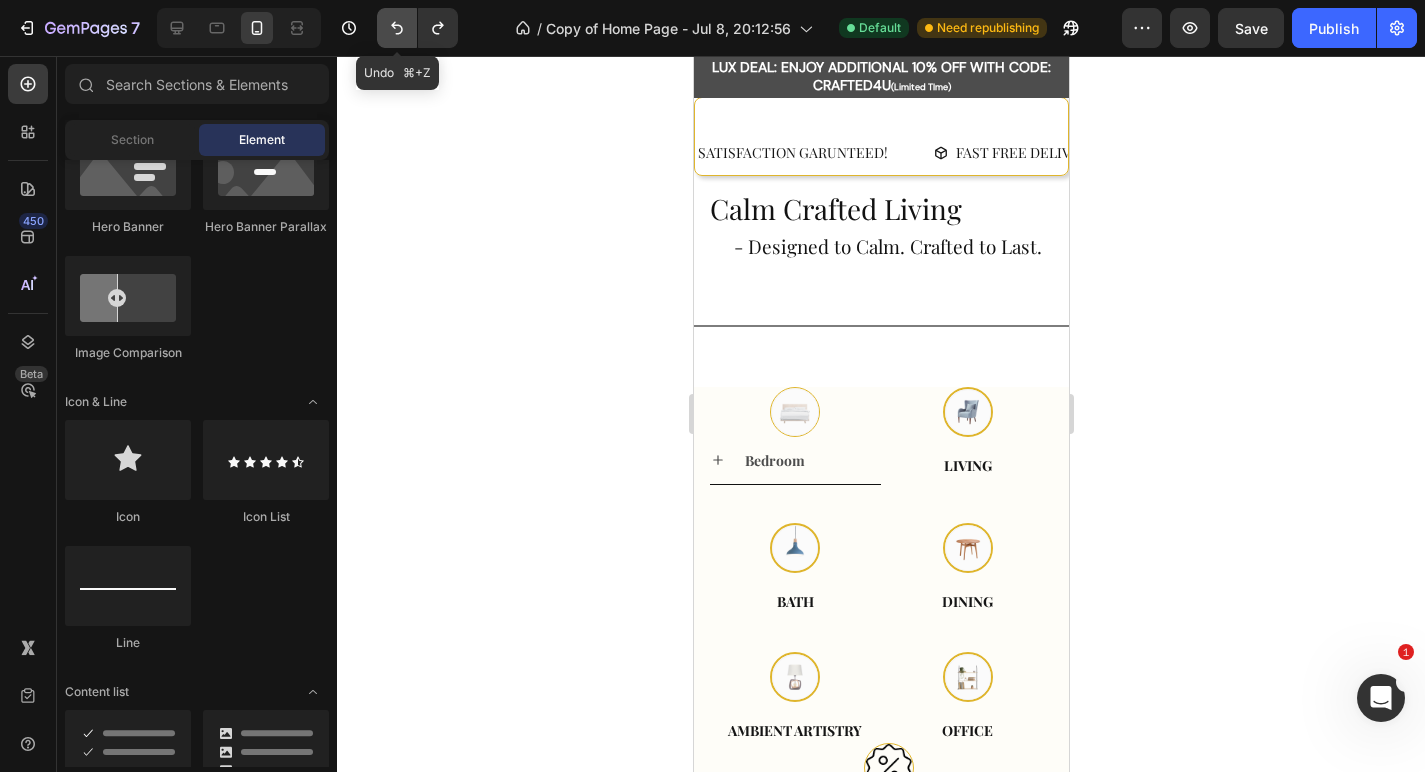 click 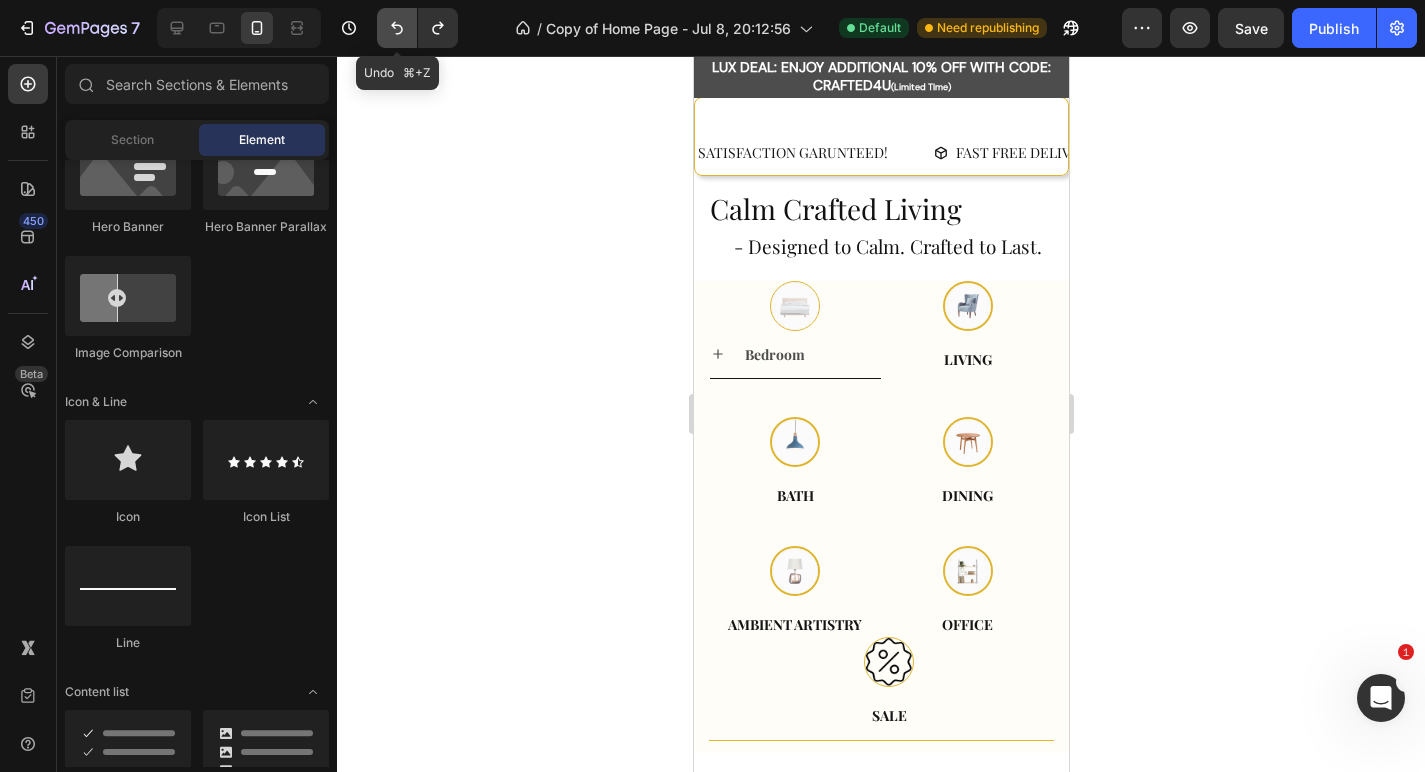 click 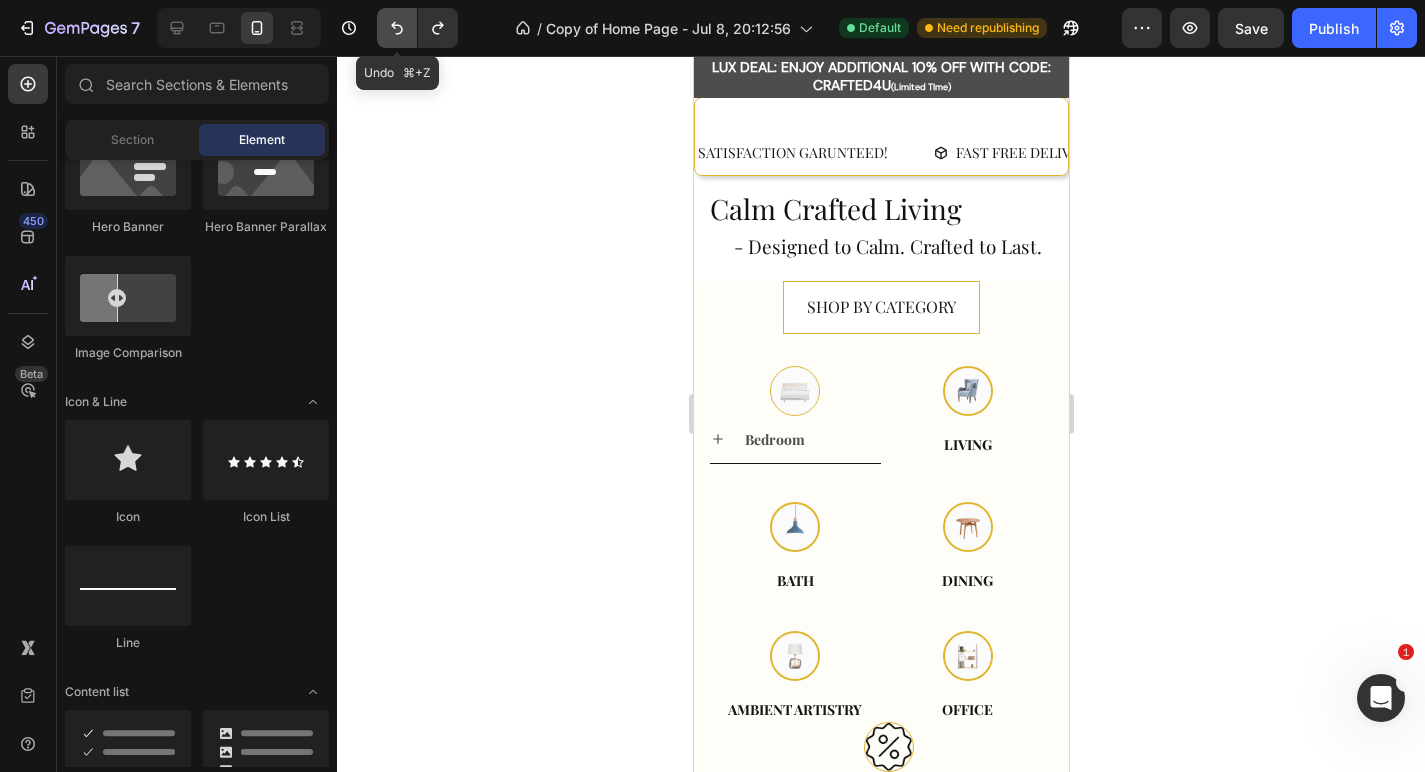 click 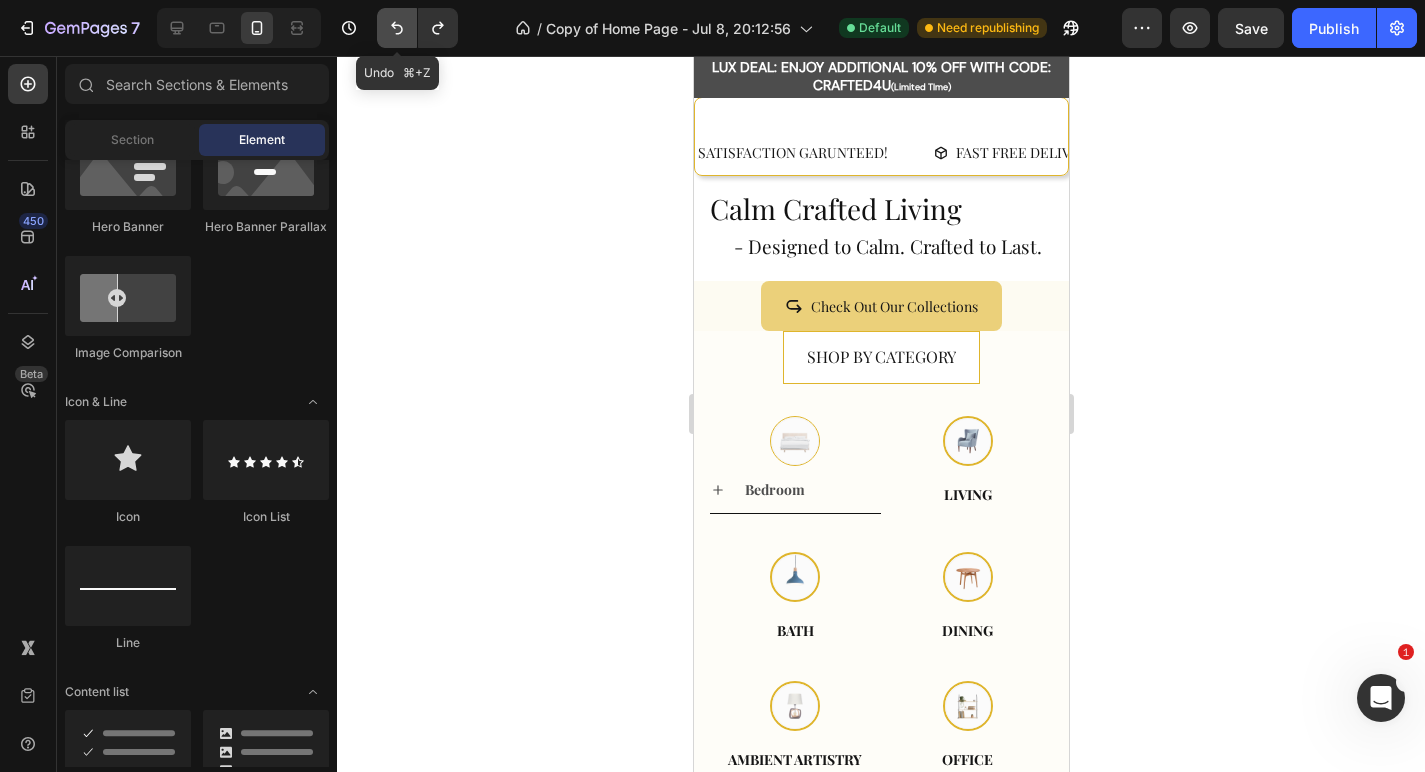 click 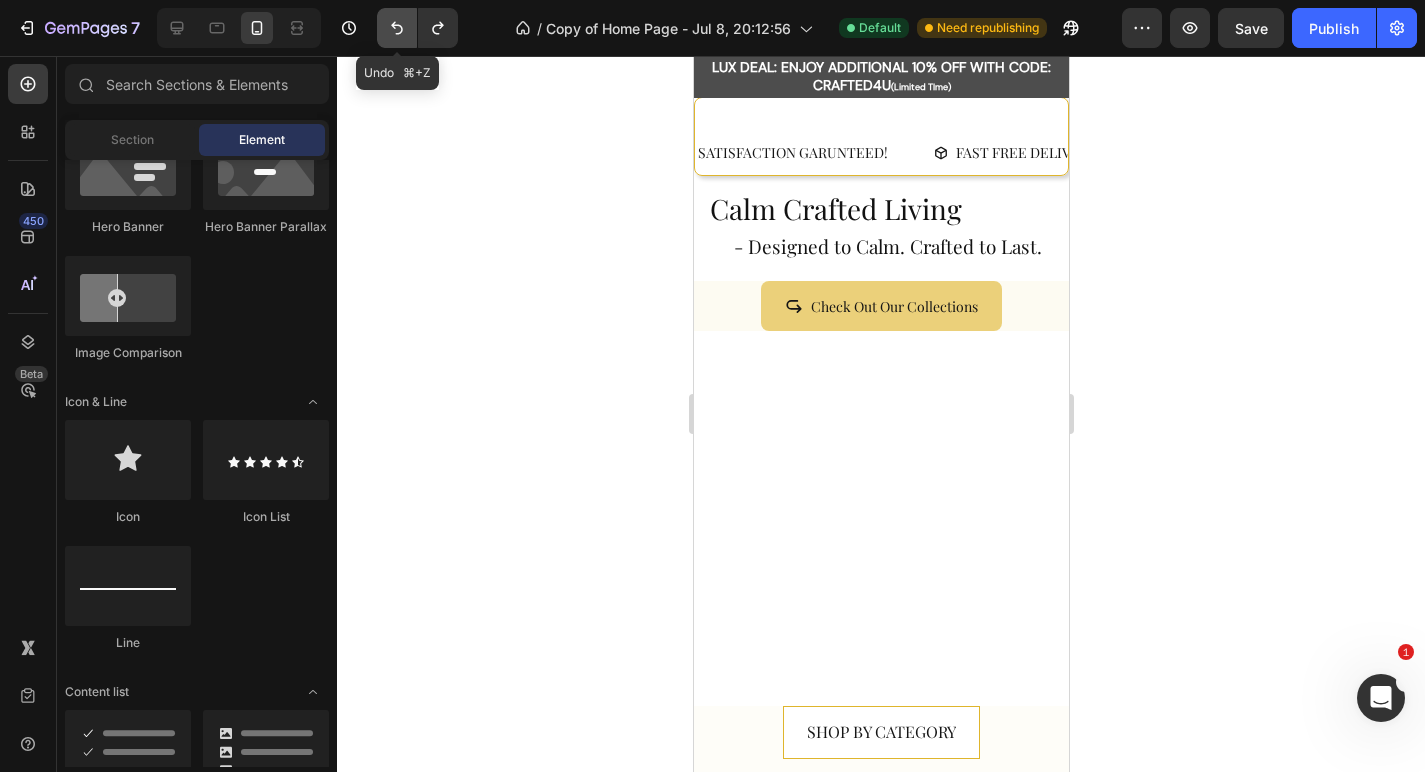 click 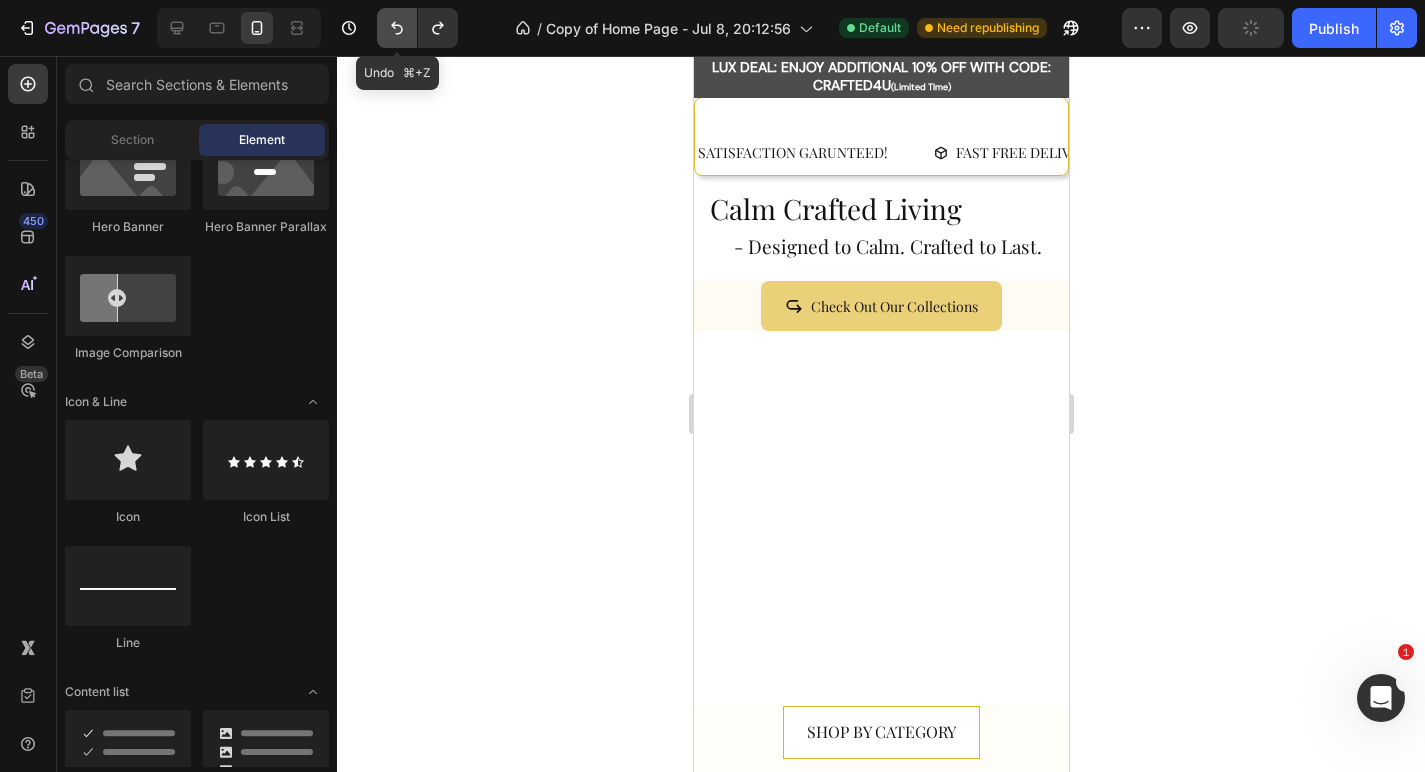 click 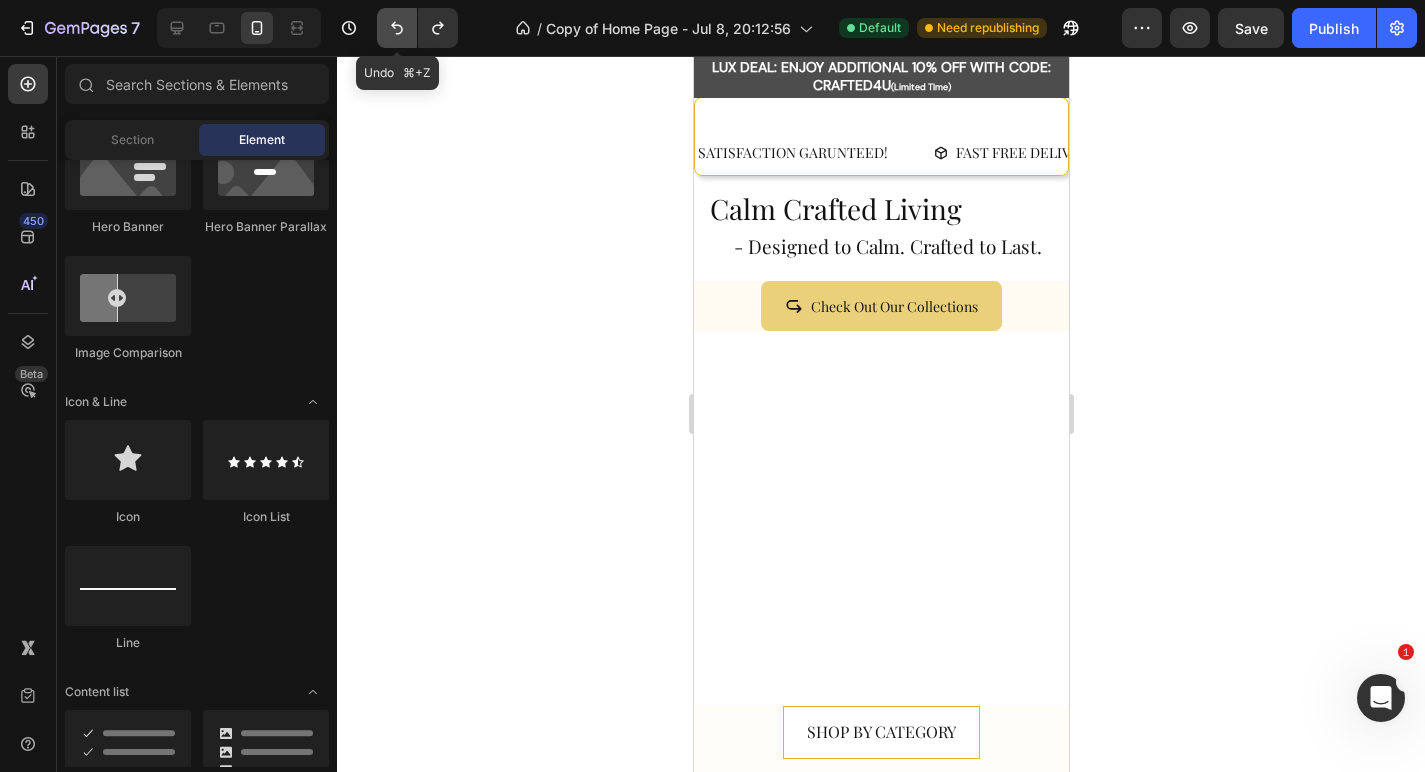 click 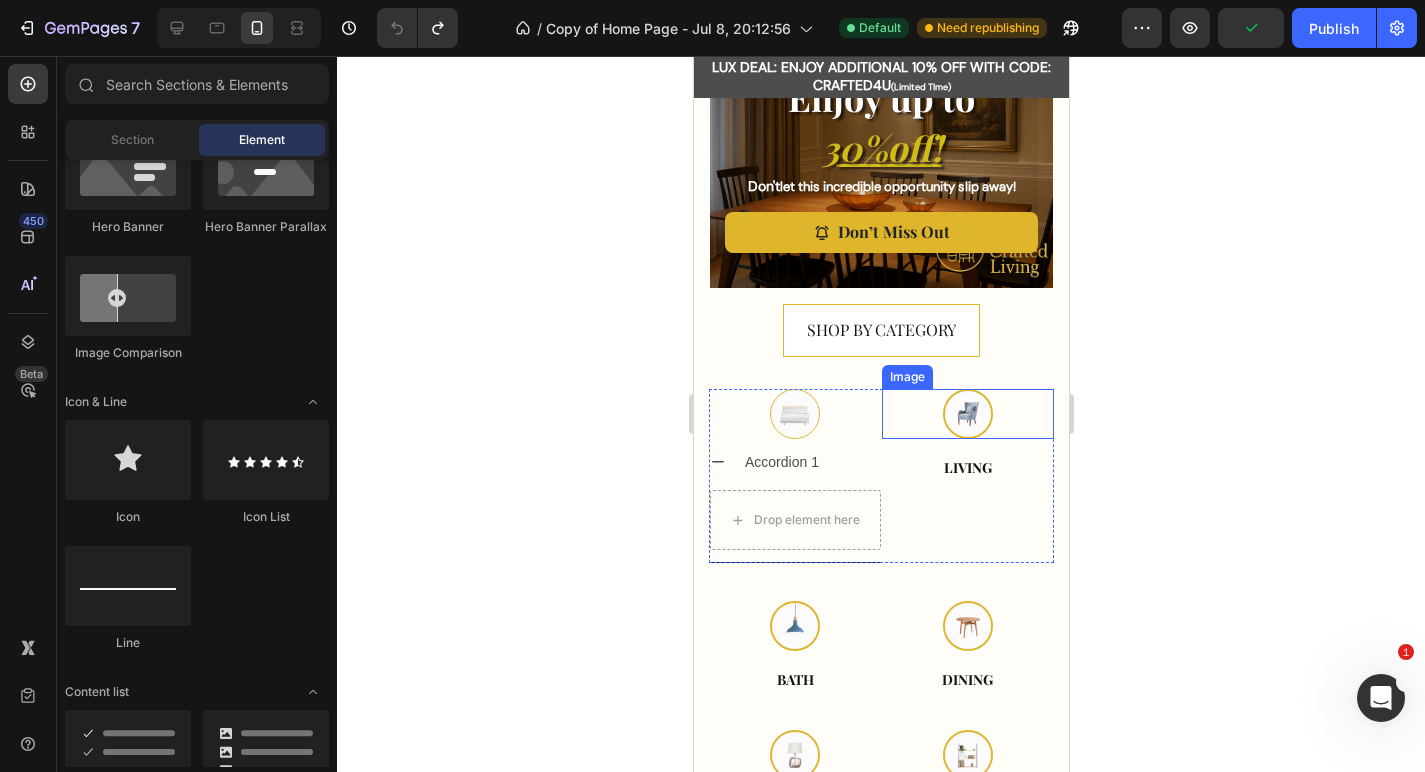 scroll, scrollTop: 455, scrollLeft: 0, axis: vertical 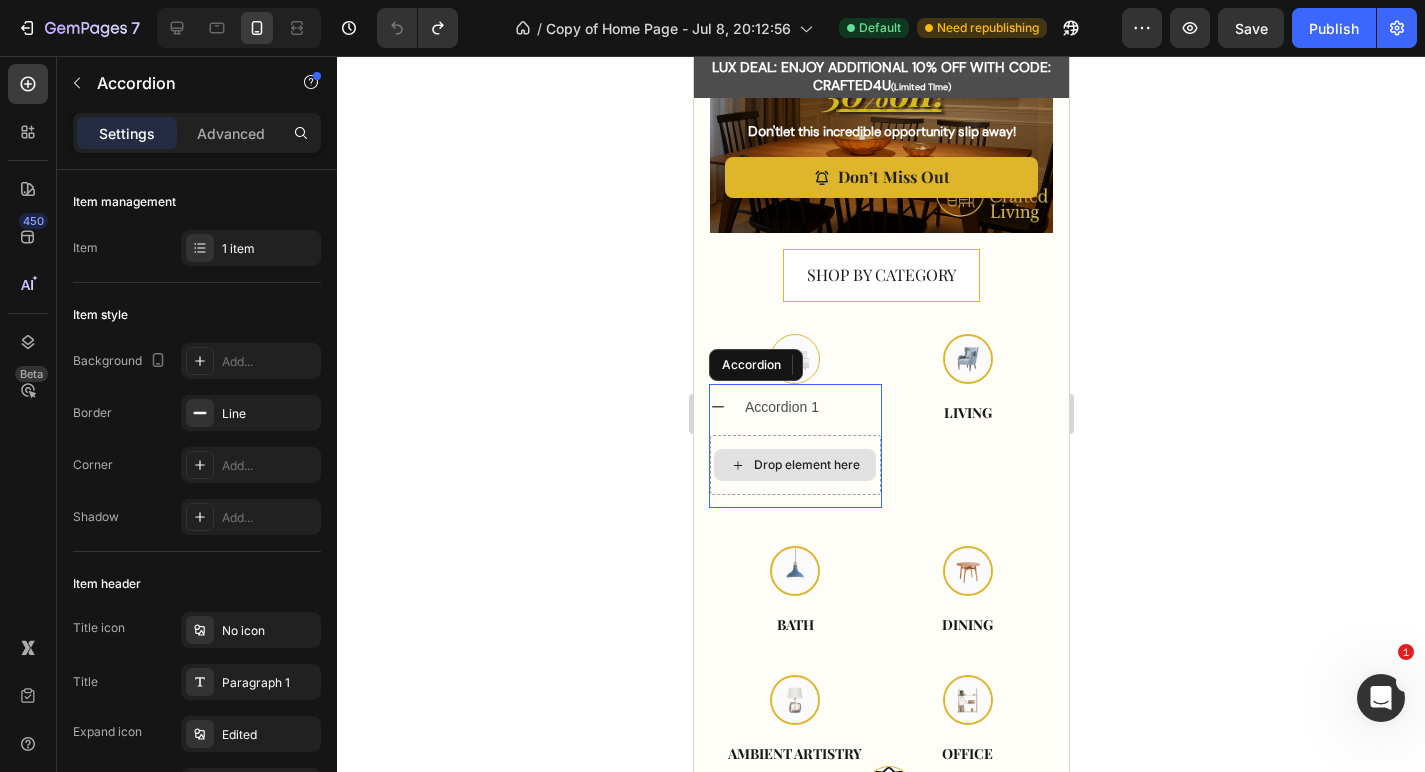 click on "Drop element here" at bounding box center (794, 465) 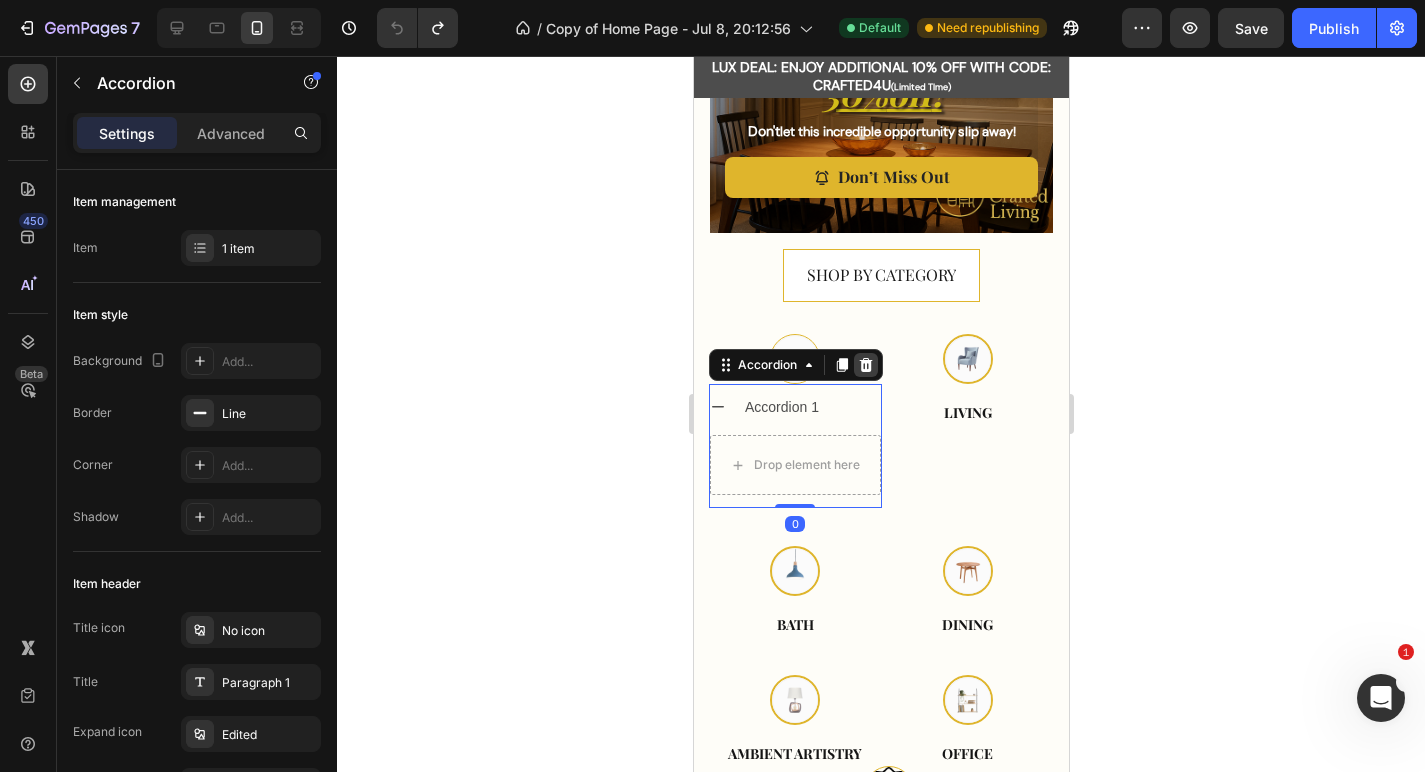click 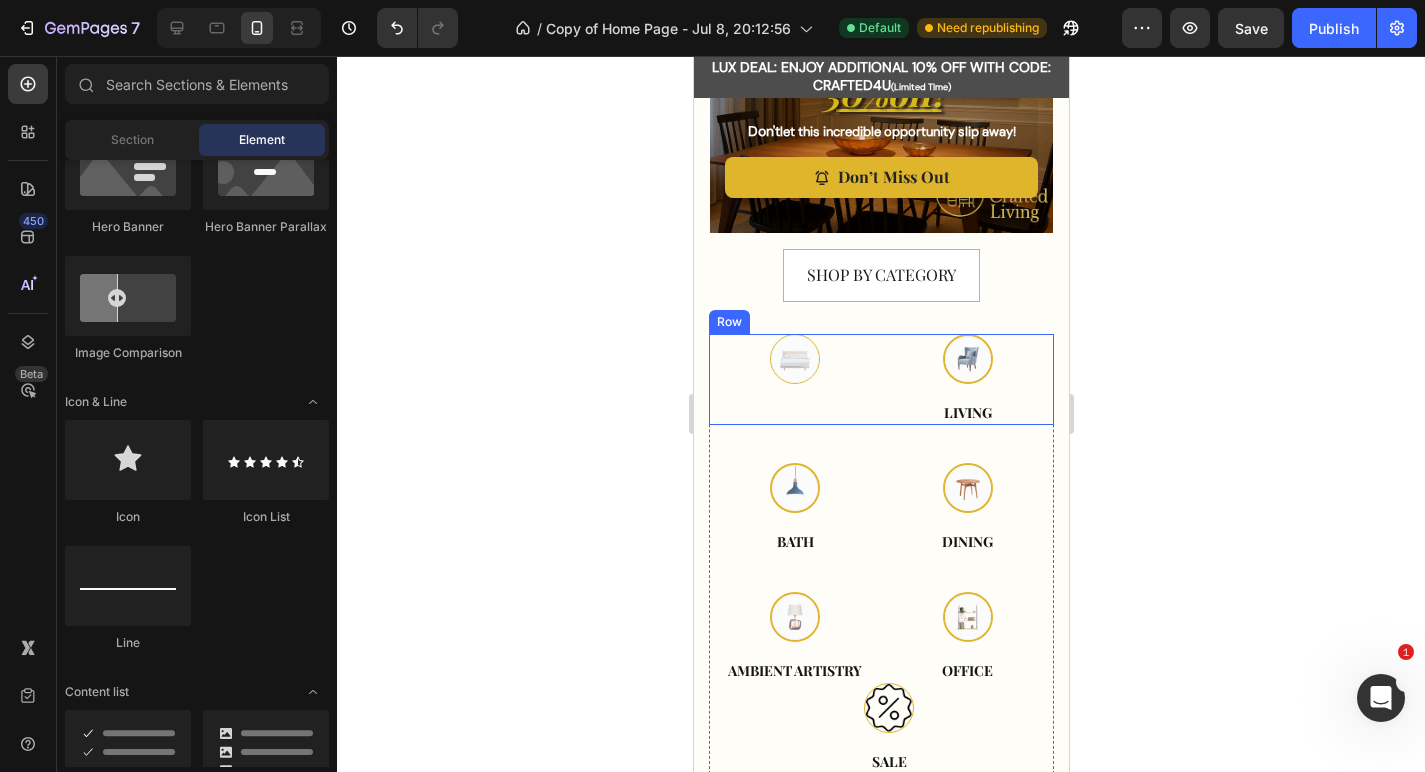 click on "Image" at bounding box center (794, 379) 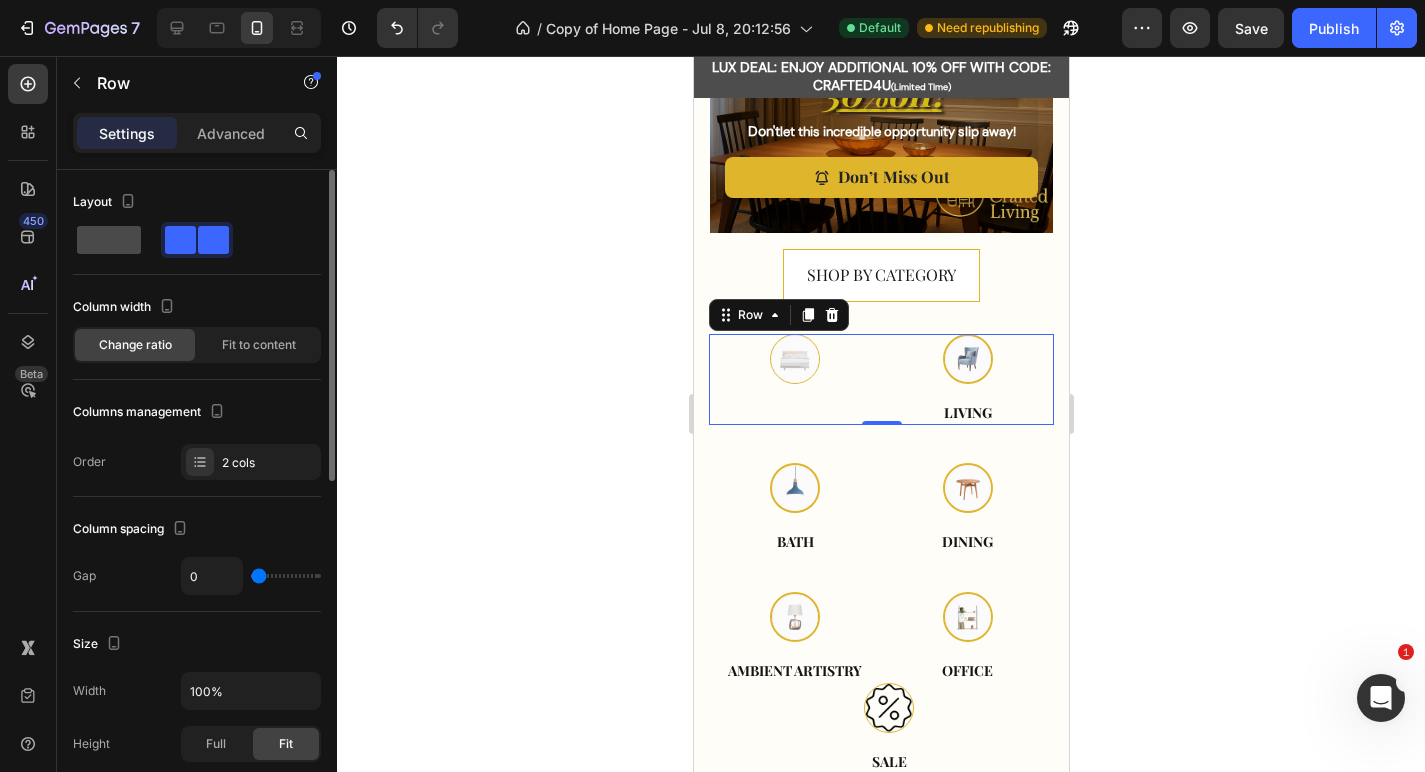 click 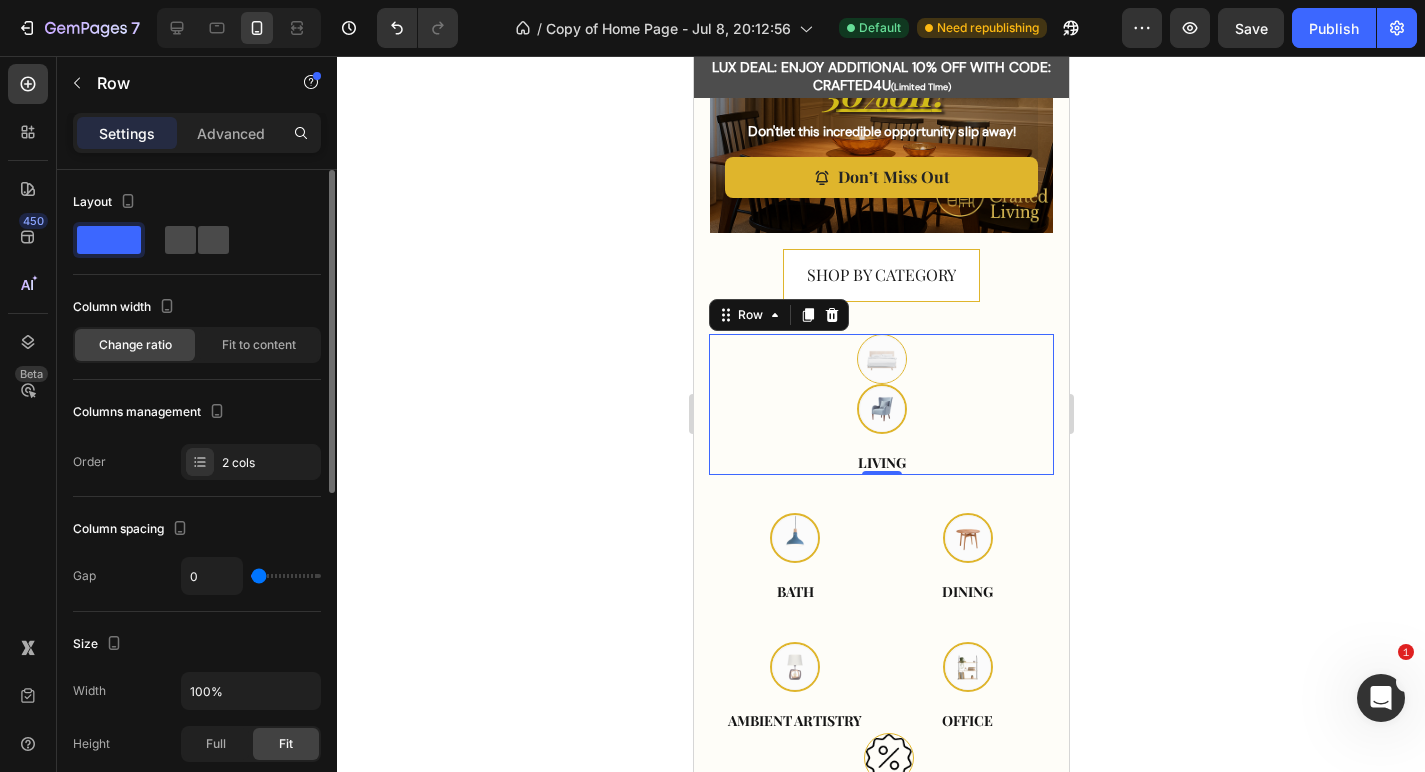 click at bounding box center (197, 240) 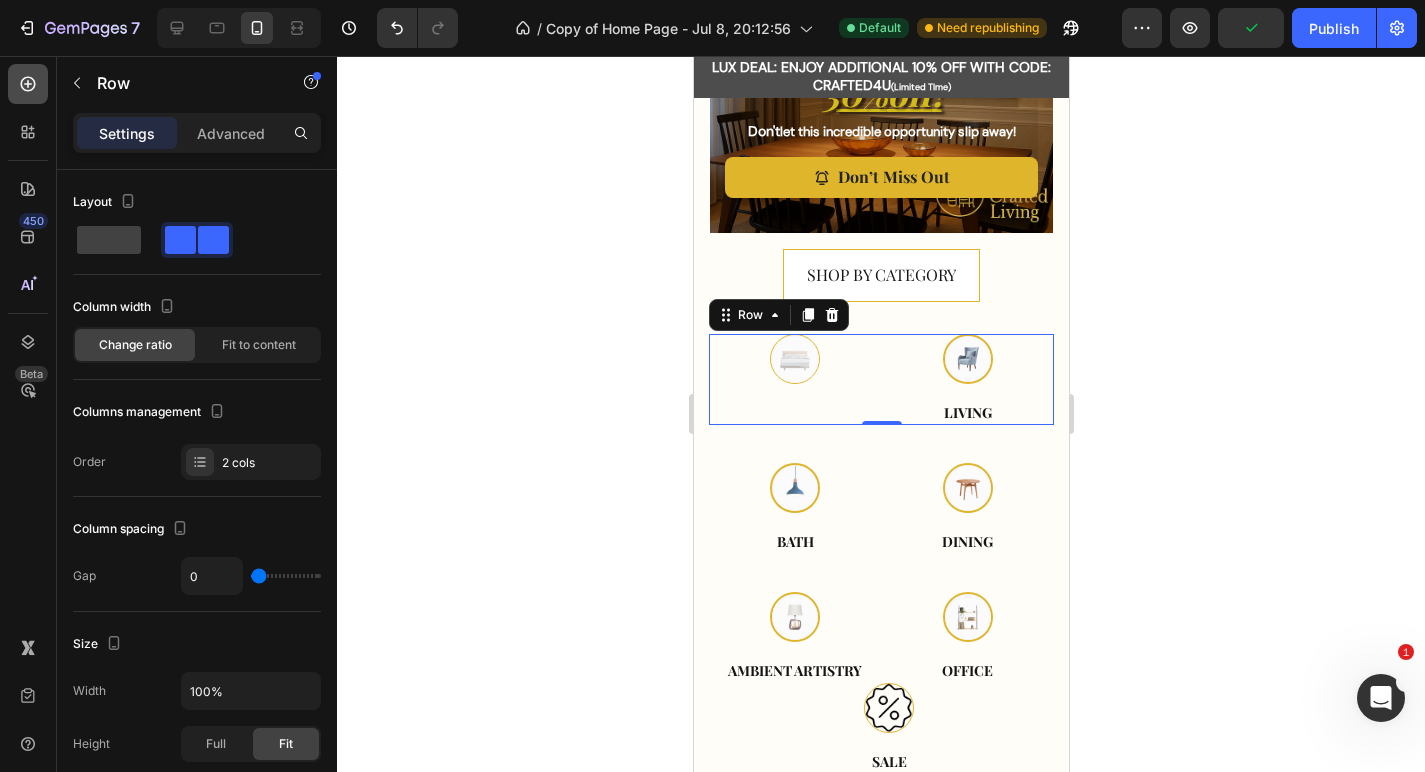 click 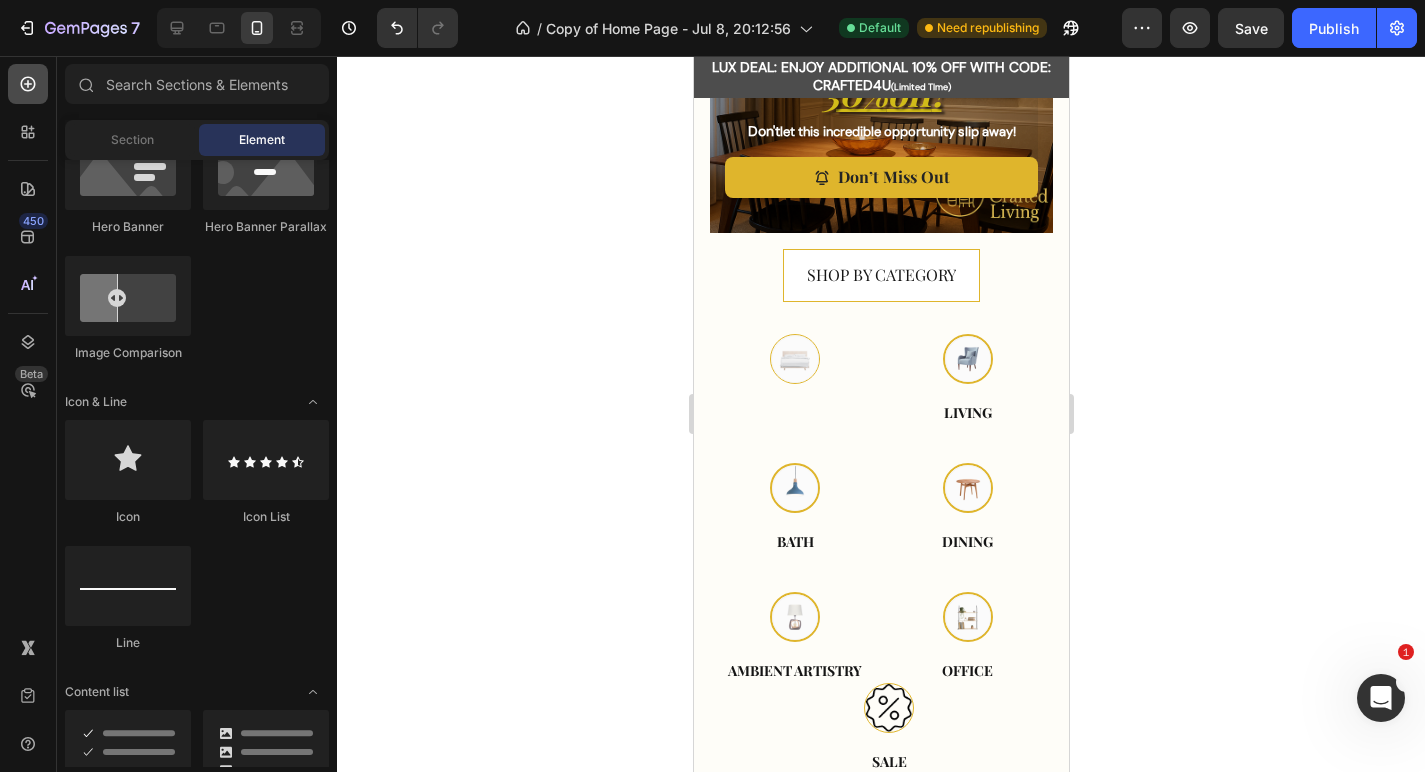 click 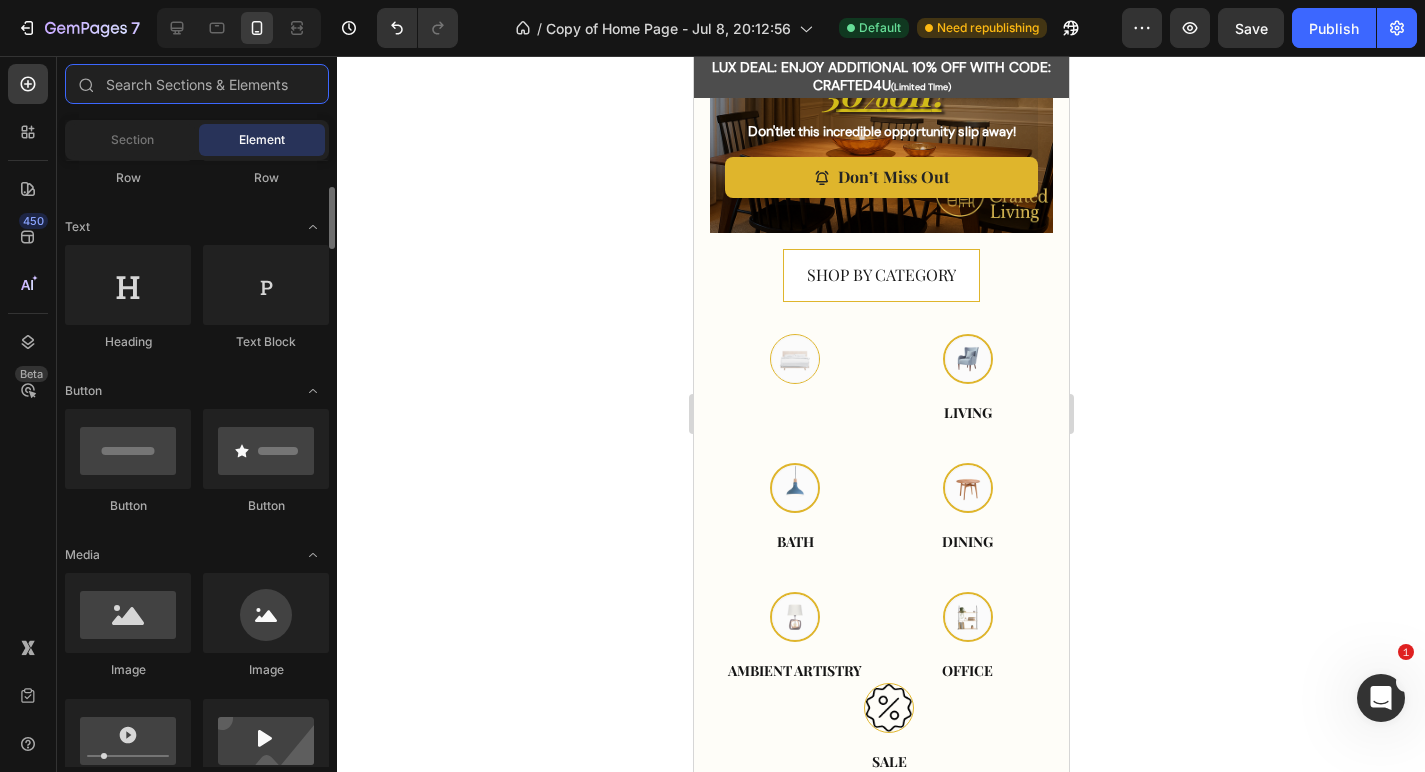 scroll, scrollTop: 0, scrollLeft: 0, axis: both 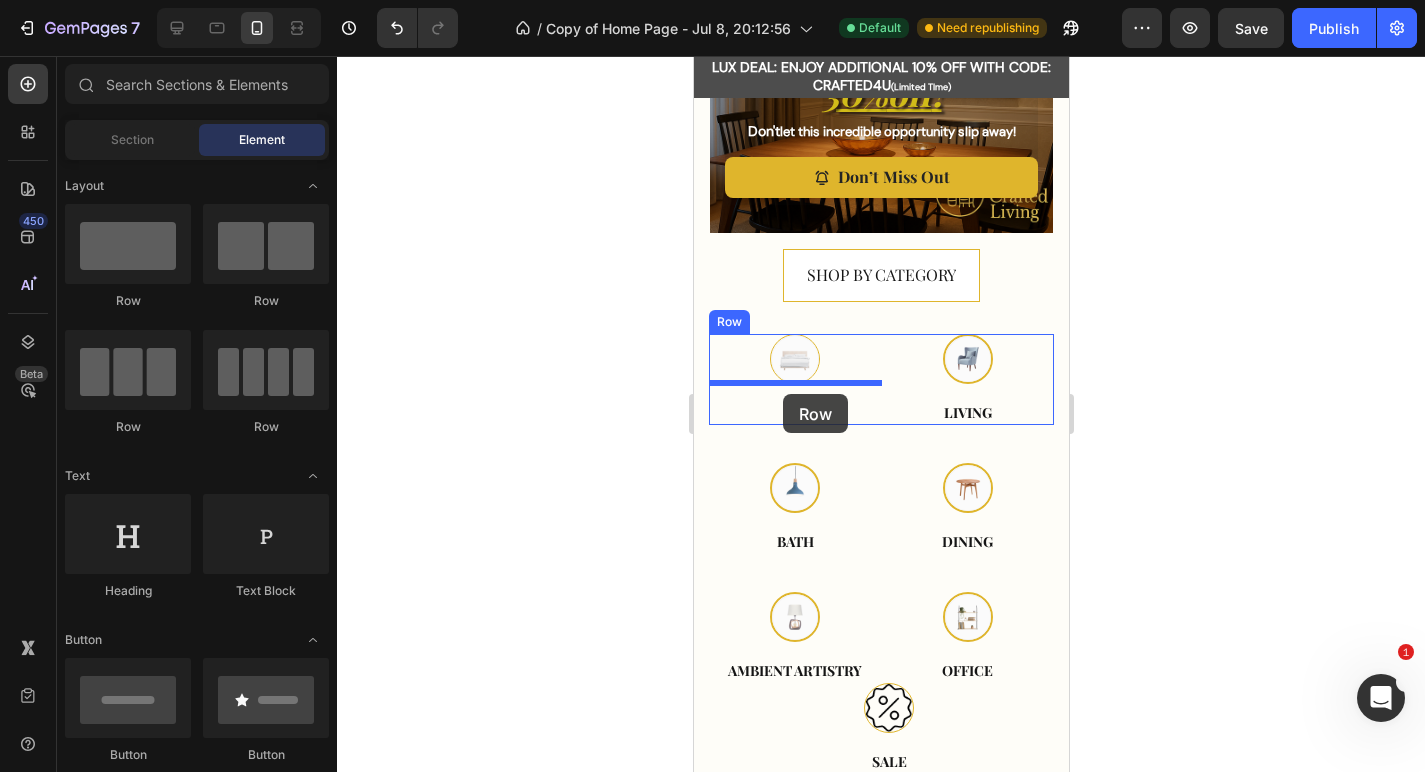 drag, startPoint x: 848, startPoint y: 331, endPoint x: 782, endPoint y: 394, distance: 91.24144 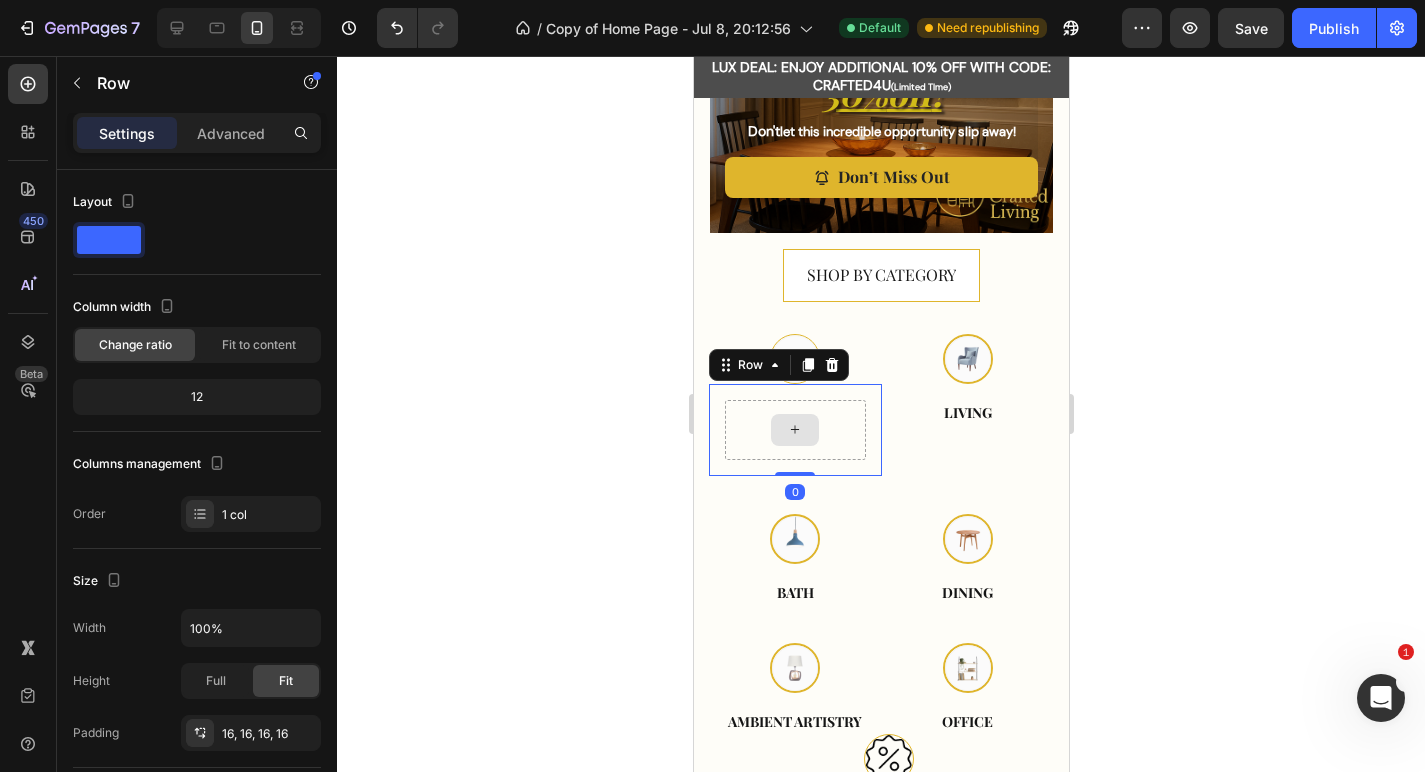 click at bounding box center (794, 430) 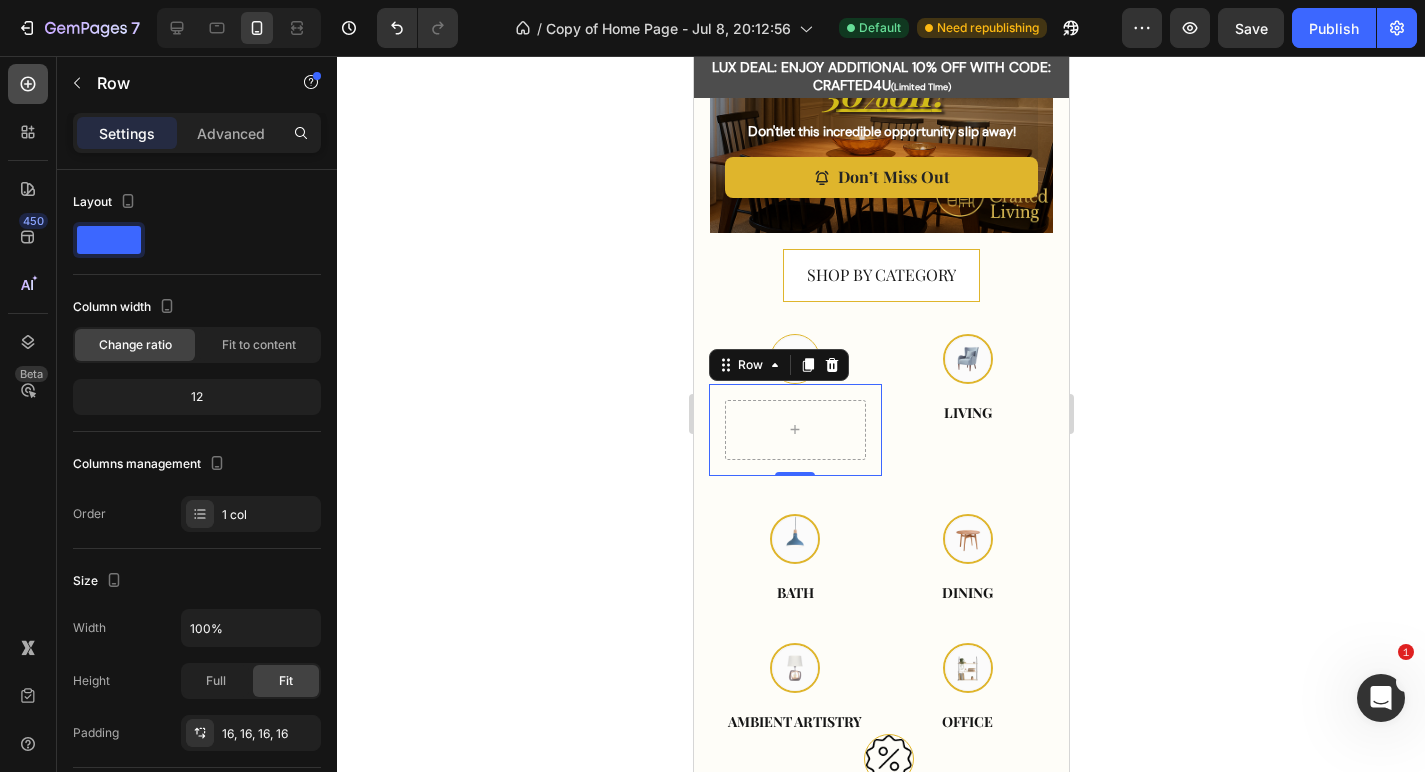 click 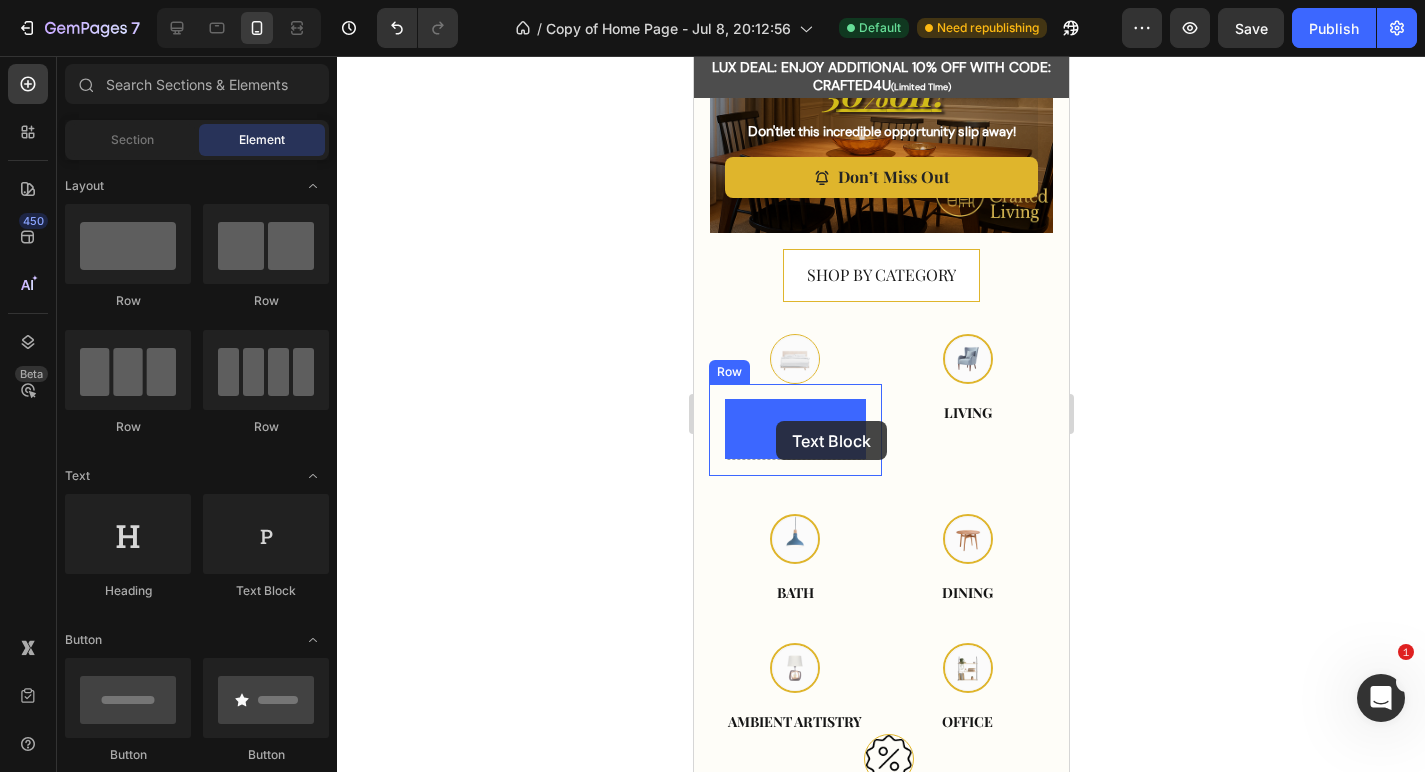 drag, startPoint x: 992, startPoint y: 606, endPoint x: 775, endPoint y: 421, distance: 285.1561 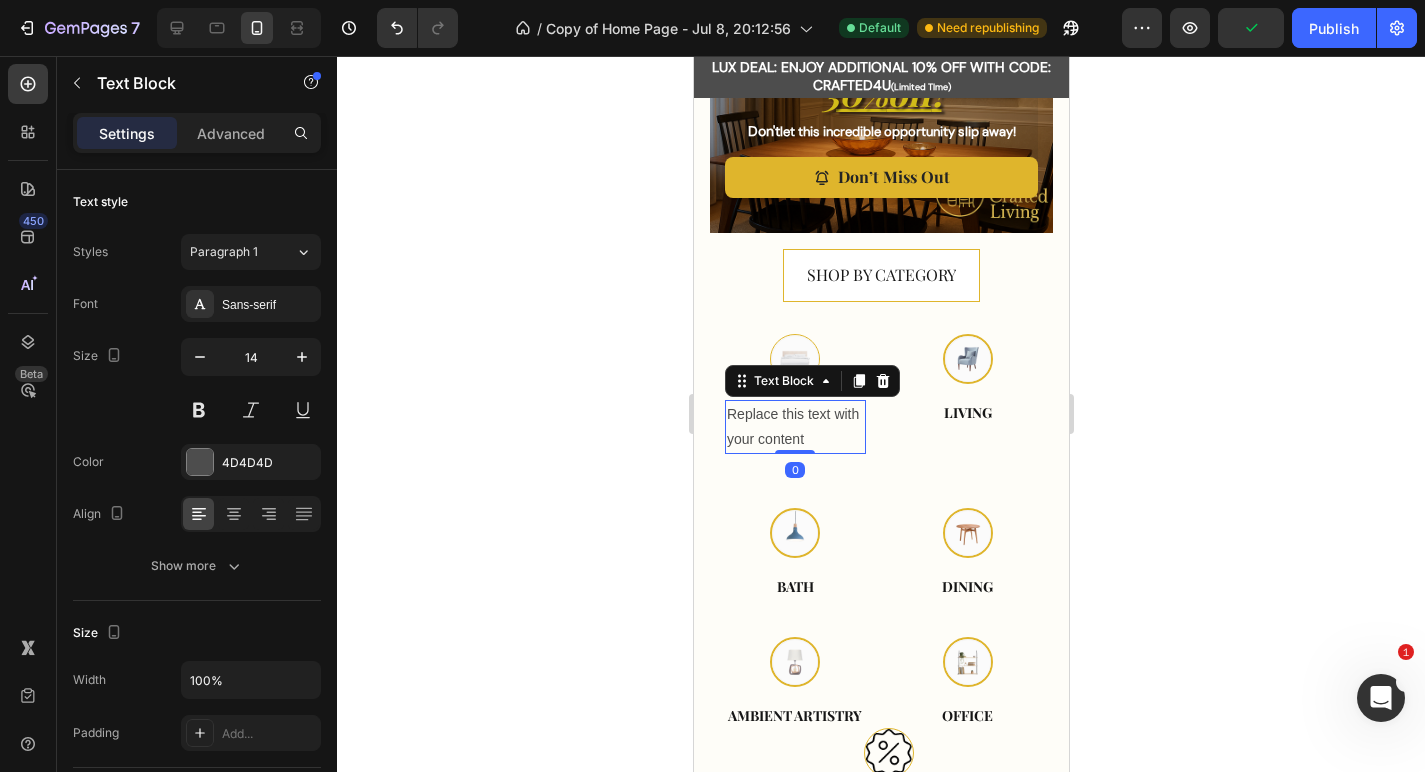 click on "Replace this text with your content" at bounding box center (794, 427) 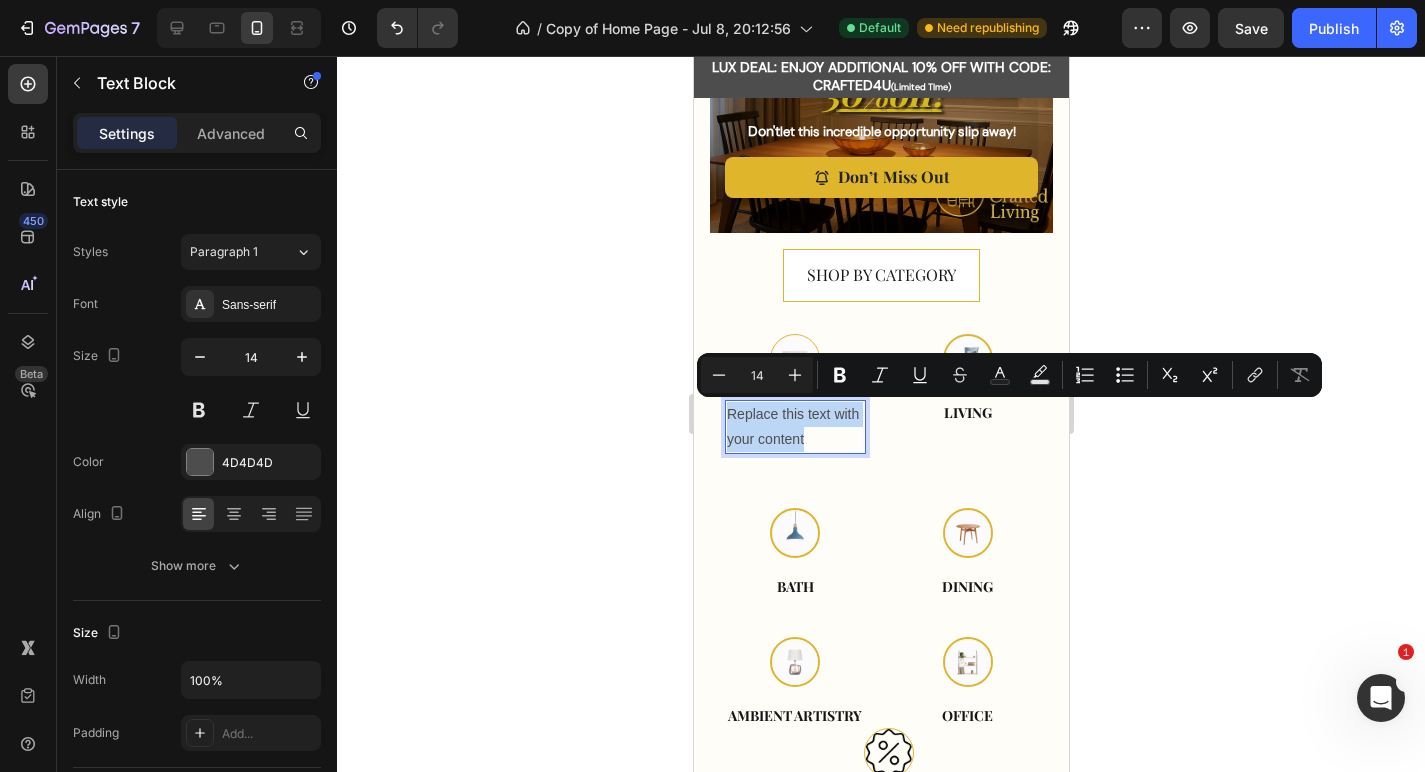 drag, startPoint x: 820, startPoint y: 443, endPoint x: 727, endPoint y: 415, distance: 97.123634 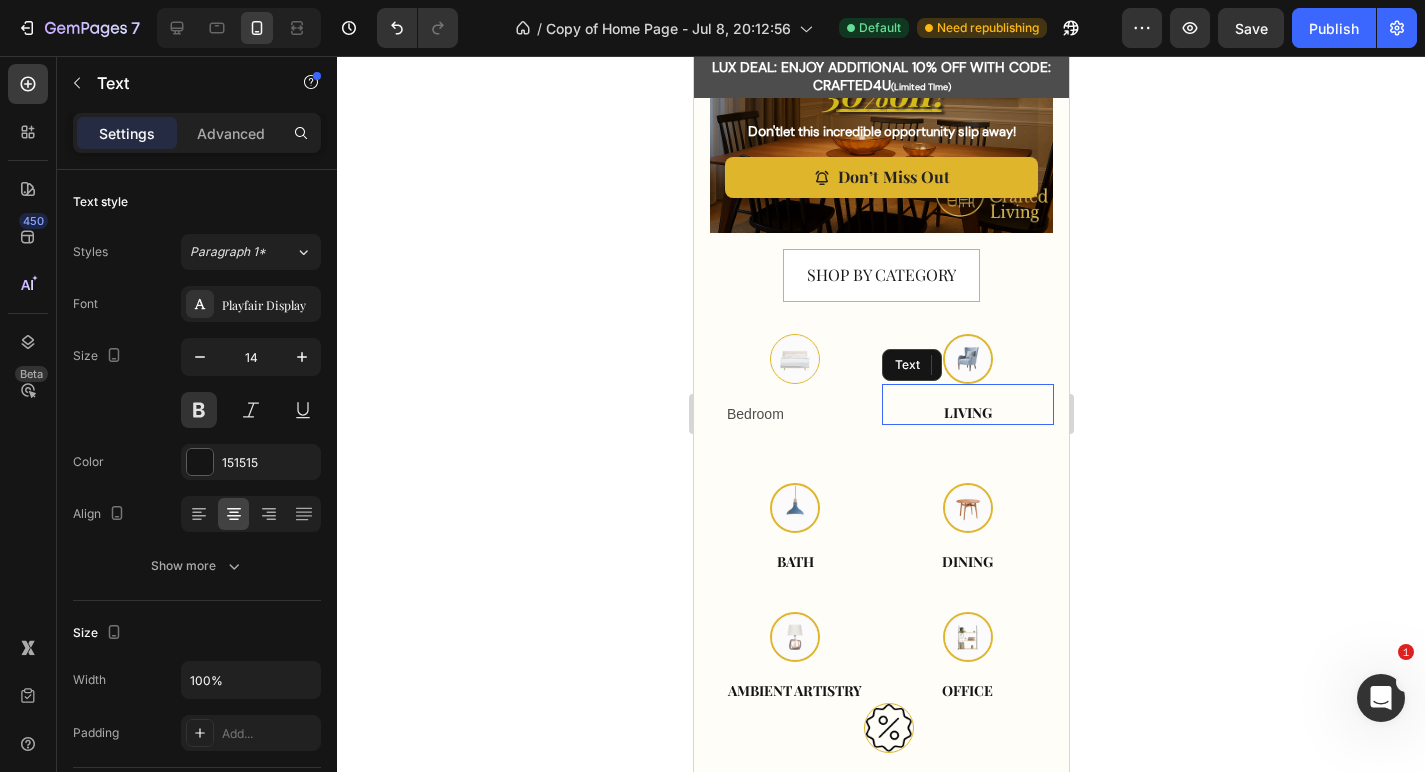 click on "Living" at bounding box center (967, 412) 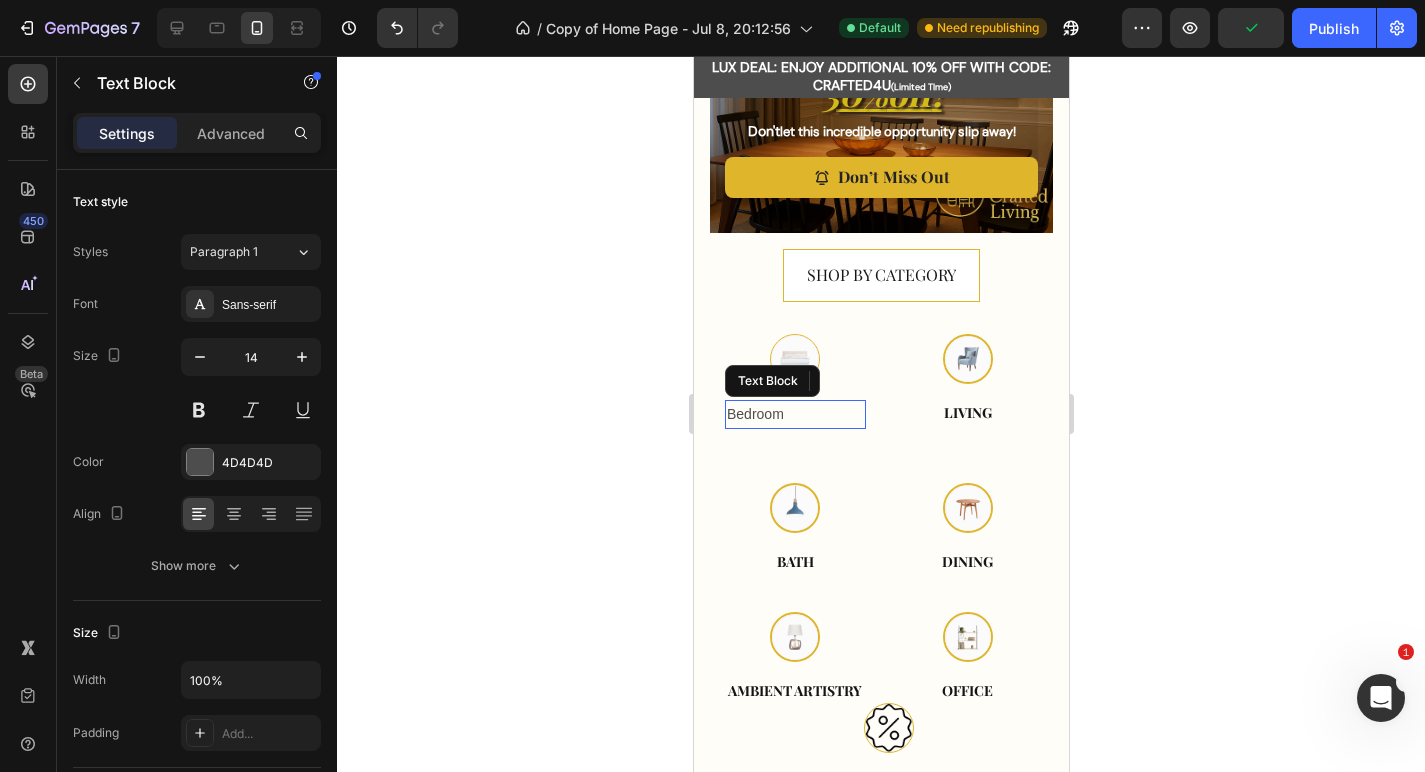 click on "Bedroom" at bounding box center [794, 414] 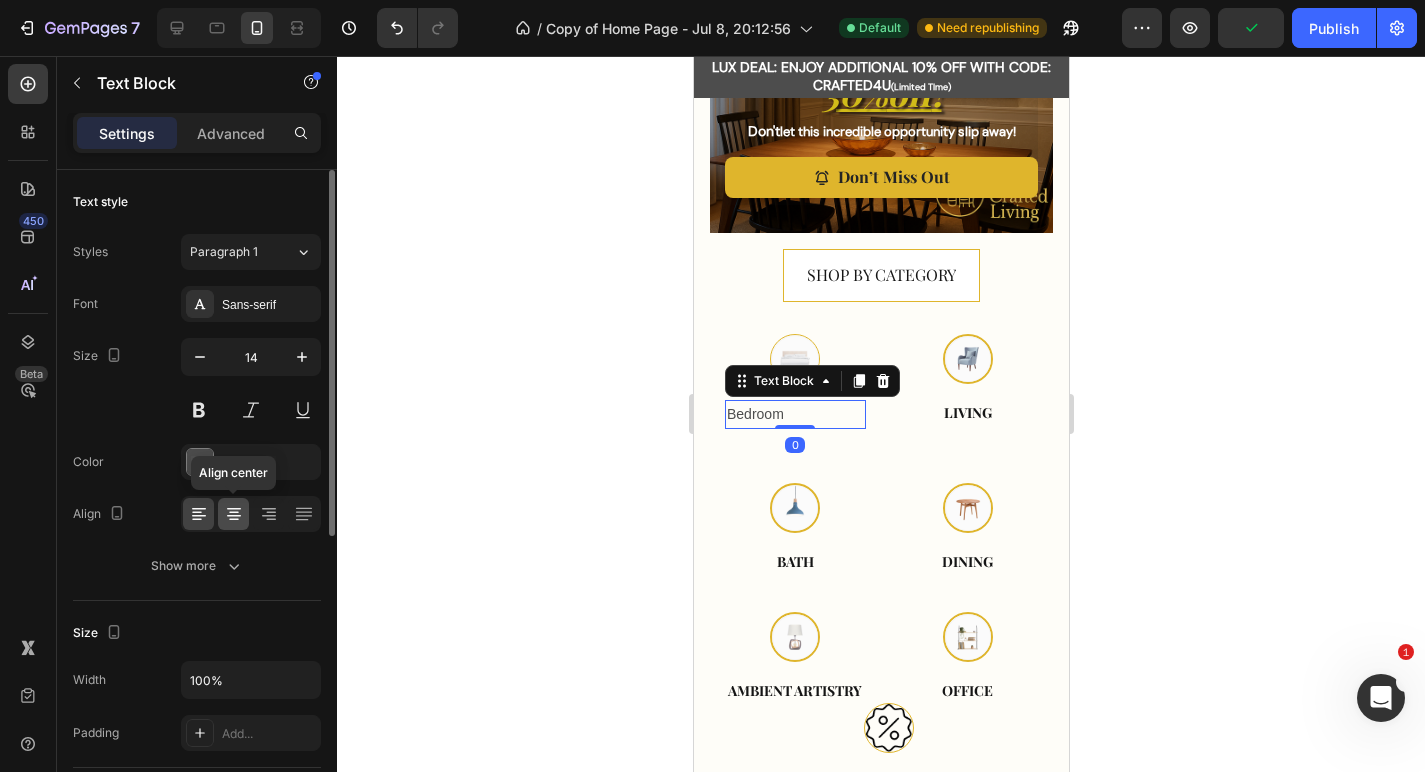click 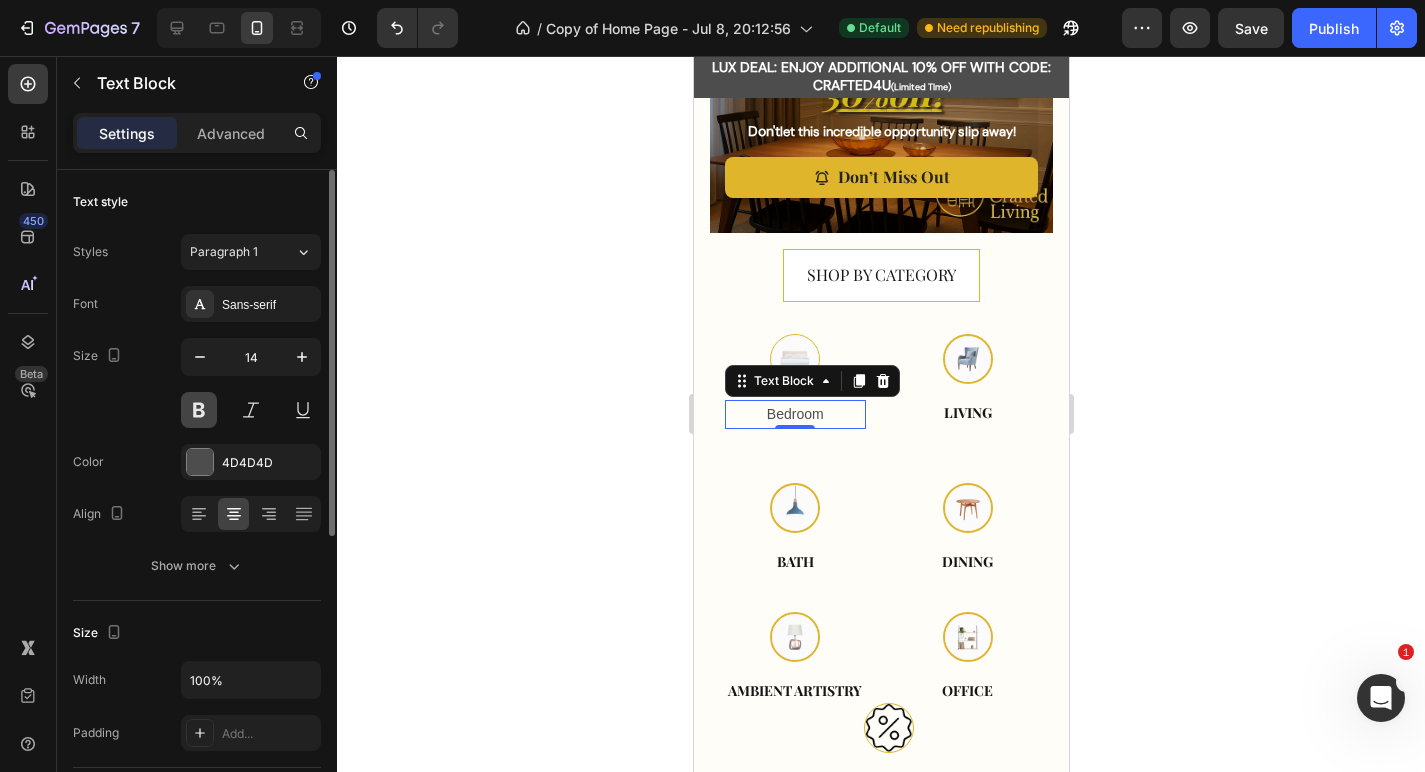 click at bounding box center [199, 410] 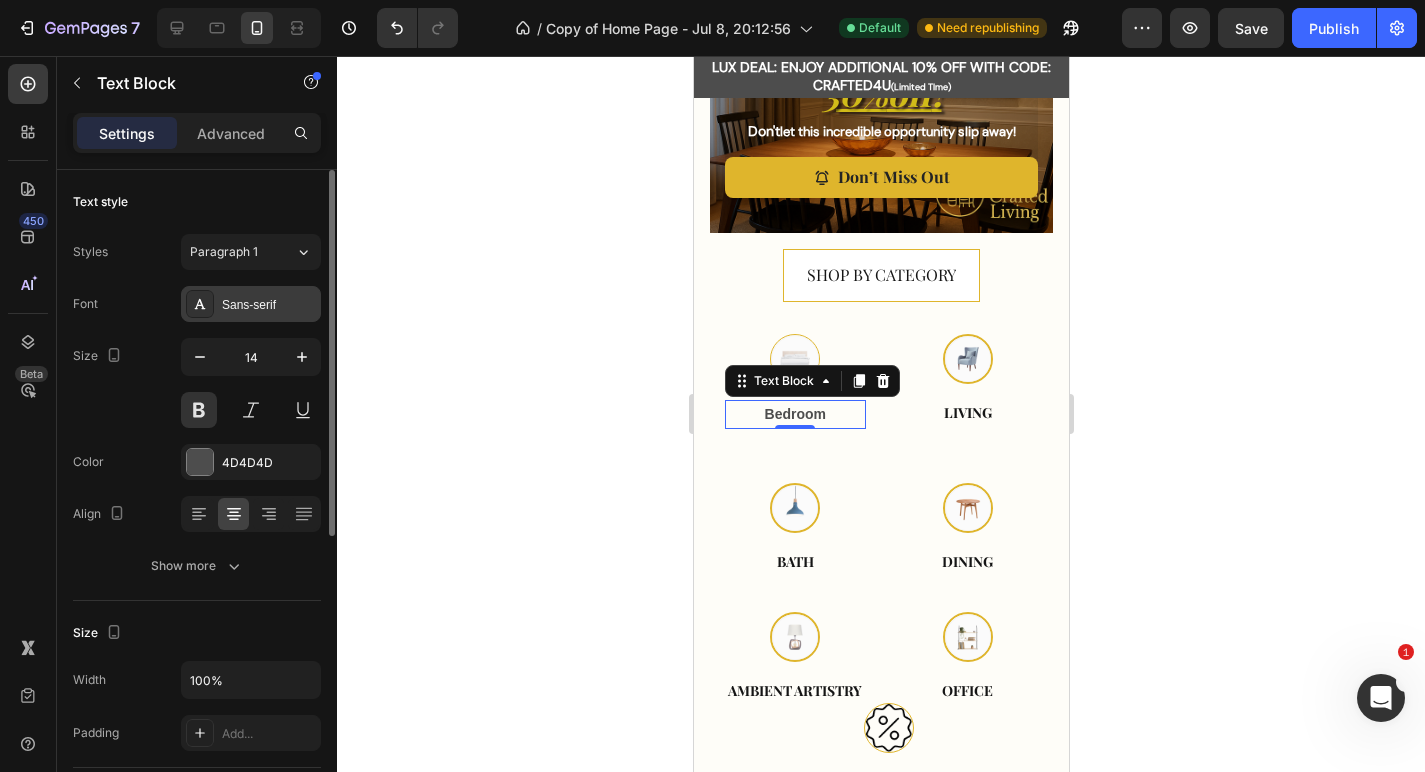 click on "Sans-serif" at bounding box center (269, 305) 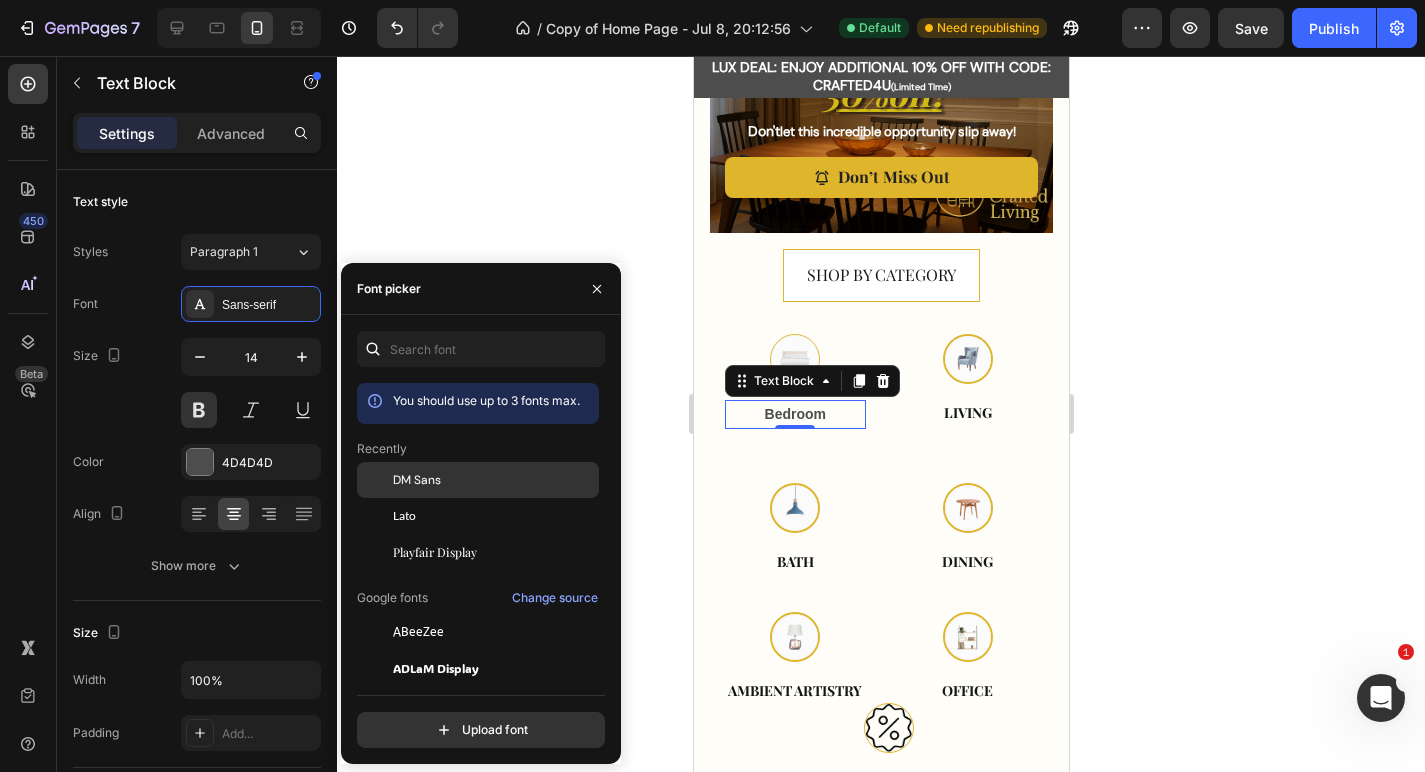 click on "DM Sans" at bounding box center (494, 480) 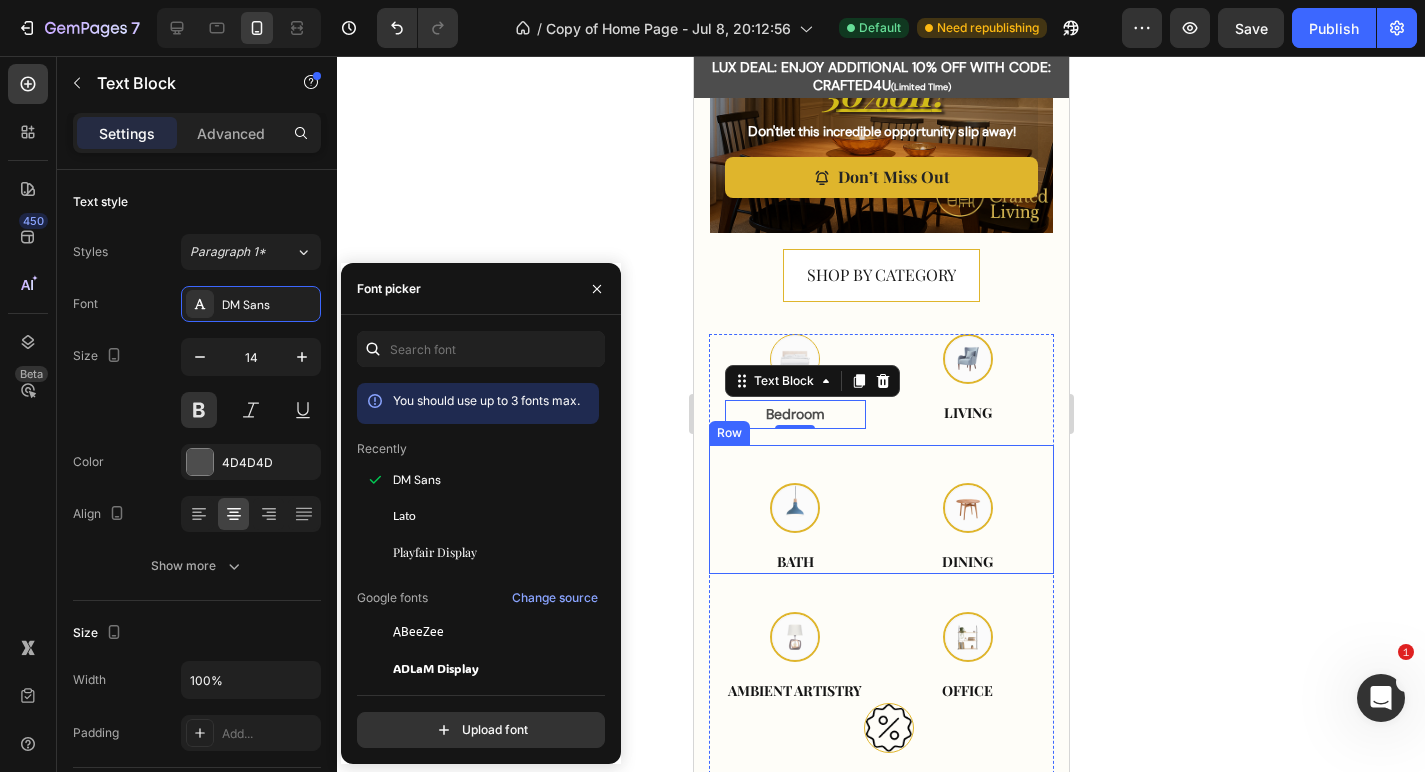 click on "Image Bath Text Image Dining Text Row" at bounding box center (880, 509) 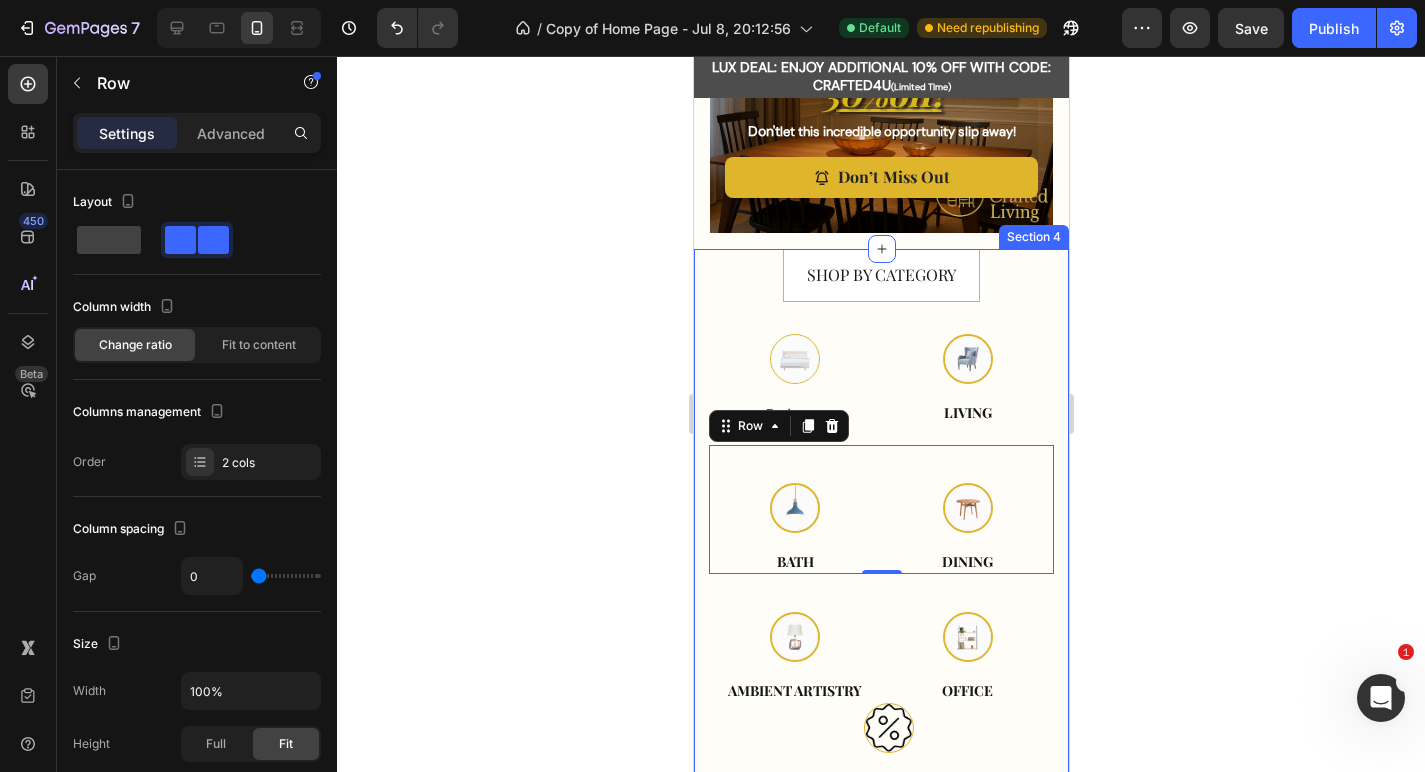 click on "SHOP BY CATEGORY Button Row Image Bedroom Text Block Row Image Living Text Row Image Bath Text Image Dining Text Row   0 Image Ambient artistry Text Image Office Text Row Image Sale Text Row Row                Title Line" at bounding box center (880, 534) 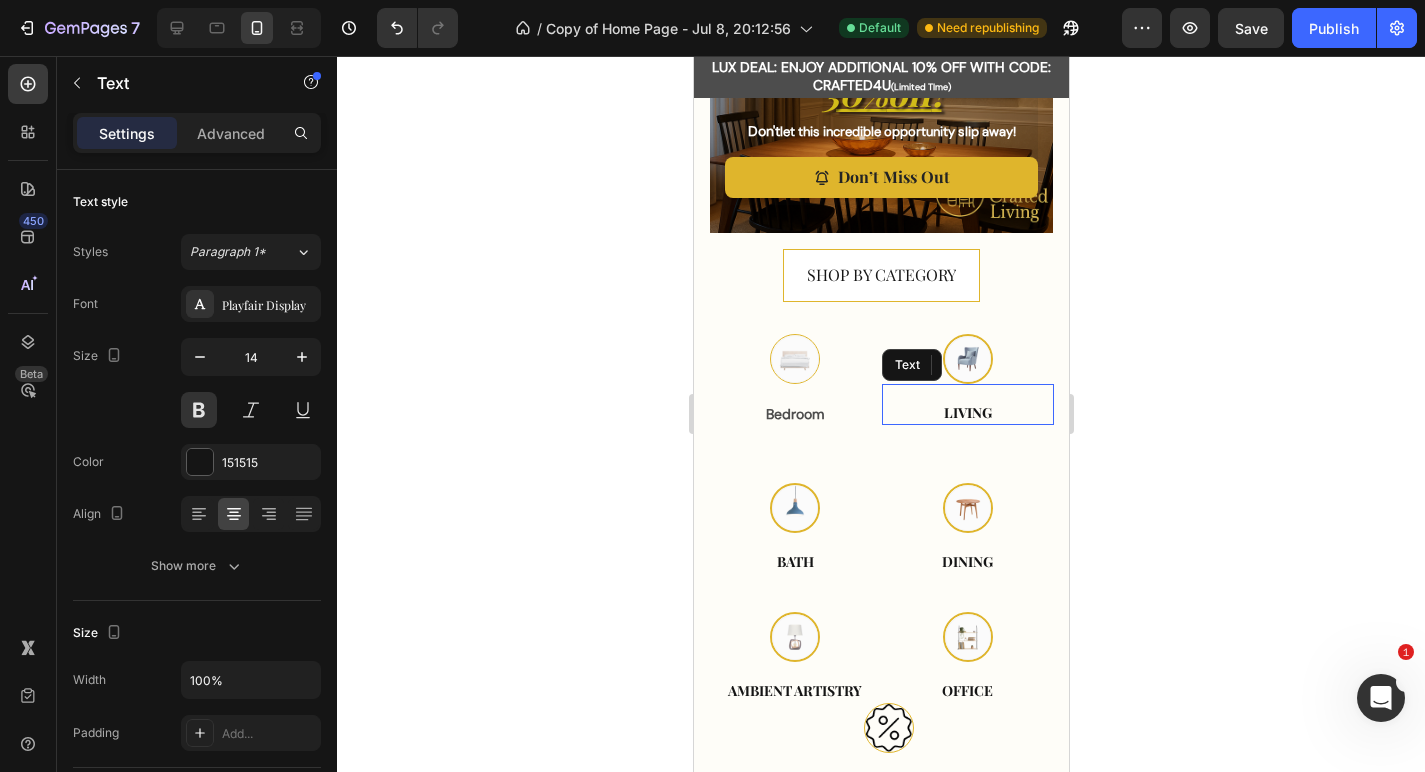 click on "Living" at bounding box center (967, 412) 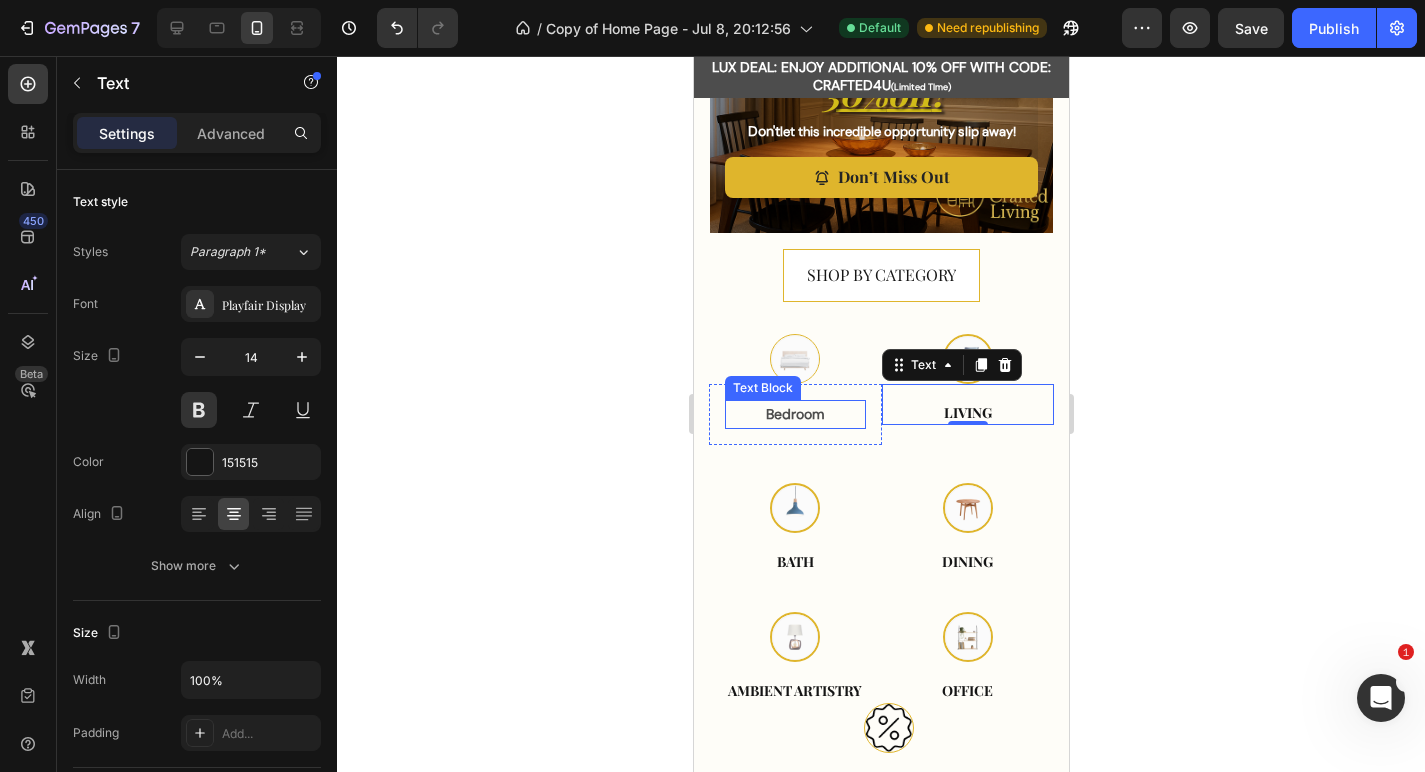 click on "Bedroom" at bounding box center [794, 414] 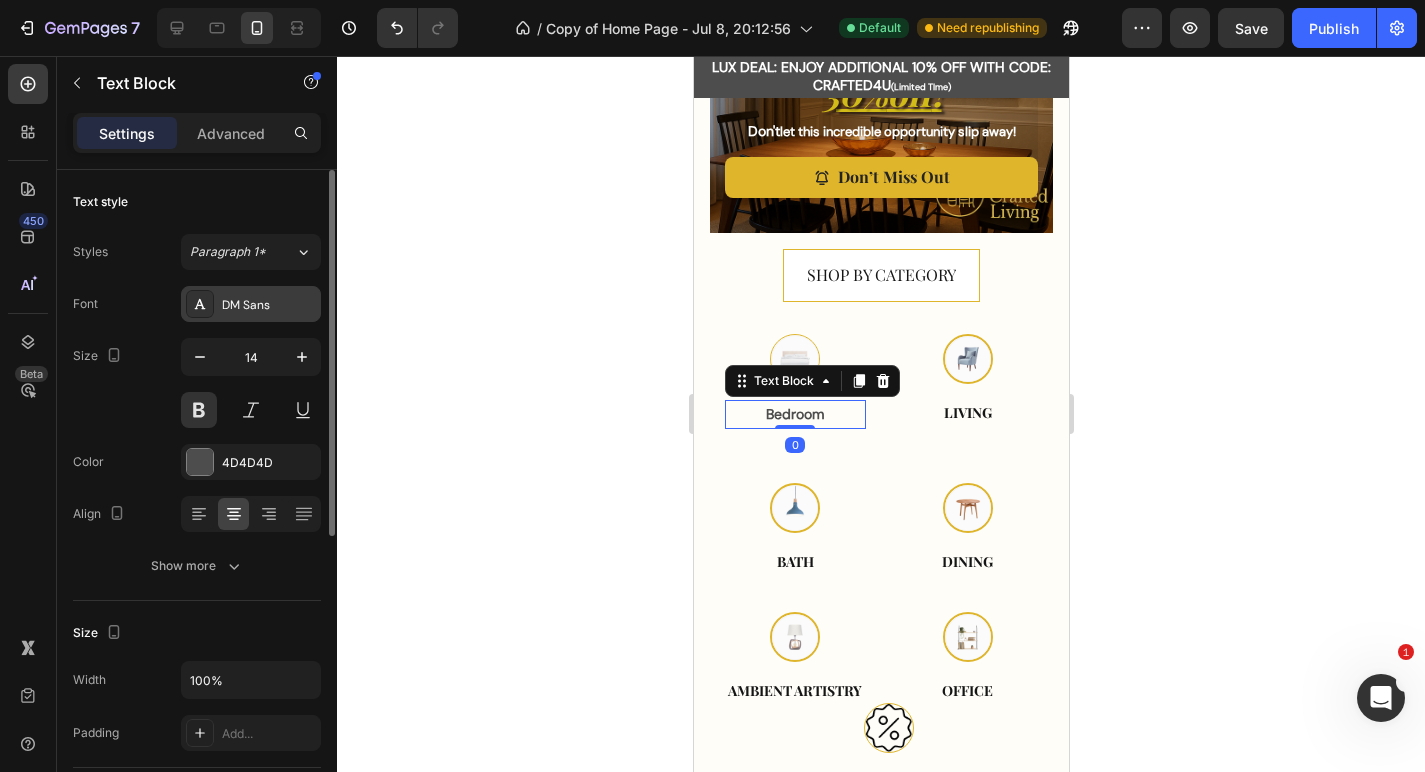 click on "DM Sans" at bounding box center [269, 305] 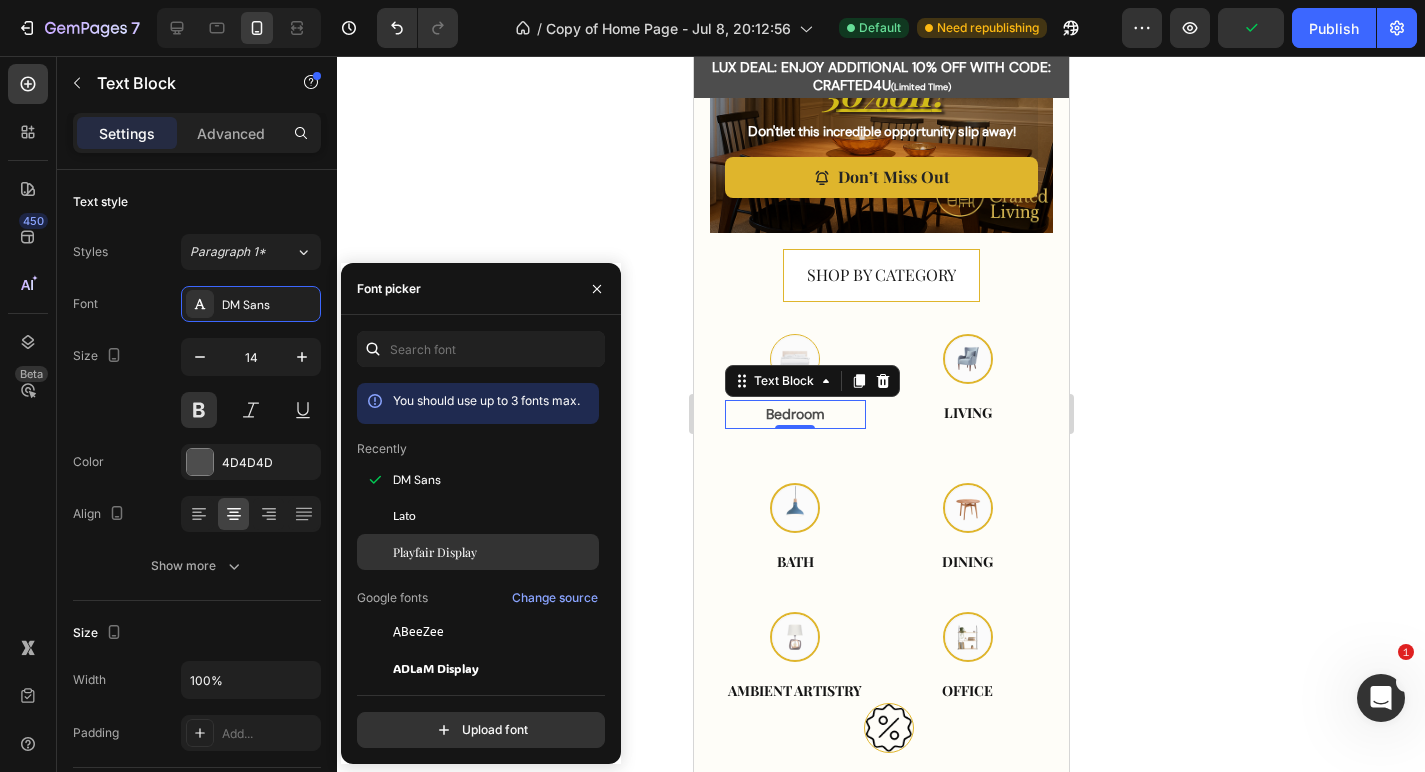 click on "Playfair Display" at bounding box center (435, 552) 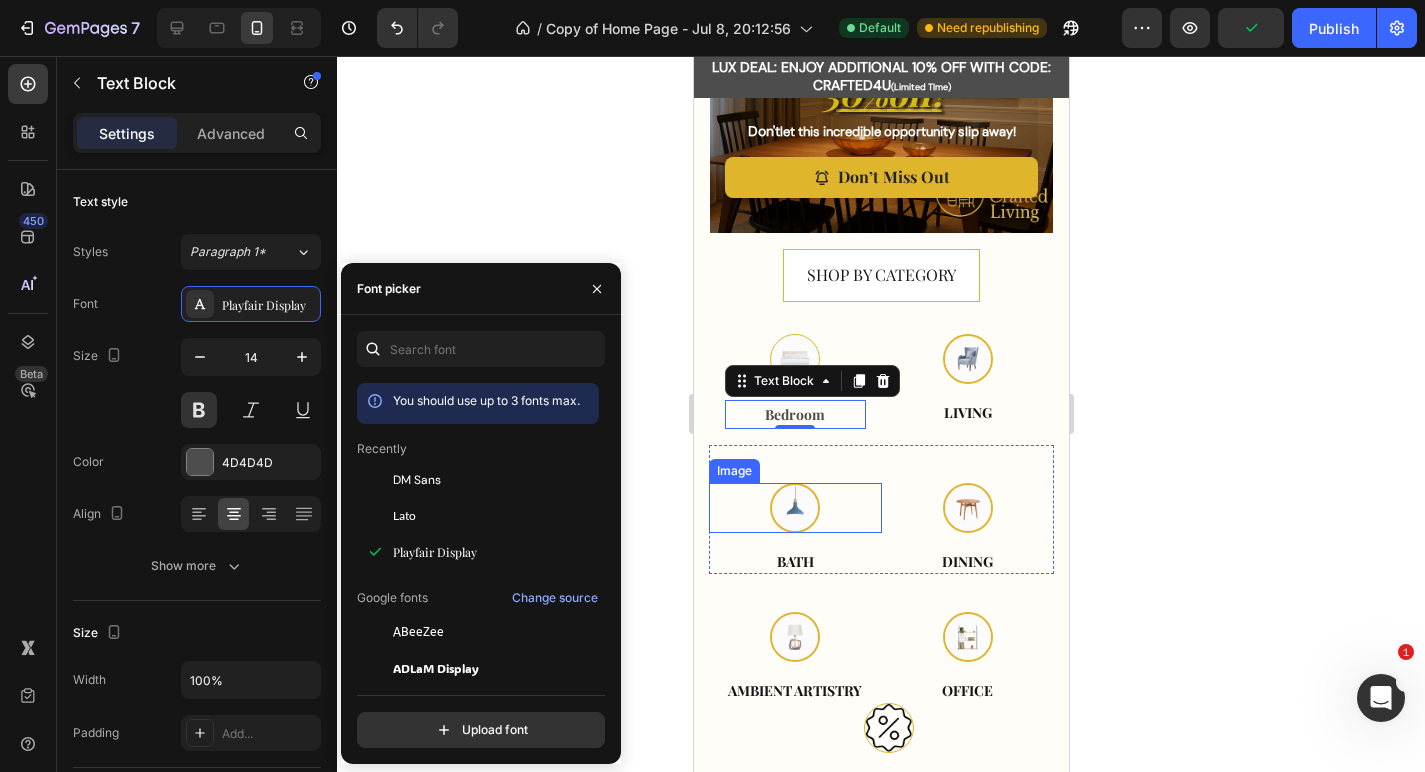 click at bounding box center (794, 508) 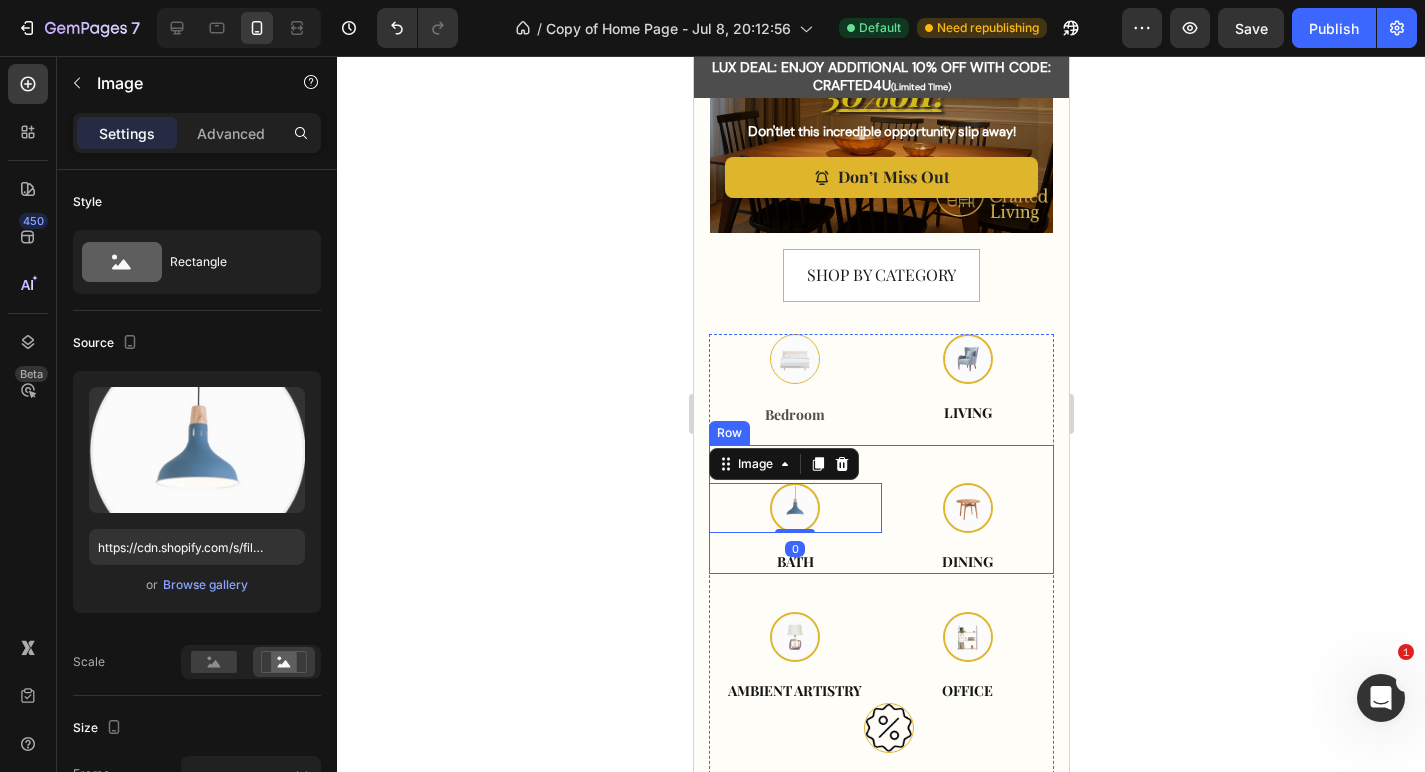 click on "Image   0 Bath Text Image Dining Text Row" at bounding box center [880, 509] 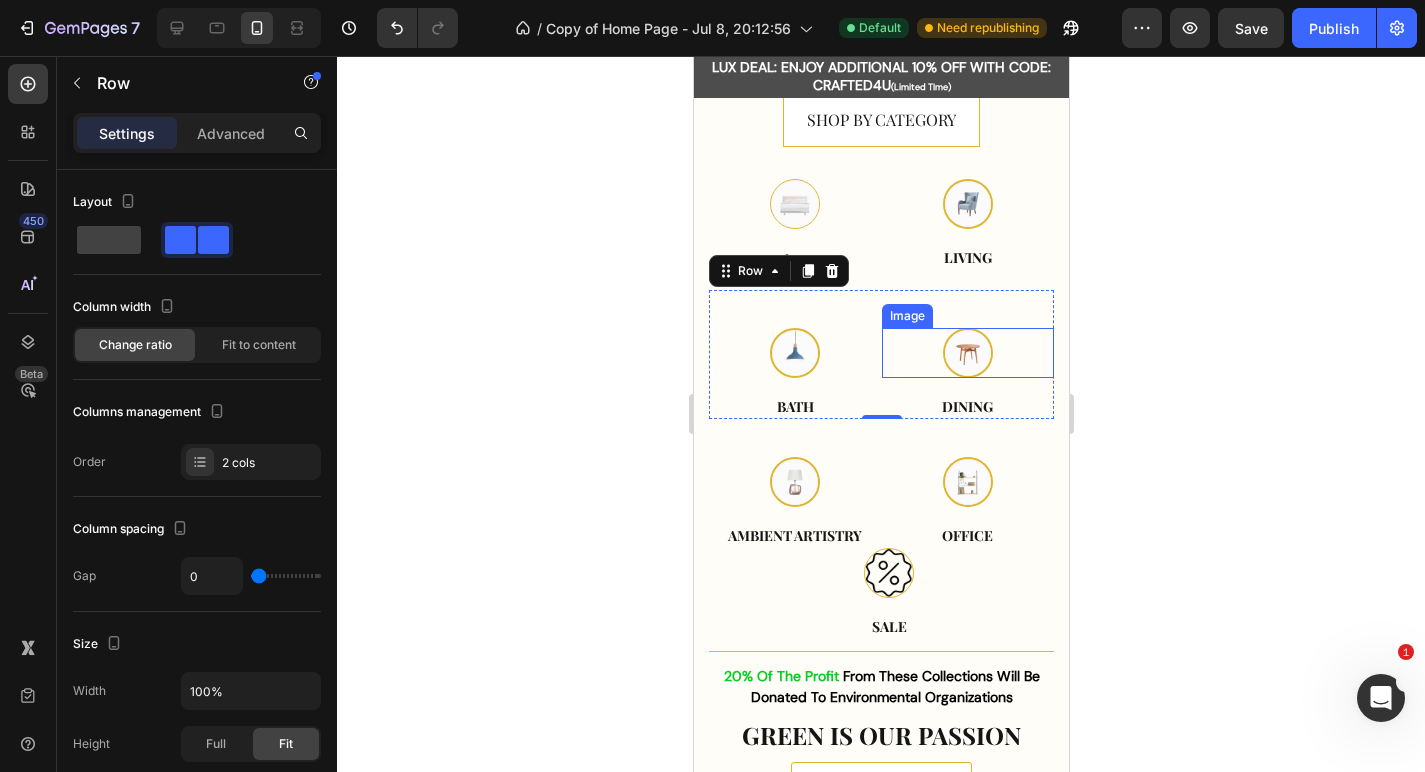 scroll, scrollTop: 611, scrollLeft: 0, axis: vertical 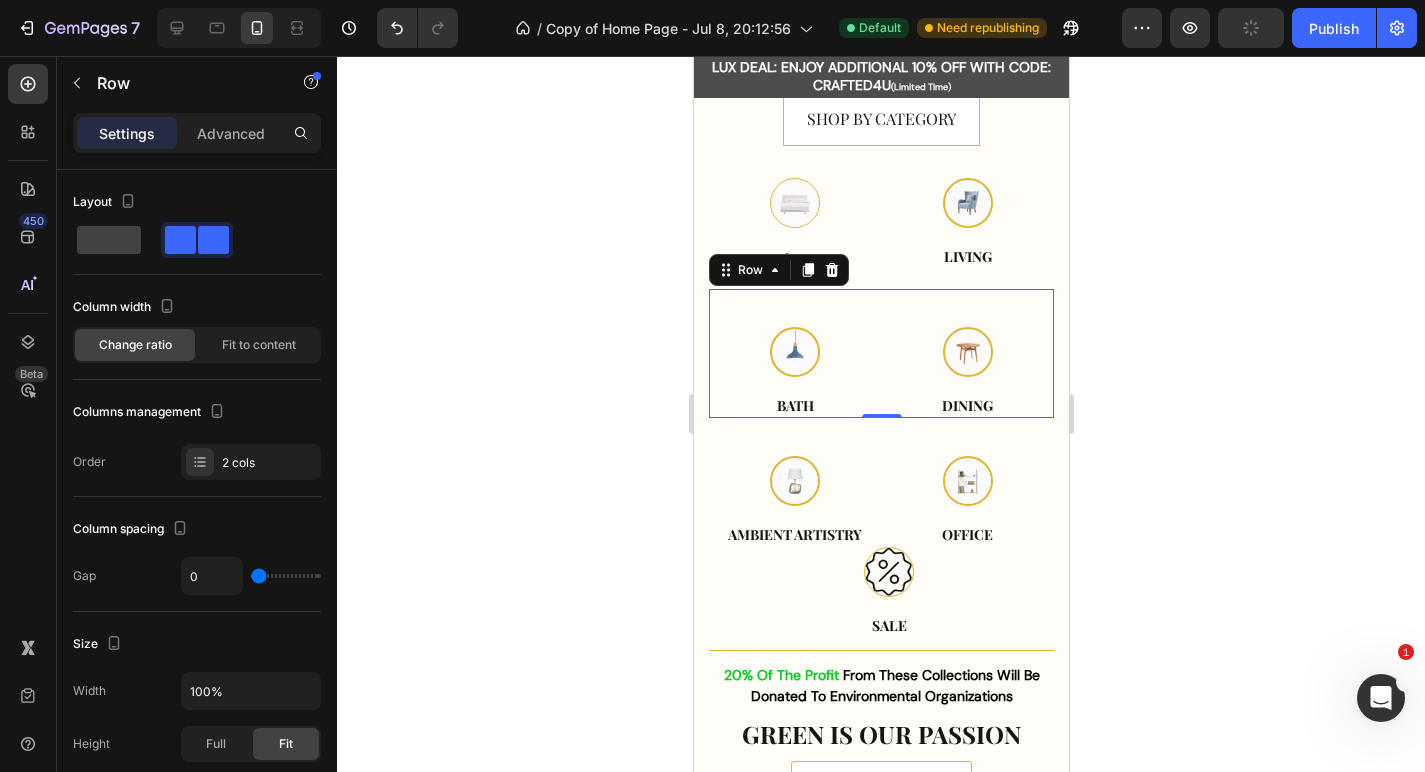 click 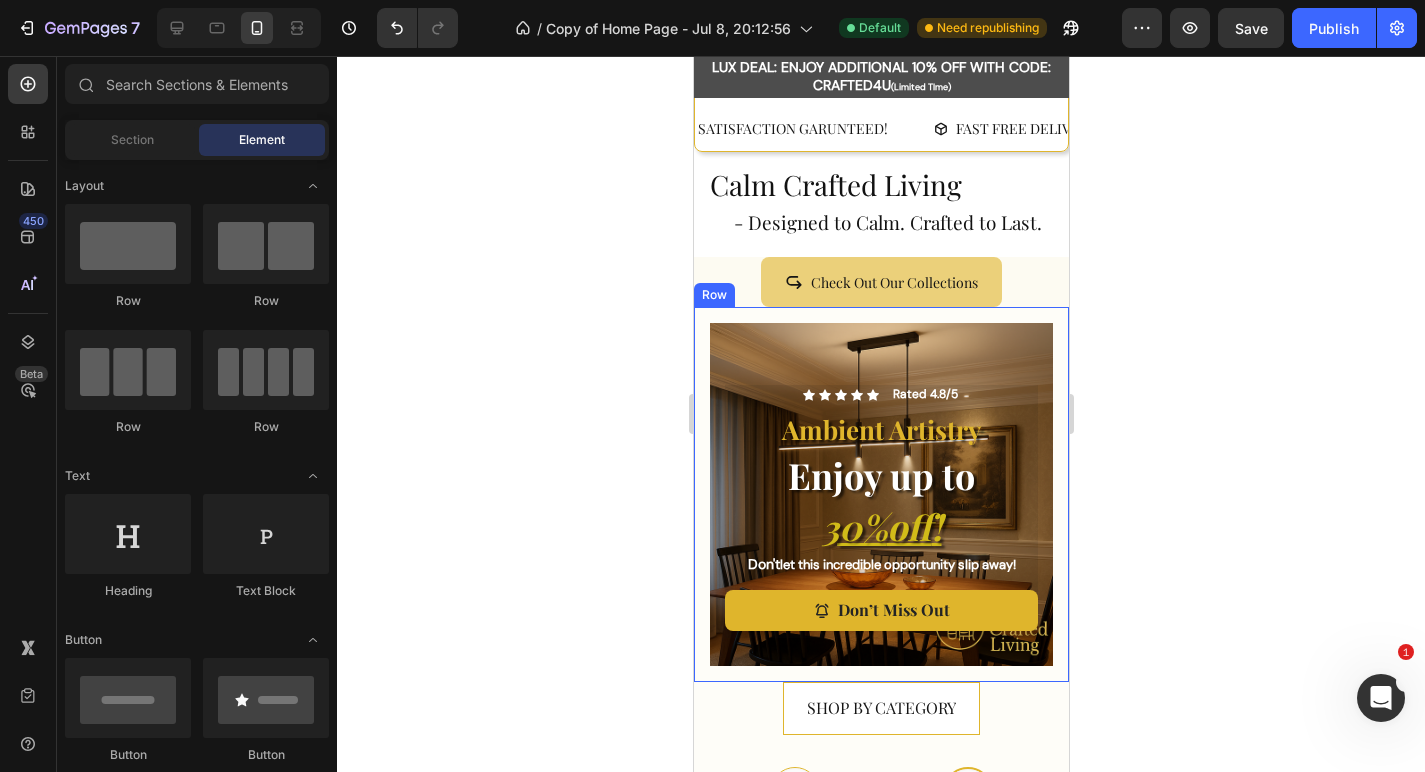 scroll, scrollTop: 63, scrollLeft: 0, axis: vertical 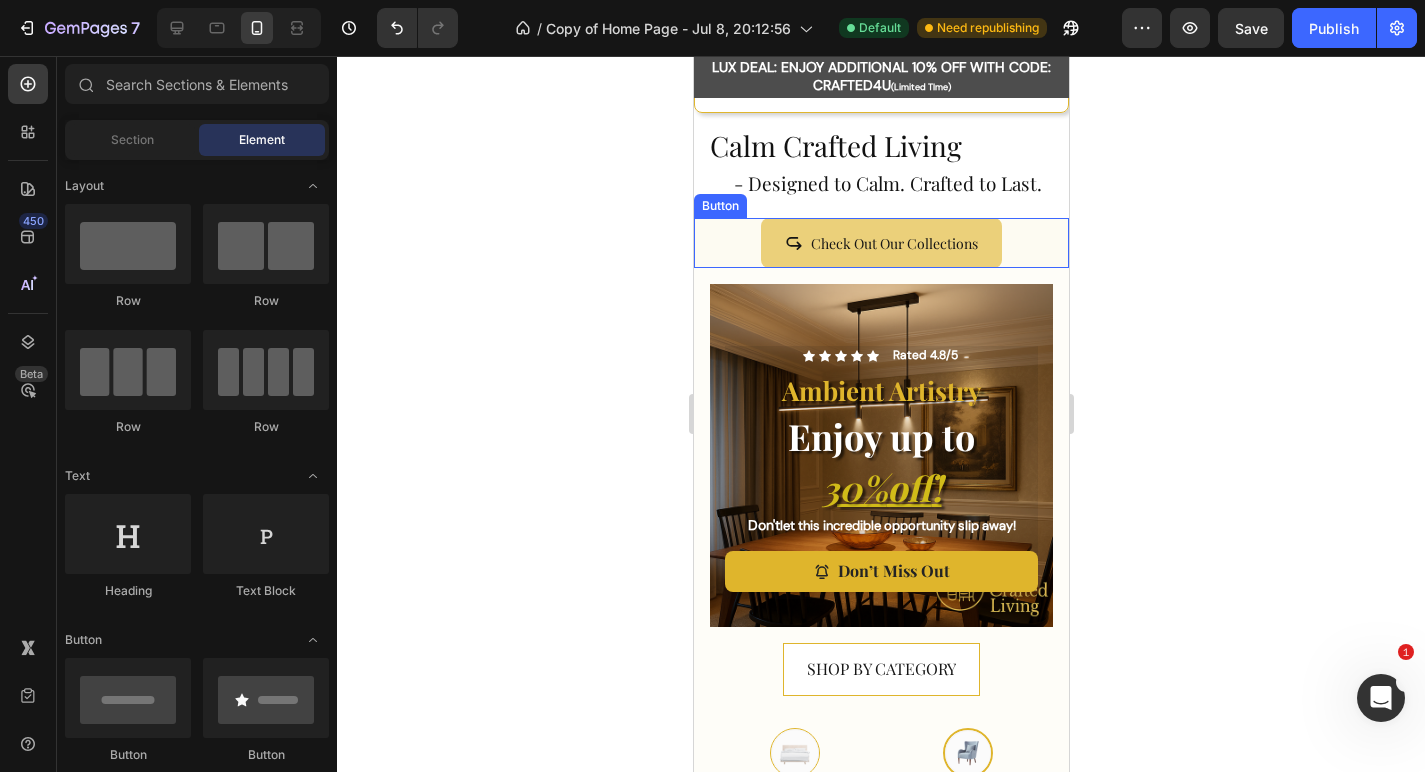 click on "Check Out Our Collections Button" at bounding box center [880, 243] 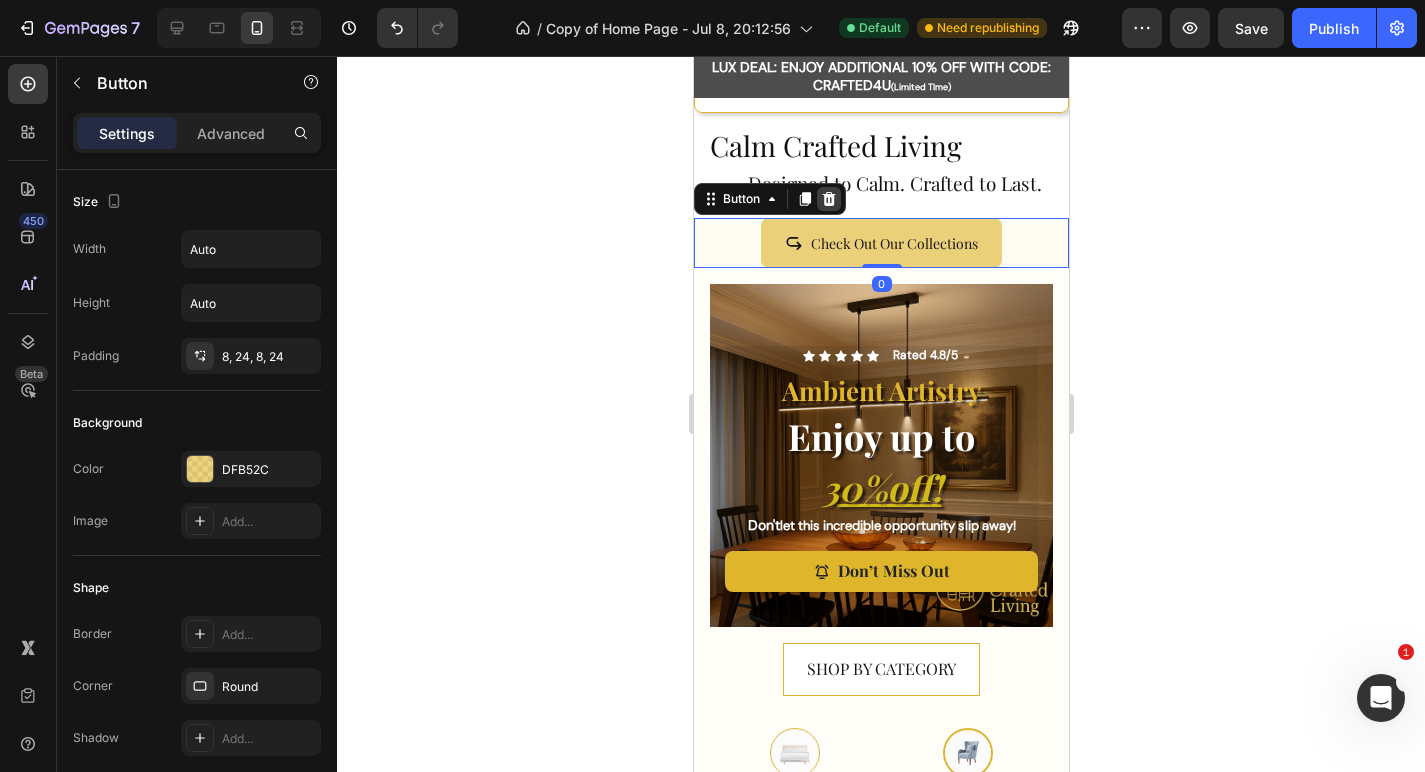 click 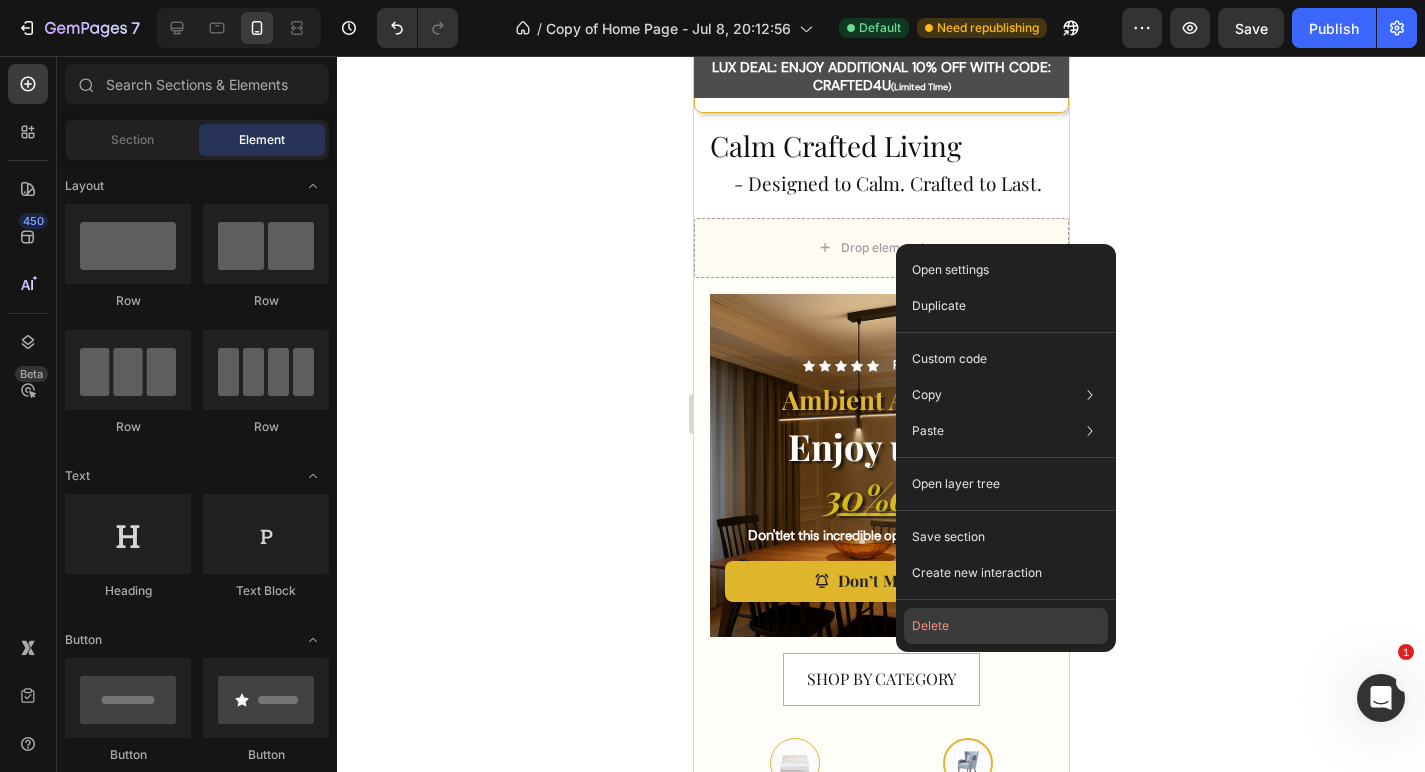 click on "Delete" 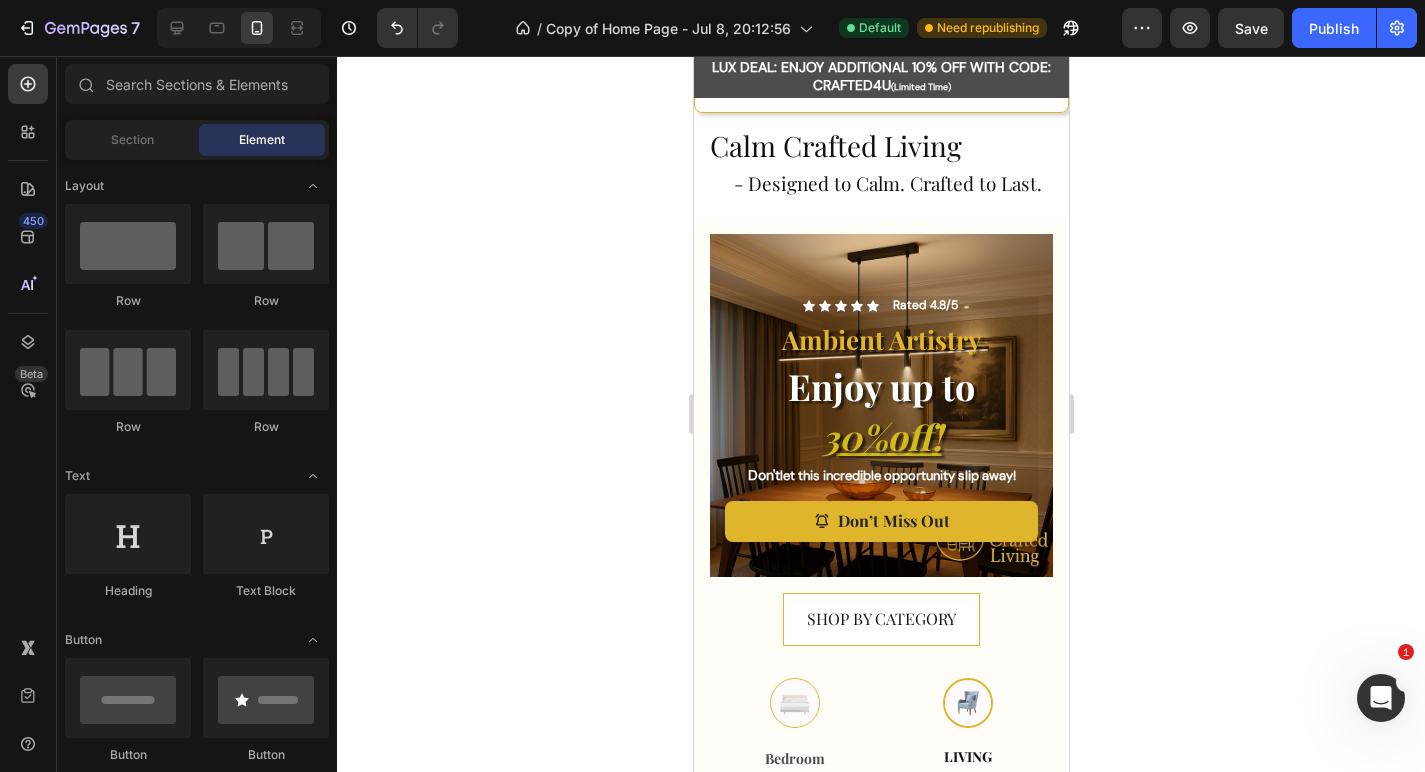click 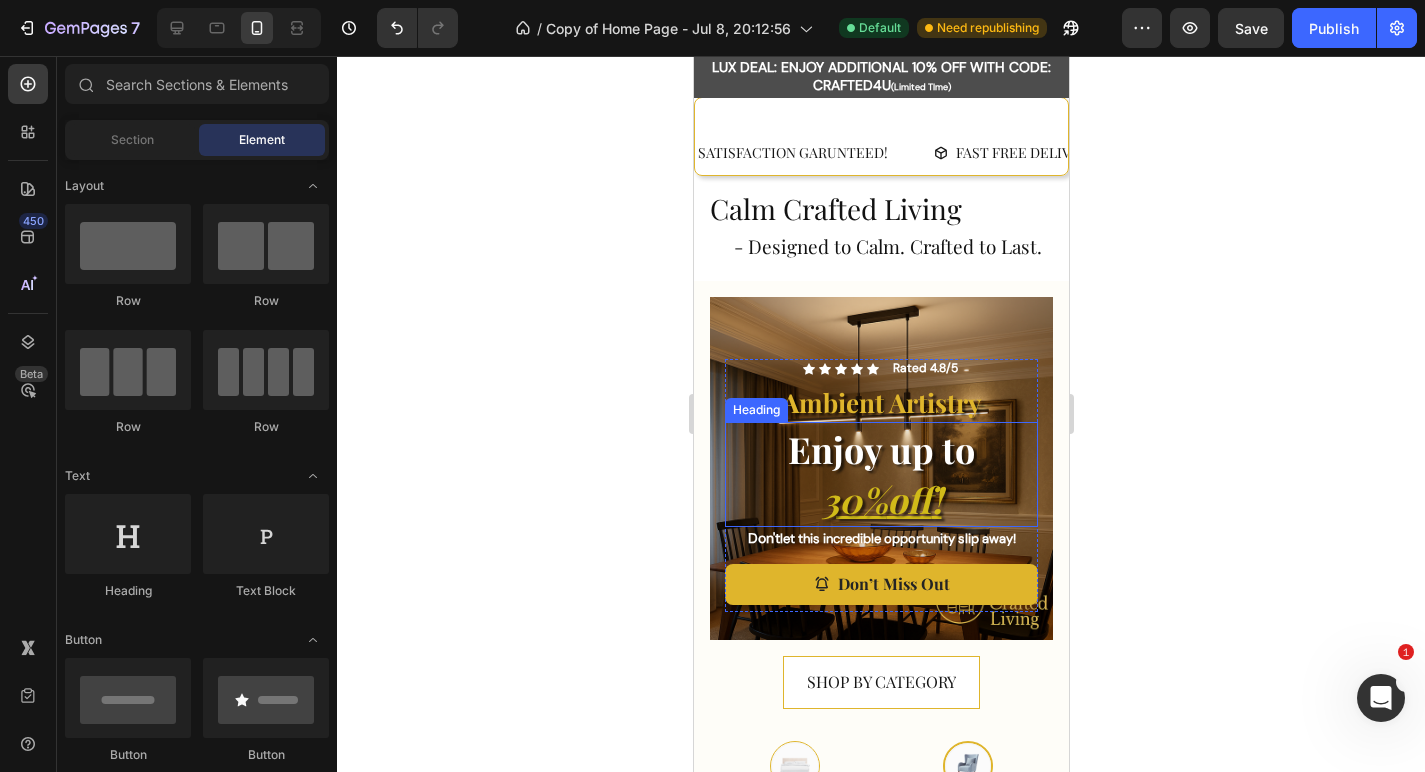 scroll, scrollTop: 0, scrollLeft: 0, axis: both 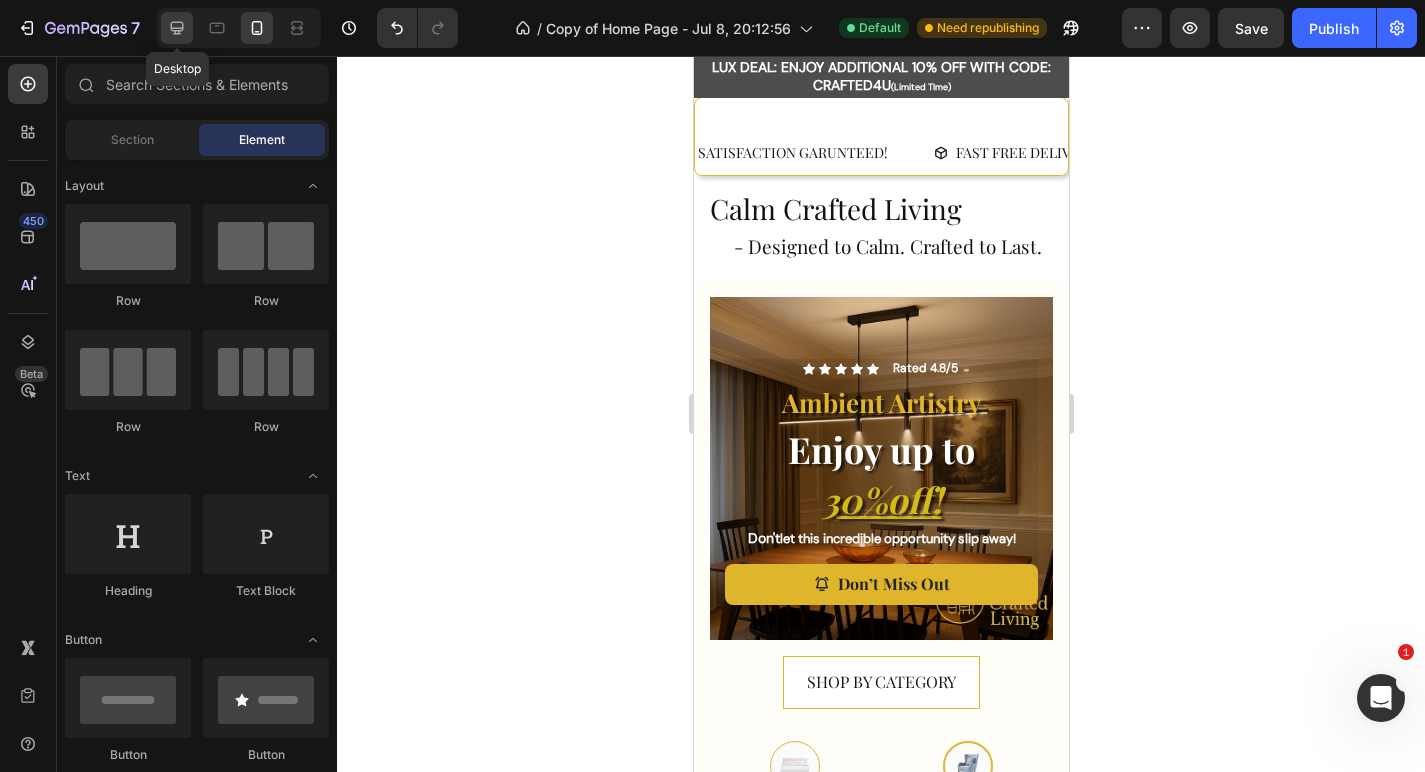 click 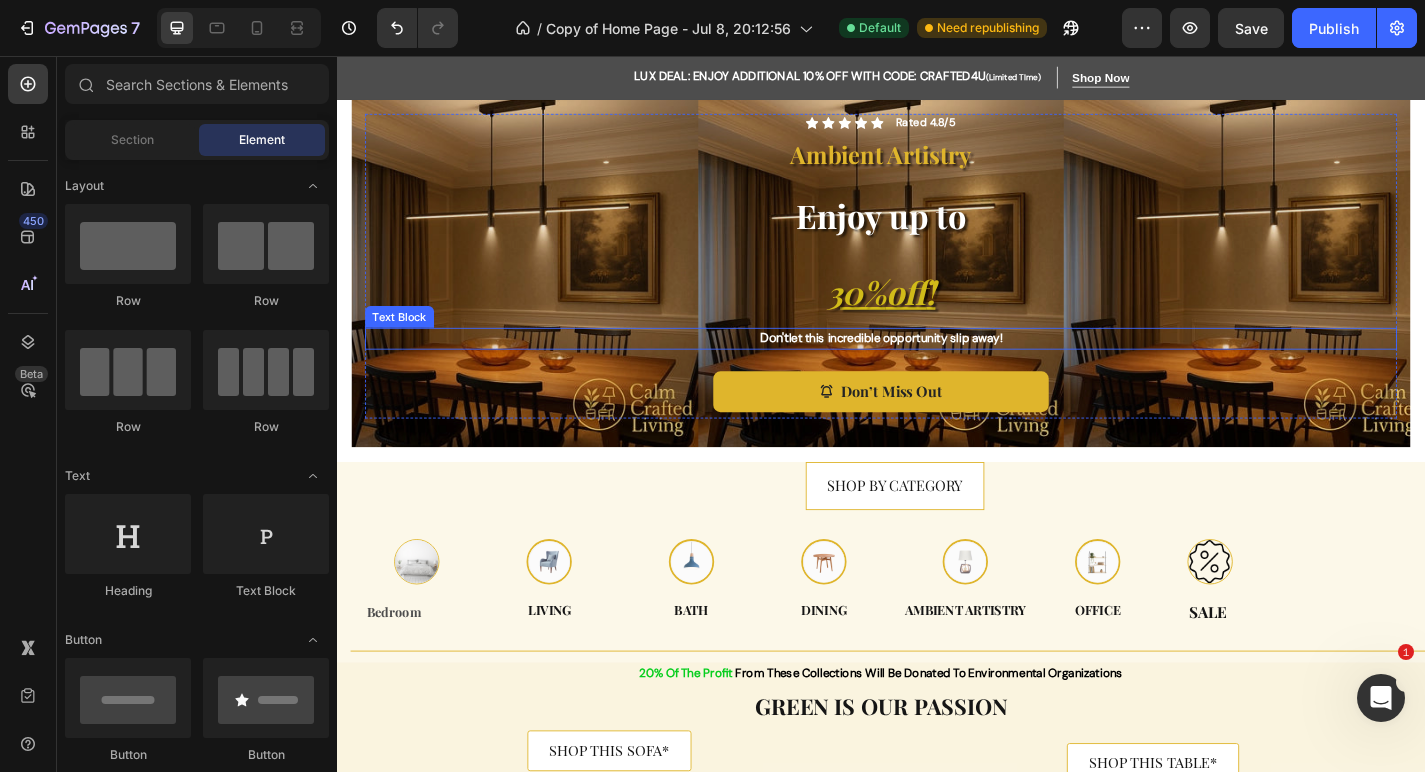 scroll, scrollTop: 204, scrollLeft: 0, axis: vertical 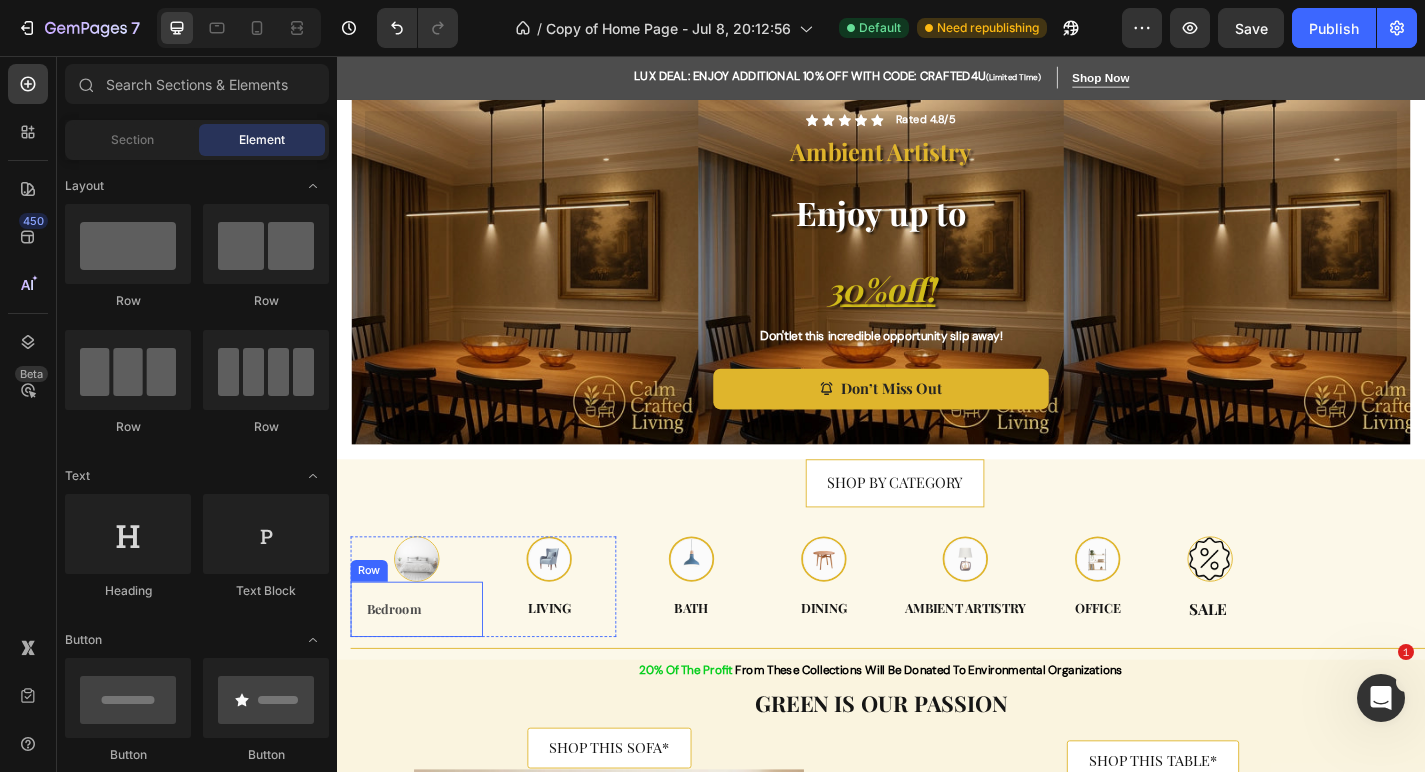 click on "Bedroom Text Block Row" at bounding box center (425, 666) 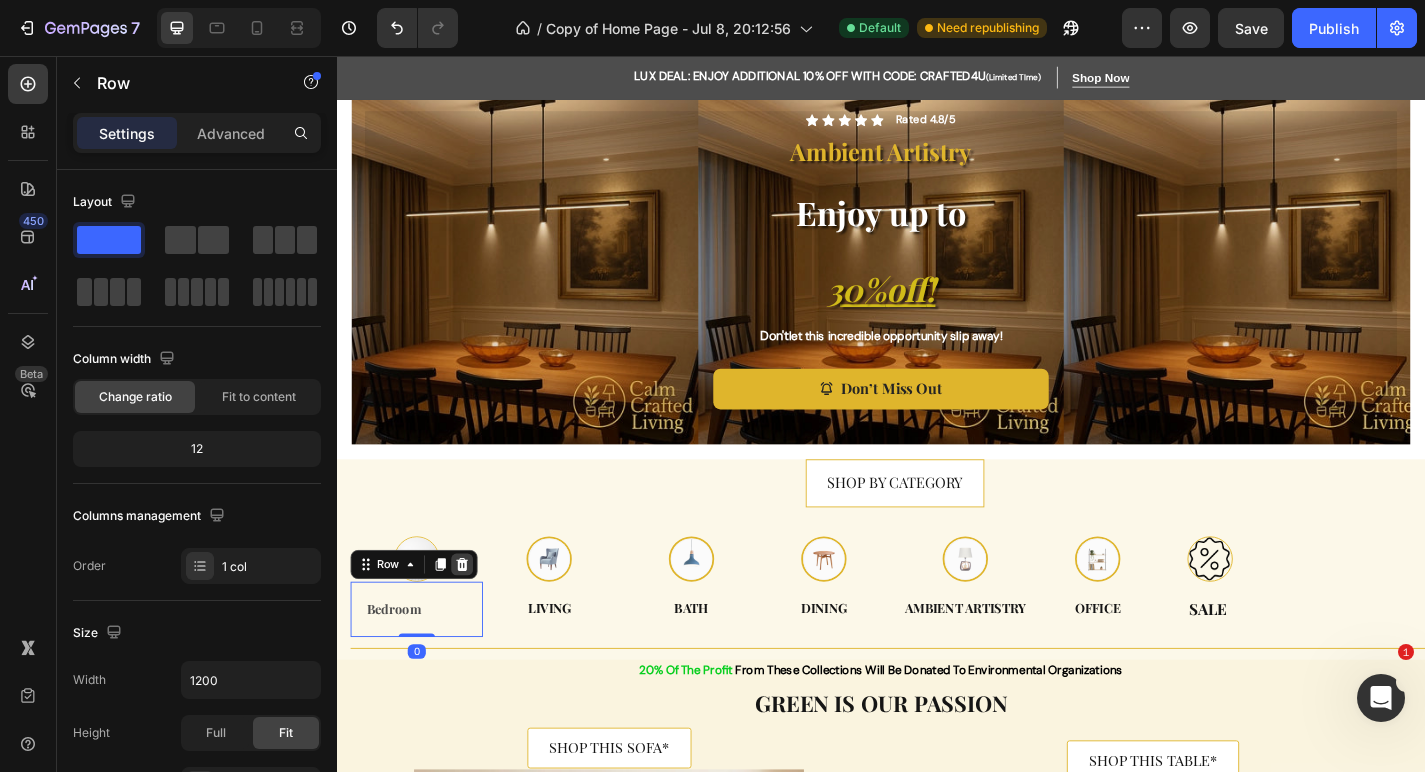 click at bounding box center (475, 617) 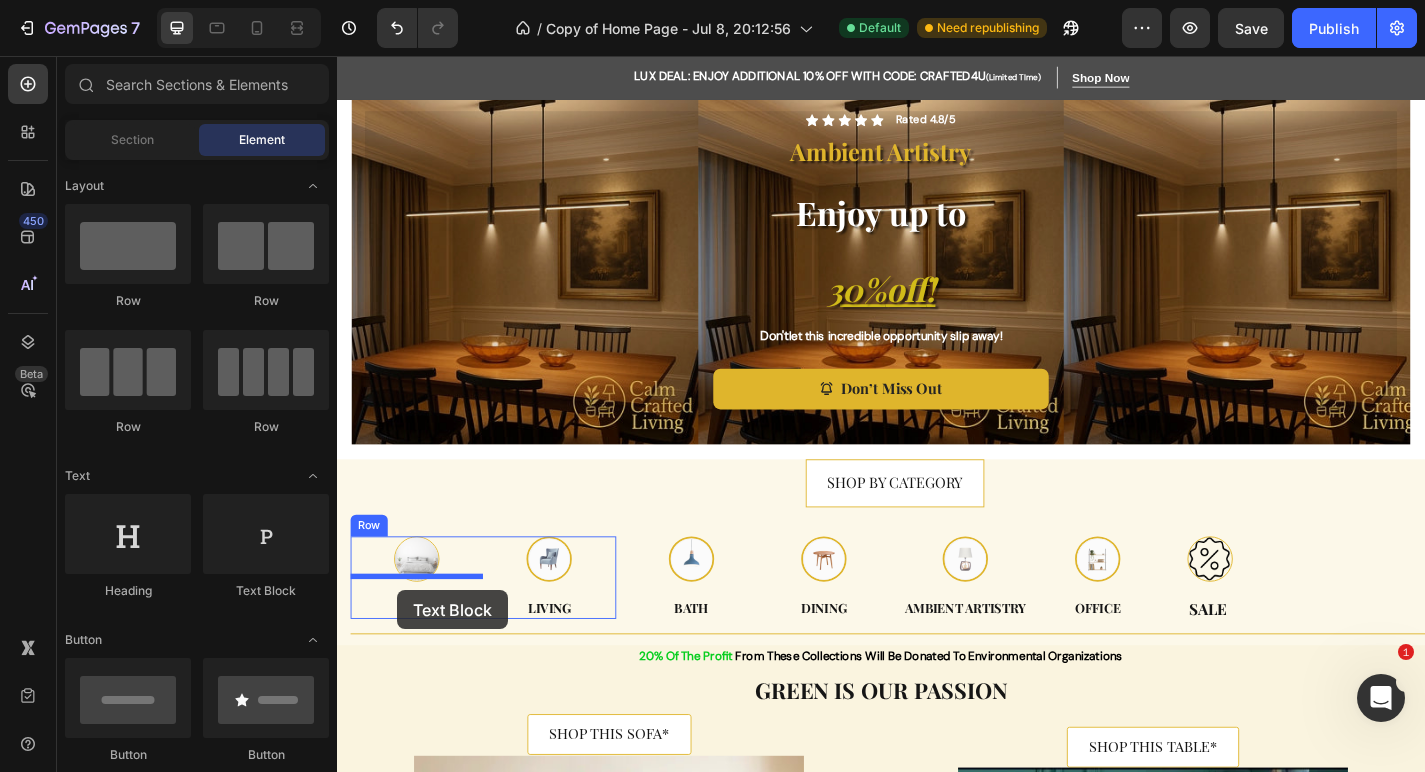 drag, startPoint x: 611, startPoint y: 571, endPoint x: 403, endPoint y: 645, distance: 220.77138 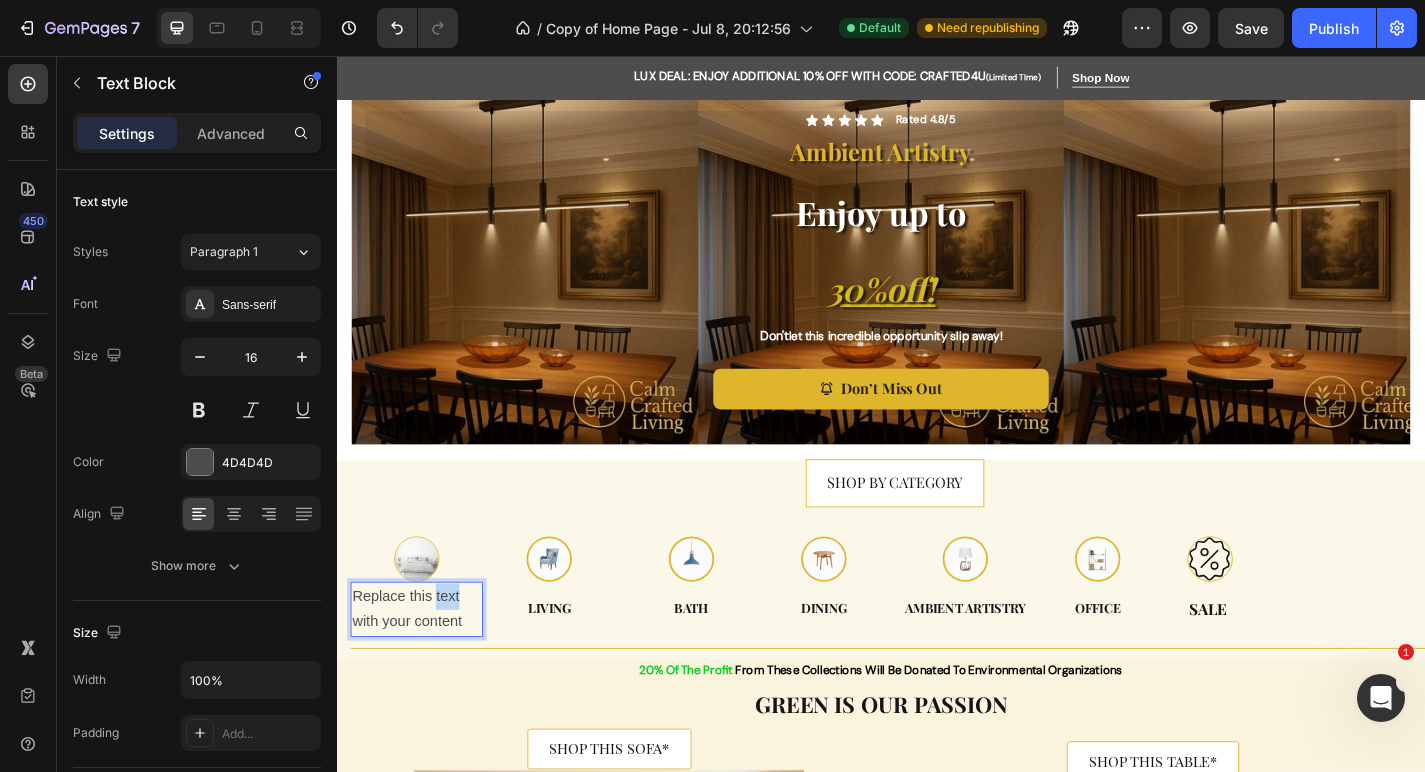 click on "Replace this text with your content" at bounding box center (425, 667) 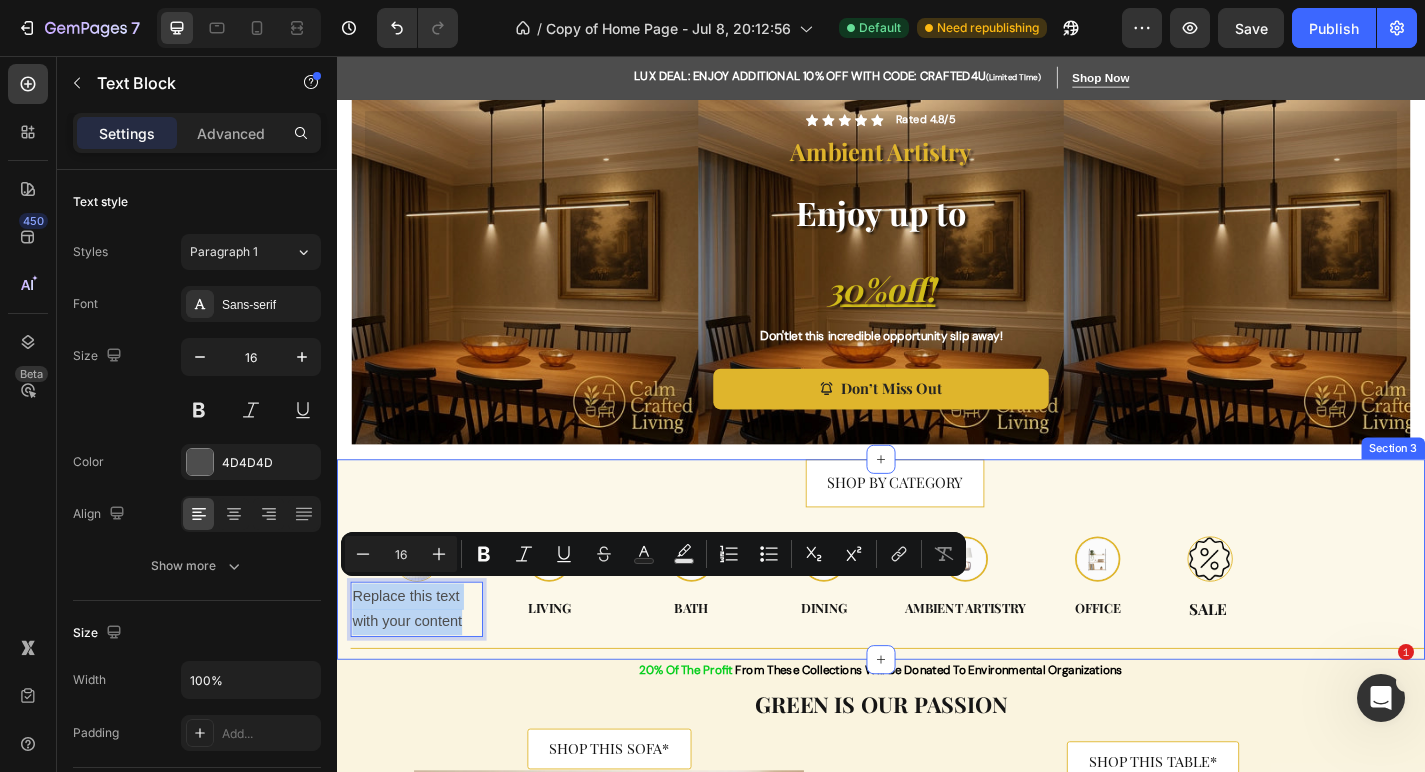 drag, startPoint x: 481, startPoint y: 676, endPoint x: 339, endPoint y: 631, distance: 148.95973 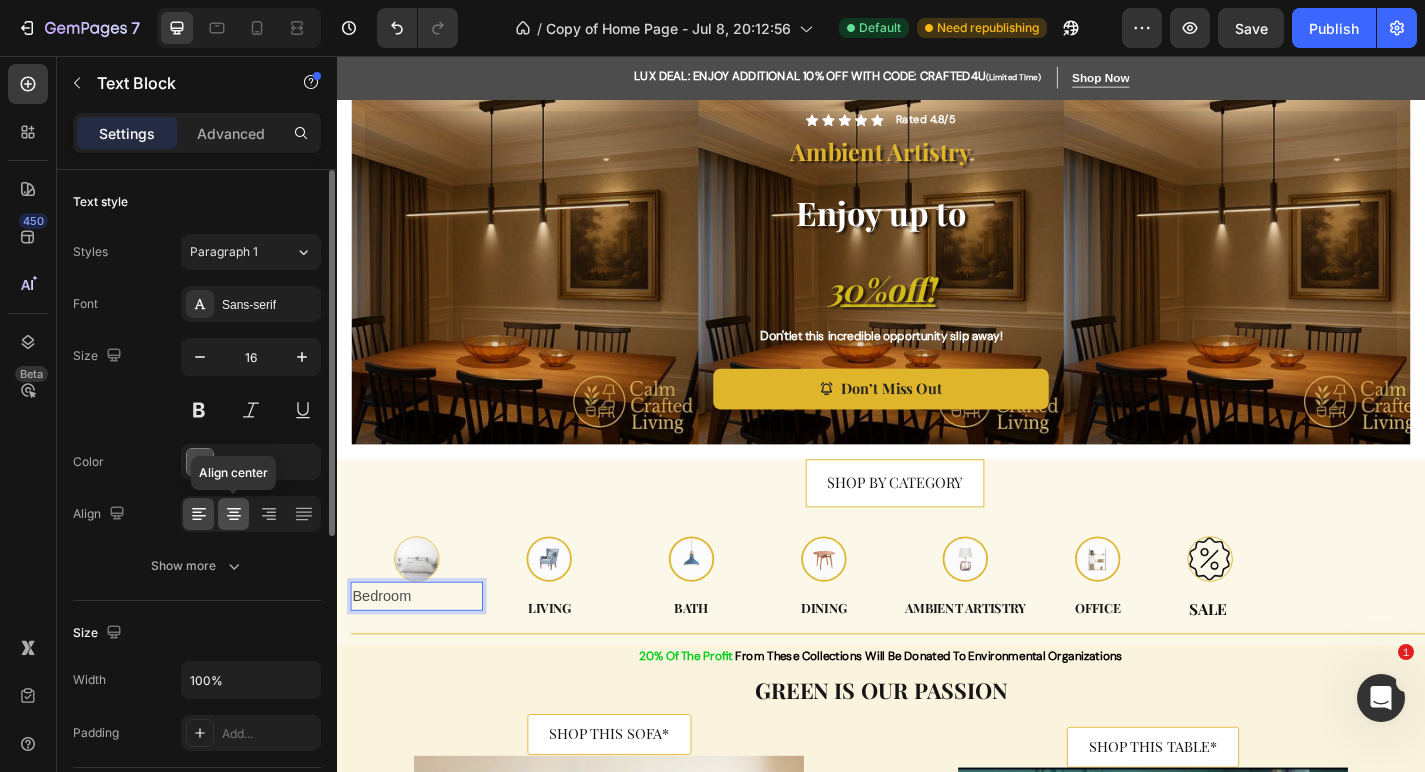 click 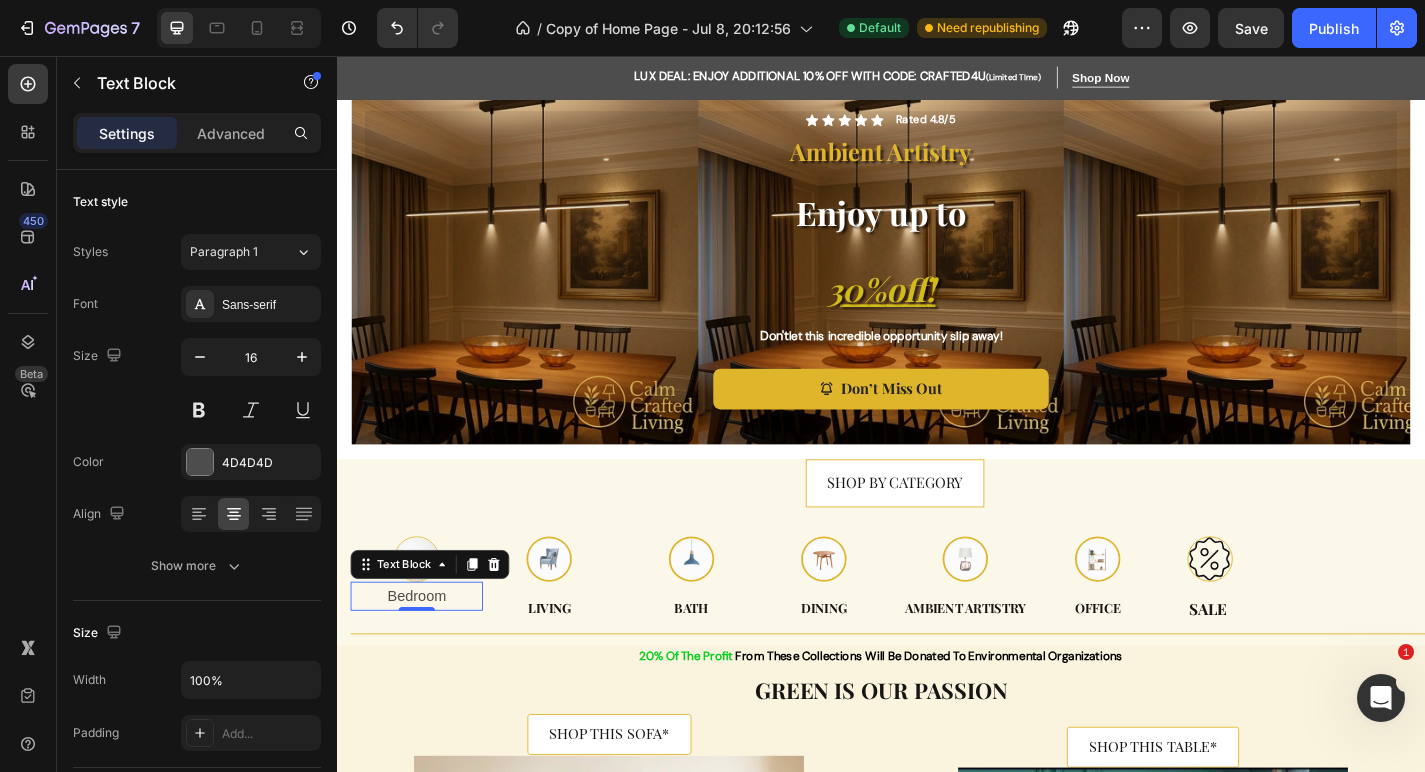 click on "Bedroom" at bounding box center (425, 652) 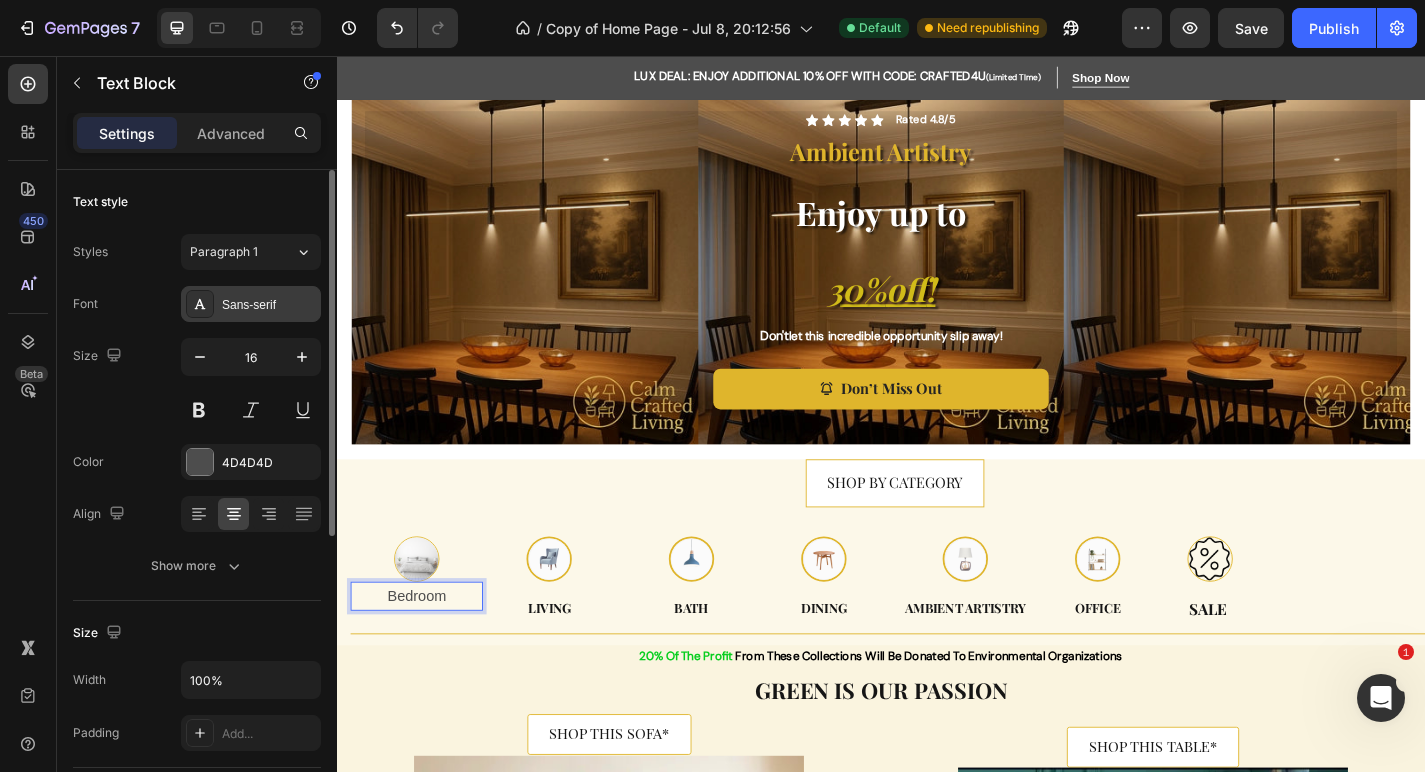 click on "Sans-serif" at bounding box center (269, 305) 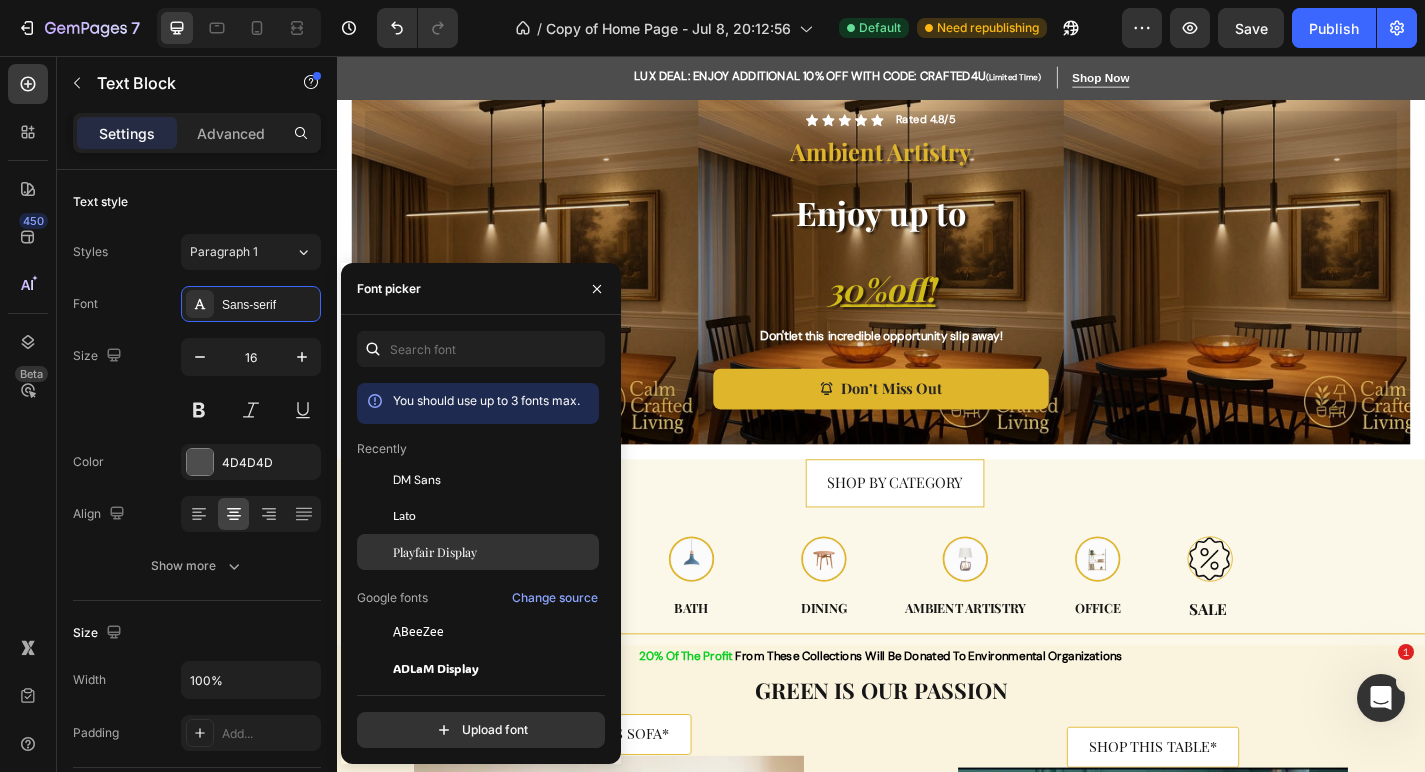 click on "Playfair Display" at bounding box center (435, 552) 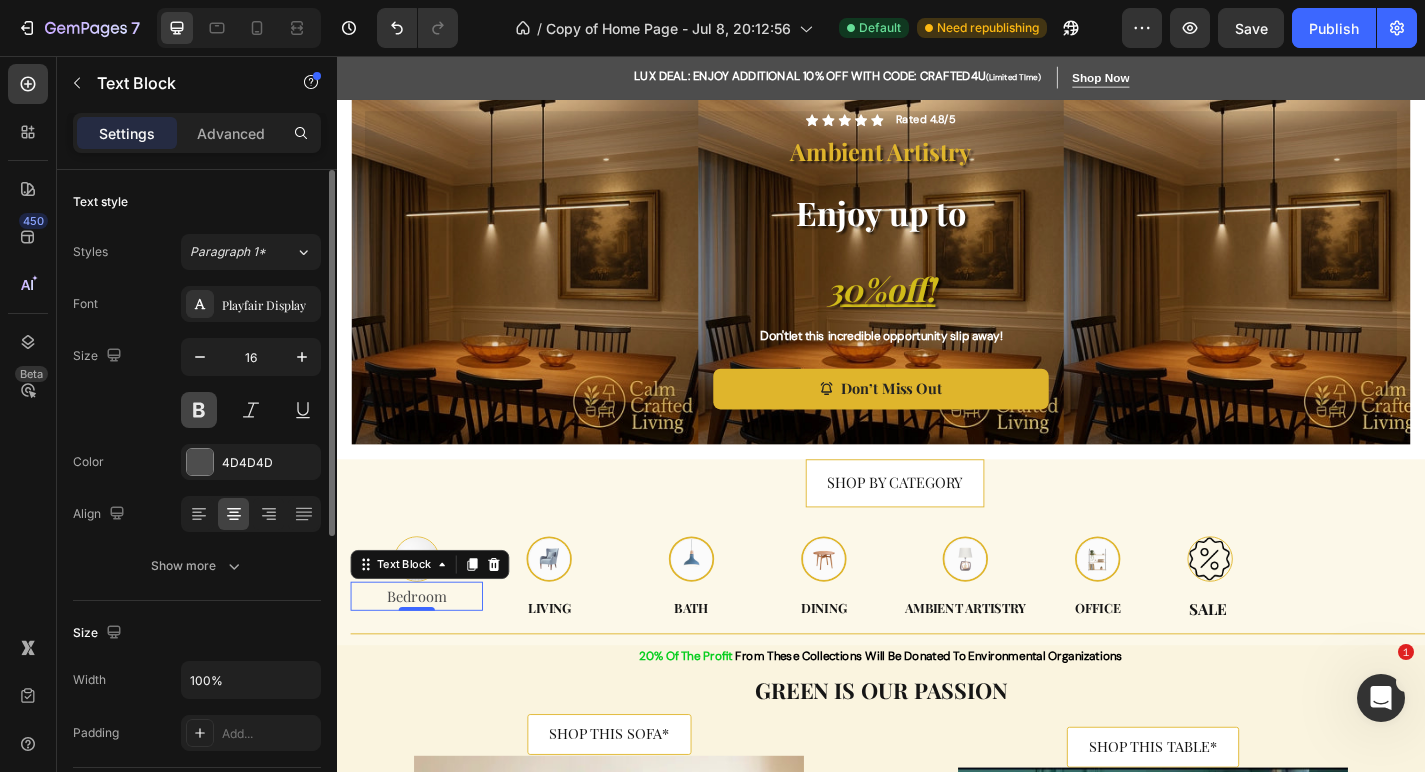 click at bounding box center (199, 410) 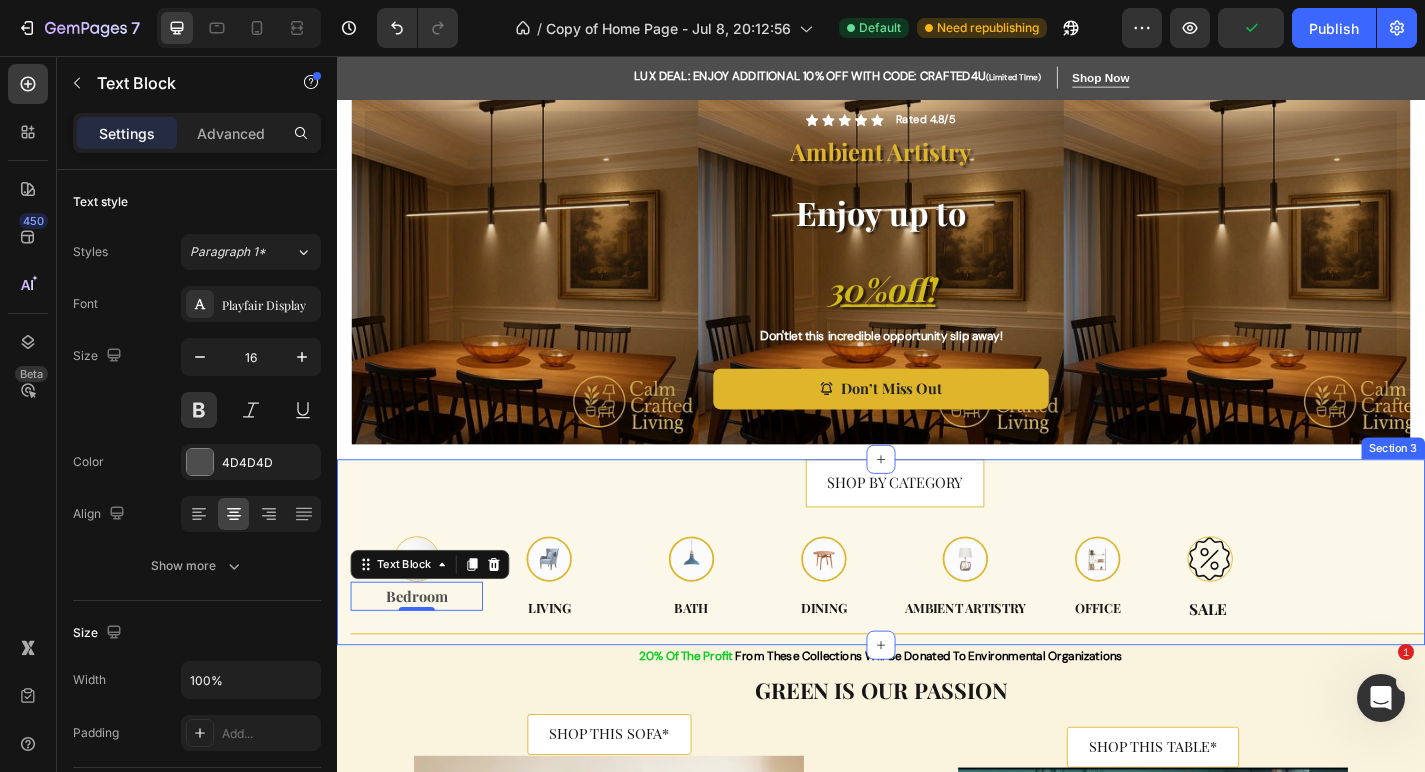 click on "SHOP BY CATEGORY Button Row Image Bedroom Text Block   0 Image Living Text Row Image Bath Text Image Dining Text Row Image Ambient artistry Text Image Office Text Row Image Sale Text Row Row                Title Line" at bounding box center (952, 603) 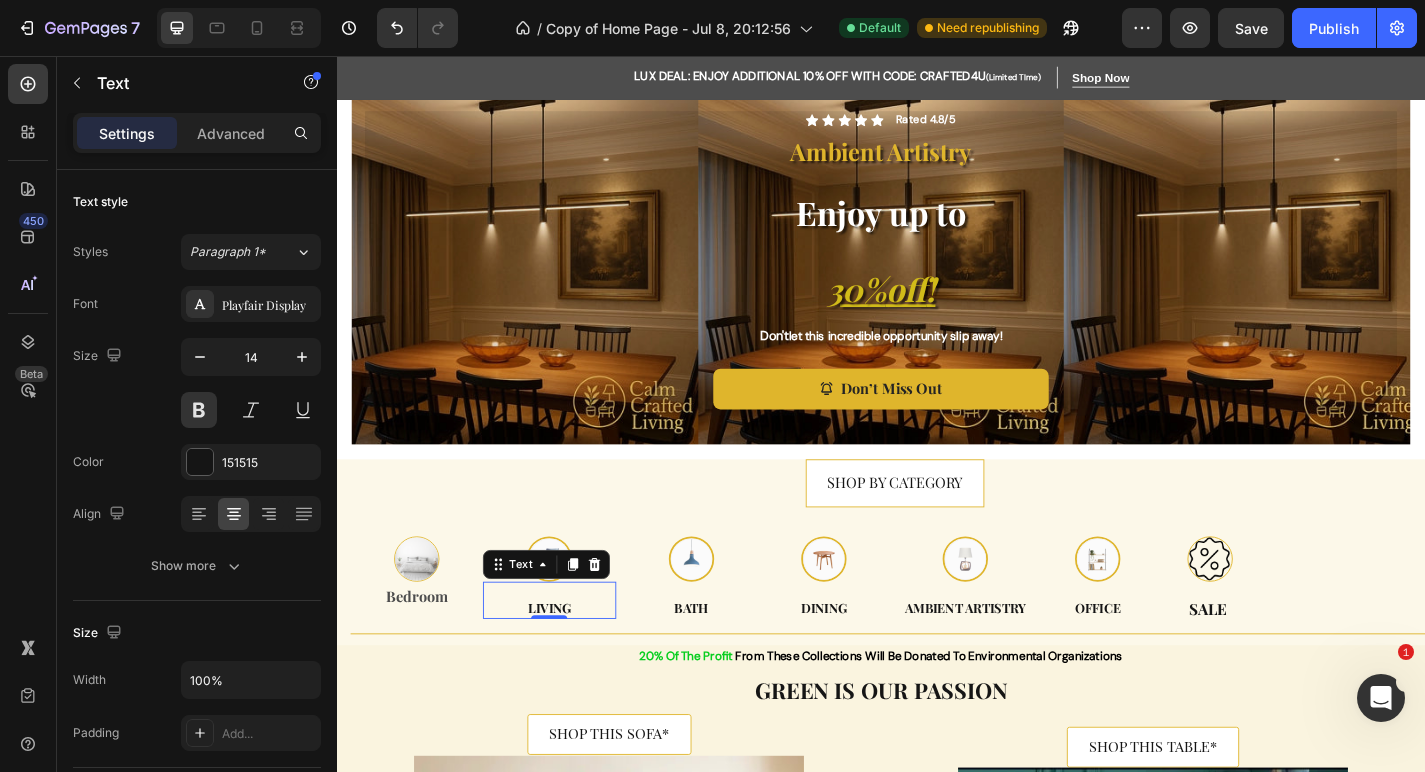 click on "Living Text   0" at bounding box center [571, 656] 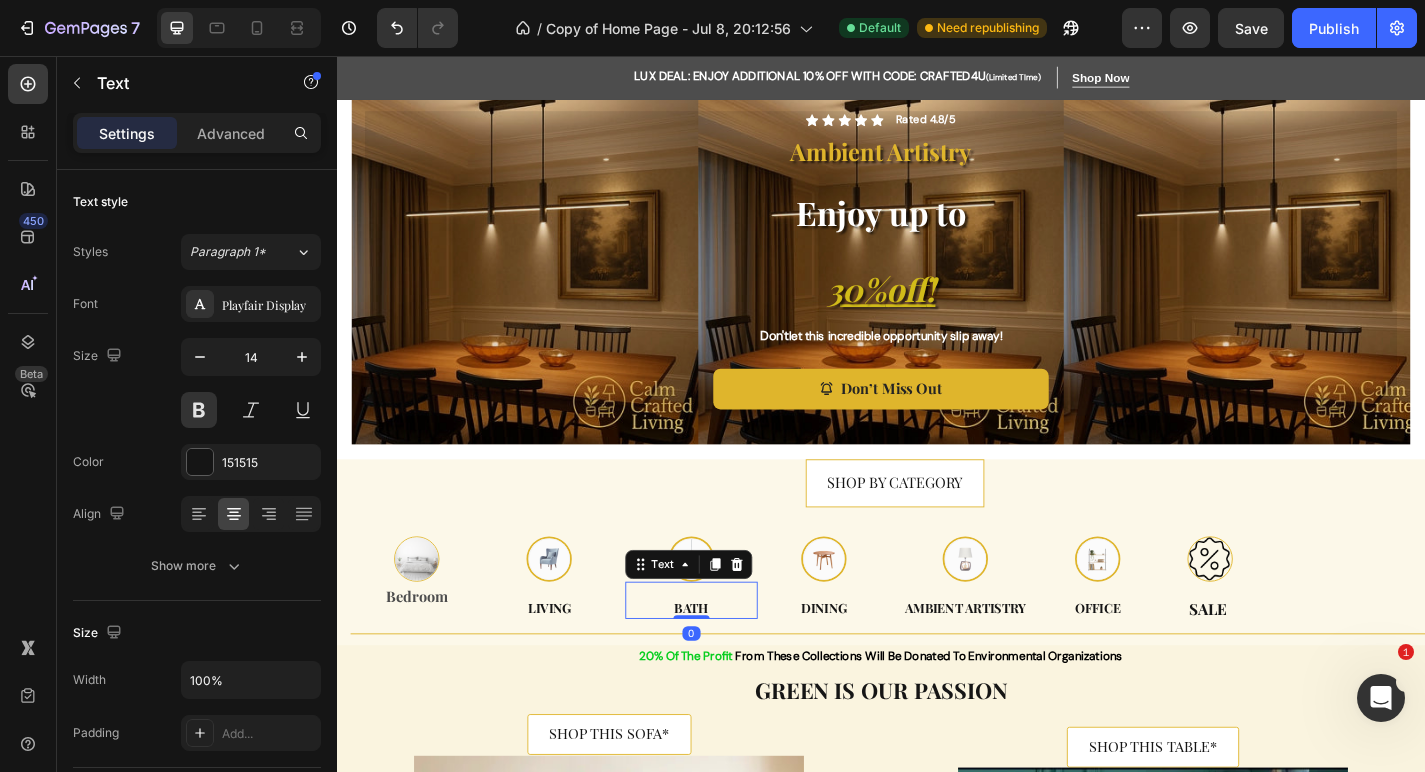 click on "Bath" at bounding box center [728, 664] 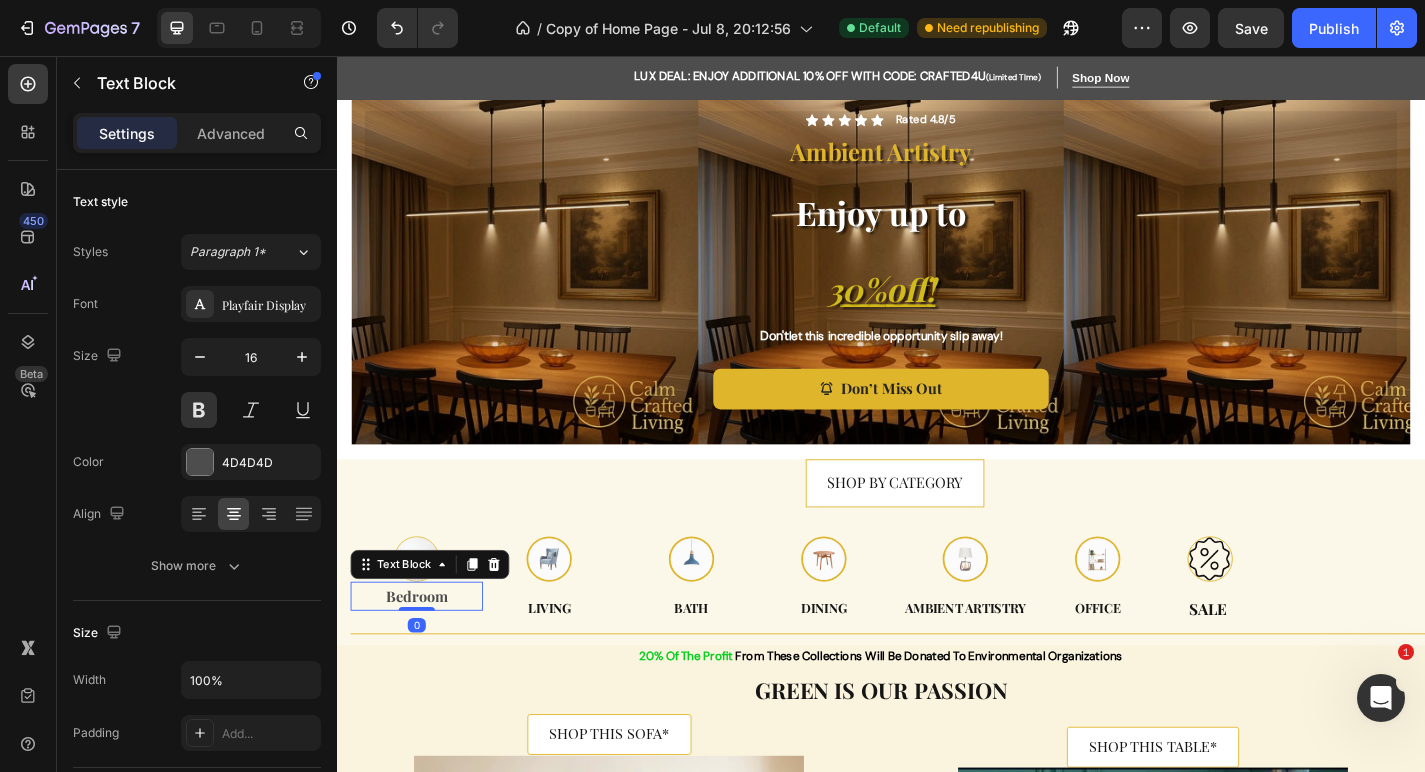 click on "Bedroom" at bounding box center (425, 652) 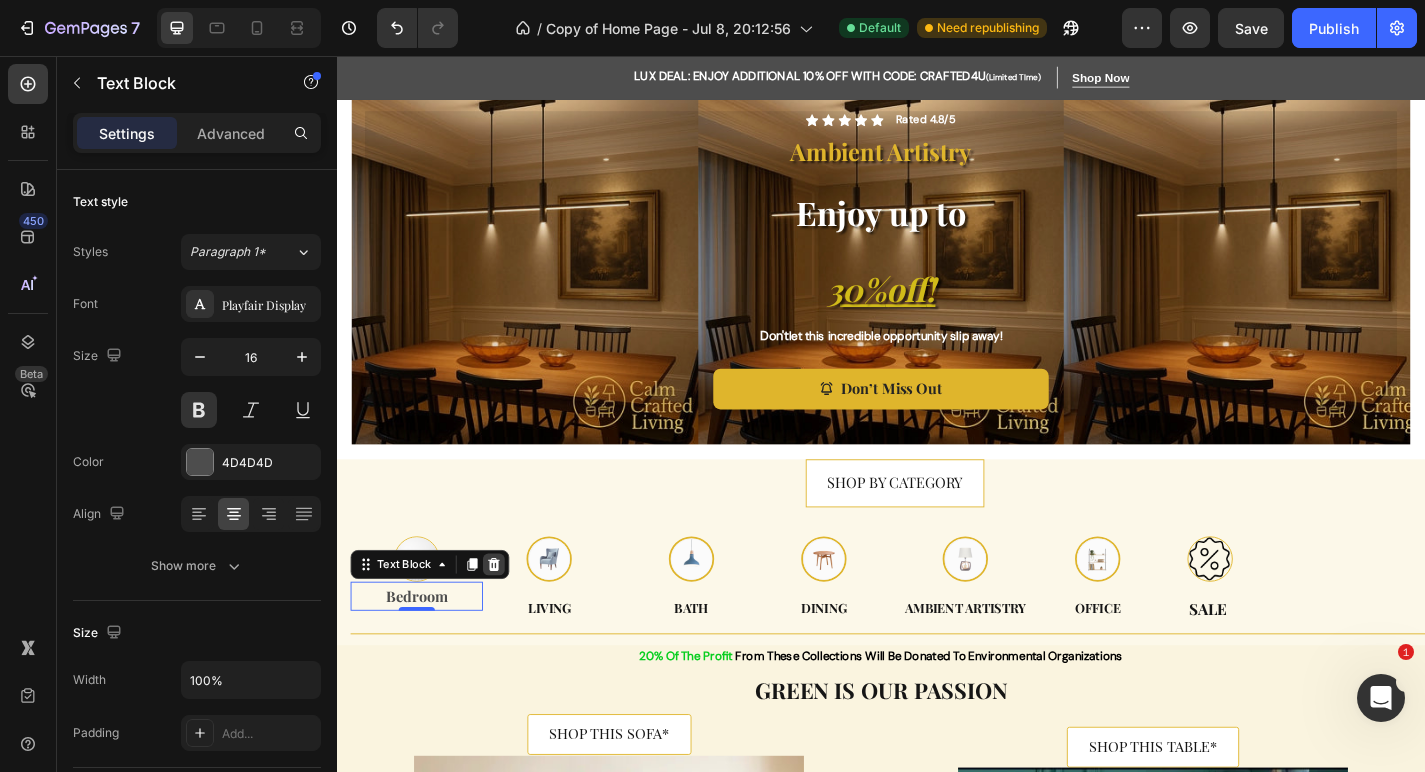 click 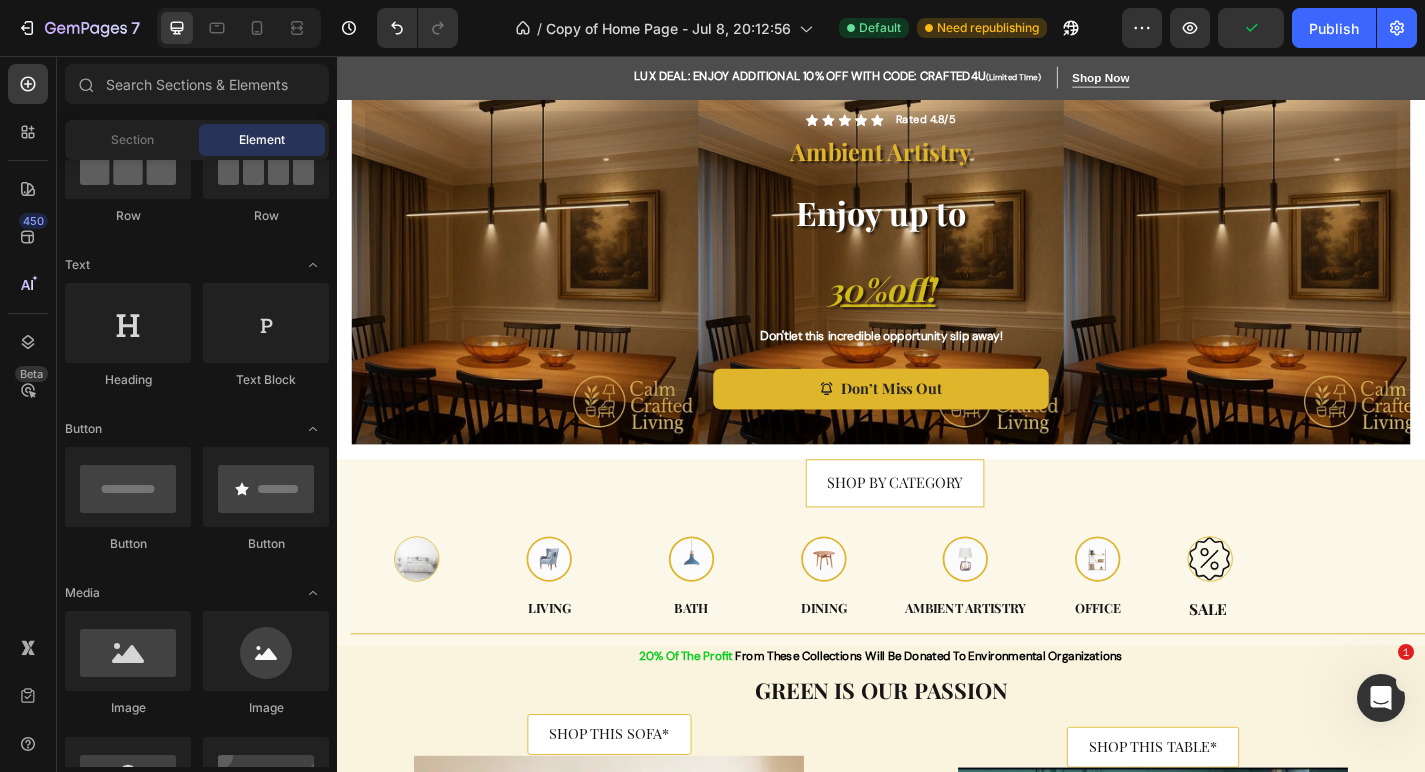 scroll, scrollTop: 0, scrollLeft: 0, axis: both 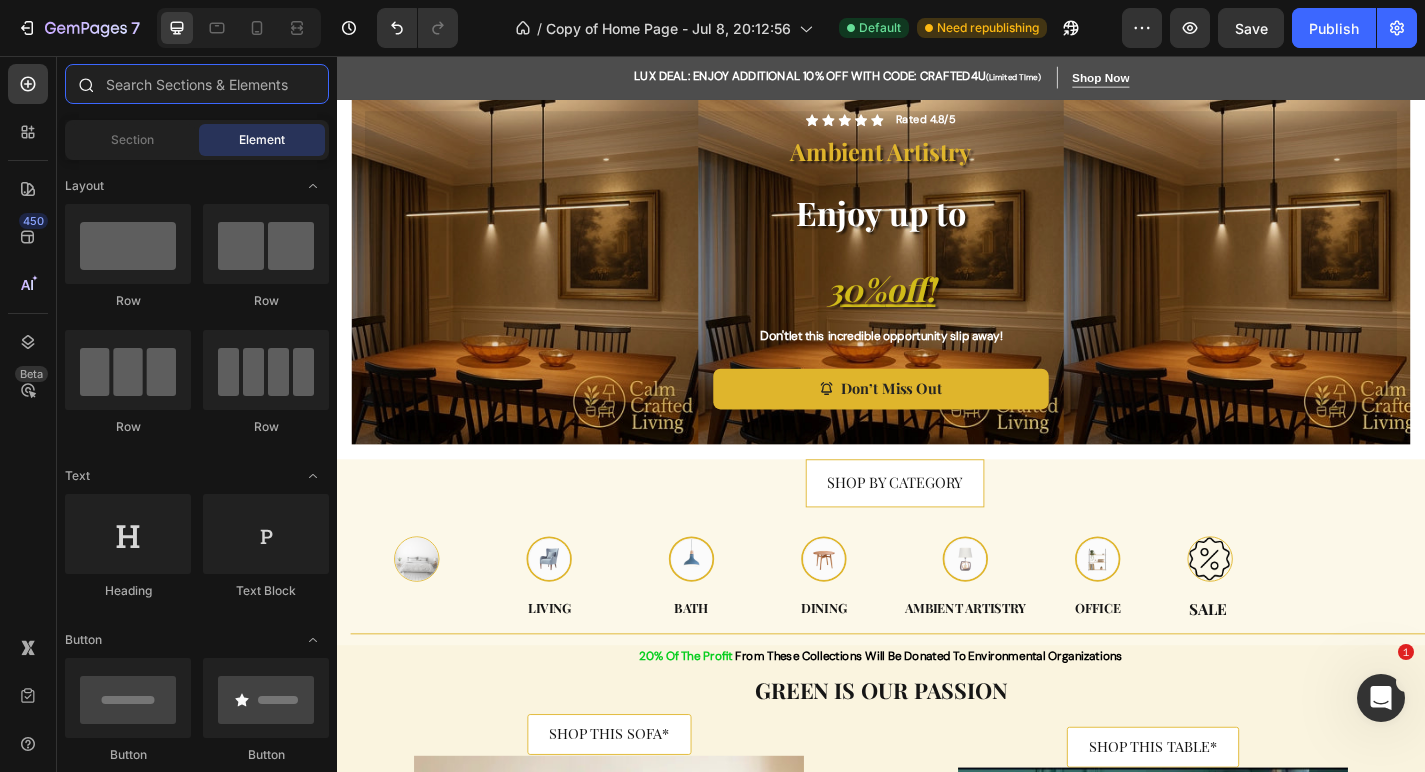 click at bounding box center (197, 84) 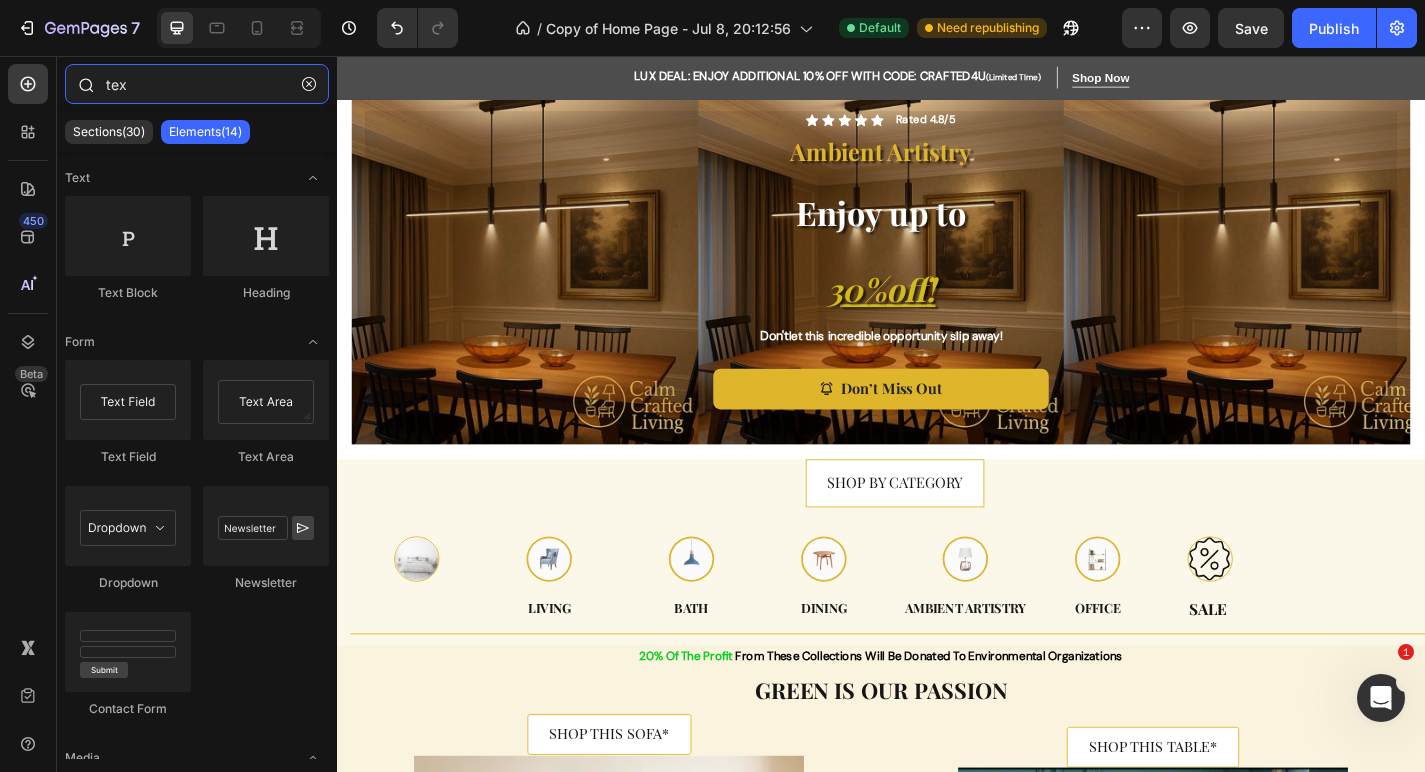 type on "text" 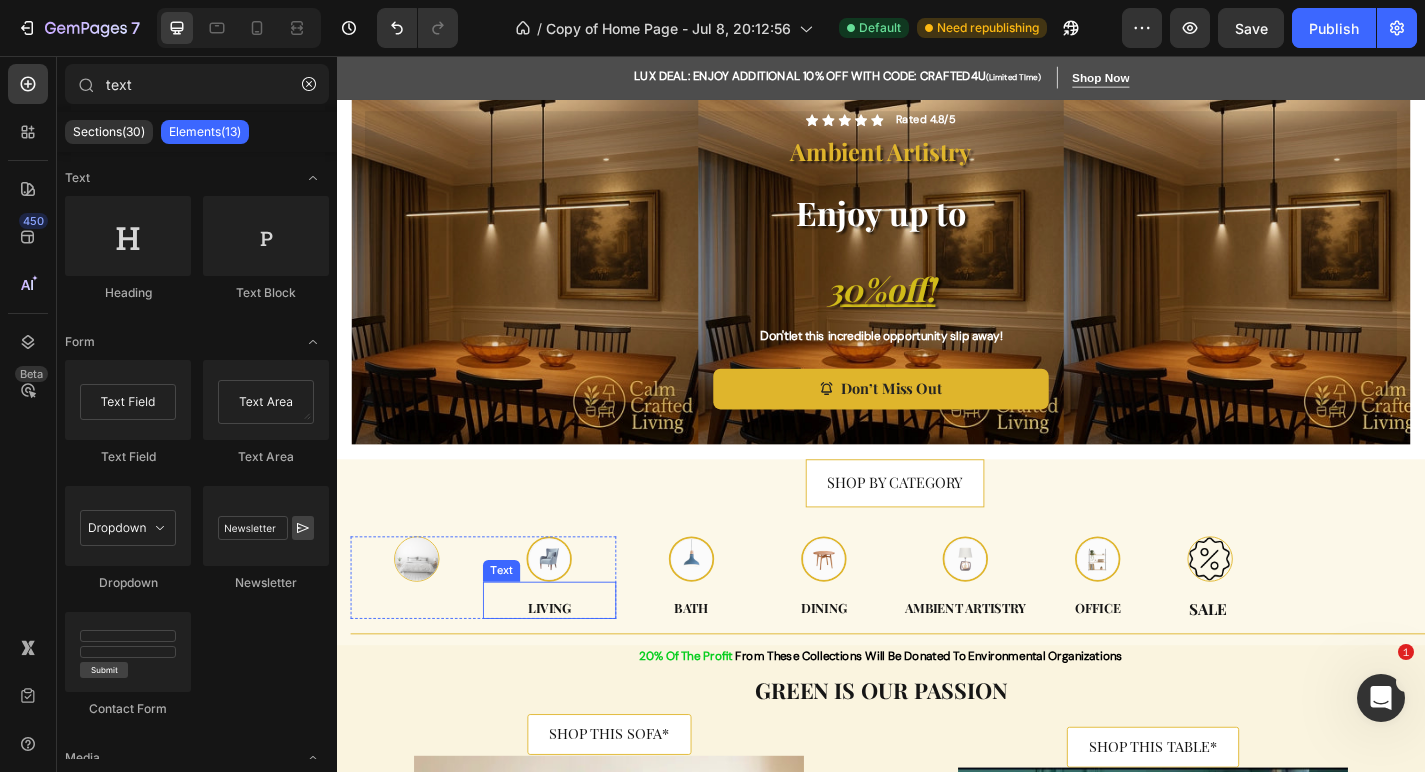 click on "Living" at bounding box center (571, 664) 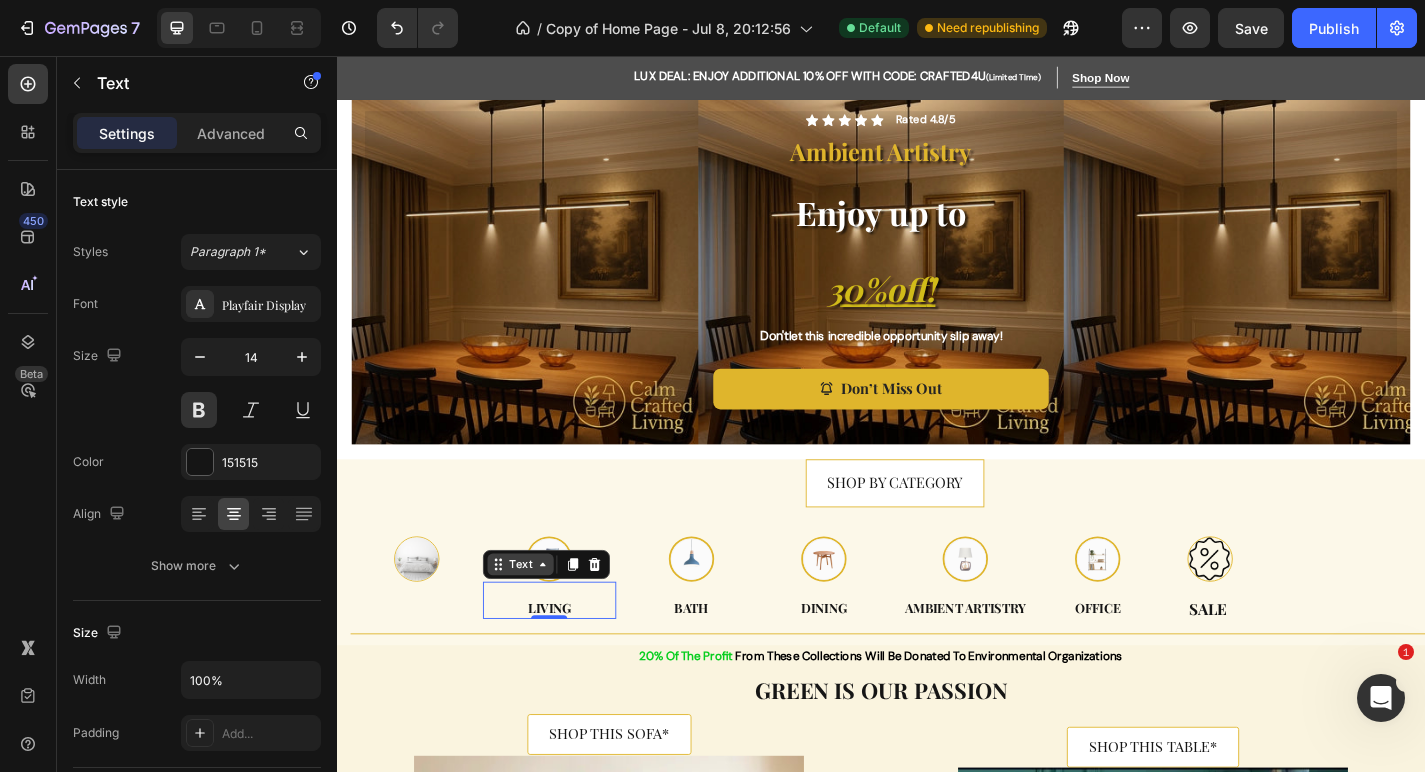 click on "Text" at bounding box center [539, 617] 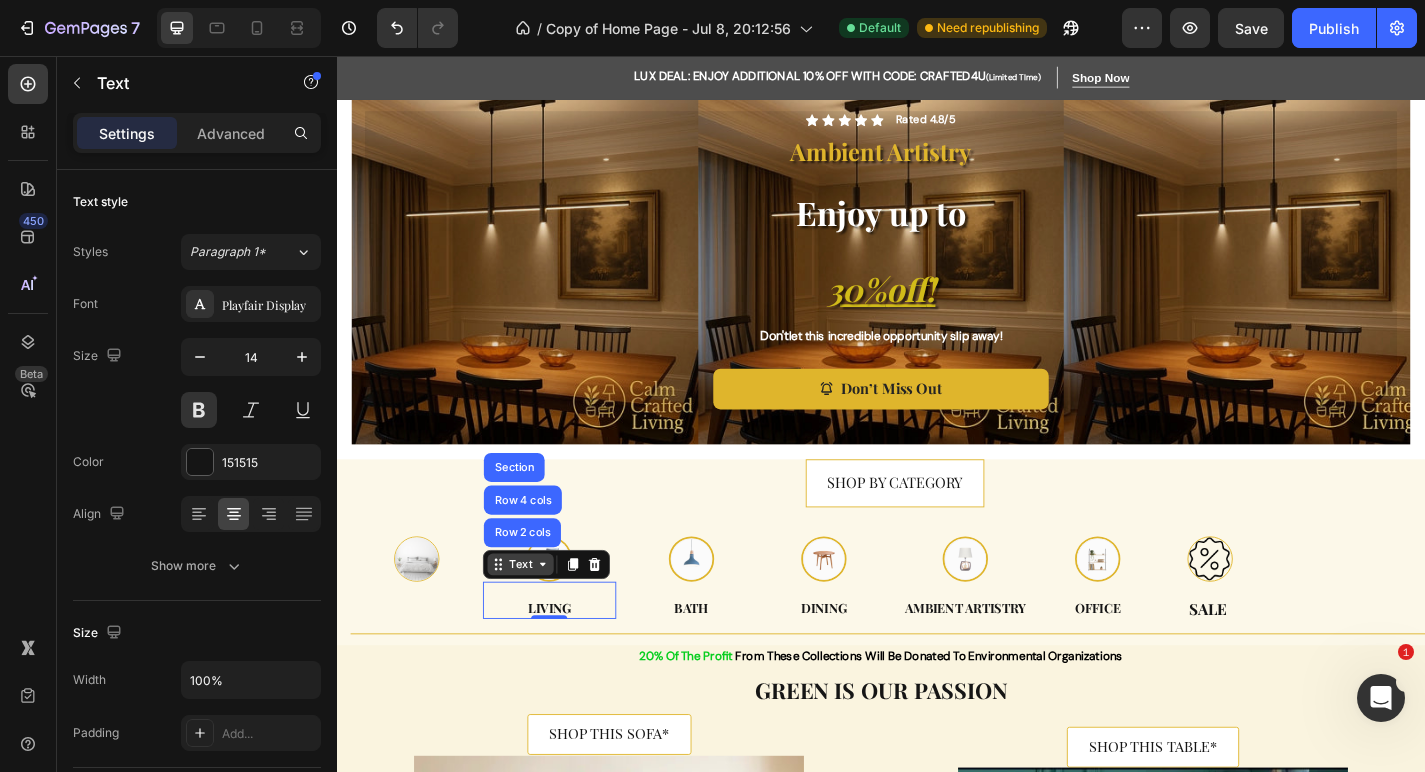 click on "Text" at bounding box center [539, 617] 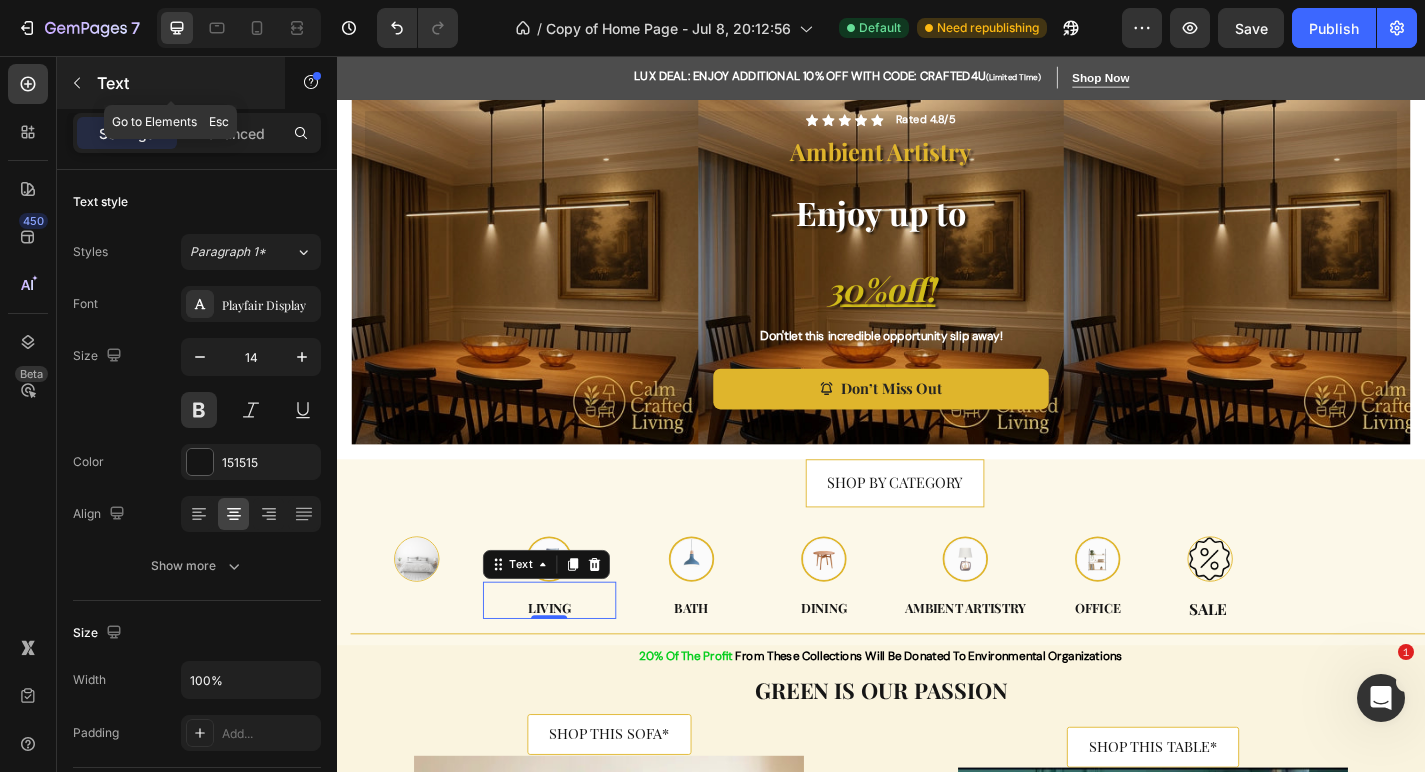 click at bounding box center [77, 83] 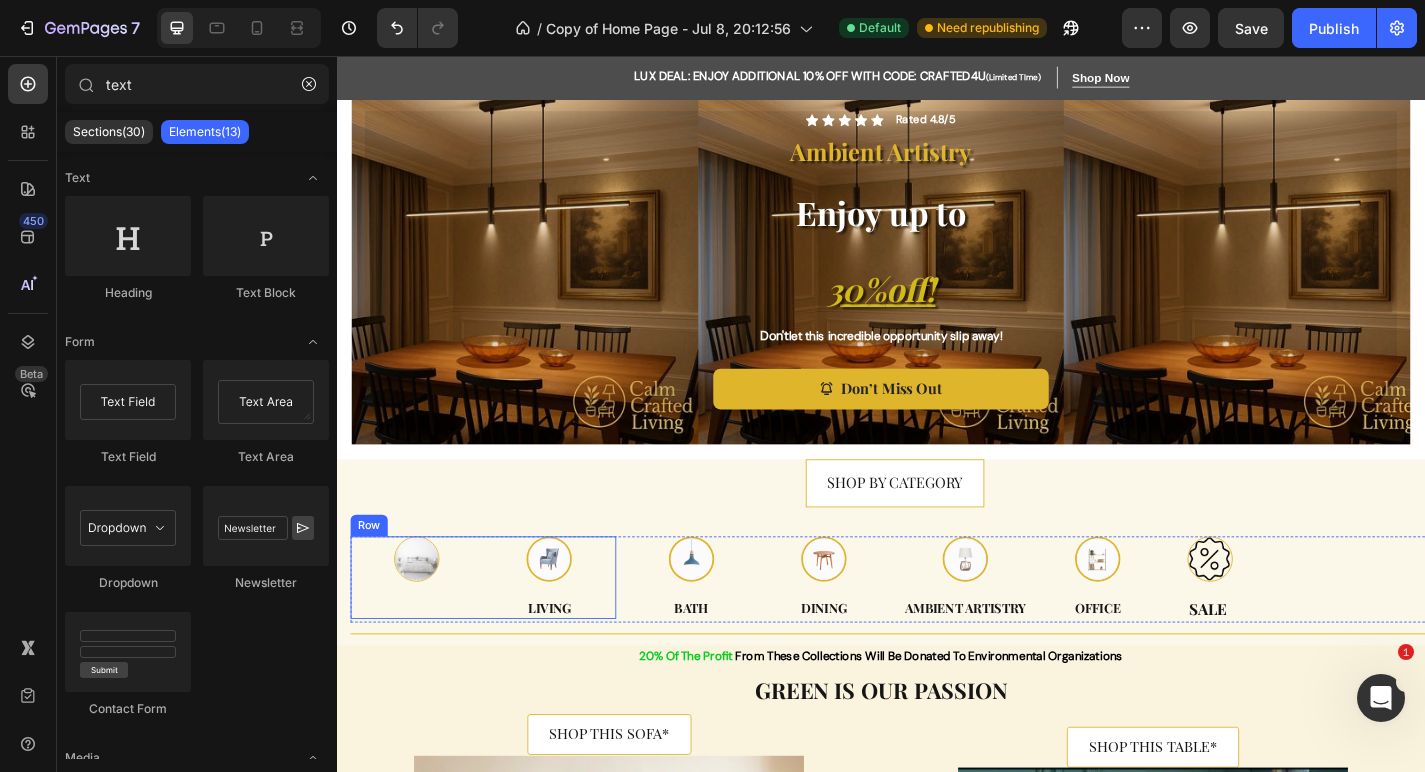 click on "Image" at bounding box center (425, 631) 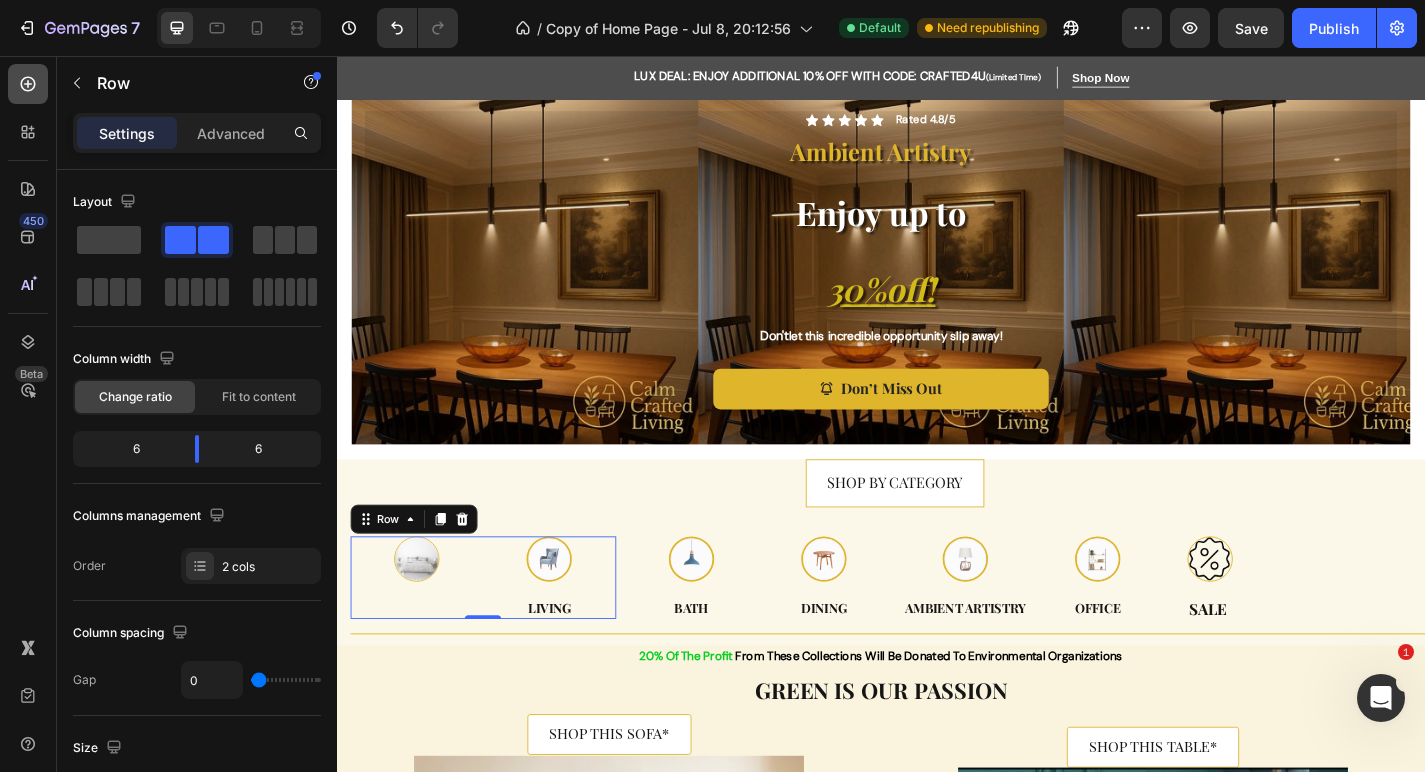 click 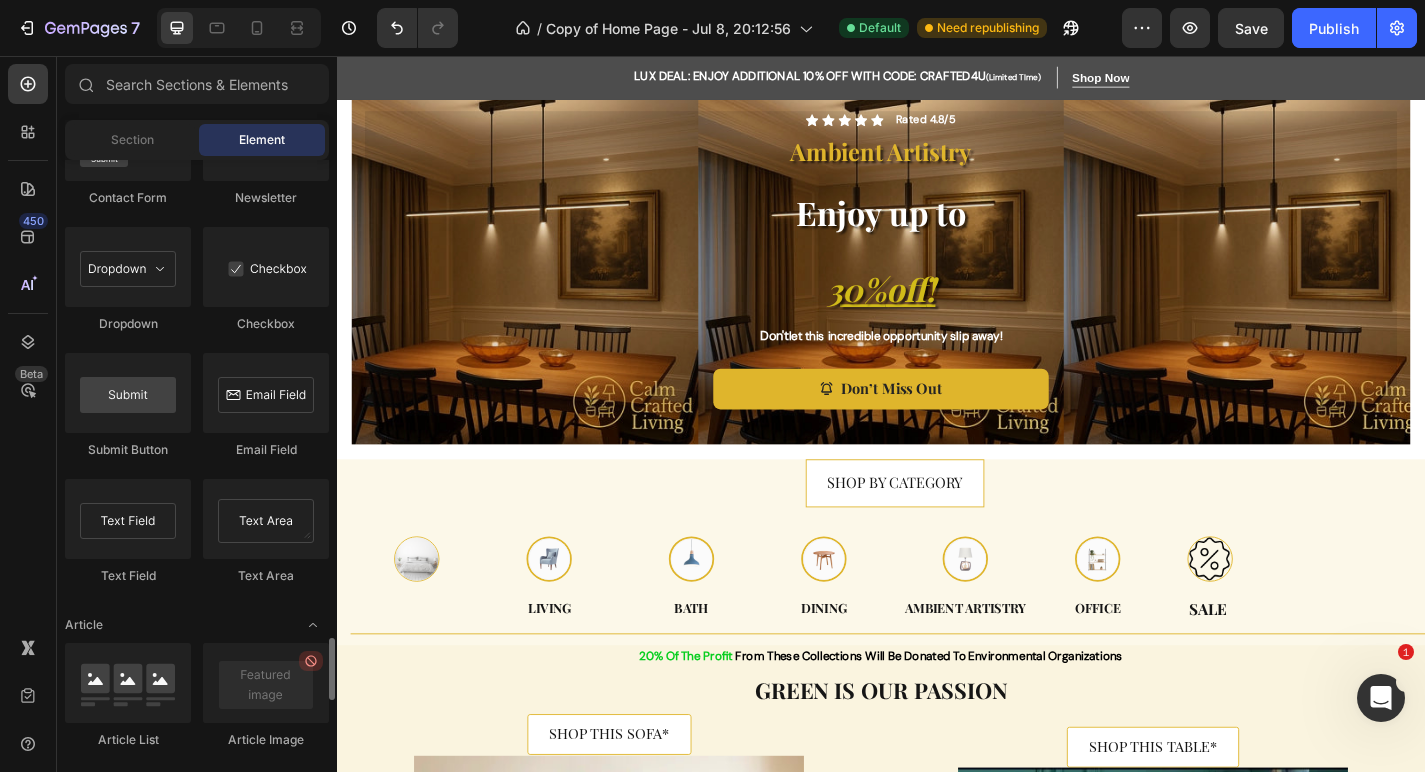 scroll, scrollTop: 4653, scrollLeft: 0, axis: vertical 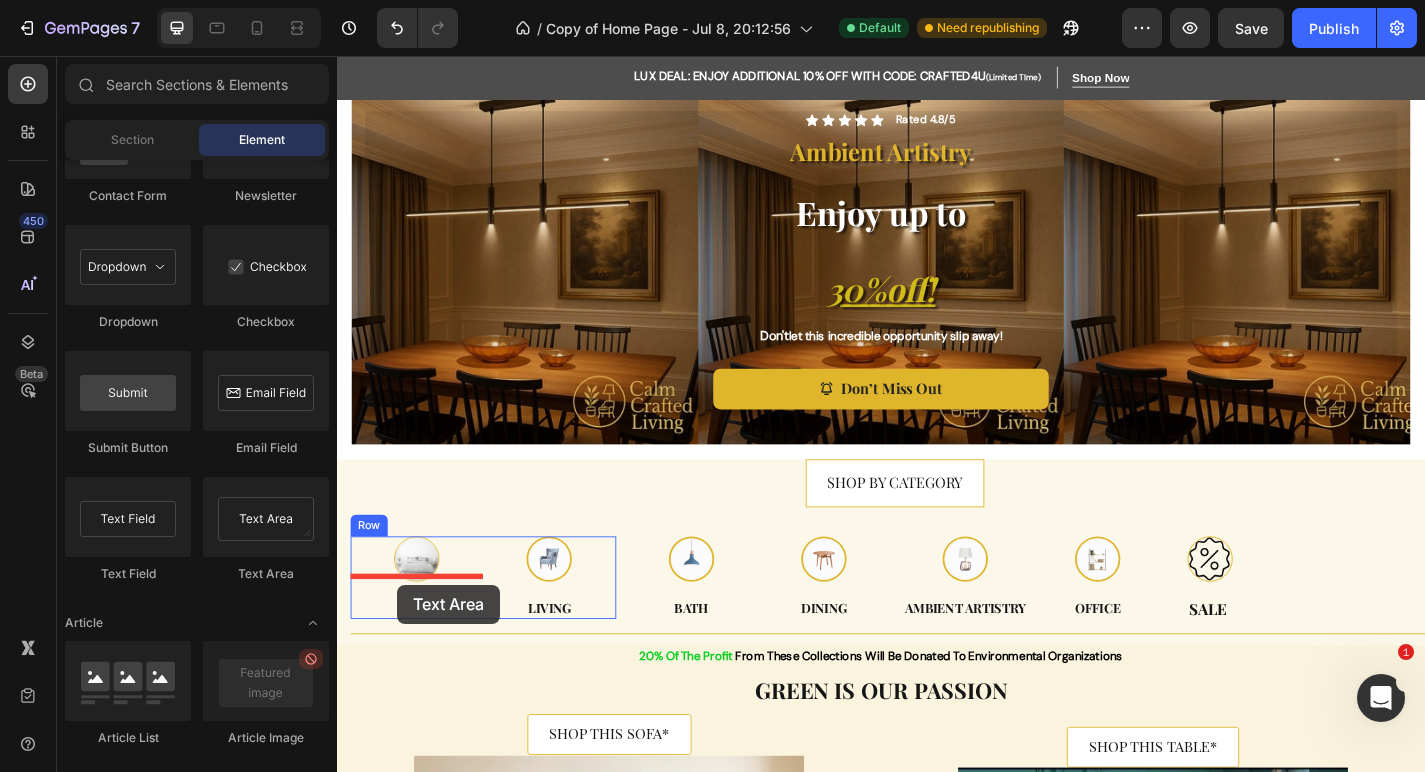 drag, startPoint x: 603, startPoint y: 592, endPoint x: 403, endPoint y: 639, distance: 205.44829 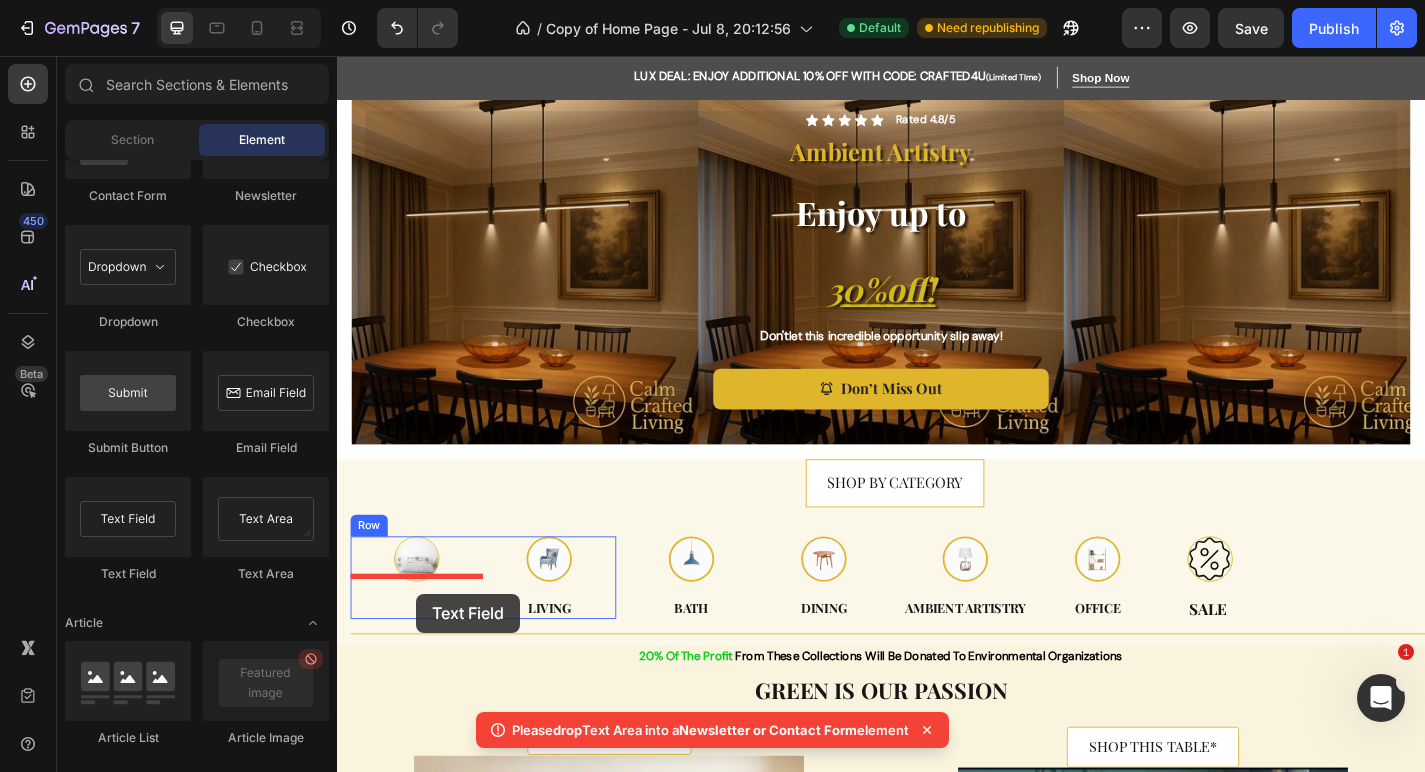 drag, startPoint x: 491, startPoint y: 584, endPoint x: 424, endPoint y: 649, distance: 93.34881 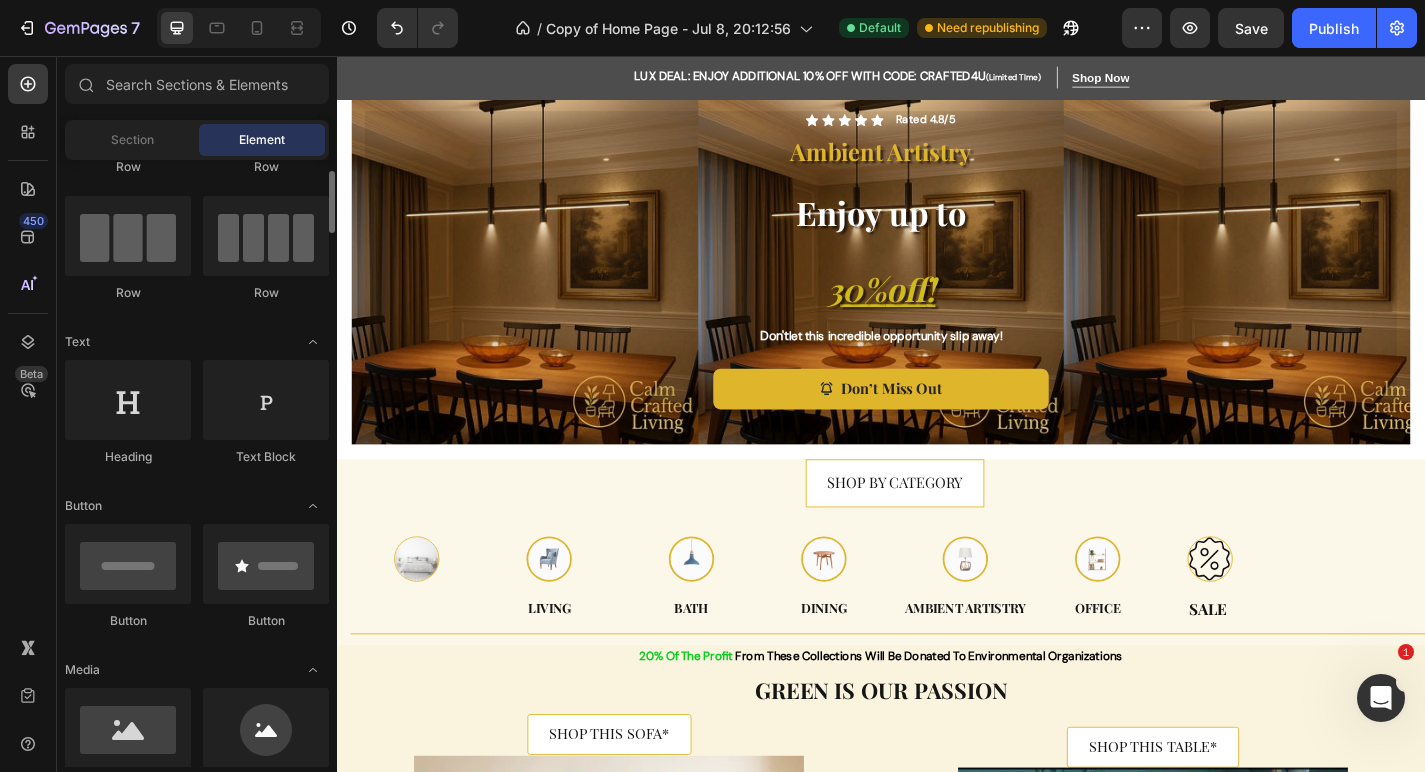scroll, scrollTop: 132, scrollLeft: 0, axis: vertical 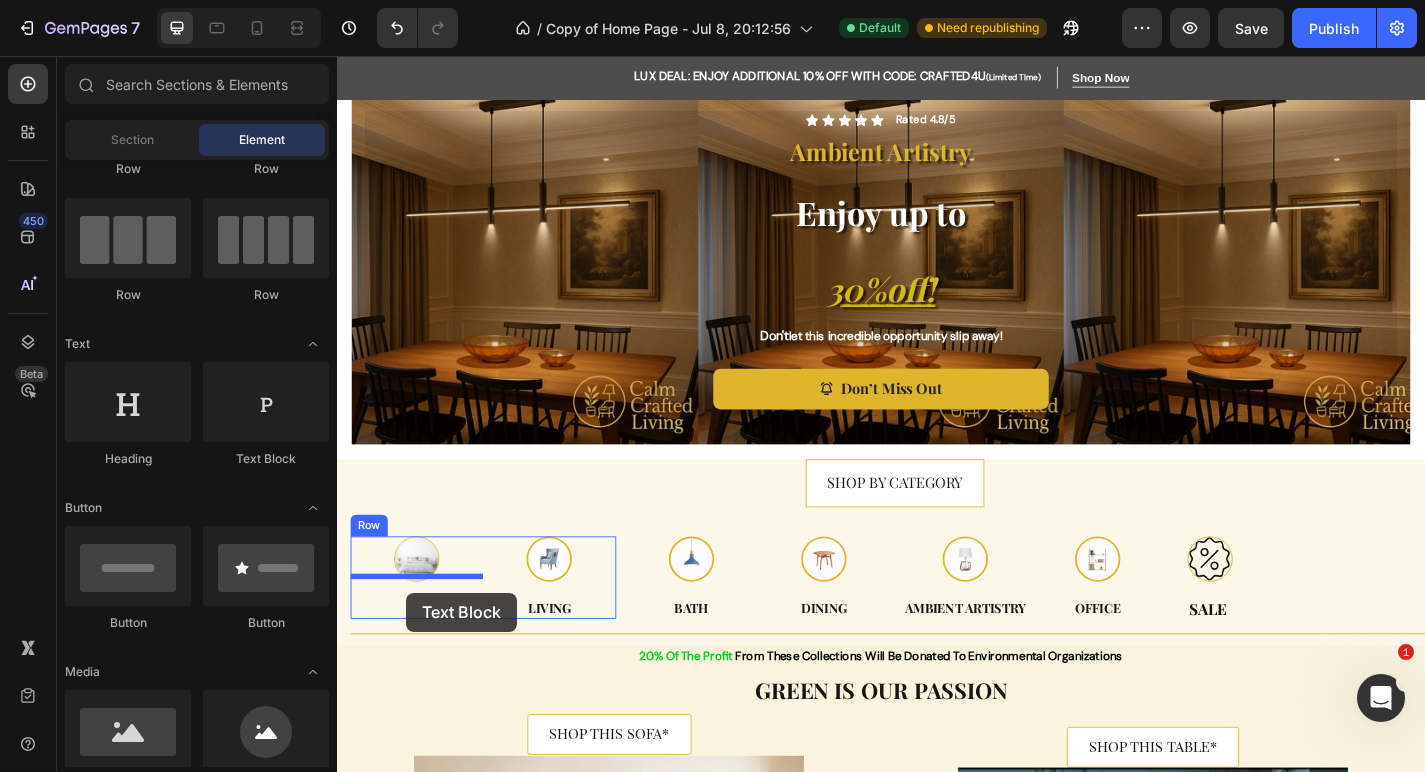 drag, startPoint x: 607, startPoint y: 459, endPoint x: 406, endPoint y: 644, distance: 273.1776 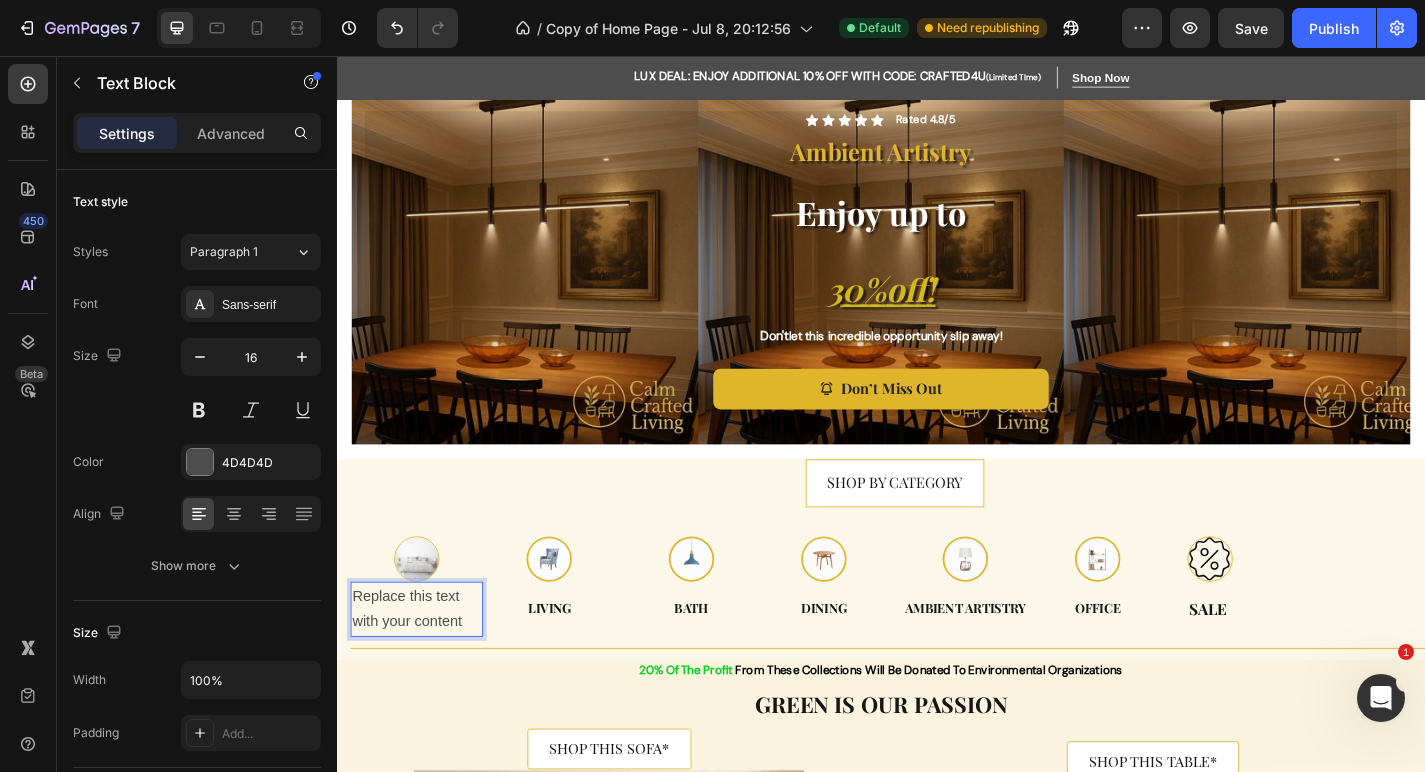 click on "Replace this text with your content" at bounding box center (425, 667) 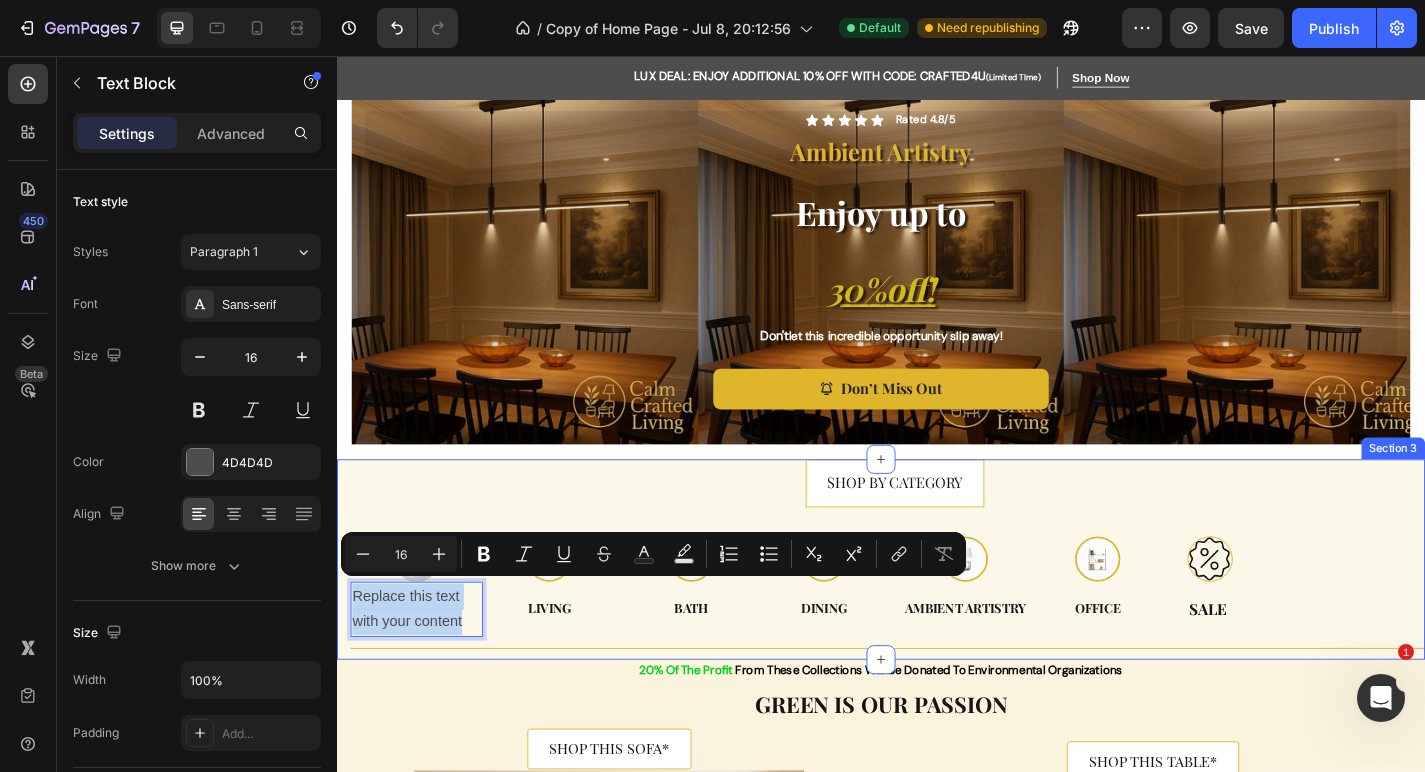 drag, startPoint x: 489, startPoint y: 673, endPoint x: 349, endPoint y: 645, distance: 142.77255 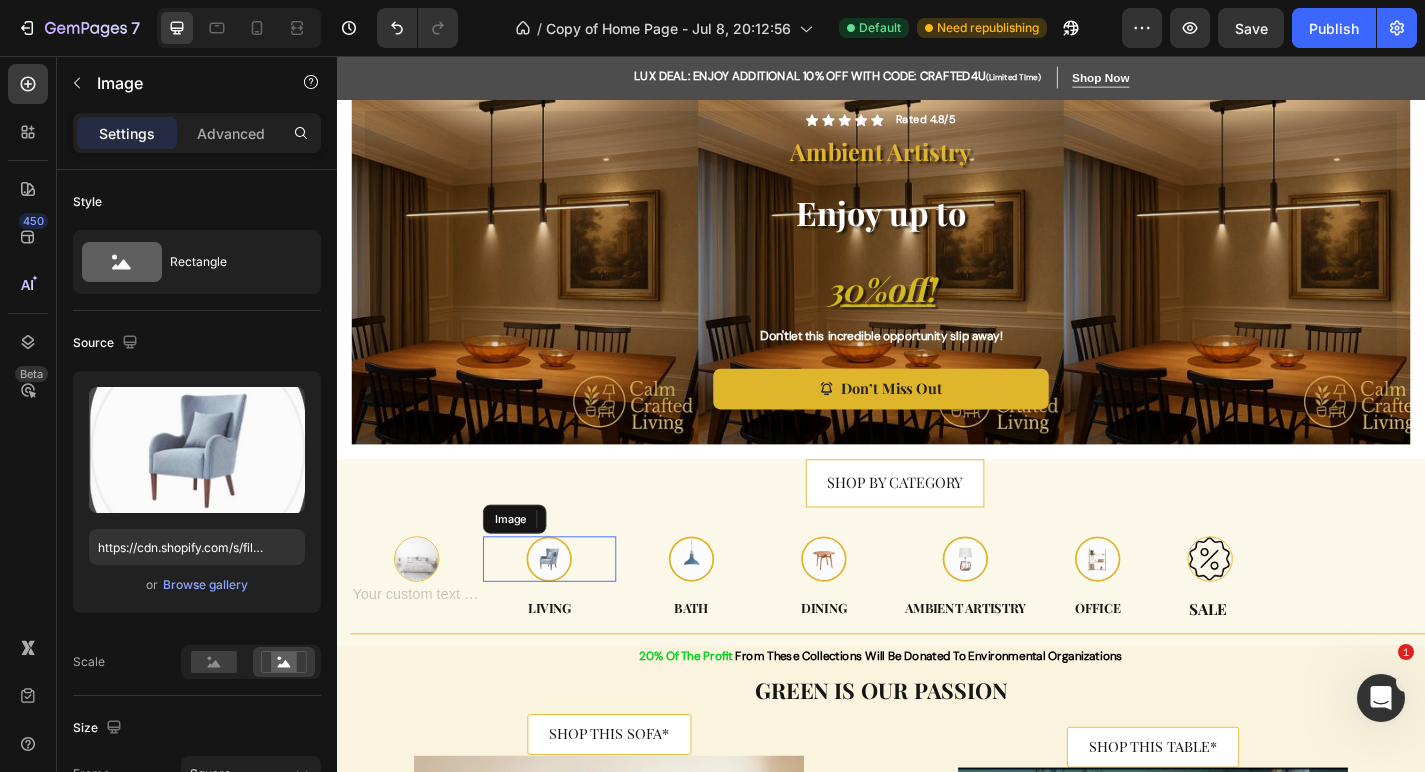 click at bounding box center [571, 611] 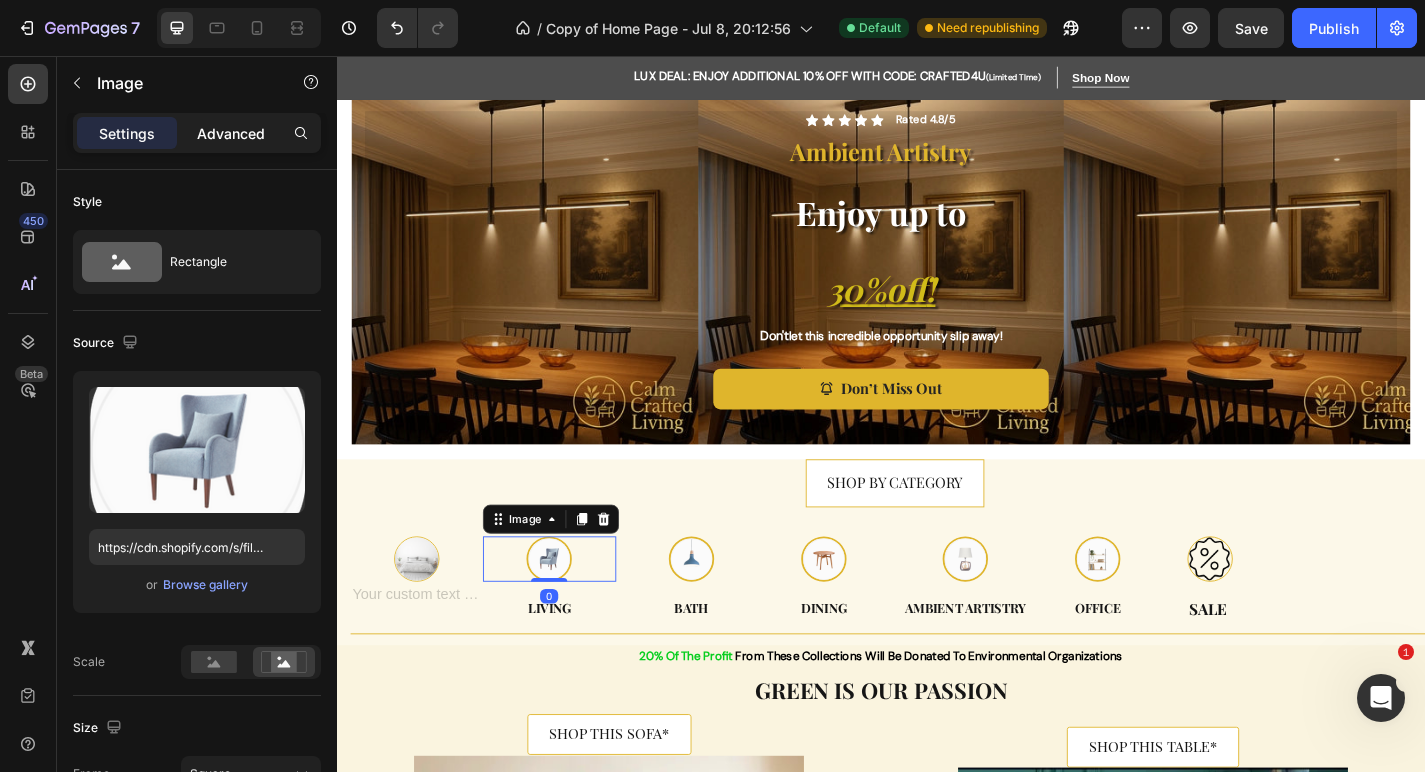 click on "Advanced" at bounding box center (231, 133) 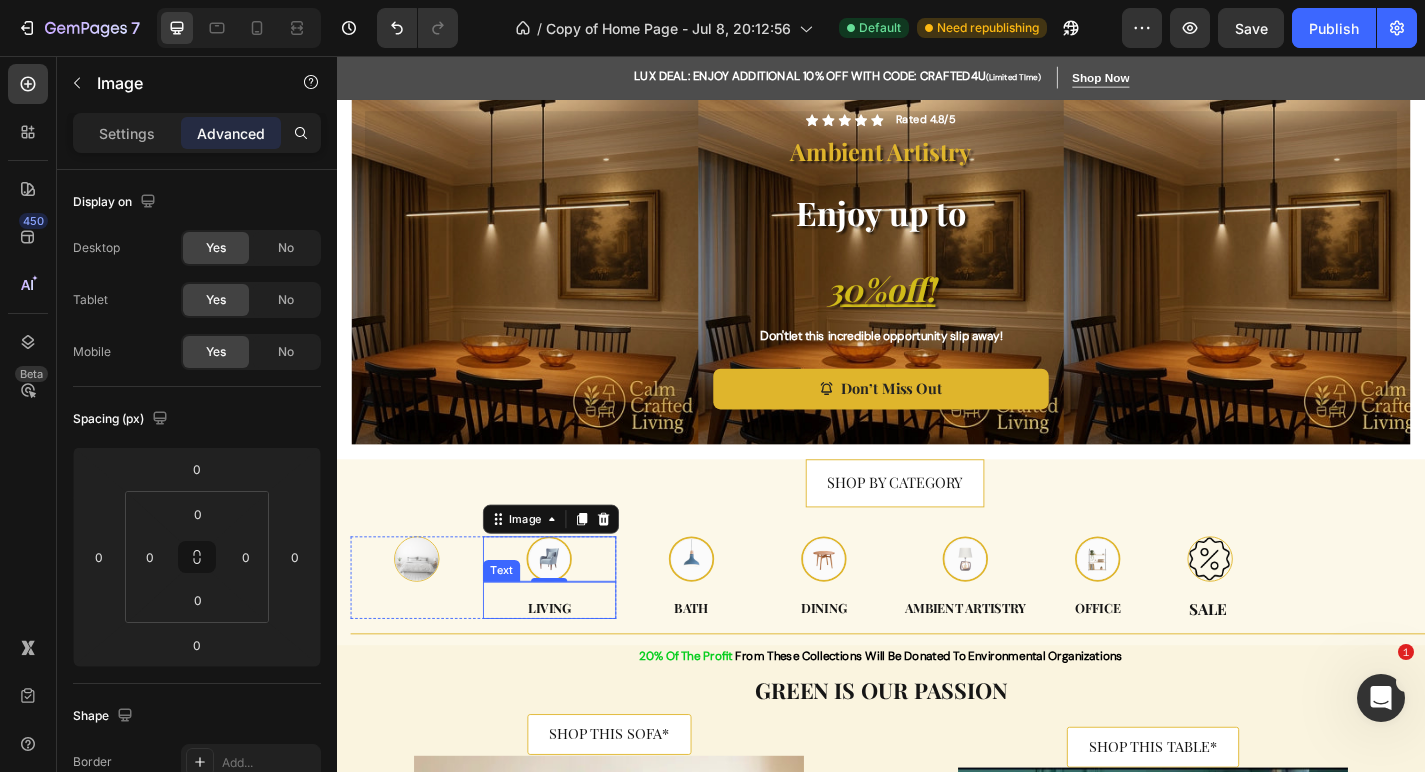 click on "Living" at bounding box center [571, 664] 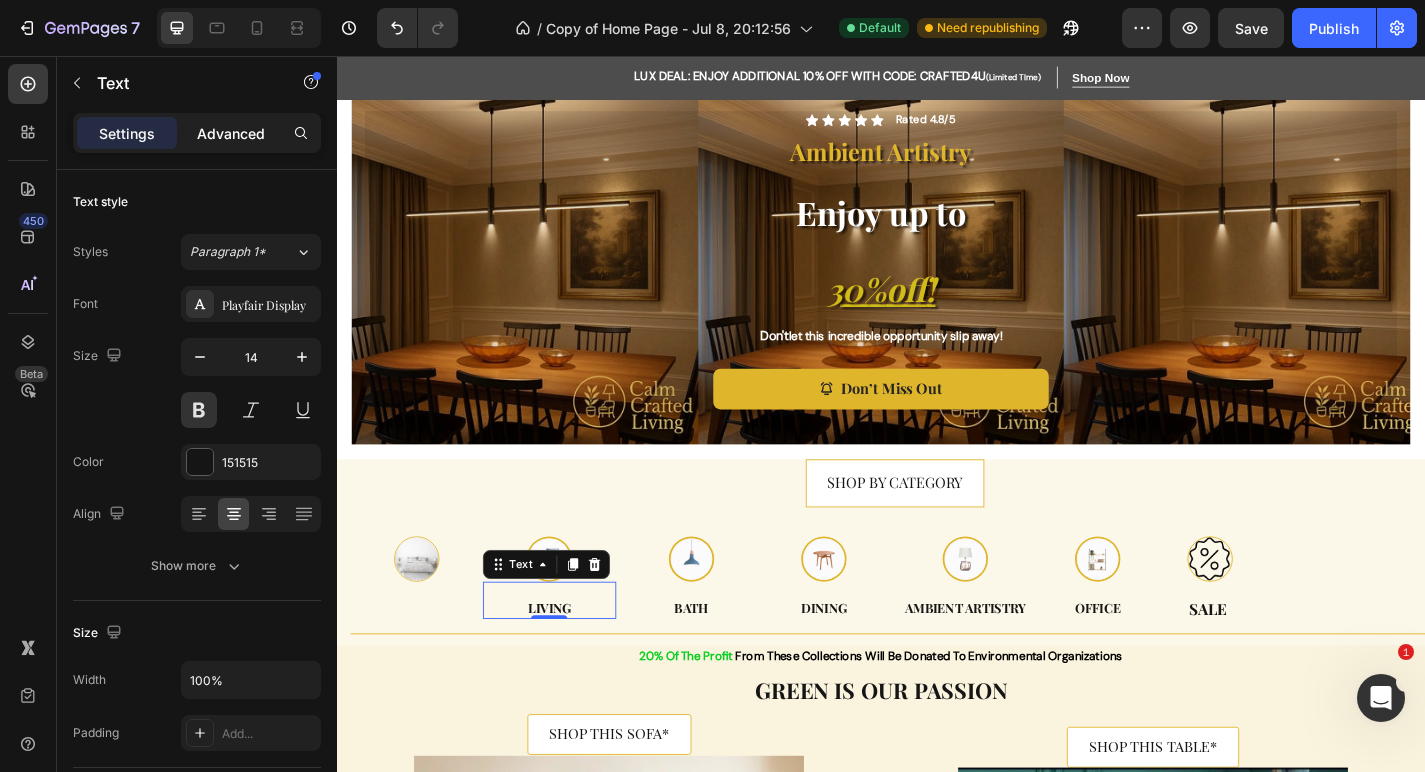 click on "Advanced" at bounding box center (231, 133) 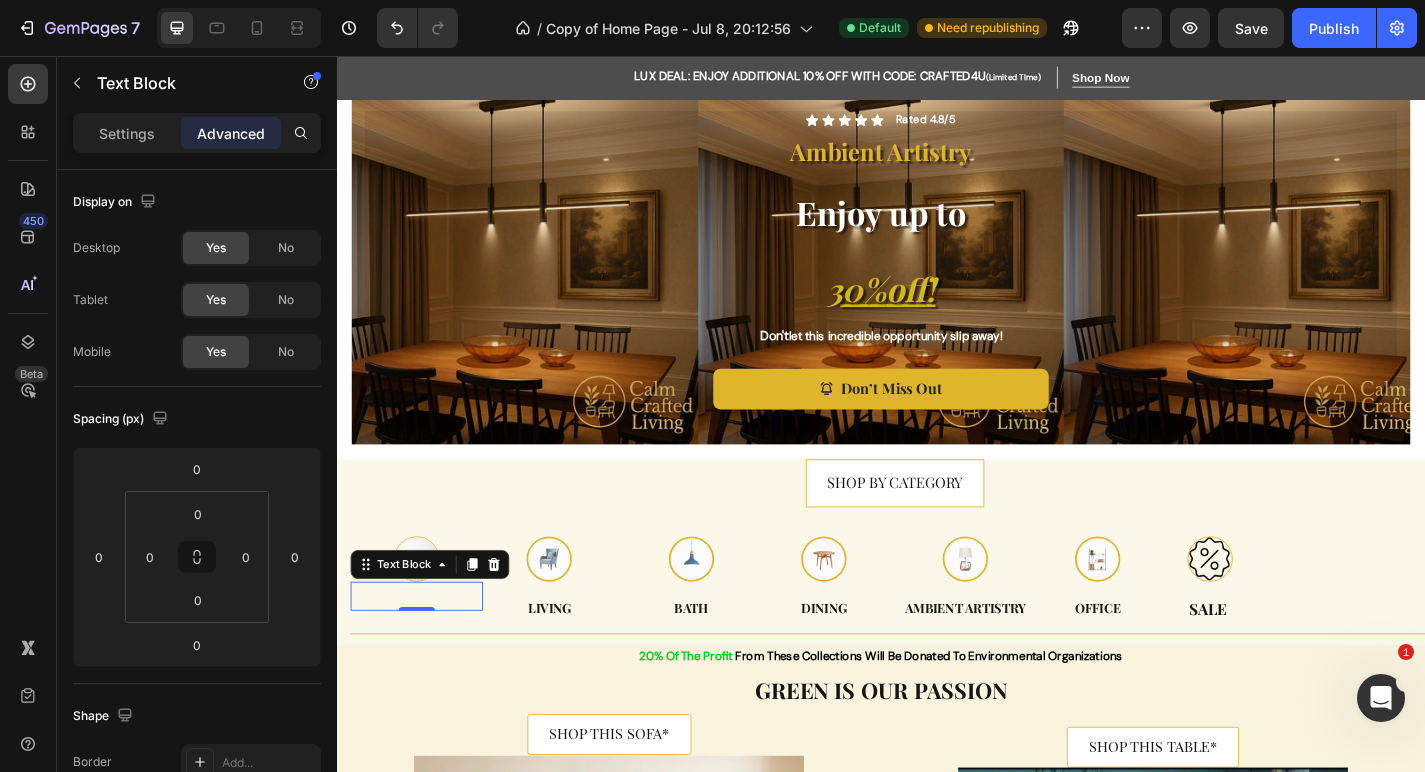 click at bounding box center [425, 652] 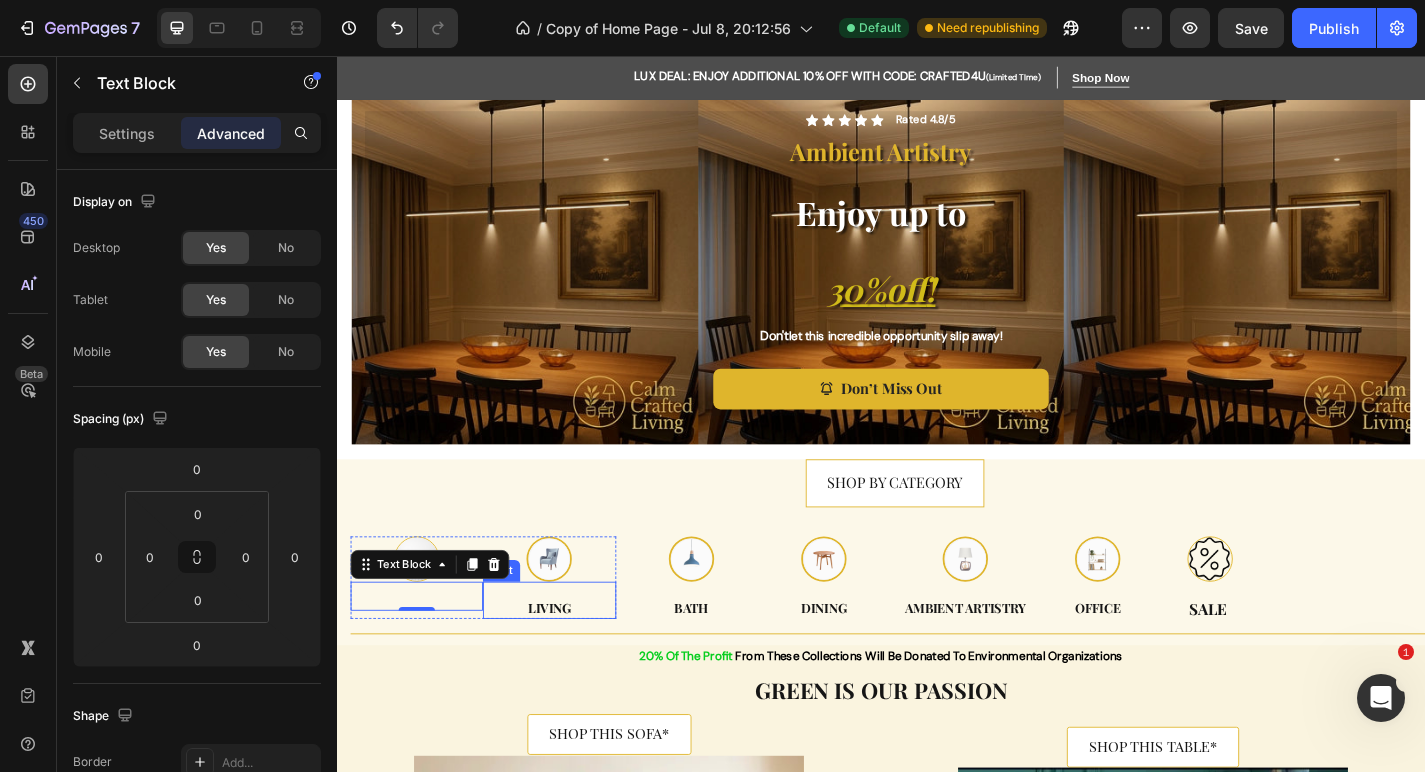click on "Living" at bounding box center (571, 664) 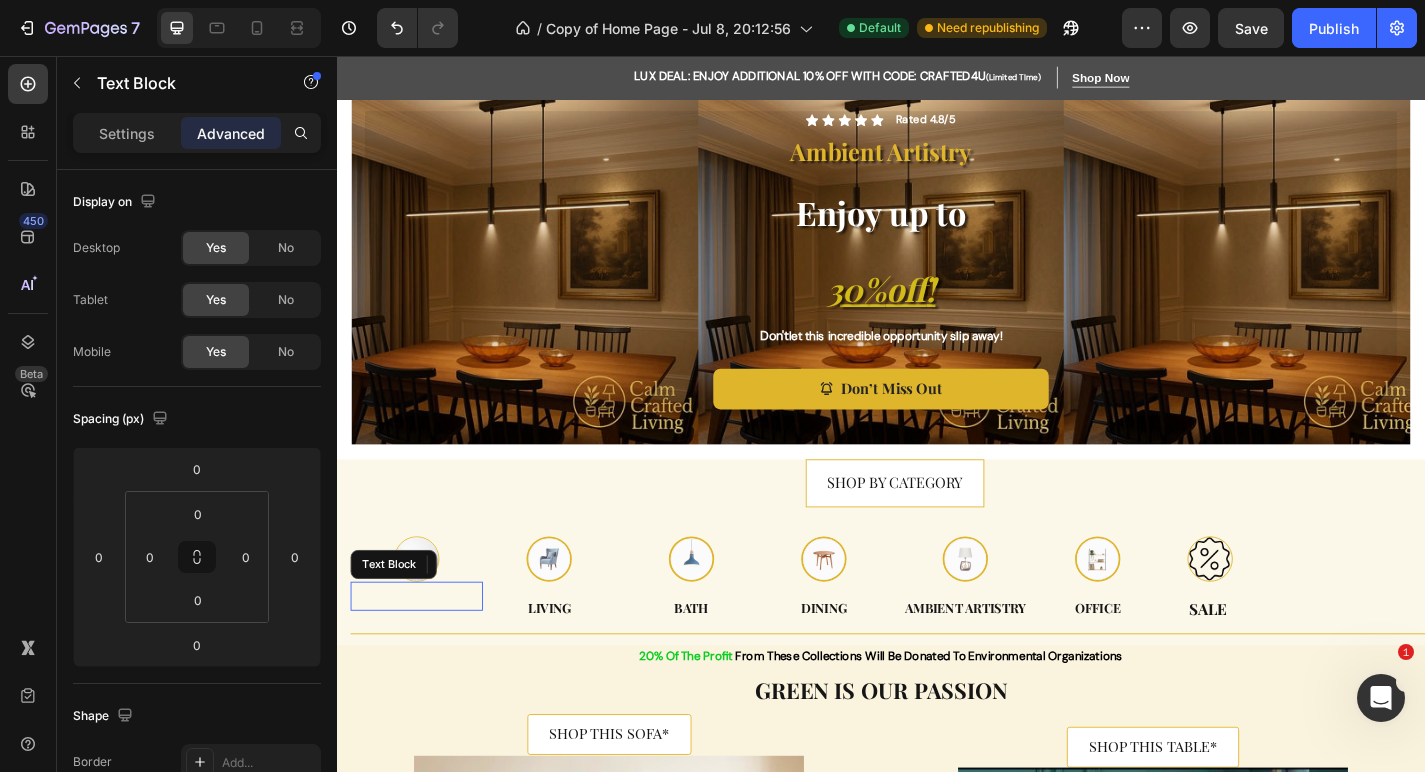 click at bounding box center [425, 652] 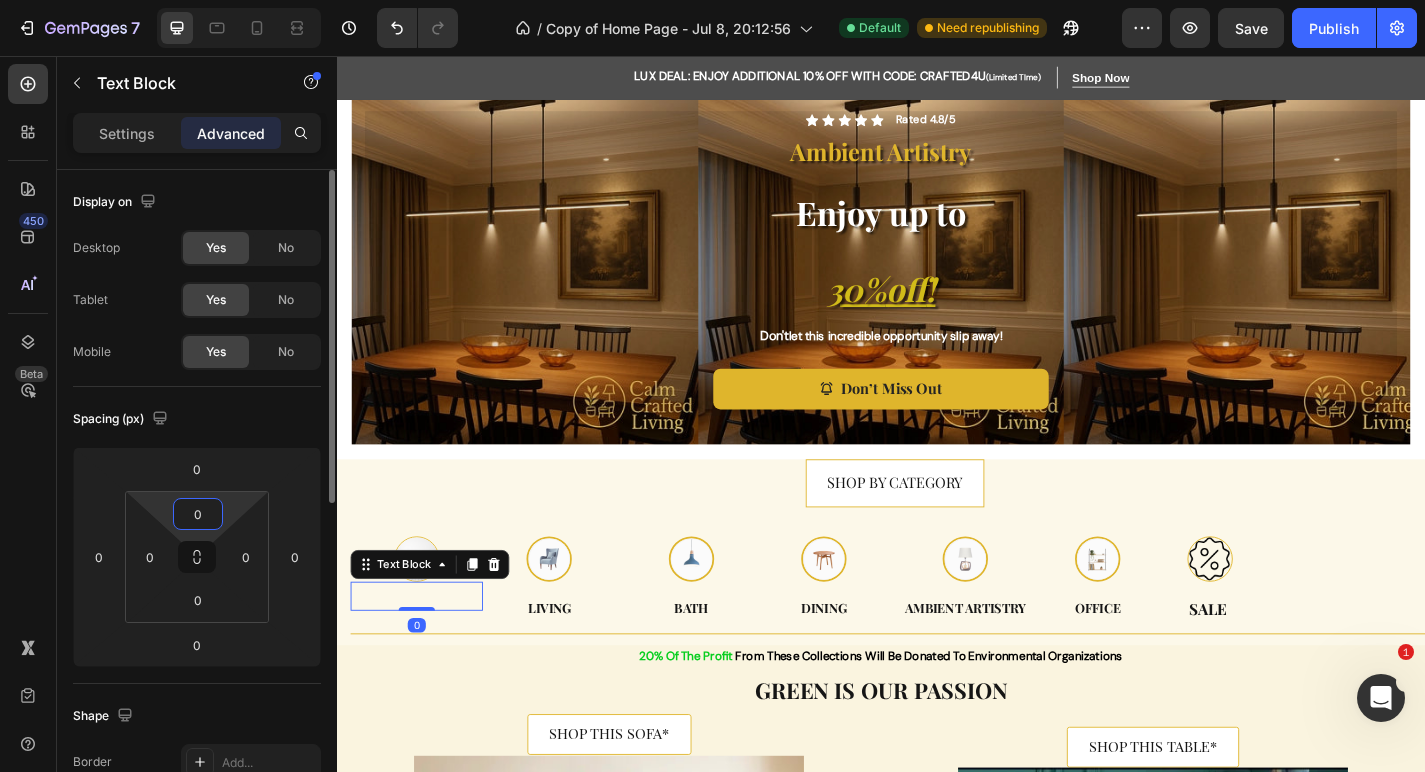 click on "0" at bounding box center [198, 514] 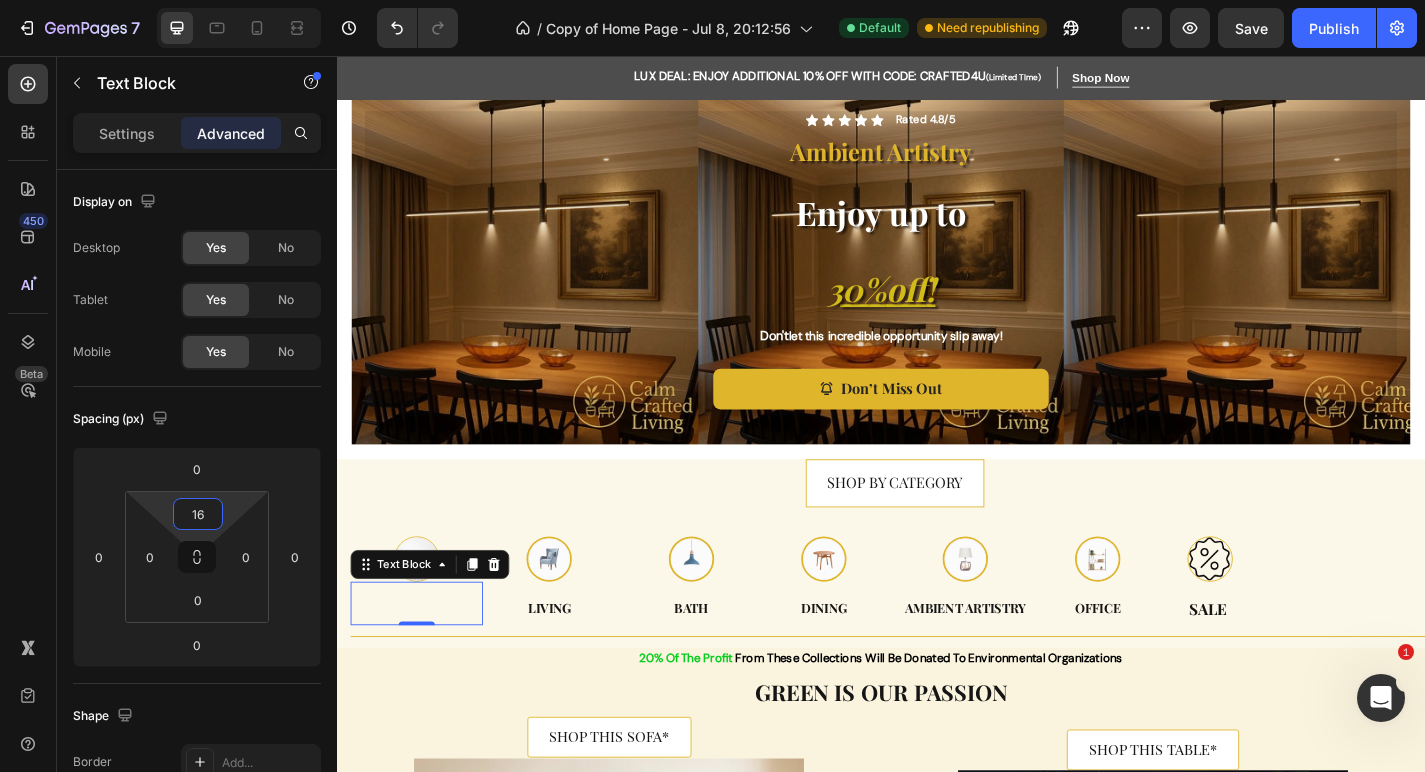 type on "16" 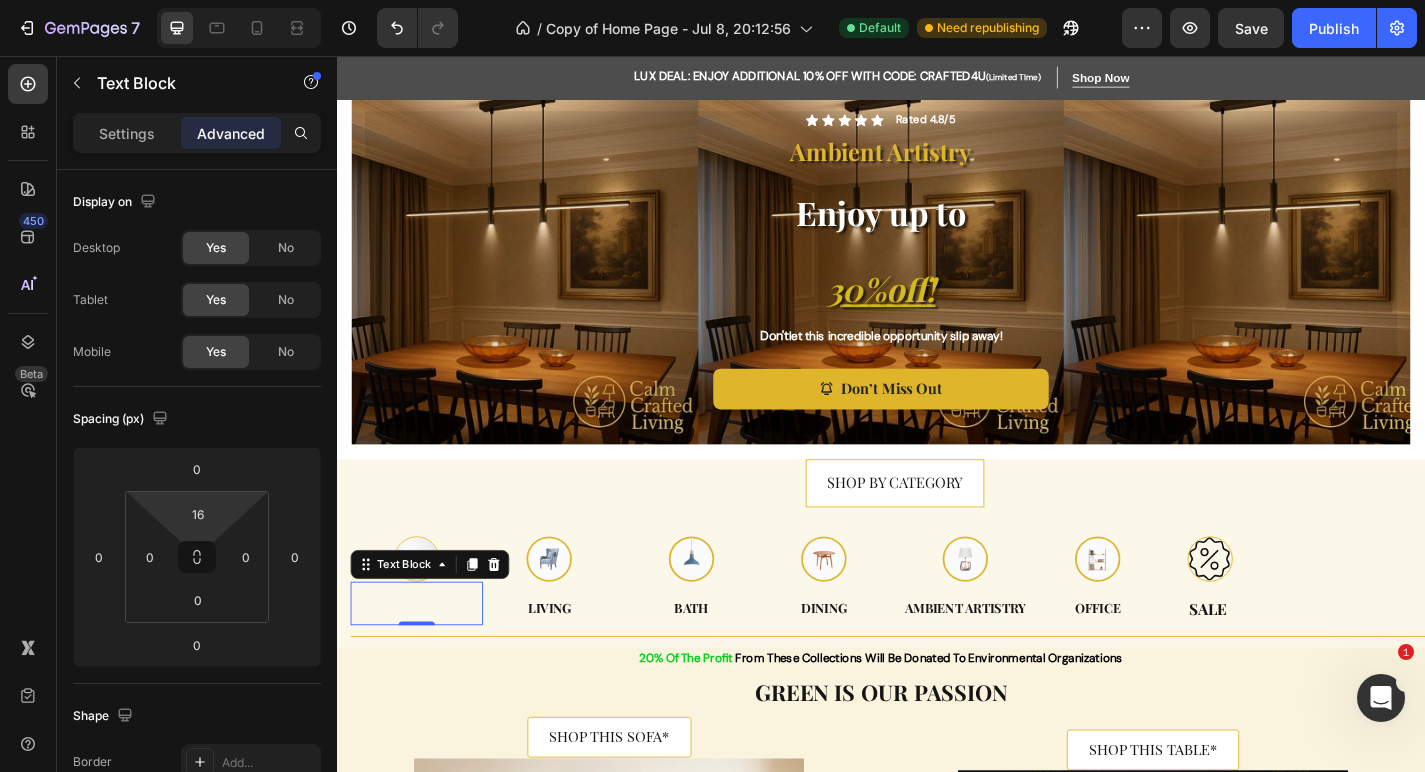 click at bounding box center [425, 668] 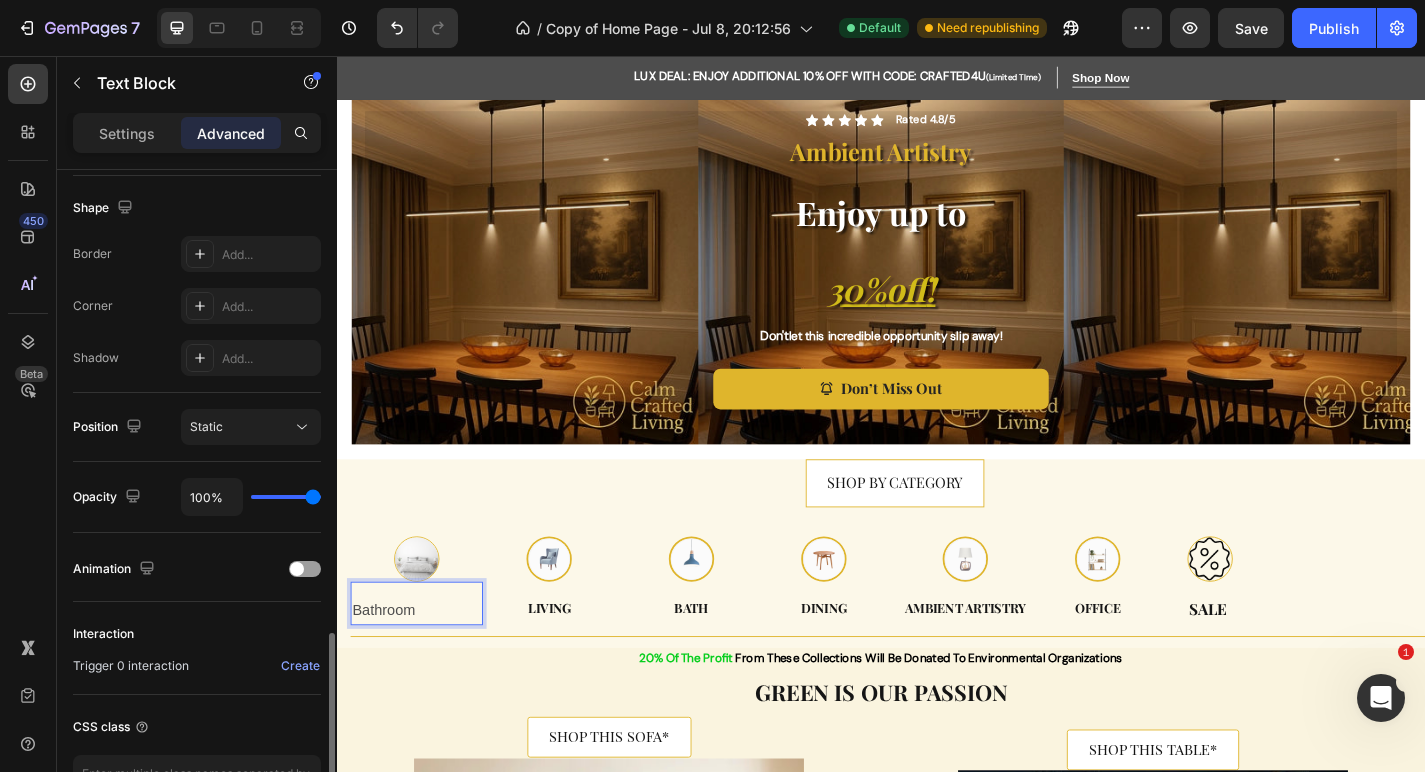 scroll, scrollTop: 645, scrollLeft: 0, axis: vertical 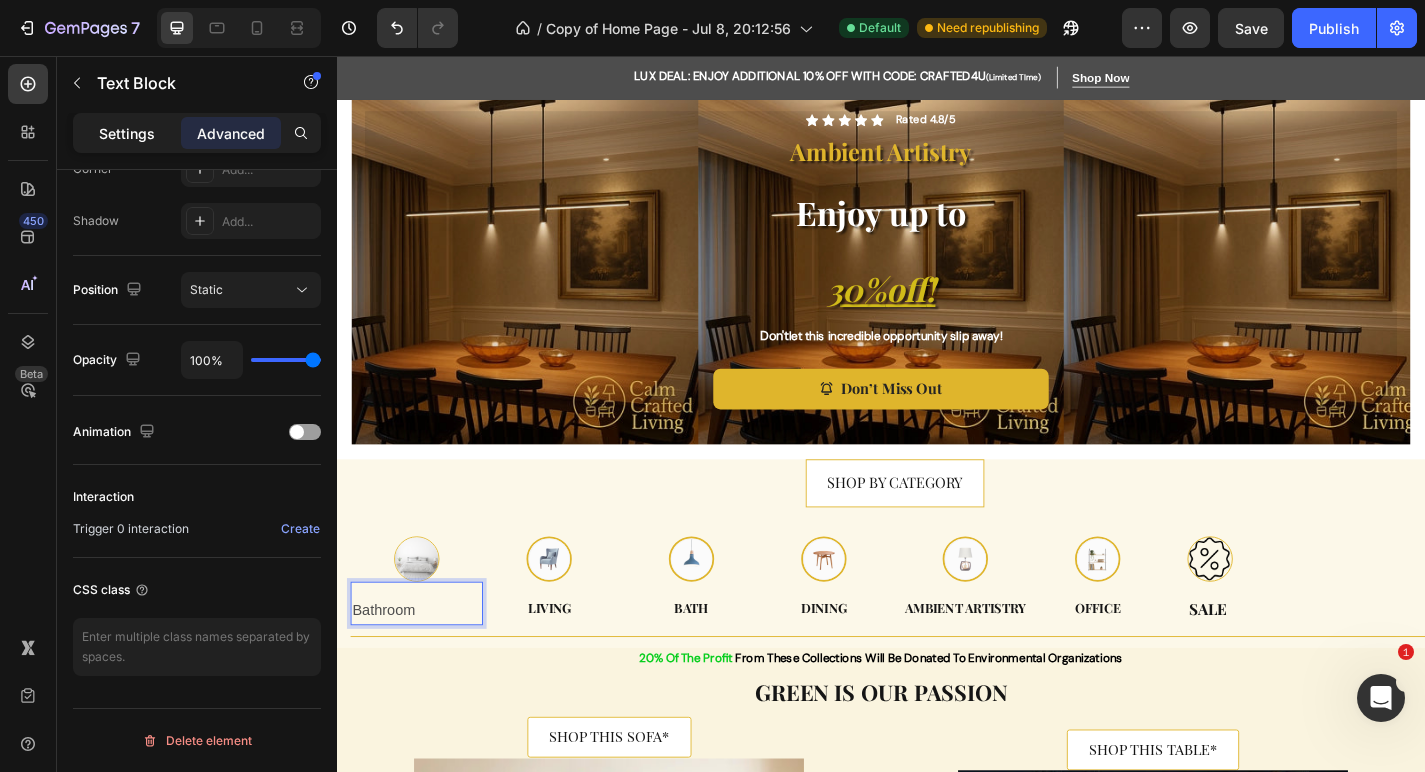 click on "Settings" at bounding box center [127, 133] 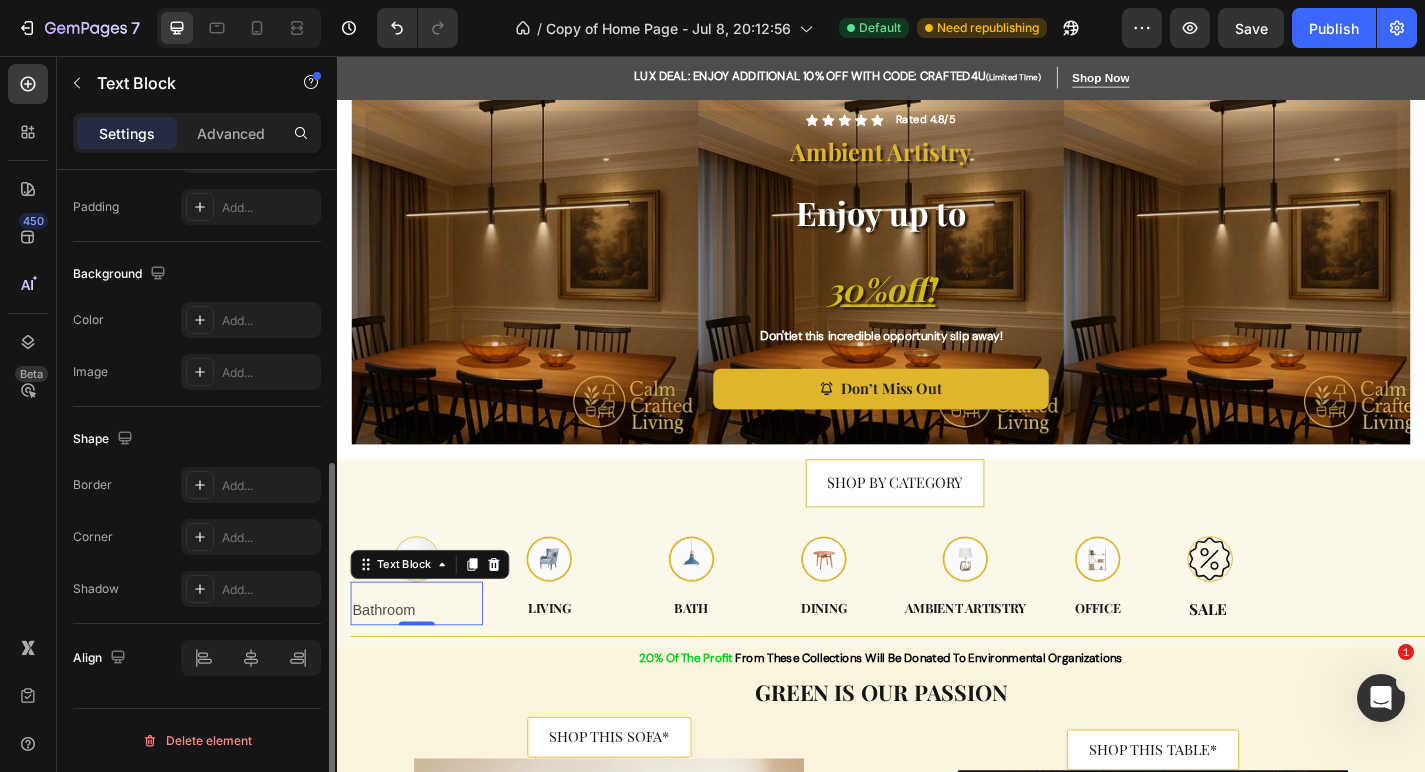 scroll, scrollTop: 526, scrollLeft: 0, axis: vertical 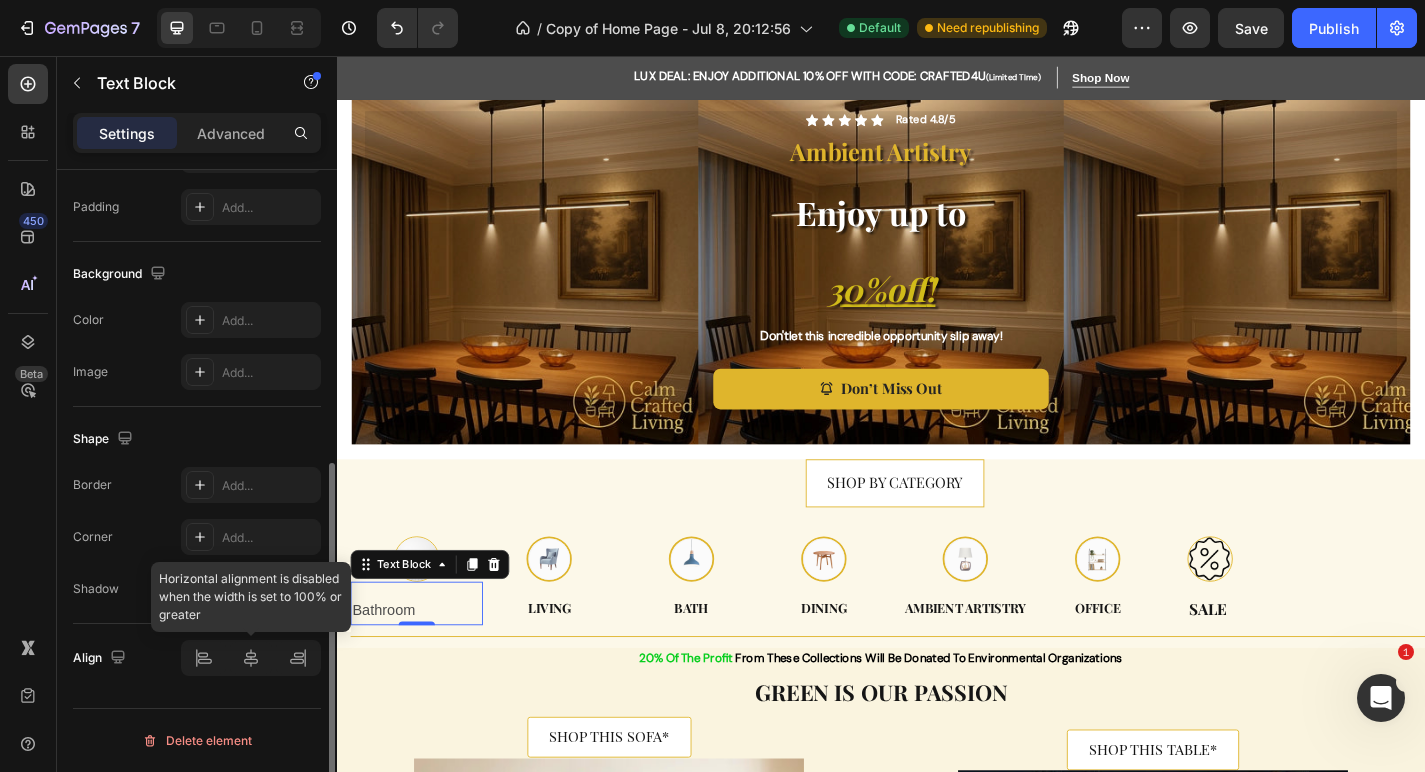 click 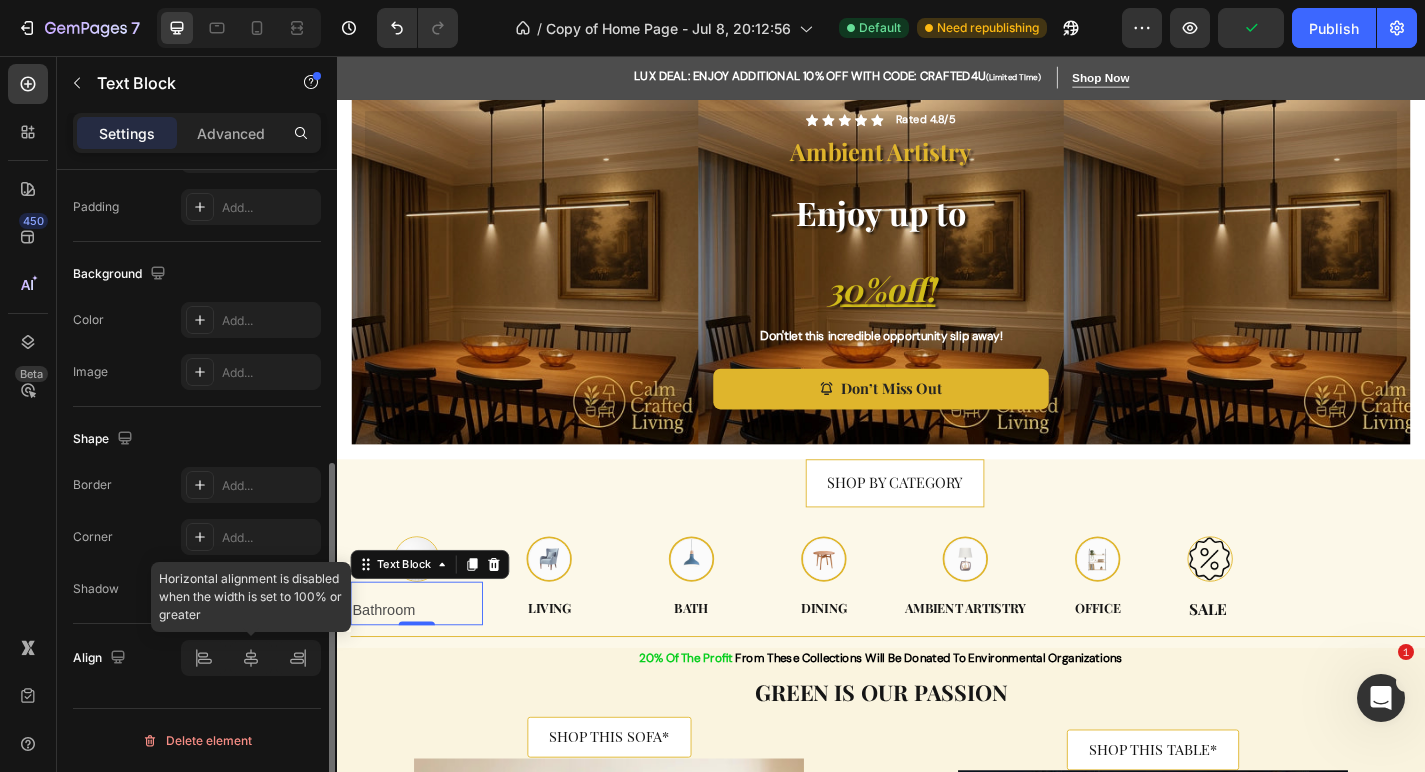 click 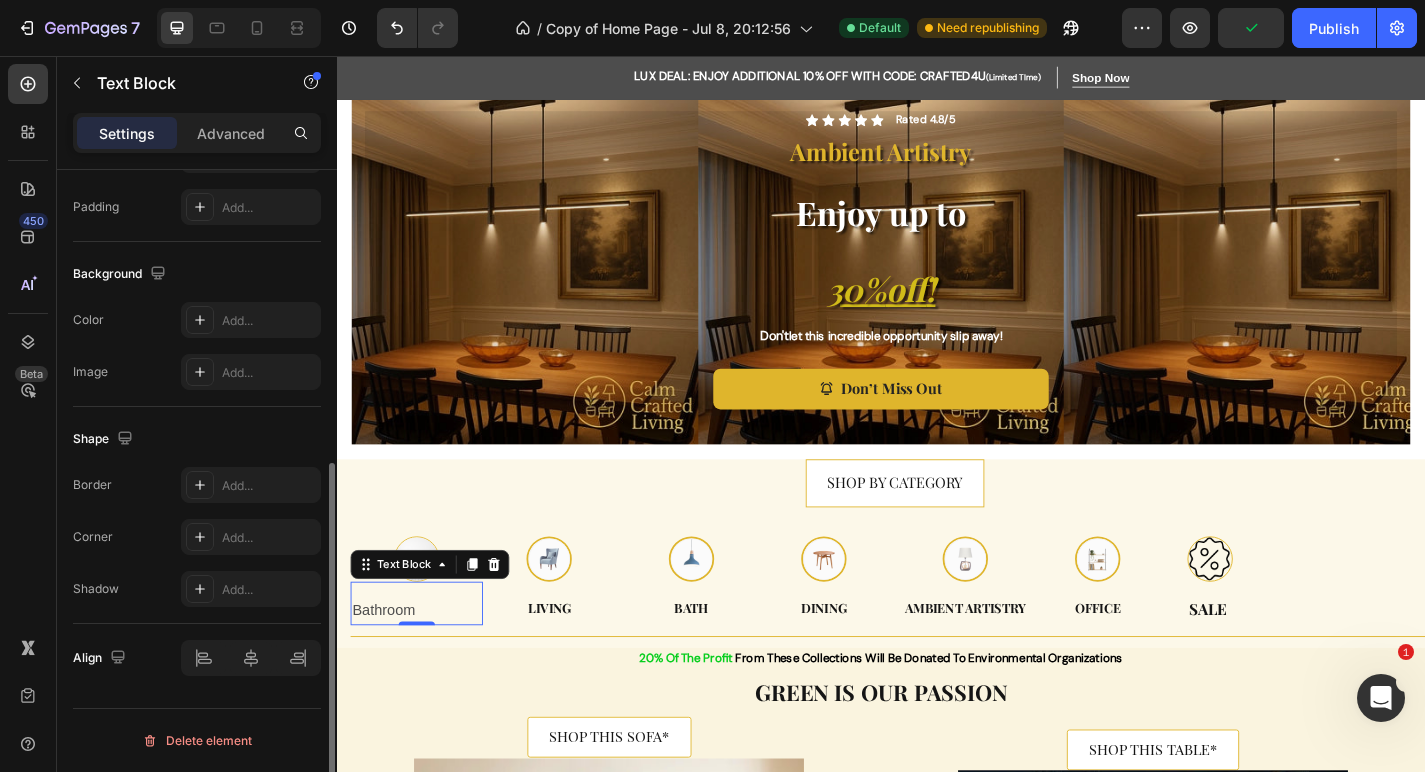 click on "Corner Add..." at bounding box center (197, 537) 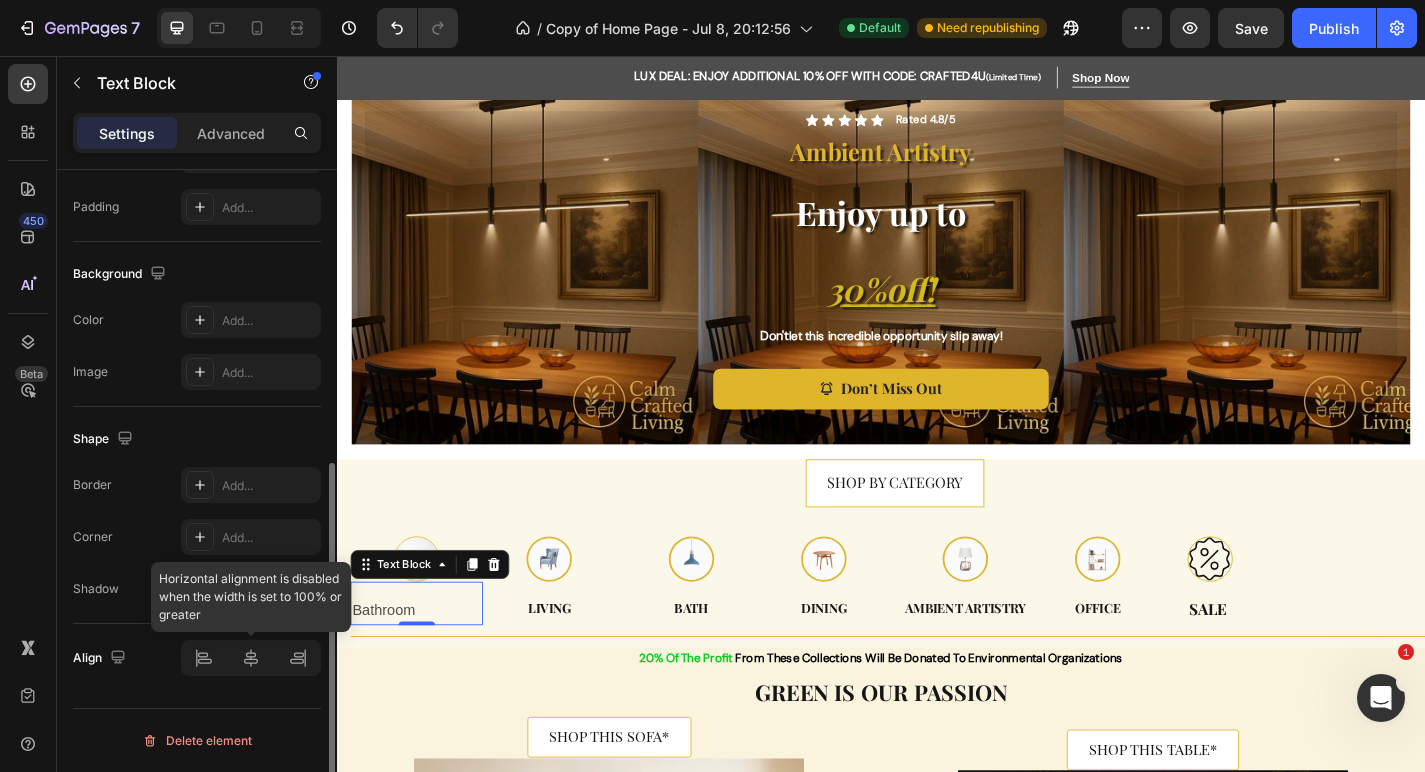 click 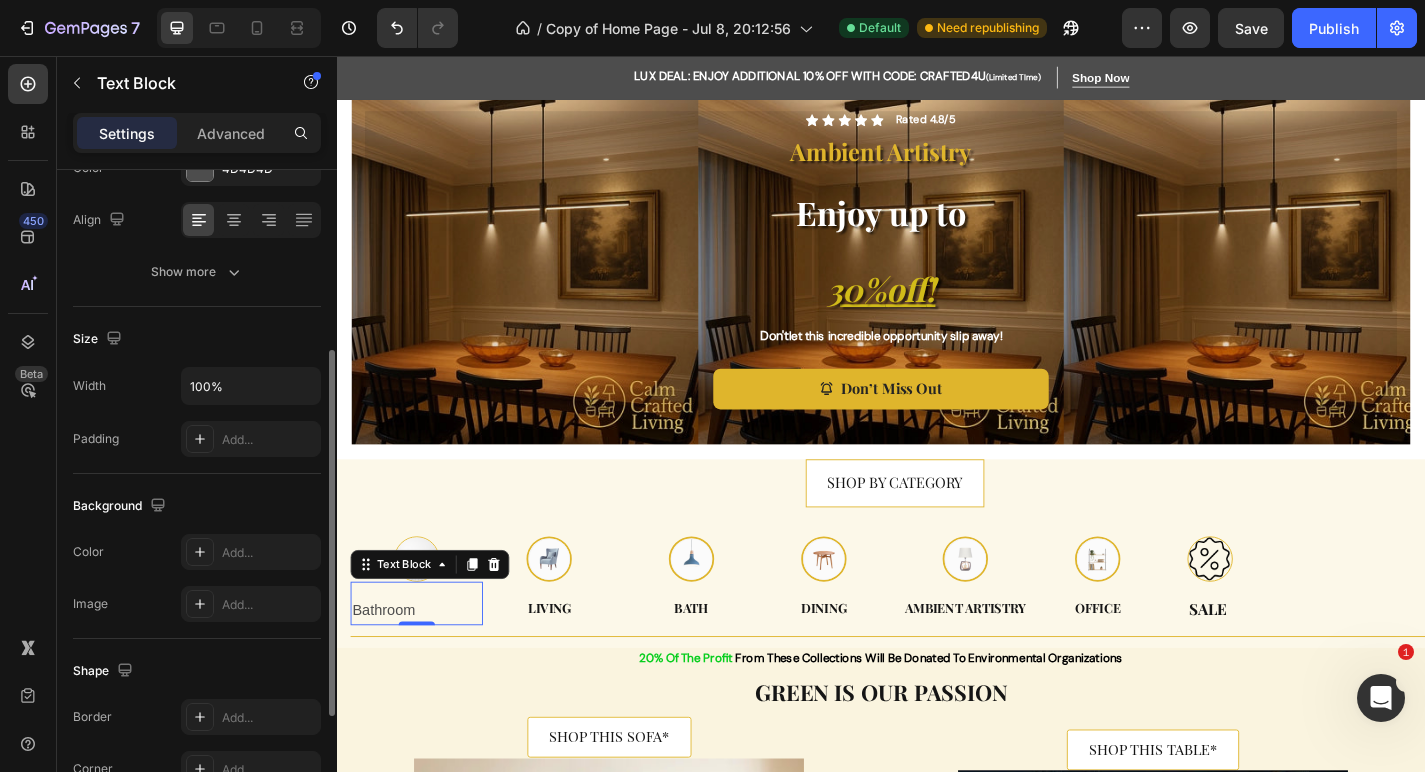 scroll, scrollTop: 254, scrollLeft: 0, axis: vertical 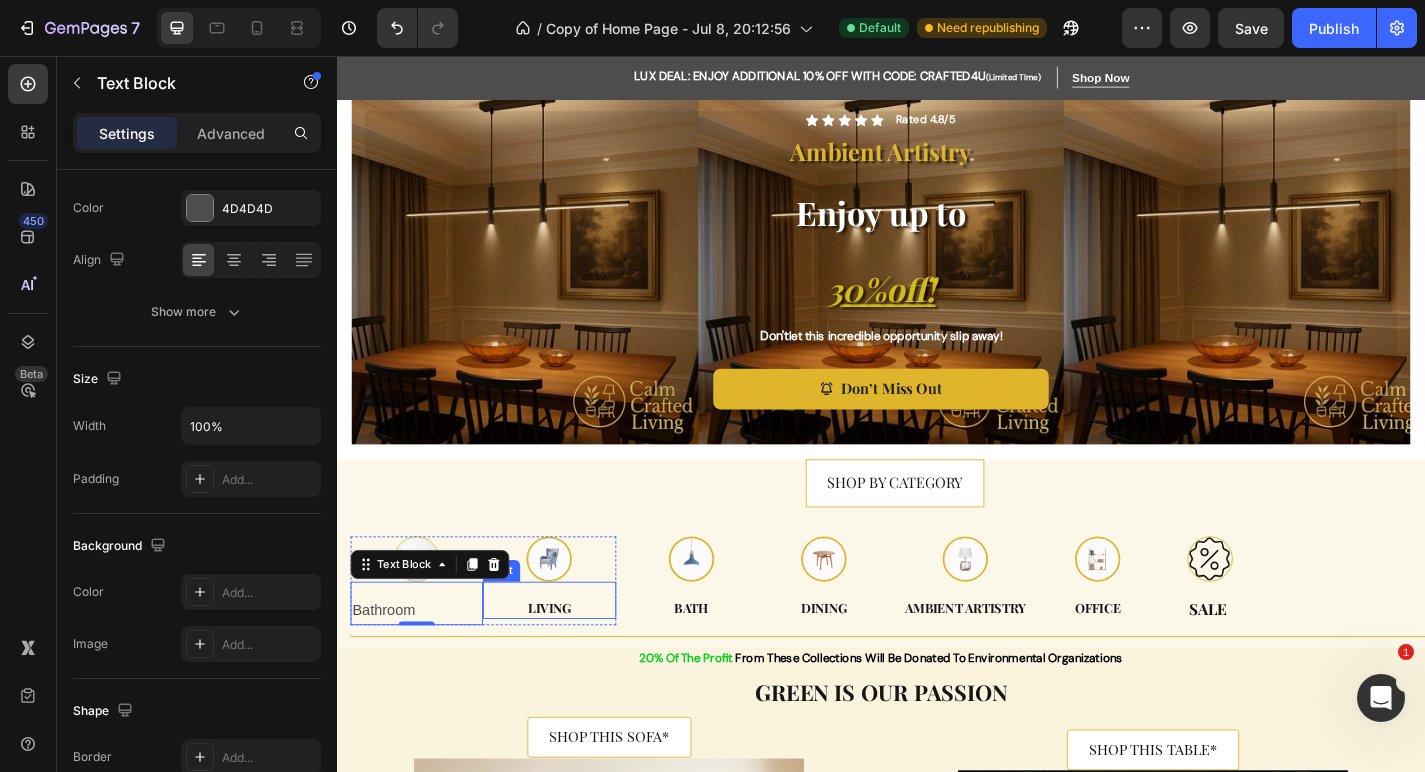 click on "Living Text" at bounding box center [571, 656] 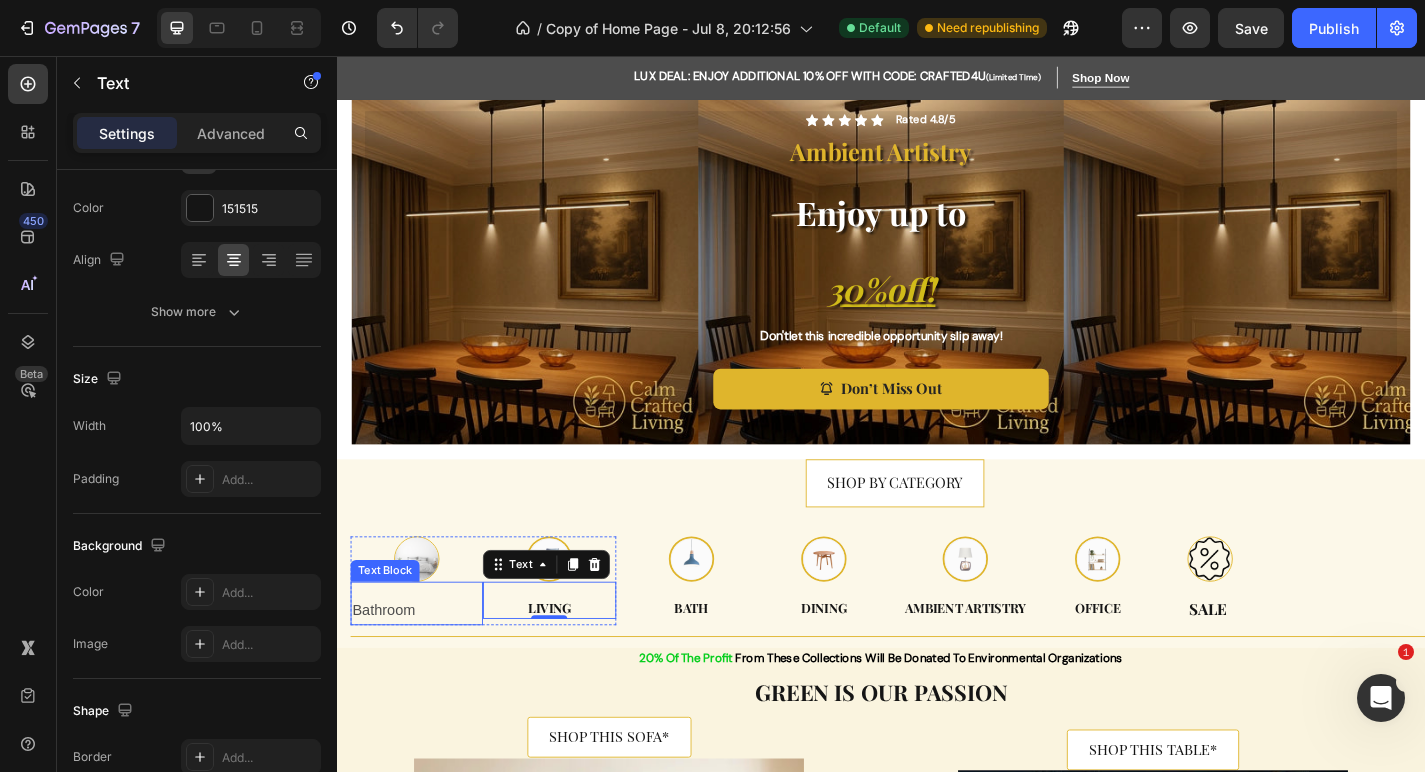 click on "Bathroom" at bounding box center (425, 668) 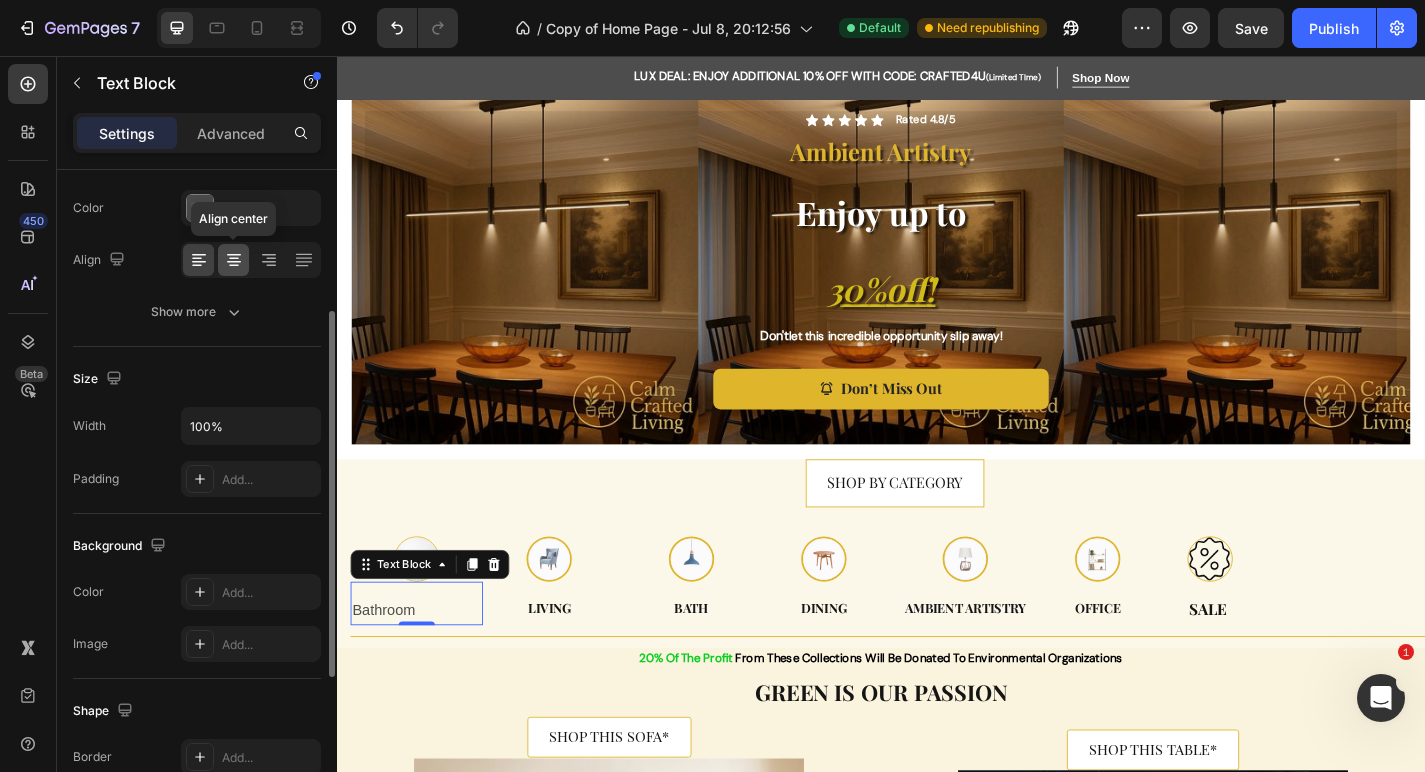 click 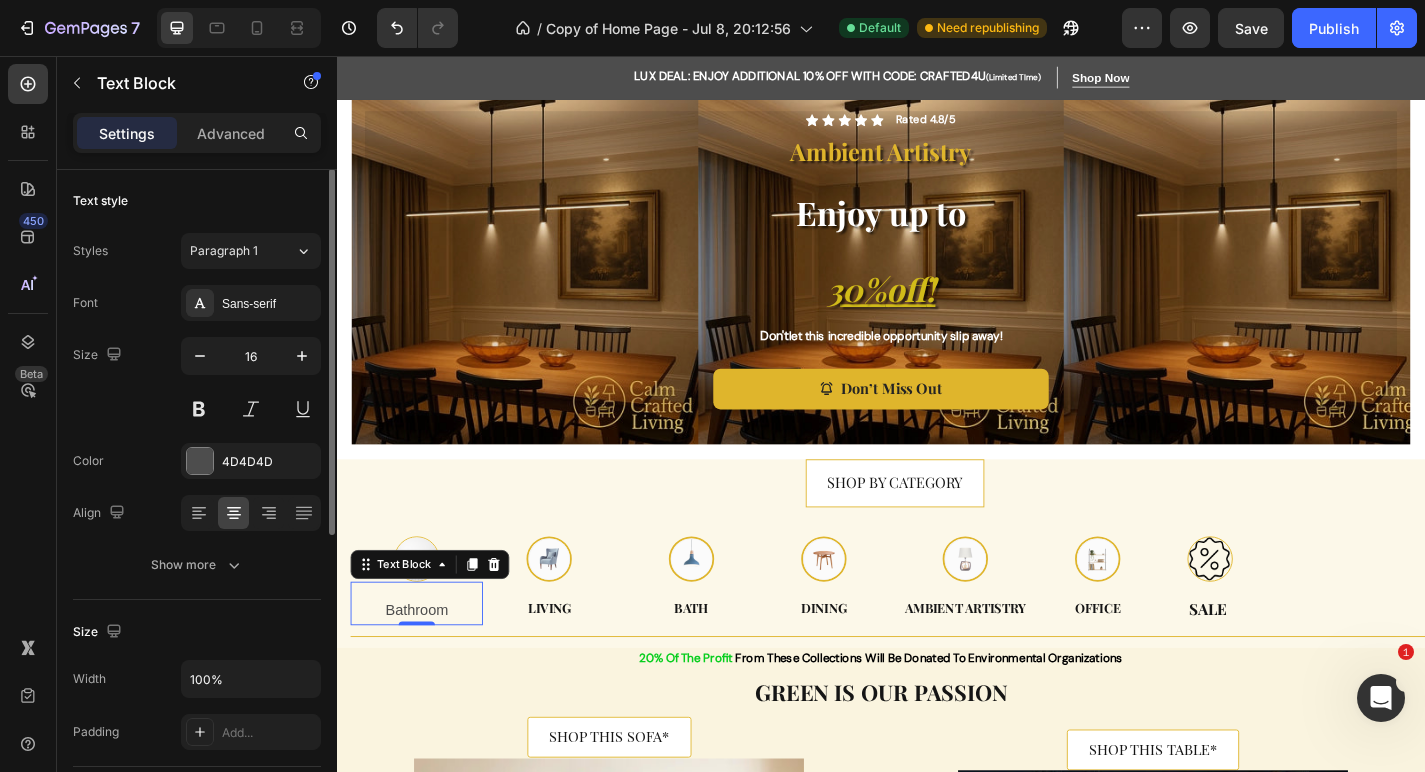 scroll, scrollTop: 0, scrollLeft: 0, axis: both 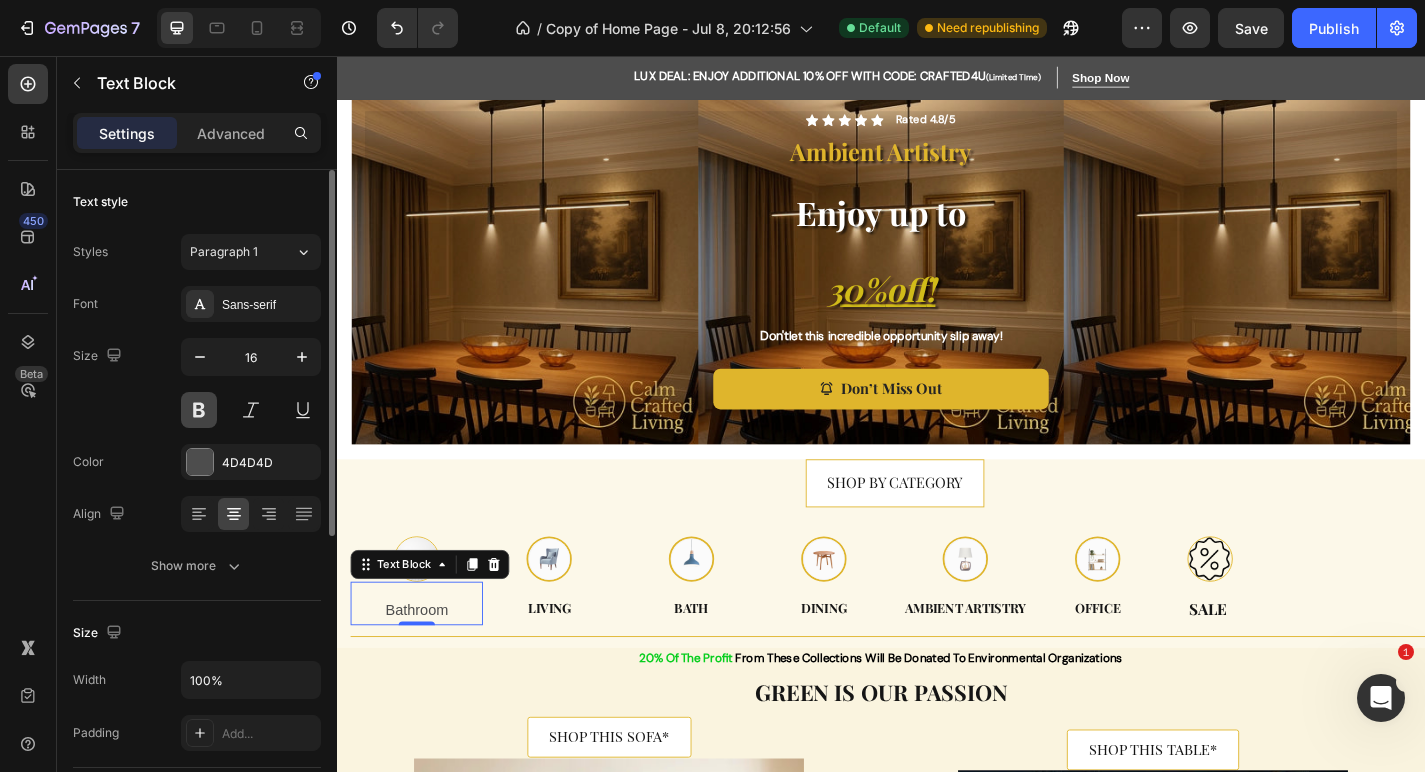 click at bounding box center (199, 410) 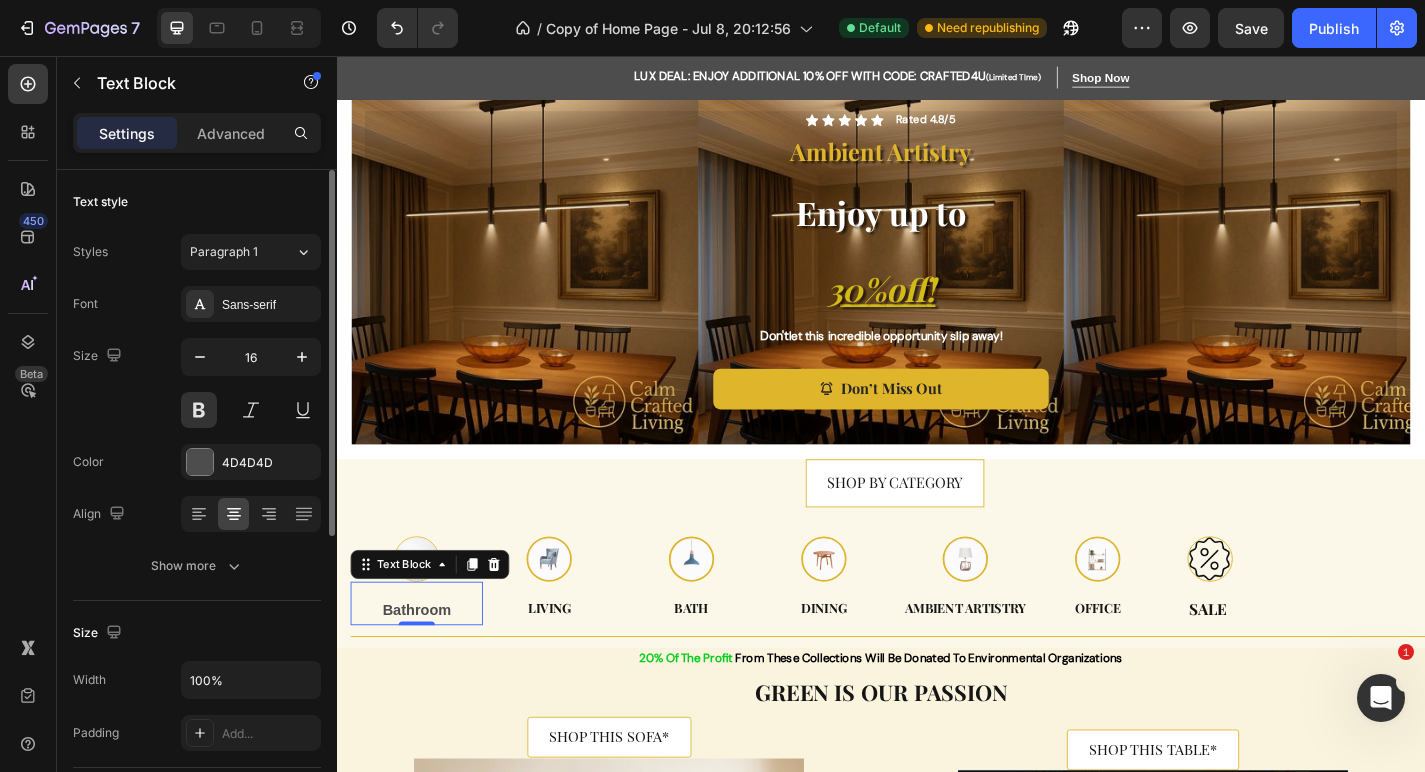 click on "Font Sans-serif Size 16 Color 4D4D4D Align Show more" at bounding box center [197, 435] 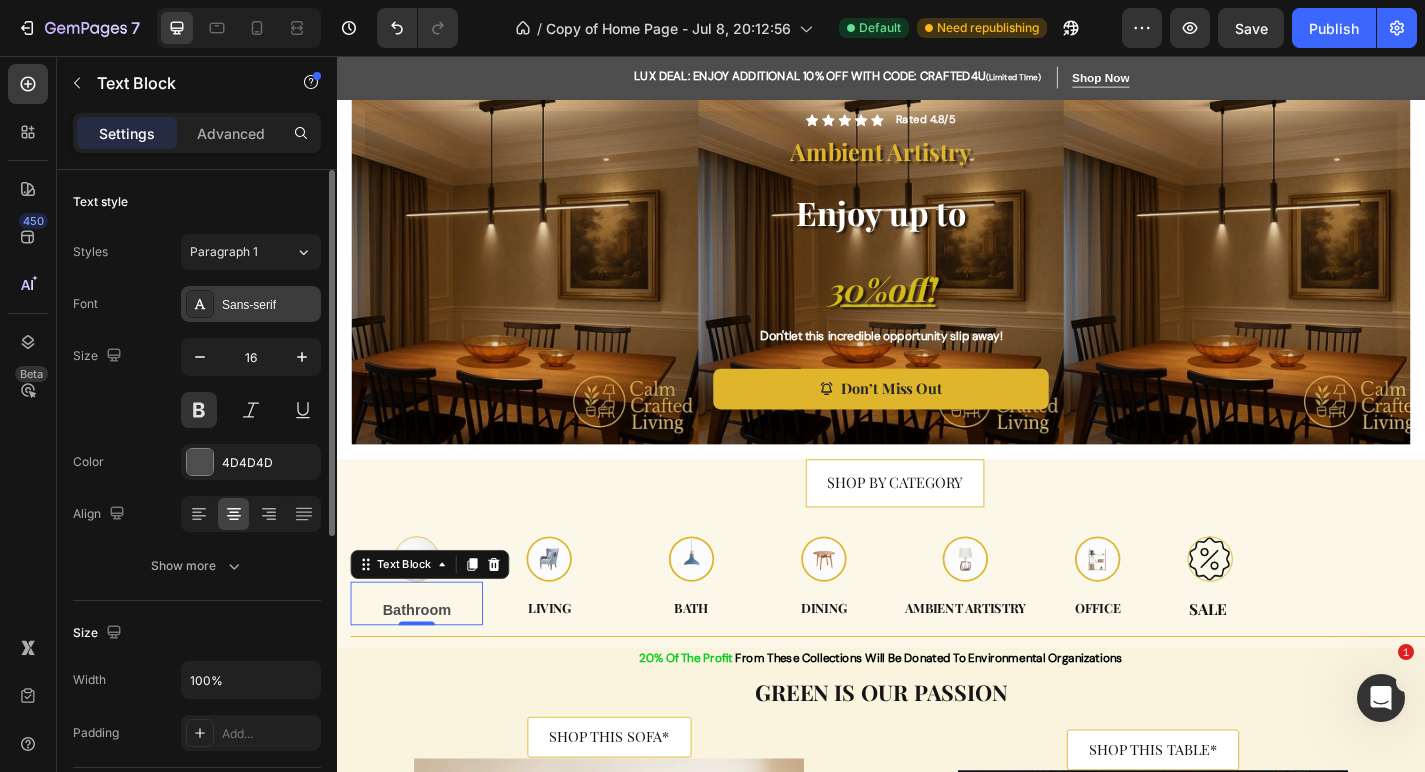 click on "Sans-serif" at bounding box center [269, 305] 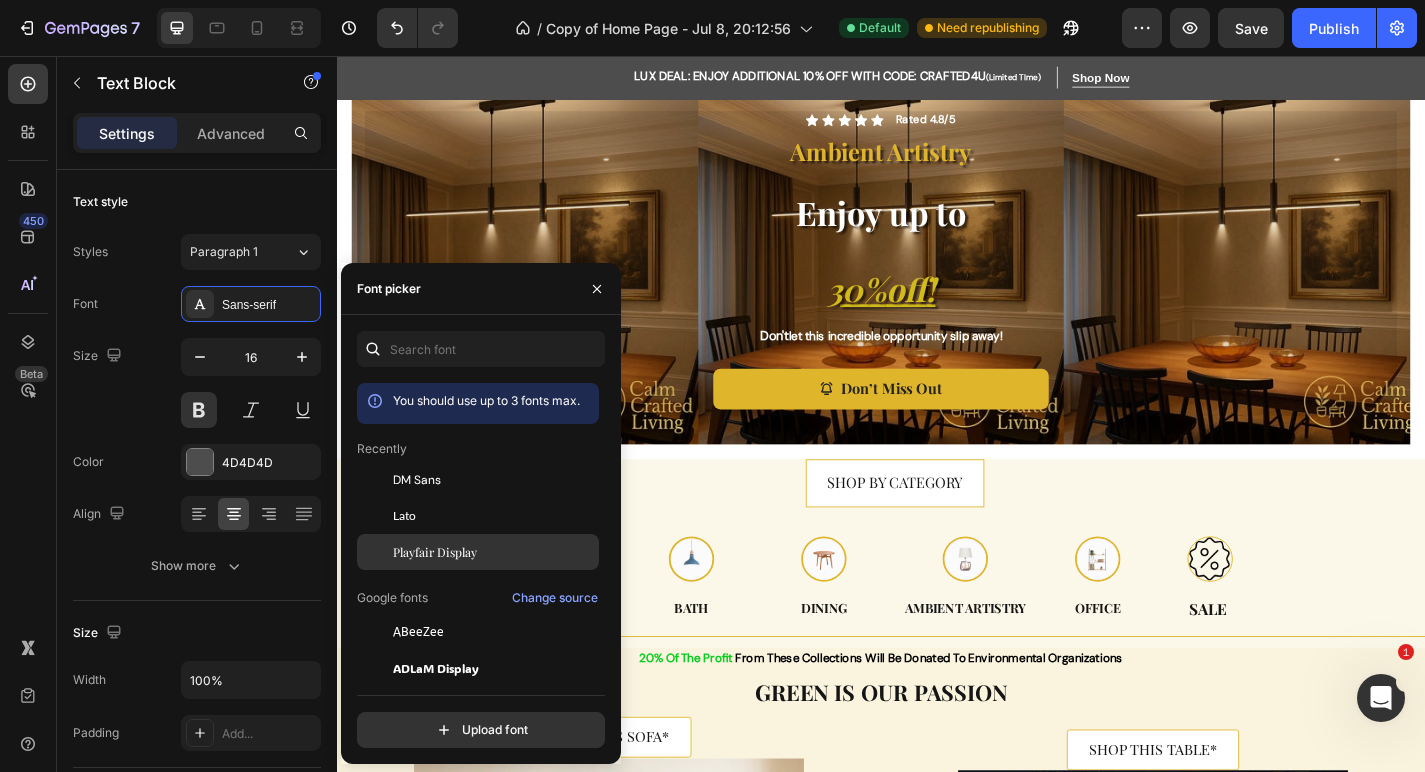 click on "Playfair Display" at bounding box center (435, 552) 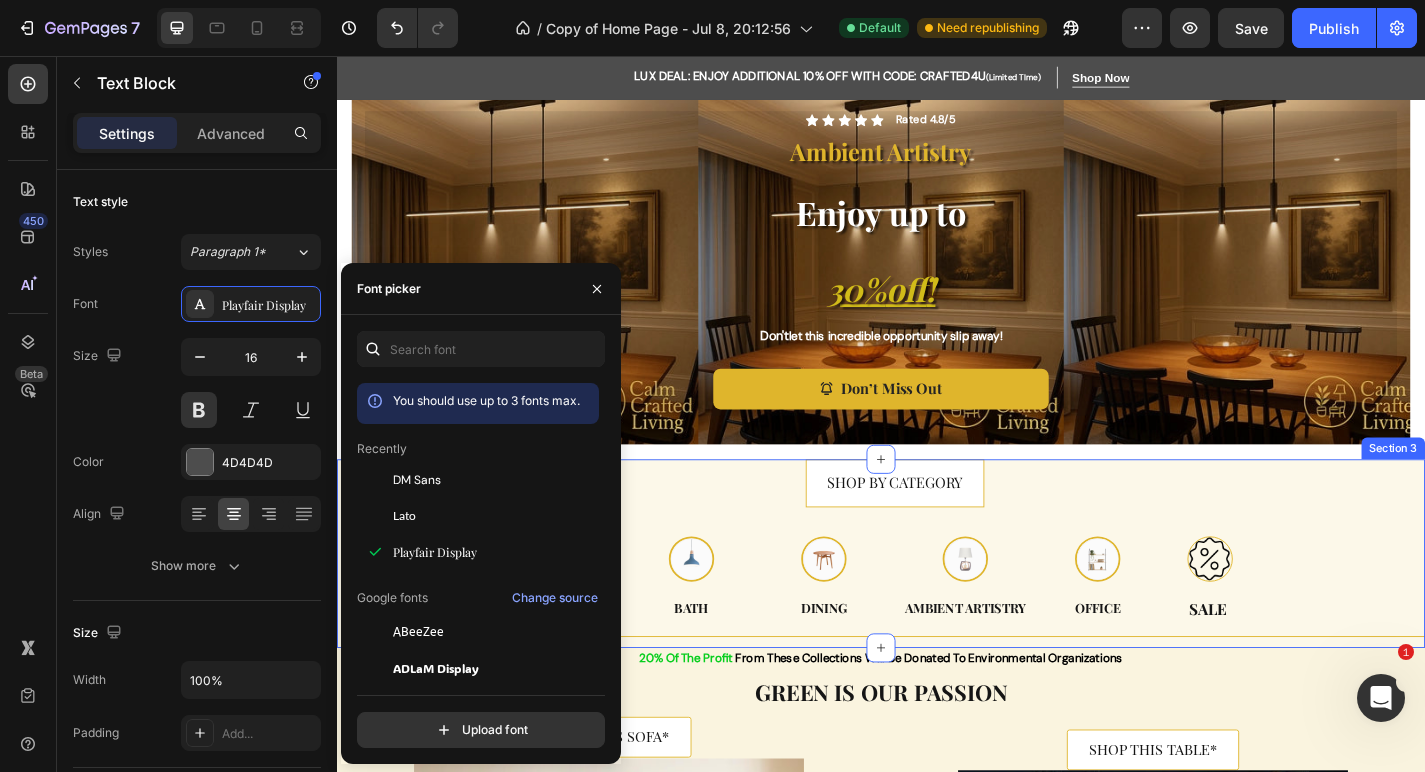click on "SHOP BY CATEGORY Button Row Image Bathroom Text Block   0 Image Living Text Row Image Bath Text Image Dining Text Row Image Ambient artistry Text Image Office Text Row Image Sale Text Row Row                Title Line" at bounding box center [952, 605] 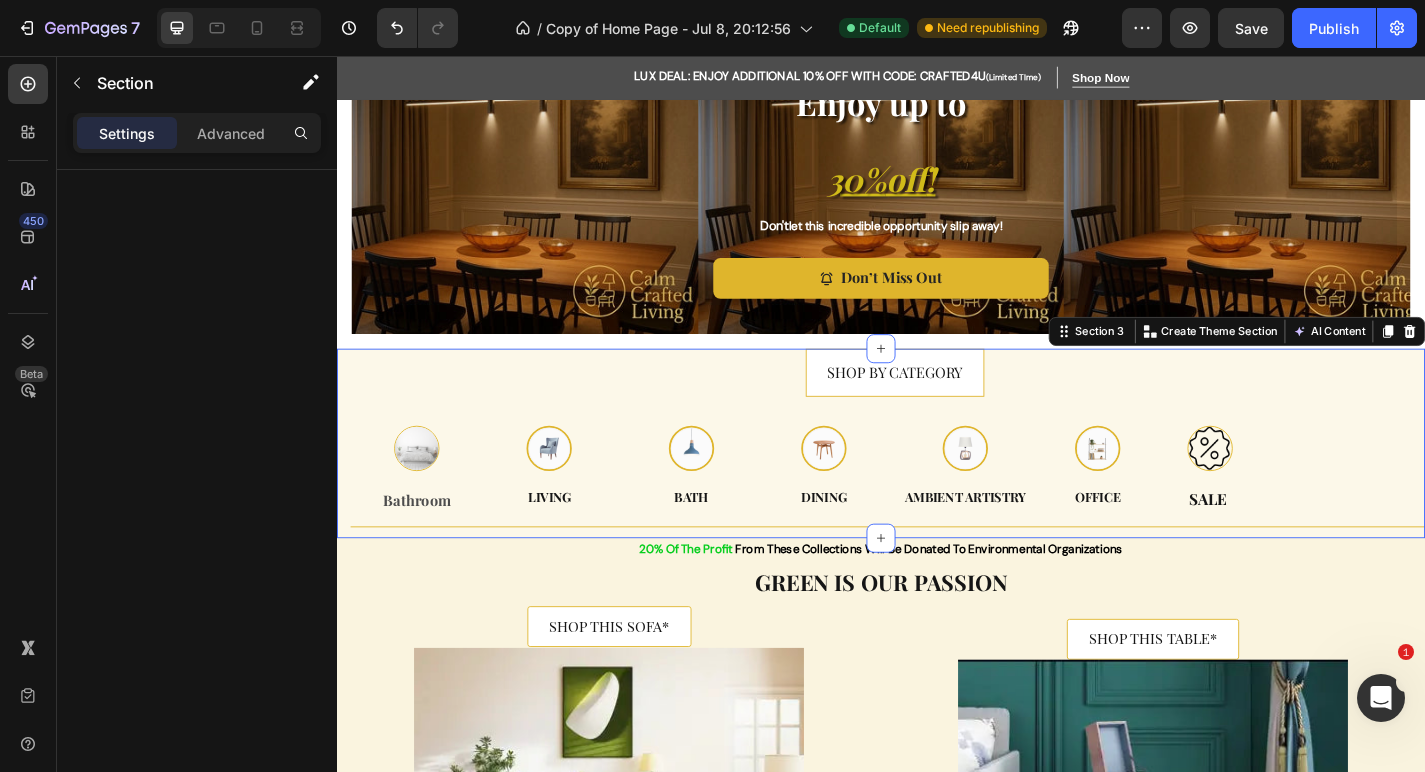 scroll, scrollTop: 325, scrollLeft: 0, axis: vertical 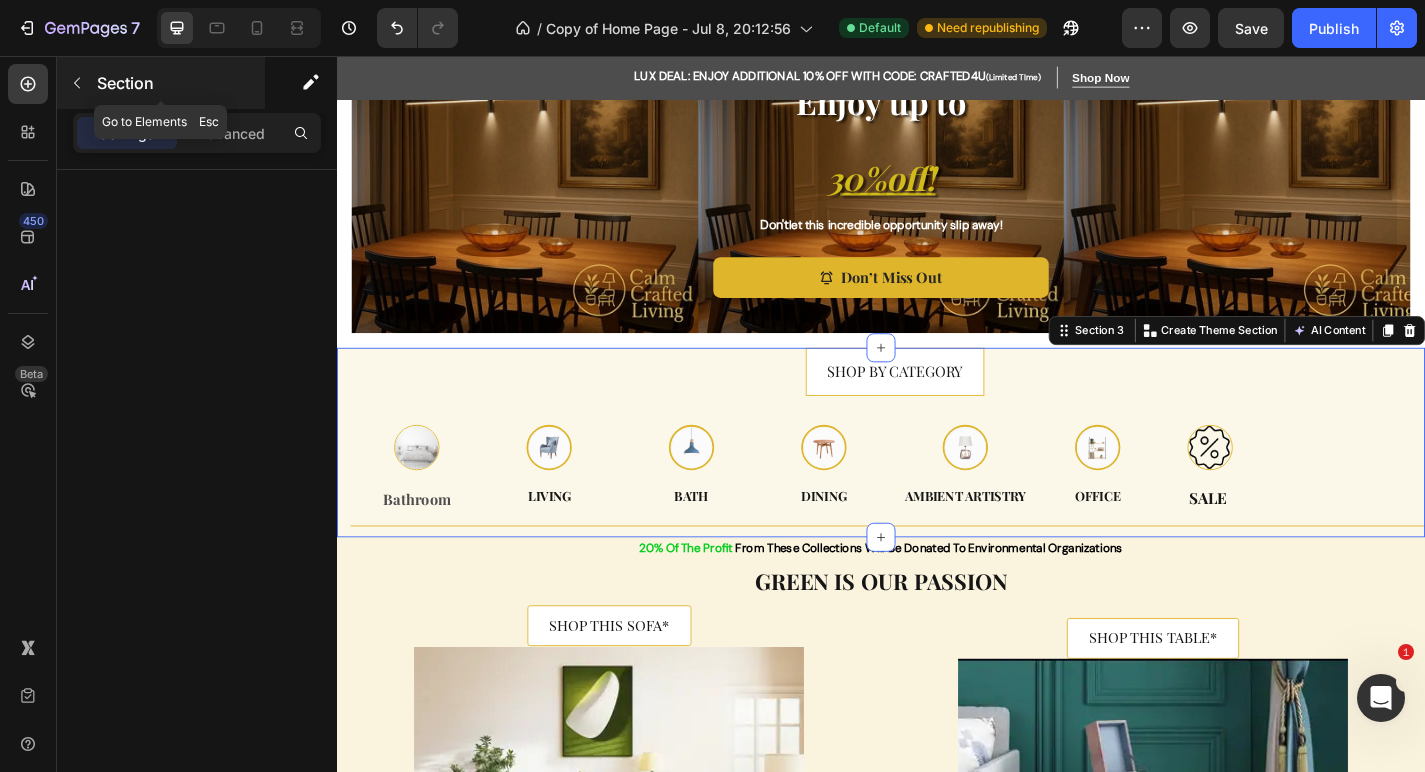 click at bounding box center (77, 83) 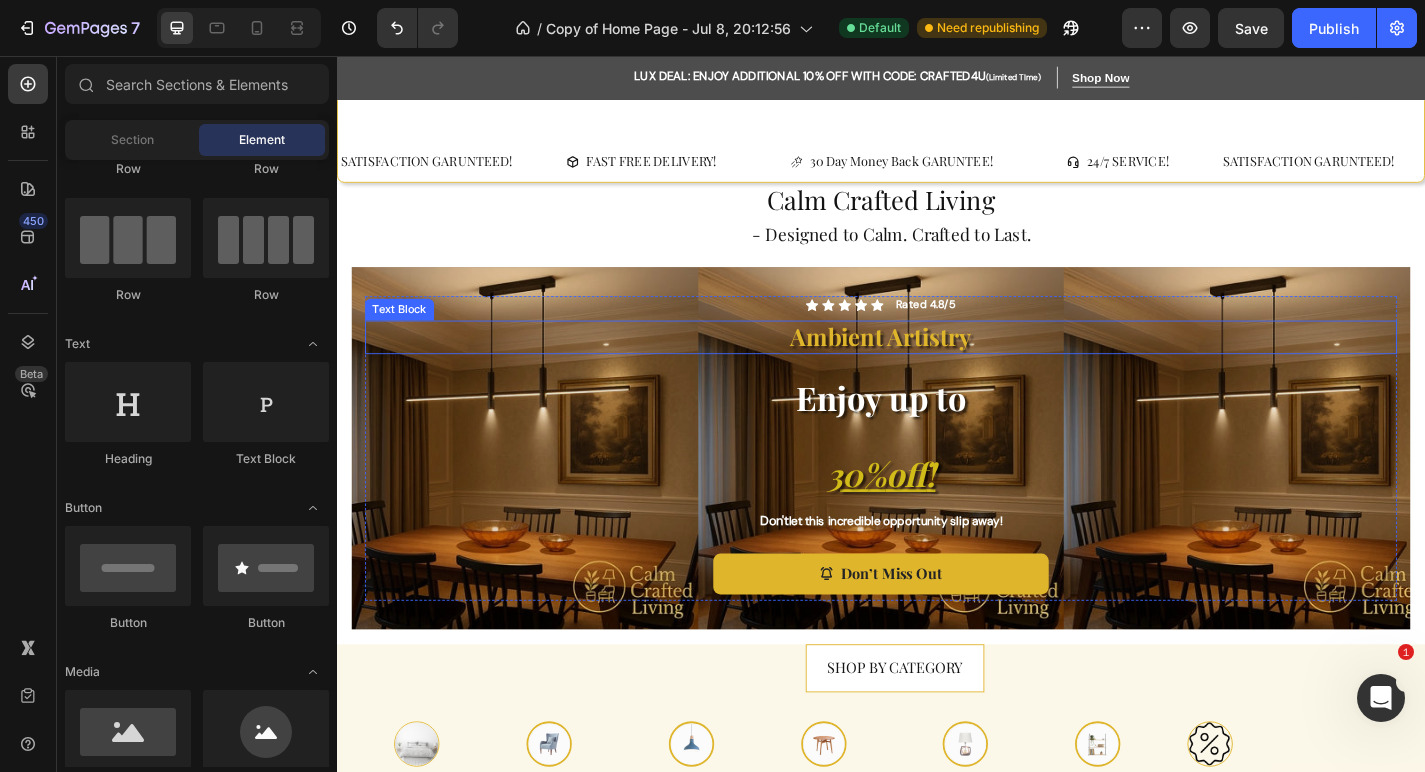 scroll, scrollTop: 0, scrollLeft: 0, axis: both 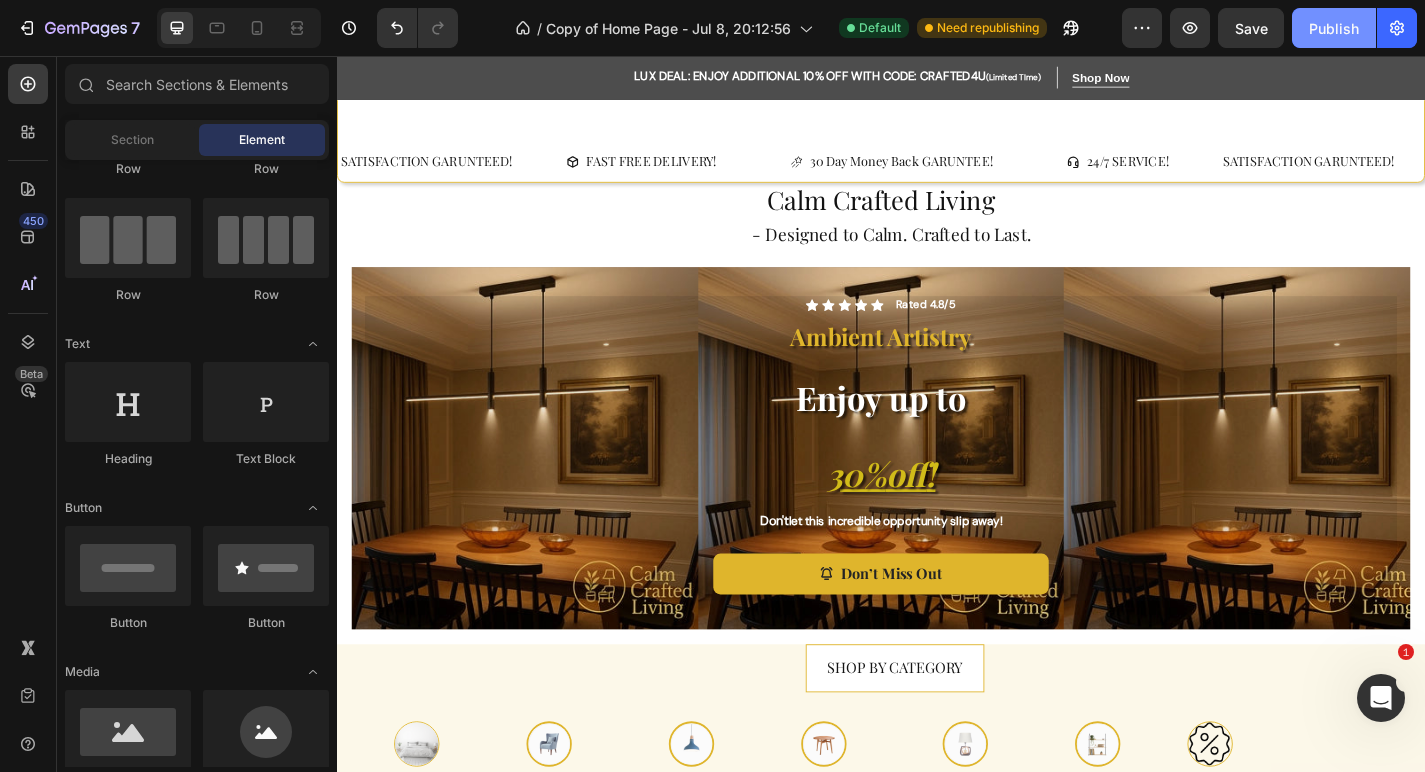 click on "Publish" at bounding box center (1334, 28) 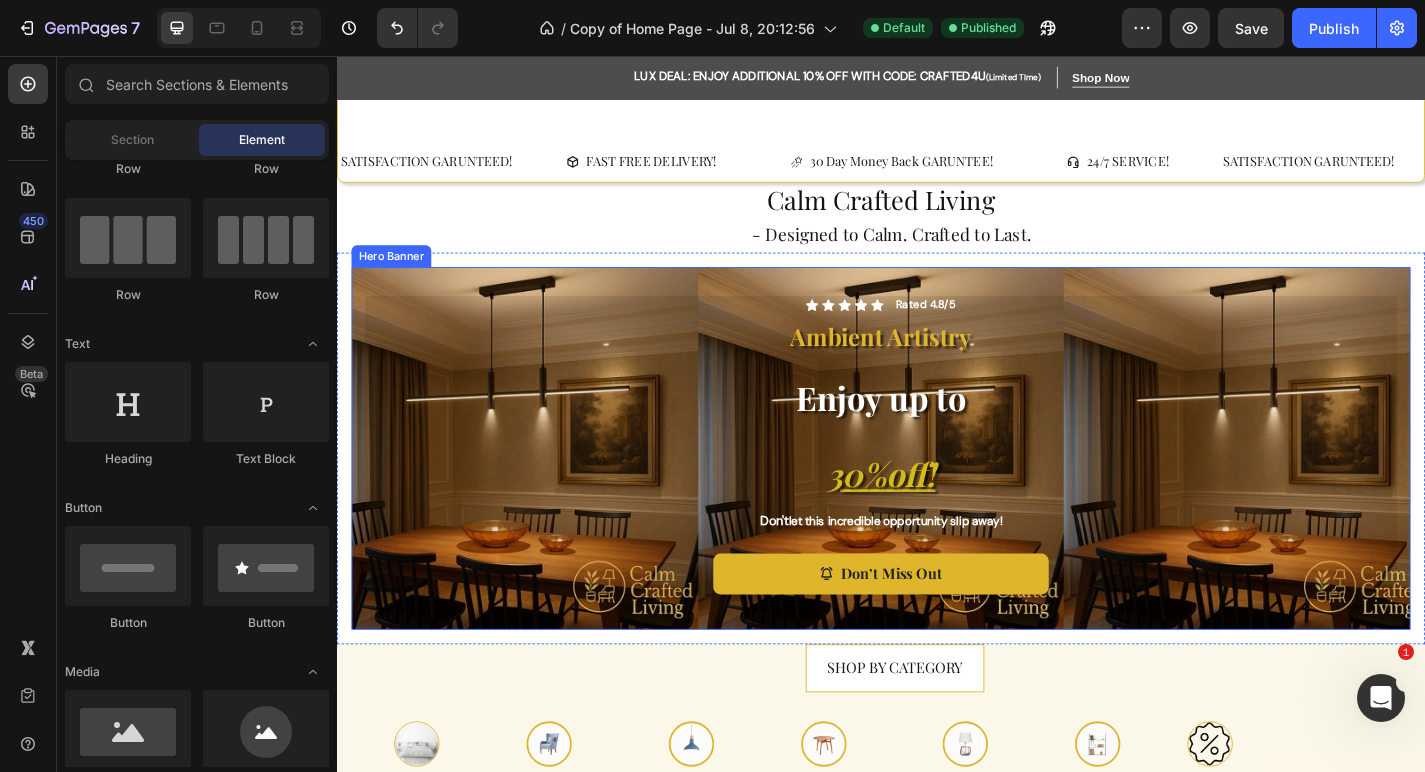 scroll, scrollTop: 0, scrollLeft: 0, axis: both 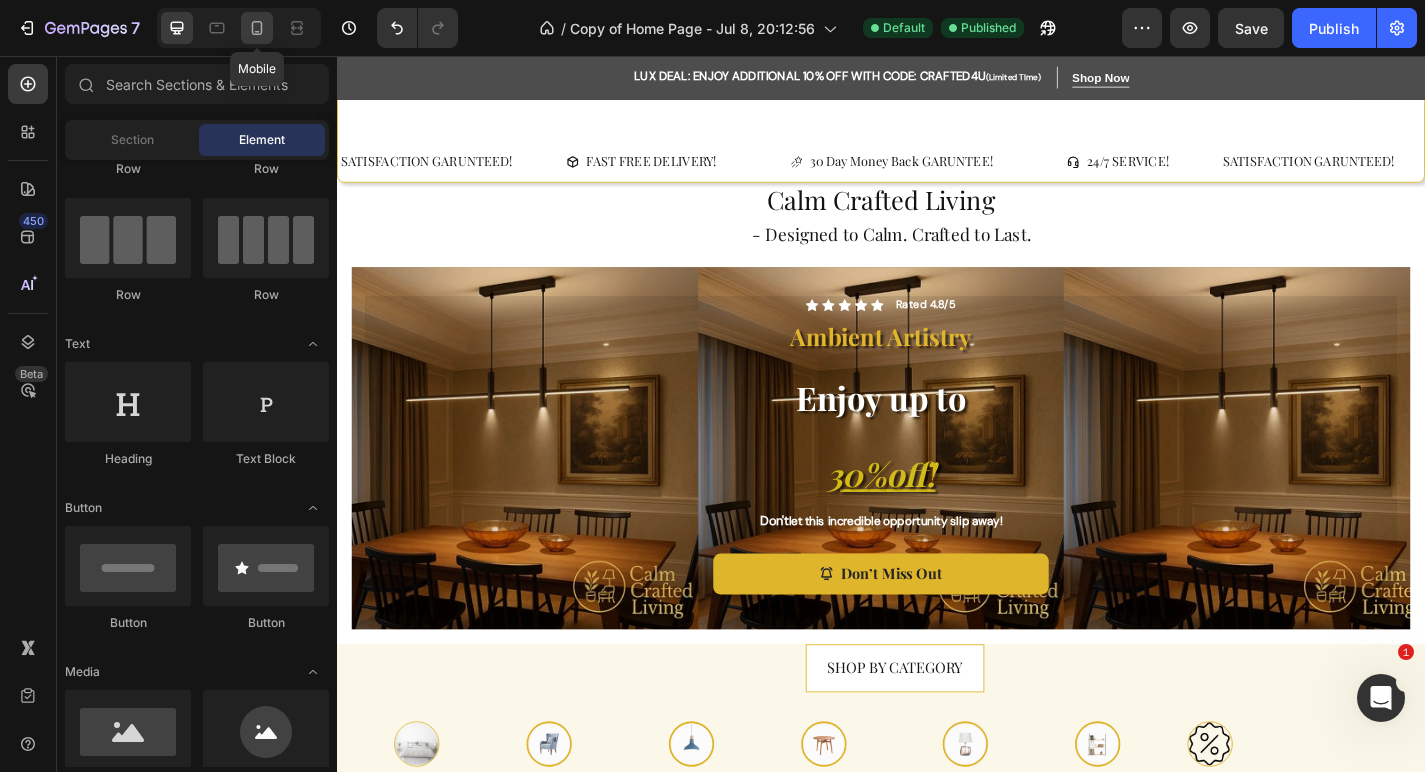 click 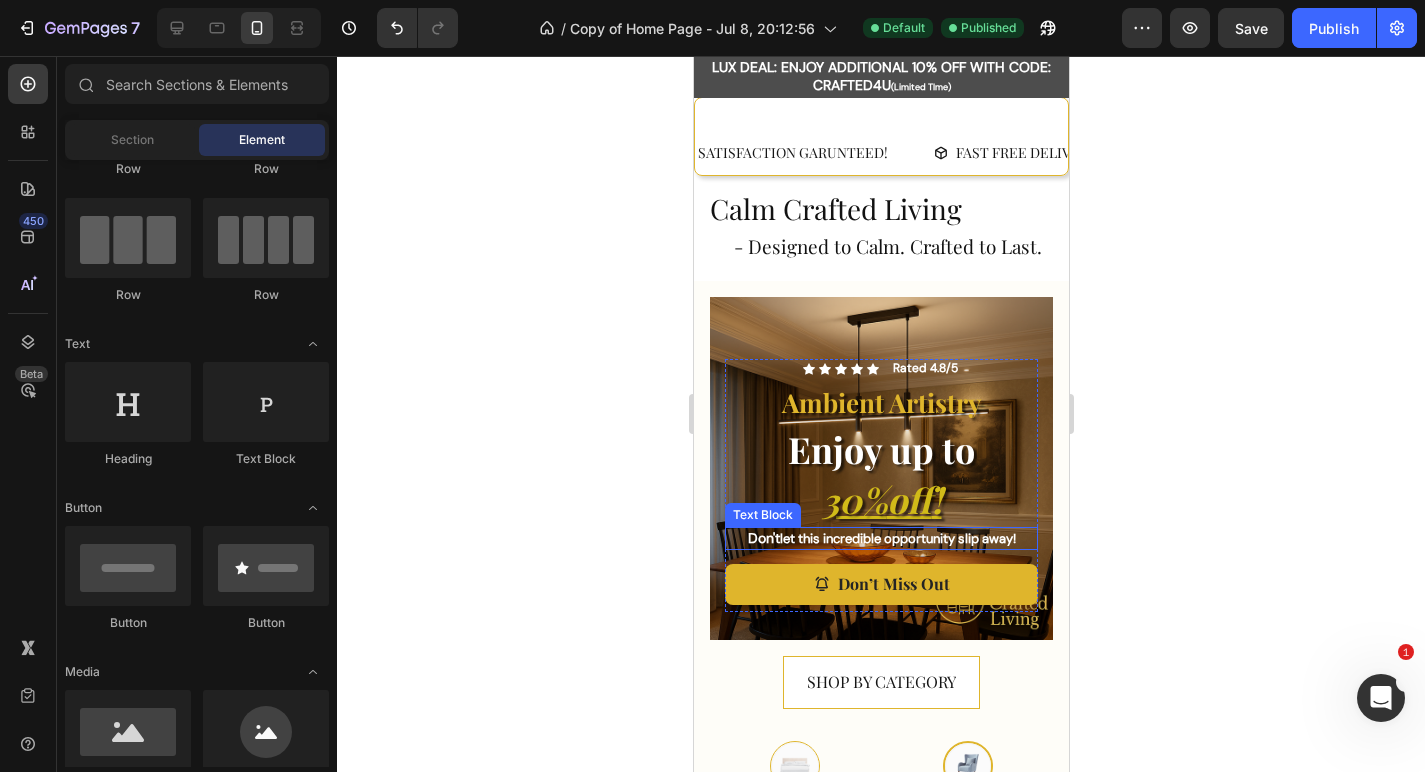 scroll, scrollTop: 0, scrollLeft: 0, axis: both 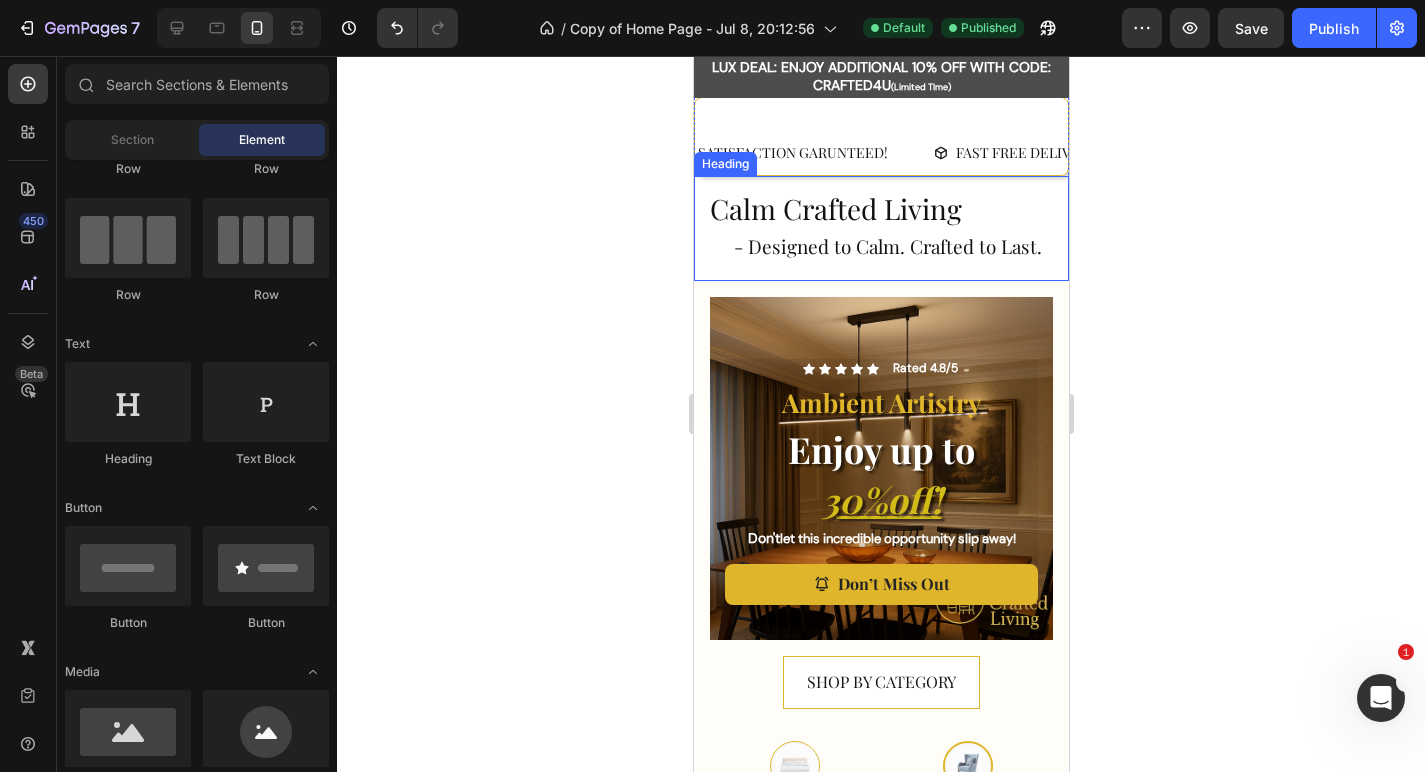 click on "- Designed to Calm. Crafted to Last." at bounding box center (887, 246) 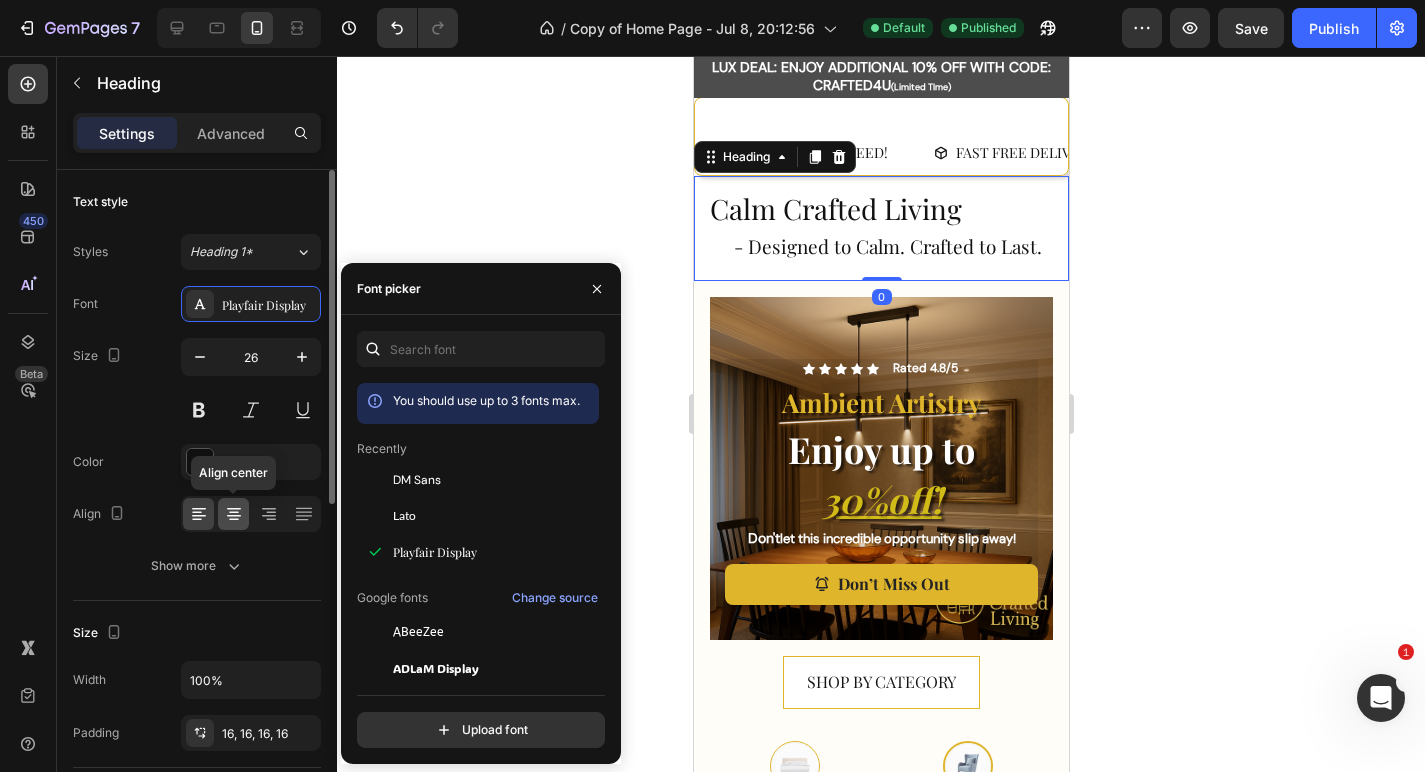 click 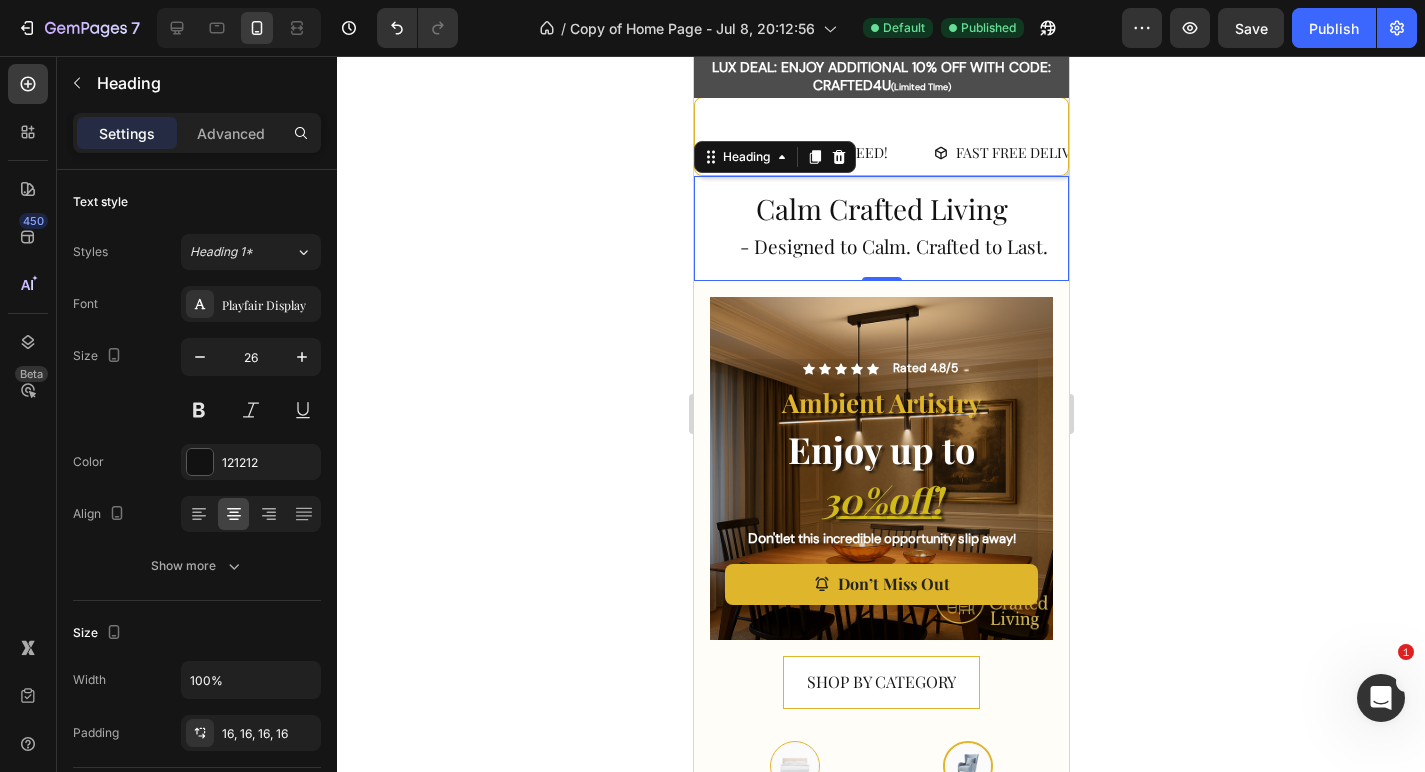 click 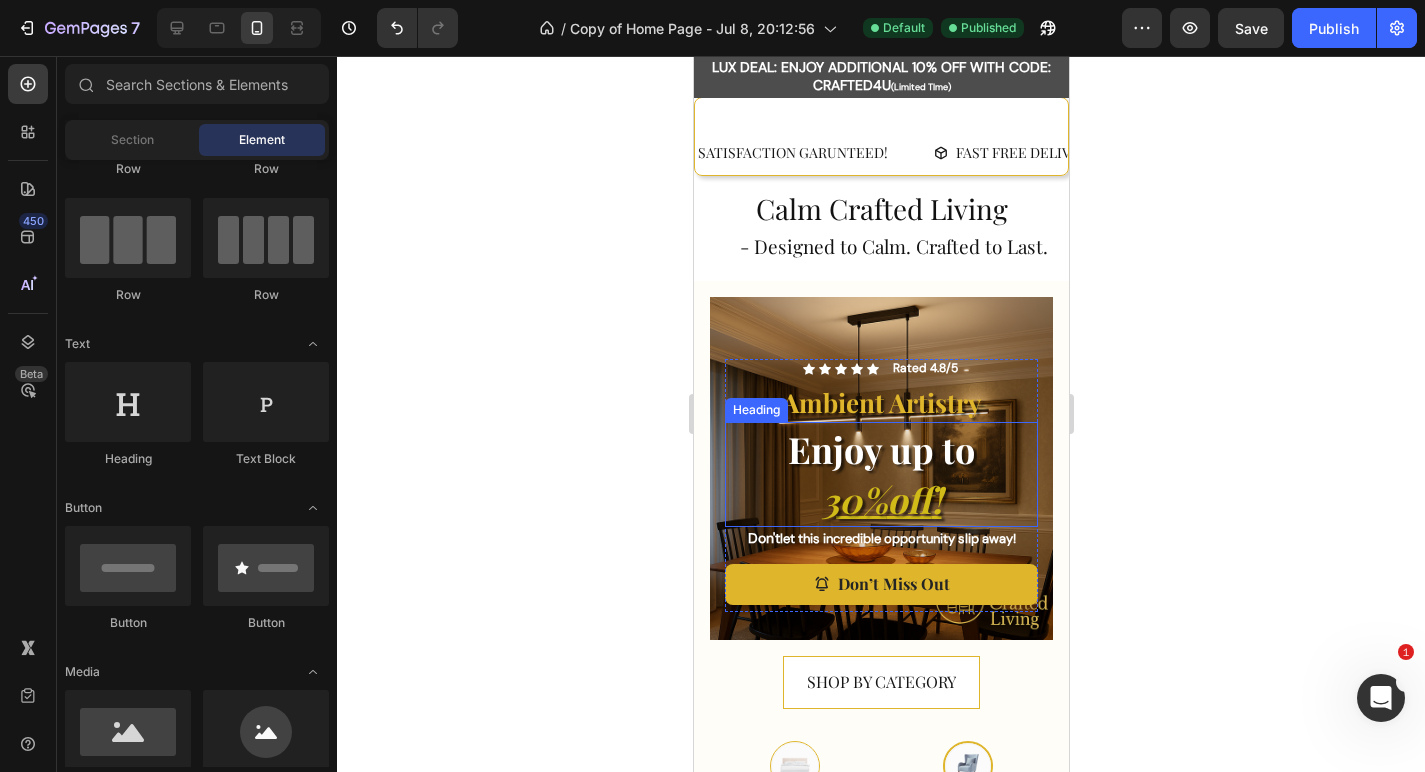 scroll, scrollTop: 0, scrollLeft: 0, axis: both 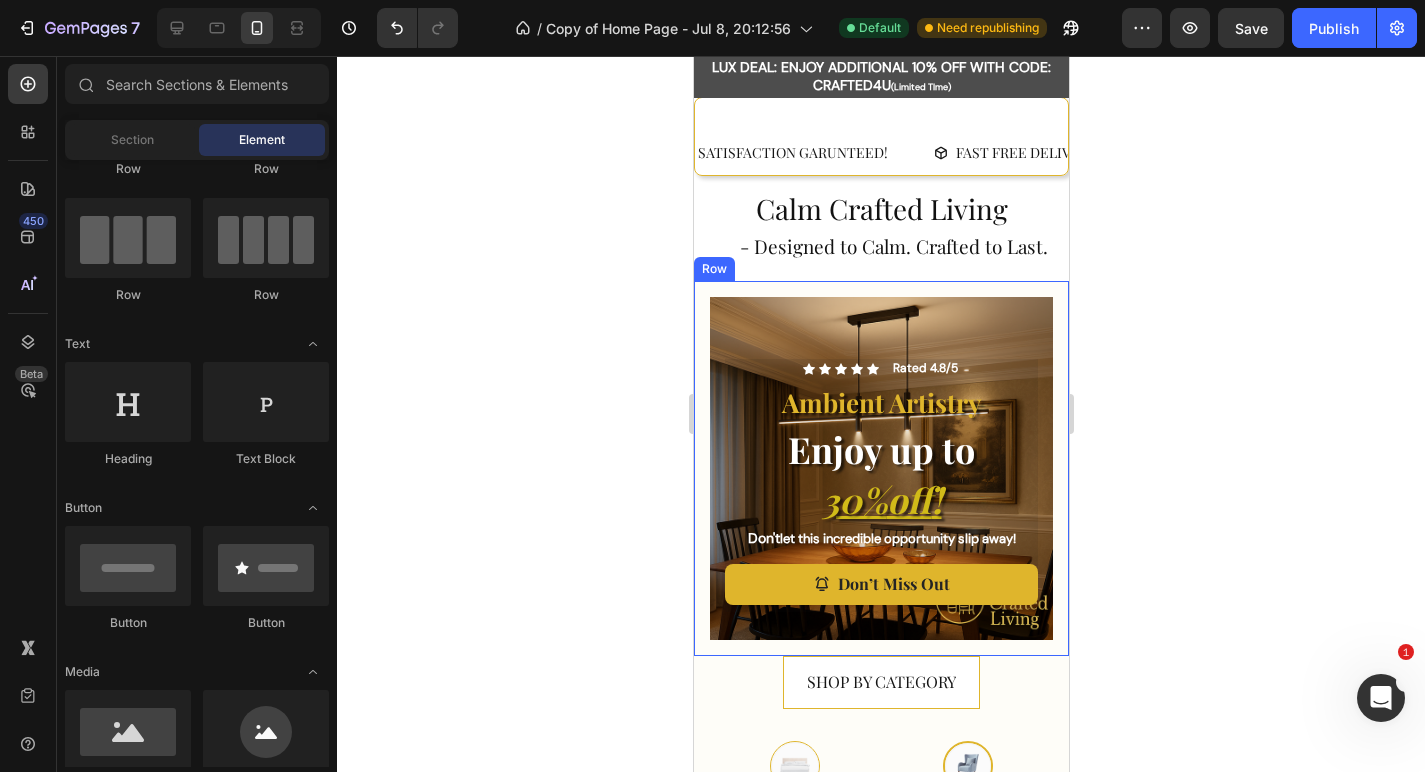click on "Icon Icon Icon Icon Icon Icon List Rated 4.8/5  Text Block Row Ambient Artistry Text Block Enjoy up to 30%  off ! Heading Don't  let this incredible opportunity slip away!  Text Block
Don’t Miss Out Button Row Hero Banner Row" at bounding box center [880, 468] 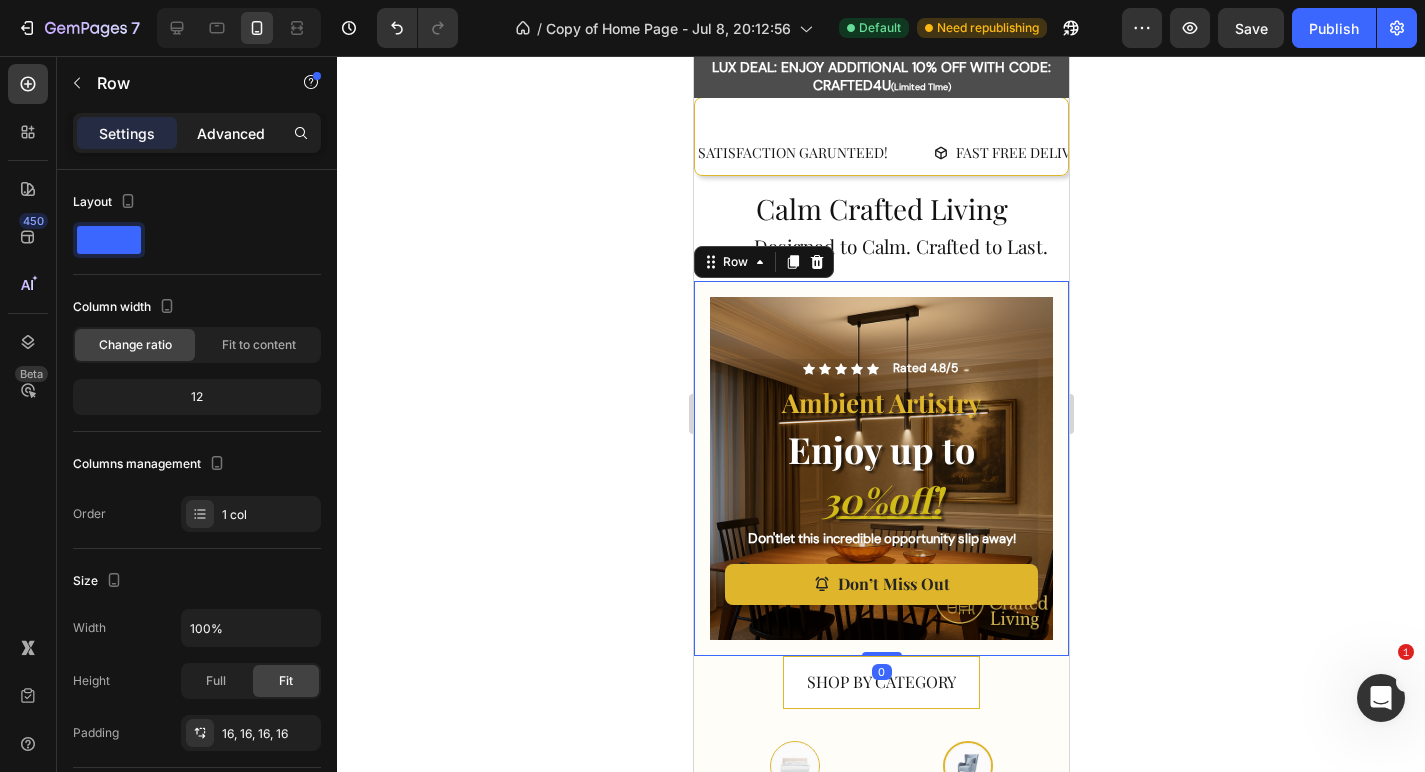 click on "Advanced" at bounding box center (231, 133) 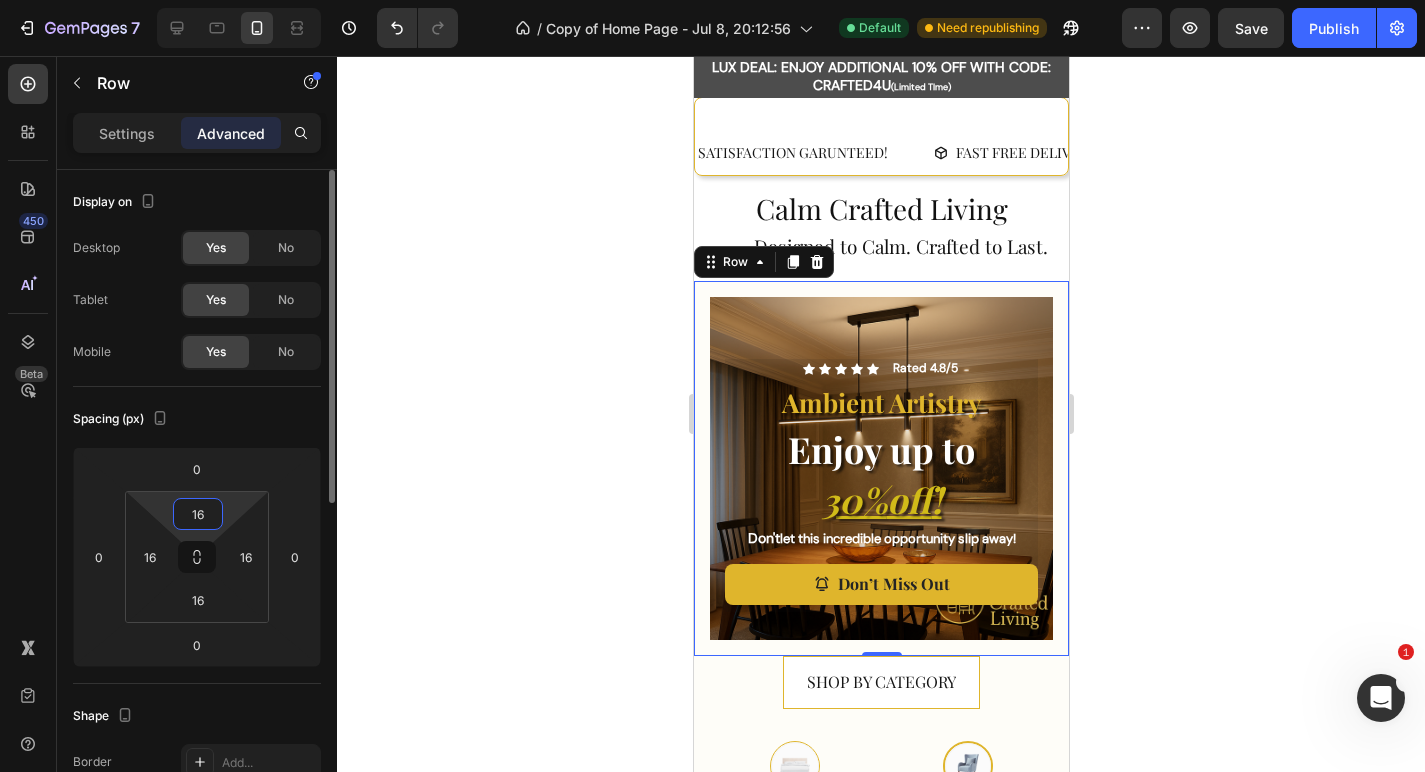 click on "16" at bounding box center (198, 514) 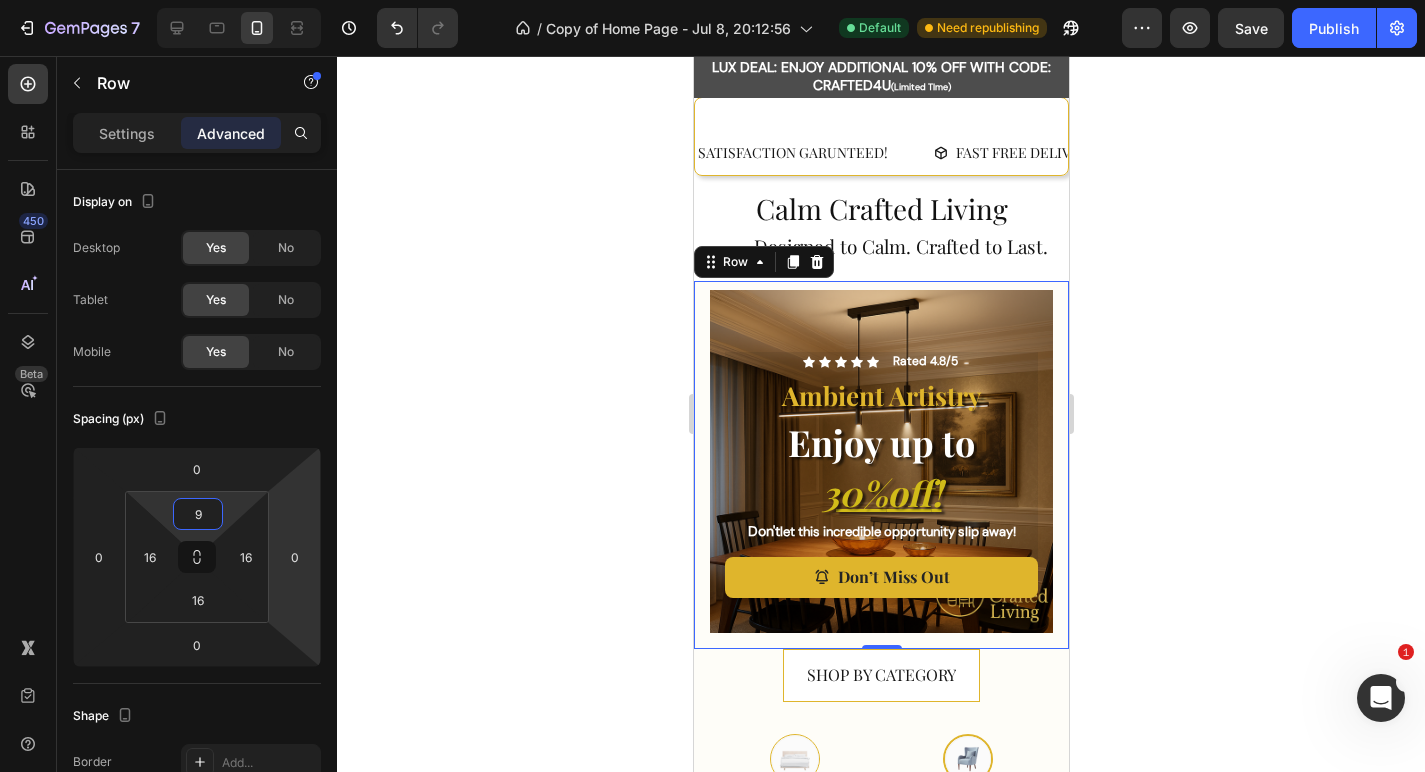 type on "9" 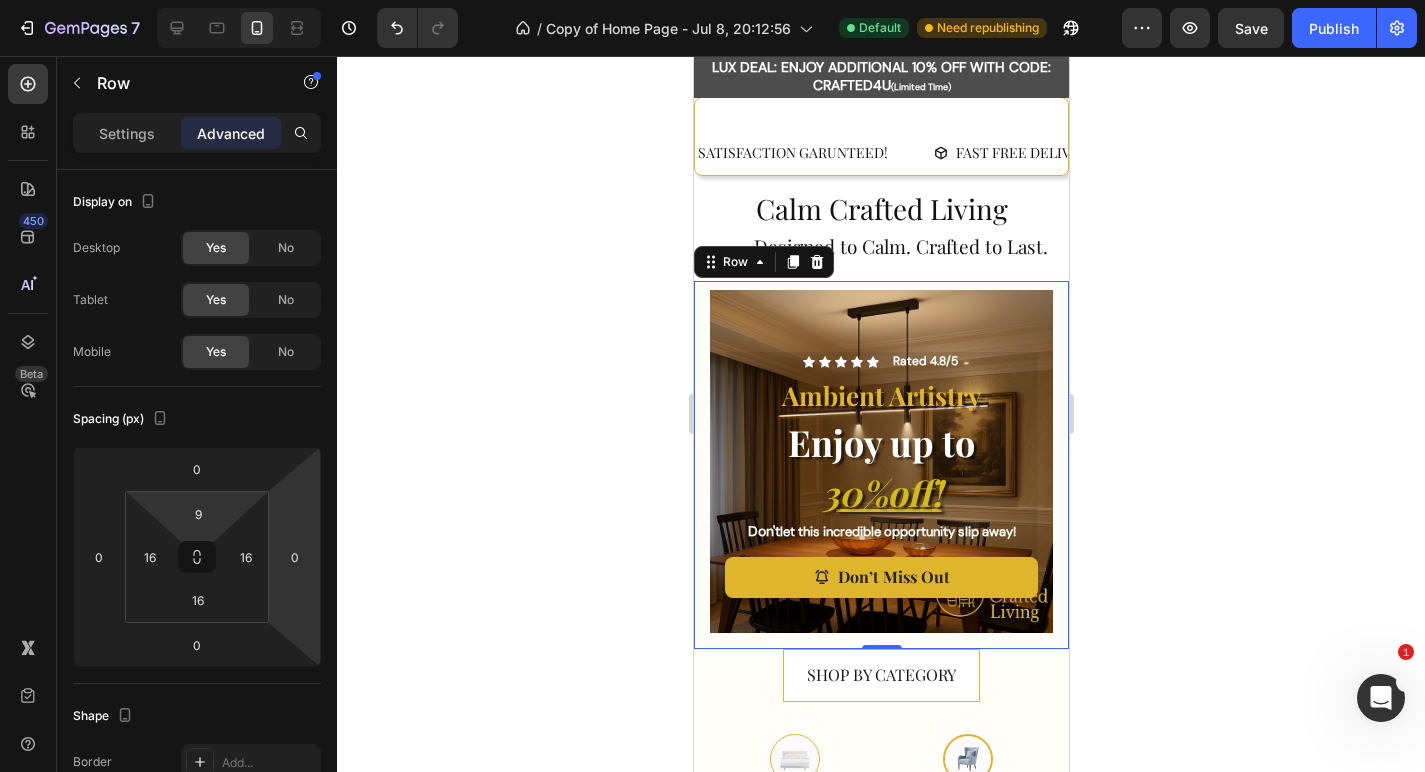 click 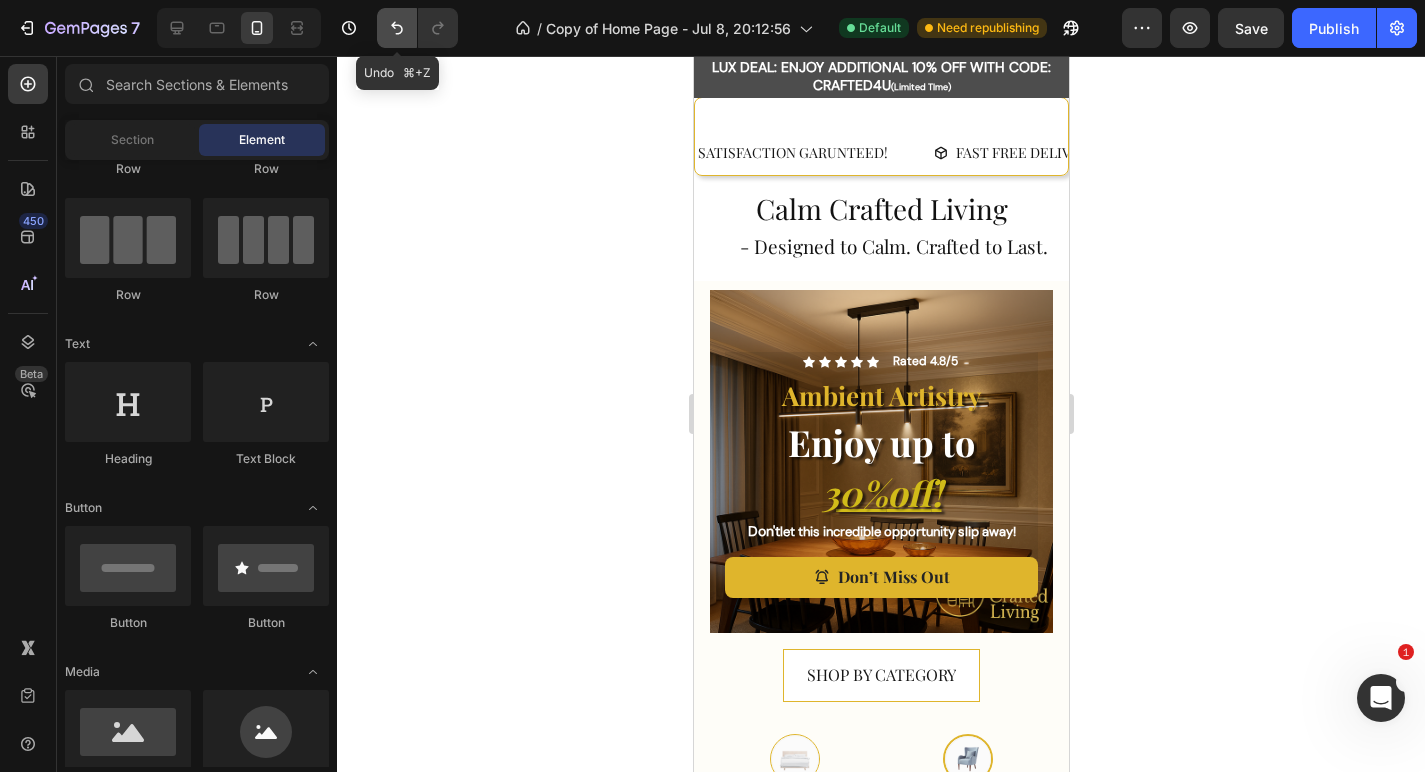 click 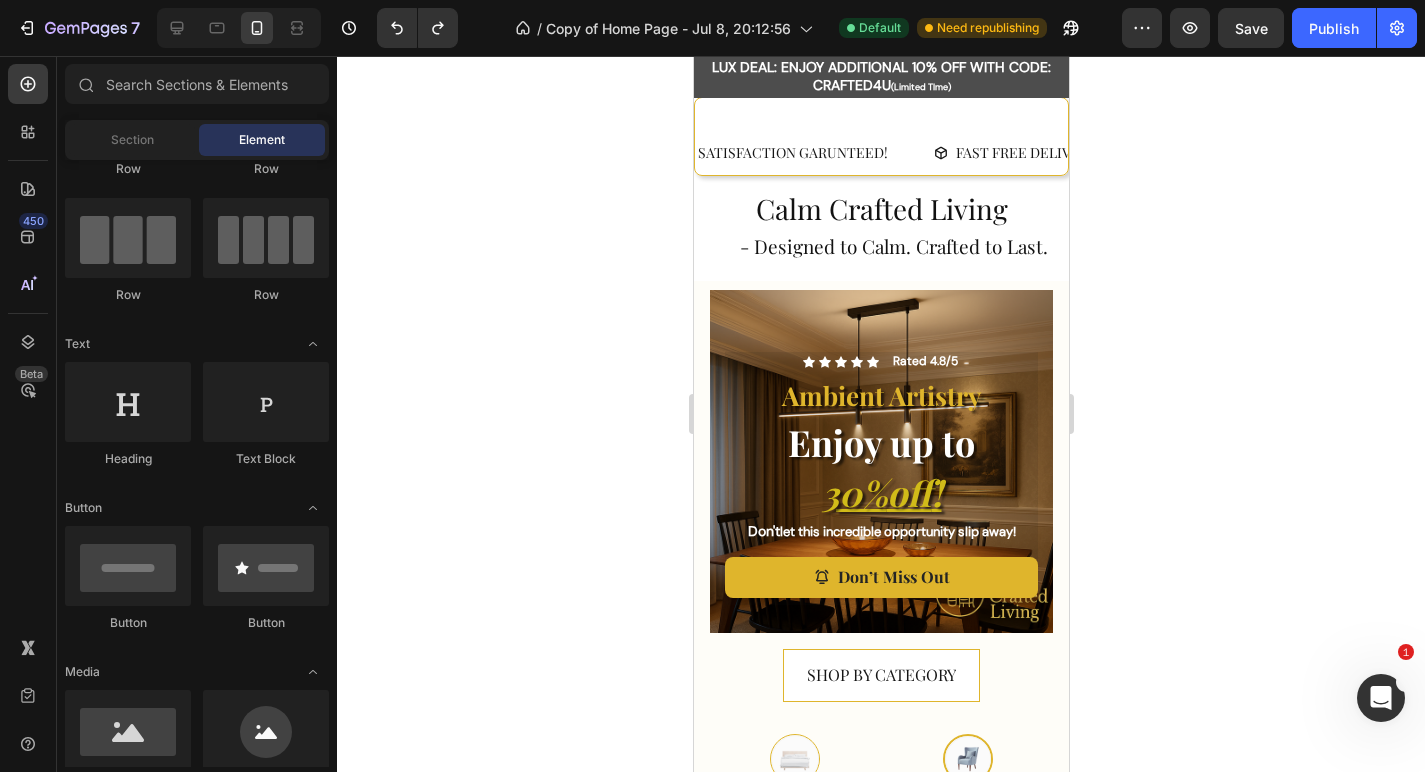 click 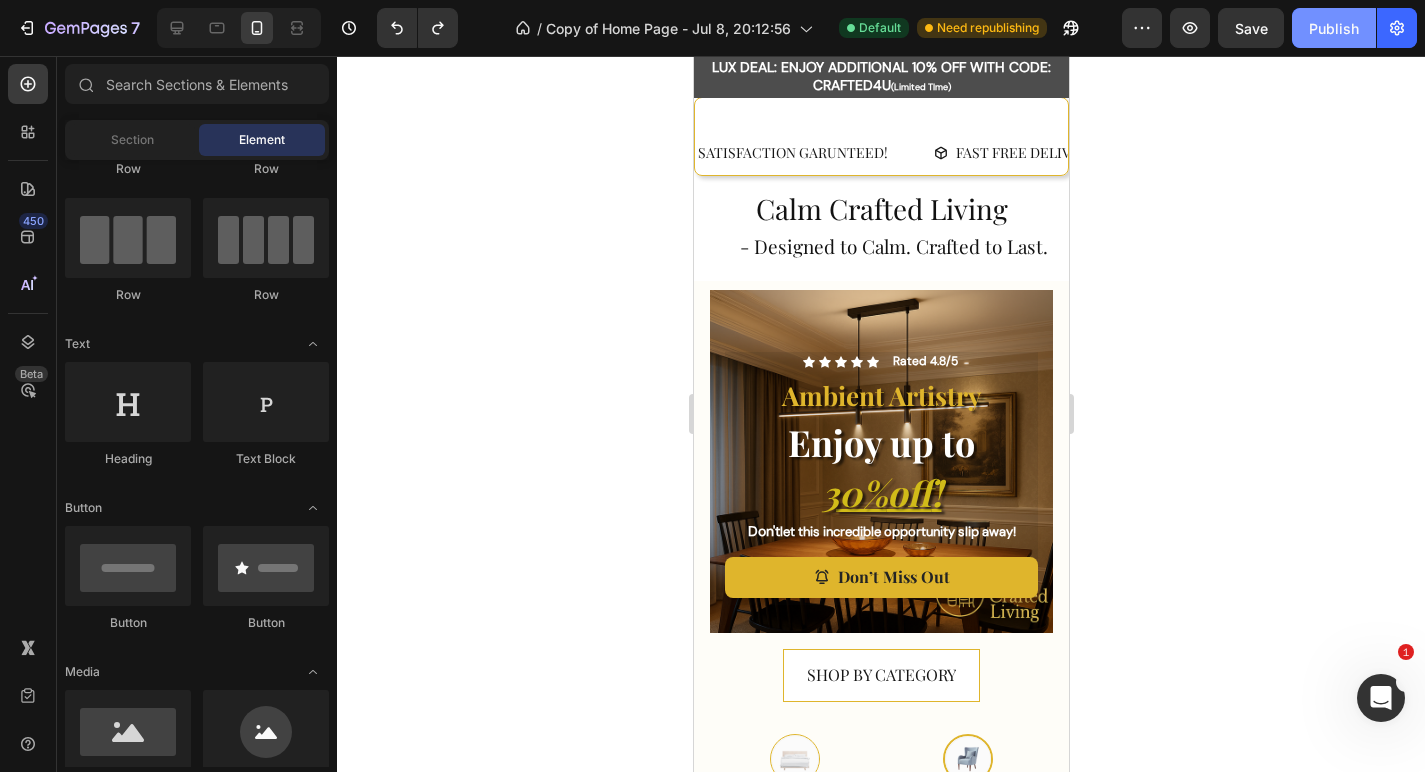 click on "Publish" at bounding box center (1334, 28) 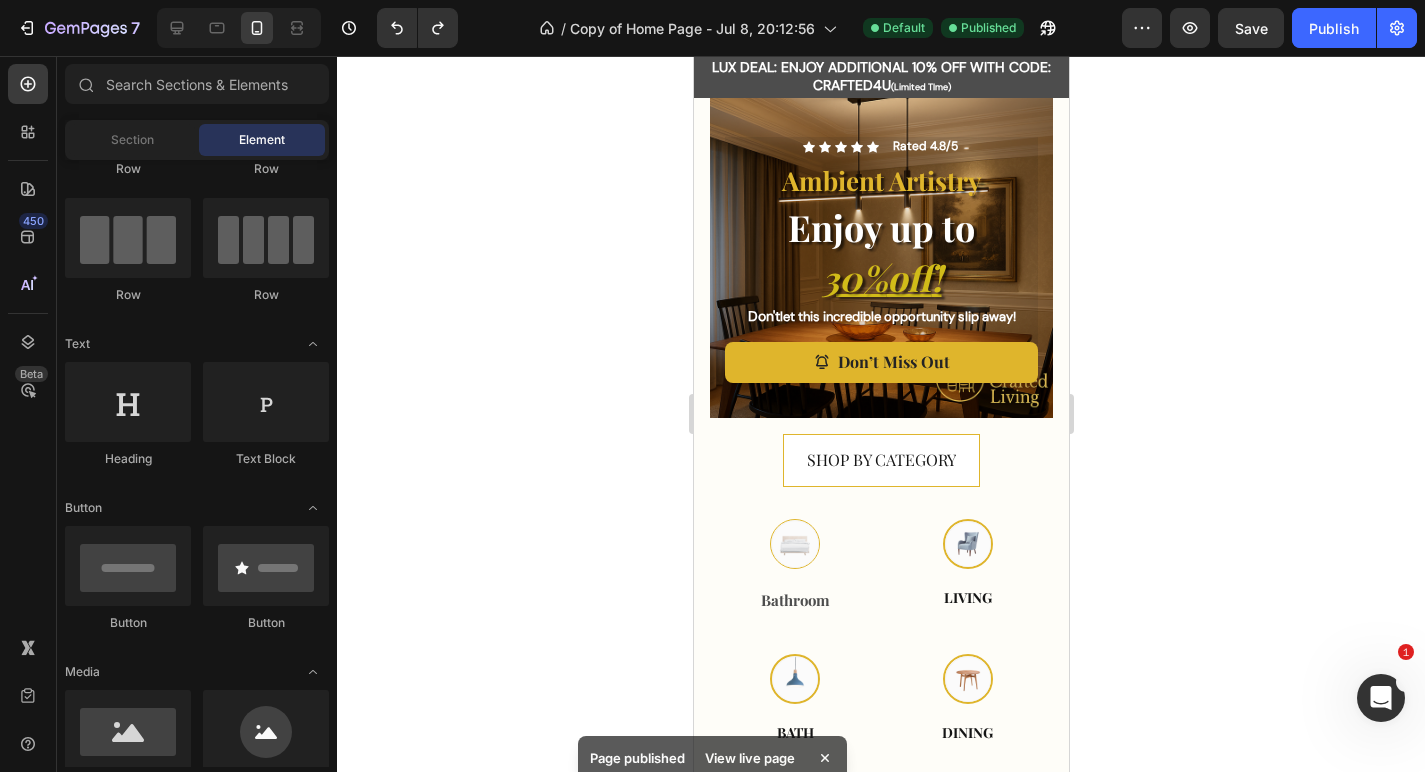 scroll, scrollTop: 0, scrollLeft: 0, axis: both 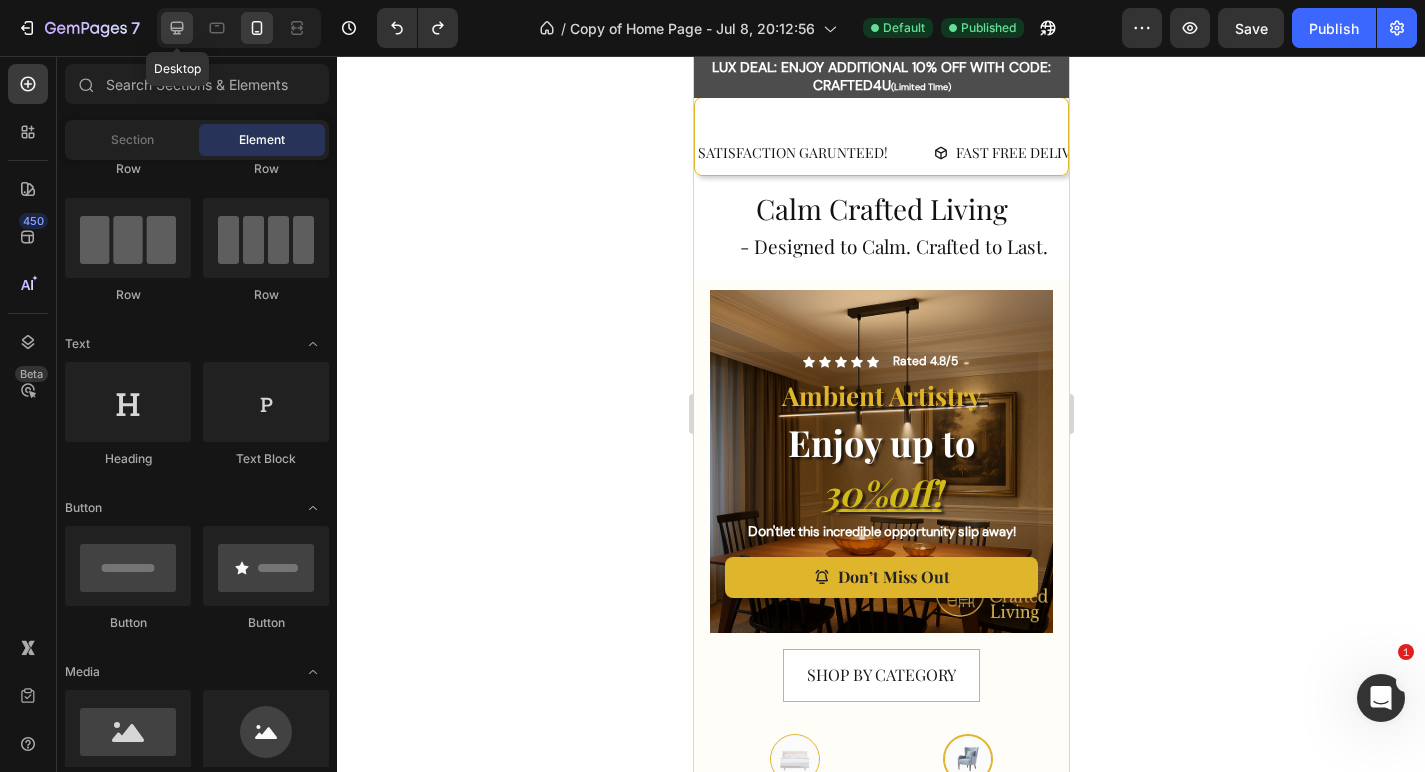 click 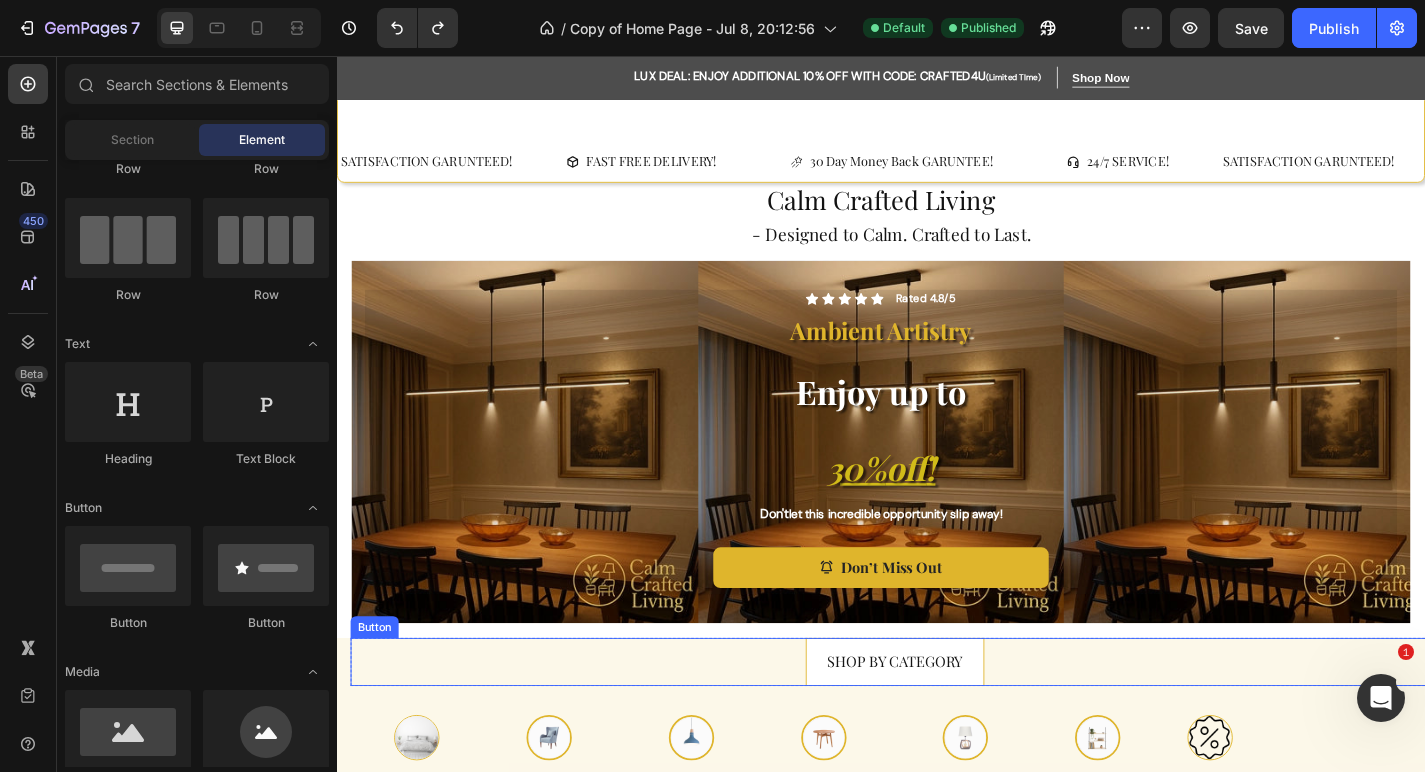 scroll, scrollTop: 0, scrollLeft: 0, axis: both 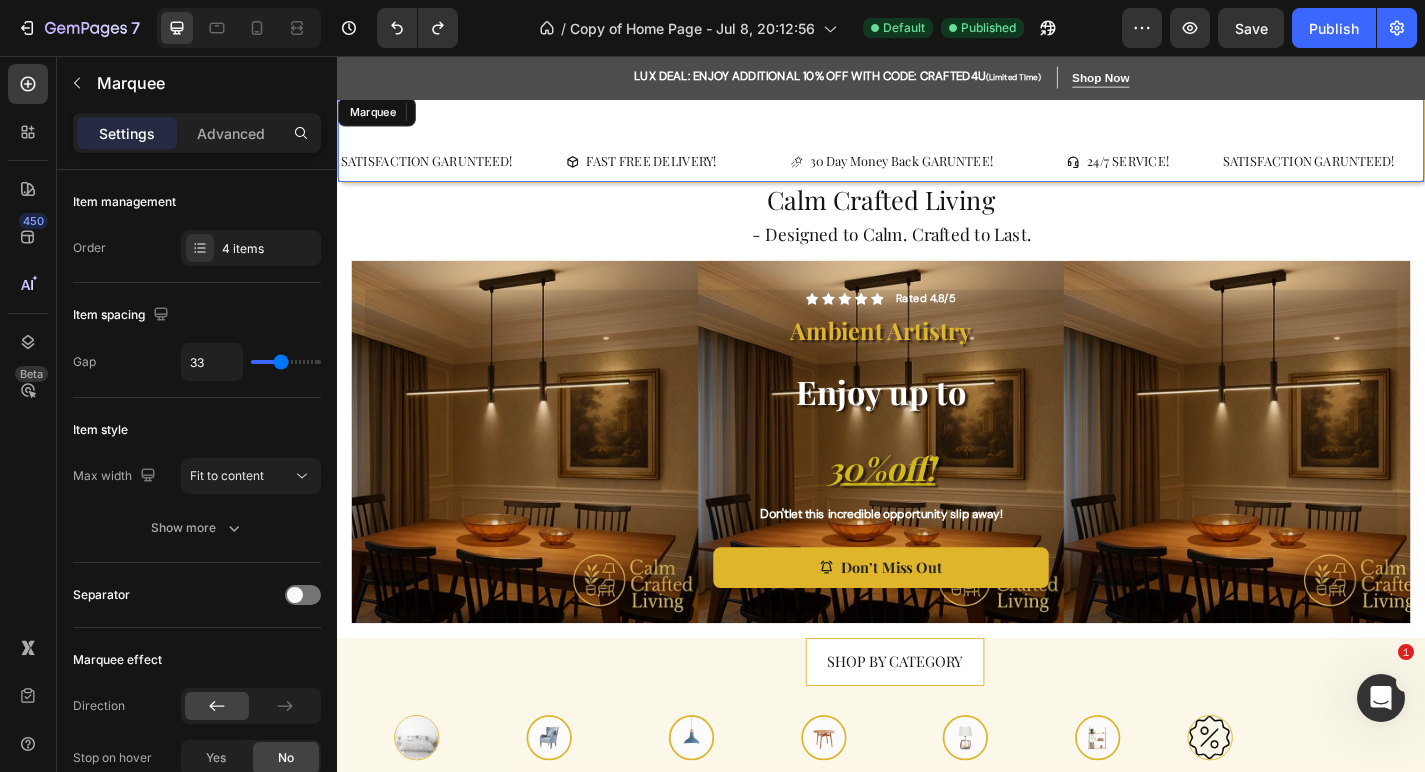 click on "SATISFACTION GARUNTEED! Text
FAST FREE DELIVERY! Button
30 Day Money Back   GARUNTEE! Button
24/7 SERVICE! Button SATISFACTION GARUNTEED! Text
FAST FREE DELIVERY! Button
30 Day Money Back   GARUNTEE! Button
24/7 SERVICE! Button SATISFACTION GARUNTEED! Text
FAST FREE DELIVERY! Button
30 Day Money Back   GARUNTEE! Button
24/7 SERVICE! Button SATISFACTION GARUNTEED! Text
FAST FREE DELIVERY! Button
30 Day Money Back   GARUNTEE! Button
24/7 SERVICE! Button SATISFACTION GARUNTEED! Text
FAST FREE DELIVERY! Button
30 Day Money Back   GARUNTEE! Button
24/7 SERVICE! Button SATISFACTION GARUNTEED! Text
FAST FREE DELIVERY! Button
30 Day Money Back   GARUNTEE! Button
24/7 SERVICE! Button Marquee" at bounding box center (937, 146) 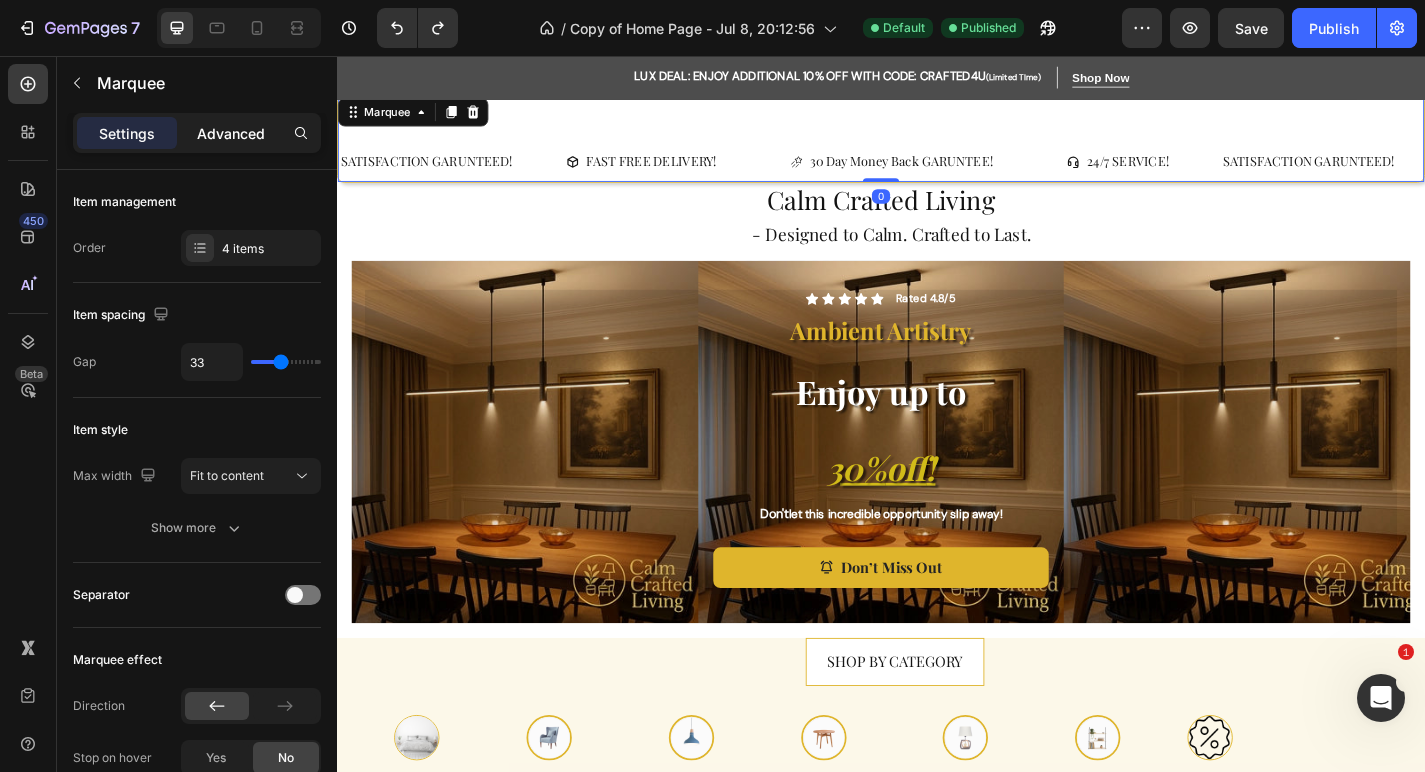 click on "Advanced" at bounding box center [231, 133] 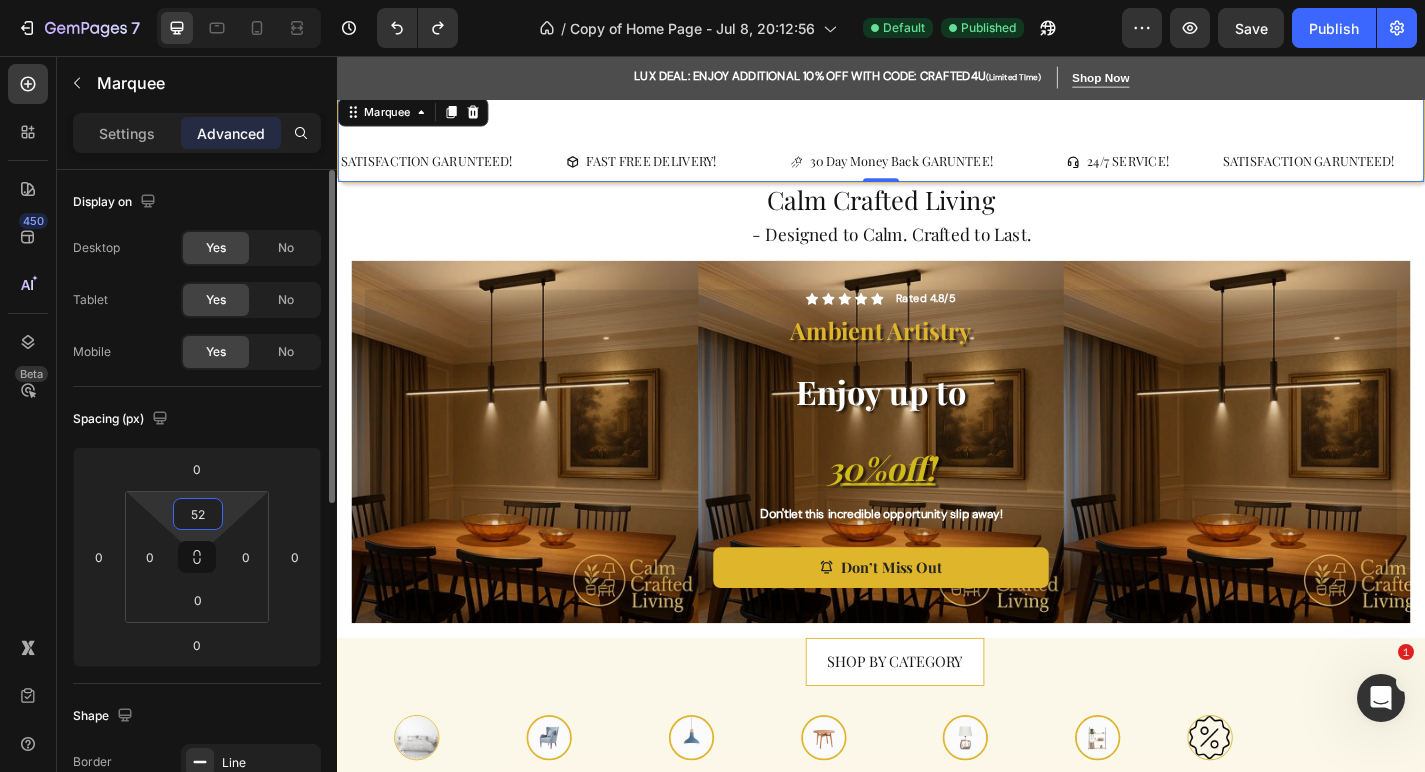 click on "52" at bounding box center [198, 514] 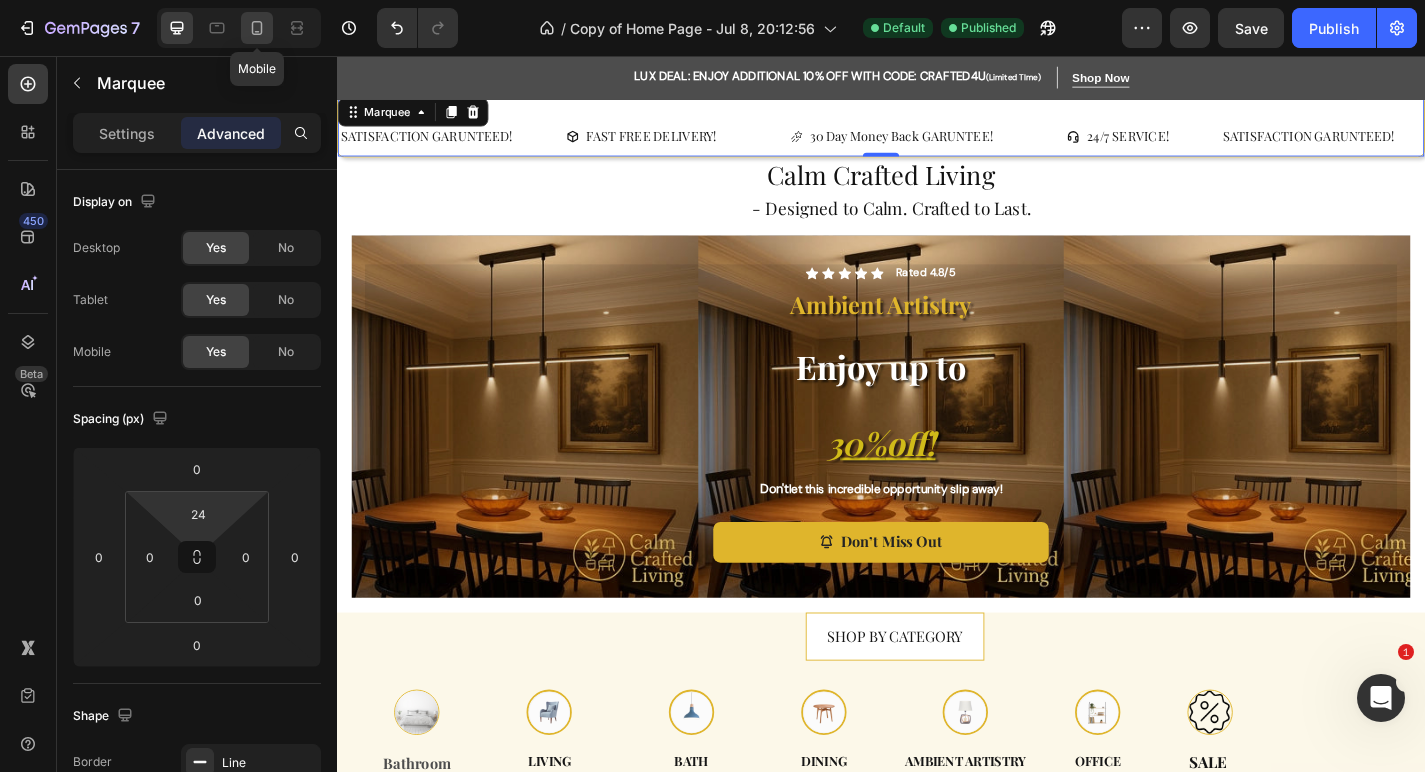 click 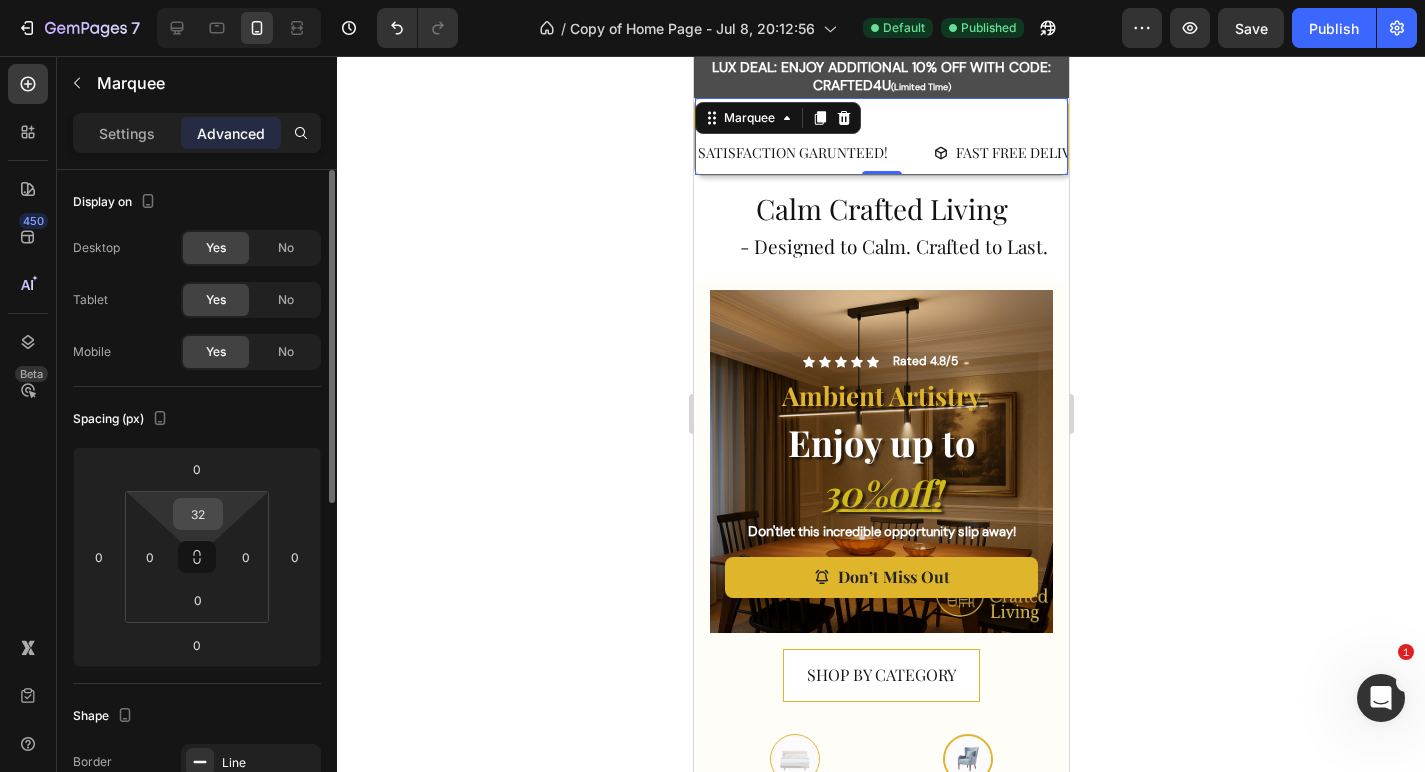 click on "32" at bounding box center [198, 514] 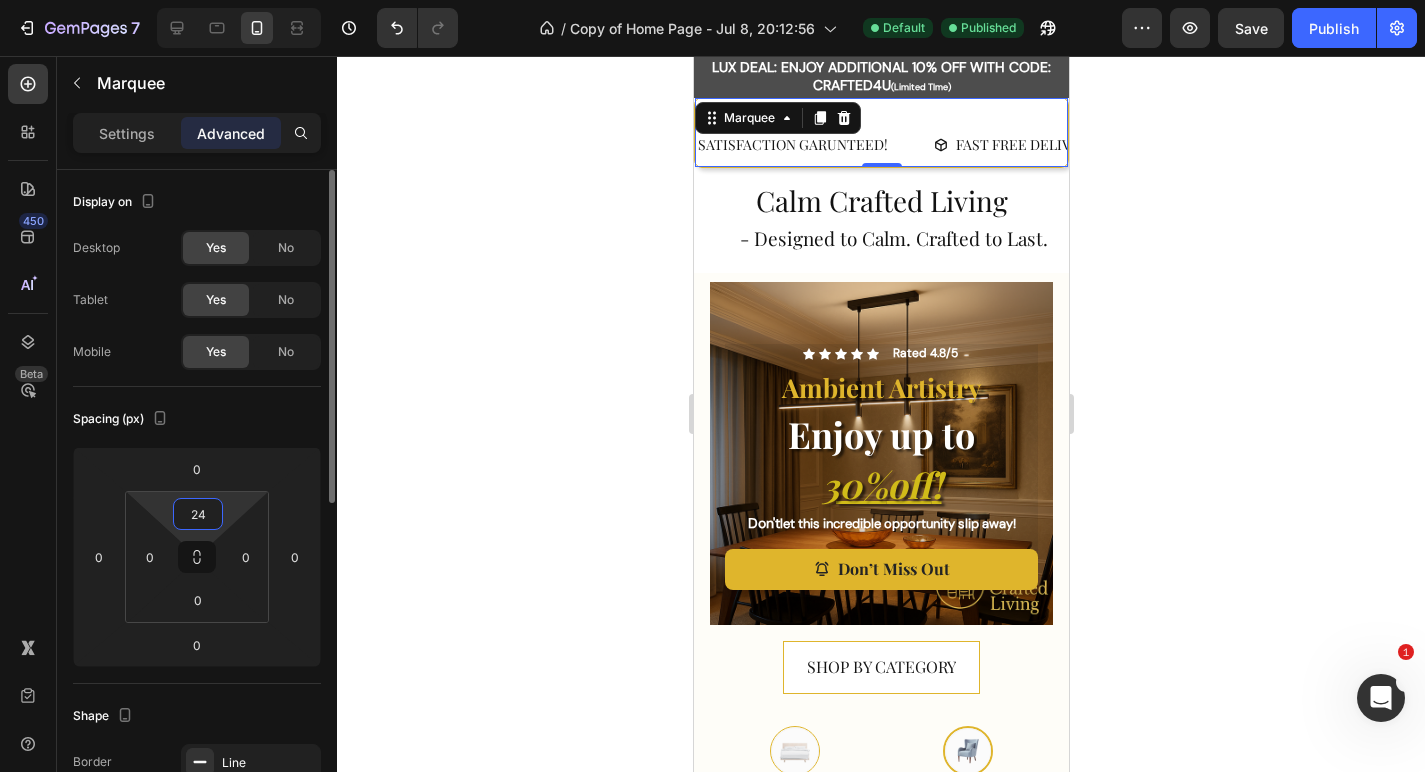 type on "24" 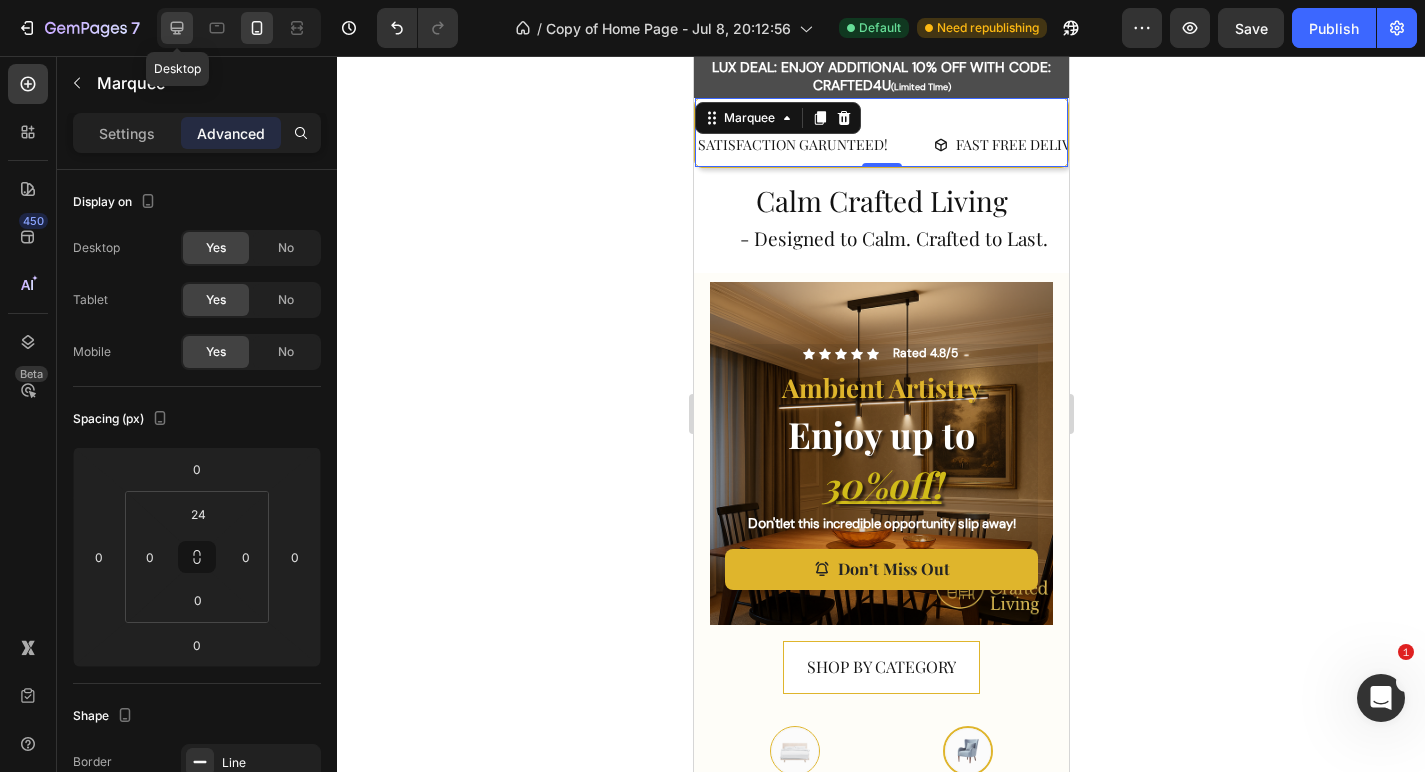 click 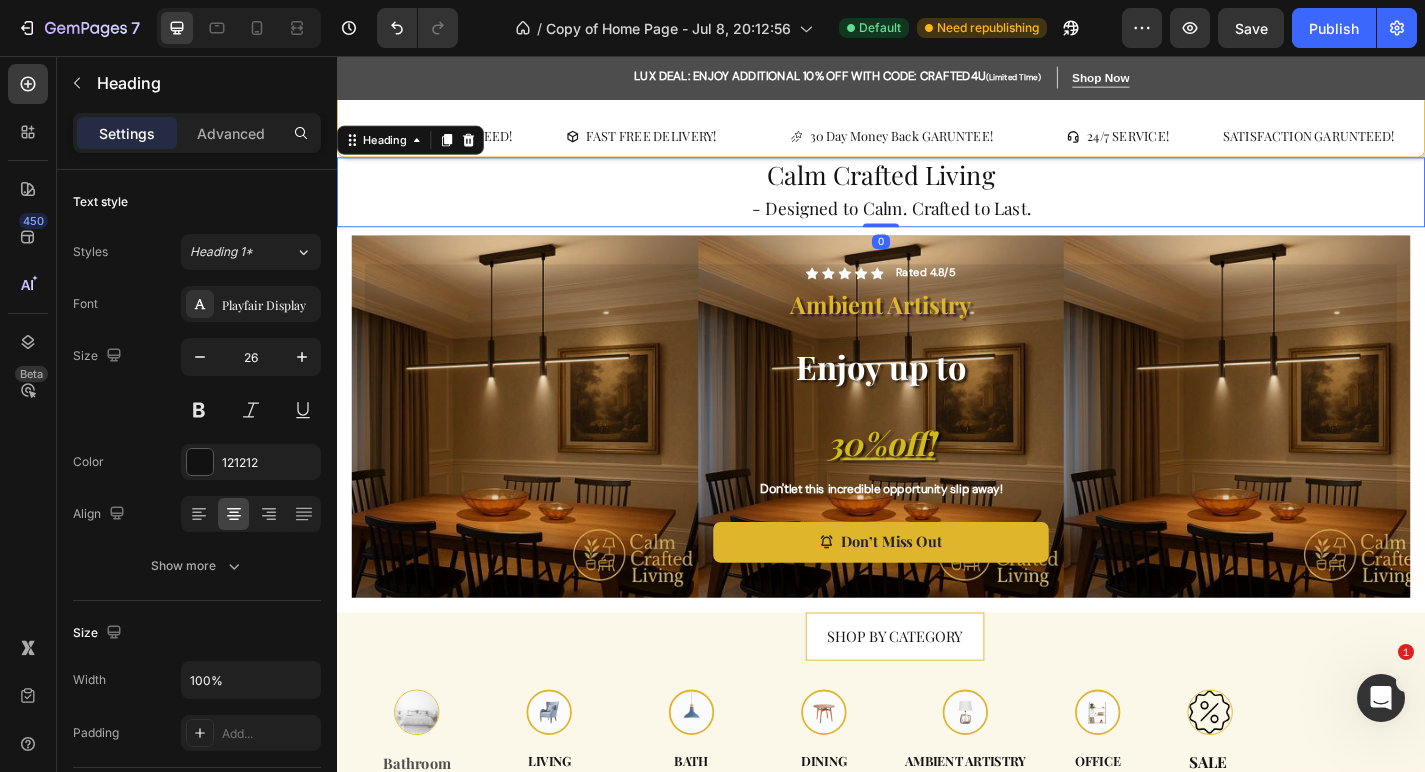 click on "Calm Crafted Living        - Designed to Calm. Crafted to Last." at bounding box center [937, 206] 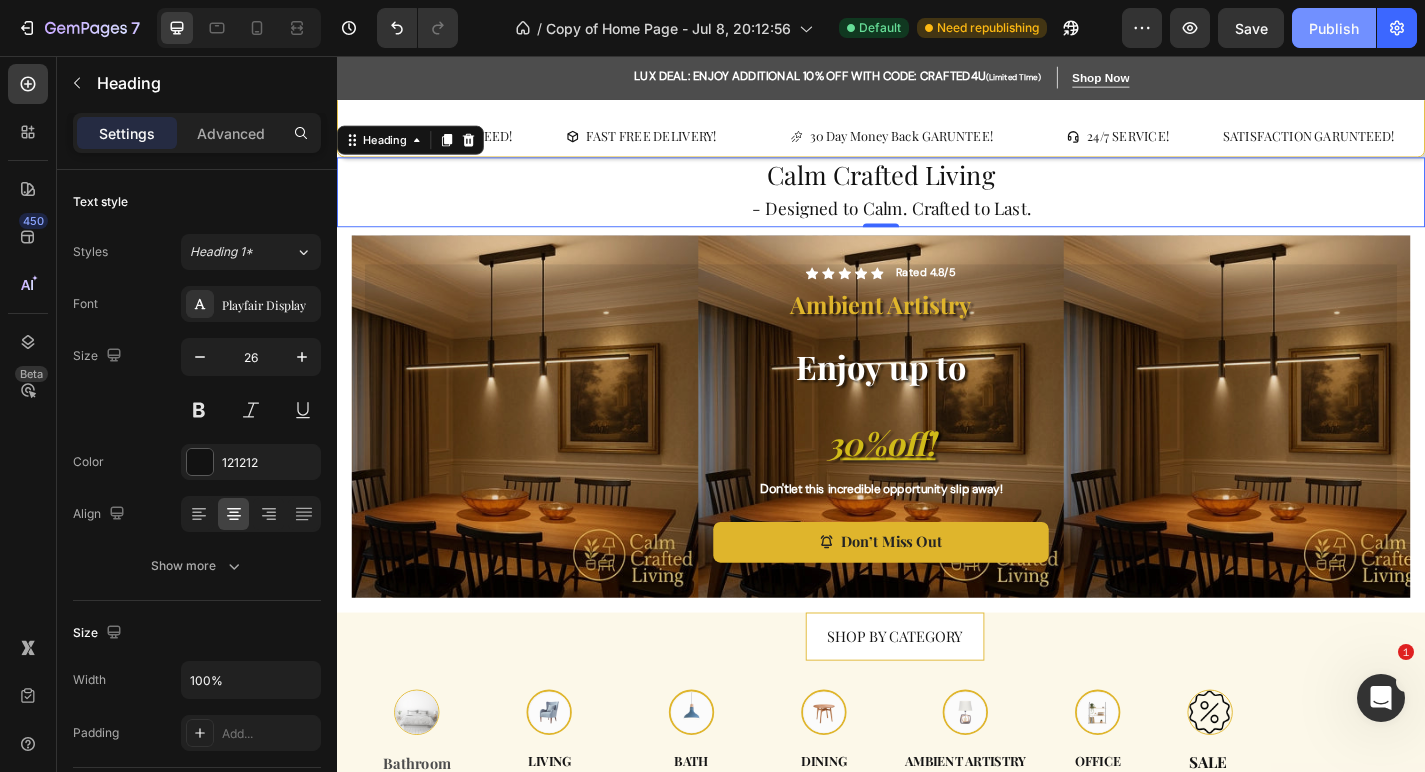 click on "Publish" at bounding box center (1334, 28) 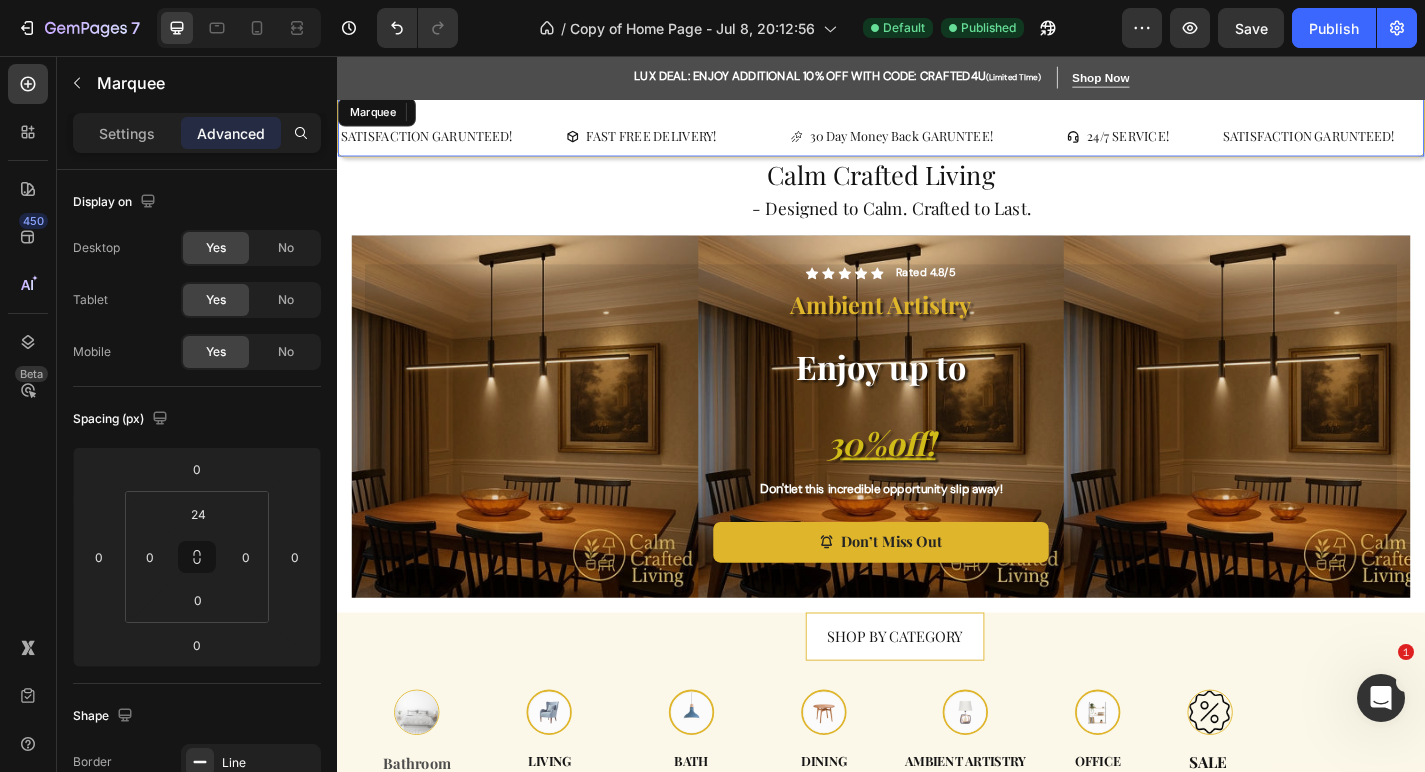 click on "SATISFACTION GARUNTEED! Text
FAST FREE DELIVERY! Button
30 Day Money Back   GARUNTEE! Button
24/7 SERVICE! Button" at bounding box center [825, 144] 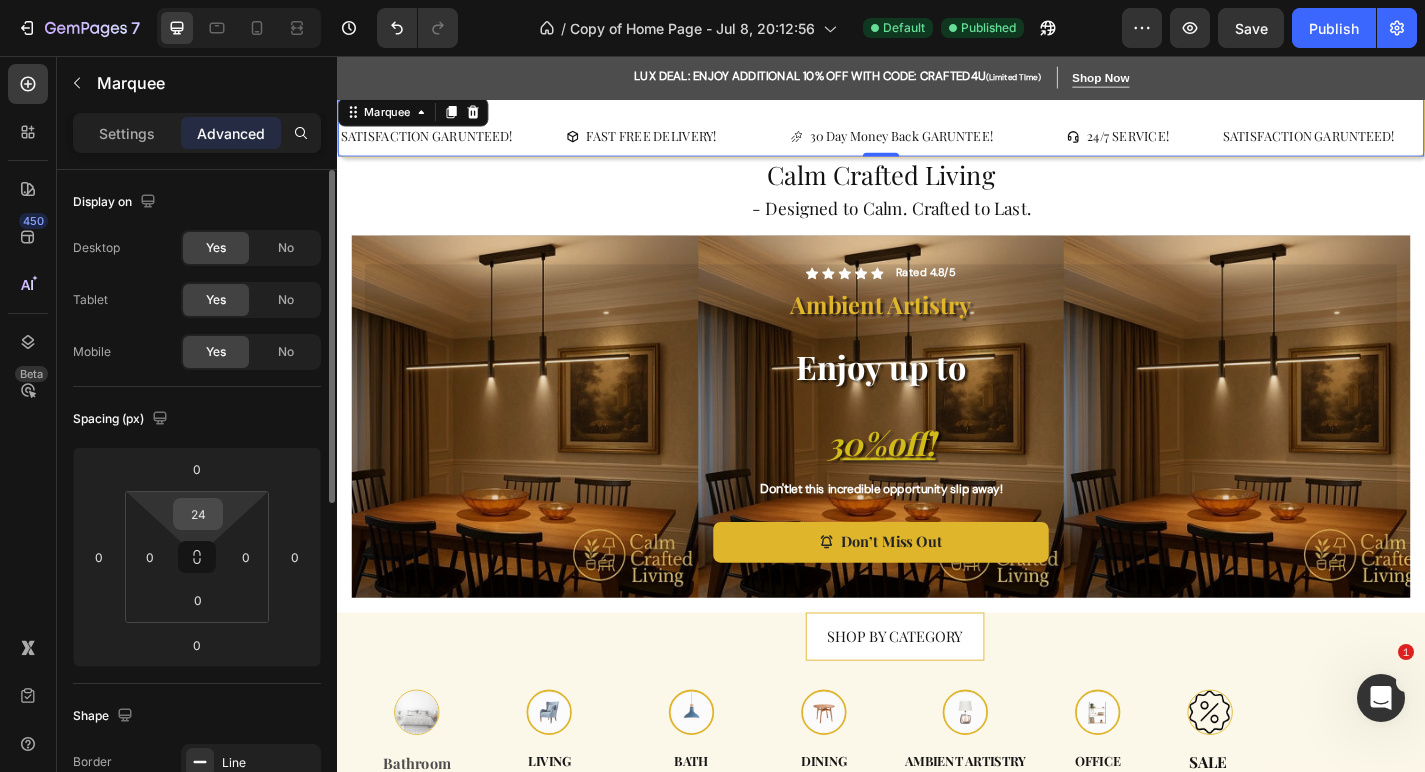 click on "24" at bounding box center (198, 514) 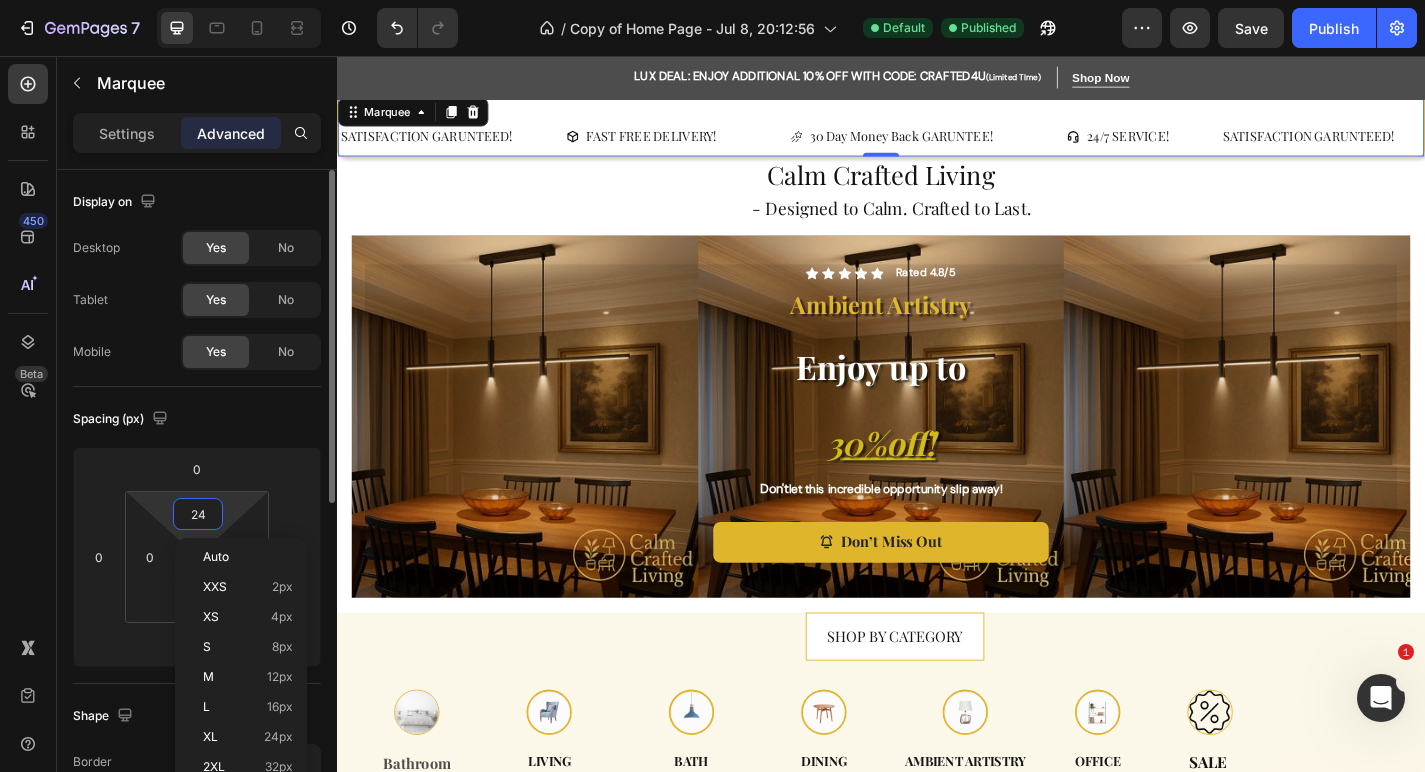 click on "24" at bounding box center [198, 514] 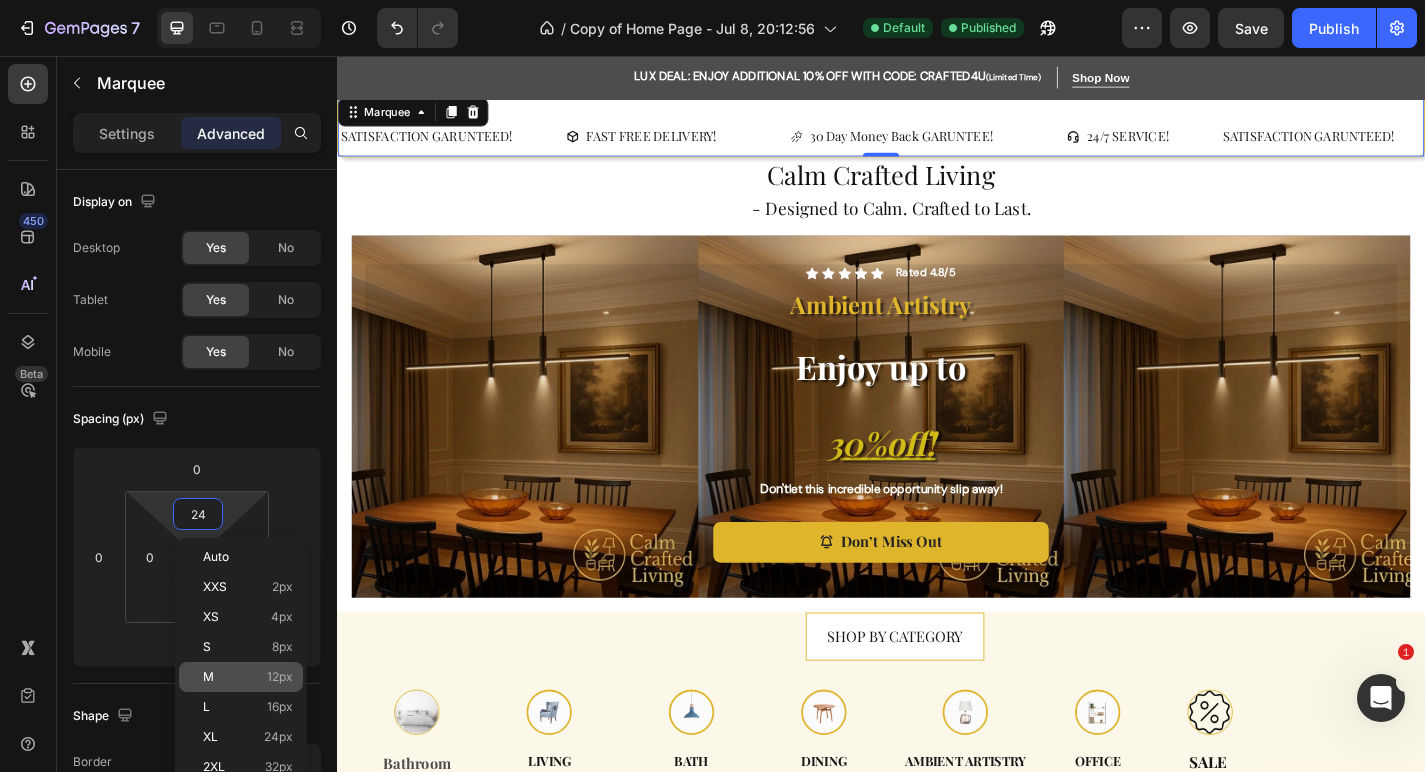 click on "M 12px" at bounding box center (248, 677) 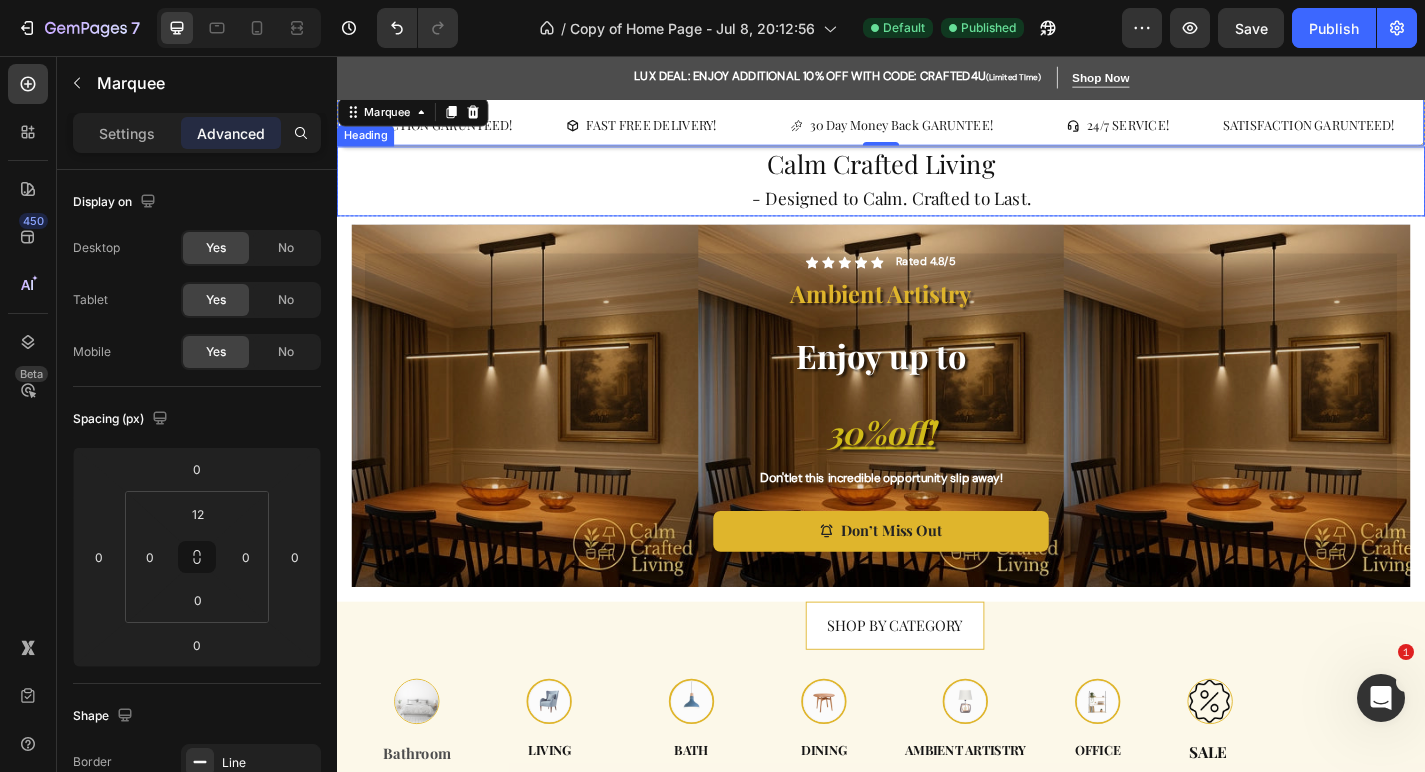 click on "Calm Crafted Living        - Designed to Calm. Crafted to Last." at bounding box center (937, 194) 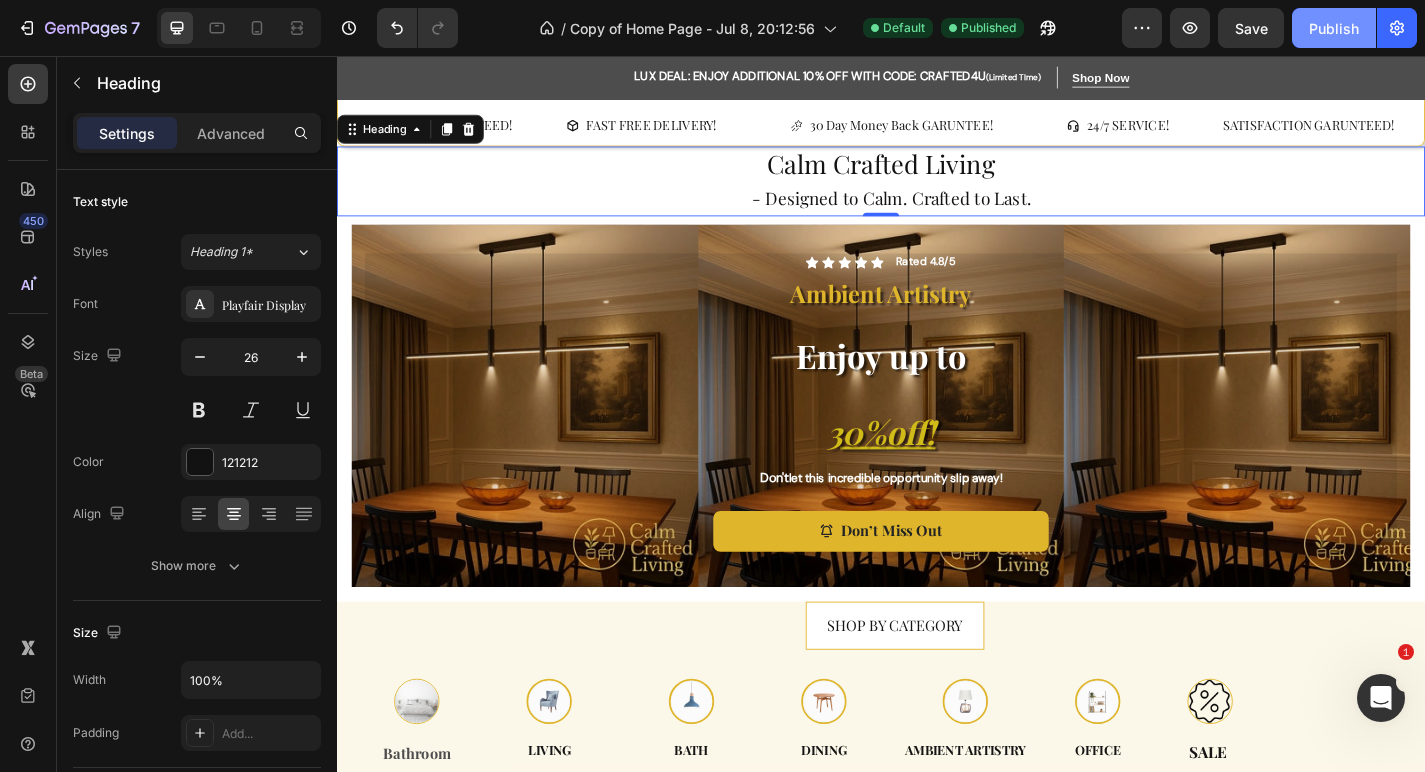 click on "Publish" at bounding box center (1334, 28) 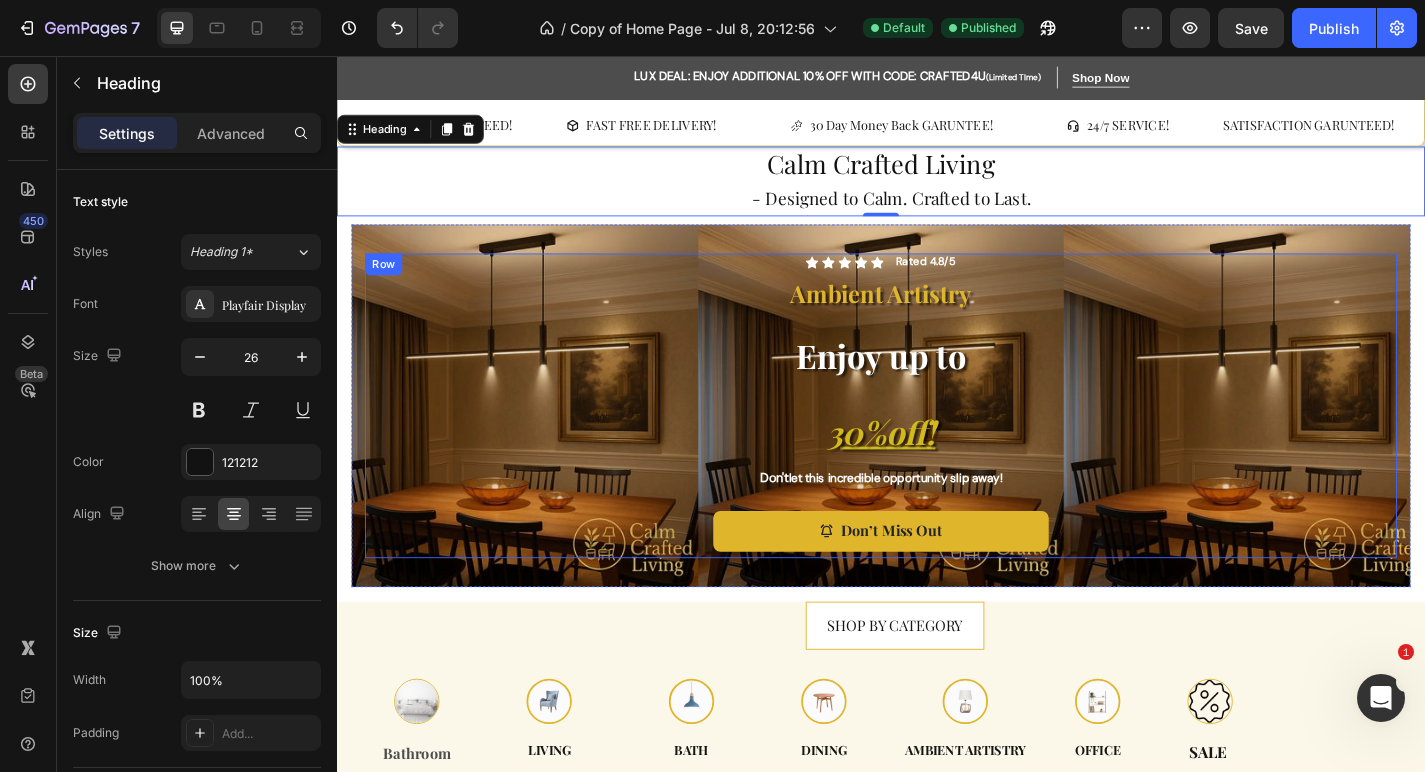 click on "Icon Icon Icon Icon Icon Icon List Rated 4.8/5  Text Block Row Ambient Artistry Text Block Enjoy up to 30%  off ! Heading Don't  let this incredible opportunity slip away!  Text Block
Don’t Miss Out Button" at bounding box center [937, 442] 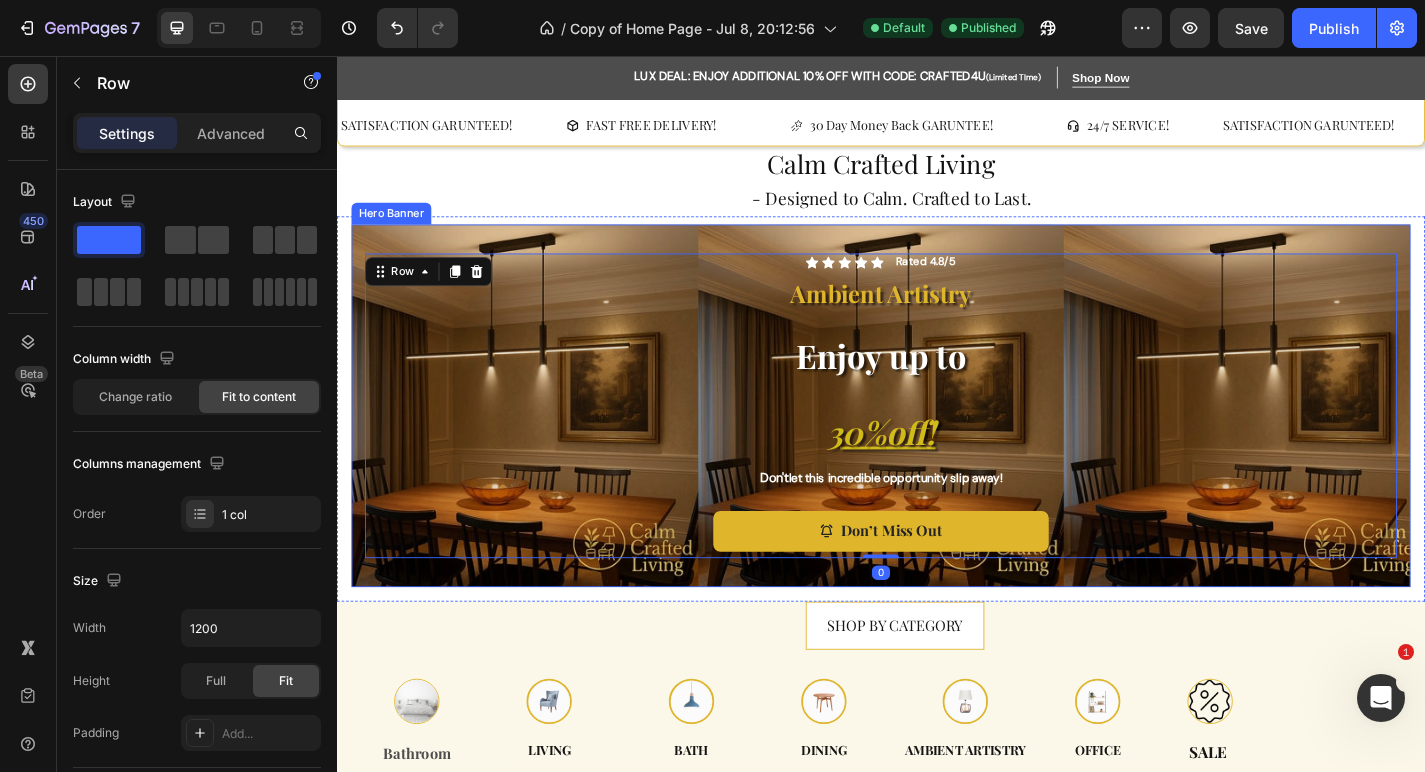click on "Icon Icon Icon Icon Icon Icon List Rated 4.8/5  Text Block Row Ambient Artistry Text Block Enjoy up to 30%  off ! Heading Don't  let this incredible opportunity slip away!  Text Block
Don’t Miss Out Button Row   0" at bounding box center [937, 442] 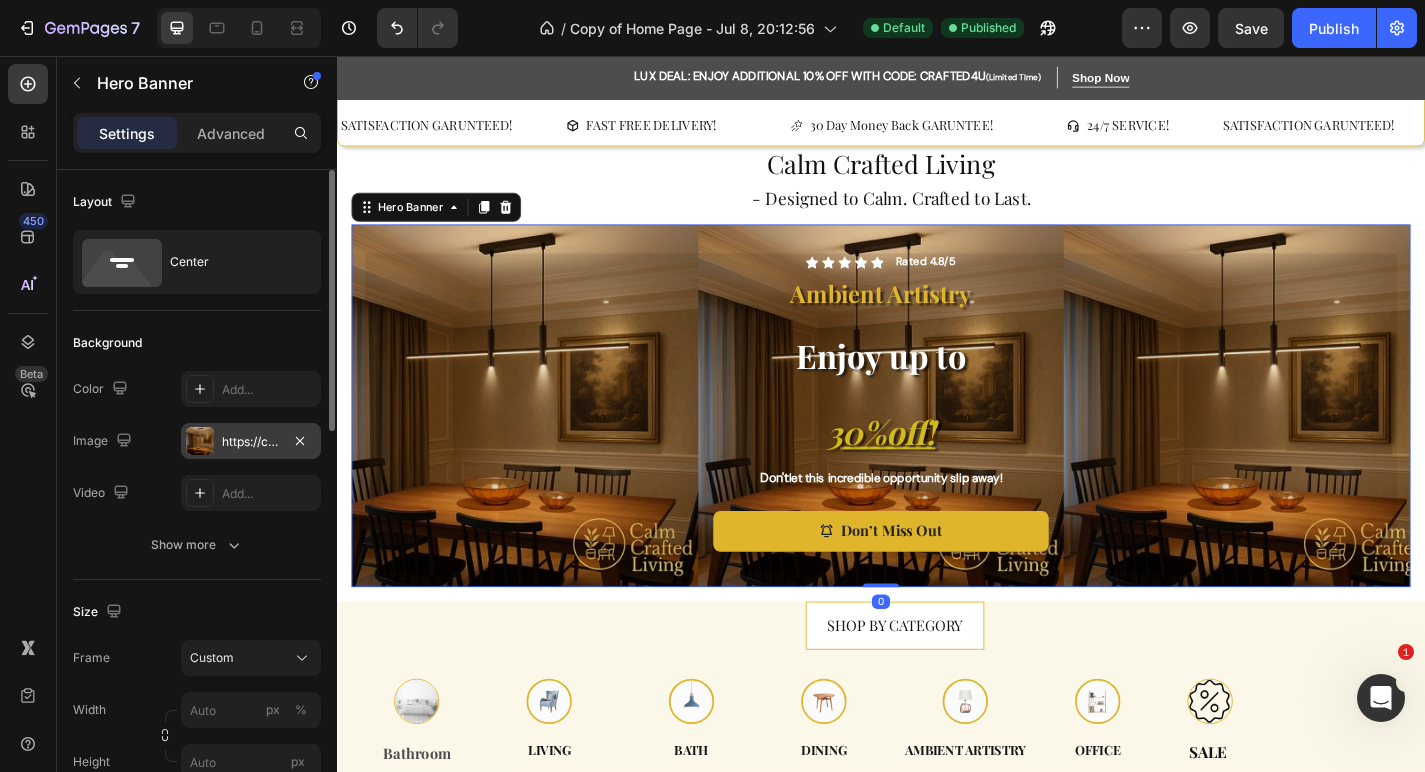 click on "https://cdn.shopify.com/s/files/1/0765/9077/6534/files/resized_max_quality_image_4_2.webp?v=1754169989" at bounding box center (251, 442) 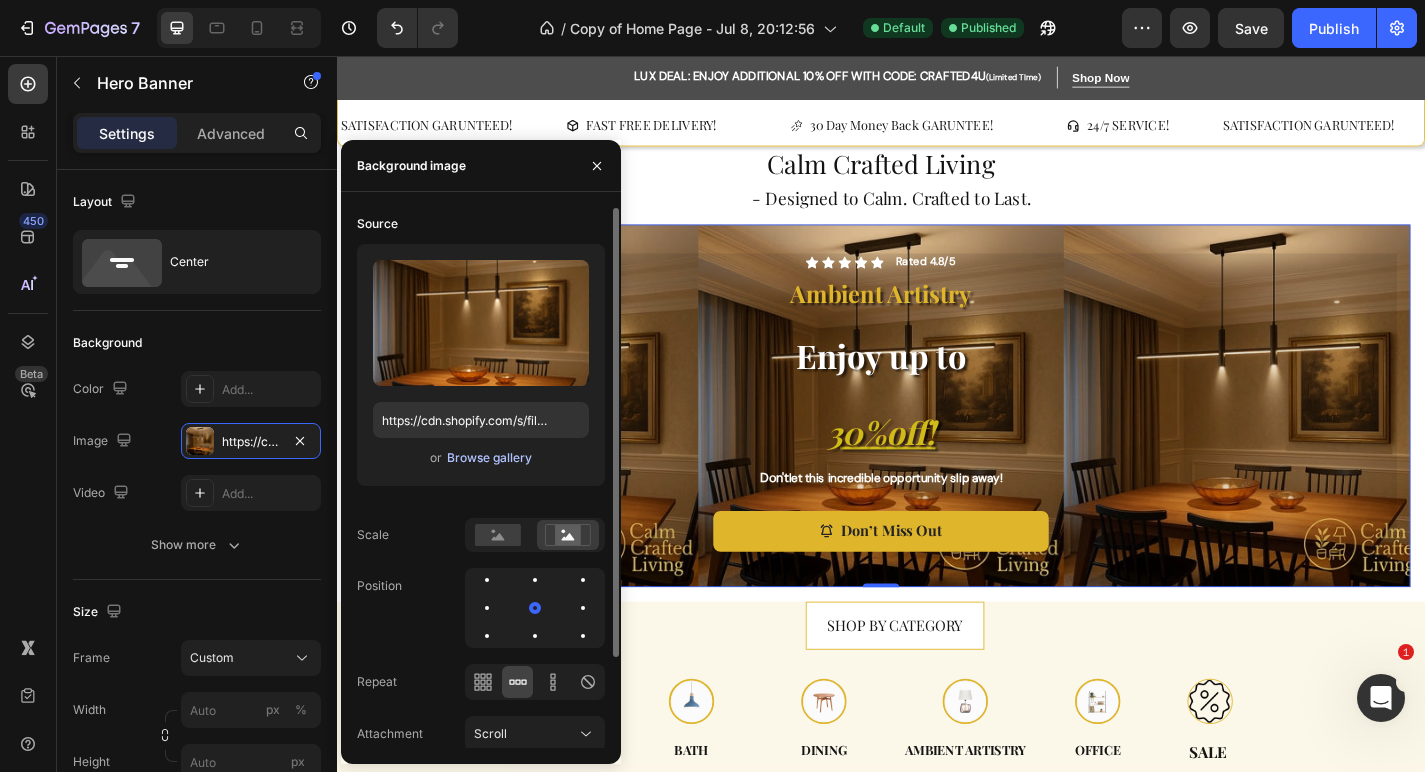 click on "Browse gallery" at bounding box center (489, 458) 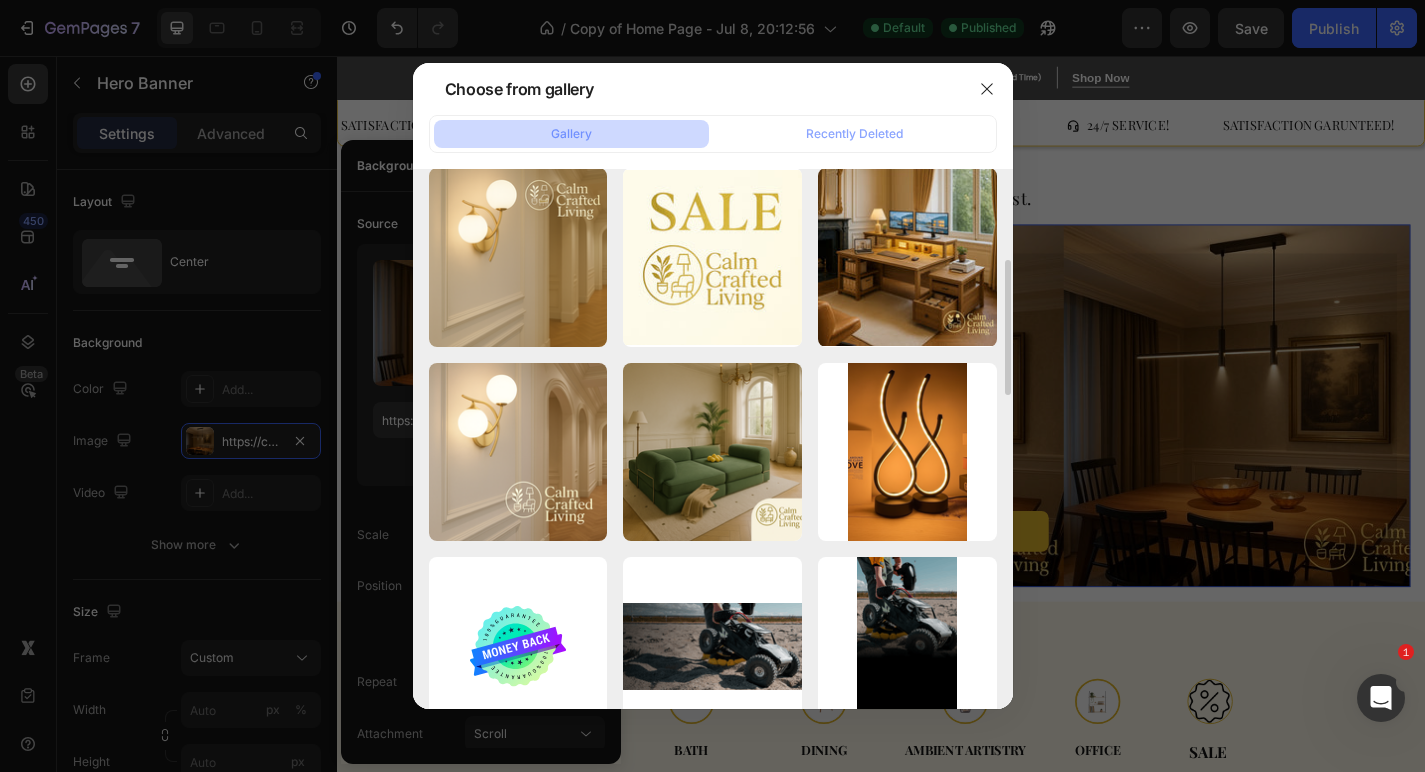 scroll, scrollTop: 398, scrollLeft: 0, axis: vertical 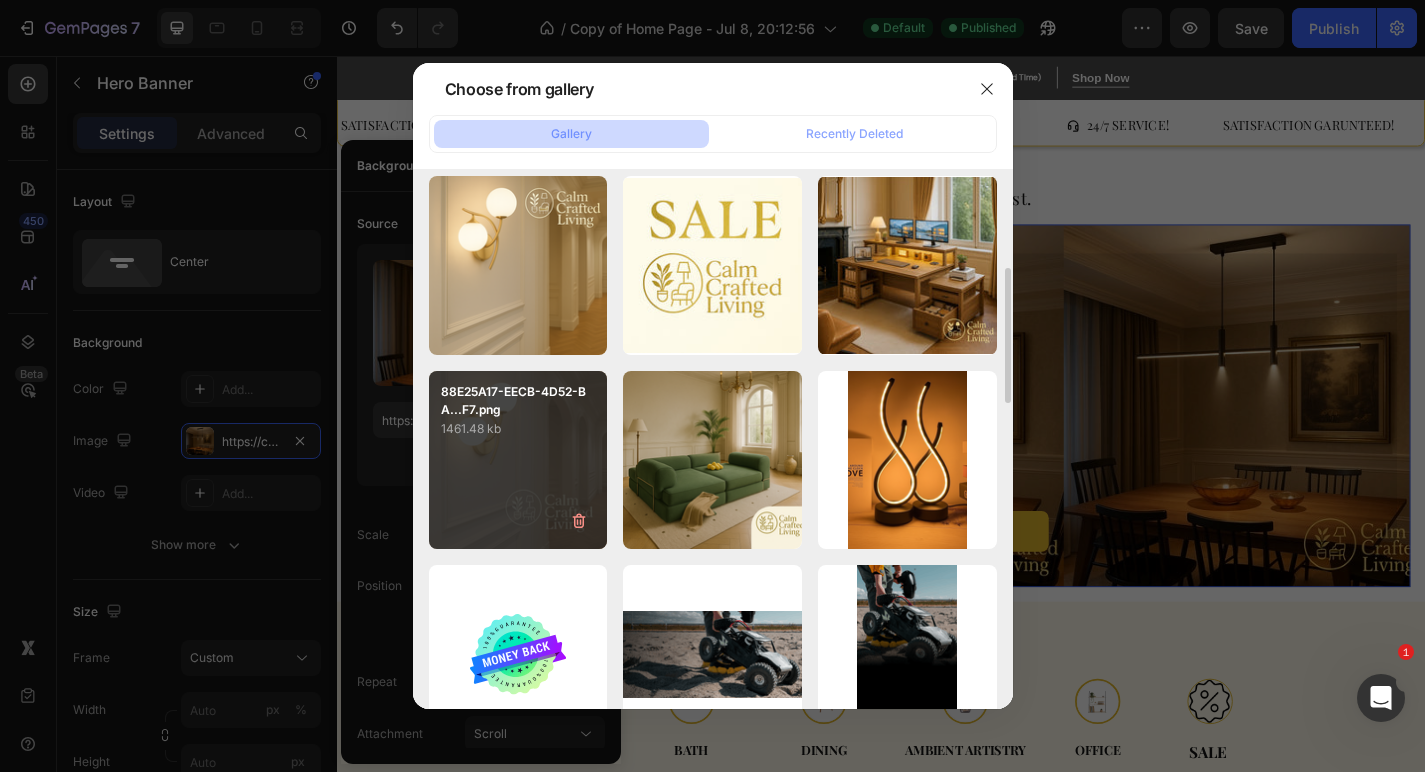 click on "88E25A17-EECB-4D52-BA...F7.png 1461.48 kb" at bounding box center (518, 460) 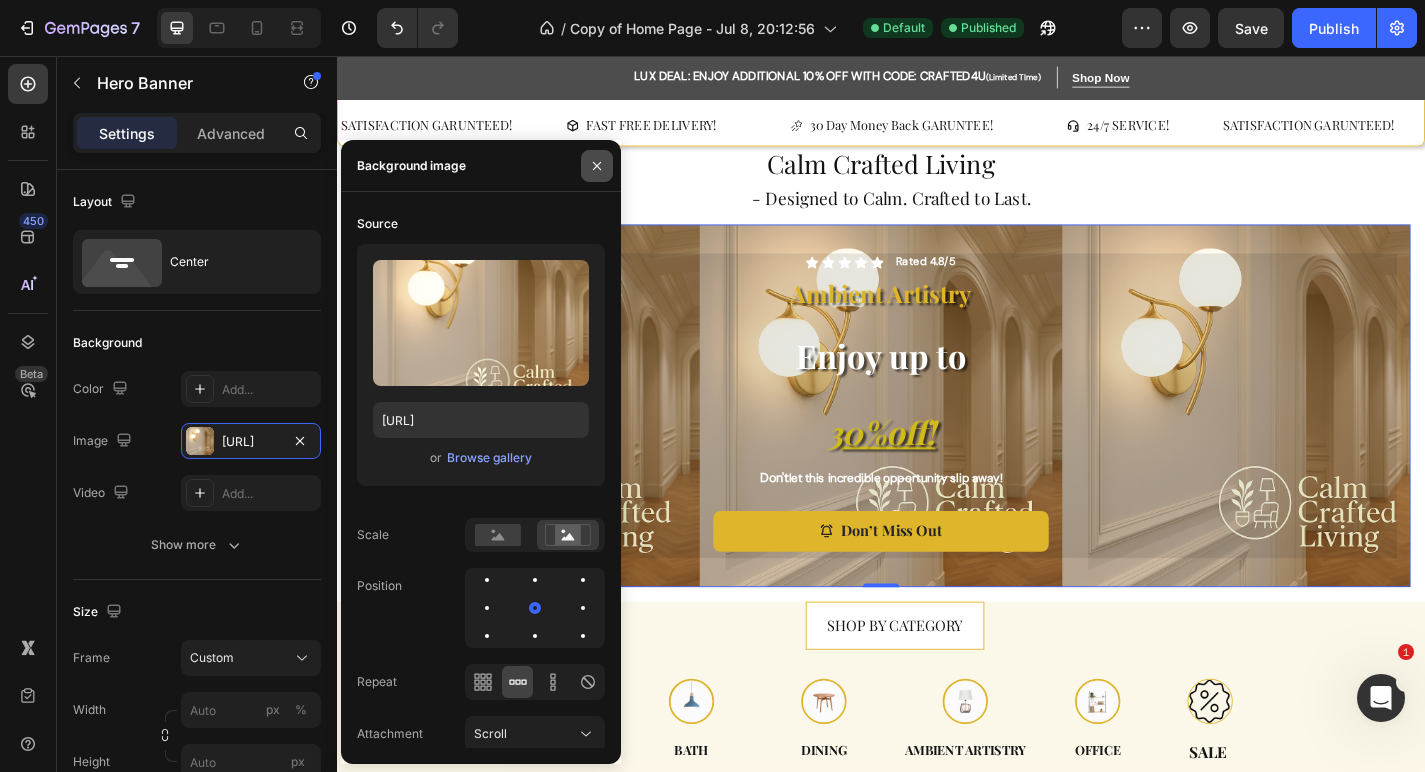 click 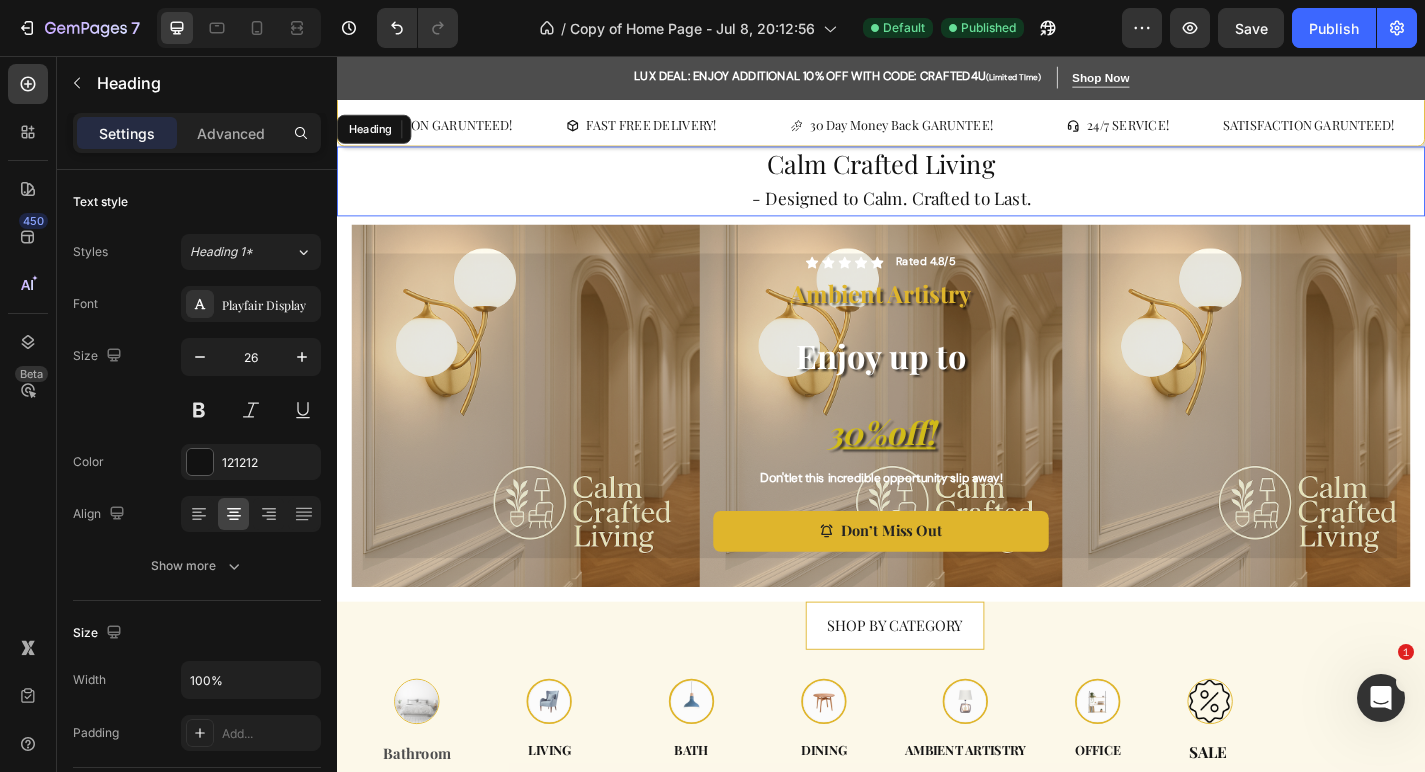 click on "Calm Crafted Living        - Designed to Calm. Crafted to Last." at bounding box center [937, 194] 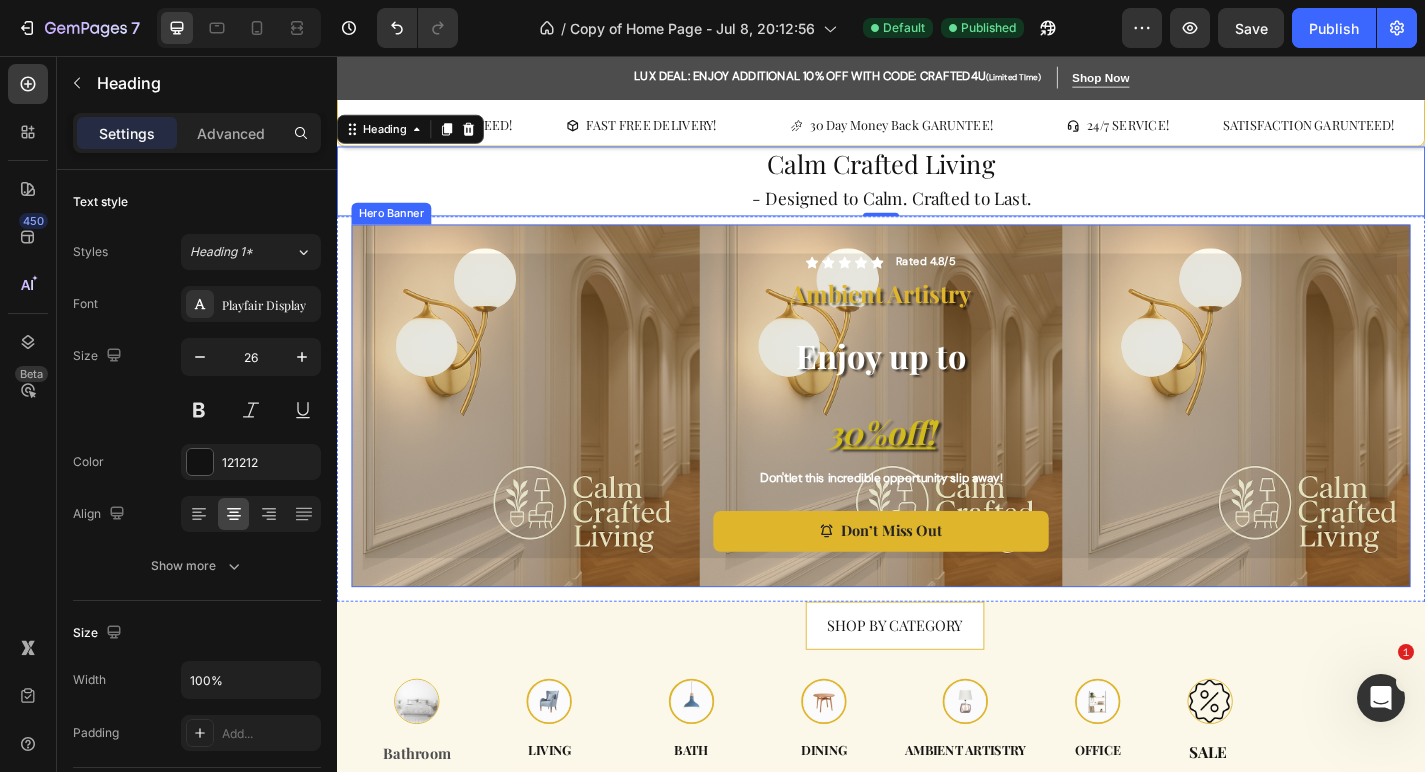 click on "Icon Icon Icon Icon Icon Icon List Rated 4.8/5  Text Block Row Ambient Artistry Text Block Enjoy up to 30%  off ! Heading Don't  let this incredible opportunity slip away!  Text Block
Don’t Miss Out Button Row" at bounding box center (937, 442) 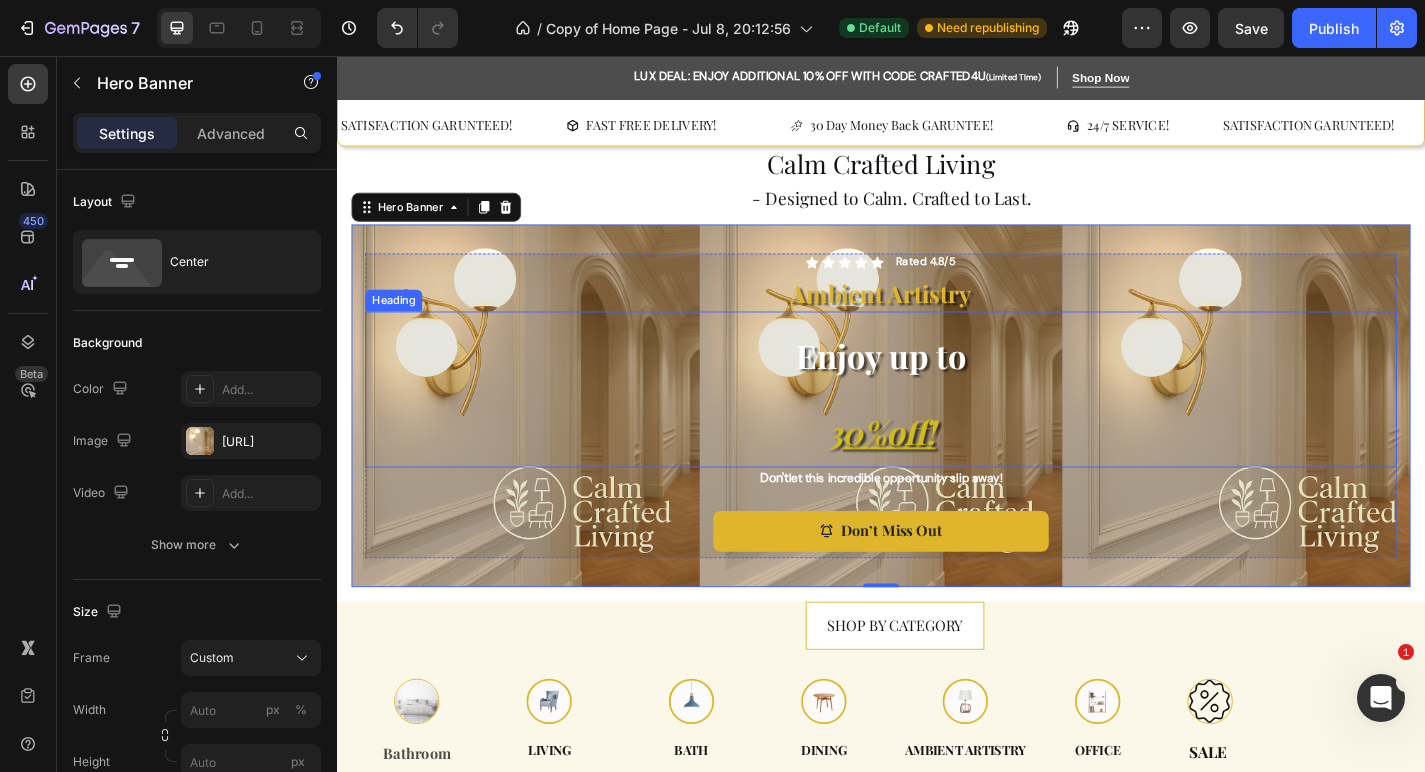 click on "Enjoy up to 30%  off !" at bounding box center [937, 424] 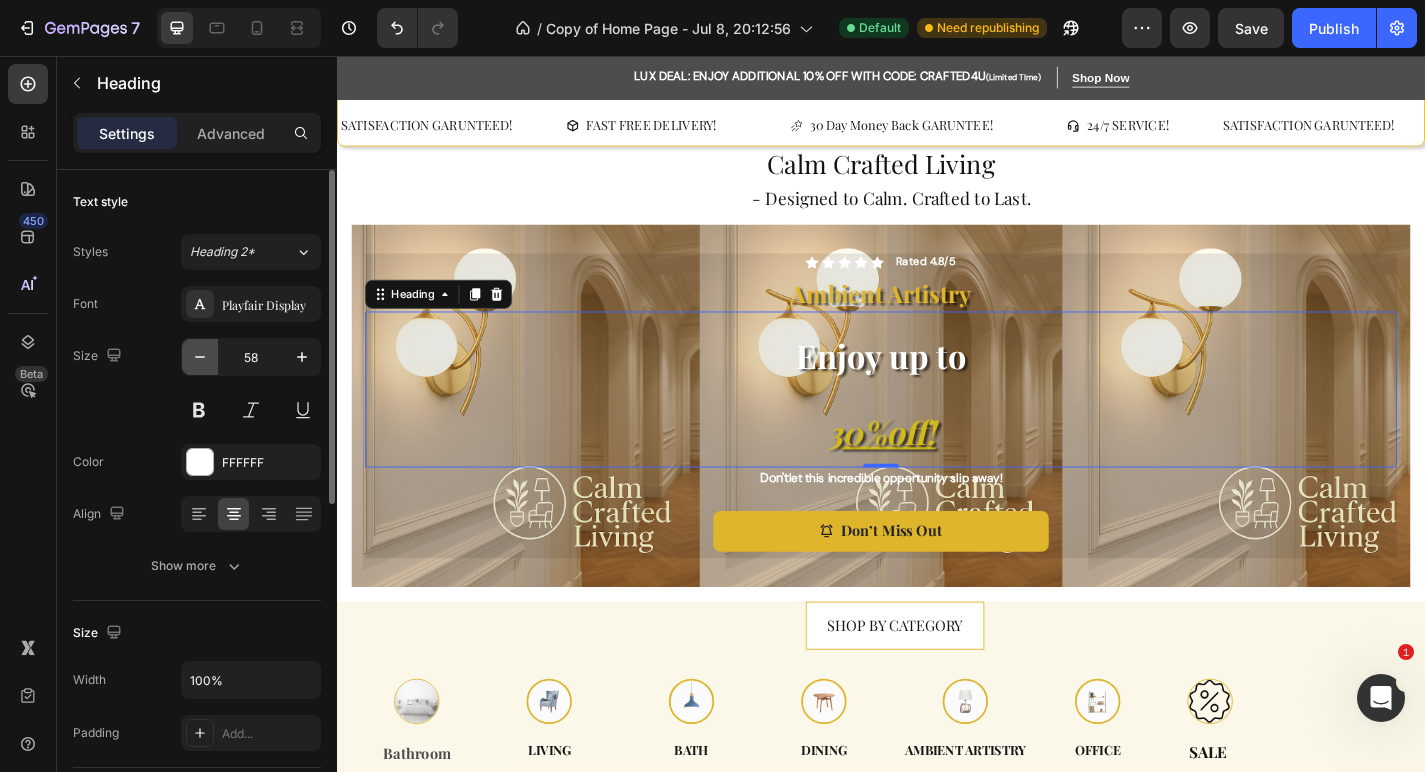 click 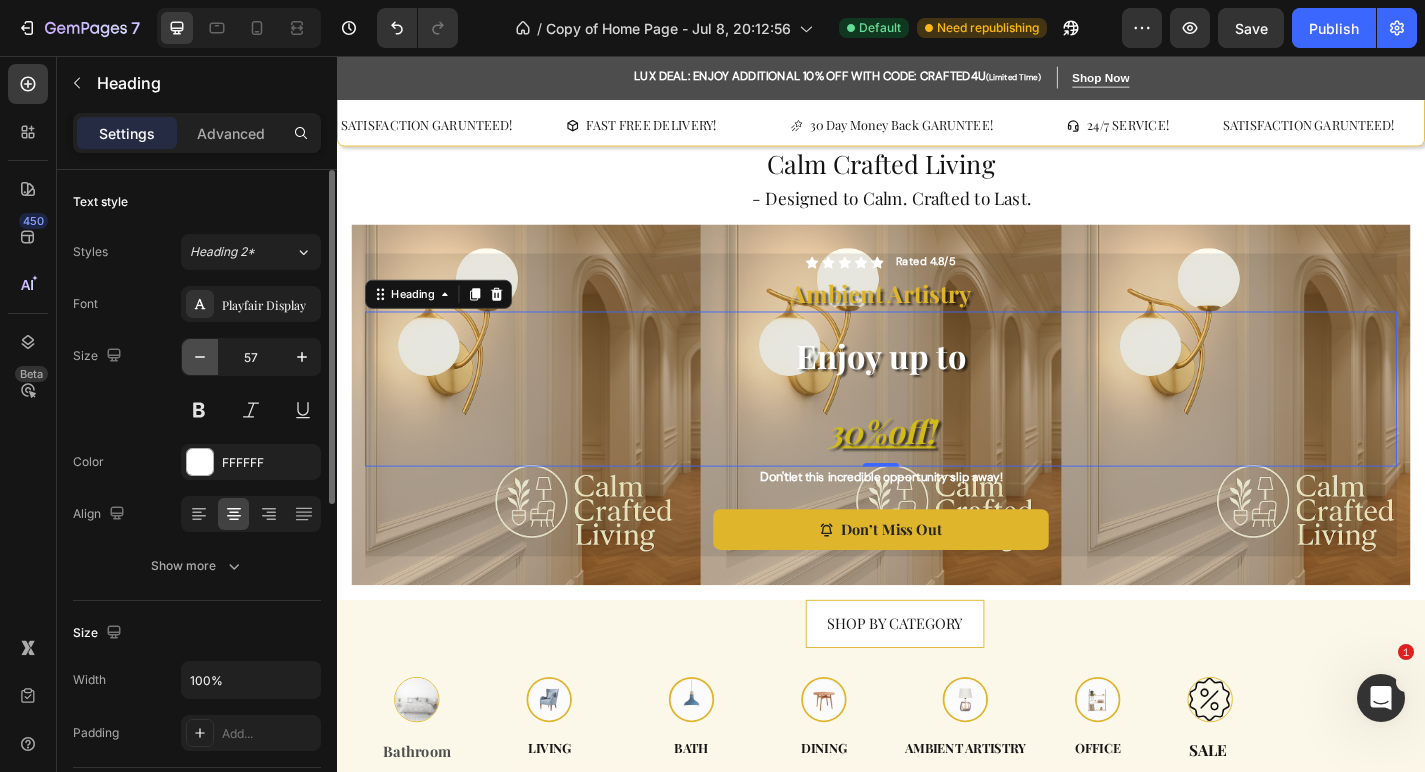 click 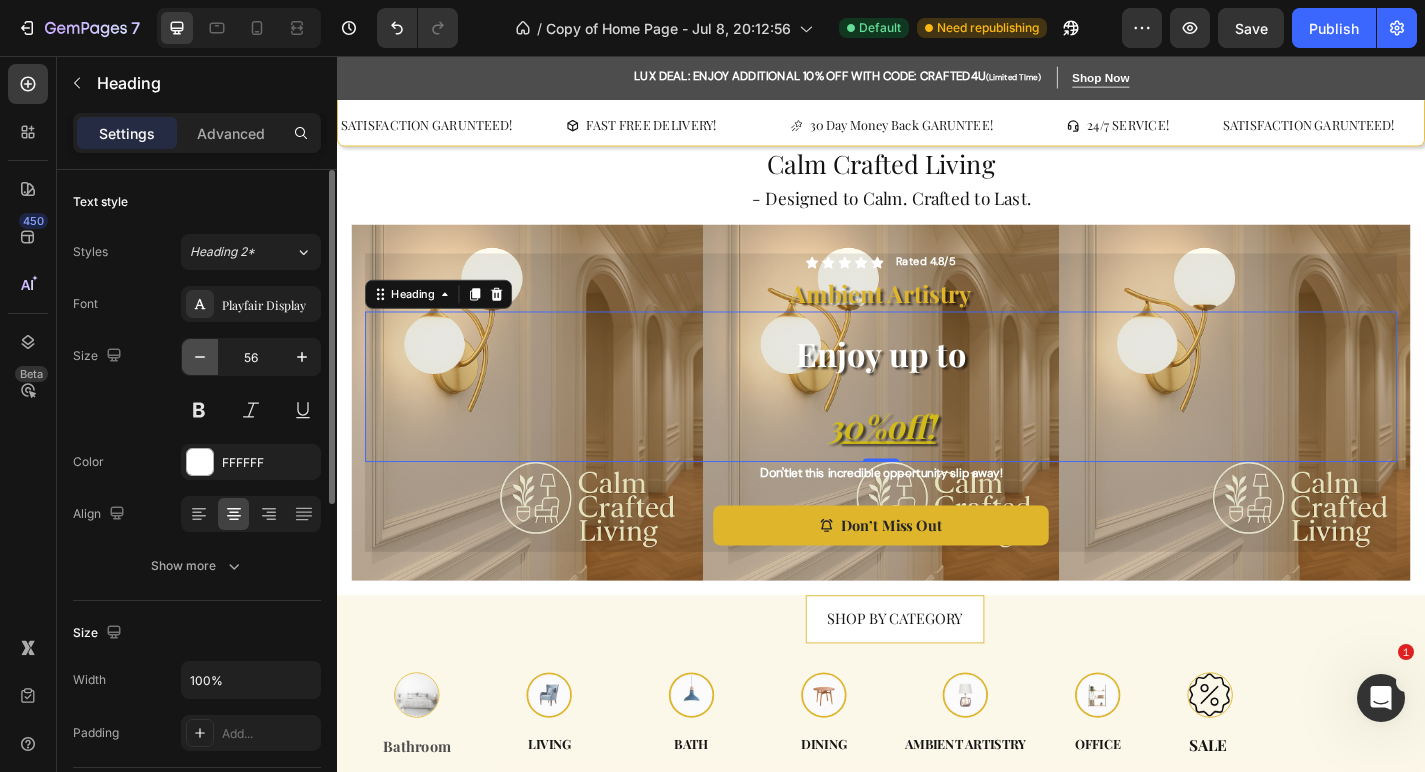 click 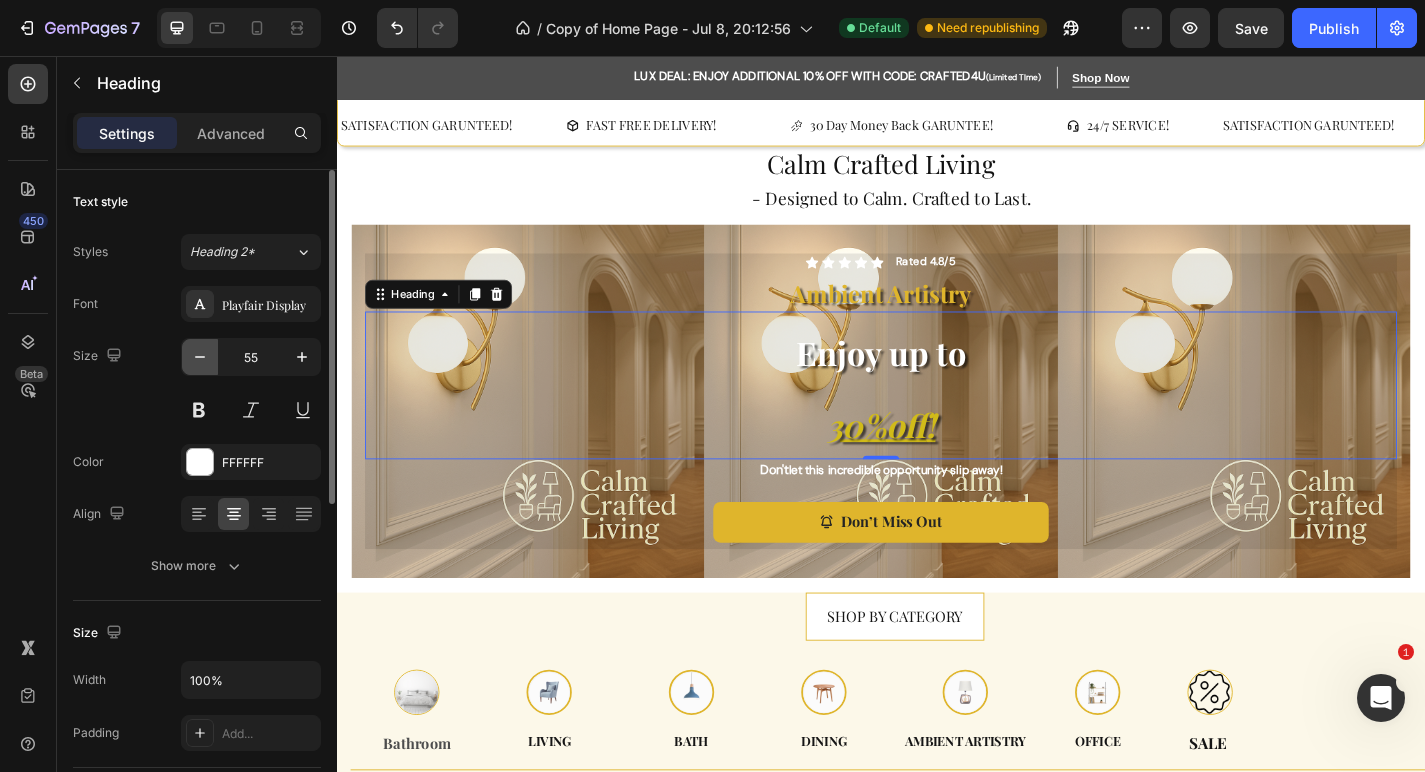 click 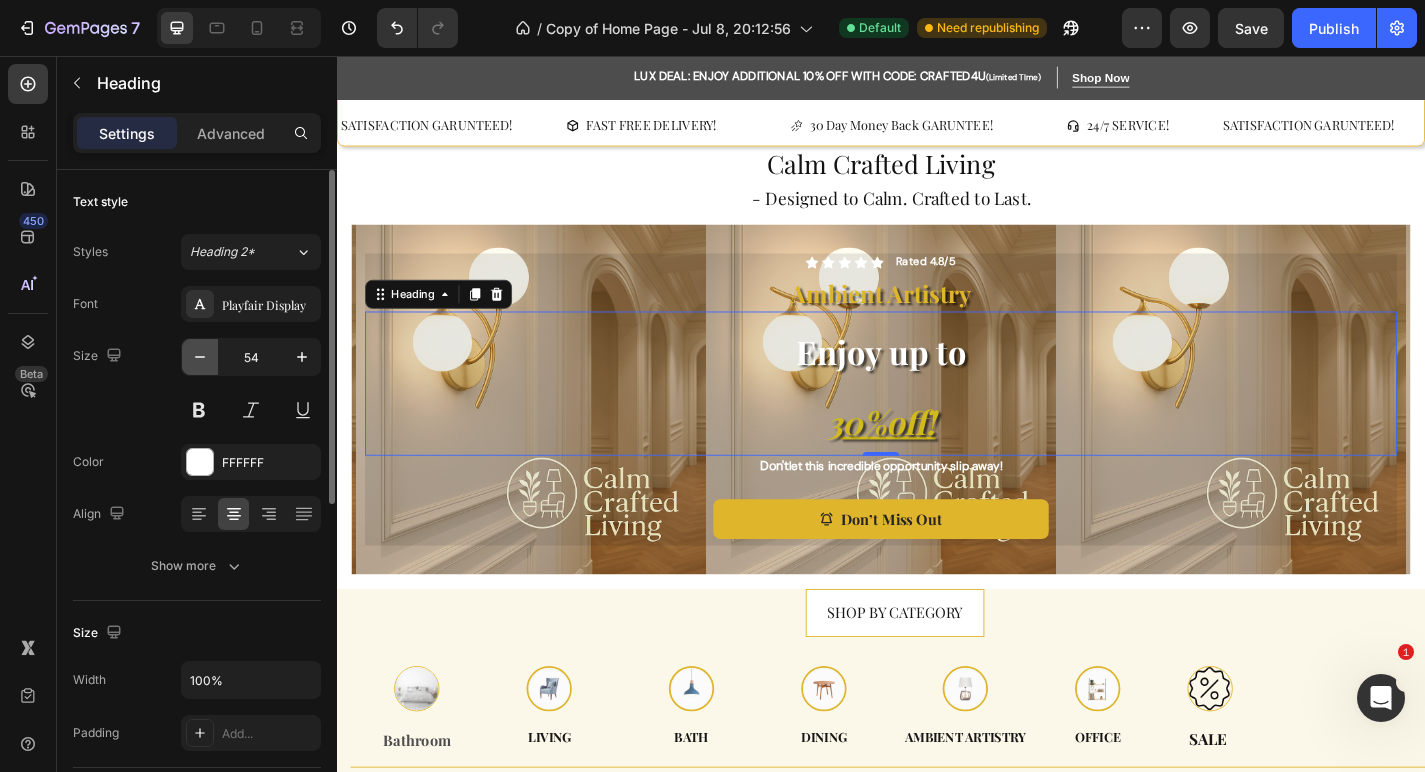 click 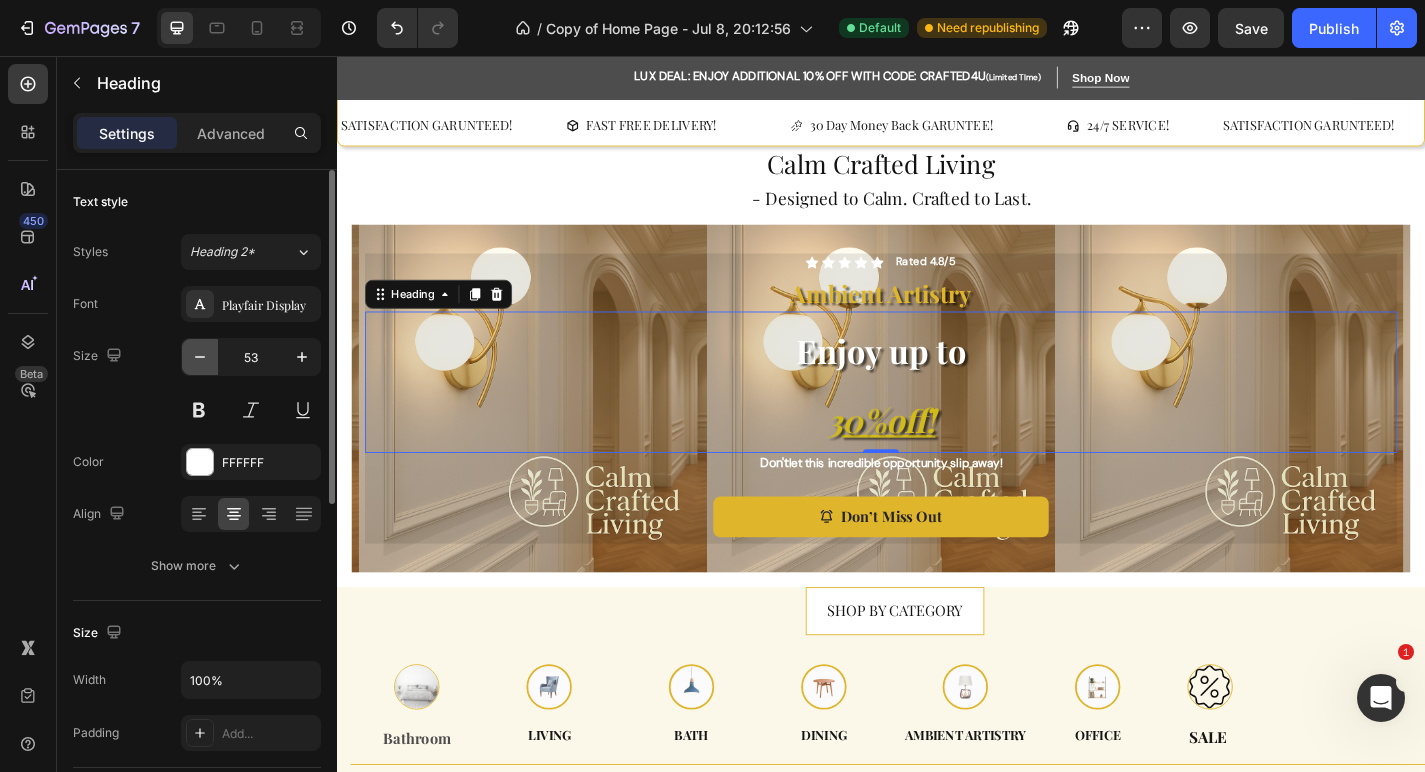 click 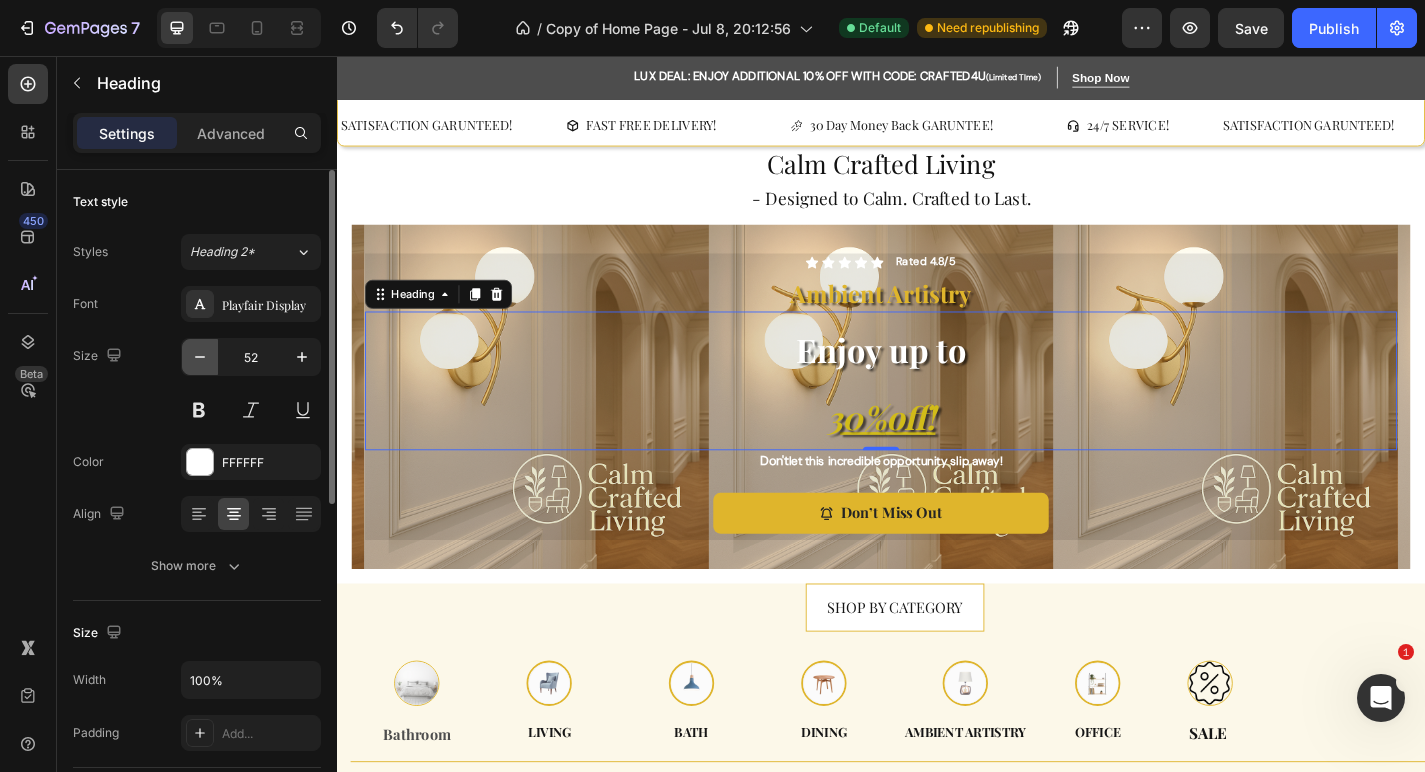 click 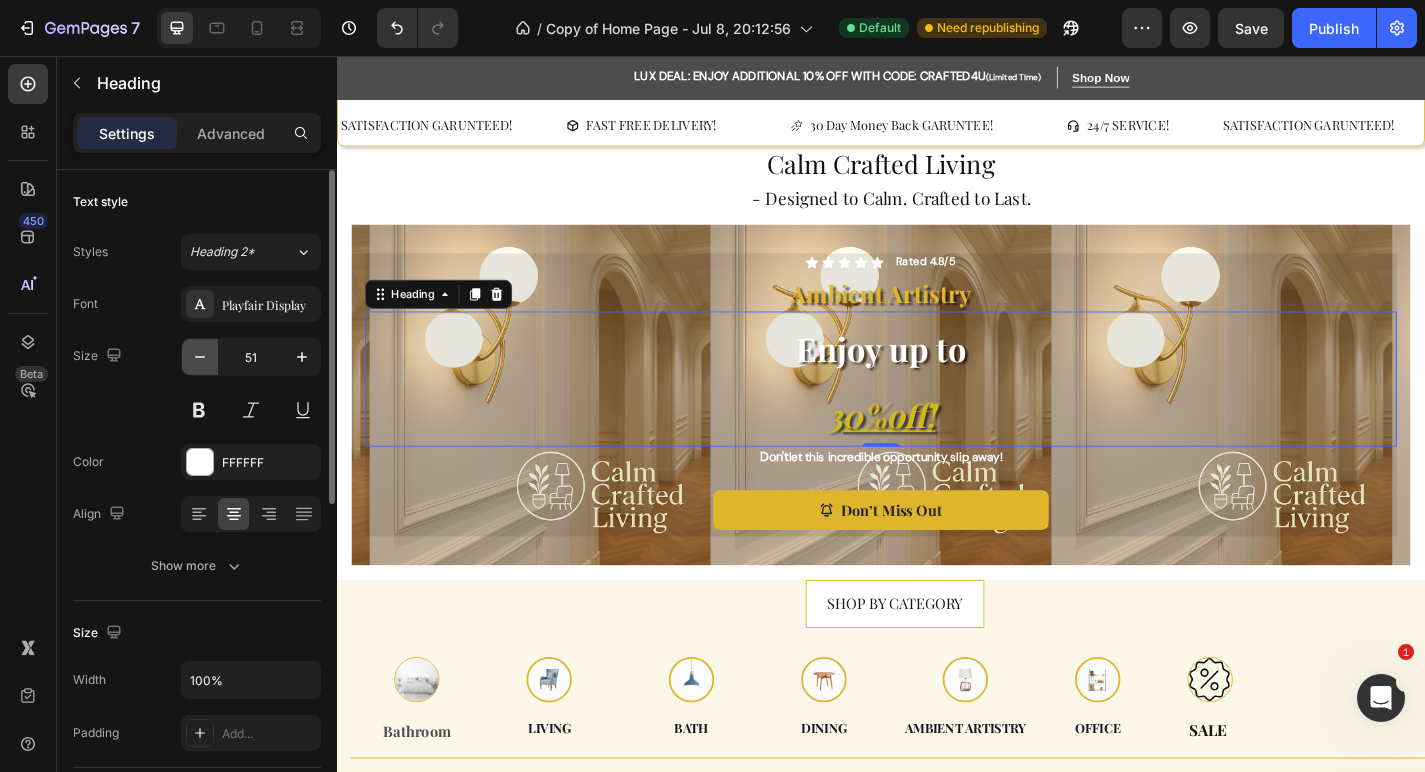 click 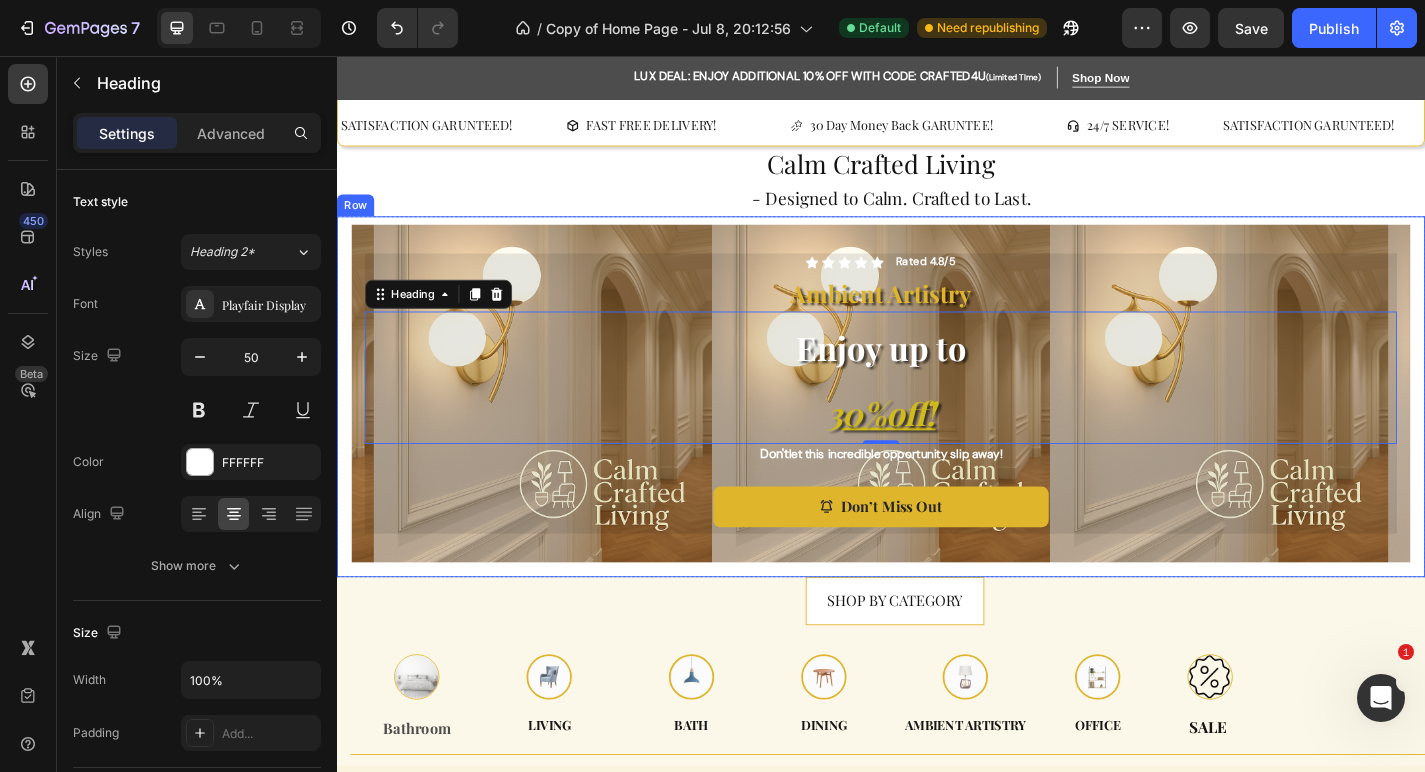 click on "Icon Icon Icon Icon Icon Icon List Rated 4.8/5  Text Block Row Ambient Artistry Text Block Enjoy up to 30%  off ! Heading   0 Don't  let this incredible opportunity slip away!  Text Block
Don’t Miss Out Button Row Hero Banner Row" at bounding box center (937, 432) 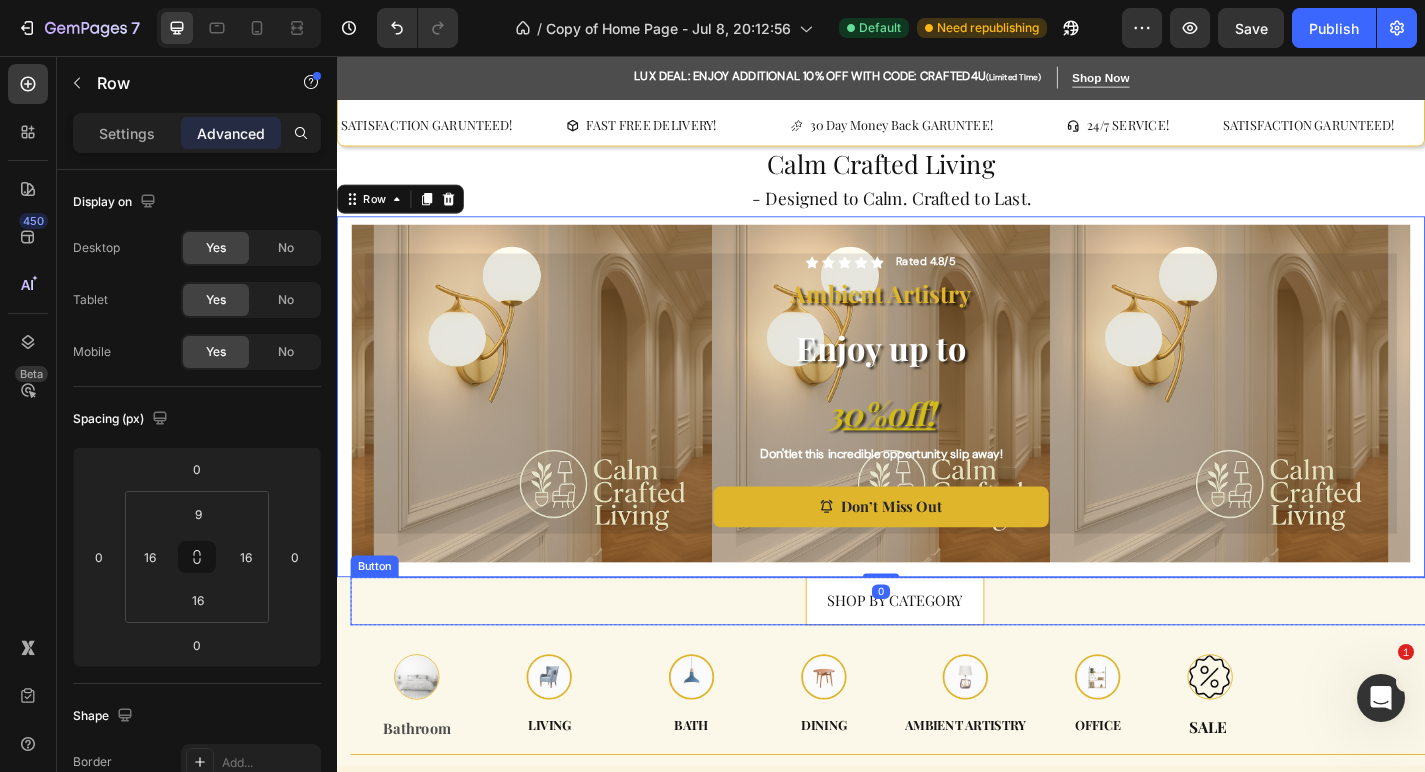 click on "SHOP BY CATEGORY Button" at bounding box center (952, 657) 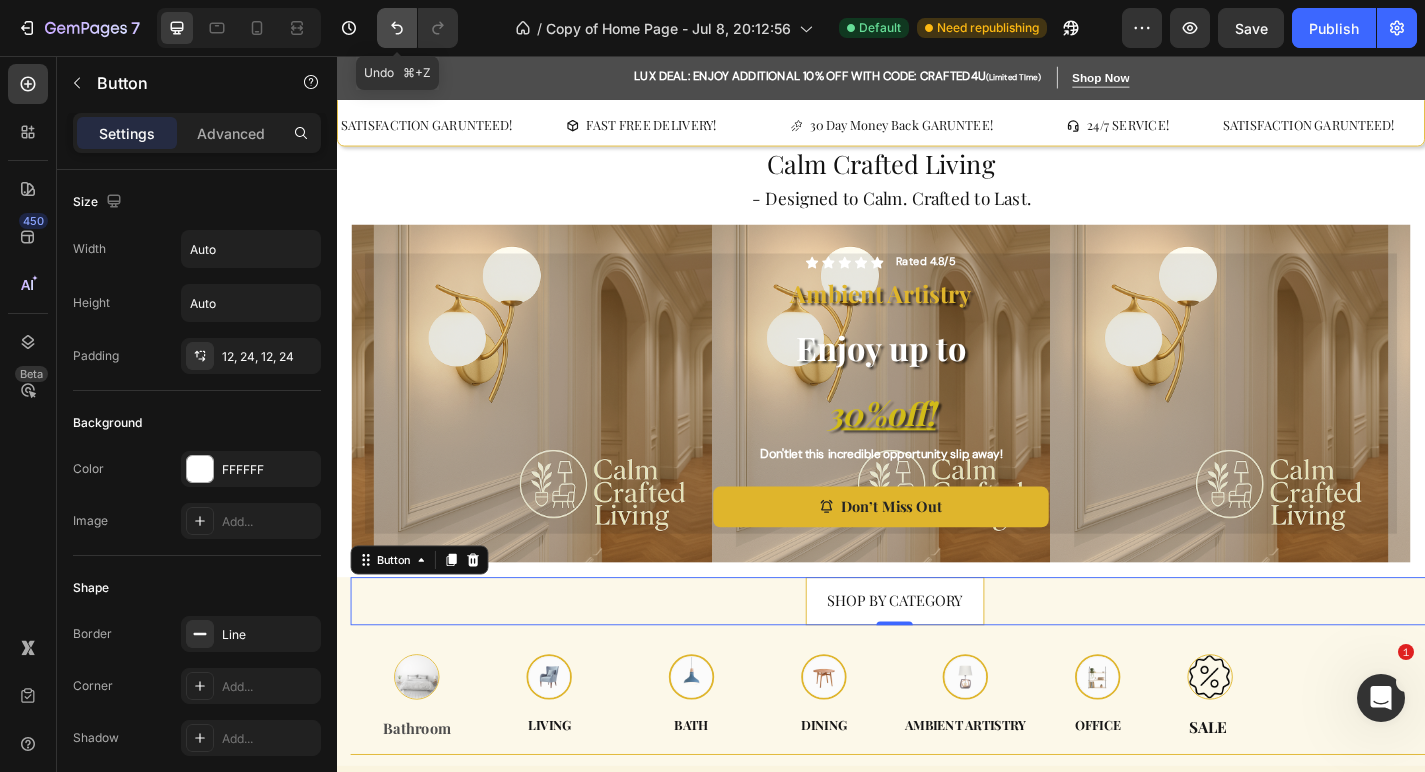click 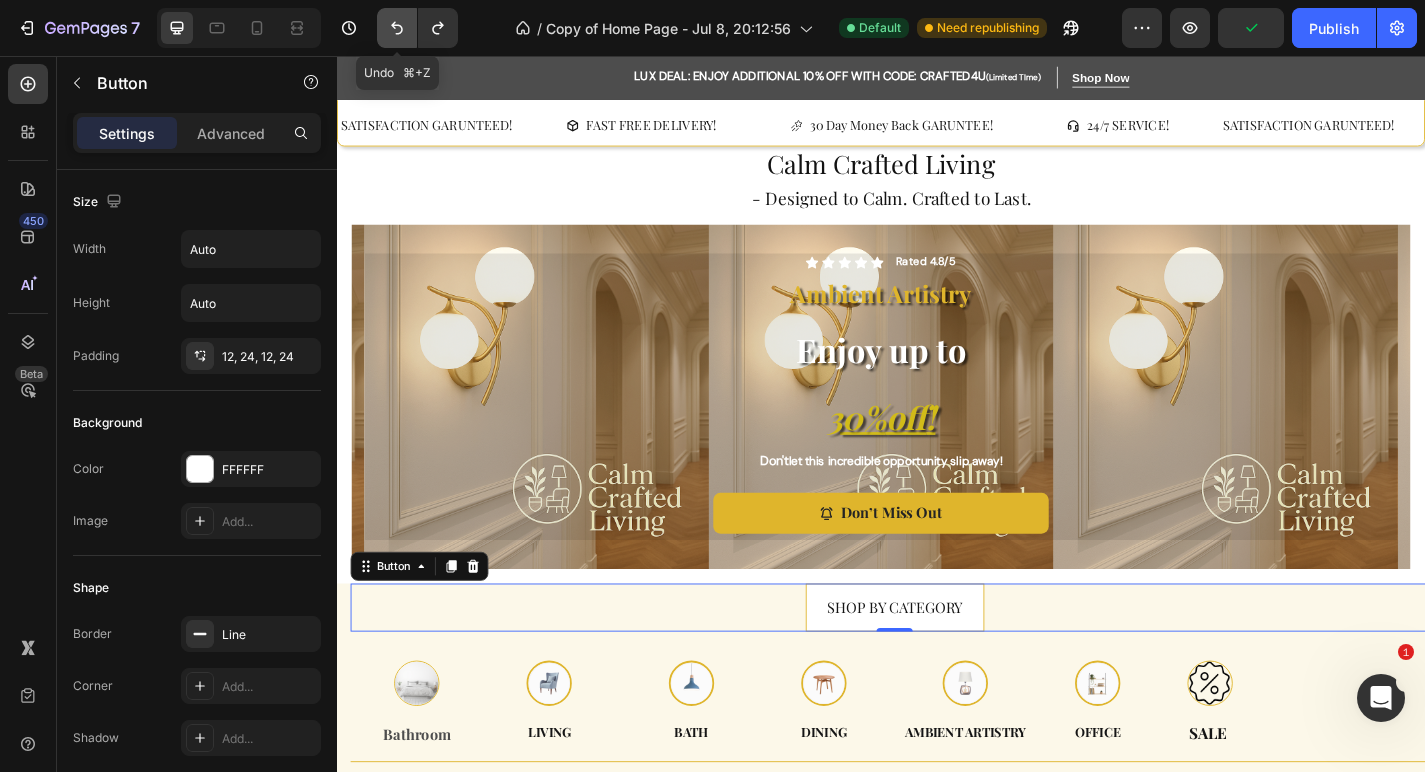 click 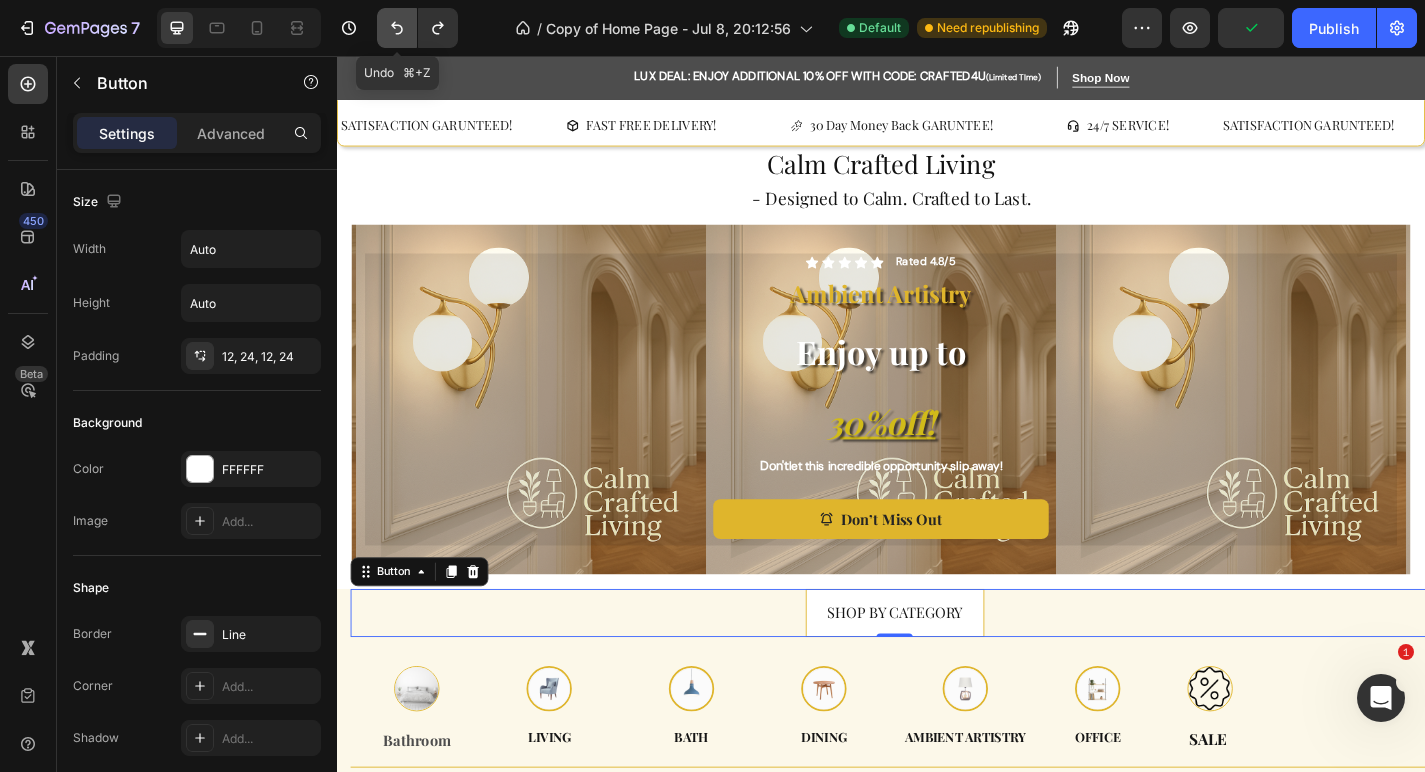 click 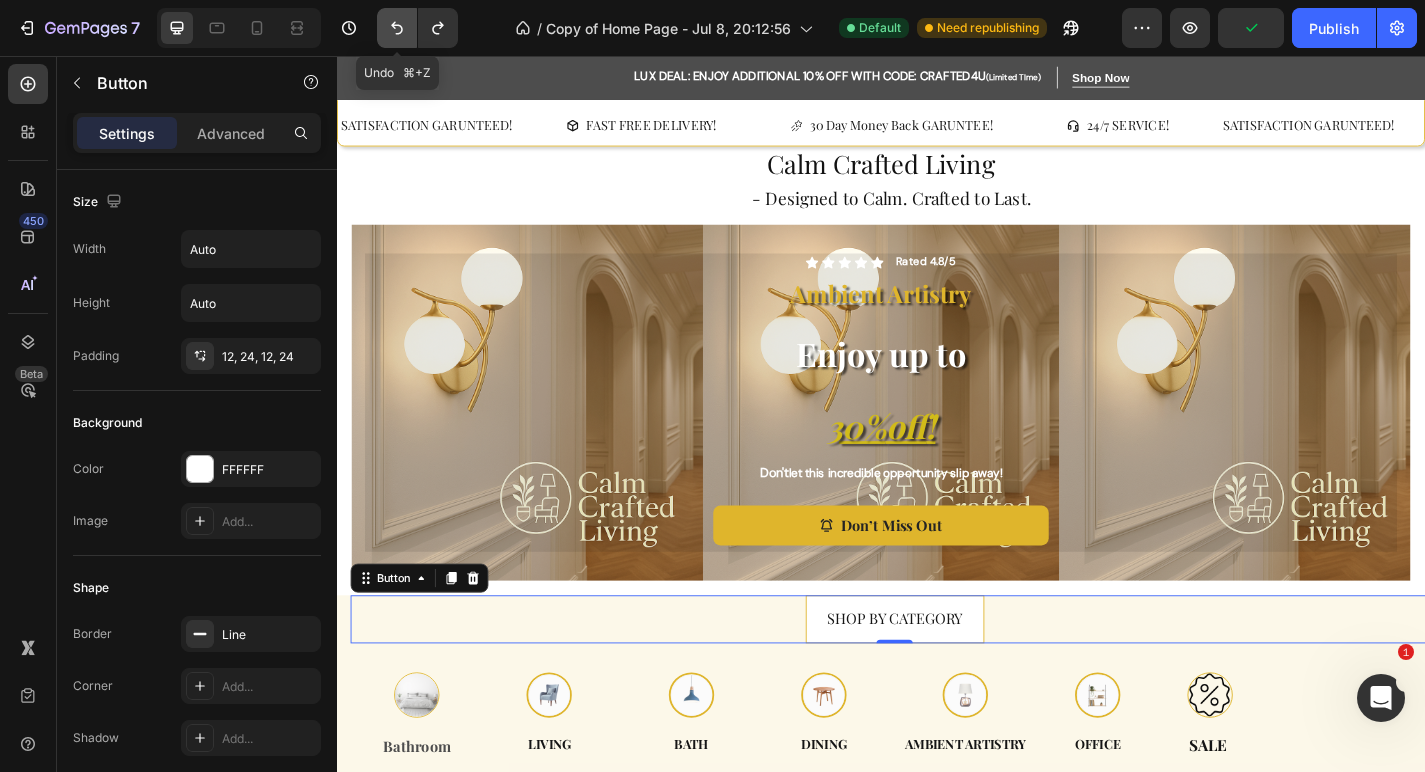 click 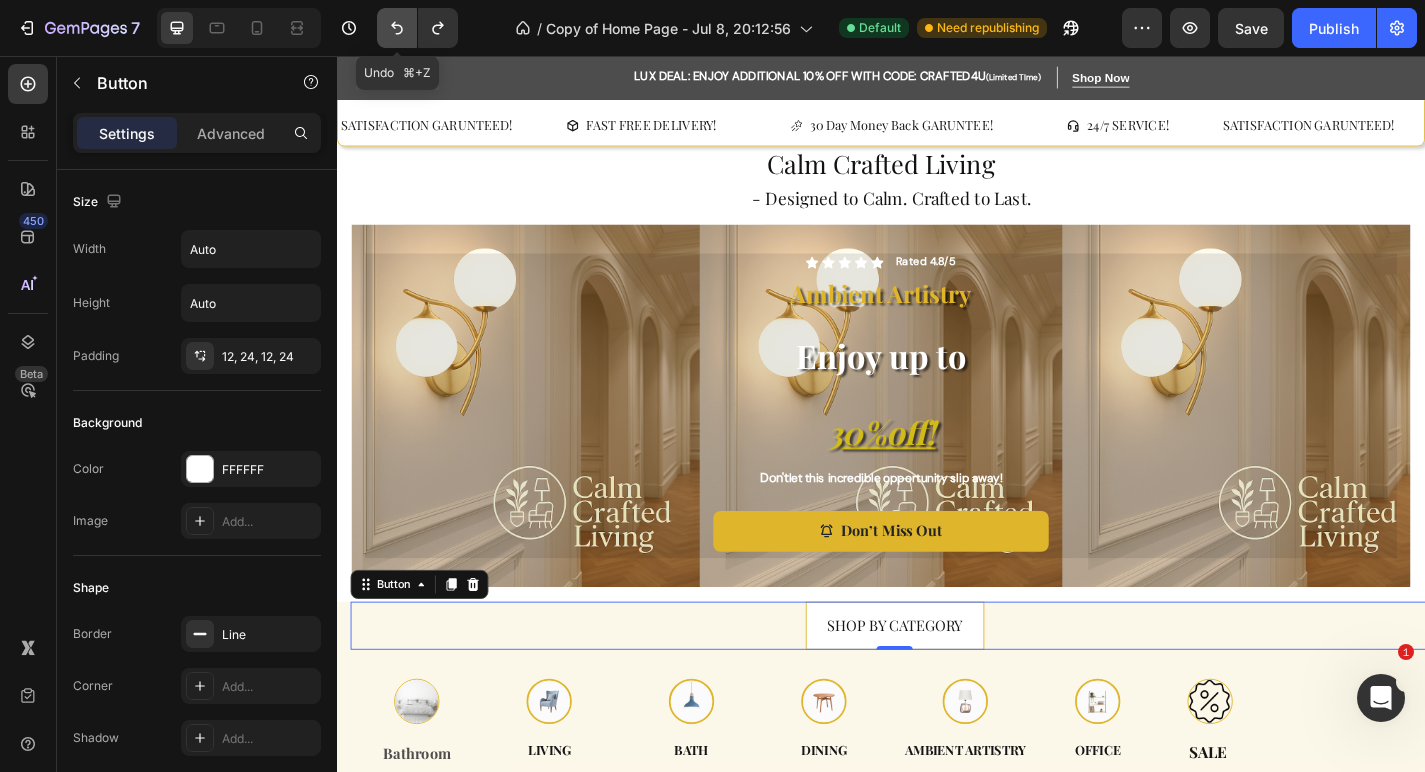 click 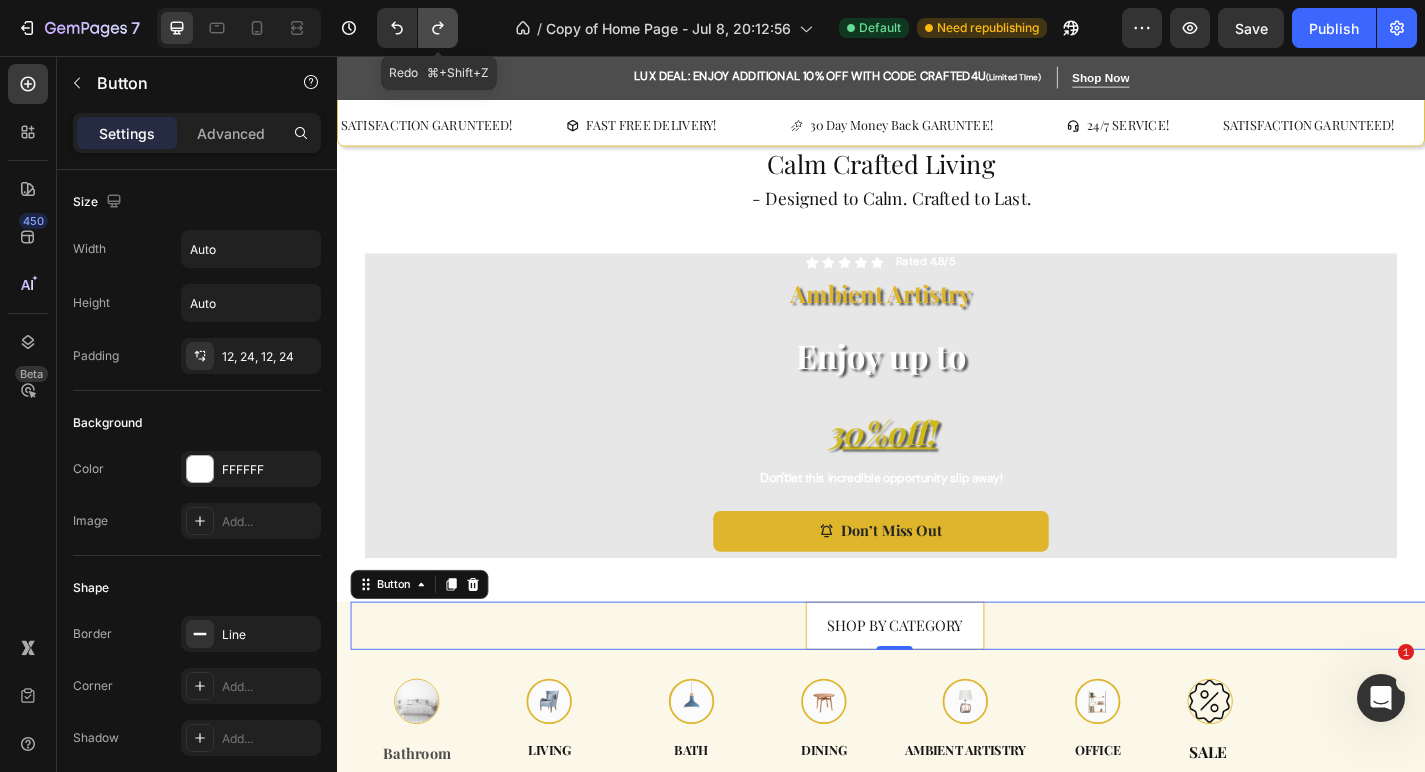 click 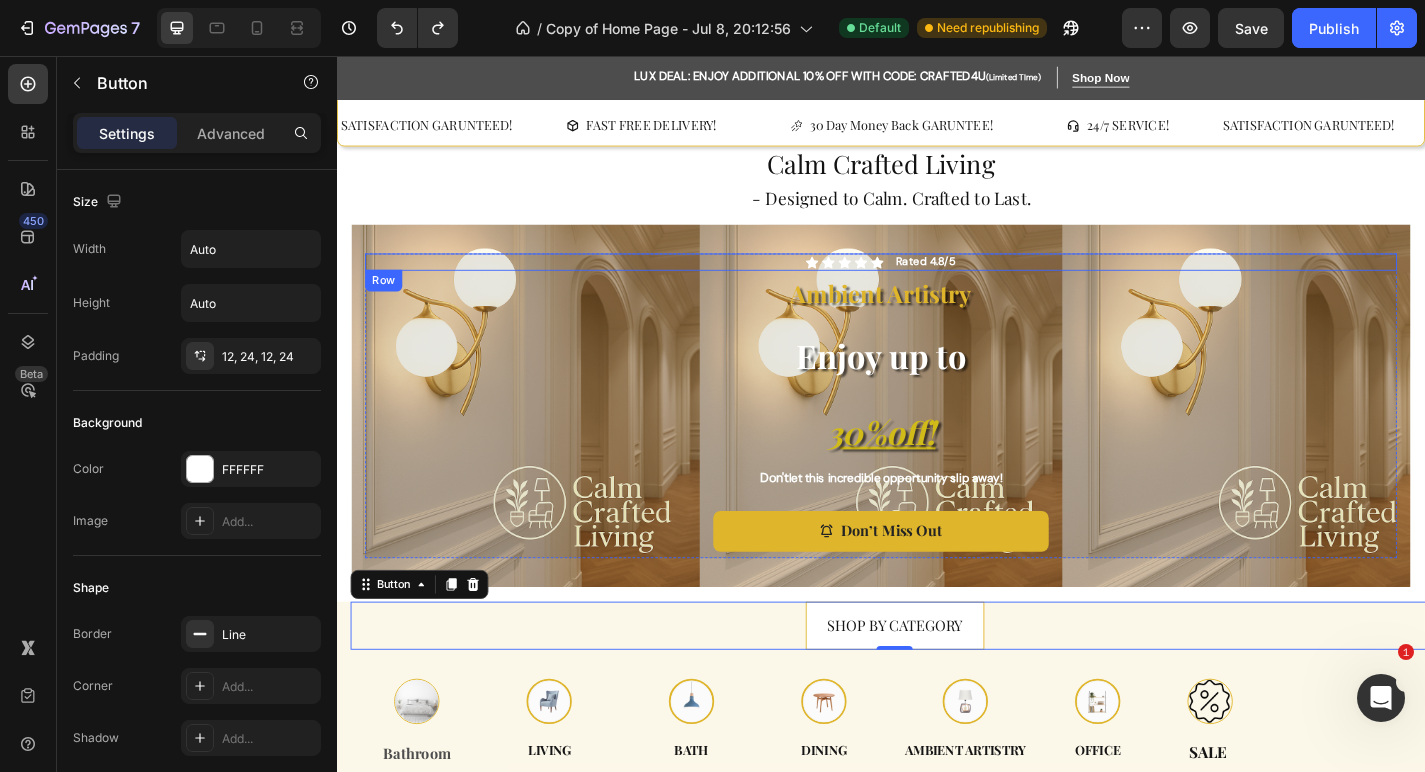 click on "Icon Icon Icon Icon Icon Icon List Rated 4.8/5  Text Block Row" at bounding box center [937, 284] 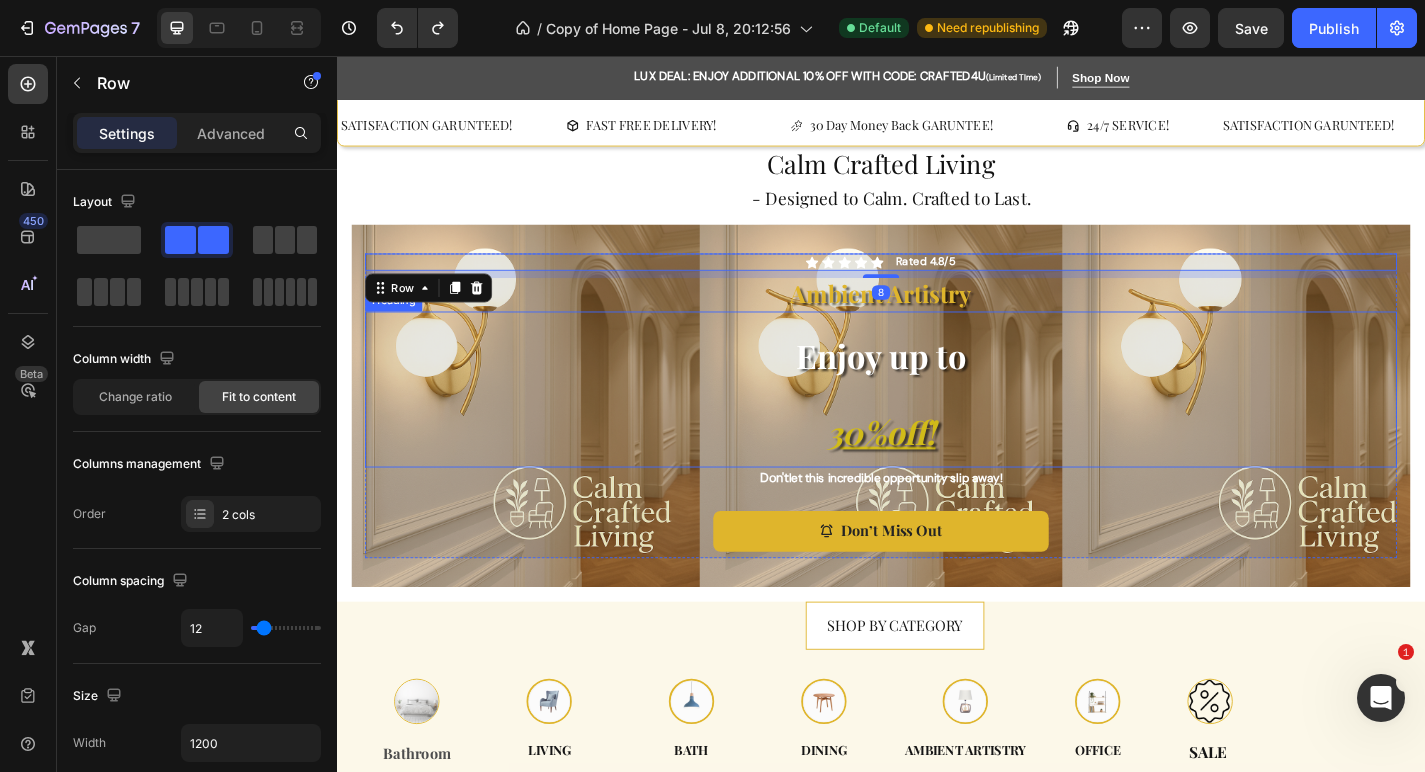 click on "Enjoy up to 30%  off !" at bounding box center [937, 424] 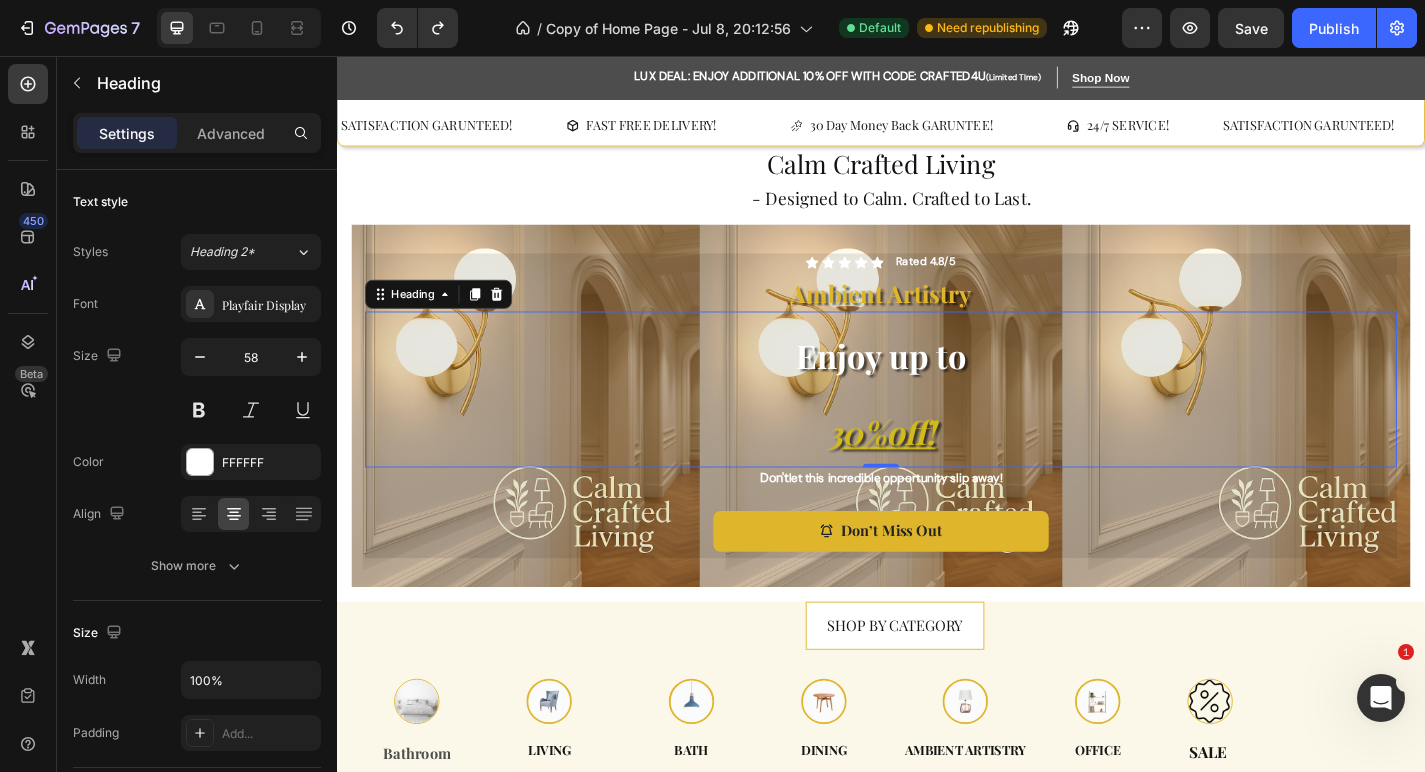 click on "Enjoy up to 30%  off !" at bounding box center [937, 424] 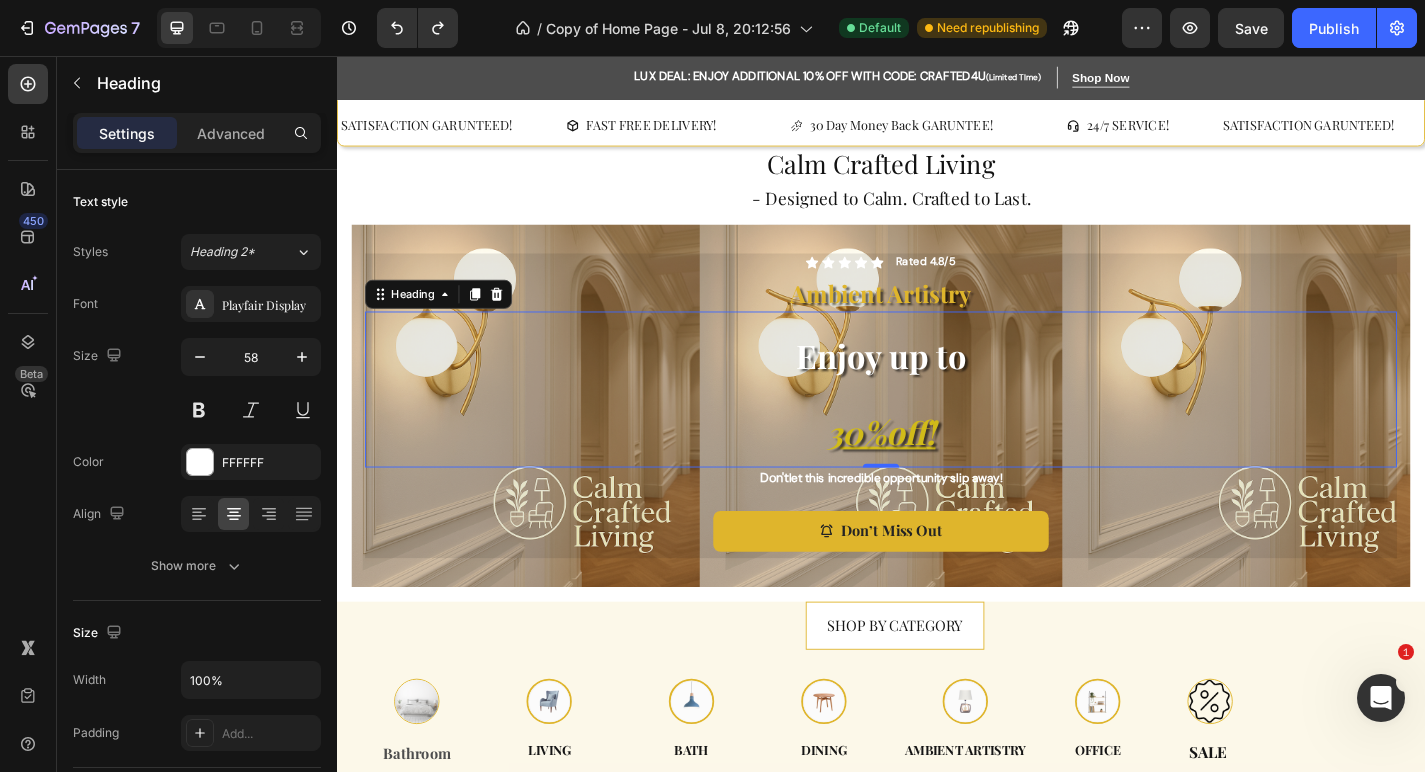 click on "Enjoy up to 30%  off !" at bounding box center (937, 424) 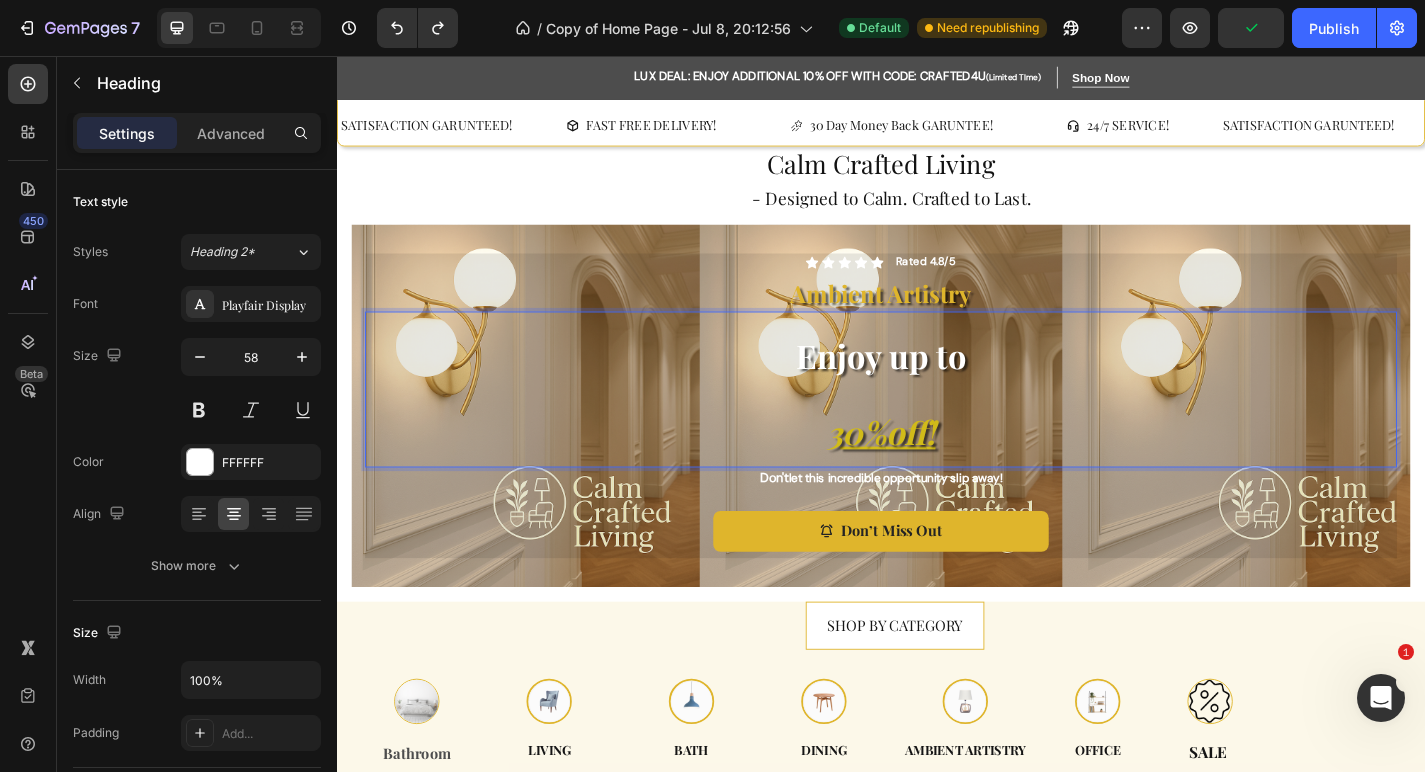 click on "Enjoy up to 30%  off !" at bounding box center (937, 424) 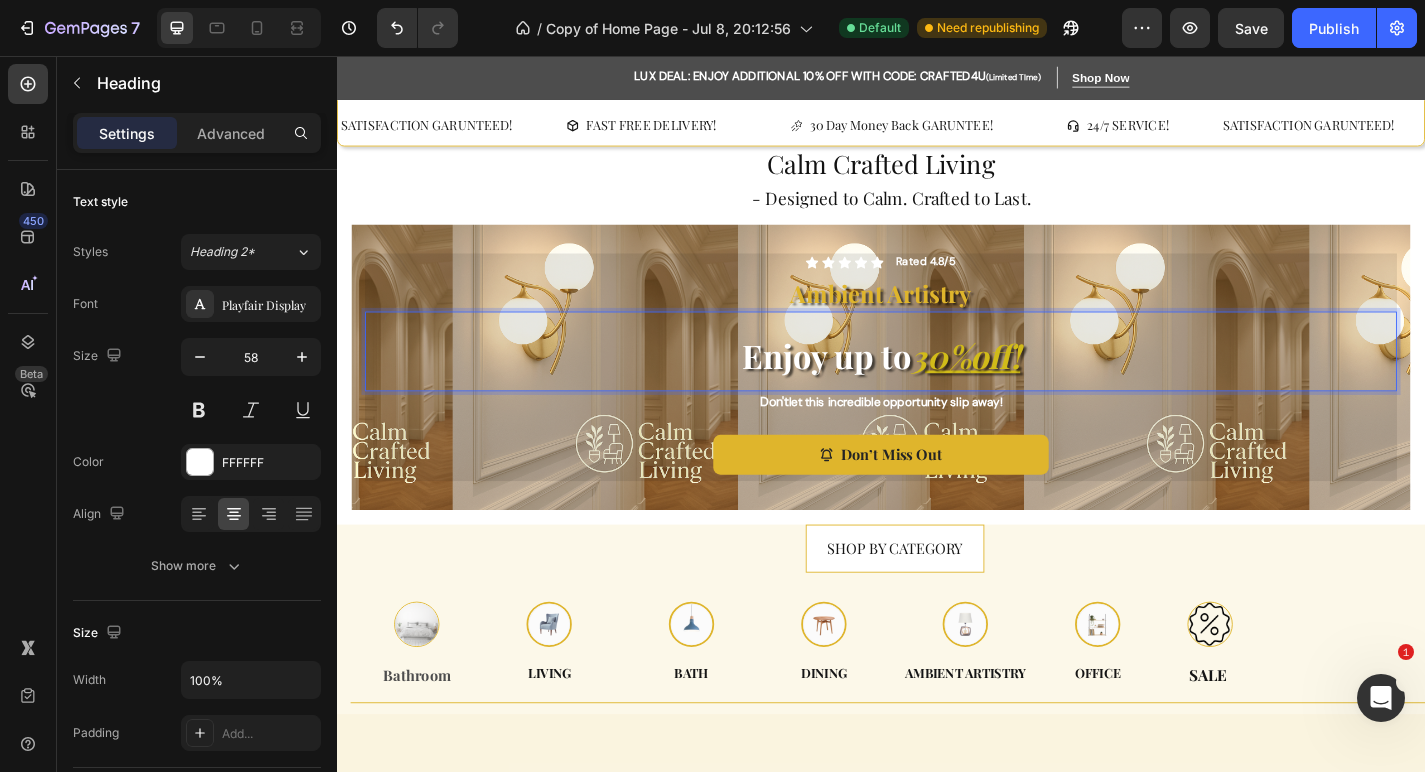 click on "Enjoy up to  30%  off !" at bounding box center [937, 382] 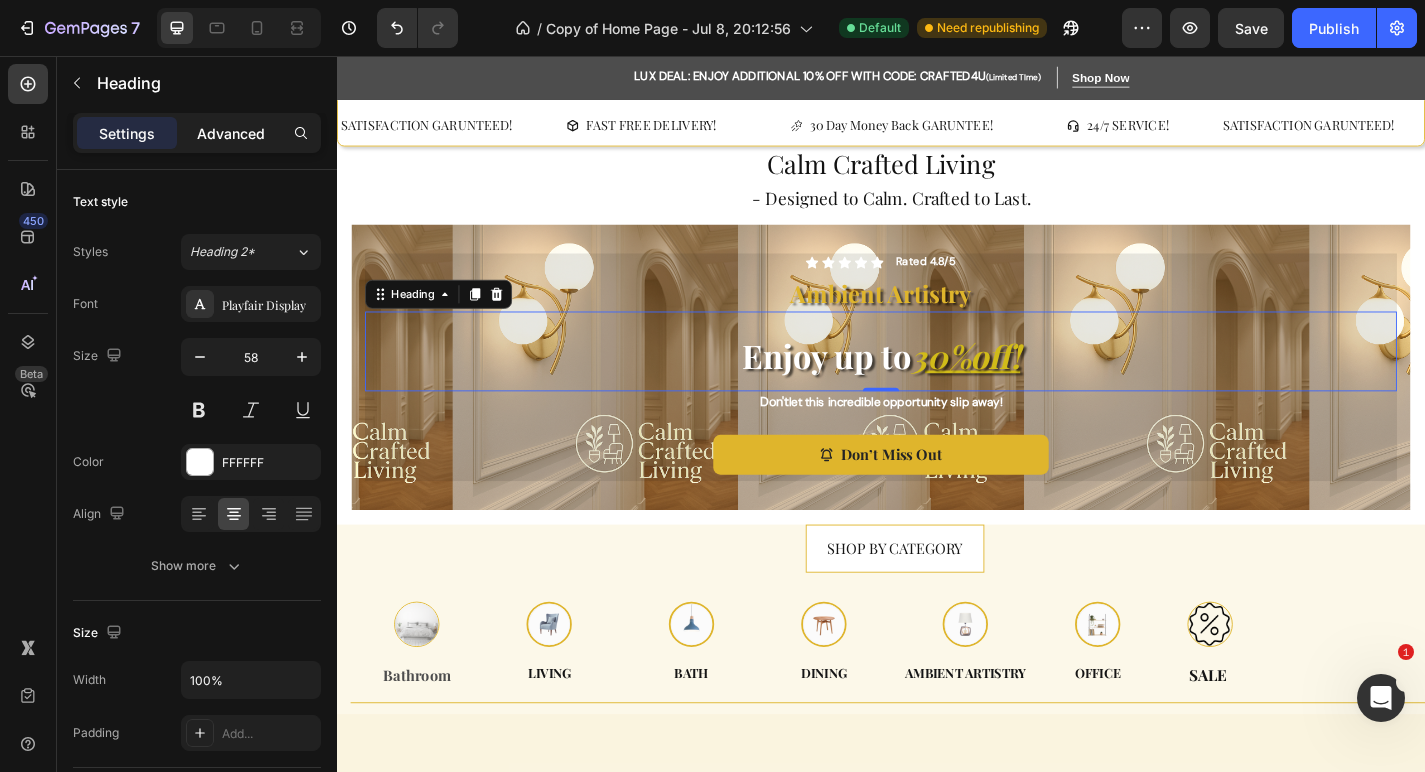 click on "Advanced" at bounding box center [231, 133] 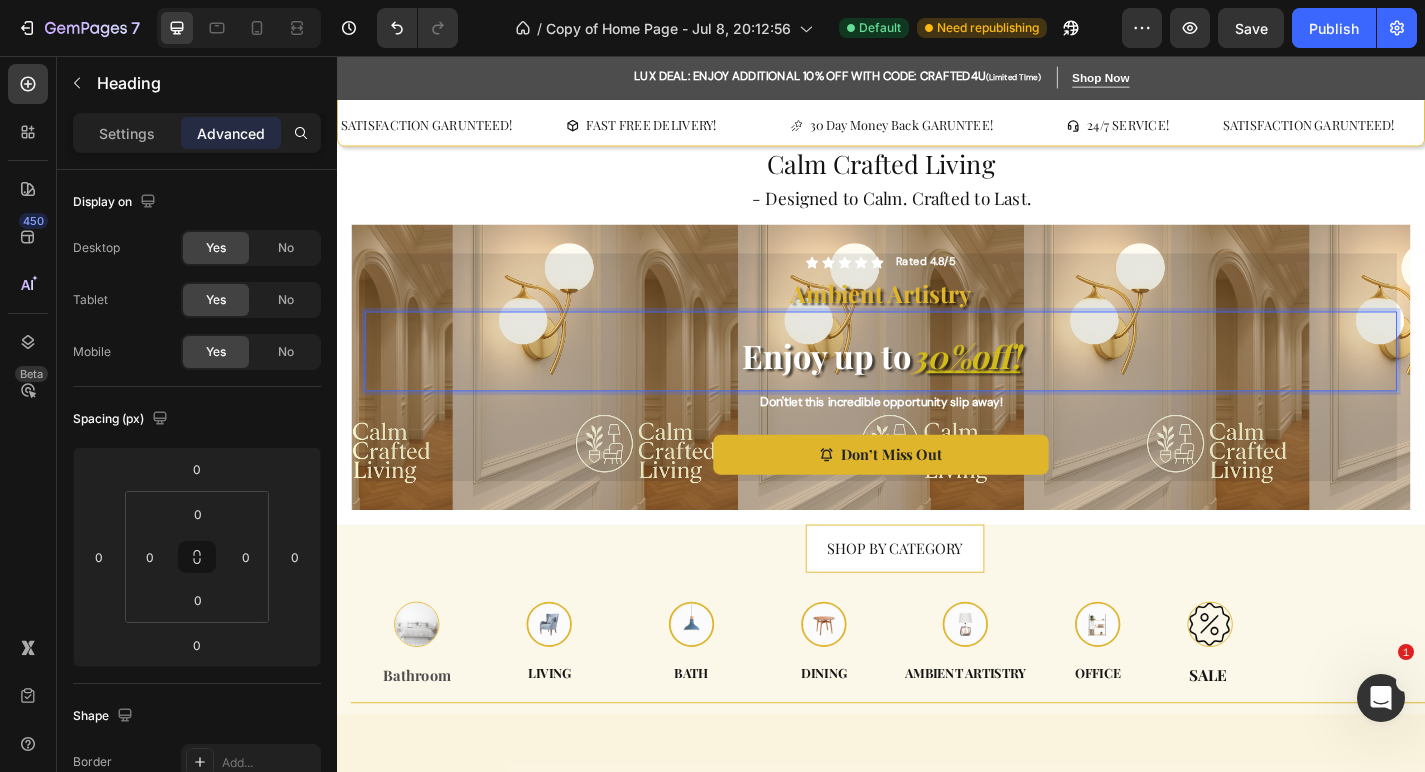 click on "Enjoy up to" at bounding box center (877, 386) 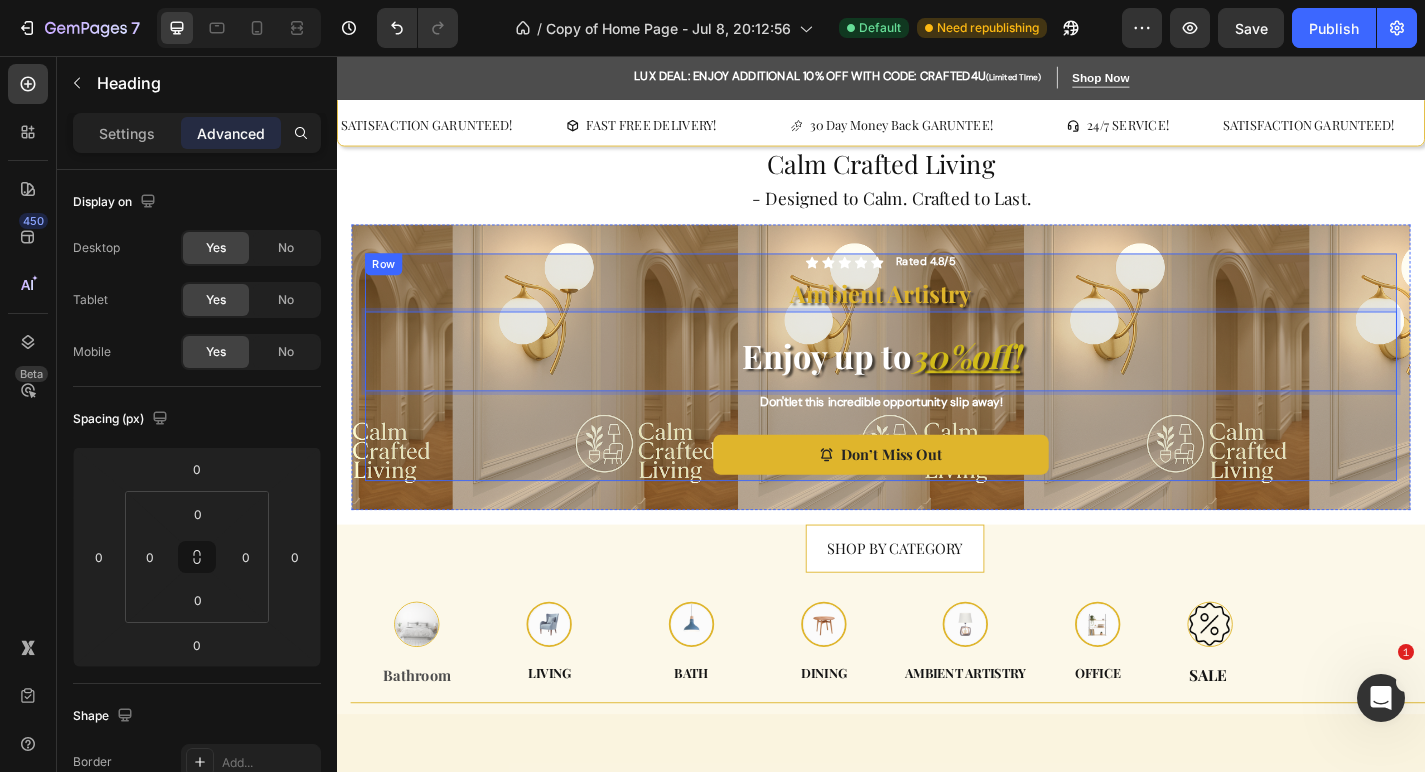 click on "Icon Icon Icon Icon Icon Icon List Rated 4.8/5  Text Block Row Ambient Artistry Text Block Enjoy up to  30%  off ! Heading   0 Don't  let this incredible opportunity slip away!  Text Block
Don’t Miss Out Button" at bounding box center [937, 400] 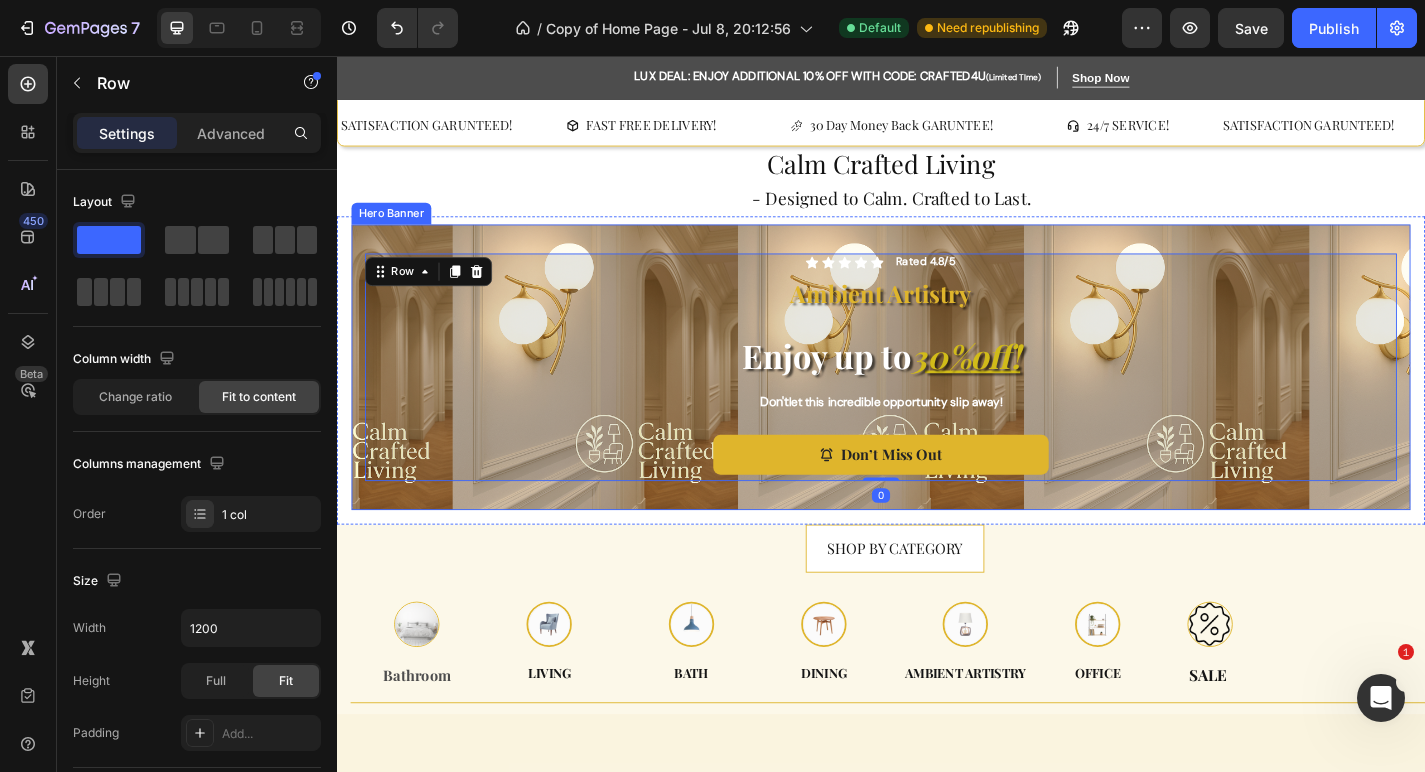click on "Icon Icon Icon Icon Icon Icon List Rated 4.8/5  Text Block Row Ambient Artistry Text Block ⁠⁠⁠⁠⁠⁠⁠ Enjoy up to  30%  off ! Heading Don't  let this incredible opportunity slip away!  Text Block
Don’t Miss Out Button Row   0" at bounding box center (937, 400) 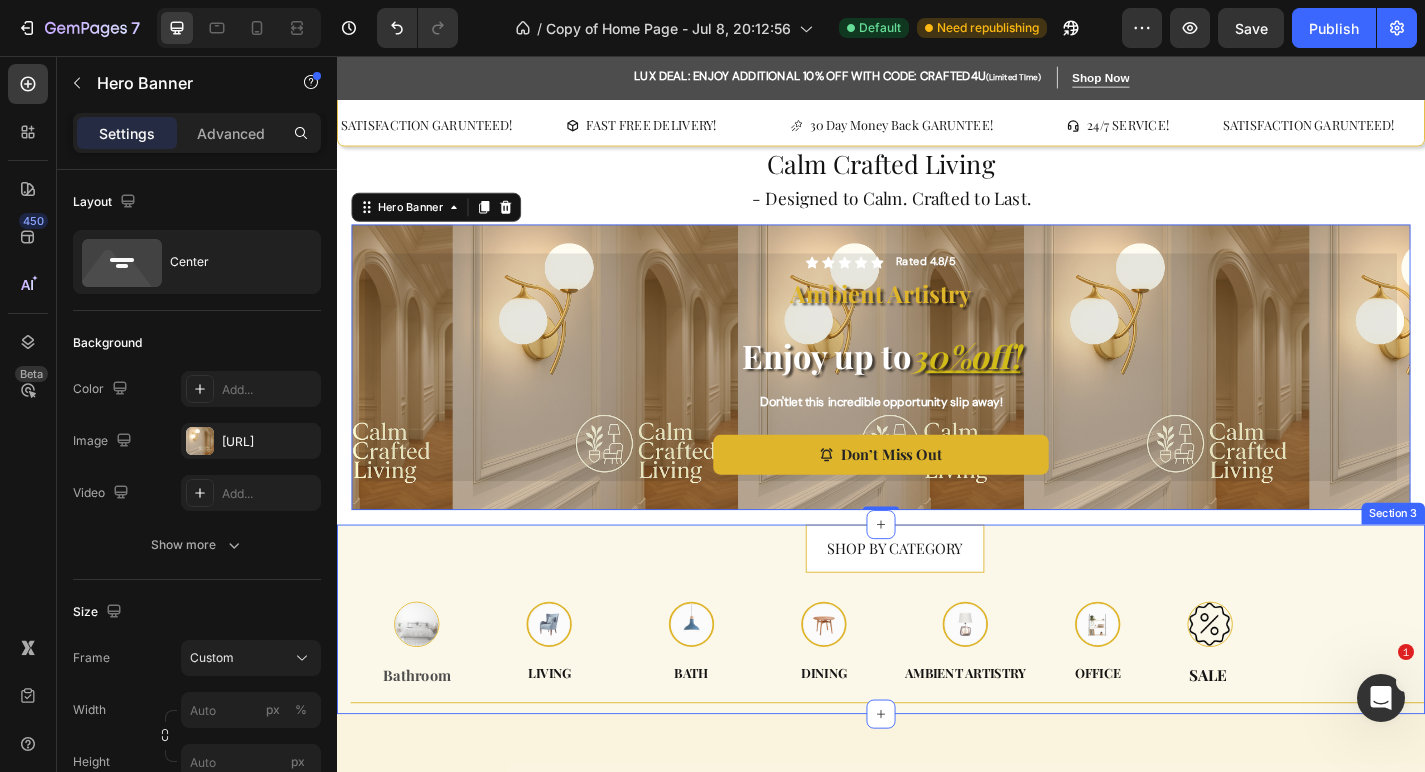 click on "SHOP BY CATEGORY Button Row Image Bathroom Text Block Image Living Text Row Image Bath Text Image Dining Text Row Image Ambient artistry Text Image Office Text Row Image Sale Text Row Row                Title Line" at bounding box center (952, 677) 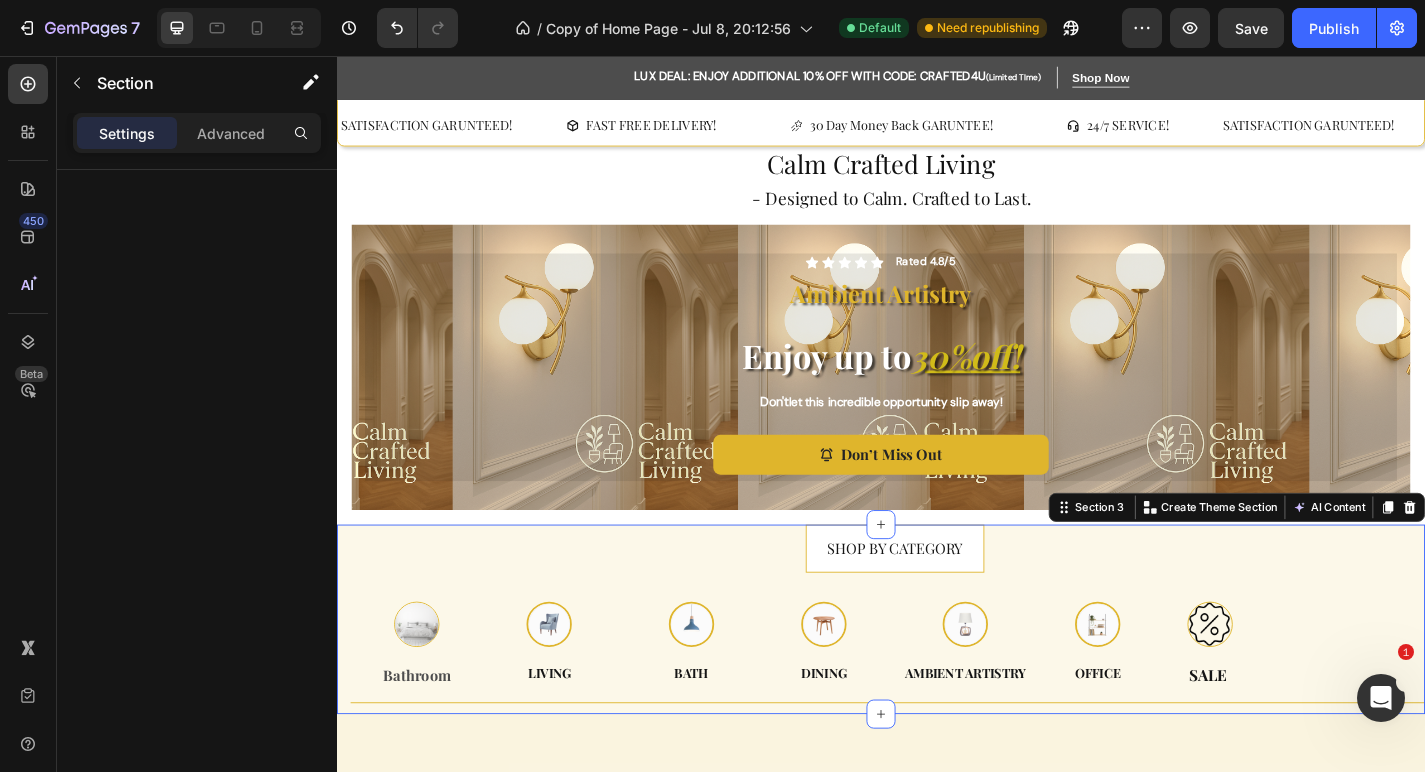 click on "SHOP BY CATEGORY Button Row Image Bathroom Text Block Image Living Text Row Image Bath Text Image Dining Text Row Image Ambient artistry Text Image Office Text Row Image Sale Text Row Row                Title Line" at bounding box center (952, 677) 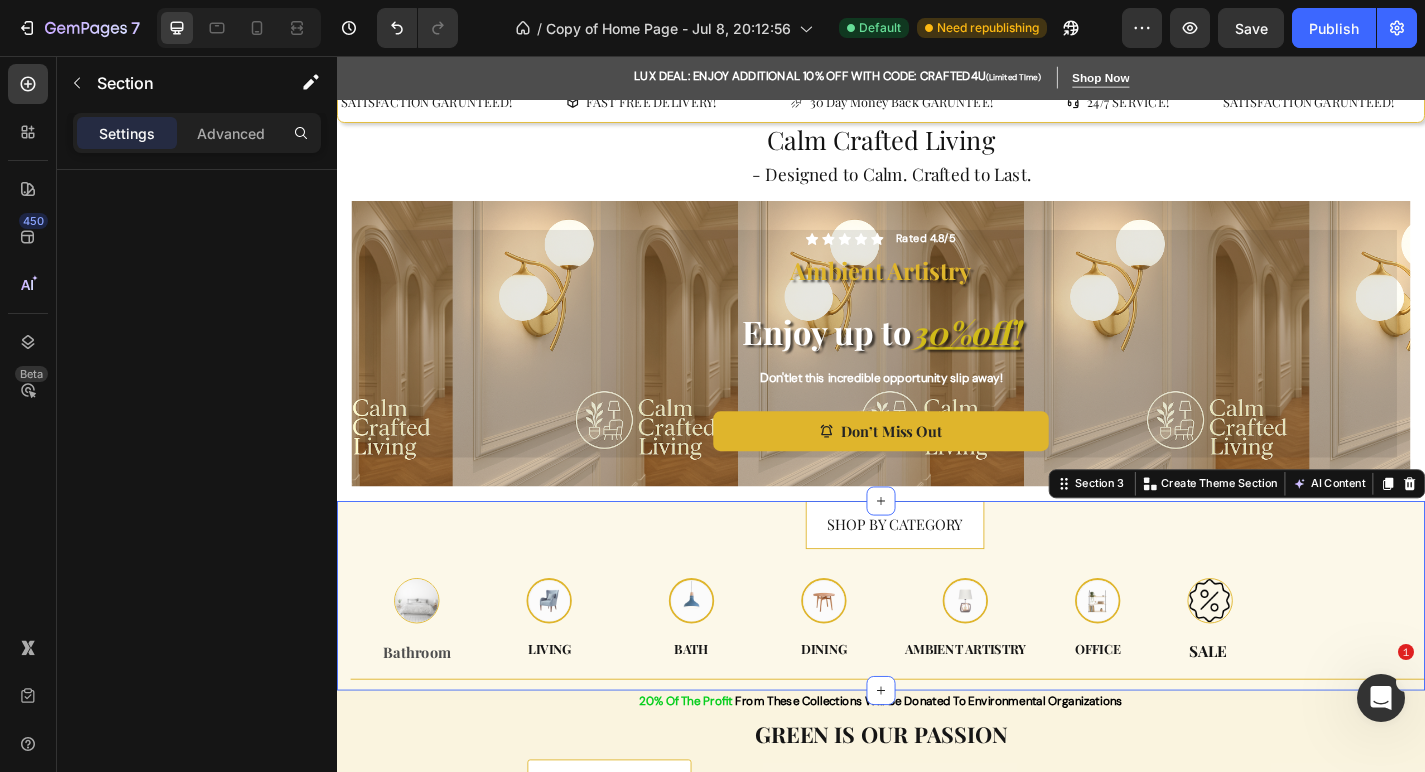 scroll, scrollTop: 31, scrollLeft: 0, axis: vertical 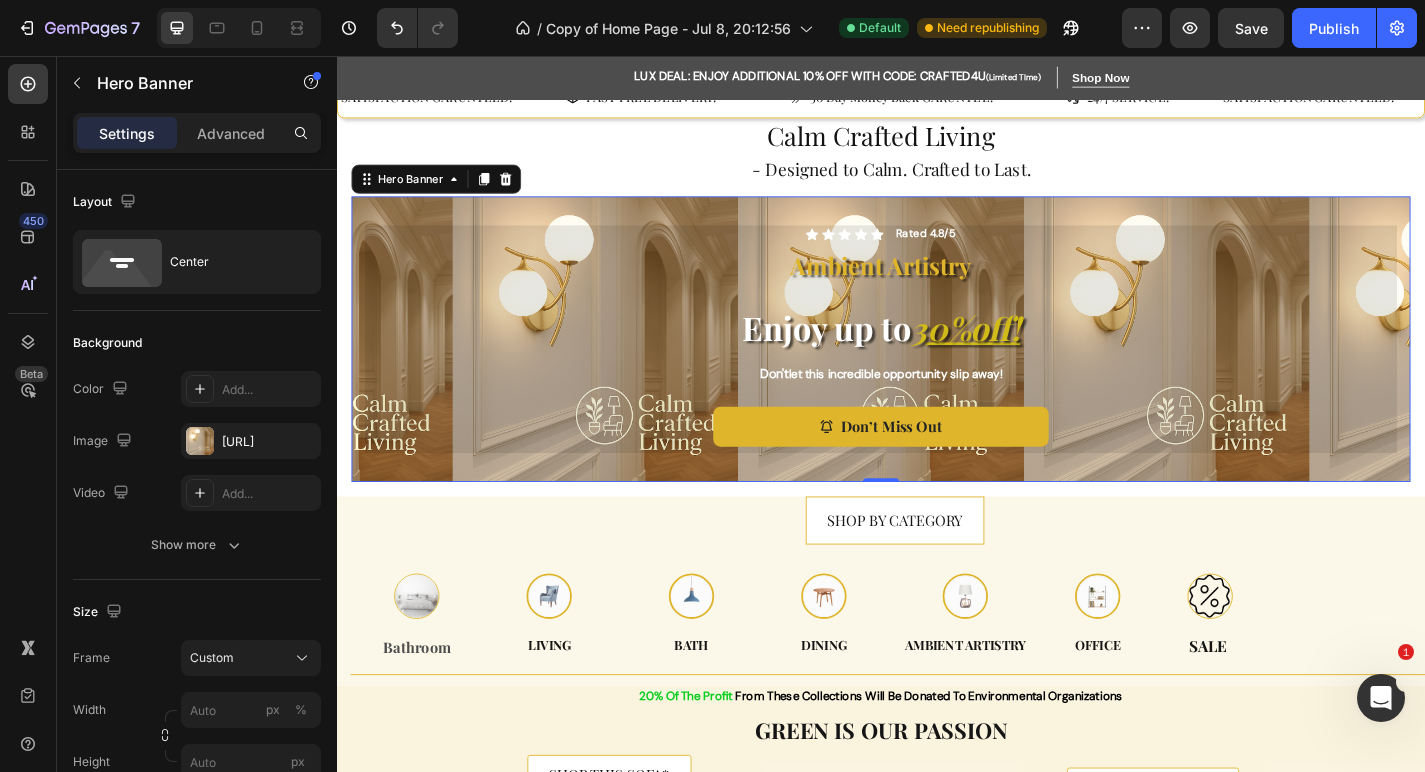 click on "Icon Icon Icon Icon Icon Icon List Rated 4.8/5  Text Block Row Ambient Artistry Text Block ⁠⁠⁠⁠⁠⁠⁠ Enjoy up to  30%  off ! Heading Don't  let this incredible opportunity slip away!  Text Block
Don’t Miss Out Button Row" at bounding box center [937, 369] 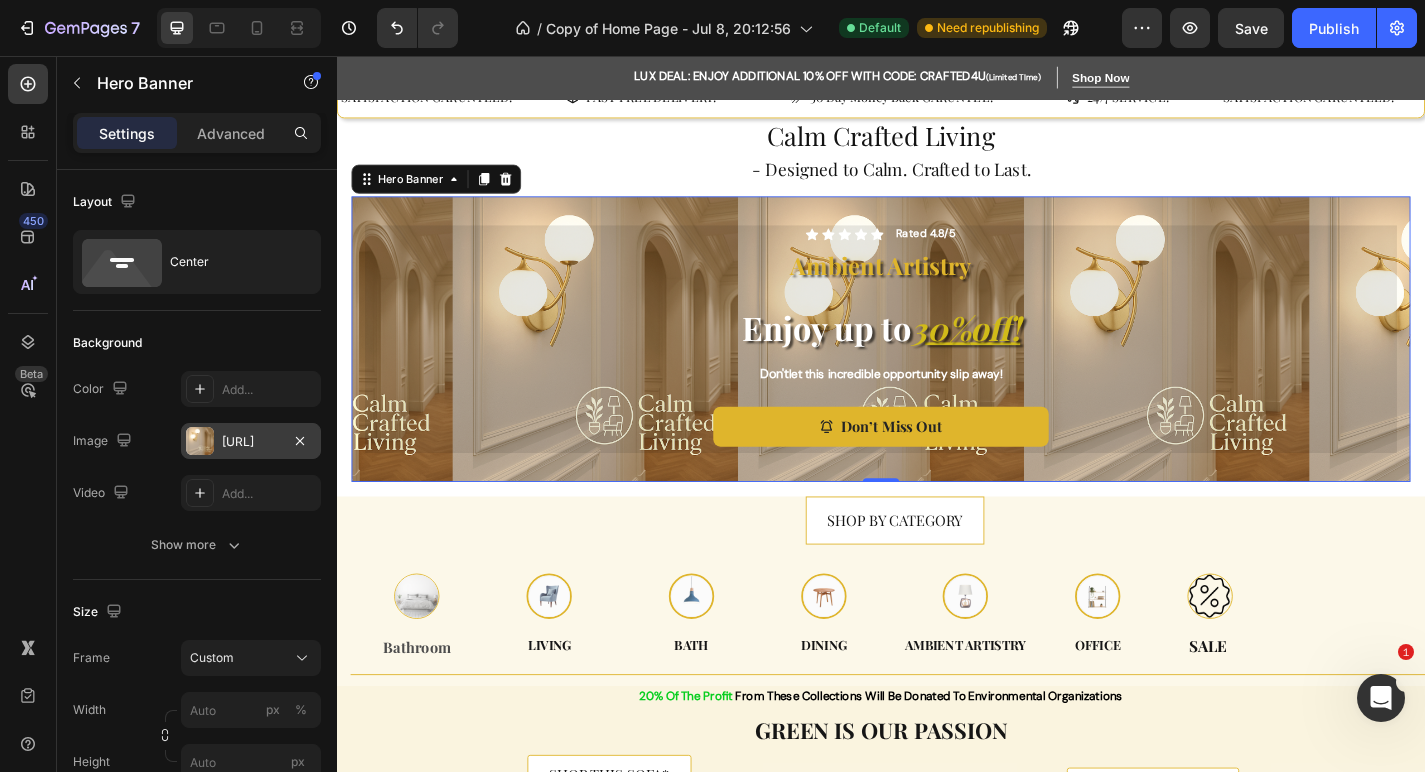 click on "https://cdn.shopify.com/s/files/1/0765/9077/6534/files/gempages_574608981599716581-4fbc1351-032b-478d-994e-9e18ff388475.png" at bounding box center (251, 442) 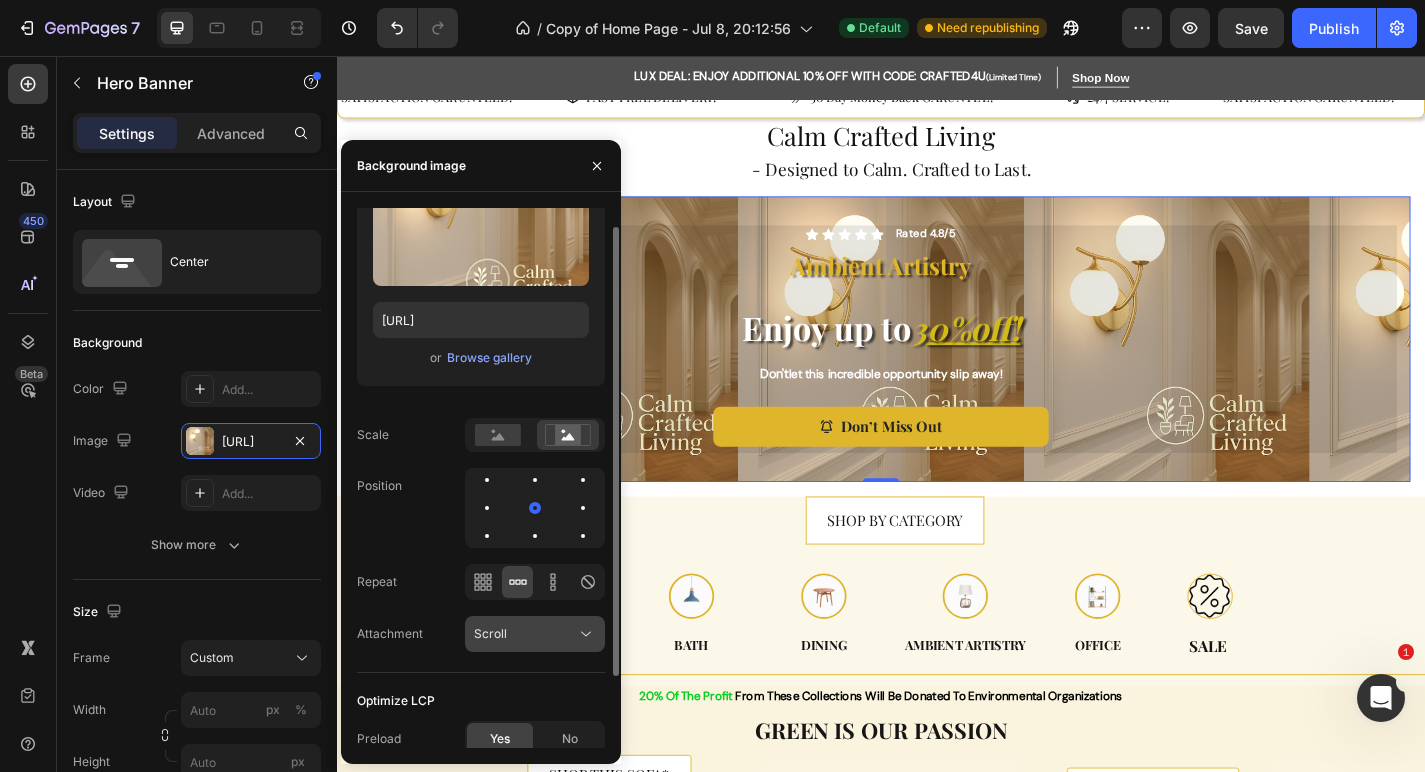scroll, scrollTop: 109, scrollLeft: 0, axis: vertical 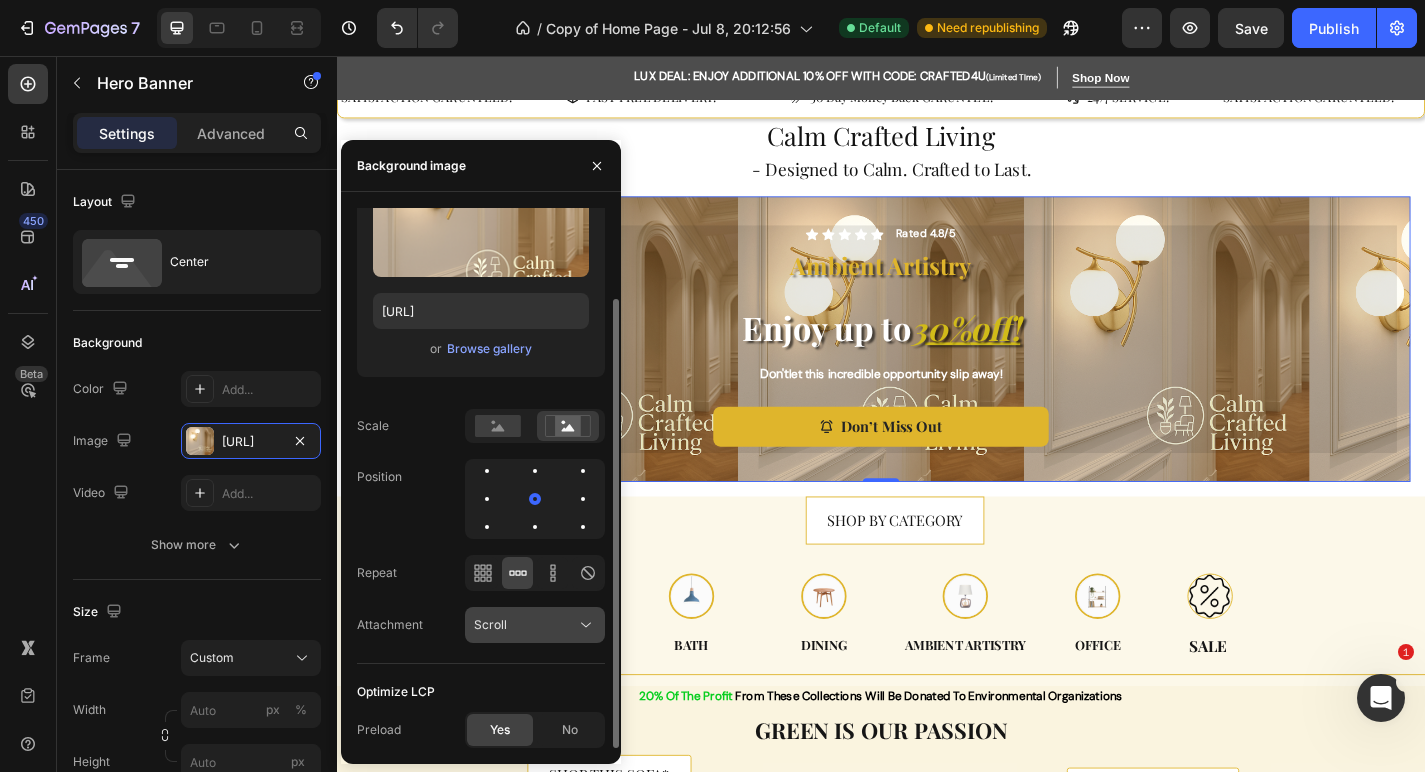 click on "Scroll" at bounding box center [525, 625] 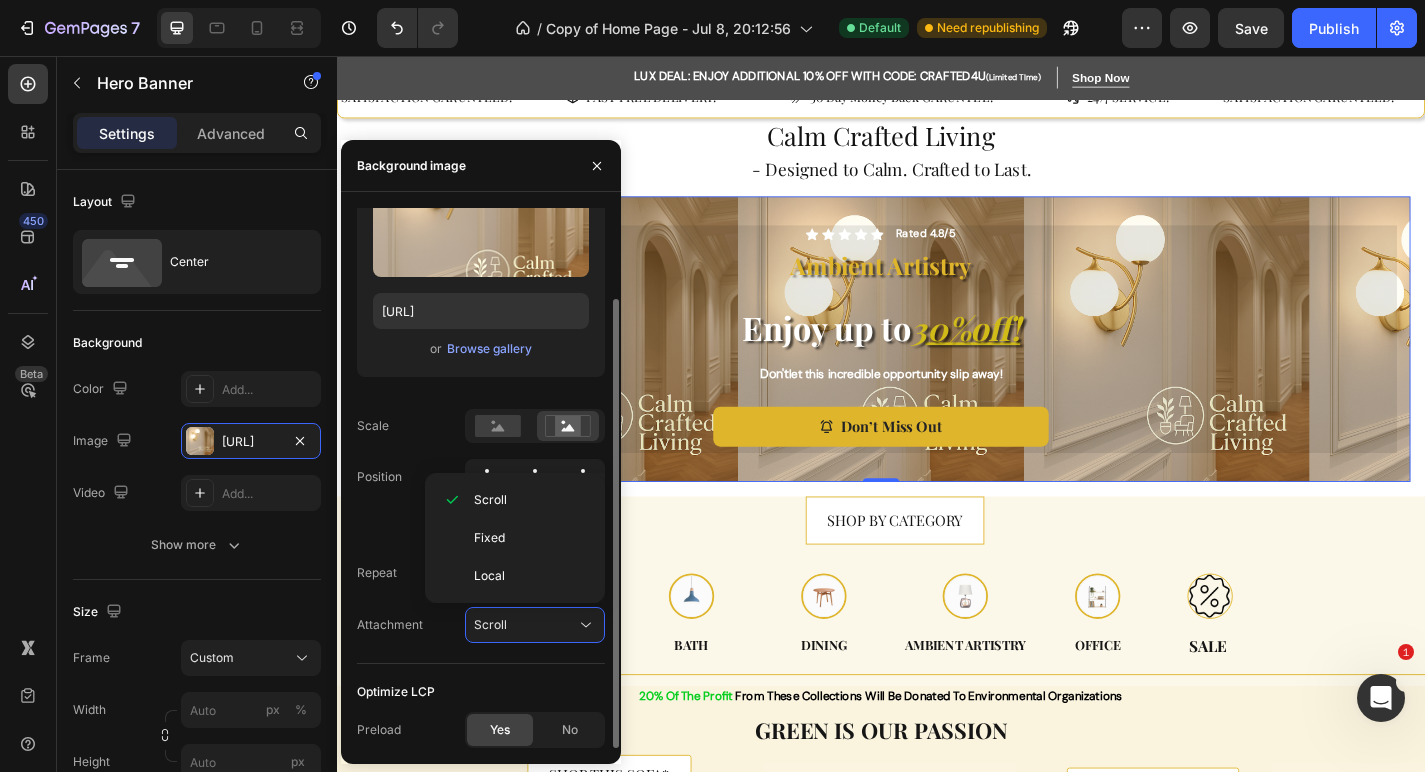 click on "Source Upload Image https://cdn.shopify.com/s/files/1/0765/9077/6534/files/gempages_574608981599716581-4fbc1351-032b-478d-994e-9e18ff388475.png or  Browse gallery  Scale Position Repeat Attachment Scroll" at bounding box center (481, 381) 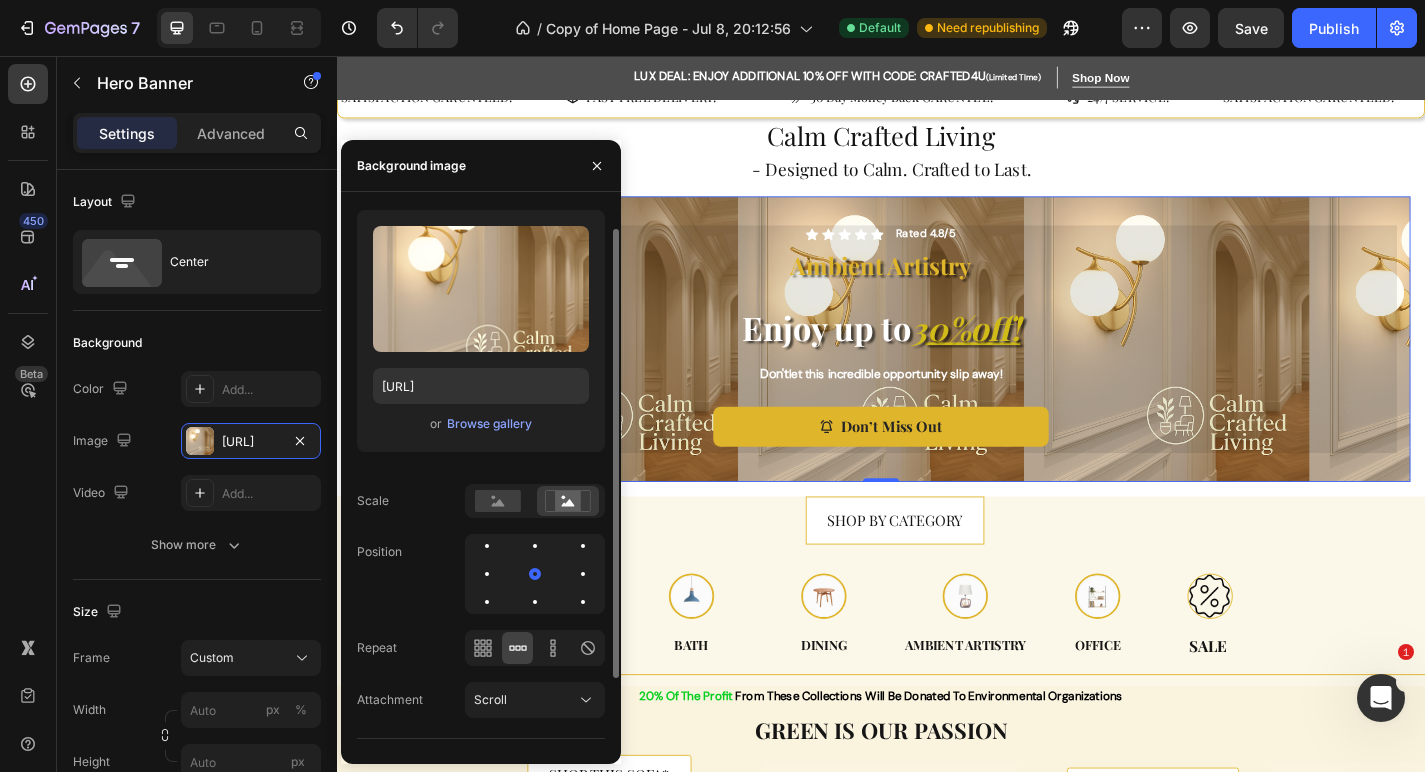 scroll, scrollTop: 27, scrollLeft: 0, axis: vertical 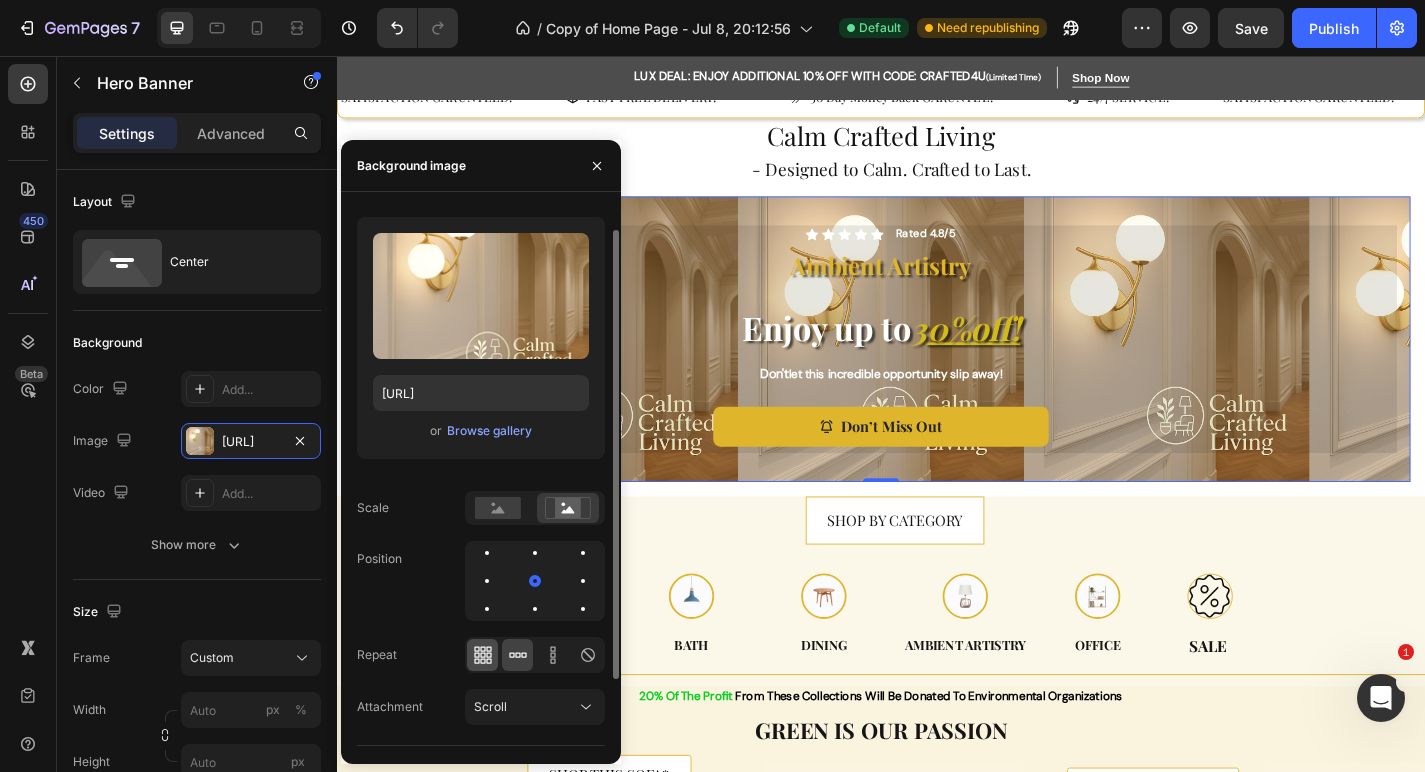 click 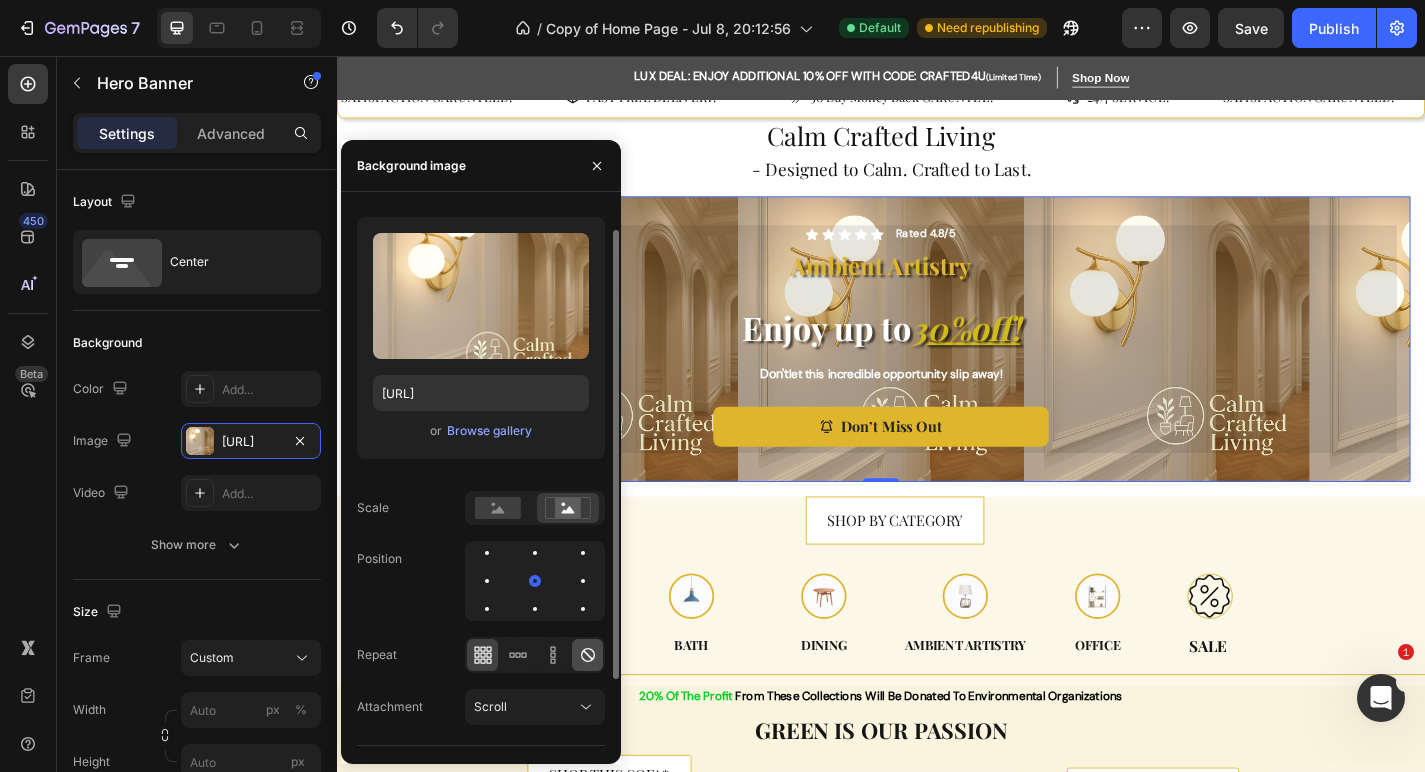 click 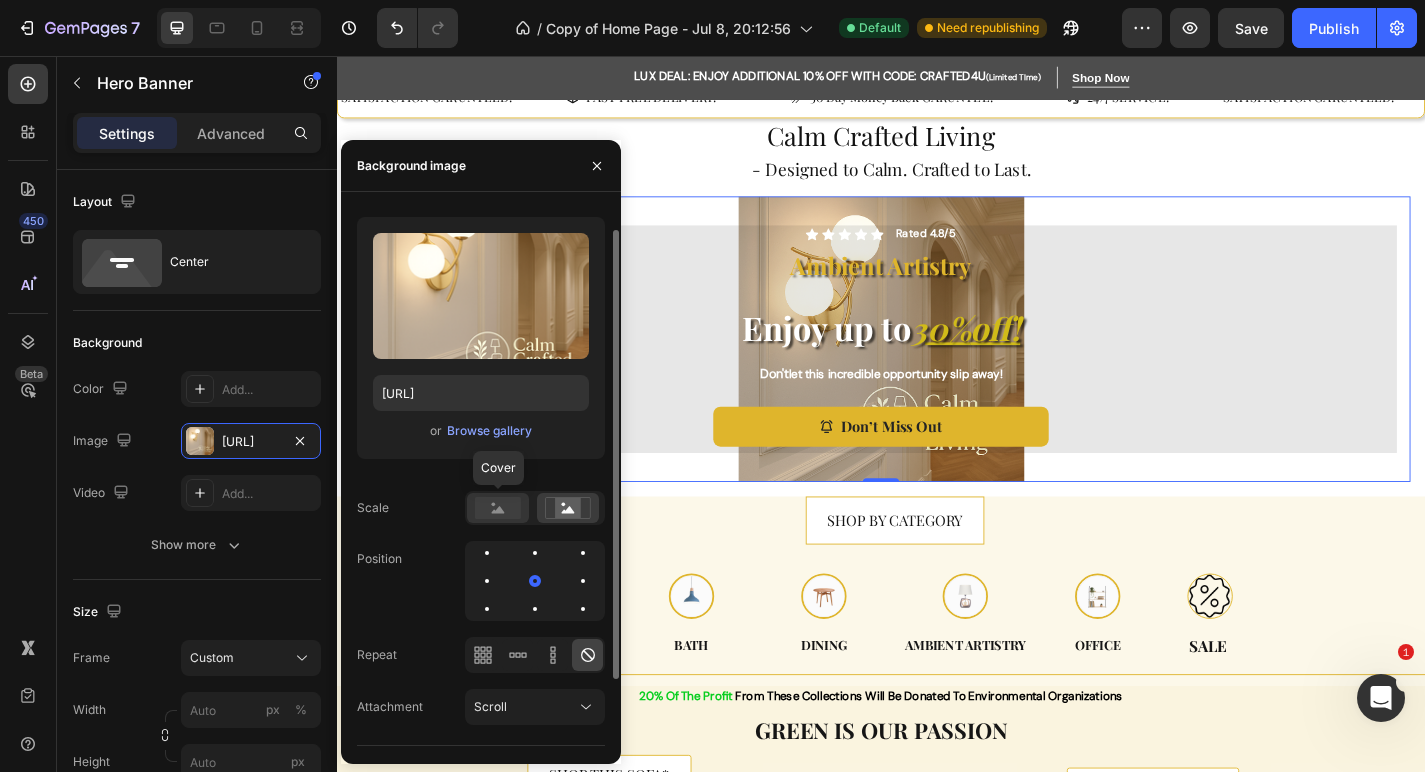 click 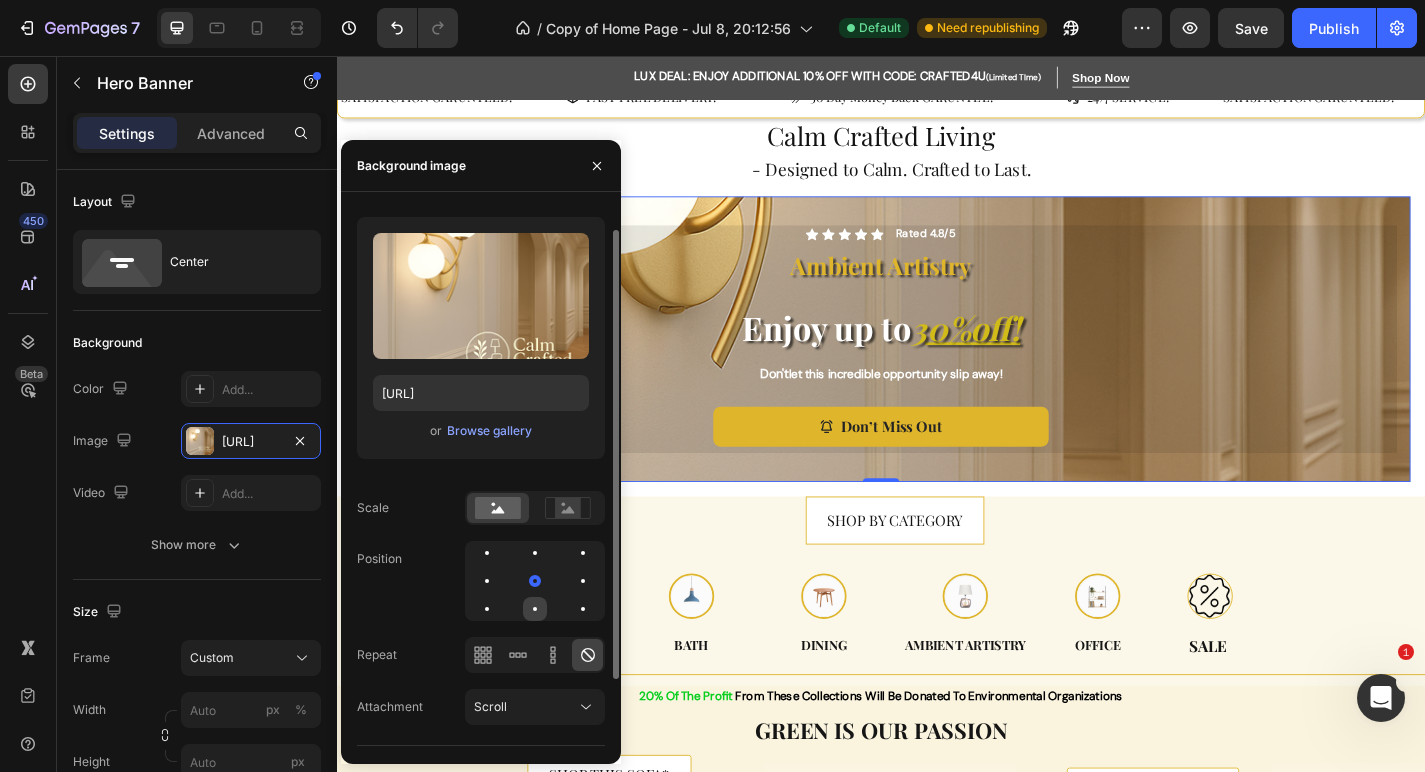 click 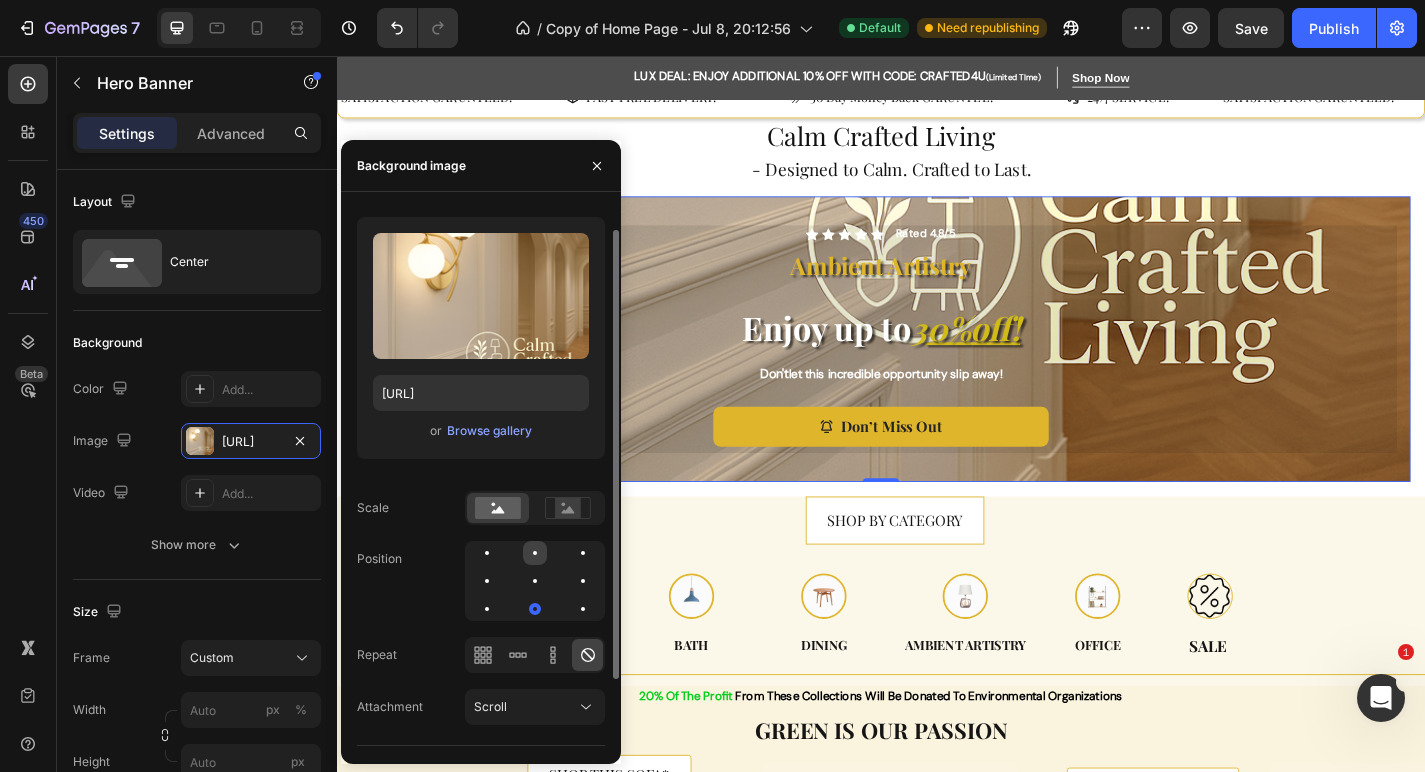 click at bounding box center [535, 553] 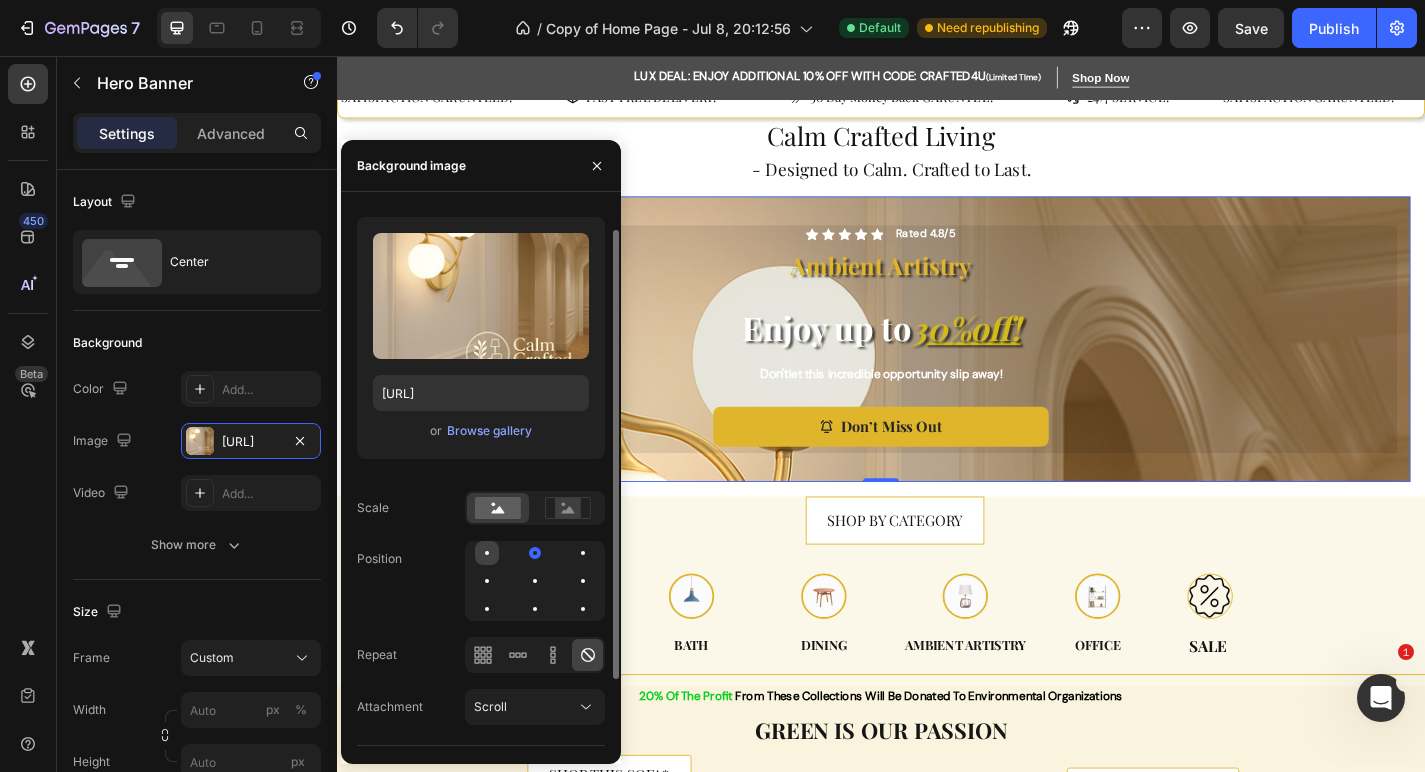 click 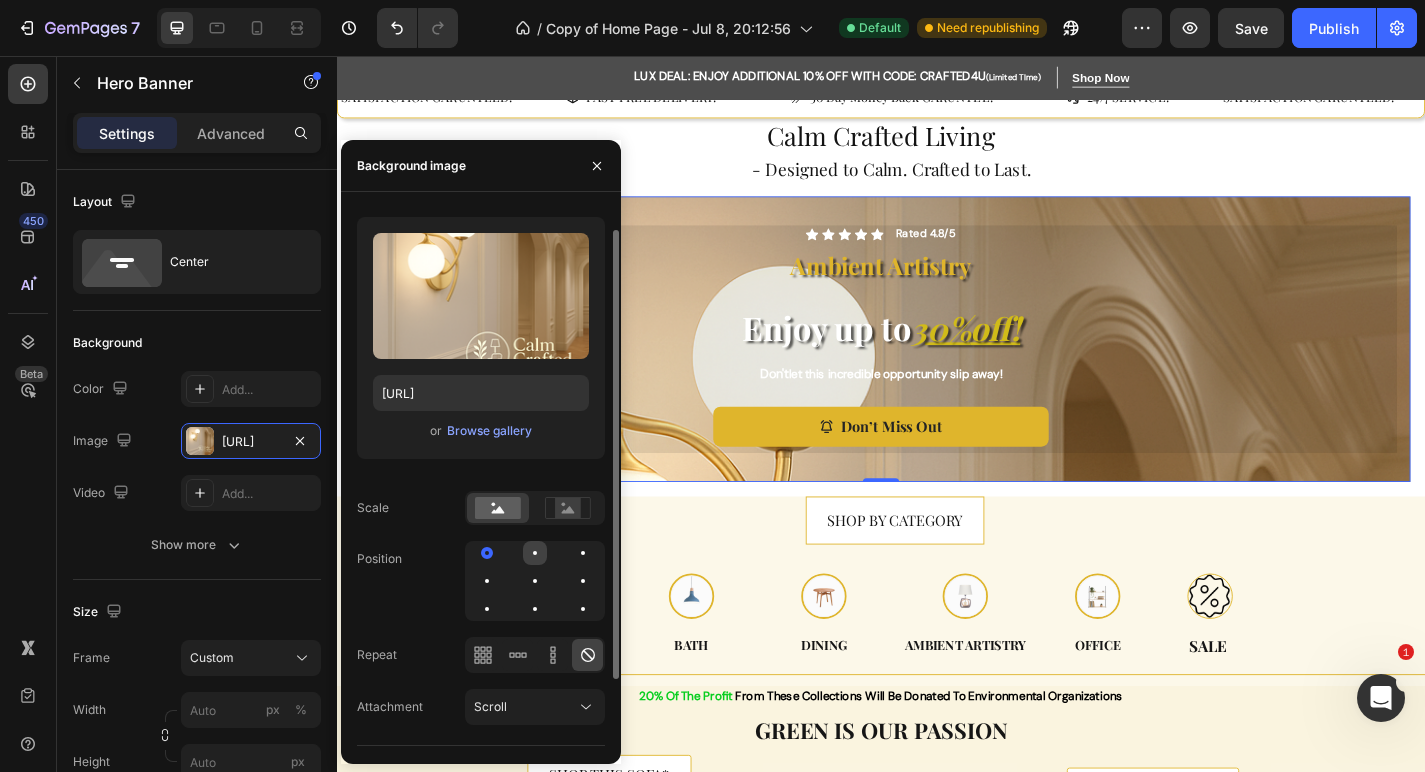 click 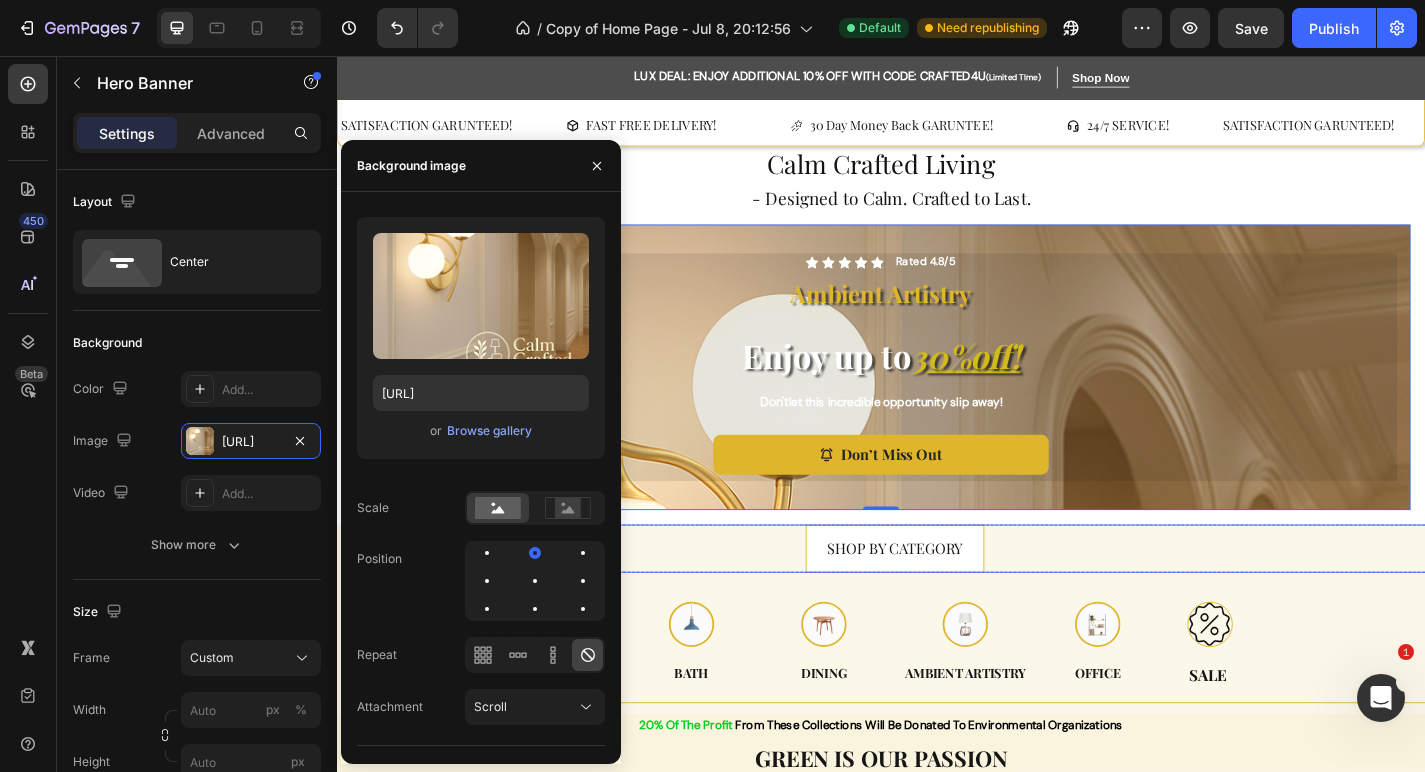 scroll, scrollTop: 0, scrollLeft: 0, axis: both 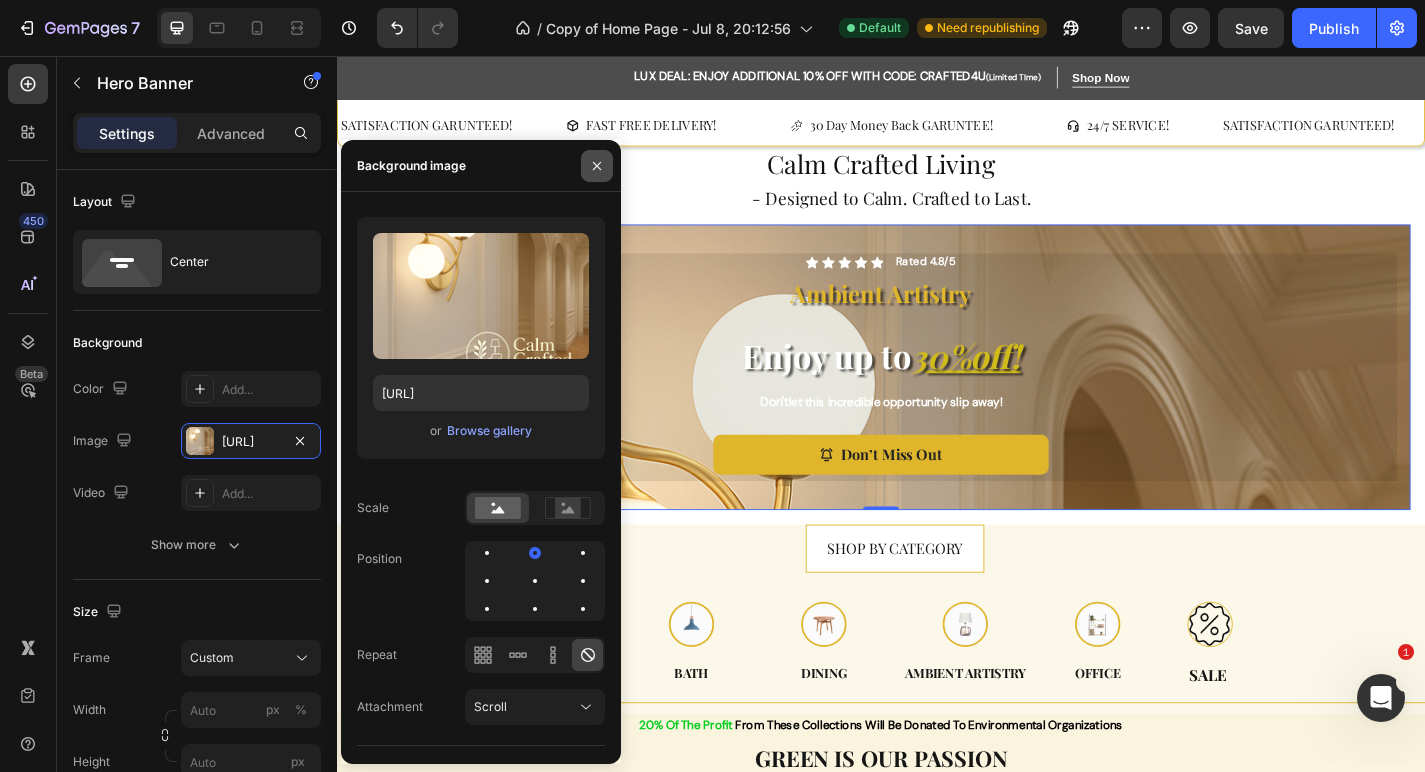 click 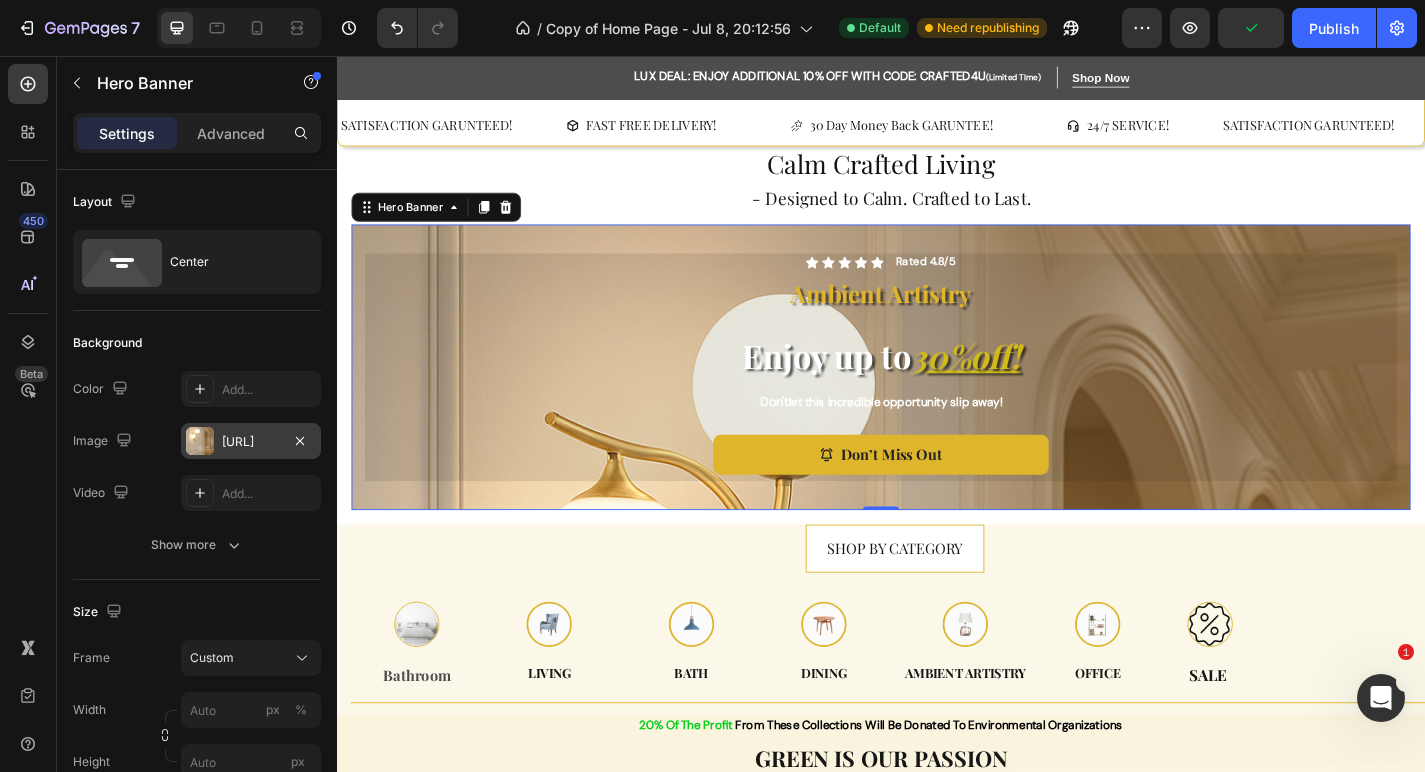 click on "https://cdn.shopify.com/s/files/1/0765/9077/6534/files/gempages_574608981599716581-4fbc1351-032b-478d-994e-9e18ff388475.png" at bounding box center [251, 442] 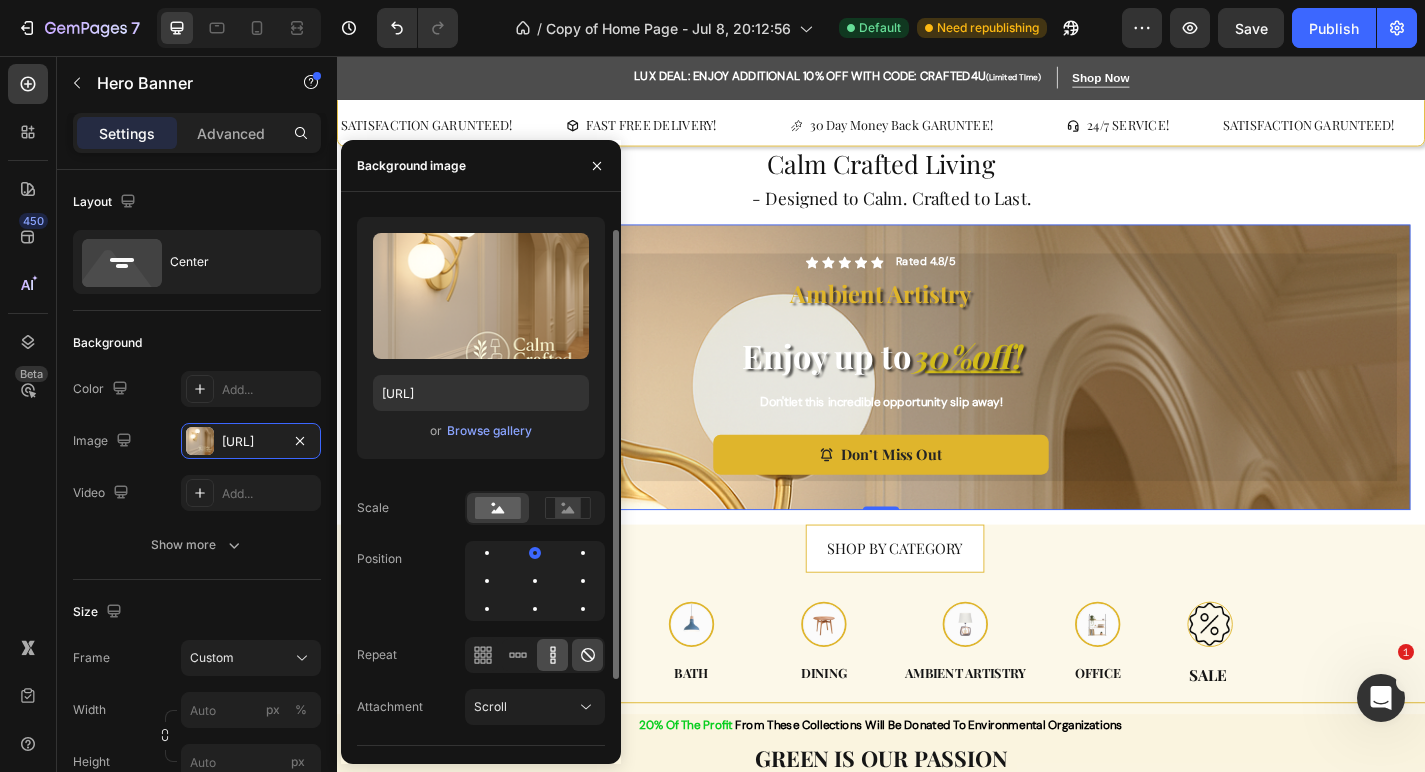 click 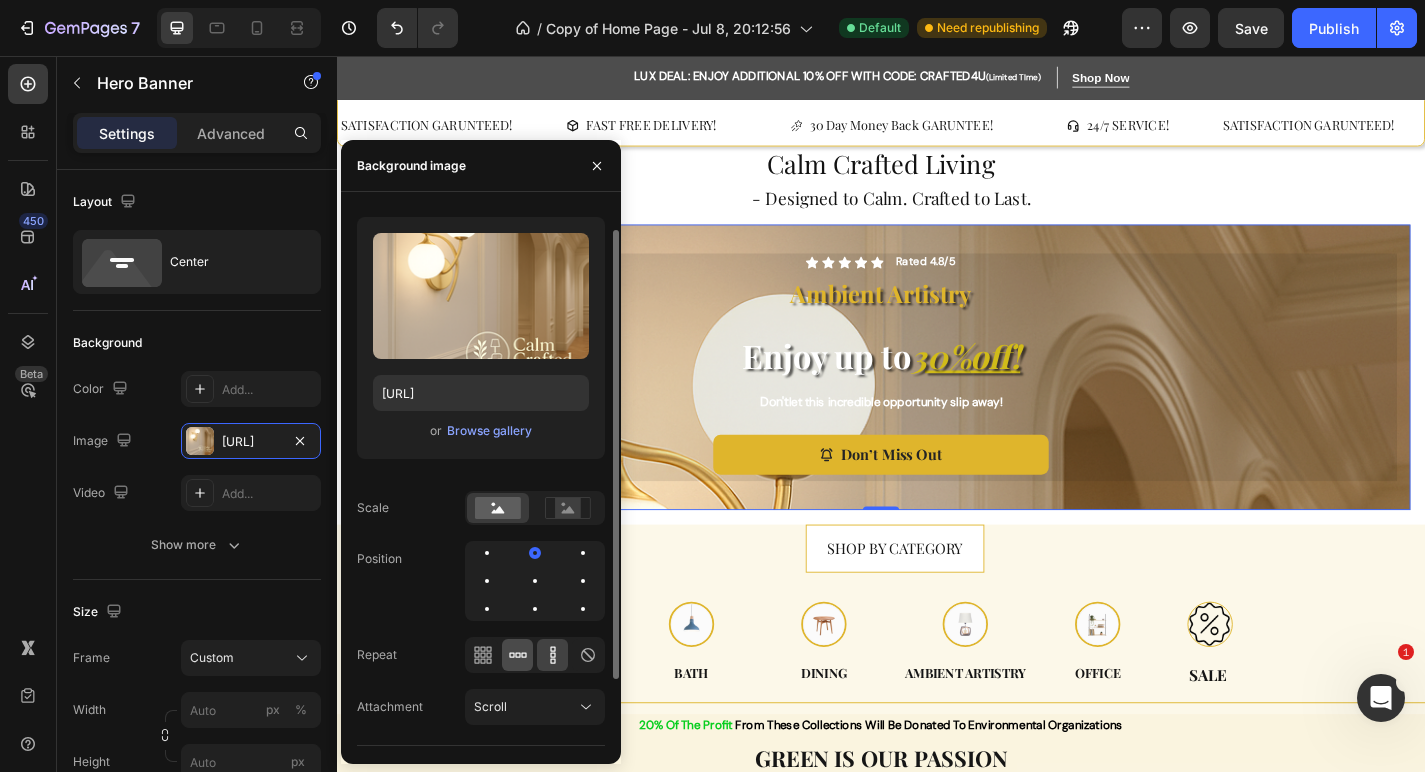 click 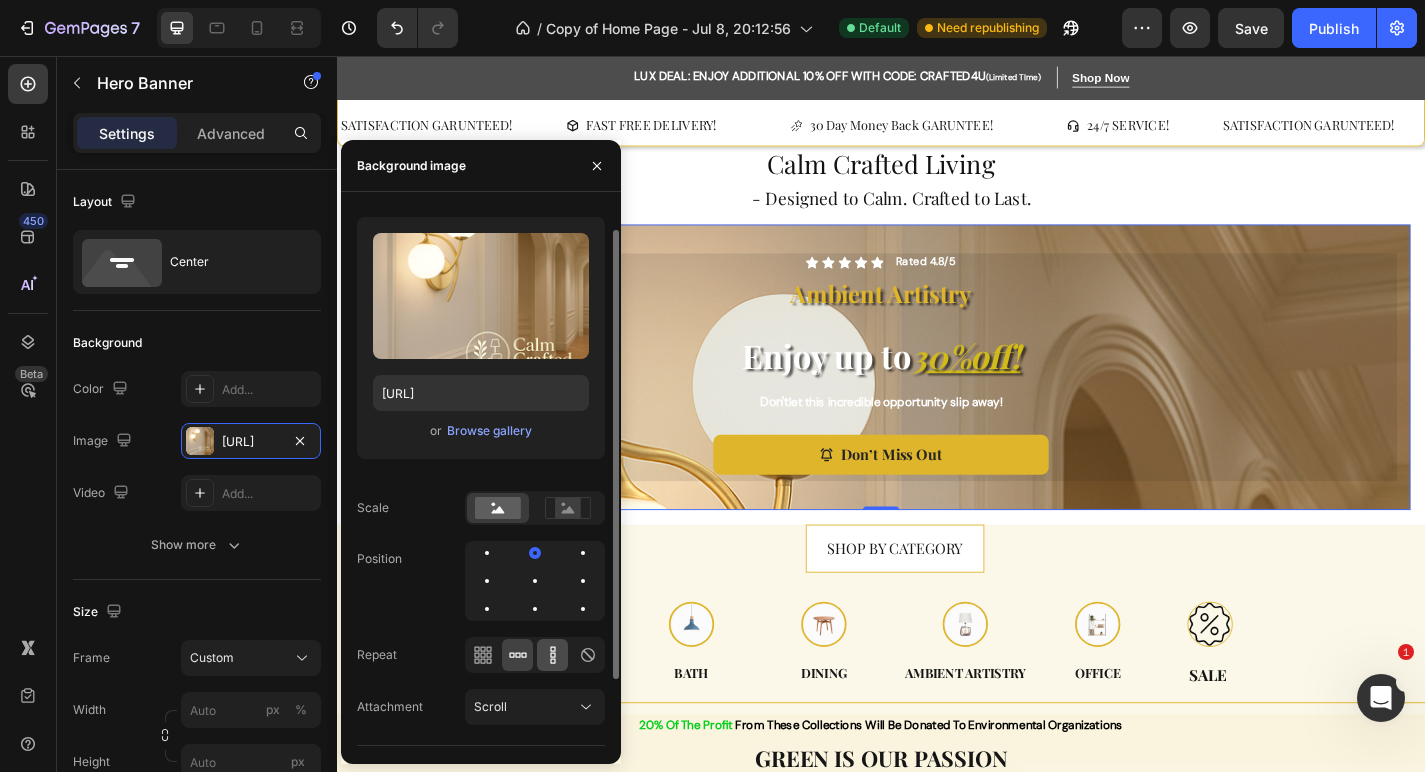 click 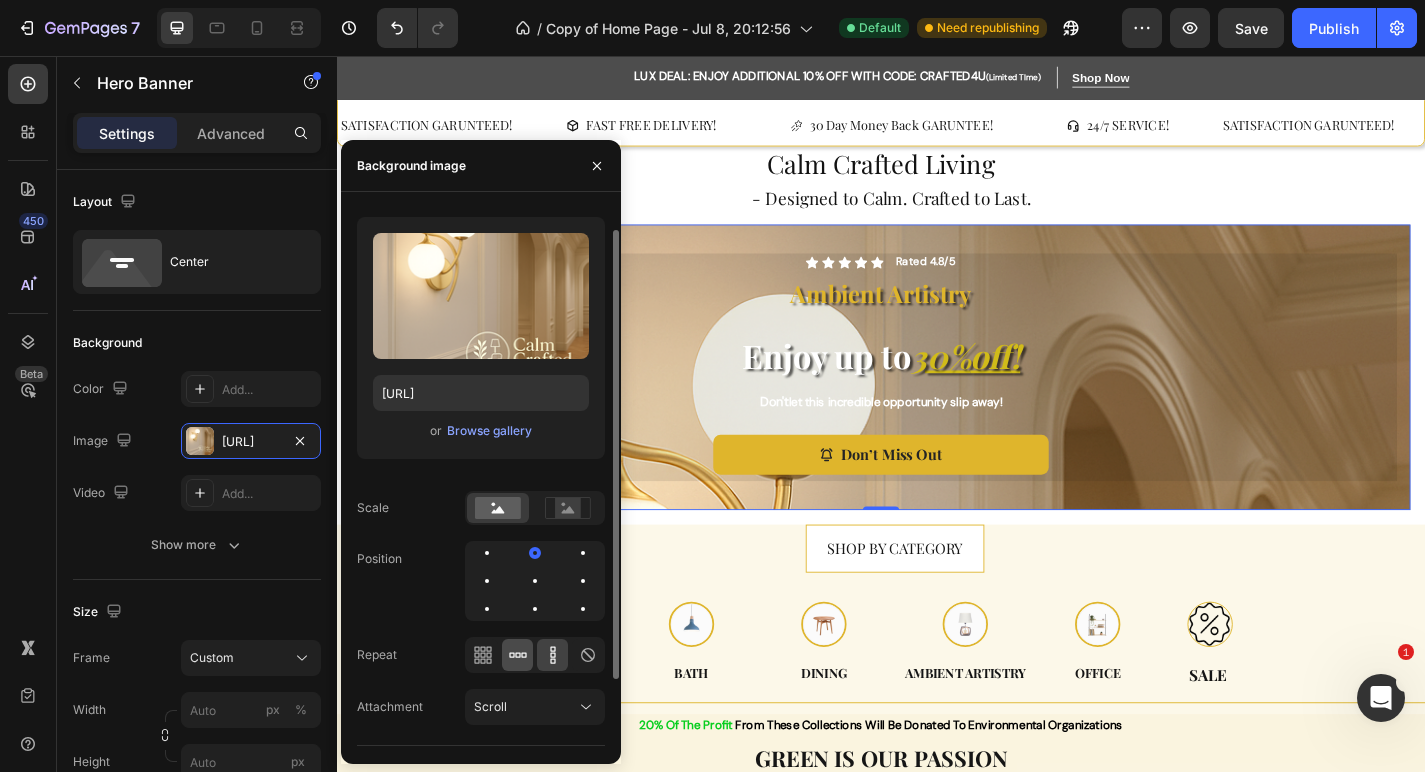 click 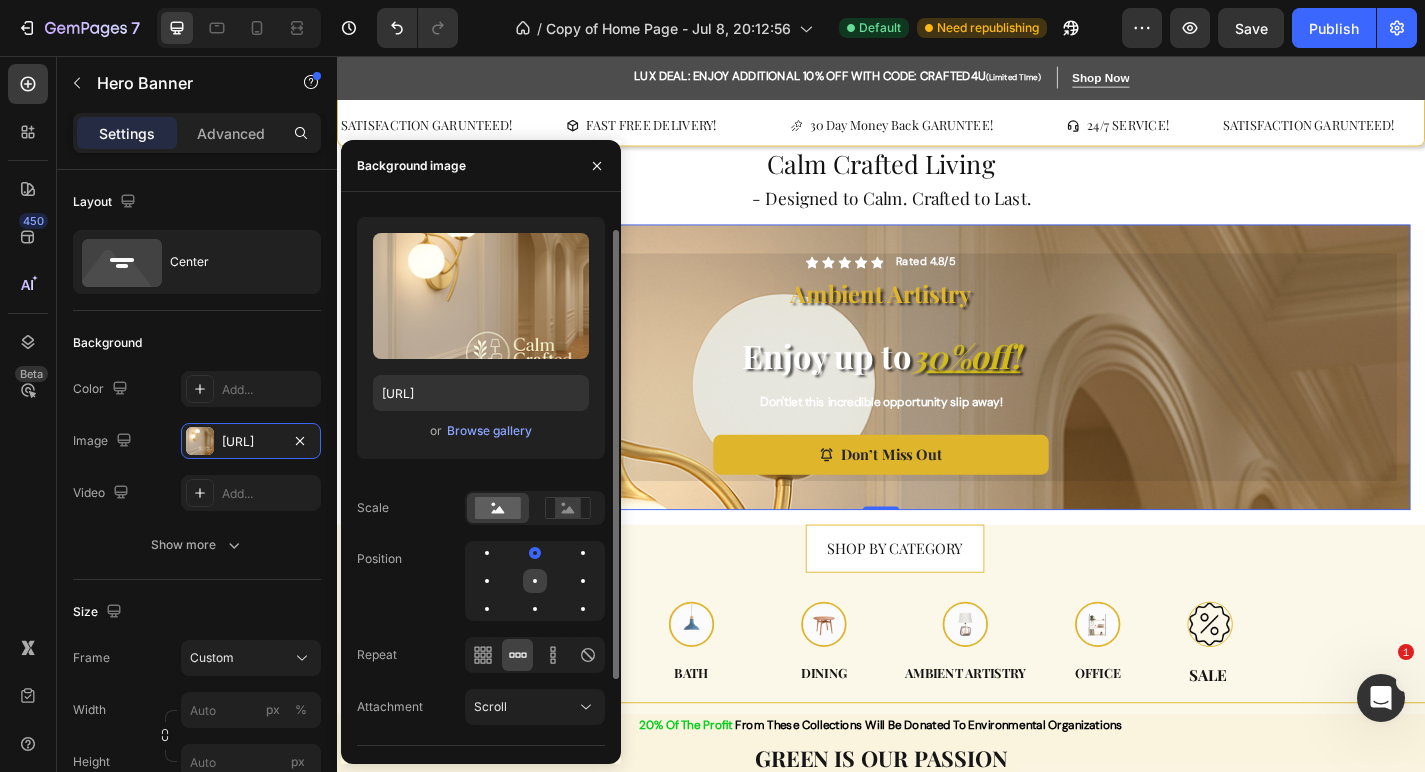 click 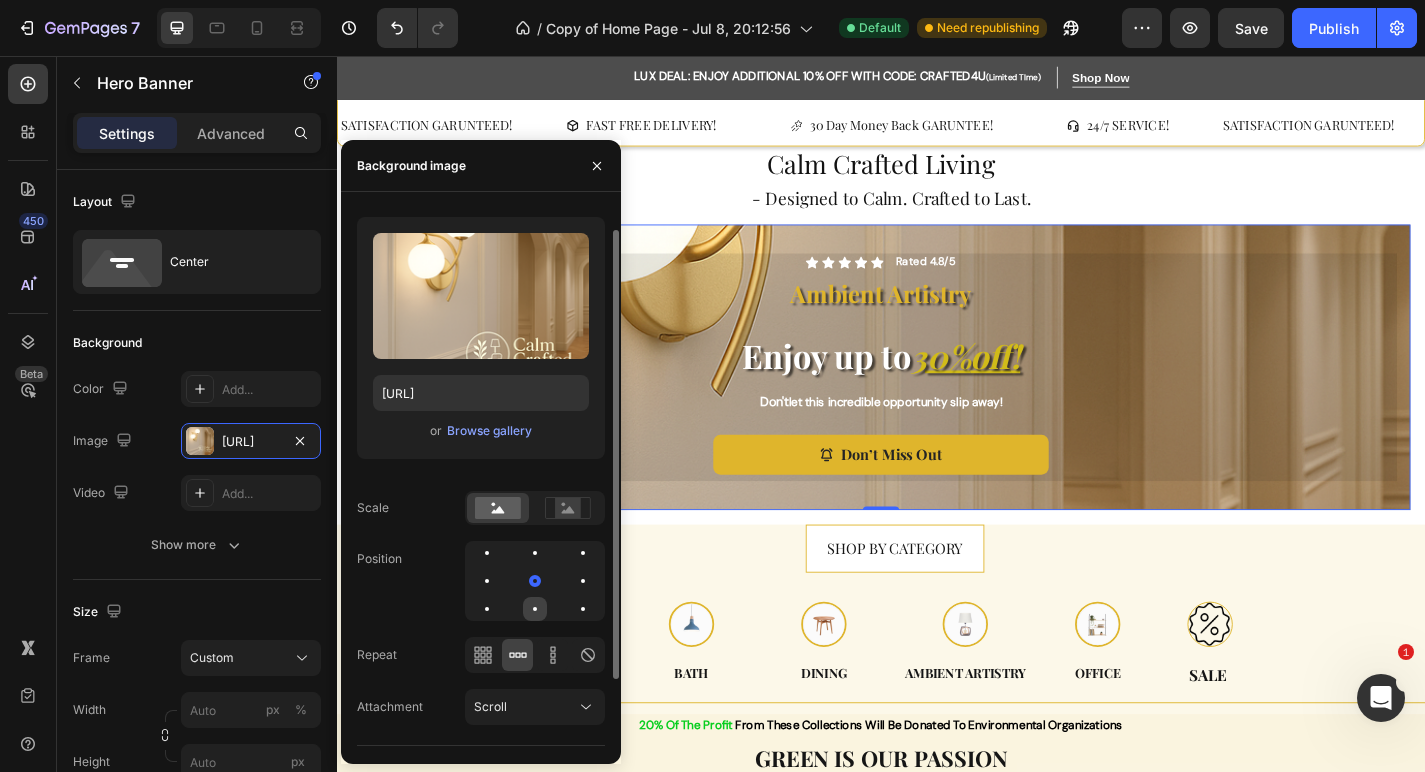 click 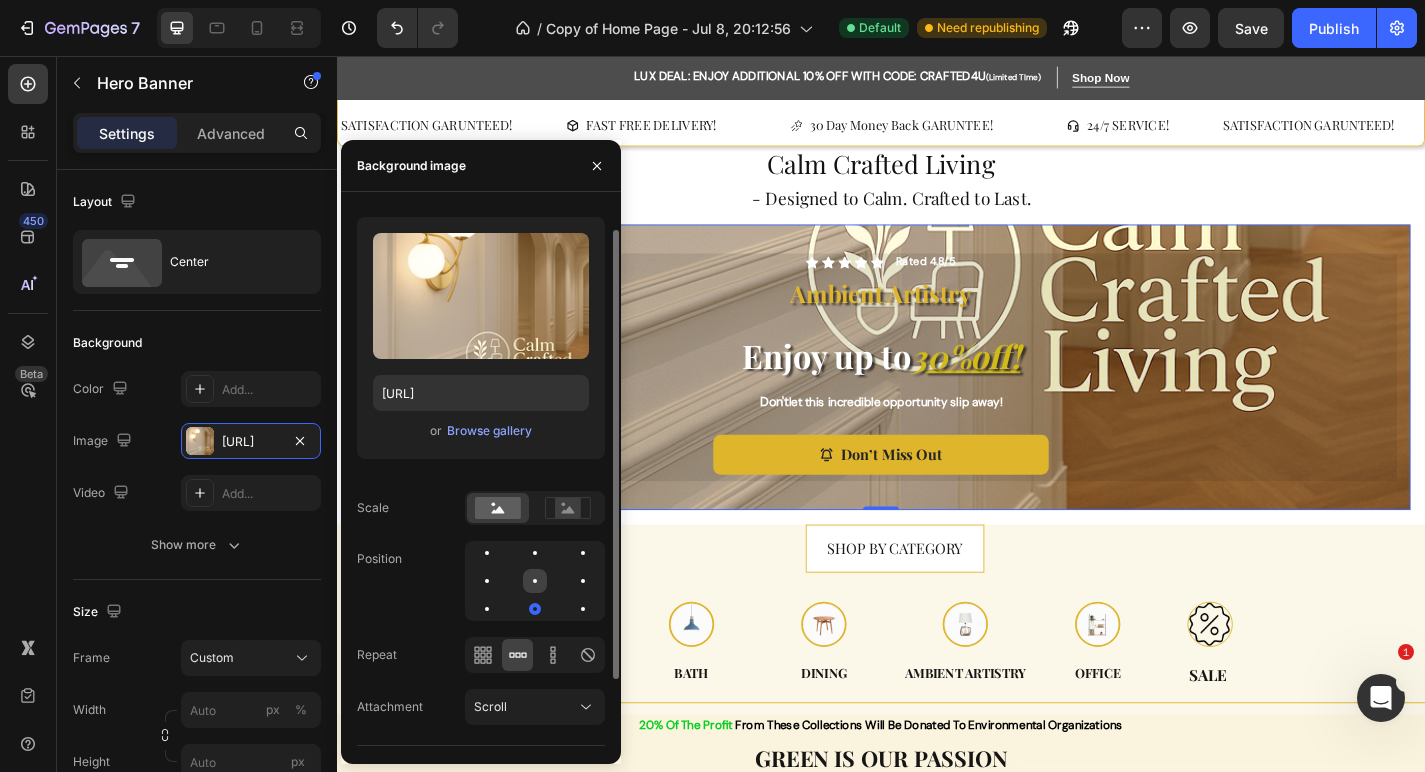 click 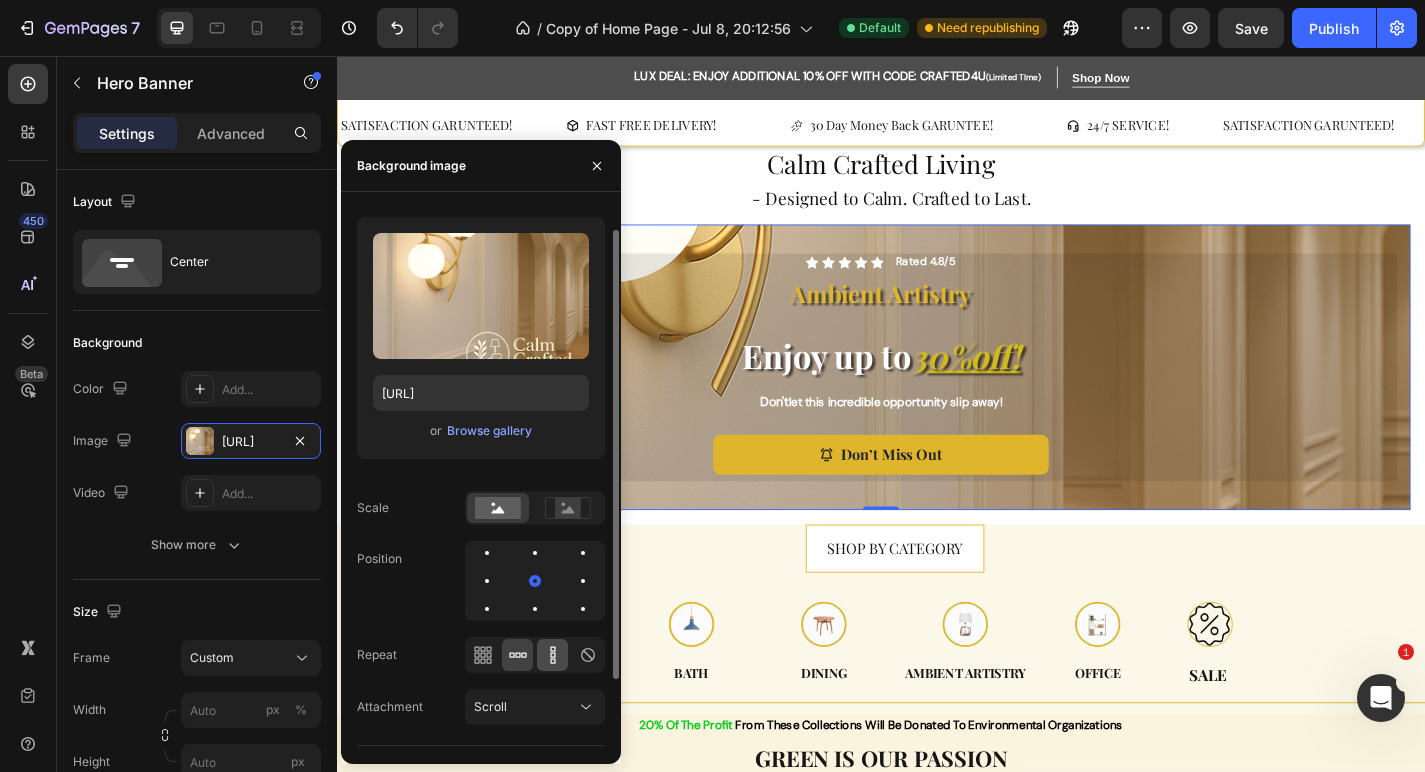 click 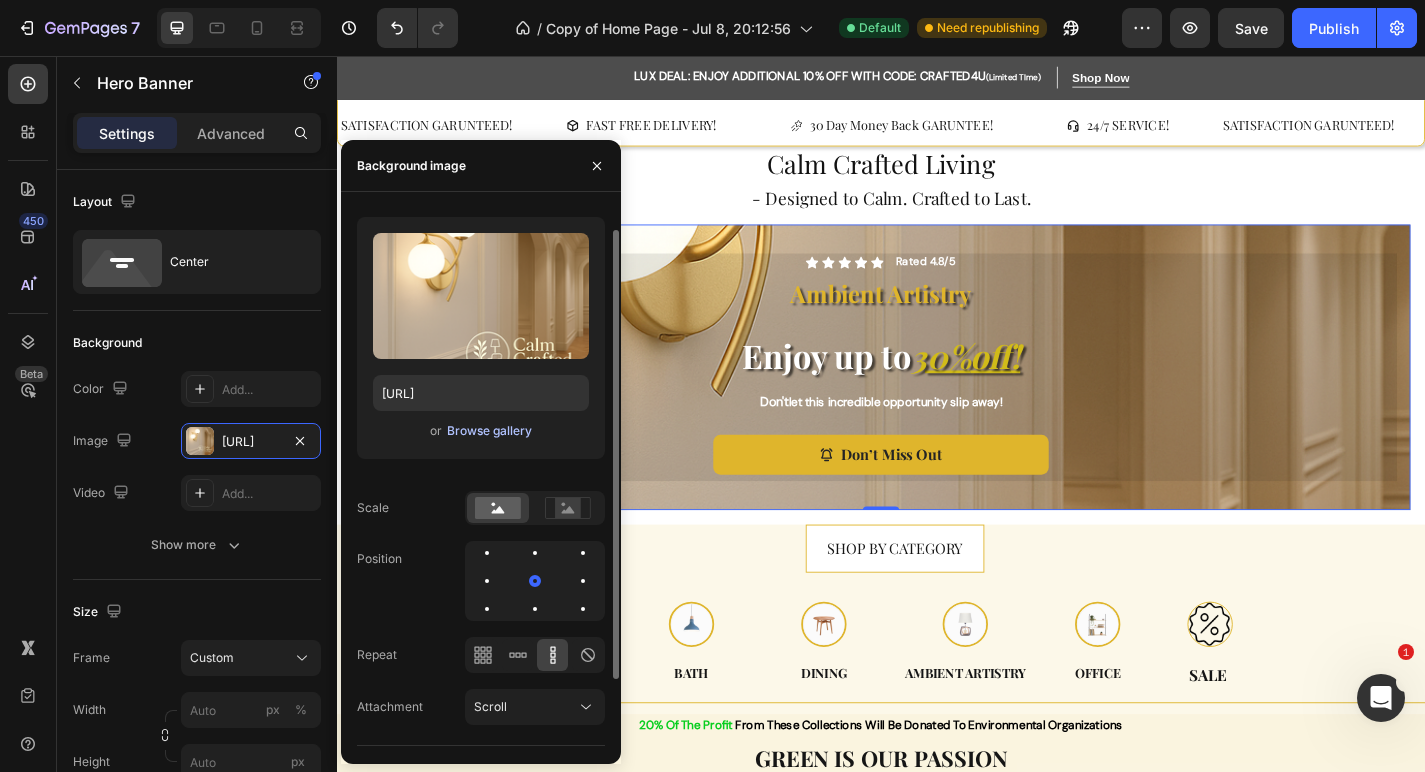 click on "Browse gallery" at bounding box center (489, 431) 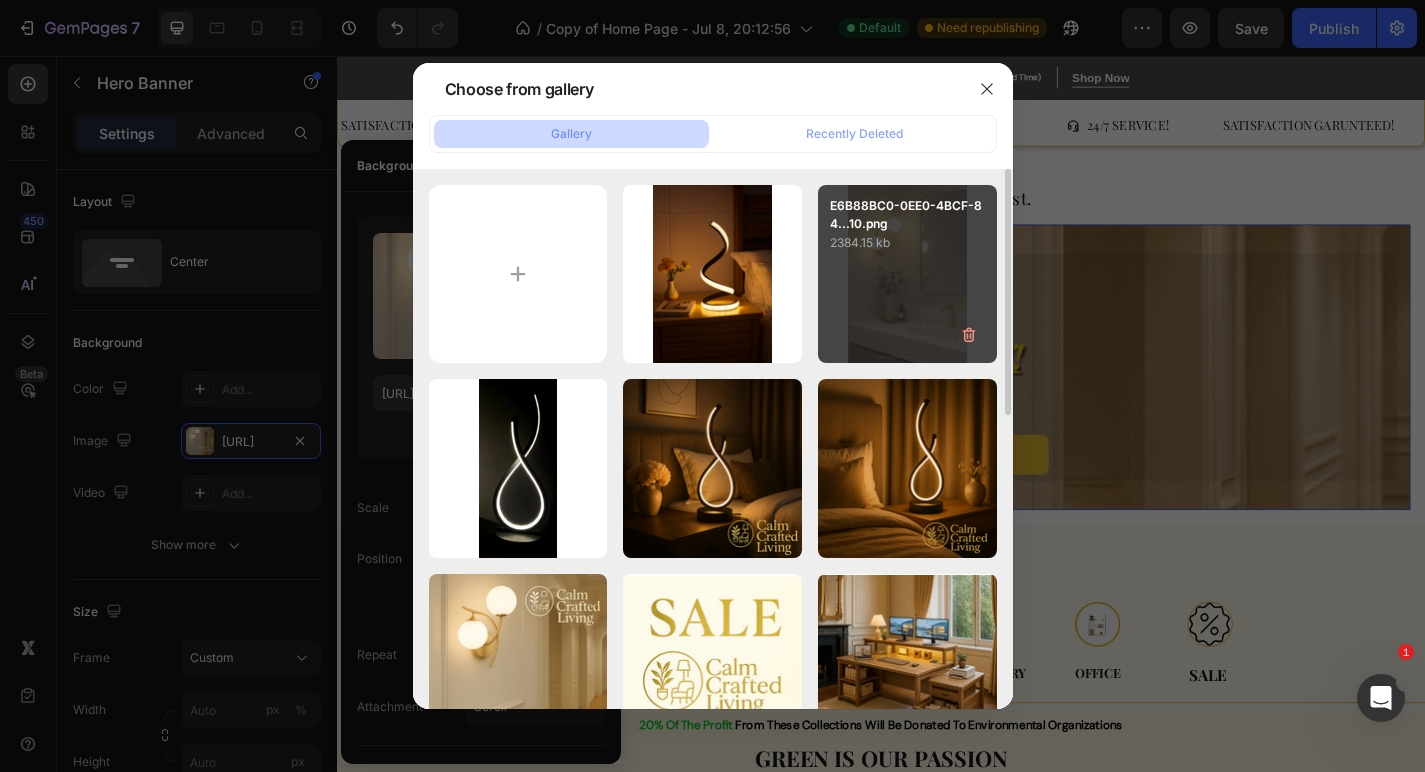 click on "E6B88BC0-0EE0-4BCF-84...10.png 2384.15 kb" at bounding box center (907, 274) 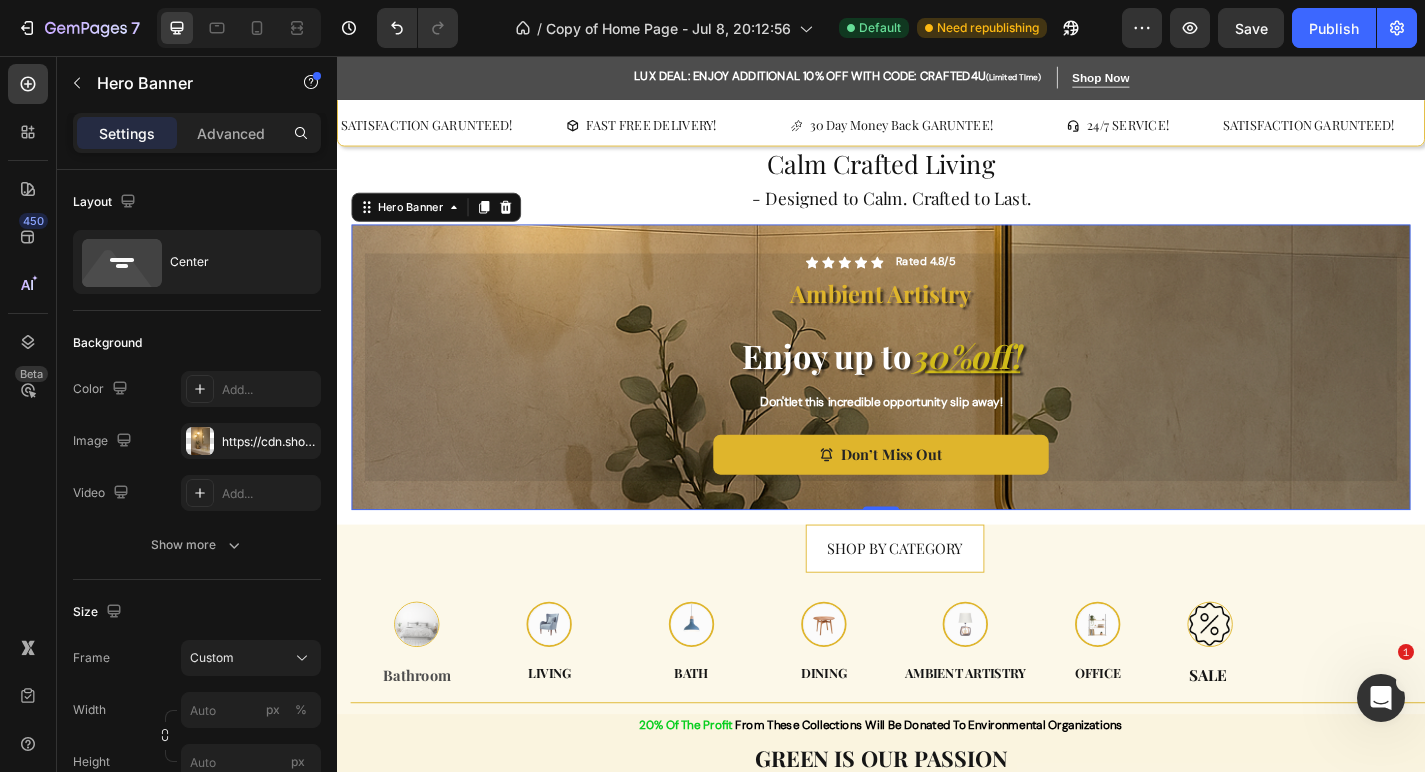 click on "Icon Icon Icon Icon Icon Icon List Rated 4.8/5  Text Block Row Ambient Artistry Text Block ⁠⁠⁠⁠⁠⁠⁠ Enjoy up to  30%  off ! Heading Don't  let this incredible opportunity slip away!  Text Block
Don’t Miss Out Button Row" at bounding box center (937, 400) 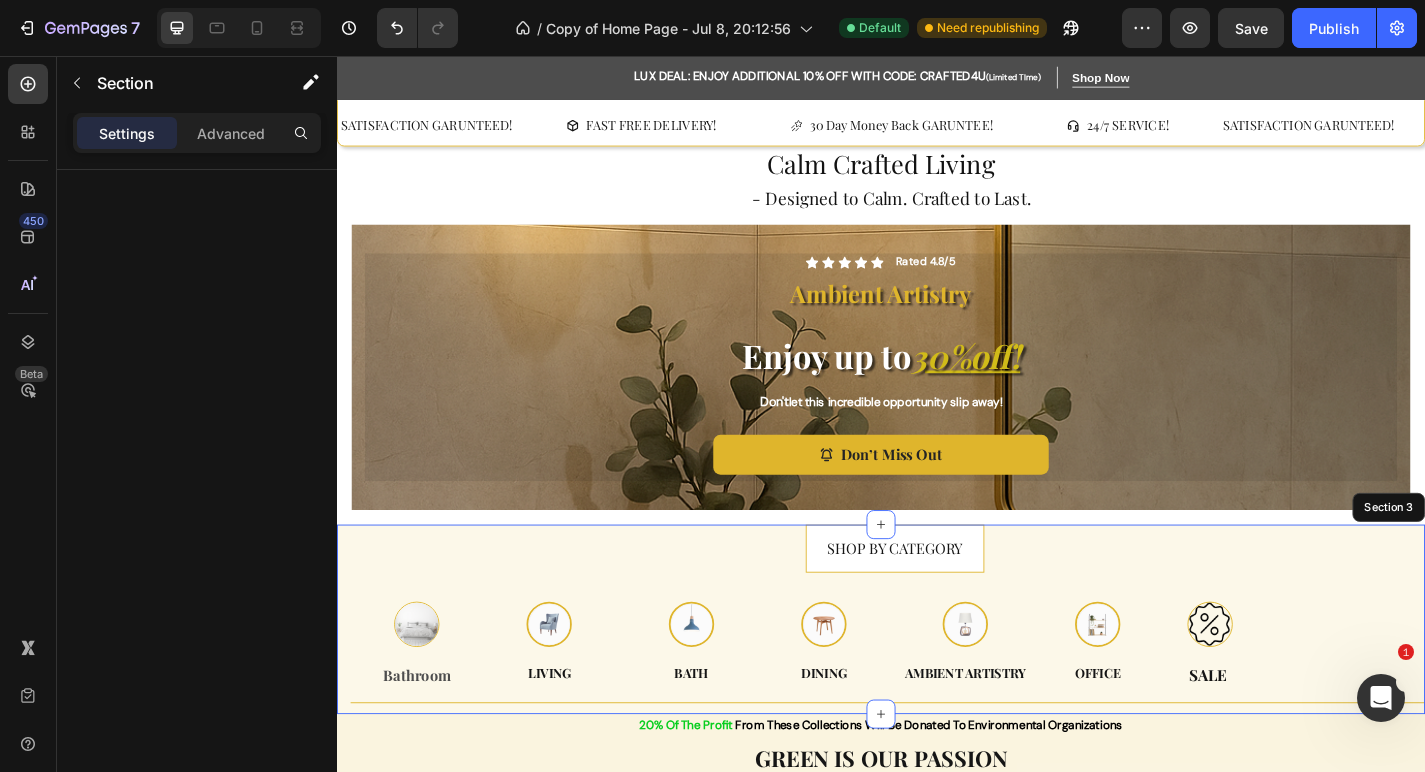click on "SHOP BY CATEGORY Button Row Image Bathroom Text Block Image Living Text Row Image Bath Text Image Dining Text Row Image Ambient artistry Text Image Office Text Row Image Sale Text Row Row                Title Line" at bounding box center [952, 677] 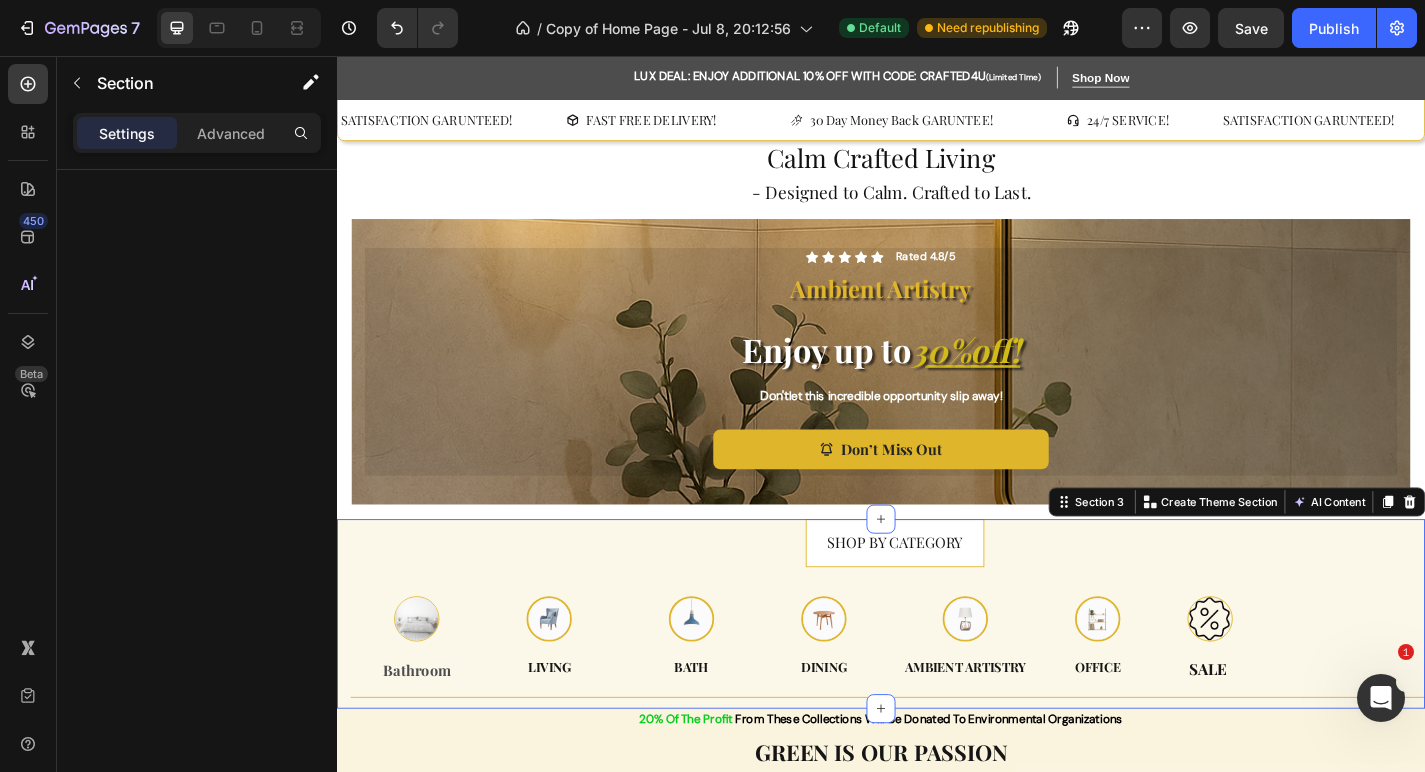 scroll, scrollTop: 0, scrollLeft: 0, axis: both 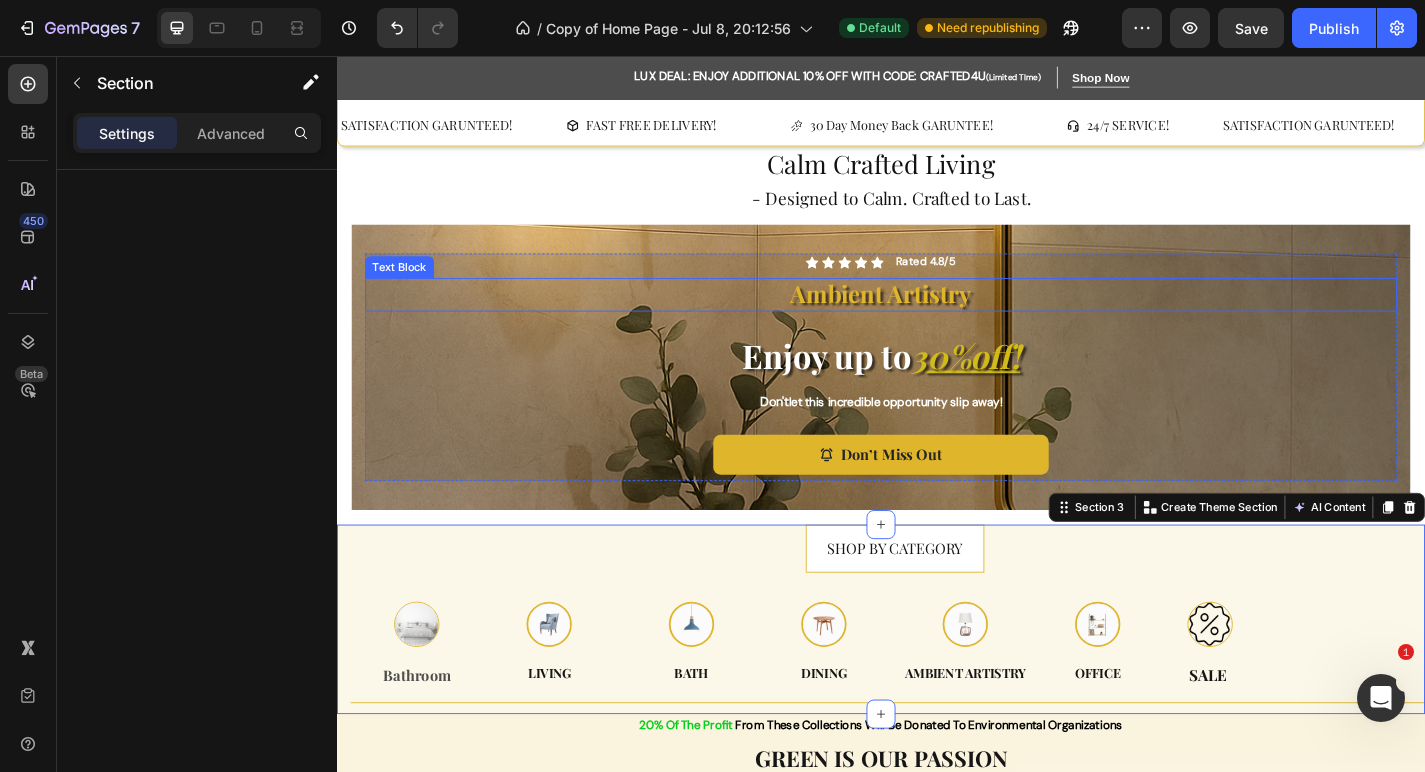 click on "Ambient Artistry" at bounding box center (937, 319) 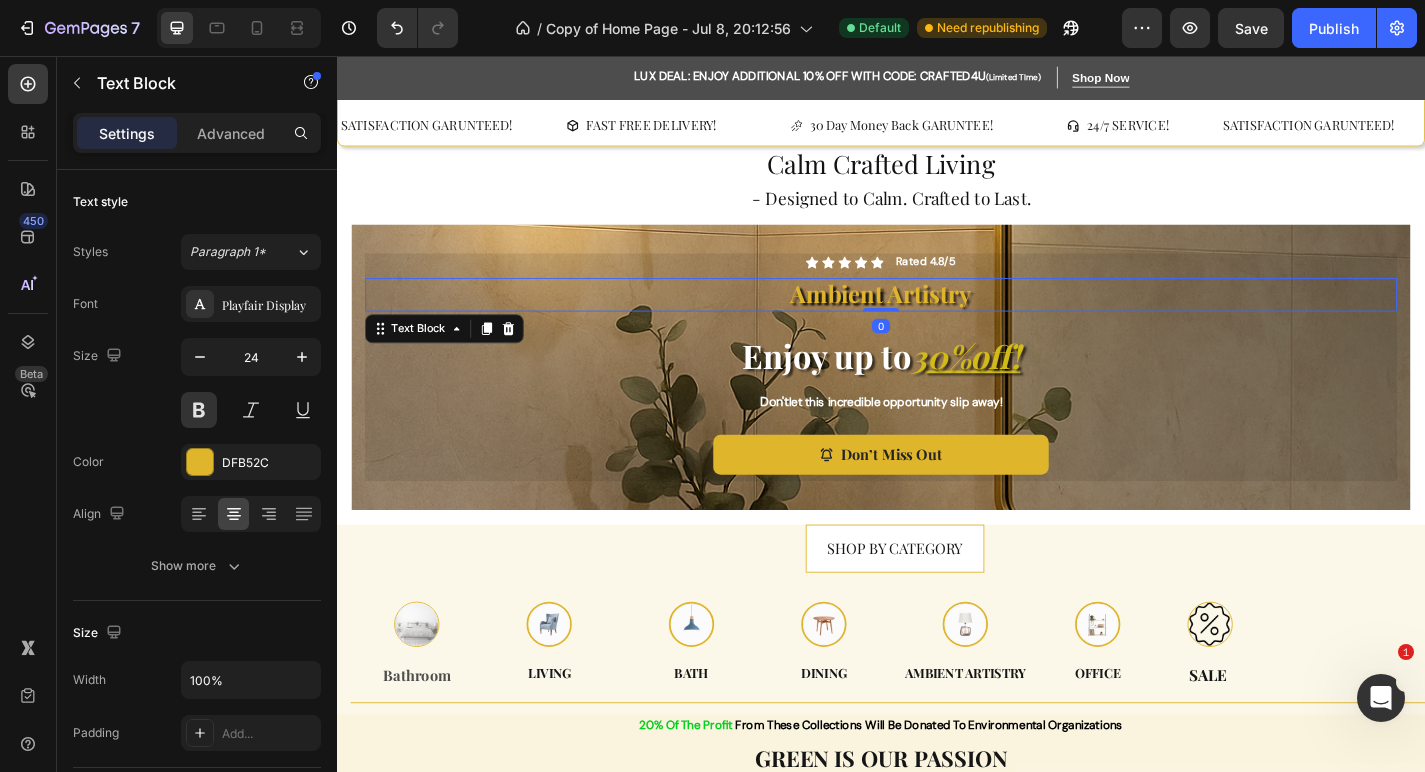 click on "Ambient Artistry" at bounding box center [937, 319] 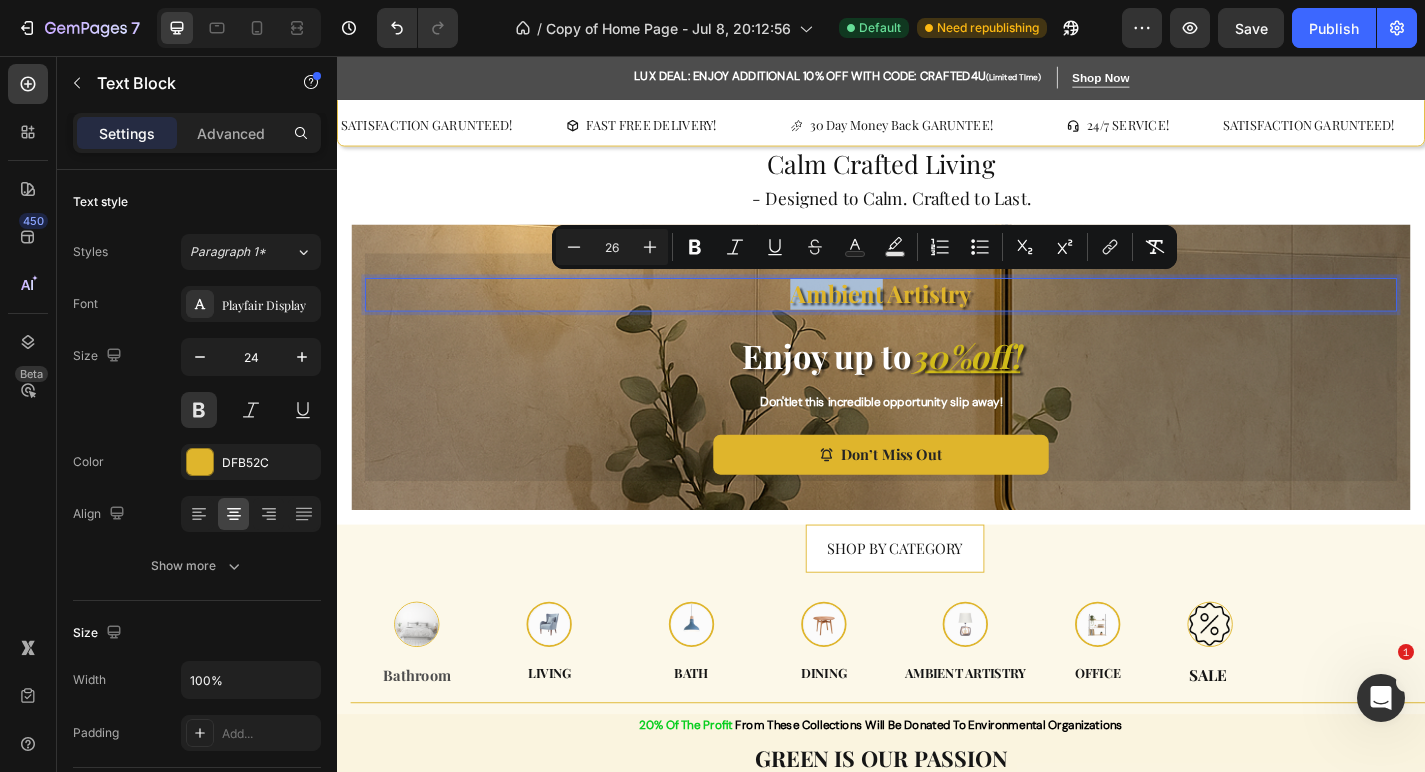 click on "Ambient Artistry" at bounding box center [937, 319] 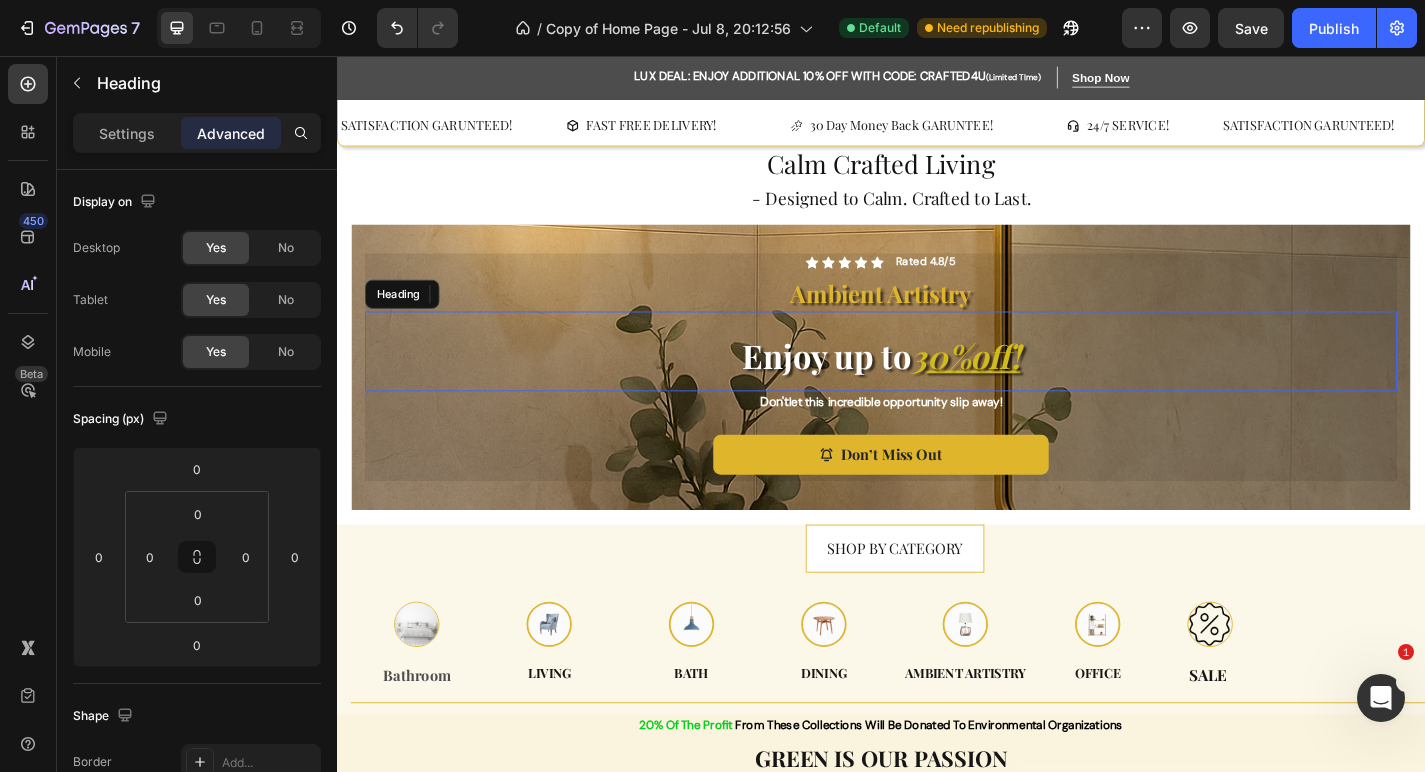 click on "Enjoy up to" at bounding box center [877, 386] 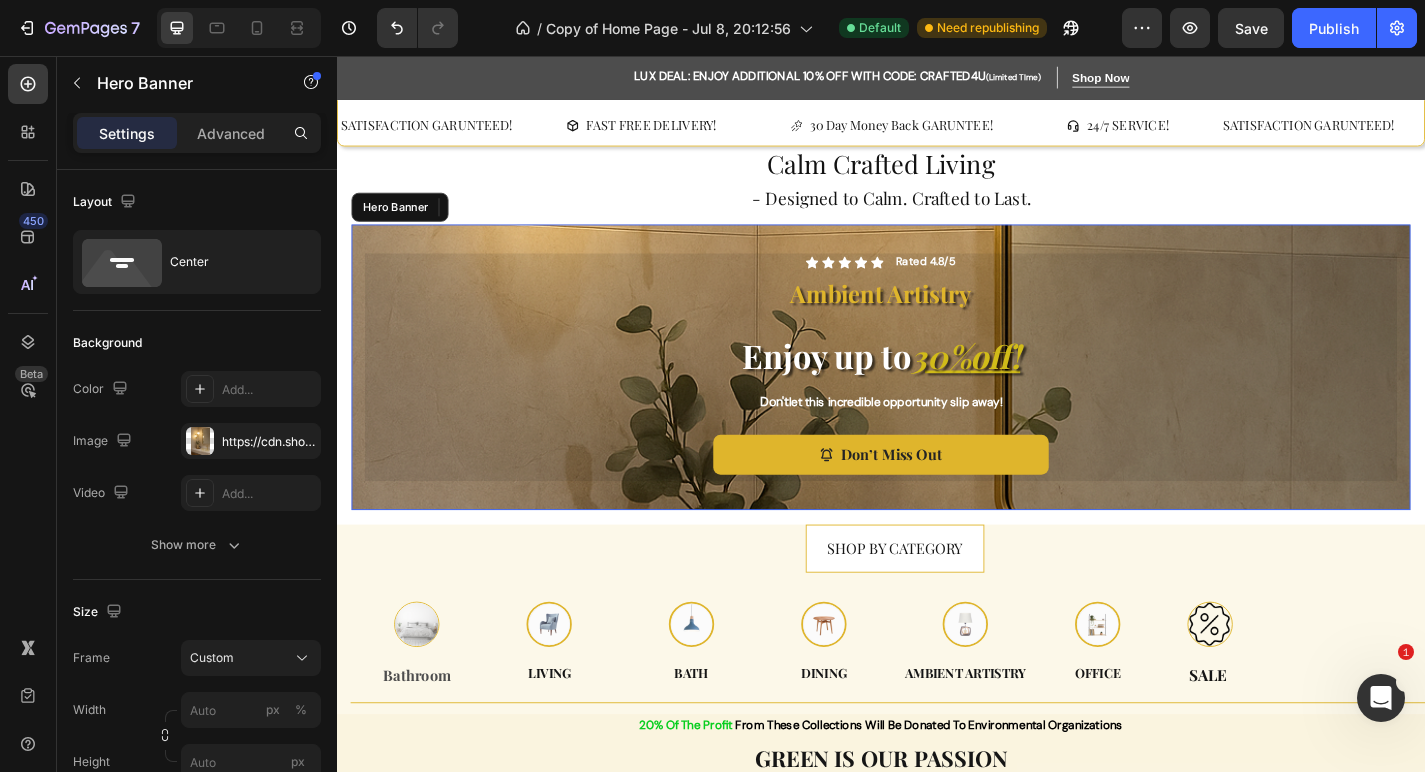 click on "Icon Icon Icon Icon Icon Icon List Rated 4.8/5  Text Block Row Ambient Artistry Text Block ⁠⁠⁠⁠⁠⁠⁠ Enjoy up to  30%  off ! Heading   0 Don't  let this incredible opportunity slip away!  Text Block
Don’t Miss Out Button Row" at bounding box center (937, 400) 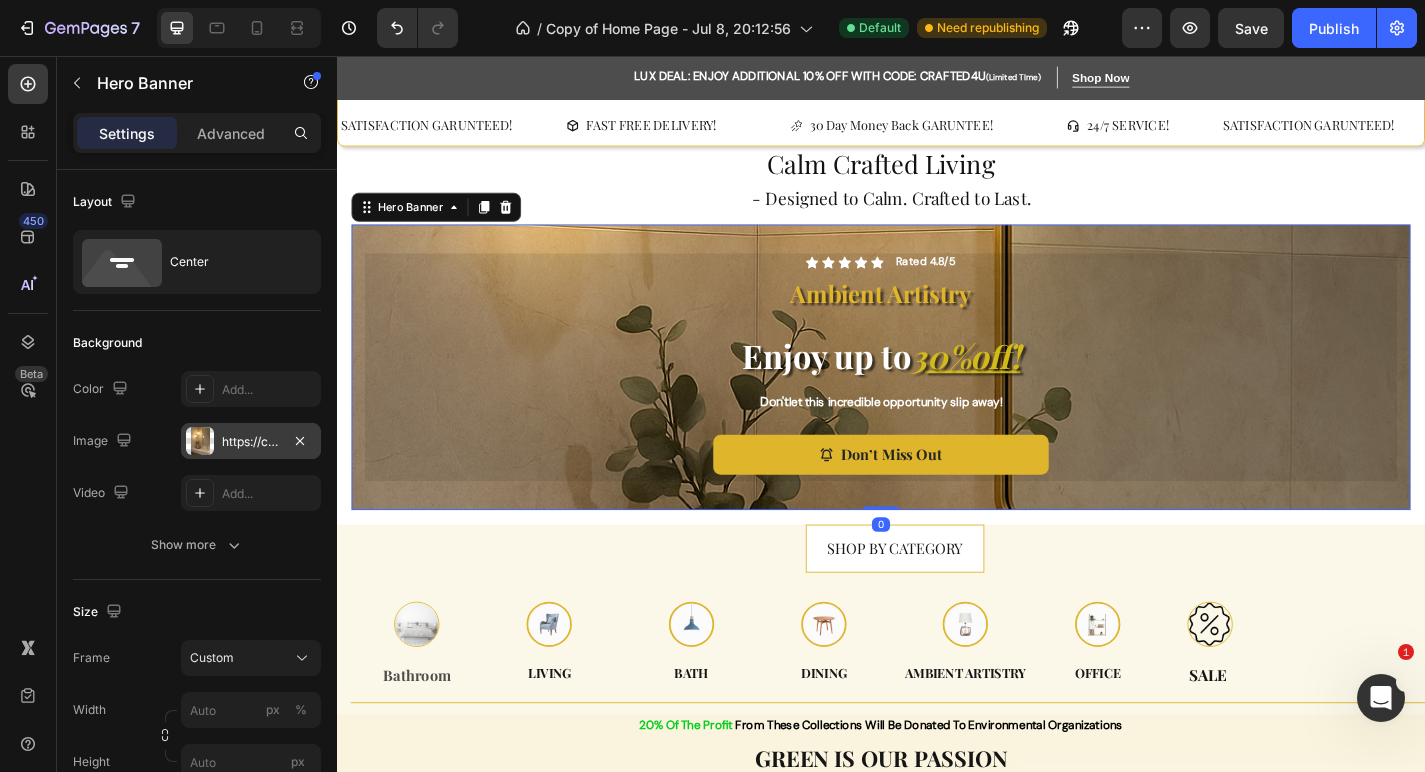 click on "https://cdn.shopify.com/s/files/1/0765/9077/6534/files/gempages_574608981599716581-9d17babf-de4c-4f8d-a07a-296861727732.png" at bounding box center [251, 442] 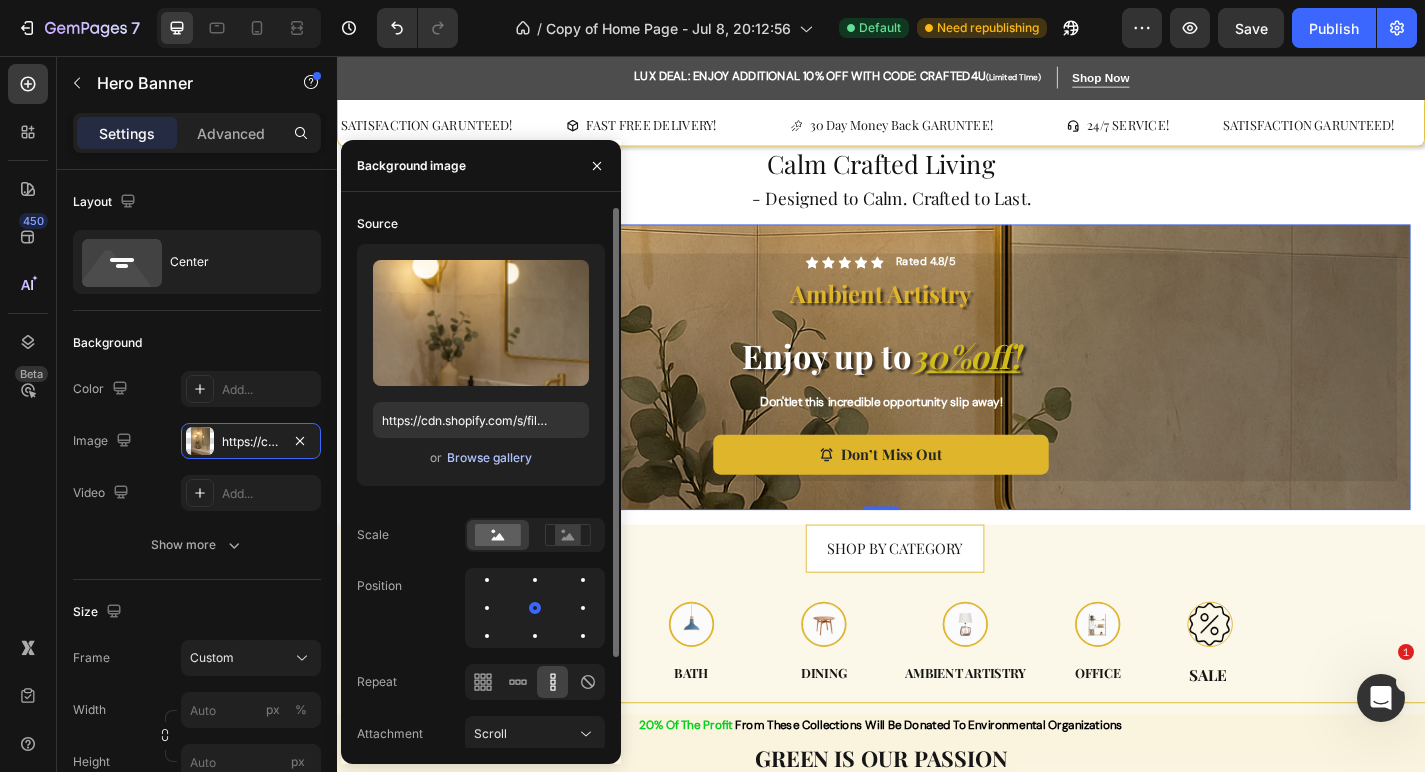 click on "Browse gallery" at bounding box center [489, 458] 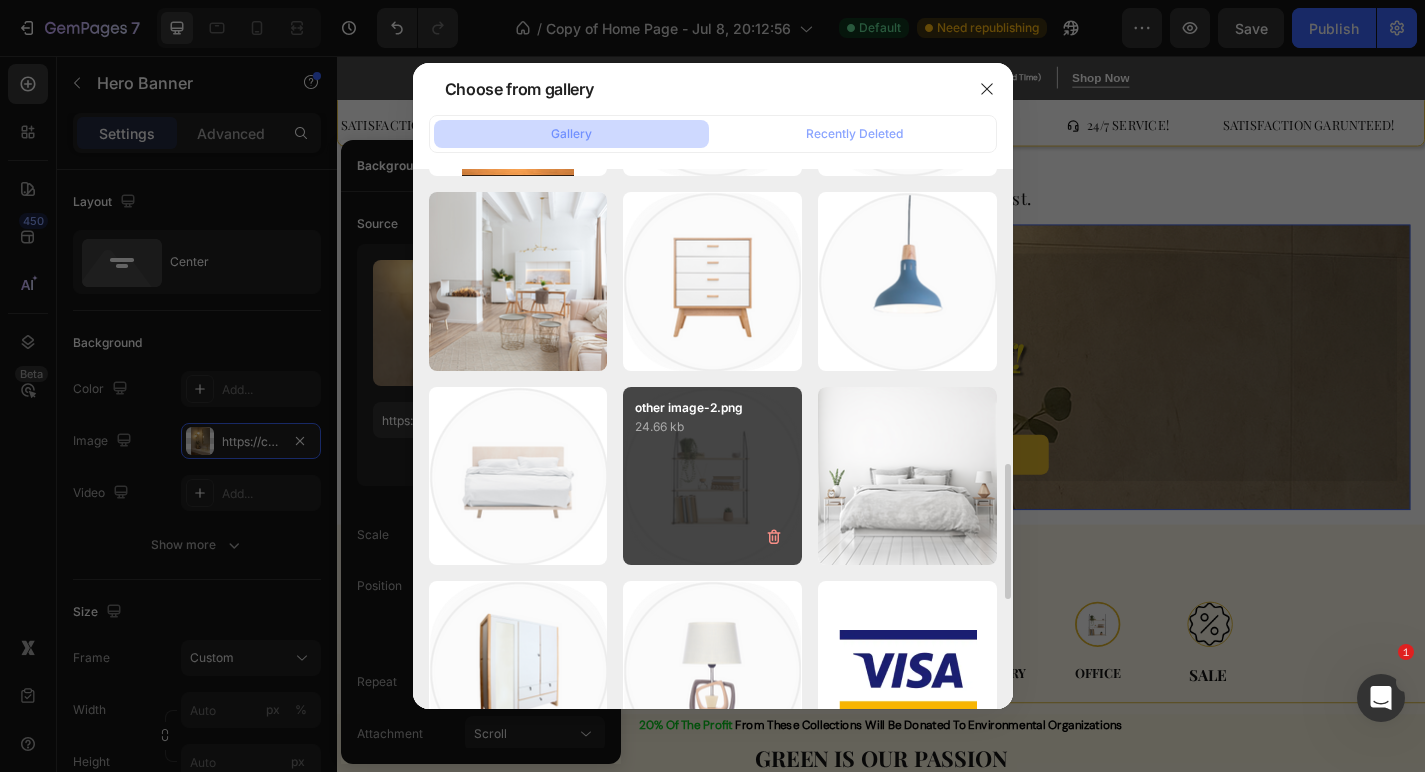 scroll, scrollTop: 1168, scrollLeft: 0, axis: vertical 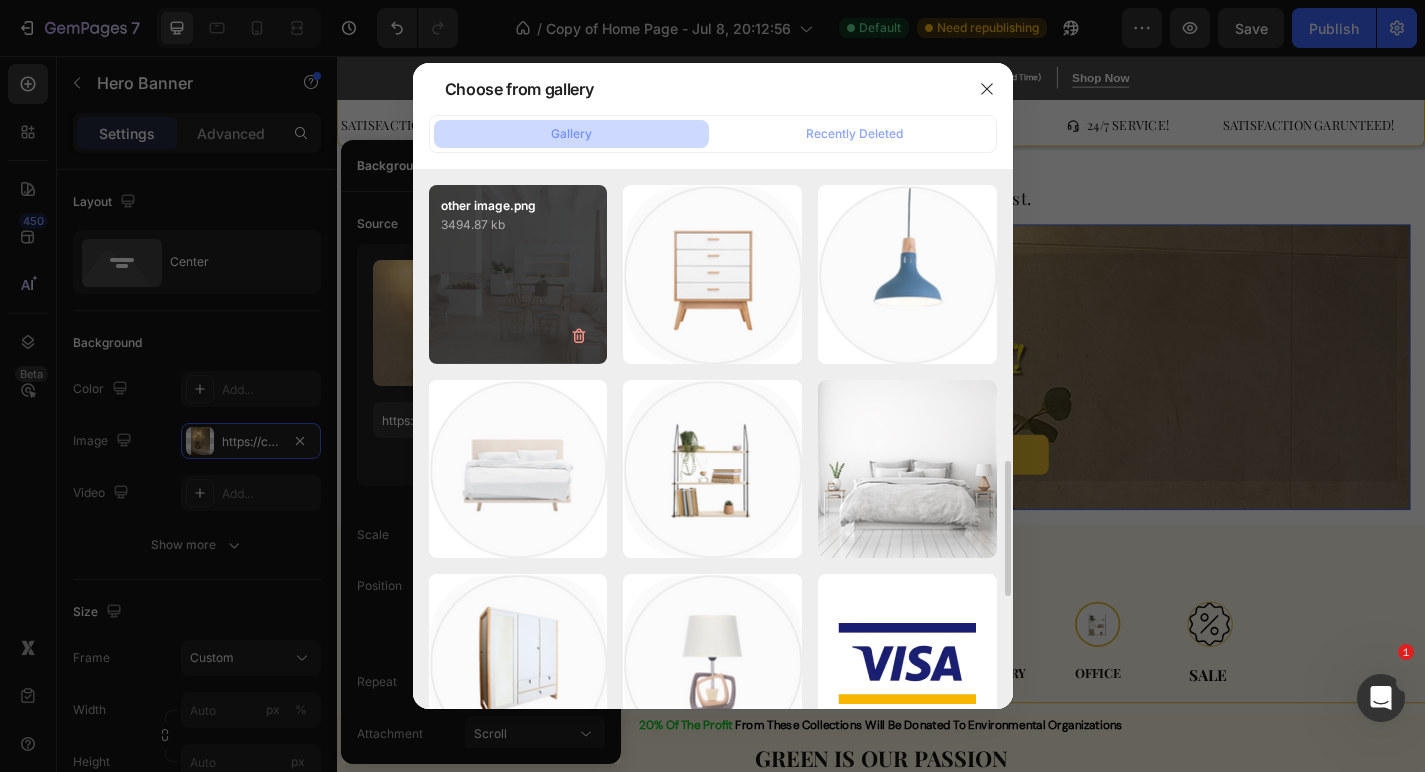 click on "other image.png 3494.87 kb" at bounding box center (518, 274) 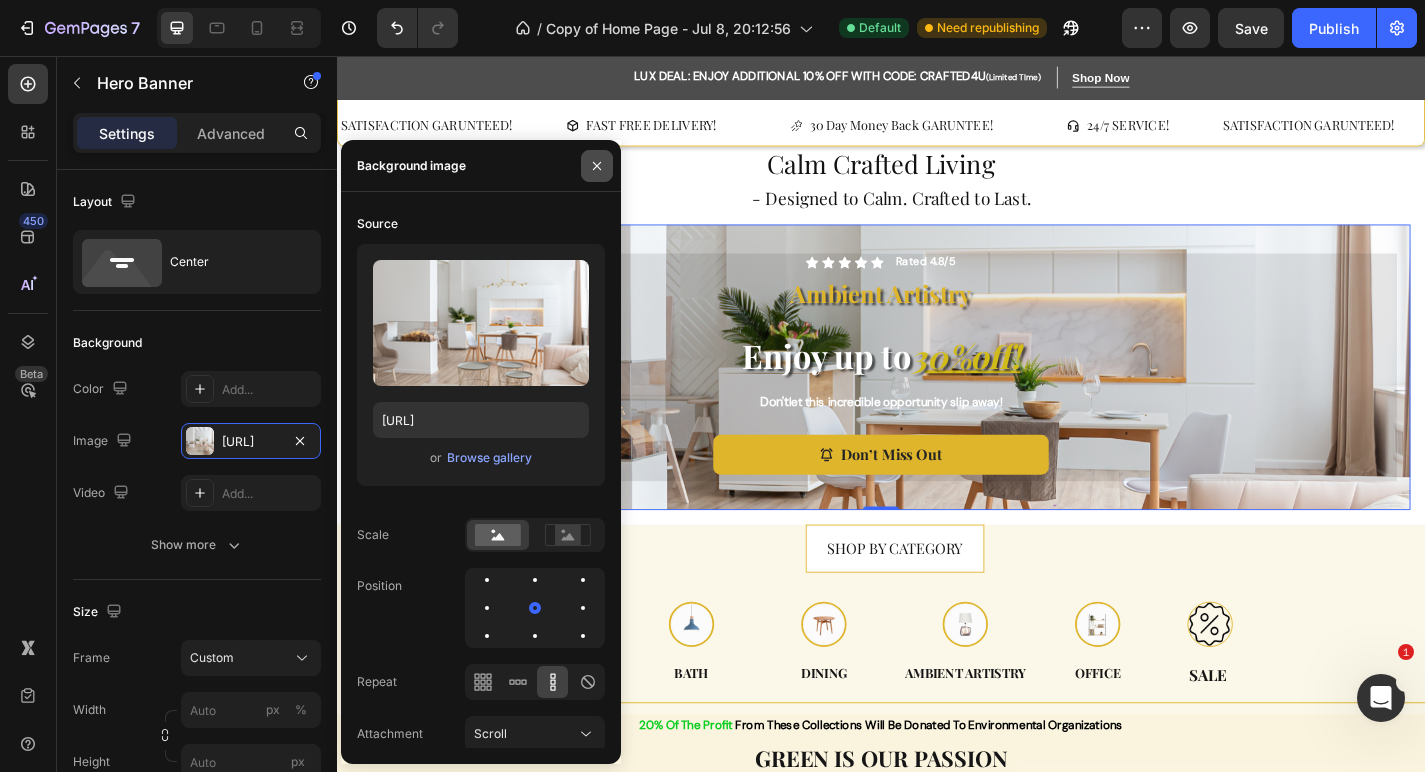 click at bounding box center [597, 166] 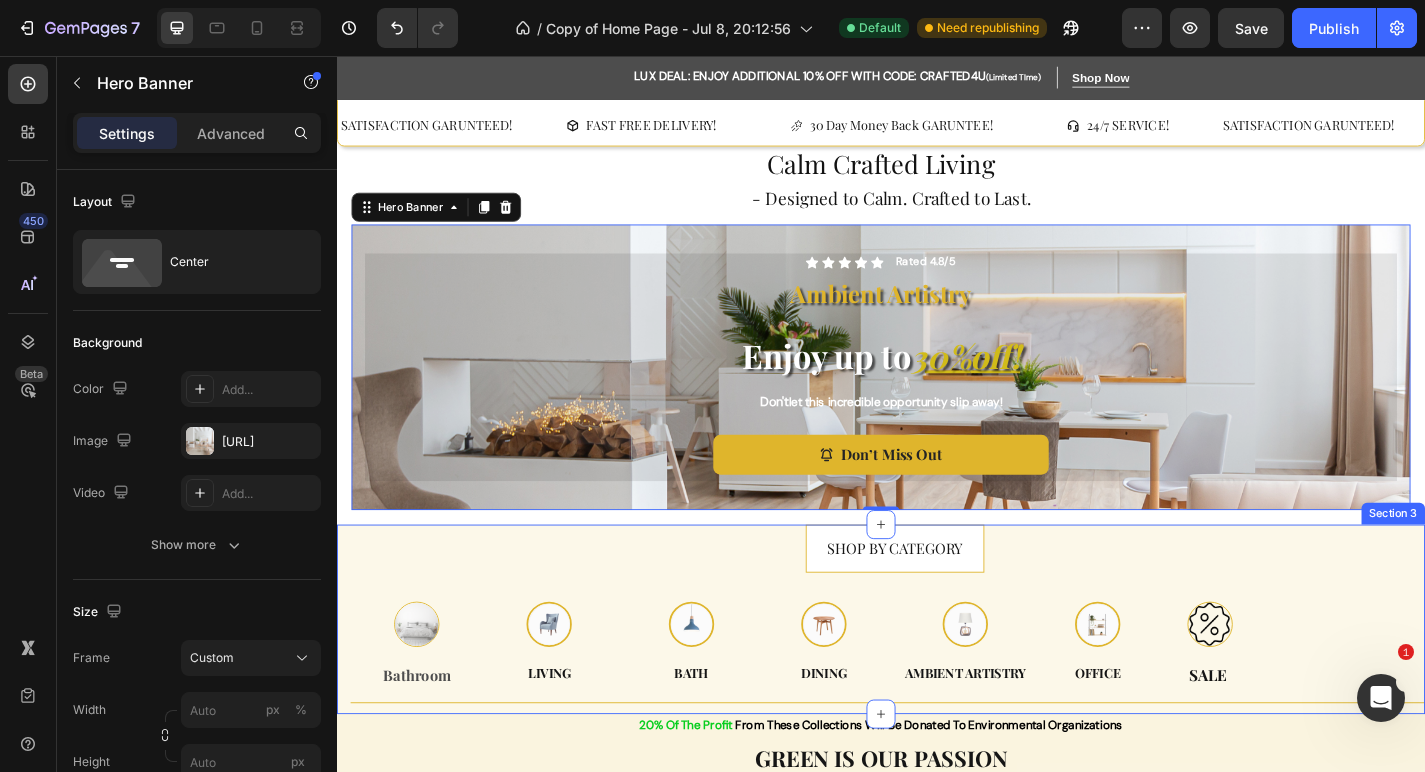 click on "SHOP BY CATEGORY Button Row Image Bathroom Text Block Image Living Text Row Image Bath Text Image Dining Text Row Image Ambient artistry Text Image Office Text Row Image Sale Text Row Row                Title Line" at bounding box center (952, 677) 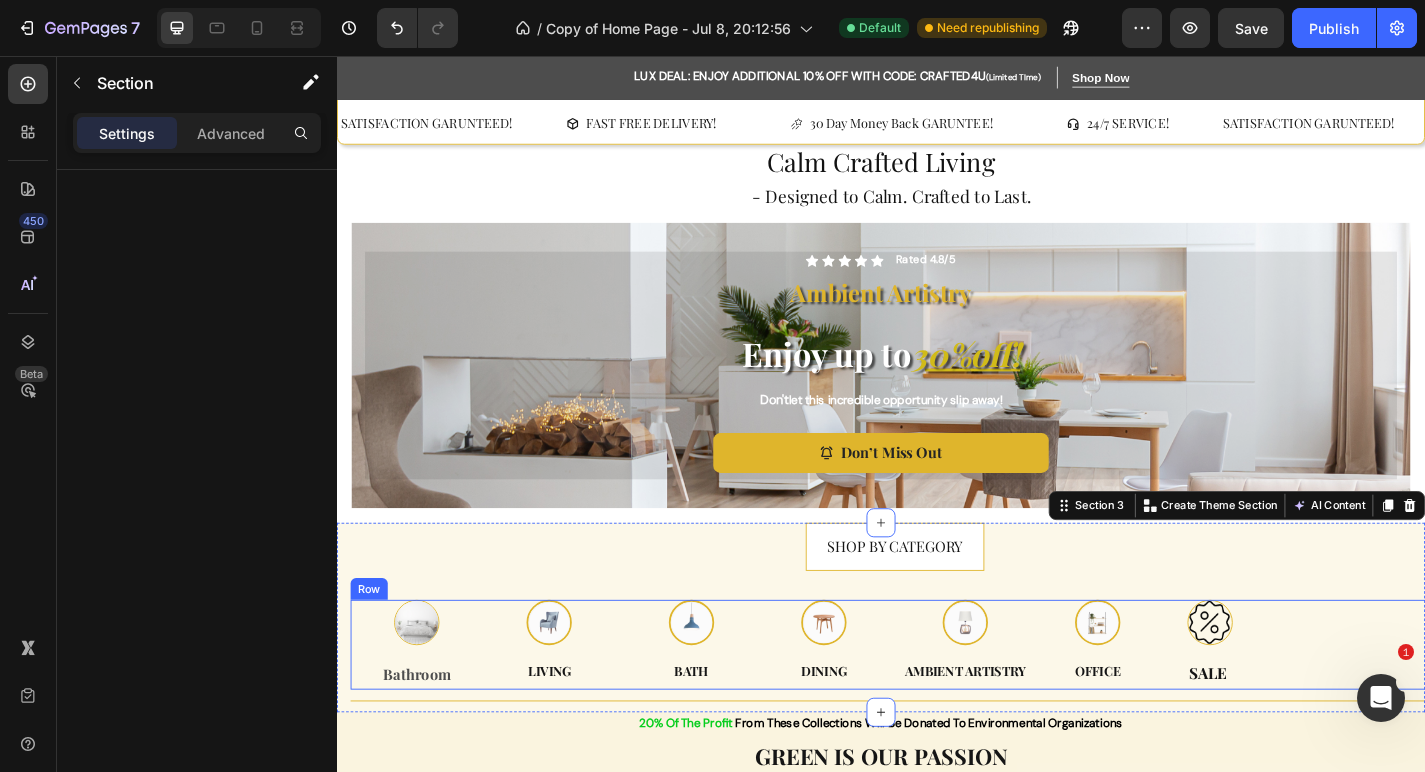 scroll, scrollTop: 0, scrollLeft: 0, axis: both 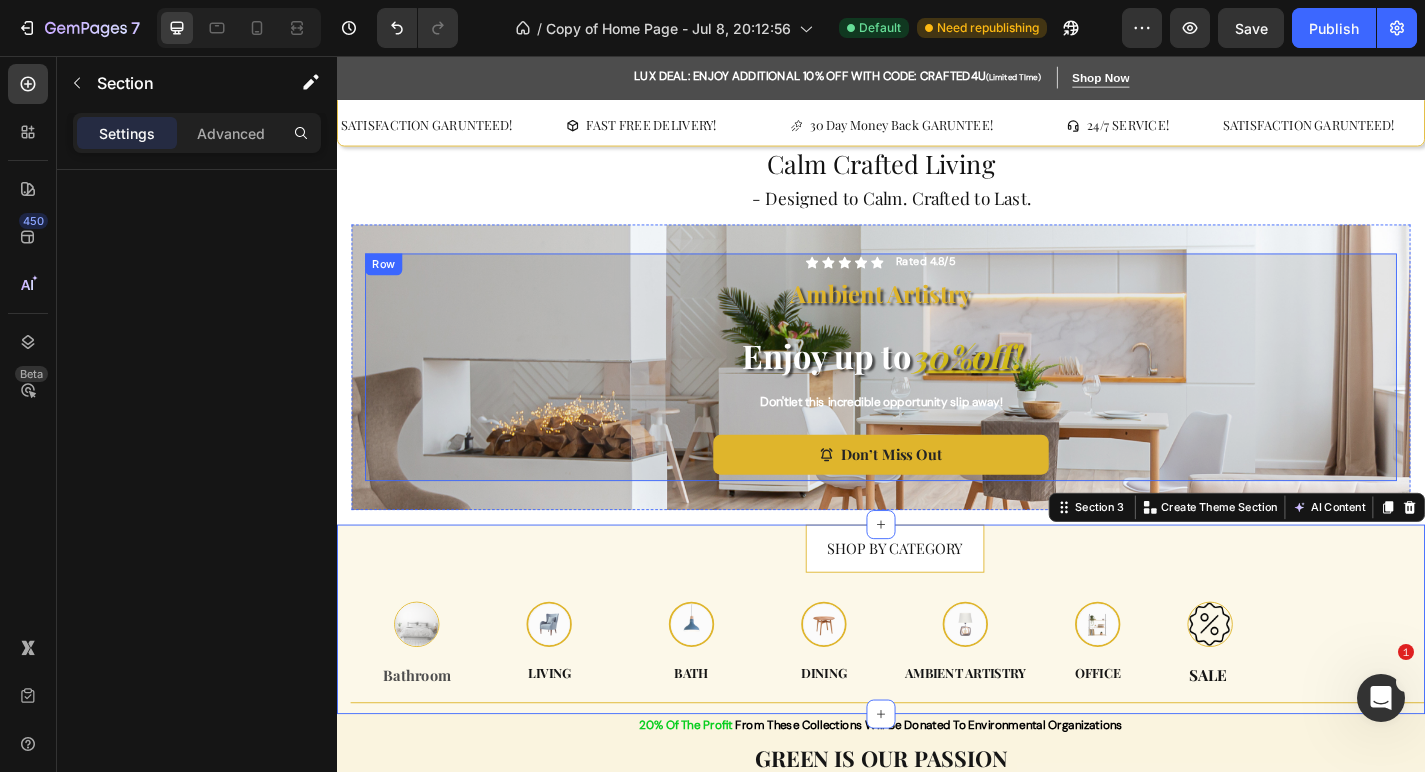 click on "Don’t Miss Out Button" at bounding box center (937, 500) 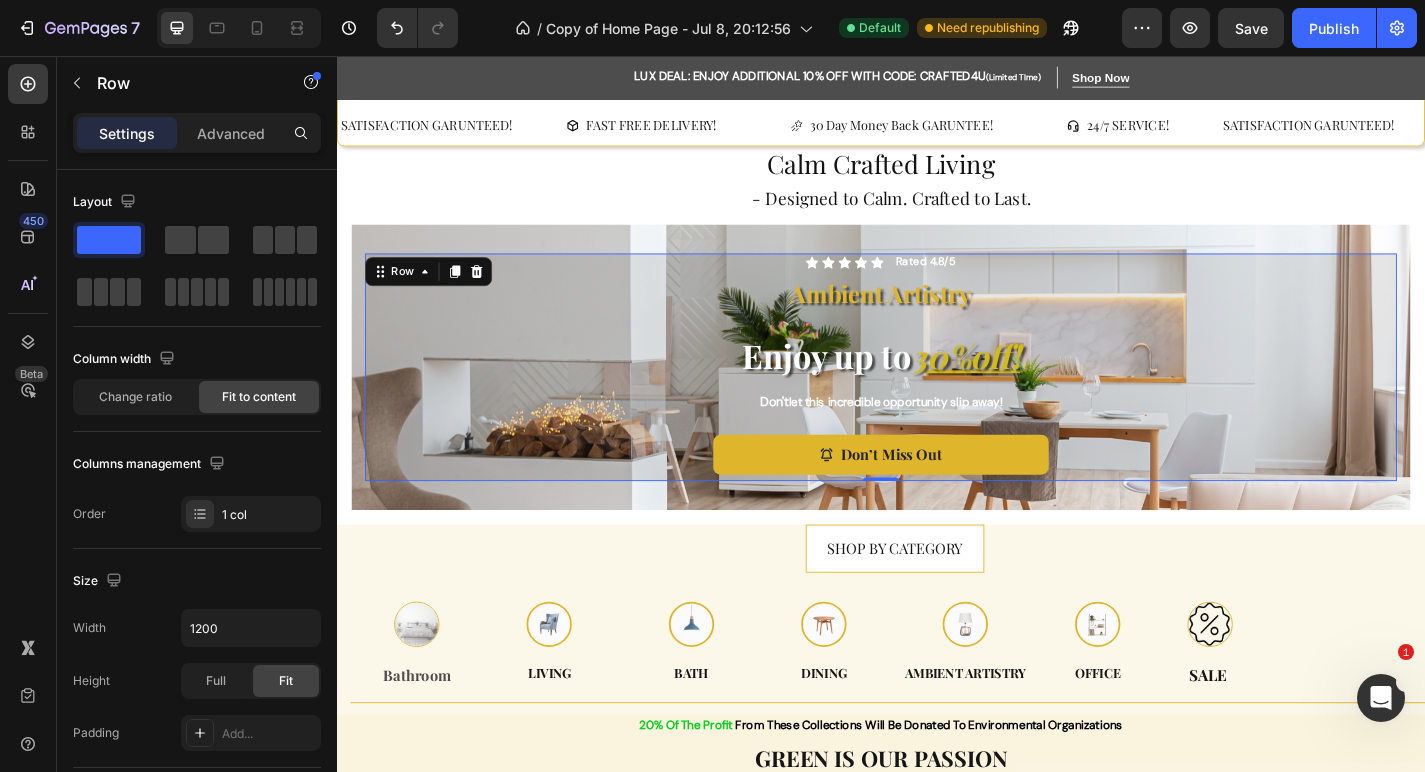 click on "Size Width 1200 Height Full Fit Padding Add..." 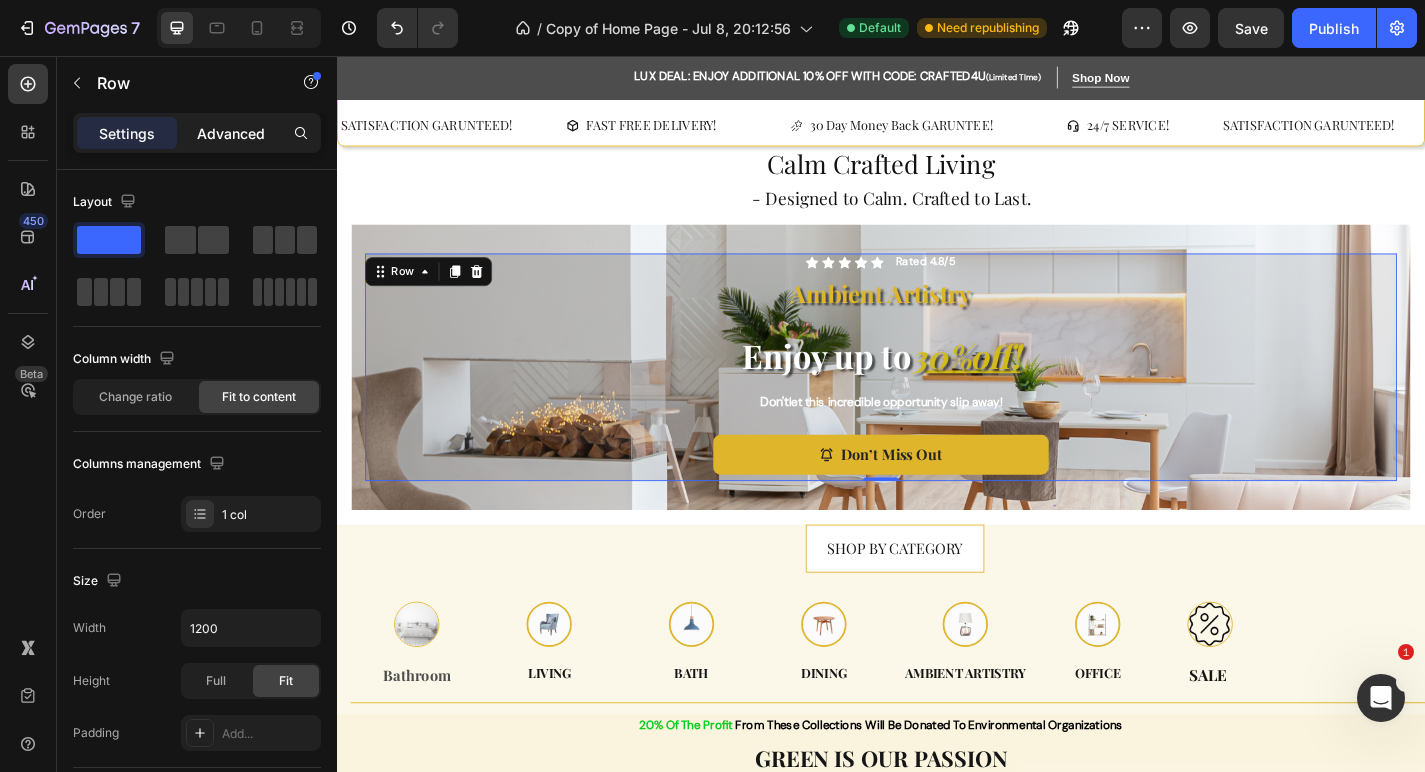 click on "Advanced" 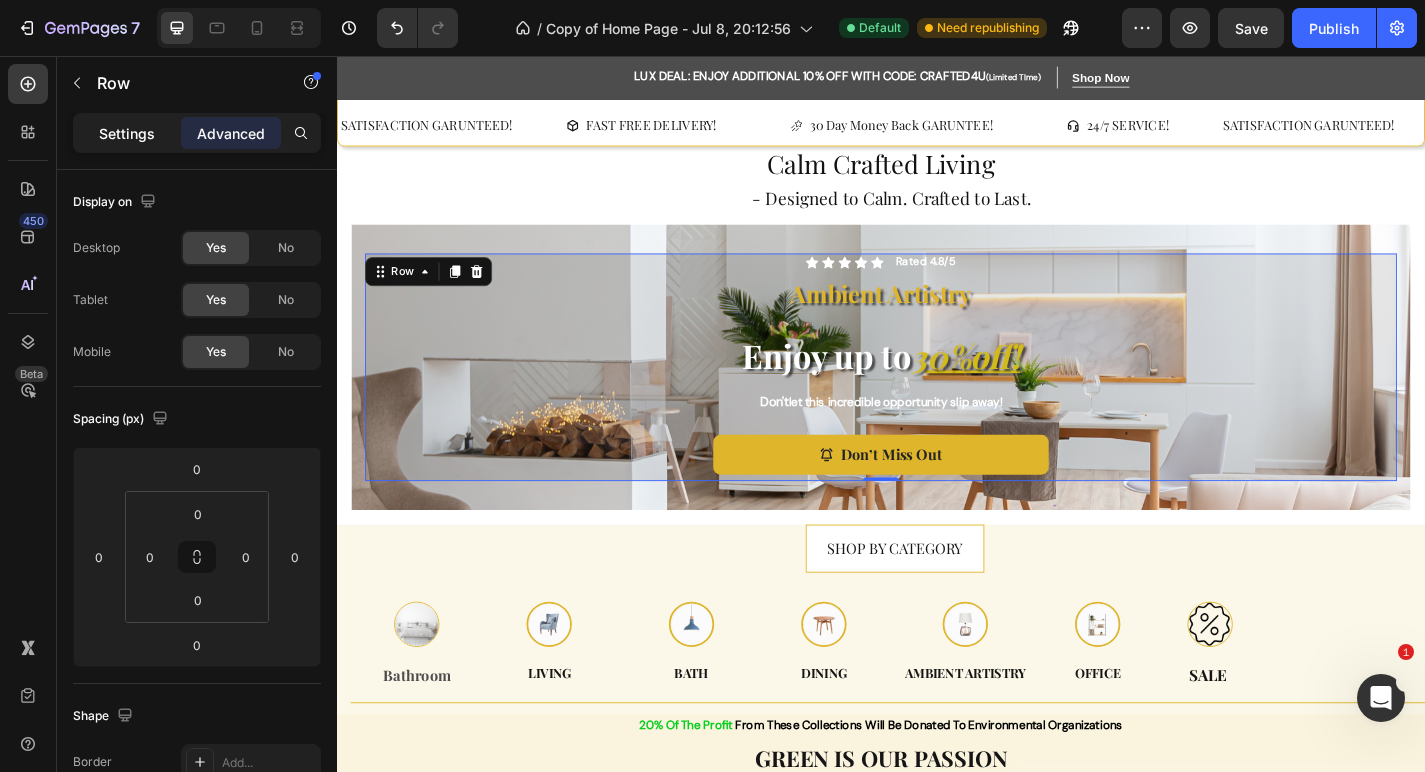 click on "Settings" 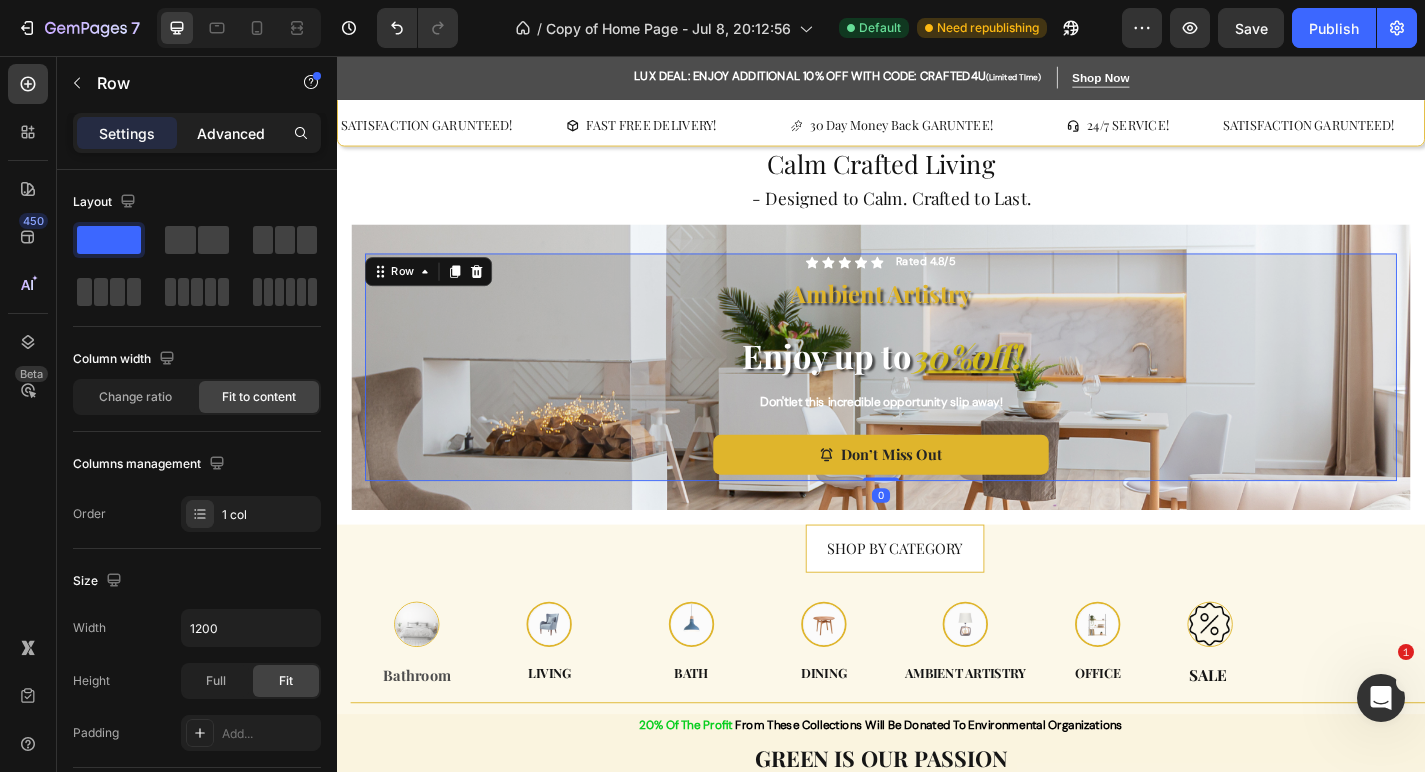 click on "Advanced" at bounding box center [231, 133] 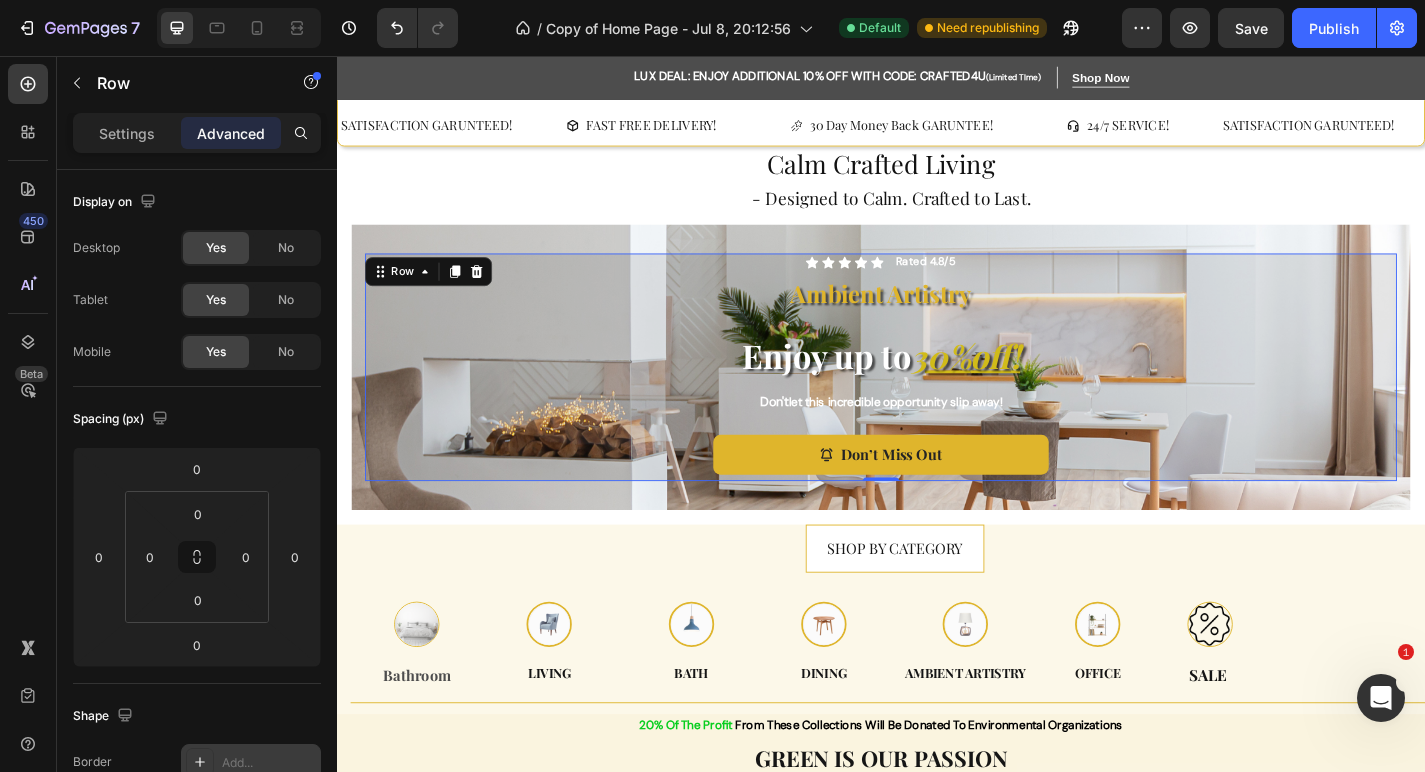 click on "Add..." at bounding box center (269, 763) 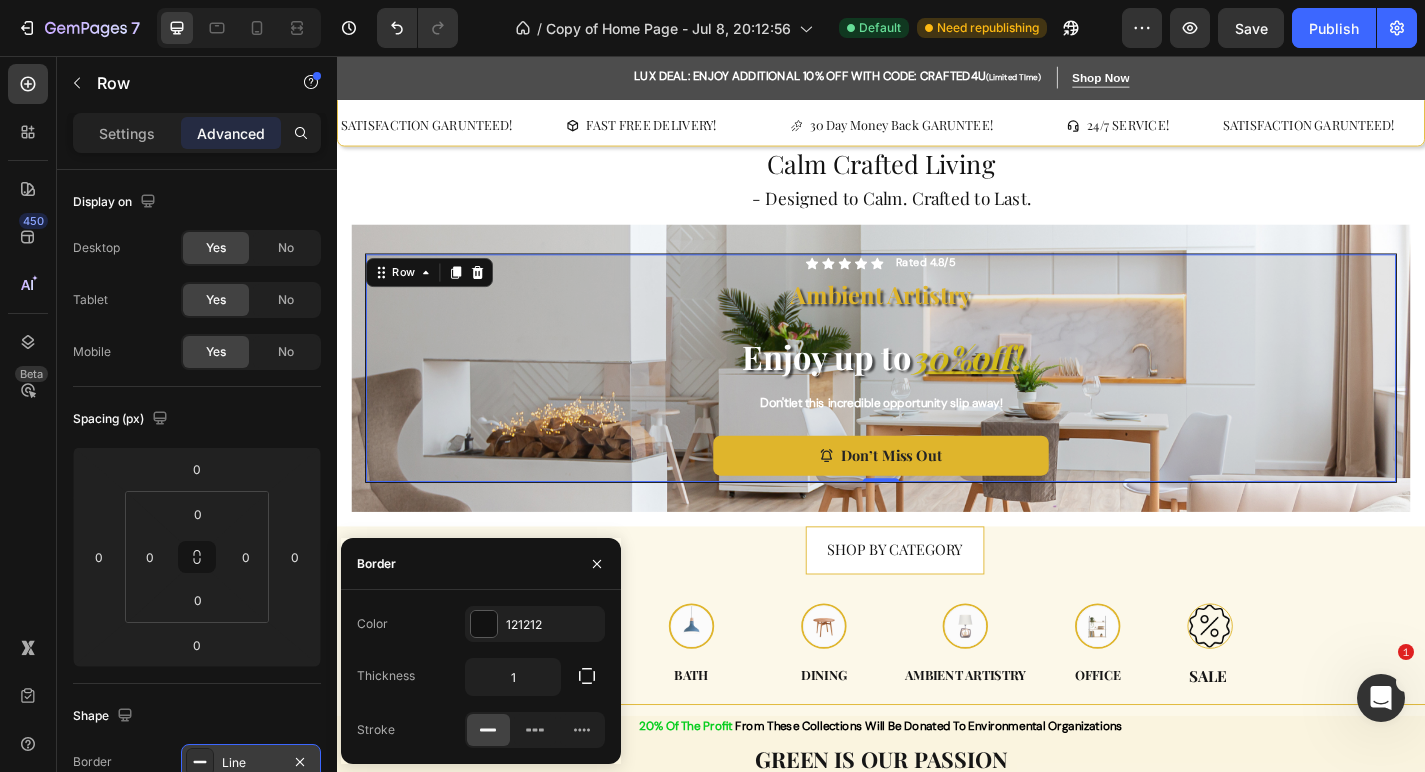 click on "Shape" at bounding box center (197, 716) 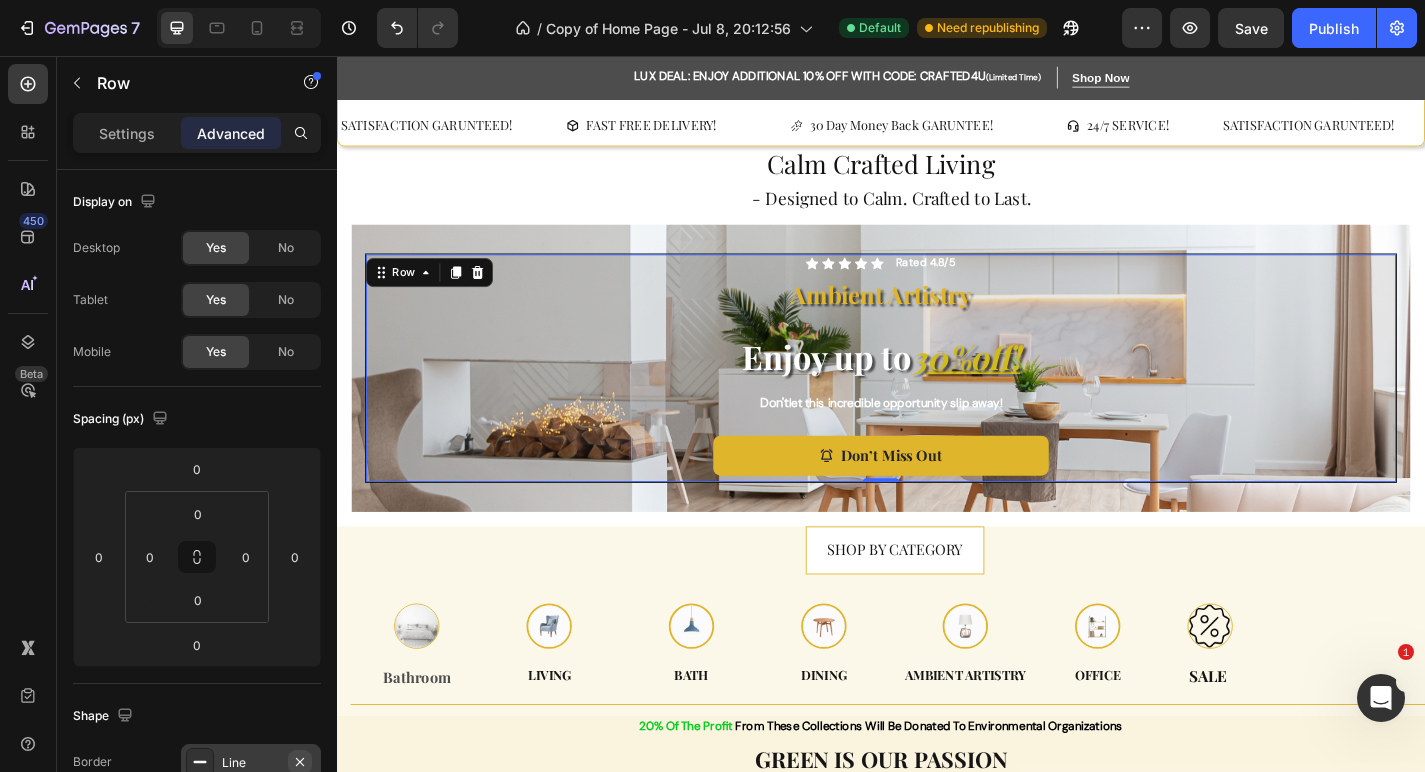 click 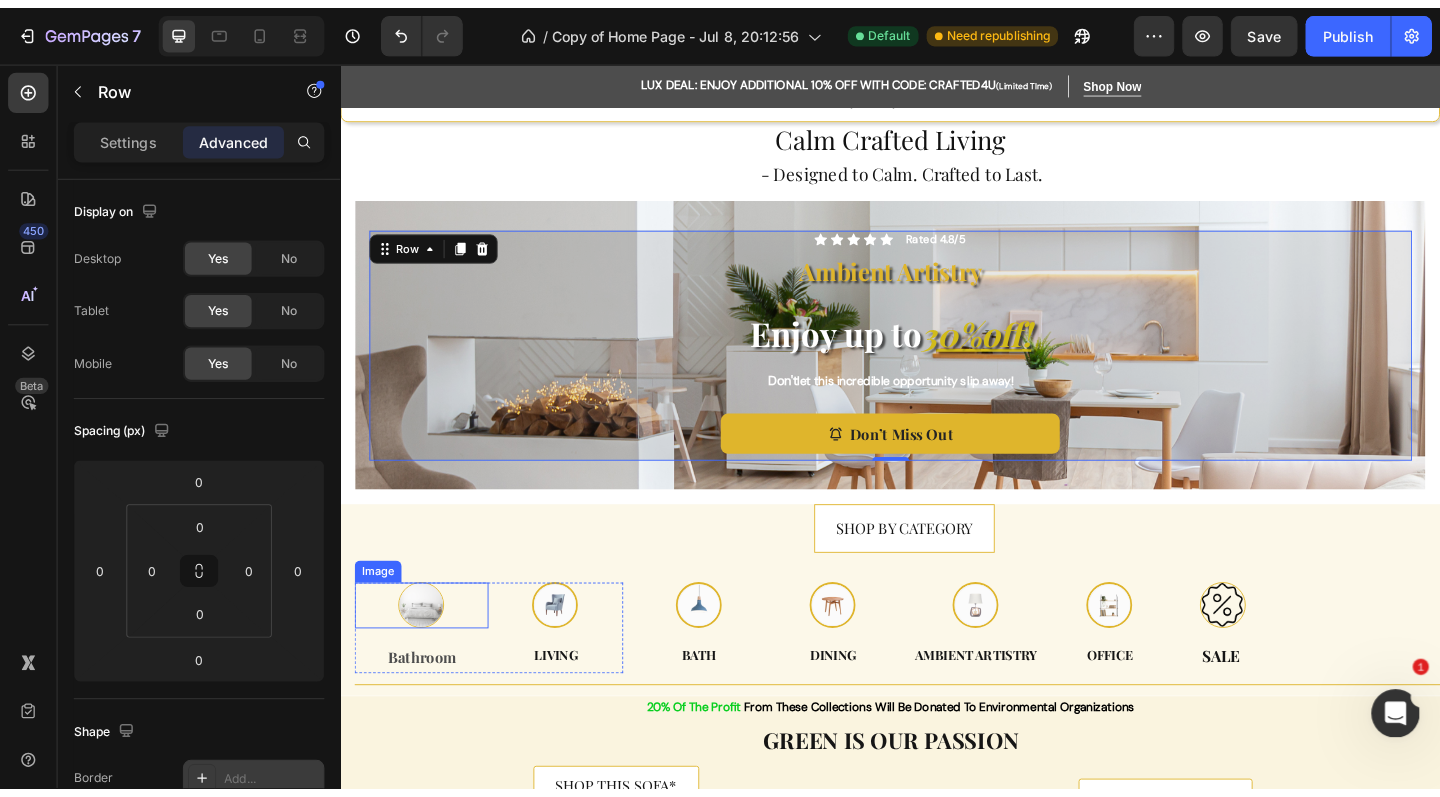 scroll, scrollTop: 28, scrollLeft: 0, axis: vertical 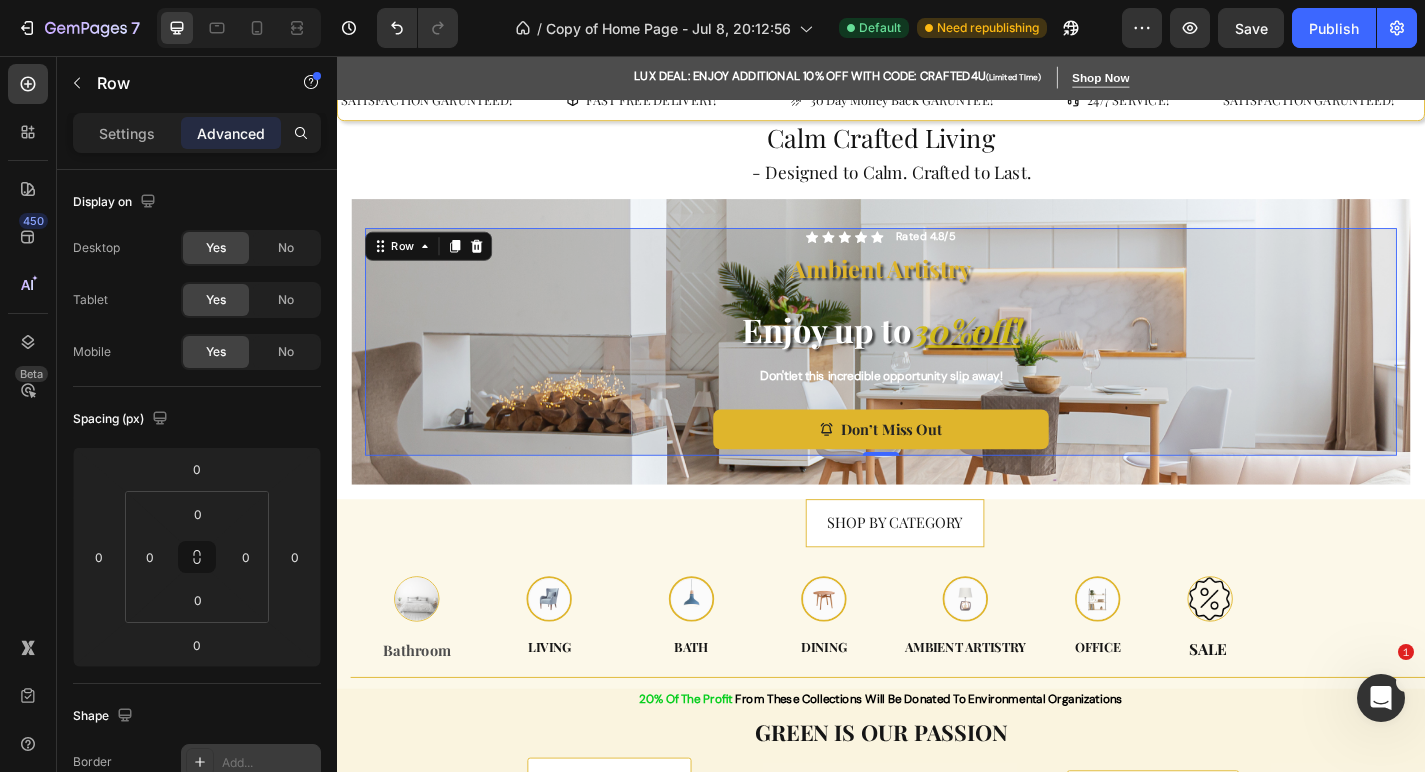 click on "Display on Desktop Yes No Tablet Yes No Mobile Yes No" 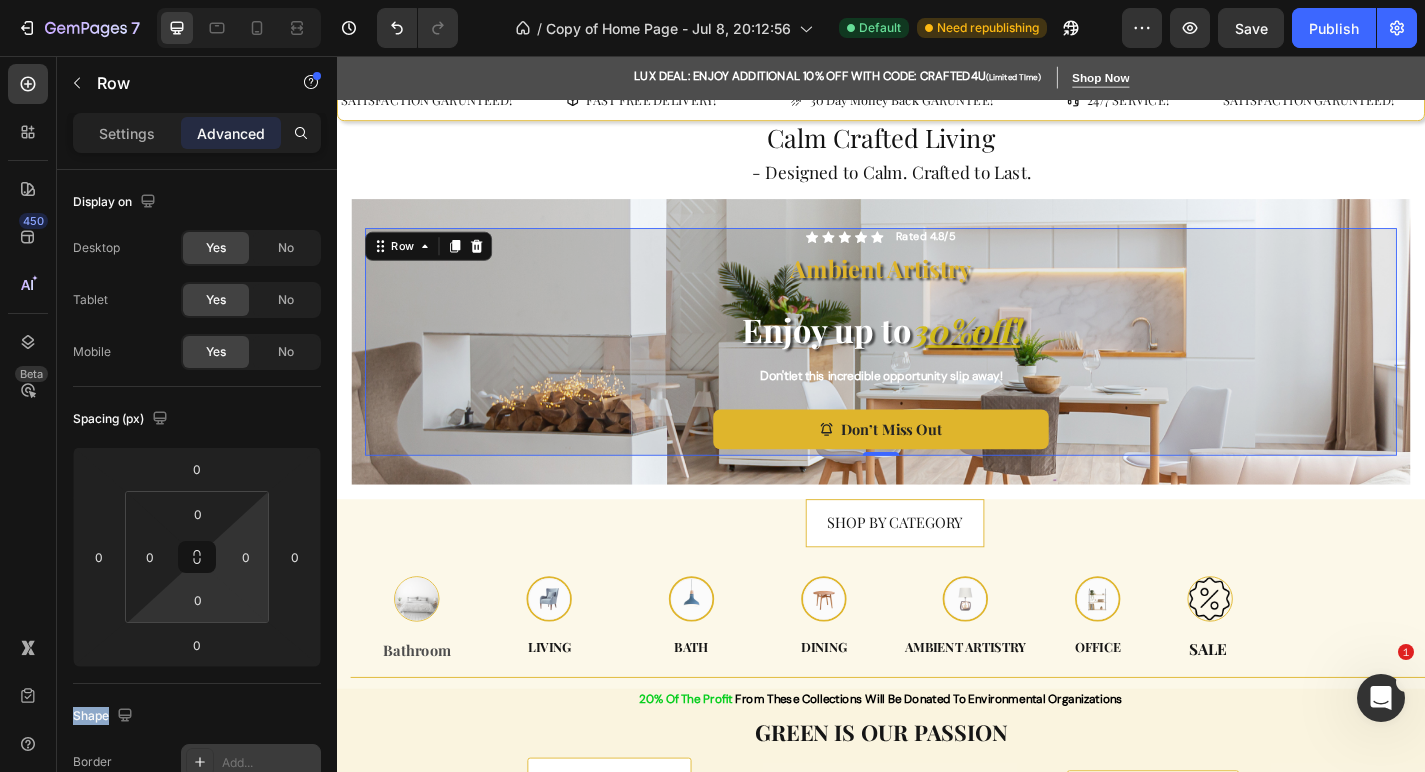 drag, startPoint x: 205, startPoint y: 715, endPoint x: 222, endPoint y: 581, distance: 135.07405 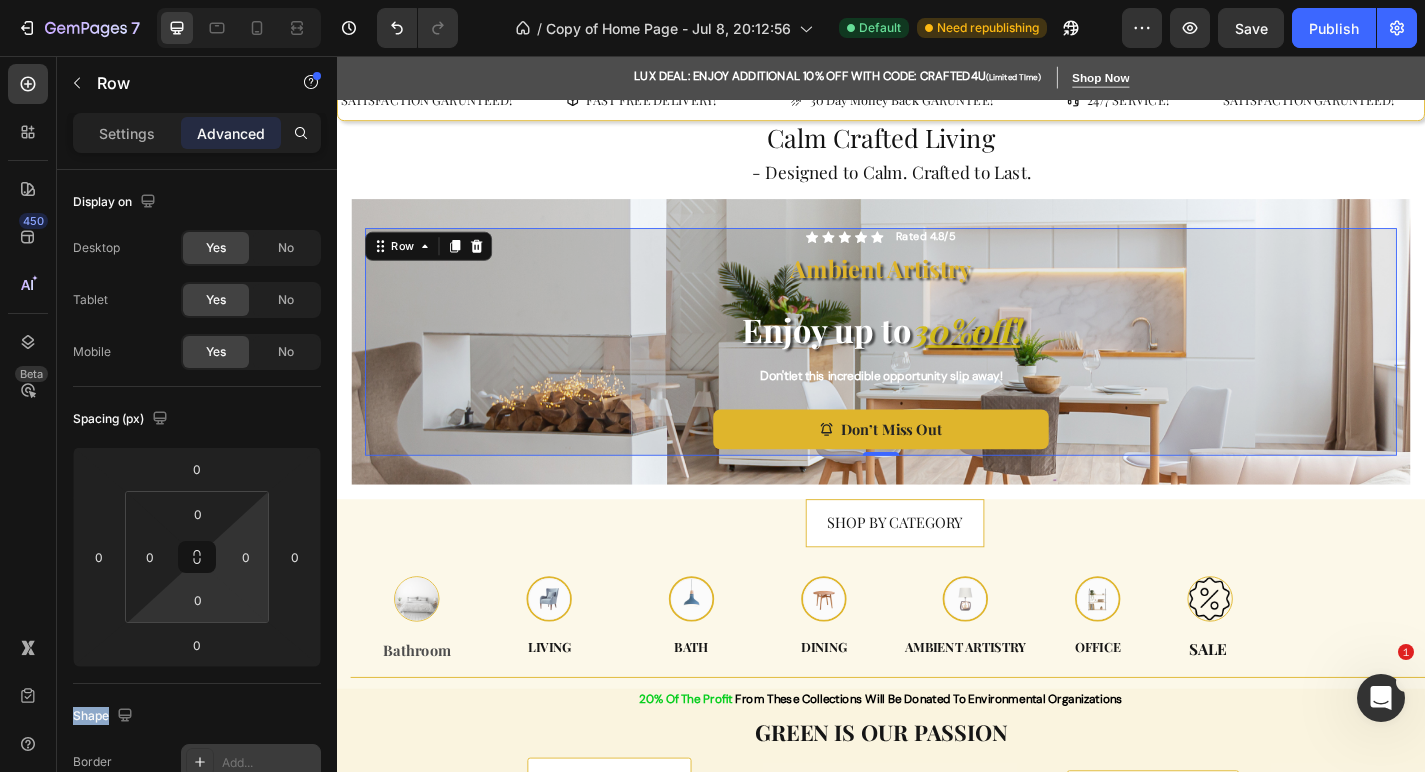 click on "Display on Desktop Yes No Tablet Yes No Mobile Yes No Spacing (px) 0 0 0 0 0 0 0 0 Shape Border Add... Corner Add... Shadow Add... Position Static Opacity 100% Animation Interaction Trigger 0 interaction Create CSS class" at bounding box center (197, 753) 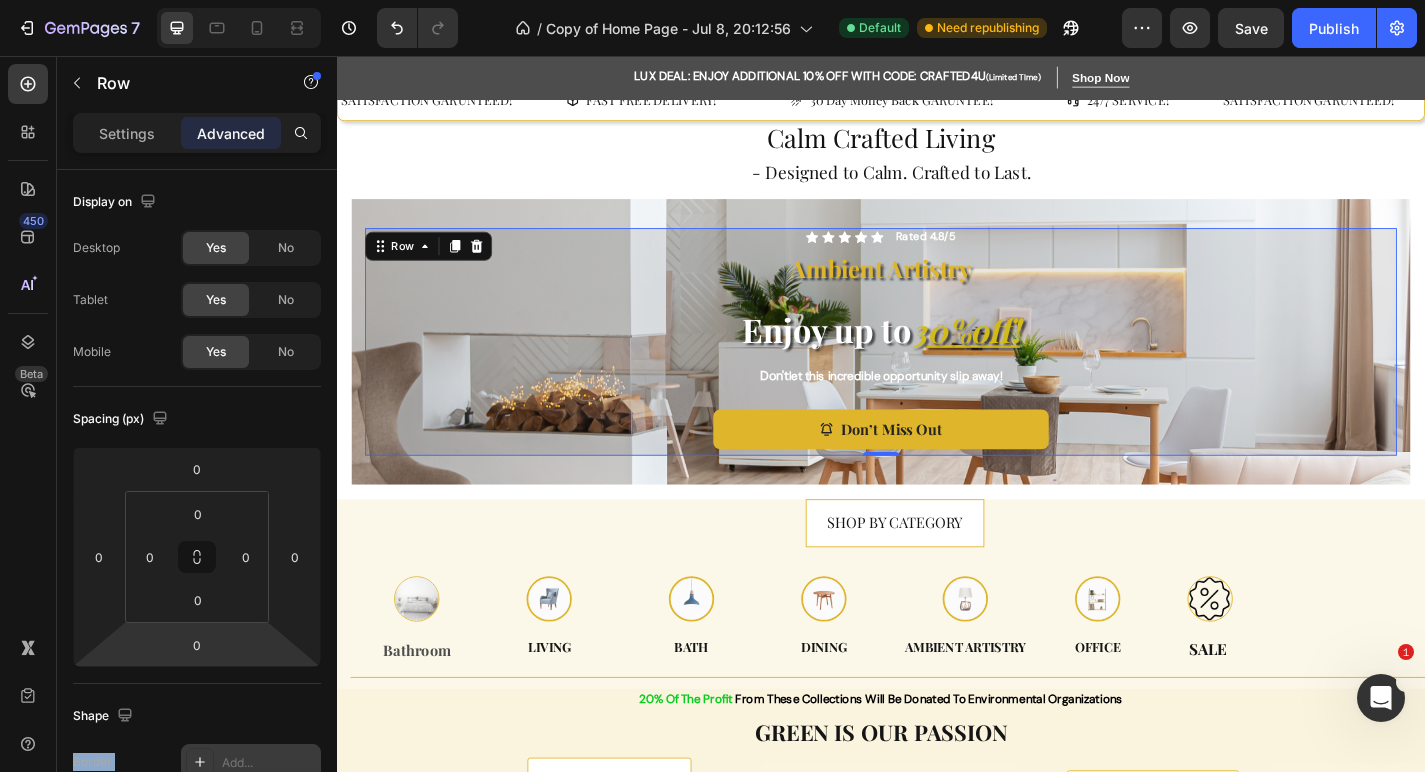 drag, startPoint x: 147, startPoint y: 706, endPoint x: 147, endPoint y: 768, distance: 62 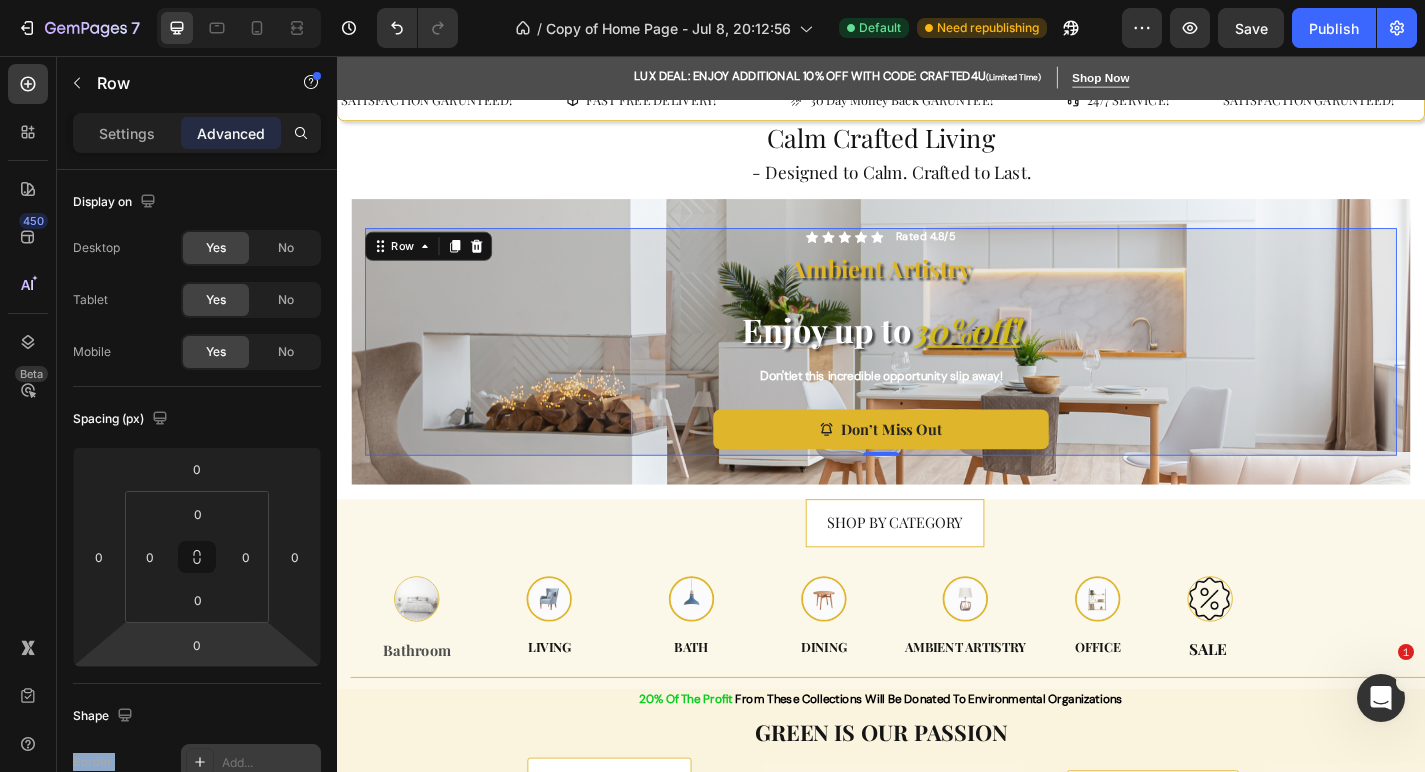 click on "Shape Border Add... Corner Add... Shadow Add..." 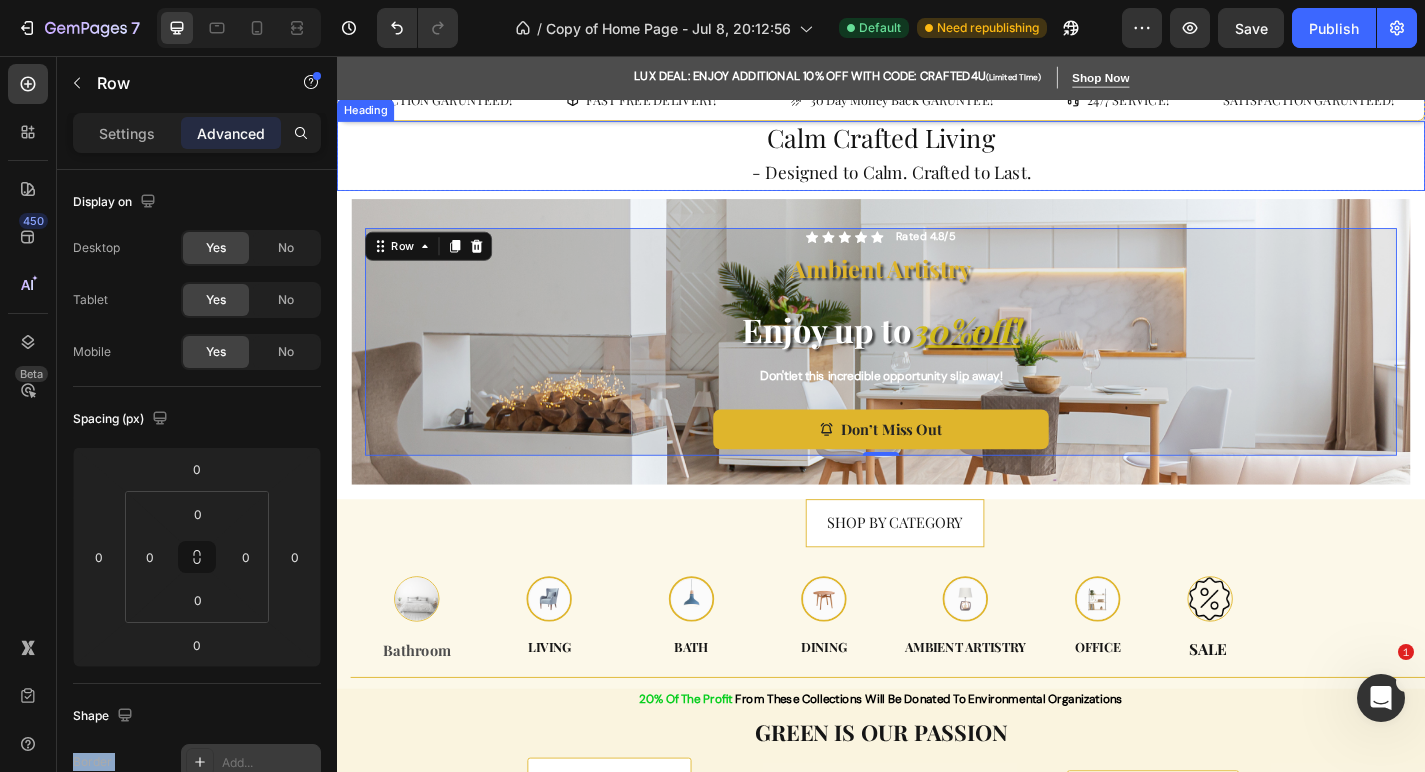 click on "Calm Crafted Living        - Designed to Calm. Crafted to Last." at bounding box center (937, 166) 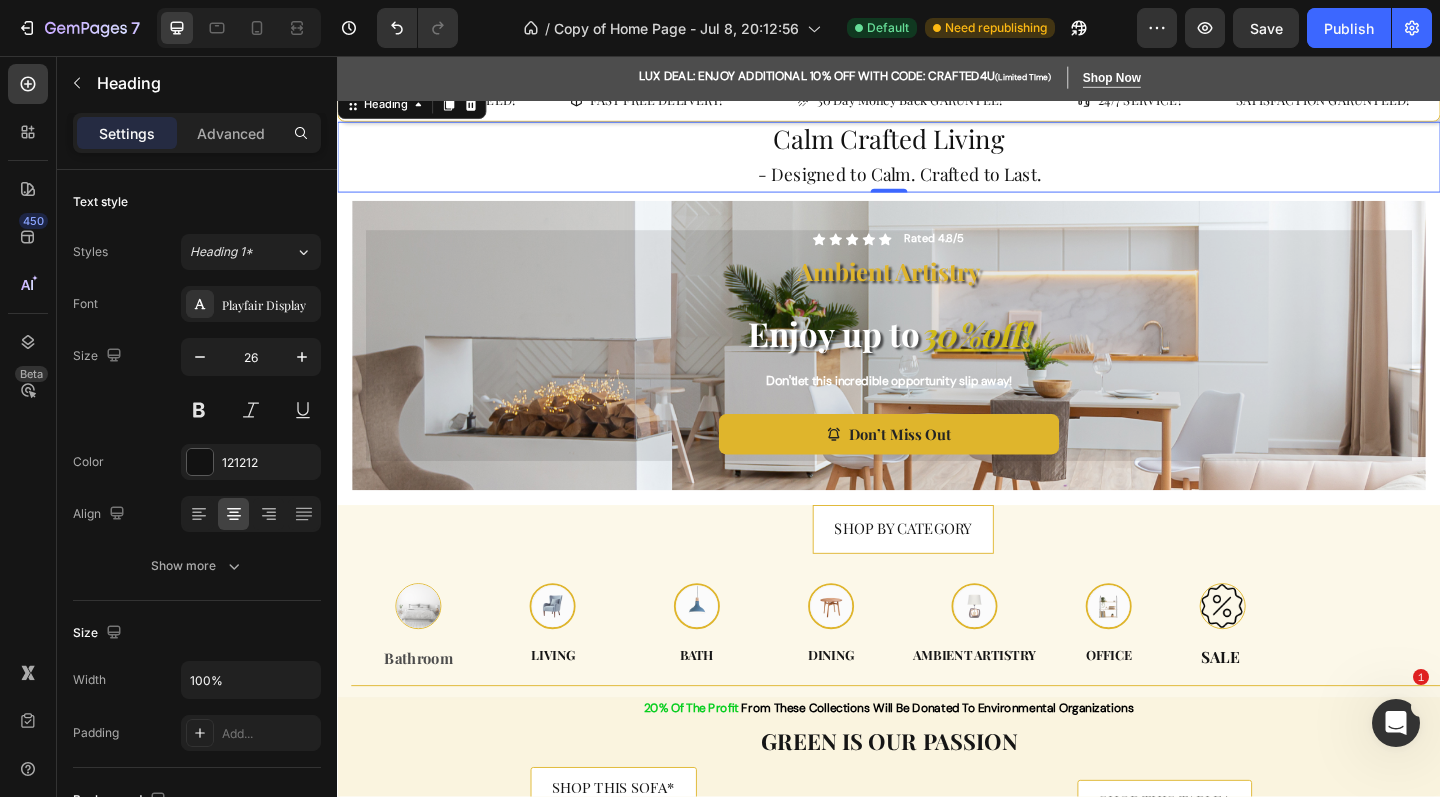click on "Background" at bounding box center [197, 800] 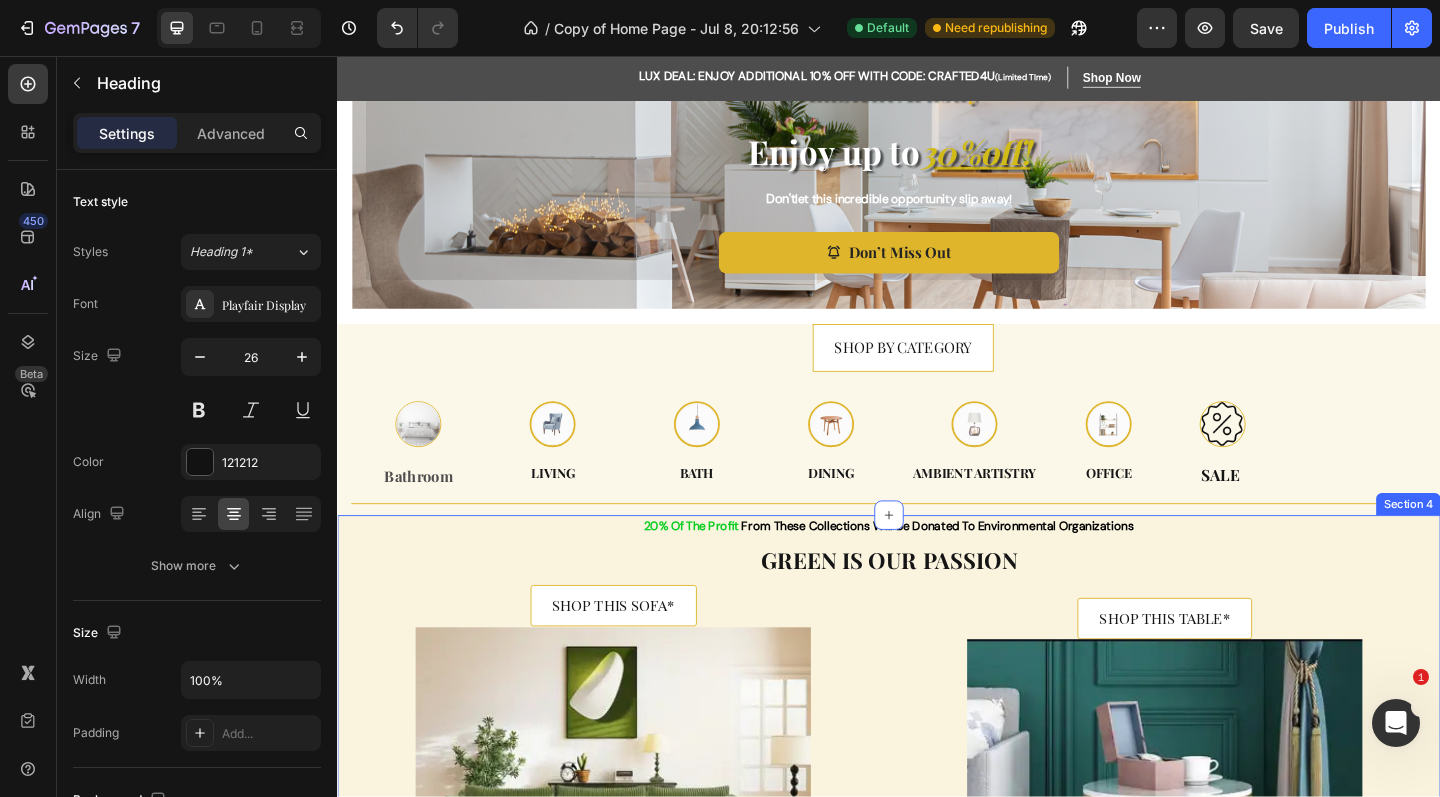 scroll, scrollTop: 229, scrollLeft: 0, axis: vertical 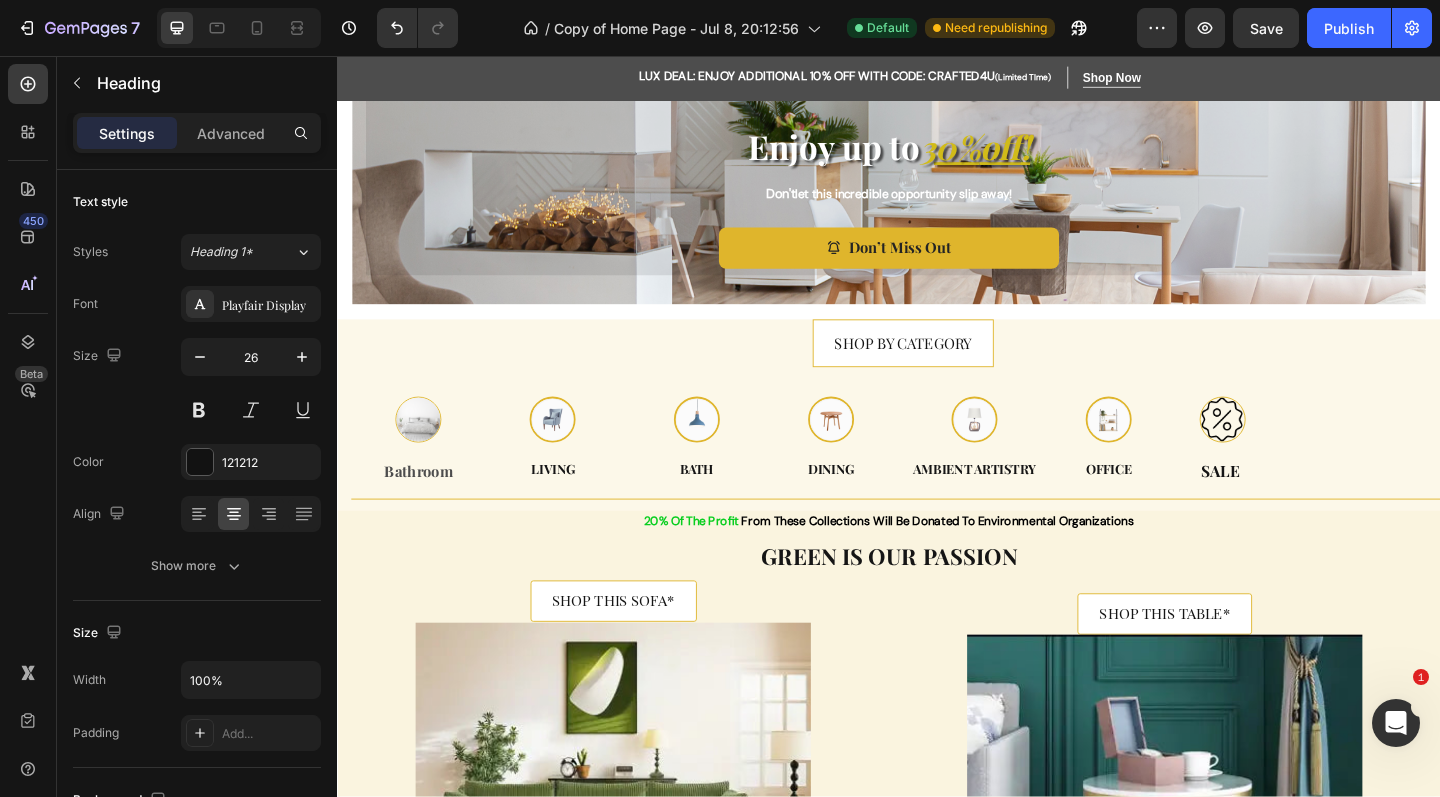 click on "450 Beta" at bounding box center [28, 358] 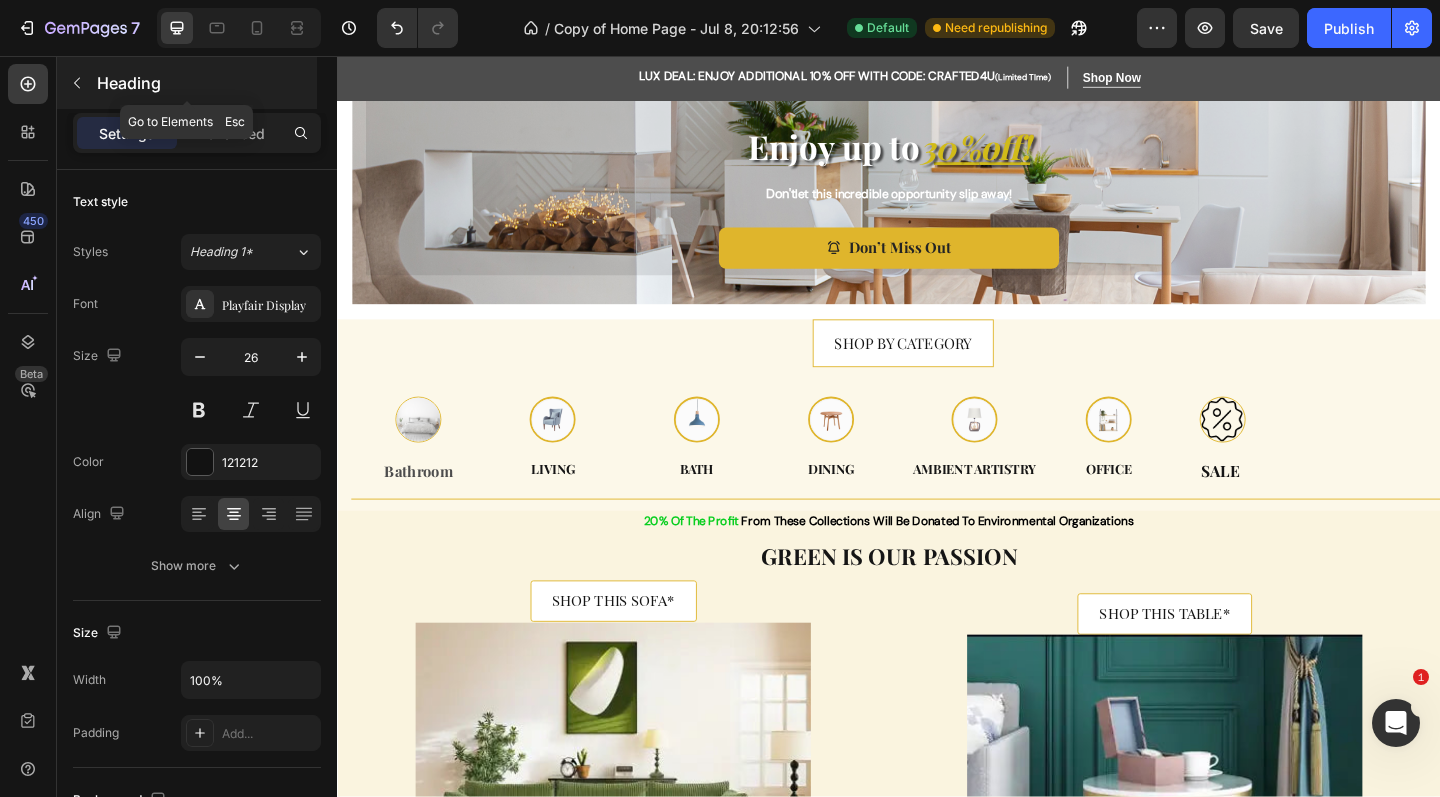 click at bounding box center (77, 83) 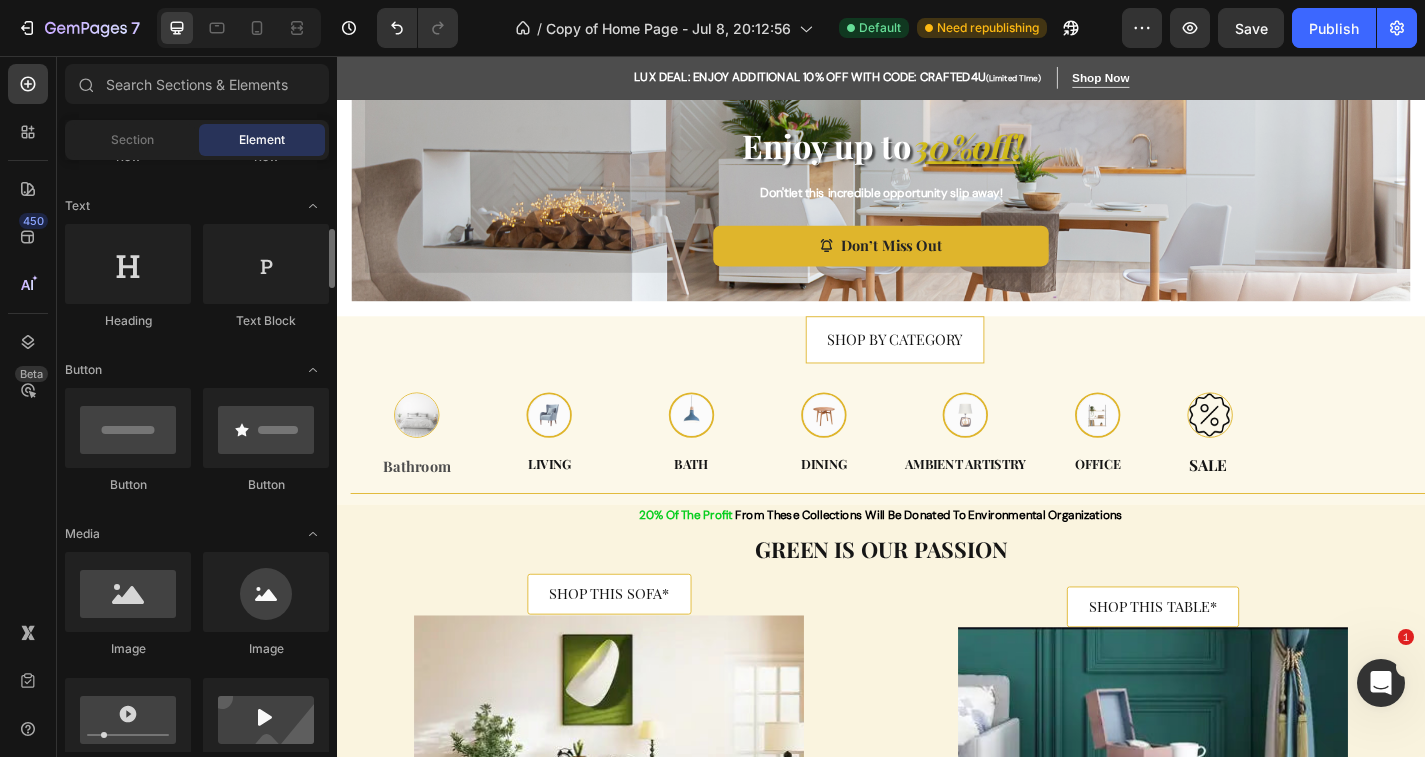 scroll, scrollTop: 0, scrollLeft: 0, axis: both 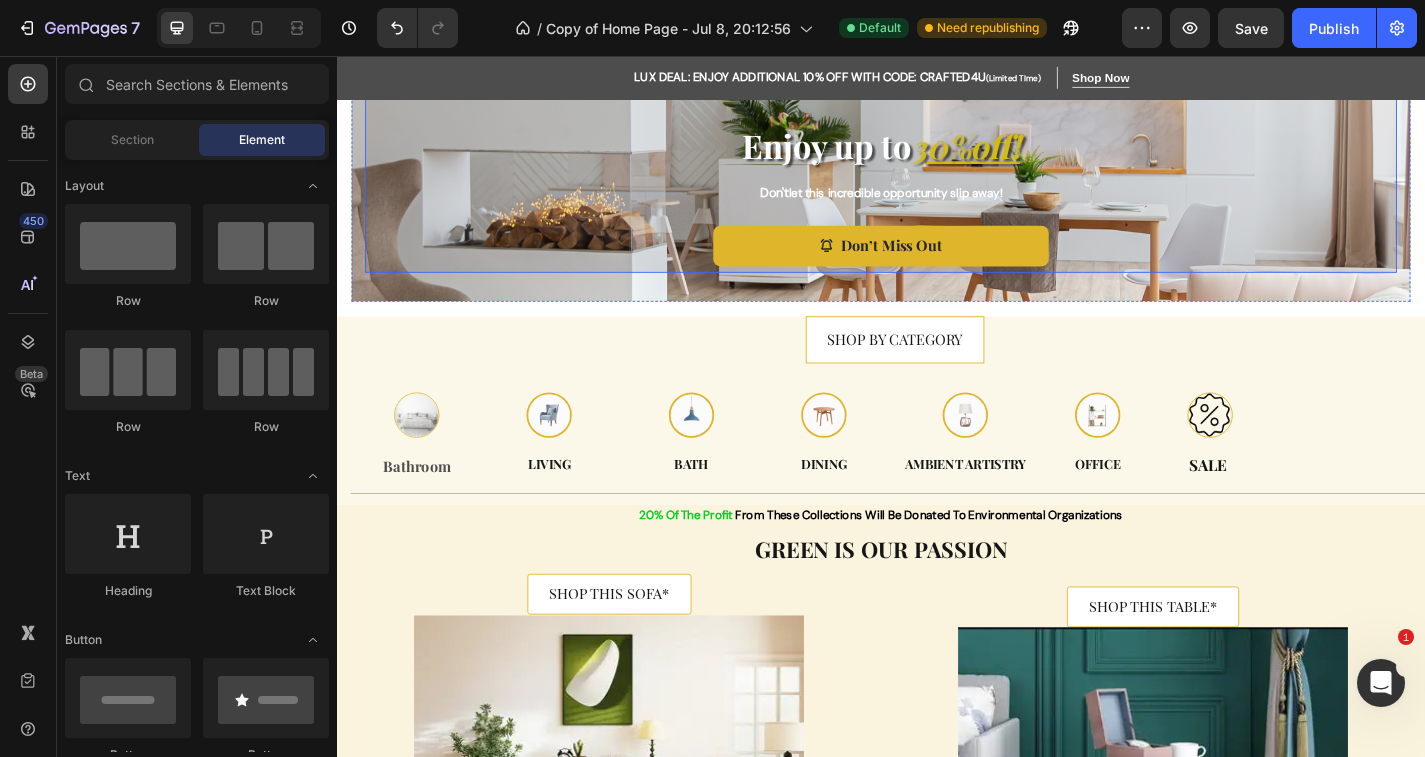 click on "Icon Icon Icon Icon Icon Icon List Rated 4.8/5  Text Block Row Ambient Artistry Text Block ⁠⁠⁠⁠⁠⁠⁠ Enjoy up to  30%  off ! Heading Don't  let this incredible opportunity slip away!  Text Block
Don’t Miss Out Button" at bounding box center [937, 169] 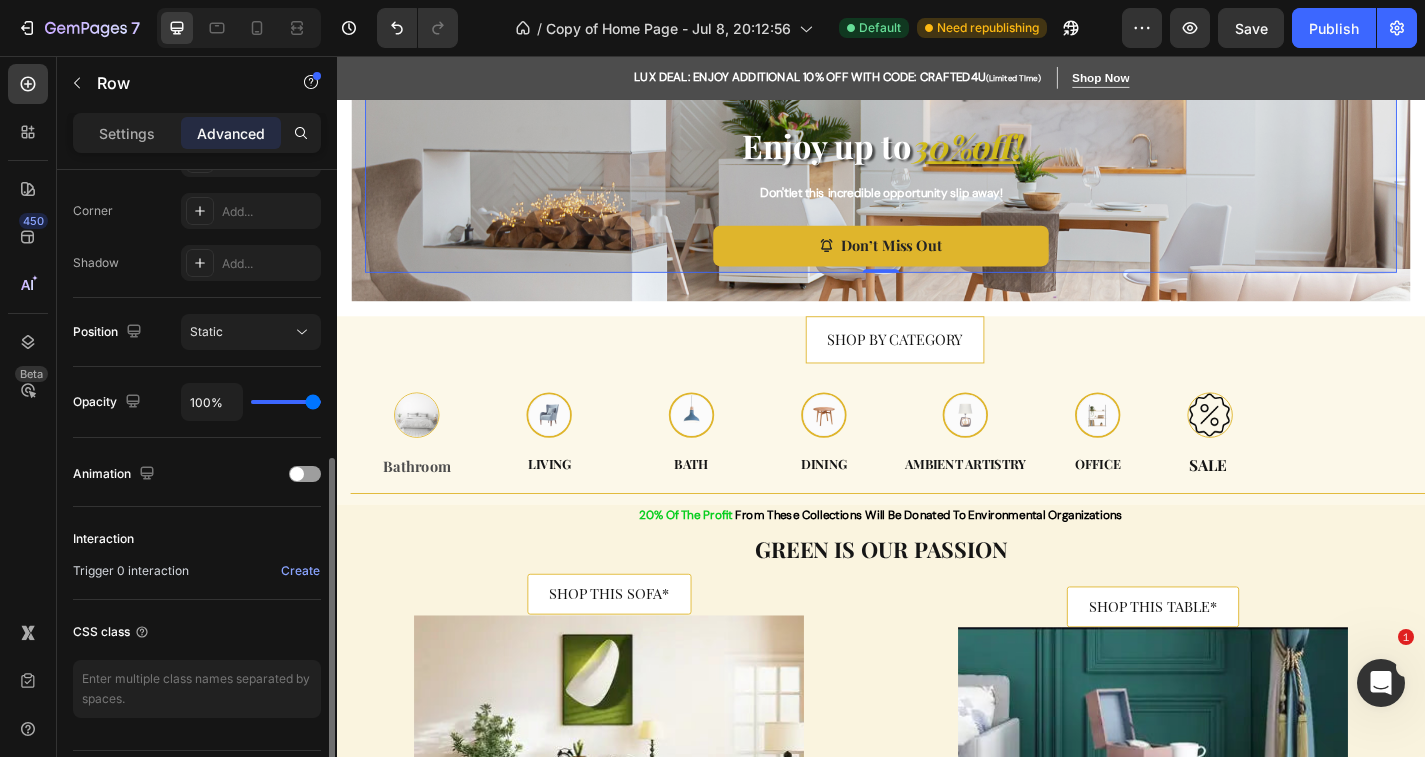 scroll, scrollTop: 592, scrollLeft: 0, axis: vertical 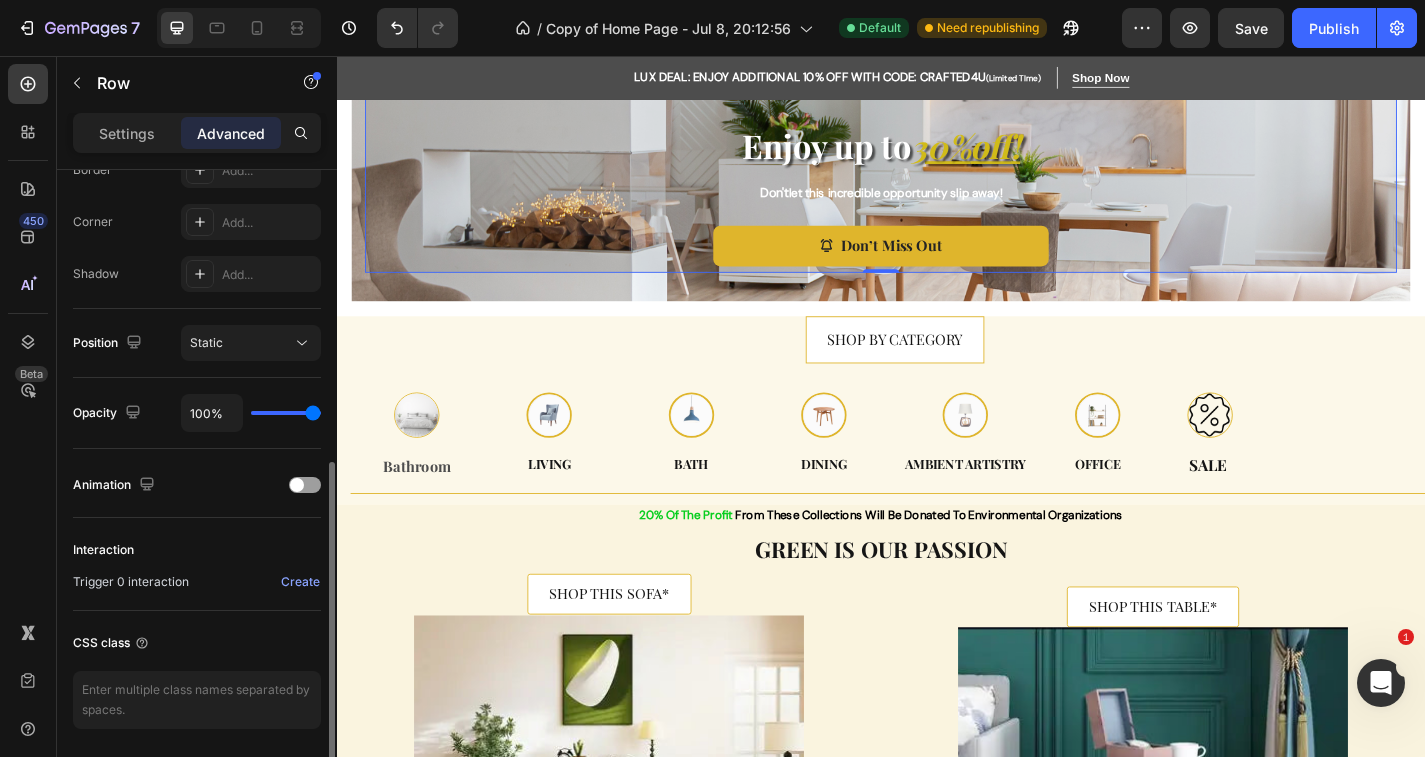 type on "96%" 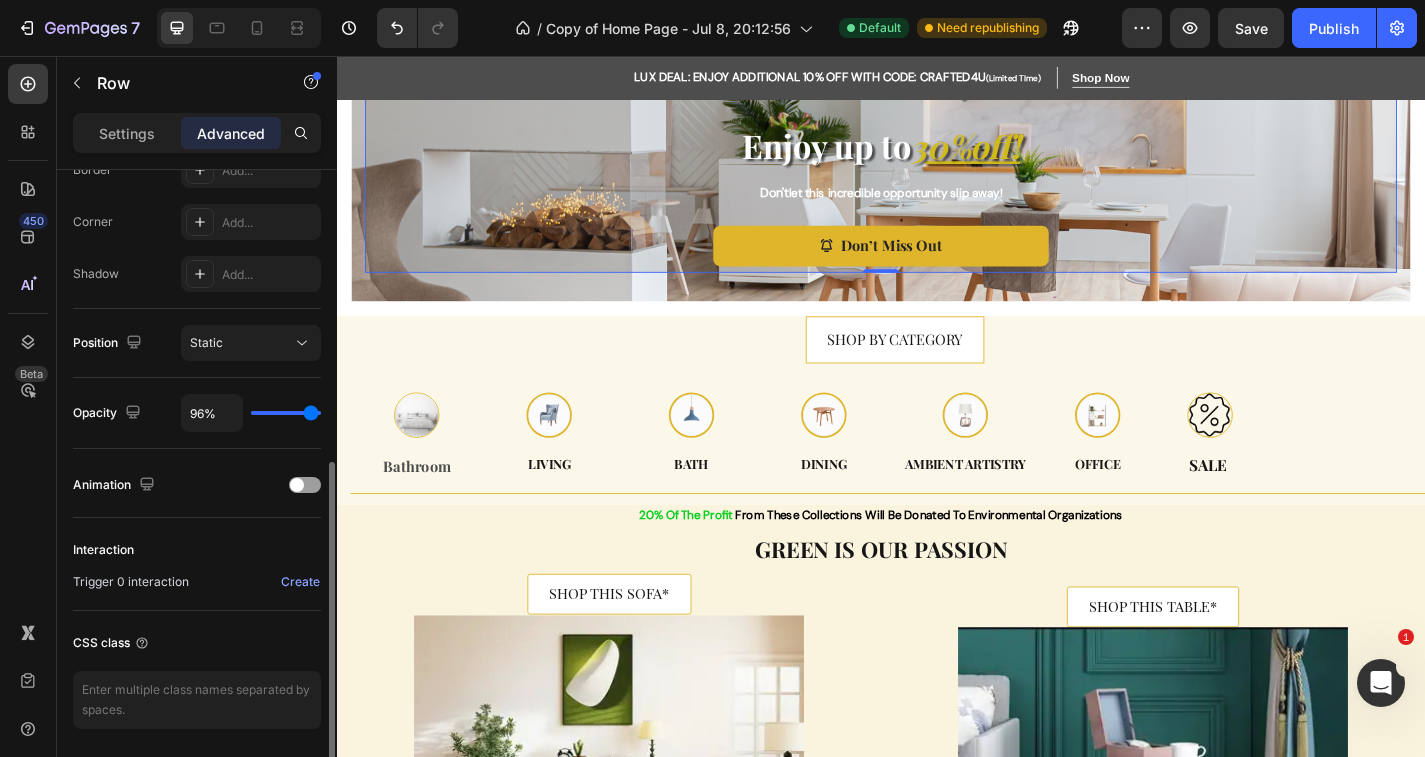 type on "89%" 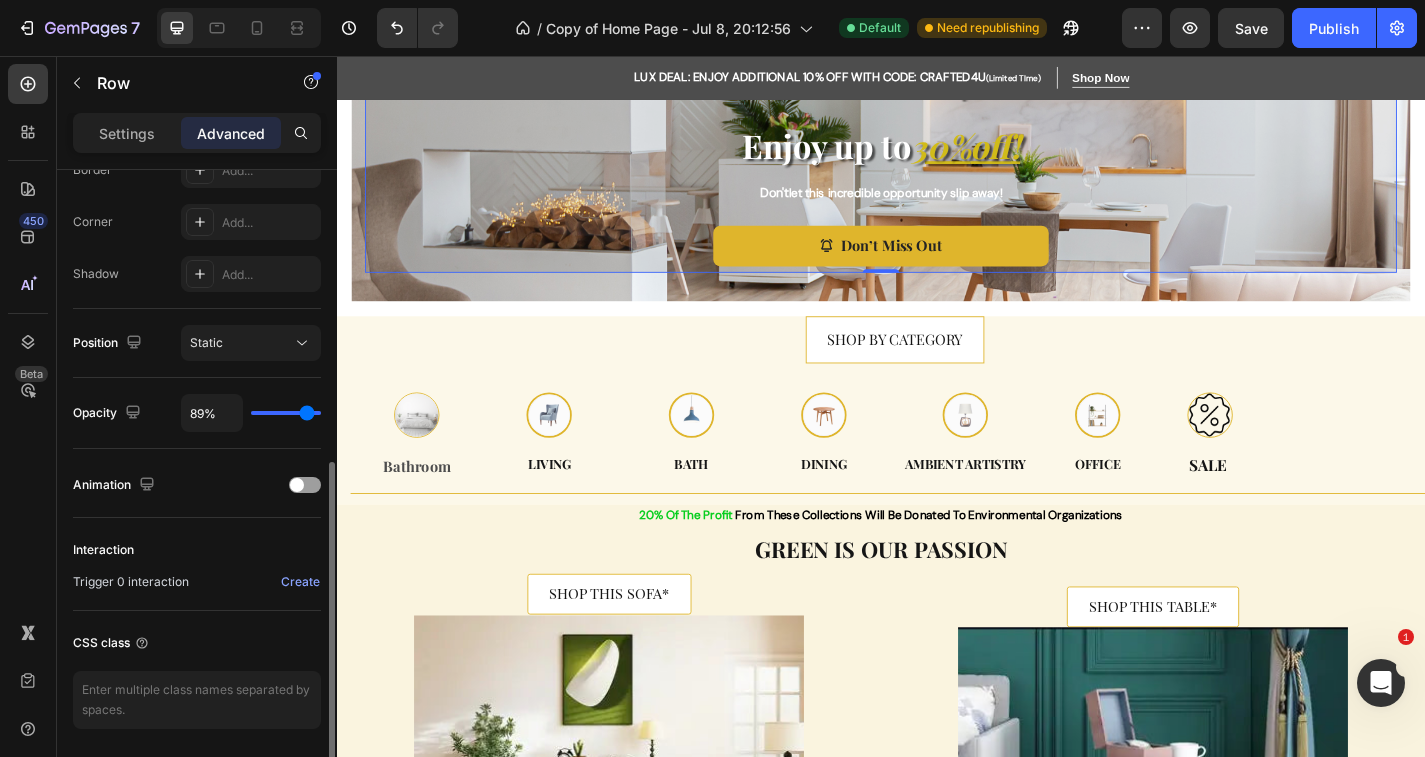 type on "82%" 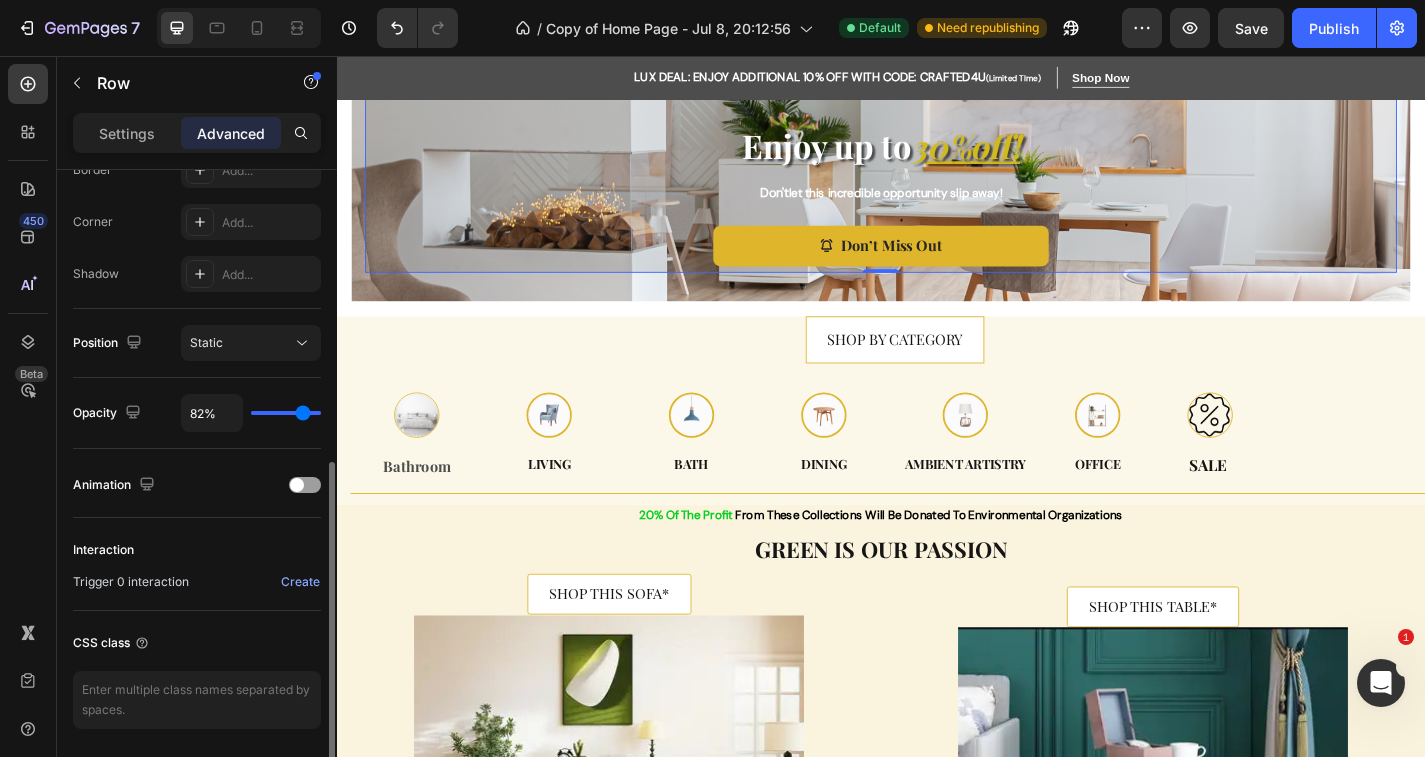 type on "76%" 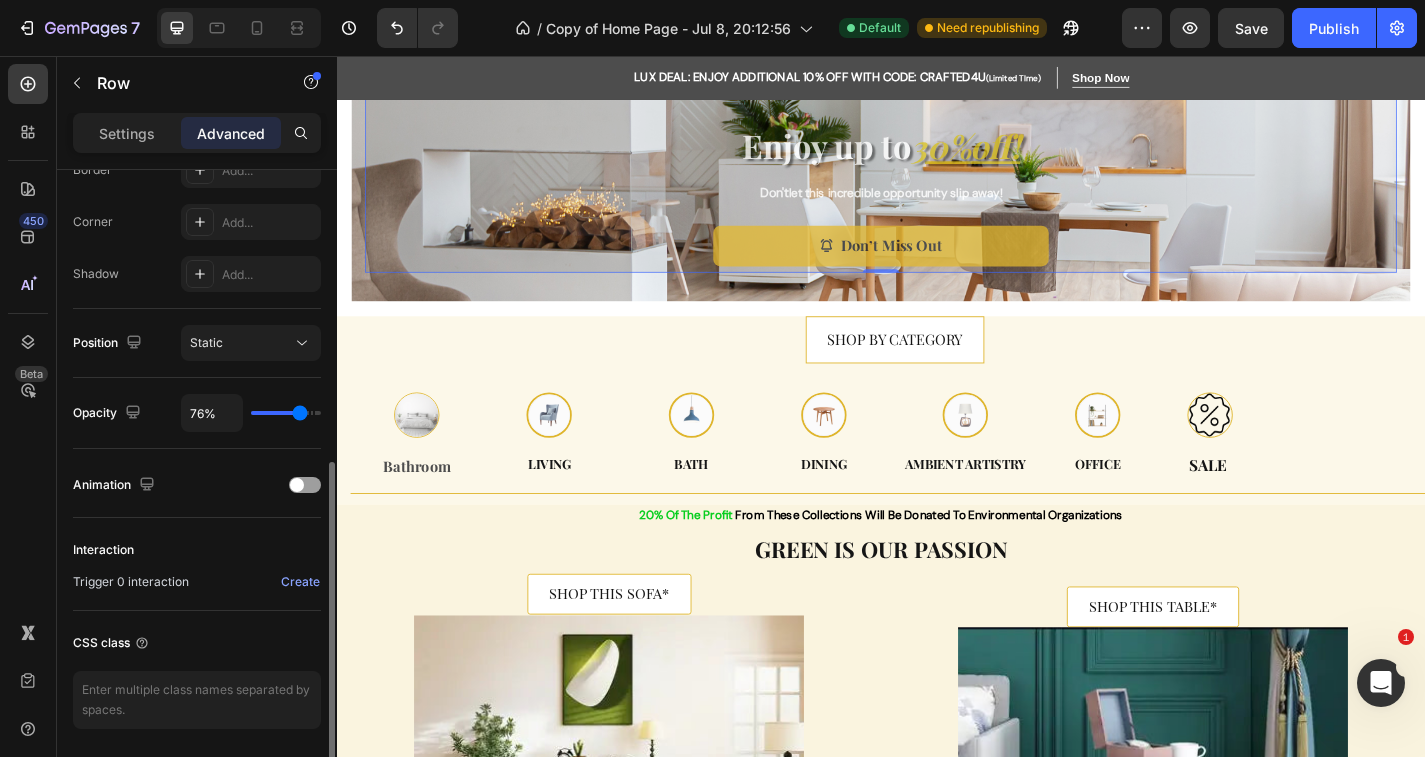 type on "69%" 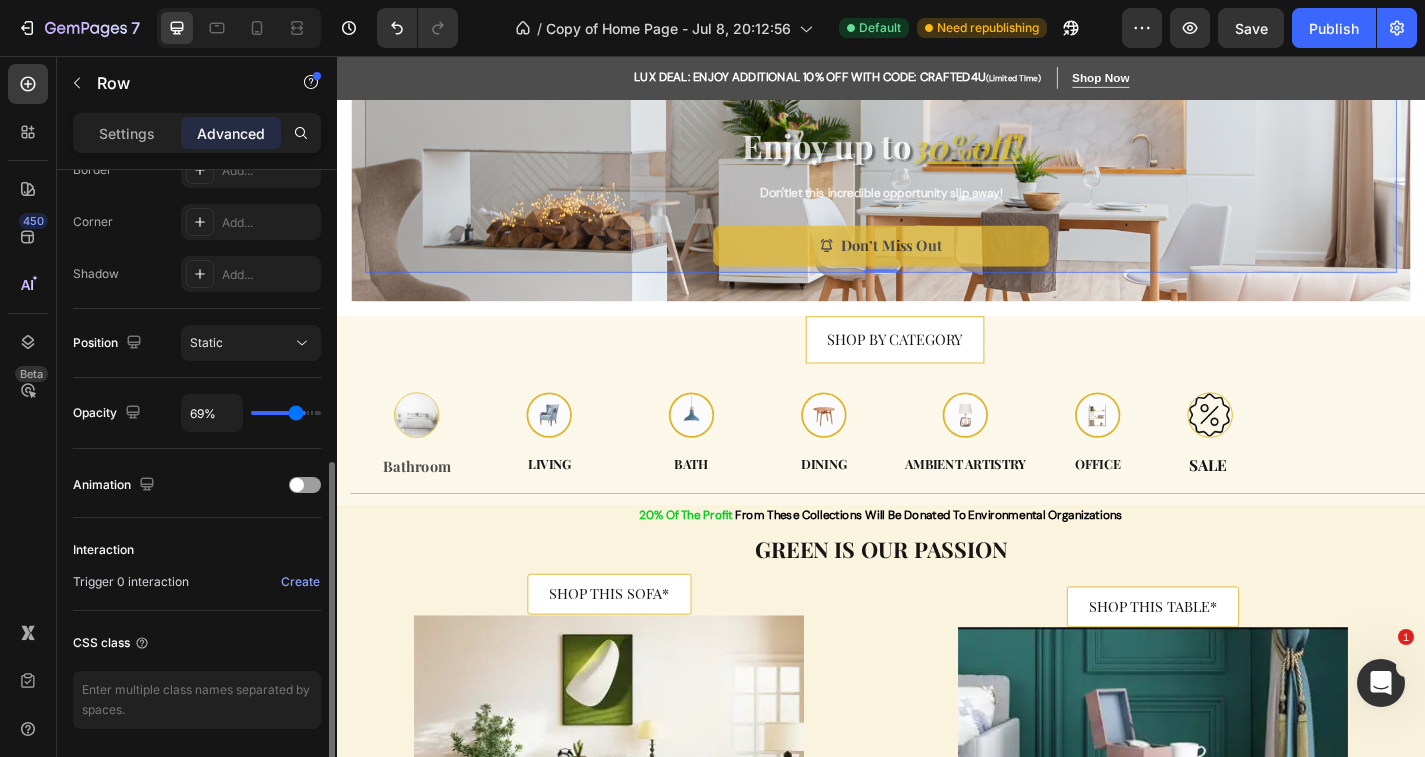 type on "61%" 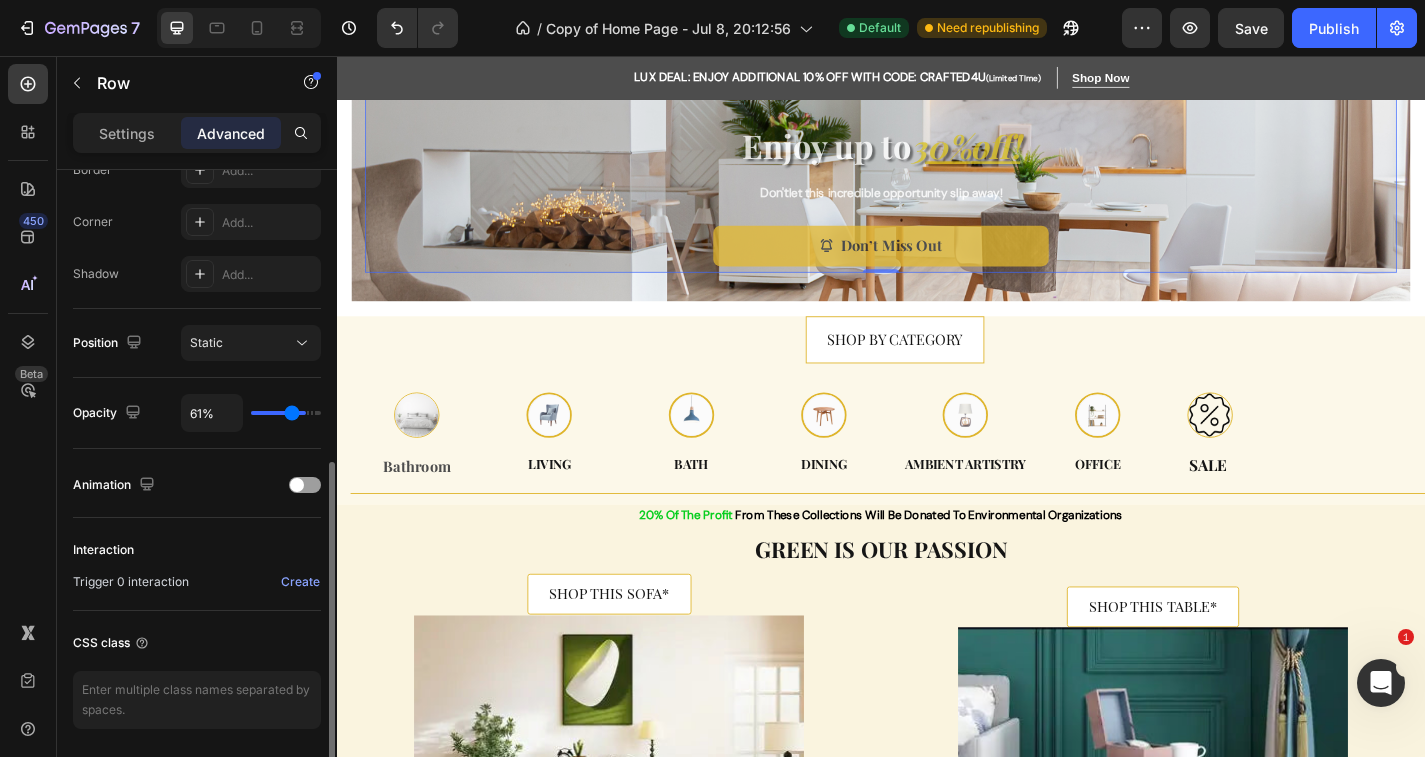 type on "55%" 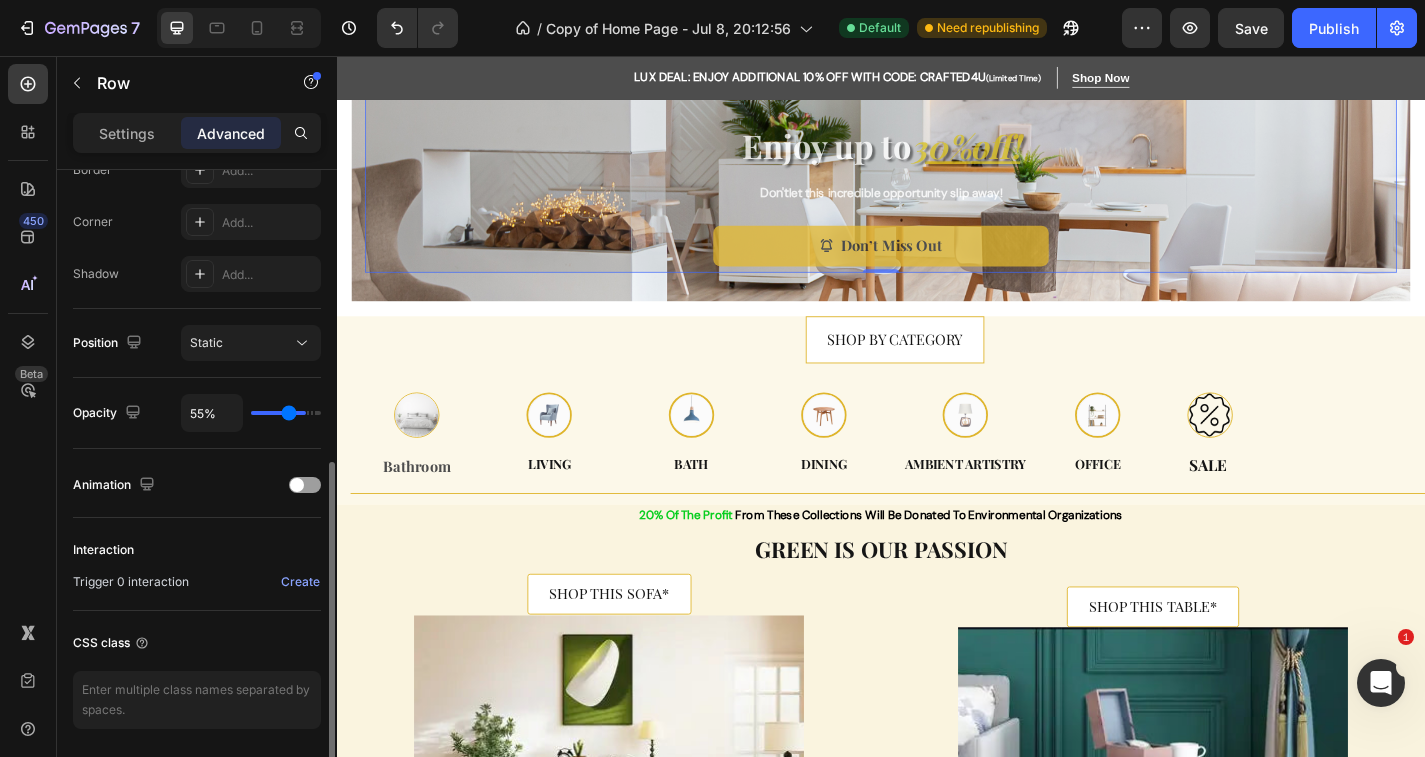 type on "48%" 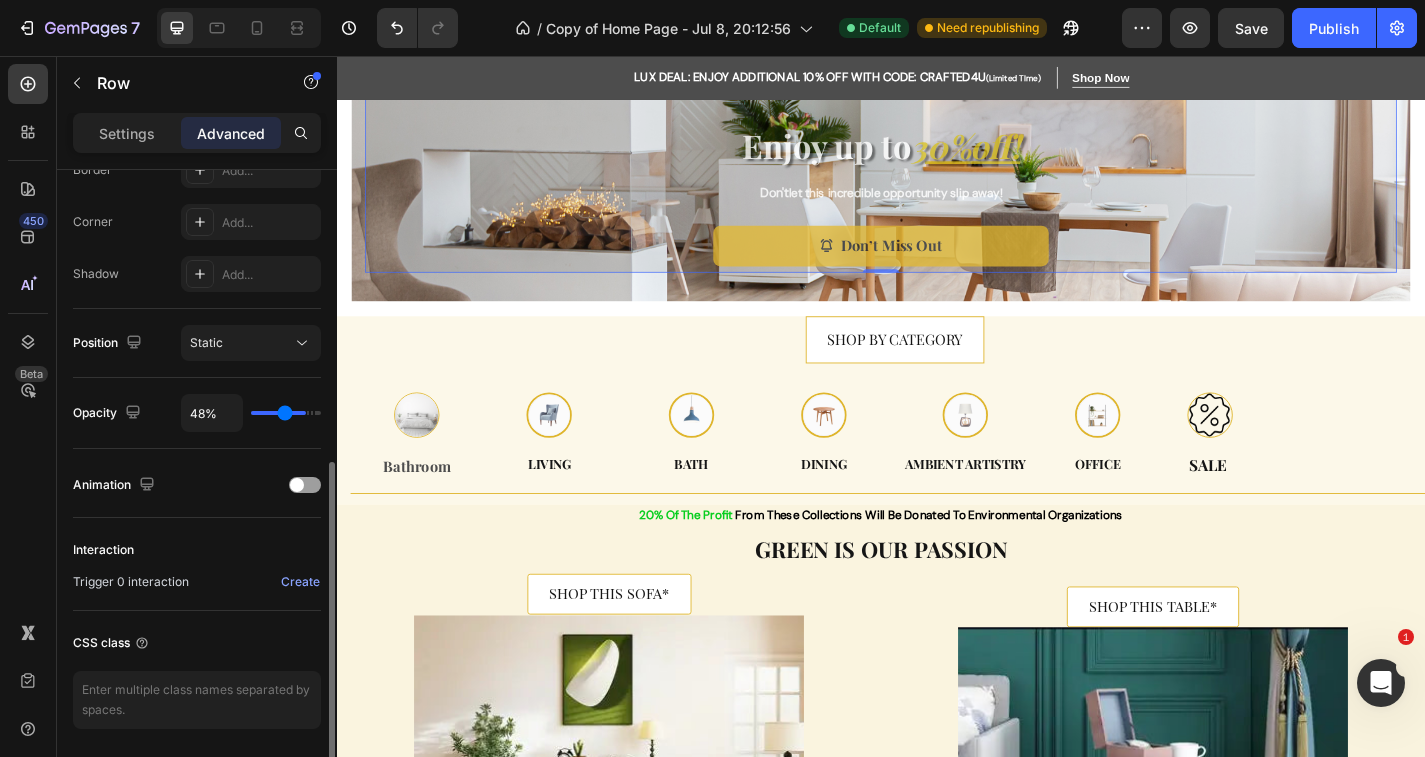 type on "43%" 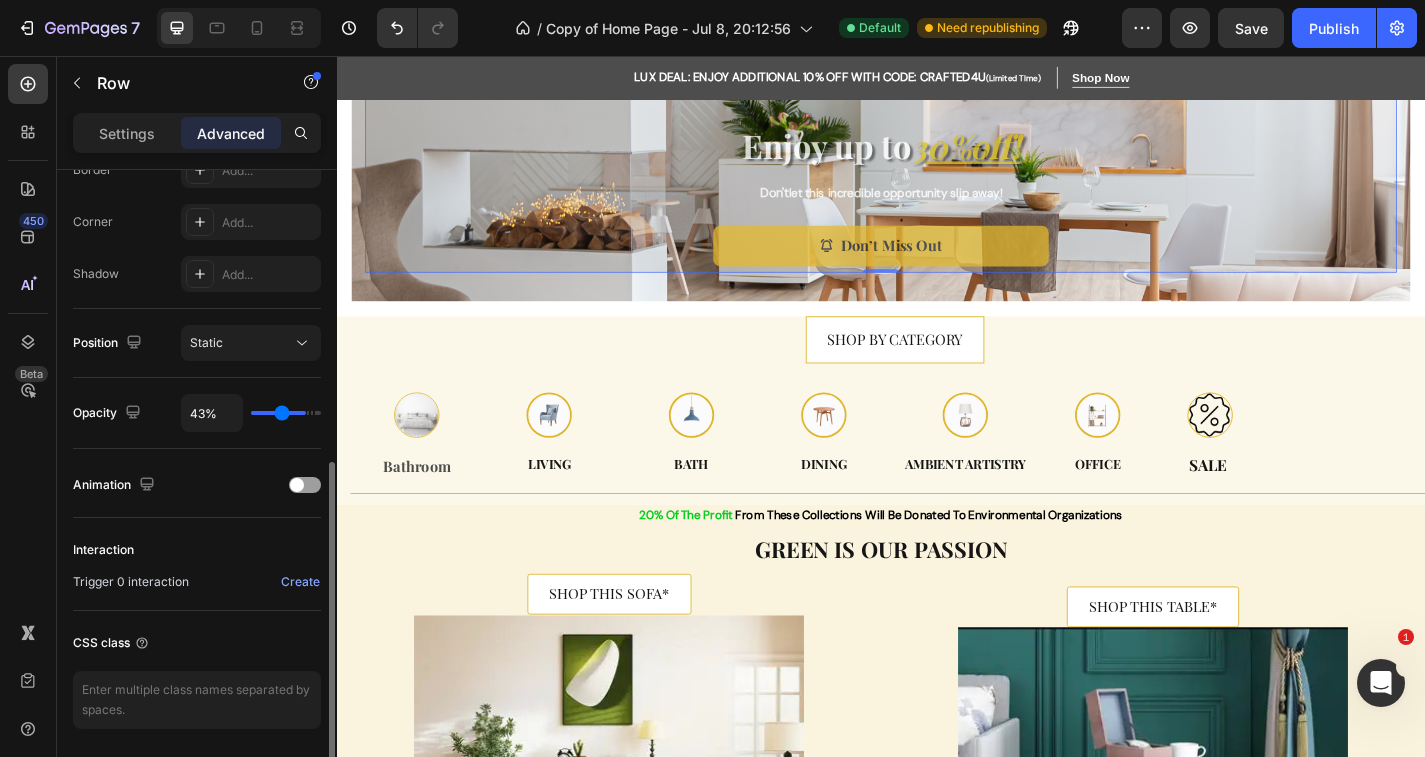 type on "38%" 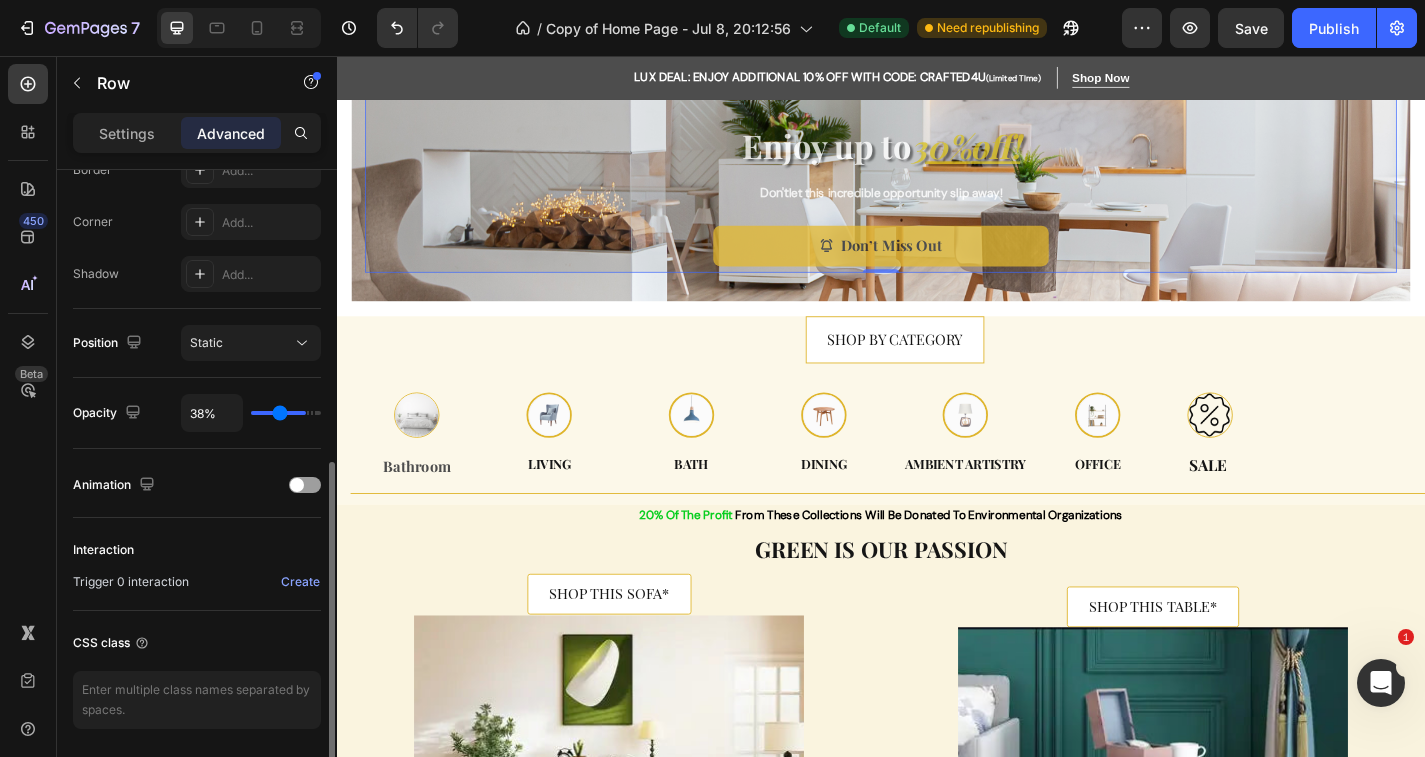 type on "32%" 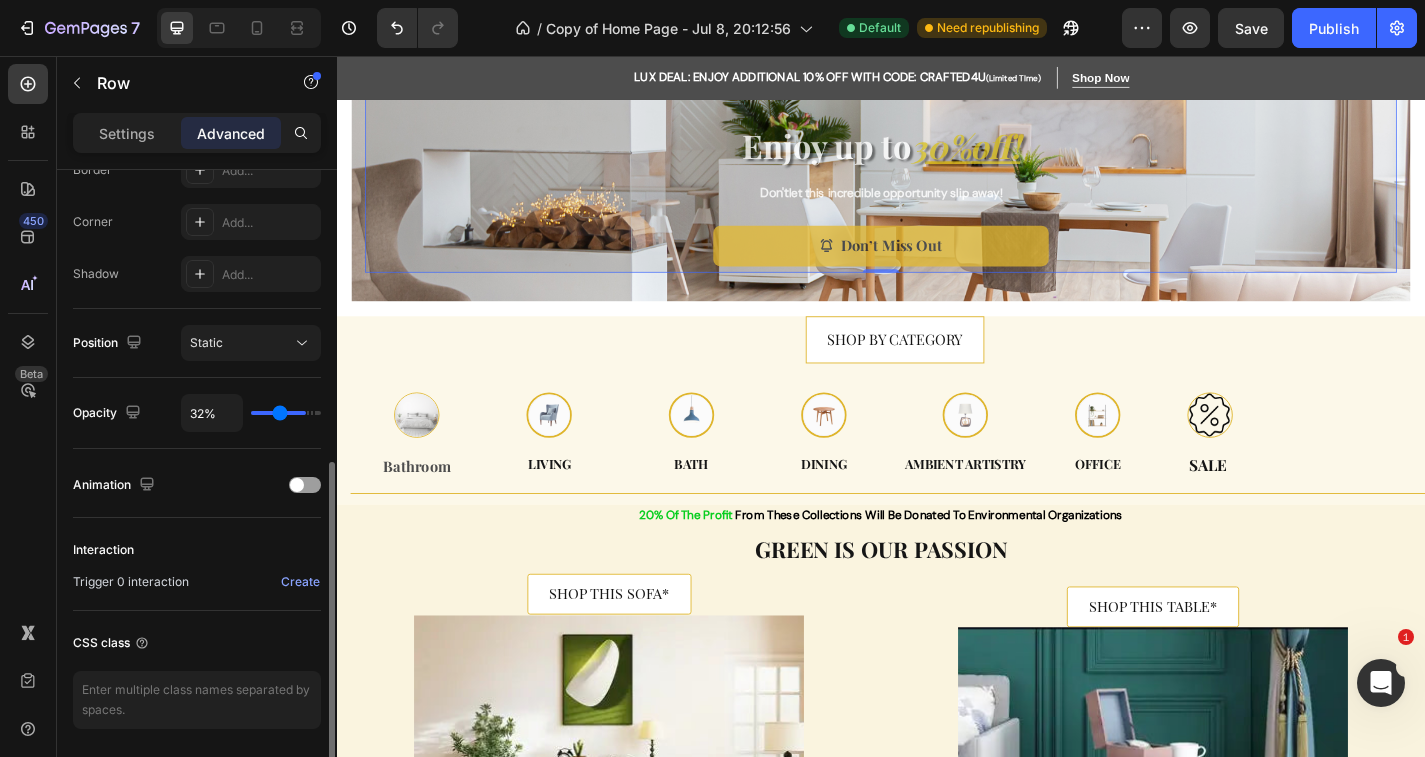 type on "32" 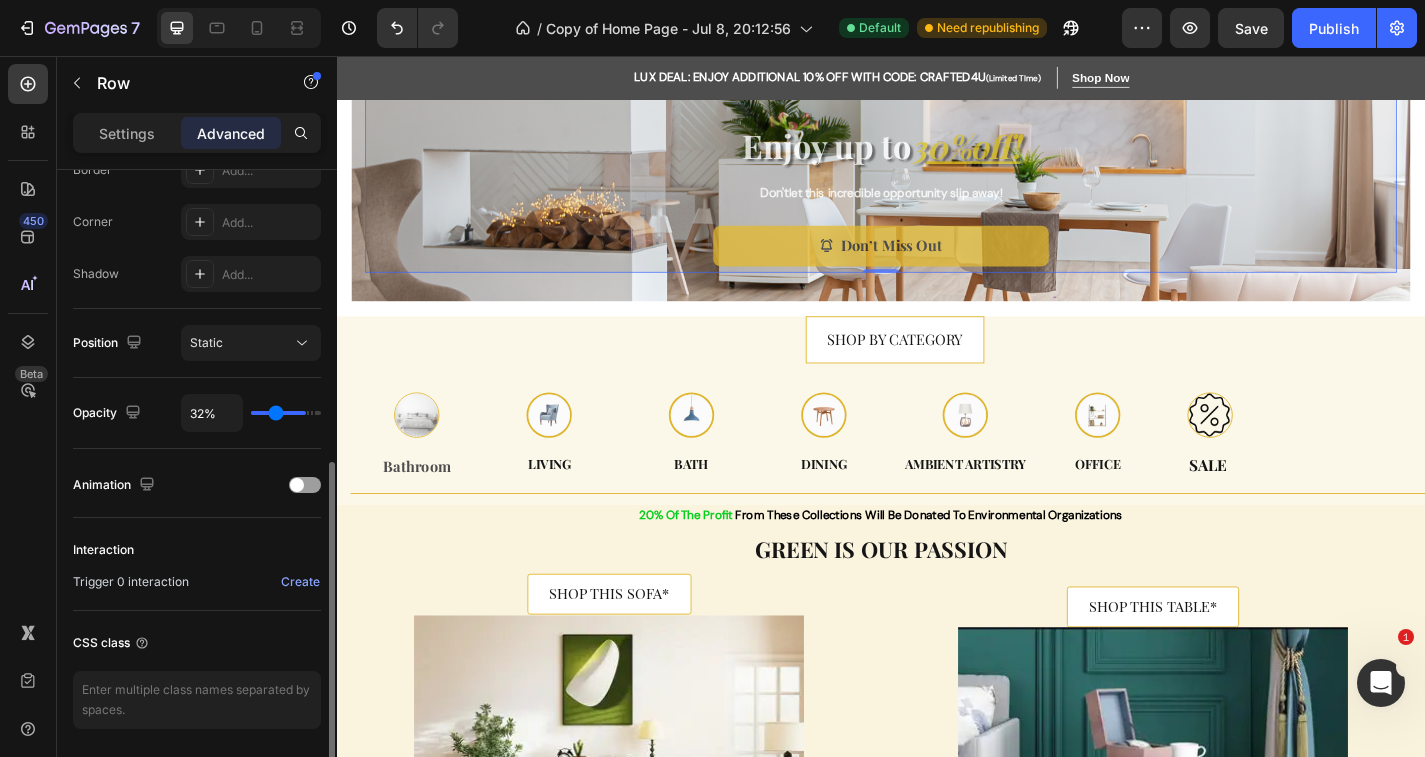 type on "29%" 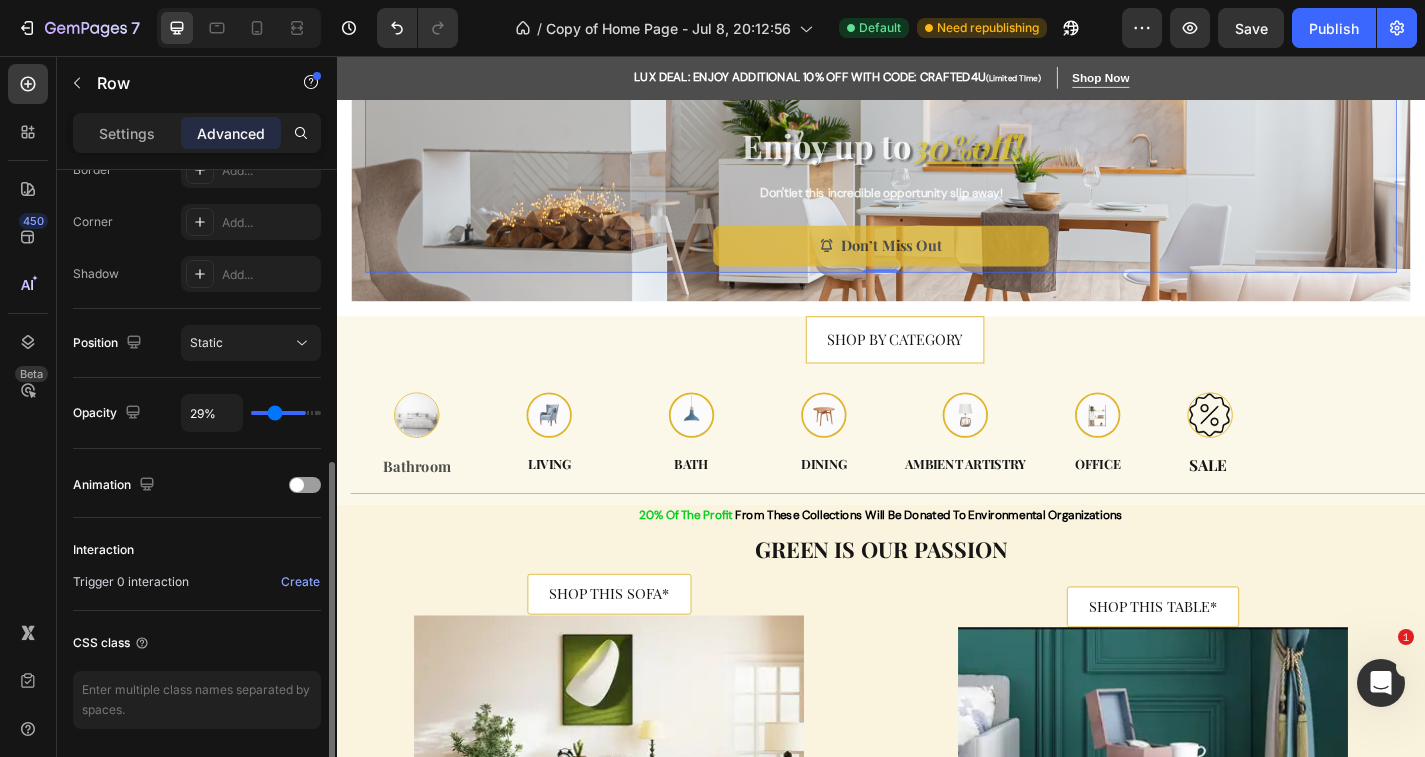 type on "24%" 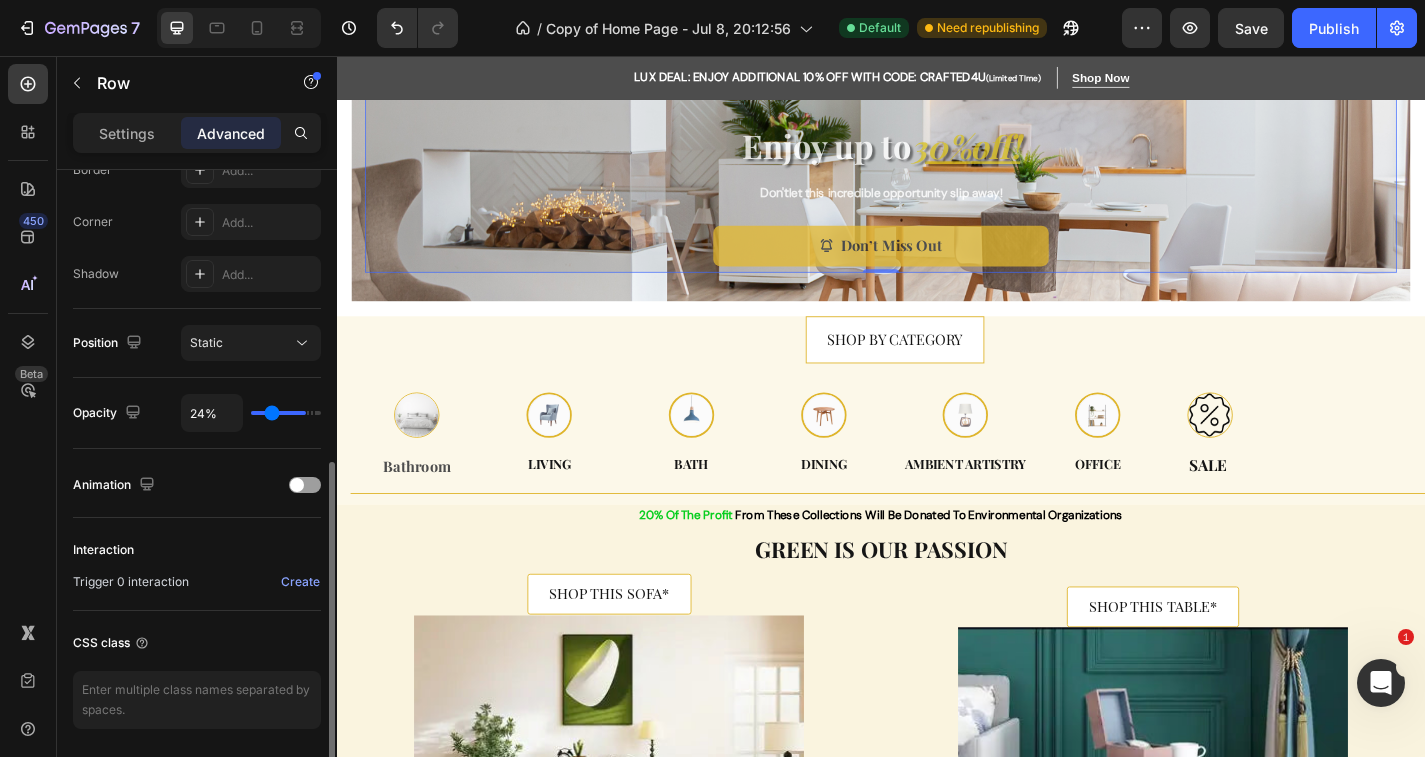 type on "20%" 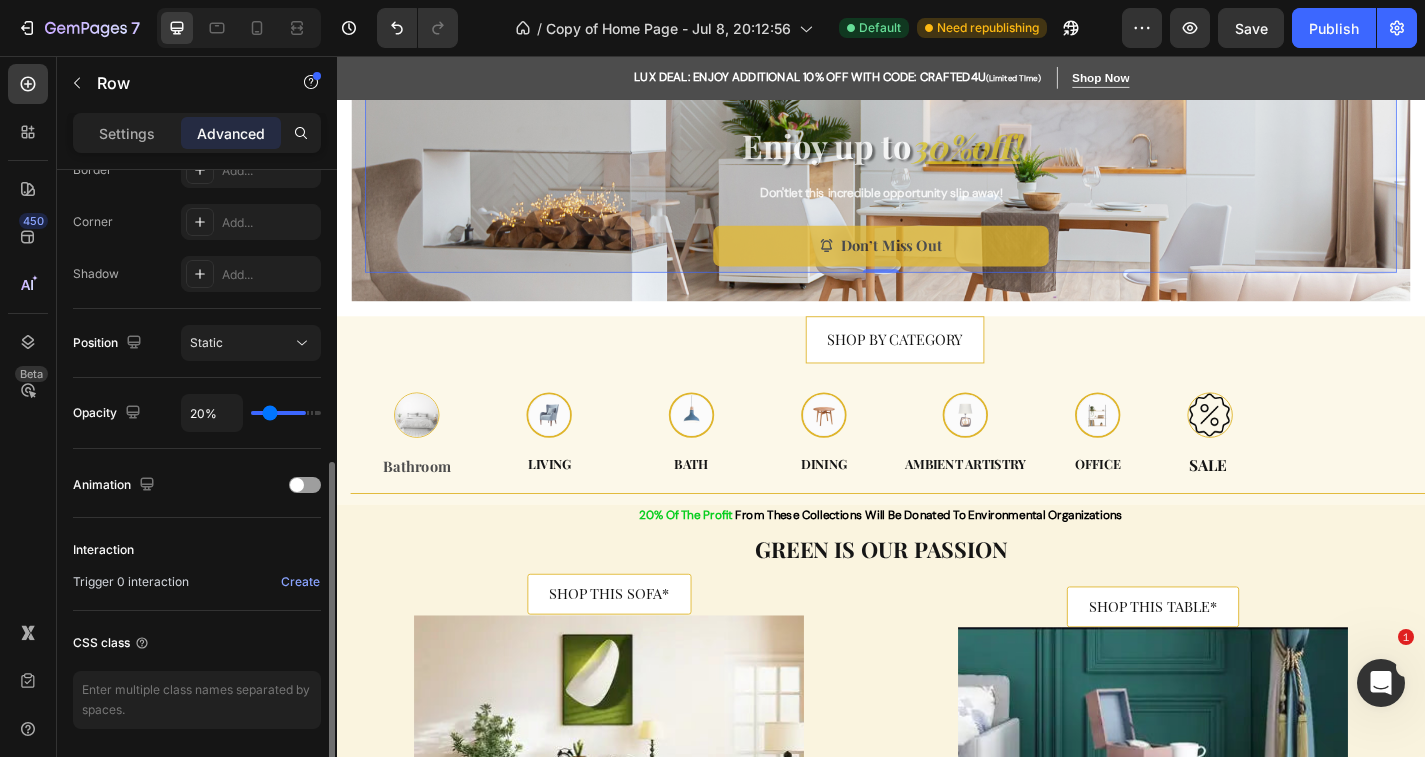type on "17%" 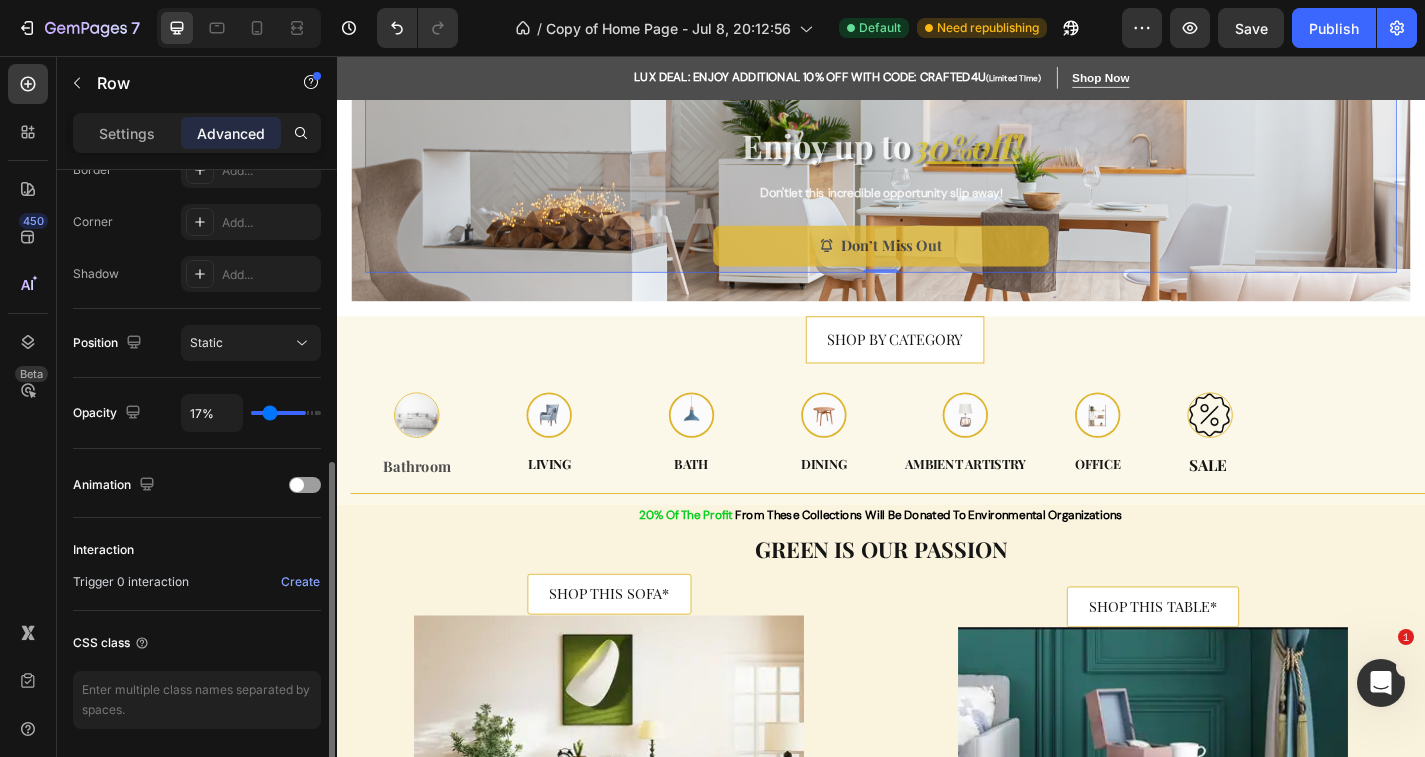 type on "17" 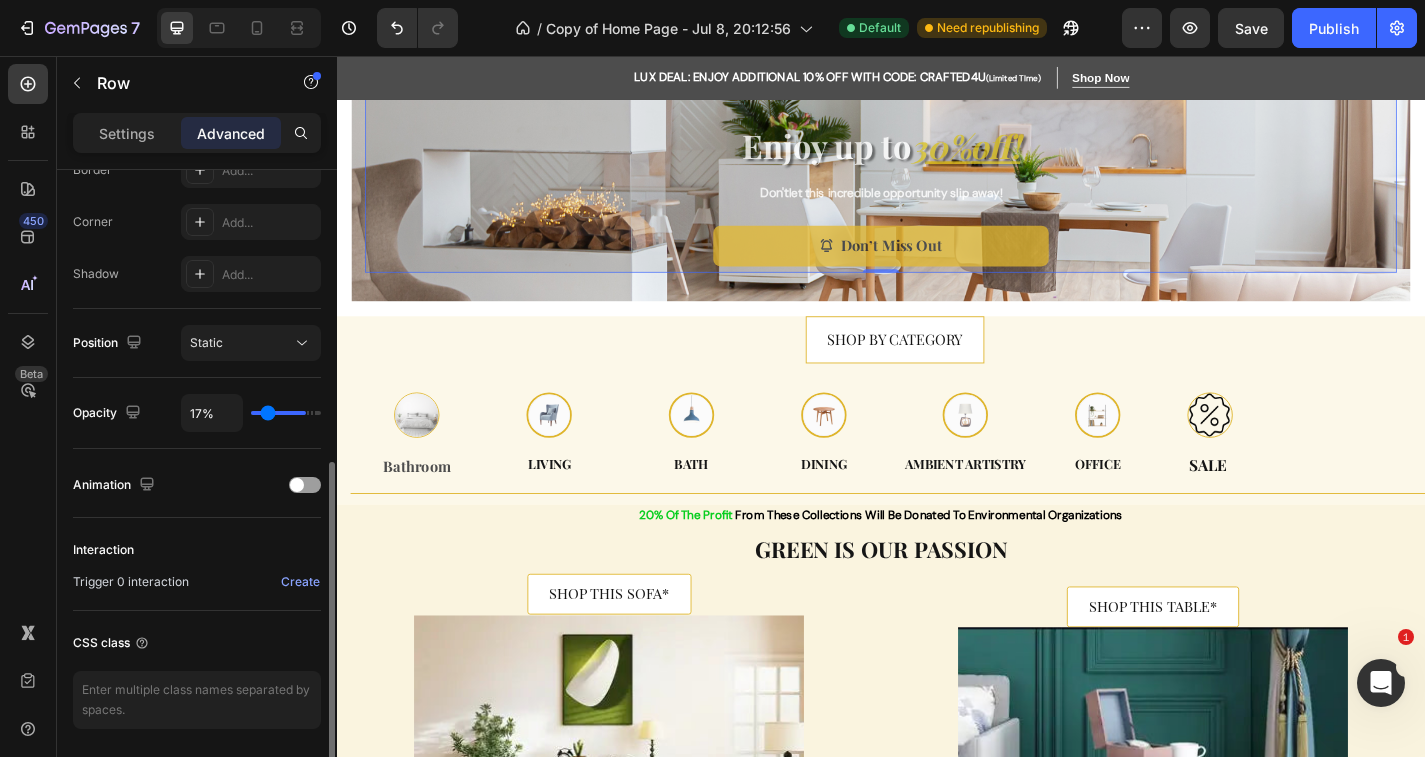 type on "13%" 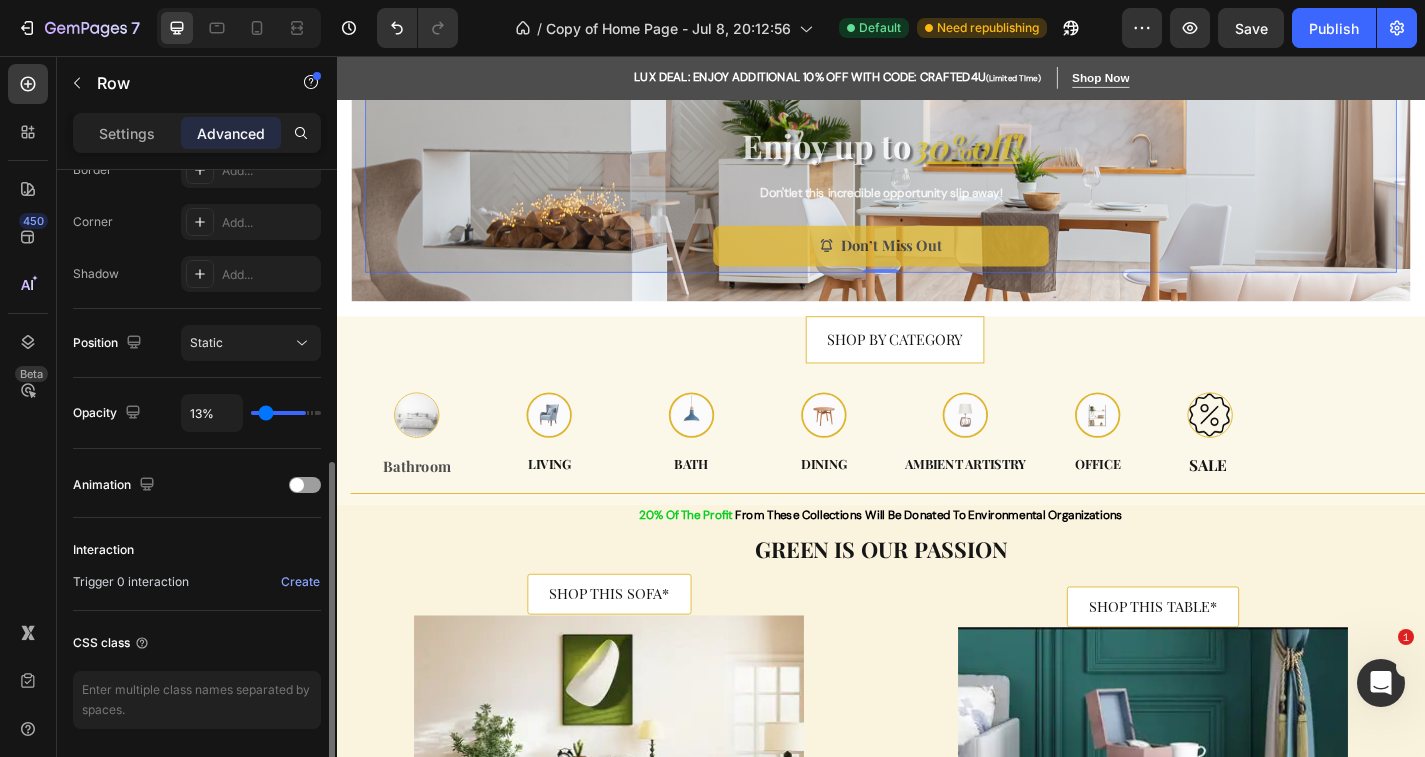type on "10%" 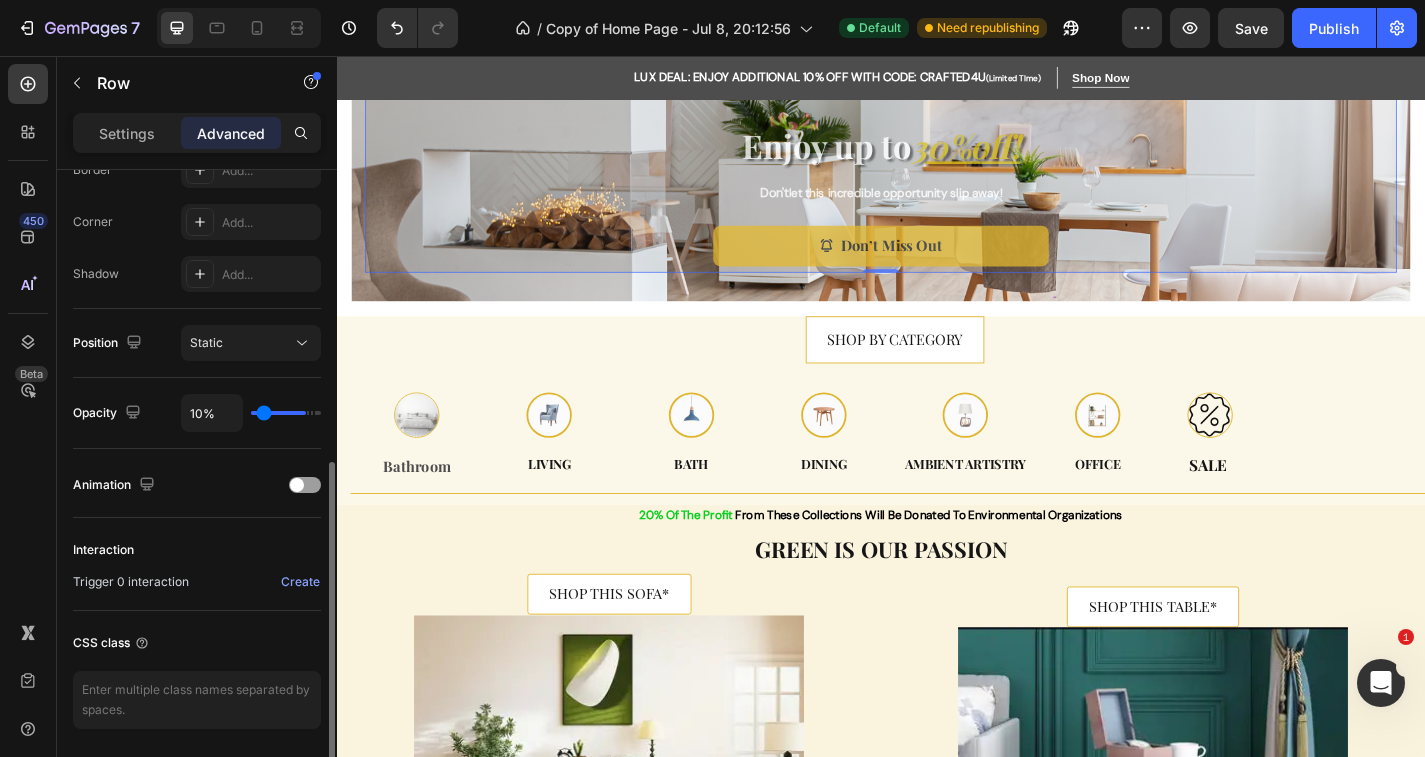 type on "8%" 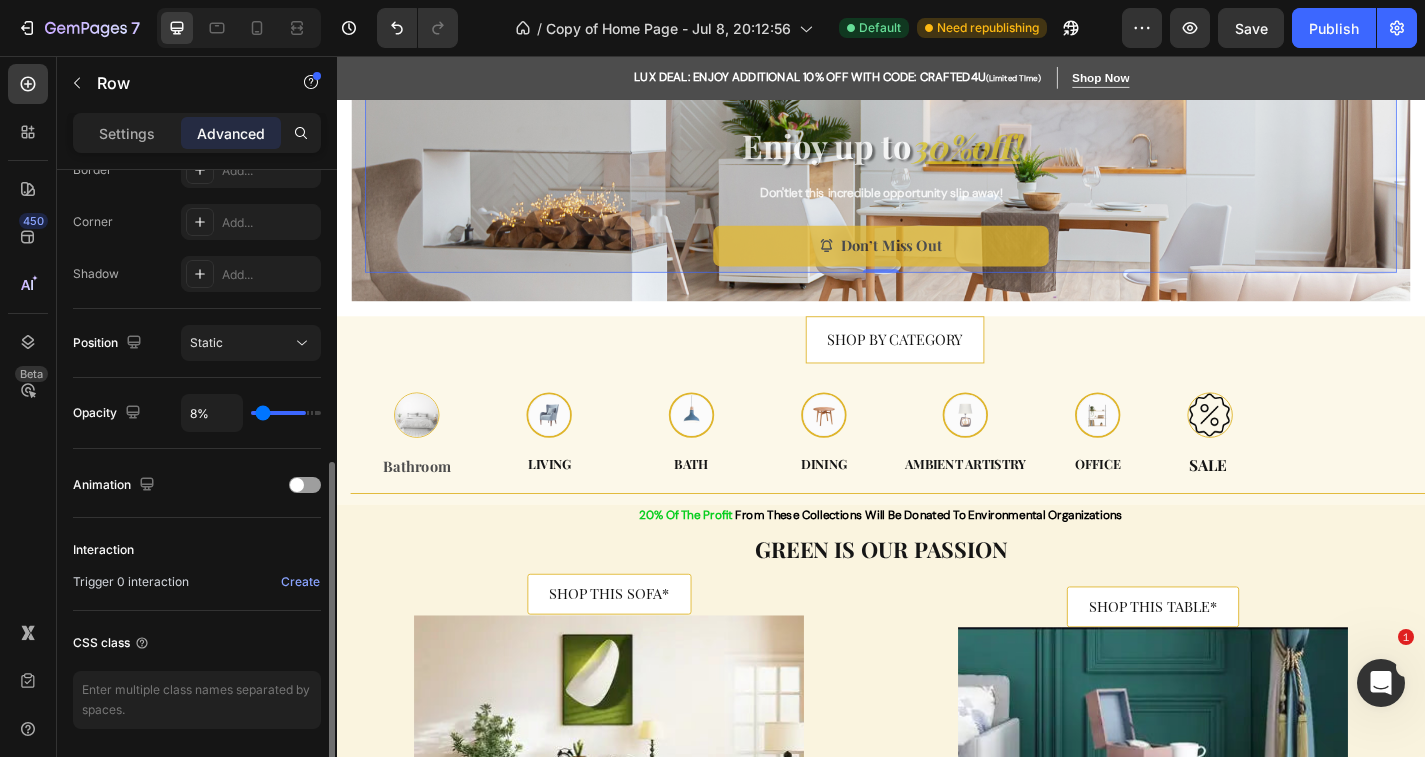 type on "6%" 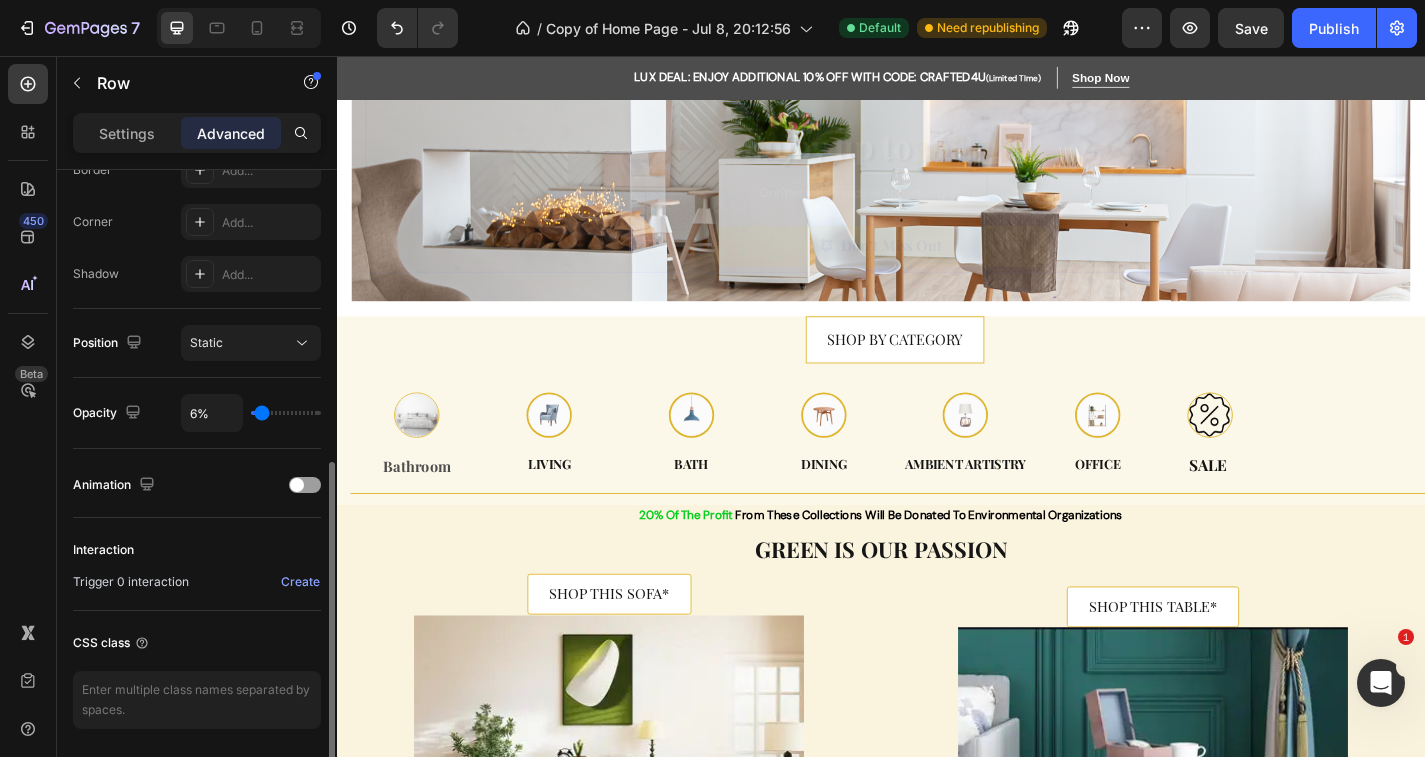 type on "4%" 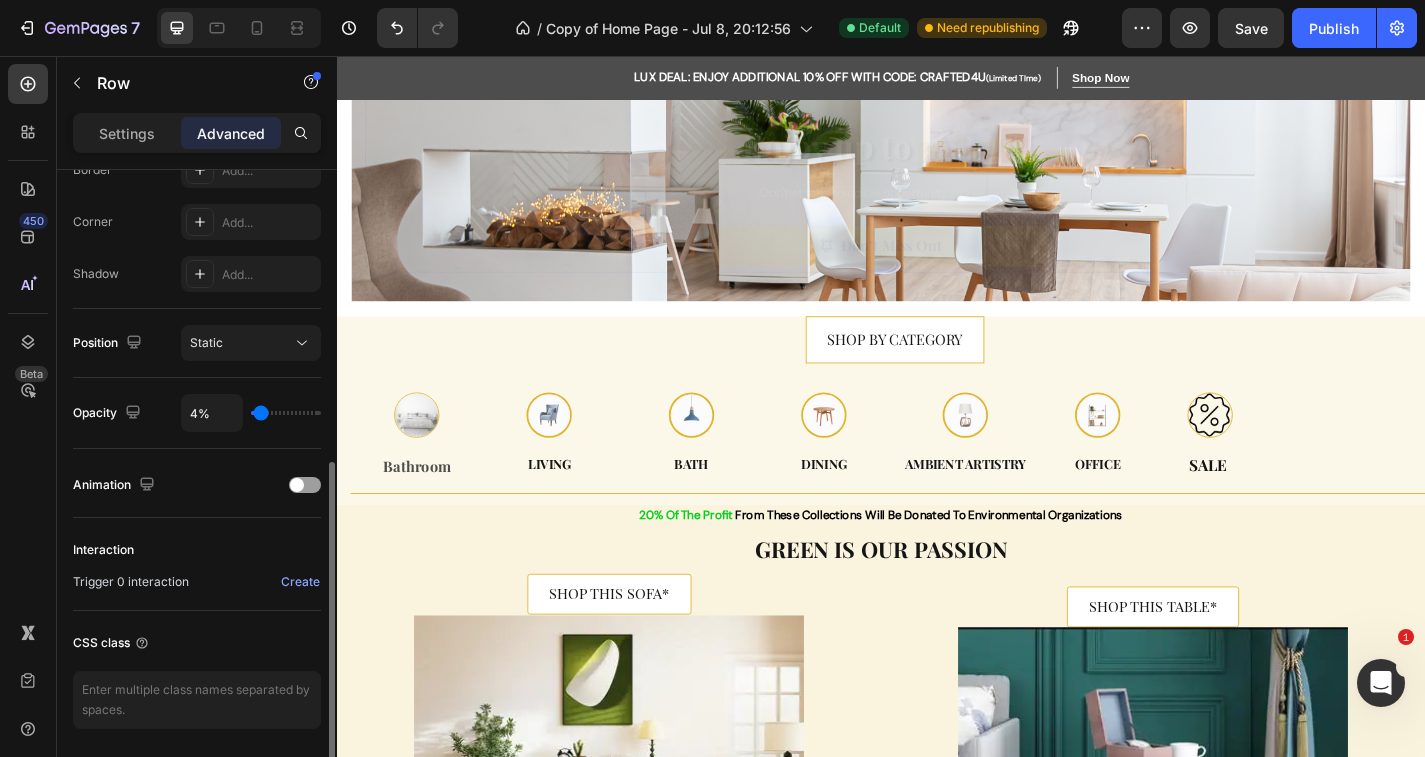 type on "3%" 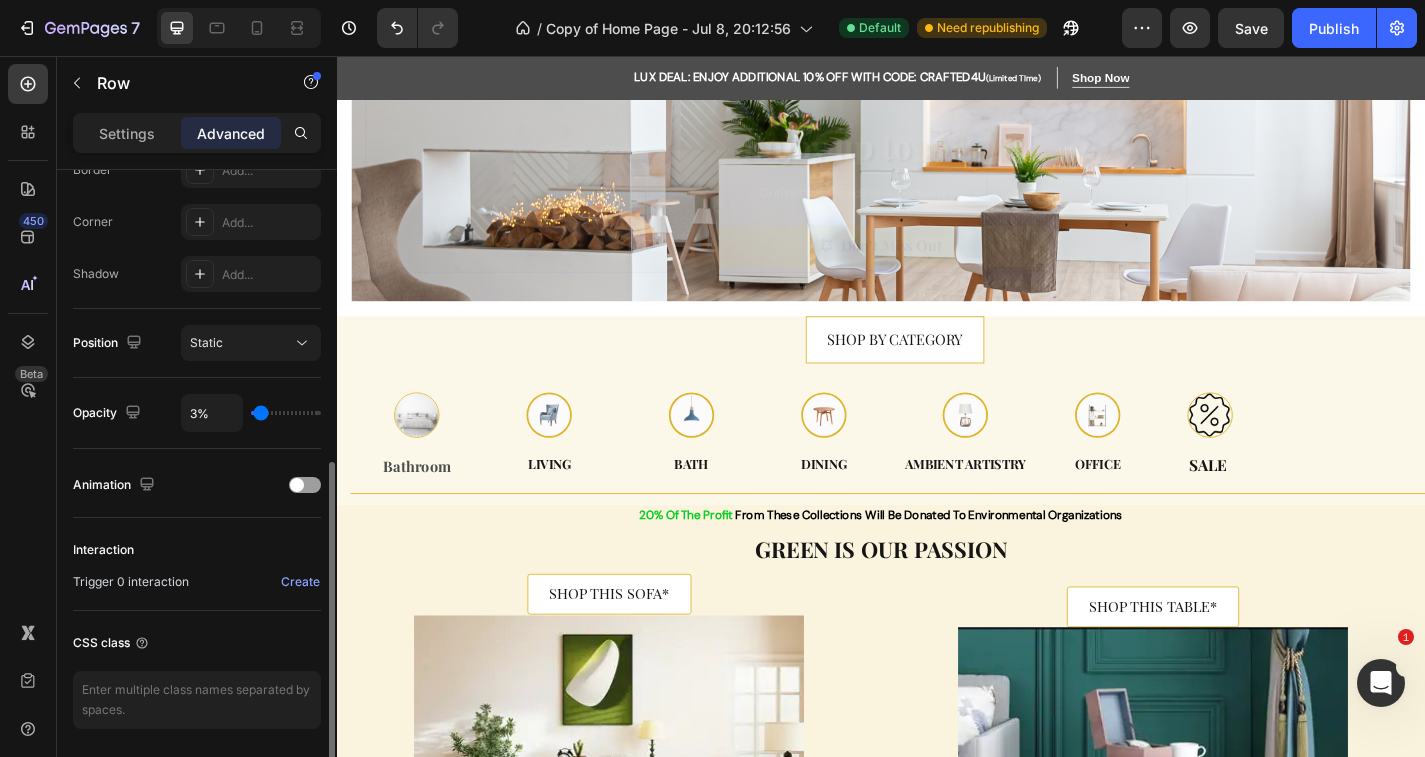 type on "1%" 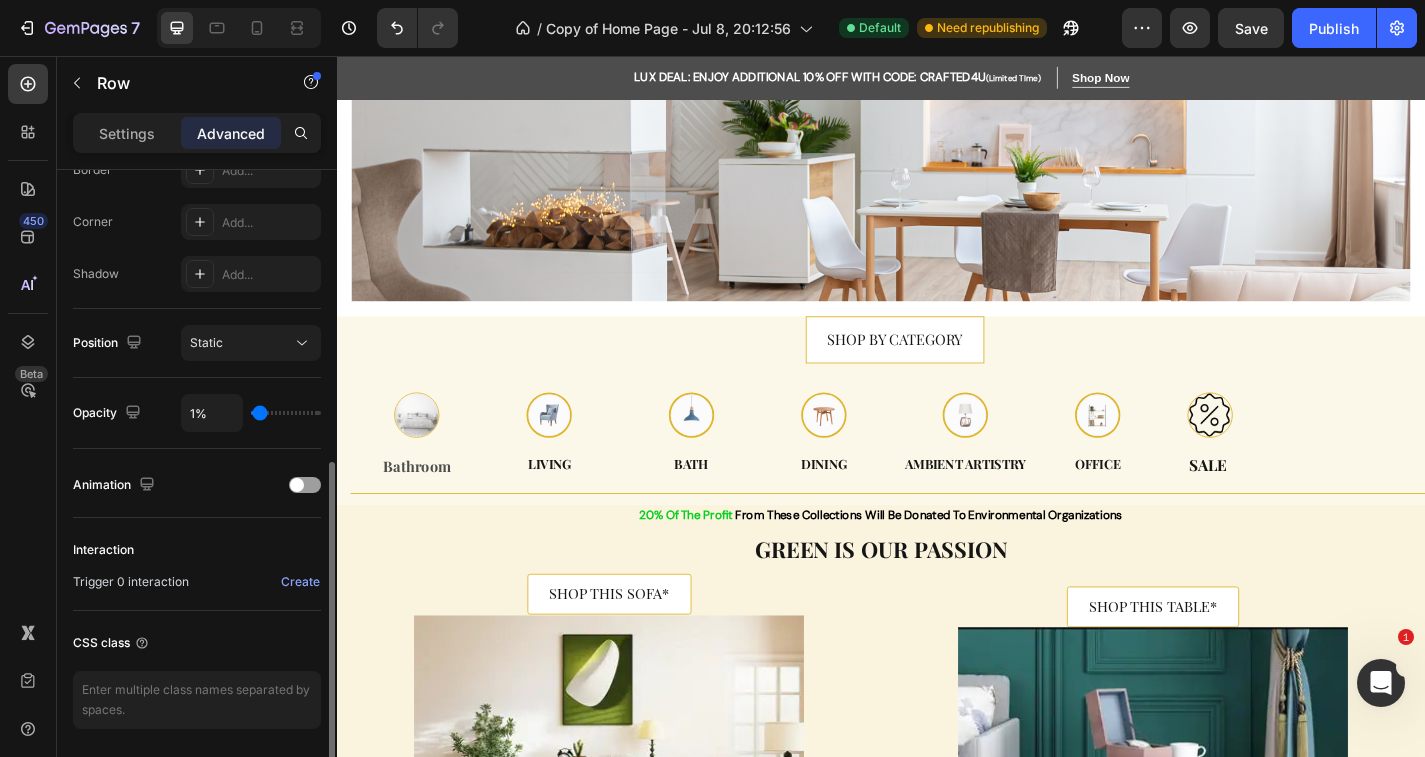 type on "3%" 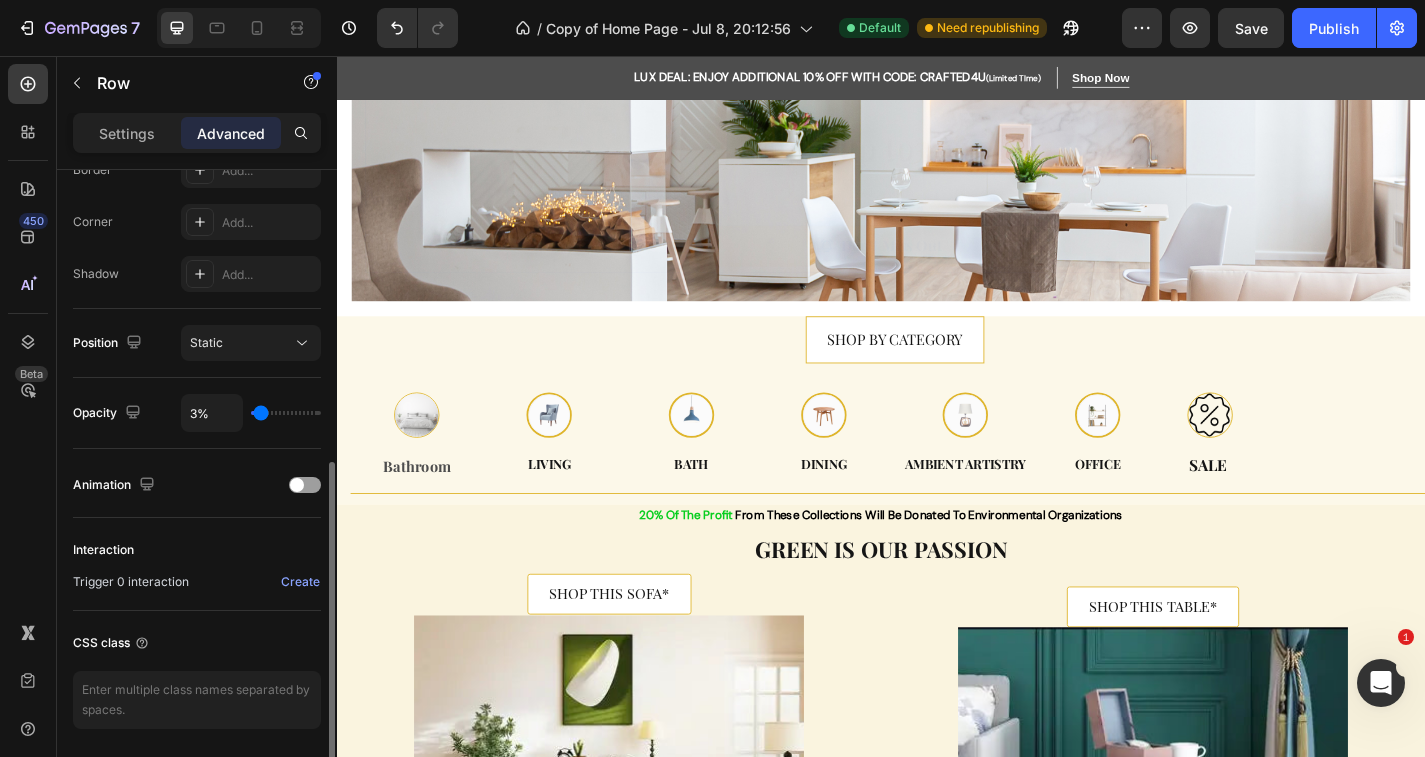 type on "6%" 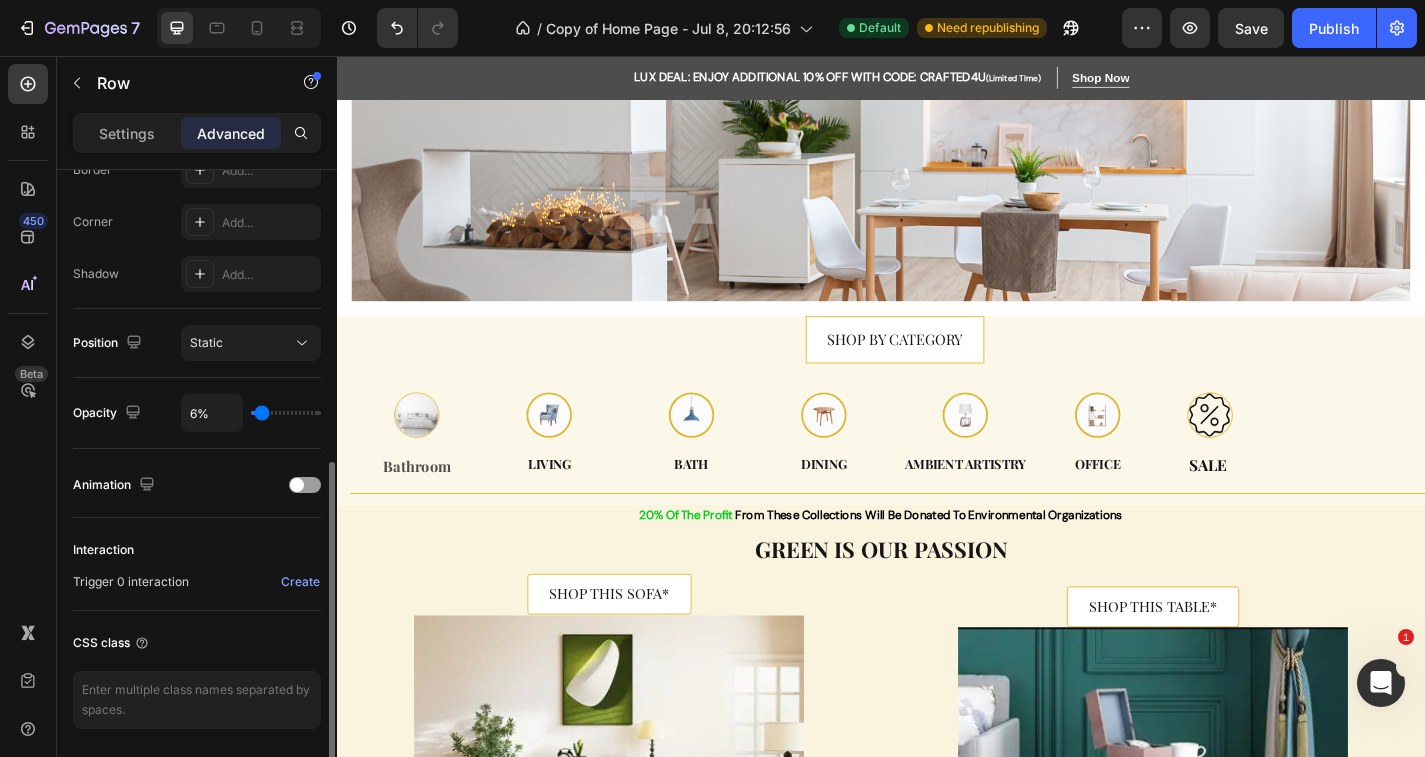 type on "11%" 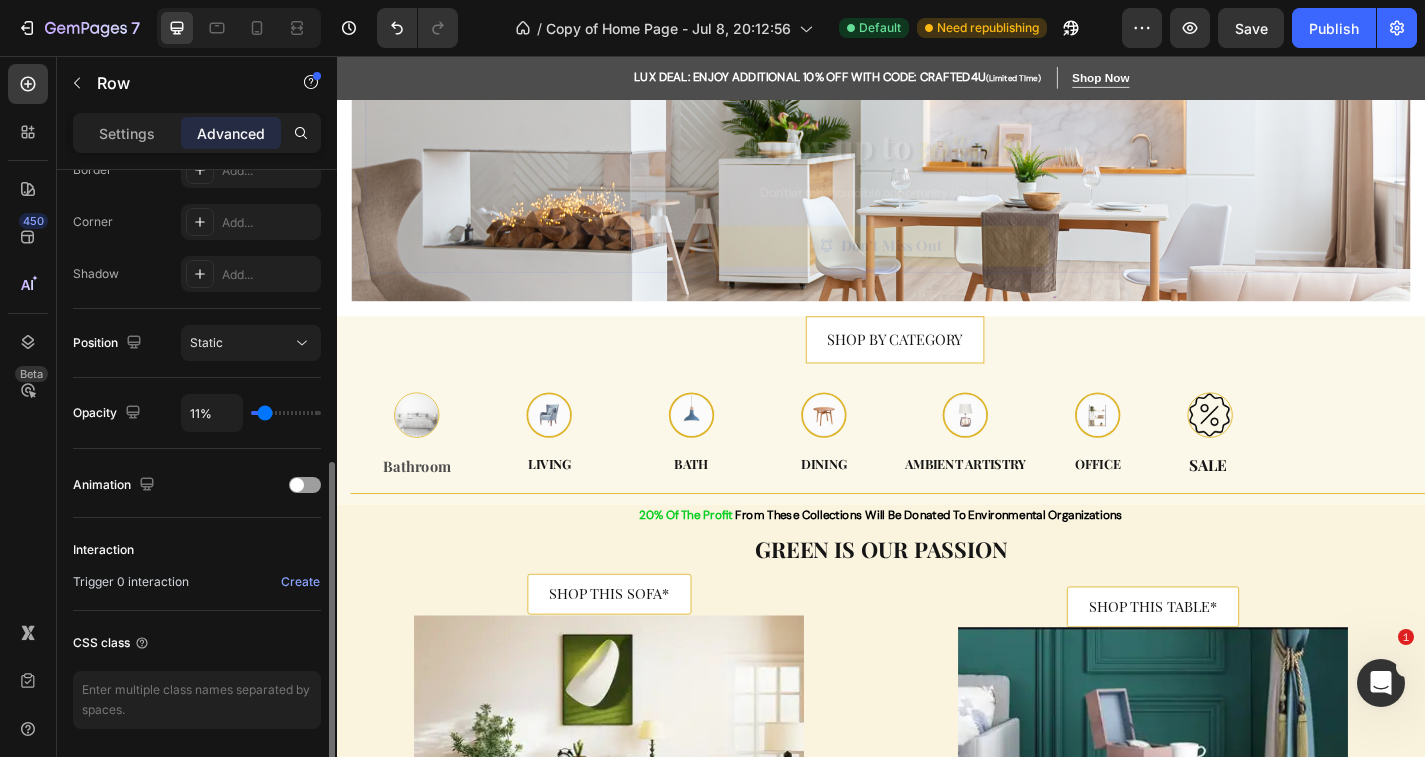 type on "18%" 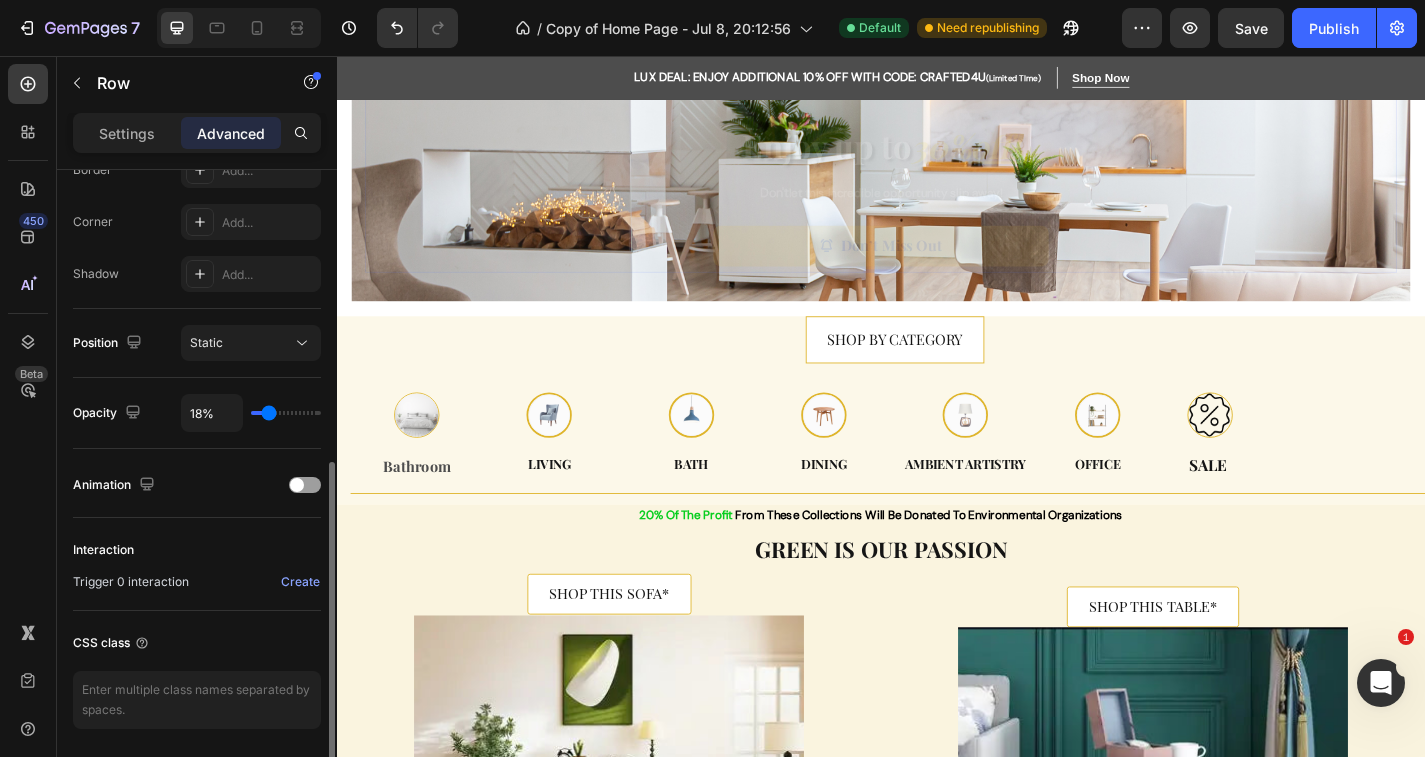 type on "29%" 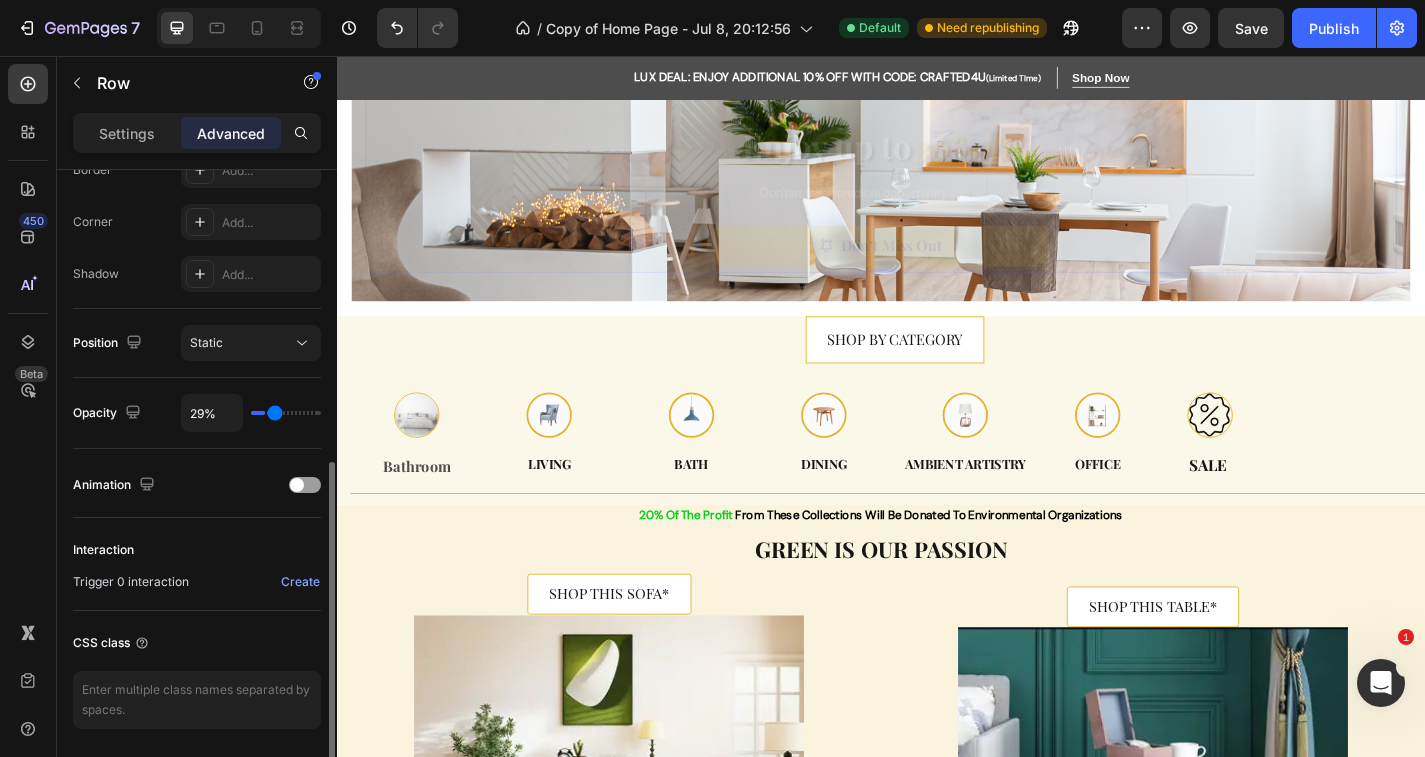 type on "39%" 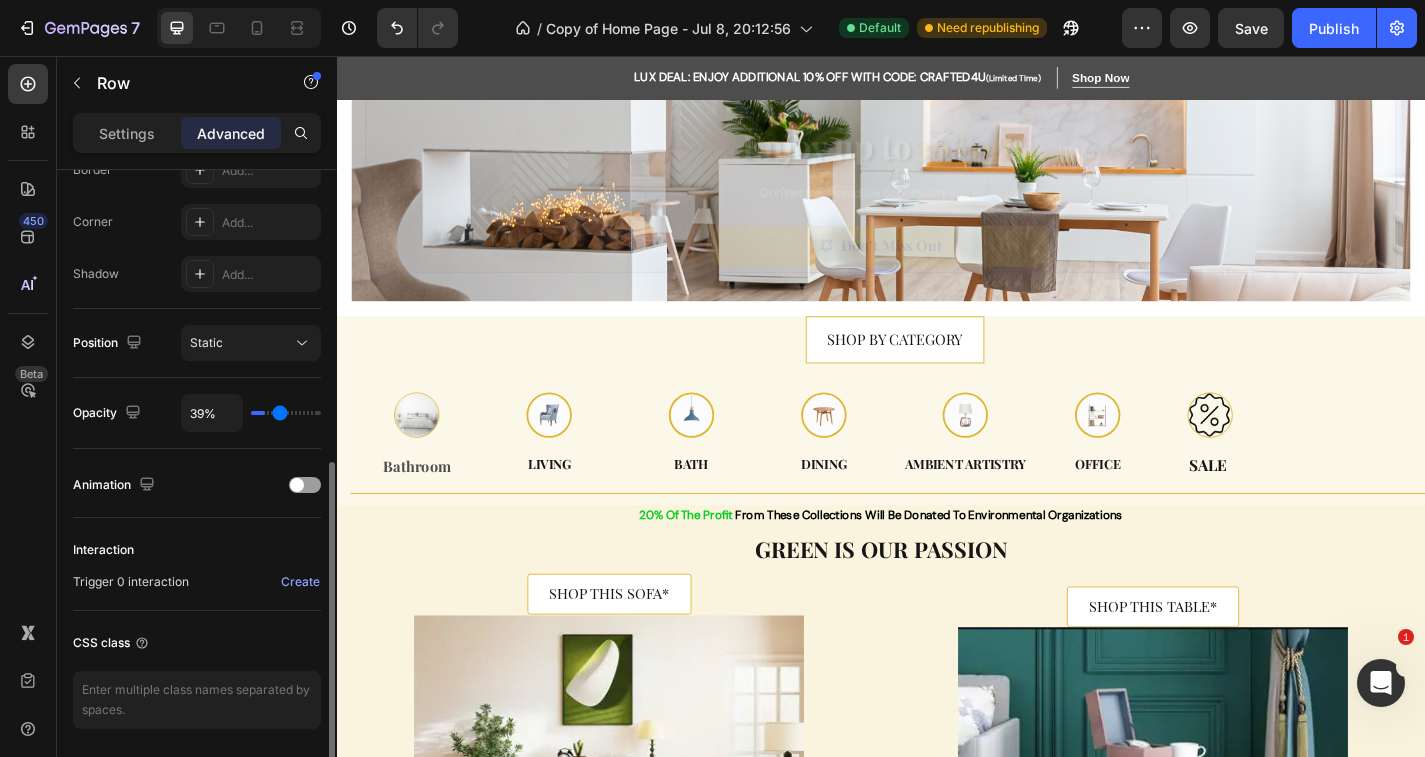 type on "48%" 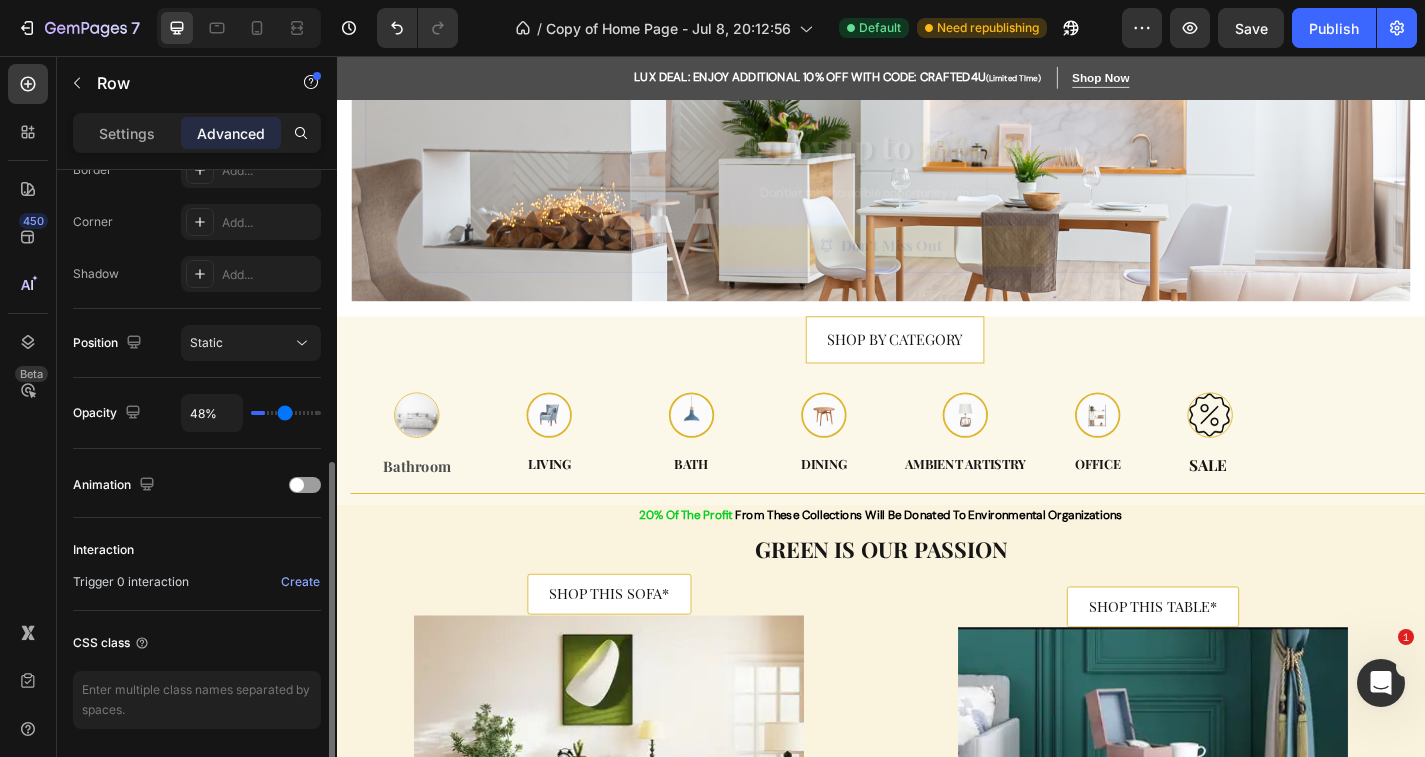 type on "59%" 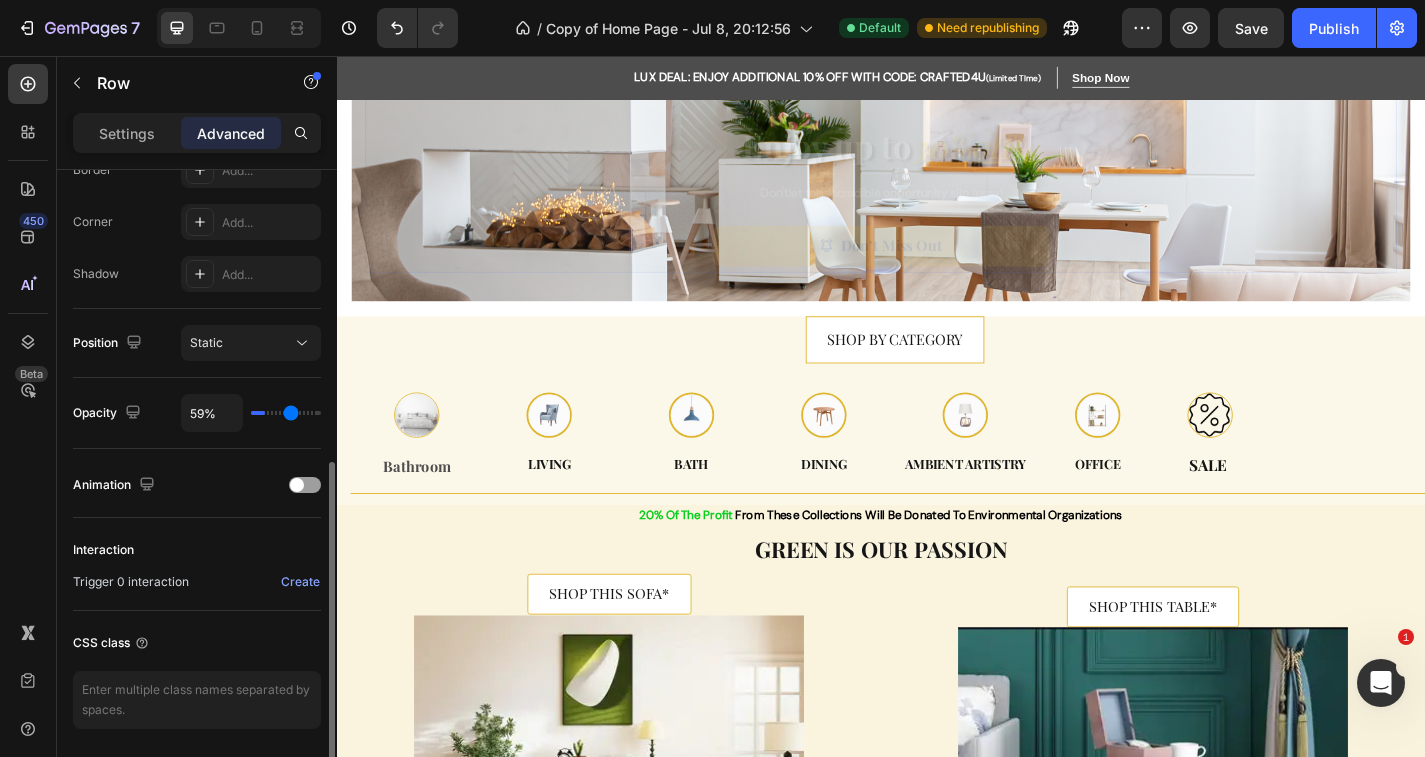 type on "66%" 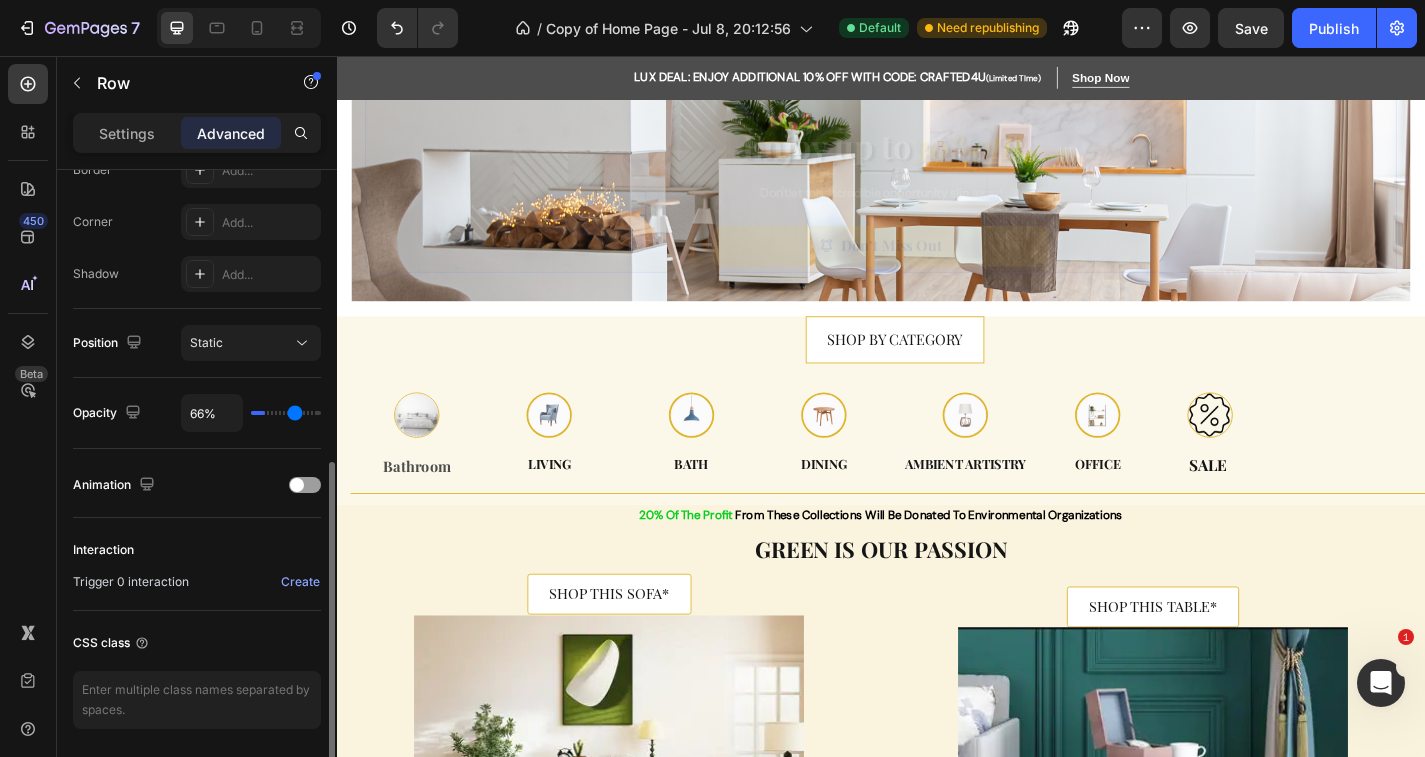 type on "73%" 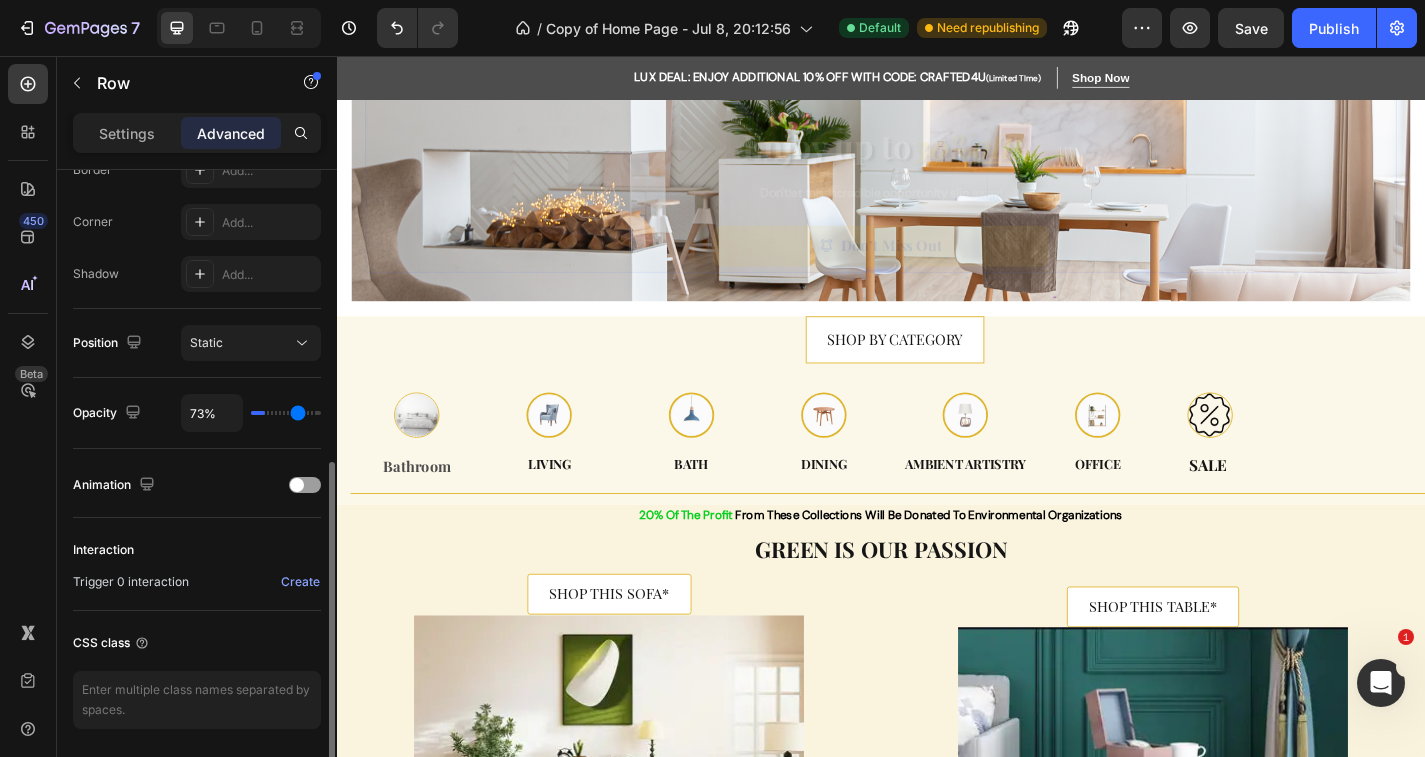 type on "82%" 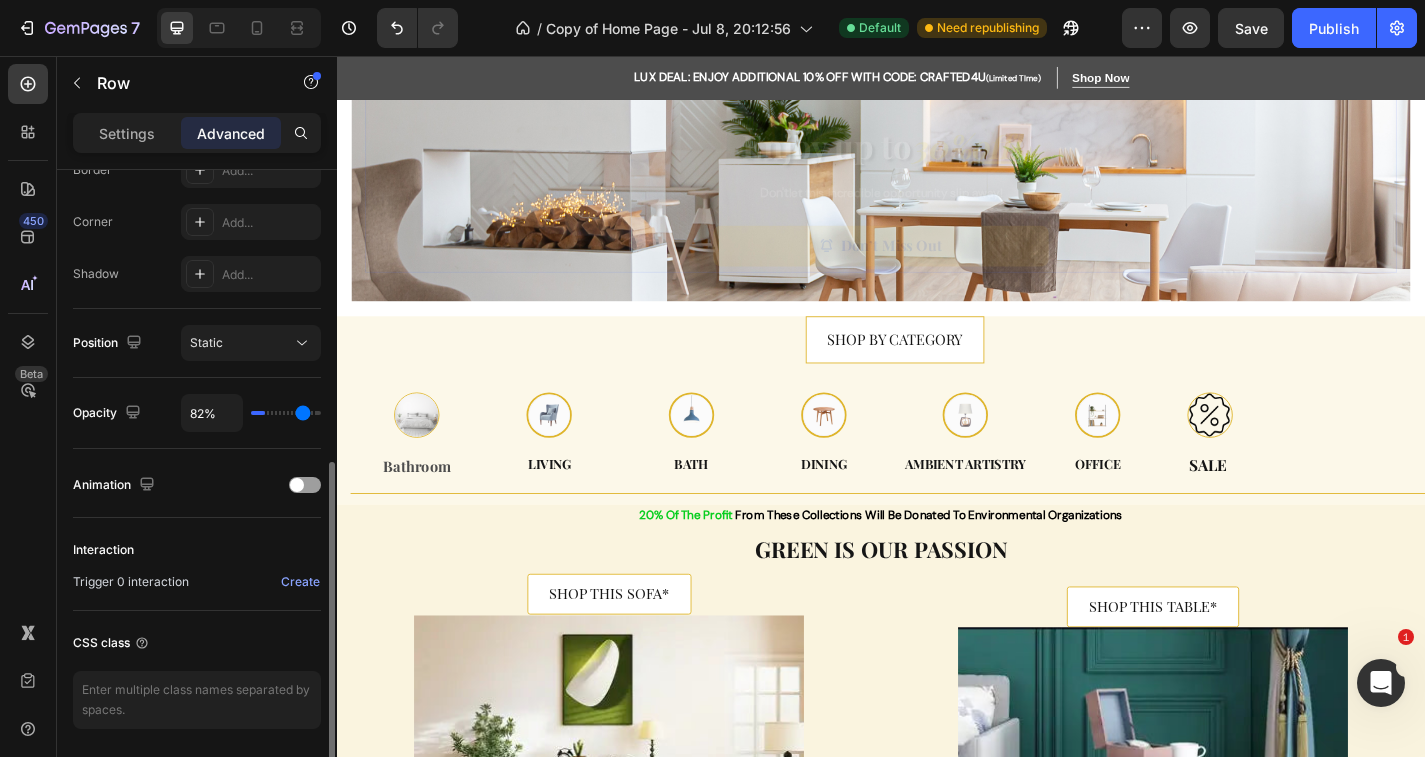 type on "92%" 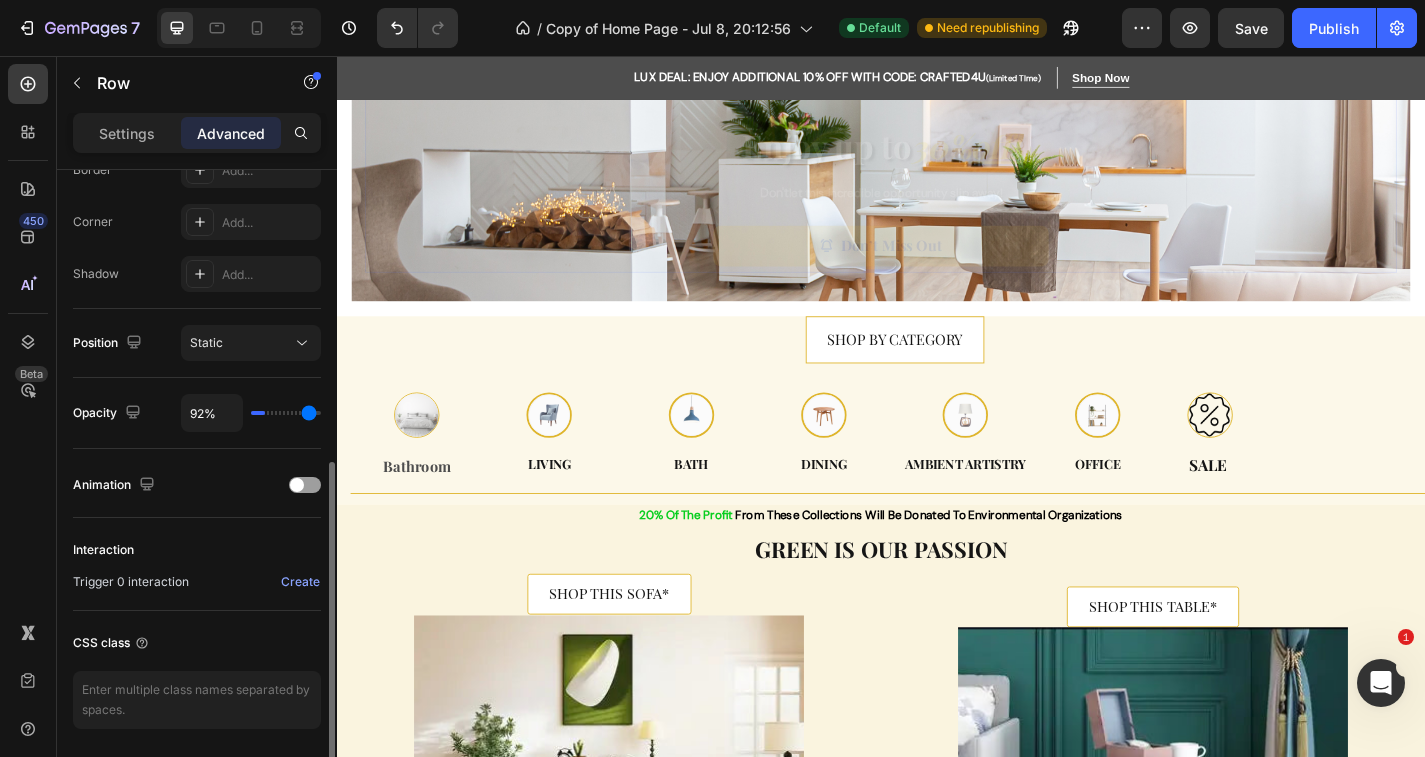 type on "100%" 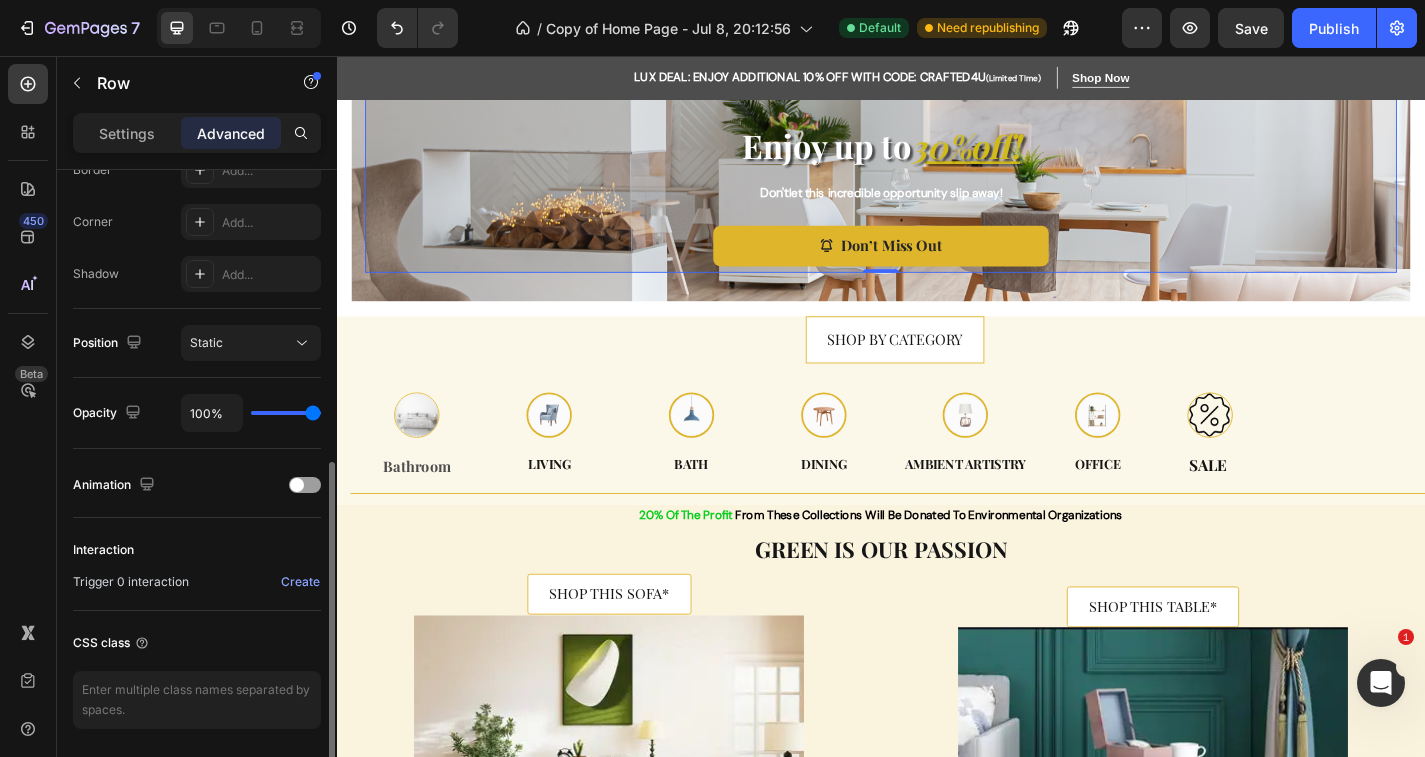 drag, startPoint x: 310, startPoint y: 408, endPoint x: 352, endPoint y: 405, distance: 42.107006 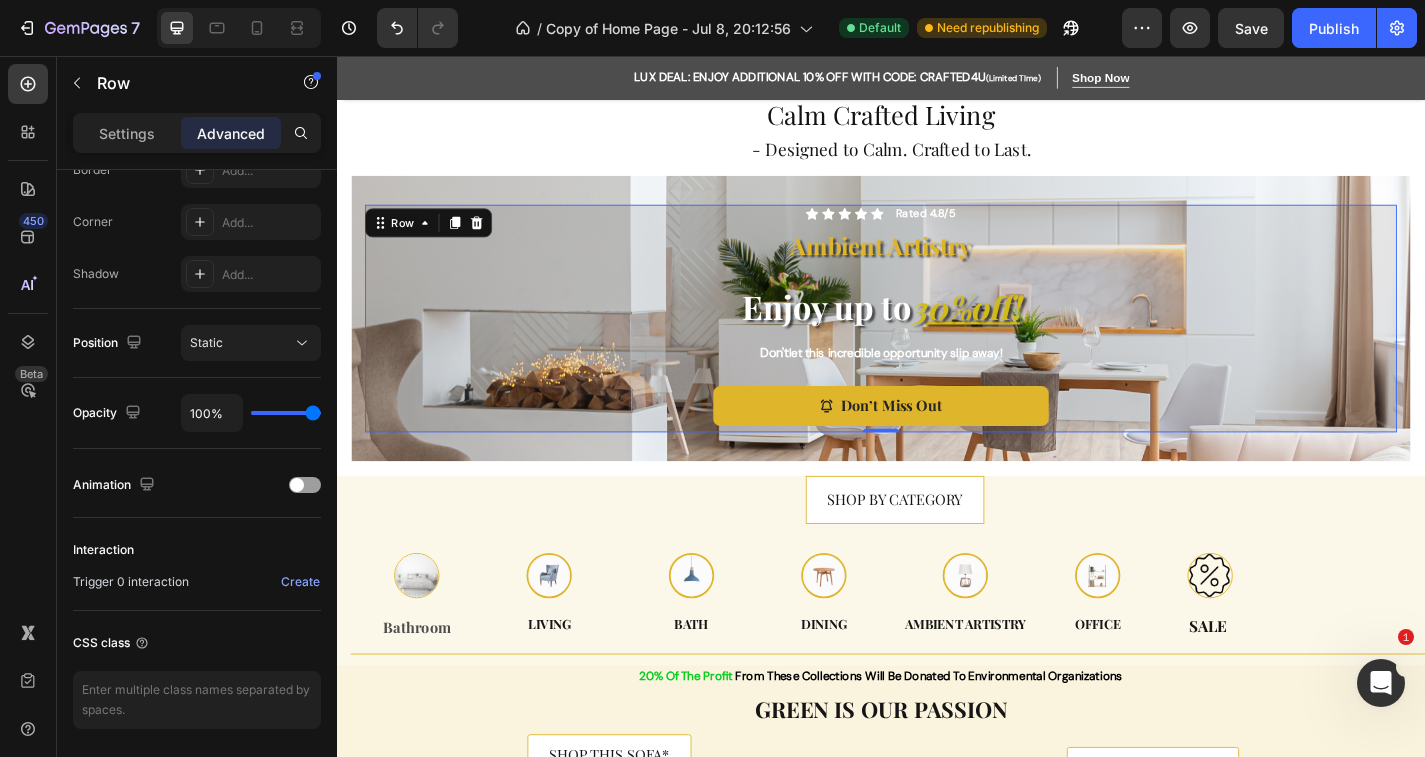 scroll, scrollTop: 50, scrollLeft: 0, axis: vertical 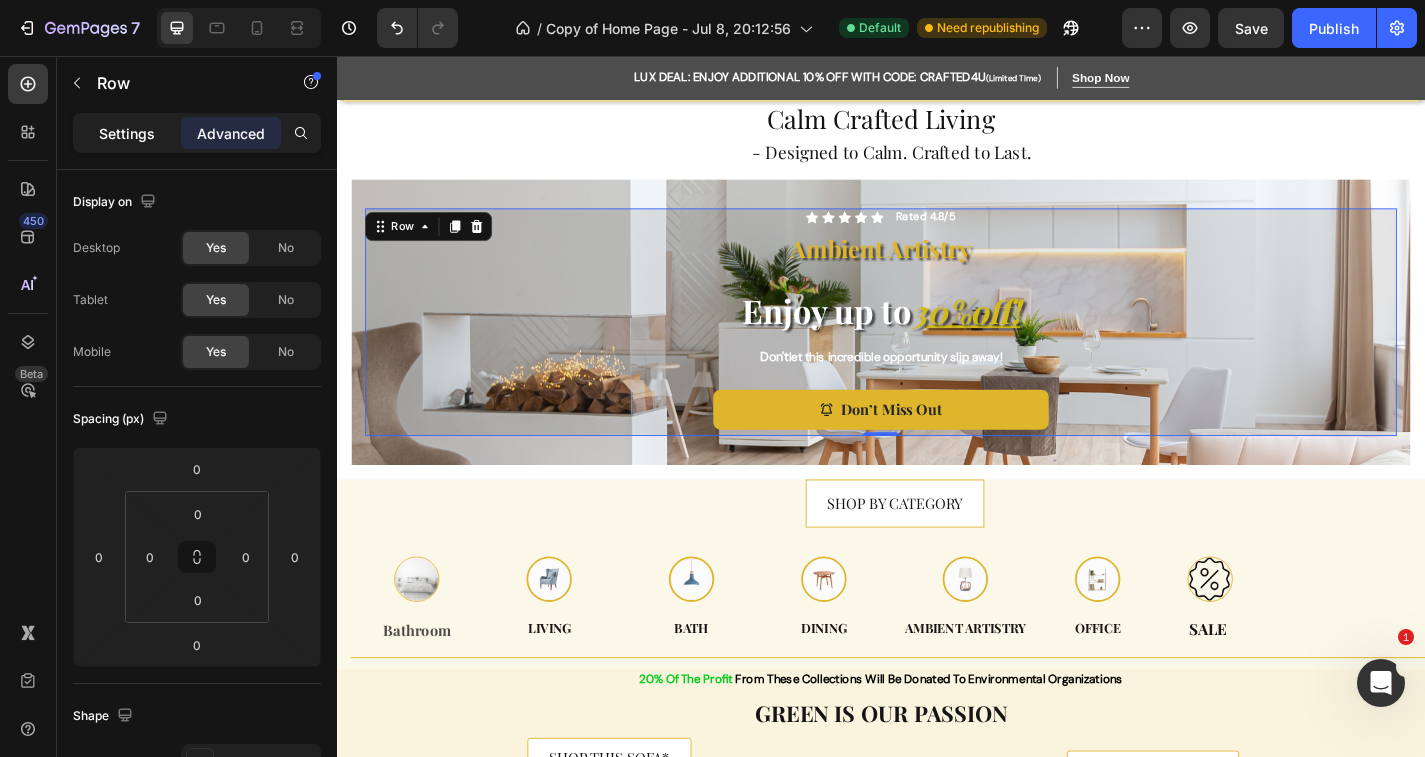 click on "Settings" at bounding box center [127, 133] 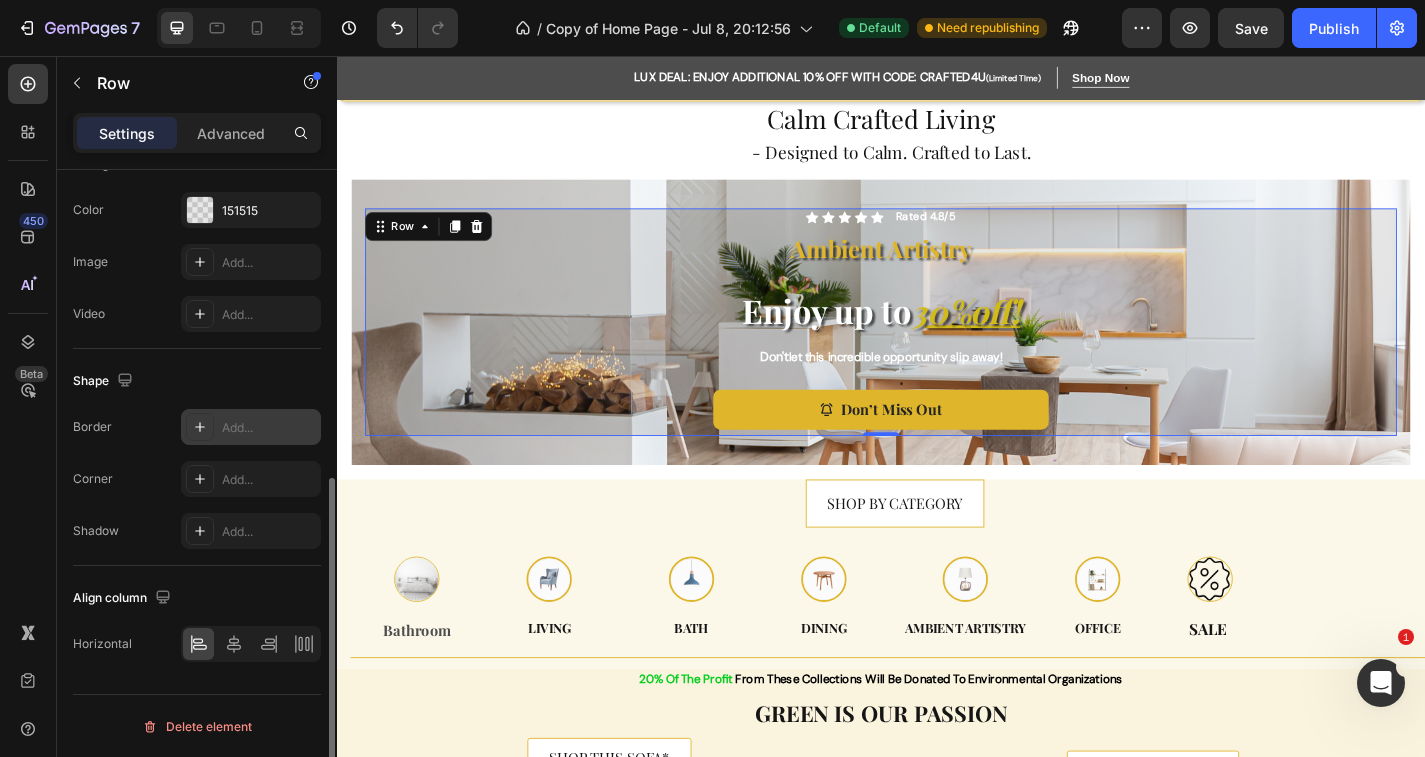scroll, scrollTop: 637, scrollLeft: 0, axis: vertical 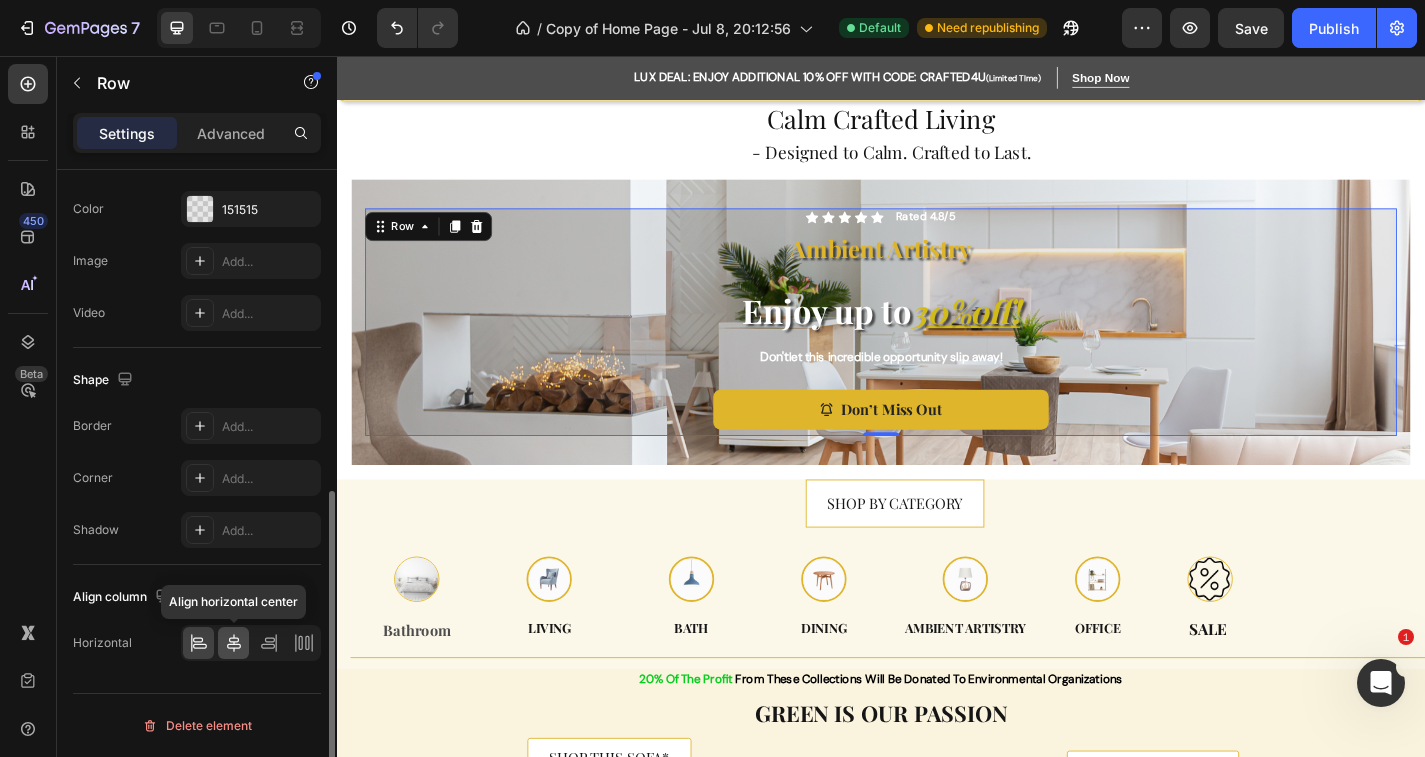 click 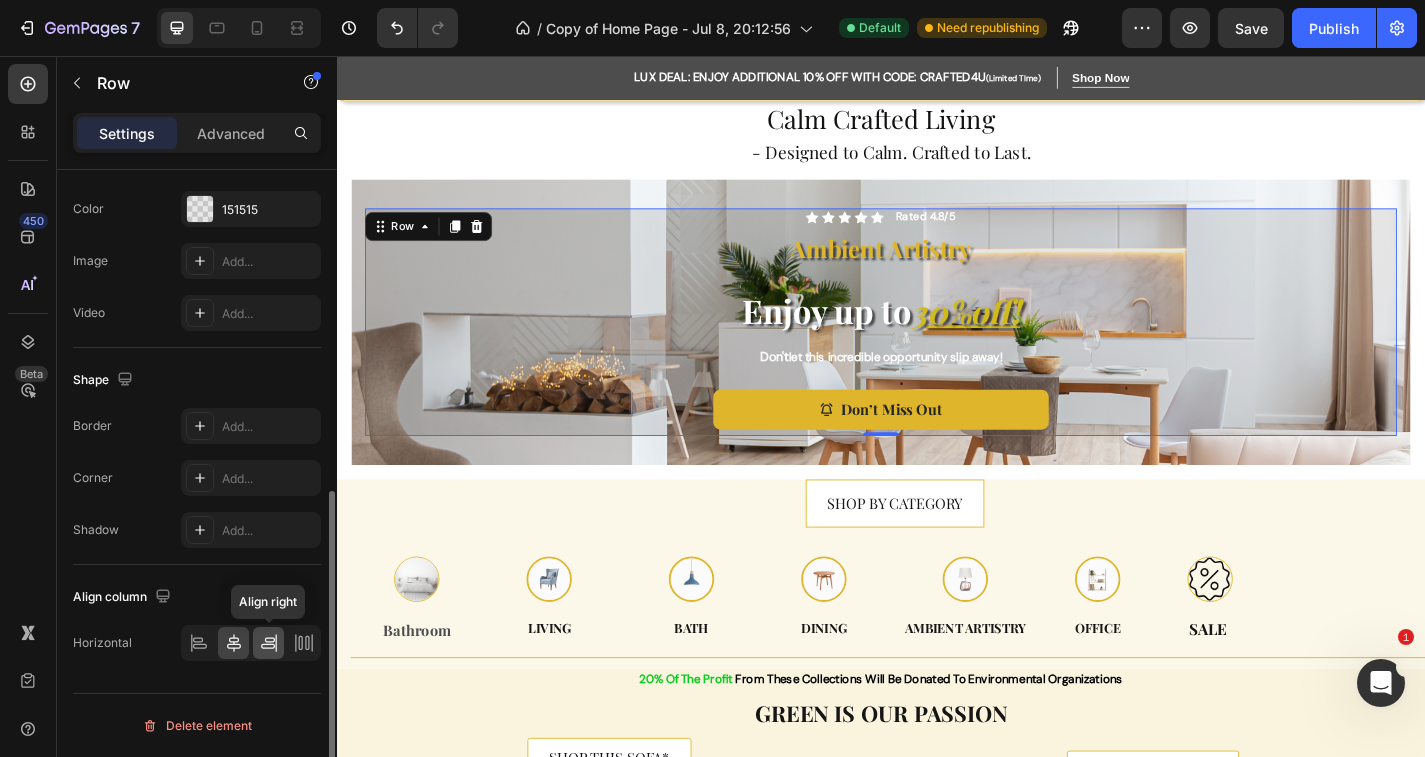 click 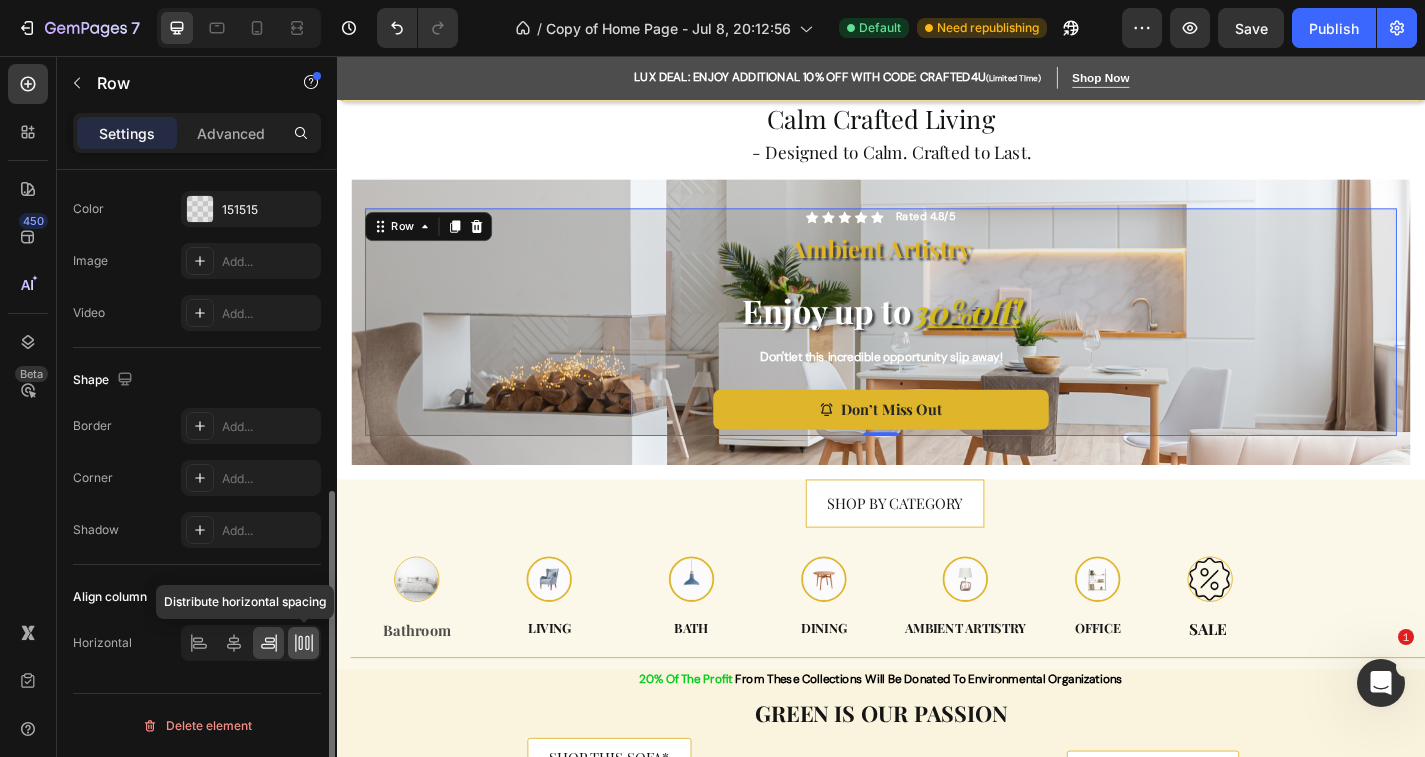 click 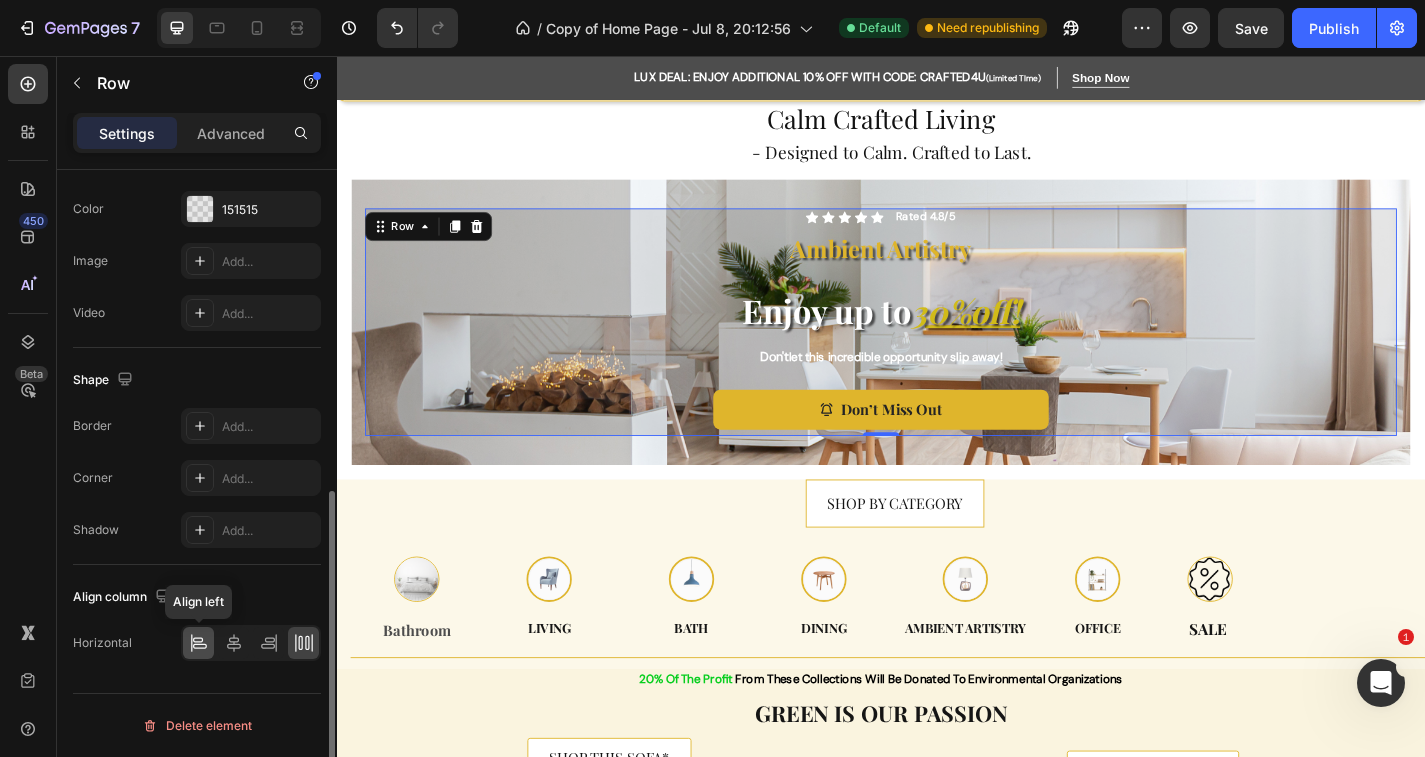click 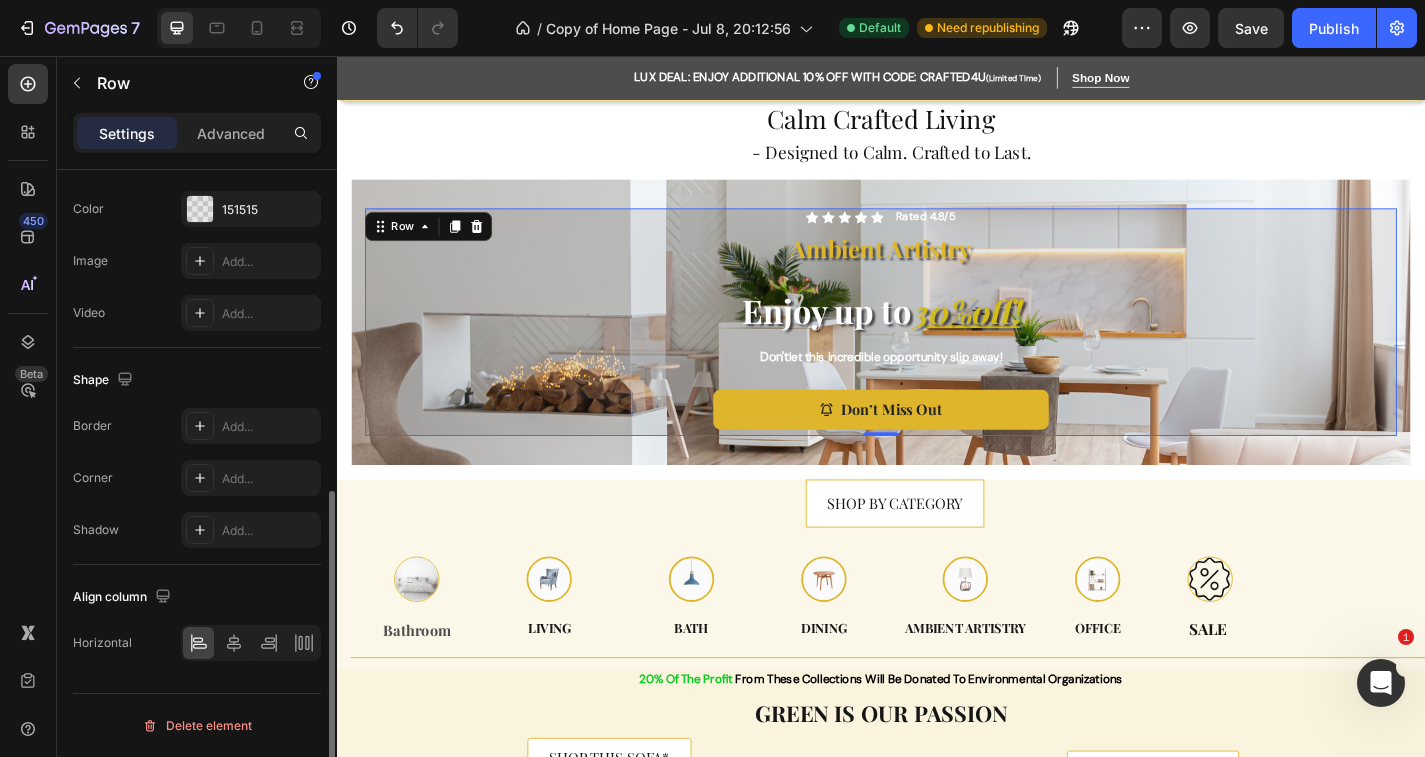 click on "Align column" at bounding box center (197, 597) 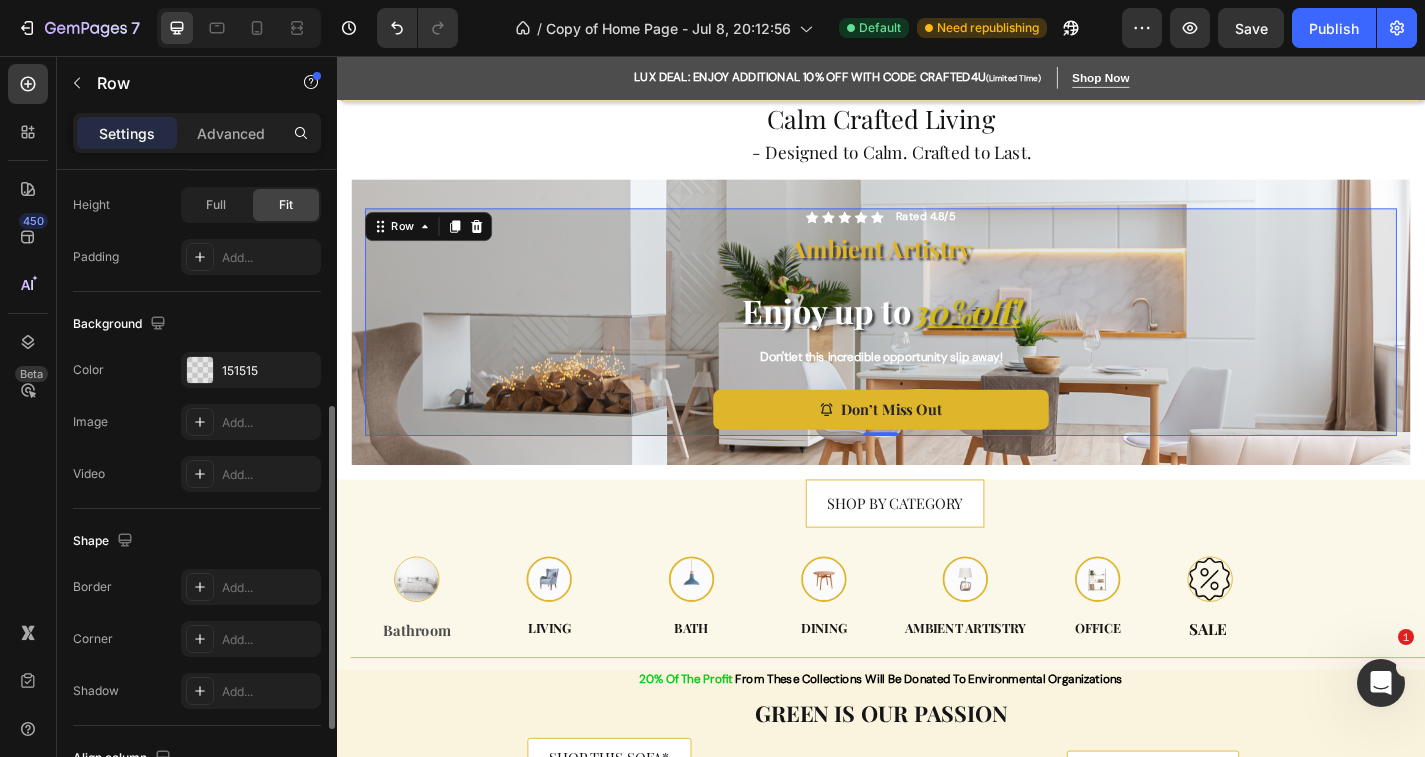 scroll, scrollTop: 474, scrollLeft: 0, axis: vertical 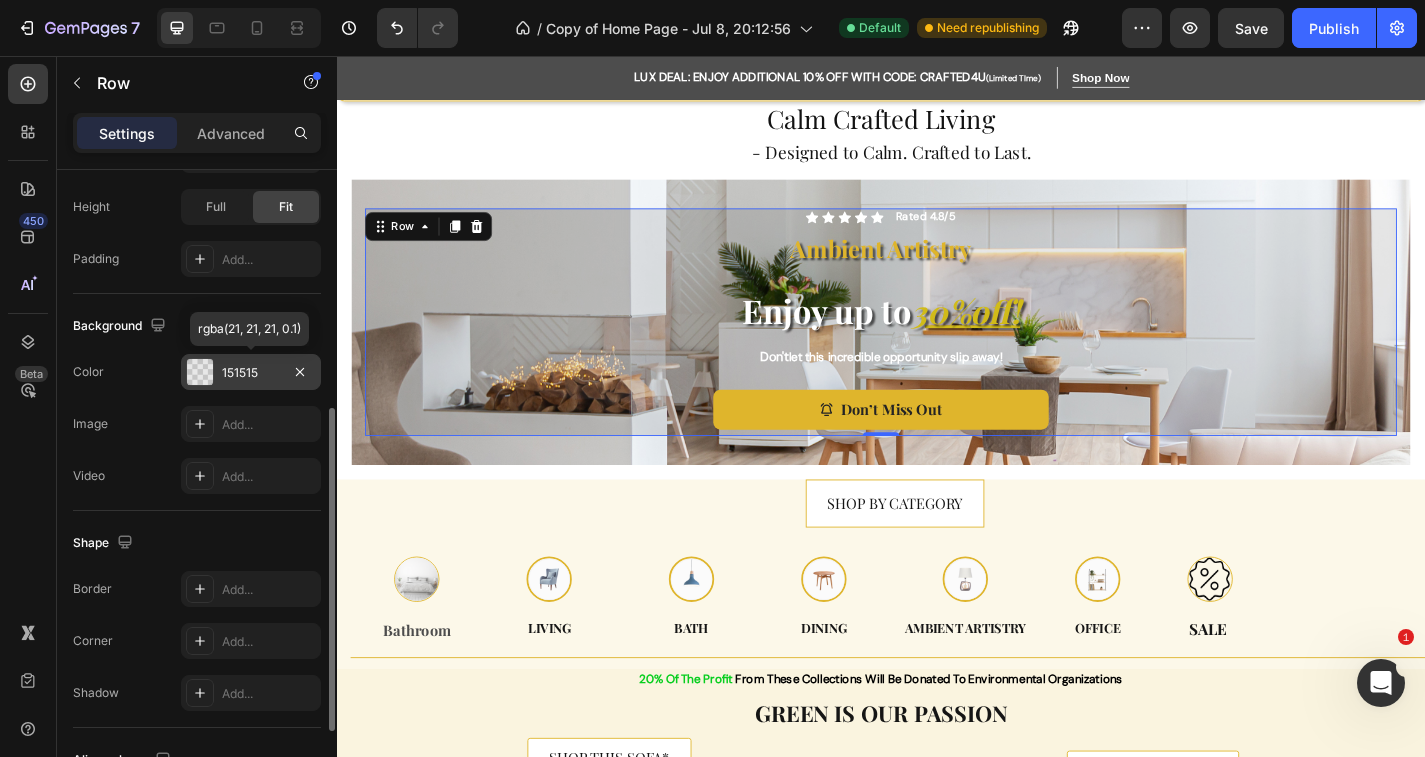 click at bounding box center (200, 372) 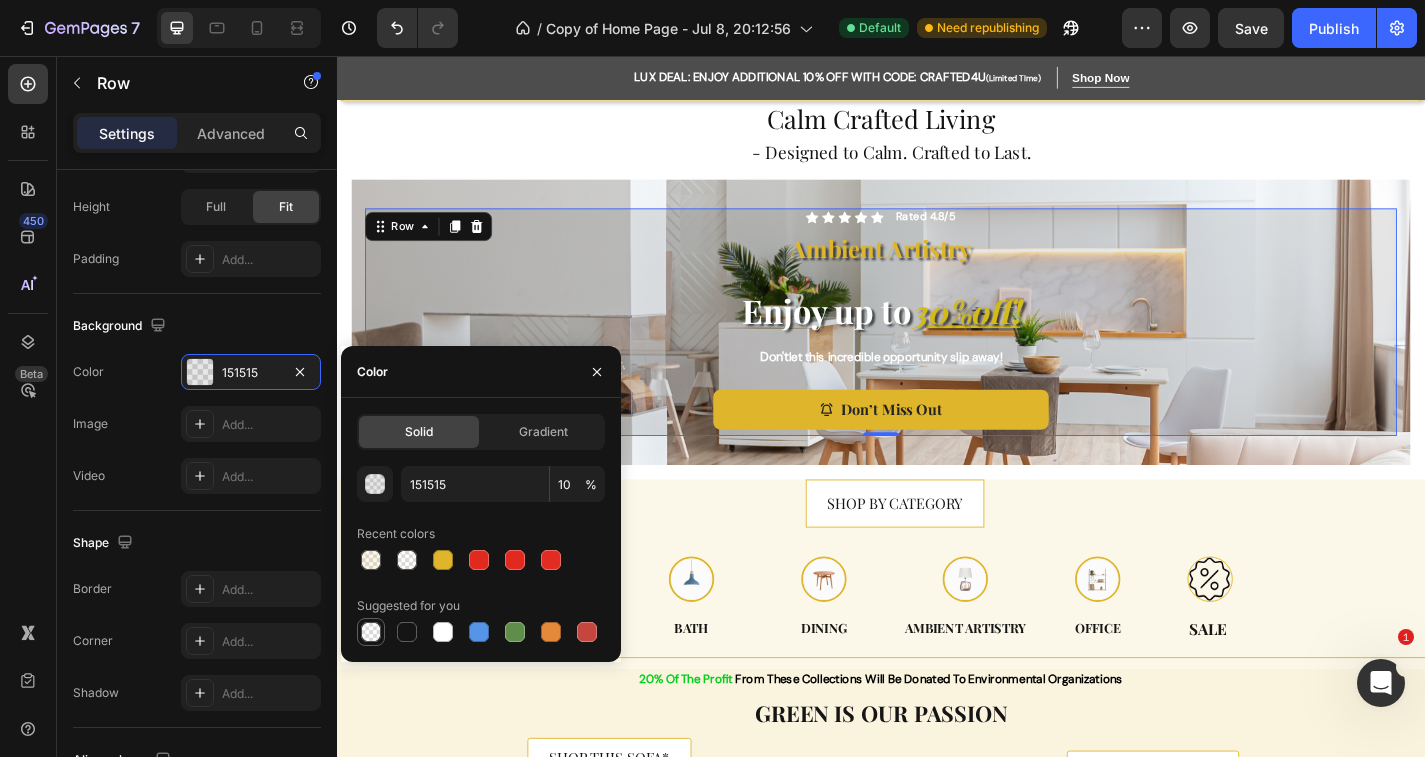 click at bounding box center (371, 632) 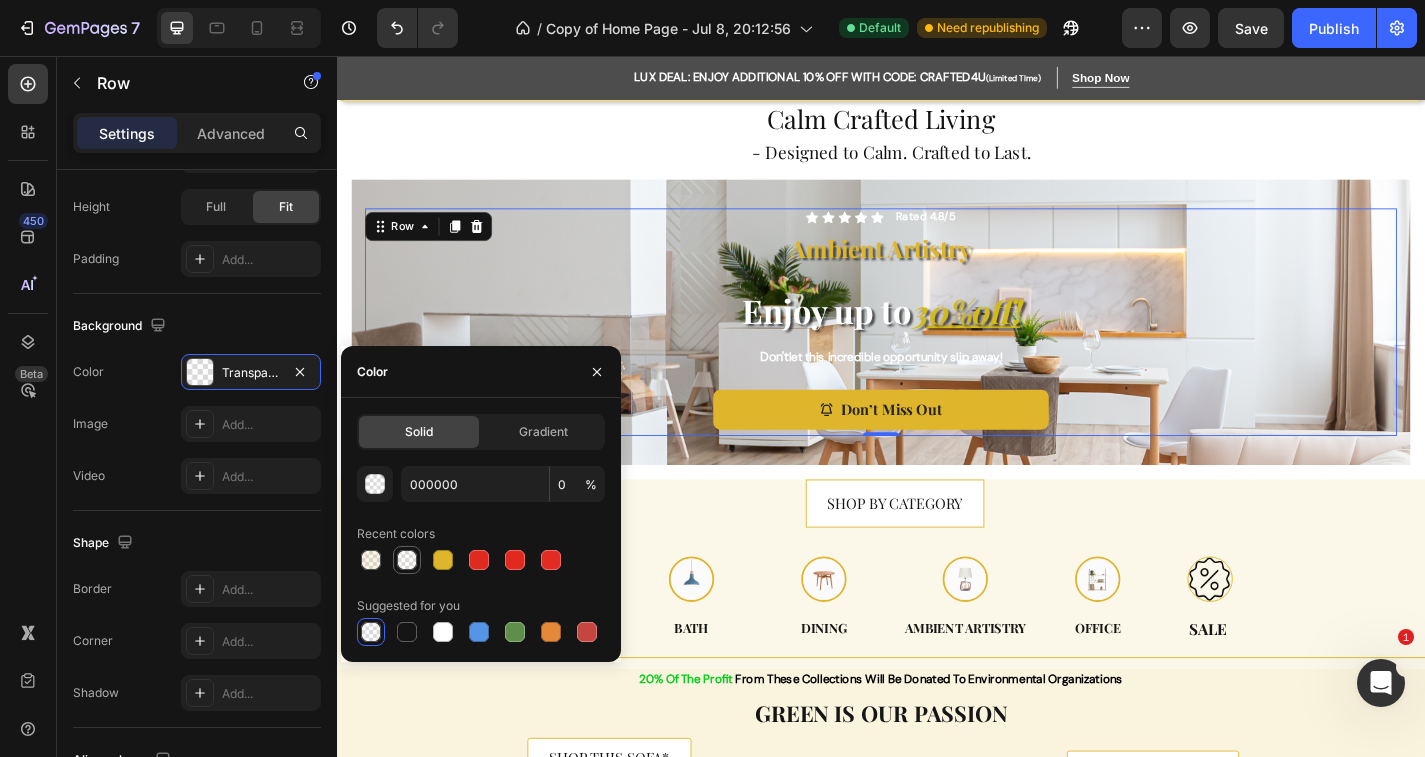 click at bounding box center [407, 560] 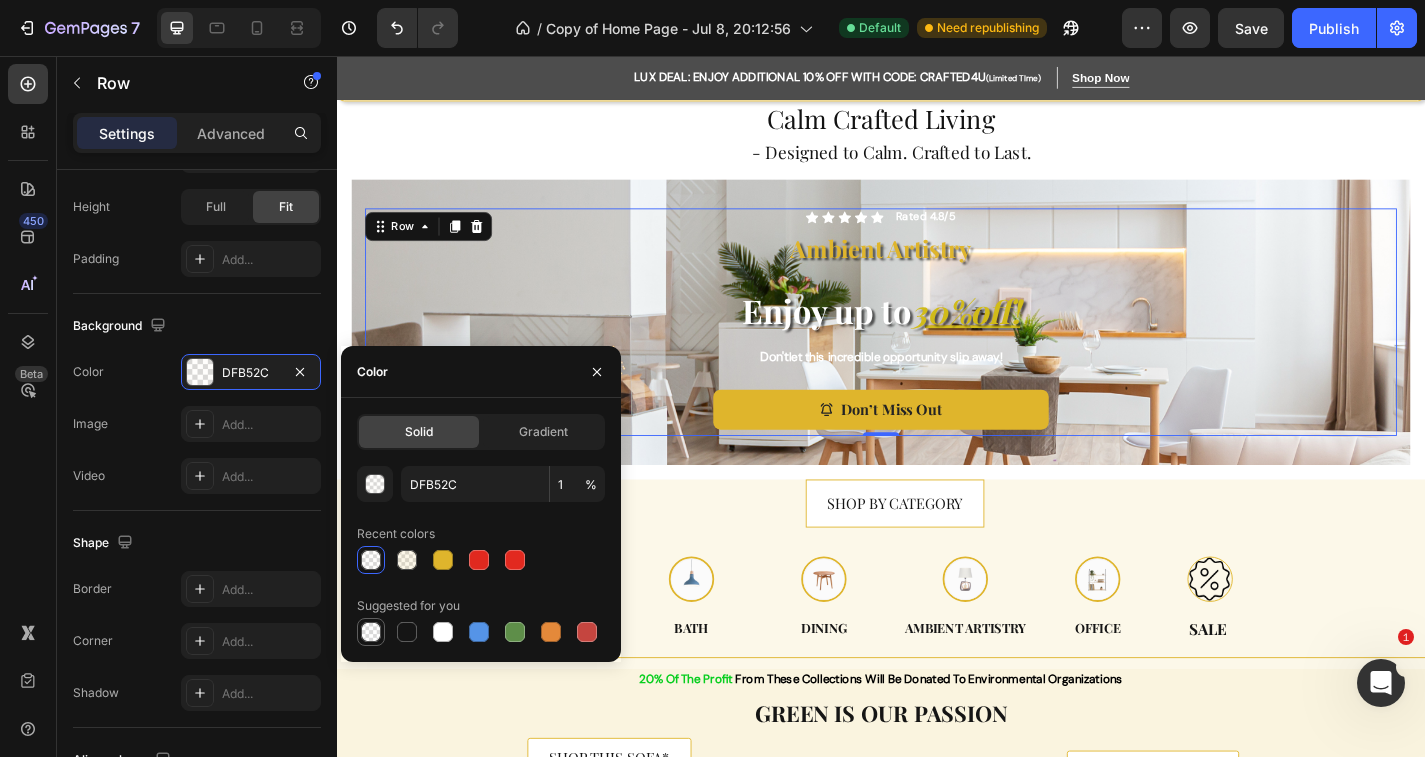 click at bounding box center (371, 632) 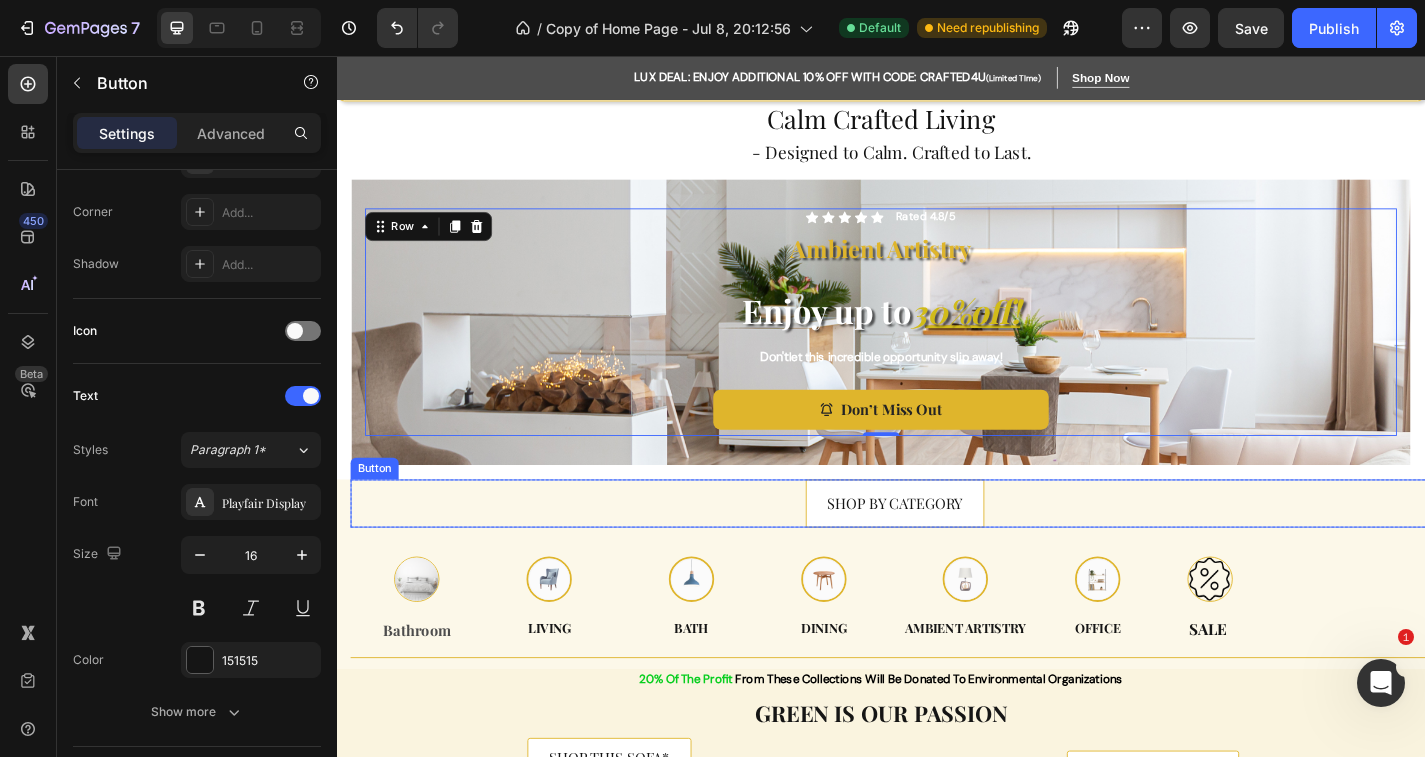 click on "SHOP BY CATEGORY Button" at bounding box center [952, 549] 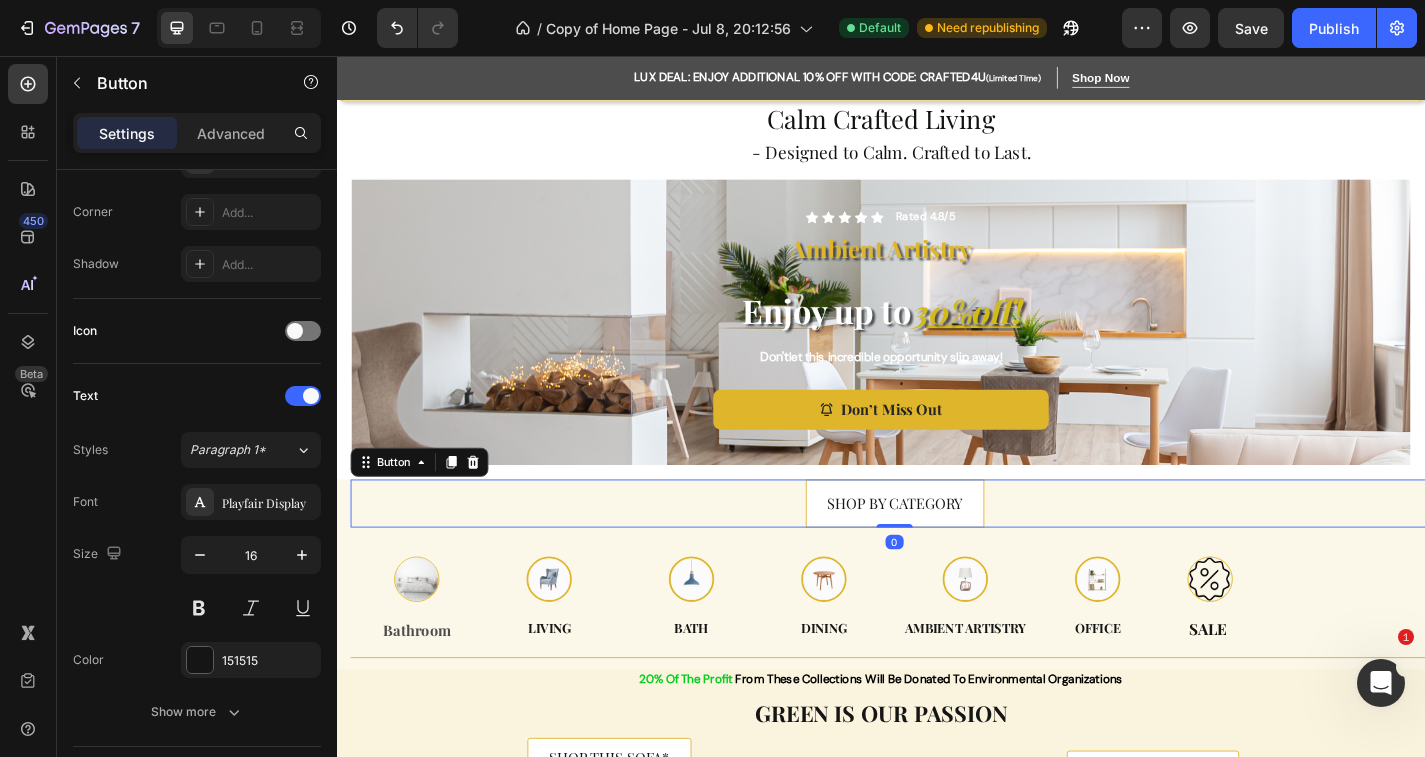 scroll, scrollTop: 0, scrollLeft: 0, axis: both 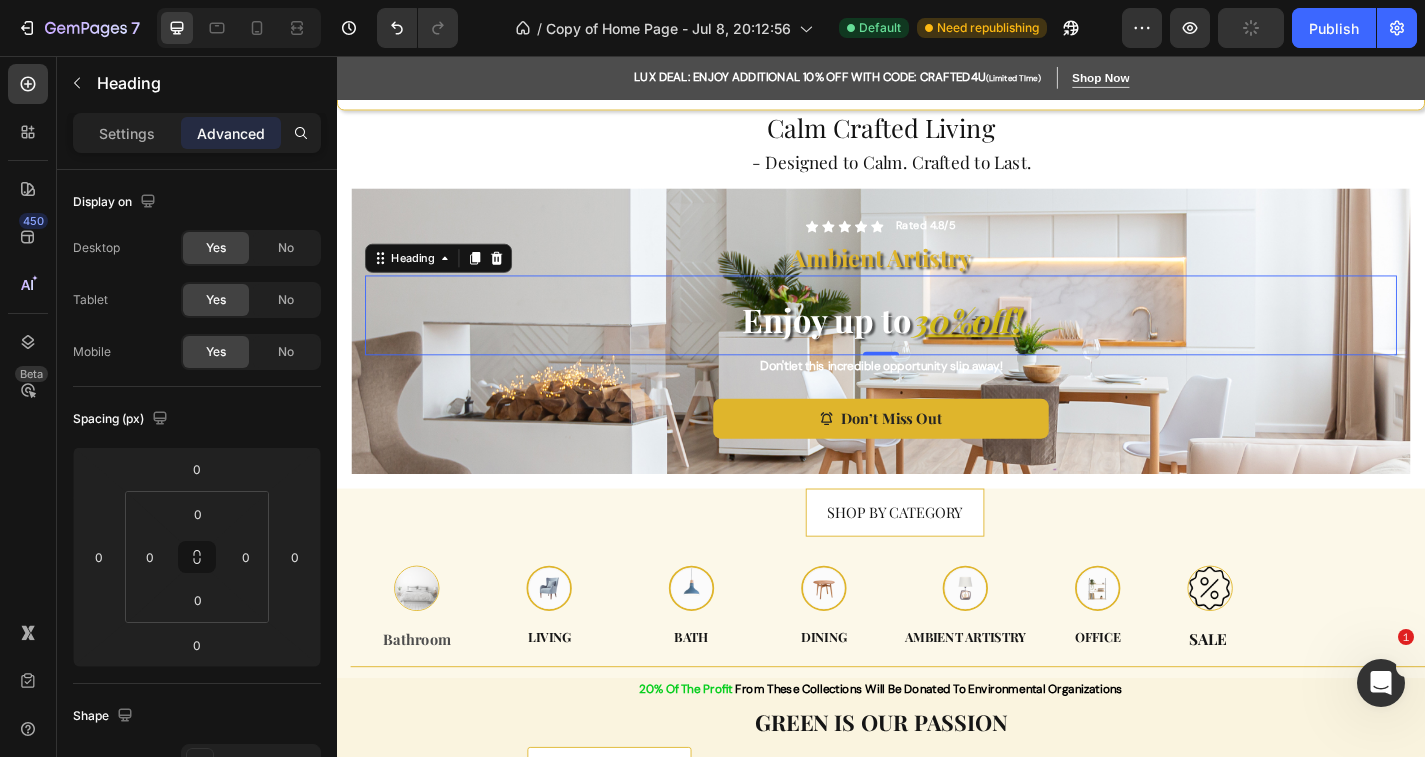 click on "30%" at bounding box center [1003, 346] 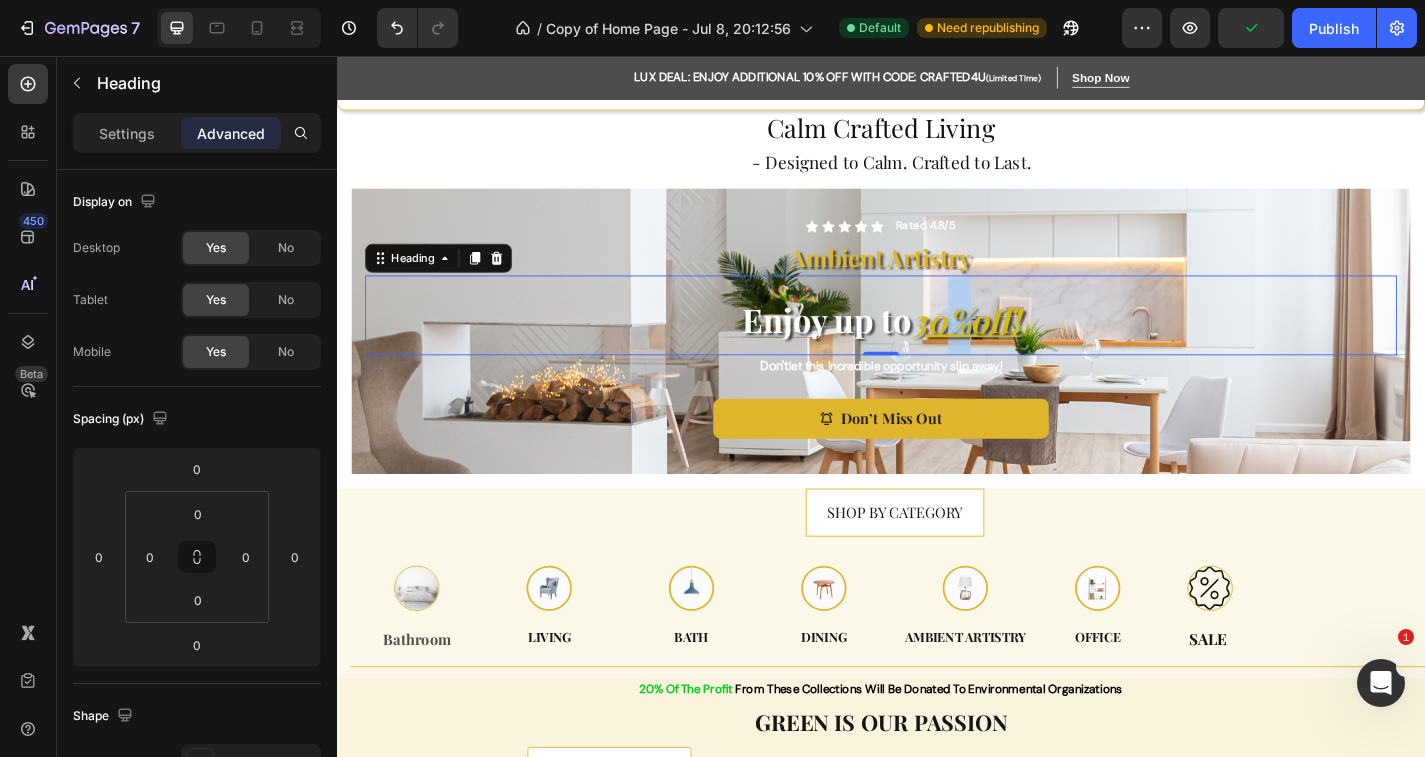 click on "30%" at bounding box center (1003, 346) 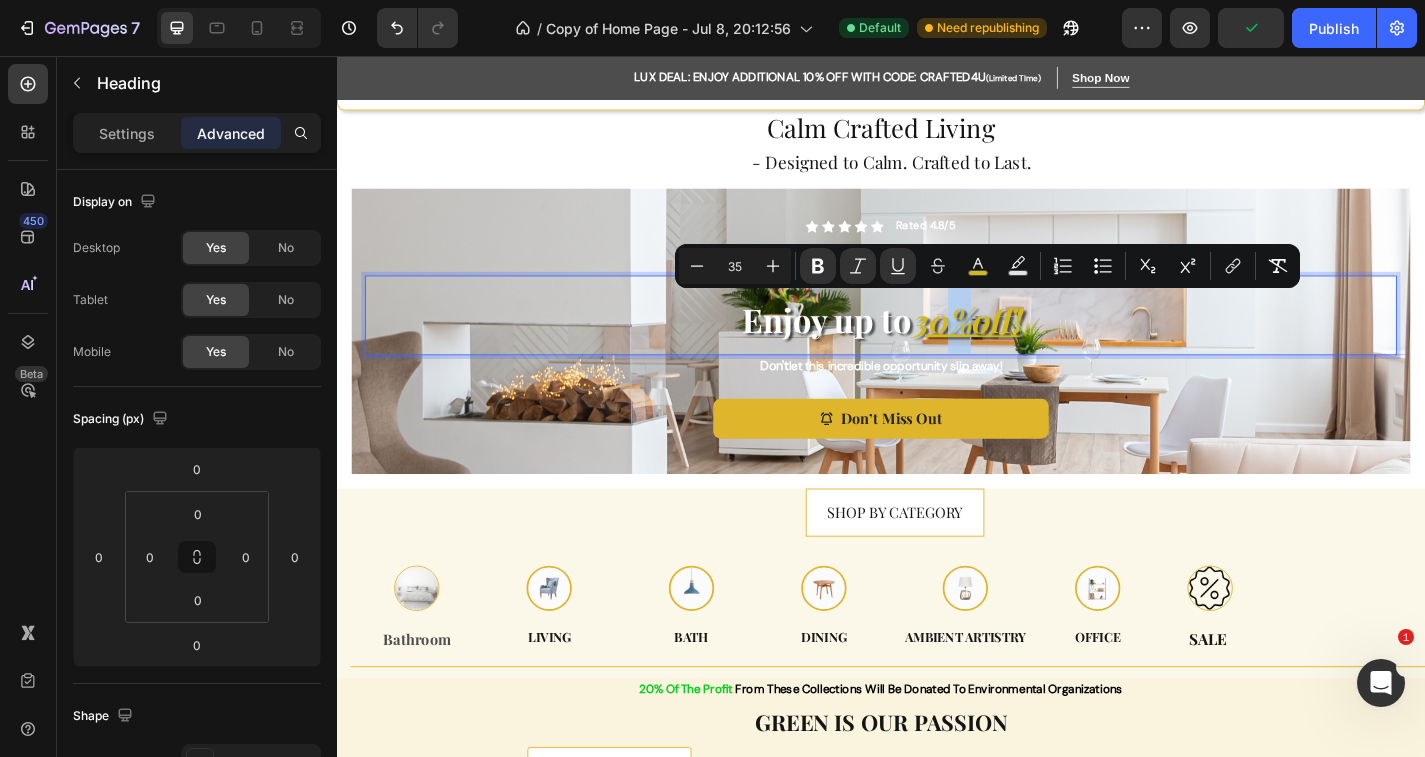 click on "30%" at bounding box center [1003, 346] 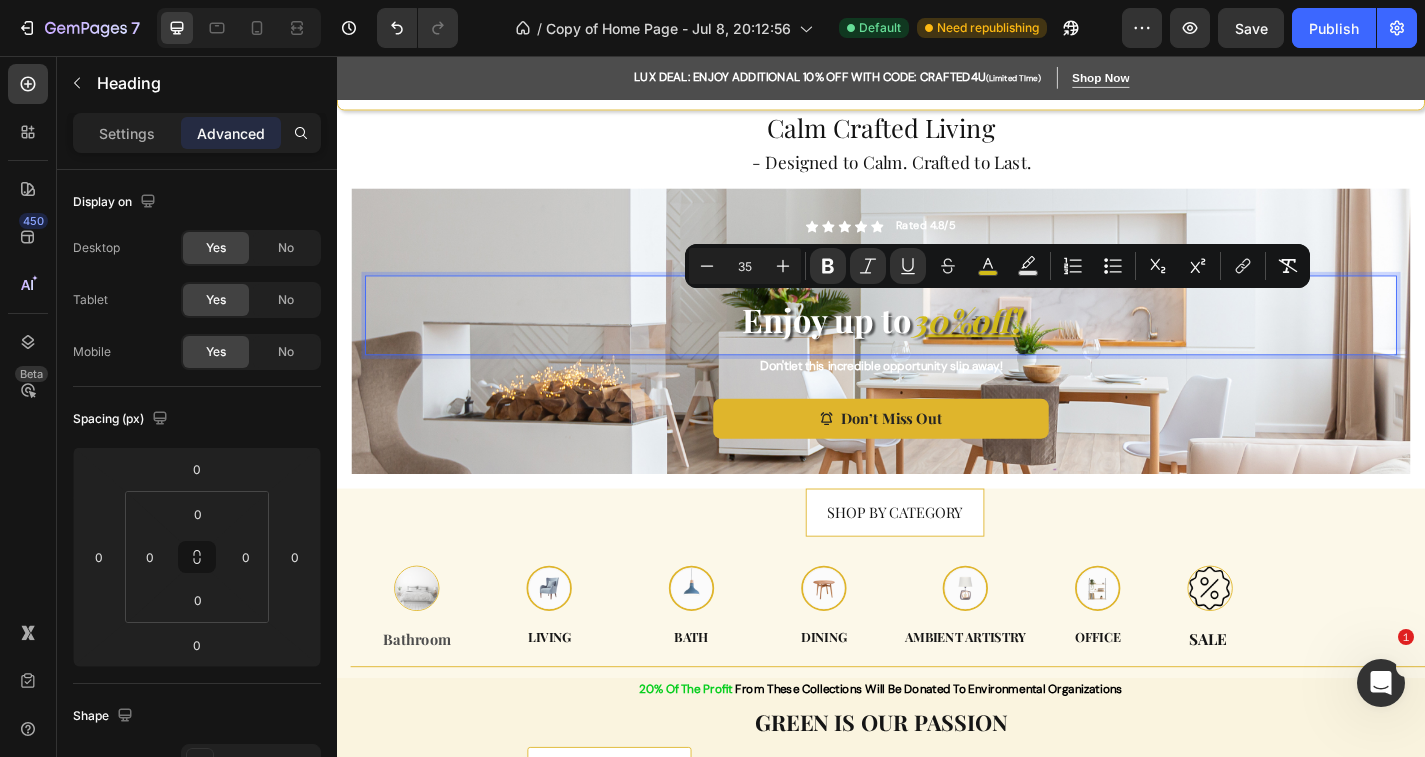 drag, startPoint x: 1118, startPoint y: 350, endPoint x: 977, endPoint y: 343, distance: 141.17365 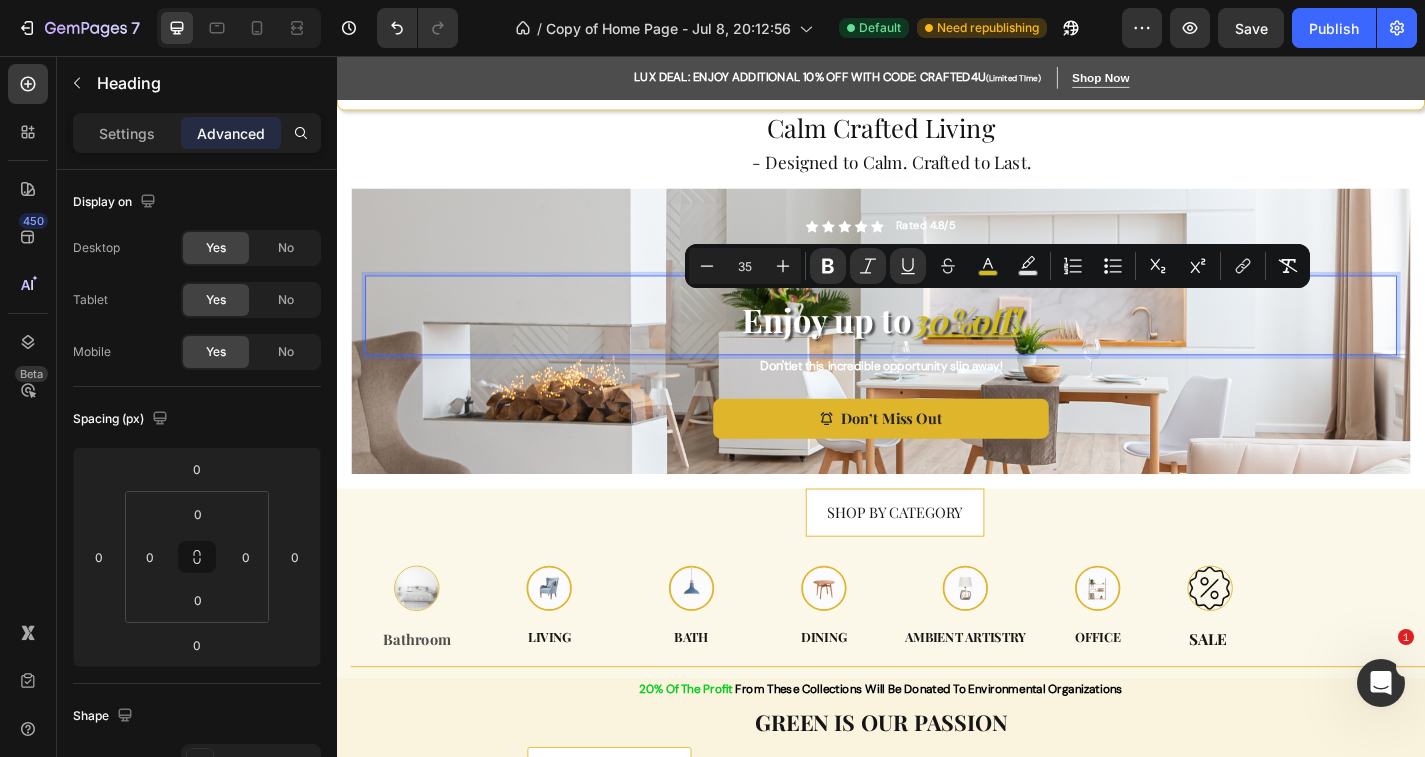 click on "Enjoy up to  30%  off !" at bounding box center [937, 342] 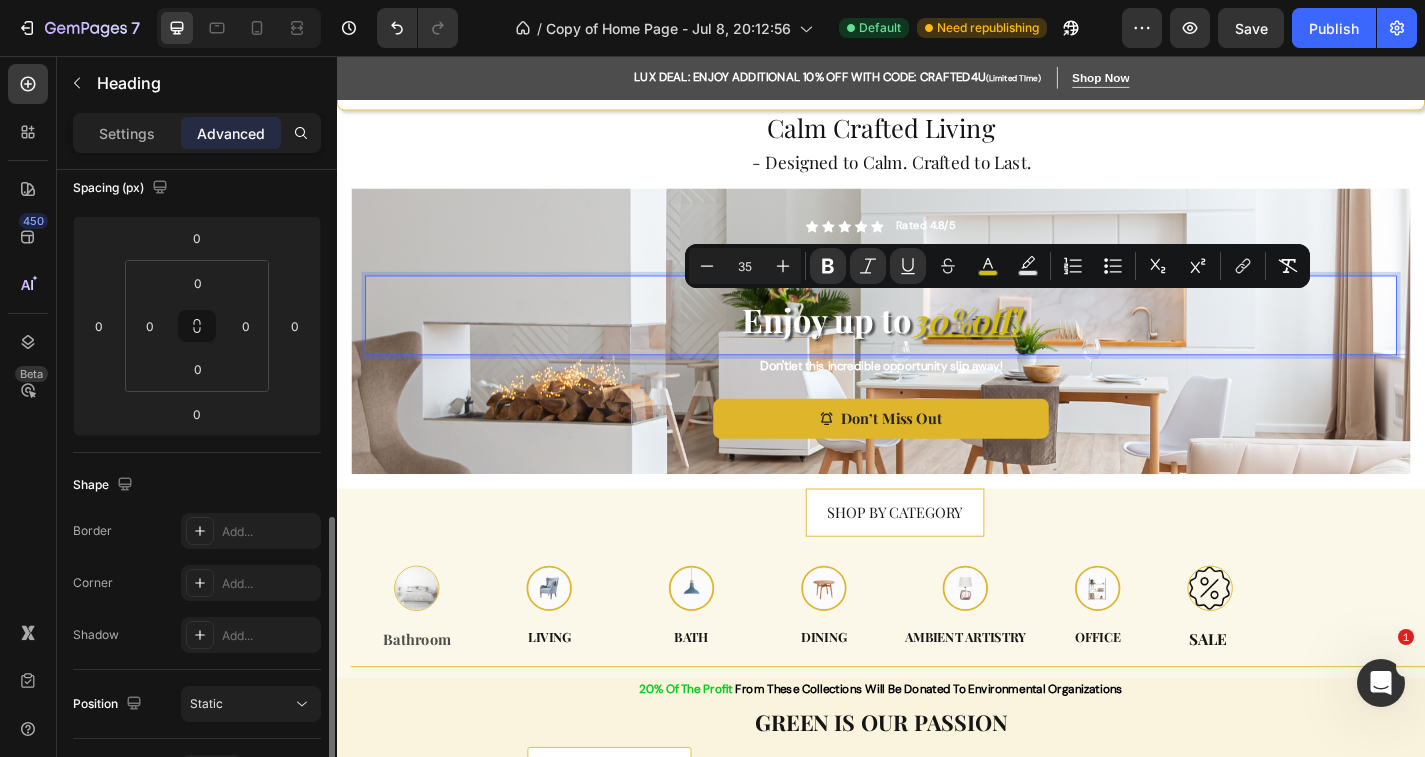 scroll, scrollTop: 0, scrollLeft: 0, axis: both 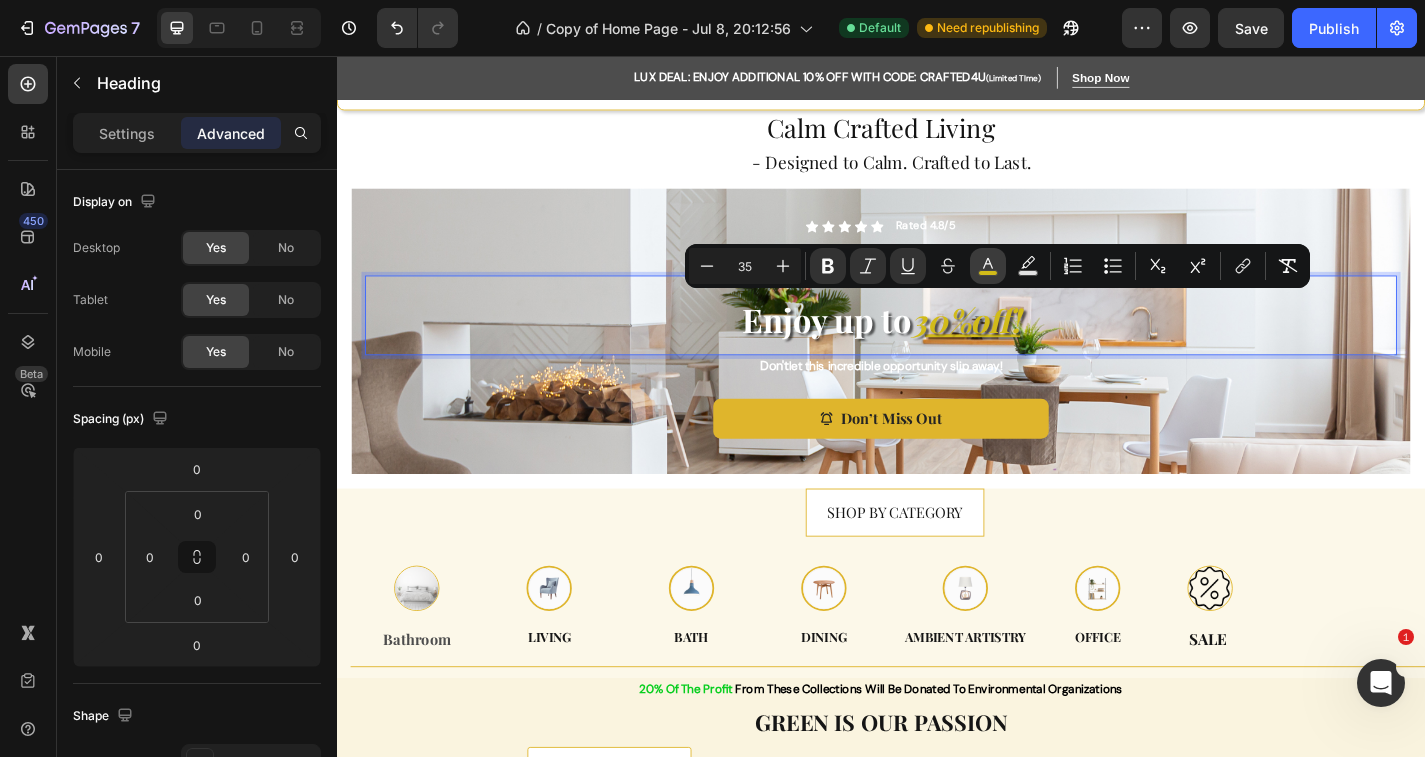 click on "color" at bounding box center [988, 266] 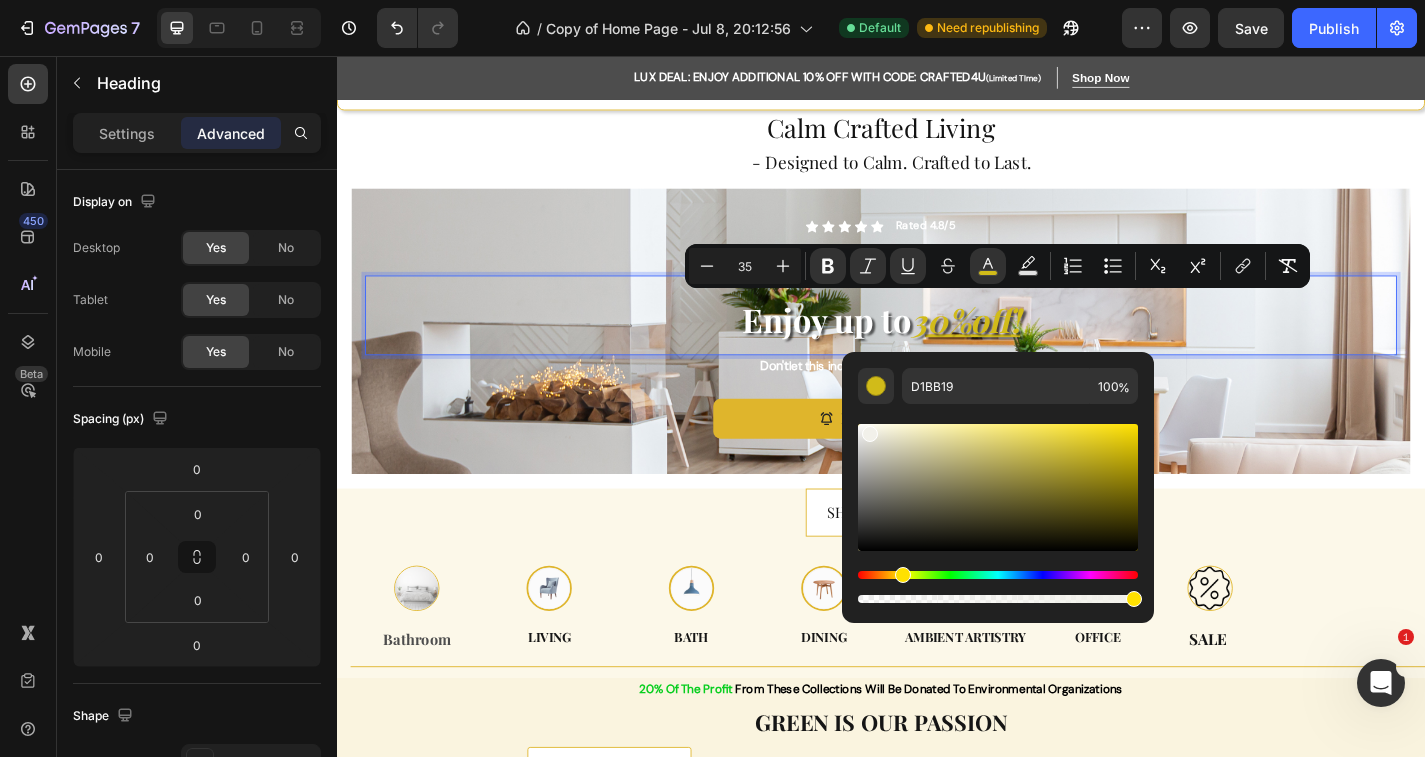 click at bounding box center [998, 487] 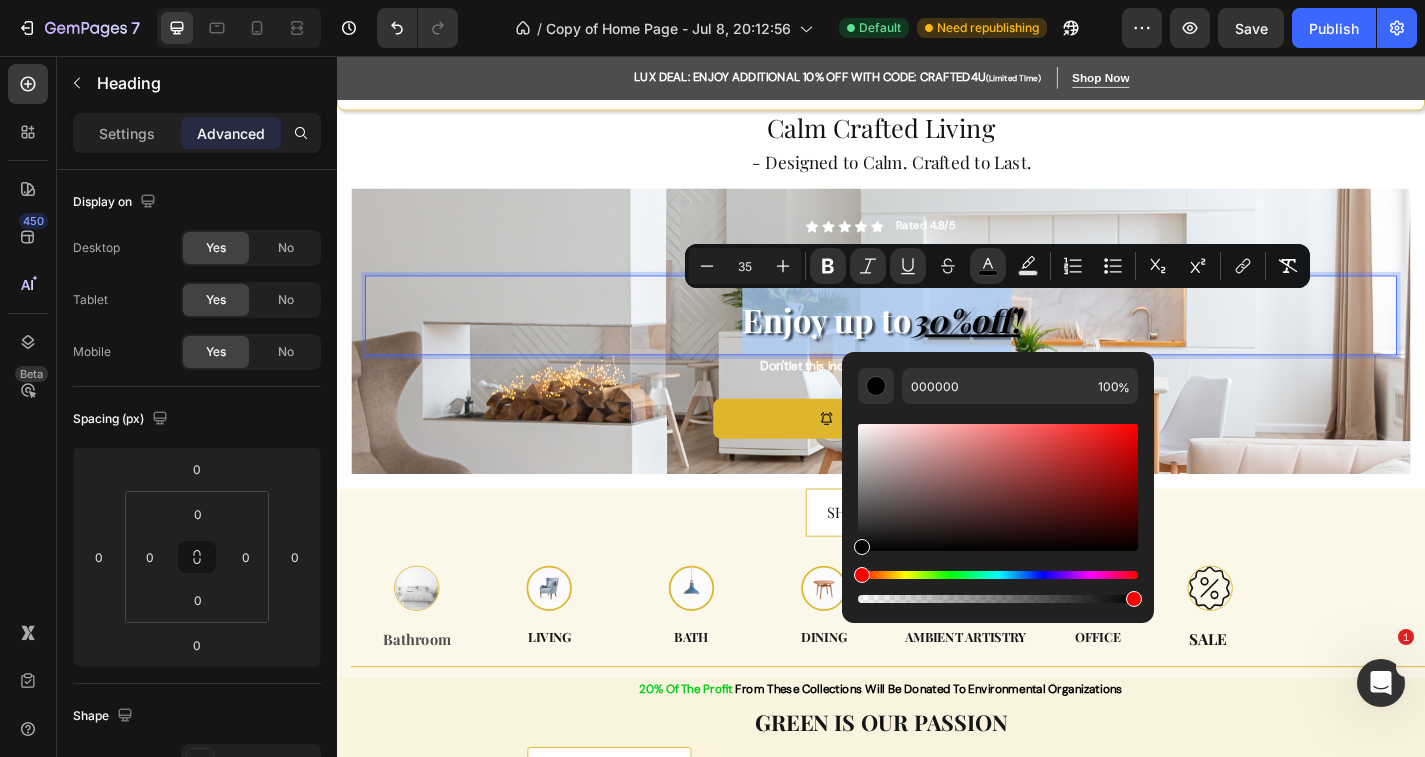 drag, startPoint x: 867, startPoint y: 430, endPoint x: 866, endPoint y: 575, distance: 145.00345 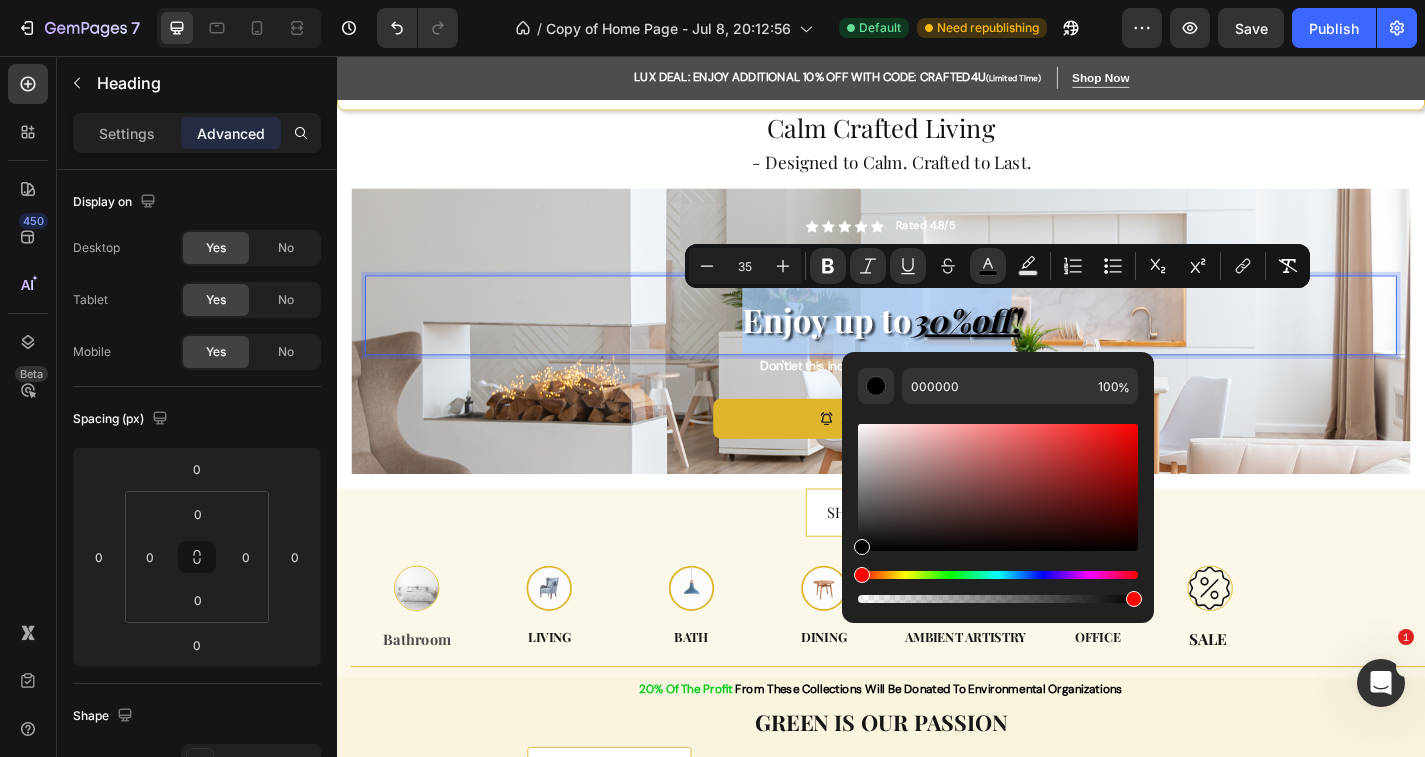 click at bounding box center [998, 513] 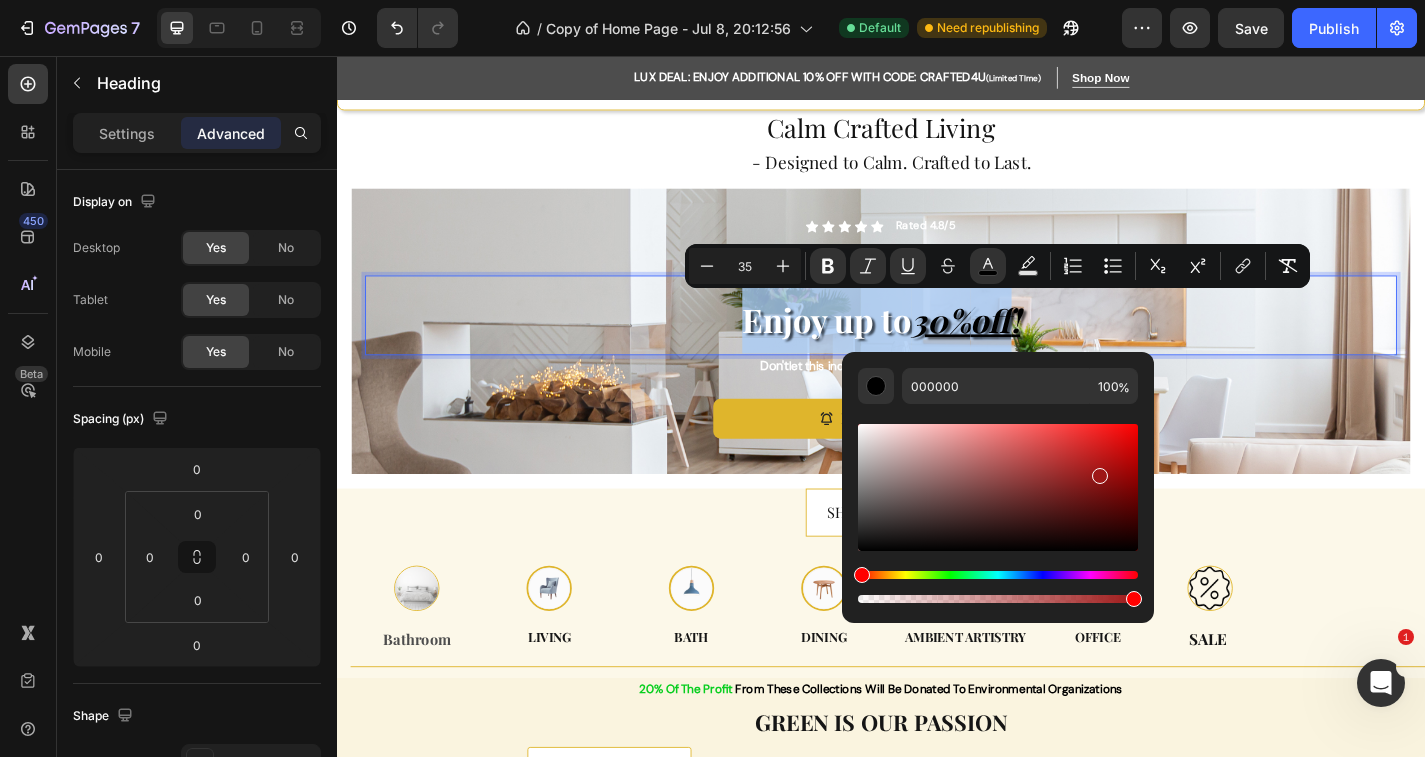 drag, startPoint x: 860, startPoint y: 547, endPoint x: 1112, endPoint y: 470, distance: 263.50143 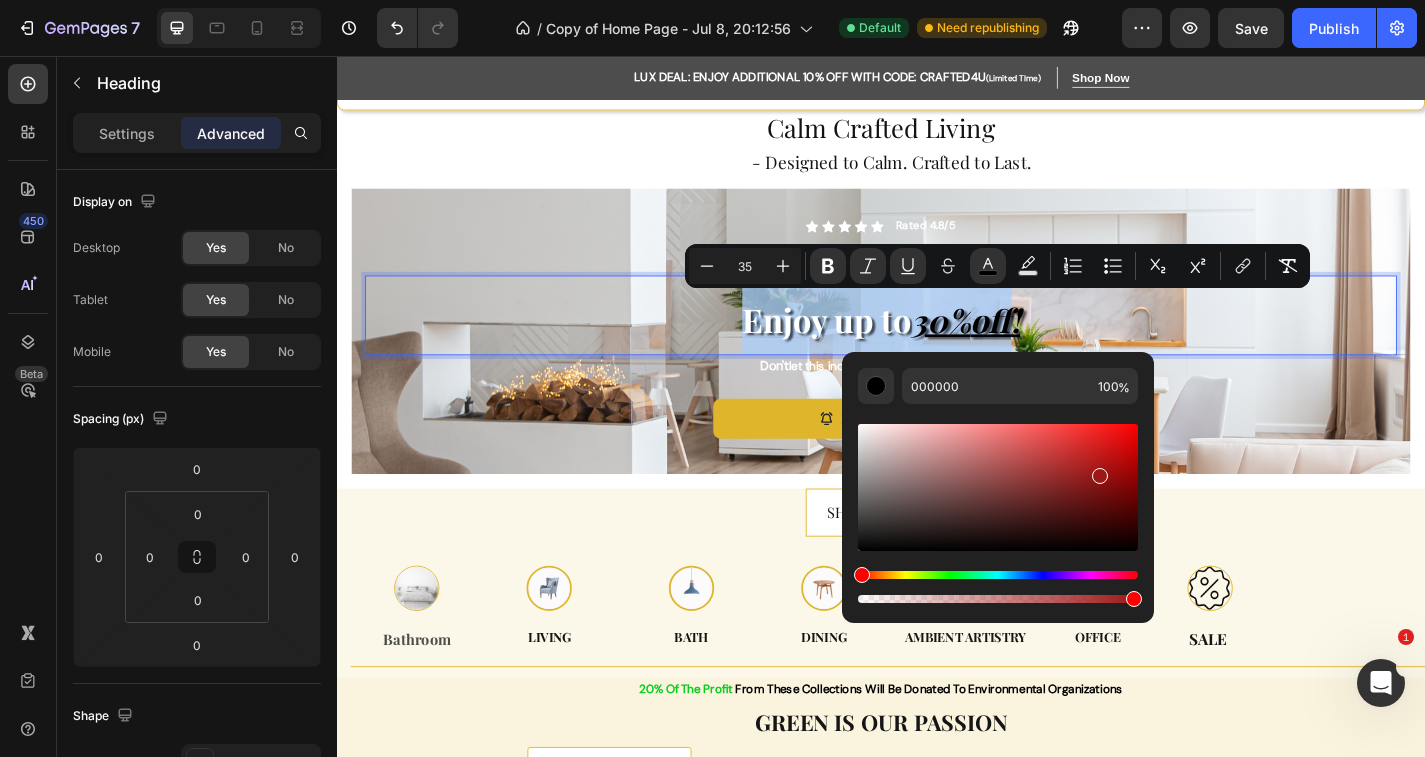 click at bounding box center (1100, 476) 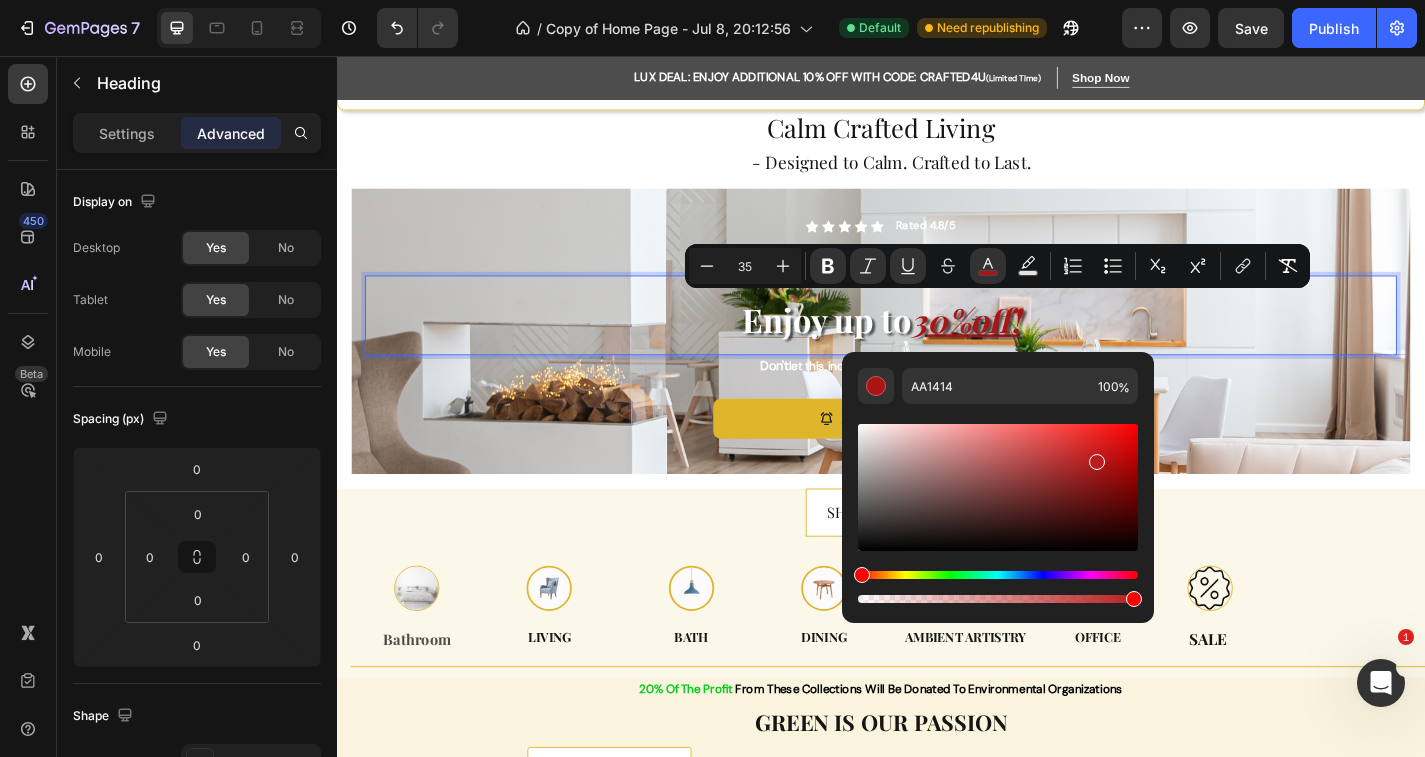 drag, startPoint x: 1112, startPoint y: 470, endPoint x: 1094, endPoint y: 458, distance: 21.633308 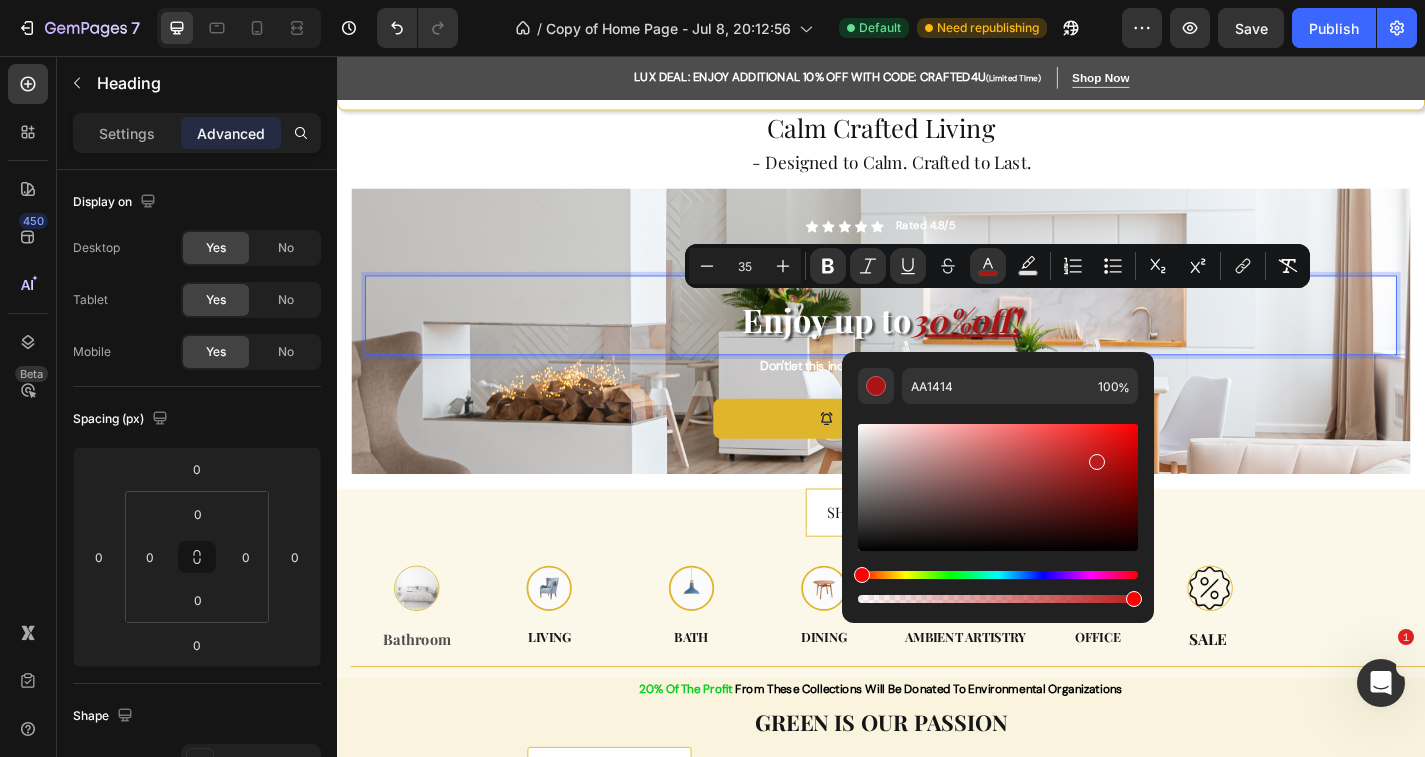 click at bounding box center [1097, 462] 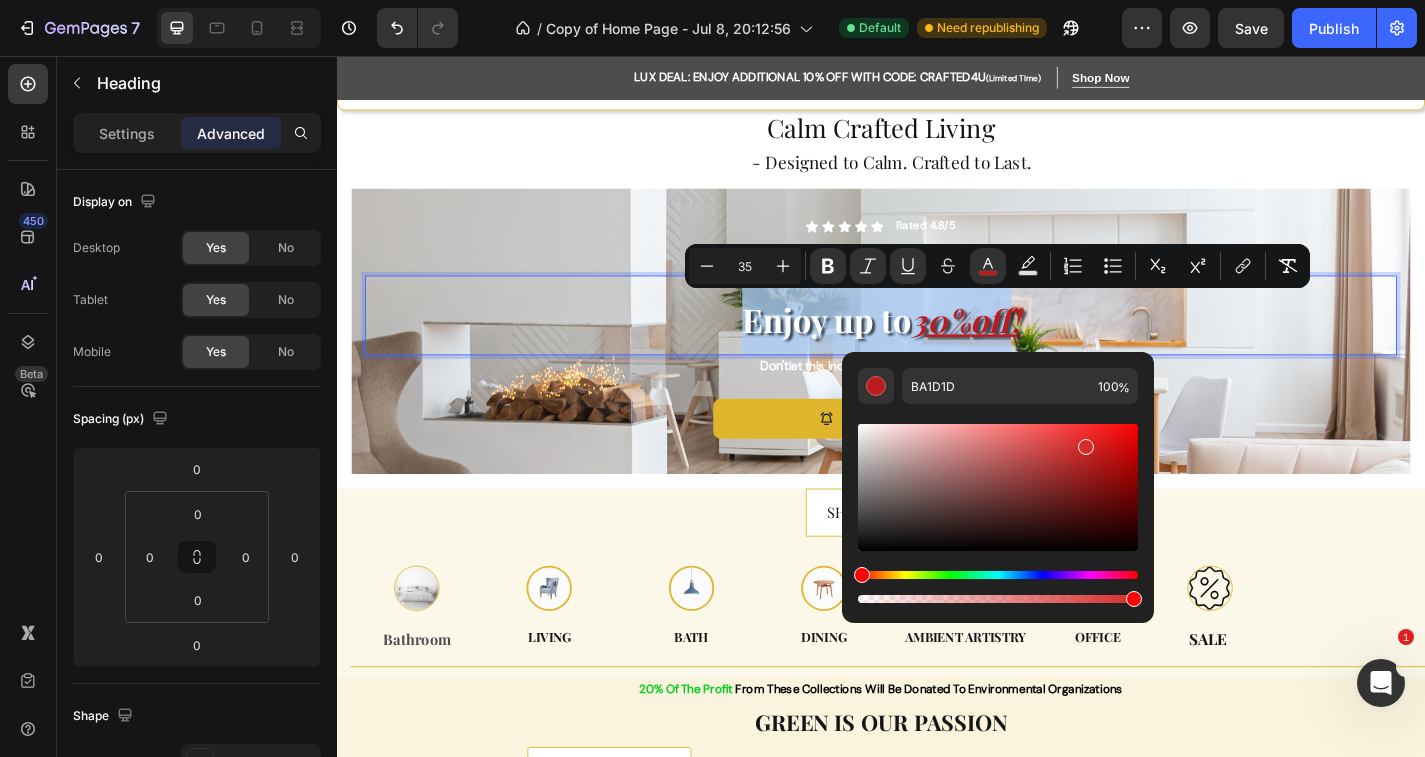 drag, startPoint x: 1094, startPoint y: 458, endPoint x: 1084, endPoint y: 443, distance: 18.027756 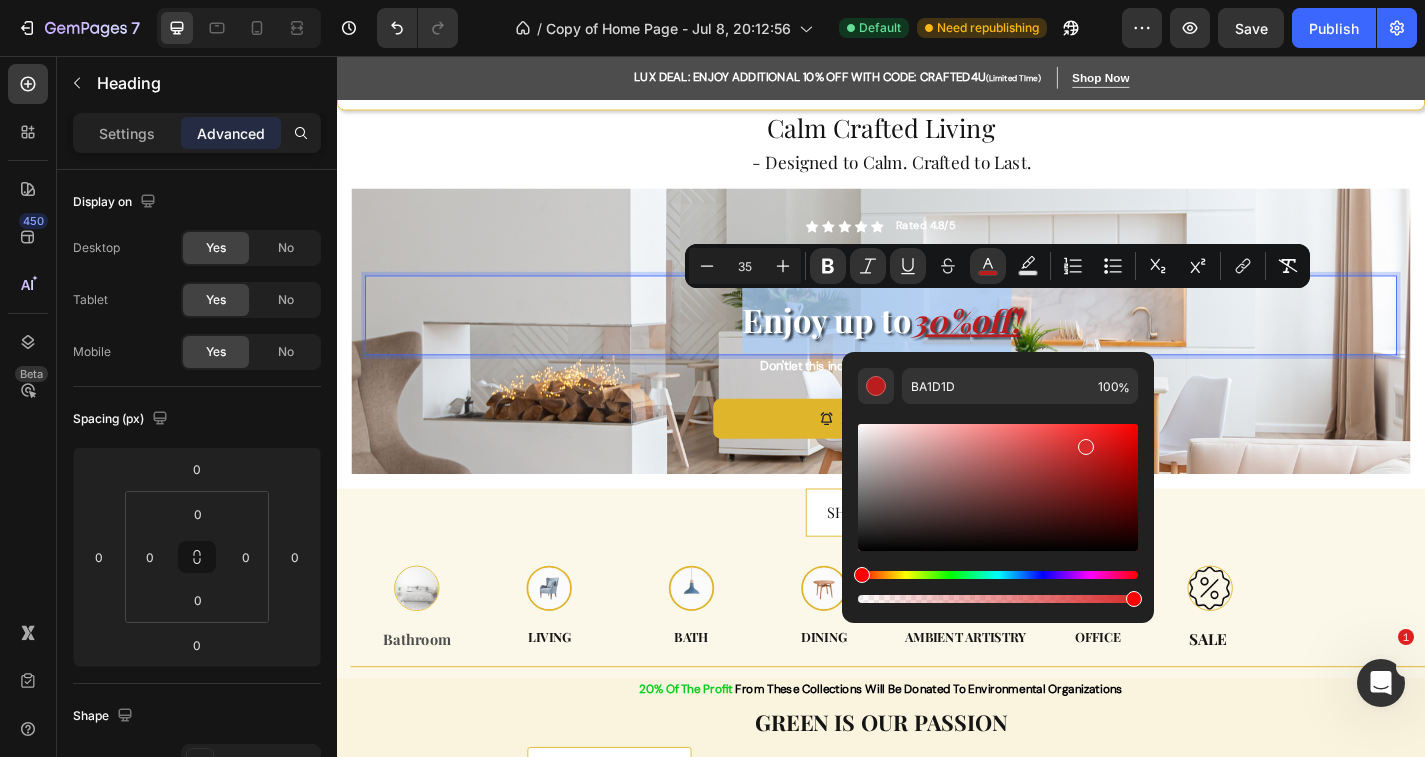 click at bounding box center (1086, 447) 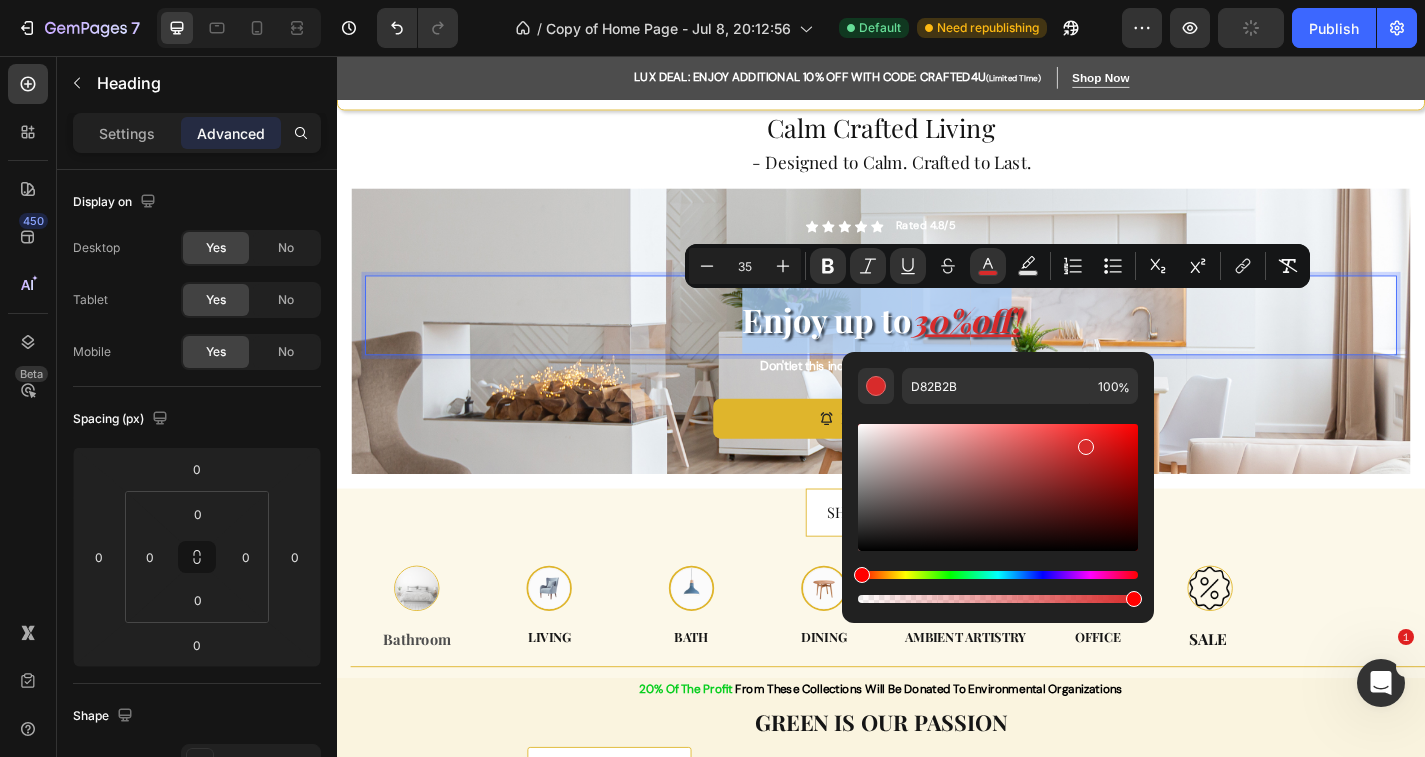 drag, startPoint x: 1084, startPoint y: 443, endPoint x: 1067, endPoint y: 443, distance: 17 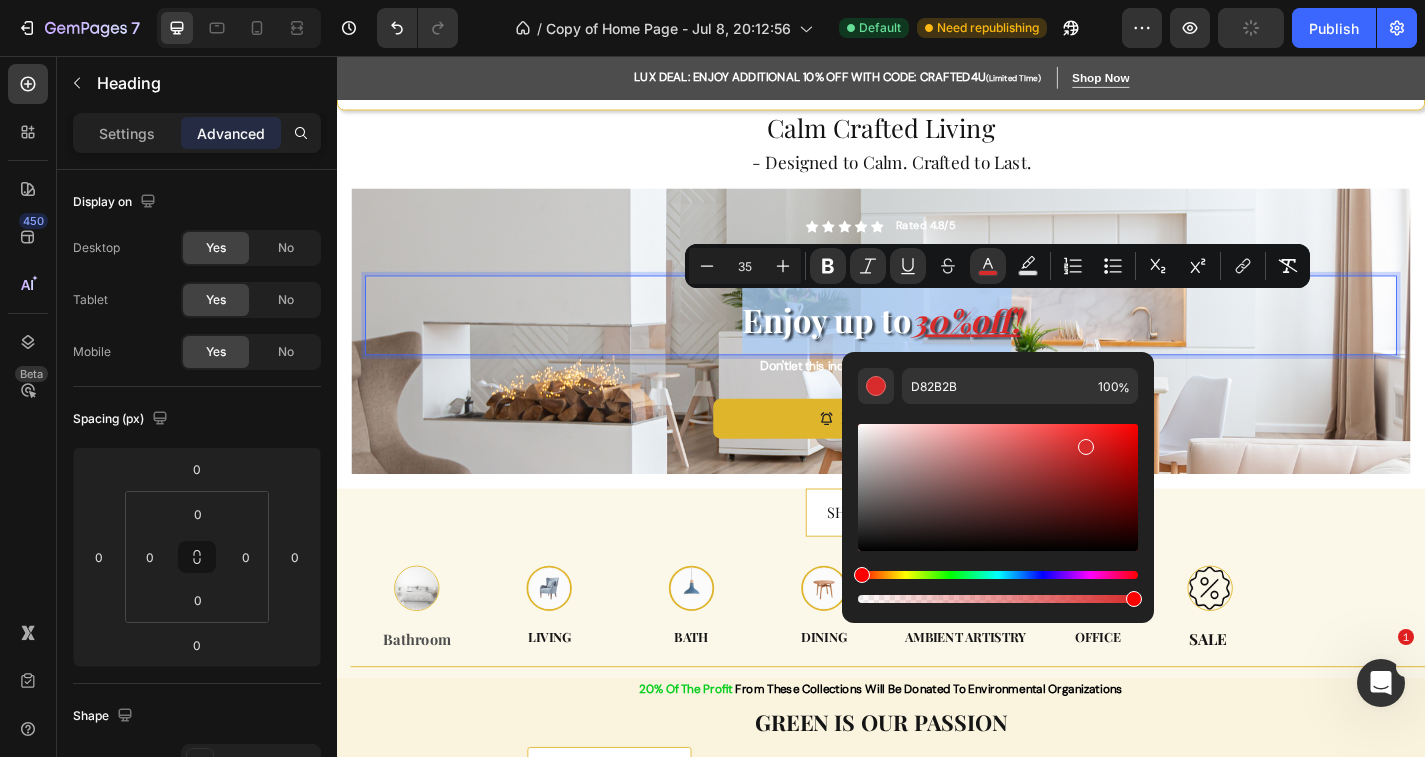 click at bounding box center [1086, 447] 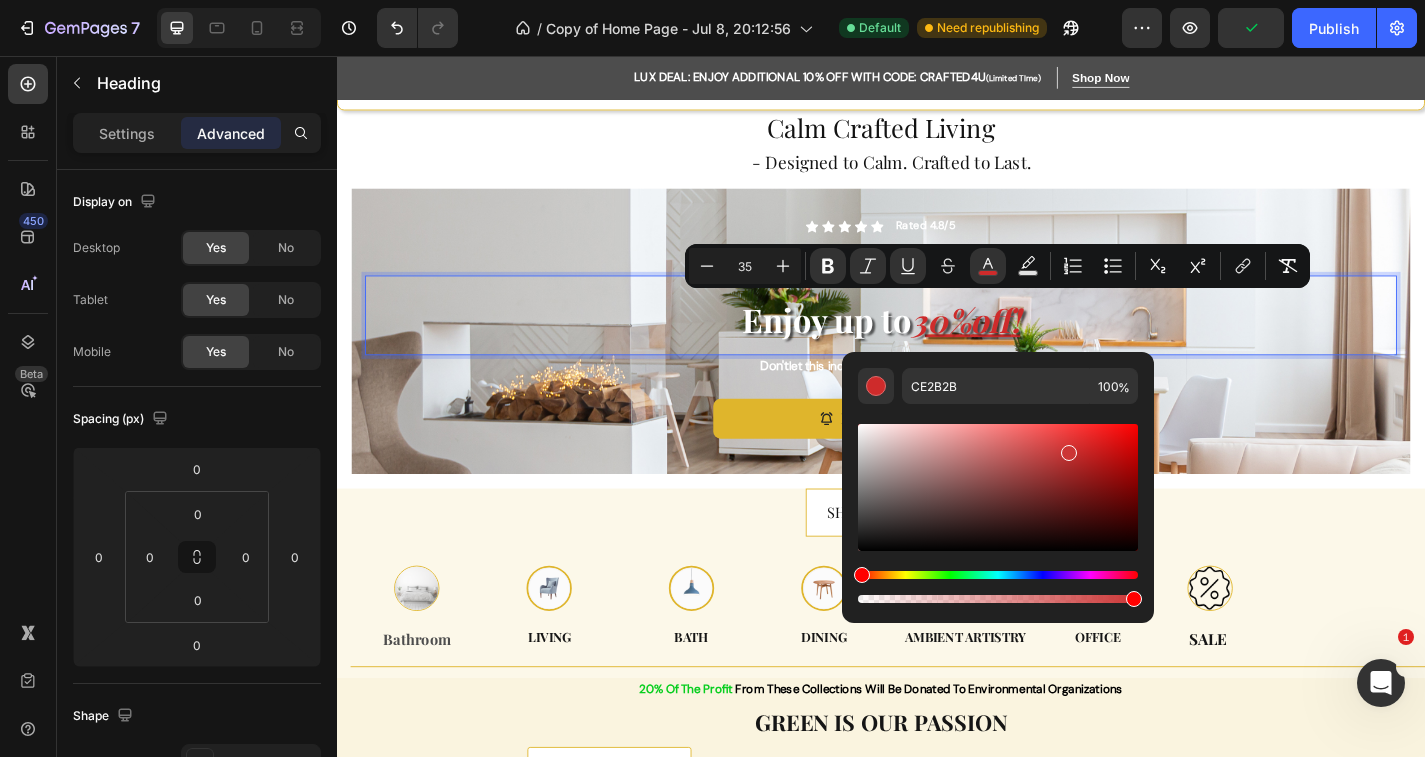 drag, startPoint x: 1080, startPoint y: 448, endPoint x: 1046, endPoint y: 456, distance: 34.928497 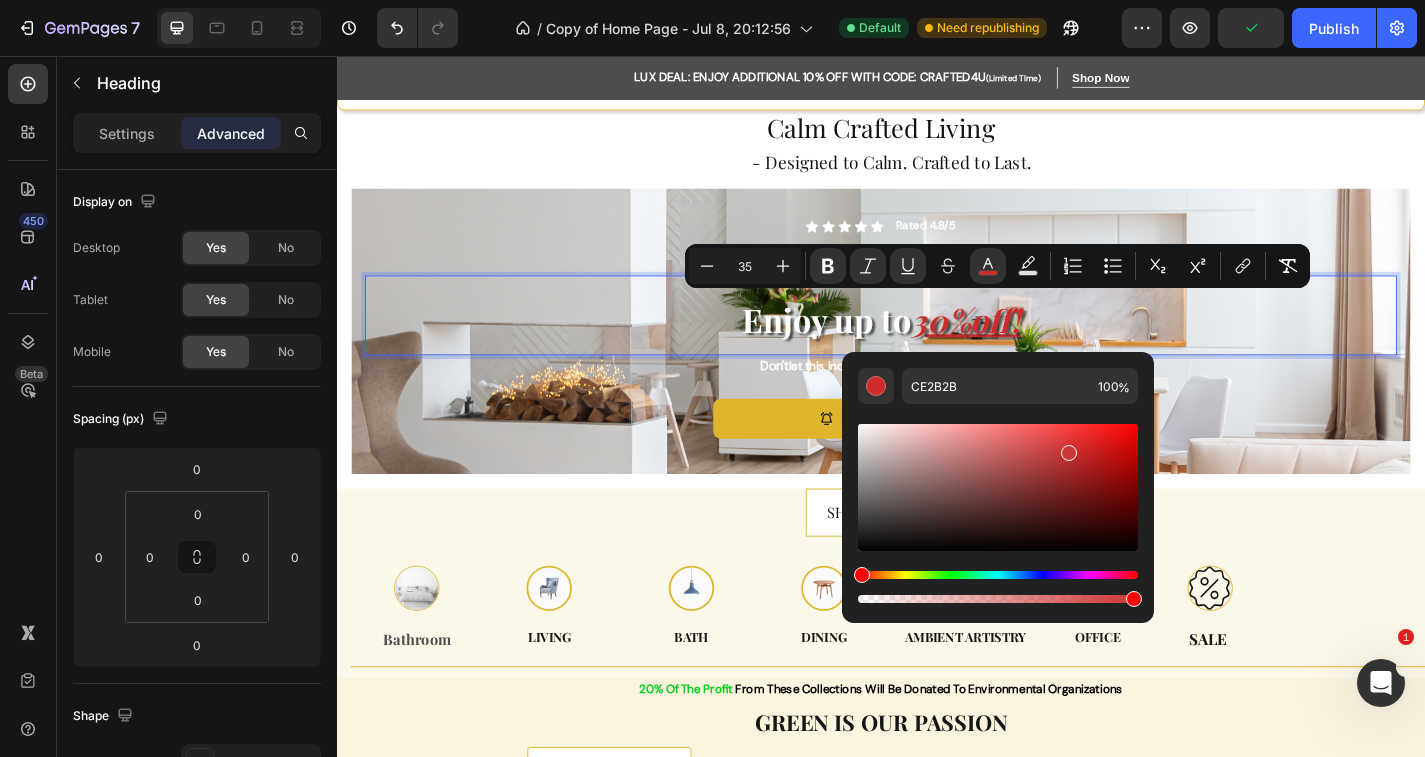 click at bounding box center [998, 487] 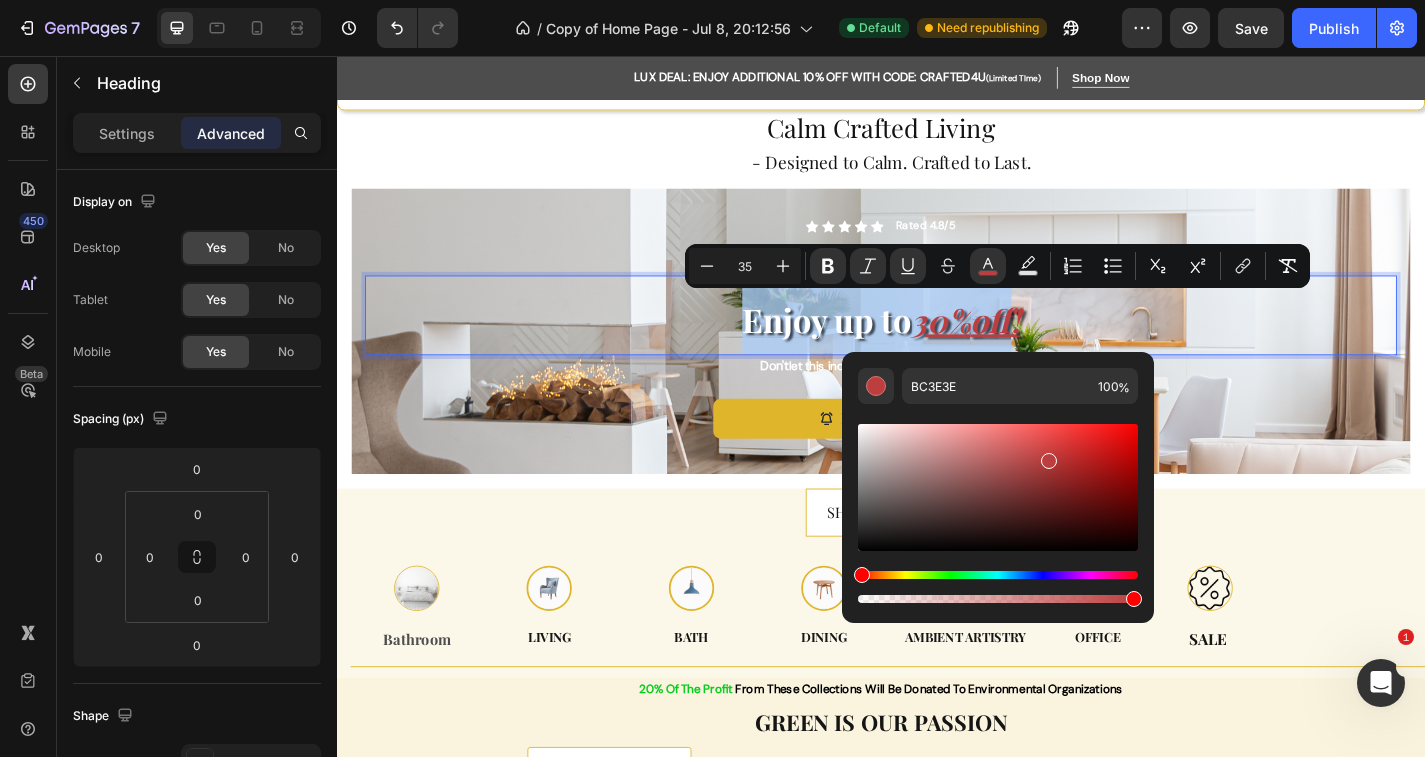 drag, startPoint x: 1046, startPoint y: 456, endPoint x: 1024, endPoint y: 466, distance: 24.166092 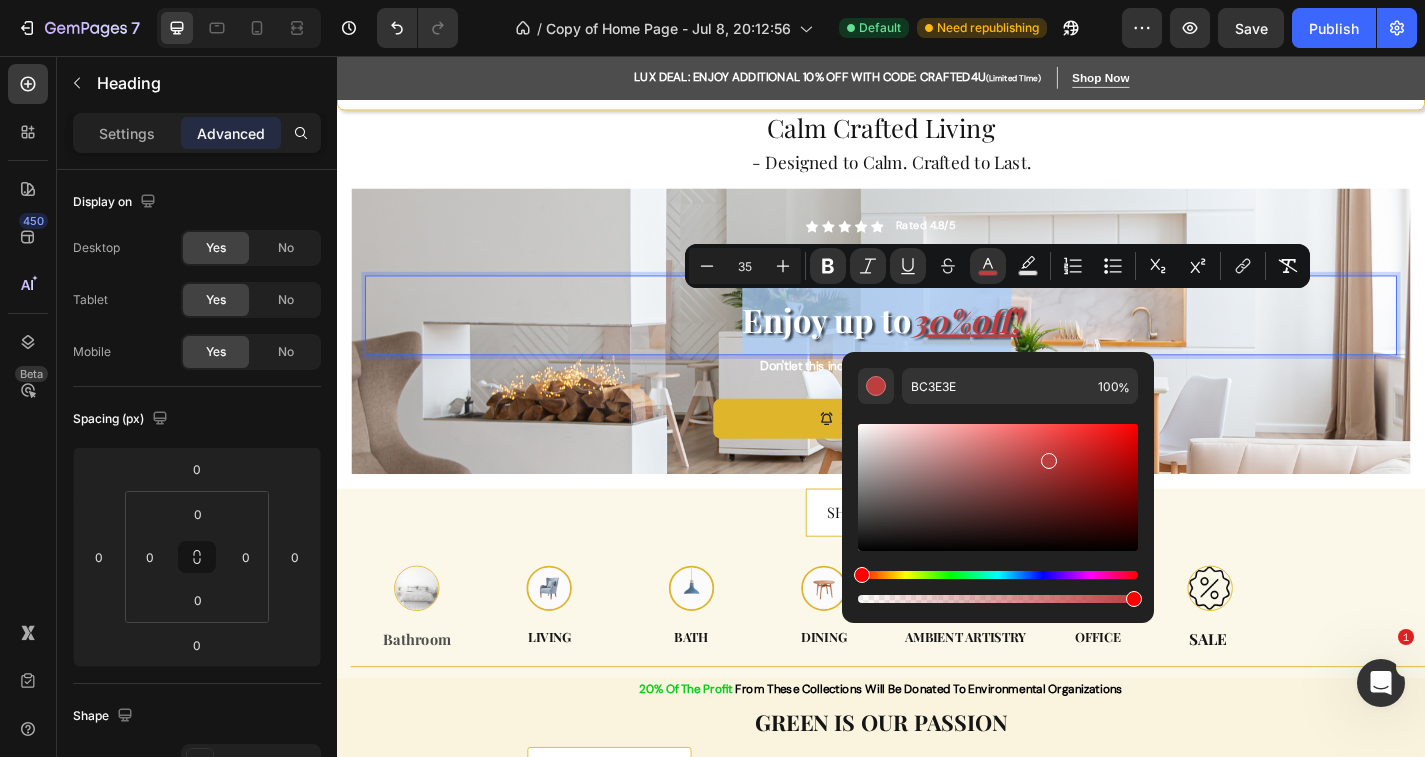 click at bounding box center (1049, 461) 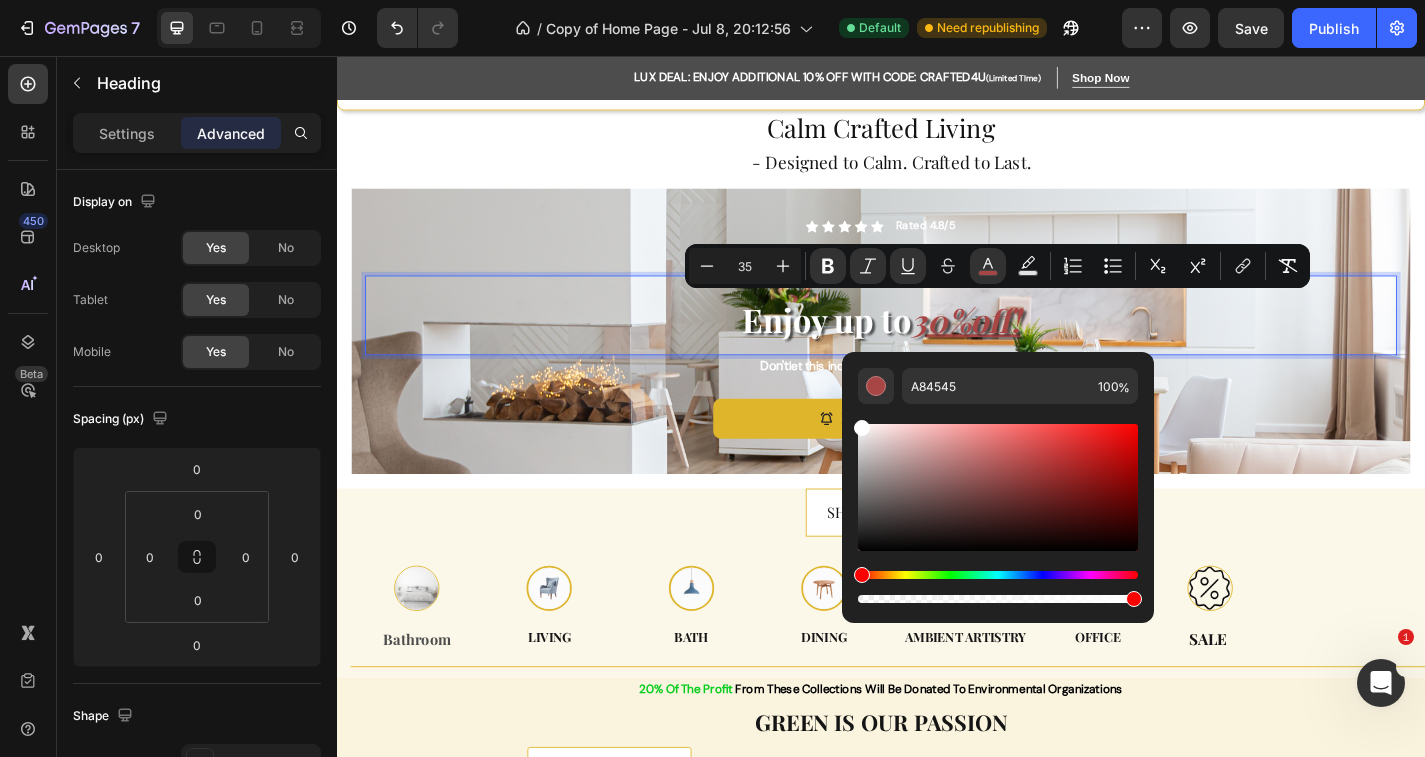 drag, startPoint x: 1361, startPoint y: 522, endPoint x: 883, endPoint y: 427, distance: 487.34894 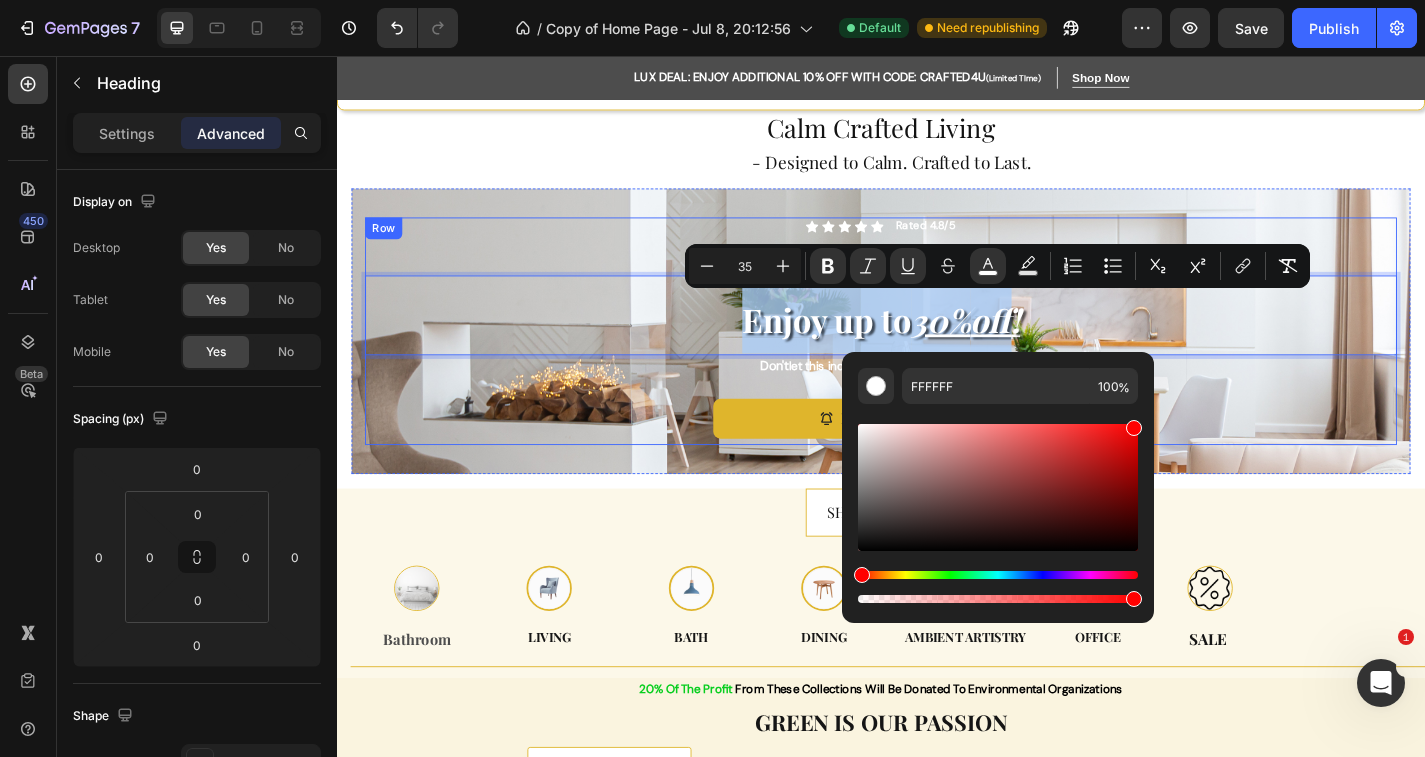 drag, startPoint x: 1208, startPoint y: 487, endPoint x: 1244, endPoint y: 421, distance: 75.17979 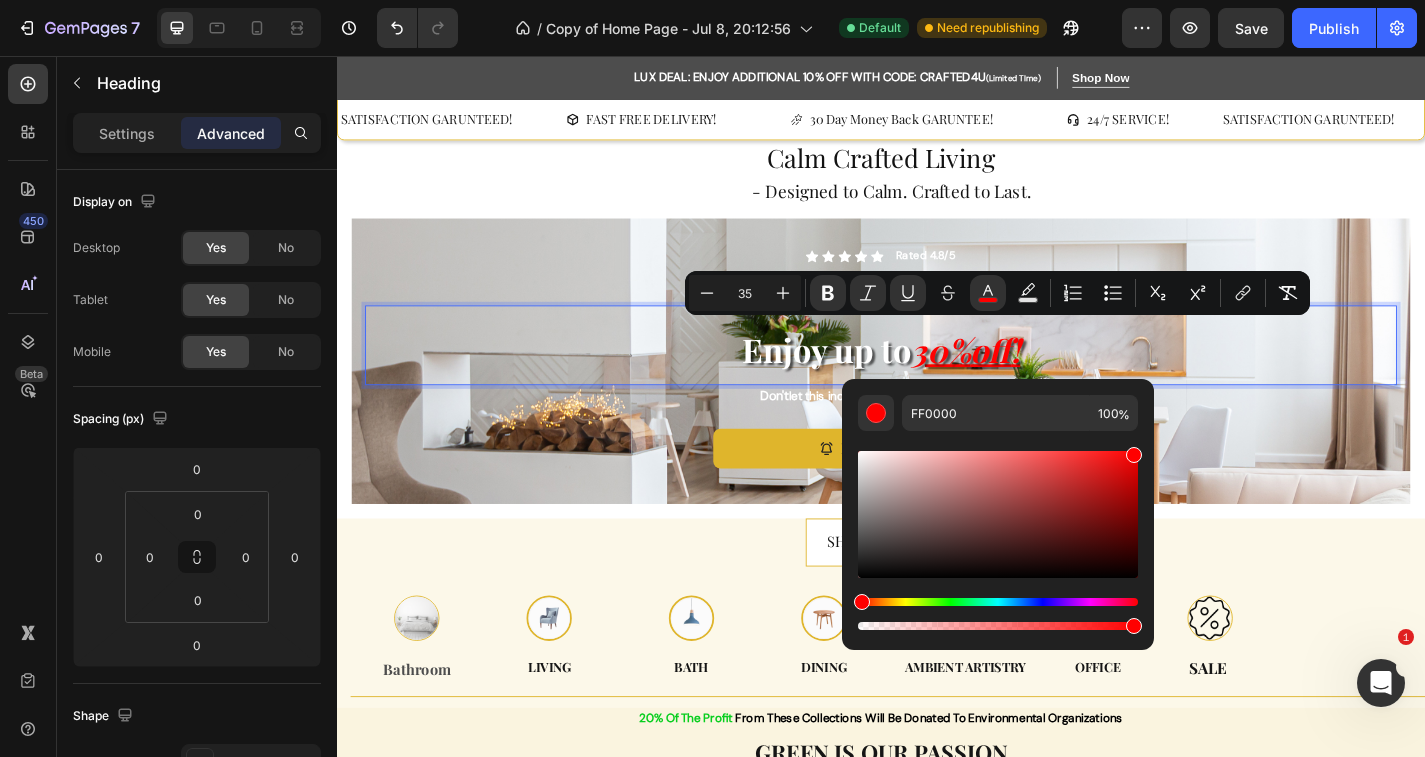 scroll, scrollTop: 6, scrollLeft: 0, axis: vertical 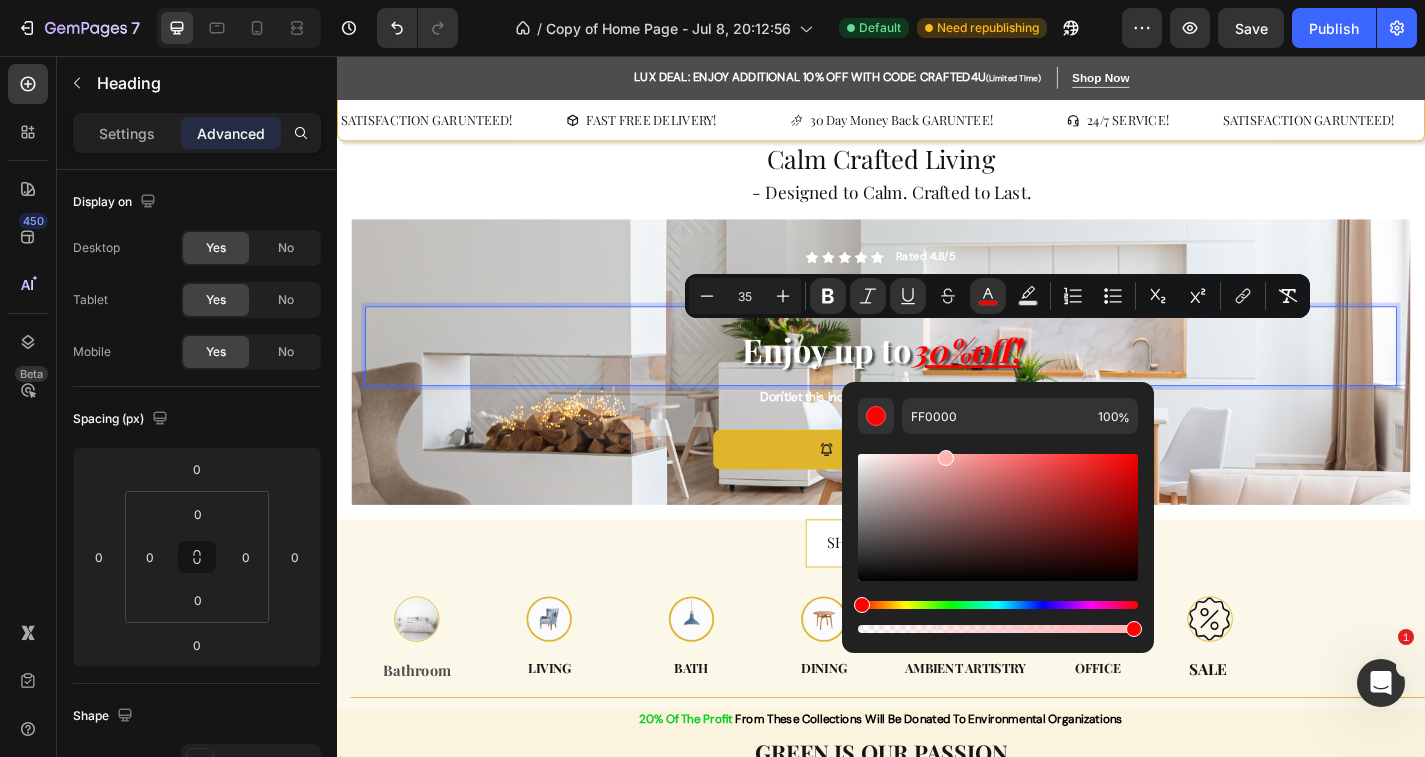 drag, startPoint x: 1130, startPoint y: 464, endPoint x: 922, endPoint y: 435, distance: 210.0119 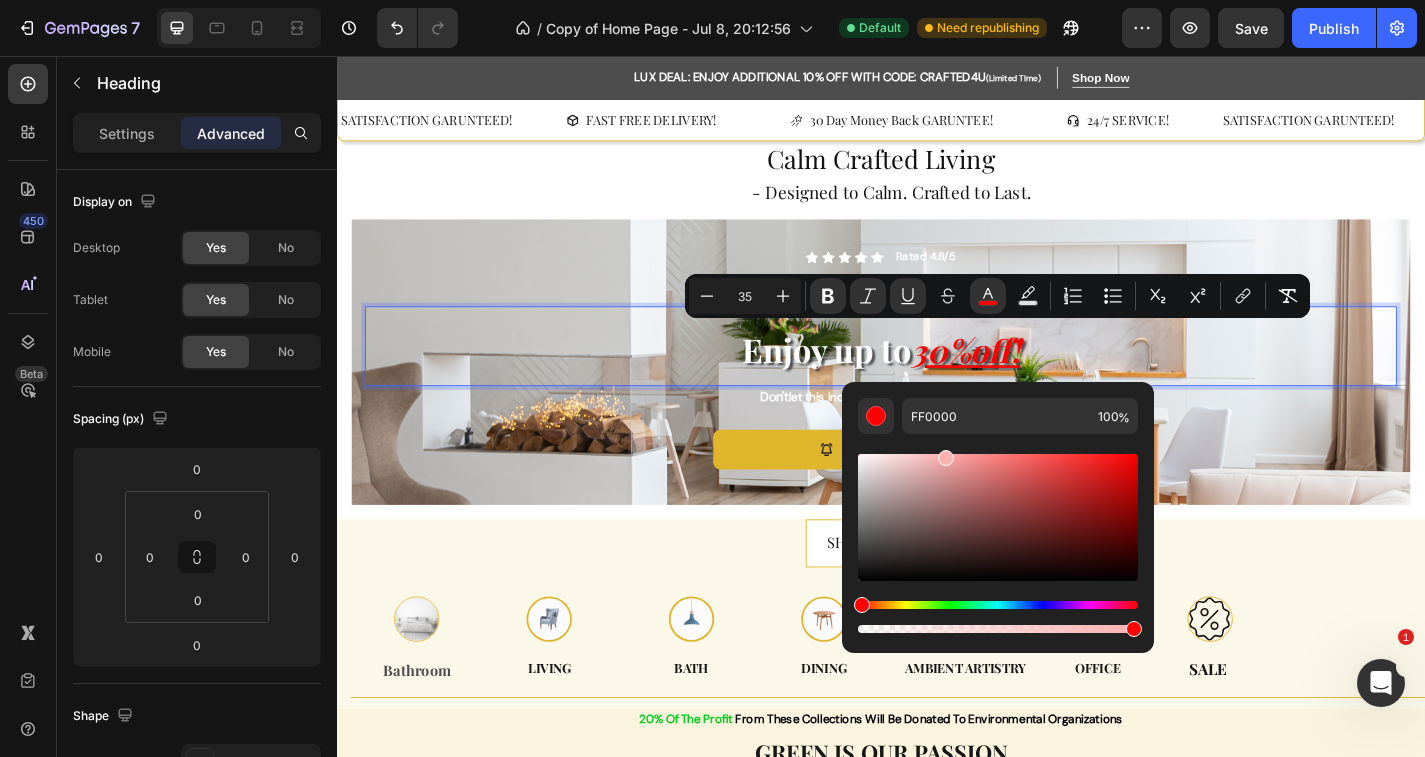 click at bounding box center (998, 535) 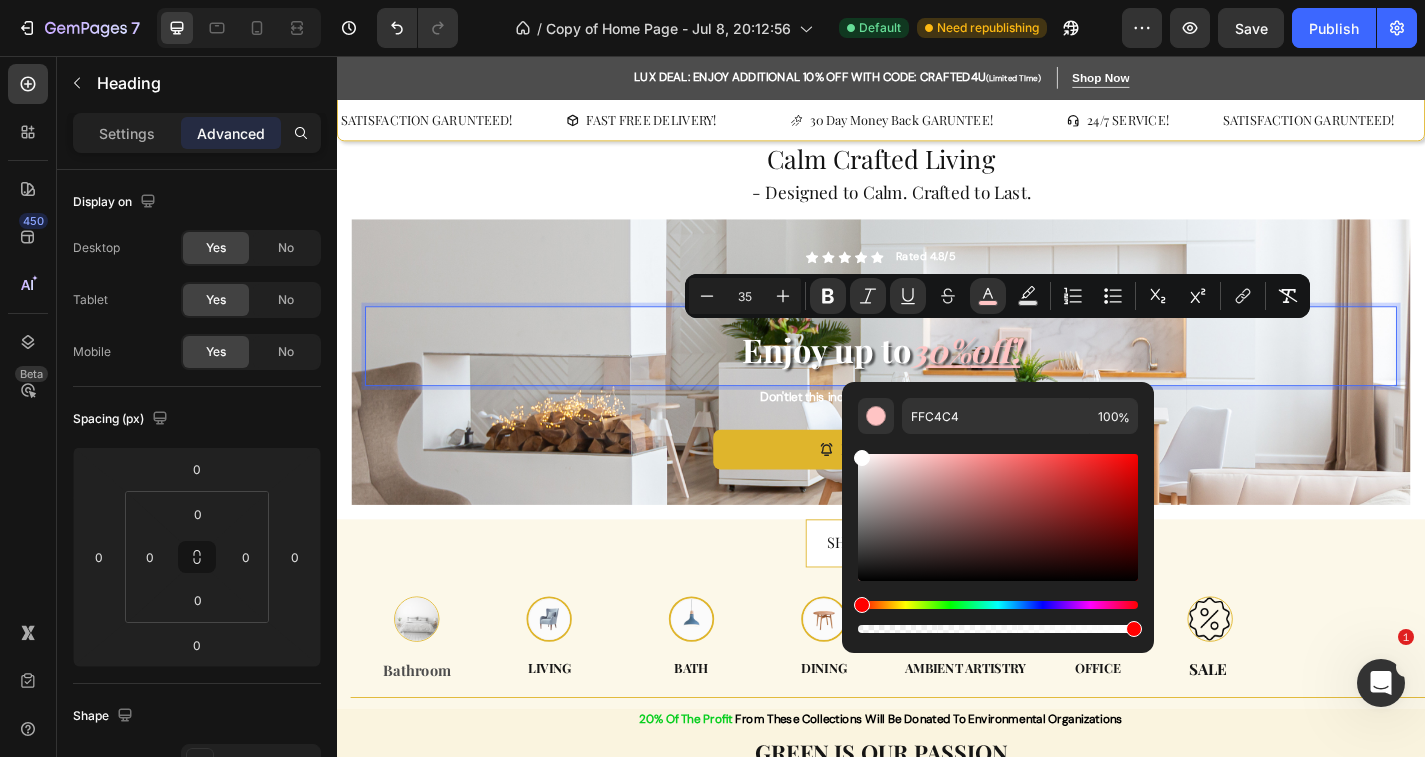 drag, startPoint x: 924, startPoint y: 458, endPoint x: 842, endPoint y: 431, distance: 86.33076 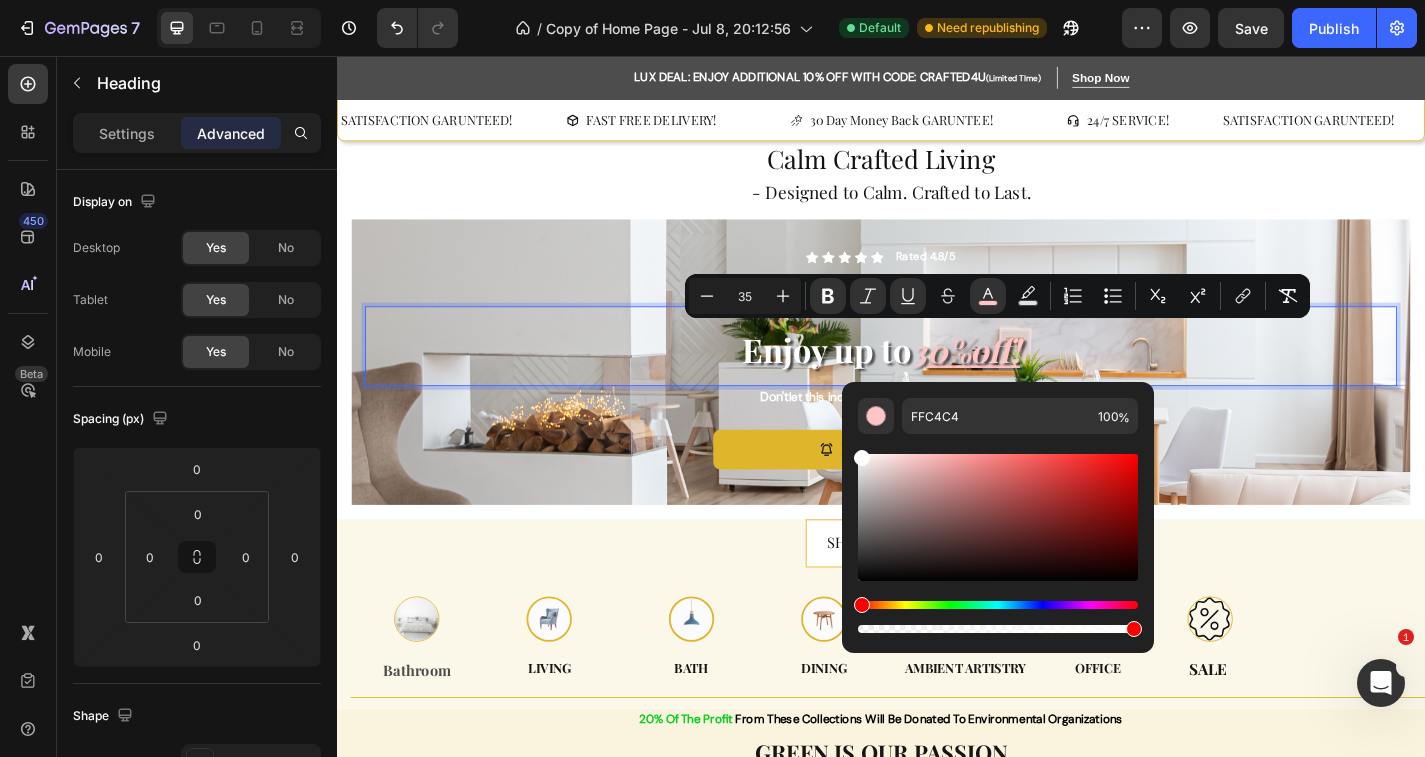 click on "FFC4C4 100 %" at bounding box center [998, 509] 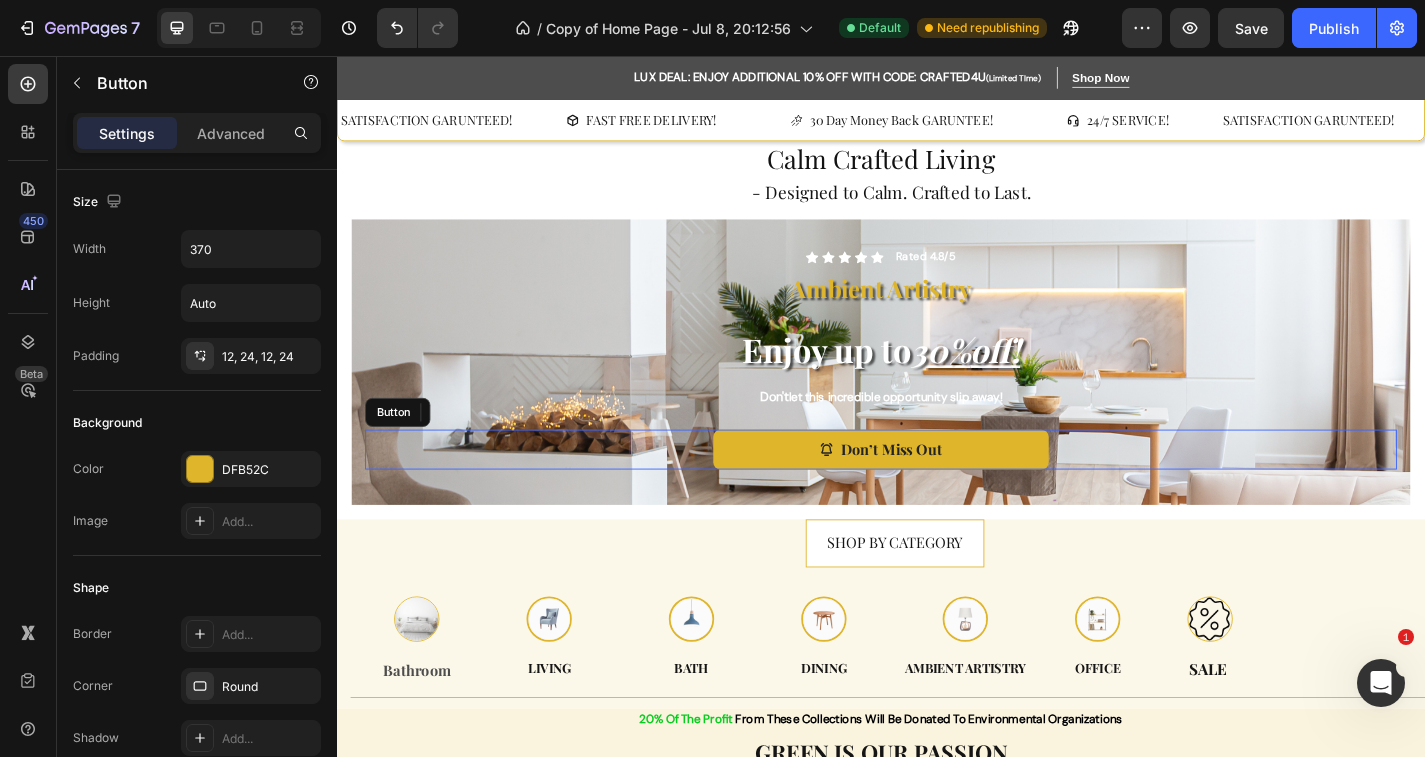 click on "Don’t Miss Out Button" at bounding box center [937, 490] 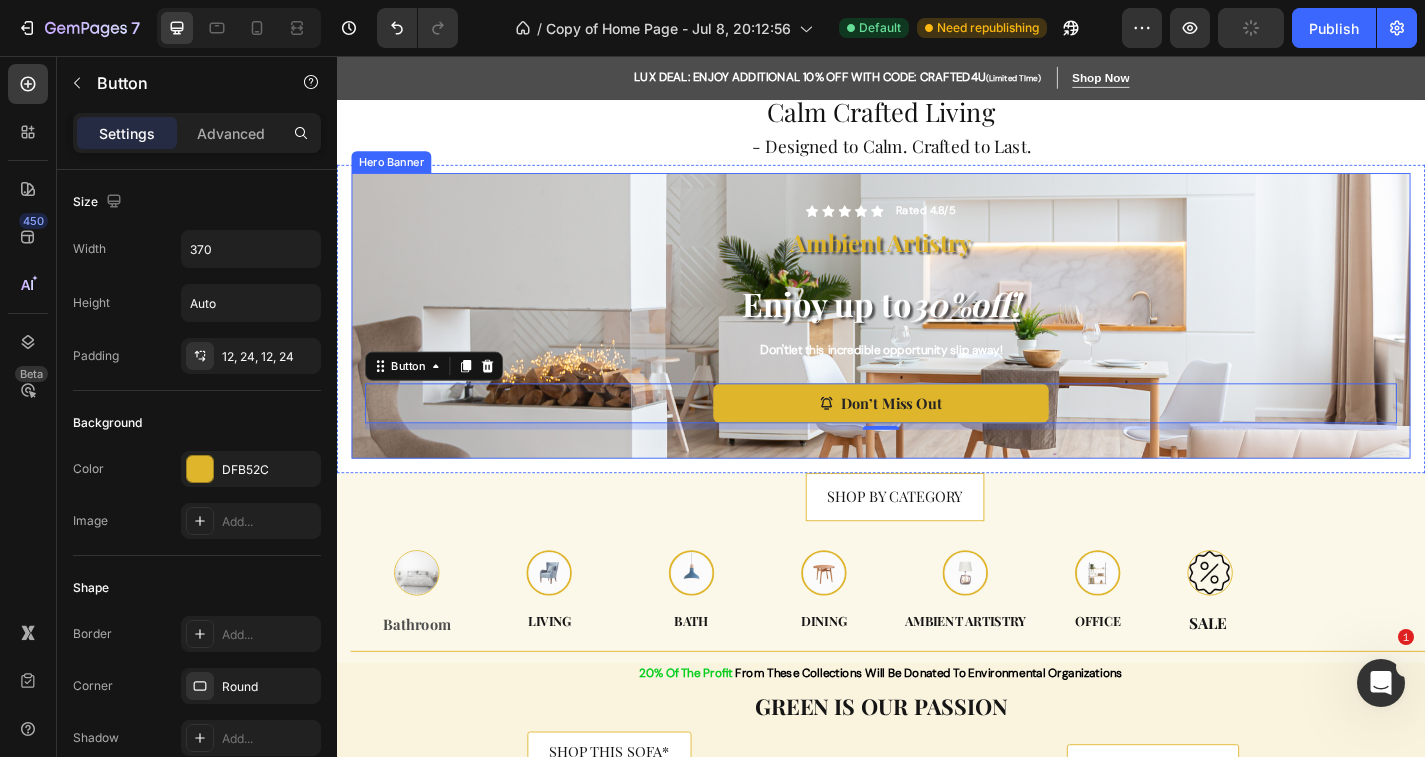 scroll, scrollTop: 58, scrollLeft: 0, axis: vertical 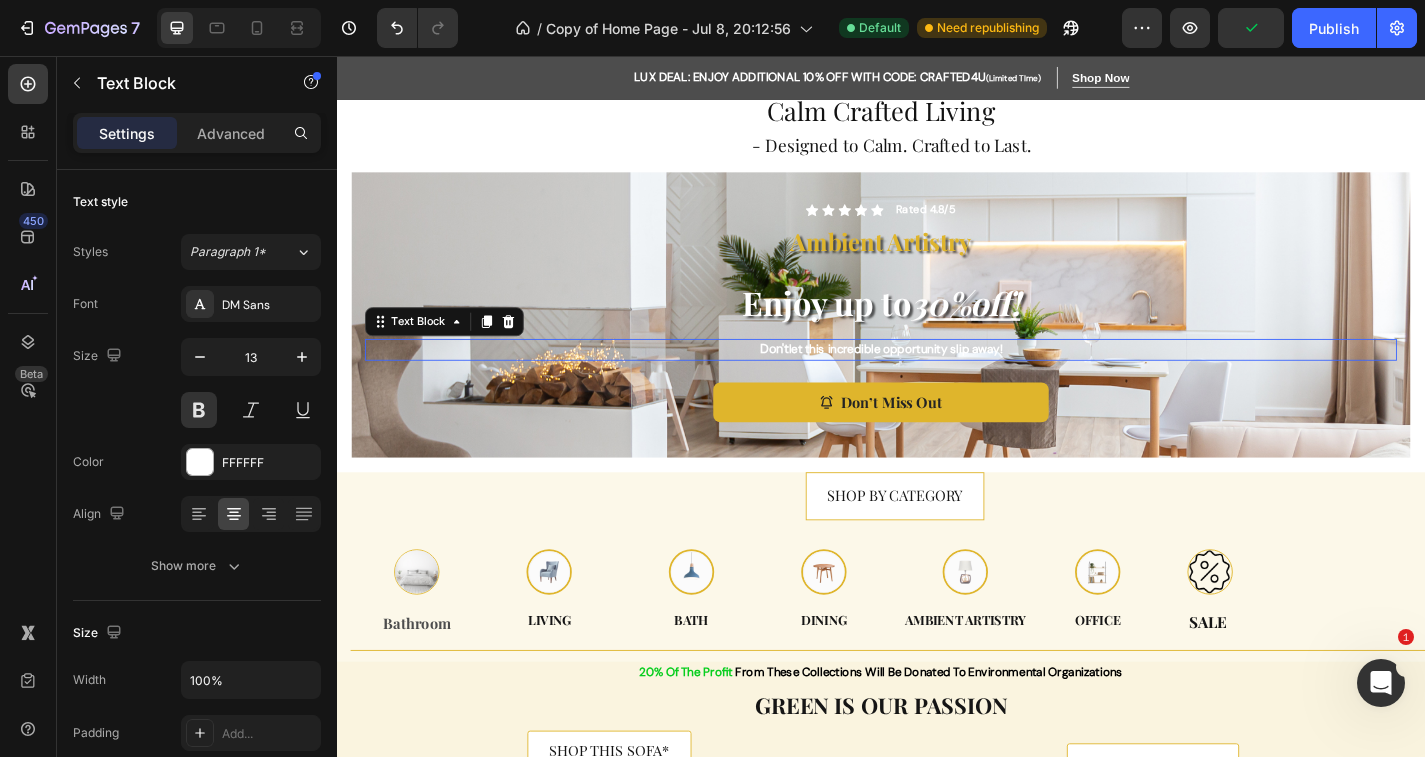 click on "Don't  let this incredible opportunity slip away!" at bounding box center [937, 380] 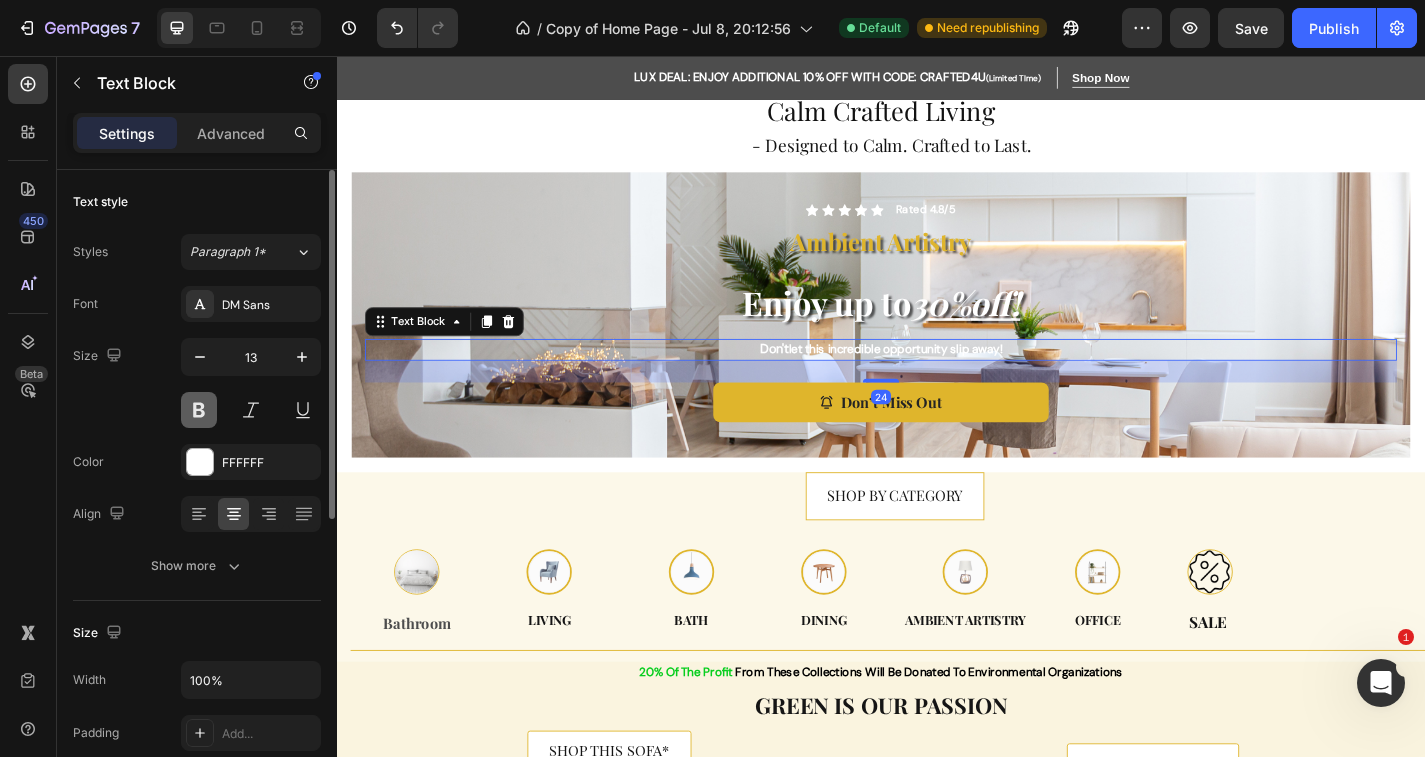 click at bounding box center [199, 410] 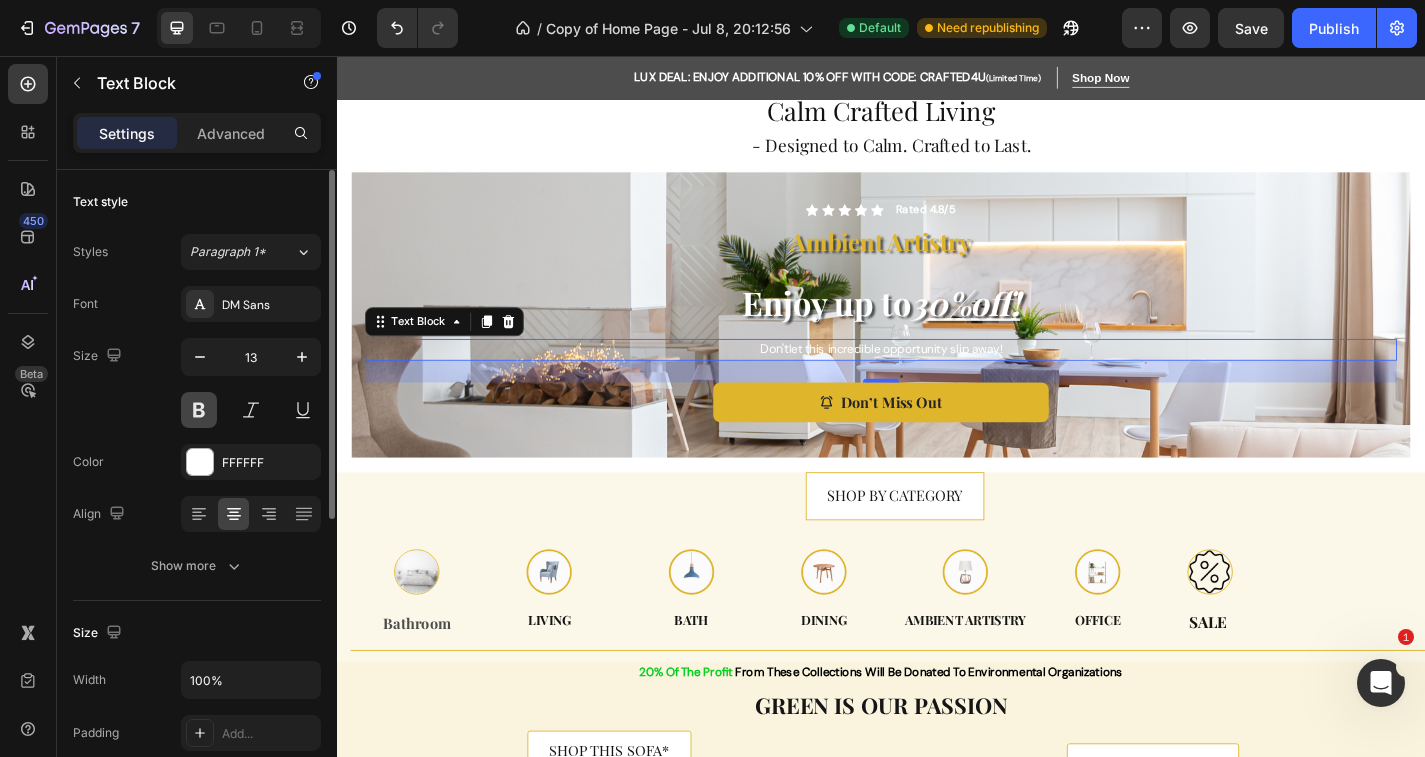 click at bounding box center (199, 410) 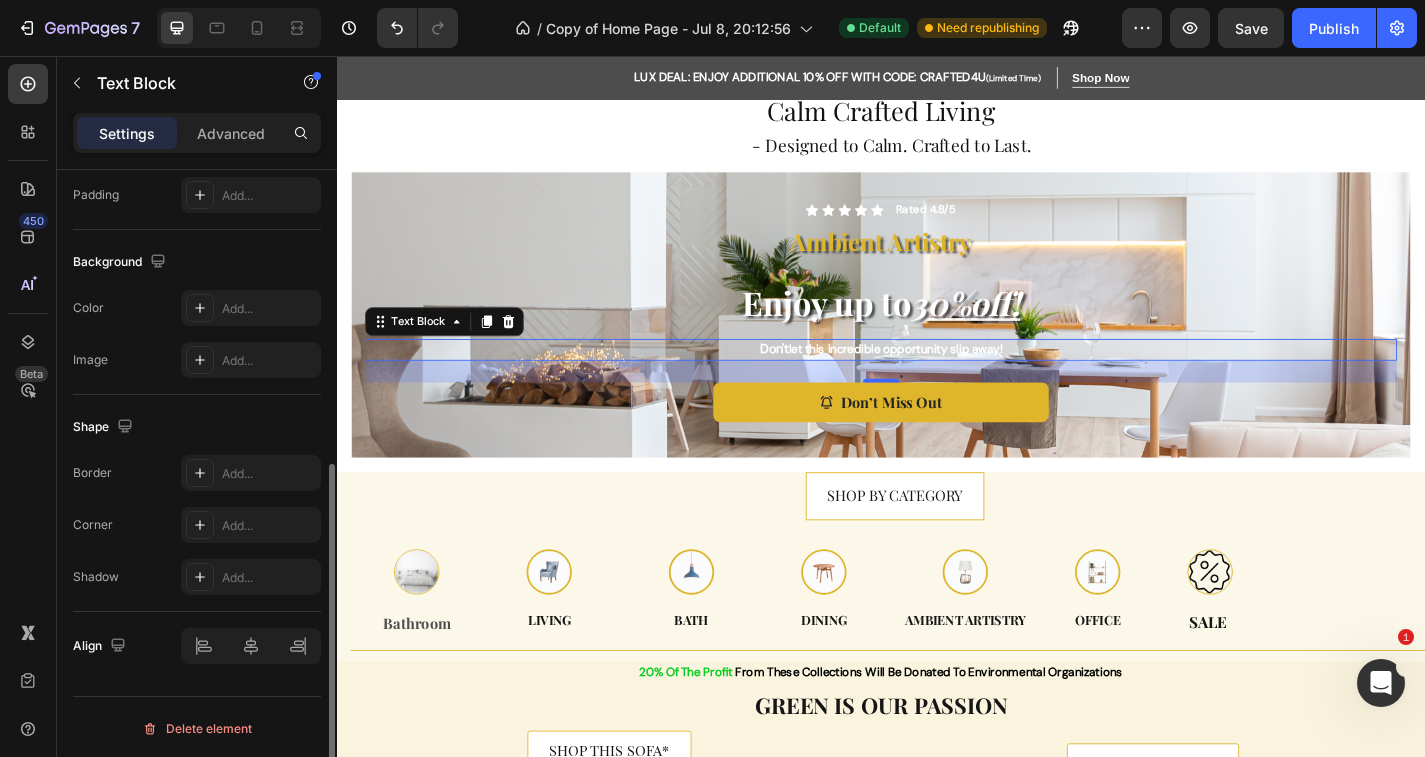 scroll, scrollTop: 541, scrollLeft: 0, axis: vertical 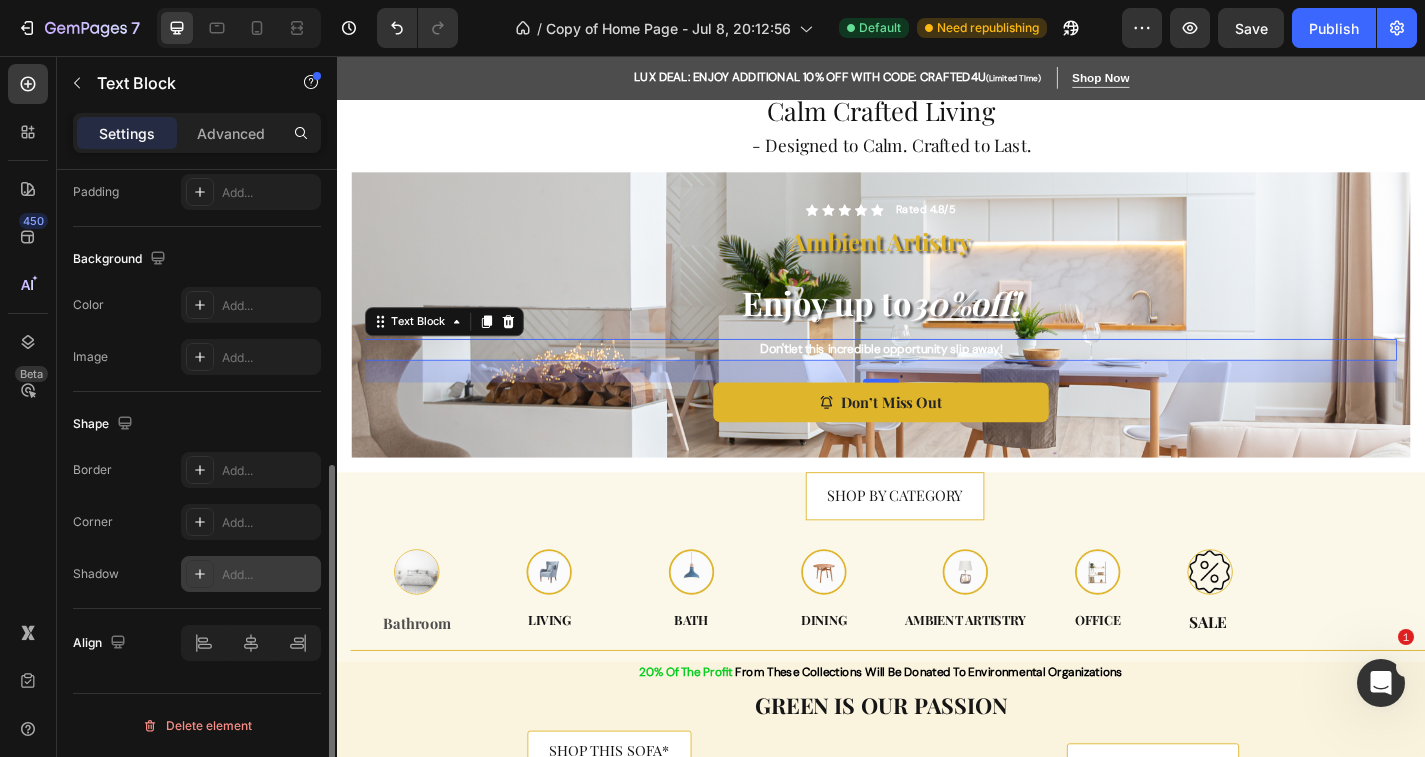 click on "Add..." at bounding box center (269, 575) 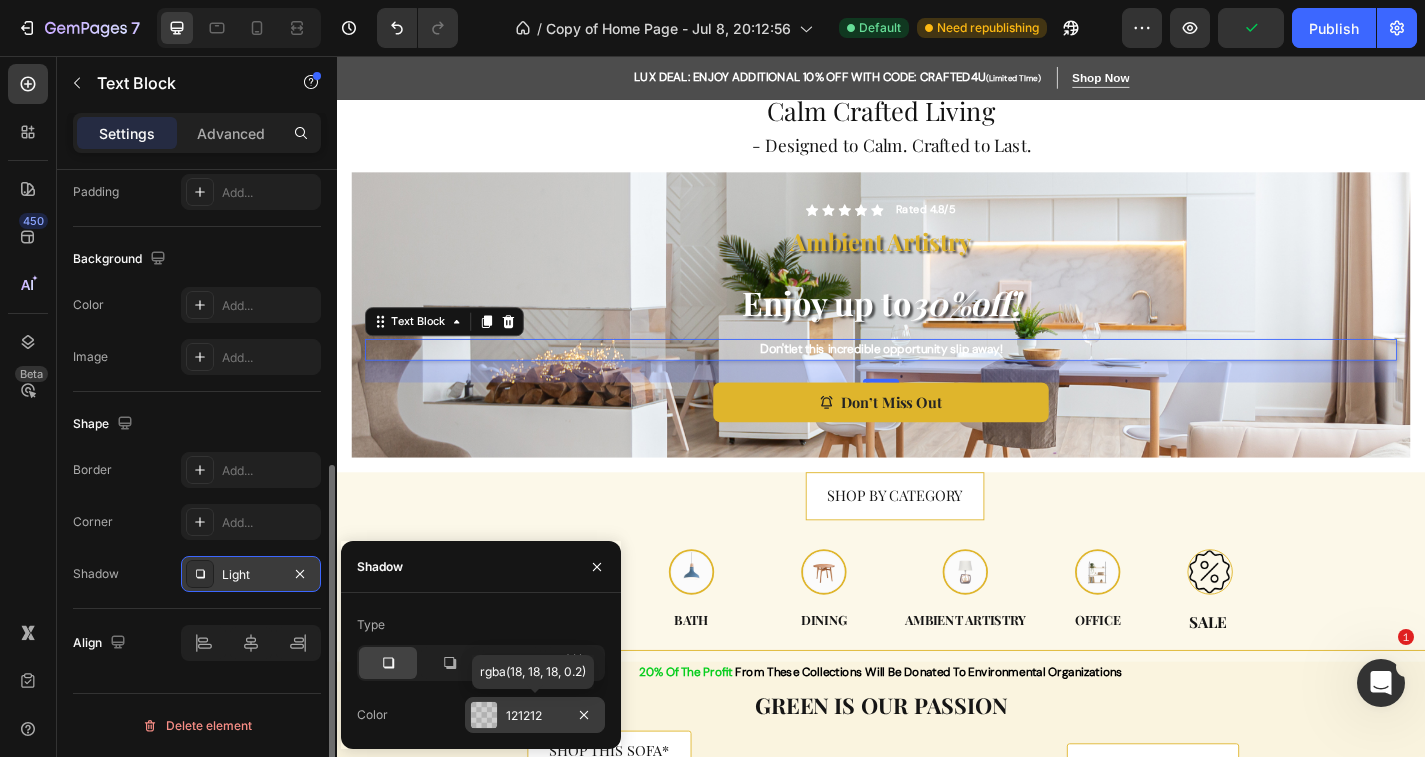 click on "121212" at bounding box center (535, 715) 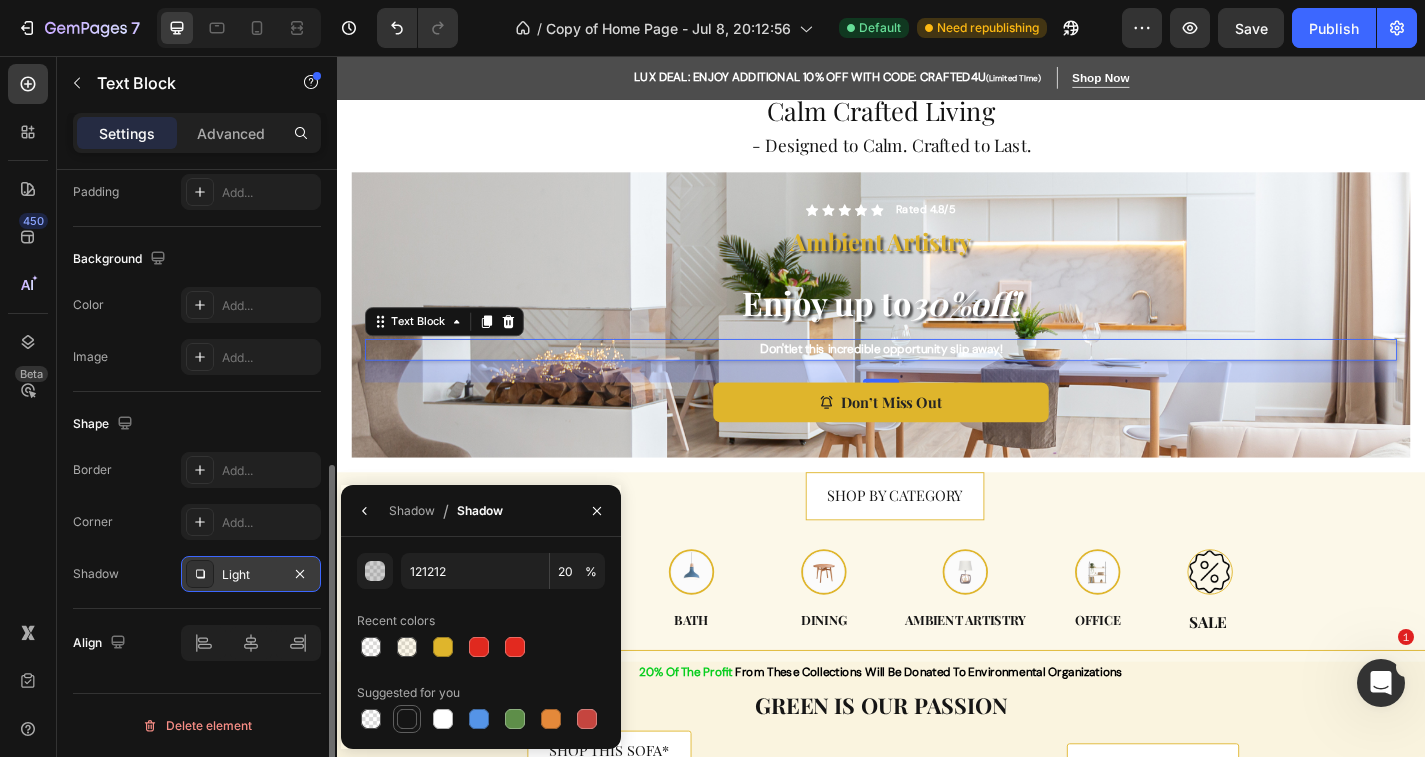 click at bounding box center [407, 719] 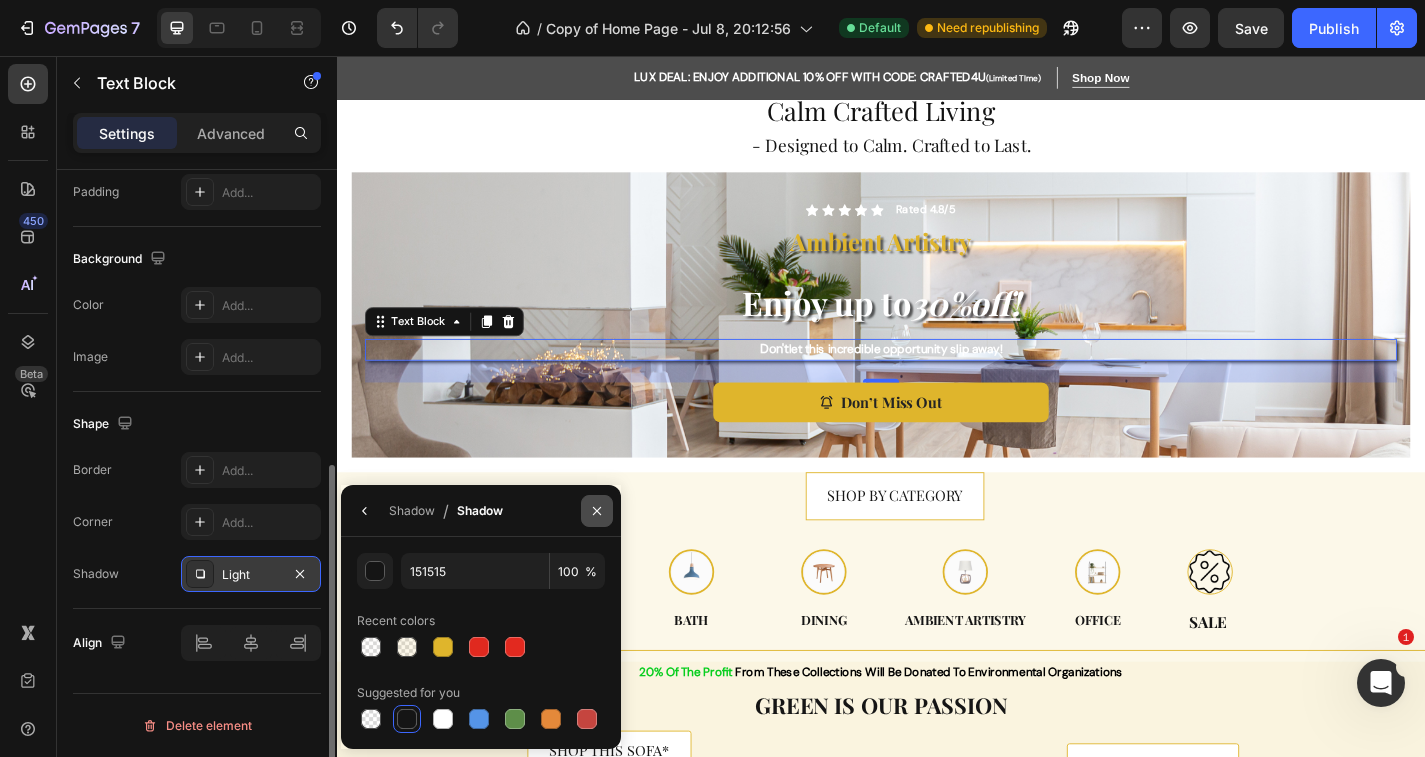 click at bounding box center (597, 511) 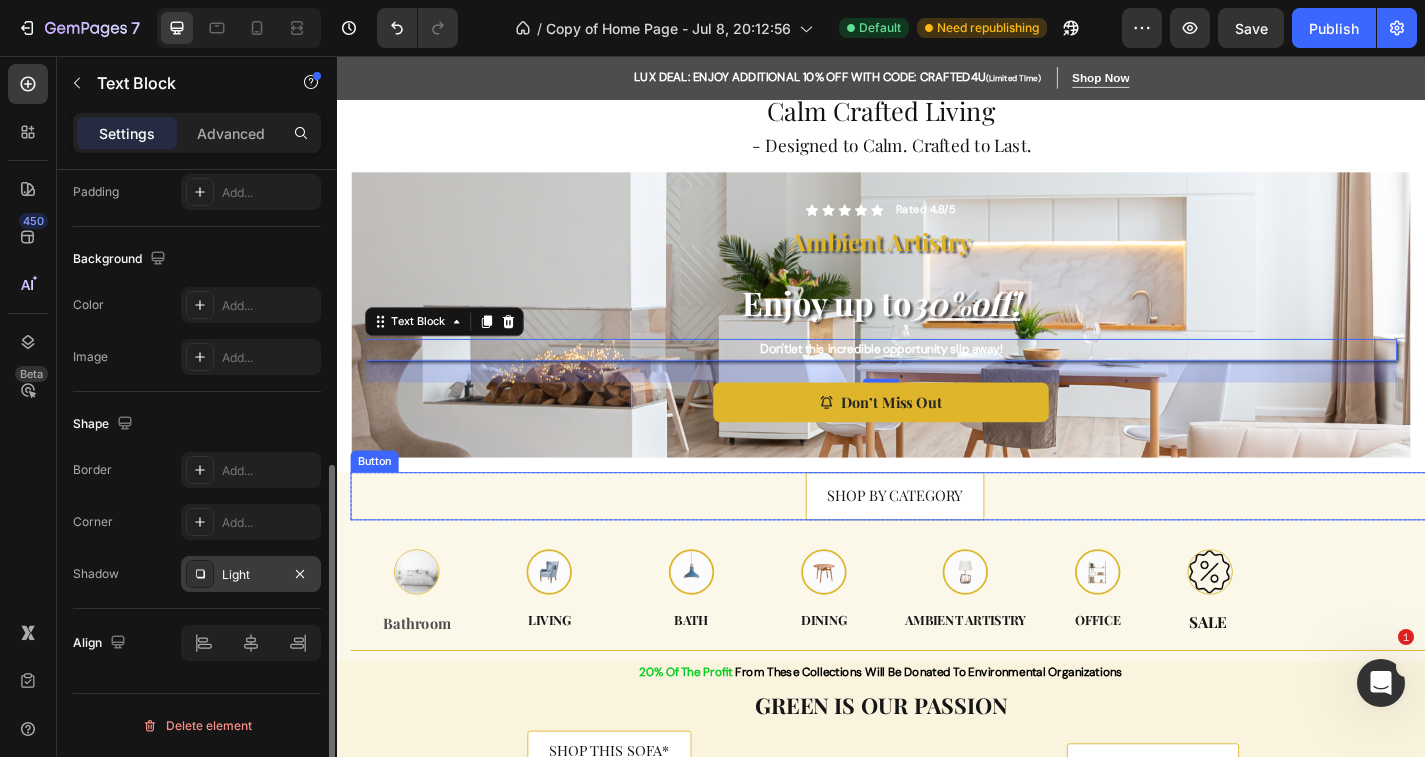 click on "SHOP BY CATEGORY Button" at bounding box center (952, 541) 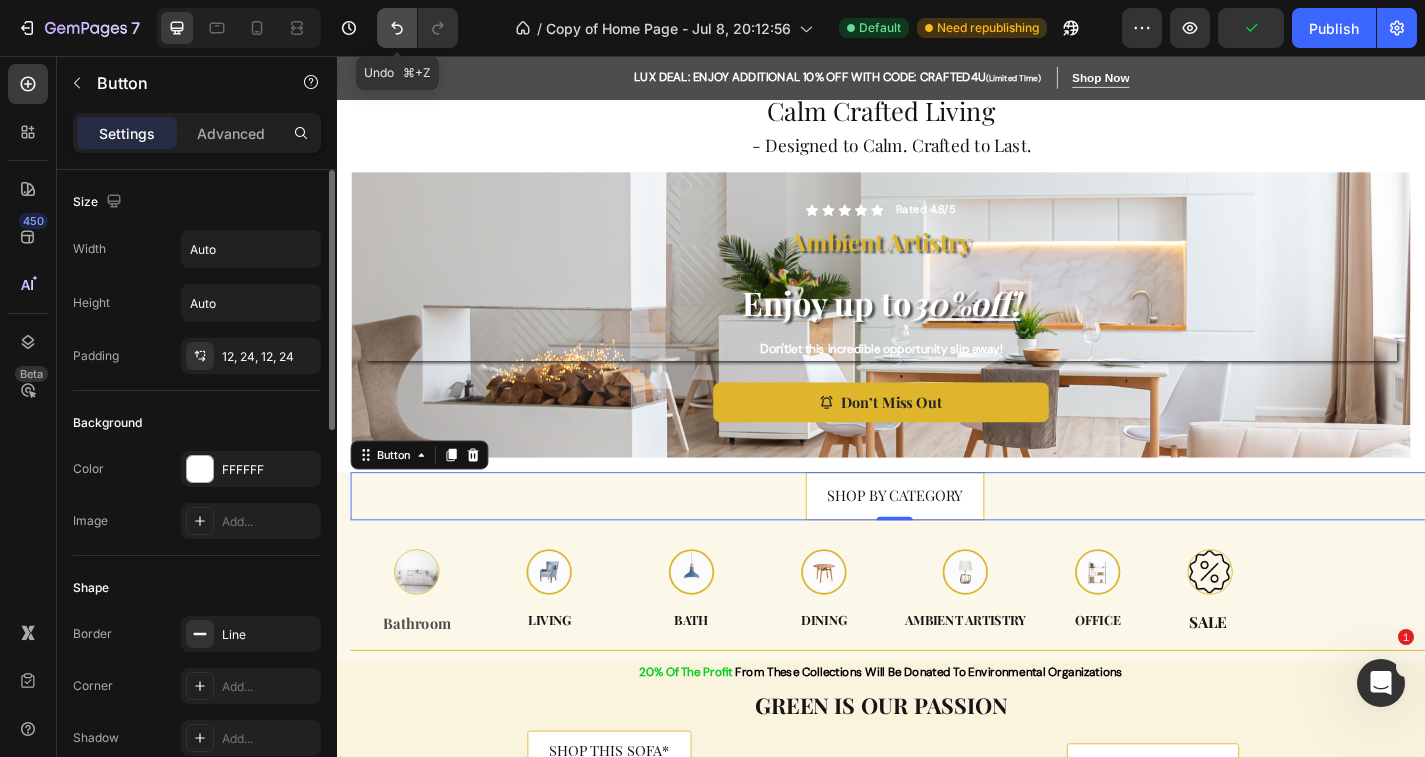 click 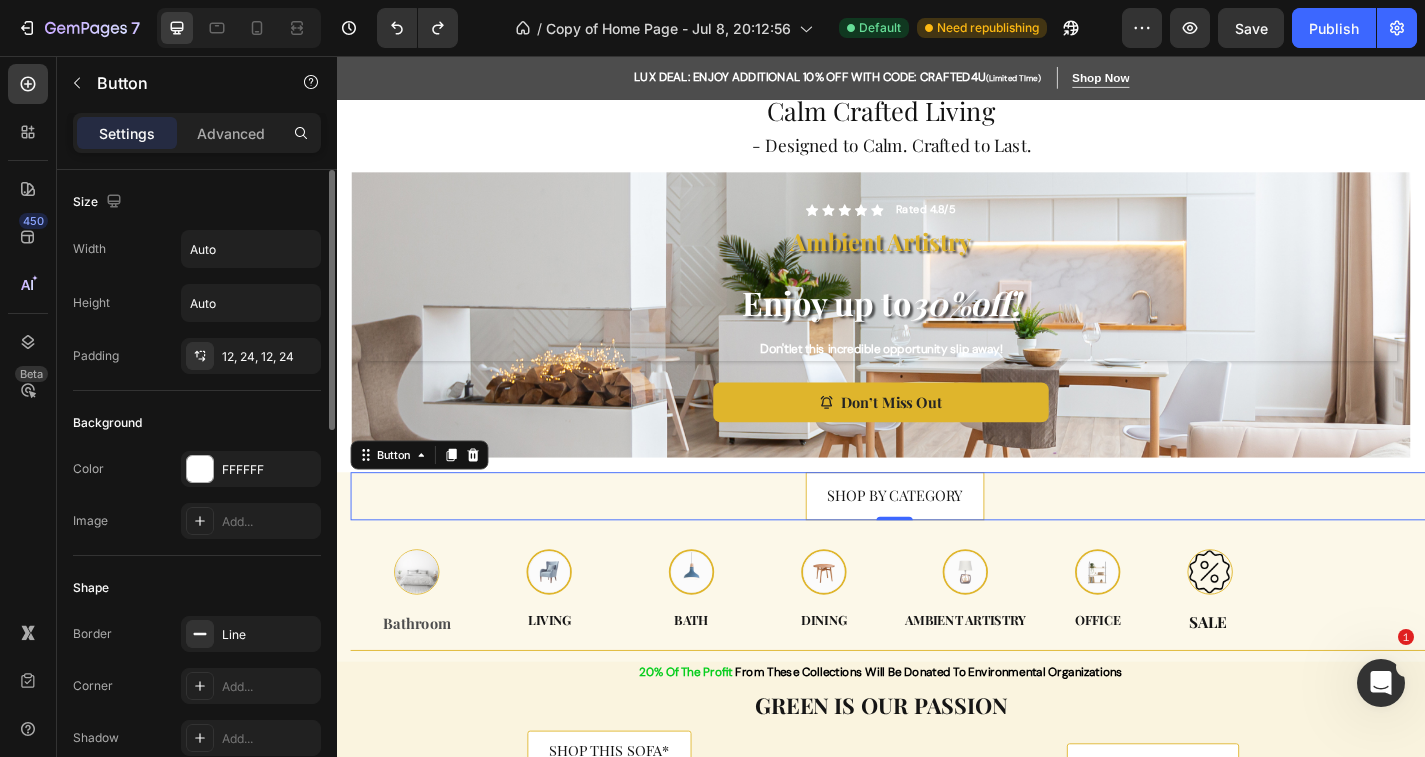 click on "Background" at bounding box center (197, 423) 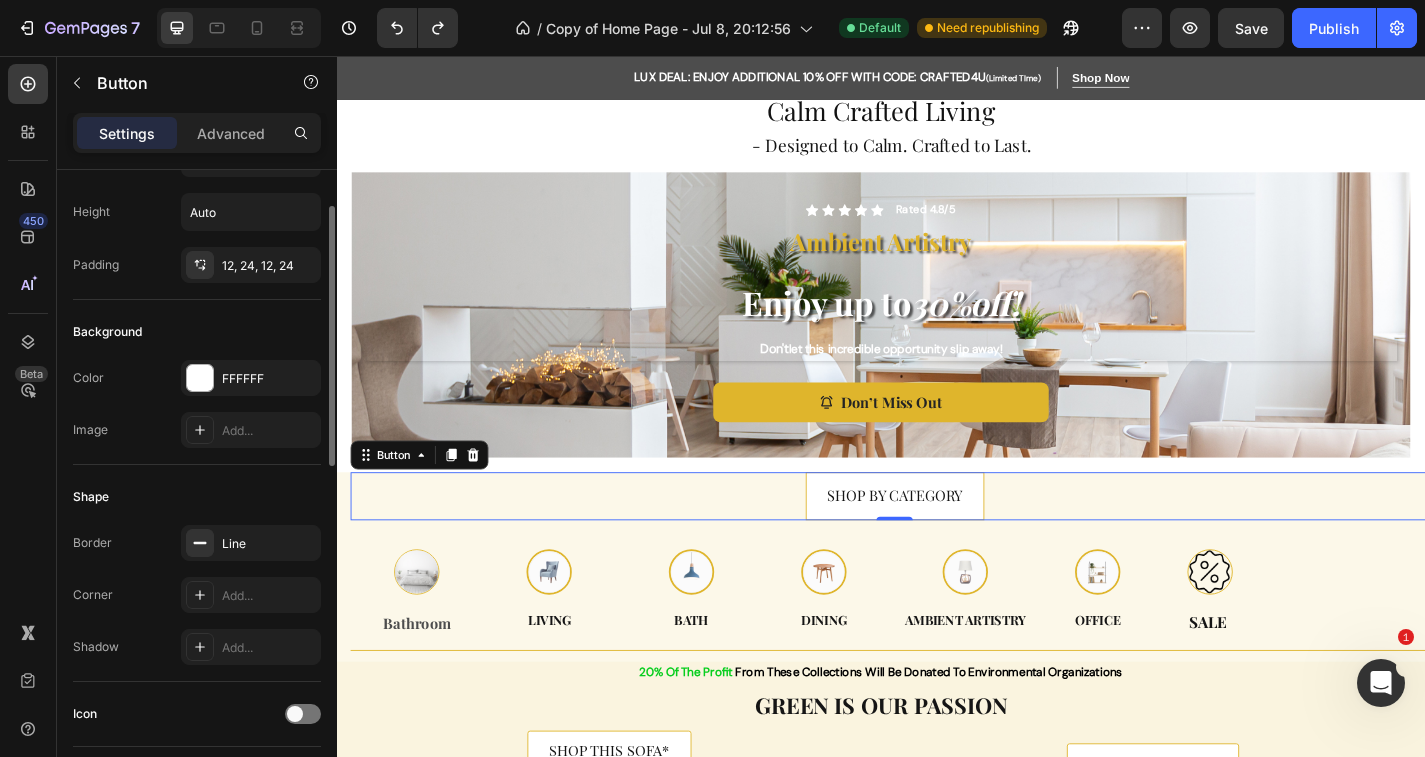 scroll, scrollTop: 0, scrollLeft: 0, axis: both 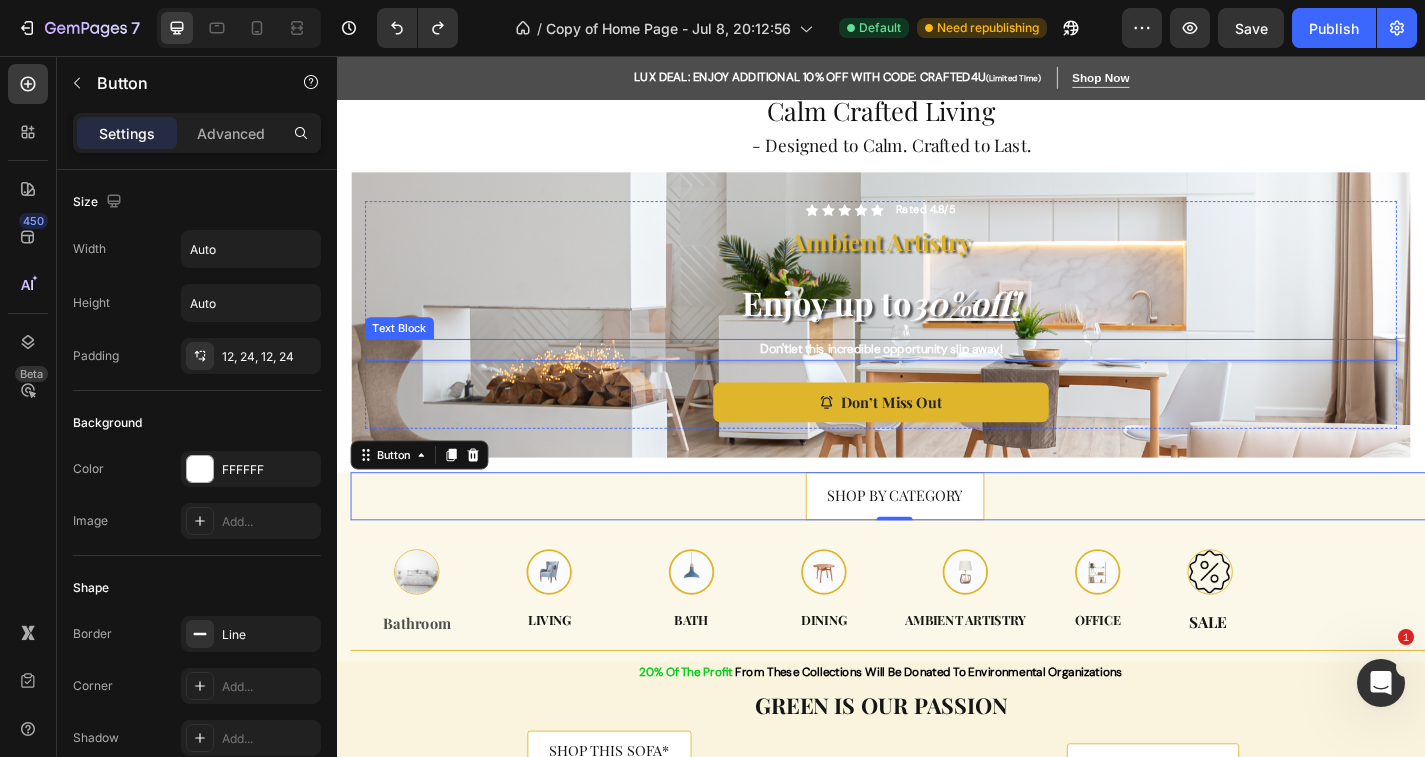 click on "Don't" at bounding box center (819, 379) 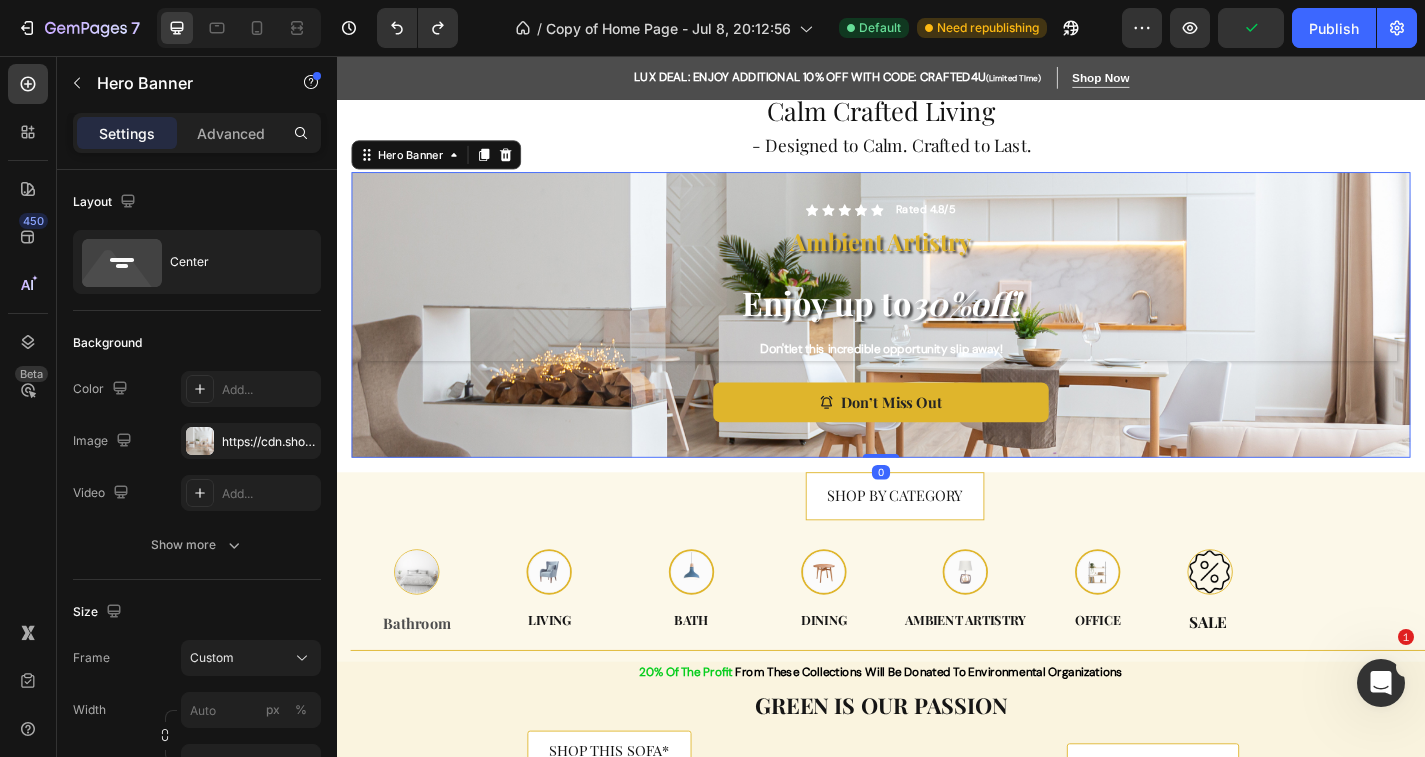 click on "Icon Icon Icon Icon Icon Icon List Rated 4.8/5  Text Block Row Ambient Artistry Text Block ⁠⁠⁠⁠⁠⁠⁠ Enjoy up to  30%  off ! Heading Don't  let this incredible opportunity slip away!  Text Block
Don’t Miss Out Button Row" at bounding box center [937, 342] 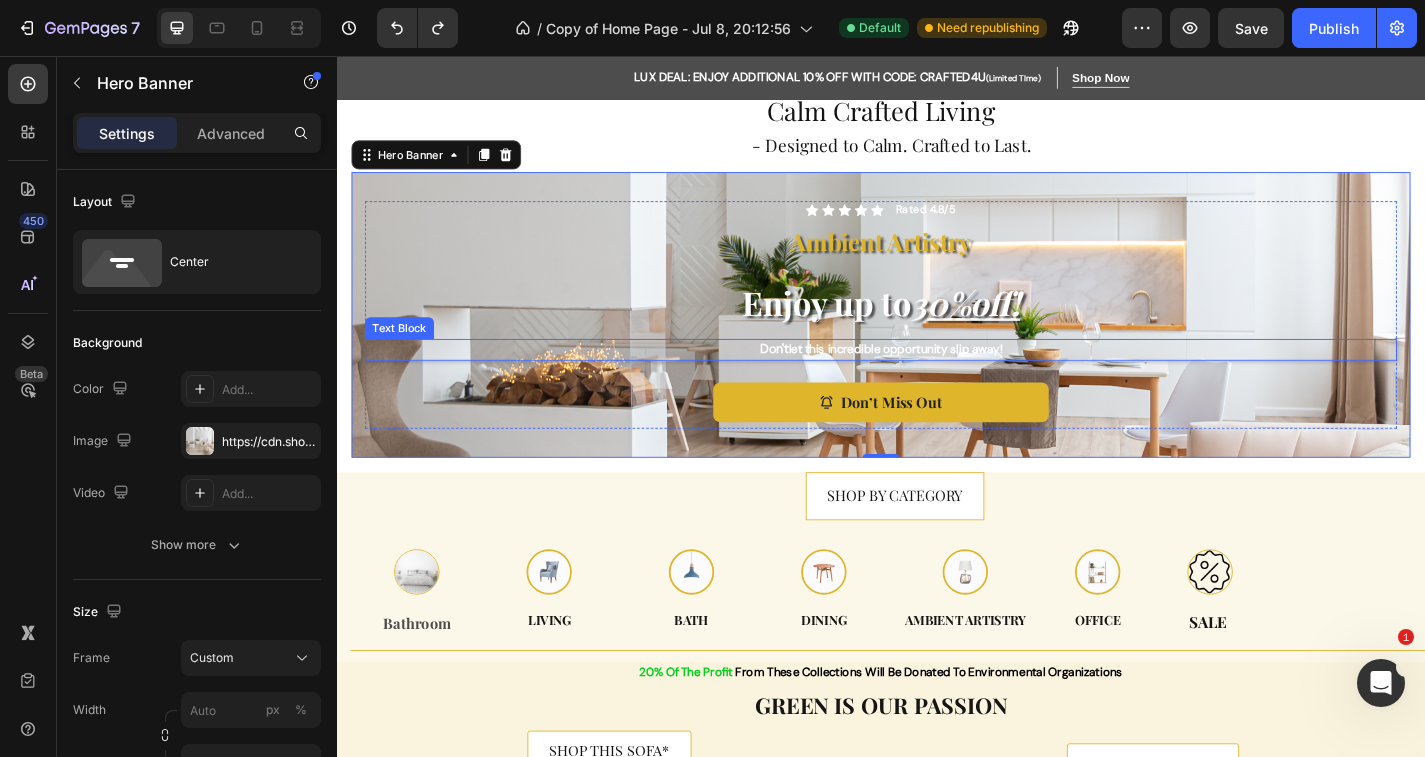 click on "Don't  let this incredible opportunity slip away!" at bounding box center [937, 380] 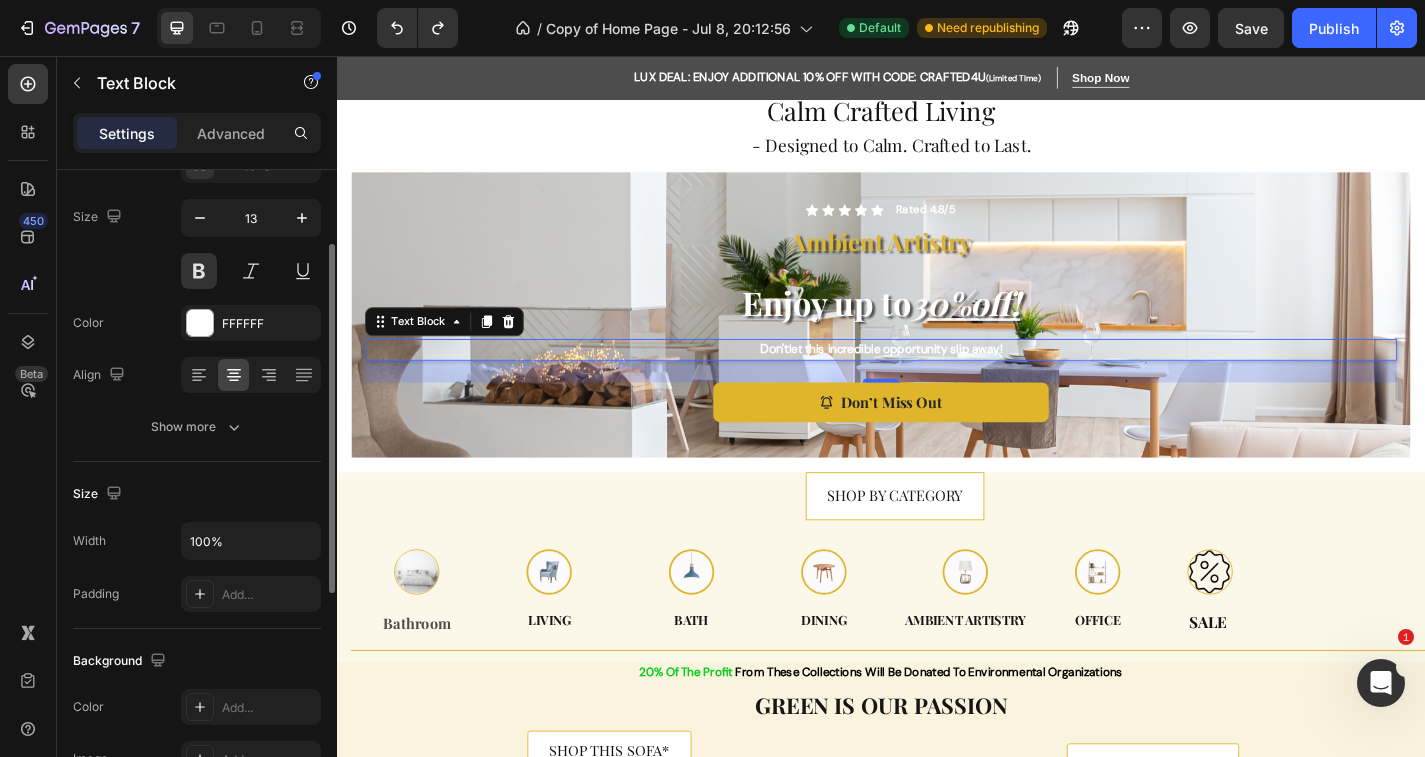 scroll, scrollTop: 134, scrollLeft: 0, axis: vertical 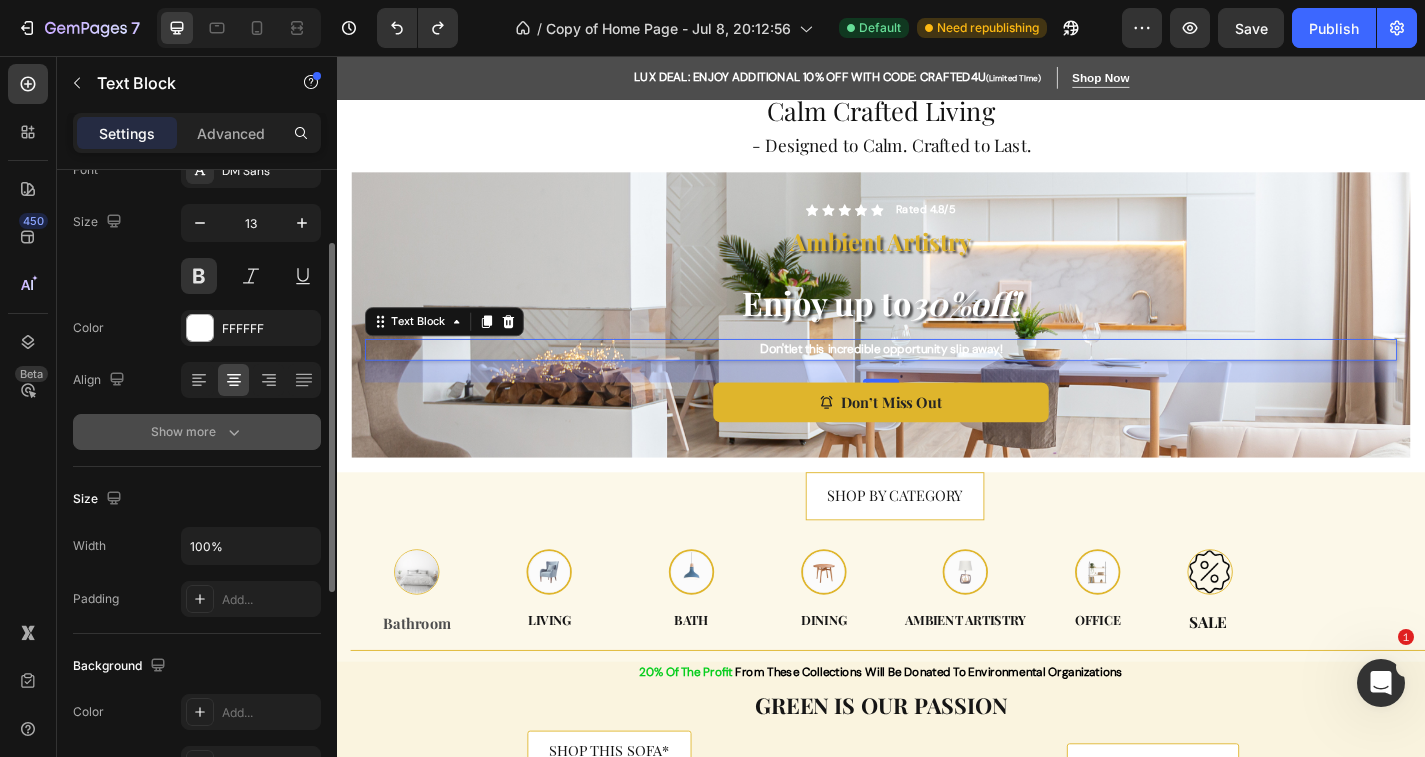 click on "Show more" at bounding box center (197, 432) 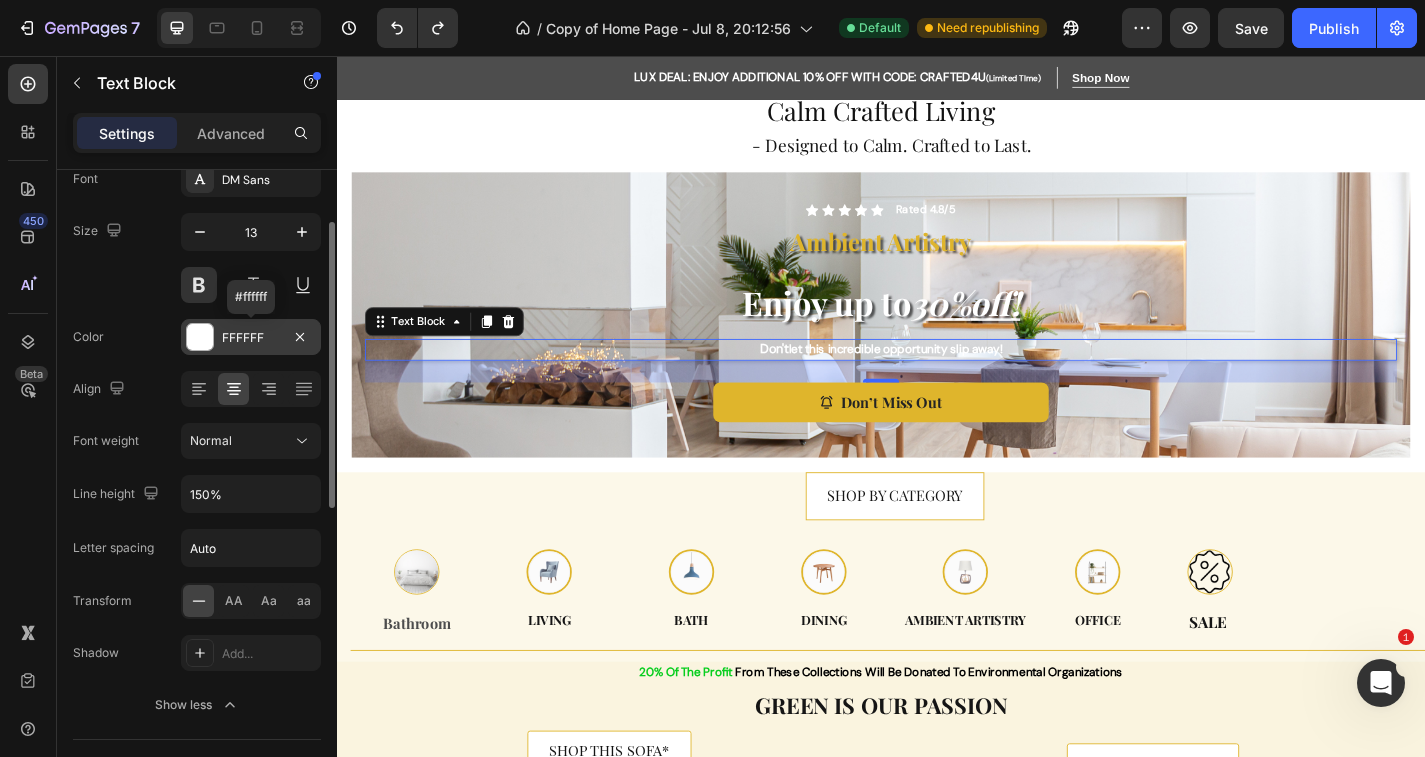 scroll, scrollTop: 129, scrollLeft: 0, axis: vertical 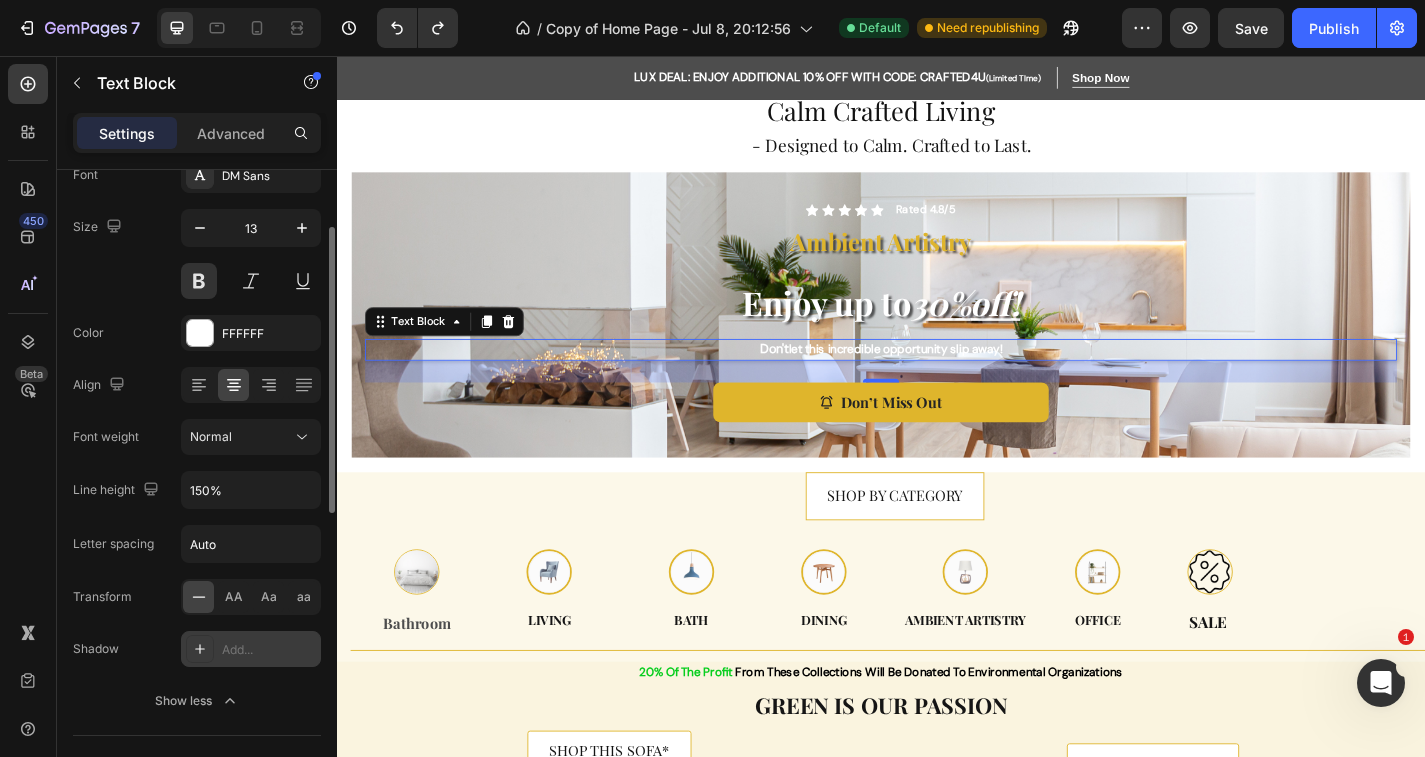click on "Add..." at bounding box center [269, 650] 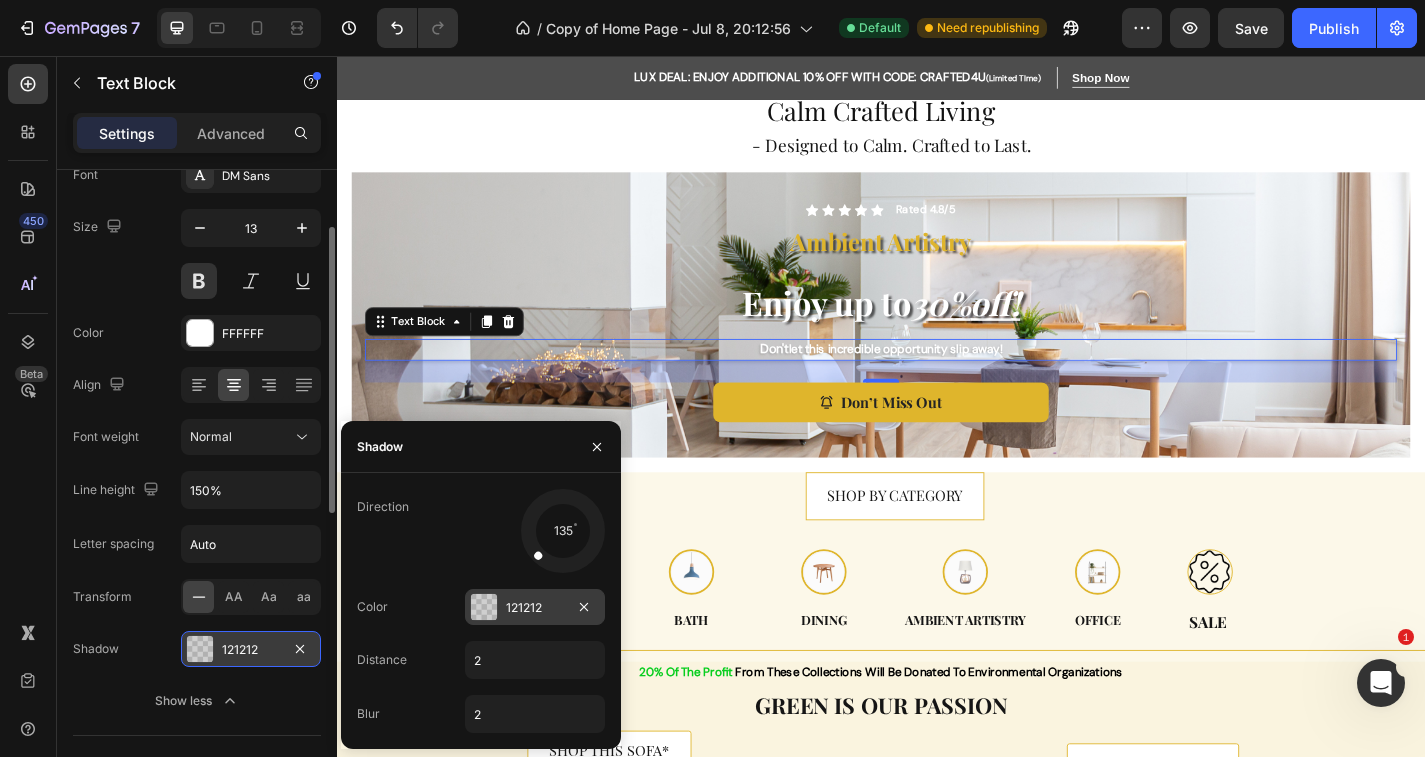 click on "121212" at bounding box center (535, 607) 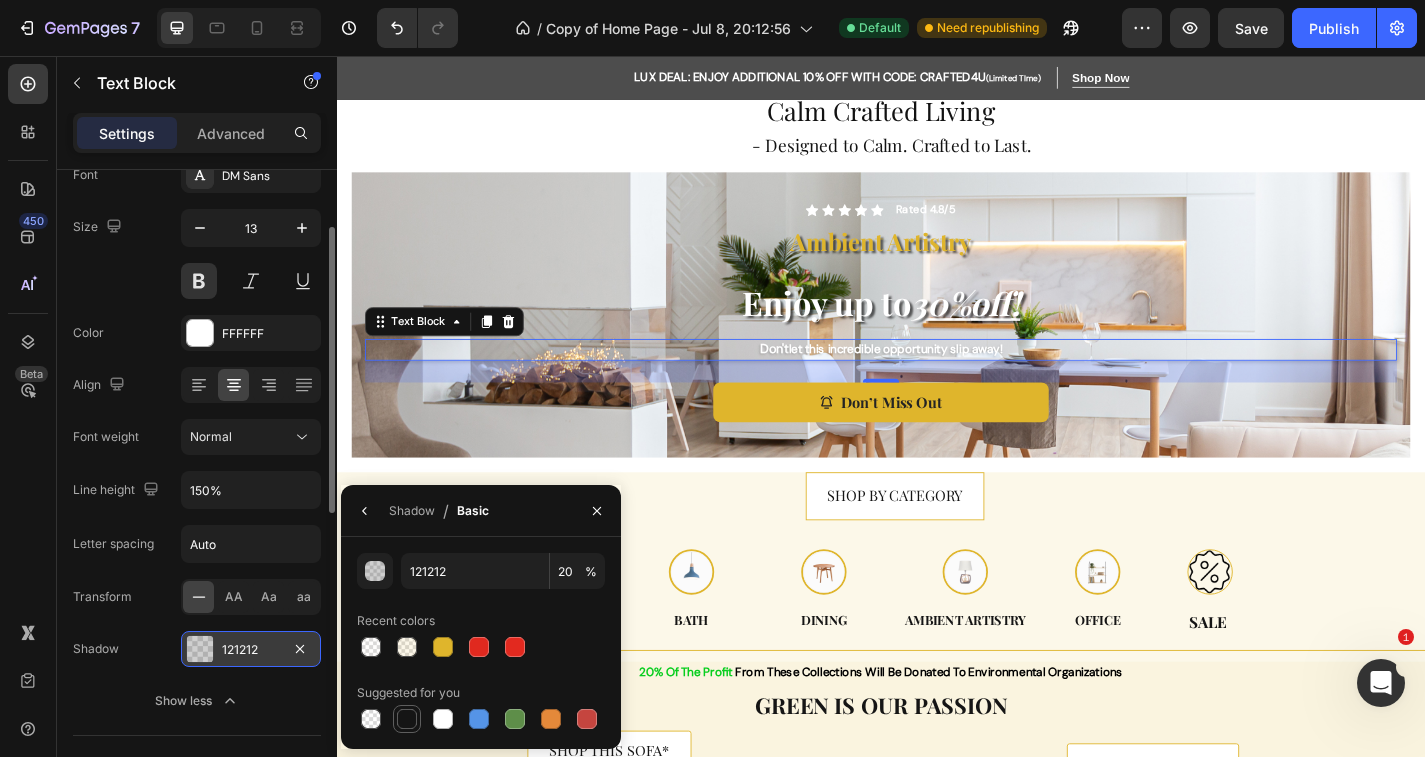 click at bounding box center [407, 719] 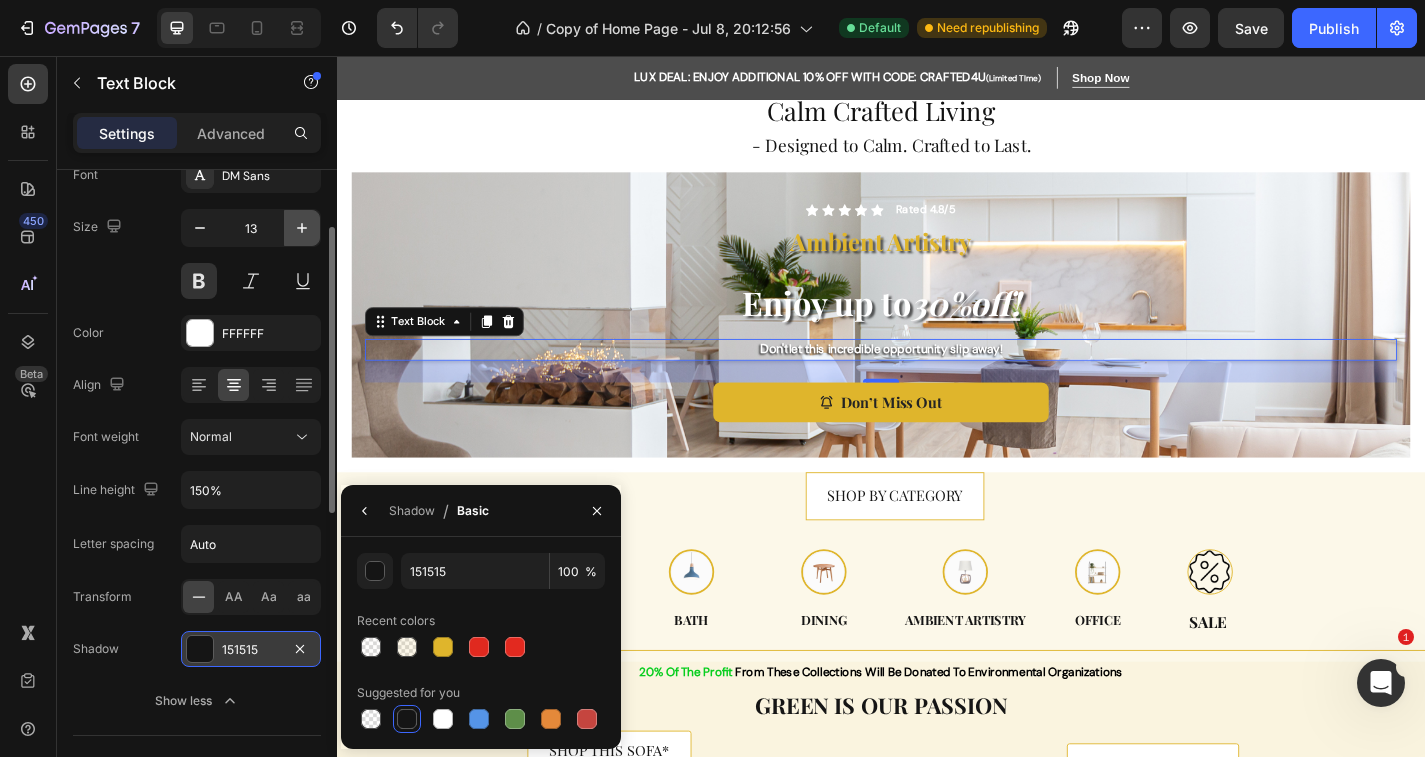 click 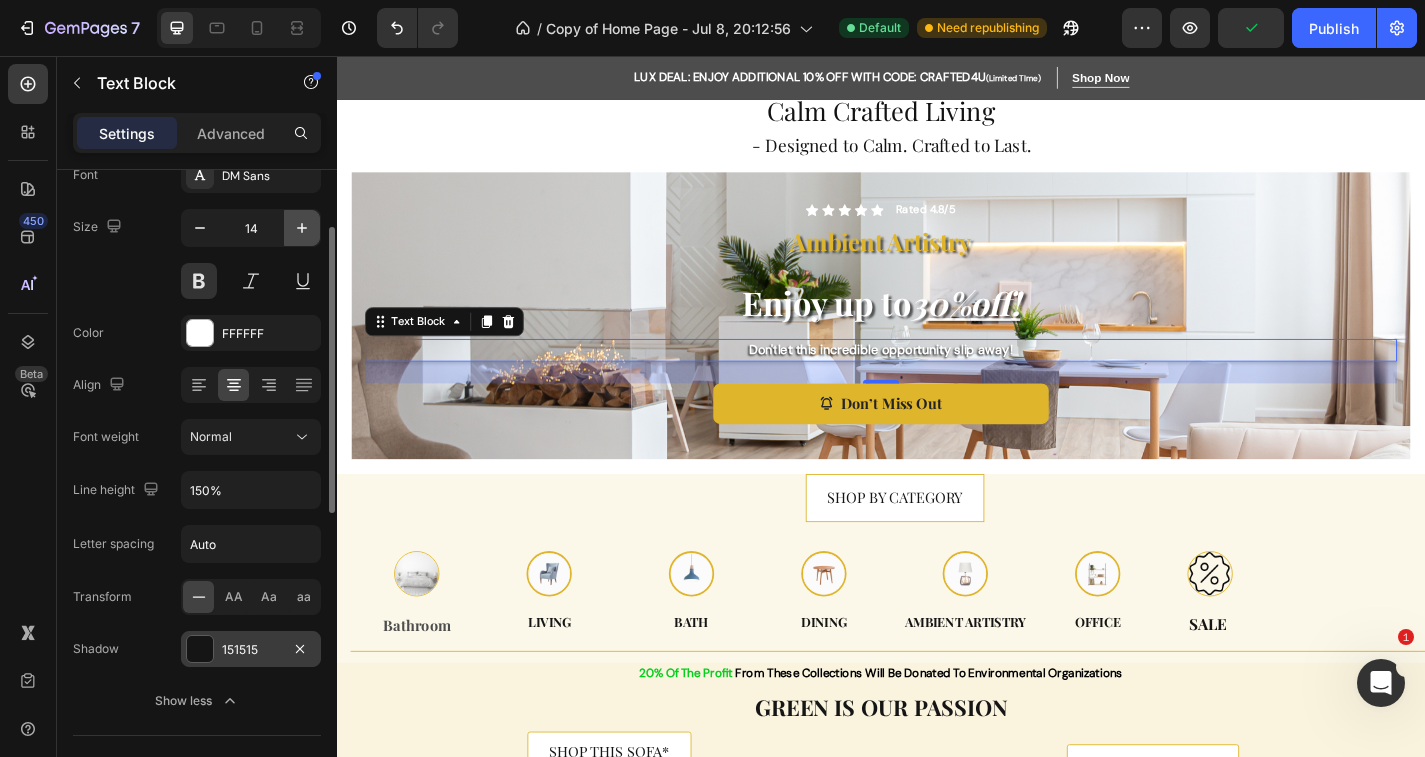 click 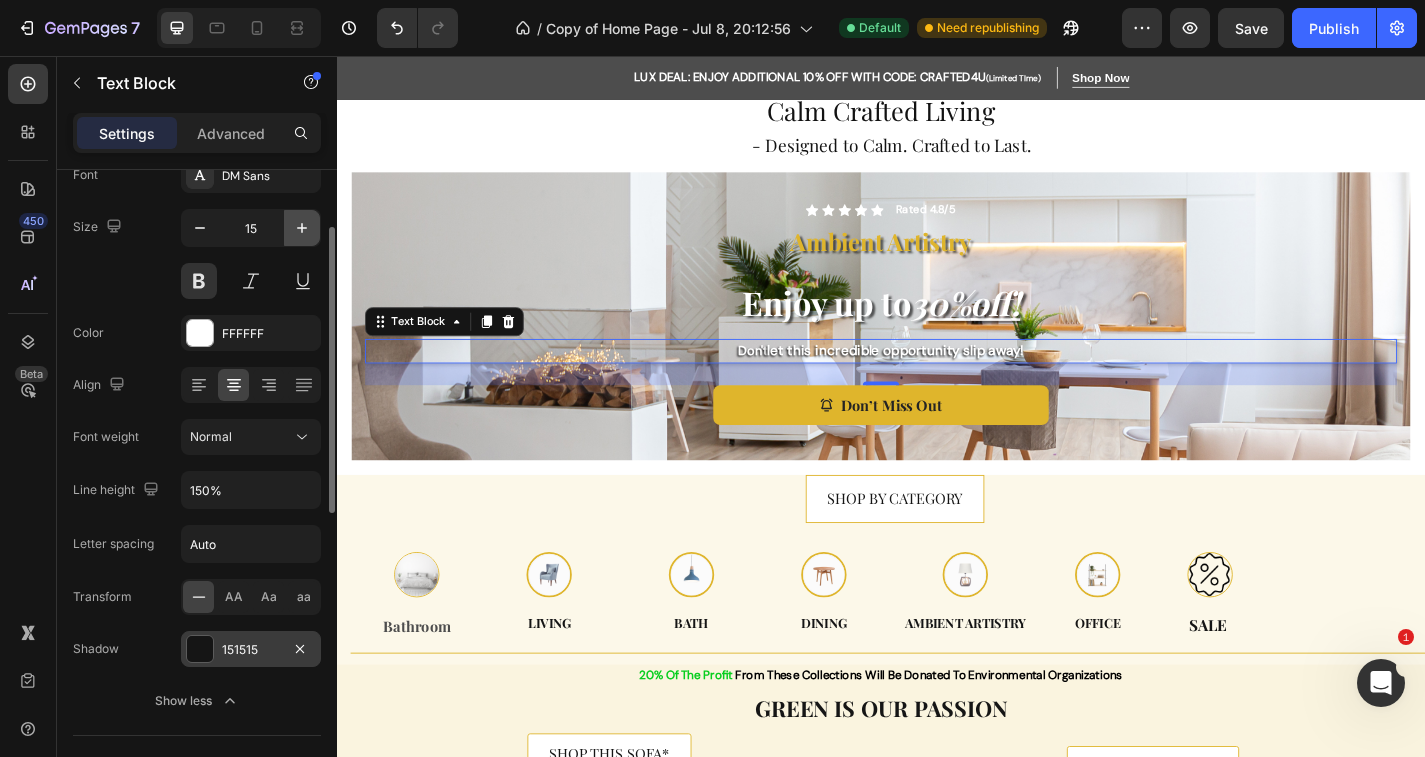 click 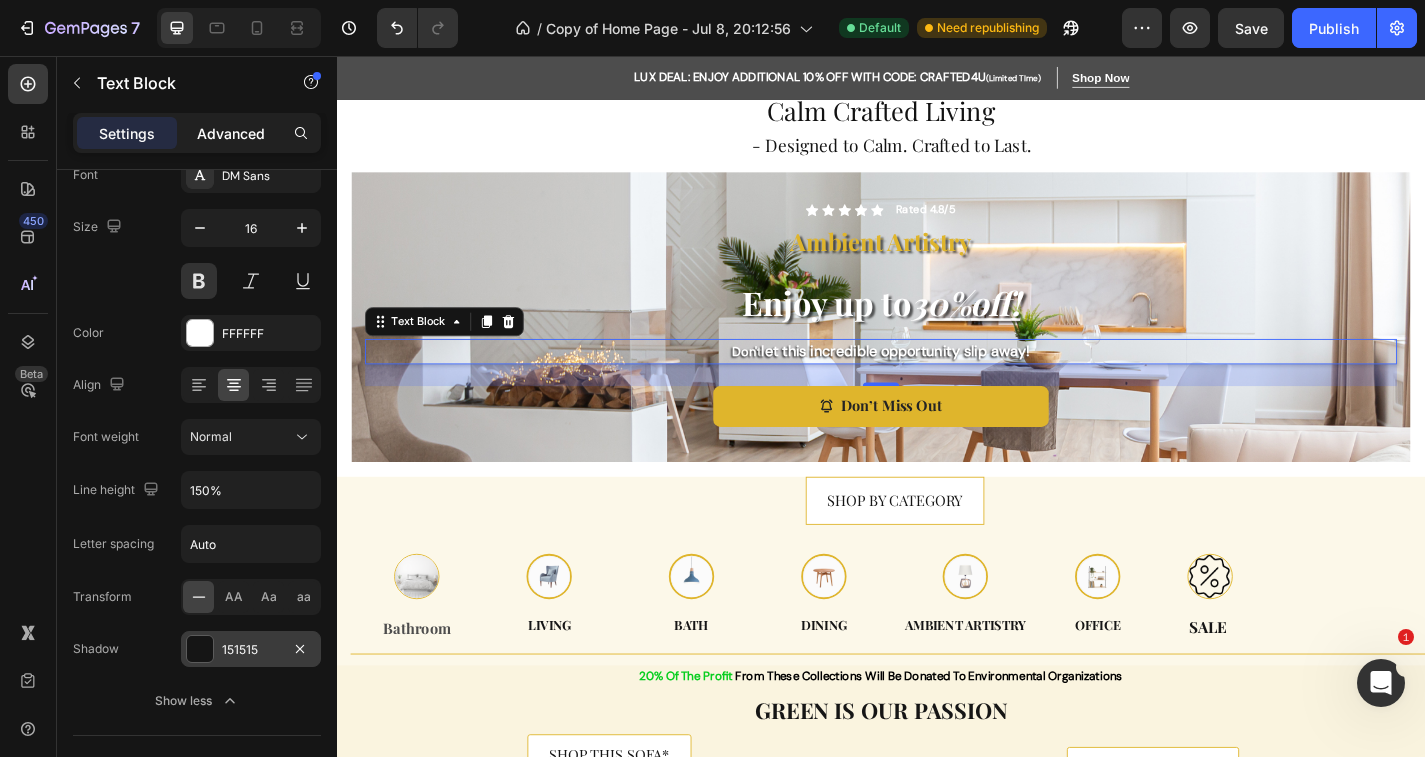 click on "Advanced" at bounding box center [231, 133] 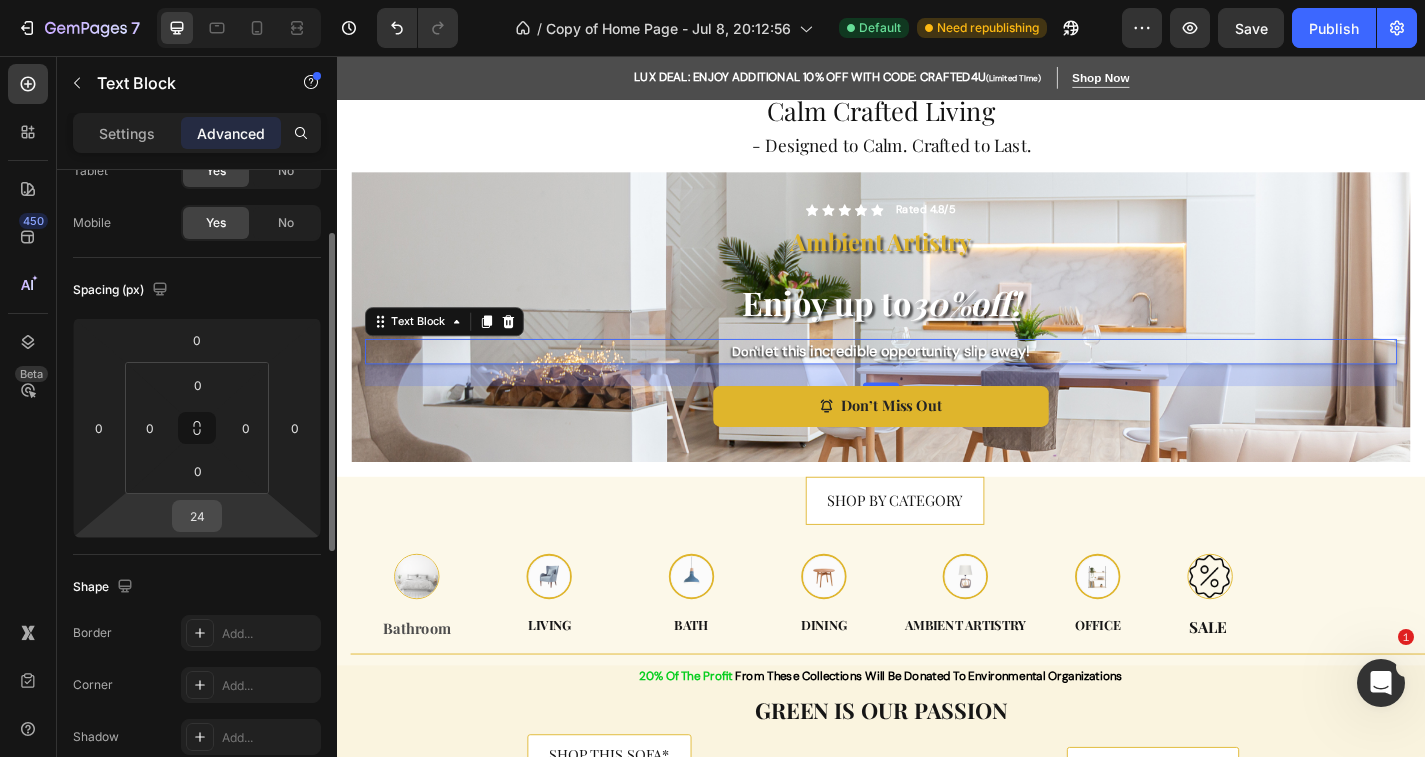 click on "24" at bounding box center (197, 516) 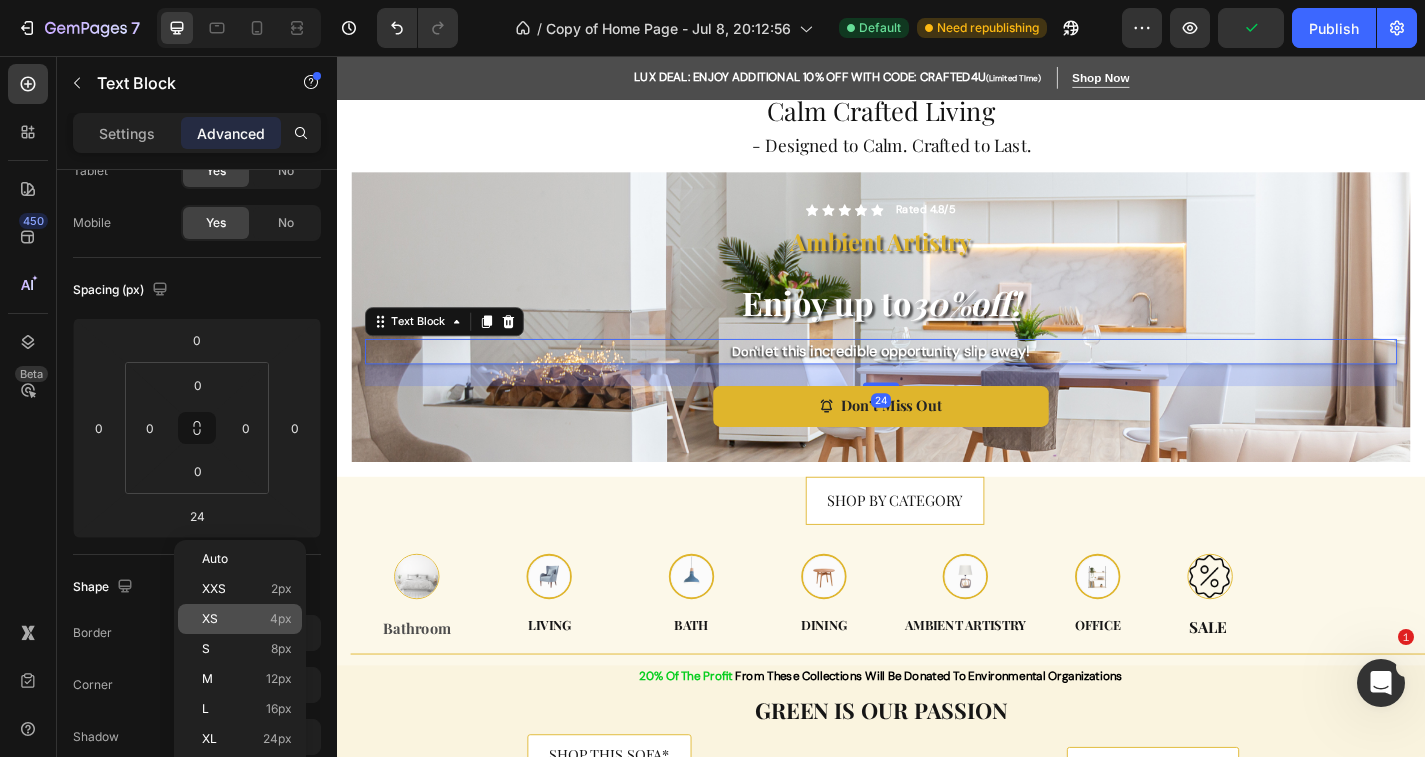 click on "XS 4px" at bounding box center [247, 619] 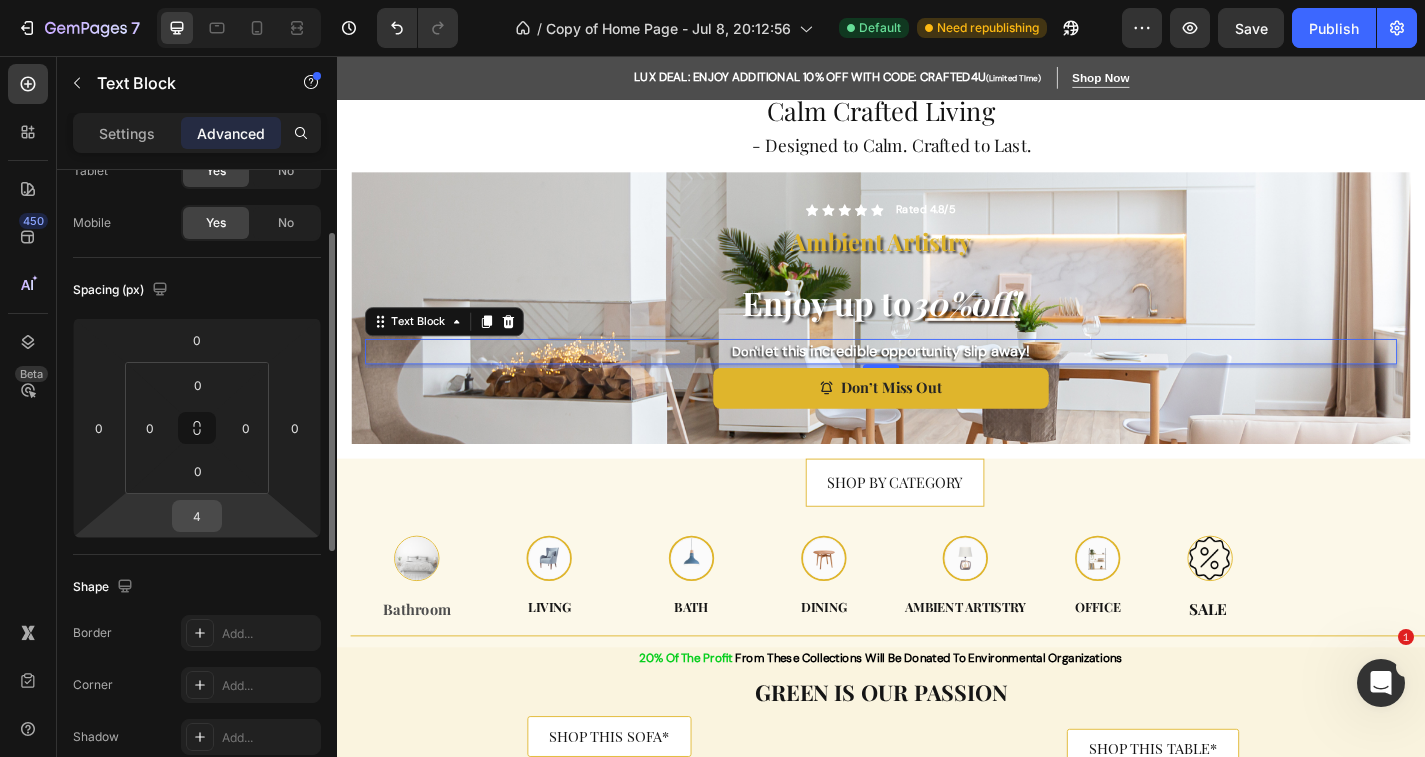 click on "4" at bounding box center (197, 516) 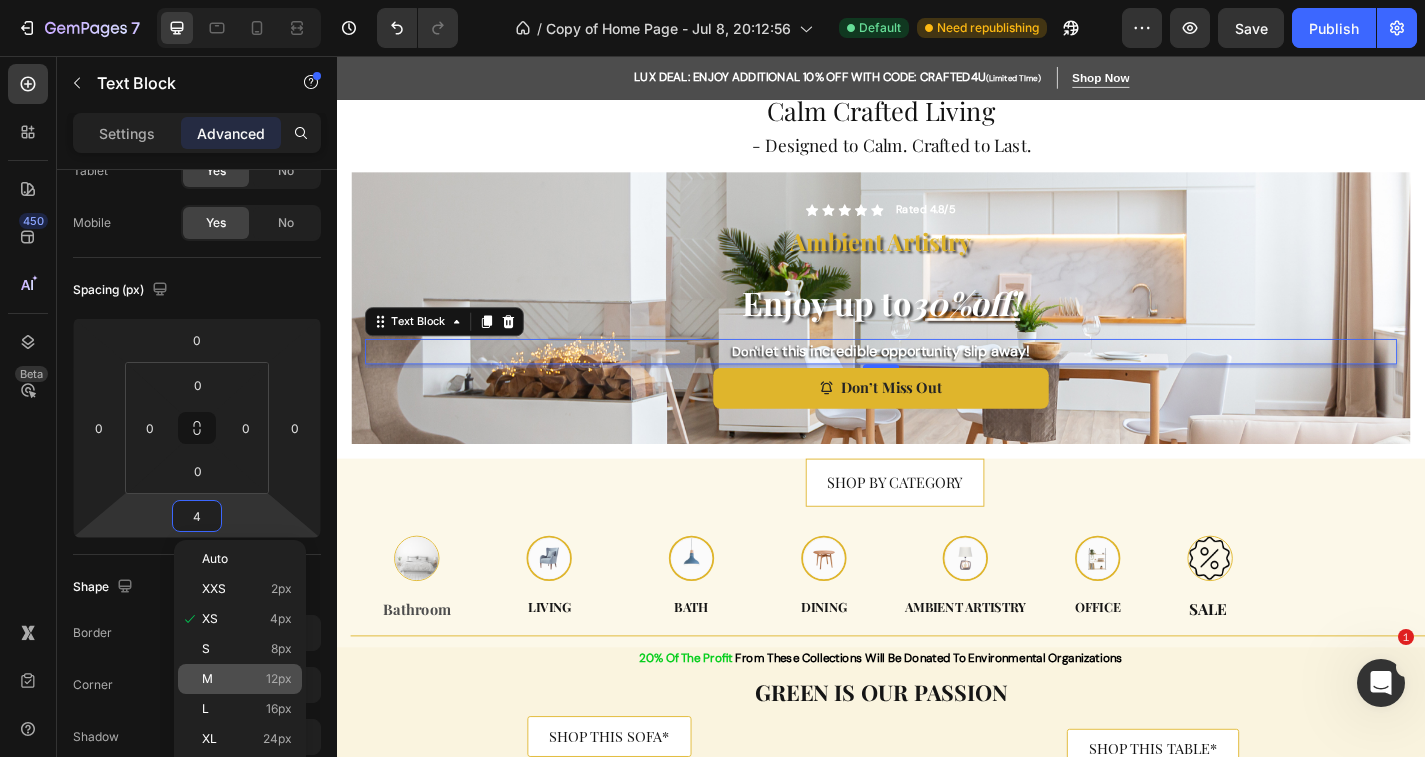 click on "M 12px" at bounding box center [247, 679] 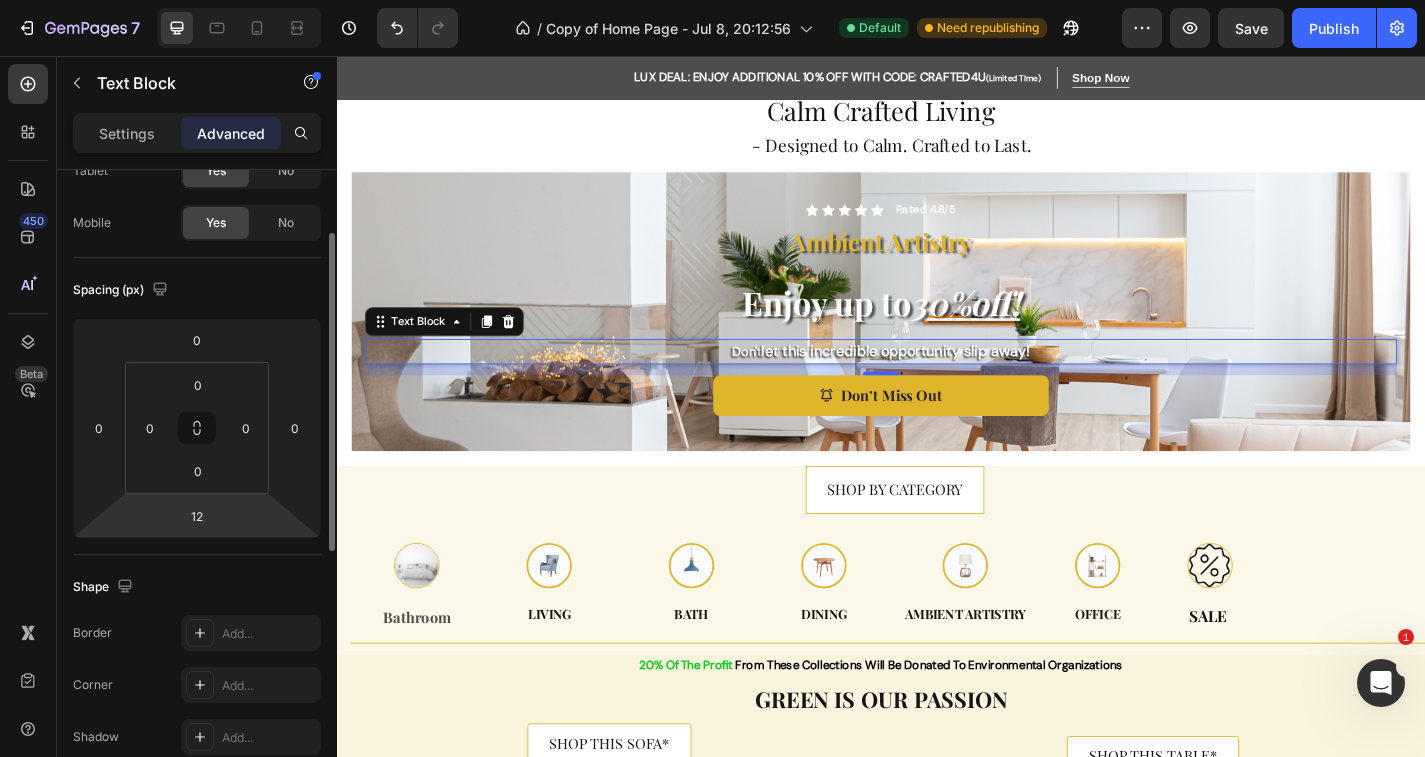 click on "7  Version history  /  Copy of Home Page - Jul 8, 20:12:56 Default Need republishing Preview  Save   Publish  450 Beta Sections(30) Elements(83) Section Element Hero Section Product Detail Brands Trusted Badges Guarantee Product Breakdown How to use Testimonials Compare Bundle FAQs Social Proof Brand Story Product List Collection Blog List Contact Sticky Add to Cart Custom Footer Browse Library 450 Layout
Row
Row
Row
Row Text
Heading
Text Block Button
Button
Button Media
Image
Image" at bounding box center (712, 0) 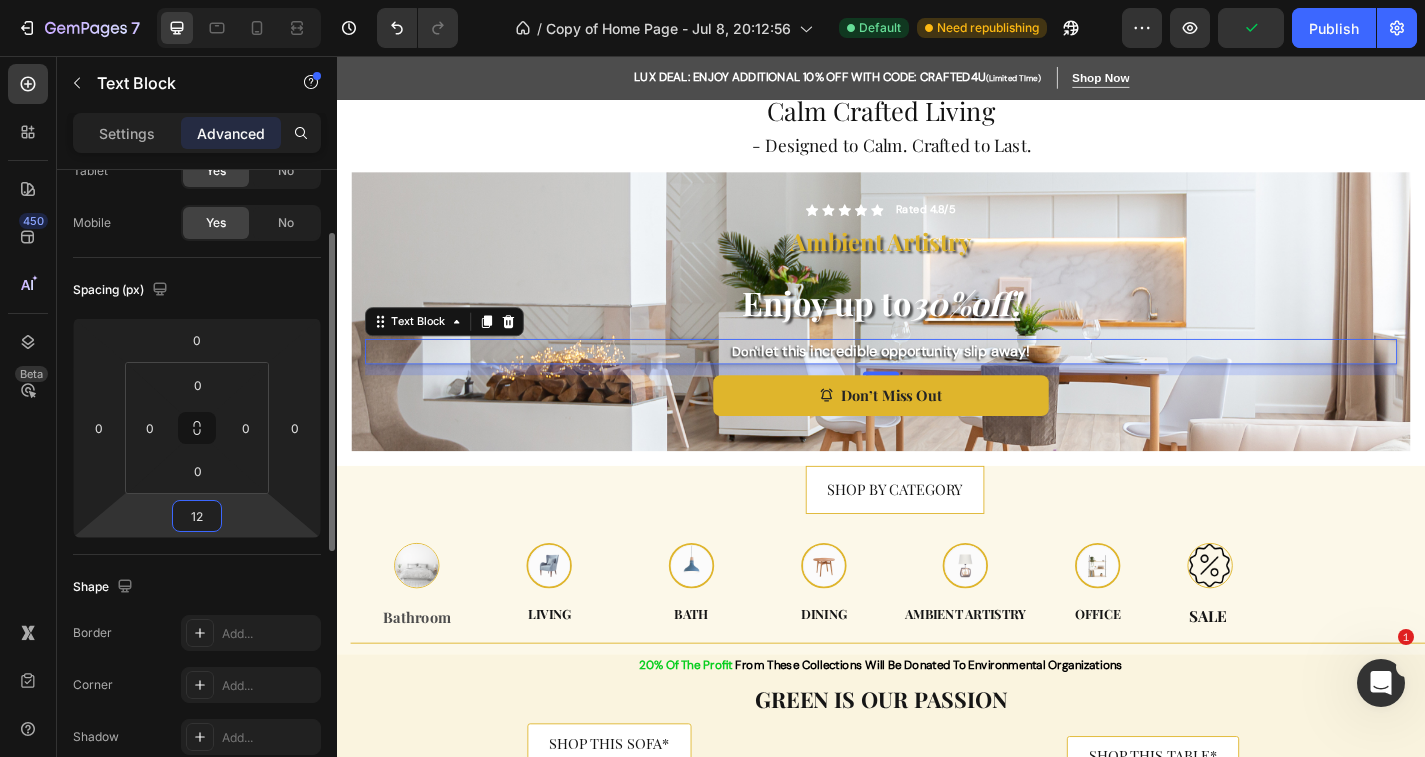 click on "12" at bounding box center [197, 516] 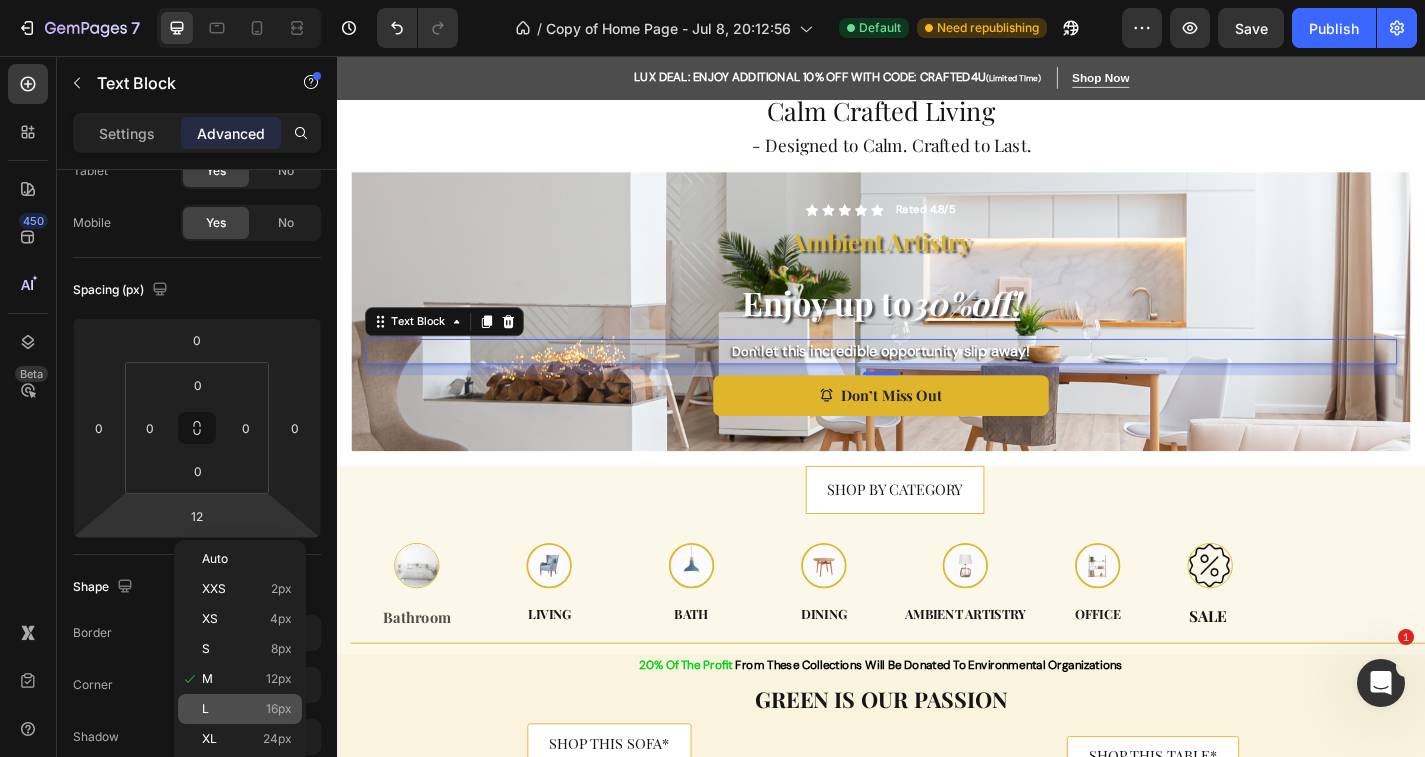 click on "L 16px" at bounding box center [247, 709] 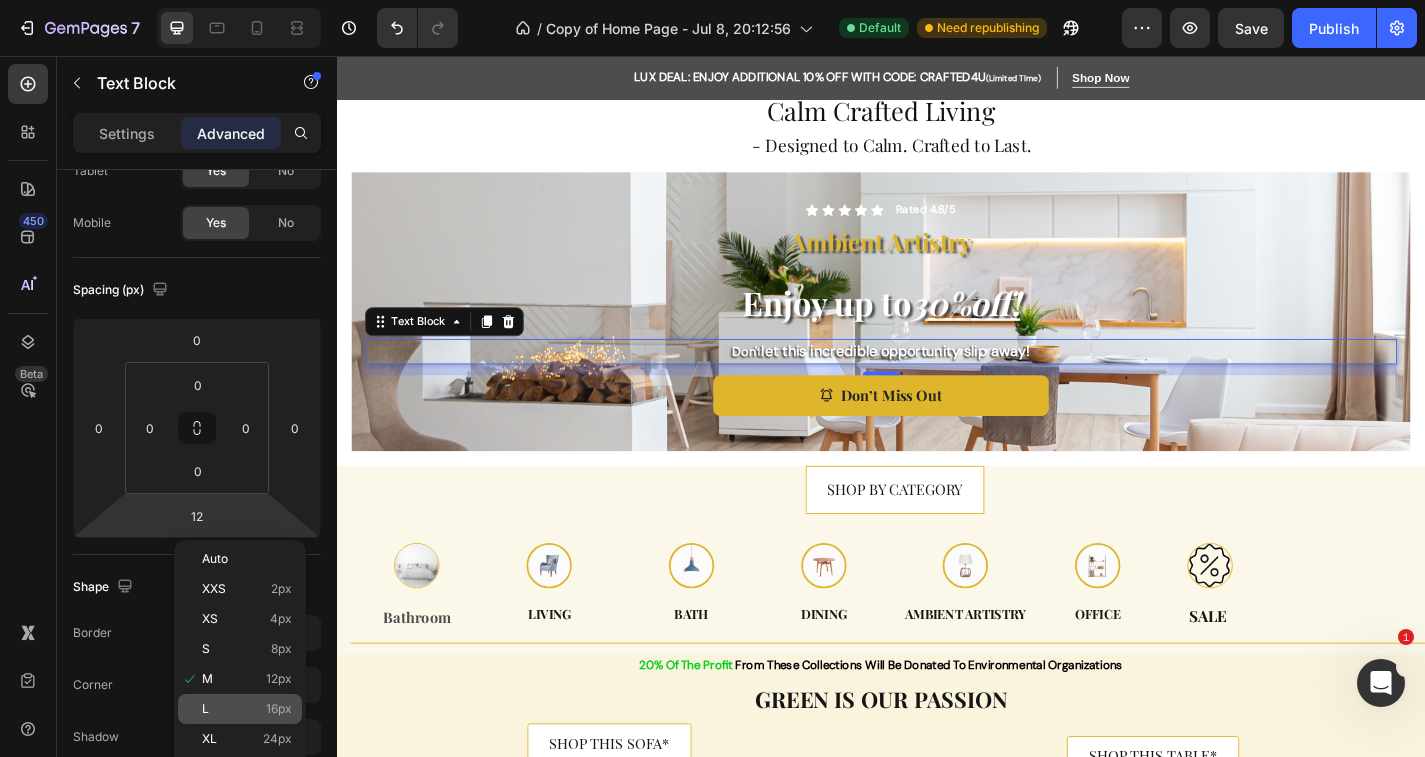 type on "16" 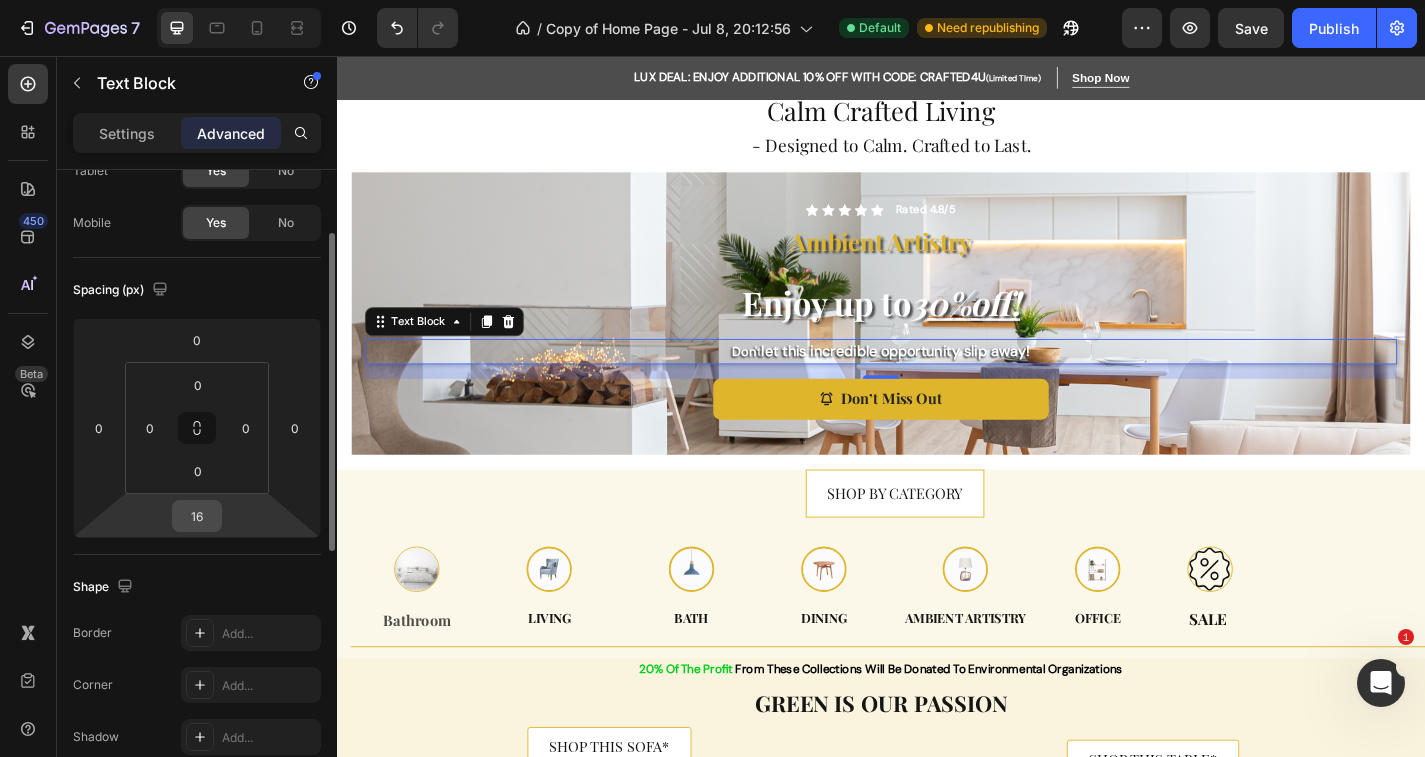 click on "16" at bounding box center (197, 516) 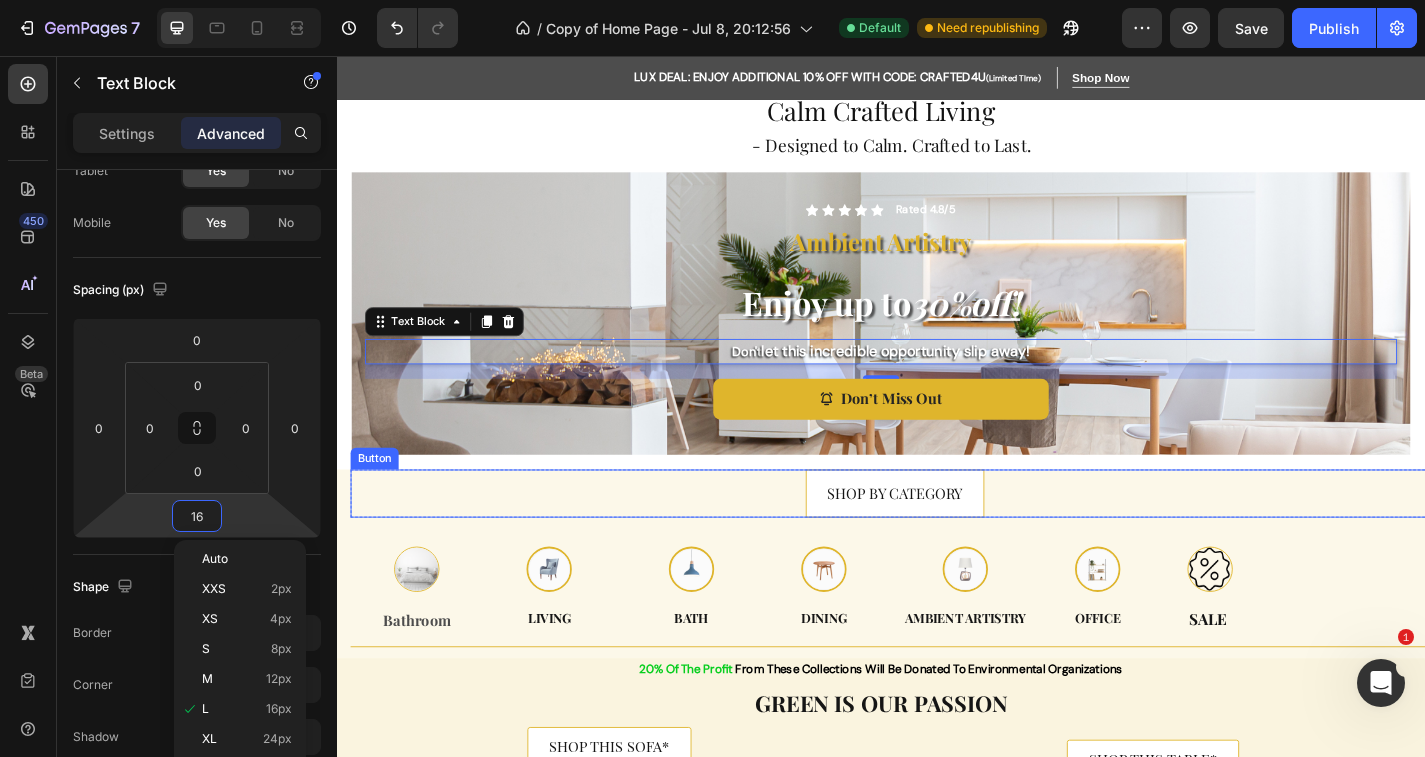 click on "SHOP BY CATEGORY Button" at bounding box center (952, 538) 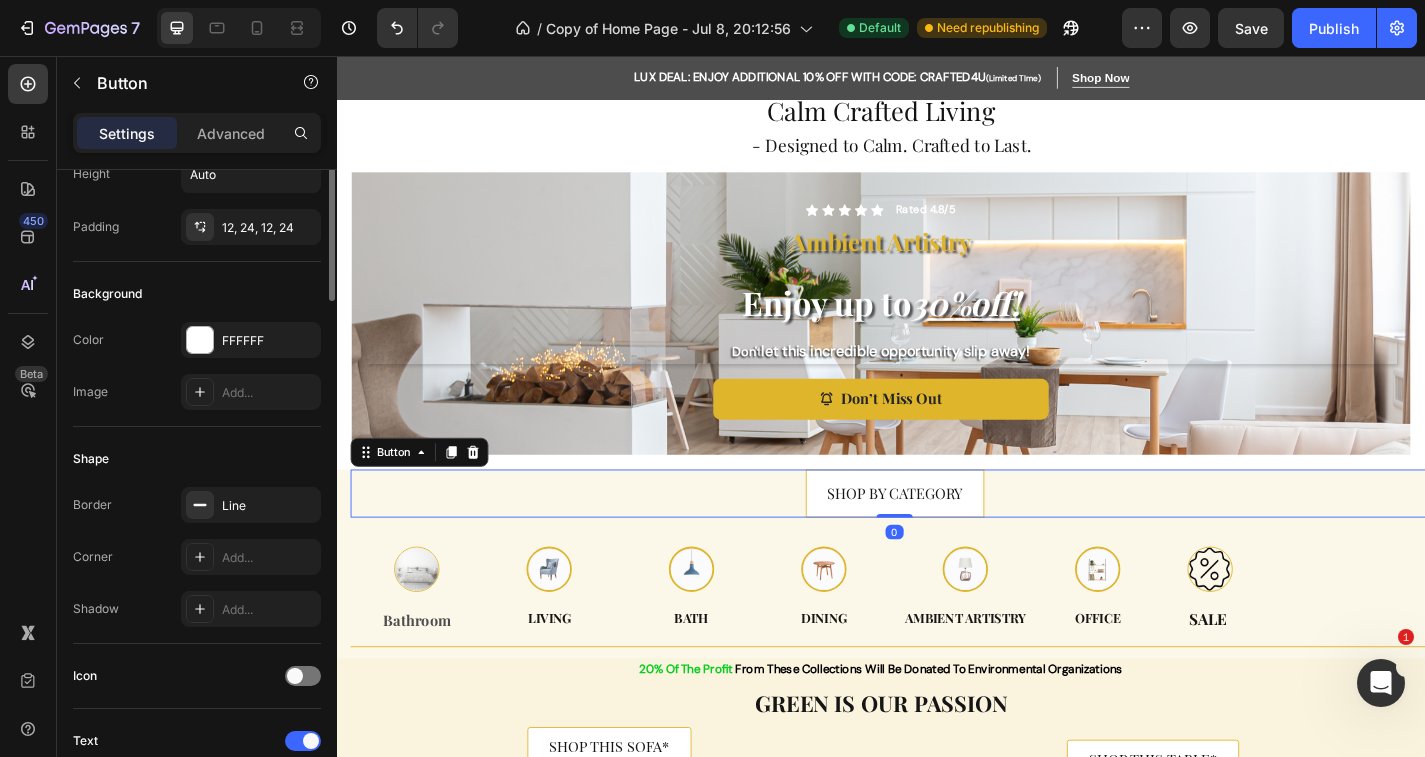 scroll, scrollTop: 0, scrollLeft: 0, axis: both 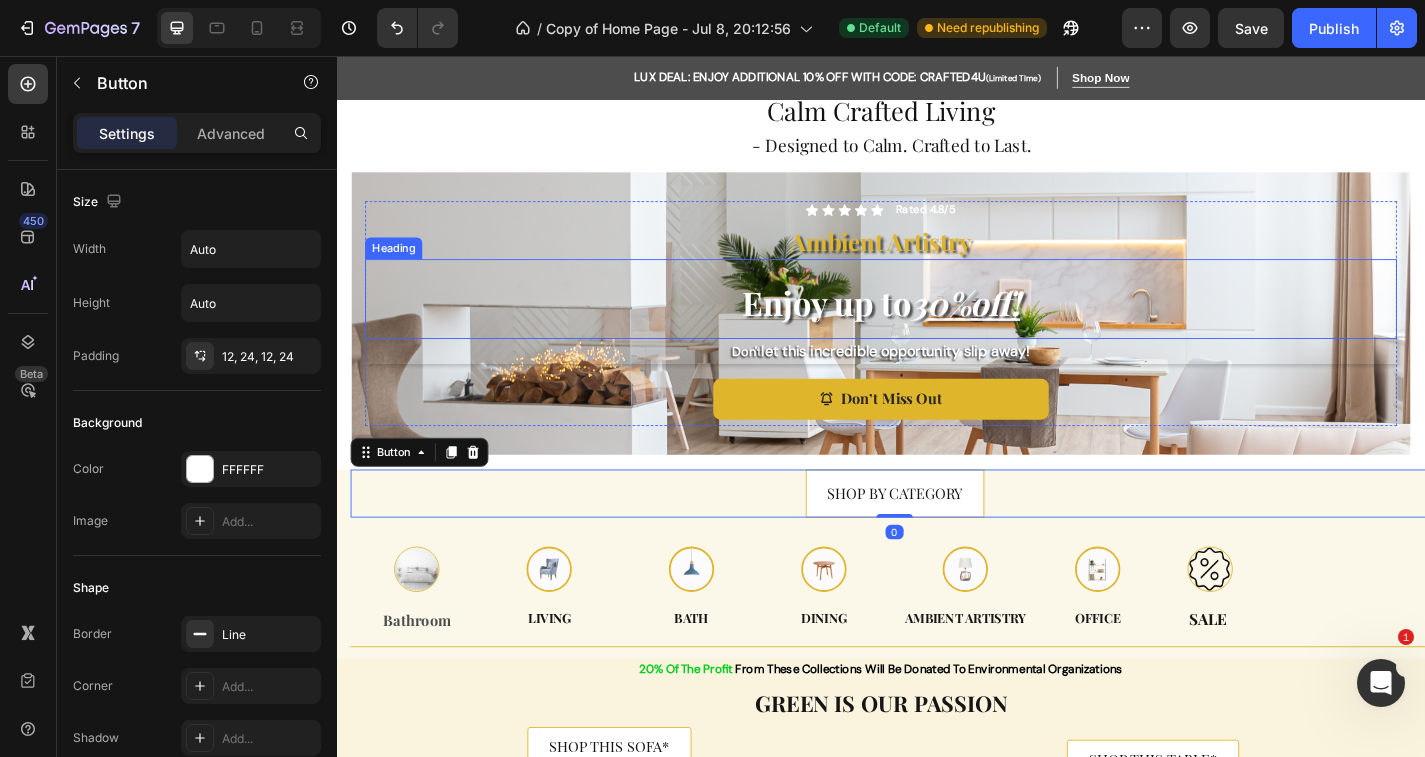 click on "Enjoy up to" at bounding box center (877, 328) 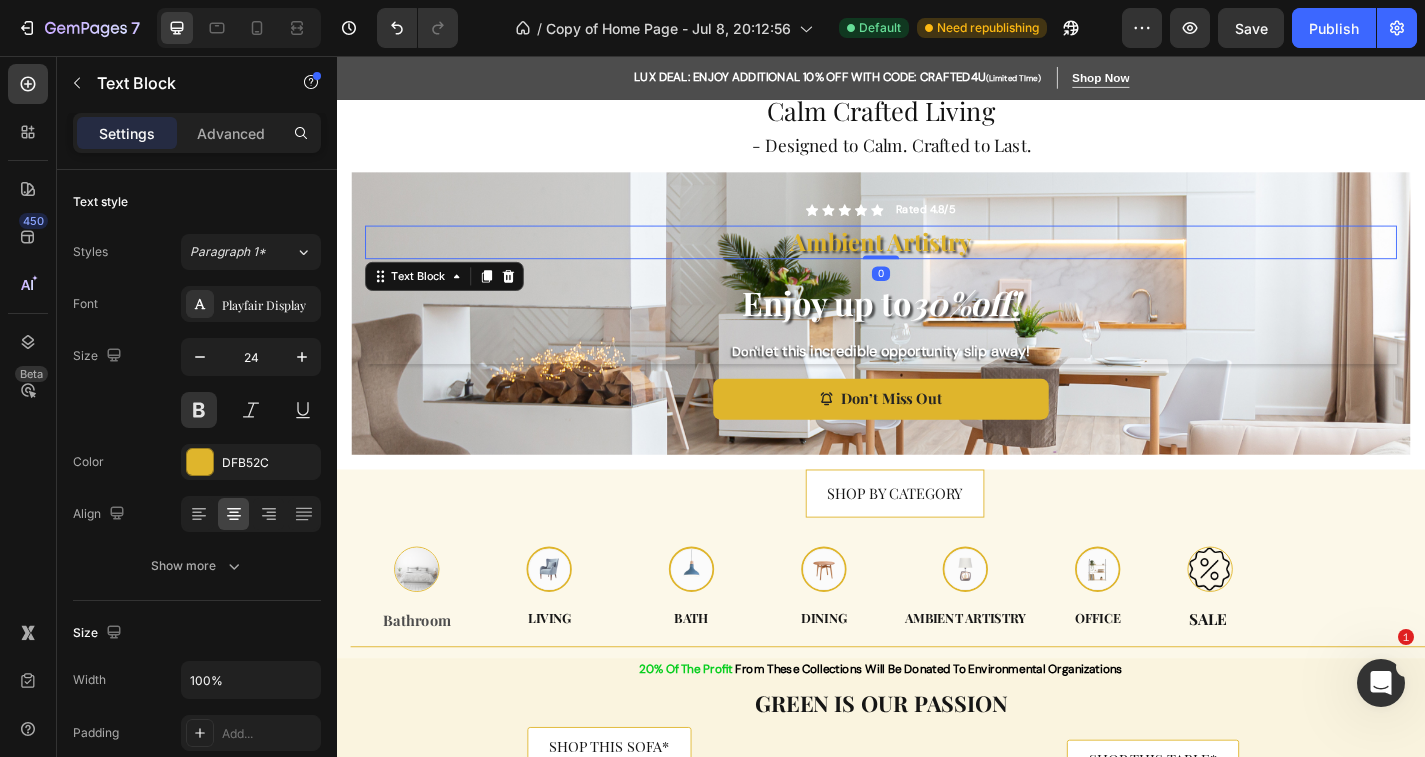 click on "Ambient Artistry" at bounding box center (937, 261) 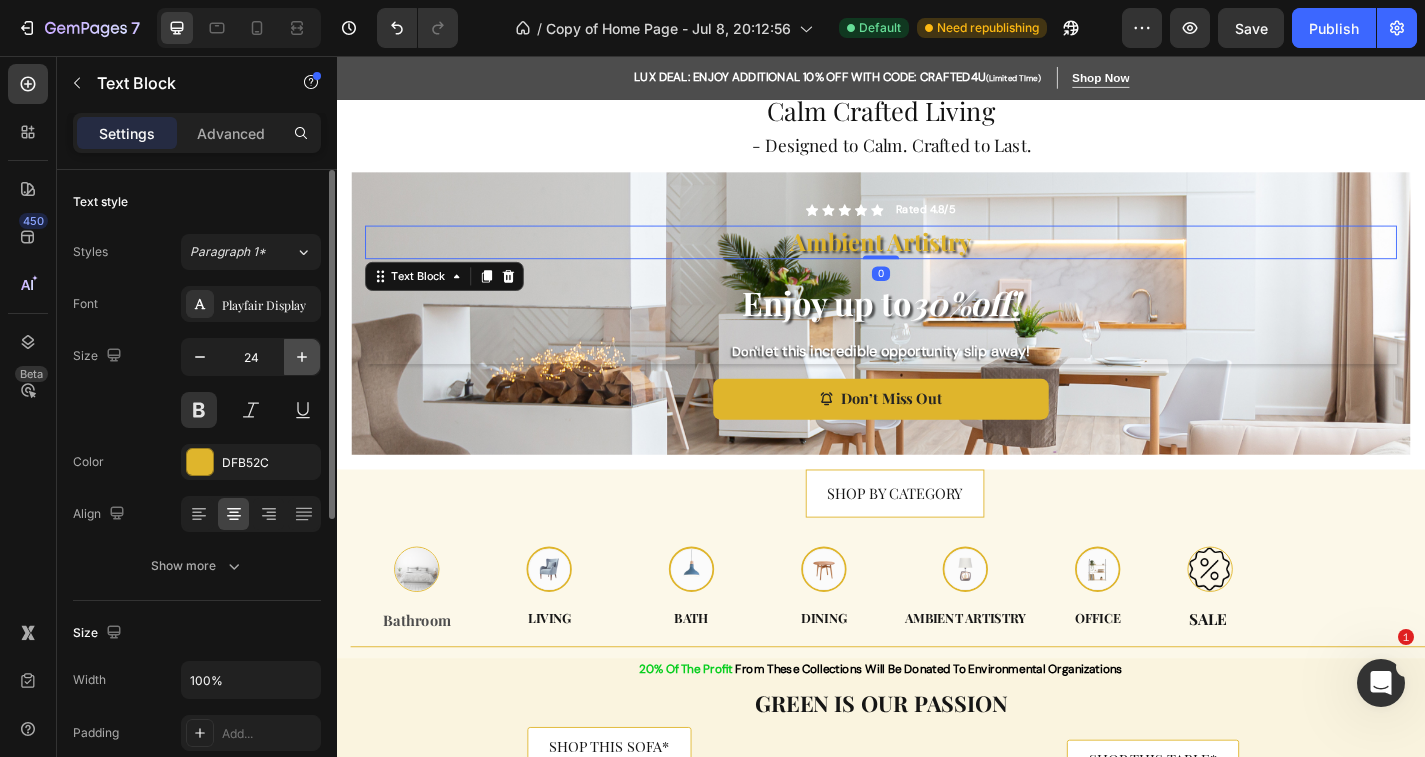 click 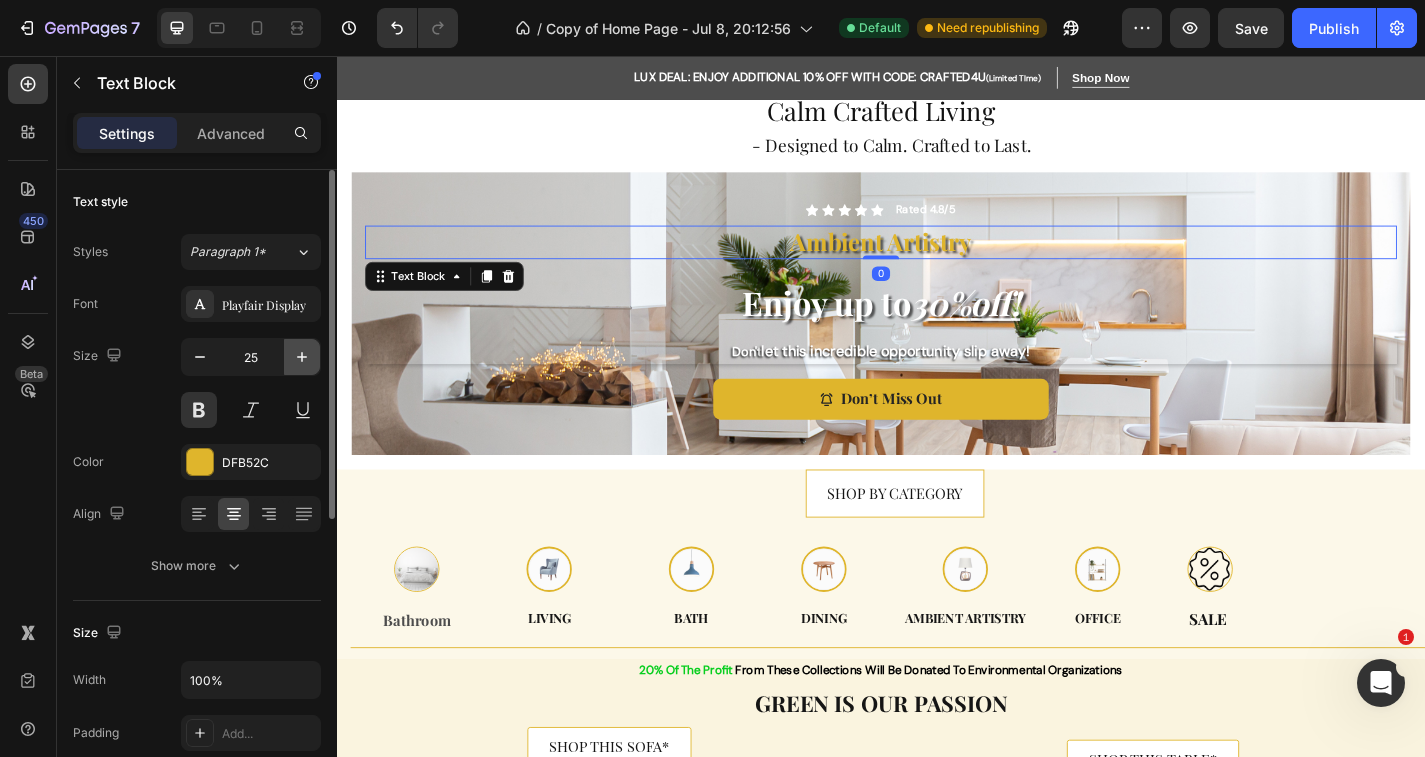 click 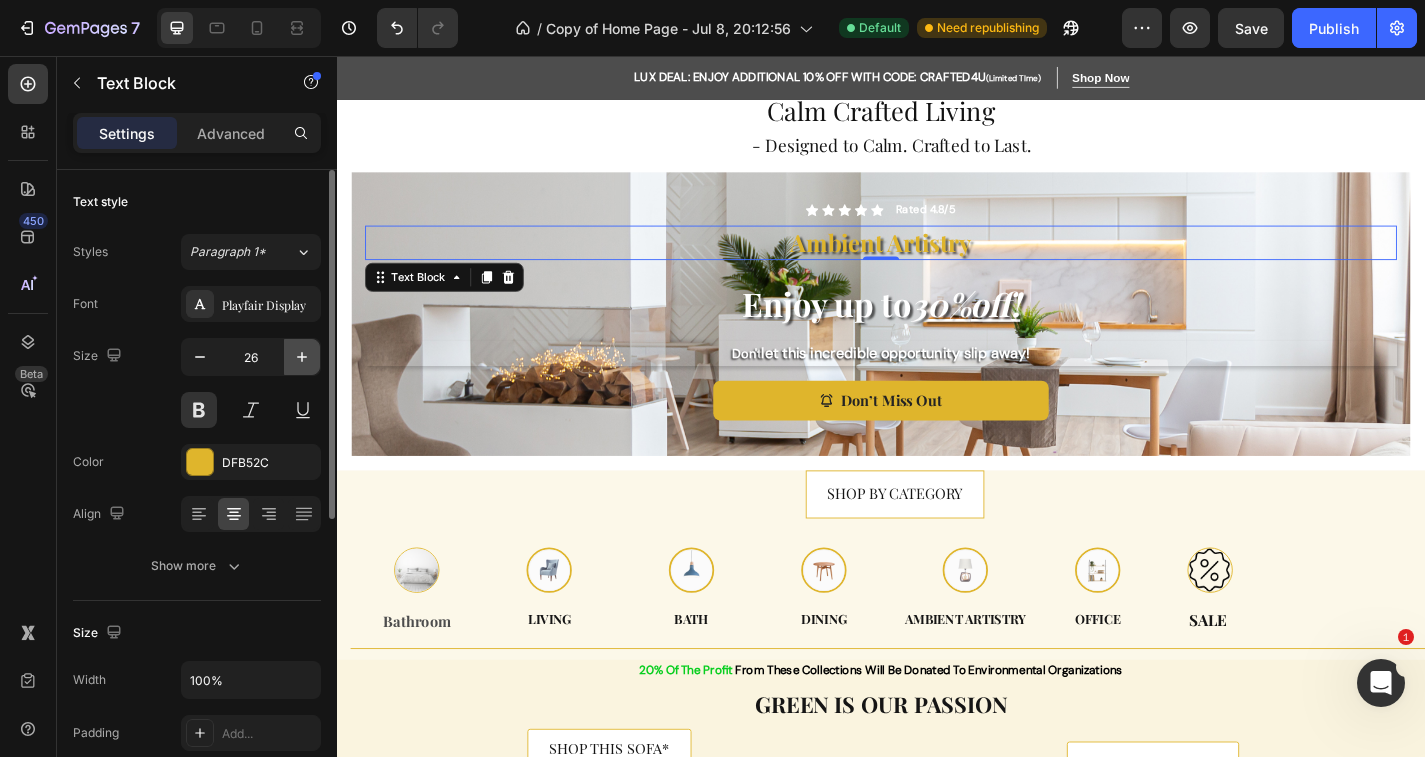 click 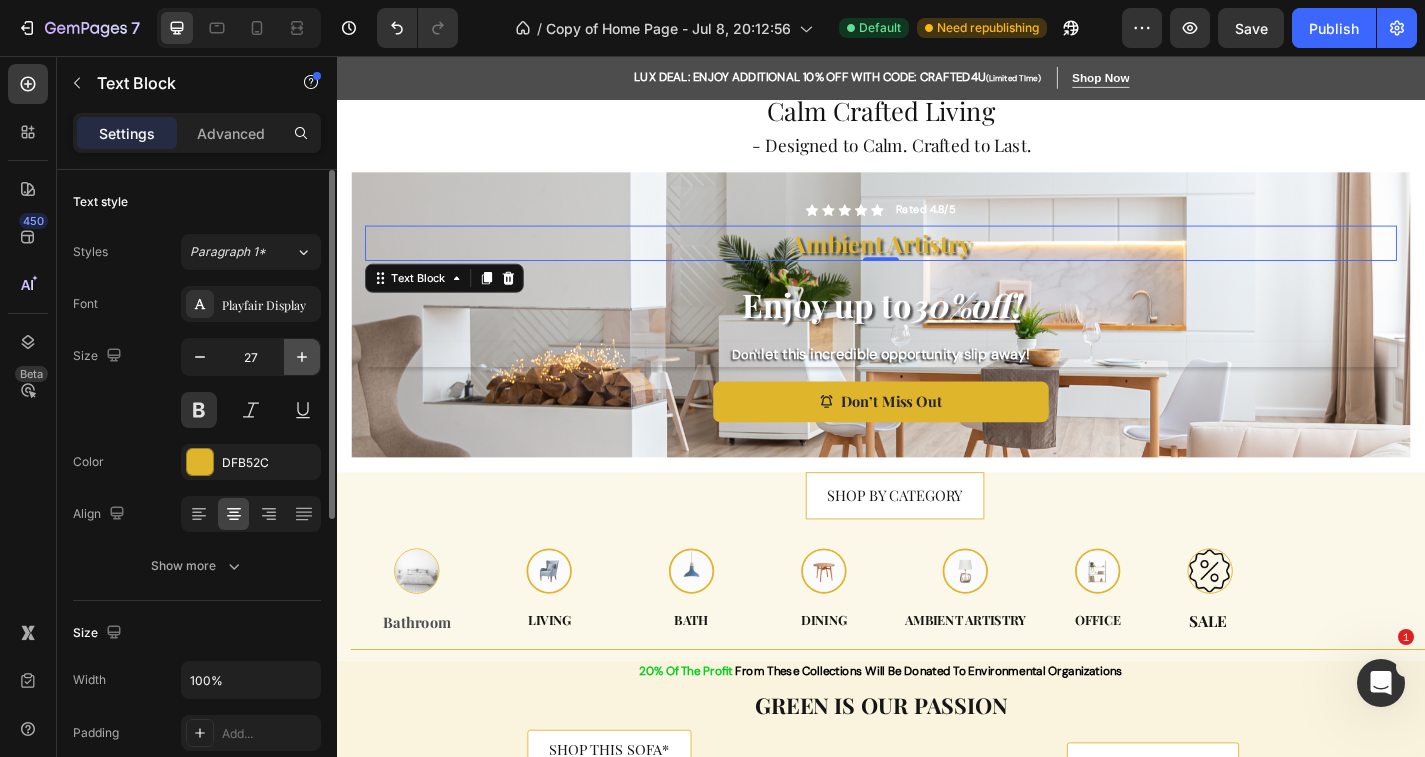 click 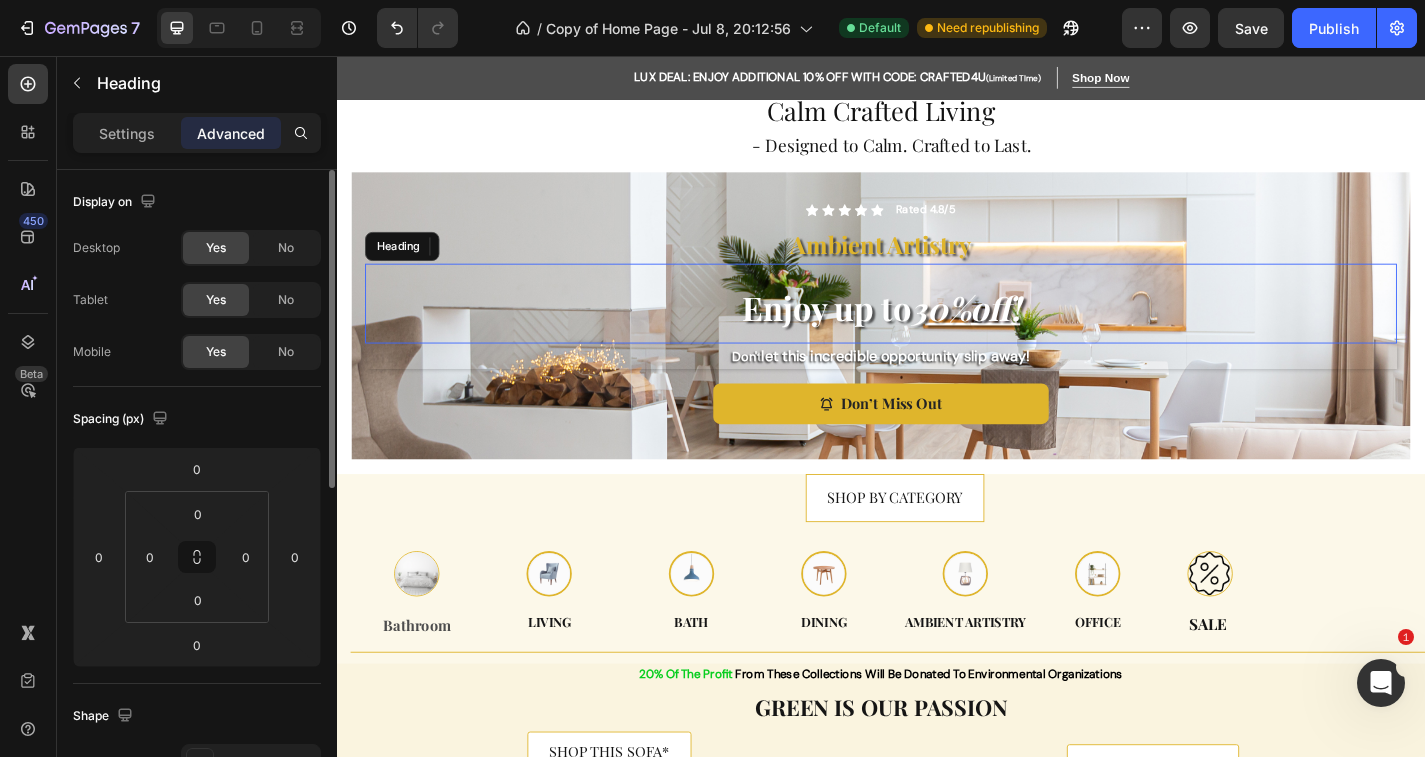 click on "⁠⁠⁠⁠⁠⁠⁠ Enjoy up to  30%  off !" at bounding box center [937, 329] 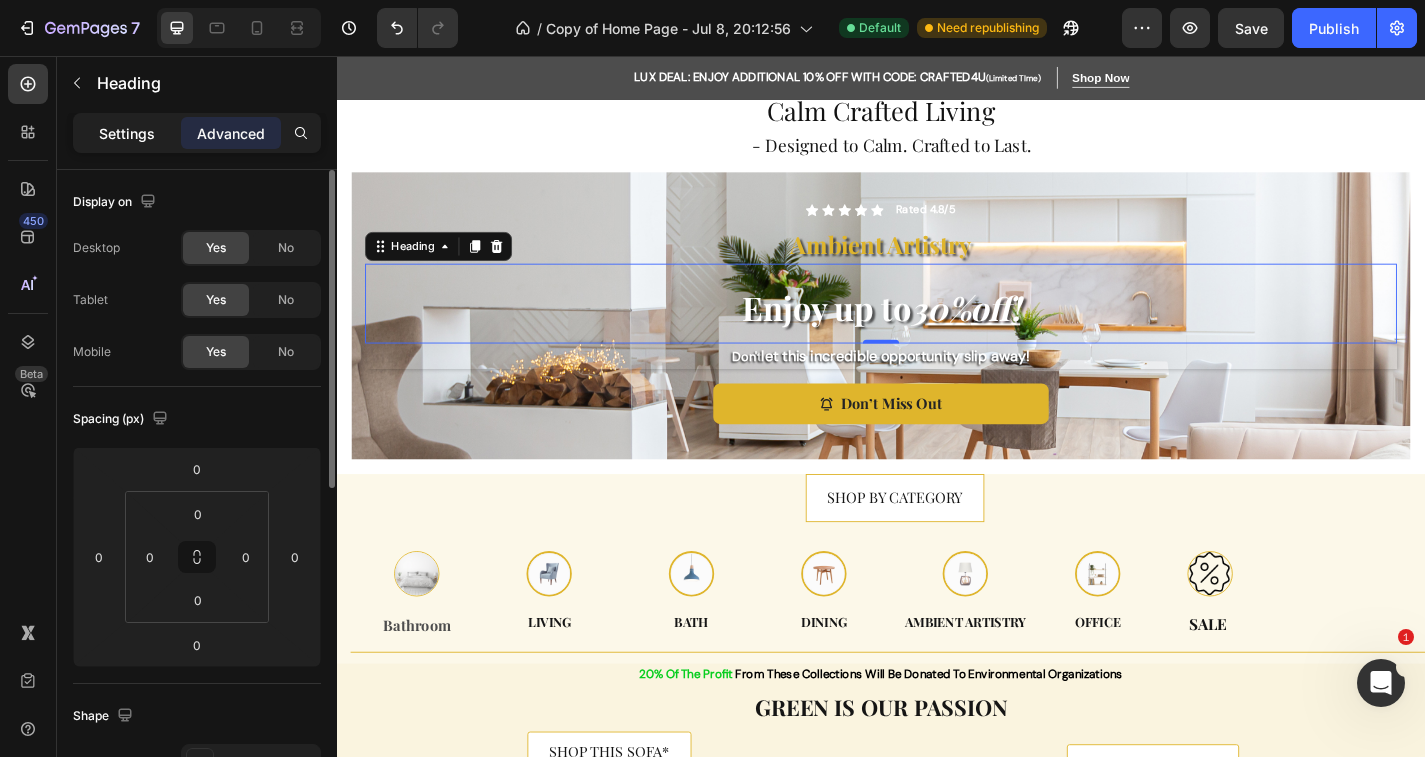 click on "Settings" 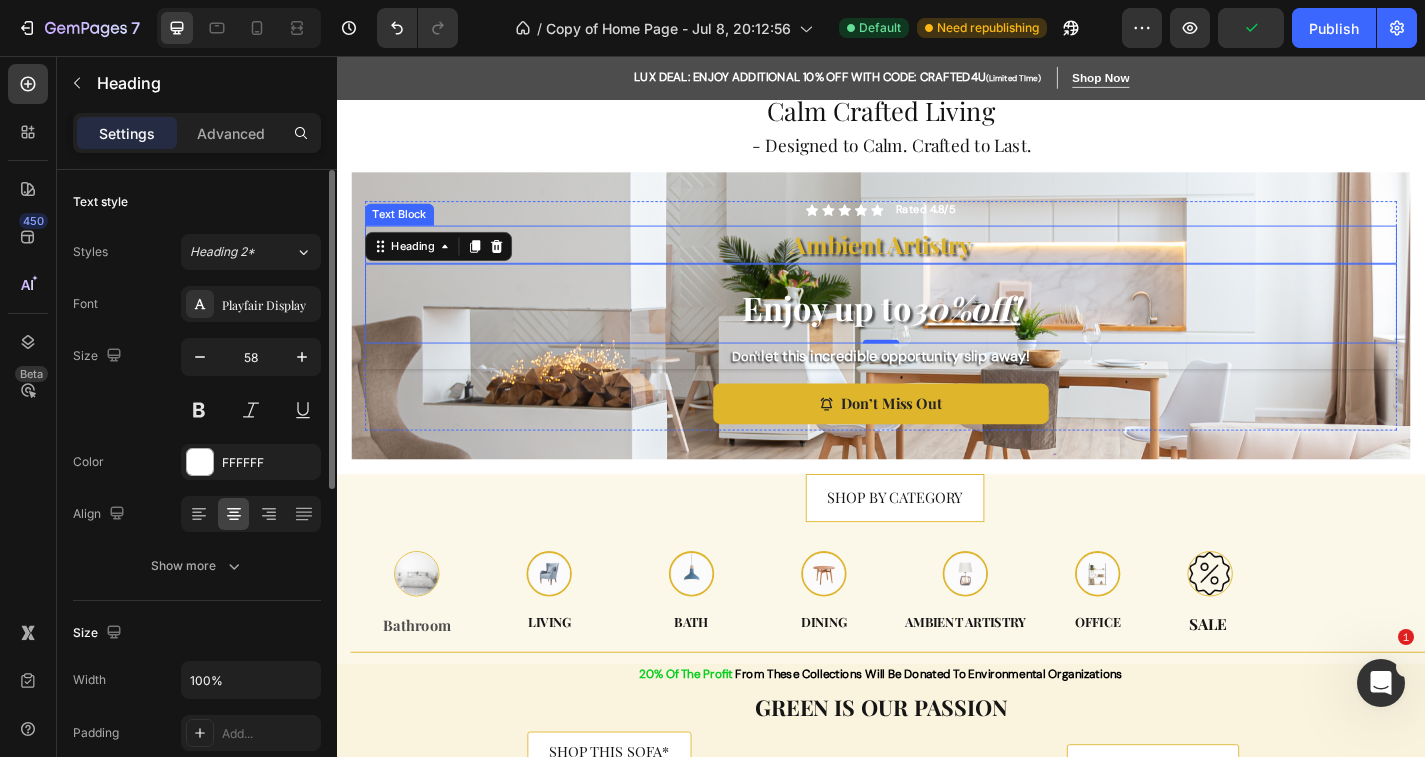 click on "Ambient Artistry" at bounding box center [937, 263] 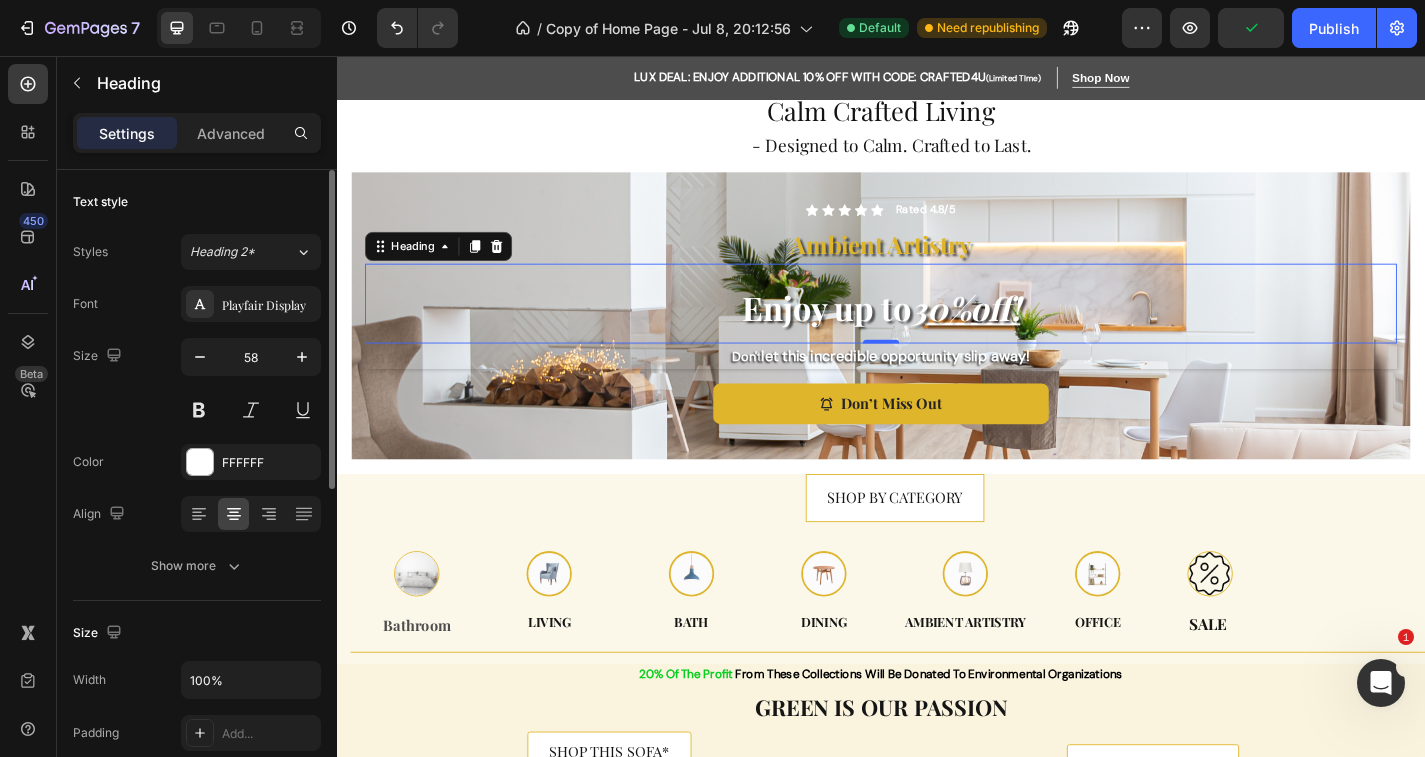 click on "⁠⁠⁠⁠⁠⁠⁠ Enjoy up to  30%  off !" at bounding box center [937, 329] 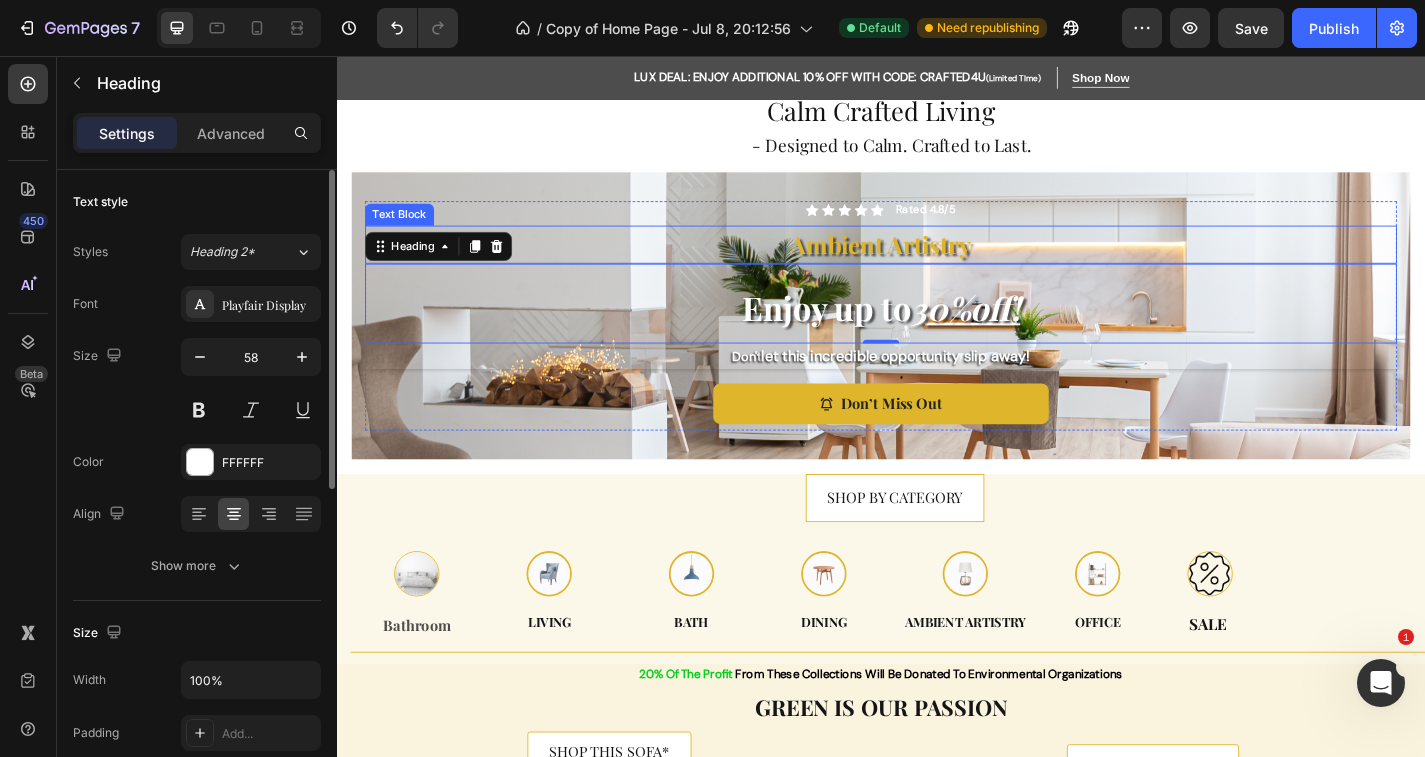 click on "Ambient Artistry" at bounding box center (937, 263) 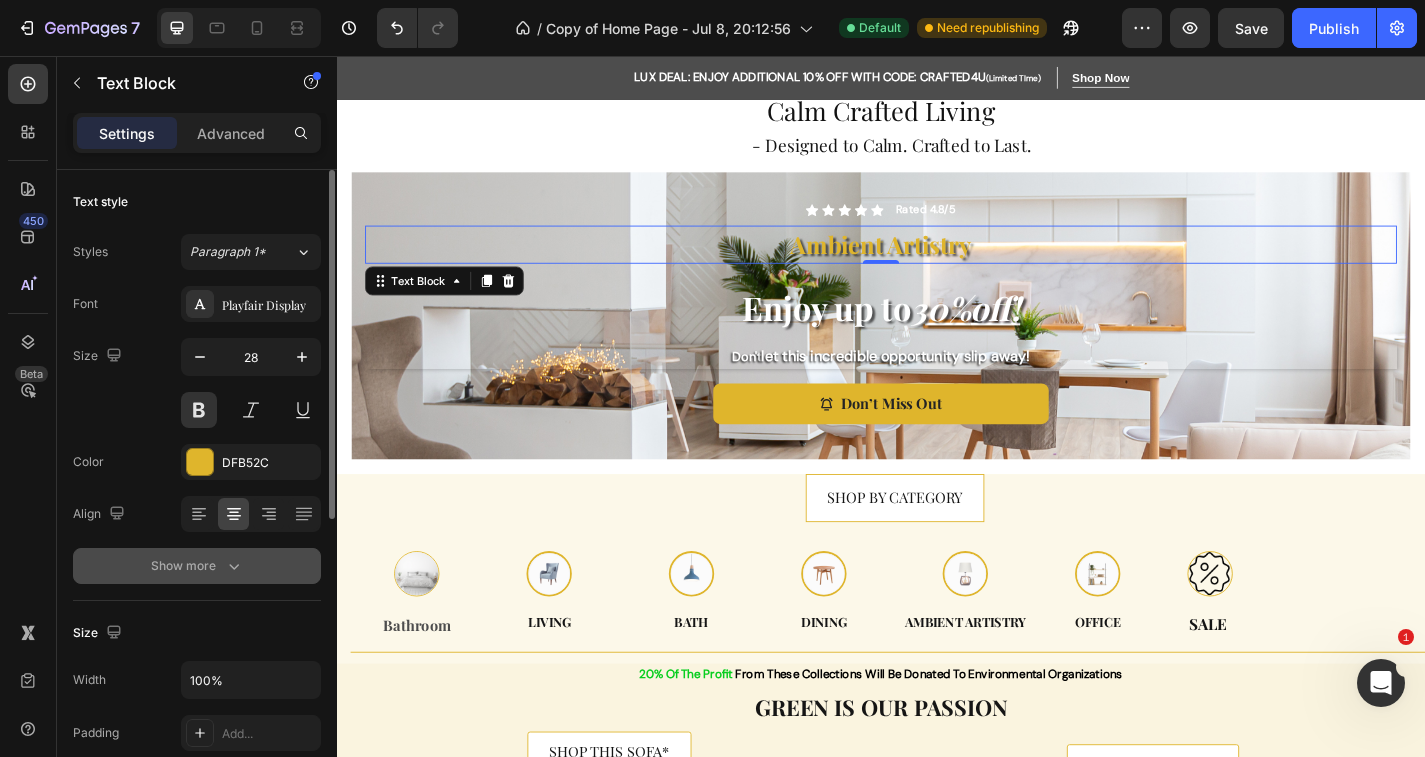 click on "Show more" at bounding box center [197, 566] 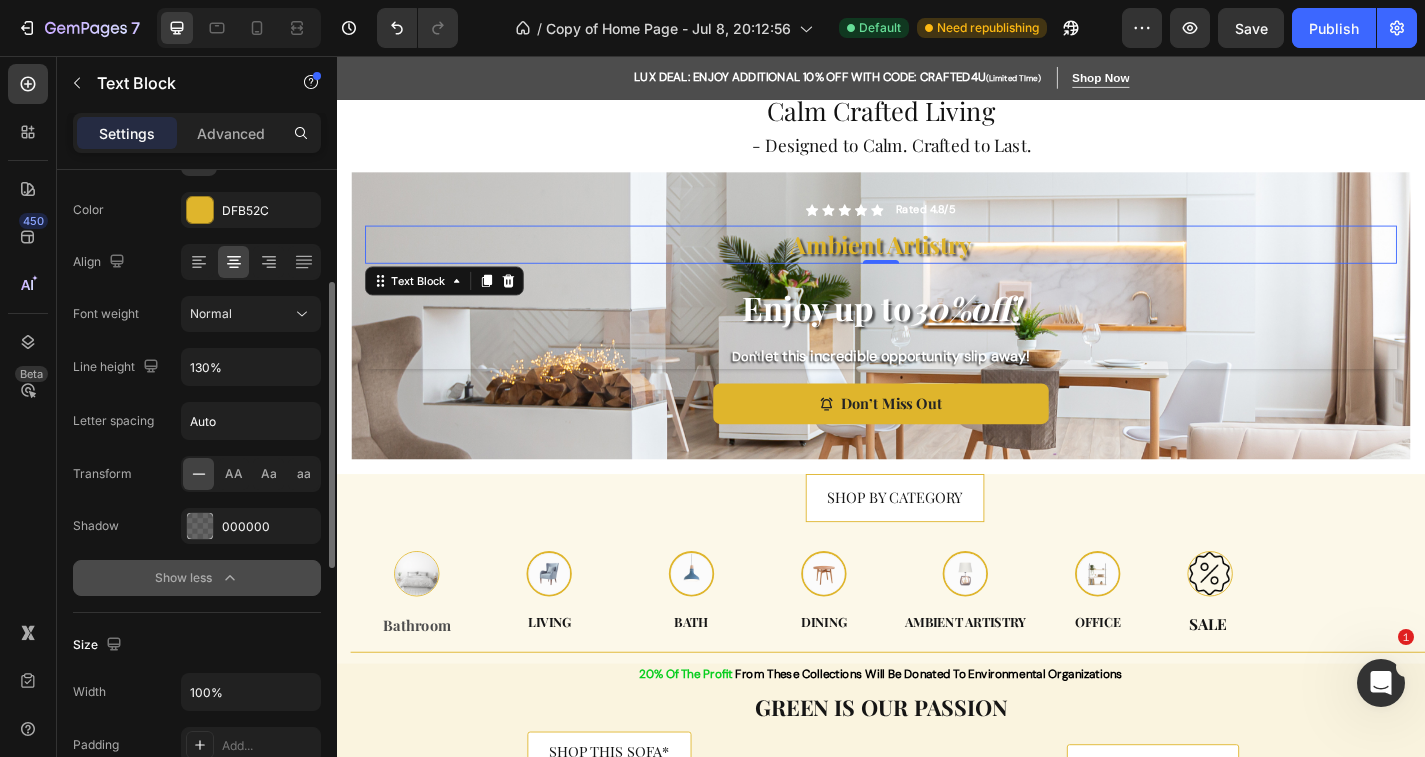 scroll, scrollTop: 253, scrollLeft: 0, axis: vertical 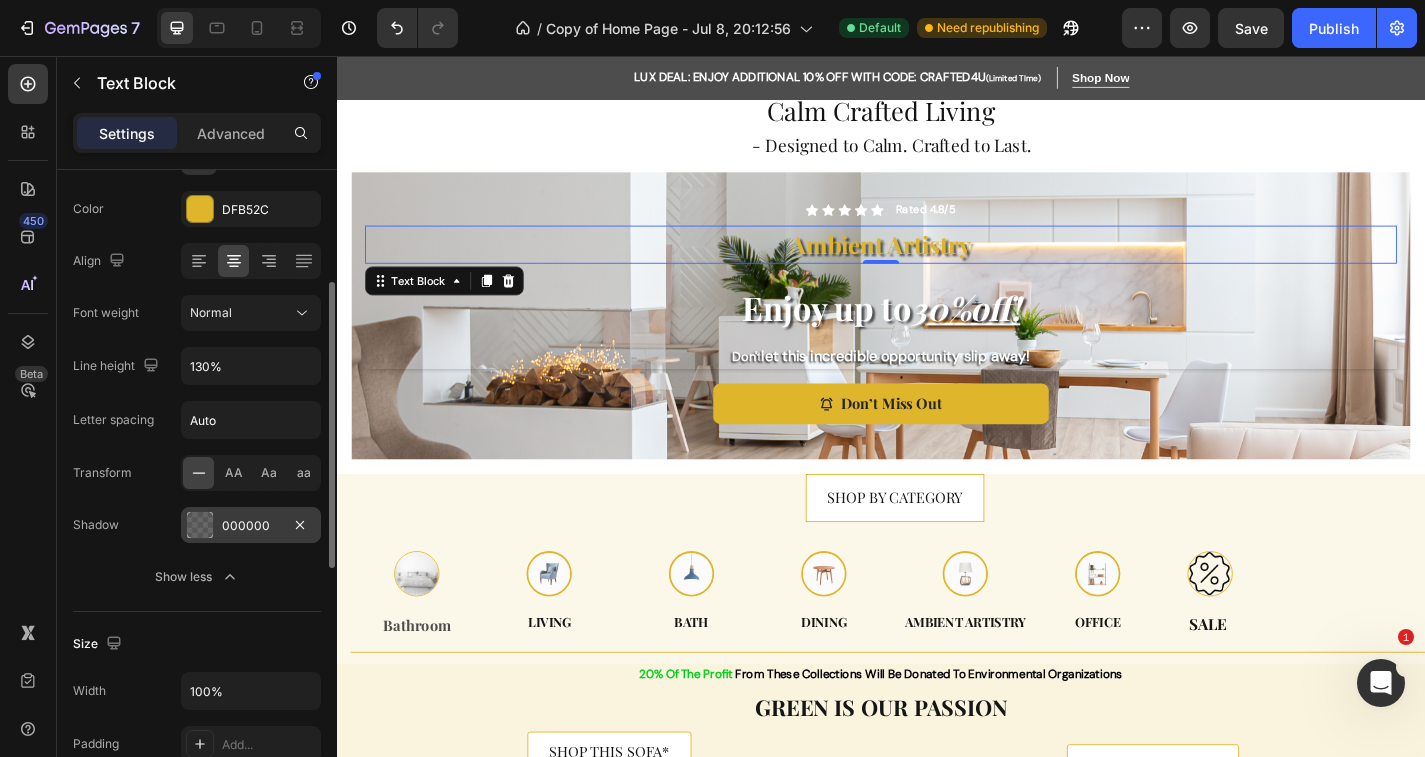 click on "000000" at bounding box center [251, 526] 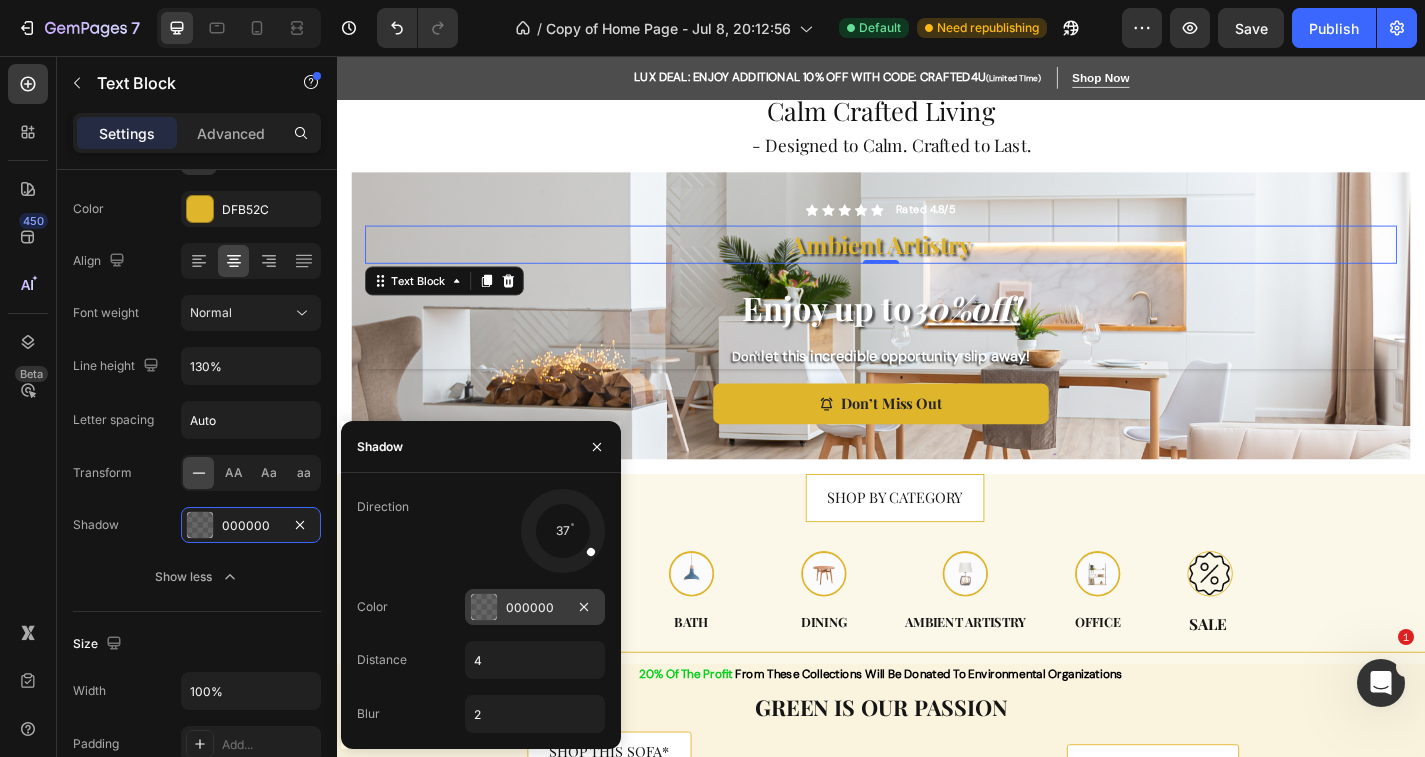 click at bounding box center (484, 607) 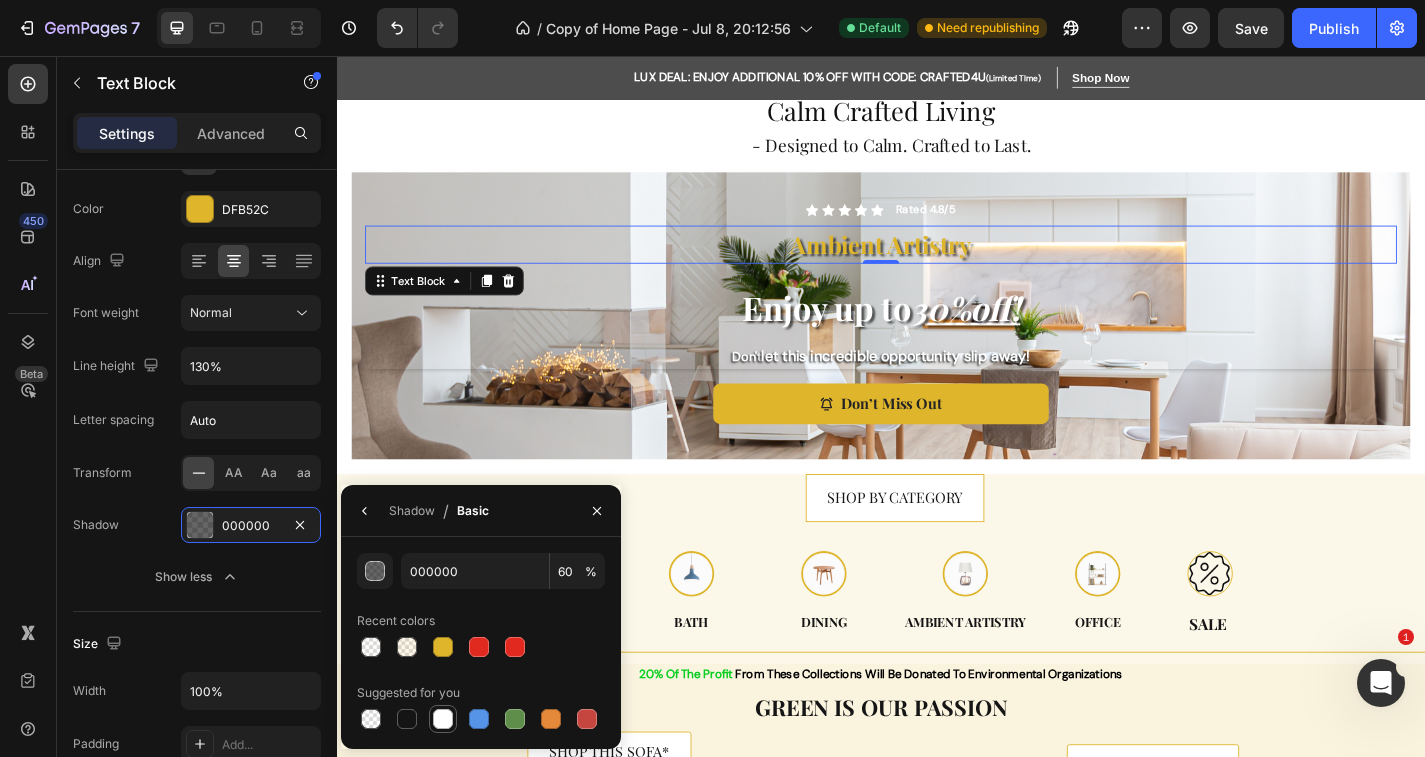 click at bounding box center (443, 719) 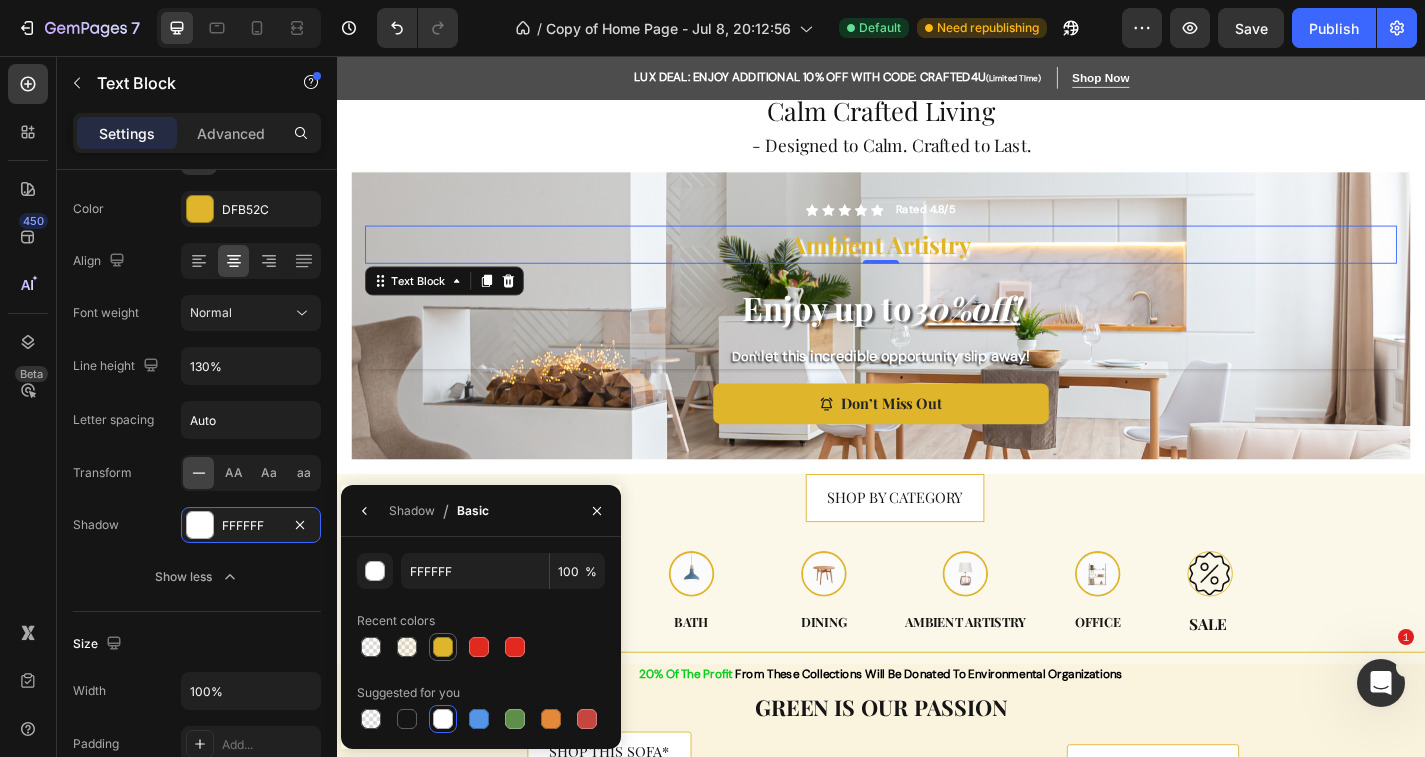 click at bounding box center (443, 647) 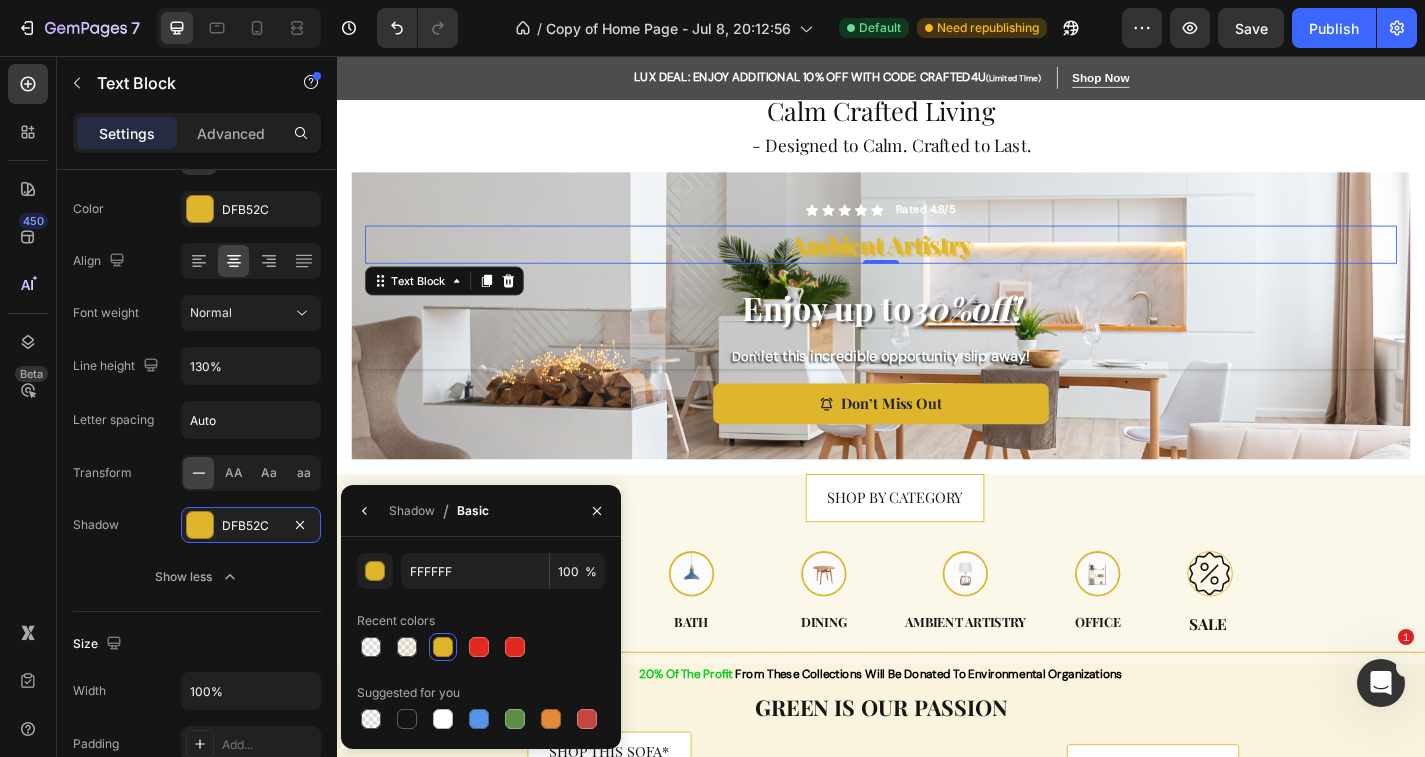type on "DFB52C" 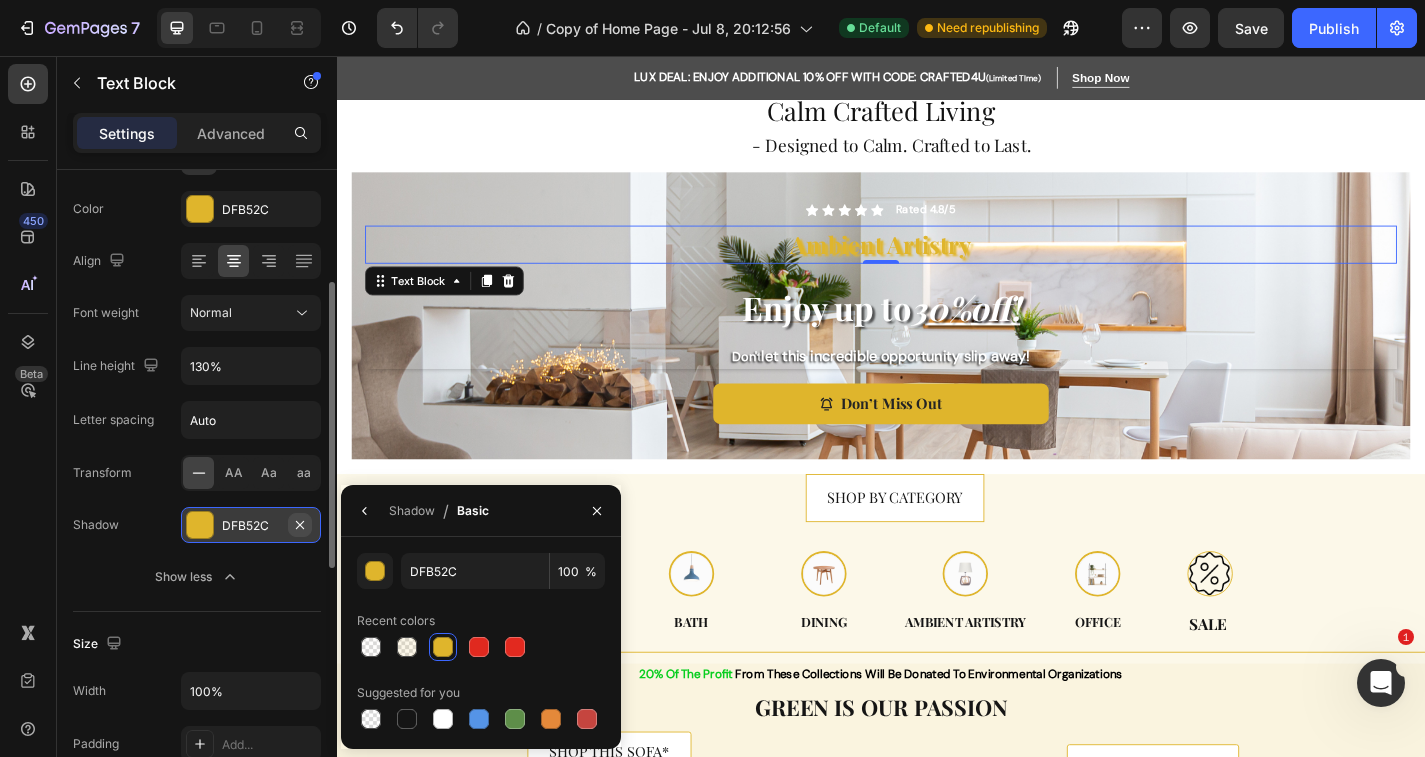 click 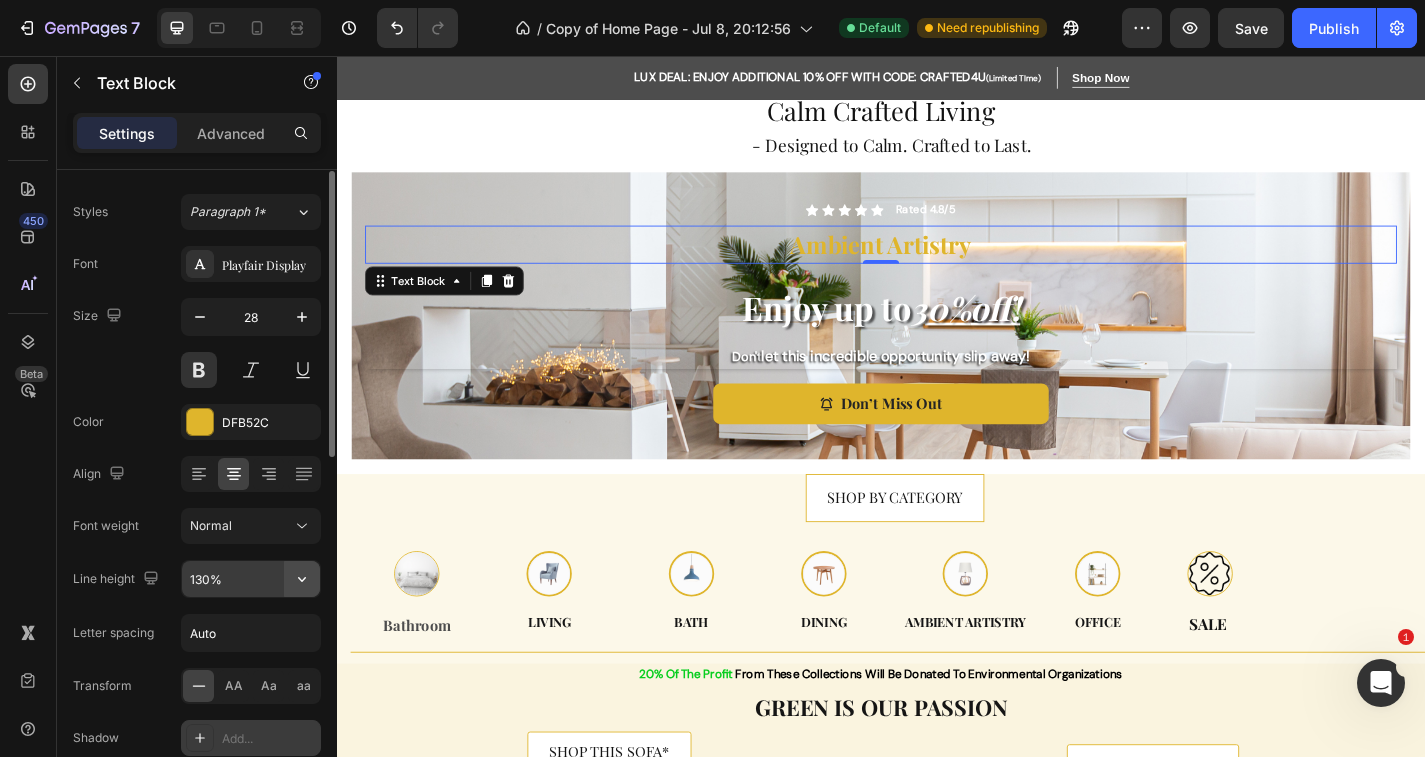 scroll, scrollTop: 29, scrollLeft: 0, axis: vertical 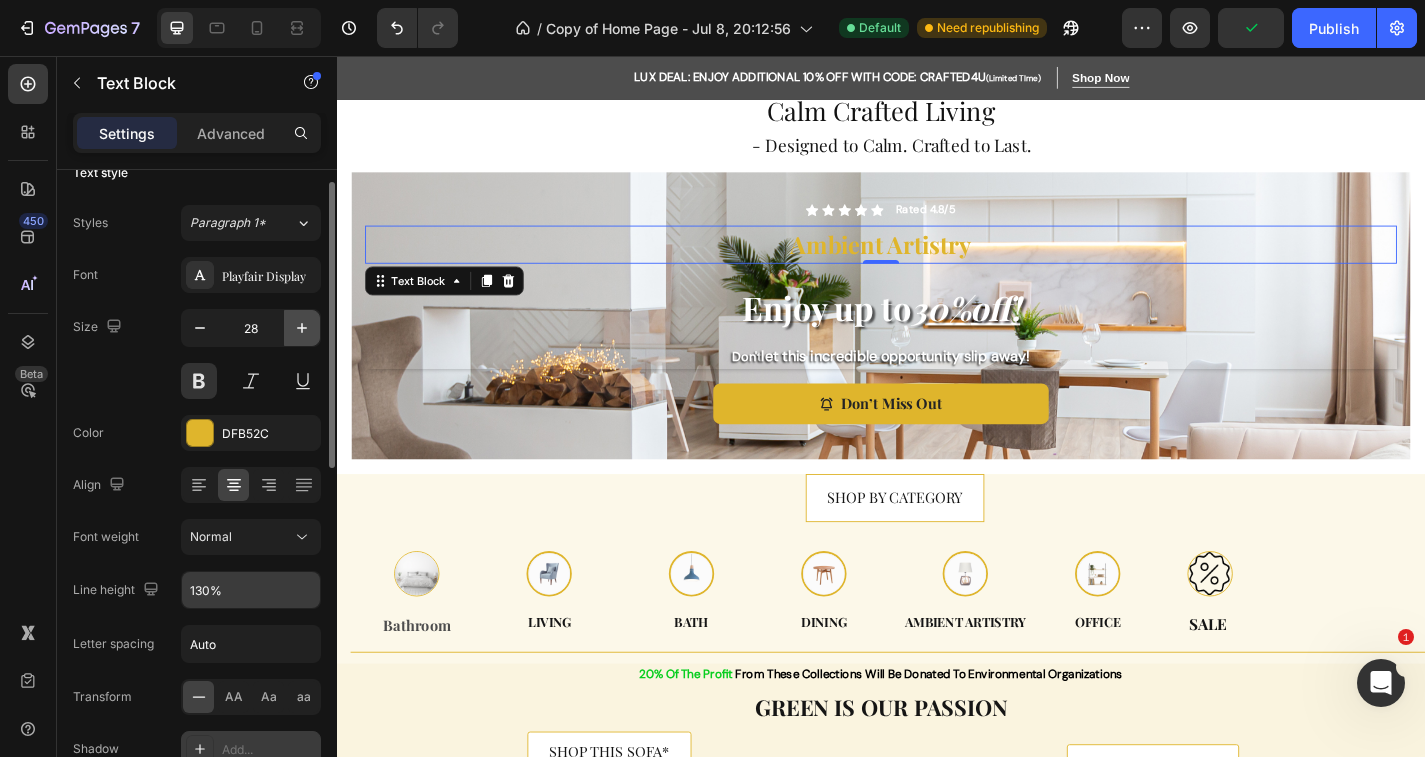 click 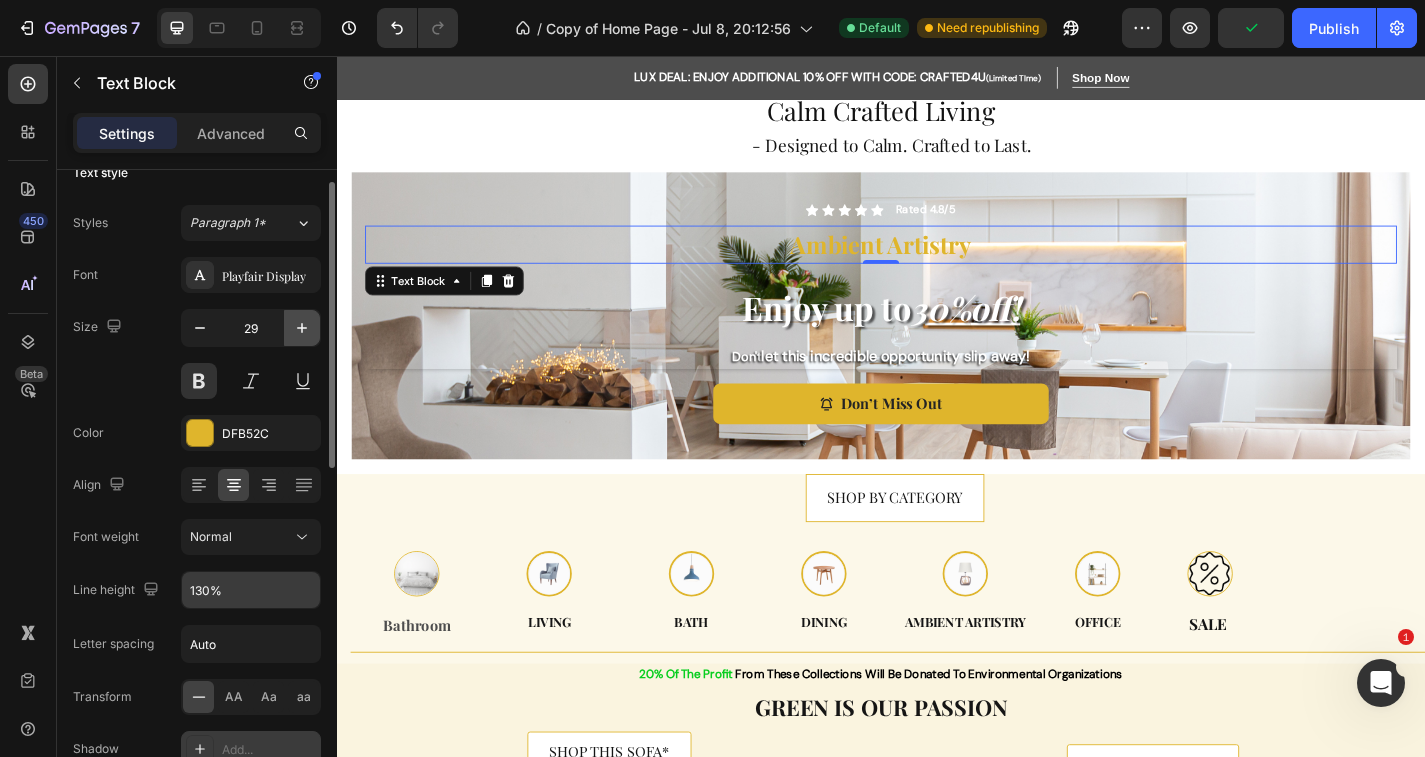click 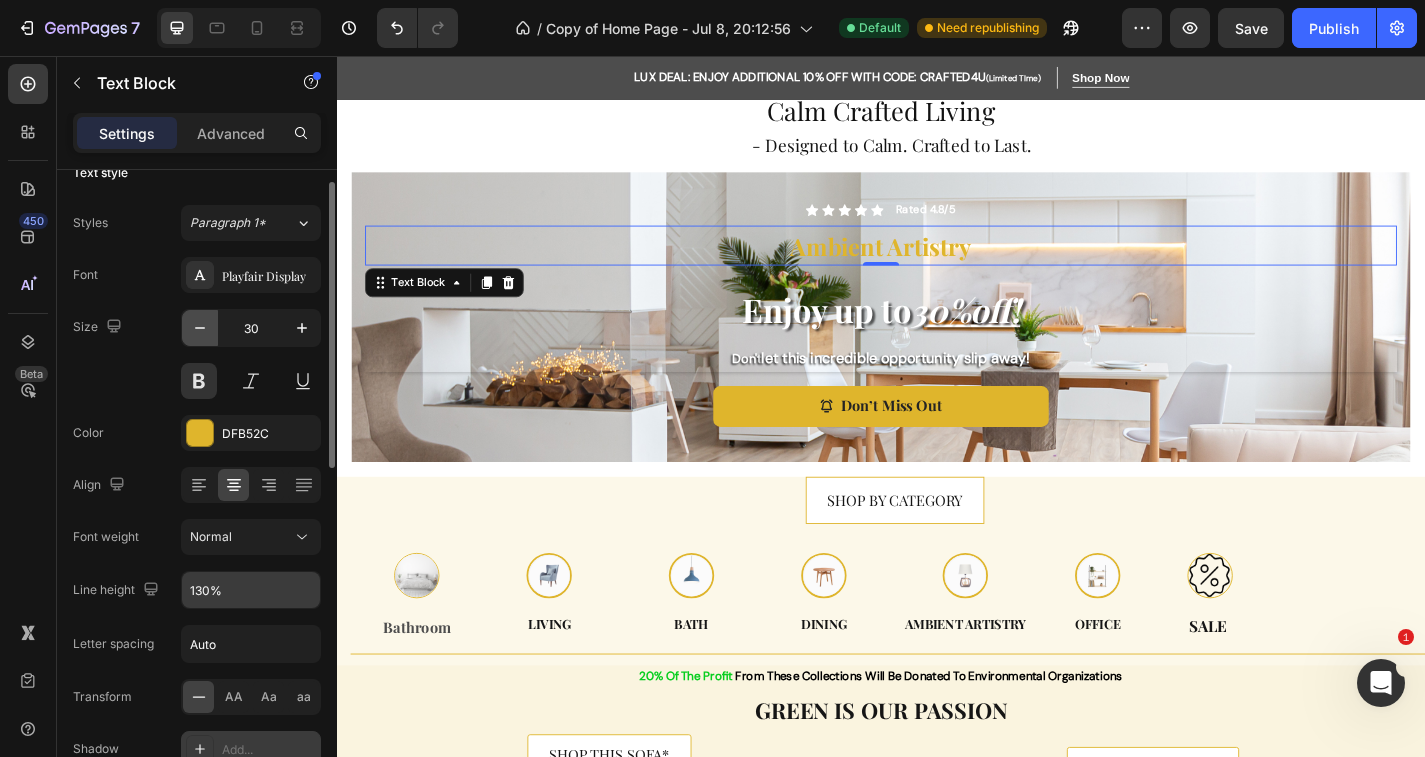 click at bounding box center (200, 328) 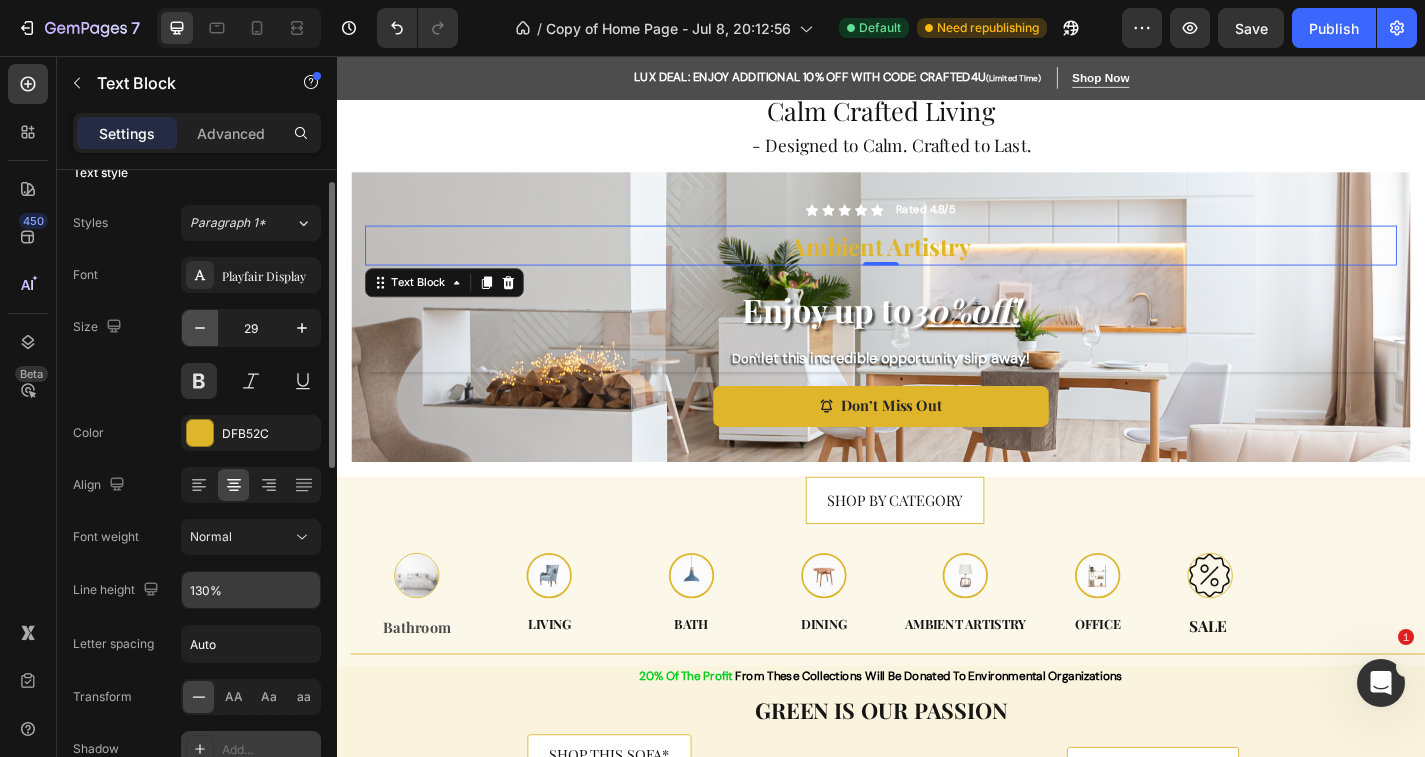 click at bounding box center [200, 328] 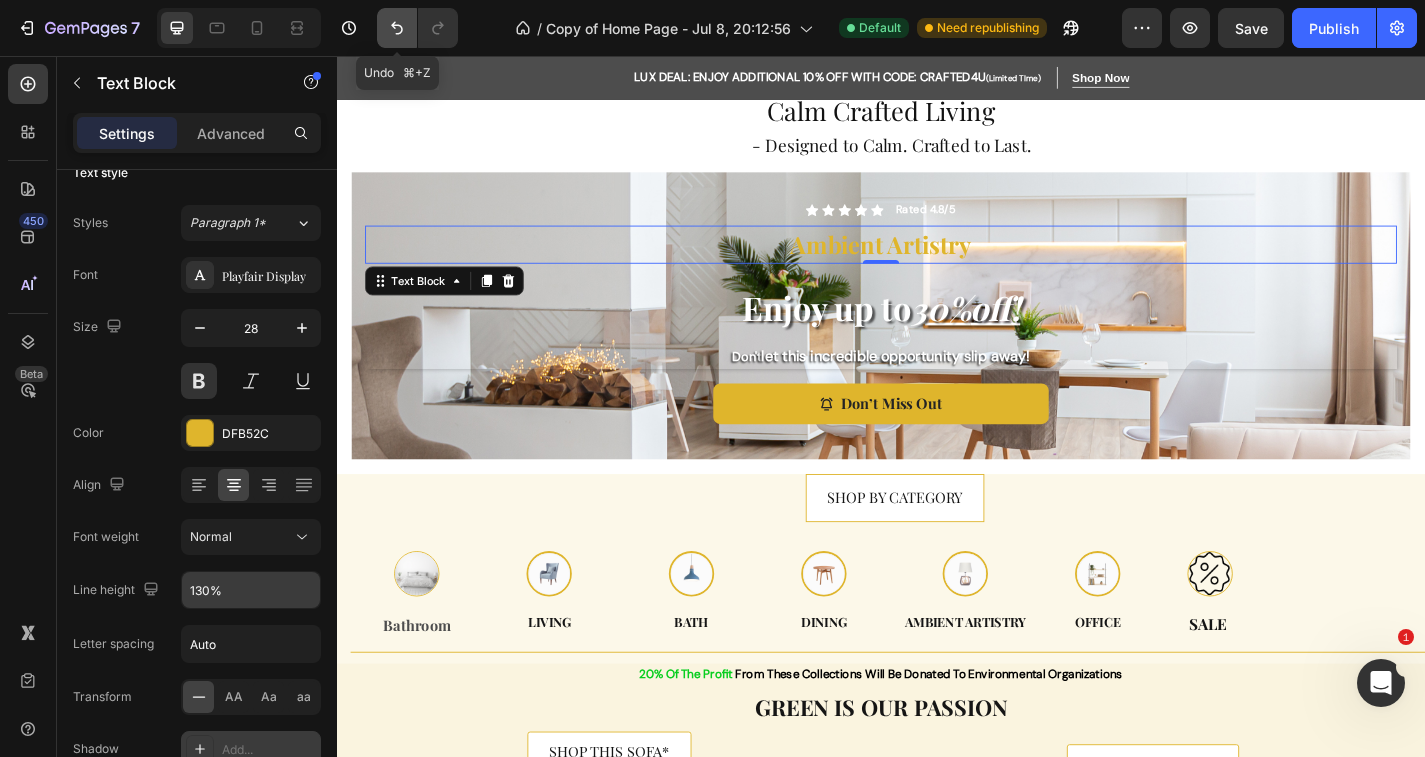 click 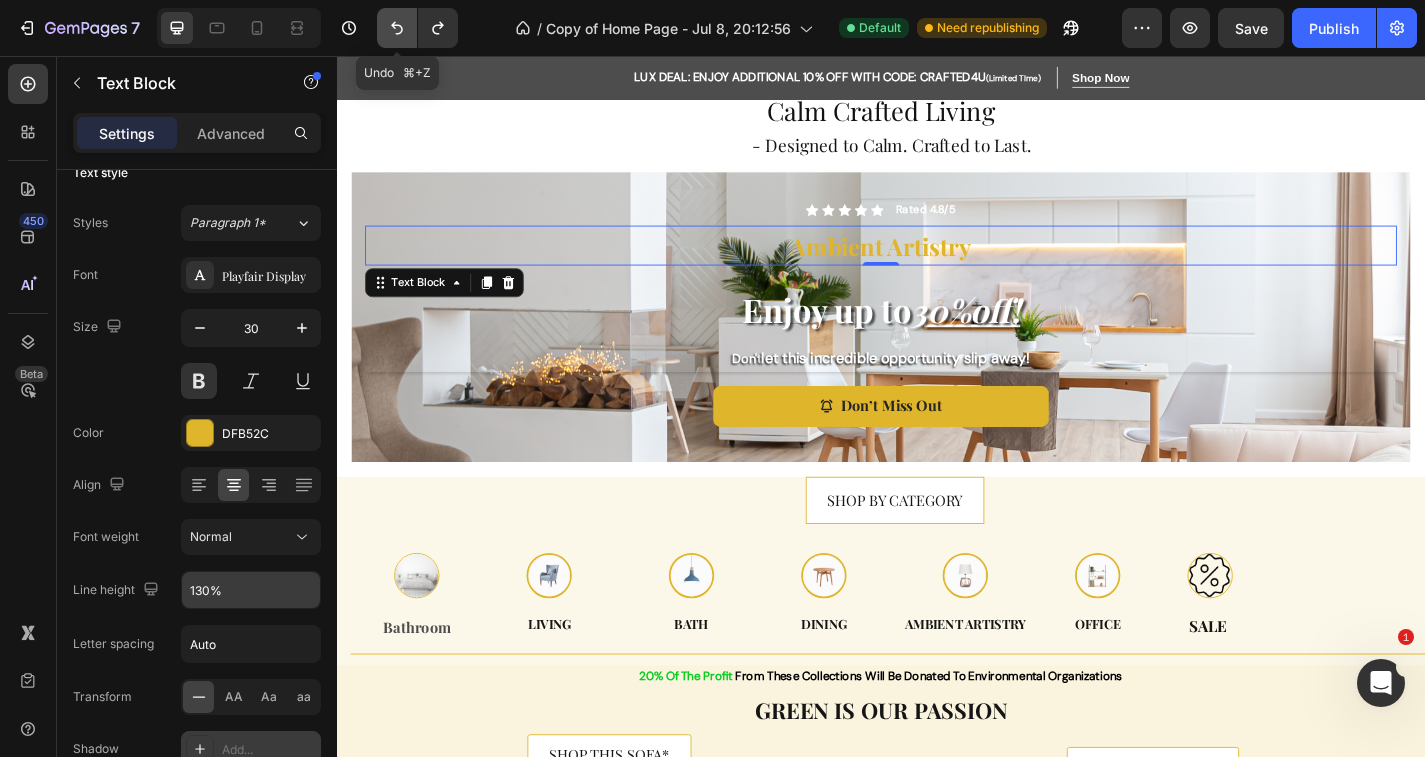 click 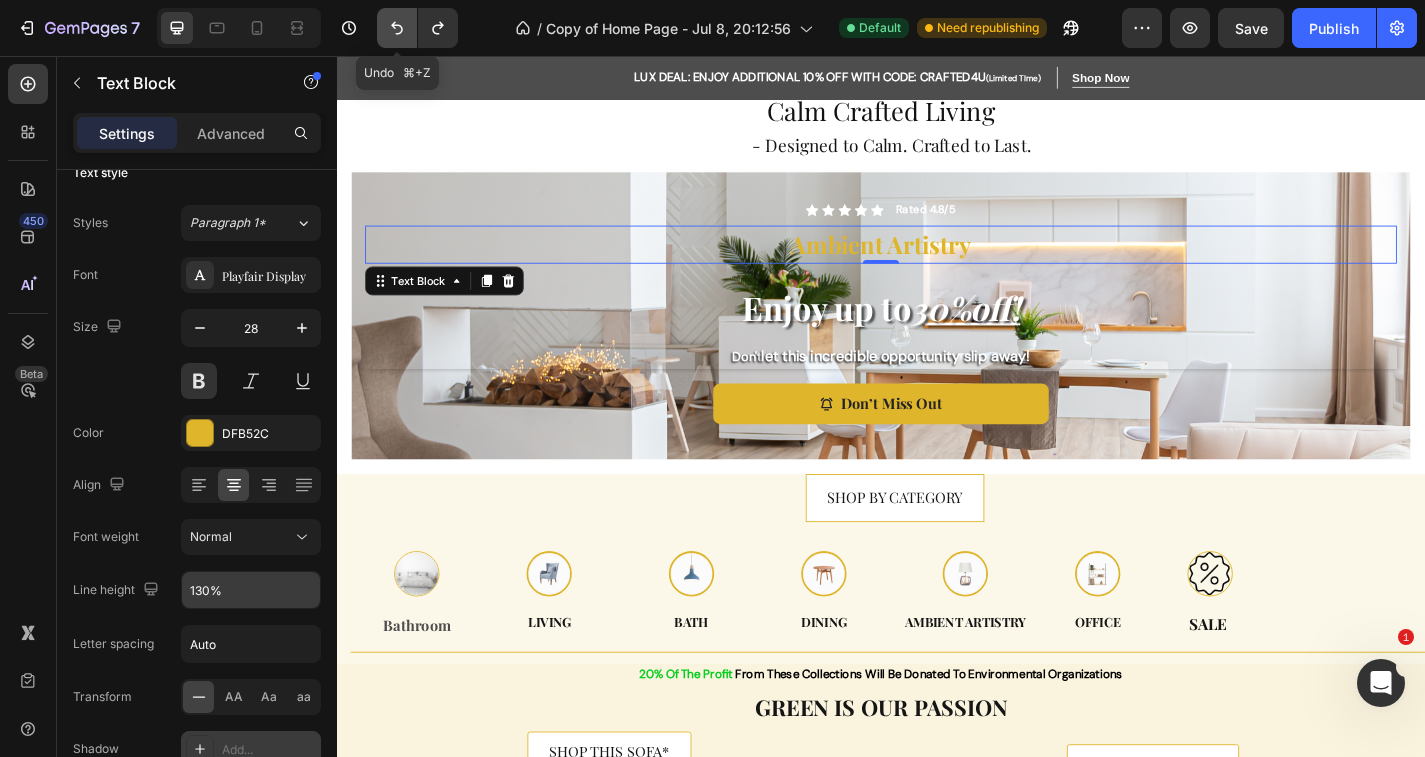 click 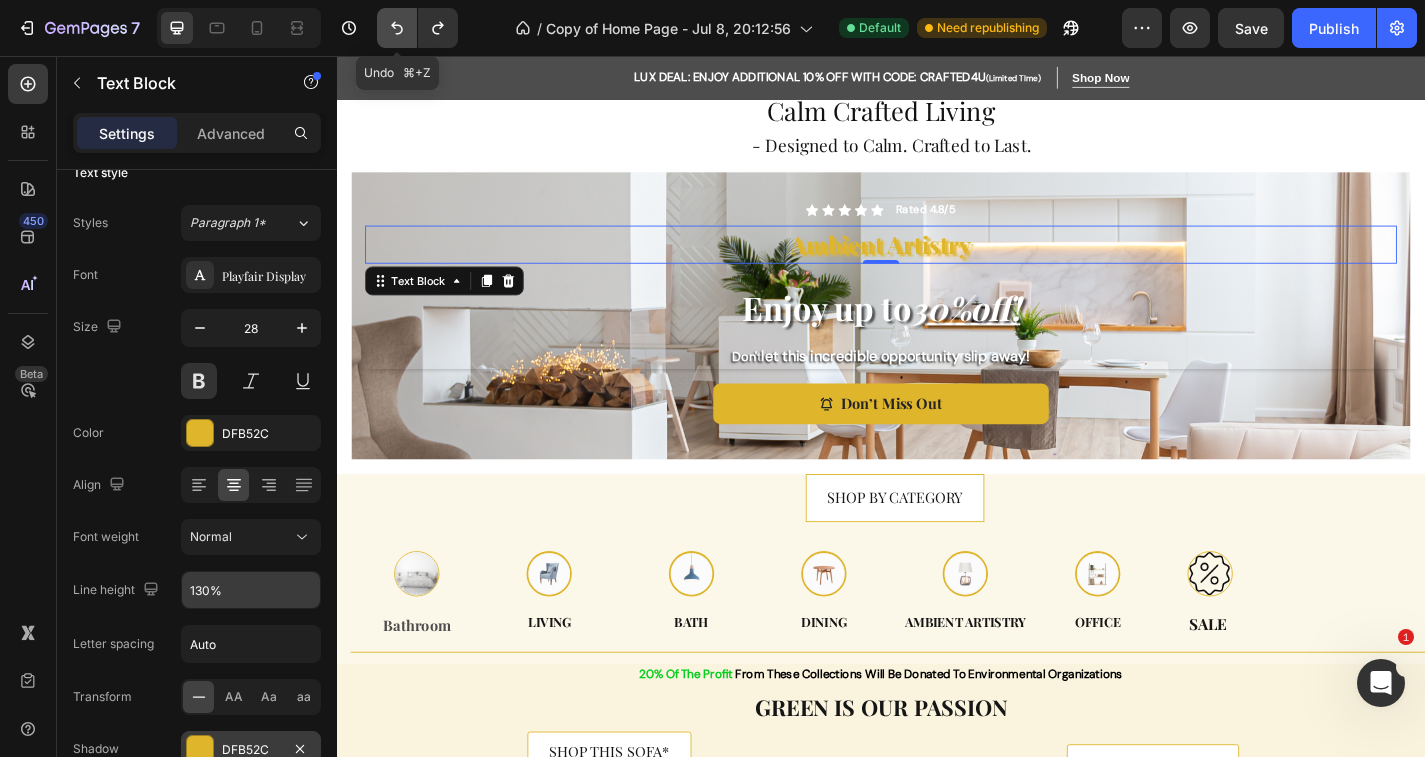click 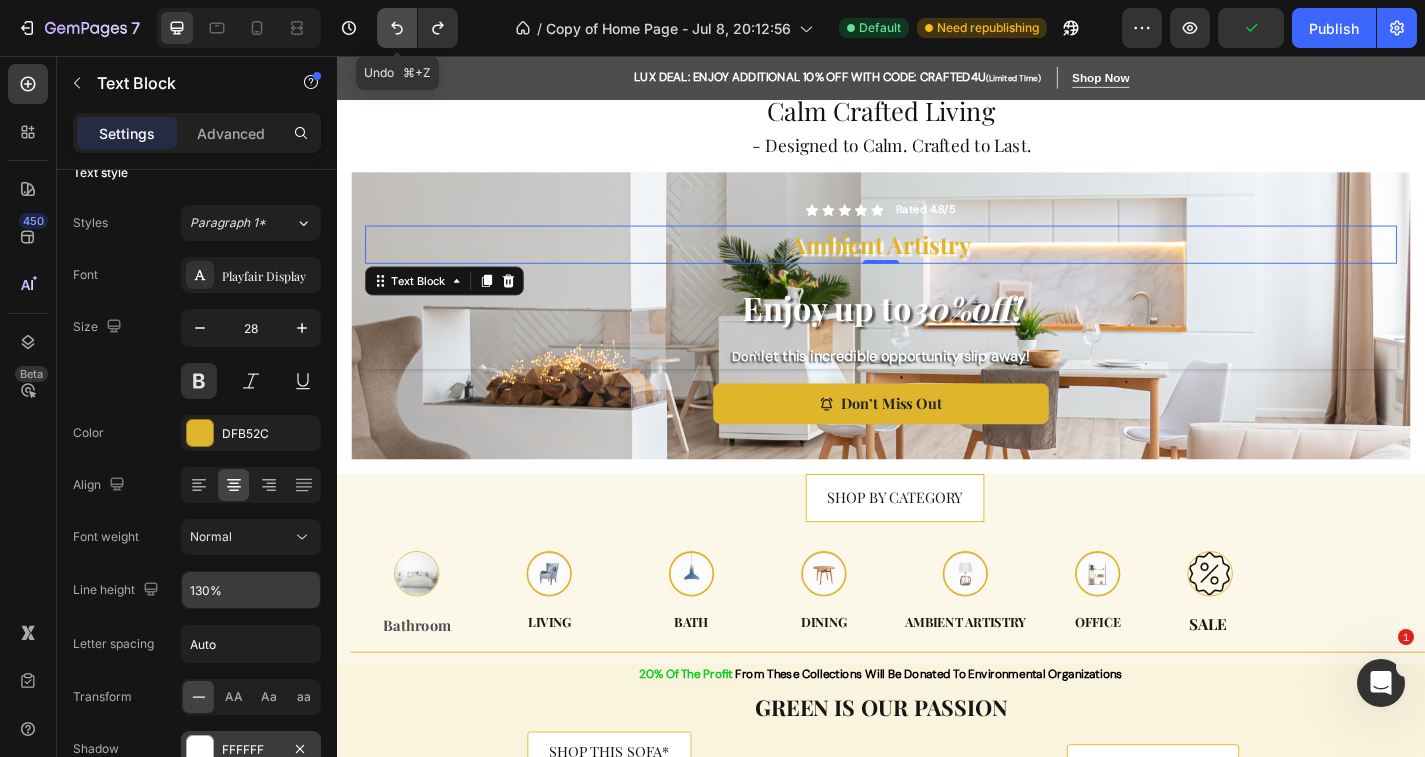 click 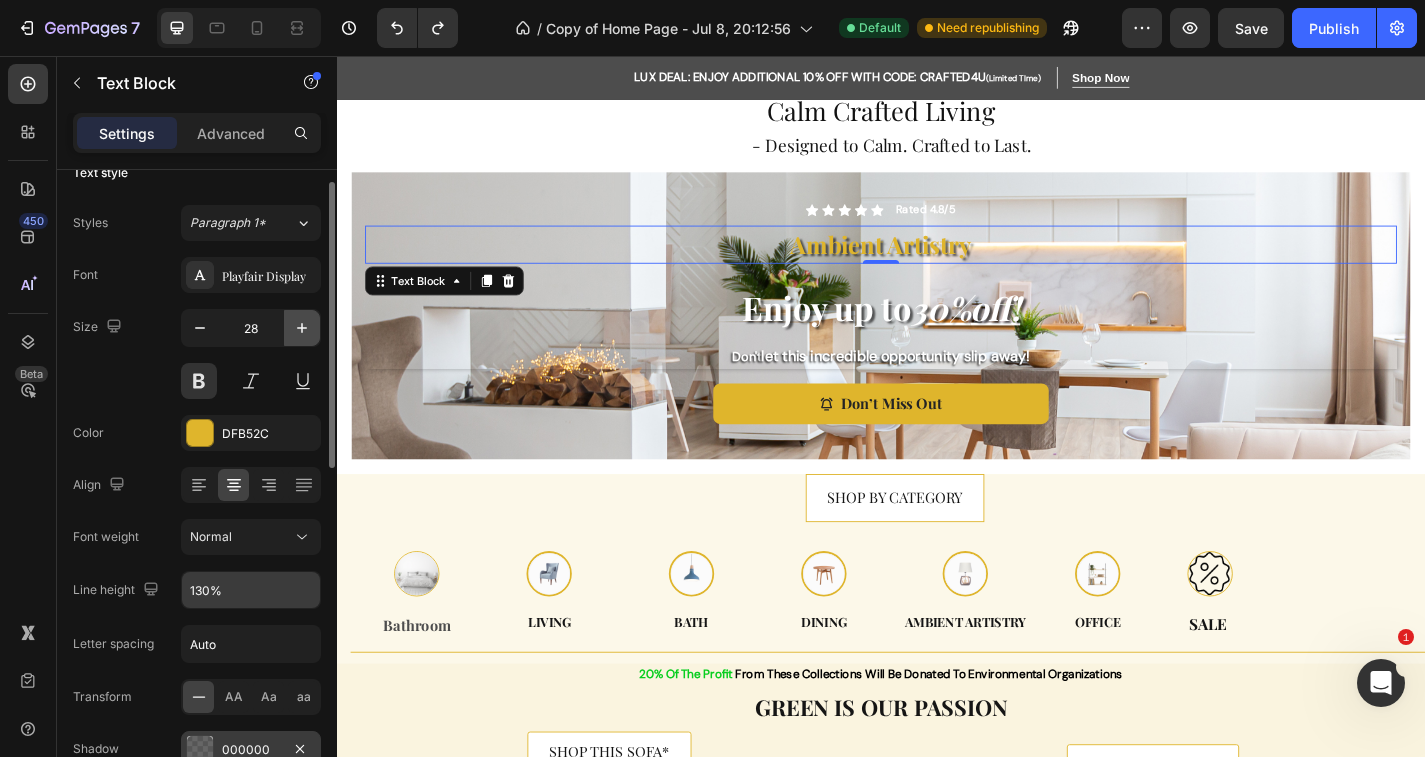 click at bounding box center (302, 328) 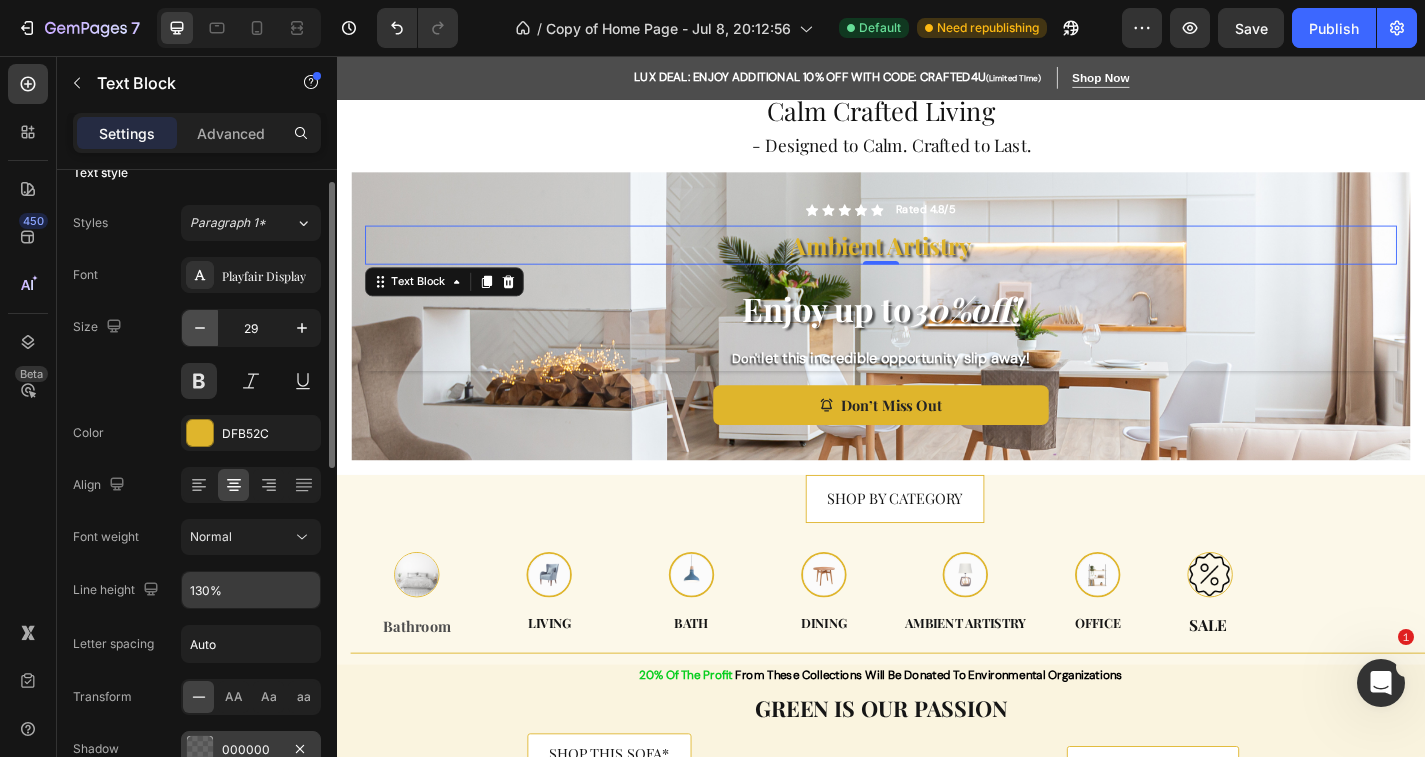 click 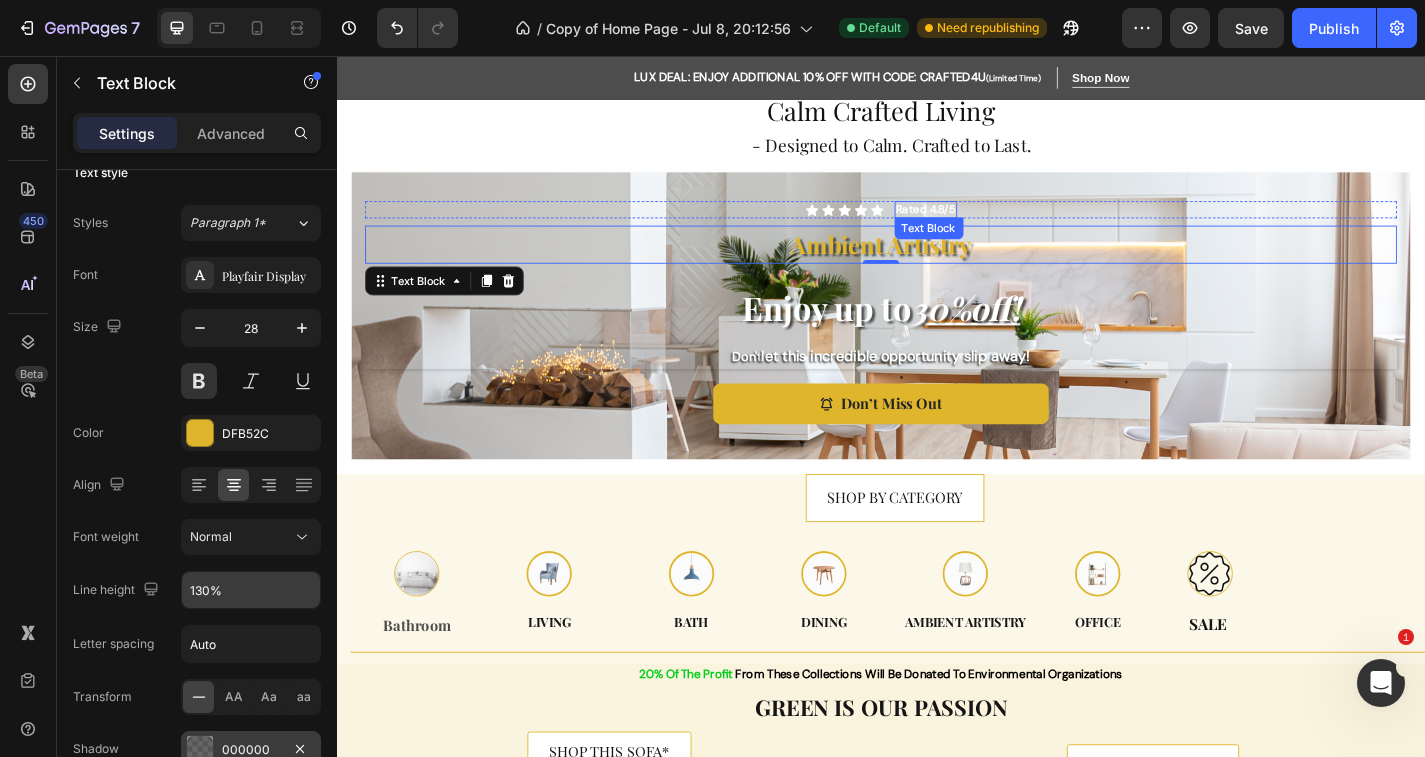 click on "Rated 4.8/5" at bounding box center (986, 226) 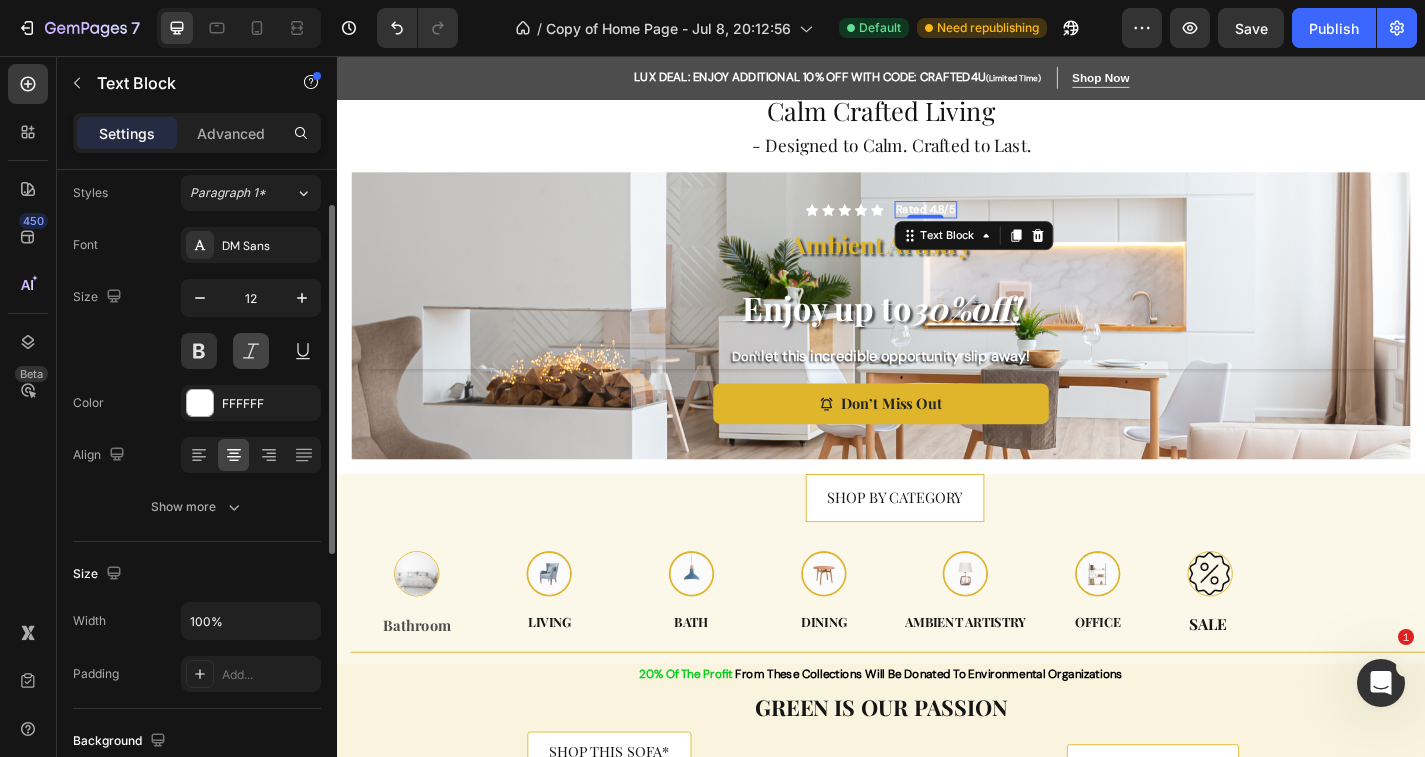 scroll, scrollTop: 62, scrollLeft: 0, axis: vertical 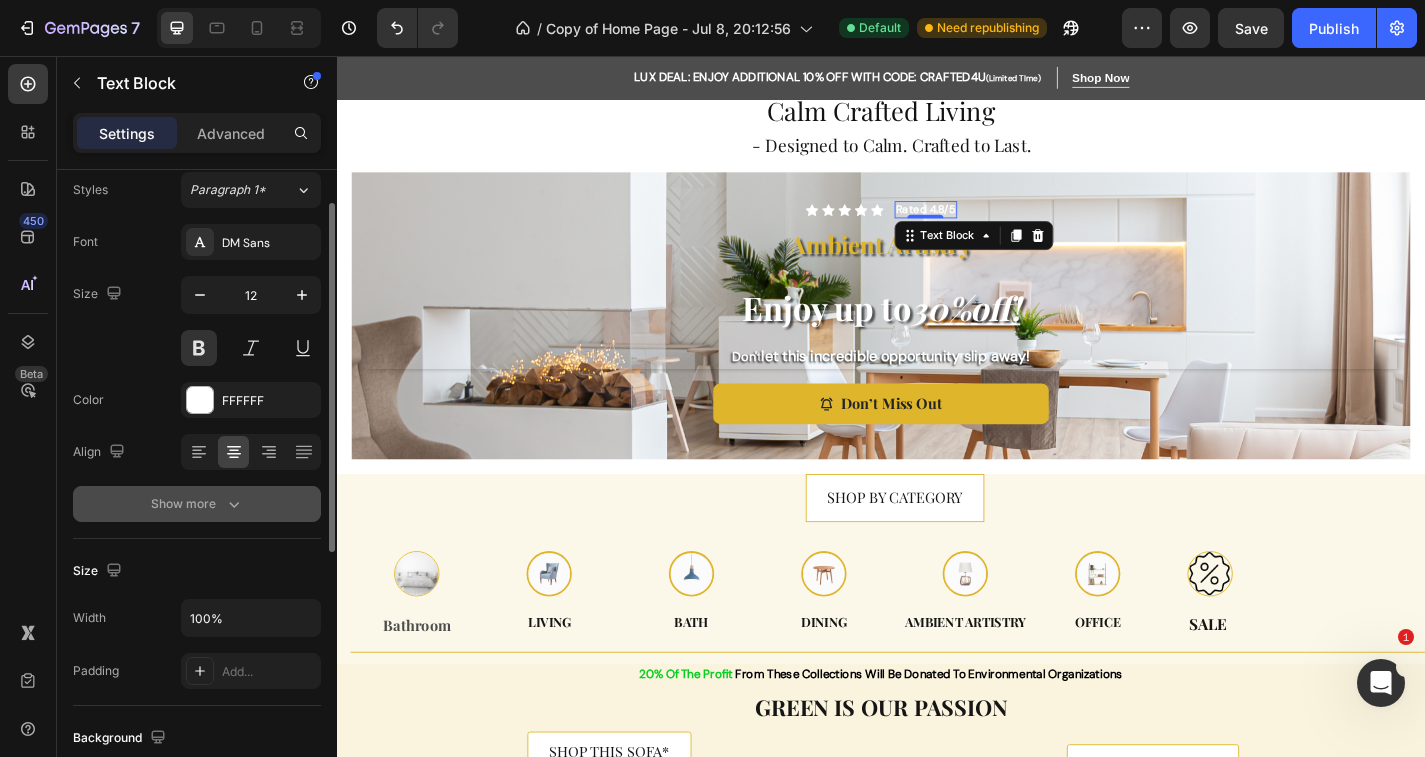 click on "Show more" at bounding box center (197, 504) 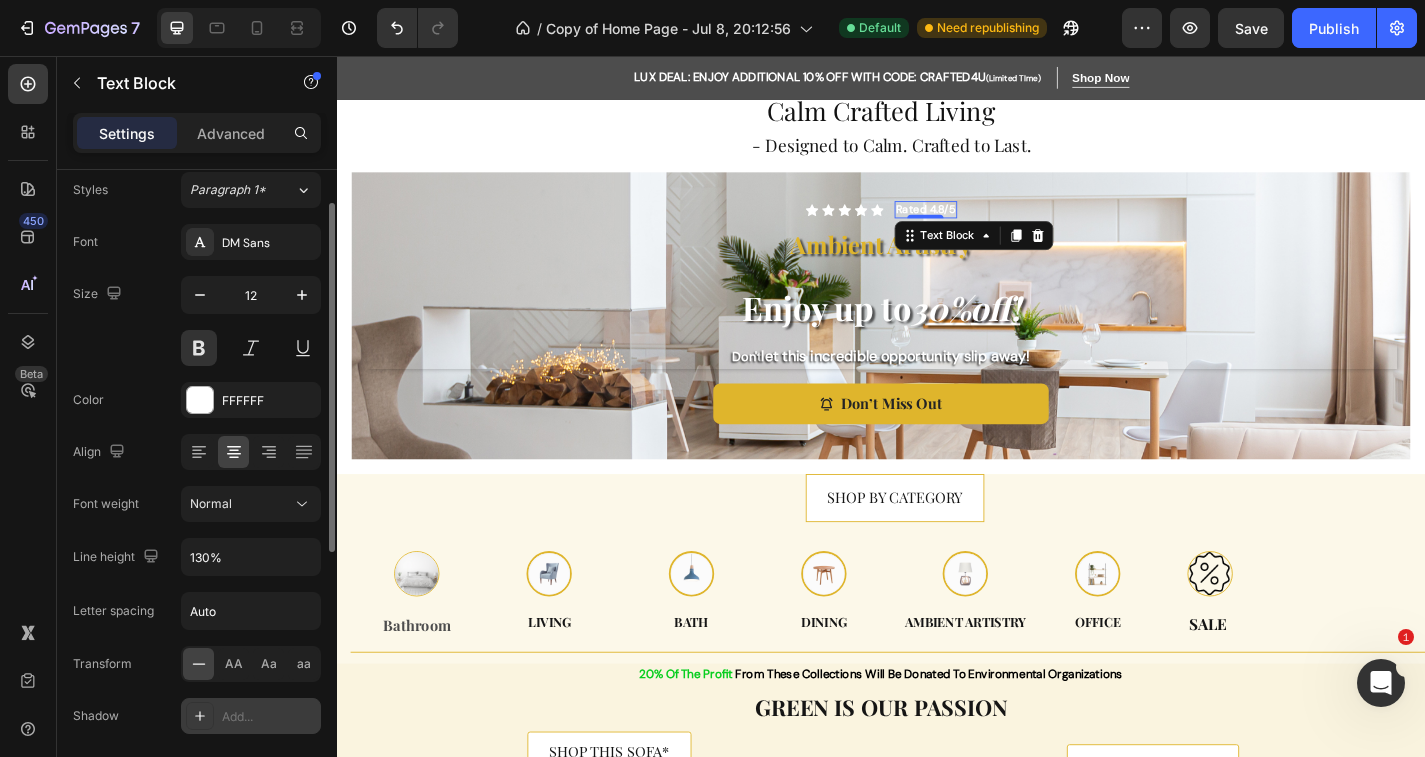 click on "Add..." at bounding box center (251, 716) 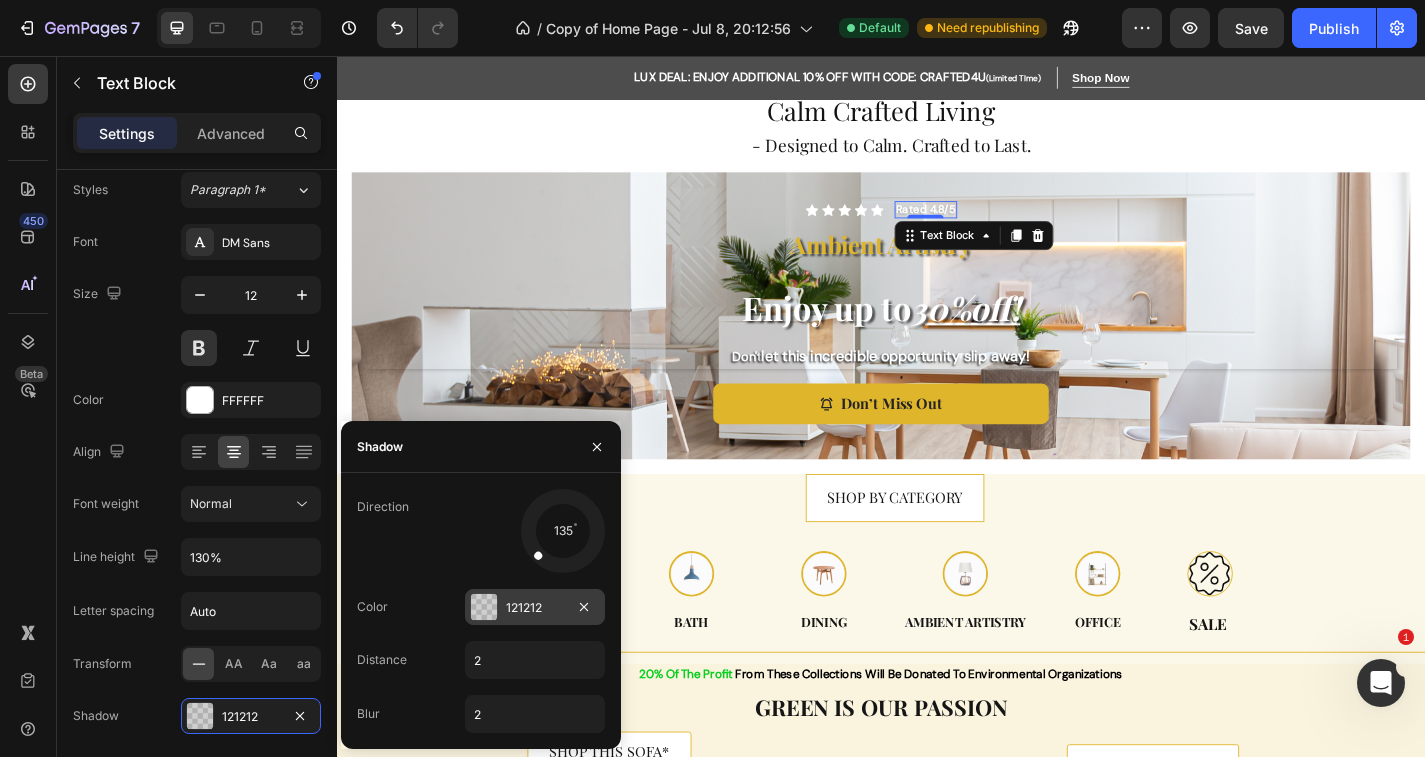 click on "121212" at bounding box center [535, 608] 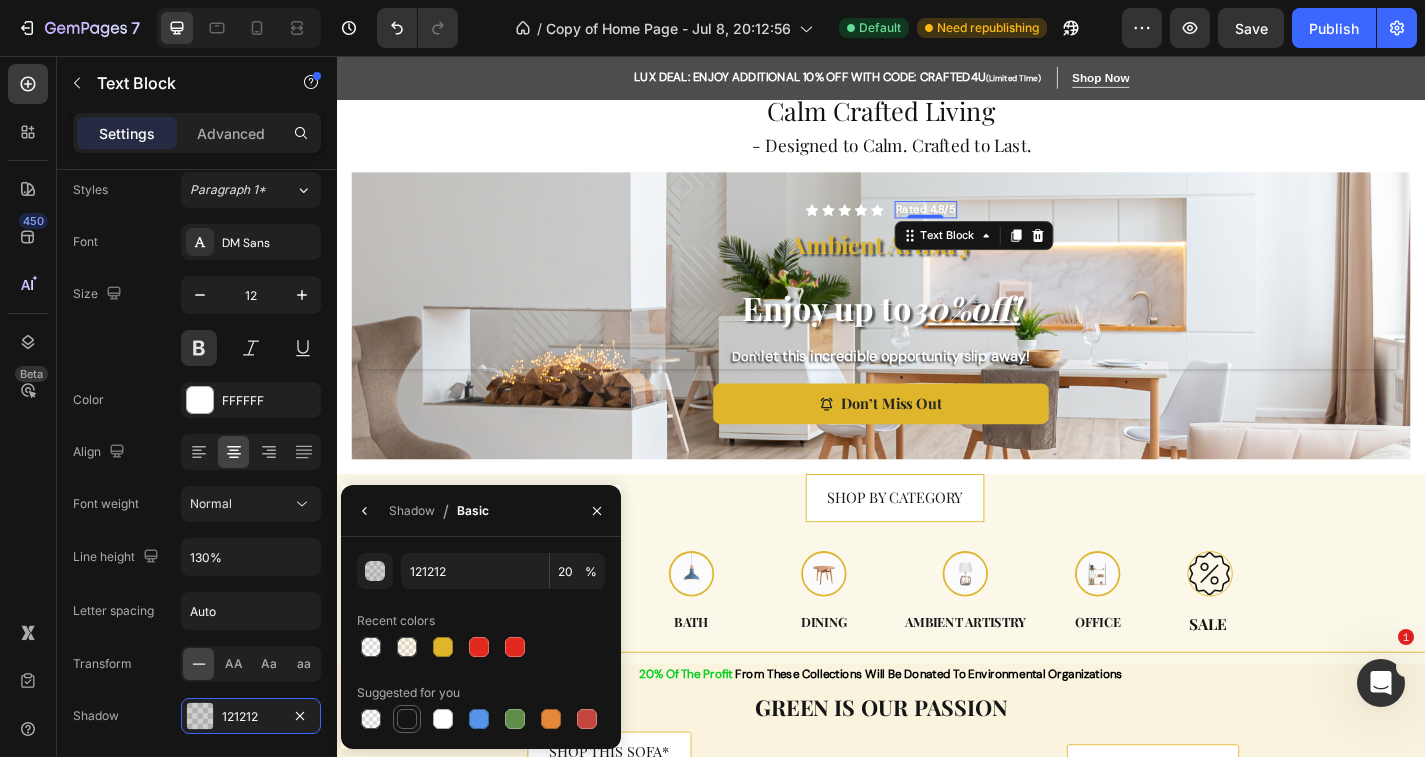 click at bounding box center (407, 719) 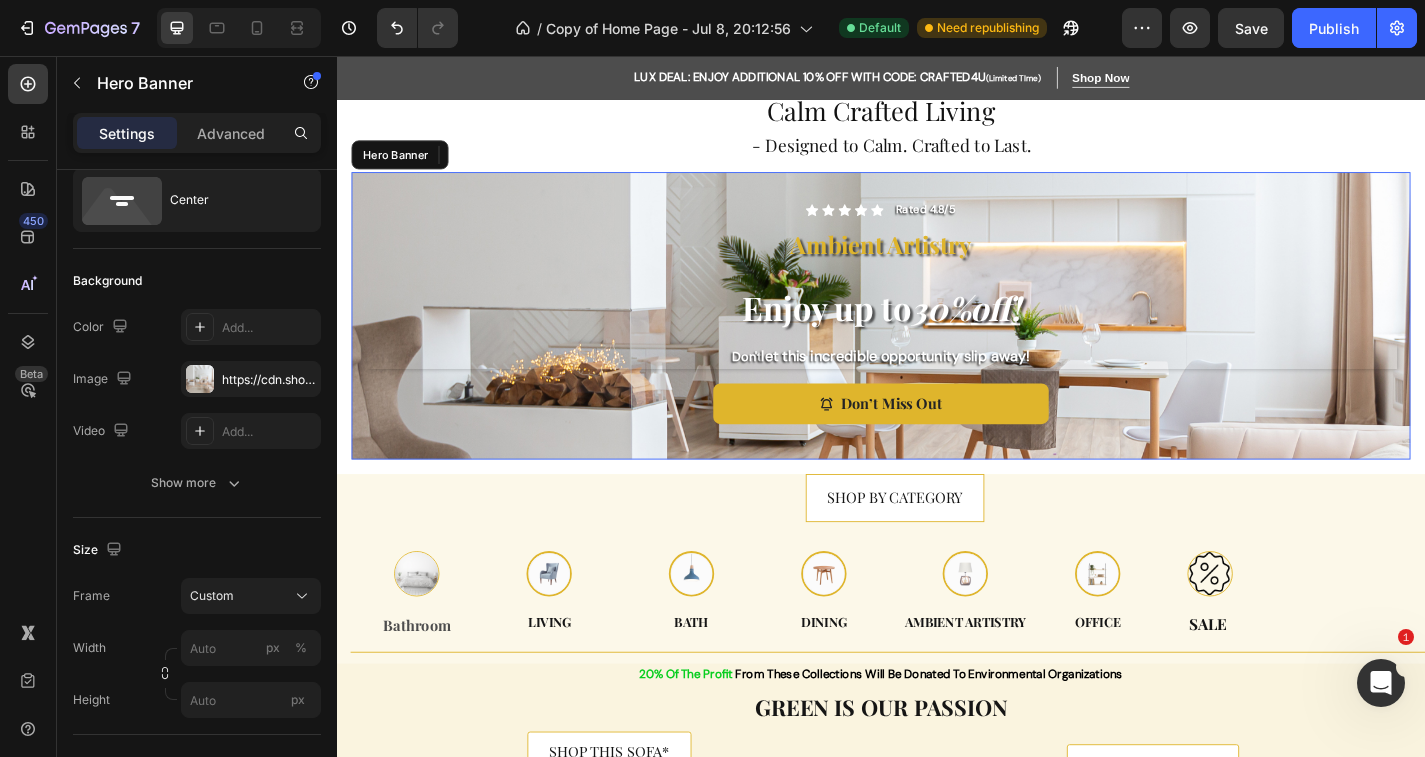 click on "Icon Icon Icon Icon Icon Icon List Rated 4.8/5  Text Block   0 Row Ambient Artistry Text Block ⁠⁠⁠⁠⁠⁠⁠ Enjoy up to  30%  off ! Heading Don't  let this incredible opportunity slip away!  Text Block
Don’t Miss Out Button Row" at bounding box center (937, 342) 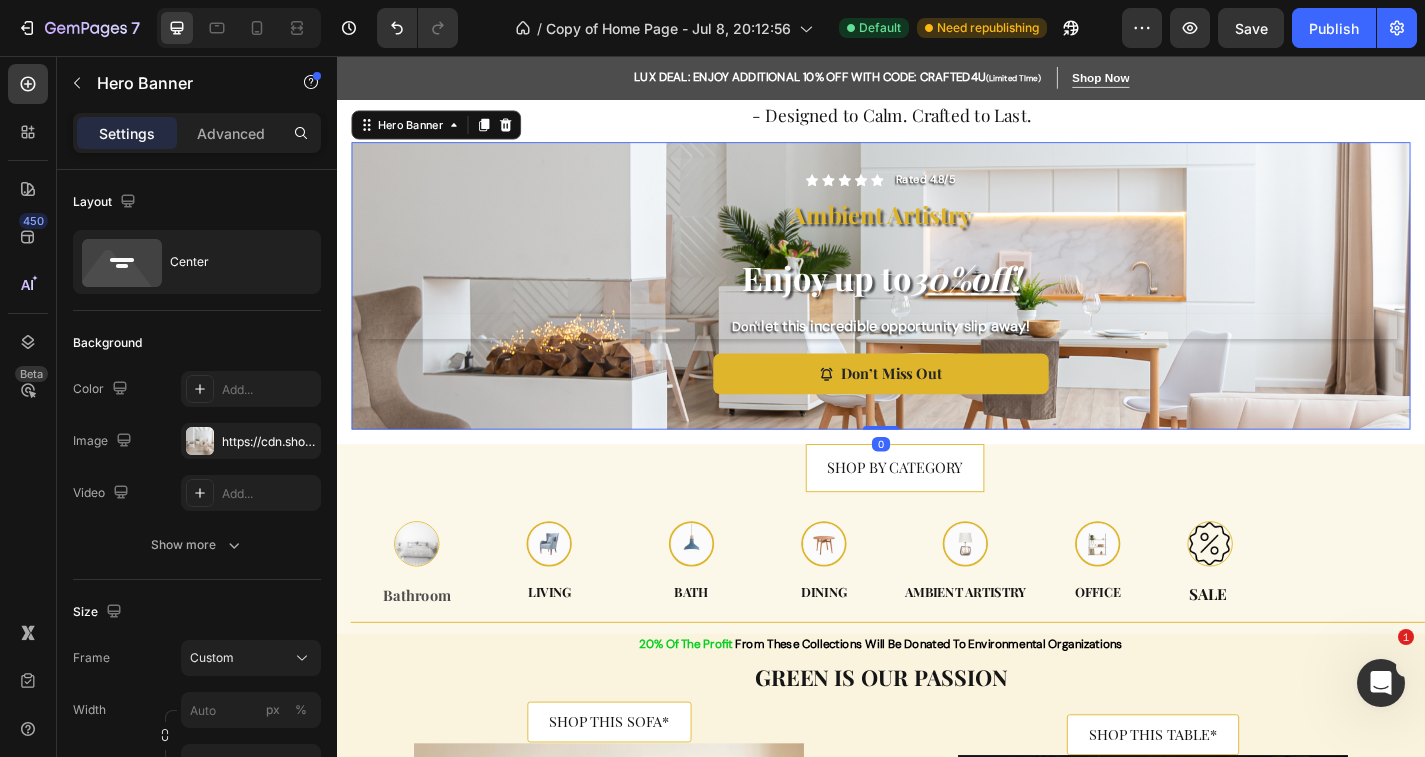 scroll, scrollTop: 107, scrollLeft: 0, axis: vertical 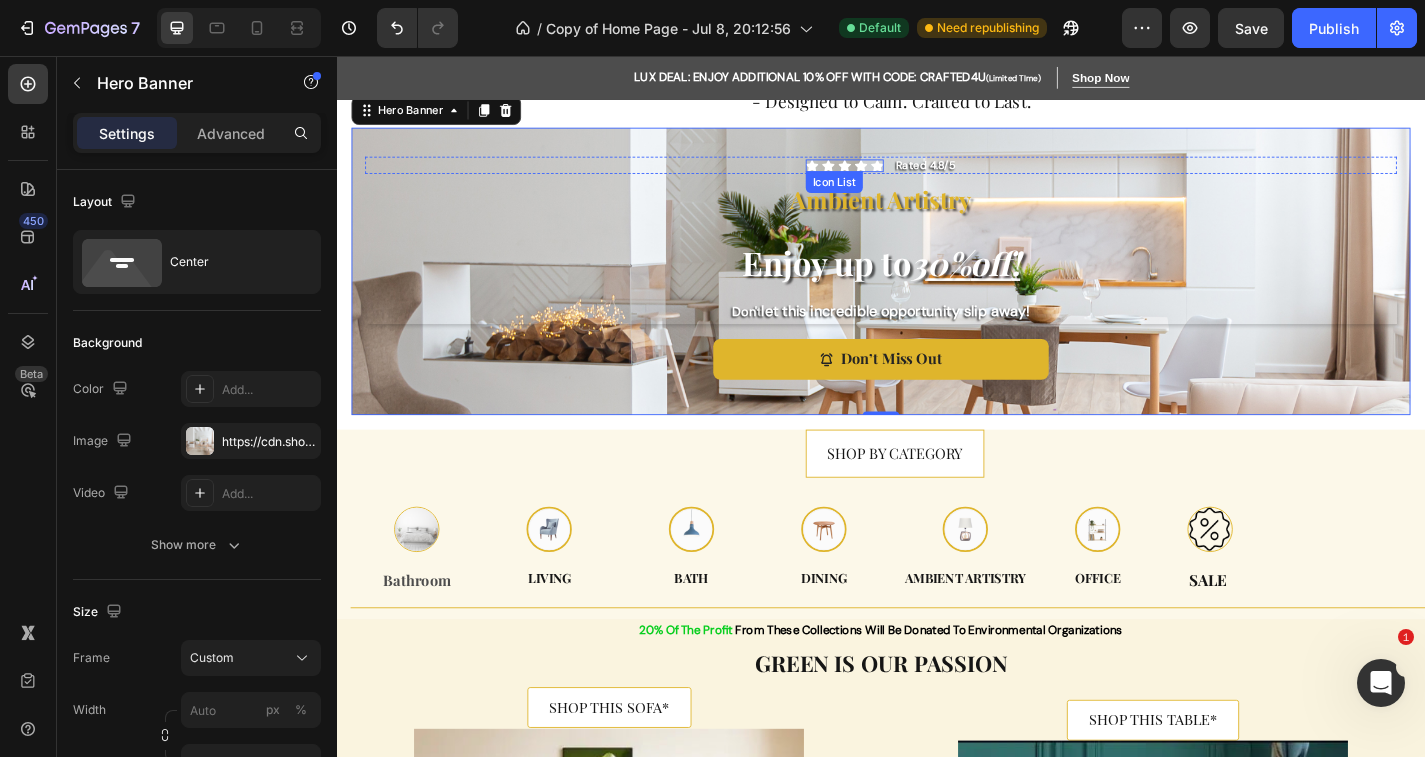 click on "Icon Icon Icon Icon Icon" at bounding box center [897, 177] 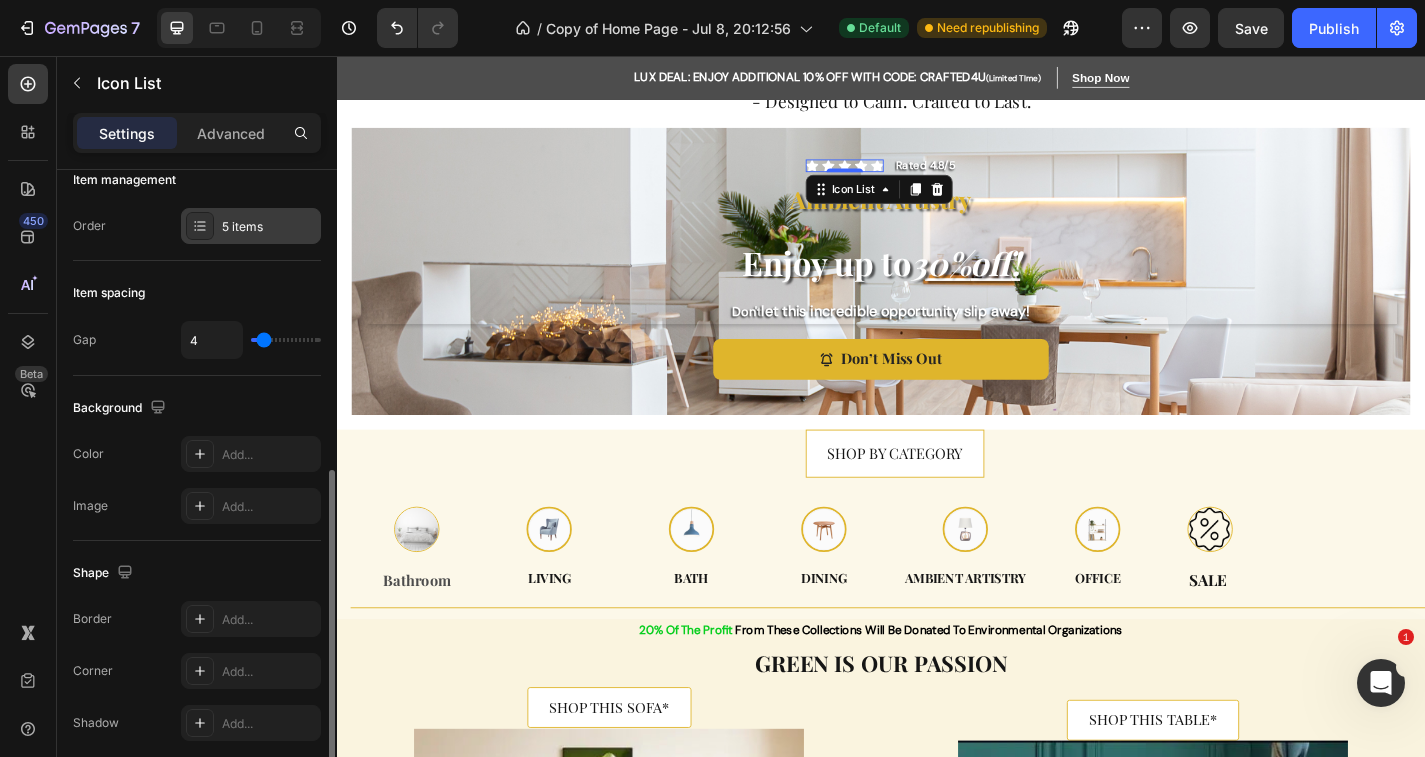 scroll, scrollTop: 267, scrollLeft: 0, axis: vertical 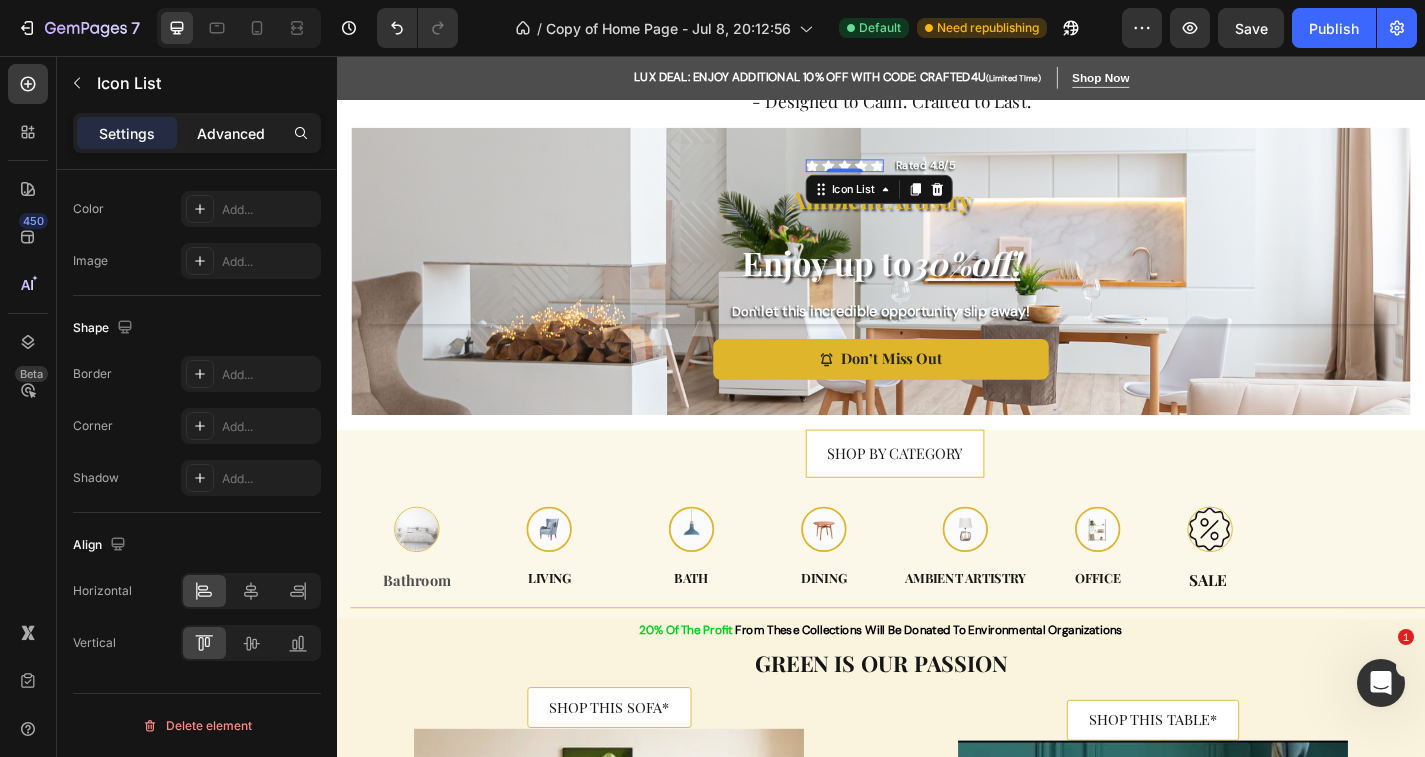 click on "Advanced" 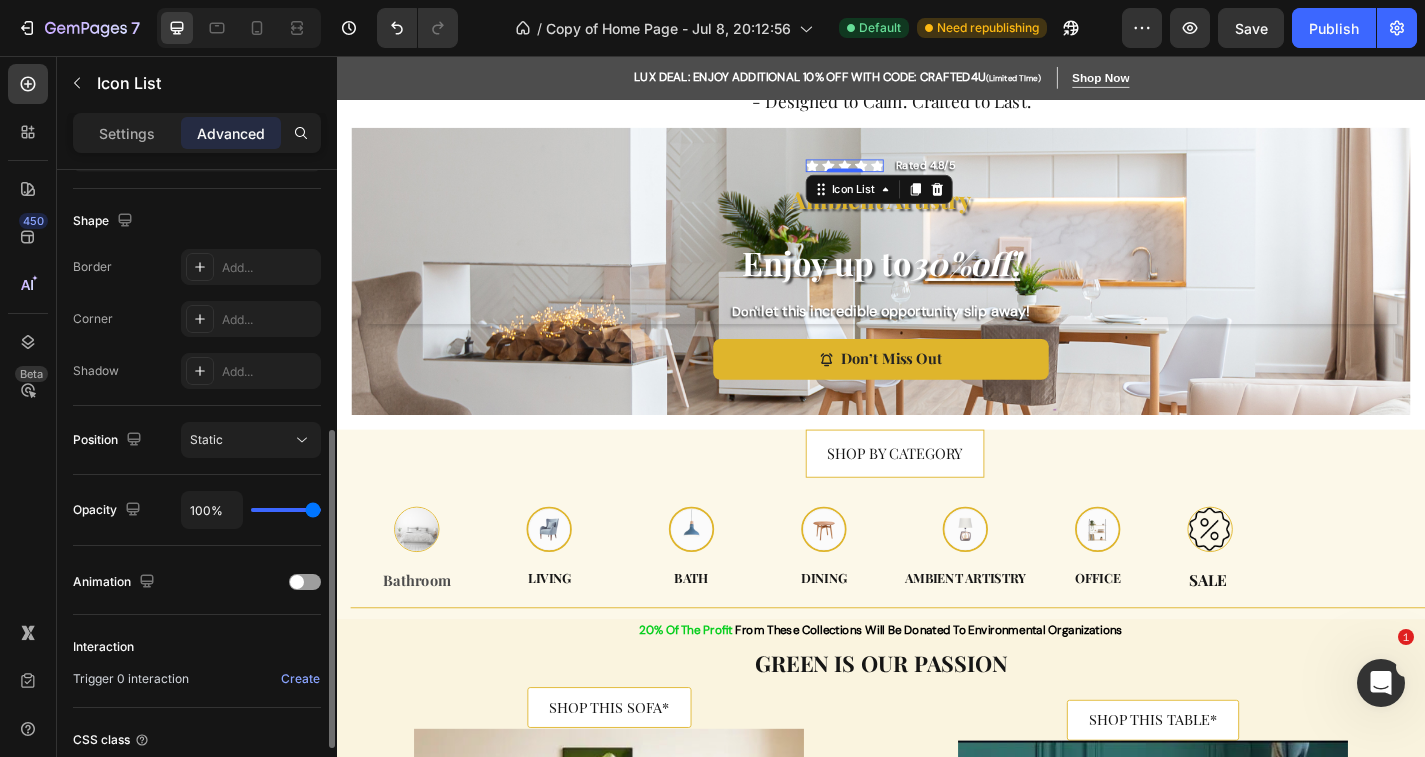 scroll, scrollTop: 440, scrollLeft: 0, axis: vertical 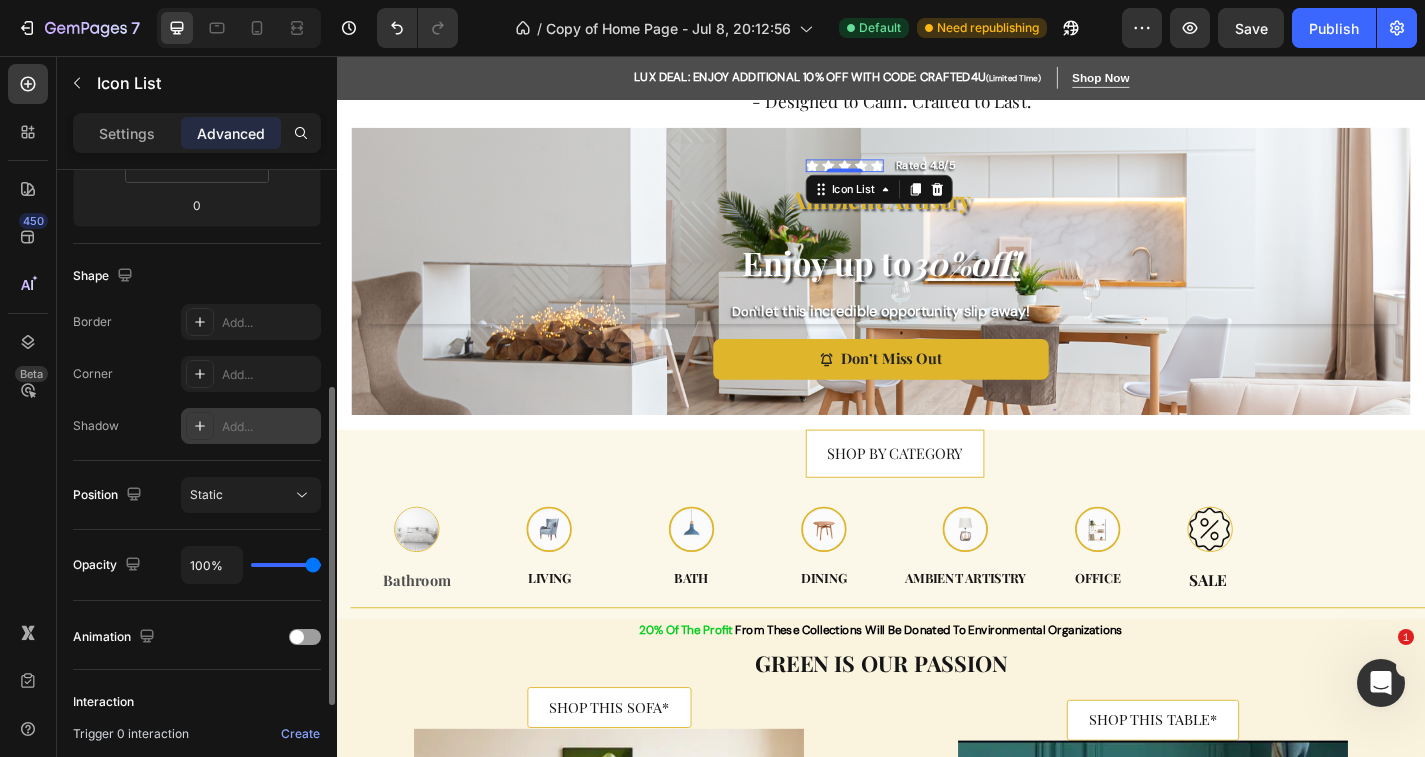 click 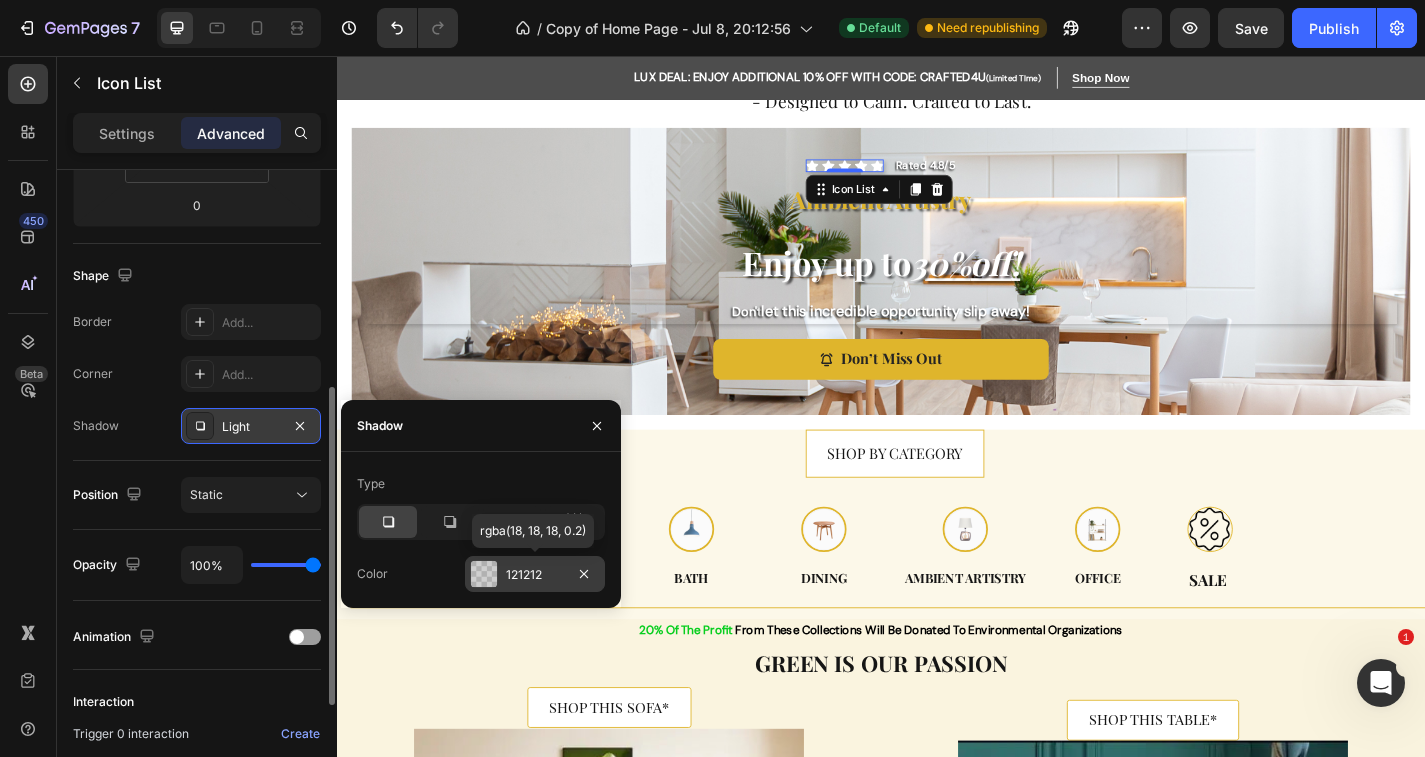 click on "121212" at bounding box center (535, 575) 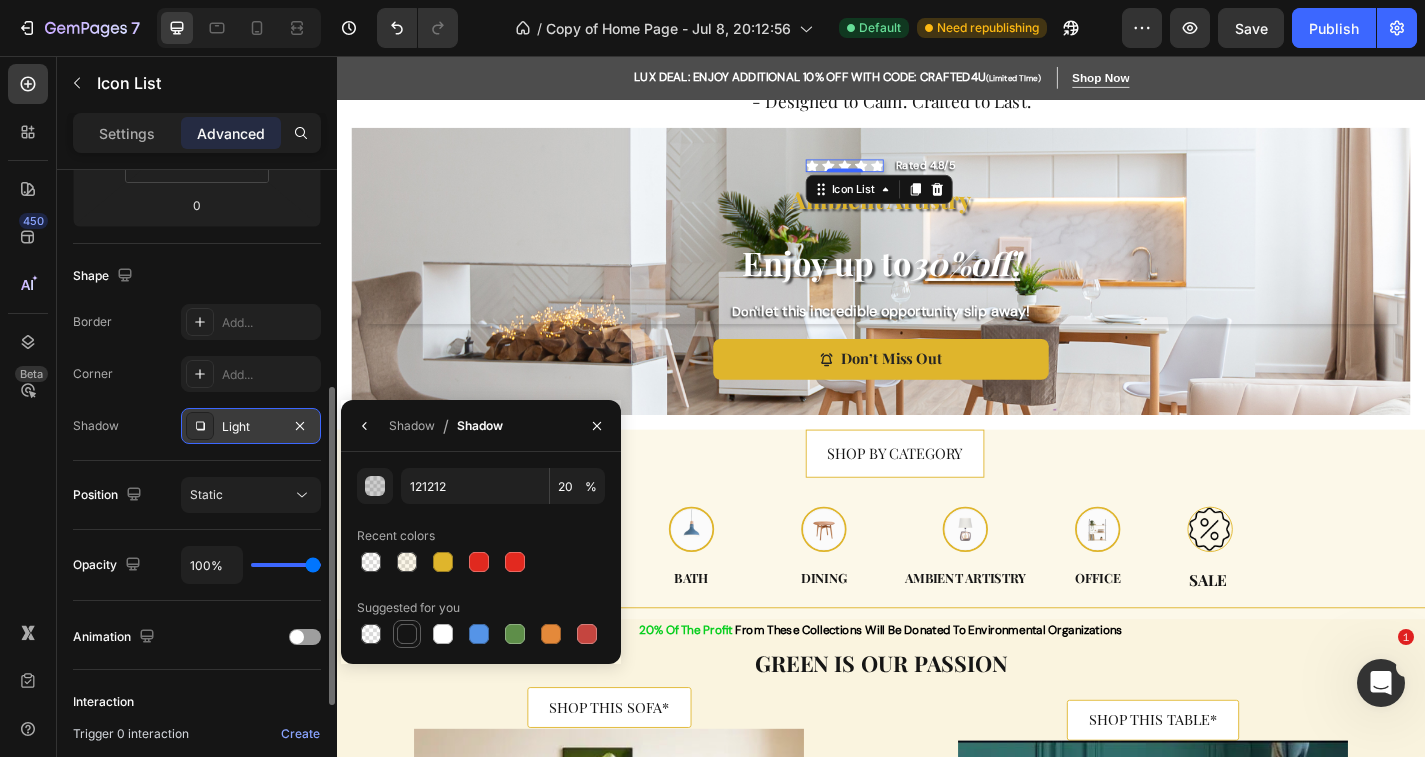 click at bounding box center [407, 634] 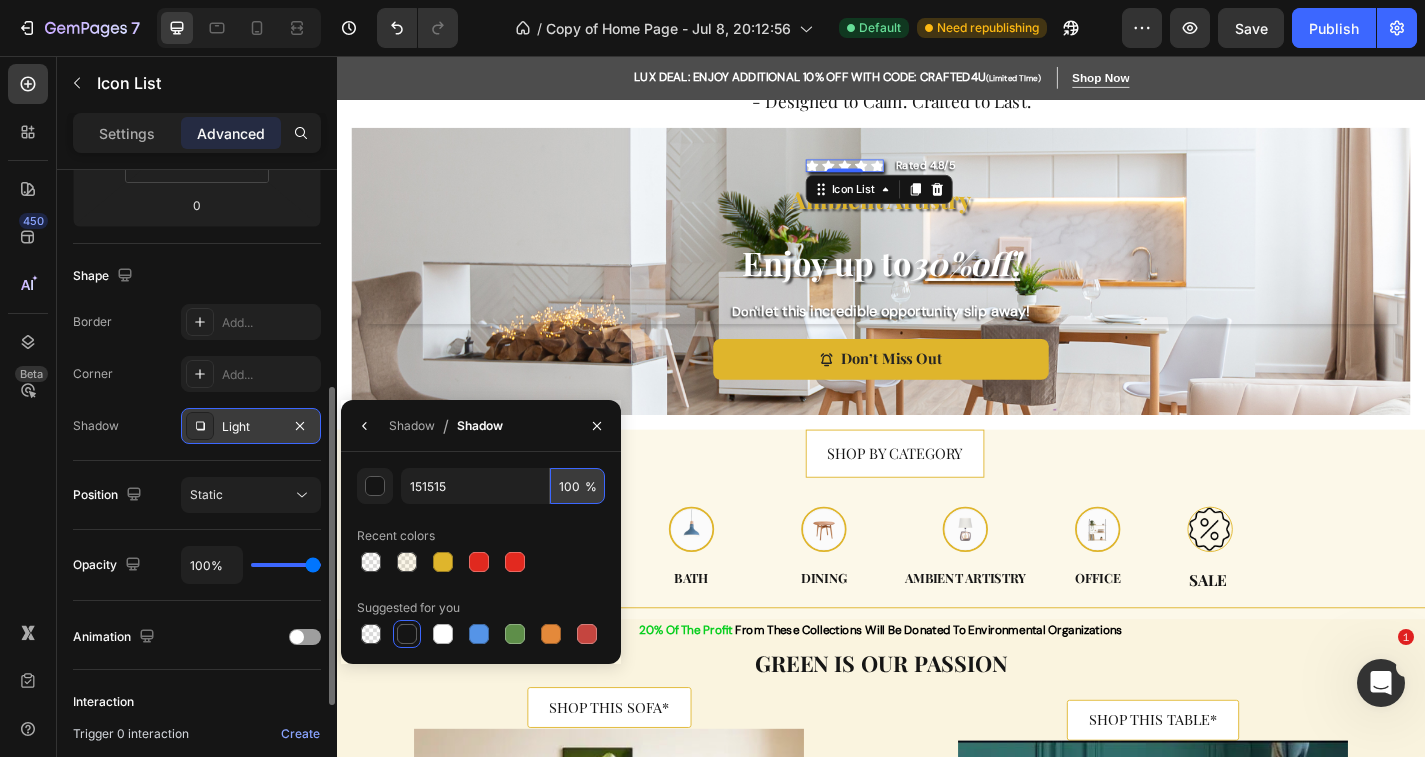 click on "100" at bounding box center (577, 486) 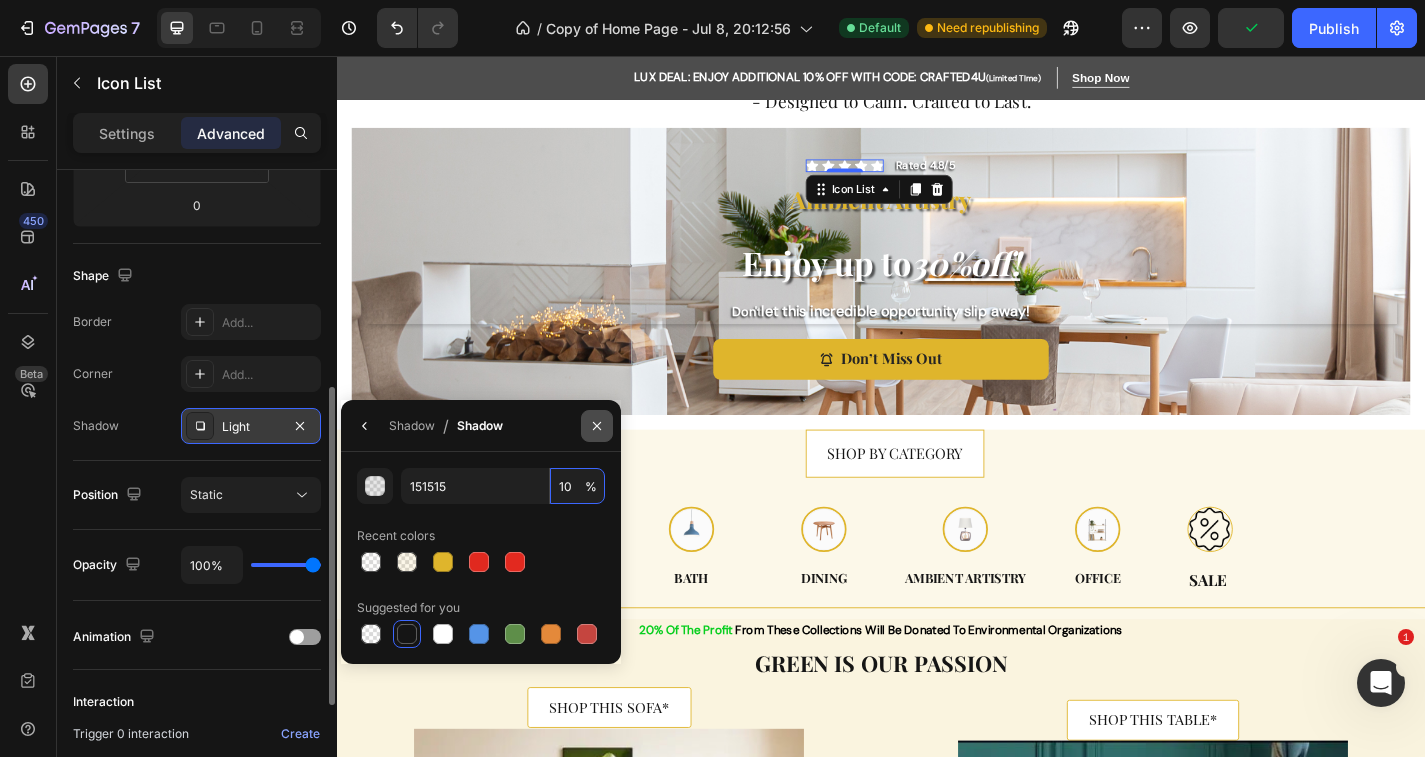 type on "10" 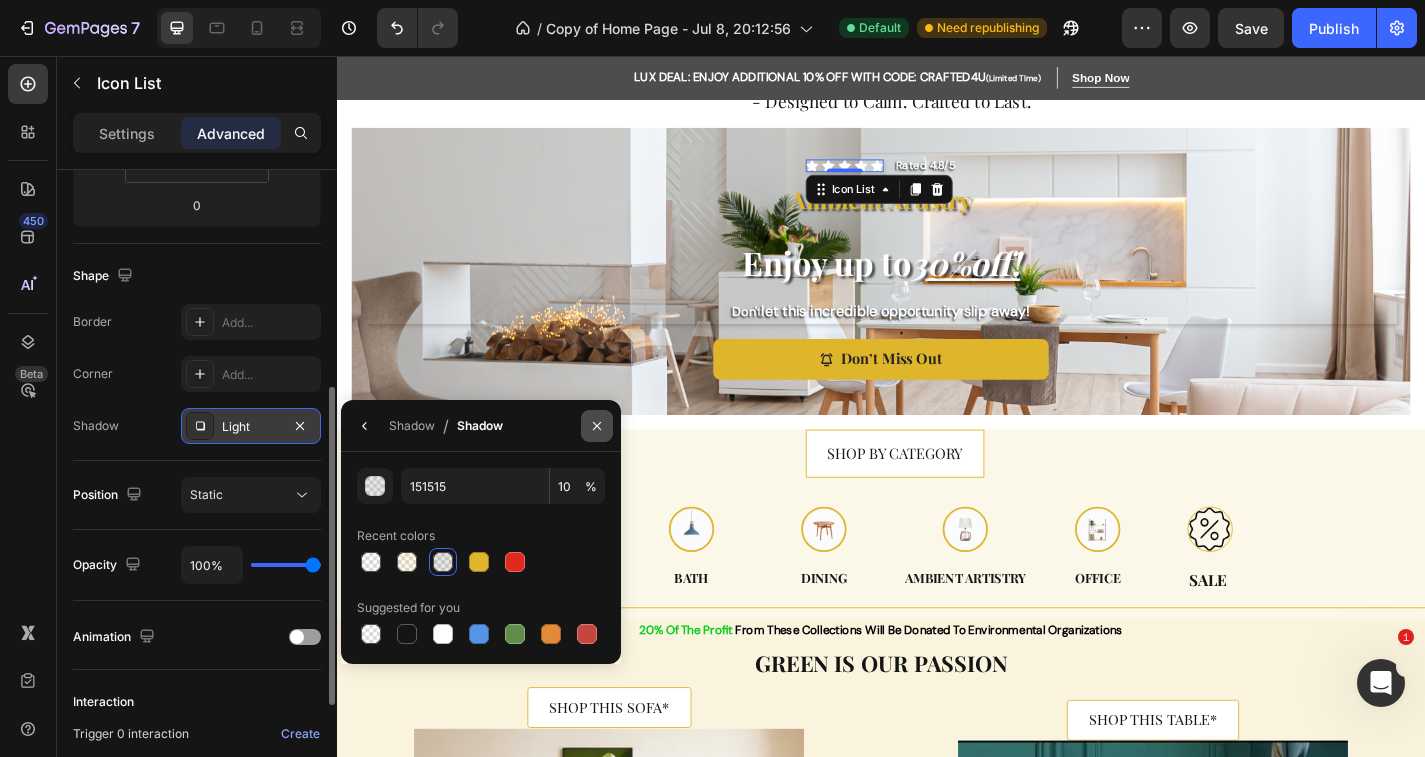 click 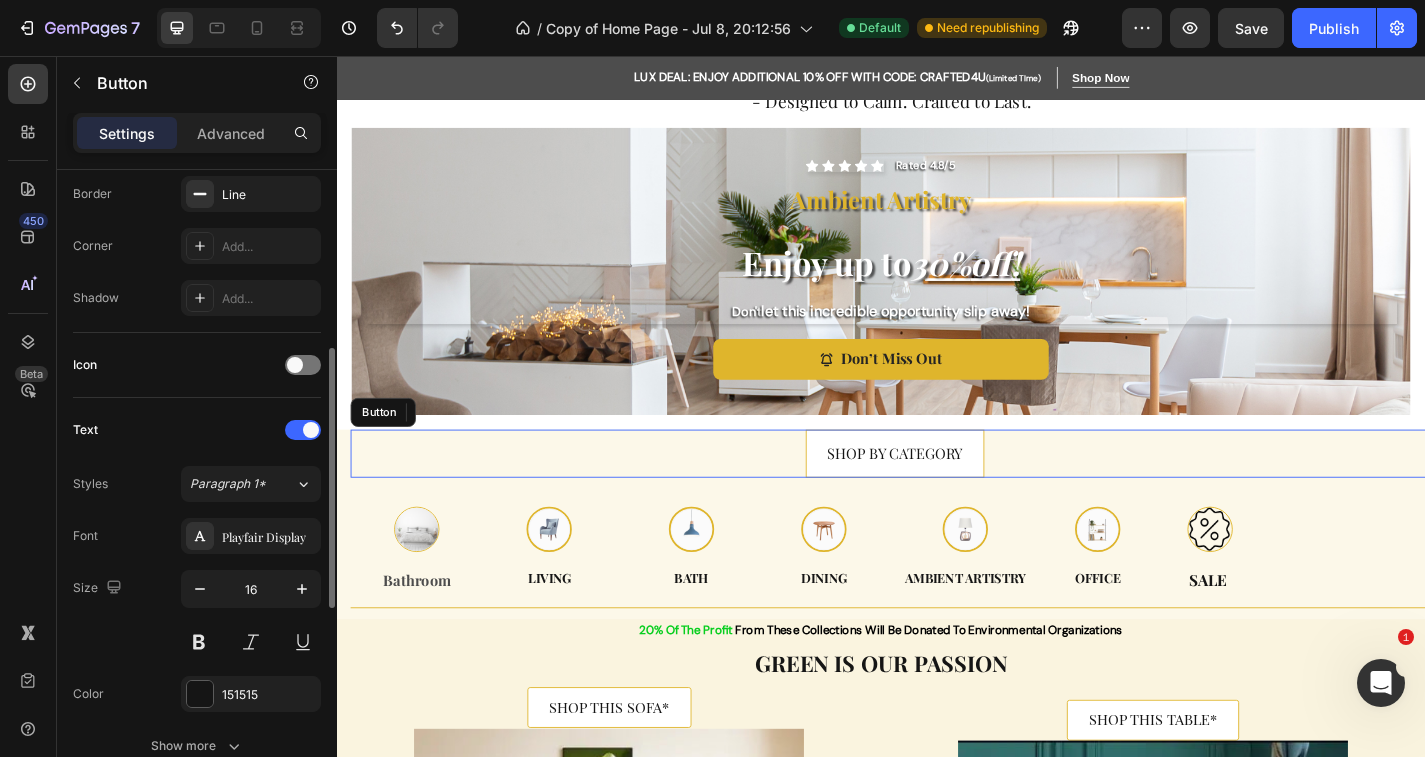 click on "SHOP BY CATEGORY Button" at bounding box center [952, 494] 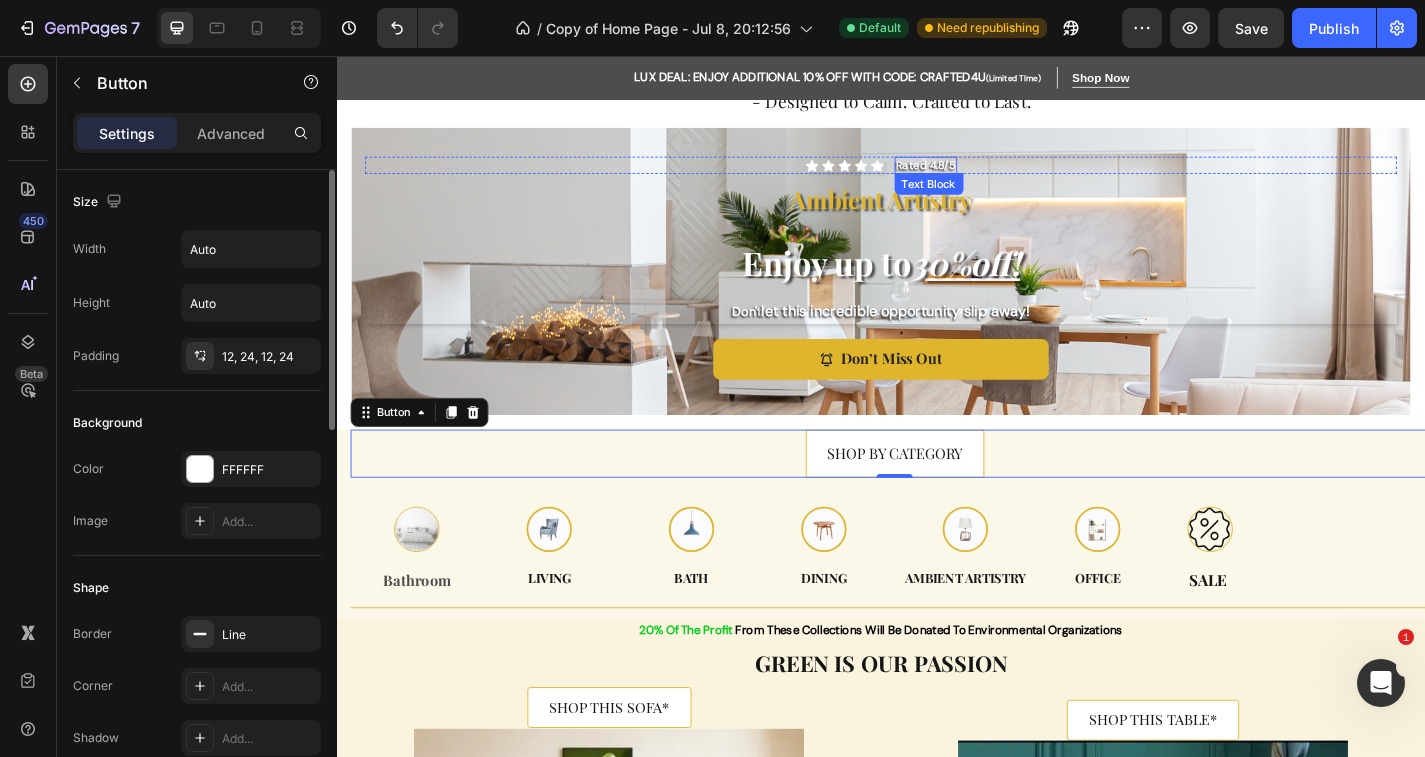 click on "Rated 4.8/5" at bounding box center (986, 177) 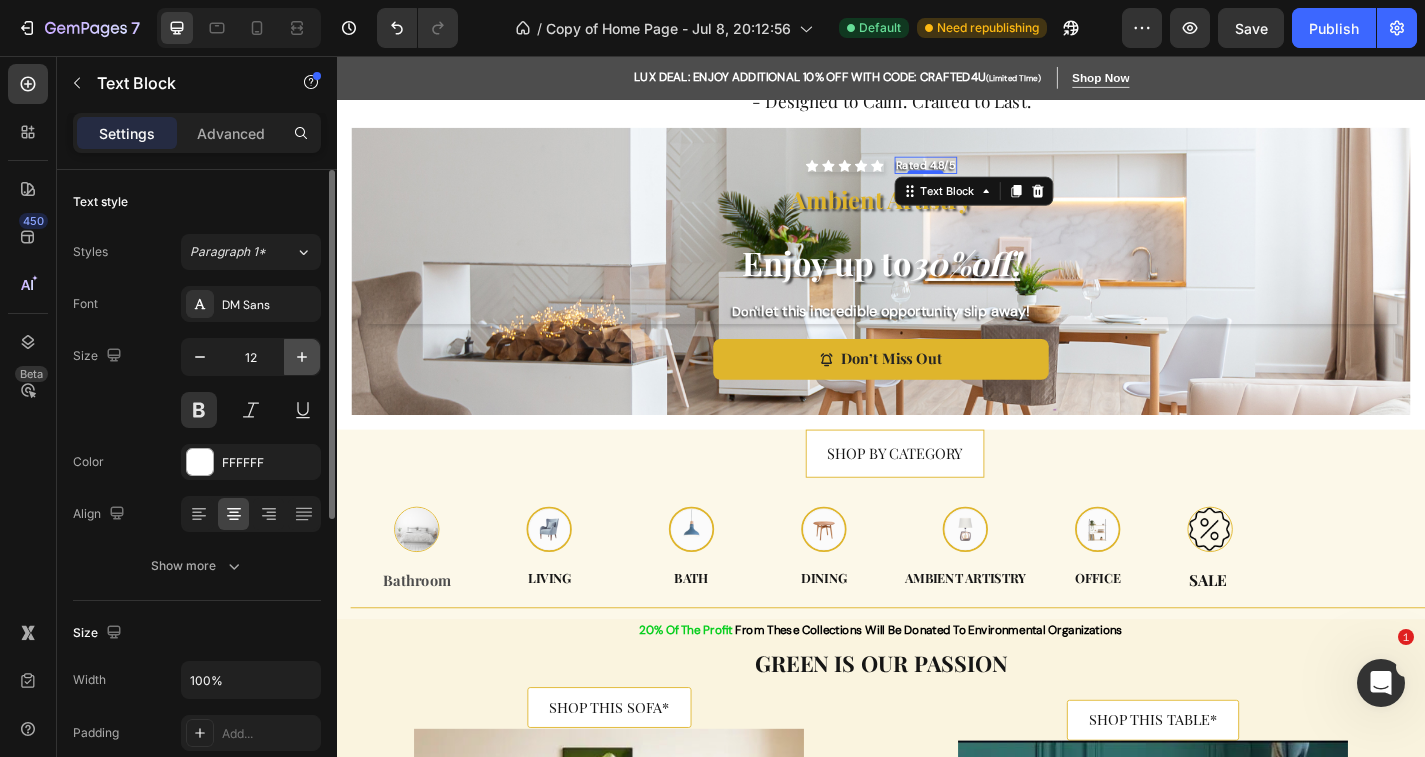 click 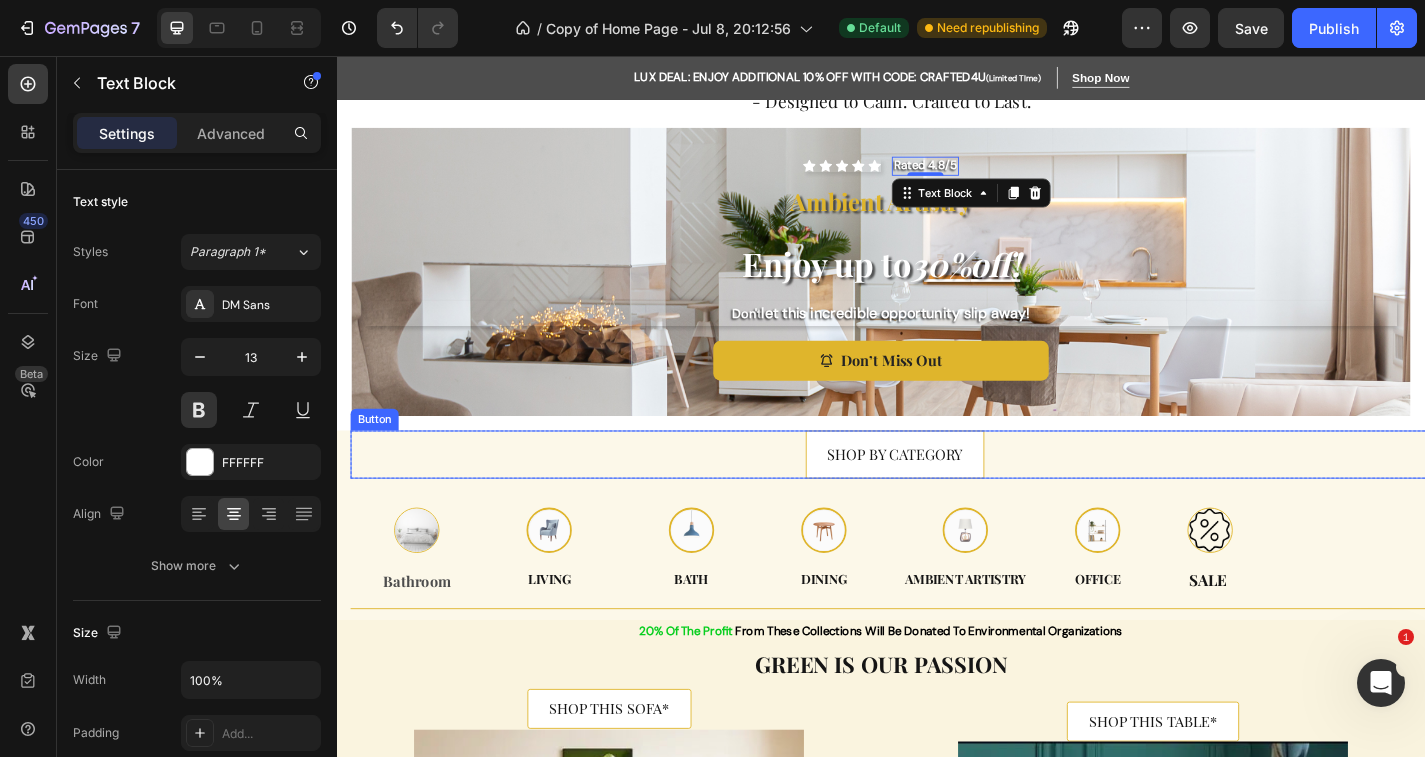 click on "SHOP BY CATEGORY Button" at bounding box center (952, 495) 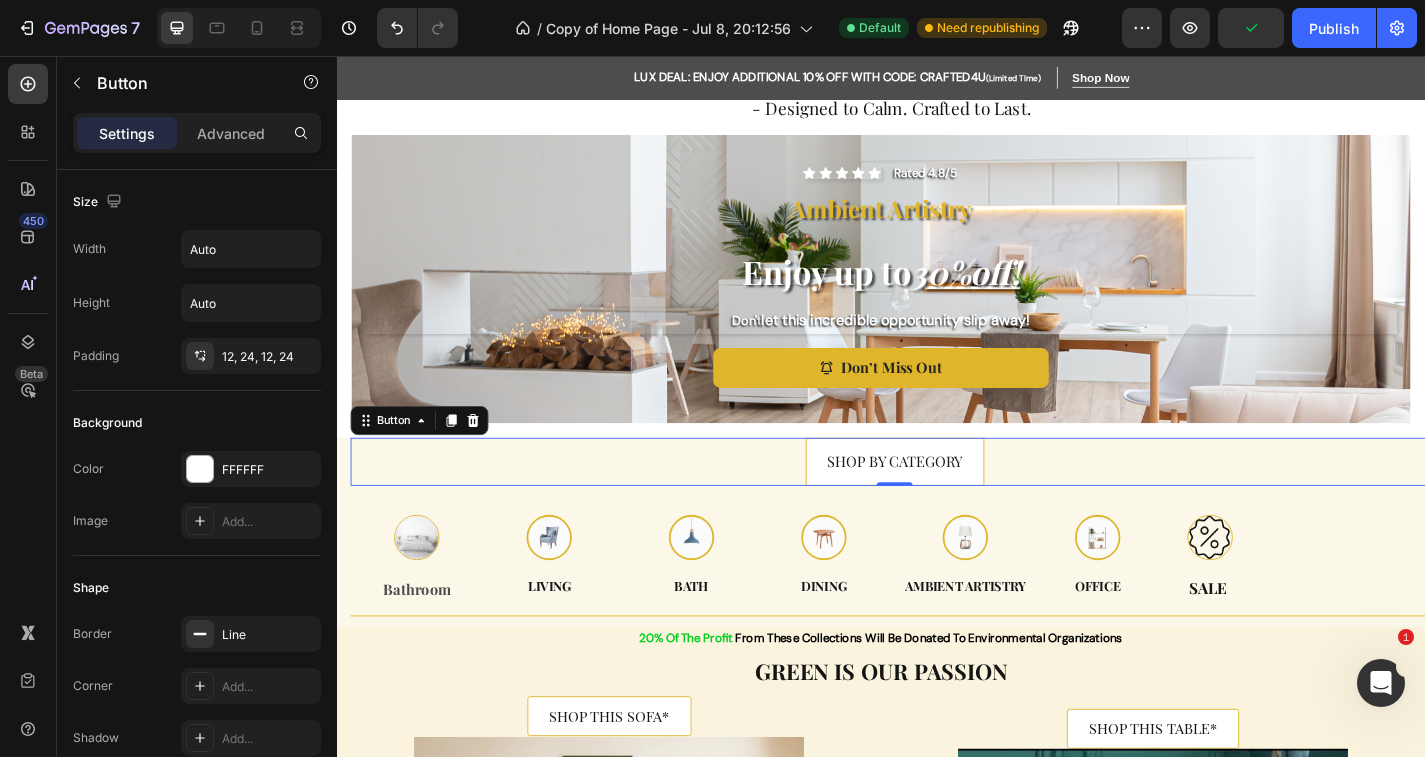 scroll, scrollTop: 98, scrollLeft: 0, axis: vertical 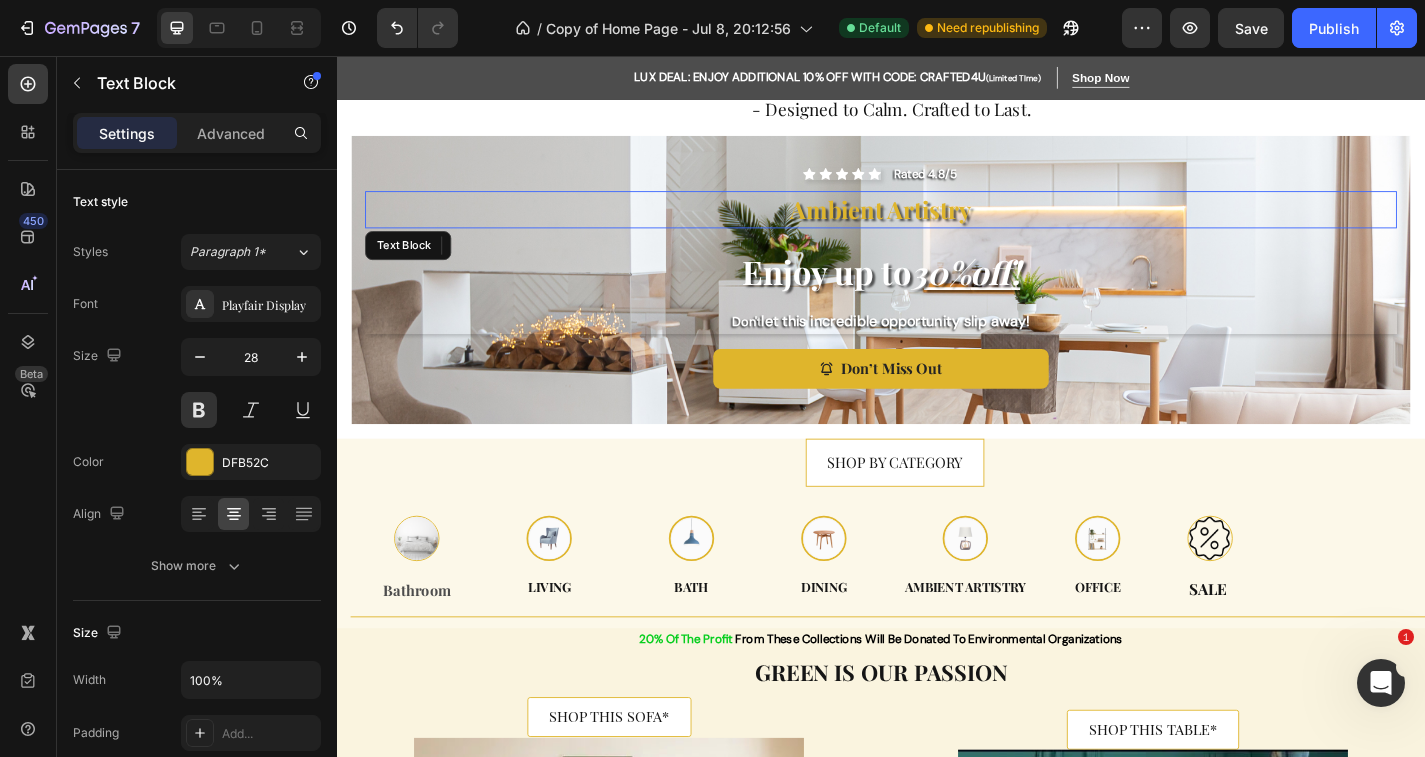 click on "Ambient Artistry" at bounding box center (937, 225) 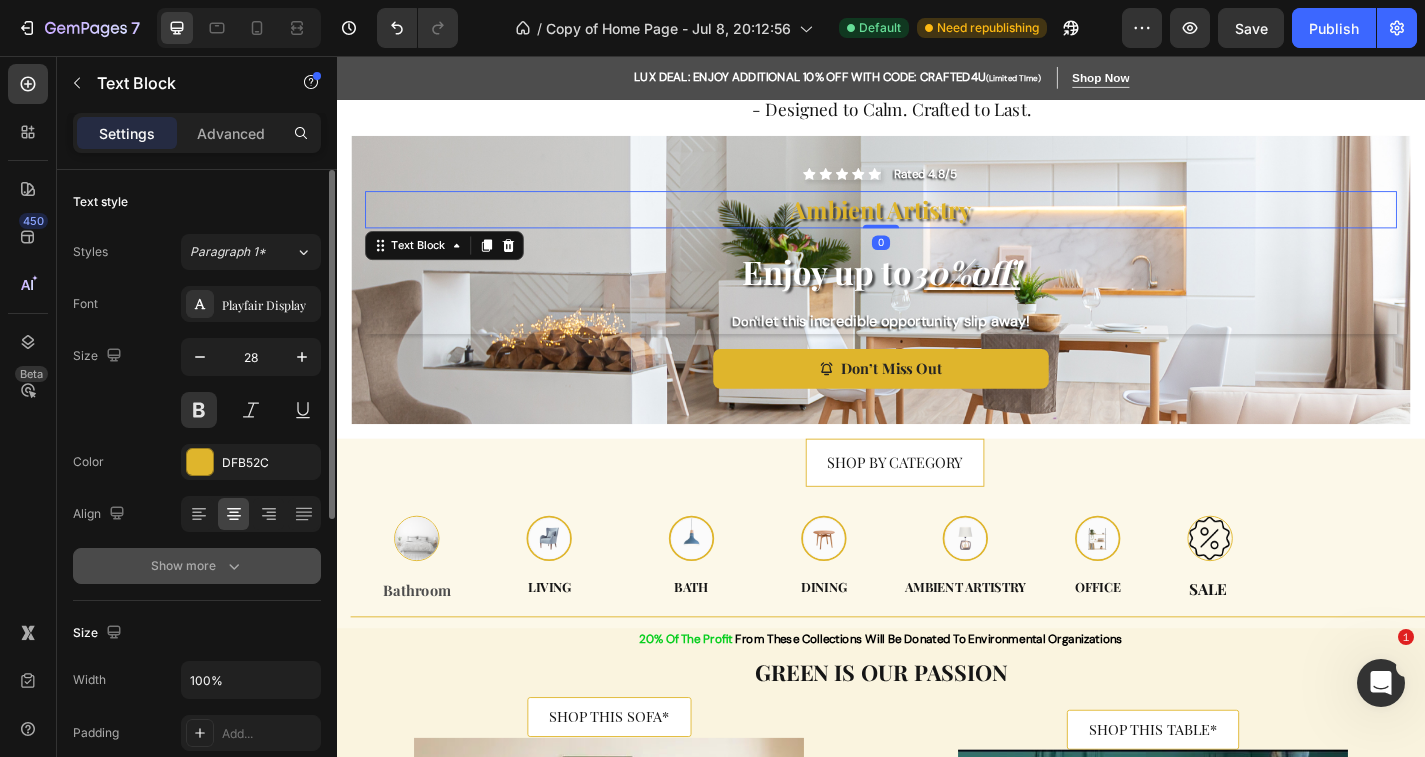 click on "Show more" at bounding box center [197, 566] 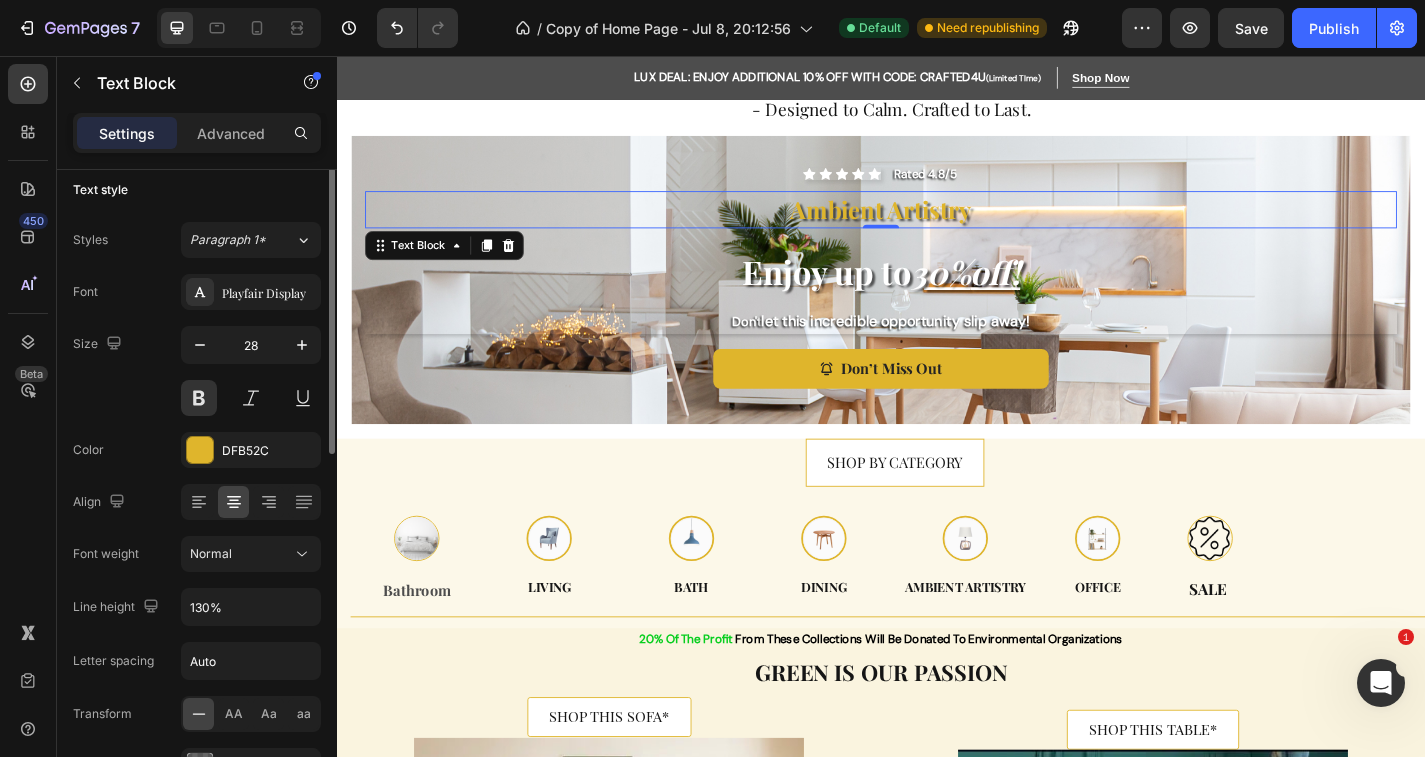 scroll, scrollTop: 0, scrollLeft: 0, axis: both 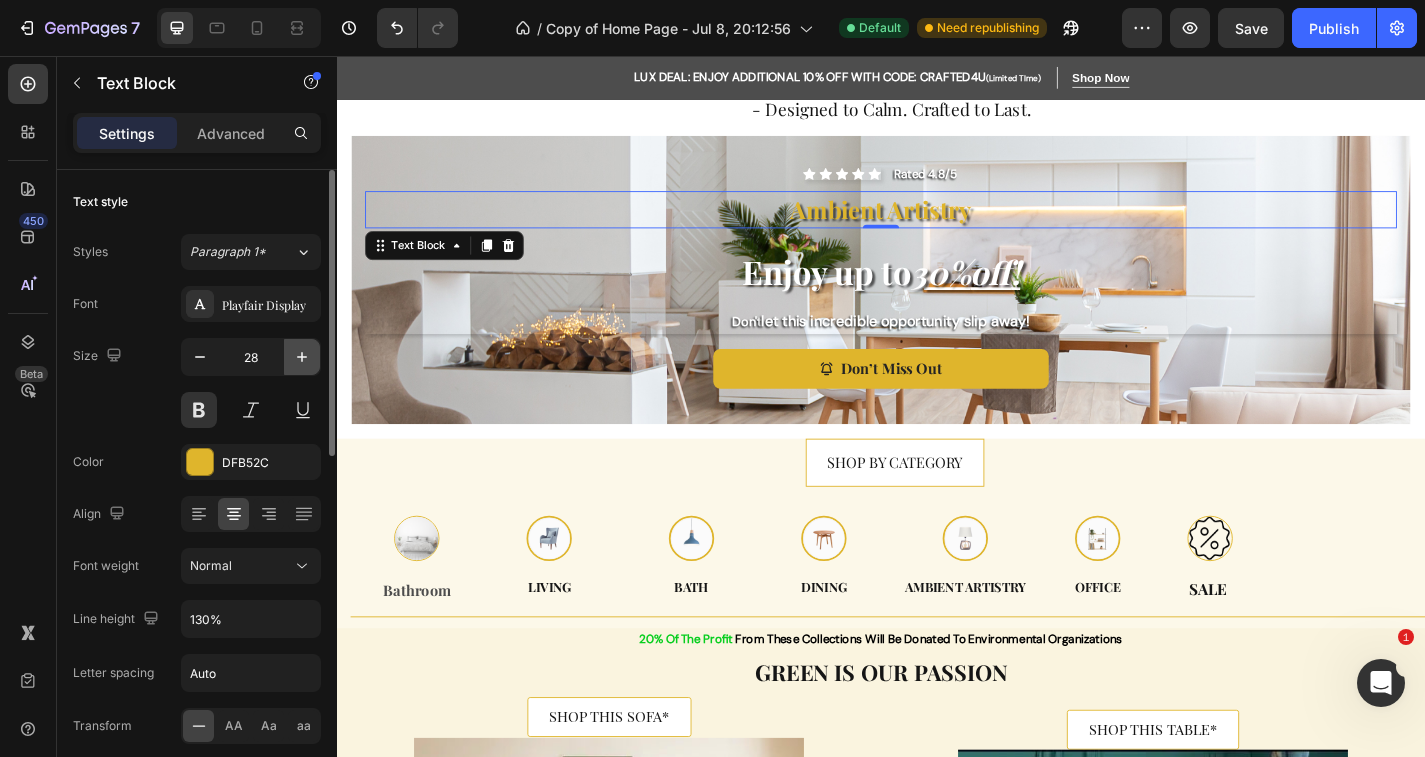 click 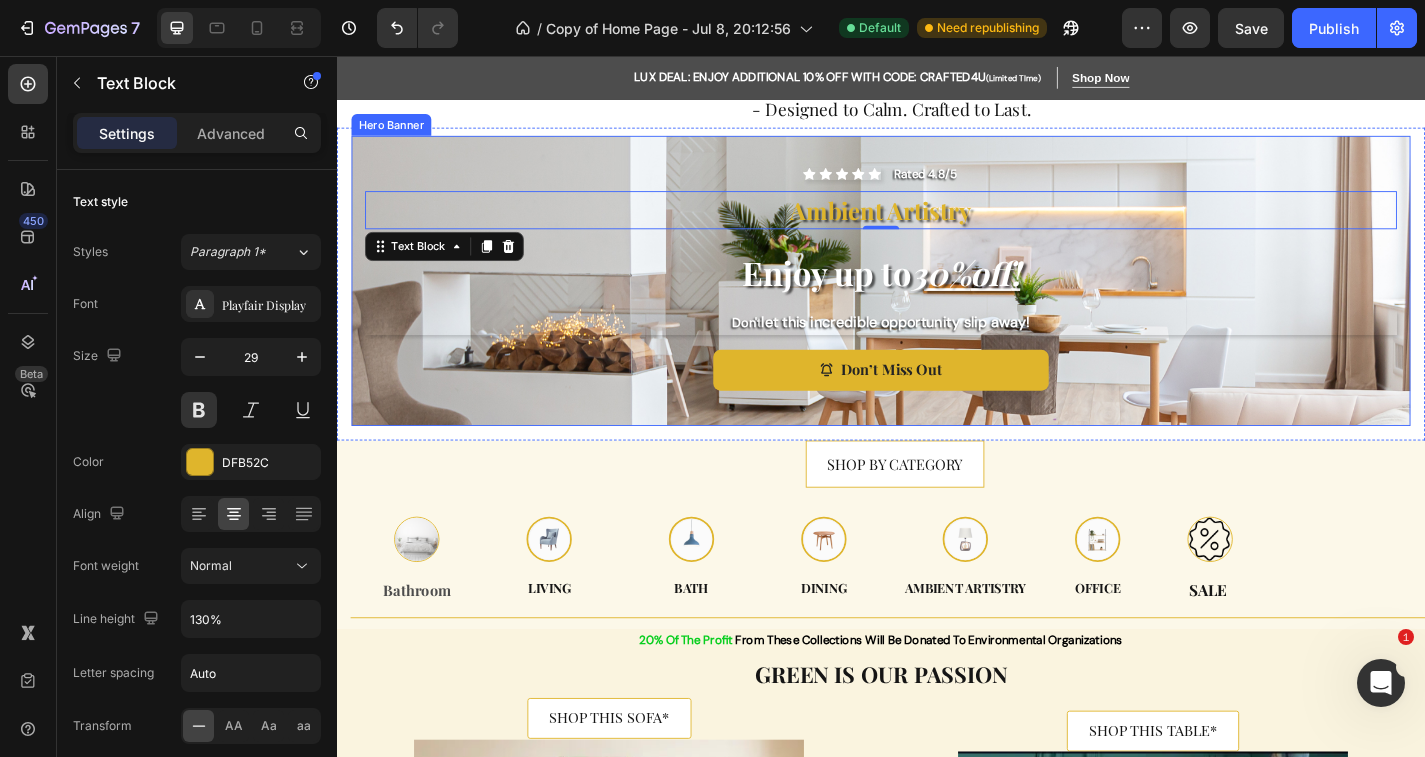 click on "Icon Icon Icon Icon Icon Icon List Rated 4.8/5  Text Block Row Ambient Artistry Text Block   0 ⁠⁠⁠⁠⁠⁠⁠ Enjoy up to  30%  off ! Heading Don't  let this incredible opportunity slip away!  Text Block
Don’t Miss Out Button Row" at bounding box center [937, 304] 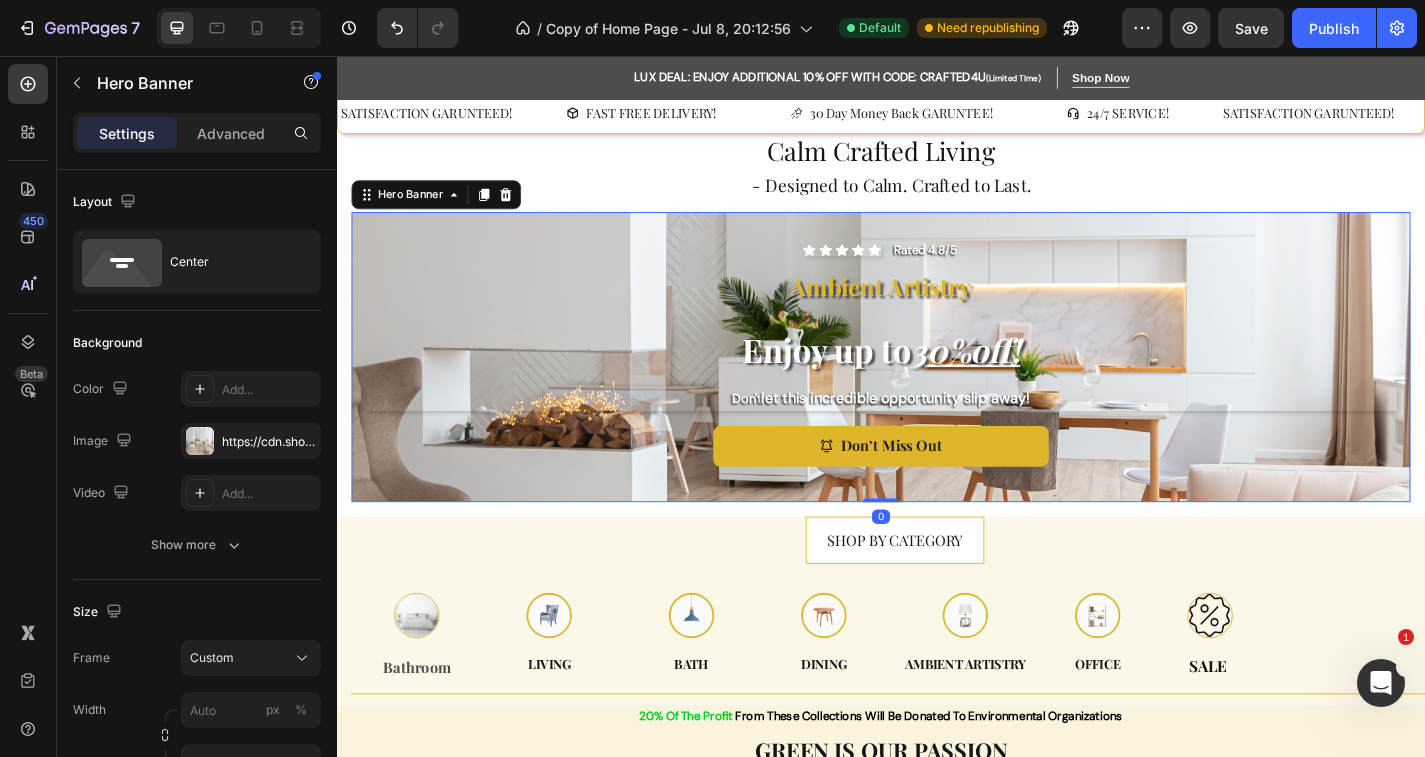 scroll, scrollTop: 0, scrollLeft: 0, axis: both 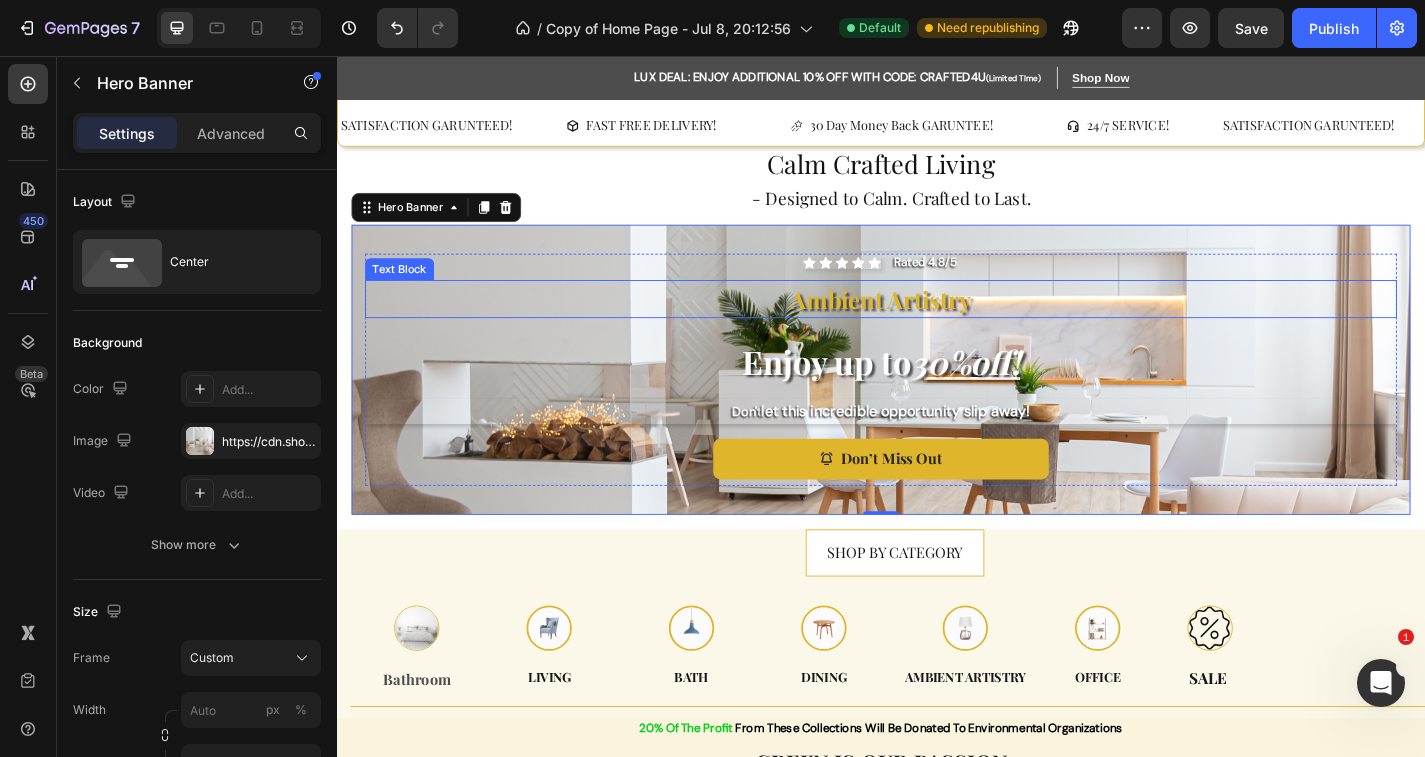 click on "Ambient Artistry" at bounding box center [937, 324] 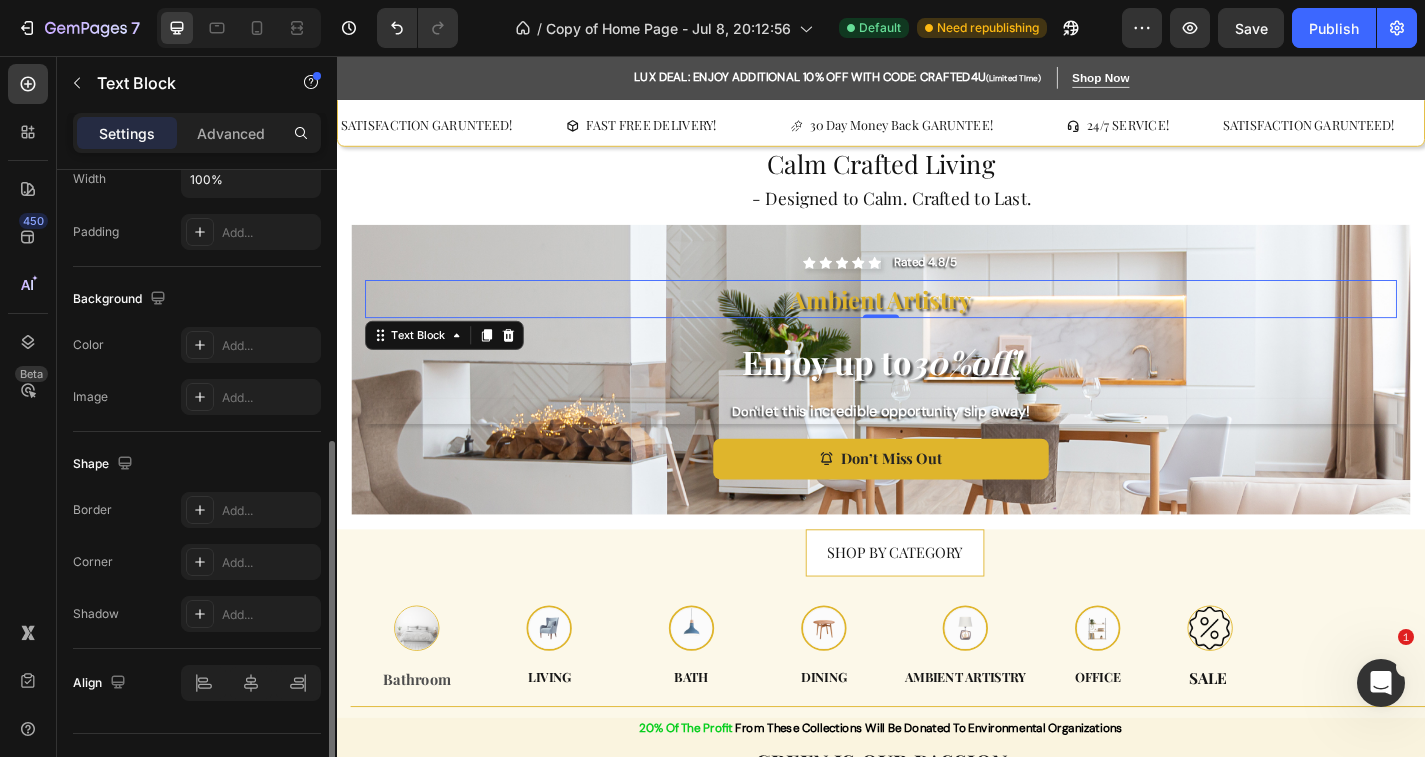 scroll, scrollTop: 471, scrollLeft: 0, axis: vertical 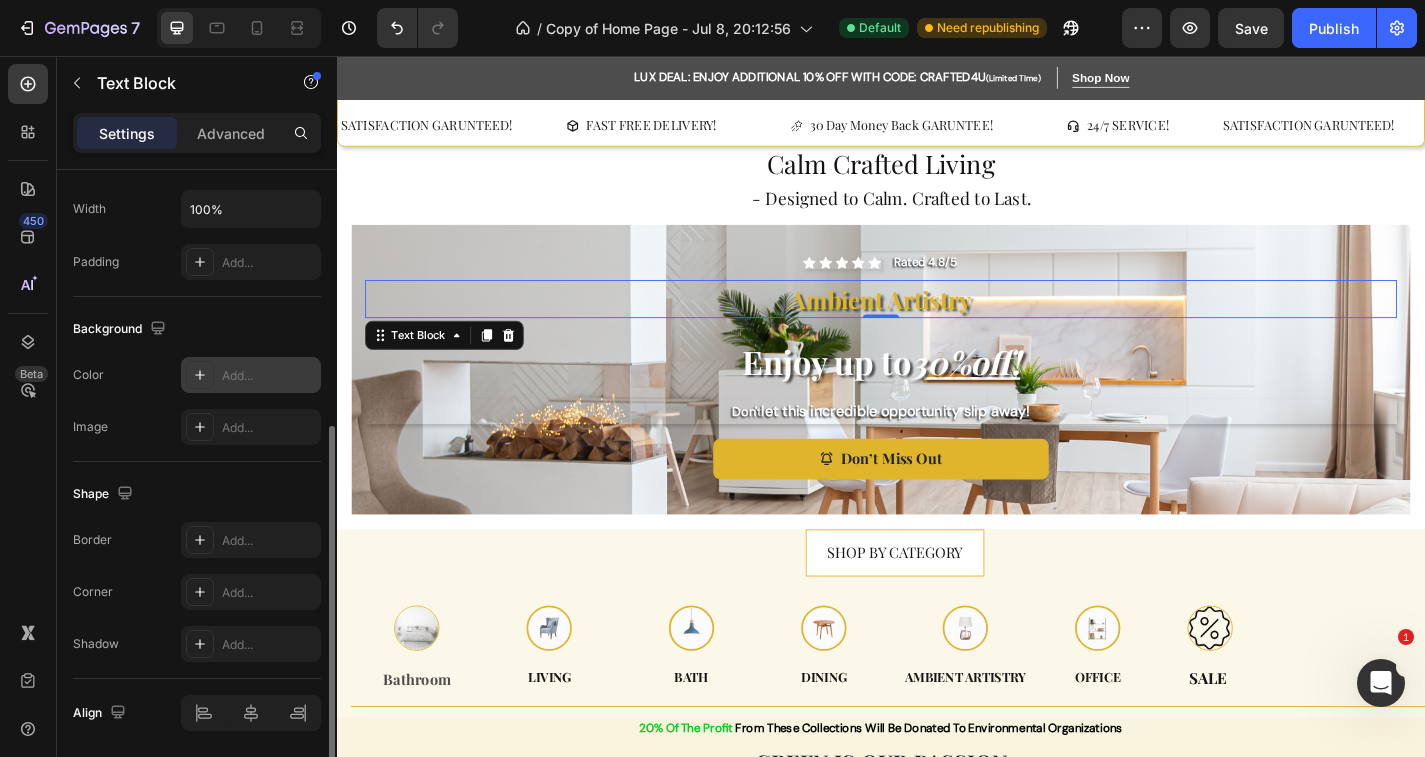 click on "Add..." at bounding box center [269, 376] 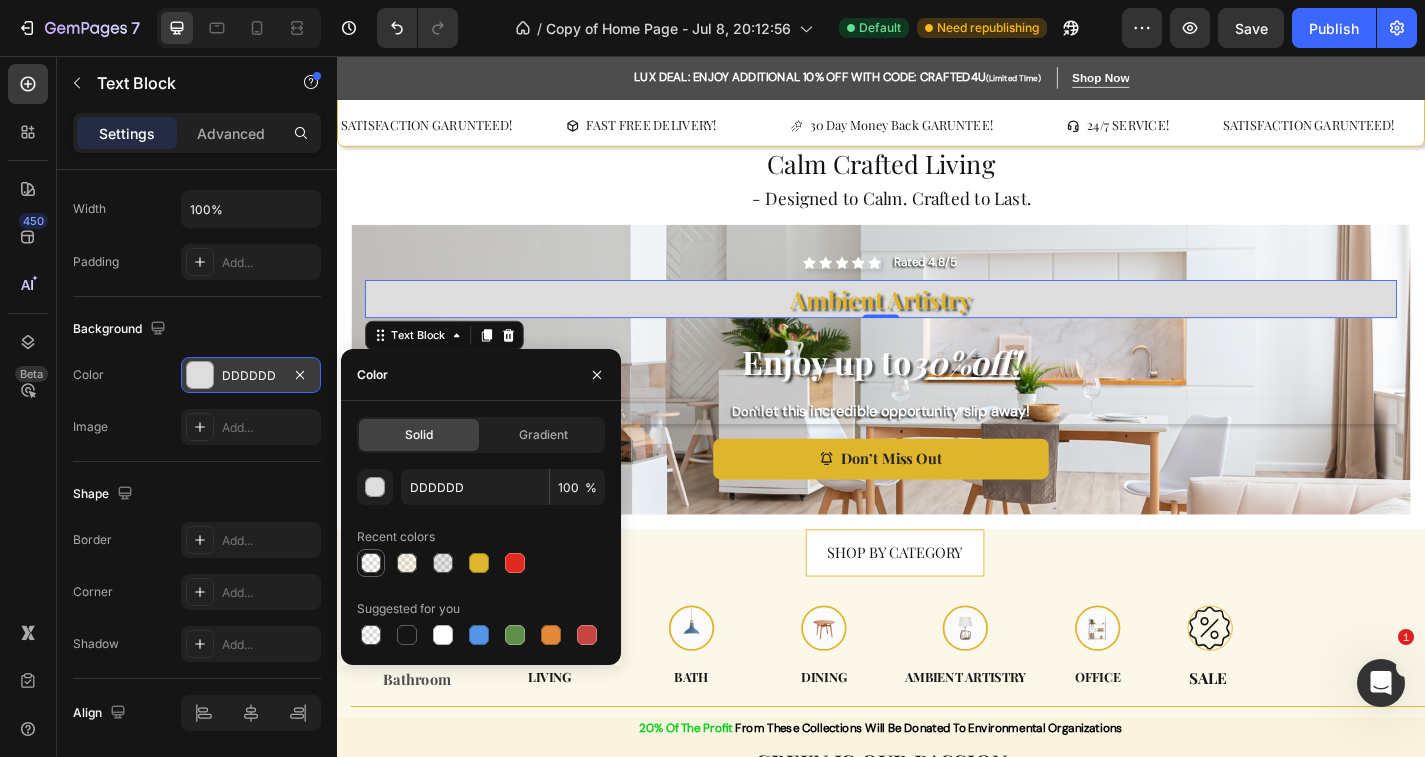 click at bounding box center (371, 563) 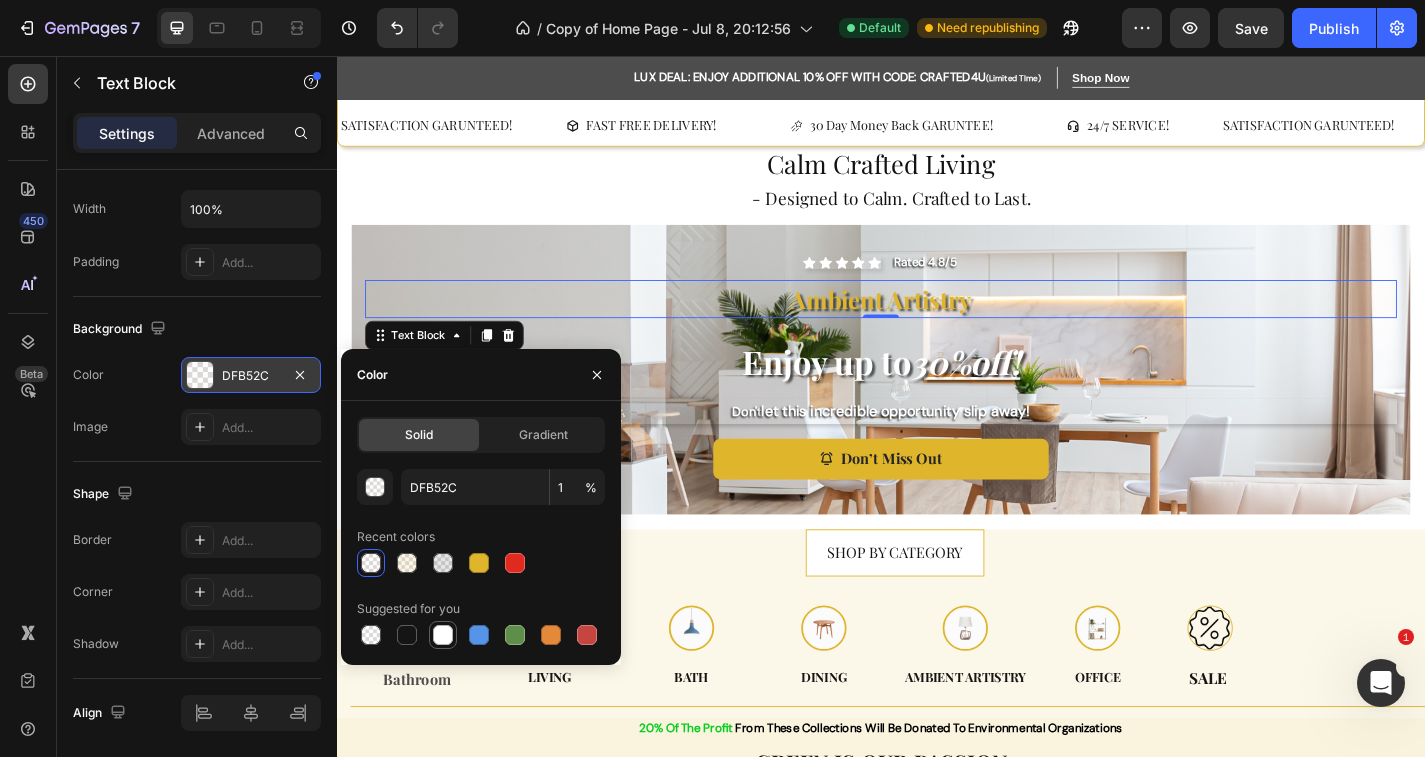 click at bounding box center [443, 635] 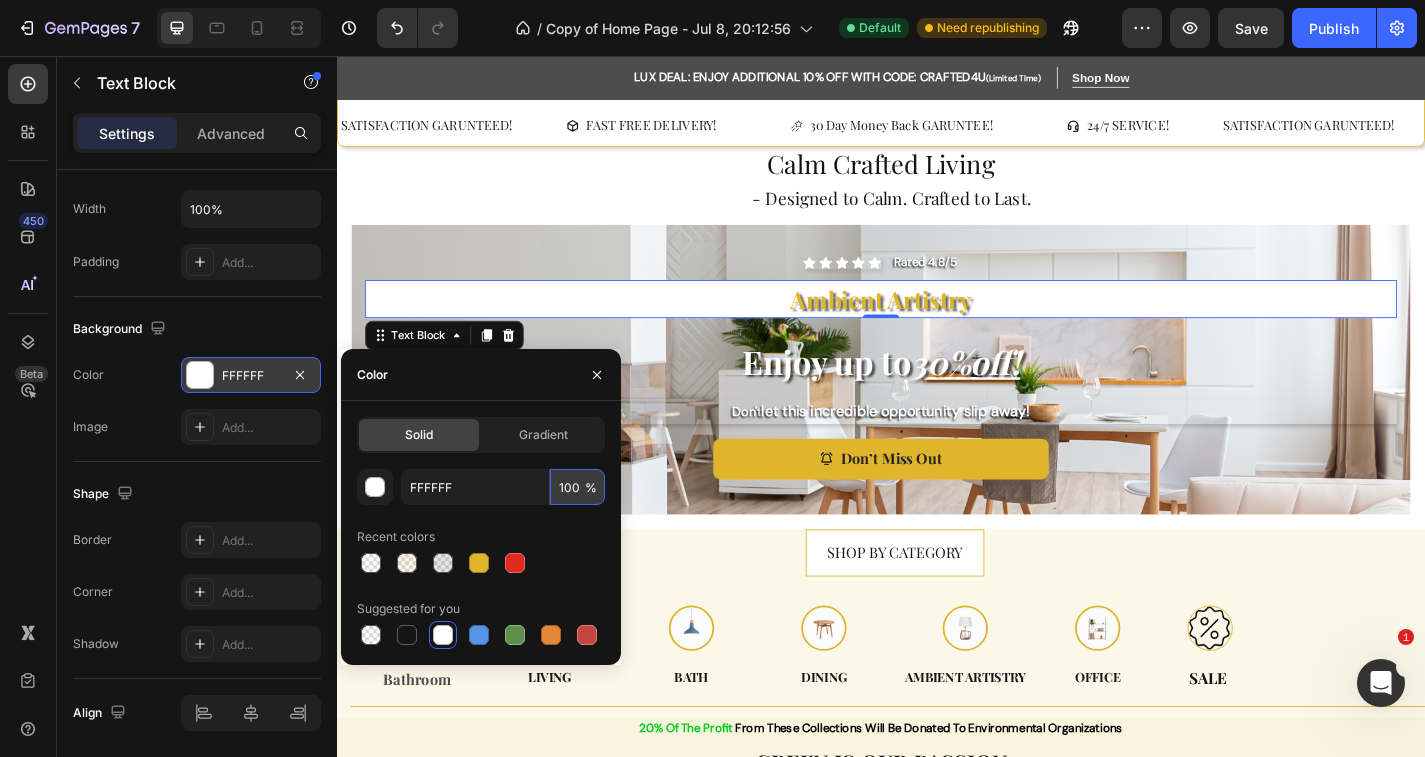click on "100" at bounding box center (577, 487) 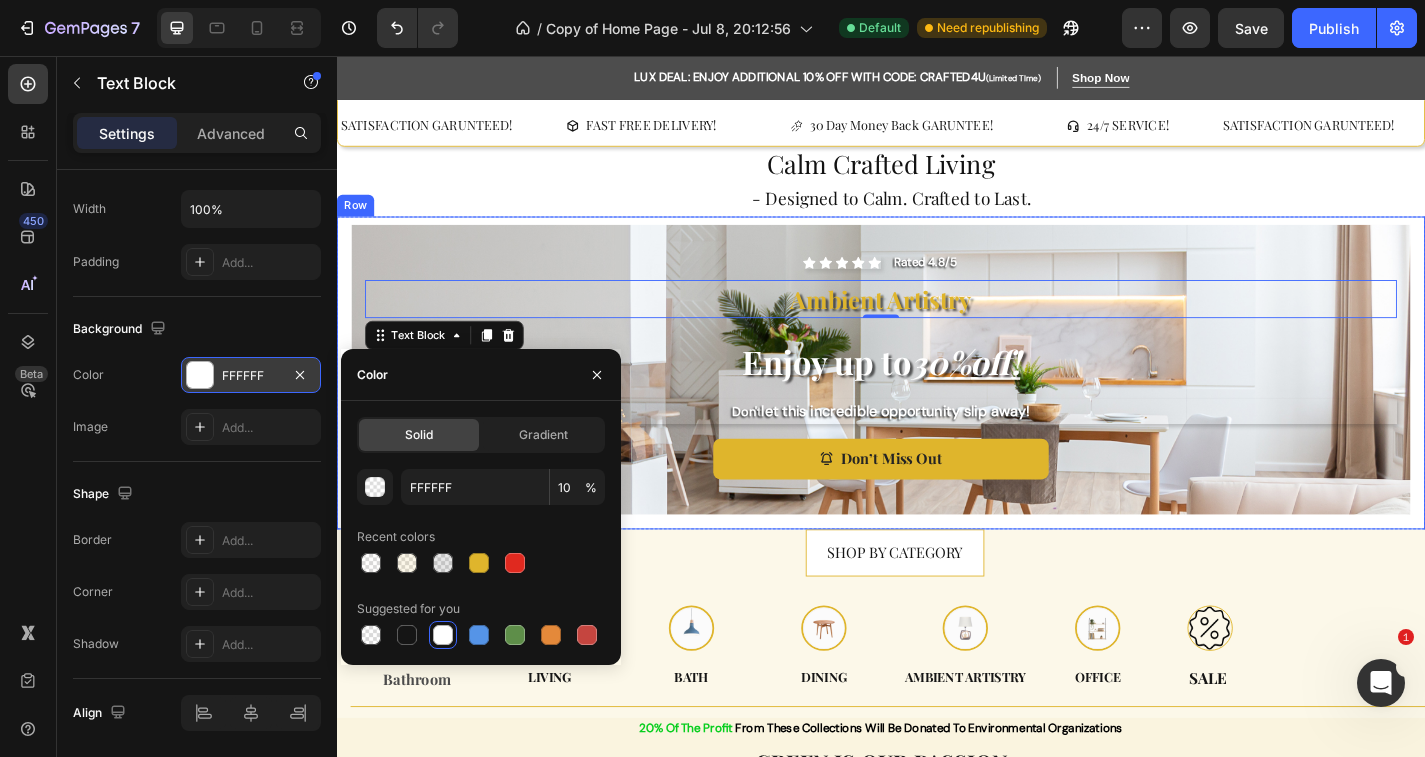 click on "Icon Icon Icon Icon Icon Icon List Rated 4.8/5  Text Block Row Ambient Artistry Text Block   0 ⁠⁠⁠⁠⁠⁠⁠ Enjoy up to  30%  off ! Heading Don't  let this incredible opportunity slip away!  Text Block
Don’t Miss Out Button Row Hero Banner Row" at bounding box center [937, 405] 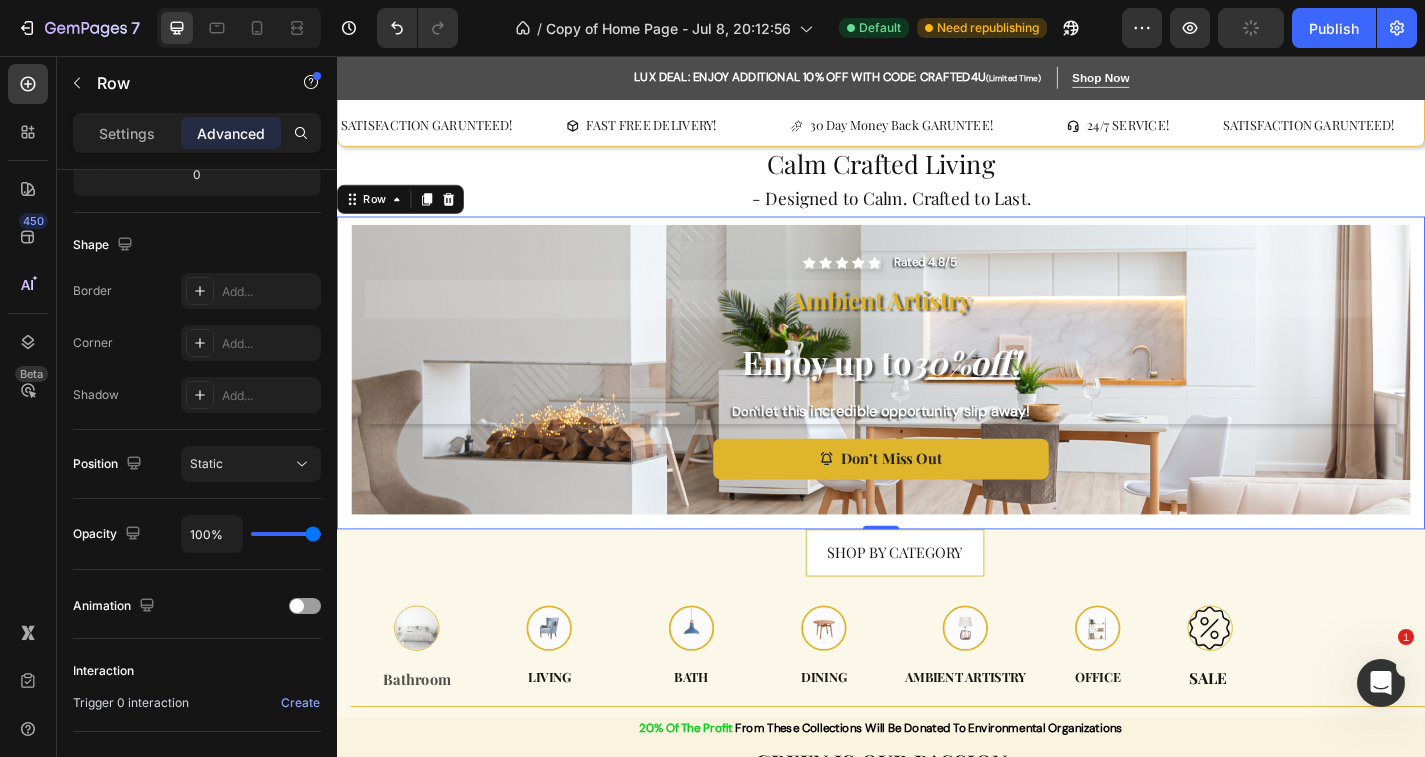 scroll, scrollTop: 0, scrollLeft: 0, axis: both 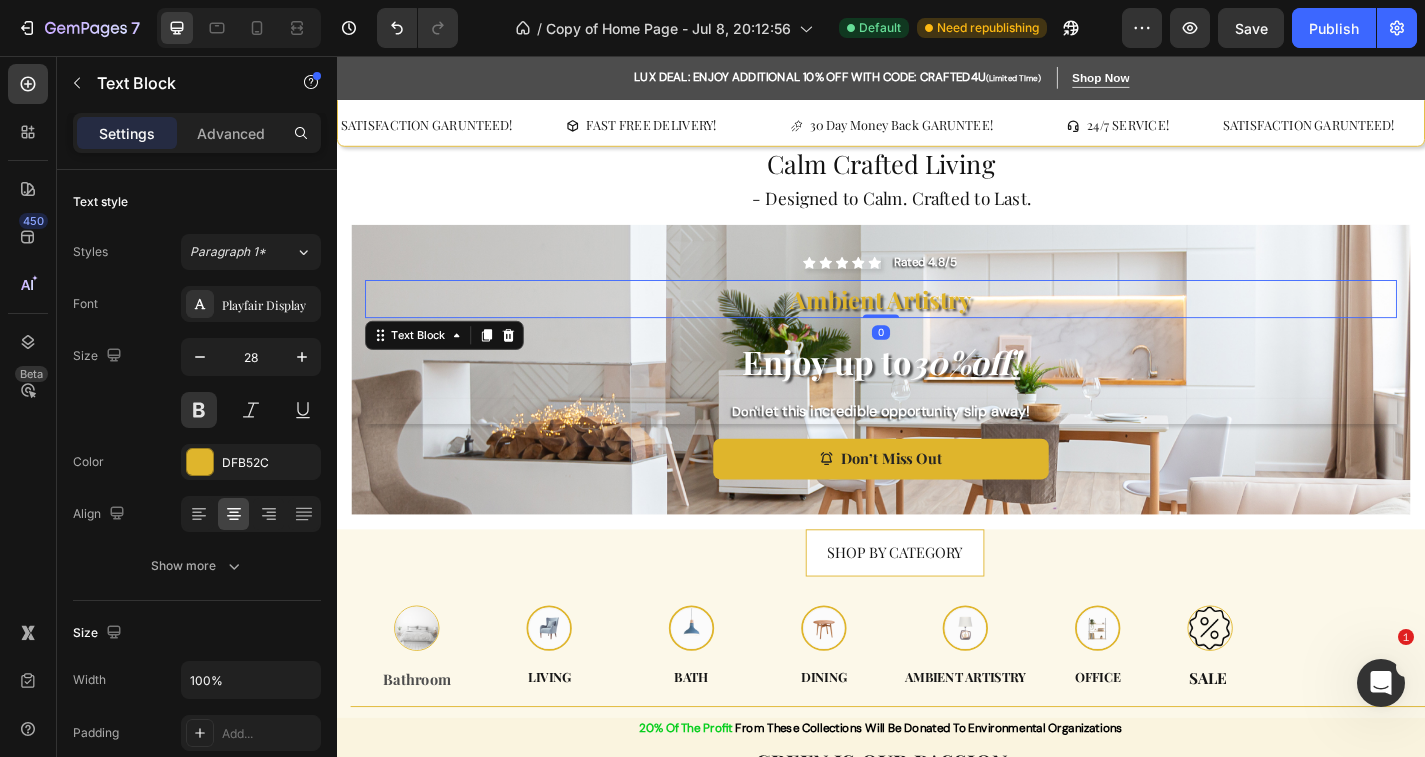 click on "Ambient Artistry" at bounding box center [937, 324] 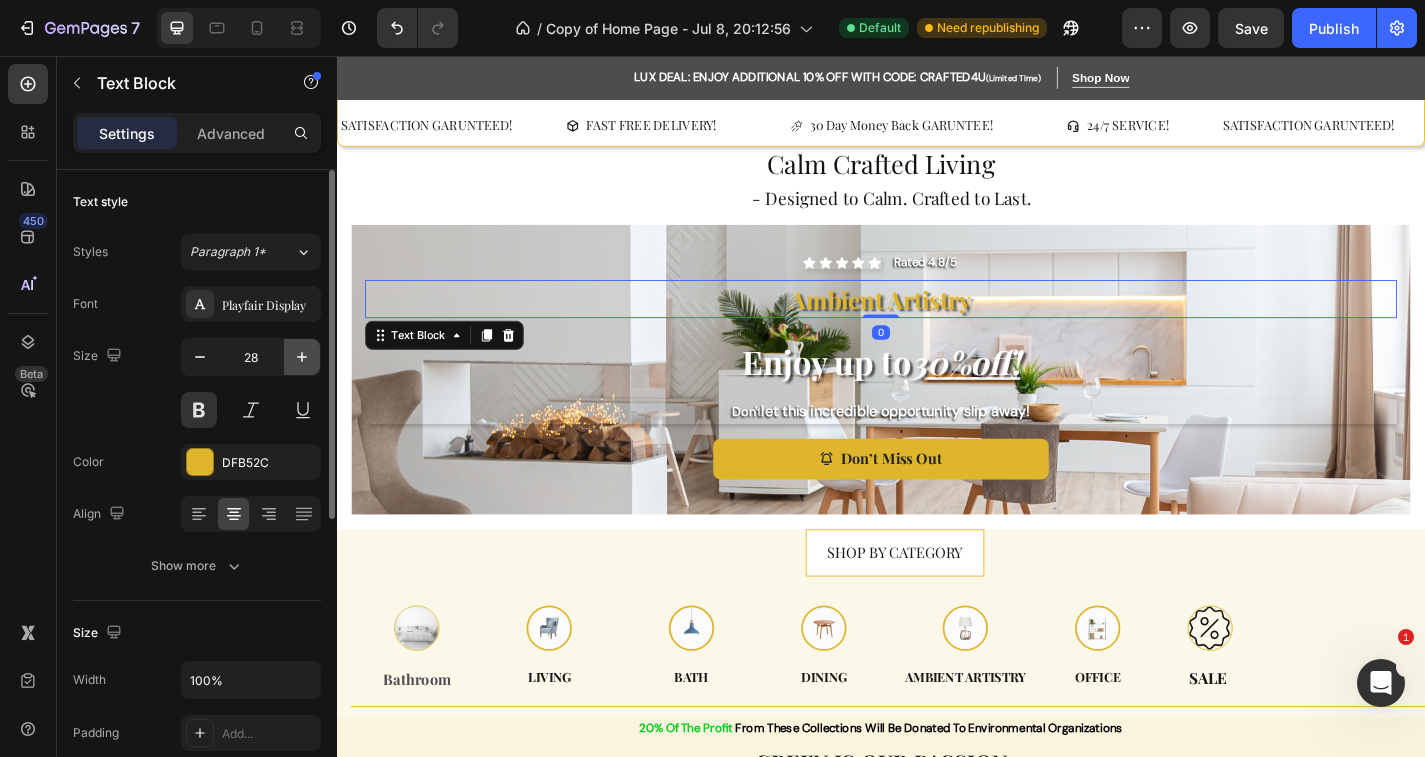 click 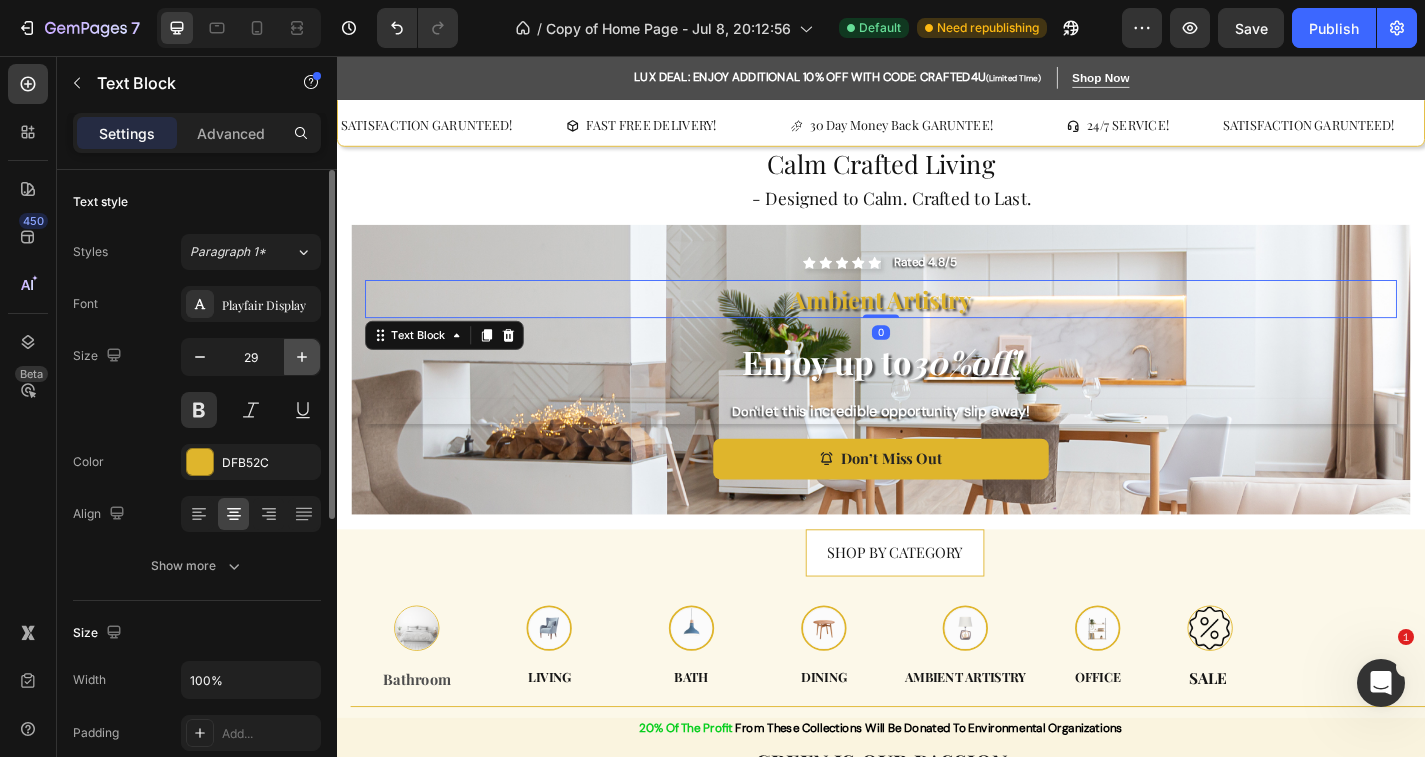 click 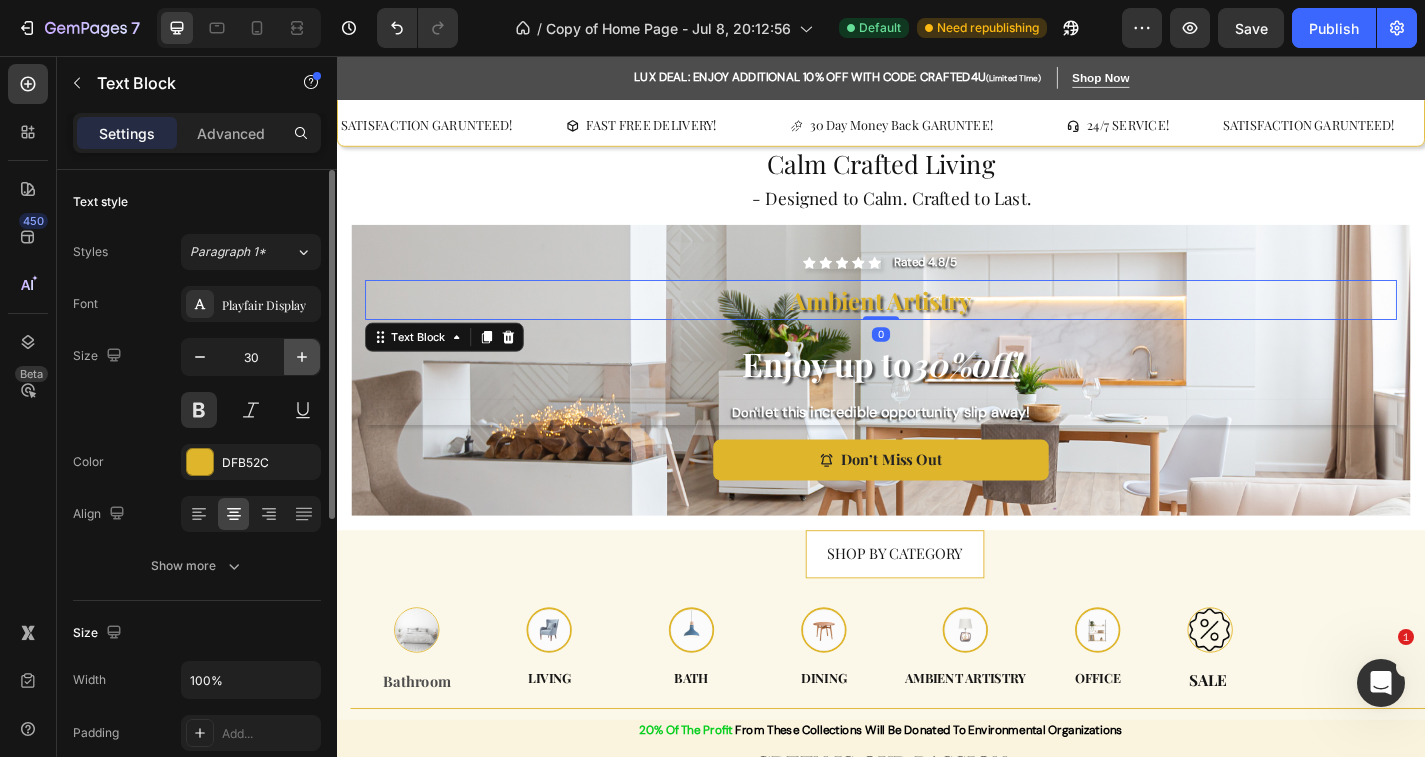 click 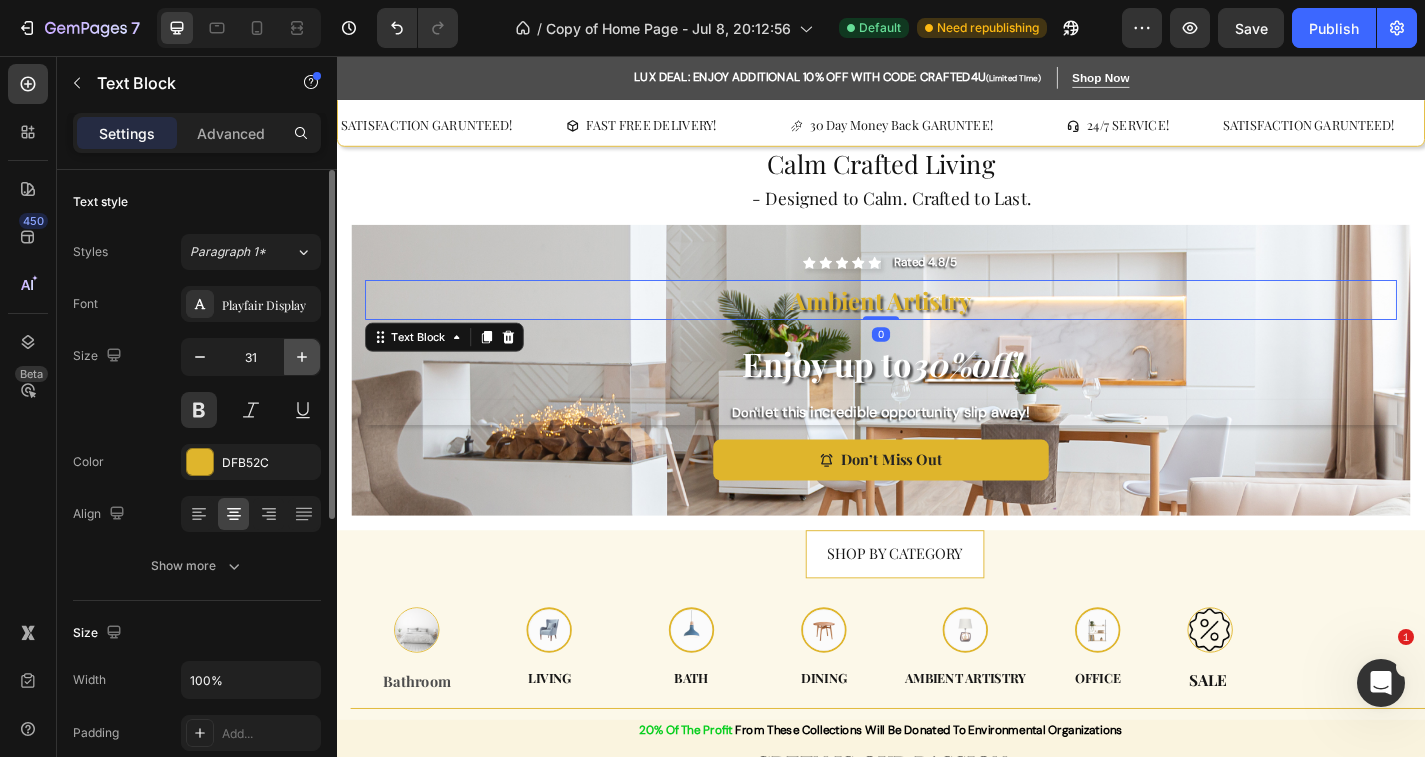 click 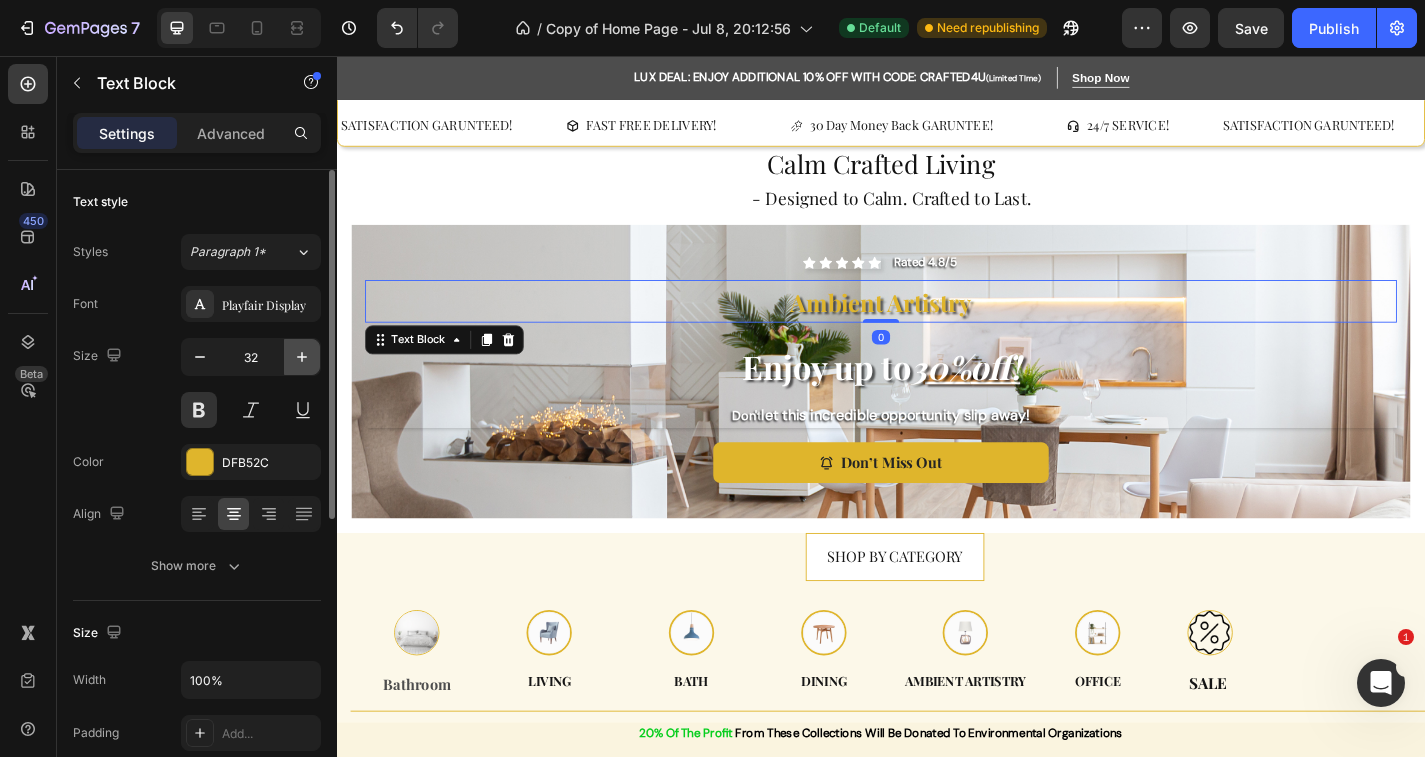 click 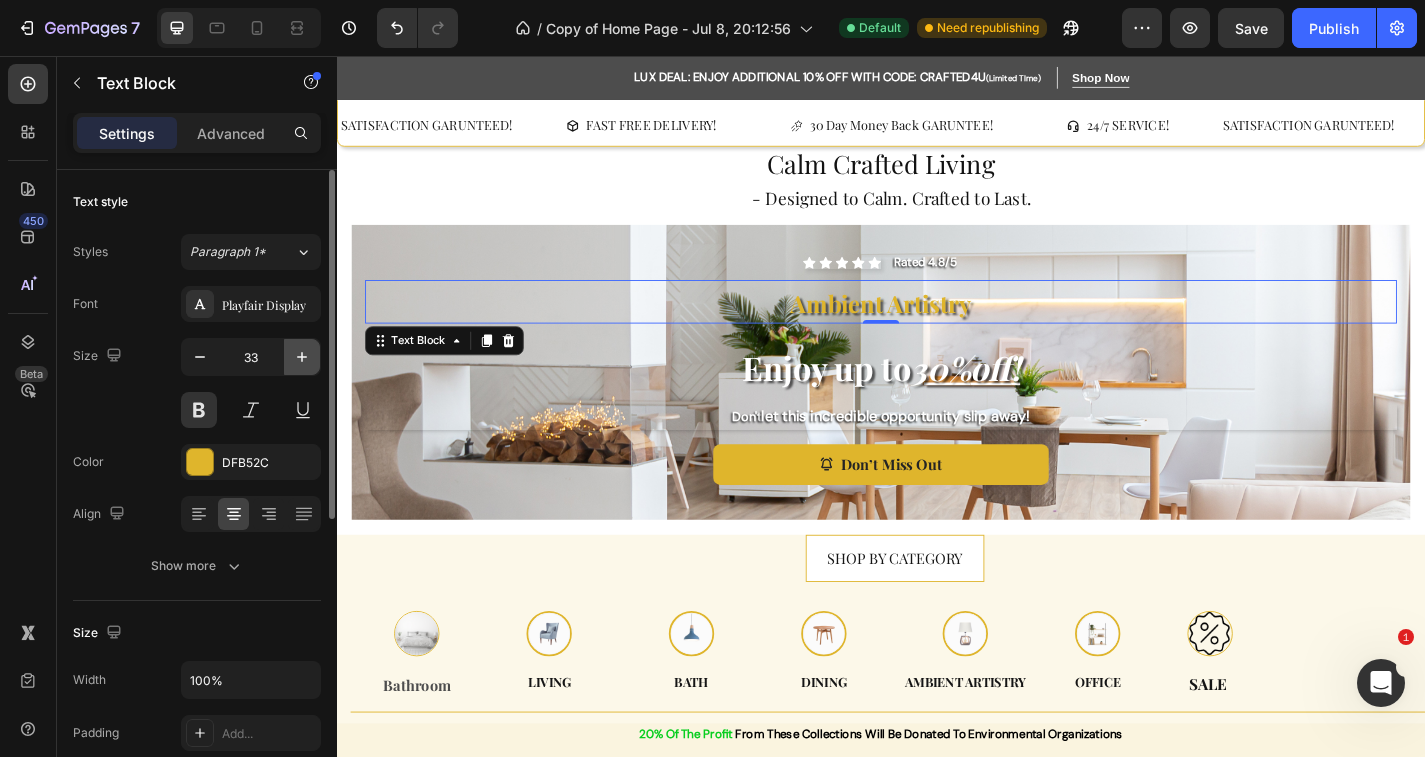 click 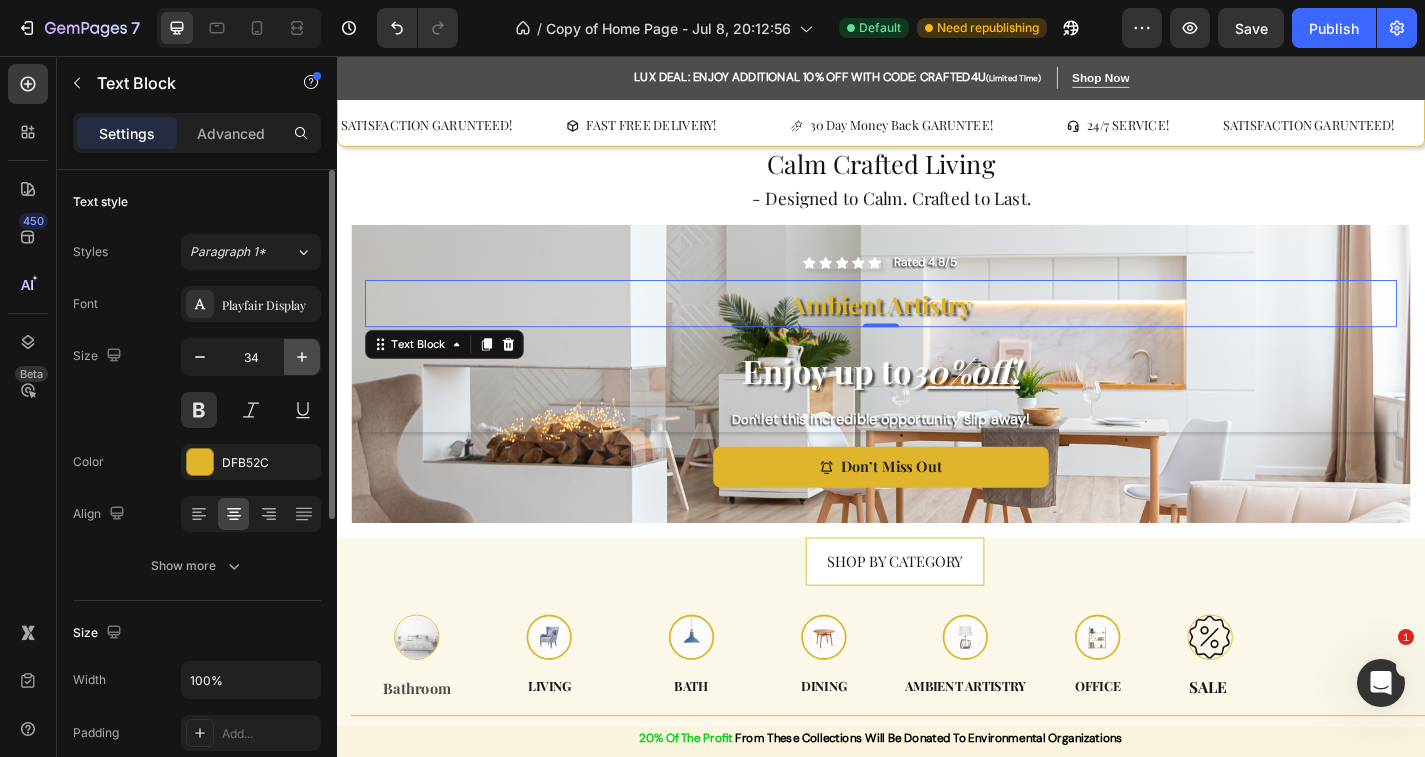 click 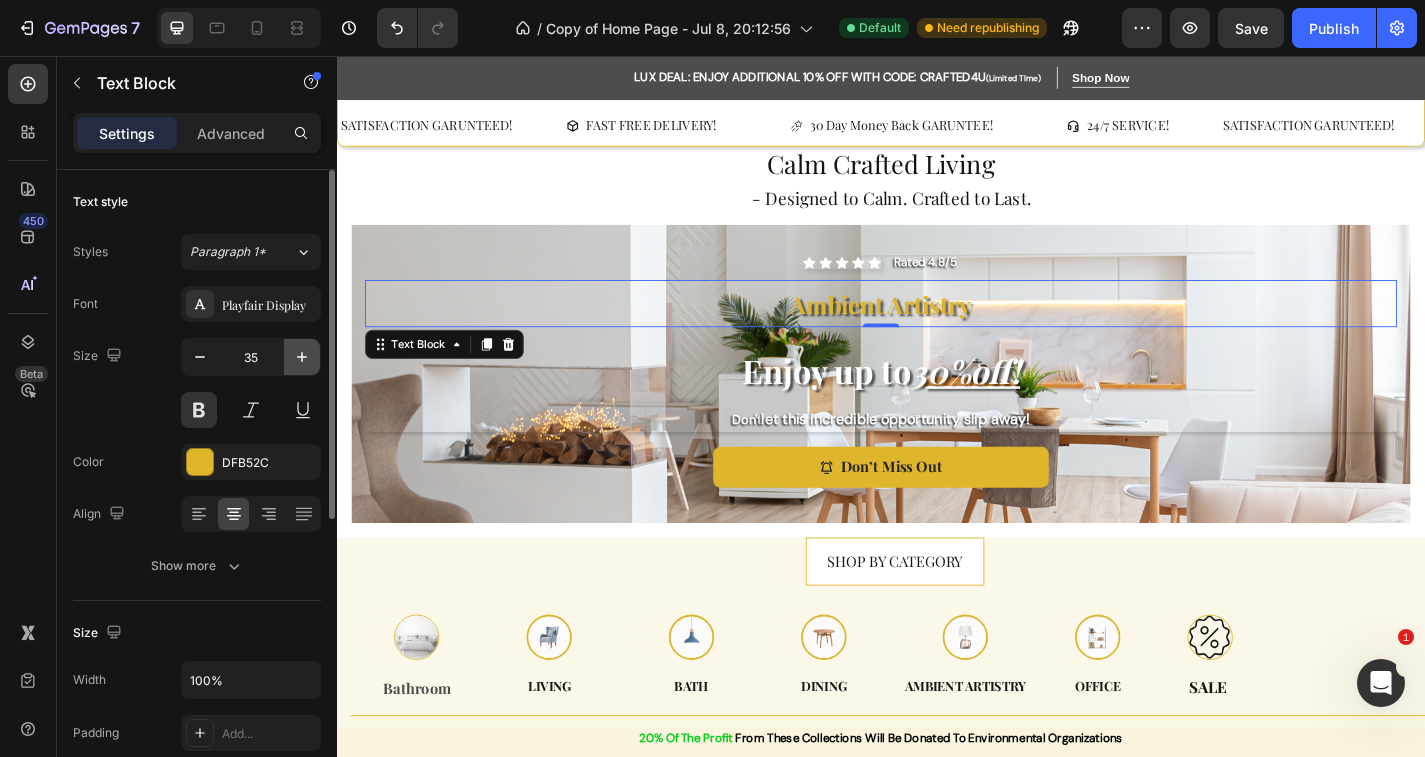 click 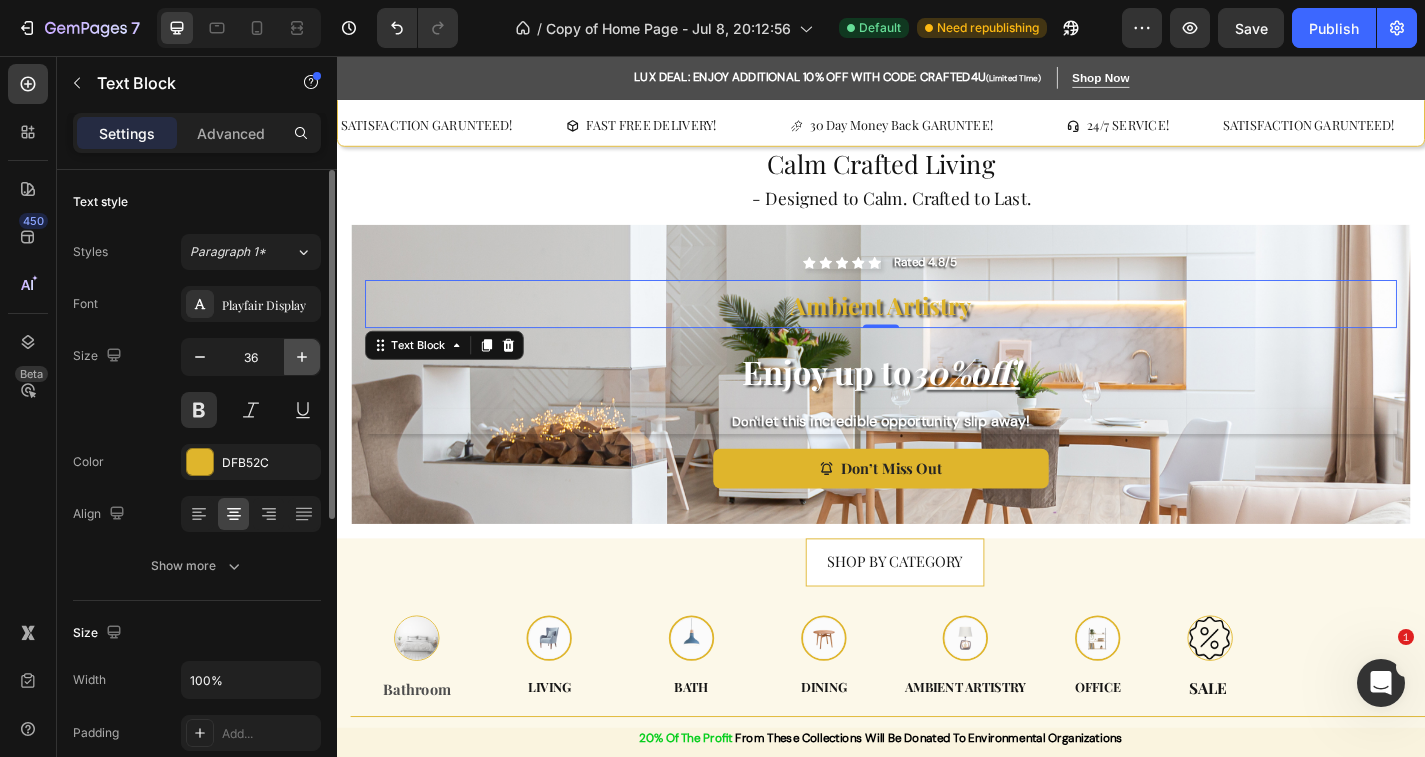 click 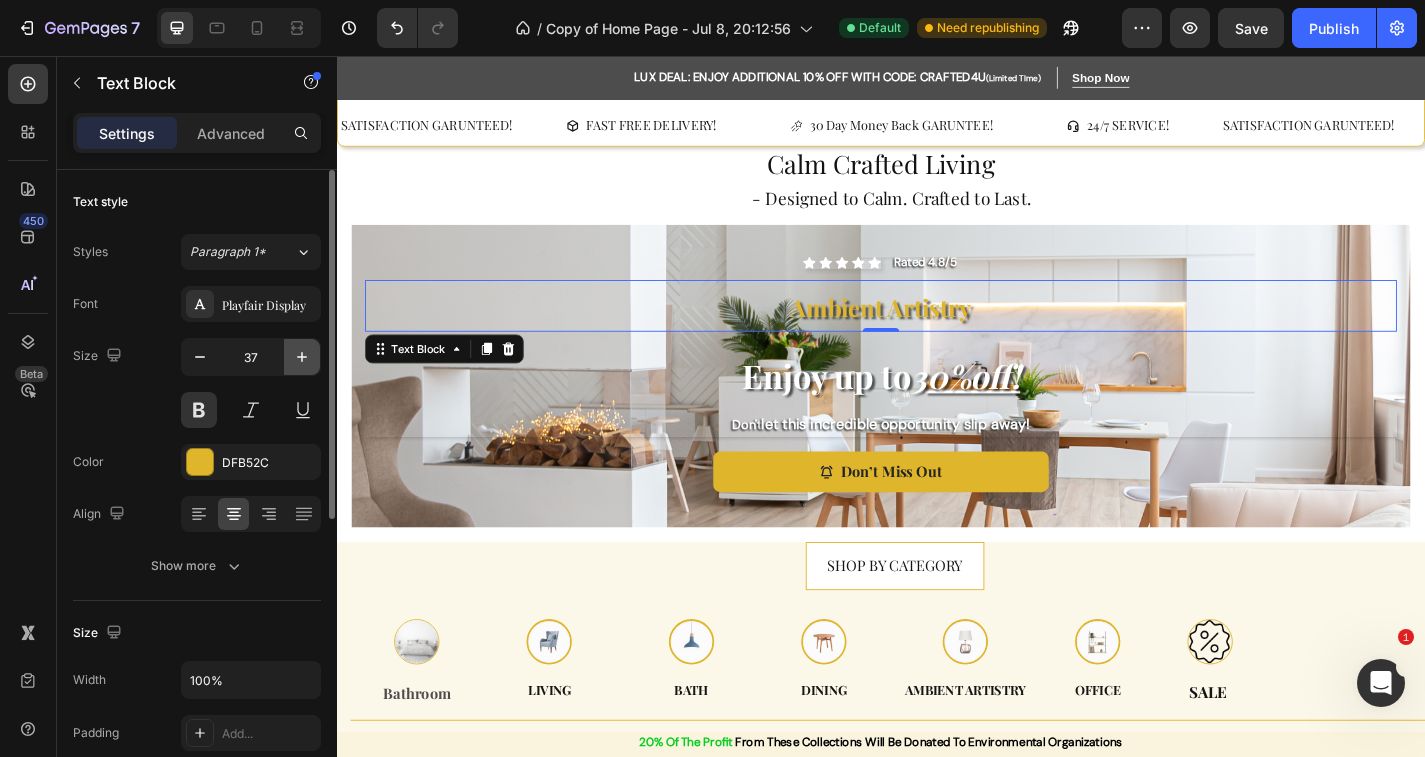 click 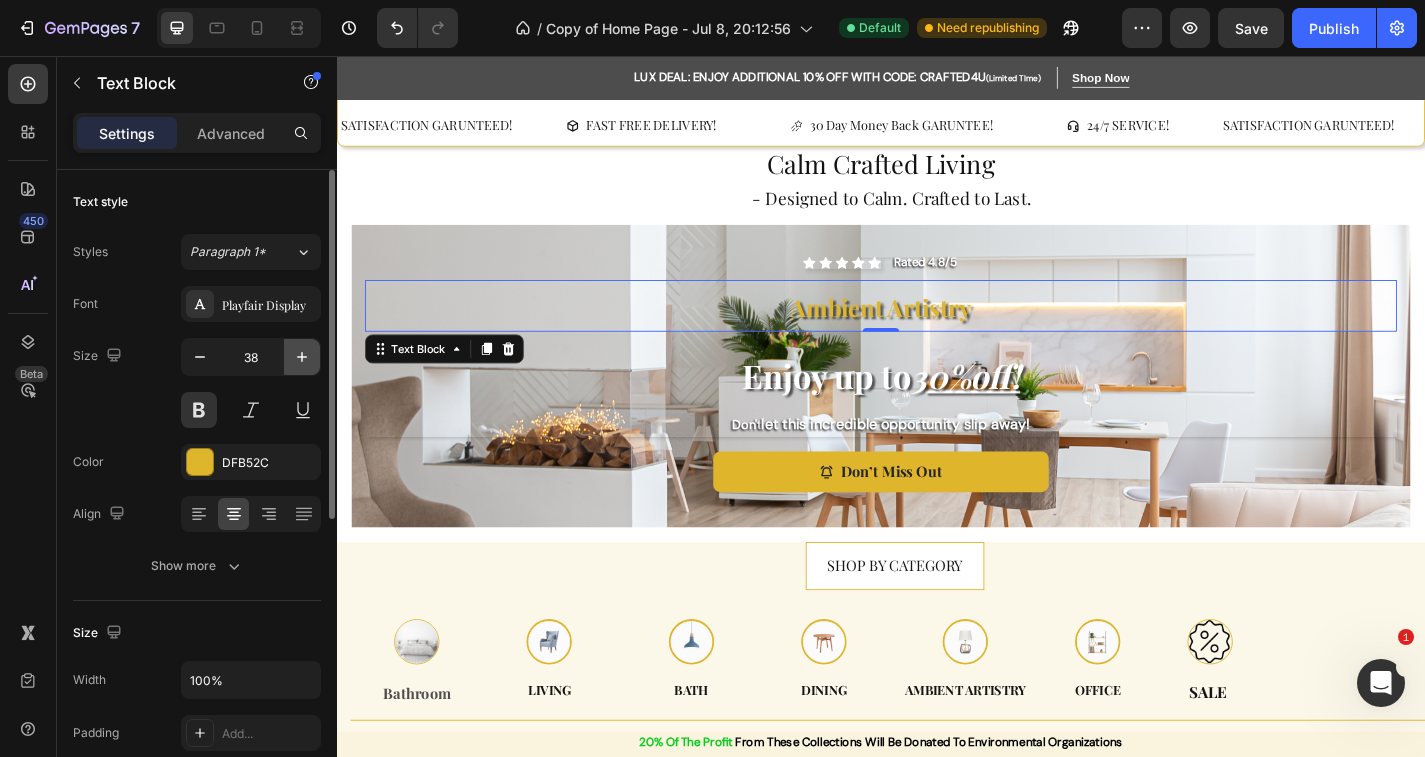 click 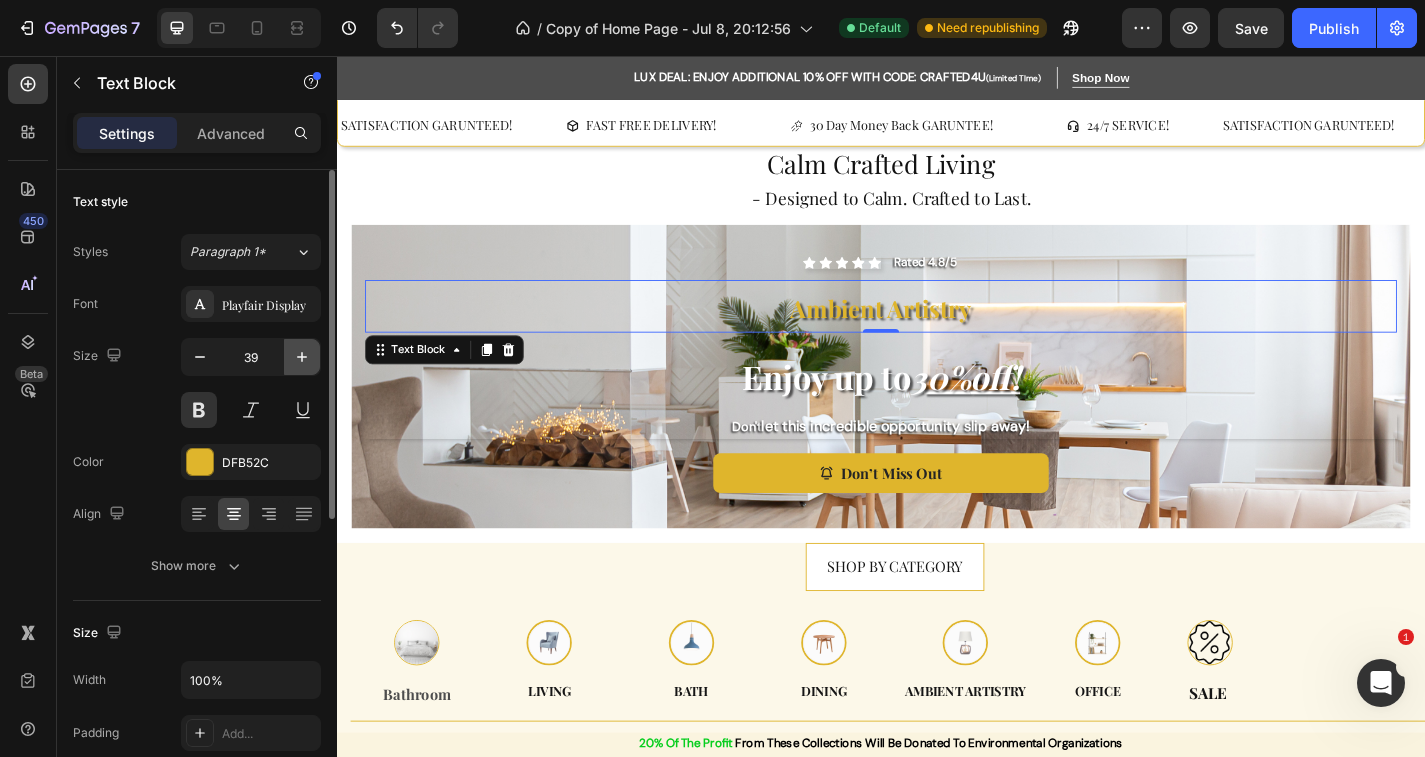 click 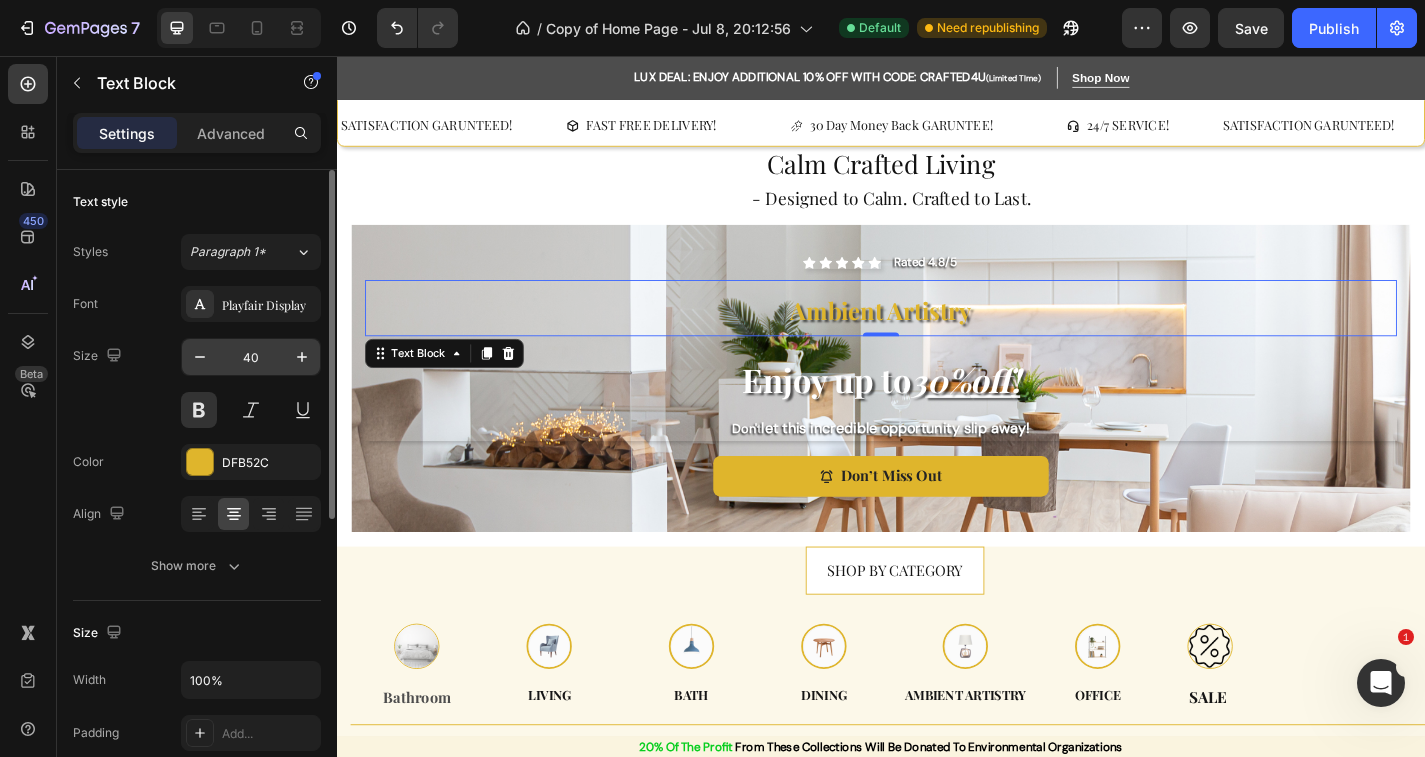 click on "40" at bounding box center [251, 357] 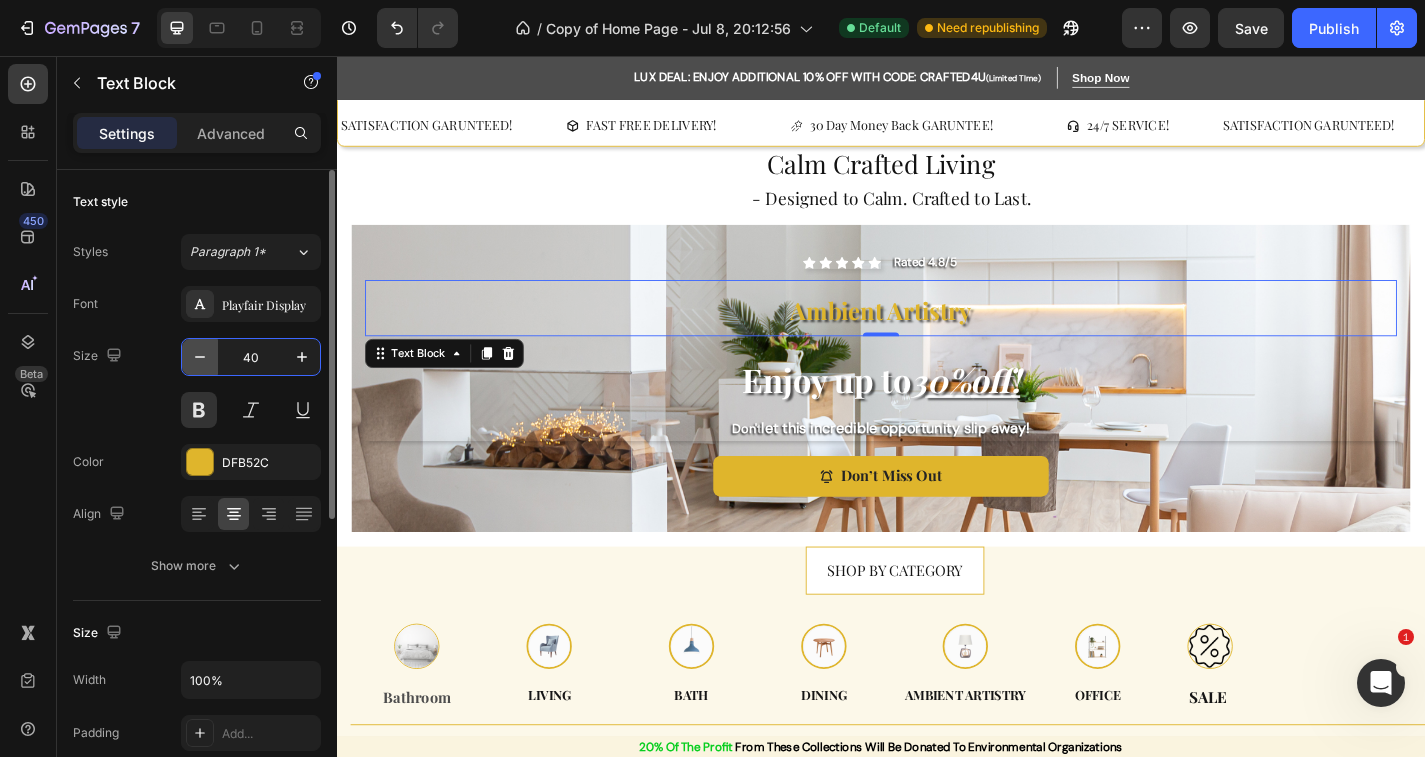 click 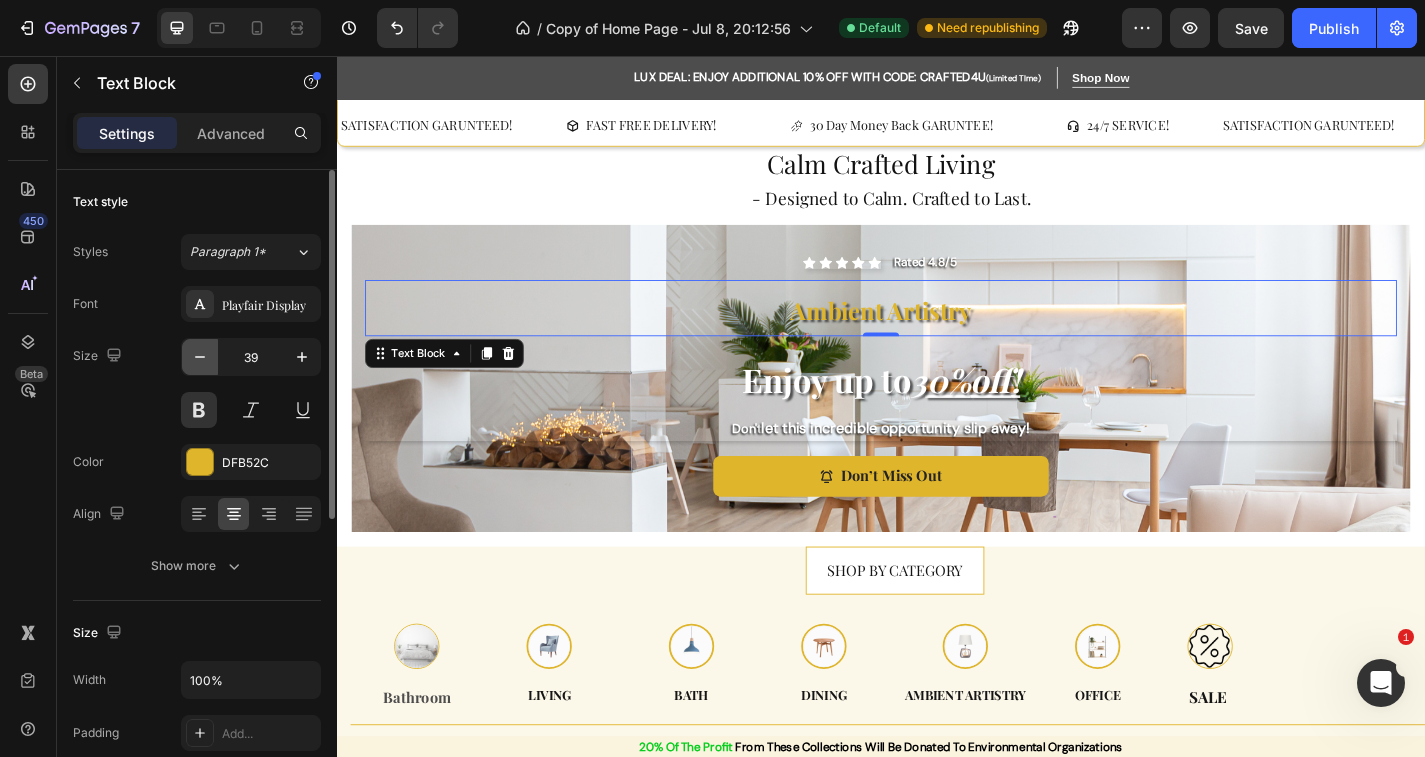 click 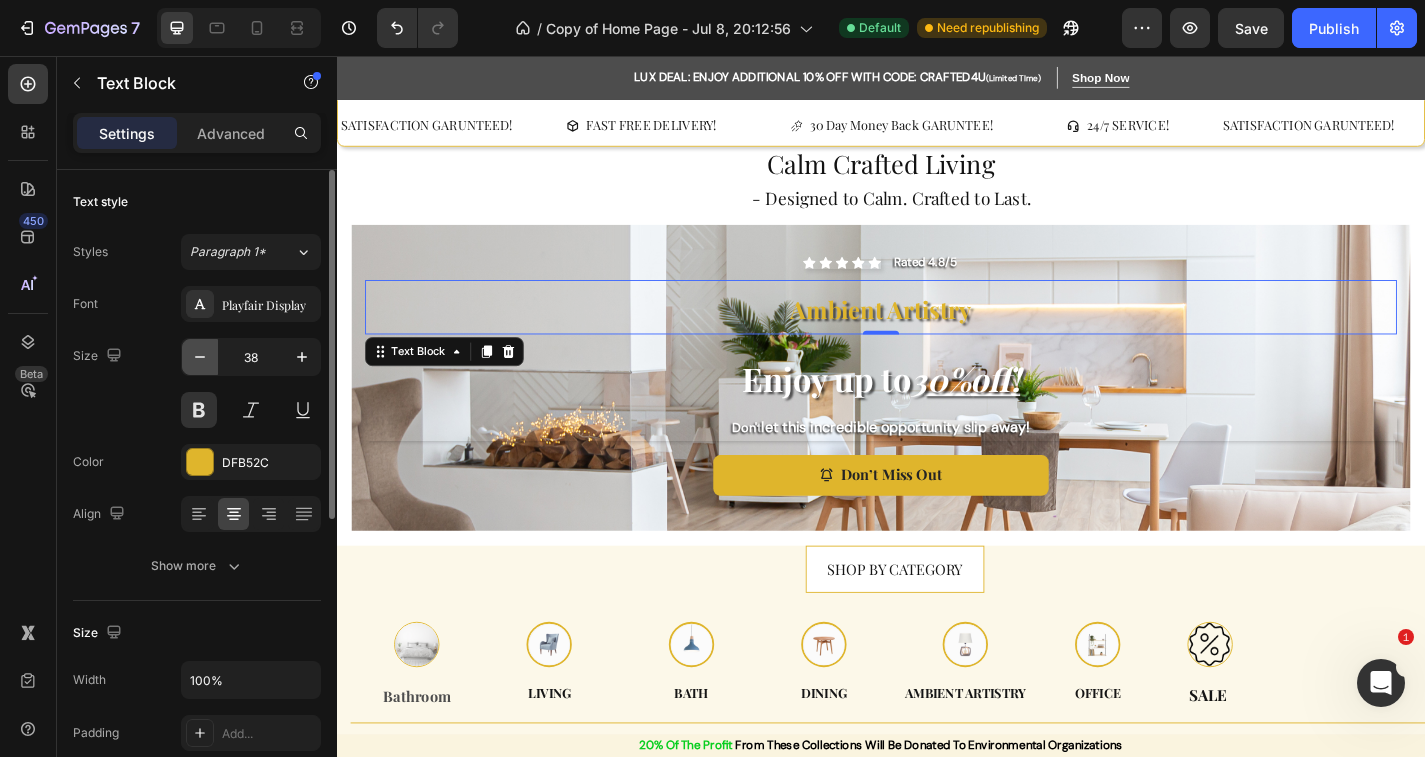 click 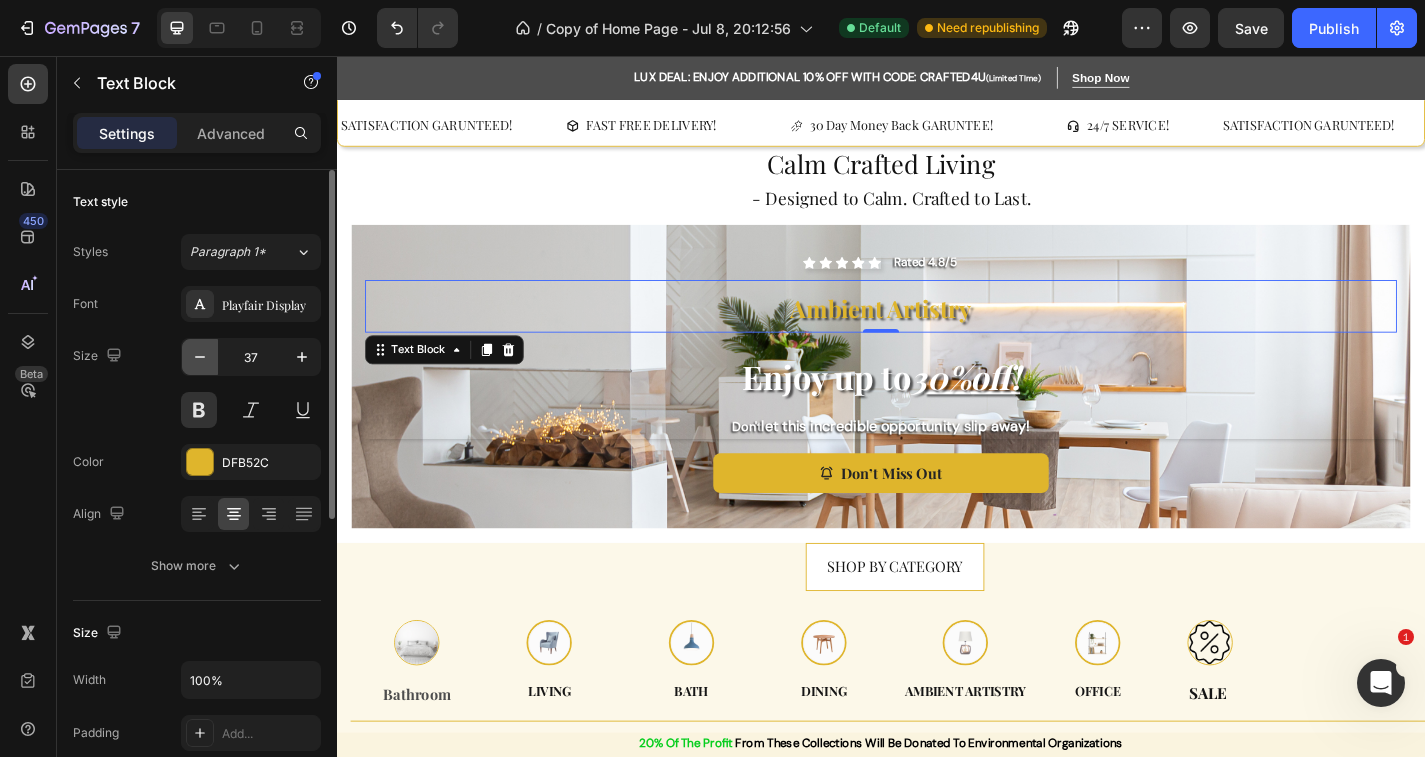 click 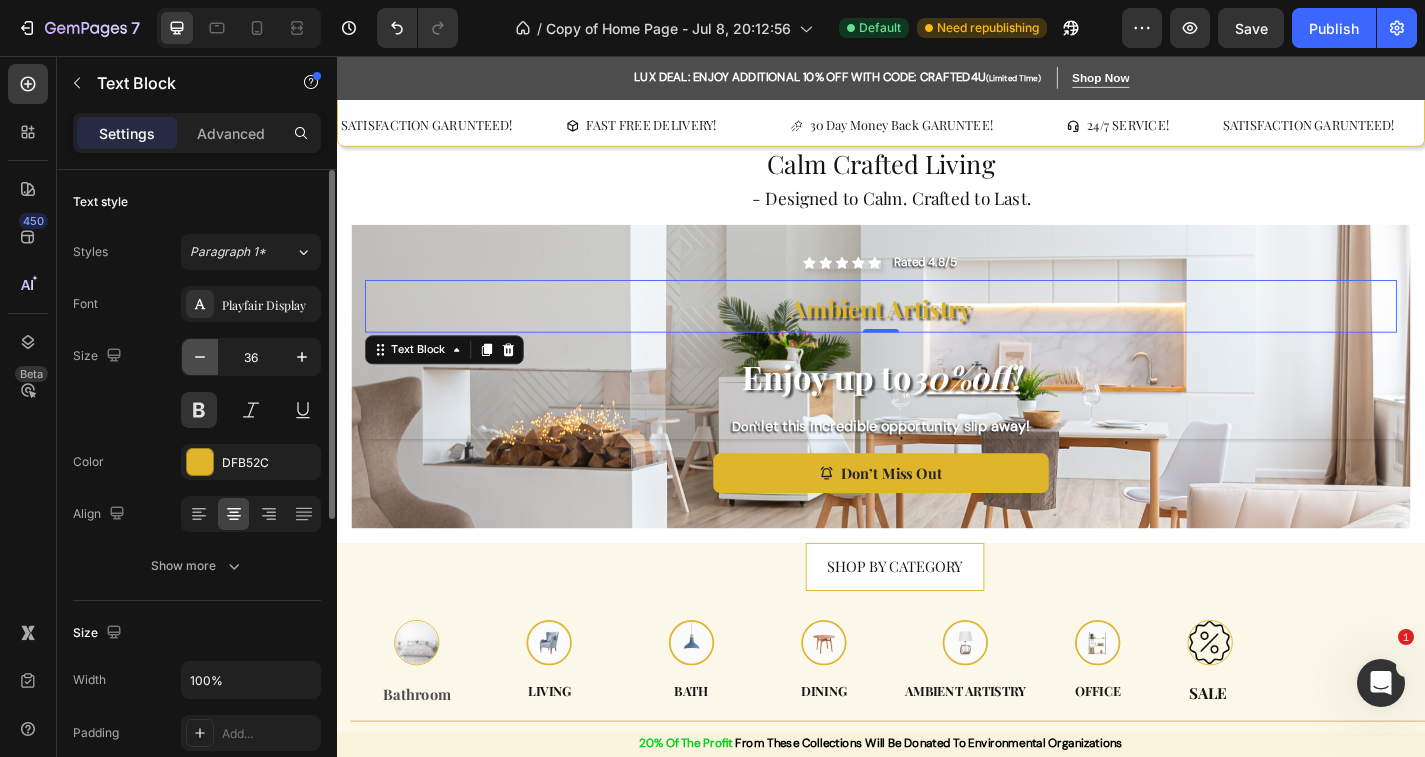 click 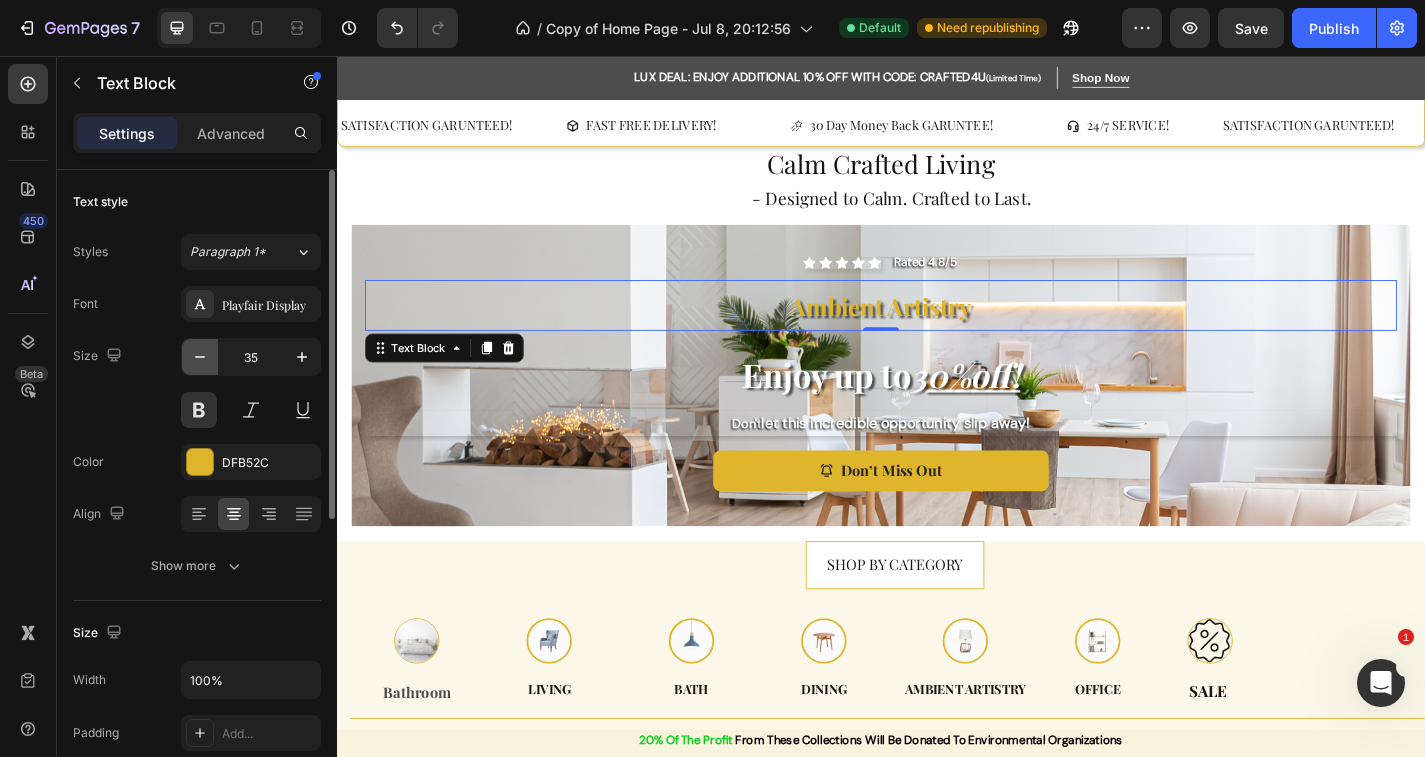 click 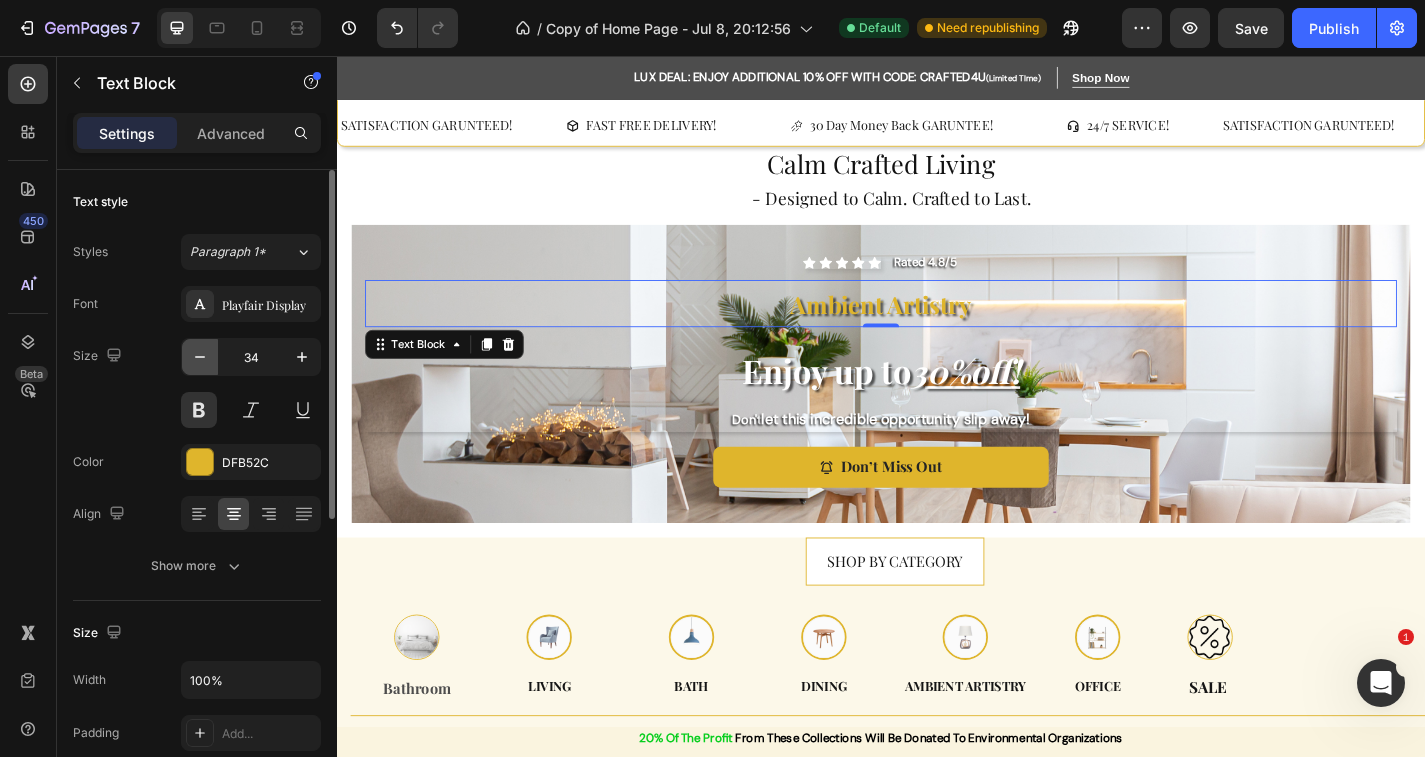 click 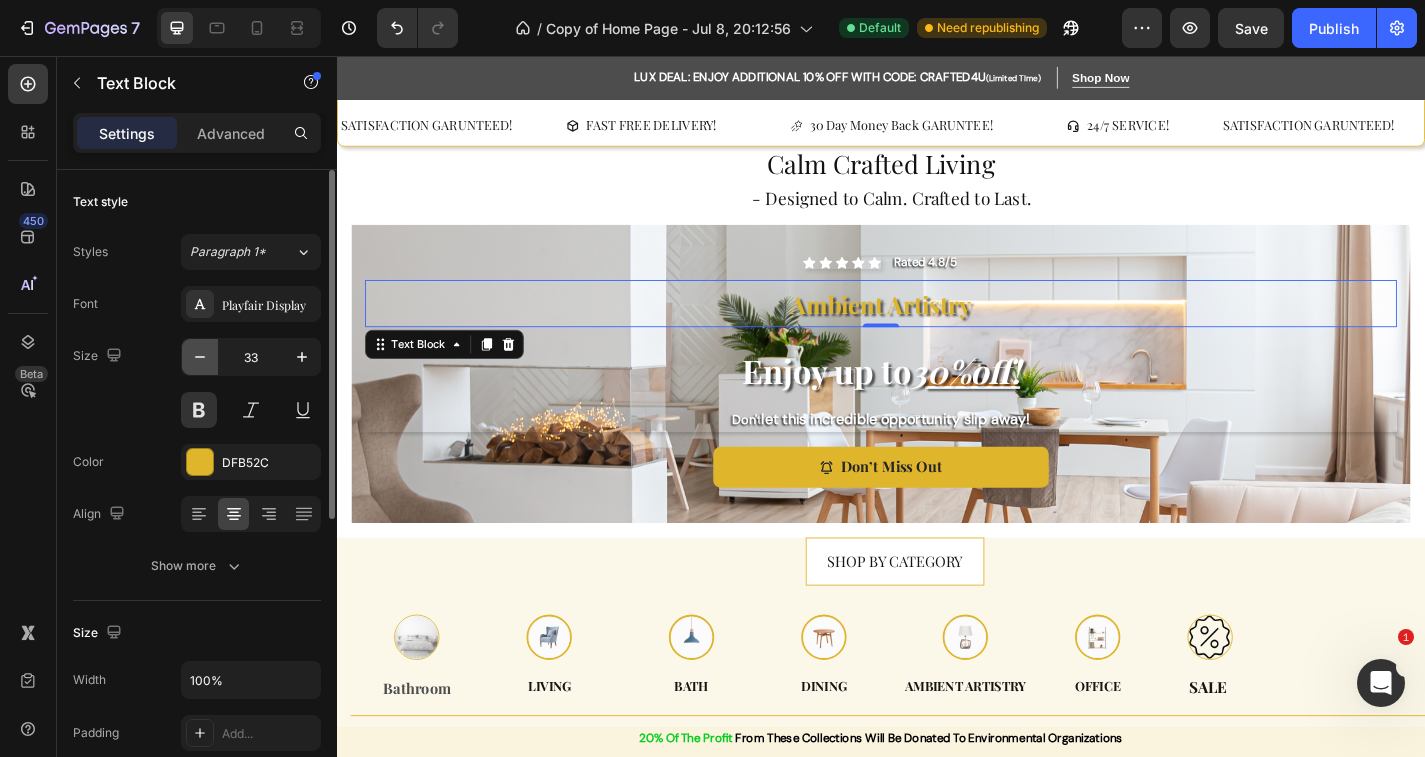 click 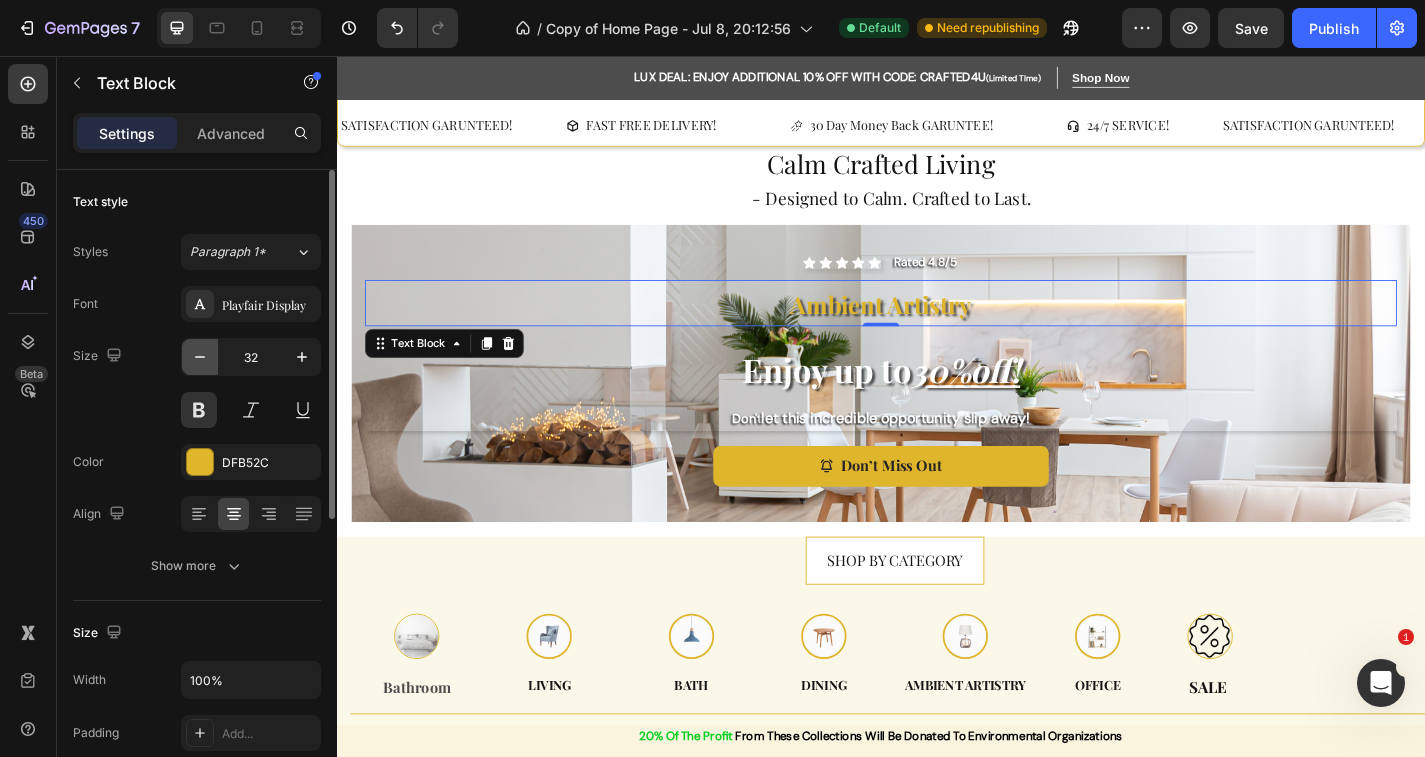 click 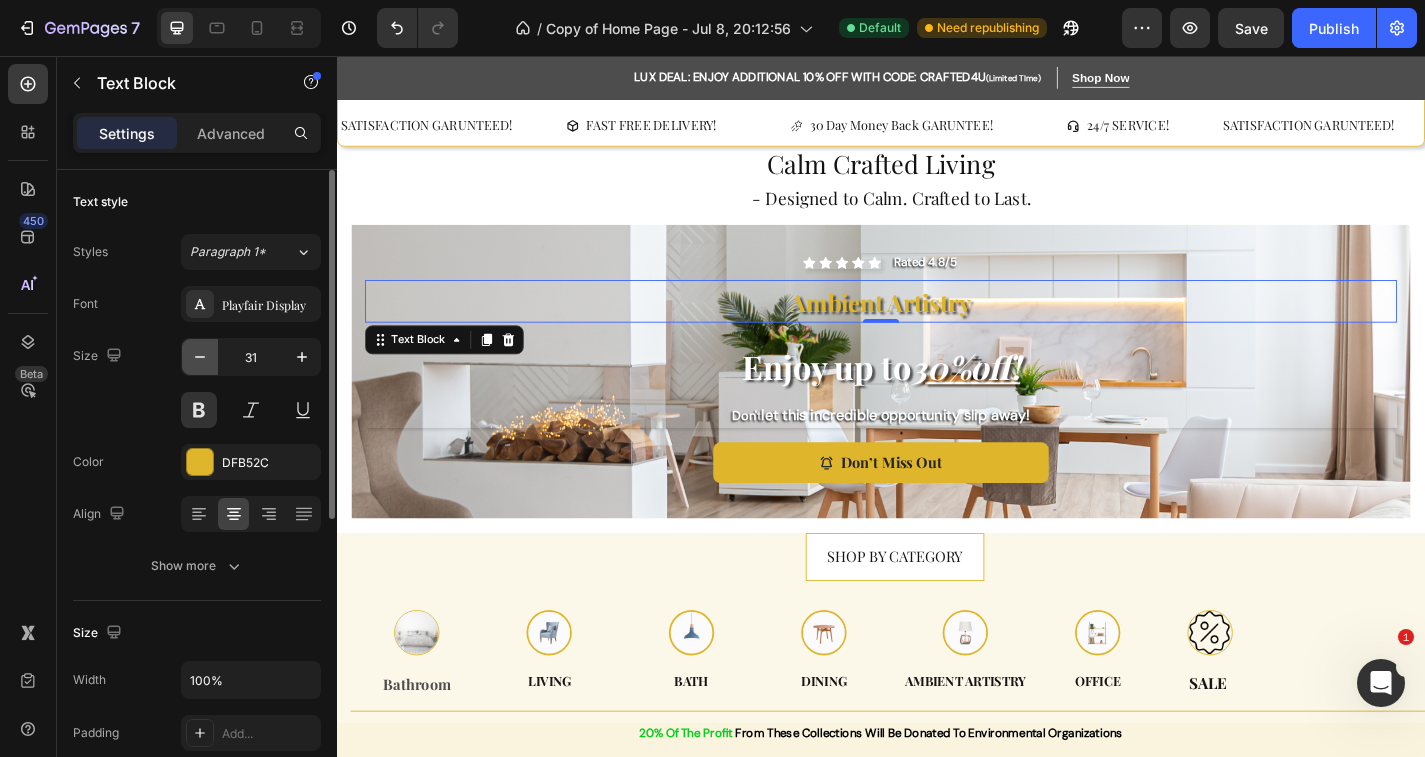 click 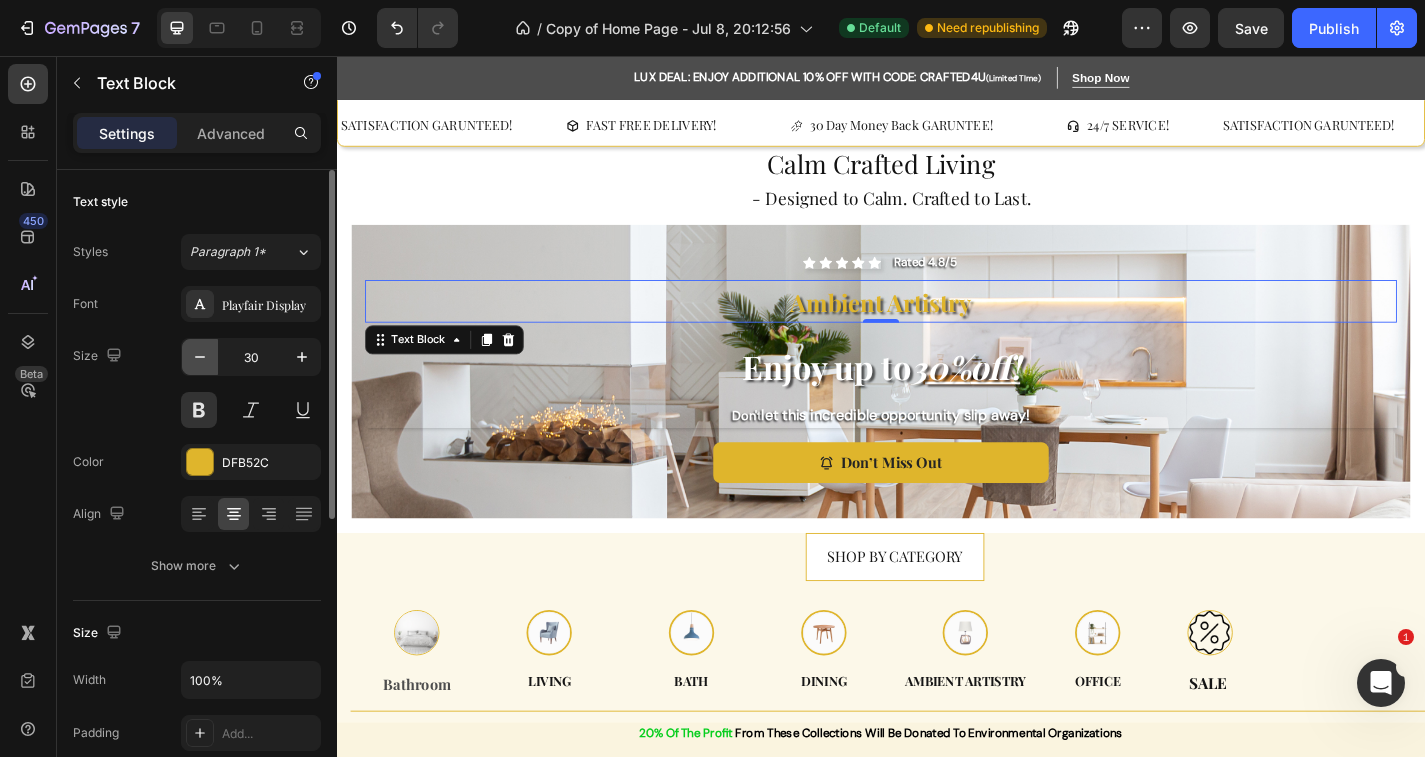 click 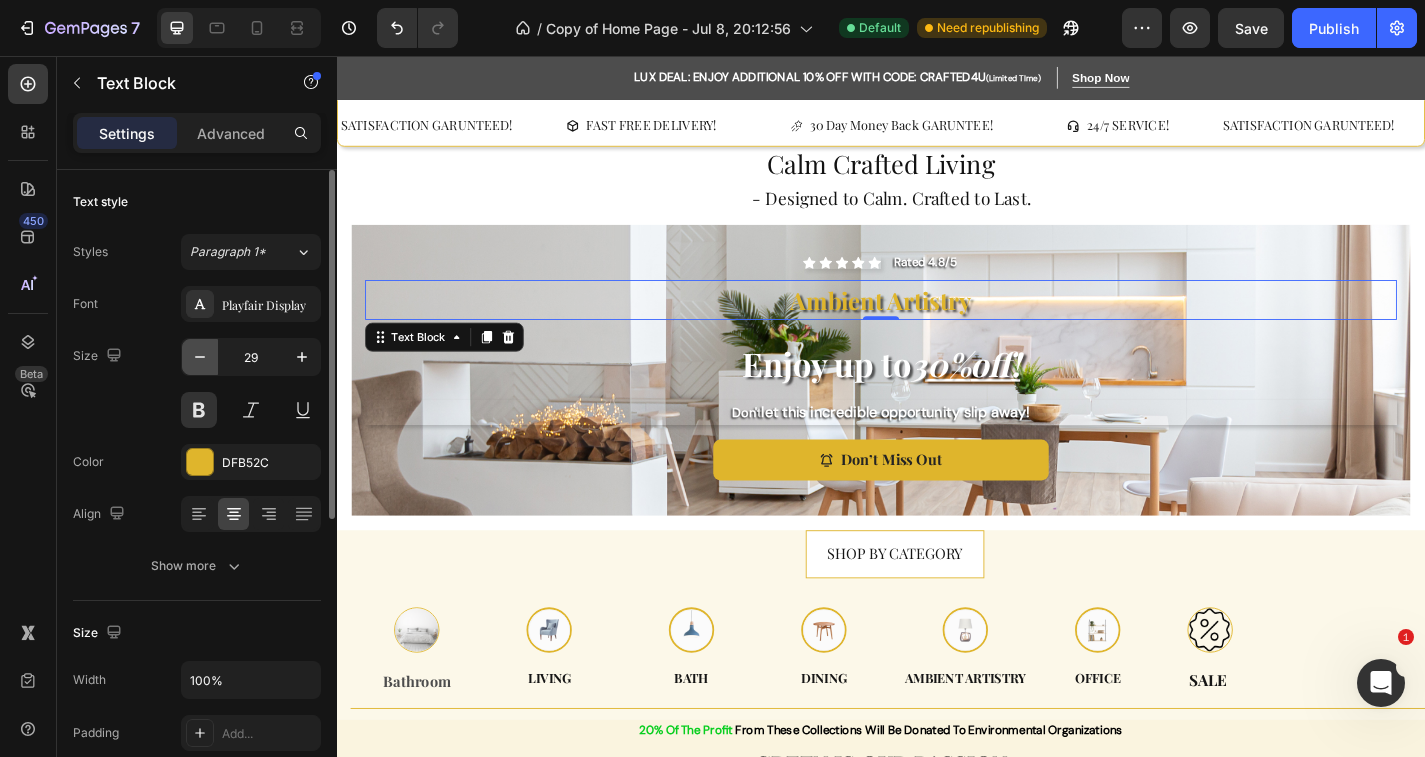 click 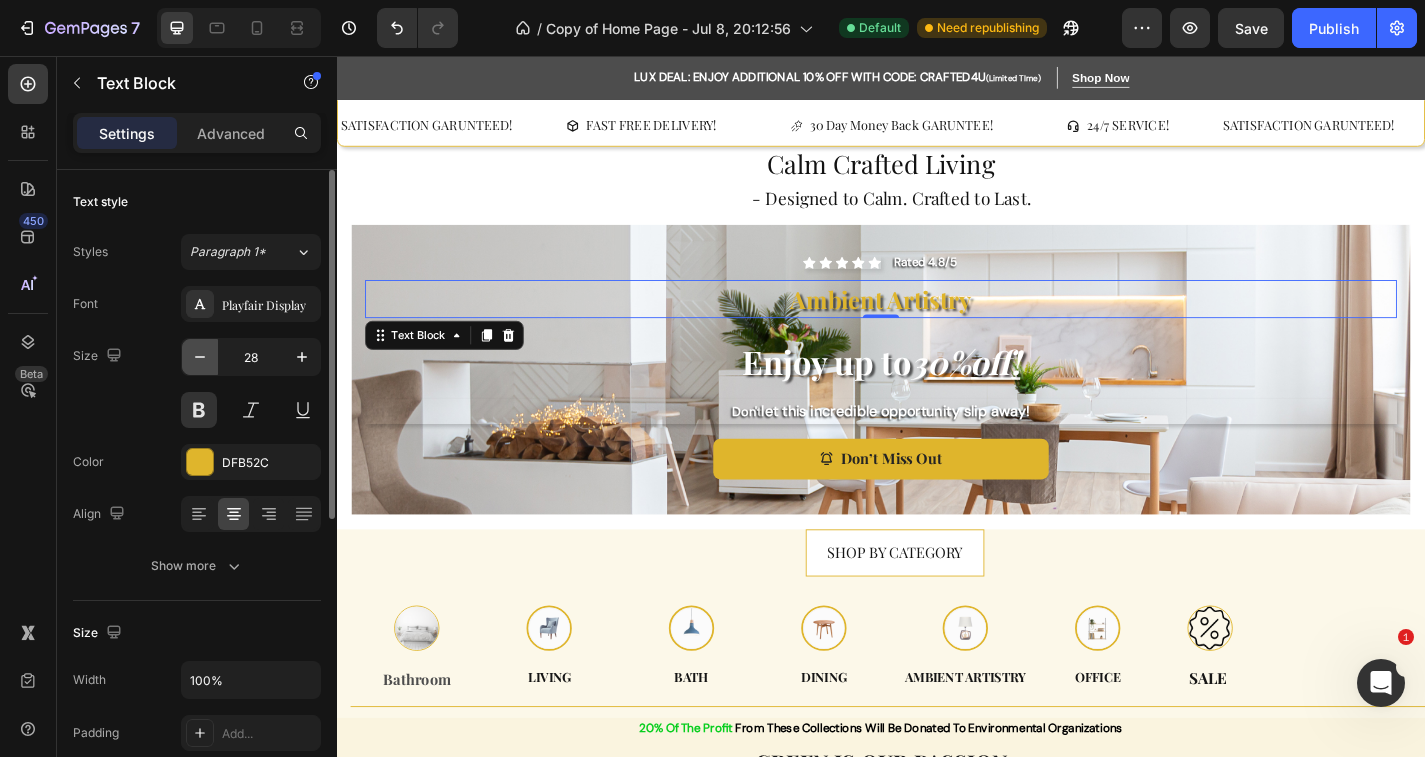 click 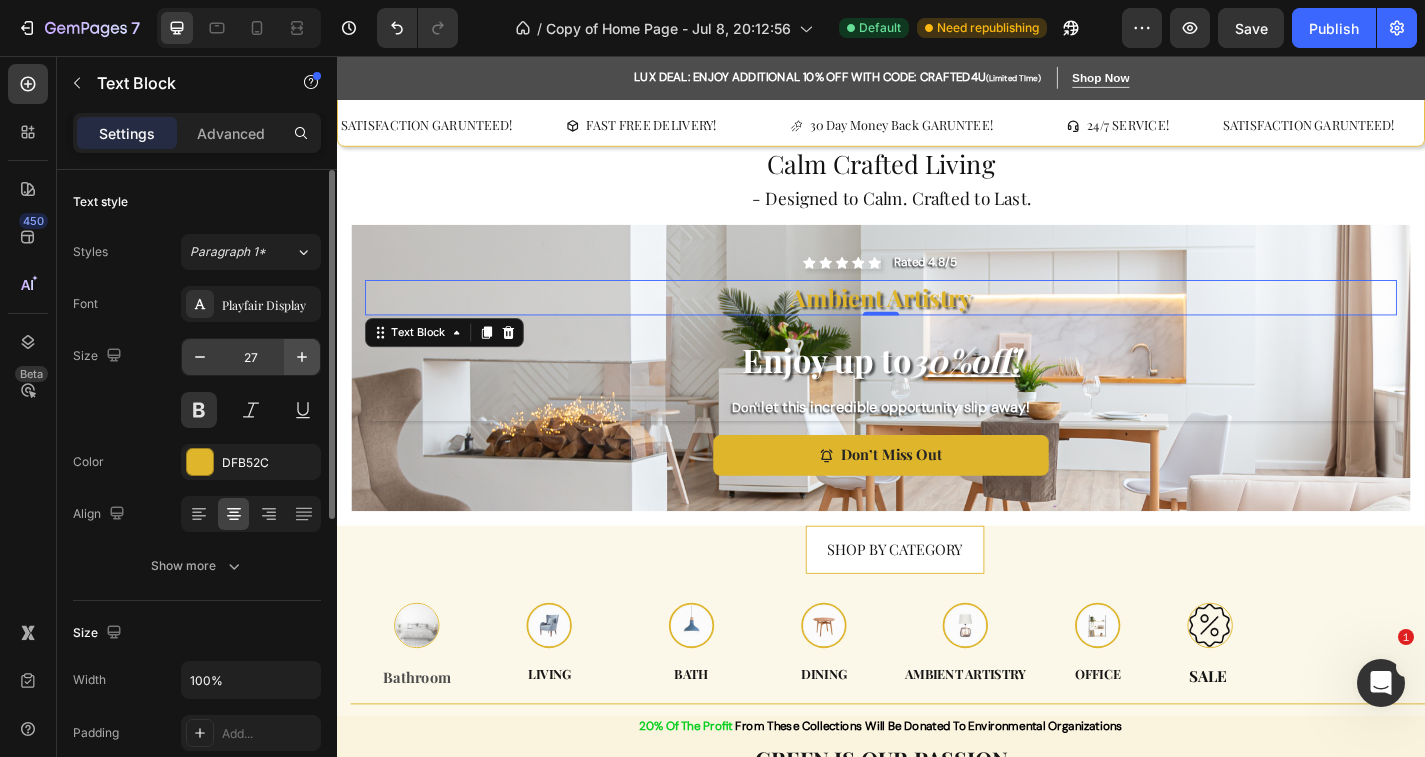 click at bounding box center (302, 357) 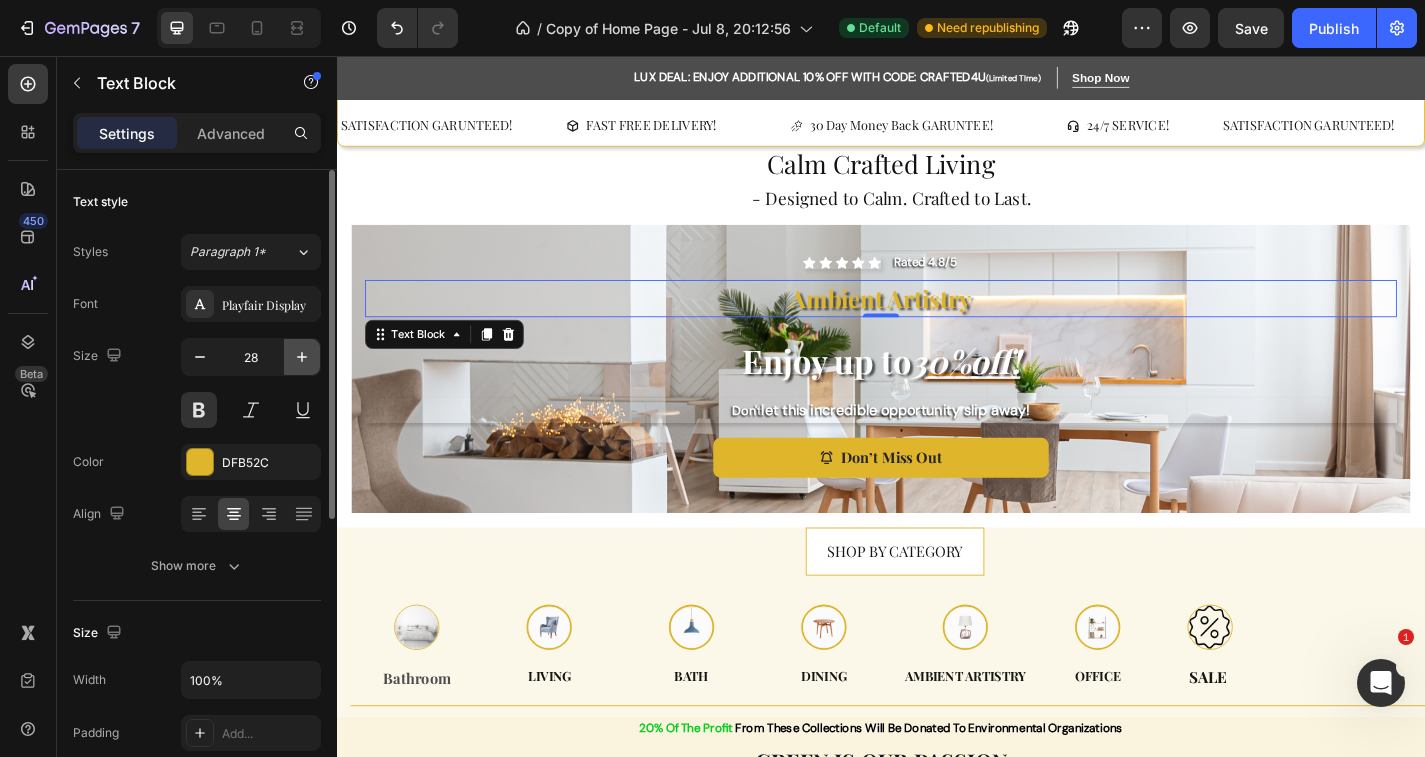 click at bounding box center [302, 357] 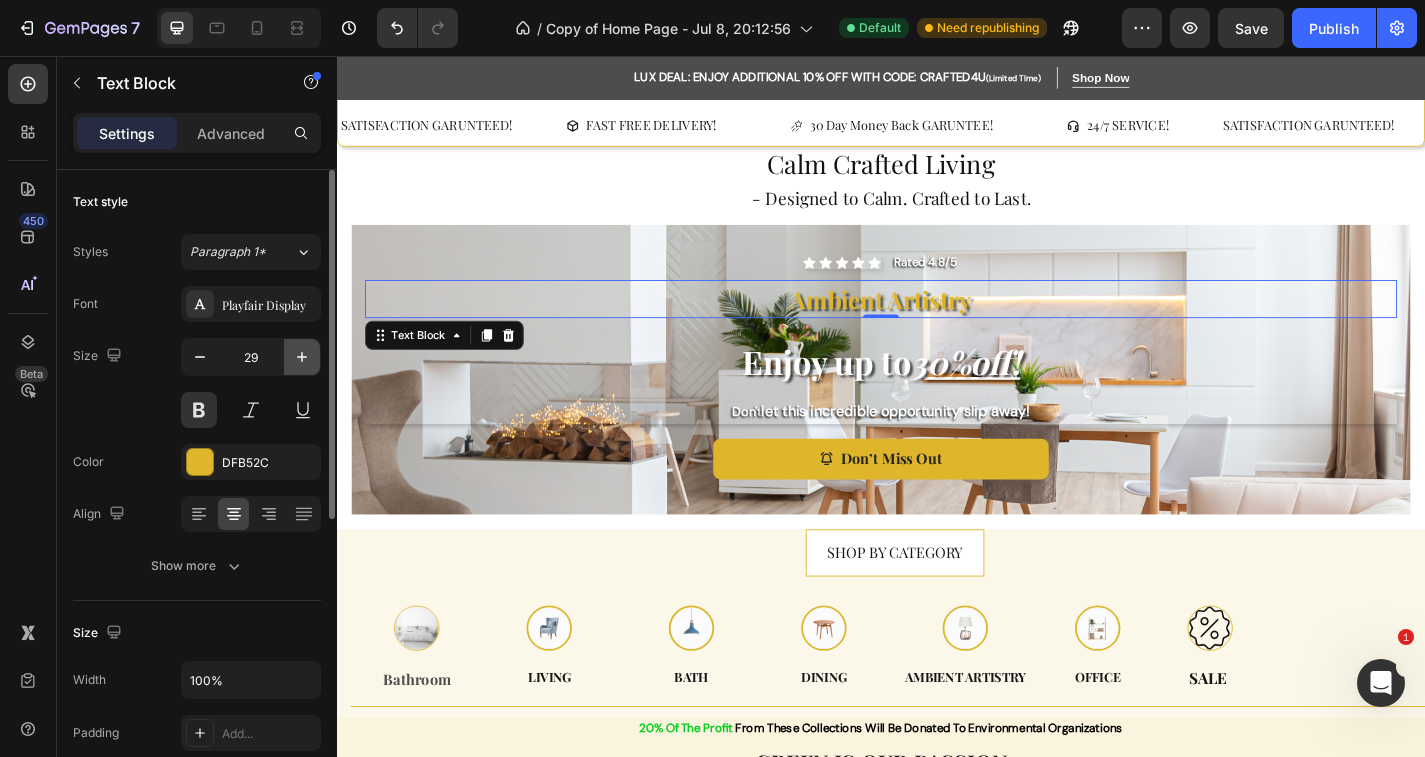 click at bounding box center [302, 357] 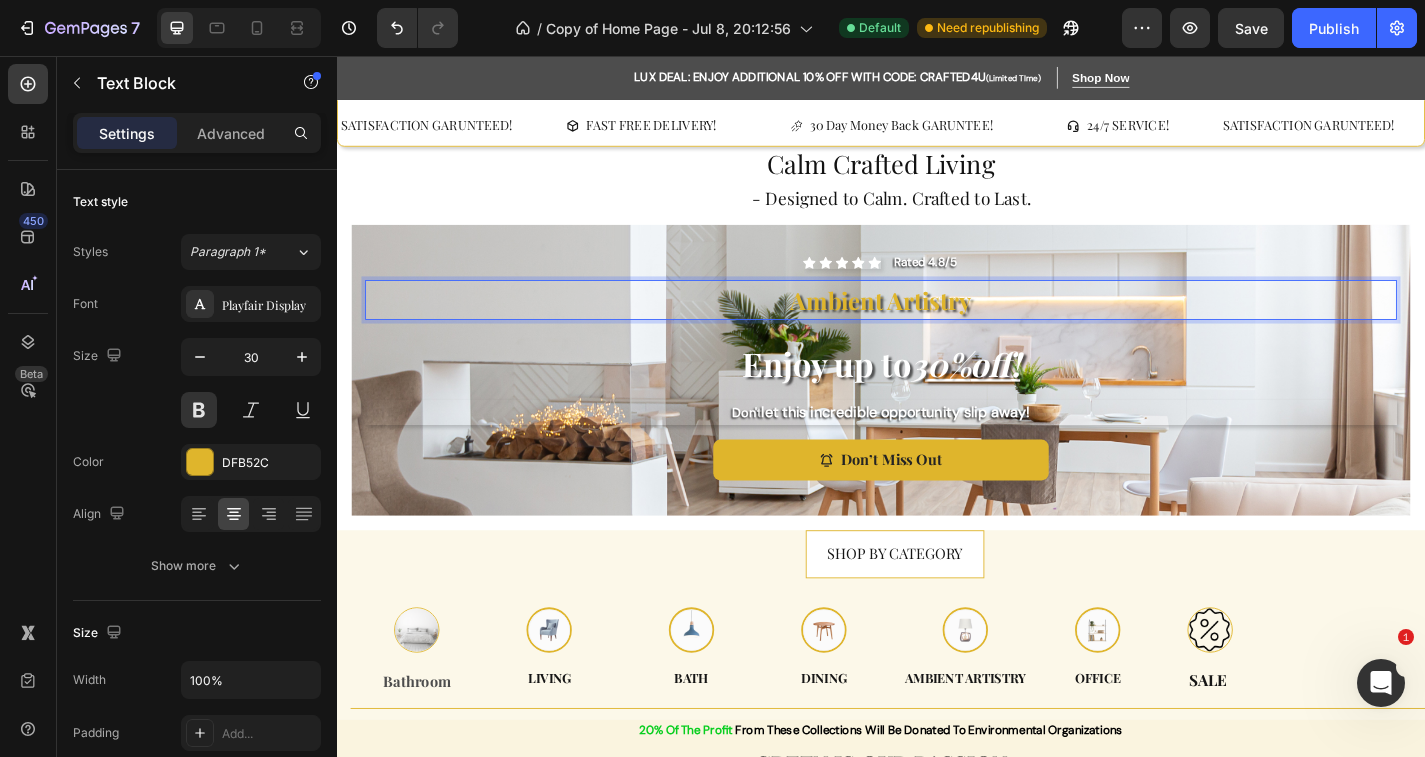 click on "Ambient Artistry" at bounding box center (937, 325) 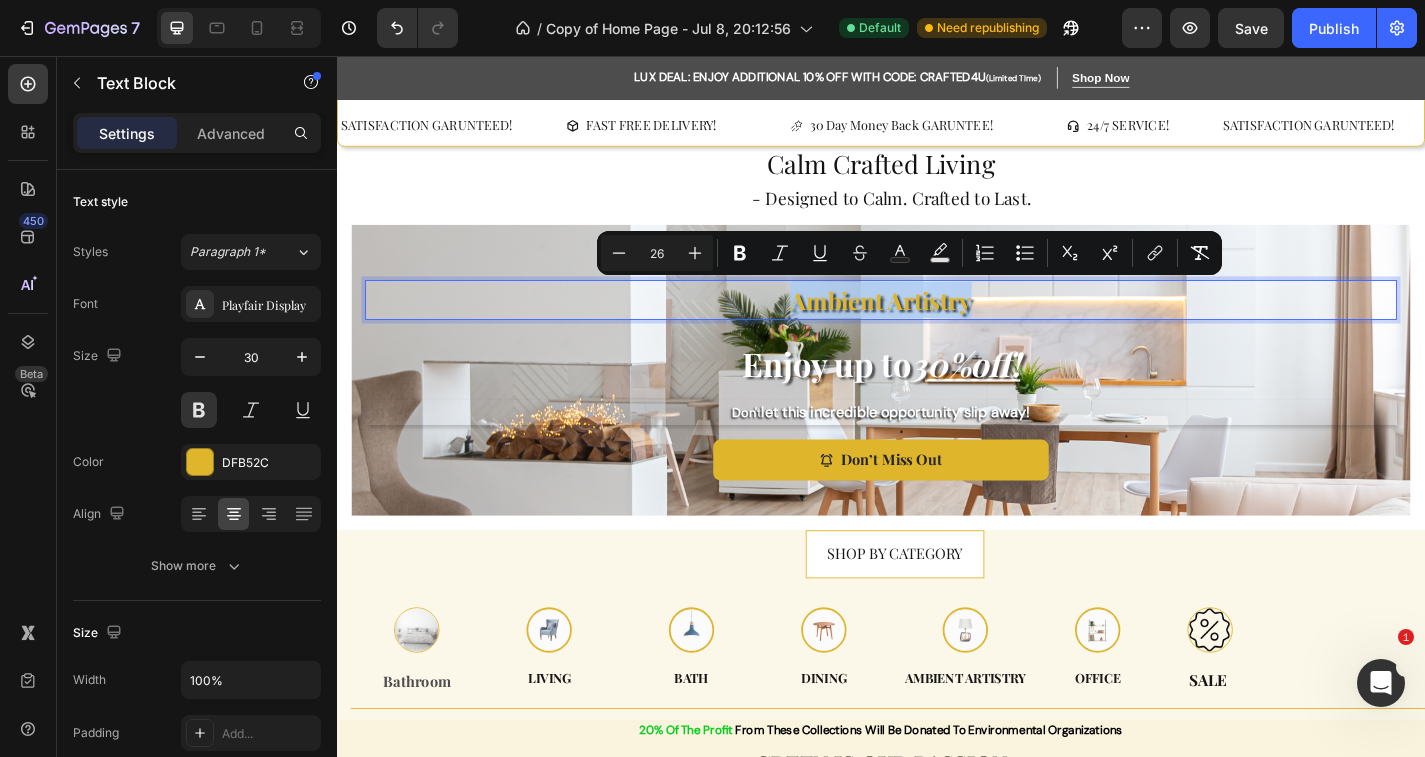 click on "Ambient Artistry" at bounding box center [937, 325] 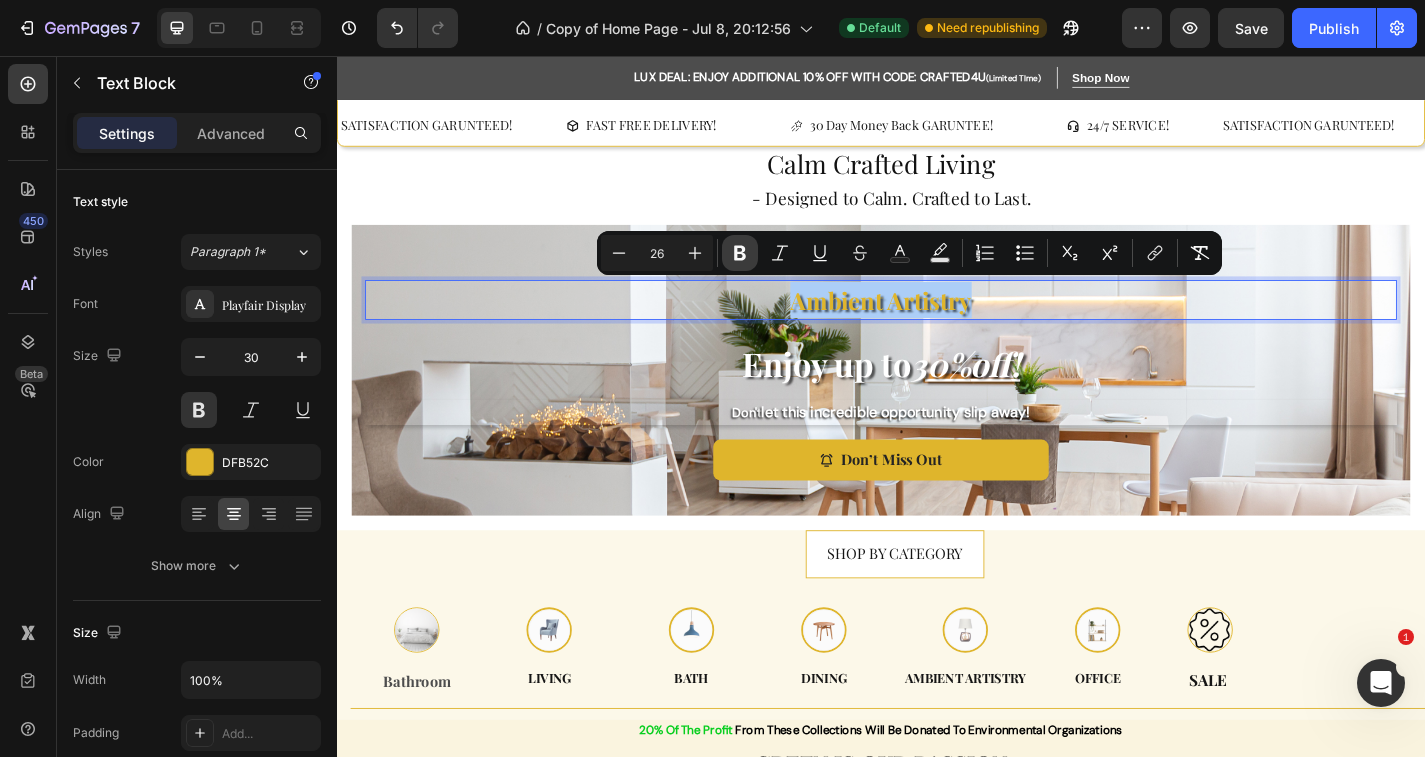 click 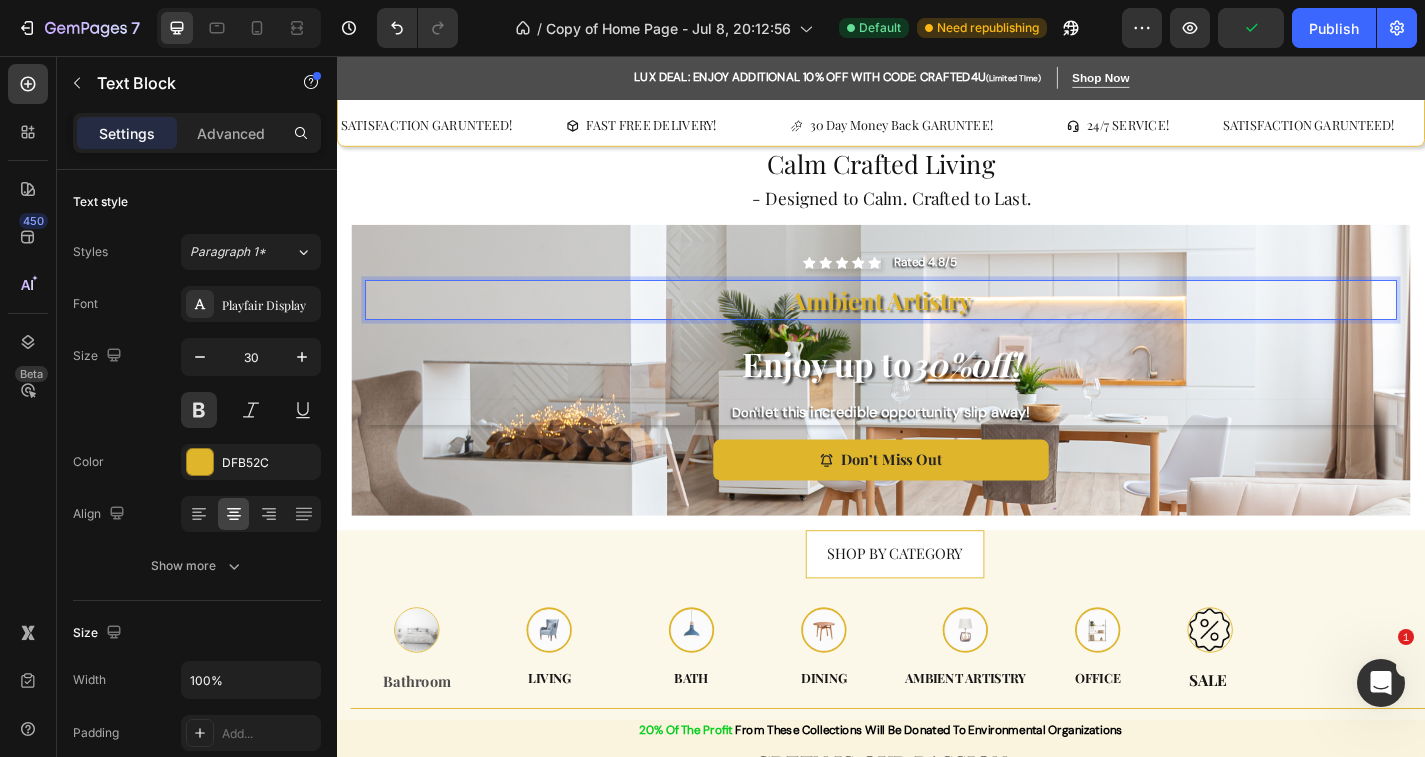 click on "Ambient Artistry" at bounding box center (937, 325) 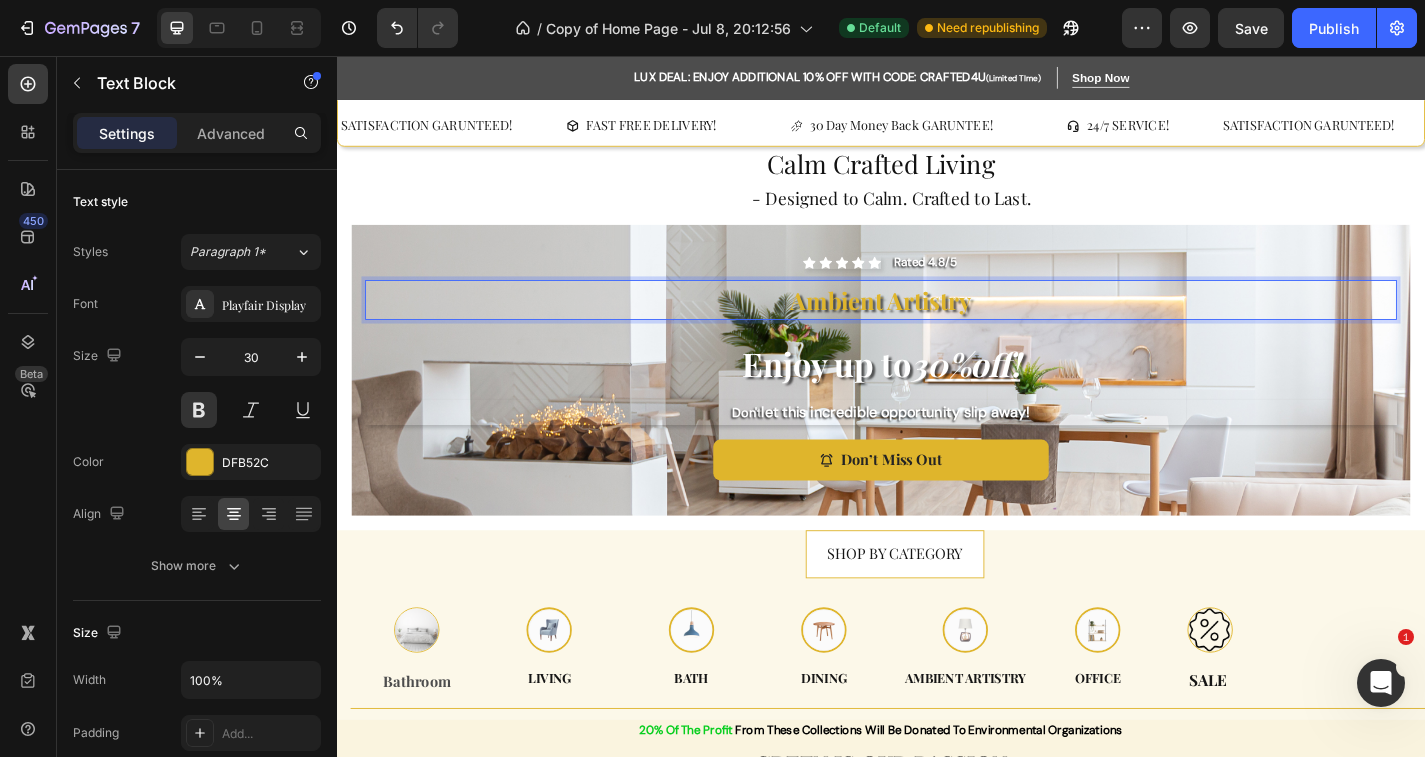 click on "Ambient Artistry" at bounding box center [937, 325] 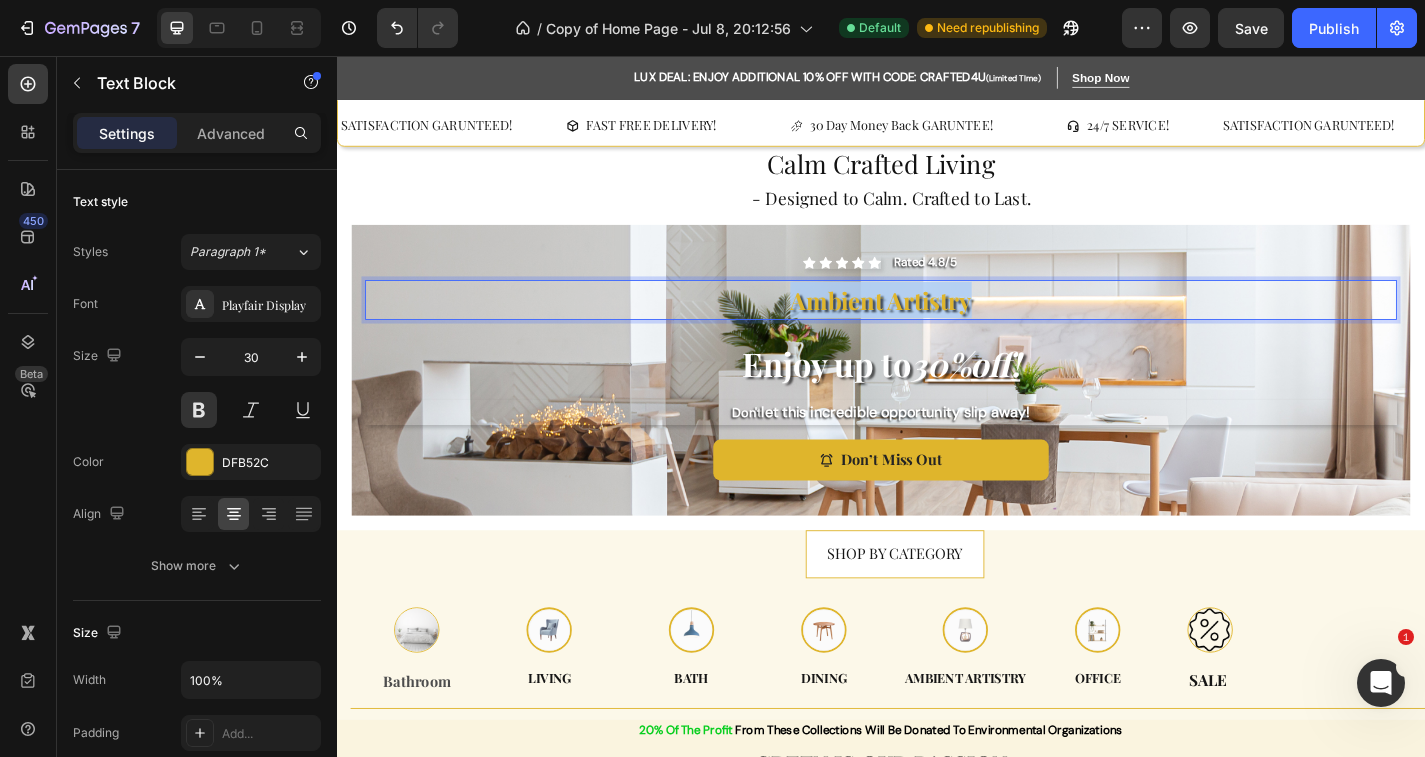 click on "Ambient Artistry" at bounding box center (937, 325) 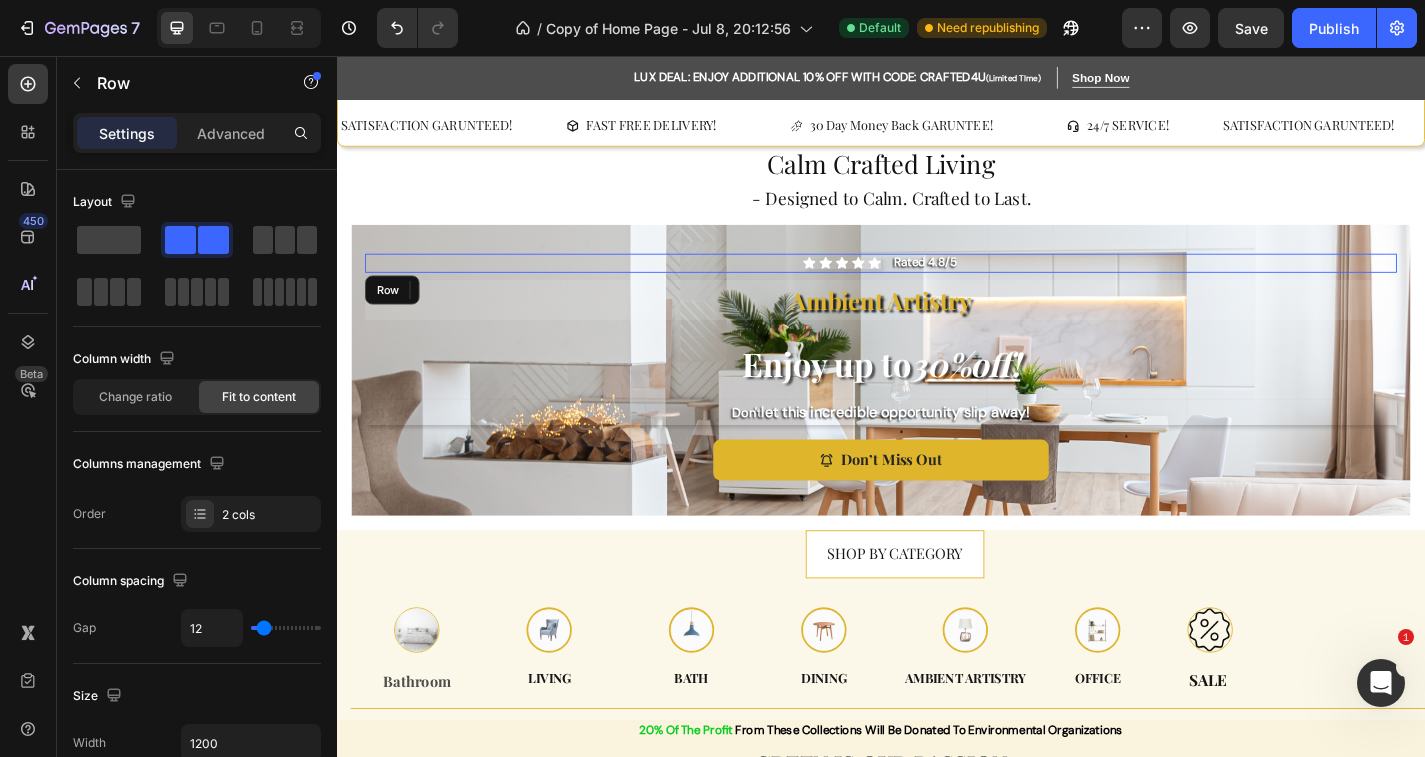click on "Icon Icon Icon Icon Icon Icon List Rated 4.8/5  Text Block Row Ambient Artistry Text Block   0 ⁠⁠⁠⁠⁠⁠⁠ Enjoy up to  30%  off ! Heading Don't  let this incredible opportunity slip away!  Text Block
Don’t Miss Out Button Row" at bounding box center [937, 402] 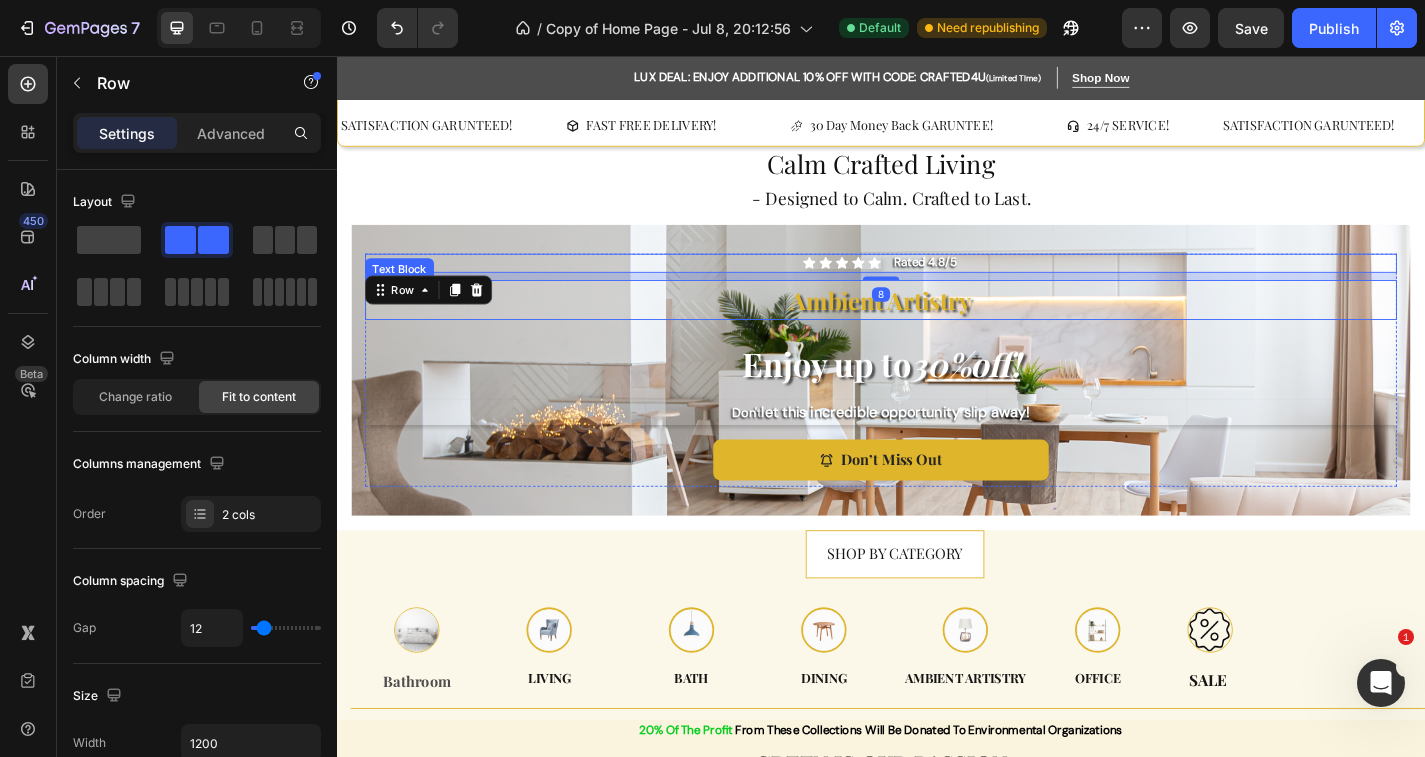 click on "Ambient Artistry" at bounding box center (937, 325) 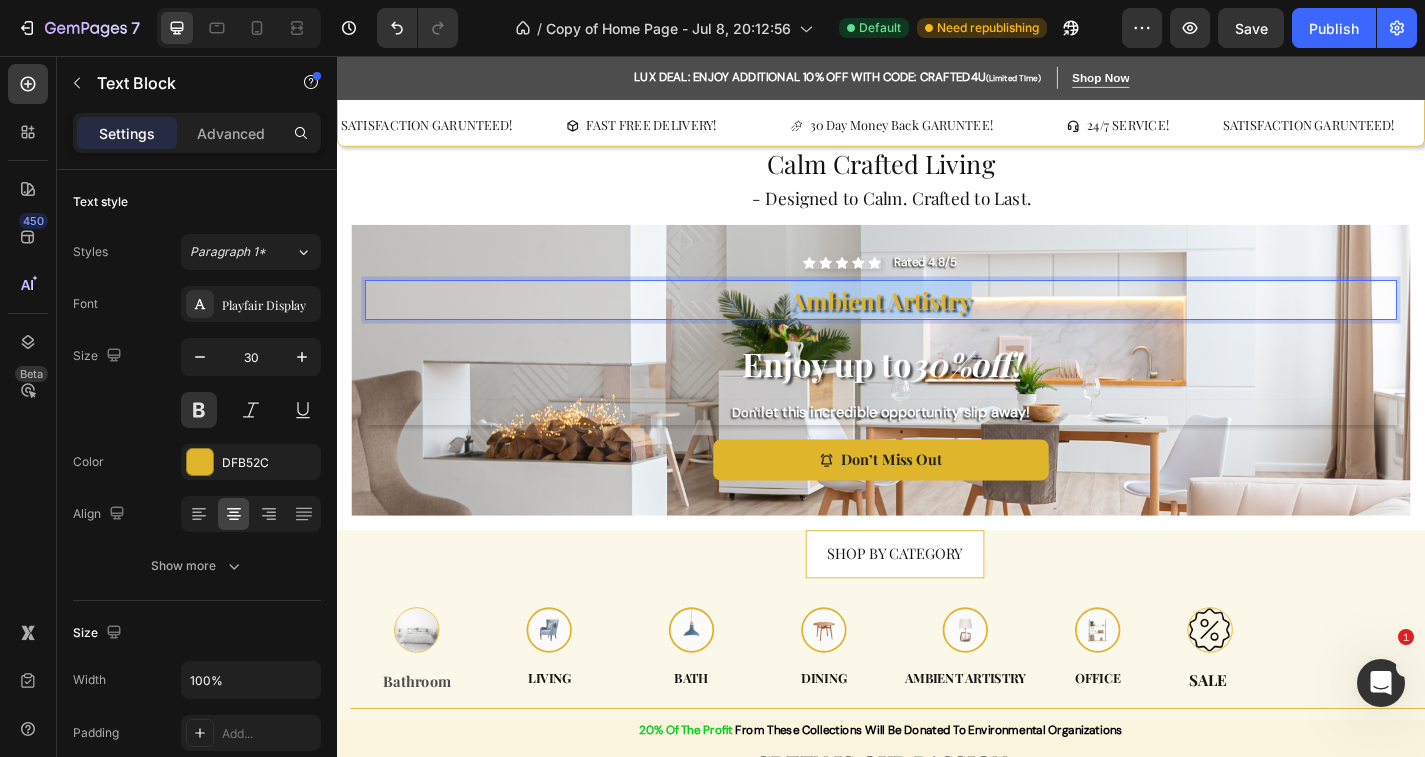 click on "Ambient Artistry" at bounding box center (937, 325) 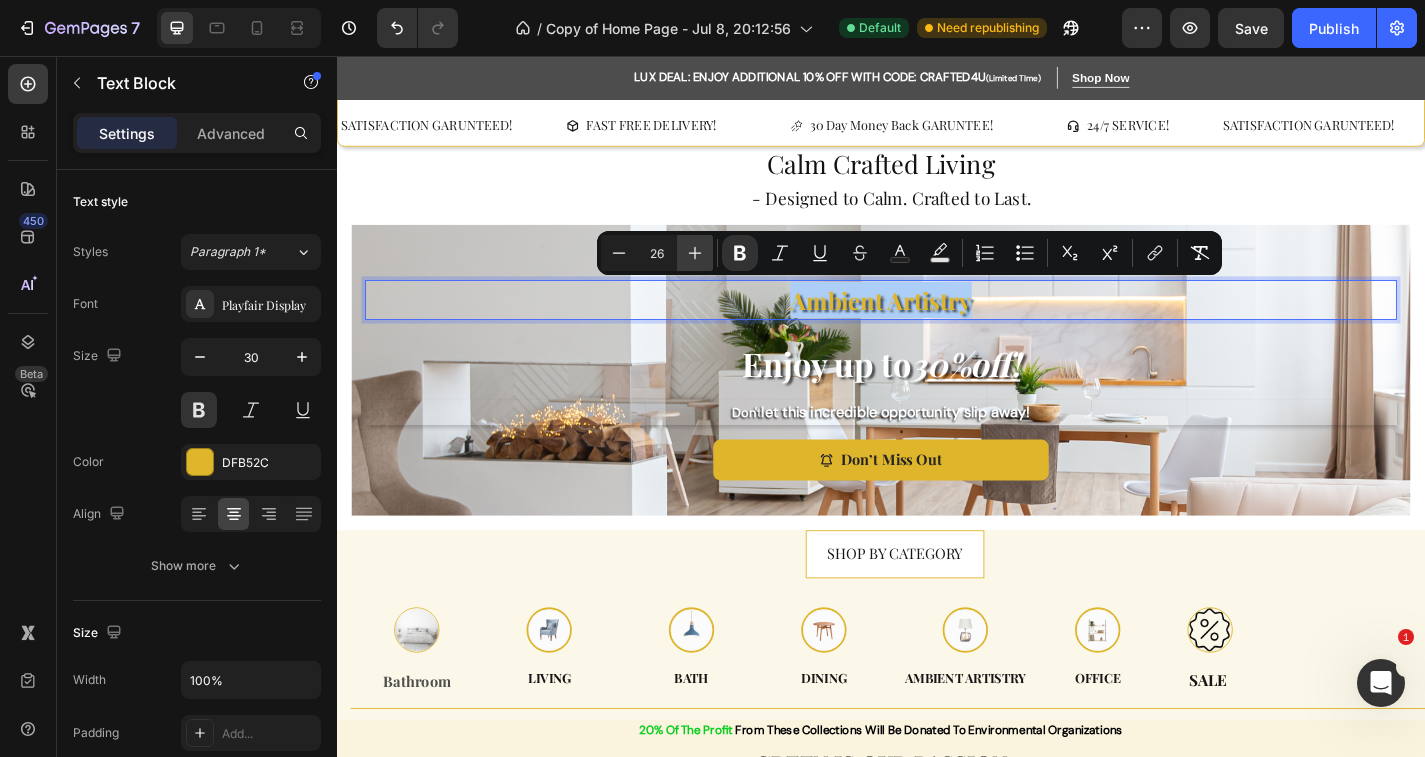 click 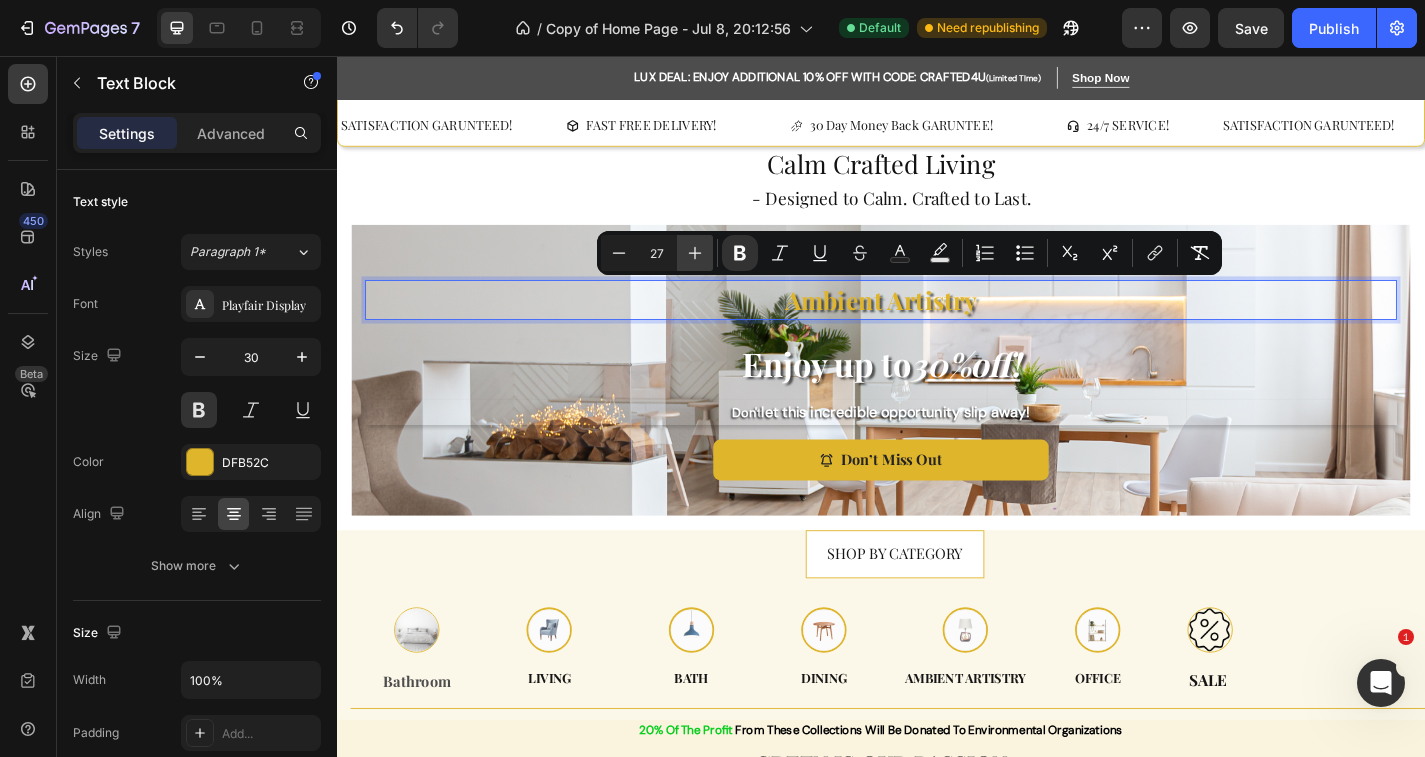 click 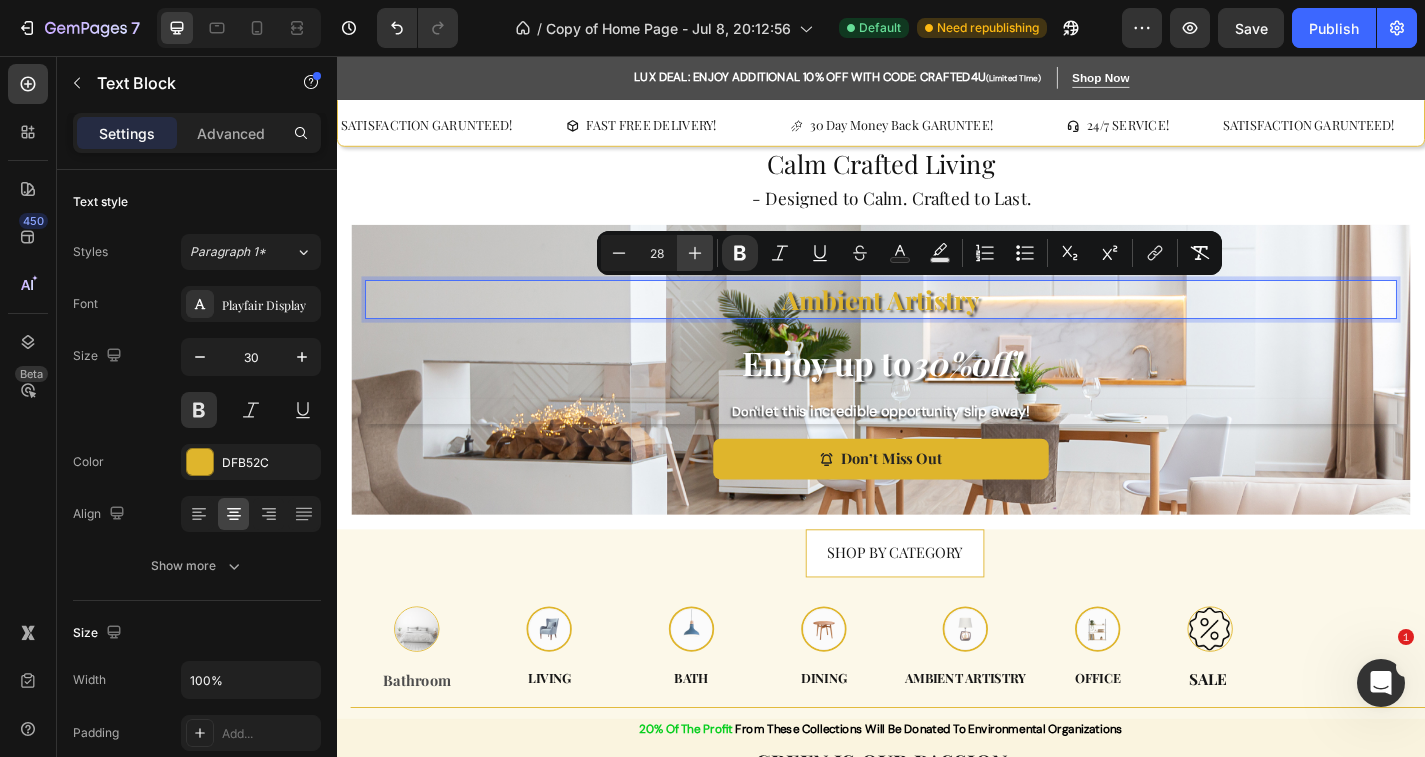 click 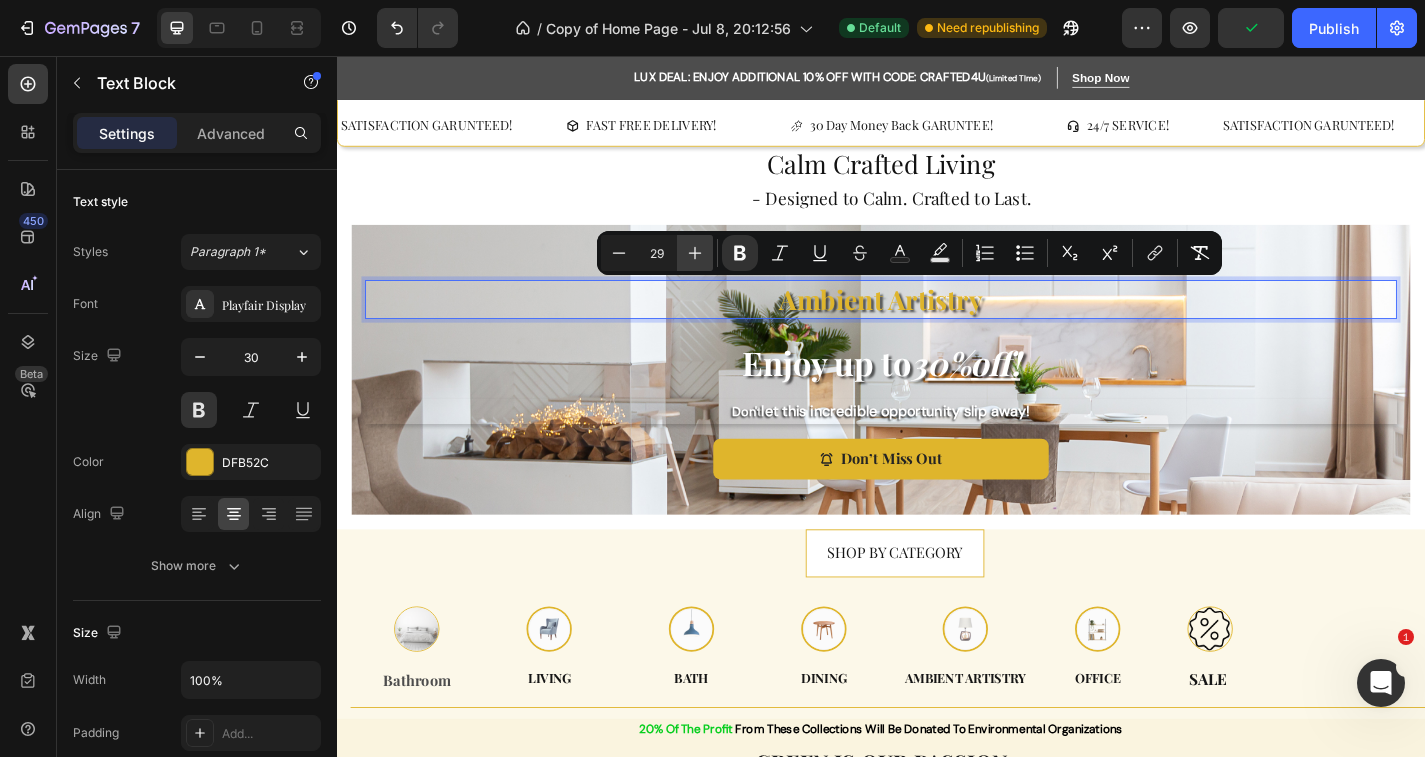 click 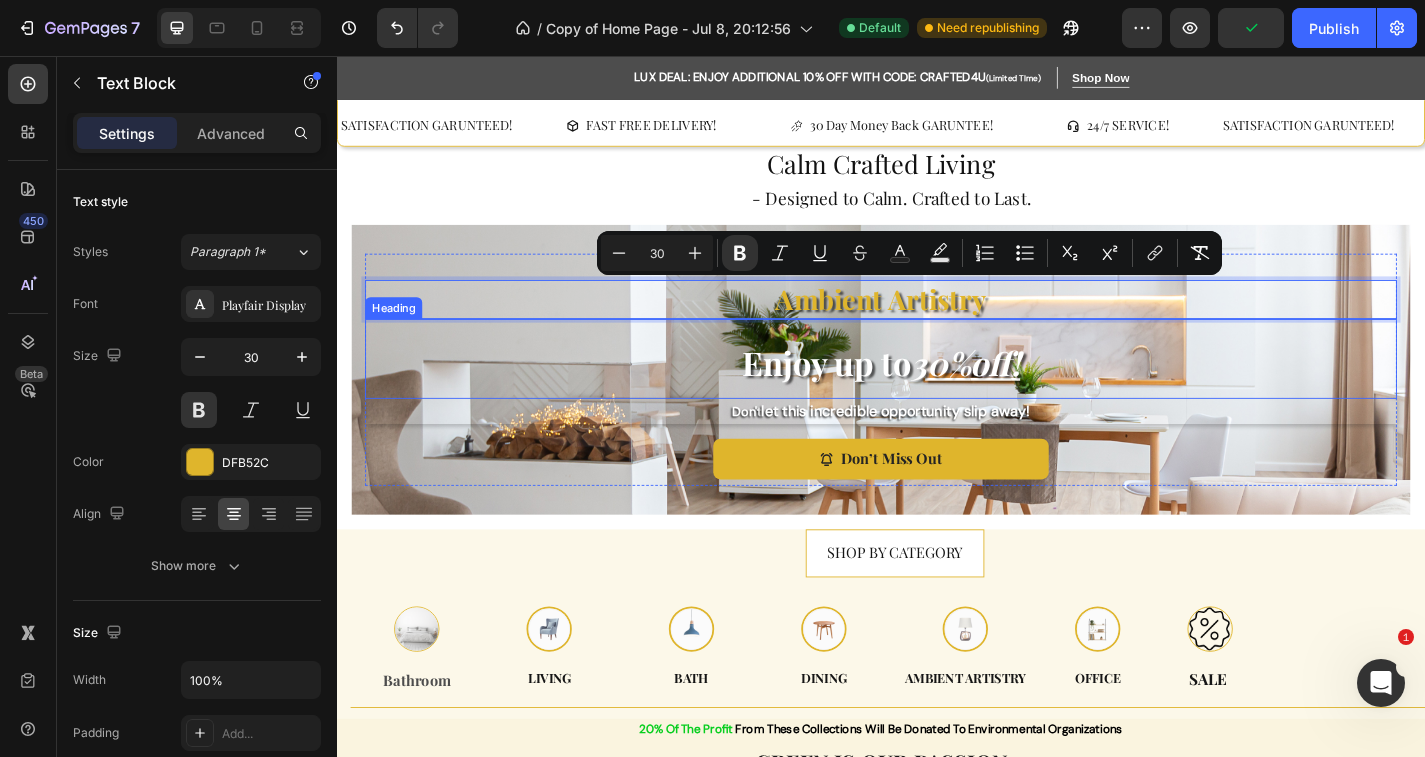 click on "⁠⁠⁠⁠⁠⁠⁠ Enjoy up to  30%  off !" at bounding box center (937, 390) 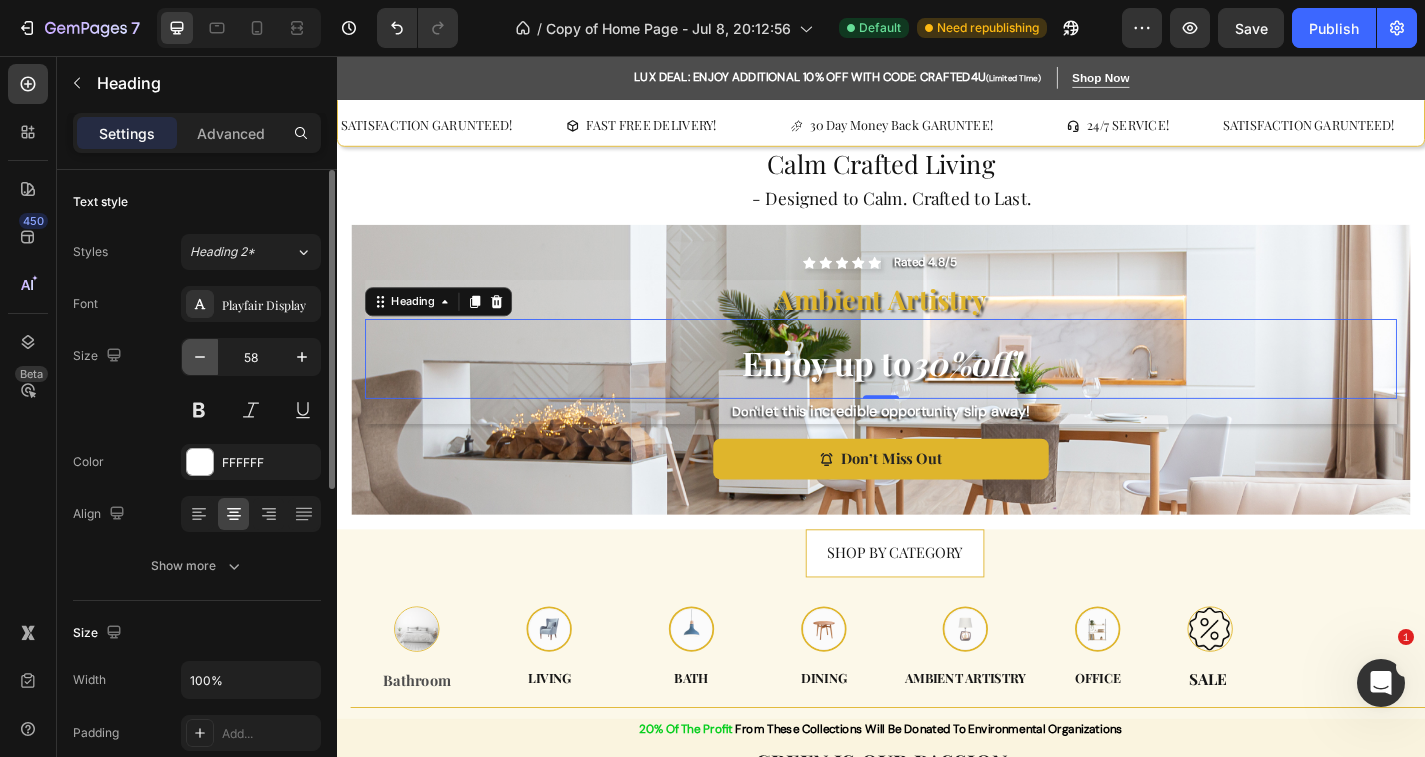 click 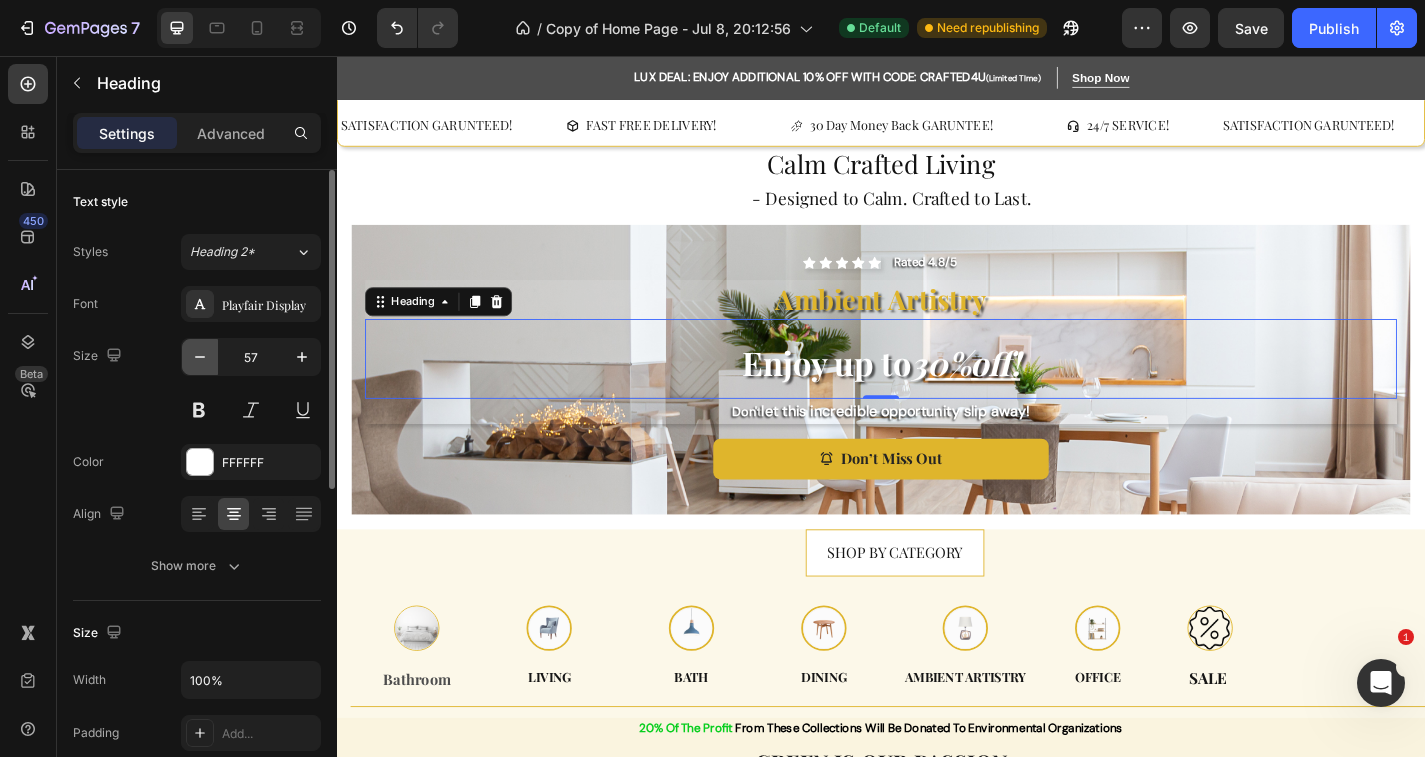 click 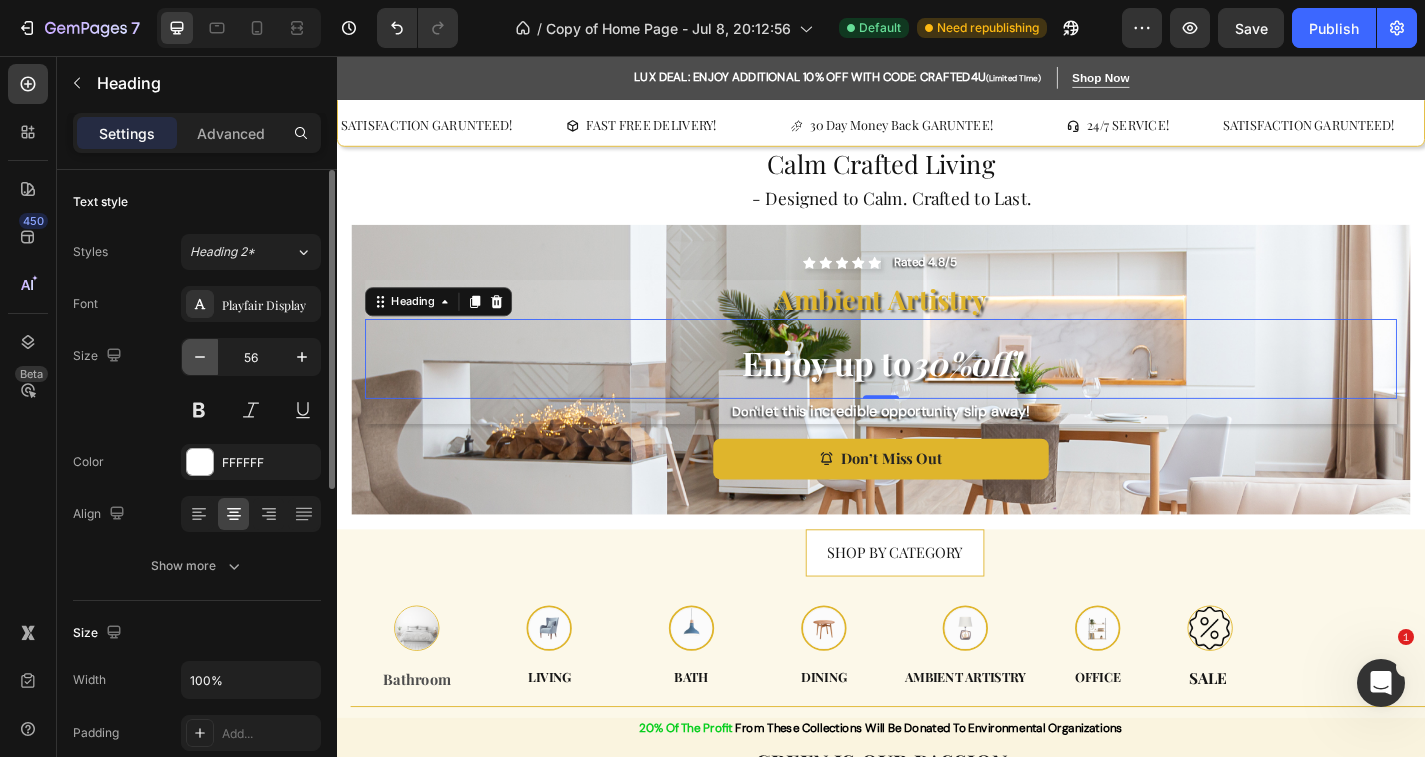 click 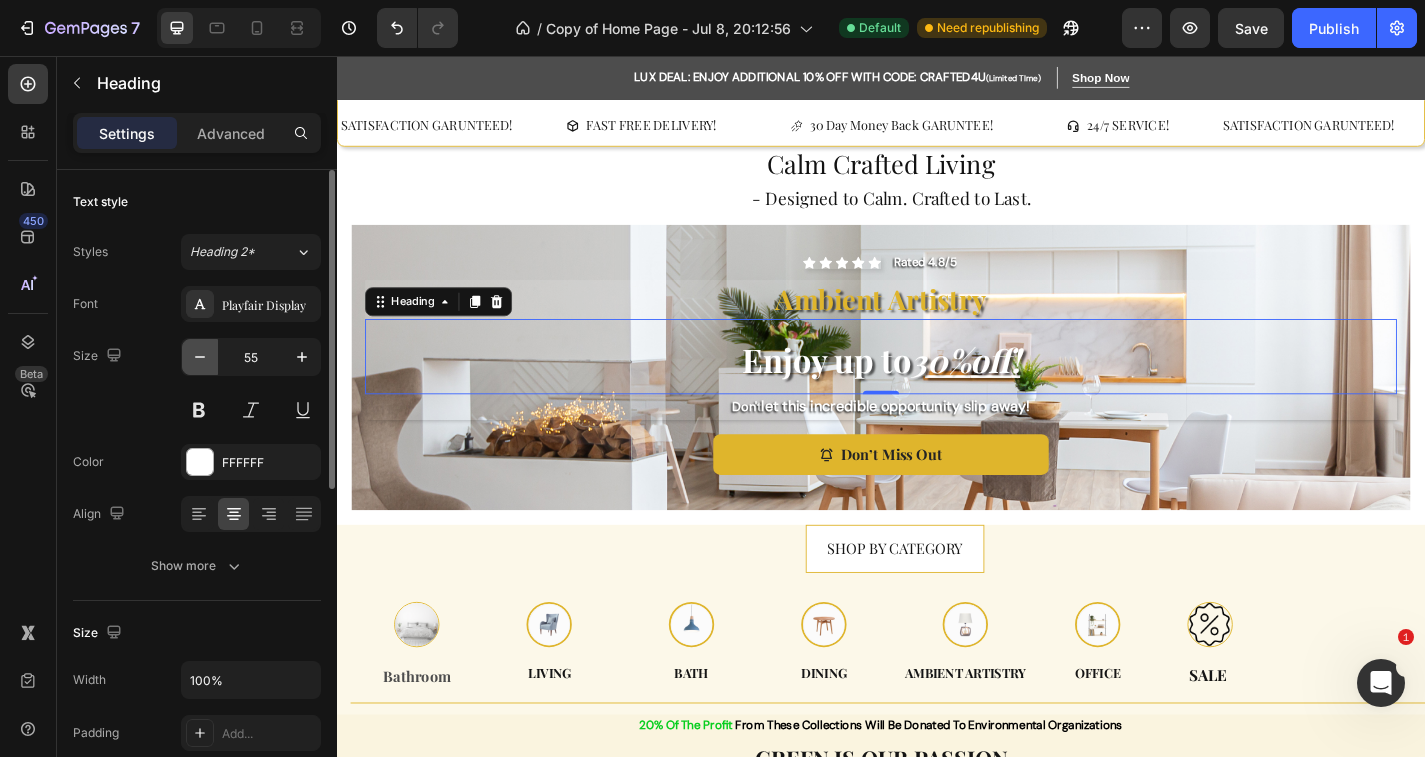 click 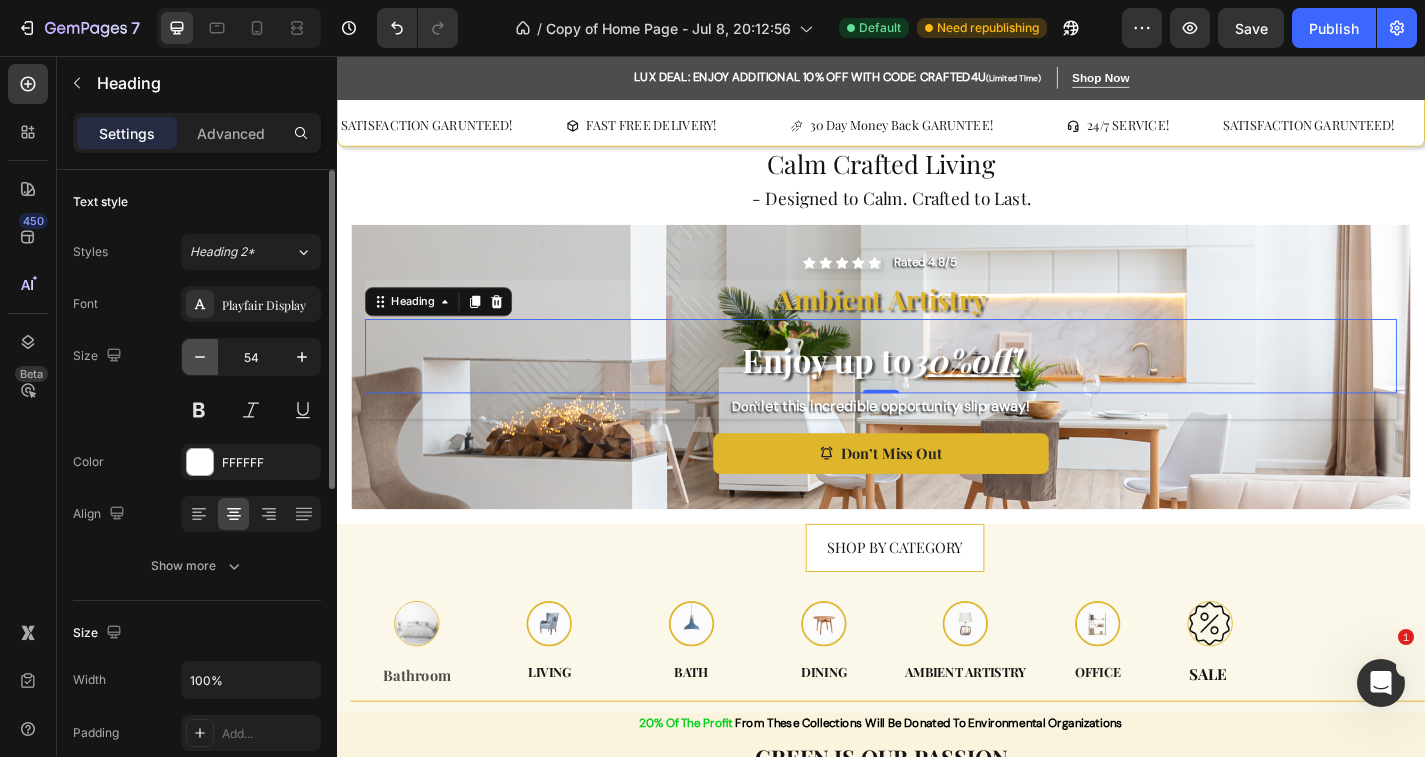 click 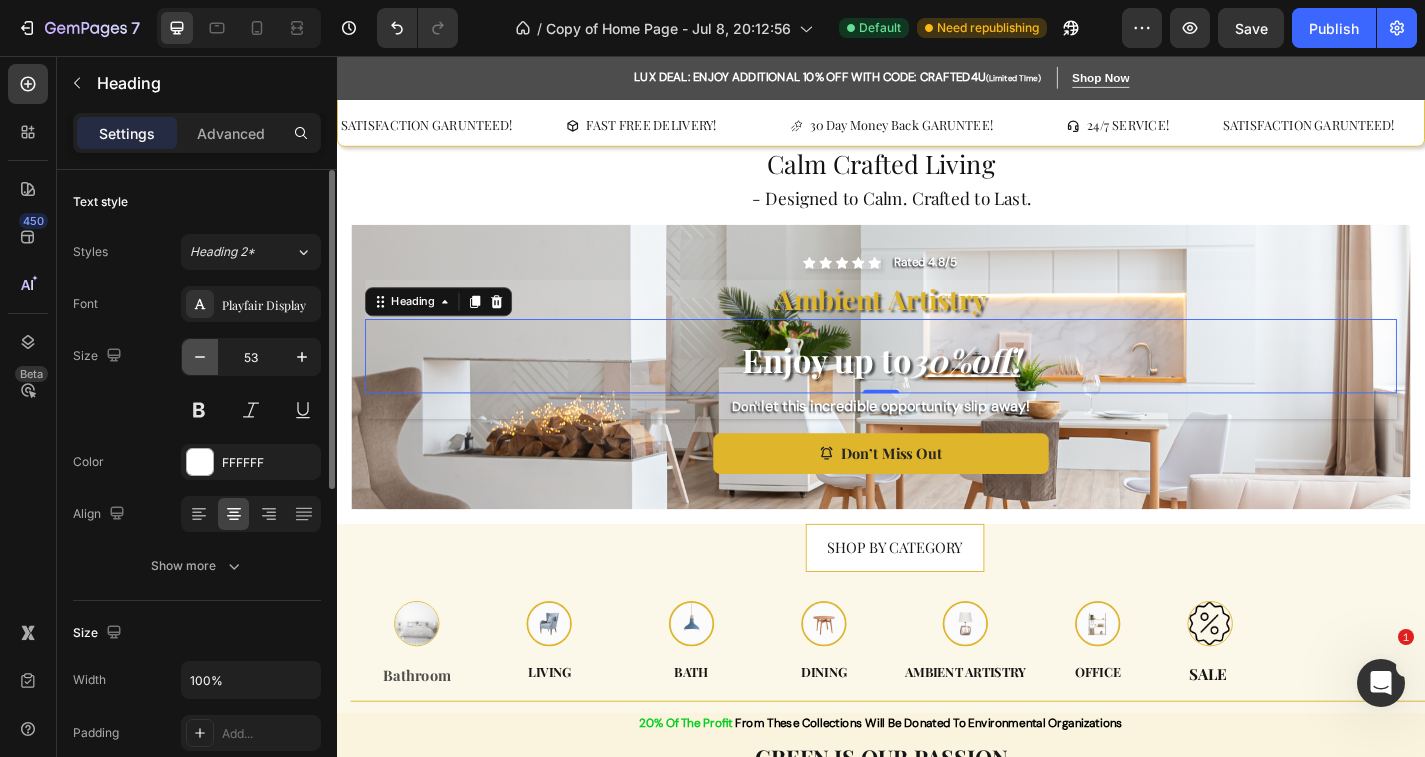 click 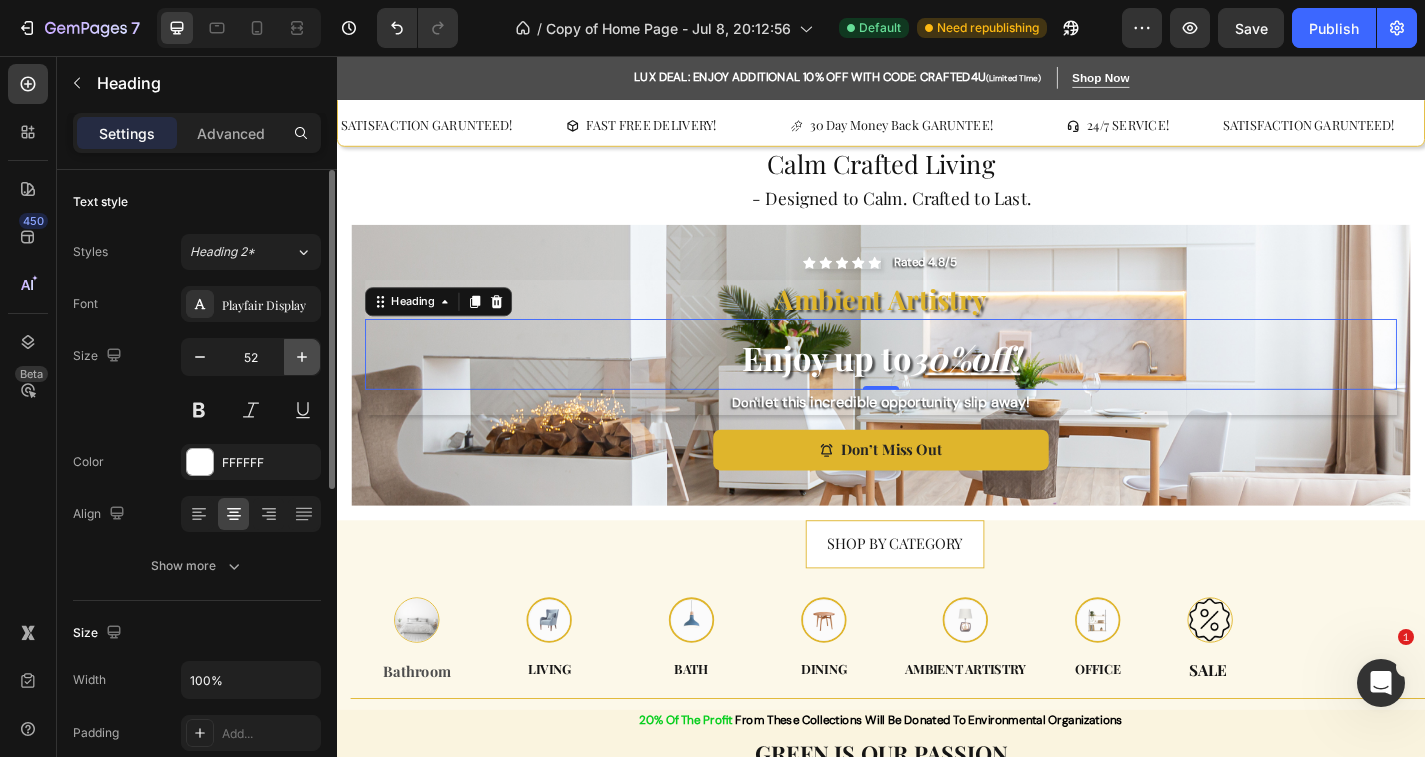 click 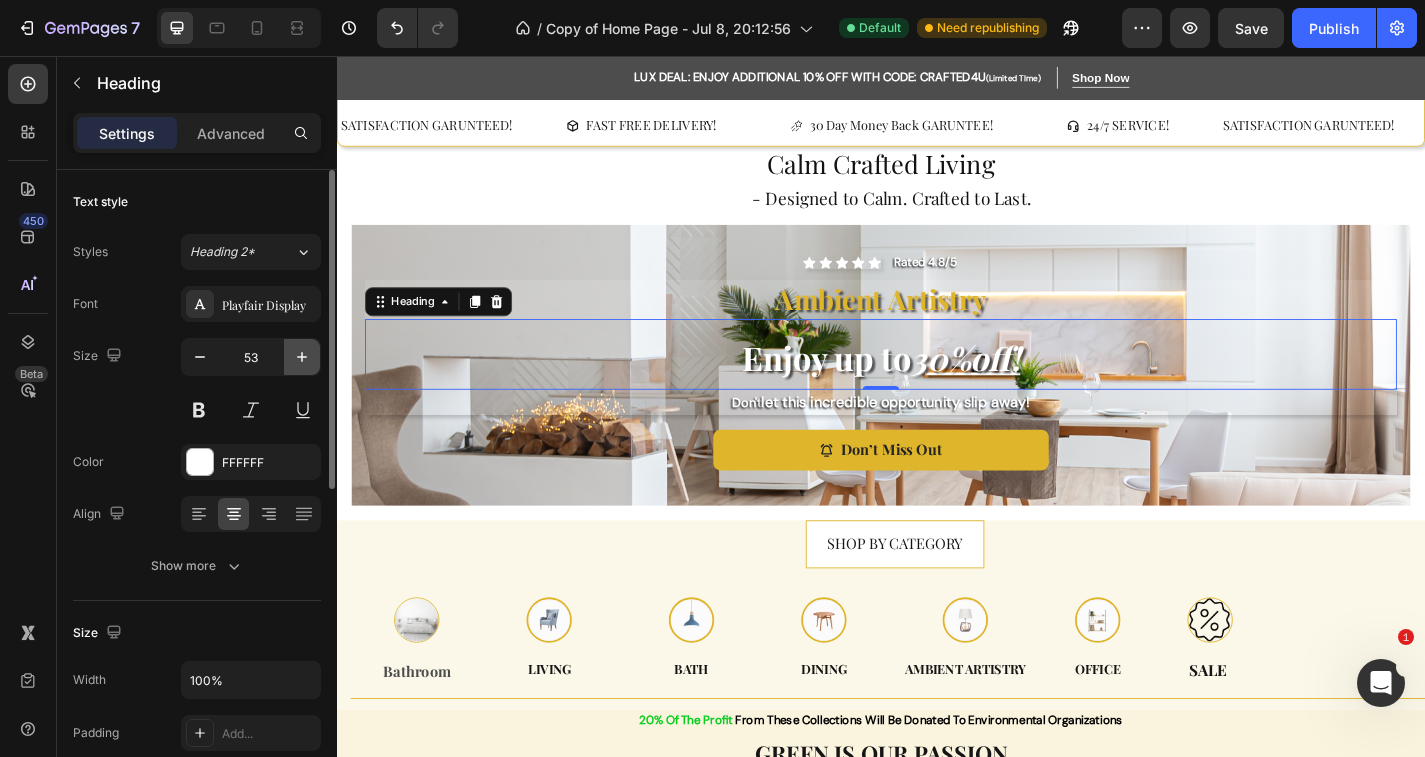 click 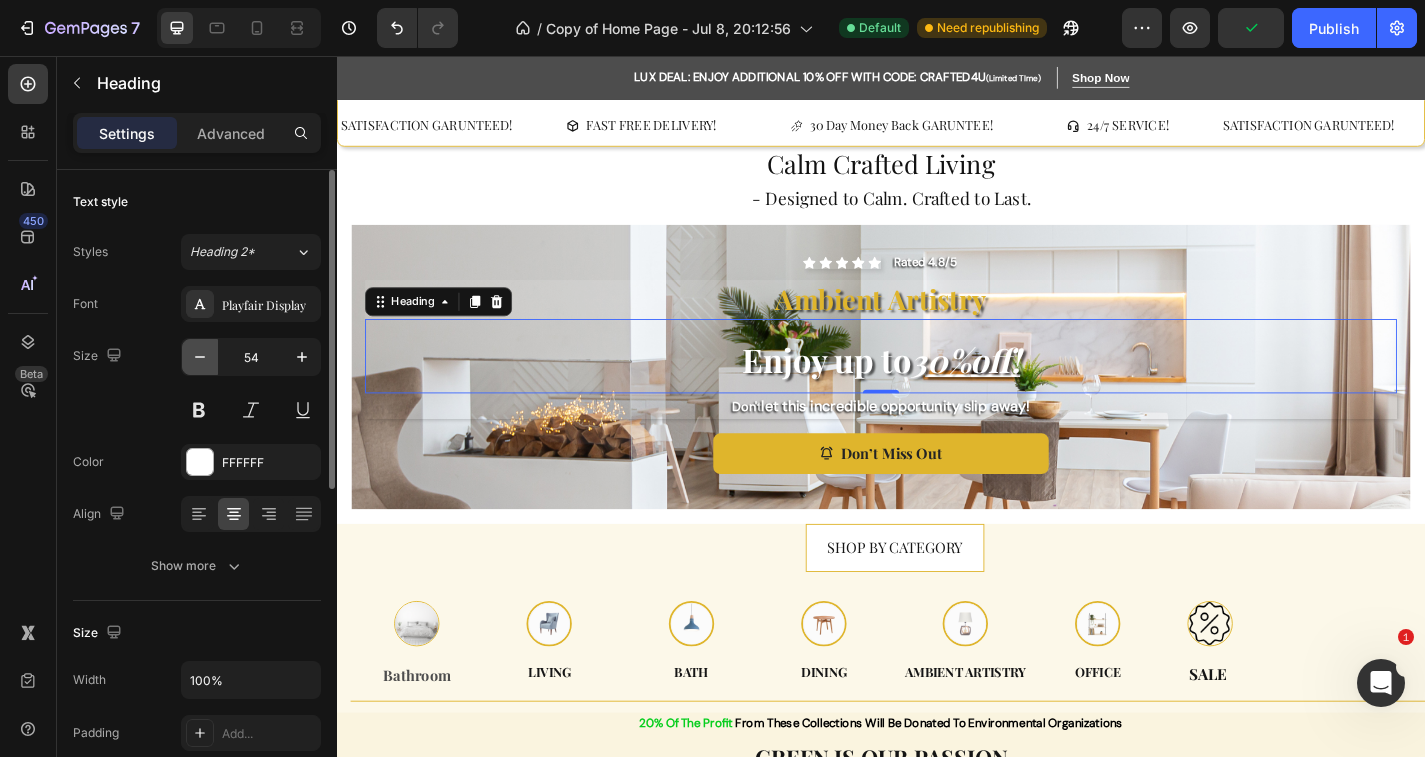 click 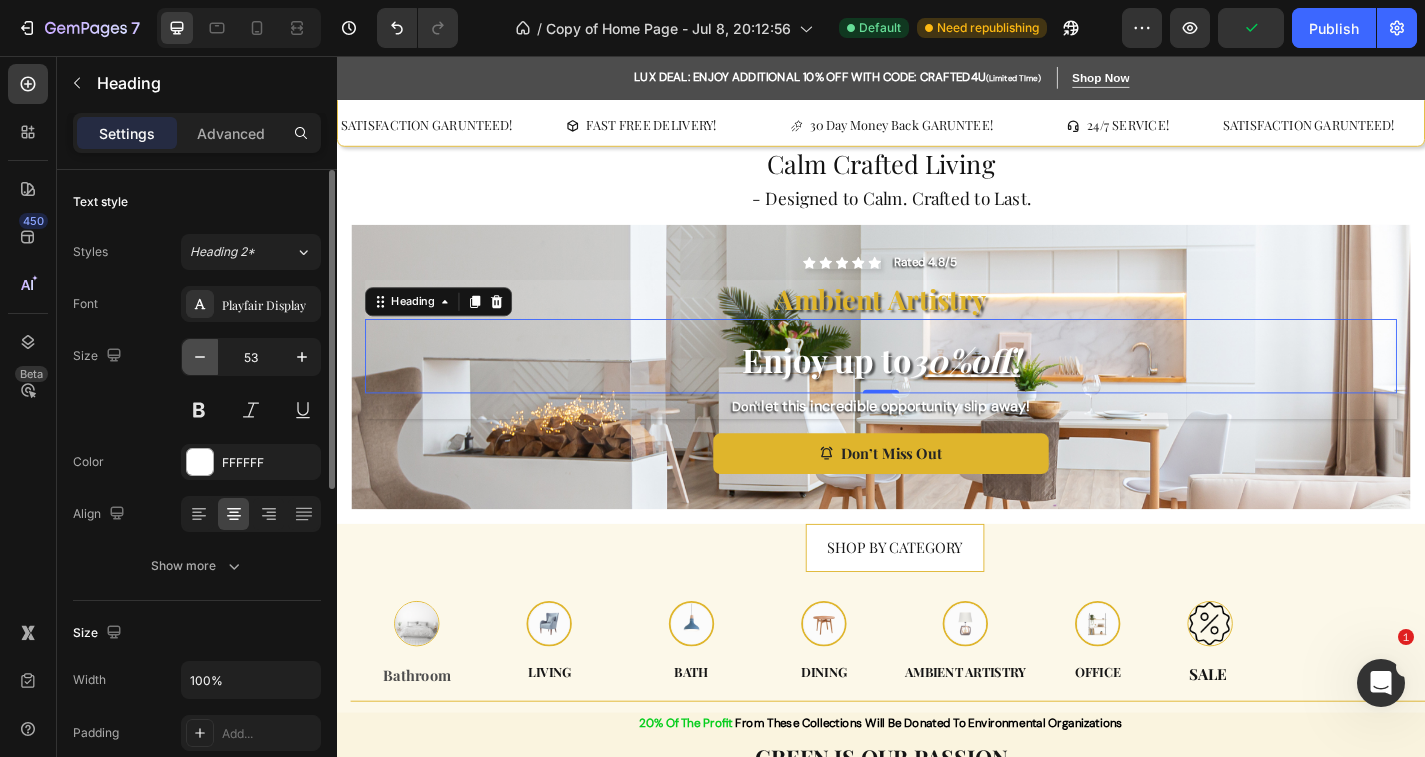 click 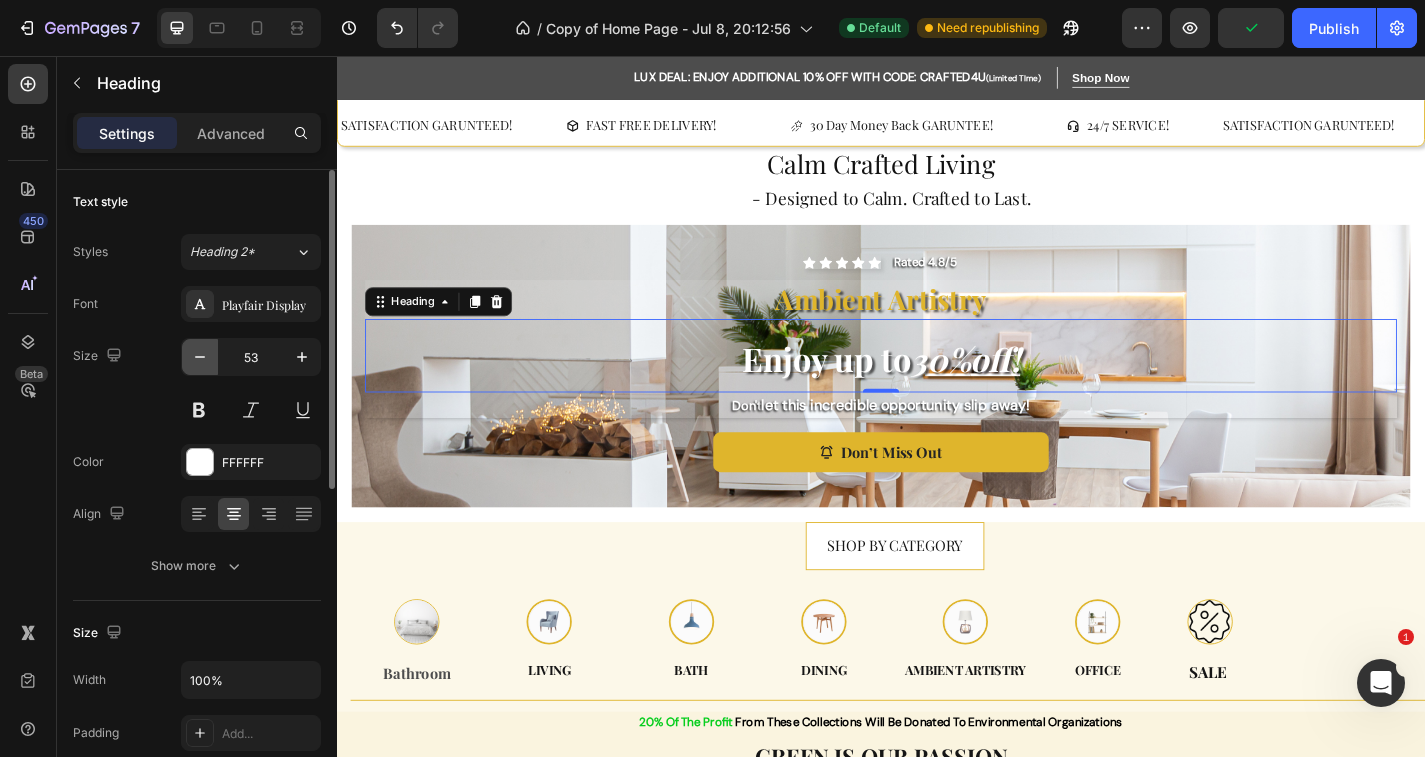 type on "52" 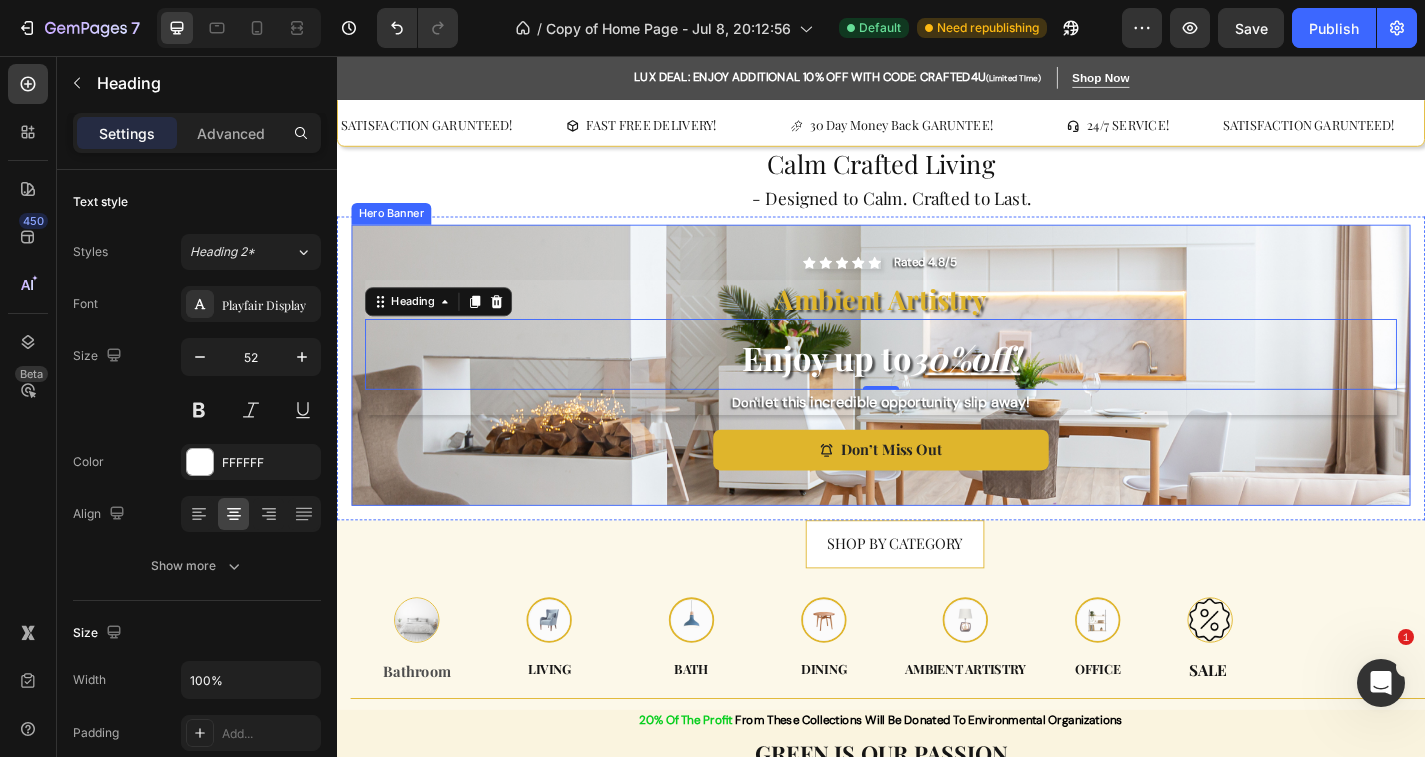 click on "Icon Icon Icon Icon Icon Icon List Rated 4.8/5  Text Block Row Ambient Artistry Text Block ⁠⁠⁠⁠⁠⁠⁠ Enjoy up to  30%  off ! Heading   0 Don't  let this incredible opportunity slip away!  Text Block
Don’t Miss Out Button Row" at bounding box center (937, 397) 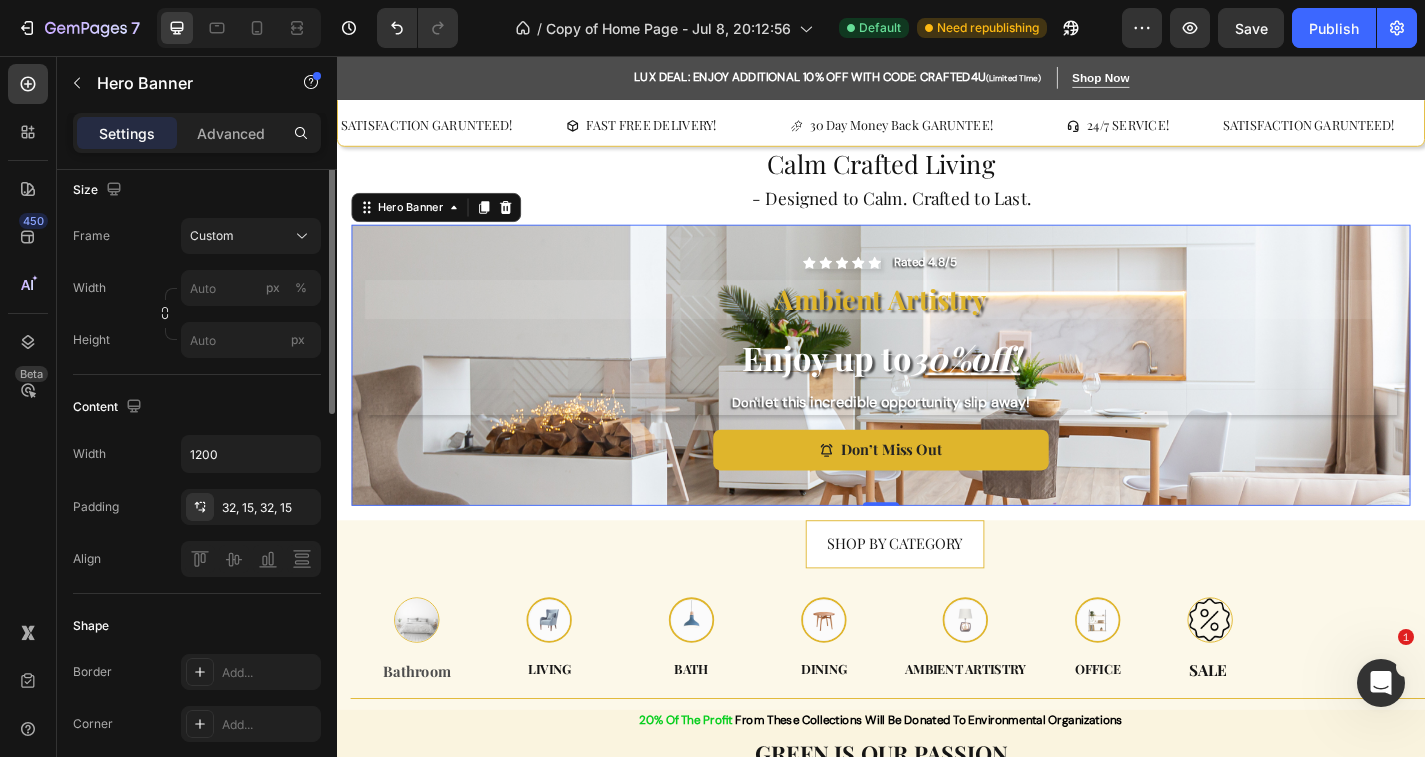 scroll, scrollTop: 301, scrollLeft: 0, axis: vertical 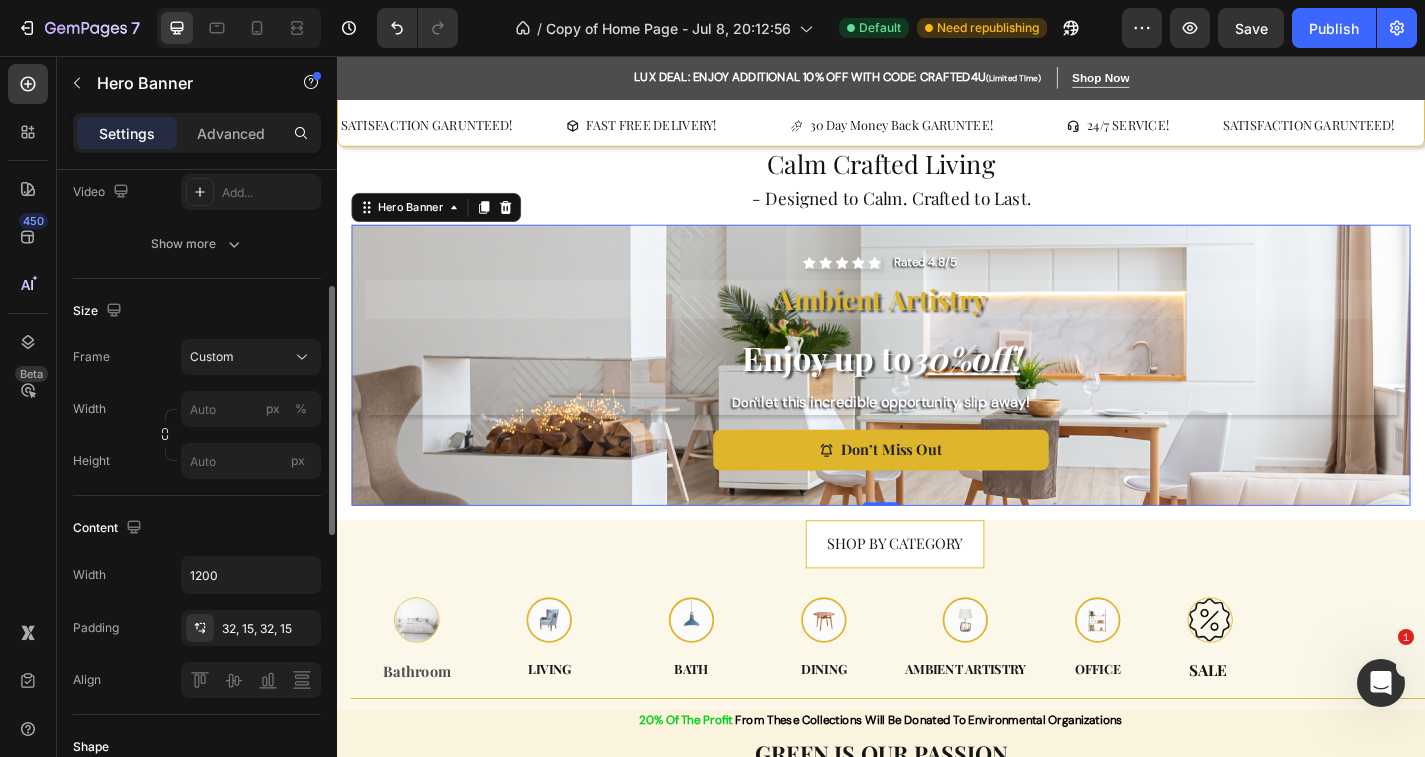 click on "Icon Icon Icon Icon Icon Icon List Rated 4.8/5  Text Block Row Ambient Artistry Text Block ⁠⁠⁠⁠⁠⁠⁠ Enjoy up to  30%  off ! Heading Don't  let this incredible opportunity slip away!  Text Block
Don’t Miss Out Button Row" at bounding box center (937, 397) 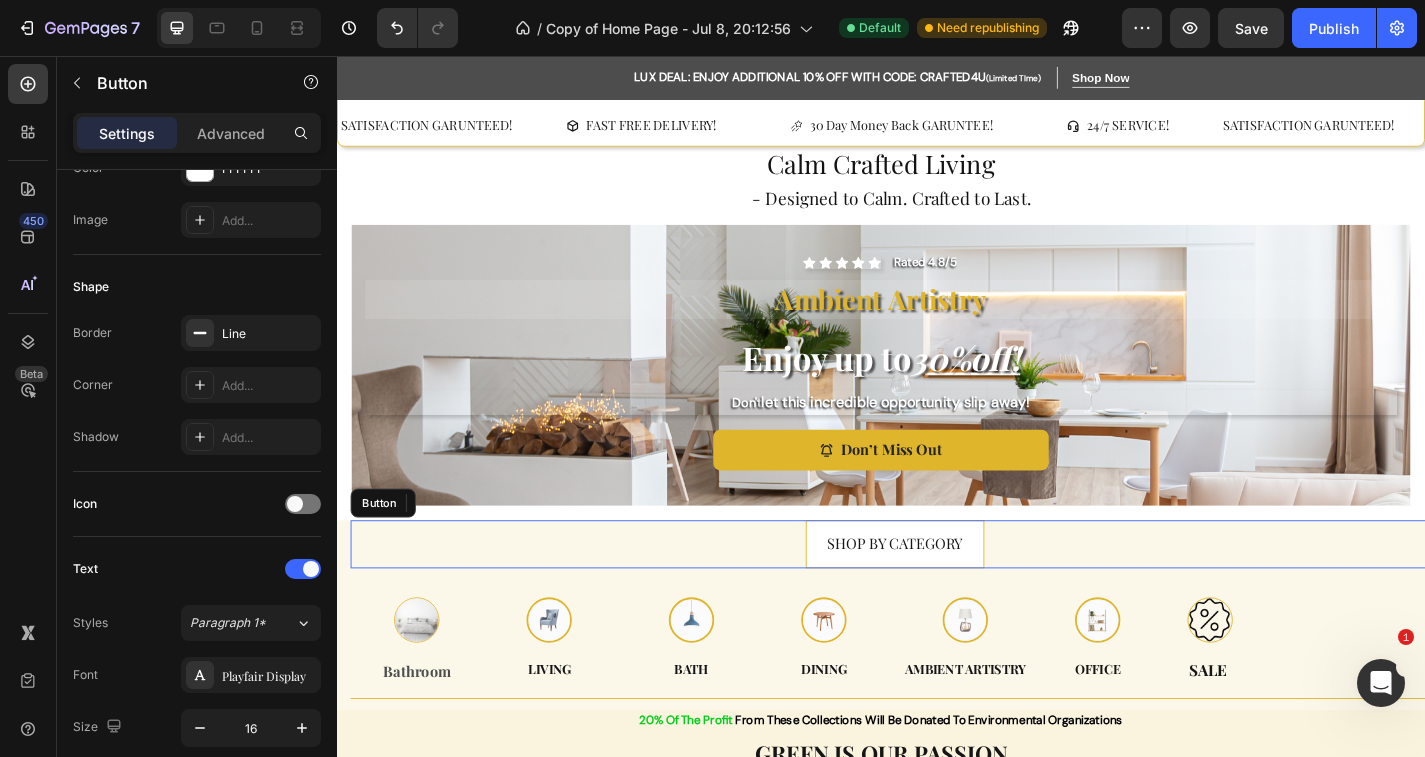 click on "SHOP BY CATEGORY Button" at bounding box center (952, 594) 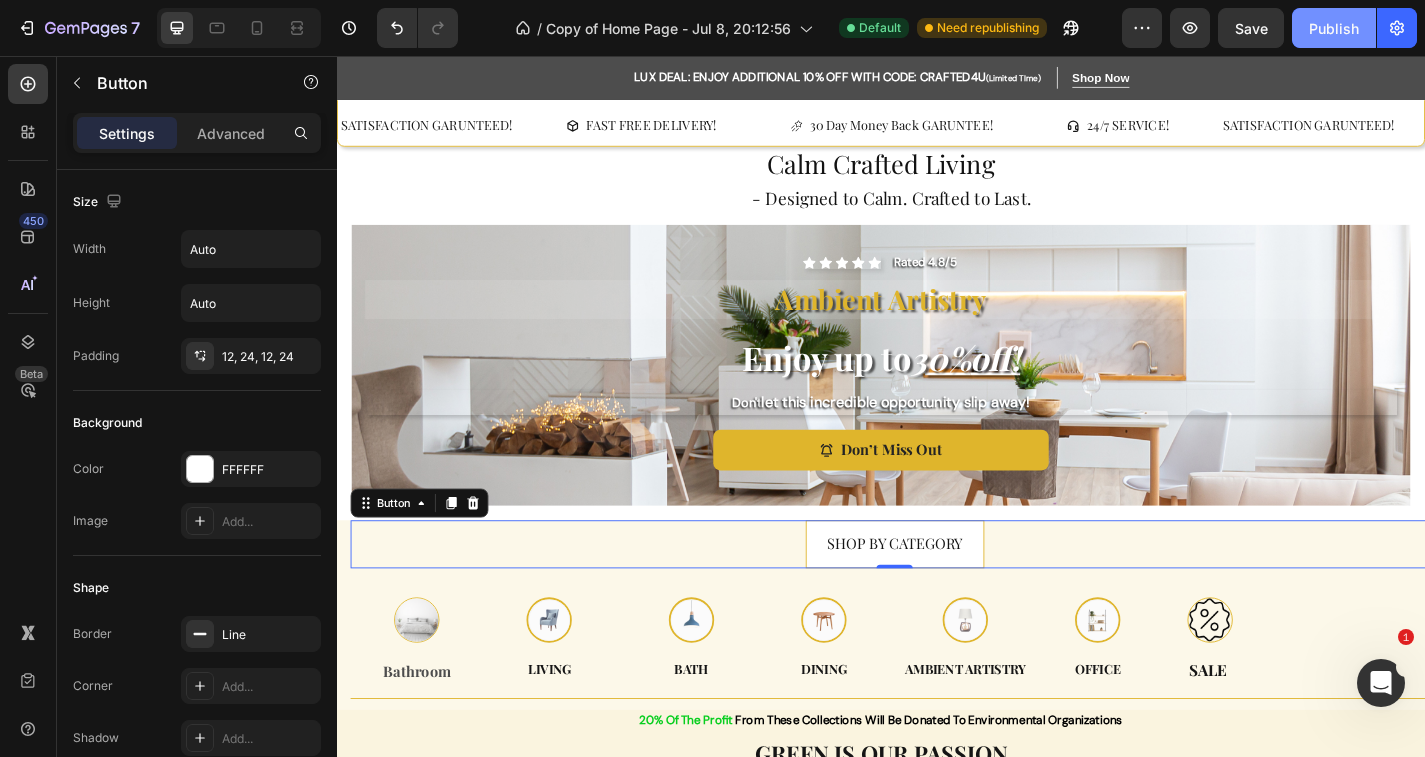 click on "Publish" 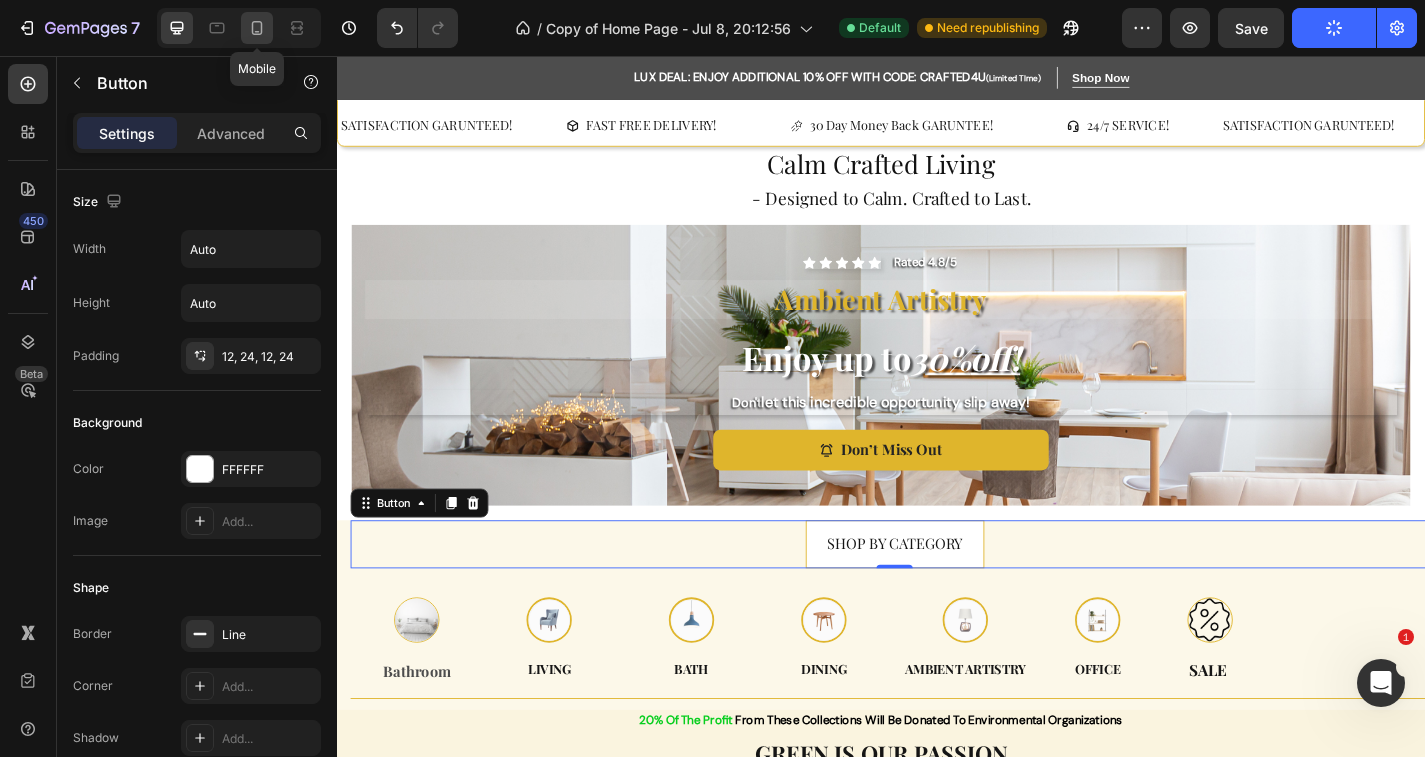 click 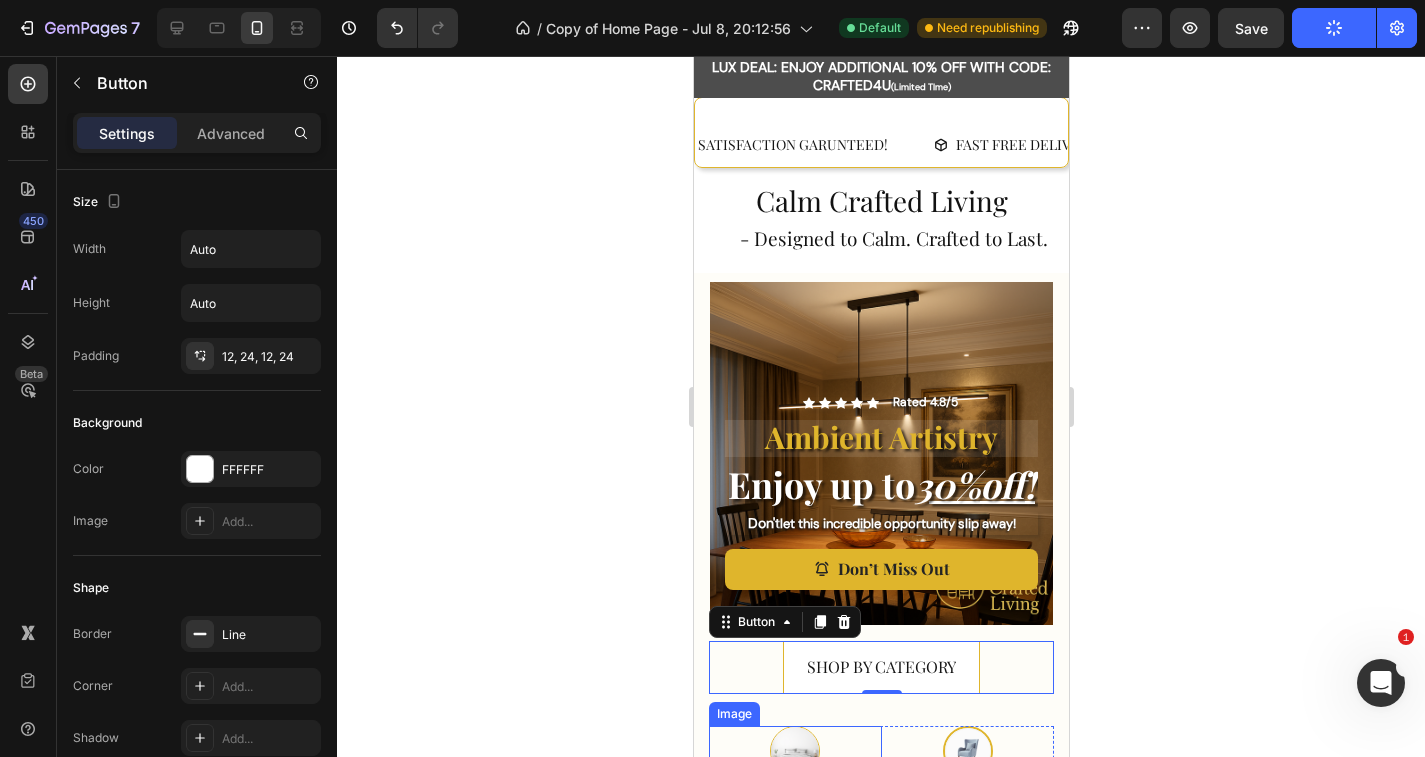 scroll, scrollTop: 0, scrollLeft: 0, axis: both 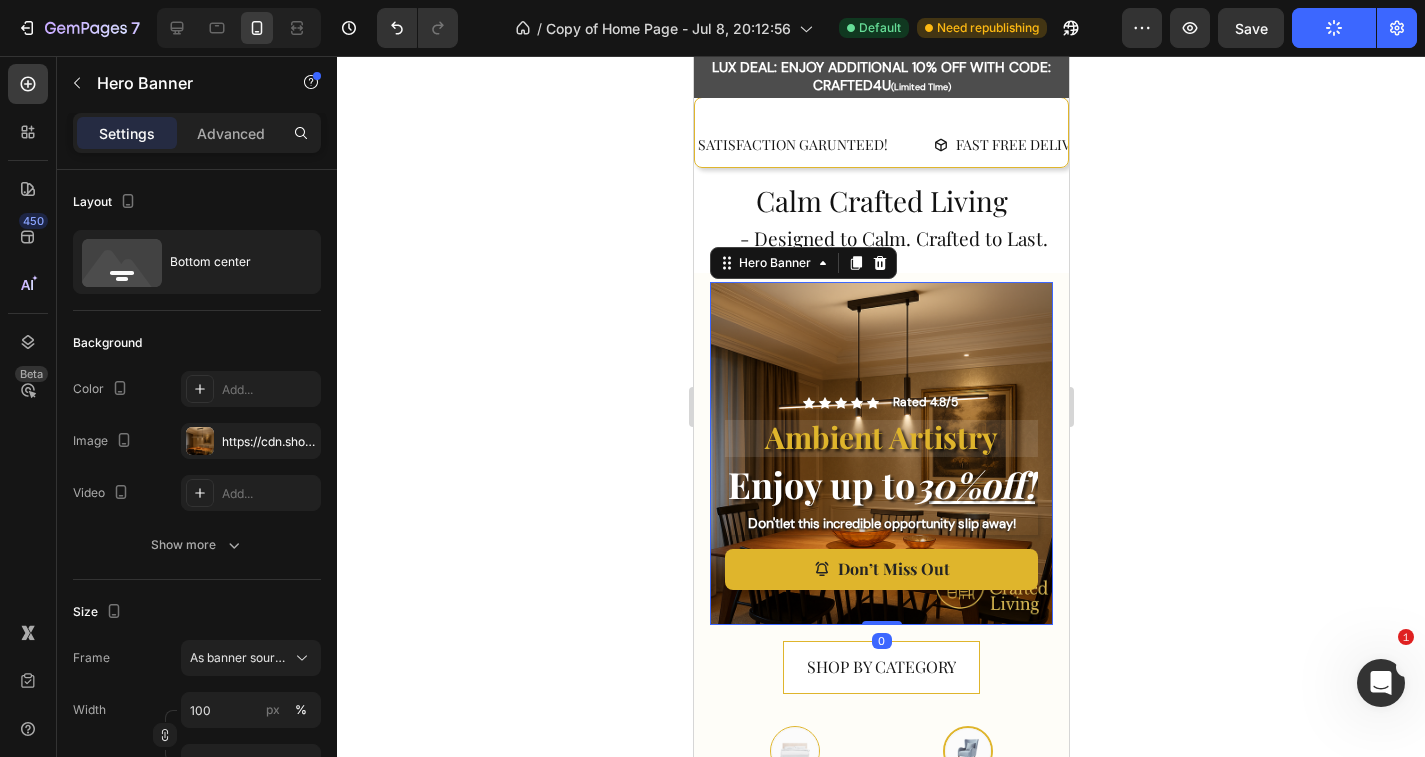 click on "Icon Icon Icon Icon Icon Icon List Rated 4.8/5  Text Block Row Ambient Artistry Text Block ⁠⁠⁠⁠⁠⁠⁠ Enjoy up to  30%  off ! Heading Don't  let this incredible opportunity slip away!  Text Block
Don’t Miss Out Button Row" at bounding box center [880, 495] 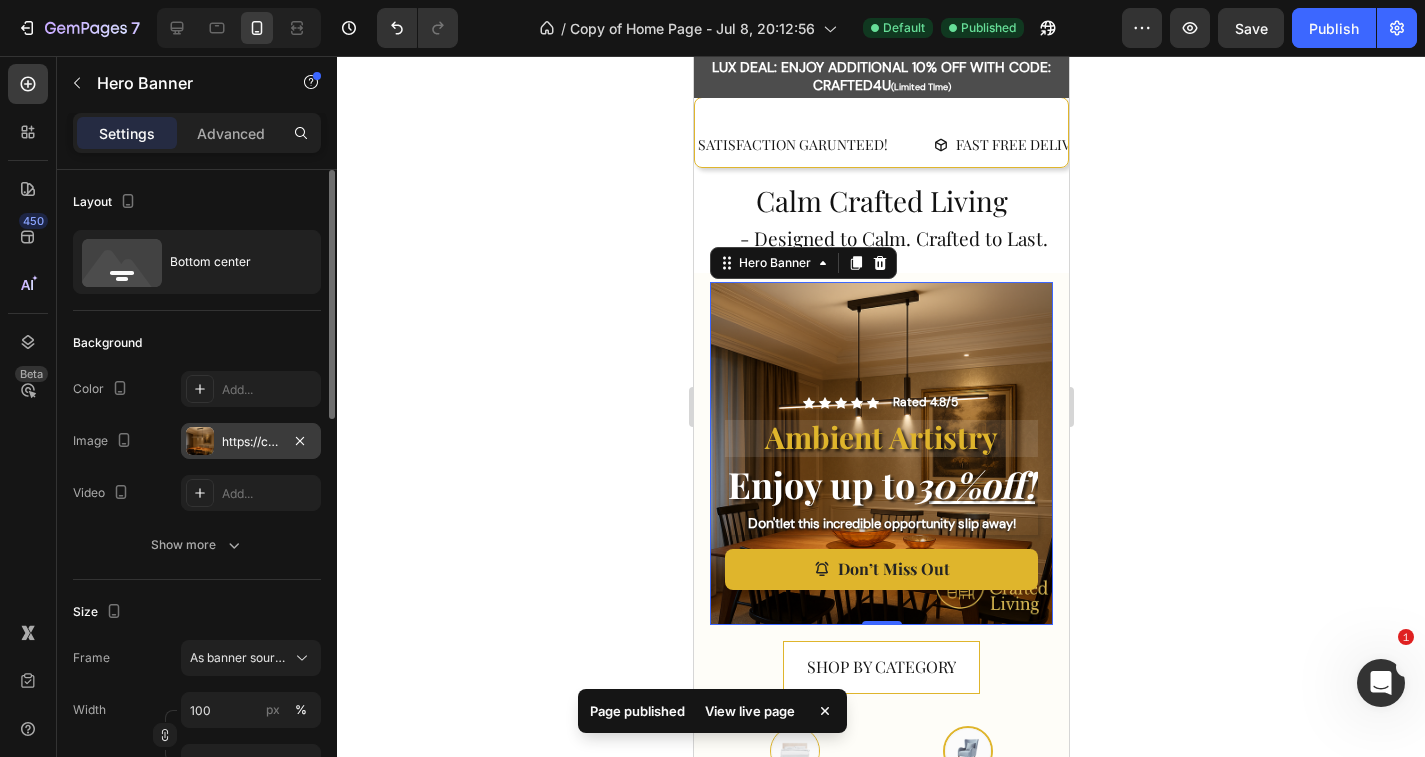click on "https://cdn.shopify.com/s/files/1/0765/9077/6534/files/gempages_574608981599716581-d514b1ff-b937-4a7e-8831-35d2d2e456c9.png" at bounding box center (251, 442) 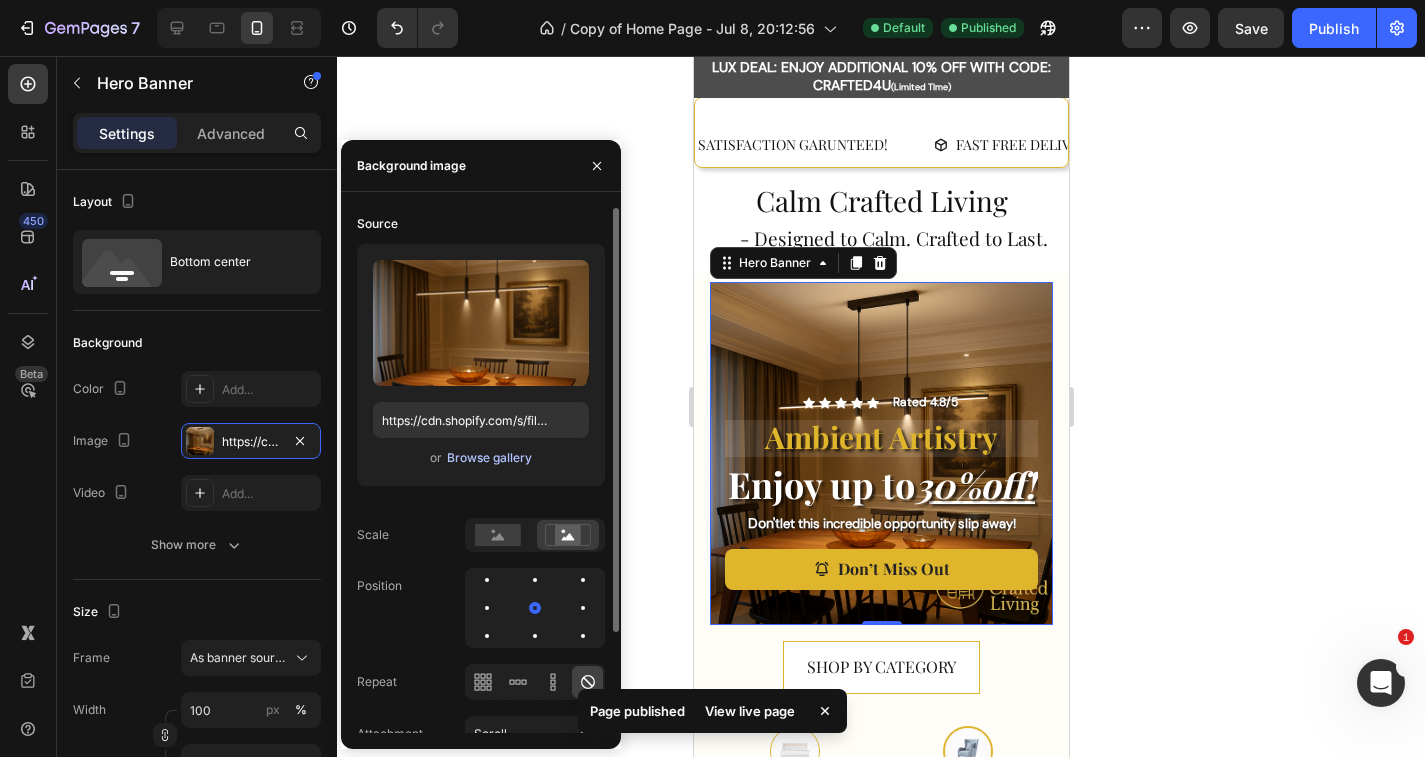 click on "Browse gallery" at bounding box center (489, 458) 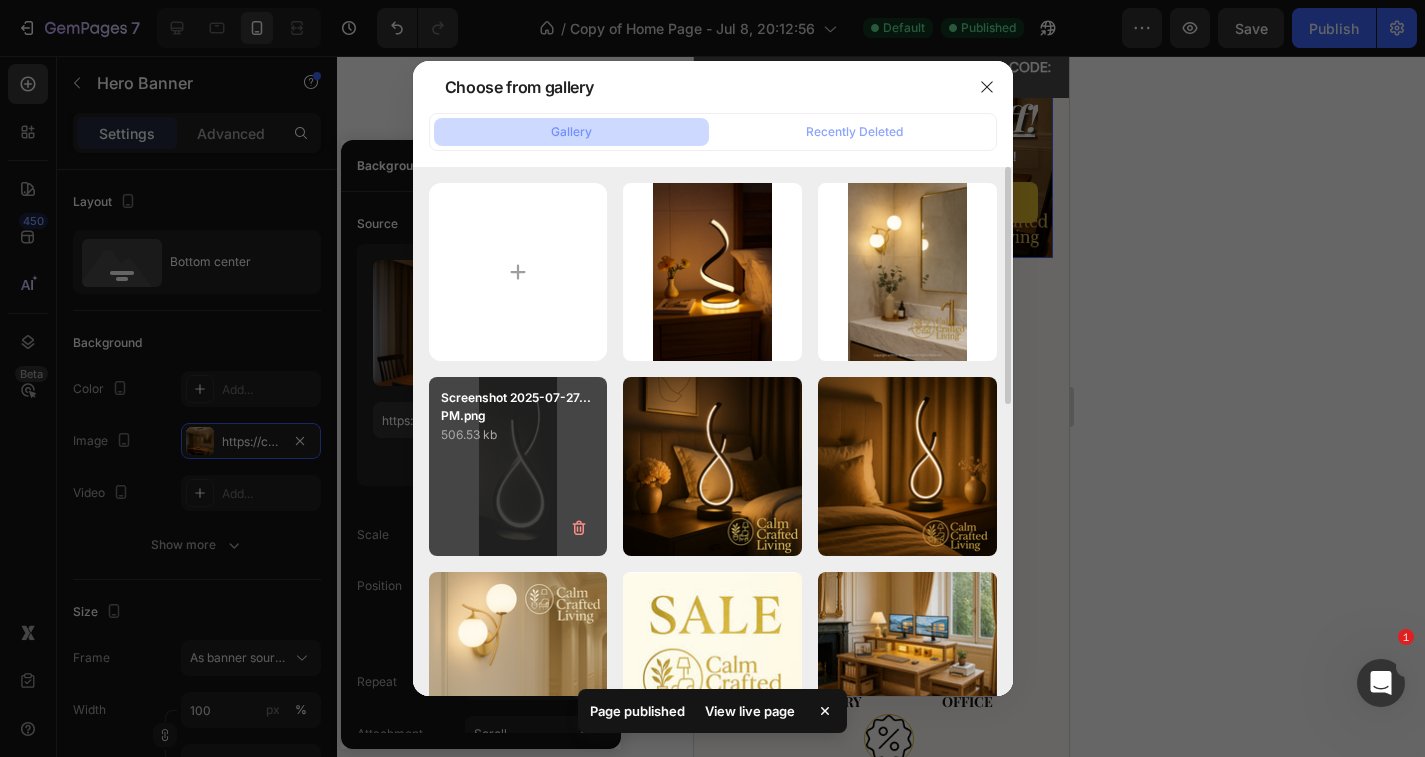 scroll, scrollTop: 494, scrollLeft: 0, axis: vertical 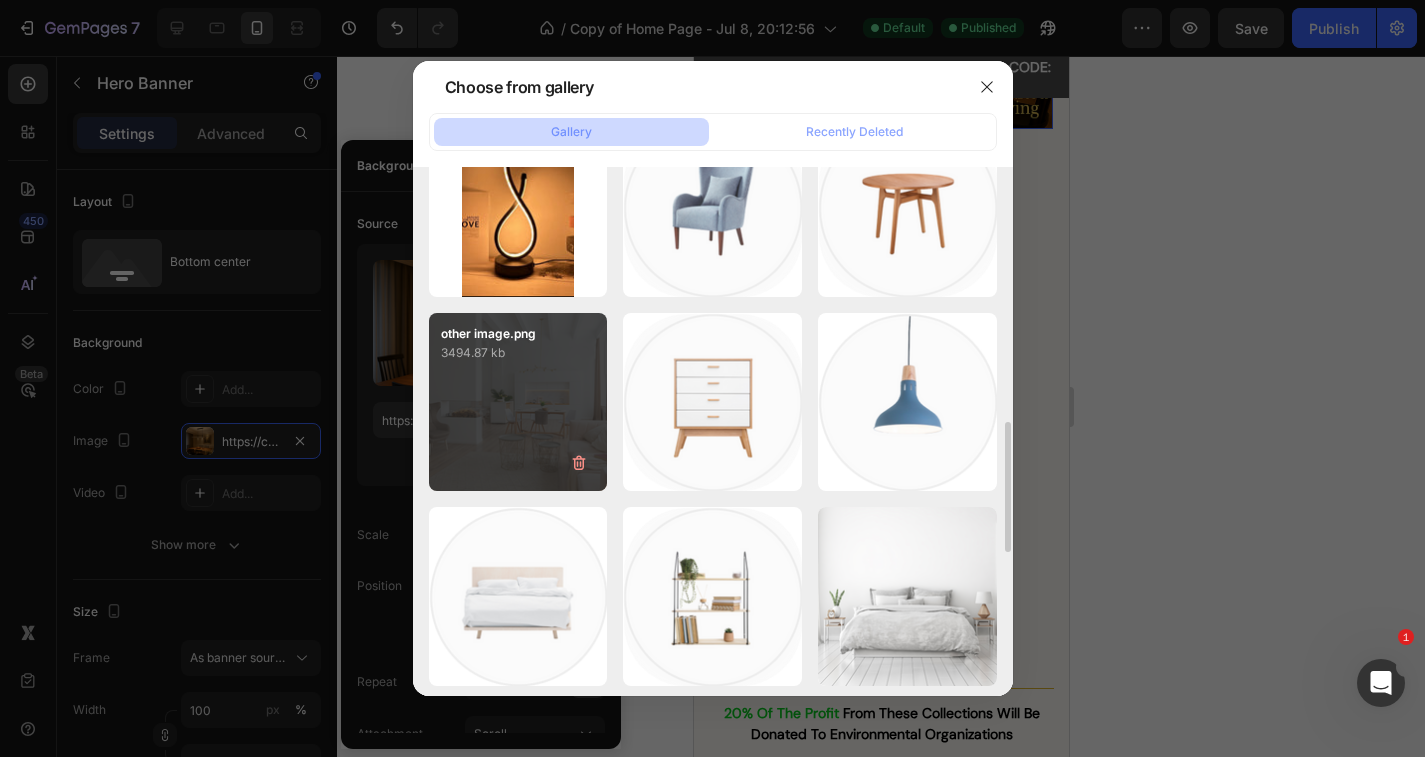 click on "other image.png 3494.87 kb" at bounding box center [518, 402] 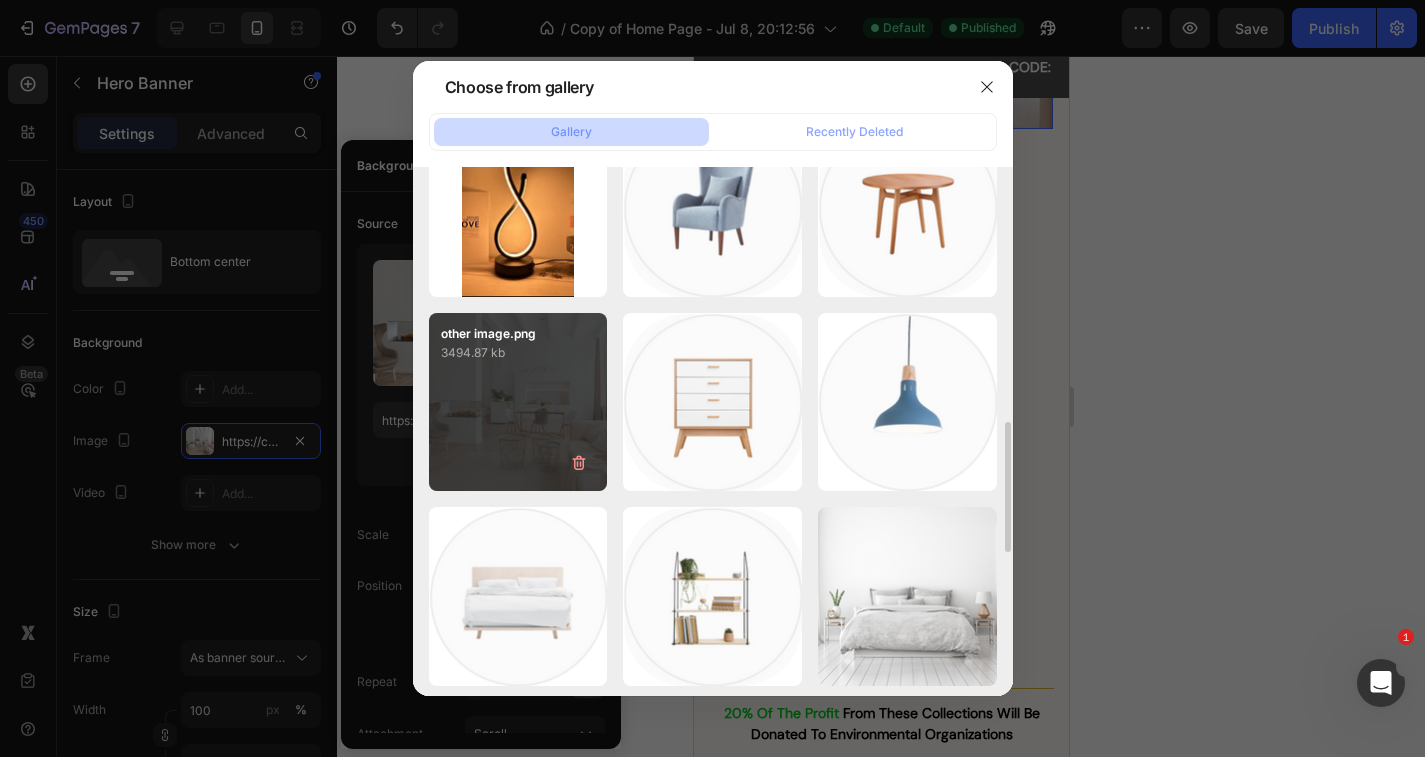 type on "https://cdn.shopify.com/s/files/1/0765/9077/6534/files/gempages_574608981599716581-7bb1fa49-df9d-4cdf-81c2-082863236a7b.png" 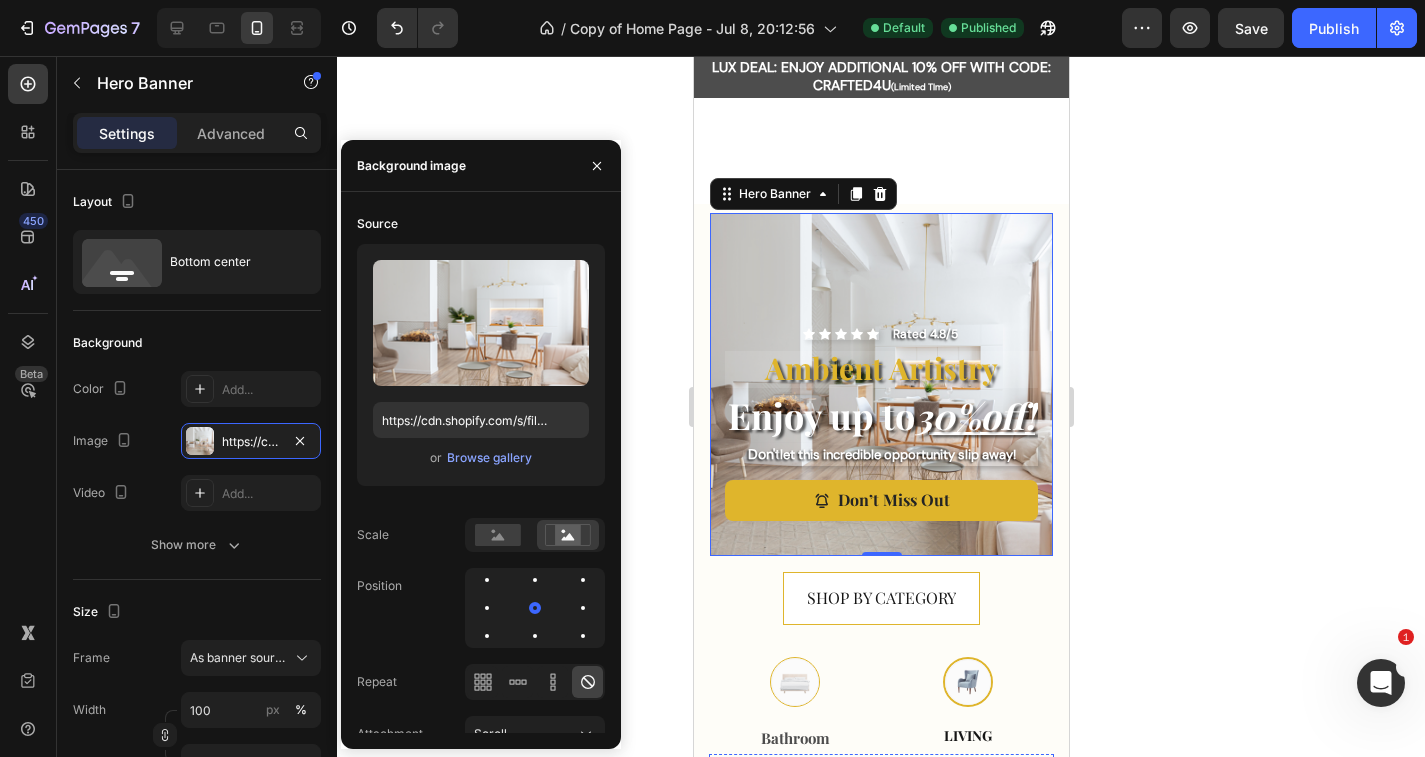 scroll, scrollTop: 0, scrollLeft: 0, axis: both 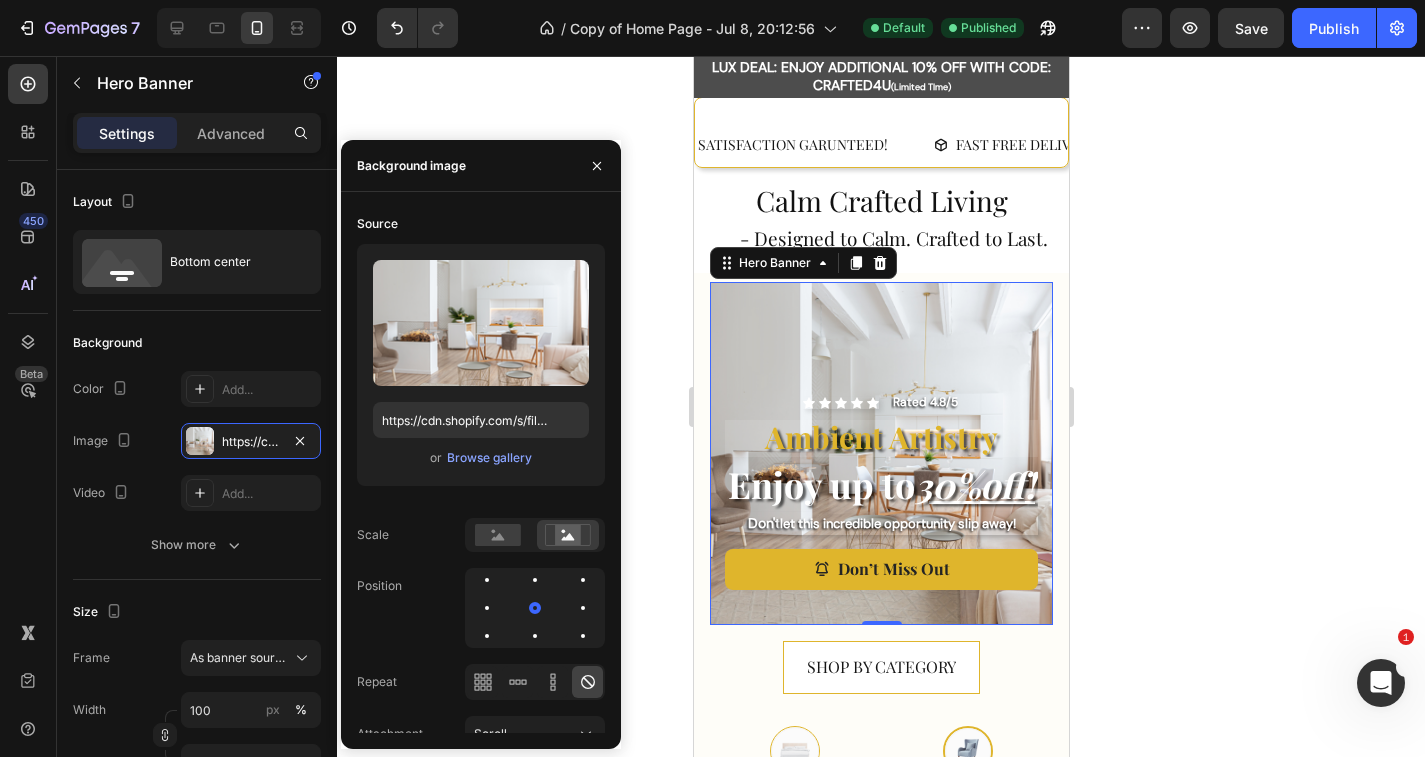 click 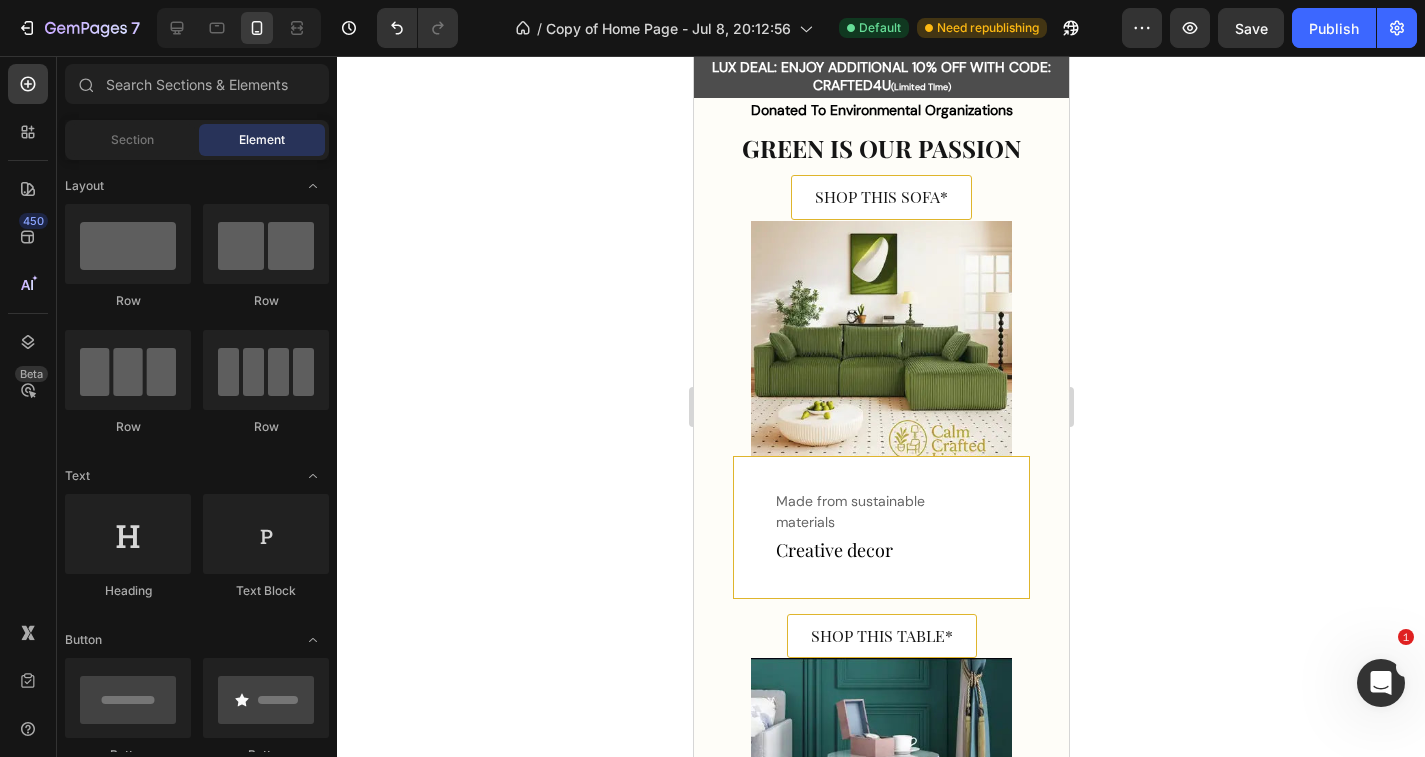 scroll, scrollTop: 1117, scrollLeft: 0, axis: vertical 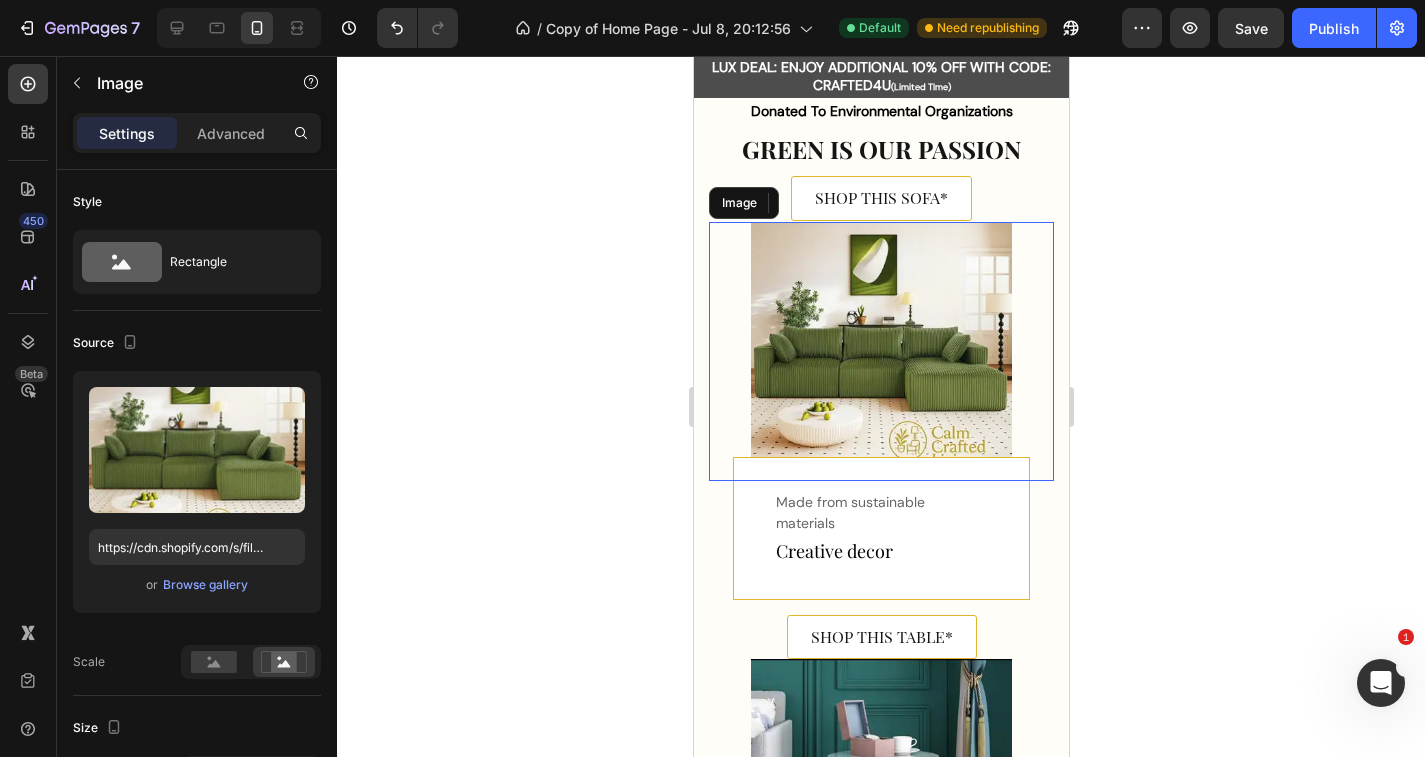 click at bounding box center [880, 351] 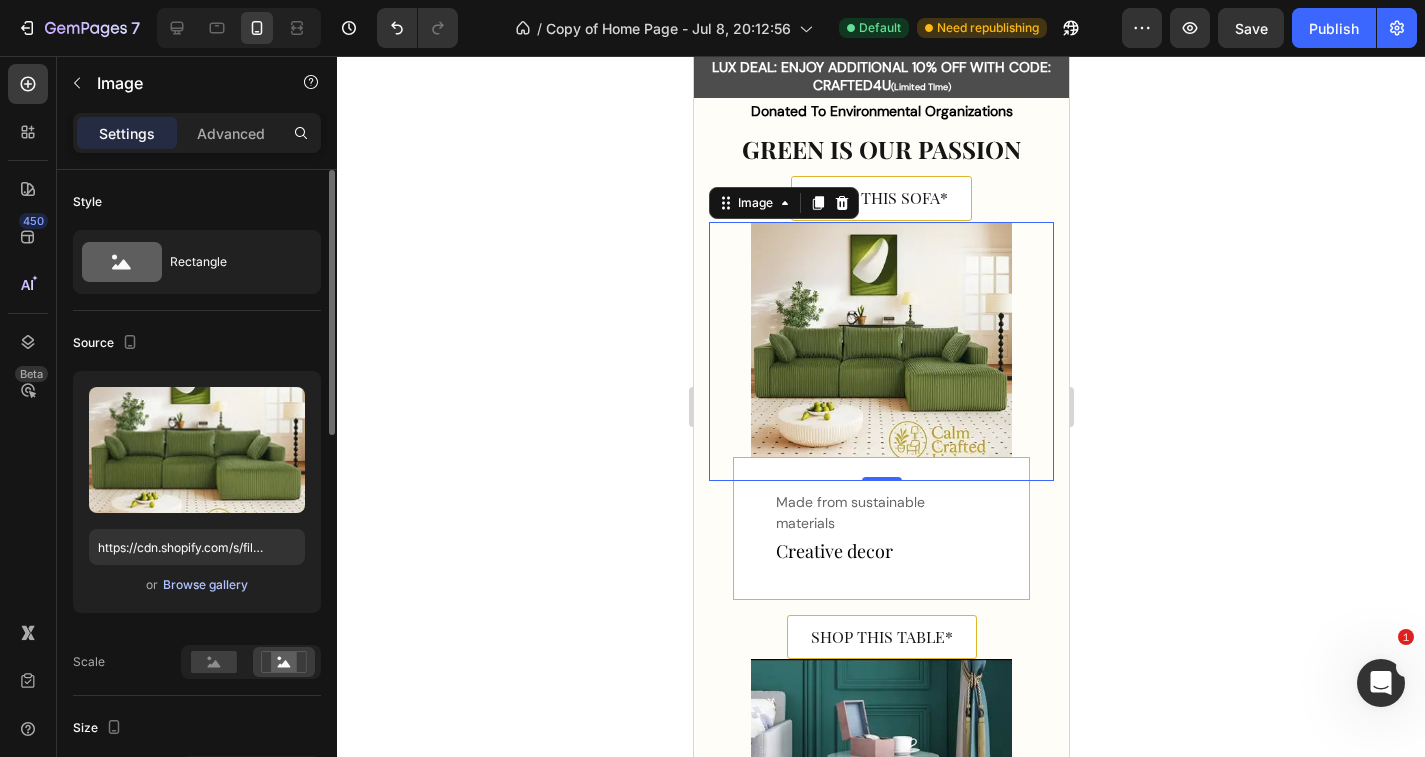 click on "Browse gallery" at bounding box center [205, 585] 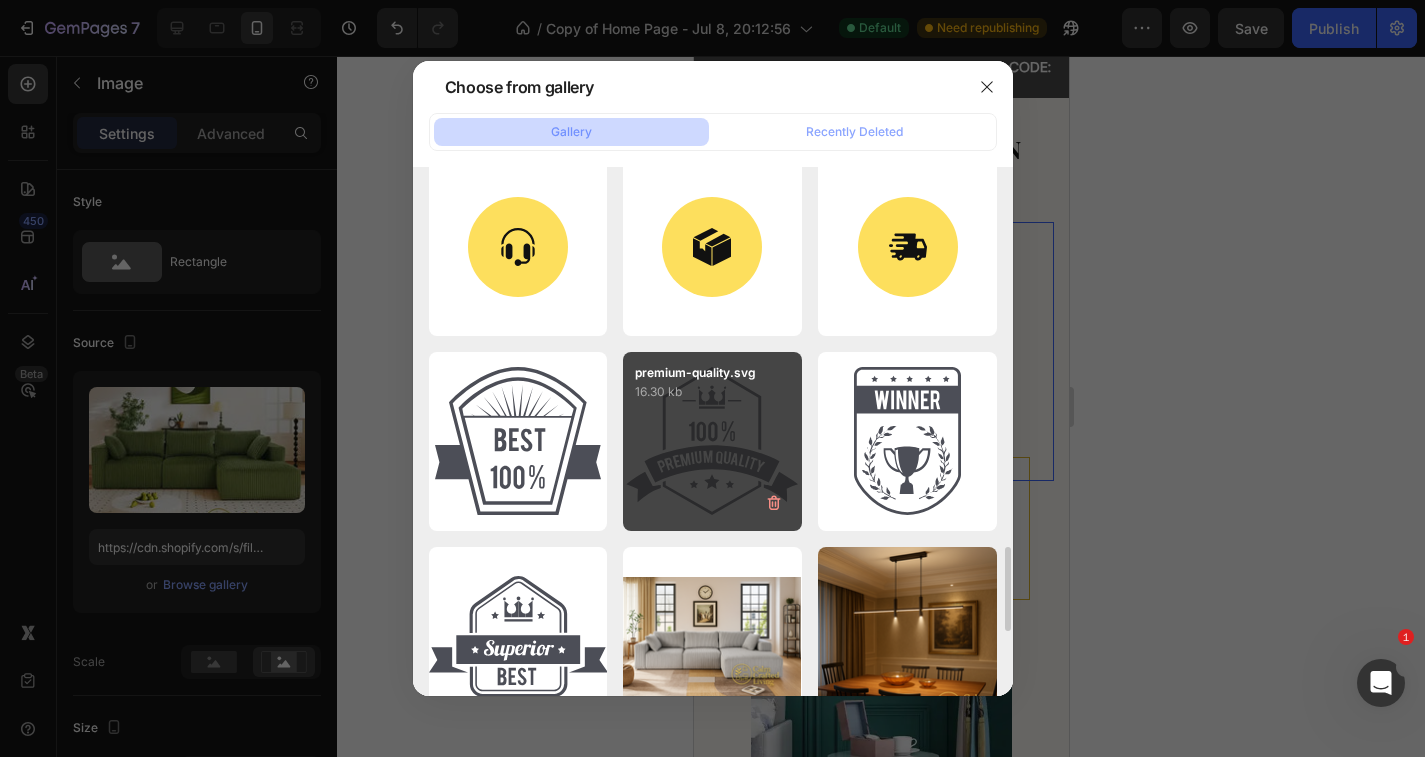 scroll, scrollTop: 2364, scrollLeft: 0, axis: vertical 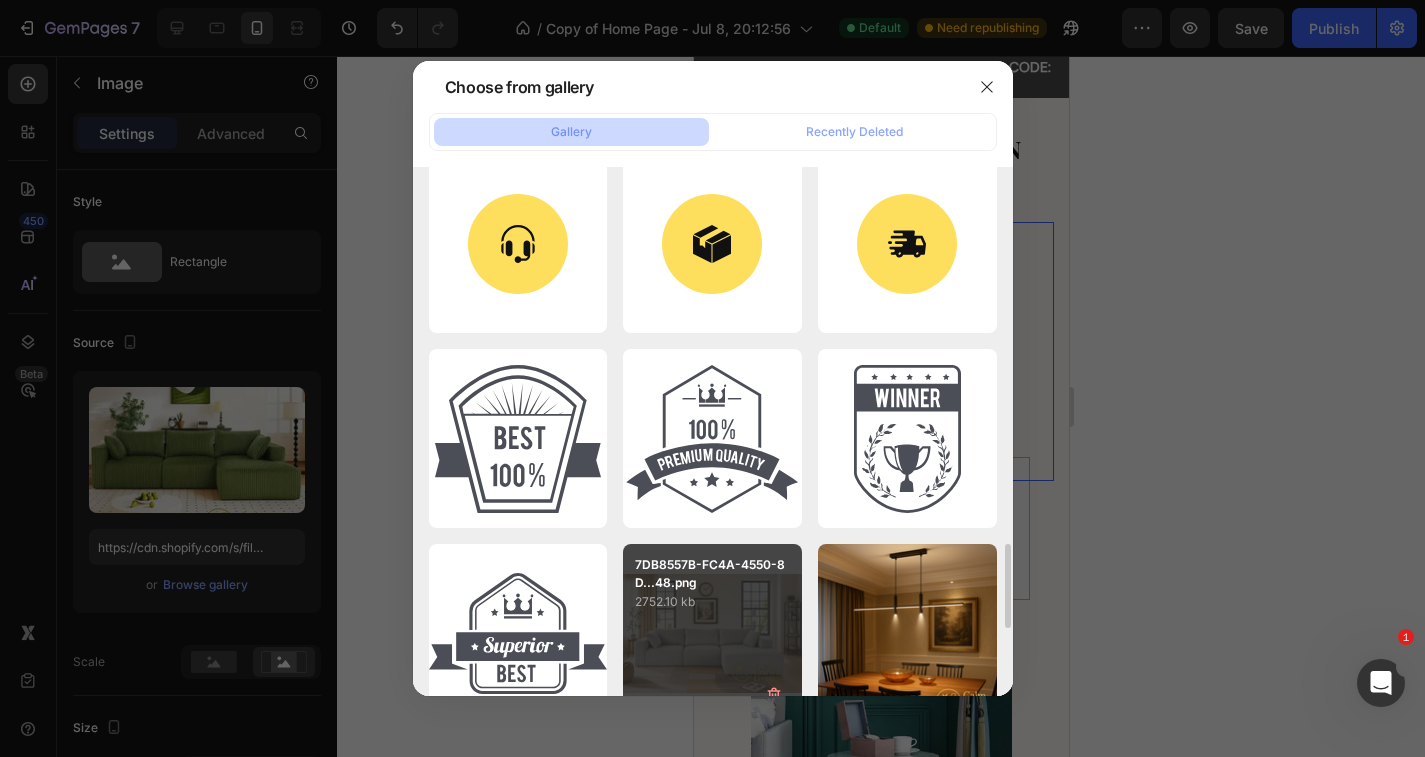 click on "7DB8557B-FC4A-4550-8D...48.png 2752.10 kb" at bounding box center [712, 633] 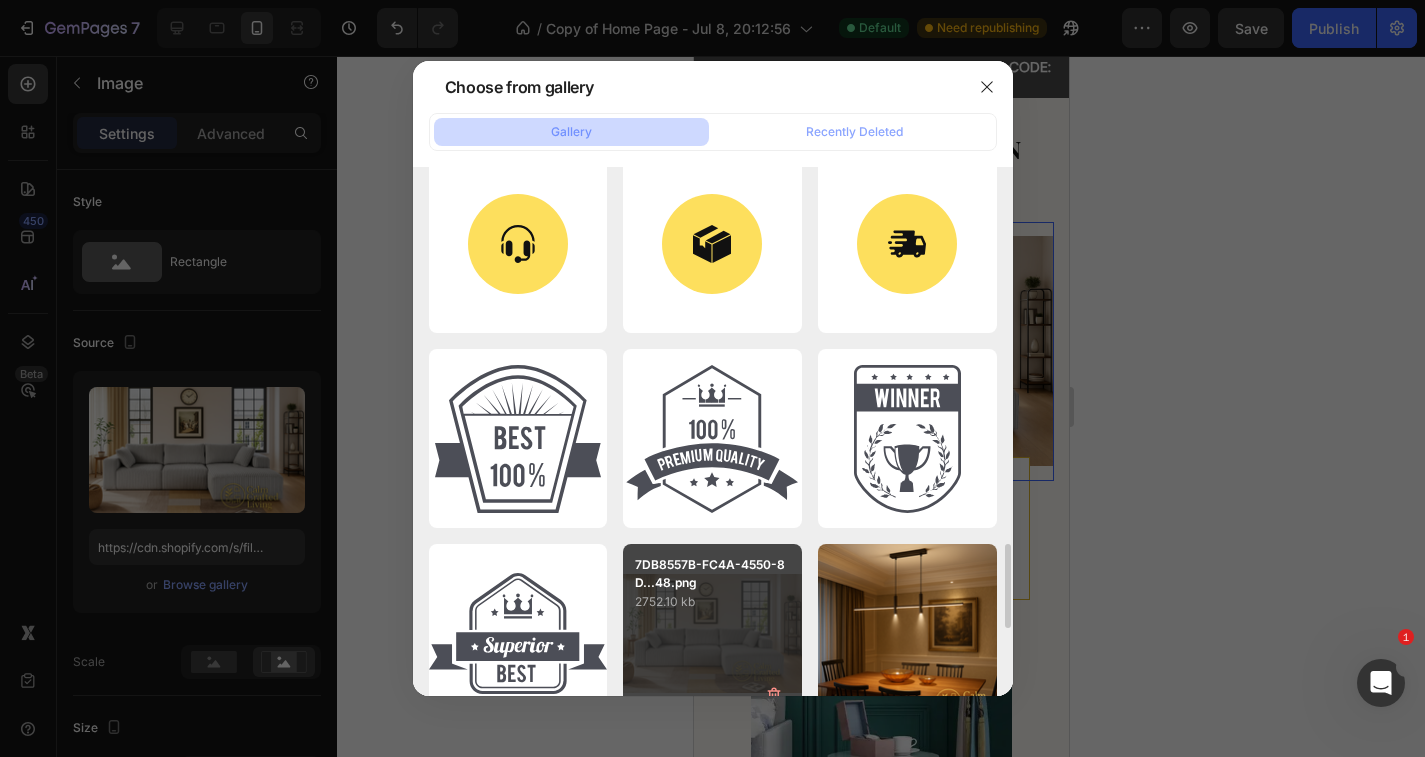 type on "https://cdn.shopify.com/s/files/1/0765/9077/6534/files/gempages_574608981599716581-157009eb-11ae-4af9-9eec-9bd8a31b0e5f.png" 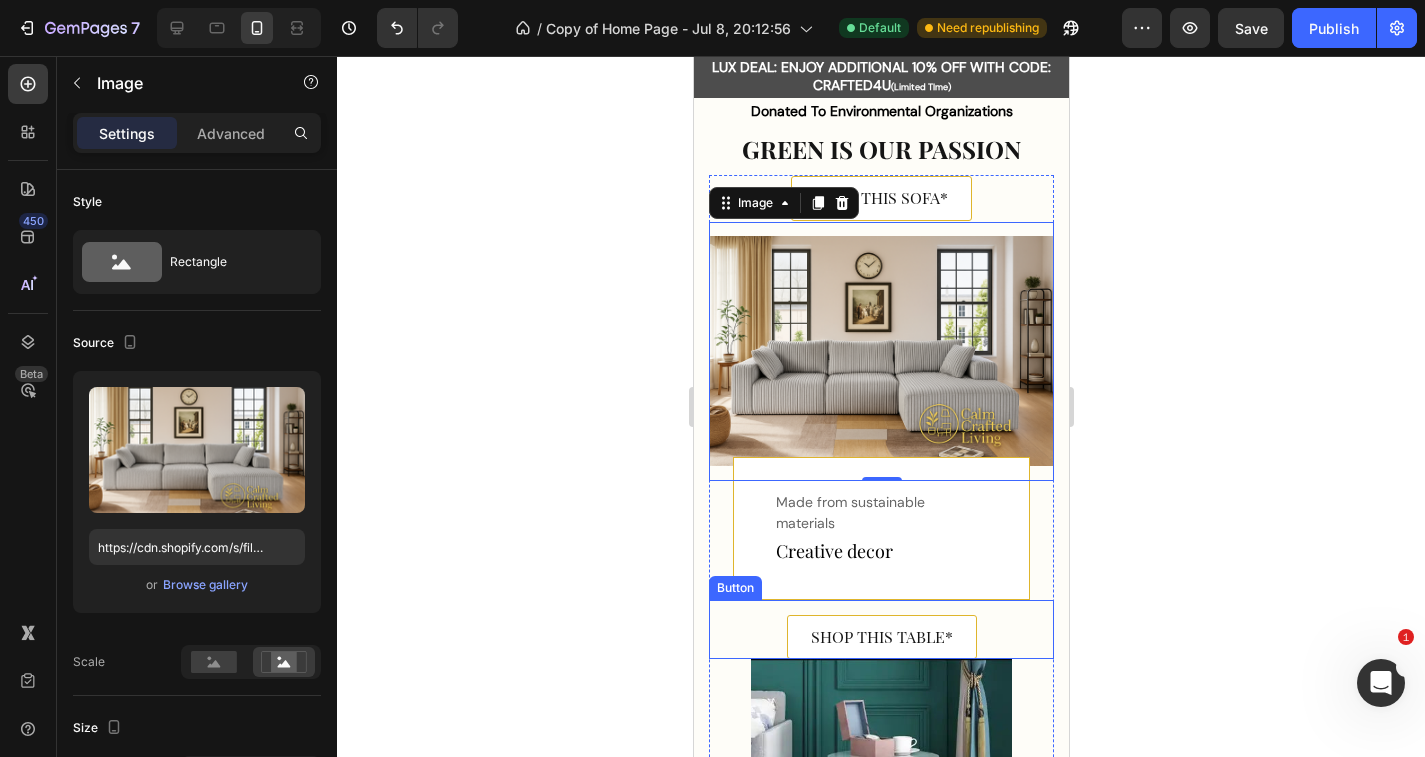 click on "SHOP THIS TABLE* Button" at bounding box center (880, 630) 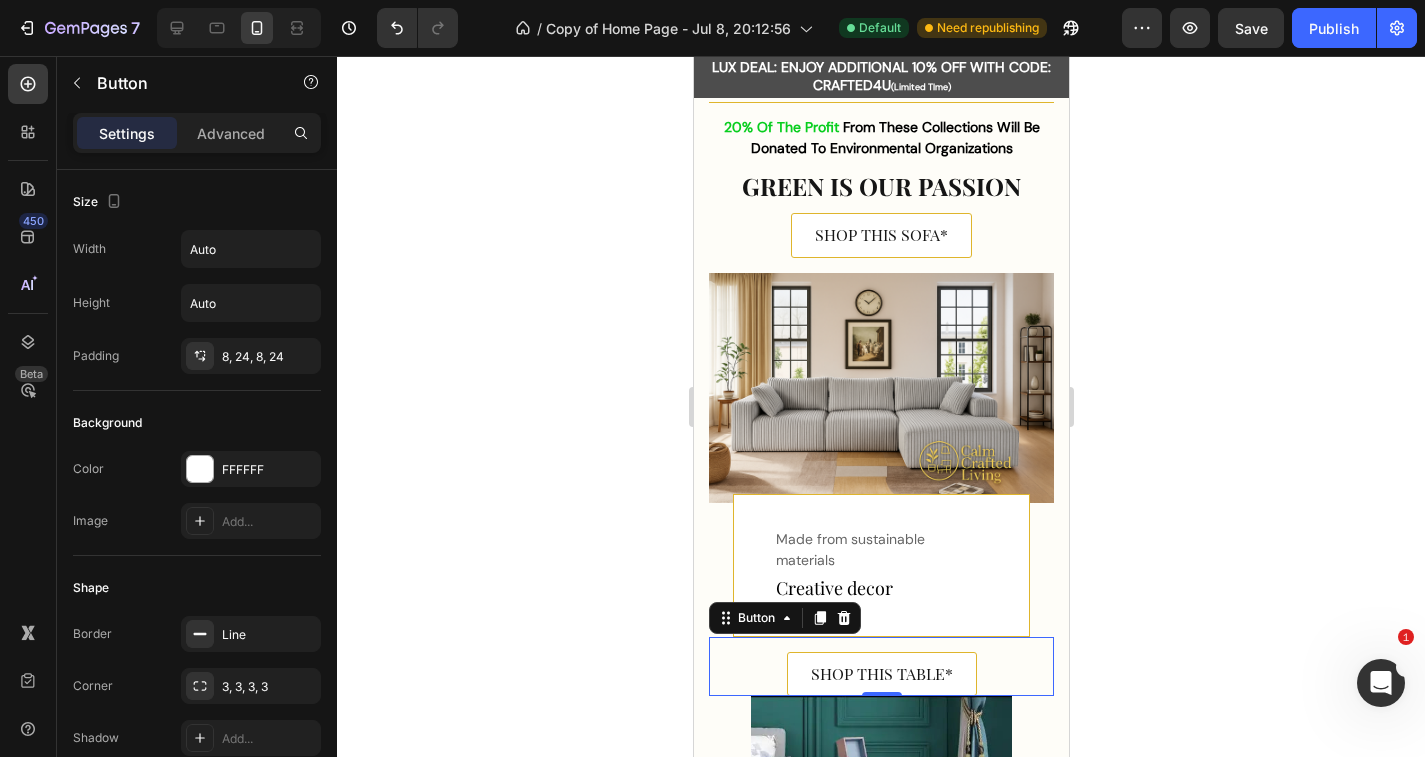 scroll, scrollTop: 1074, scrollLeft: 0, axis: vertical 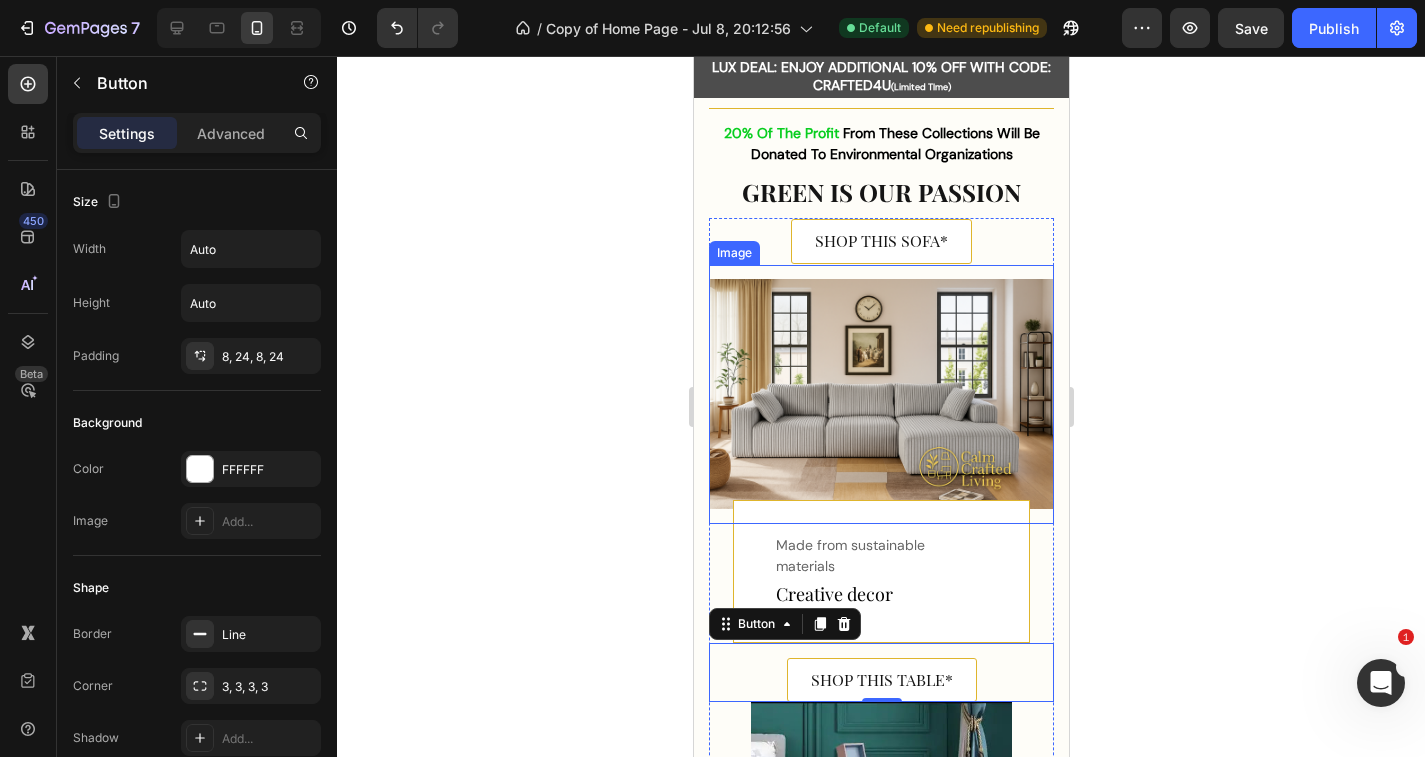 click at bounding box center (880, 394) 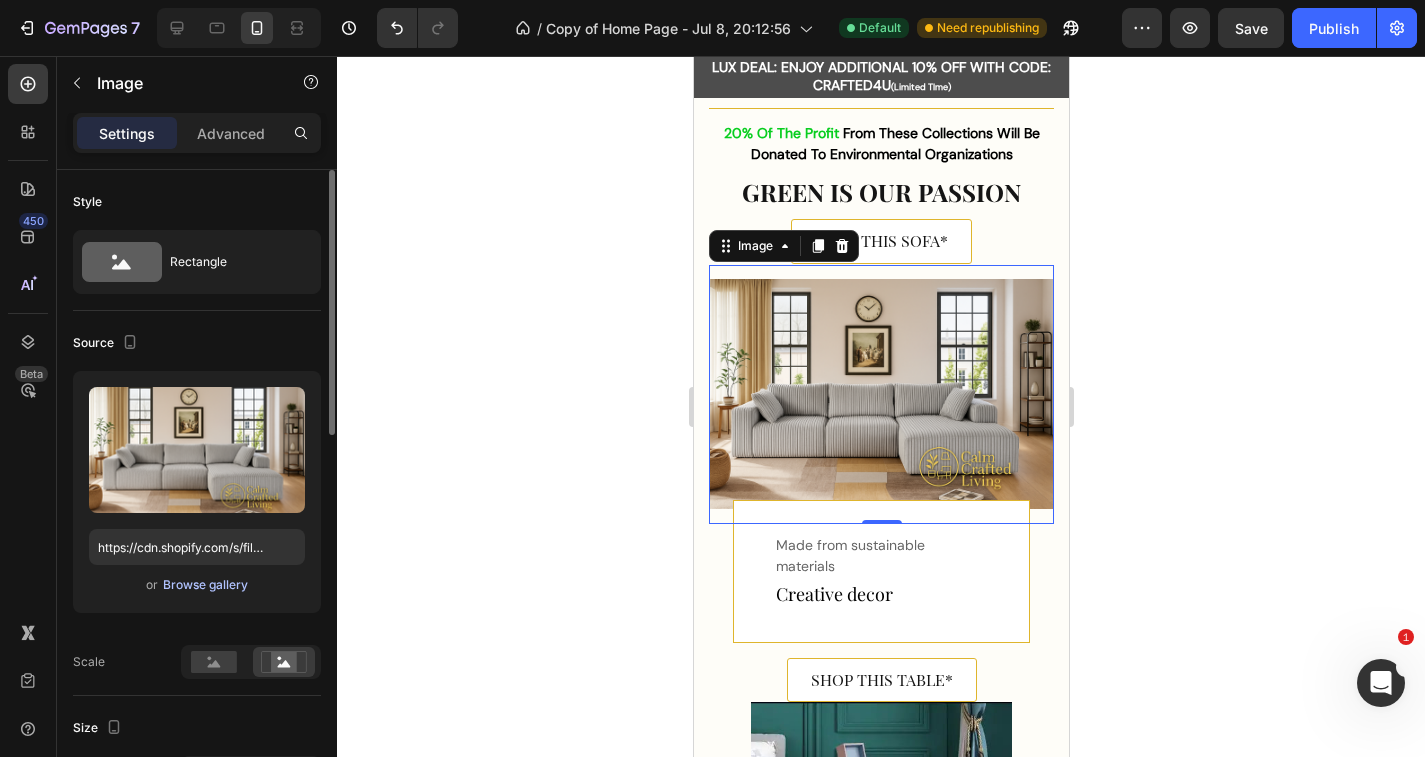 click on "Browse gallery" at bounding box center (205, 585) 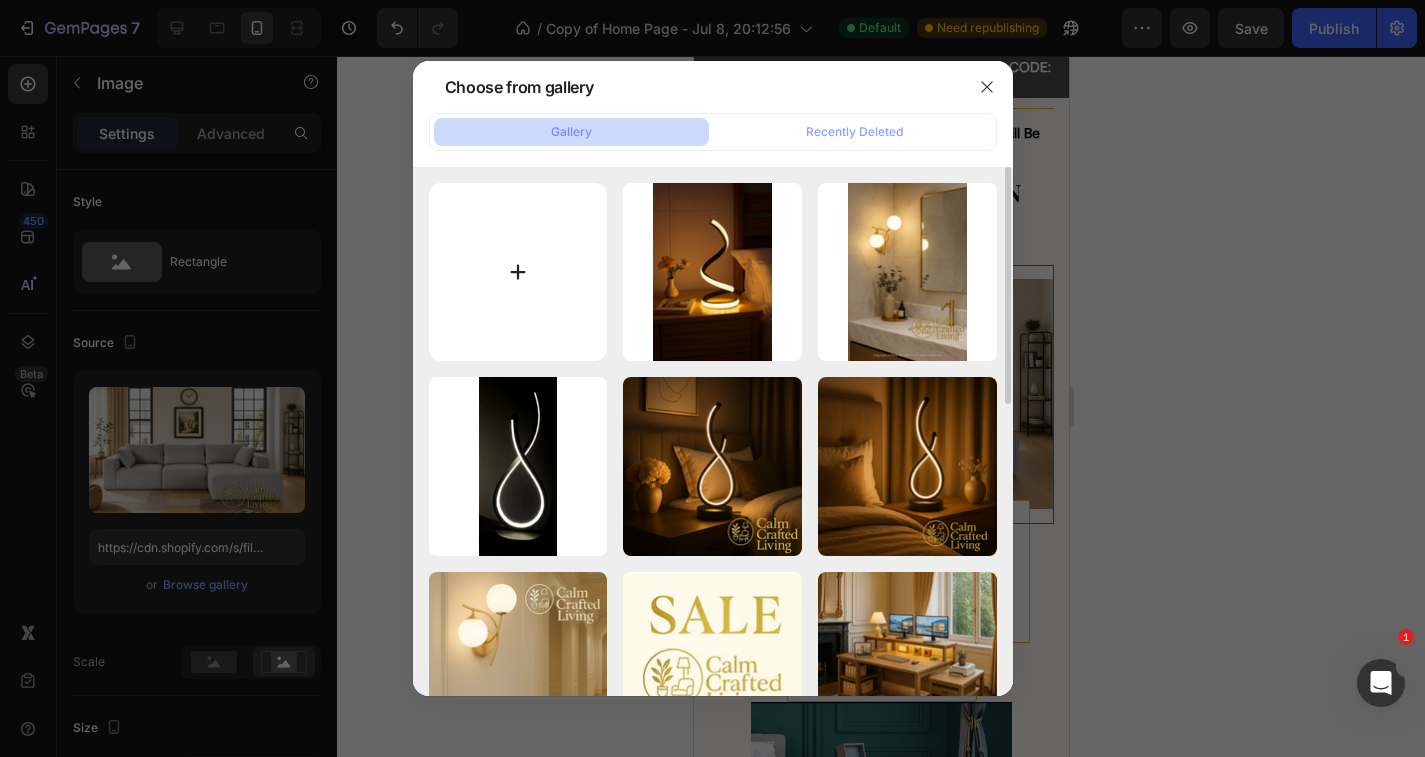 click at bounding box center (518, 272) 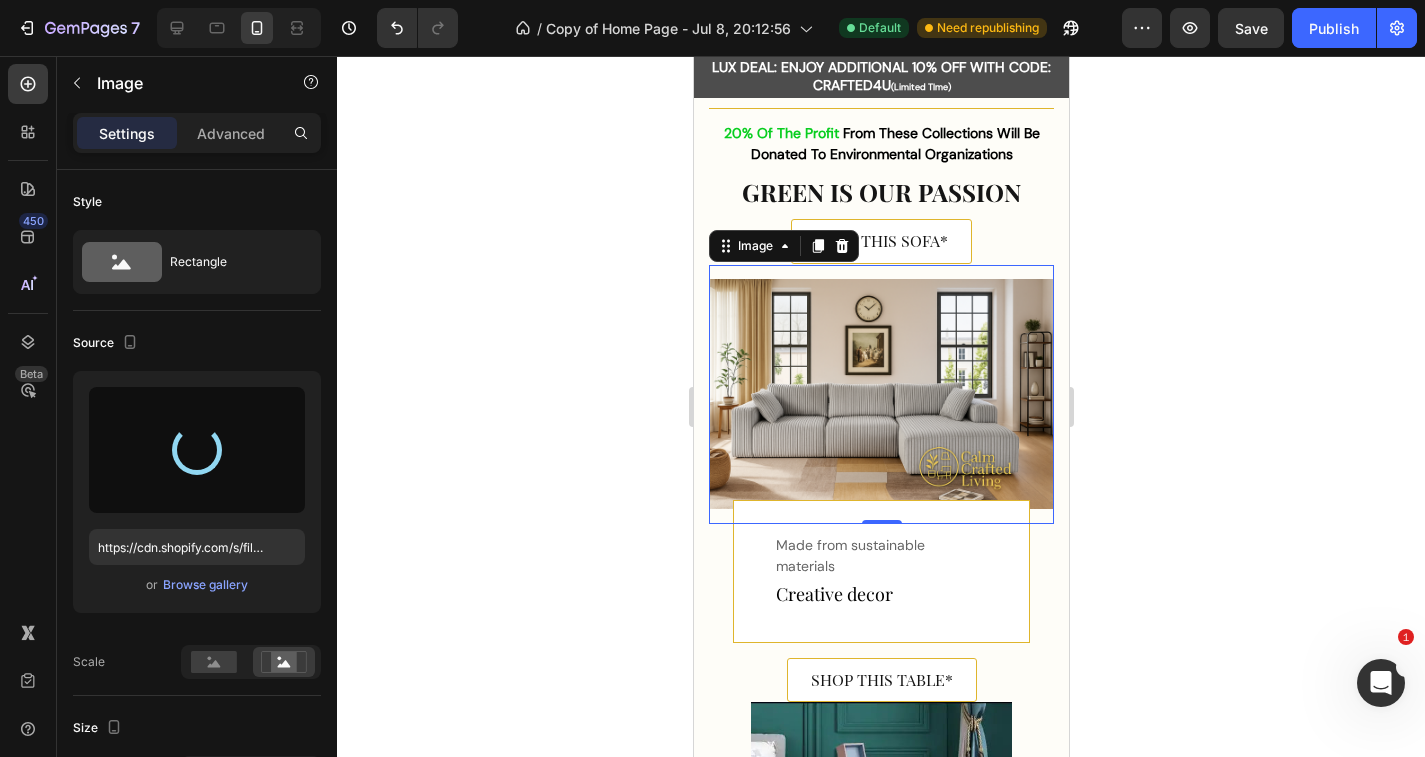 type on "https://cdn.shopify.com/s/files/1/0765/9077/6534/files/gempages_574608981599716581-81427962-a1fa-4b91-a885-5bbfdcfceb98.png" 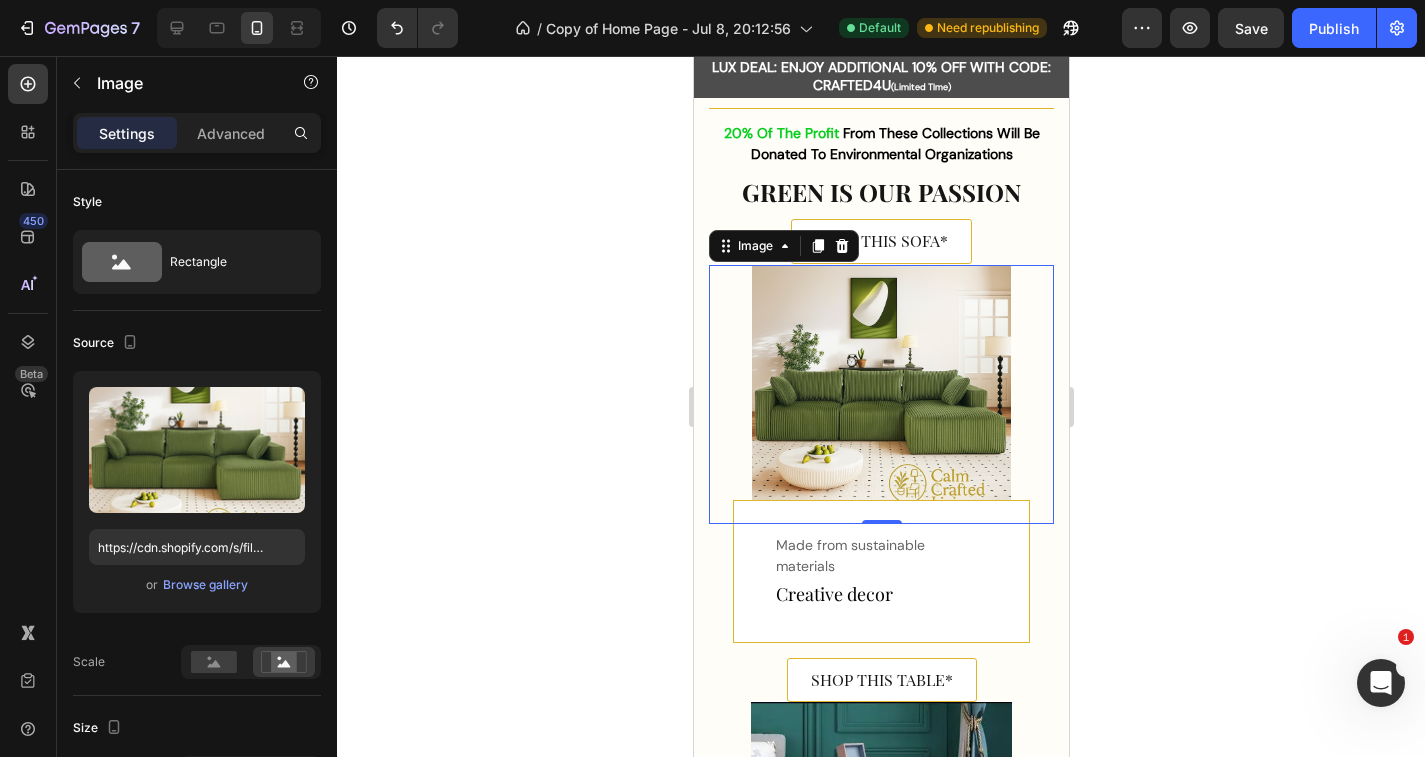 click on "Made from sustainable materials Text Creative decor Text Row Row" at bounding box center [880, 571] 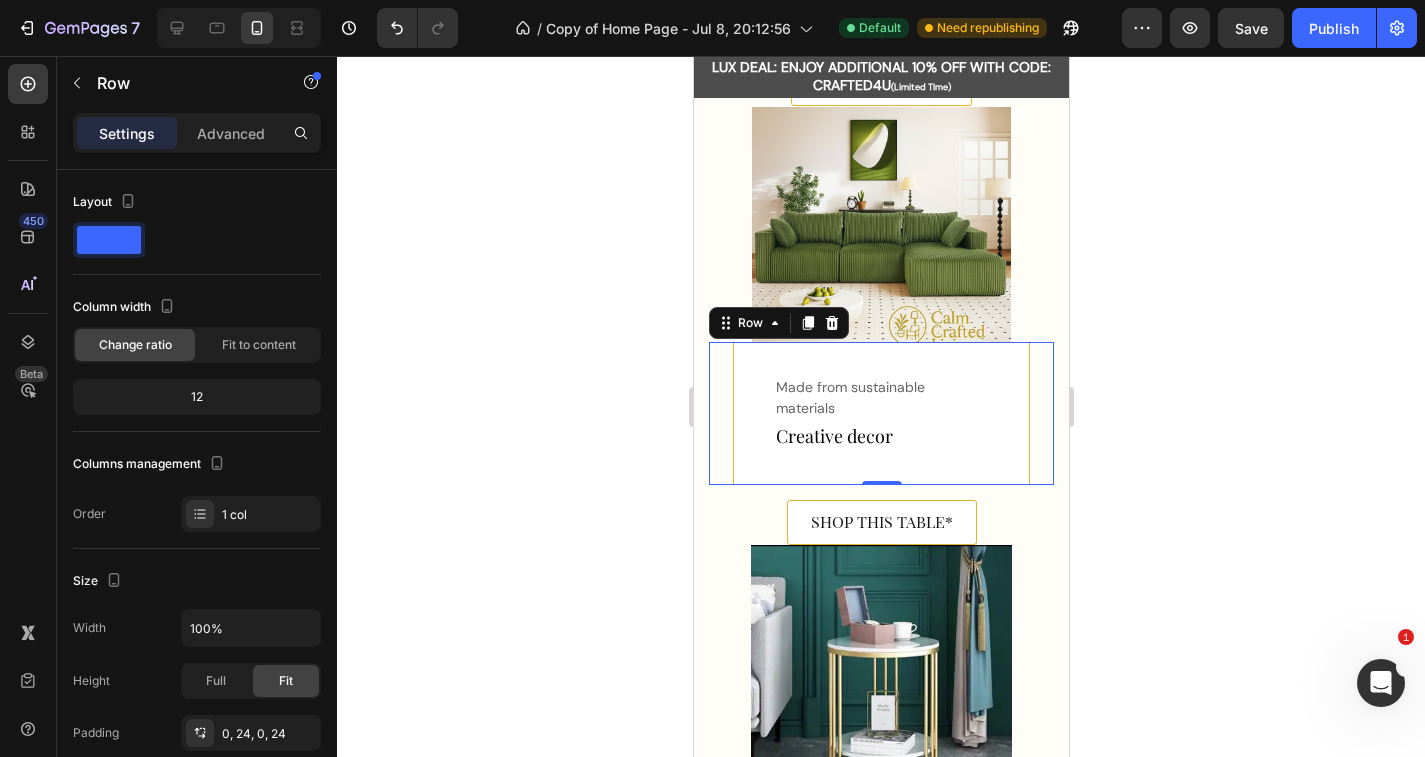 scroll, scrollTop: 1290, scrollLeft: 0, axis: vertical 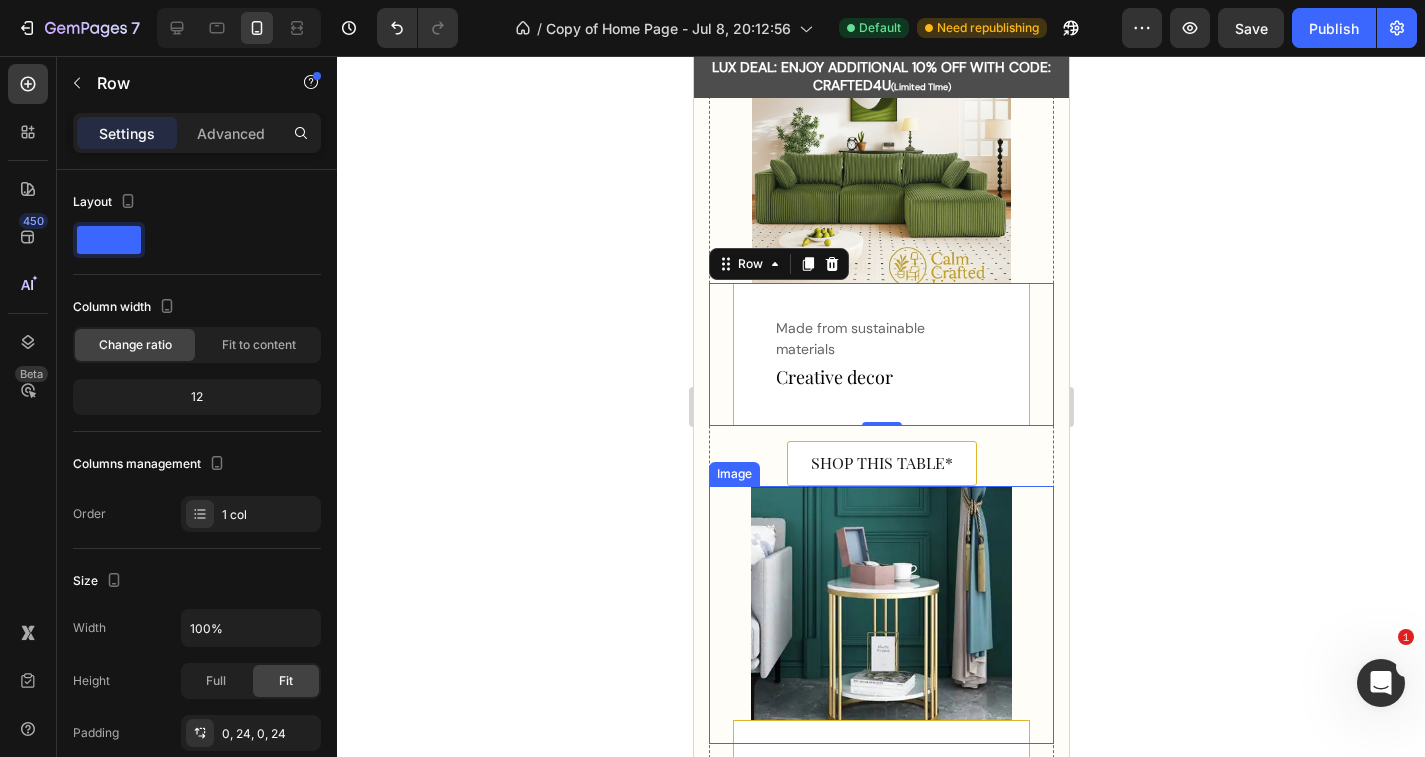 click at bounding box center (880, 615) 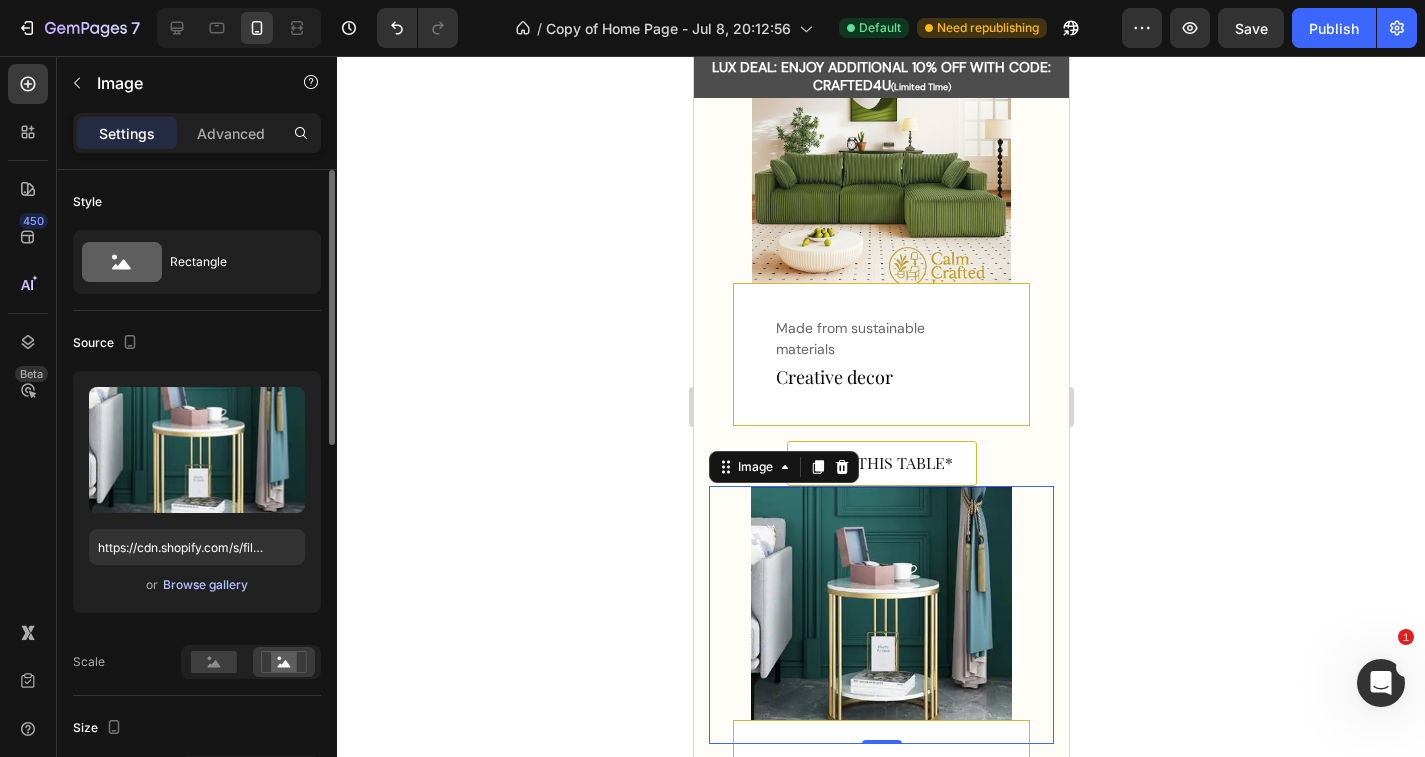 click on "Browse gallery" at bounding box center [205, 585] 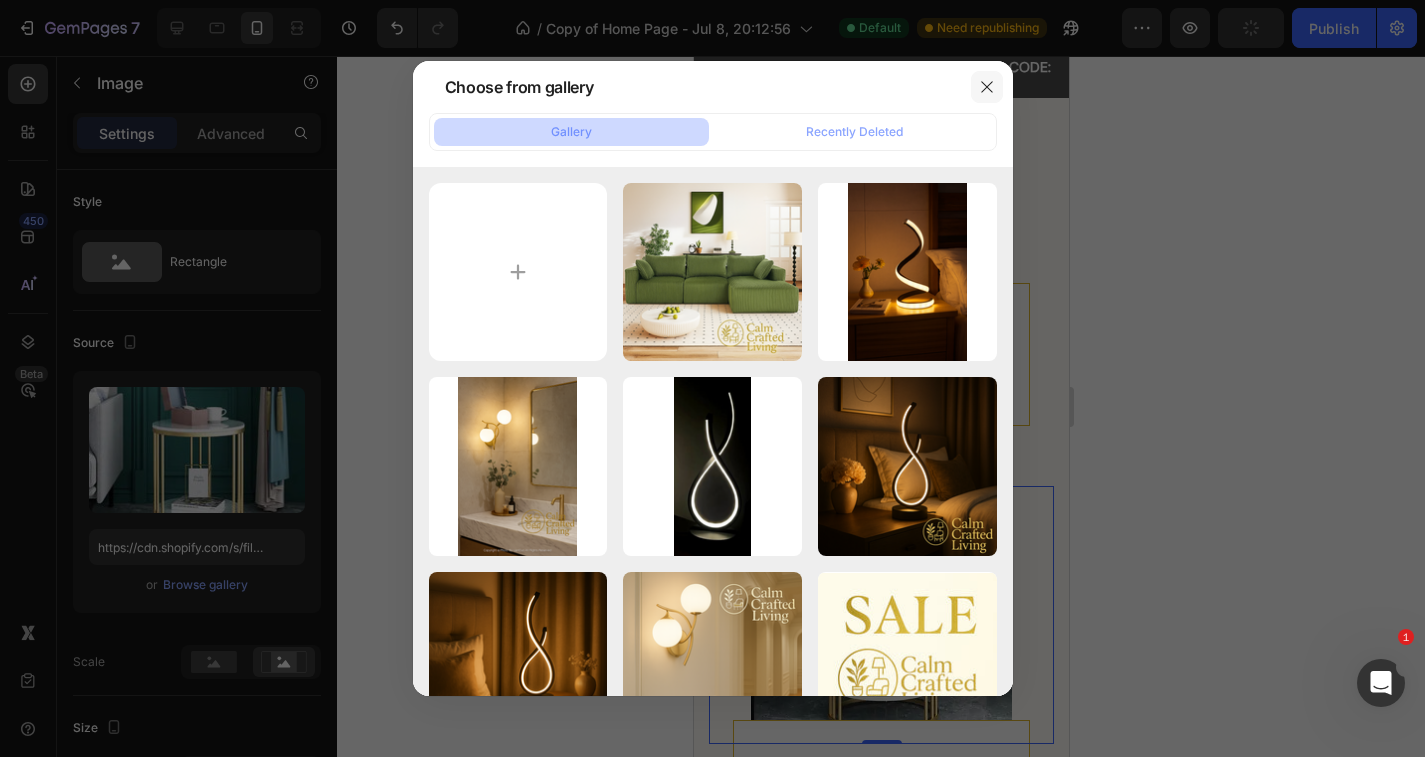 click 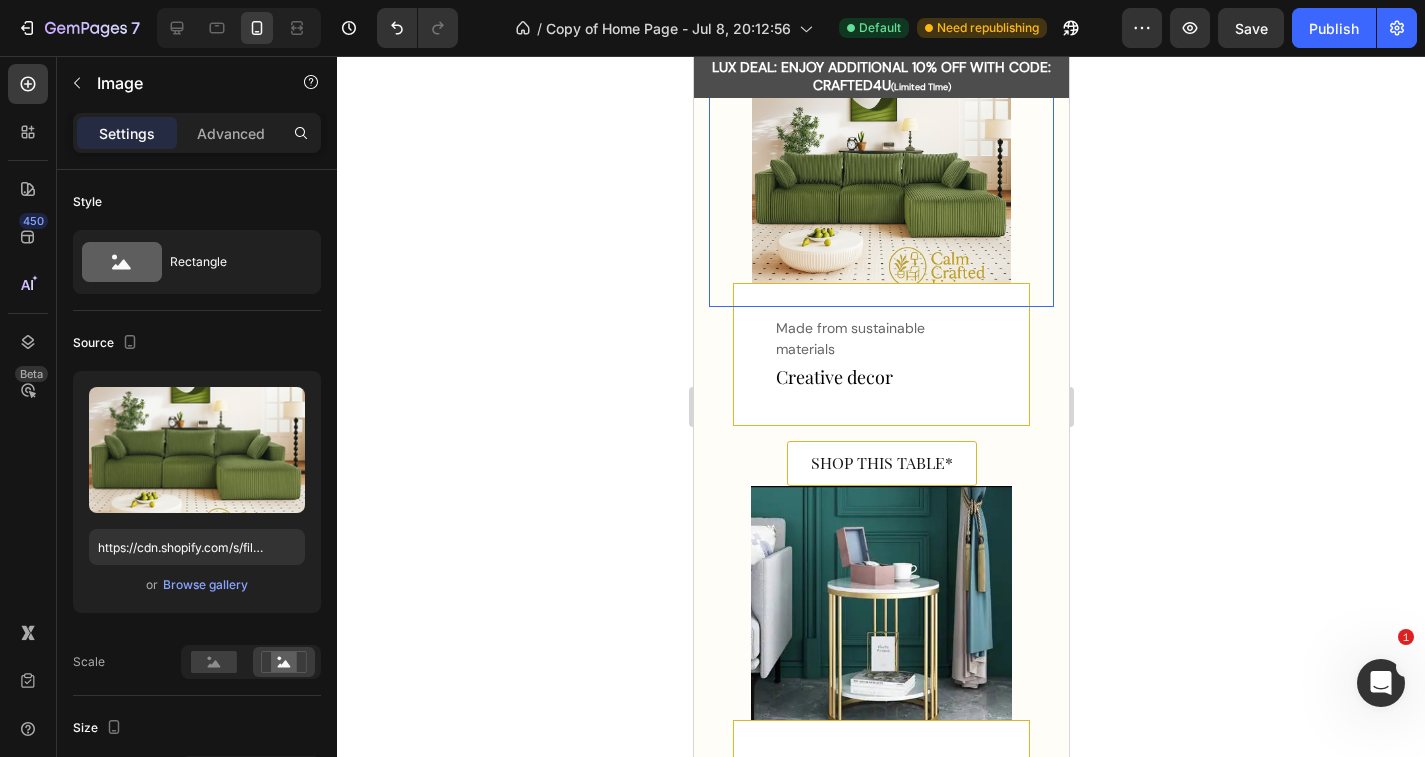 click at bounding box center (880, 177) 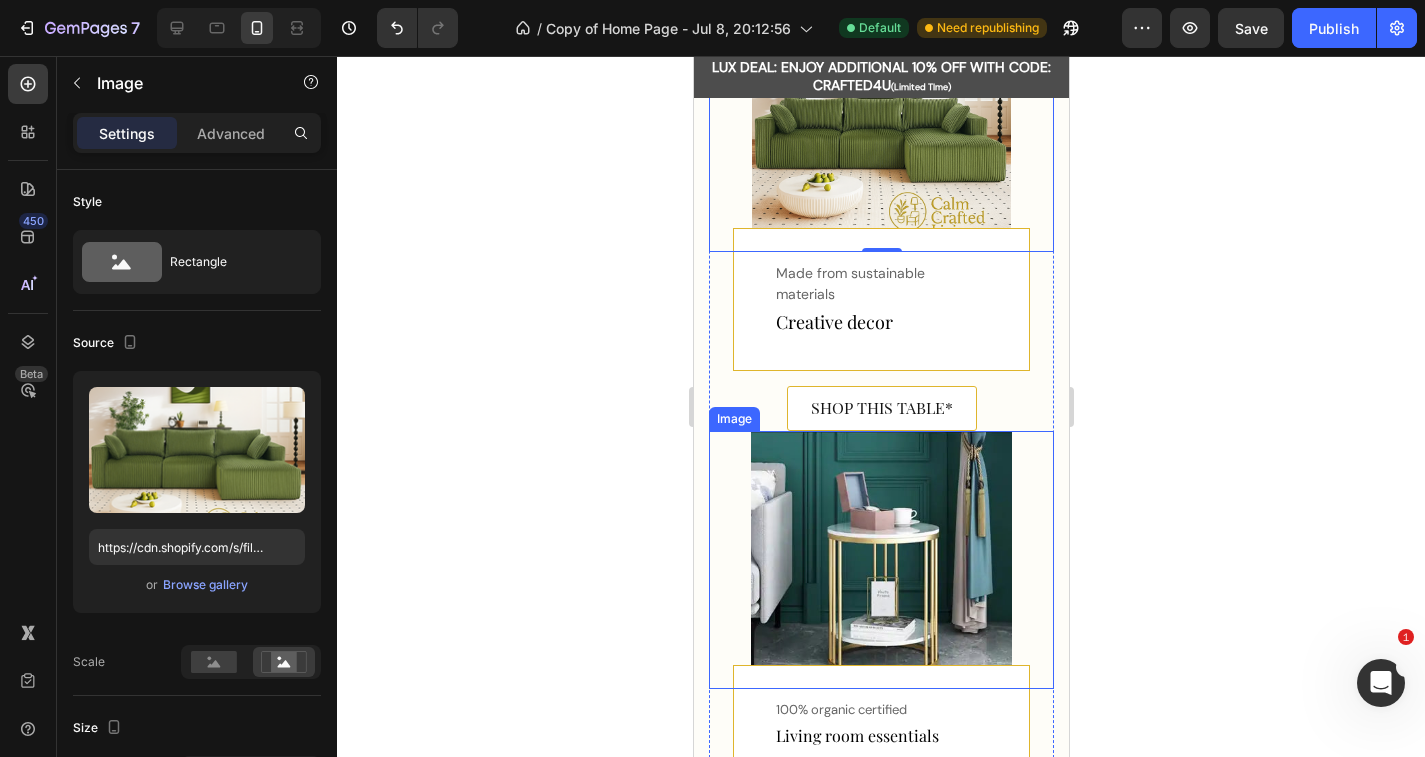 scroll, scrollTop: 1396, scrollLeft: 0, axis: vertical 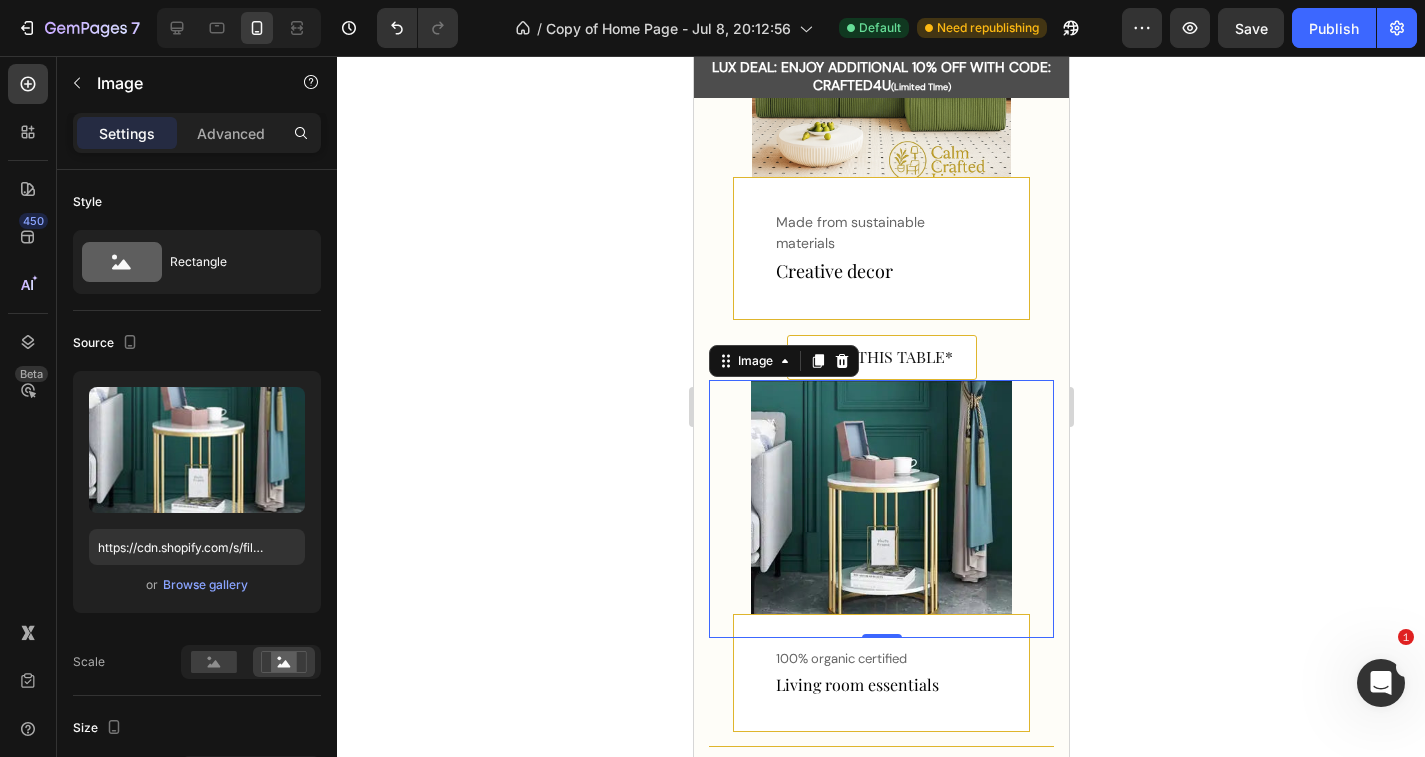 click at bounding box center [880, 509] 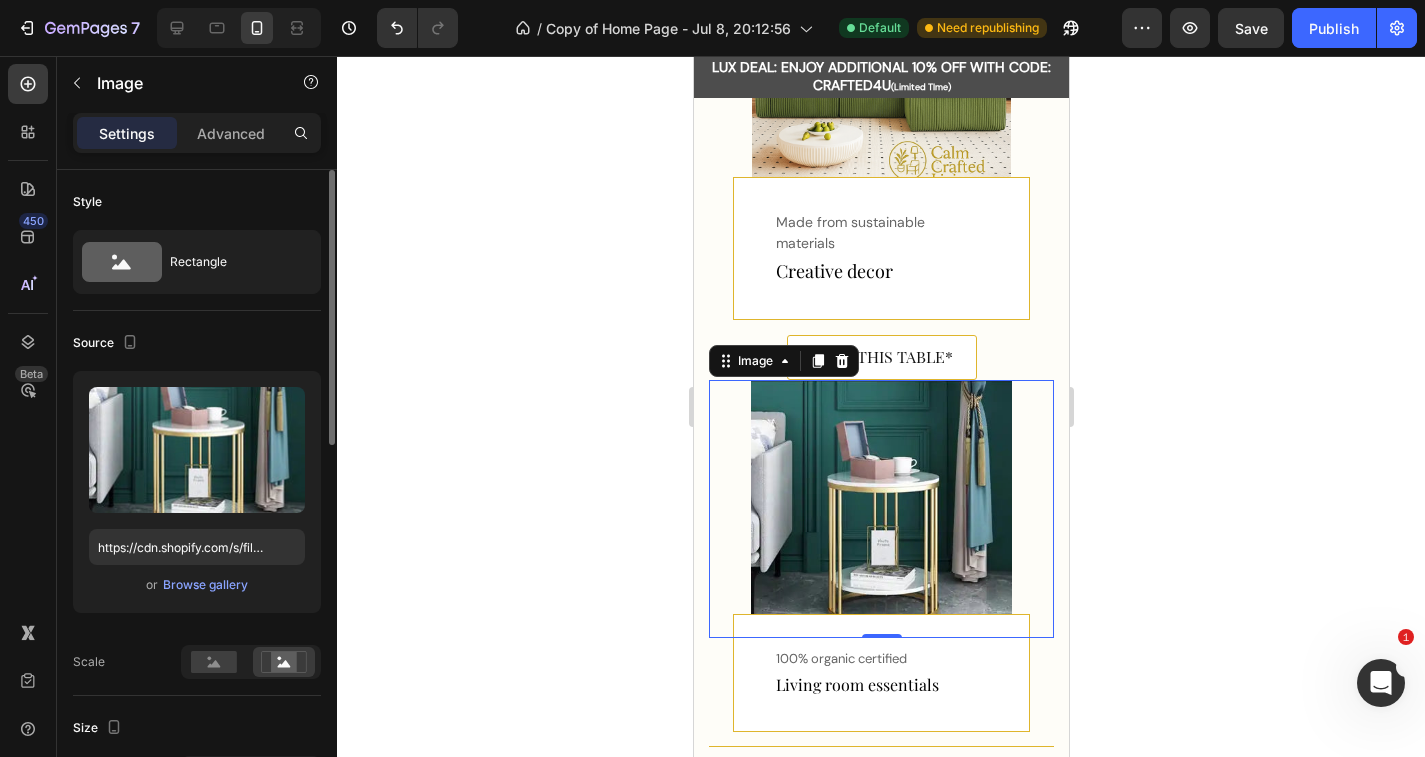 click on "Upload Image https://cdn.shopify.com/s/files/1/0765/9077/6534/files/resized_compressed_image_2.webp?v=1754169207 or  Browse gallery" at bounding box center [197, 492] 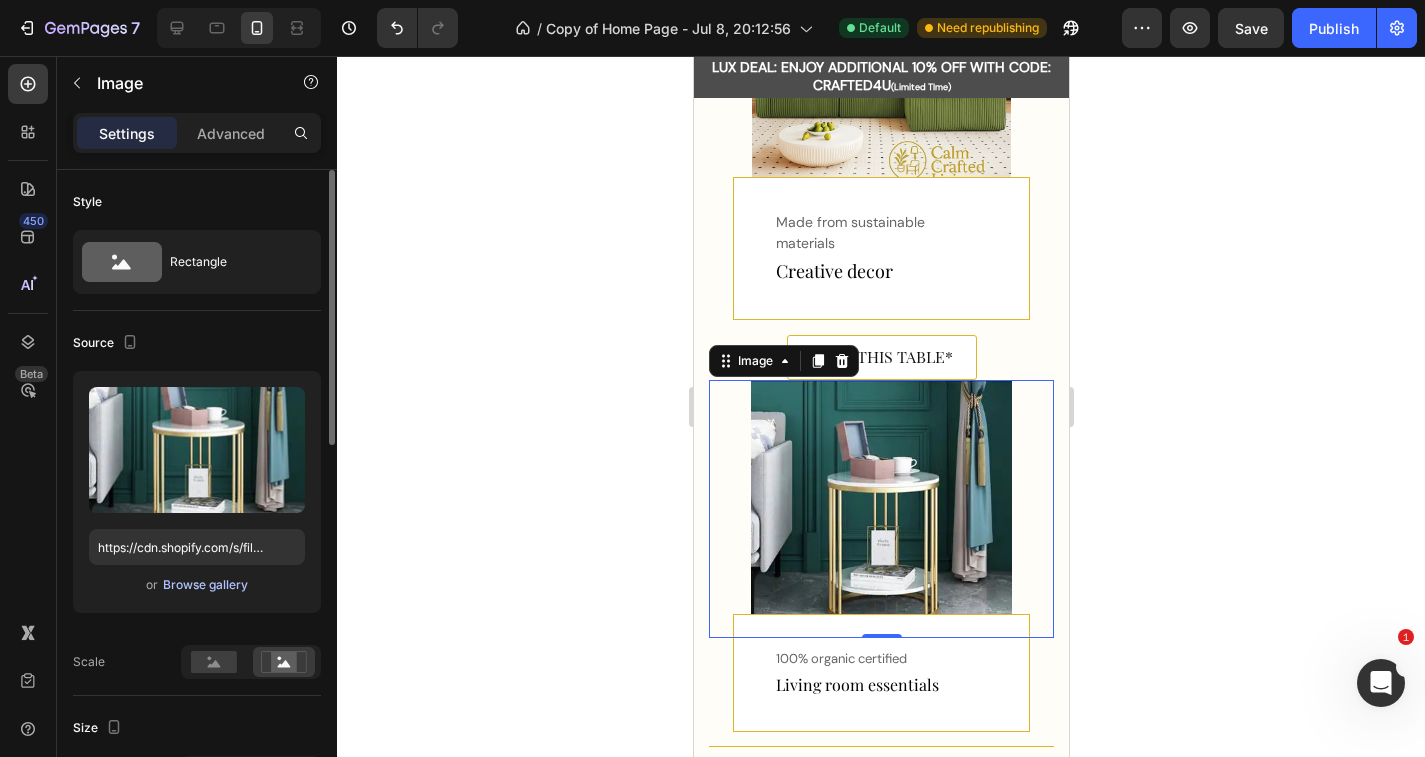 click on "Browse gallery" at bounding box center [205, 585] 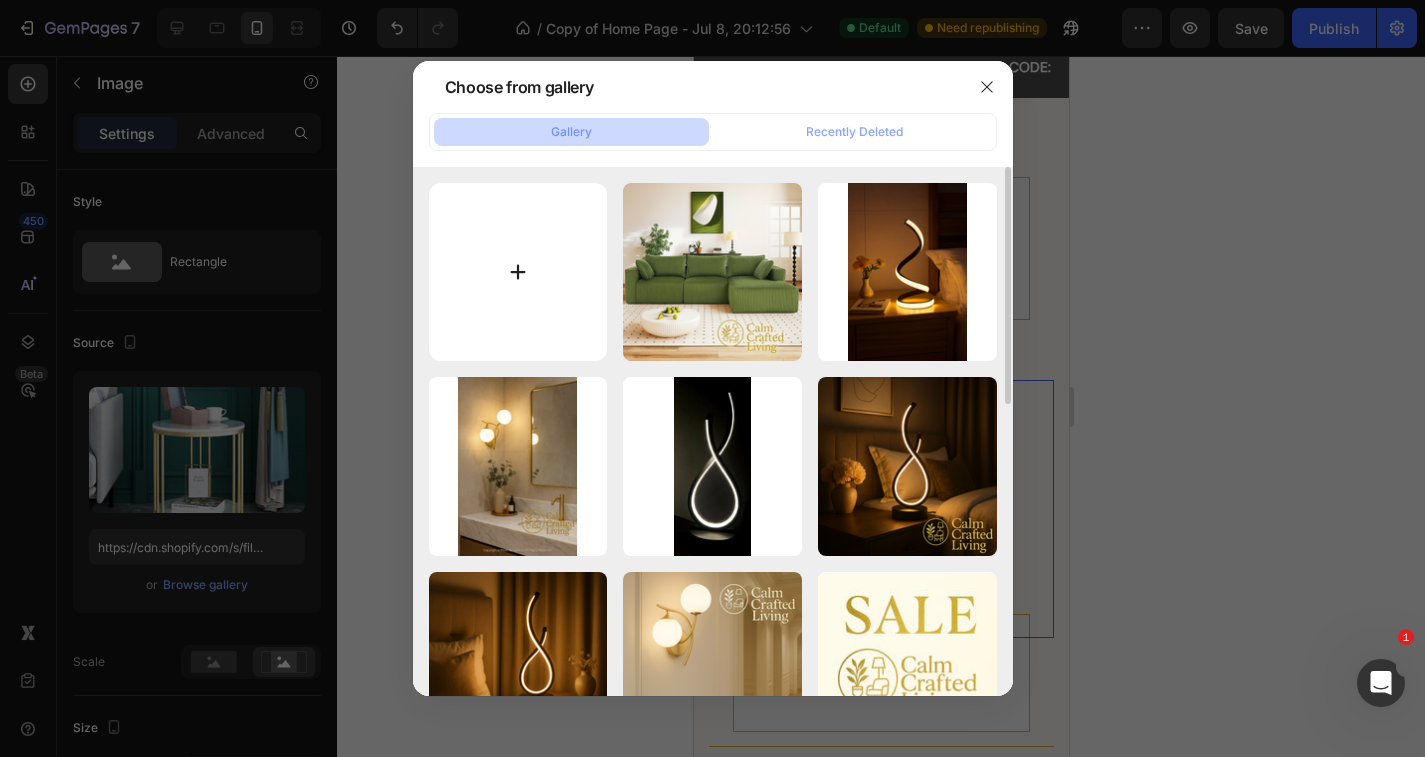 click at bounding box center [518, 272] 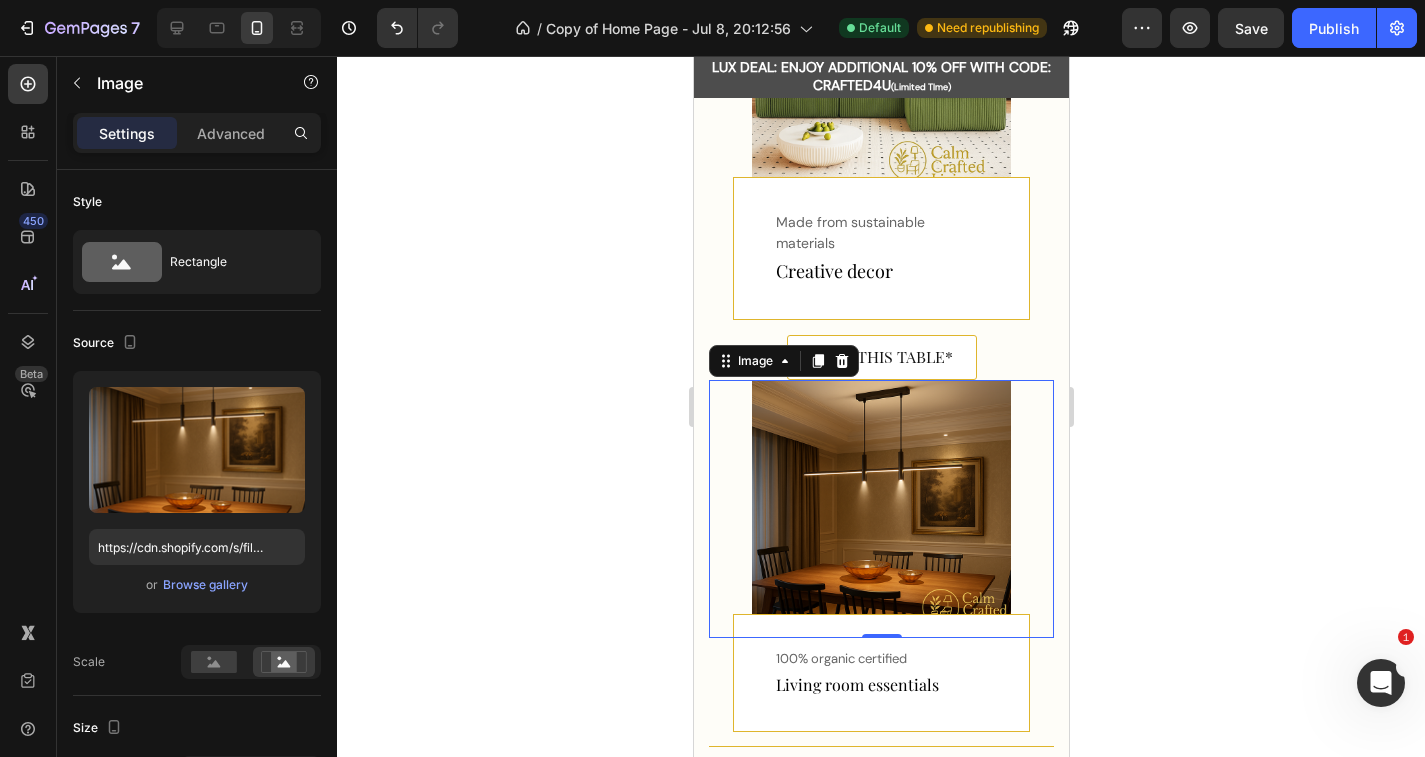 type on "https://cdn.shopify.com/s/files/1/0765/9077/6534/files/gempages_574608981599716581-d514b1ff-b937-4a7e-8831-35d2d2e456c9.png" 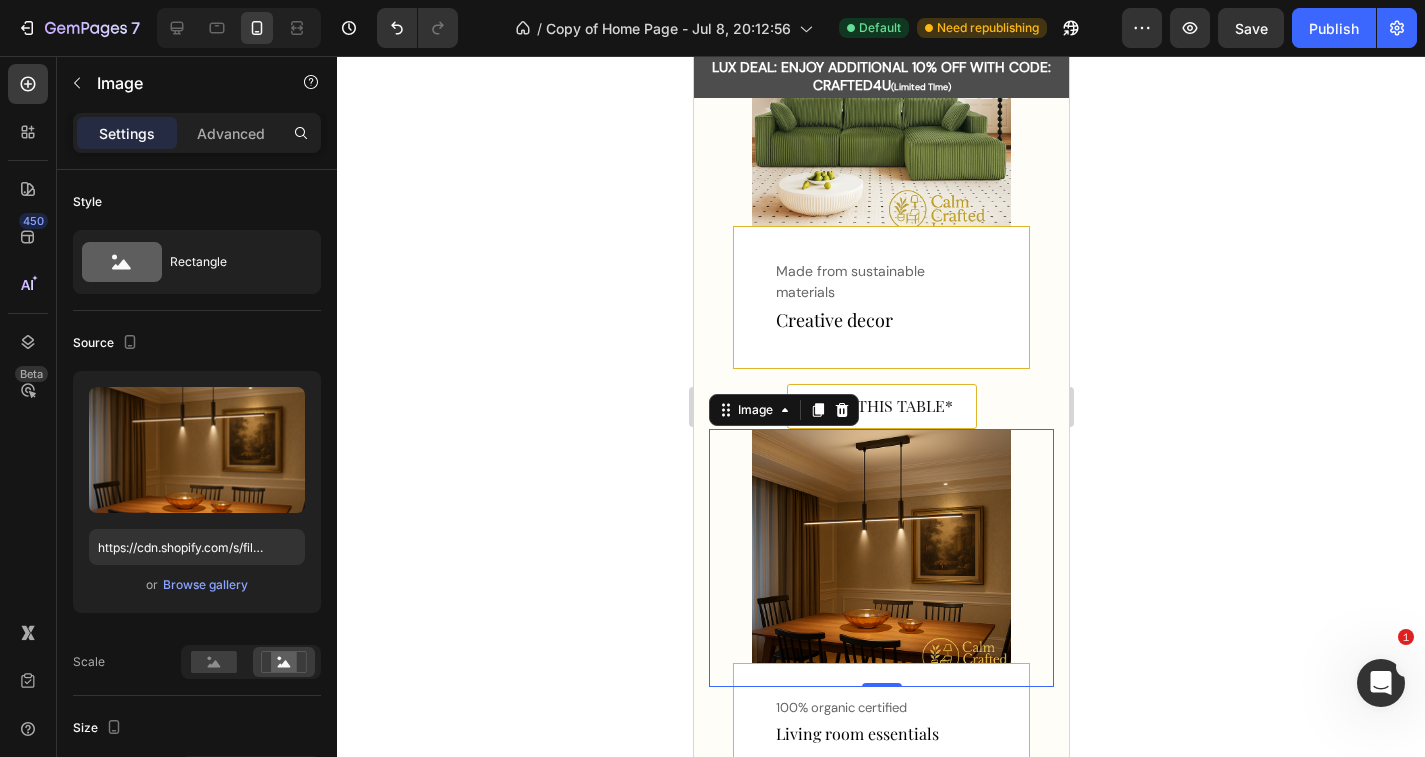 scroll, scrollTop: 1445, scrollLeft: 0, axis: vertical 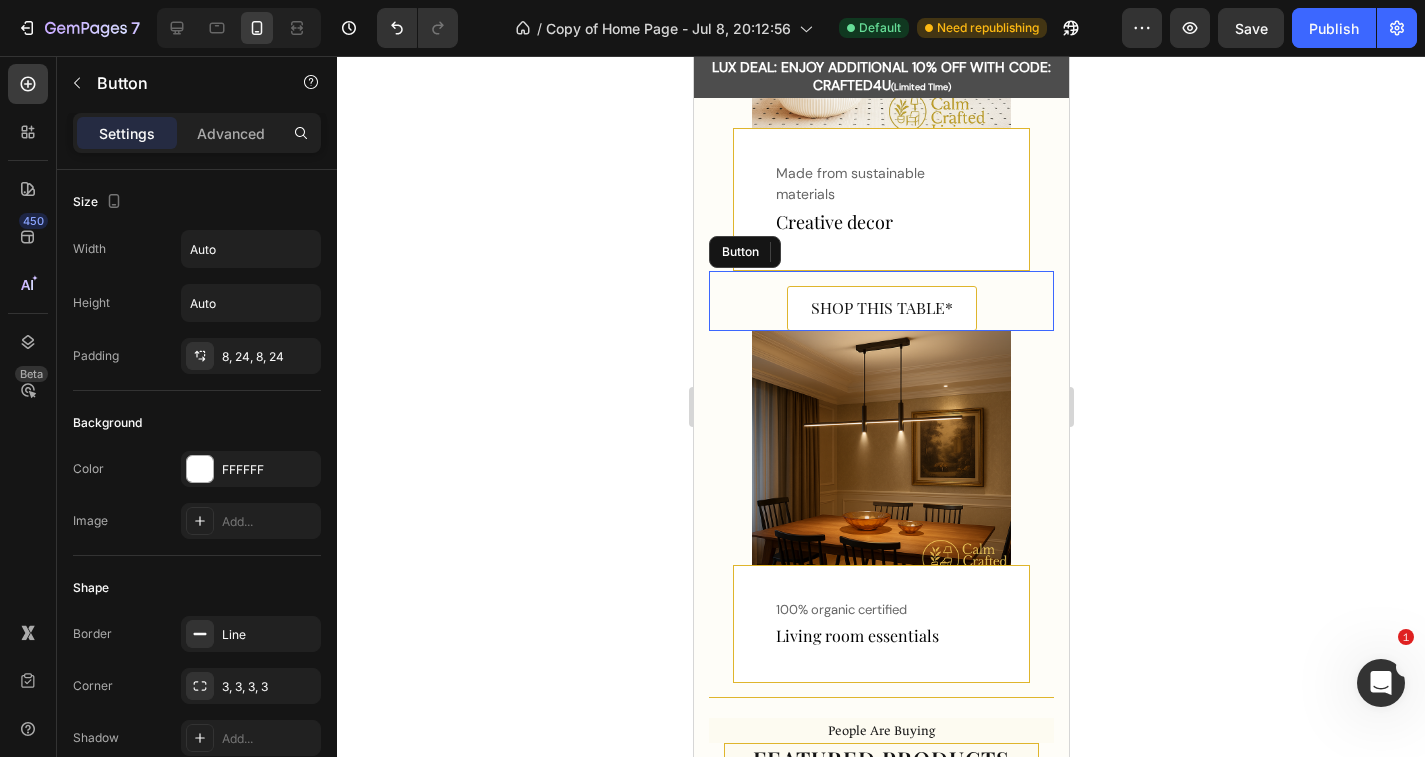 click on "SHOP THIS TABLE* Button" at bounding box center (880, 301) 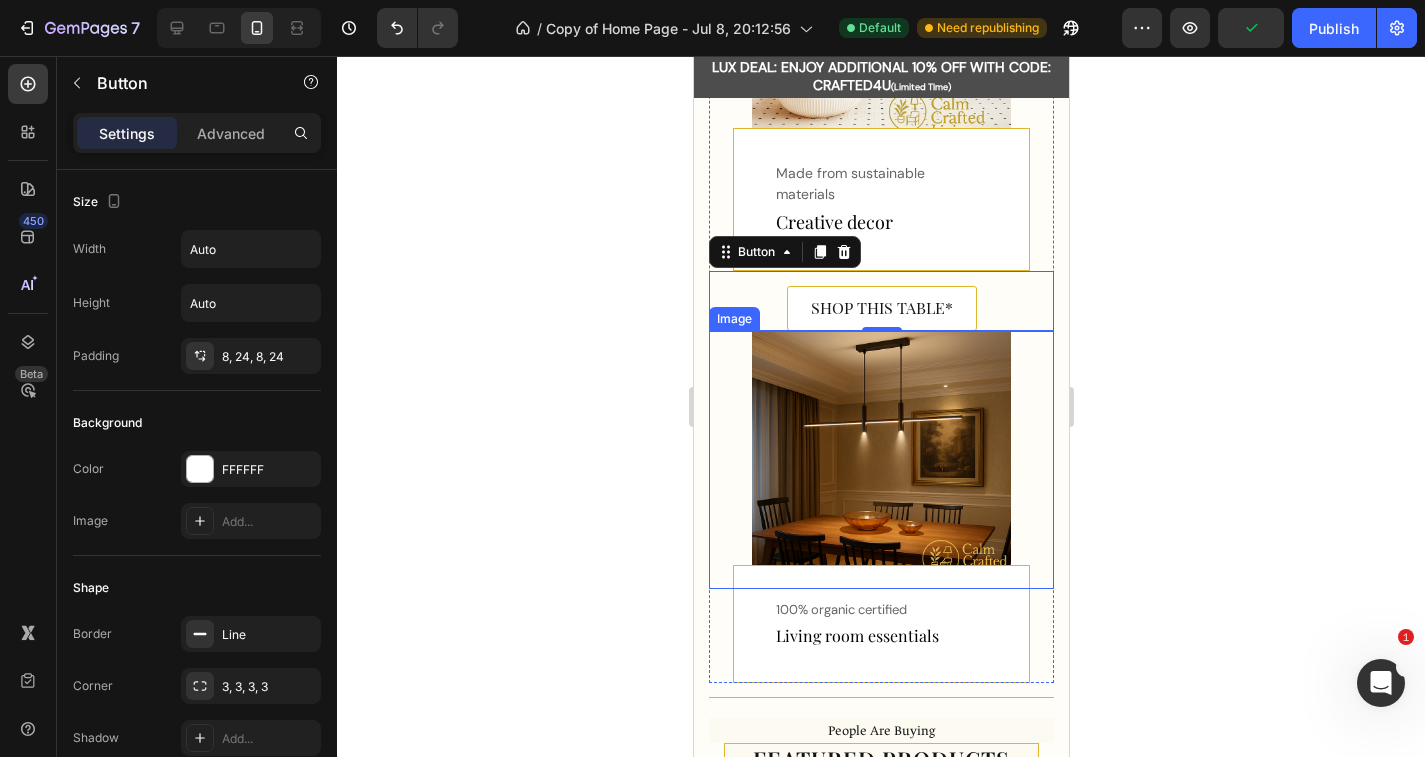 click at bounding box center [880, 460] 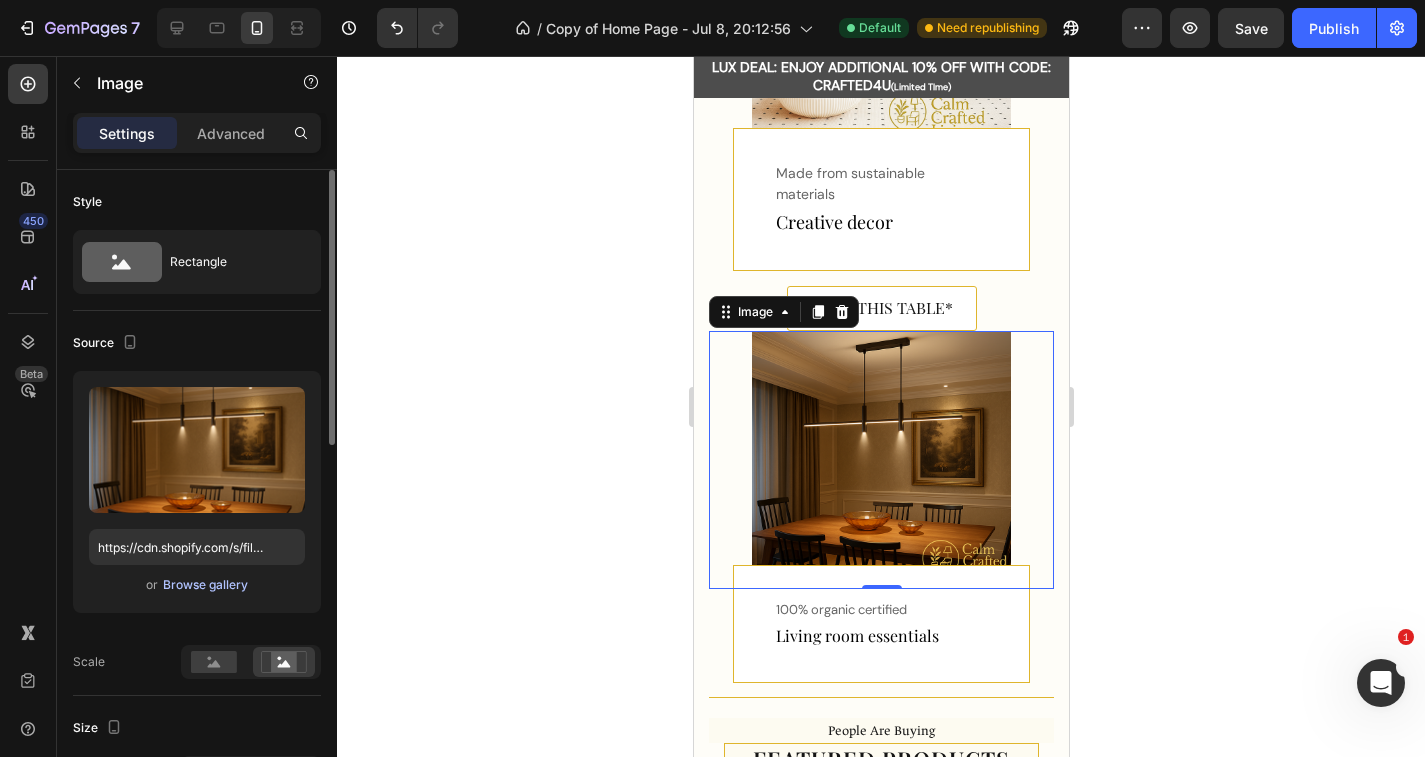 click on "Browse gallery" at bounding box center [205, 585] 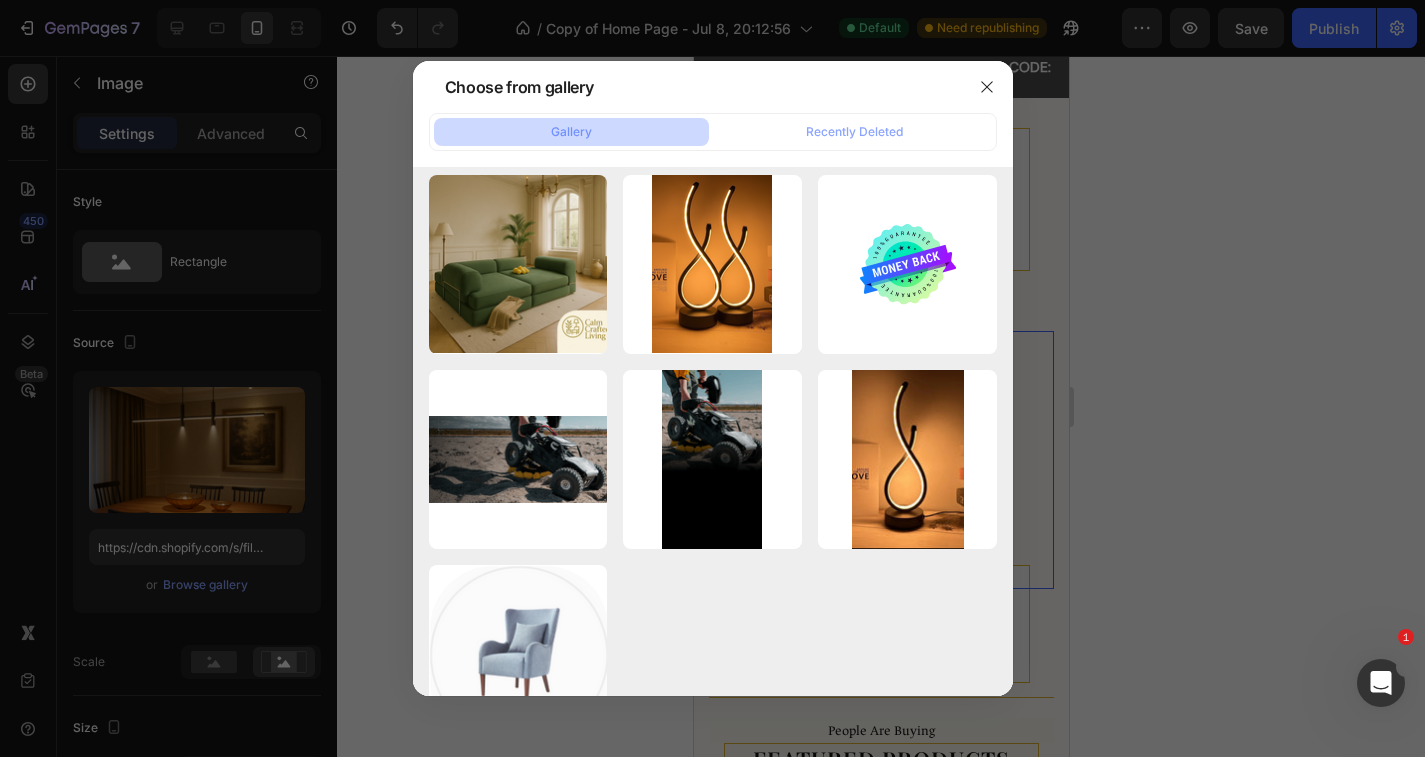 scroll, scrollTop: 4353, scrollLeft: 0, axis: vertical 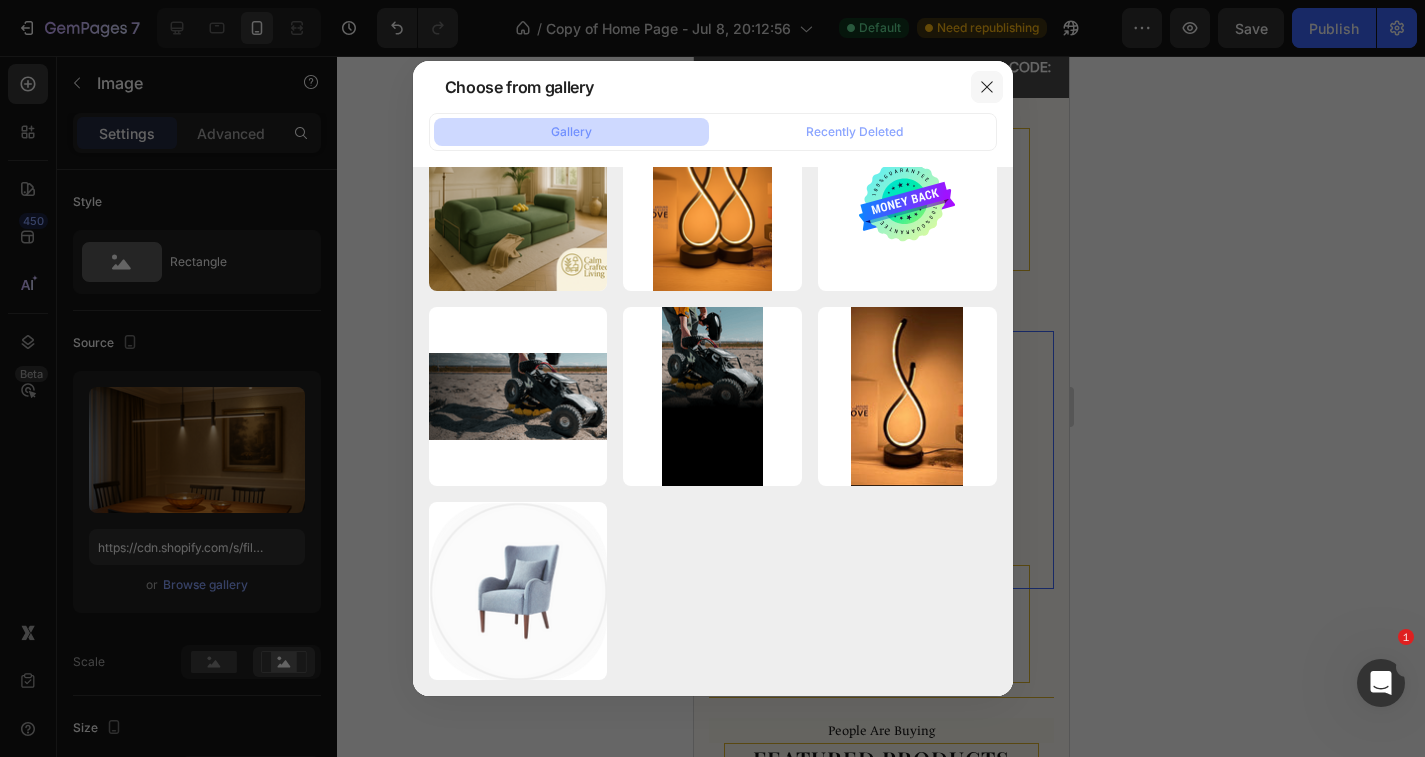 click at bounding box center (987, 87) 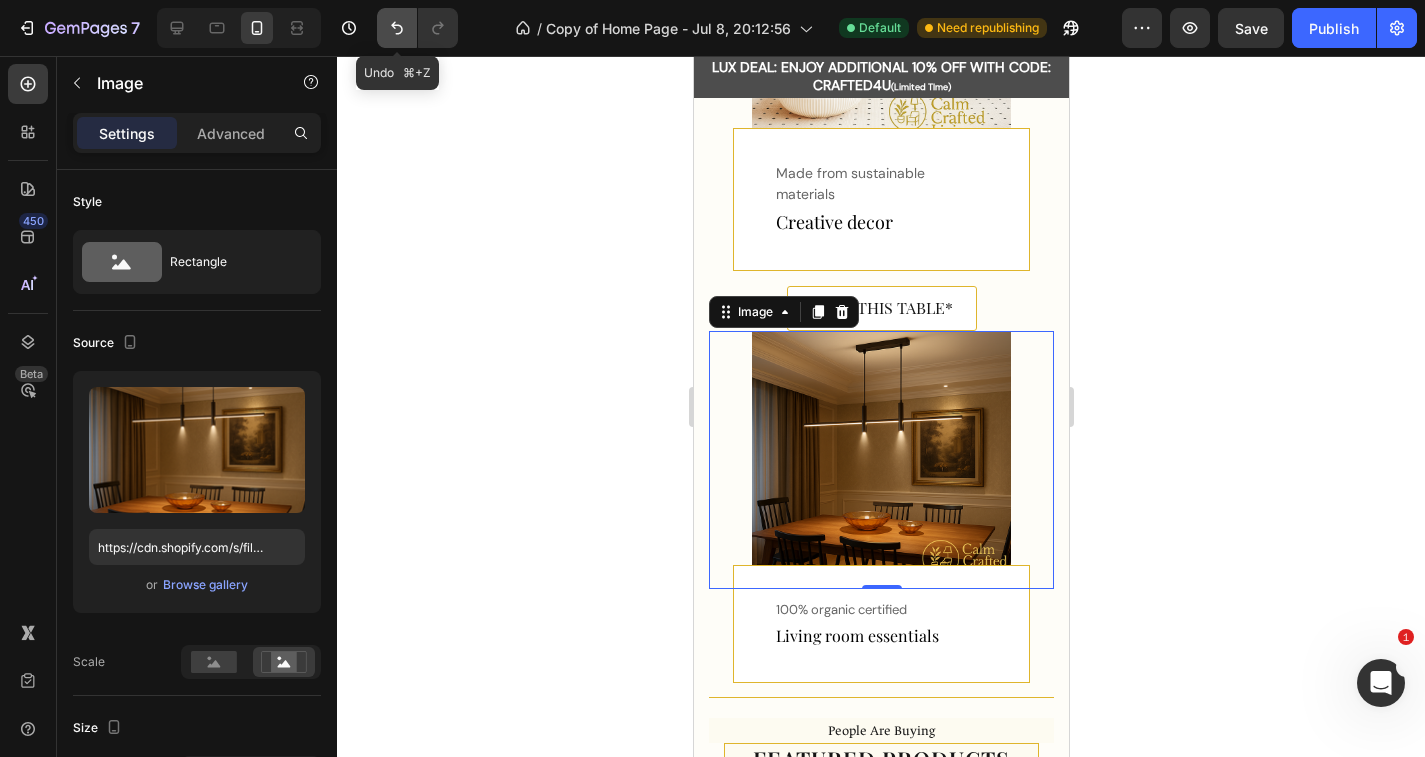 click 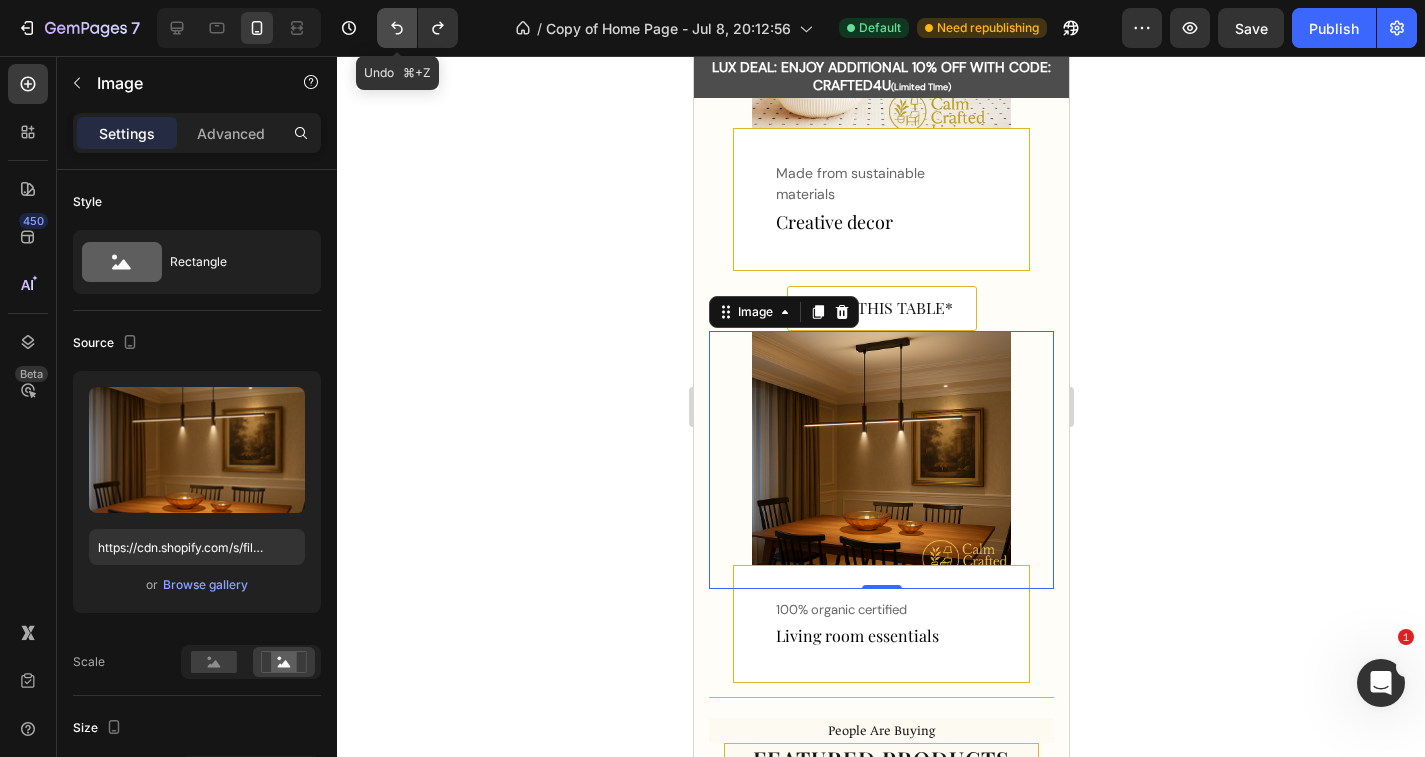 click 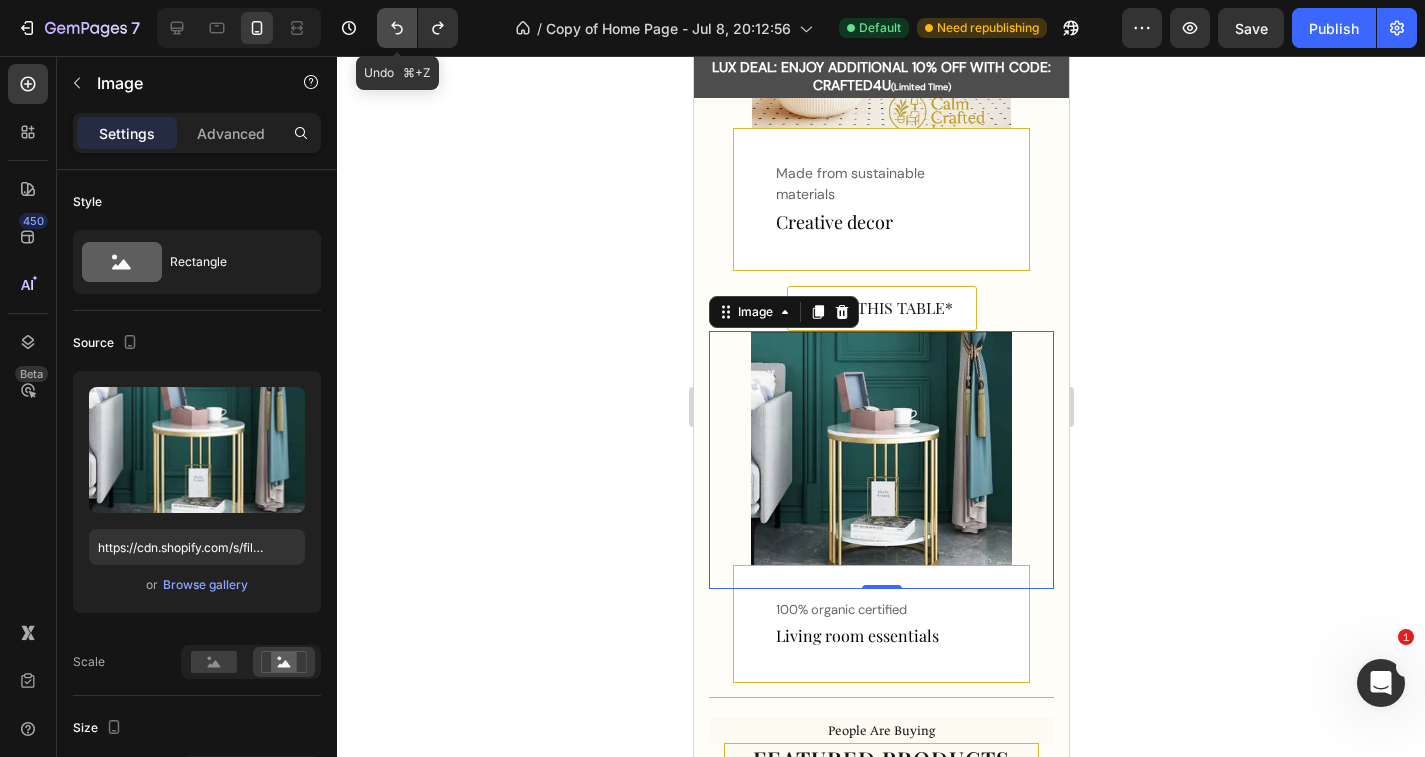click 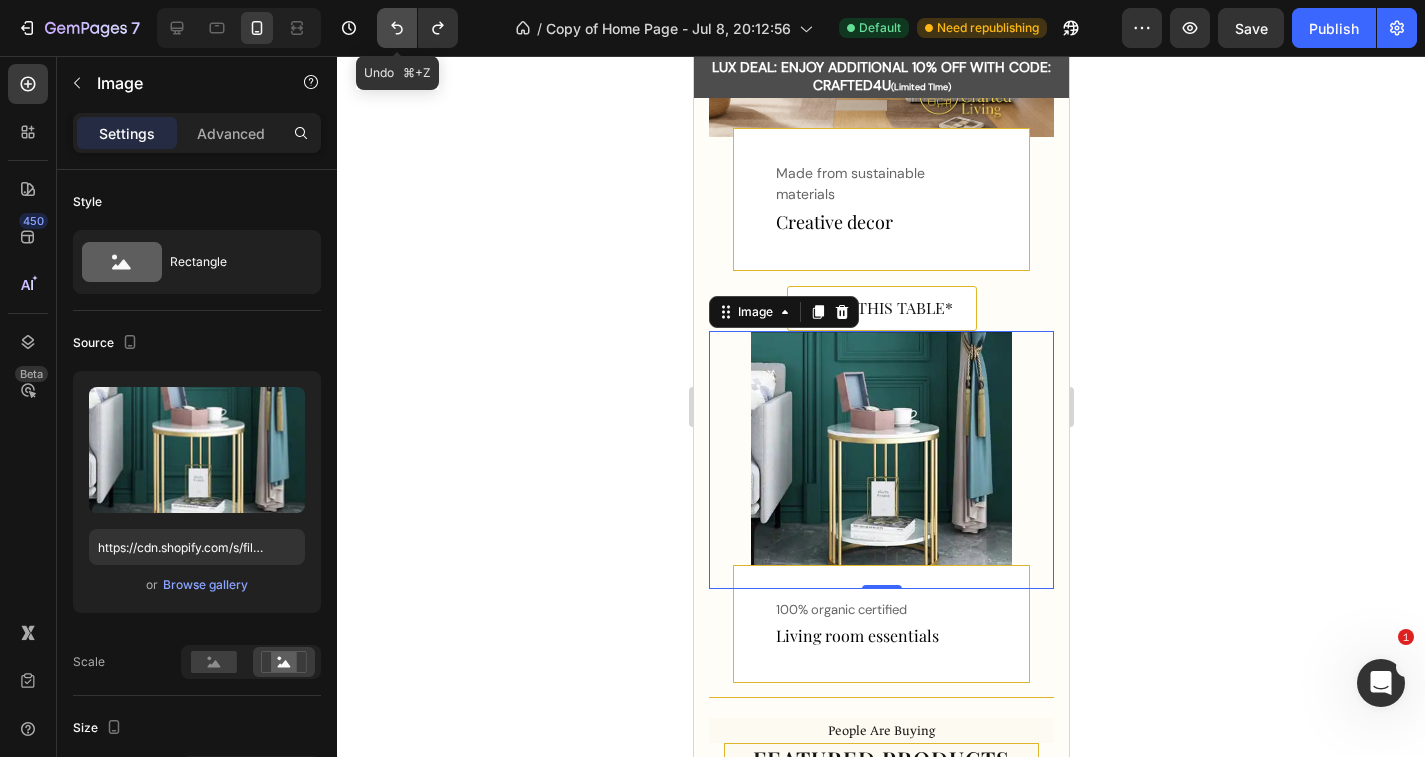 click 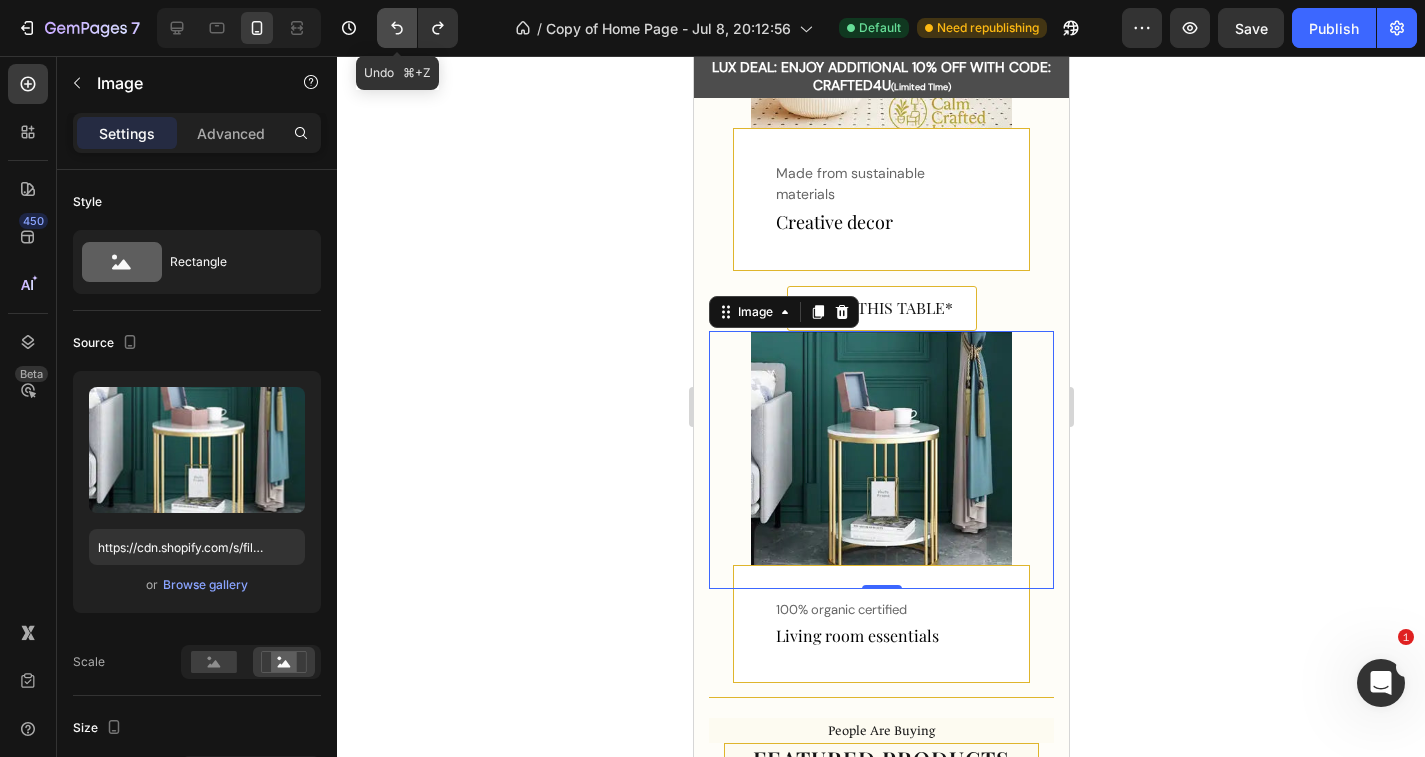 click 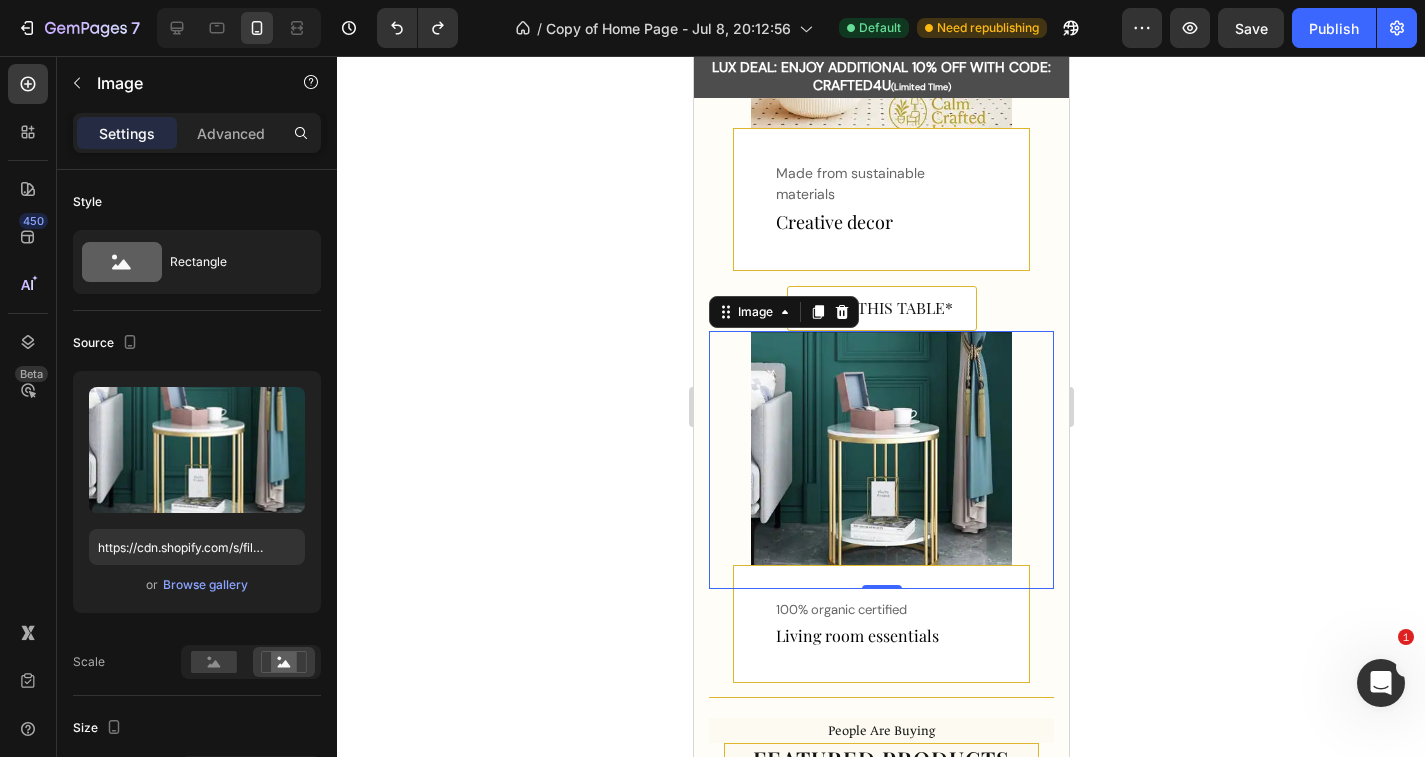 click 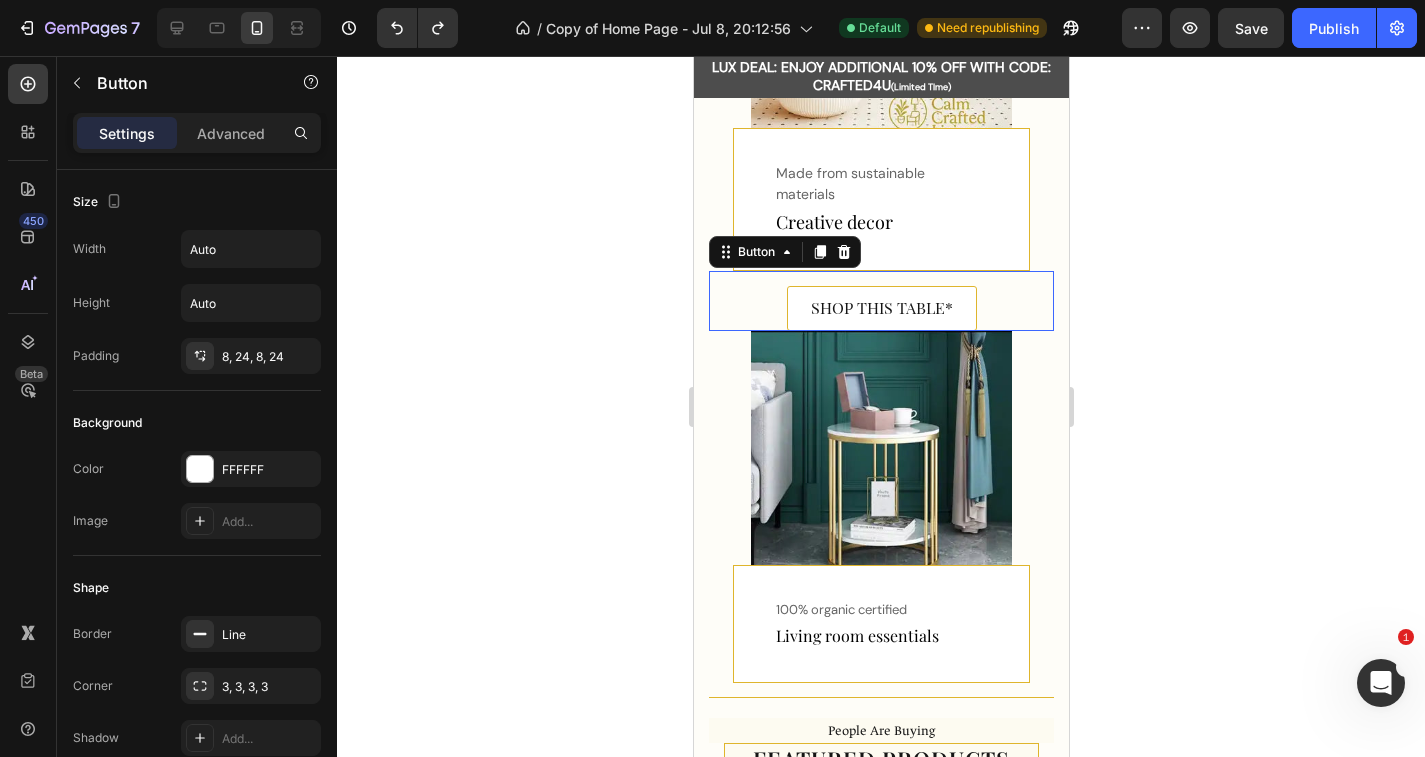 click on "SHOP THIS TABLE* Button   0" at bounding box center (880, 301) 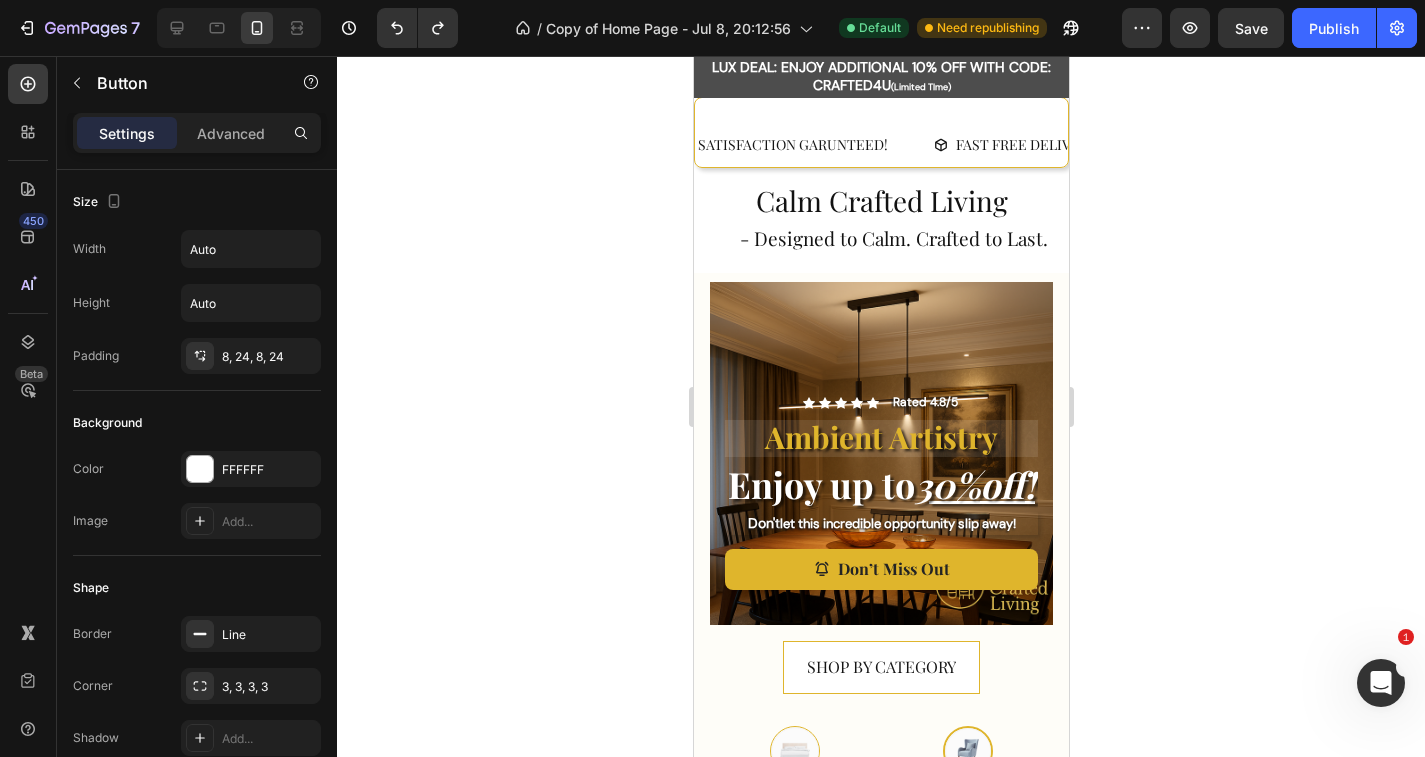 scroll, scrollTop: 0, scrollLeft: 0, axis: both 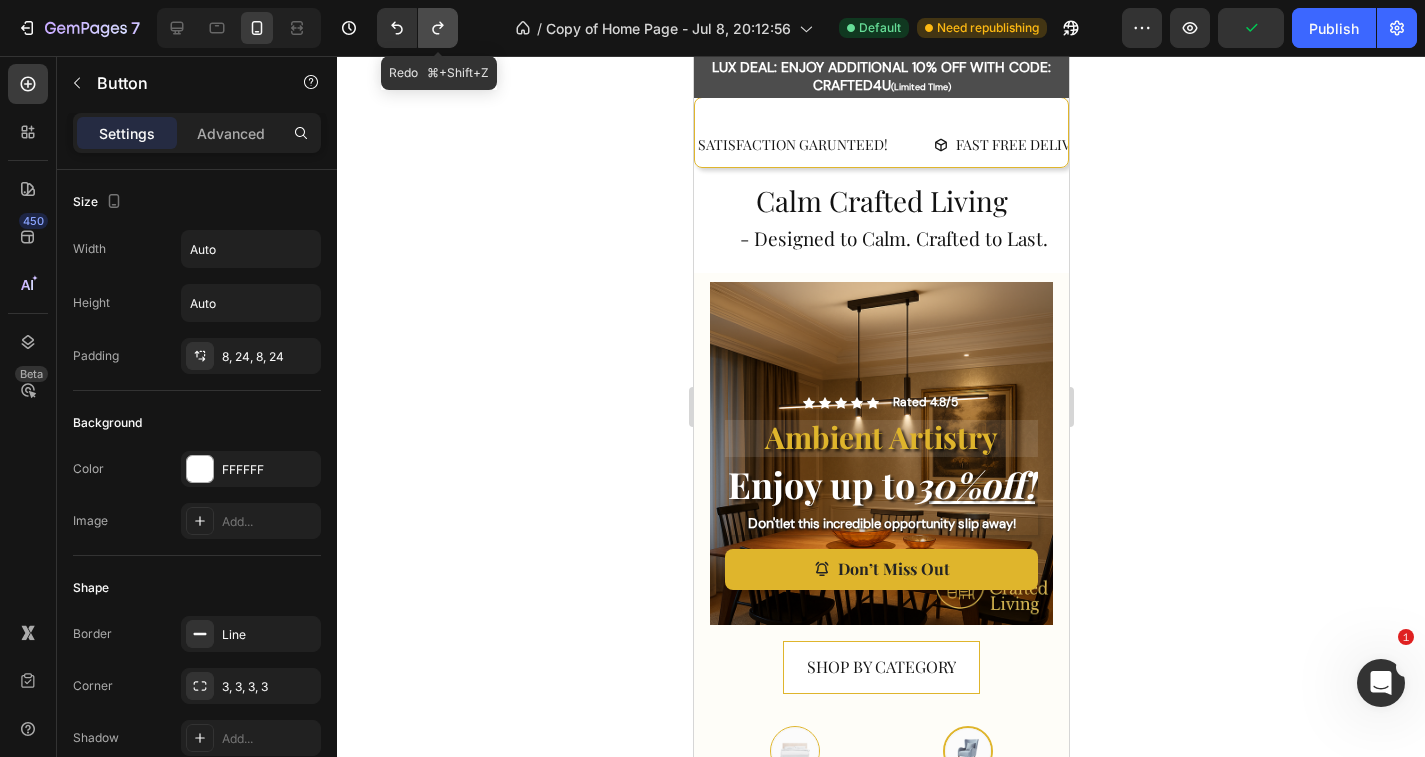 click 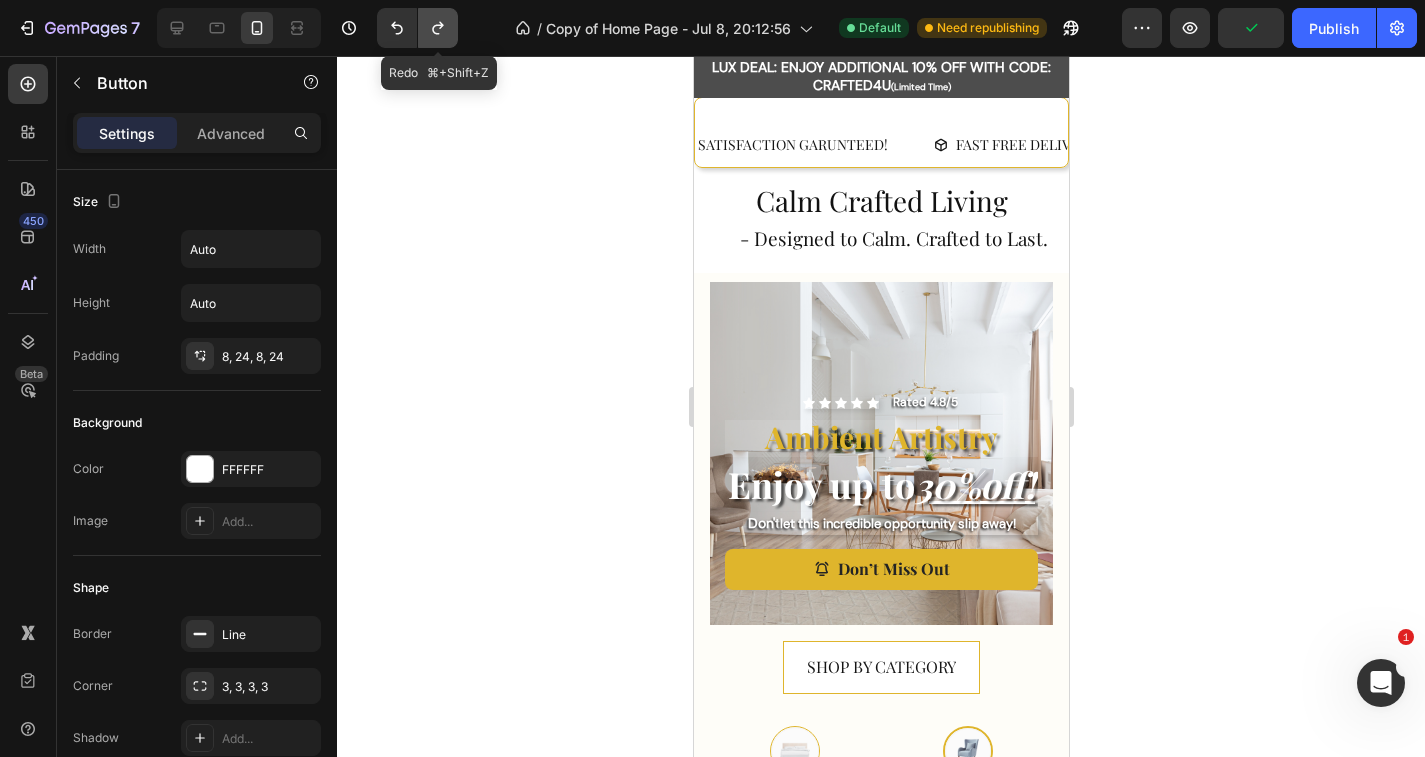click 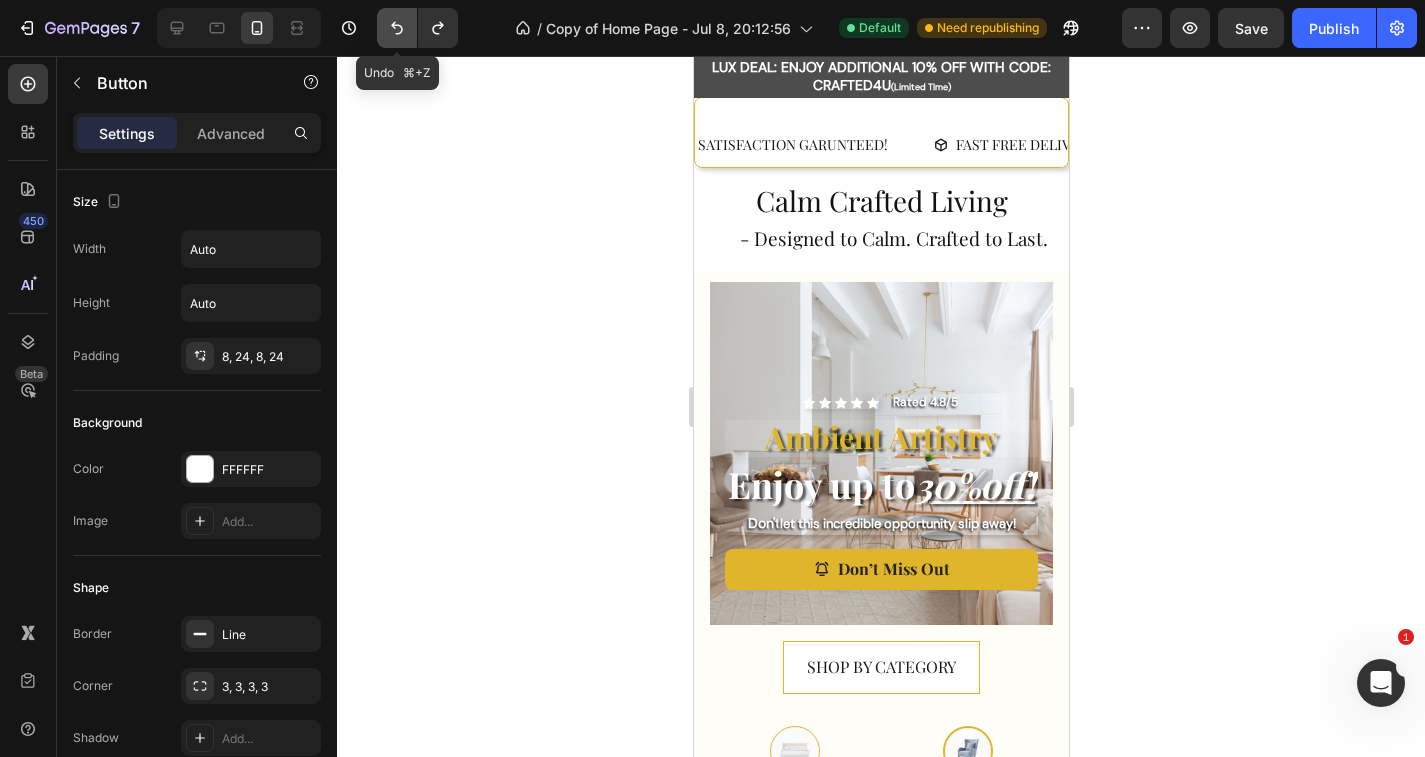 click 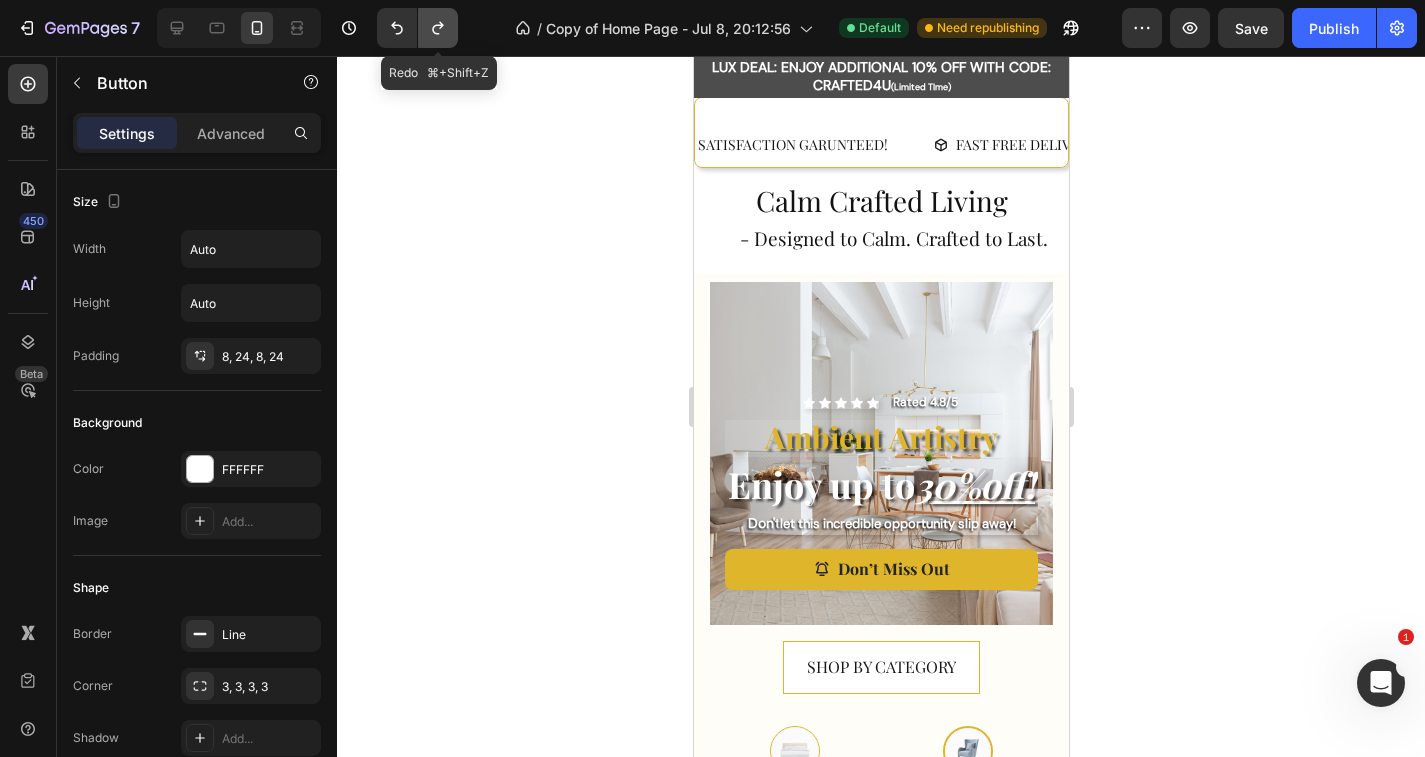 click 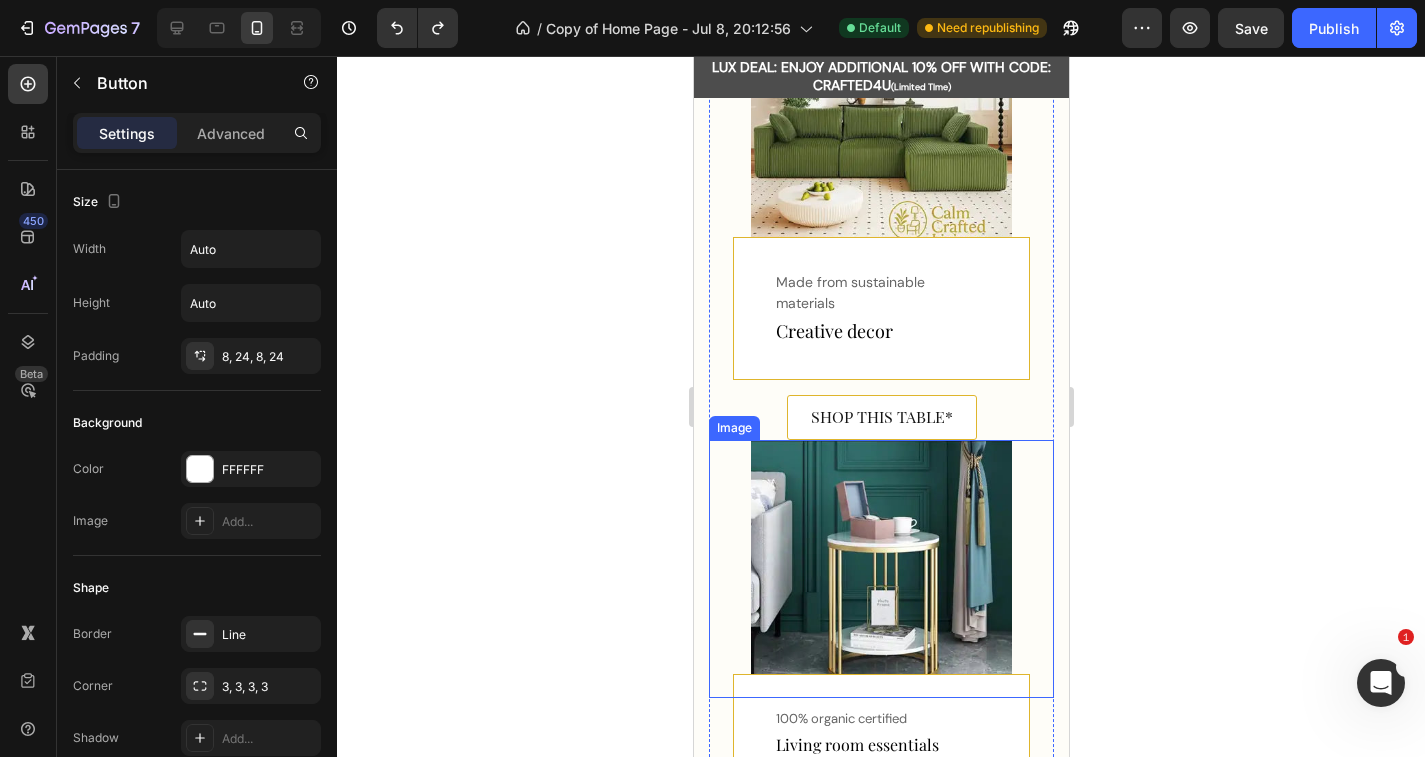 scroll, scrollTop: 1252, scrollLeft: 0, axis: vertical 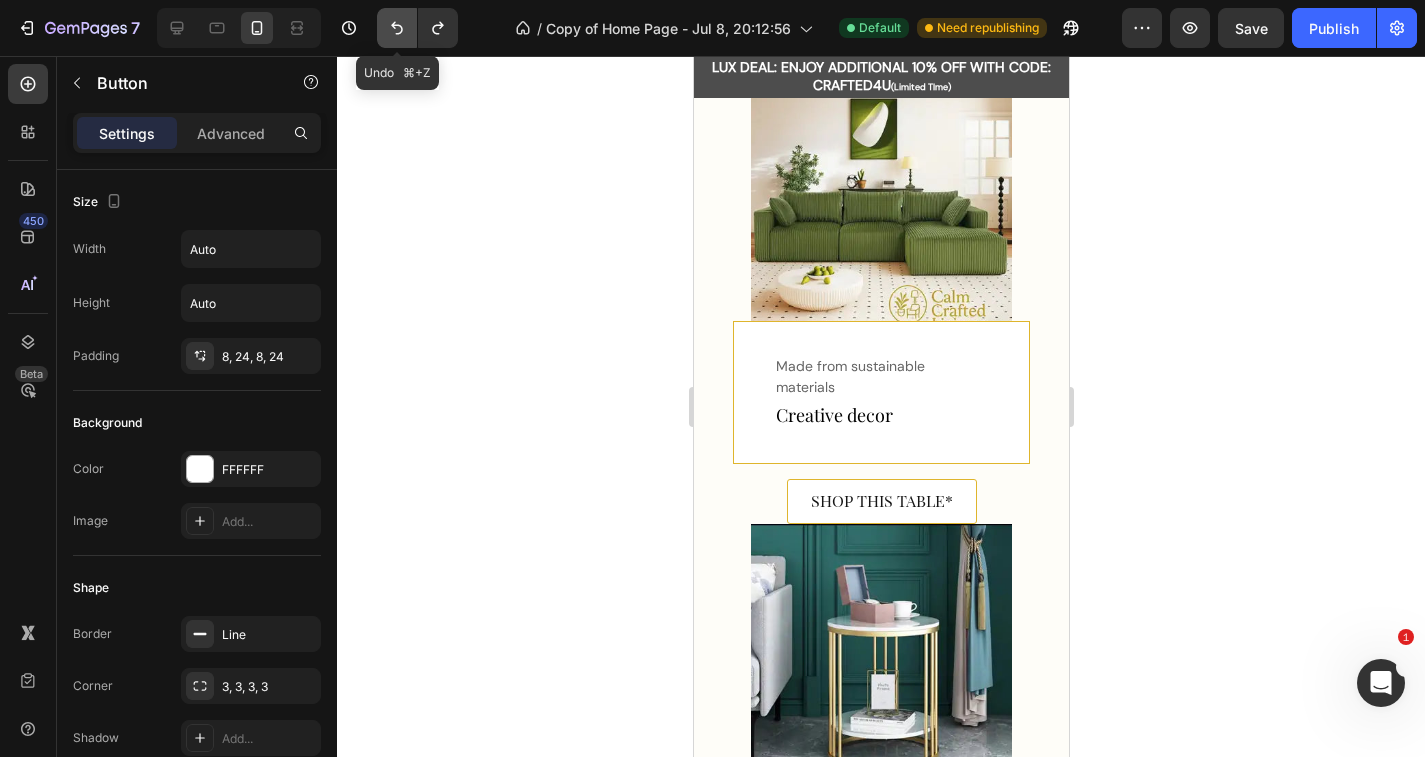 click 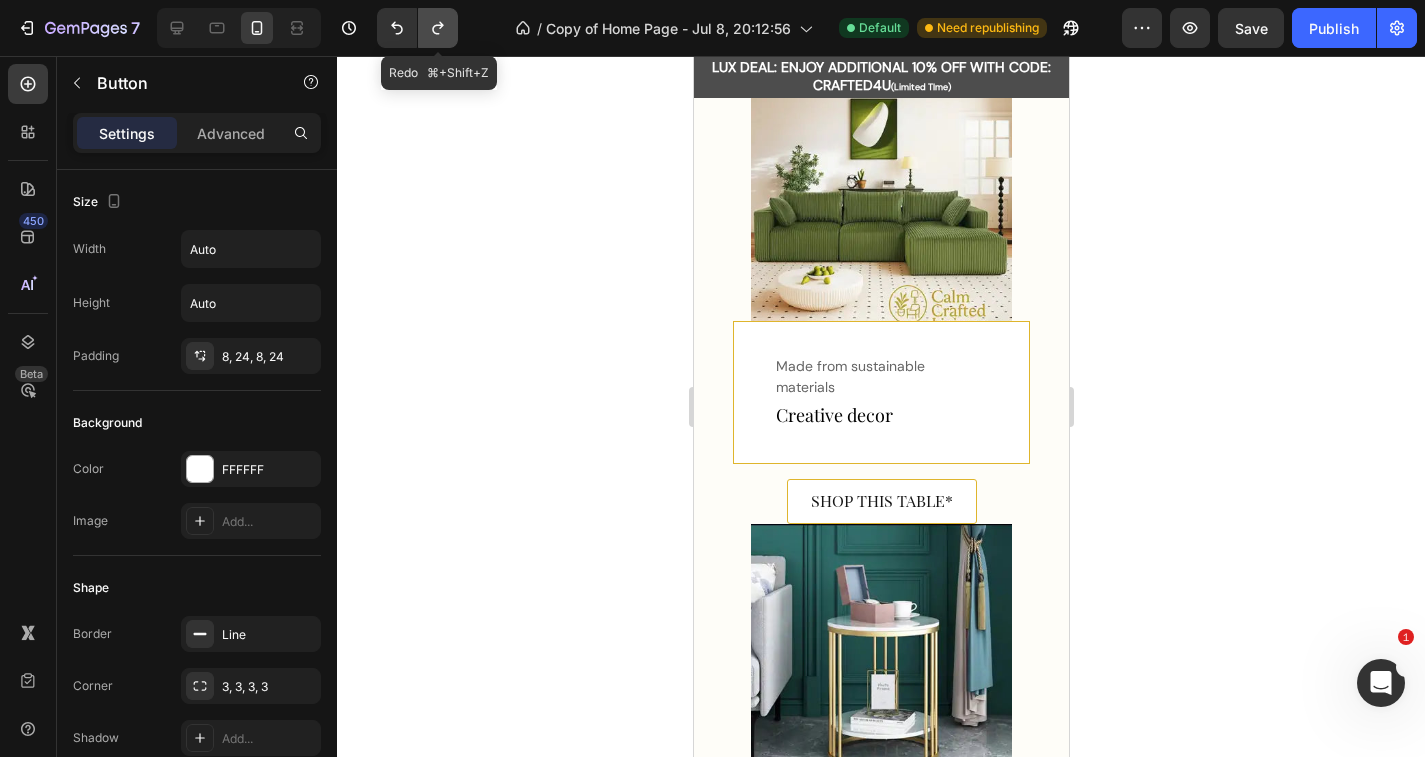 click 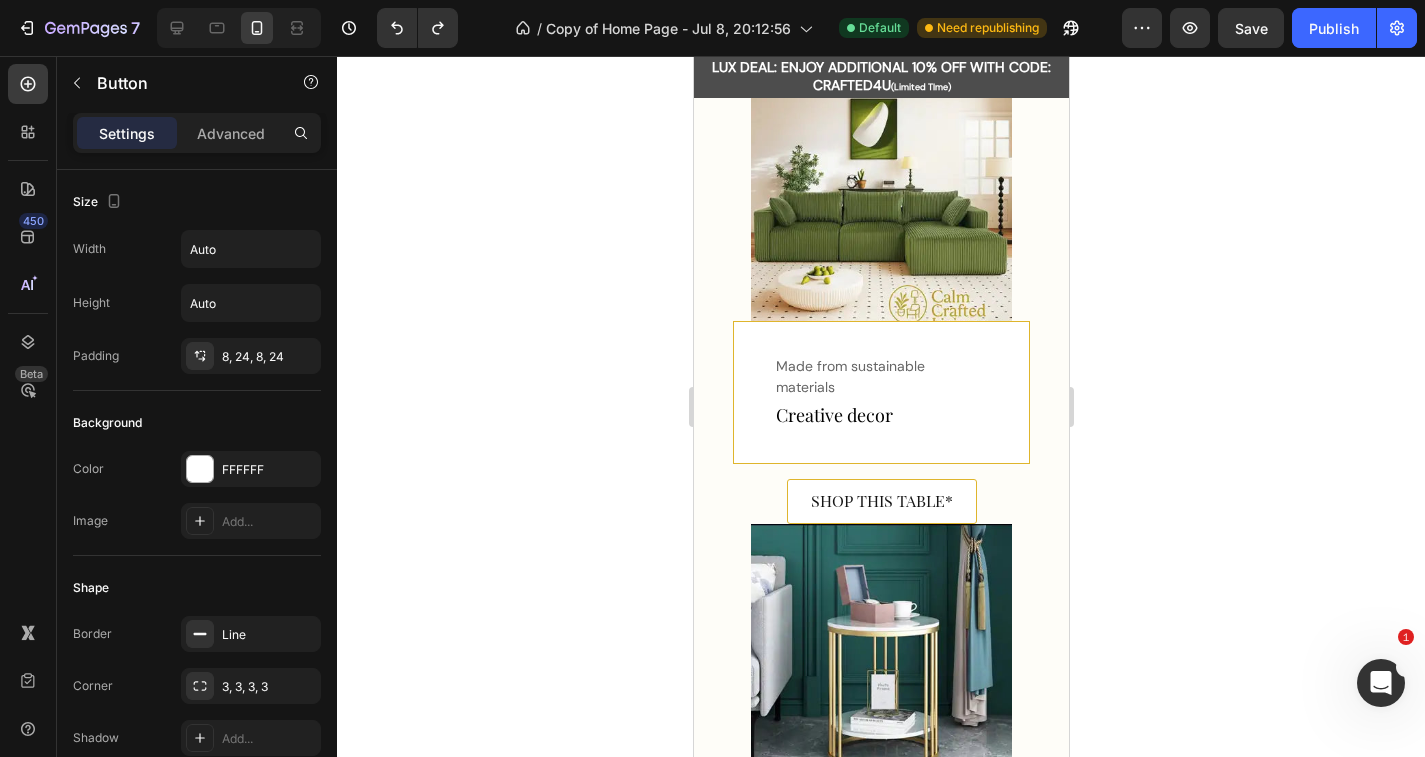 click 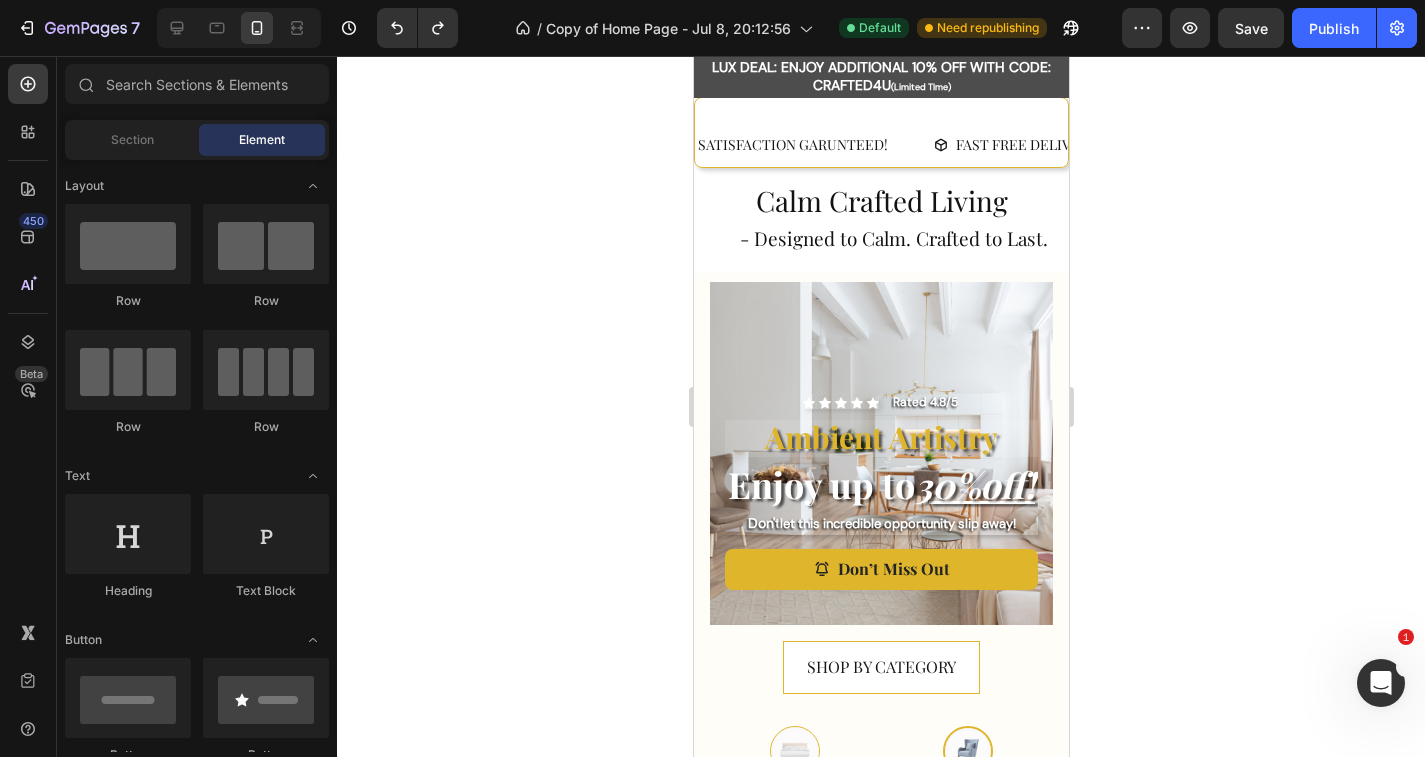scroll, scrollTop: 0, scrollLeft: 0, axis: both 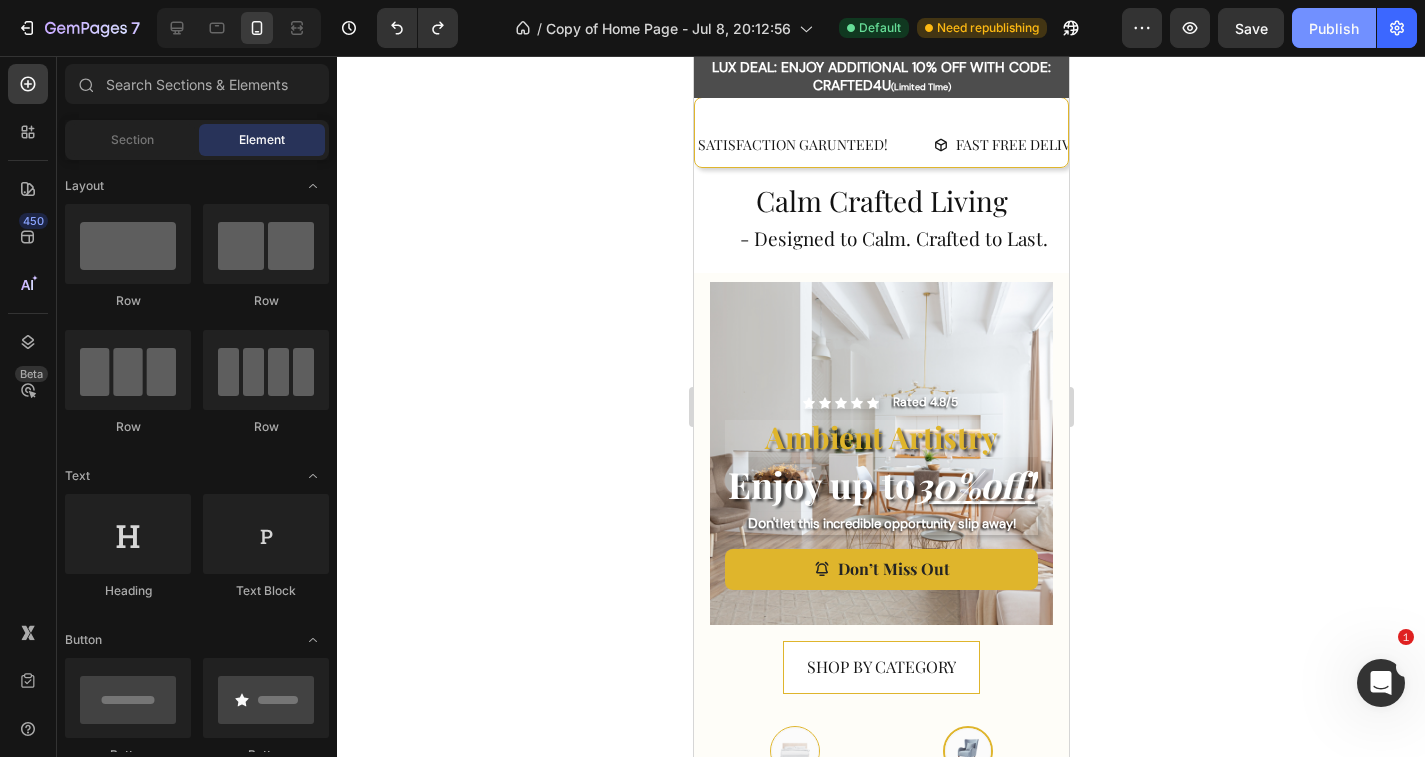 click on "Publish" at bounding box center (1334, 28) 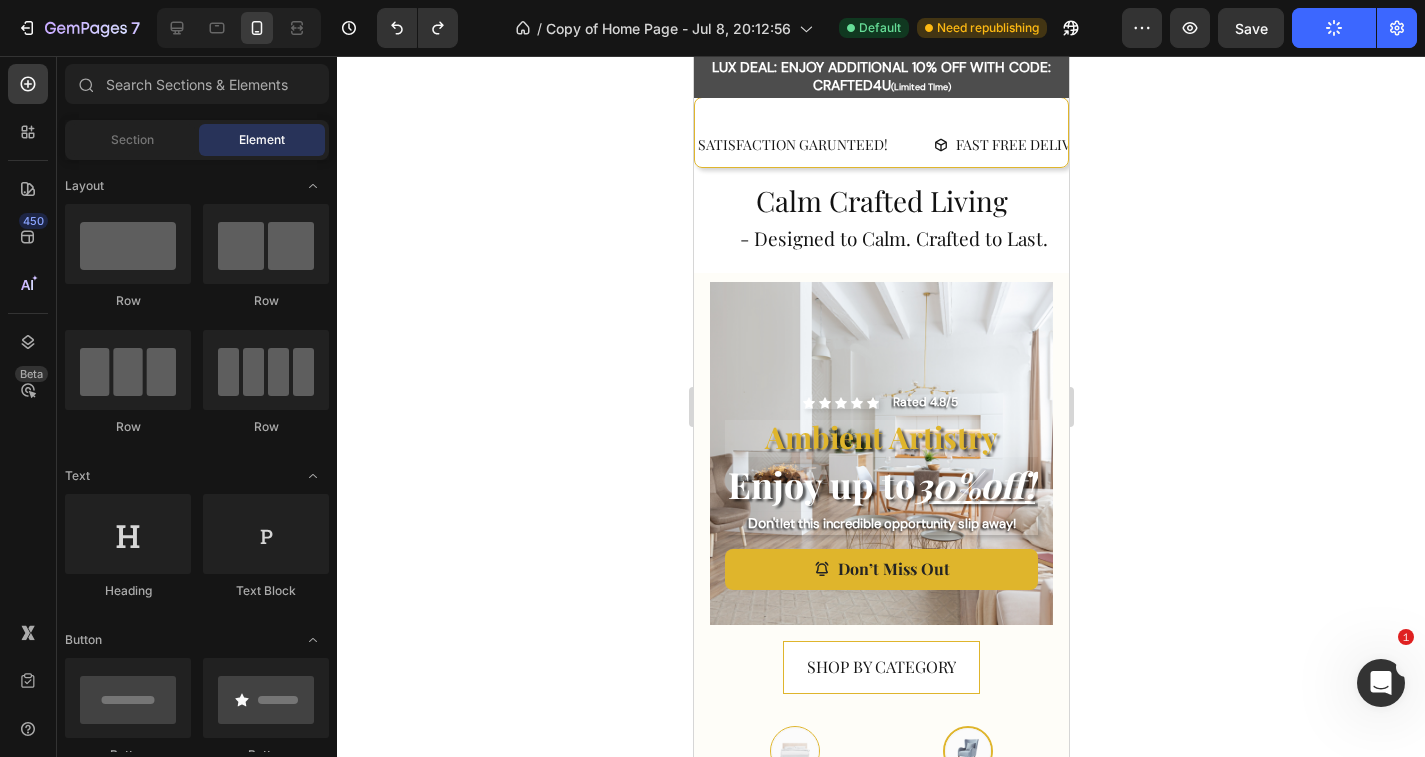 scroll, scrollTop: 0, scrollLeft: 0, axis: both 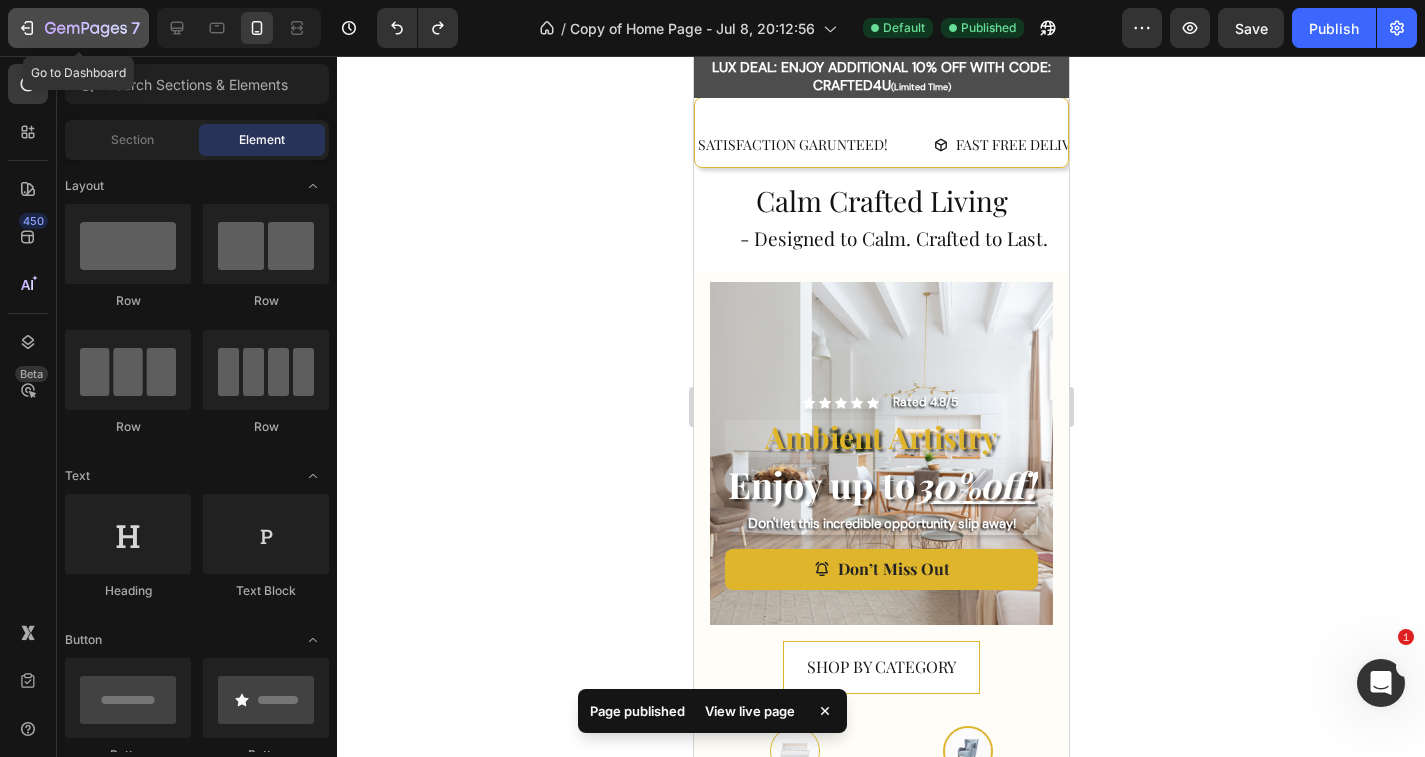 click on "7" at bounding box center (78, 28) 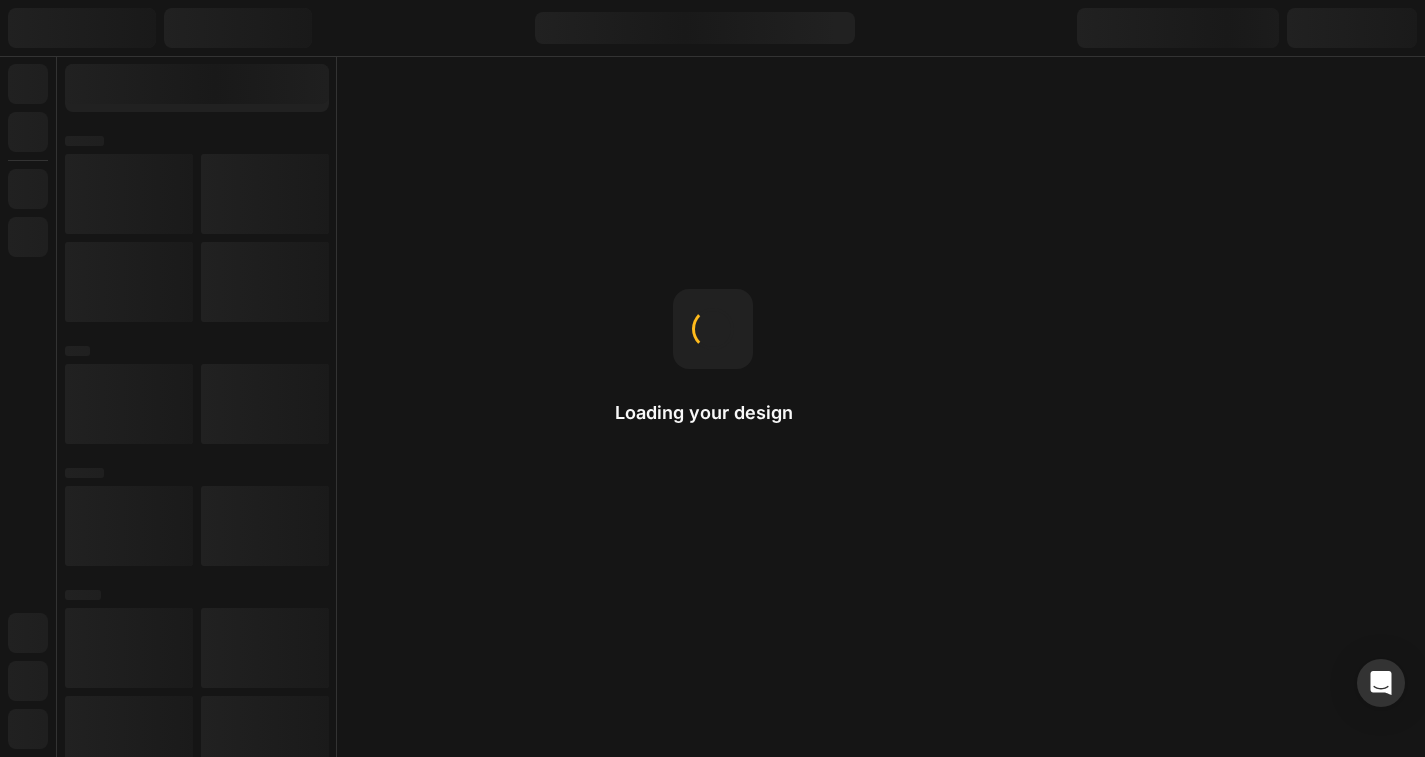 scroll, scrollTop: 0, scrollLeft: 0, axis: both 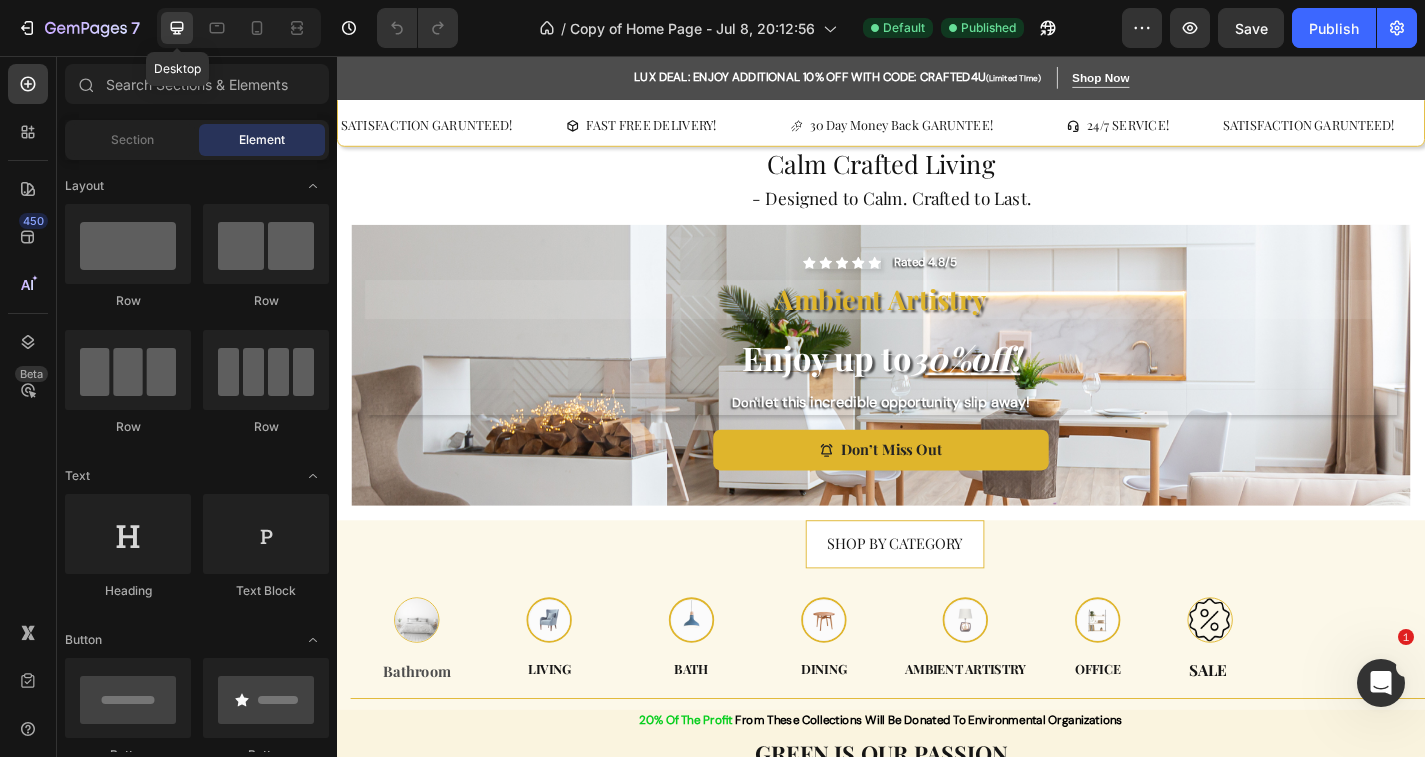 click 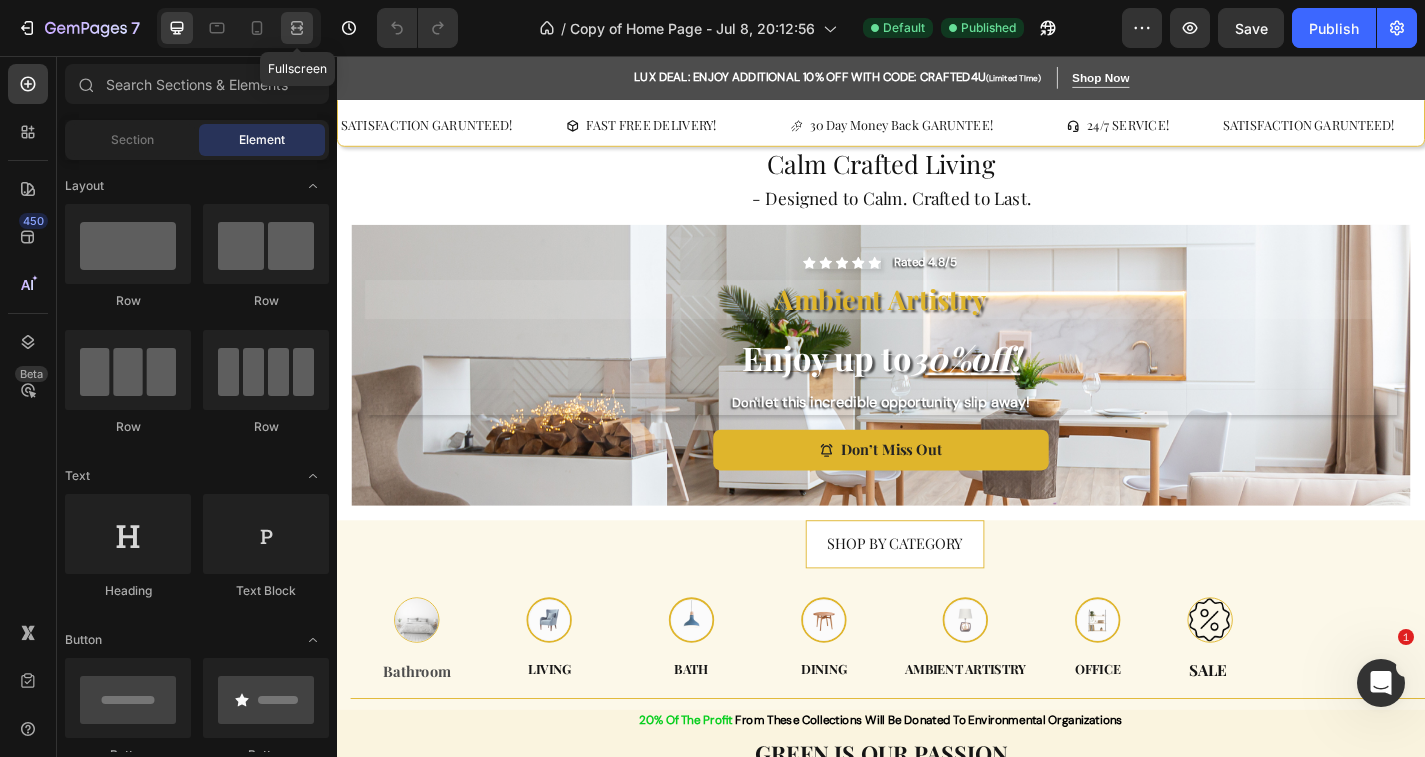 click 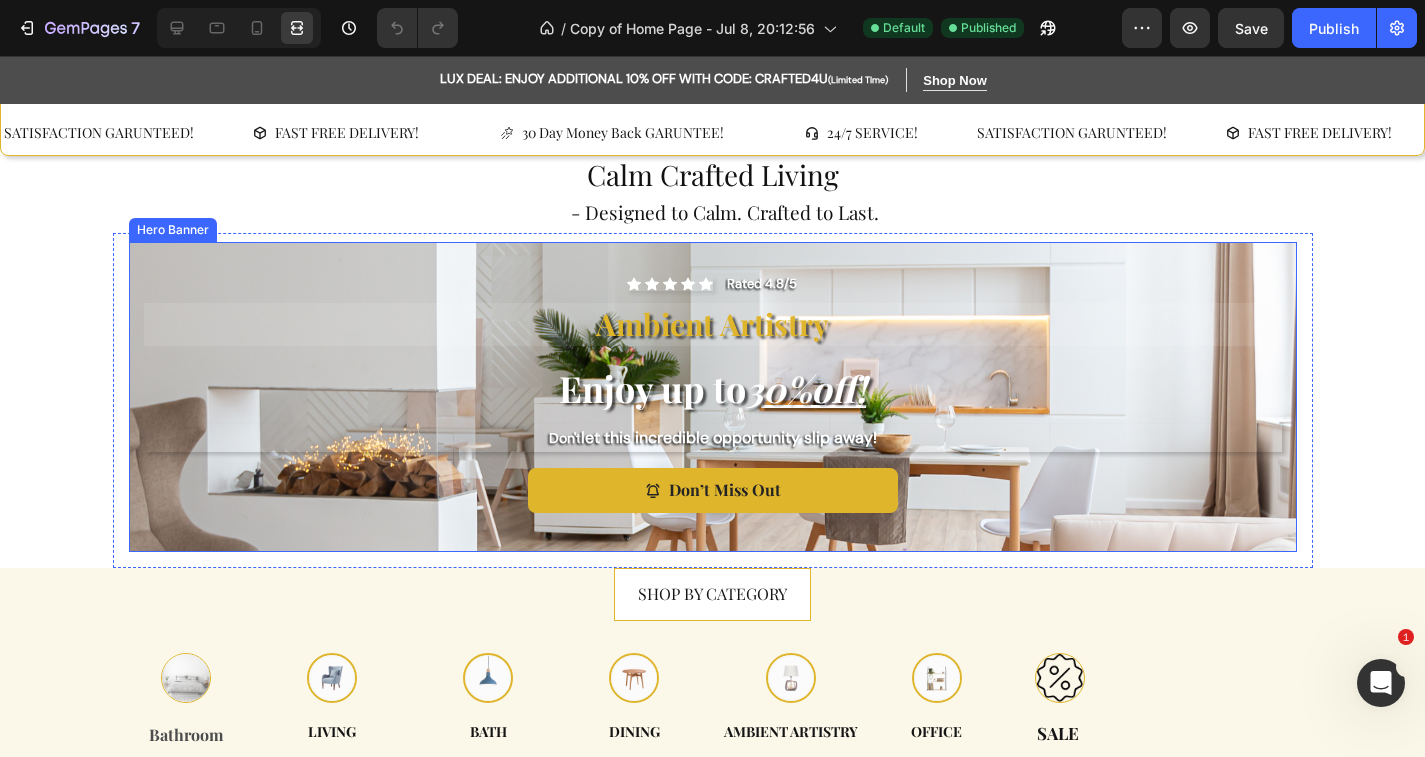 click on "Icon Icon Icon Icon Icon Icon List Rated [NUMBER]/[NUMBER]  Text Block Row Ambient Artistry Text Block Enjoy up to  [NUMBER]%  off ! Heading Don't  let this incredible opportunity slip away!  Text Block
Don’t Miss Out Button Row" at bounding box center [713, 397] 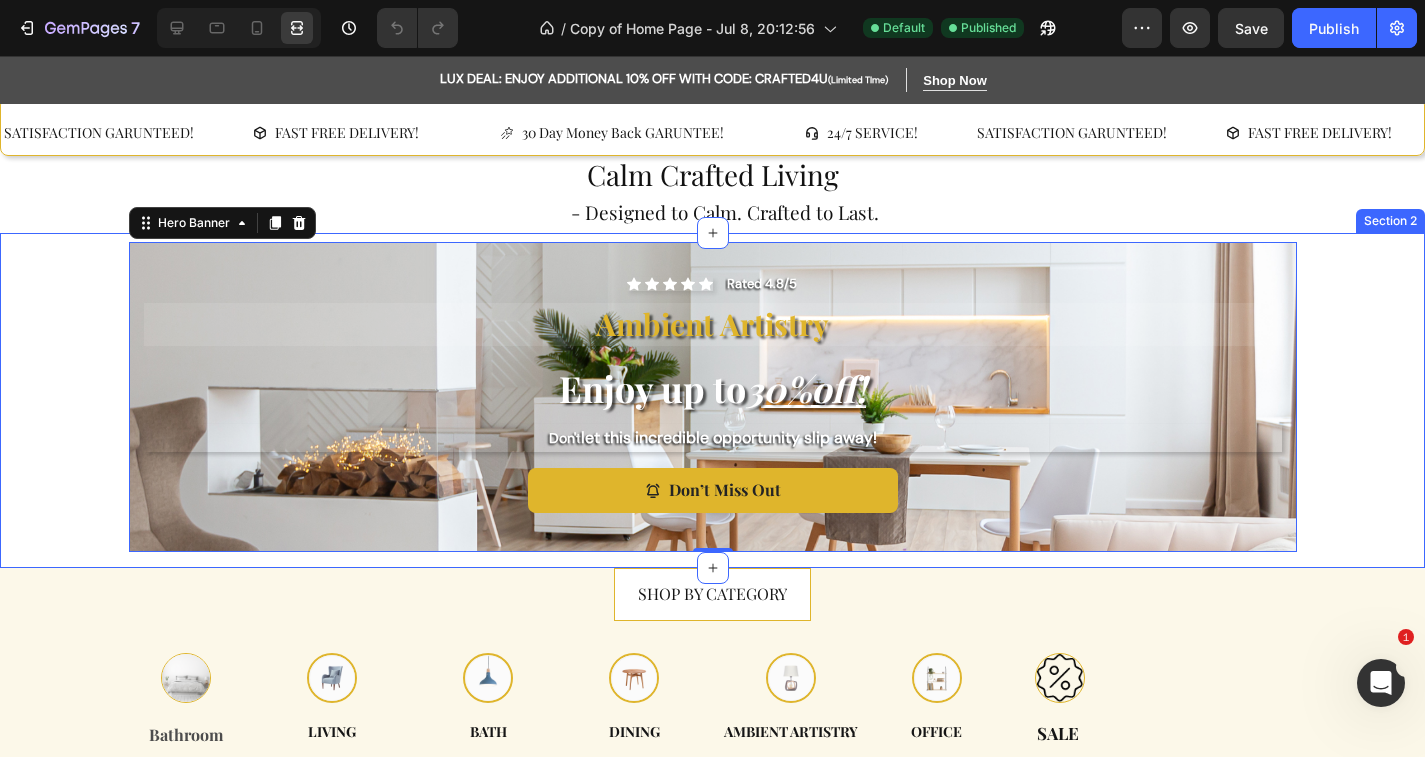 click on "Icon Icon Icon Icon Icon Icon List Rated [NUMBER]/[NUMBER]  Text Block Row Ambient Artistry Text Block Enjoy up to  [NUMBER]%  off ! Heading Don't  let this incredible opportunity slip away!  Text Block
Don’t Miss Out Button Row Hero Banner   [NUMBER] Row" at bounding box center (712, 400) 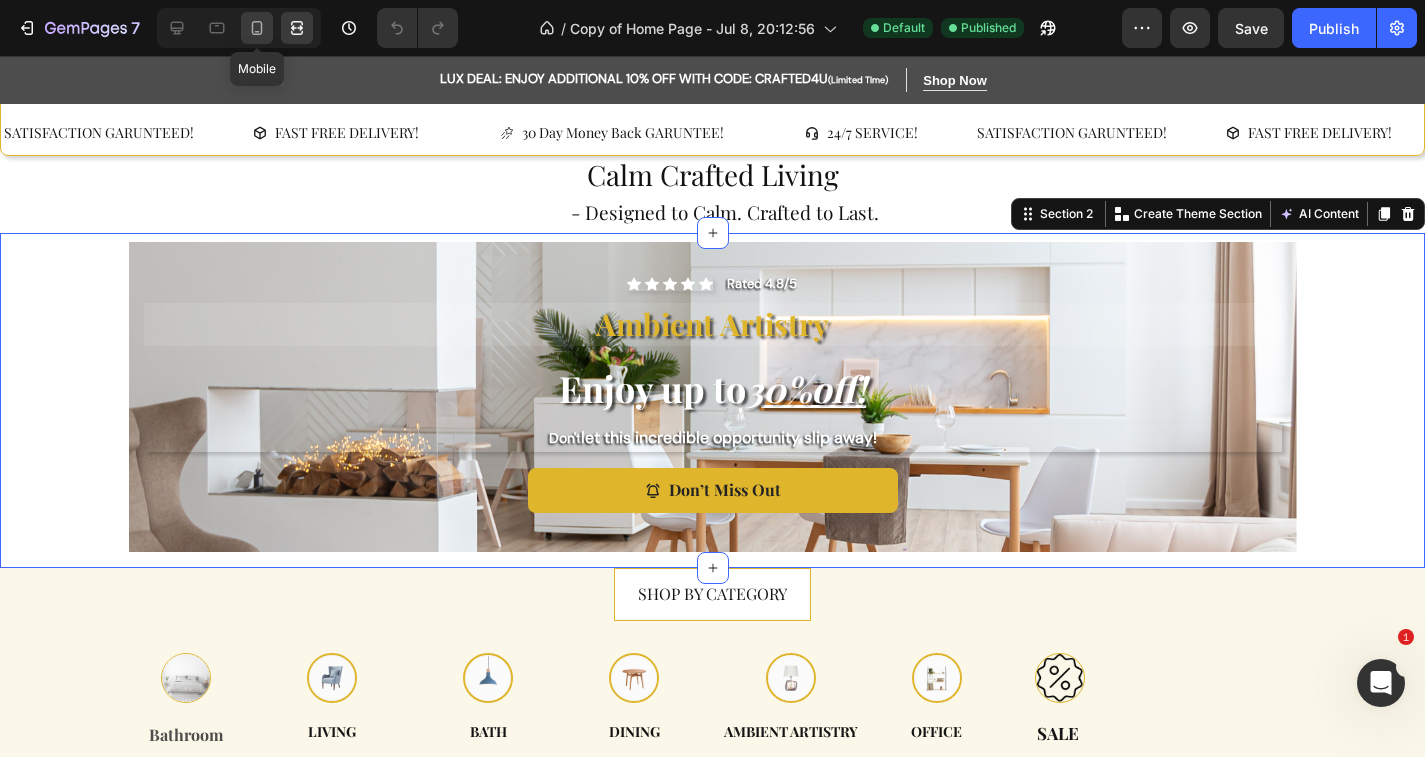 click 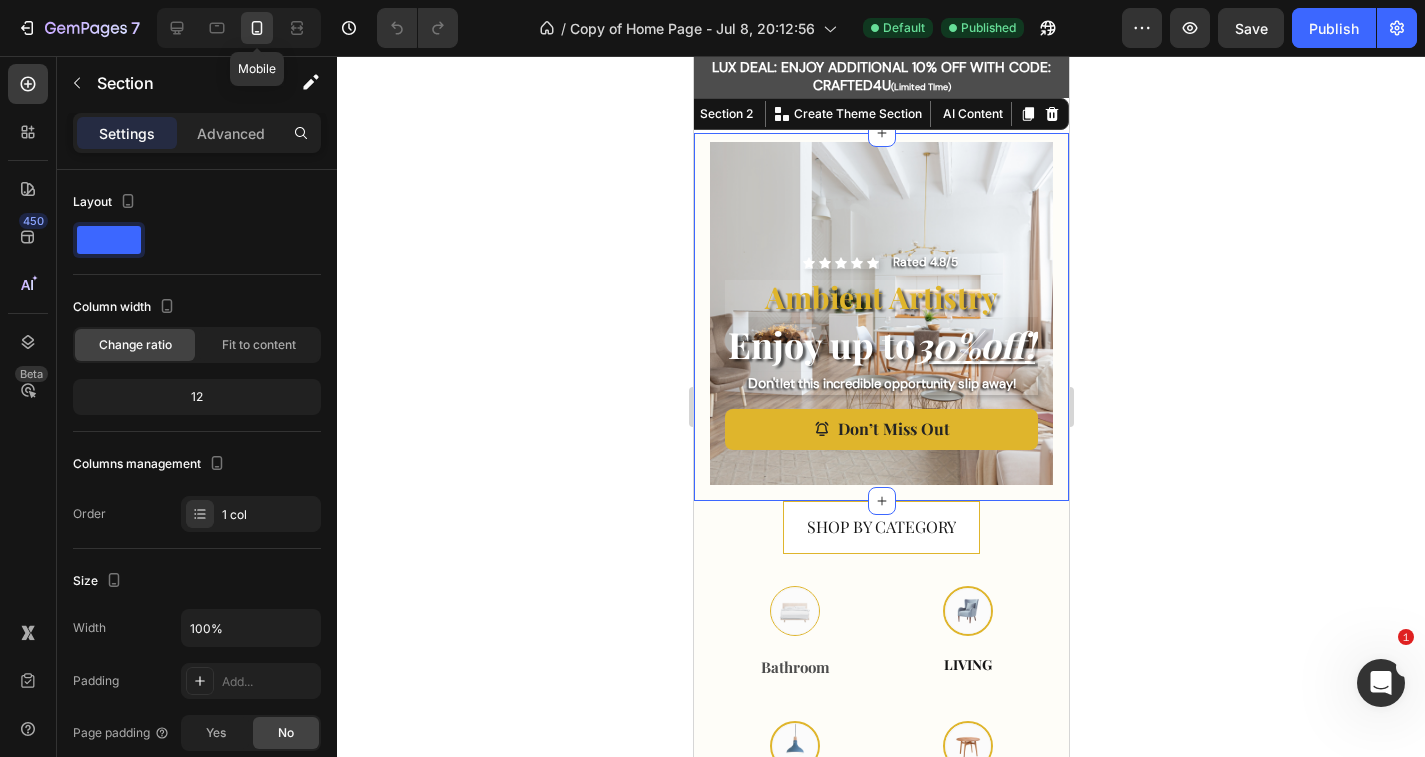 scroll, scrollTop: 145, scrollLeft: 0, axis: vertical 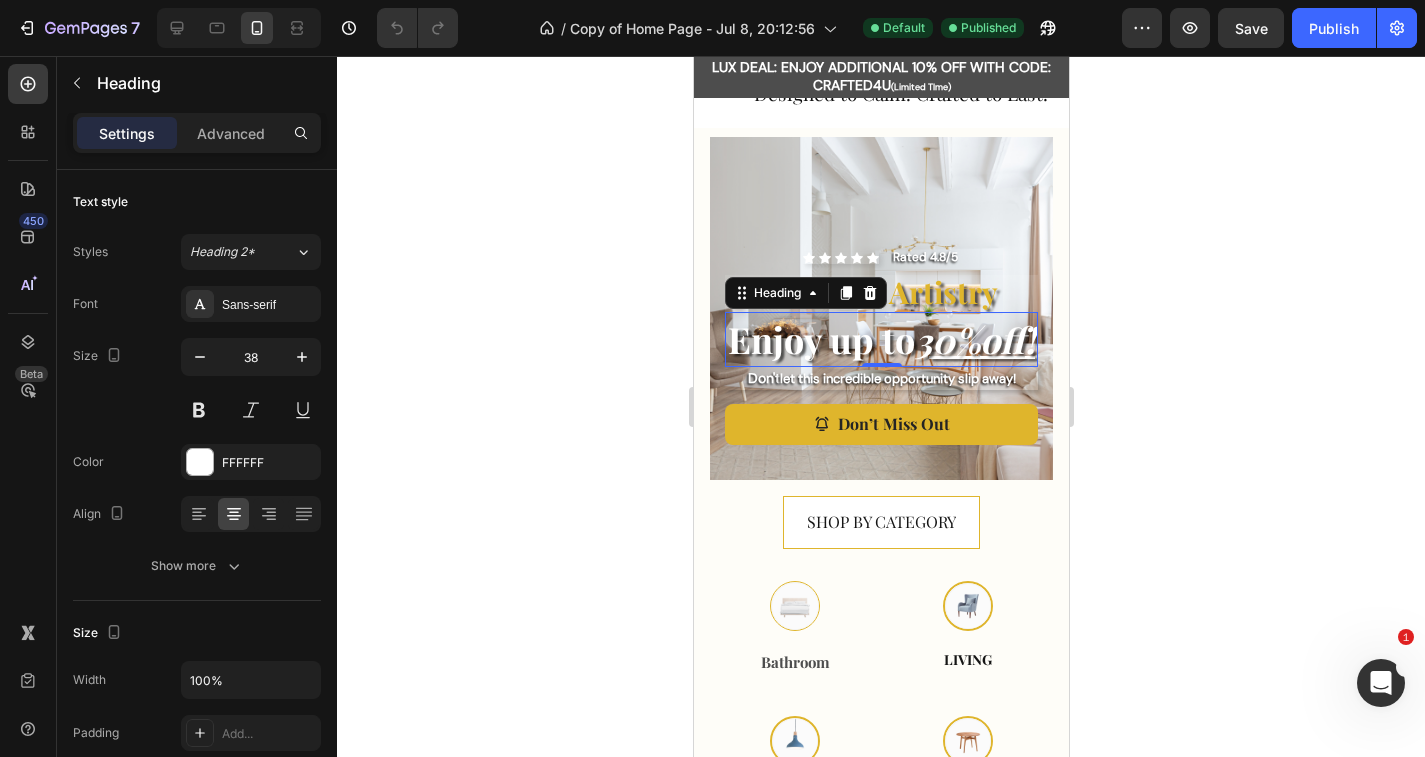 click on "Enjoy up to  30%  off !" at bounding box center [880, 339] 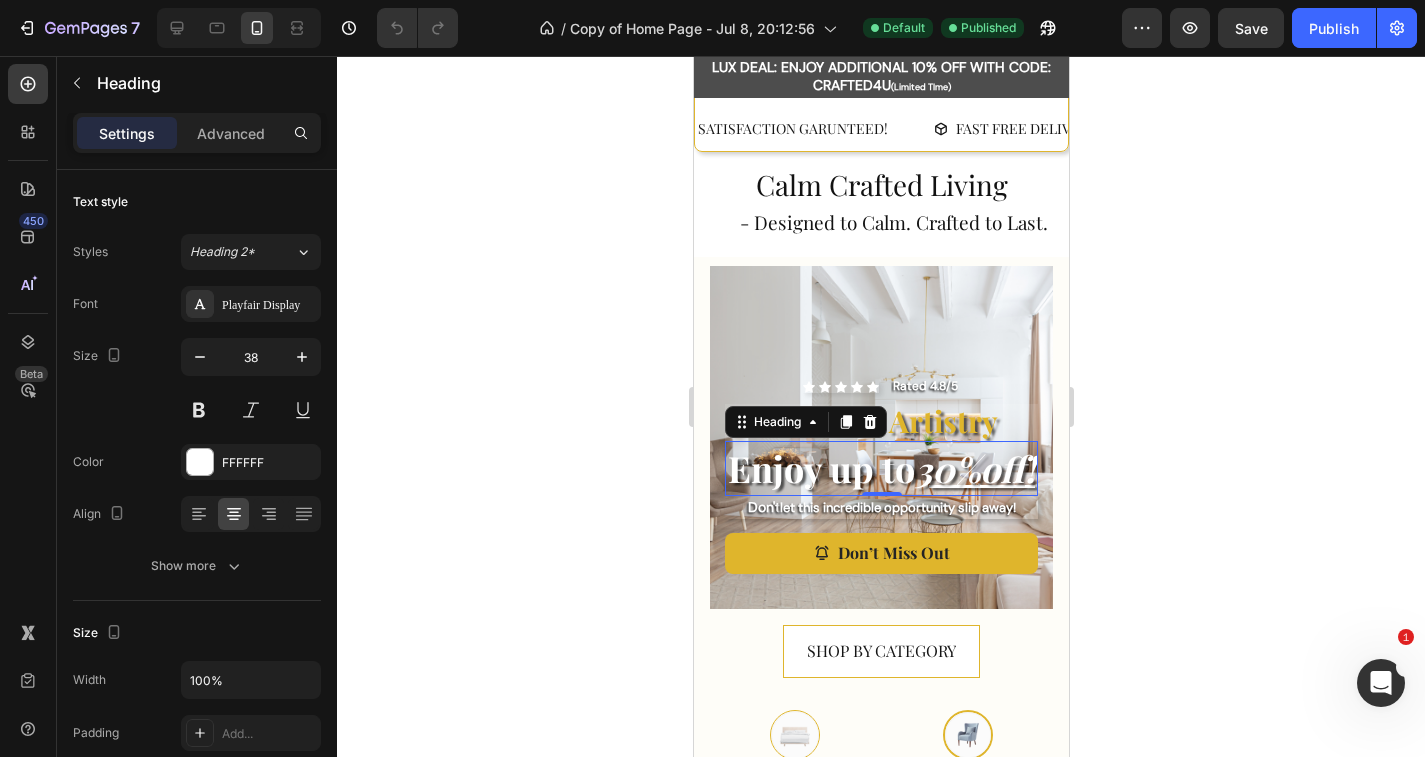 scroll, scrollTop: 9, scrollLeft: 0, axis: vertical 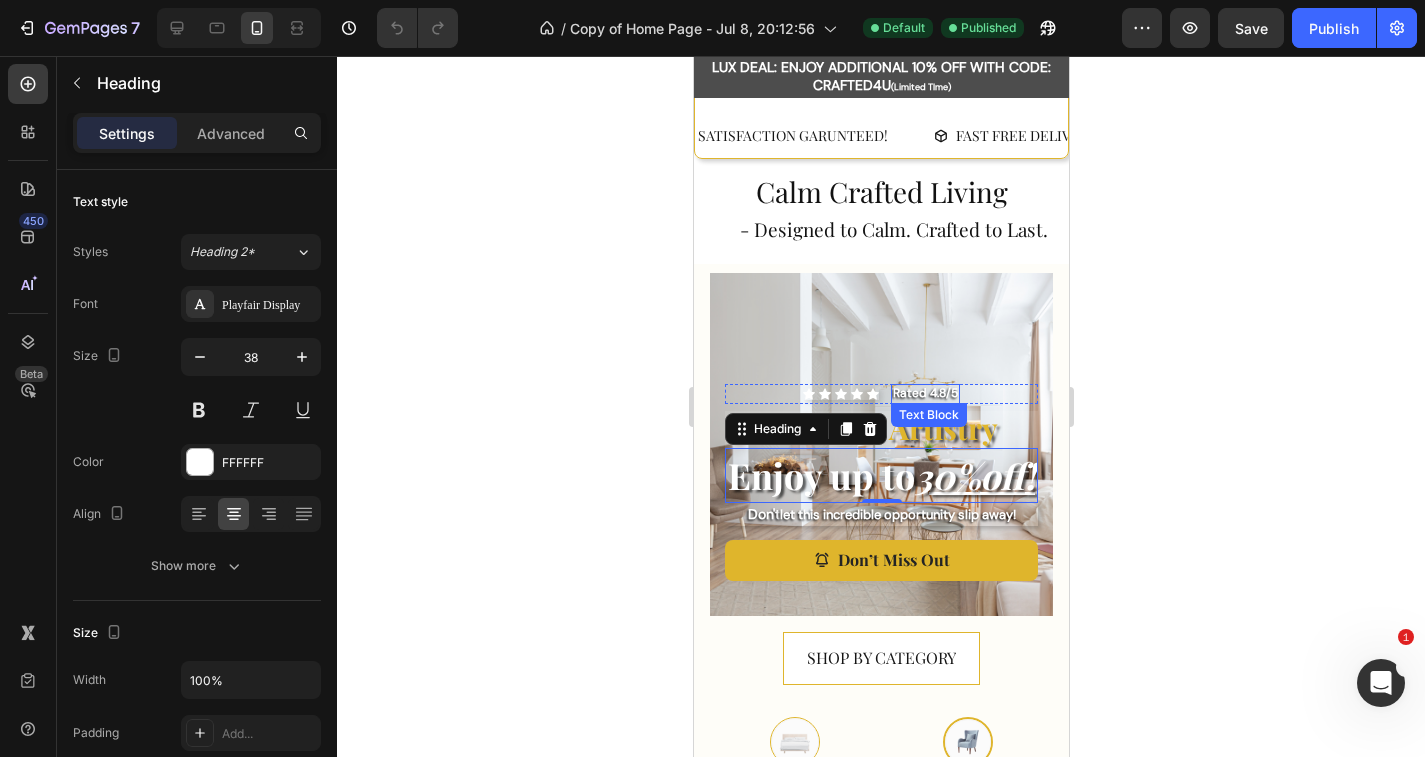 click on "Rated [NUMBER]/[NUMBER]  Text Block" at bounding box center [924, 394] 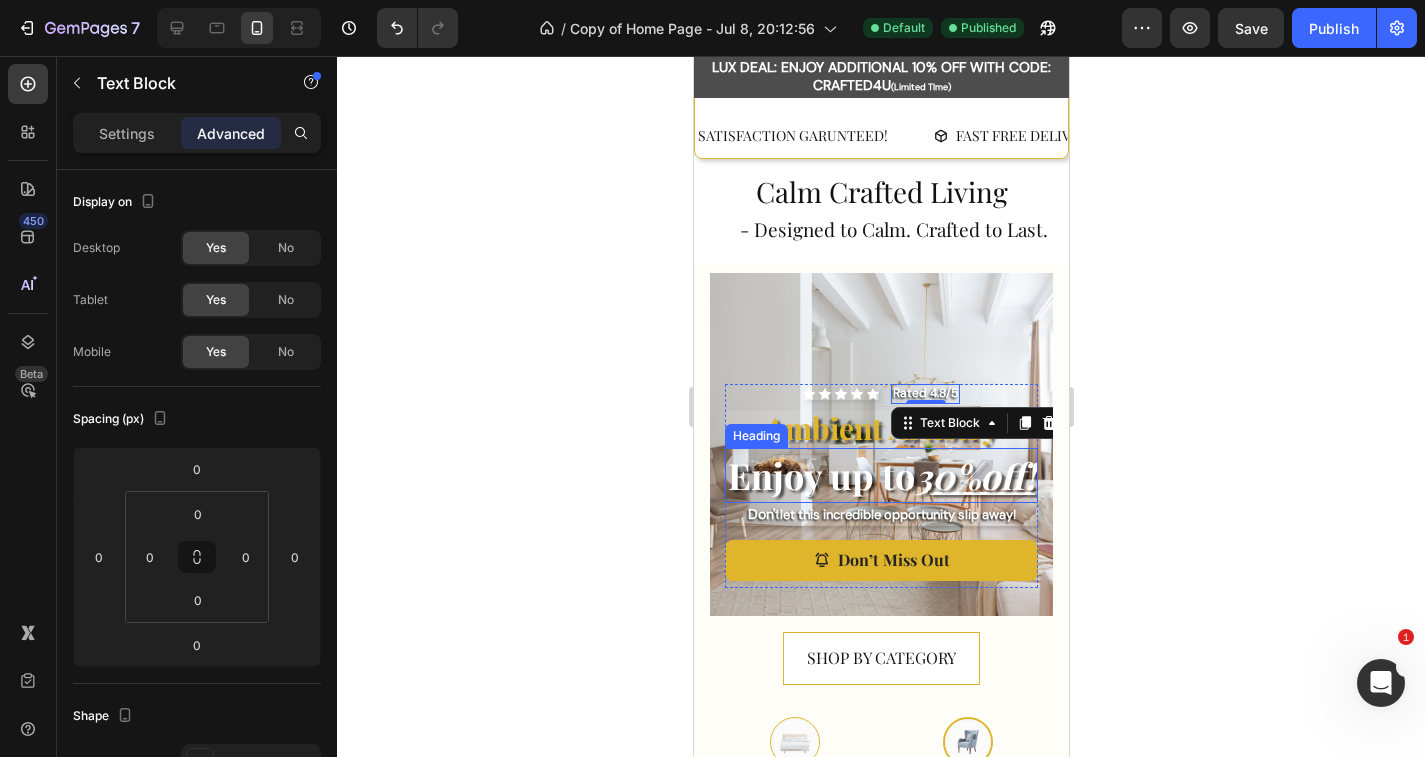 click on "Enjoy up to  30%  off !" at bounding box center [880, 475] 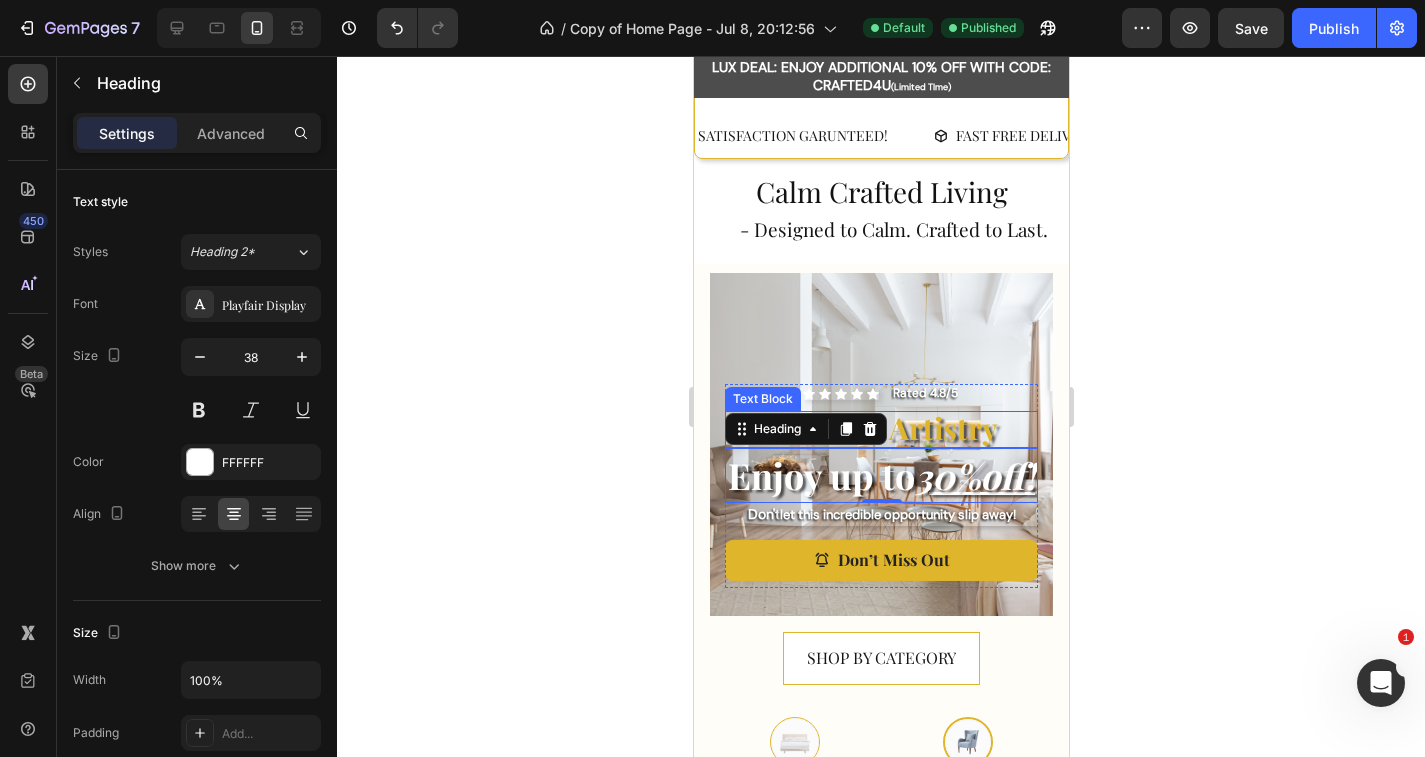 click on "Ambient Artistry" at bounding box center [880, 429] 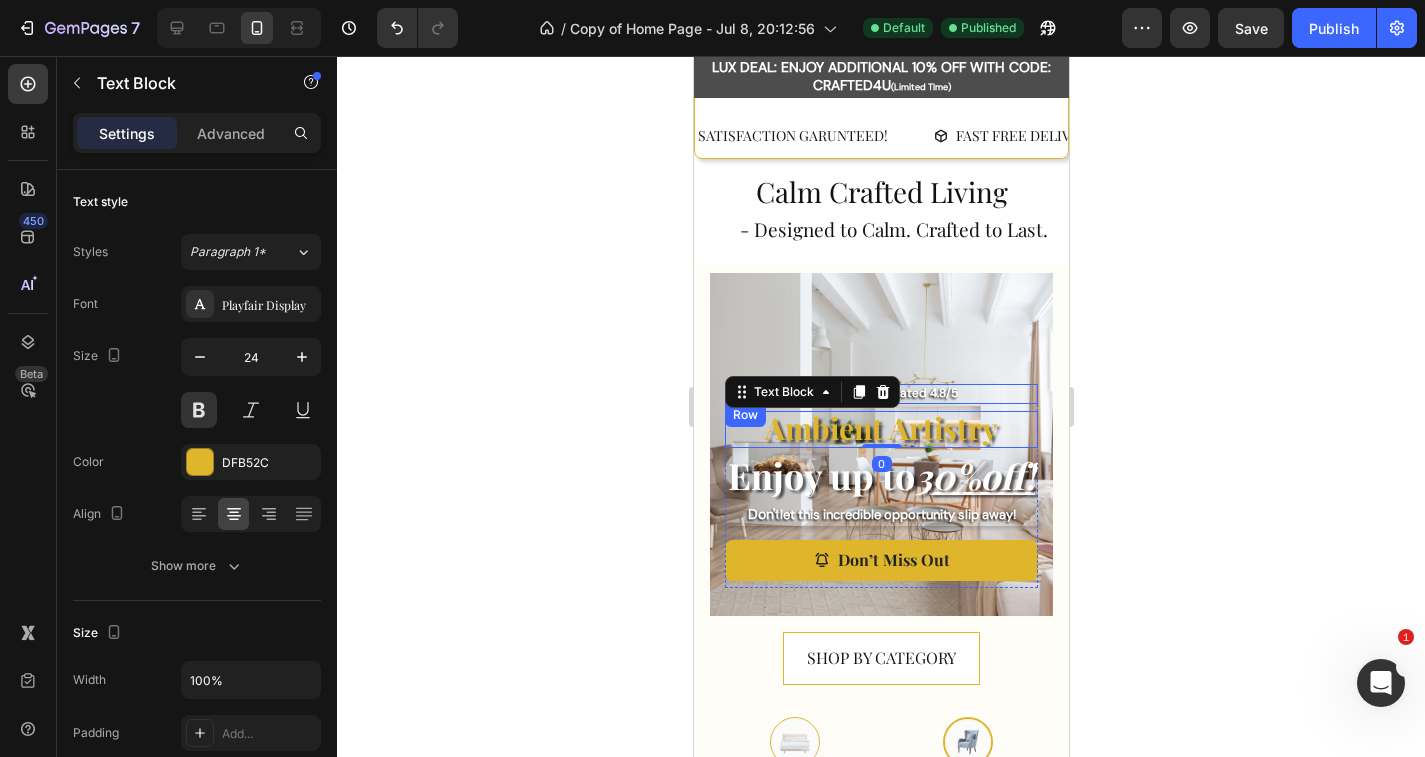 click on "Icon Icon Icon Icon Icon Icon List Rated 4.8/5  Text Block Row" at bounding box center [880, 394] 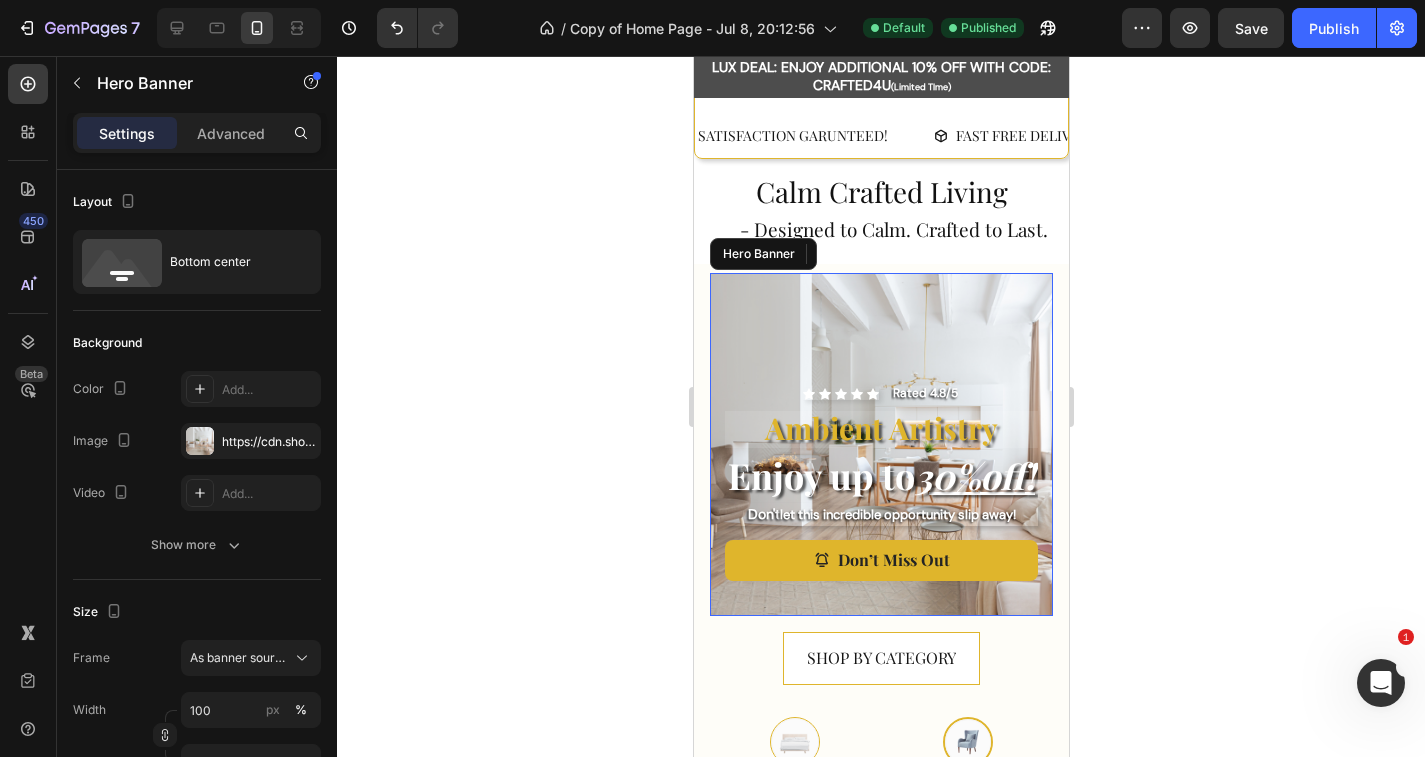 click at bounding box center [880, 444] 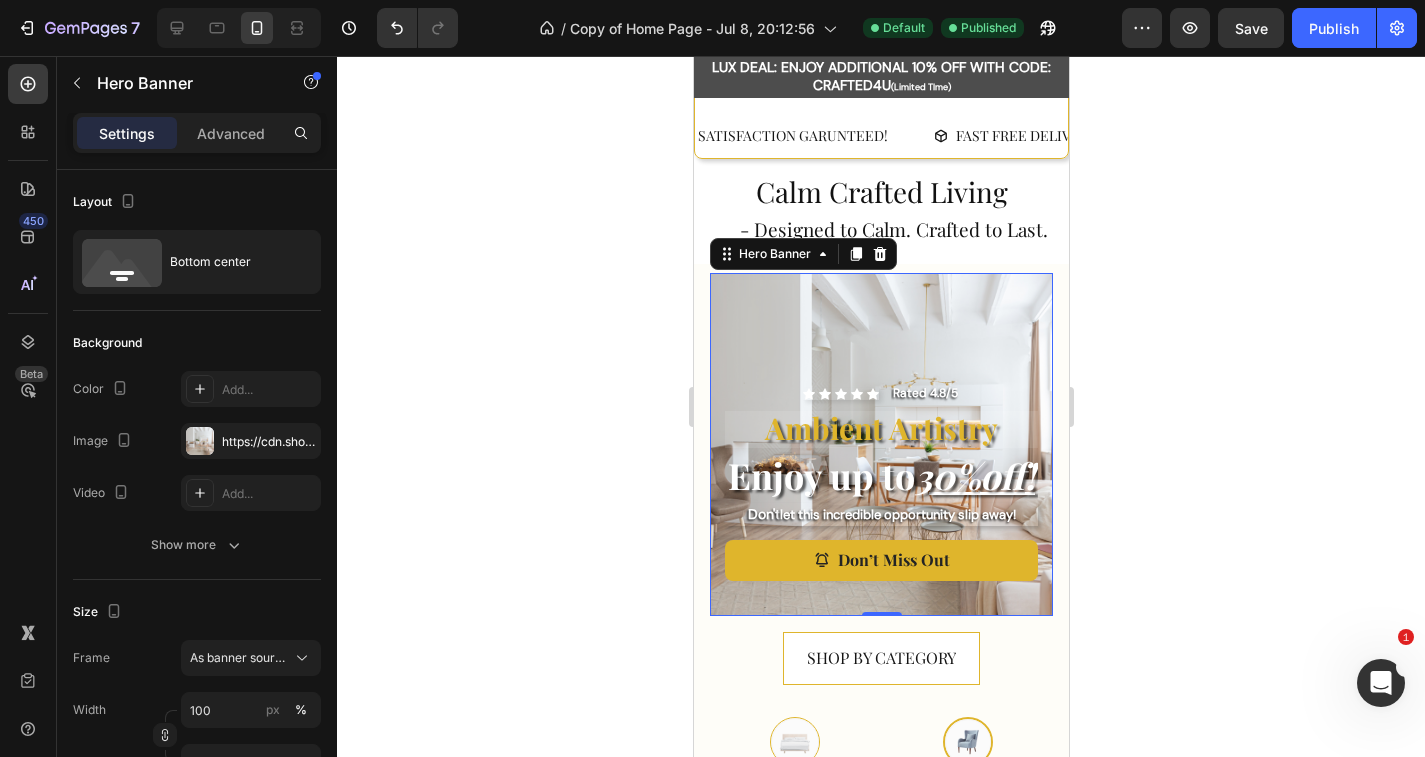 click 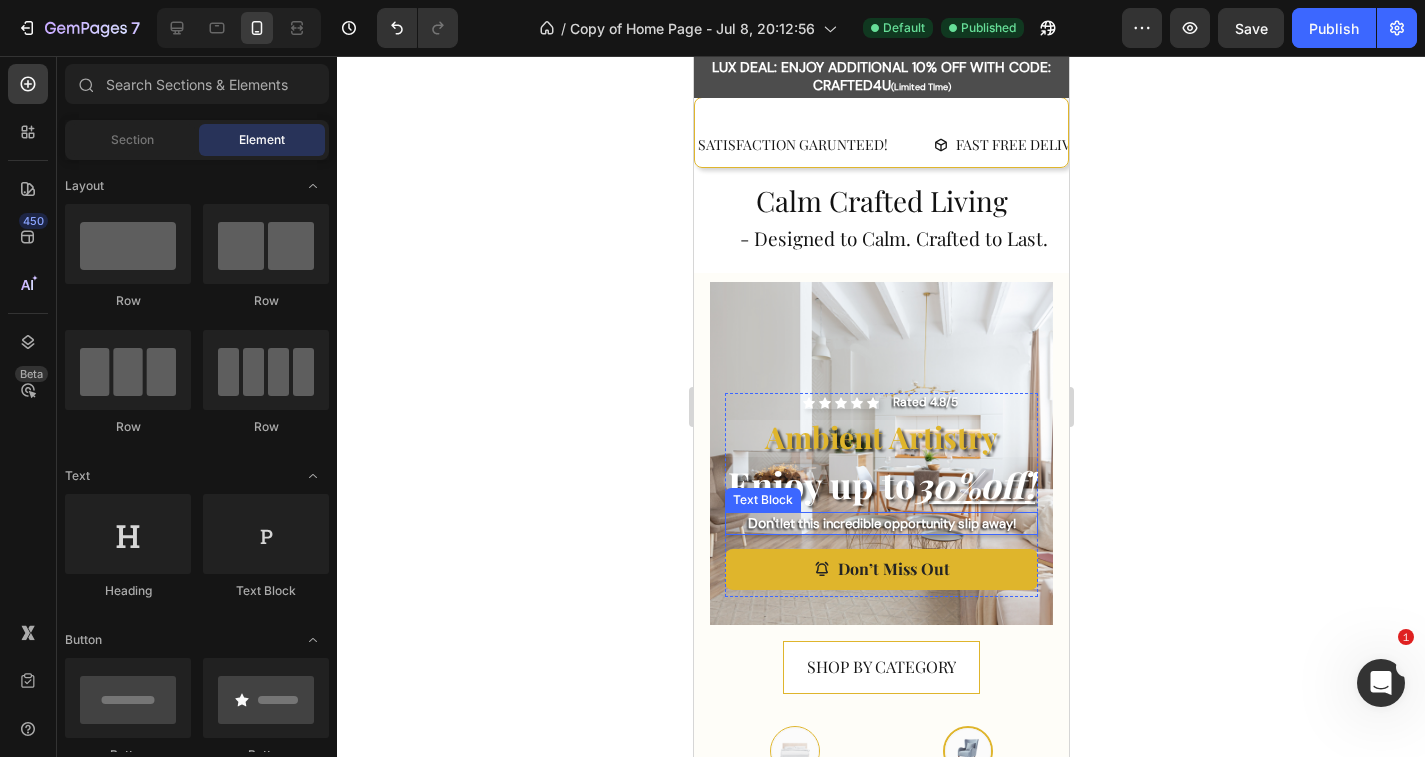 scroll, scrollTop: 0, scrollLeft: 0, axis: both 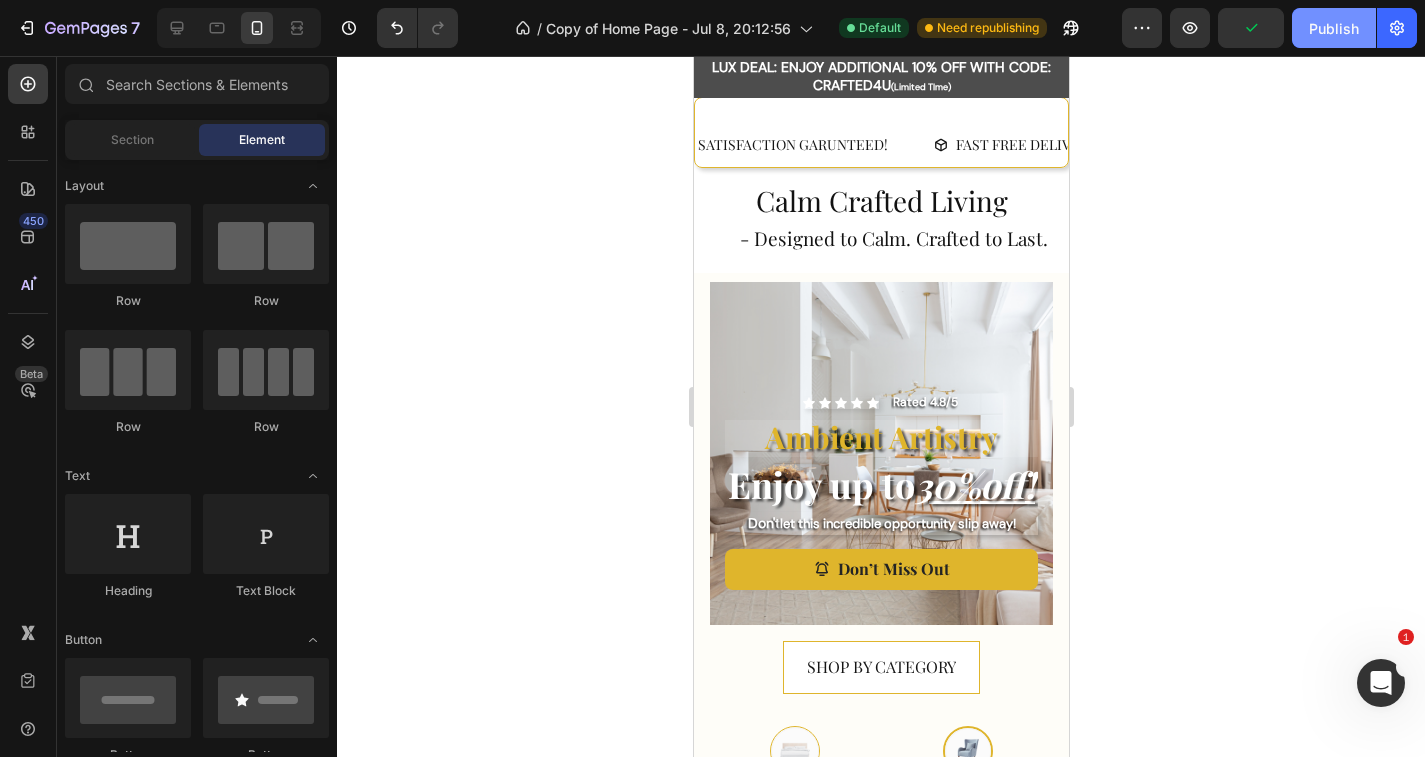 click on "Publish" at bounding box center (1334, 28) 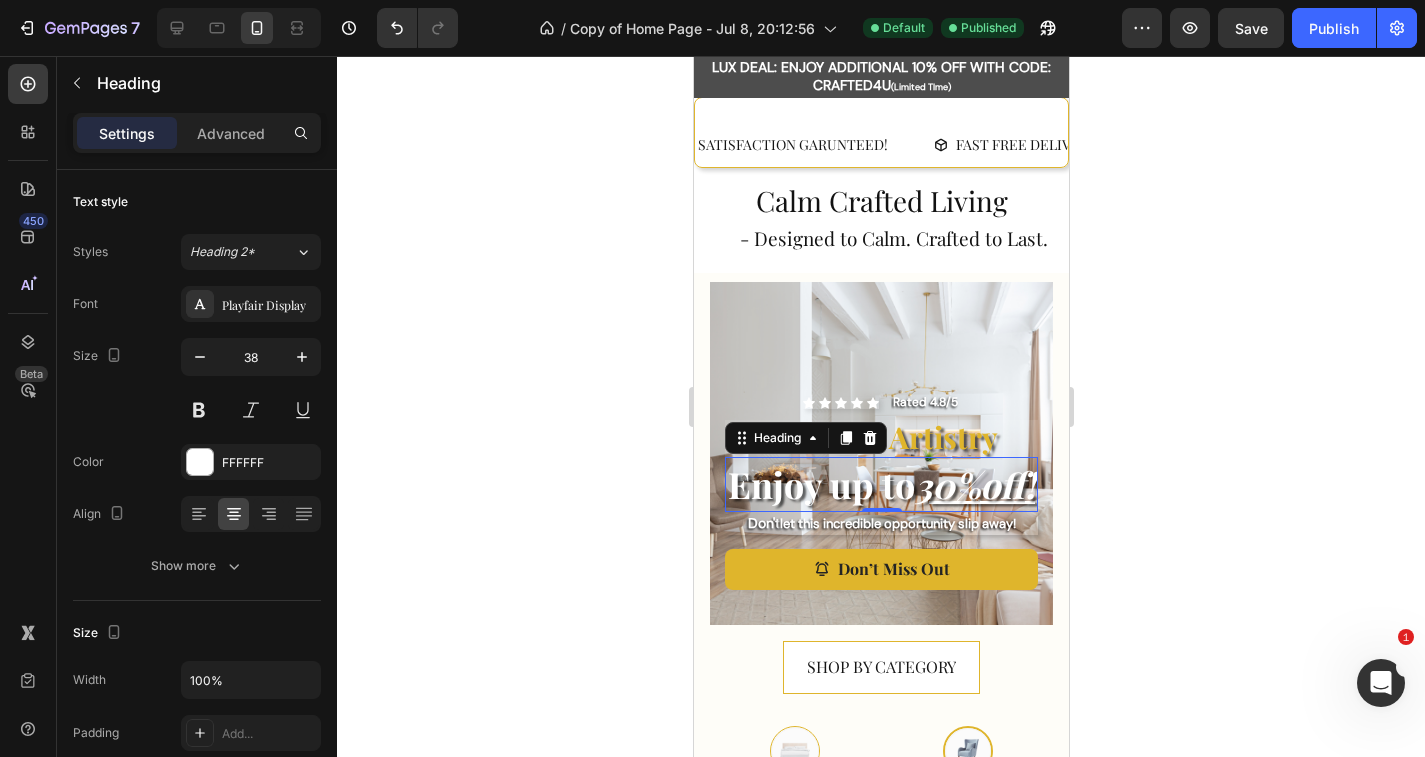 click on "Enjoy up to  30%  off !" at bounding box center (880, 484) 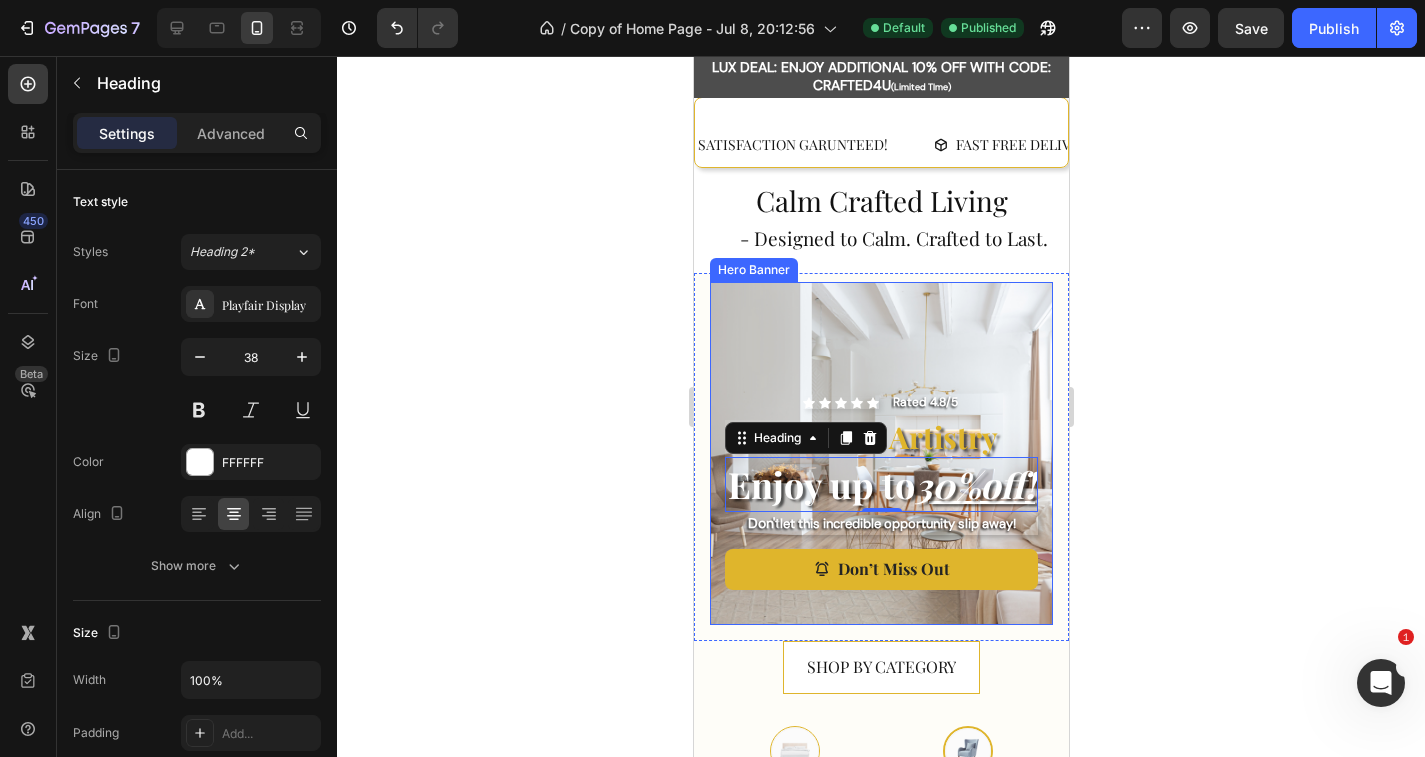 click at bounding box center [880, 453] 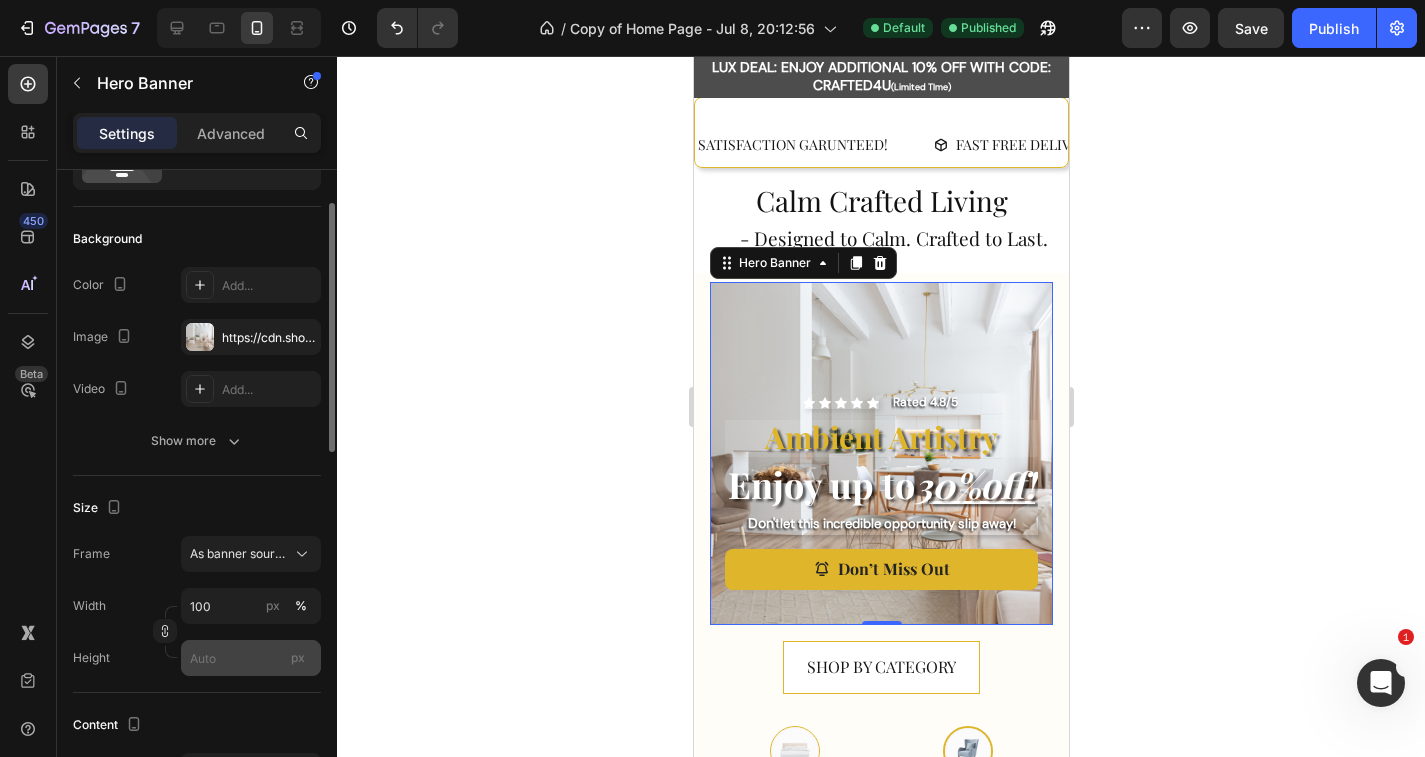 scroll, scrollTop: 94, scrollLeft: 0, axis: vertical 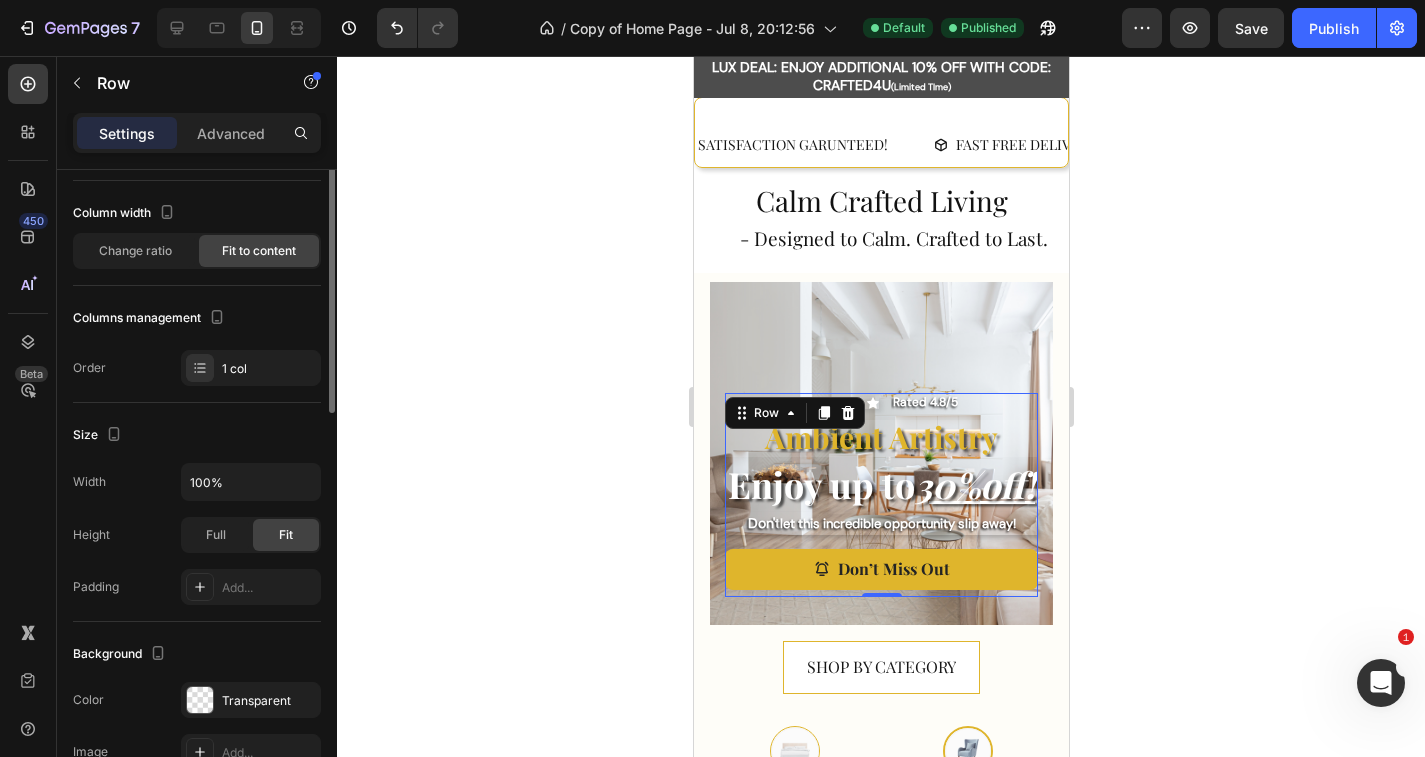 click on "Icon Icon Icon Icon Icon Icon List Rated [NUMBER]/[NUMBER]  Text Block Row Ambient Artistry Text Block Enjoy up to  [NUMBER]%  off ! Heading Don't  let this incredible opportunity slip away!  Text Block
Don’t Miss Out Button Row   [NUMBER]" at bounding box center [880, 495] 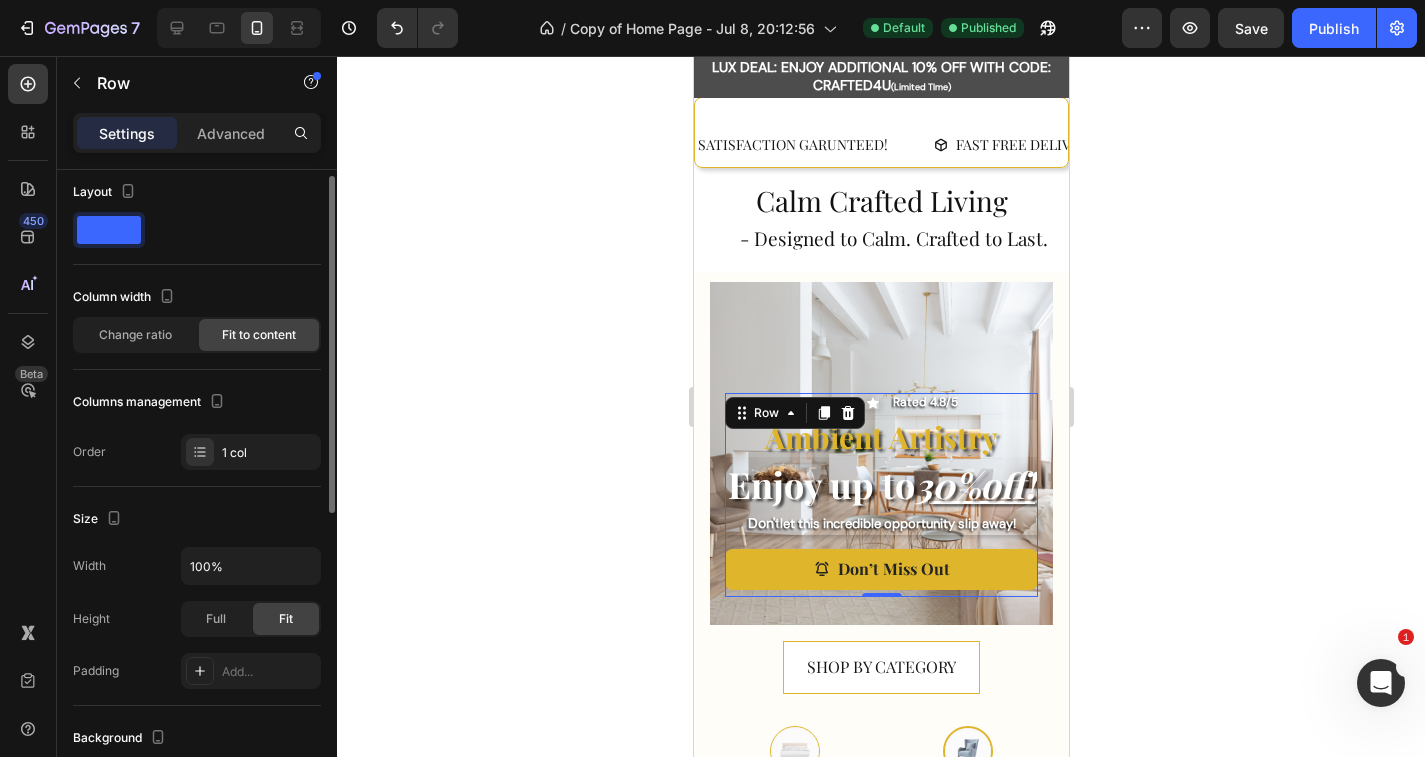 scroll, scrollTop: 11, scrollLeft: 0, axis: vertical 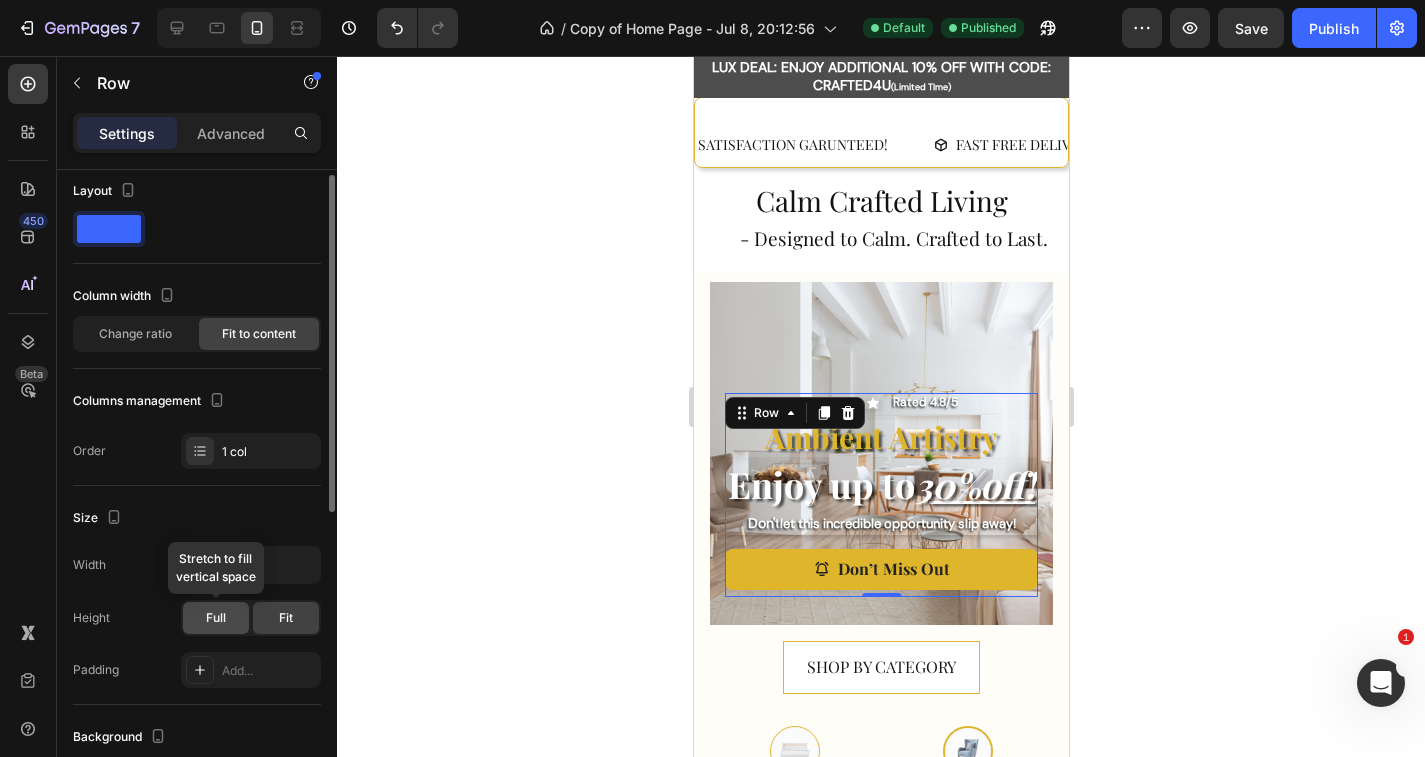 click on "Full" 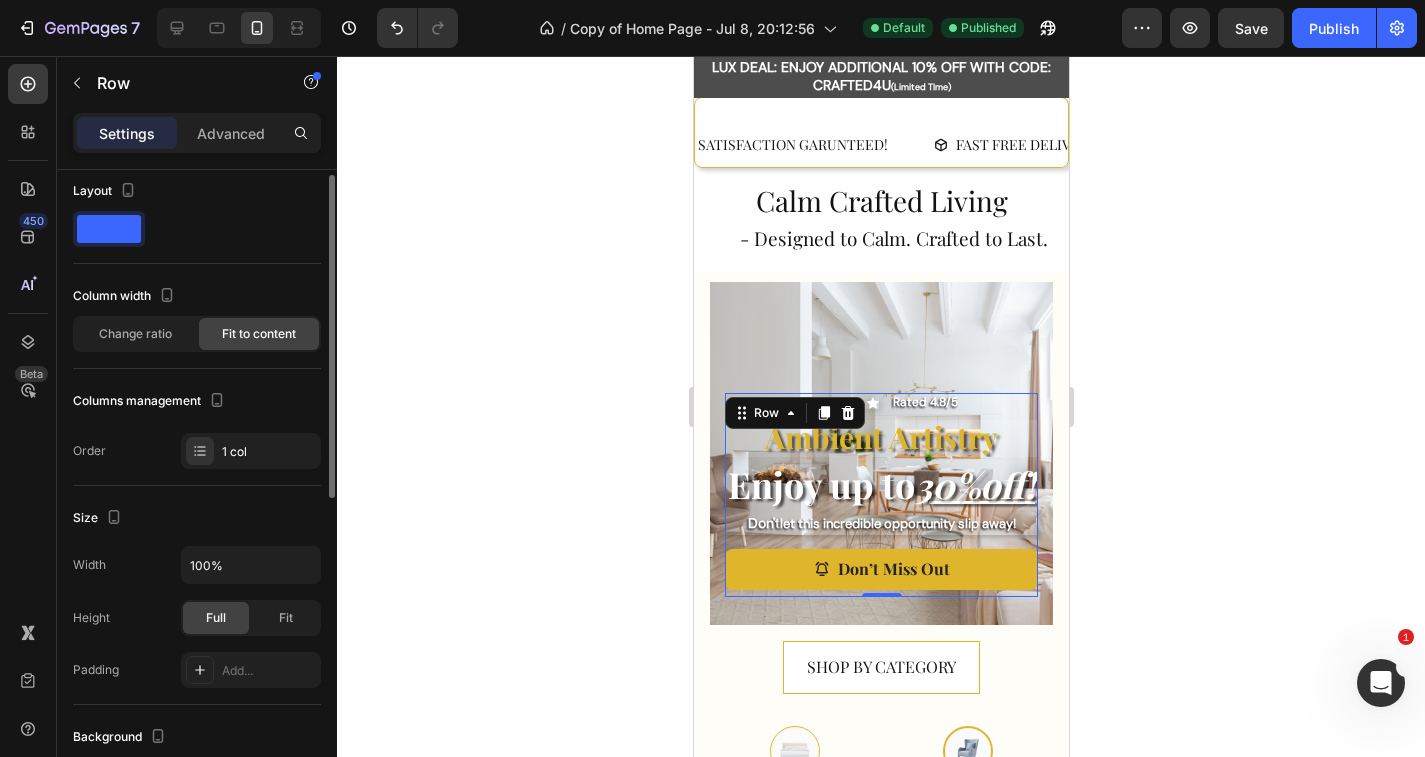 click on "Size" at bounding box center (197, 518) 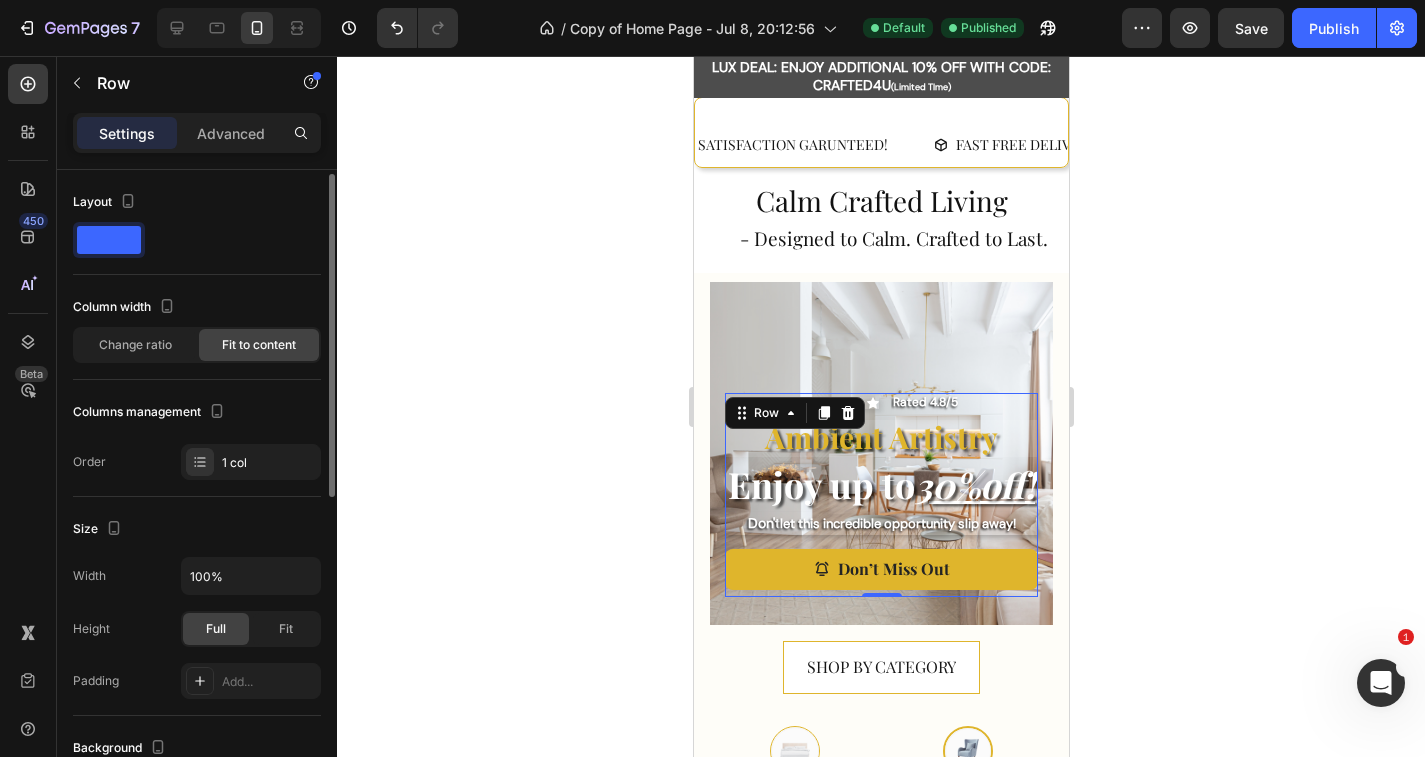 scroll, scrollTop: 3, scrollLeft: 0, axis: vertical 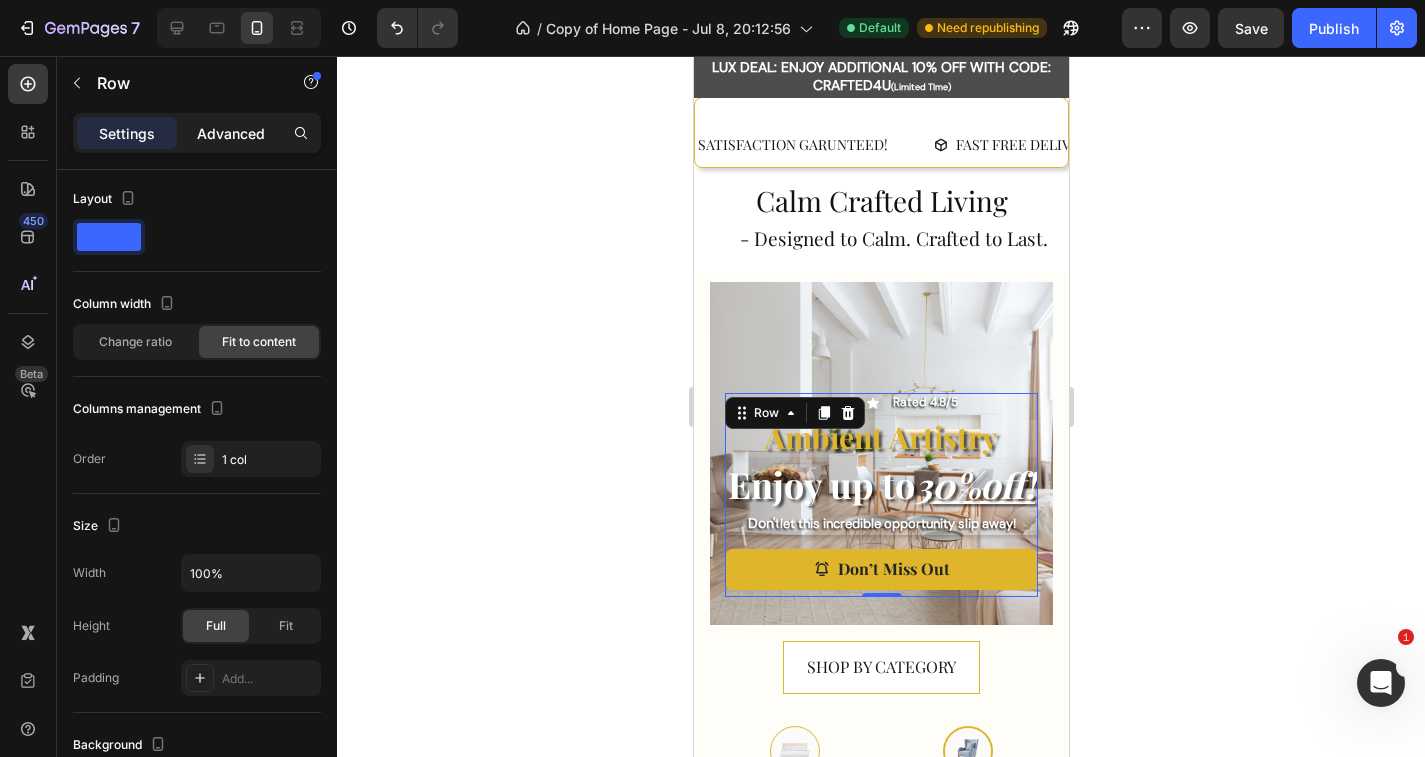 click on "Advanced" at bounding box center [231, 133] 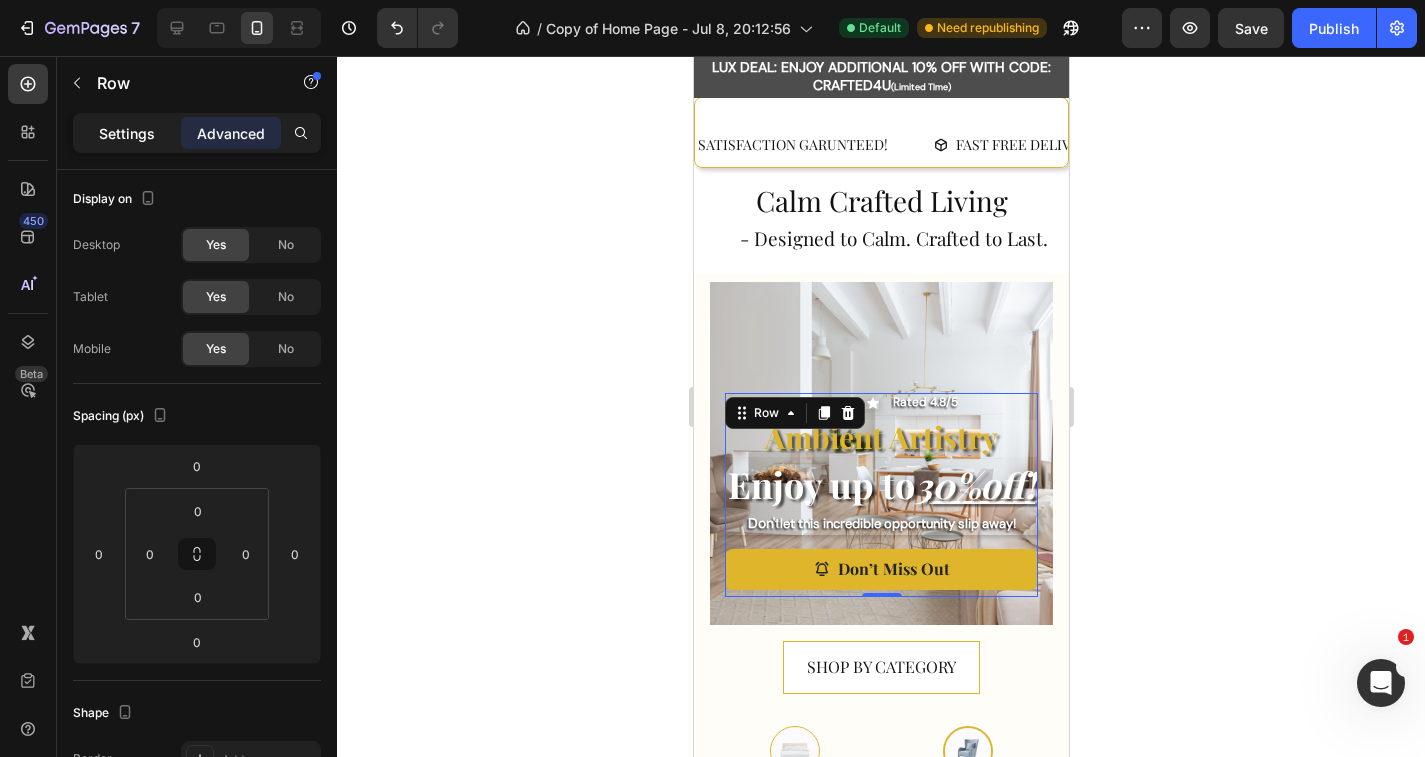 click on "Settings" at bounding box center (127, 133) 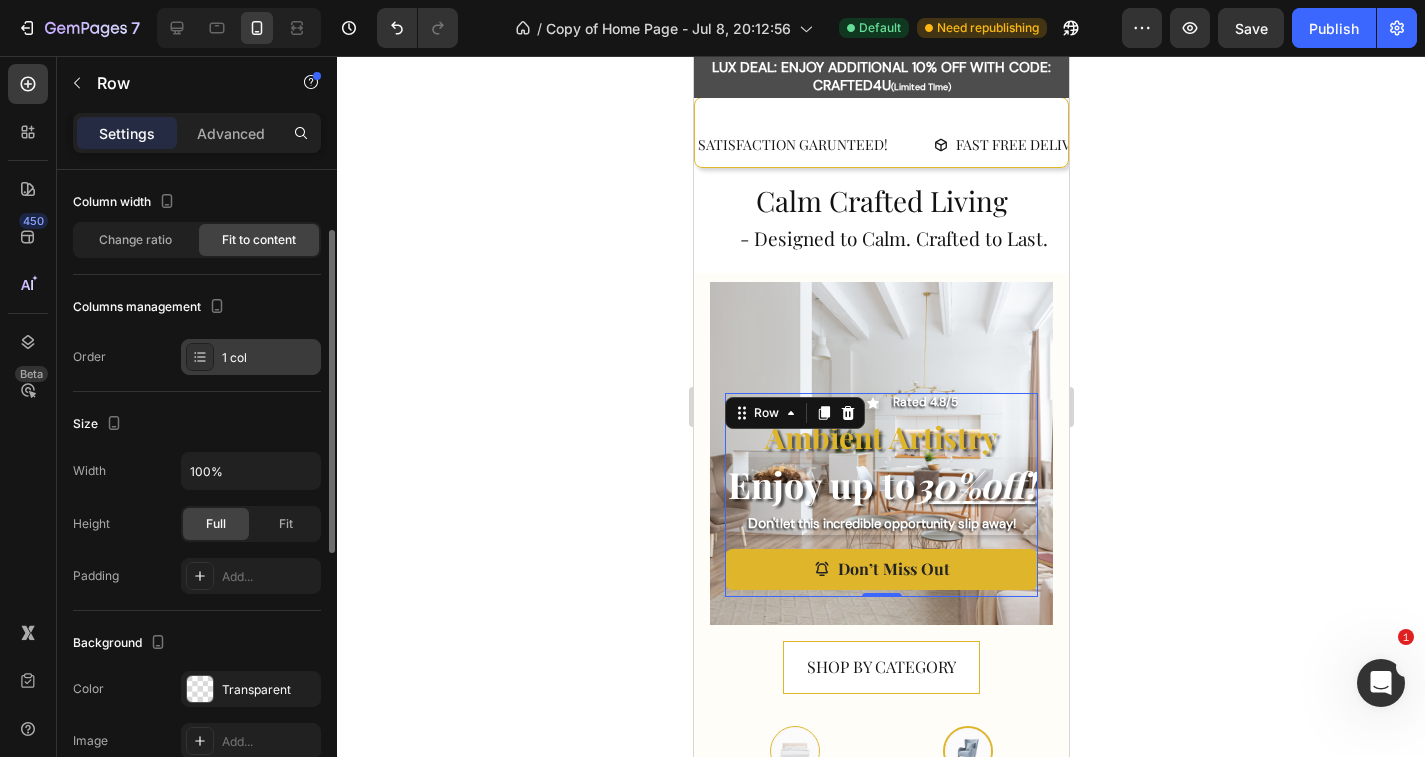 scroll, scrollTop: 111, scrollLeft: 0, axis: vertical 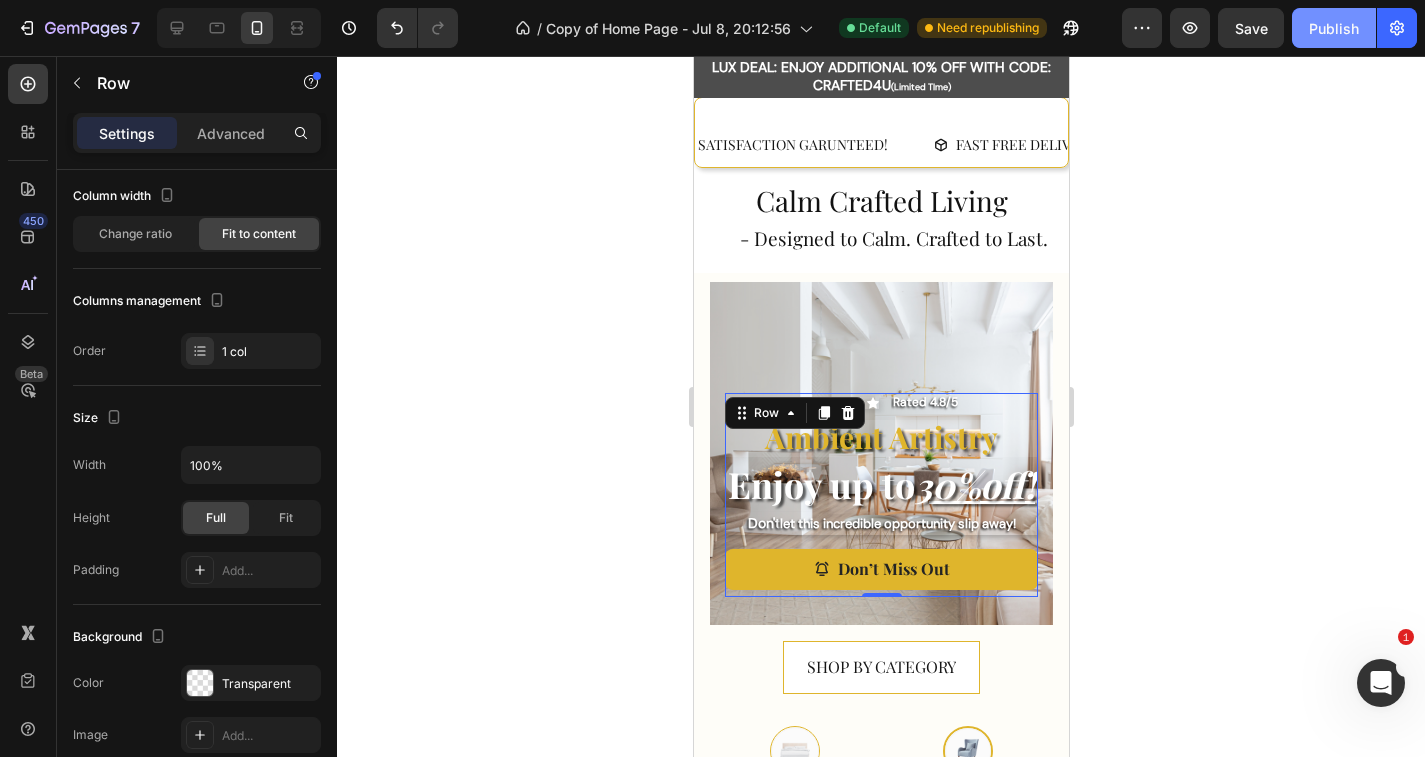 click on "Publish" at bounding box center [1334, 28] 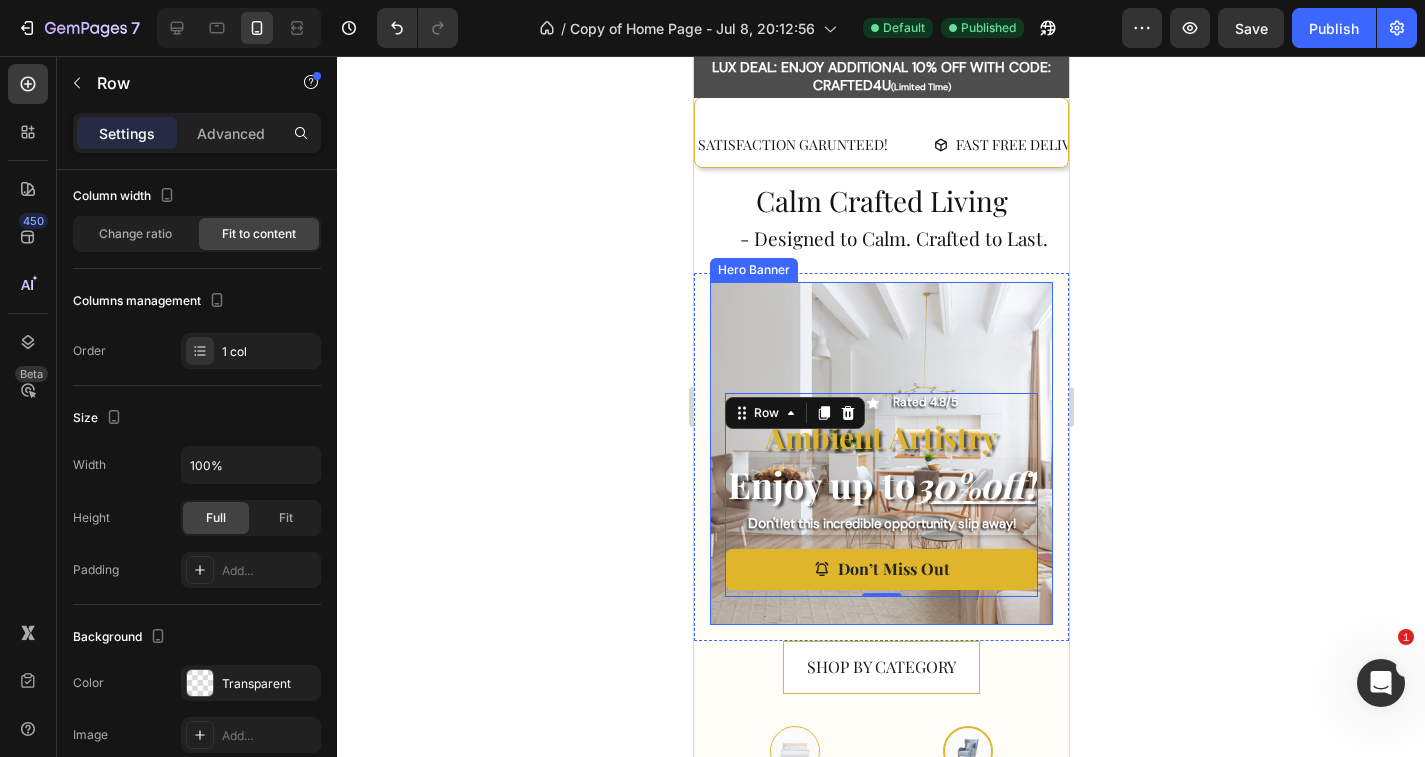 click at bounding box center (880, 453) 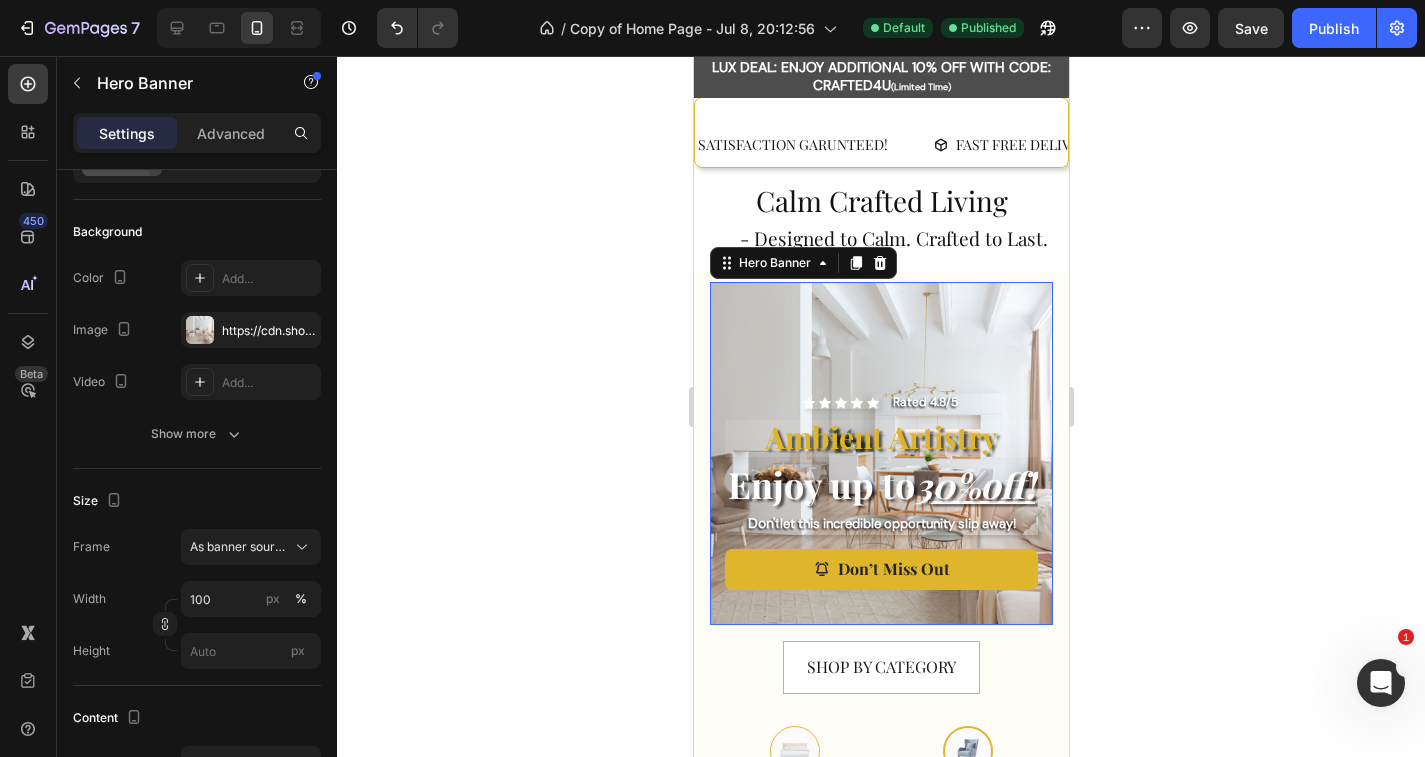scroll, scrollTop: 0, scrollLeft: 0, axis: both 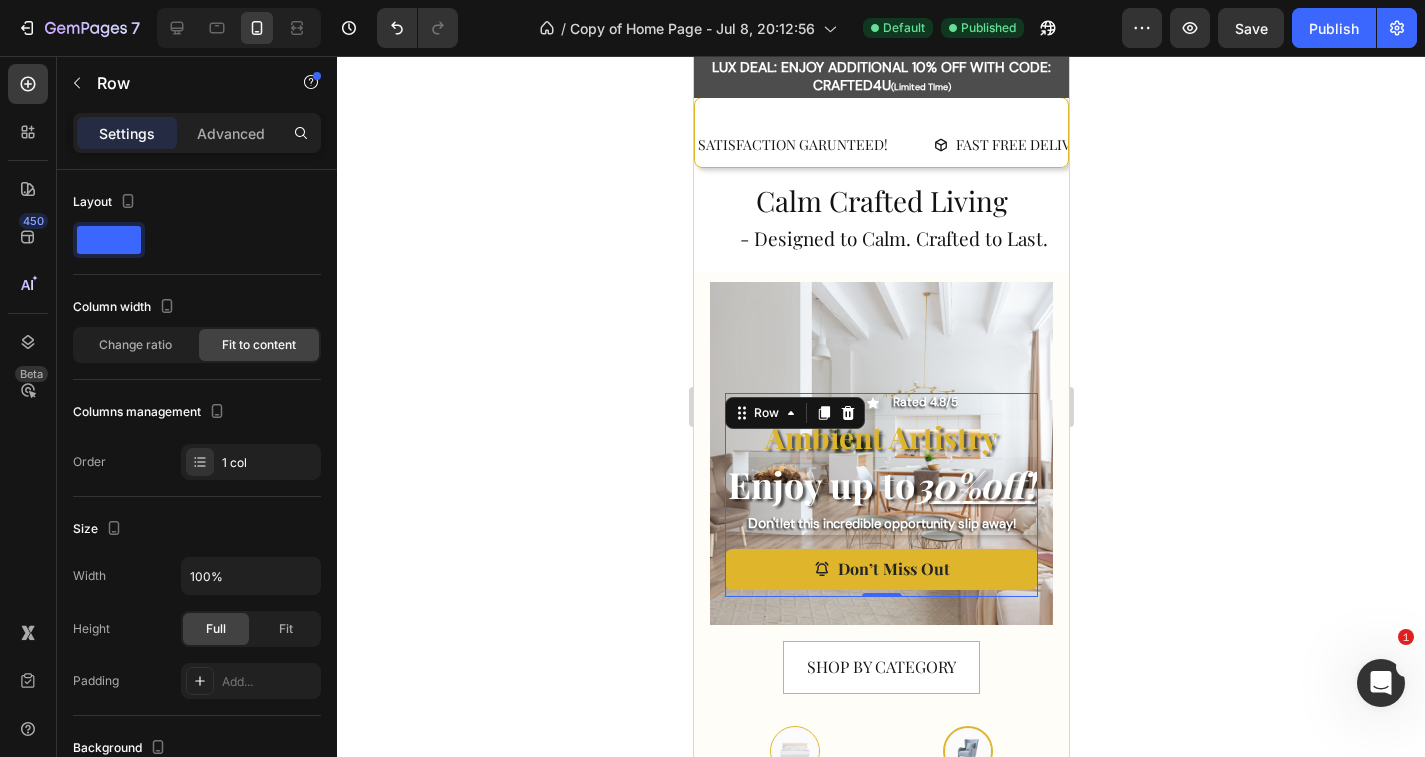 click on "Icon Icon Icon Icon Icon Icon List Rated [NUMBER]/[NUMBER]  Text Block Row Ambient Artistry Text Block Enjoy up to  [NUMBER]%  off ! Heading Don't  let this incredible opportunity slip away!  Text Block
Don’t Miss Out Button" at bounding box center (880, 495) 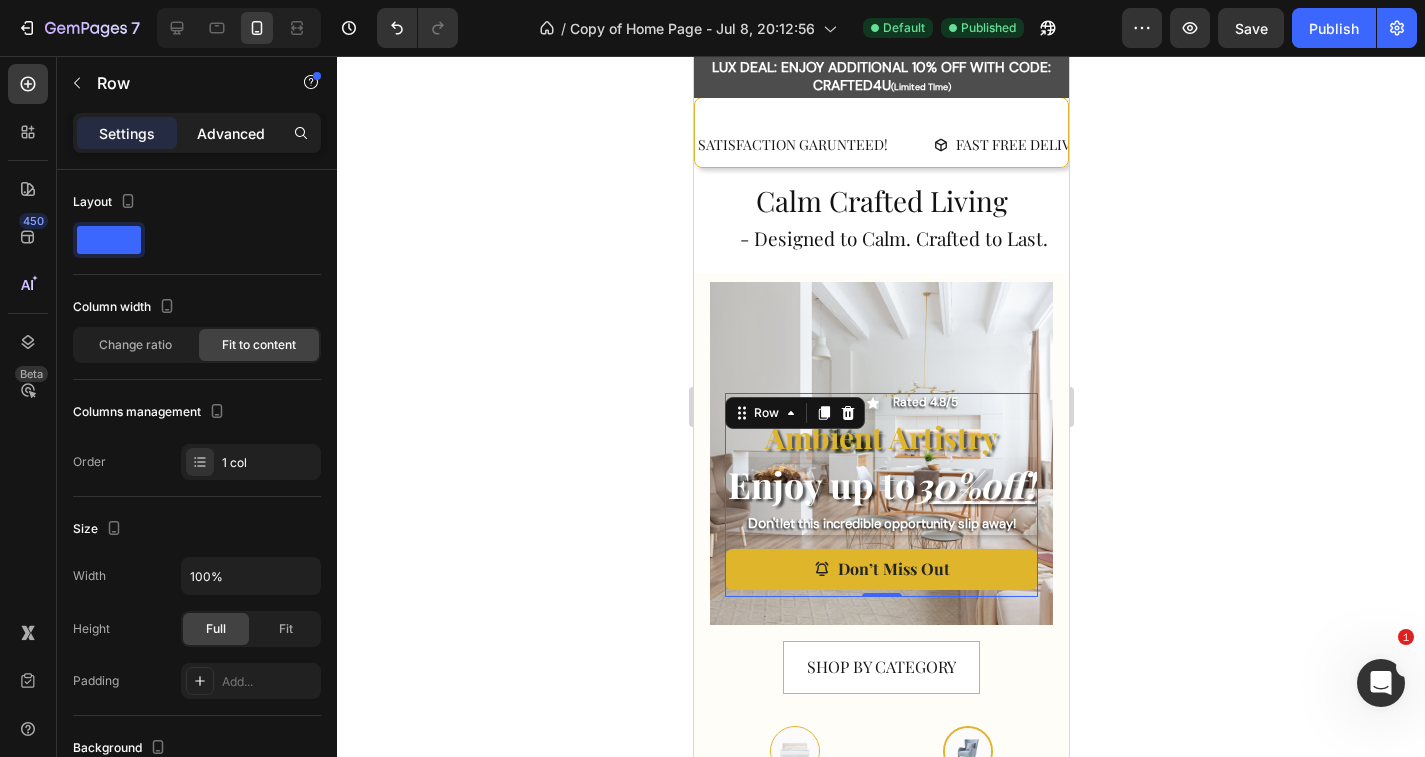 click on "Advanced" at bounding box center [231, 133] 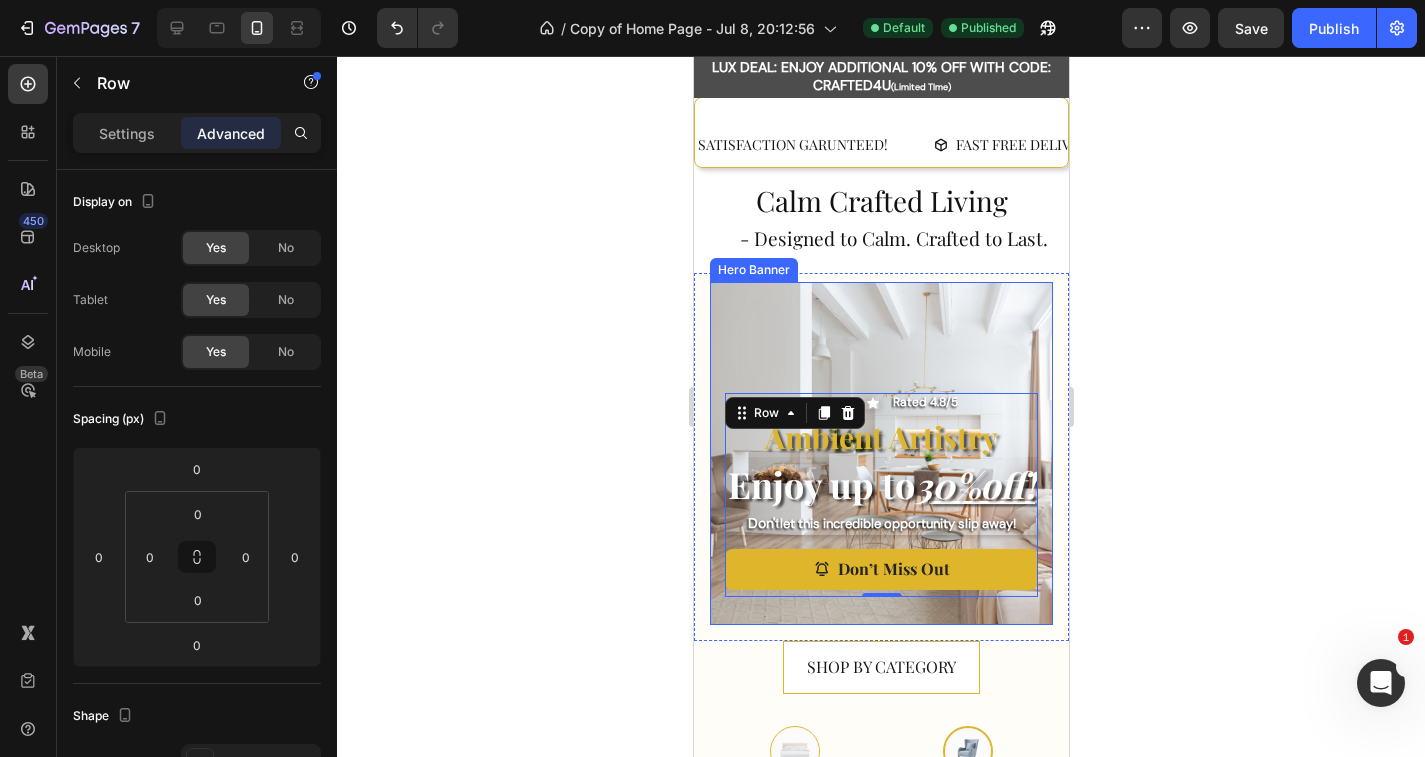 click on "Icon Icon Icon Icon Icon Icon List Rated [NUMBER]/[NUMBER]  Text Block Row Ambient Artistry Text Block Enjoy up to  [NUMBER]%  off ! Heading Don't  let this incredible opportunity slip away!  Text Block
Don’t Miss Out Button Row   [NUMBER]" at bounding box center (880, 495) 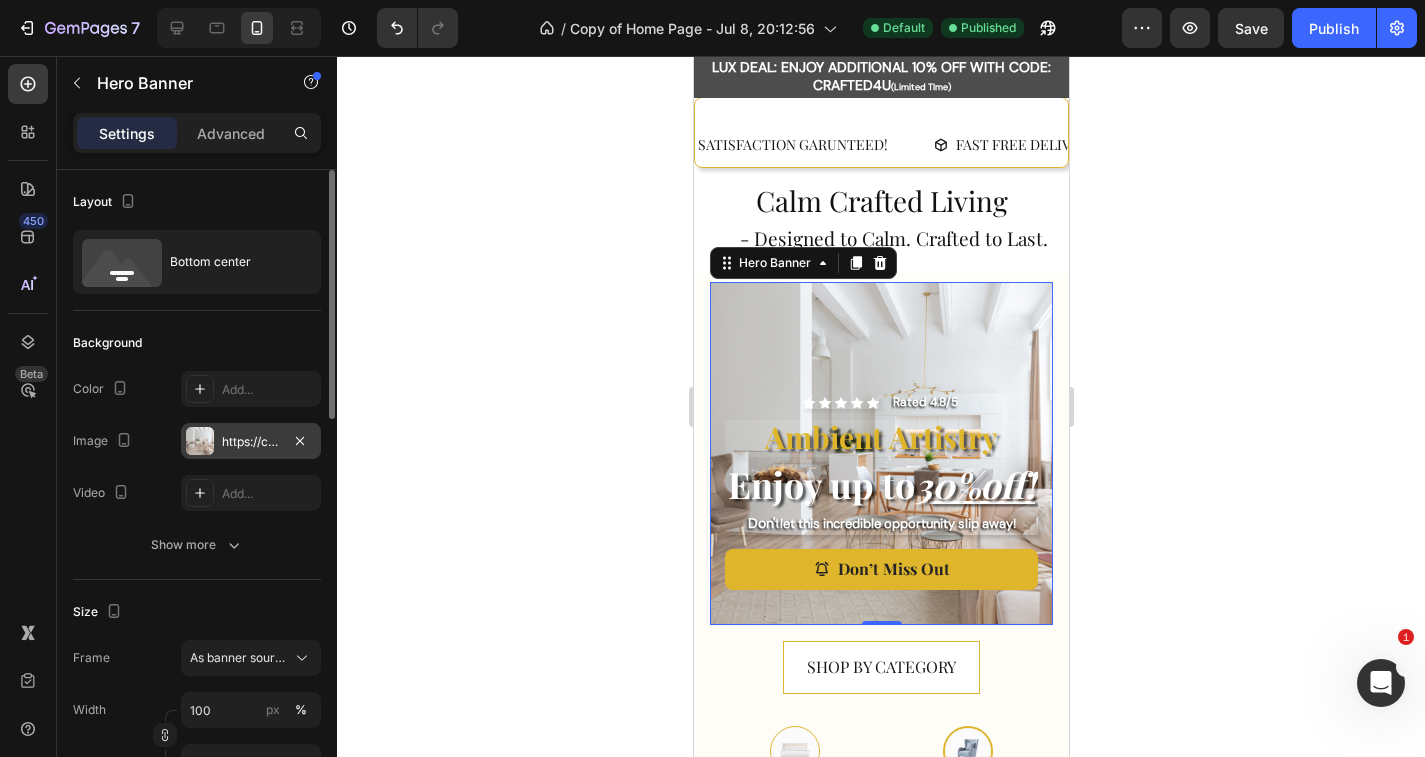 click on "https://cdn.shopify.com/s/files/1/0765/9077/6534/files/gempages_574608981599716581-7bb1fa49-df9d-4cdf-81c2-082863236a7b.png" at bounding box center [251, 441] 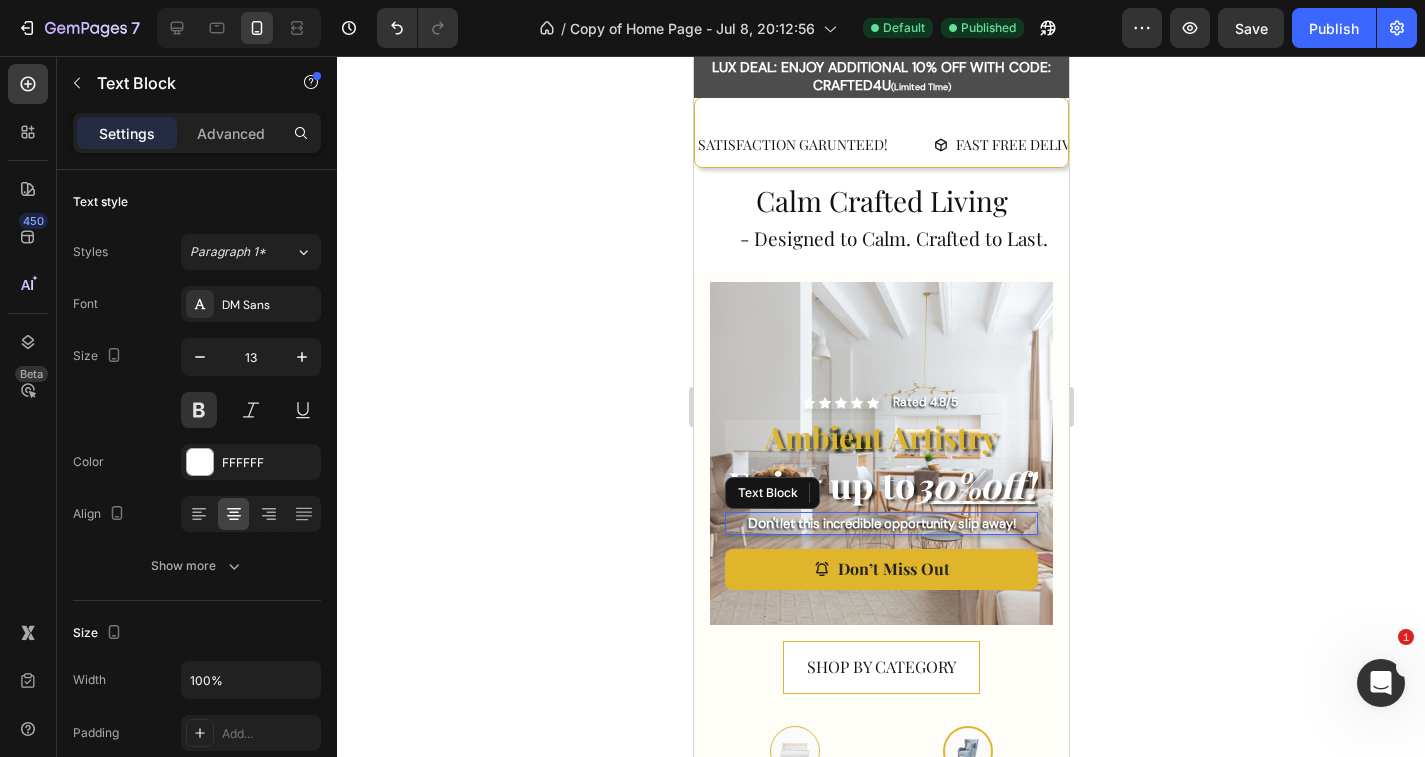 click on "Don't  let this incredible opportunity slip away!" at bounding box center (880, 524) 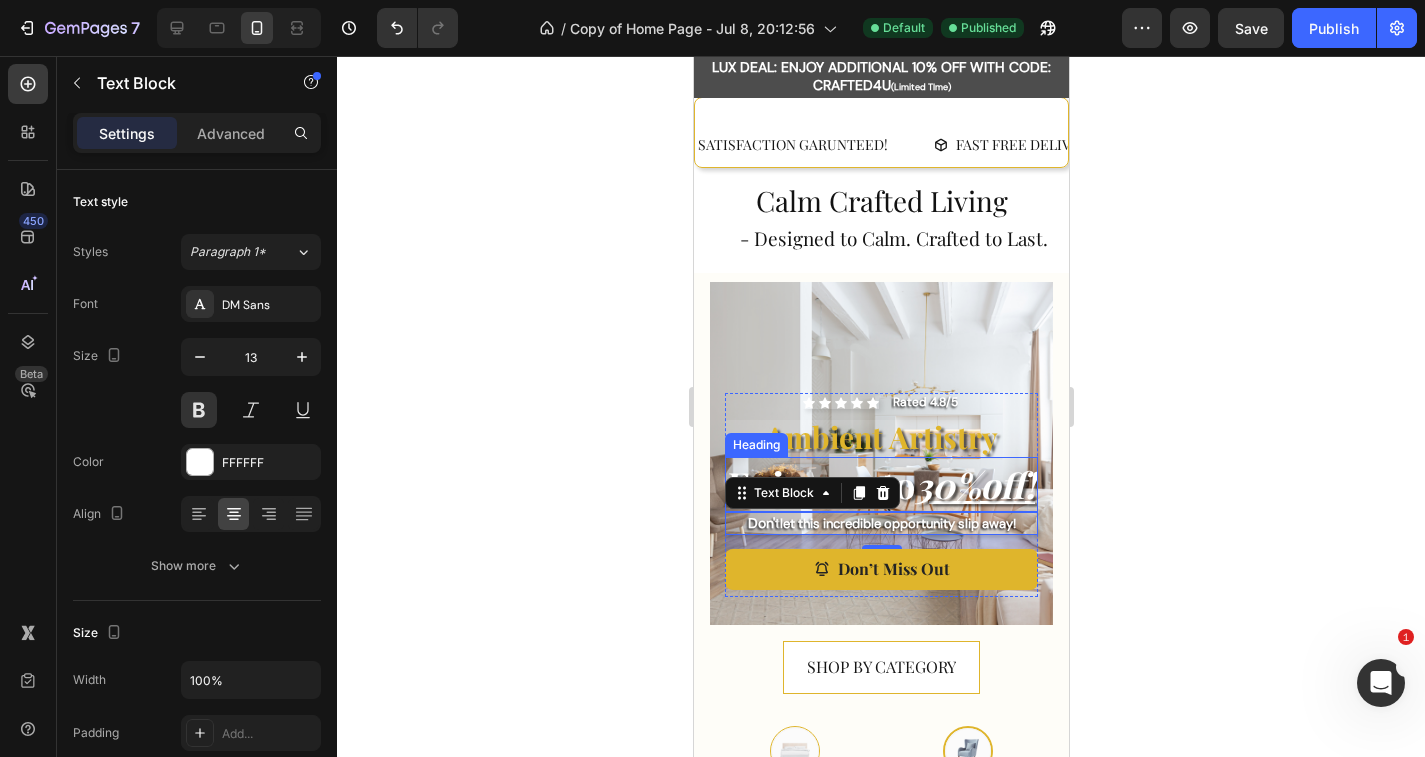 click on "Enjoy up to  30%  off !" at bounding box center (880, 484) 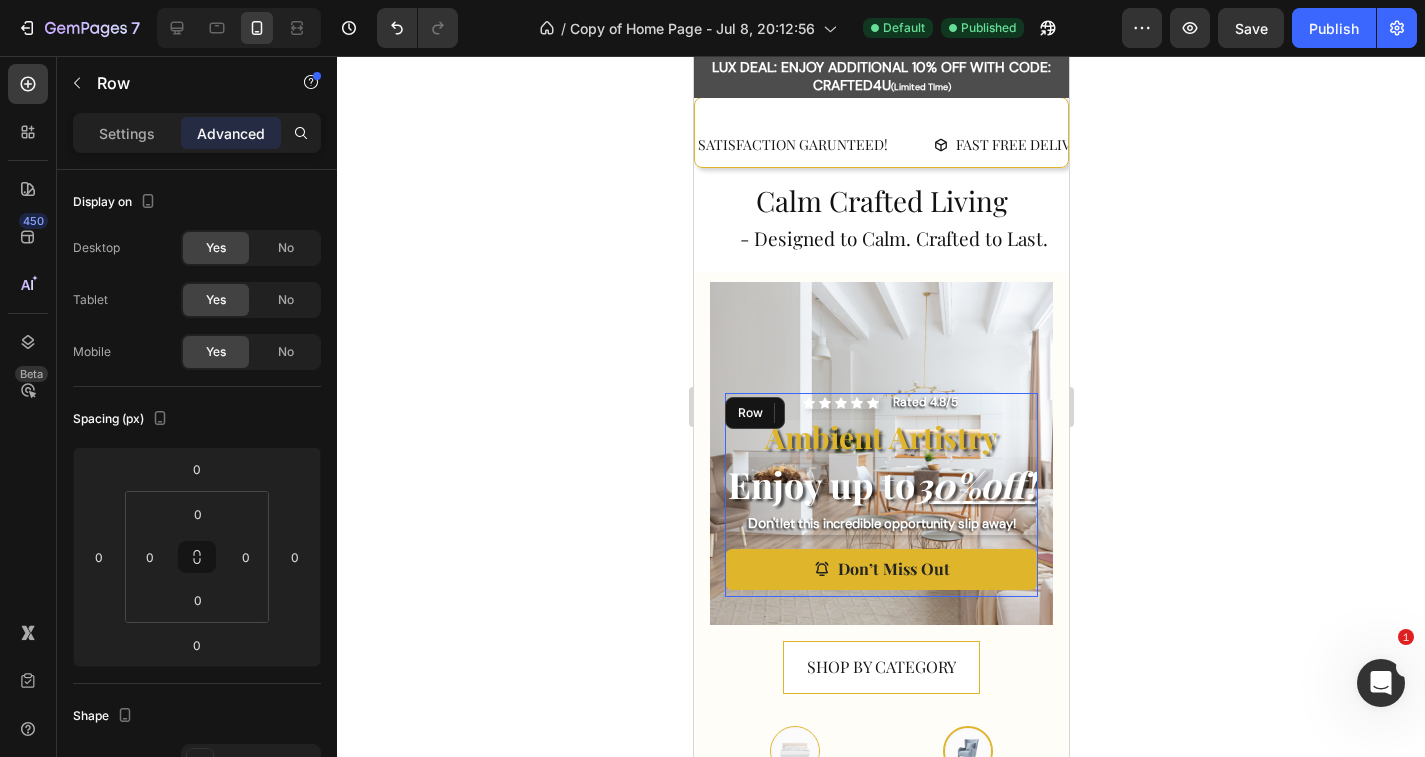 click on "Icon Icon Icon Icon Icon Icon List Rated 4.8/5  Text Block Row Ambient Artistry Text Block Enjoy up to  30%  off ! Heading   0 Don't  let this incredible opportunity slip away!  Text Block
Don’t Miss Out Button" at bounding box center (880, 495) 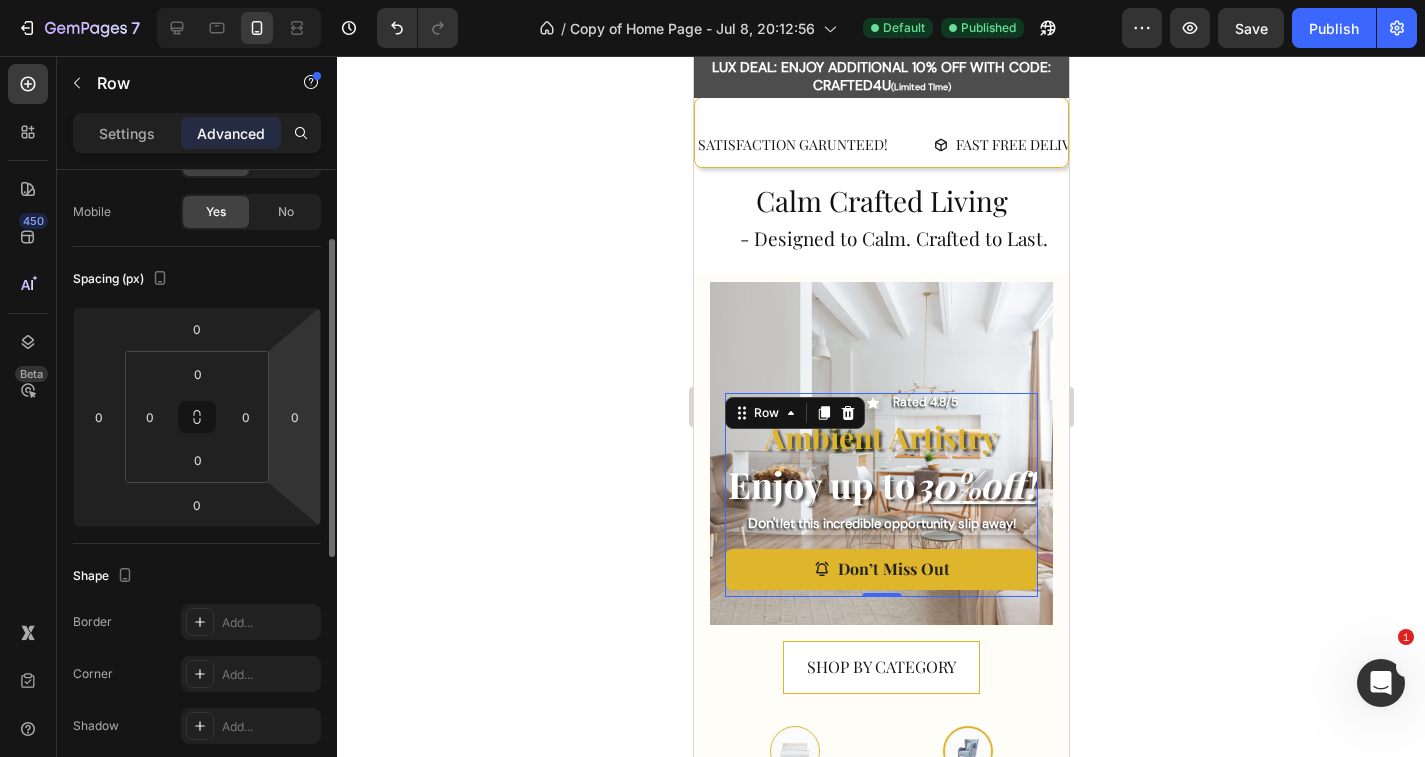 scroll, scrollTop: 138, scrollLeft: 0, axis: vertical 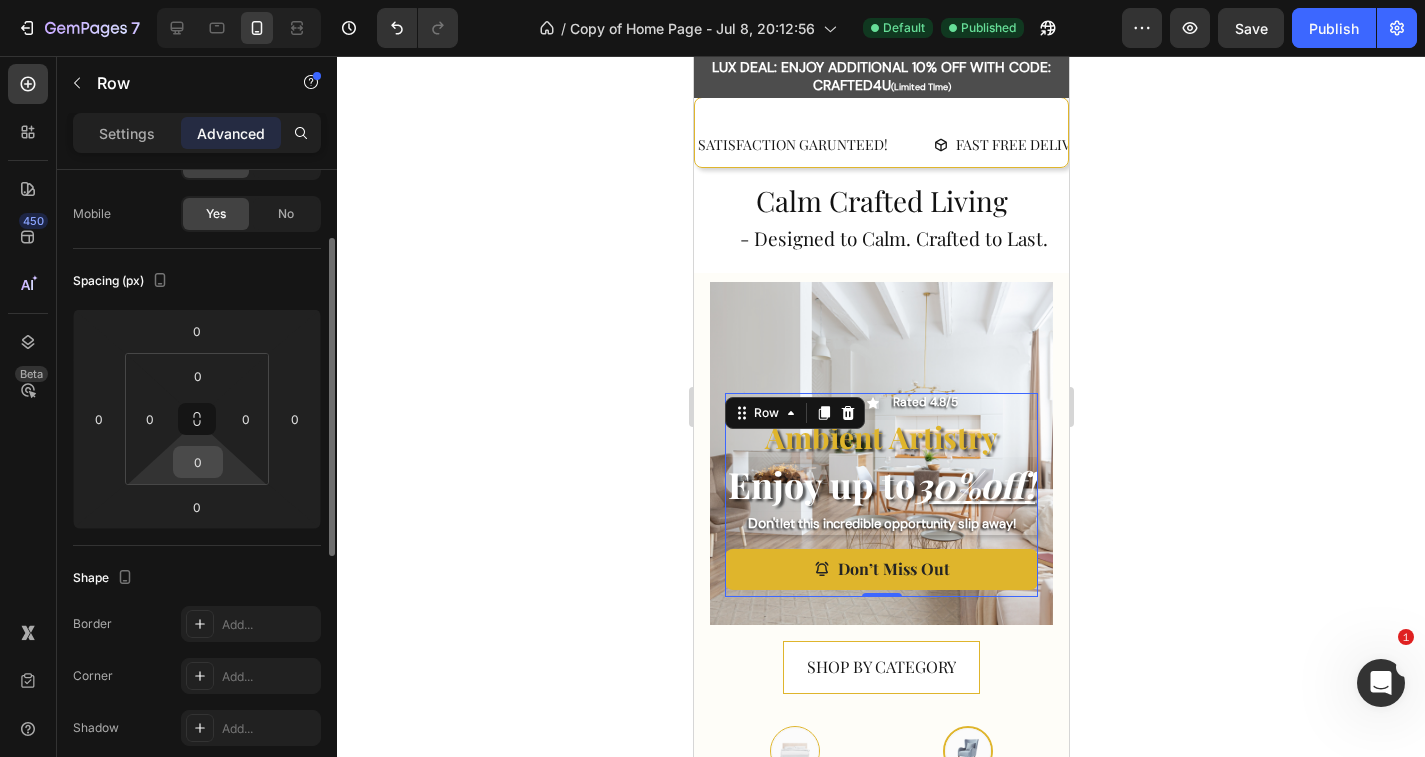 click on "0" at bounding box center [198, 462] 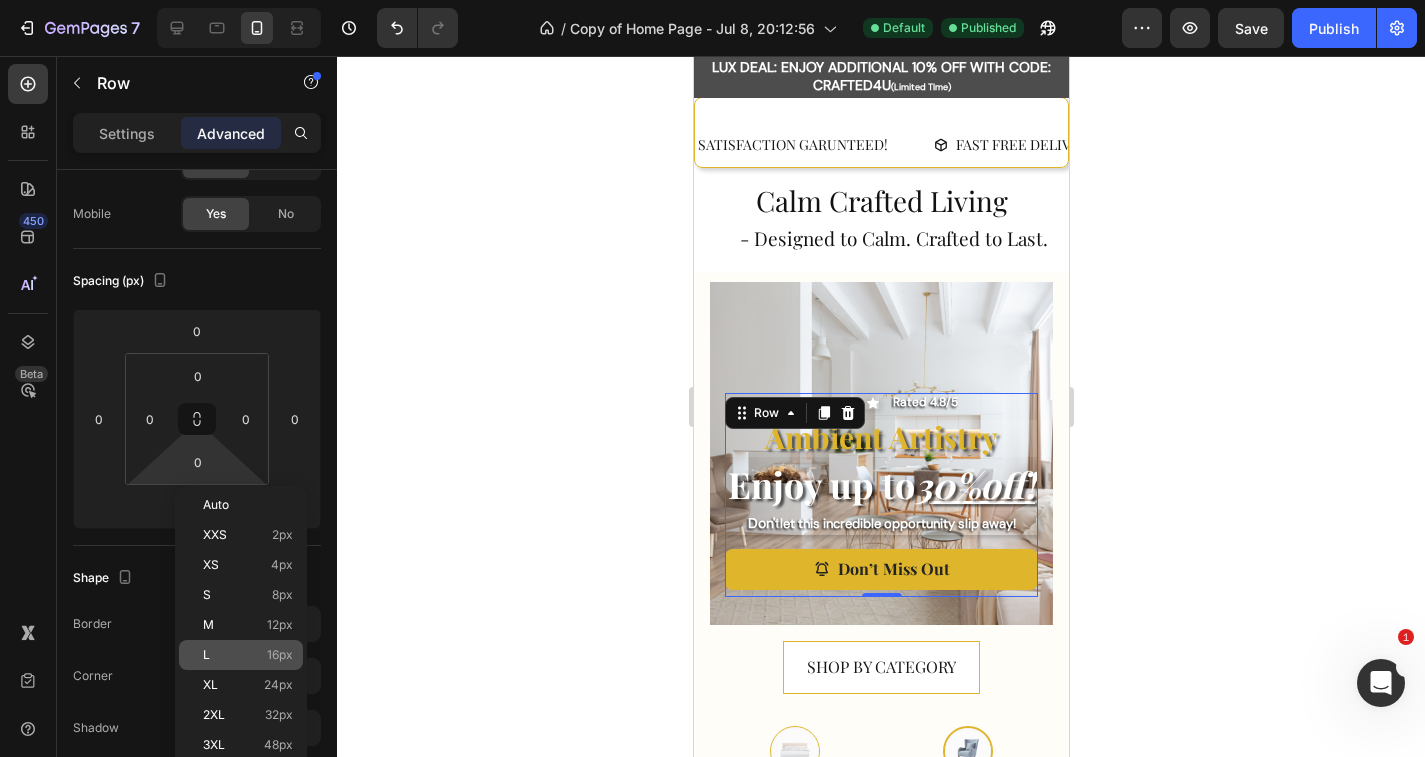 click on "L 16px" 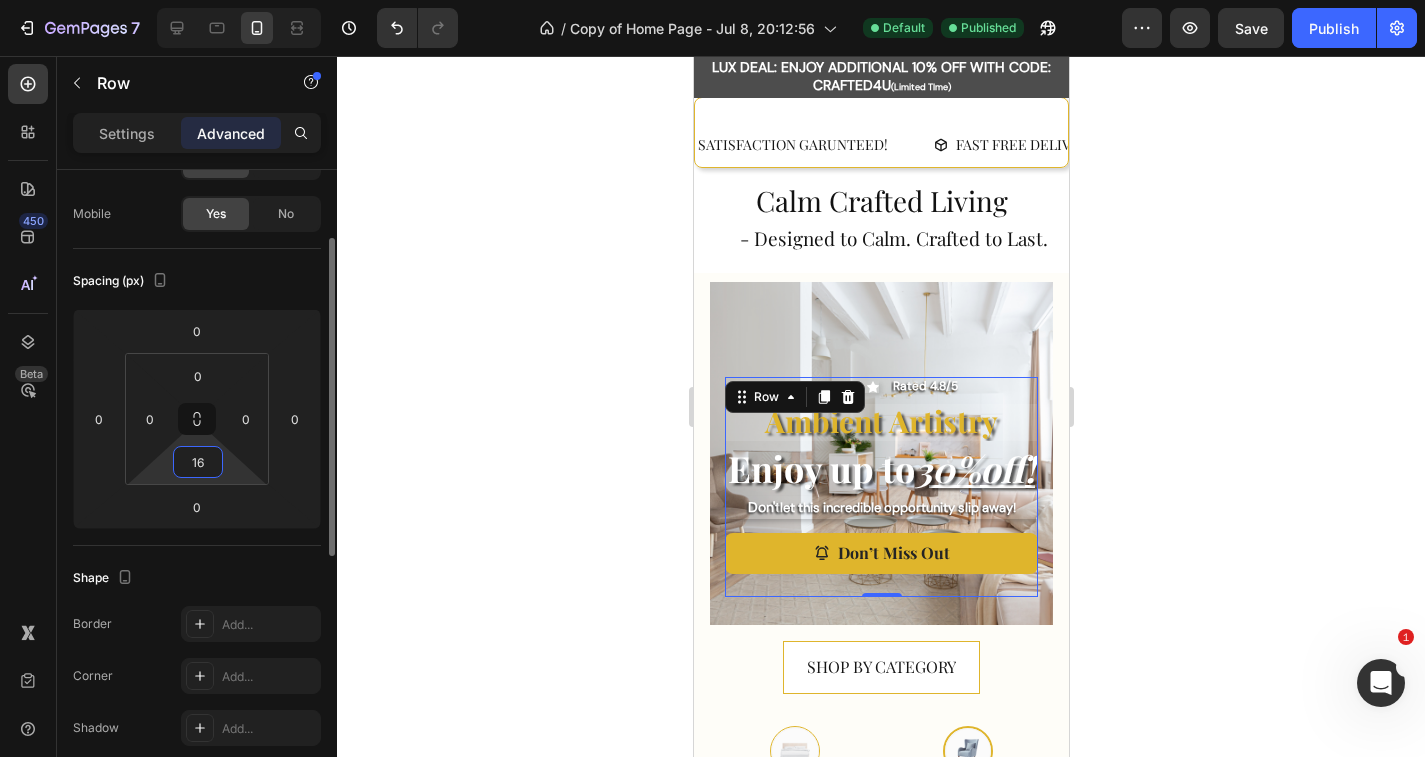 click on "16" at bounding box center [198, 462] 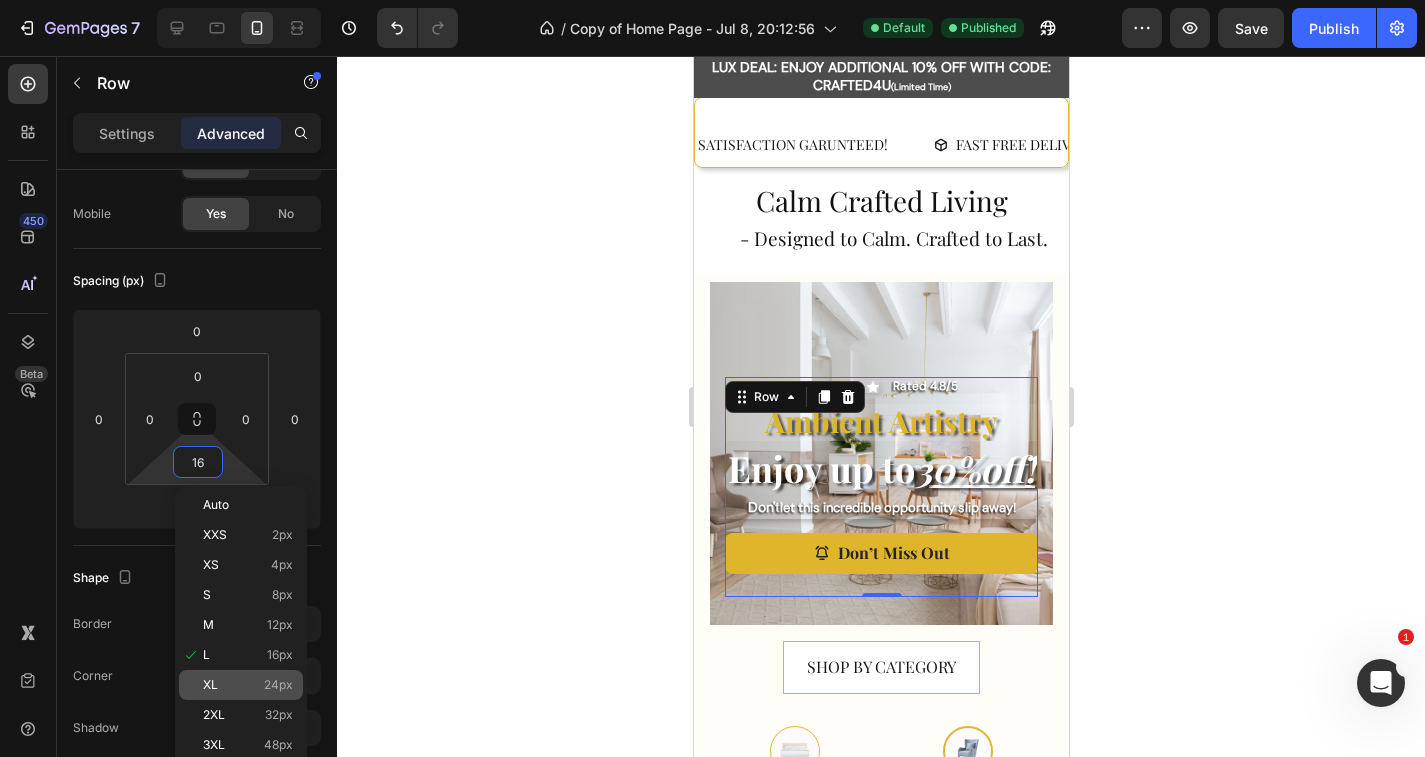 click on "XL 24px" at bounding box center [248, 685] 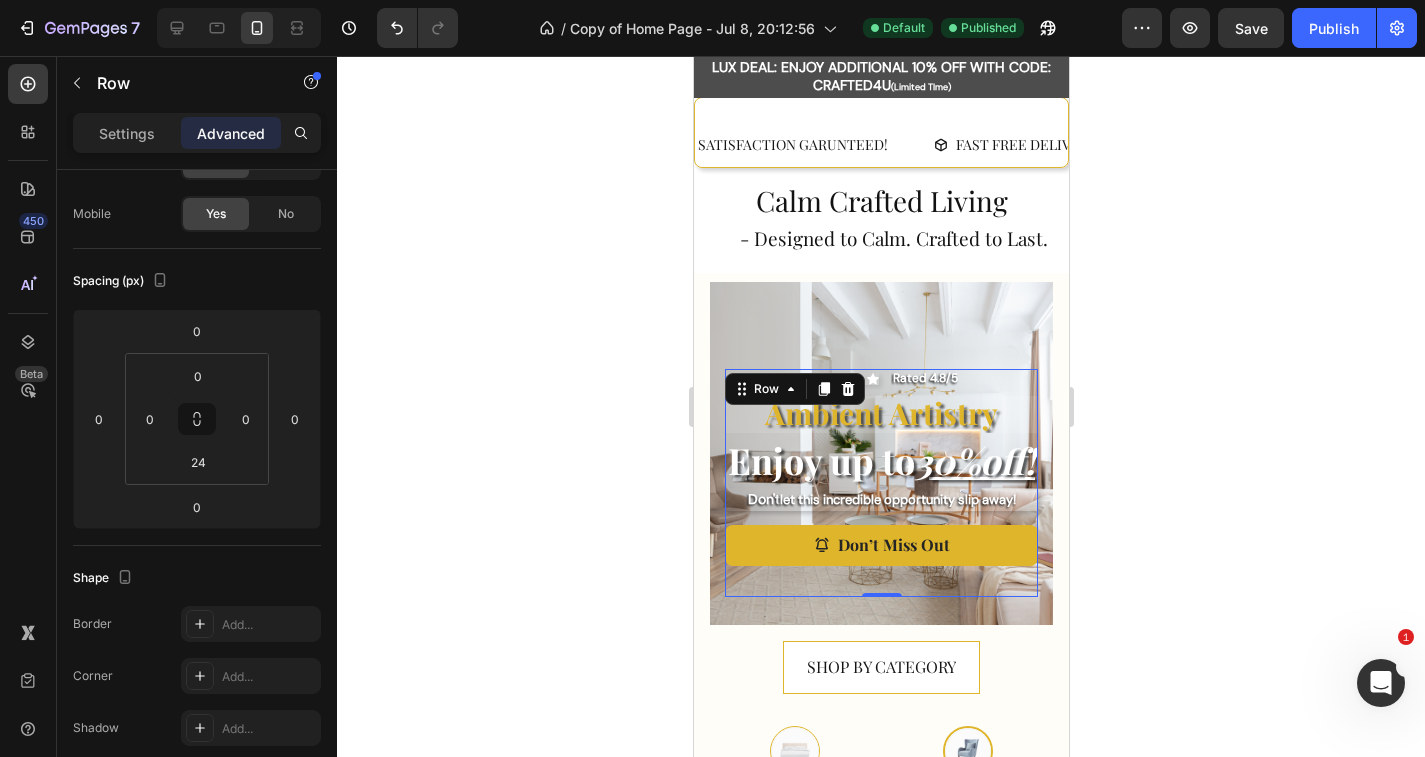 click 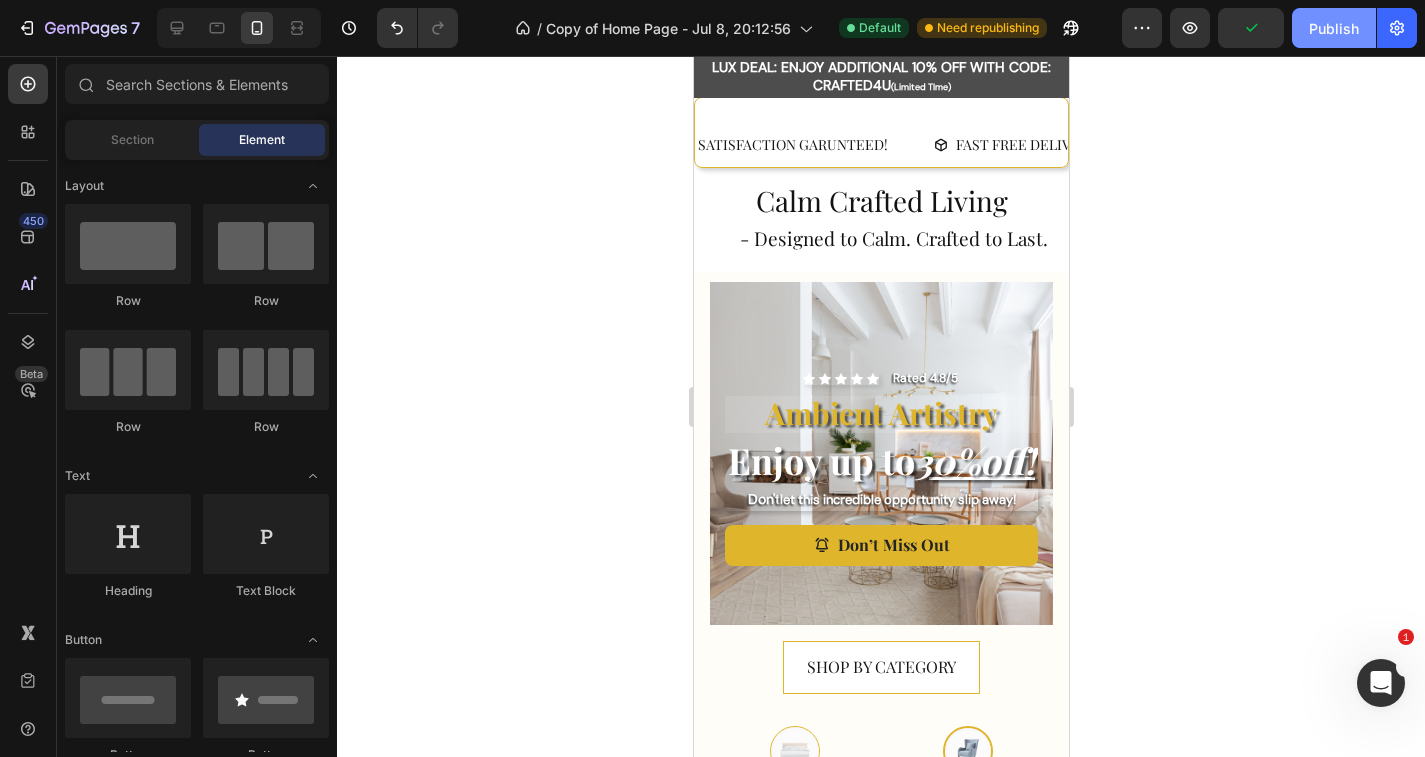 click on "Publish" at bounding box center [1334, 28] 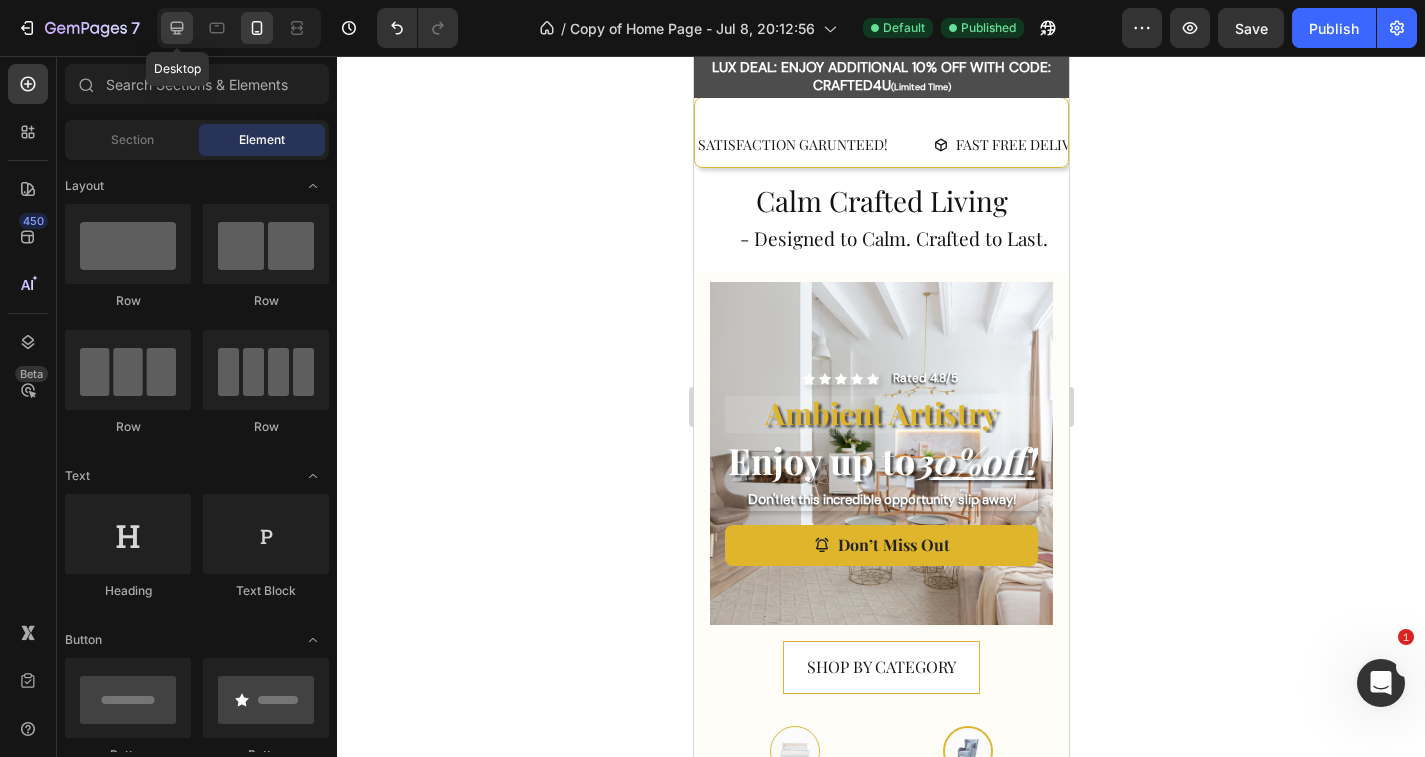 click 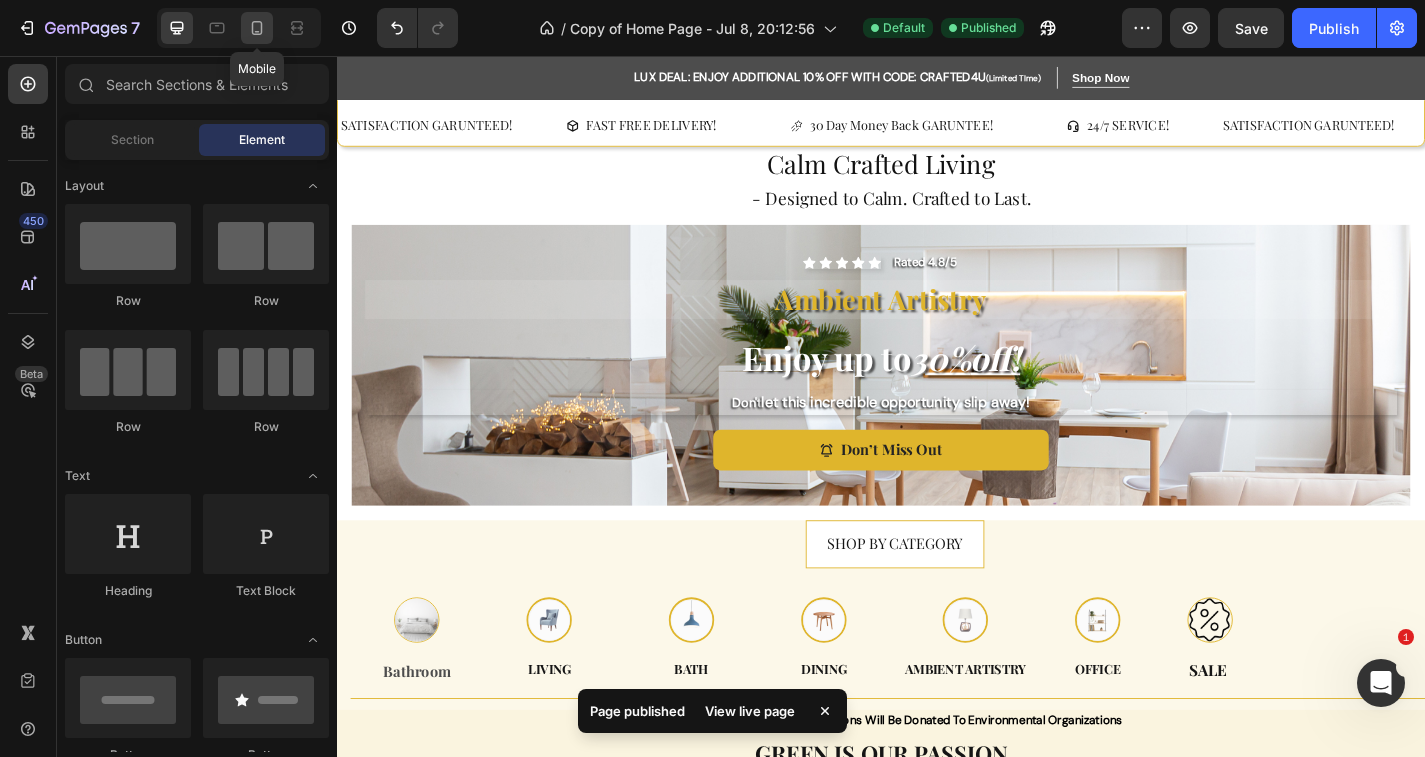 click 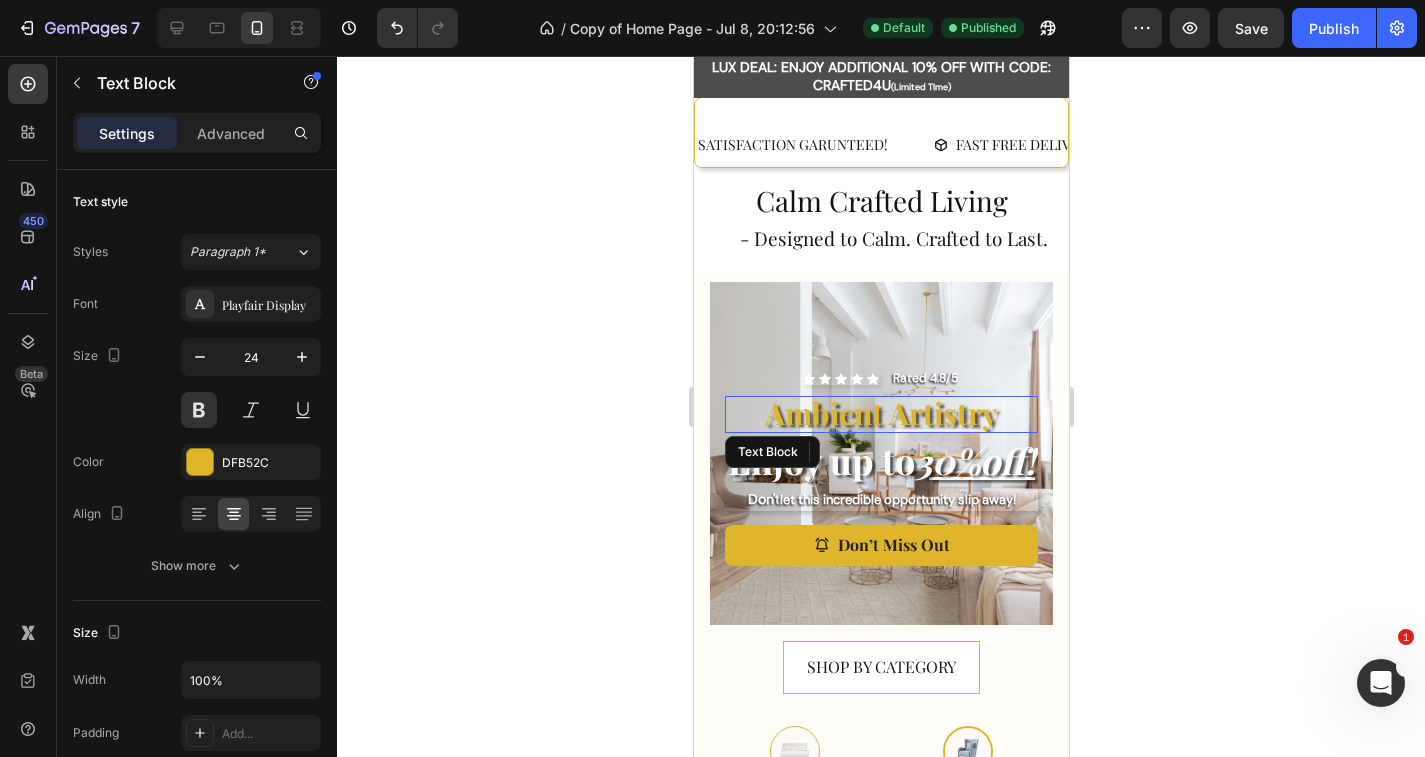 click on "Ambient Artistry" at bounding box center [880, 413] 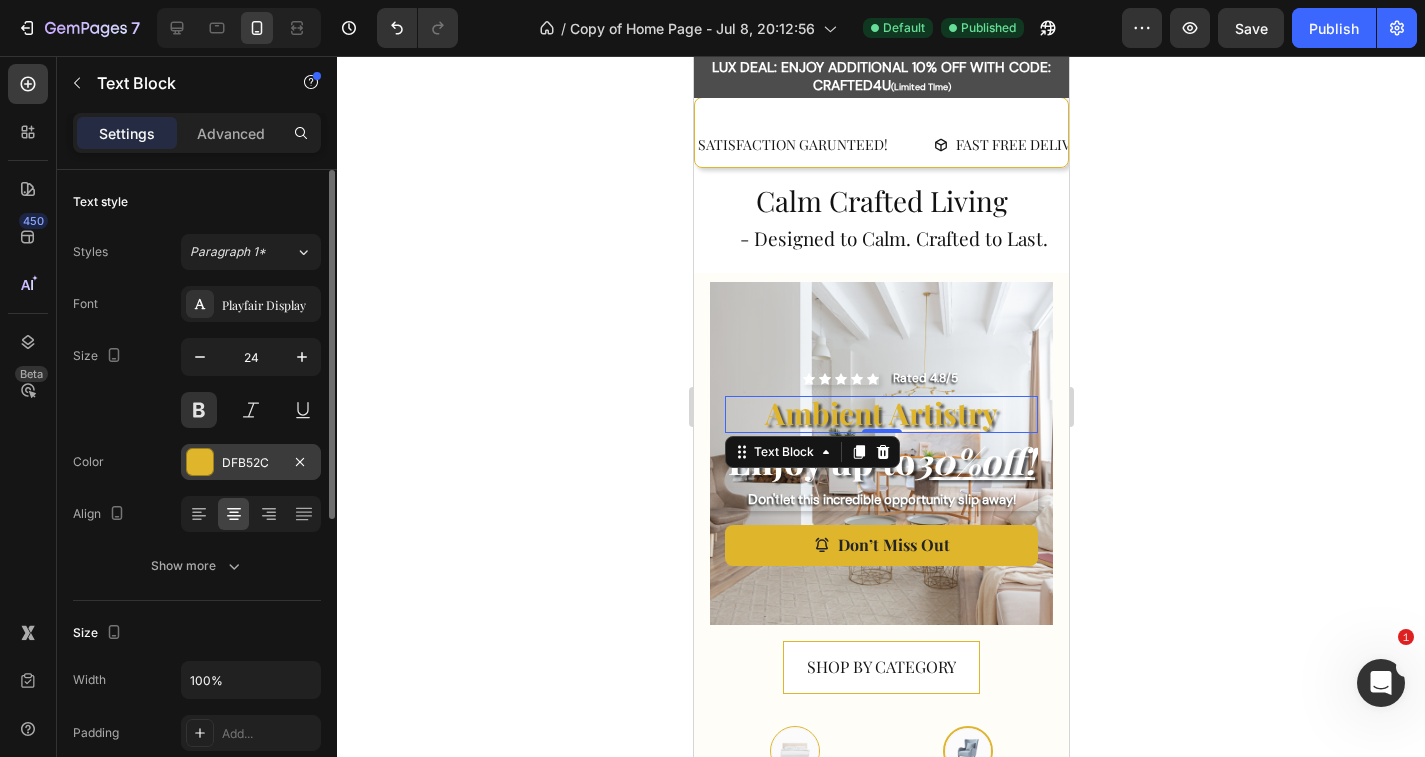 click on "DFB52C" at bounding box center (251, 462) 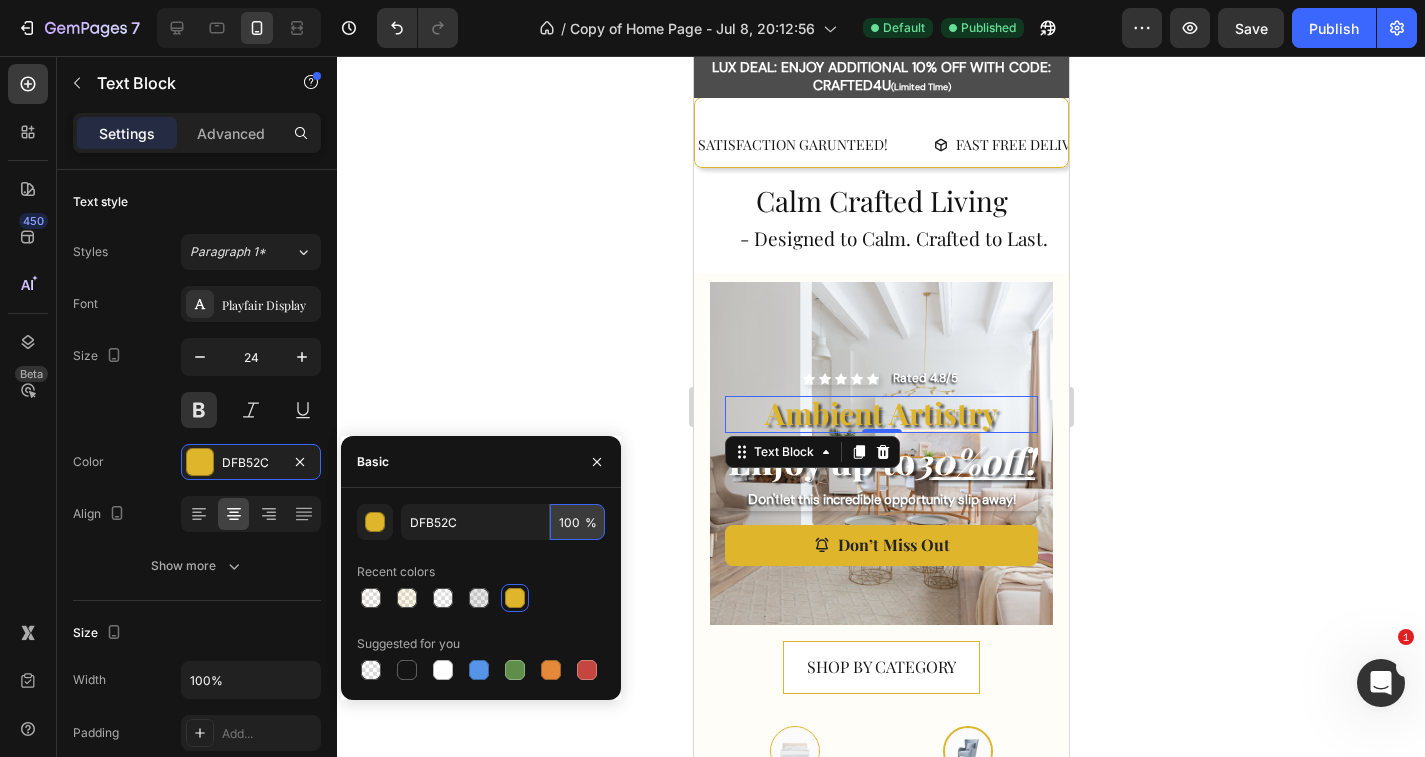 click on "100" at bounding box center [577, 522] 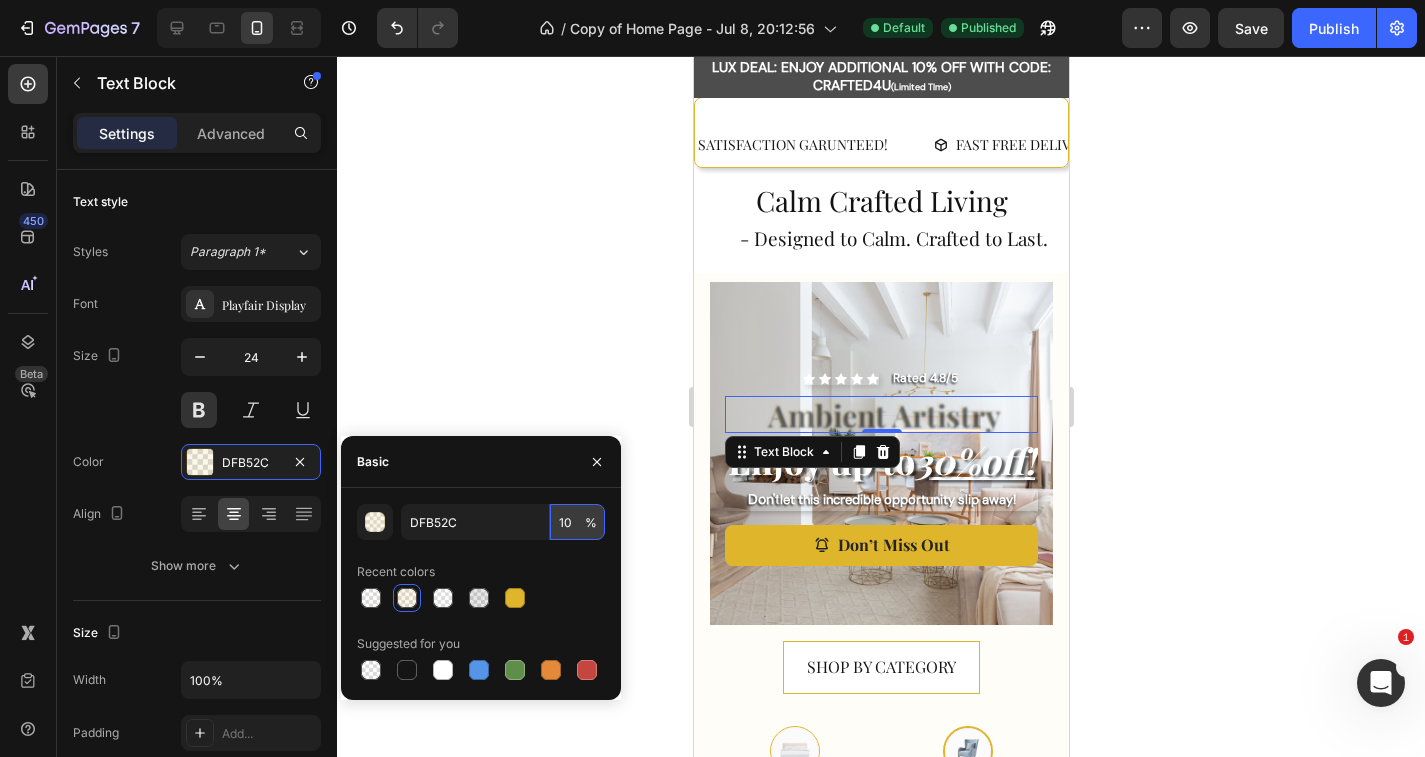 type on "100" 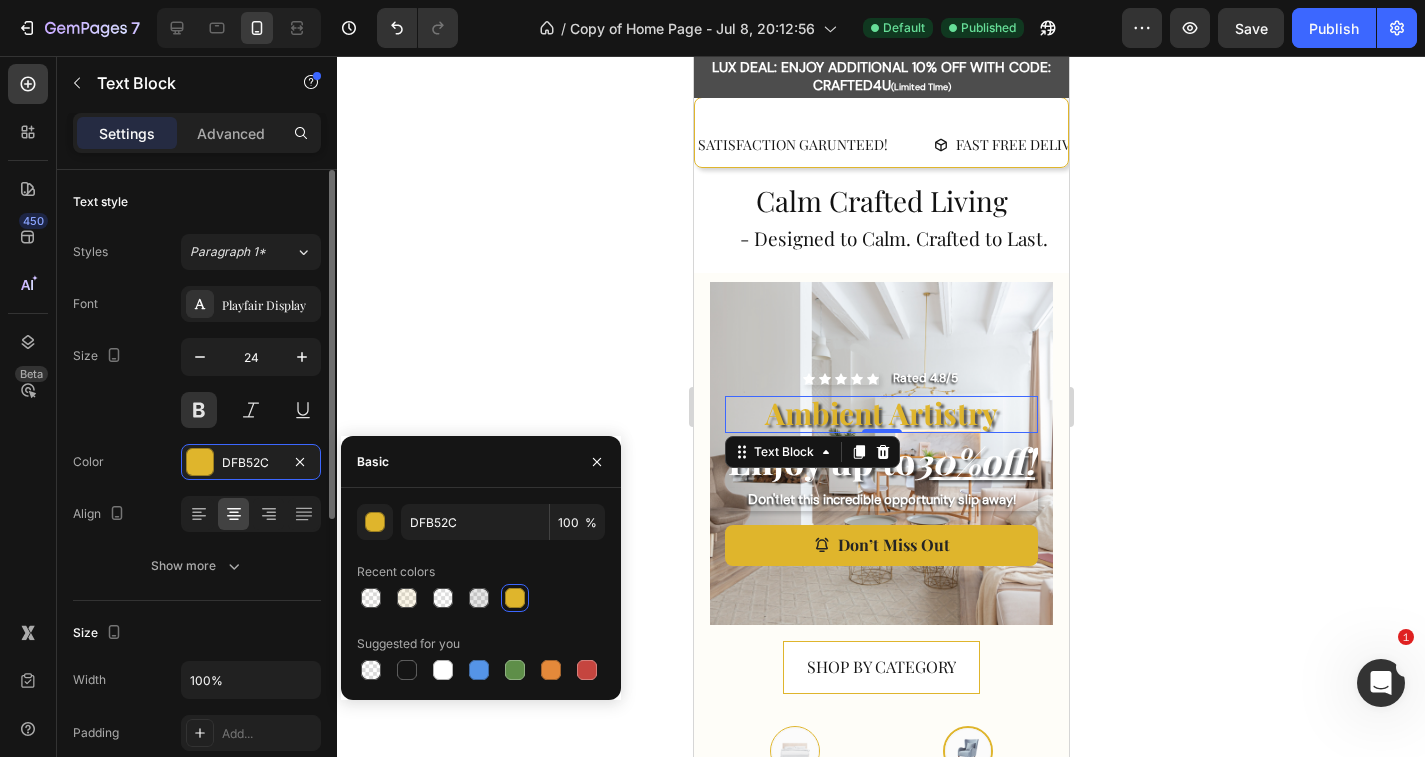 click on "Text style Styles Paragraph [NUMBER]* Font Playfair Display Size [NUMBER] Color [COLOR] Align Show more" 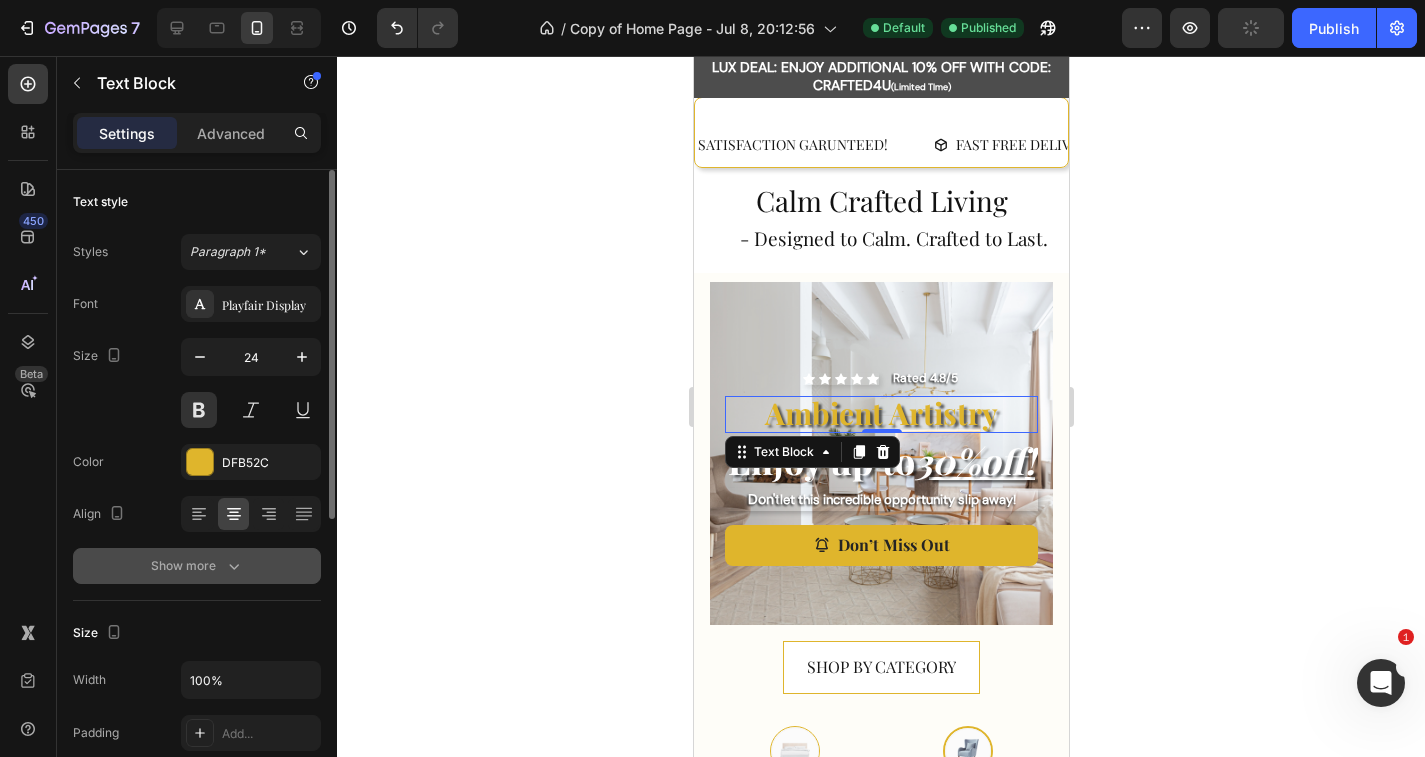 click on "Show more" at bounding box center (197, 566) 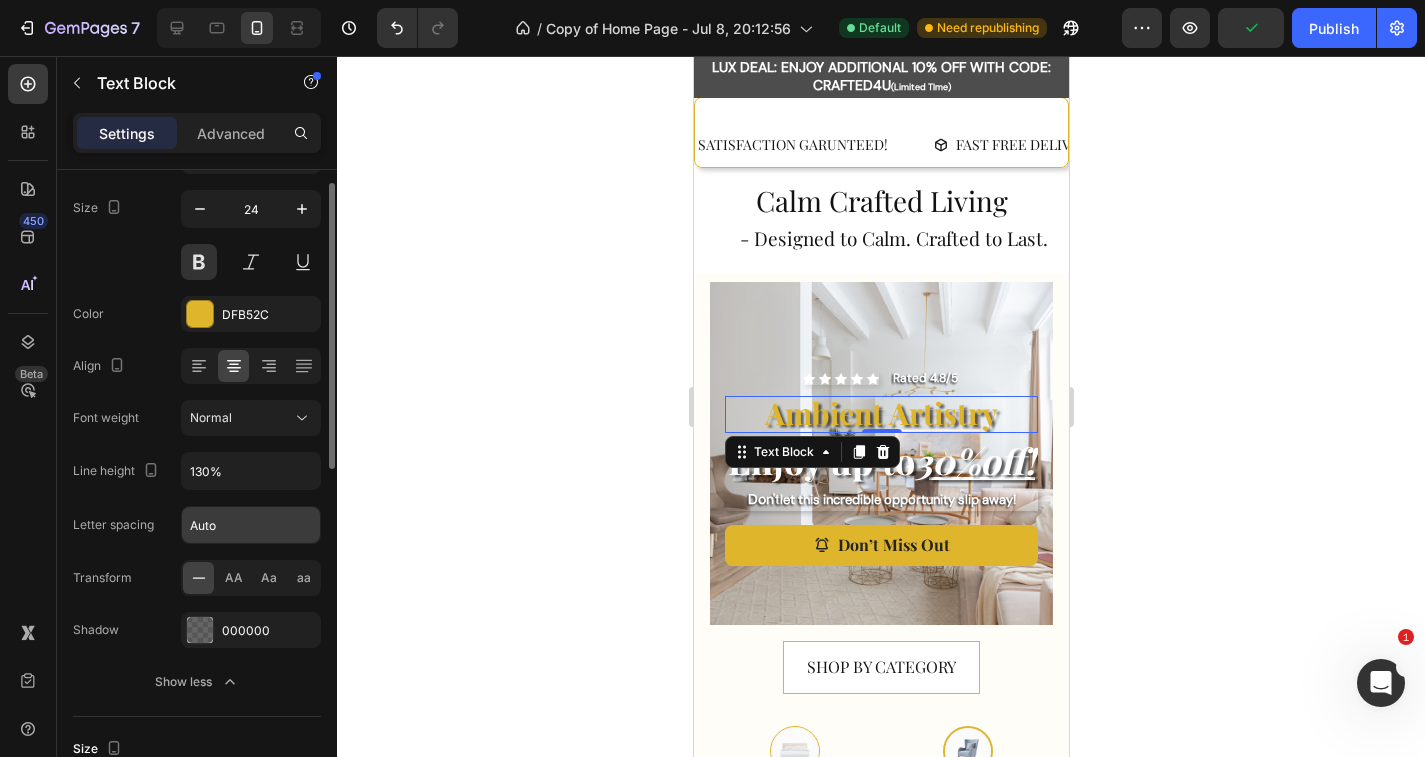 scroll, scrollTop: 155, scrollLeft: 0, axis: vertical 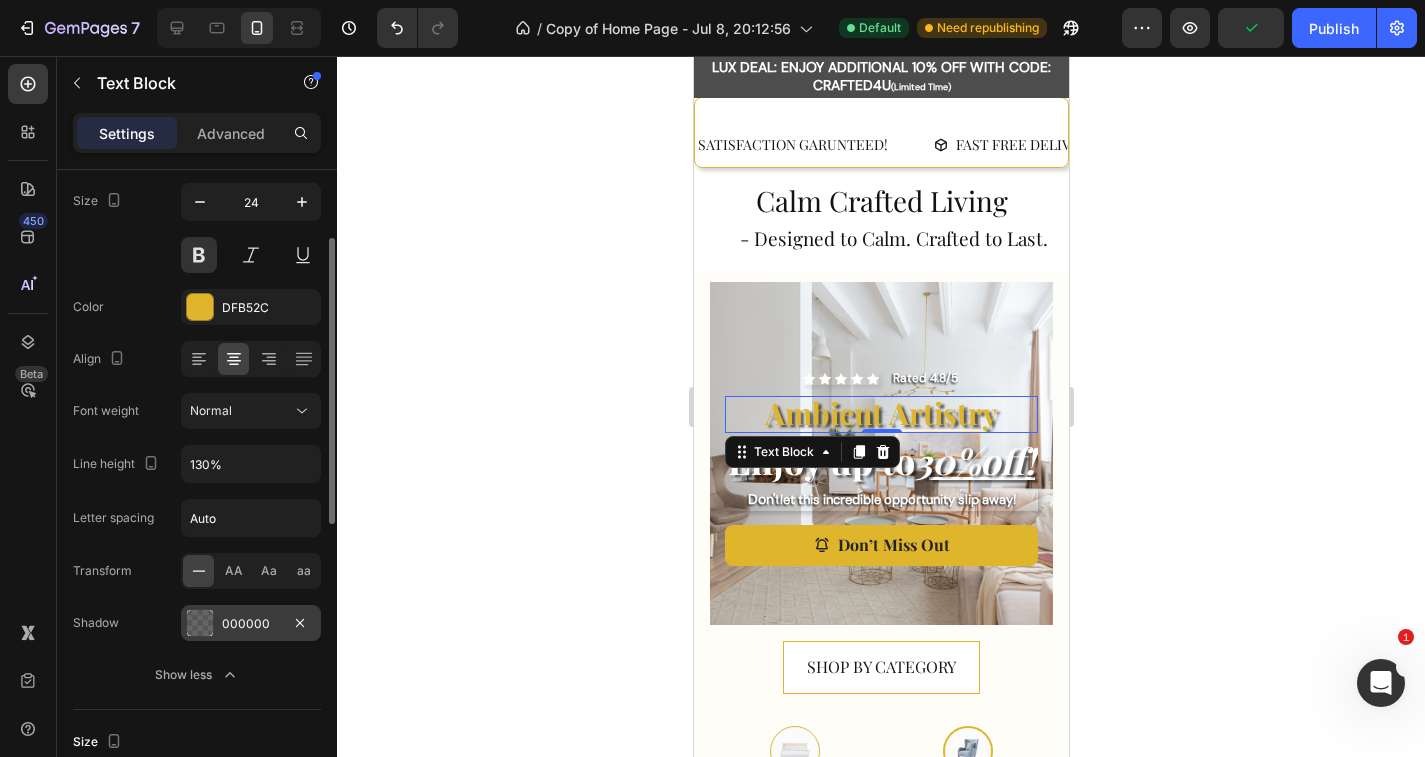 click at bounding box center (200, 623) 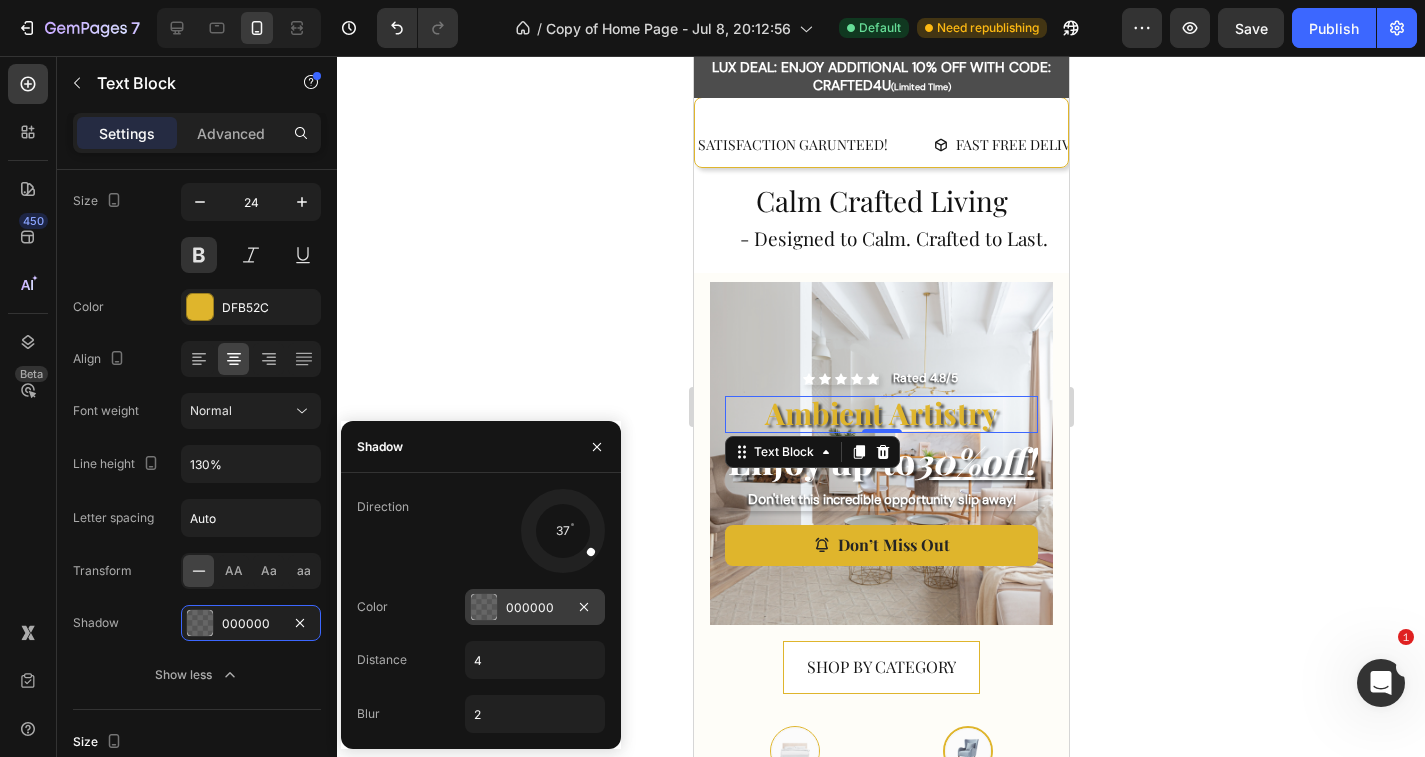click on "000000" at bounding box center [535, 607] 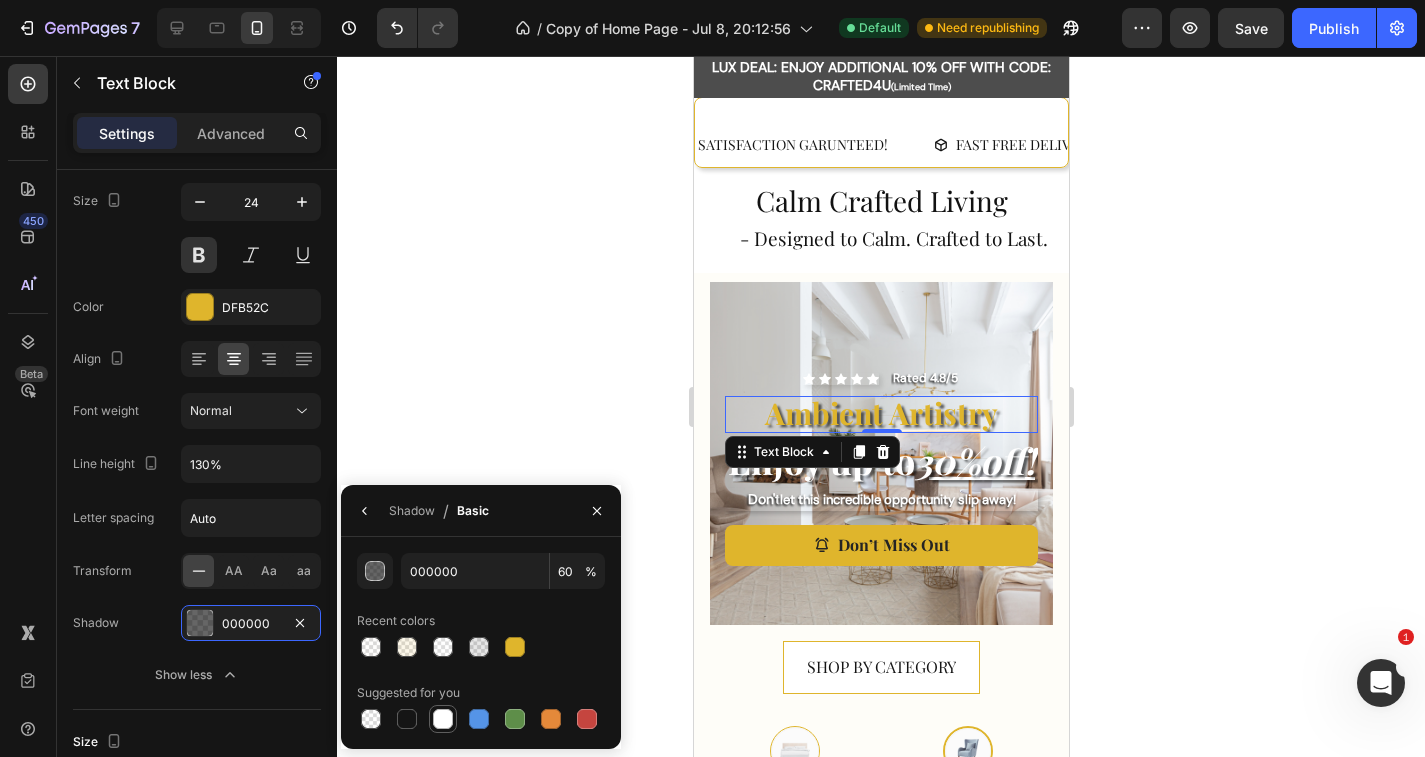 click at bounding box center (443, 719) 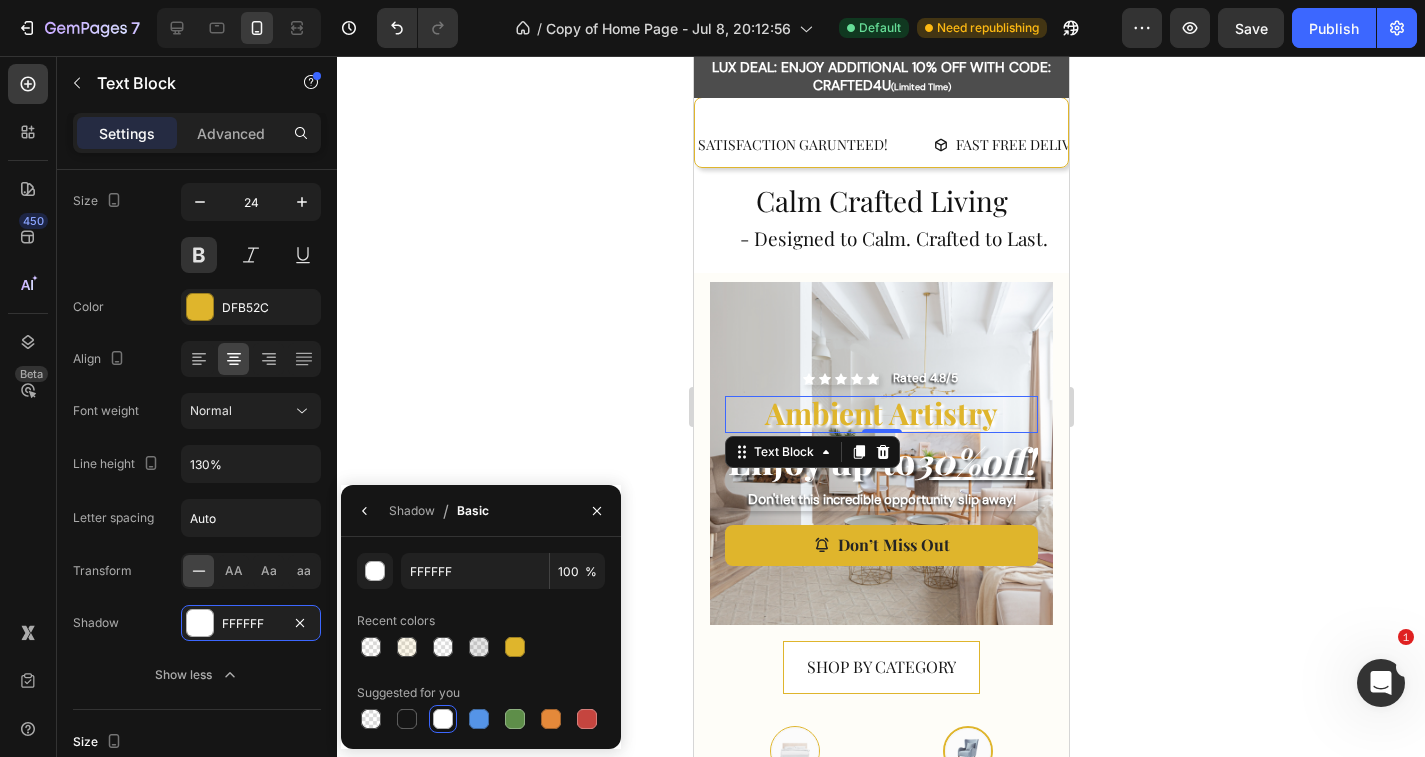 click 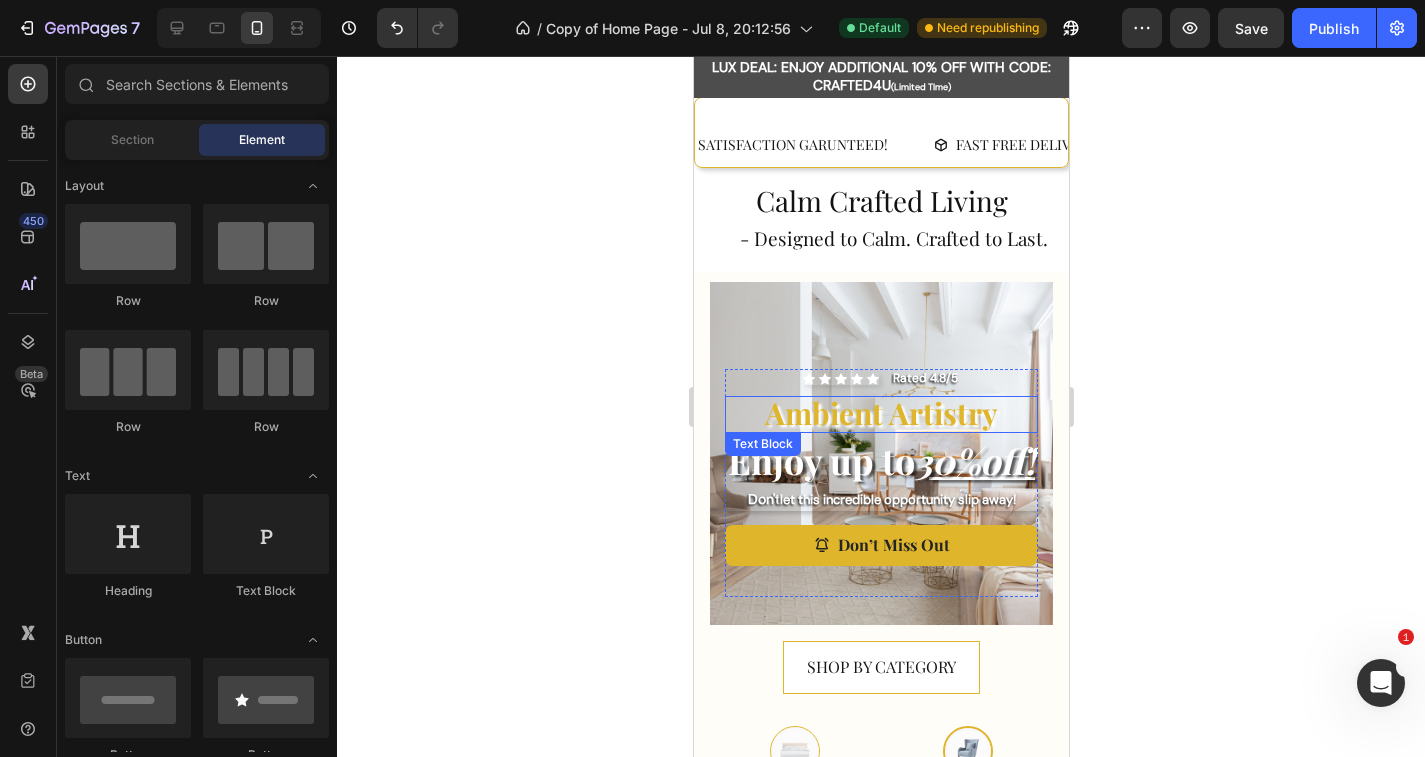 click on "Ambient Artistry" at bounding box center [880, 413] 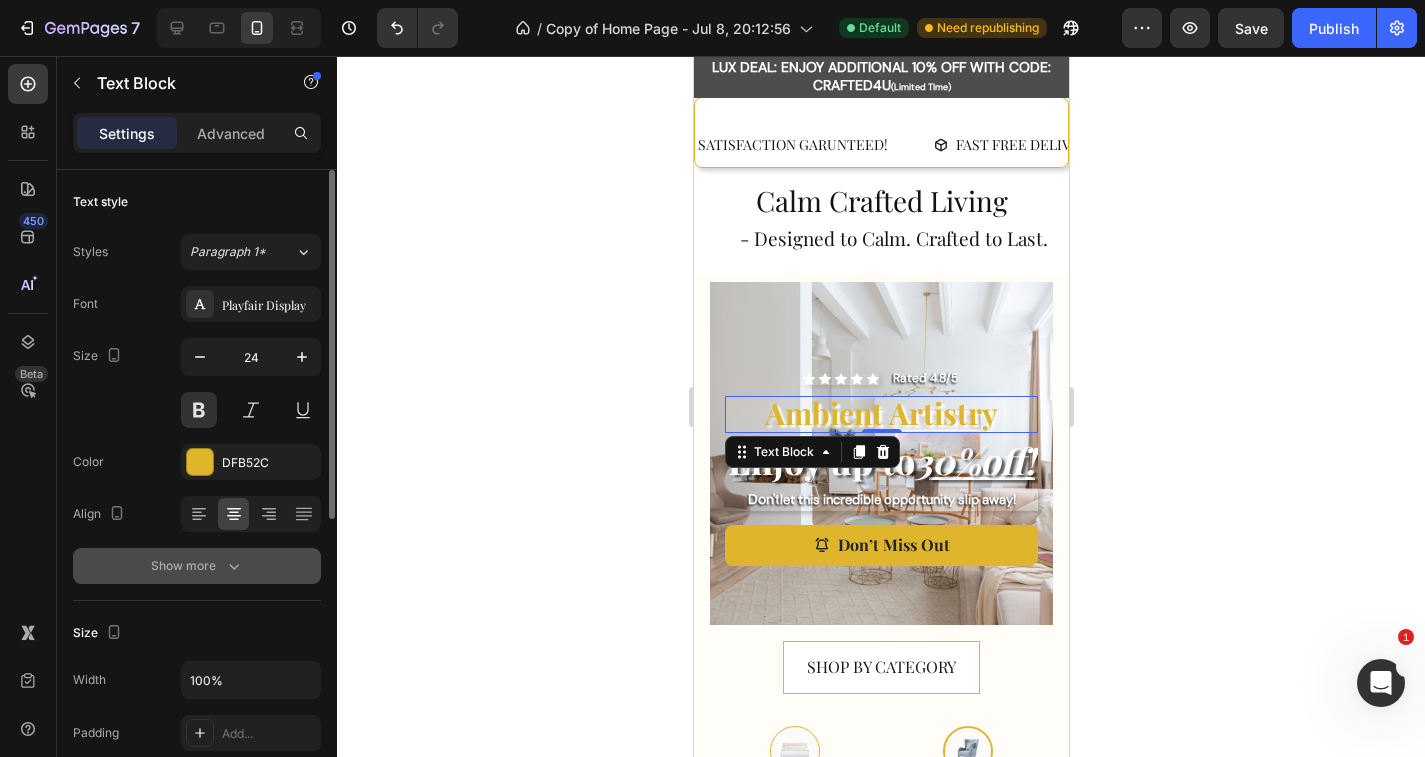 click 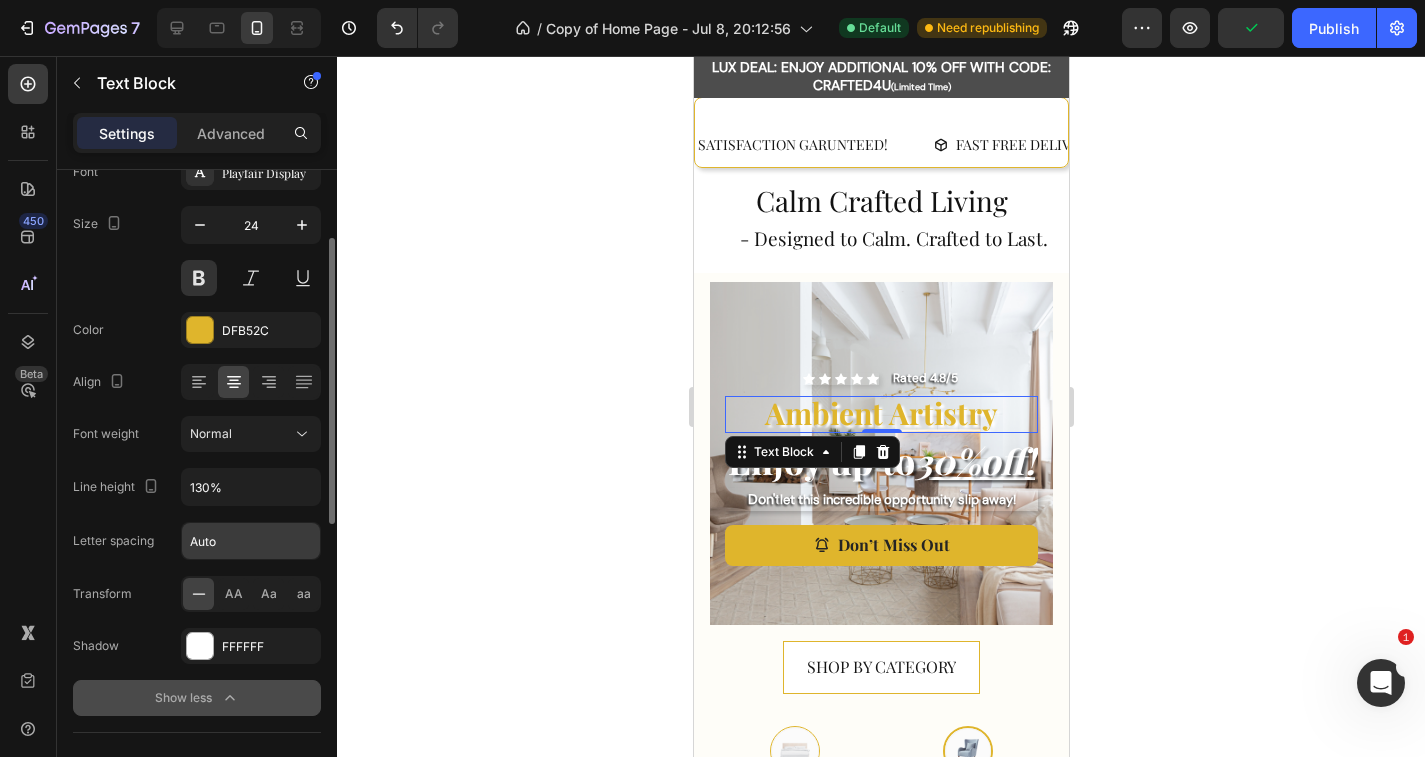 scroll, scrollTop: 141, scrollLeft: 0, axis: vertical 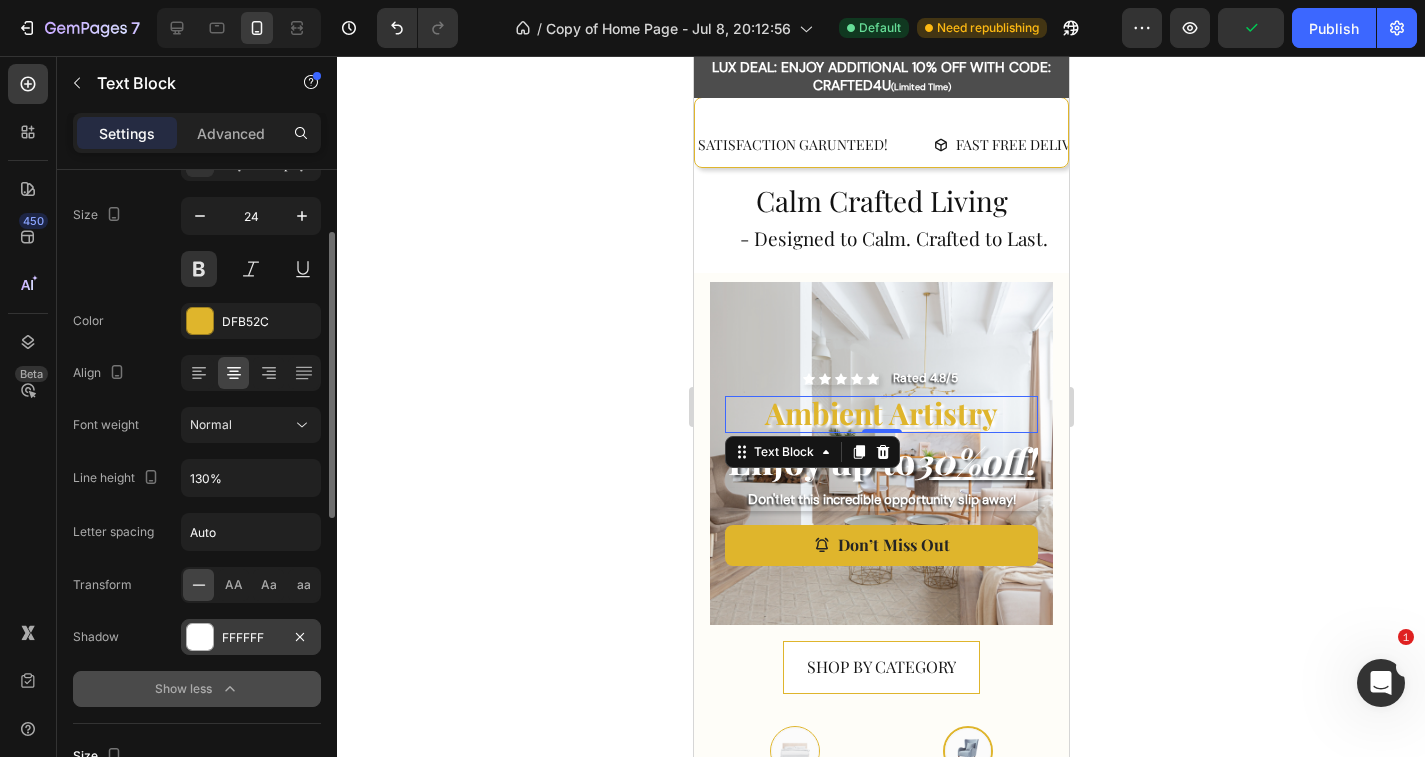 click on "FFFFFF" at bounding box center [251, 638] 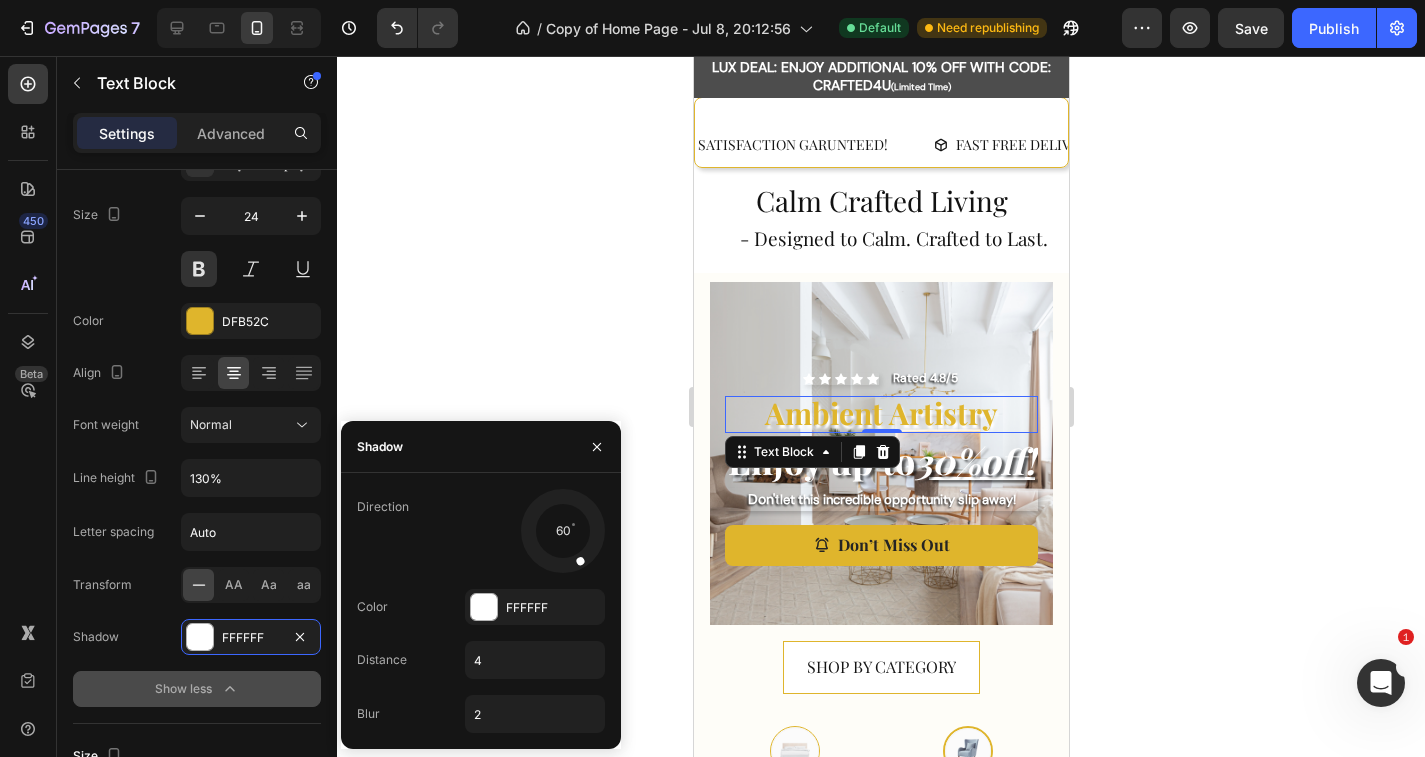 click at bounding box center (573, 550) 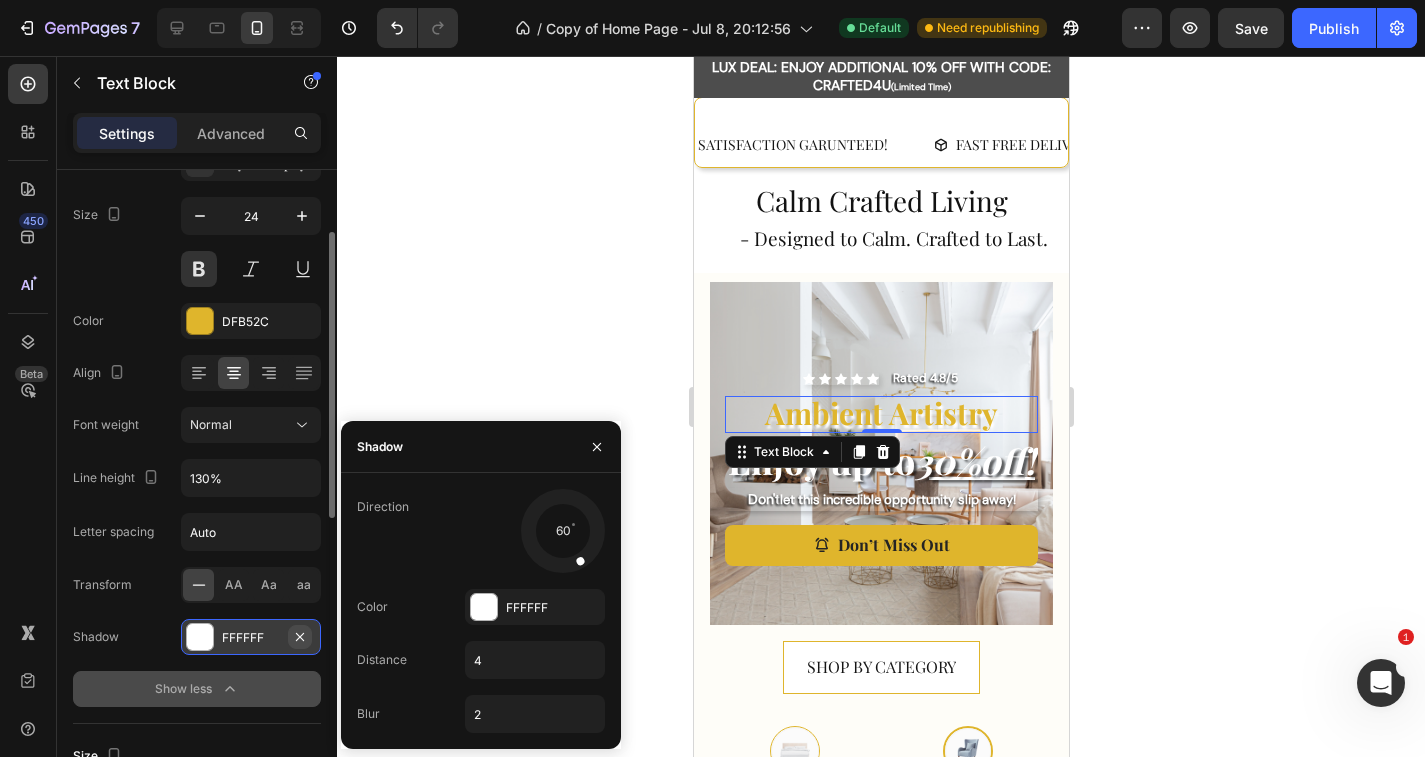 click 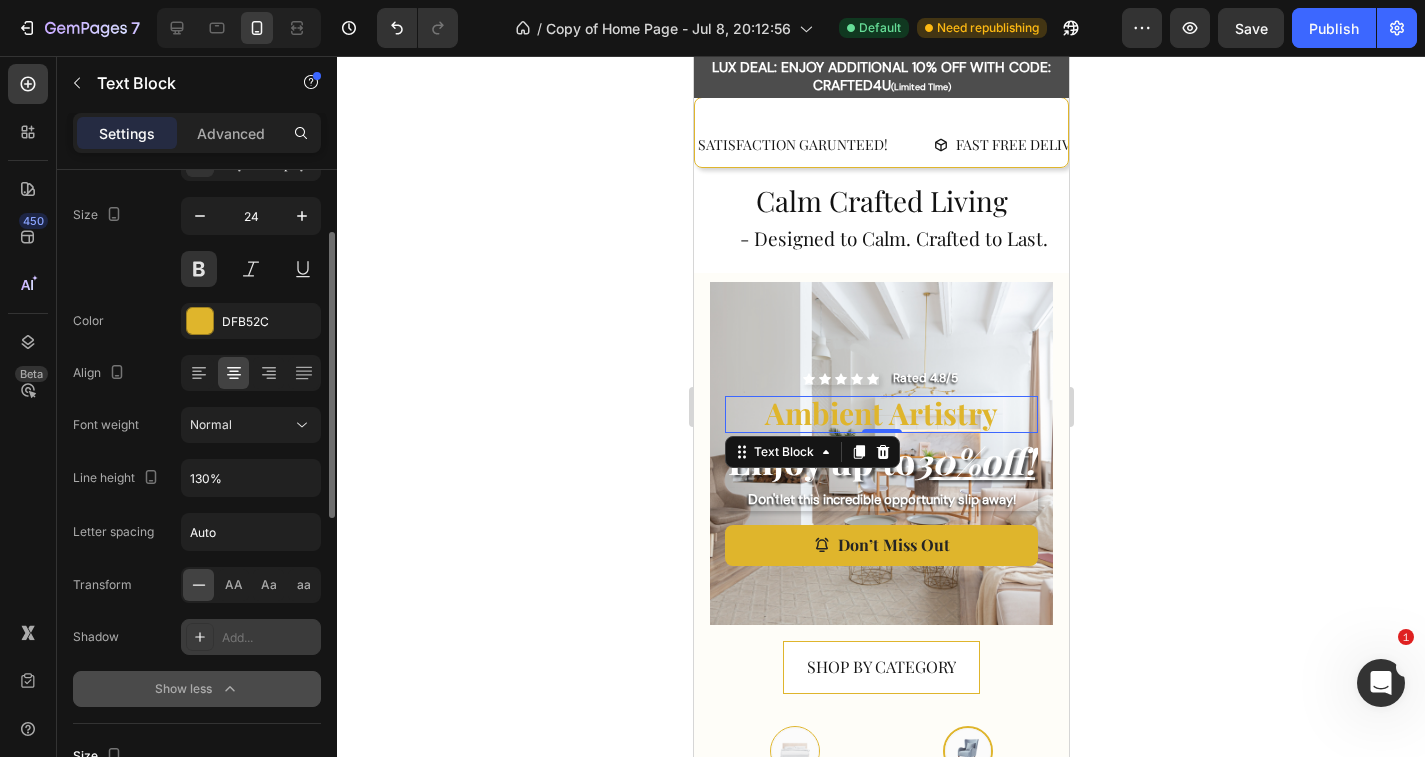 click 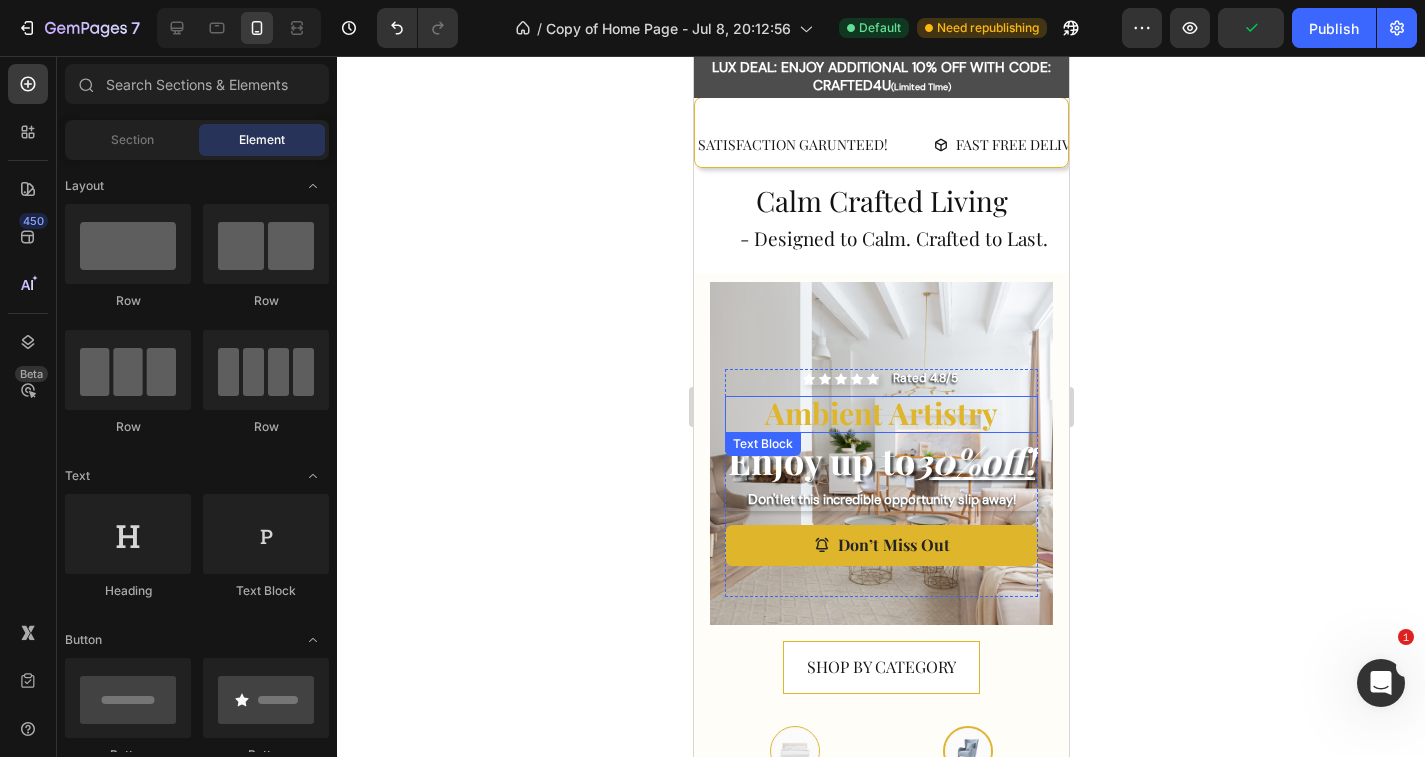 click on "Ambient Artistry" at bounding box center [880, 413] 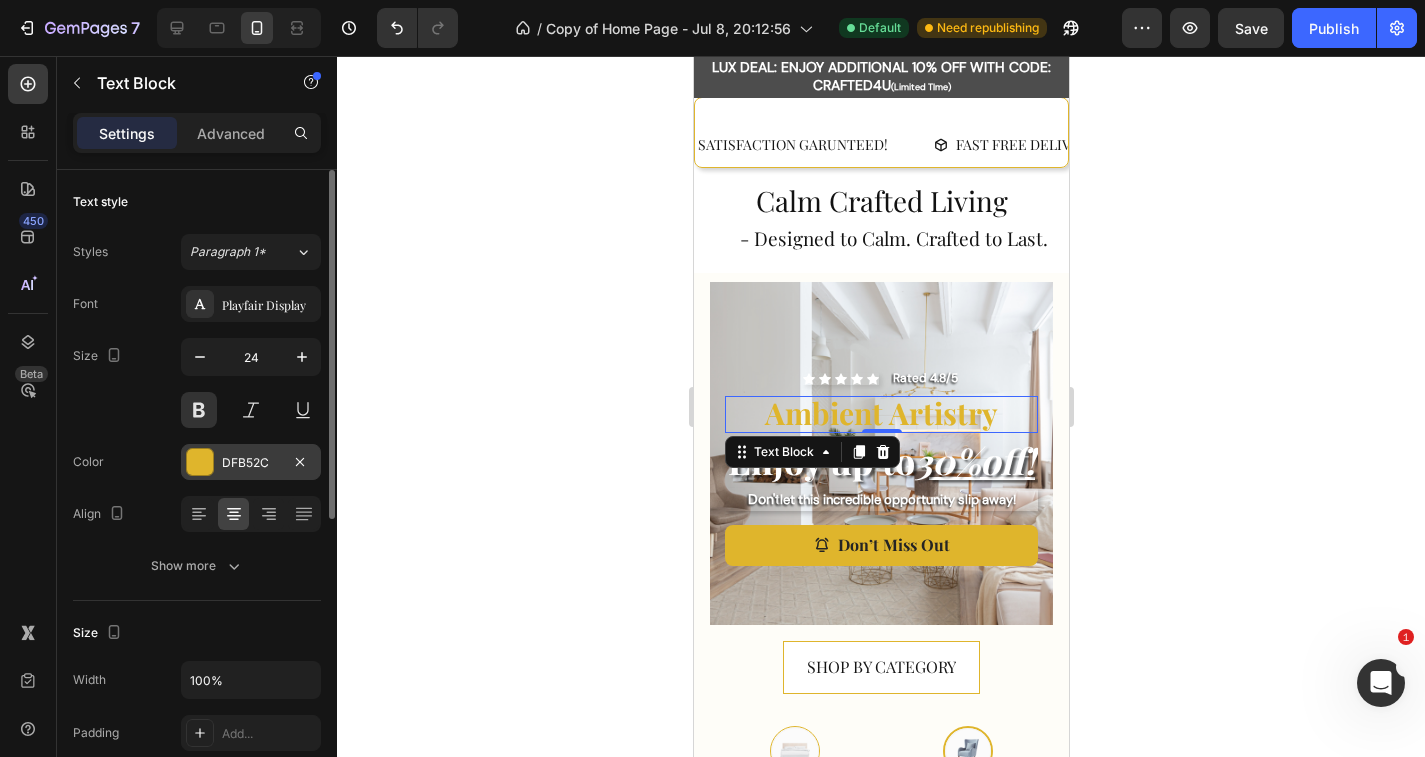 click on "DFB52C" at bounding box center (251, 462) 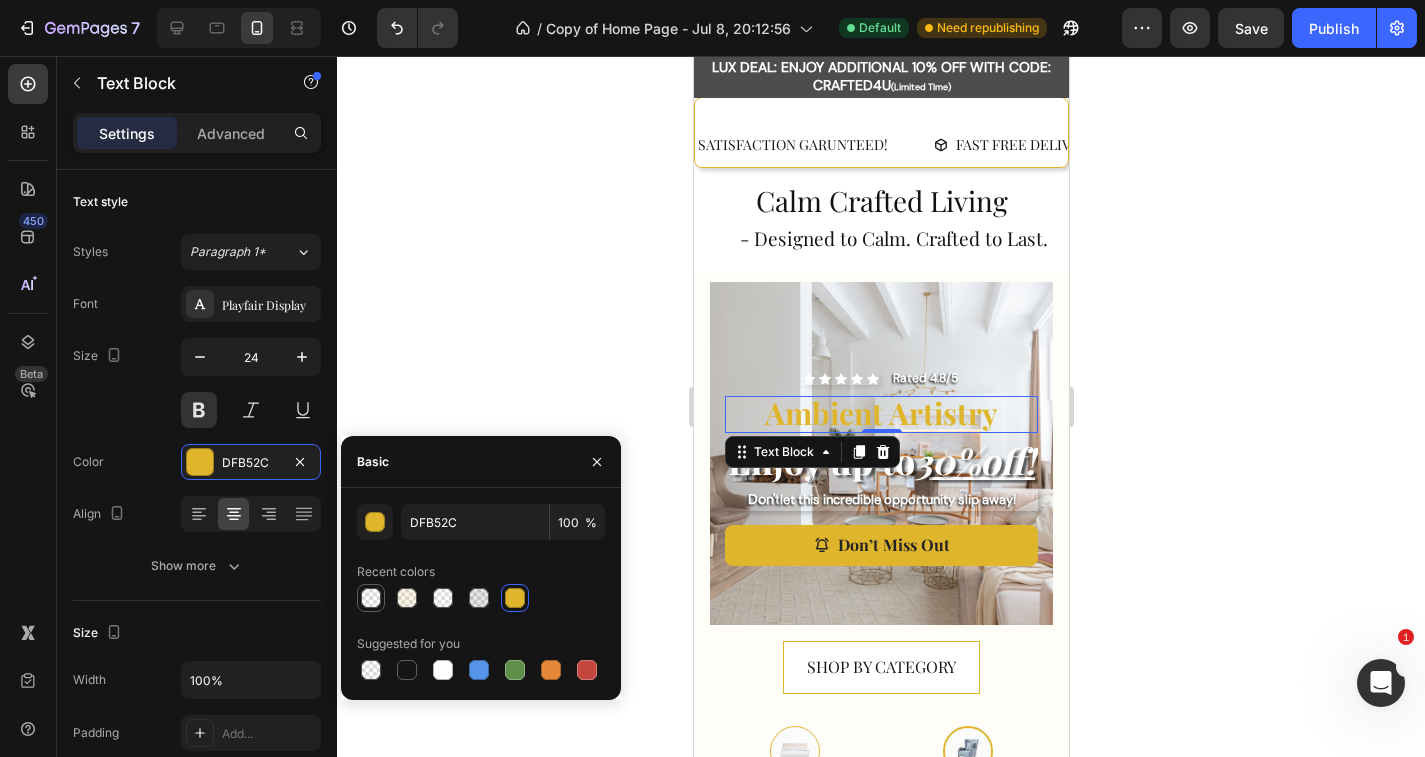 click at bounding box center (371, 598) 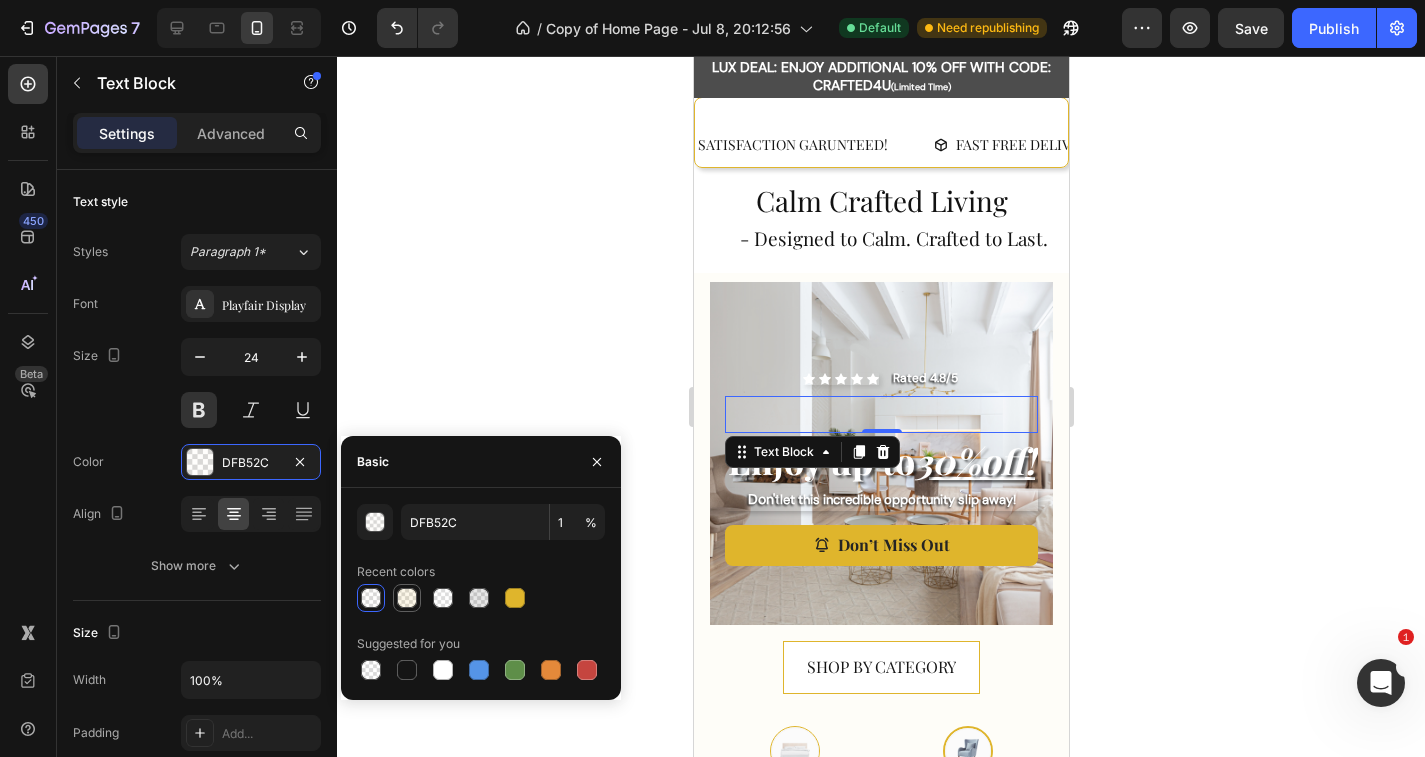 click at bounding box center (407, 598) 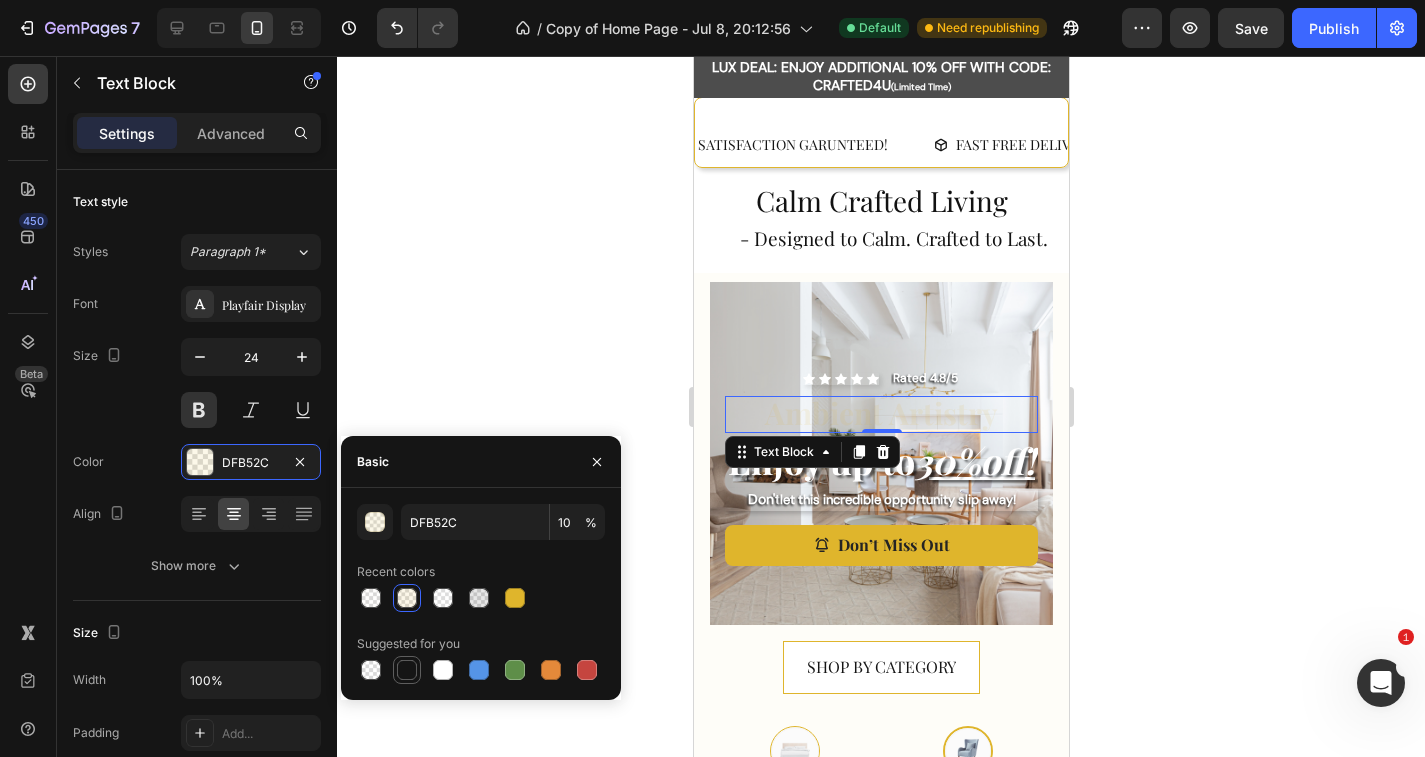 click at bounding box center (407, 670) 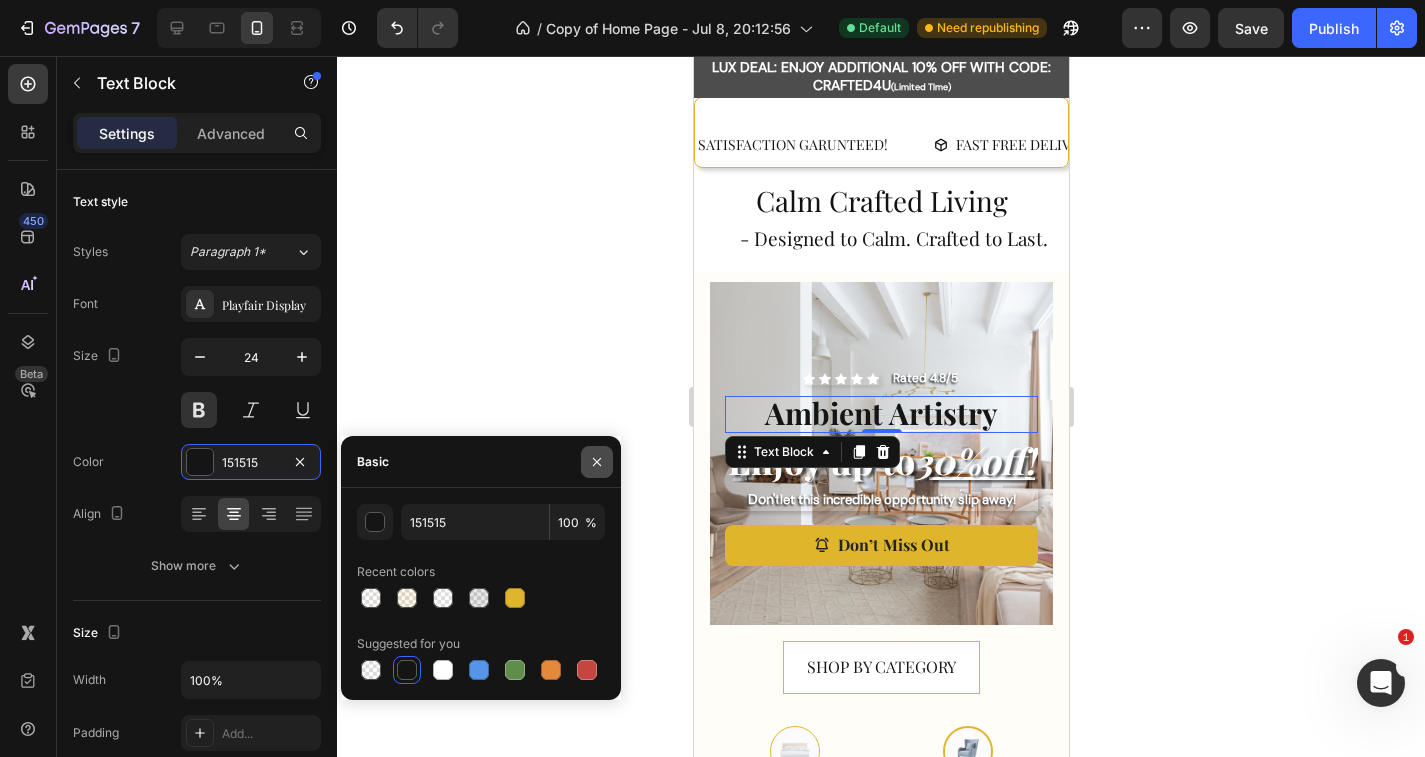 click at bounding box center (597, 462) 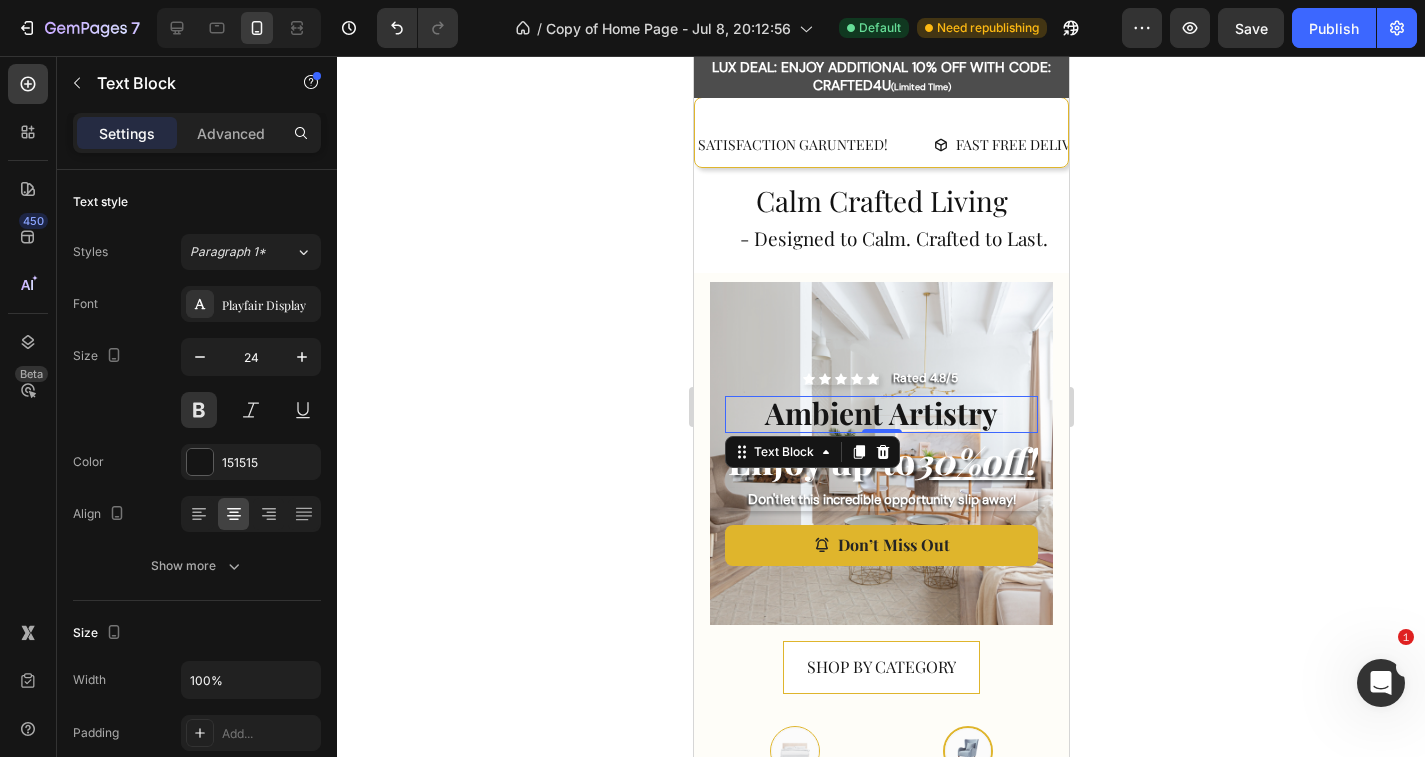 click 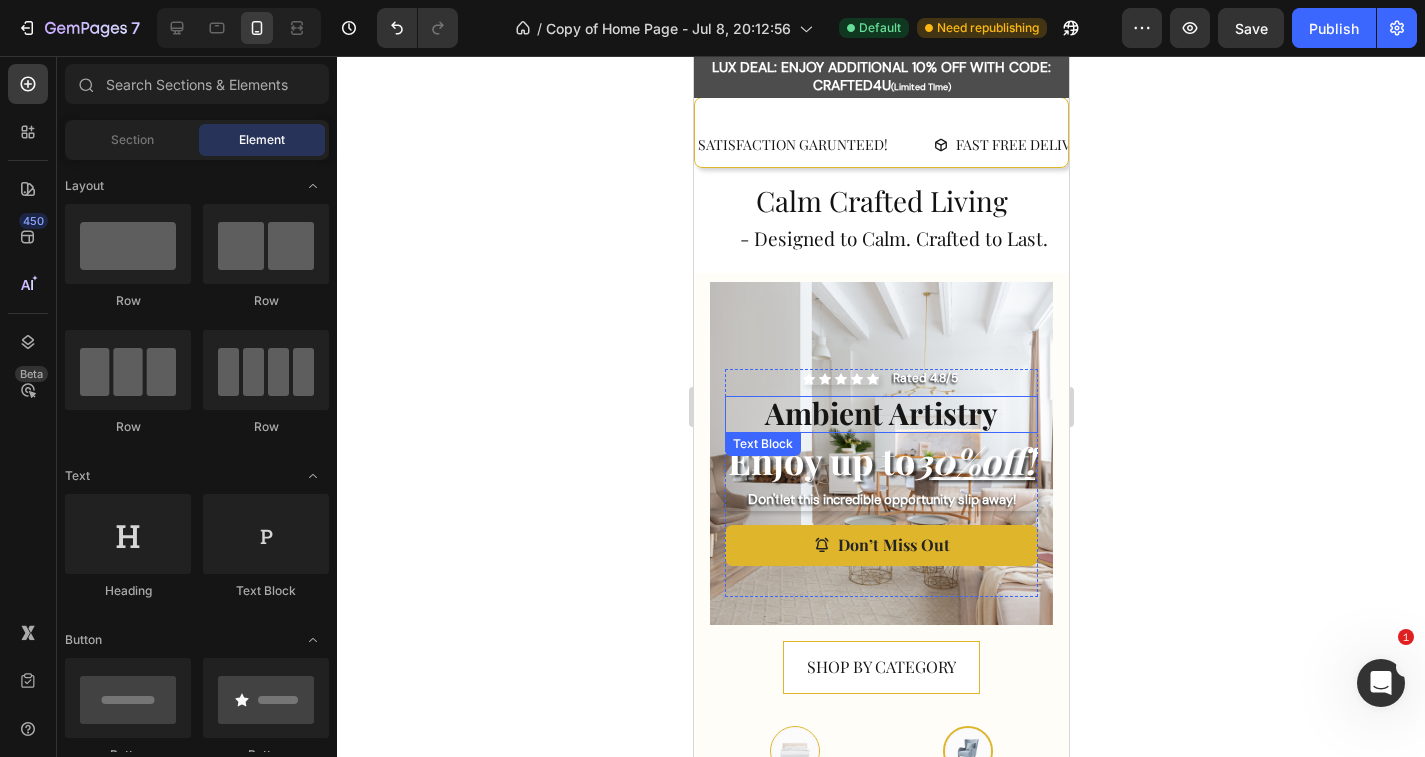 click on "Ambient Artistry" at bounding box center [880, 413] 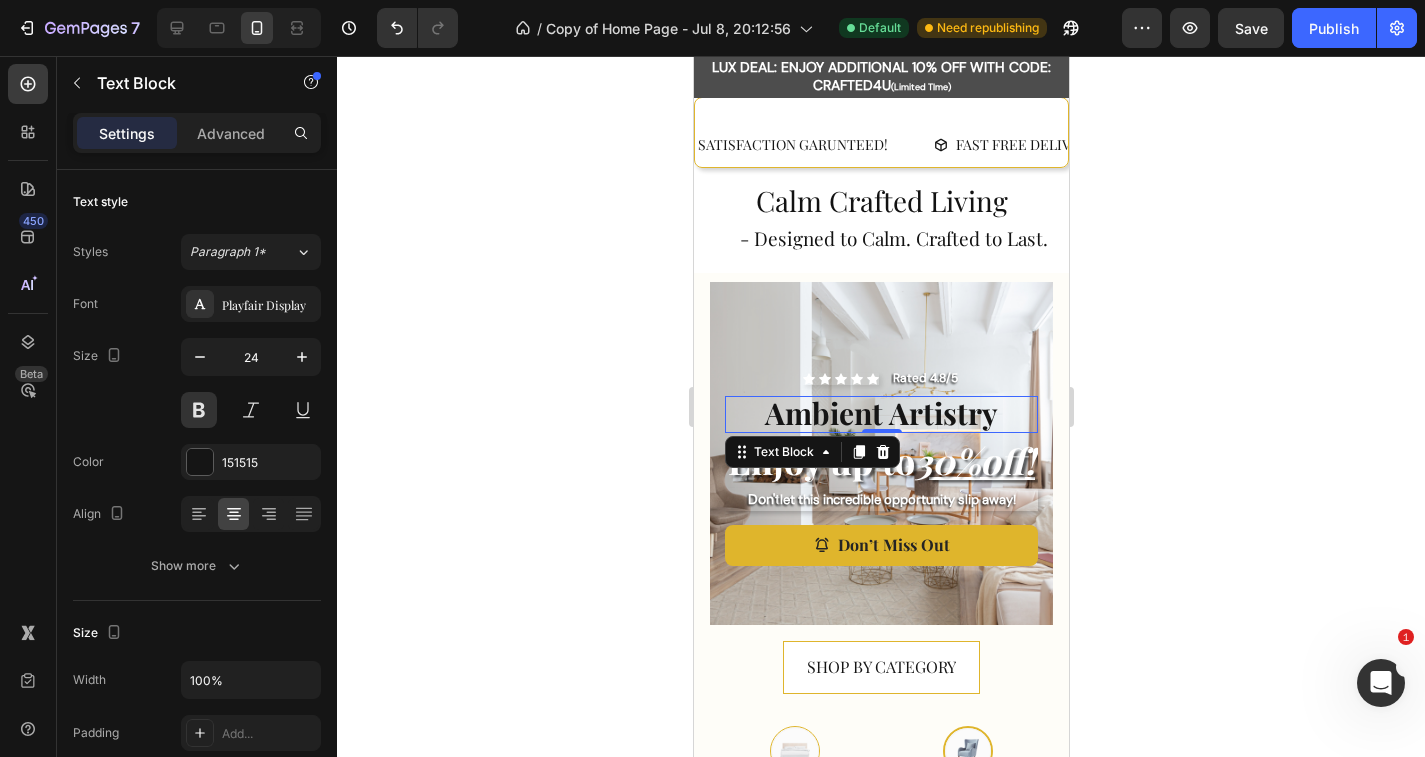 click 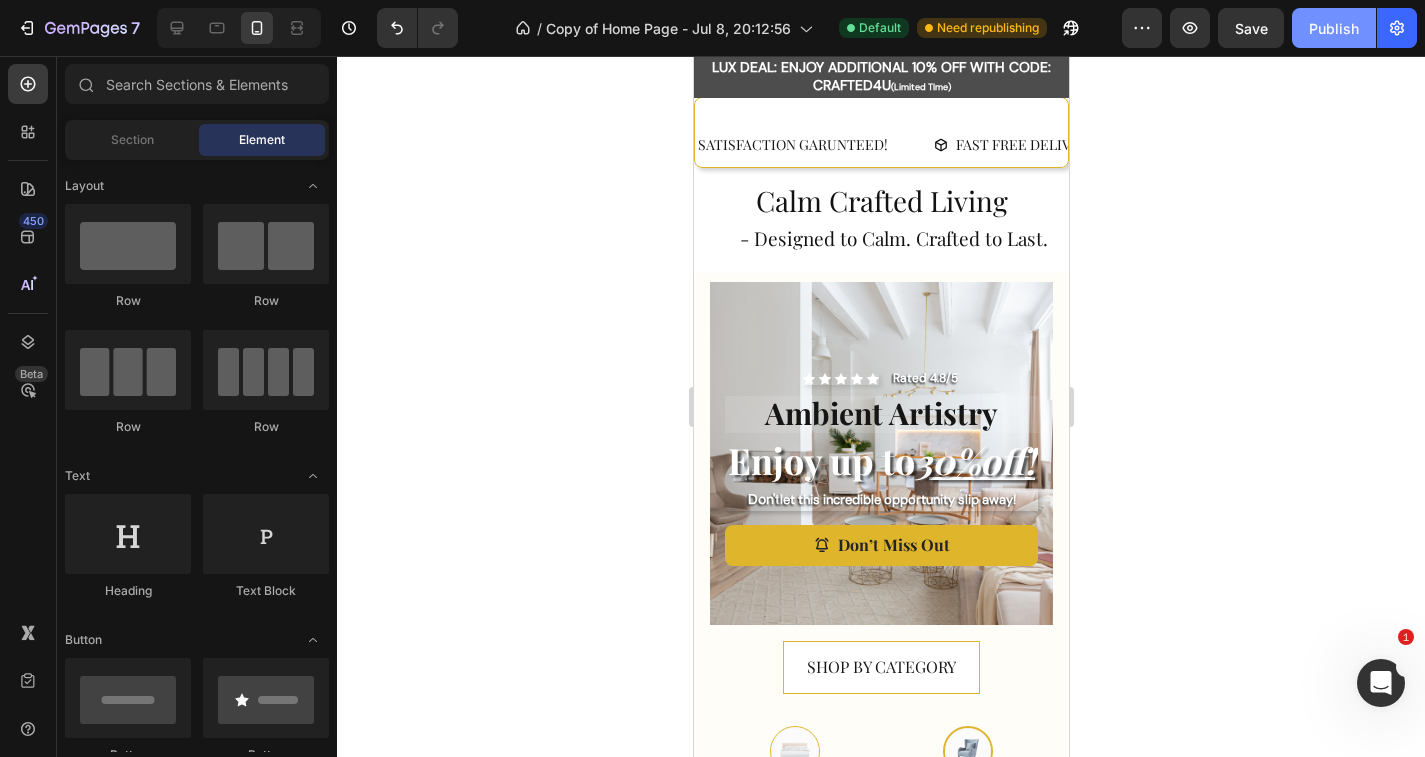 click on "Publish" 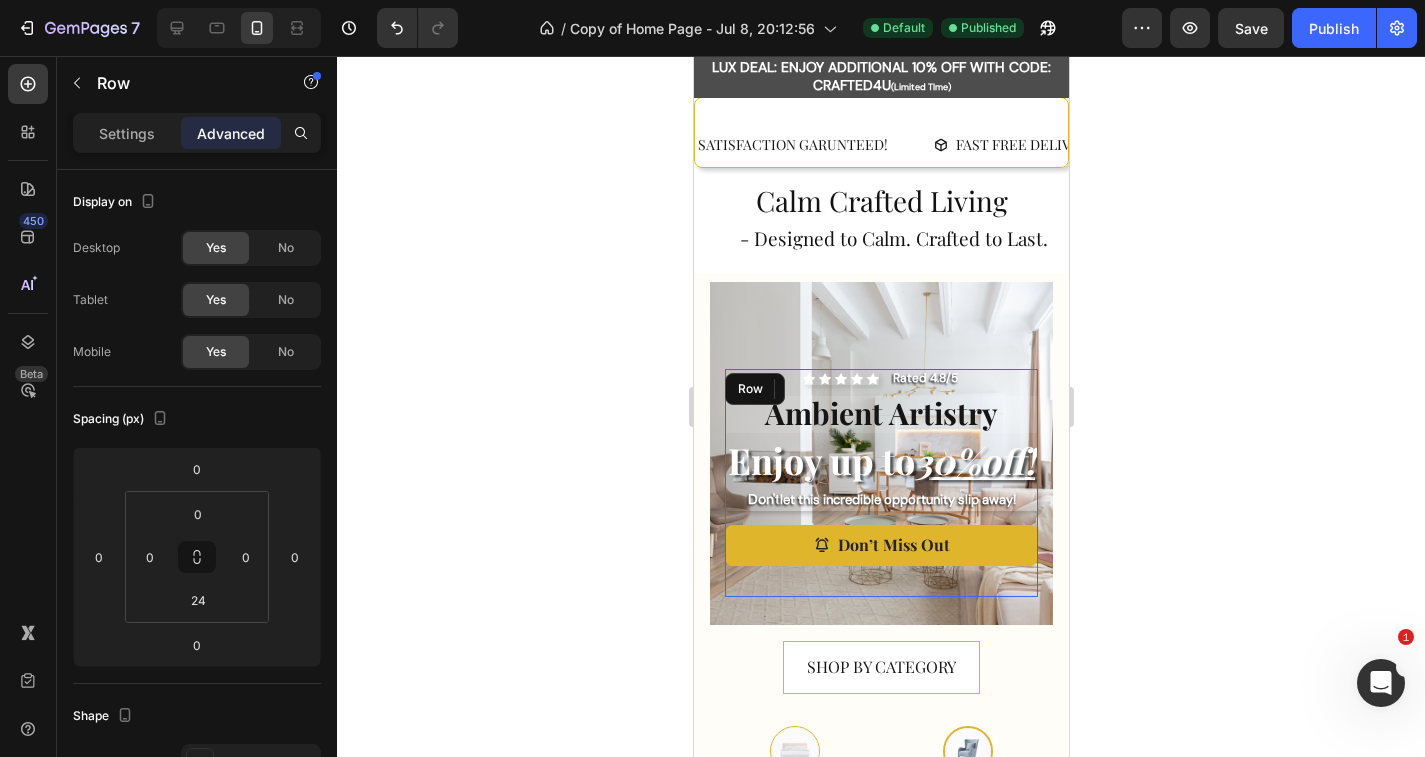 click on "Icon Icon Icon Icon Icon Icon List Rated [NUMBER]/[NUMBER]  Text Block Row Ambient Artistry Text Block Enjoy up to  [NUMBER]%  off ! Heading Don't  let this incredible opportunity slip away!  Text Block
Don’t Miss Out Button Row" at bounding box center (880, 483) 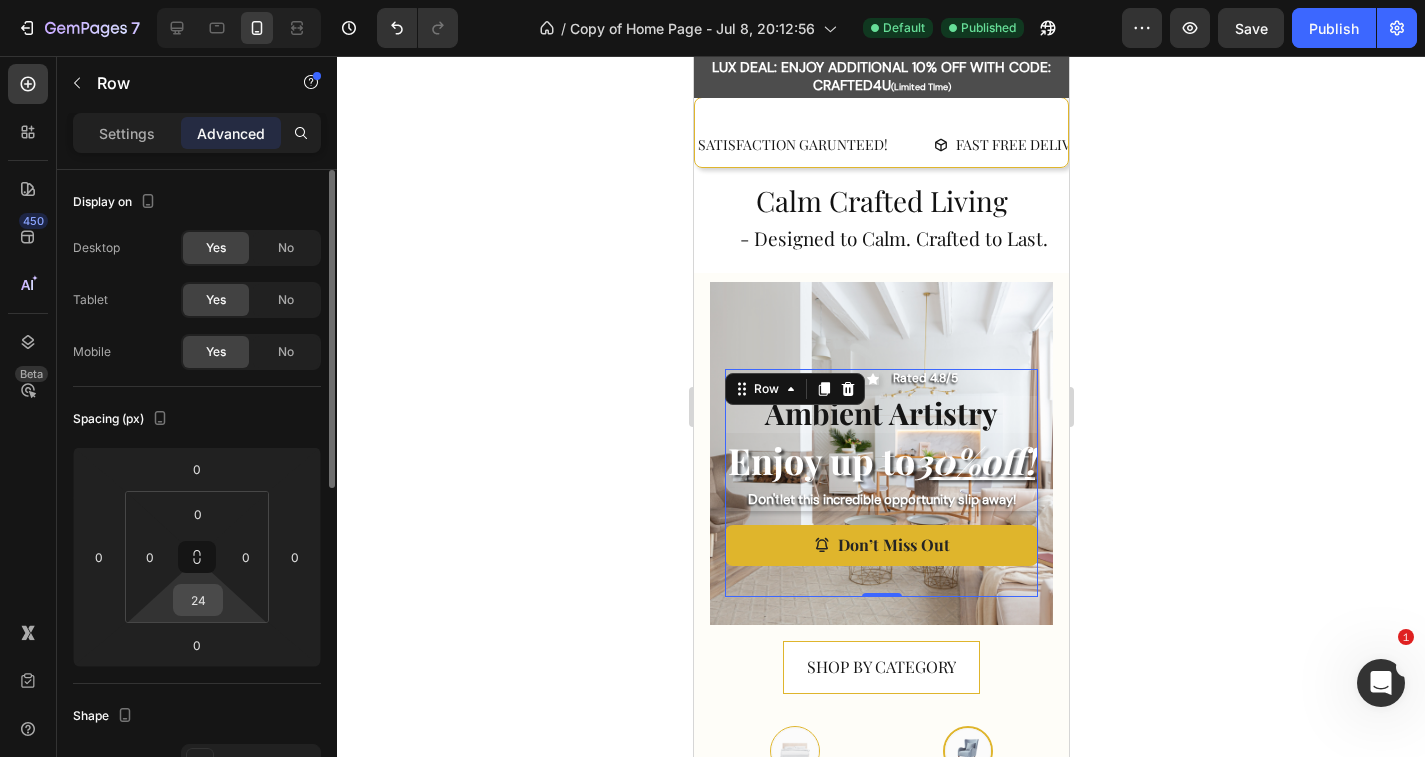 click on "24" at bounding box center (198, 600) 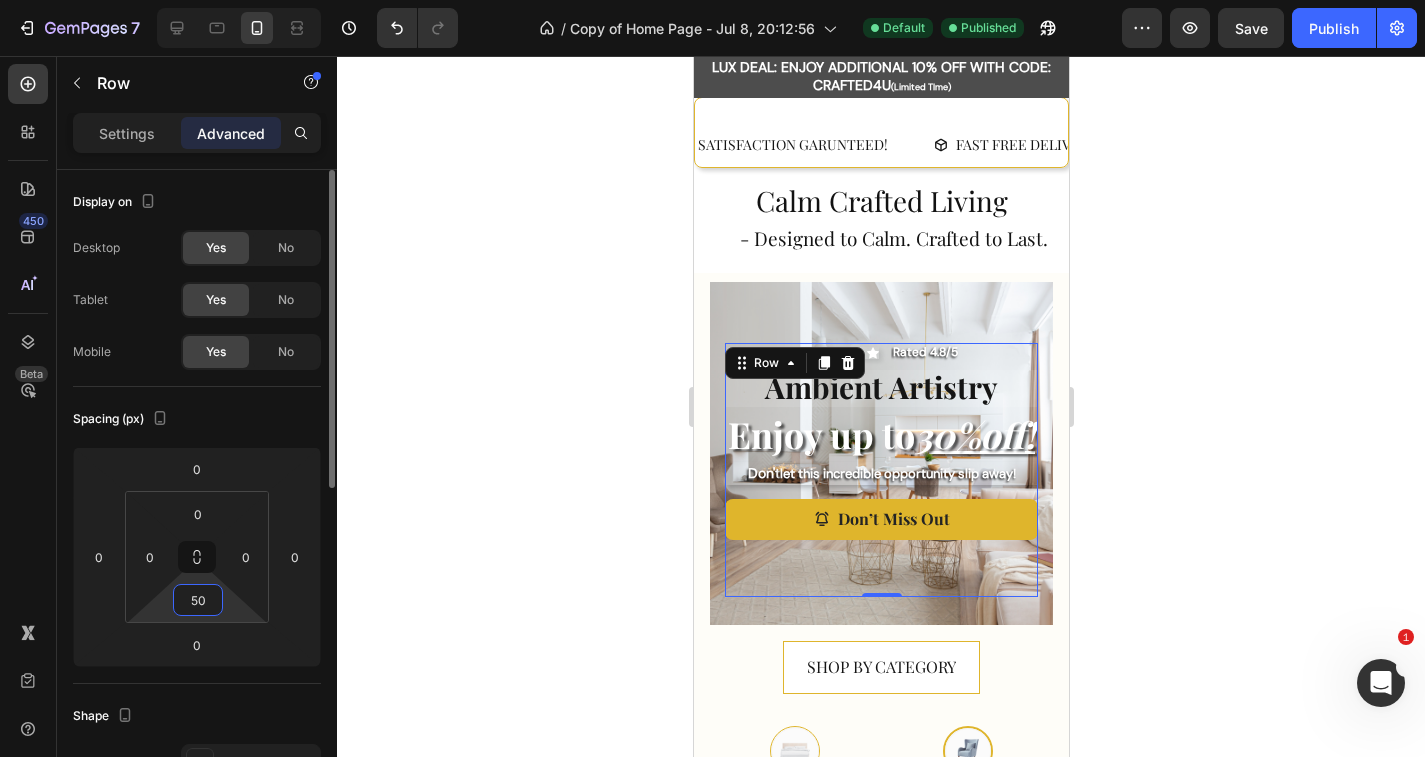 type on "5" 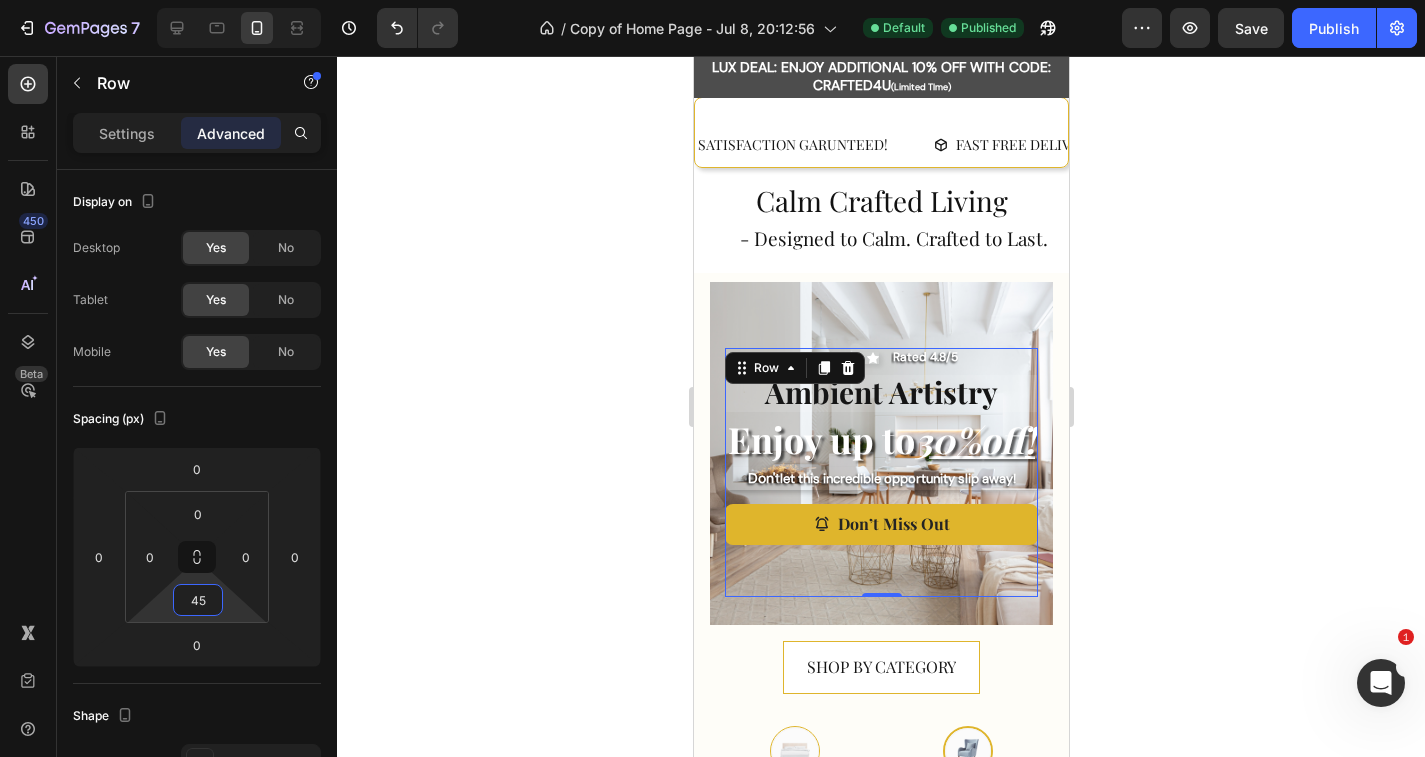 type on "45" 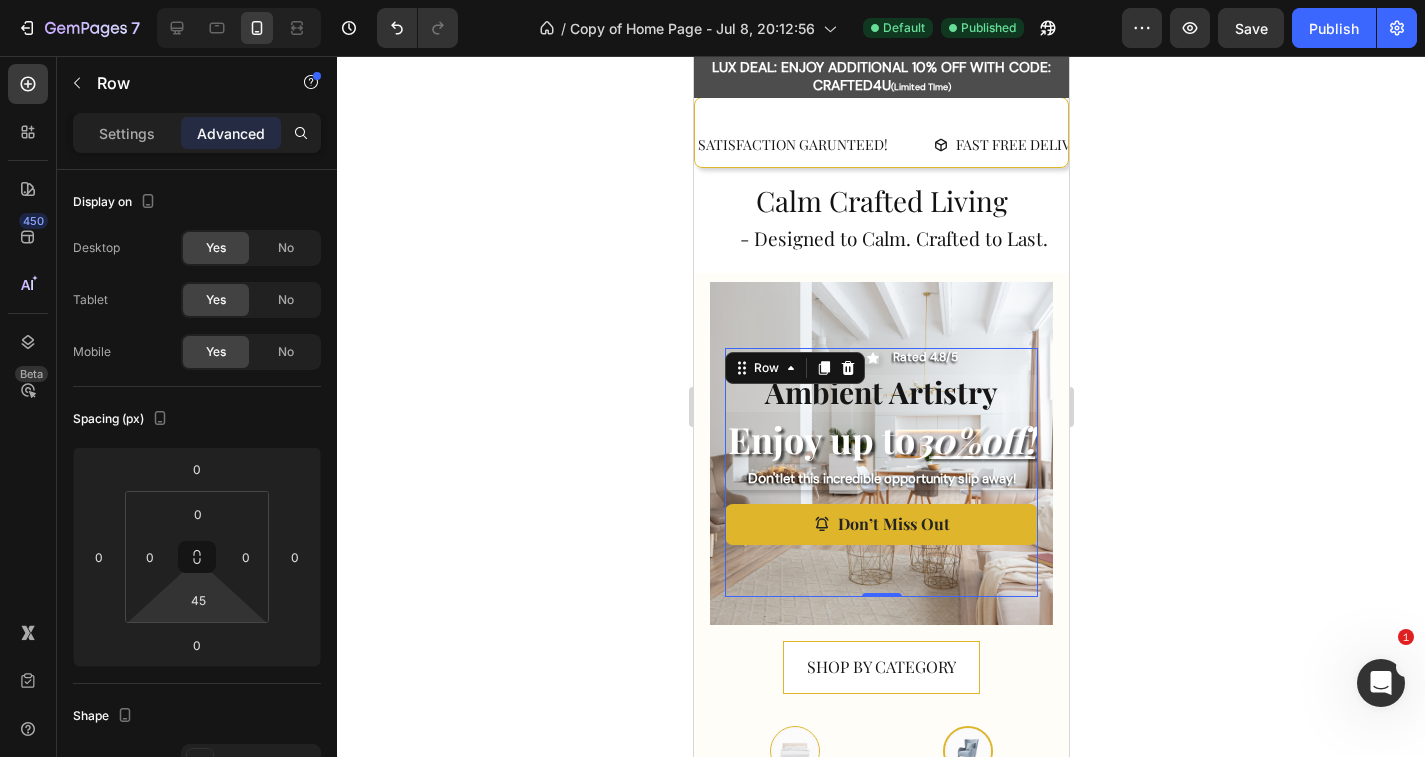 click 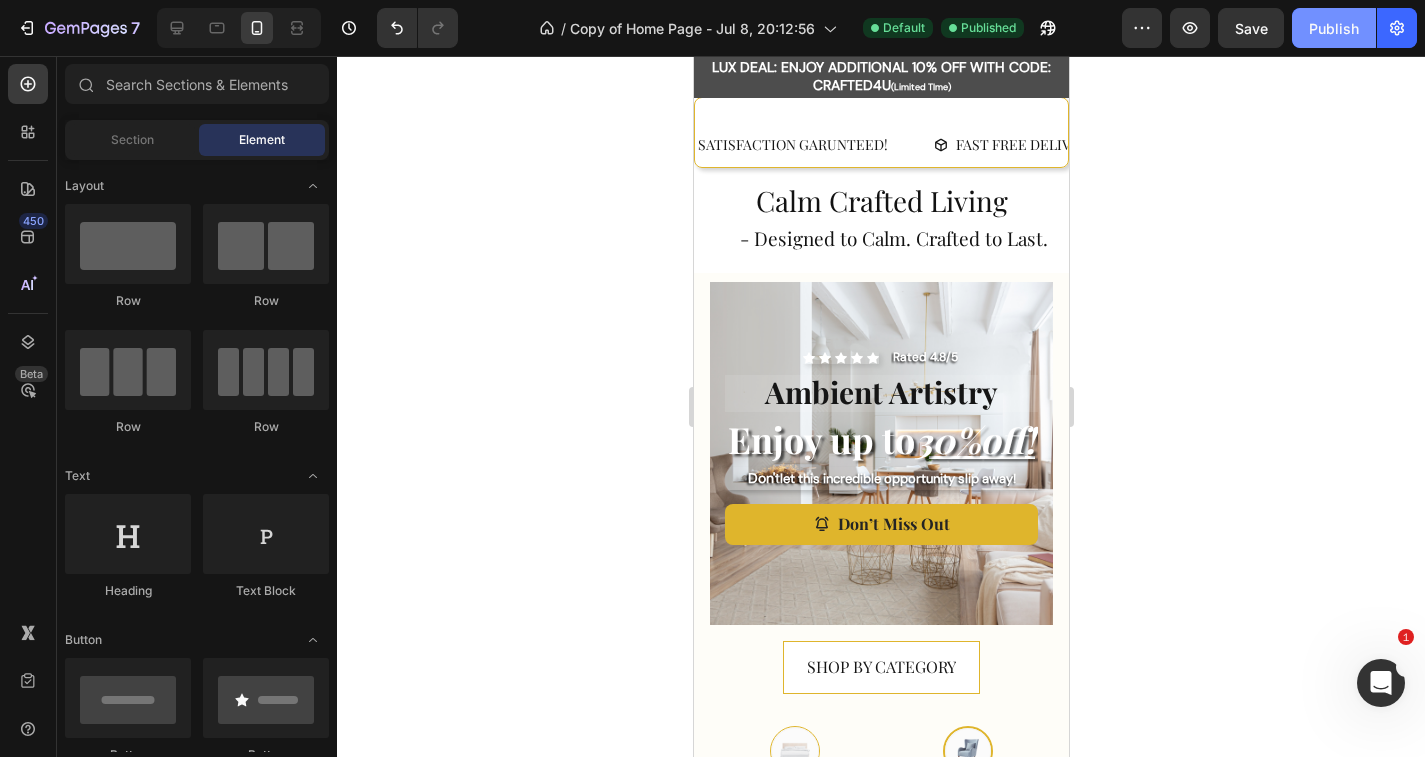 click on "Publish" at bounding box center [1334, 28] 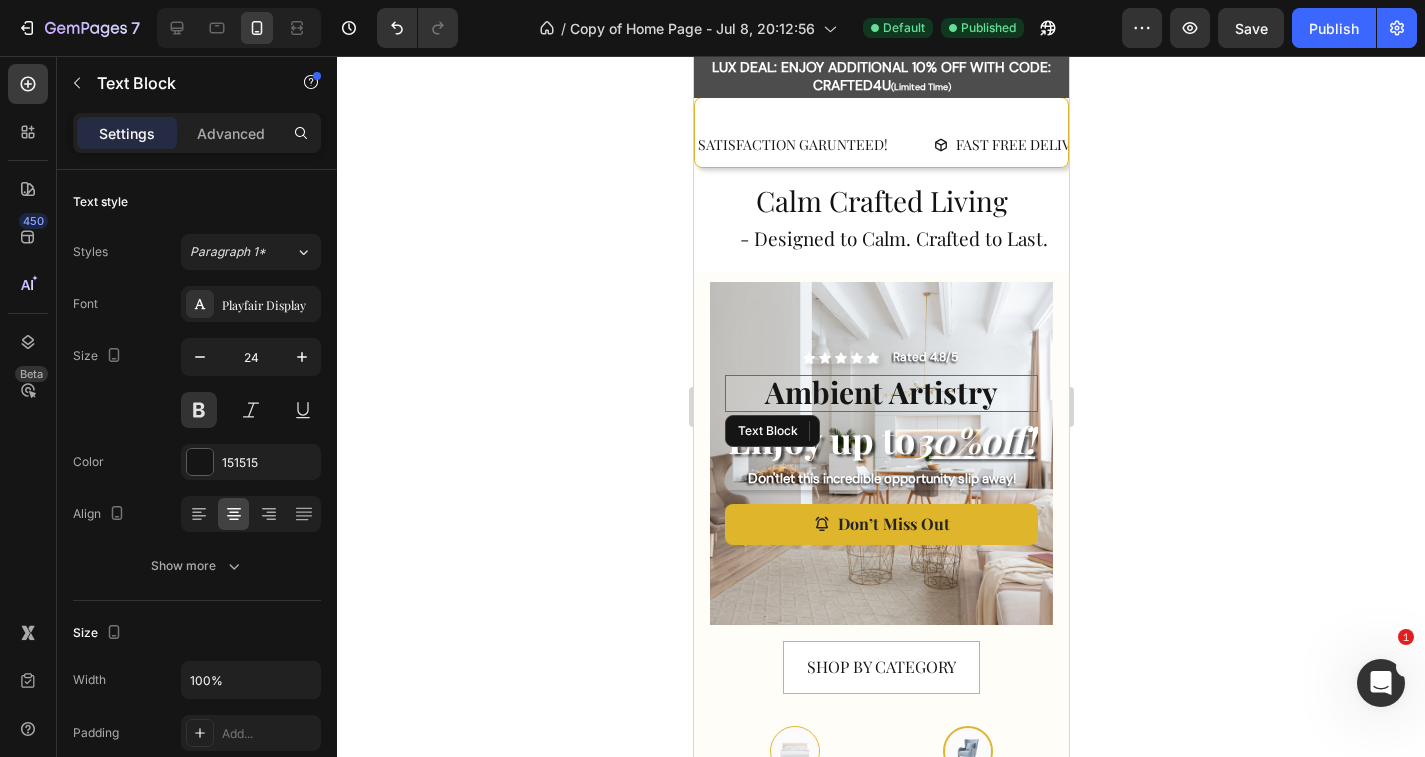 click on "Ambient Artistry" at bounding box center (880, 393) 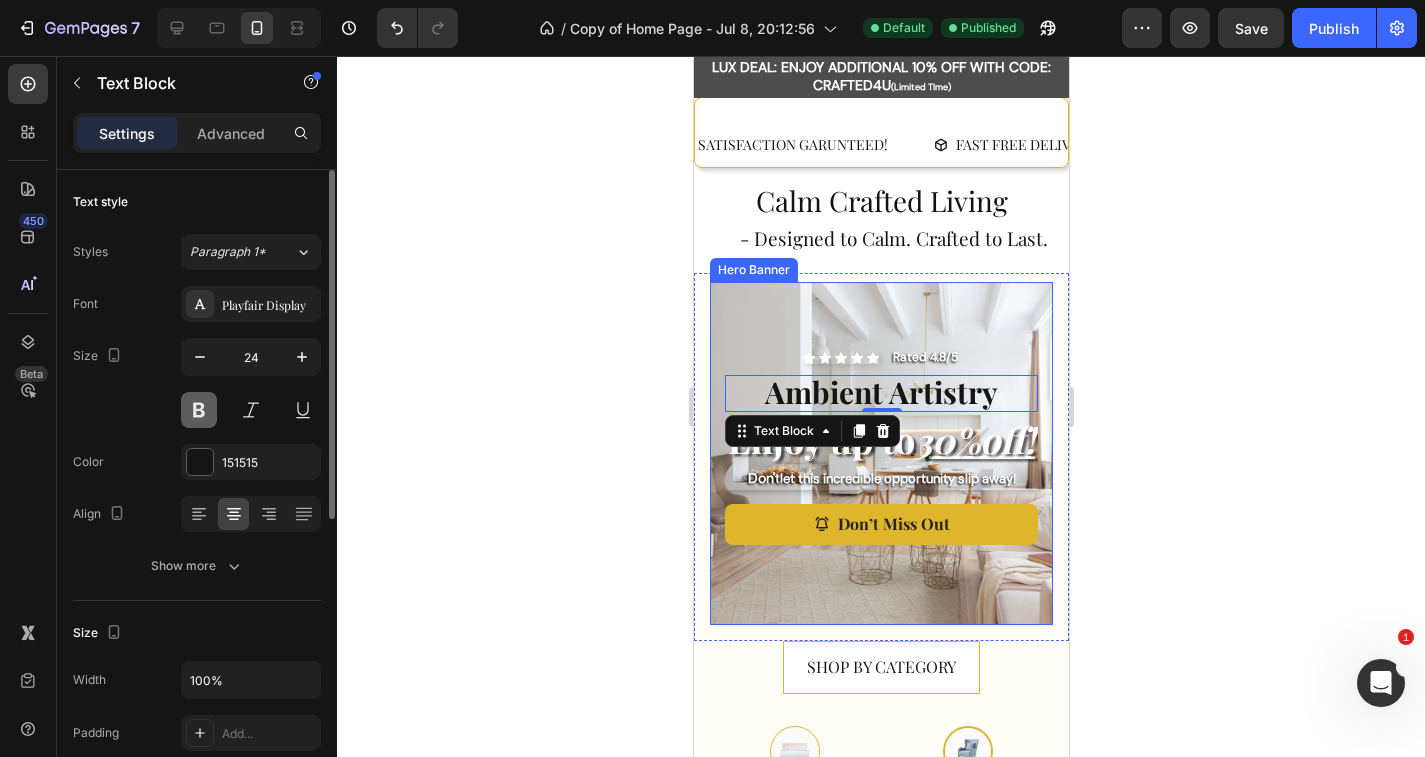 click at bounding box center [199, 410] 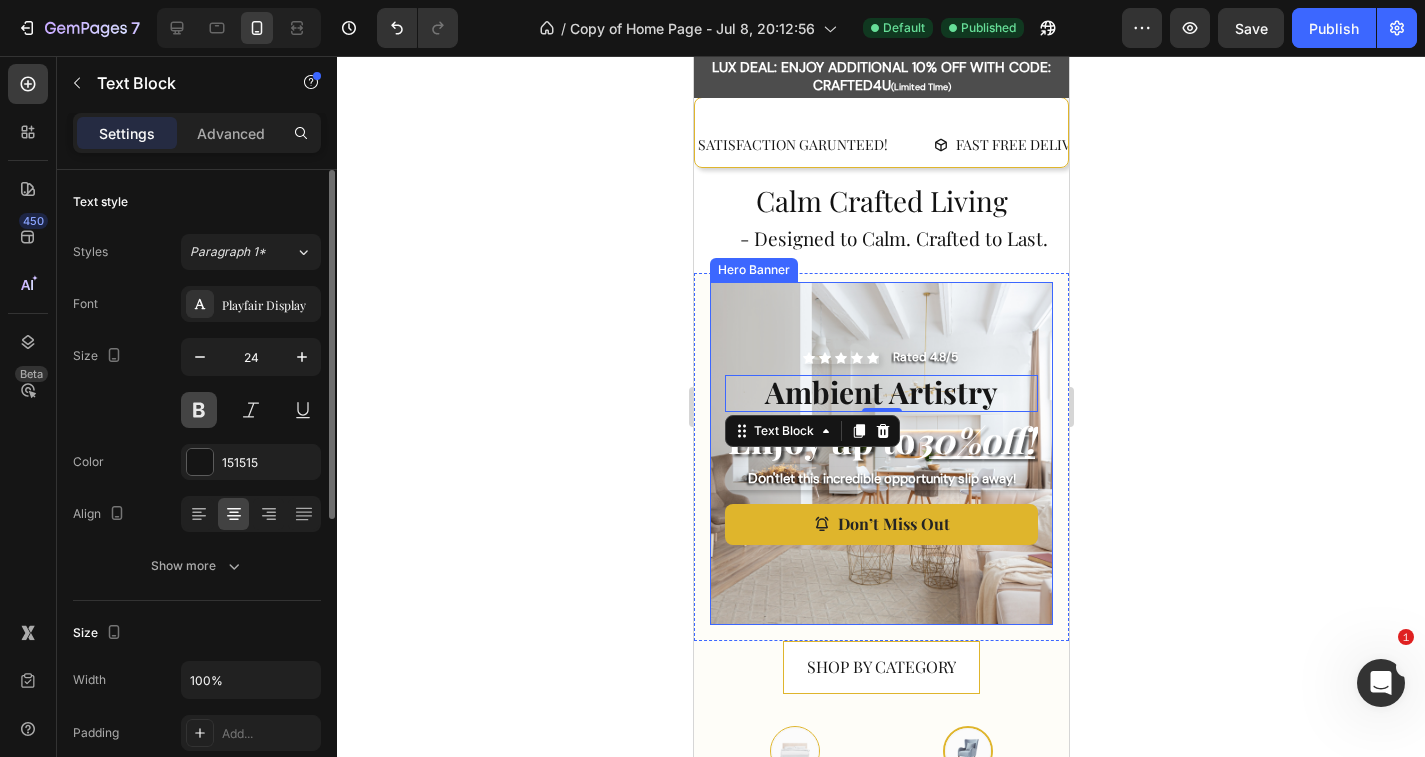 click at bounding box center [199, 410] 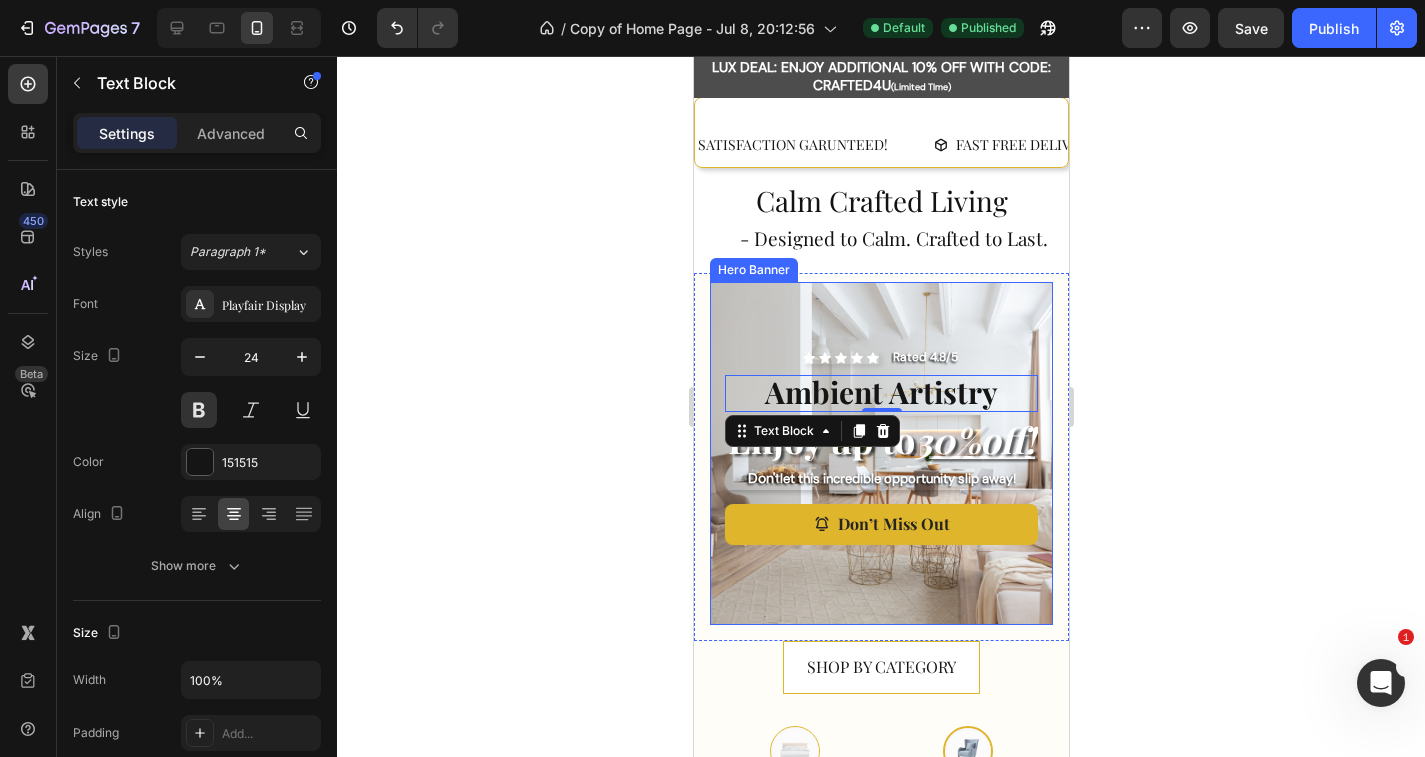click 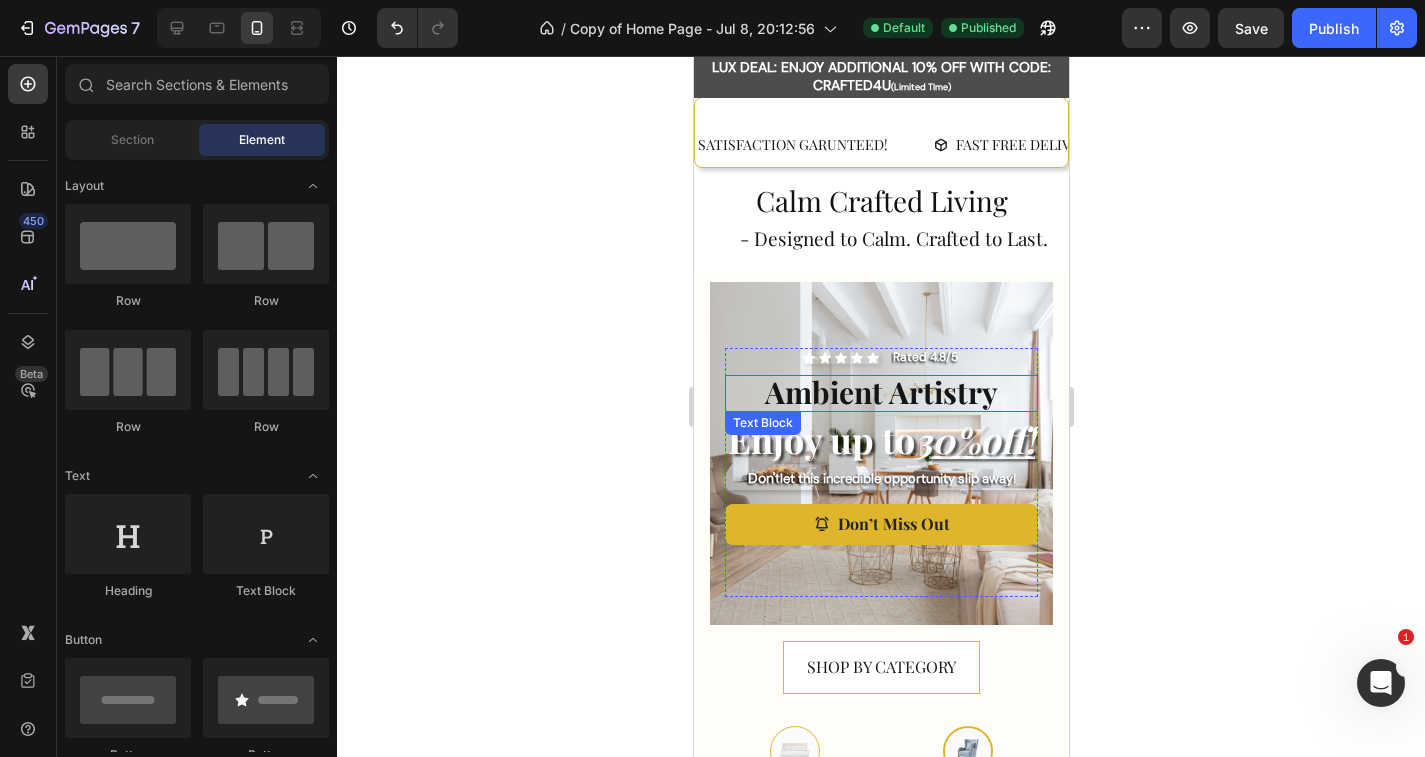 click on "Ambient Artistry" at bounding box center (880, 392) 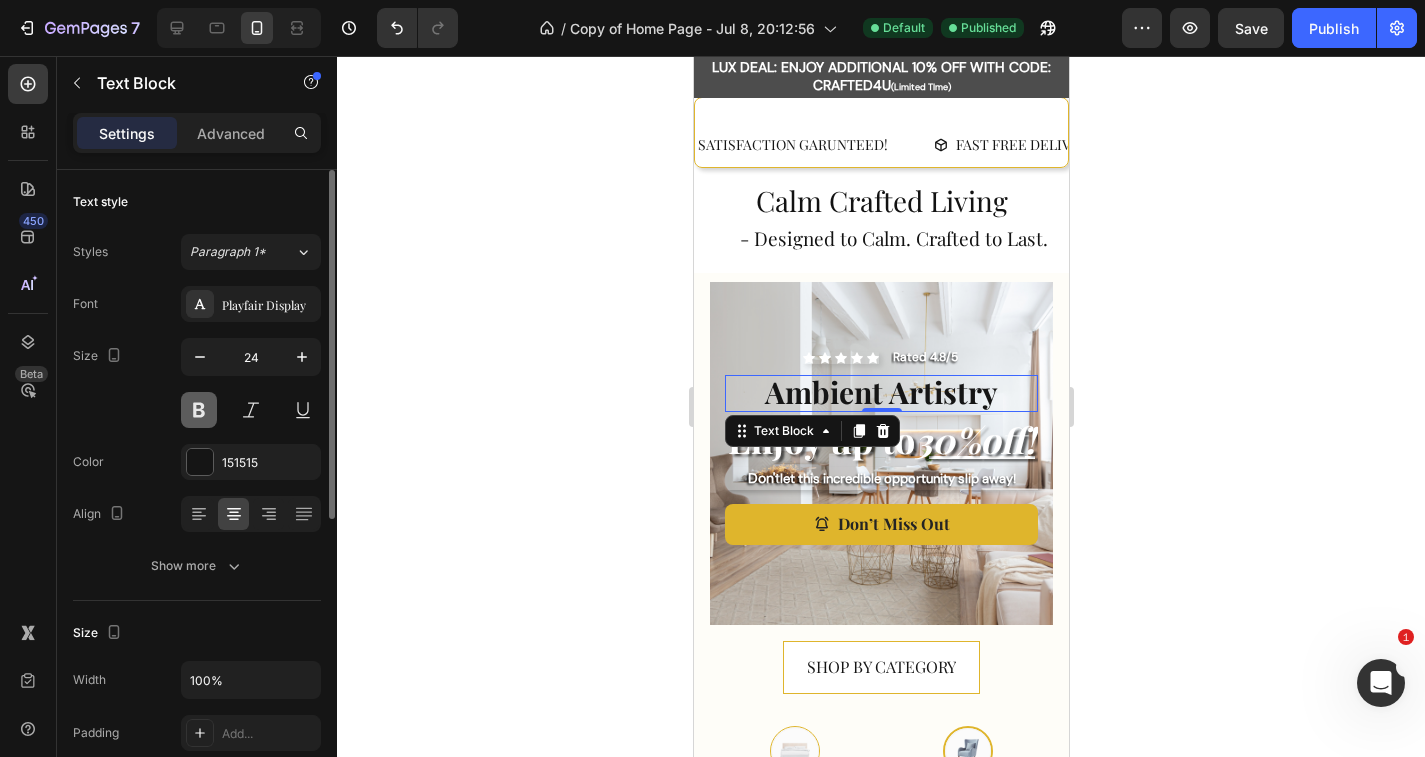 click at bounding box center [199, 410] 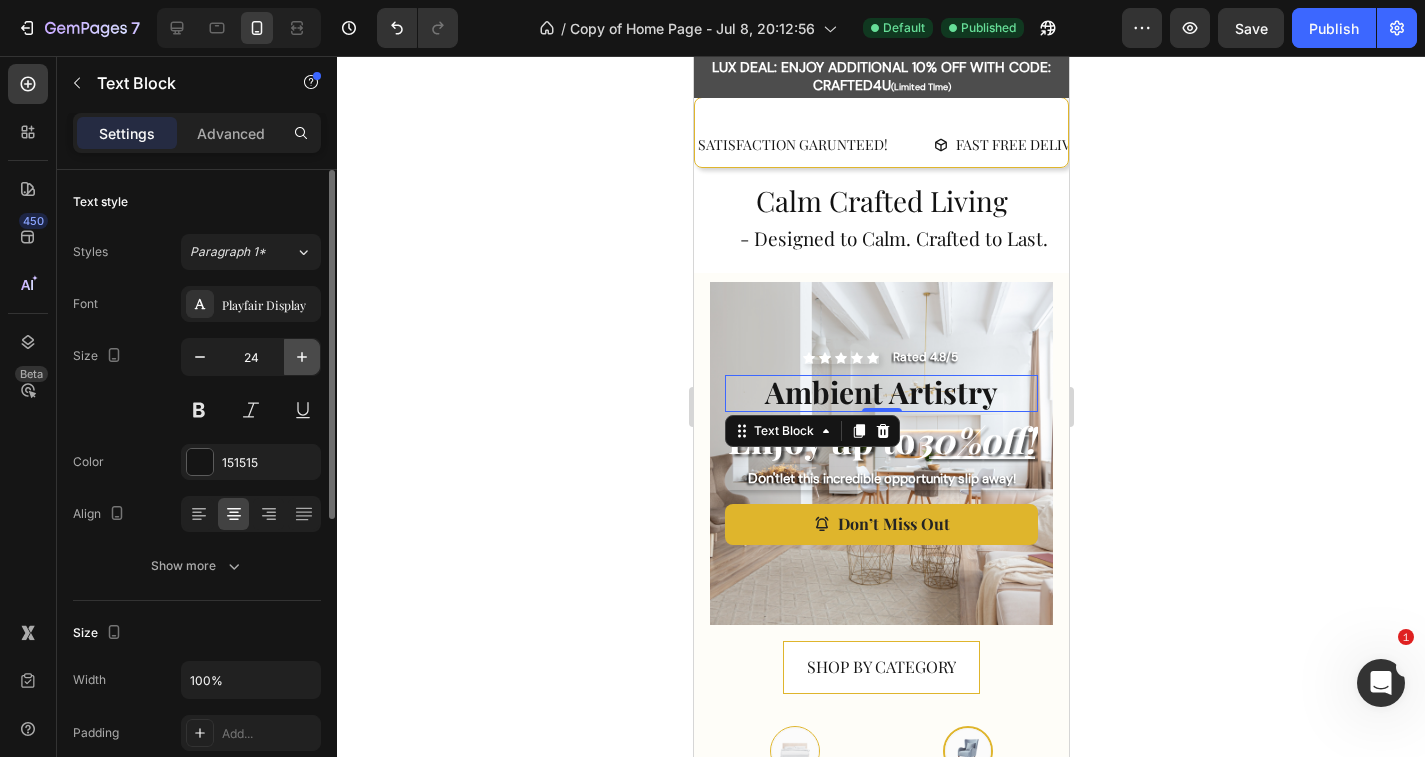 click at bounding box center [302, 357] 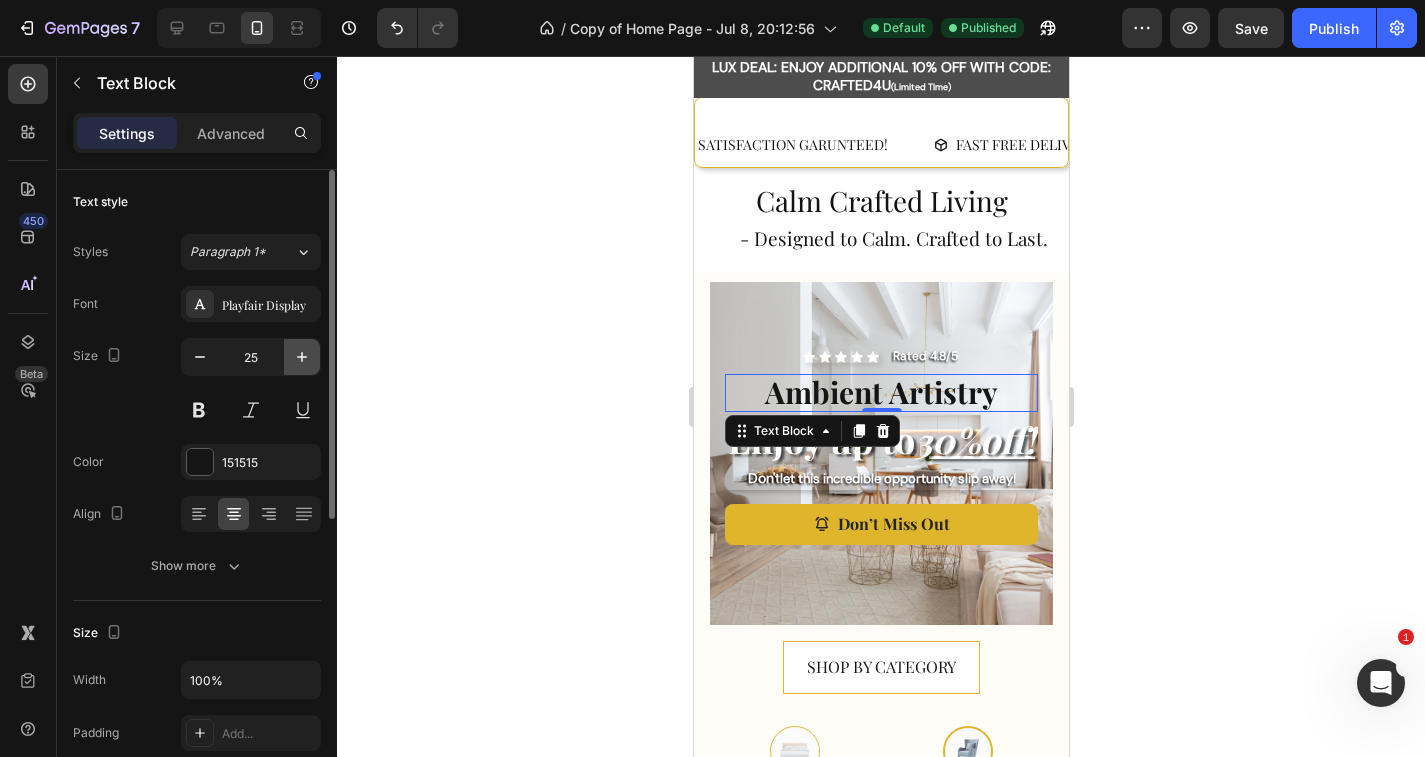 click at bounding box center [302, 357] 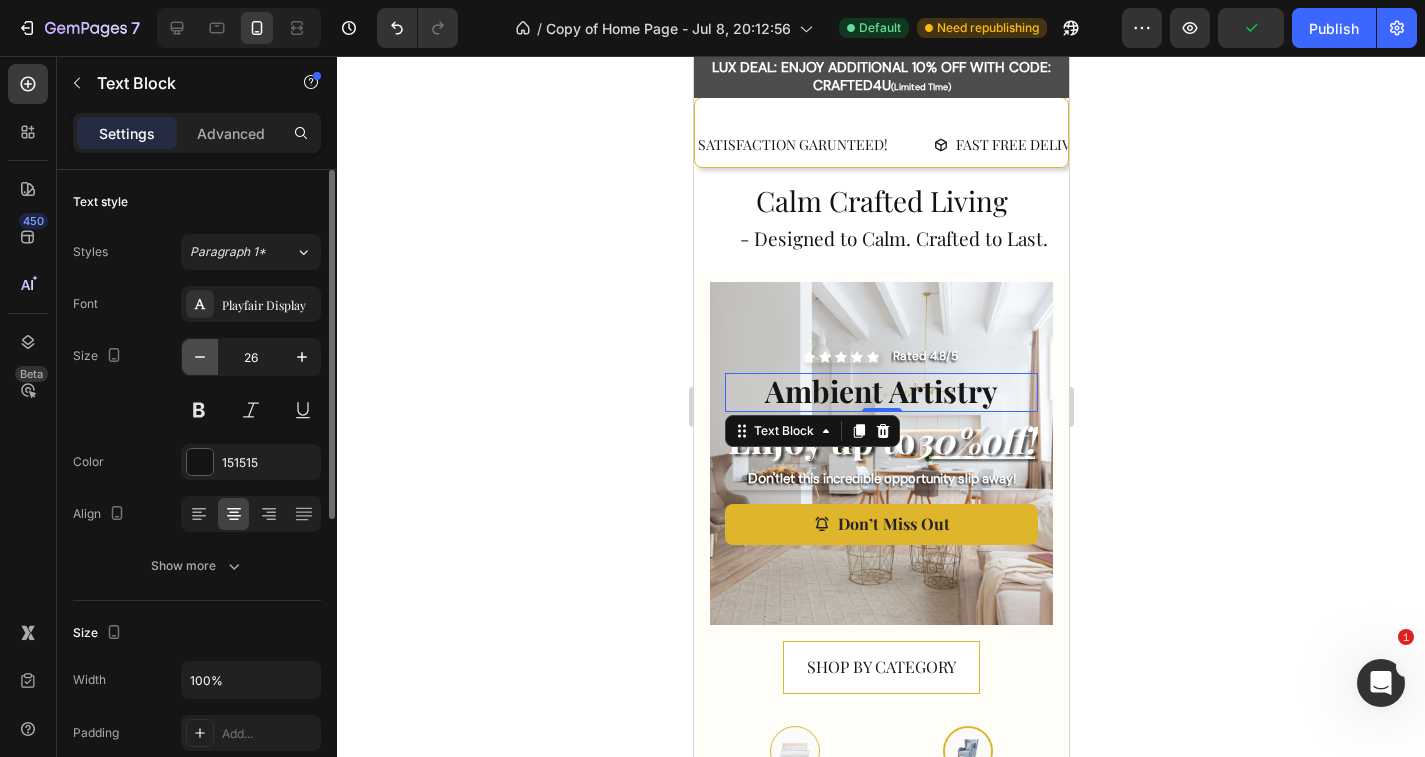click 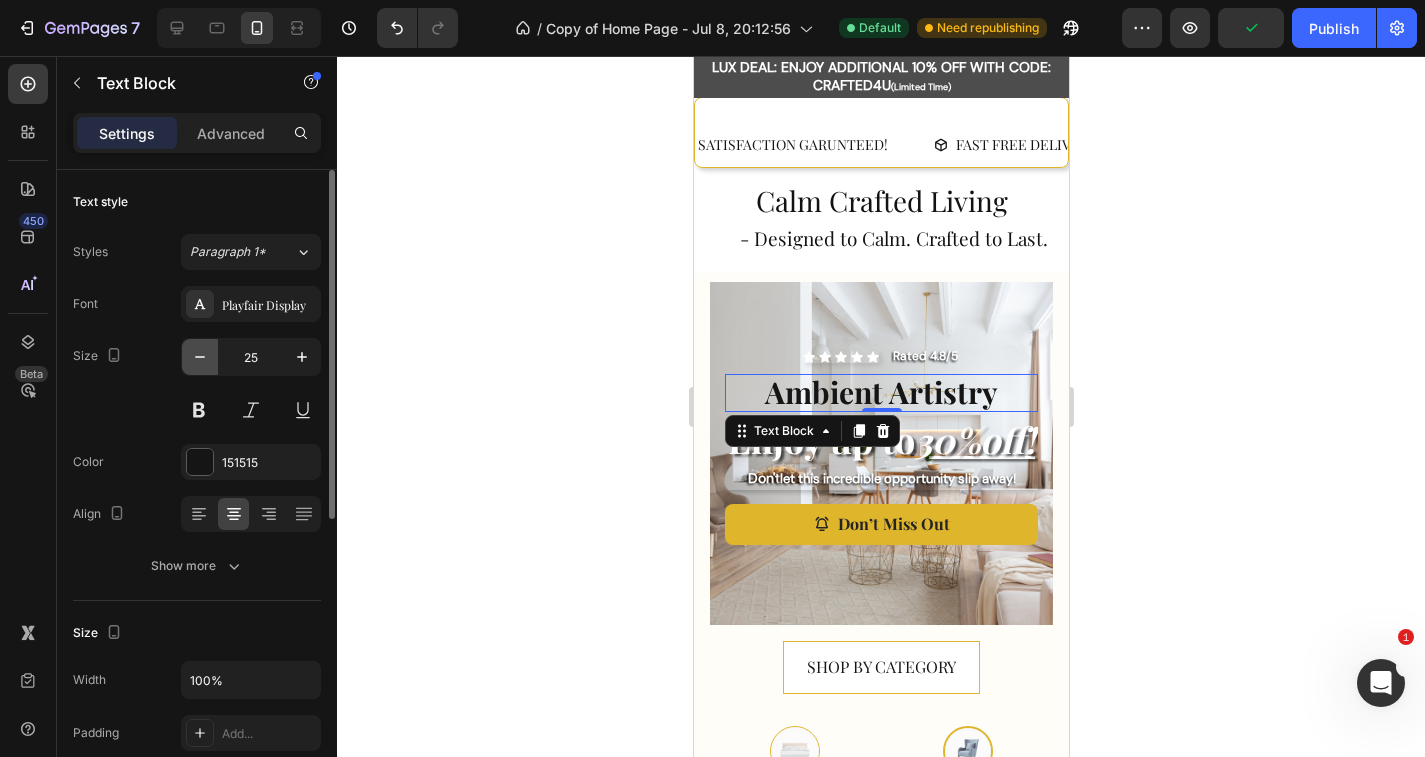 click 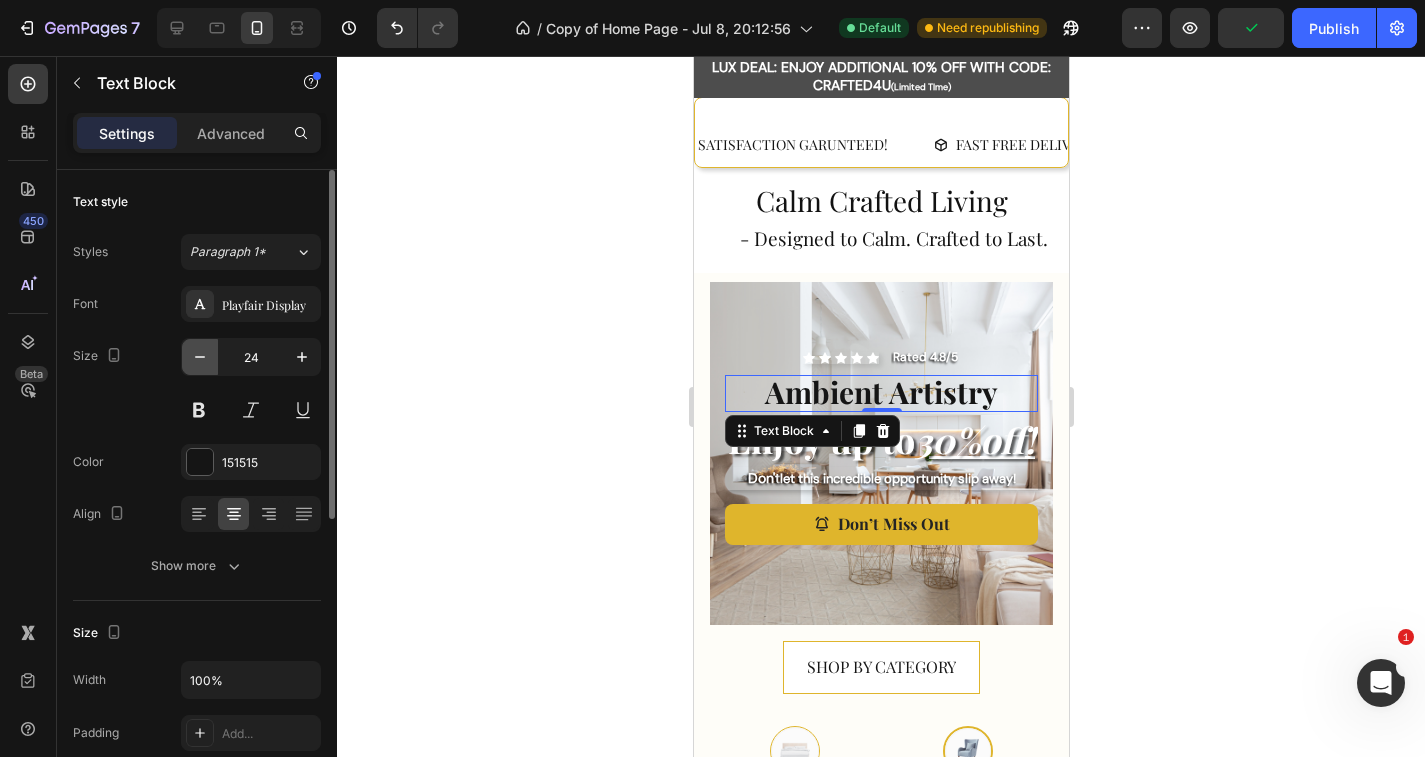 click 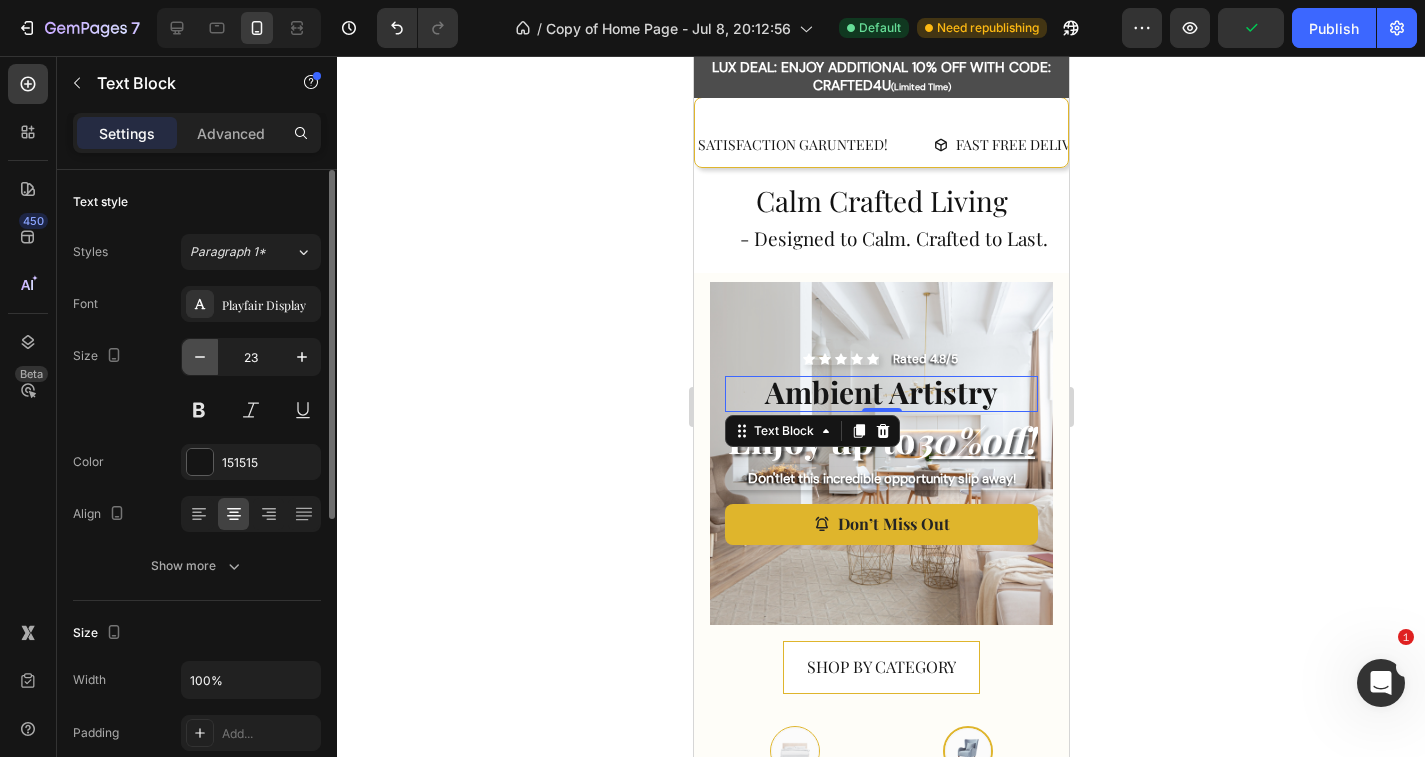 click 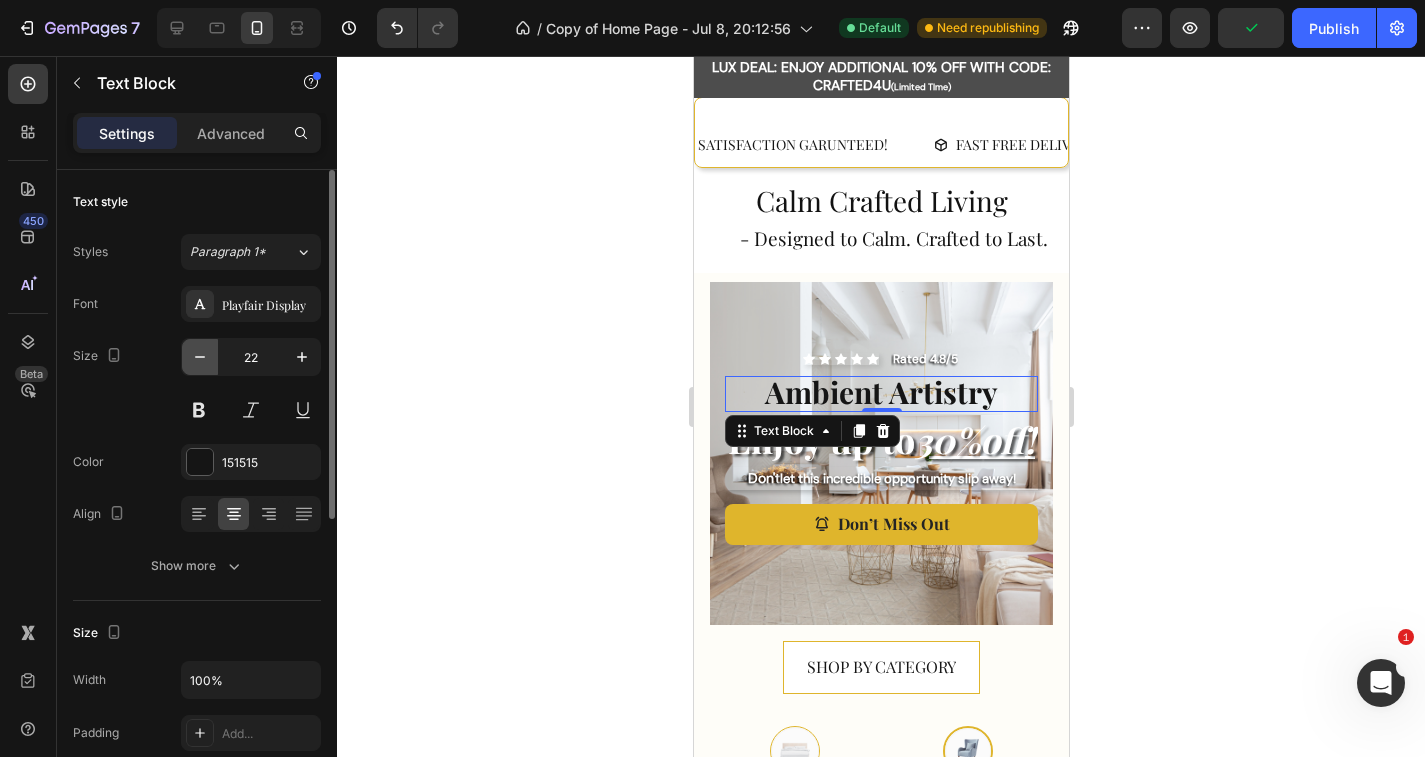 click 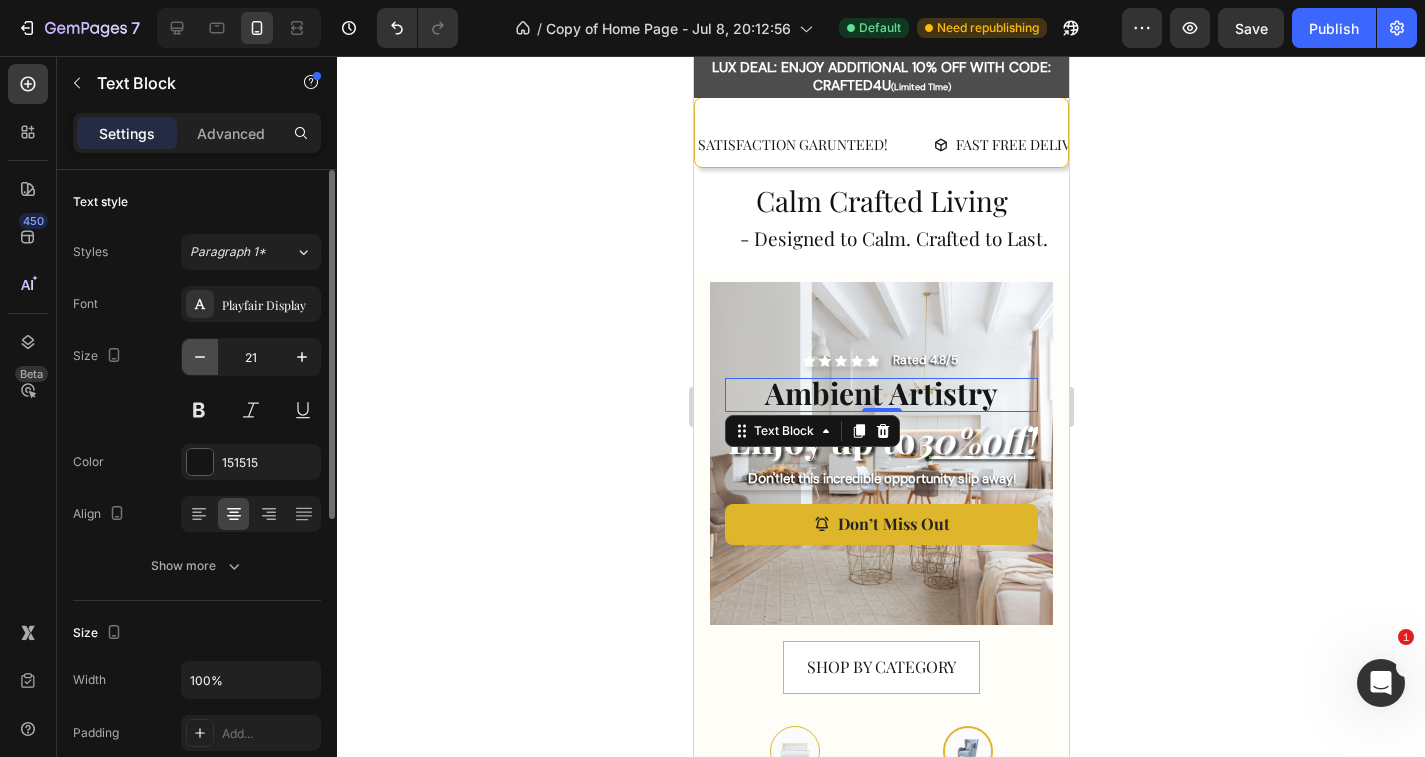 click 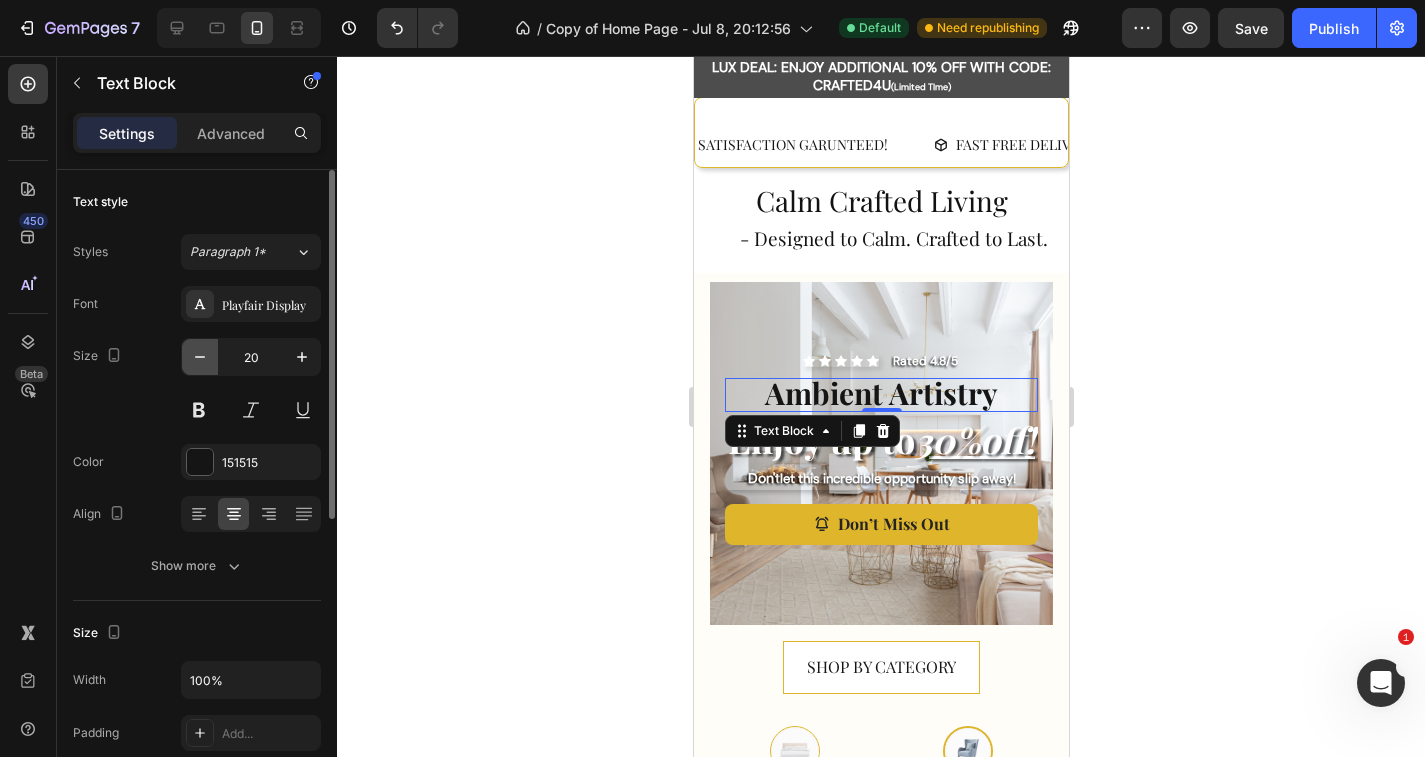 click 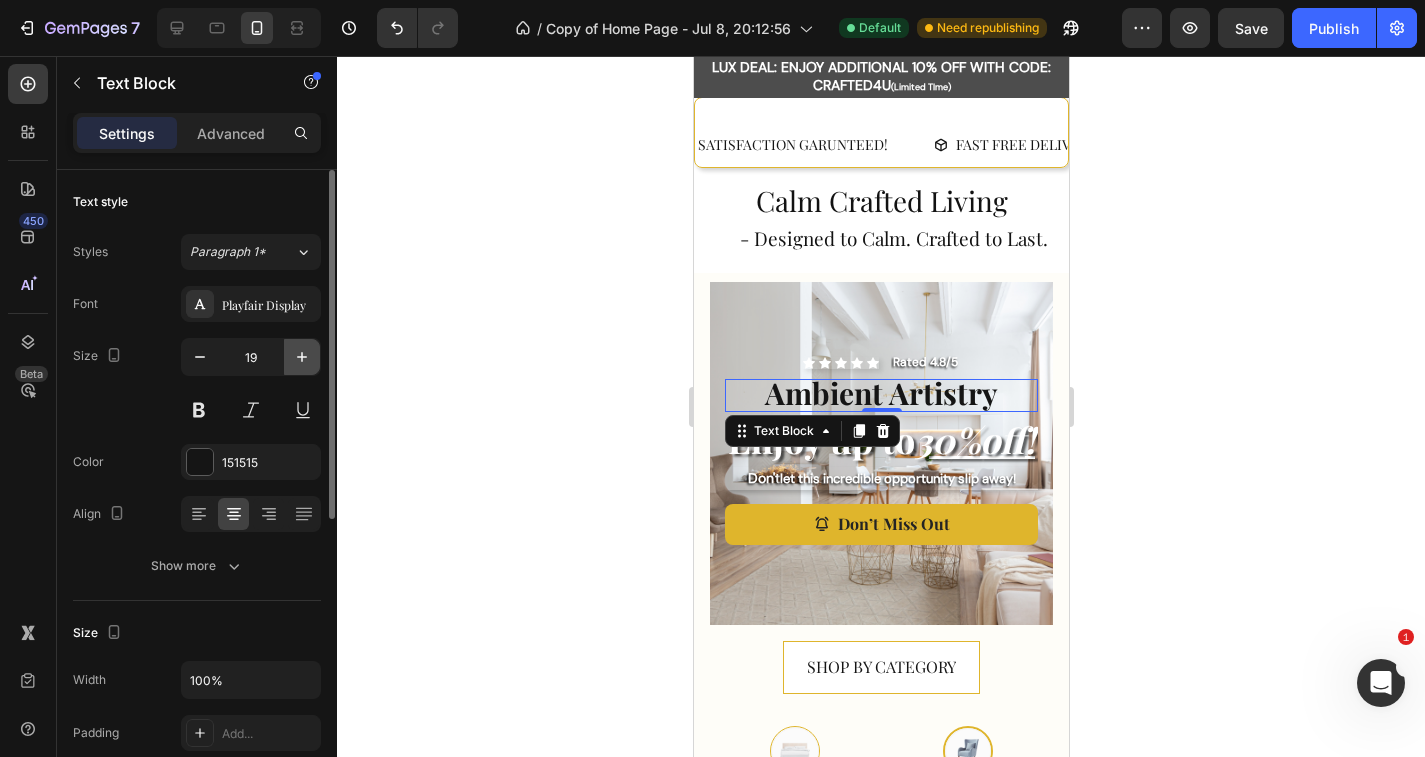 click 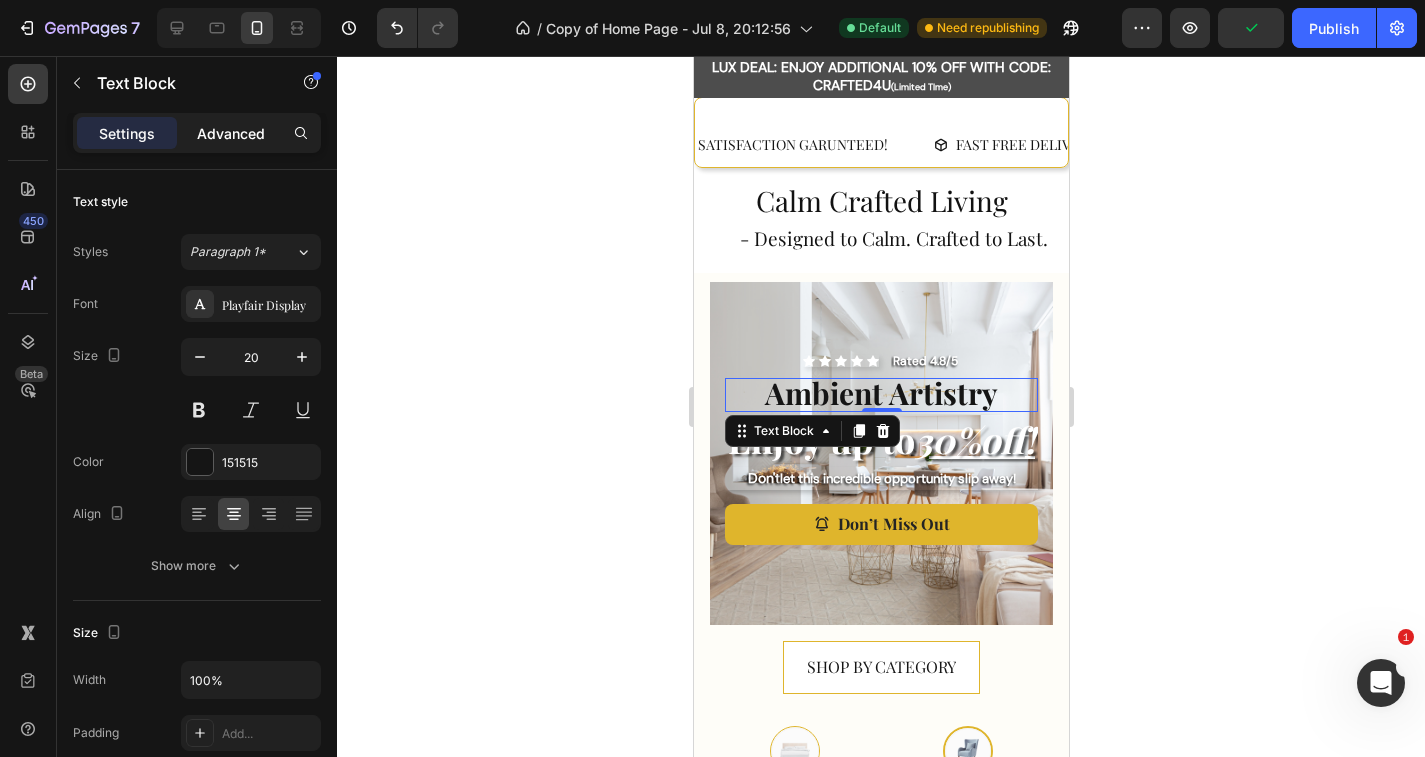 click on "Advanced" 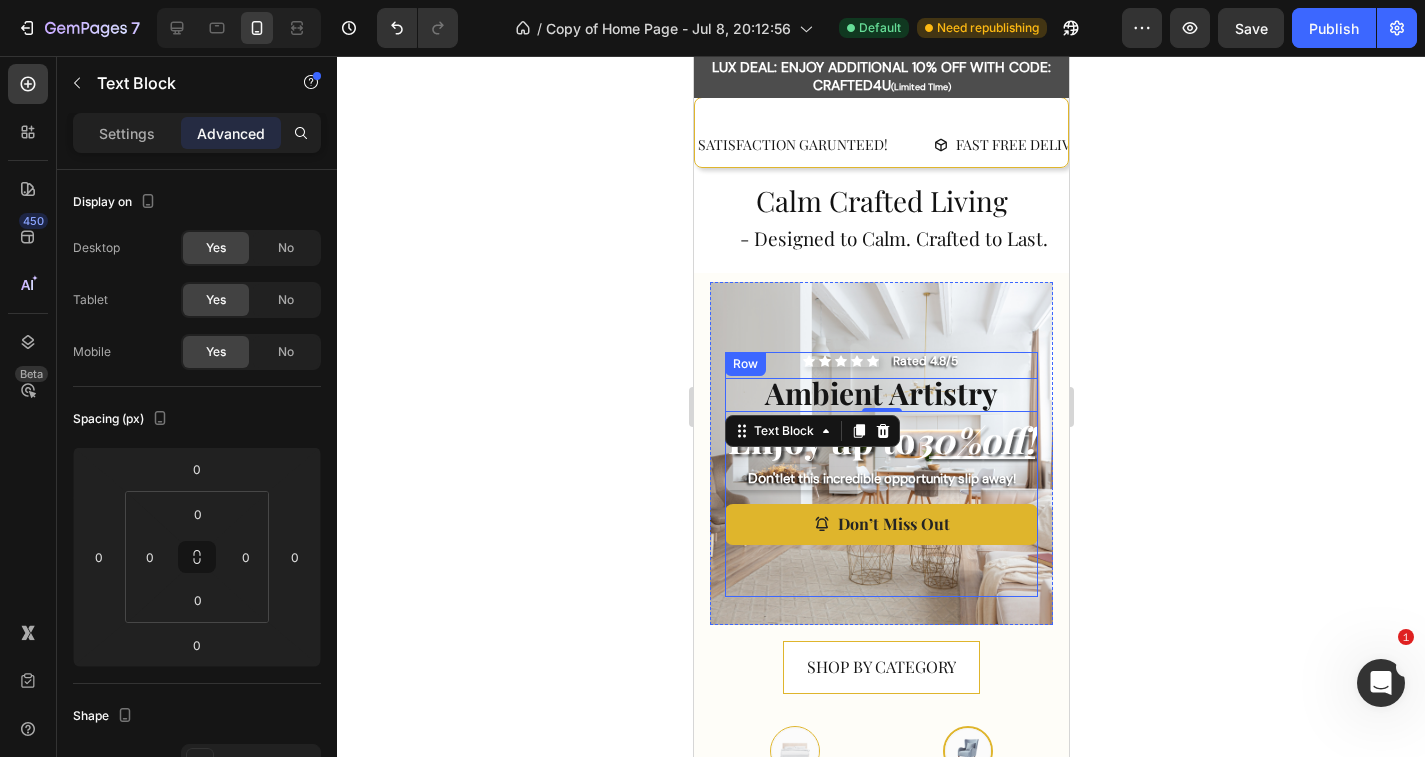 click on "Icon Icon Icon Icon Icon Icon List Rated [NUMBER]/[NUMBER]  Text Block Row Ambient Artistry Text Block   [NUMBER] Enjoy up to  [NUMBER]%  off ! Heading Don't  let this incredible opportunity slip away!  Text Block
Don’t Miss Out Button" at bounding box center (880, 452) 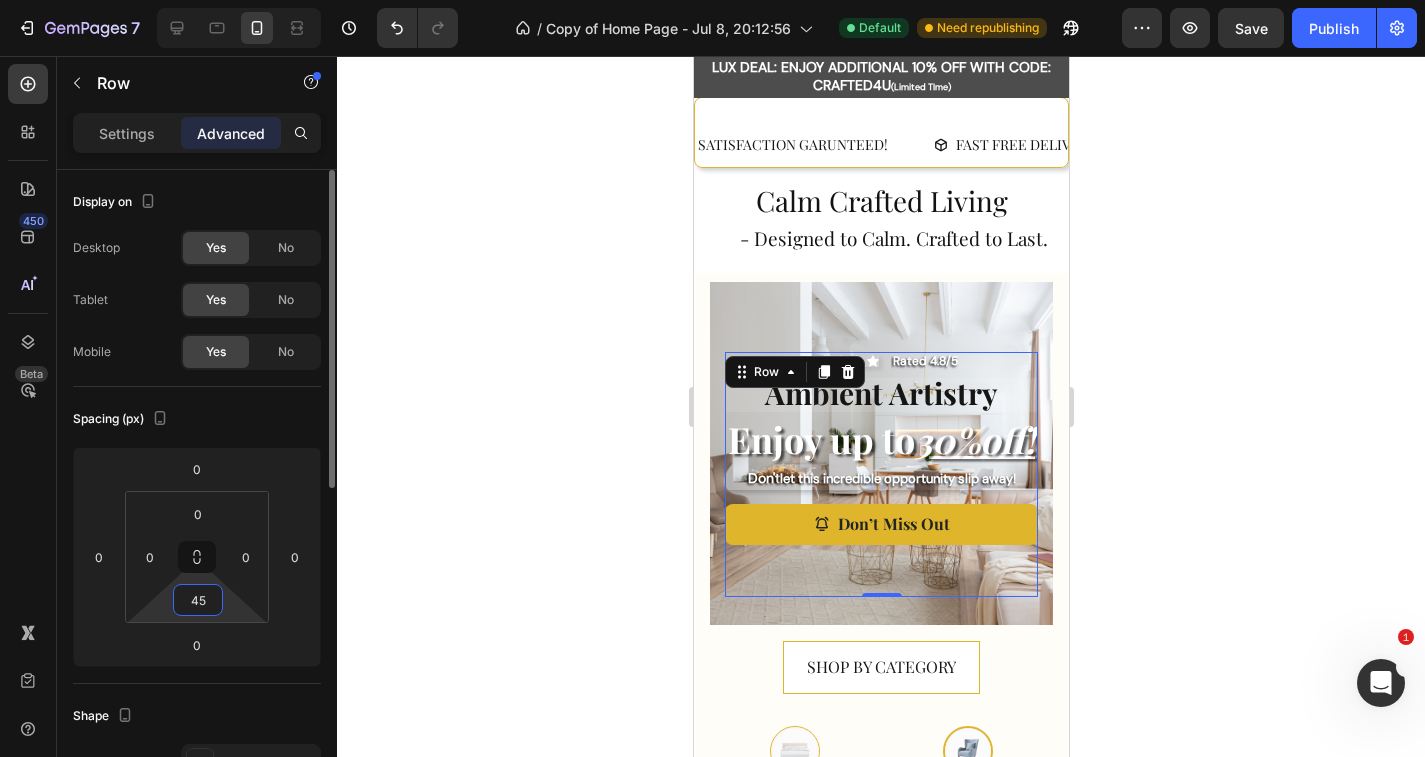 click on "45" at bounding box center [198, 600] 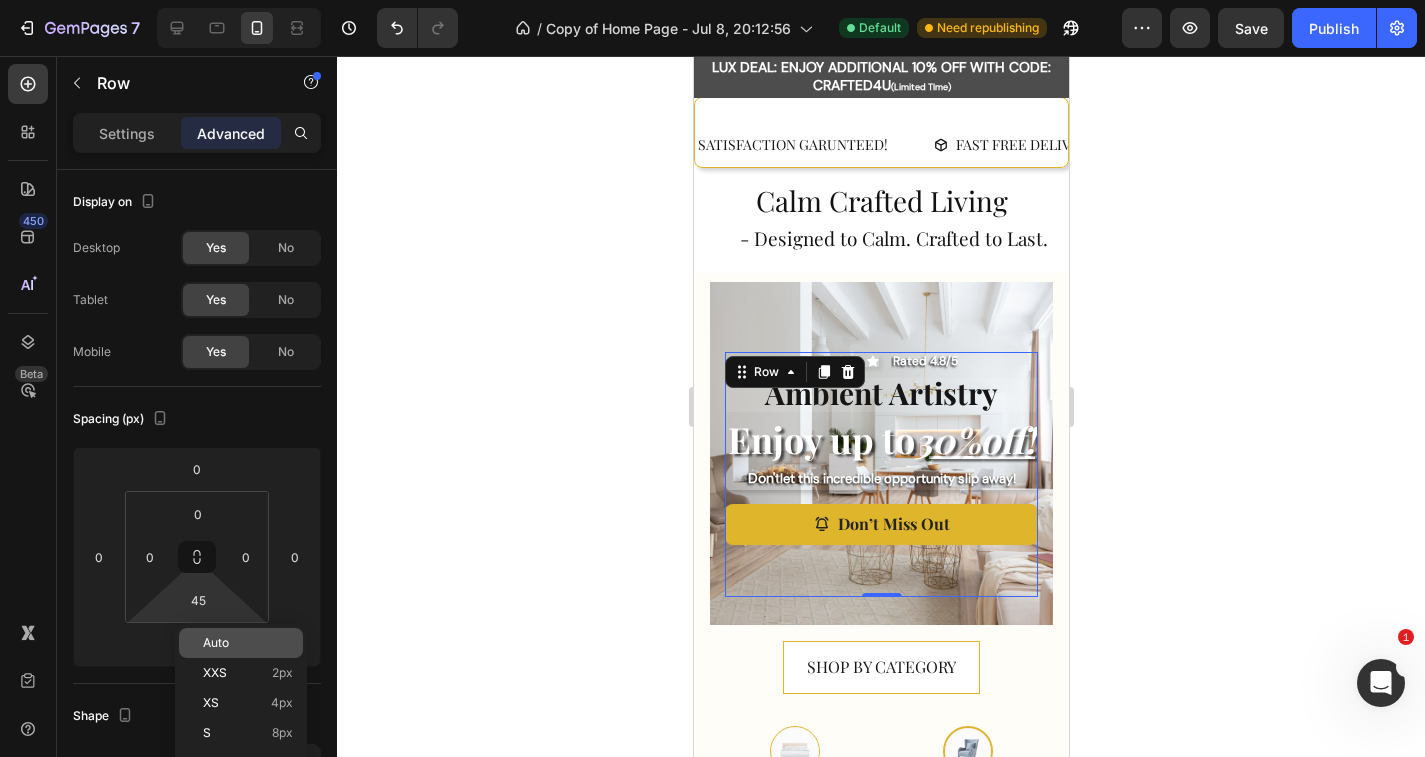 click on "Auto" at bounding box center (216, 643) 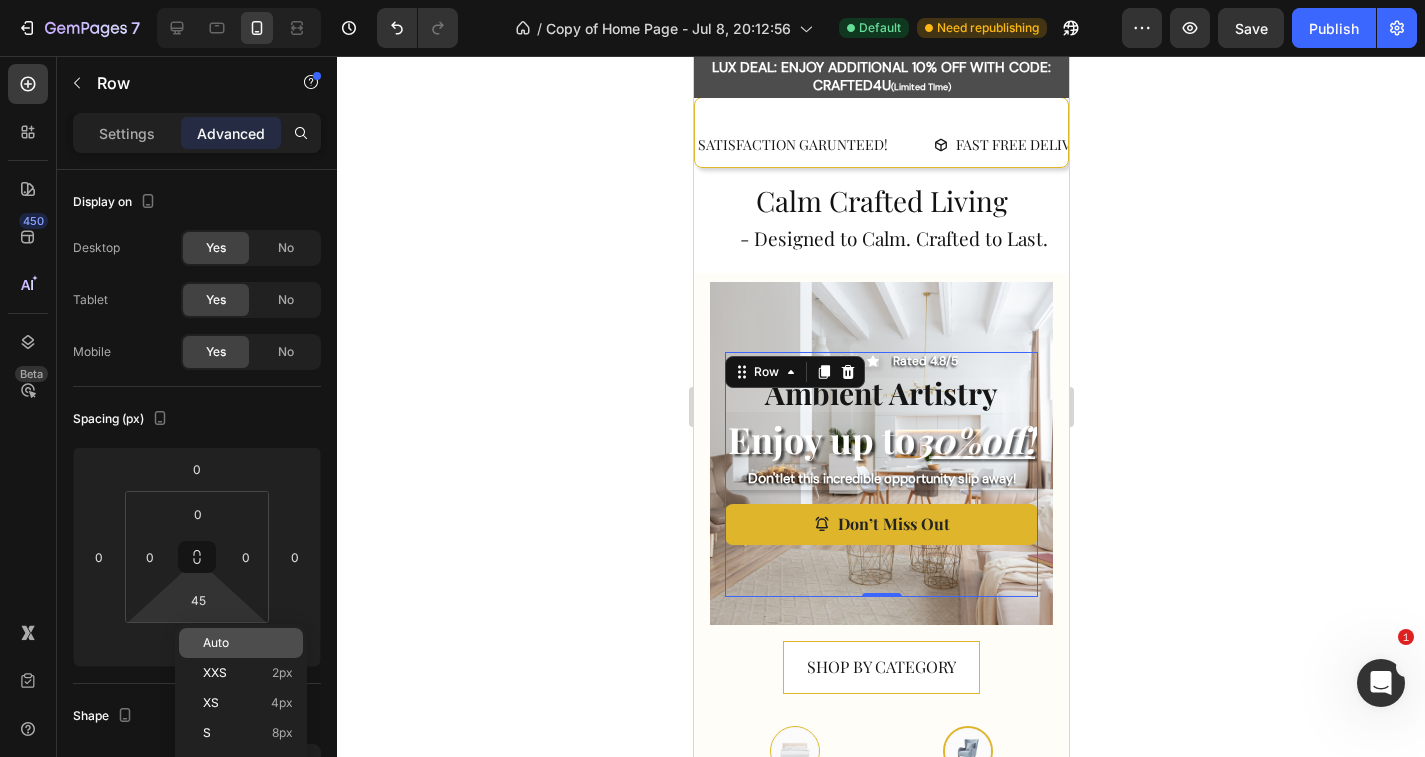 type on "Auto" 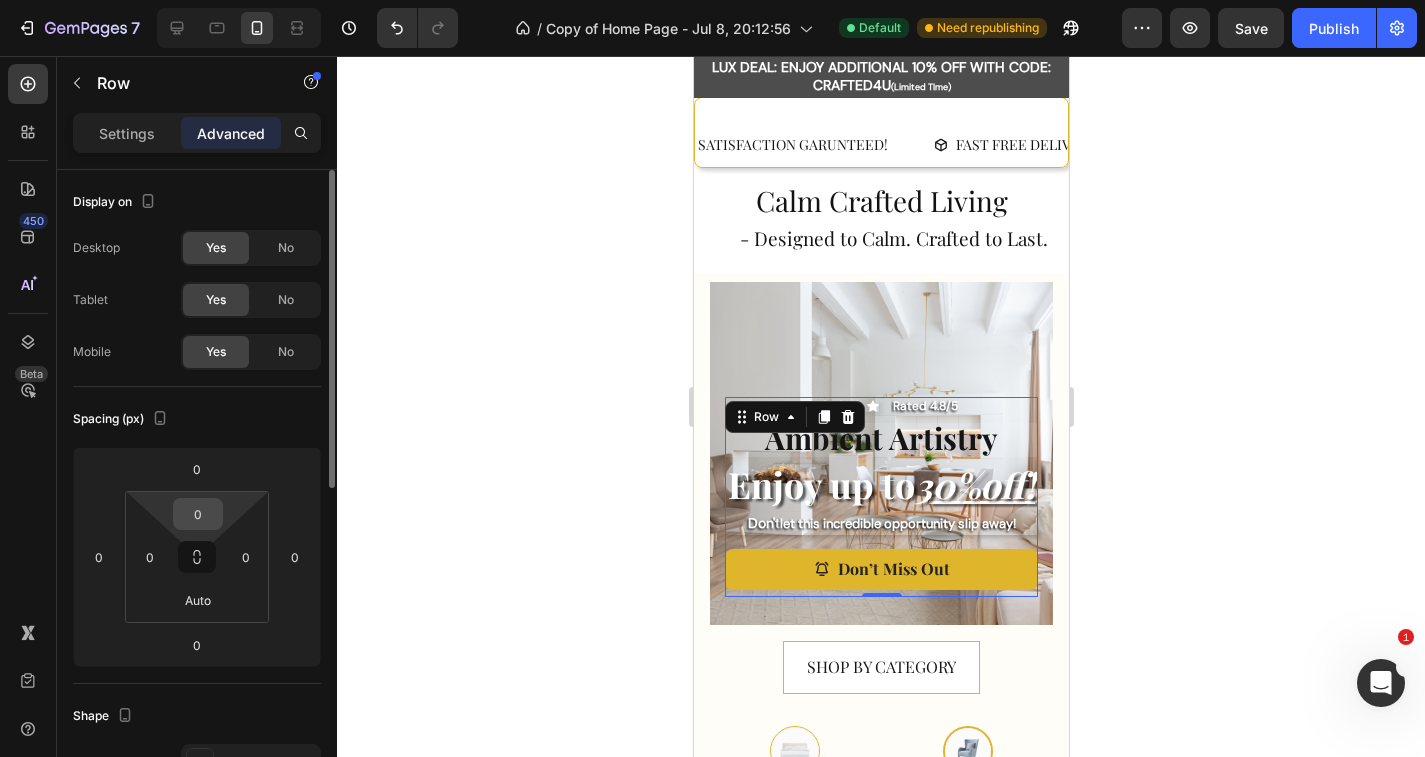 click on "0" at bounding box center (198, 514) 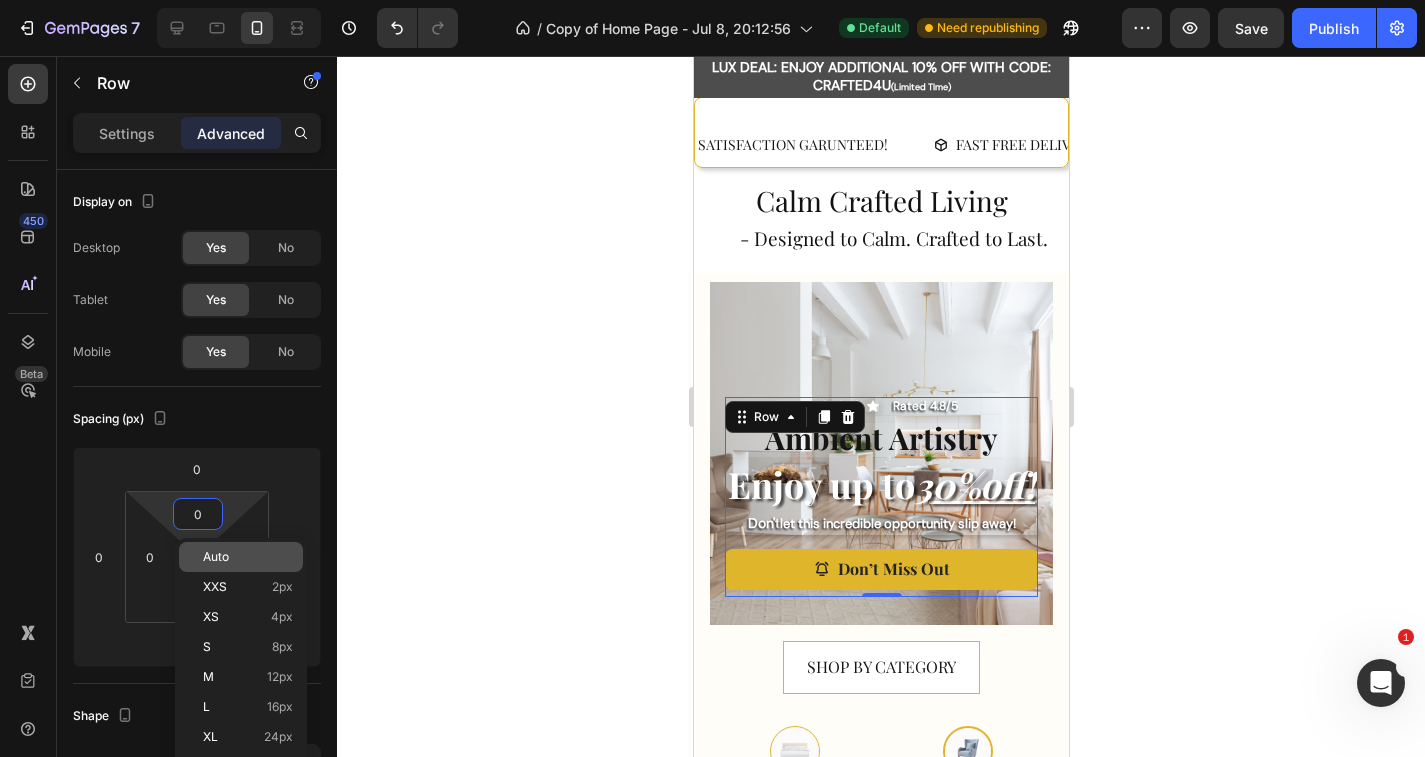 click on "Auto" at bounding box center (216, 557) 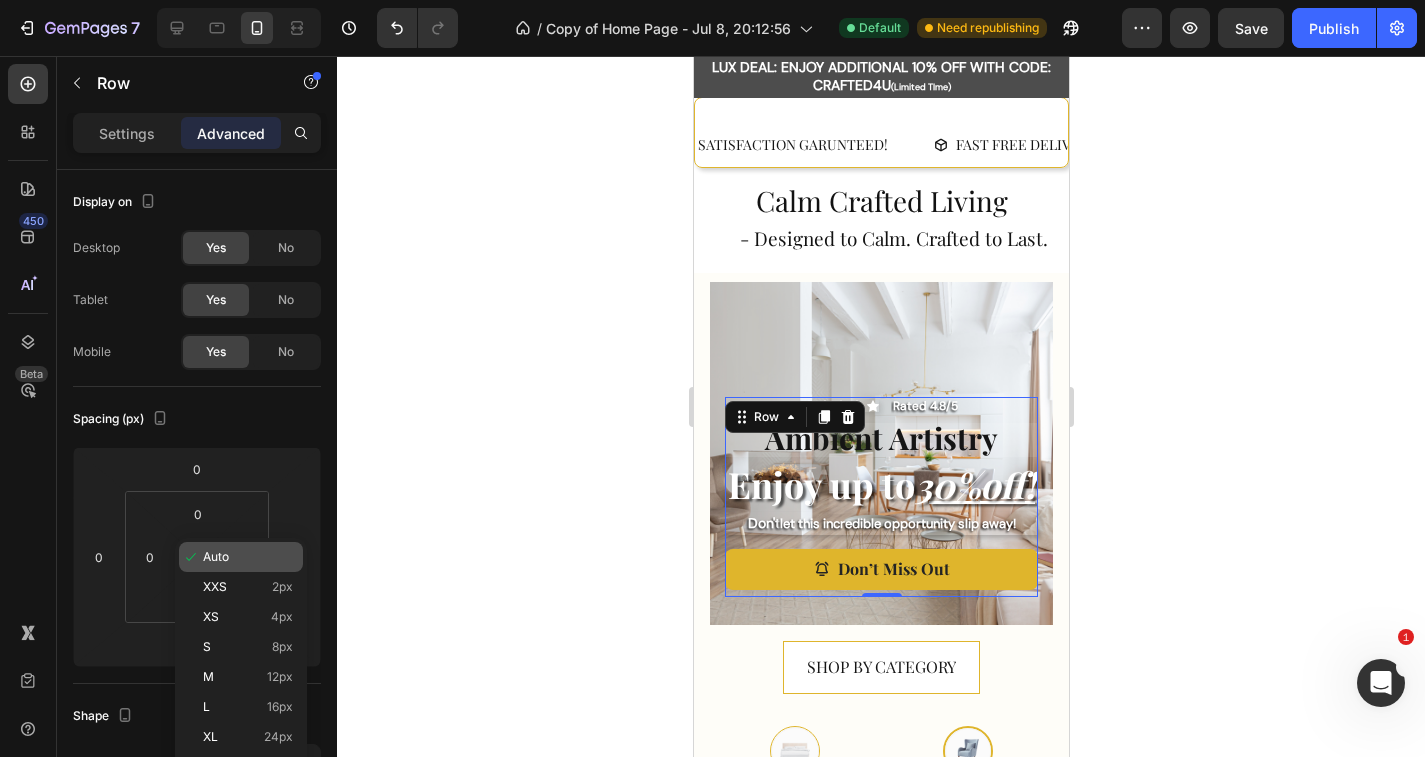 type on "Auto" 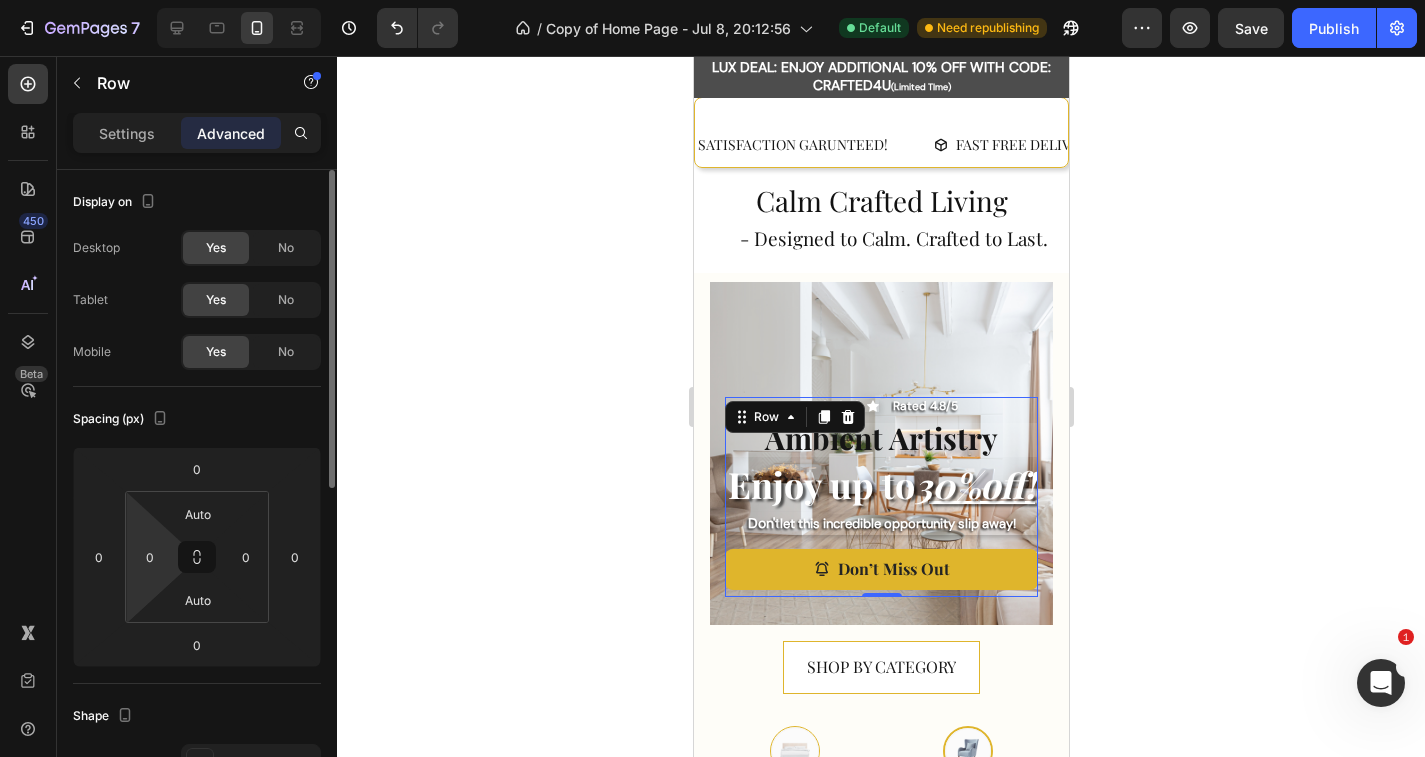 click on "7  Version history  /  Copy of Home Page - Jul 8, 20:12:56 Default Need republishing Preview  Save   Publish  450 Beta Sections(18) Elements(83) Section Element Hero Section Product Detail Brands Trusted Badges Guarantee Product Breakdown How to use Testimonials Compare Bundle FAQs Social Proof Brand Story Product List Collection Blog List Contact Sticky Add to Cart Custom Footer Browse Library 450 Layout
Row
Row
Row
Row Text
Heading
Text Block Button
Button
Button Media
Image
Image" at bounding box center (712, 0) 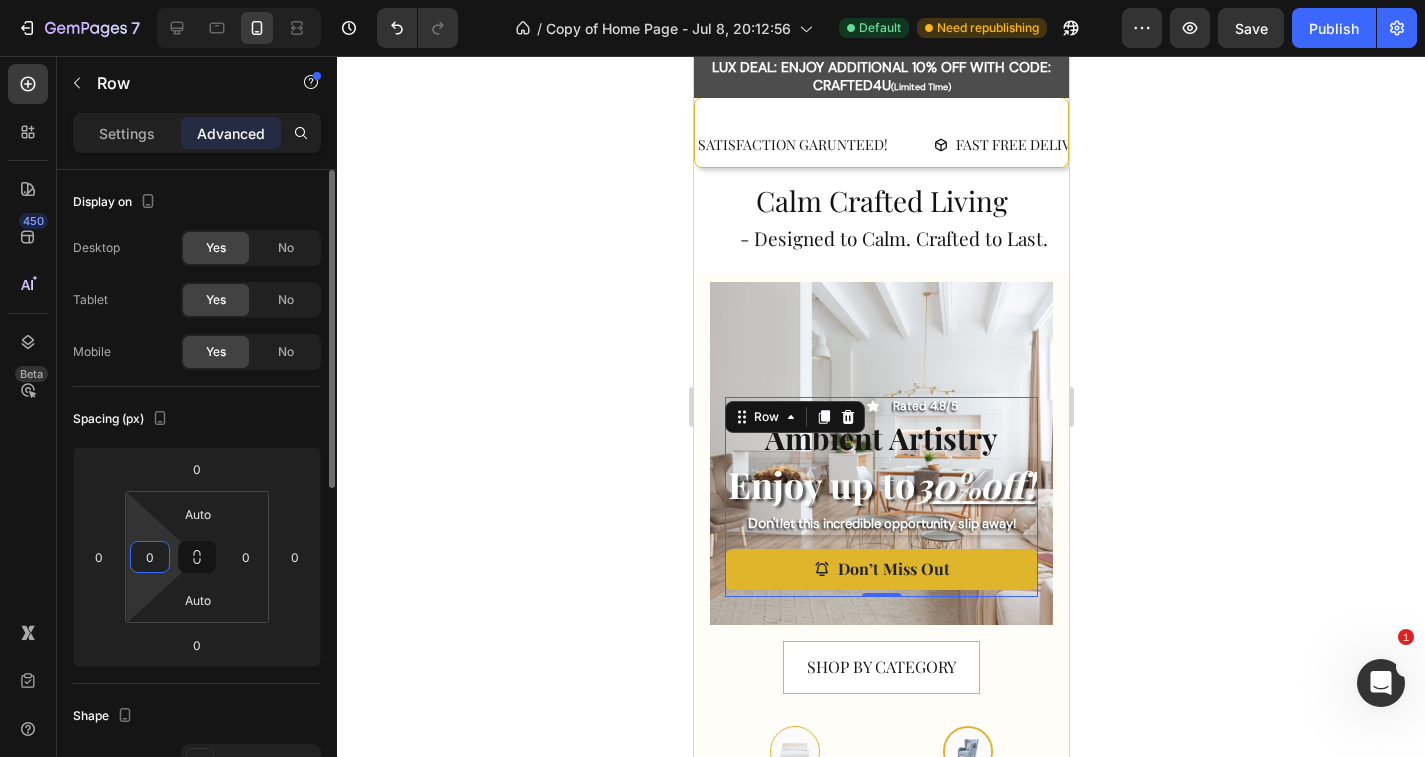 click on "0" at bounding box center [150, 557] 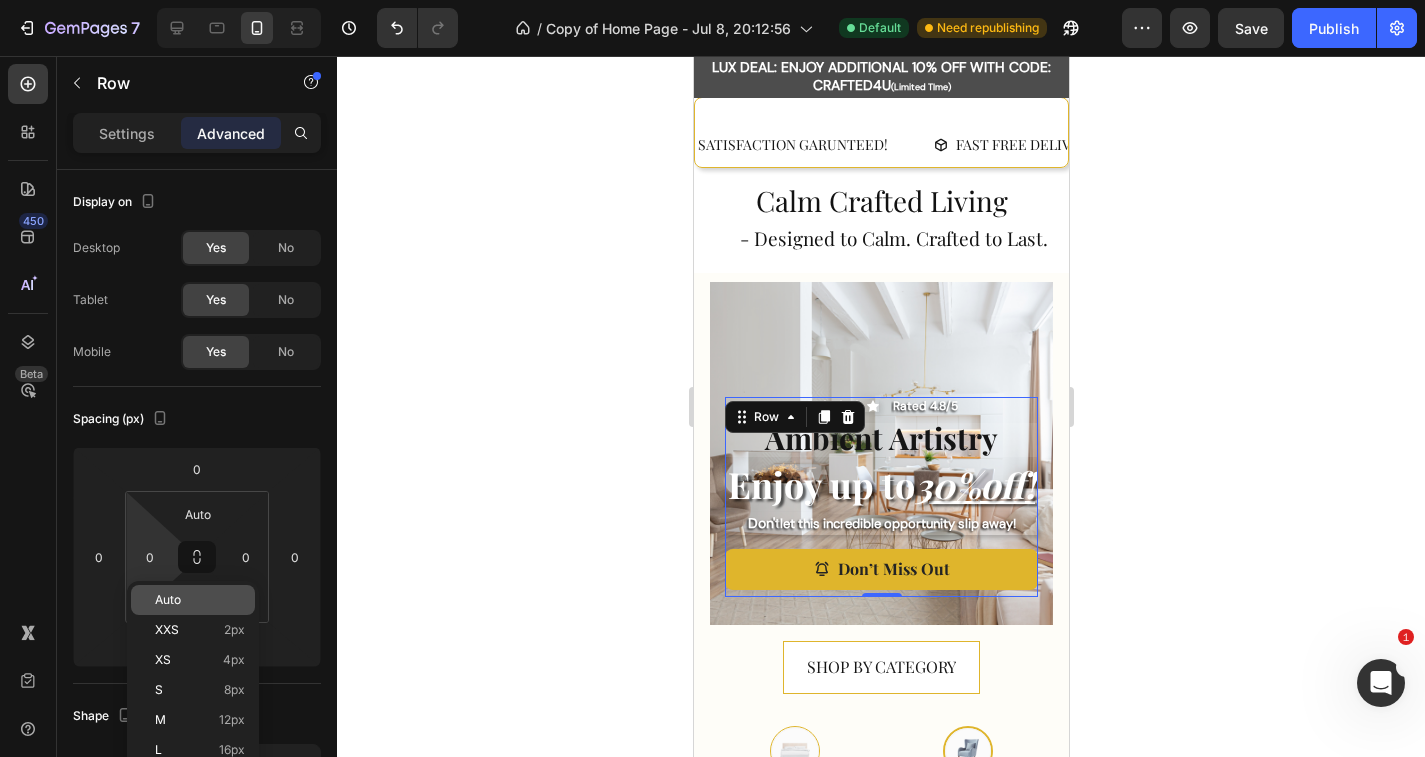 click on "Auto" at bounding box center (168, 600) 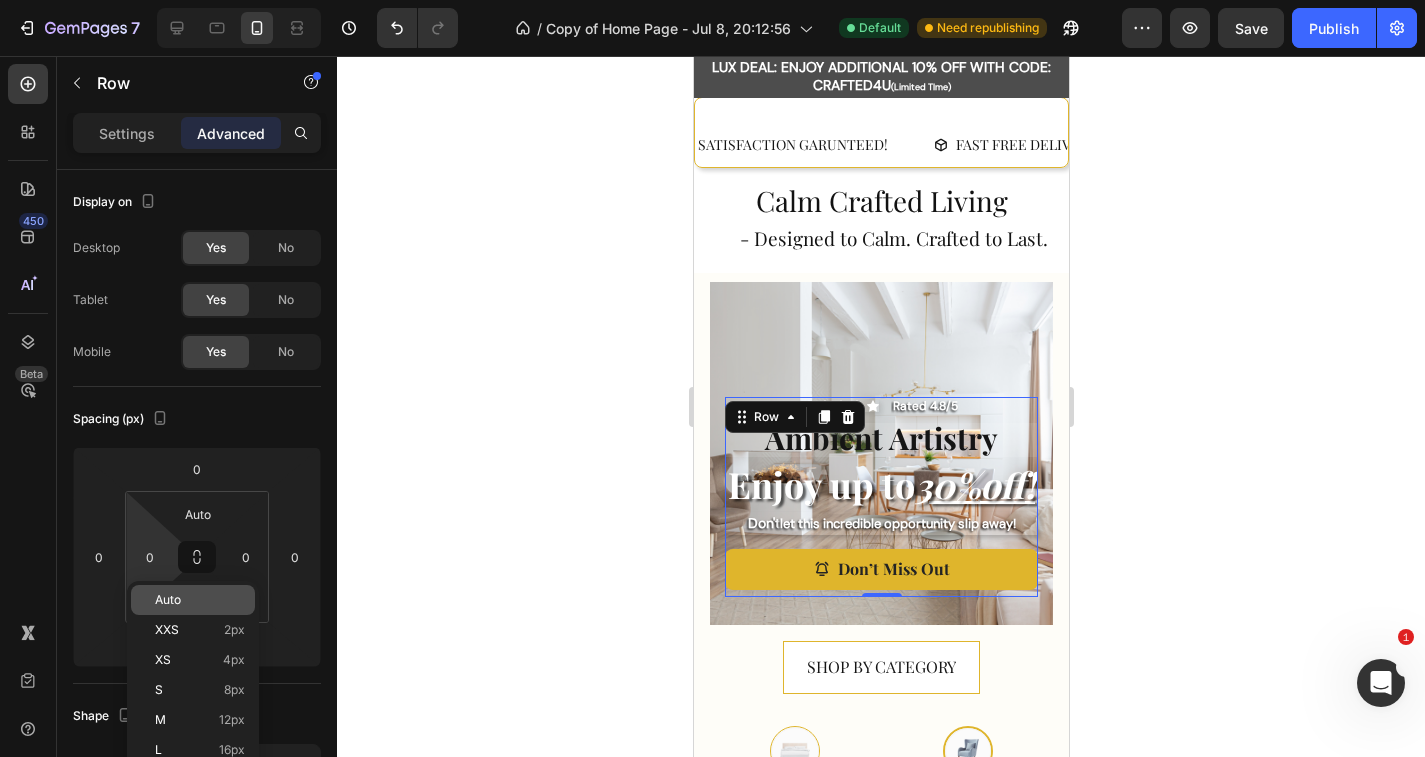 type on "Auto" 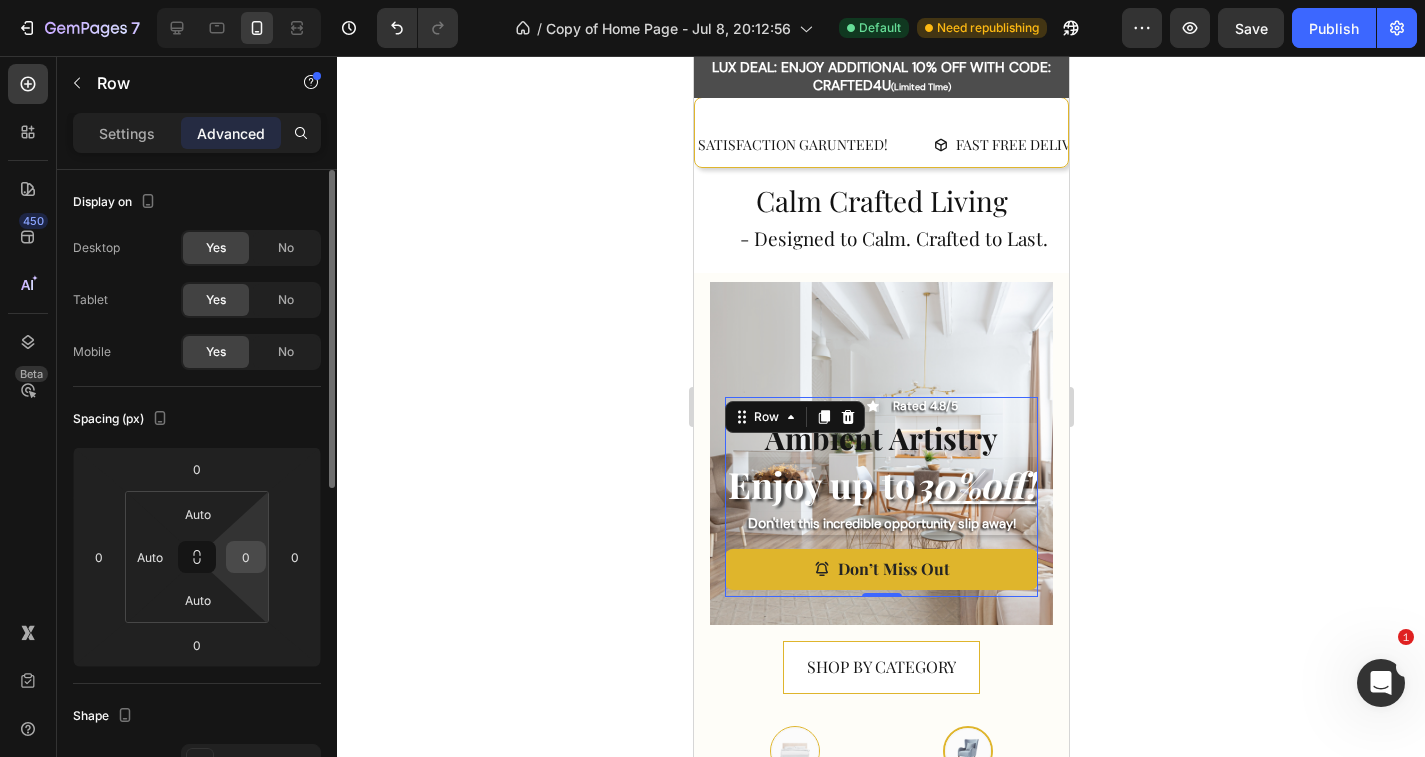 click on "0" at bounding box center [246, 557] 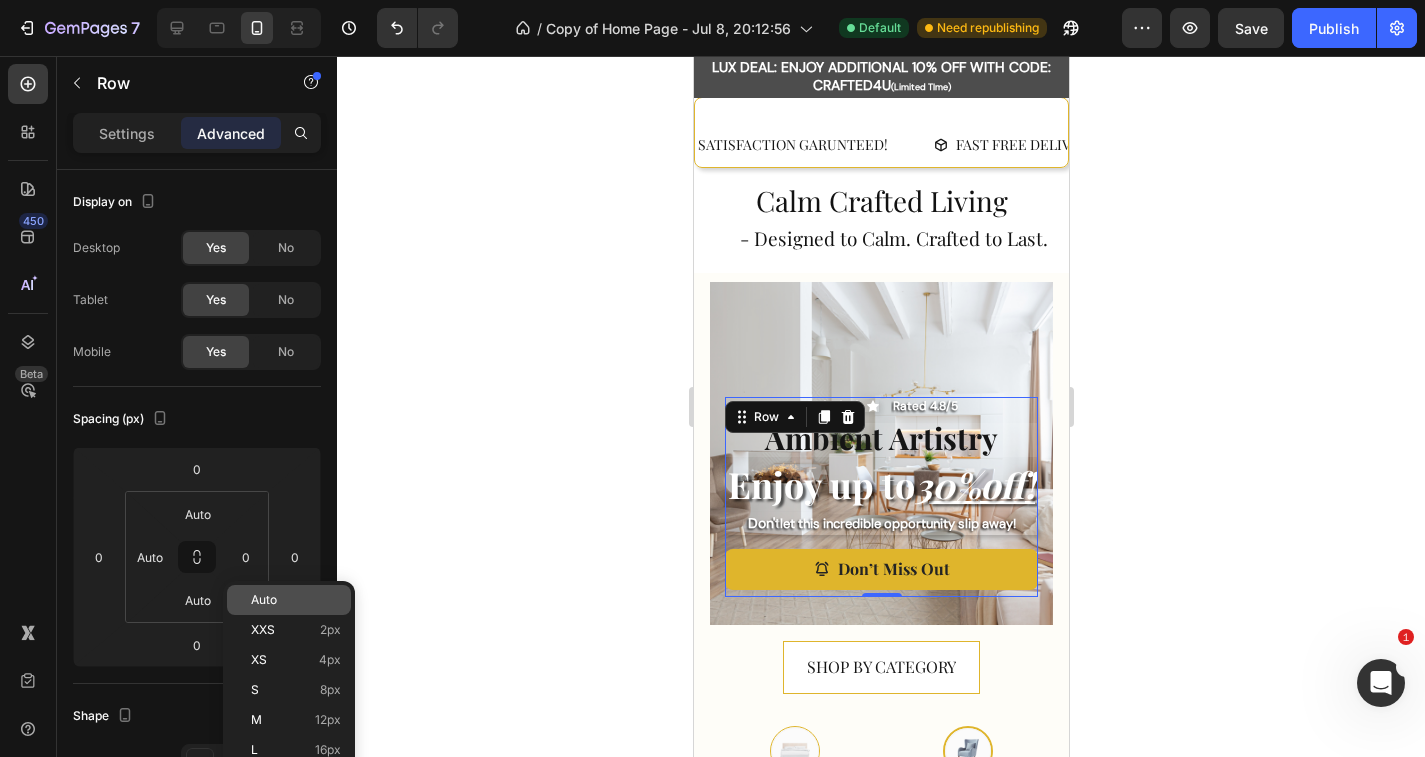 click on "Auto" at bounding box center [264, 600] 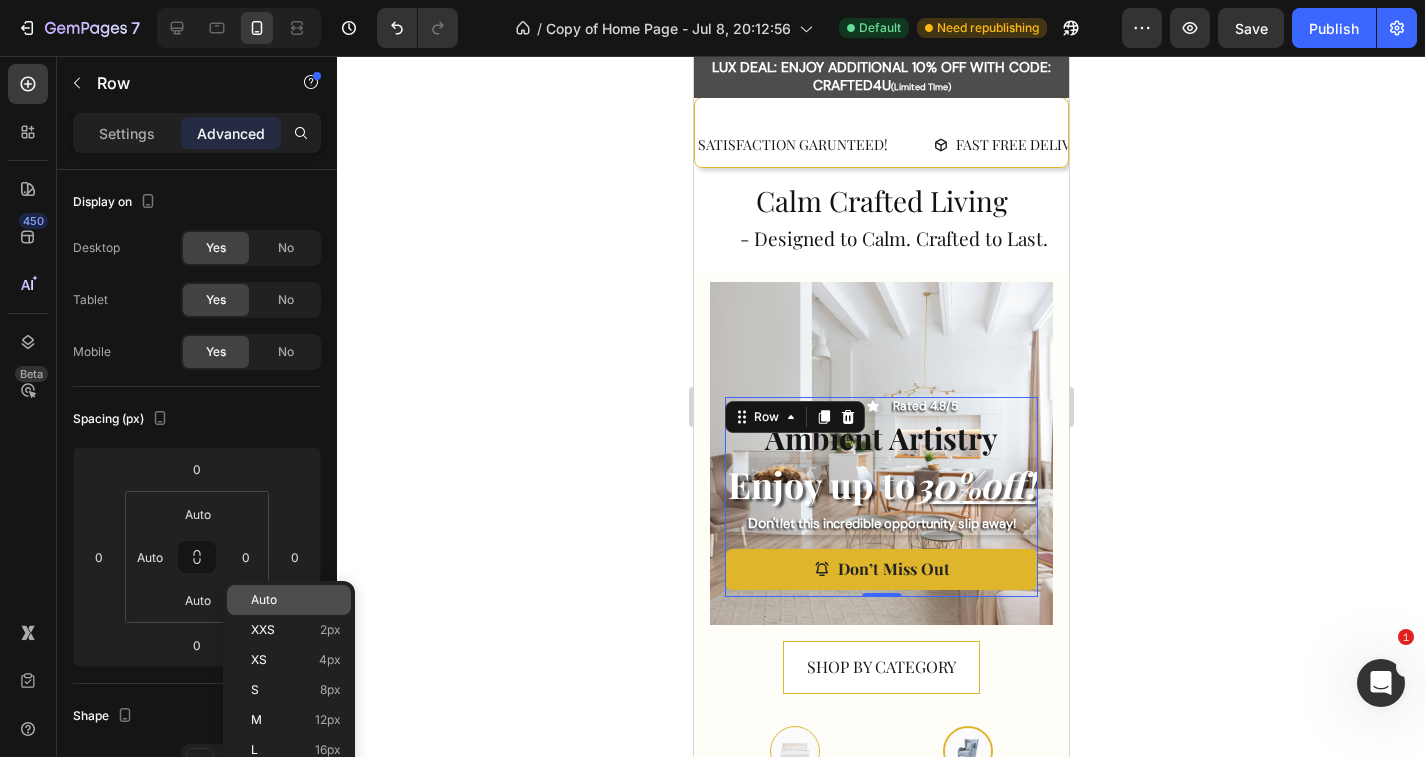 type on "Auto" 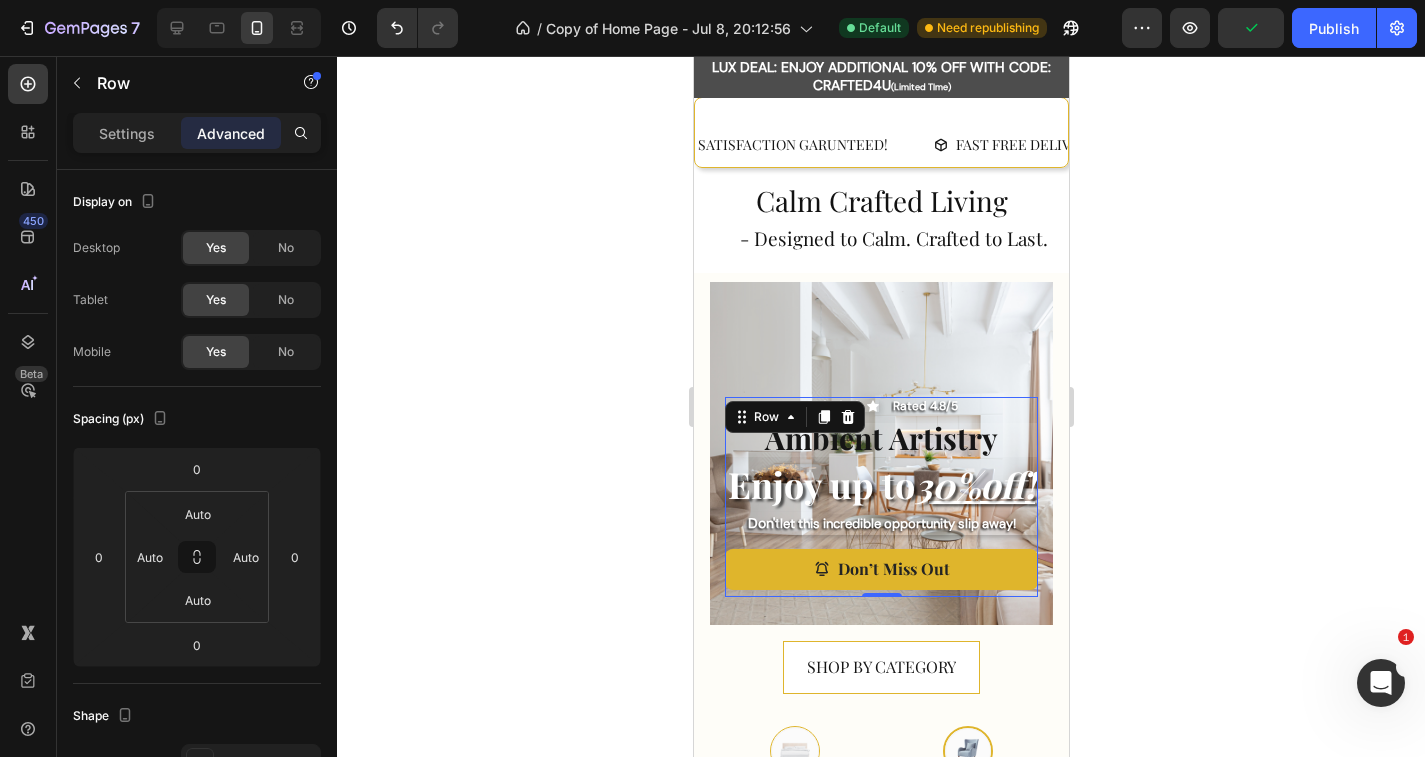 click 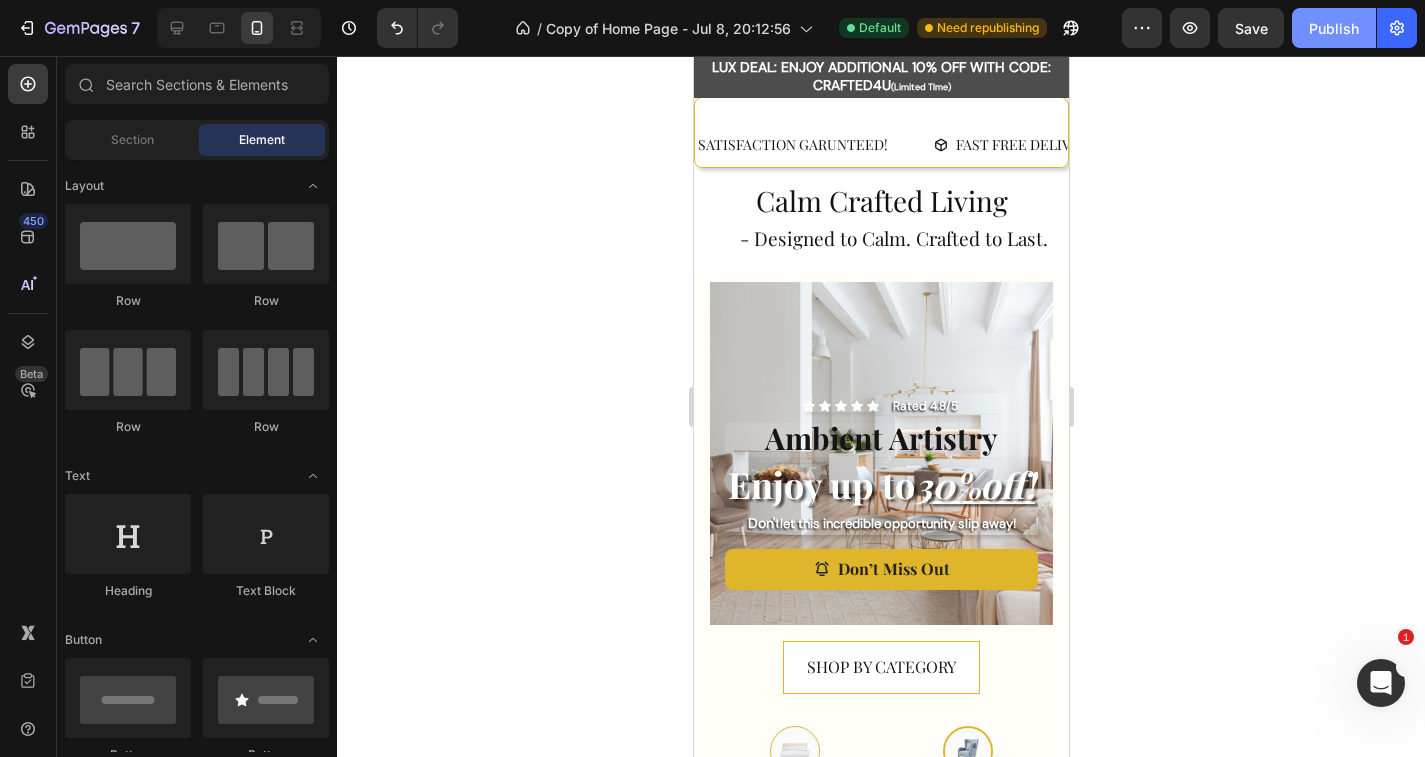 click on "Publish" 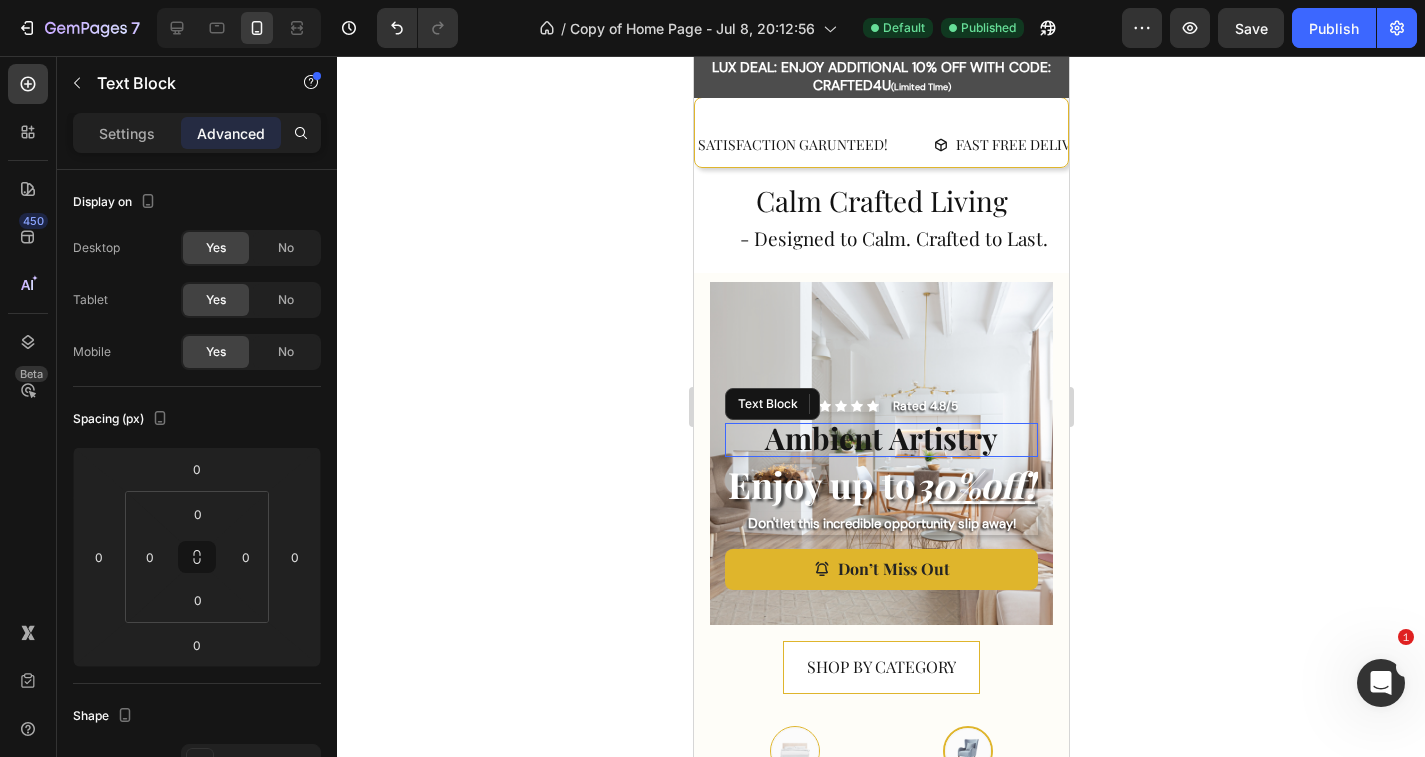 click on "Ambient Artistry" at bounding box center (880, 438) 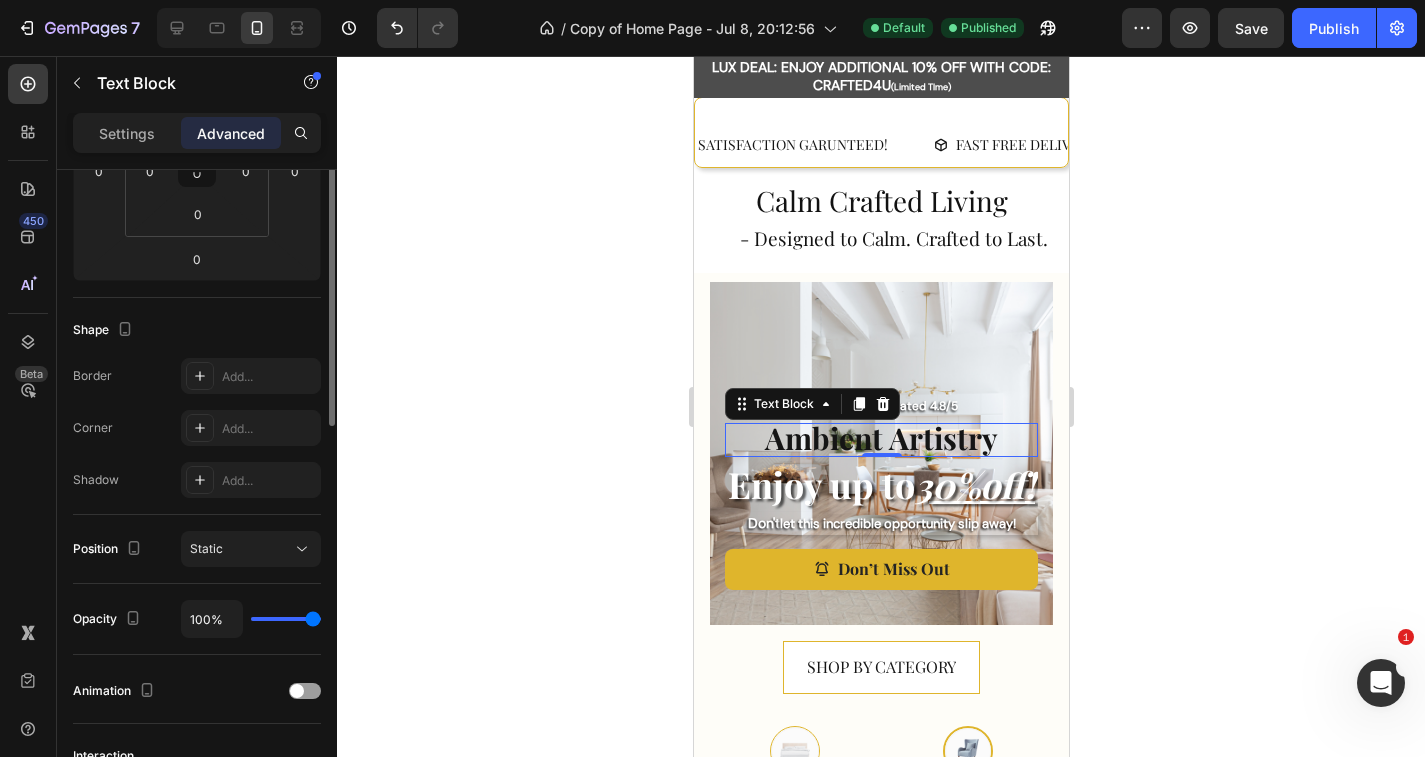scroll, scrollTop: 0, scrollLeft: 0, axis: both 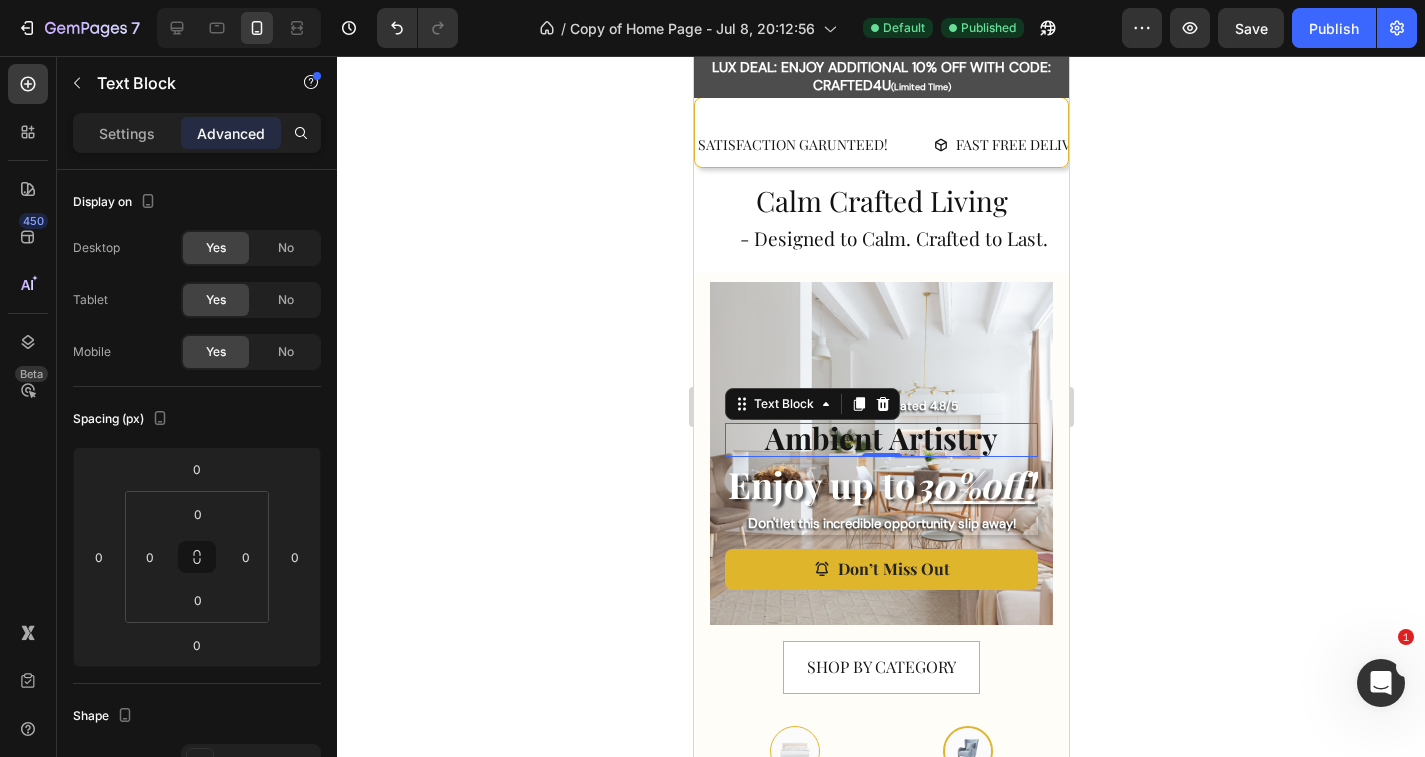 click on "Settings Advanced" at bounding box center (197, 133) 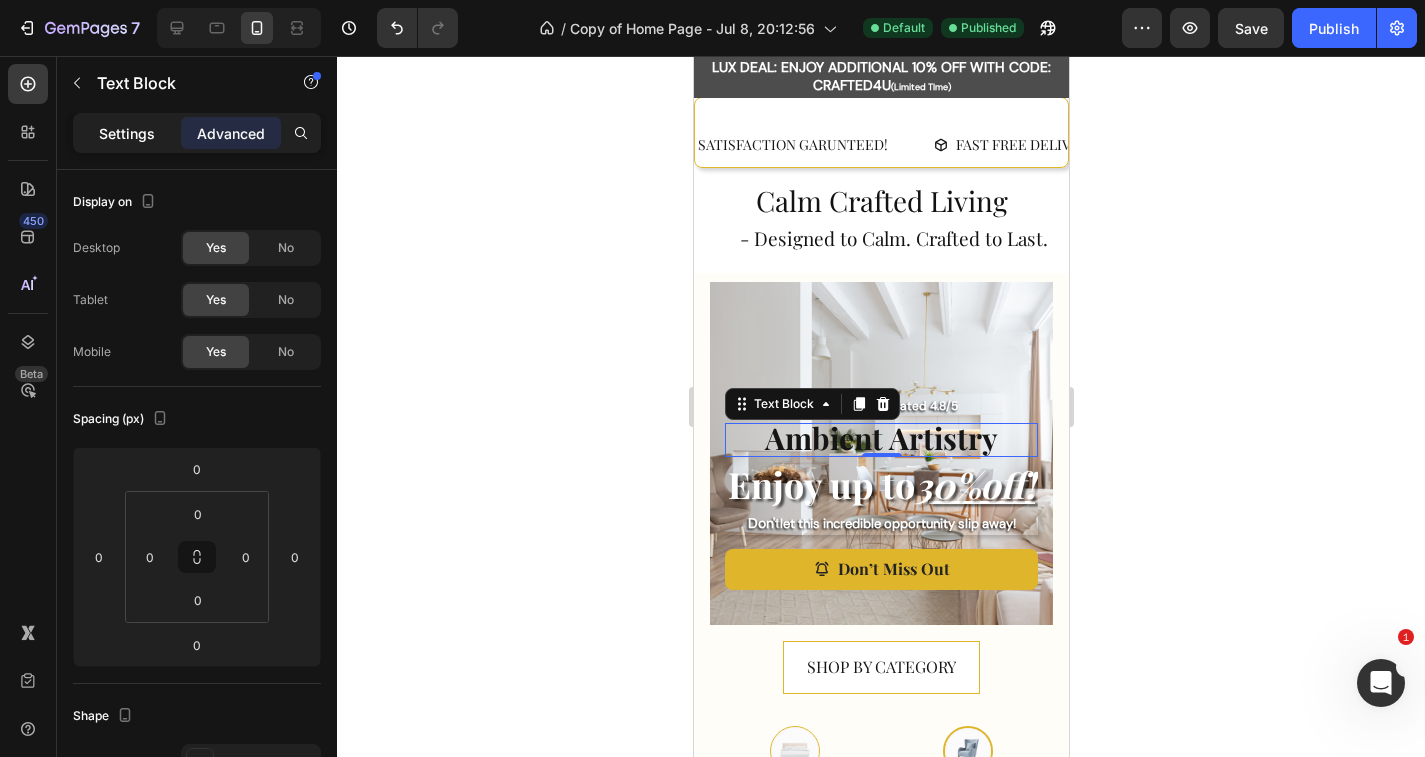 click on "Settings" 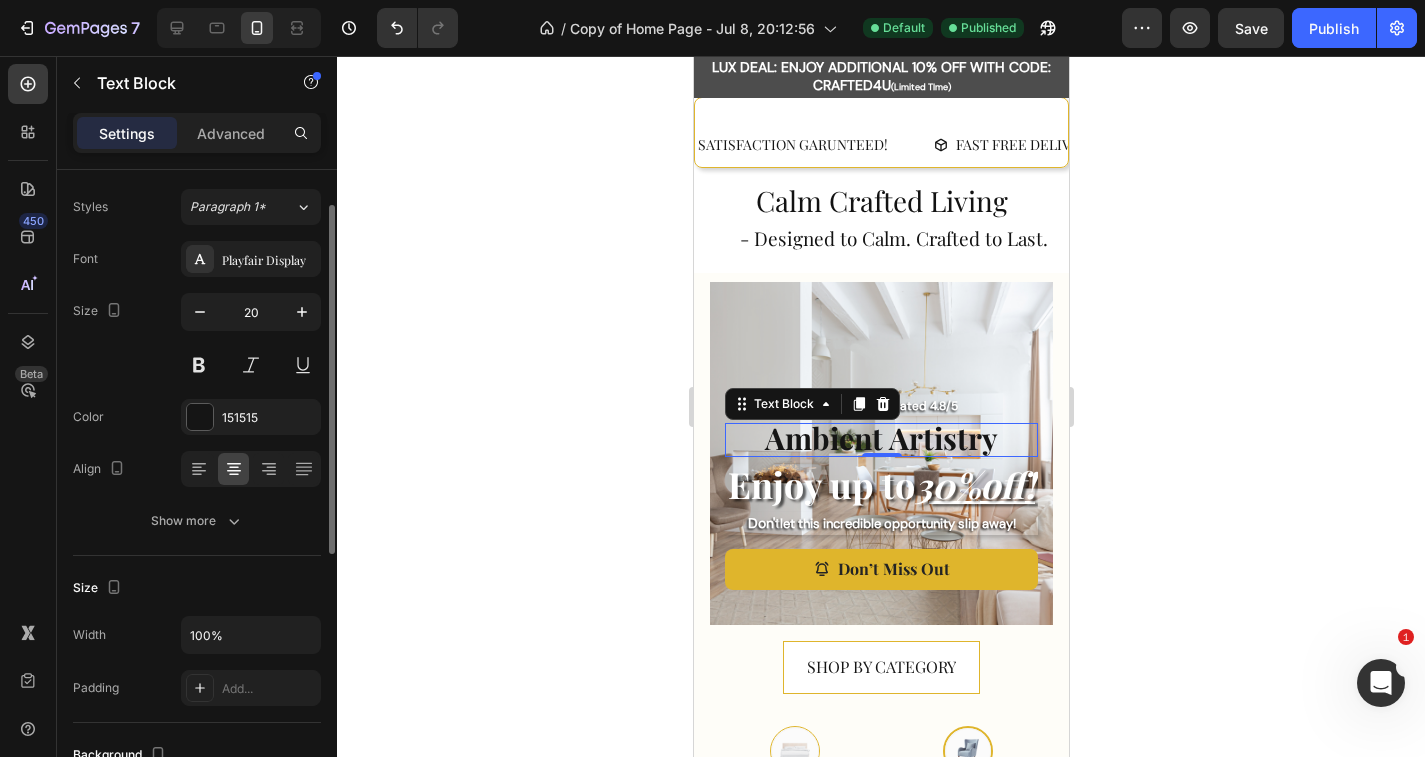 scroll, scrollTop: 52, scrollLeft: 0, axis: vertical 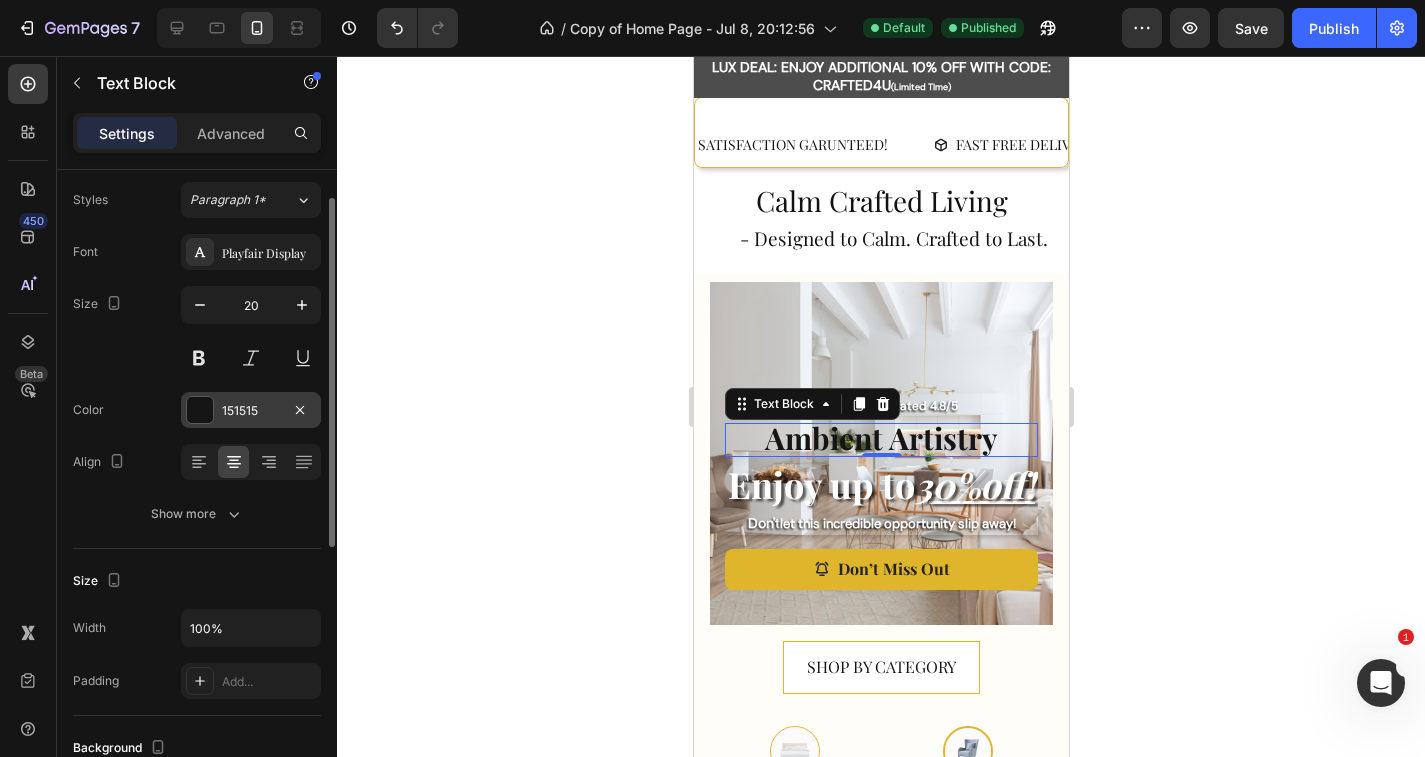 click on "151515" at bounding box center [251, 411] 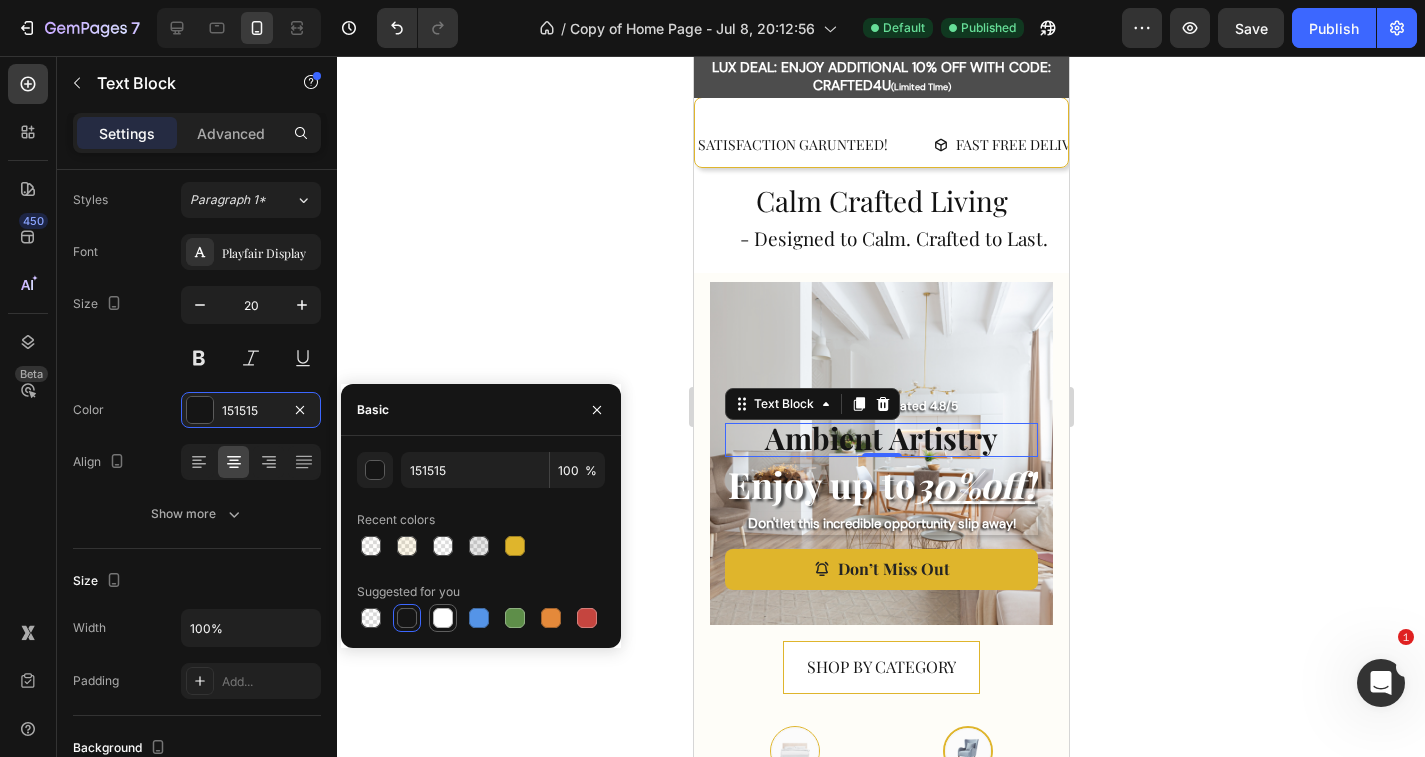 click at bounding box center [443, 618] 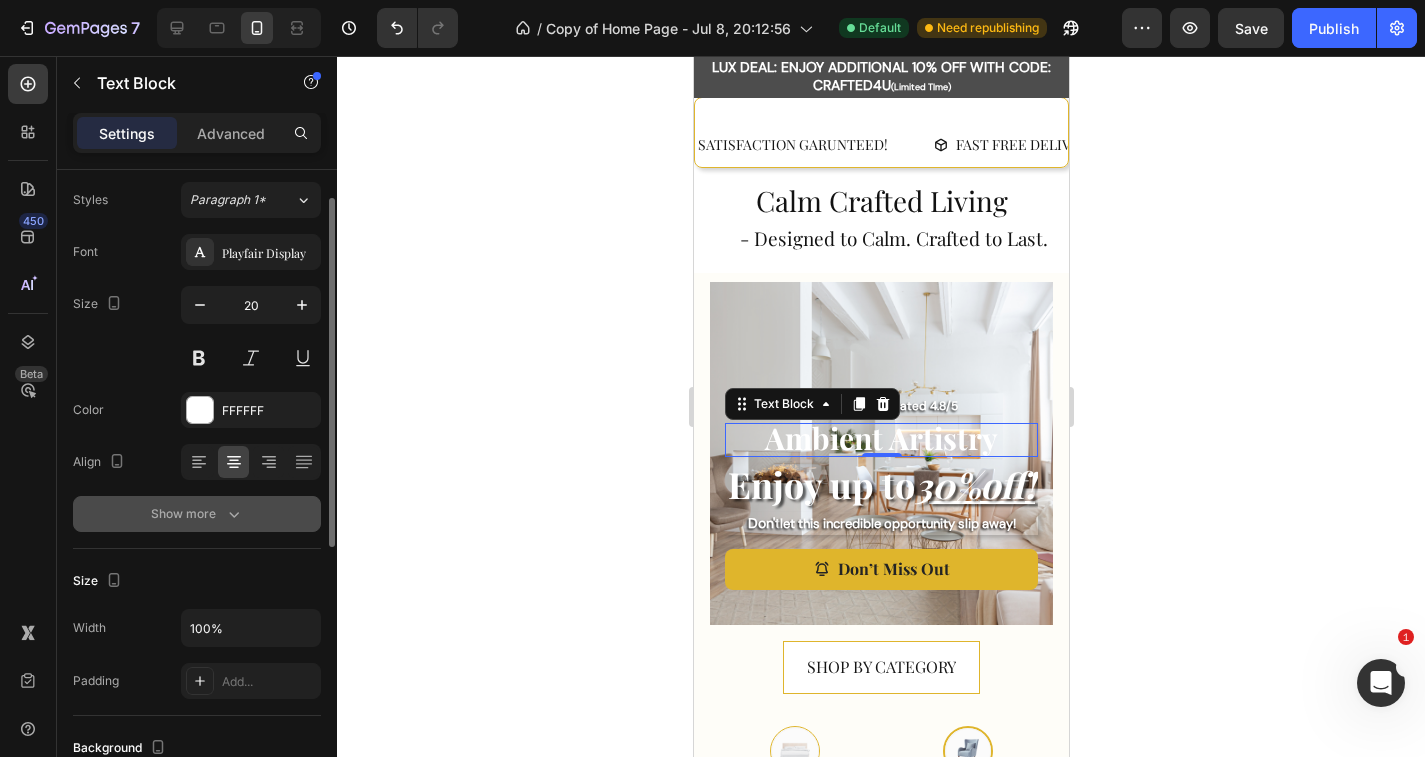 click on "Show more" at bounding box center [197, 514] 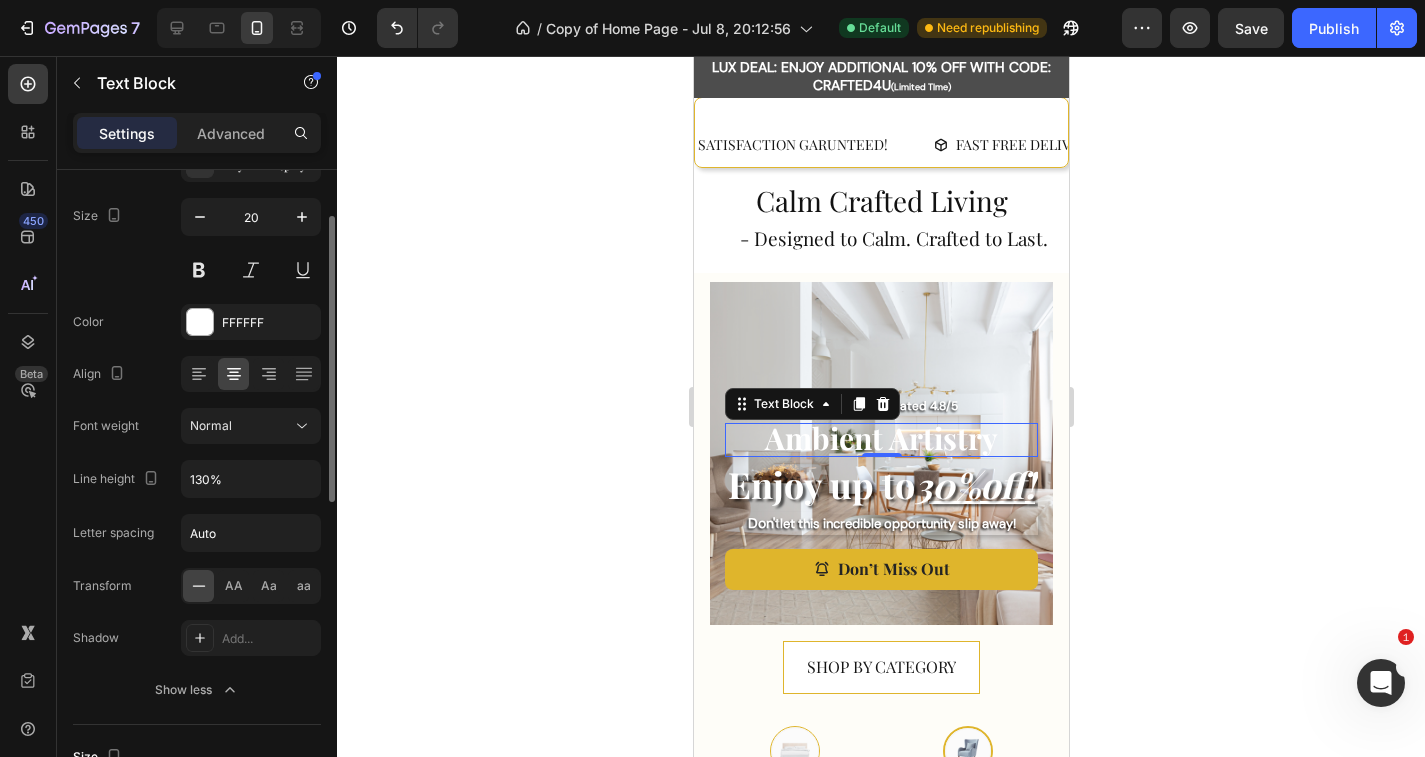 scroll, scrollTop: 140, scrollLeft: 0, axis: vertical 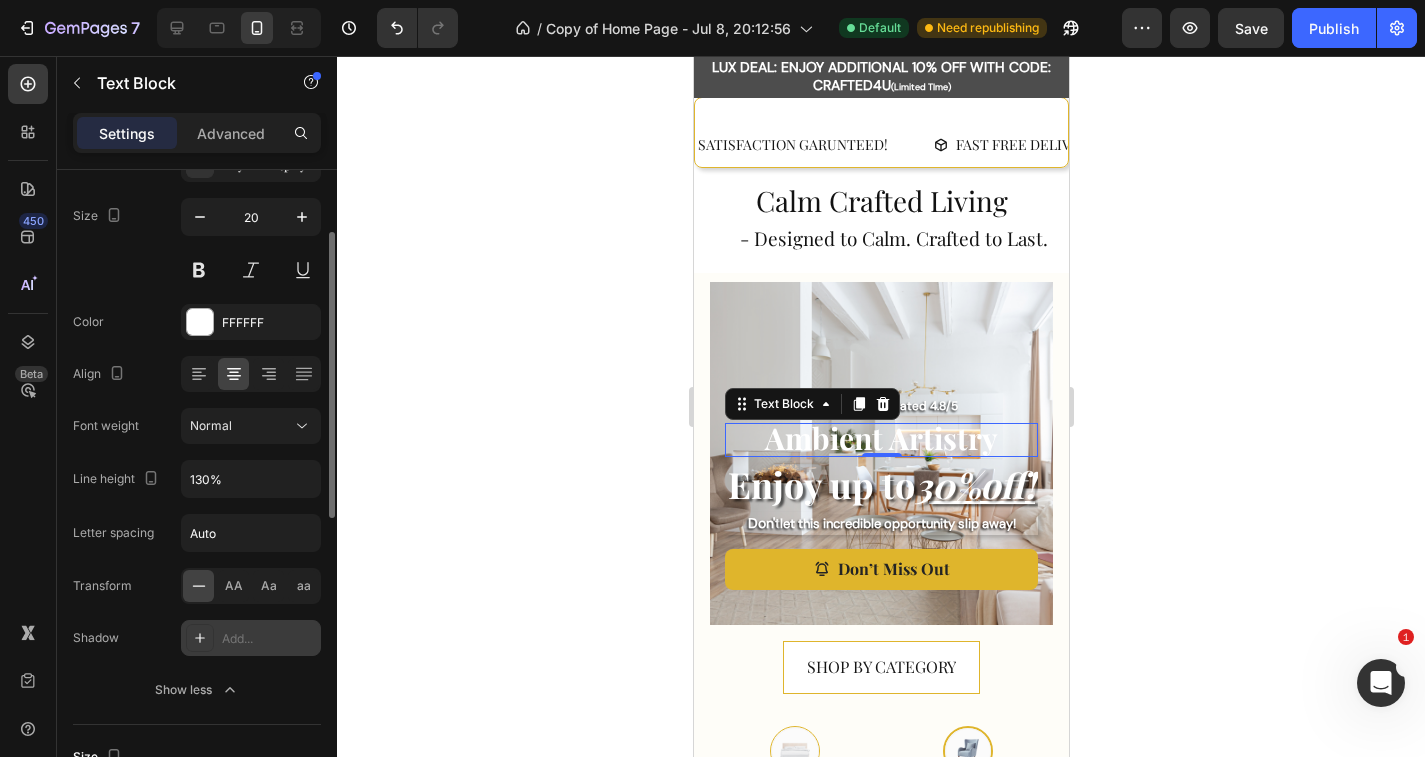 click 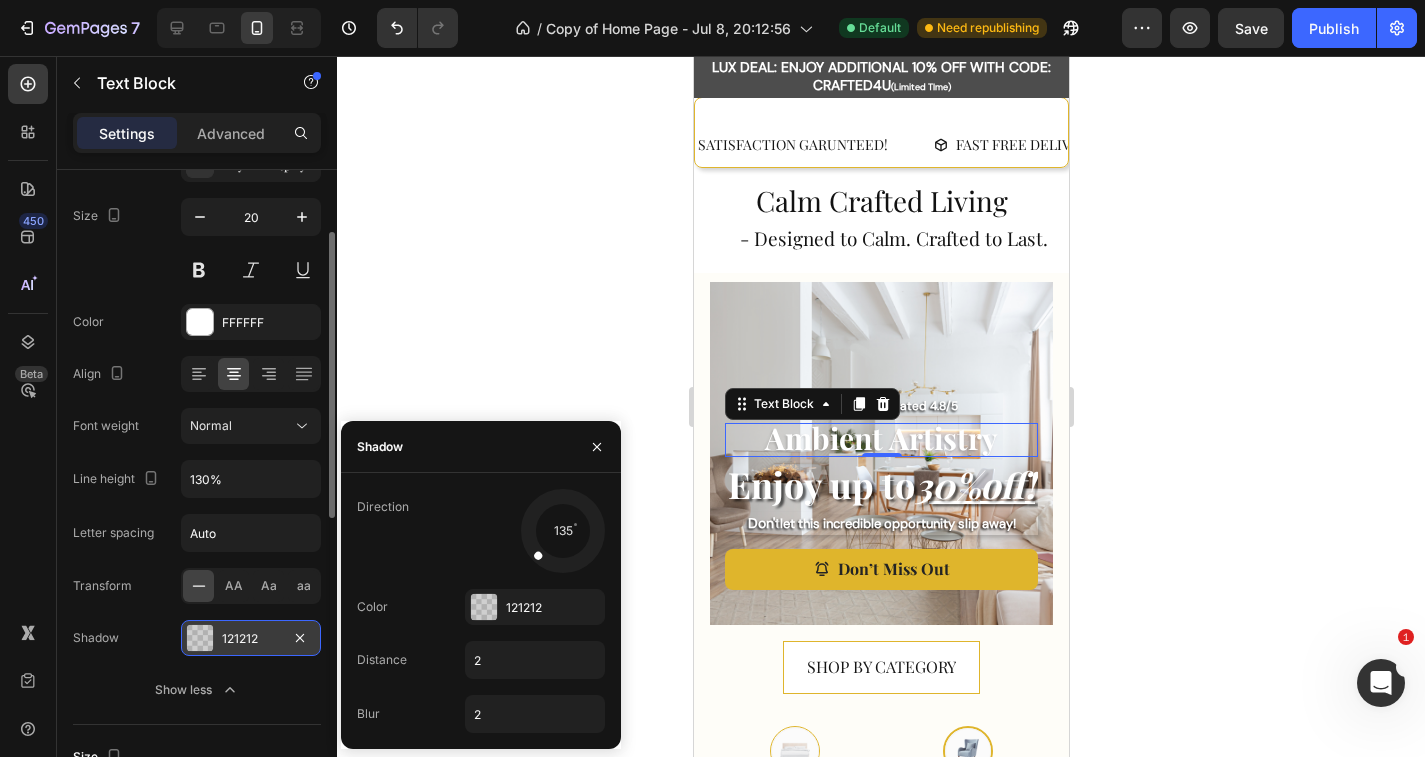 click on "Direction [NUMBER] Color [COLOR] Distance [NUMBER] Blur [NUMBER]" at bounding box center [481, 611] 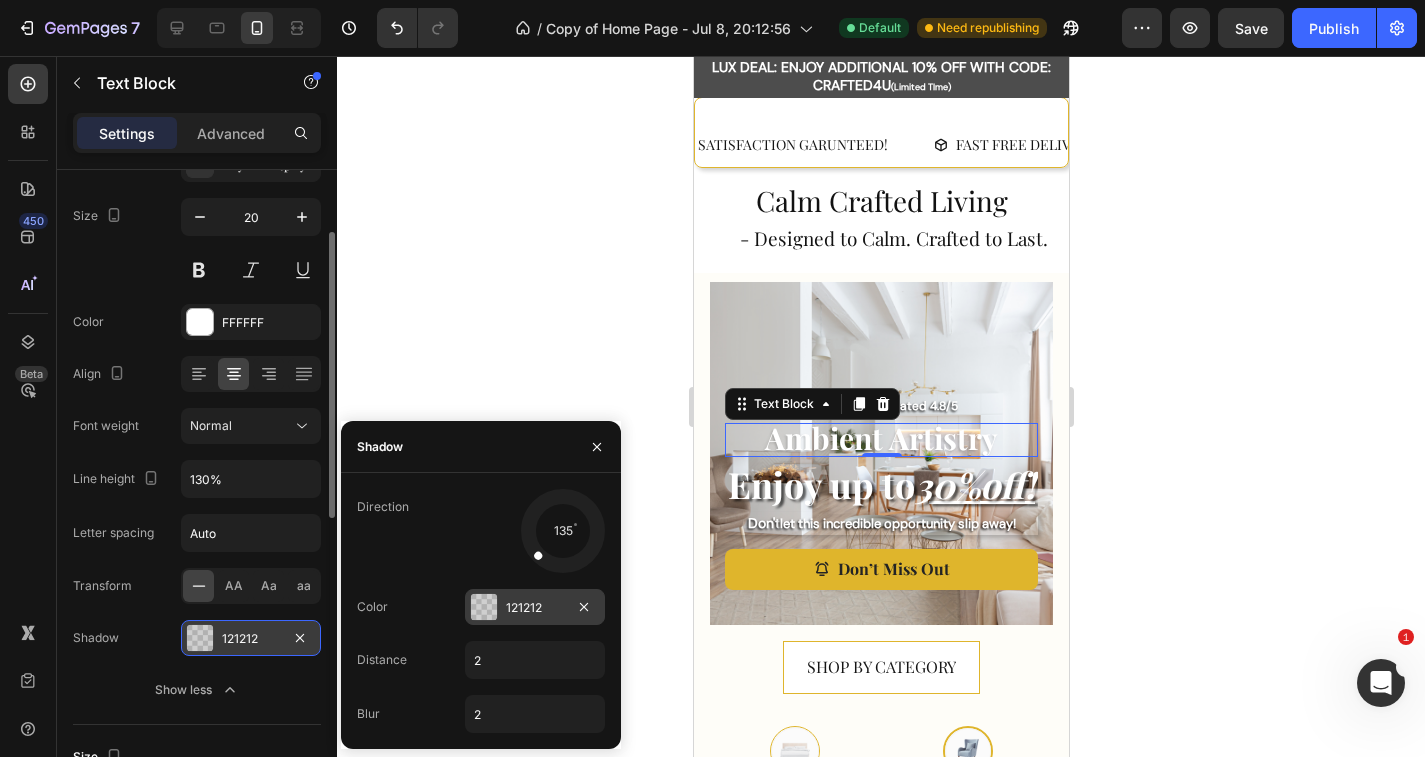 click at bounding box center (484, 607) 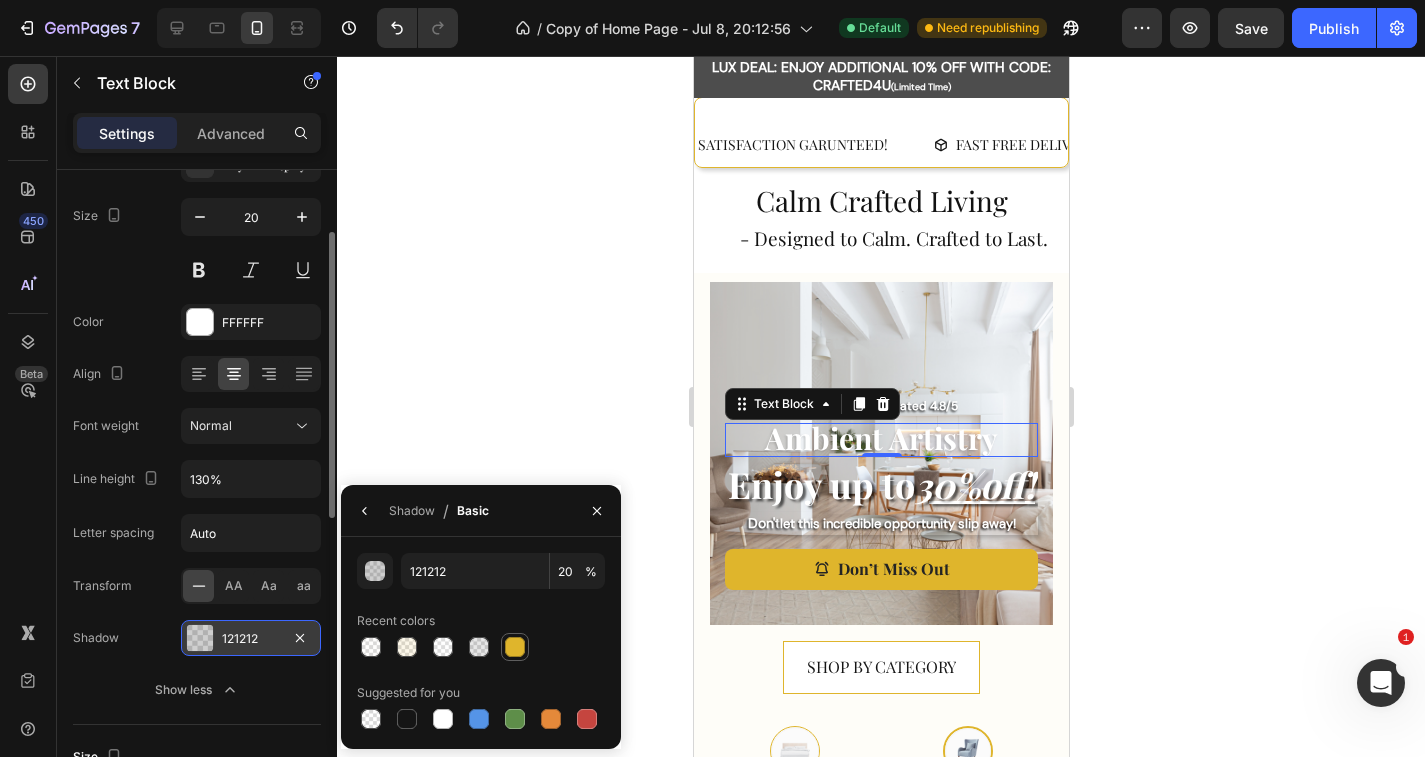 click at bounding box center (515, 647) 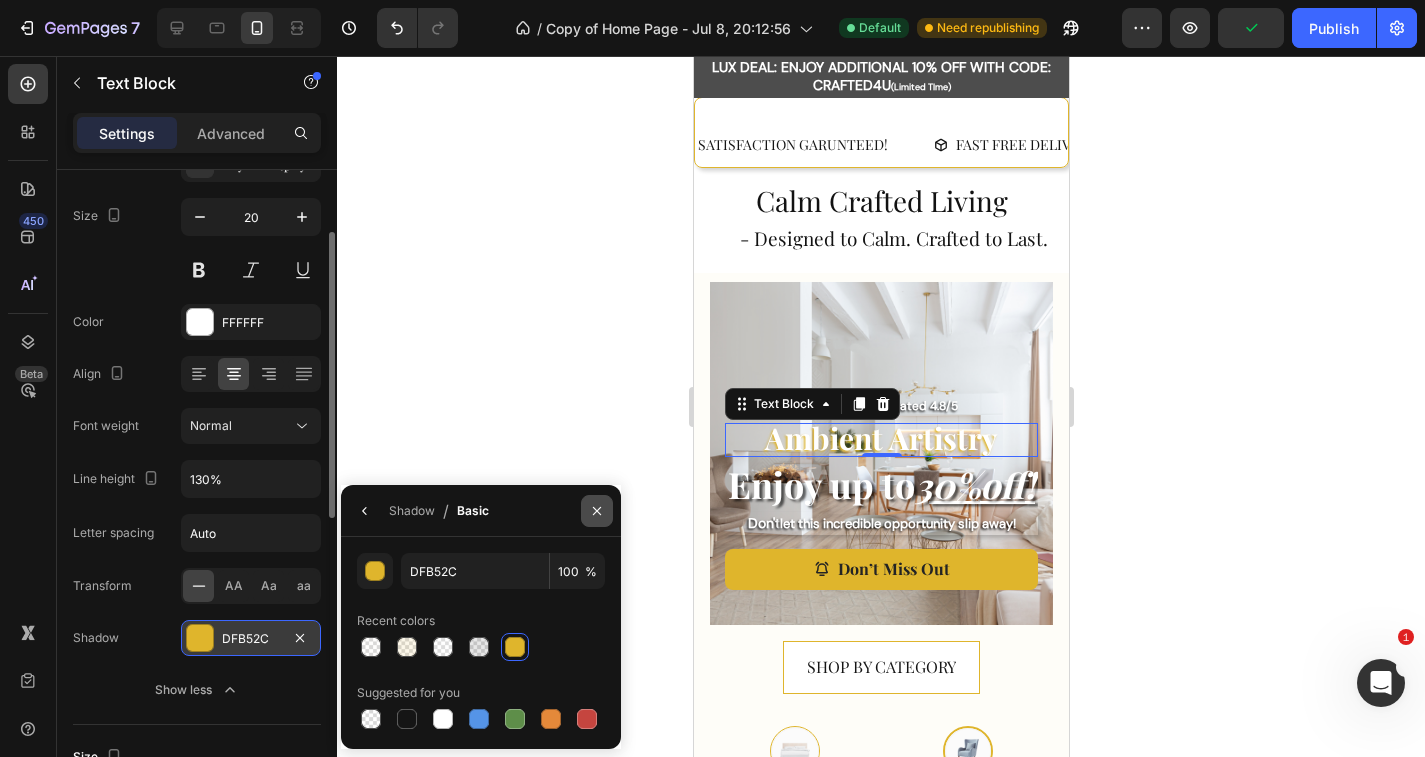 click at bounding box center (597, 511) 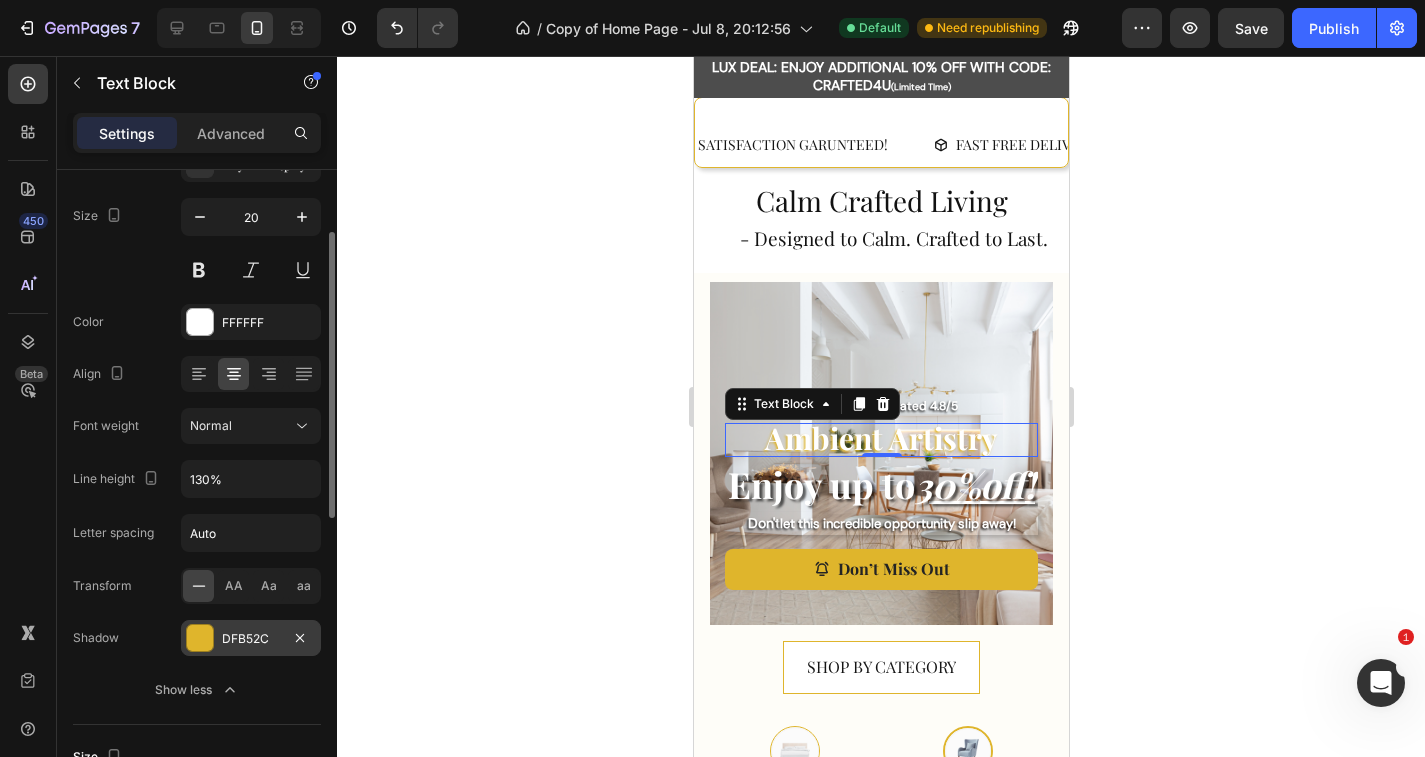 click 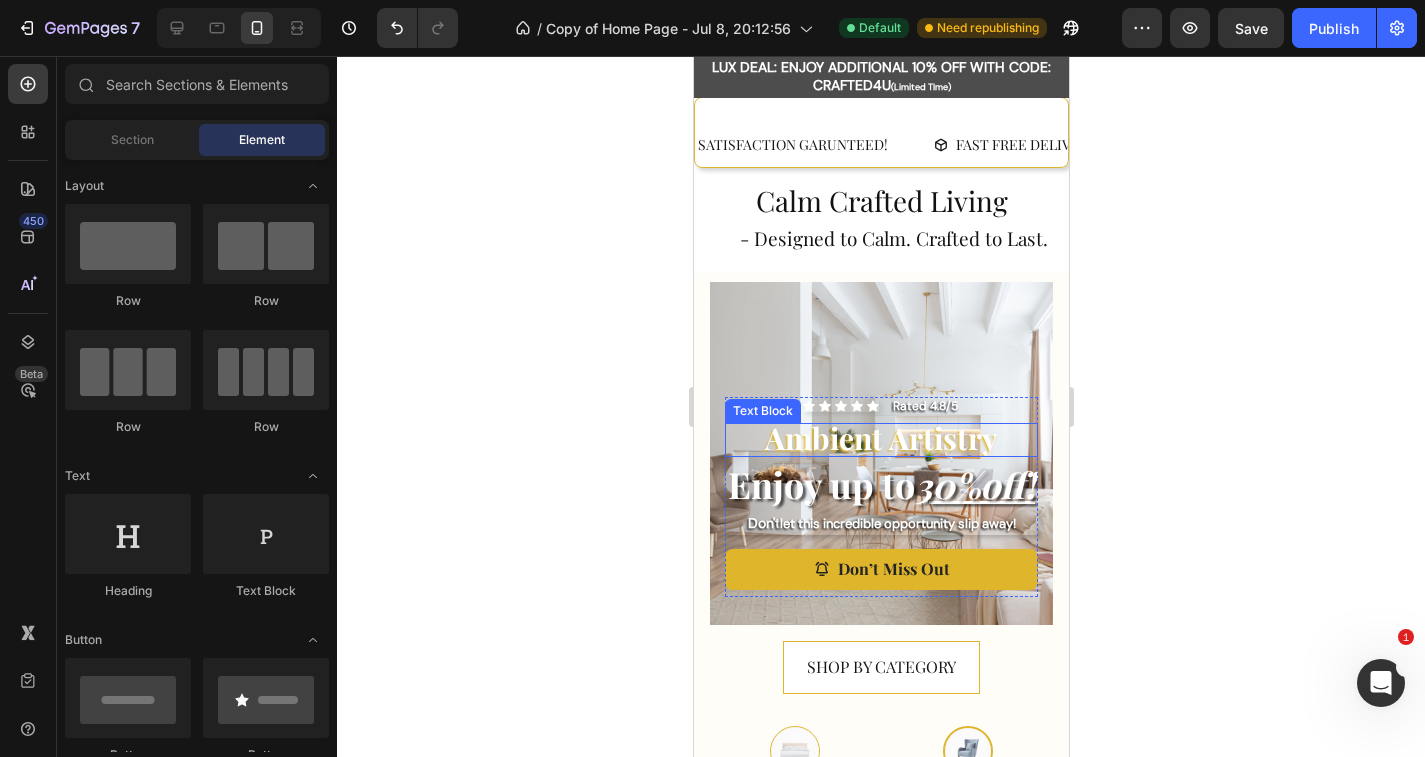 click on "Ambient Artistry" at bounding box center (880, 438) 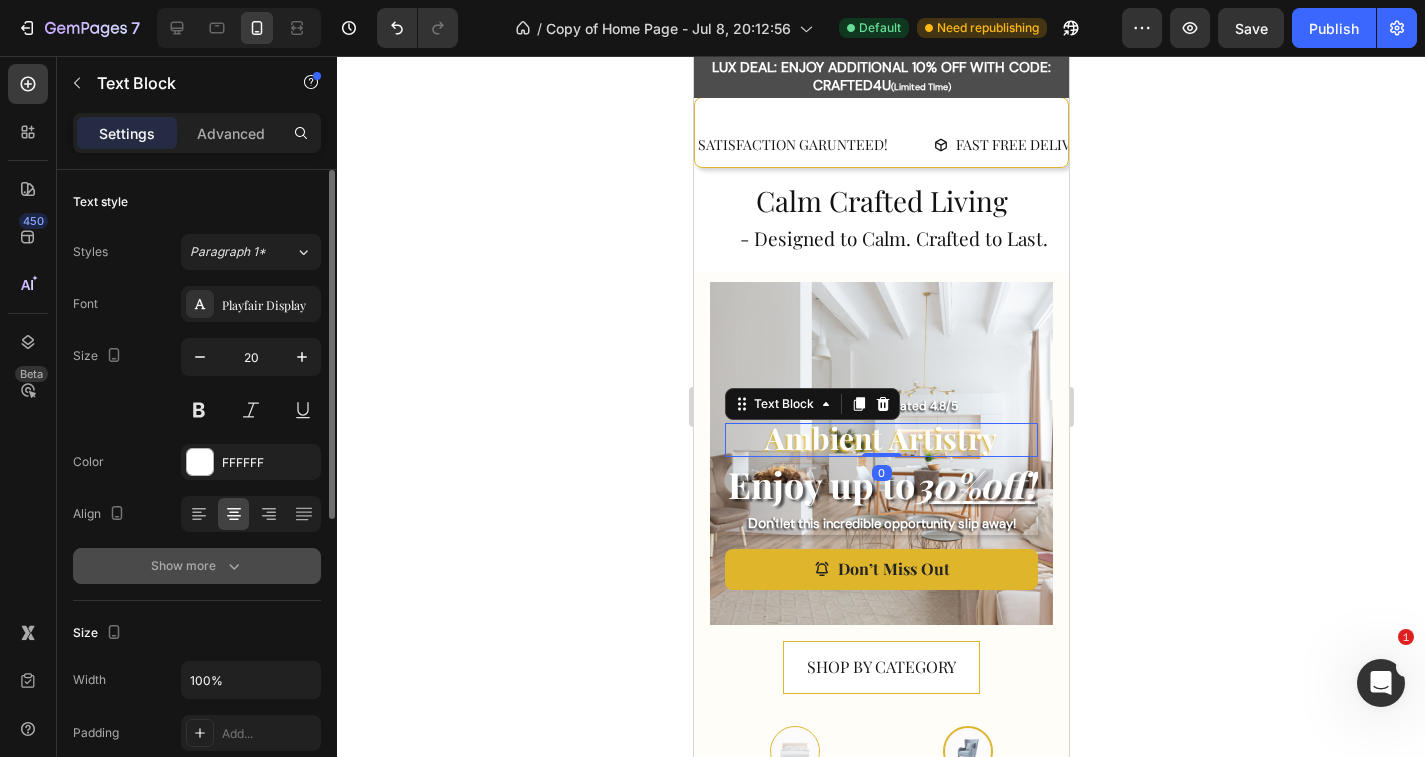 click on "Show more" at bounding box center (197, 566) 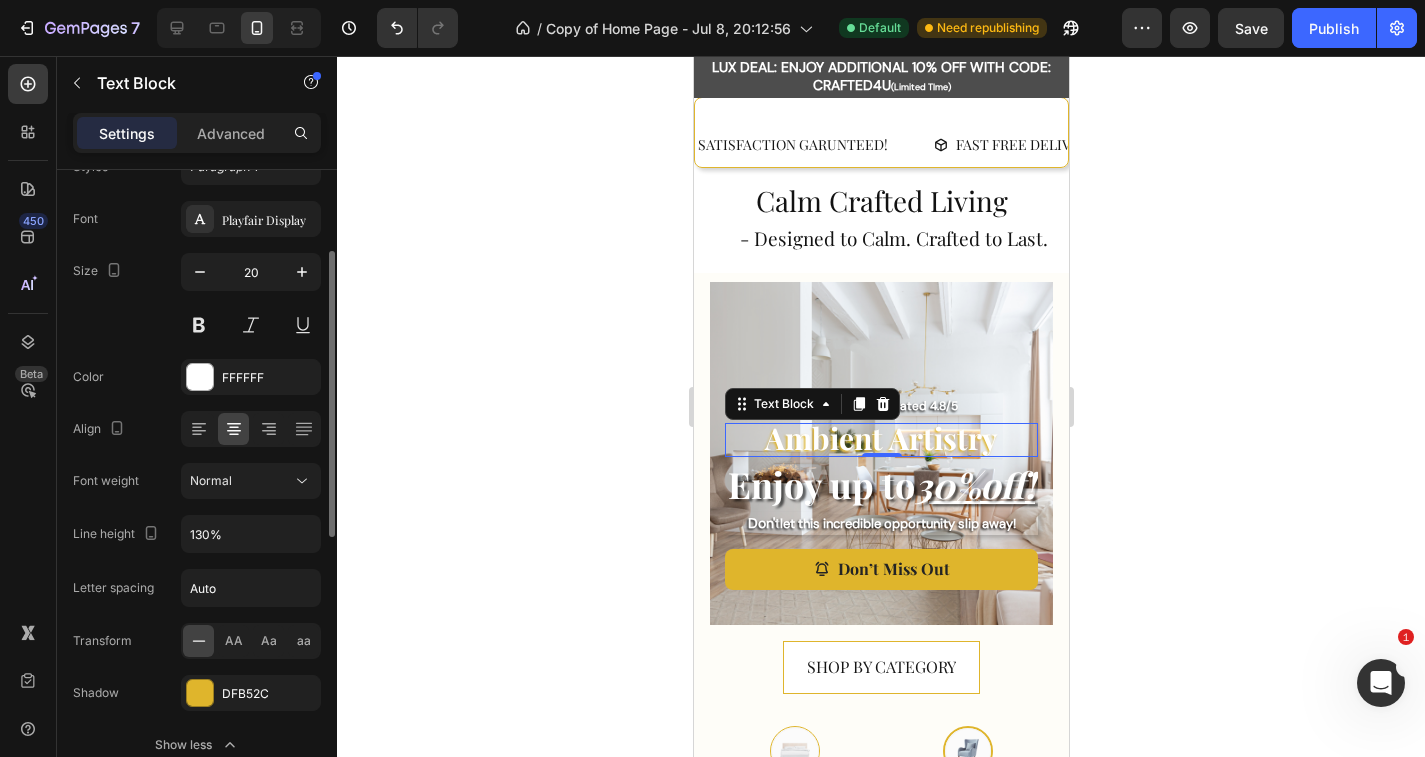 scroll, scrollTop: 125, scrollLeft: 0, axis: vertical 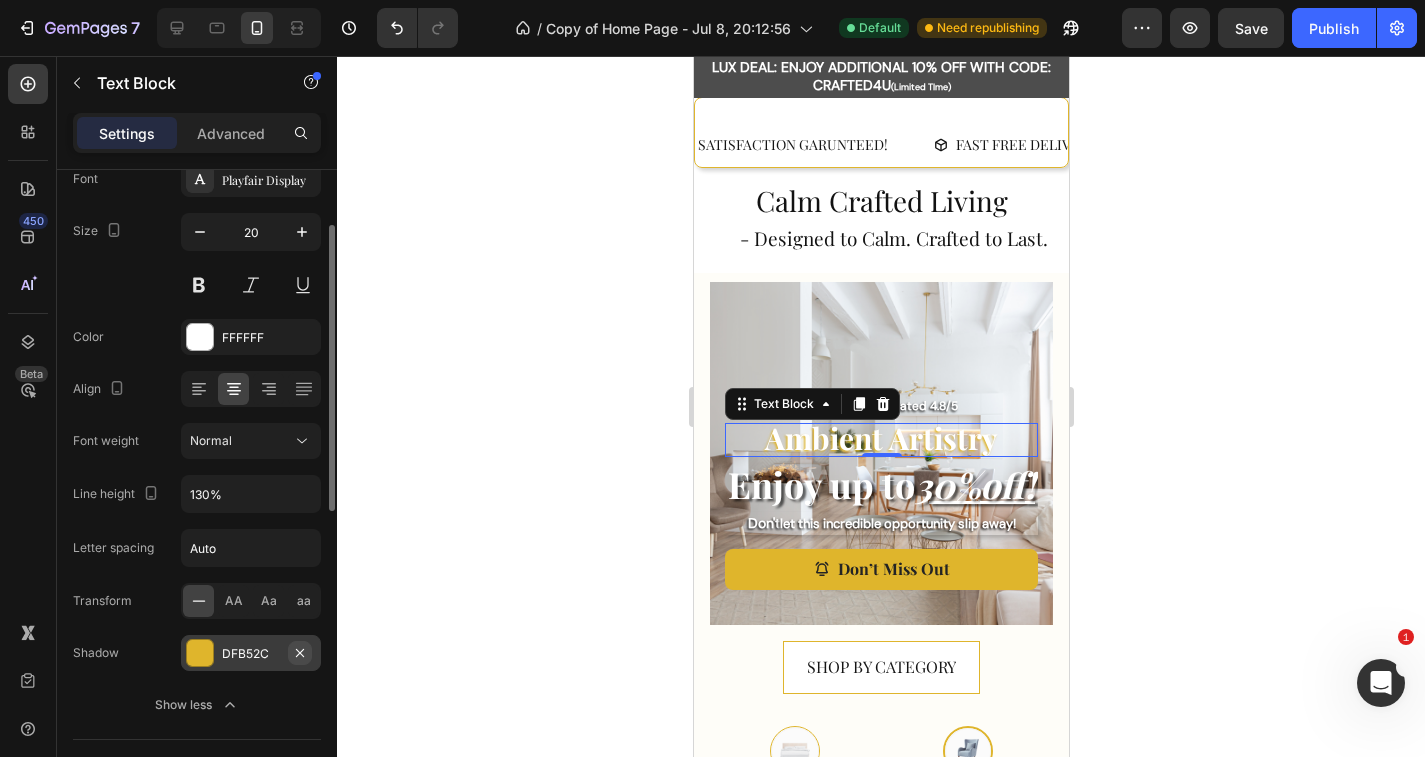 click 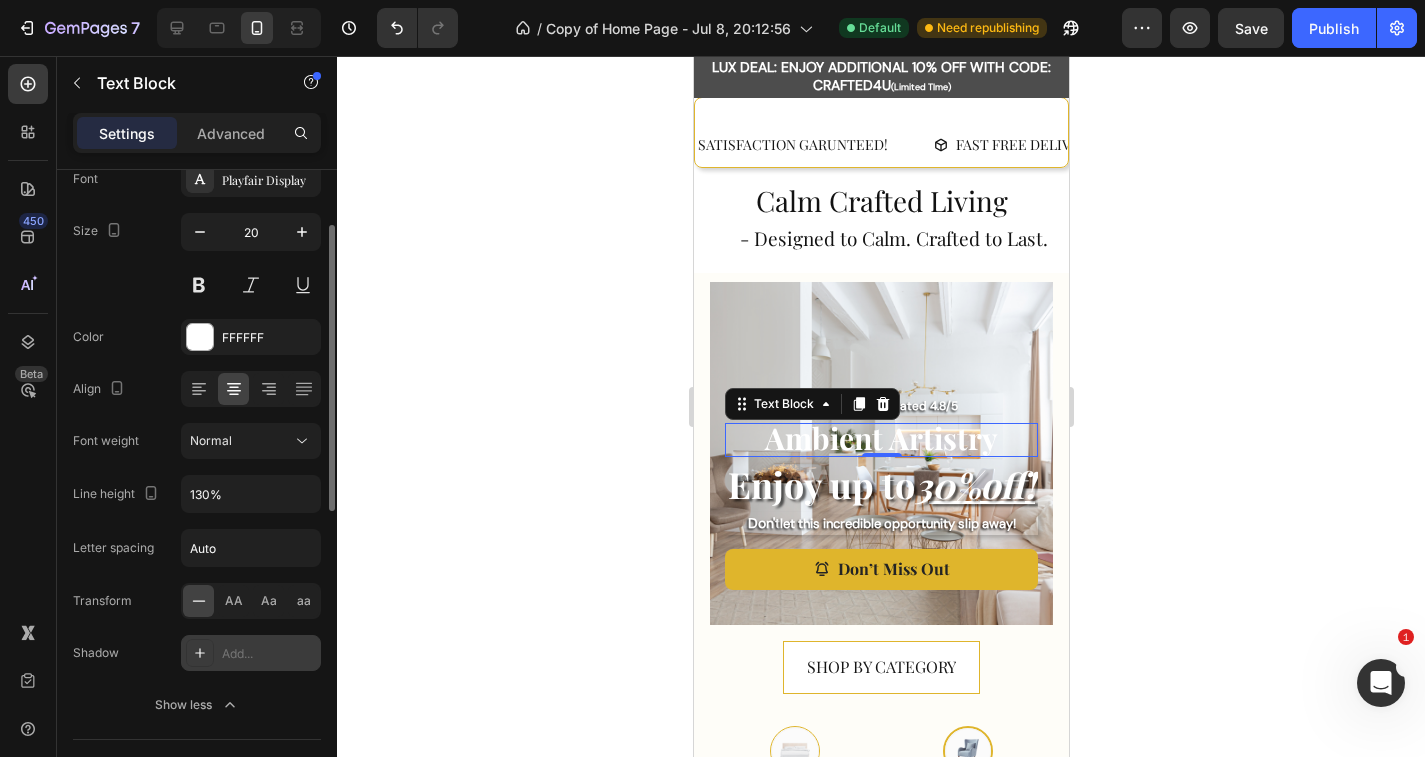click 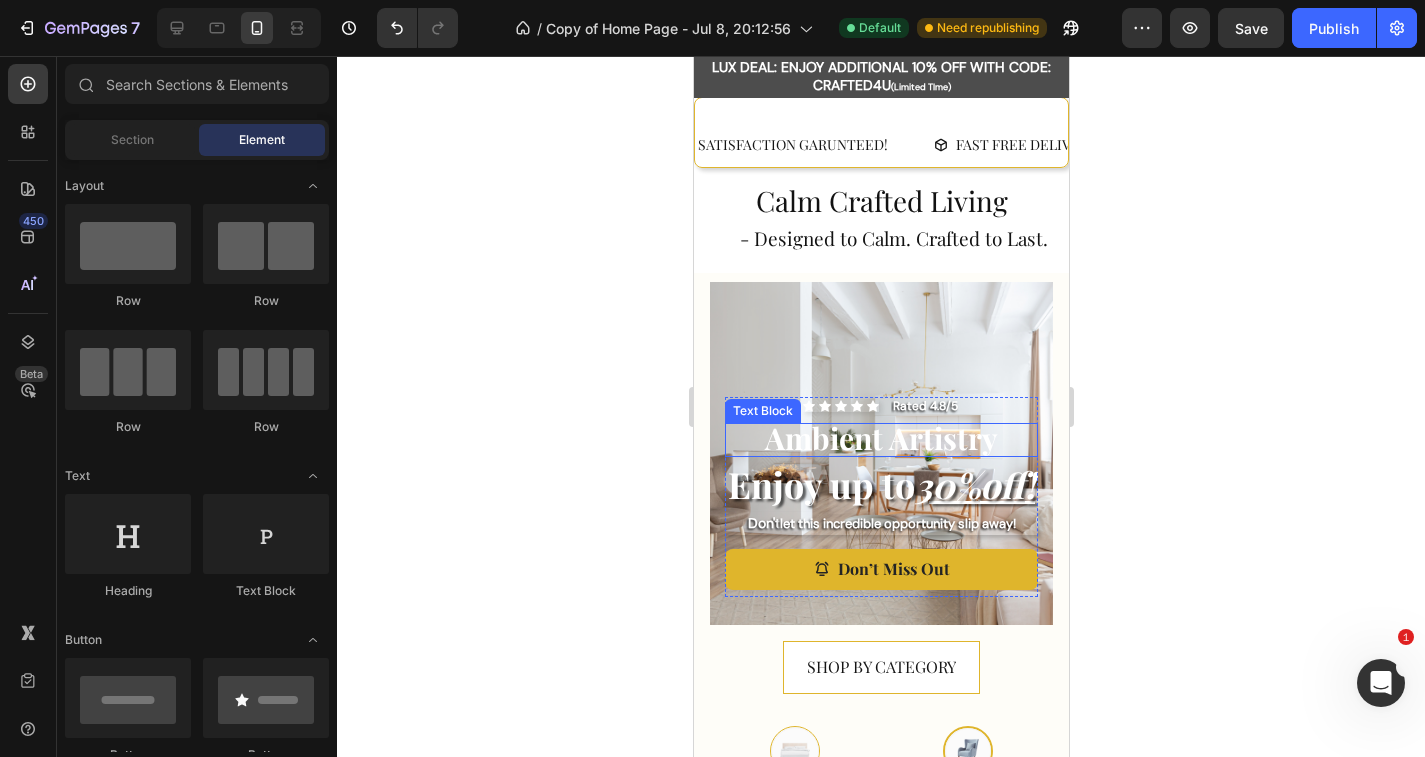 click on "Ambient Artistry" at bounding box center (880, 440) 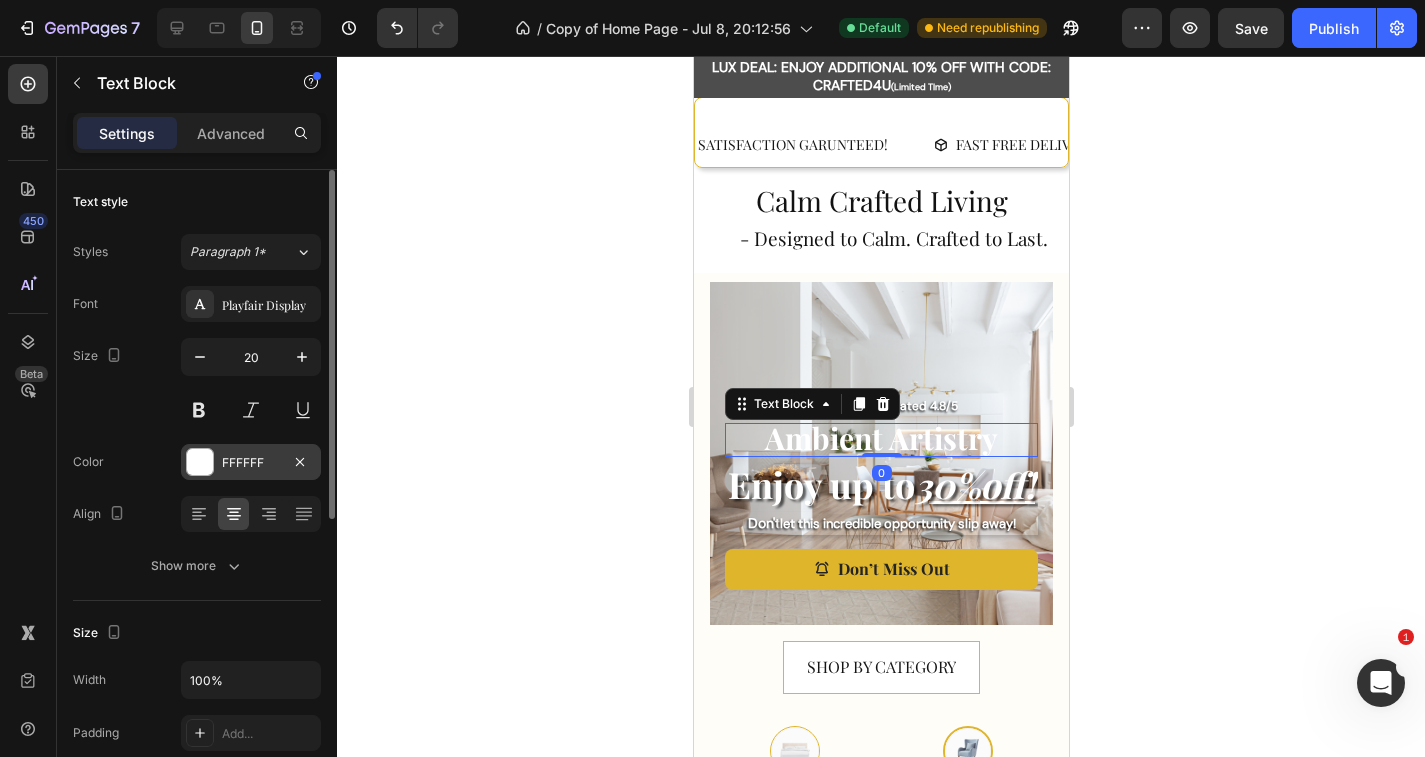 click on "FFFFFF" at bounding box center (251, 462) 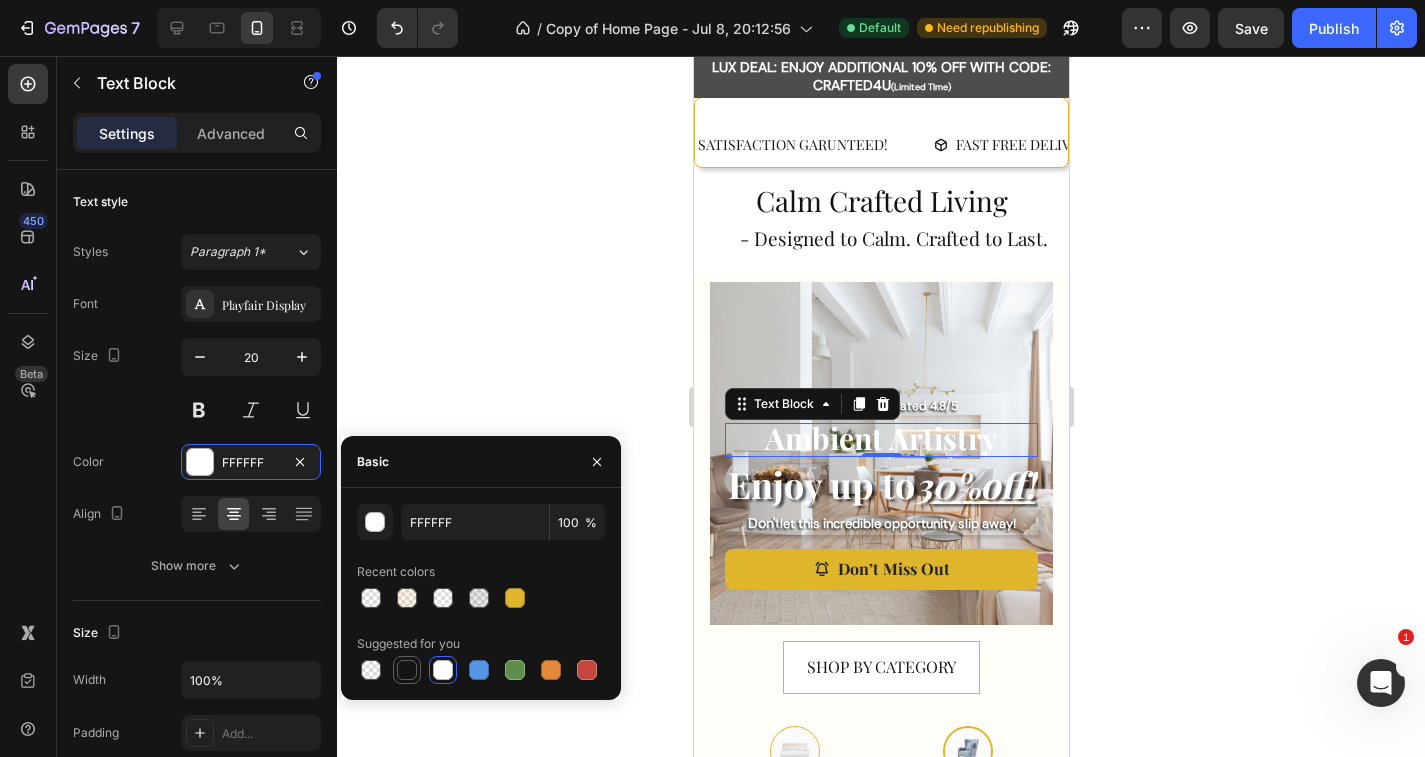 click at bounding box center [407, 670] 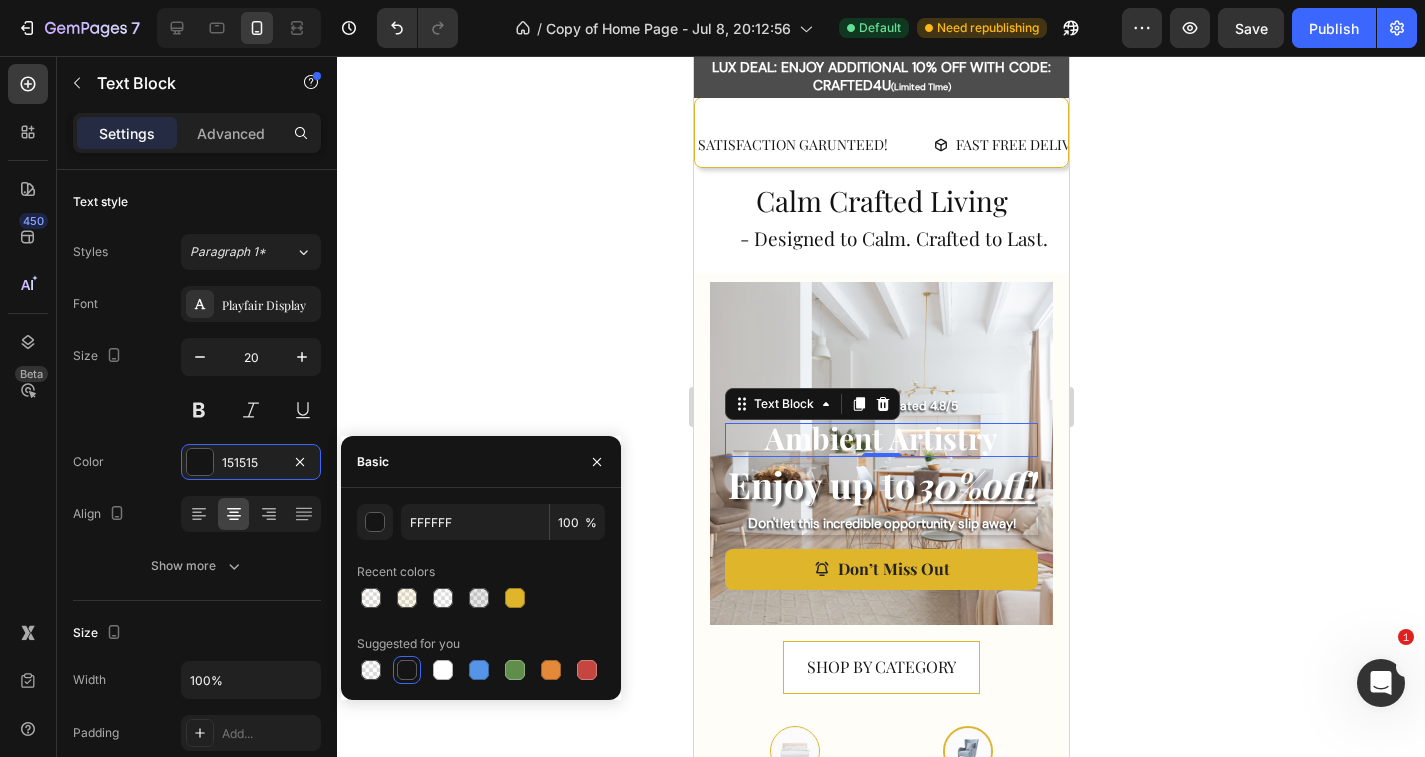 type on "151515" 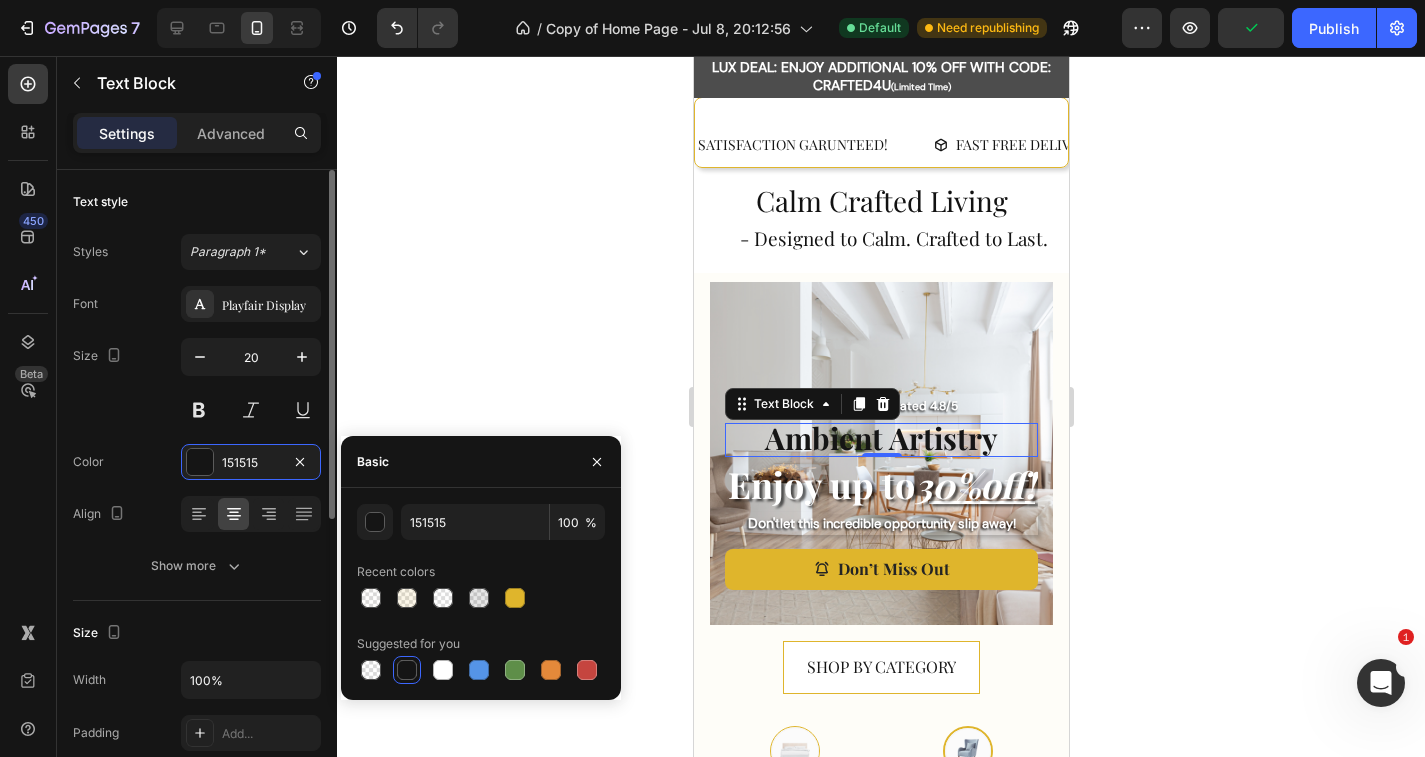 click on "Align" at bounding box center (197, 514) 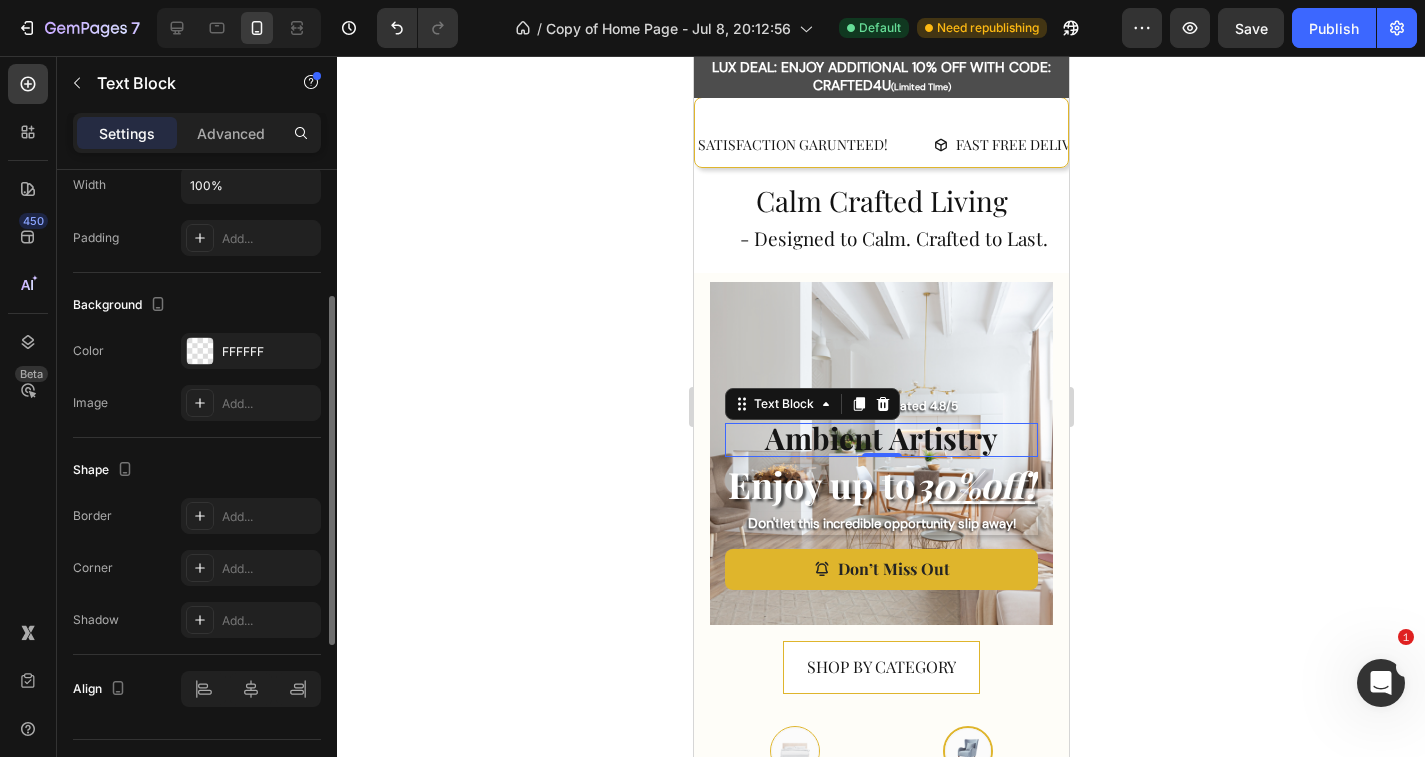 scroll, scrollTop: 541, scrollLeft: 0, axis: vertical 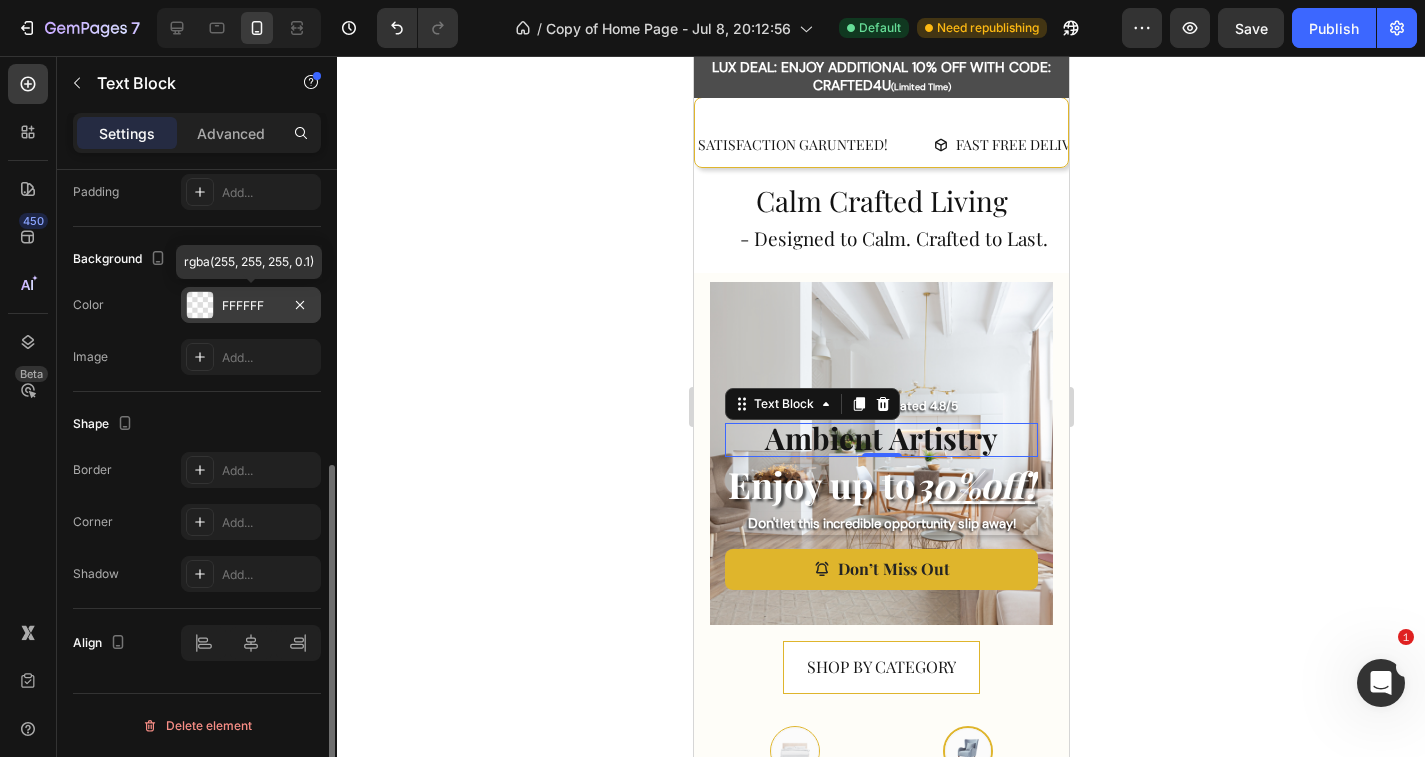 click on "FFFFFF" at bounding box center (251, 305) 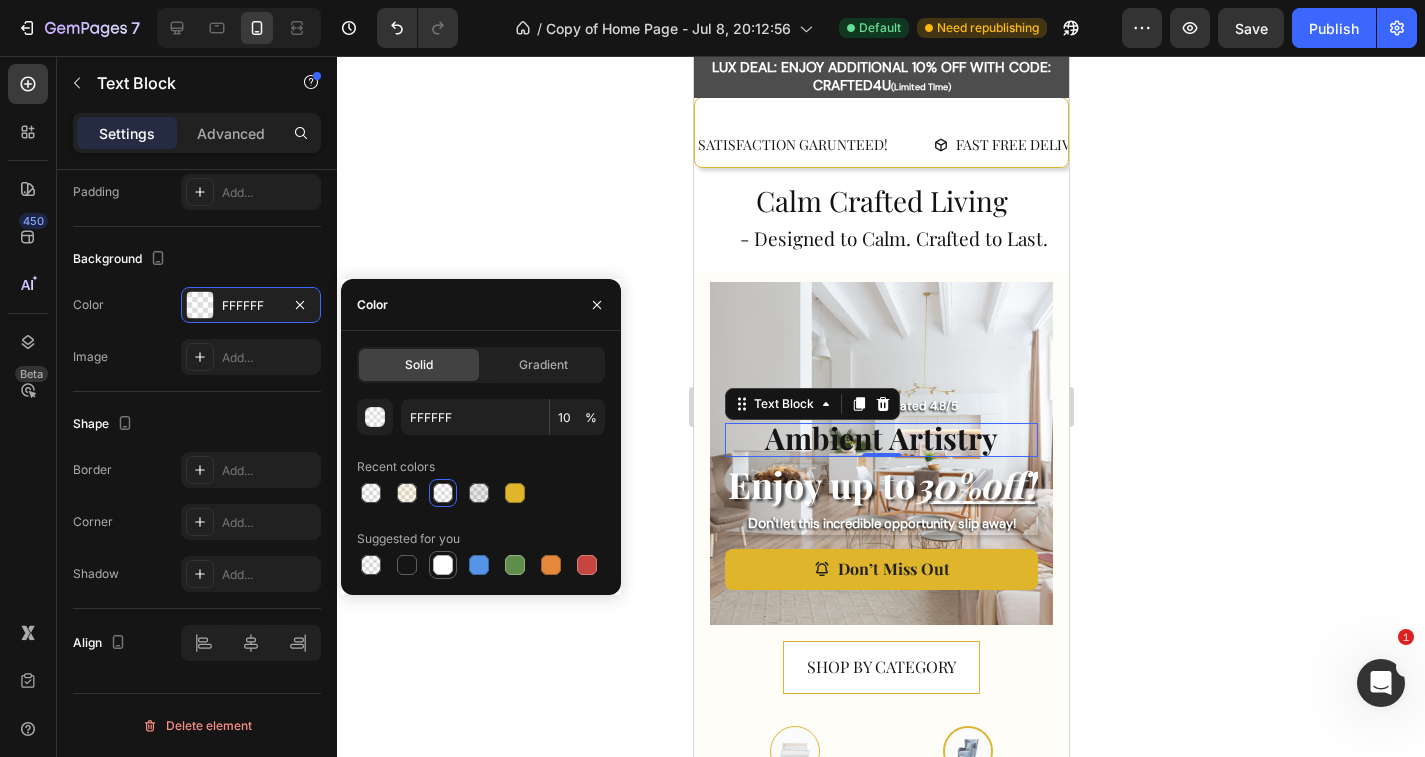 click at bounding box center [443, 565] 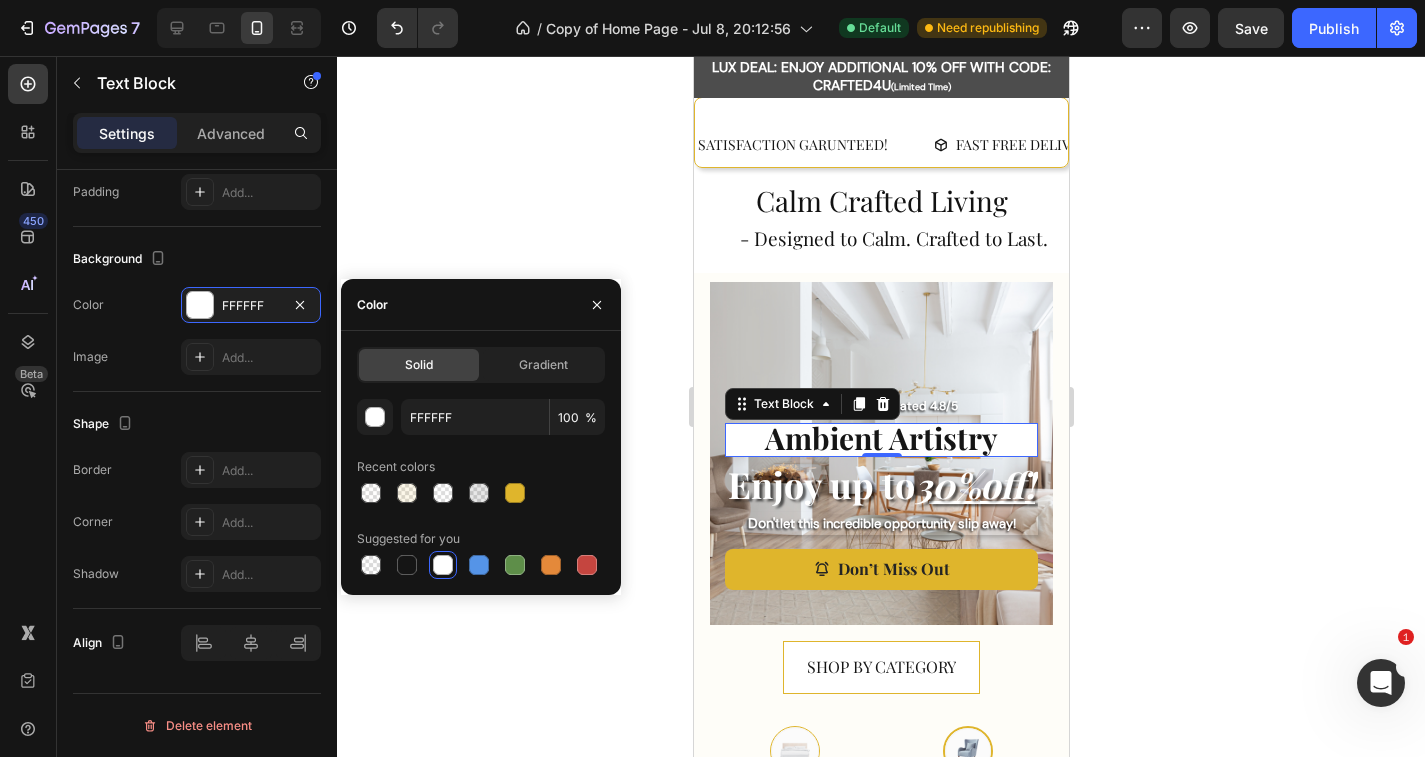 click 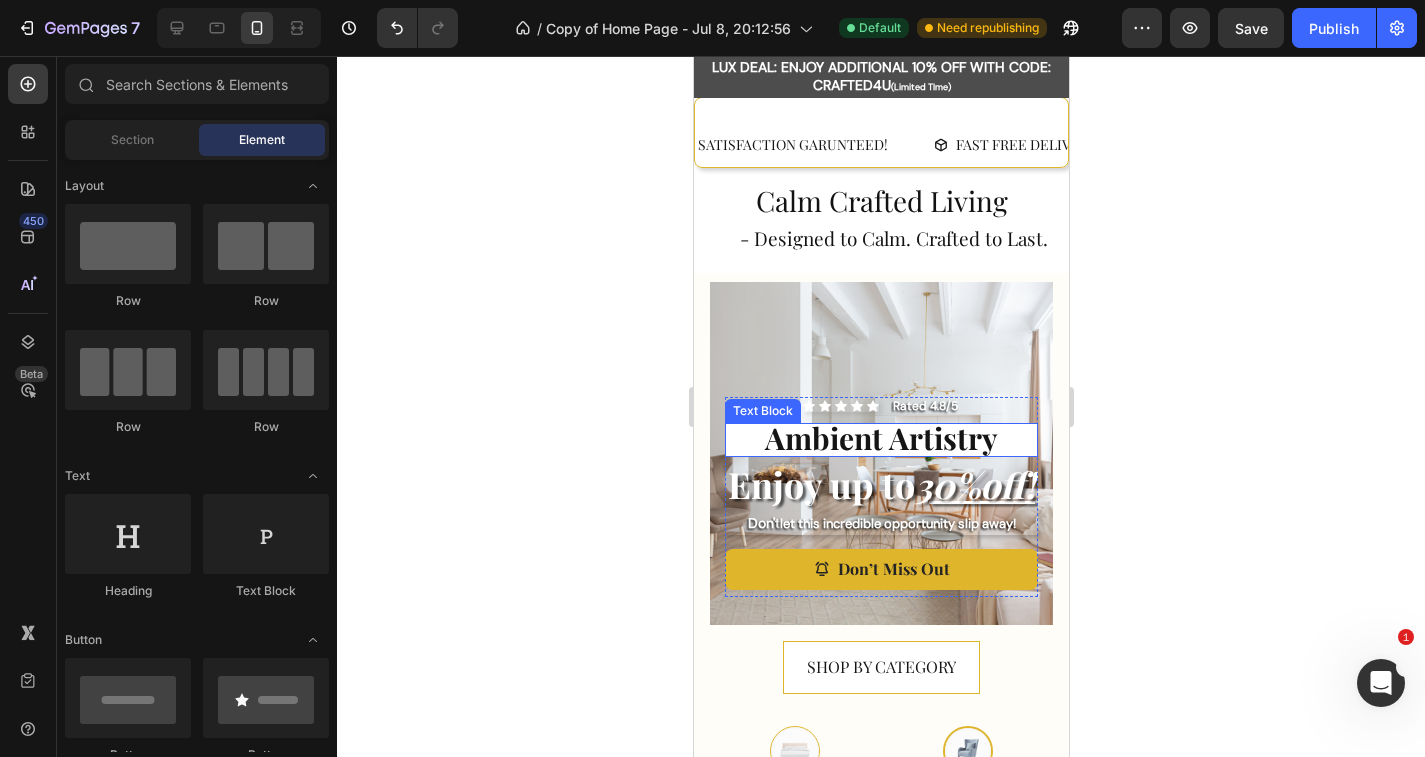 click on "Ambient Artistry" at bounding box center (880, 440) 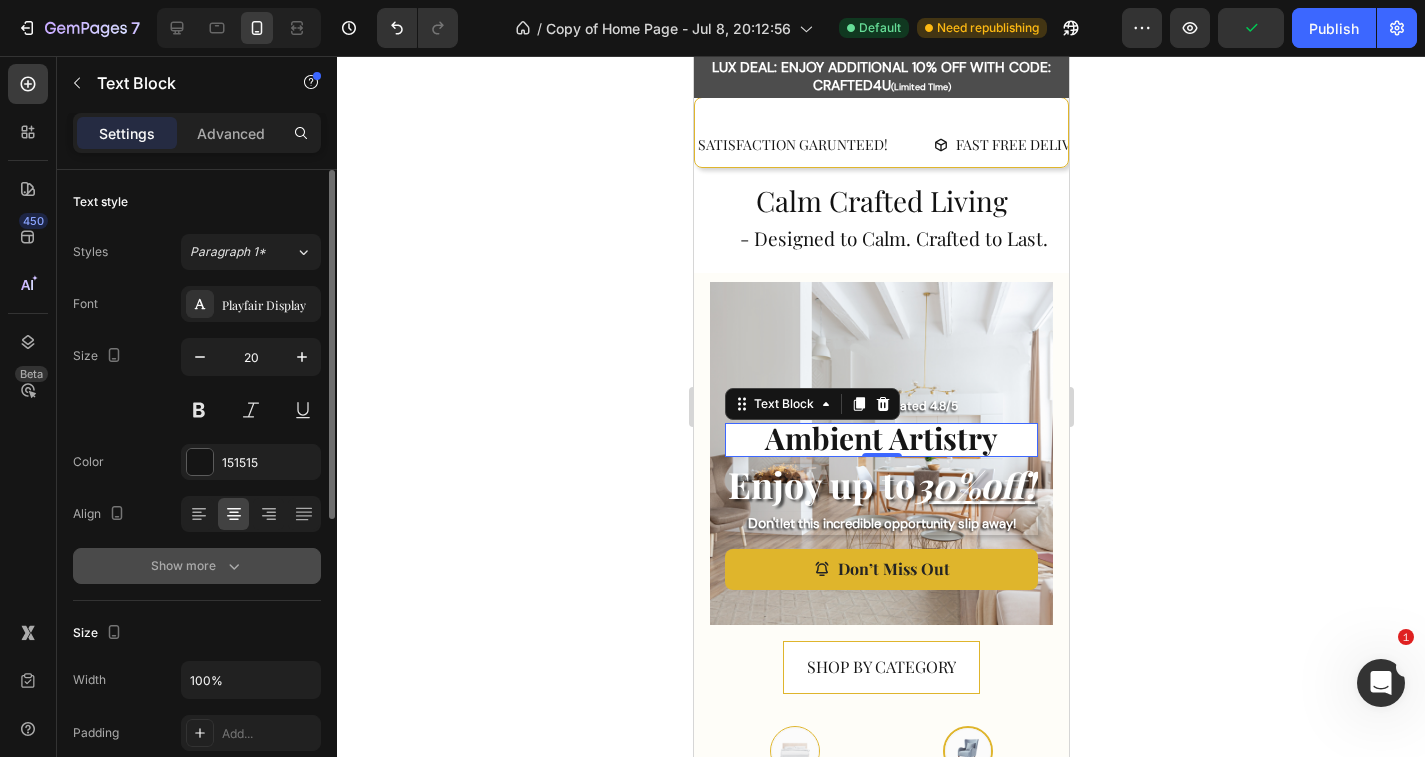 click on "Show more" at bounding box center [197, 566] 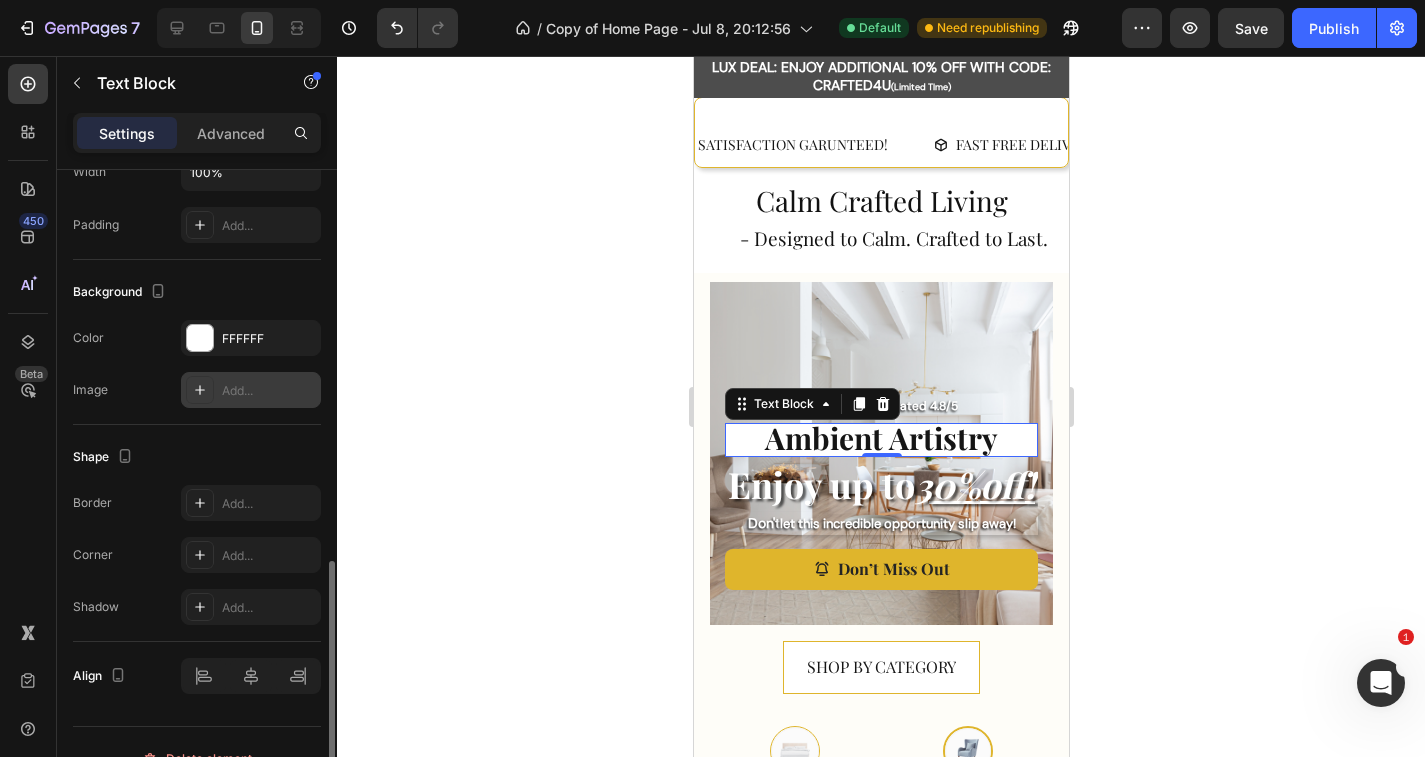 scroll, scrollTop: 805, scrollLeft: 0, axis: vertical 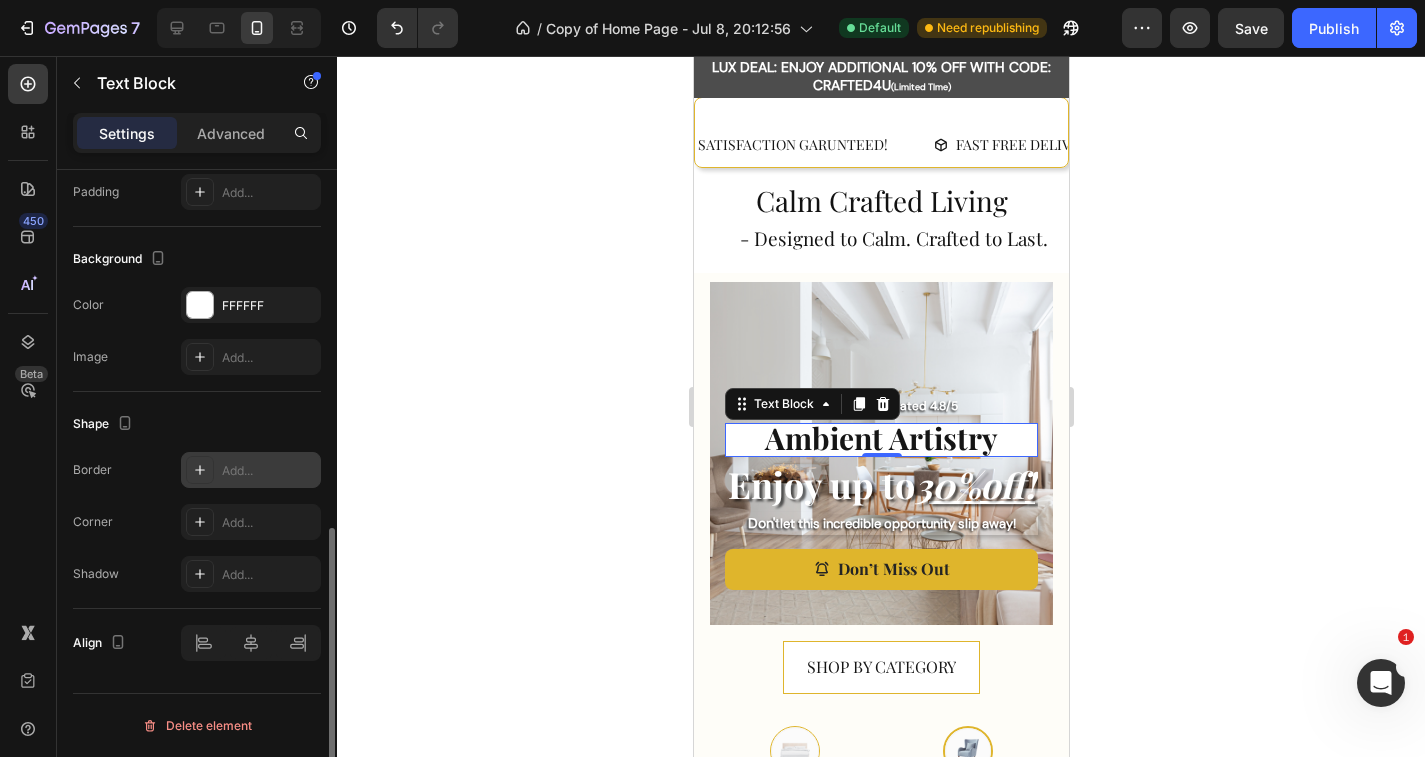 click 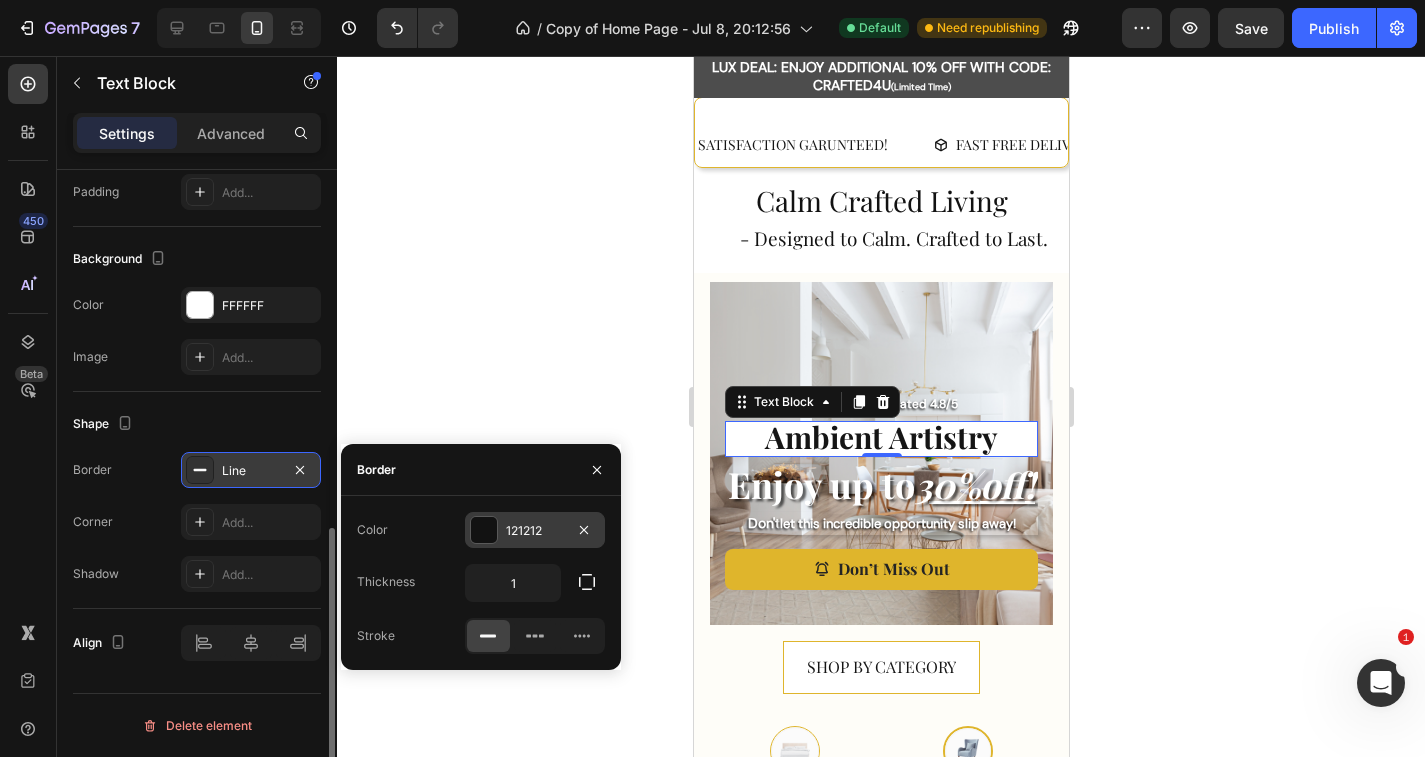 click on "121212" at bounding box center (535, 531) 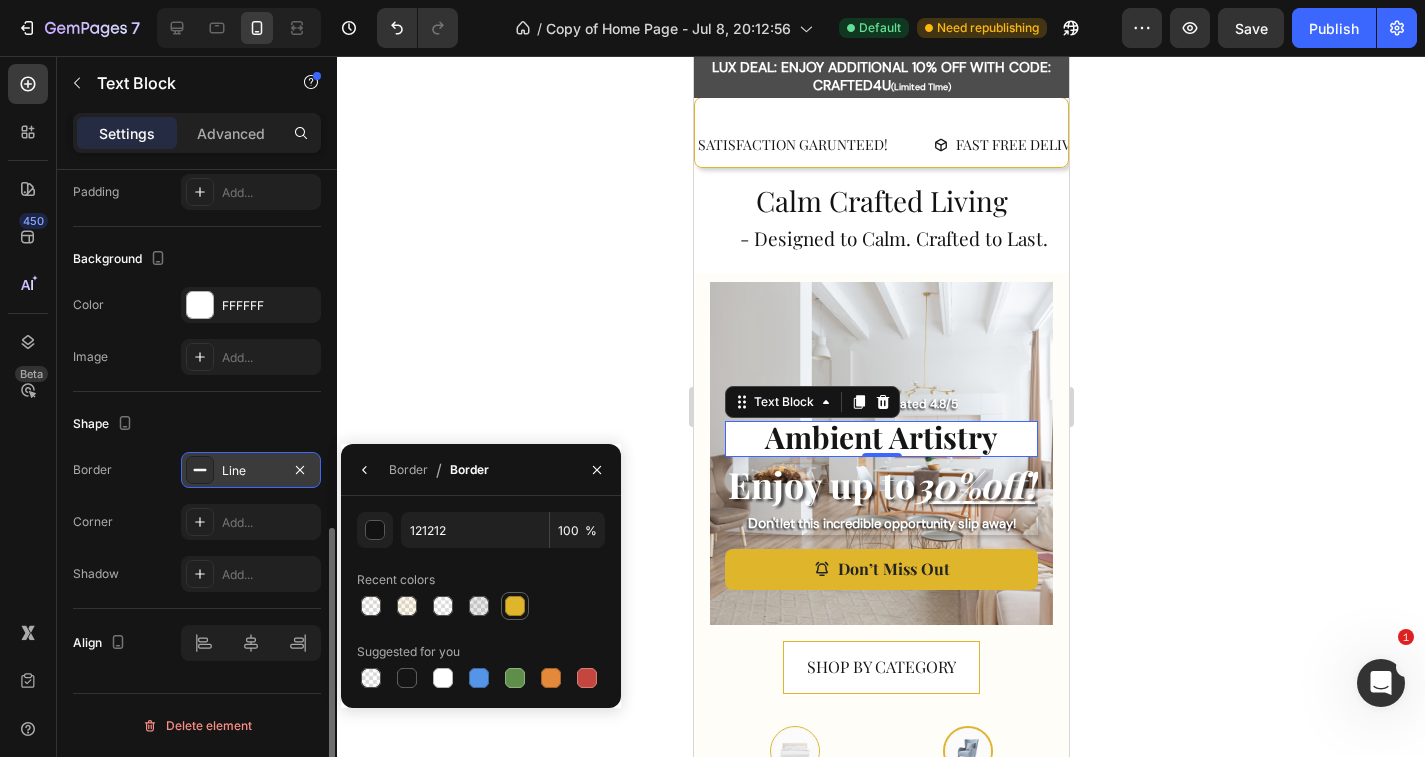 click at bounding box center [515, 606] 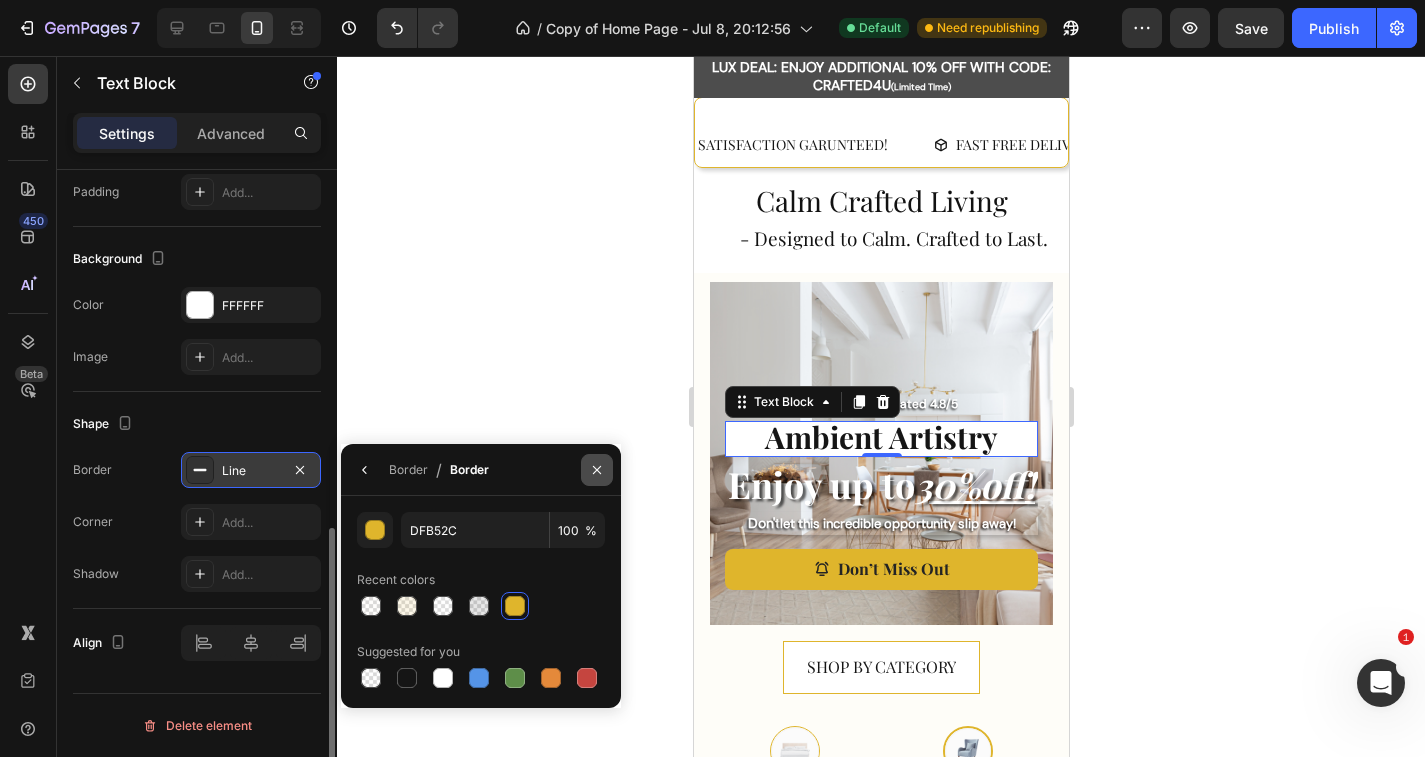 click at bounding box center [597, 470] 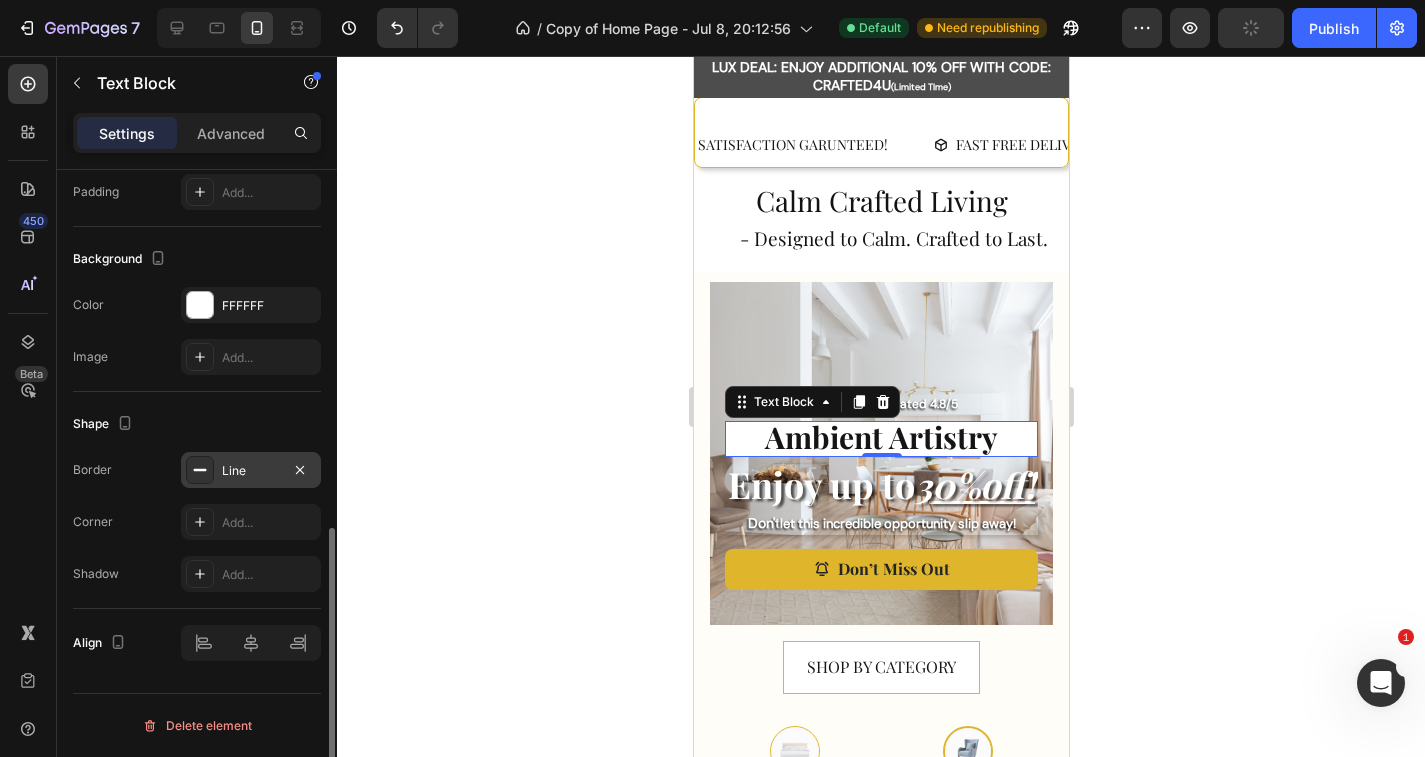 click 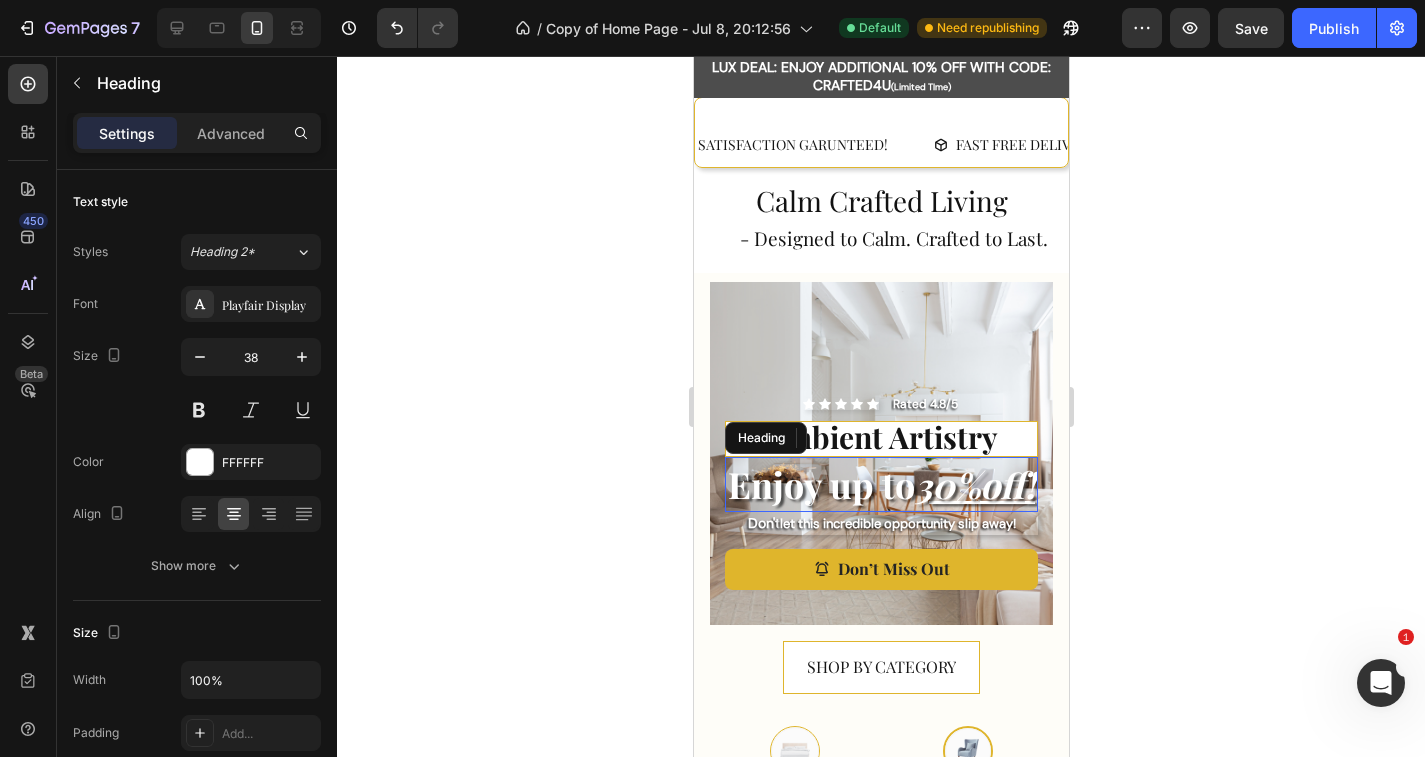 click on "Enjoy up to  30%  off !" at bounding box center (880, 484) 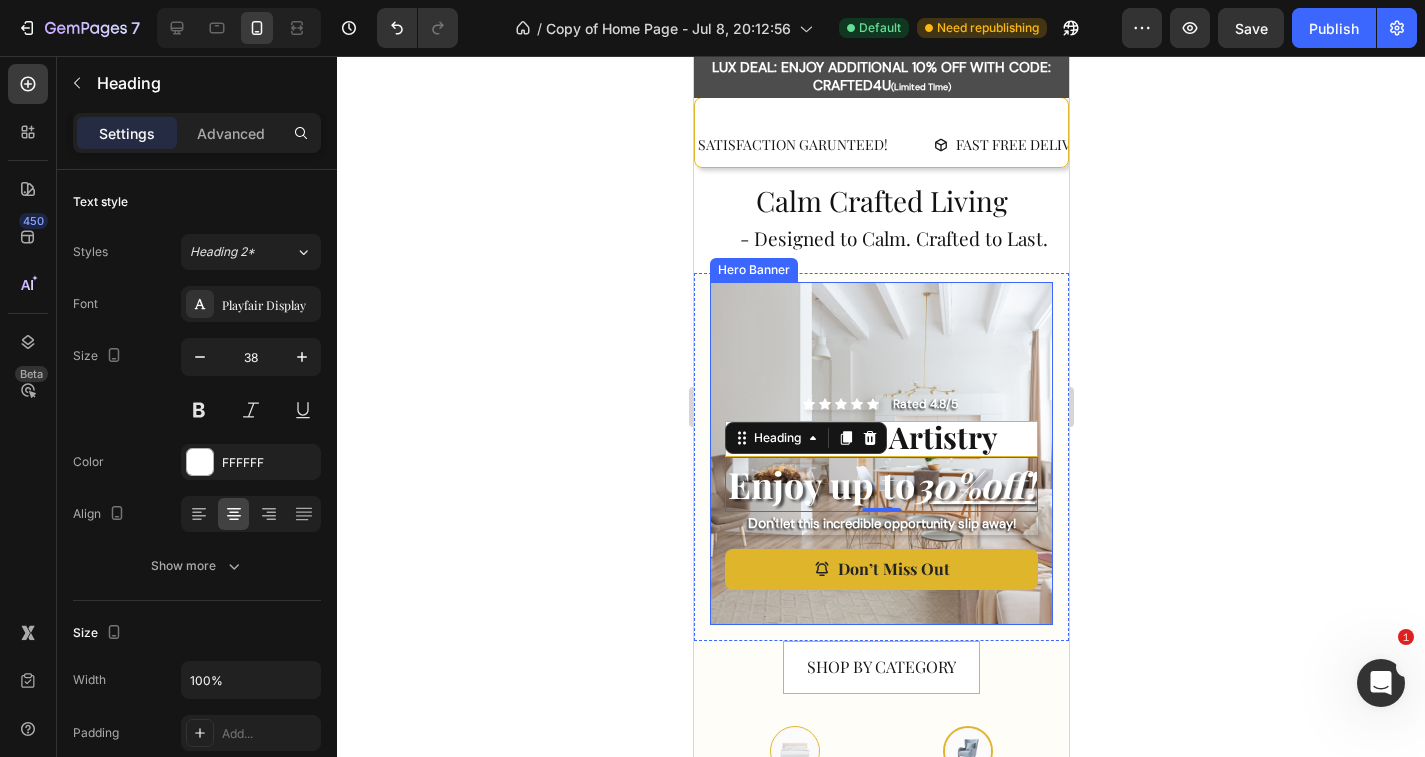 click on "Icon Icon Icon Icon Icon Icon List Rated [NUMBER]/[NUMBER]  Text Block Row Ambient Artistry Text Block Enjoy up to  [NUMBER]%  off ! Heading   [NUMBER] Don't  let this incredible opportunity slip away!  Text Block
Don’t Miss Out Button Row" at bounding box center (880, 496) 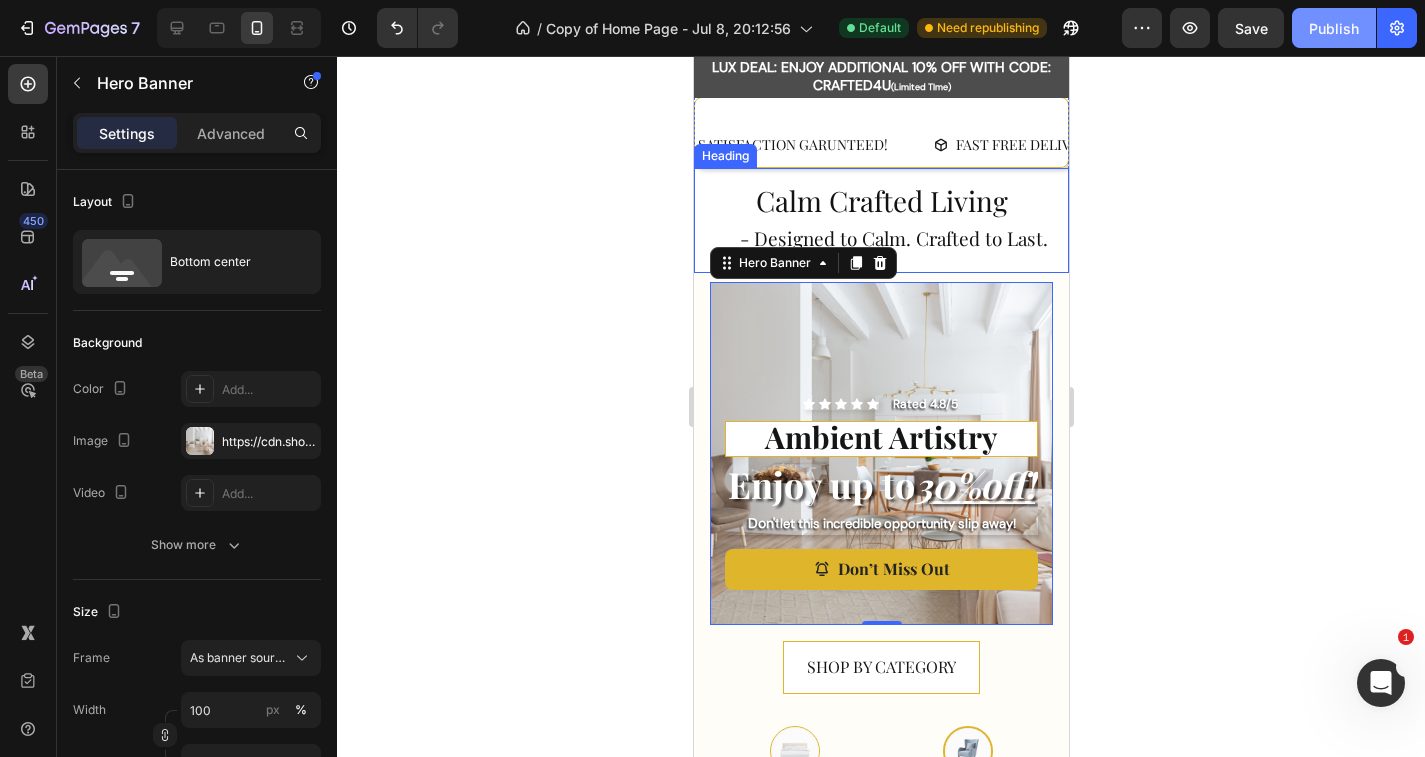 click on "Publish" 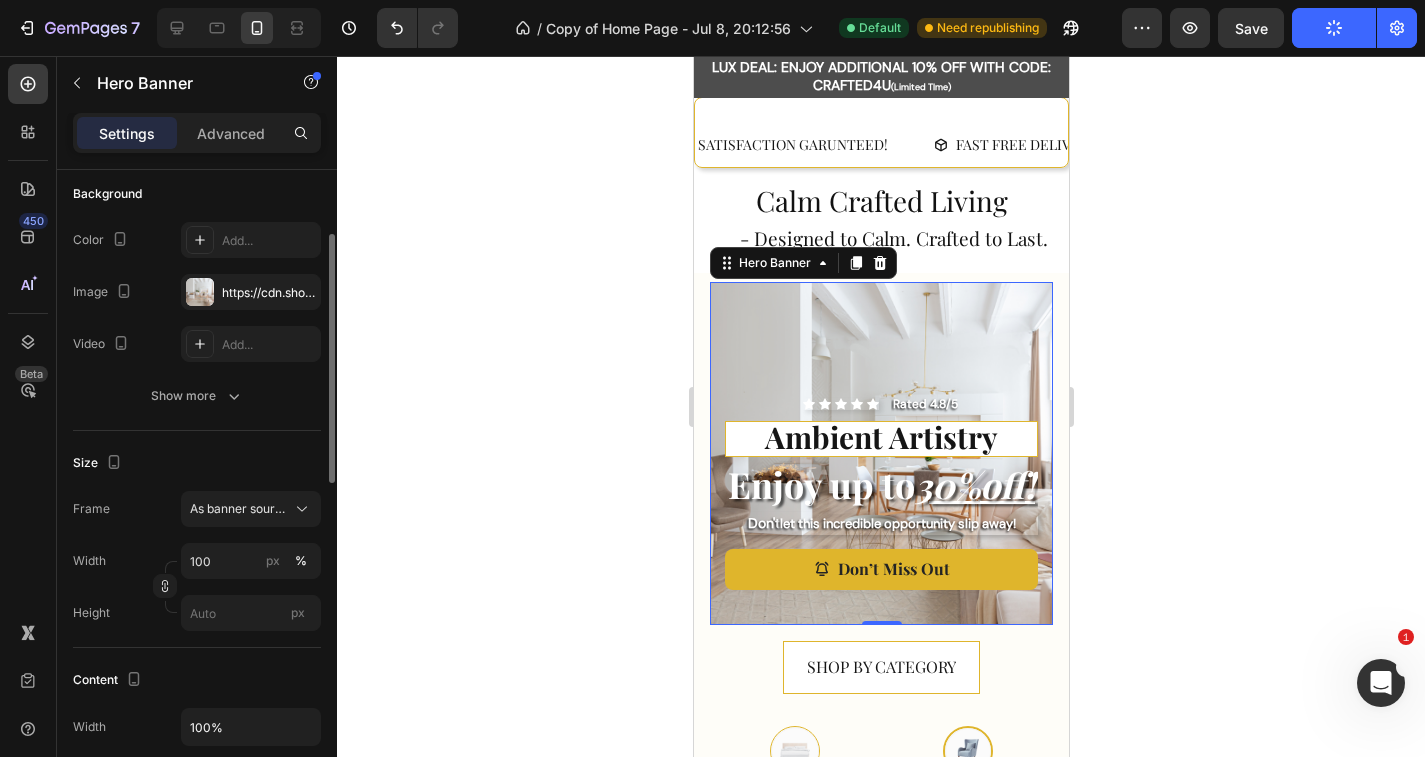 scroll, scrollTop: 154, scrollLeft: 0, axis: vertical 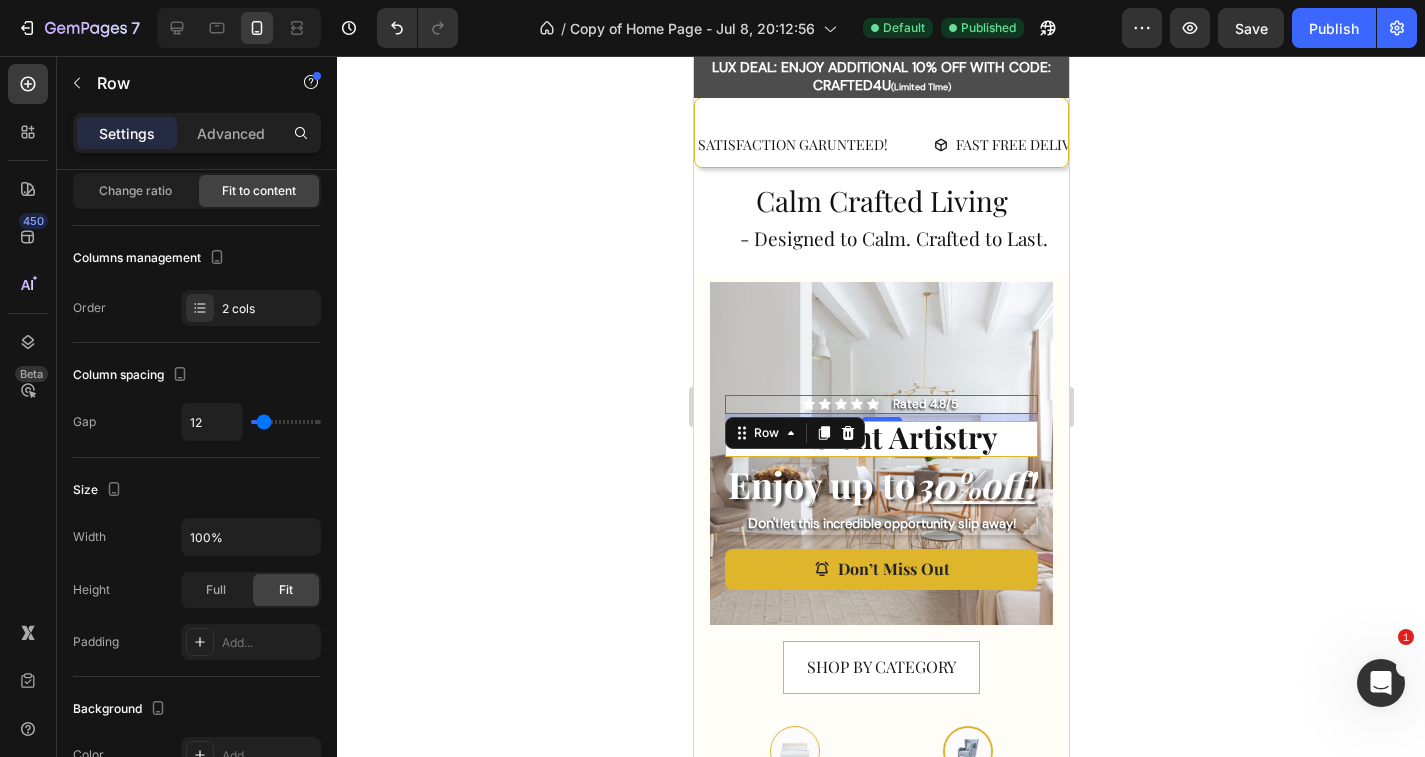 click on "Icon Icon Icon Icon Icon Icon List Rated [NUMBER]/[NUMBER]  Text Block Row   [NUMBER]" at bounding box center [880, 405] 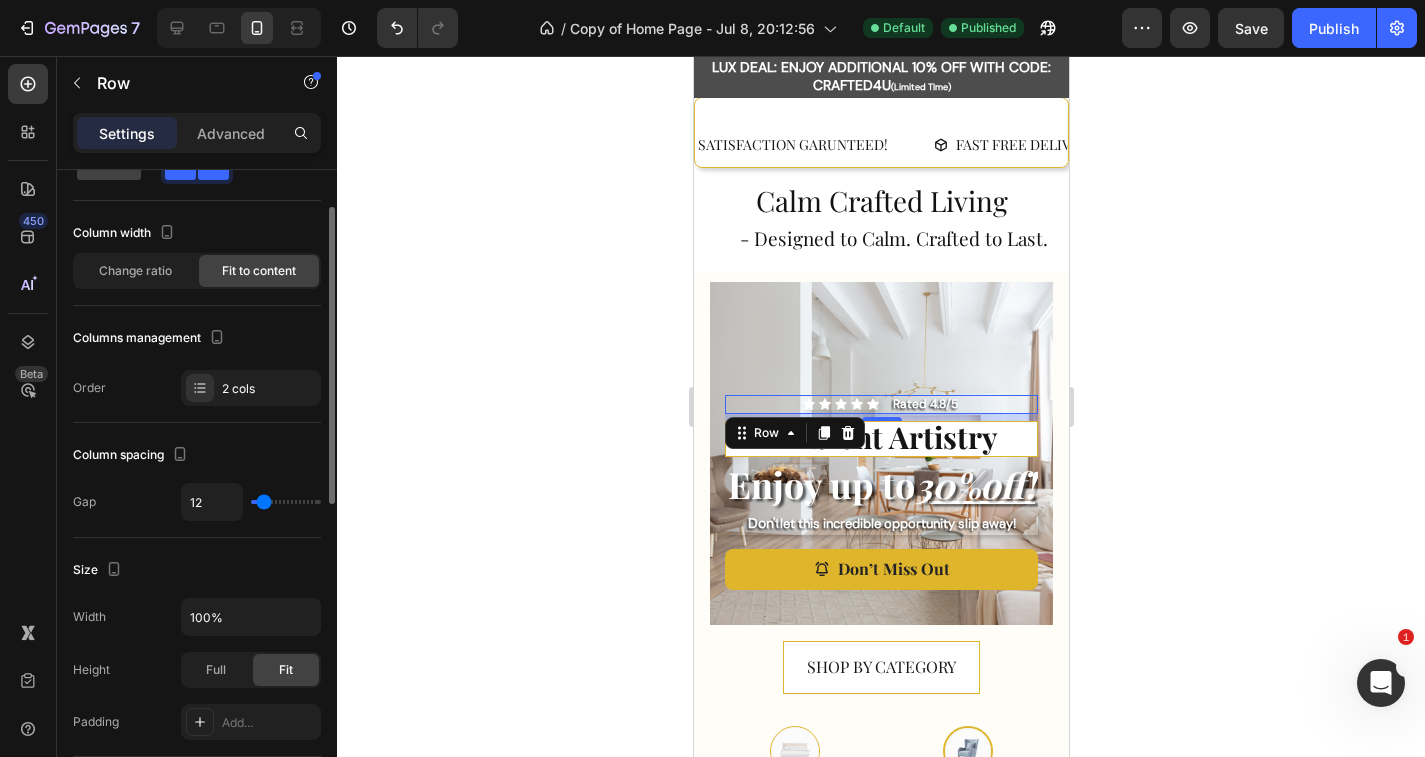 scroll, scrollTop: 78, scrollLeft: 0, axis: vertical 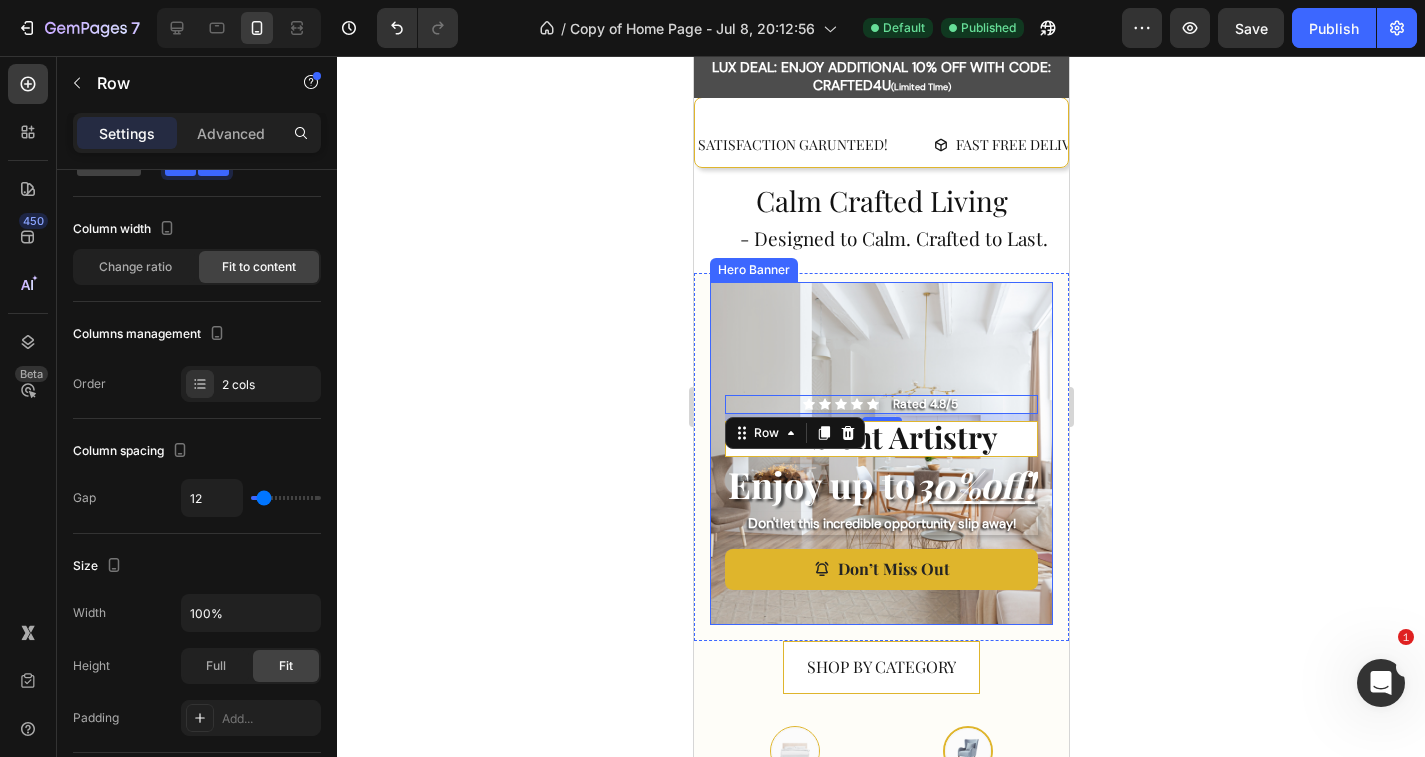 click on "Icon Icon Icon Icon Icon Icon List Rated [NUMBER]/[NUMBER]  Text Block Row   [NUMBER] Ambient Artistry Text Block Enjoy up to  [NUMBER]%  off ! Heading Don't  let this incredible opportunity slip away!  Text Block
Don’t Miss Out Button Row" at bounding box center [880, 496] 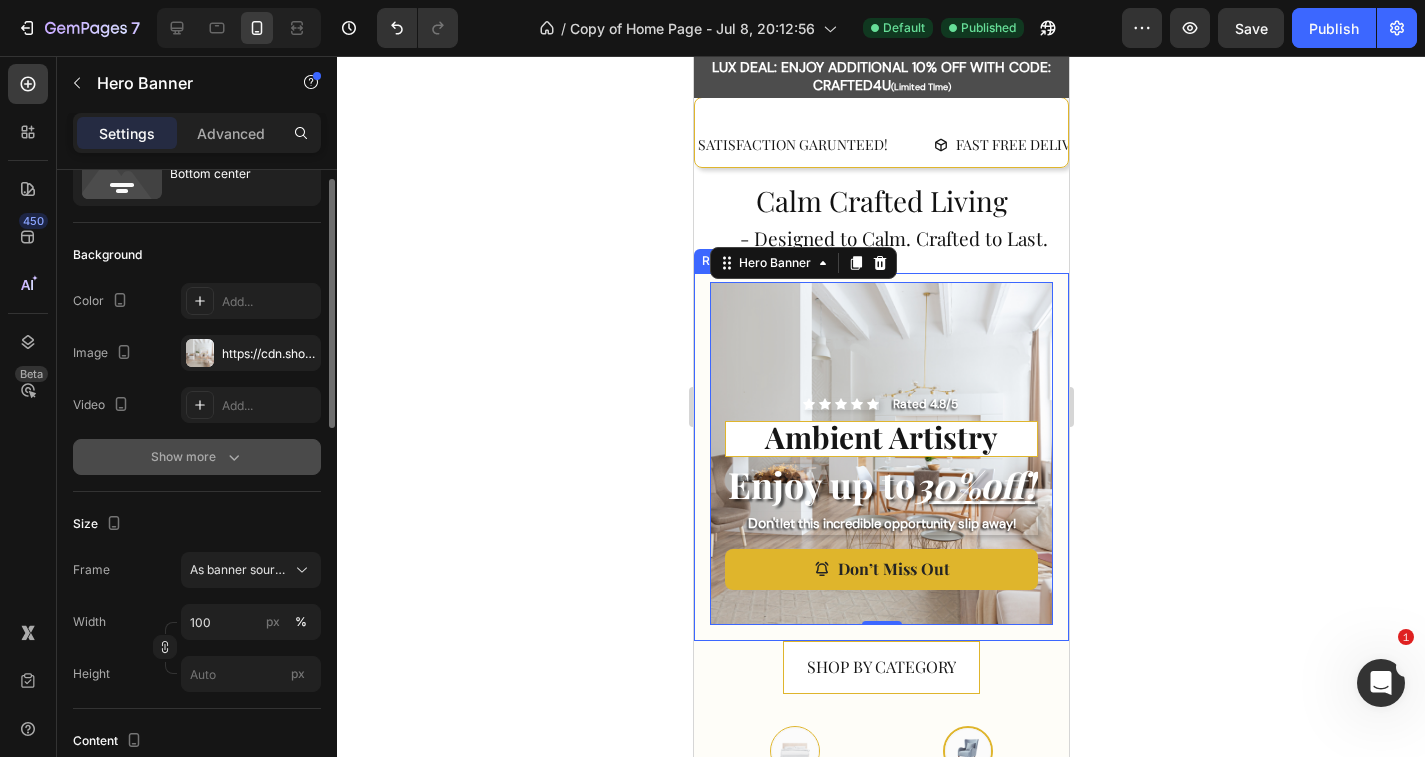 scroll, scrollTop: 95, scrollLeft: 0, axis: vertical 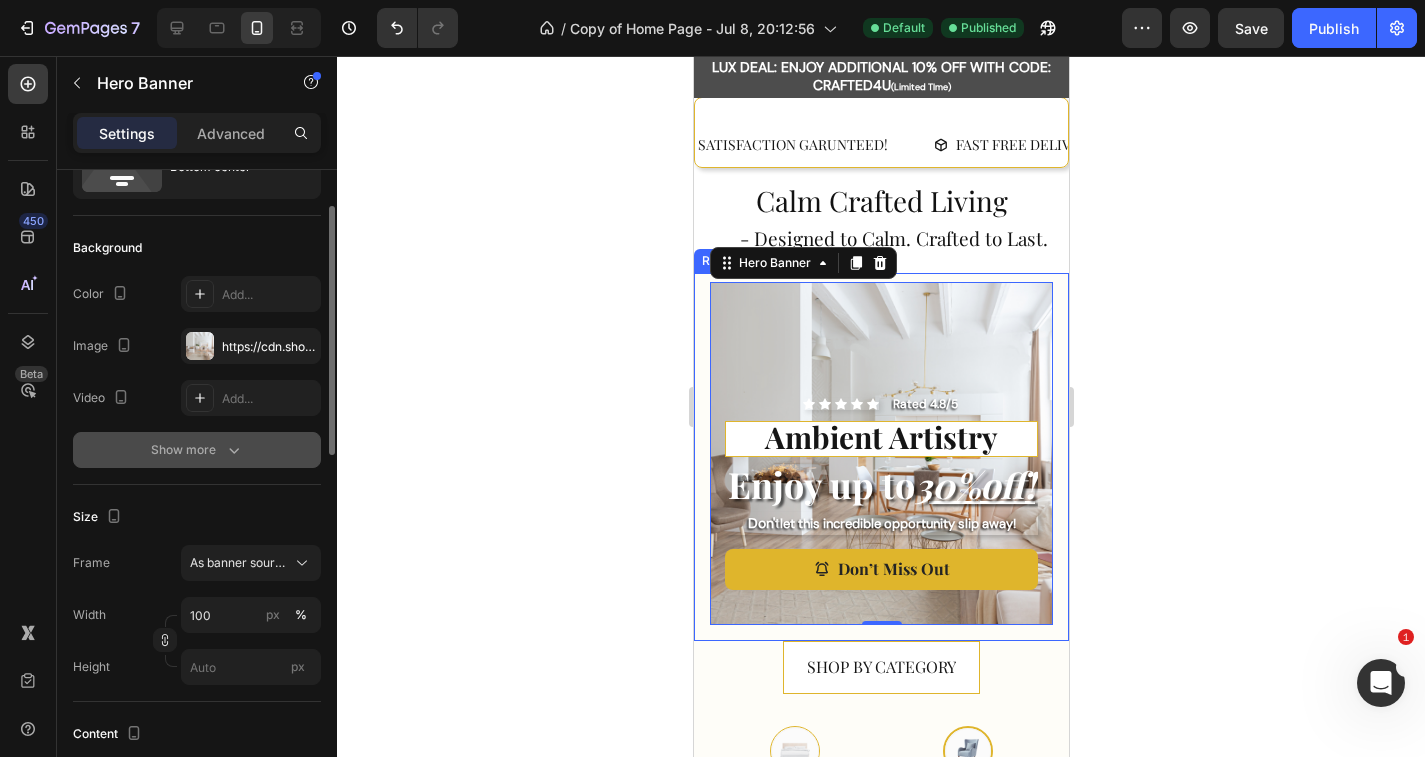 click on "Show more" at bounding box center [197, 450] 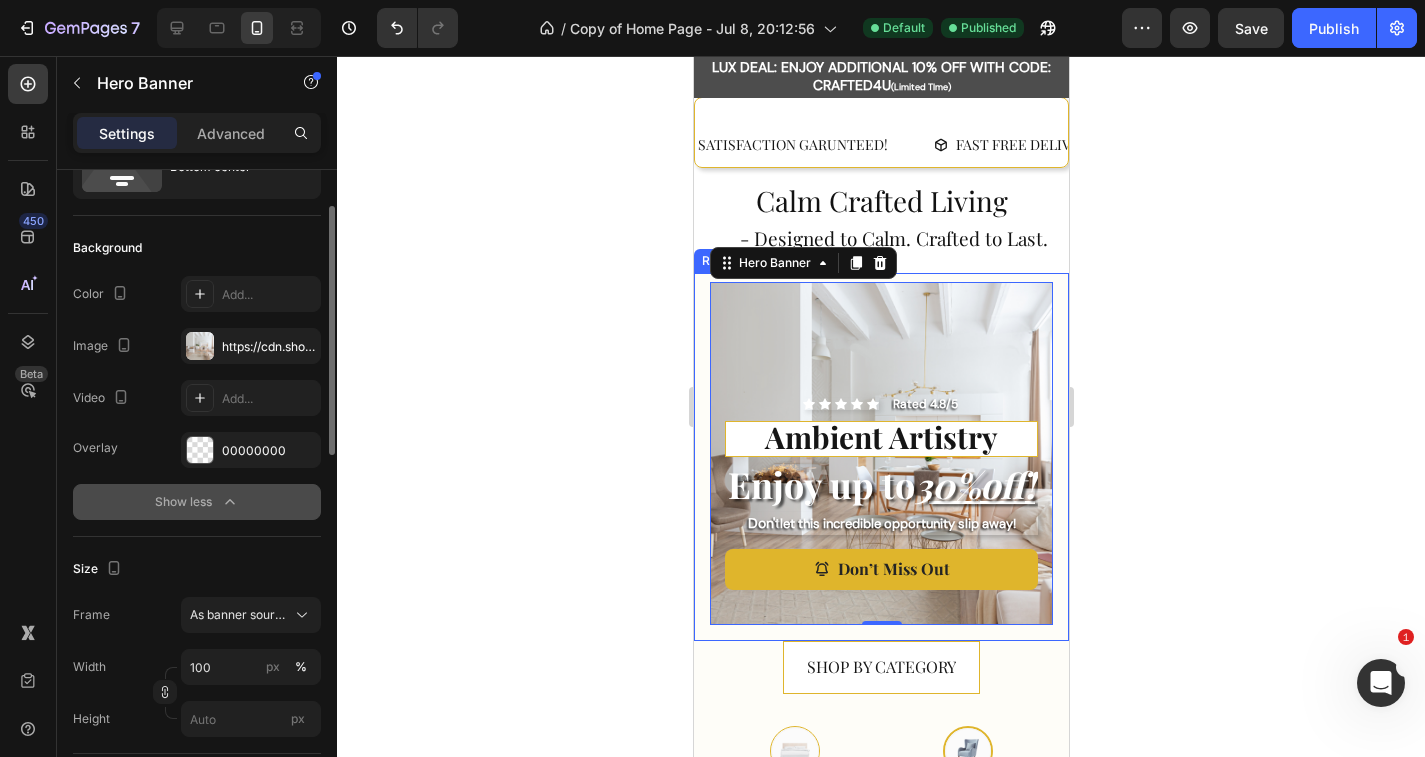 click on "Show less" at bounding box center (197, 502) 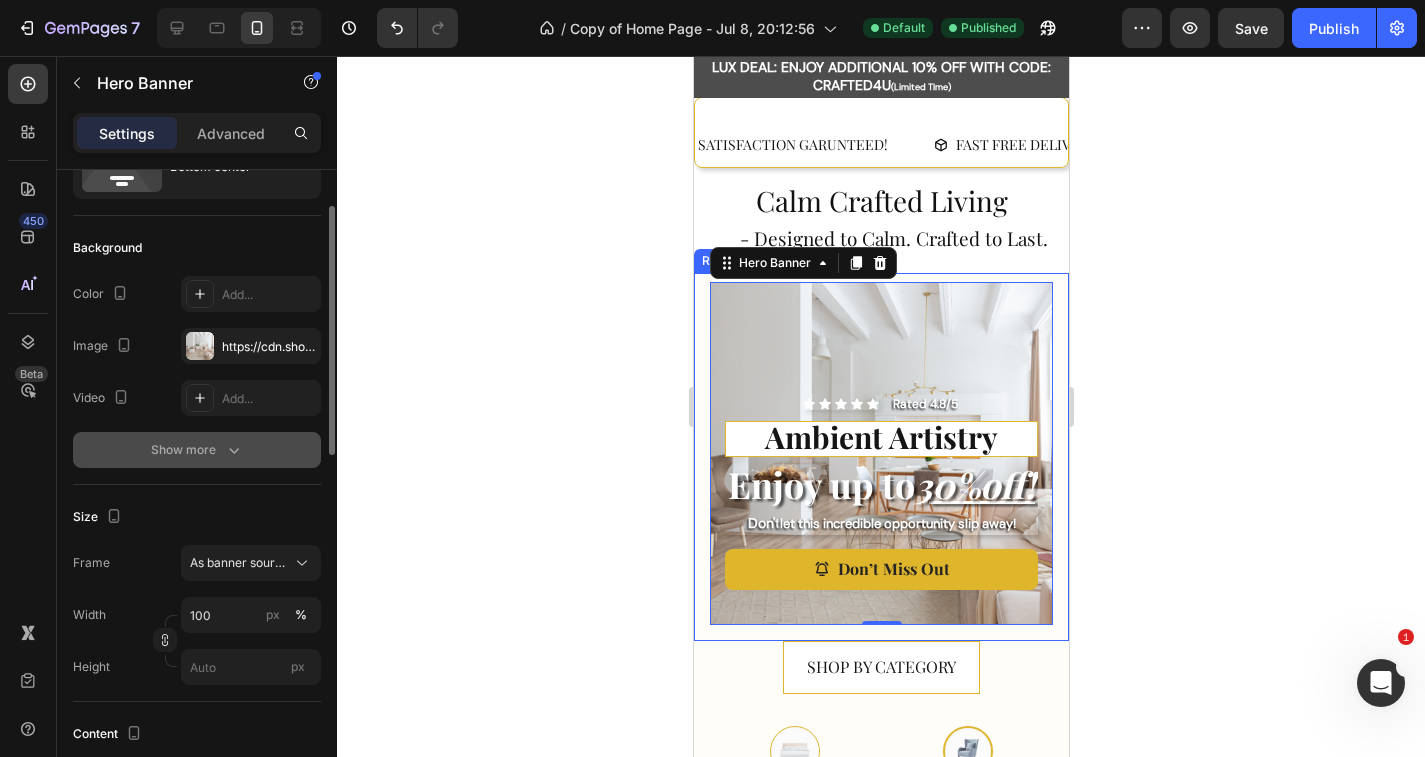 click on "Show more" at bounding box center (197, 450) 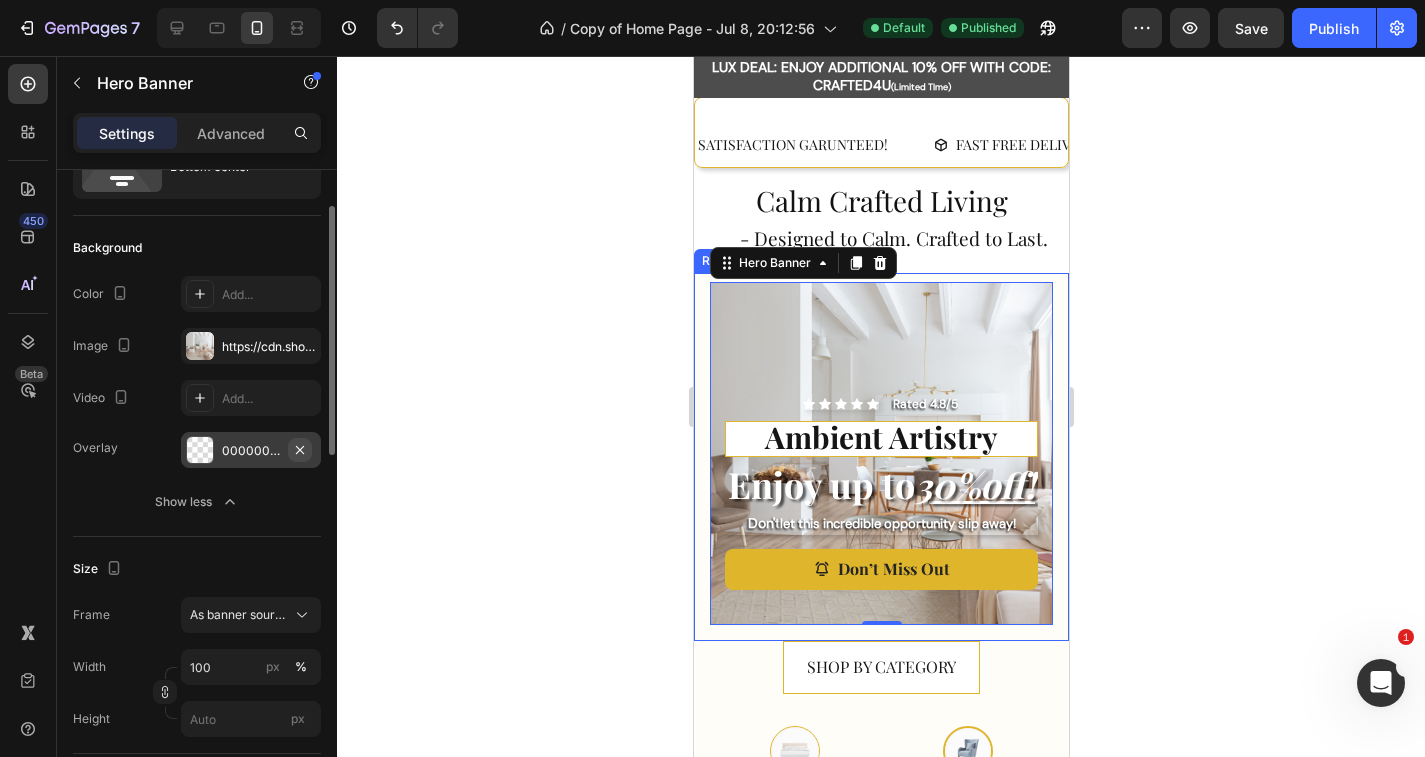 click 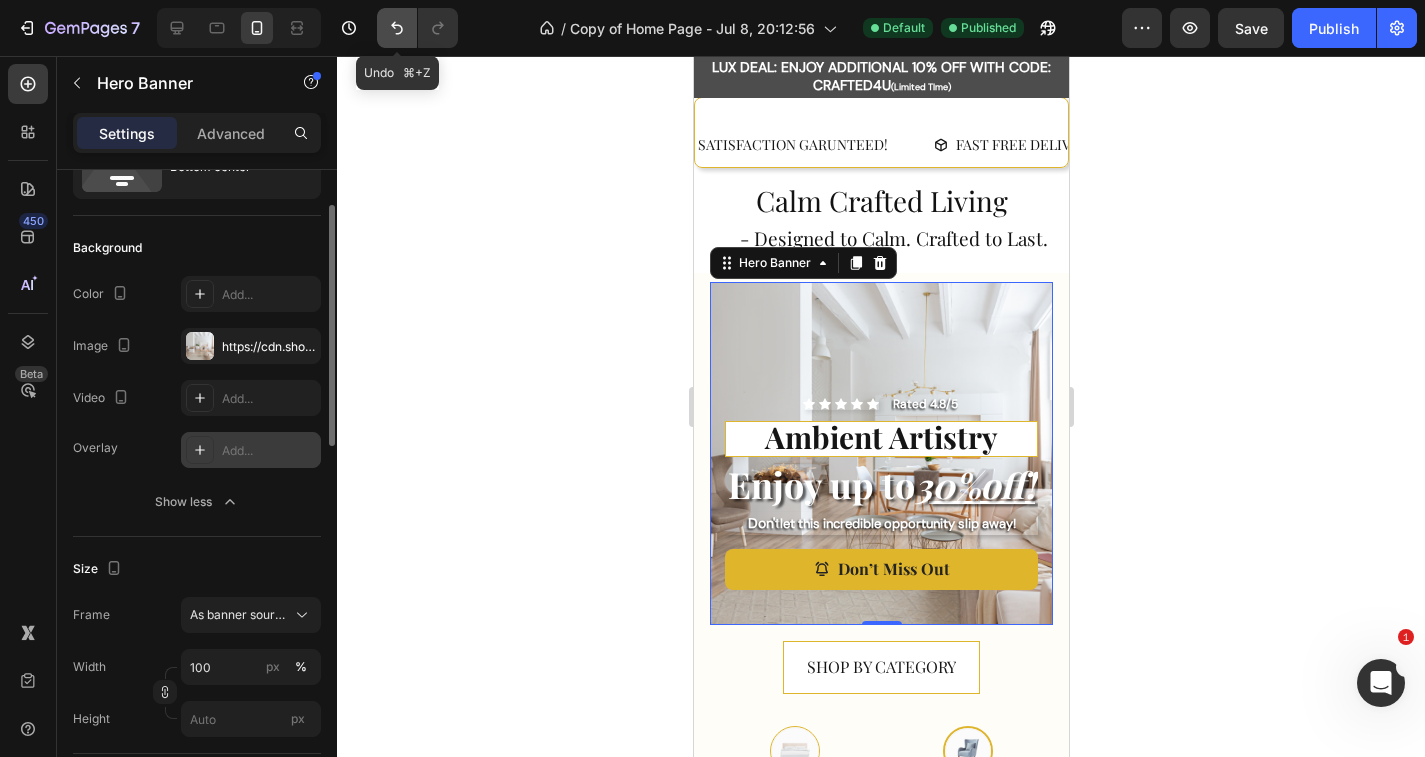 click 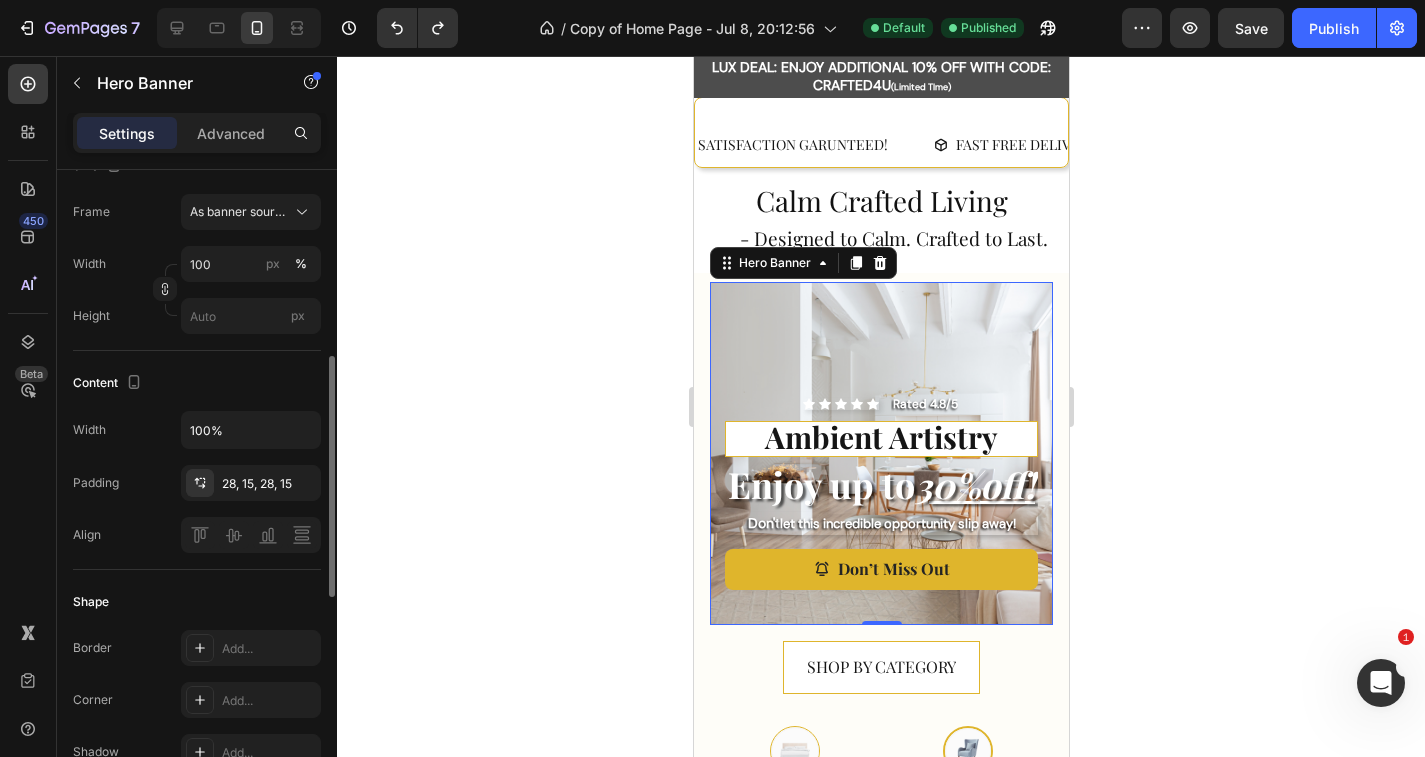 scroll, scrollTop: 454, scrollLeft: 0, axis: vertical 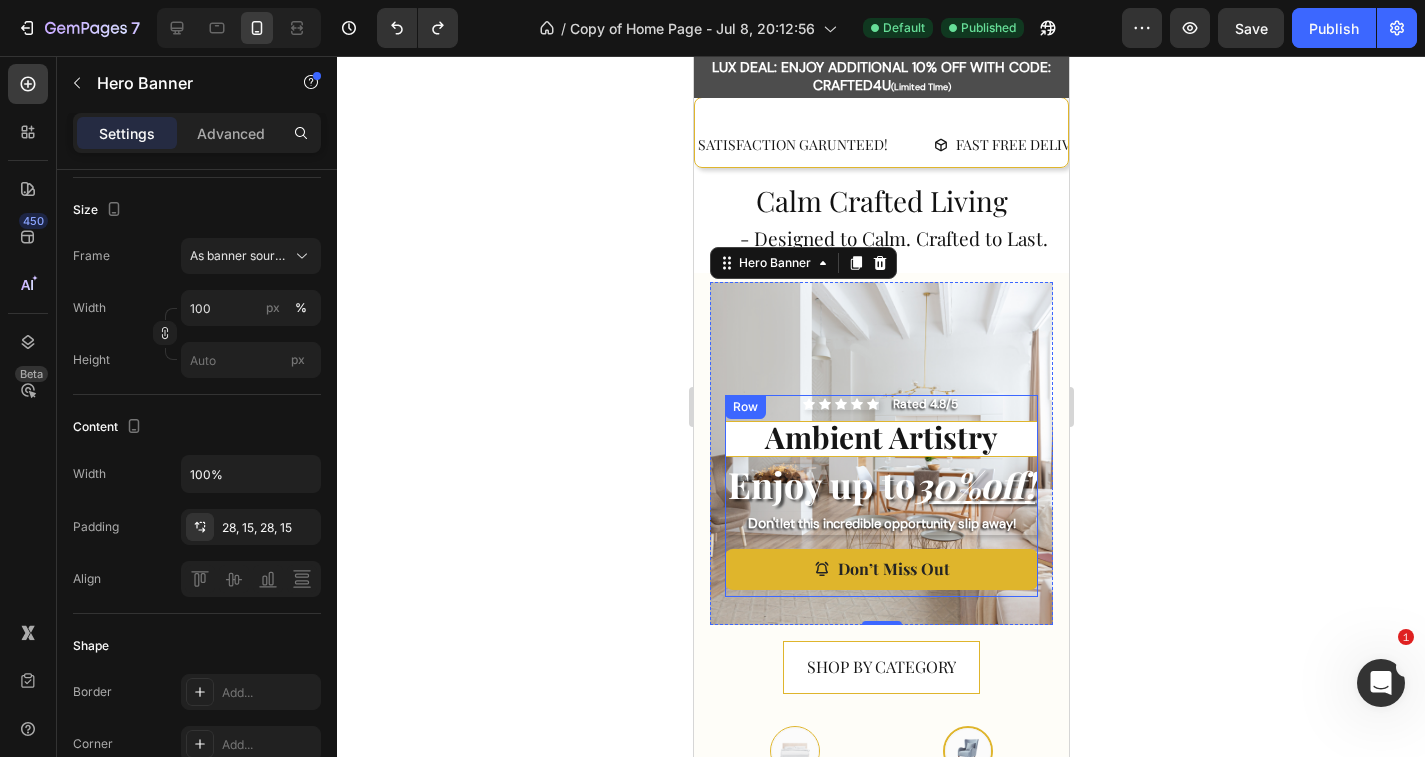 click on "Icon Icon Icon Icon Icon Icon List Rated [NUMBER]/[NUMBER]  Text Block Row Ambient Artistry Text Block Enjoy up to  [NUMBER]%  off ! Heading Don't  let this incredible opportunity slip away!  Text Block
Don’t Miss Out Button" at bounding box center [880, 496] 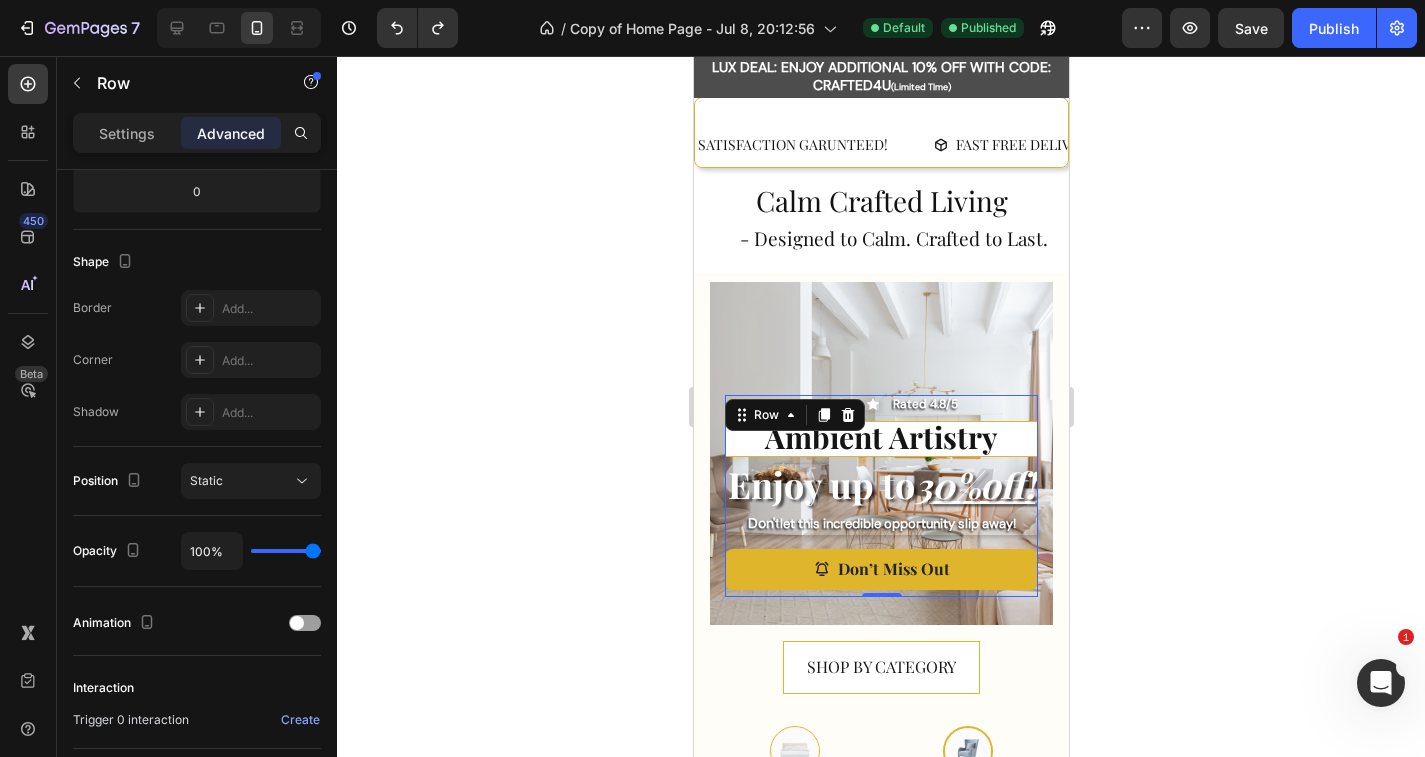 scroll, scrollTop: 0, scrollLeft: 0, axis: both 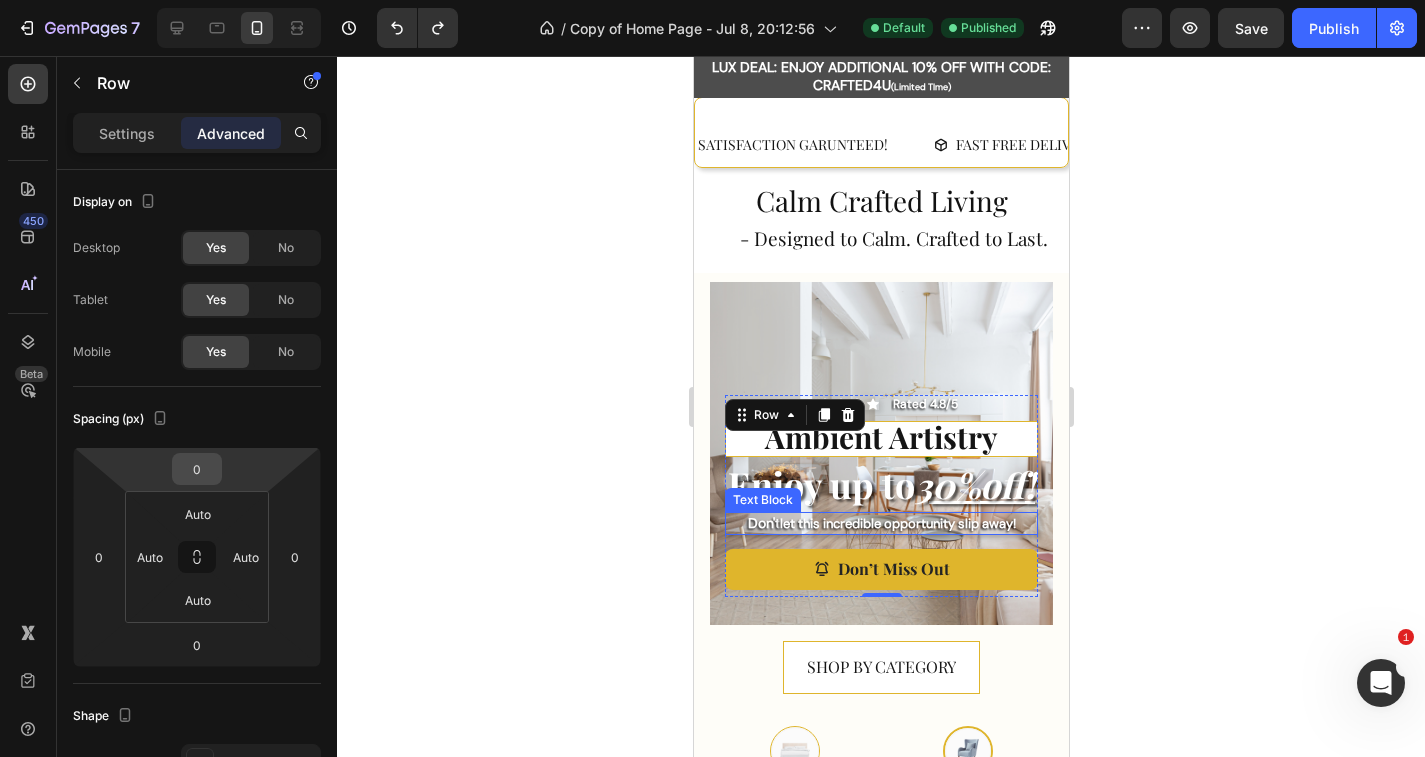 click on "0" at bounding box center (197, 469) 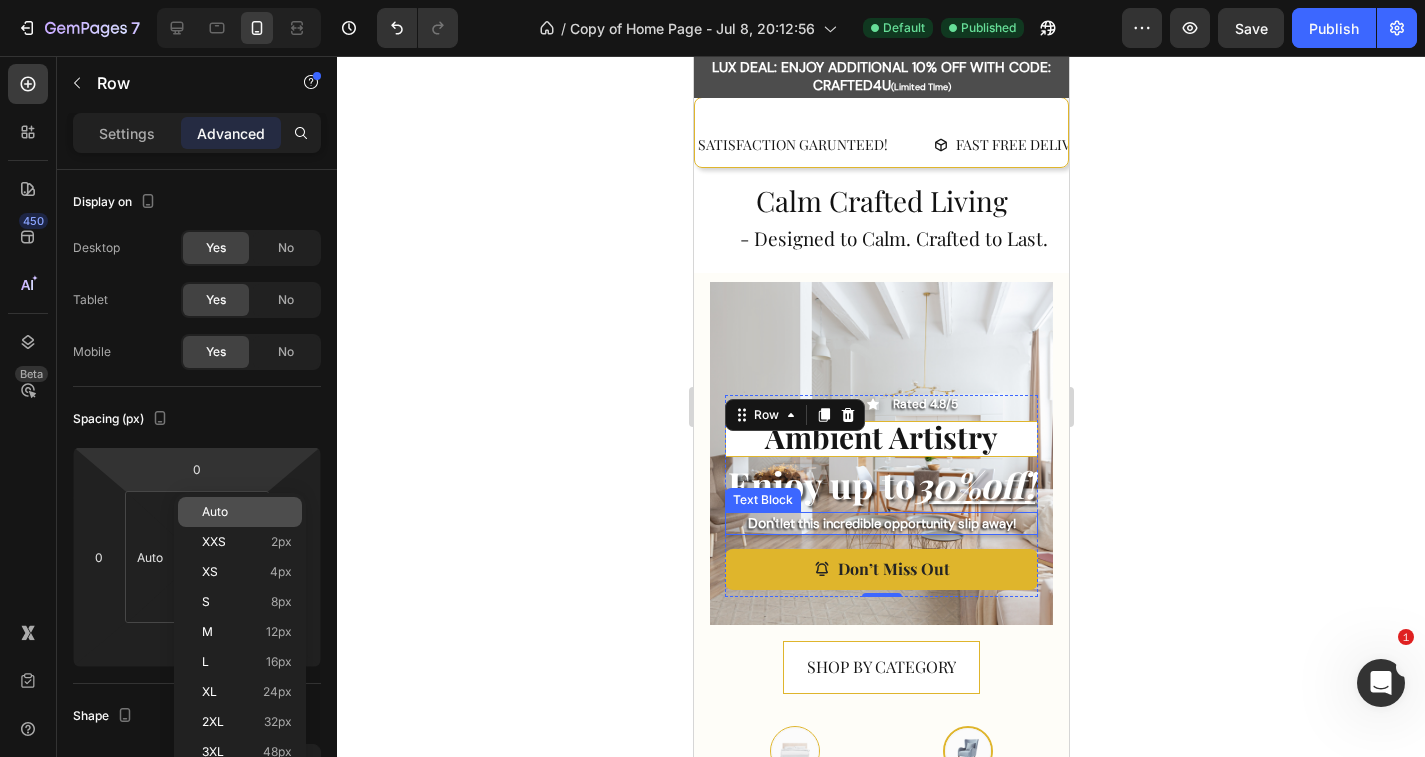 click on "Auto" at bounding box center [215, 512] 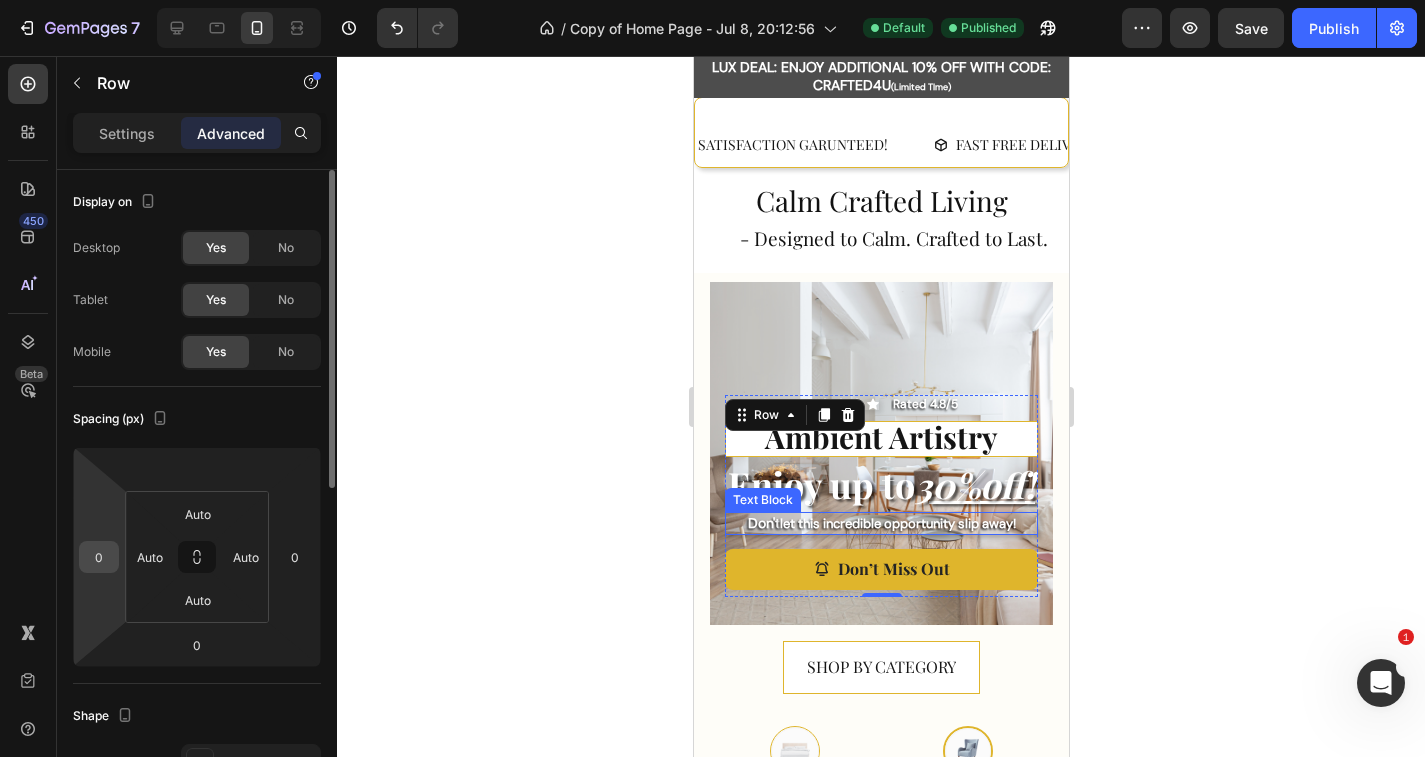 click on "0" at bounding box center [99, 557] 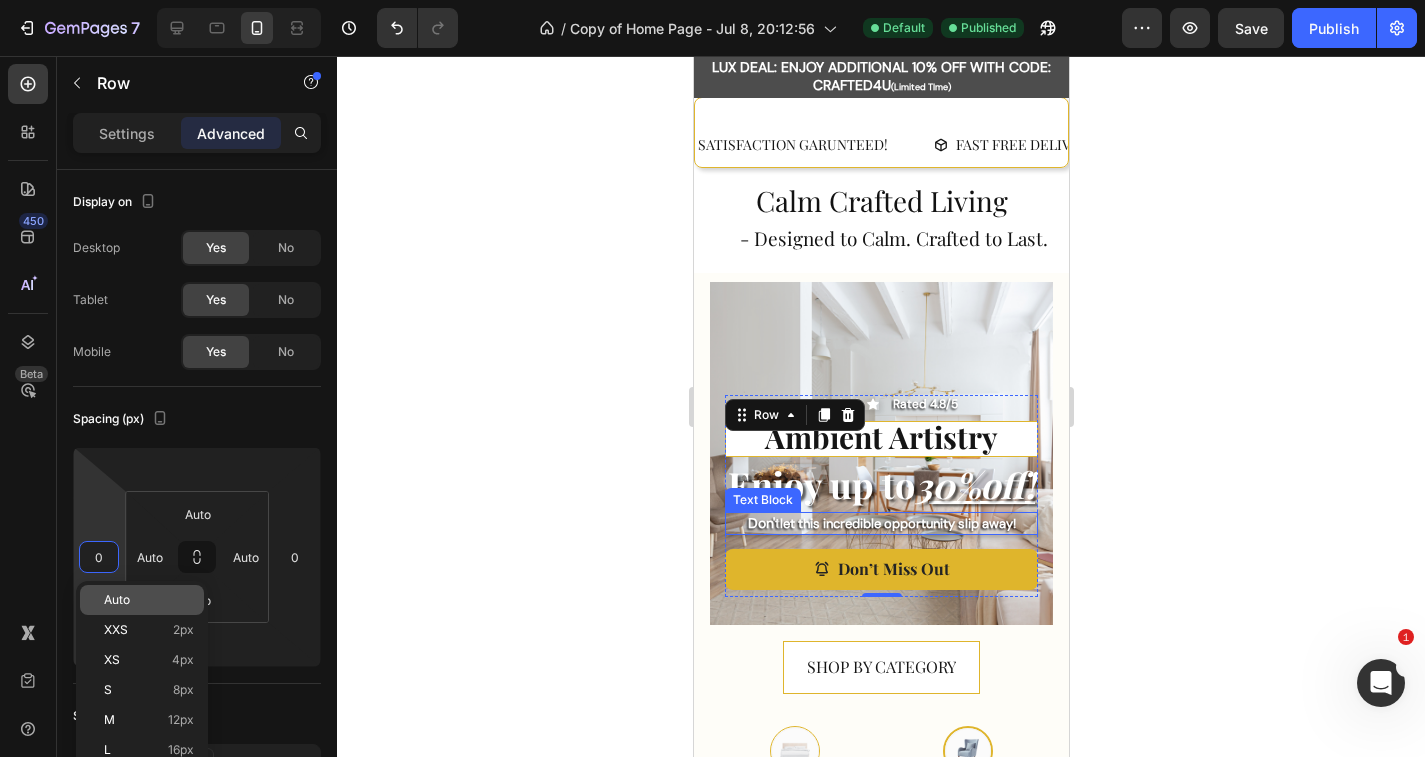 click on "Auto" at bounding box center (117, 600) 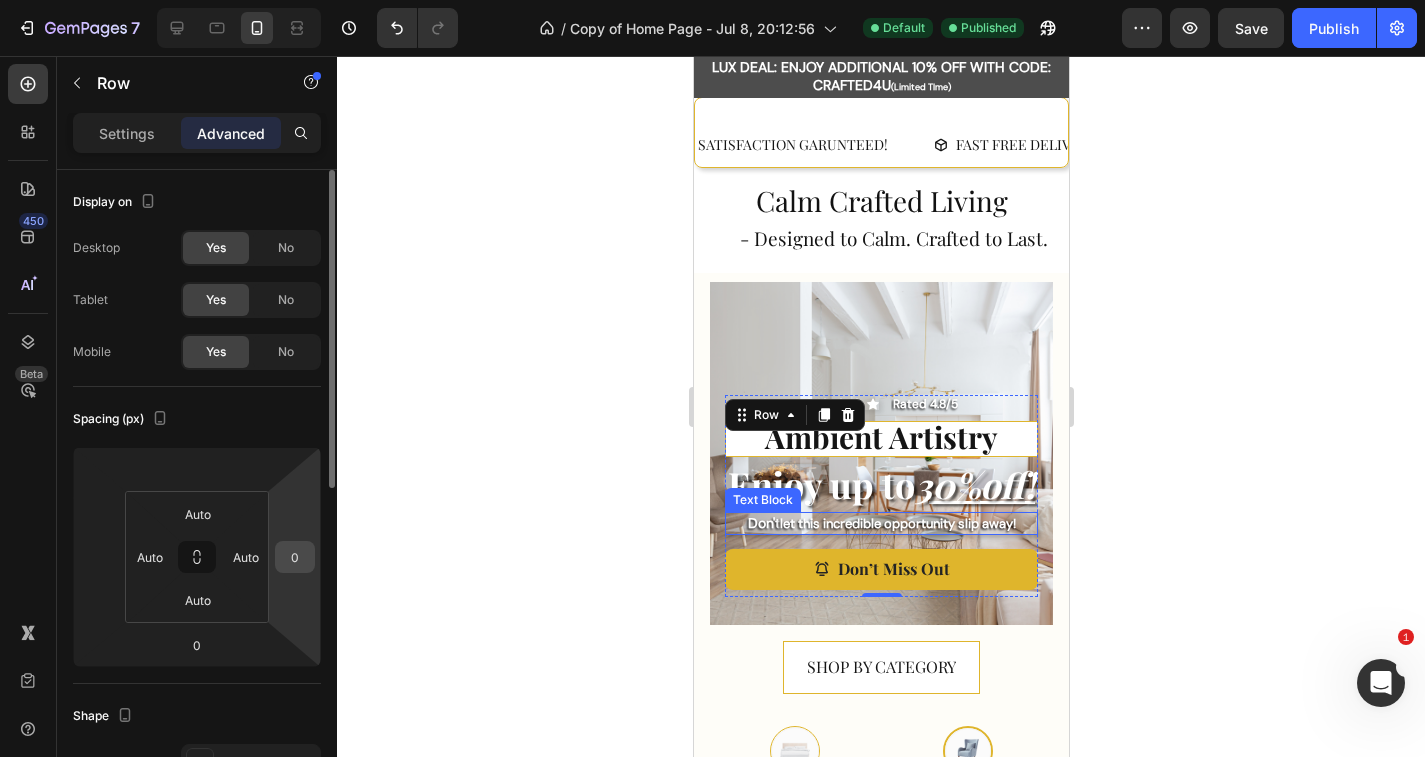 click on "0" at bounding box center (295, 557) 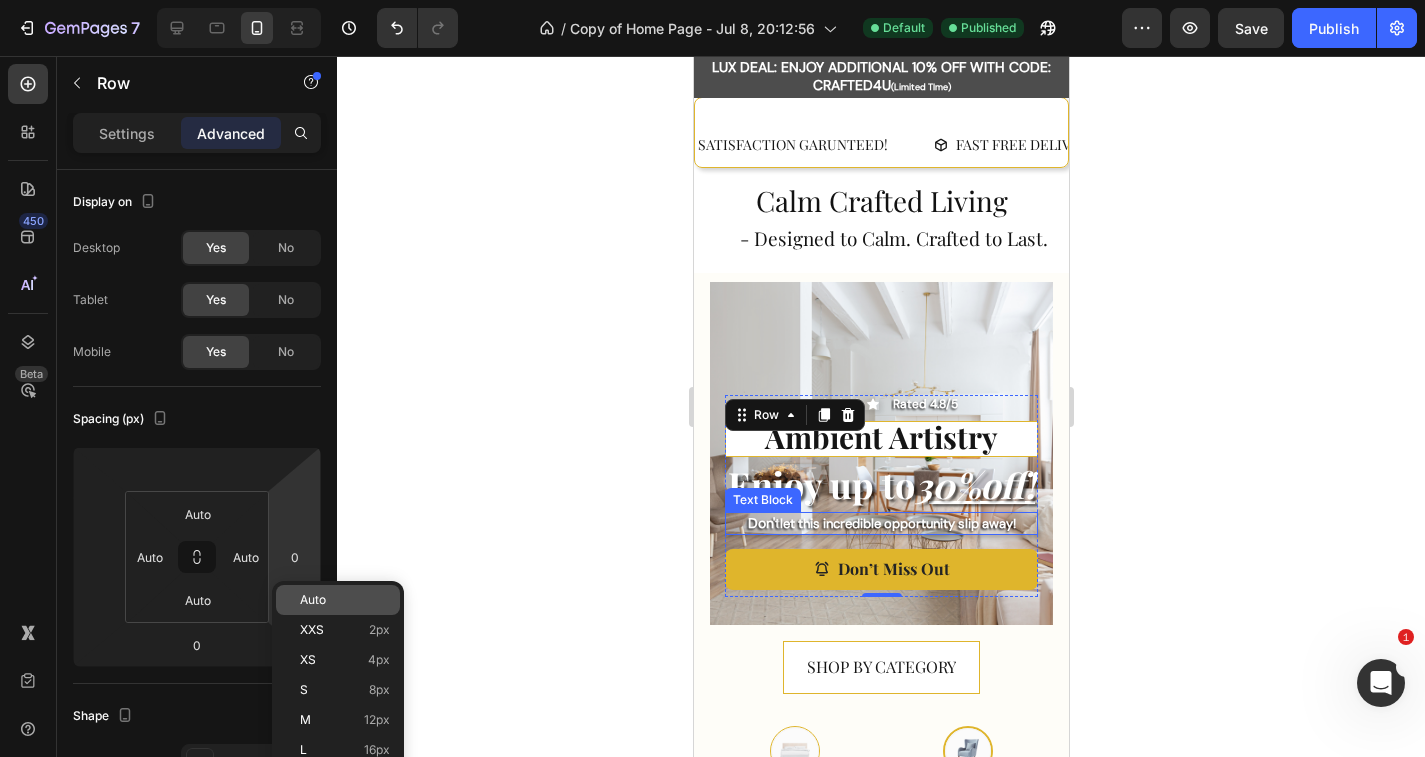 click on "Auto" 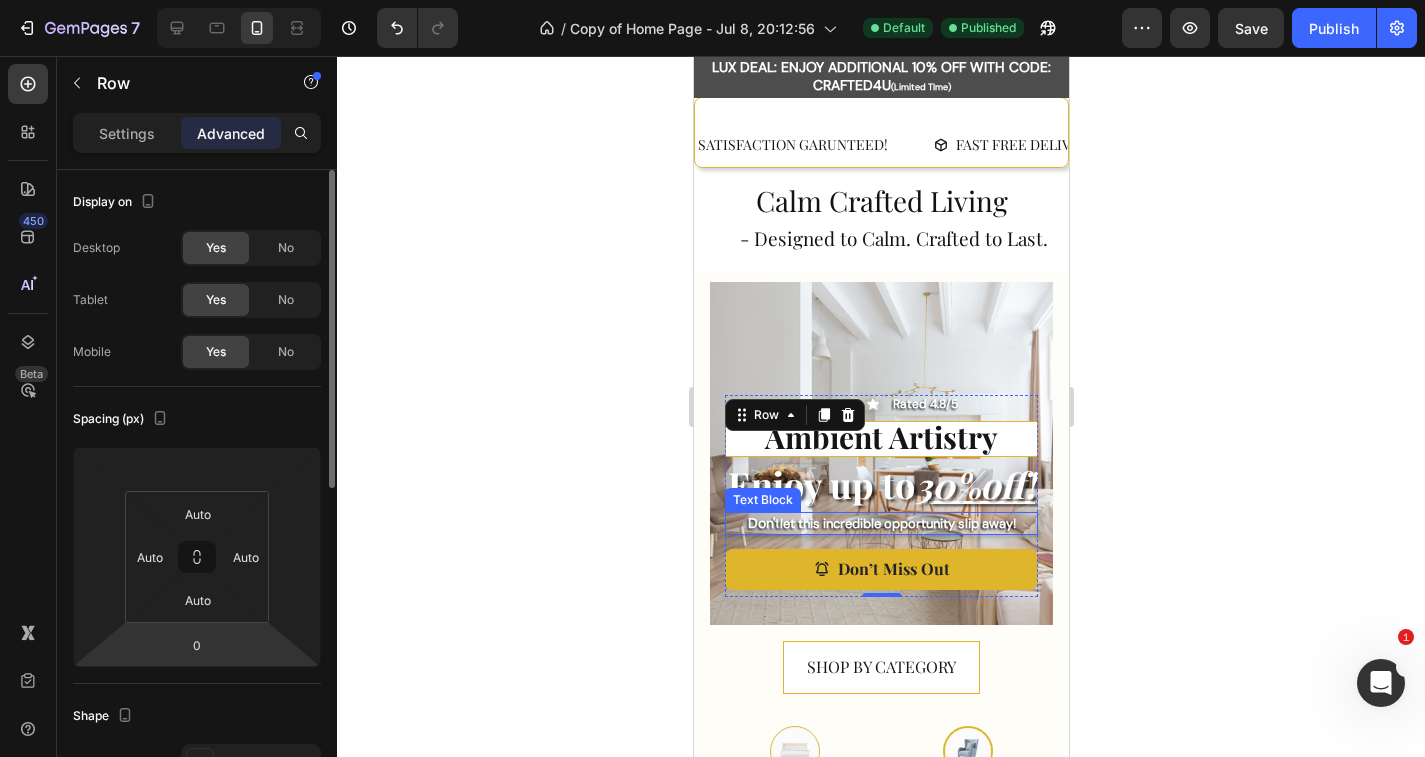 click on "[NUMBER]  Version history  /  Copy of Home Page - [MONTH] [NUMBER], [TIME] Default Published Preview  Save   Publish  [NUMBER] Beta Sections([NUMBER]) Elements([NUMBER]) Section Element Hero Section Product Detail Brands Trusted Badges Guarantee Product Breakdown How to use Testimonials Compare Bundle FAQs Social Proof Brand Story Product List Collection Blog List Contact Sticky Add to Cart Custom Footer Browse Library [NUMBER] Layout
Row
Row
Row
Row Text
Heading
Text Block Button
Button
Button Media
Image
Image
Video" at bounding box center (712, 0) 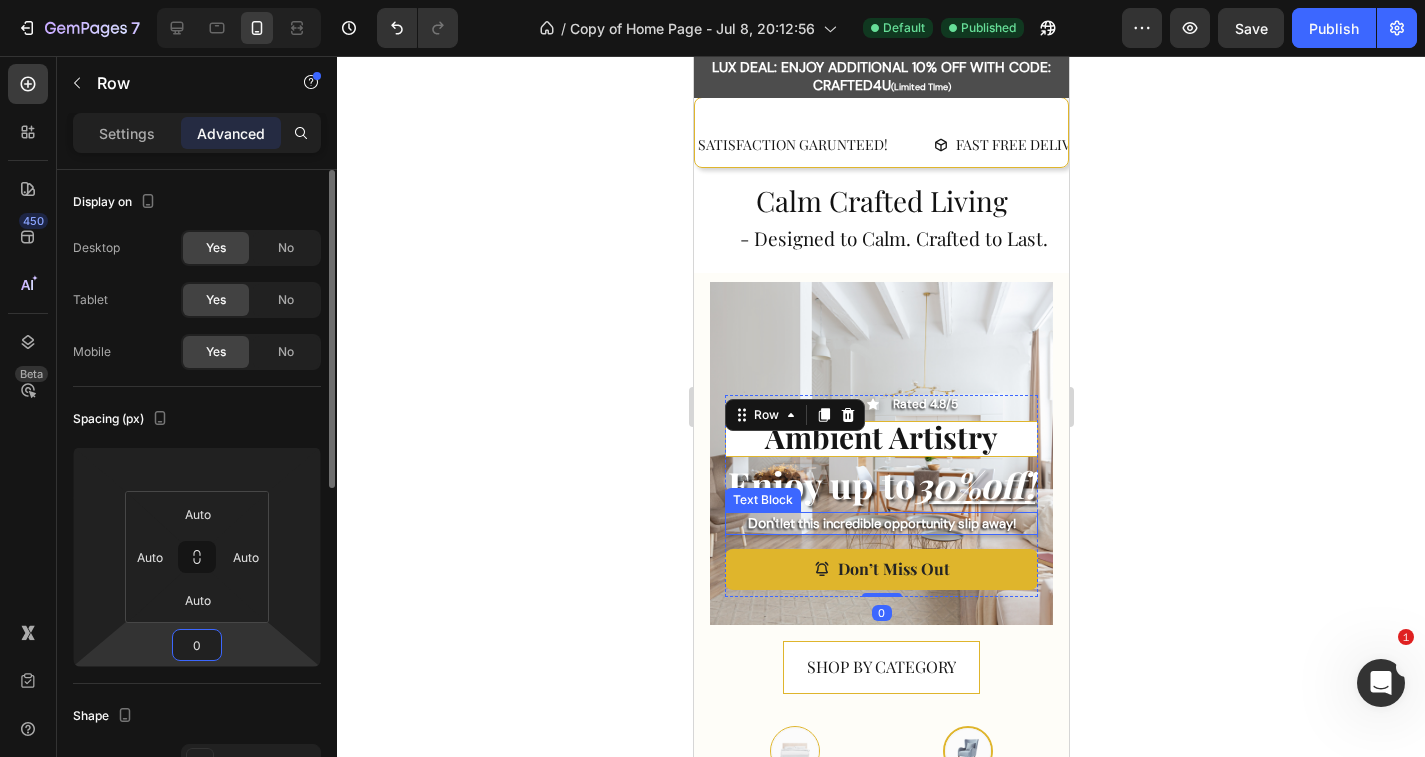 click on "0" at bounding box center [197, 645] 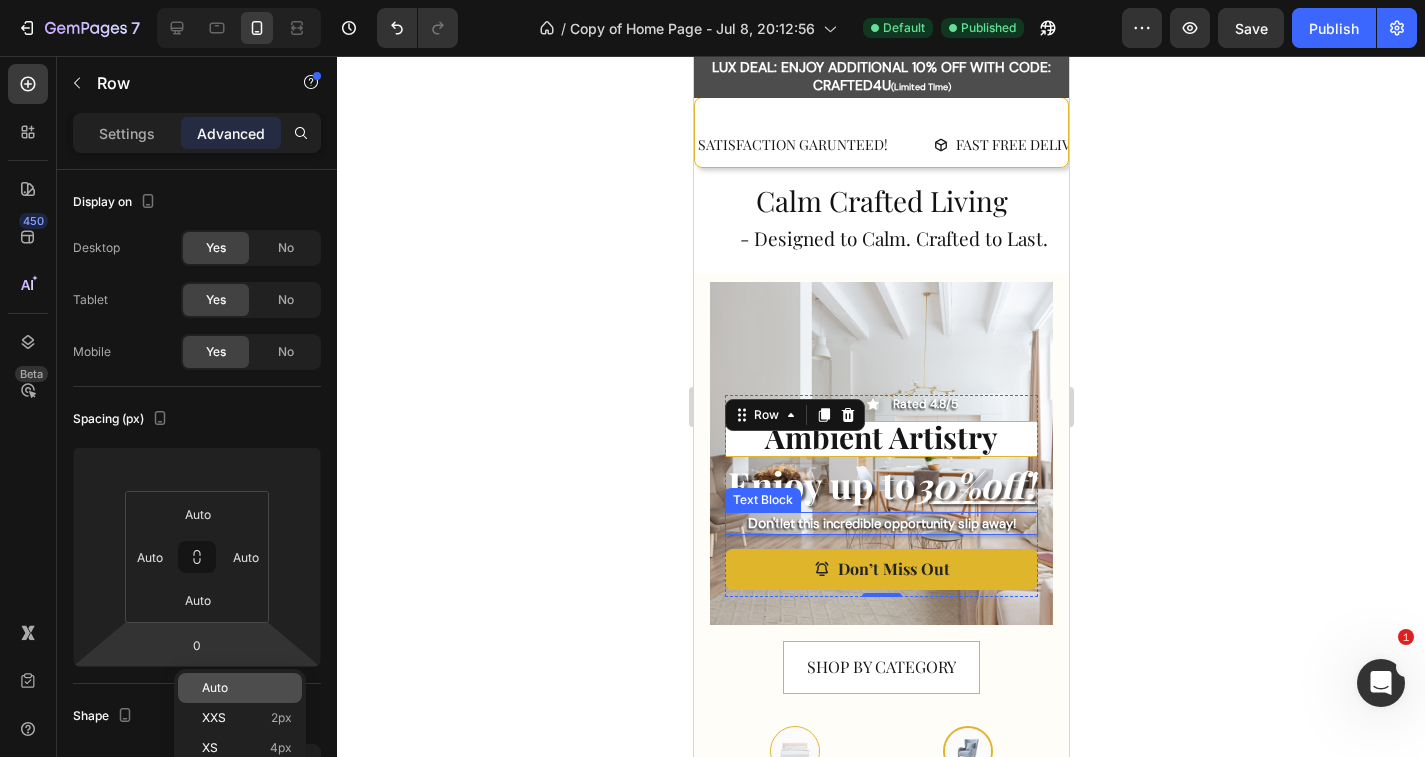 click on "Auto" at bounding box center (215, 688) 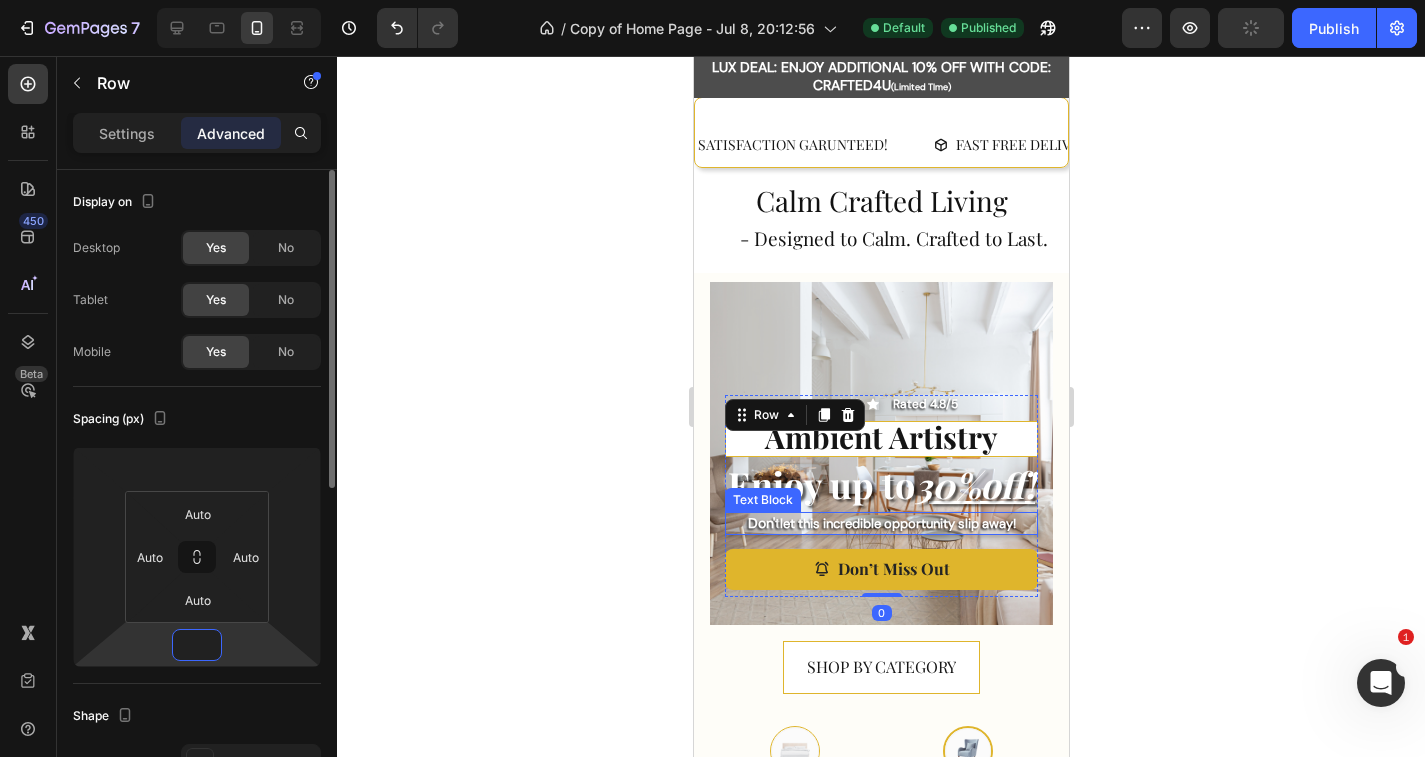 click on "[NUMBER]  Version history  /  Copy of Home Page - [MONTH] [NUMBER], [TIME] Default Published Preview  Publish  [NUMBER] Beta Sections([NUMBER]) Elements([NUMBER]) Section Element Hero Section Product Detail Brands Trusted Badges Guarantee Product Breakdown How to use Testimonials Compare Bundle FAQs Social Proof Brand Story Product List Collection Blog List Contact Sticky Add to Cart Custom Footer Browse Library [NUMBER] Layout
Row
Row
Row
Row Text
Heading
Text Block Button
Button
Button Media
Image
Image" at bounding box center (712, 0) 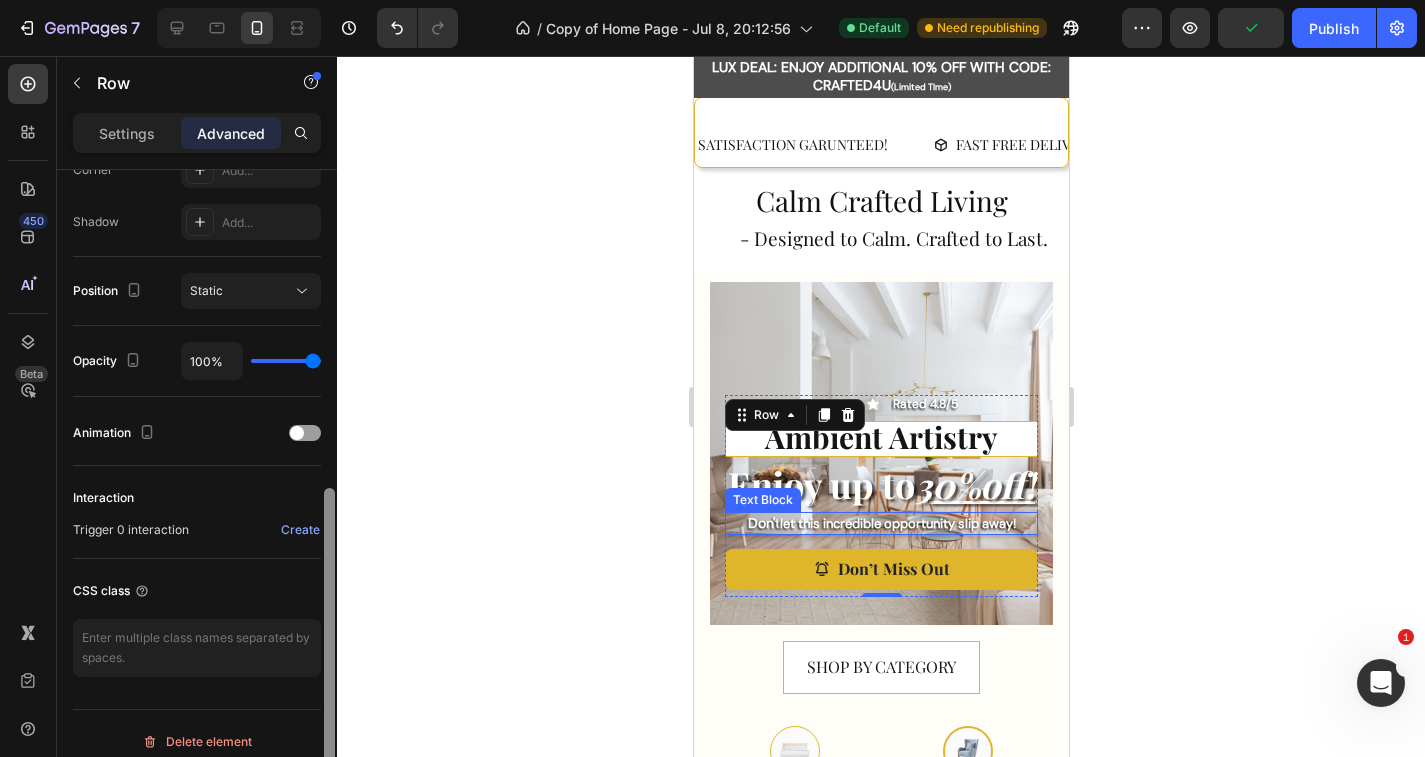 click at bounding box center (329, 492) 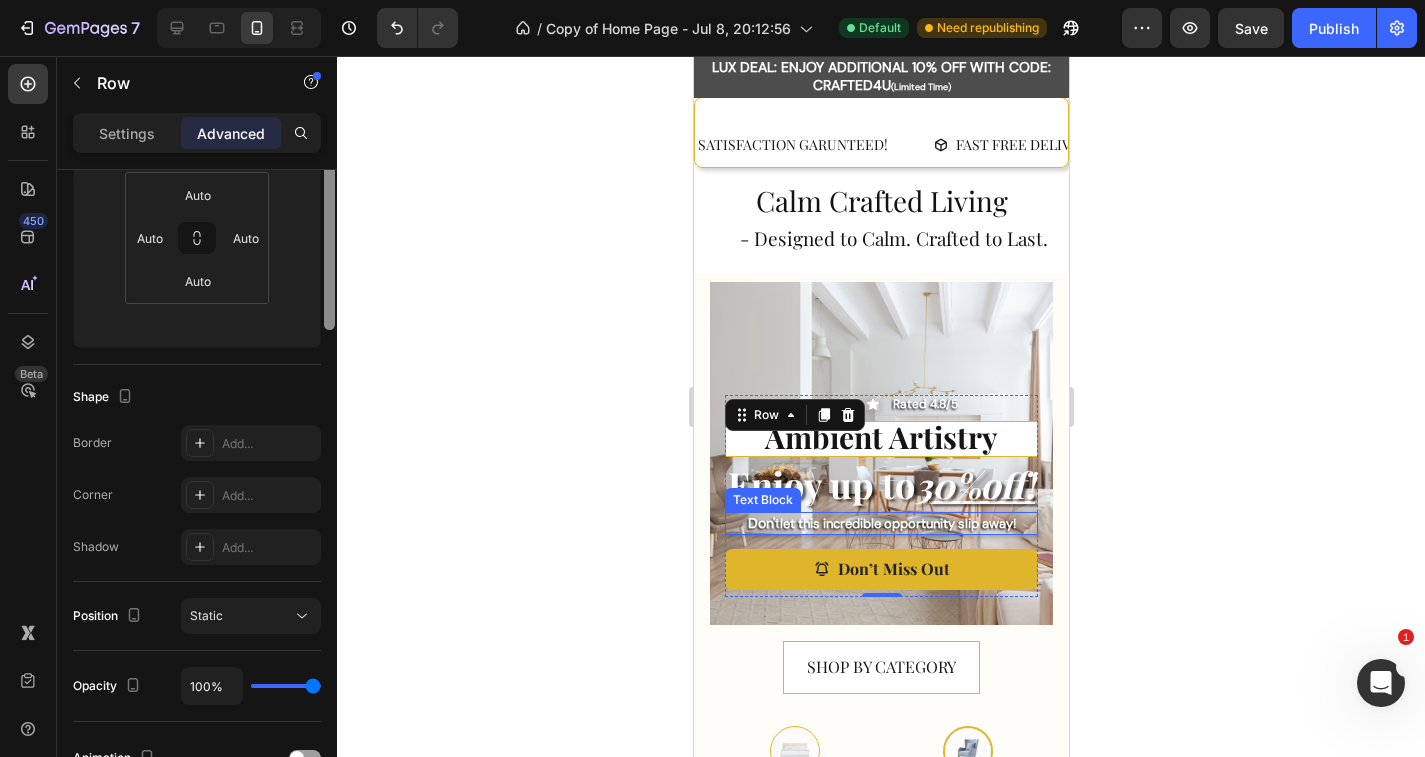 scroll, scrollTop: 0, scrollLeft: 0, axis: both 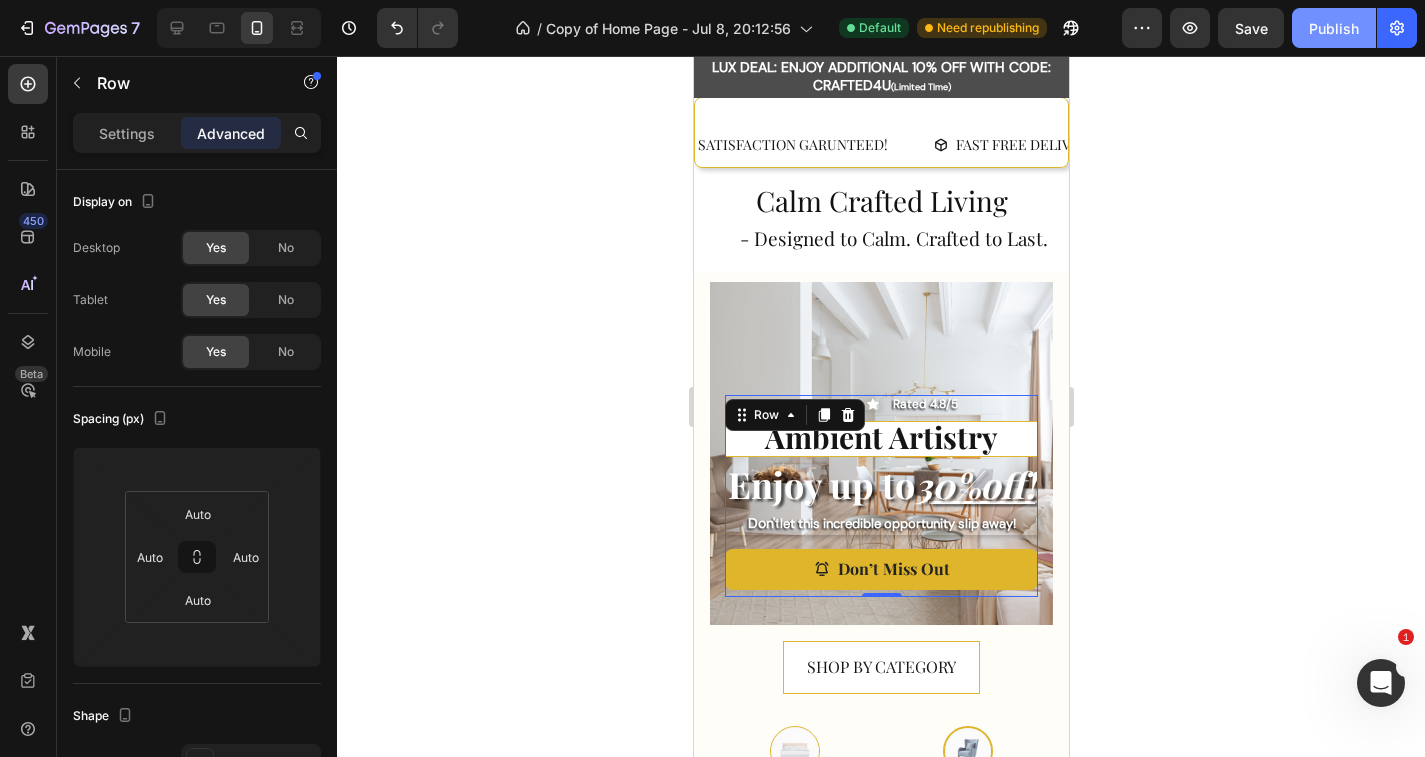 click on "Publish" at bounding box center [1334, 28] 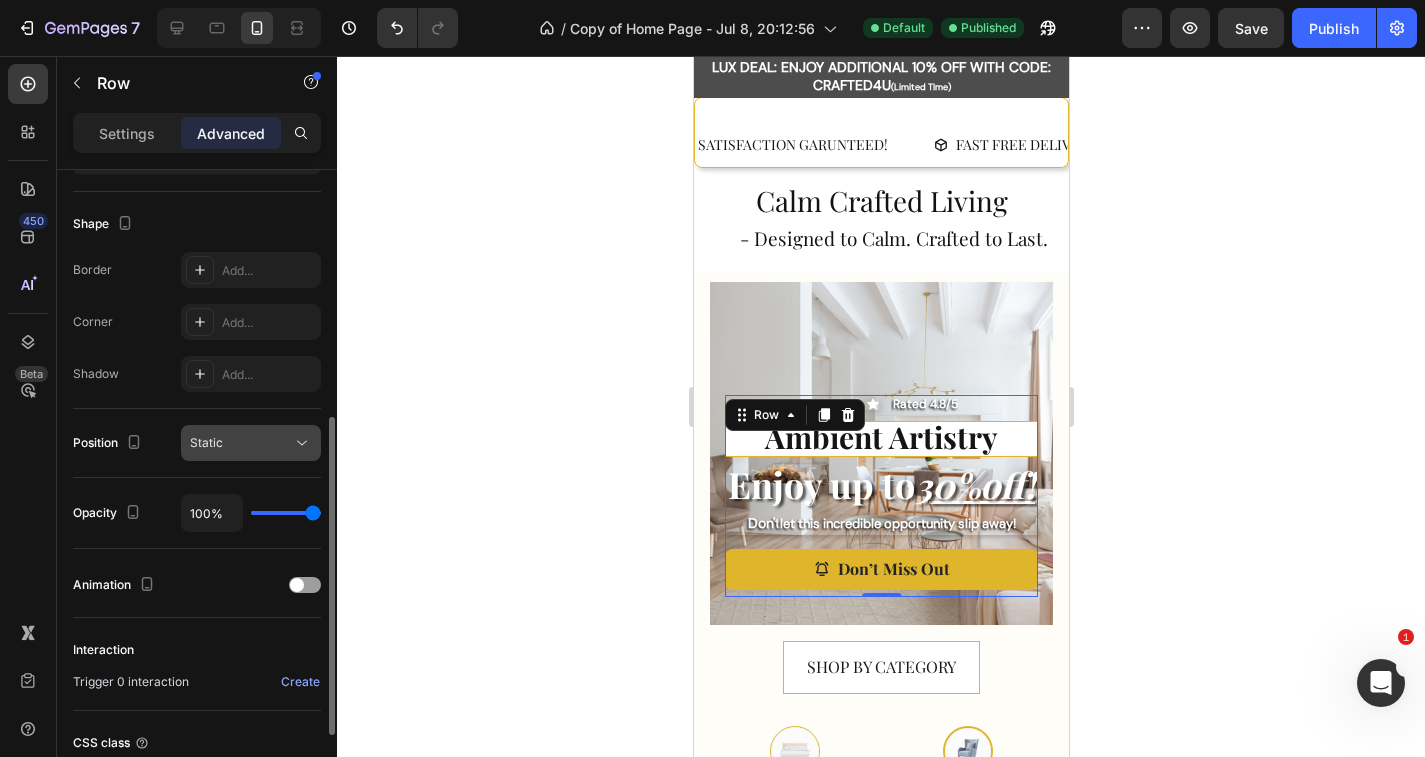 scroll, scrollTop: 495, scrollLeft: 0, axis: vertical 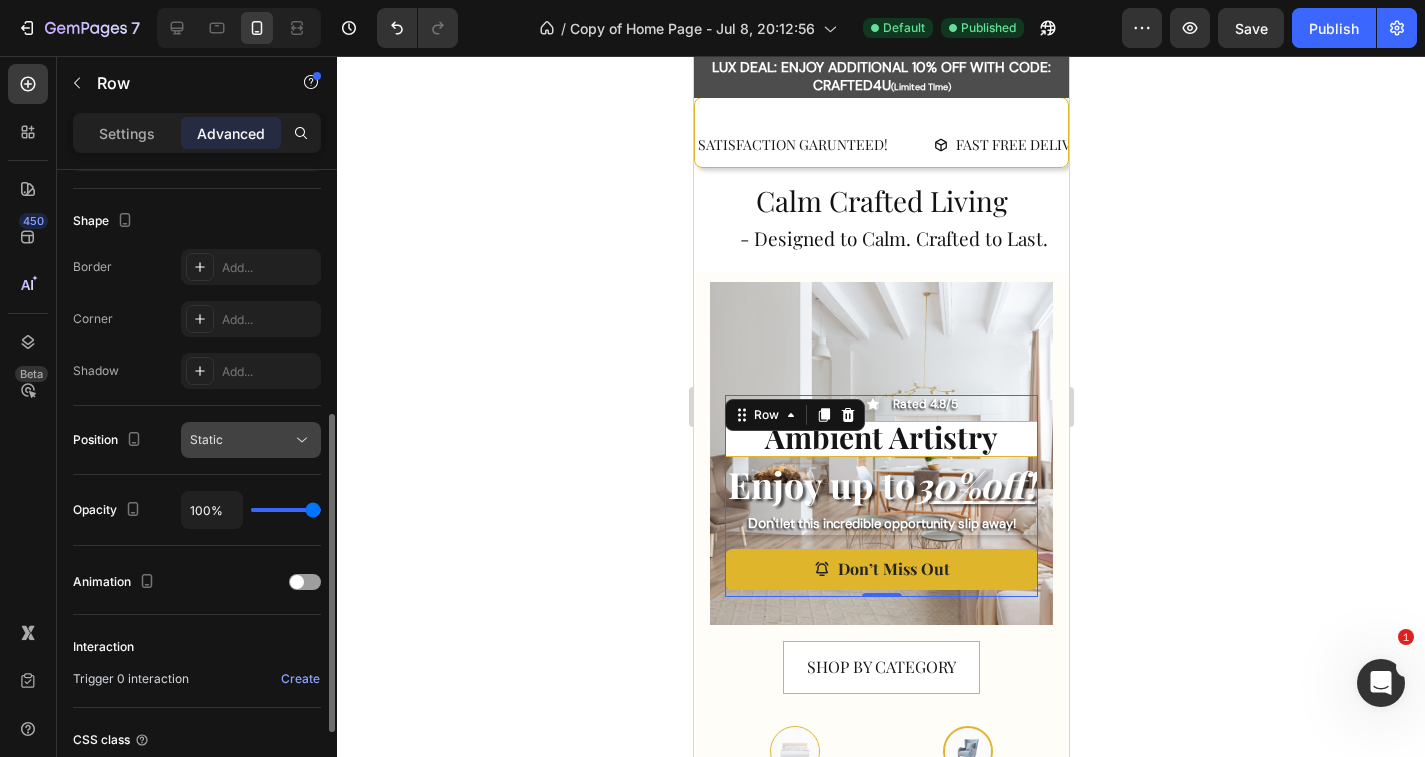 click on "Static" at bounding box center (241, 440) 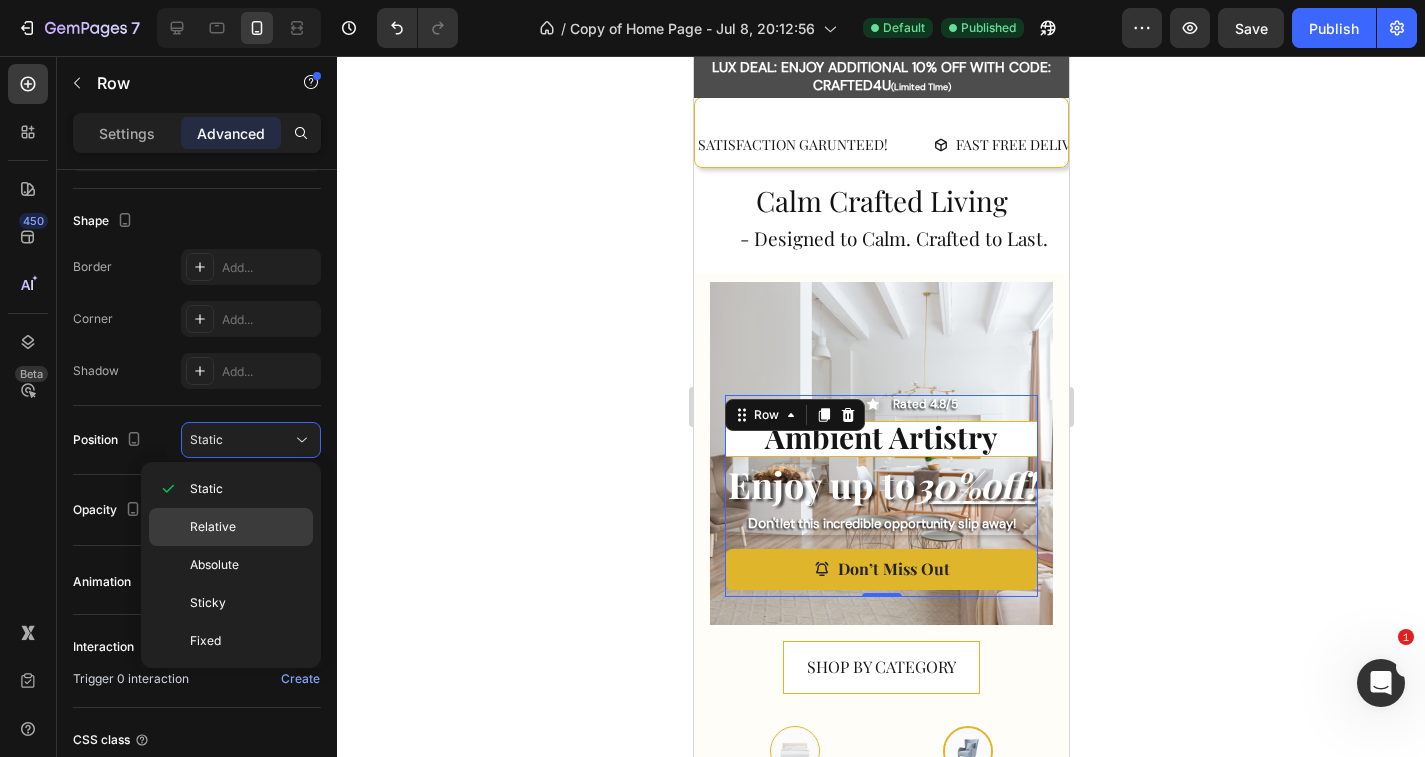 click on "Relative" at bounding box center (213, 527) 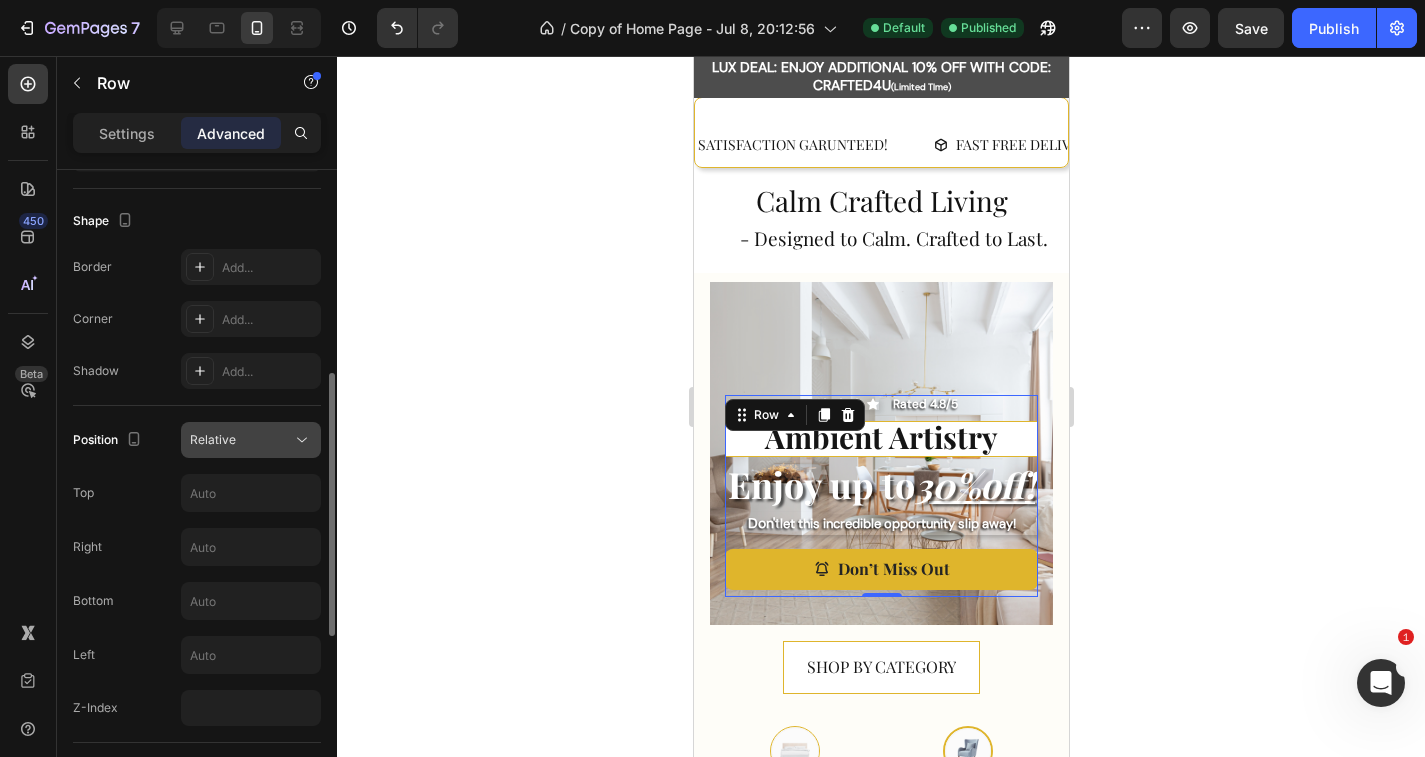 click on "Relative" 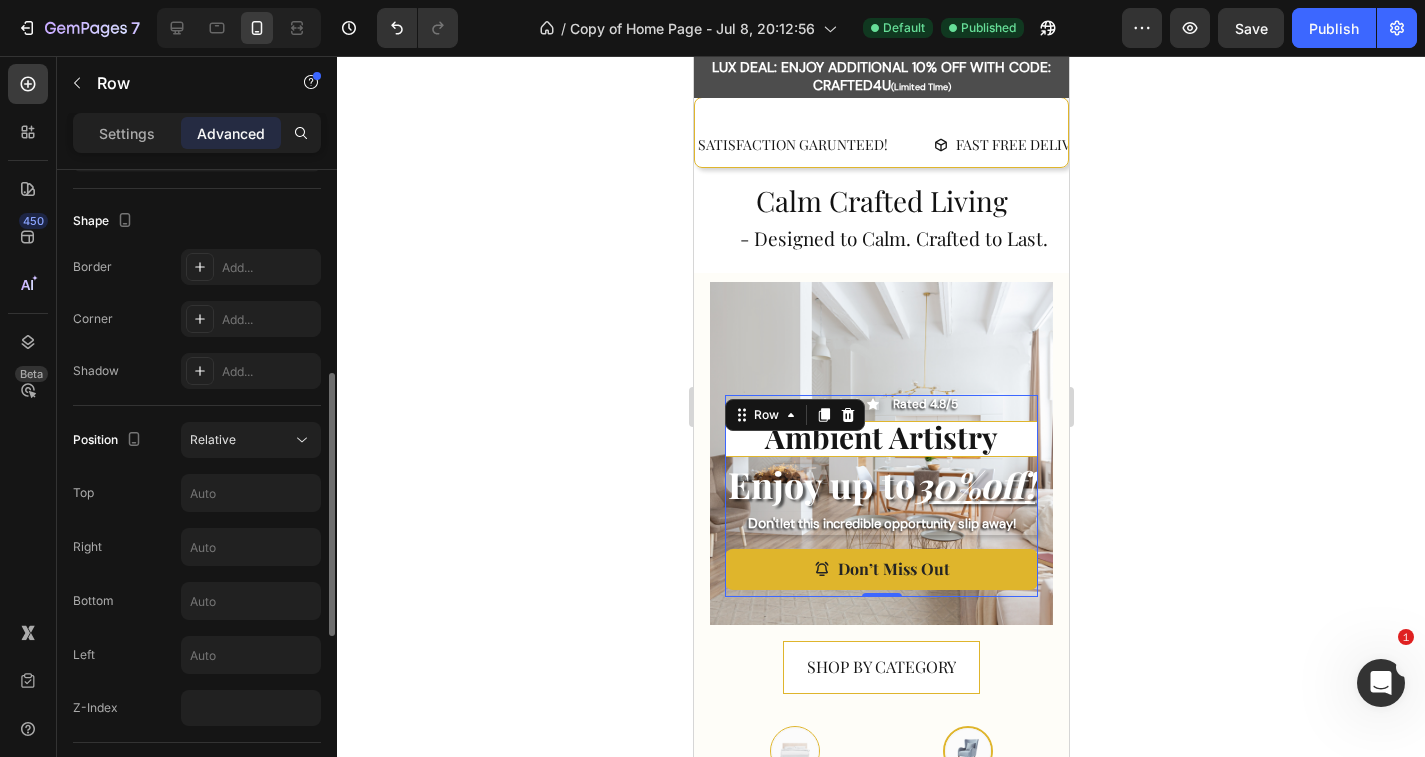 click on "Shape Border Add... Corner Add... Shadow Add..." 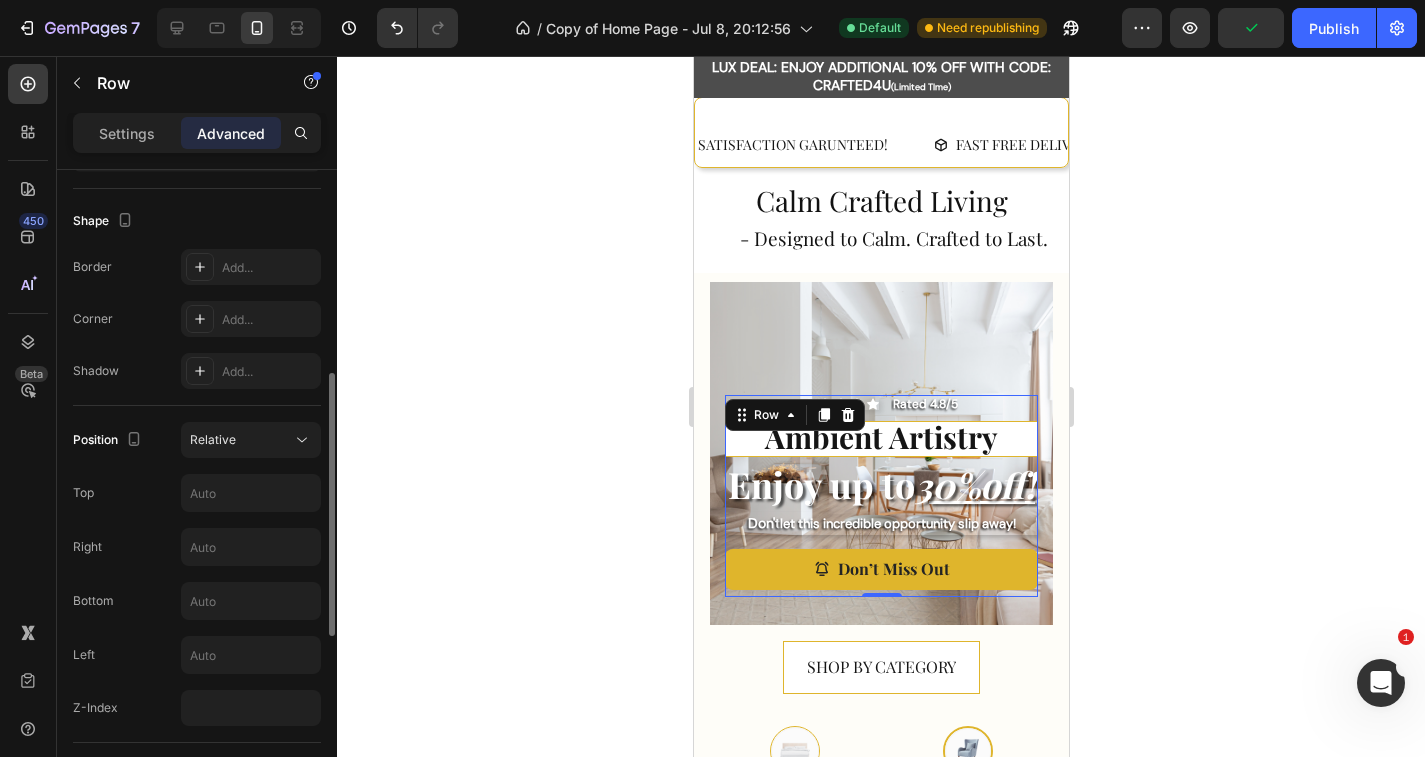 click on "Bottom" at bounding box center (93, 601) 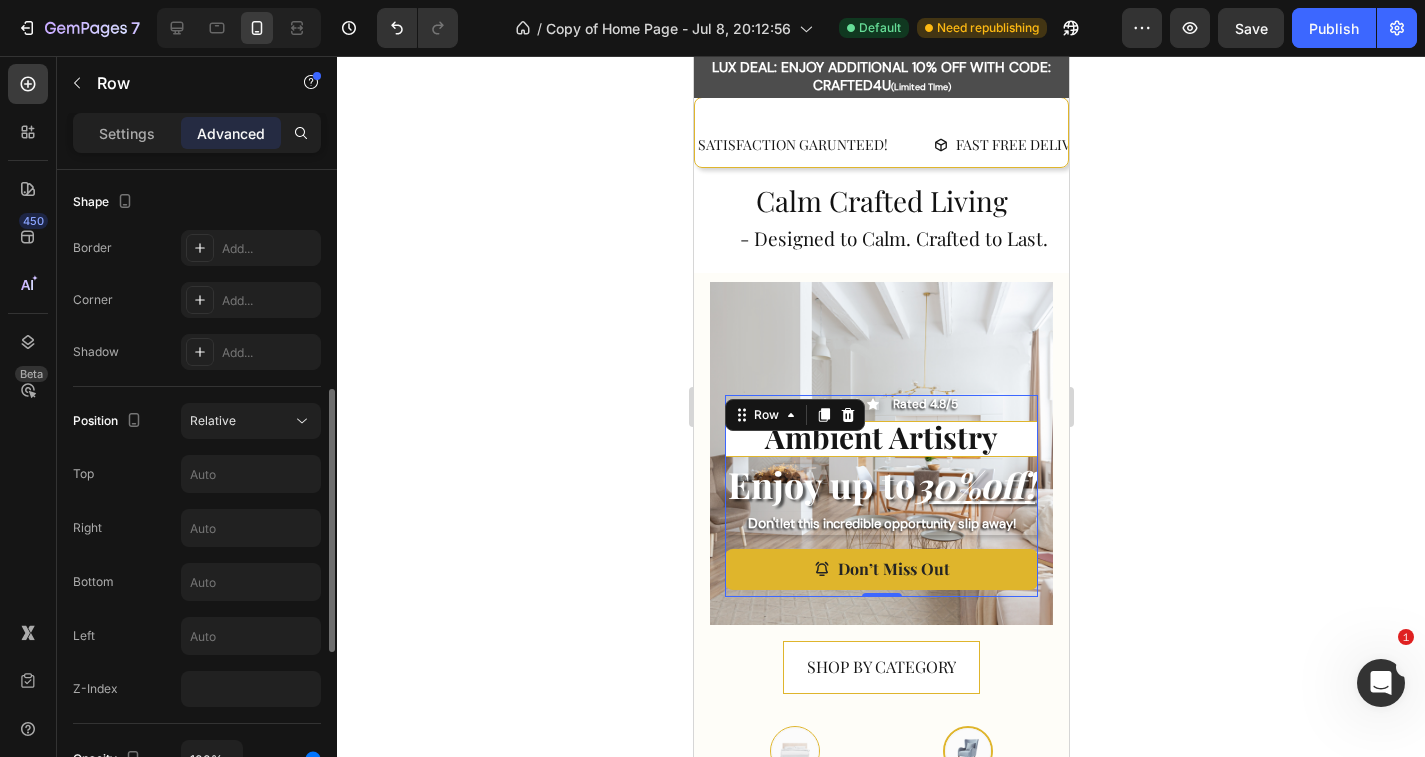 scroll, scrollTop: 541, scrollLeft: 0, axis: vertical 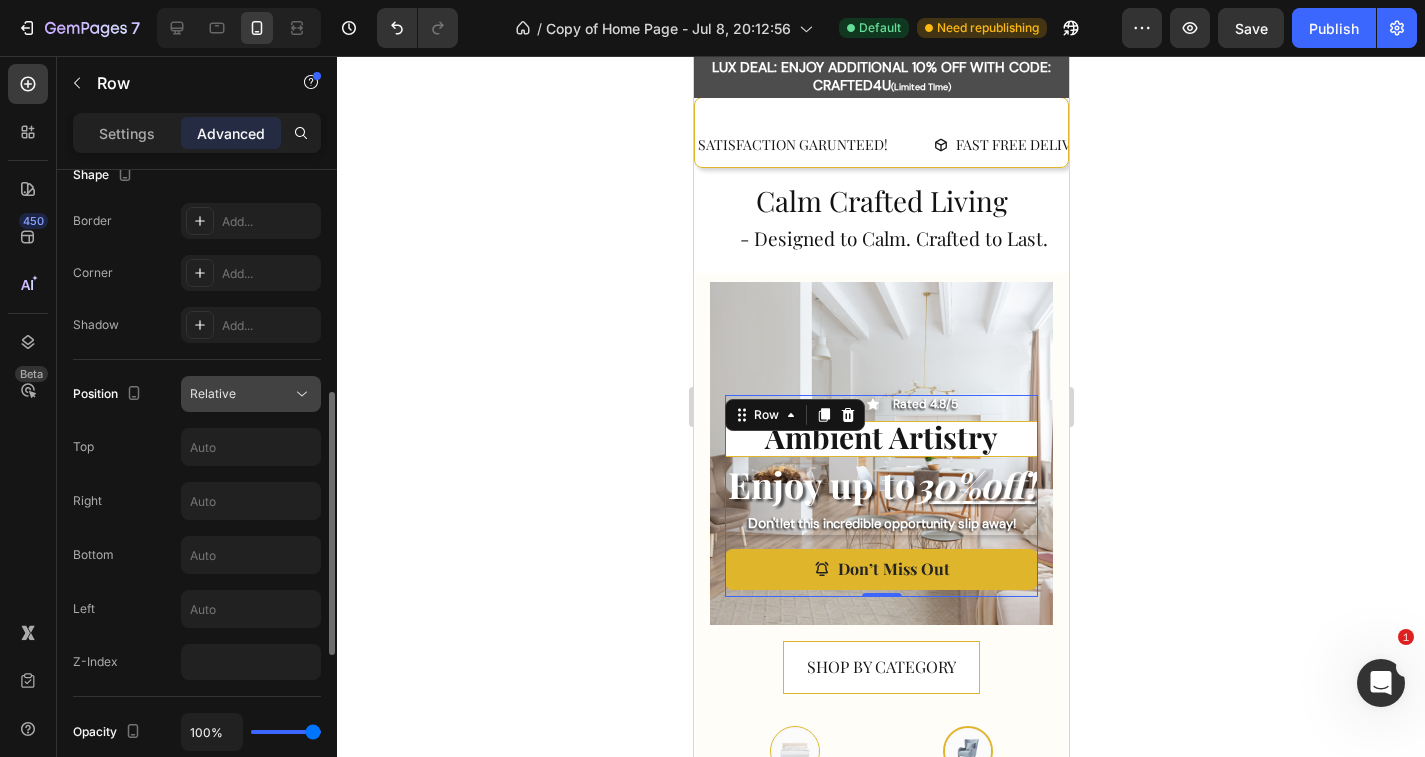 click on "Relative" at bounding box center [241, 394] 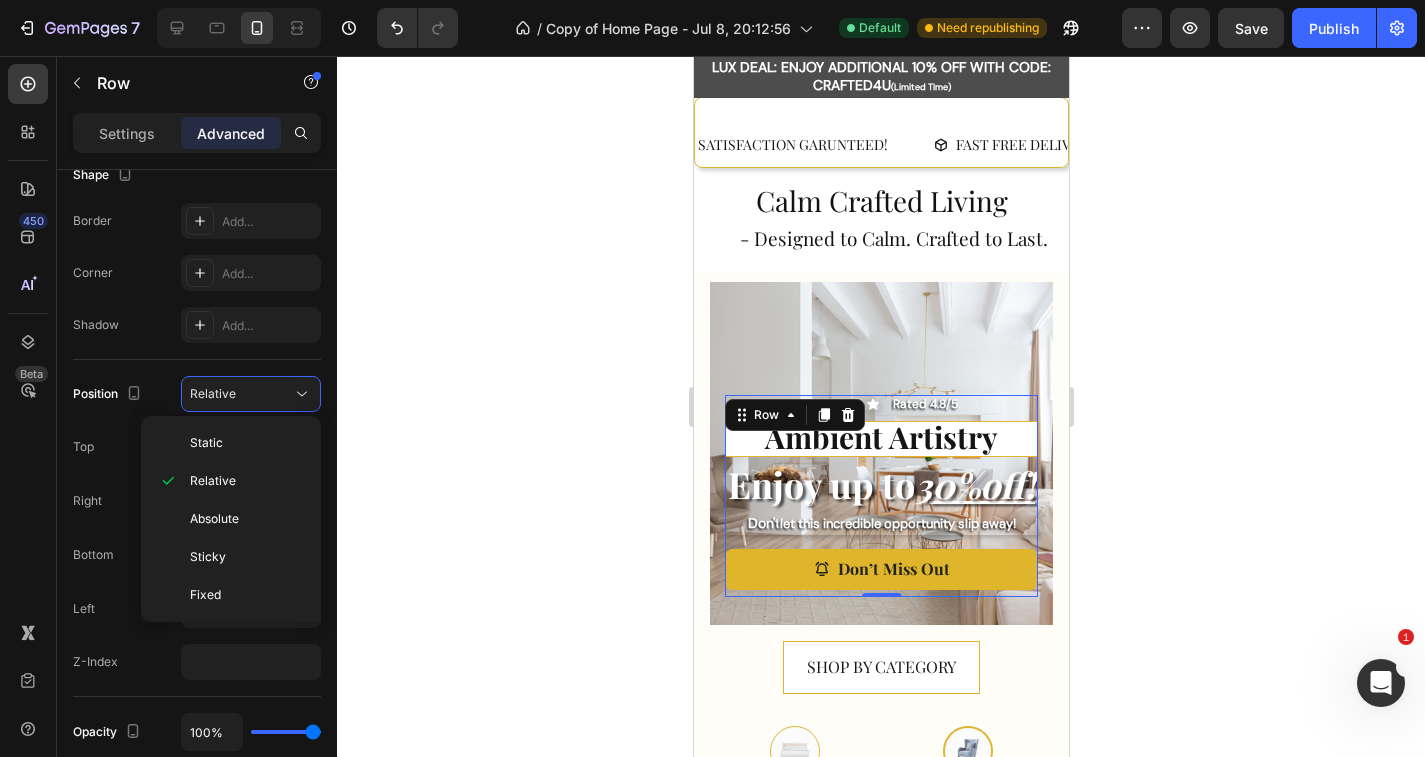 click on "Static Relative Absolute Sticky Fixed" 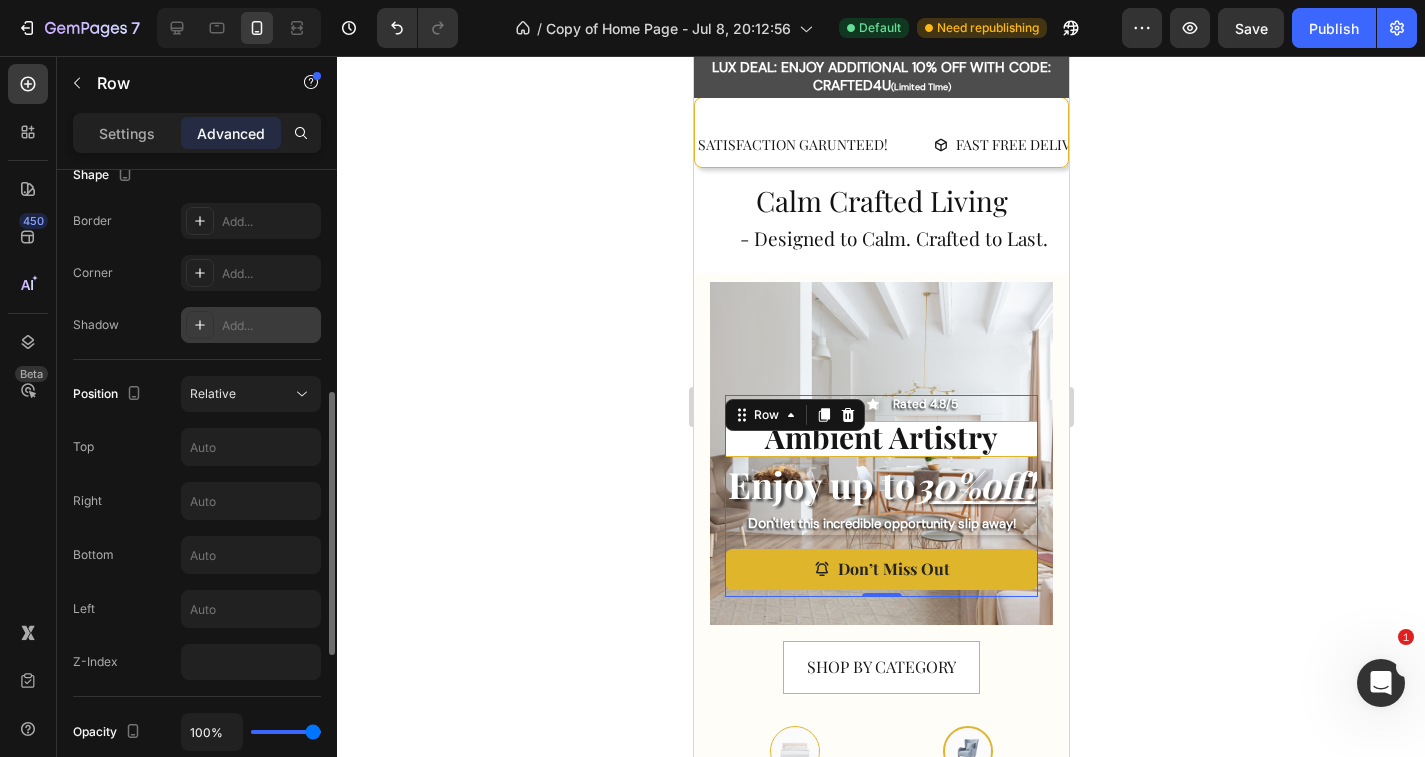 click on "Add..." at bounding box center [251, 325] 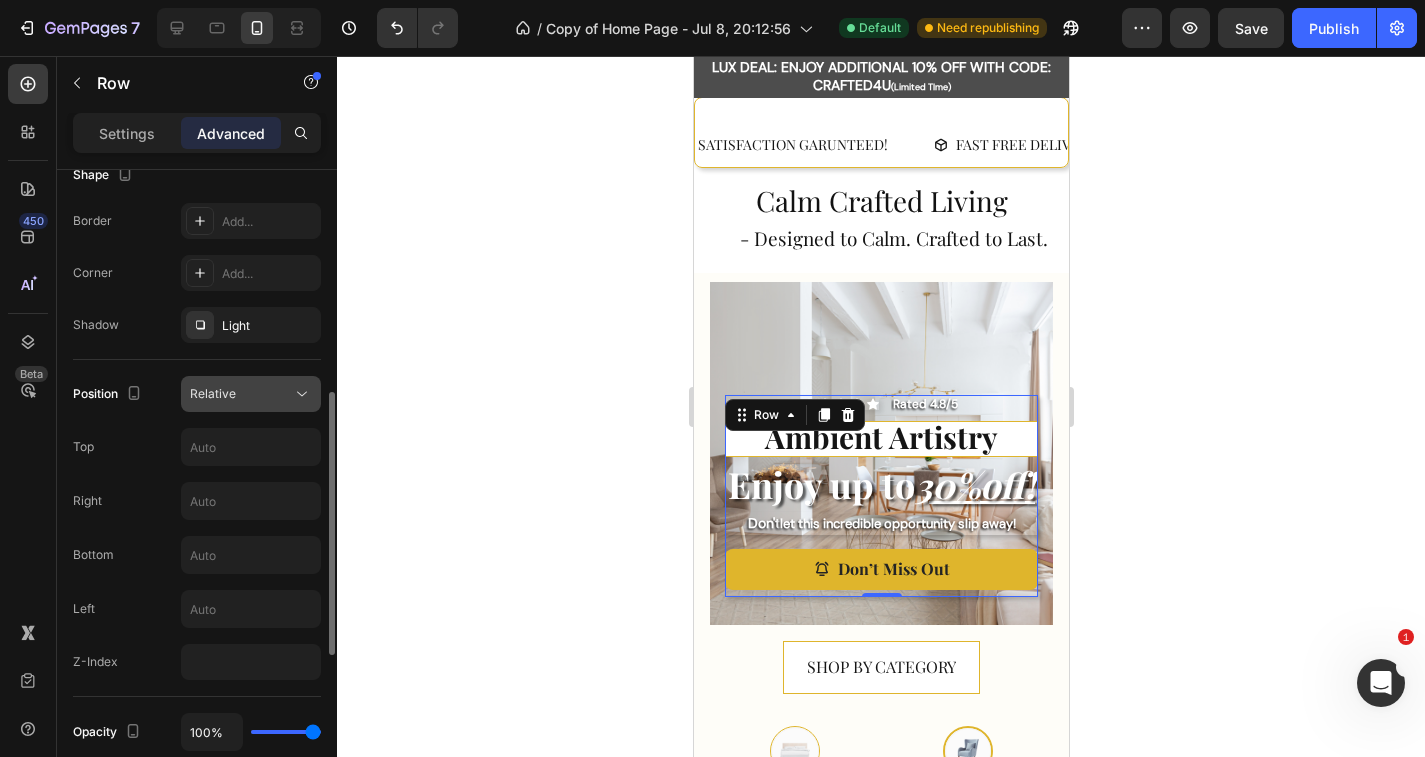 click on "Relative" 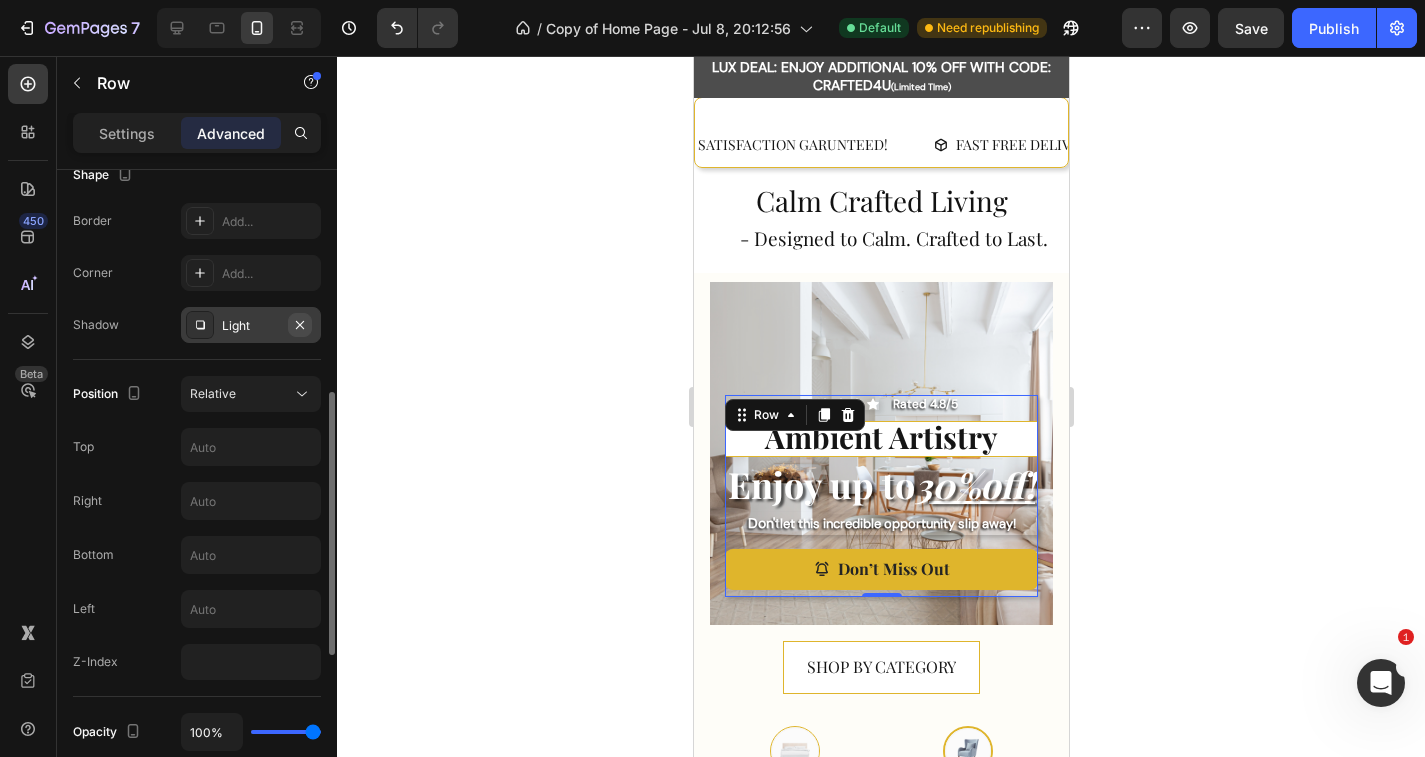 click 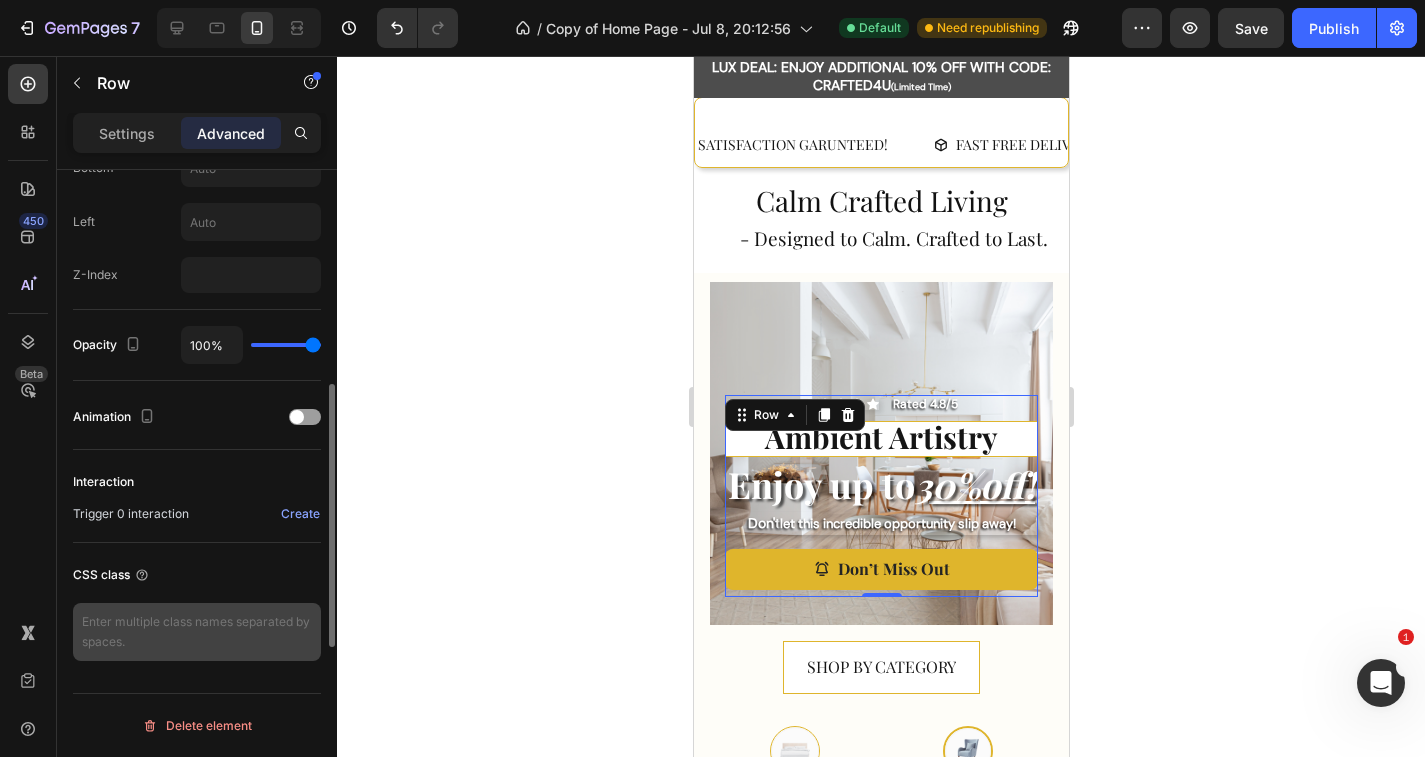 scroll, scrollTop: 0, scrollLeft: 0, axis: both 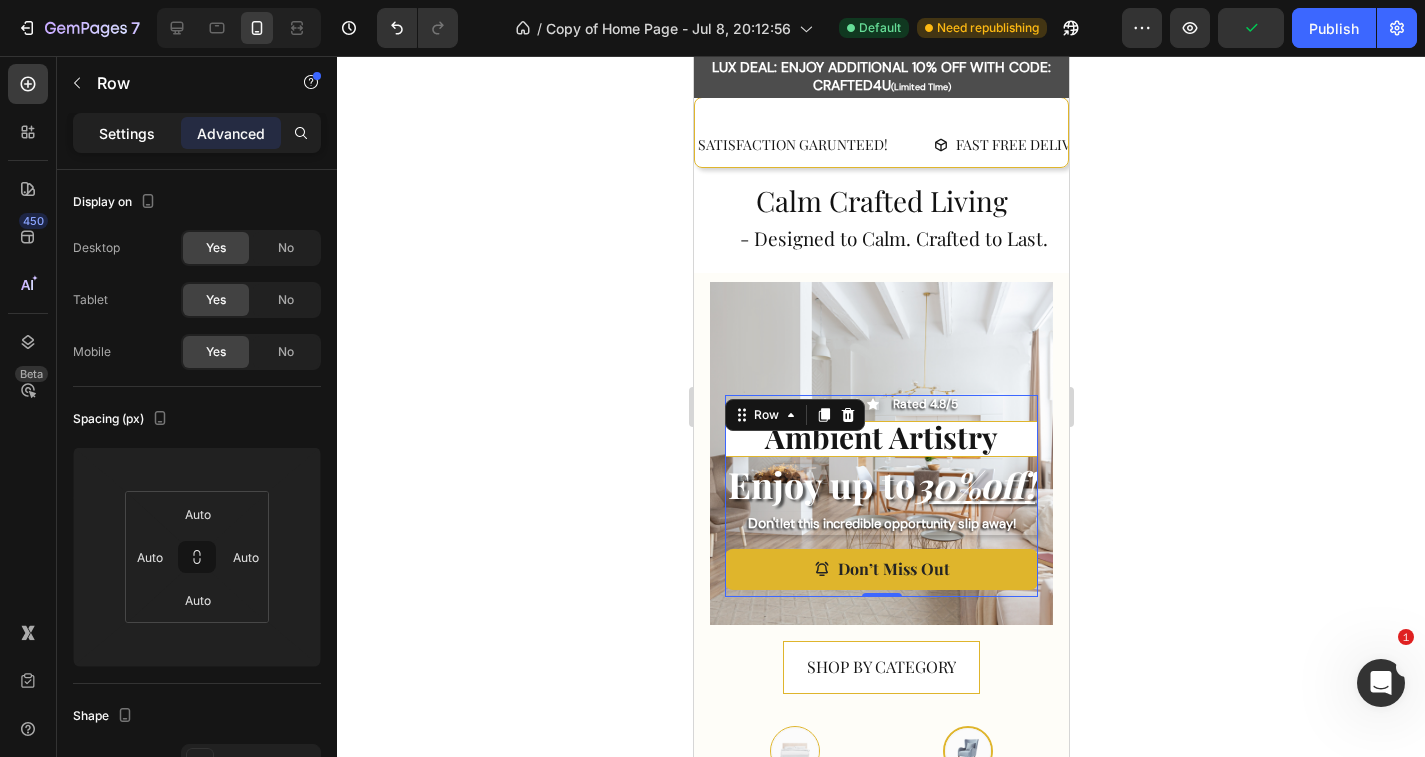 click on "Settings" at bounding box center (127, 133) 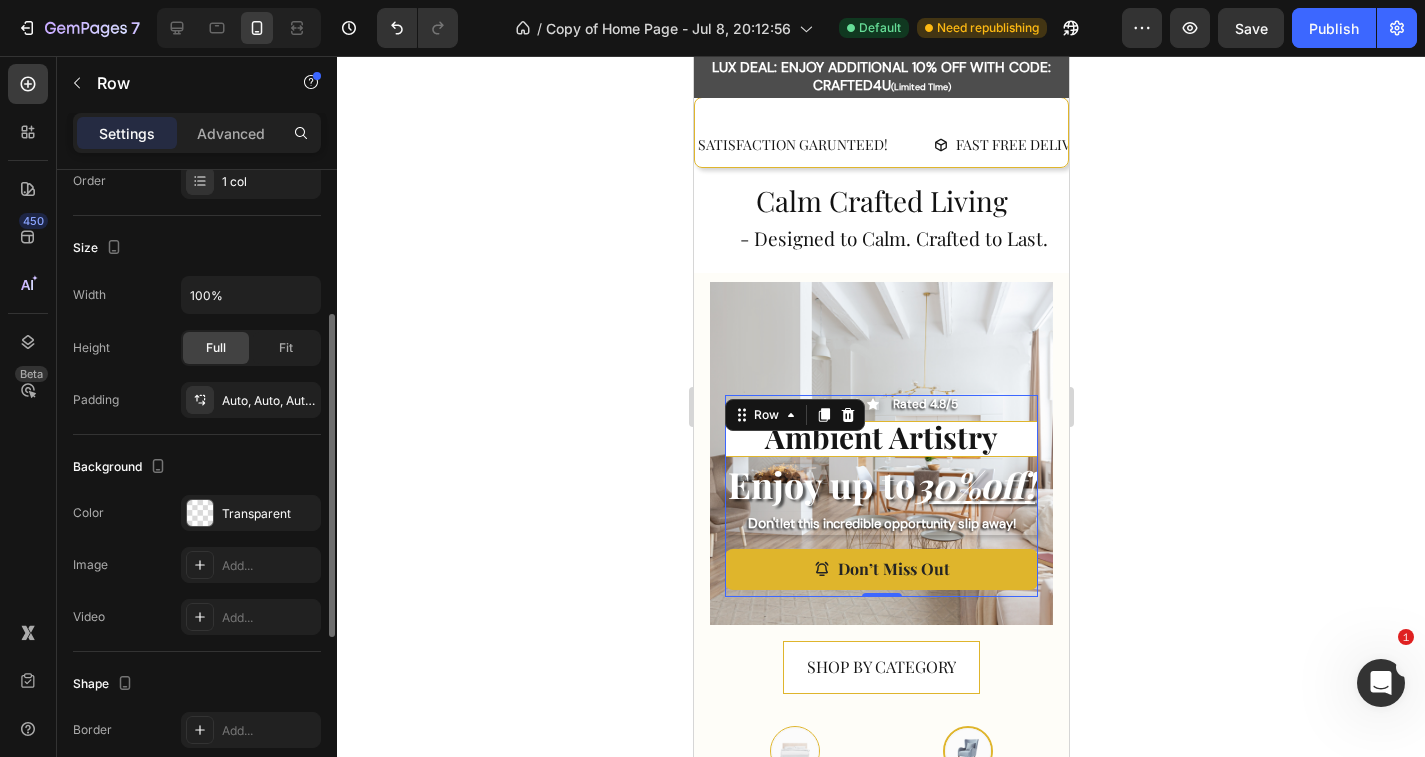 scroll, scrollTop: 283, scrollLeft: 0, axis: vertical 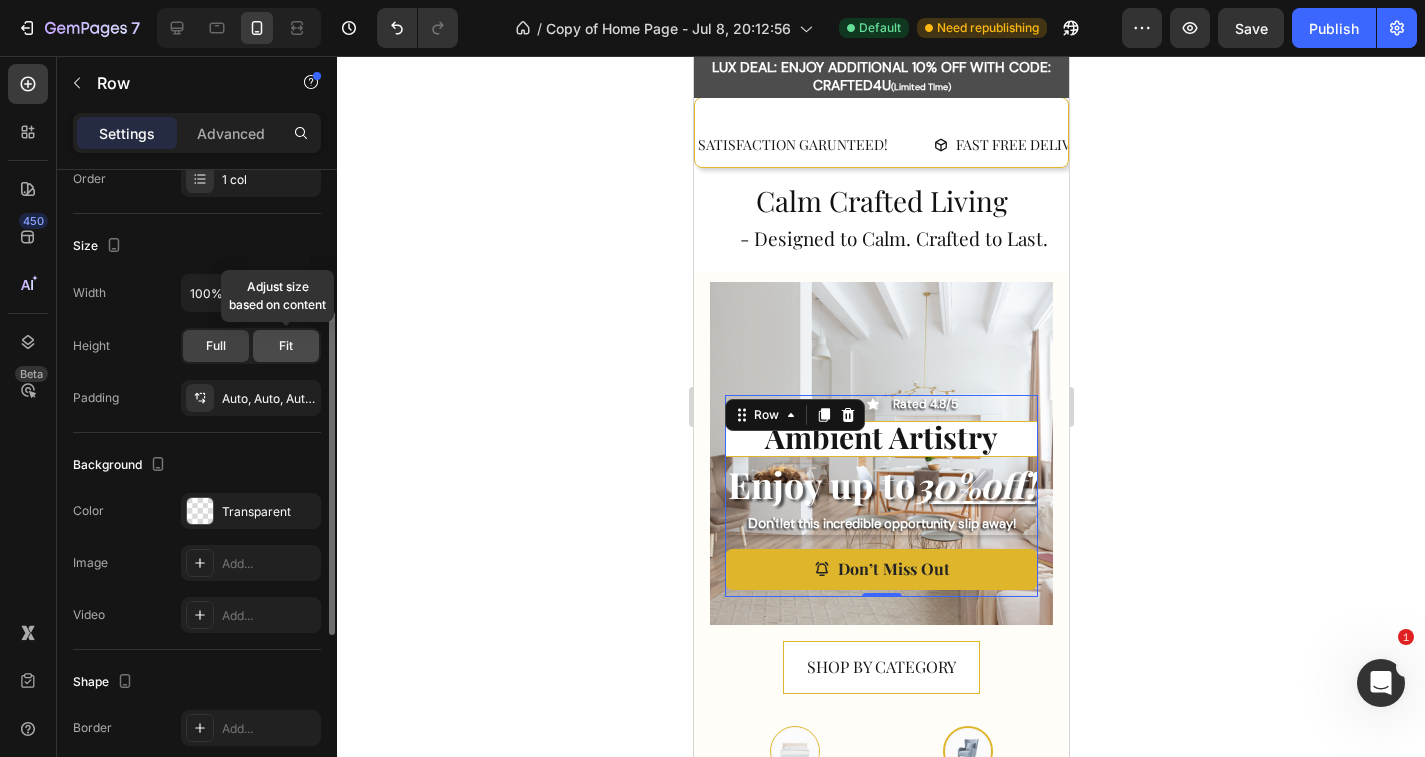 click on "Fit" 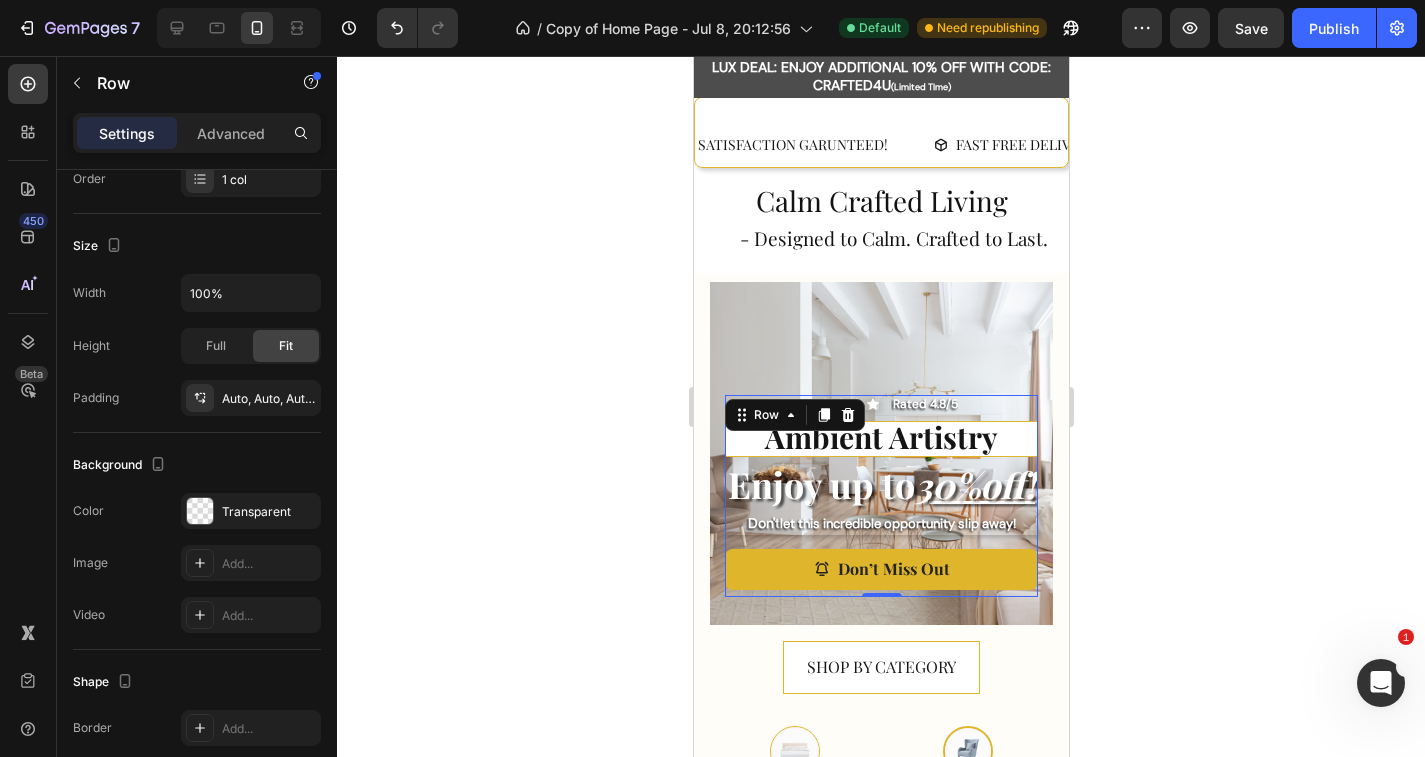 click on "Background" at bounding box center [197, 465] 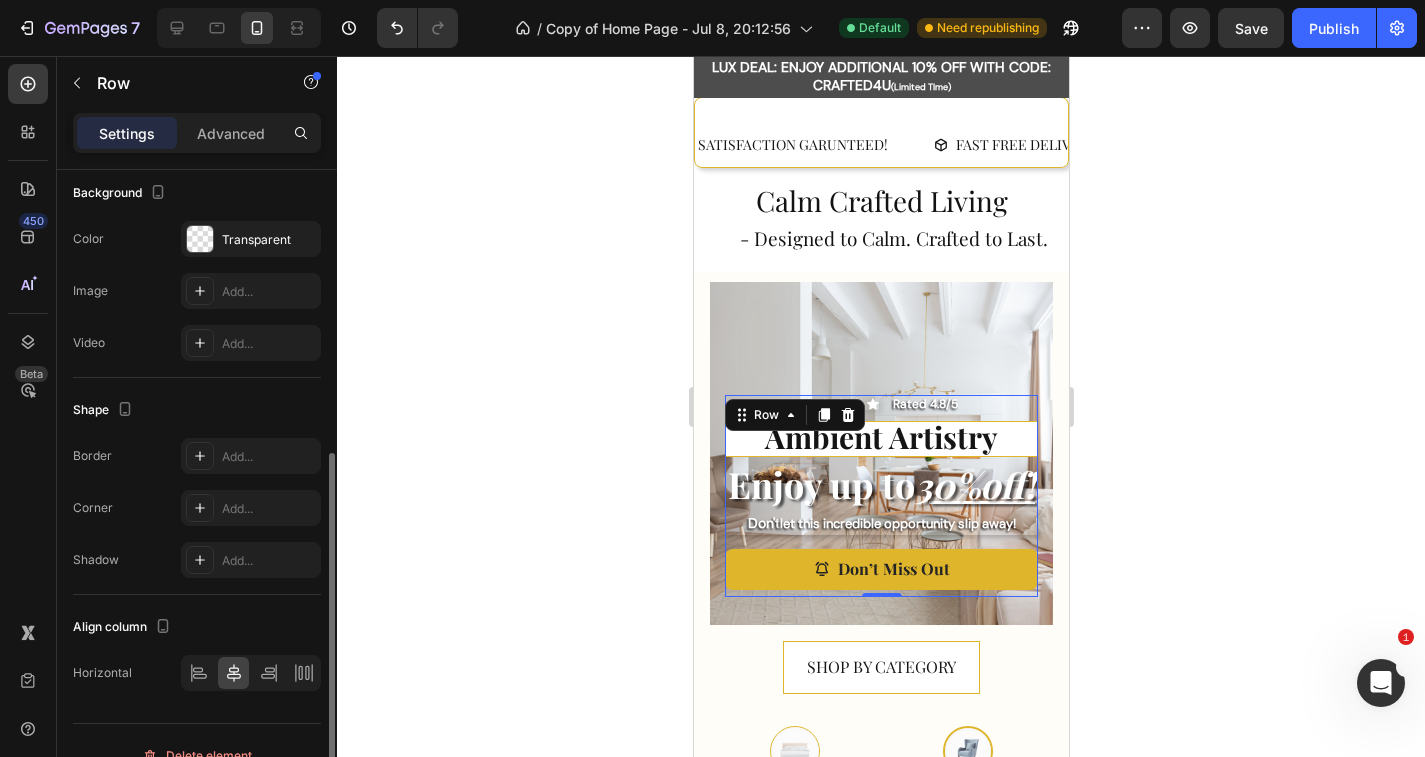 scroll, scrollTop: 572, scrollLeft: 0, axis: vertical 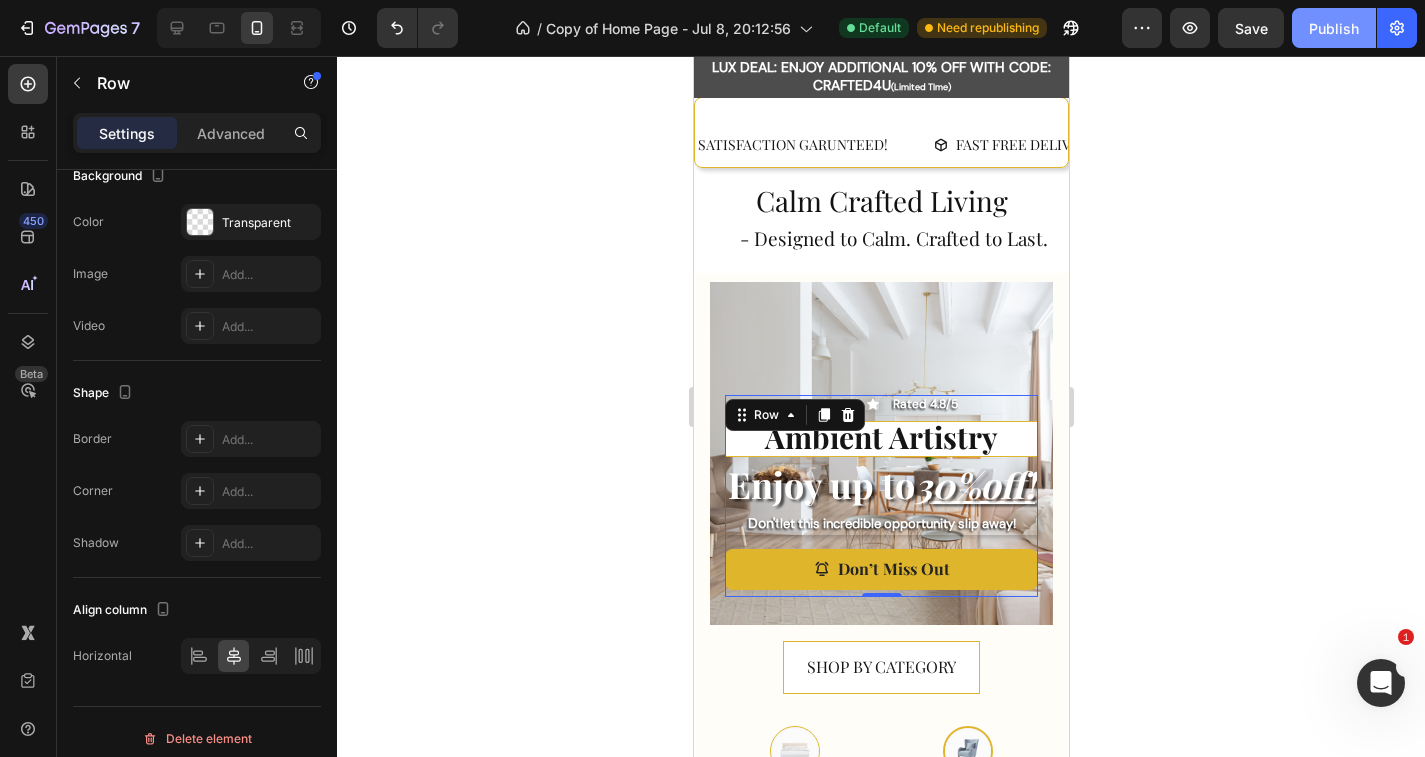 click on "Publish" at bounding box center (1334, 28) 